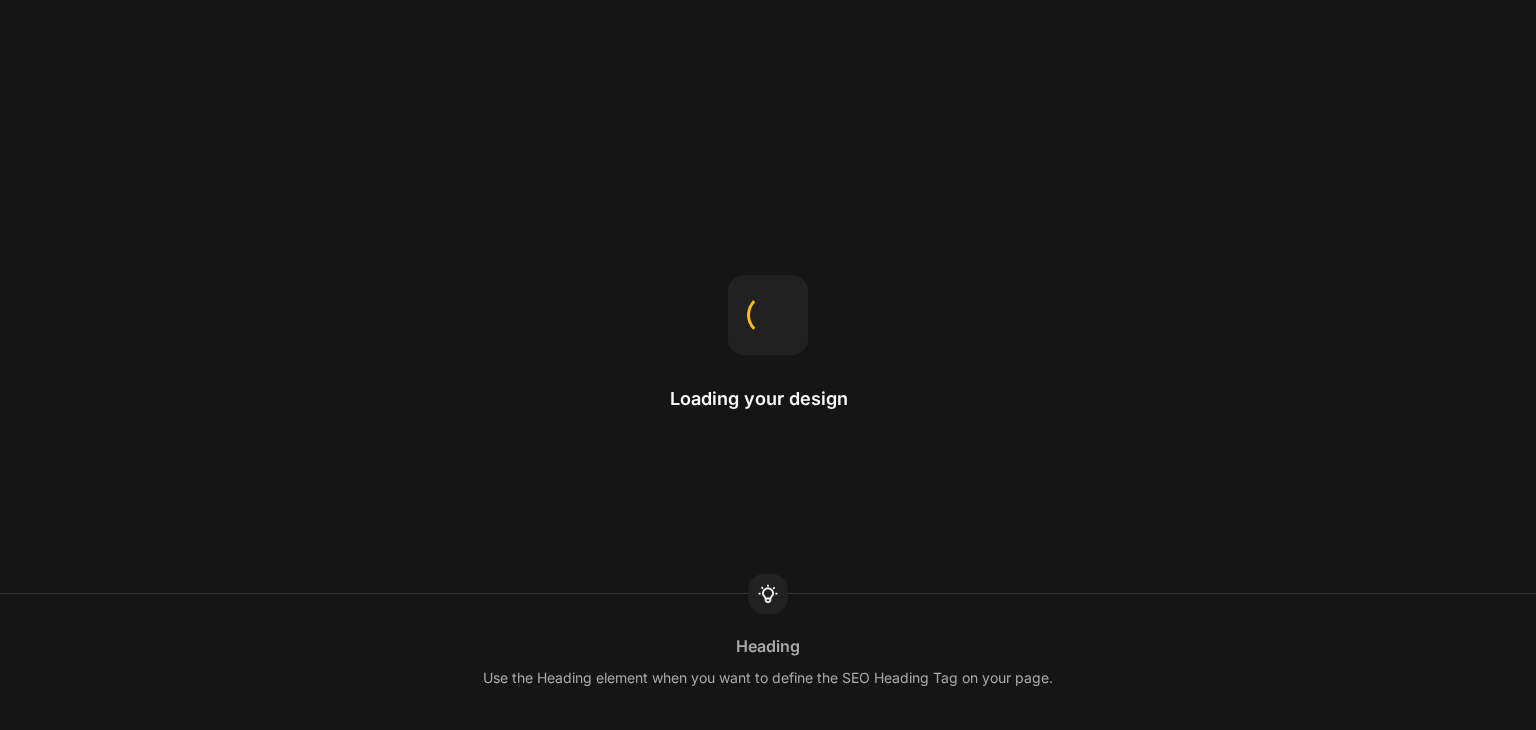 scroll, scrollTop: 0, scrollLeft: 0, axis: both 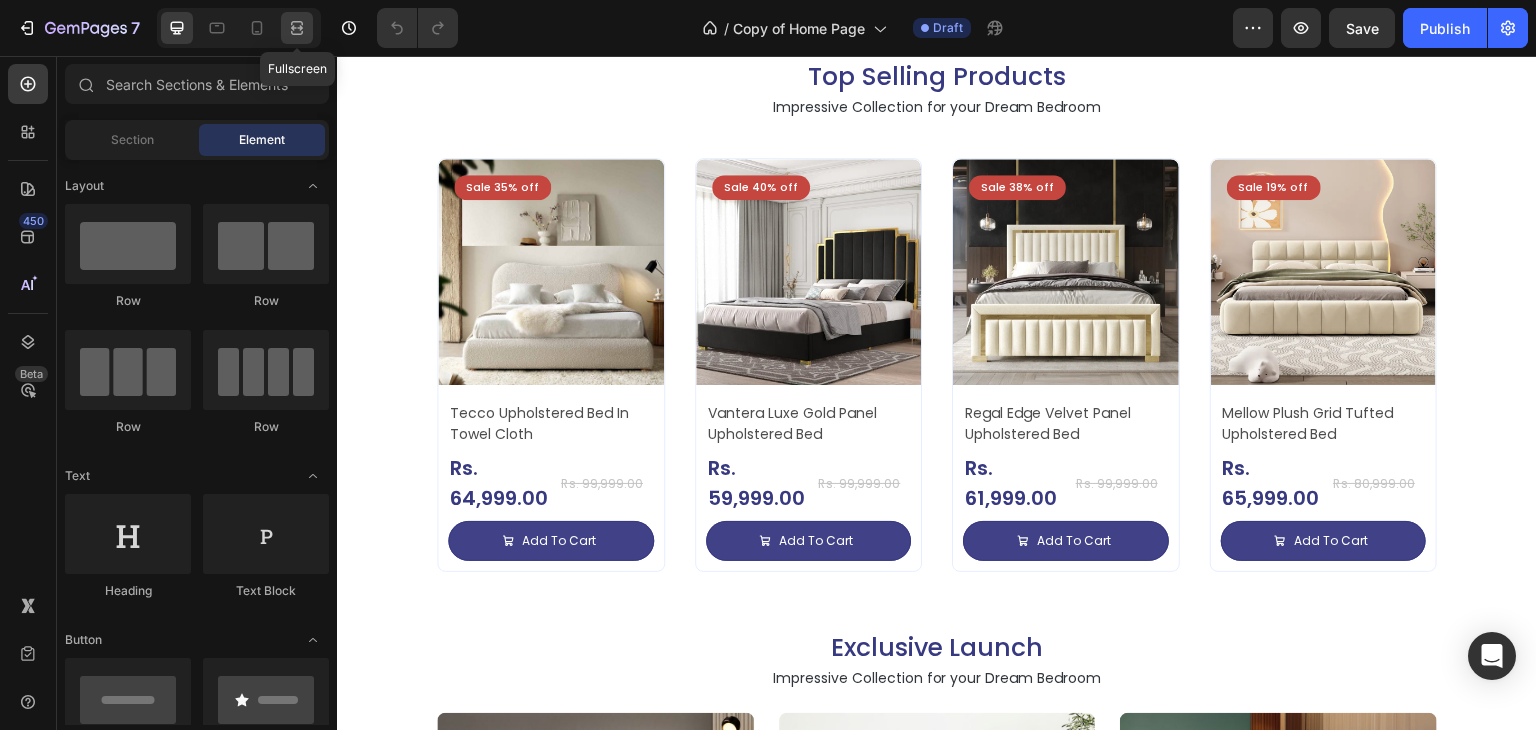 click 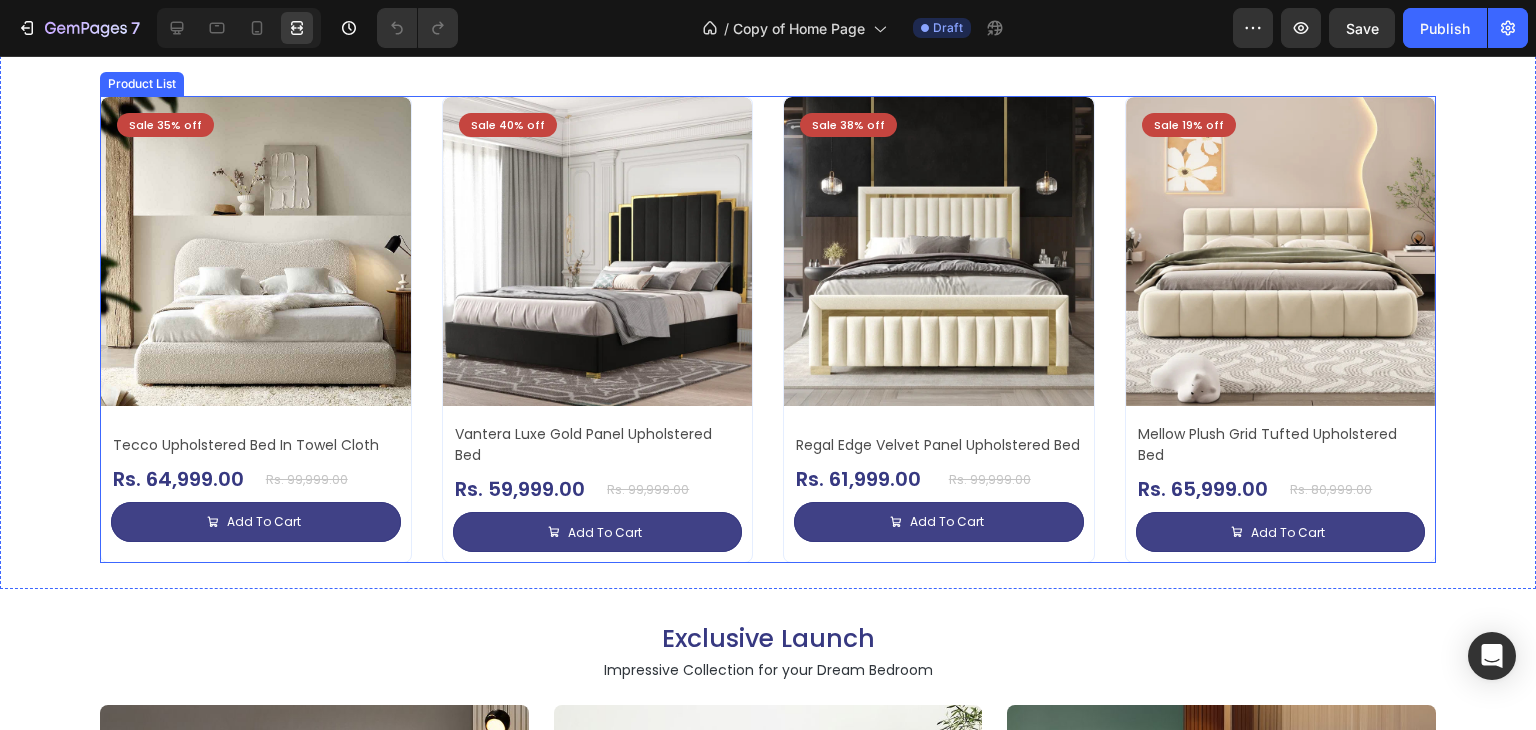 scroll, scrollTop: 1300, scrollLeft: 0, axis: vertical 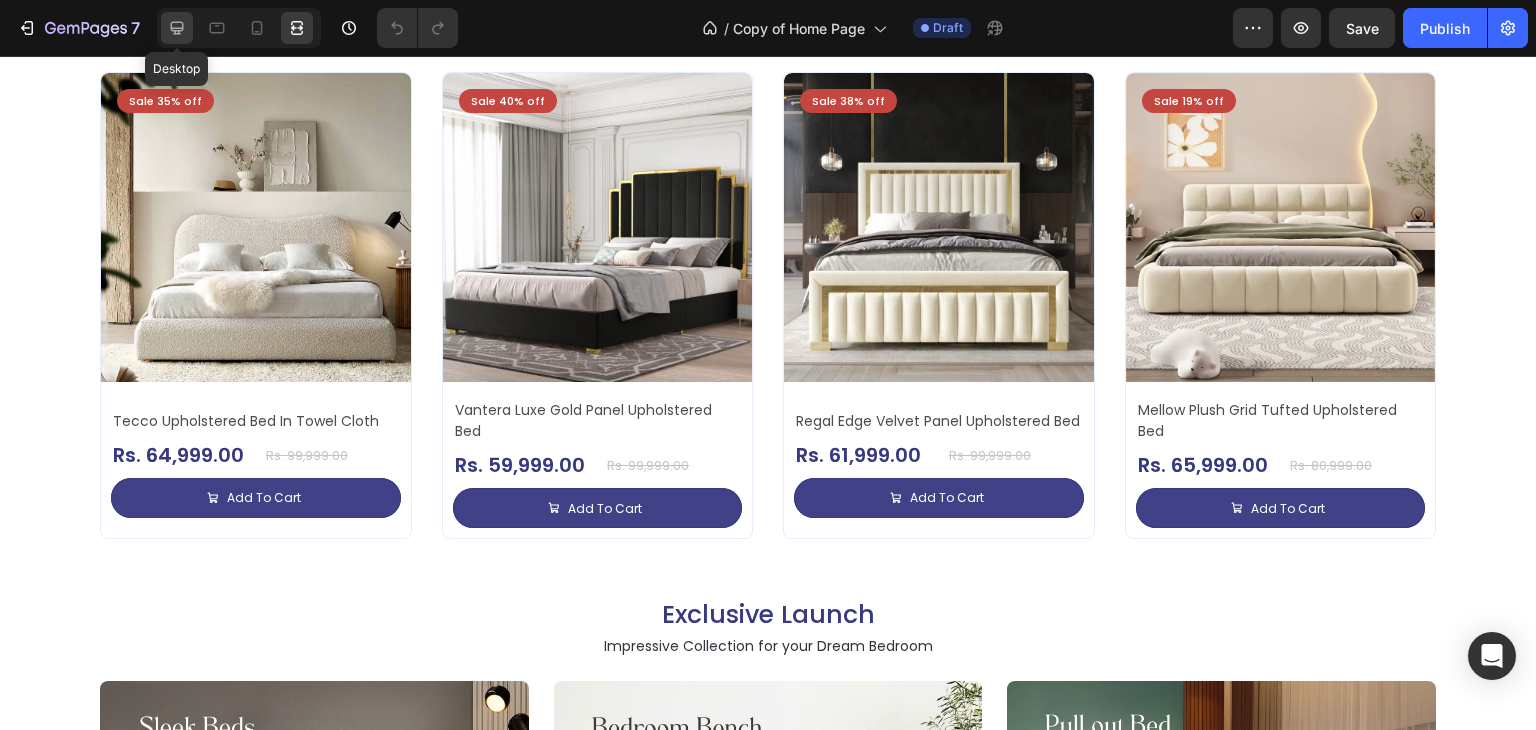 click 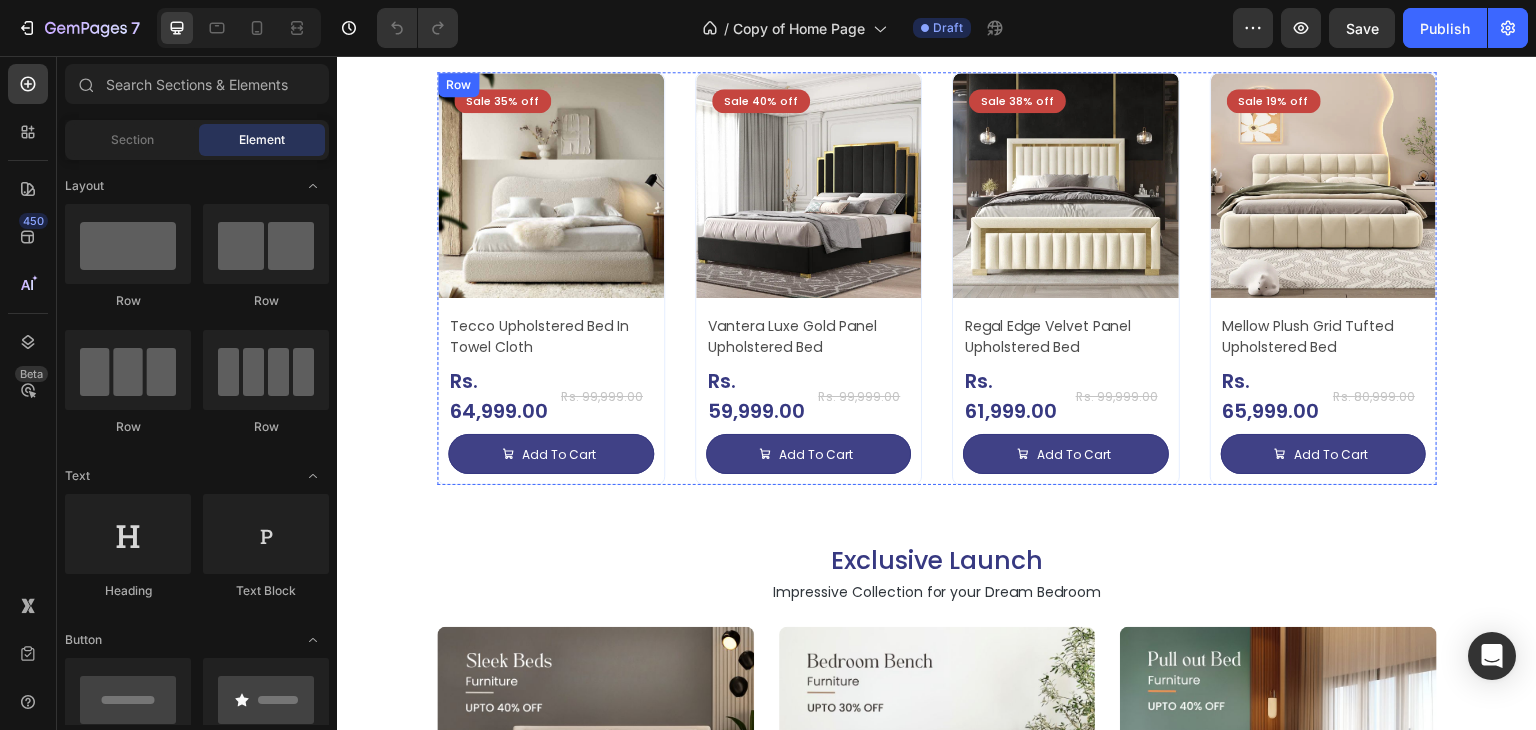 click on "Sale 35% off Product Badge Product Images Tecco Upholstered Bed In Towel Cloth Product Title Rs. 64,999.00 Product Price Product Price Row Rs. 99,999.00 Product Price Product Price Row
Add To Cart Add to Cart Row Row Row" at bounding box center (551, 279) 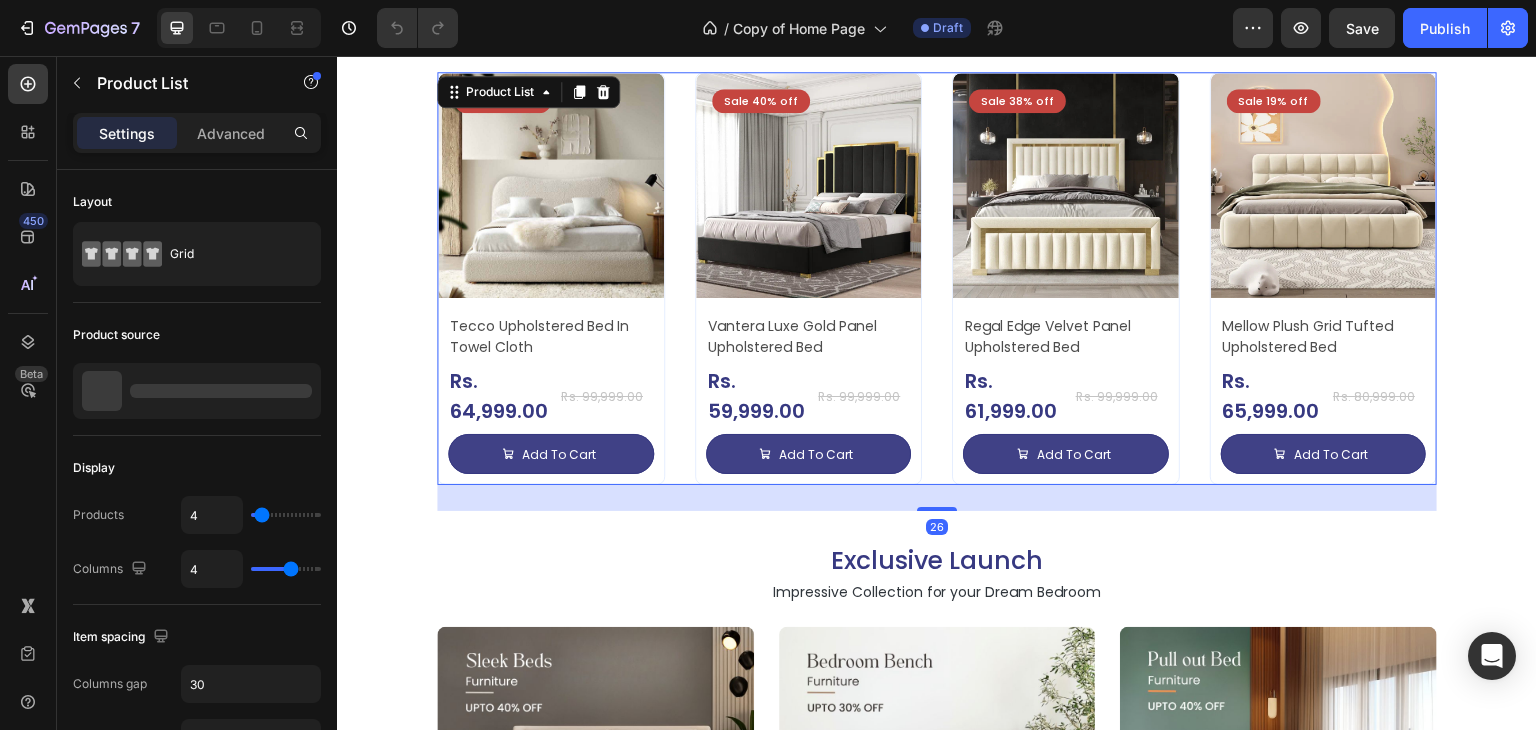 click on "Sale 35% off Product Badge Product Images Tecco Upholstered Bed In Towel Cloth Product Title Rs. 64,999.00 Product Price Product Price Row Rs. 99,999.00 Product Price Product Price Row
Add To Cart Add to Cart Row Row Row Product List   26 Sale 40% off Product Badge Product Images Vantera Luxe Gold Panel Upholstered Bed Product Title Rs. 59,999.00 Product Price Product Price Row Rs. 99,999.00 Product Price Product Price Row
Add To Cart Add to Cart Row Row Row Product List   26 Sale 38% off Product Badge Product Images Regal Edge Velvet Panel Upholstered Bed Product Title Rs. 61,999.00 Product Price Product Price Row Rs. 99,999.00 Product Price Product Price Row
Add To Cart Add to Cart Row Row Row Product List   26 Sale 19% off Product Badge Product Images Mellow Plush Grid Tufted Upholstered Bed Product Title Rs. 65,999.00 Product Price Product Price Row Rs. 80,999.00 Product Price Product Price Row
Add To Cart Add to Cart Row Row Row Product List" at bounding box center (937, 279) 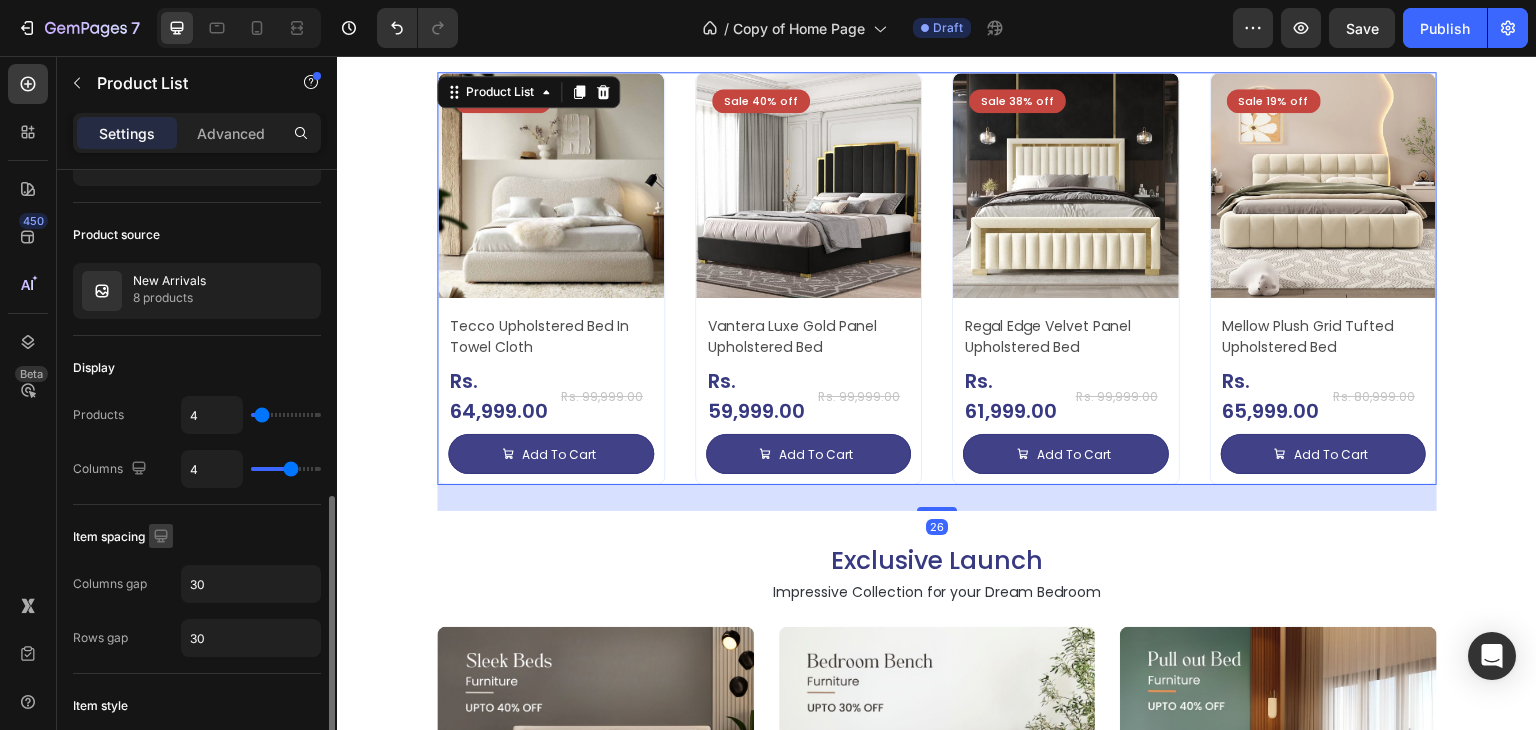 scroll, scrollTop: 300, scrollLeft: 0, axis: vertical 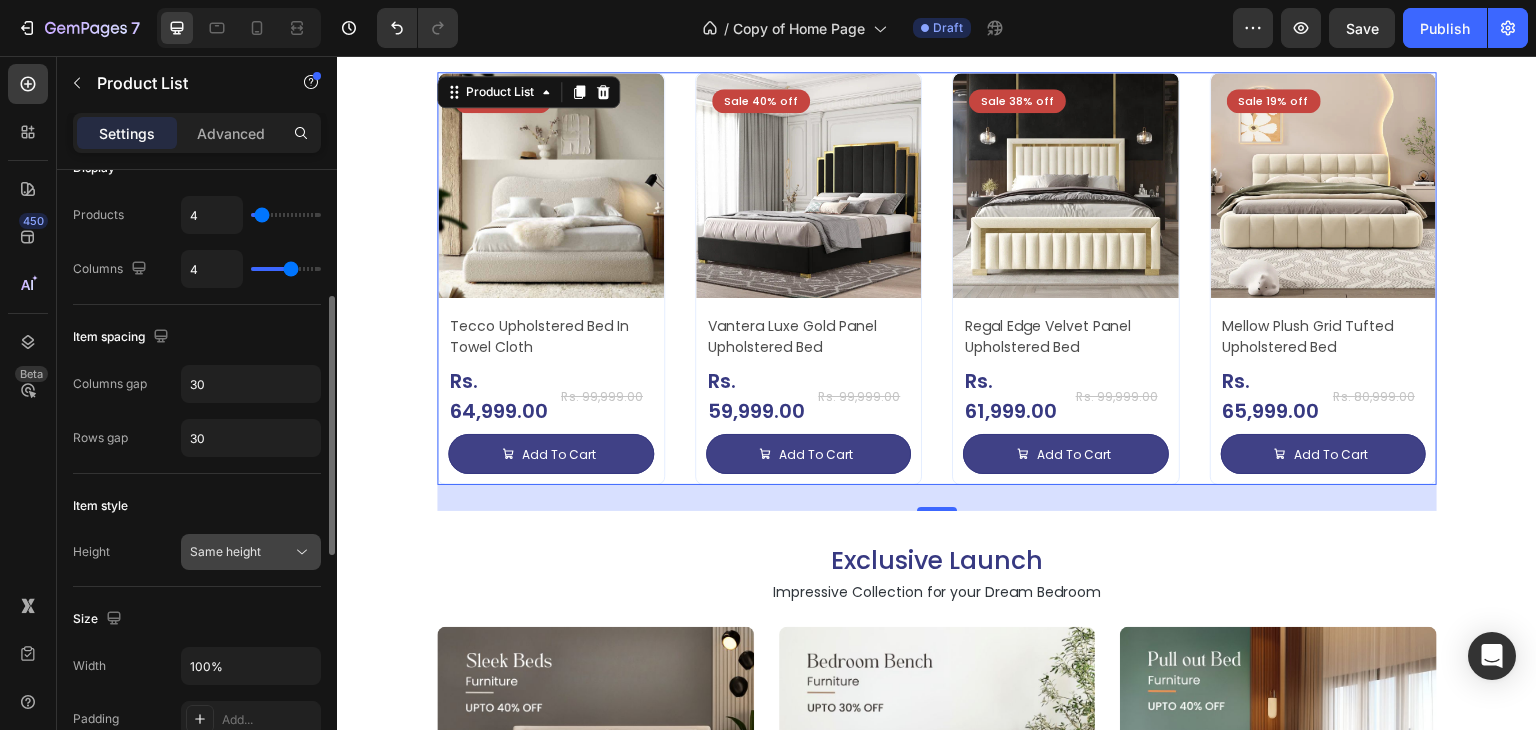 click on "Same height" at bounding box center (225, 551) 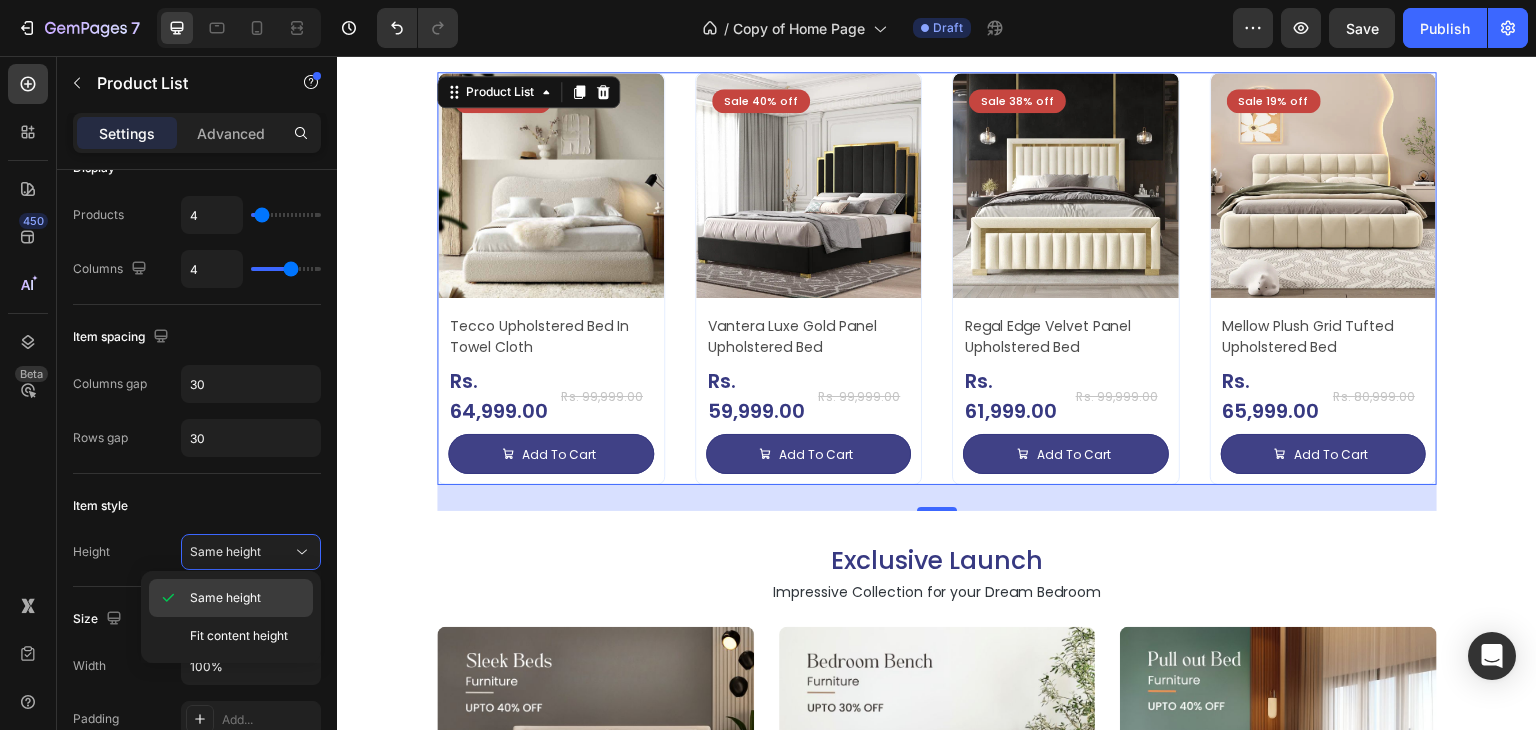 click on "Same height" at bounding box center [225, 598] 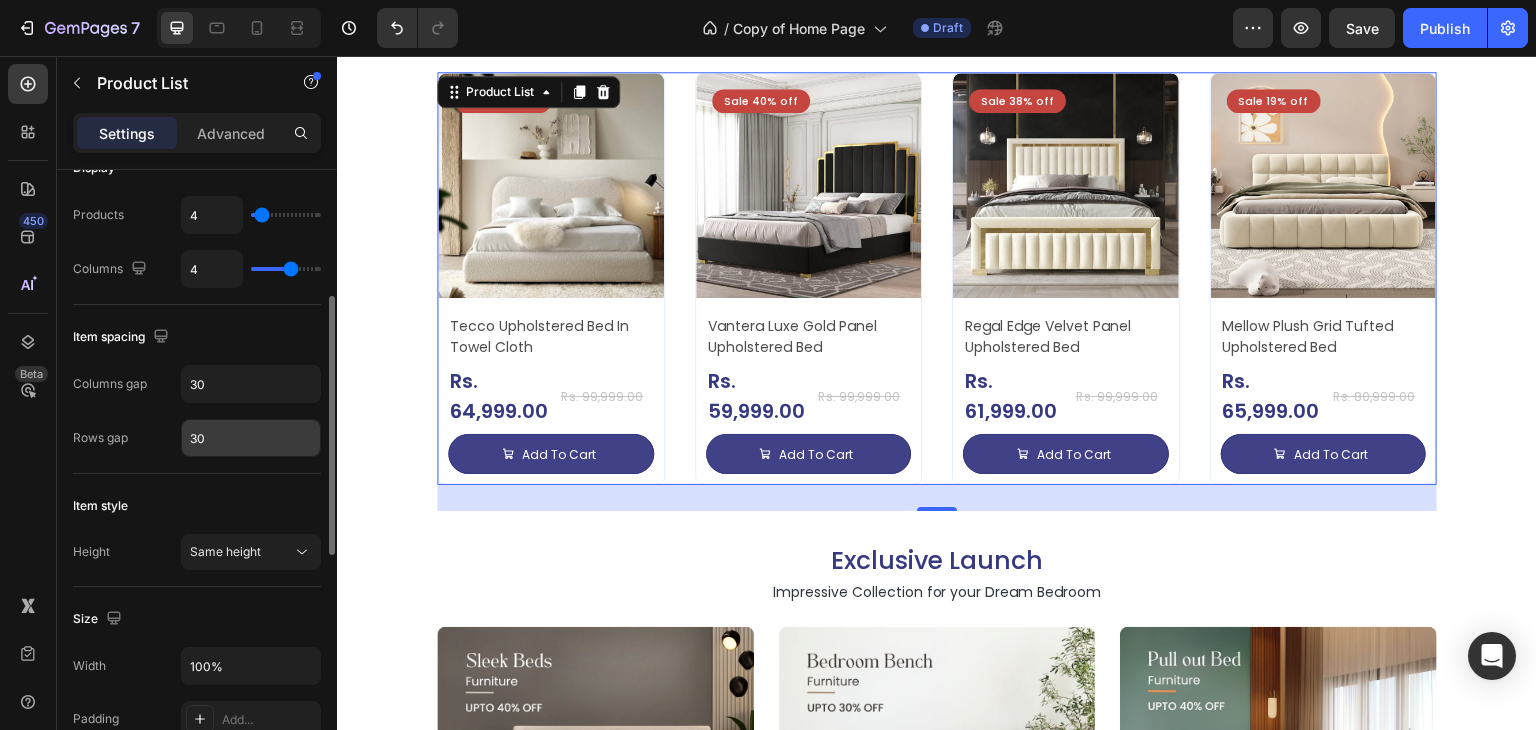 scroll, scrollTop: 400, scrollLeft: 0, axis: vertical 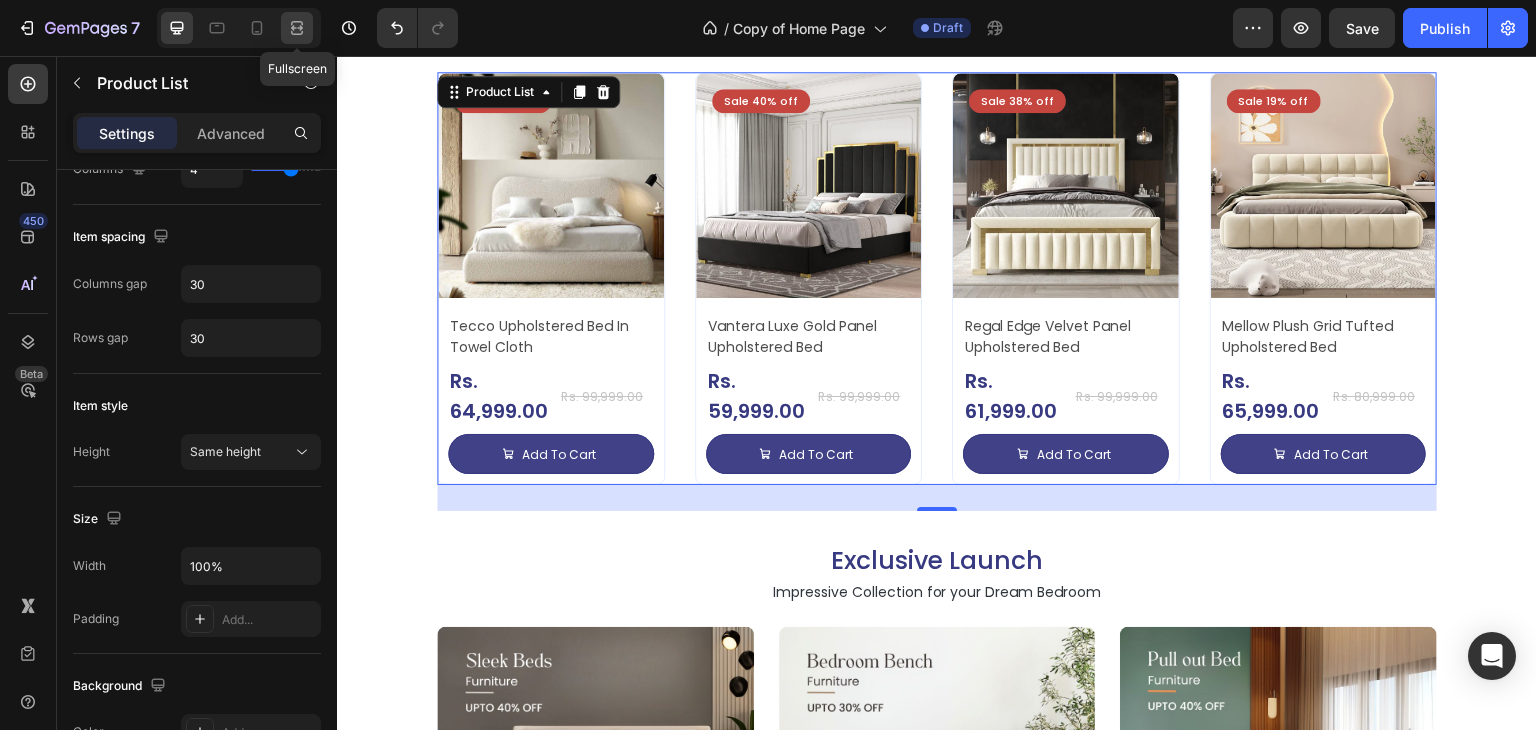click 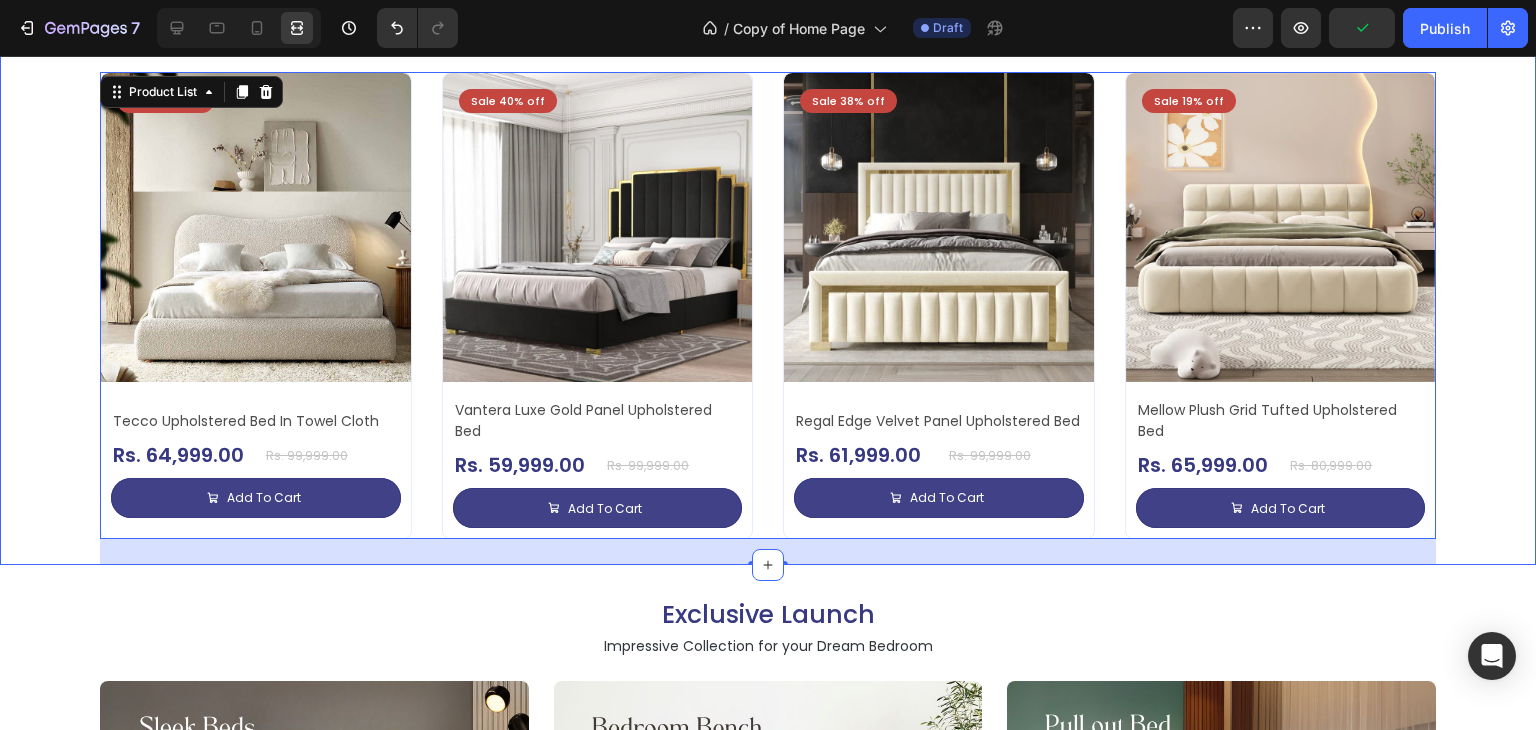 click on "Top Selling Products Heading Impressive Collection for your Dream Bedroom Text Block Sale 35% off Product Badge Product Images Tecco Upholstered Bed In Towel Cloth Product Title Rs. 64,999.00 Product Price Product Price Row Rs. 99,999.00 Product Price Product Price Row
Add To Cart Add to Cart Row Row Row Product List   26 Sale 40% off Product Badge Product Images Vantera Luxe Gold Panel Upholstered Bed Product Title Rs. 59,999.00 Product Price Product Price Row Rs. 99,999.00 Product Price Product Price Row
Add To Cart Add to Cart Row Row Row Product List   26 Sale 38% off Product Badge Product Images Regal Edge Velvet Panel Upholstered Bed Product Title Rs. 61,999.00 Product Price Product Price Row Rs. 99,999.00 Product Price Product Price Row
Add To Cart Add to Cart Row Row Row Product List   26 Sale 19% off Product Badge Product Images Mellow Plush Grid Tufted Upholstered Bed Product Title Rs. 65,999.00 Product Price Product Price Row Rs. 80,999.00 Row Row Row" at bounding box center (768, 253) 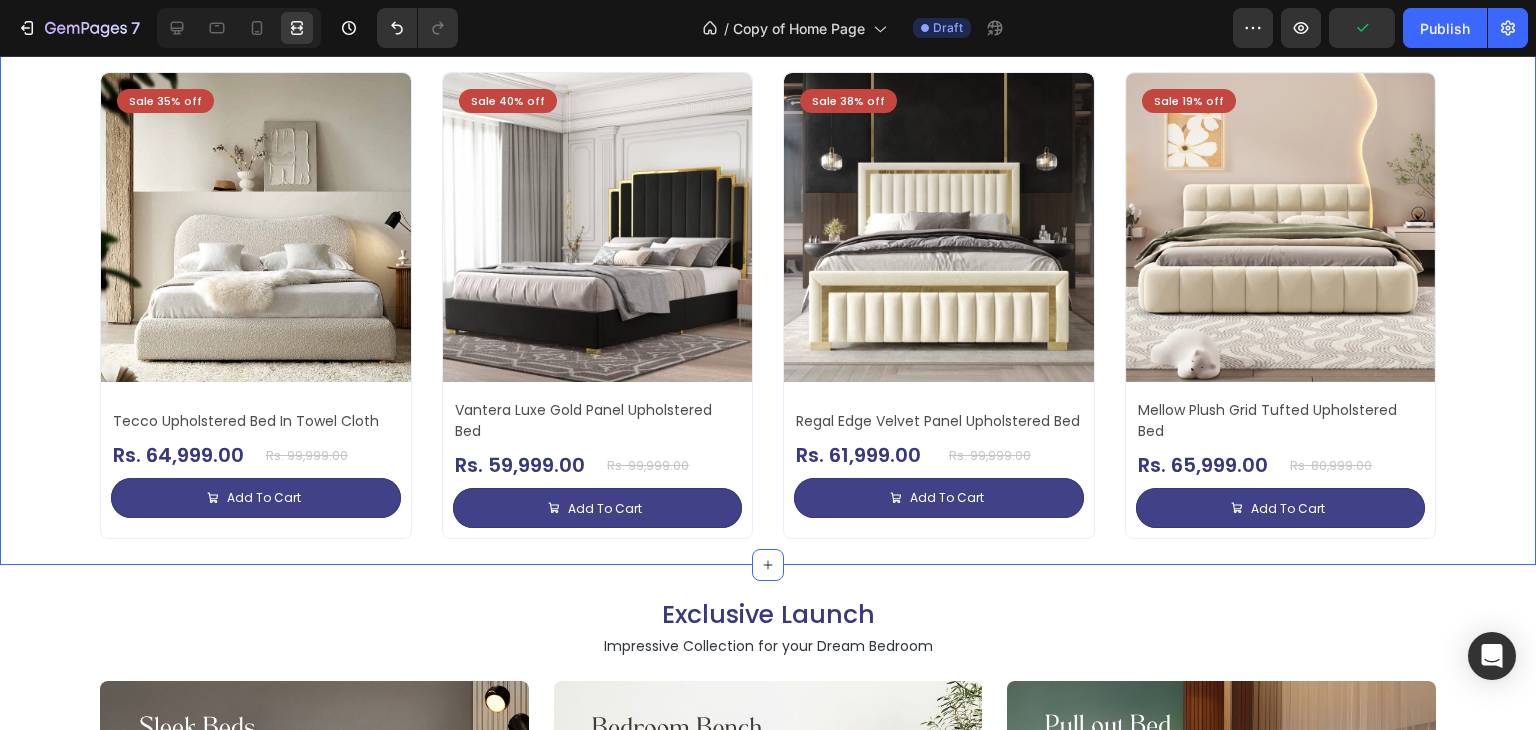 scroll, scrollTop: 0, scrollLeft: 0, axis: both 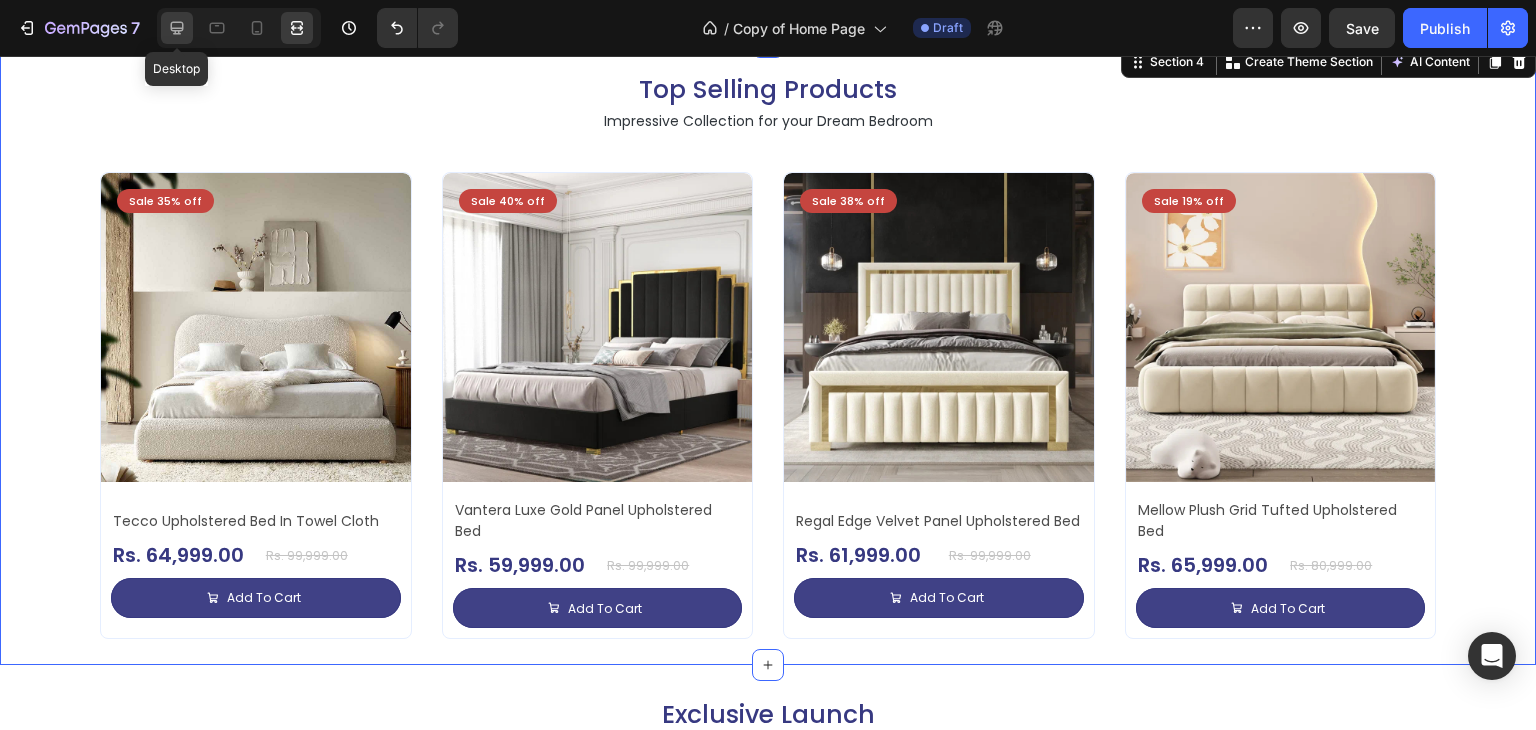 click 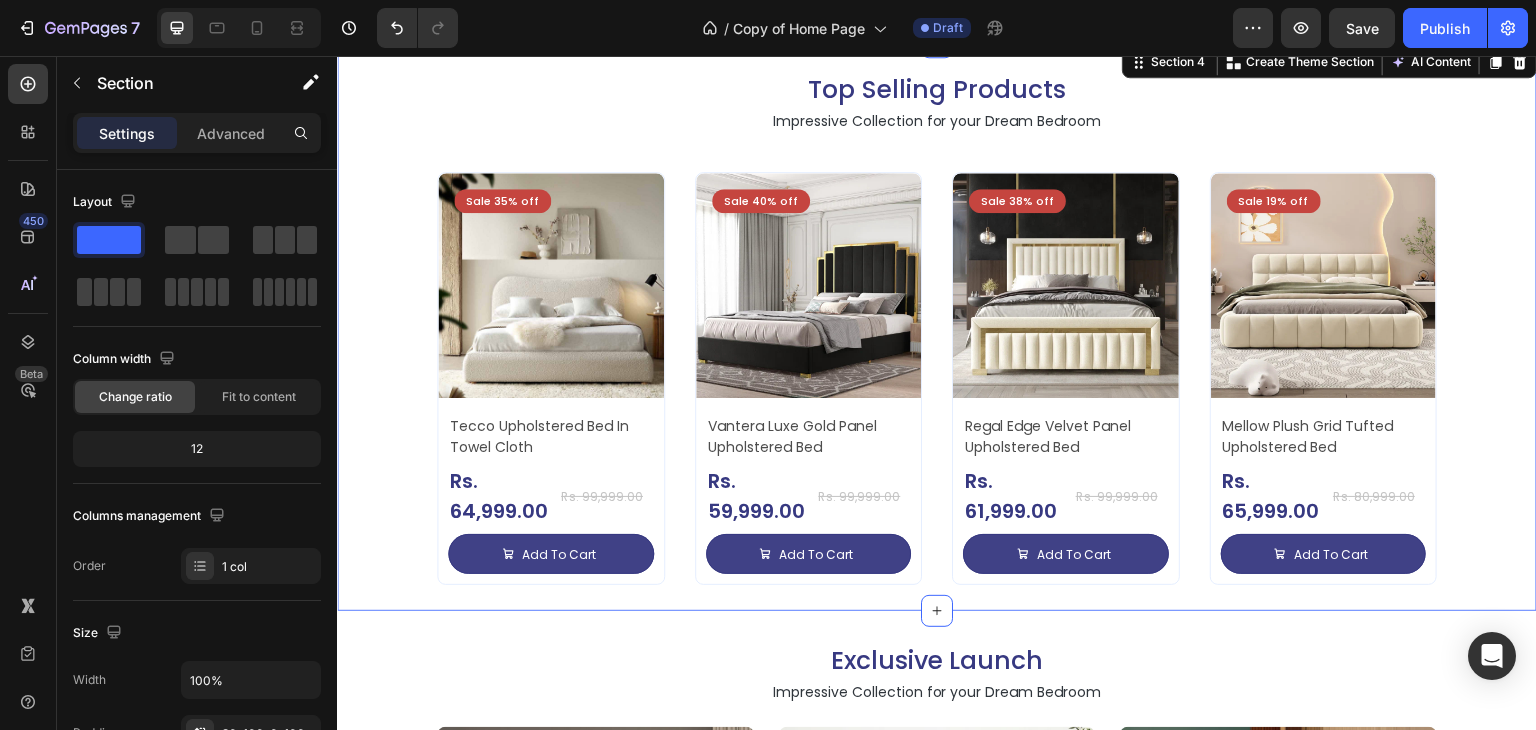 click on "Top Selling Products Heading Impressive Collection for your Dream Bedroom Text Block Sale 35% off Product Badge Product Images Tecco Upholstered Bed In Towel Cloth Product Title Rs. 64,999.00 Product Price Product Price Row Rs. 99,999.00 Product Price Product Price Row
Add To Cart Add to Cart Row Row Row Product List Sale 40% off Product Badge Product Images Vantera Luxe Gold Panel Upholstered Bed Product Title Rs. 59,999.00 Product Price Product Price Row Rs. 99,999.00 Product Price Product Price Row
Add To Cart Add to Cart Row Row Row Product List Sale 38% off Product Badge Product Images Regal Edge Velvet Panel Upholstered Bed Product Title Rs. 61,999.00 Product Price Product Price Row Rs. 99,999.00 Product Price Product Price Row
Add To Cart Add to Cart Row Row Row Product List Sale 19% off Product Badge Product Images Mellow Plush Grid Tufted Upholstered Bed Product Title Rs. 65,999.00 Product Price Product Price Row Rs. 80,999.00 Product Price Row Row Row" at bounding box center [937, 326] 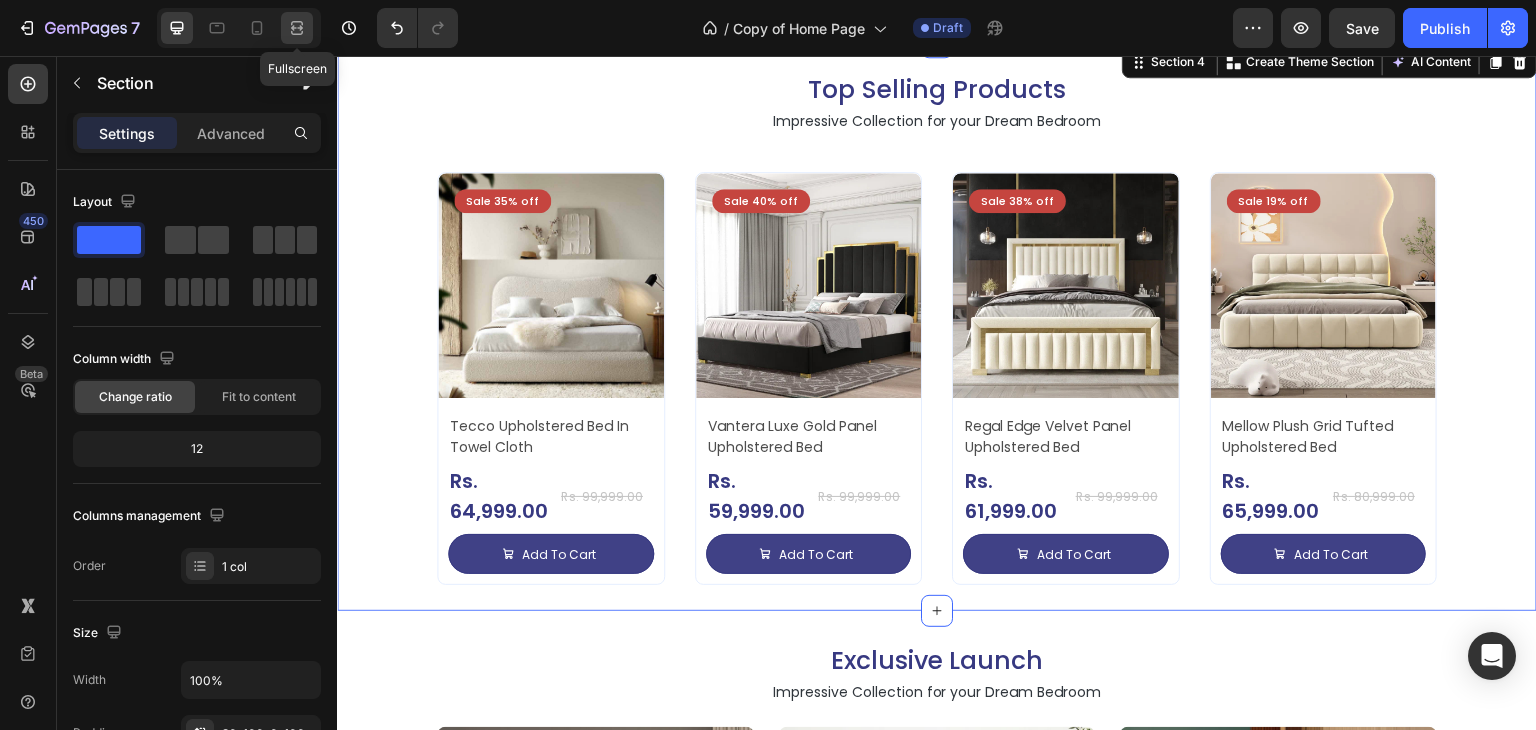 click 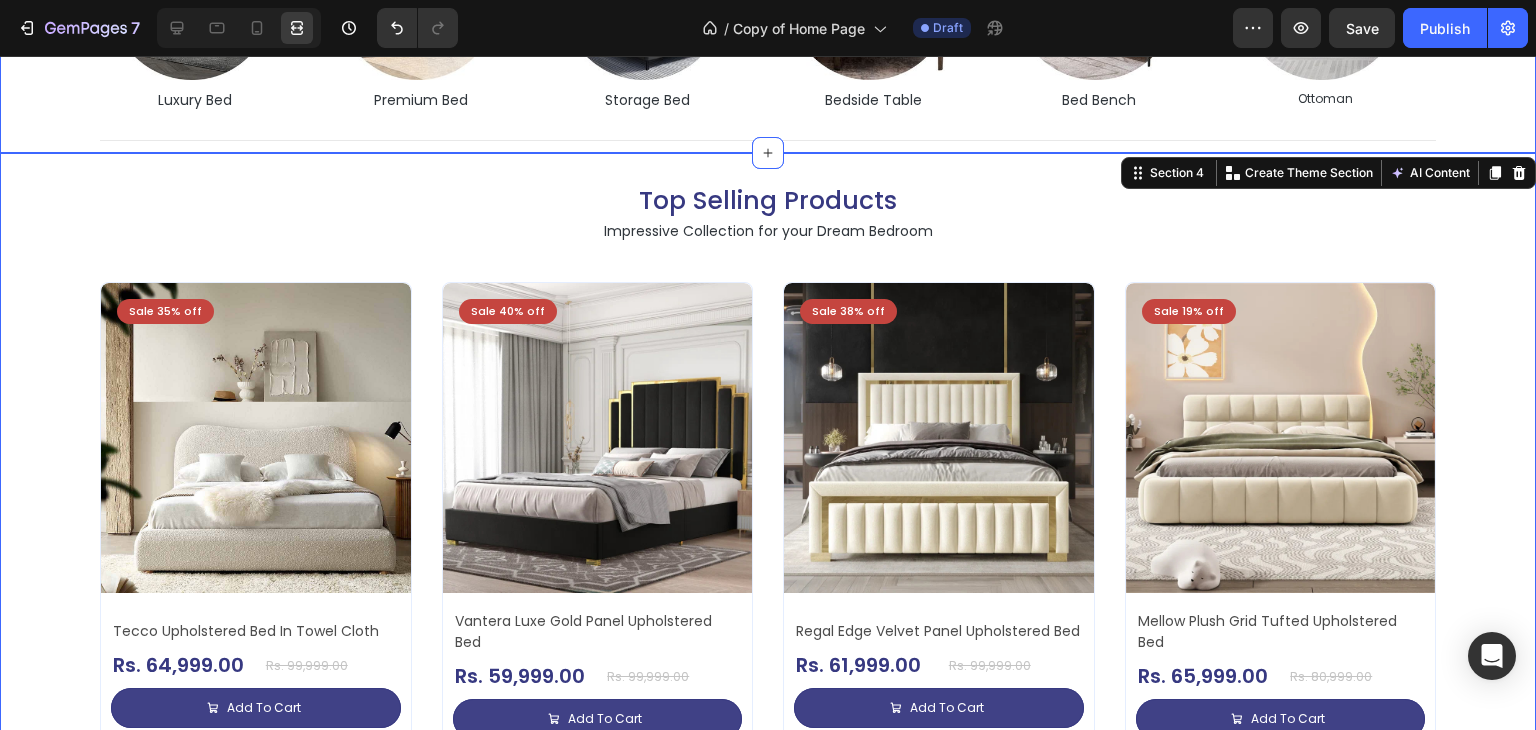 scroll, scrollTop: 1100, scrollLeft: 0, axis: vertical 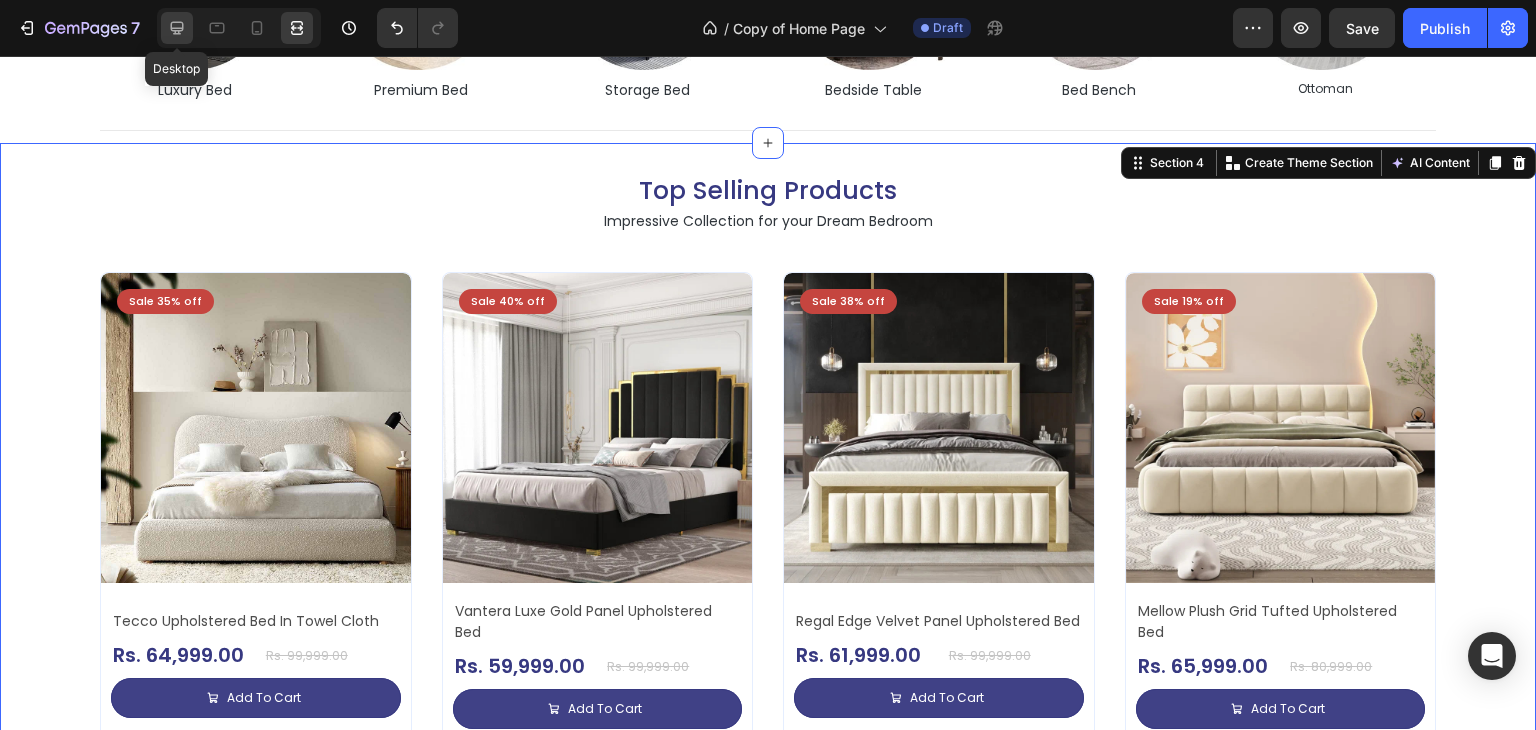 click 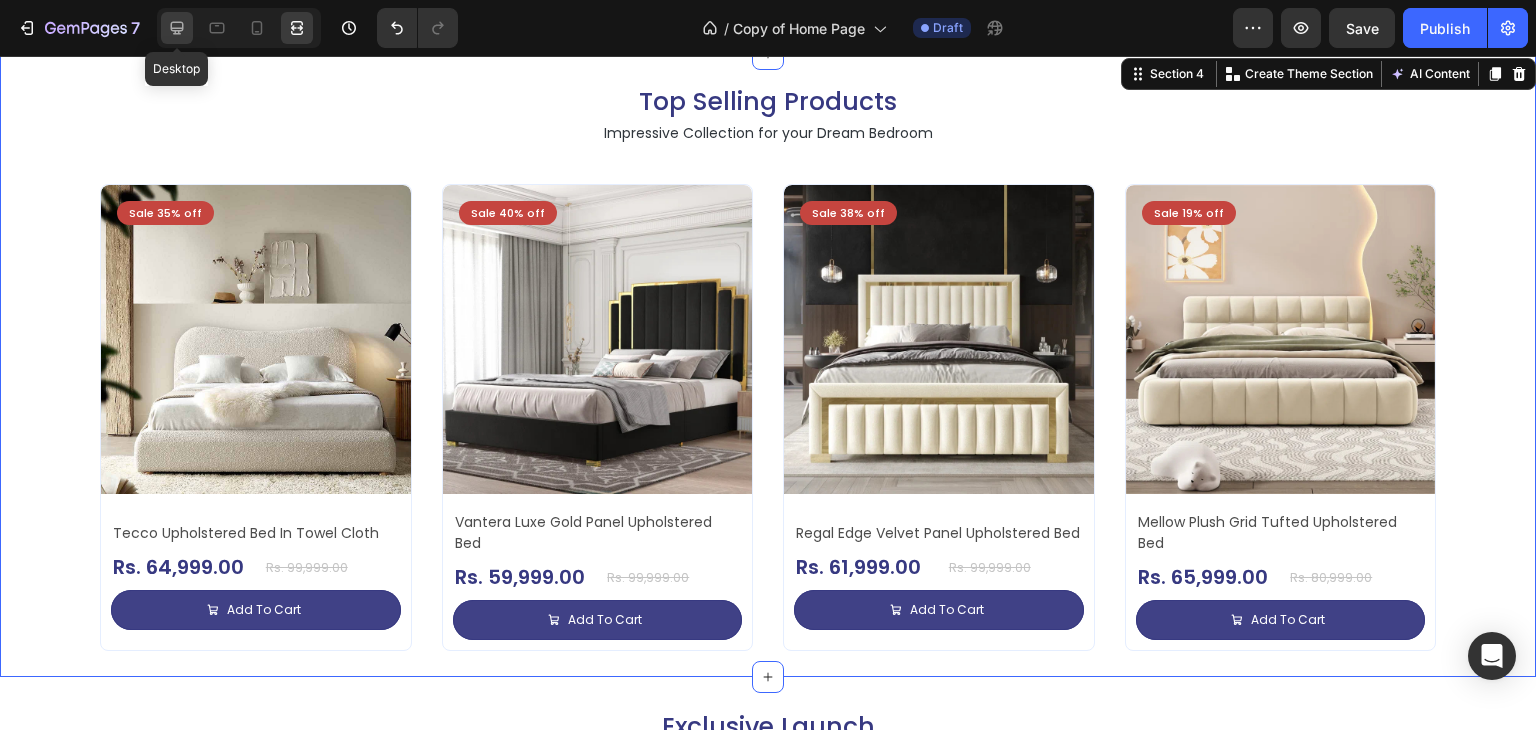 scroll, scrollTop: 1072, scrollLeft: 0, axis: vertical 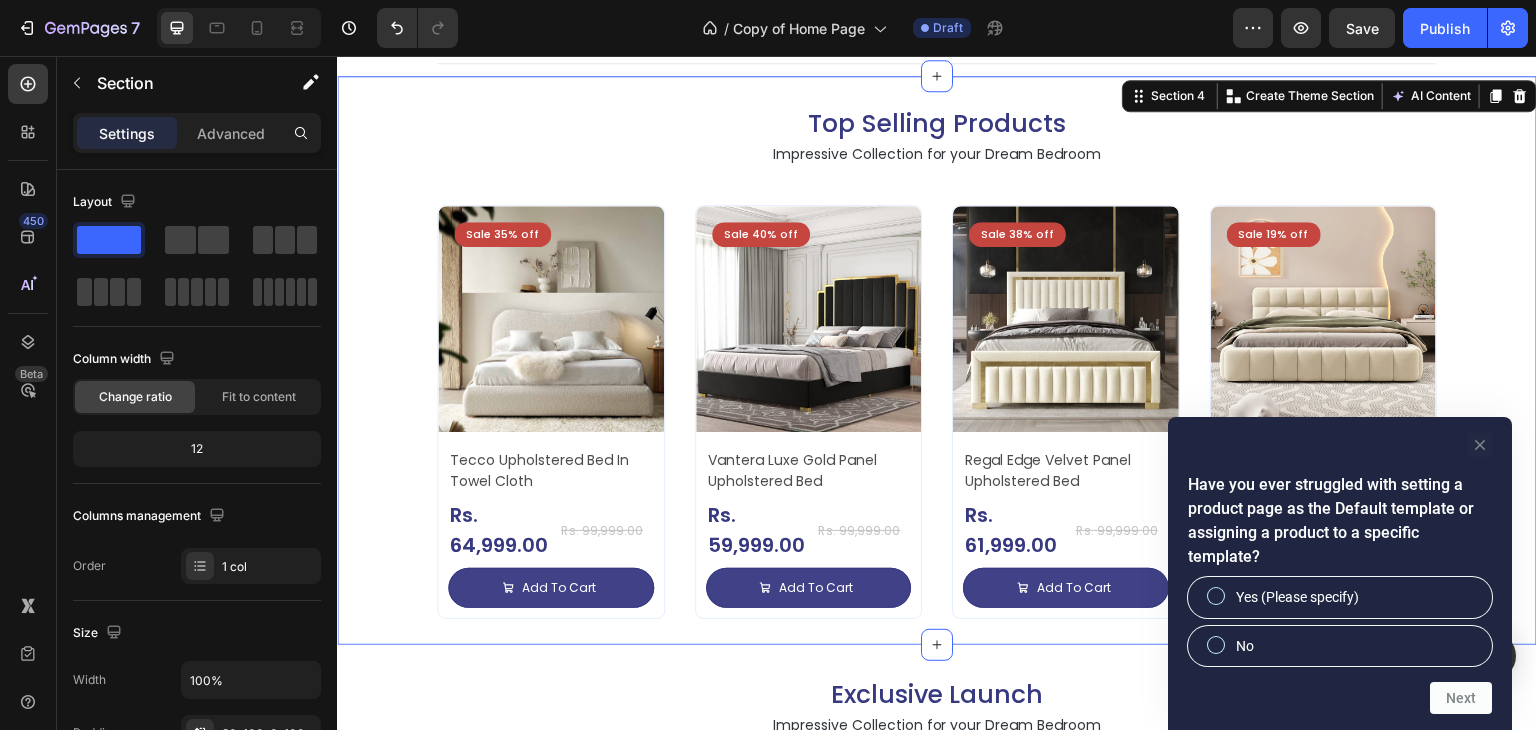 click 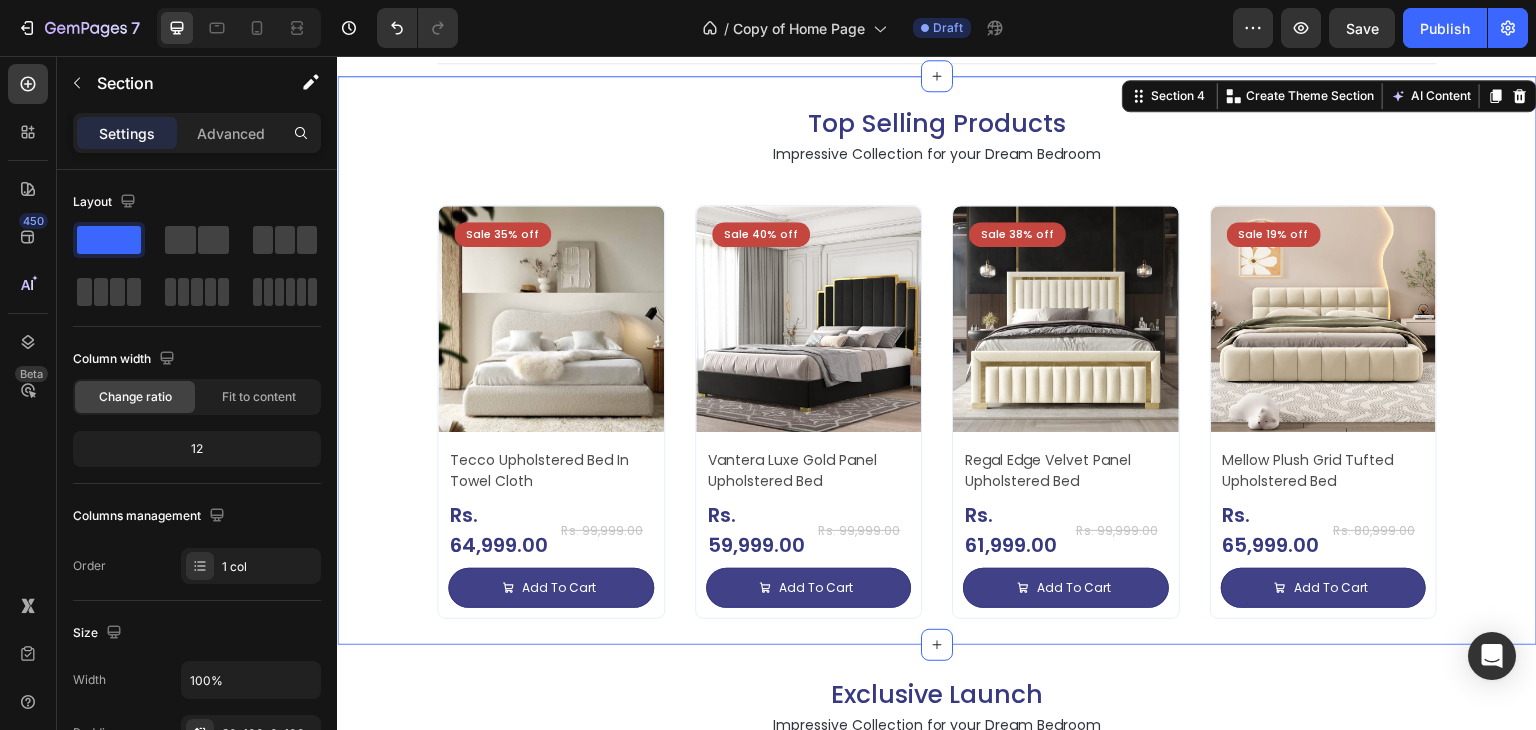 click on "Top Selling Products Heading Impressive Collection for your Dream Bedroom Text Block Sale 35% off Product Badge Product Images Tecco Upholstered Bed In Towel Cloth Product Title Rs. 64,999.00 Product Price Product Price Row Rs. 99,999.00 Product Price Product Price Row
Add To Cart Add to Cart Row Row Row Product List Sale 40% off Product Badge Product Images Vantera Luxe Gold Panel Upholstered Bed Product Title Rs. 59,999.00 Product Price Product Price Row Rs. 99,999.00 Product Price Product Price Row
Add To Cart Add to Cart Row Row Row Product List Sale 38% off Product Badge Product Images Regal Edge Velvet Panel Upholstered Bed Product Title Rs. 61,999.00 Product Price Product Price Row Rs. 99,999.00 Product Price Product Price Row
Add To Cart Add to Cart Row Row Row Product List Sale 19% off Product Badge Product Images Mellow Plush Grid Tufted Upholstered Bed Product Title Rs. 65,999.00 Product Price Product Price Row Rs. 80,999.00 Product Price Row Row Row" at bounding box center (937, 360) 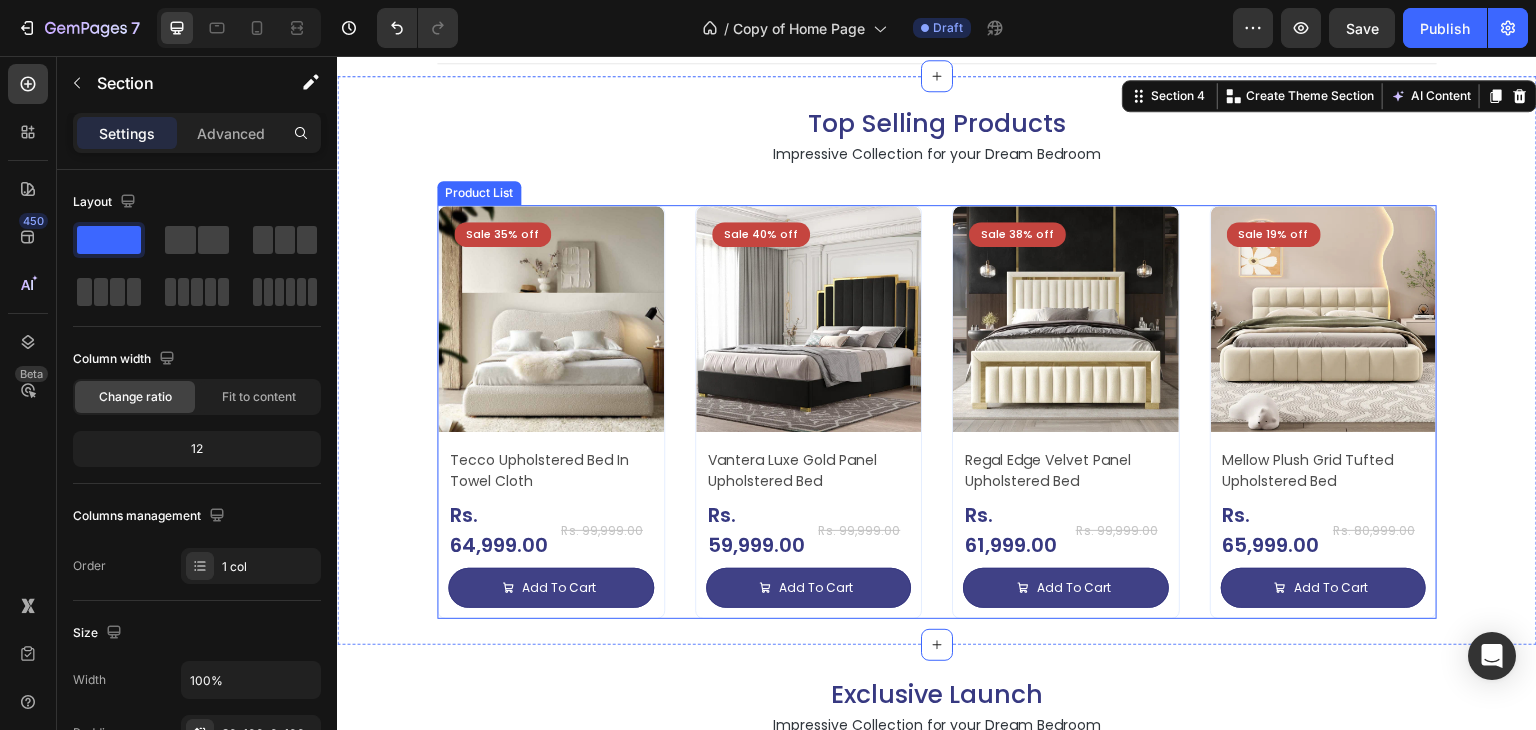 click on "Sale 35% off Product Badge Product Images Tecco Upholstered Bed In Towel Cloth Product Title Rs. 64,999.00 Product Price Product Price Row Rs. 99,999.00 Product Price Product Price Row
Add To Cart Add to Cart Row Row Row Product List Sale 40% off Product Badge Product Images Vantera Luxe Gold Panel Upholstered Bed Product Title Rs. 59,999.00 Product Price Product Price Row Rs. 99,999.00 Product Price Product Price Row
Add To Cart Add to Cart Row Row Row Product List Sale 38% off Product Badge Product Images Regal Edge Velvet Panel Upholstered Bed Product Title Rs. 61,999.00 Product Price Product Price Row Rs. 99,999.00 Product Price Product Price Row
Add To Cart Add to Cart Row Row Row Product List Sale 19% off Product Badge Product Images Mellow Plush Grid Tufted Upholstered Bed Product Title Rs. 65,999.00 Product Price Product Price Row Rs. 80,999.00 Product Price Product Price Row
Add To Cart Add to Cart Row Row Row Product List" at bounding box center (937, 412) 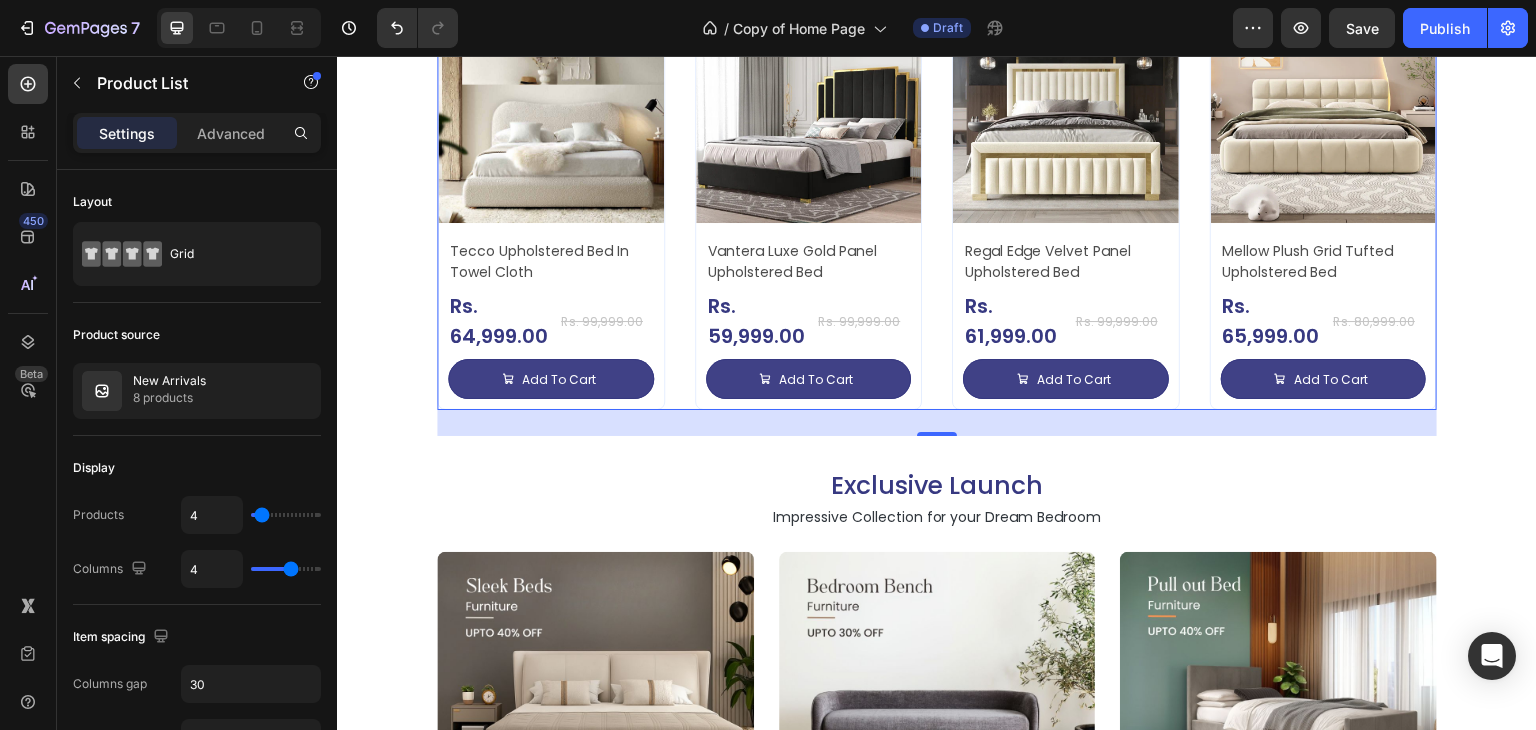 scroll, scrollTop: 1272, scrollLeft: 0, axis: vertical 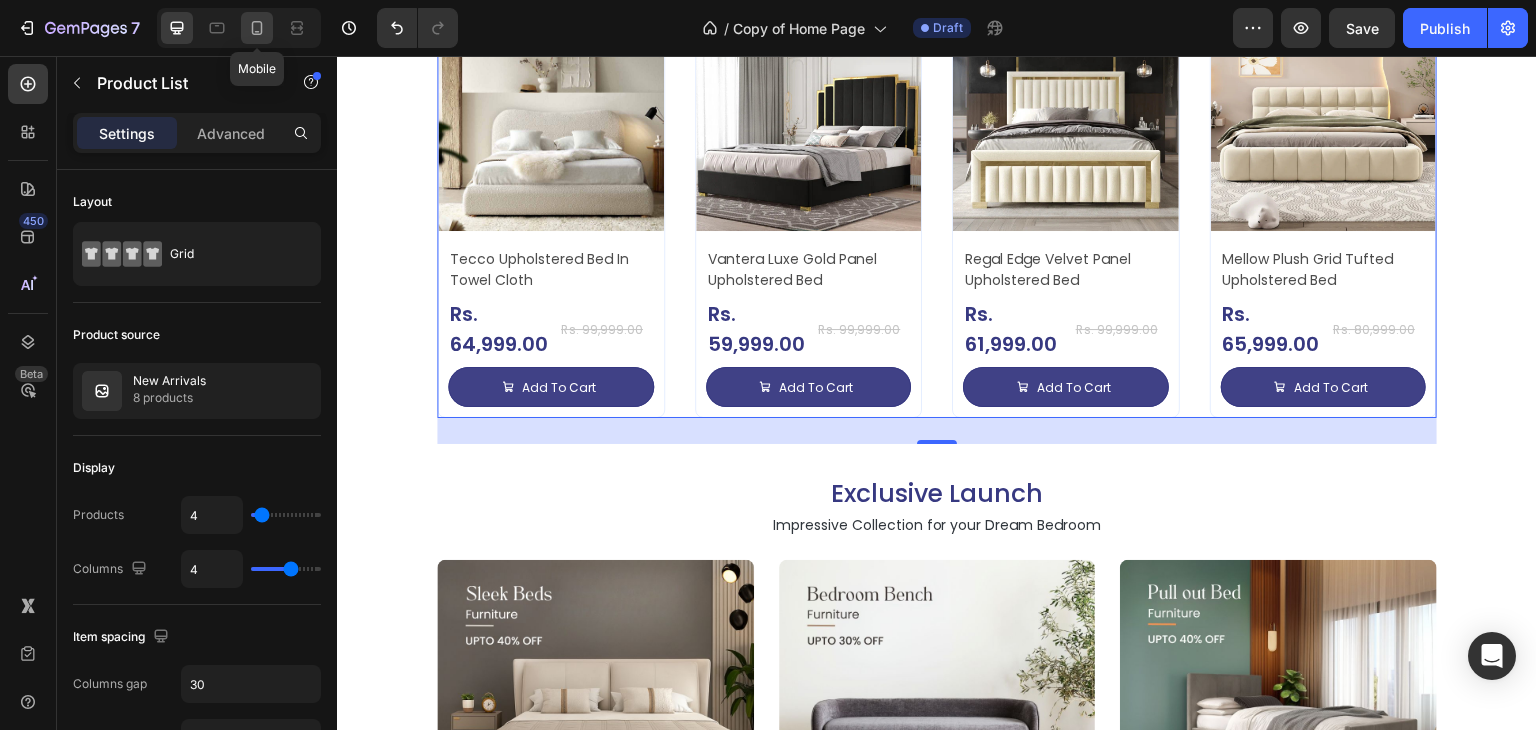 click 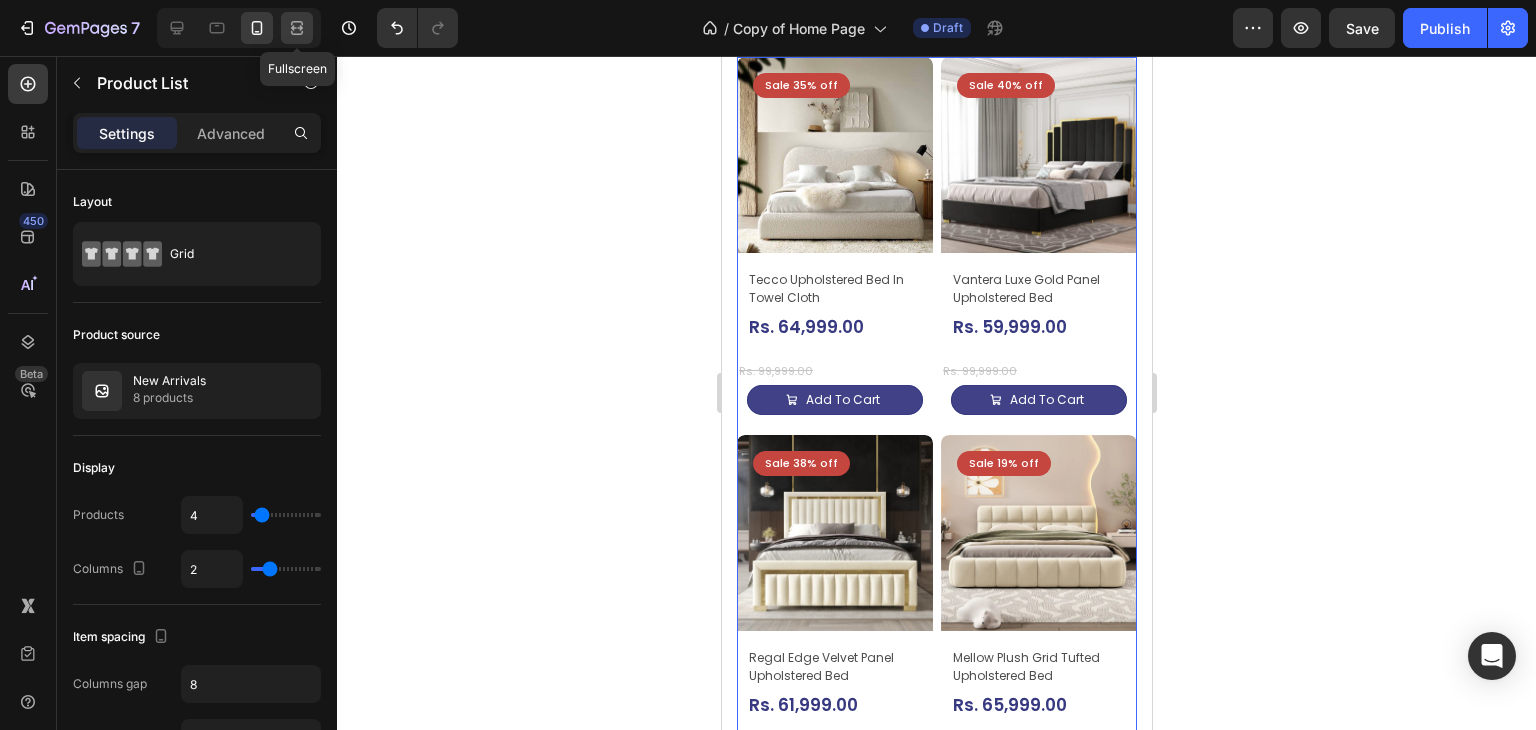 scroll, scrollTop: 1163, scrollLeft: 0, axis: vertical 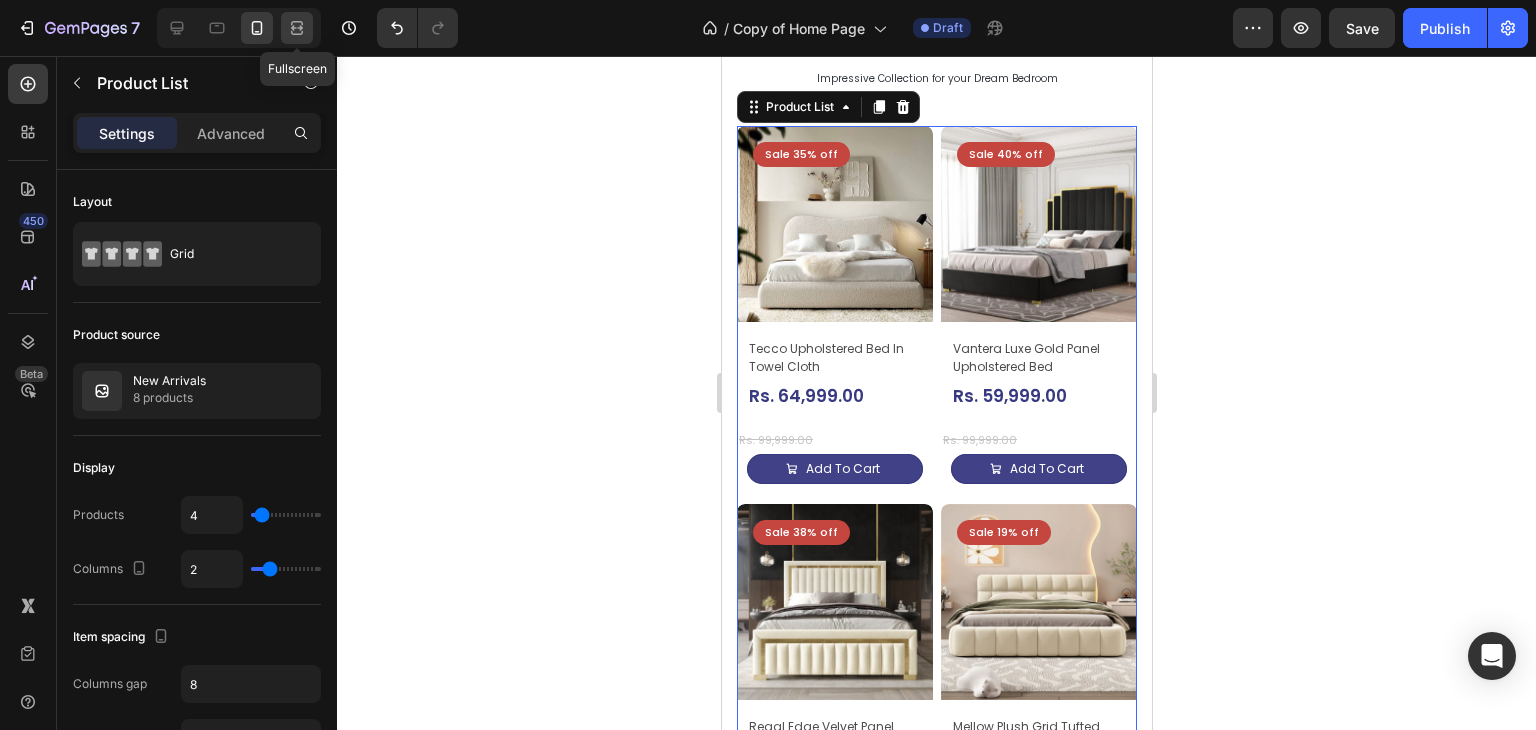 click 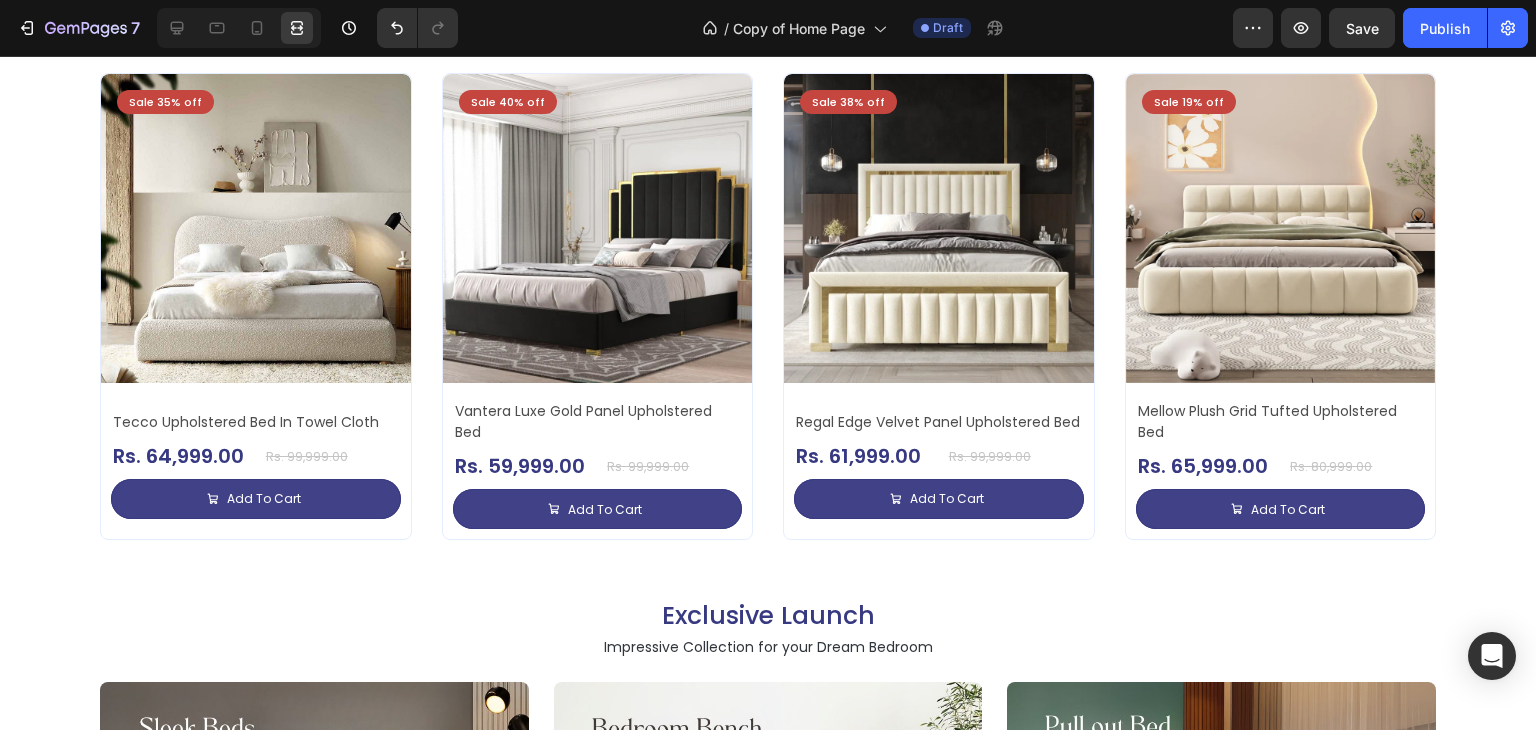 scroll, scrollTop: 1200, scrollLeft: 0, axis: vertical 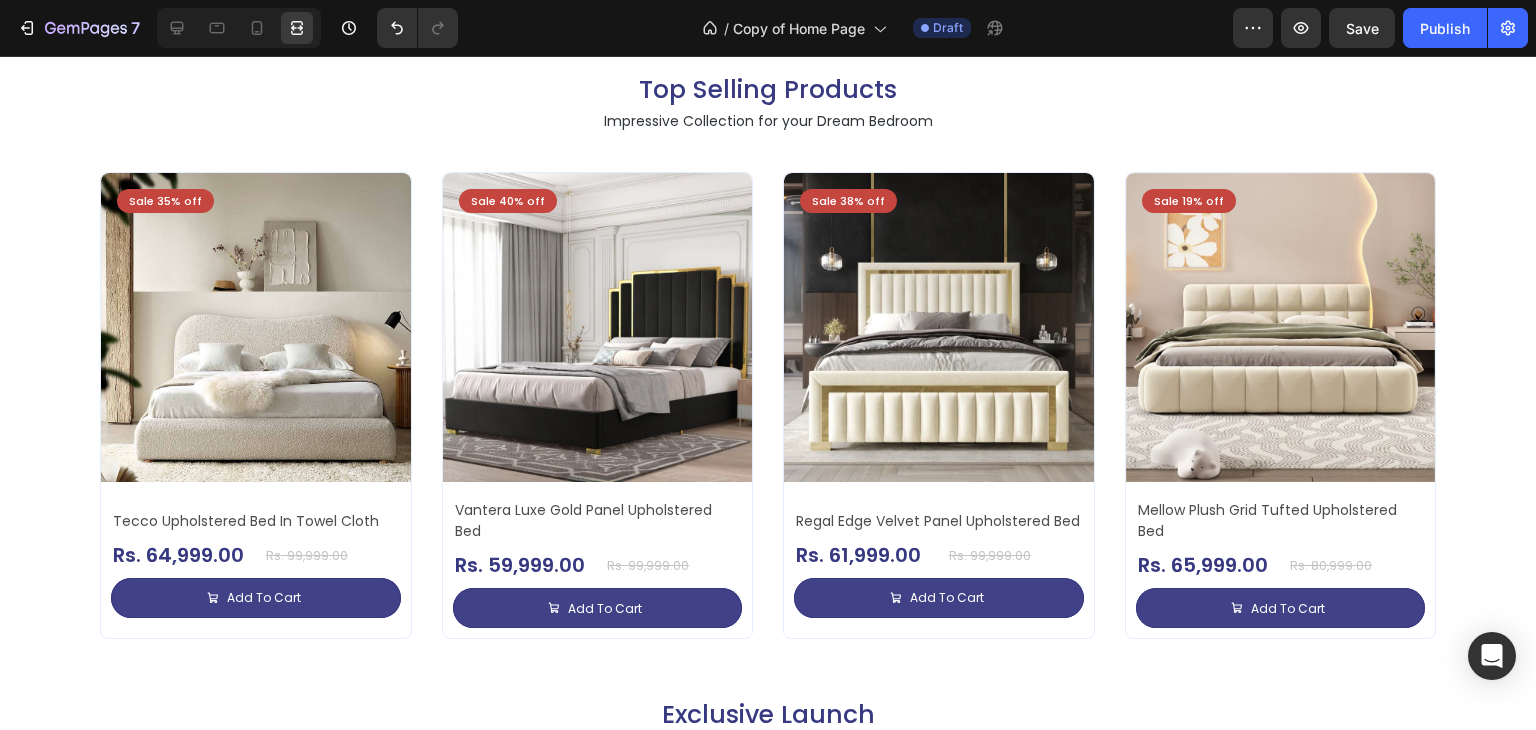 click on "Sale 35% off Product Badge Product Images Tecco Upholstered Bed In Towel Cloth Product Title Rs. 64,999.00 Product Price Product Price Row Rs. 99,999.00 Product Price Product Price Row
Add To Cart Add to Cart Row Row Row Product List Sale 40% off Product Badge Product Images Vantera Luxe Gold Panel Upholstered Bed Product Title Rs. 59,999.00 Product Price Product Price Row Rs. 99,999.00 Product Price Product Price Row
Add To Cart Add to Cart Row Row Row Product List Sale 38% off Product Badge Product Images Regal Edge Velvet Panel Upholstered Bed Product Title Rs. 61,999.00 Product Price Product Price Row Rs. 99,999.00 Product Price Product Price Row
Add To Cart Add to Cart Row Row Row Product List Sale 19% off Product Badge Product Images Mellow Plush Grid Tufted Upholstered Bed Product Title Rs. 65,999.00 Product Price Product Price Row Rs. 80,999.00 Product Price Product Price Row
Add To Cart Add to Cart Row Row Row Product List" at bounding box center (768, 406) 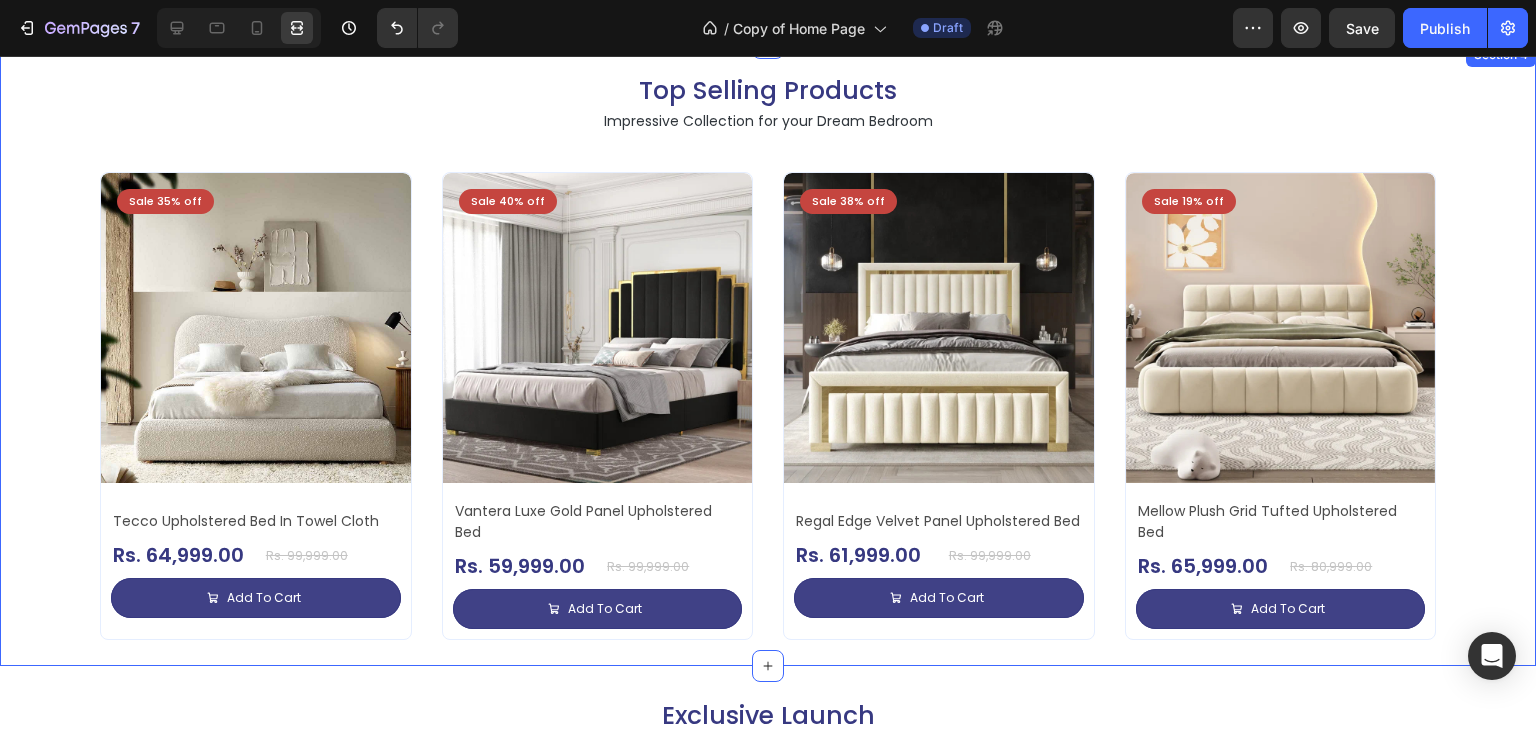 scroll, scrollTop: 900, scrollLeft: 0, axis: vertical 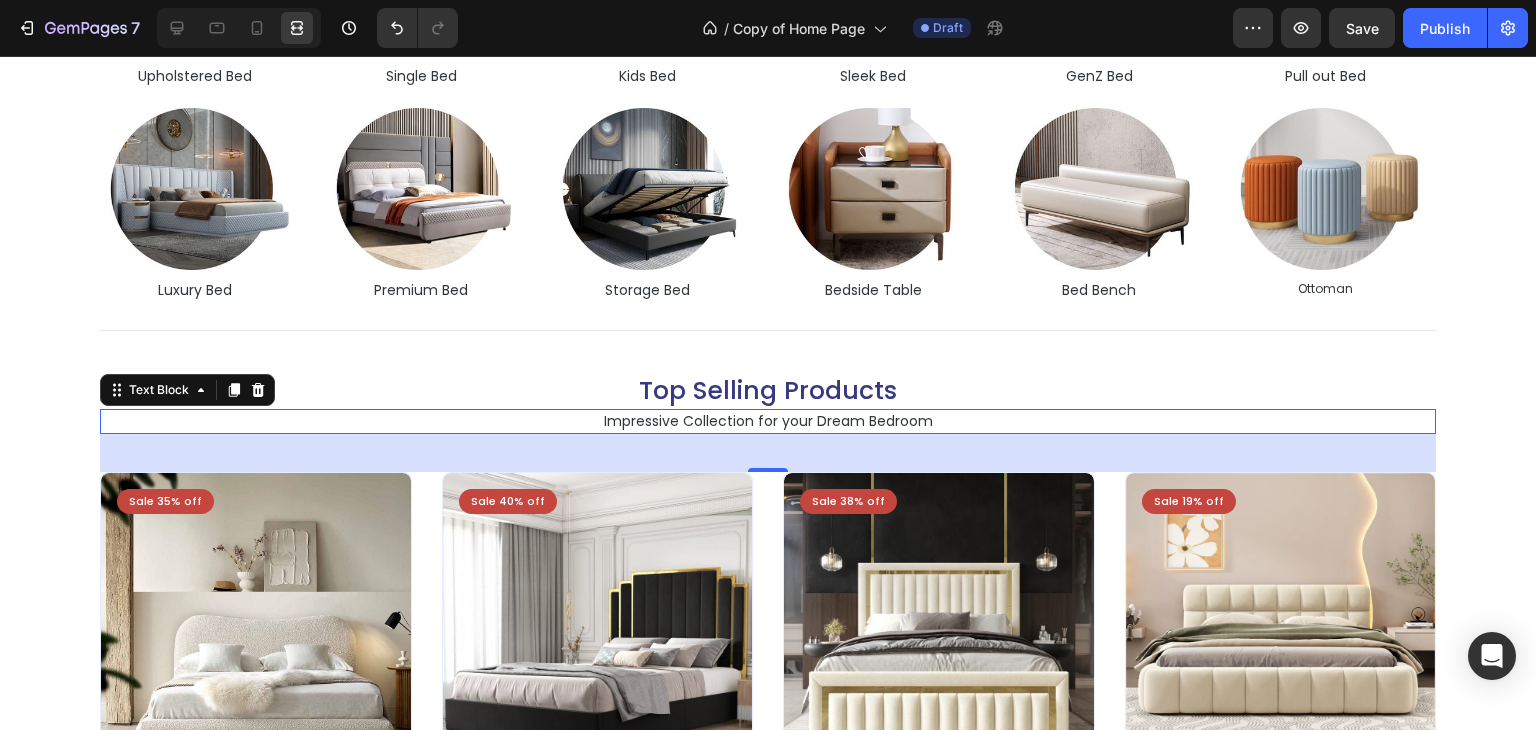click on "Impressive Collection for your Dream Bedroom" at bounding box center [768, 421] 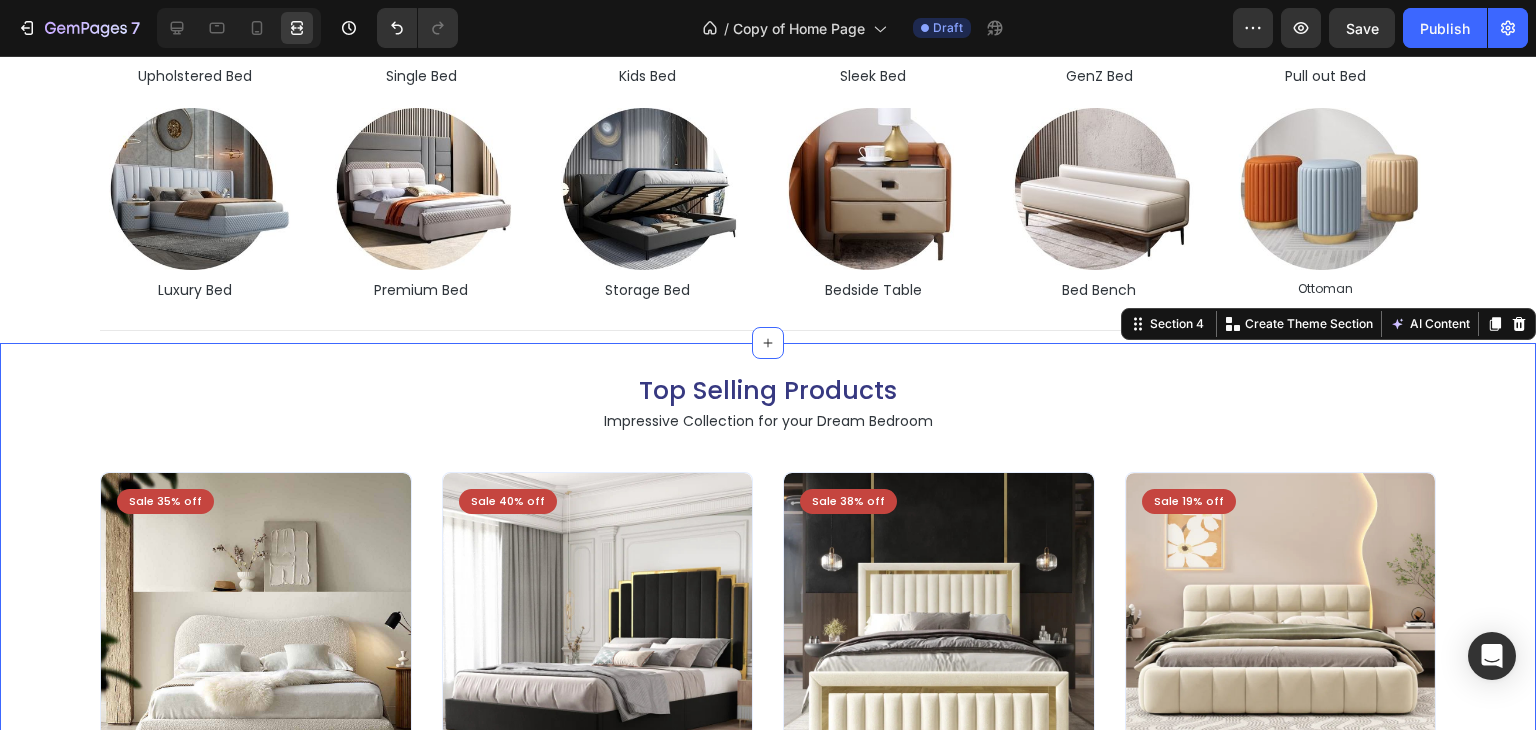 click on "Top Selling Products Heading Impressive Collection for your Dream Bedroom Text Block Sale 35% off Product Badge Product Images Tecco Upholstered Bed In Towel Cloth Product Title Rs. 64,999.00 Product Price Product Price Row Rs. 99,999.00 Product Price Product Price Row
Add To Cart Add to Cart Row Row Row Product List Sale 40% off Product Badge Product Images Vantera Luxe Gold Panel Upholstered Bed Product Title Rs. 59,999.00 Product Price Product Price Row Rs. 99,999.00 Product Price Product Price Row
Add To Cart Add to Cart Row Row Row Product List Sale 38% off Product Badge Product Images Regal Edge Velvet Panel Upholstered Bed Product Title Rs. 61,999.00 Product Price Product Price Row Rs. 99,999.00 Product Price Product Price Row
Add To Cart Add to Cart Row Row Row Product List Sale 19% off Product Badge Product Images Mellow Plush Grid Tufted Upholstered Bed Product Title Rs. 65,999.00 Product Price Product Price Row Rs. 80,999.00 Product Price Row Row Row" at bounding box center [768, 654] 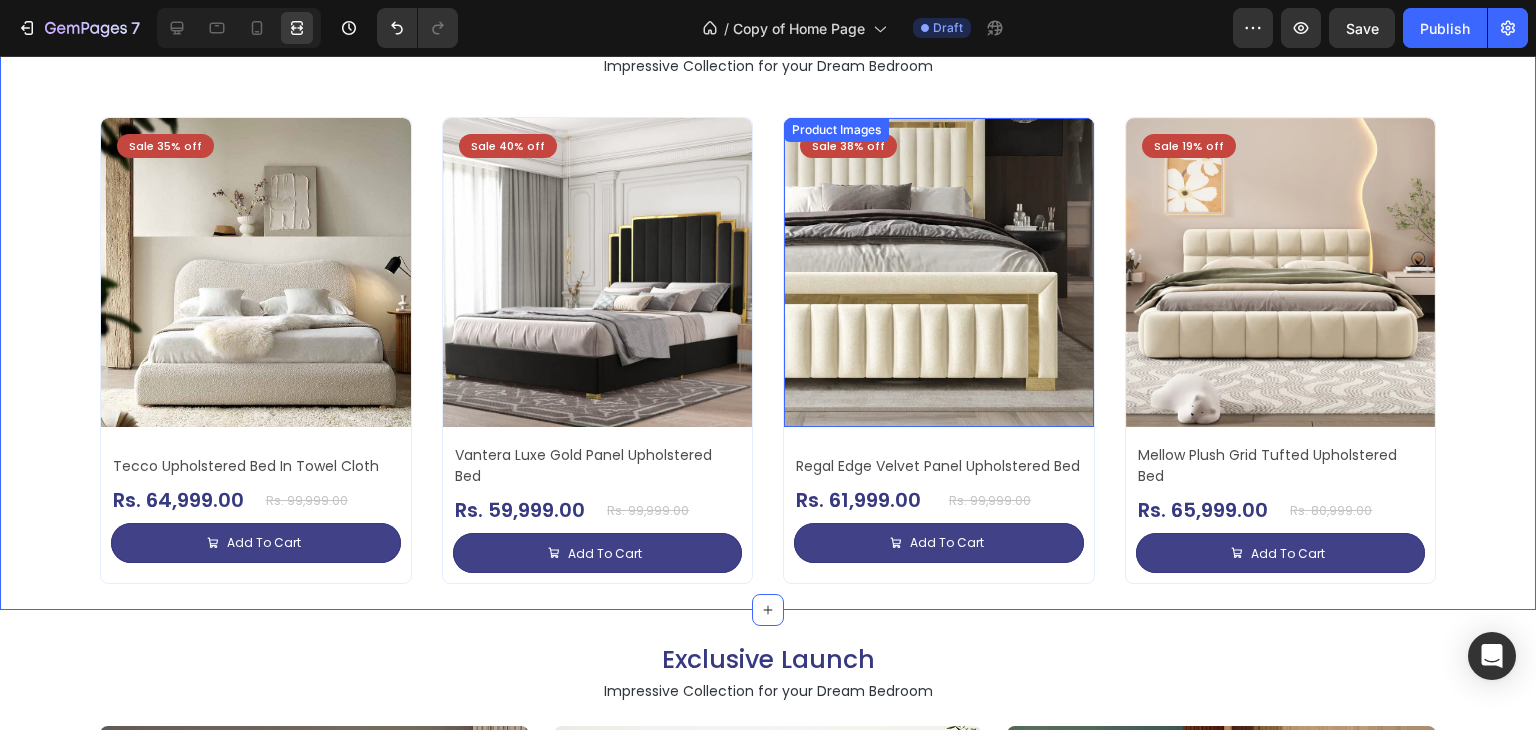scroll, scrollTop: 1300, scrollLeft: 0, axis: vertical 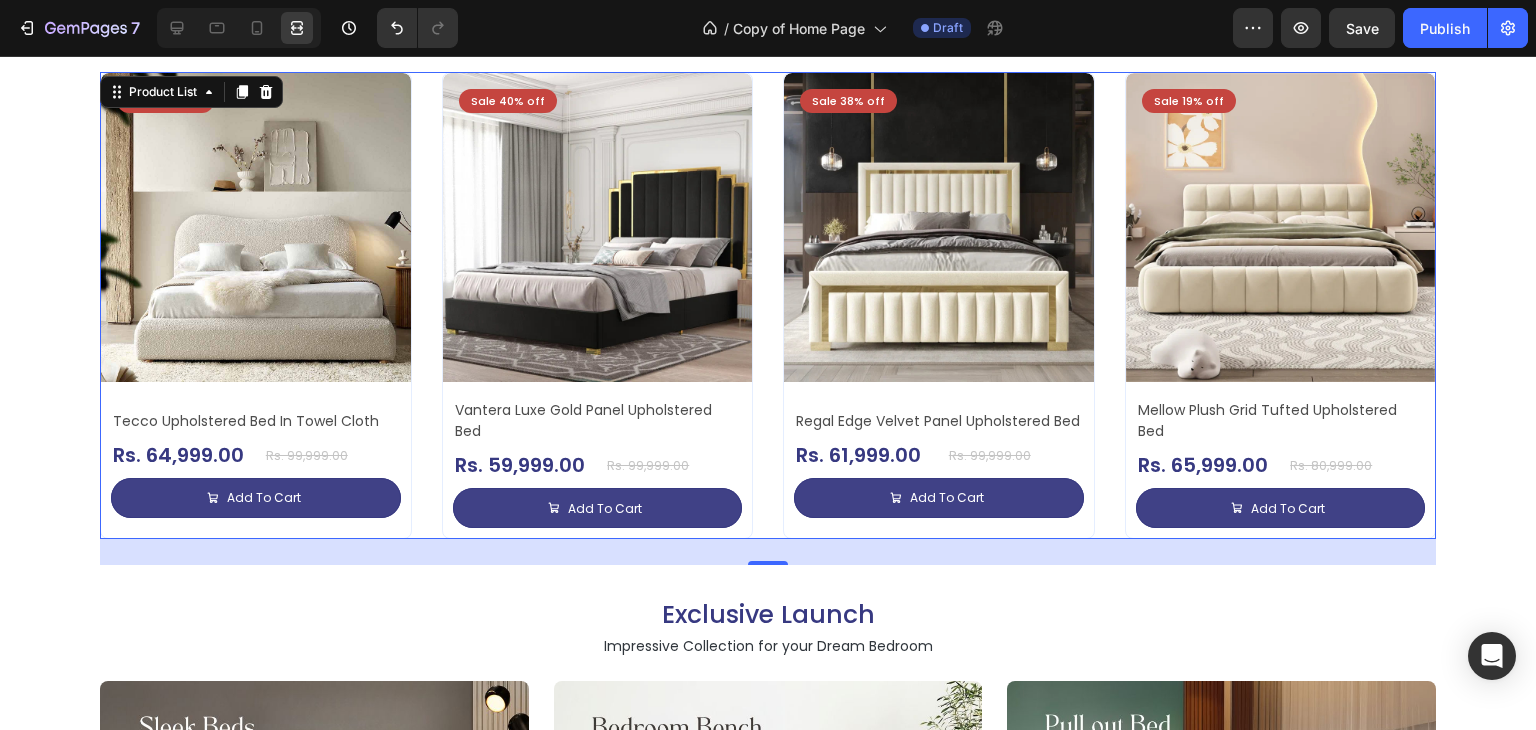click on "Sale 35% off Product Badge Product Images Tecco Upholstered Bed In Towel Cloth Product Title Rs. 64,999.00 Product Price Product Price Row Rs. 99,999.00 Product Price Product Price Row
Add To Cart Add to Cart Row Row Row Product List   0 Sale 40% off Product Badge Product Images Vantera Luxe Gold Panel Upholstered Bed Product Title Rs. 59,999.00 Product Price Product Price Row Rs. 99,999.00 Product Price Product Price Row
Add To Cart Add to Cart Row Row Row Product List   0 Sale 38% off Product Badge Product Images Regal Edge Velvet Panel Upholstered Bed Product Title Rs. 61,999.00 Product Price Product Price Row Rs. 99,999.00 Product Price Product Price Row
Add To Cart Add to Cart Row Row Row Product List   0 Sale 19% off Product Badge Product Images Mellow Plush Grid Tufted Upholstered Bed Product Title Rs. 65,999.00 Product Price Product Price Row Rs. 80,999.00 Product Price Product Price Row
Add To Cart Add to Cart Row Row Row Product List" at bounding box center (768, 306) 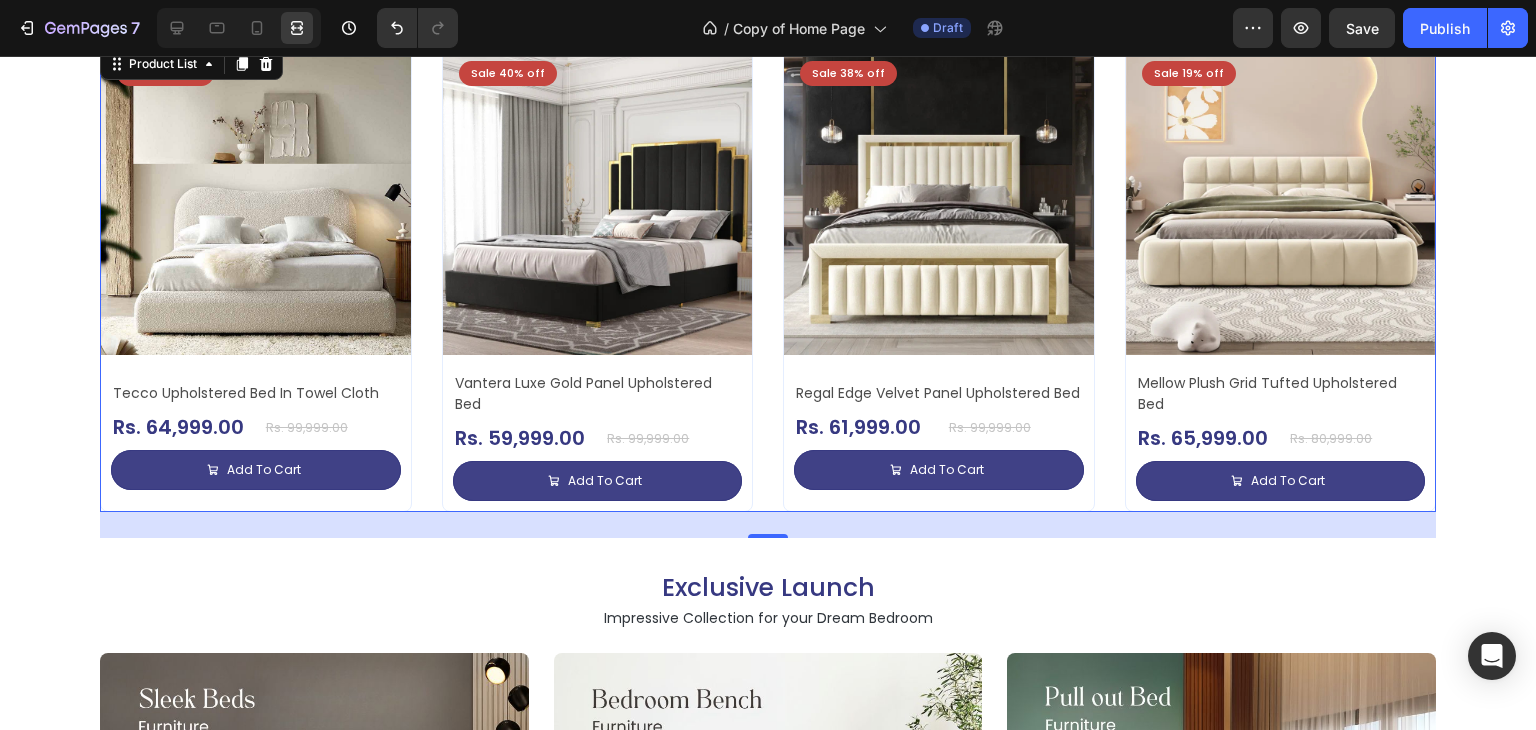 scroll, scrollTop: 1100, scrollLeft: 0, axis: vertical 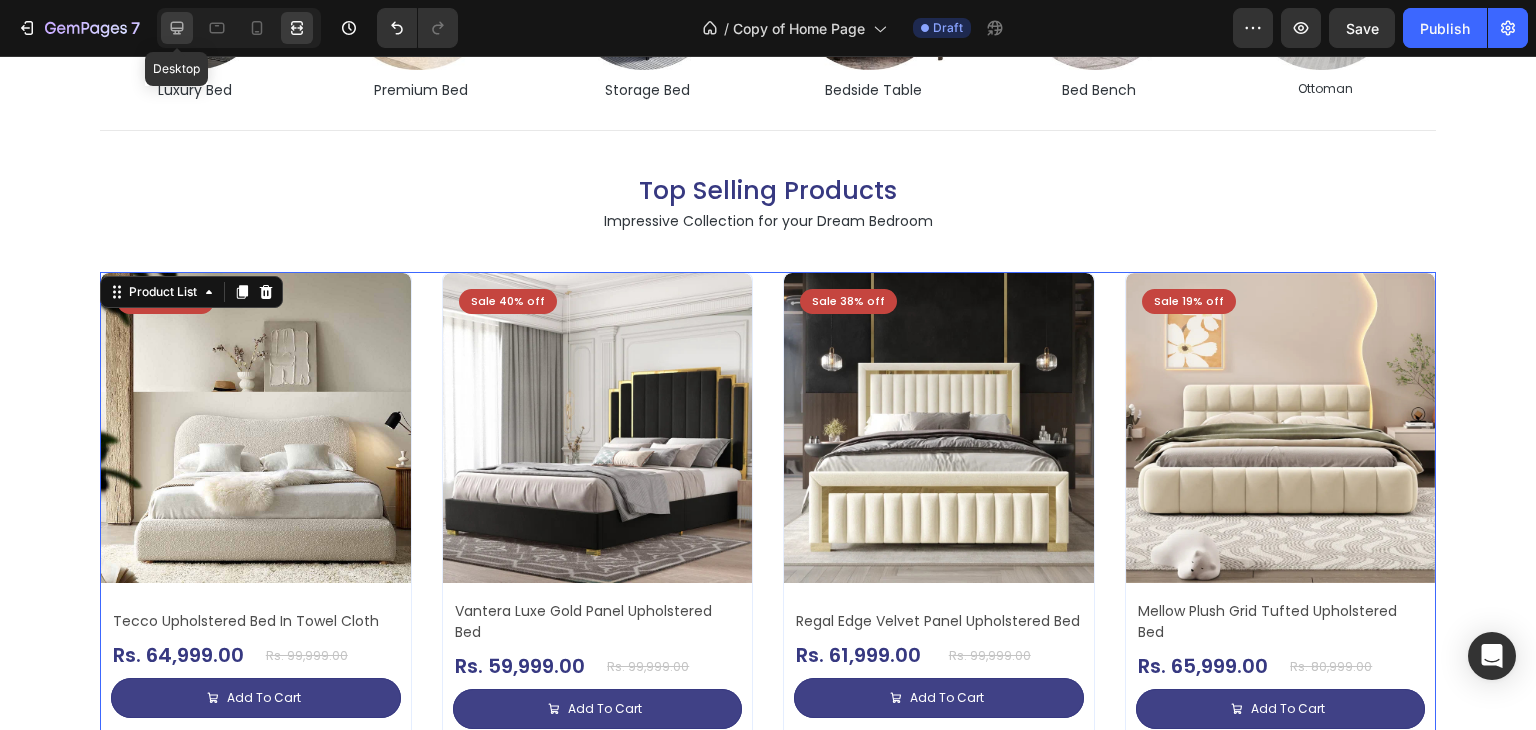 click 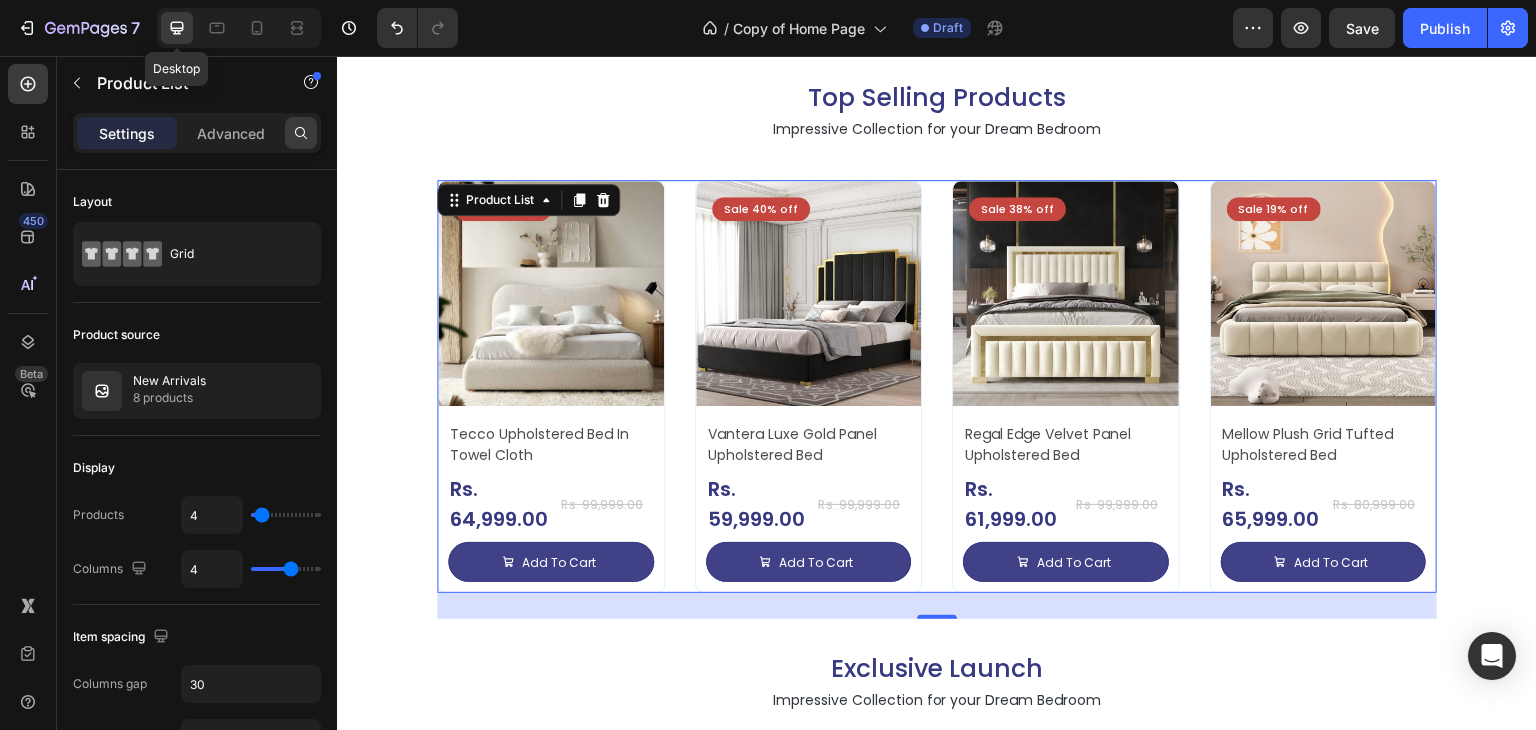 scroll, scrollTop: 1089, scrollLeft: 0, axis: vertical 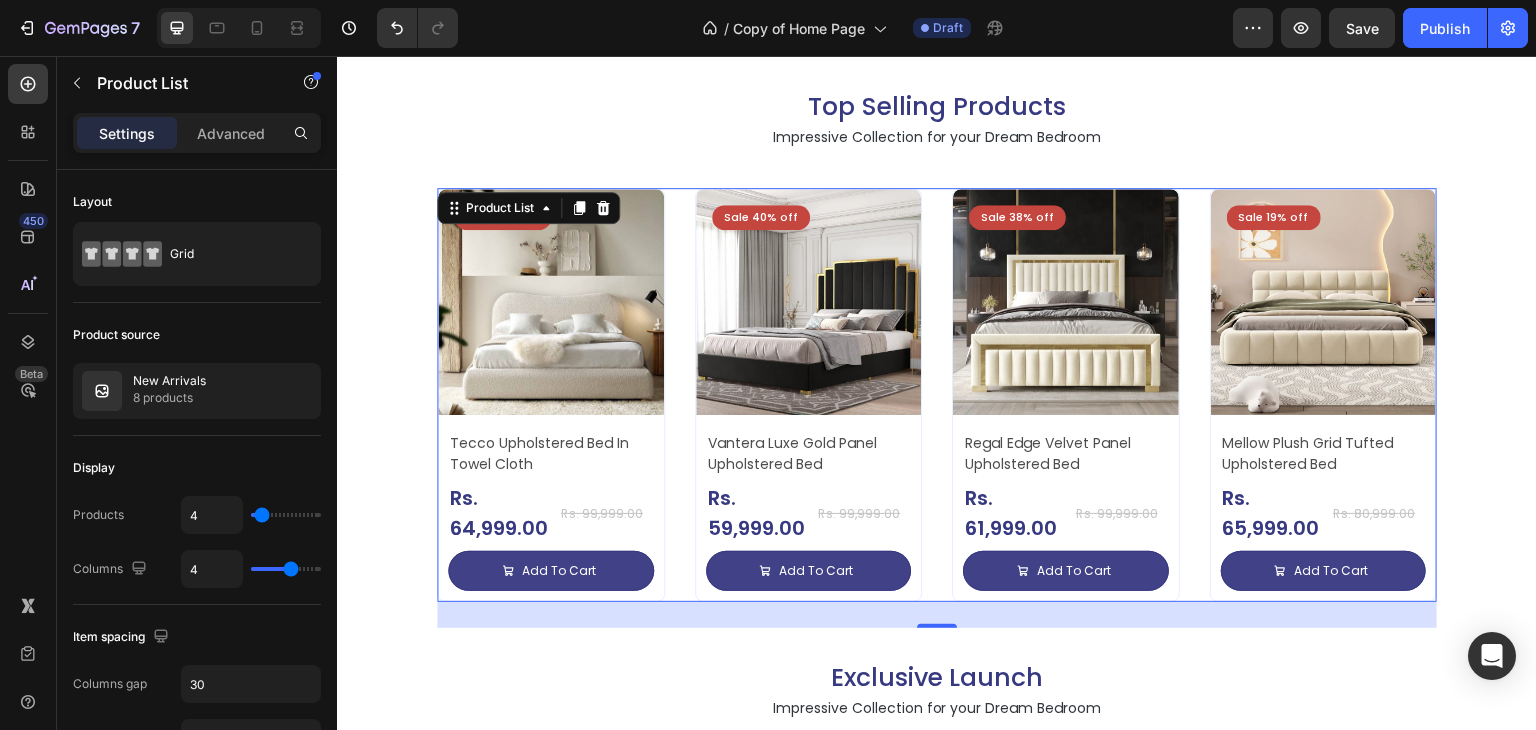 click on "Sale 35% off Product Badge Product Images Tecco Upholstered Bed In Towel Cloth Product Title Rs. 64,999.00 Product Price Product Price Row Rs. 99,999.00 Product Price Product Price Row
Add To Cart Add to Cart Row Row Row Product List   26 Sale 40% off Product Badge Product Images Vantera Luxe Gold Panel Upholstered Bed Product Title Rs. 59,999.00 Product Price Product Price Row Rs. 99,999.00 Product Price Product Price Row
Add To Cart Add to Cart Row Row Row Product List   26 Sale 38% off Product Badge Product Images Regal Edge Velvet Panel Upholstered Bed Product Title Rs. 61,999.00 Product Price Product Price Row Rs. 99,999.00 Product Price Product Price Row
Add To Cart Add to Cart Row Row Row Product List   26 Sale 19% off Product Badge Product Images Mellow Plush Grid Tufted Upholstered Bed Product Title Rs. 65,999.00 Product Price Product Price Row Rs. 80,999.00 Product Price Product Price Row
Add To Cart Add to Cart Row Row Row Product List" at bounding box center [937, 395] 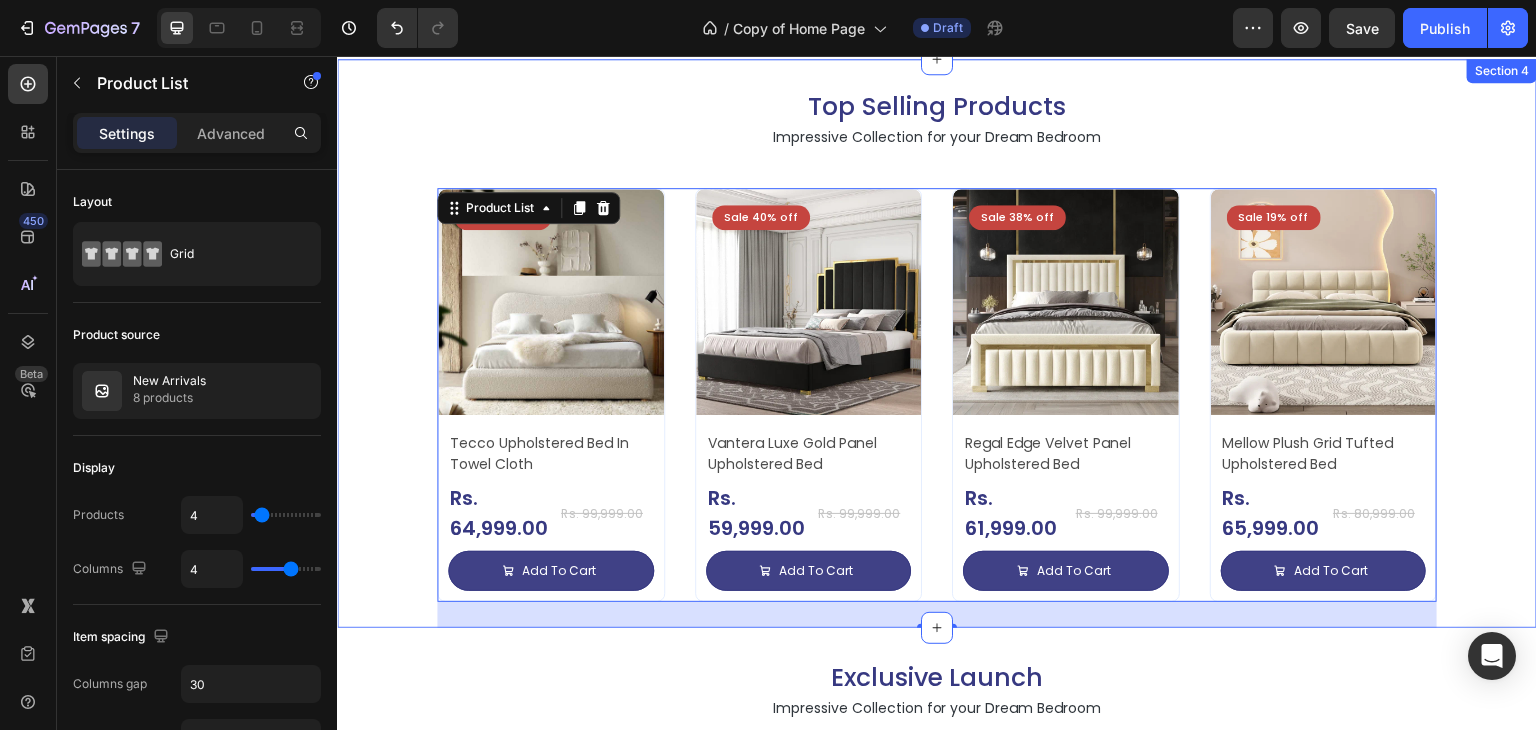 click on "Top Selling Products Heading Impressive Collection for your Dream Bedroom Text Block Sale 35% off Product Badge Product Images Tecco Upholstered Bed In Towel Cloth Product Title Rs. 64,999.00 Product Price Product Price Row Rs. 99,999.00 Product Price Product Price Row
Add To Cart Add to Cart Row Row Row Product List   26 Sale 40% off Product Badge Product Images Vantera Luxe Gold Panel Upholstered Bed Product Title Rs. 59,999.00 Product Price Product Price Row Rs. 99,999.00 Product Price Product Price Row
Add To Cart Add to Cart Row Row Row Product List   26 Sale 38% off Product Badge Product Images Regal Edge Velvet Panel Upholstered Bed Product Title Rs. 61,999.00 Product Price Product Price Row Rs. 99,999.00 Product Price Product Price Row
Add To Cart Add to Cart Row Row Row Product List   26 Sale 19% off Product Badge Product Images Mellow Plush Grid Tufted Upholstered Bed Product Title Rs. 65,999.00 Product Price Product Price Row Rs. 80,999.00 Row Row Row" at bounding box center (937, 343) 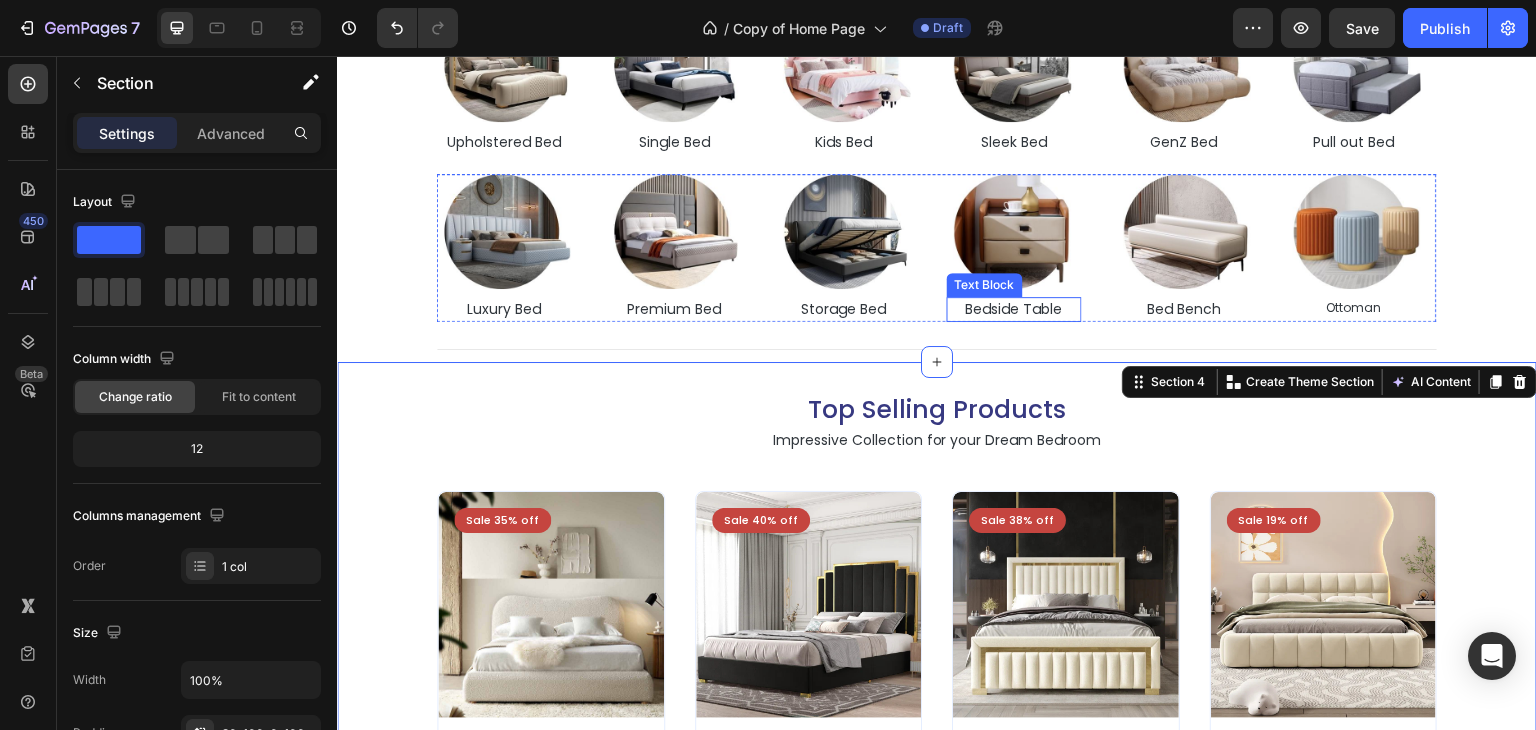 scroll, scrollTop: 789, scrollLeft: 0, axis: vertical 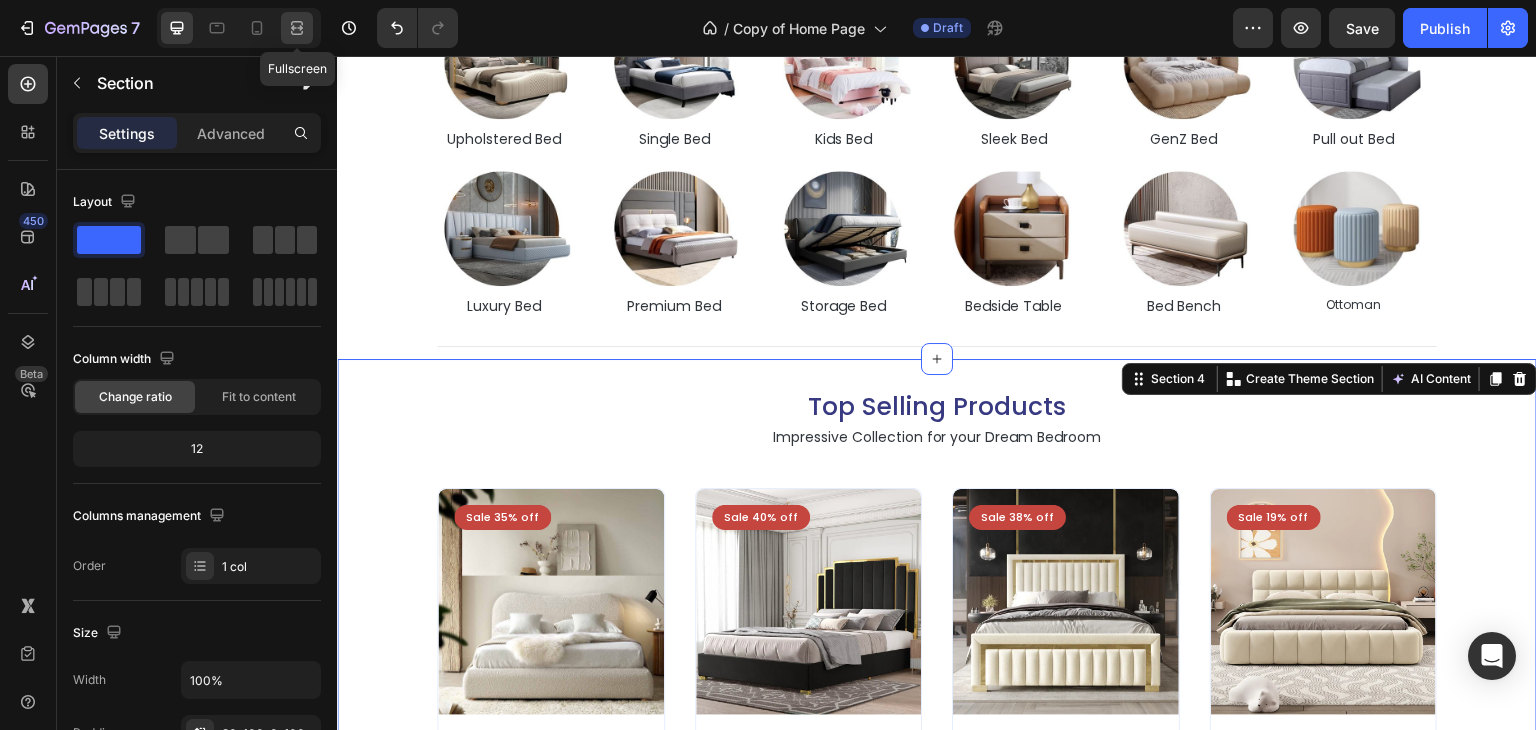 click 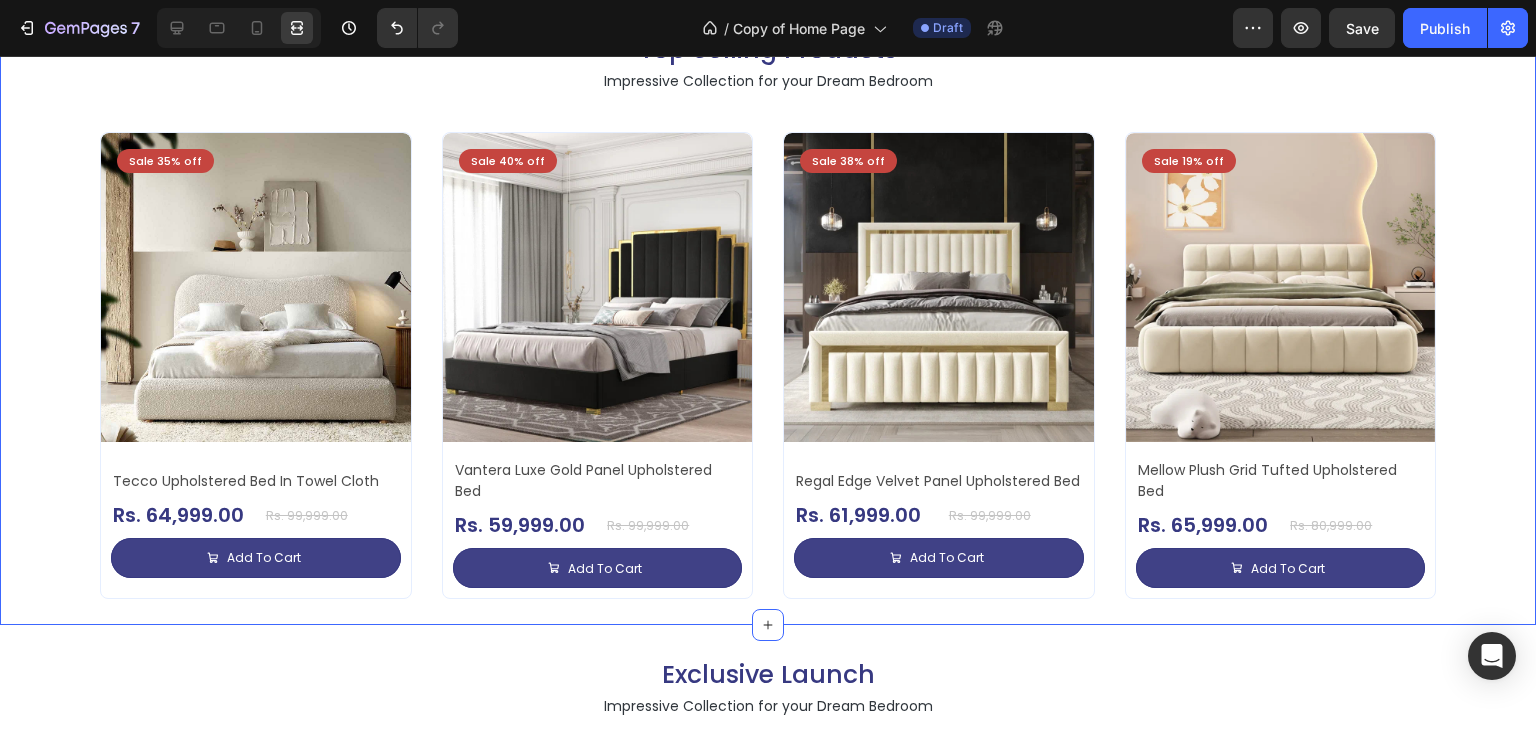 scroll, scrollTop: 1113, scrollLeft: 0, axis: vertical 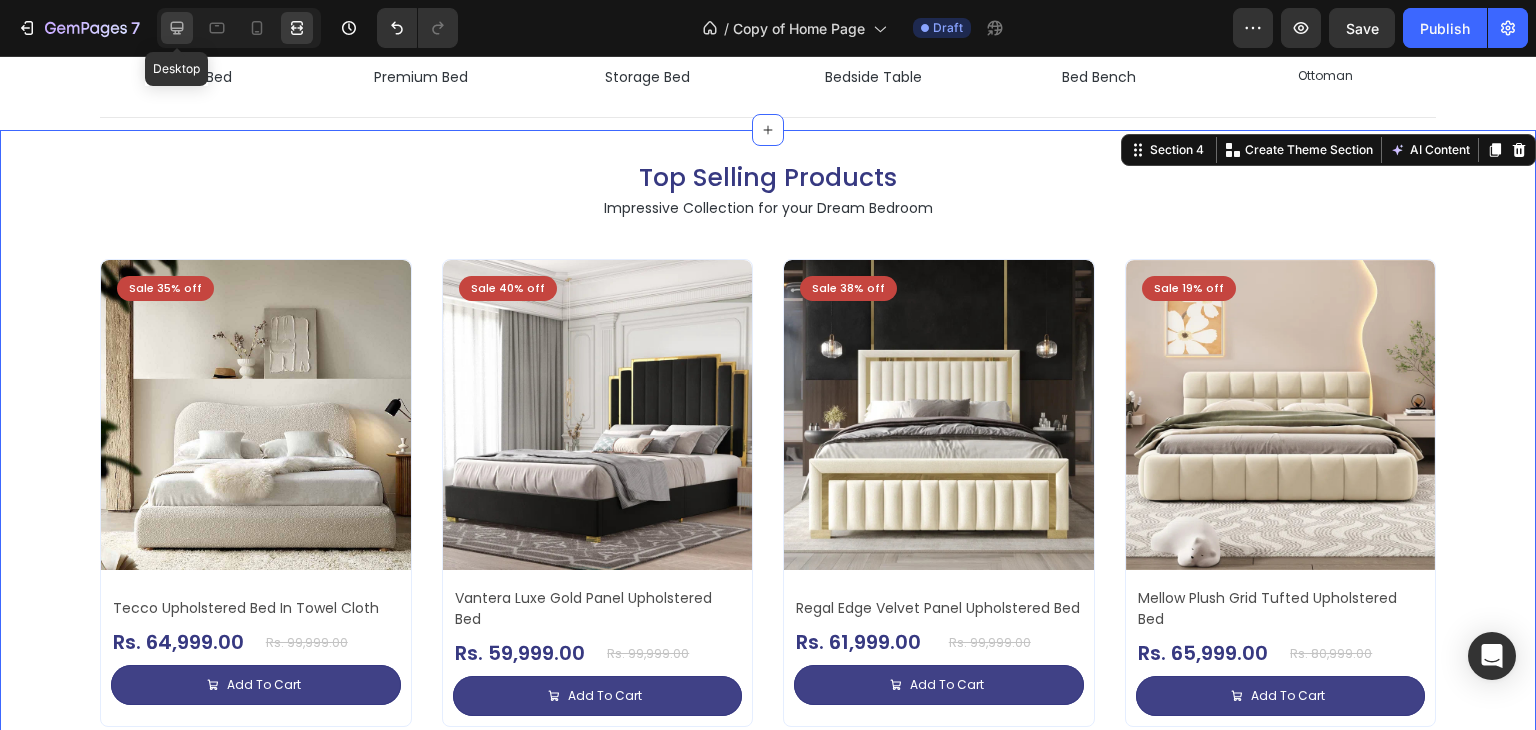 click 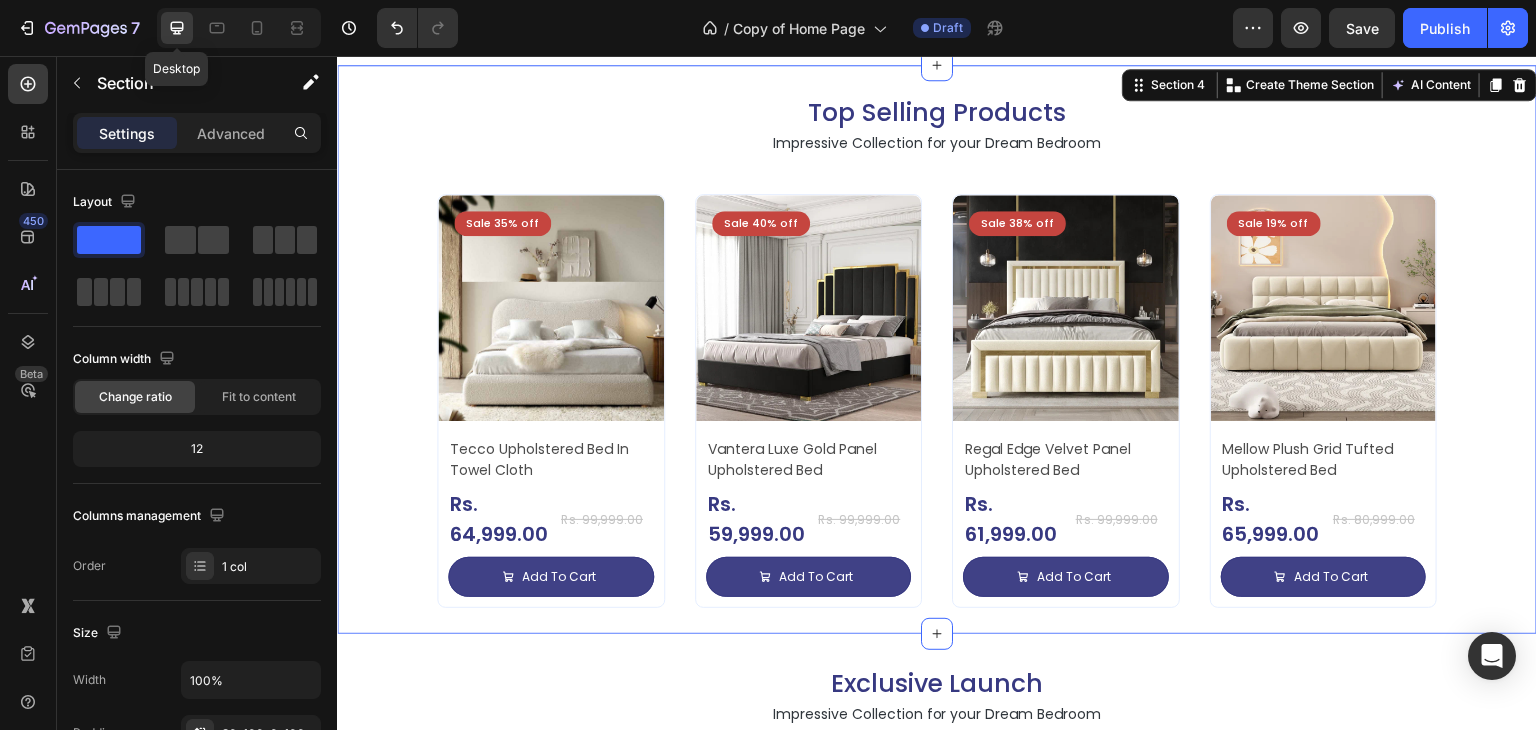 scroll, scrollTop: 1087, scrollLeft: 0, axis: vertical 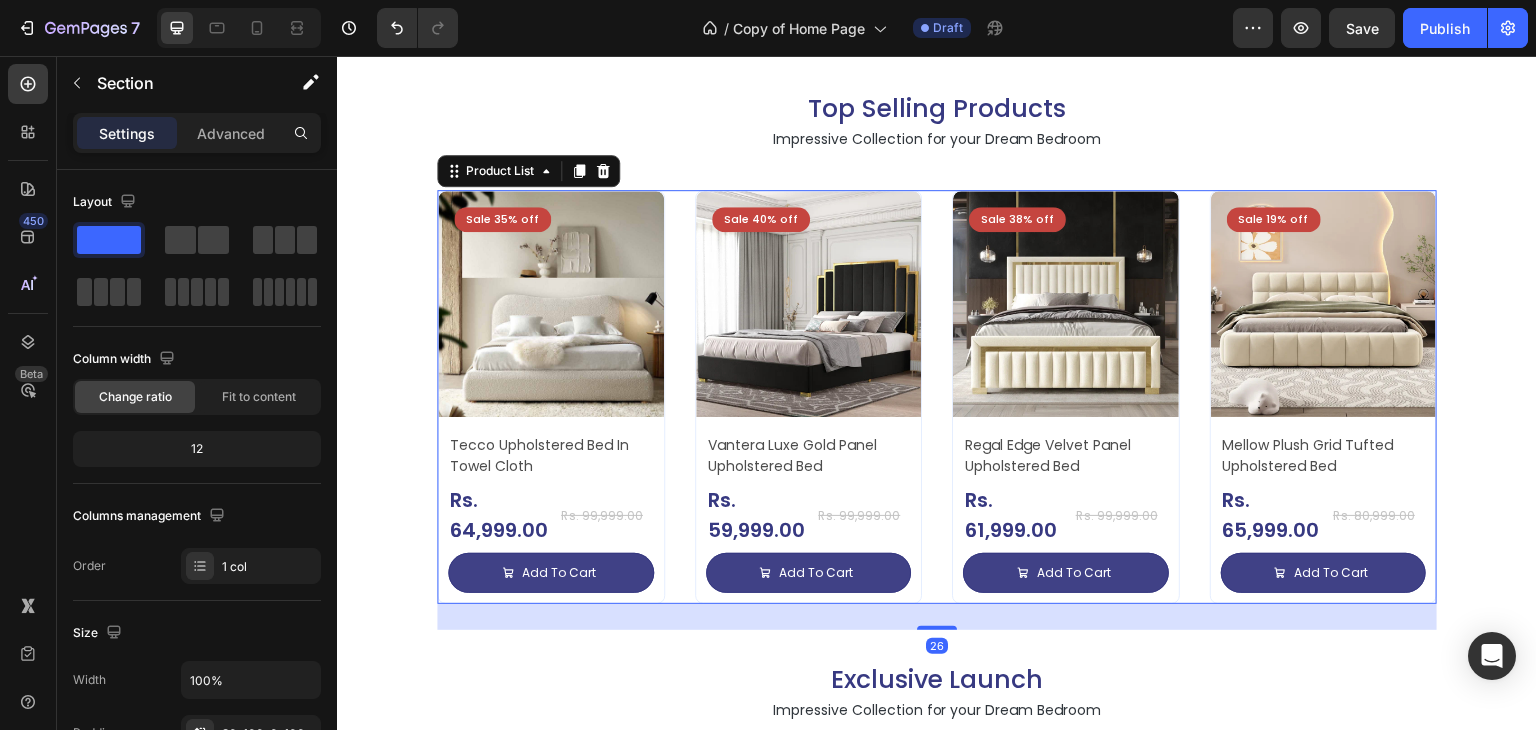 drag, startPoint x: 679, startPoint y: 343, endPoint x: 663, endPoint y: 338, distance: 16.763054 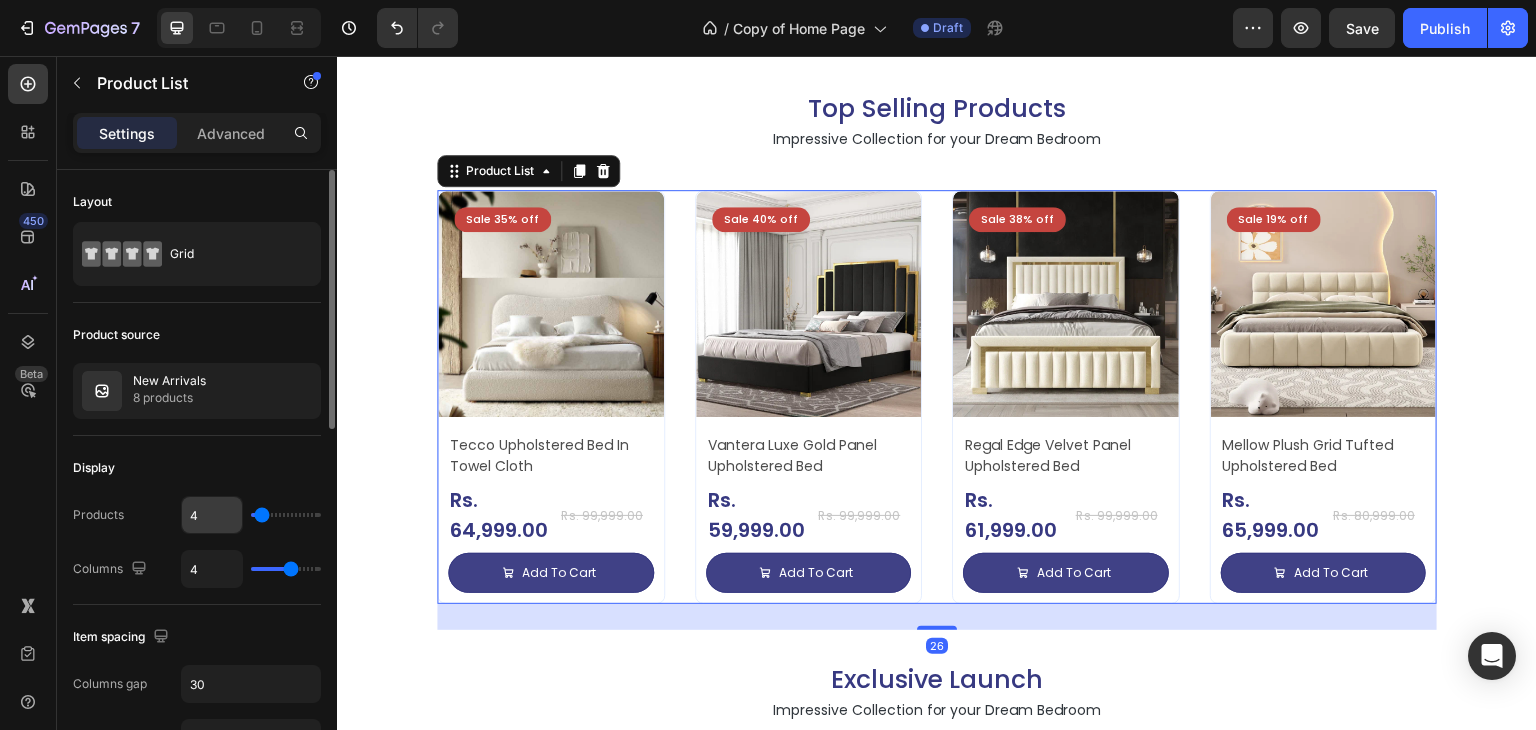 click on "4" at bounding box center (212, 515) 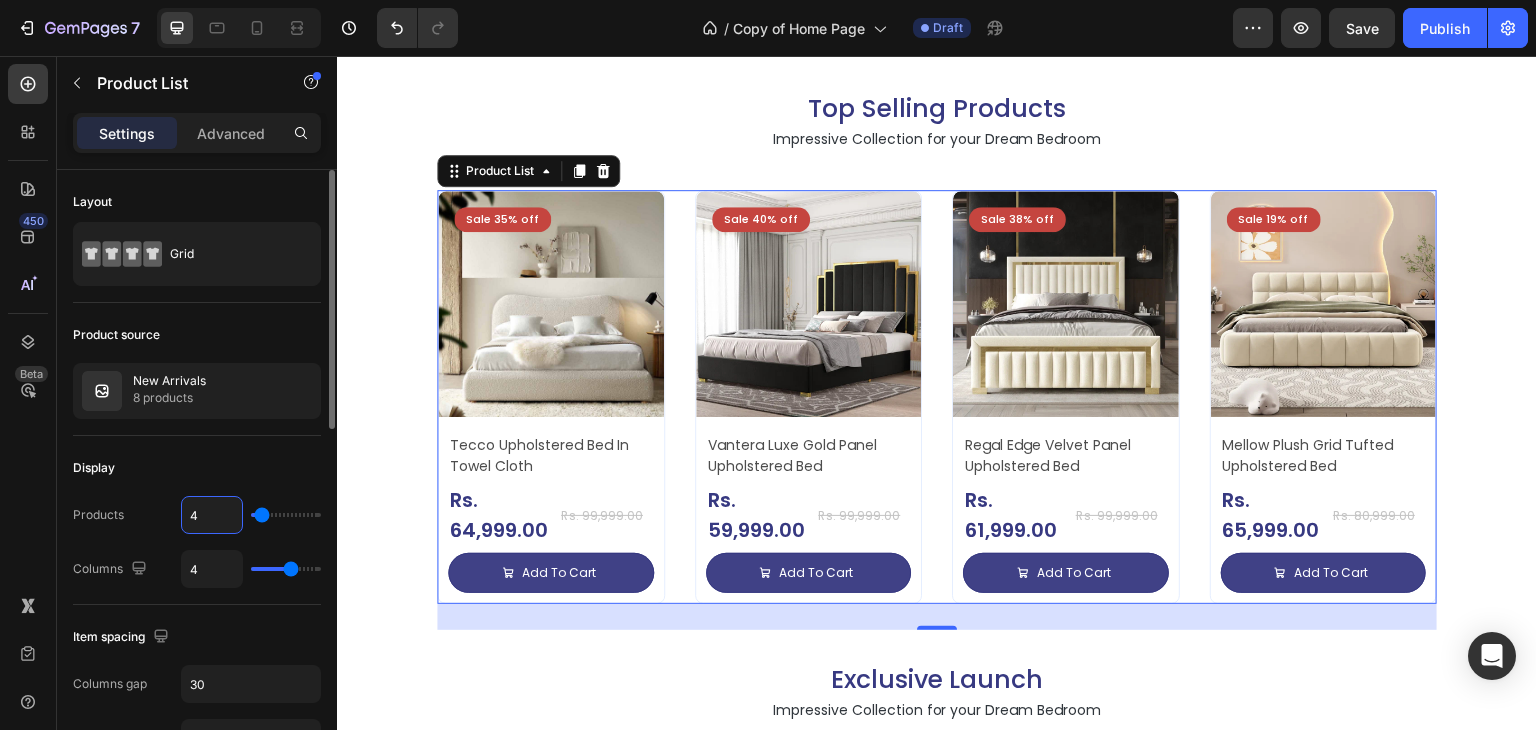 type on "5" 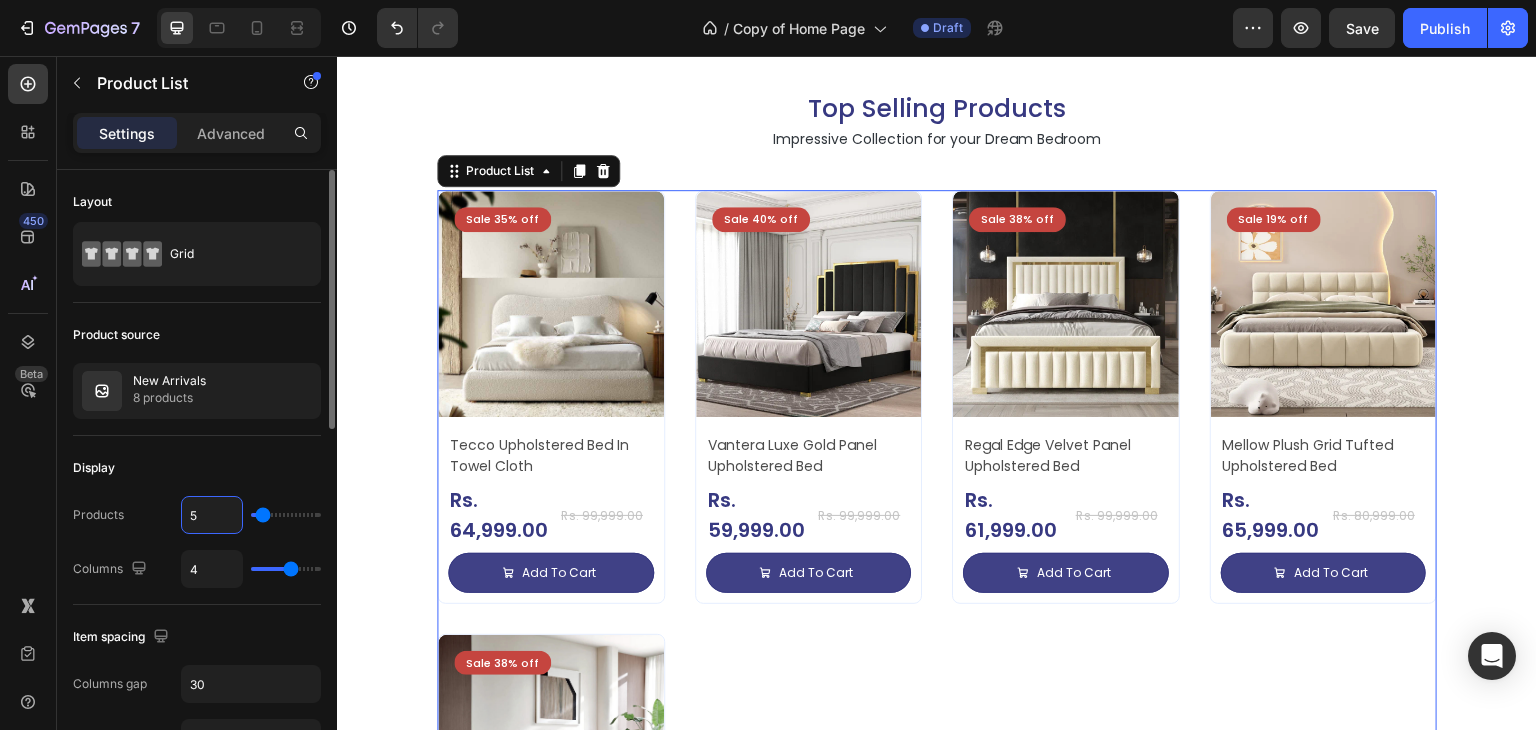 type 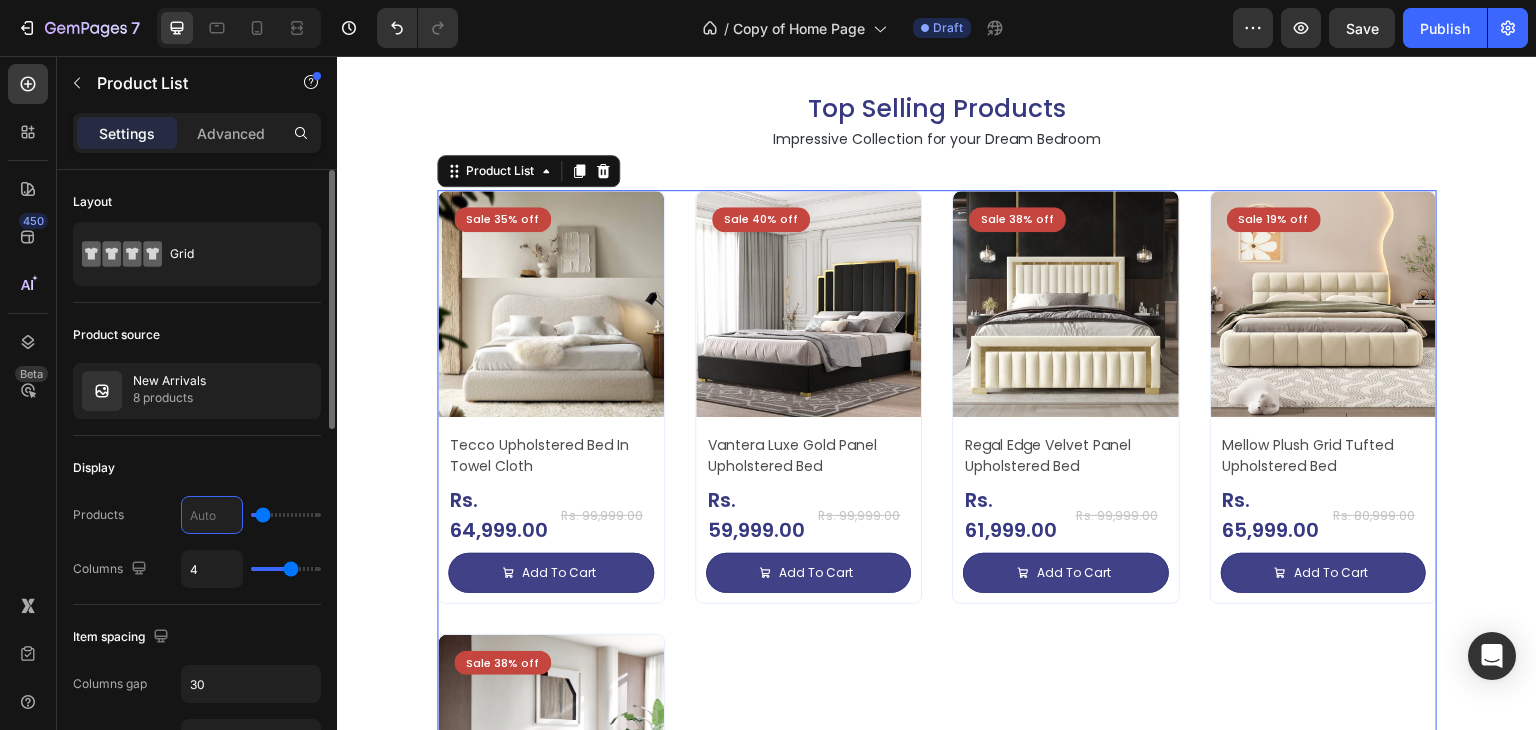 type on "1" 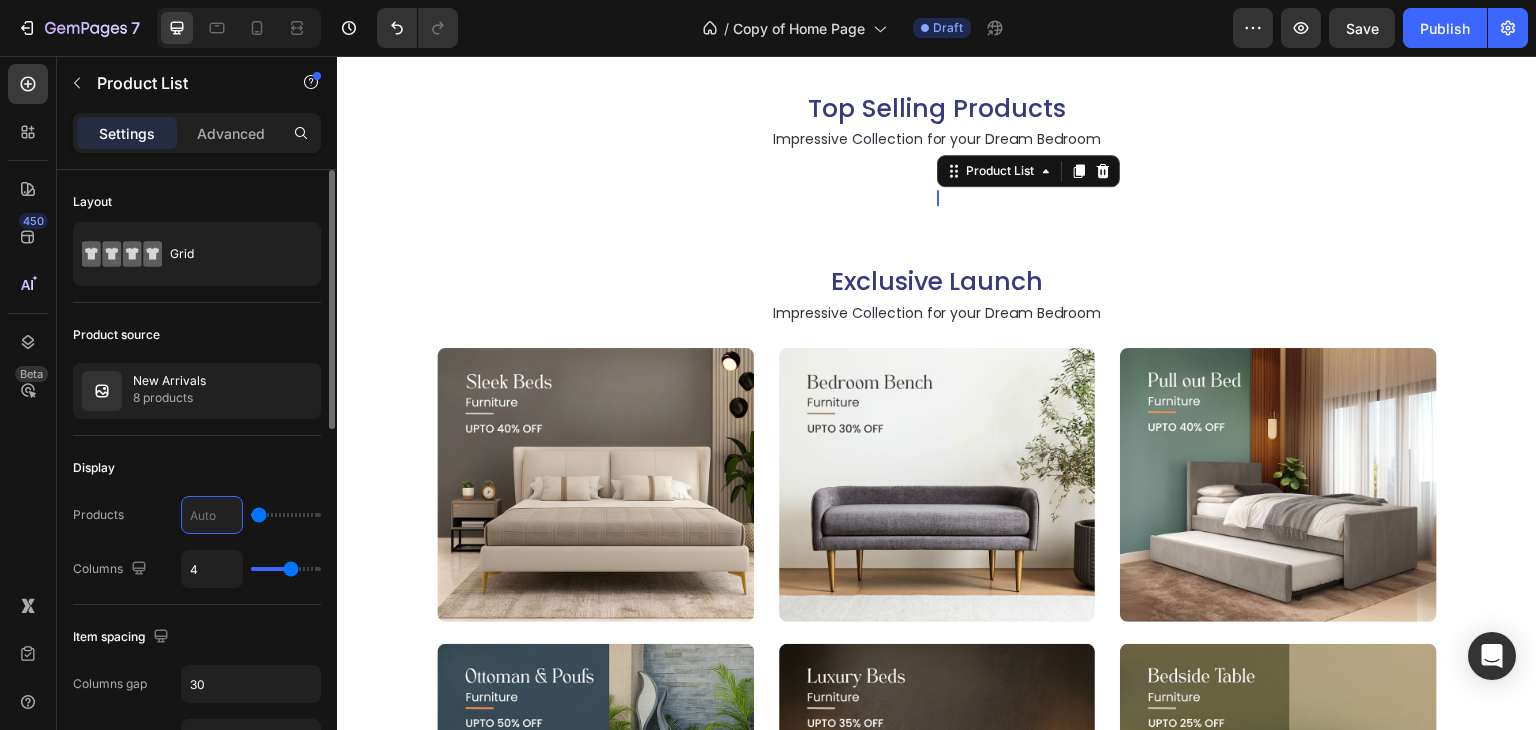 type on "4" 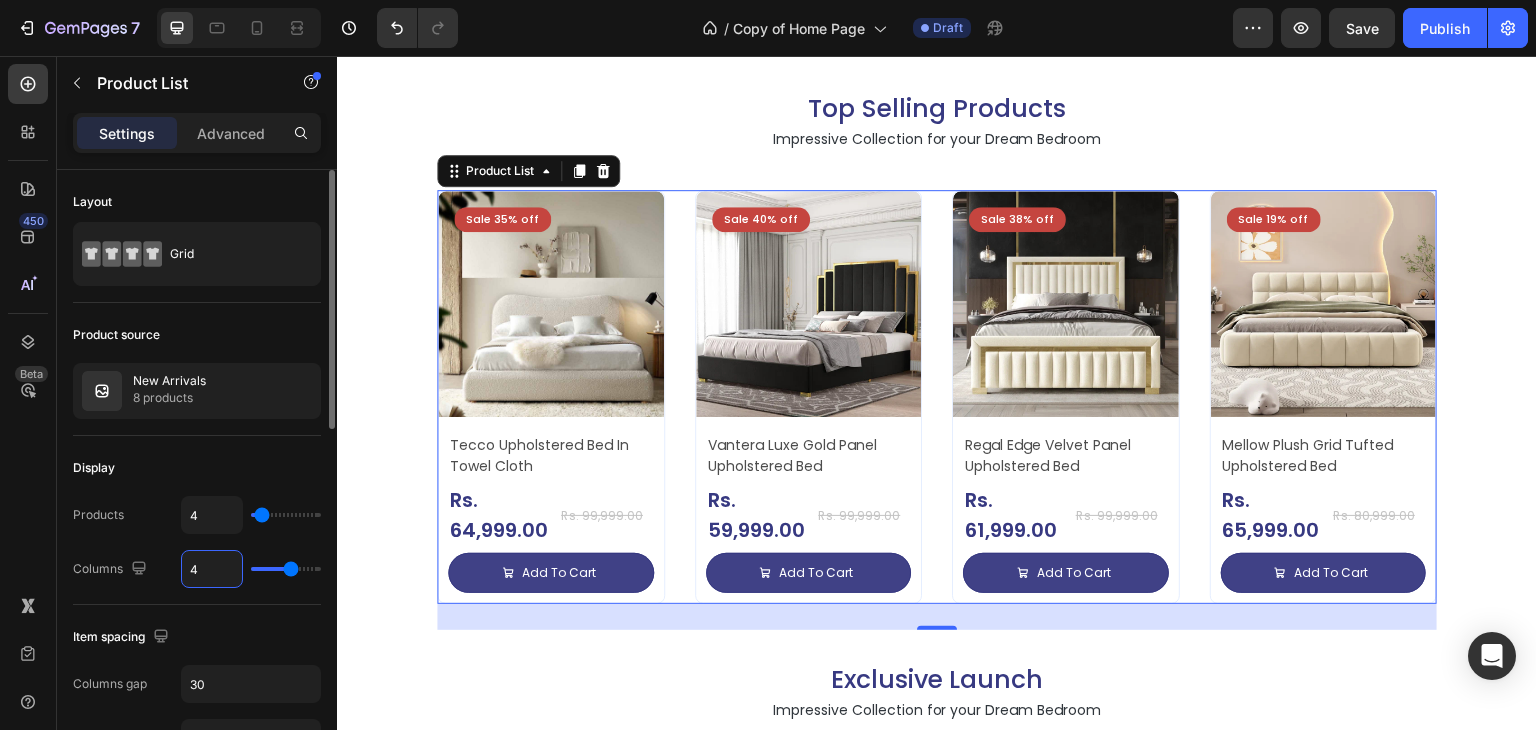 click on "4" at bounding box center (212, 569) 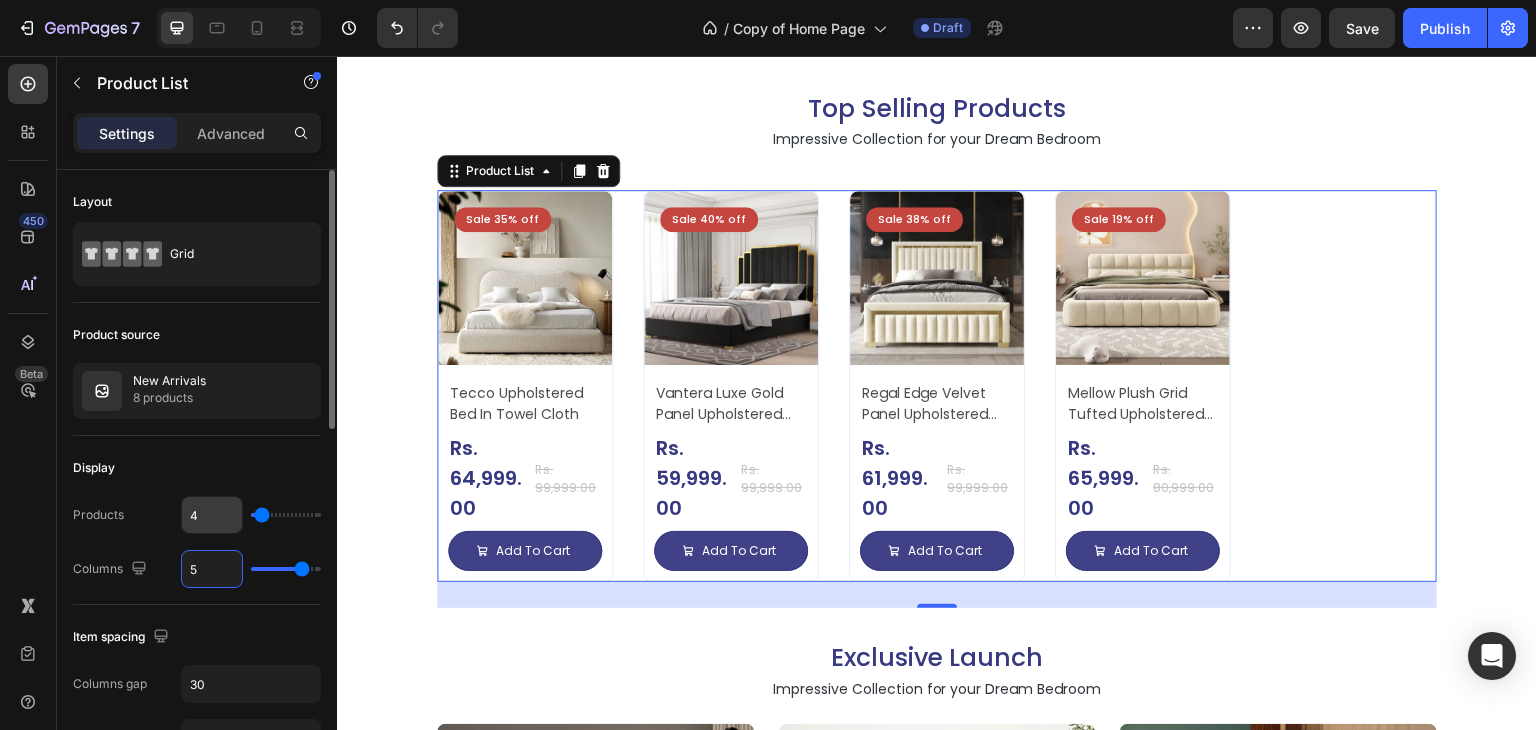 type on "5" 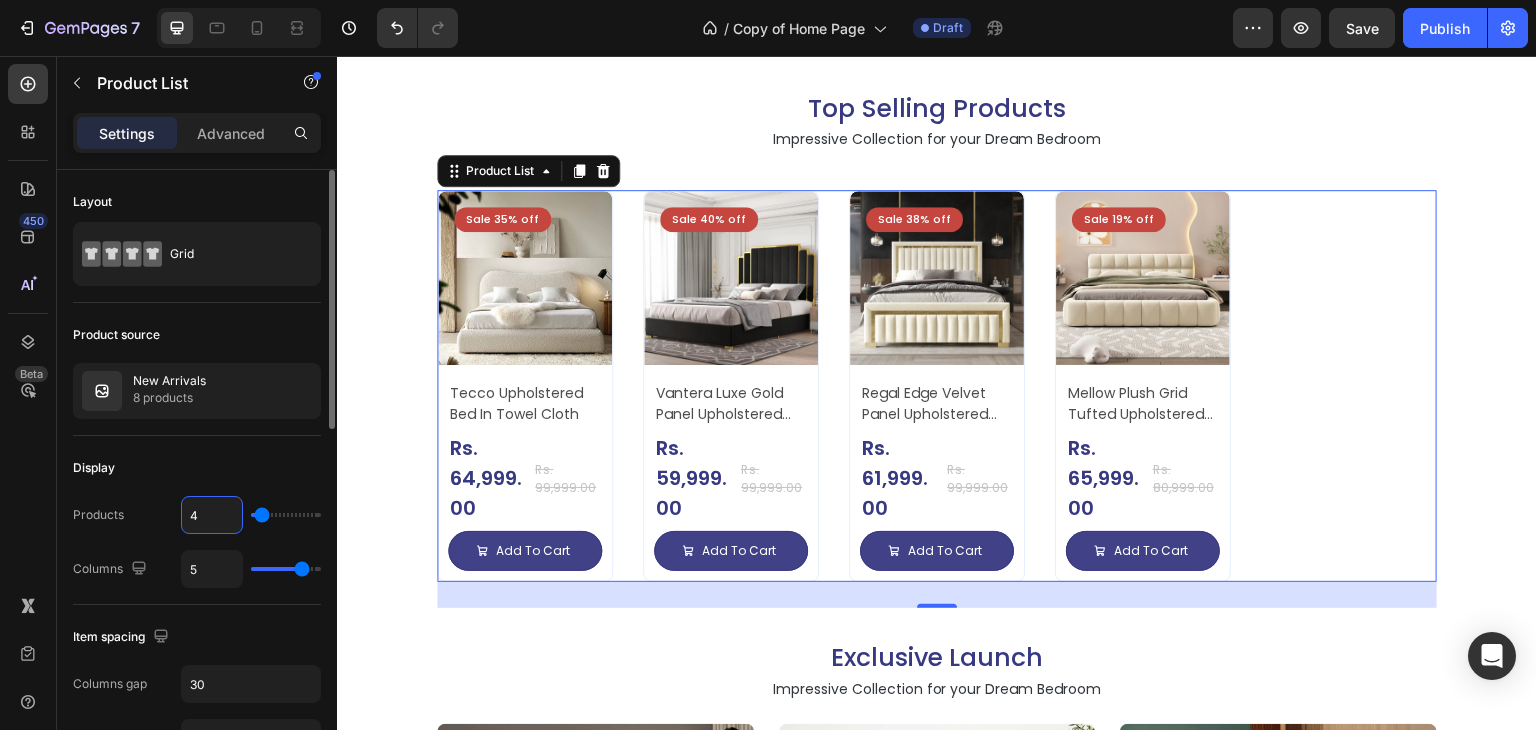 click on "4" at bounding box center (212, 515) 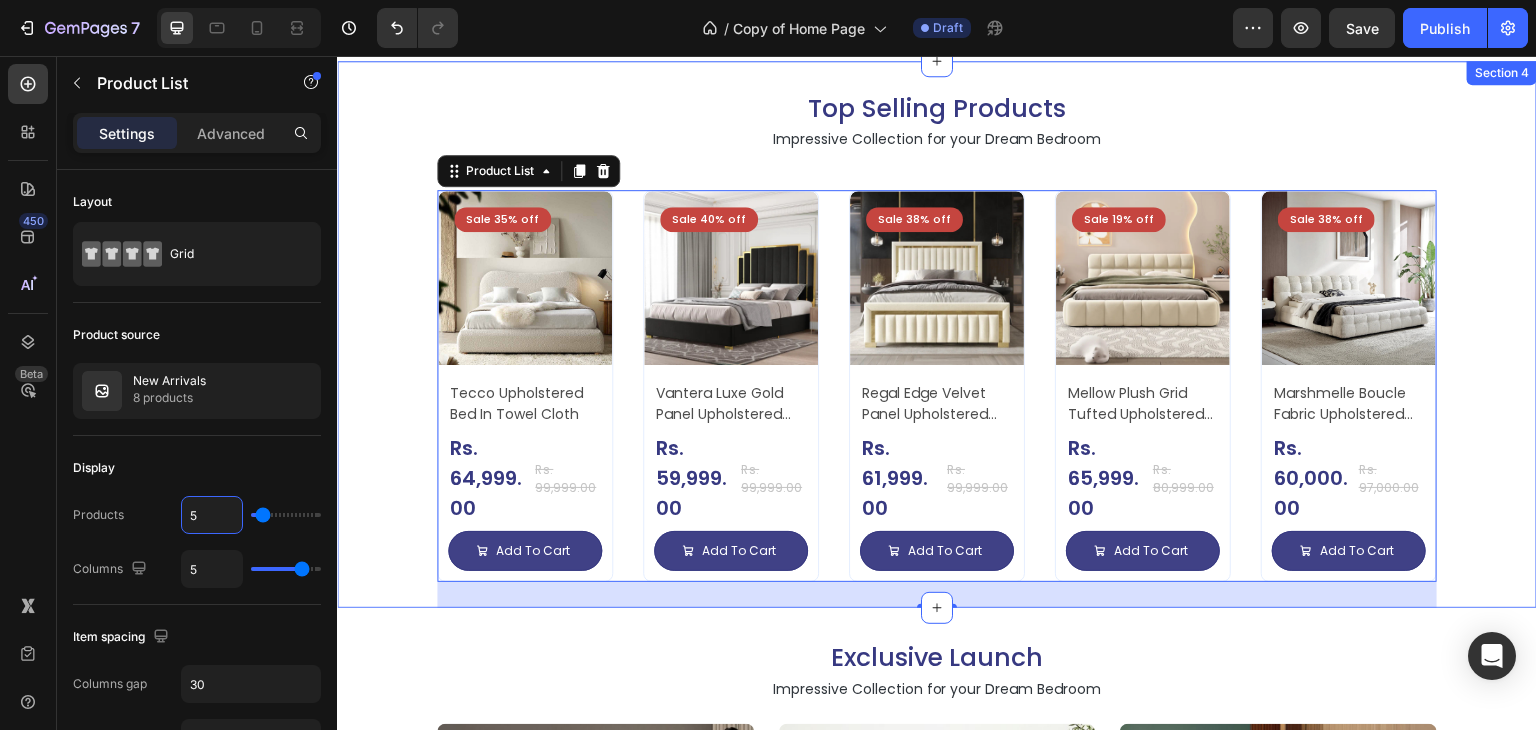 click on "Top Selling Products Heading Impressive Collection for your Dream Bedroom Text Block Sale 35% off Product Badge Product Images Tecco Upholstered Bed In Towel Cloth Product Title Rs. 64,999.00 Product Price Product Price Row Rs. 99,999.00 Product Price Product Price Row
Add To Cart Add to Cart Row Row Row Product List Sale 40% off Product Badge Product Images Vantera Luxe Gold Panel Upholstered Bed Product Title Rs. 59,999.00 Product Price Product Price Row Rs. 99,999.00 Product Price Product Price Row
Add To Cart Add to Cart Row Row Row Product List Sale 38% off Product Badge Product Images Regal Edge Velvet Panel Upholstered Bed Product Title Rs. 61,999.00 Product Price Product Price Row Rs. 99,999.00 Product Price Product Price Row
Add To Cart Add to Cart Row Row Row Product List Sale 19% off Product Badge Product Images Mellow Plush Grid Tufted Upholstered Bed Product Title Rs. 65,999.00 Product Price Product Price Row Rs. 80,999.00 Product Price Row Row Row" at bounding box center [937, 335] 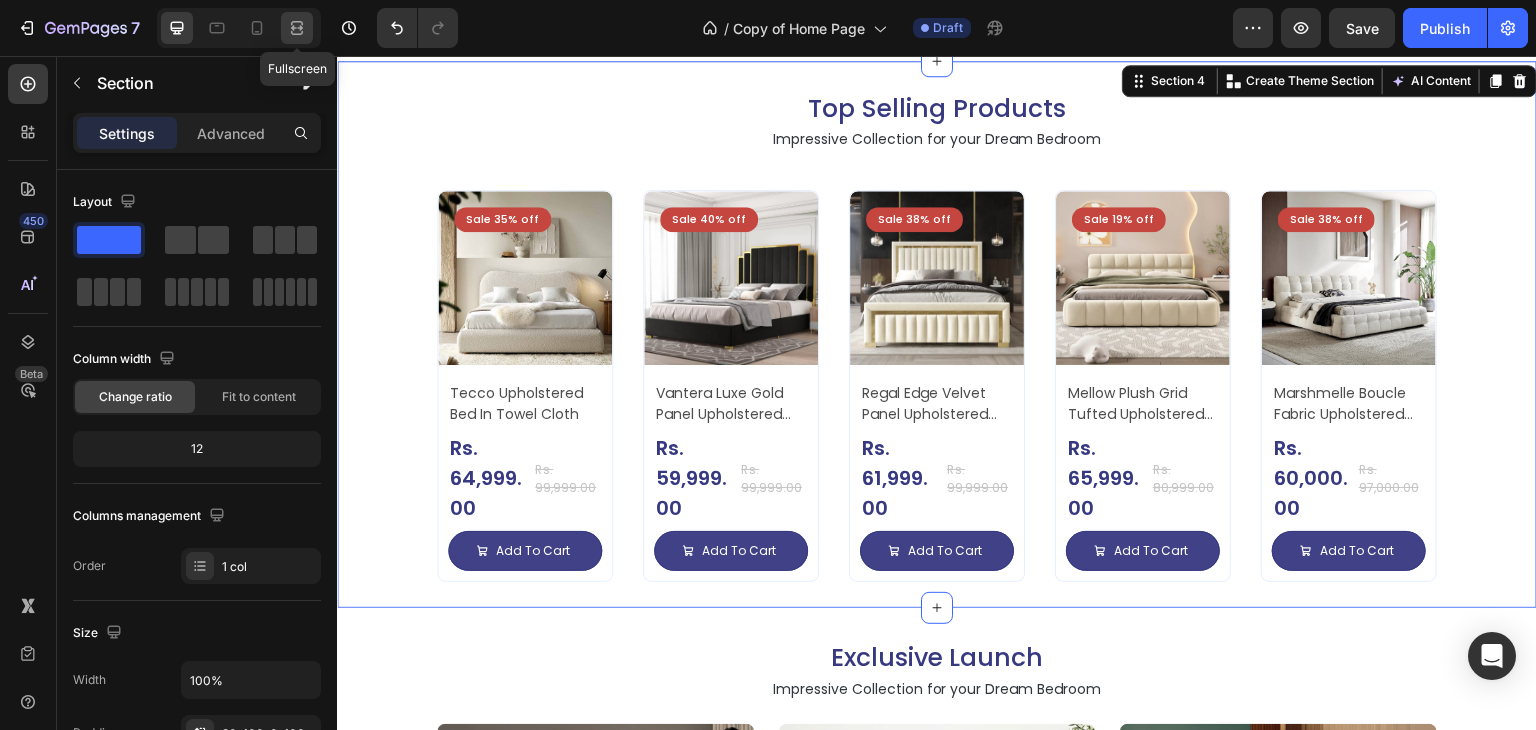 click 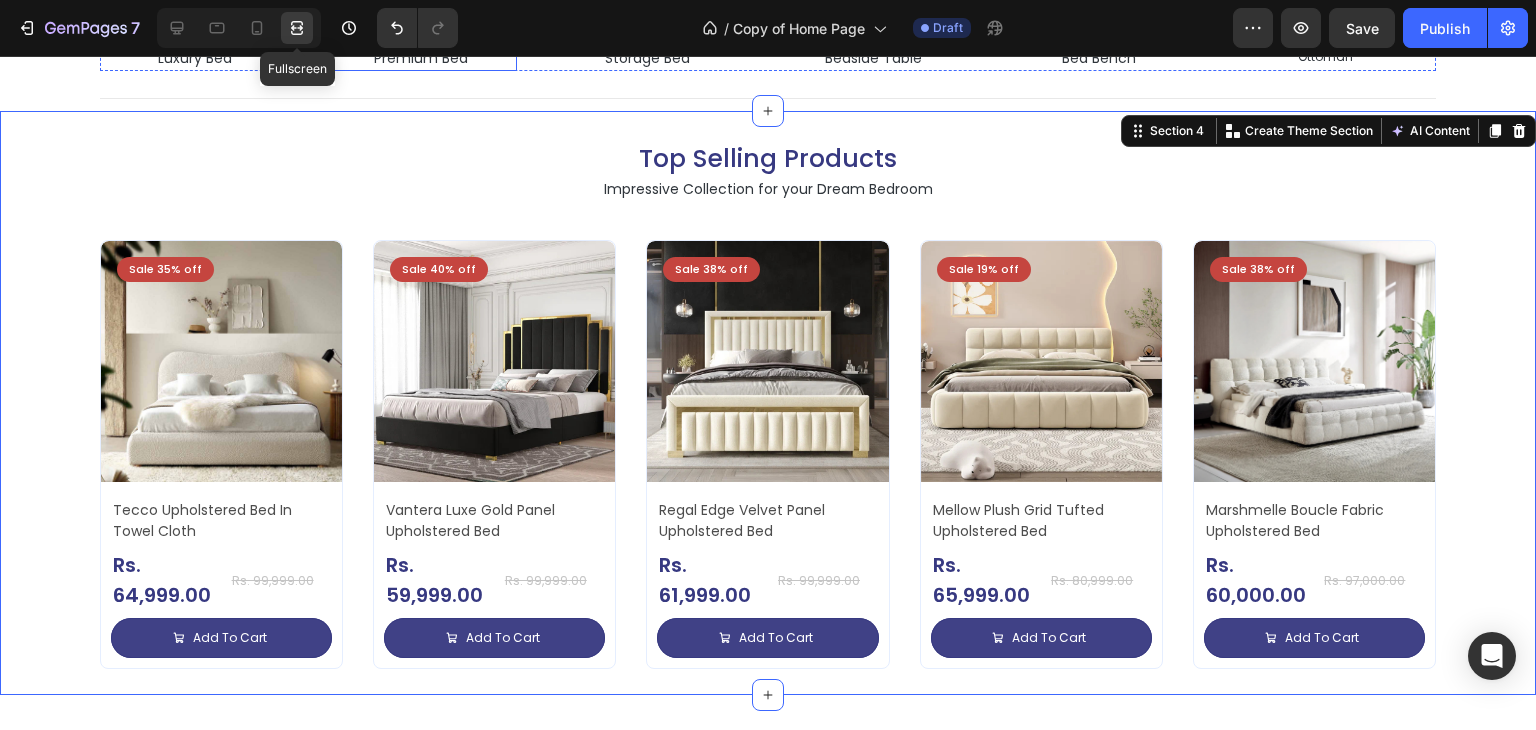scroll, scrollTop: 1134, scrollLeft: 0, axis: vertical 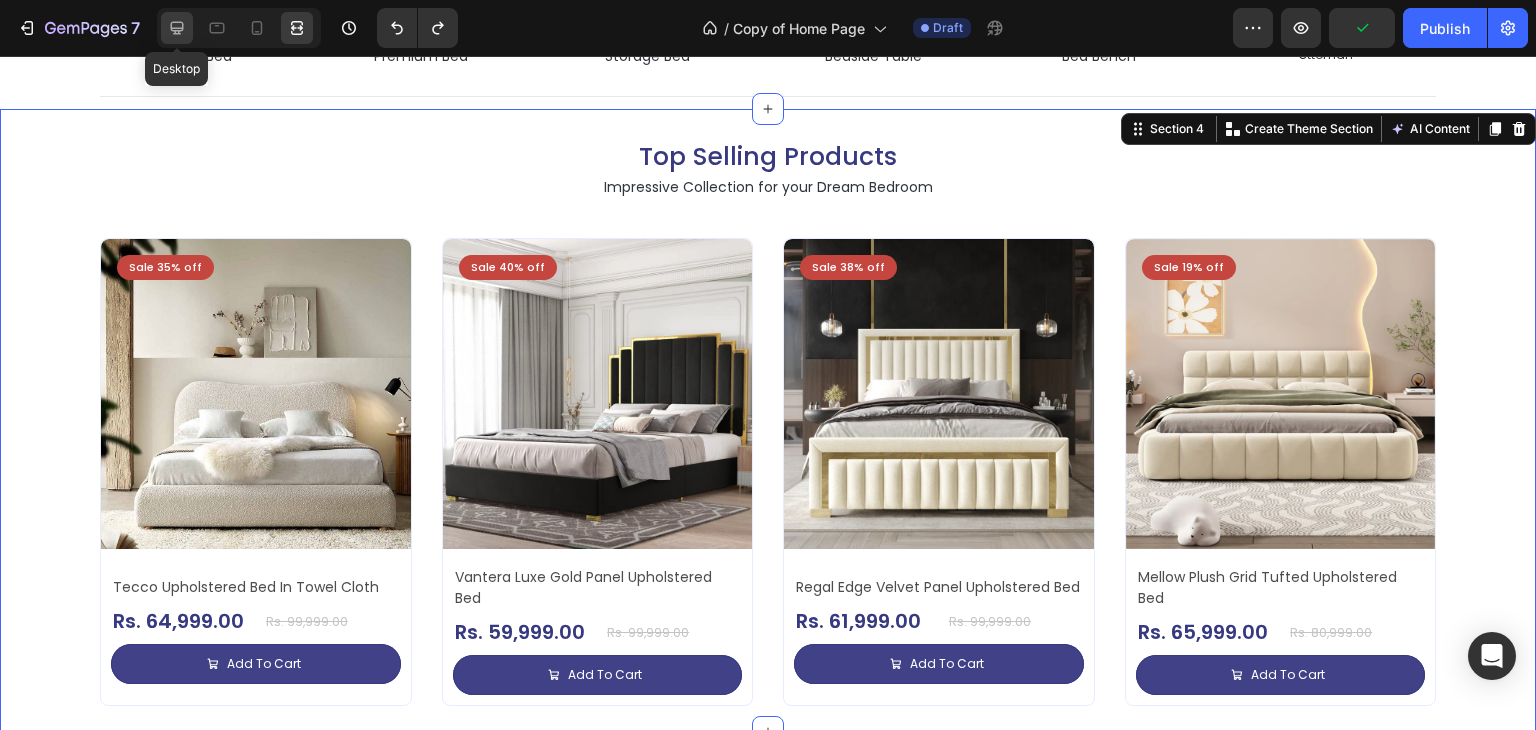 click 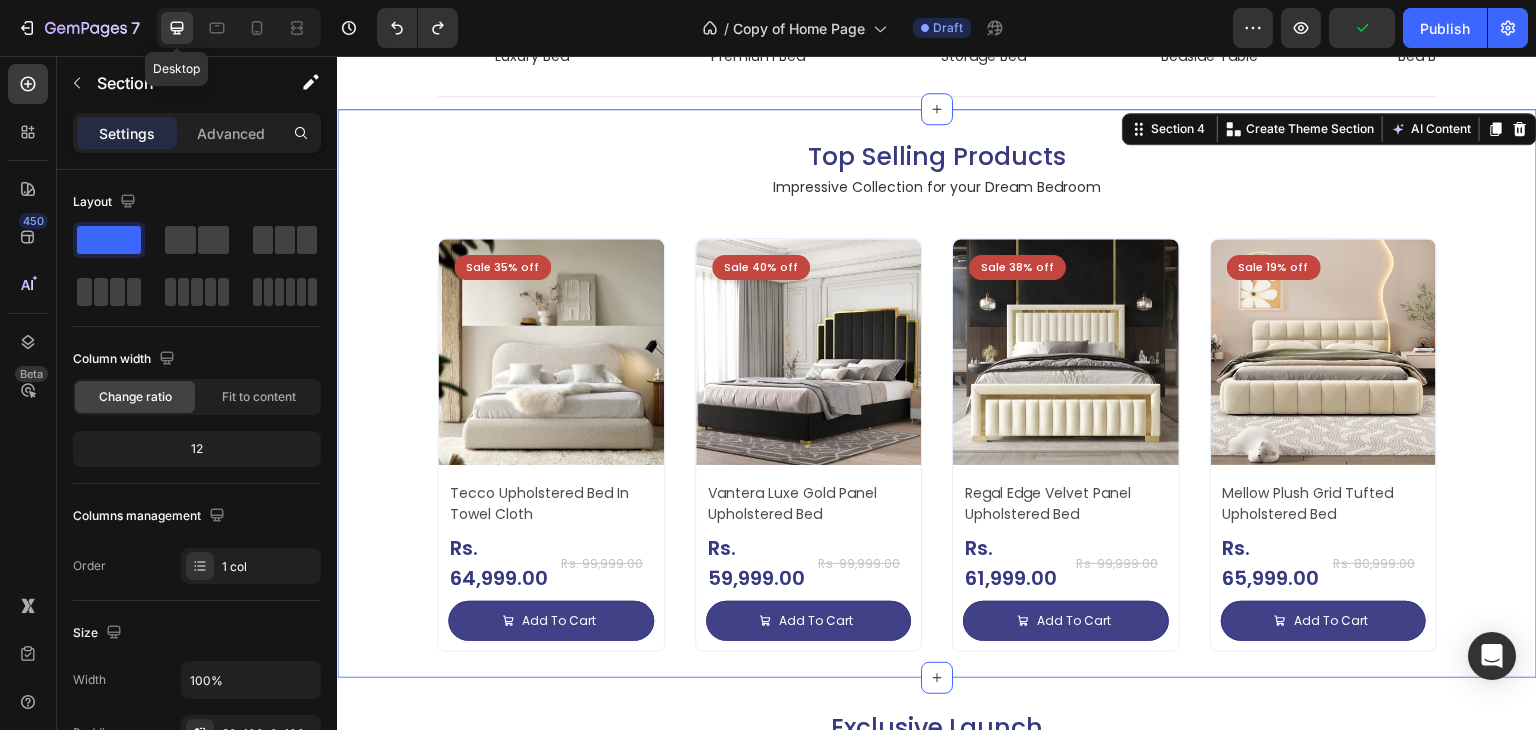 scroll, scrollTop: 1087, scrollLeft: 0, axis: vertical 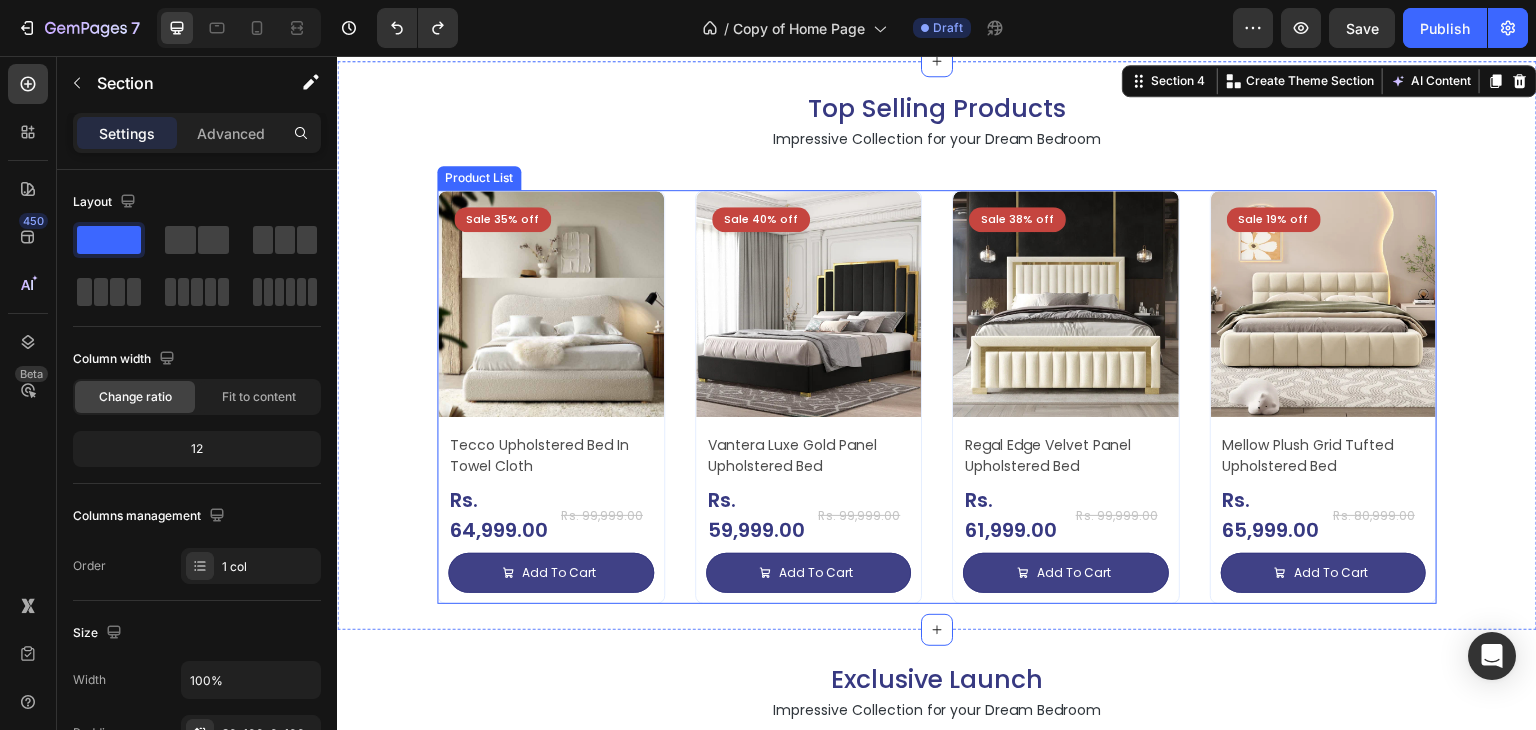 click on "Sale 35% off Product Badge Product Images Tecco Upholstered Bed In Towel Cloth Product Title Rs. 64,999.00 Product Price Product Price Row Rs. 99,999.00 Product Price Product Price Row
Add To Cart Add to Cart Row Row Row Product List Sale 40% off Product Badge Product Images Vantera Luxe Gold Panel Upholstered Bed Product Title Rs. 59,999.00 Product Price Product Price Row Rs. 99,999.00 Product Price Product Price Row
Add To Cart Add to Cart Row Row Row Product List Sale 38% off Product Badge Product Images Regal Edge Velvet Panel Upholstered Bed Product Title Rs. 61,999.00 Product Price Product Price Row Rs. 99,999.00 Product Price Product Price Row
Add To Cart Add to Cart Row Row Row Product List Sale 19% off Product Badge Product Images Mellow Plush Grid Tufted Upholstered Bed Product Title Rs. 65,999.00 Product Price Product Price Row Rs. 80,999.00 Product Price Product Price Row
Add To Cart Add to Cart Row Row Row Product List" at bounding box center (937, 397) 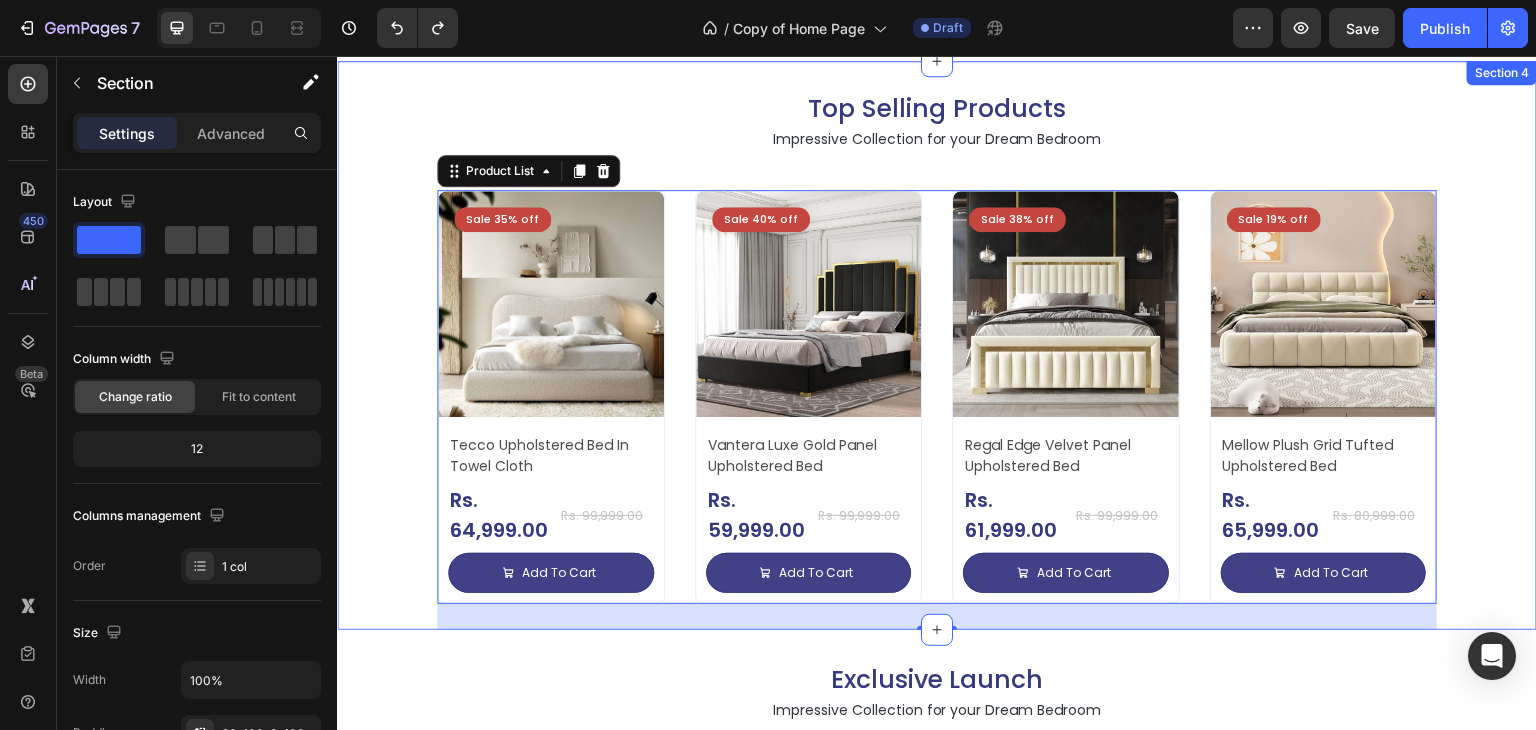 click on "Top Selling Products Heading Impressive Collection for your Dream Bedroom Text Block Sale 35% off Product Badge Product Images Tecco Upholstered Bed In Towel Cloth Product Title Rs. 64,999.00 Product Price Product Price Row Rs. 99,999.00 Product Price Product Price Row
Add To Cart Add to Cart Row Row Row Product List   26 Sale 40% off Product Badge Product Images Vantera Luxe Gold Panel Upholstered Bed Product Title Rs. 59,999.00 Product Price Product Price Row Rs. 99,999.00 Product Price Product Price Row
Add To Cart Add to Cart Row Row Row Product List   26 Sale 38% off Product Badge Product Images Regal Edge Velvet Panel Upholstered Bed Product Title Rs. 61,999.00 Product Price Product Price Row Rs. 99,999.00 Product Price Product Price Row
Add To Cart Add to Cart Row Row Row Product List   26 Sale 19% off Product Badge Product Images Mellow Plush Grid Tufted Upholstered Bed Product Title Rs. 65,999.00 Product Price Product Price Row Rs. 80,999.00 Row Row Row" at bounding box center [937, 345] 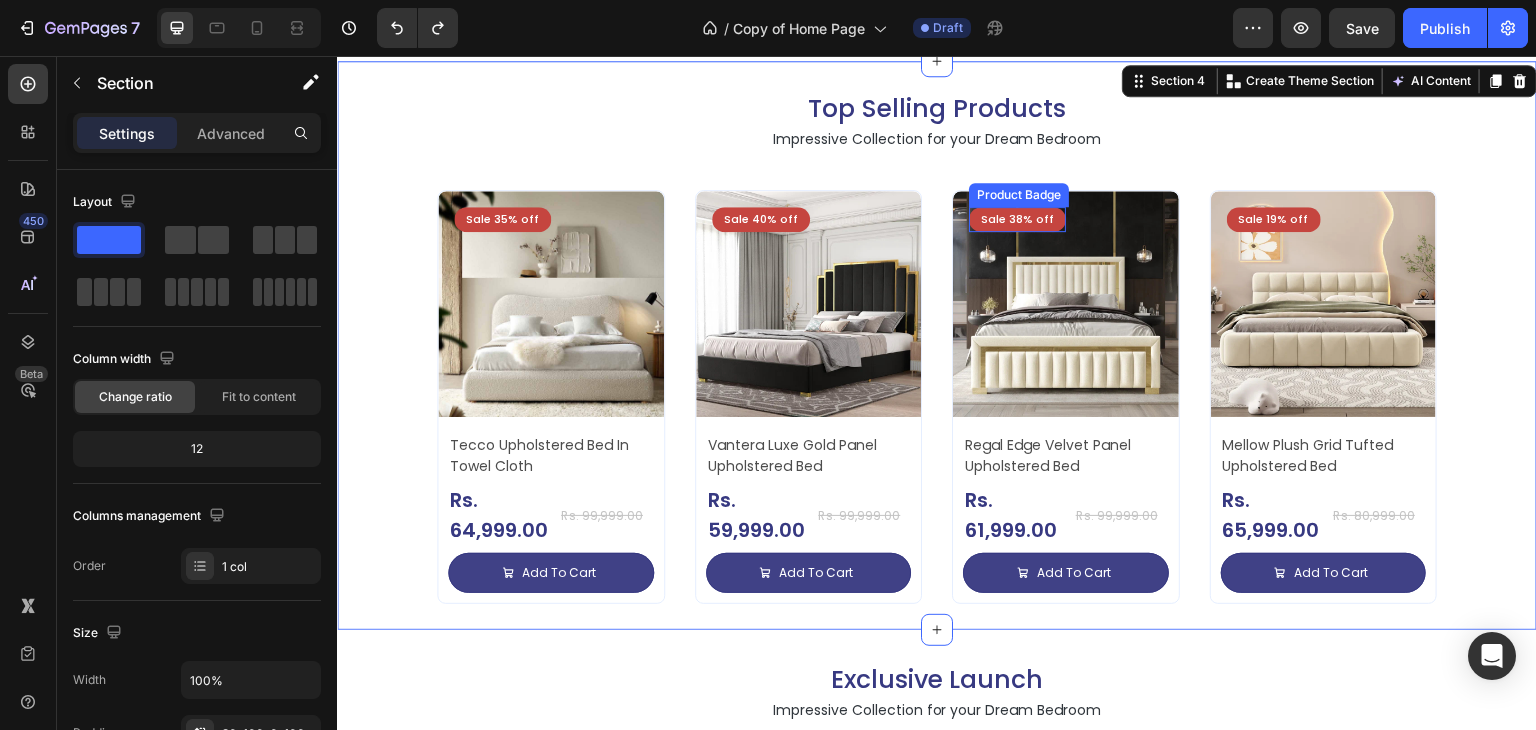 click on "Sale 38% off" at bounding box center (502, 219) 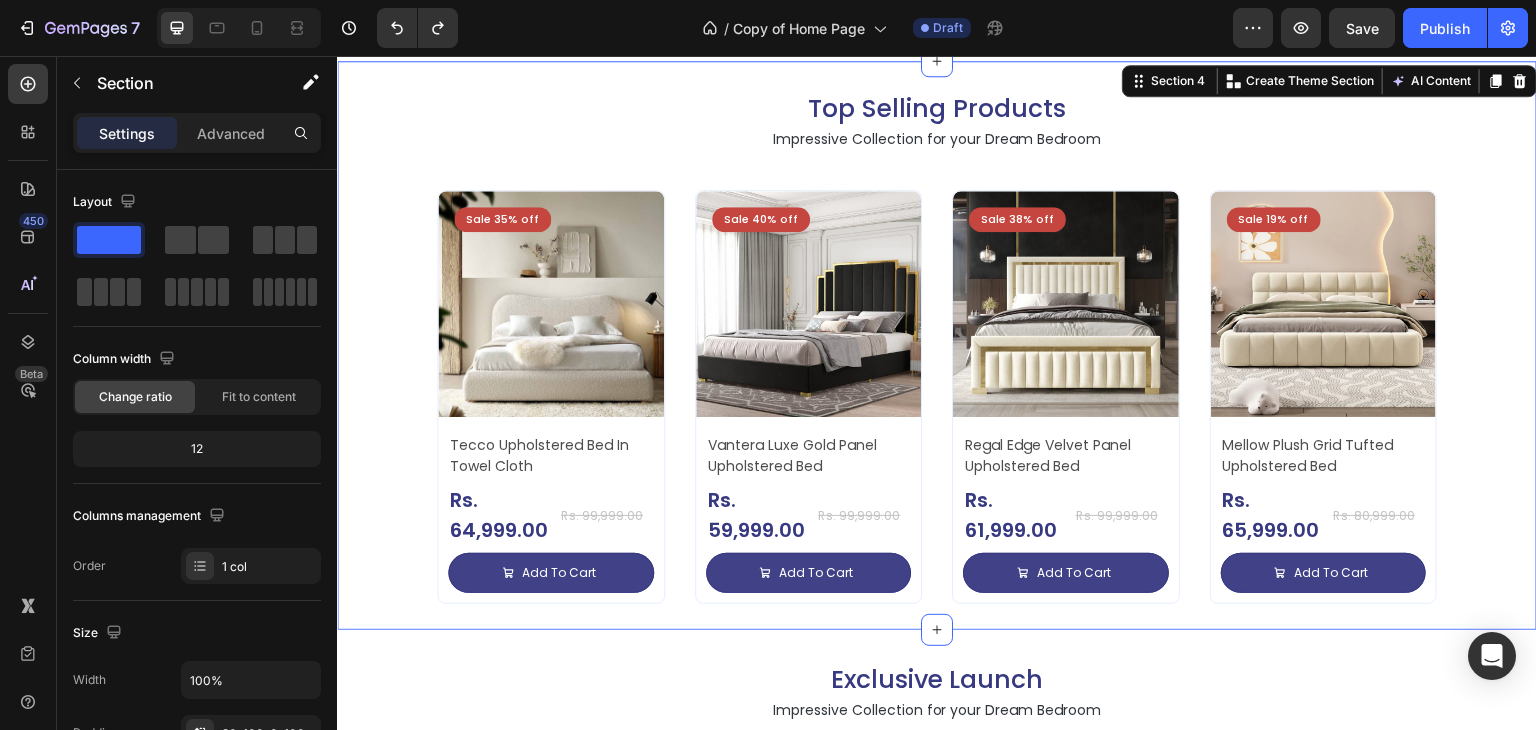 click on "Top Selling Products Heading Impressive Collection for your Dream Bedroom Text Block Sale 35% off Product Badge Product Images Tecco Upholstered Bed In Towel Cloth Product Title Rs. 64,999.00 Product Price Product Price Row Rs. 99,999.00 Product Price Product Price Row
Add To Cart Add to Cart Row Row Row Product List Sale 40% off Product Badge Product Images Vantera Luxe Gold Panel Upholstered Bed Product Title Rs. 59,999.00 Product Price Product Price Row Rs. 99,999.00 Product Price Product Price Row
Add To Cart Add to Cart Row Row Row Product List Sale 38% off Product Badge Product Images Regal Edge Velvet Panel Upholstered Bed Product Title Rs. 61,999.00 Product Price Product Price Row Rs. 99,999.00 Product Price Product Price Row
Add To Cart Add to Cart Row Row Row Product List Sale 19% off Product Badge Product Images Mellow Plush Grid Tufted Upholstered Bed Product Title Rs. 65,999.00 Product Price Product Price Row Rs. 80,999.00 Product Price Row Row Row" at bounding box center [937, 345] 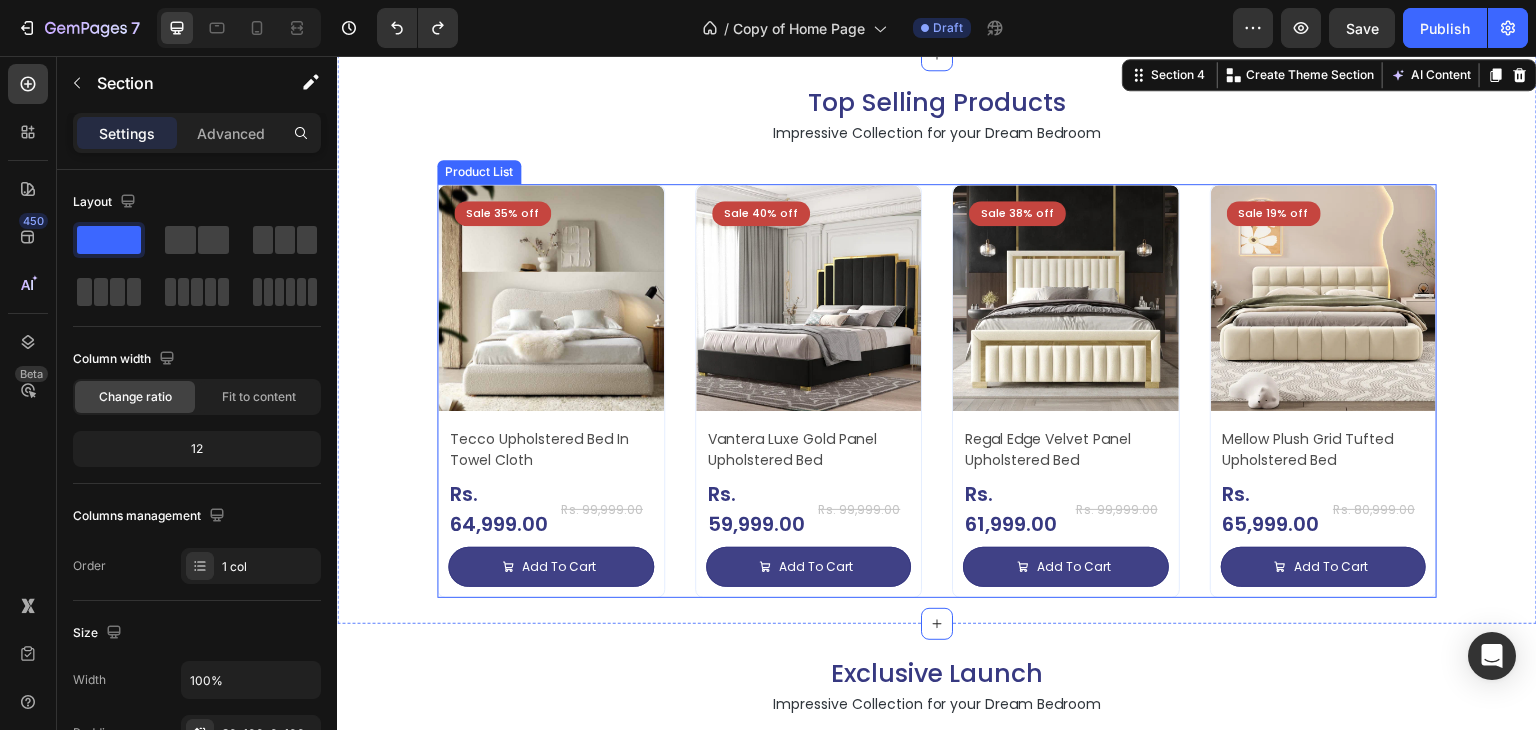 scroll, scrollTop: 1087, scrollLeft: 0, axis: vertical 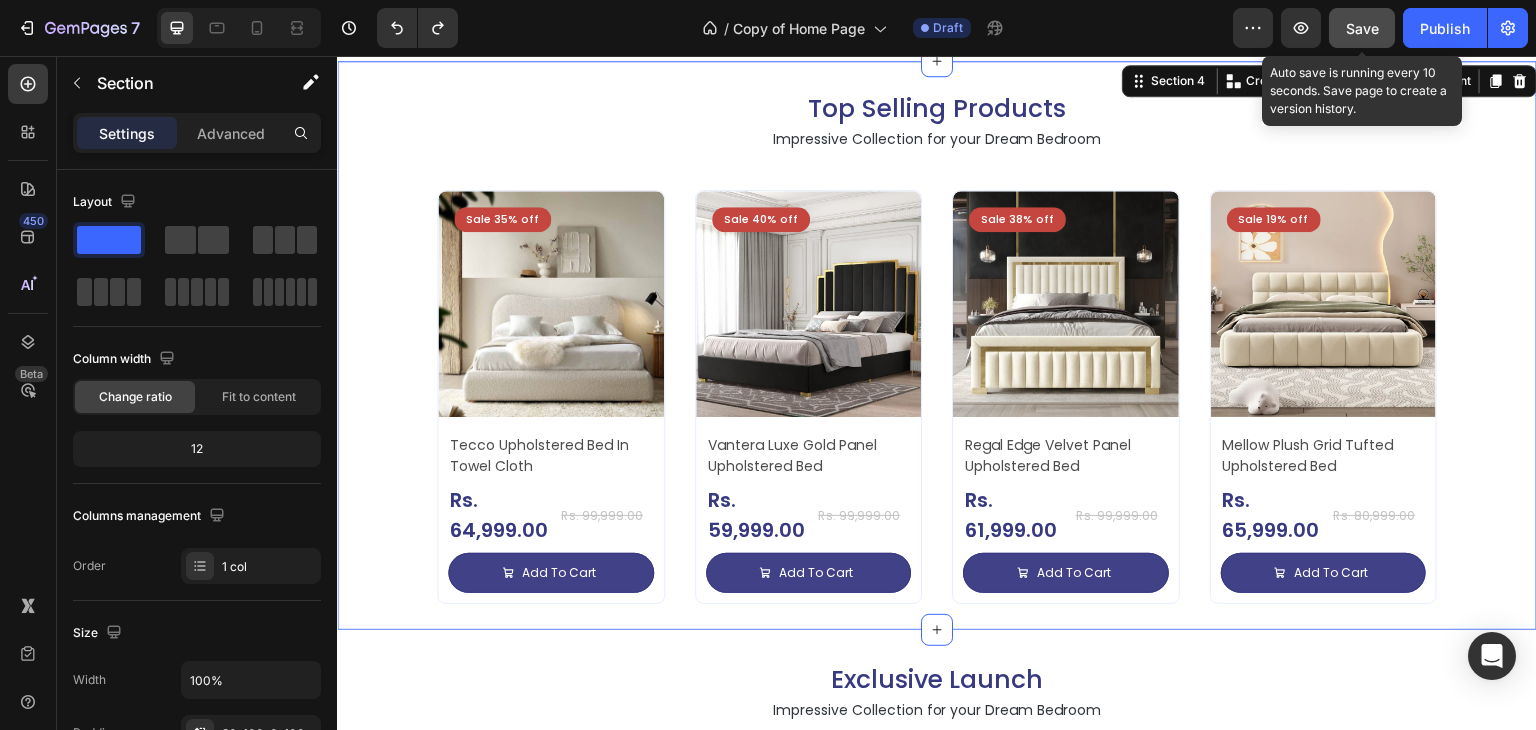 click on "Save" at bounding box center (1362, 28) 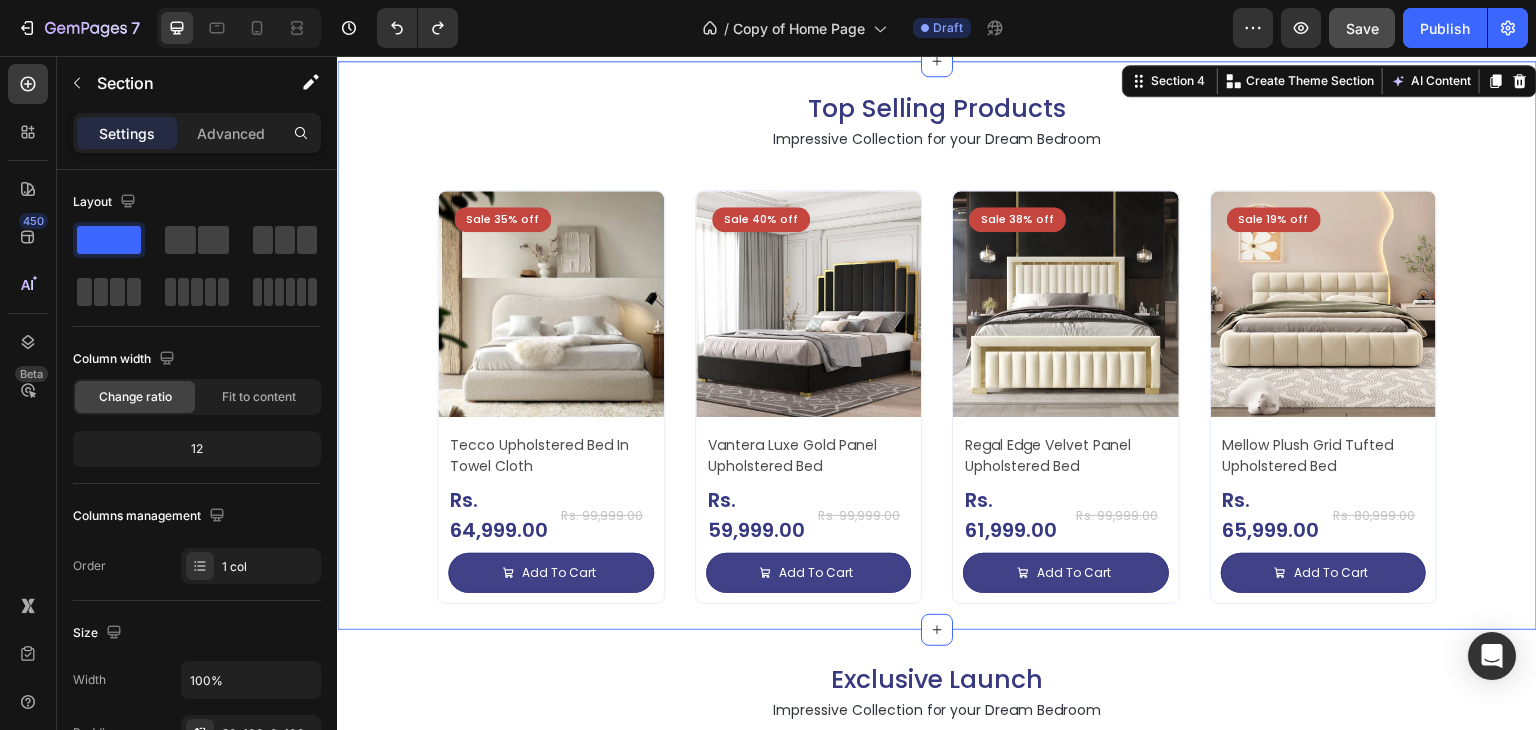 click on "Top Selling Products Heading Impressive Collection for your Dream Bedroom Text Block Sale 35% off Product Badge Product Images Tecco Upholstered Bed In Towel Cloth Product Title Rs. 64,999.00 Product Price Product Price Row Rs. 99,999.00 Product Price Product Price Row
Add To Cart Add to Cart Row Row Row Product List Sale 40% off Product Badge Product Images Vantera Luxe Gold Panel Upholstered Bed Product Title Rs. 59,999.00 Product Price Product Price Row Rs. 99,999.00 Product Price Product Price Row
Add To Cart Add to Cart Row Row Row Product List Sale 38% off Product Badge Product Images Regal Edge Velvet Panel Upholstered Bed Product Title Rs. 61,999.00 Product Price Product Price Row Rs. 99,999.00 Product Price Product Price Row
Add To Cart Add to Cart Row Row Row Product List Sale 19% off Product Badge Product Images Mellow Plush Grid Tufted Upholstered Bed Product Title Rs. 65,999.00 Product Price Product Price Row Rs. 80,999.00 Product Price Row Row Row" at bounding box center [937, 345] 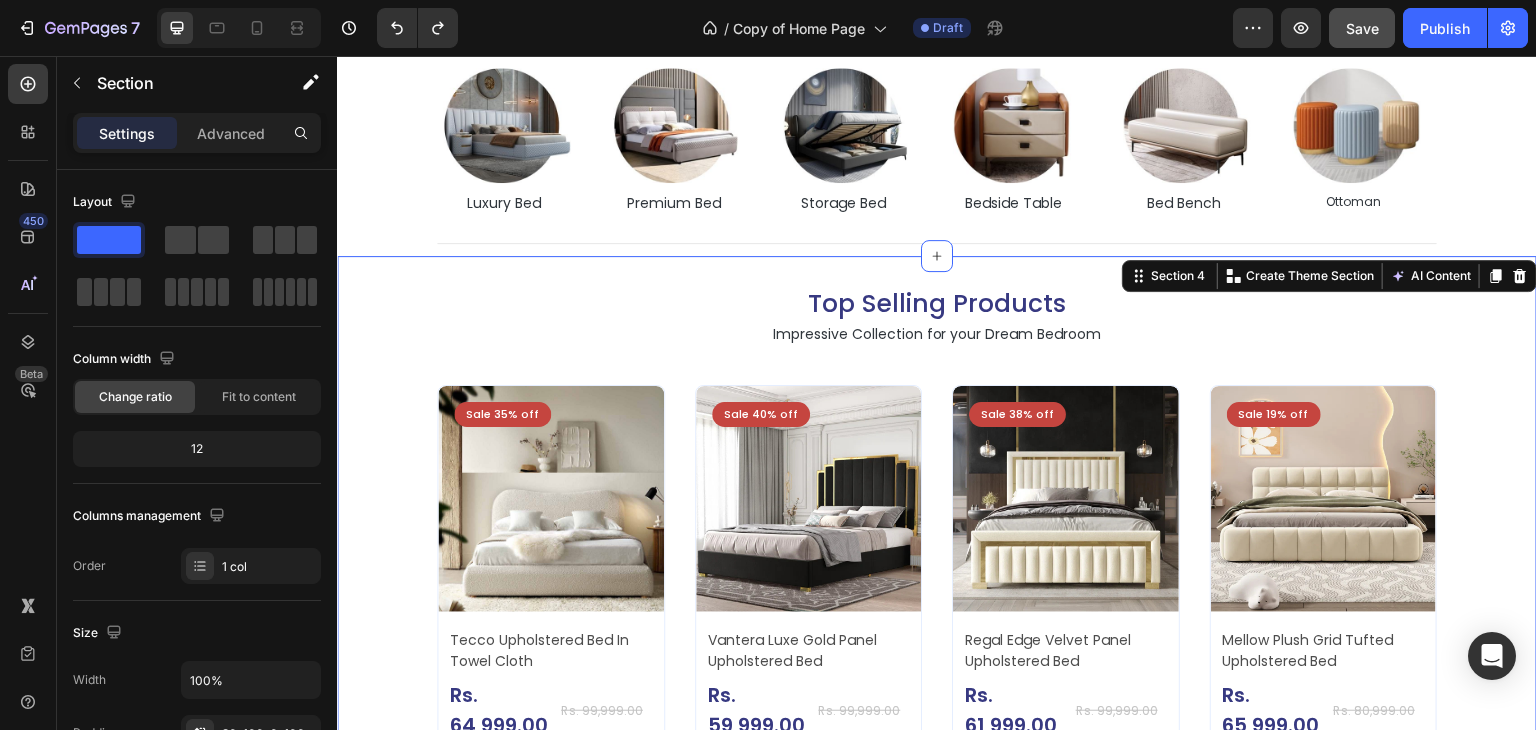 scroll, scrollTop: 887, scrollLeft: 0, axis: vertical 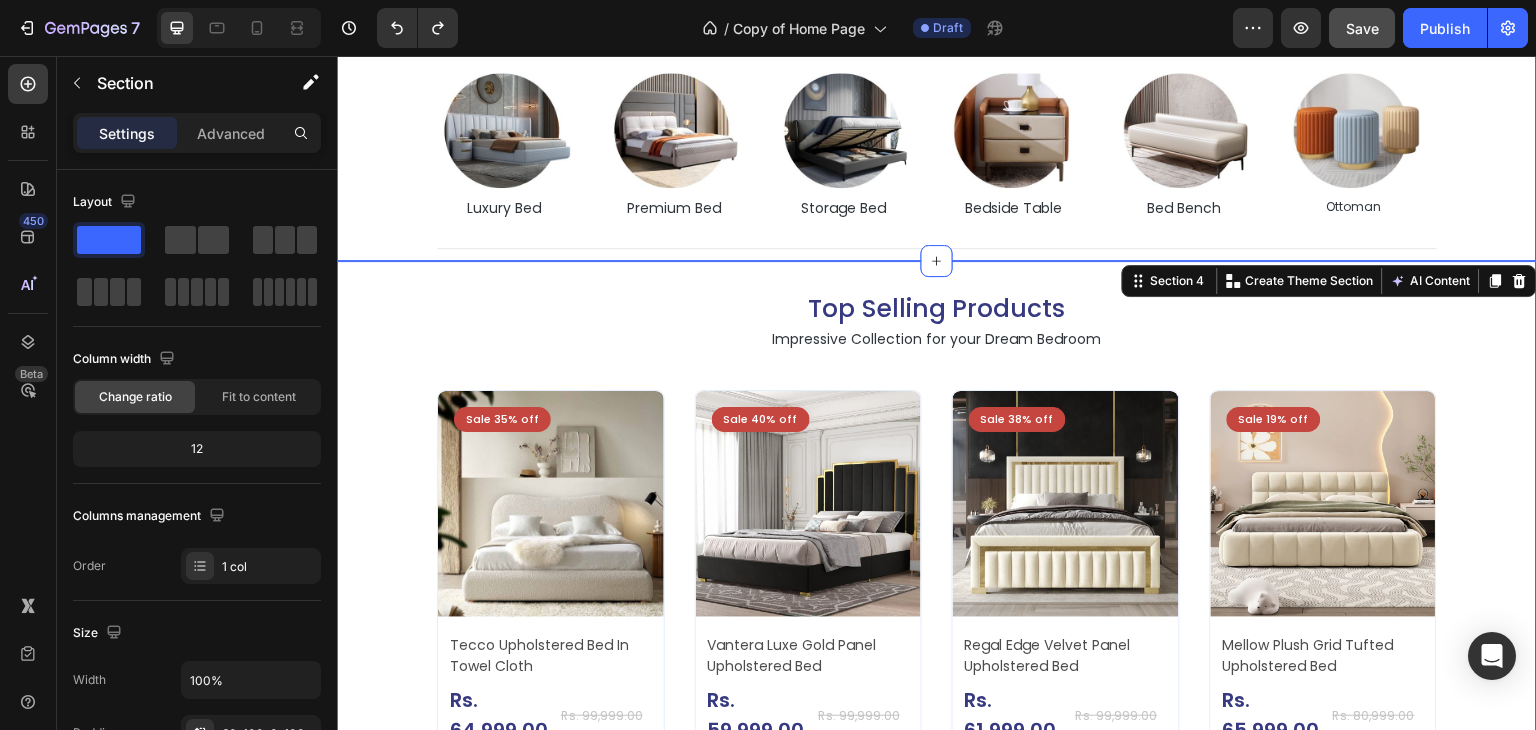 click on "Shop By Categories Heading Impressive Collection for your Dream Bedroom Text Block
Image Upholstered Bed Text Block Image Single Bed Text Block Image Kids Bed Text Block Image Sleek Bed Text Block Image GenZ Bed Text Block Image Pull out Bed Text Block
Carousel
Image Luxury Bed Text Block Image Premium Bed Text Block Image Storage Bed Text Block Image Bedside Table Text Block Image Bed Bench Text Block Image Ottoman Text Block
Carousel                Title Line Section 3" at bounding box center [937, 4] 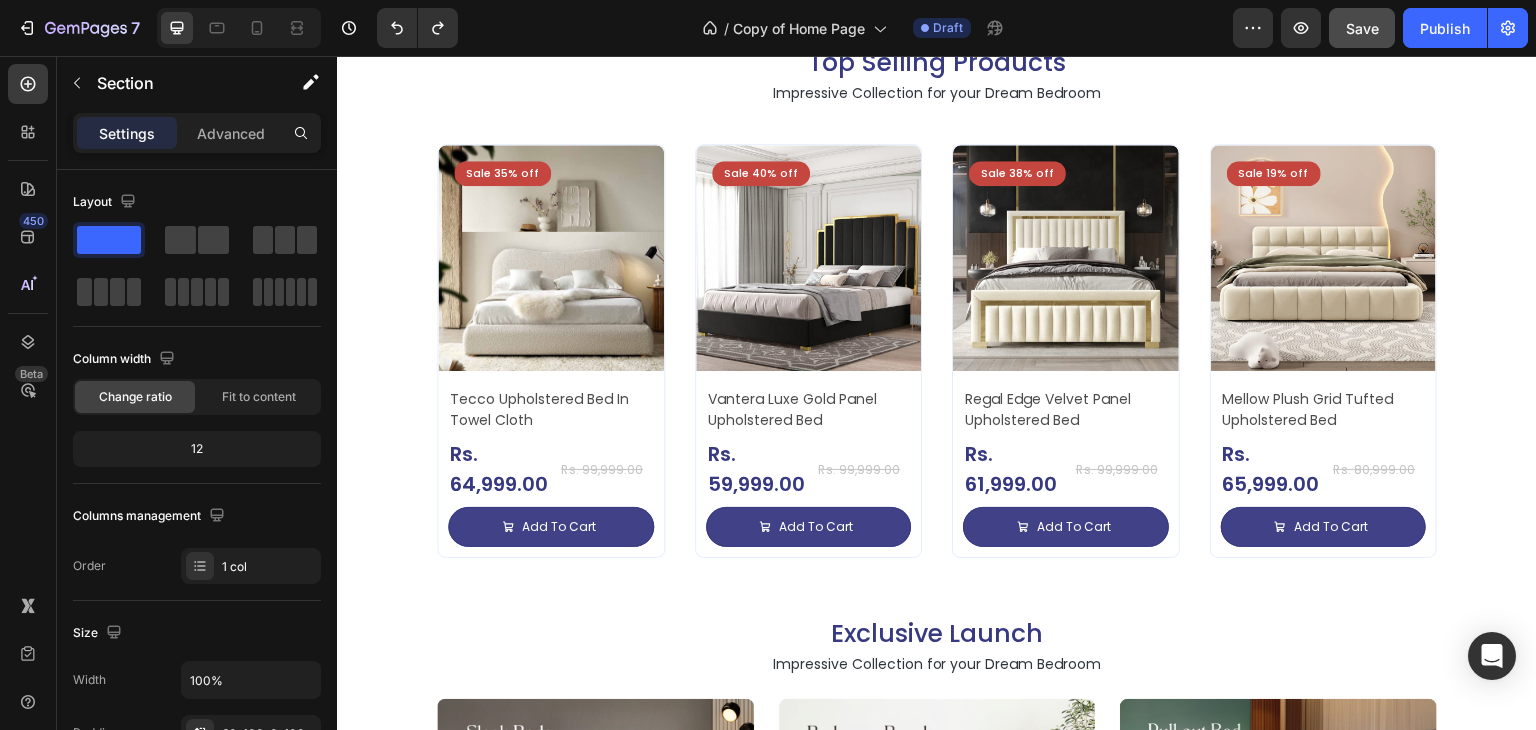 scroll, scrollTop: 900, scrollLeft: 0, axis: vertical 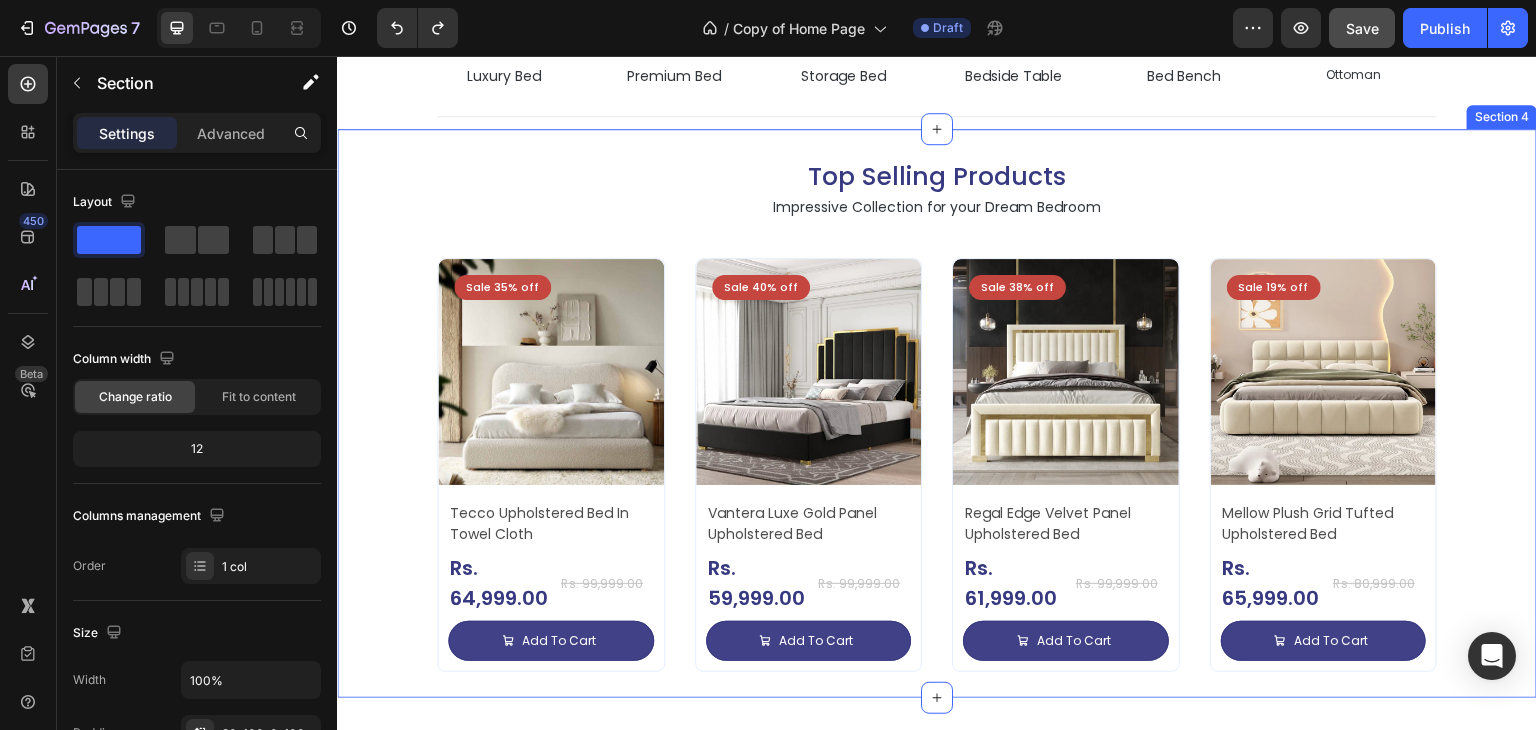 click on "Top Selling Products Heading Impressive Collection for your Dream Bedroom Text Block Sale 35% off Product Badge Product Images Tecco Upholstered Bed In Towel Cloth Product Title Rs. 64,999.00 Product Price Product Price Row Rs. 99,999.00 Product Price Product Price Row
Add To Cart Add to Cart Row Row Row Product List Sale 40% off Product Badge Product Images Vantera Luxe Gold Panel Upholstered Bed Product Title Rs. 59,999.00 Product Price Product Price Row Rs. 99,999.00 Product Price Product Price Row
Add To Cart Add to Cart Row Row Row Product List Sale 38% off Product Badge Product Images Regal Edge Velvet Panel Upholstered Bed Product Title Rs. 61,999.00 Product Price Product Price Row Rs. 99,999.00 Product Price Product Price Row
Add To Cart Add to Cart Row Row Row Product List Sale 19% off Product Badge Product Images Mellow Plush Grid Tufted Upholstered Bed Product Title Rs. 65,999.00 Product Price Product Price Row Rs. 80,999.00 Product Price Row Row Row" at bounding box center (937, 413) 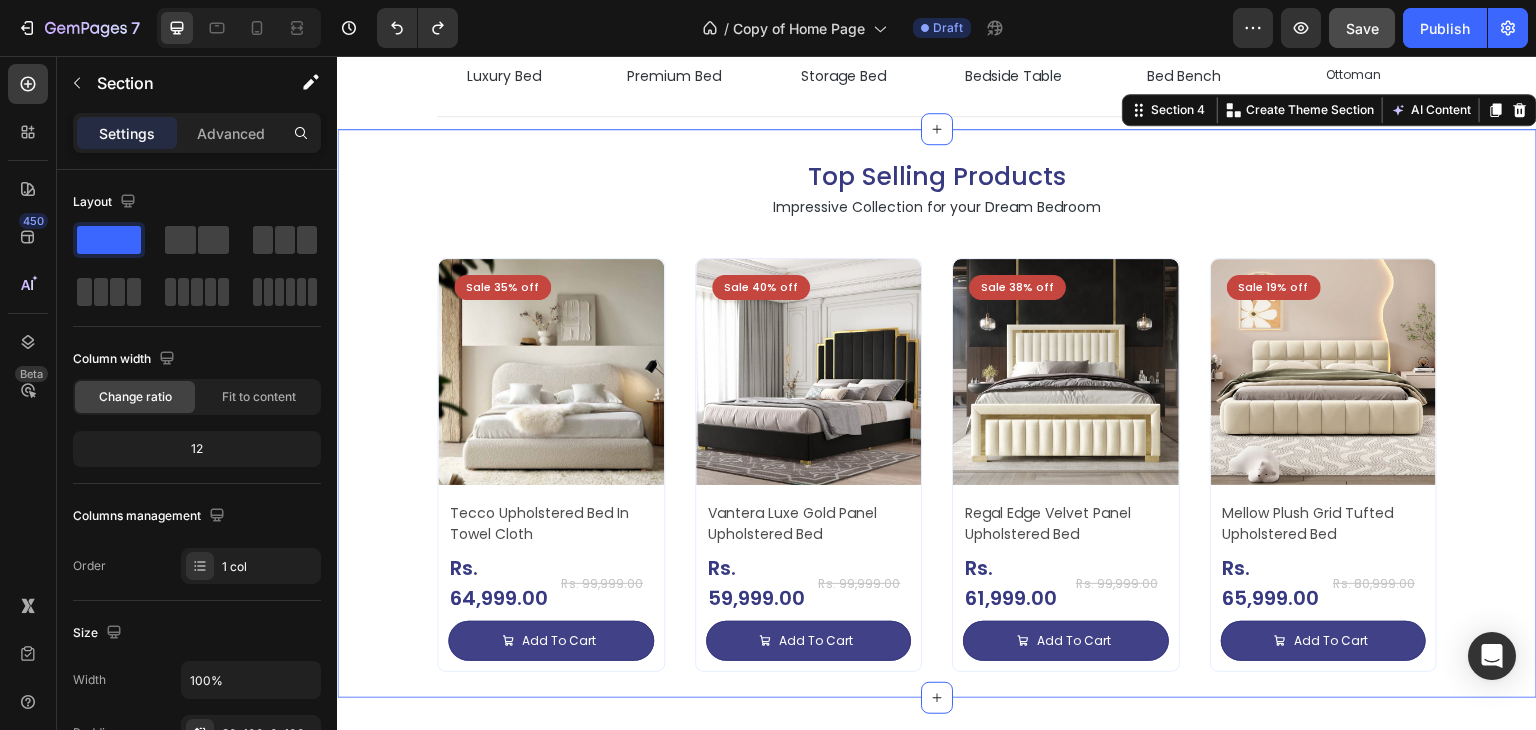 click on "Top Selling Products Heading Impressive Collection for your Dream Bedroom Text Block Sale 35% off Product Badge Product Images Tecco Upholstered Bed In Towel Cloth Product Title Rs. 64,999.00 Product Price Product Price Row Rs. 99,999.00 Product Price Product Price Row
Add To Cart Add to Cart Row Row Row Product List Sale 40% off Product Badge Product Images Vantera Luxe Gold Panel Upholstered Bed Product Title Rs. 59,999.00 Product Price Product Price Row Rs. 99,999.00 Product Price Product Price Row
Add To Cart Add to Cart Row Row Row Product List Sale 38% off Product Badge Product Images Regal Edge Velvet Panel Upholstered Bed Product Title Rs. 61,999.00 Product Price Product Price Row Rs. 99,999.00 Product Price Product Price Row
Add To Cart Add to Cart Row Row Row Product List Sale 19% off Product Badge Product Images Mellow Plush Grid Tufted Upholstered Bed Product Title Rs. 65,999.00 Product Price Product Price Row Rs. 80,999.00 Product Price Row Row Row" at bounding box center [937, 413] 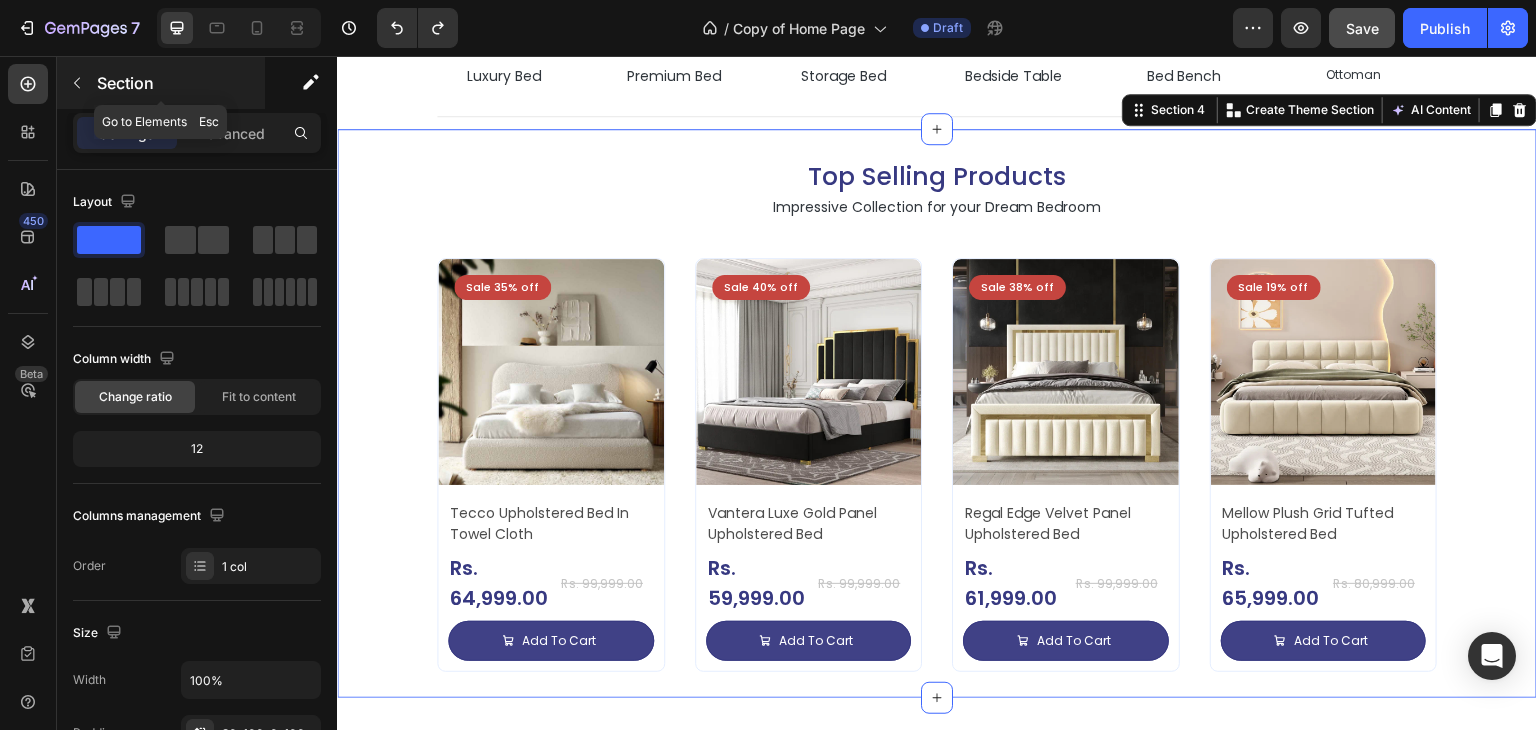 click 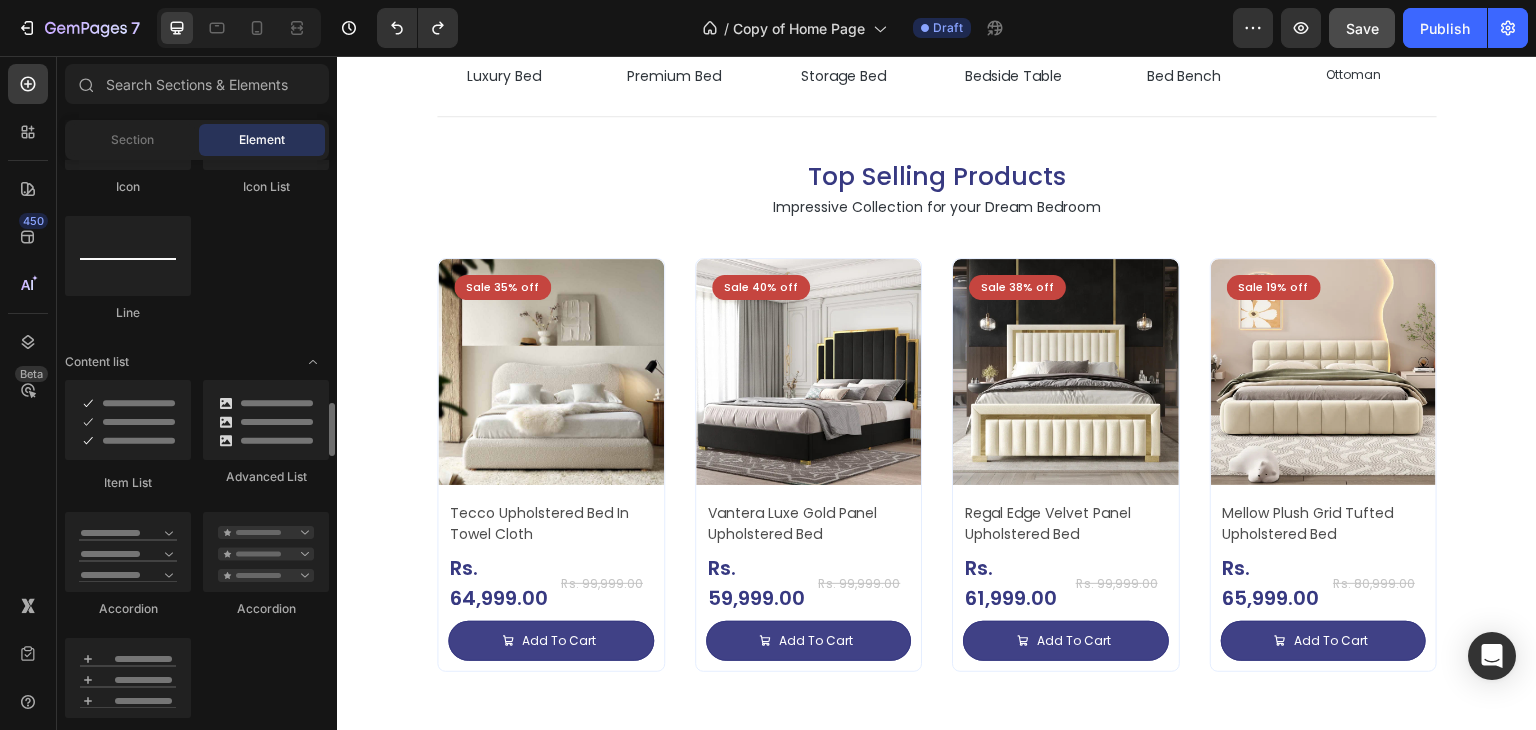 scroll, scrollTop: 2300, scrollLeft: 0, axis: vertical 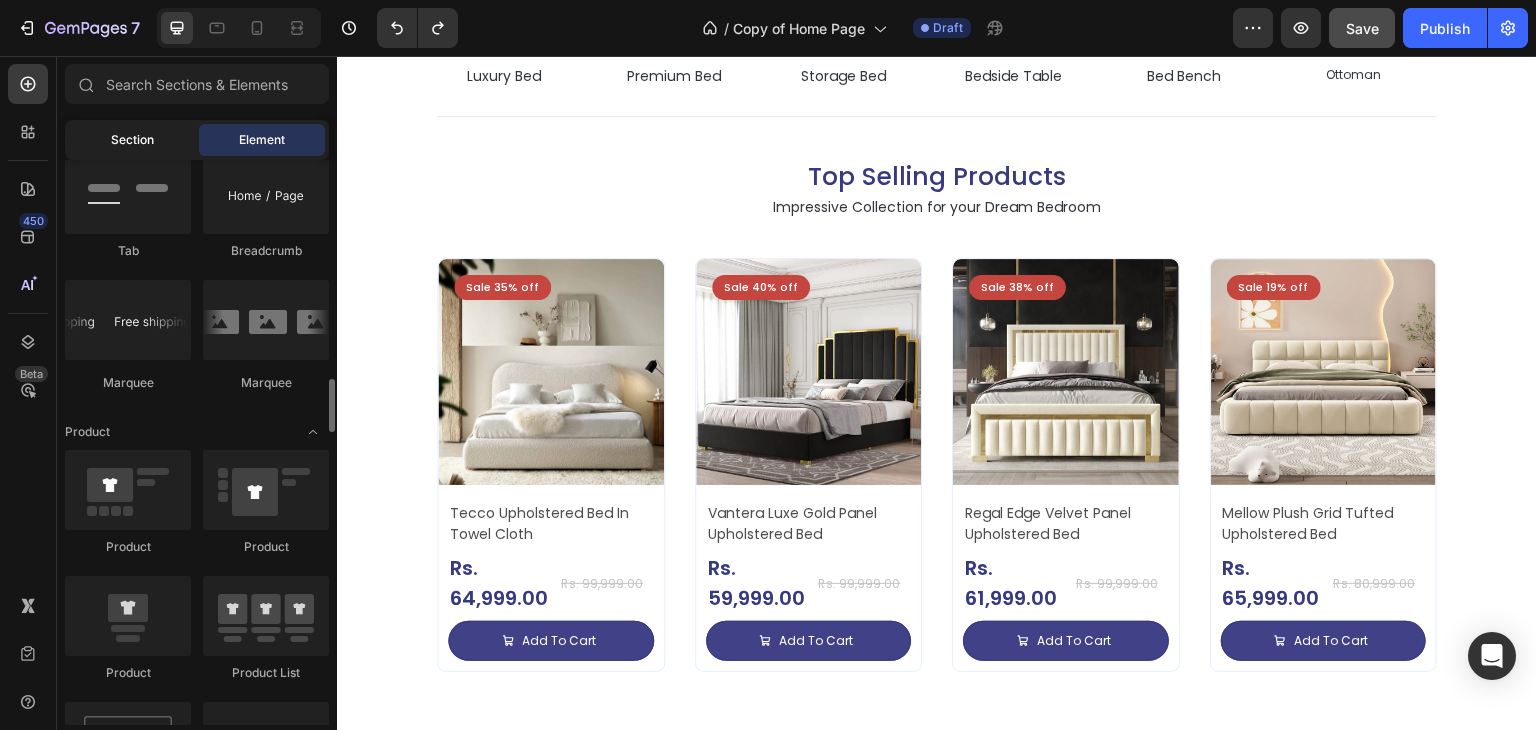 click on "Section" 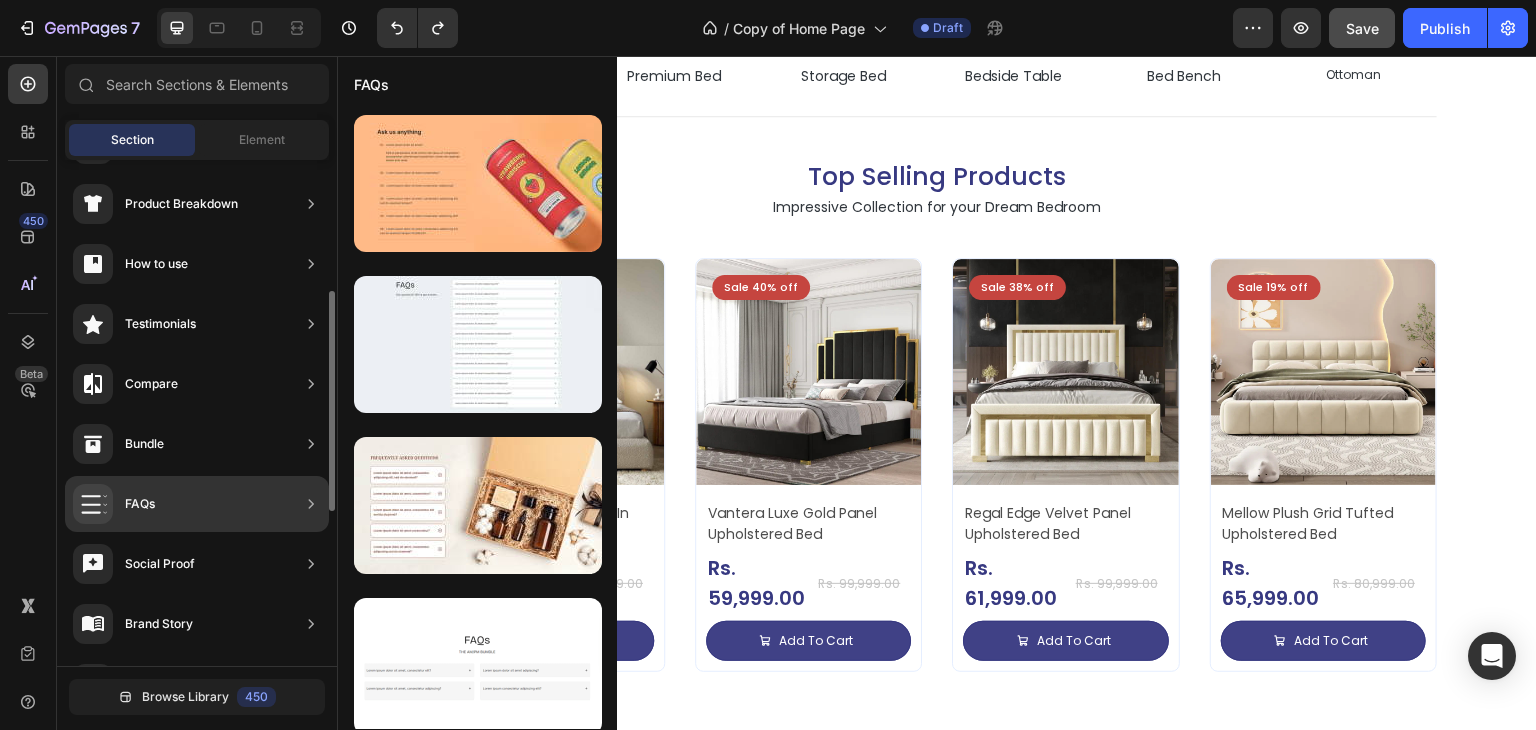 scroll, scrollTop: 600, scrollLeft: 0, axis: vertical 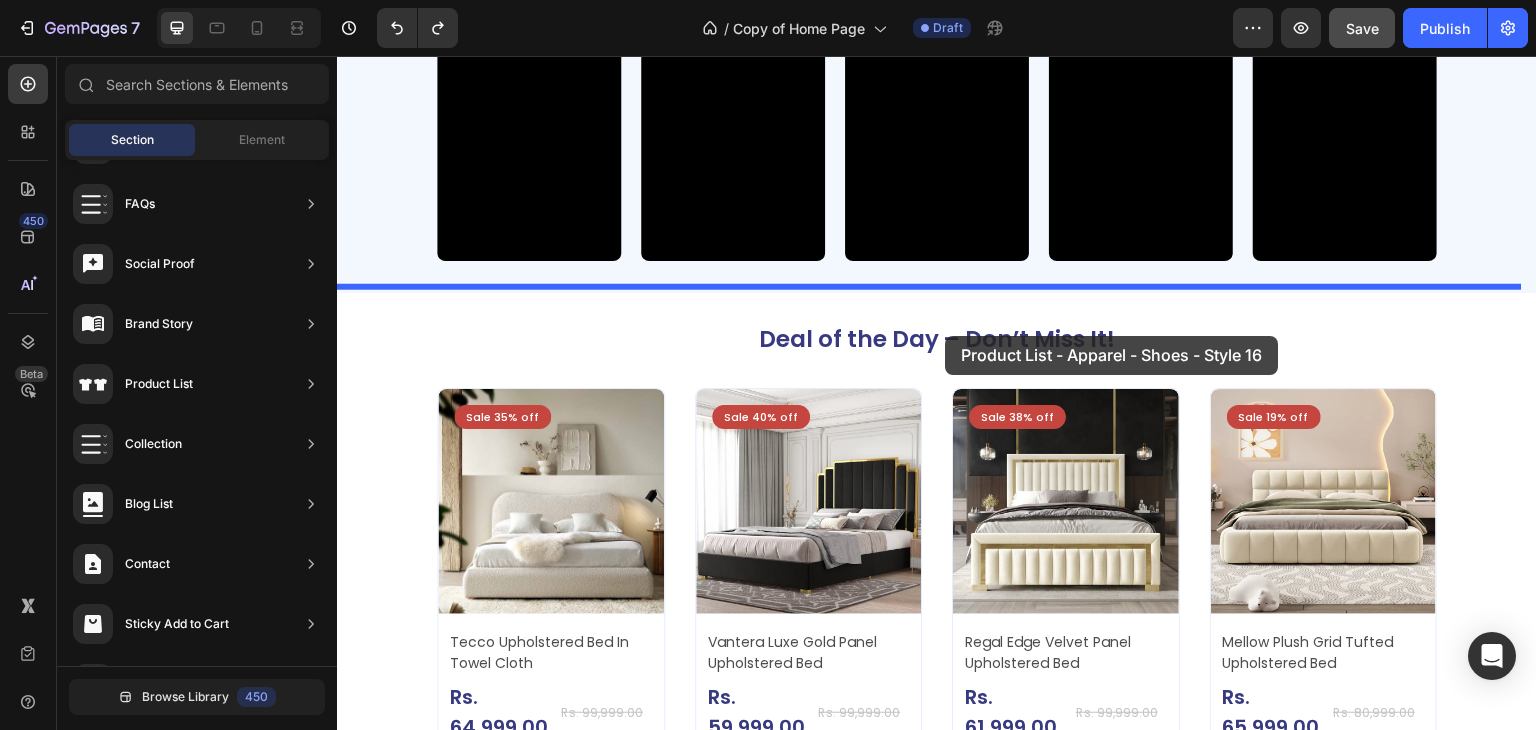 drag, startPoint x: 852, startPoint y: 428, endPoint x: 947, endPoint y: 335, distance: 132.9436 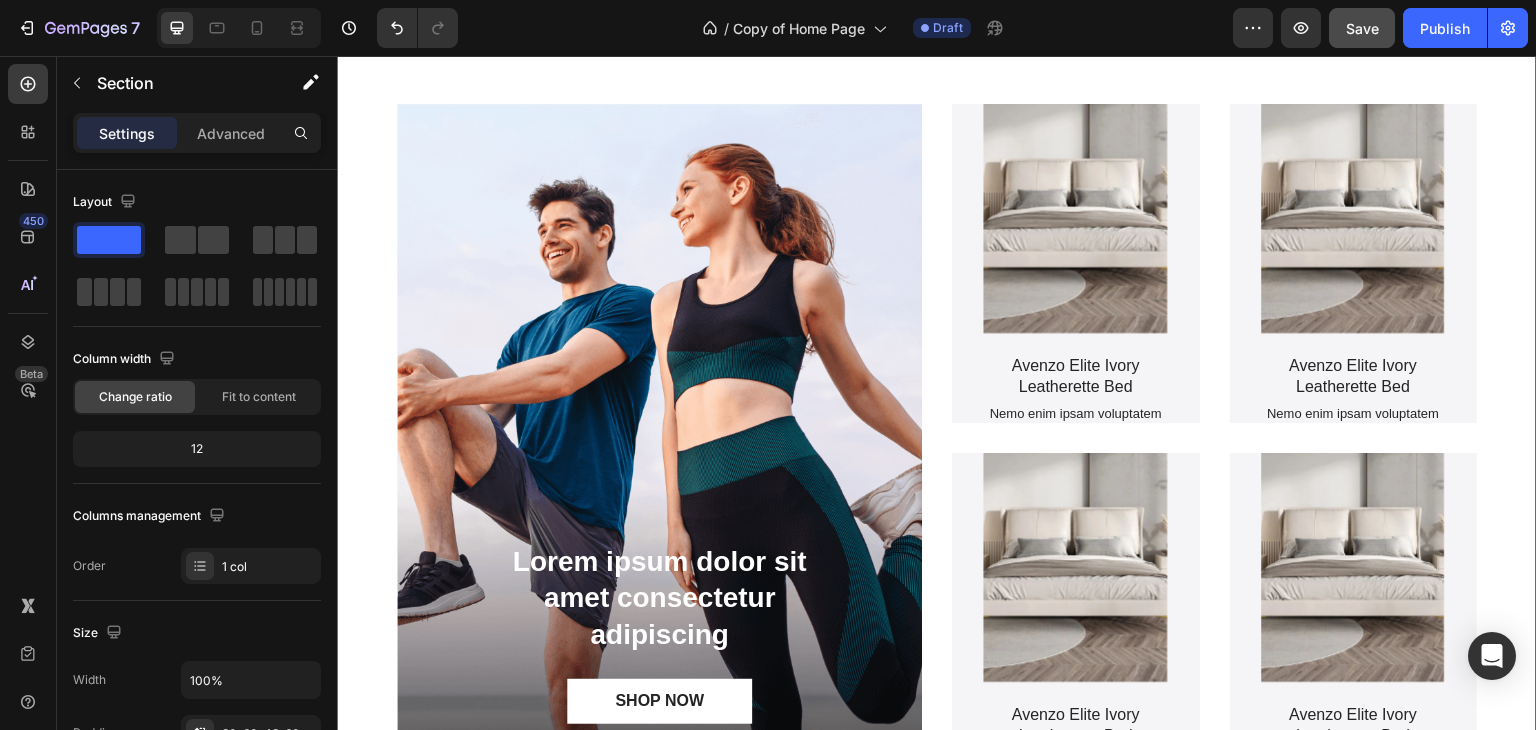 scroll, scrollTop: 2860, scrollLeft: 0, axis: vertical 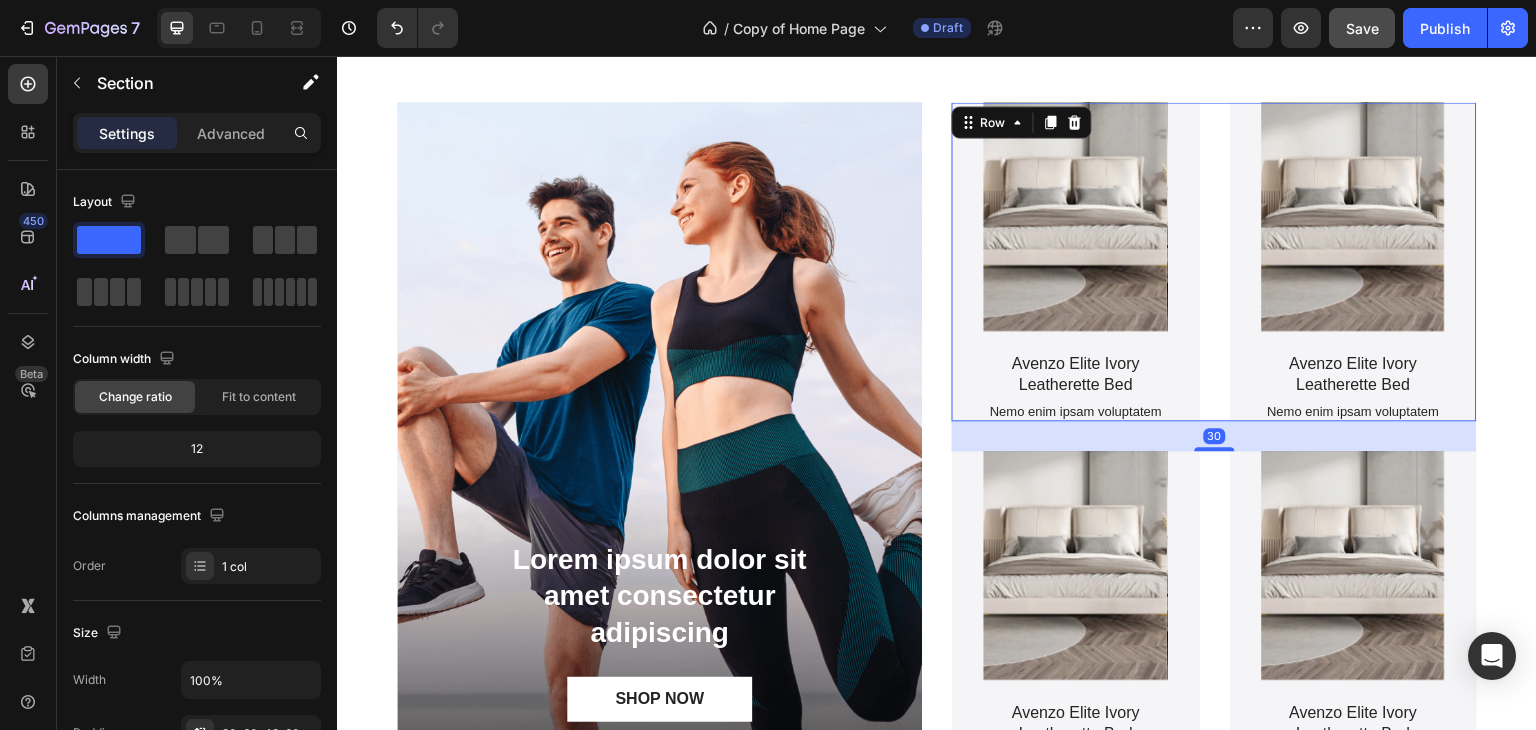 click on "Product Images Avenzo Elite Ivory Leatherette Bed Product Title Nemo enim ipsam voluptatem Text Block Product Hero Banner Product Images Avenzo Elite Ivory Leatherette Bed Product Title Nemo enim ipsam voluptatem Text Block Product Hero Banner Row   30" at bounding box center (1214, 261) 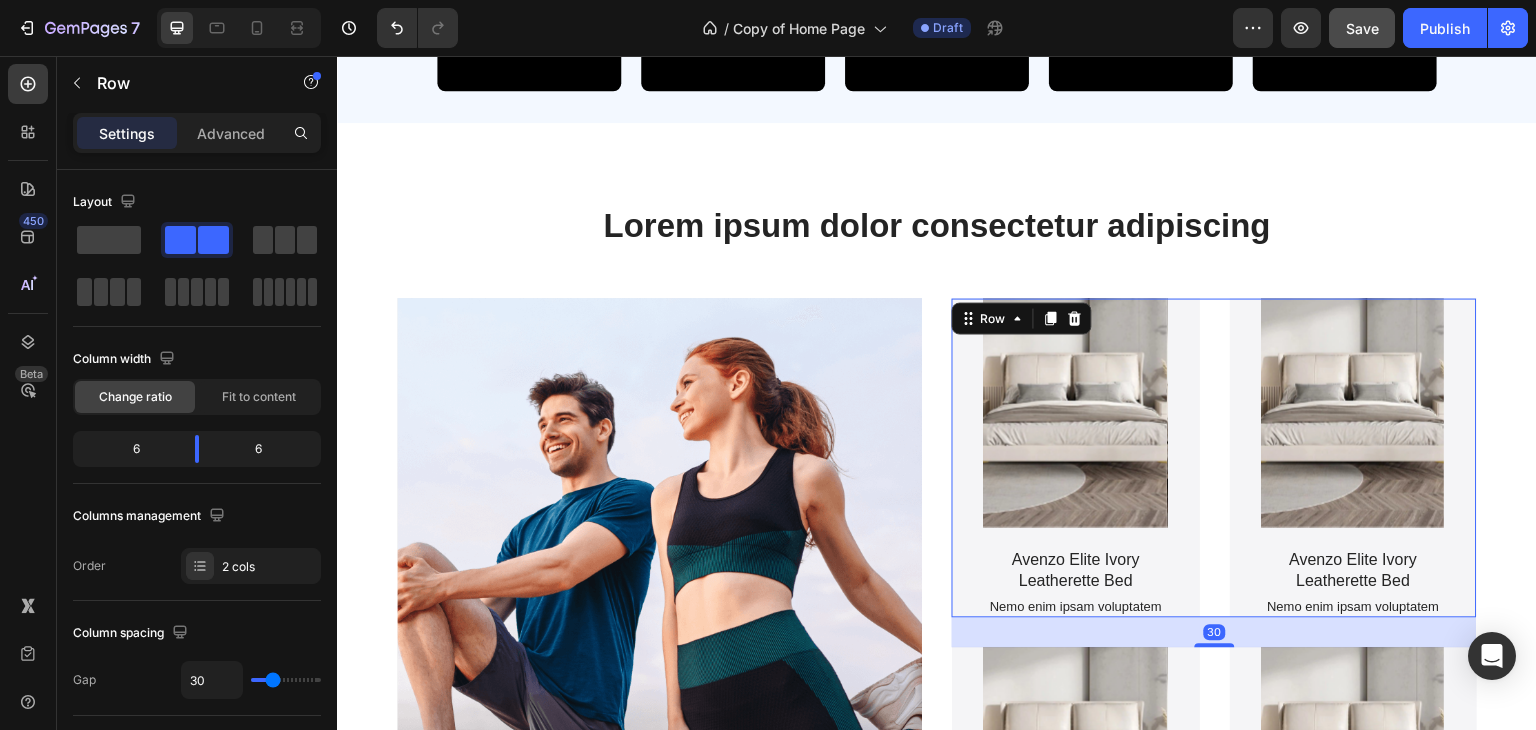 scroll, scrollTop: 2660, scrollLeft: 0, axis: vertical 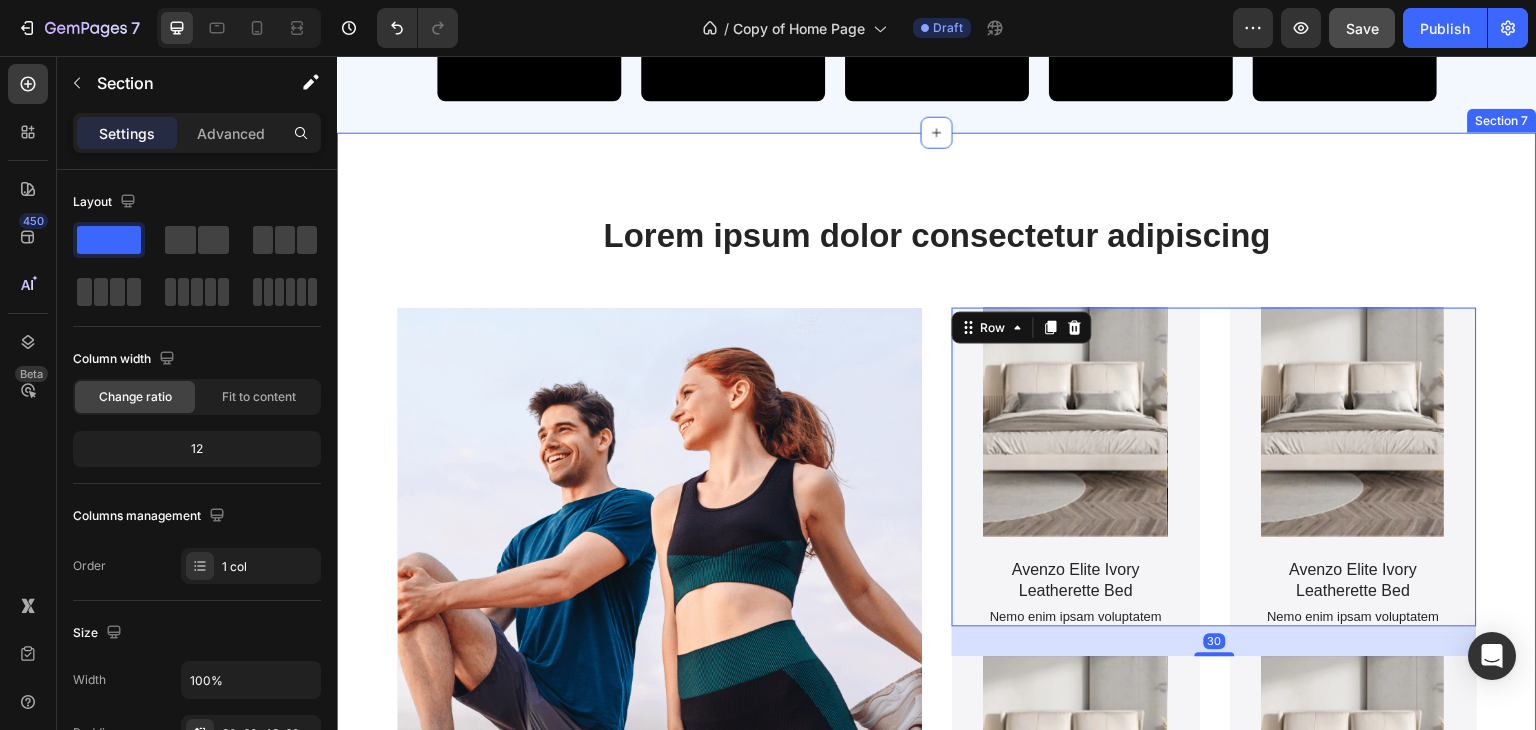 click on "Lorem ipsum dolor consectetur adipiscing Heading Lorem ipsum dolor sit amet consectetur adipiscing Text Block SHOP NOW Button Hero Banner Product Images Avenzo Elite Ivory Leatherette Bed Product Title Nemo enim ipsam voluptatem Text Block Product Hero Banner Product Images Avenzo Elite Ivory Leatherette Bed Product Title Nemo enim ipsam voluptatem Text Block Product Hero Banner Row   30 Product Images Avenzo Elite Ivory Leatherette Bed Product Title Nemo enim ipsam voluptatem Text Block Product Hero Banner Product Images Avenzo Elite Ivory Leatherette Bed Product Title Nemo enim ipsam voluptatem Text Block Product Hero Banner Row Row Section 7" at bounding box center (937, 594) 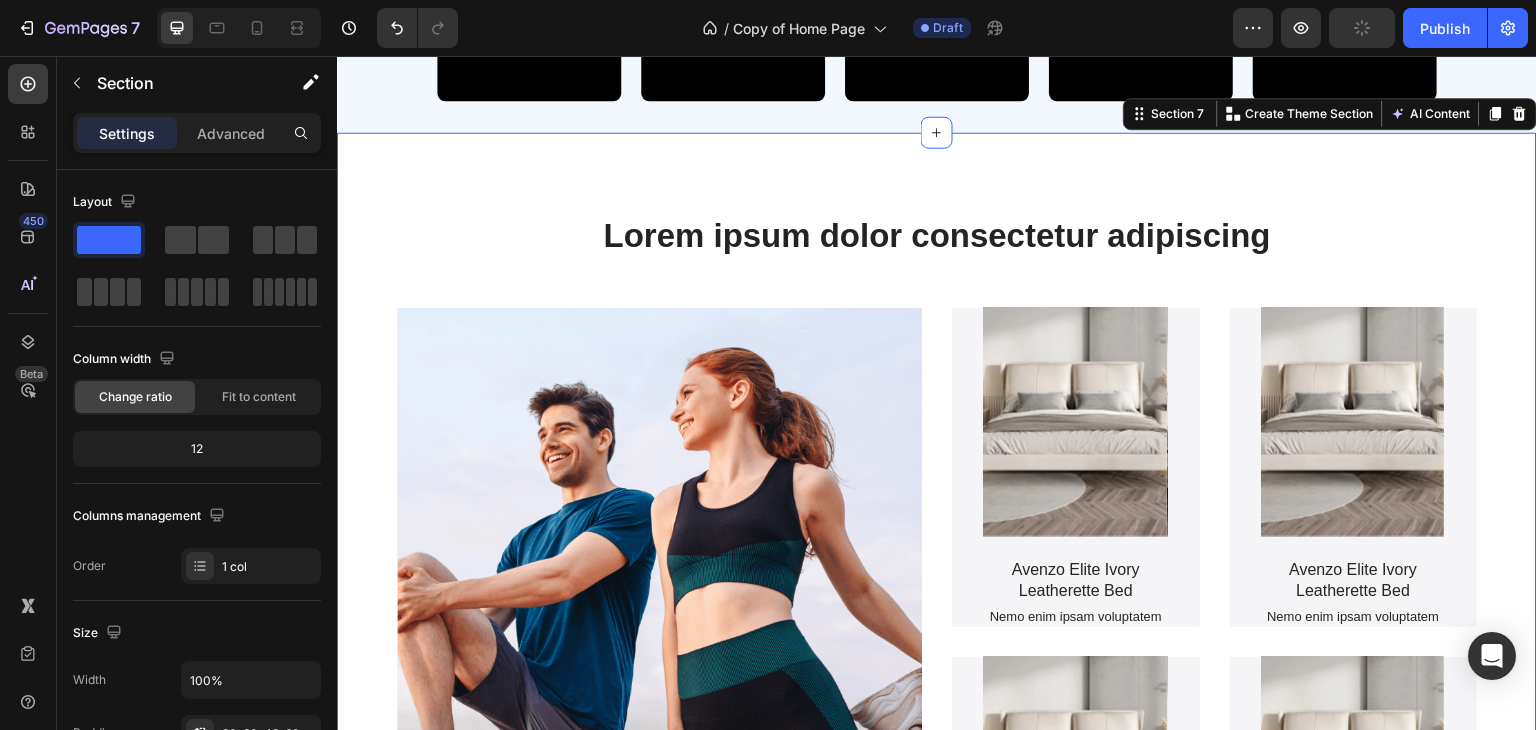 click 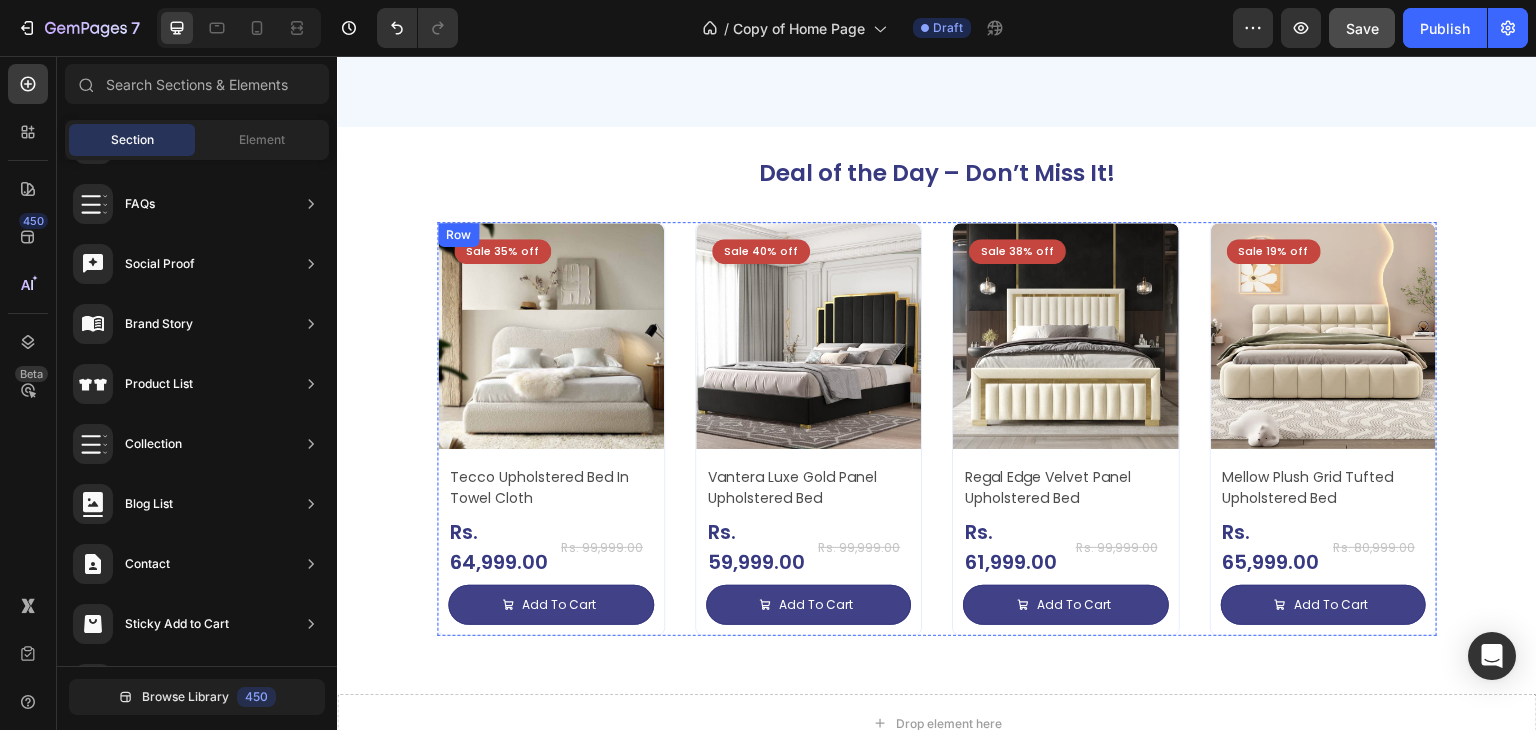 scroll, scrollTop: 3060, scrollLeft: 0, axis: vertical 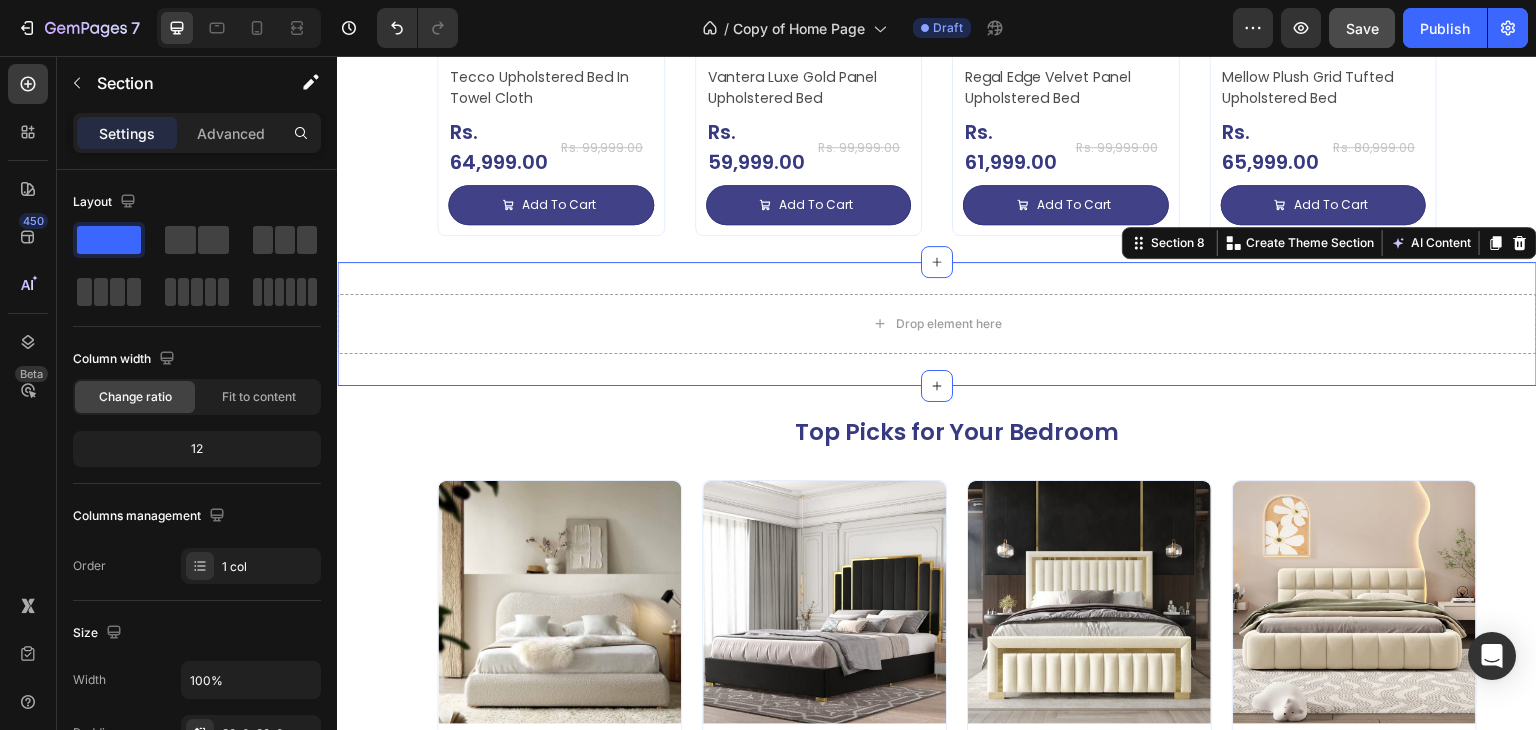 click on "Drop element here Section 8   Create Theme Section AI Content Write with GemAI What would you like to describe here? Tone and Voice Persuasive Product Show more Generate" at bounding box center [937, 324] 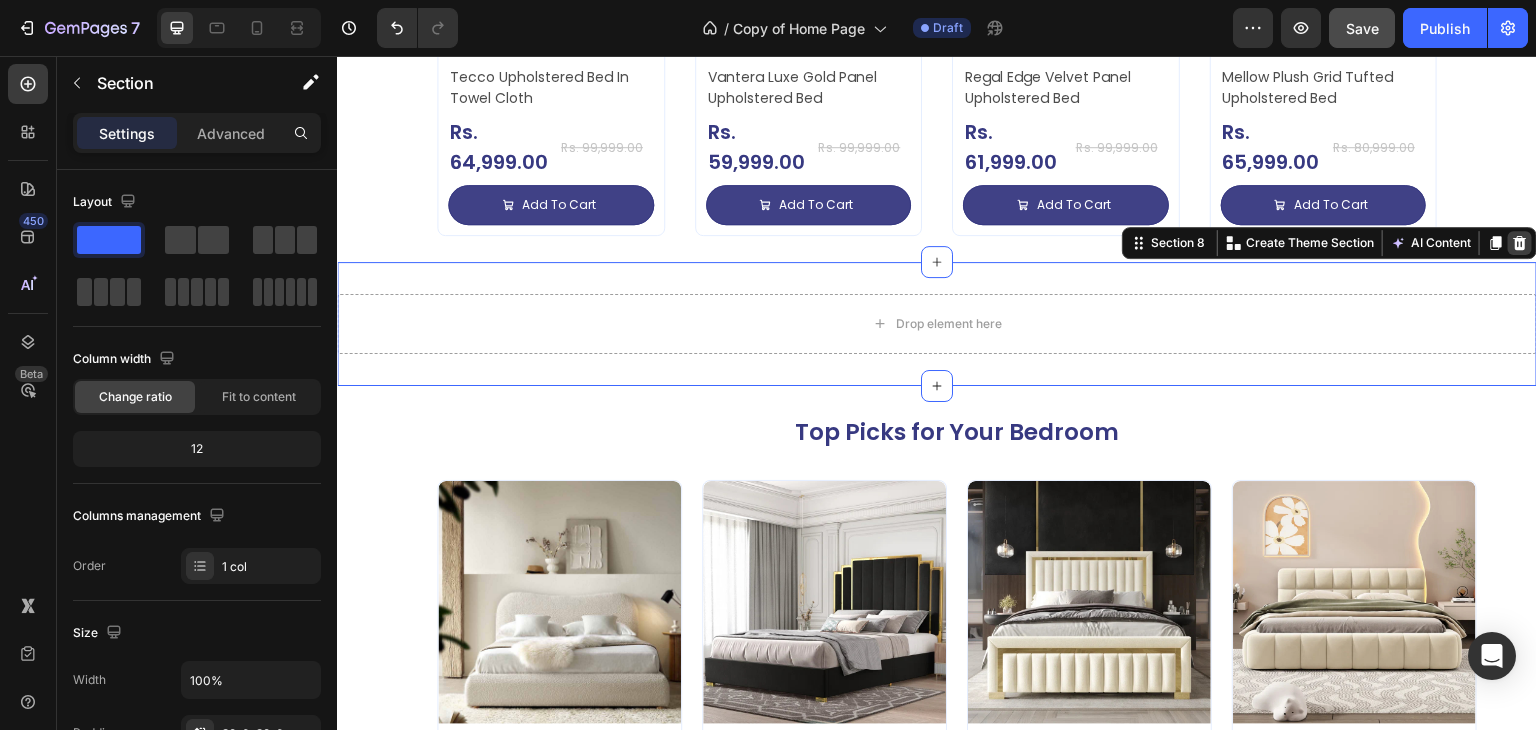 click 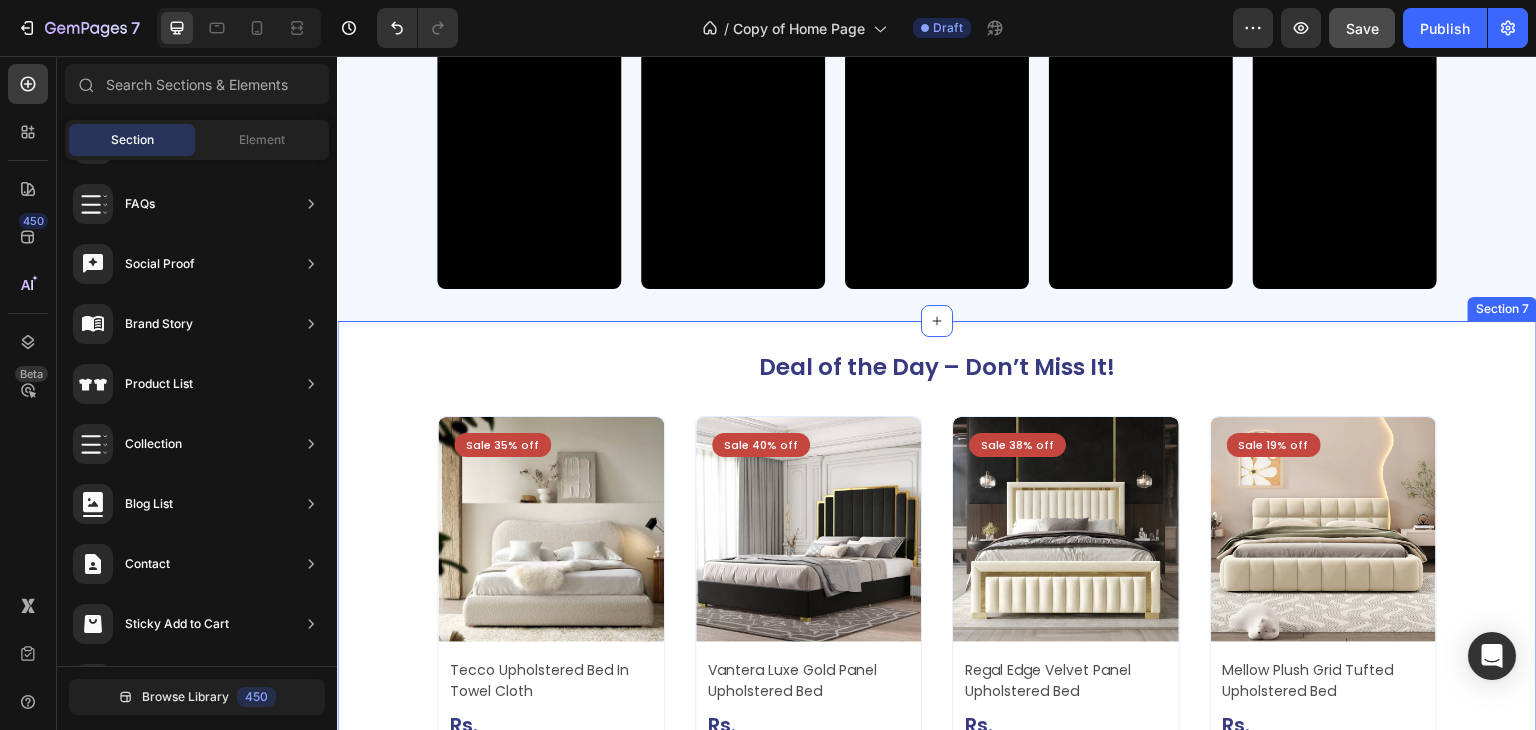 scroll, scrollTop: 2460, scrollLeft: 0, axis: vertical 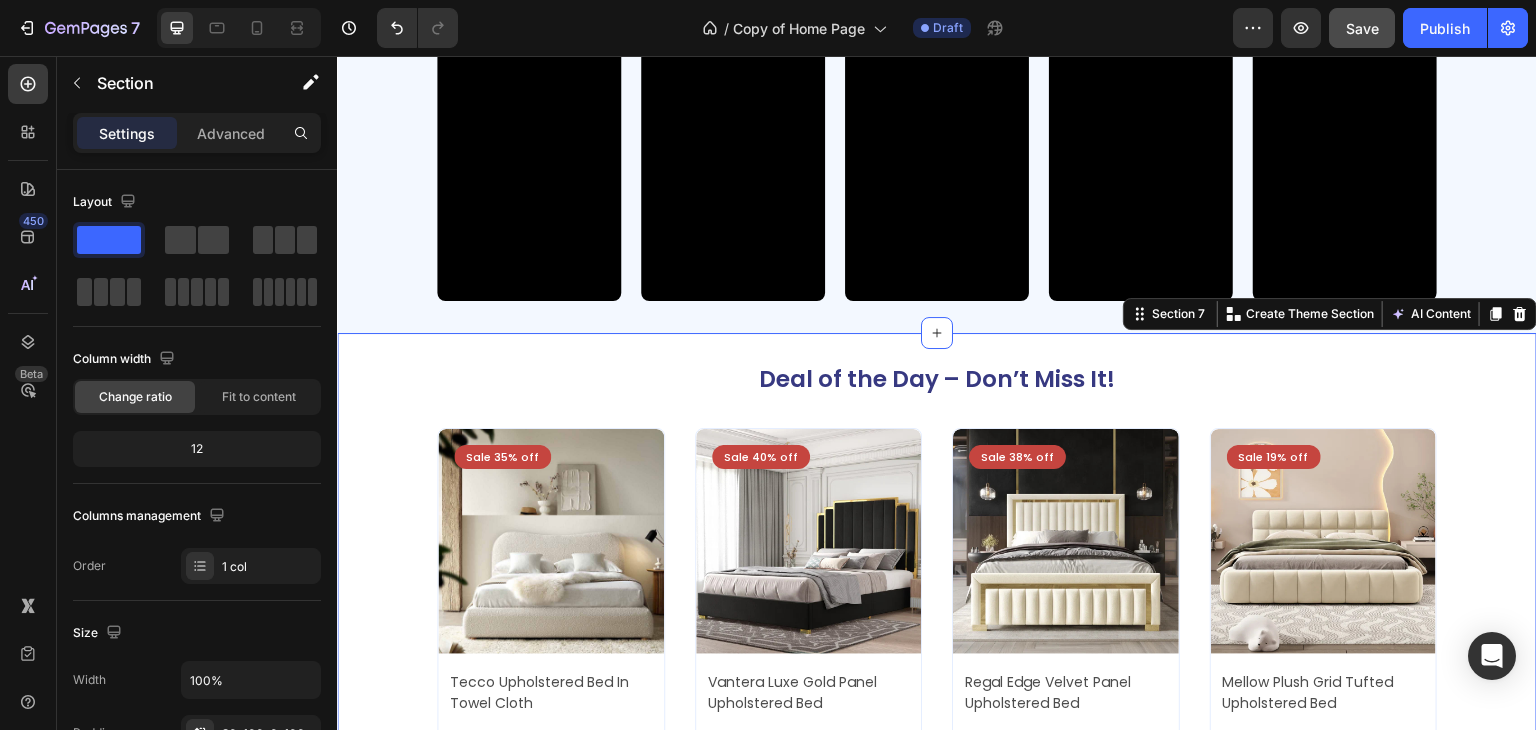 click on "Deal of the Day – Don’t Miss It! Heading Sale 35% off Product Badge Product Images Tecco Upholstered Bed In Towel Cloth Product Title Rs. 64,999.00 Product Price Product Price Row Rs. 99,999.00 Product Price Product Price Row
Add To Cart Add to Cart Row Row Row Product List Sale 40% off Product Badge Product Images Vantera Luxe Gold Panel Upholstered Bed Product Title Rs. 59,999.00 Product Price Product Price Row Rs. 99,999.00 Product Price Product Price Row
Add To Cart Add to Cart Row Row Row Product List Sale 38% off Product Badge Product Images Regal Edge Velvet Panel Upholstered Bed Product Title Rs. 61,999.00 Product Price Product Price Row Rs. 99,999.00 Product Price Product Price Row
Add To Cart Add to Cart Row Row Row Product List Sale 19% off Product Badge Product Images Mellow Plush Grid Tufted Upholstered Bed Product Title Rs. 65,999.00 Product Price Product Price Row Rs. 80,999.00 Product Price Product Price Row
Add To Cart Row" at bounding box center [937, 600] 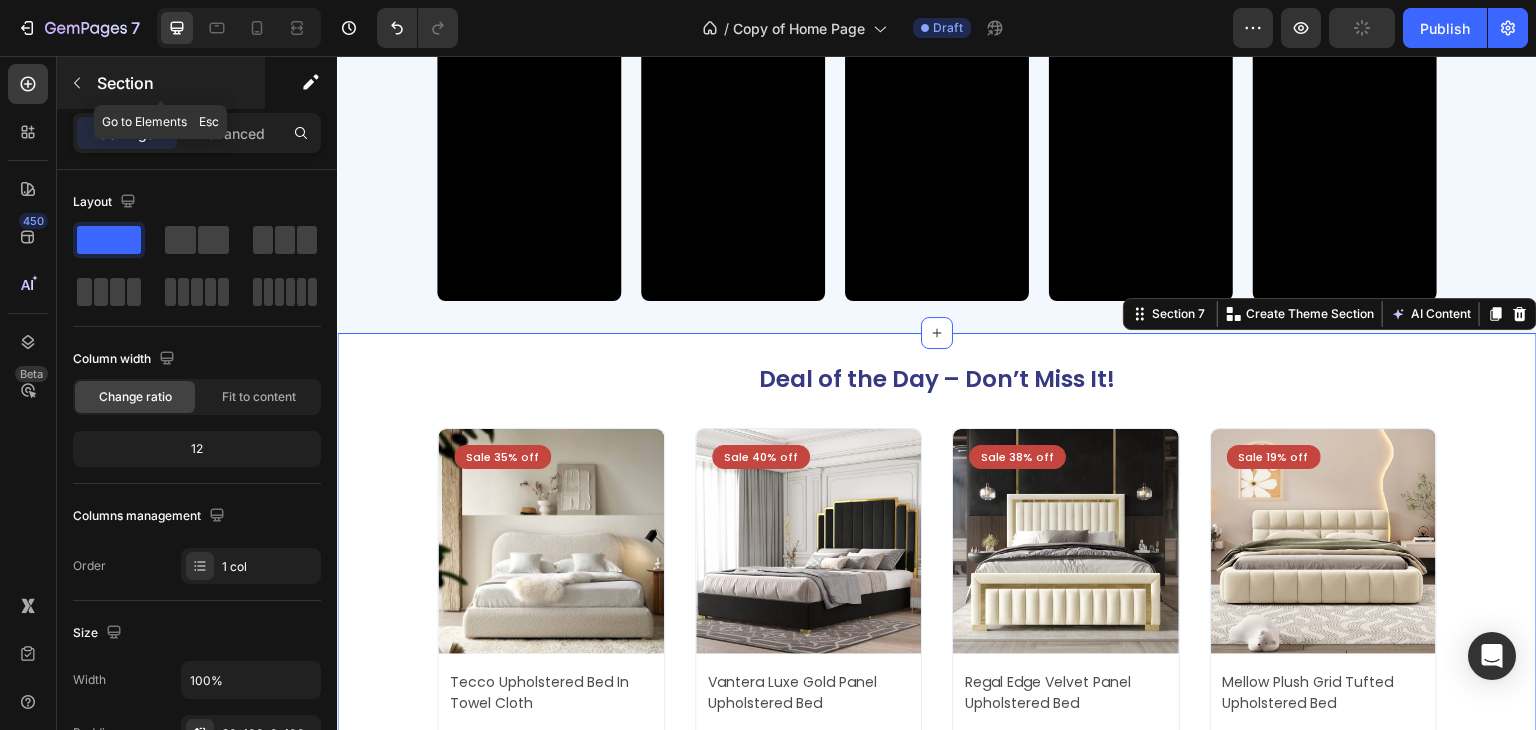 click 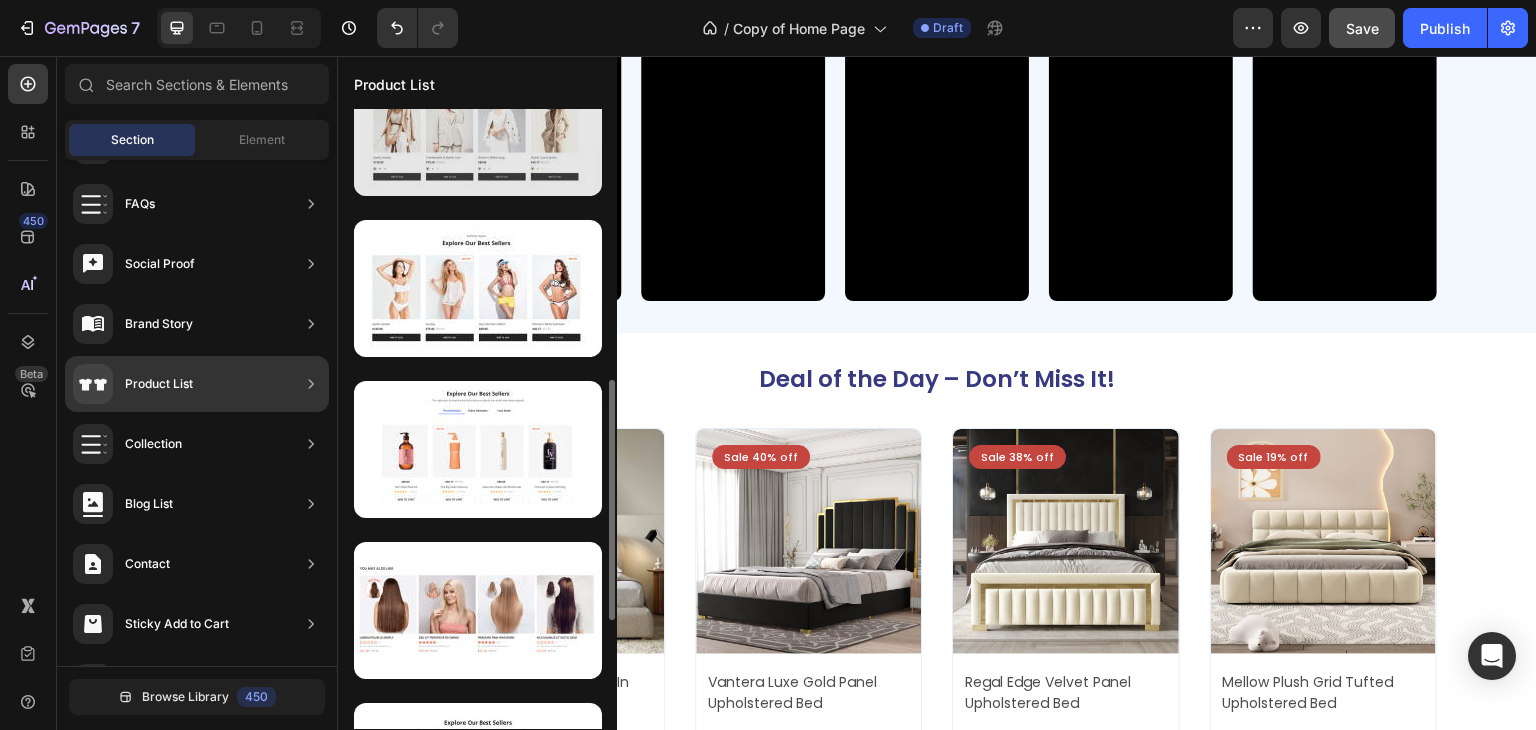 scroll, scrollTop: 0, scrollLeft: 0, axis: both 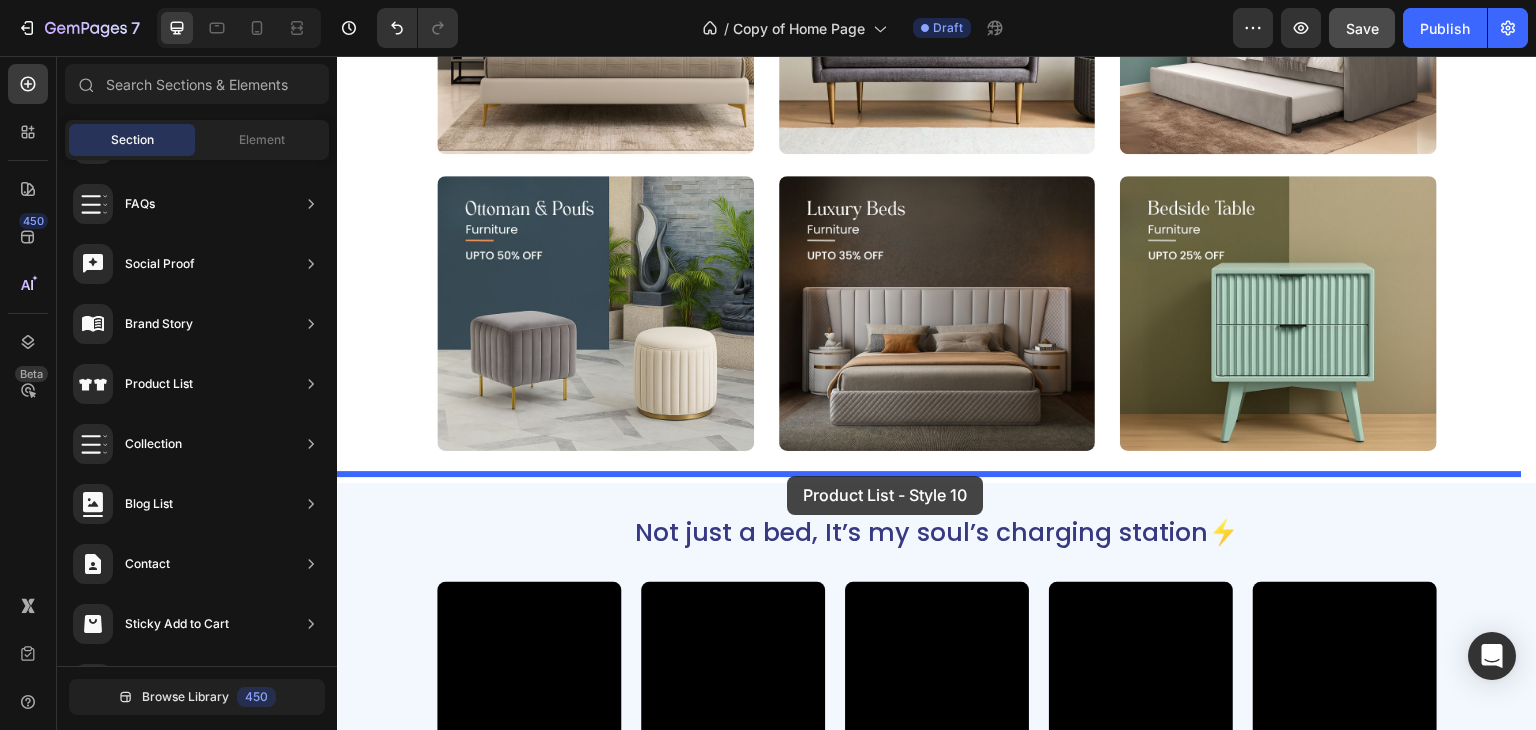 drag, startPoint x: 817, startPoint y: 362, endPoint x: 787, endPoint y: 476, distance: 117.881294 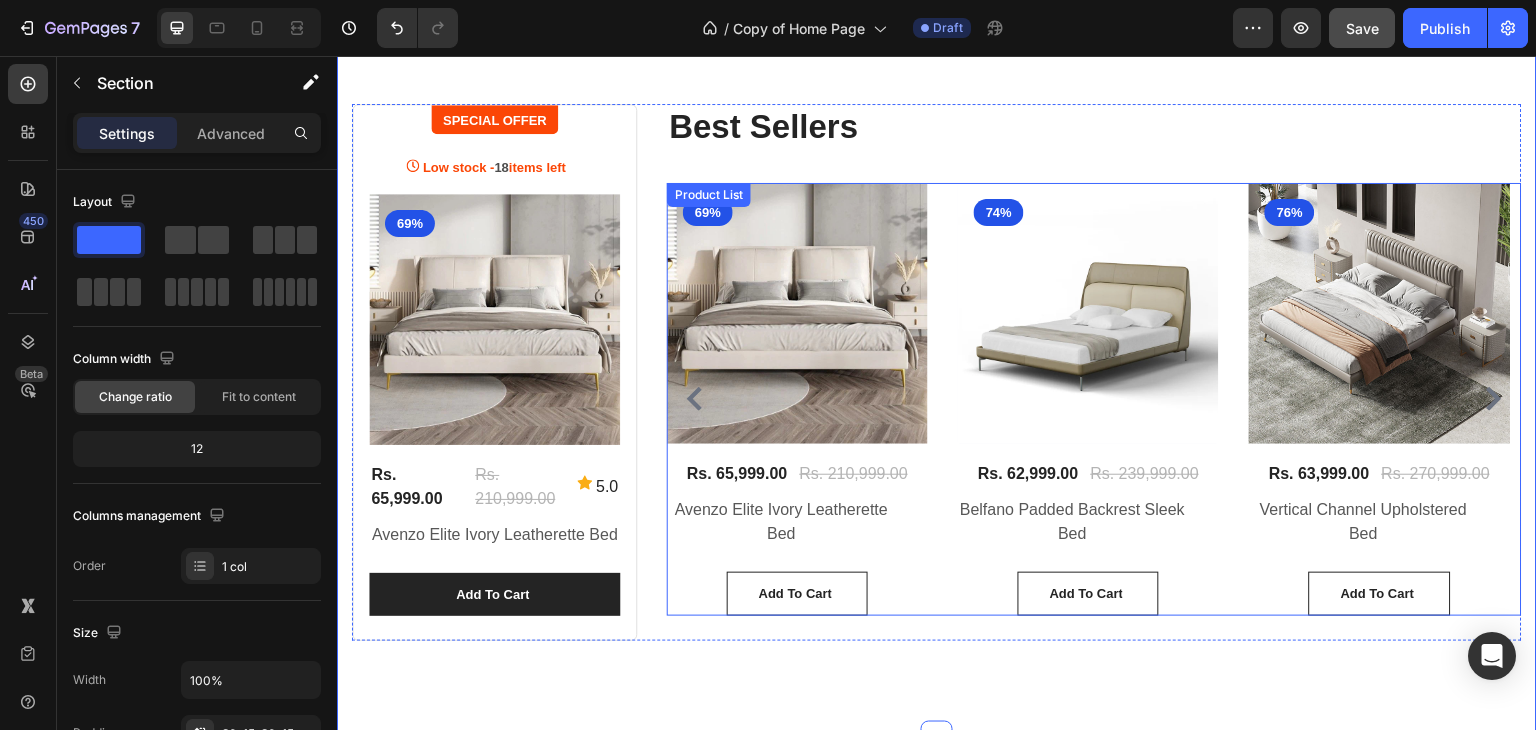 scroll, scrollTop: 2308, scrollLeft: 0, axis: vertical 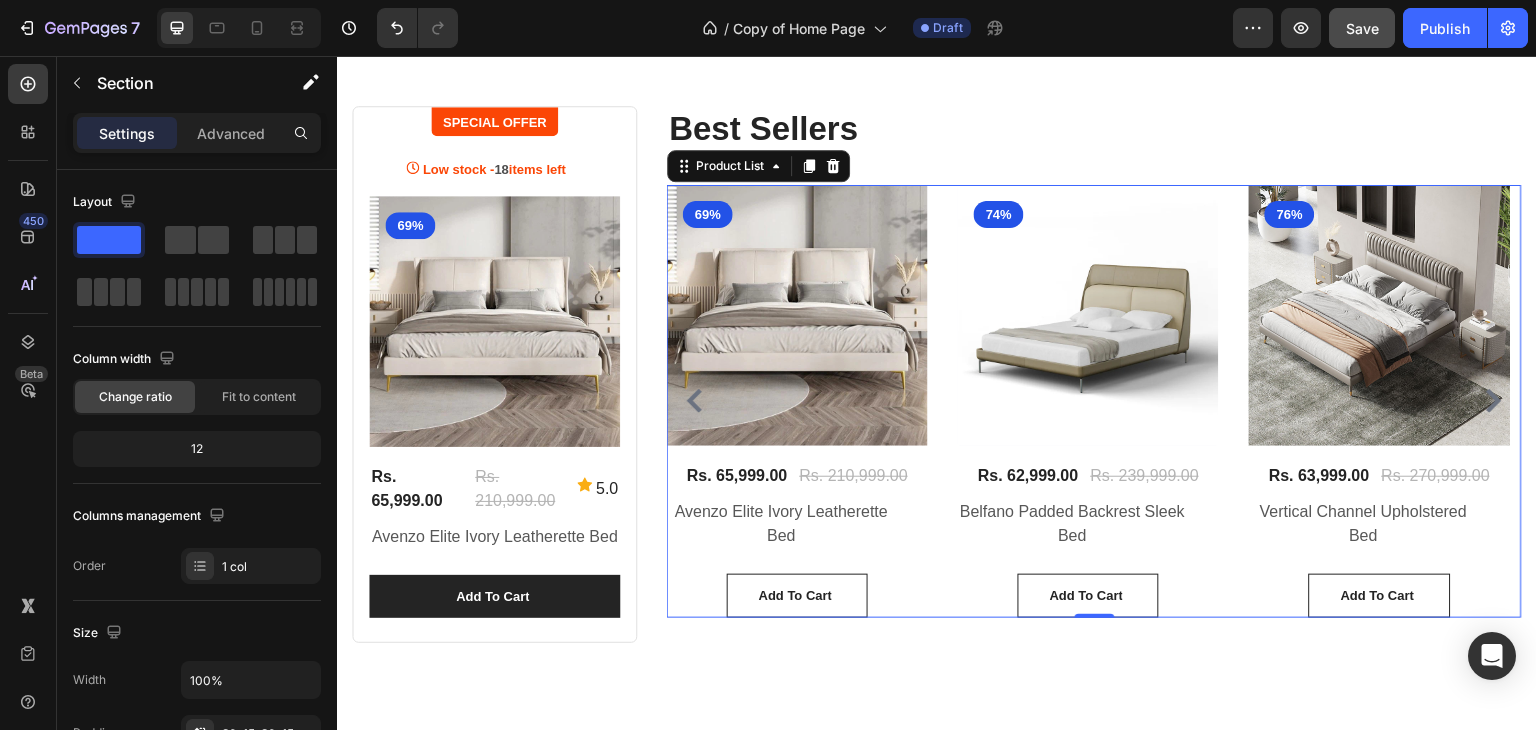 click on "(P) Images 69% Product Badge Row Rs. 65,999.00 (P) Price (P) Price Rs. 210,999.00 (P) Price (P) Price Row Avenzo Elite Ivory Leatherette Bed (P) Title Add to Cart (P) Cart Button Row Product List   0 (P) Images 74% Product Badge Row Rs. 62,999.00 (P) Price (P) Price Rs. 239,999.00 (P) Price (P) Price Row Belfano Padded Backrest Sleek Bed (P) Title Add to Cart (P) Cart Button Row Product List   0 (P) Images 76% Product Badge Row Rs. 63,999.00 (P) Price (P) Price Rs. 270,999.00 (P) Price (P) Price Row Vertical Channel Upholstered Bed (P) Title Add to Cart (P) Cart Button Row Product List   0 (P) Images 62% Product Badge Row Rs. 51,999.00 (P) Price (P) Price Rs. 137,999.00 (P) Price (P) Price Row Morano Edge Premium Upholstered Bed (P) Title Add to Cart (P) Cart Button Row Product List   0" at bounding box center [1094, 401] 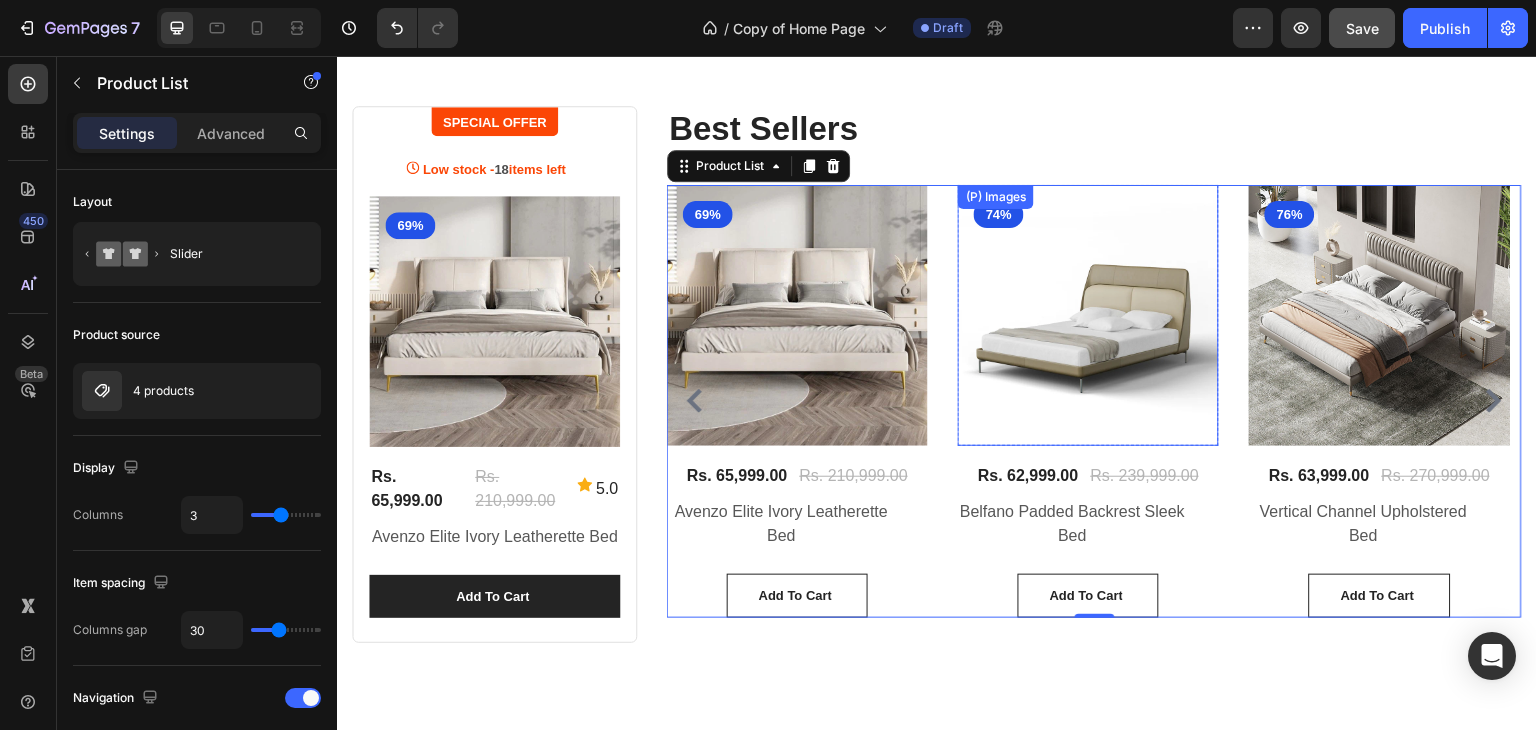 click at bounding box center (1088, 315) 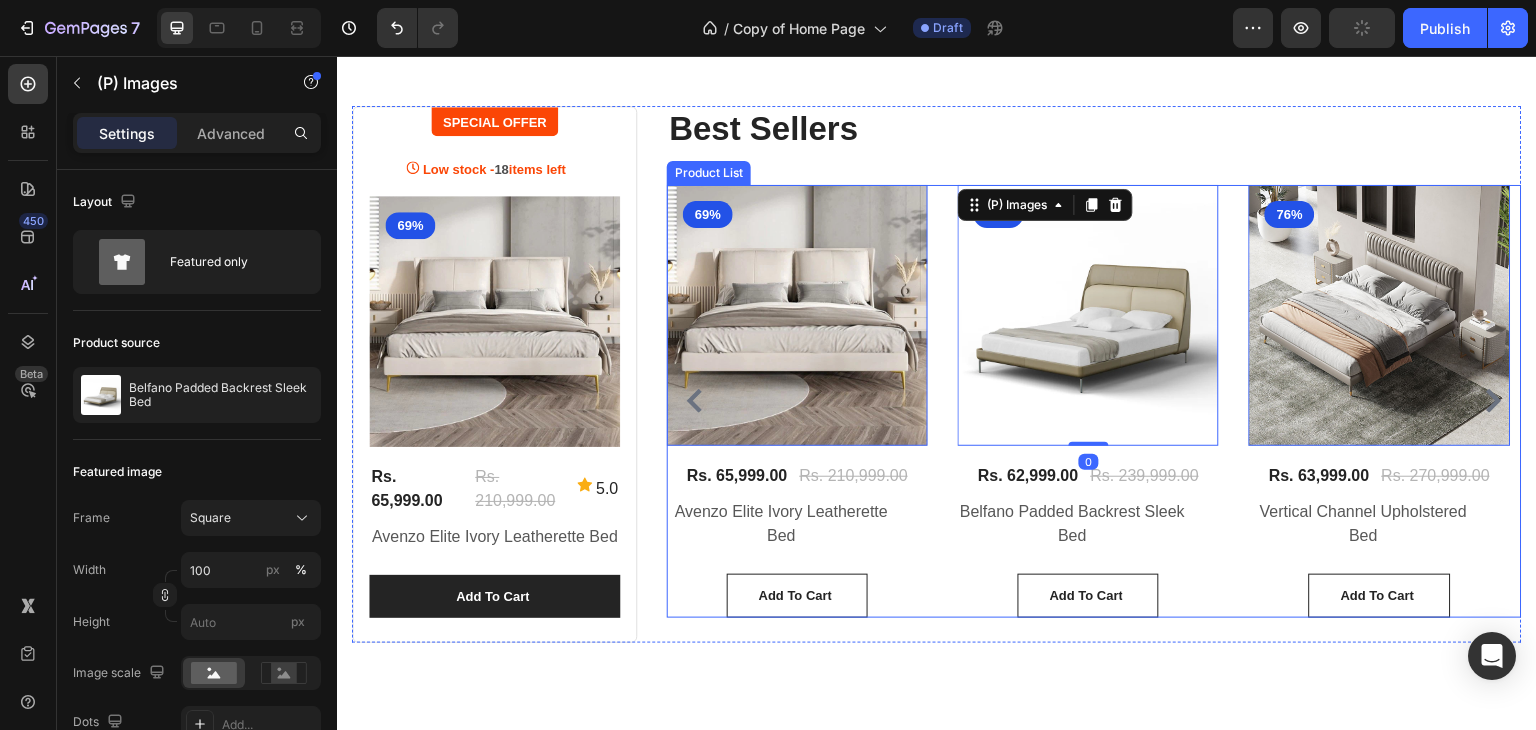 click on "(P) Images   0 69% Product Badge Row Rs. 65,999.00 (P) Price (P) Price Rs. 210,999.00 (P) Price (P) Price Row Avenzo Elite Ivory Leatherette Bed (P) Title Add to Cart (P) Cart Button Row Product List (P) Images   0 74% Product Badge Row Rs. 62,999.00 (P) Price (P) Price Rs. 239,999.00 (P) Price (P) Price Row Belfano Padded Backrest Sleek Bed (P) Title Add to Cart (P) Cart Button Row Product List (P) Images   0 76% Product Badge Row Rs. 63,999.00 (P) Price (P) Price Rs. 270,999.00 (P) Price (P) Price Row Vertical Channel Upholstered Bed (P) Title Add to Cart (P) Cart Button Row Product List (P) Images   0 62% Product Badge Row Rs. 51,999.00 (P) Price (P) Price Rs. 137,999.00 (P) Price (P) Price Row Morano Edge Premium Upholstered Bed (P) Title Add to Cart (P) Cart Button Row Product List" at bounding box center (1094, 401) 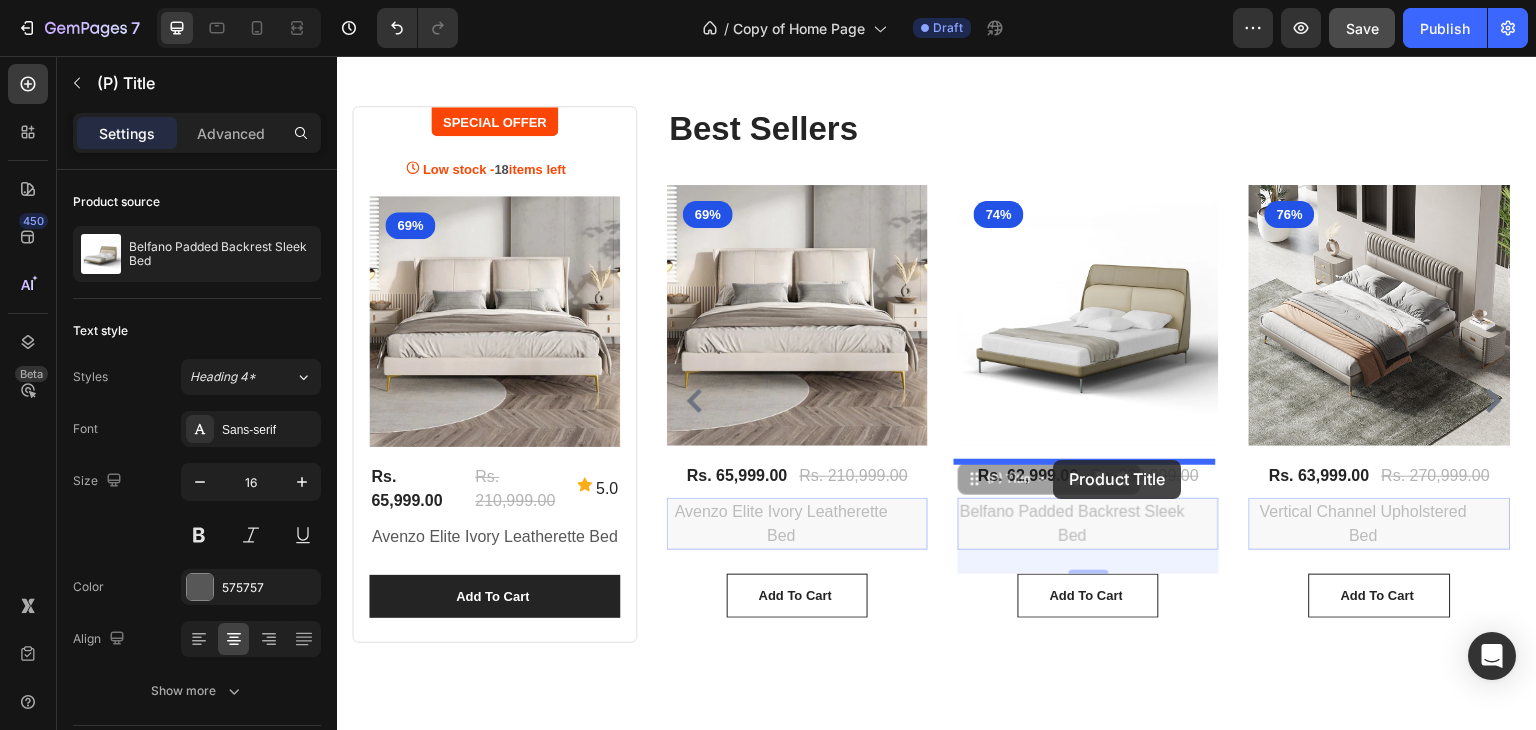 drag, startPoint x: 1164, startPoint y: 520, endPoint x: 1054, endPoint y: 460, distance: 125.299644 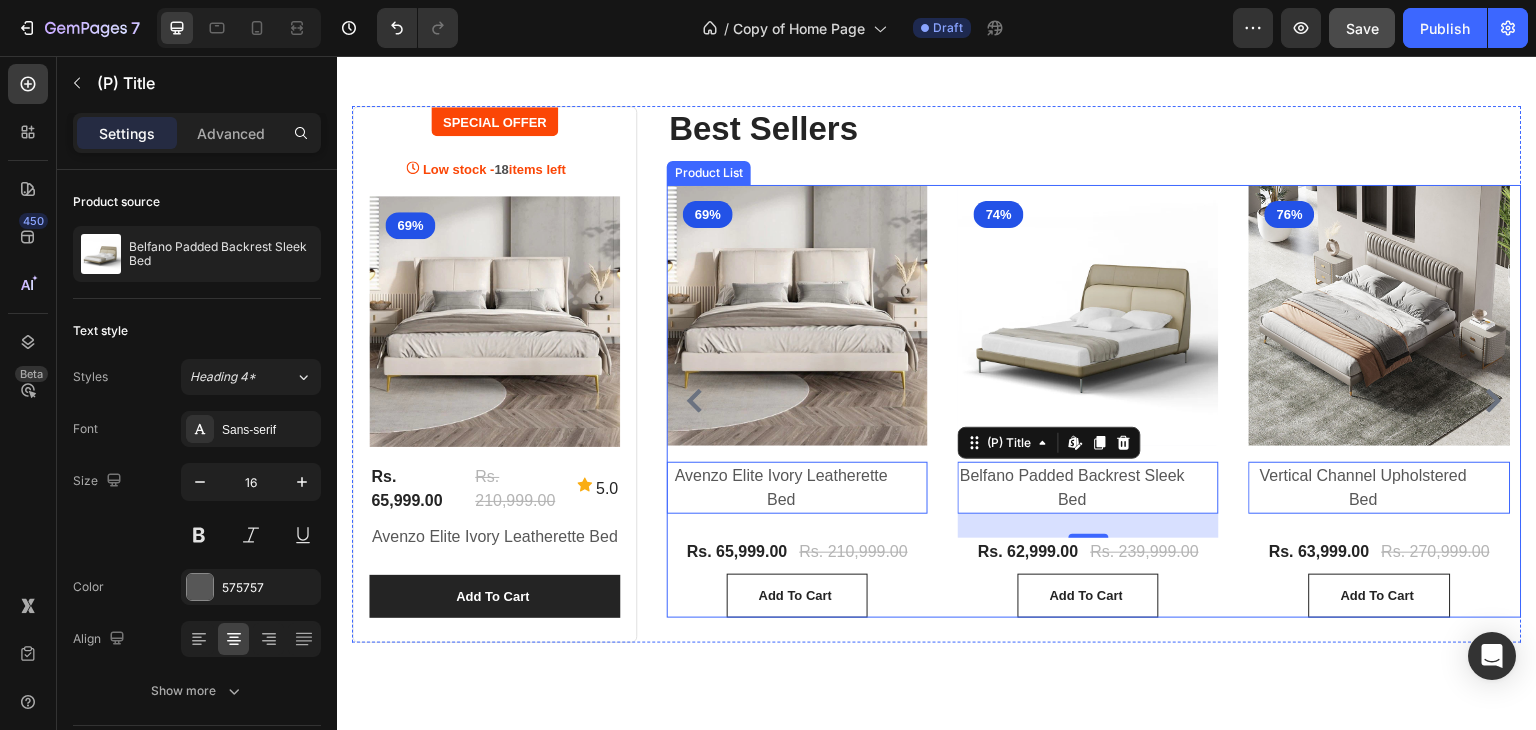 click on "(P) Images 69% Product Badge Row Avenzo Elite Ivory Leatherette Bed (P) Title   Edit content in Shopify 0 Rs. 65,999.00 (P) Price (P) Price Rs. 210,999.00 (P) Price (P) Price Row Add to Cart (P) Cart Button Row Product List (P) Images 74% Product Badge Row Belfano Padded Backrest Sleek Bed (P) Title   Edit content in Shopify 24 Rs. 62,999.00 (P) Price (P) Price Rs. 239,999.00 (P) Price (P) Price Row Add to Cart (P) Cart Button Row Product List (P) Images 76% Product Badge Row Vertical Channel Upholstered Bed (P) Title   Edit content in Shopify 0 Rs. 63,999.00 (P) Price (P) Price Rs. 270,999.00 (P) Price (P) Price Row Add to Cart (P) Cart Button Row Product List (P) Images 62% Product Badge Row Morano Edge Premium Upholstered Bed (P) Title   Edit content in Shopify 0 Rs. 51,999.00 (P) Price (P) Price Rs. 137,999.00 (P) Price (P) Price Row Add to Cart (P) Cart Button Row Product List" at bounding box center (1094, 401) 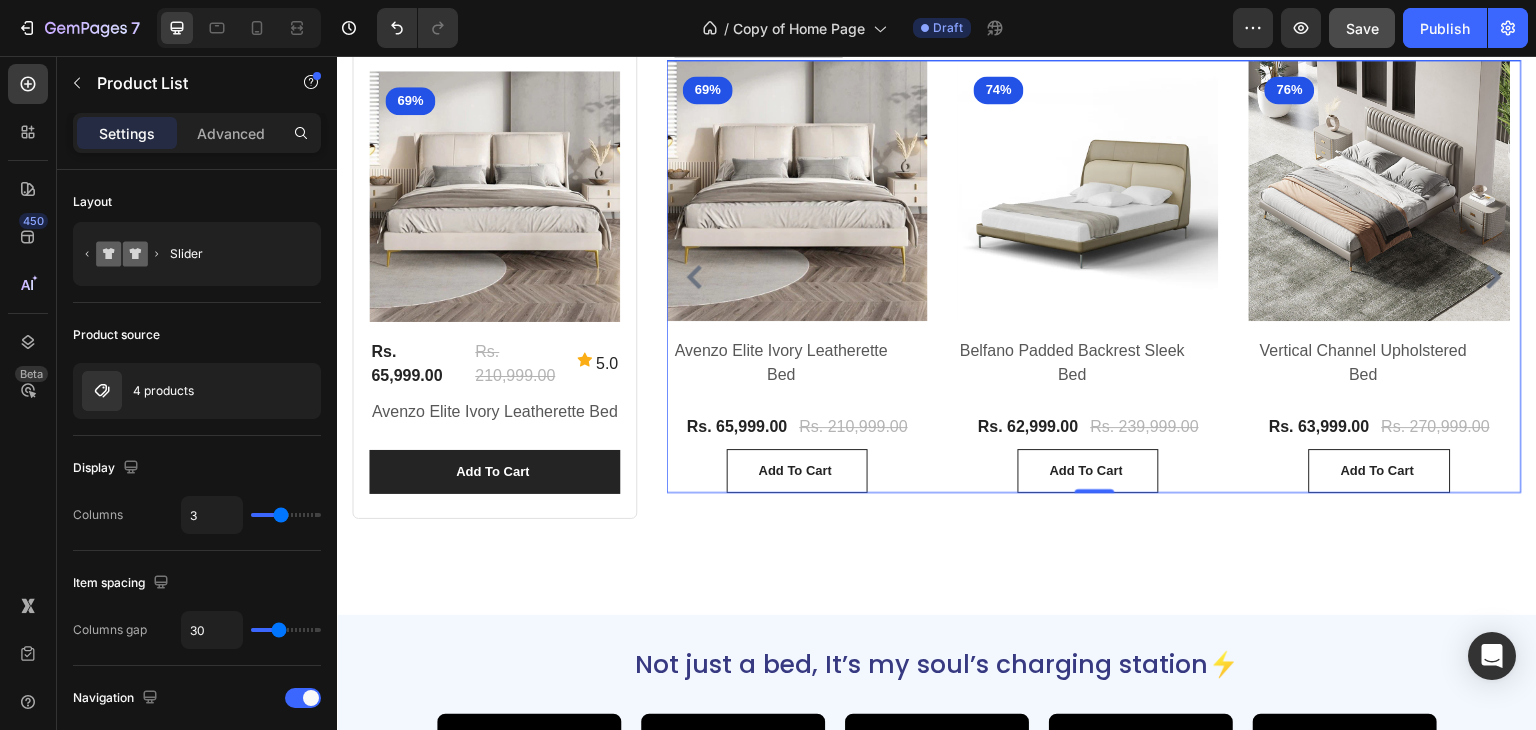 scroll, scrollTop: 1808, scrollLeft: 0, axis: vertical 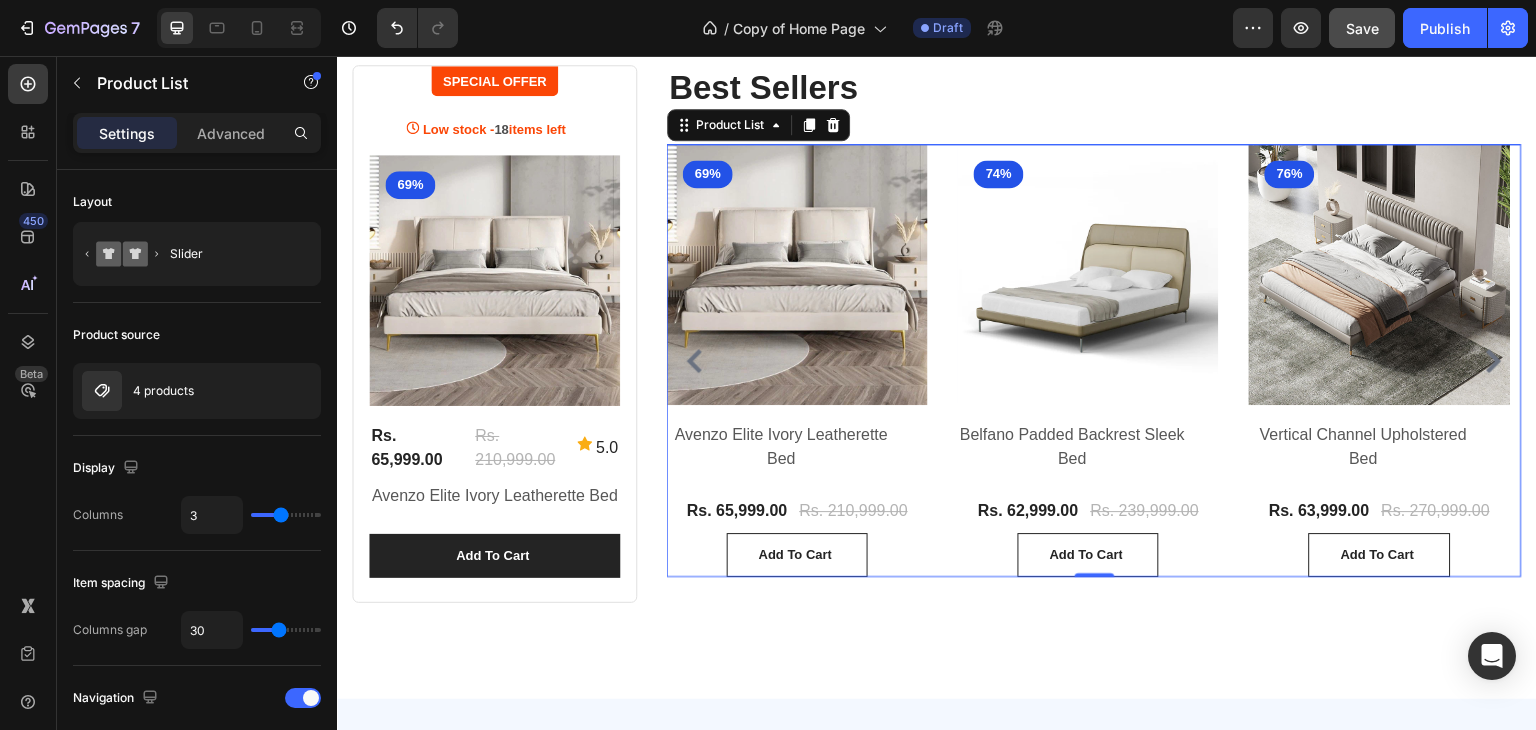 click at bounding box center (239, 28) 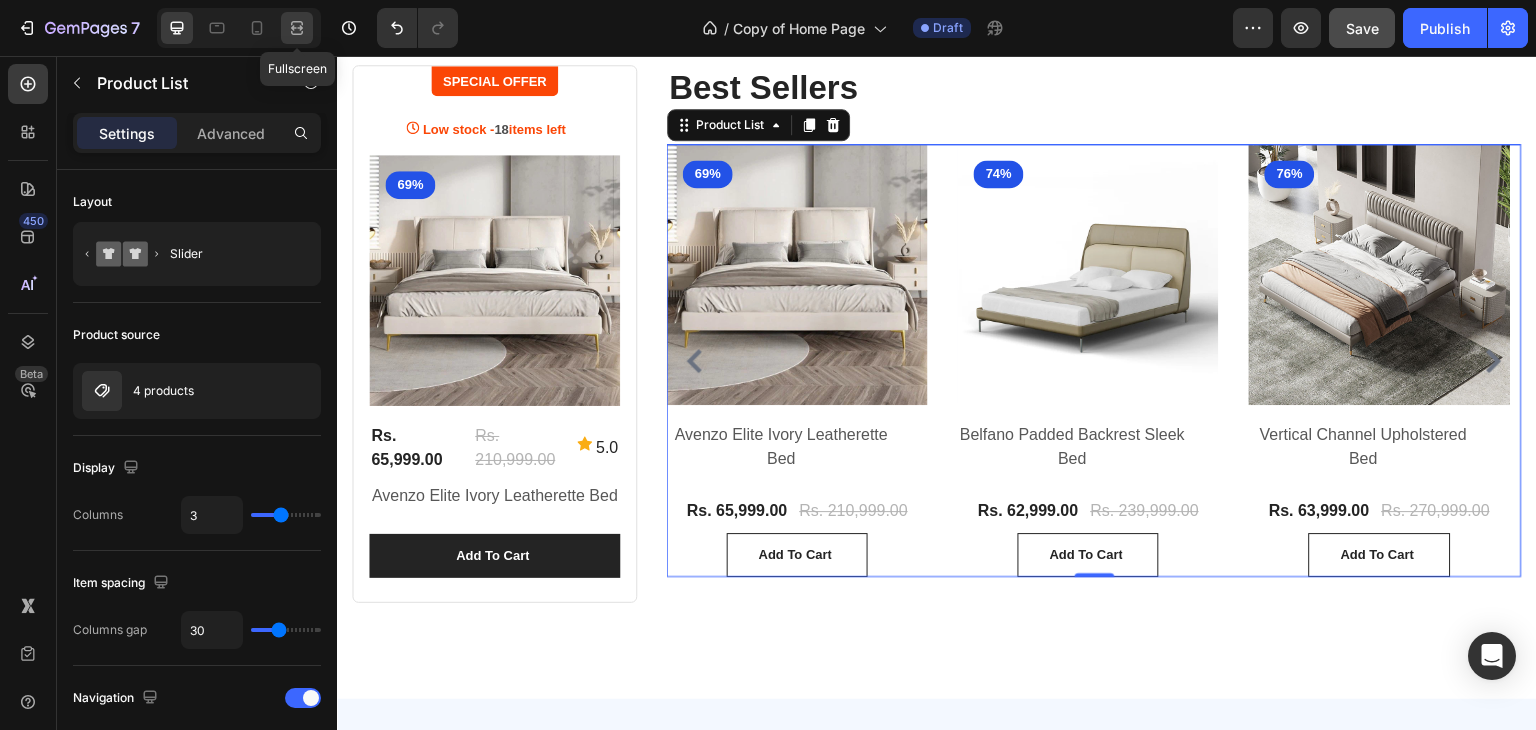 click 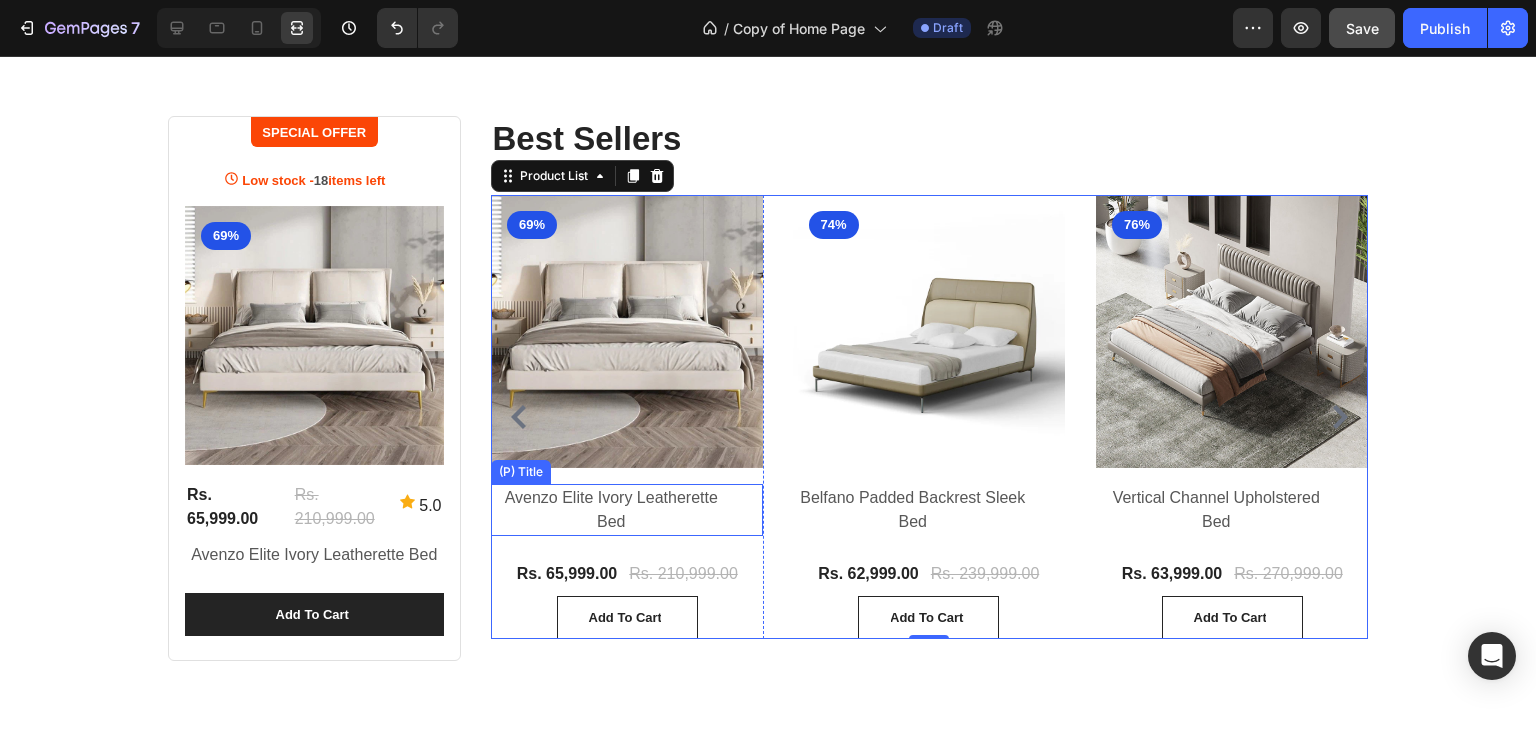 scroll, scrollTop: 1708, scrollLeft: 0, axis: vertical 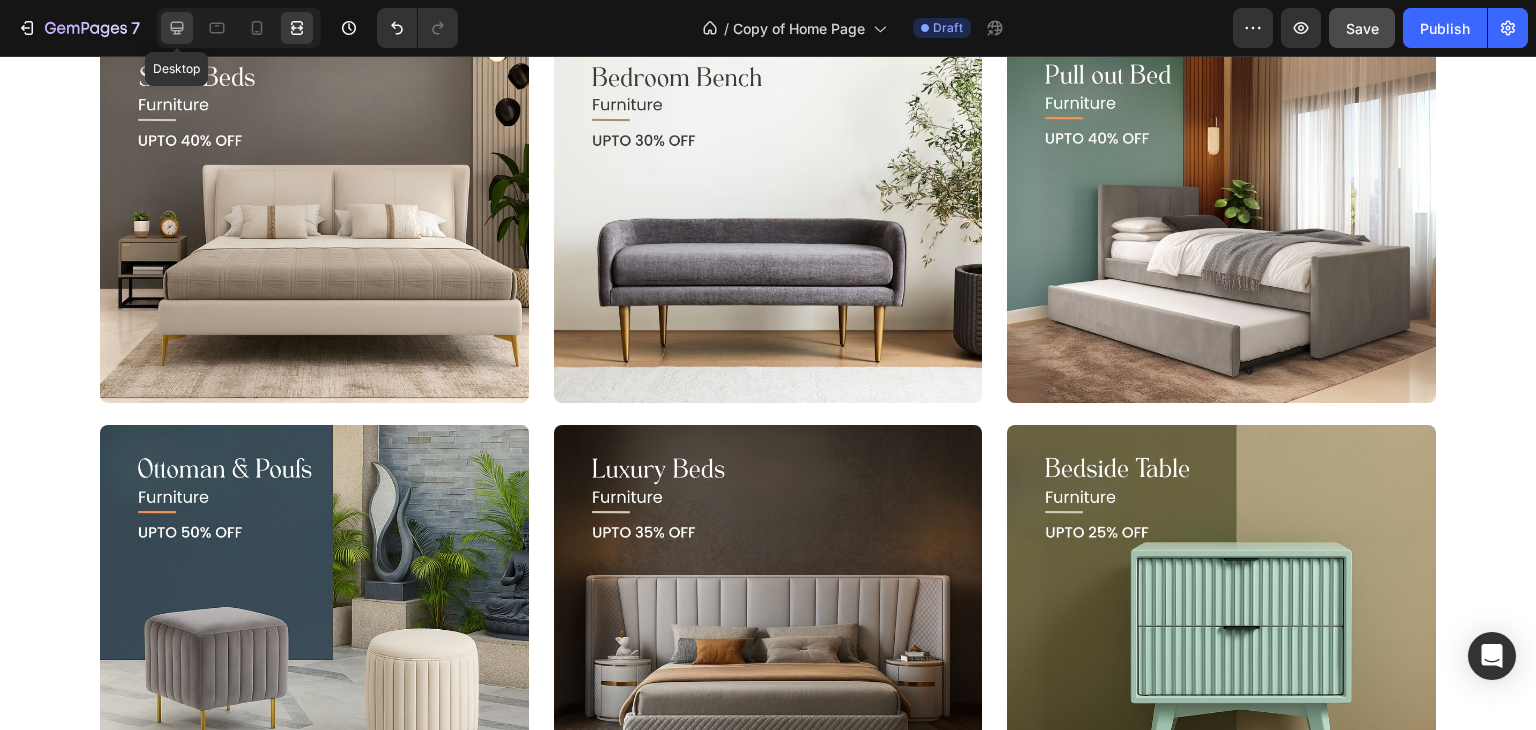 click 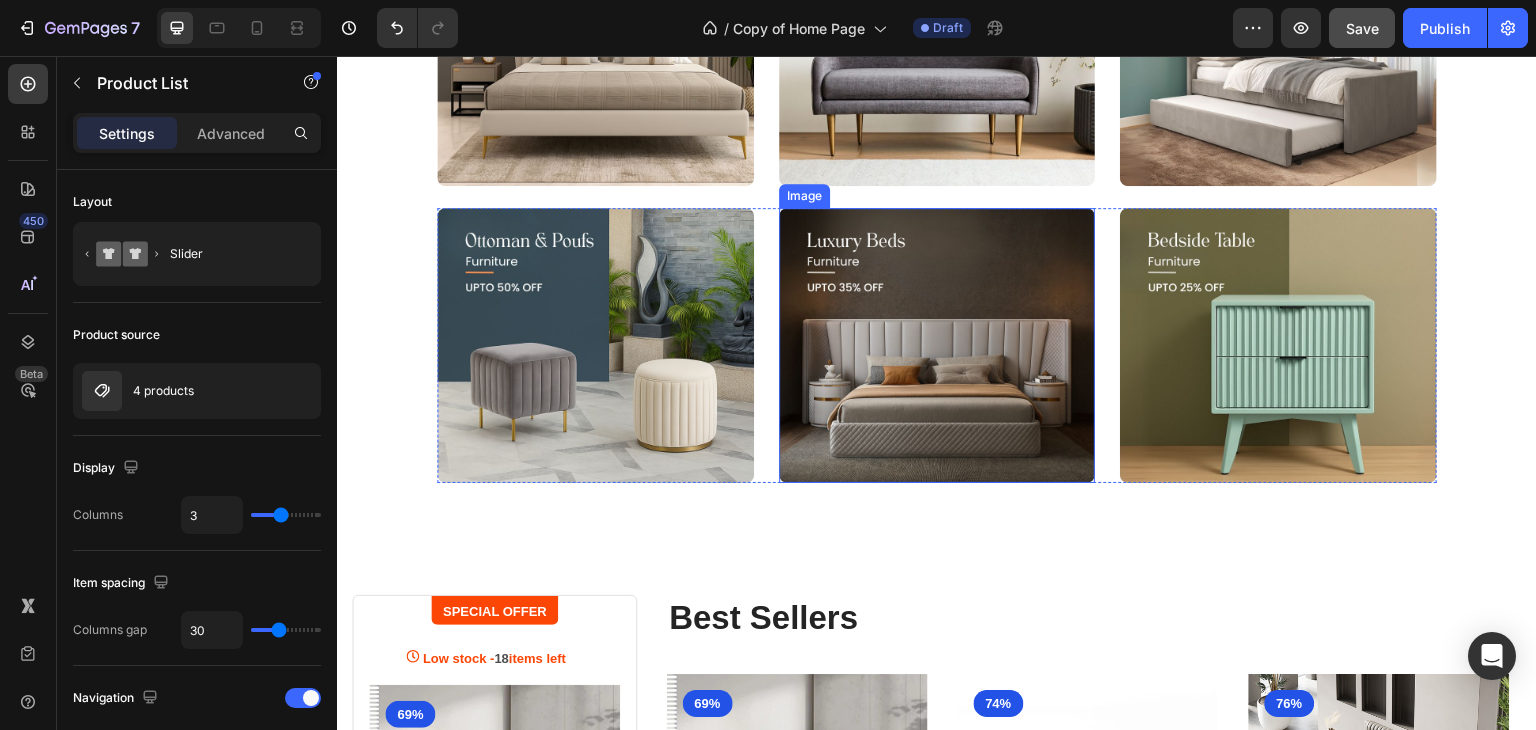 scroll, scrollTop: 2108, scrollLeft: 0, axis: vertical 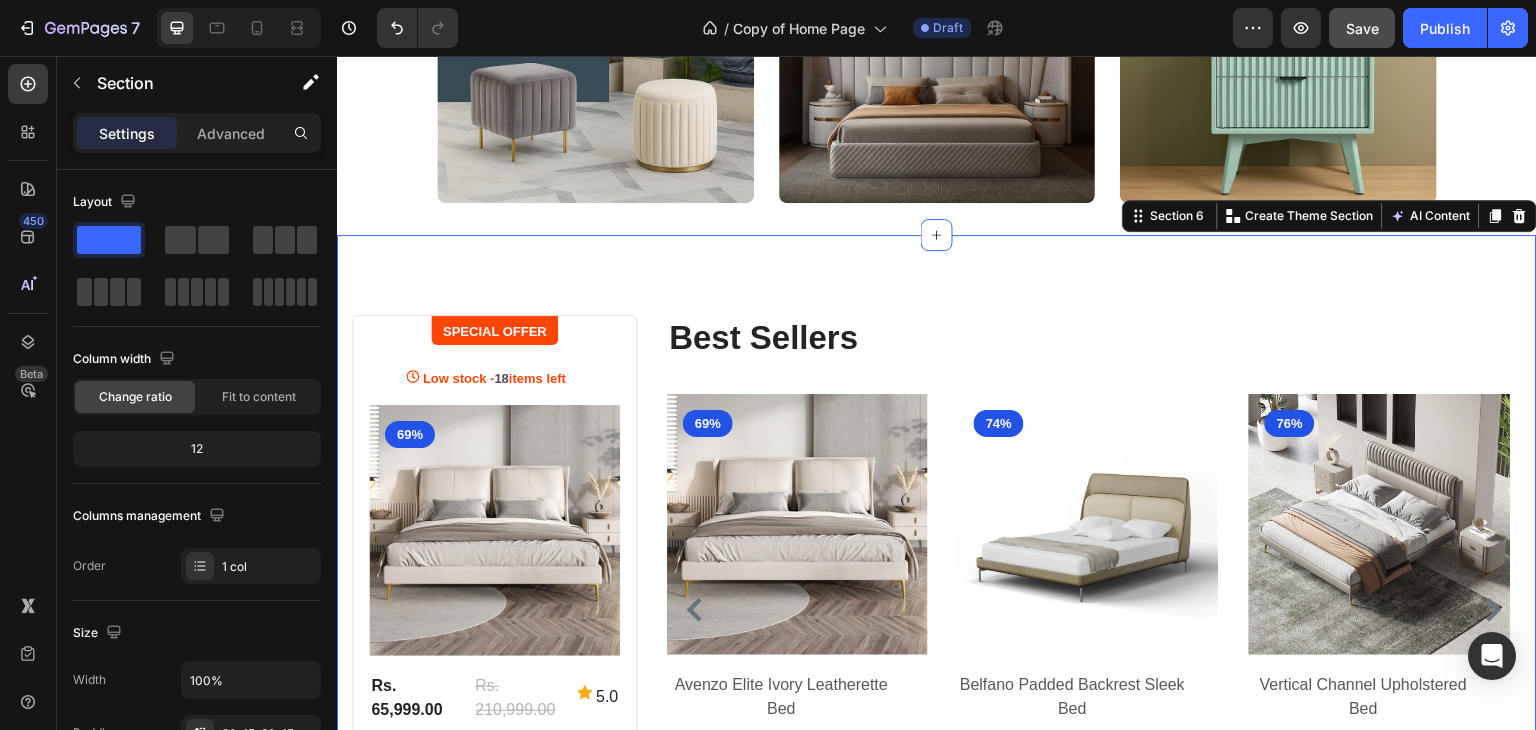 click on "SPECIAL OFFER Text block Row
Low stock -  18  items left Product Stock Counter (P) Images 69% Product Badge Row Rs. 65,999.00 Product Price Product Price Rs. 210,999.00 Product Price Product Price                Icon 5.0 Text block Icon List Hoz Row Avenzo Elite Ivory Leatherette Bed Product Title Add to cart Product Cart Button Product Best Sellers Heading
(P) Images 69% Product Badge Row Avenzo Elite Ivory Leatherette Bed (P) Title Rs. 65,999.00 (P) Price (P) Price Rs. 210,999.00 (P) Price (P) Price Row Add to Cart (P) Cart Button Row Product List (P) Images 74% Product Badge Row Belfano Padded Backrest Sleek Bed (P) Title Rs. 62,999.00 (P) Price (P) Price Rs. 239,999.00 (P) Price (P) Price Row Add to Cart (P) Cart Button Row Product List (P) Images 76% Product Badge Row Vertical Channel Upholstered Bed (P) Title Rs. 63,999.00 (P) Price (P) Price Rs. 270,999.00 (P) Price (P) Price Row Add to Cart (P) Cart Button Row Product List (P) Images 62% Product Badge Row (P) Title Row" at bounding box center (937, 592) 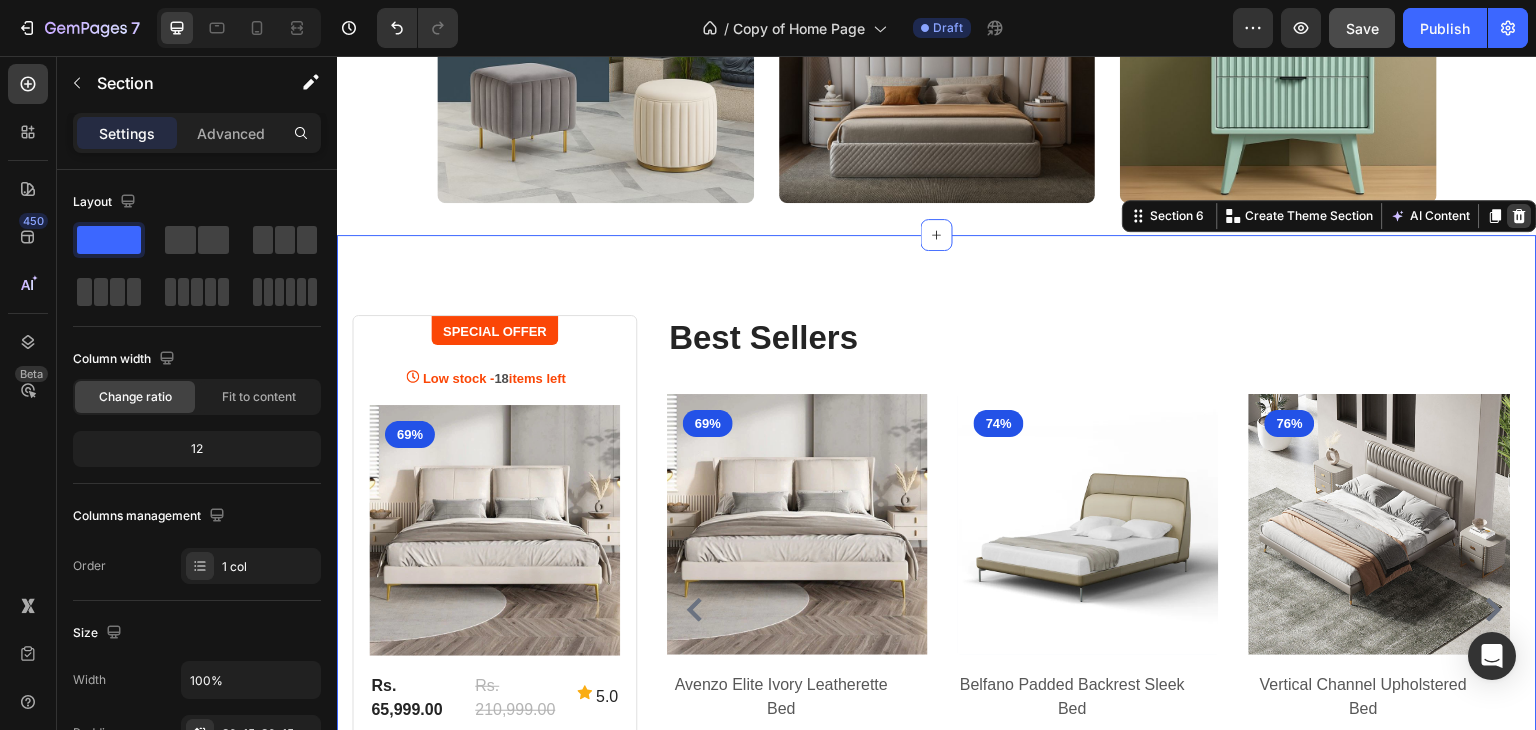 click at bounding box center [1520, 216] 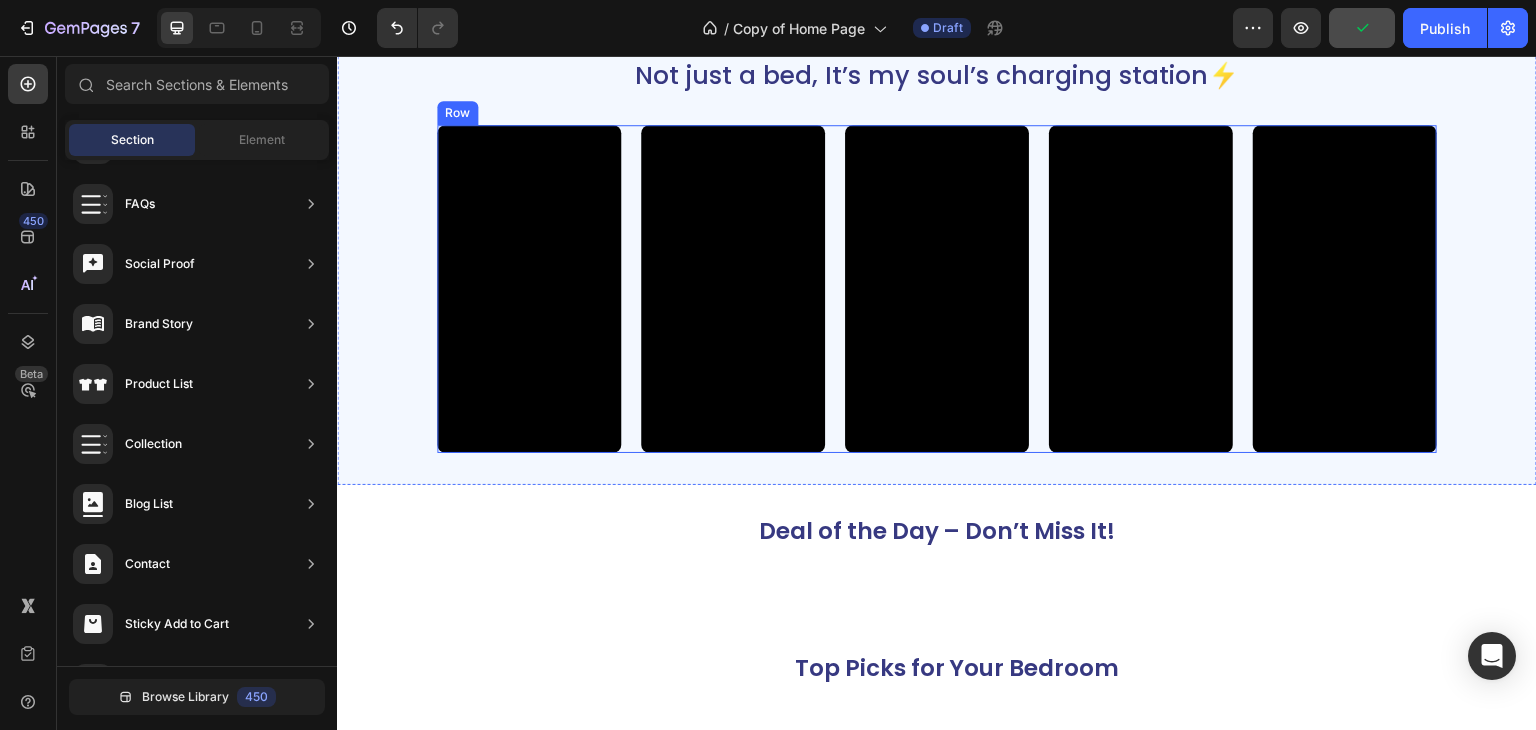 scroll, scrollTop: 2108, scrollLeft: 0, axis: vertical 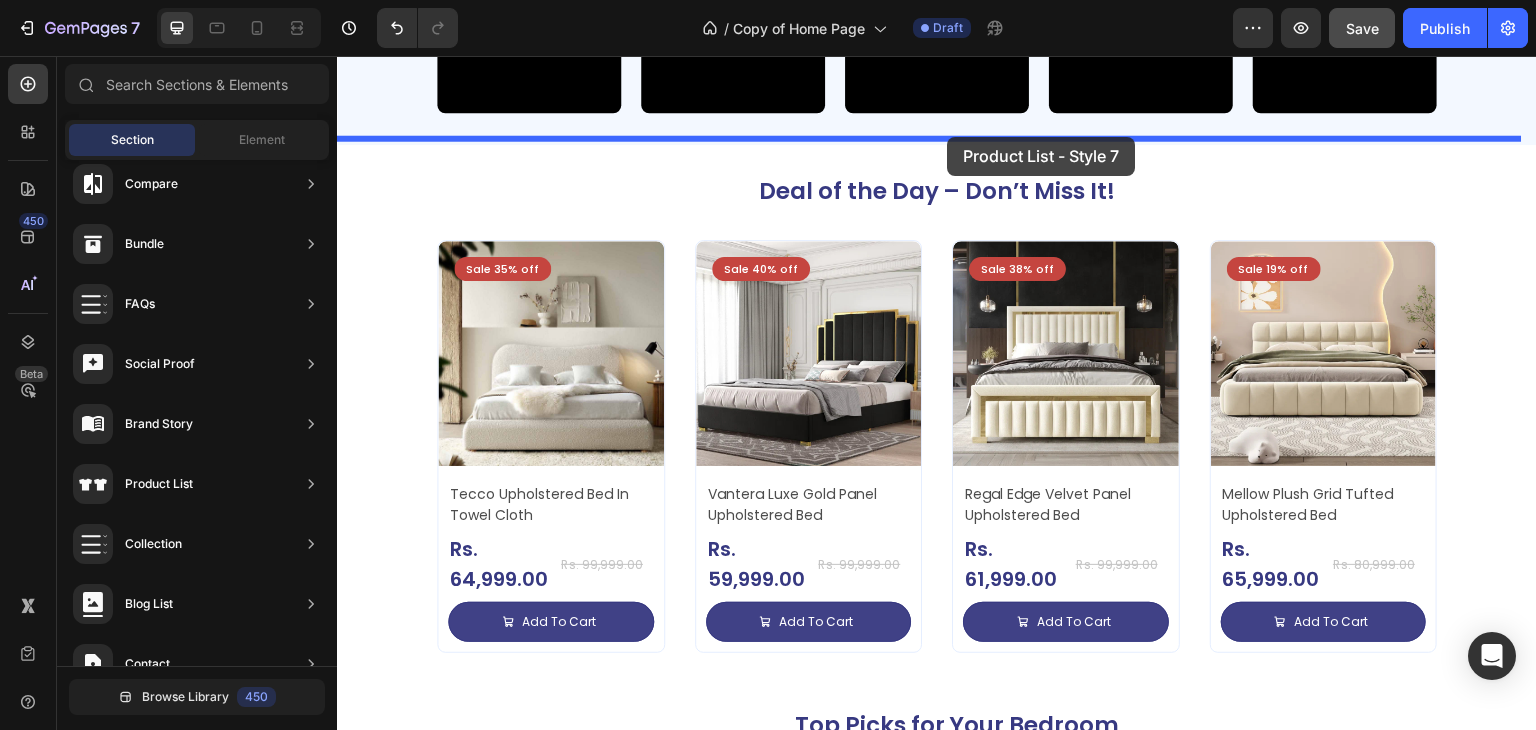 drag, startPoint x: 829, startPoint y: 488, endPoint x: 948, endPoint y: 137, distance: 370.6238 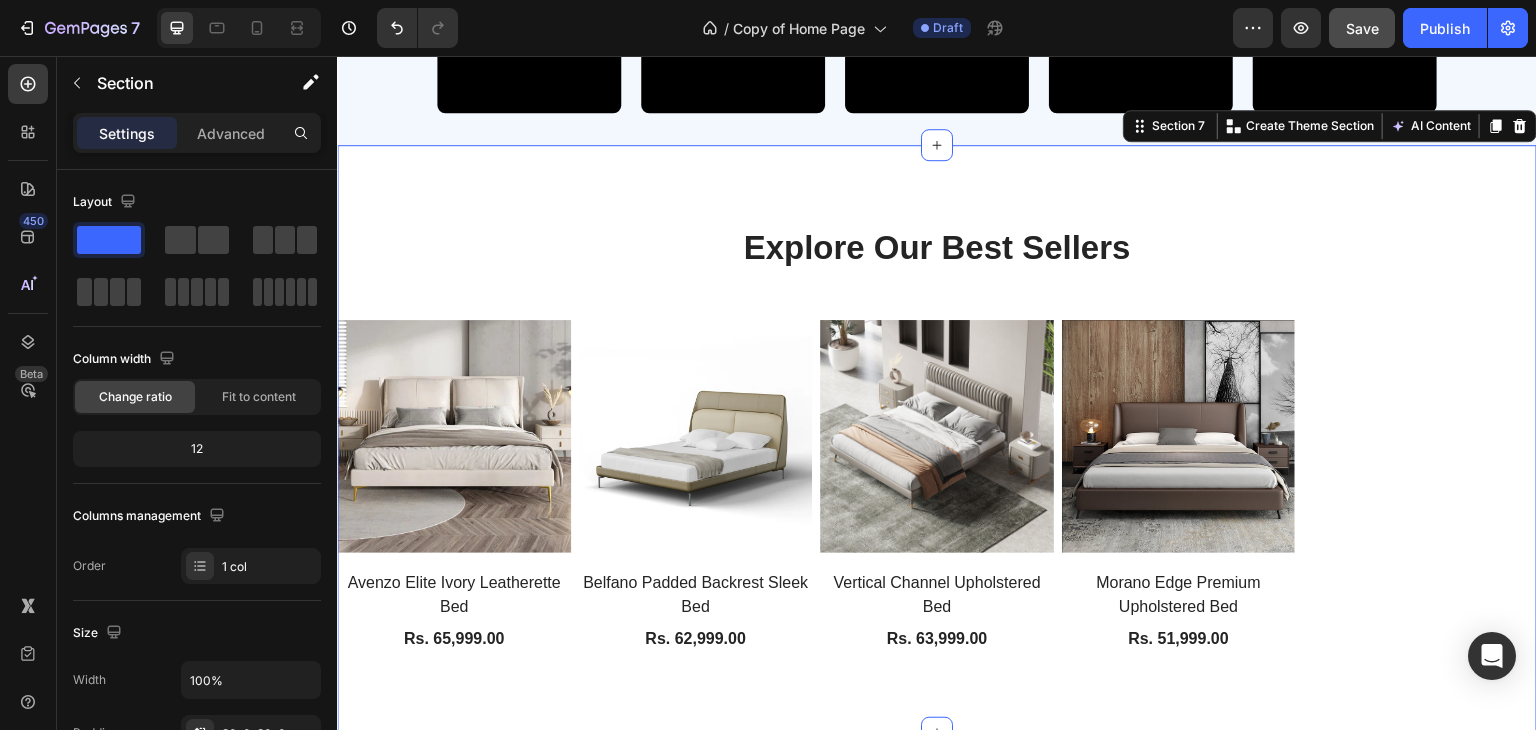 click on "Explore Our Best Sellers Heading Row (P) Images Avenzo Elite Ivory Leatherette Bed (P) Title Rs. 65,999.00 (P) Price (P) Price Row Product List (P) Images Belfano Padded Backrest Sleek Bed (P) Title Rs. 62,999.00 (P) Price (P) Price Row Product List (P) Images Vertical Channel Upholstered Bed (P) Title Rs. 63,999.00 (P) Price (P) Price Row Product List (P) Images Morano Edge Premium Upholstered Bed (P) Title Rs. 51,999.00 (P) Price (P) Price Row Product List Product List Section 7   Create Theme Section AI Content Write with GemAI What would you like to describe here? Tone and Voice Persuasive Product Avenzo Elite Ivory Leatherette Bed Show more Generate" at bounding box center [937, 439] 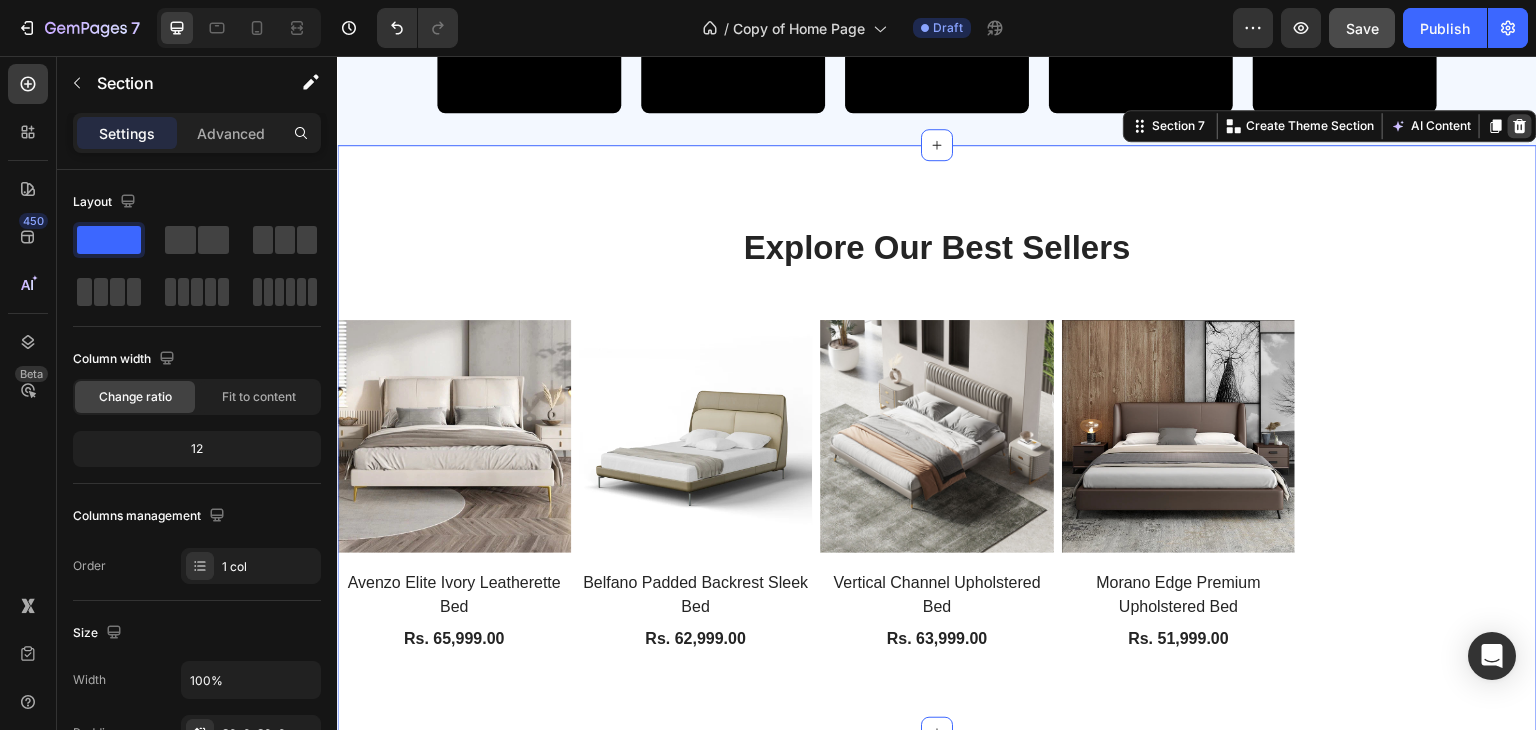 click 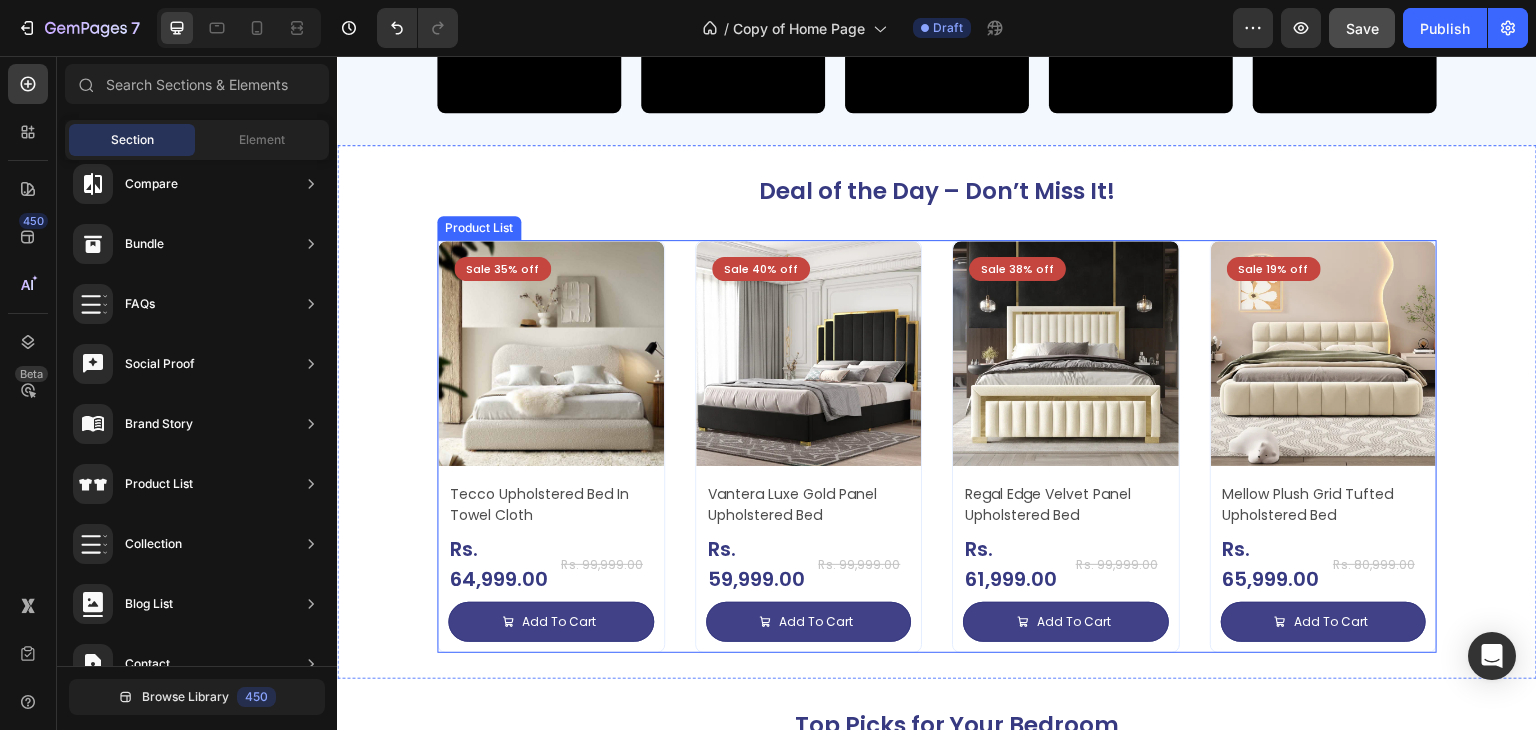 click on "Sale 35% off Product Badge Product Images Tecco Upholstered Bed In Towel Cloth Product Title Rs. 64,999.00 Product Price Product Price Row Rs. 99,999.00 Product Price Product Price Row
Add To Cart Add to Cart Row Row Row Product List Sale 40% off Product Badge Product Images Vantera Luxe Gold Panel Upholstered Bed Product Title Rs. 59,999.00 Product Price Product Price Row Rs. 99,999.00 Product Price Product Price Row
Add To Cart Add to Cart Row Row Row Product List Sale 38% off Product Badge Product Images Regal Edge Velvet Panel Upholstered Bed Product Title Rs. 61,999.00 Product Price Product Price Row Rs. 99,999.00 Product Price Product Price Row
Add To Cart Add to Cart Row Row Row Product List Sale 19% off Product Badge Product Images Mellow Plush Grid Tufted Upholstered Bed Product Title Rs. 65,999.00 Product Price Product Price Row Rs. 80,999.00 Product Price Product Price Row
Add To Cart Add to Cart Row Row Row Product List" at bounding box center [937, 447] 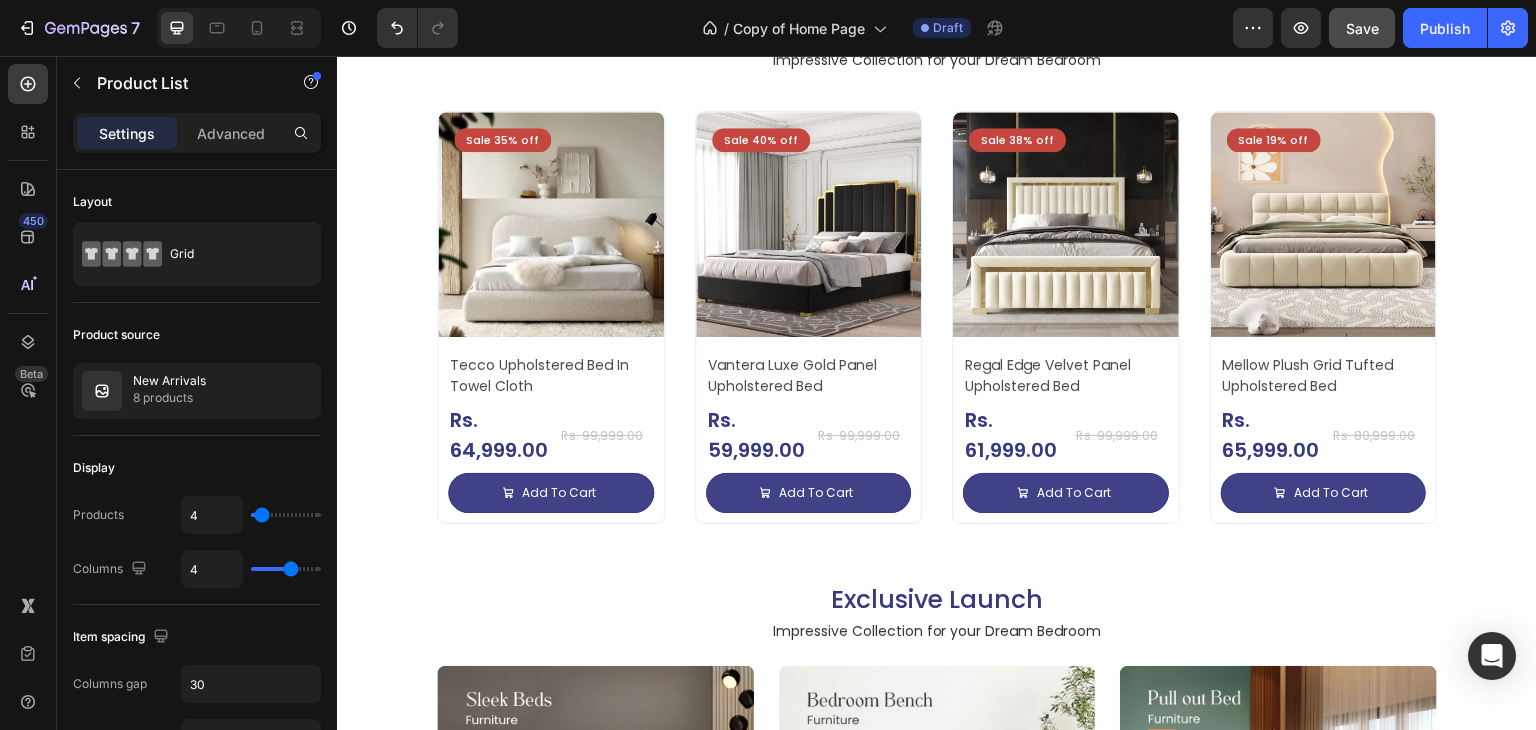 scroll, scrollTop: 948, scrollLeft: 0, axis: vertical 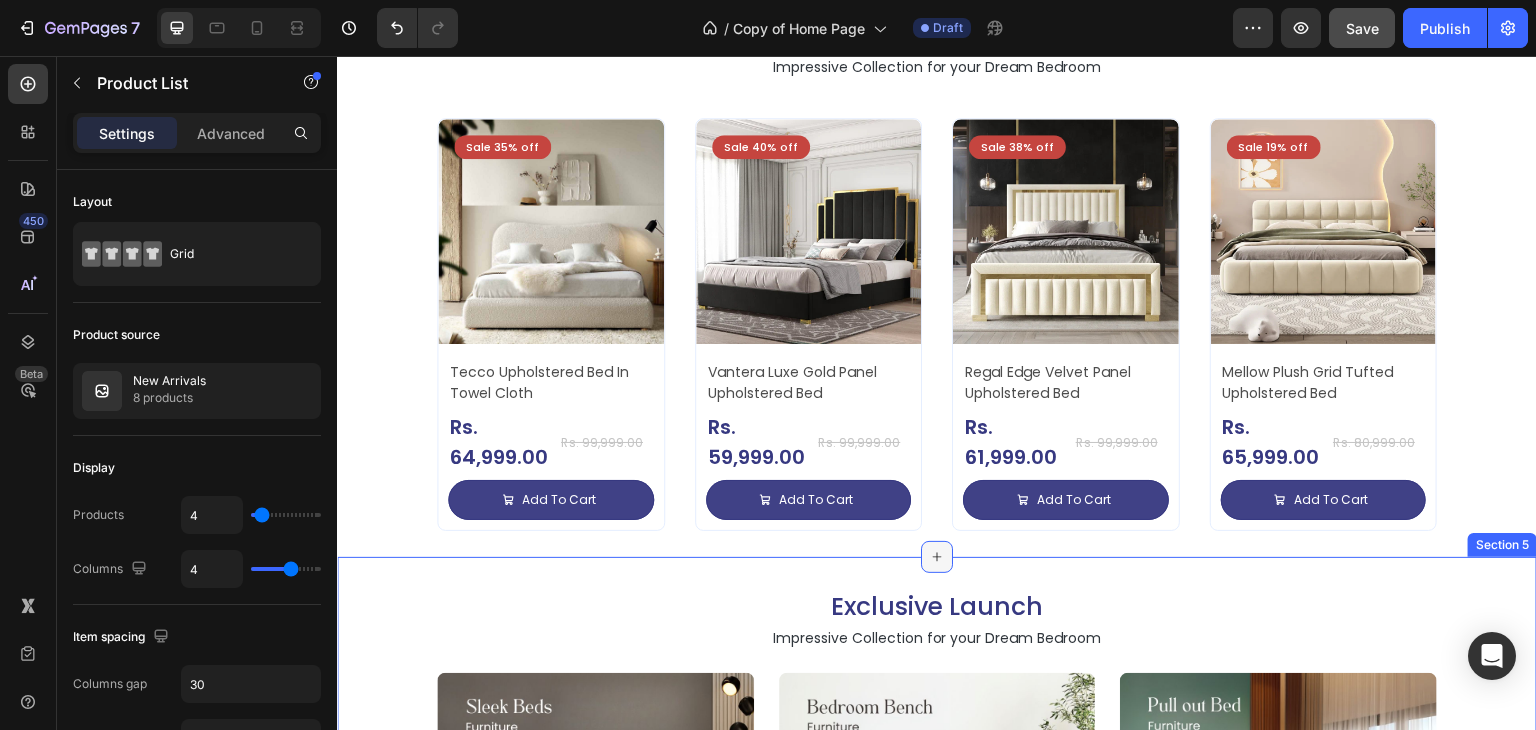click 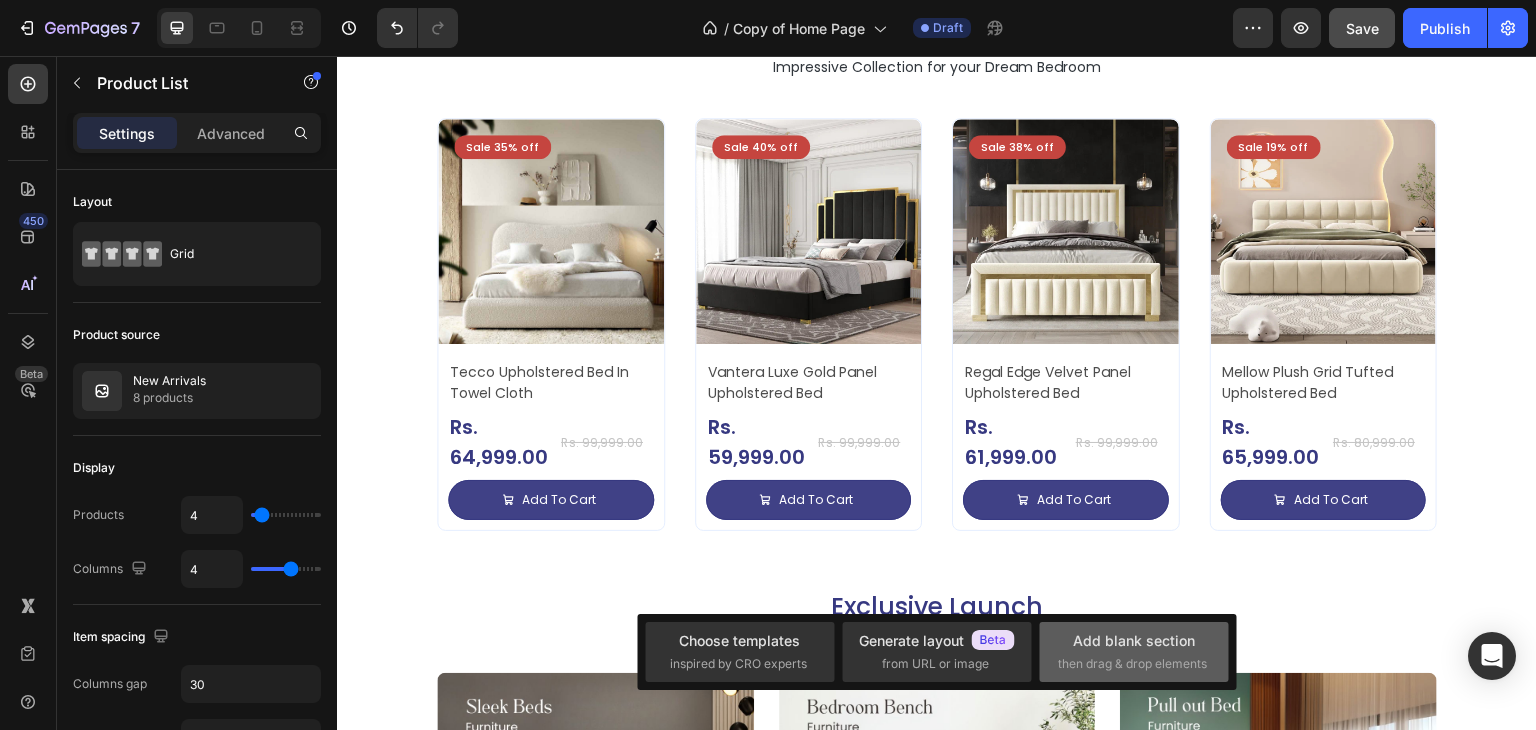 click on "Add blank section" at bounding box center (1134, 640) 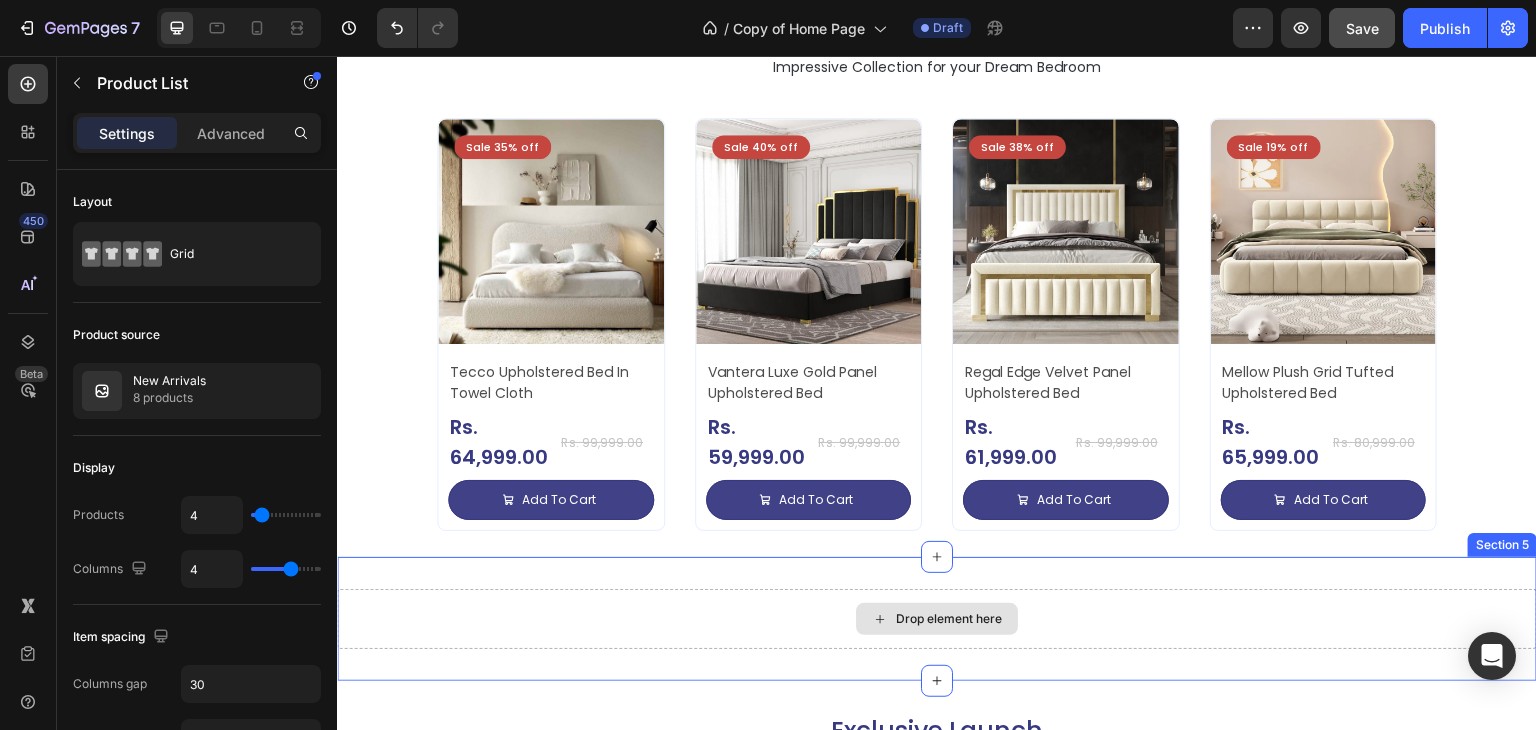 click on "Drop element here" at bounding box center [937, 619] 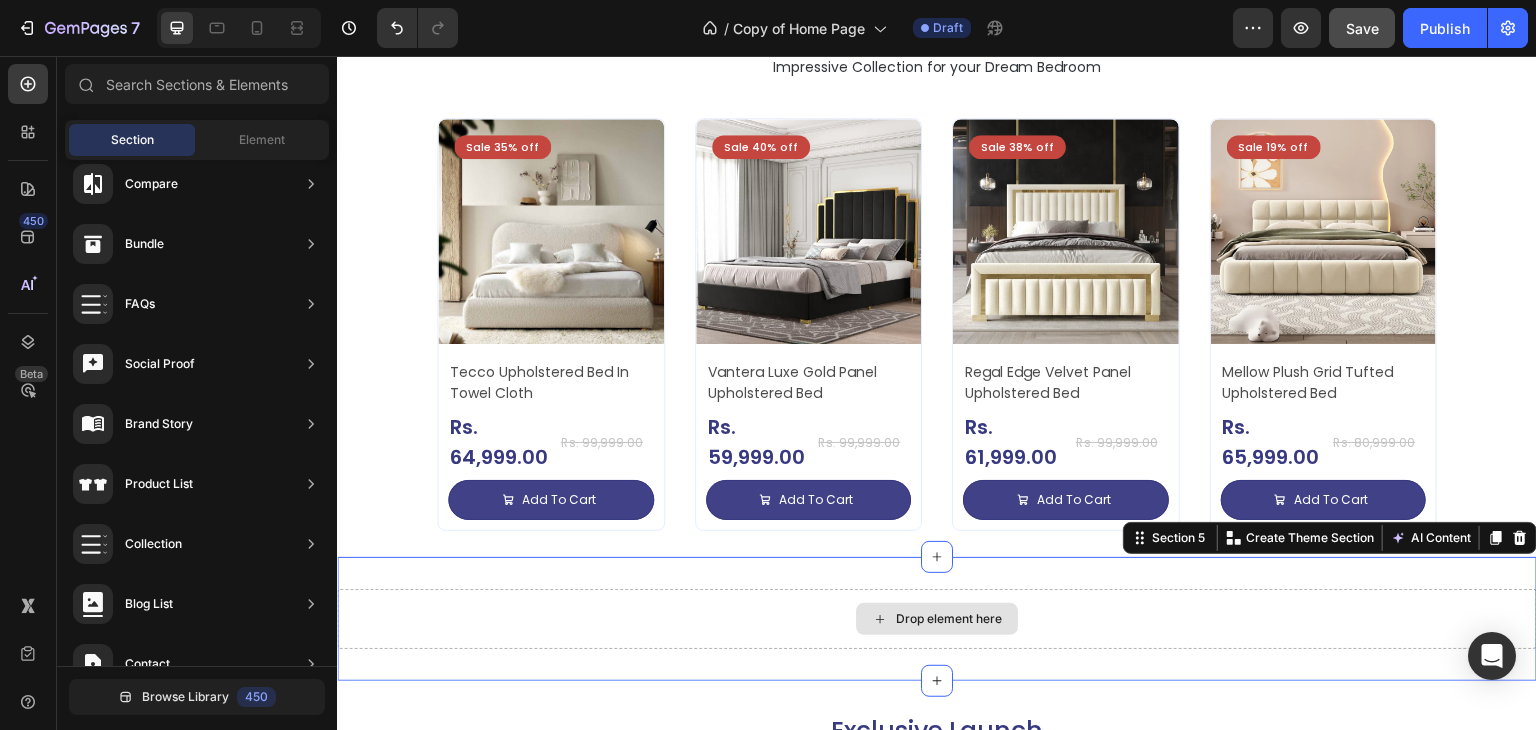 click on "Drop element here" at bounding box center (949, 619) 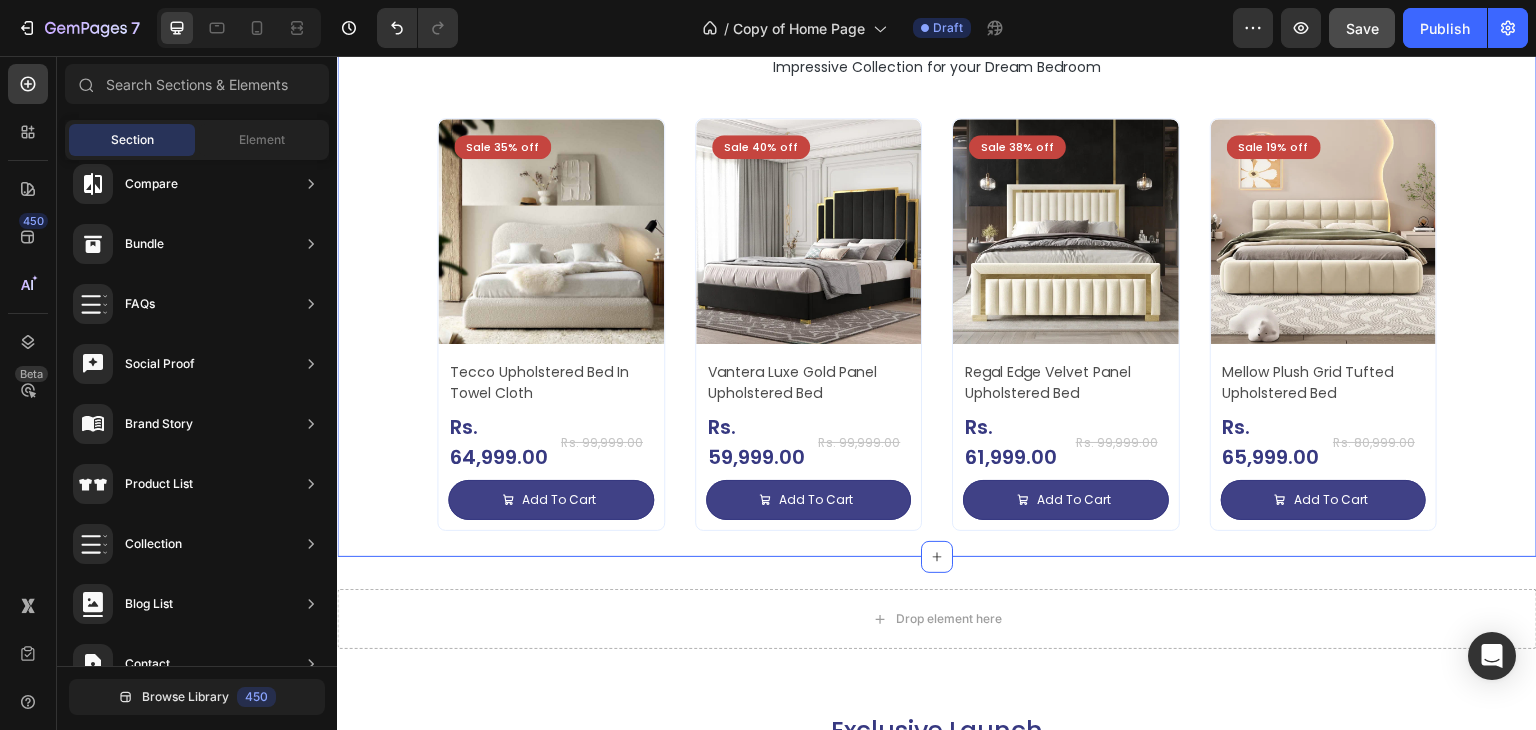 click on "Top Selling Products Heading Impressive Collection for your Dream Bedroom Text Block Sale 35% off Product Badge Product Images Tecco Upholstered Bed In Towel Cloth Product Title Rs. 64,999.00 Product Price Product Price Row Rs. 99,999.00 Product Price Product Price Row
Add To Cart Add to Cart Row Row Row Product List Sale 40% off Product Badge Product Images Vantera Luxe Gold Panel Upholstered Bed Product Title Rs. 59,999.00 Product Price Product Price Row Rs. 99,999.00 Product Price Product Price Row
Add To Cart Add to Cart Row Row Row Product List Sale 38% off Product Badge Product Images Regal Edge Velvet Panel Upholstered Bed Product Title Rs. 61,999.00 Product Price Product Price Row Rs. 99,999.00 Product Price Product Price Row
Add To Cart Add to Cart Row Row Row Product List Sale 19% off Product Badge Product Images Mellow Plush Grid Tufted Upholstered Bed Product Title Rs. 65,999.00 Product Price Product Price Row Rs. 80,999.00 Product Price Row Row Row" at bounding box center [937, 287] 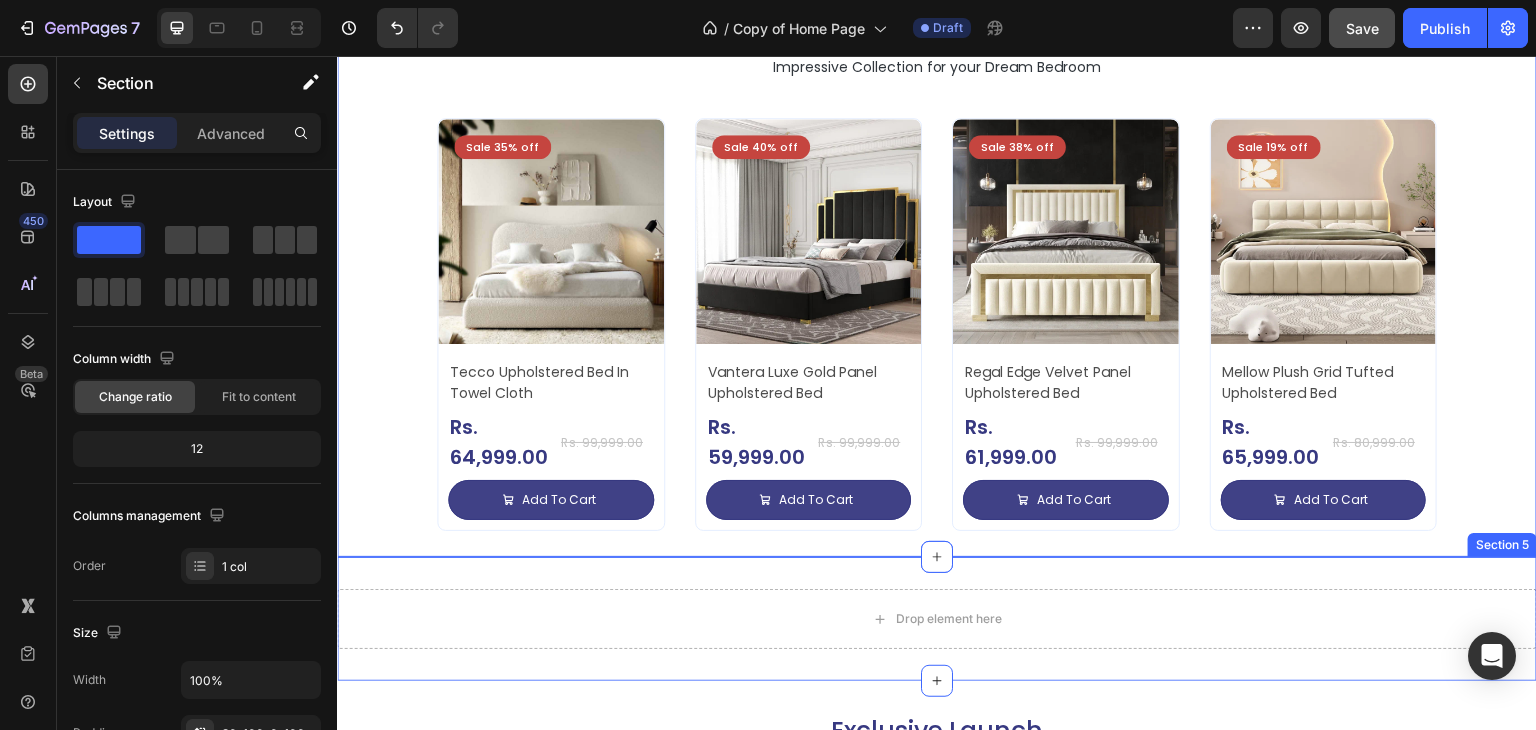click on "Drop element here" at bounding box center (937, 619) 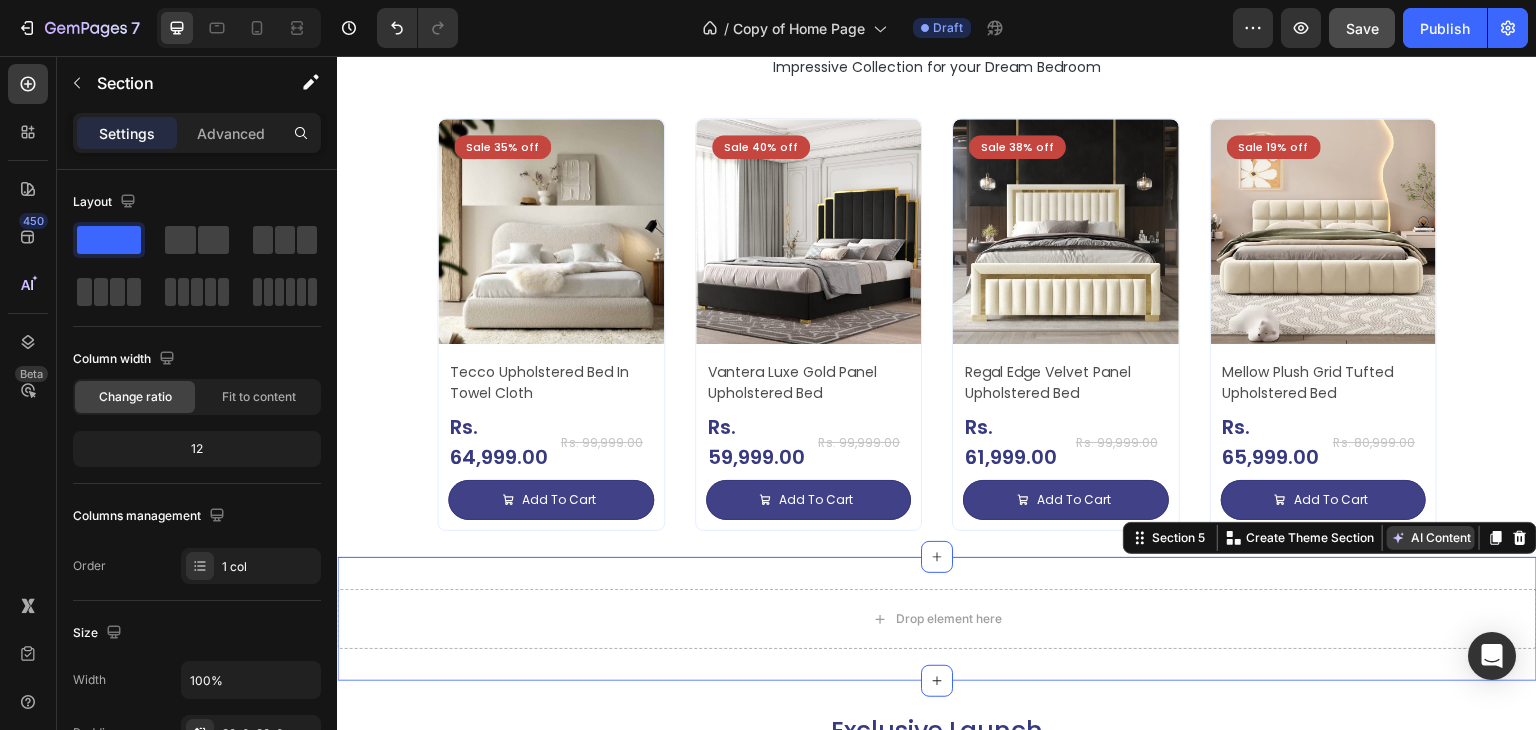 click on "AI Content" at bounding box center [1431, 538] 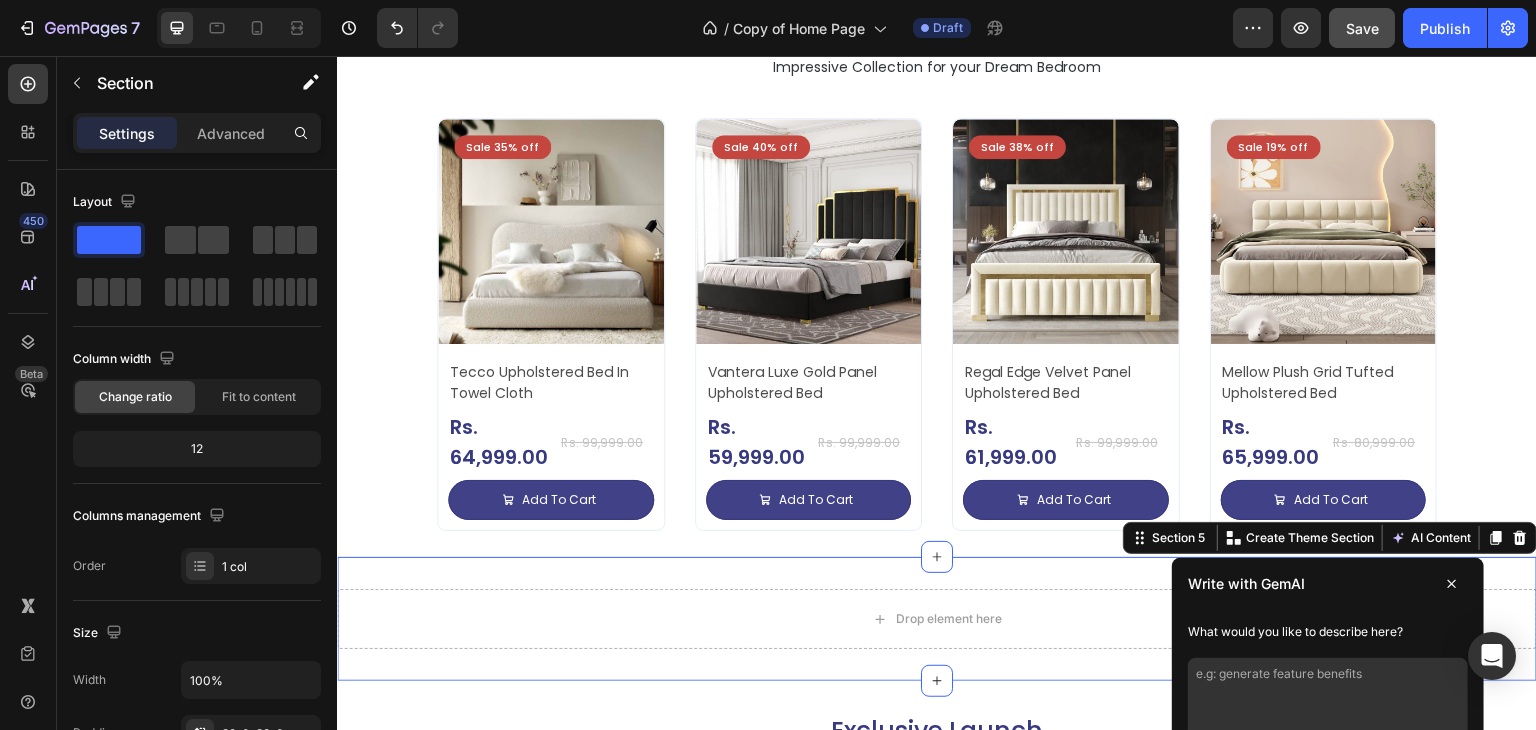 click 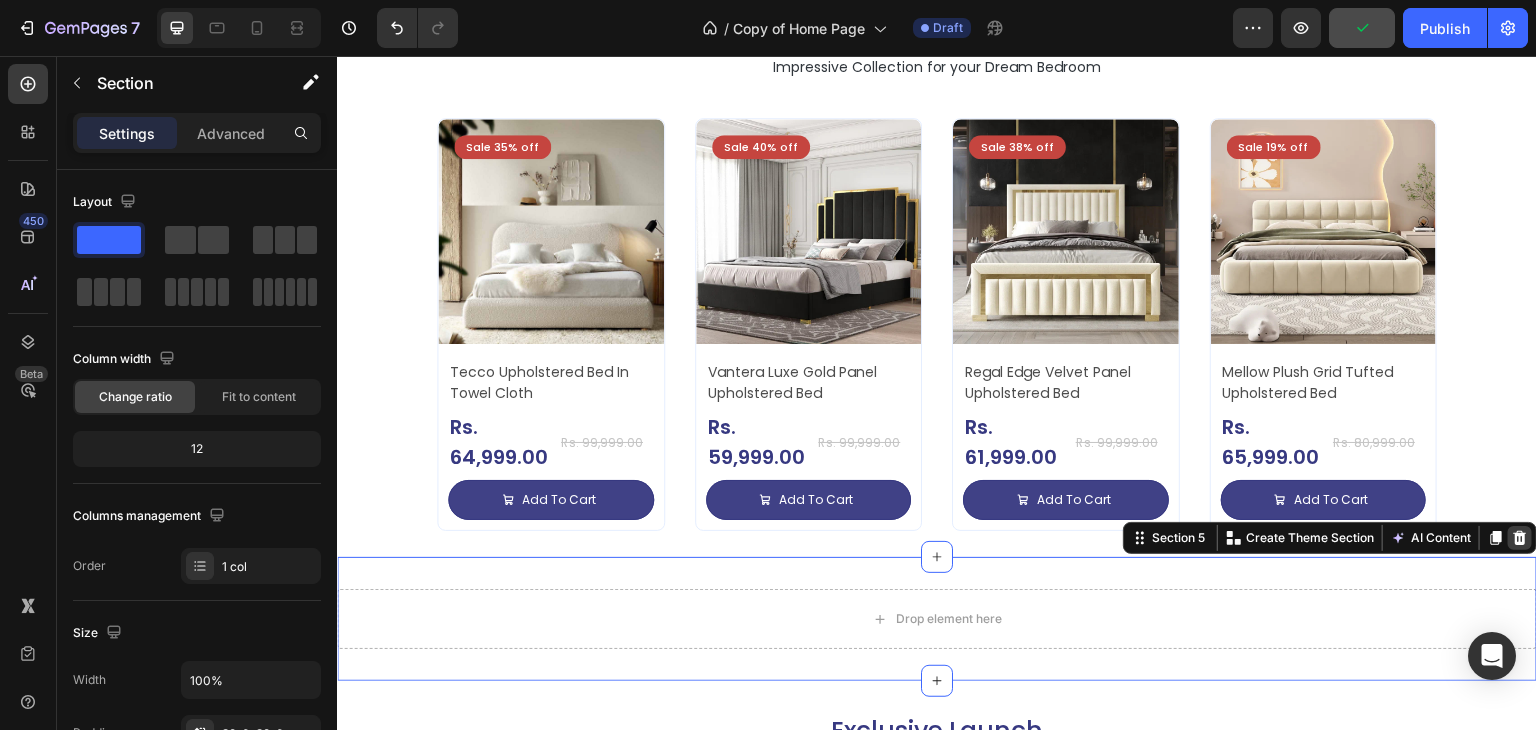 click 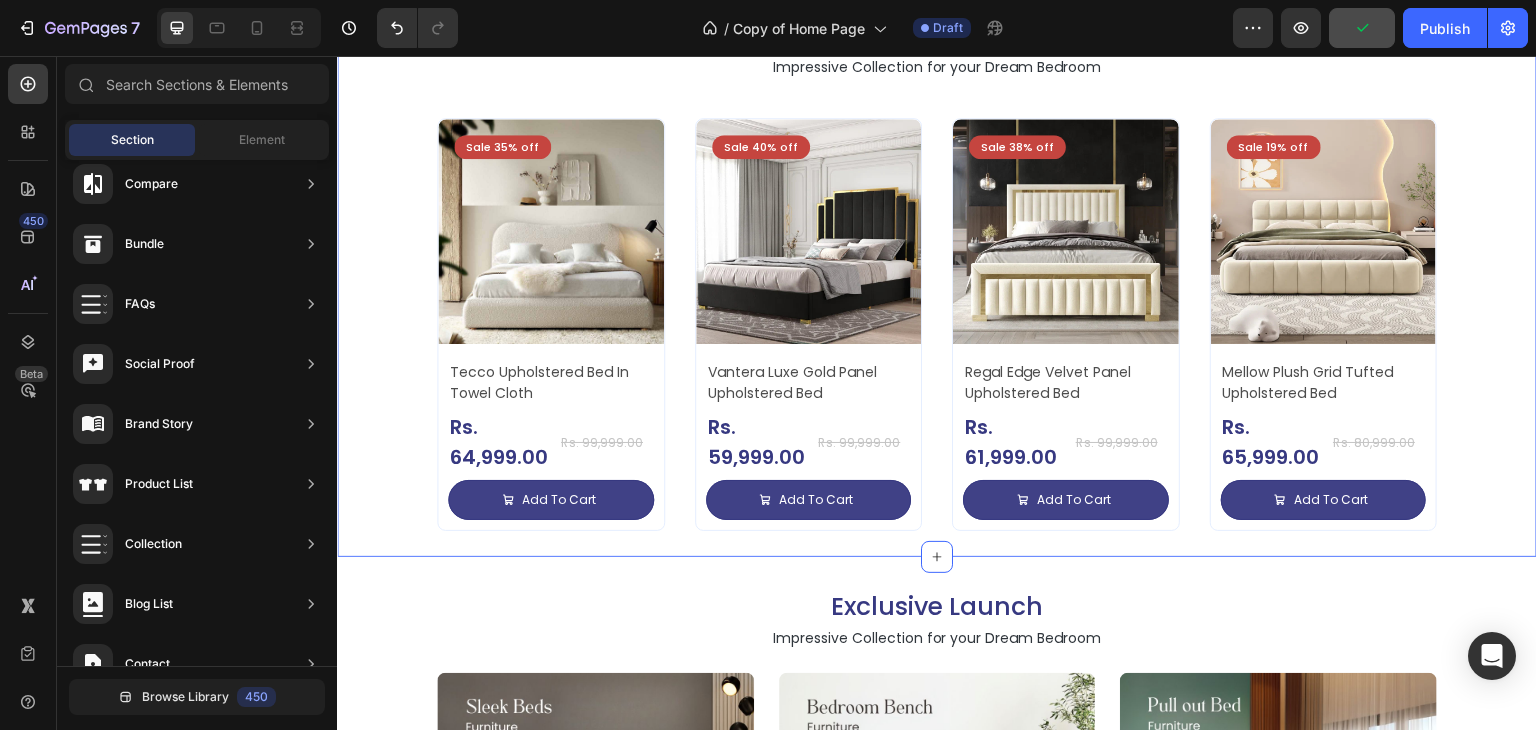 click on "Top Selling Products Heading Impressive Collection for your Dream Bedroom Text Block Sale 35% off Product Badge Product Images Tecco Upholstered Bed In Towel Cloth Product Title Rs. 64,999.00 Product Price Product Price Row Rs. 99,999.00 Product Price Product Price Row
Add To Cart Add to Cart Row Row Row Product List Sale 40% off Product Badge Product Images Vantera Luxe Gold Panel Upholstered Bed Product Title Rs. 59,999.00 Product Price Product Price Row Rs. 99,999.00 Product Price Product Price Row
Add To Cart Add to Cart Row Row Row Product List Sale 38% off Product Badge Product Images Regal Edge Velvet Panel Upholstered Bed Product Title Rs. 61,999.00 Product Price Product Price Row Rs. 99,999.00 Product Price Product Price Row
Add To Cart Add to Cart Row Row Row Product List Sale 19% off Product Badge Product Images Mellow Plush Grid Tufted Upholstered Bed Product Title Rs. 65,999.00 Product Price Product Price Row Rs. 80,999.00 Product Price Row Row Row" at bounding box center (937, 287) 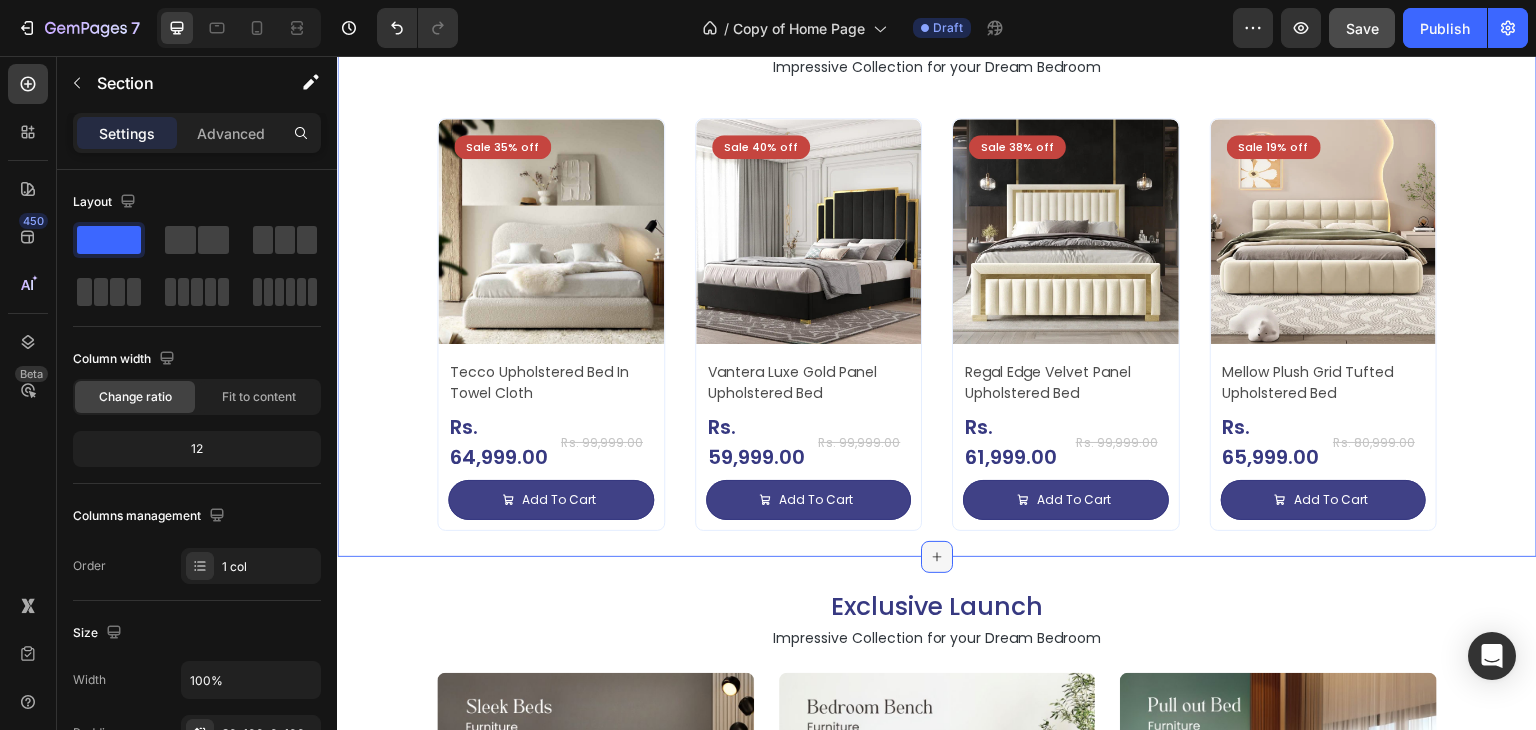 click at bounding box center [937, 557] 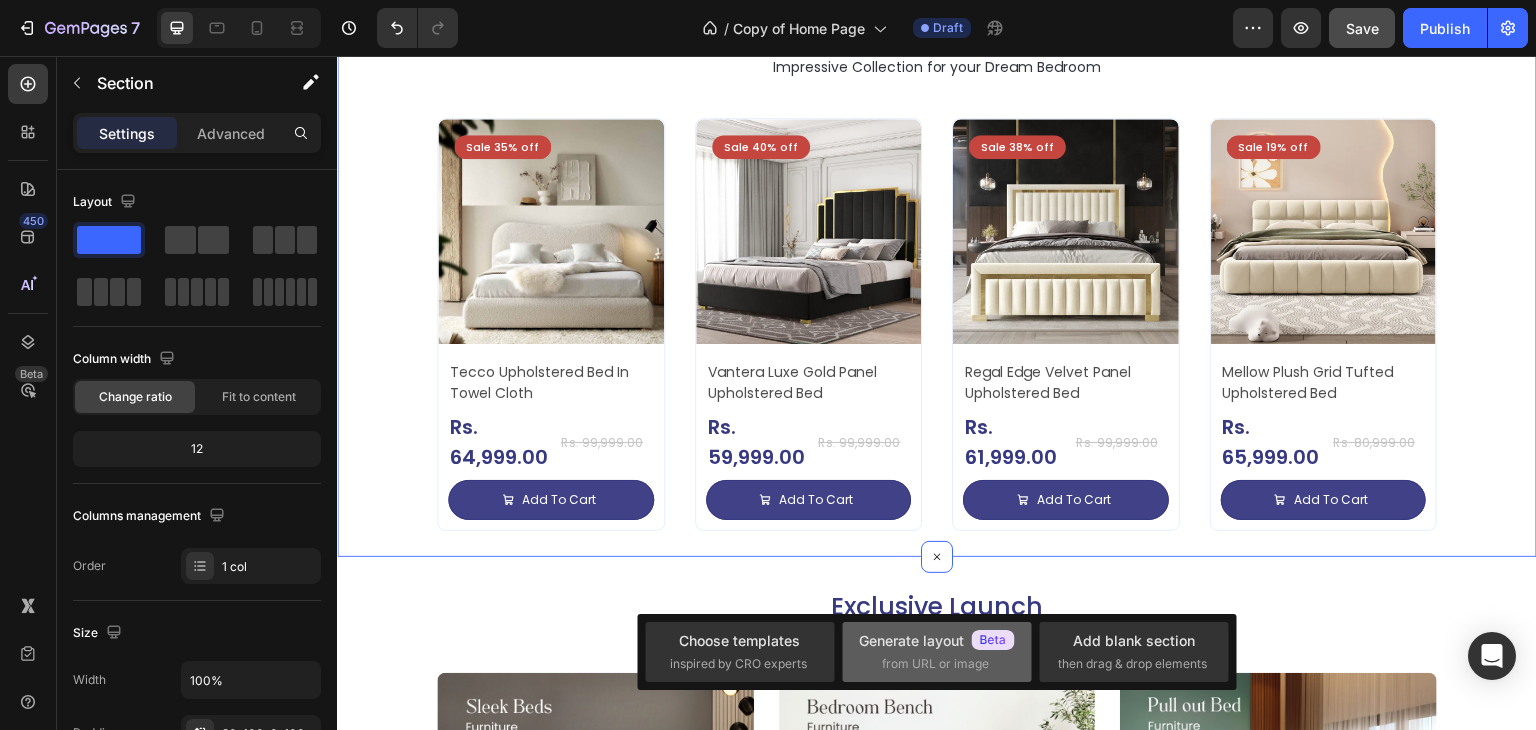 click on "Generate layout" at bounding box center (937, 640) 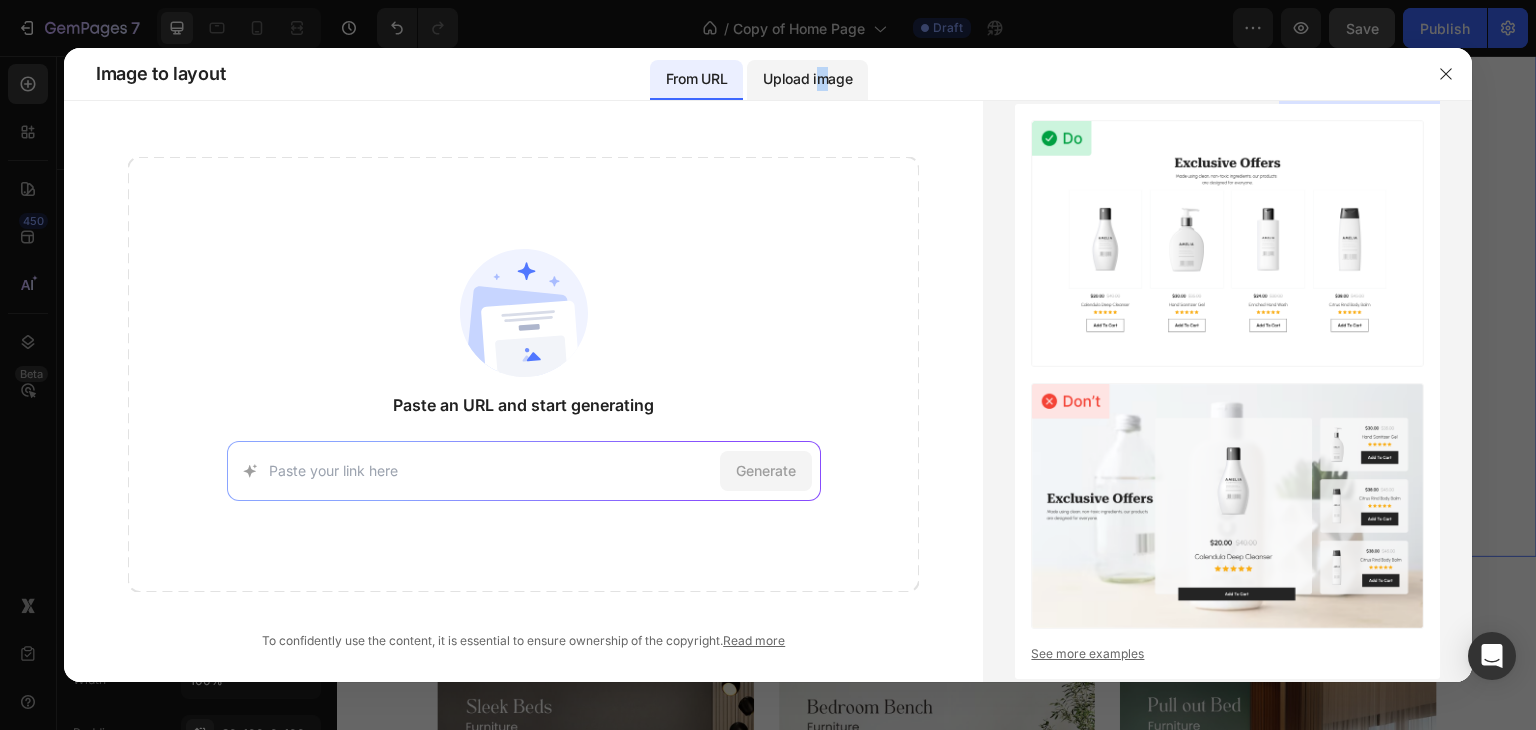 click on "Upload image" at bounding box center (807, 79) 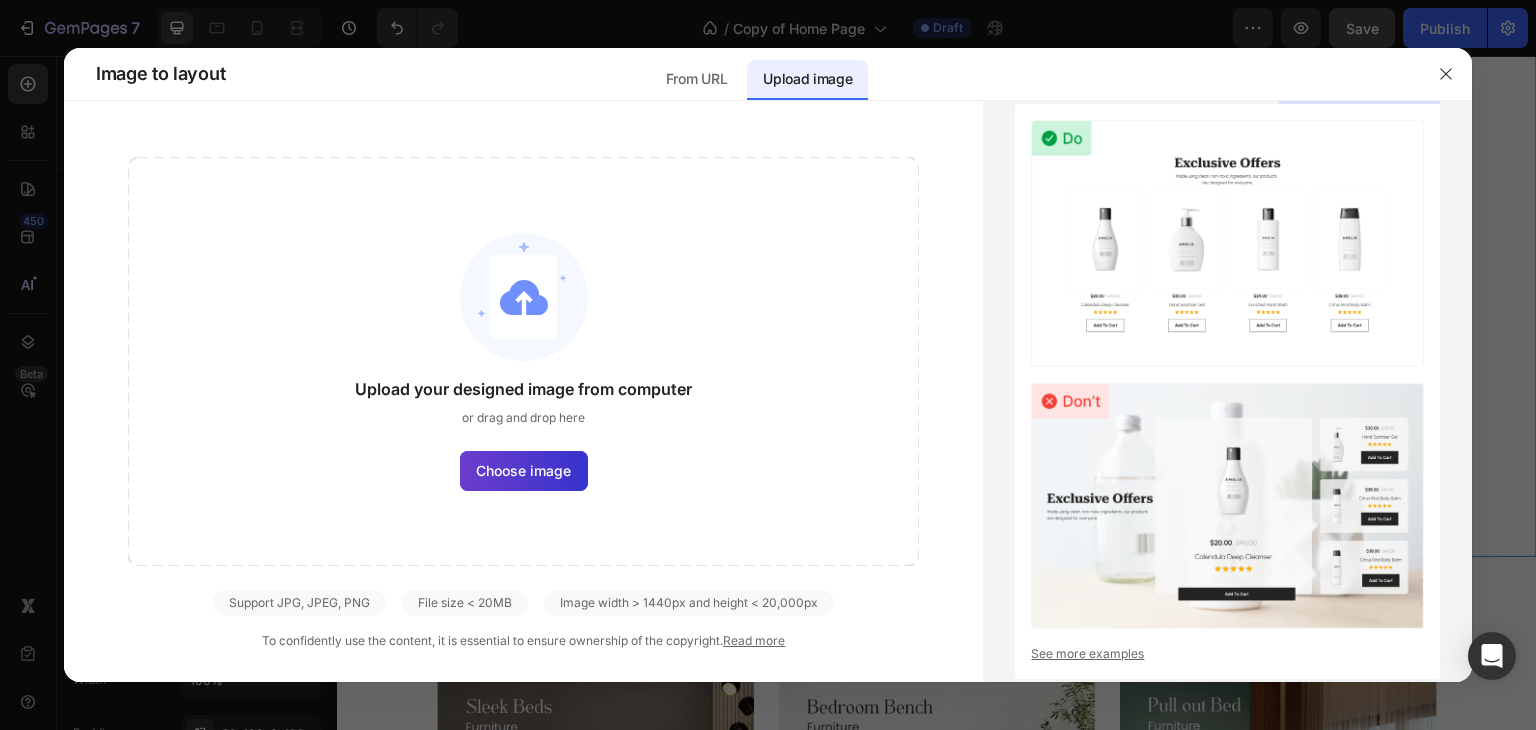 click on "Choose image" 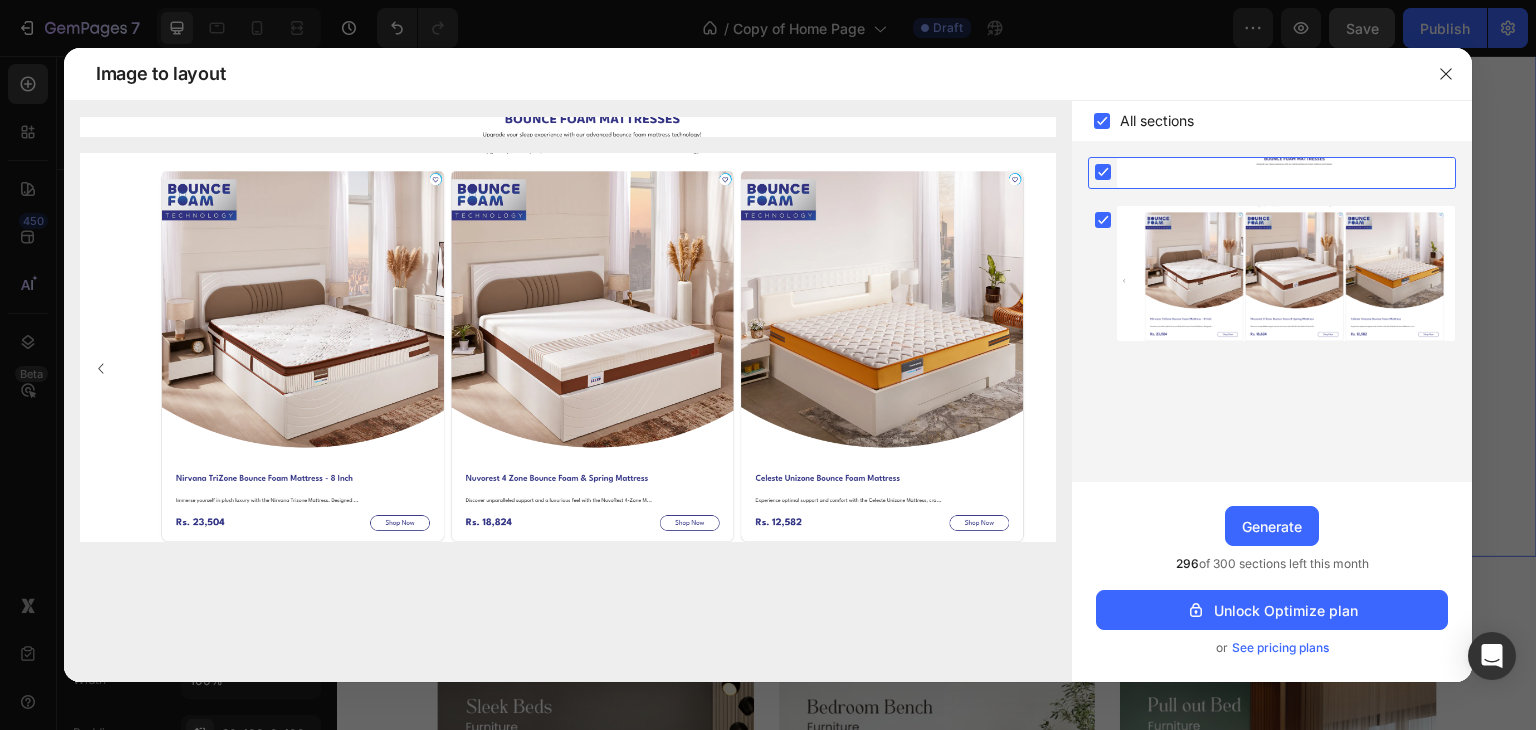 click 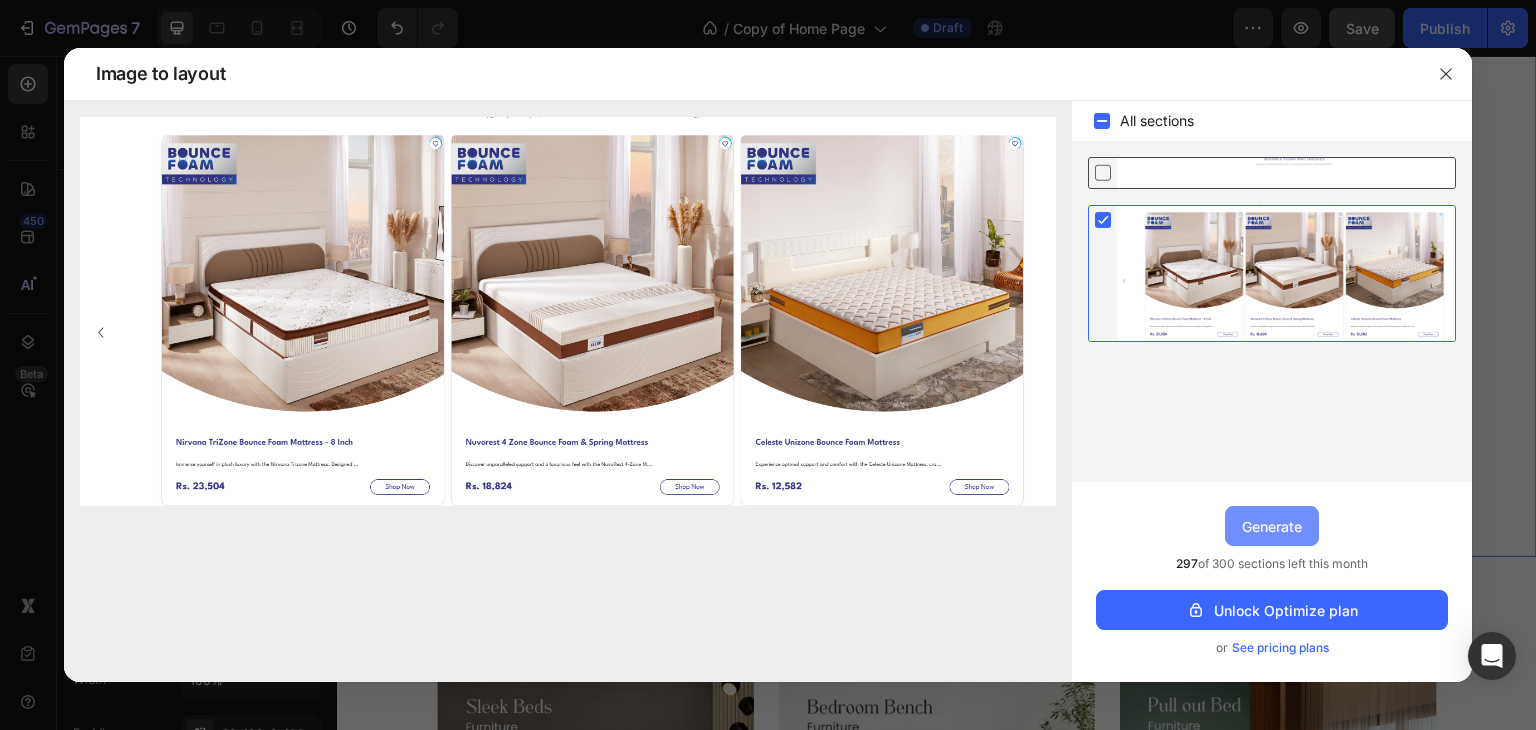 click on "Generate" at bounding box center (1272, 526) 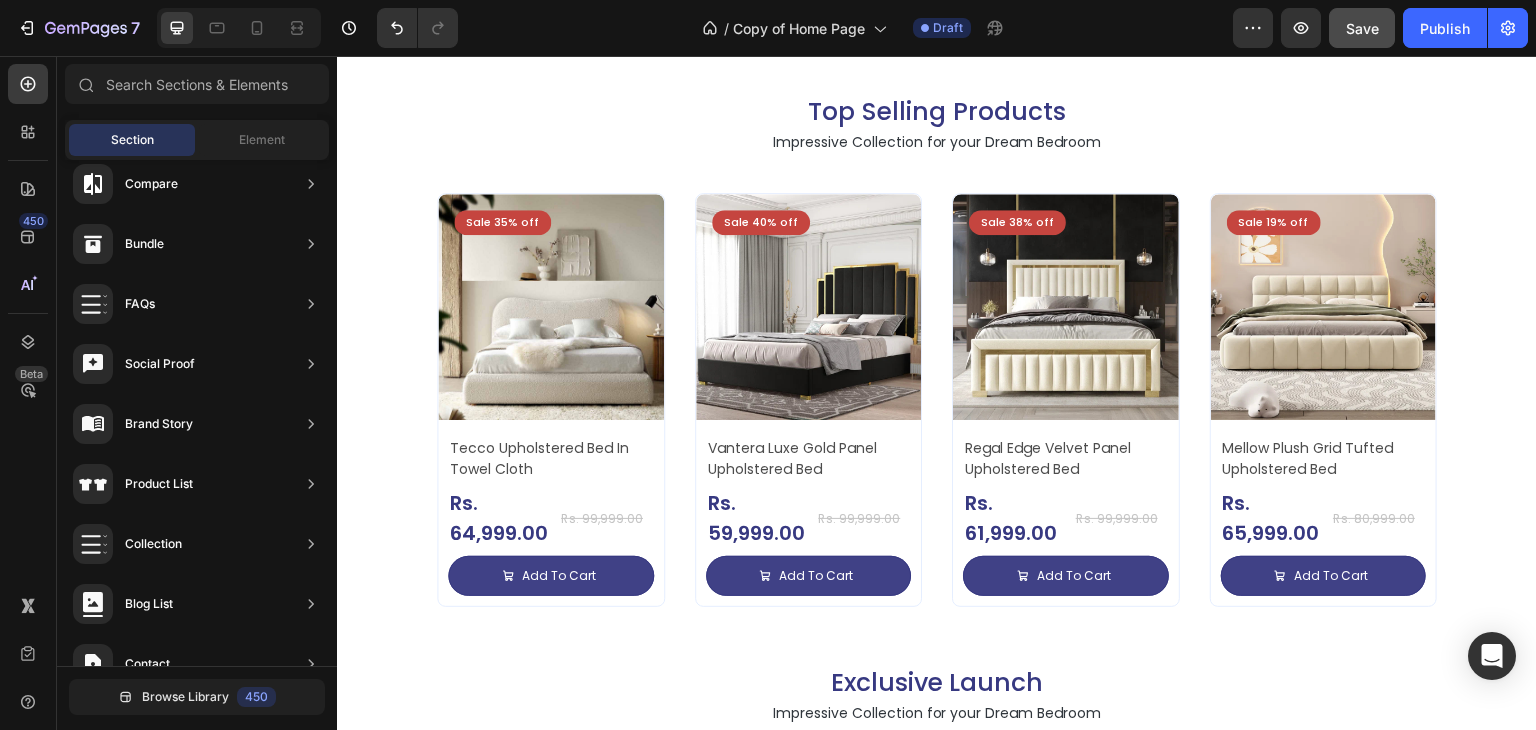 scroll, scrollTop: 1300, scrollLeft: 0, axis: vertical 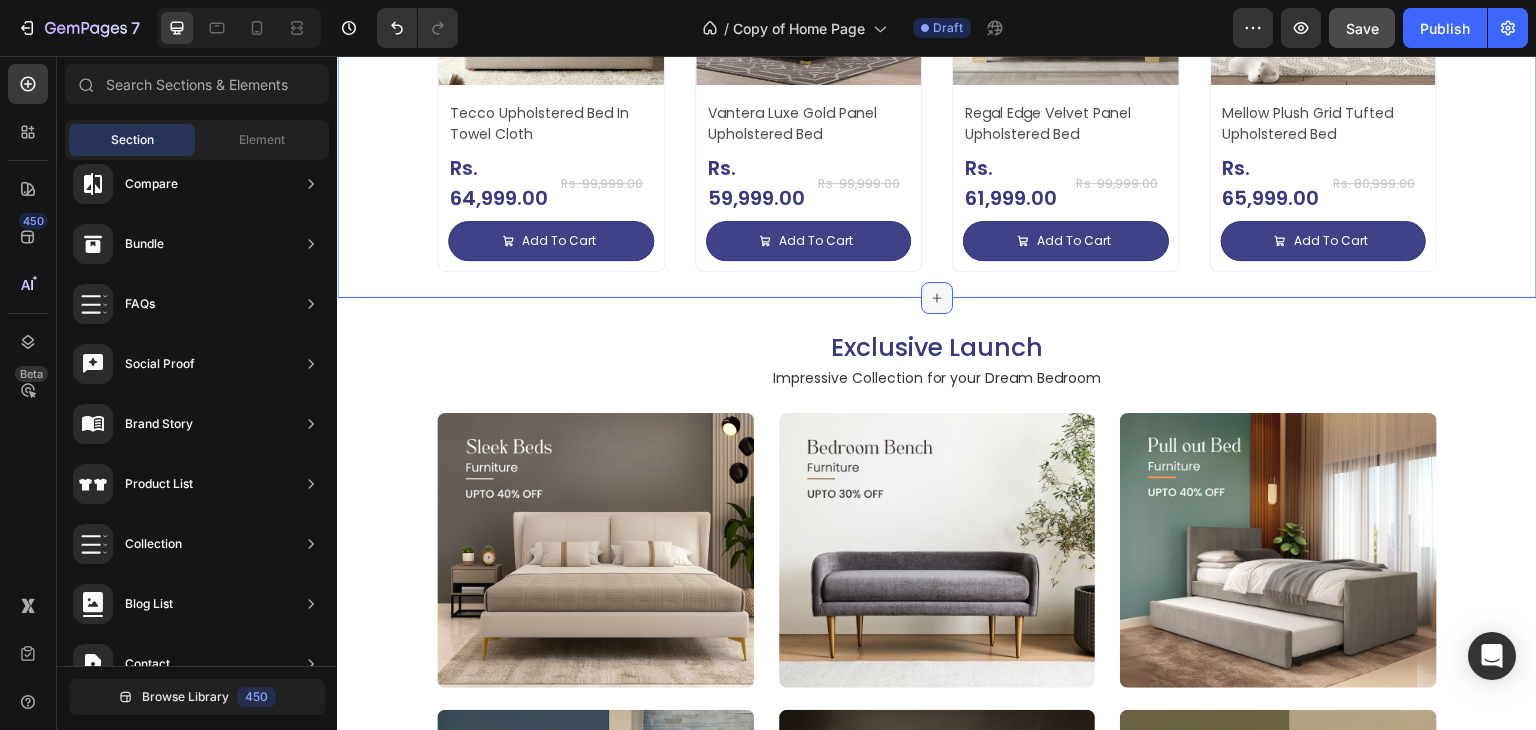 click at bounding box center (937, 298) 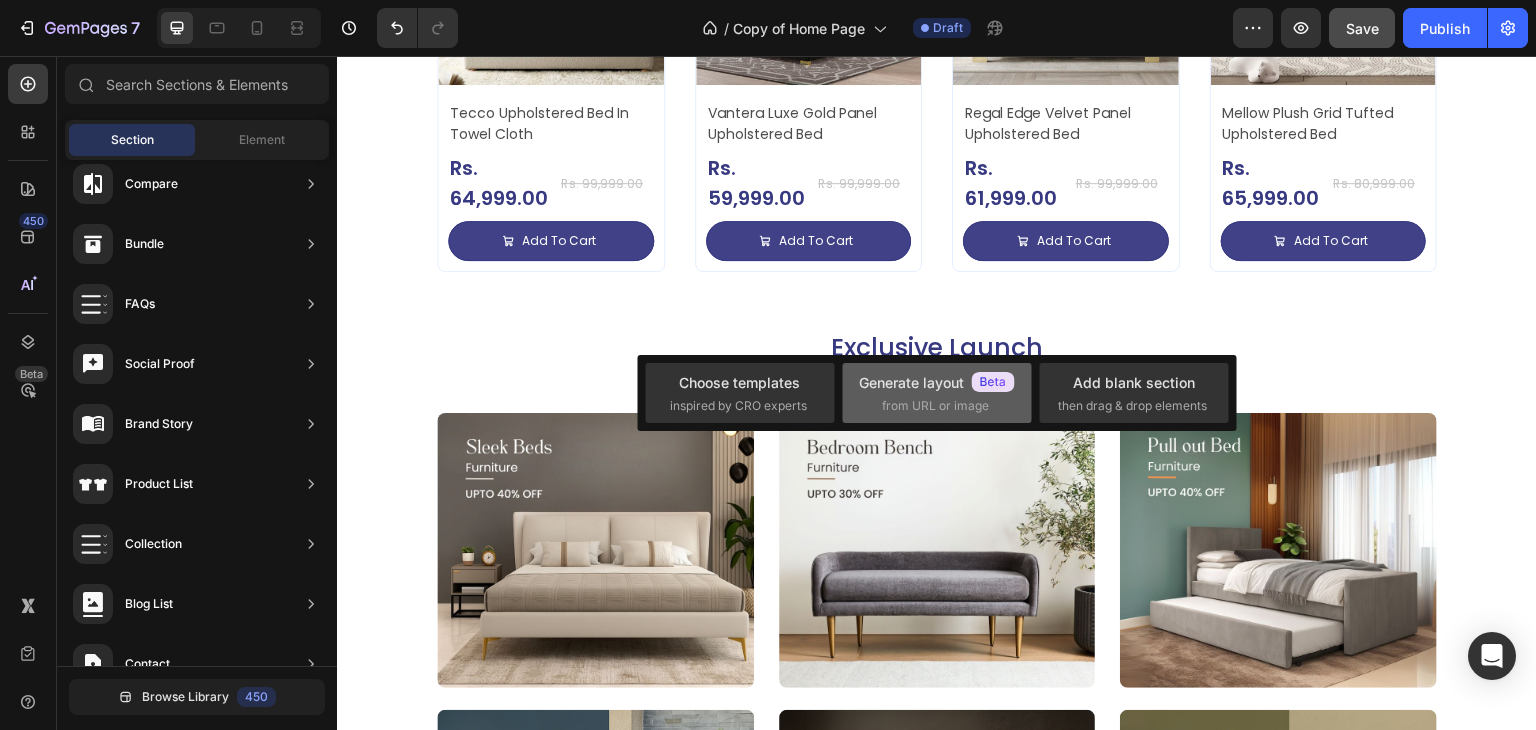 click on "from URL or image" at bounding box center (935, 406) 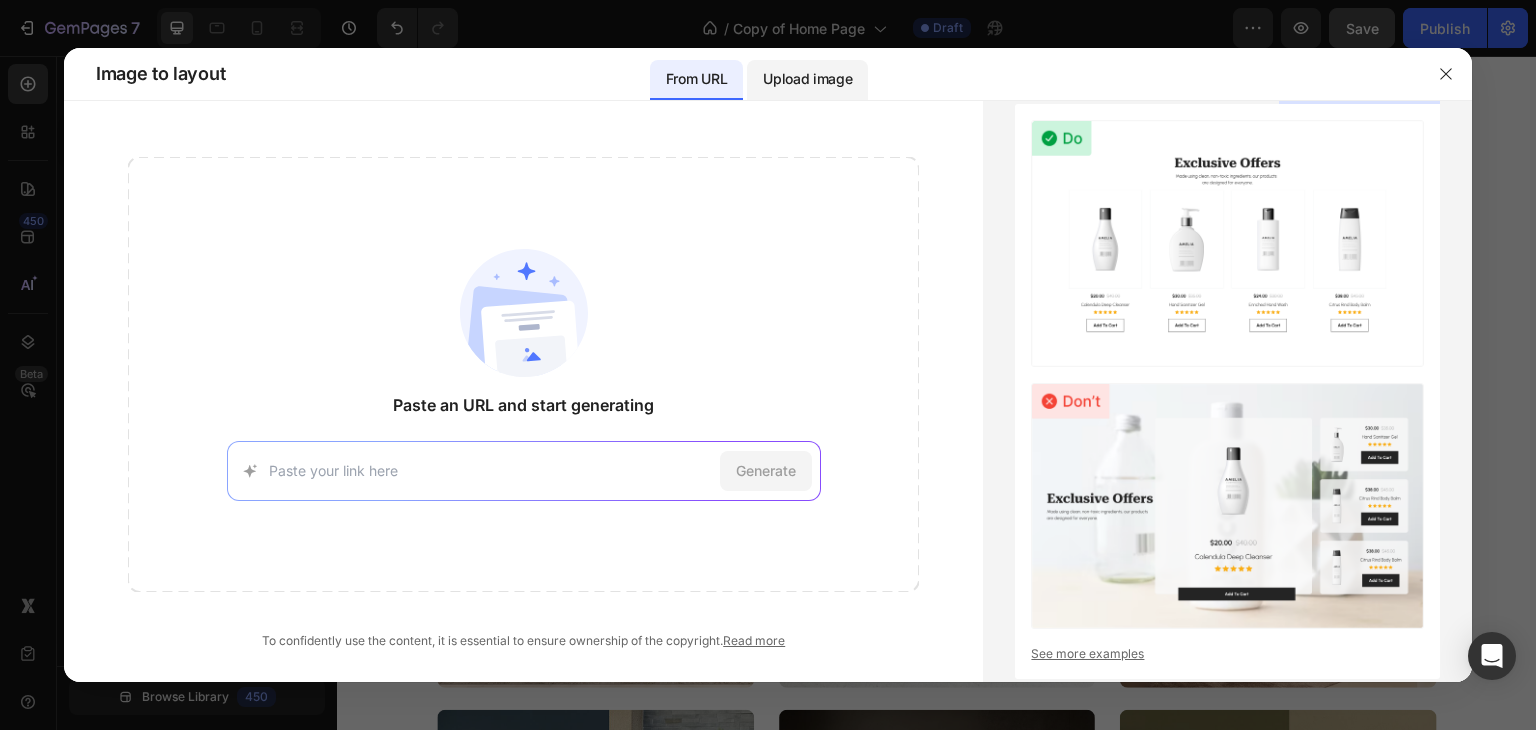 click on "Upload image" at bounding box center (807, 79) 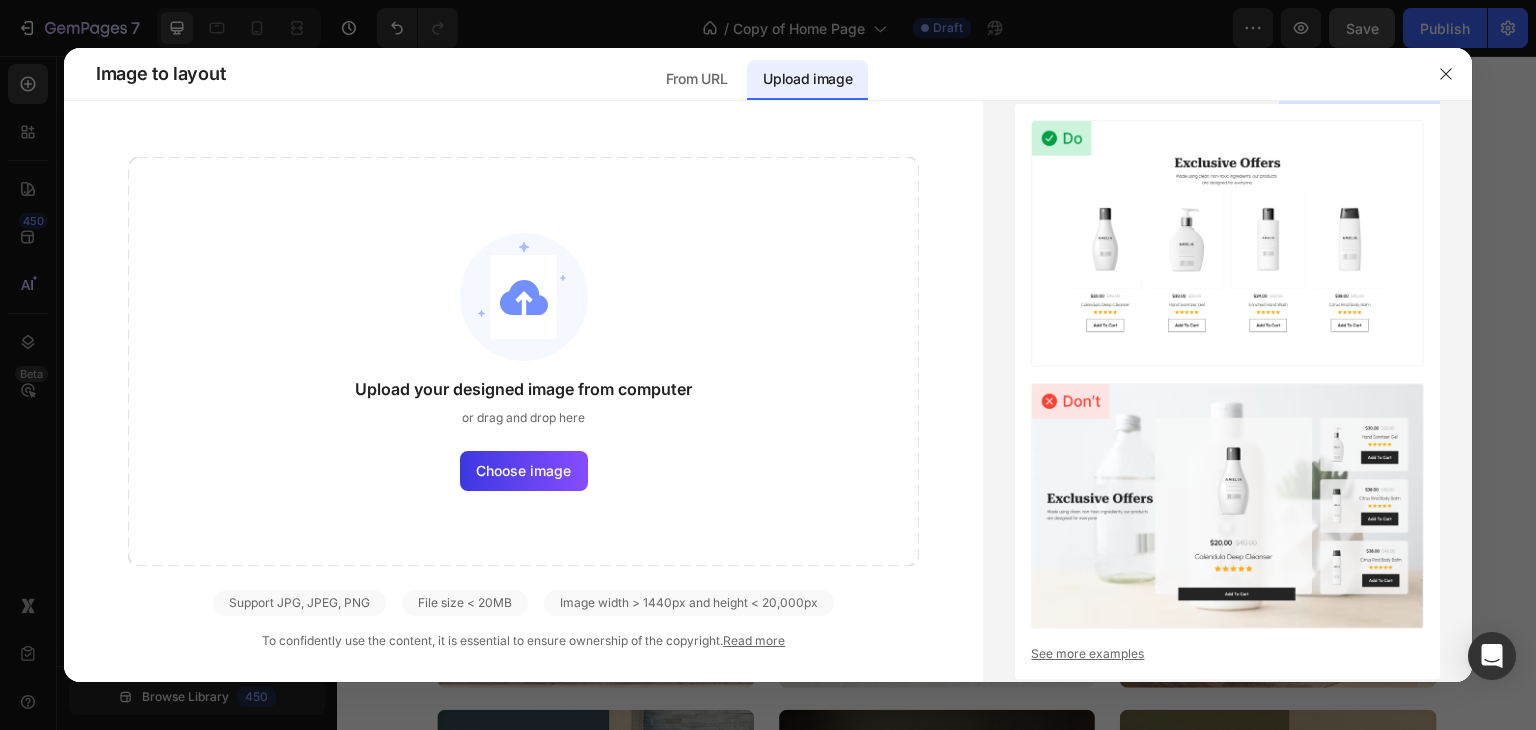 click on "Upload your designed image from computer or drag and drop here Choose image" 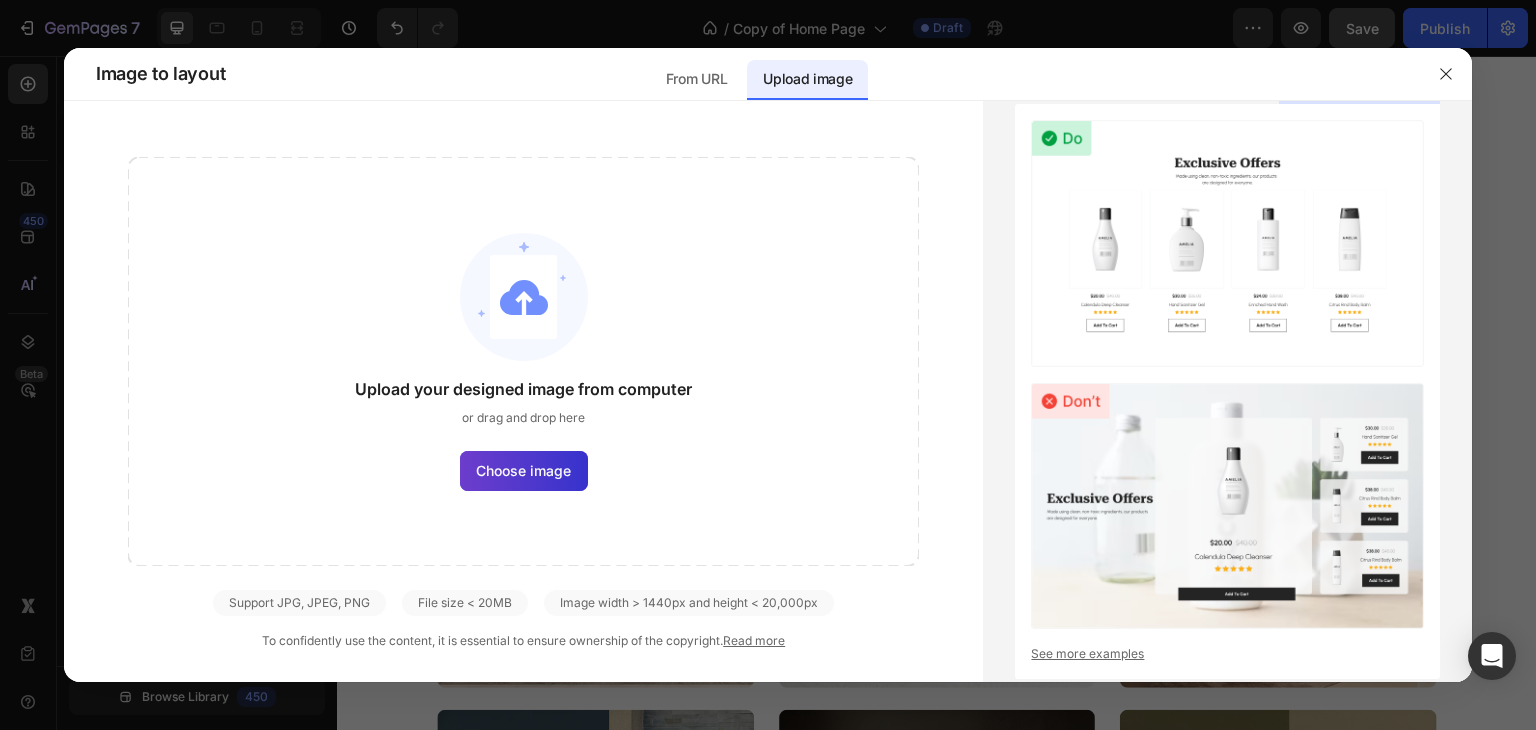 click on "Choose image" at bounding box center (523, 470) 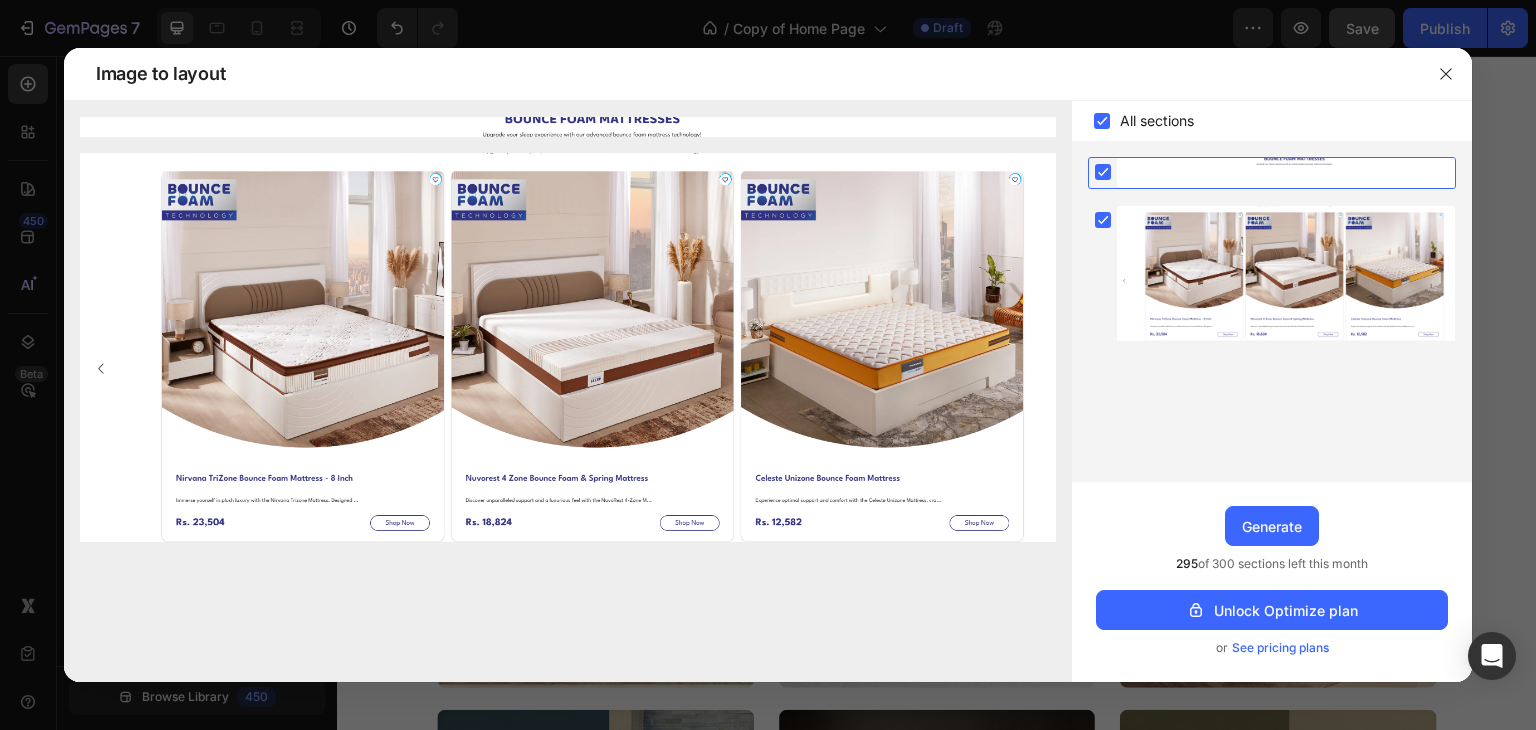 click 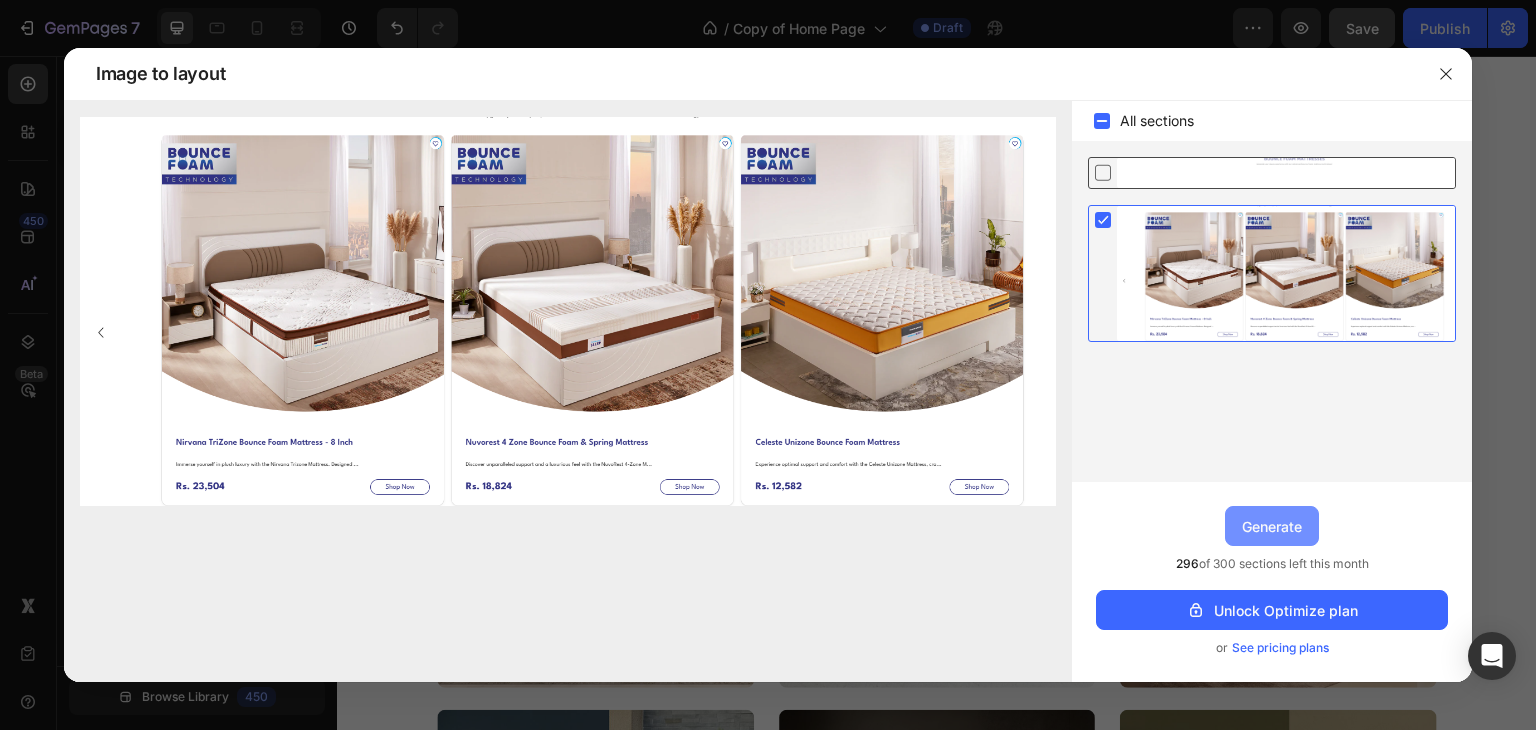 drag, startPoint x: 1296, startPoint y: 538, endPoint x: 961, endPoint y: 484, distance: 339.32434 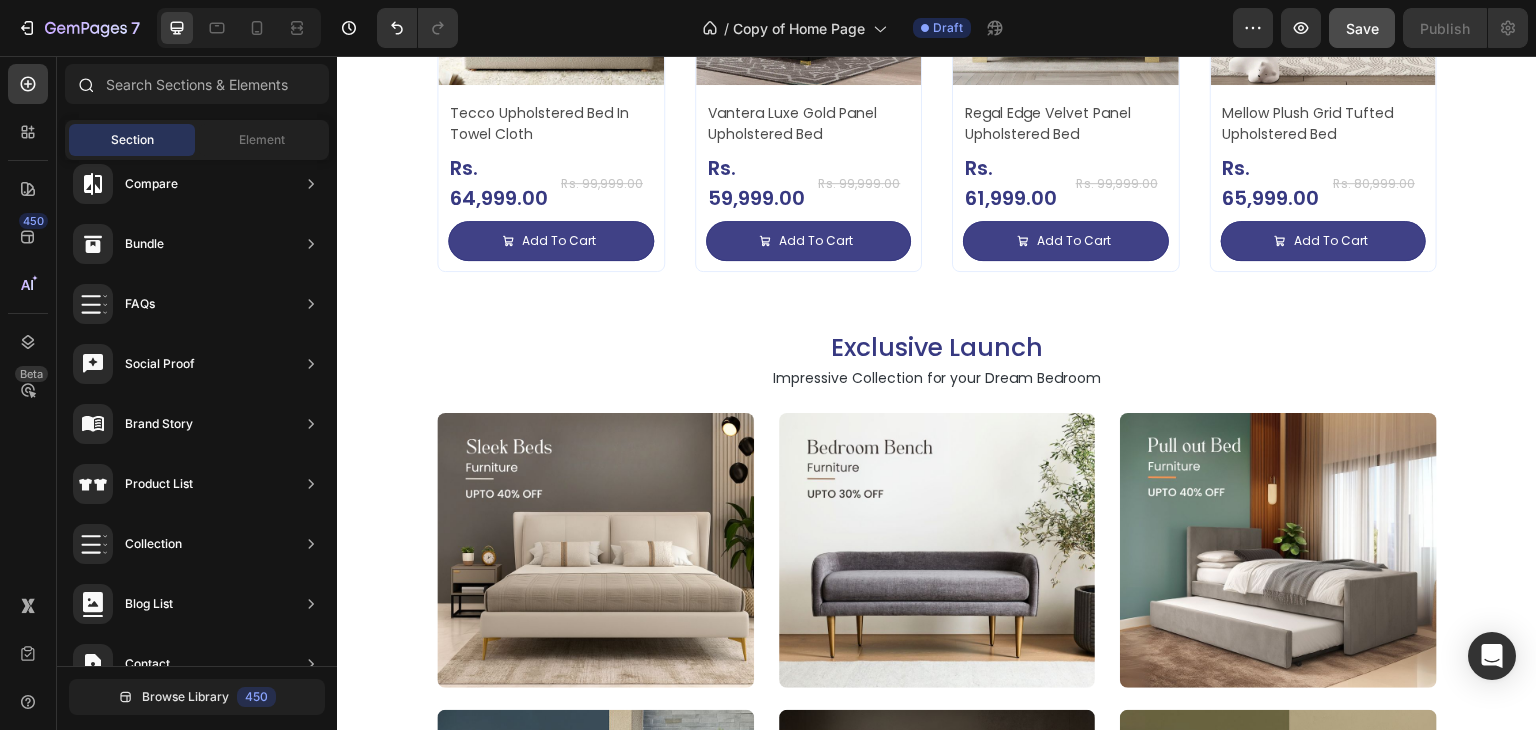 scroll, scrollTop: 0, scrollLeft: 0, axis: both 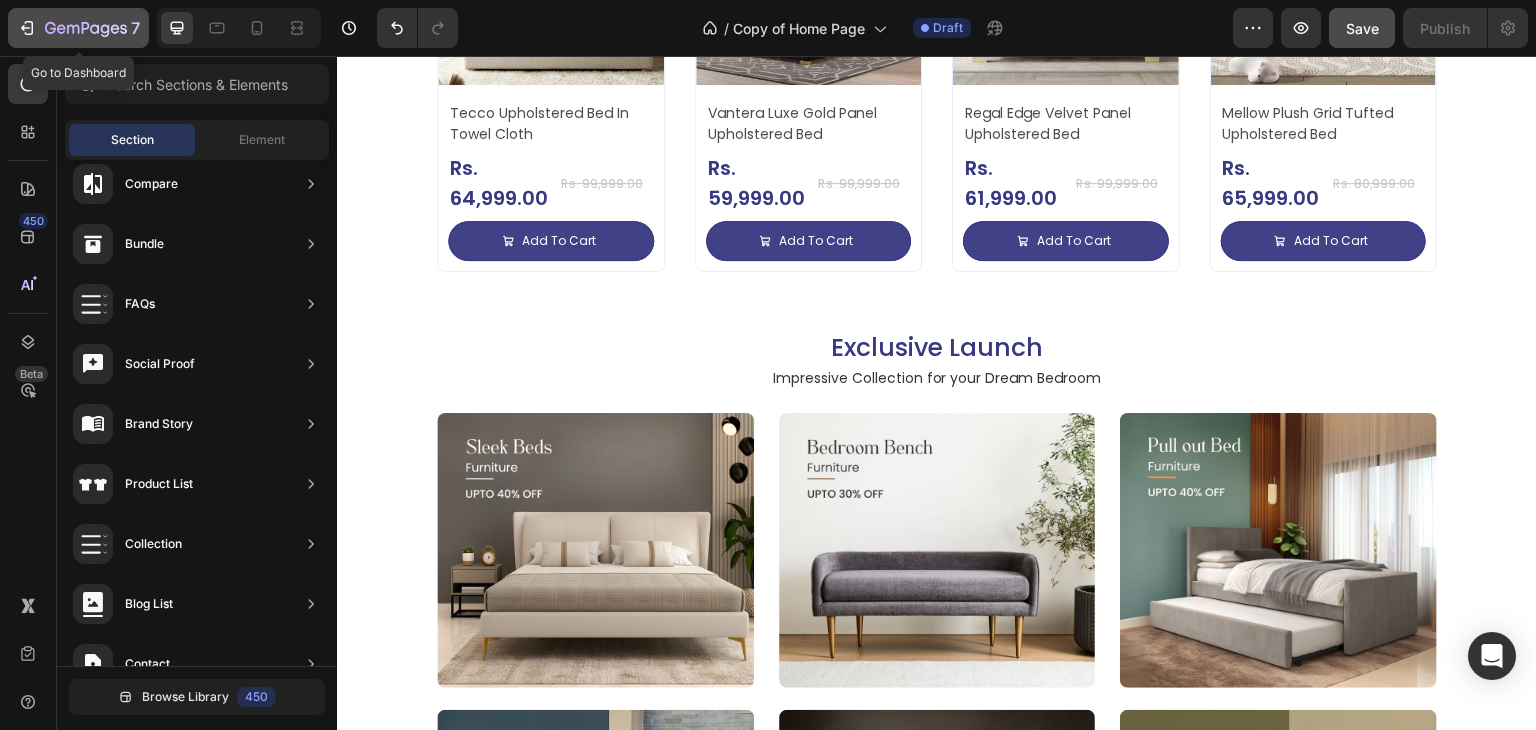 click 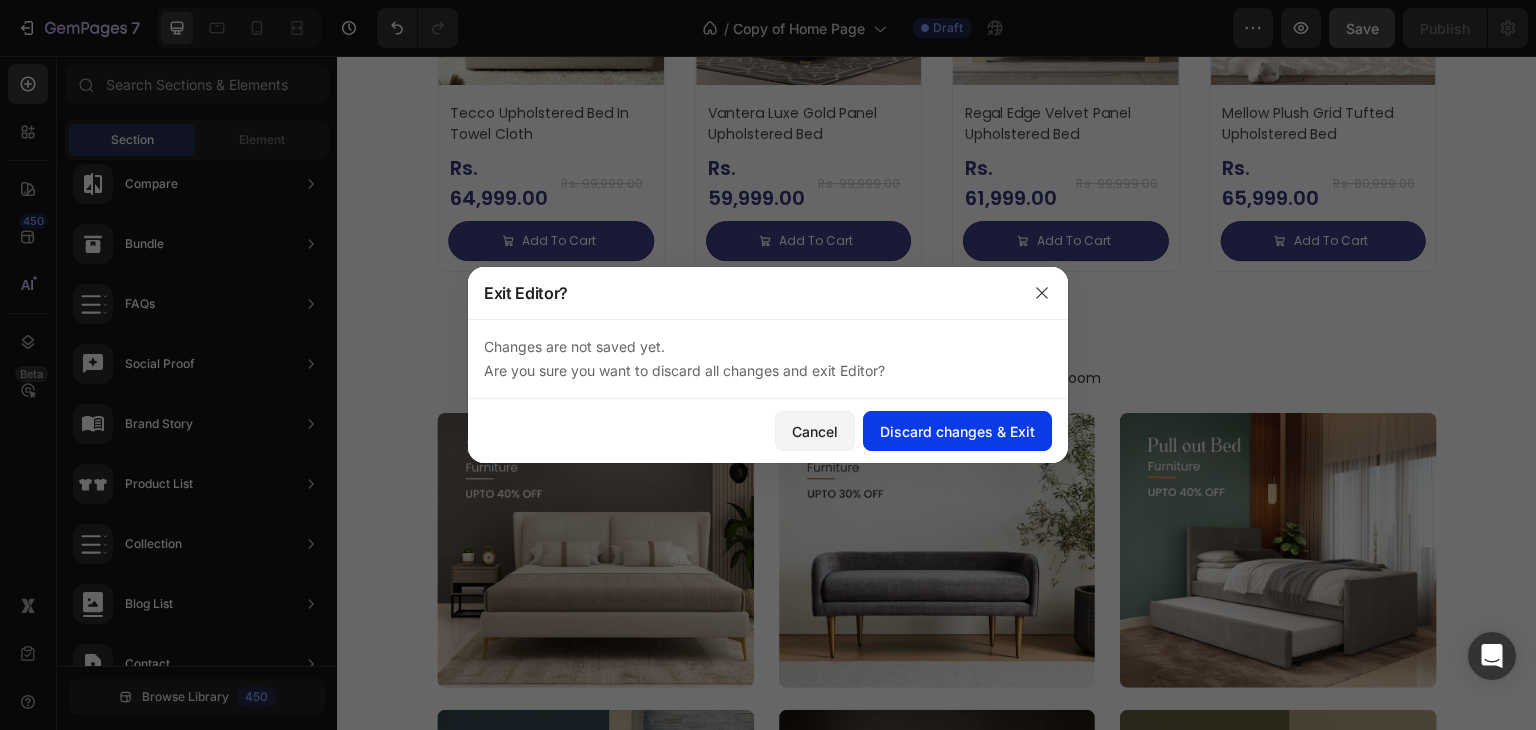 click on "Discard changes & Exit" 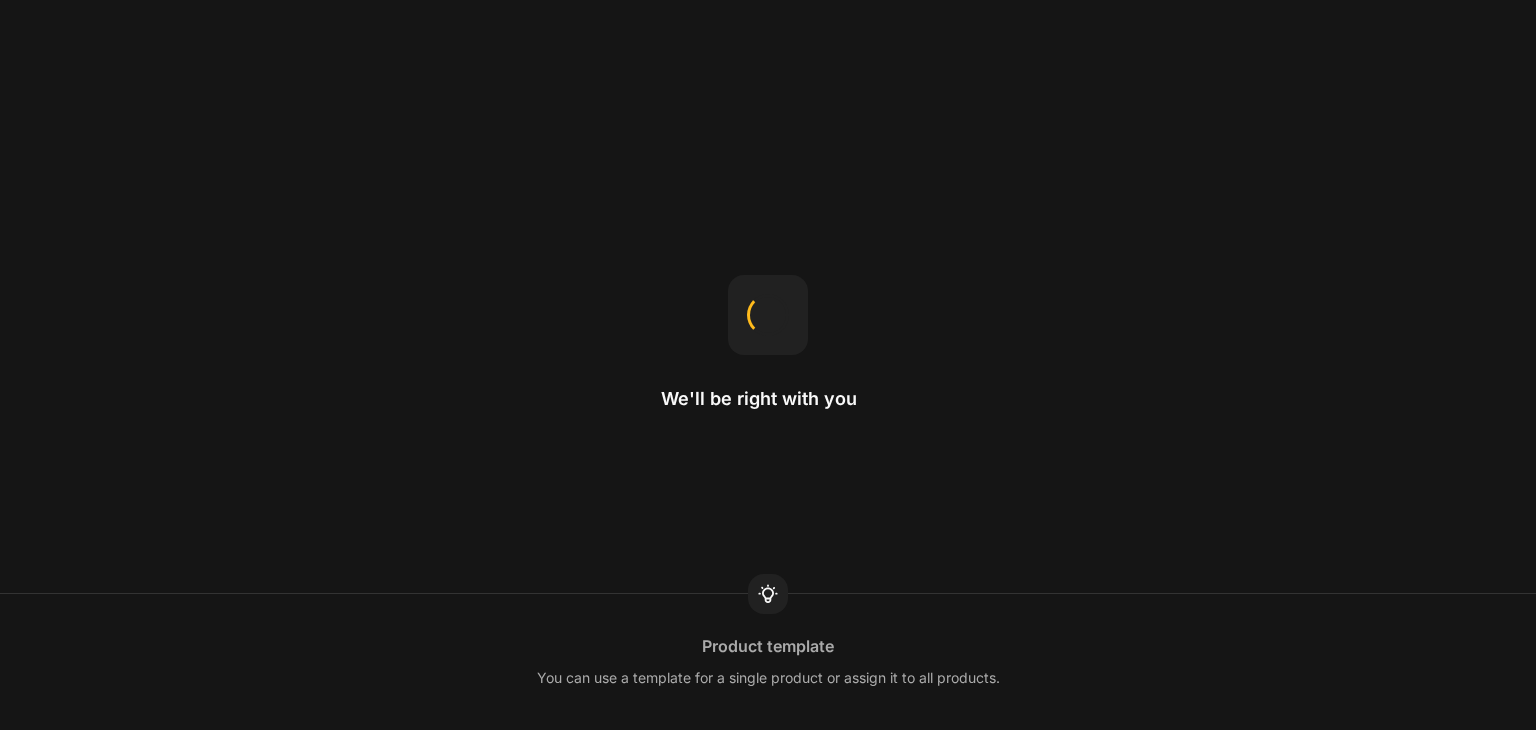 scroll, scrollTop: 0, scrollLeft: 0, axis: both 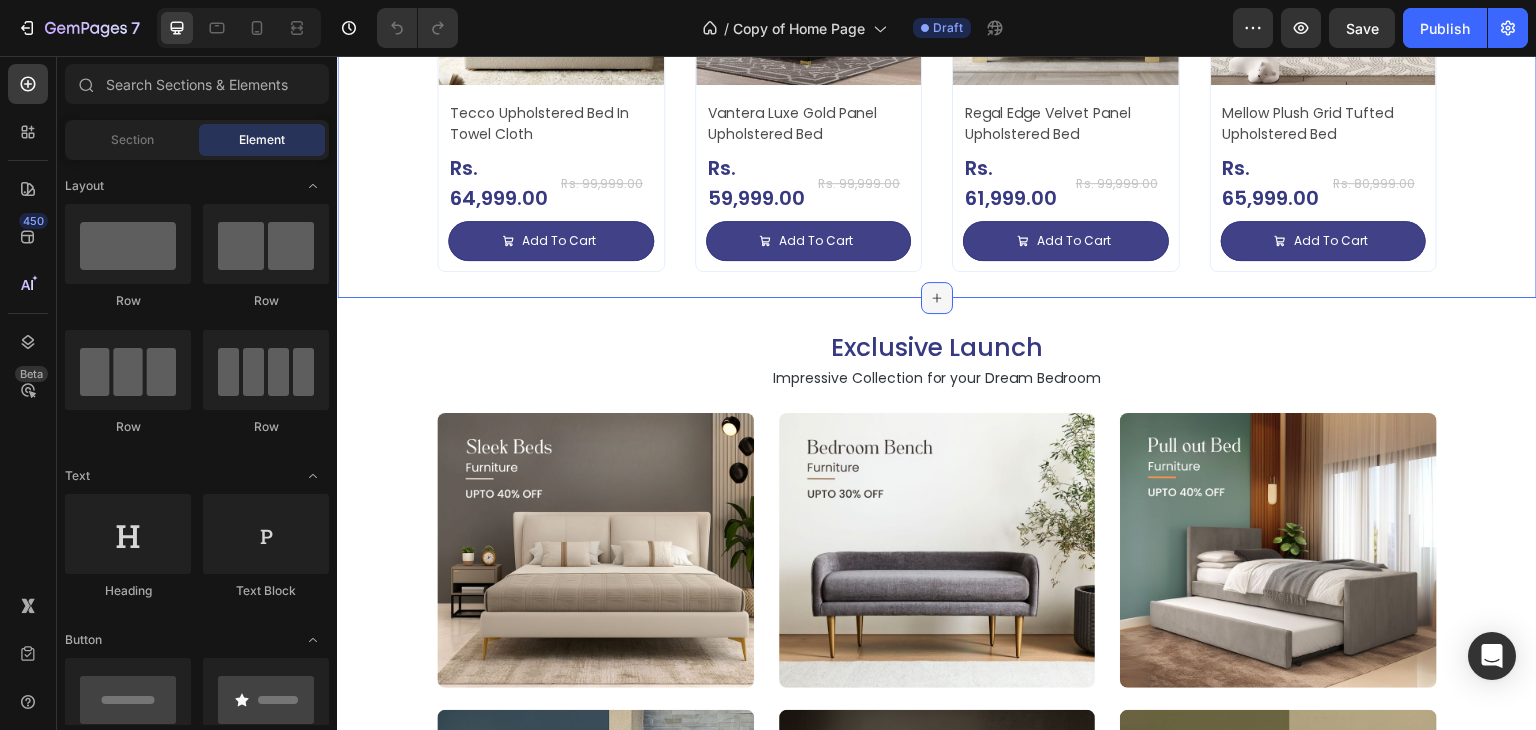 click 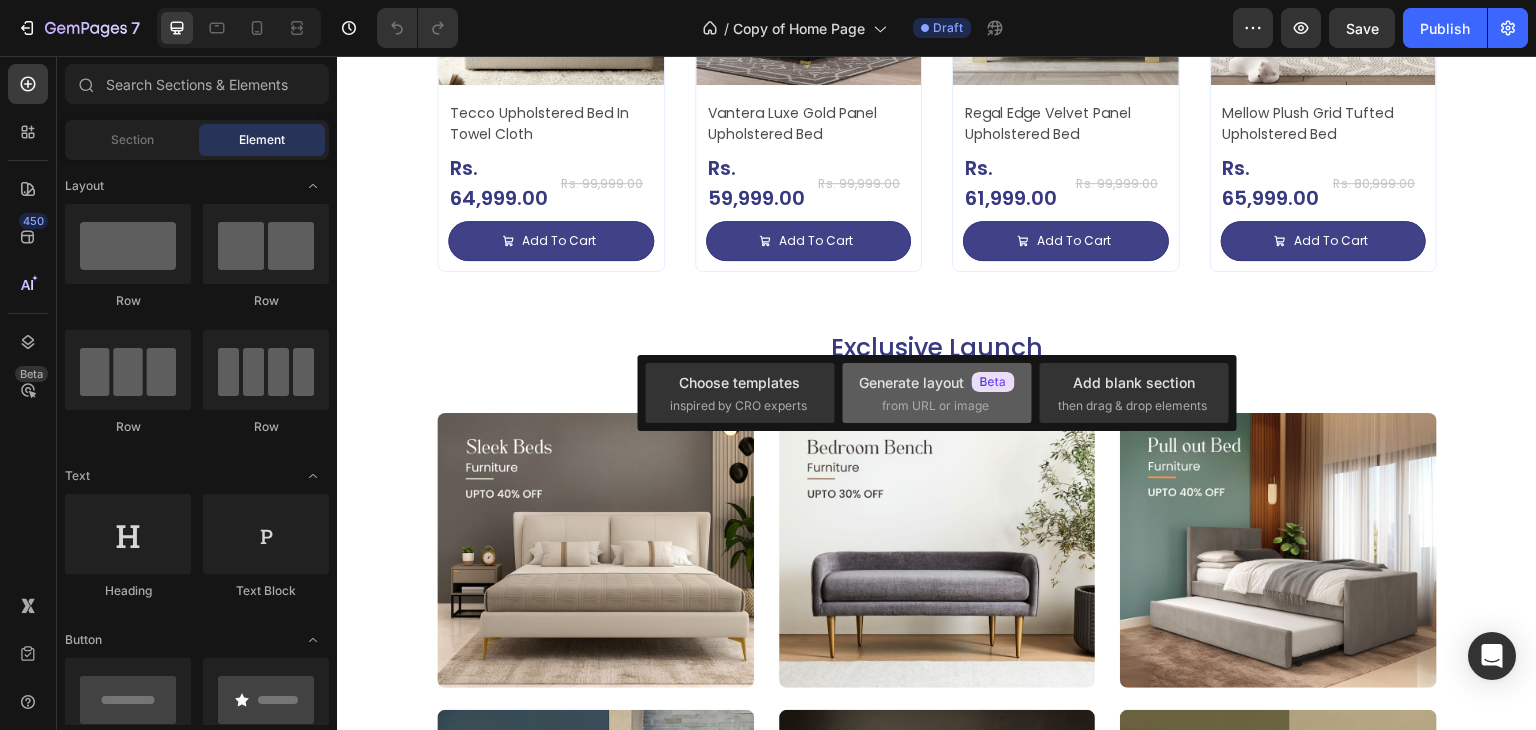 drag, startPoint x: 1109, startPoint y: 398, endPoint x: 997, endPoint y: 396, distance: 112.01785 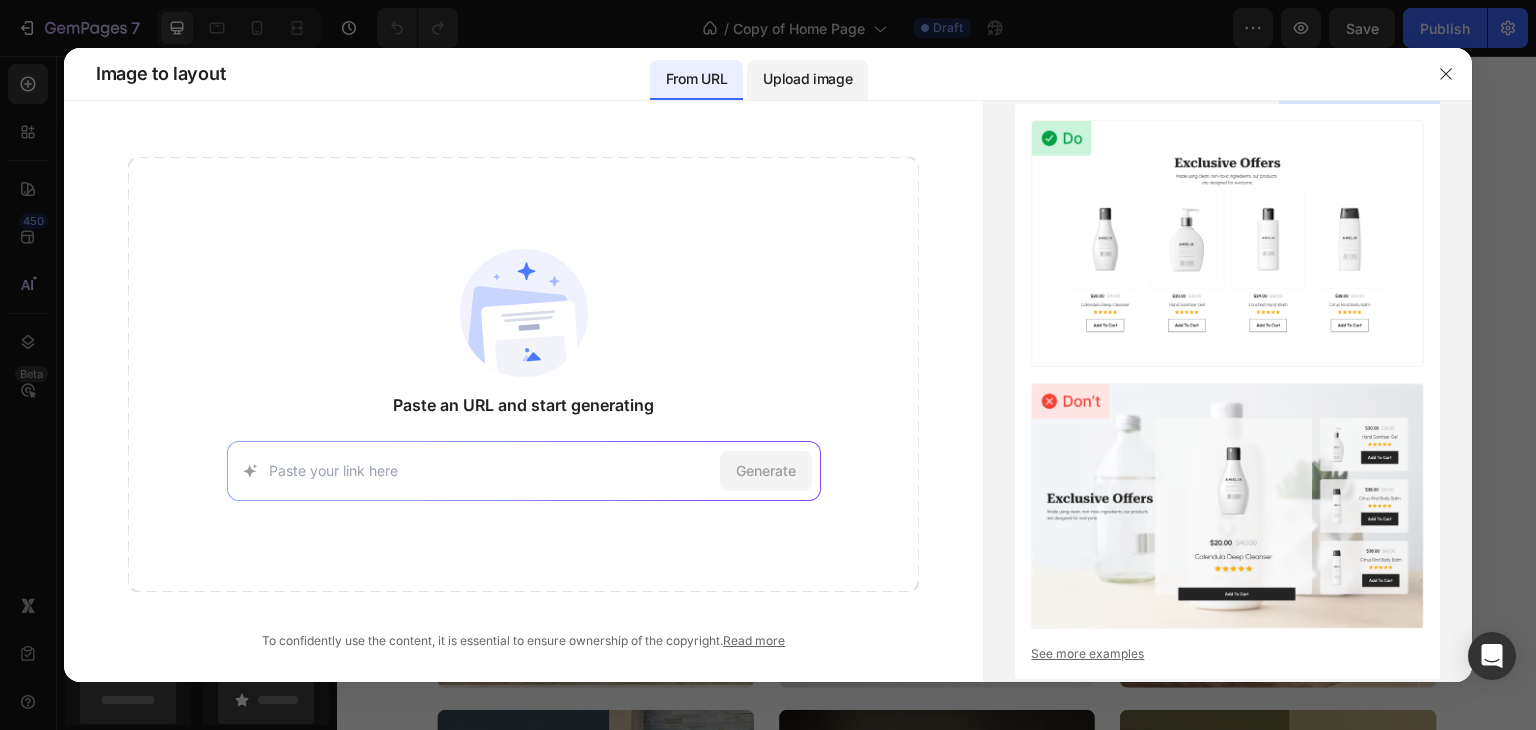 click on "Upload image" at bounding box center [807, 80] 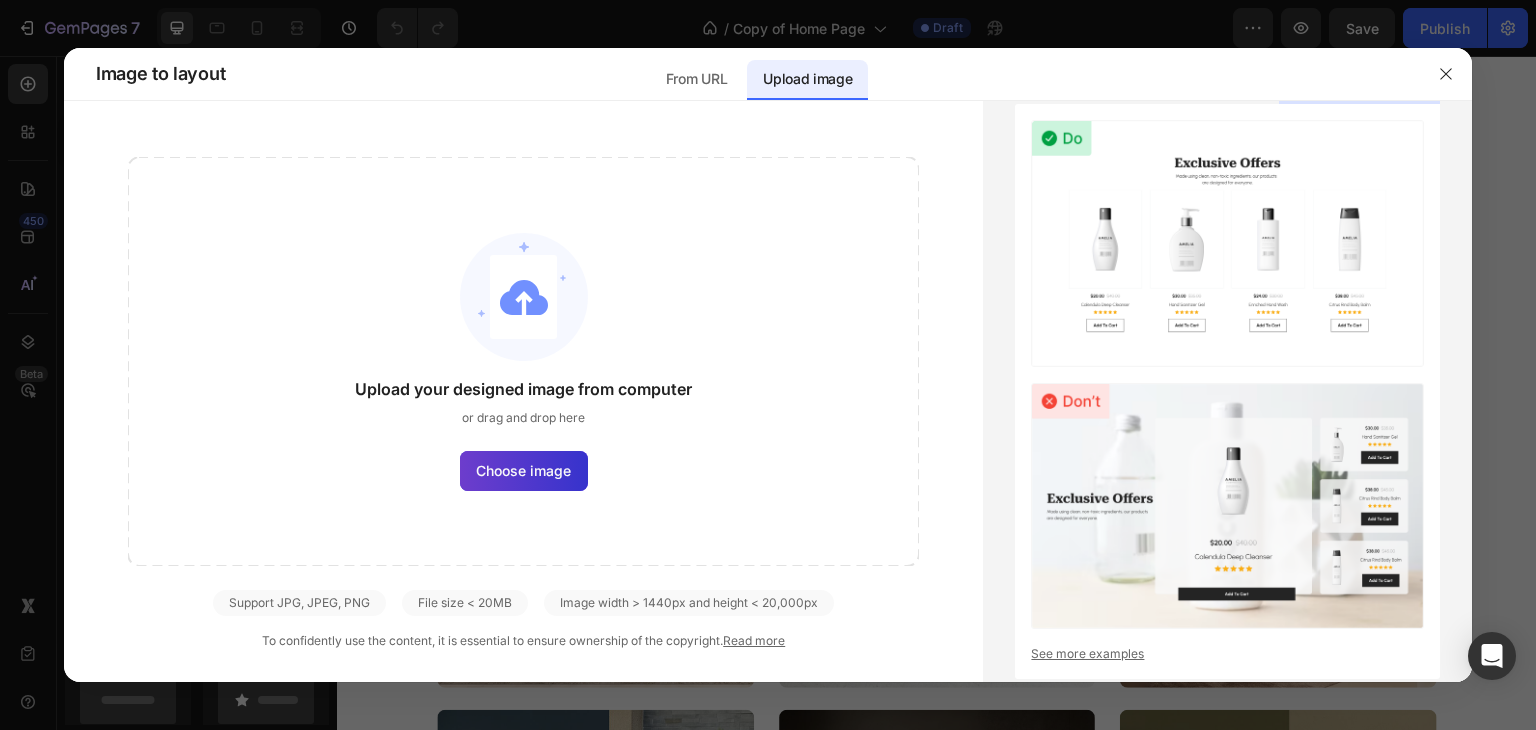 click on "Choose image" at bounding box center (523, 470) 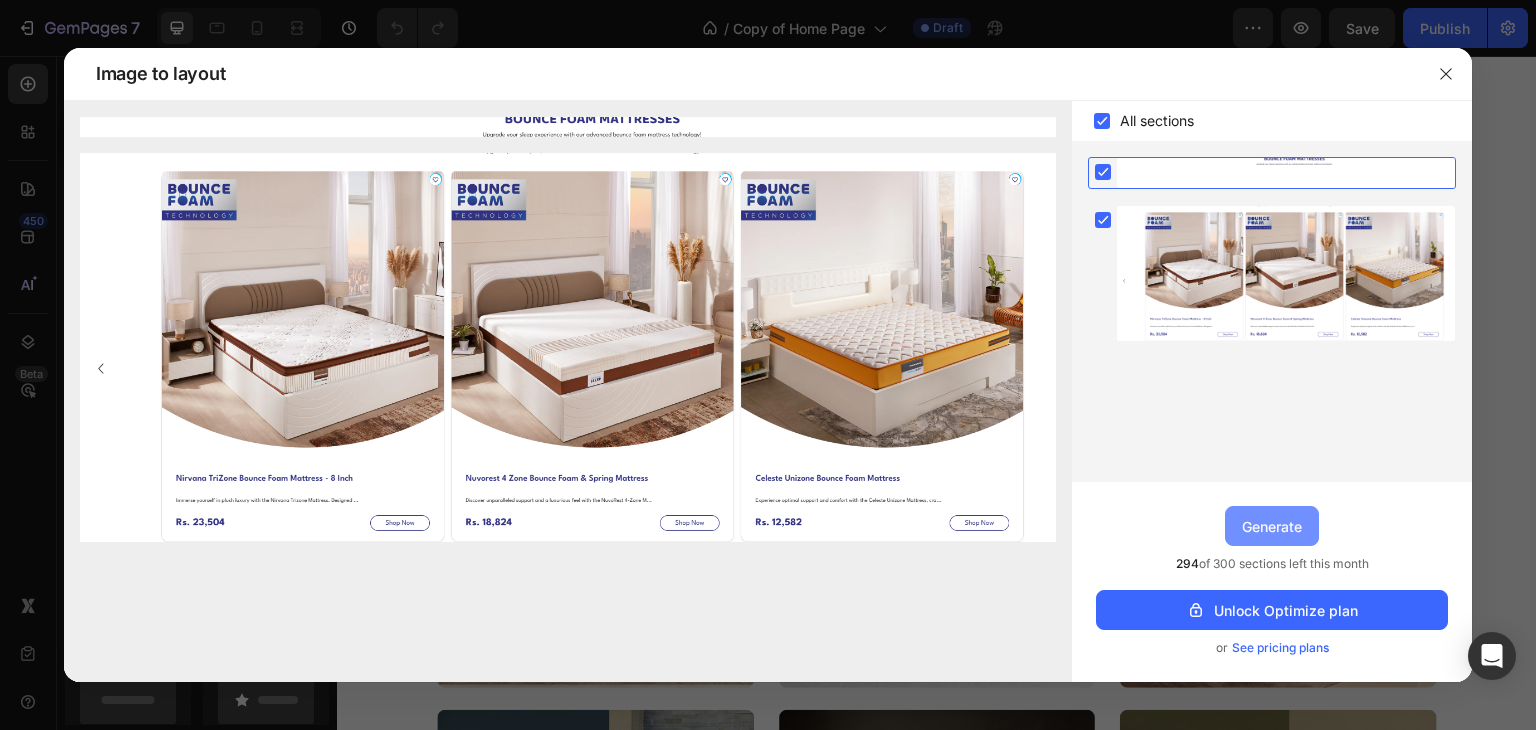 click on "Generate" at bounding box center [1272, 526] 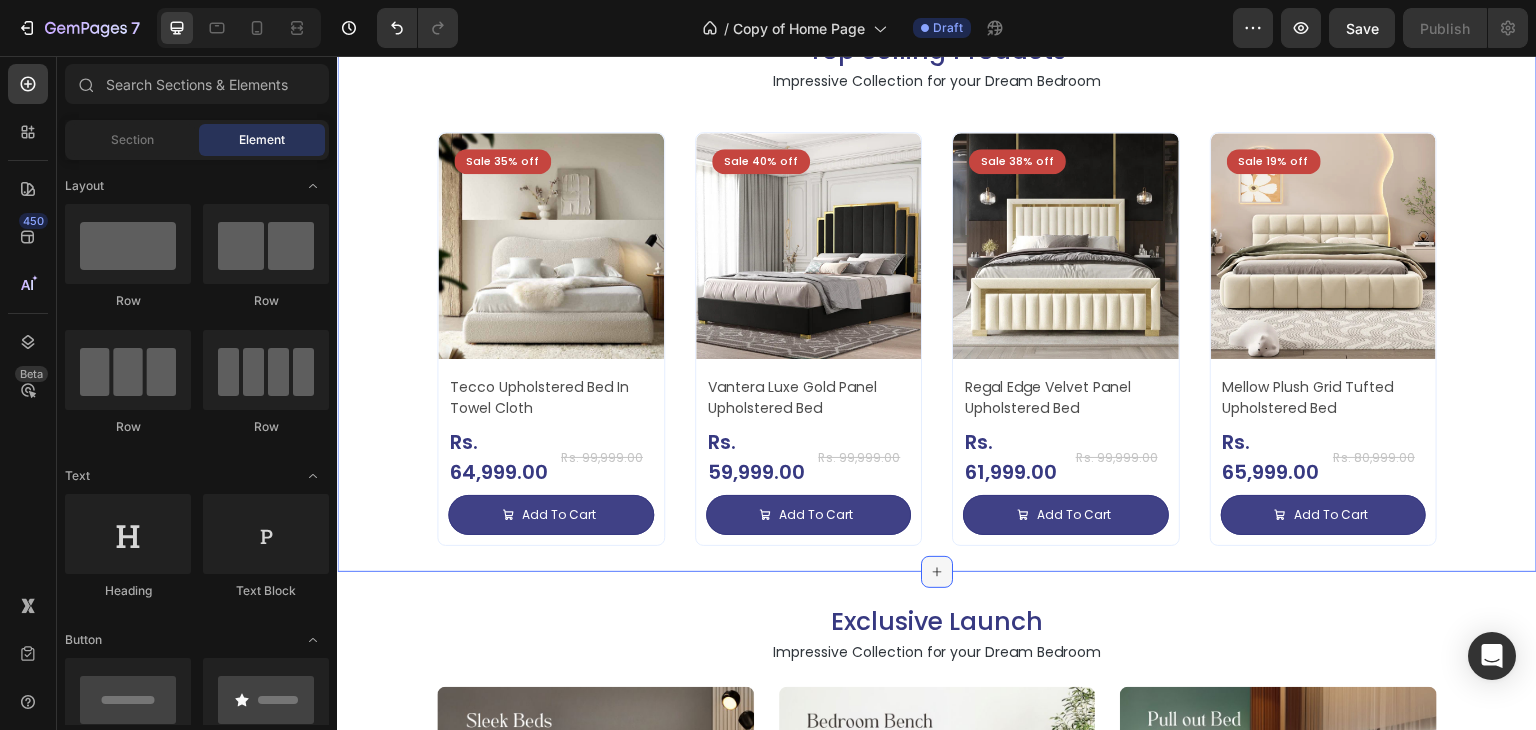 scroll, scrollTop: 1000, scrollLeft: 0, axis: vertical 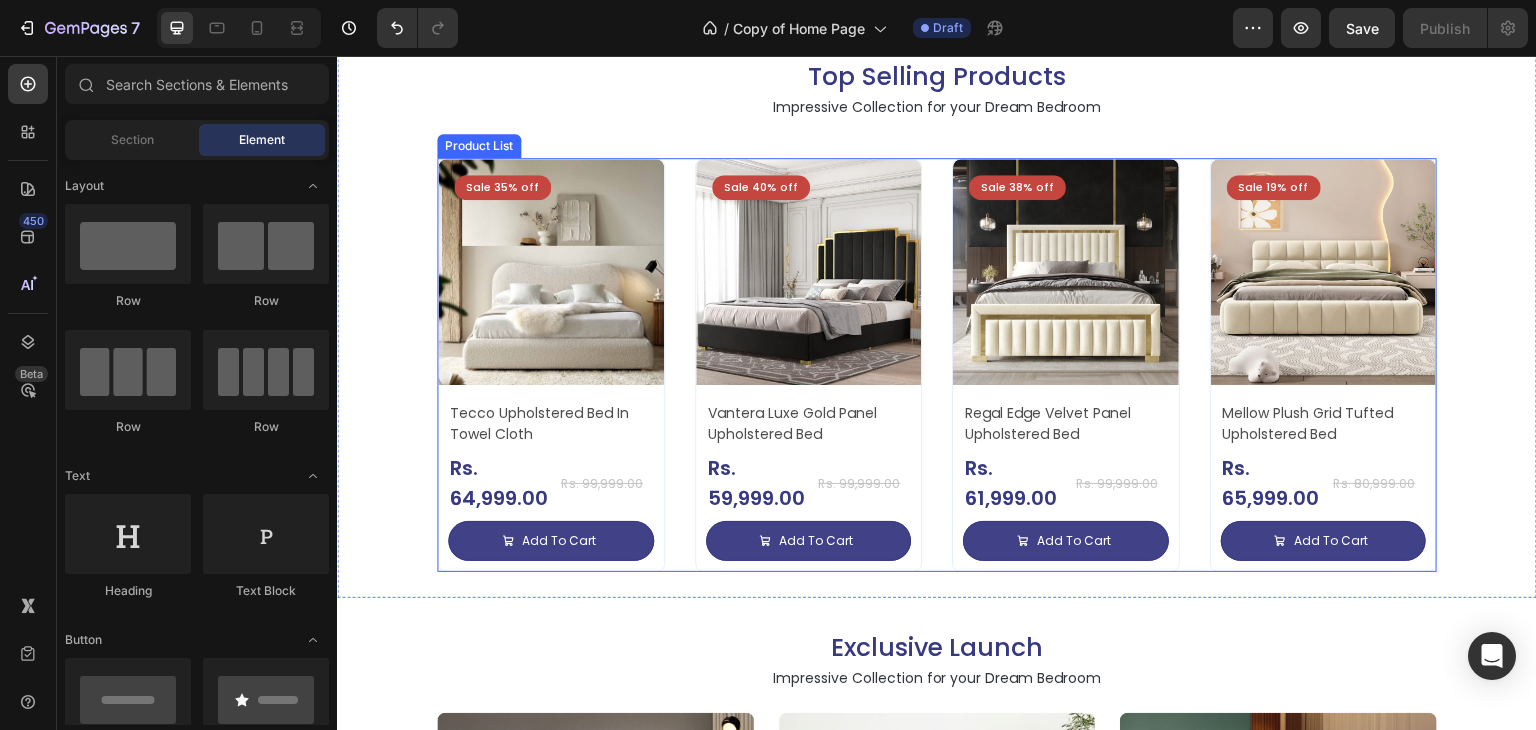click on "Sale 35% off Product Badge Product Images Tecco Upholstered Bed In Towel Cloth Product Title Rs. 64,999.00 Product Price Product Price Row Rs. 99,999.00 Product Price Product Price Row
Add To Cart Add to Cart Row Row Row Product List Sale 40% off Product Badge Product Images Vantera Luxe Gold Panel Upholstered Bed Product Title Rs. 59,999.00 Product Price Product Price Row Rs. 99,999.00 Product Price Product Price Row
Add To Cart Add to Cart Row Row Row Product List Sale 38% off Product Badge Product Images Regal Edge Velvet Panel Upholstered Bed Product Title Rs. 61,999.00 Product Price Product Price Row Rs. 99,999.00 Product Price Product Price Row
Add To Cart Add to Cart Row Row Row Product List Sale 19% off Product Badge Product Images Mellow Plush Grid Tufted Upholstered Bed Product Title Rs. 65,999.00 Product Price Product Price Row Rs. 80,999.00 Product Price Product Price Row
Add To Cart Add to Cart Row Row Row Product List" at bounding box center [937, 365] 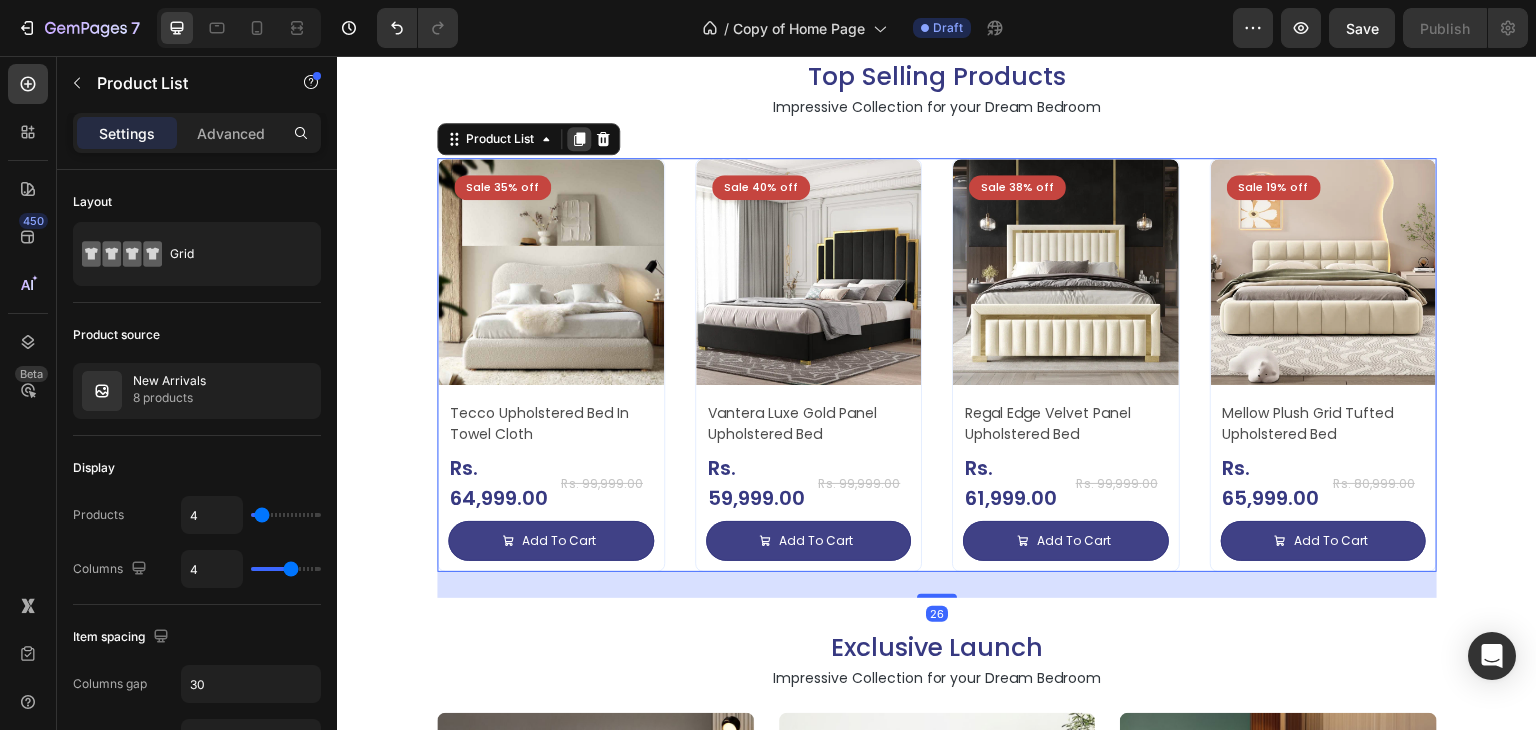 click 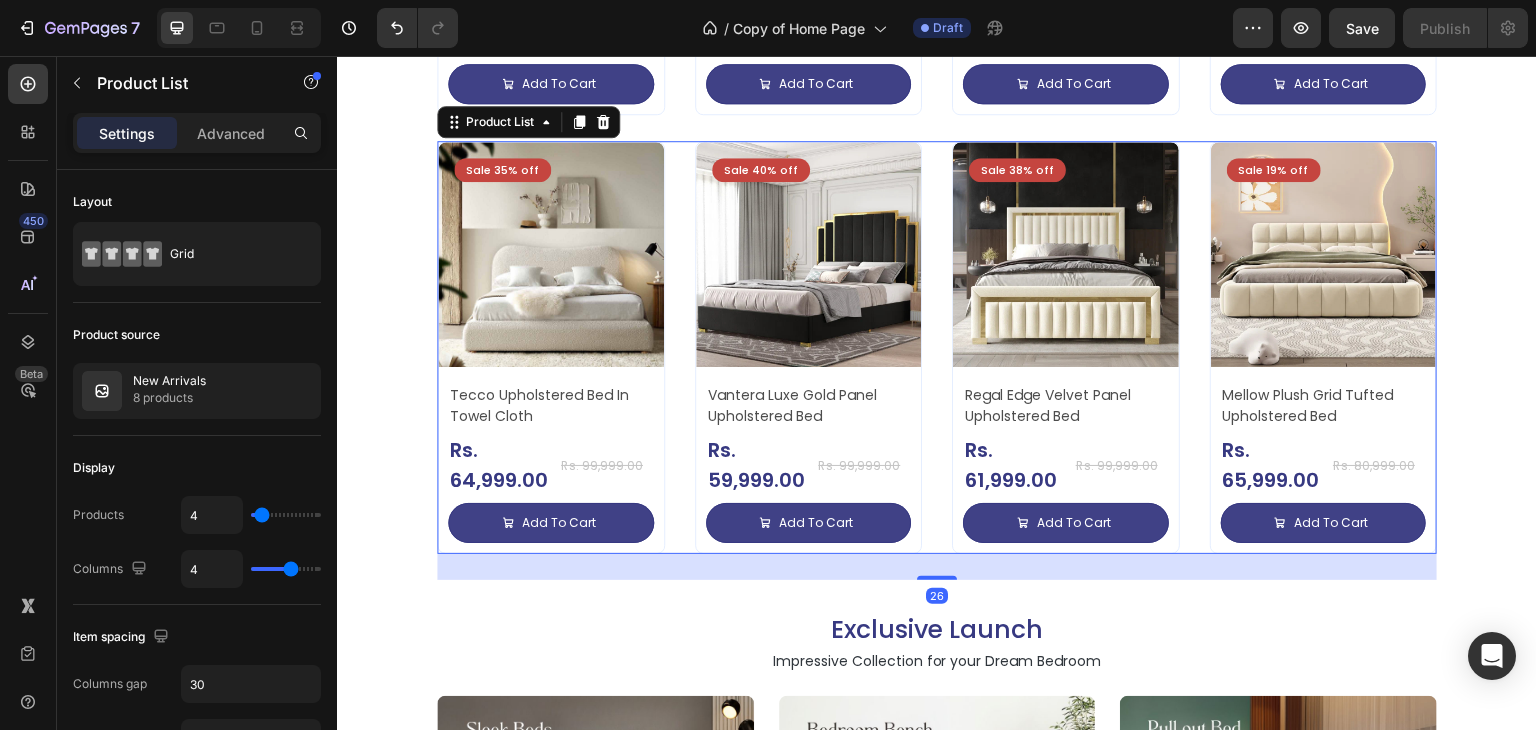 scroll, scrollTop: 1497, scrollLeft: 0, axis: vertical 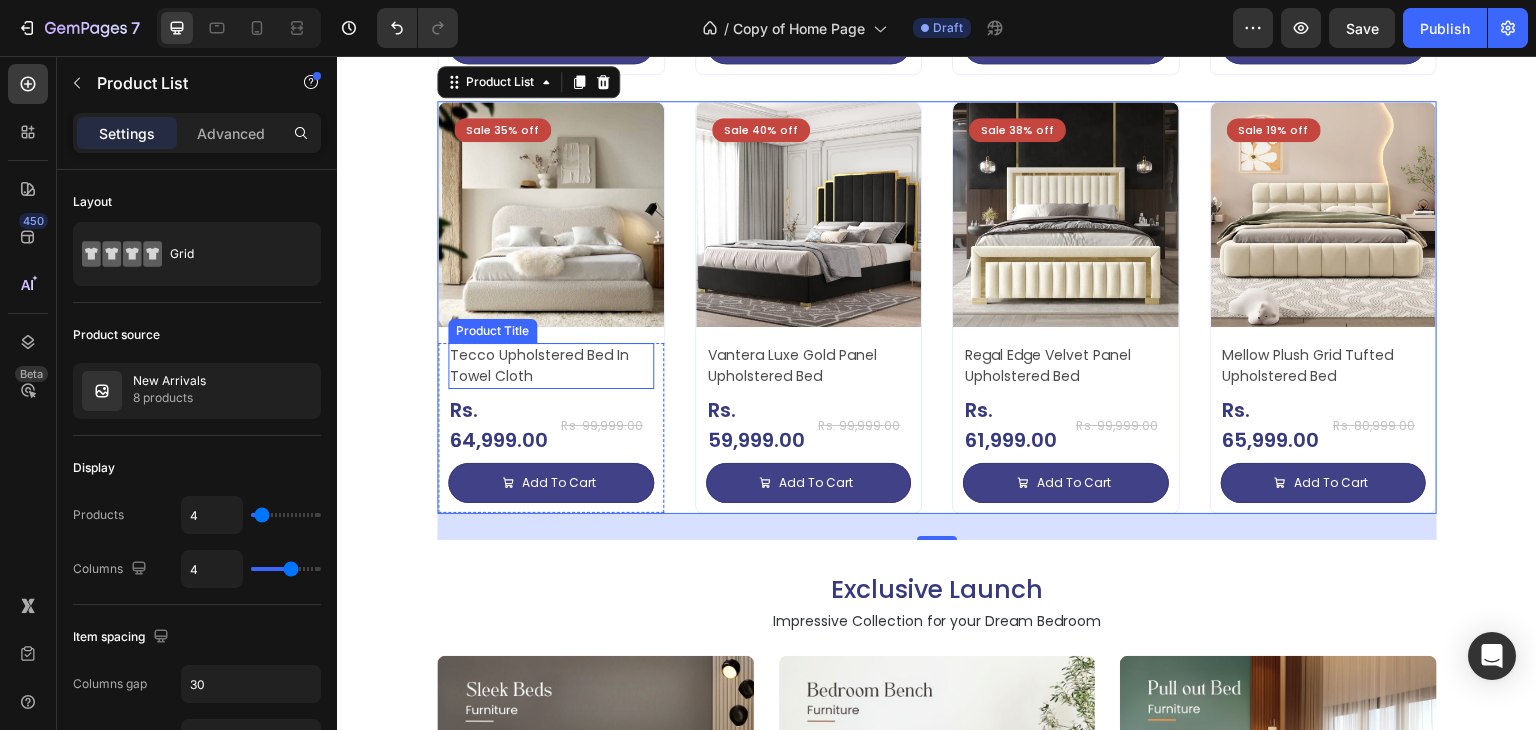 click on "Tecco Upholstered Bed In Towel Cloth" at bounding box center [551, 366] 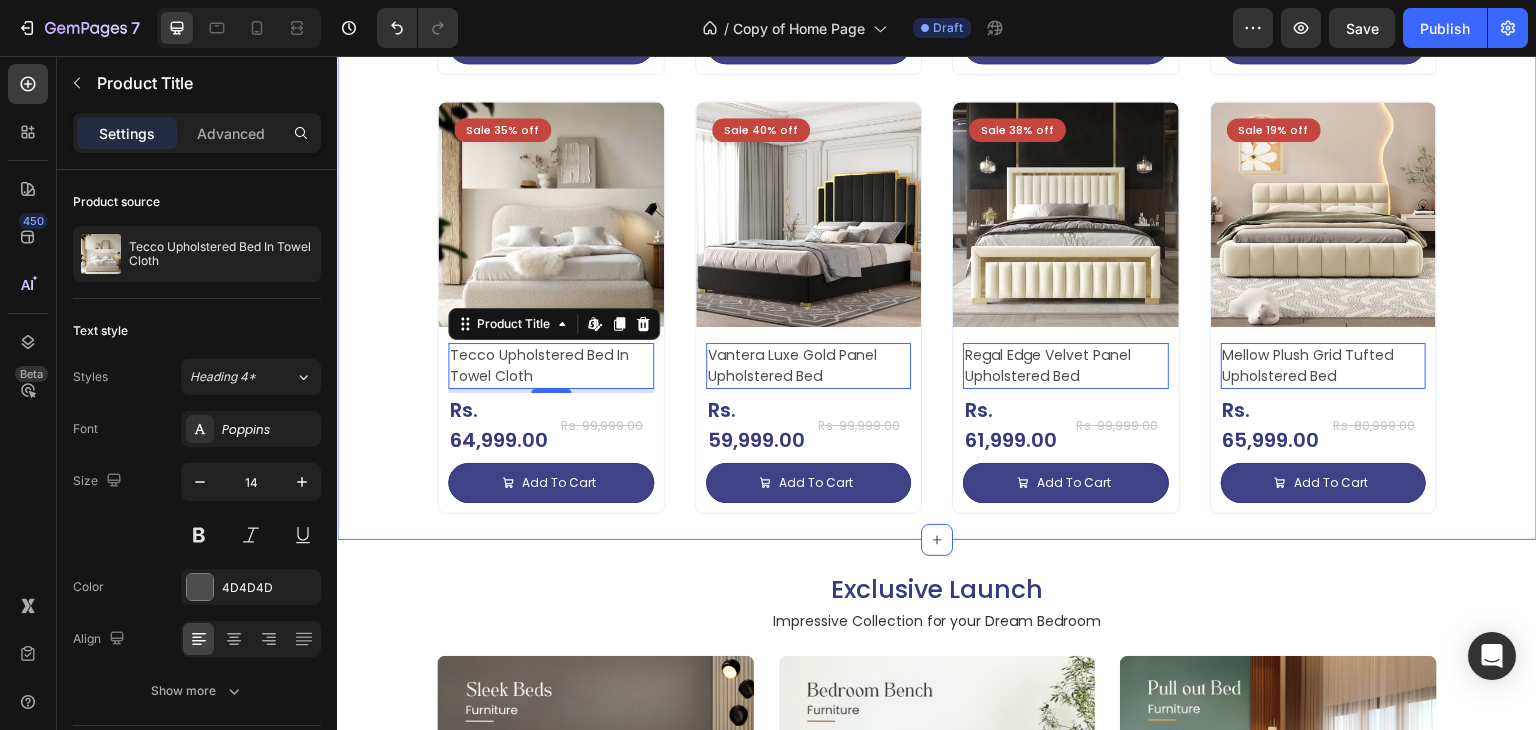 click on "Top Selling Products Heading Impressive Collection for your Dream Bedroom Text Block Sale 35% off Product Badge Product Images Tecco Upholstered Bed In Towel Cloth Product Title Rs. 64,999.00 Product Price Product Price Row Rs. 99,999.00 Product Price Product Price Row
Add To Cart Add to Cart Row Row Row Product List Sale 40% off Product Badge Product Images Vantera Luxe Gold Panel Upholstered Bed Product Title Rs. 59,999.00 Product Price Product Price Row Rs. 99,999.00 Product Price Product Price Row
Add To Cart Add to Cart Row Row Row Product List Sale 38% off Product Badge Product Images Regal Edge Velvet Panel Upholstered Bed Product Title Rs. 61,999.00 Product Price Product Price Row Rs. 99,999.00 Product Price Product Price Row
Add To Cart Add to Cart Row Row Row Product List Sale 19% off Product Badge Product Images Mellow Plush Grid Tufted Upholstered Bed Product Title Rs. 65,999.00 Product Price Product Price Row Rs. 80,999.00 Product Price Row Row Row" at bounding box center [937, 36] 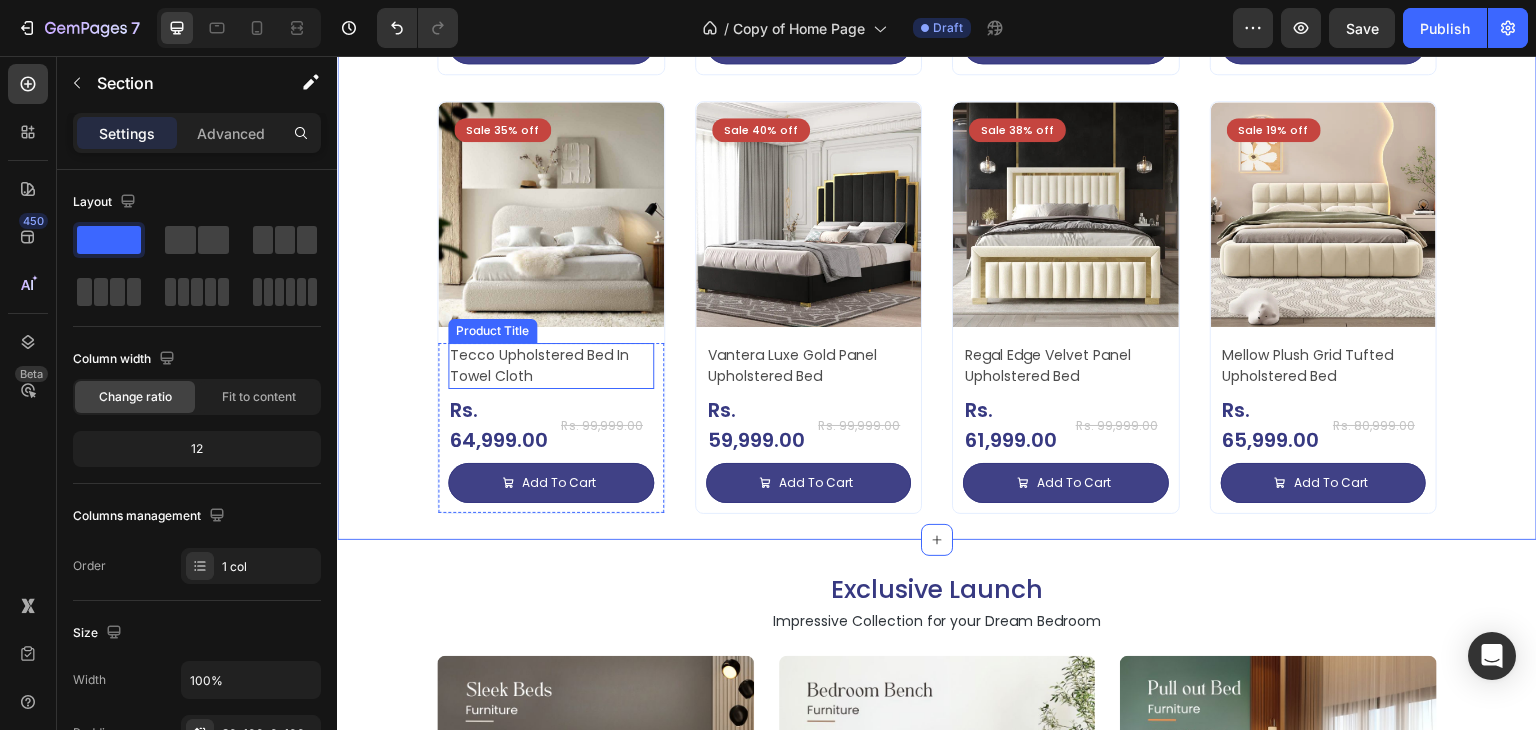 click on "Tecco Upholstered Bed In Towel Cloth" at bounding box center (551, 366) 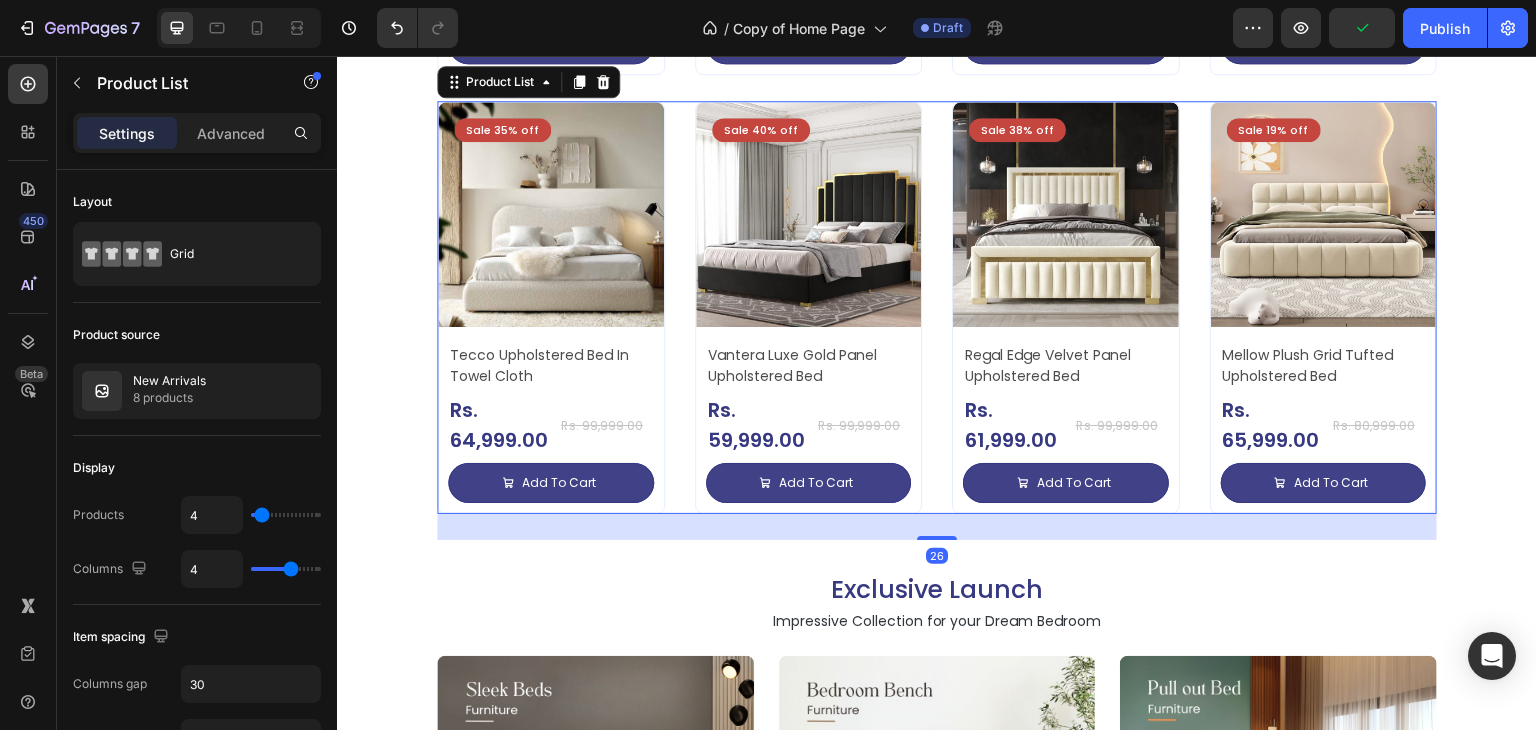 click on "Sale 35% off Product Badge Product Images Tecco Upholstered Bed In Towel Cloth Product Title Rs. 64,999.00 Product Price Product Price Row Rs. 99,999.00 Product Price Product Price Row
Add To Cart Add to Cart Row Row Row Product List   26 Sale 40% off Product Badge Product Images Vantera Luxe Gold Panel Upholstered Bed Product Title Rs. 59,999.00 Product Price Product Price Row Rs. 99,999.00 Product Price Product Price Row
Add To Cart Add to Cart Row Row Row Product List   26 Sale 38% off Product Badge Product Images Regal Edge Velvet Panel Upholstered Bed Product Title Rs. 61,999.00 Product Price Product Price Row Rs. 99,999.00 Product Price Product Price Row
Add To Cart Add to Cart Row Row Row Product List   26 Sale 19% off Product Badge Product Images Mellow Plush Grid Tufted Upholstered Bed Product Title Rs. 65,999.00 Product Price Product Price Row Rs. 80,999.00 Product Price Product Price Row
Add To Cart Add to Cart Row Row Row Product List" at bounding box center [937, 308] 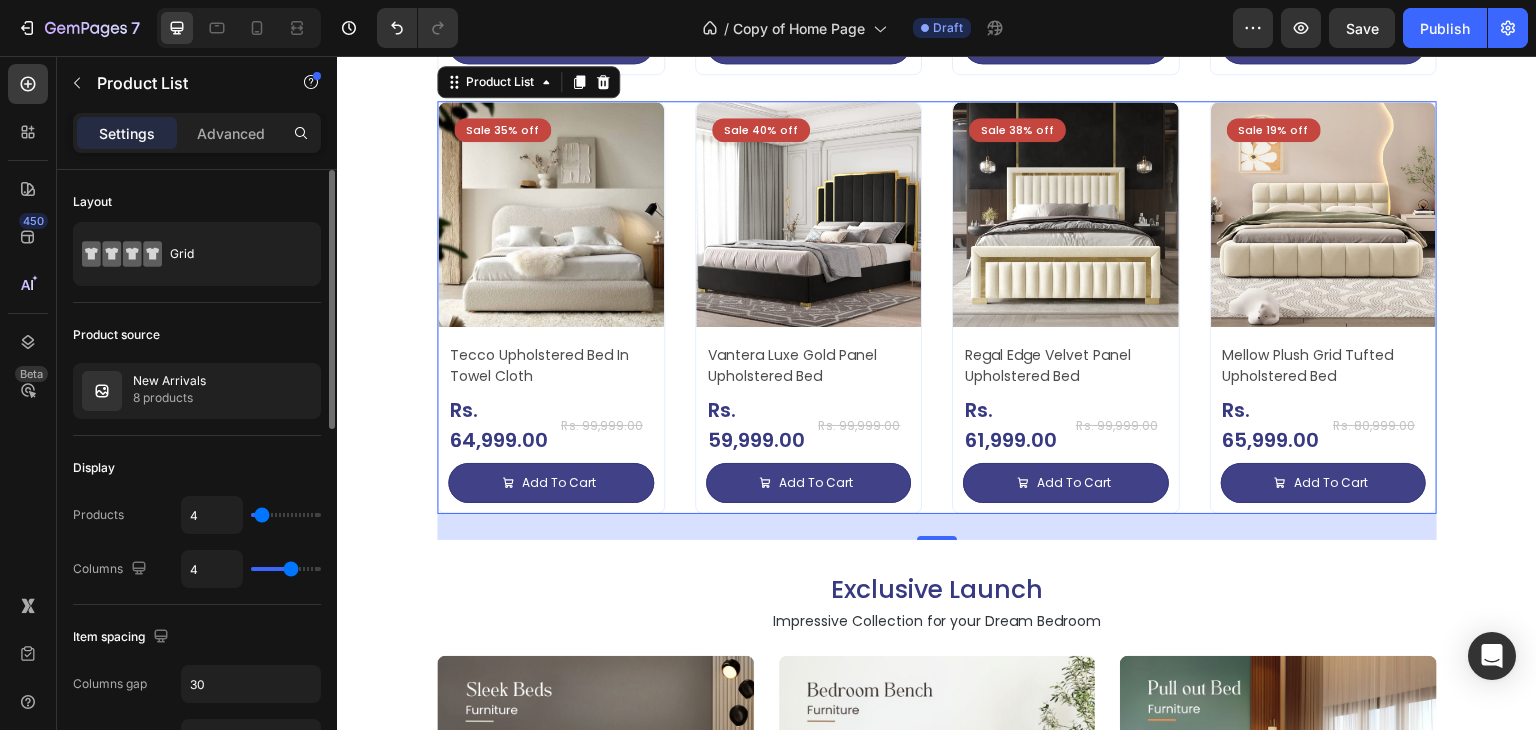 type on "1" 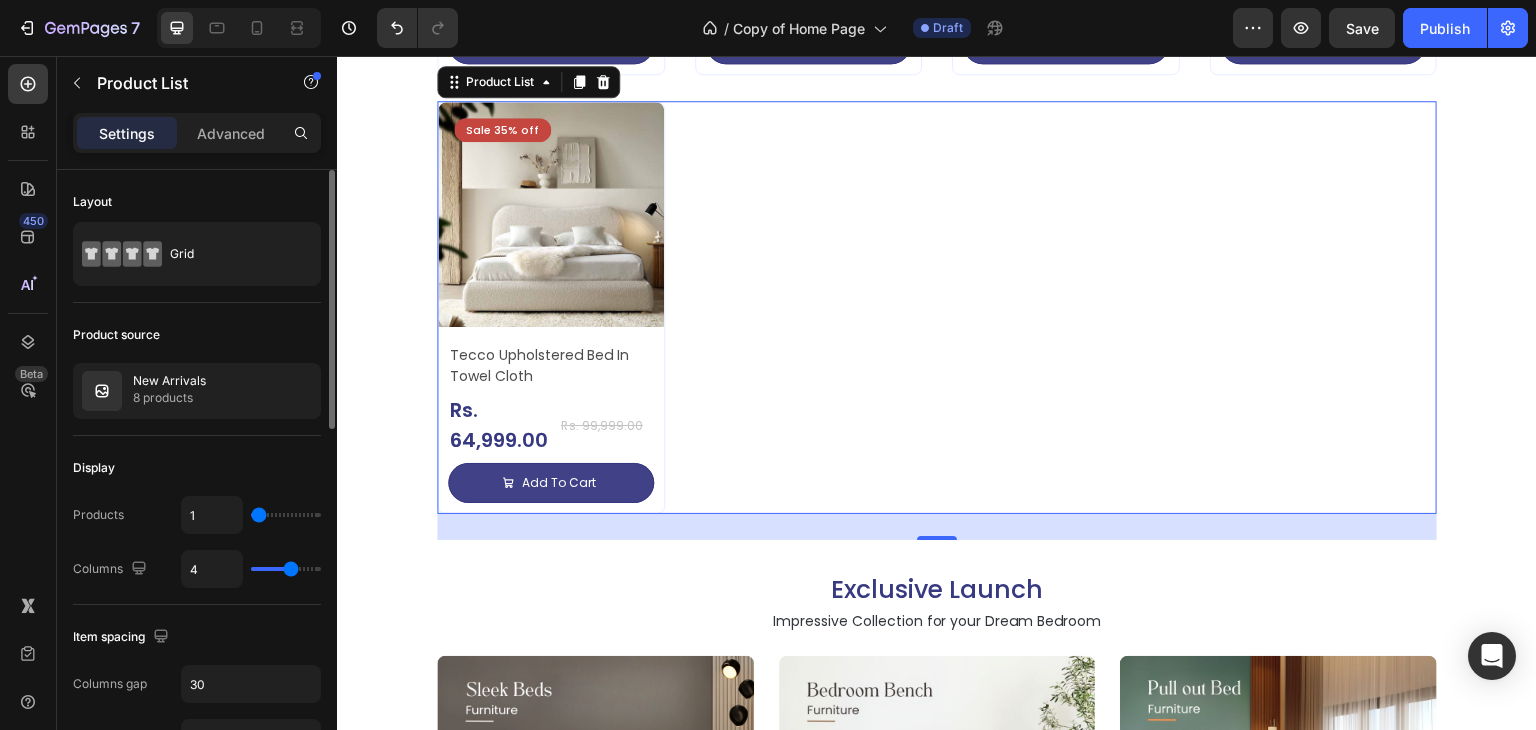 type on "2" 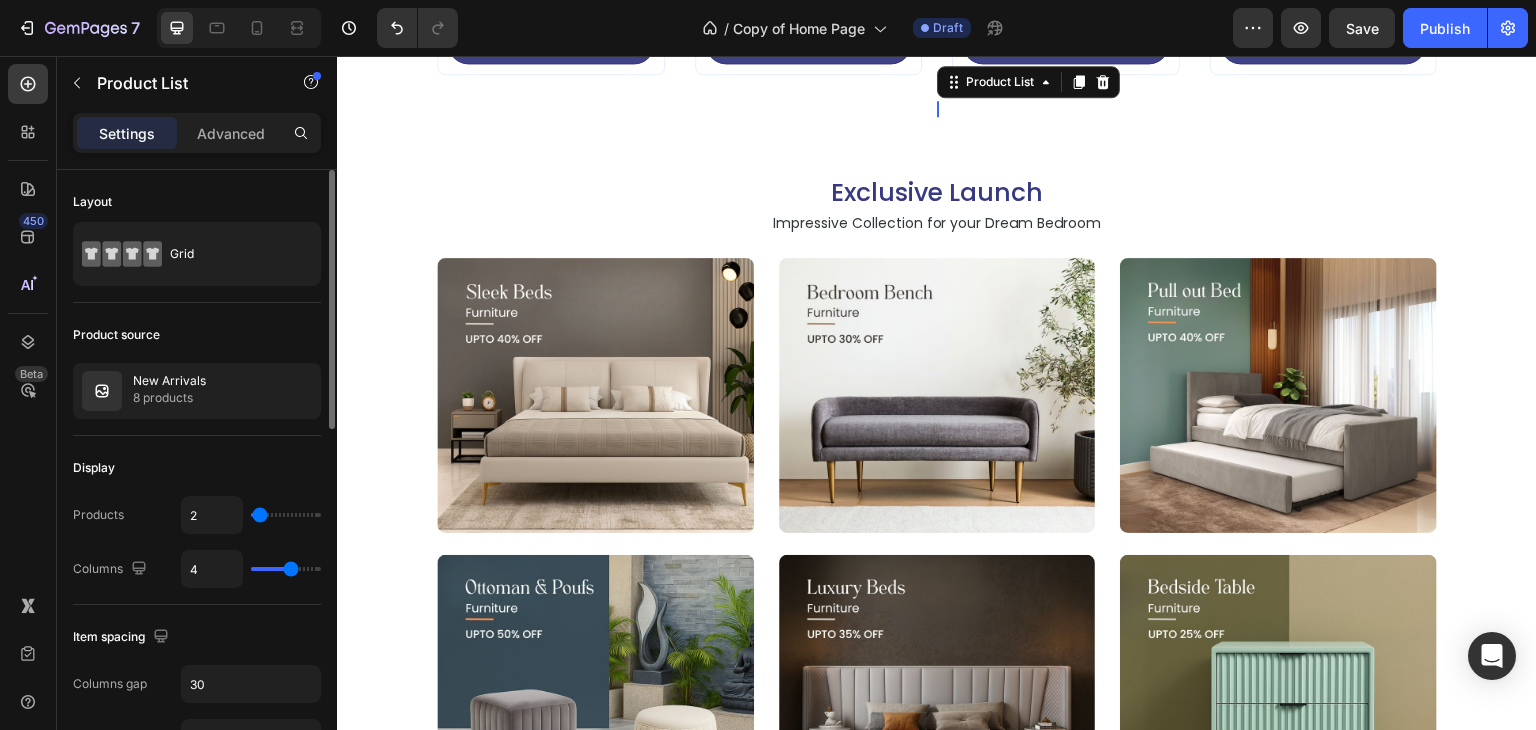 type on "3" 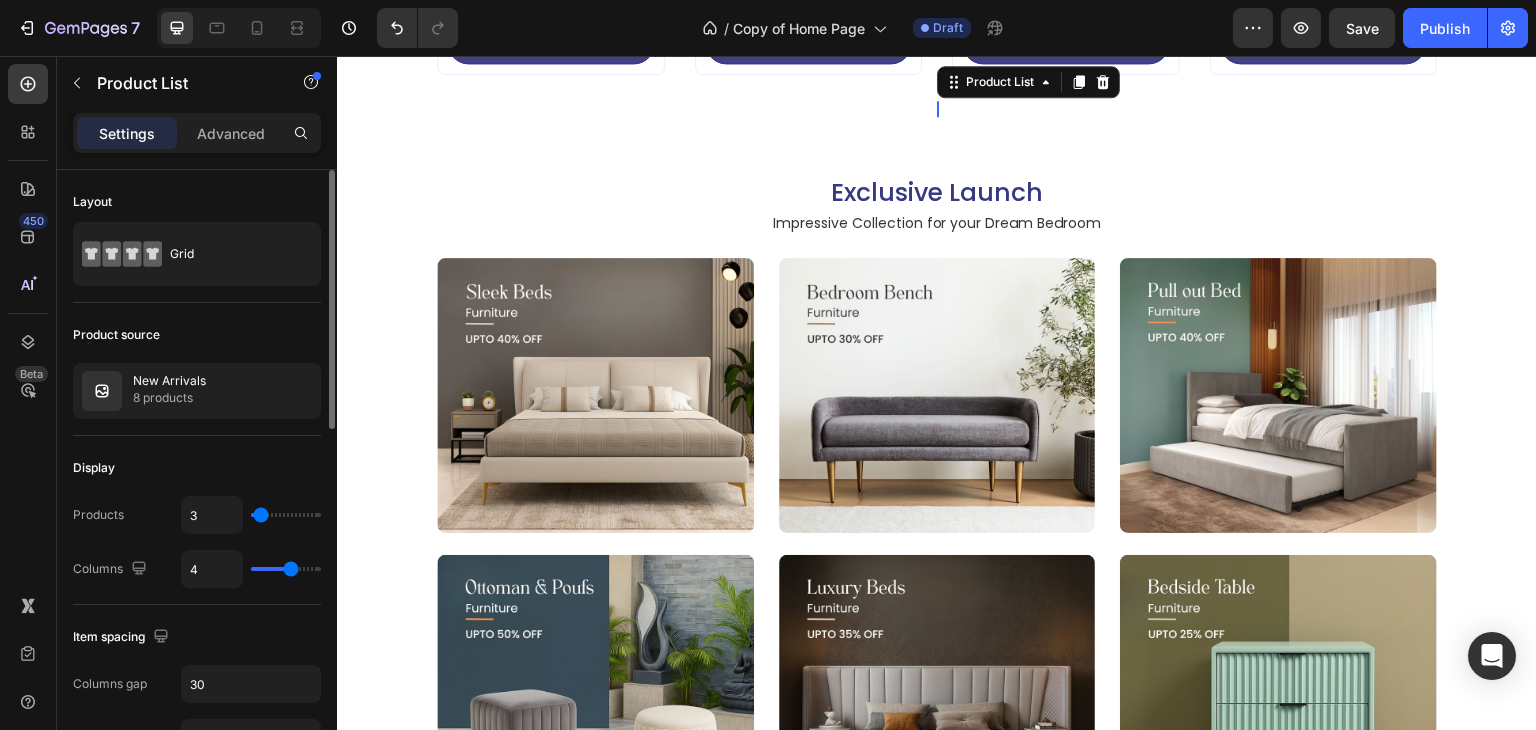 type on "4" 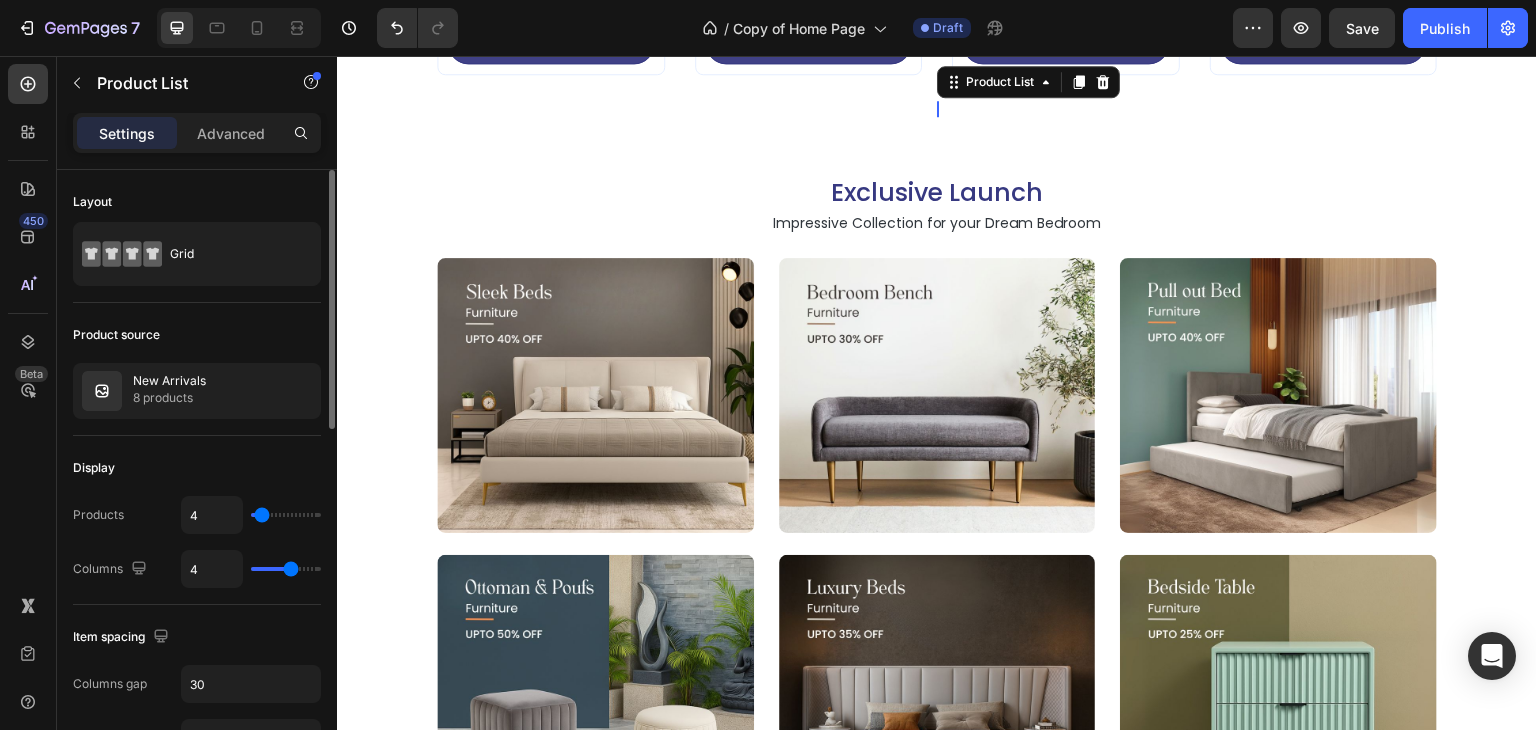 click at bounding box center [286, 515] 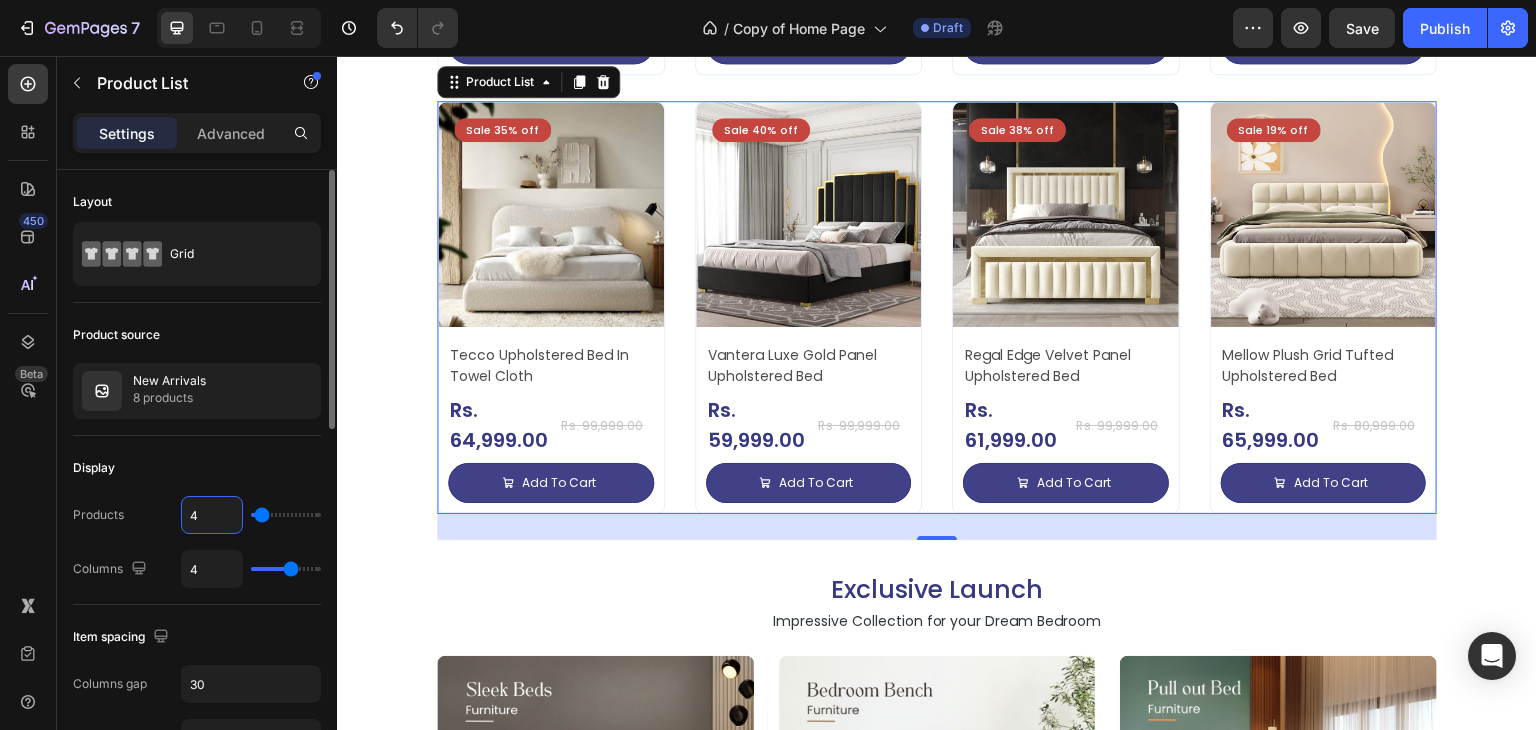 click on "4" at bounding box center [212, 515] 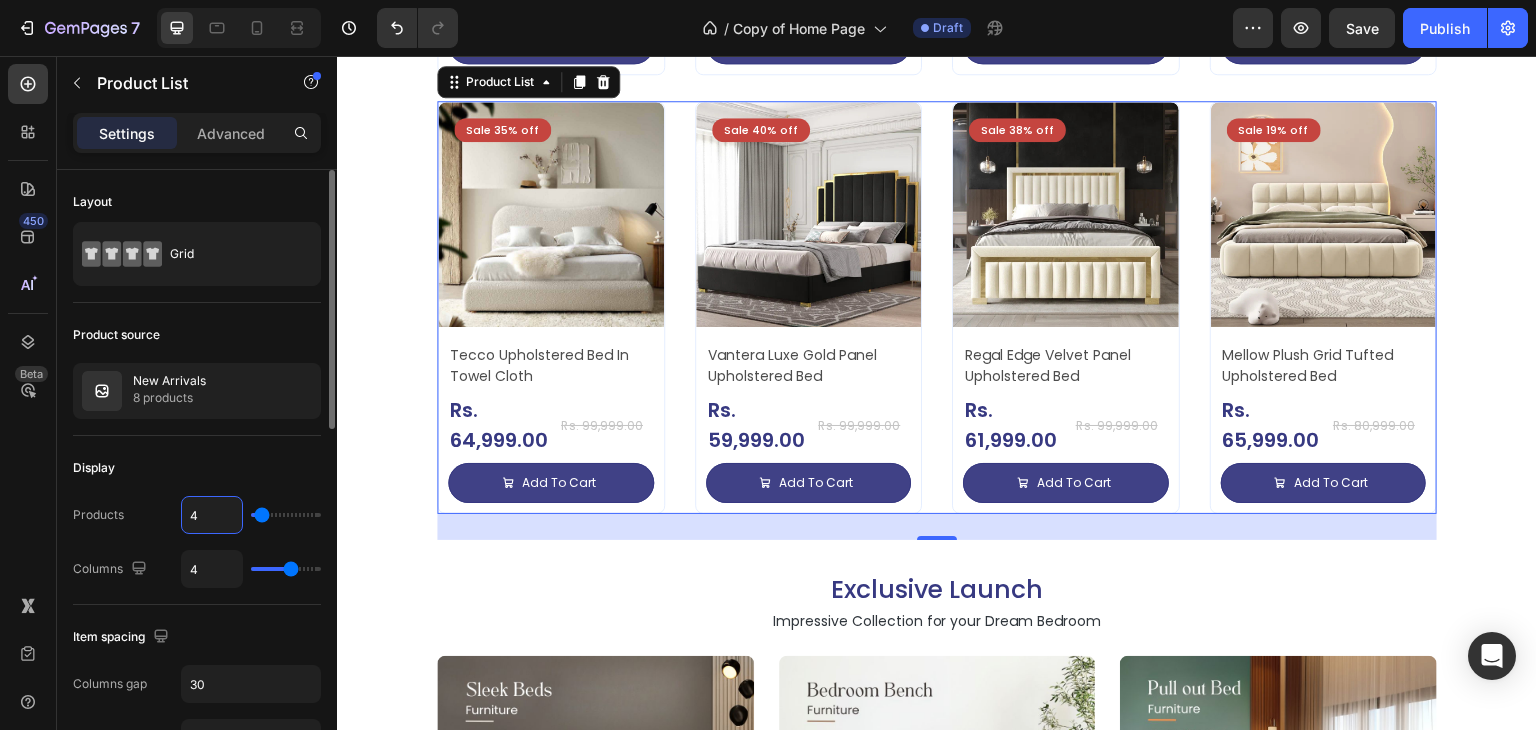 type on "3" 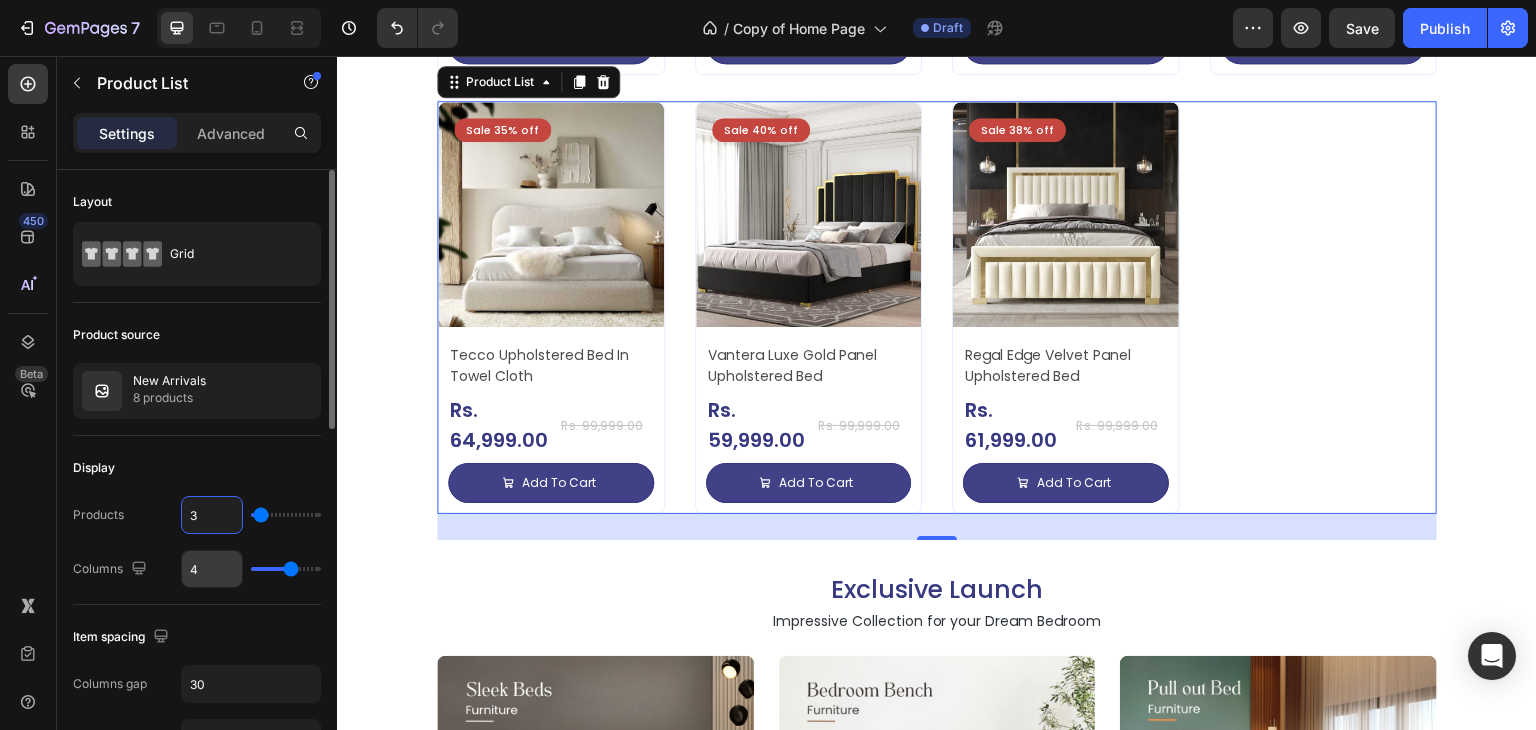 type on "3" 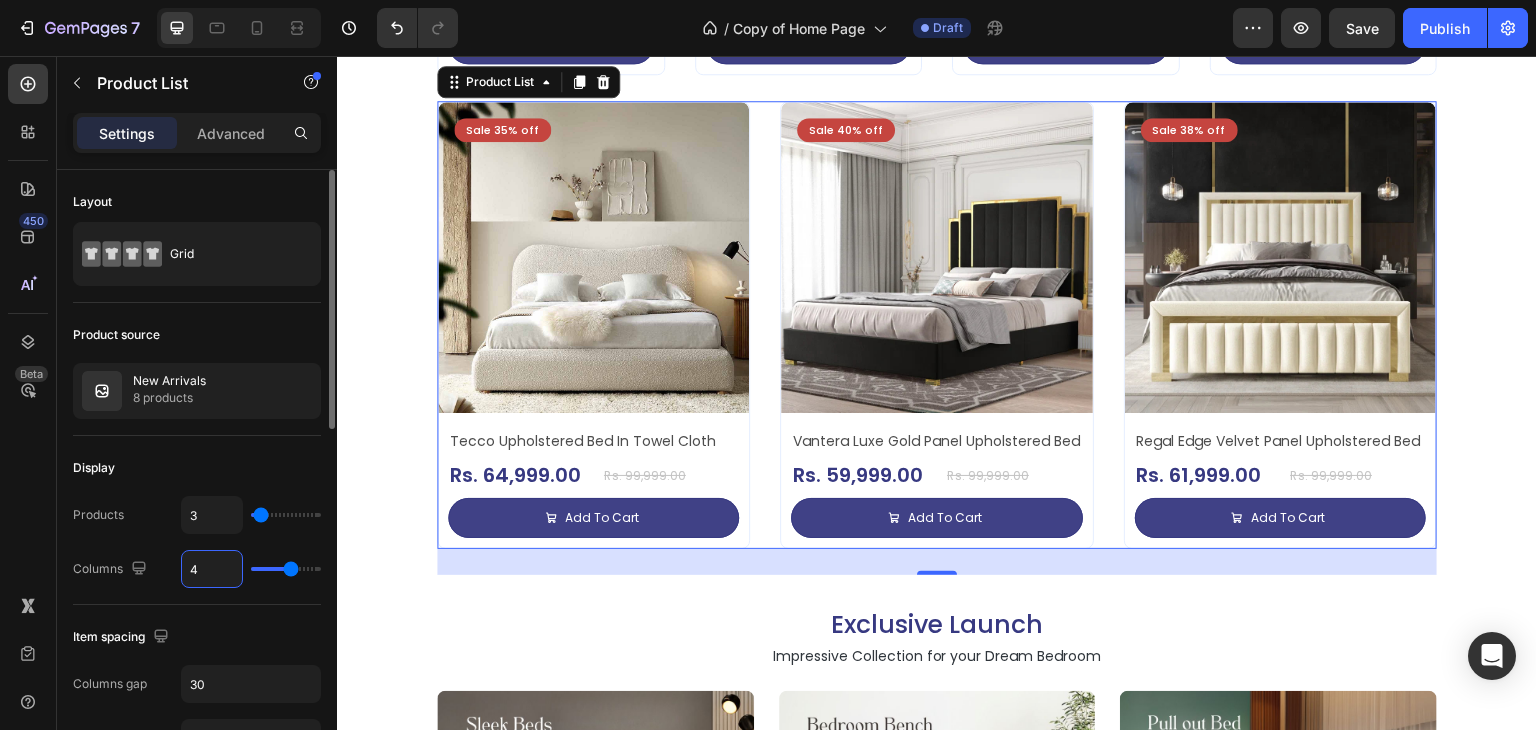 type on "3" 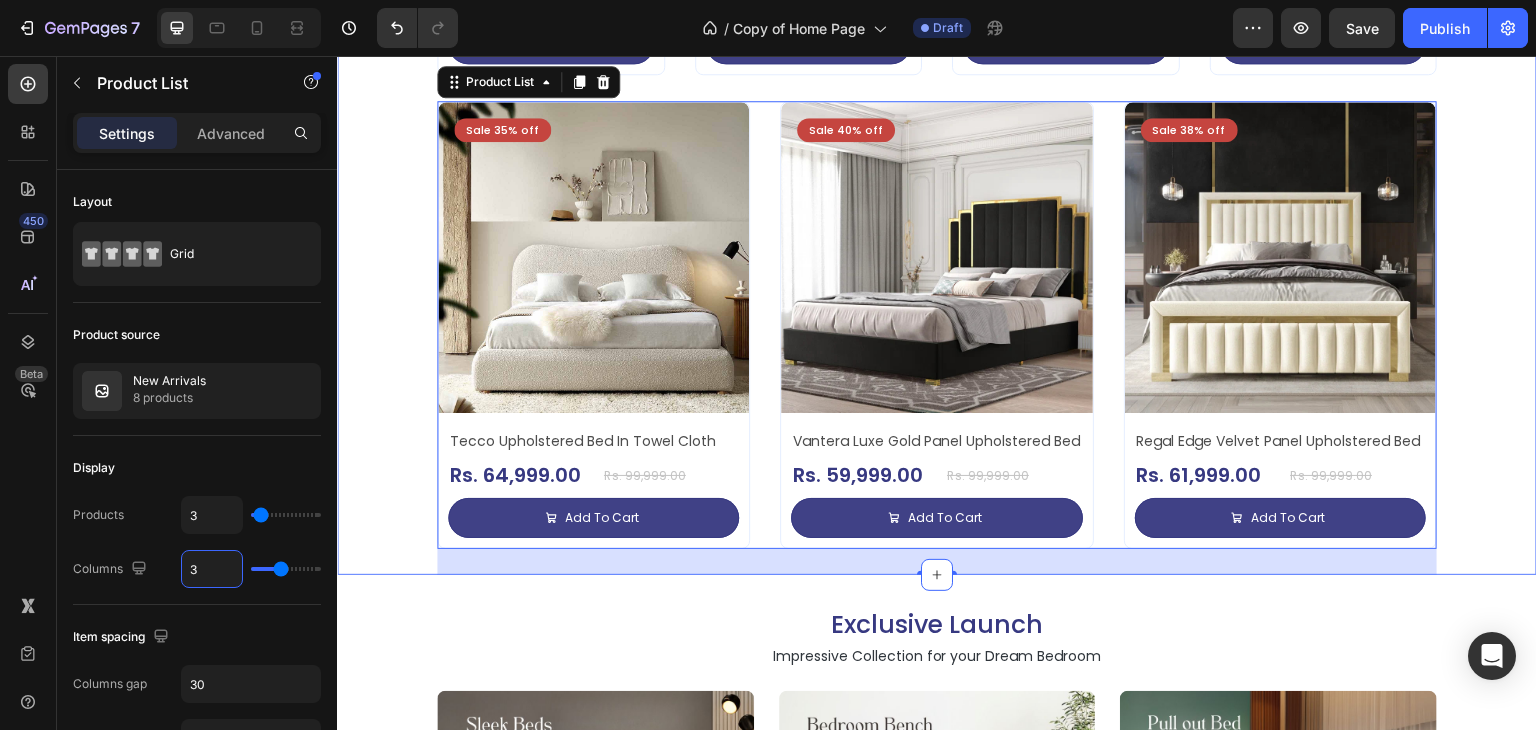 click on "Top Selling Products Heading Impressive Collection for your Dream Bedroom Text Block Sale 35% off Product Badge Product Images Tecco Upholstered Bed In Towel Cloth Product Title Rs. 64,999.00 Product Price Product Price Row Rs. 99,999.00 Product Price Product Price Row
Add To Cart Add to Cart Row Row Row Product List Sale 40% off Product Badge Product Images Vantera Luxe Gold Panel Upholstered Bed Product Title Rs. 59,999.00 Product Price Product Price Row Rs. 99,999.00 Product Price Product Price Row
Add To Cart Add to Cart Row Row Row Product List Sale 38% off Product Badge Product Images Regal Edge Velvet Panel Upholstered Bed Product Title Rs. 61,999.00 Product Price Product Price Row Rs. 99,999.00 Product Price Product Price Row
Add To Cart Add to Cart Row Row Row Product List Sale 19% off Product Badge Product Images Mellow Plush Grid Tufted Upholstered Bed Product Title Rs. 65,999.00 Product Price Product Price Row Rs. 80,999.00 Product Price Row Row Row" at bounding box center (937, 53) 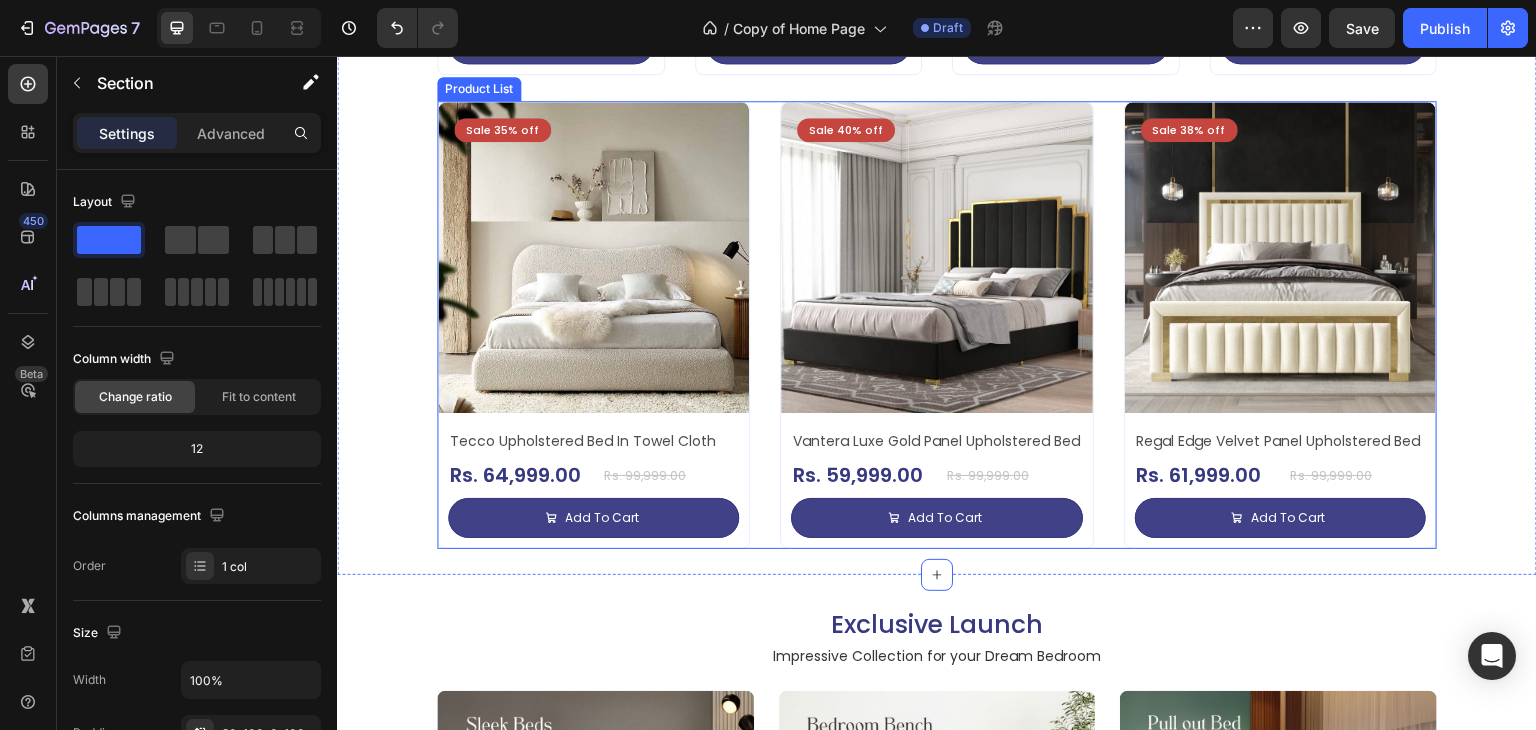 click on "Sale 35% off Product Badge Product Images Tecco Upholstered Bed In Towel Cloth Product Title Rs. 64,999.00 Product Price Product Price Row Rs. 99,999.00 Product Price Product Price Row
Add To Cart Add to Cart Row Row Row Product List Sale 40% off Product Badge Product Images Vantera Luxe Gold Panel Upholstered Bed Product Title Rs. 59,999.00 Product Price Product Price Row Rs. 99,999.00 Product Price Product Price Row
Add To Cart Add to Cart Row Row Row Product List Sale 38% off Product Badge Product Images Regal Edge Velvet Panel Upholstered Bed Product Title Rs. 61,999.00 Product Price Product Price Row Rs. 99,999.00 Product Price Product Price Row
Add To Cart Add to Cart Row Row Row Product List" at bounding box center [937, 325] 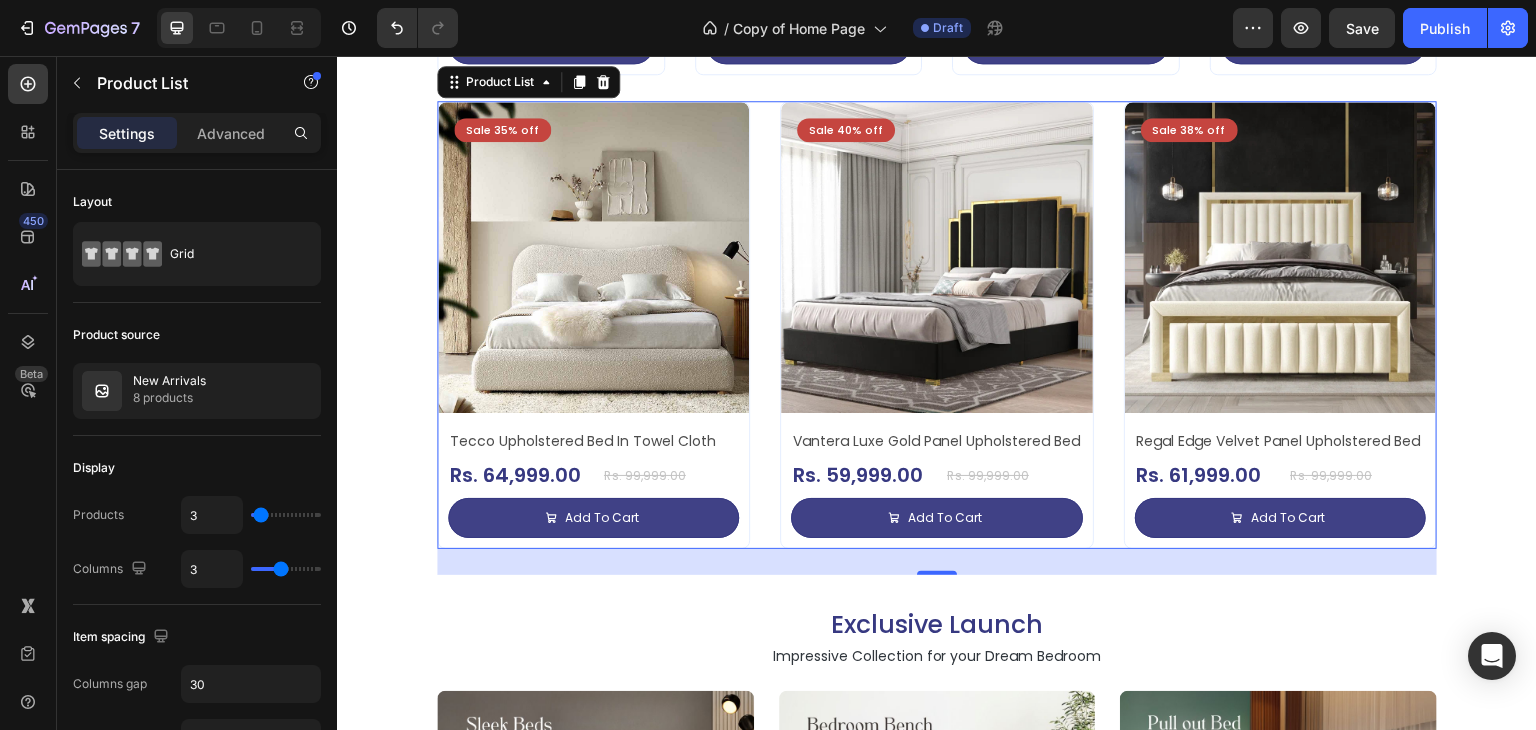 click on "Sale 35% off Product Badge Product Images Tecco Upholstered Bed In Towel Cloth Product Title Rs. 64,999.00 Product Price Product Price Row Rs. 99,999.00 Product Price Product Price Row
Add To Cart Add to Cart Row Row Row Product List   26 Sale 40% off Product Badge Product Images Vantera Luxe Gold Panel Upholstered Bed Product Title Rs. 59,999.00 Product Price Product Price Row Rs. 99,999.00 Product Price Product Price Row
Add To Cart Add to Cart Row Row Row Product List   26 Sale 38% off Product Badge Product Images Regal Edge Velvet Panel Upholstered Bed Product Title Rs. 61,999.00 Product Price Product Price Row Rs. 99,999.00 Product Price Product Price Row
Add To Cart Add to Cart Row Row Row Product List   26" at bounding box center (937, 325) 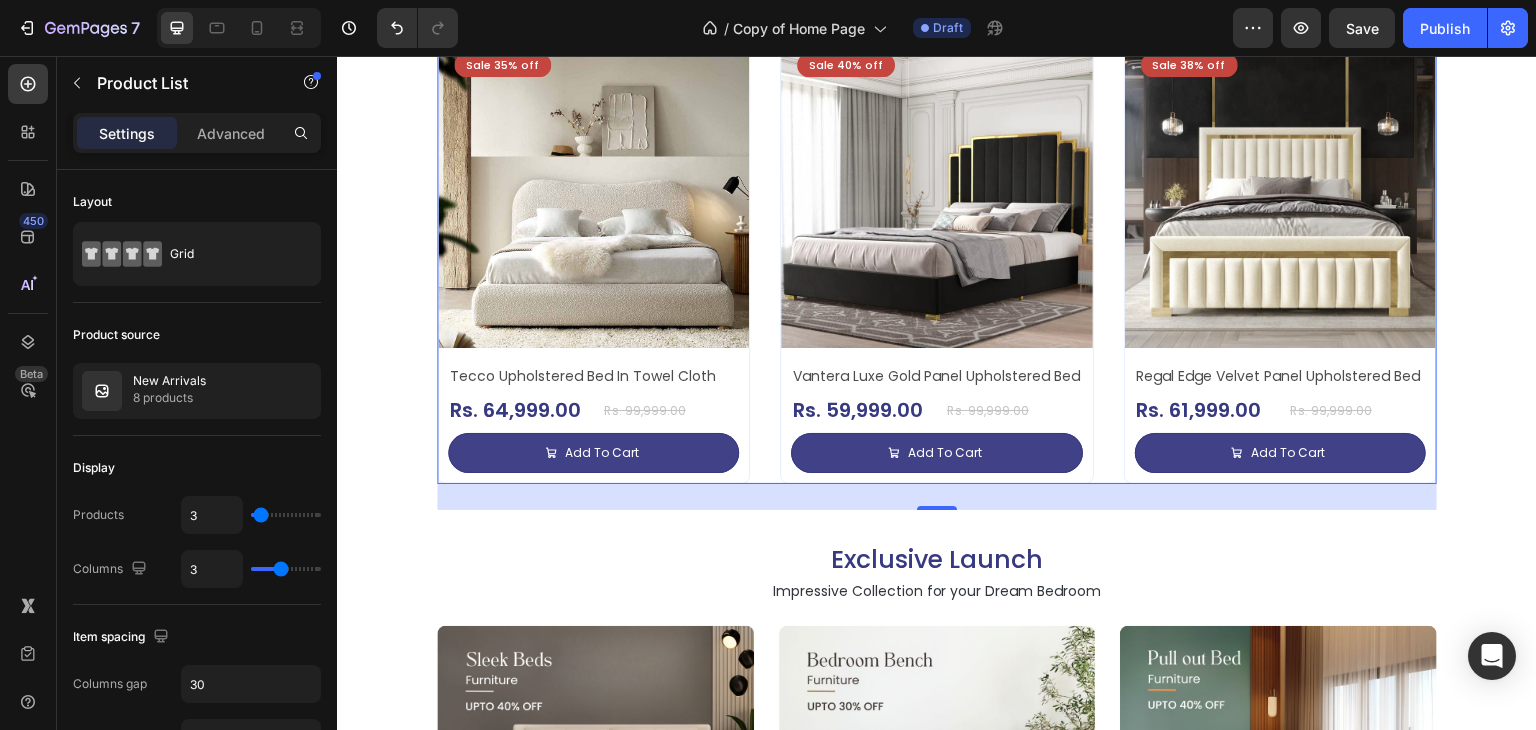 scroll, scrollTop: 1297, scrollLeft: 0, axis: vertical 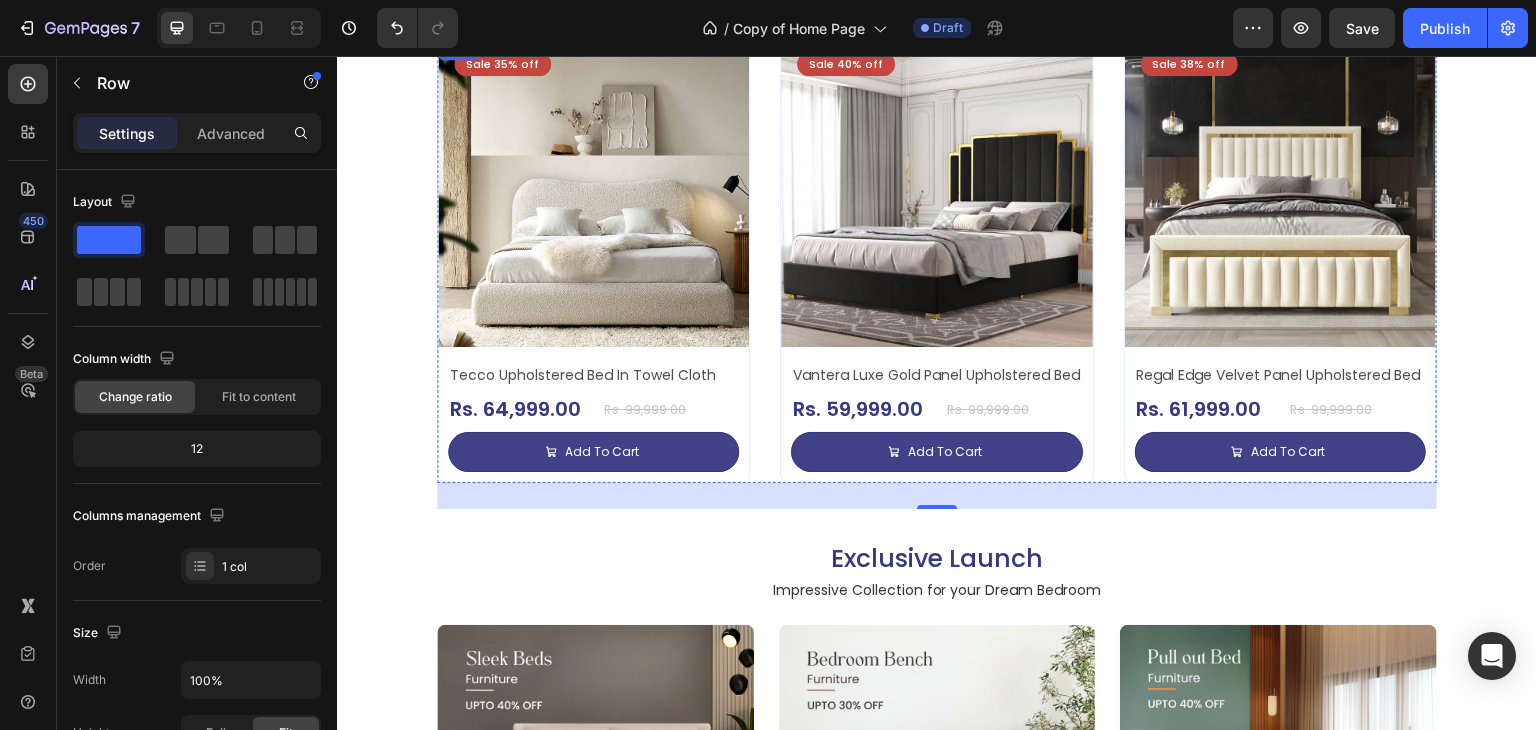 click on "Sale 35% off Product Badge Product Images Tecco Upholstered Bed In Towel Cloth Product Title Rs. 64,999.00 Product Price Product Price Row Rs. 99,999.00 Product Price Product Price Row
Add To Cart Add to Cart Row Row Row" at bounding box center [593, 259] 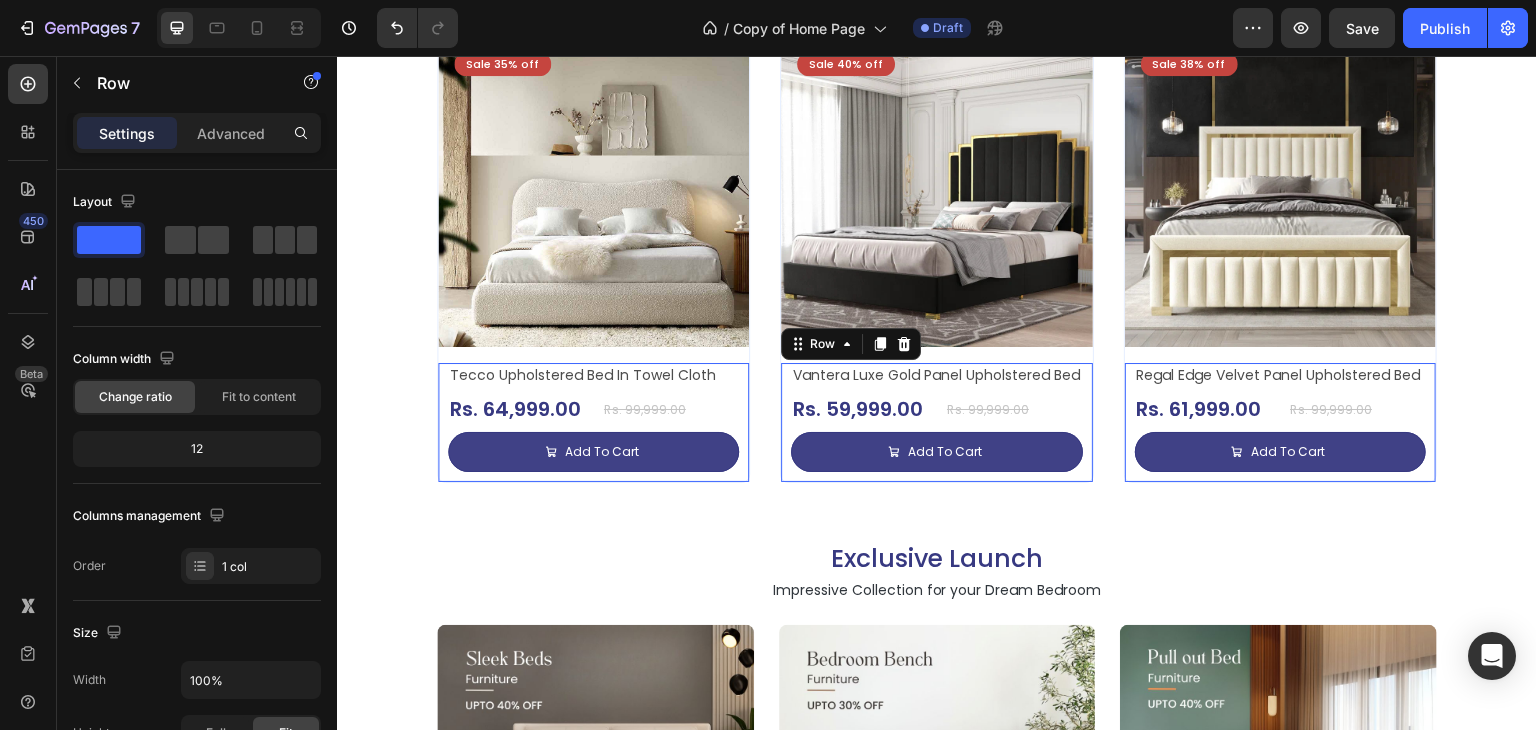 click on "Vantera Luxe Gold Panel Upholstered Bed Product Title Rs. 59,999.00 Product Price Product Price Row Rs. 99,999.00 Product Price Product Price Row
Add To Cart Add to Cart Row" at bounding box center (593, 422) 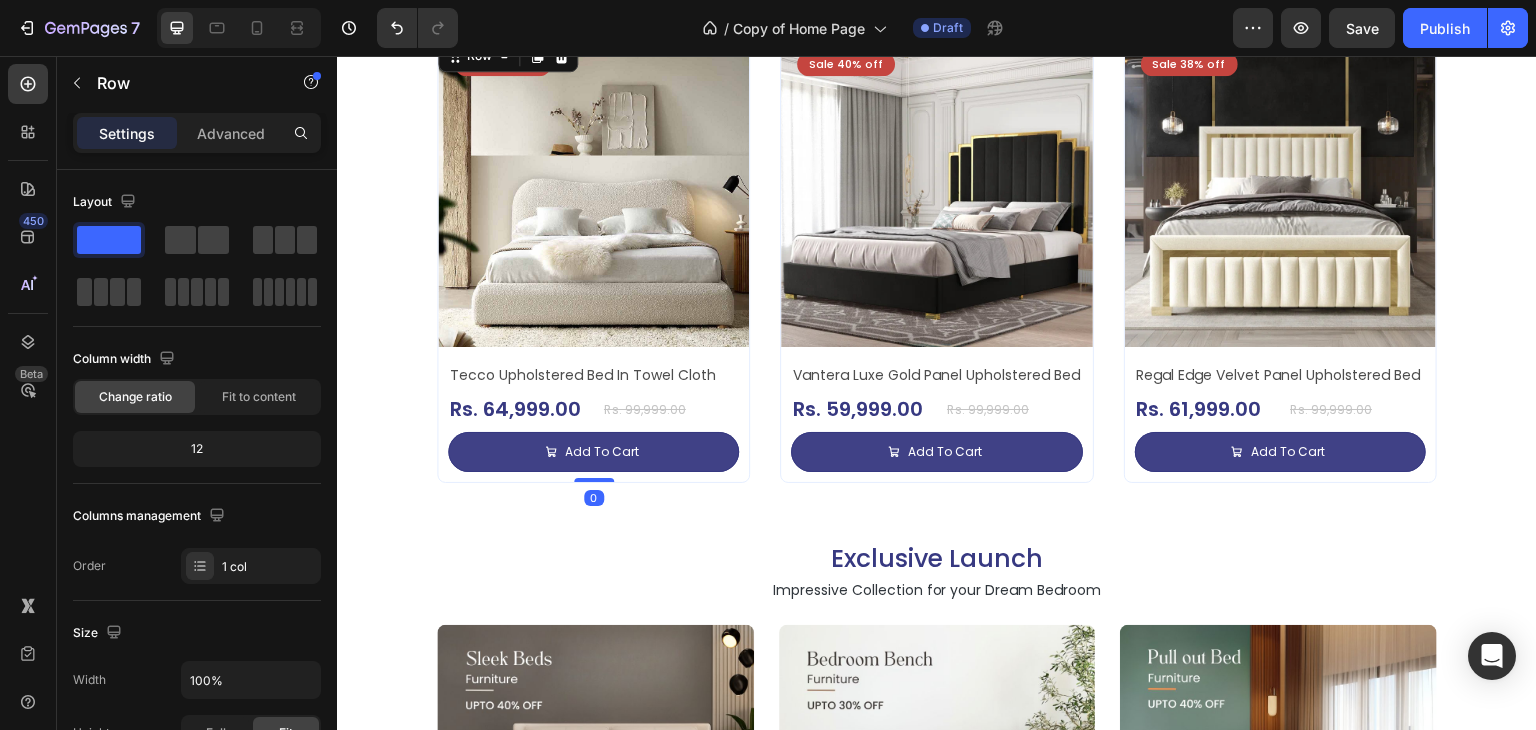 click on "Sale 35% off Product Badge Product Images Tecco Upholstered Bed In Towel Cloth Product Title Rs. 64,999.00 Product Price Product Price Row Rs. 99,999.00 Product Price Product Price Row
Add To Cart Add to Cart Row Row Row   0" at bounding box center [593, 259] 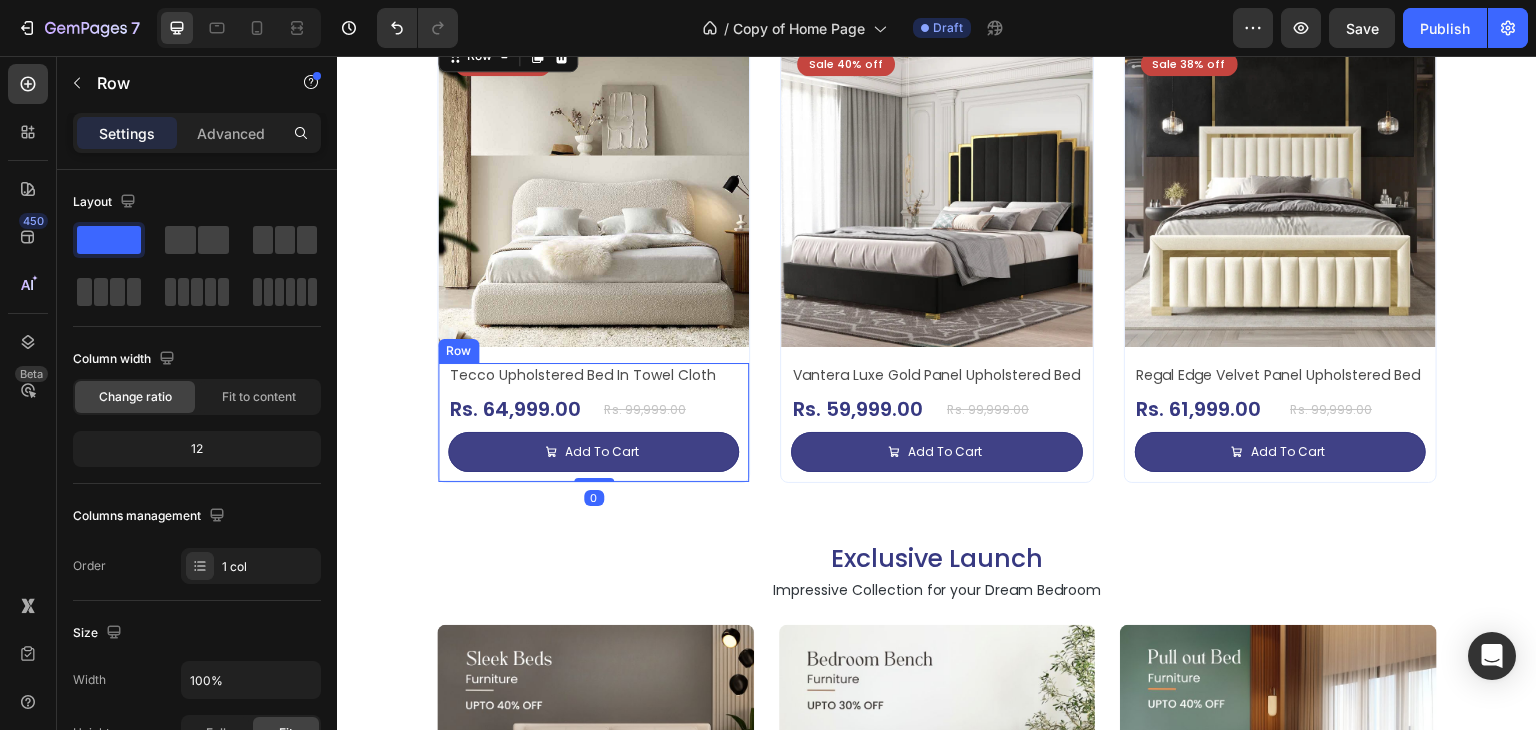 click on "Tecco Upholstered Bed In Towel Cloth Product Title Rs. 64,999.00 Product Price Product Price Row Rs. 99,999.00 Product Price Product Price Row
Add To Cart Add to Cart Row" at bounding box center (593, 422) 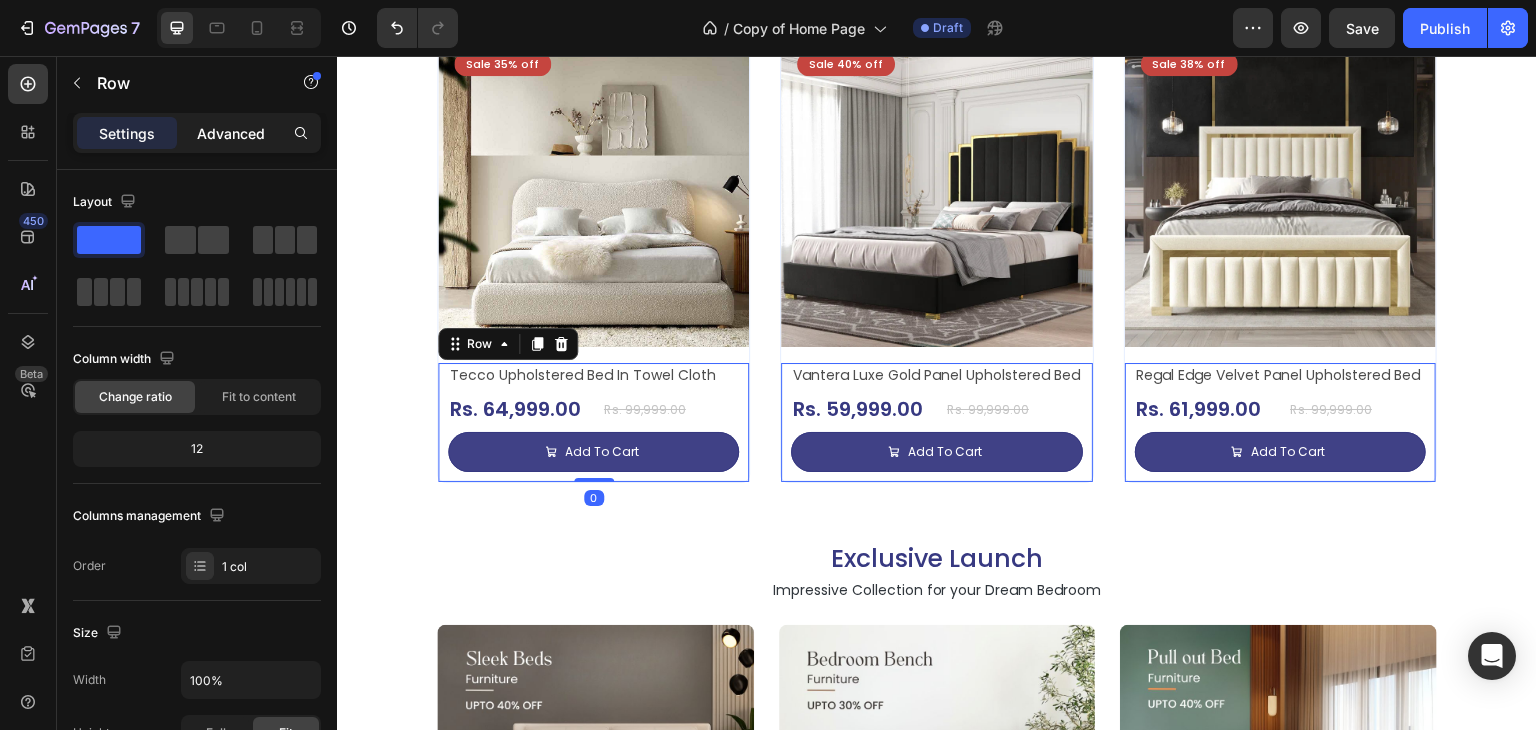click on "Advanced" at bounding box center (231, 133) 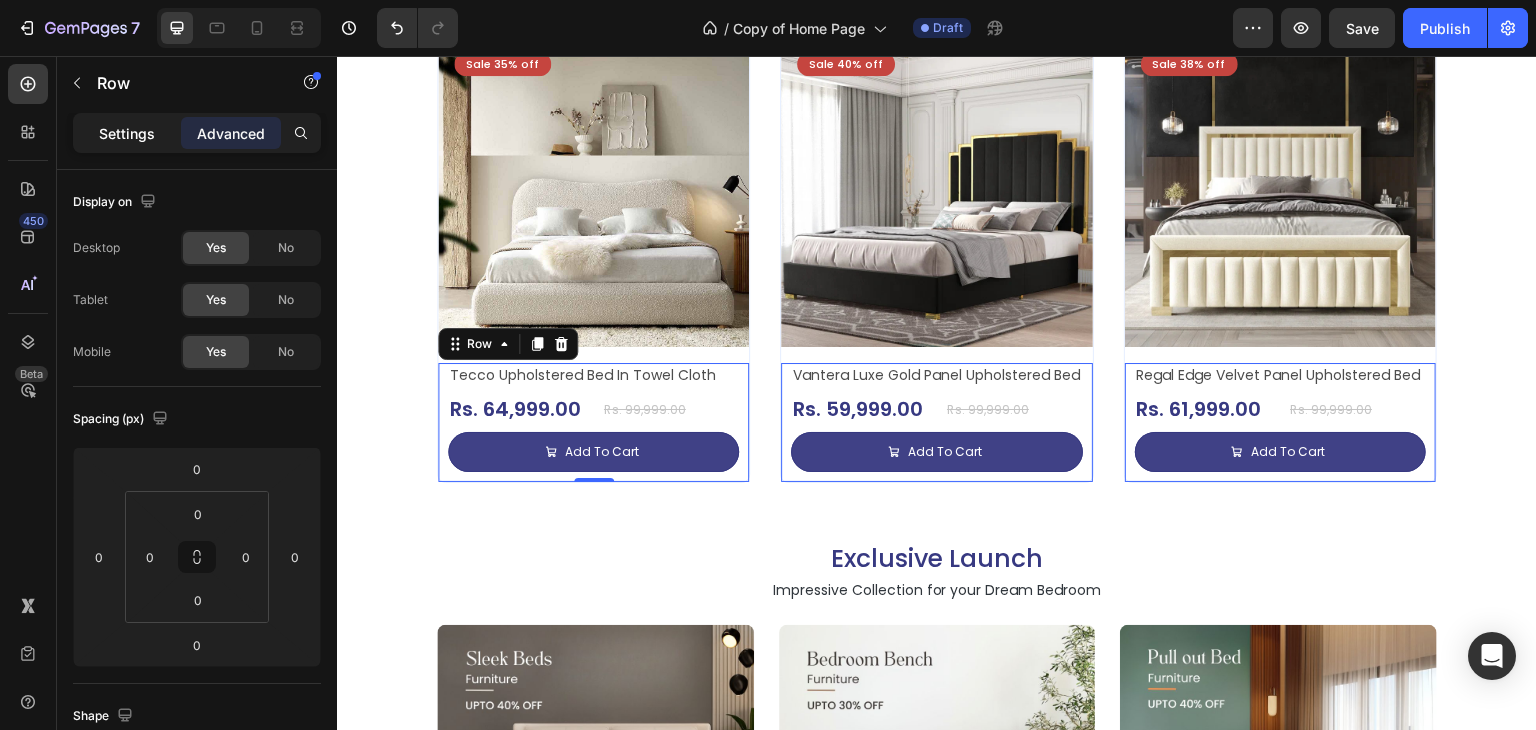 click on "Settings" 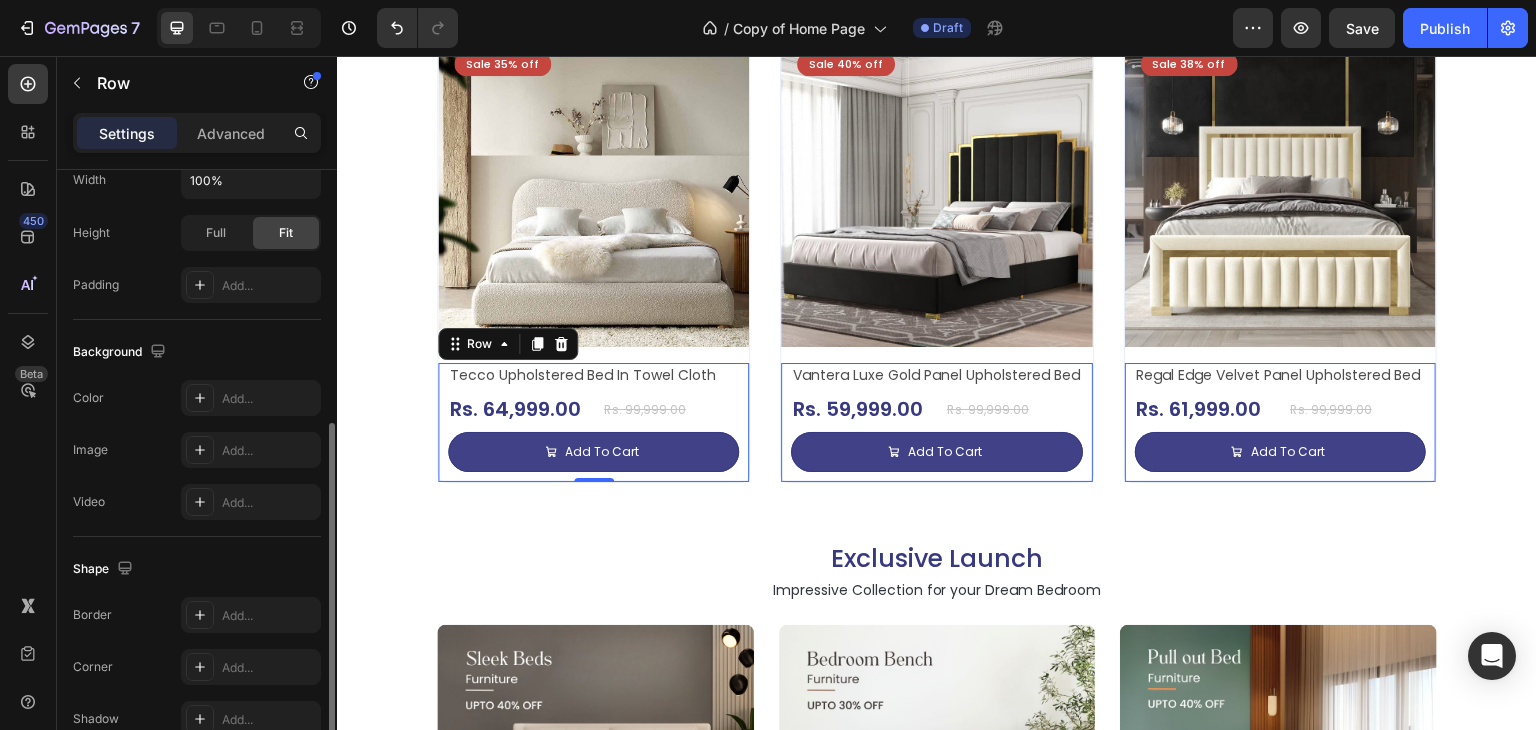 scroll, scrollTop: 601, scrollLeft: 0, axis: vertical 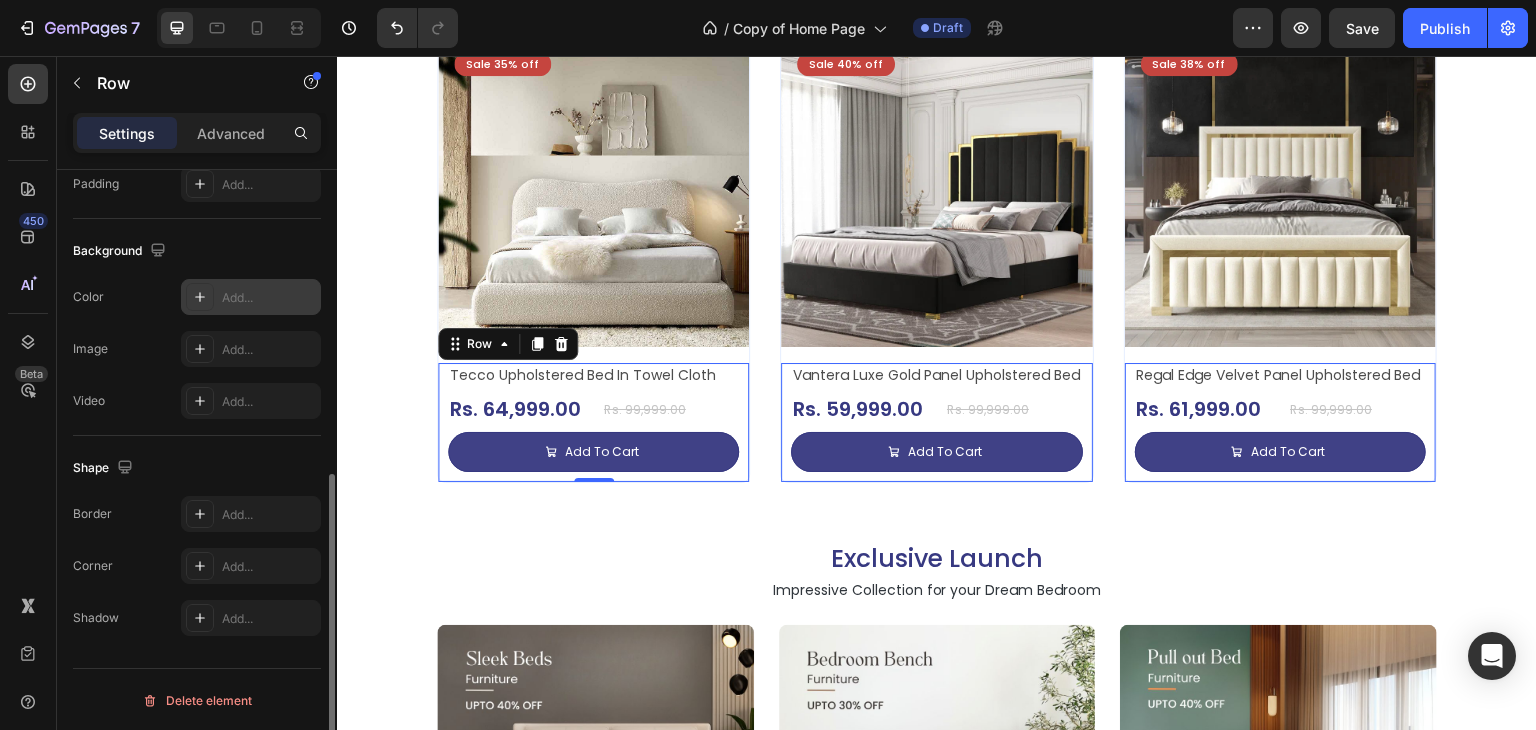 click on "Add..." at bounding box center [251, 297] 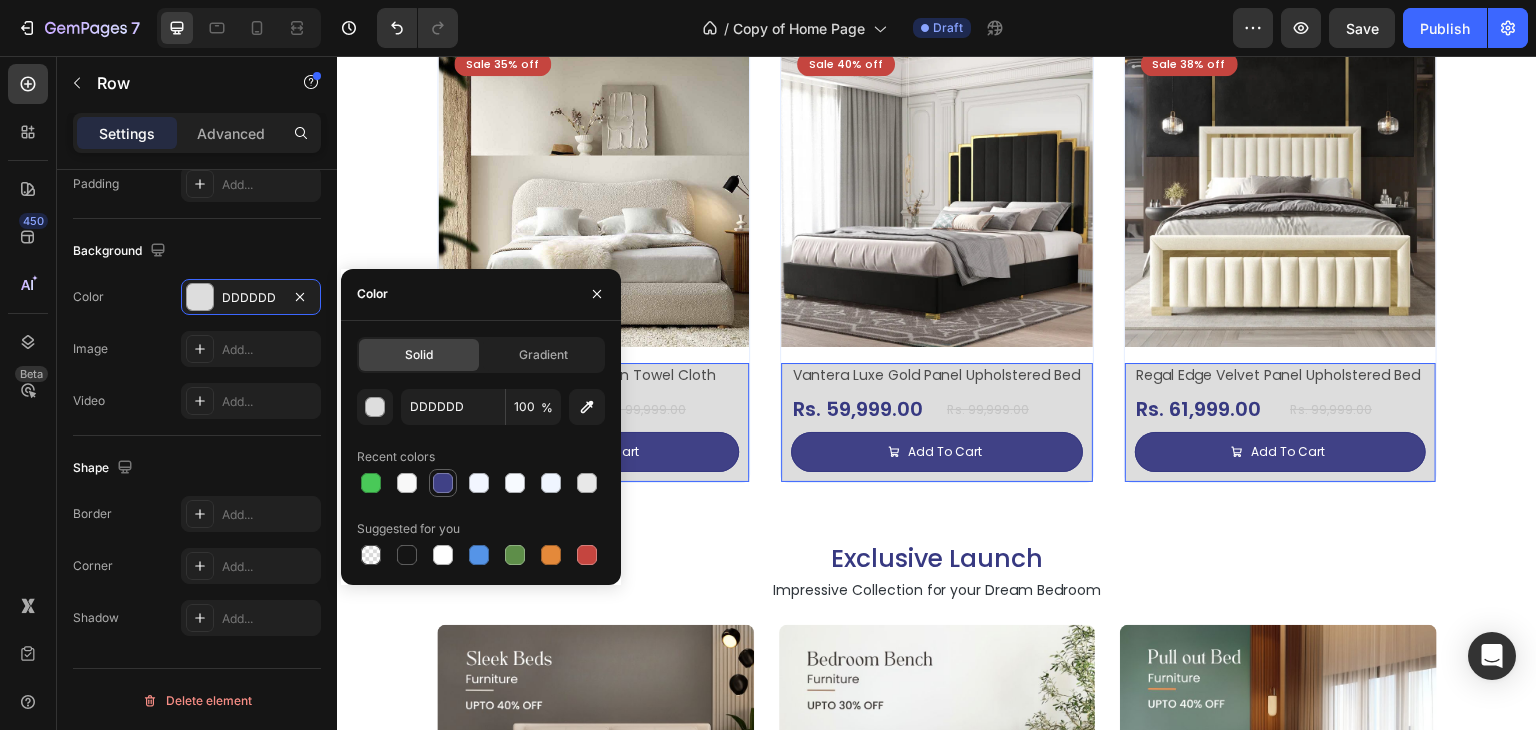 click at bounding box center [443, 483] 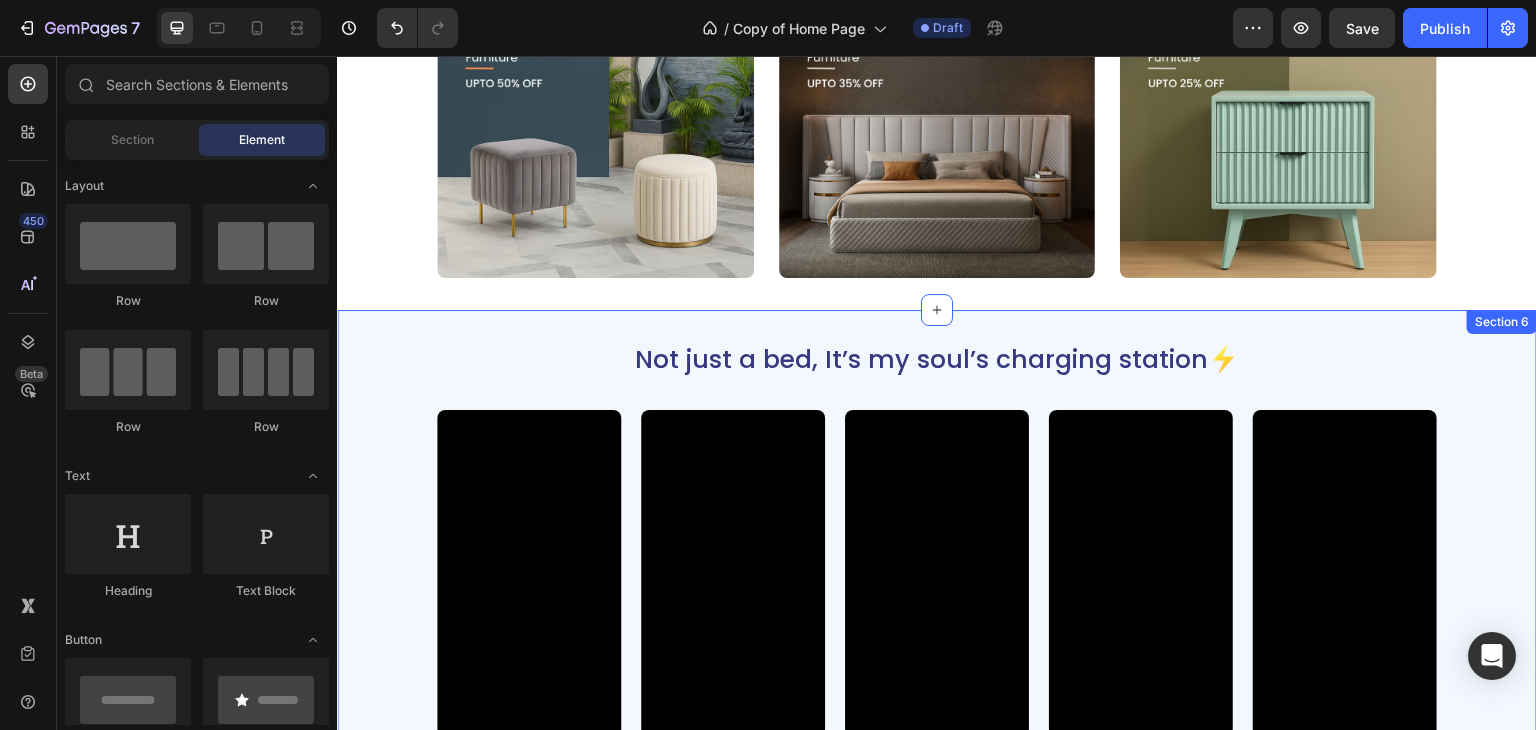 scroll, scrollTop: 2476, scrollLeft: 0, axis: vertical 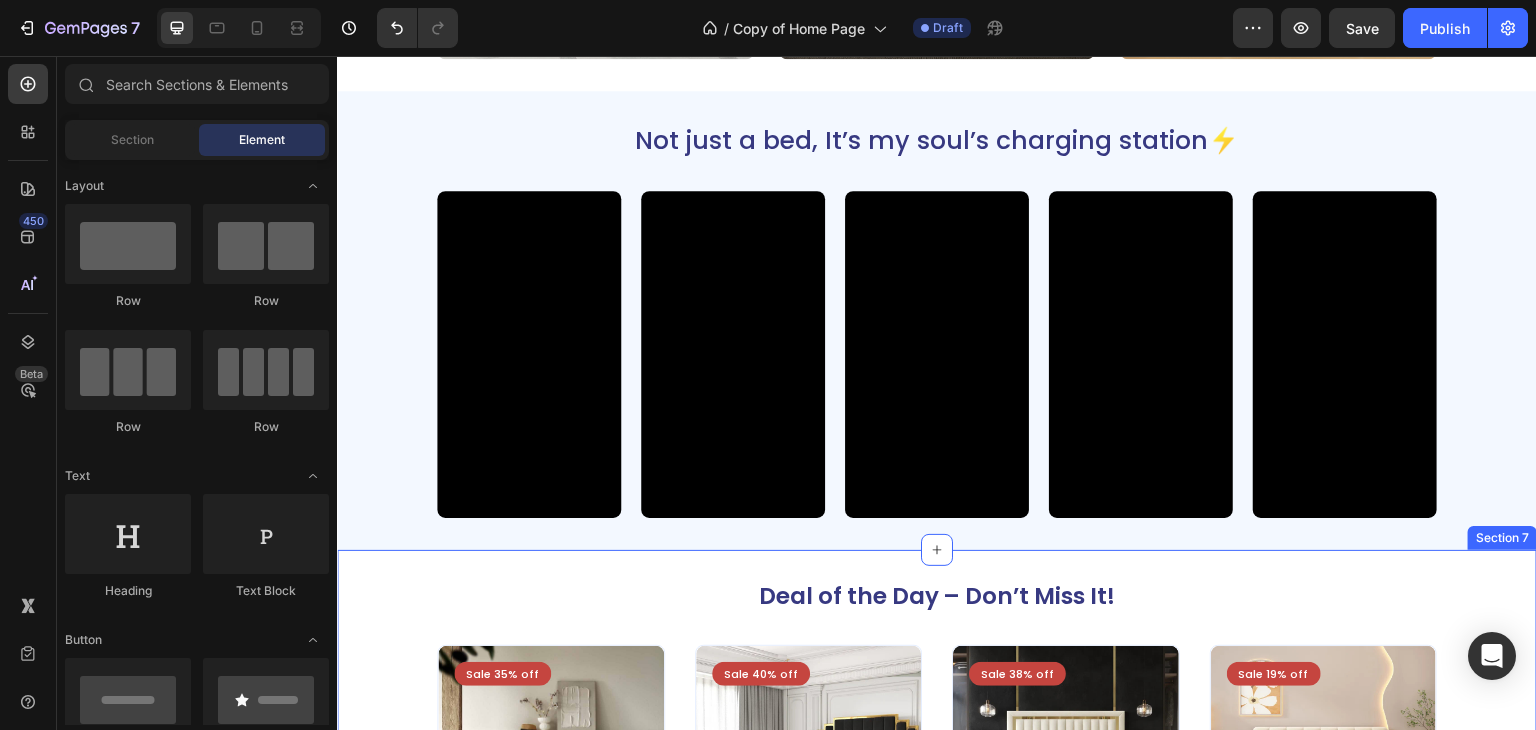 click on "Deal of the Day – Don’t Miss It! Heading Sale 35% off Product Badge Product Images Tecco Upholstered Bed In Towel Cloth Product Title Rs. 64,999.00 Product Price Product Price Row Rs. 99,999.00 Product Price Product Price Row
Add To Cart Add to Cart Row Row Row Product List Sale 40% off Product Badge Product Images Vantera Luxe Gold Panel Upholstered Bed Product Title Rs. 59,999.00 Product Price Product Price Row Rs. 99,999.00 Product Price Product Price Row
Add To Cart Add to Cart Row Row Row Product List Sale 38% off Product Badge Product Images Regal Edge Velvet Panel Upholstered Bed Product Title Rs. 61,999.00 Product Price Product Price Row Rs. 99,999.00 Product Price Product Price Row
Add To Cart Add to Cart Row Row Row Product List Sale 19% off Product Badge Product Images Mellow Plush Grid Tufted Upholstered Bed Product Title Rs. 65,999.00 Product Price Product Price Row Rs. 80,999.00 Product Price Product Price Row
Add To Cart Row" at bounding box center [937, 817] 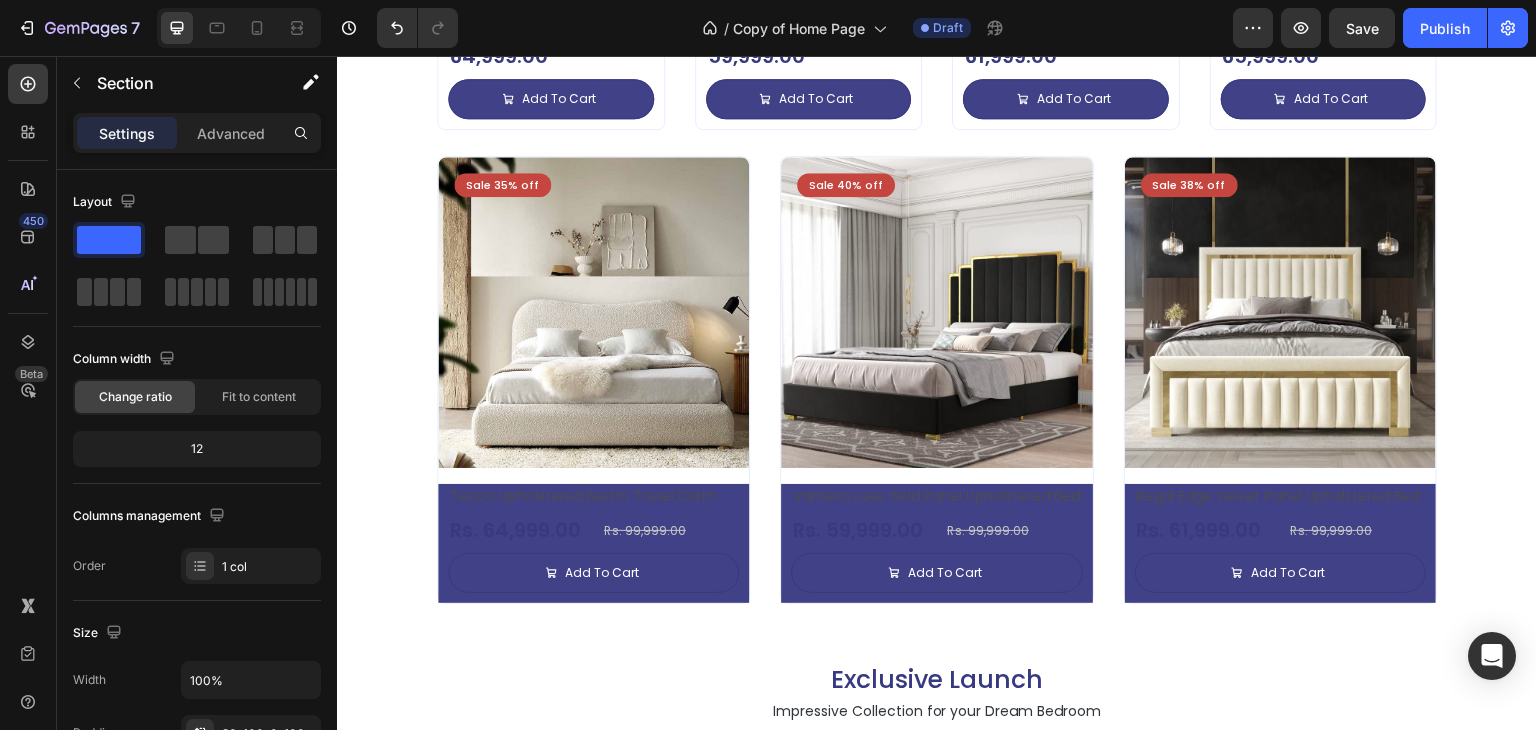 scroll, scrollTop: 1276, scrollLeft: 0, axis: vertical 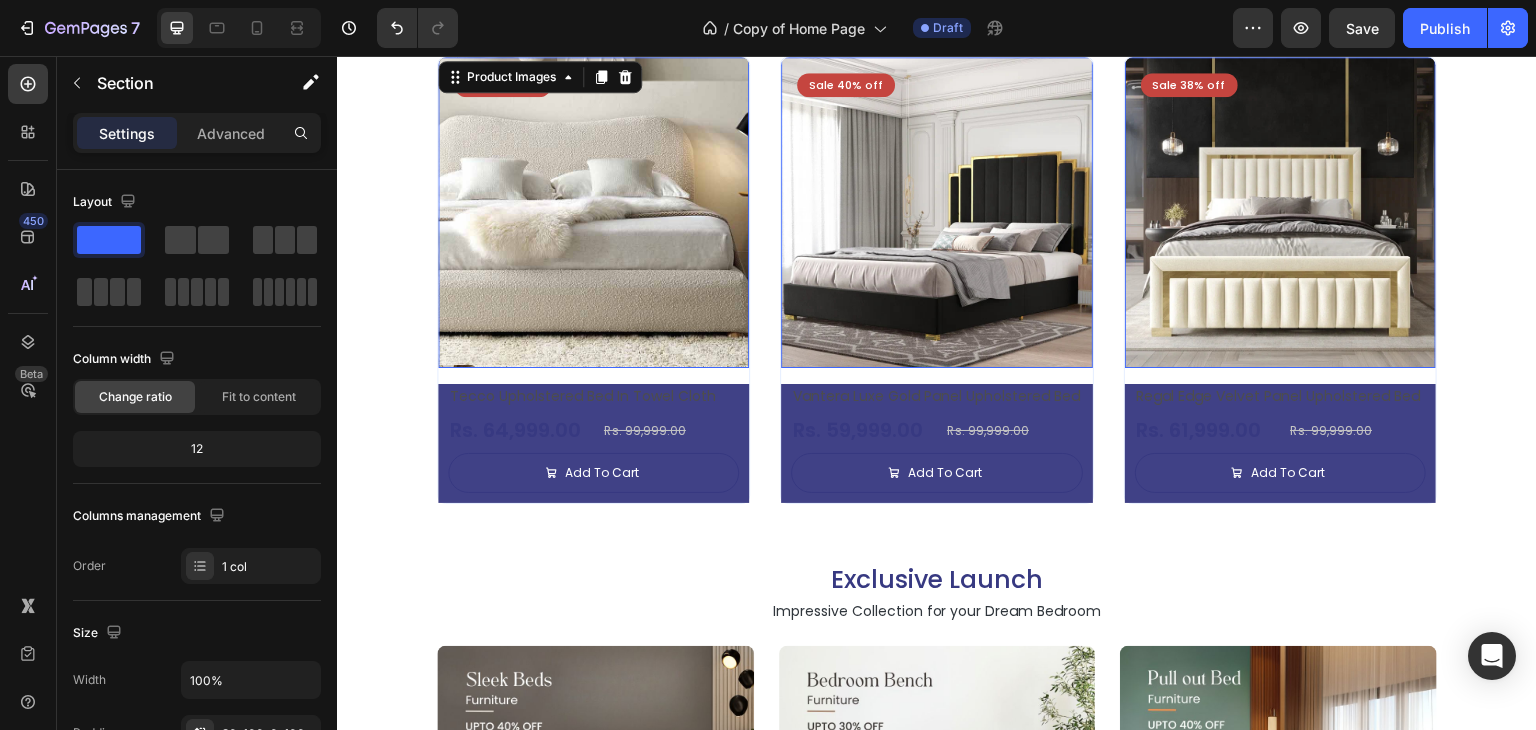 click at bounding box center [593, 212] 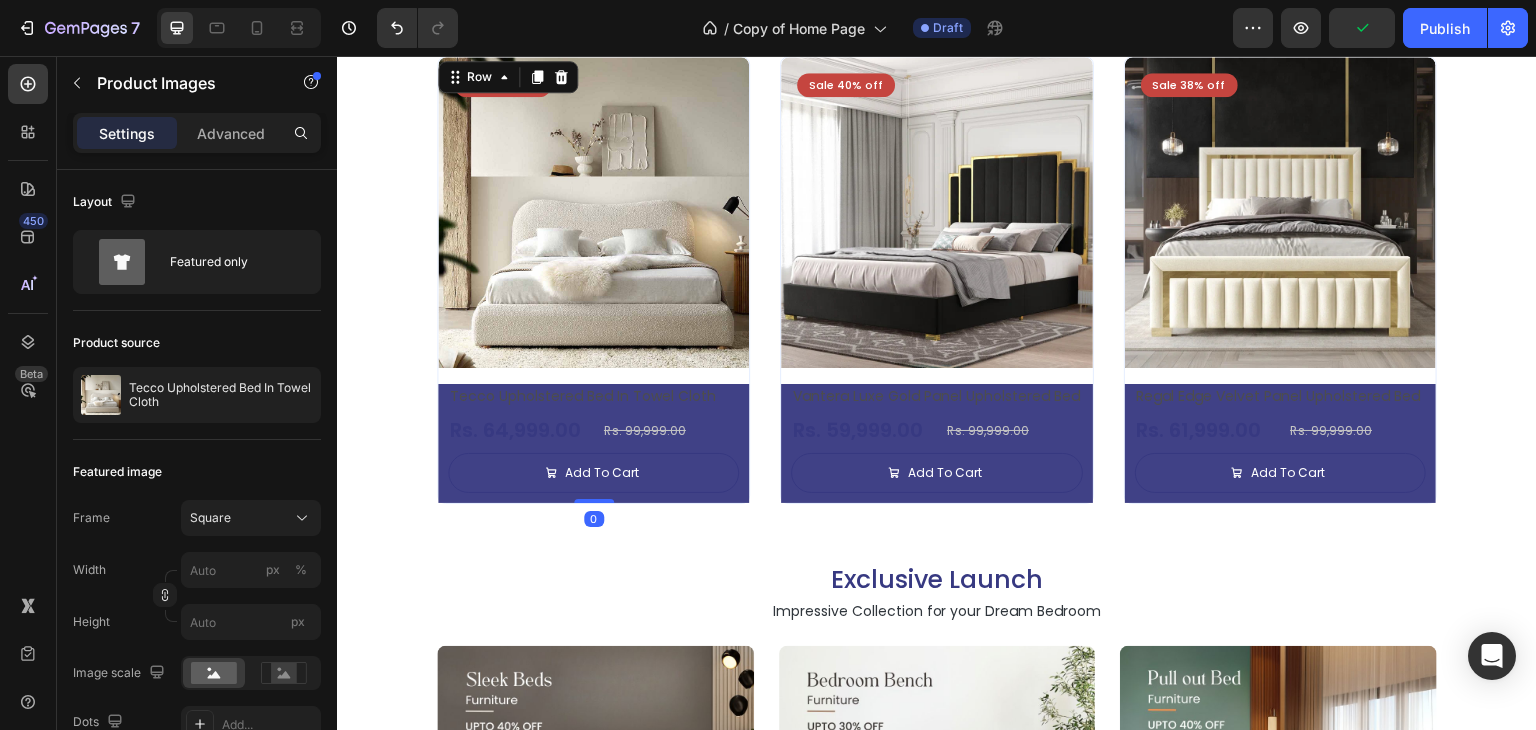 click on "Sale 35% off Product Badge Product Images Tecco Upholstered Bed In Towel Cloth Product Title Rs. 64,999.00 Product Price Product Price Row Rs. 99,999.00 Product Price Product Price Row
Add To Cart Add to Cart Row Row Row   0" at bounding box center (593, 280) 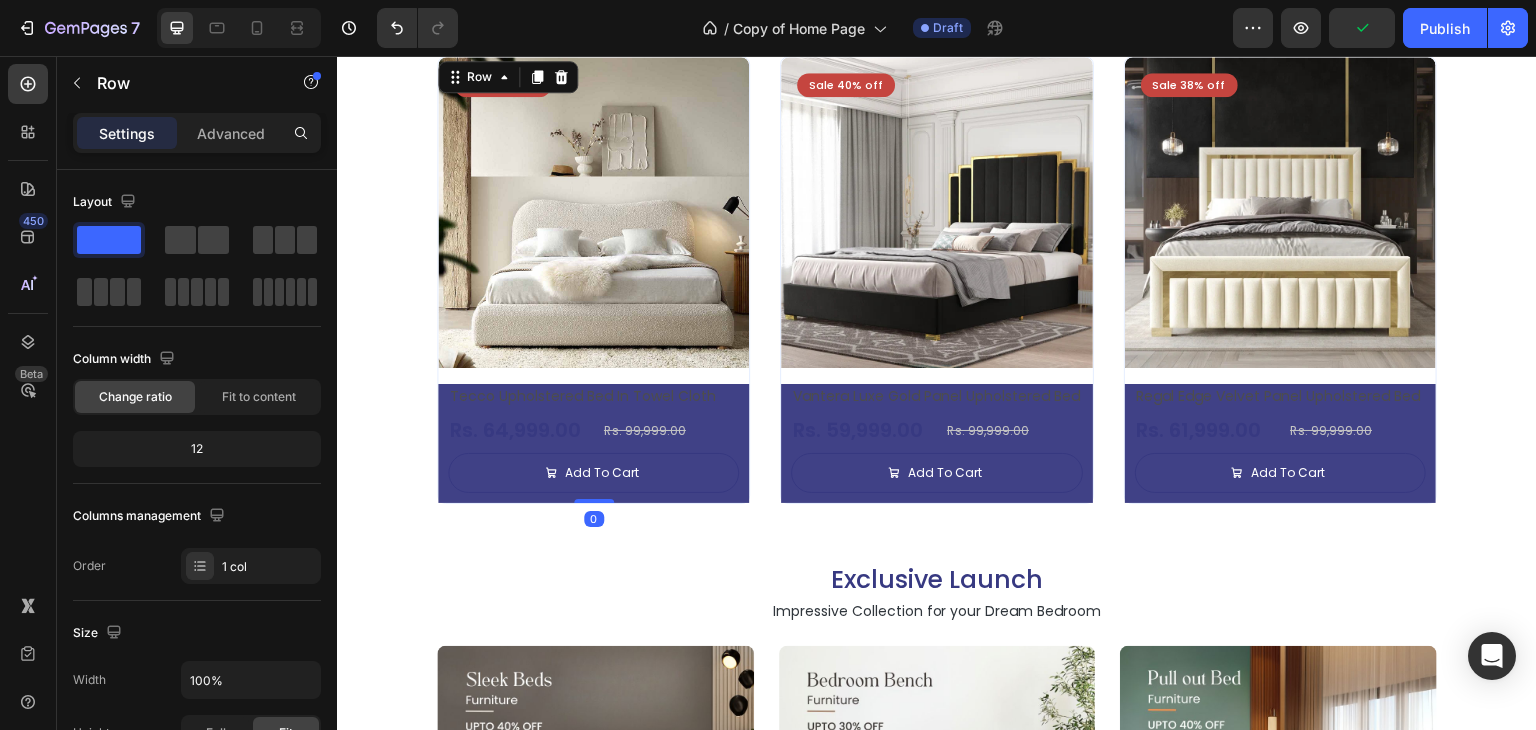click on "Sale 35% off Product Badge Product Images Tecco Upholstered Bed In Towel Cloth Product Title Rs. 64,999.00 Product Price Product Price Row Rs. 99,999.00 Product Price Product Price Row
Add To Cart Add to Cart Row Row Row   0" at bounding box center [593, 280] 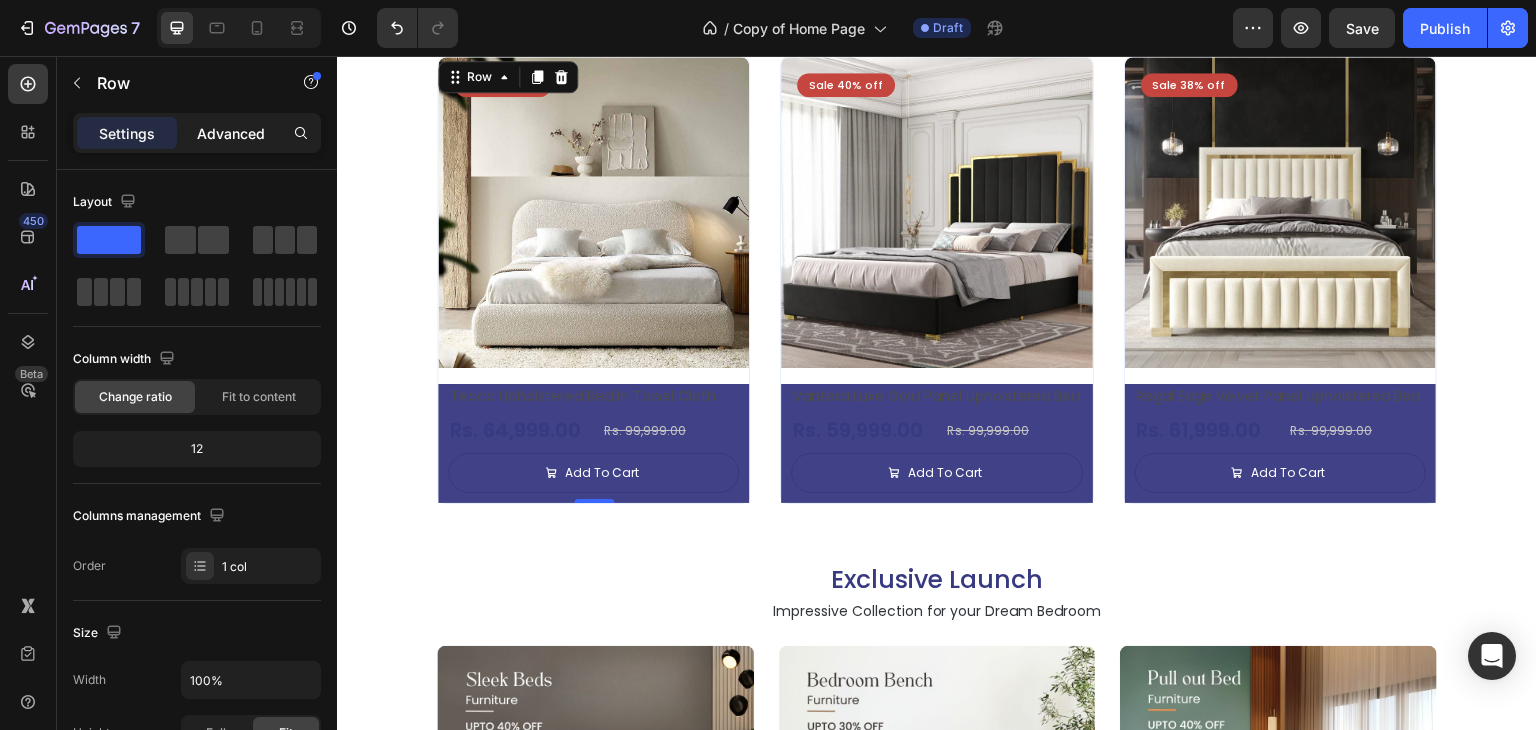 click on "Advanced" at bounding box center [231, 133] 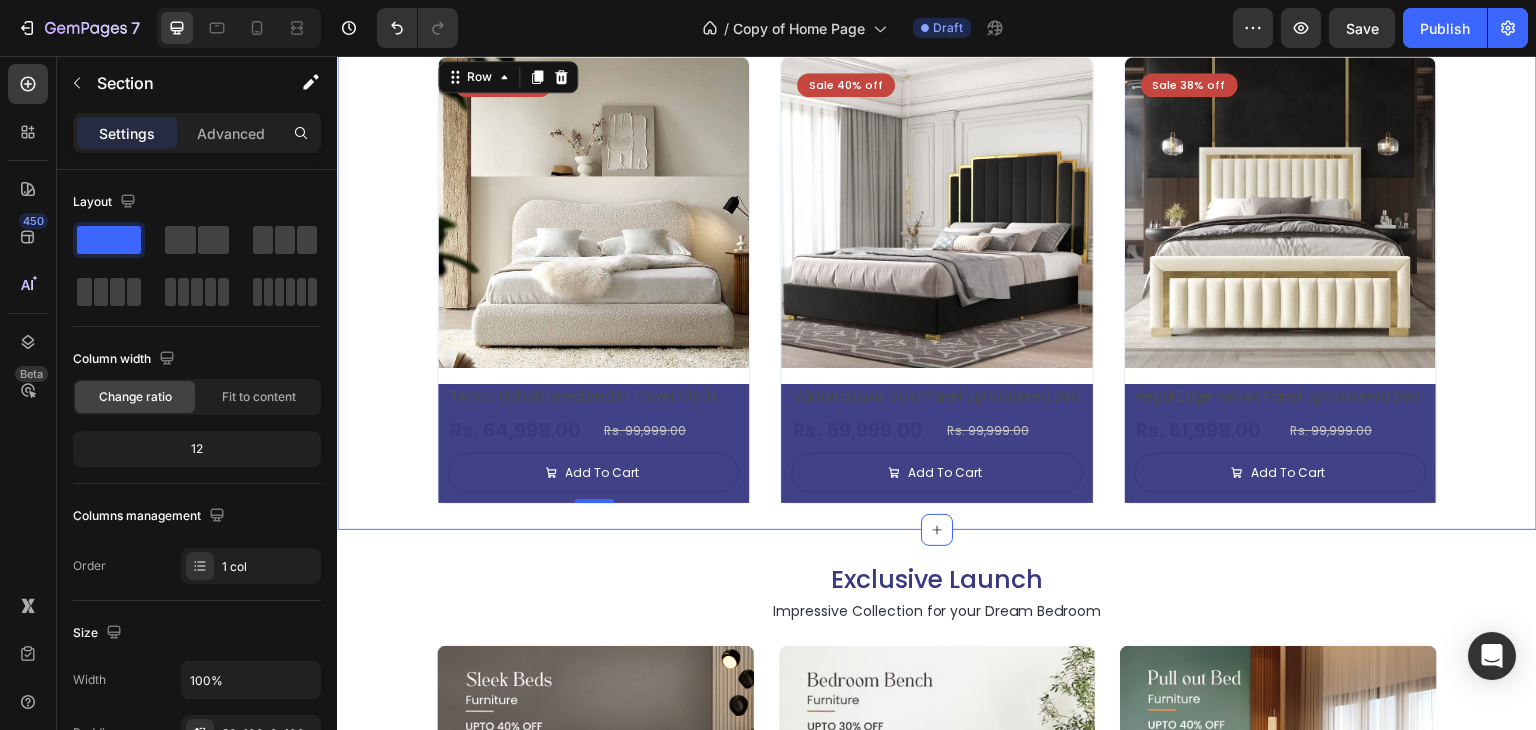 click on "Top Selling Products Heading Impressive Collection for your Dream Bedroom Text Block Sale 35% off Product Badge Product Images Tecco Upholstered Bed In Towel Cloth Product Title Rs. 64,999.00 Product Price Product Price Row Rs. 99,999.00 Product Price Product Price Row
Add To Cart Add to Cart Row Row Row Product List Sale 40% off Product Badge Product Images Vantera Luxe Gold Panel Upholstered Bed Product Title Rs. 59,999.00 Product Price Product Price Row Rs. 99,999.00 Product Price Product Price Row
Add To Cart Add to Cart Row Row Row Product List Sale 38% off Product Badge Product Images Regal Edge Velvet Panel Upholstered Bed Product Title Rs. 61,999.00 Product Price Product Price Row Rs. 99,999.00 Product Price Product Price Row
Add To Cart Add to Cart Row Row Row Product List Sale 19% off Product Badge Product Images Mellow Plush Grid Tufted Upholstered Bed Product Title Rs. 65,999.00 Product Price Product Price Row Rs. 80,999.00 Product Price Row Row Row" at bounding box center [937, 8] 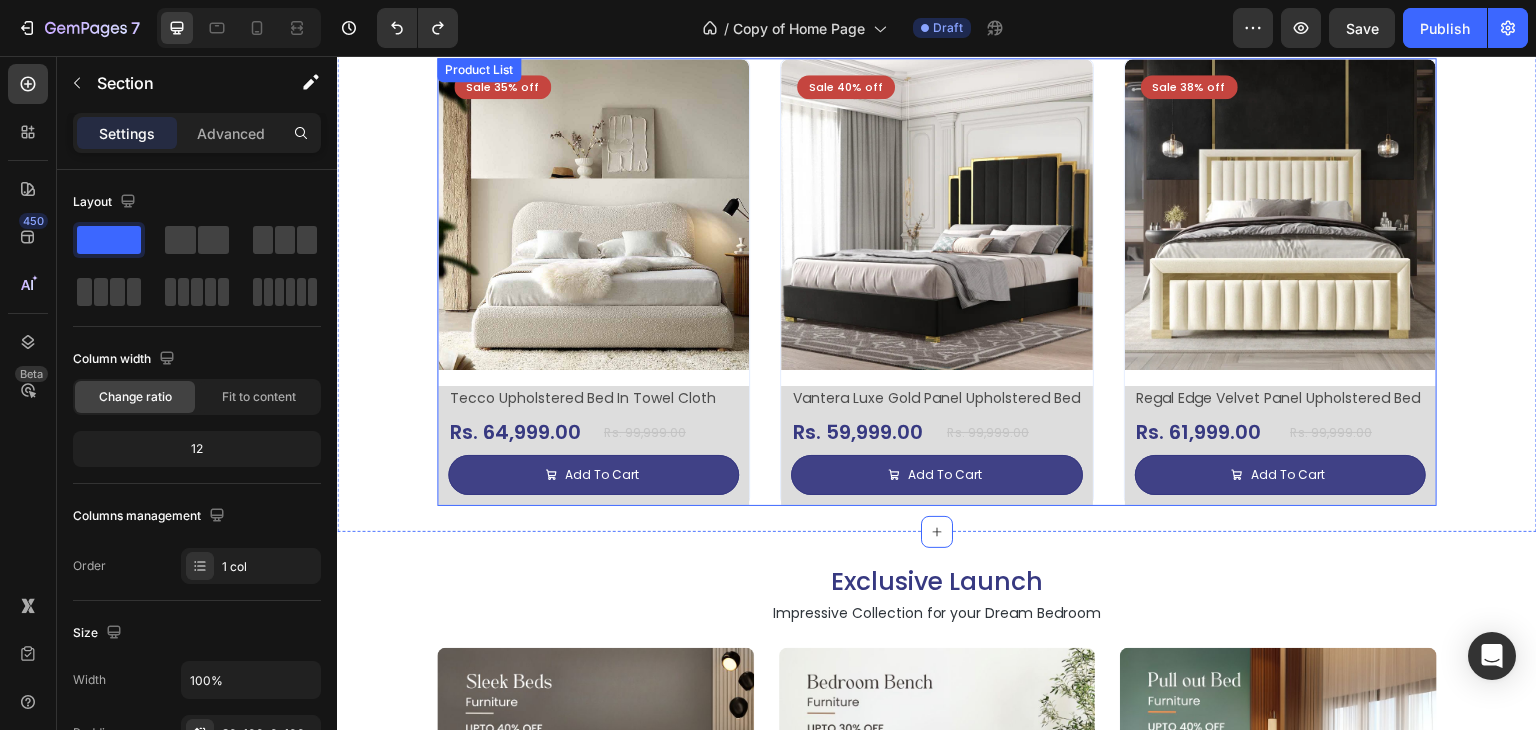 scroll, scrollTop: 1276, scrollLeft: 0, axis: vertical 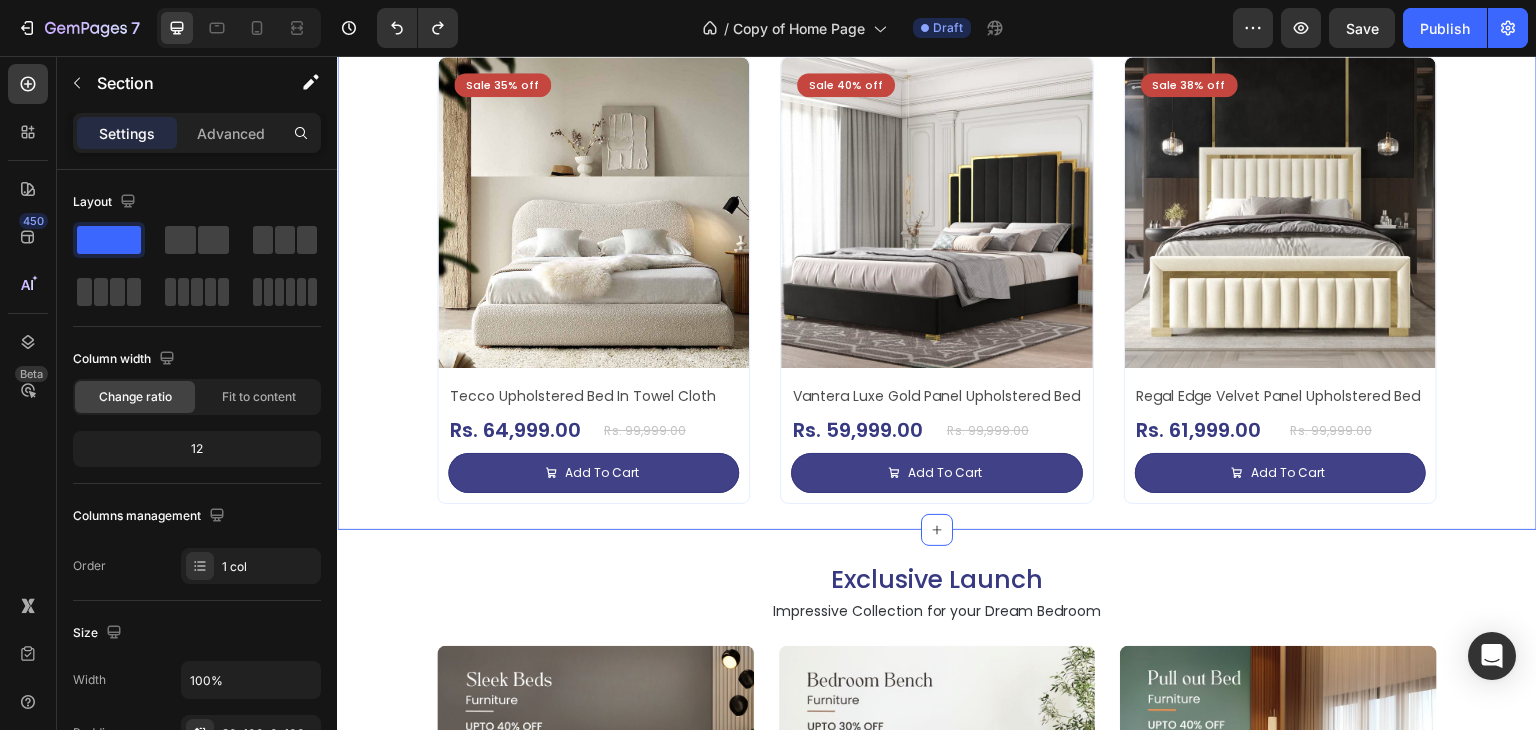 click on "Top Selling Products Heading Impressive Collection for your Dream Bedroom Text Block Sale 35% off Product Badge Product Images Tecco Upholstered Bed In Towel Cloth Product Title Rs. 64,999.00 Product Price Product Price Row Rs. 99,999.00 Product Price Product Price Row
Add To Cart Add to Cart Row Row Row Product List Sale 40% off Product Badge Product Images Vantera Luxe Gold Panel Upholstered Bed Product Title Rs. 59,999.00 Product Price Product Price Row Rs. 99,999.00 Product Price Product Price Row
Add To Cart Add to Cart Row Row Row Product List Sale 38% off Product Badge Product Images Regal Edge Velvet Panel Upholstered Bed Product Title Rs. 61,999.00 Product Price Product Price Row Rs. 99,999.00 Product Price Product Price Row
Add To Cart Add to Cart Row Row Row Product List Sale 19% off Product Badge Product Images Mellow Plush Grid Tufted Upholstered Bed Product Title Rs. 65,999.00 Product Price Product Price Row Rs. 80,999.00 Product Price Row Row Row" at bounding box center (937, 8) 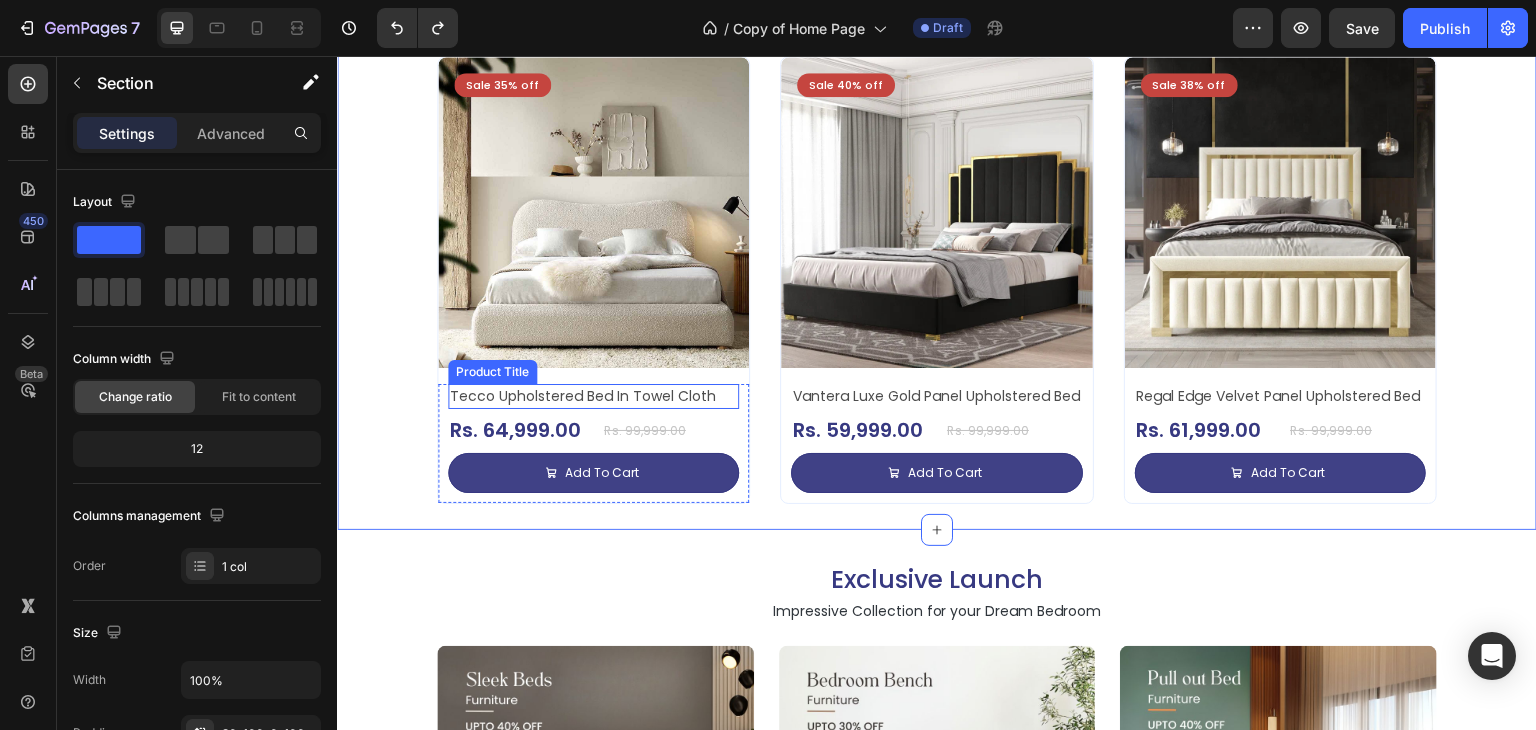 click on "Tecco Upholstered Bed In Towel Cloth" at bounding box center [593, 396] 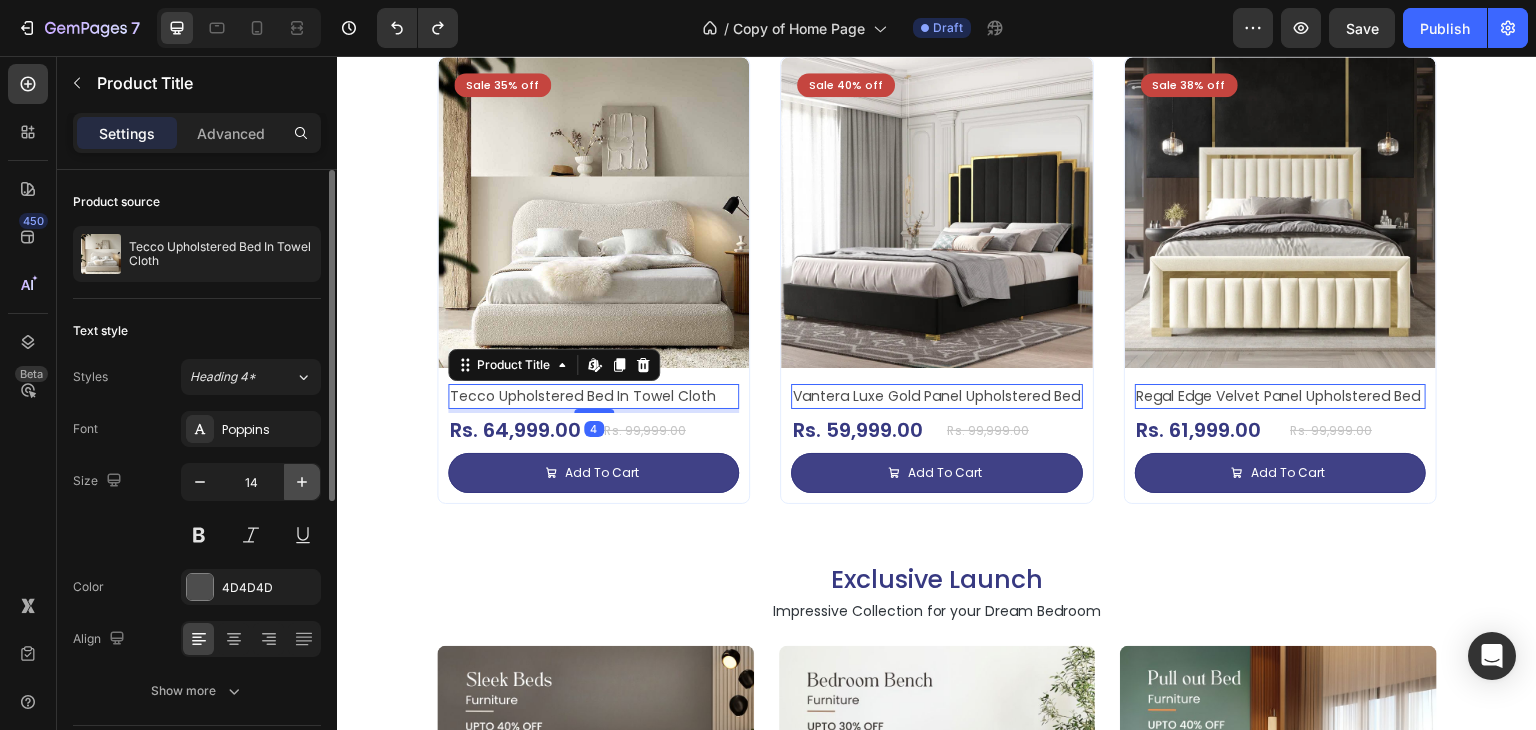 click 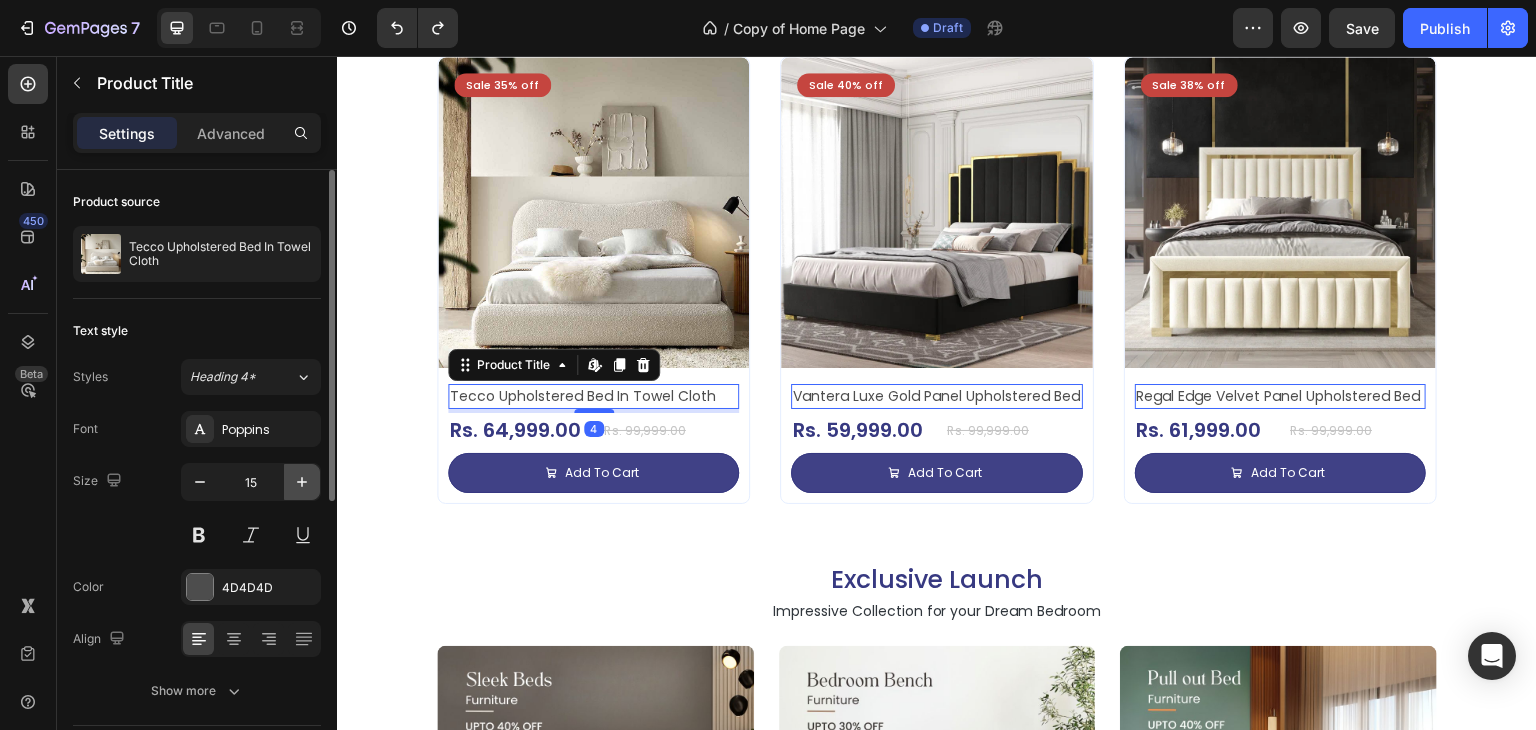 click 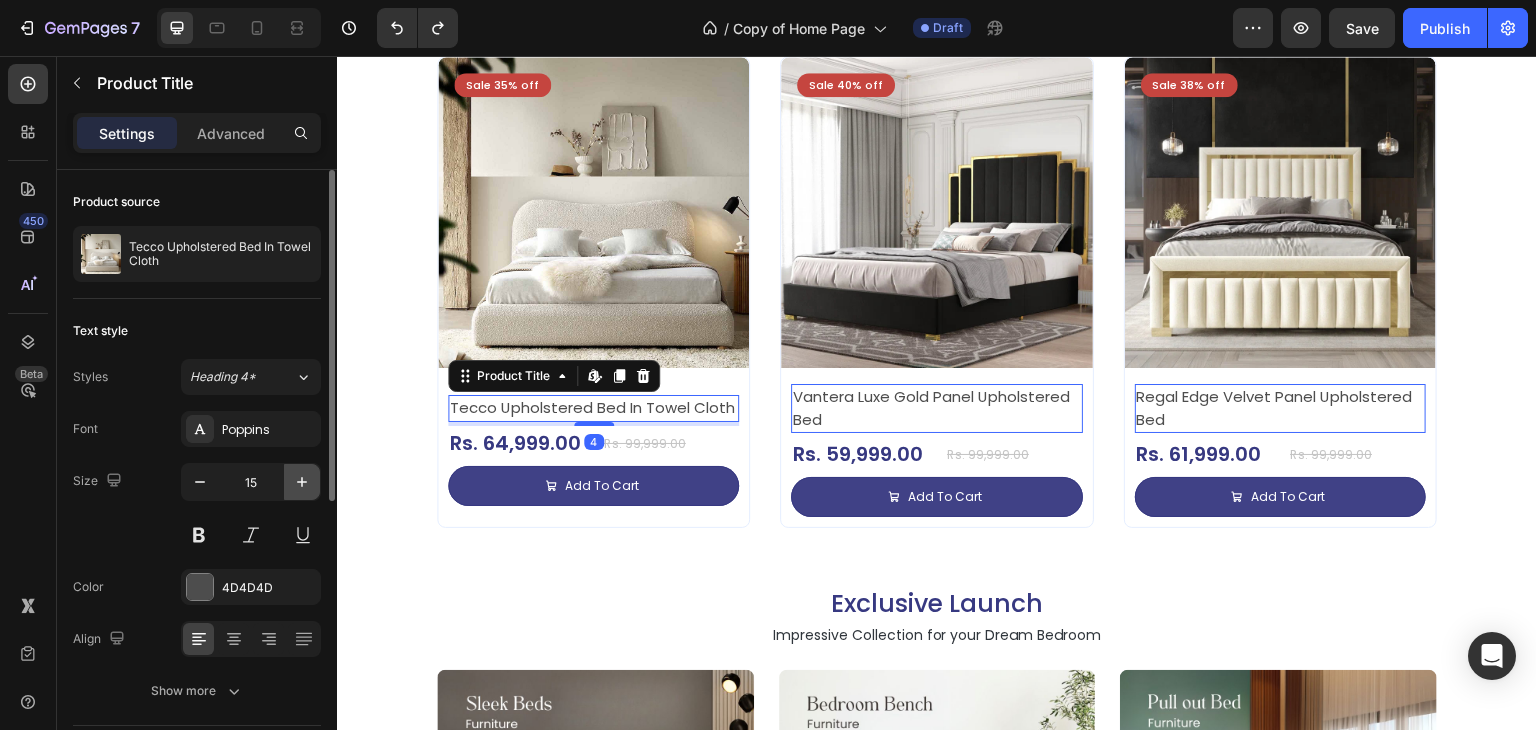 type on "16" 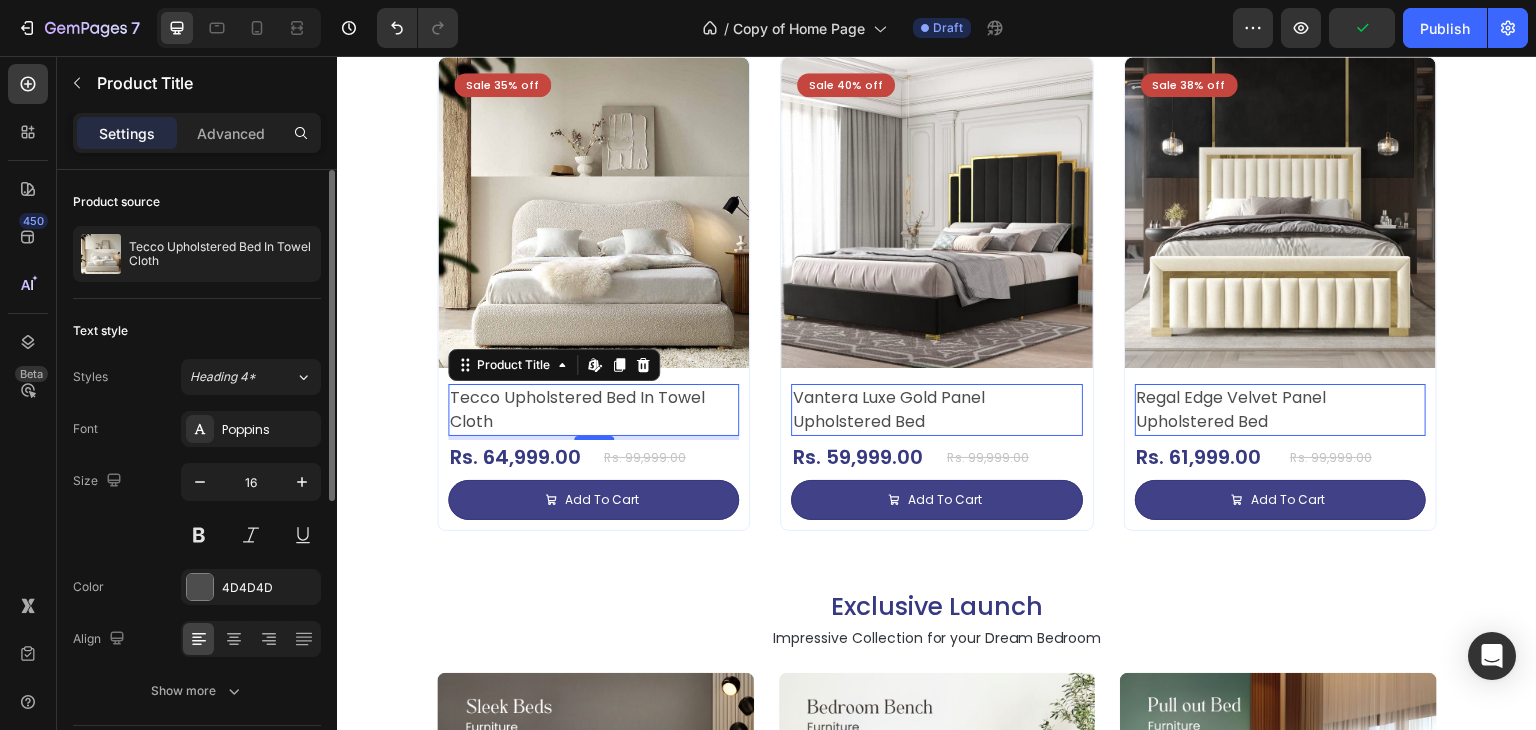 scroll, scrollTop: 100, scrollLeft: 0, axis: vertical 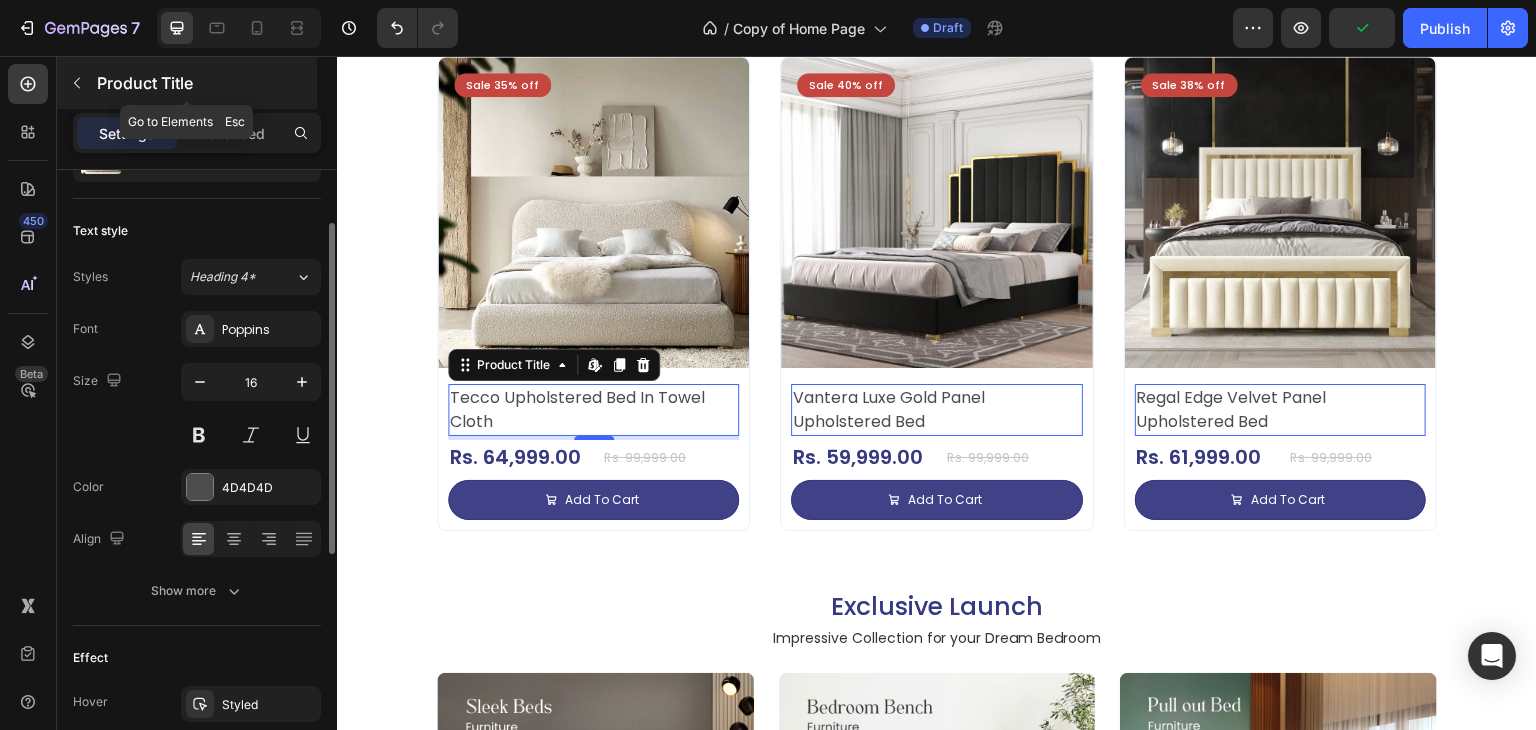 click at bounding box center [77, 83] 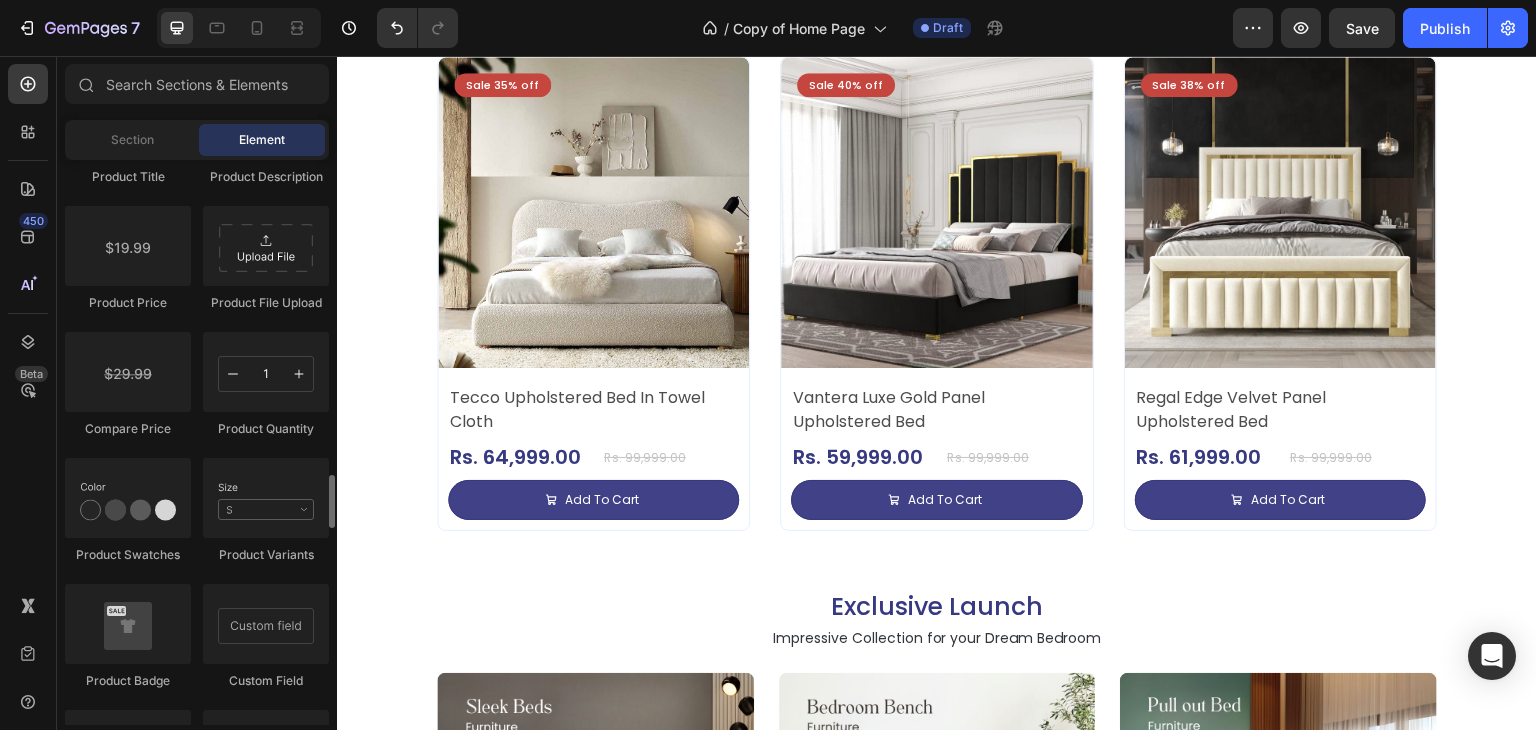 scroll, scrollTop: 3000, scrollLeft: 0, axis: vertical 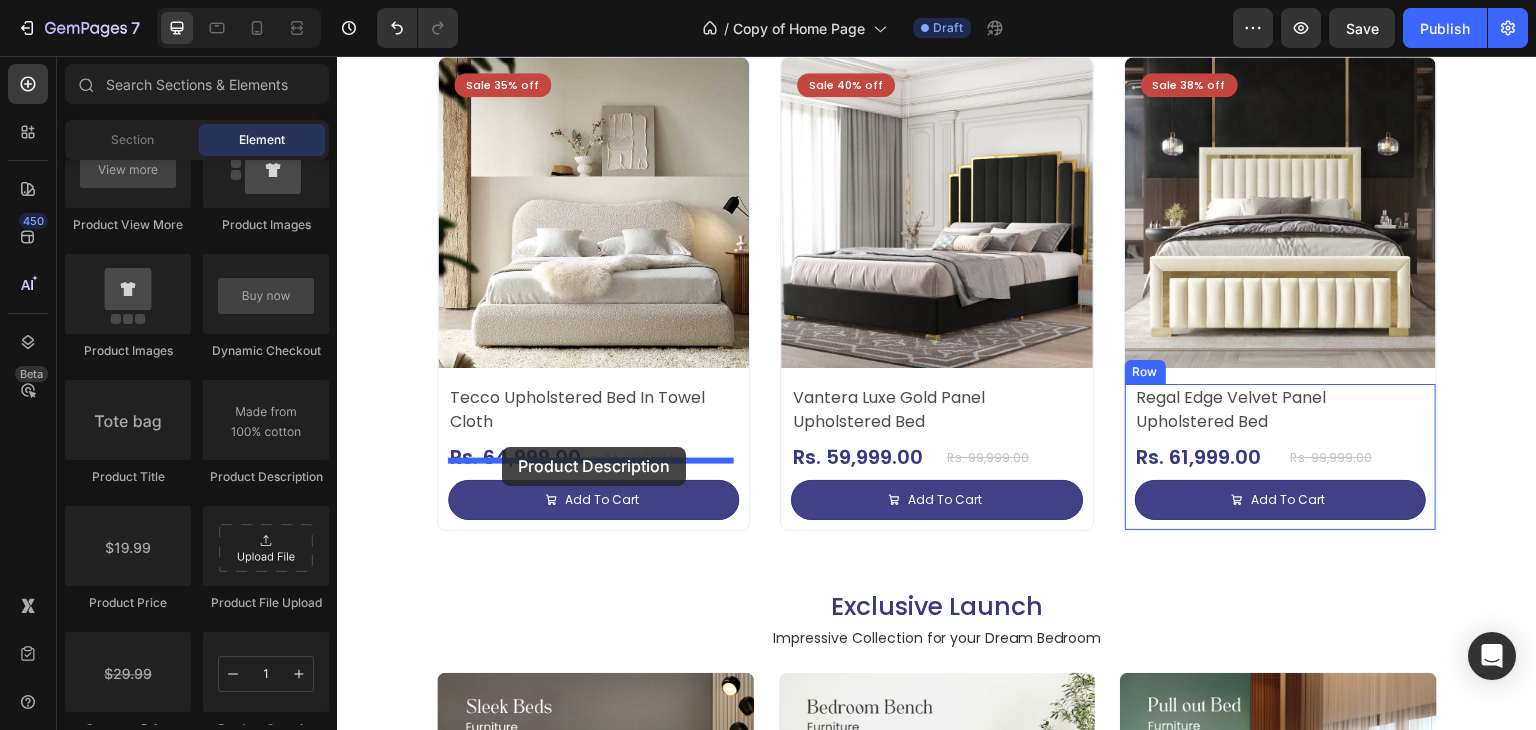 drag, startPoint x: 579, startPoint y: 479, endPoint x: 502, endPoint y: 447, distance: 83.38465 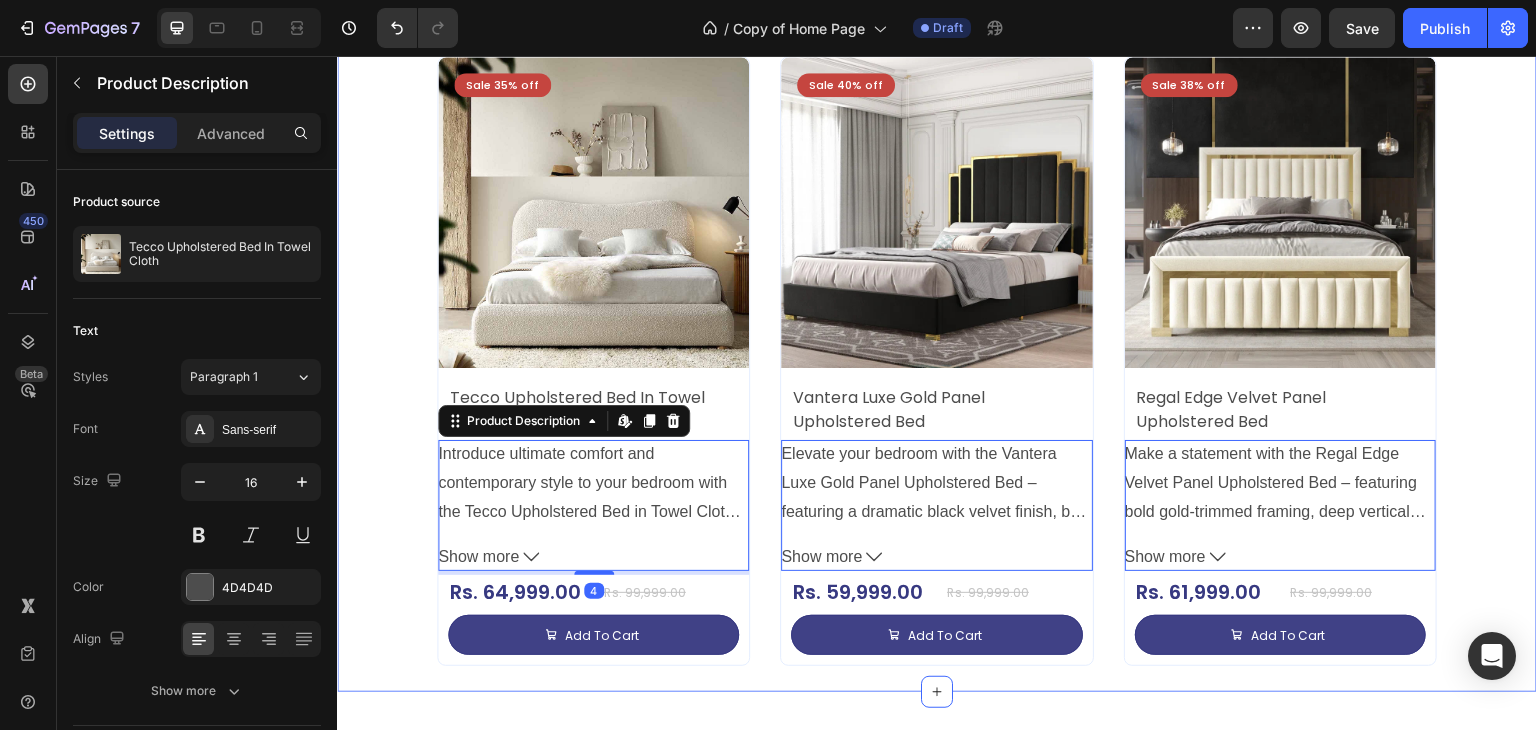 click on "Top Selling Products Heading Impressive Collection for your Dream Bedroom Text Block Sale 35% off Product Badge Product Images Tecco Upholstered Bed In Towel Cloth Product Title Rs. 64,999.00 Product Price Product Price Row Rs. 99,999.00 Product Price Product Price Row
Add To Cart Add to Cart Row Row Row Product List Sale 40% off Product Badge Product Images Vantera Luxe Gold Panel Upholstered Bed Product Title Rs. 59,999.00 Product Price Product Price Row Rs. 99,999.00 Product Price Product Price Row
Add To Cart Add to Cart Row Row Row Product List Sale 38% off Product Badge Product Images Regal Edge Velvet Panel Upholstered Bed Product Title Rs. 61,999.00 Product Price Product Price Row Rs. 99,999.00 Product Price Product Price Row
Add To Cart Add to Cart Row Row Row Product List Sale 19% off Product Badge Product Images Mellow Plush Grid Tufted Upholstered Bed Product Title Rs. 65,999.00 Product Price Product Price Row Rs. 80,999.00 Product Price Row Row Row" at bounding box center (937, 90) 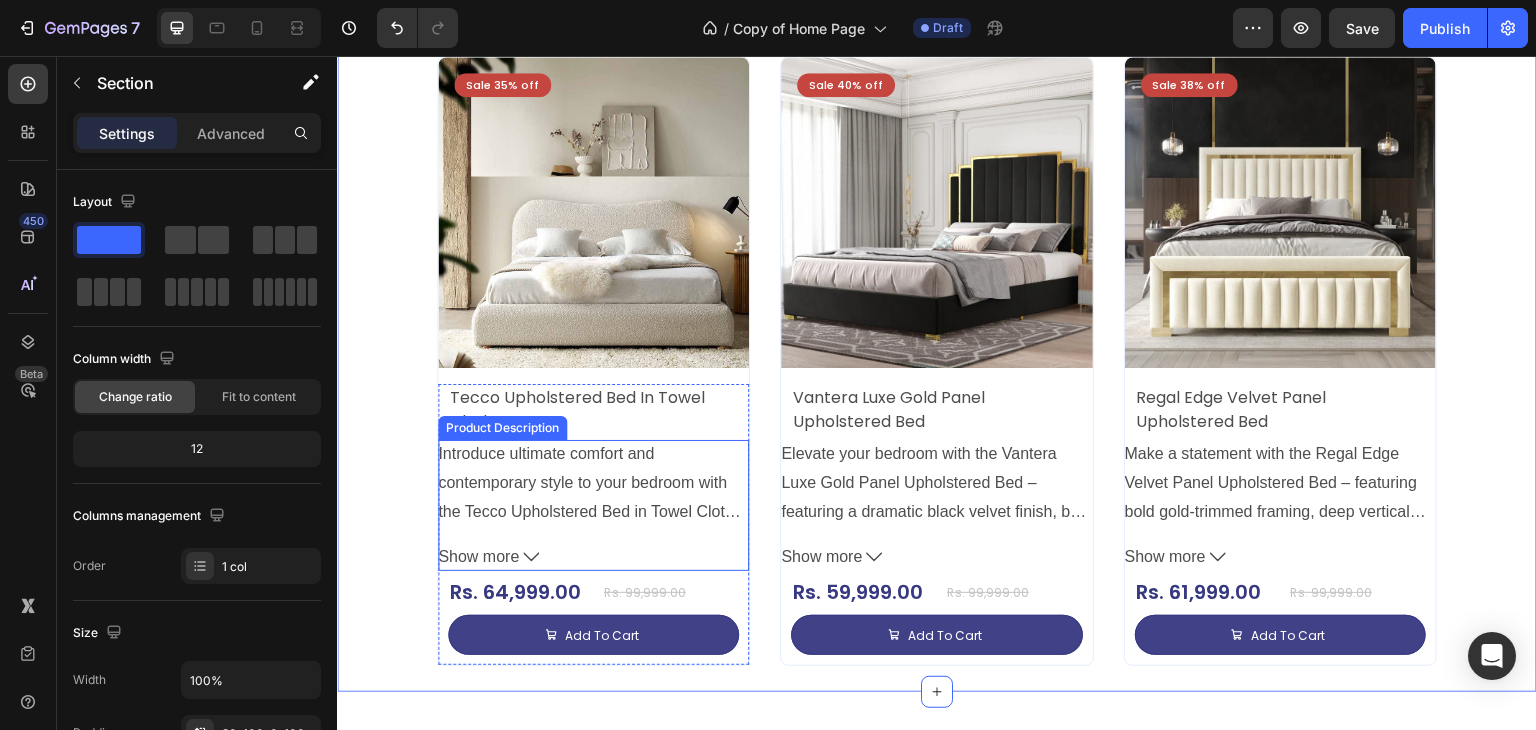 click on "Introduce ultimate comfort and contemporary style to your bedroom with the Tecco Upholstered Bed in Towel Cloth. Crafted with a unique towel cloth fabric, this bed offers a soft, plush texture that feels inviting and cozy, making it the perfect retreat for a restful night’s sleep." at bounding box center (593, 483) 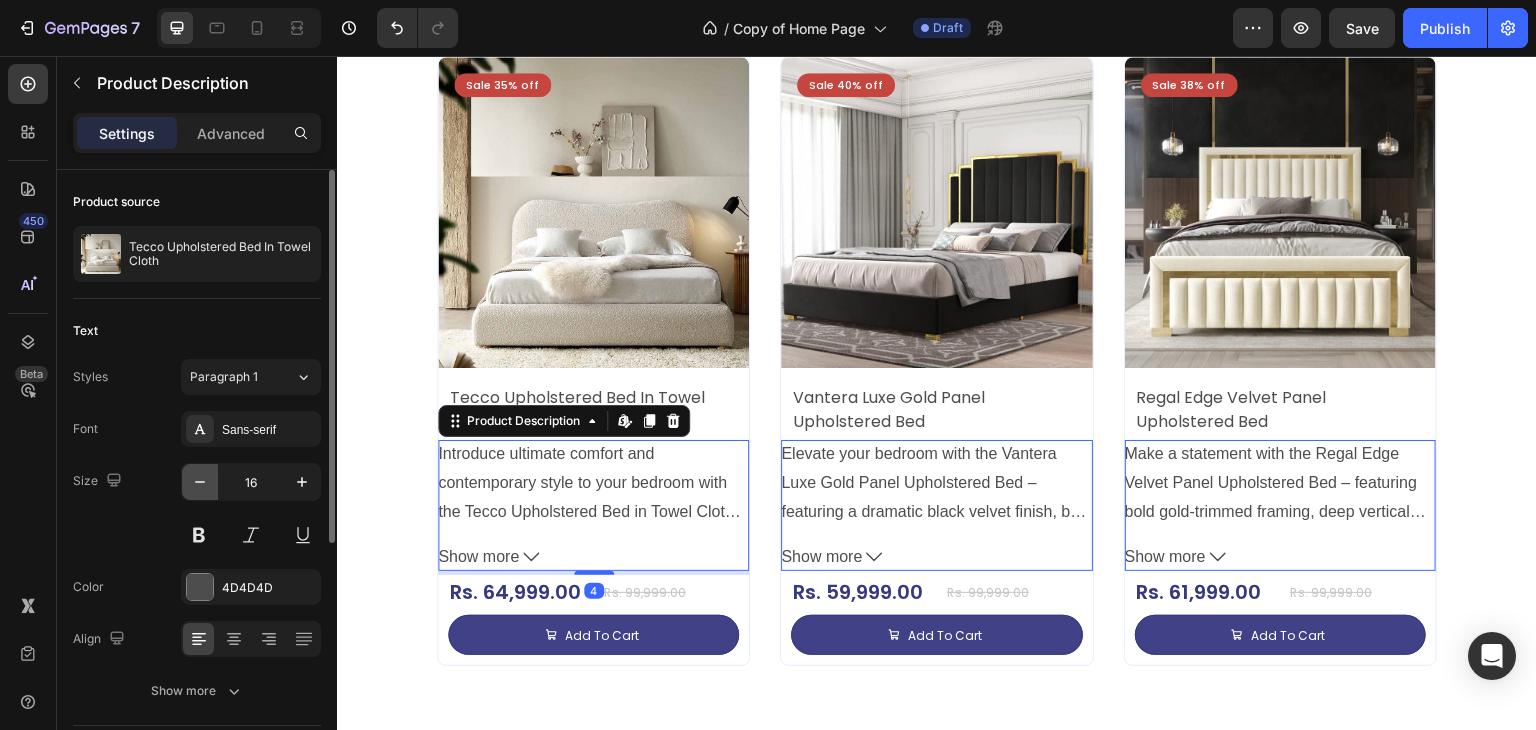 click at bounding box center (200, 482) 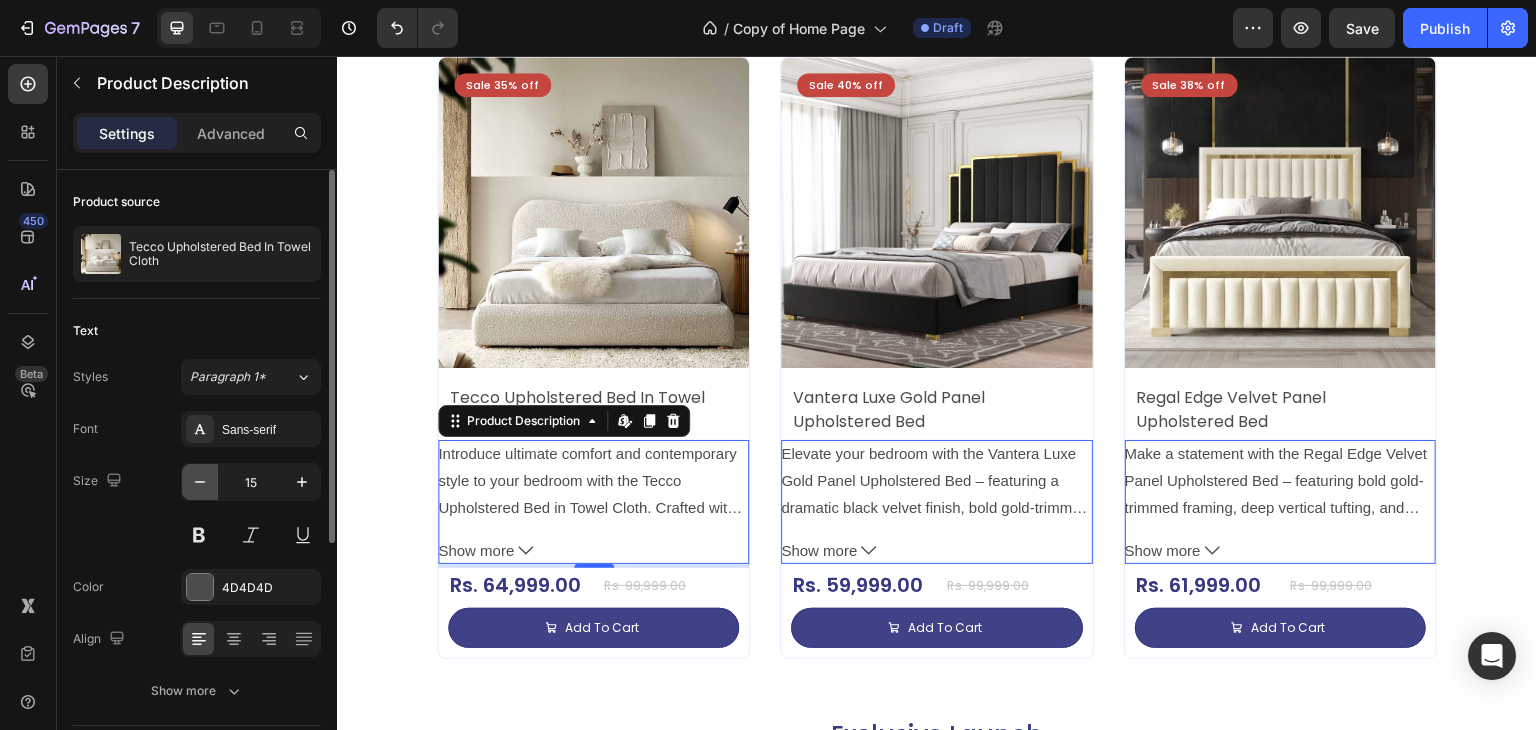 click at bounding box center [200, 482] 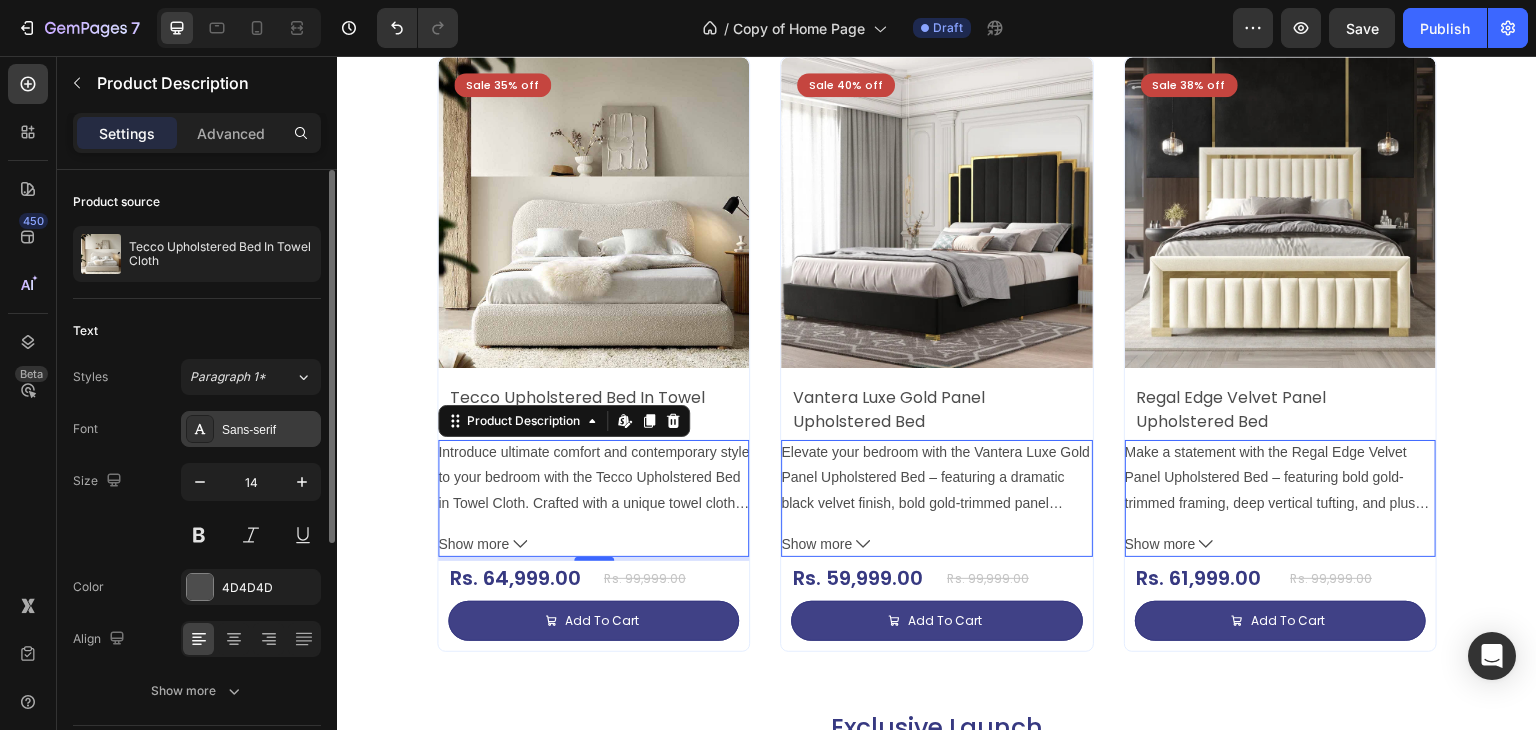 click on "Sans-serif" at bounding box center [269, 430] 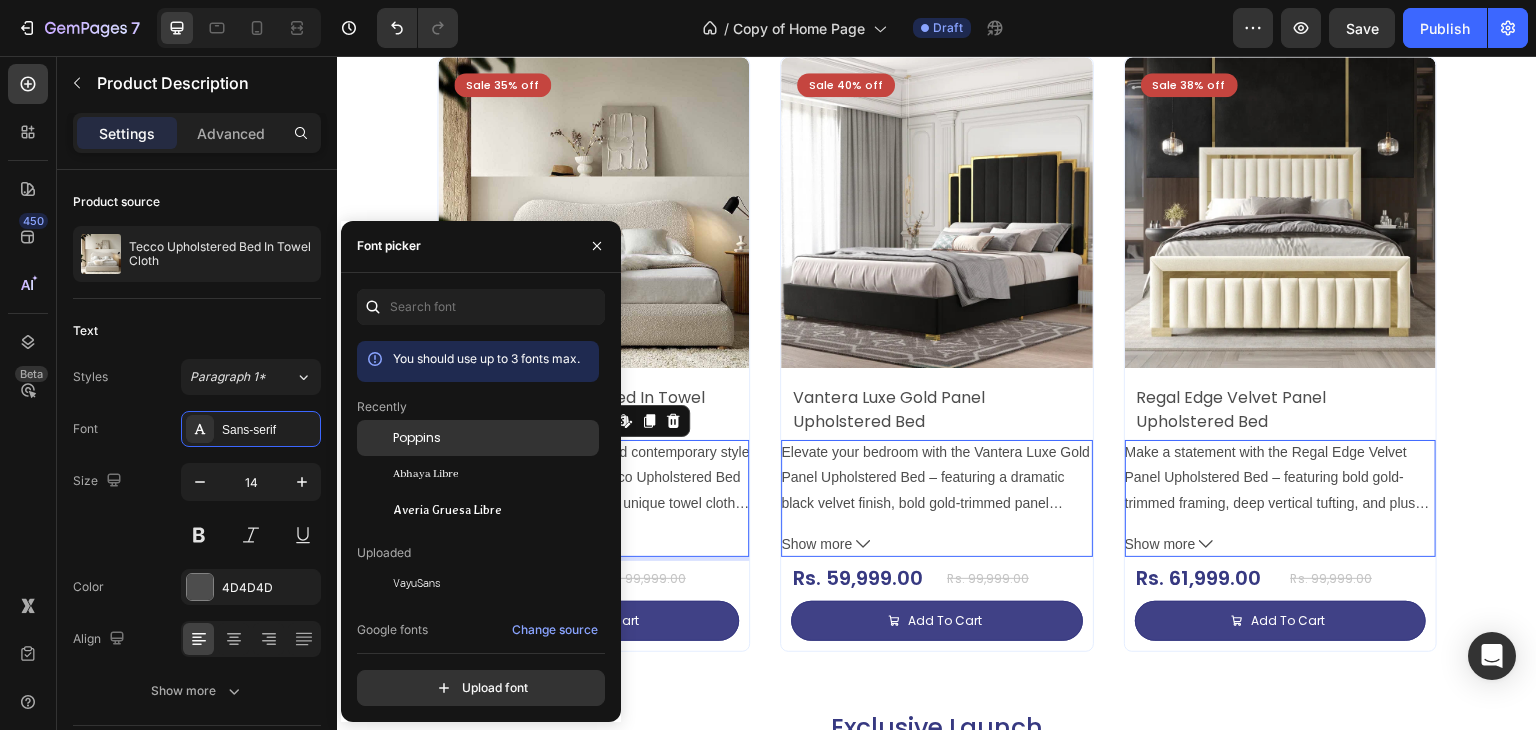 click on "Poppins" at bounding box center [494, 438] 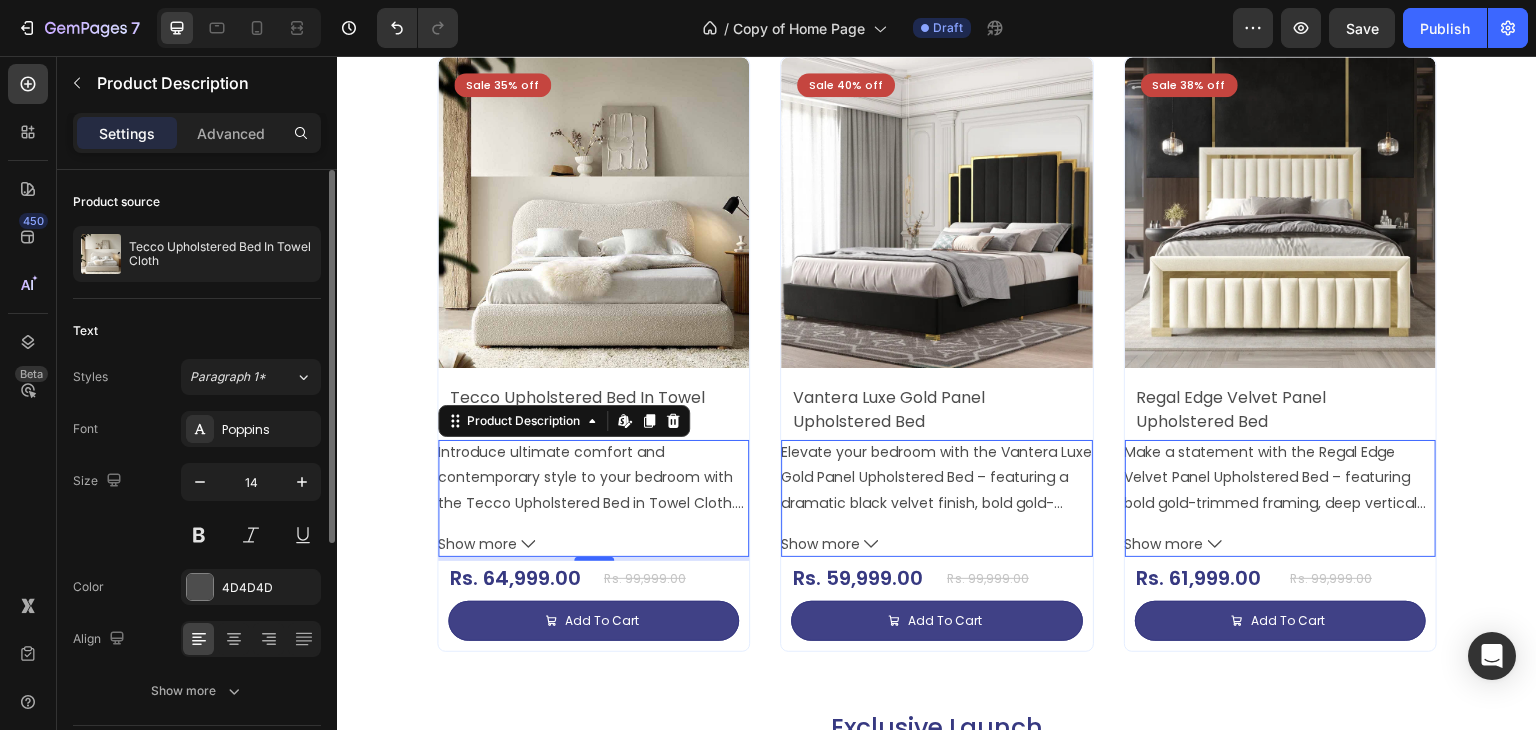 click on "Text" at bounding box center (197, 331) 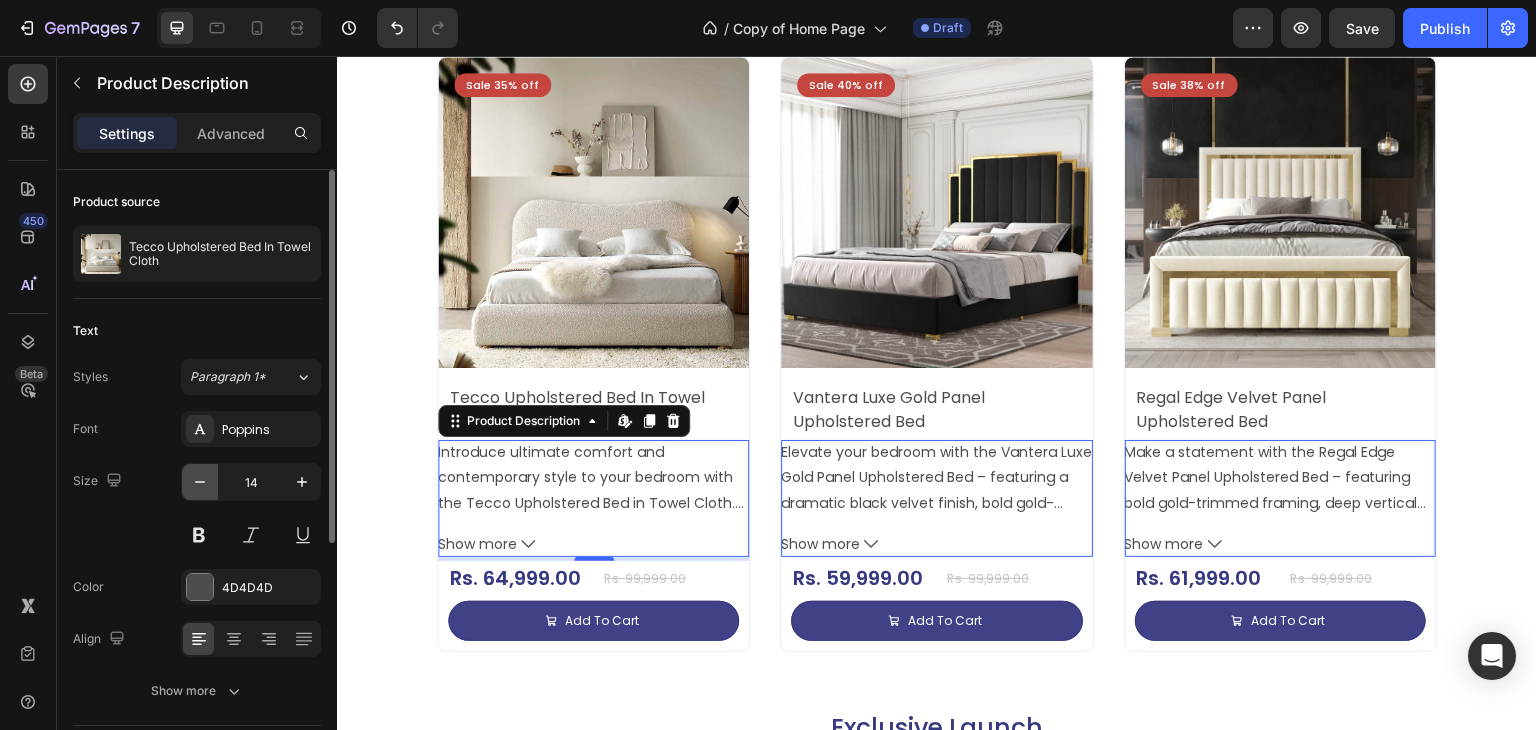 click 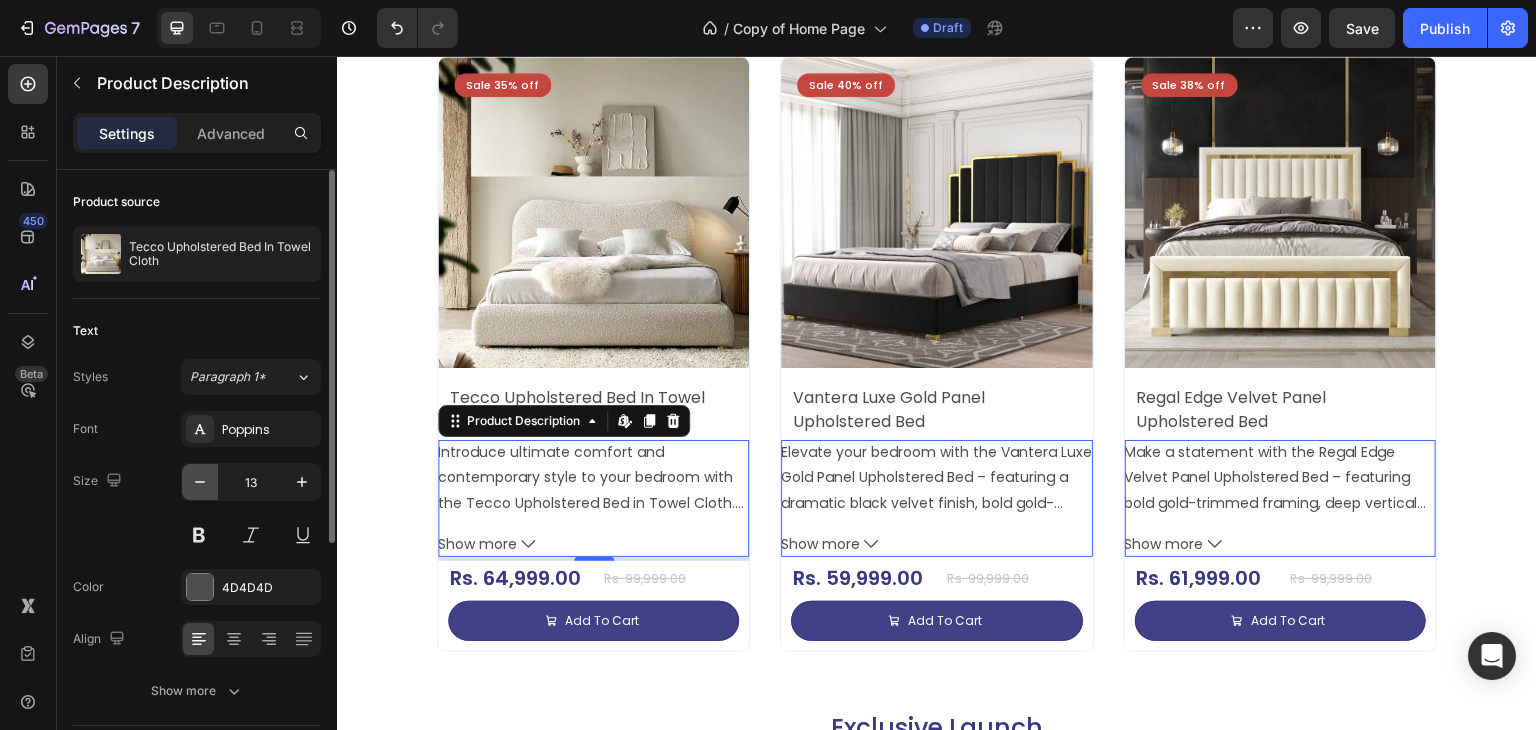 click 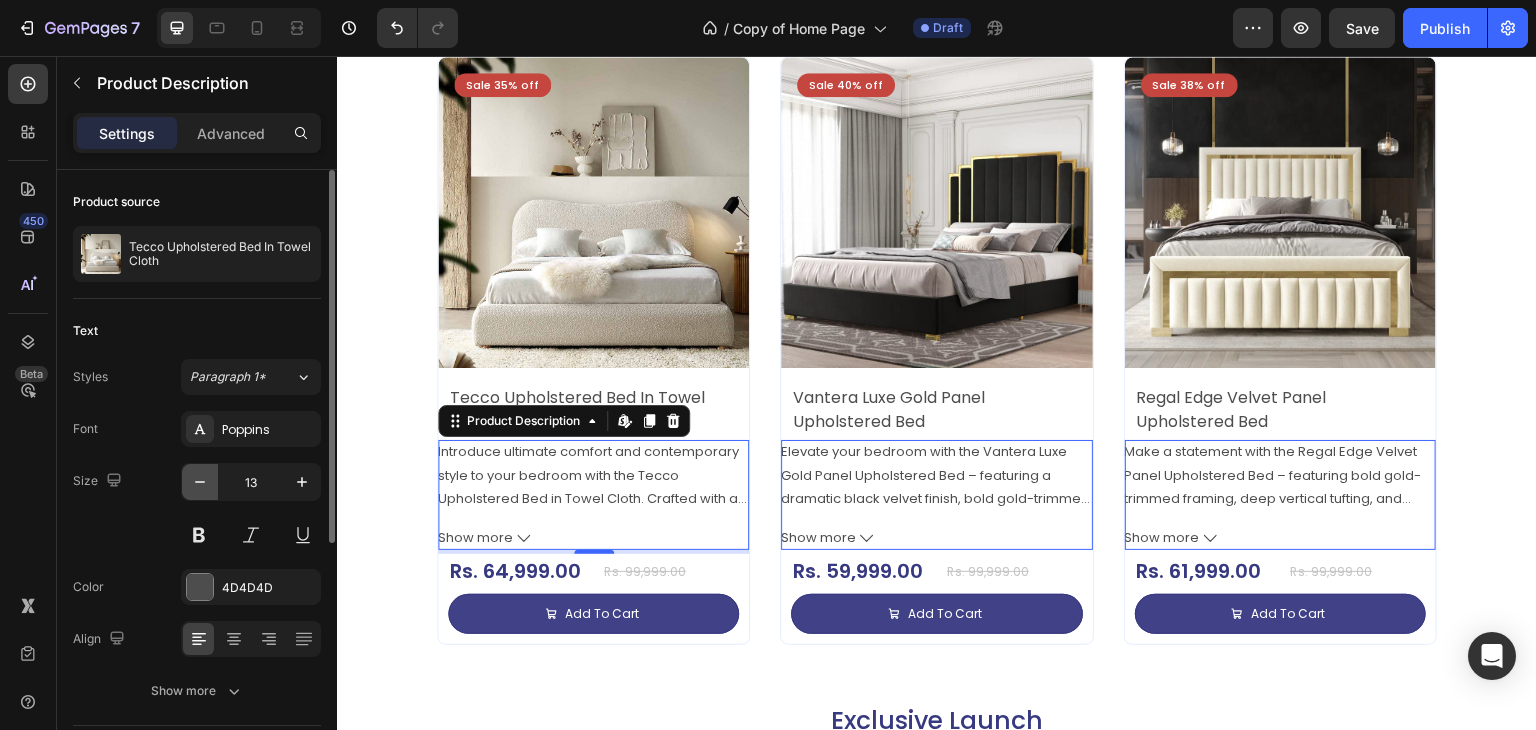 type on "12" 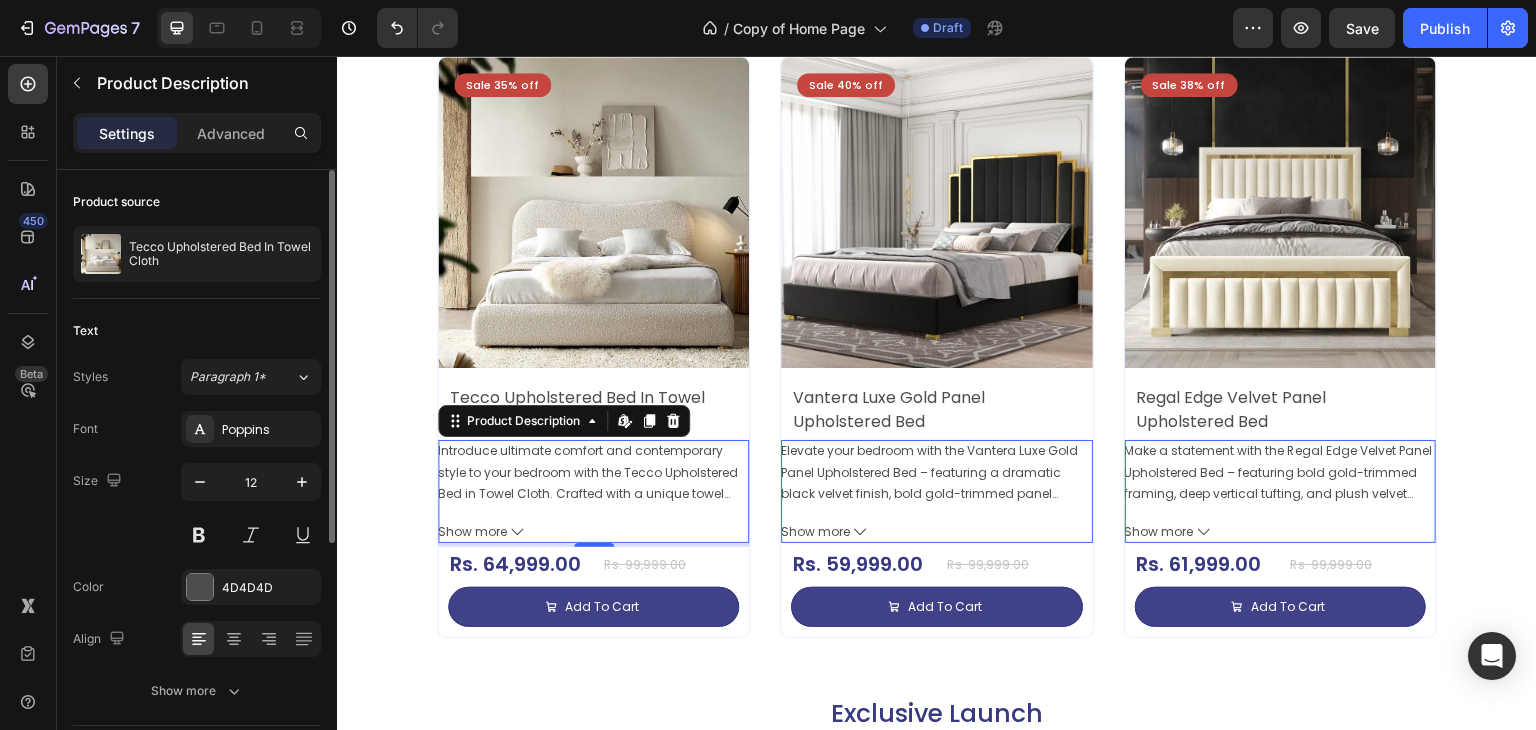 click on "Text Styles Paragraph 1* Font Poppins Size 12 Color 4D4D4D Align Show more" 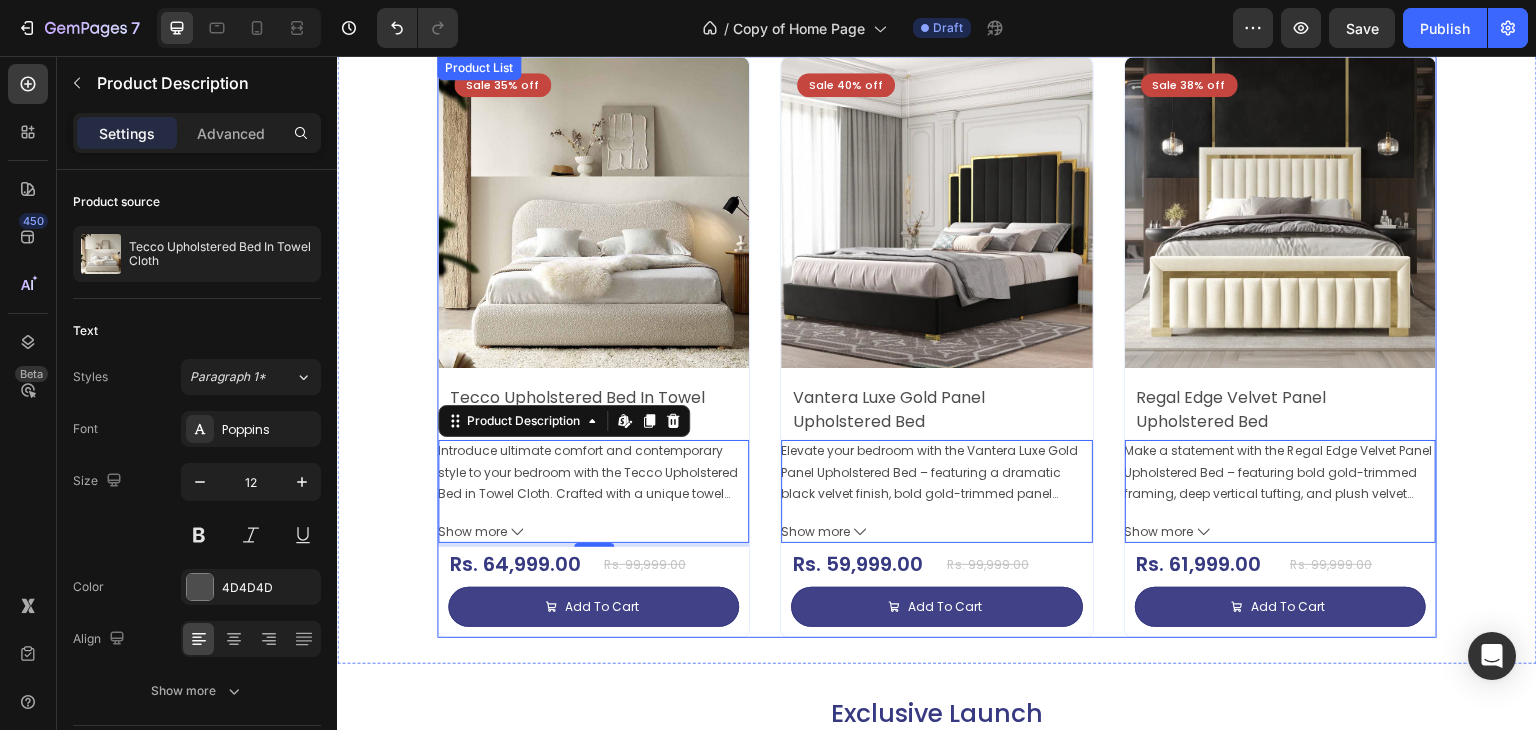 click on "Sale 35% off Product Badge Product Images Tecco Upholstered Bed In Towel Cloth Product Title Introduce ultimate comfort and contemporary style to your bedroom with the Tecco Upholstered Bed in Towel Cloth. Crafted with a unique towel cloth fabric, this bed offers a soft, plush texture that feels inviting and cozy, making it the perfect retreat for a restful night’s sleep.  Show more
Product Description   Edit content in Shopify 4 Rs. 64,999.00 Product Price Product Price Row Rs. 99,999.00 Product Price Product Price Row
Add To Cart Add to Cart Row Row Row Product List Sale 40% off Product Badge Product Images Vantera Luxe Gold Panel Upholstered Bed Product Title Elevate your bedroom with the Vantera Luxe Gold Panel Upholstered Bed – featuring a dramatic black velvet finish, bold gold-trimmed panel headboard, and a platform base that blends modern glam with timeless elegance. Show more
Product Description   Edit content in Shopify 0 Rs. 59,999.00 Product Price Row Row" at bounding box center [937, 347] 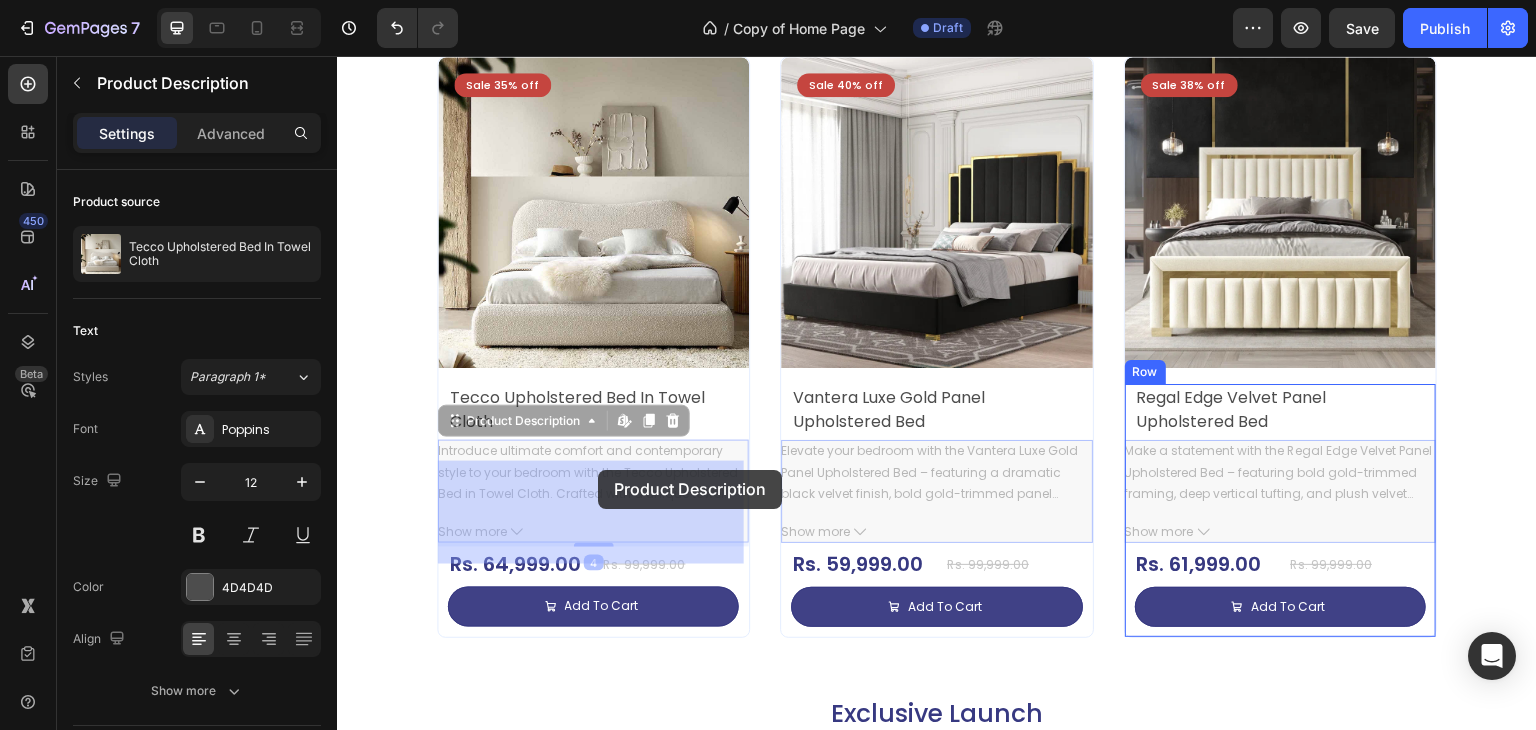 drag, startPoint x: 524, startPoint y: 487, endPoint x: 598, endPoint y: 470, distance: 75.9276 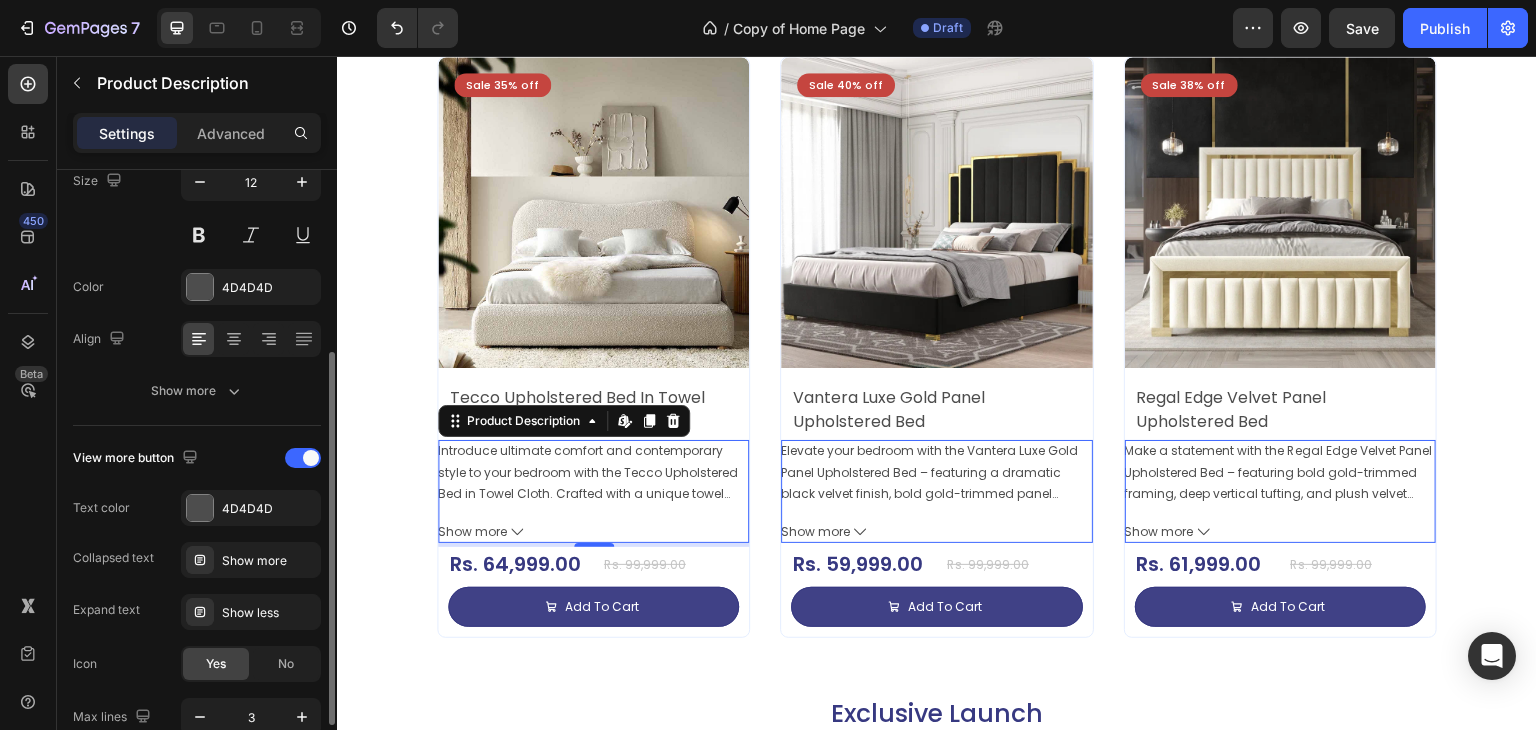 scroll, scrollTop: 400, scrollLeft: 0, axis: vertical 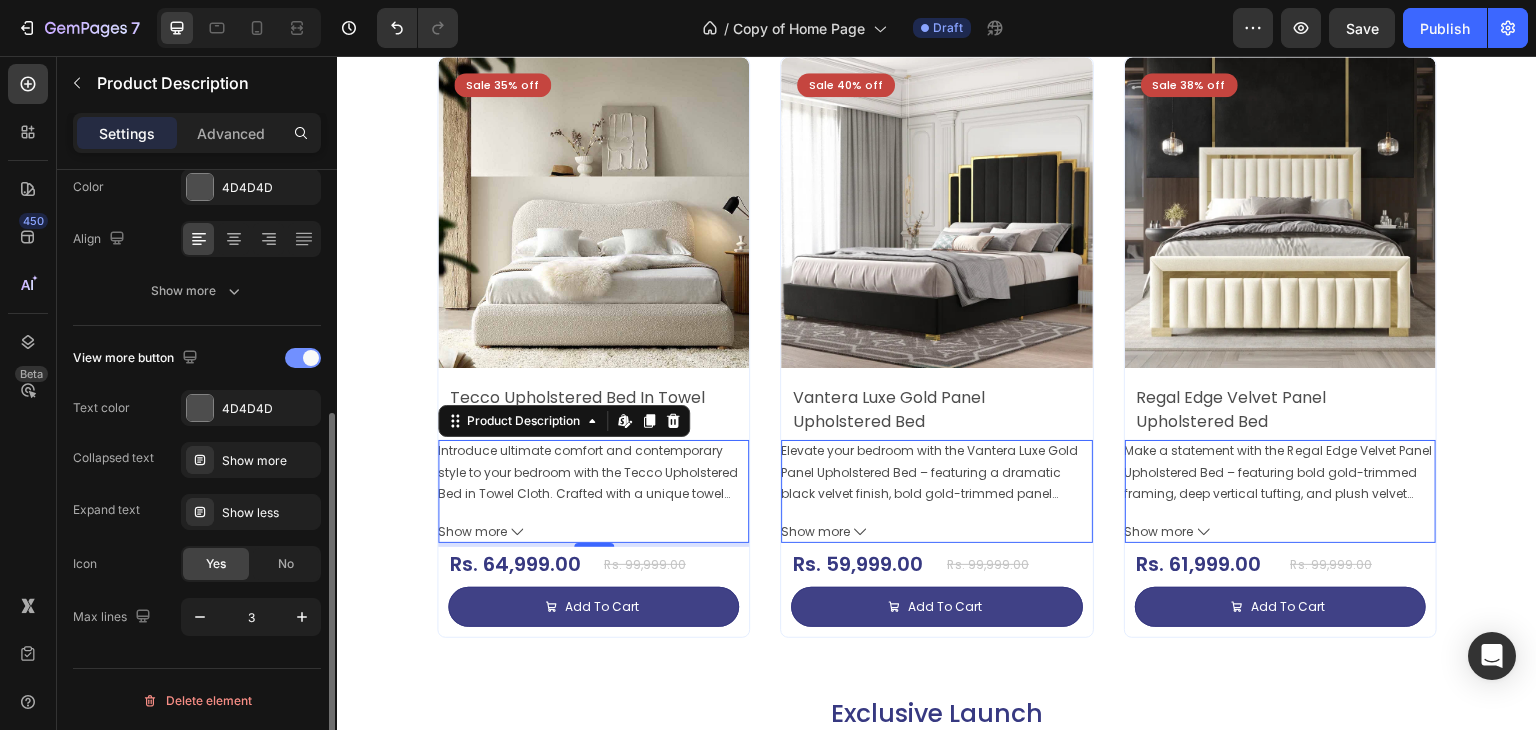 click at bounding box center [303, 358] 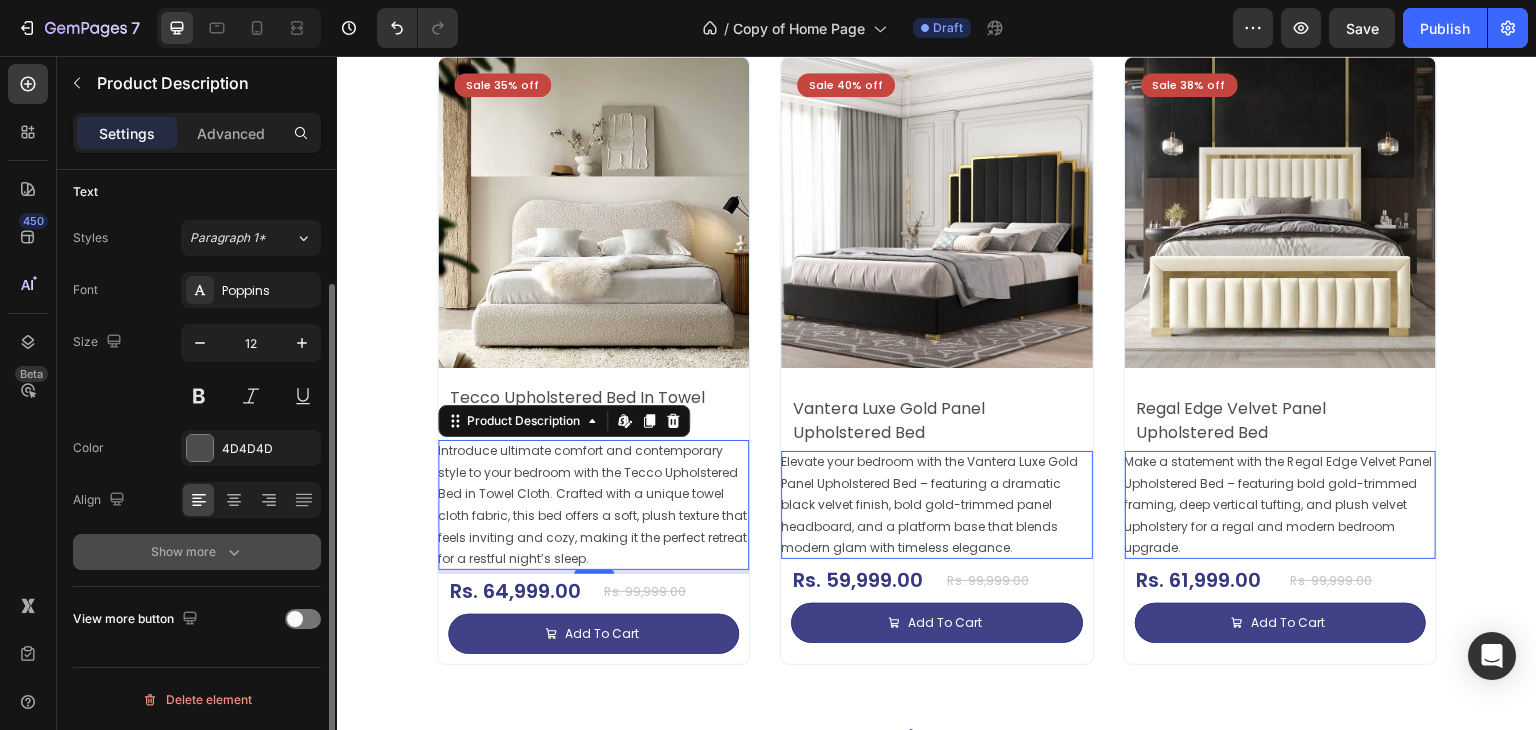 click on "Show more" at bounding box center (197, 552) 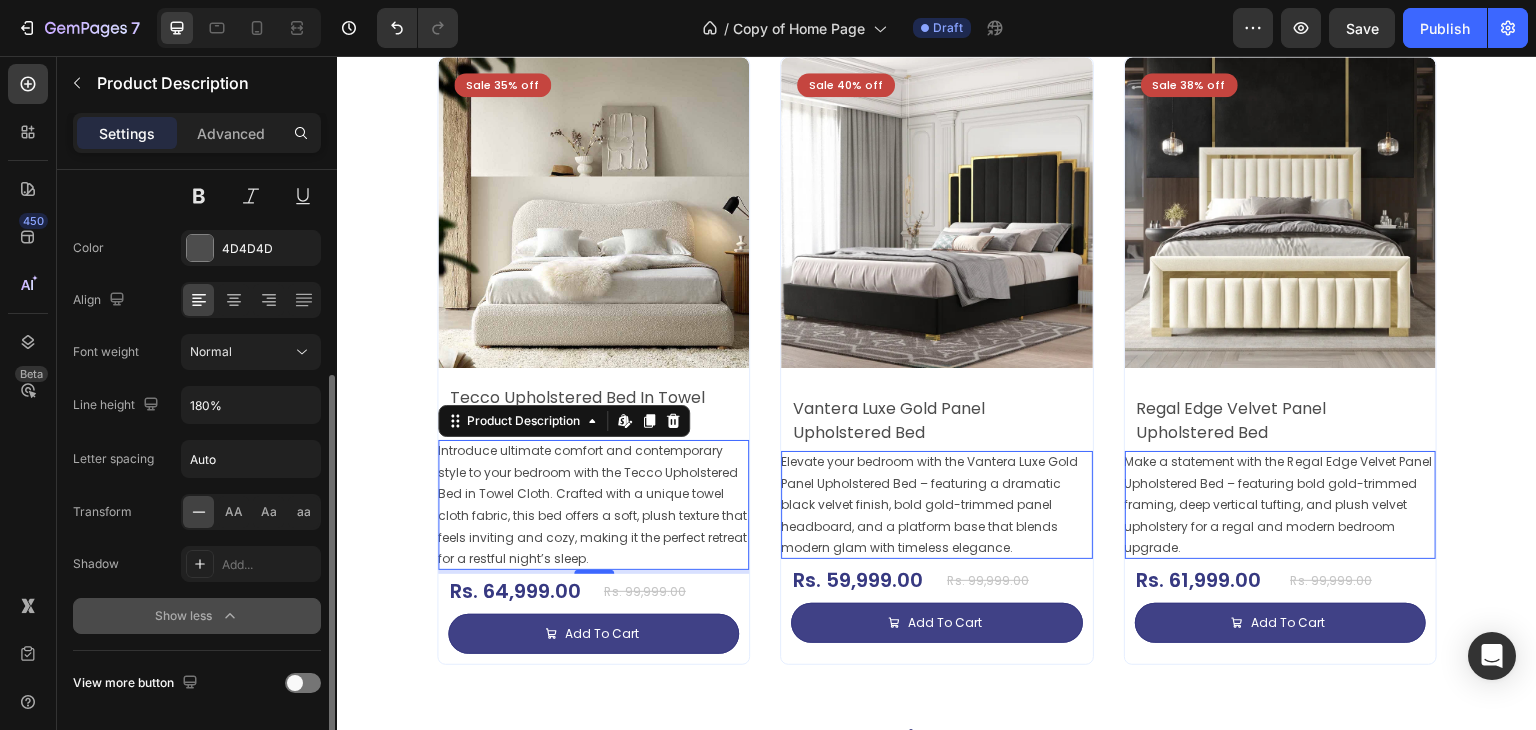 scroll, scrollTop: 402, scrollLeft: 0, axis: vertical 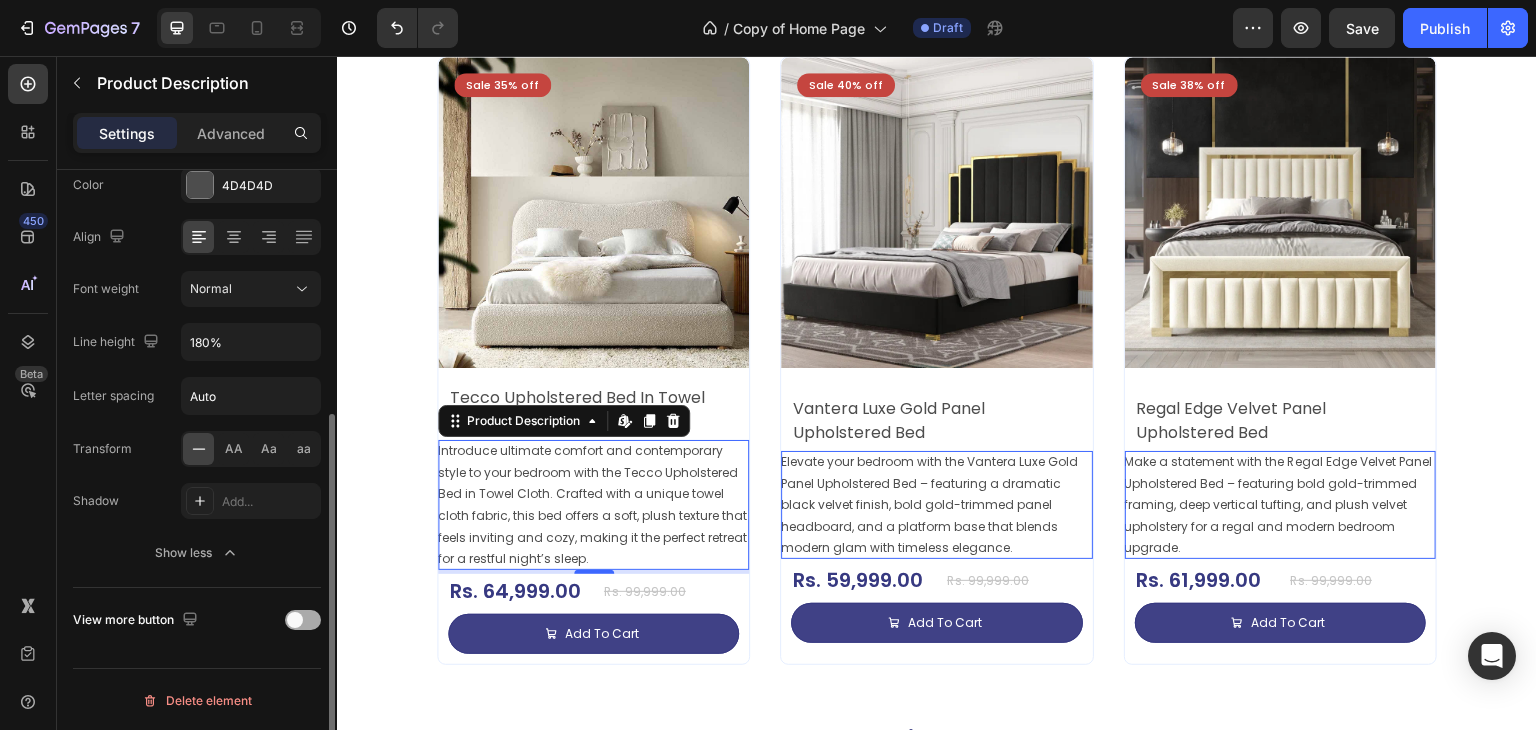 click at bounding box center (303, 620) 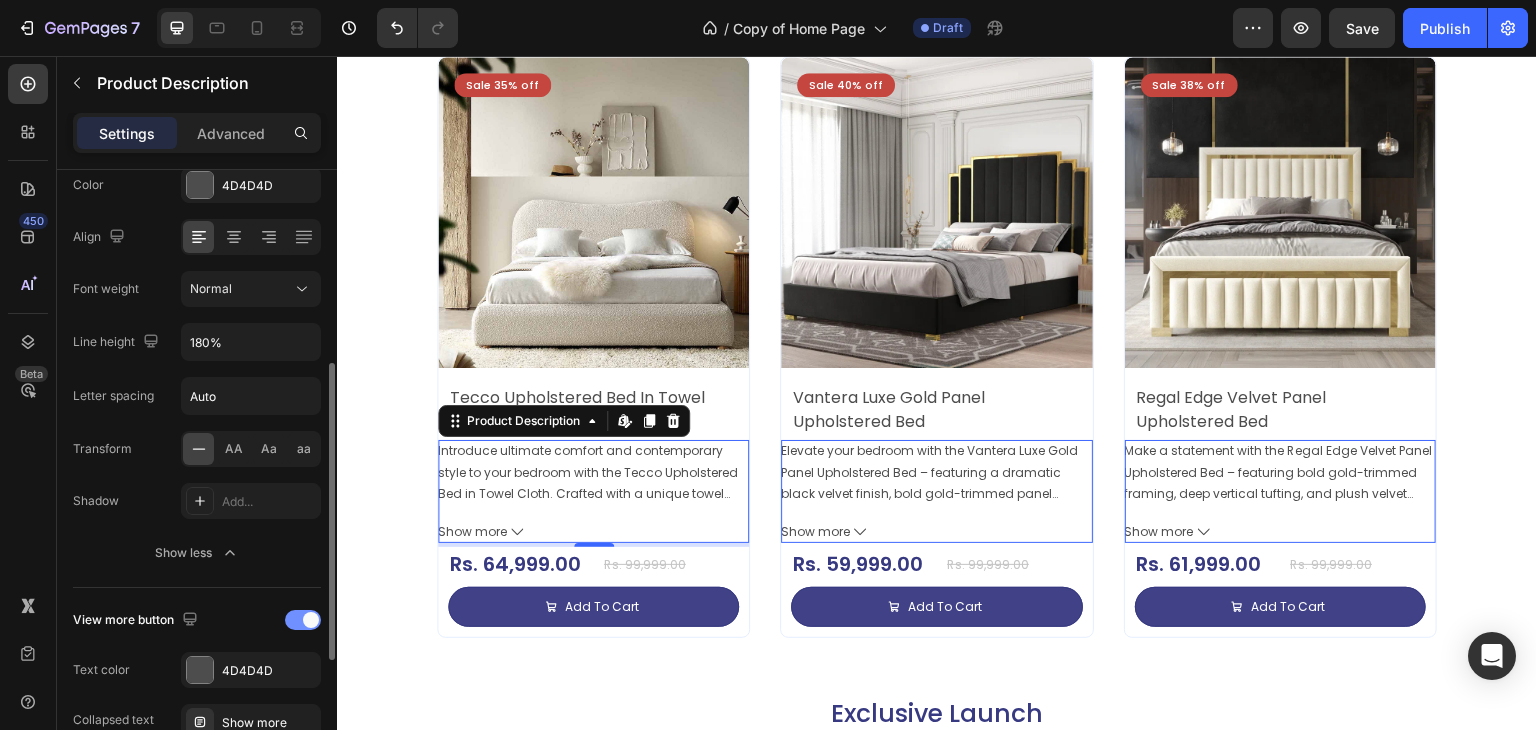 click at bounding box center [311, 620] 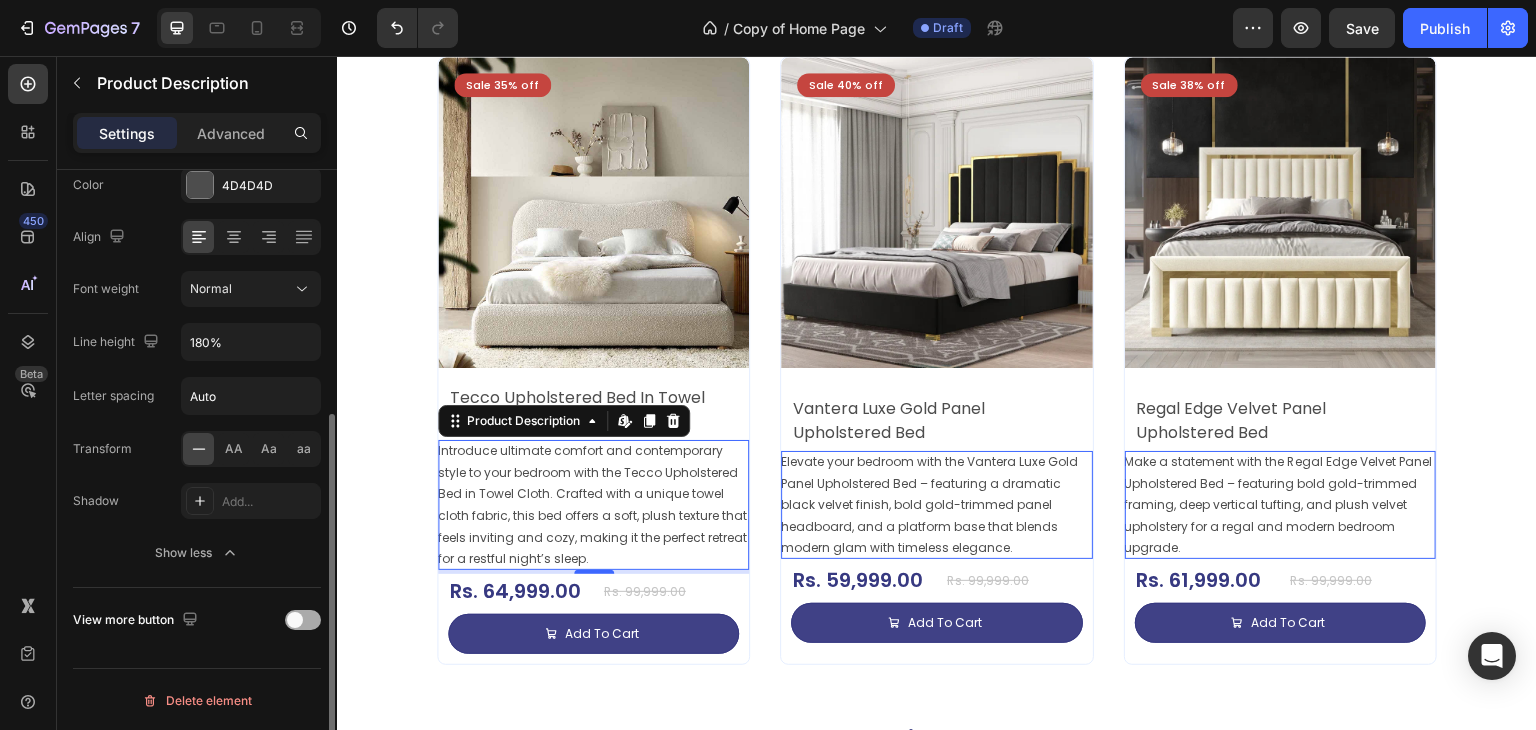 click at bounding box center (303, 620) 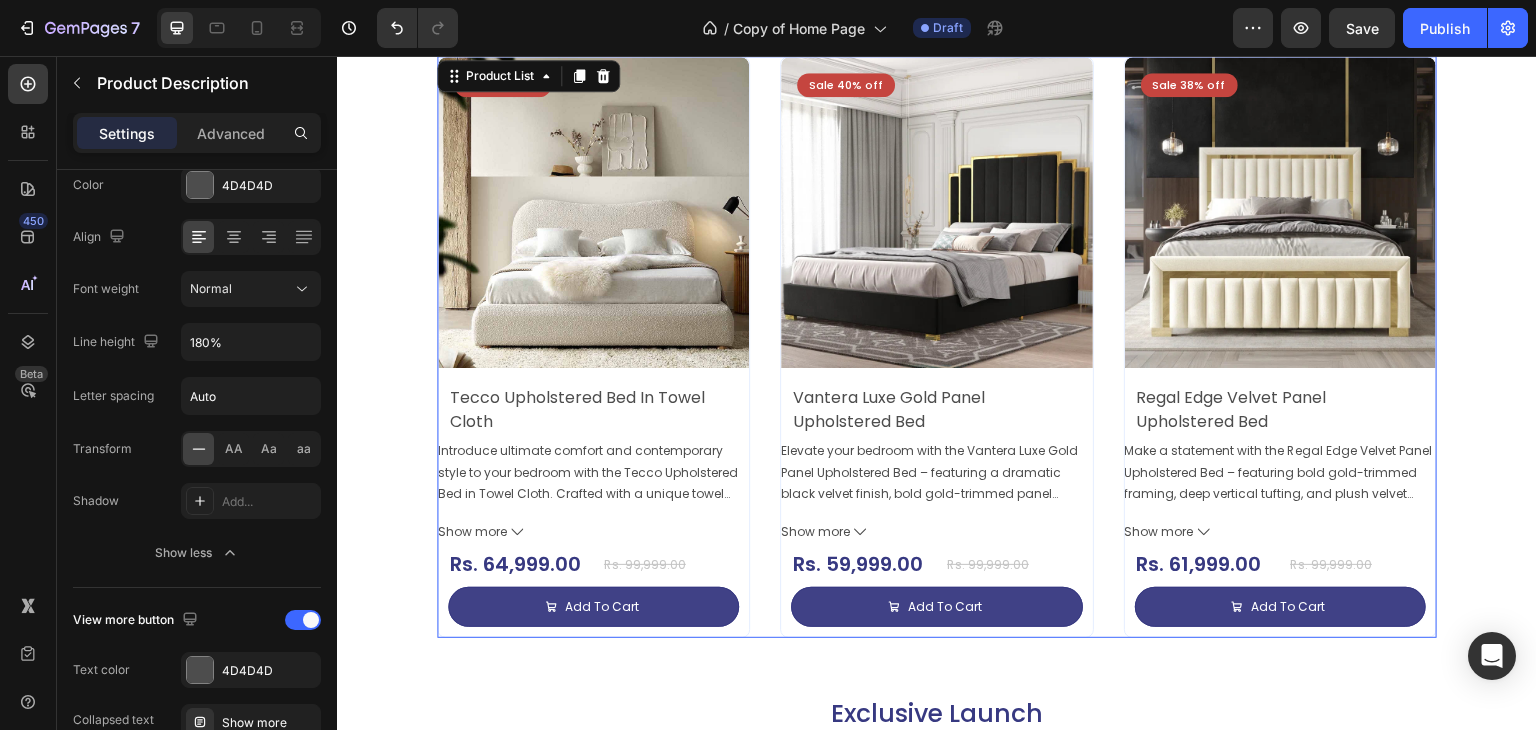 click on "Sale 35% off Product Badge Product Images Tecco Upholstered Bed In Towel Cloth Product Title Introduce ultimate comfort and contemporary style to your bedroom with the Tecco Upholstered Bed in Towel Cloth. Crafted with a unique towel cloth fabric, this bed offers a soft, plush texture that feels inviting and cozy, making it the perfect retreat for a restful night’s sleep.  Show more
Product Description Rs. 64,999.00 Product Price Product Price Row Rs. 99,999.00 Product Price Product Price Row
Add To Cart Add to Cart Row Row Row Product List   0 Sale 40% off Product Badge Product Images Vantera Luxe Gold Panel Upholstered Bed Product Title Elevate your bedroom with the Vantera Luxe Gold Panel Upholstered Bed – featuring a dramatic black velvet finish, bold gold-trimmed panel headboard, and a platform base that blends modern glam with timeless elegance. Show more
Product Description Rs. 59,999.00 Product Price Product Price Row Rs. 99,999.00 Product Price Product Price" at bounding box center (937, 347) 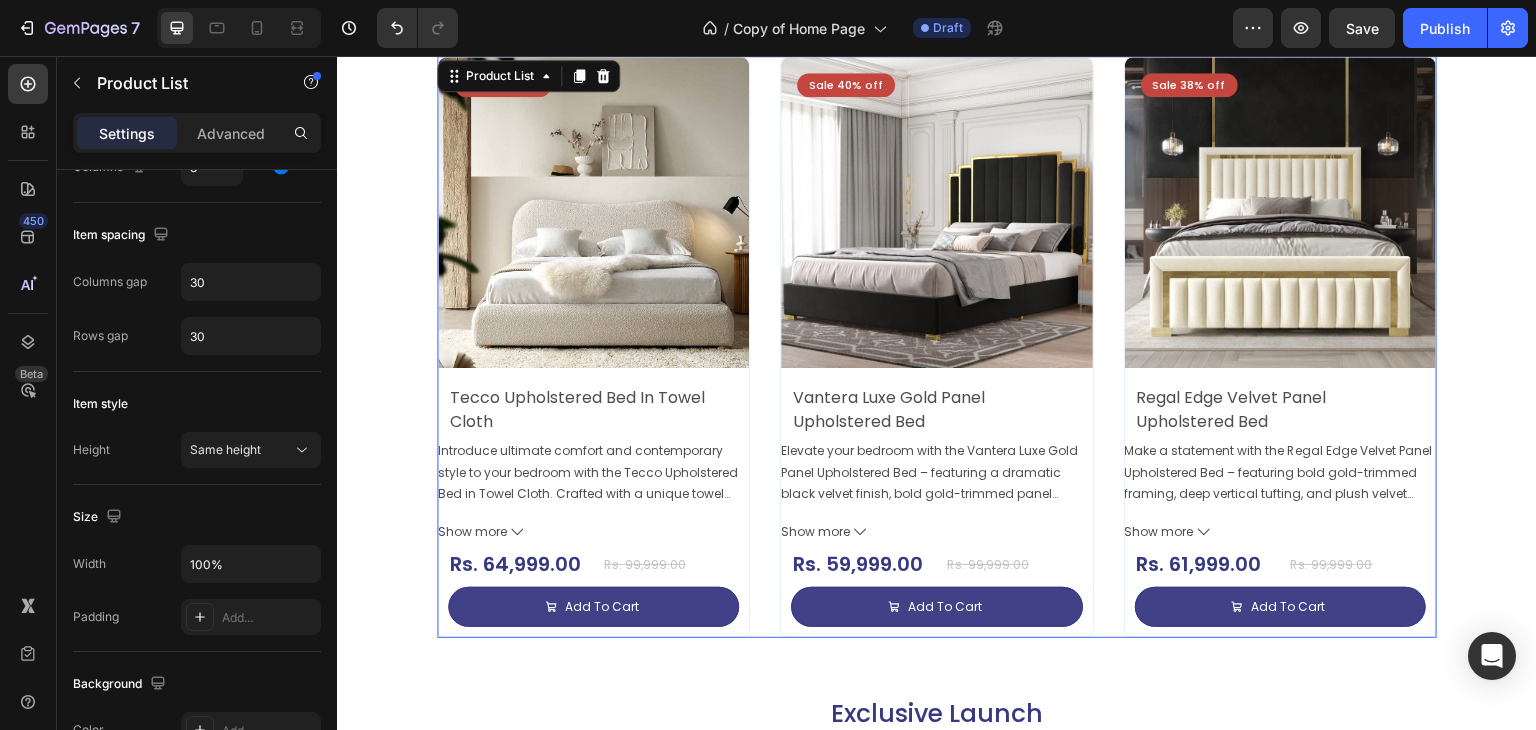 scroll, scrollTop: 0, scrollLeft: 0, axis: both 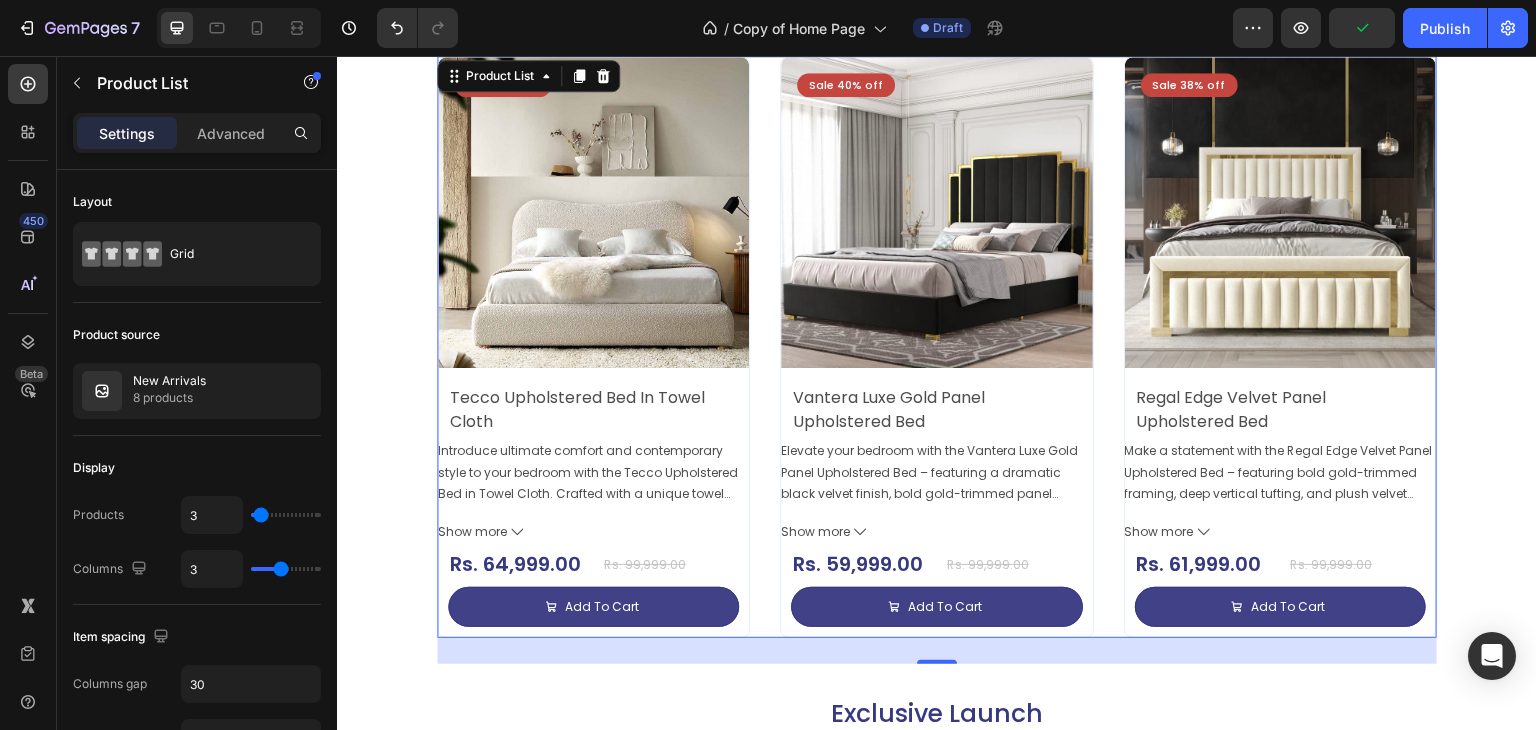 click on "Introduce ultimate comfort and contemporary style to your bedroom with the Tecco Upholstered Bed in Towel Cloth. Crafted with a unique towel cloth fabric, this bed offers a soft, plush texture that feels inviting and cozy, making it the perfect retreat for a restful night’s sleep." at bounding box center (592, 504) 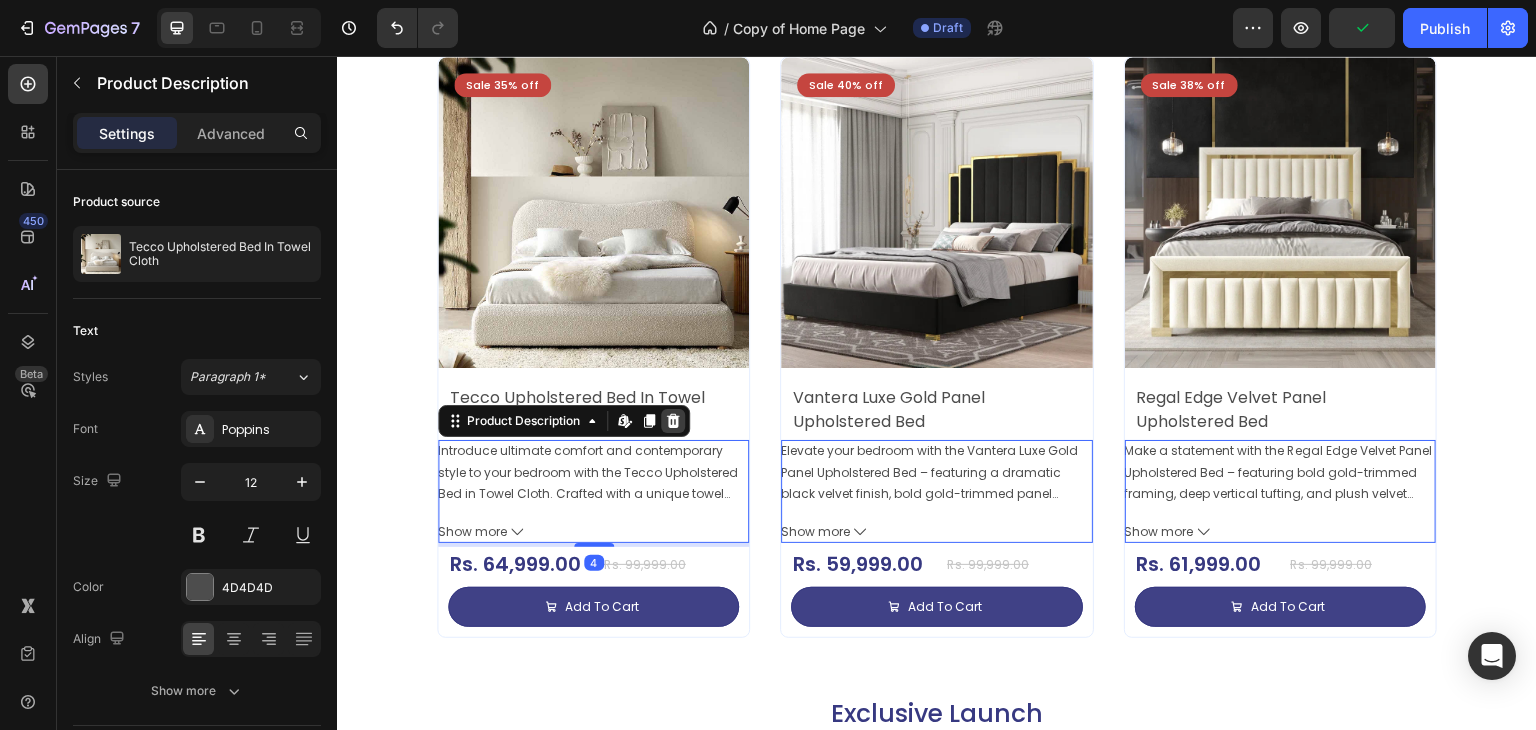 click 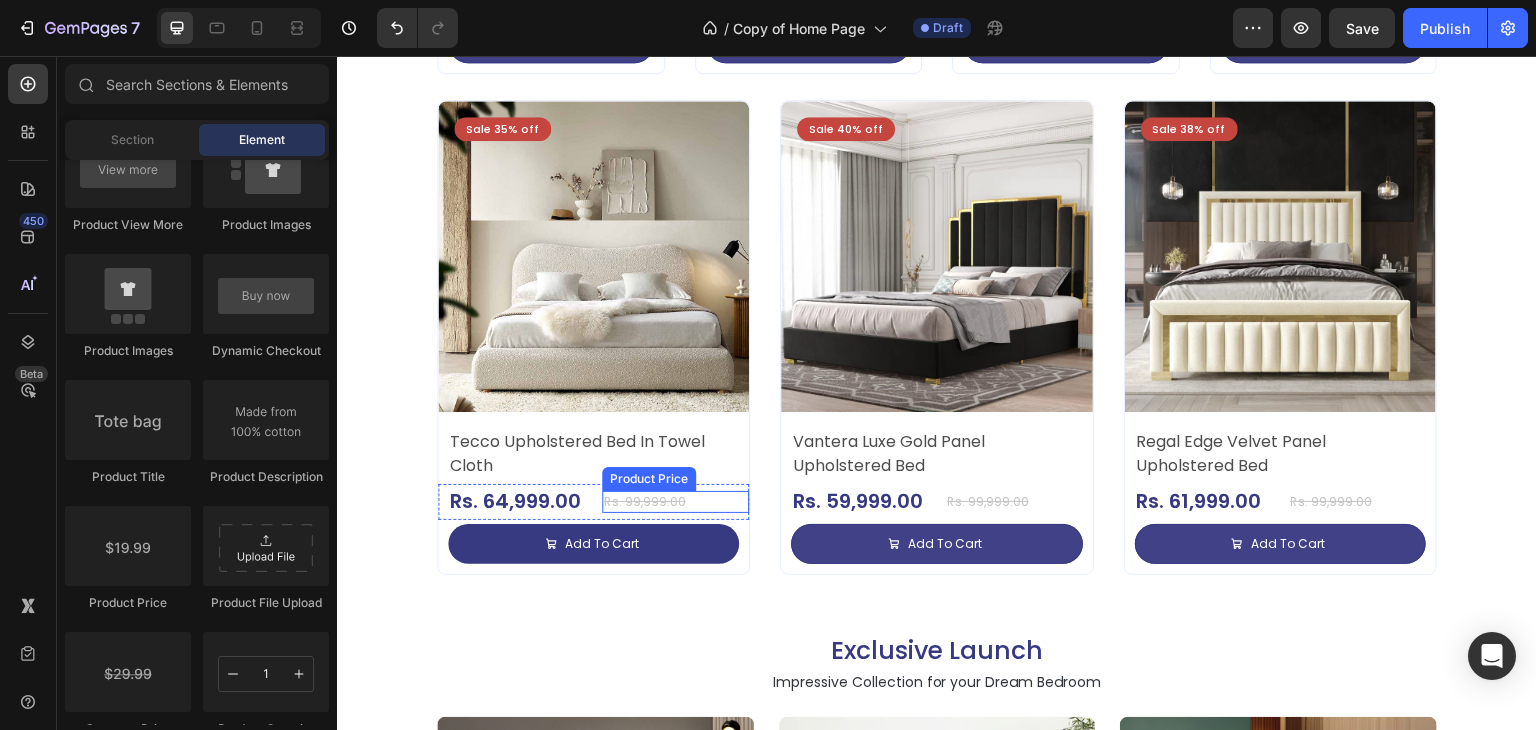 scroll, scrollTop: 1276, scrollLeft: 0, axis: vertical 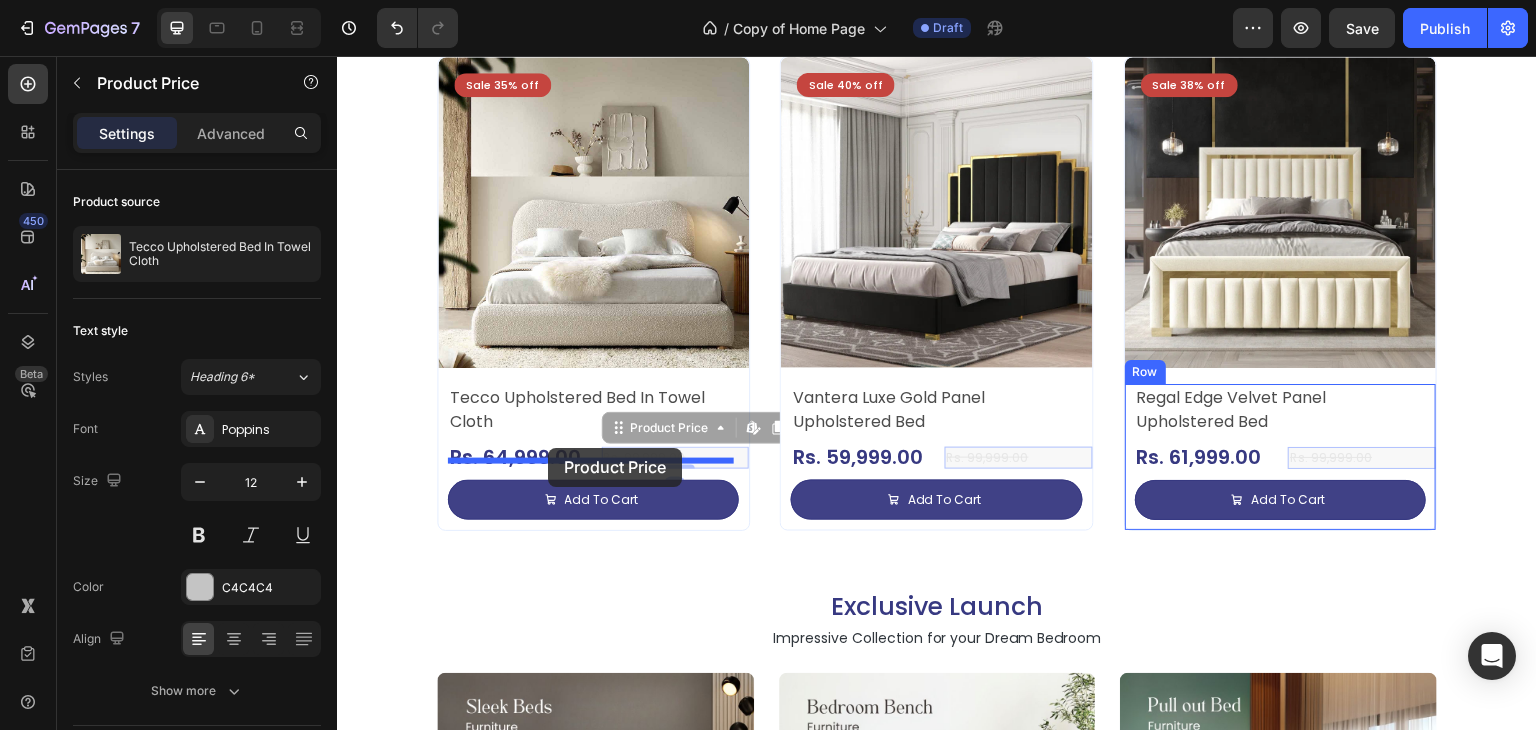 drag, startPoint x: 650, startPoint y: 477, endPoint x: 547, endPoint y: 448, distance: 107.00467 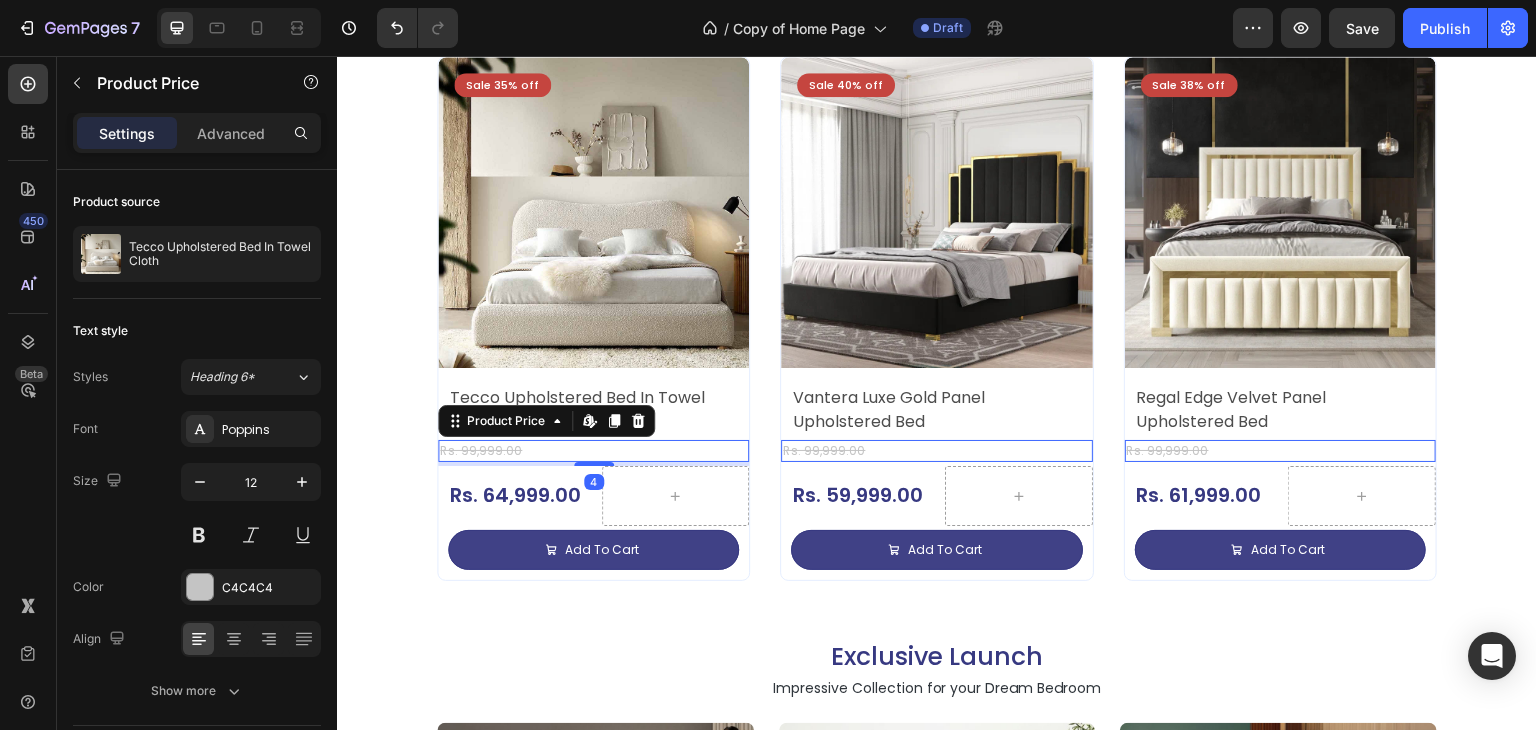 click on "Top Selling Products Heading Impressive Collection for your Dream Bedroom Text Block Sale 35% off Product Badge Product Images Tecco Upholstered Bed In Towel Cloth Product Title Rs. 64,999.00 Product Price Product Price Row Rs. 99,999.00 Product Price Product Price Row
Add To Cart Add to Cart Row Row Row Product List Sale 40% off Product Badge Product Images Vantera Luxe Gold Panel Upholstered Bed Product Title Rs. 59,999.00 Product Price Product Price Row Rs. 99,999.00 Product Price Product Price Row
Add To Cart Add to Cart Row Row Row Product List Sale 38% off Product Badge Product Images Regal Edge Velvet Panel Upholstered Bed Product Title Rs. 61,999.00 Product Price Product Price Row Rs. 99,999.00 Product Price Product Price Row
Add To Cart Add to Cart Row Row Row Product List Sale 19% off Product Badge Product Images Mellow Plush Grid Tufted Upholstered Bed Product Title Rs. 65,999.00 Product Price Product Price Row Rs. 80,999.00 Product Price Row Row Row" at bounding box center [937, 47] 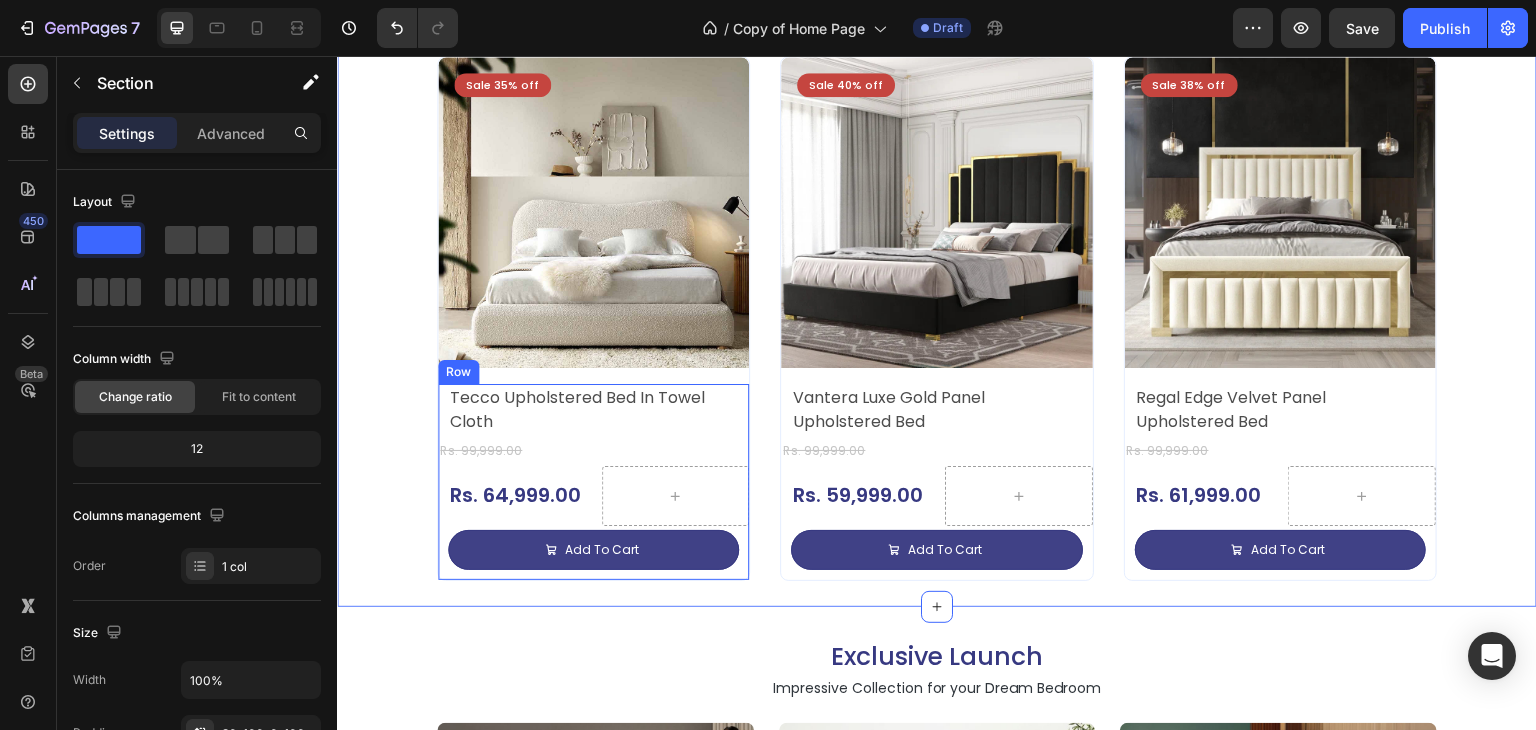 click on "Tecco Upholstered Bed In Towel Cloth Product Title Rs. 99,999.00 Product Price Product Price Rs. 64,999.00 Product Price Product Price Row
Row
Add To Cart Add to Cart Row" at bounding box center (593, 482) 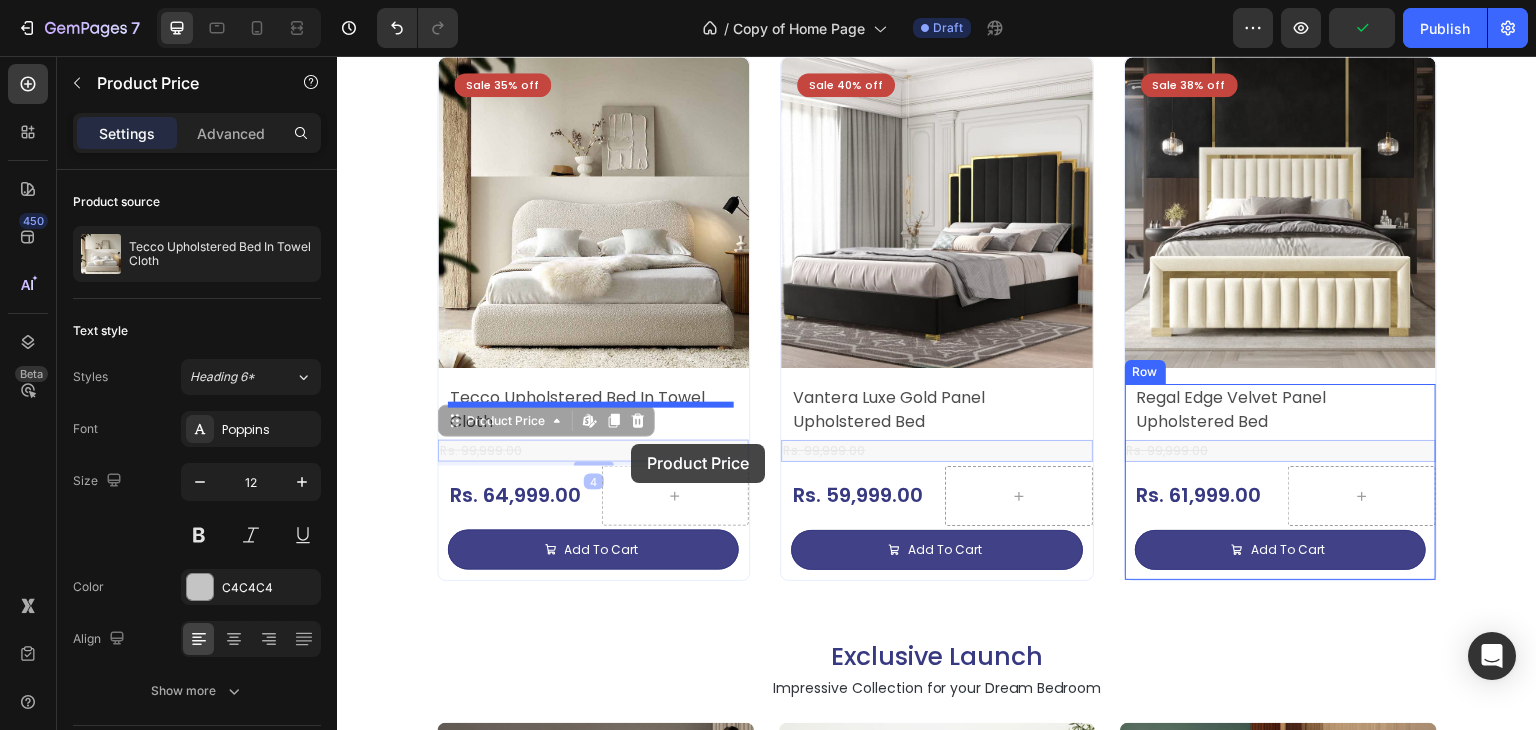 drag, startPoint x: 495, startPoint y: 477, endPoint x: 631, endPoint y: 444, distance: 139.94641 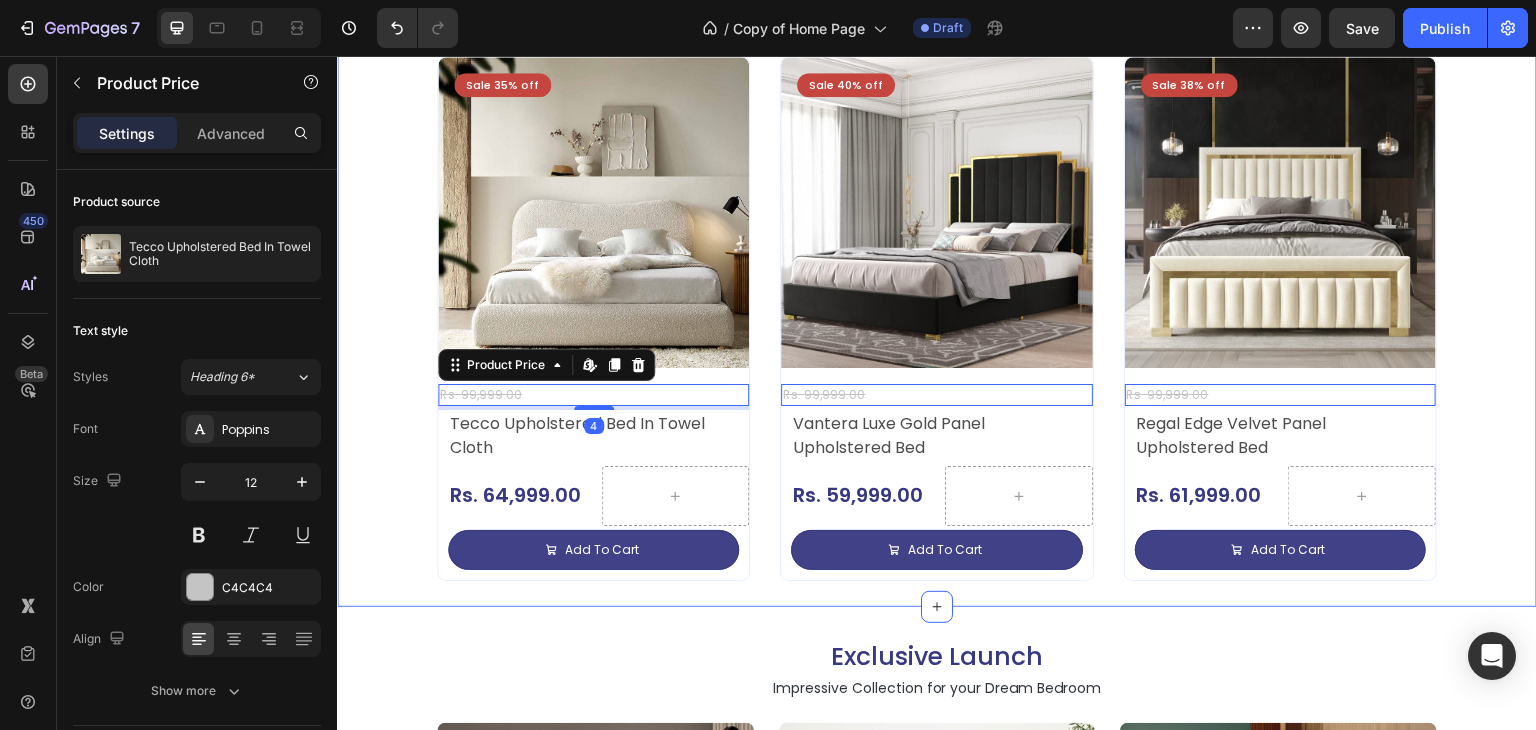 click on "Top Selling Products Heading Impressive Collection for your Dream Bedroom Text Block Sale 35% off Product Badge Product Images Tecco Upholstered Bed In Towel Cloth Product Title Rs. 64,999.00 Product Price Product Price Row Rs. 99,999.00 Product Price Product Price Row
Add To Cart Add to Cart Row Row Row Product List Sale 40% off Product Badge Product Images Vantera Luxe Gold Panel Upholstered Bed Product Title Rs. 59,999.00 Product Price Product Price Row Rs. 99,999.00 Product Price Product Price Row
Add To Cart Add to Cart Row Row Row Product List Sale 38% off Product Badge Product Images Regal Edge Velvet Panel Upholstered Bed Product Title Rs. 61,999.00 Product Price Product Price Row Rs. 99,999.00 Product Price Product Price Row
Add To Cart Add to Cart Row Row Row Product List Sale 19% off Product Badge Product Images Mellow Plush Grid Tufted Upholstered Bed Product Title Rs. 65,999.00 Product Price Product Price Row Rs. 80,999.00 Product Price Row Row Row" at bounding box center (937, 47) 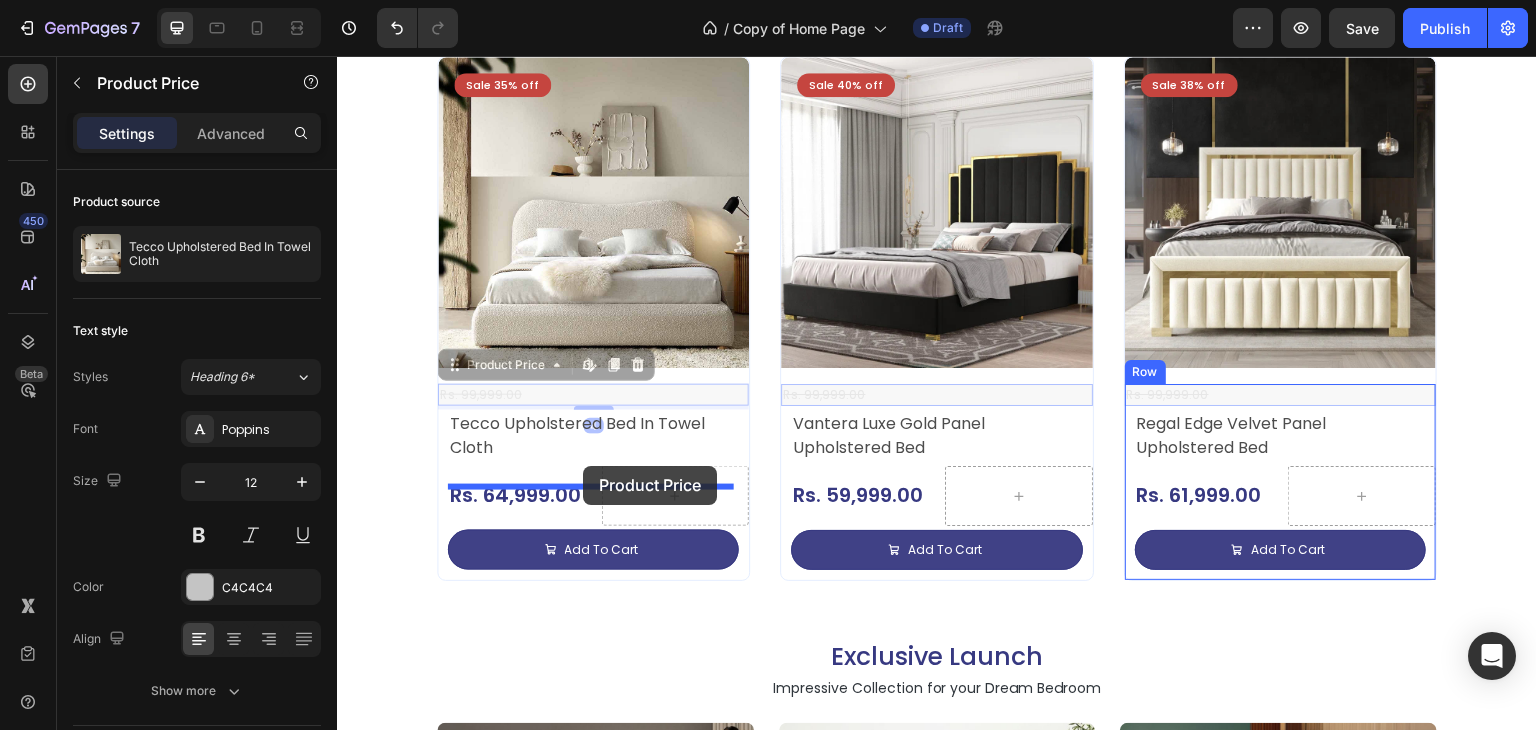 drag, startPoint x: 584, startPoint y: 414, endPoint x: 583, endPoint y: 467, distance: 53.009434 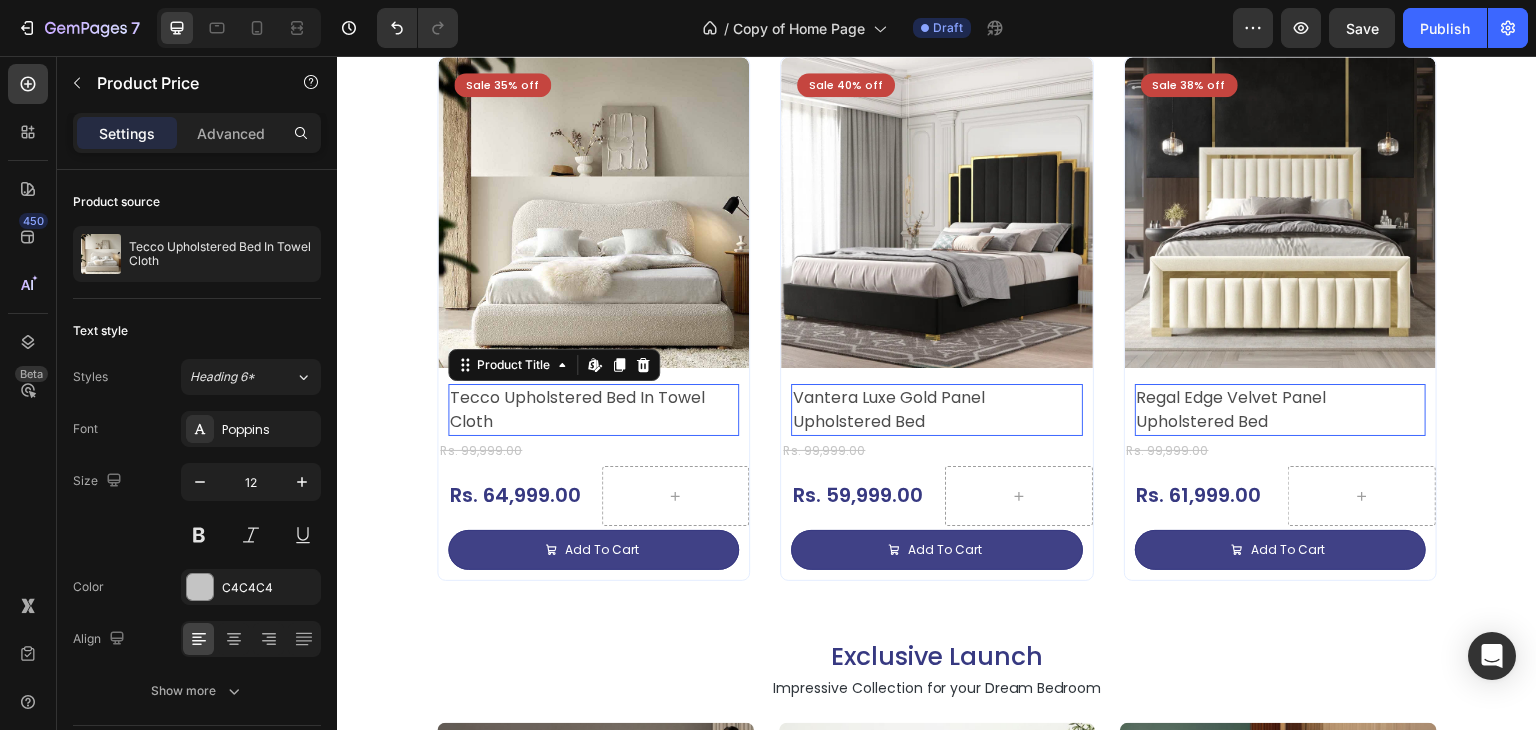 click on "Tecco Upholstered Bed In Towel Cloth" at bounding box center [593, 410] 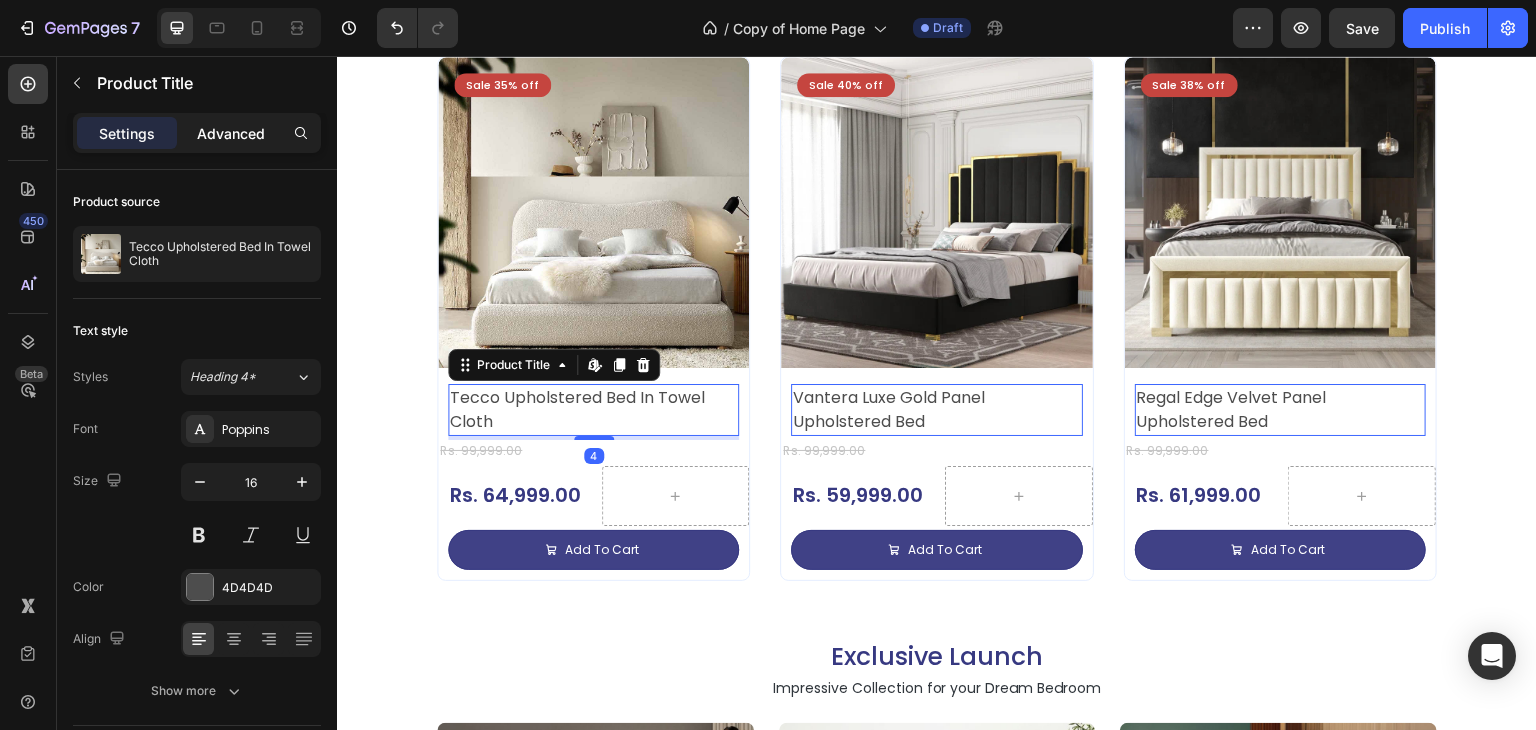 click on "Advanced" at bounding box center [231, 133] 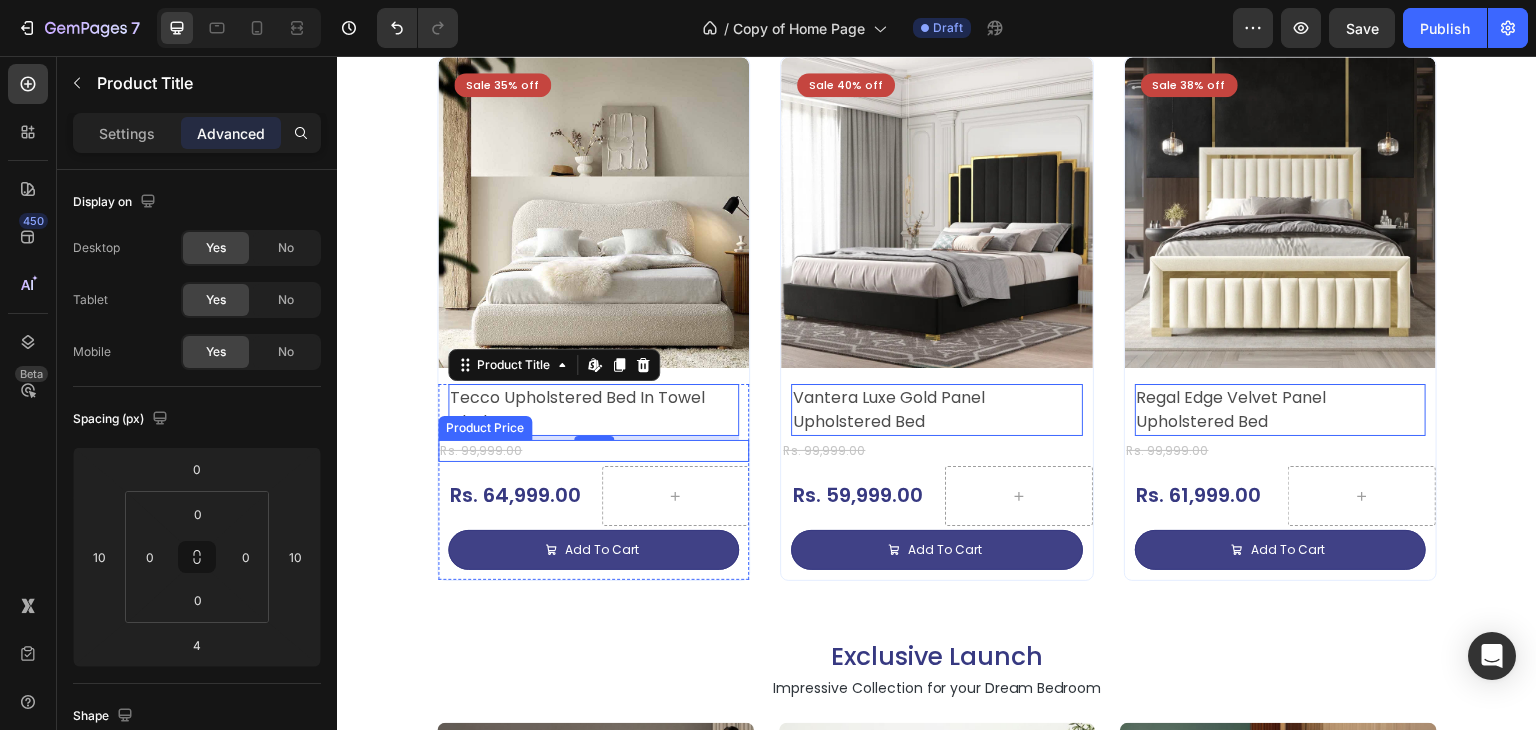 click on "Rs. 99,999.00" at bounding box center [593, 451] 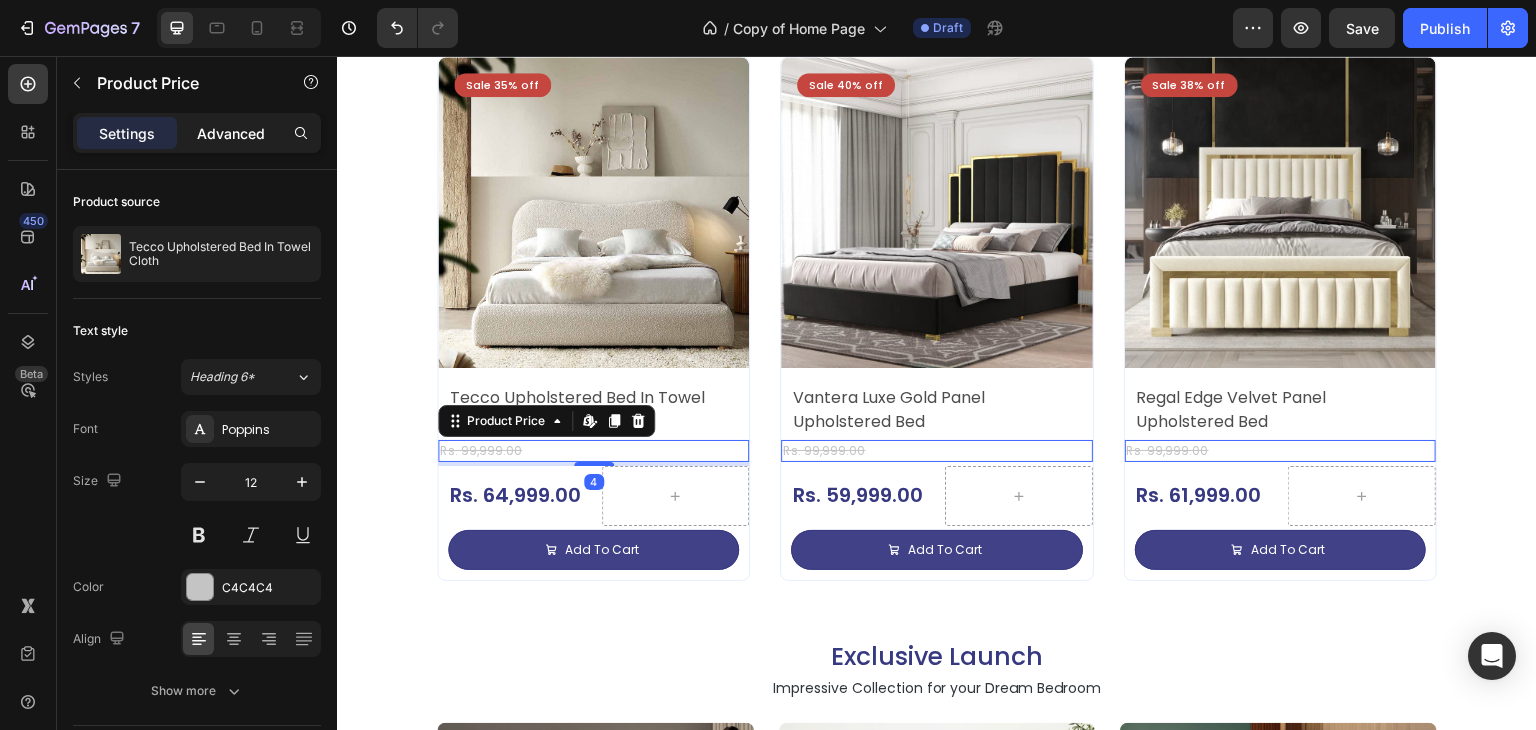 click on "Advanced" at bounding box center (231, 133) 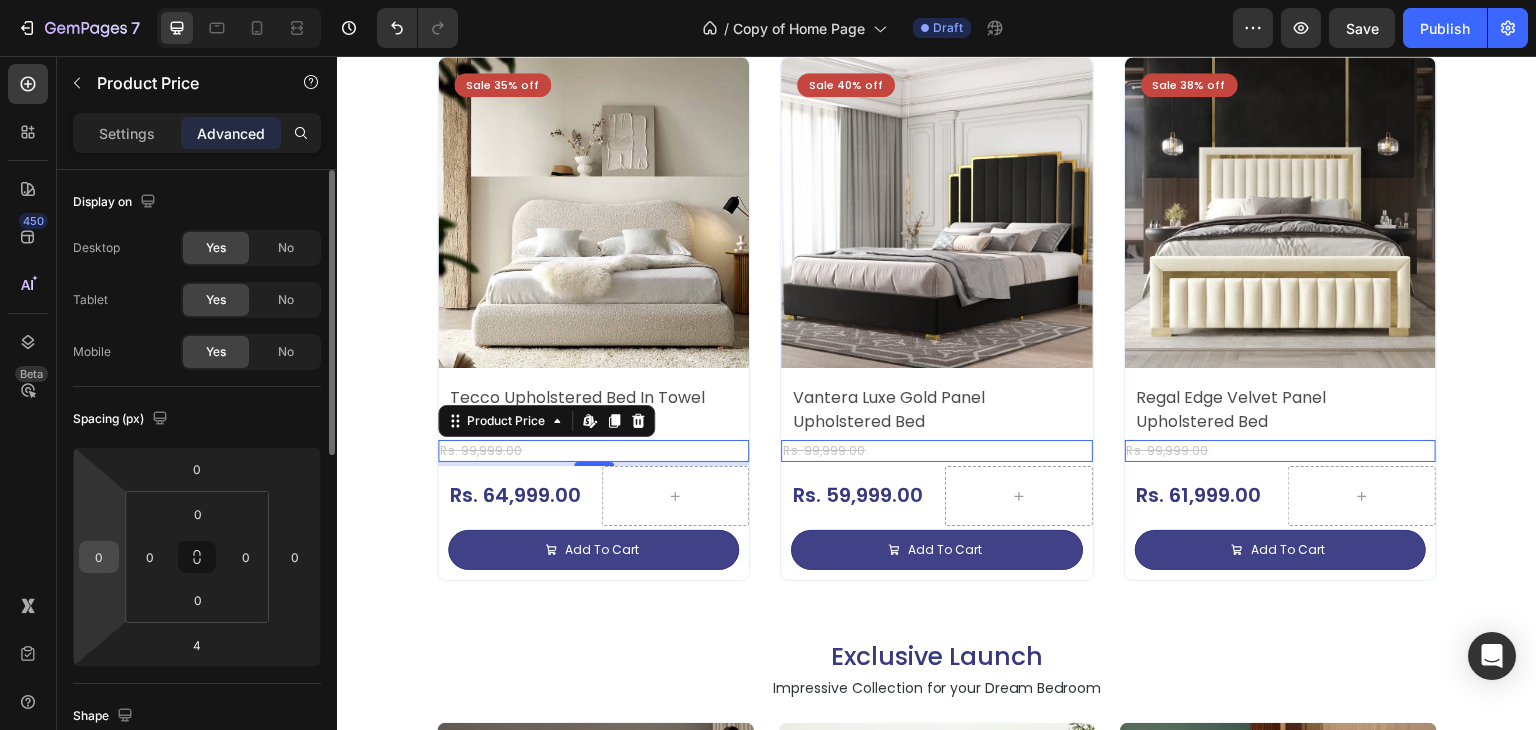 click on "0" at bounding box center (99, 557) 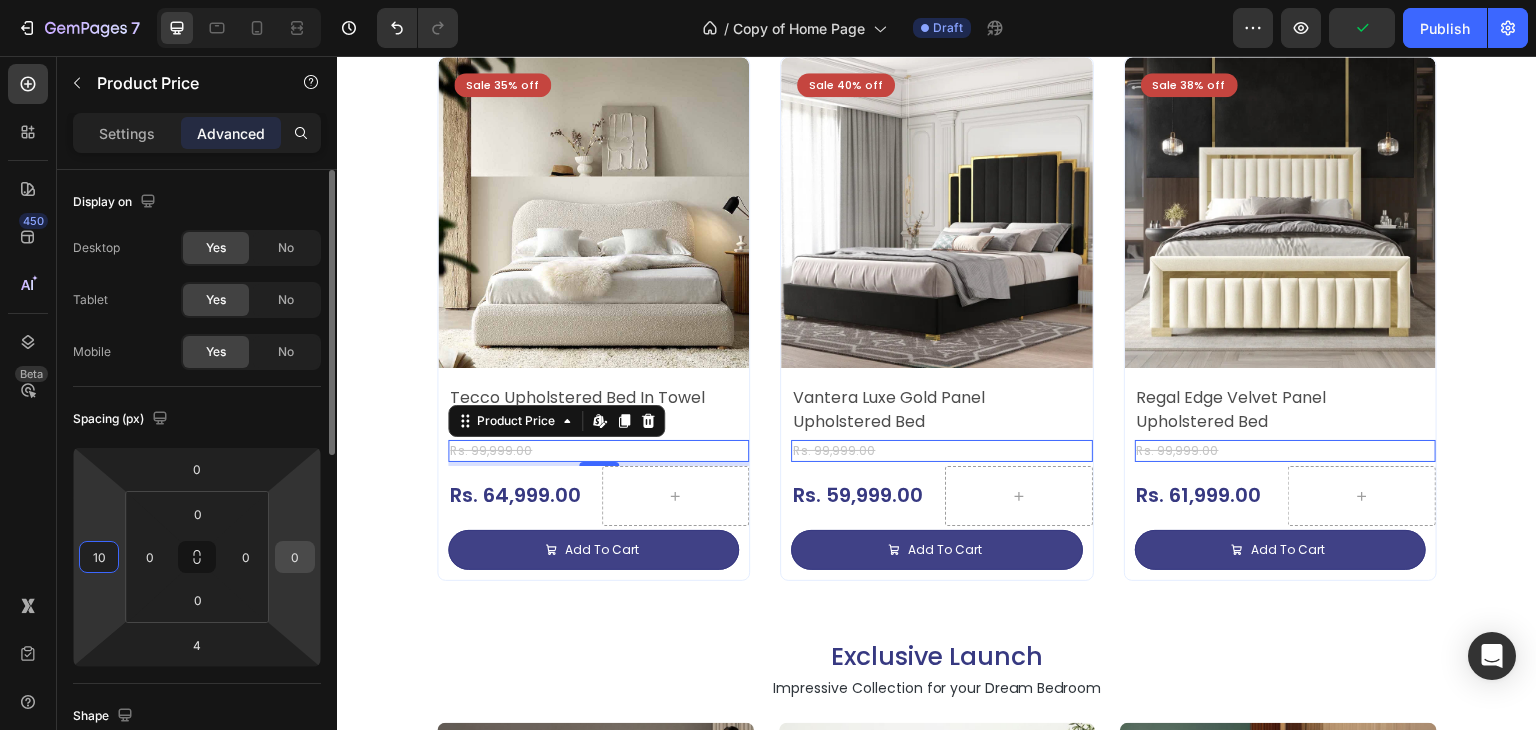 type on "10" 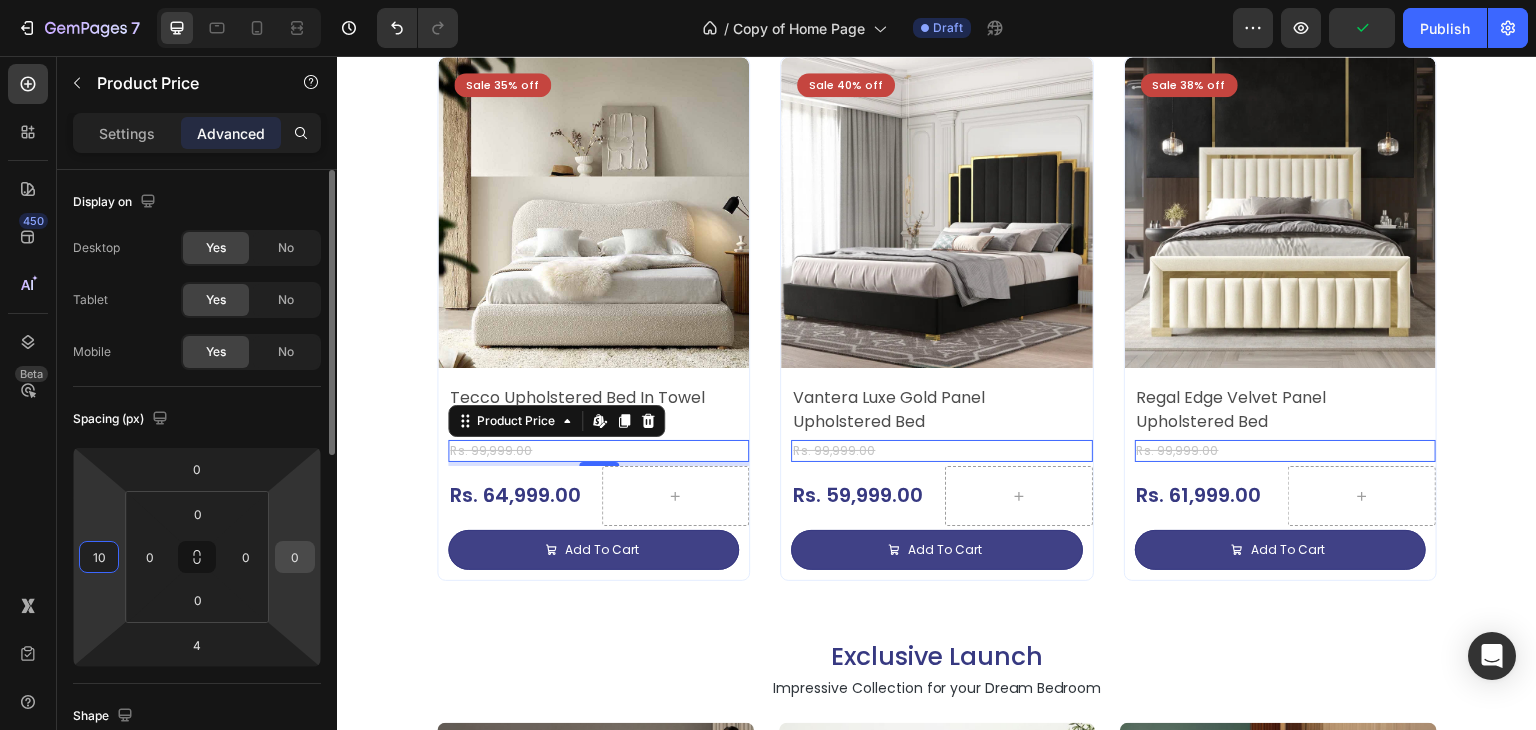 click on "0" at bounding box center (295, 557) 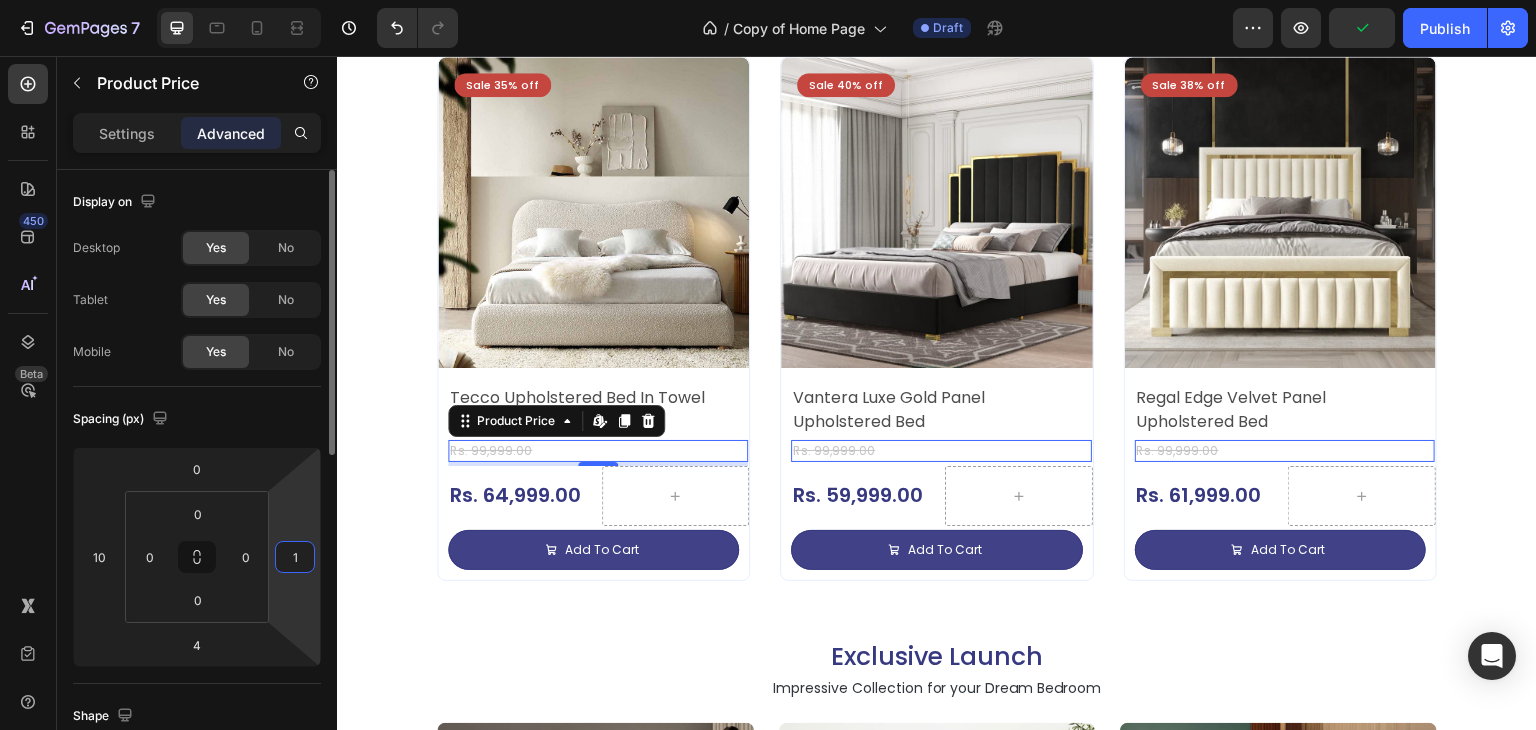 type on "10" 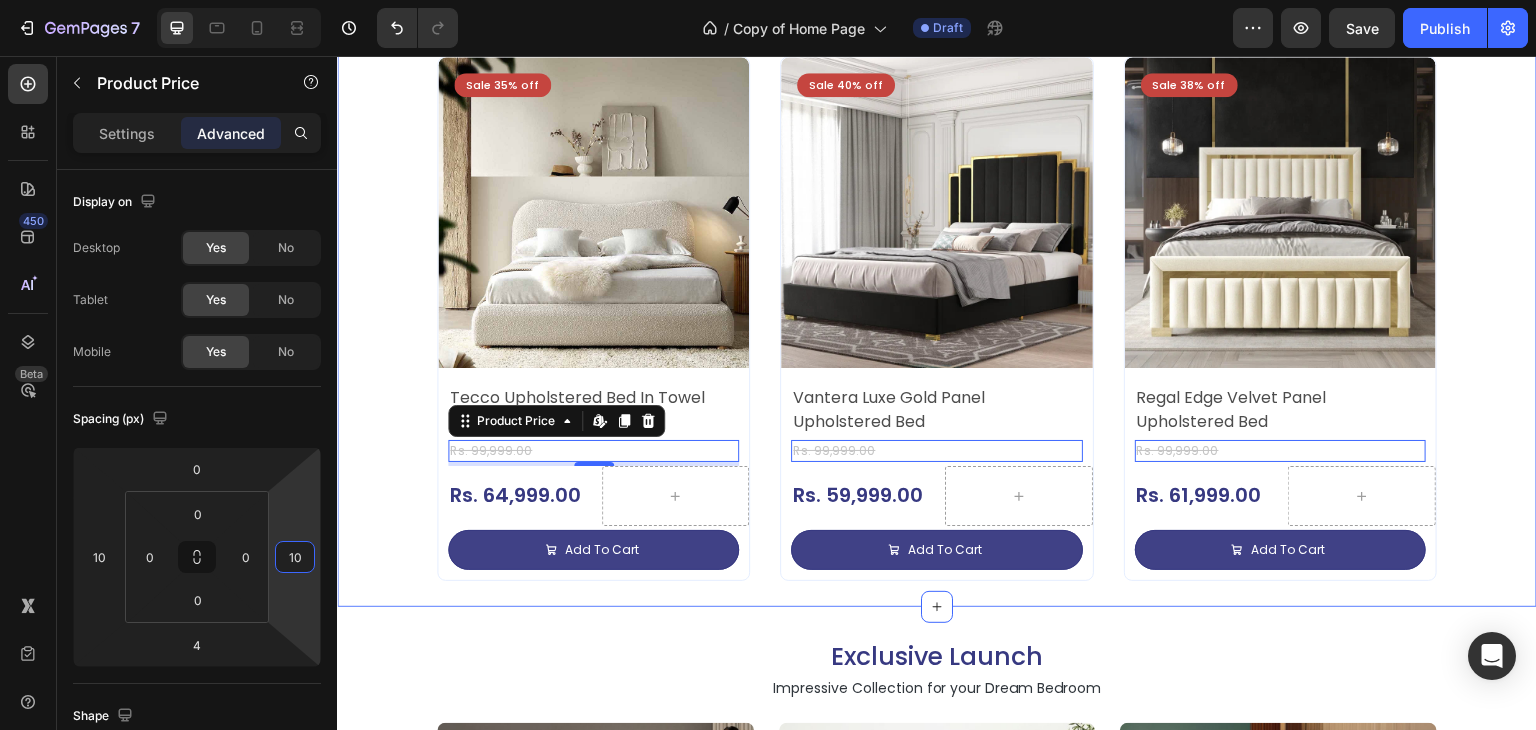click on "Top Selling Products Heading Impressive Collection for your Dream Bedroom Text Block Sale 35% off Product Badge Product Images Tecco Upholstered Bed In Towel Cloth Product Title Rs. 64,999.00 Product Price Product Price Row Rs. 99,999.00 Product Price Product Price Row
Add To Cart Add to Cart Row Row Row Product List Sale 40% off Product Badge Product Images Vantera Luxe Gold Panel Upholstered Bed Product Title Rs. 59,999.00 Product Price Product Price Row Rs. 99,999.00 Product Price Product Price Row
Add To Cart Add to Cart Row Row Row Product List Sale 38% off Product Badge Product Images Regal Edge Velvet Panel Upholstered Bed Product Title Rs. 61,999.00 Product Price Product Price Row Rs. 99,999.00 Product Price Product Price Row
Add To Cart Add to Cart Row Row Row Product List Sale 19% off Product Badge Product Images Mellow Plush Grid Tufted Upholstered Bed Product Title Rs. 65,999.00 Product Price Product Price Row Rs. 80,999.00 Product Price Row Row Row" at bounding box center (937, 47) 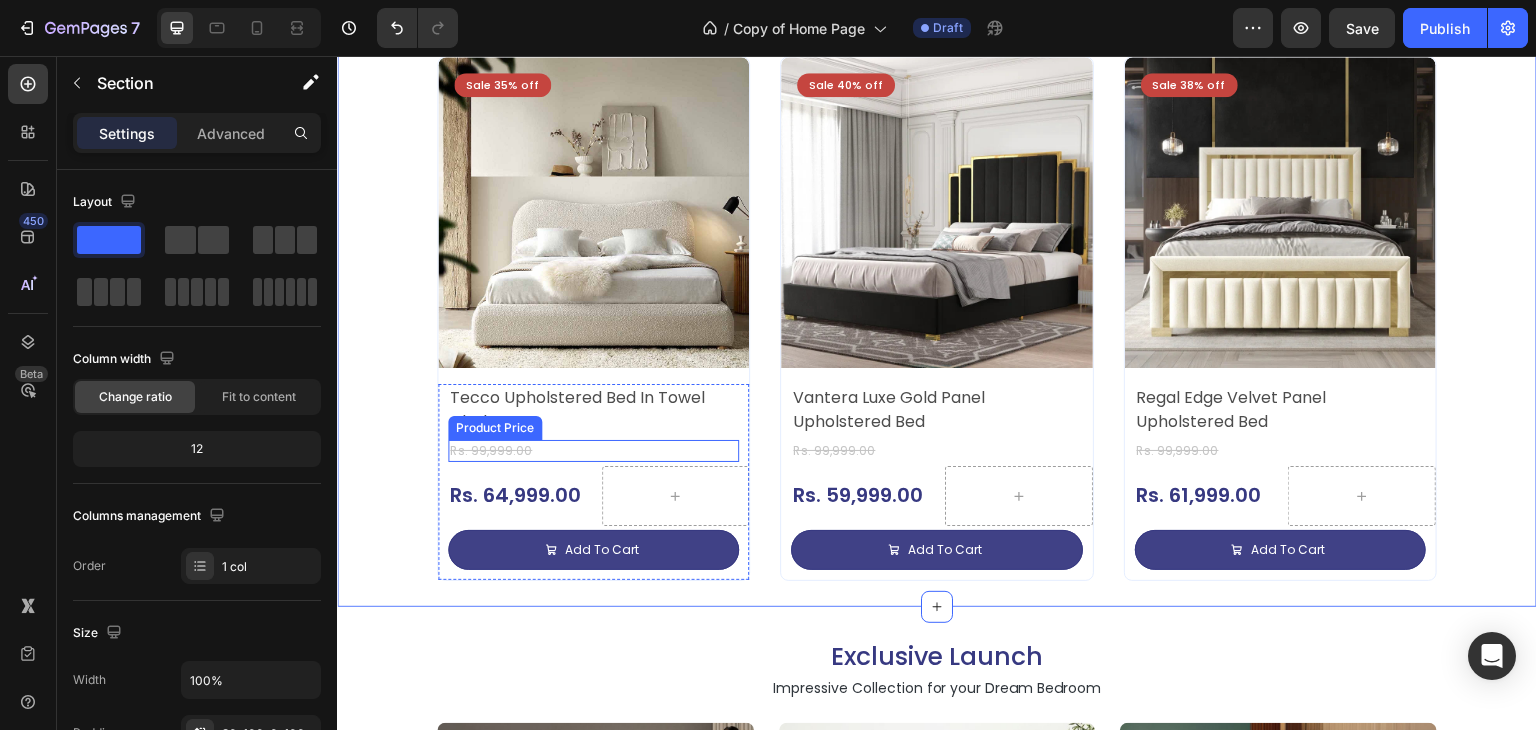 click on "Rs. 99,999.00" at bounding box center (593, 451) 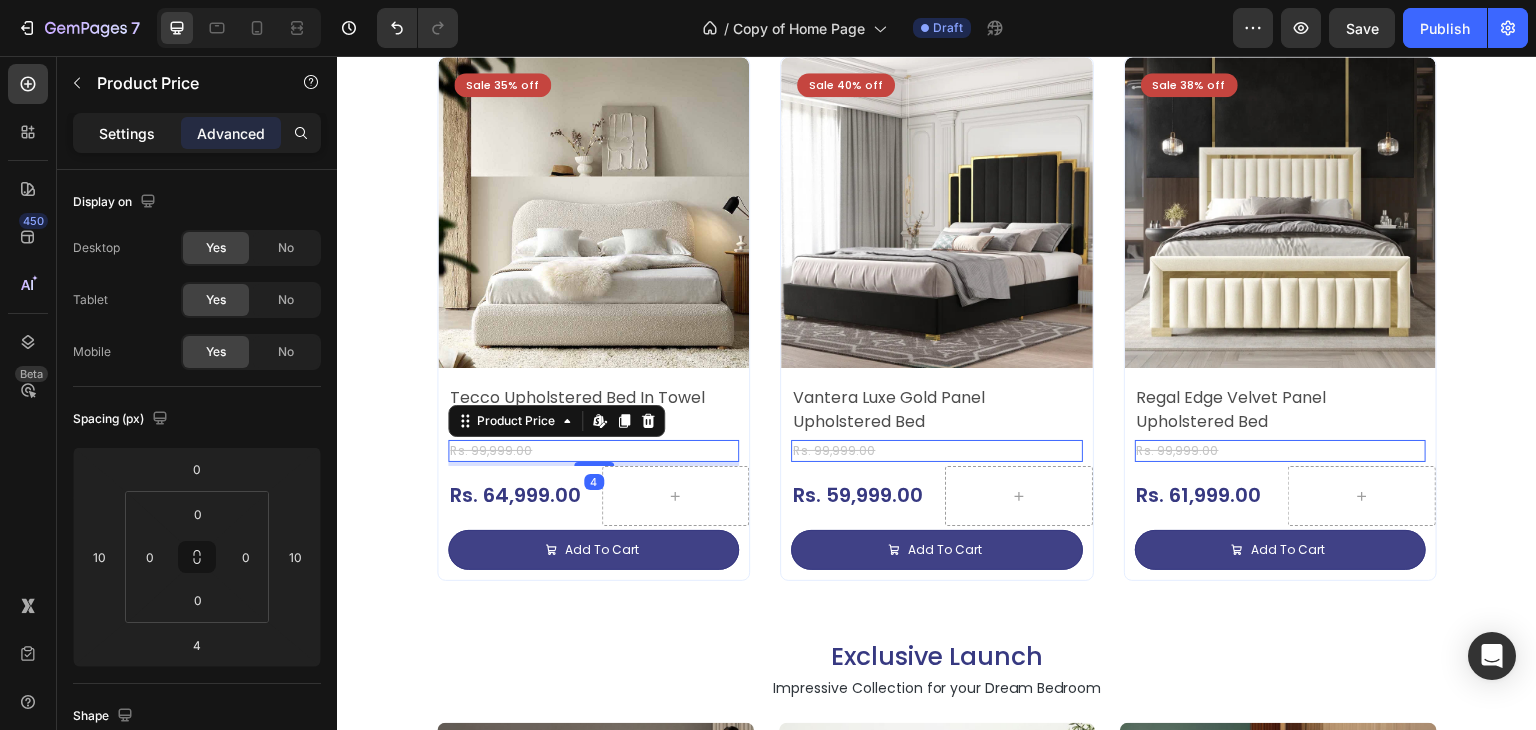 click on "Settings" at bounding box center (127, 133) 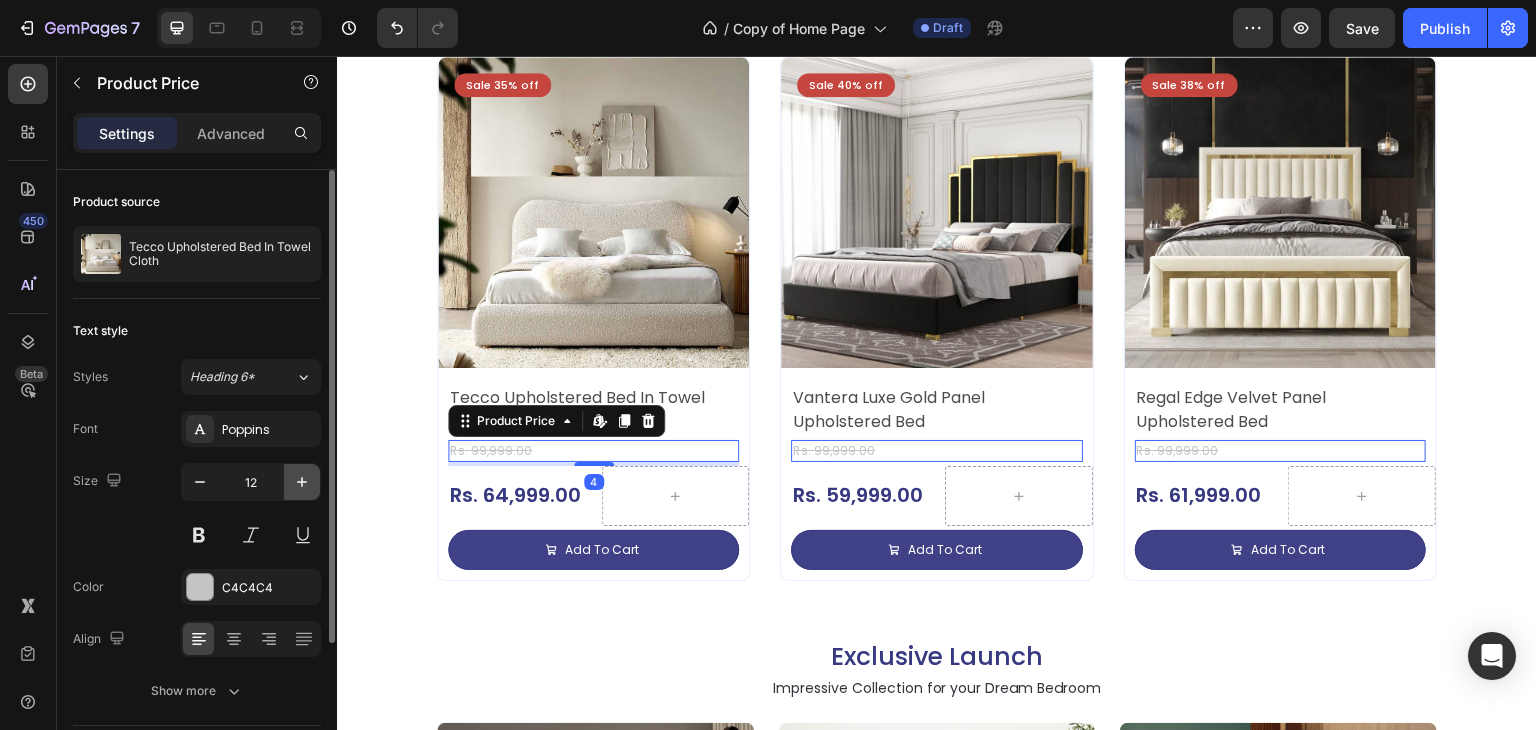 click 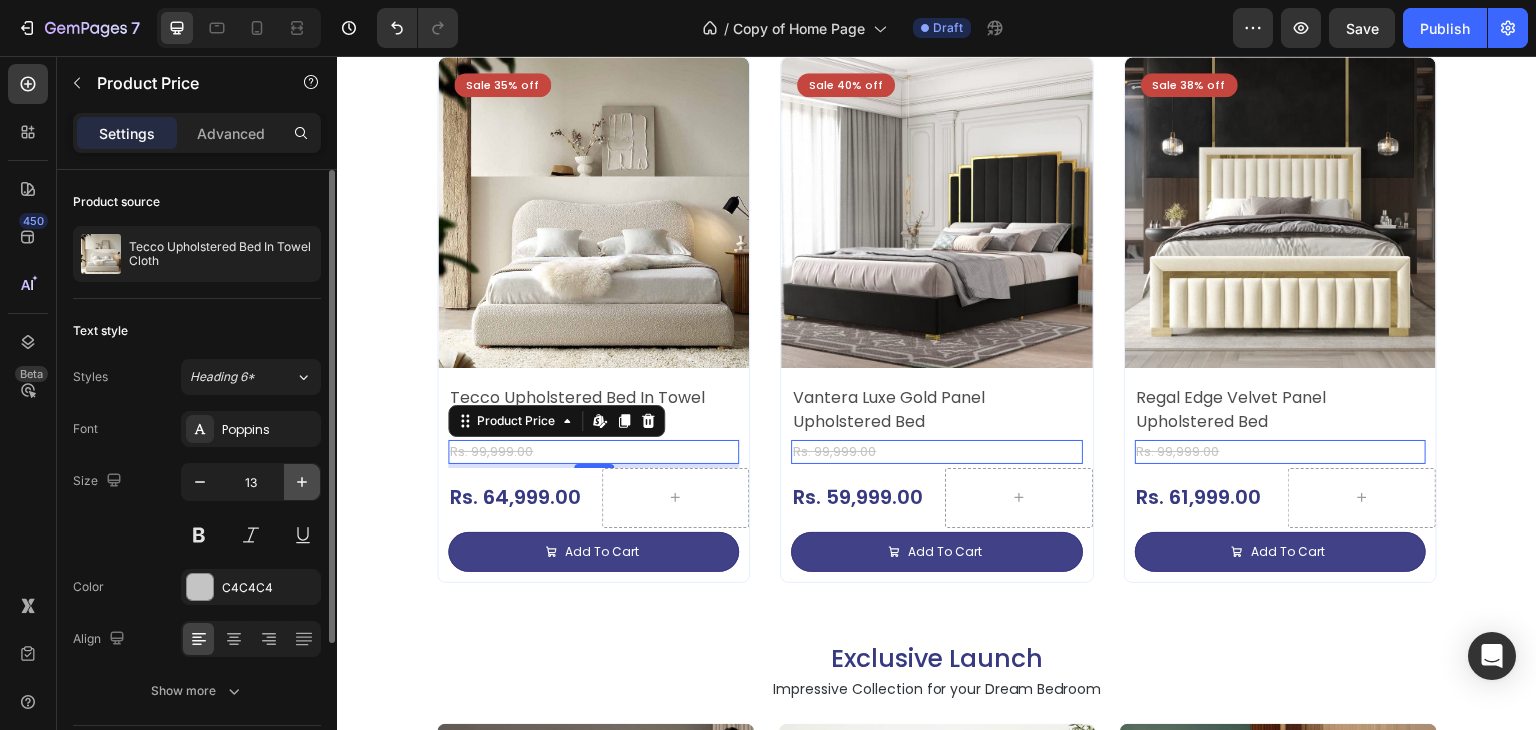 click 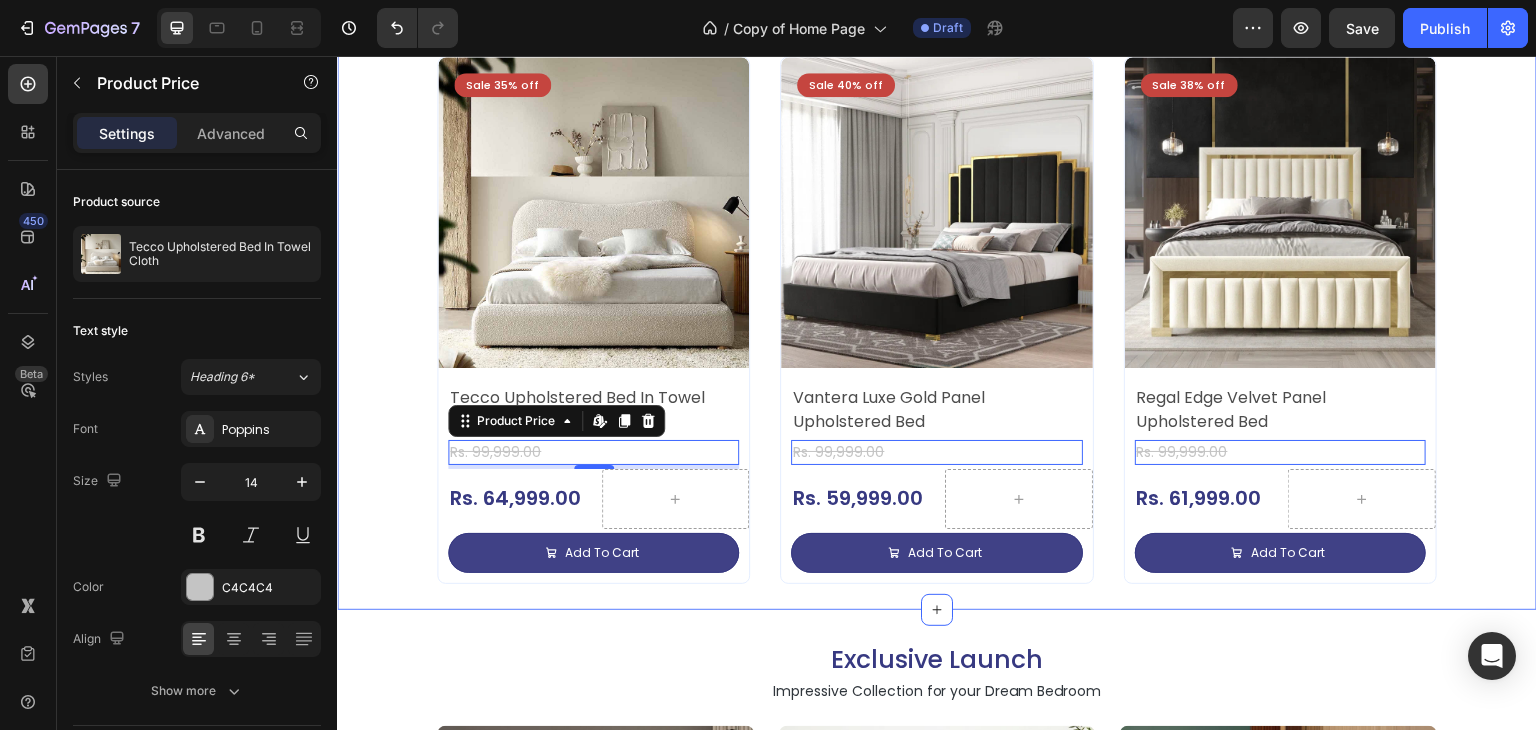 click on "Top Selling Products Heading Impressive Collection for your Dream Bedroom Text Block Sale 35% off Product Badge Product Images Tecco Upholstered Bed In Towel Cloth Product Title Rs. 64,999.00 Product Price Product Price Row Rs. 99,999.00 Product Price Product Price Row
Add To Cart Add to Cart Row Row Row Product List Sale 40% off Product Badge Product Images Vantera Luxe Gold Panel Upholstered Bed Product Title Rs. 59,999.00 Product Price Product Price Row Rs. 99,999.00 Product Price Product Price Row
Add To Cart Add to Cart Row Row Row Product List Sale 38% off Product Badge Product Images Regal Edge Velvet Panel Upholstered Bed Product Title Rs. 61,999.00 Product Price Product Price Row Rs. 99,999.00 Product Price Product Price Row
Add To Cart Add to Cart Row Row Row Product List Sale 19% off Product Badge Product Images Mellow Plush Grid Tufted Upholstered Bed Product Title Rs. 65,999.00 Product Price Product Price Row Rs. 80,999.00 Product Price Row Row Row" at bounding box center [937, 48] 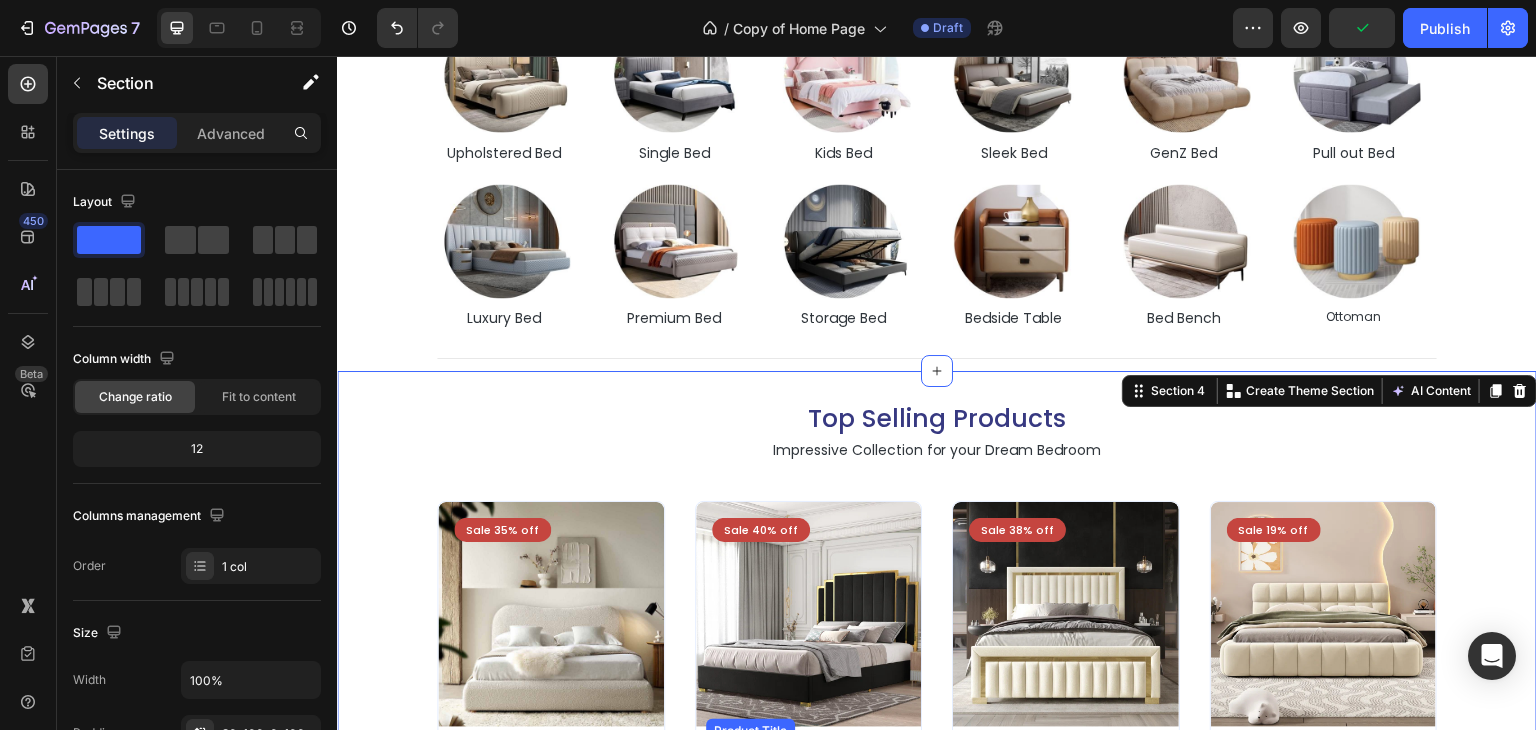 scroll, scrollTop: 176, scrollLeft: 0, axis: vertical 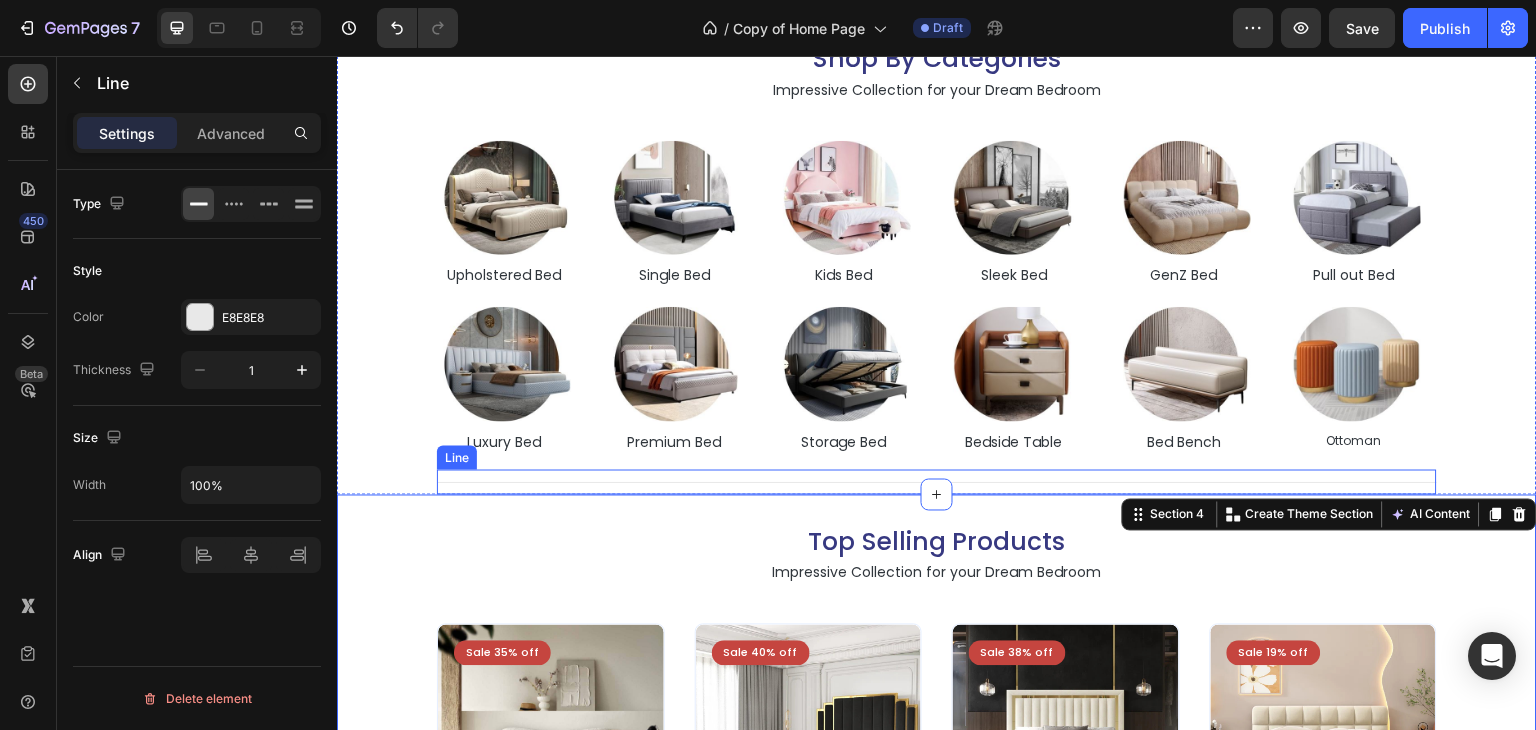 click on "Title Line" at bounding box center (937, 482) 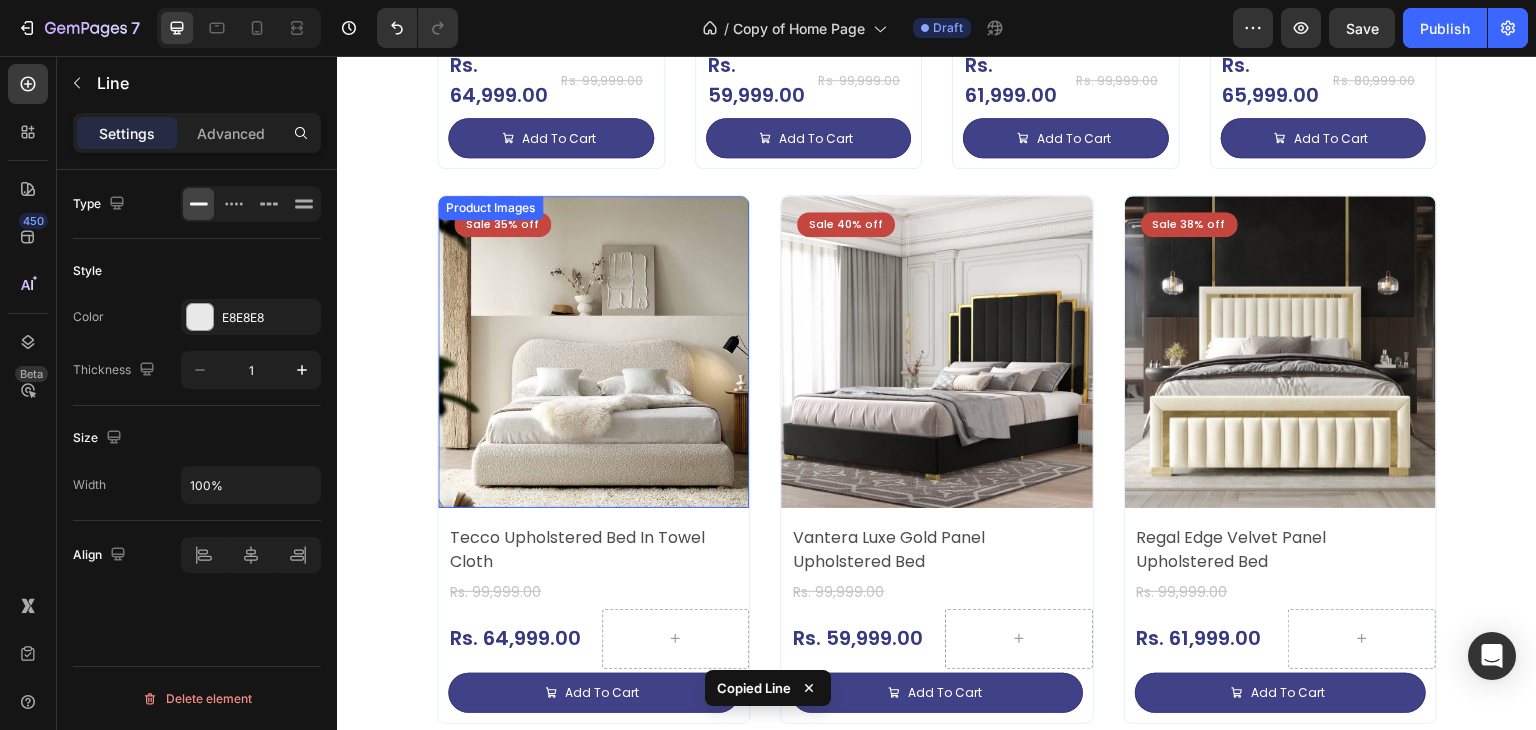scroll, scrollTop: 1176, scrollLeft: 0, axis: vertical 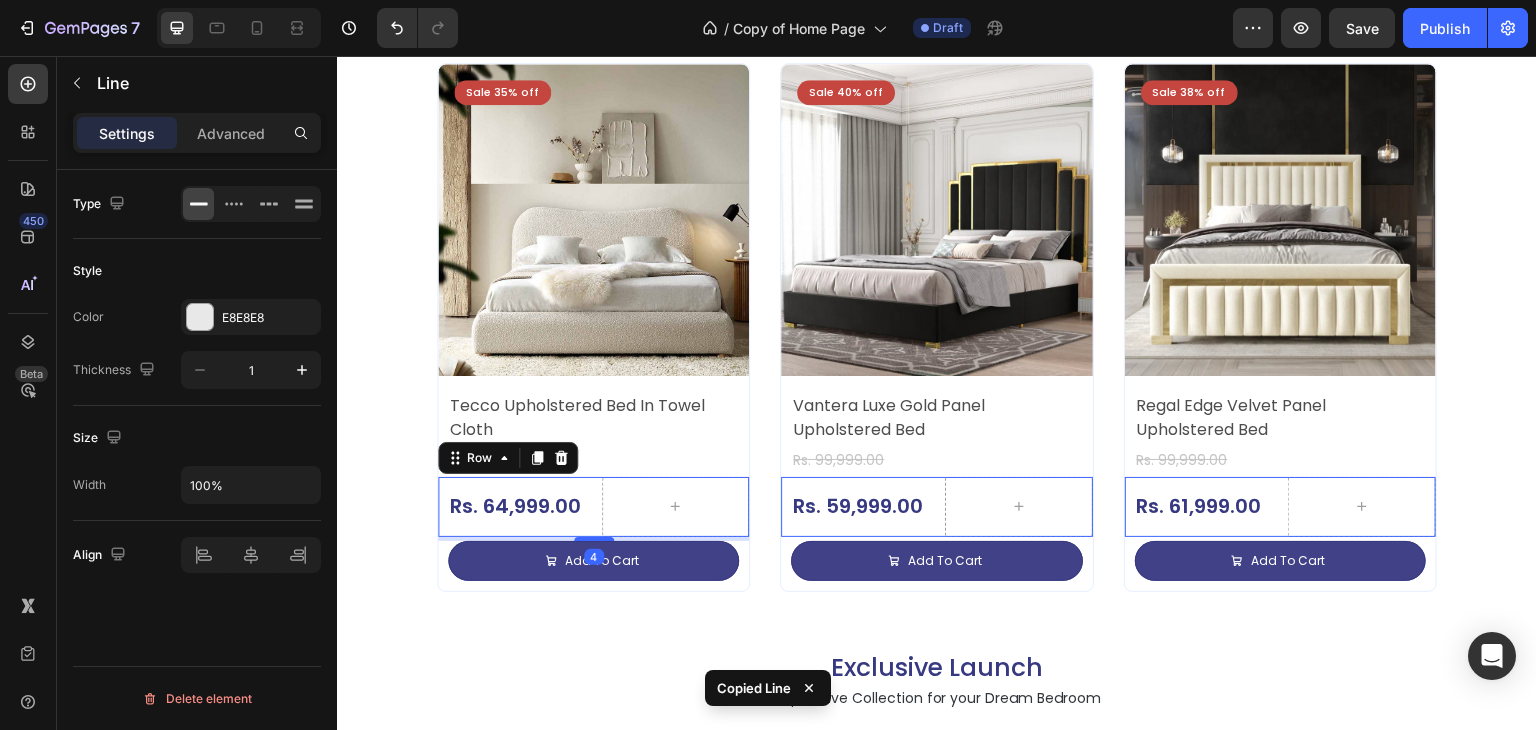 click on "Rs. 64,999.00 Product Price Product Price Row" at bounding box center (512, 507) 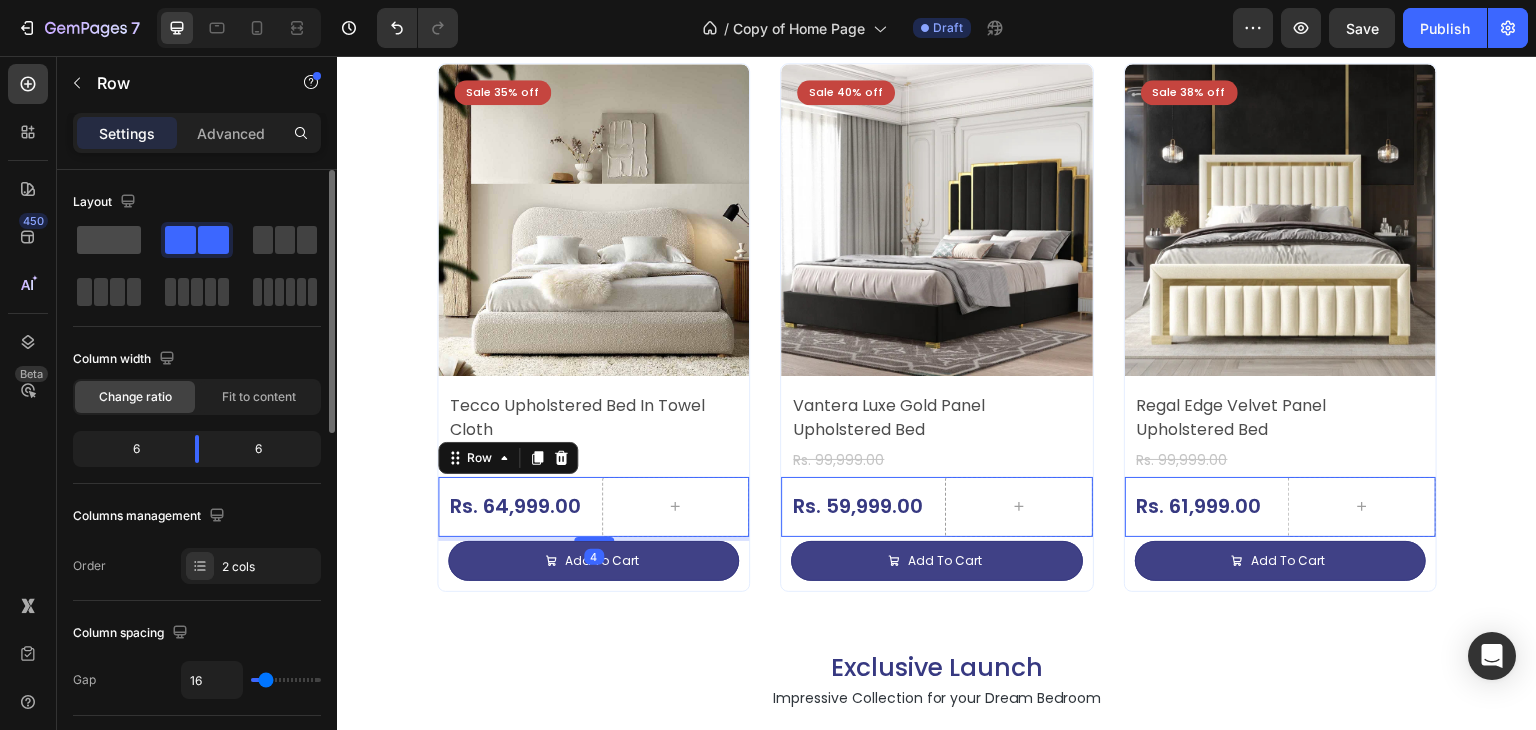 click 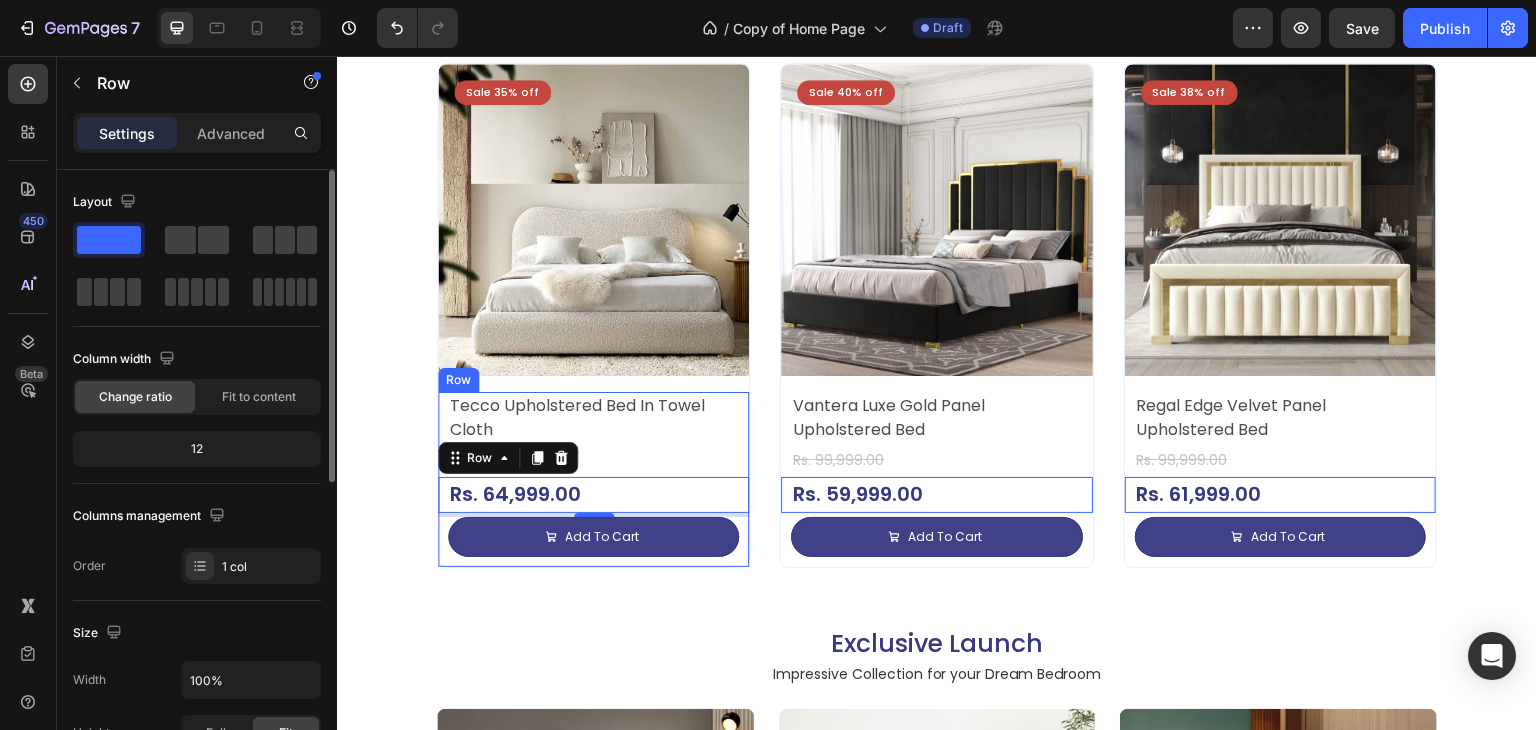 click on "Tecco Upholstered Bed In Towel Cloth Product Title Rs. 99,999.00 Product Price Product Price Rs. 64,999.00 Product Price Product Price Row Row   4
Add To Cart Add to Cart Row" at bounding box center [593, 479] 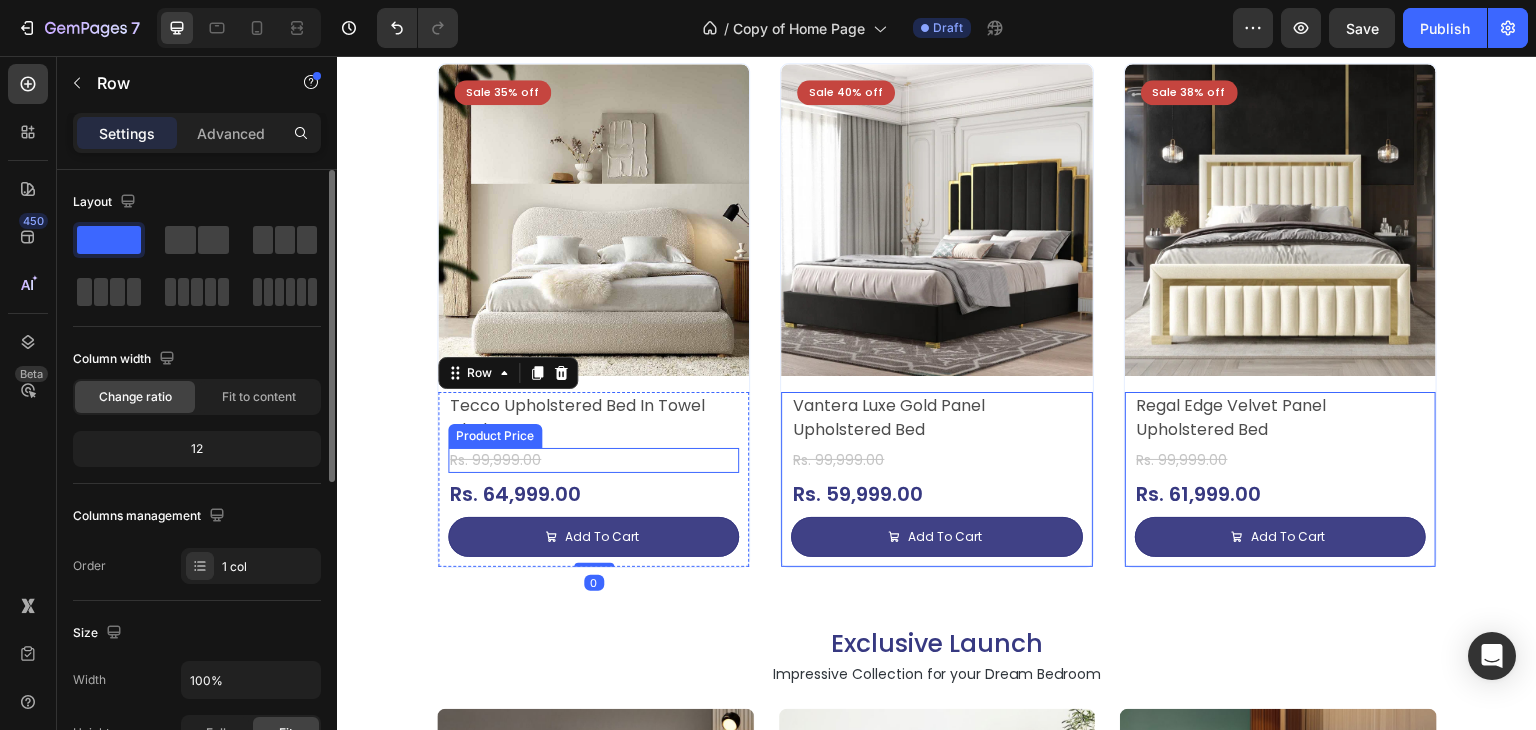 click on "Rs. 99,999.00" at bounding box center [593, 460] 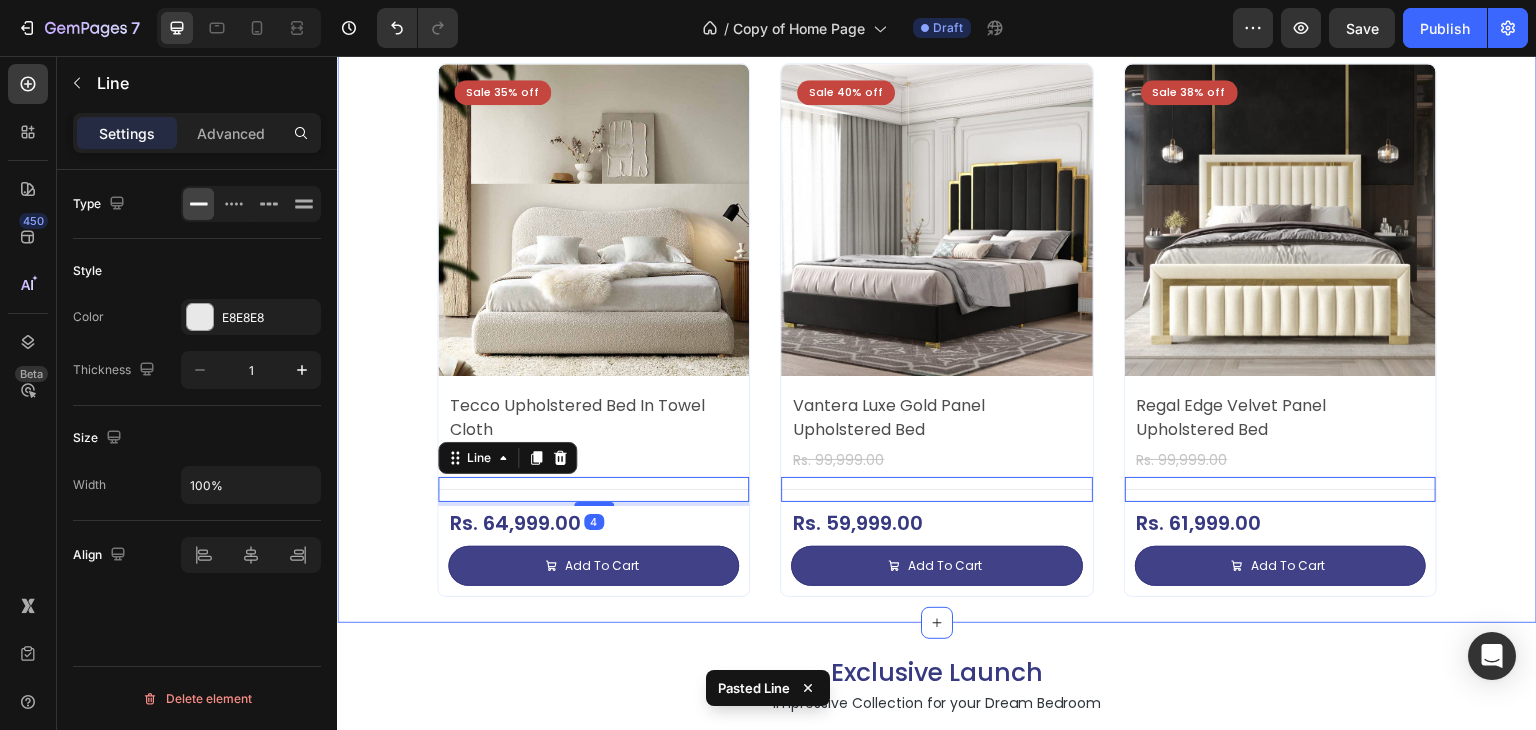 click on "Top Selling Products Heading Impressive Collection for your Dream Bedroom Text Block Sale 35% off Product Badge Product Images Tecco Upholstered Bed In Towel Cloth Product Title Rs. 64,999.00 Product Price Product Price Row Rs. 99,999.00 Product Price Product Price Row
Add To Cart Add to Cart Row Row Row Product List Sale 40% off Product Badge Product Images Vantera Luxe Gold Panel Upholstered Bed Product Title Rs. 59,999.00 Product Price Product Price Row Rs. 99,999.00 Product Price Product Price Row
Add To Cart Add to Cart Row Row Row Product List Sale 38% off Product Badge Product Images Regal Edge Velvet Panel Upholstered Bed Product Title Rs. 61,999.00 Product Price Product Price Row Rs. 99,999.00 Product Price Product Price Row
Add To Cart Add to Cart Row Row Row Product List Sale 19% off Product Badge Product Images Mellow Plush Grid Tufted Upholstered Bed Product Title Rs. 65,999.00 Product Price Product Price Row Rs. 80,999.00 Product Price Row Row Row" at bounding box center (937, 58) 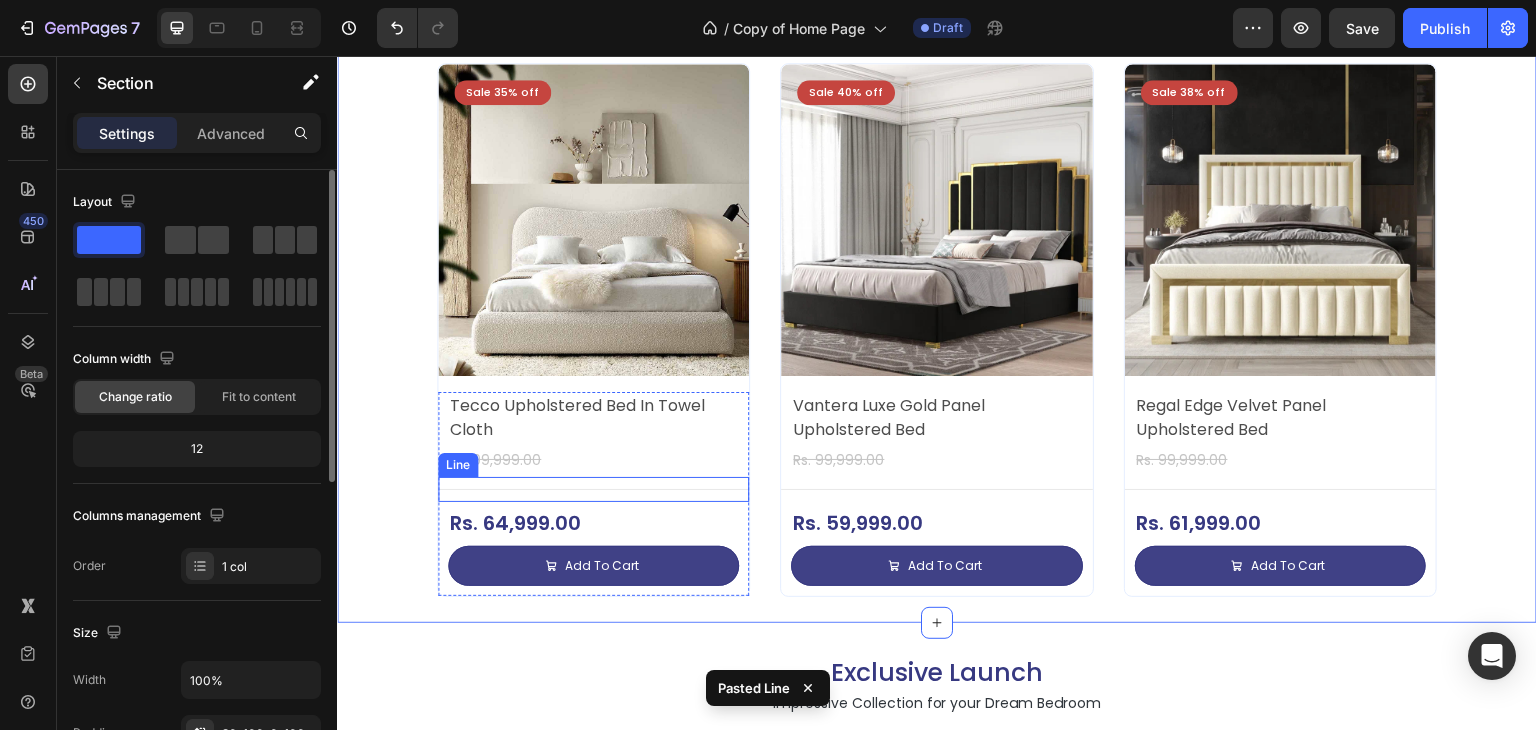 click on "Title Line" at bounding box center [593, 489] 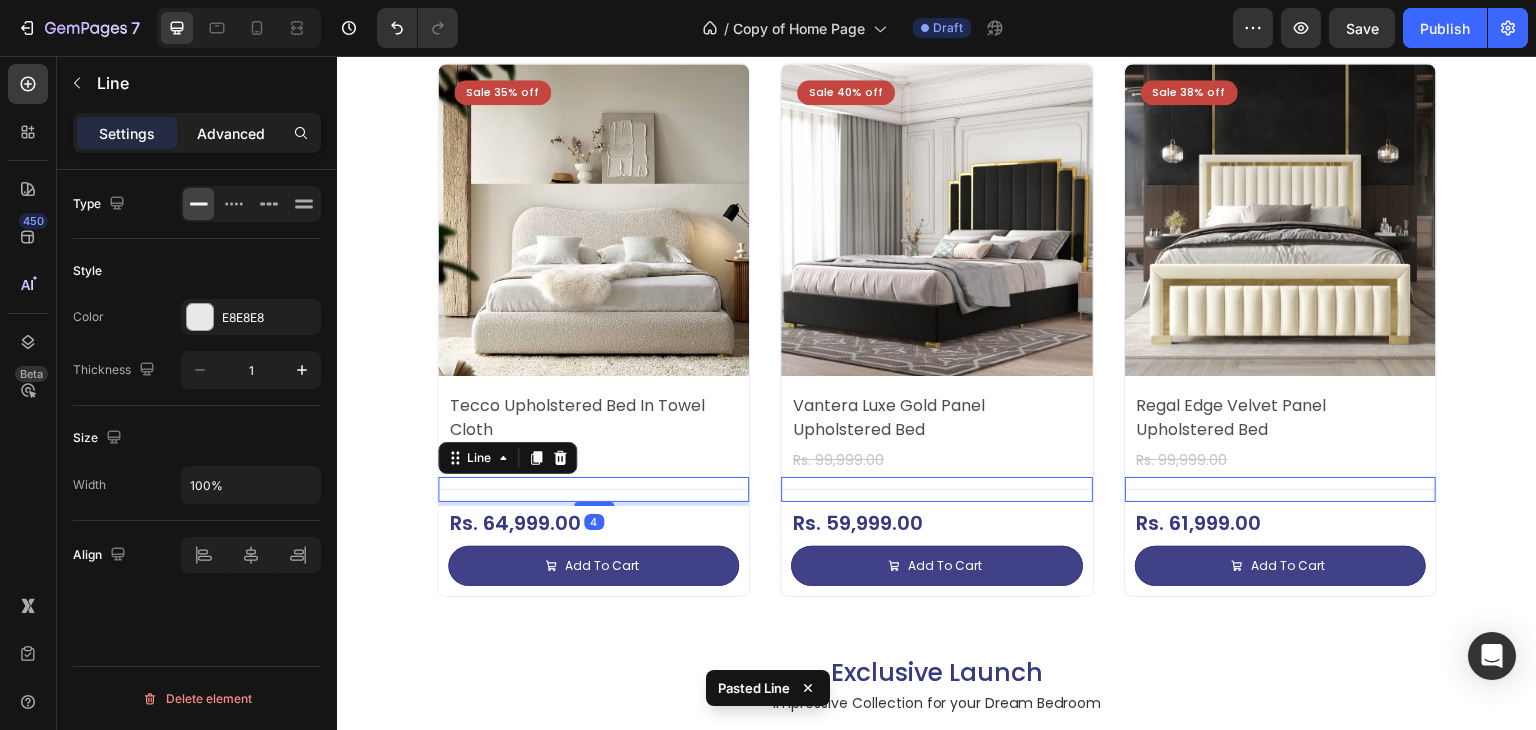 click on "Advanced" at bounding box center (231, 133) 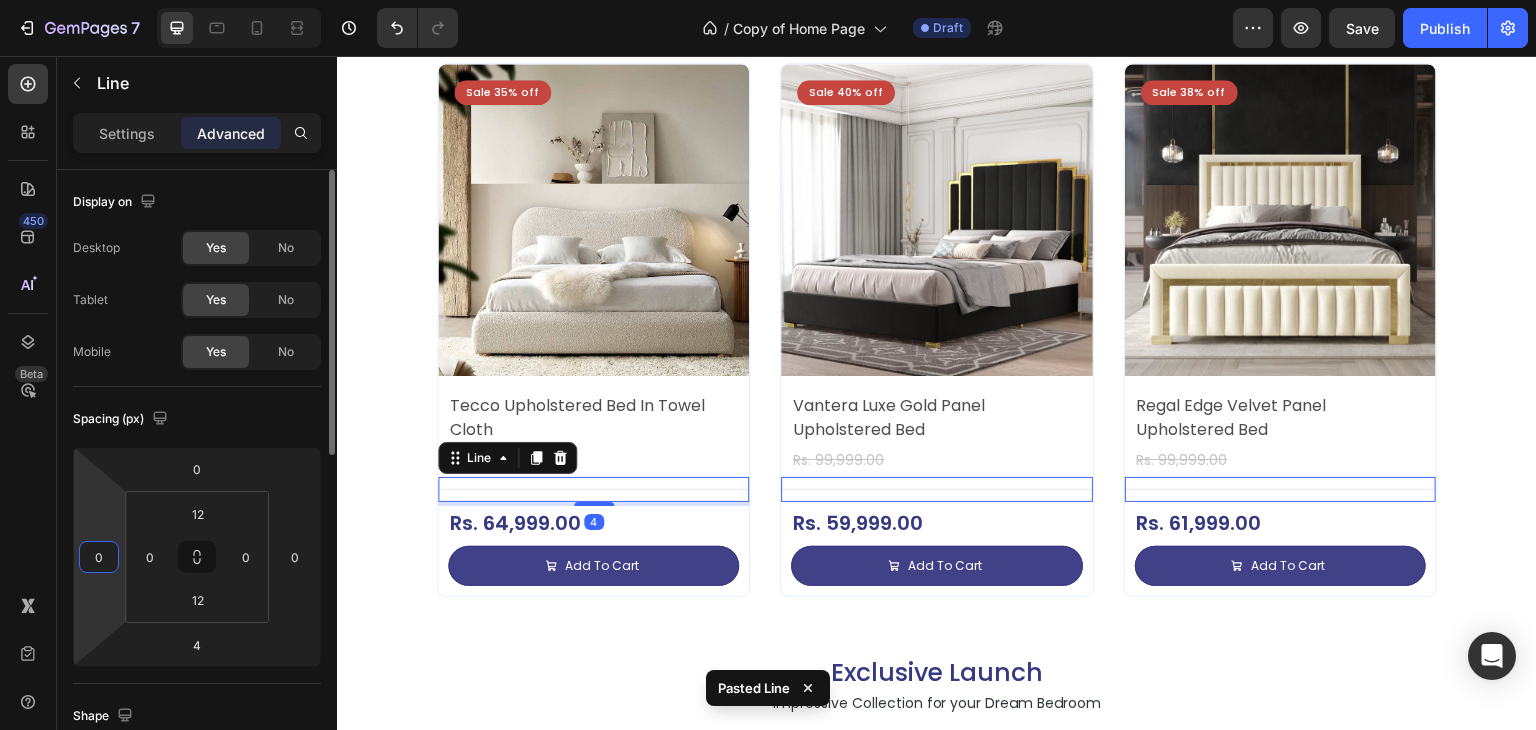 click on "0" at bounding box center (99, 557) 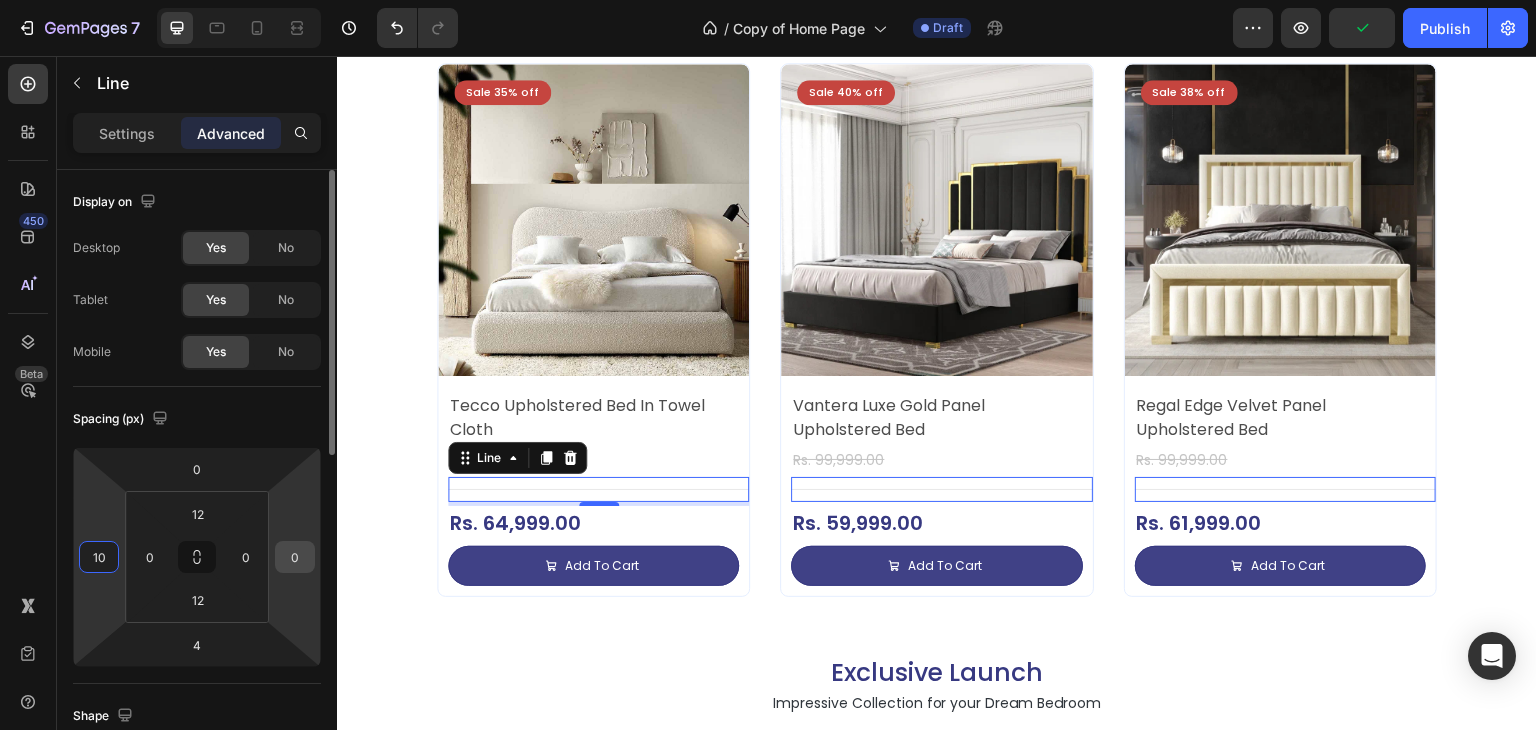 type on "10" 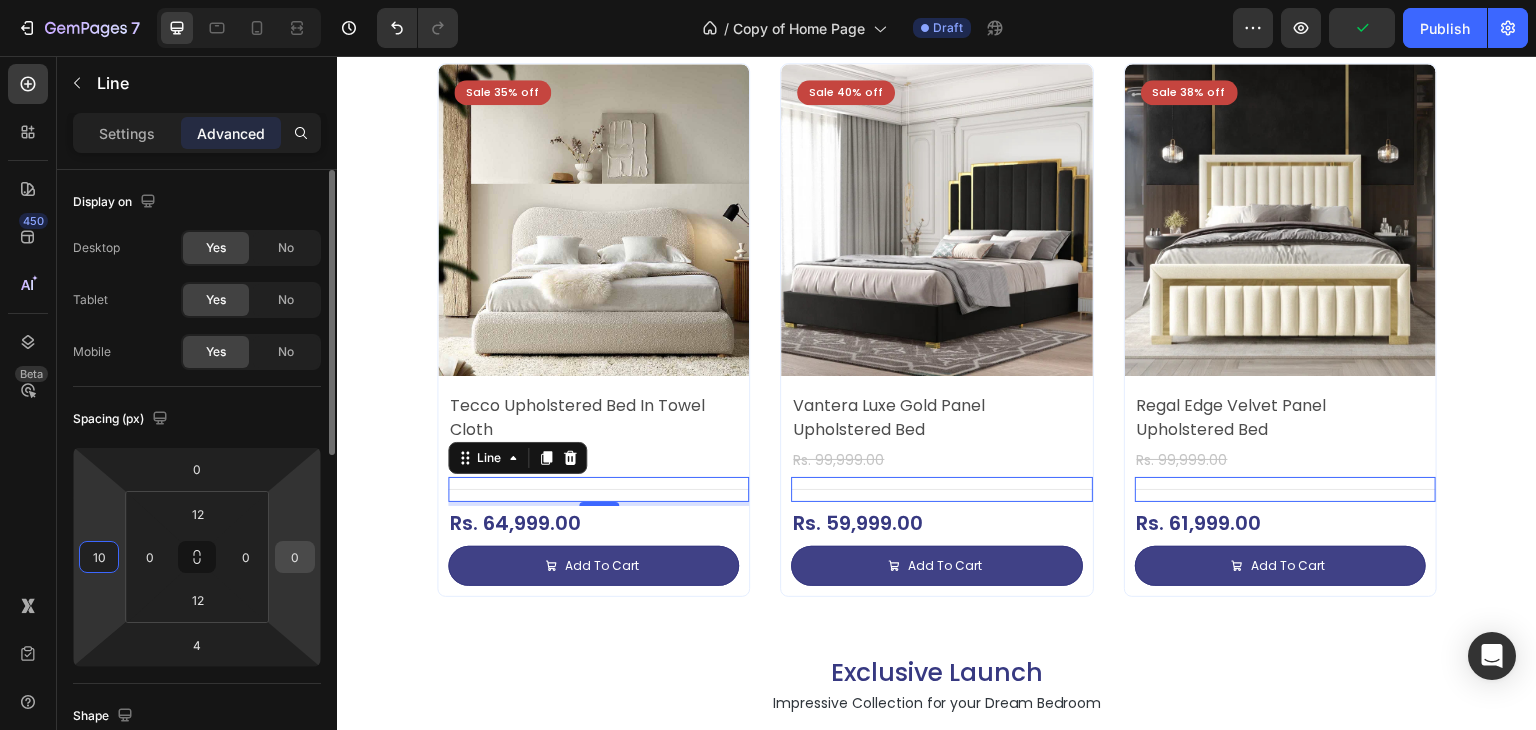 click on "0" at bounding box center [295, 557] 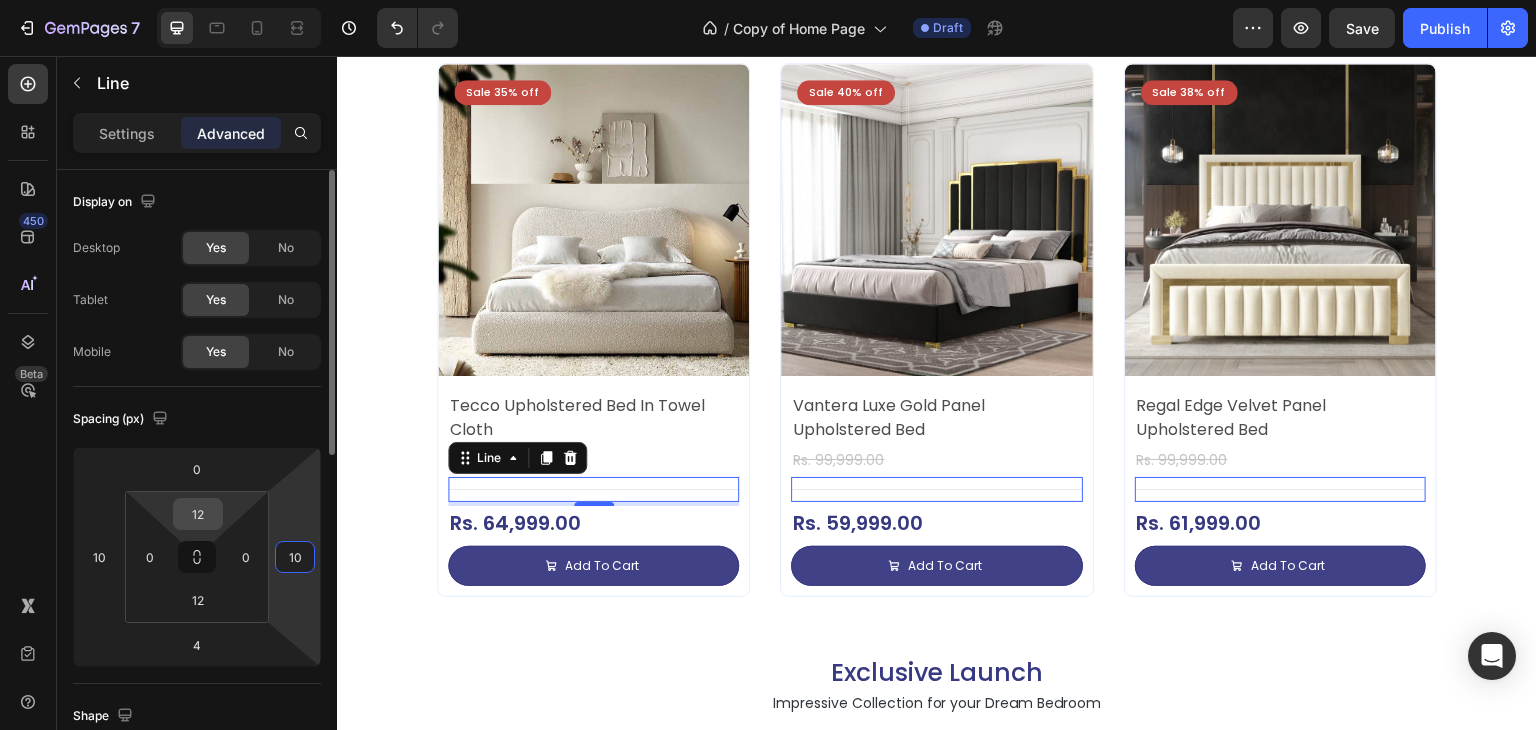 type on "10" 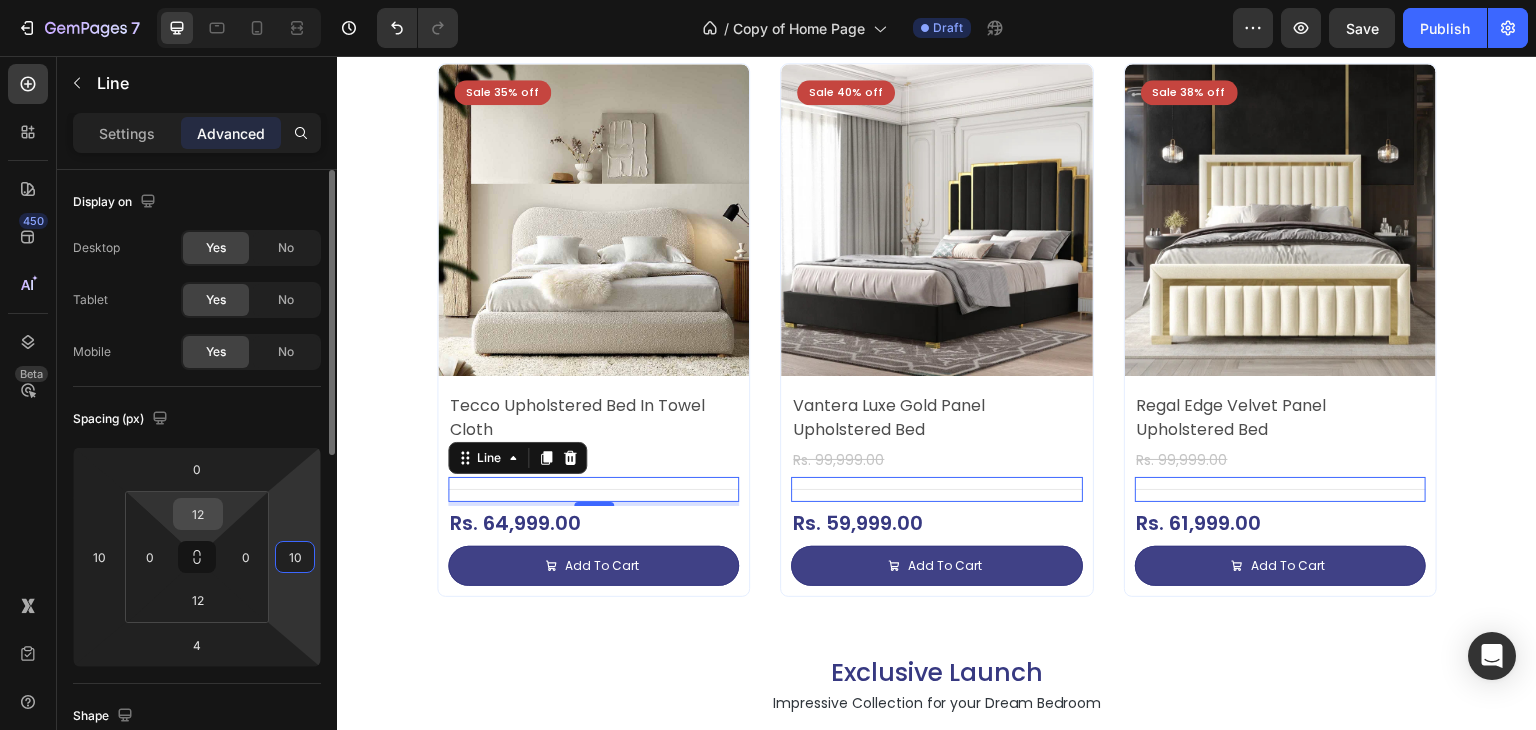 click on "12" at bounding box center [198, 514] 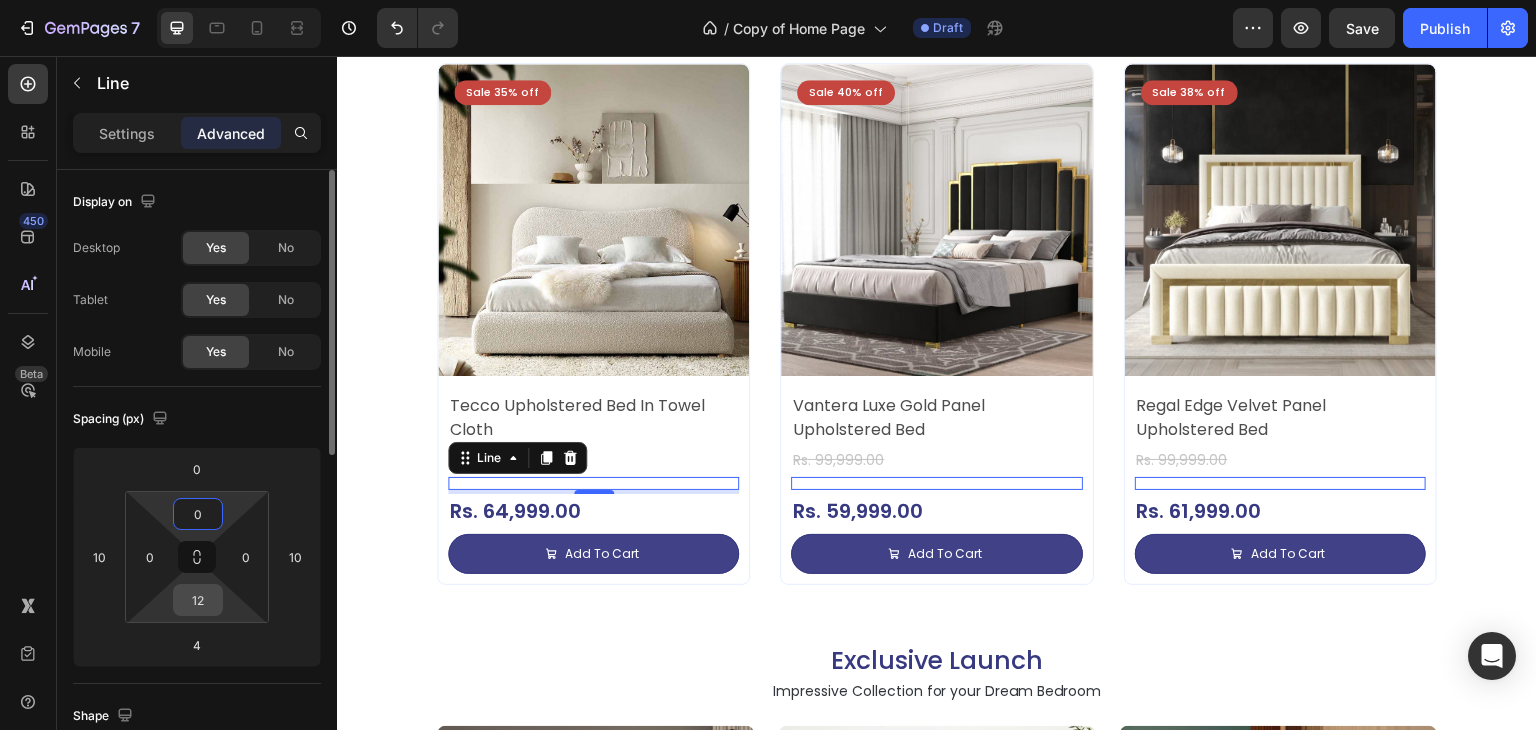 type on "0" 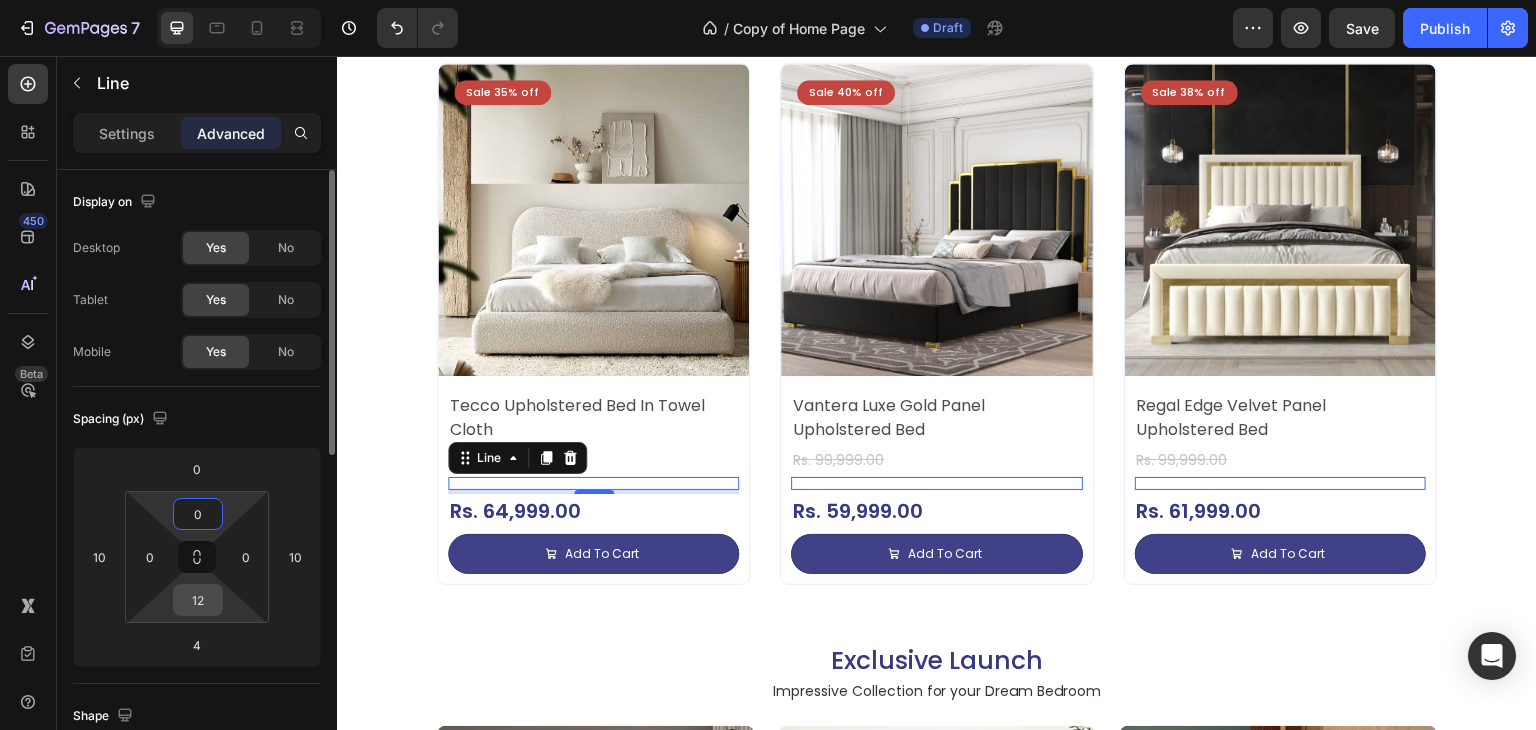 click on "12" at bounding box center (198, 600) 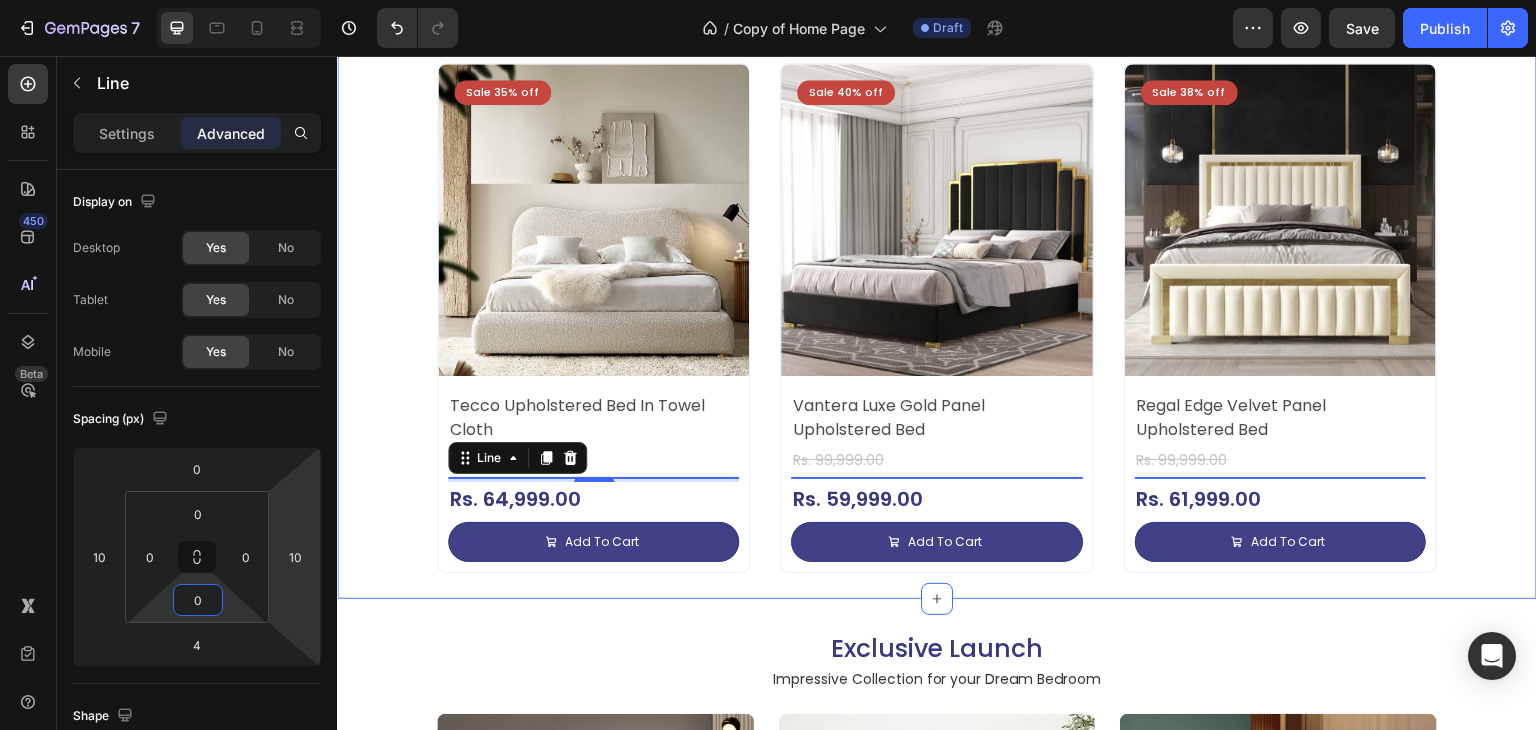 click on "Top Selling Products Heading Impressive Collection for your Dream Bedroom Text Block Sale 35% off Product Badge Product Images Tecco Upholstered Bed In Towel Cloth Product Title Rs. 64,999.00 Product Price Product Price Row Rs. 99,999.00 Product Price Product Price Row
Add To Cart Add to Cart Row Row Row Product List Sale 40% off Product Badge Product Images Vantera Luxe Gold Panel Upholstered Bed Product Title Rs. 59,999.00 Product Price Product Price Row Rs. 99,999.00 Product Price Product Price Row
Add To Cart Add to Cart Row Row Row Product List Sale 38% off Product Badge Product Images Regal Edge Velvet Panel Upholstered Bed Product Title Rs. 61,999.00 Product Price Product Price Row Rs. 99,999.00 Product Price Product Price Row
Add To Cart Add to Cart Row Row Row Product List Sale 19% off Product Badge Product Images Mellow Plush Grid Tufted Upholstered Bed Product Title Rs. 65,999.00 Product Price Product Price Row Rs. 80,999.00 Product Price Row Row Row" at bounding box center (937, 46) 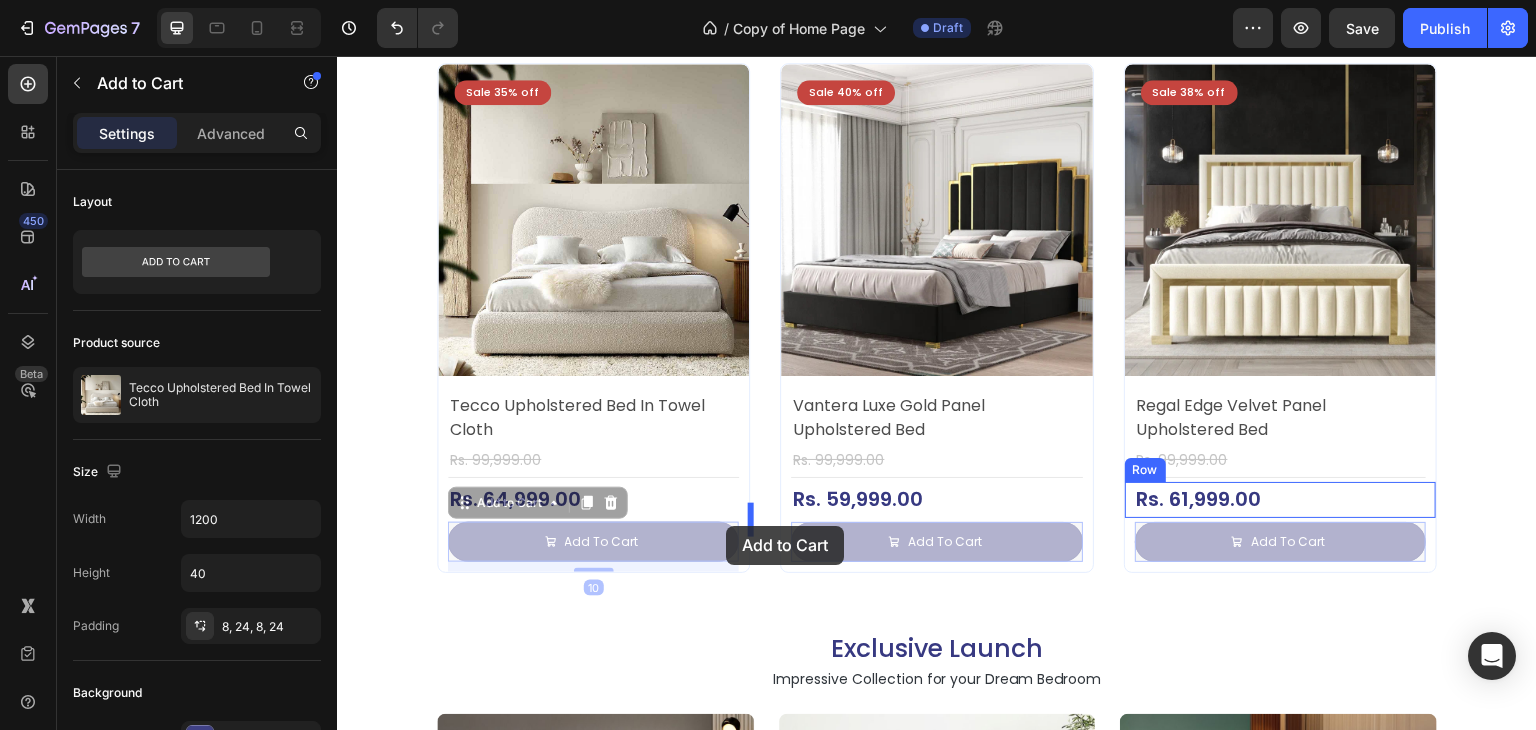 drag, startPoint x: 685, startPoint y: 559, endPoint x: 727, endPoint y: 526, distance: 53.413483 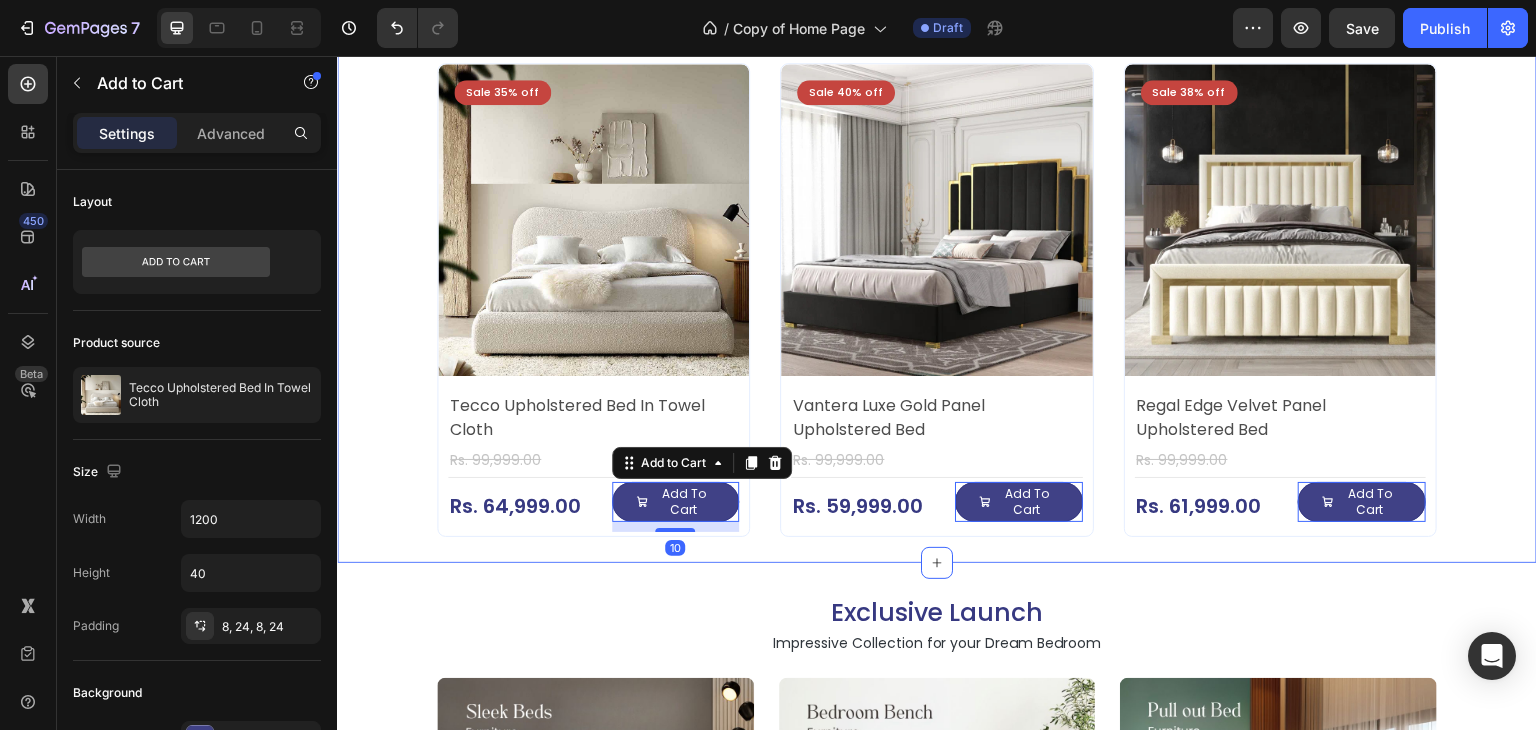 click on "Top Selling Products Heading Impressive Collection for your Dream Bedroom Text Block Sale 35% off Product Badge Product Images Tecco Upholstered Bed In Towel Cloth Product Title Rs. 64,999.00 Product Price Product Price Row Rs. 99,999.00 Product Price Product Price Row
Add To Cart Add to Cart Row Row Row Product List Sale 40% off Product Badge Product Images Vantera Luxe Gold Panel Upholstered Bed Product Title Rs. 59,999.00 Product Price Product Price Row Rs. 99,999.00 Product Price Product Price Row
Add To Cart Add to Cart Row Row Row Product List Sale 38% off Product Badge Product Images Regal Edge Velvet Panel Upholstered Bed Product Title Rs. 61,999.00 Product Price Product Price Row Rs. 99,999.00 Product Price Product Price Row
Add To Cart Add to Cart Row Row Row Product List Sale 19% off Product Badge Product Images Mellow Plush Grid Tufted Upholstered Bed Product Title Rs. 65,999.00 Product Price Product Price Row Rs. 80,999.00 Product Price Row Row Row" at bounding box center (937, 28) 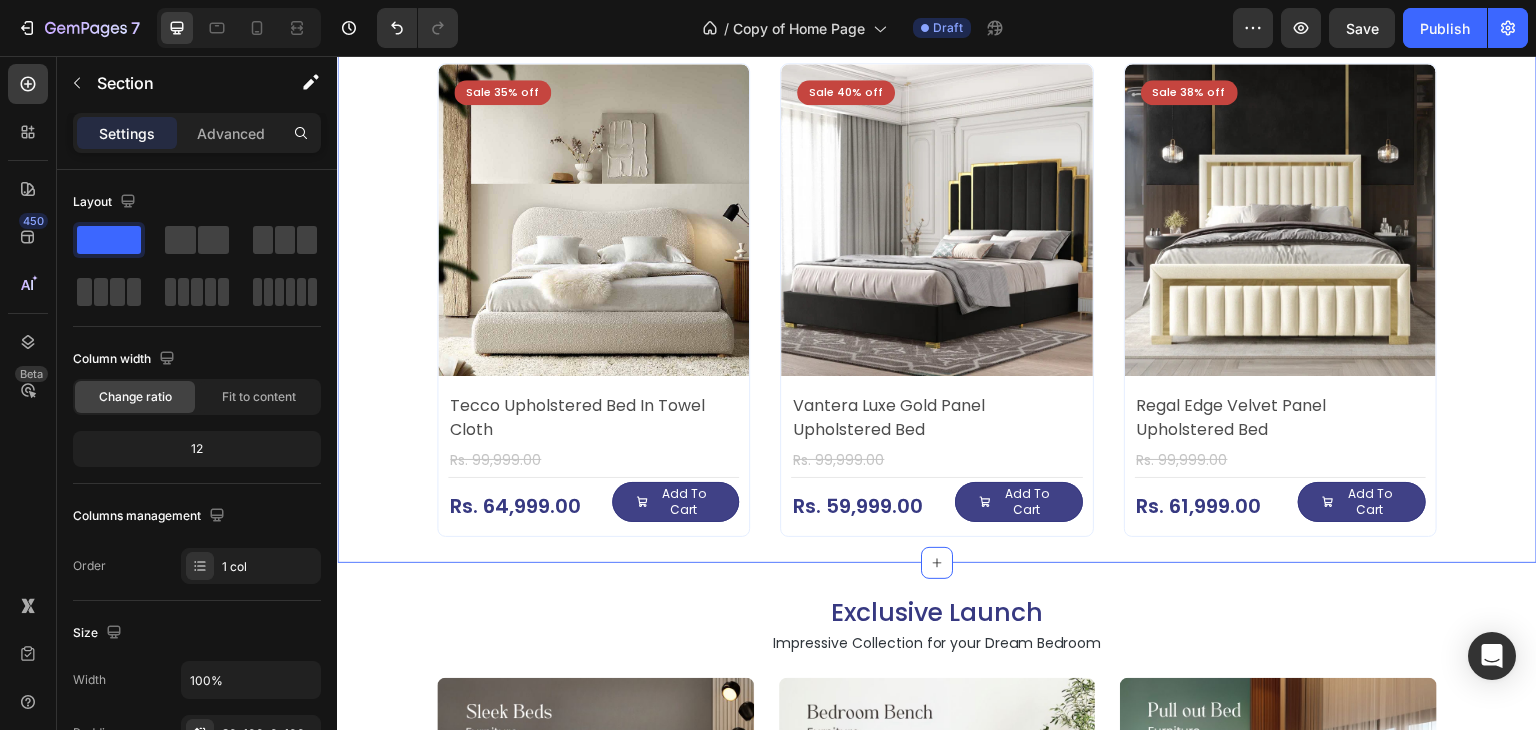 scroll, scrollTop: 1103, scrollLeft: 0, axis: vertical 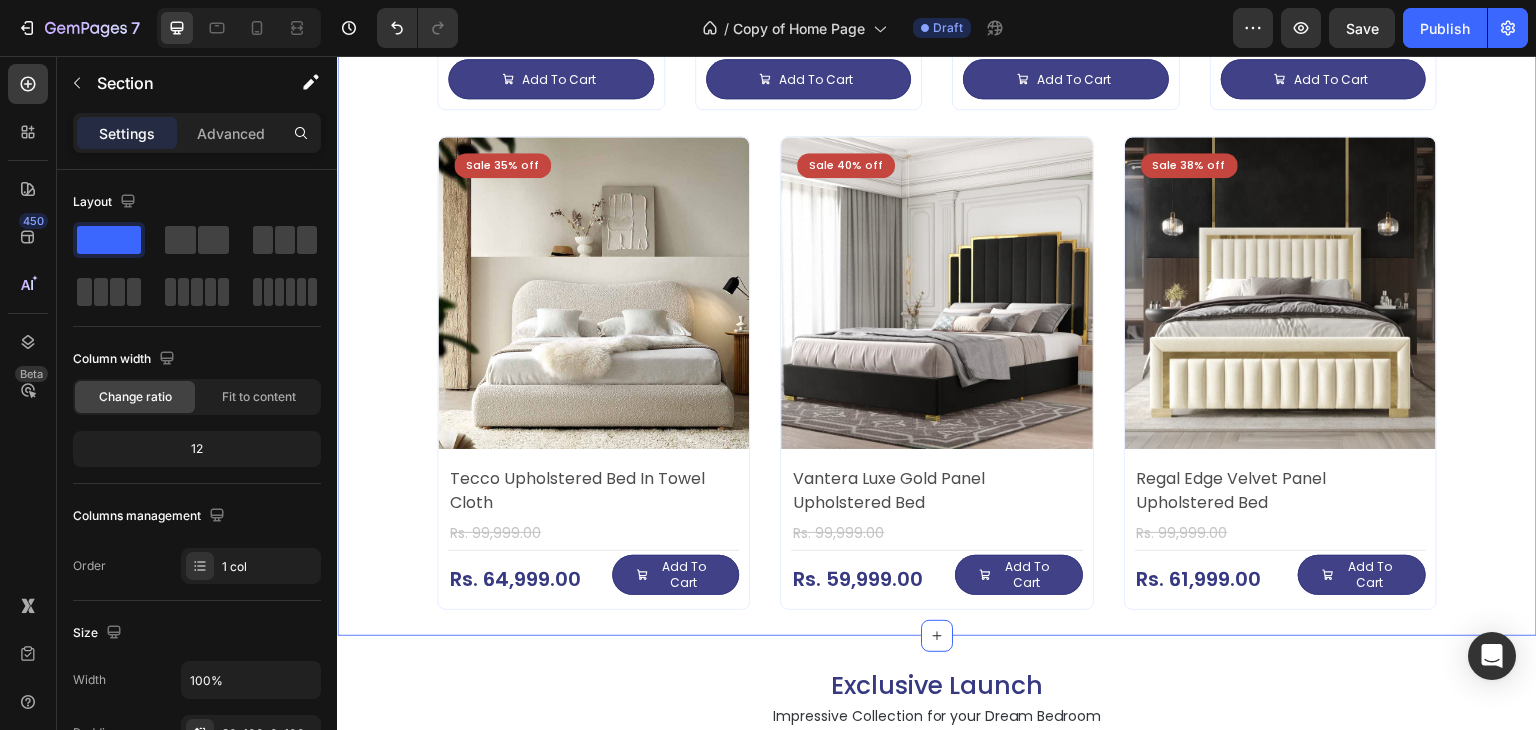 click on "Top Selling Products Heading Impressive Collection for your Dream Bedroom Text Block Sale 35% off Product Badge Product Images Tecco Upholstered Bed In Towel Cloth Product Title Rs. 64,999.00 Product Price Product Price Row Rs. 99,999.00 Product Price Product Price Row
Add To Cart Add to Cart Row Row Row Product List Sale 40% off Product Badge Product Images Vantera Luxe Gold Panel Upholstered Bed Product Title Rs. 59,999.00 Product Price Product Price Row Rs. 99,999.00 Product Price Product Price Row
Add To Cart Add to Cart Row Row Row Product List Sale 38% off Product Badge Product Images Regal Edge Velvet Panel Upholstered Bed Product Title Rs. 61,999.00 Product Price Product Price Row Rs. 99,999.00 Product Price Product Price Row
Add To Cart Add to Cart Row Row Row Product List Sale 19% off Product Badge Product Images Mellow Plush Grid Tufted Upholstered Bed Product Title Rs. 65,999.00 Product Price Product Price Row Rs. 80,999.00 Product Price Row Row Row" at bounding box center (937, 101) 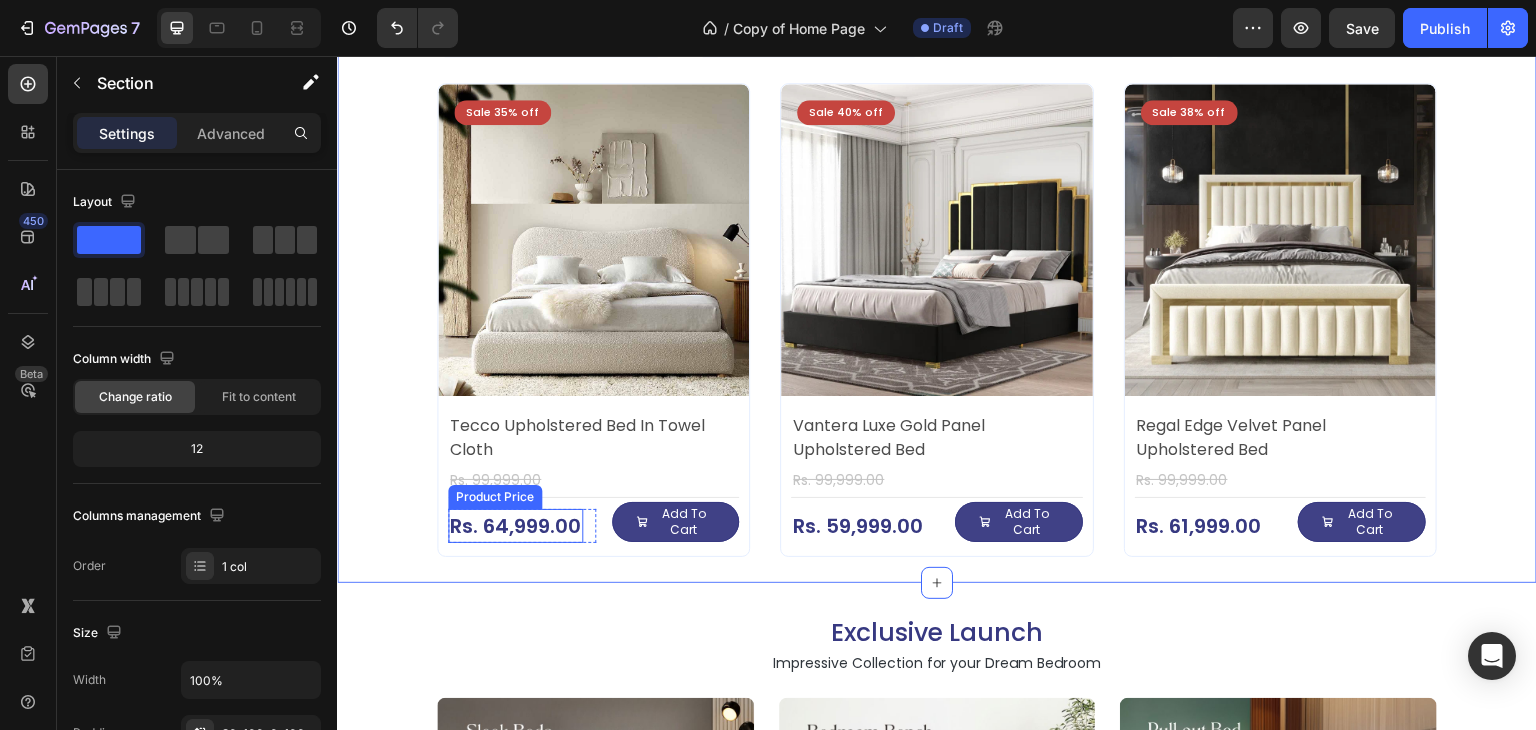 click on "Rs. 64,999.00" at bounding box center (515, 526) 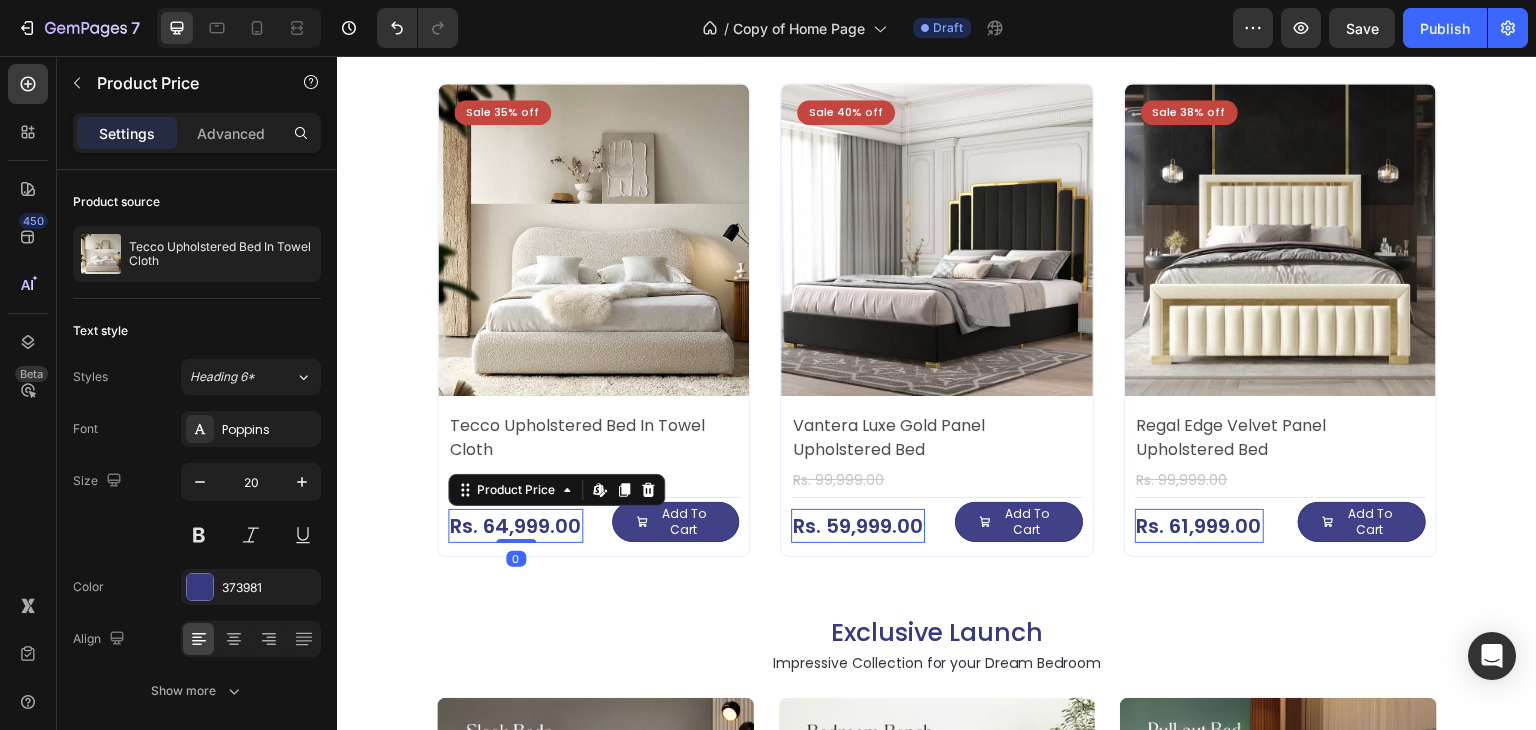 click at bounding box center [239, 28] 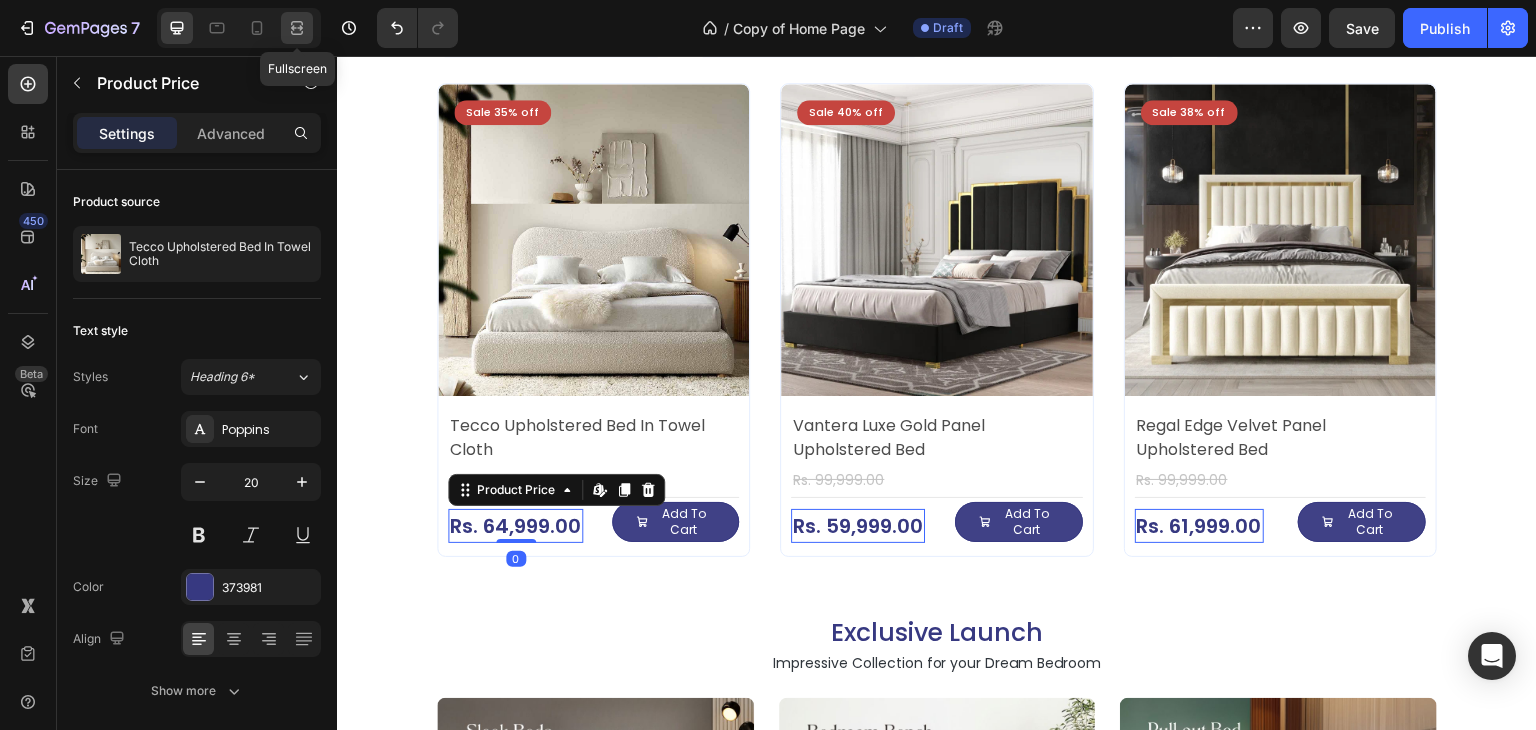 click 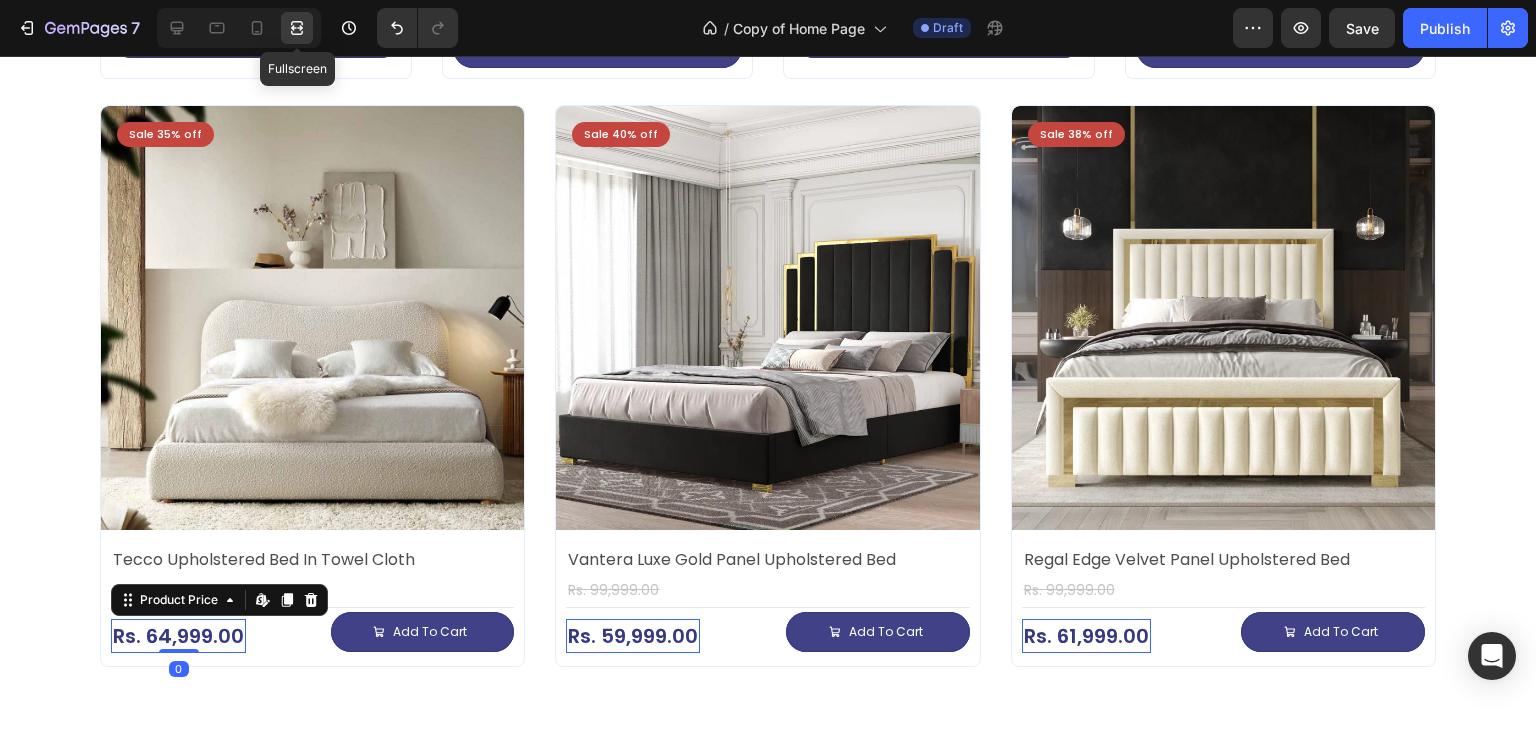 scroll, scrollTop: 1169, scrollLeft: 0, axis: vertical 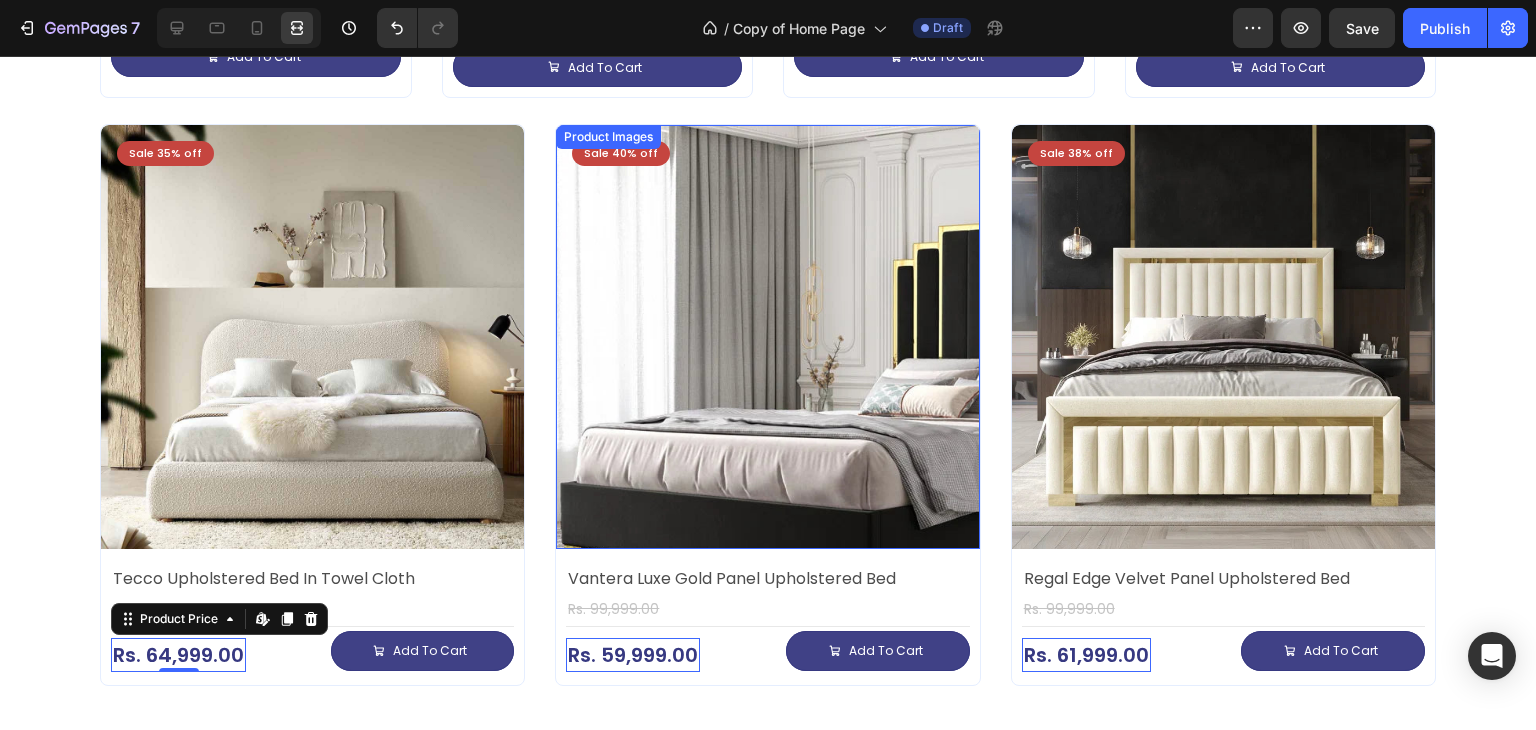click on "Sale 35% off Product Badge Product Images Tecco Upholstered Bed In Towel Cloth Product Title Rs. 99,999.00 Product Price Product Price                Title Line Rs. 64,999.00 Product Price   Edit content in Shopify 0 Product Price   Edit content in Shopify 0 Row
Add To Cart Add to Cart Row Row Row Product List Sale 40% off Product Badge Product Images Vantera Luxe Gold Panel Upholstered Bed Product Title Rs. 99,999.00 Product Price Product Price                Title Line Rs. 59,999.00 Product Price   Edit content in Shopify 0 Product Price   Edit content in Shopify 0 Row
Add To Cart Add to Cart Row Row Row Product List Sale 38% off Product Badge Product Images Regal Edge Velvet Panel Upholstered Bed Product Title Rs. 99,999.00 Product Price Product Price                Title Line Rs. 61,999.00 Product Price   Edit content in Shopify 0 Product Price   Edit content in Shopify 0 Row
Add To Cart Add to Cart Row Row Row Product List" at bounding box center (768, 404) 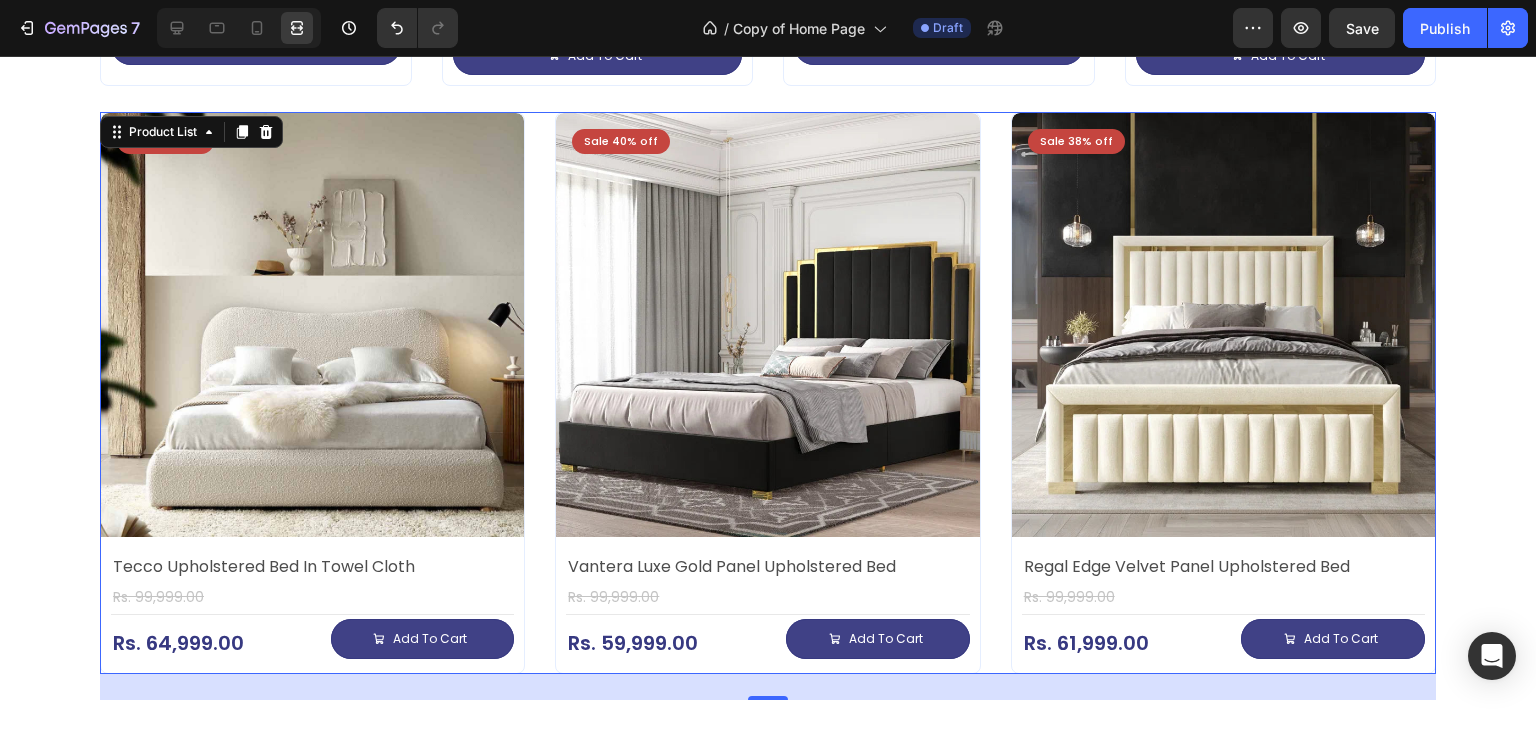 scroll, scrollTop: 1163, scrollLeft: 0, axis: vertical 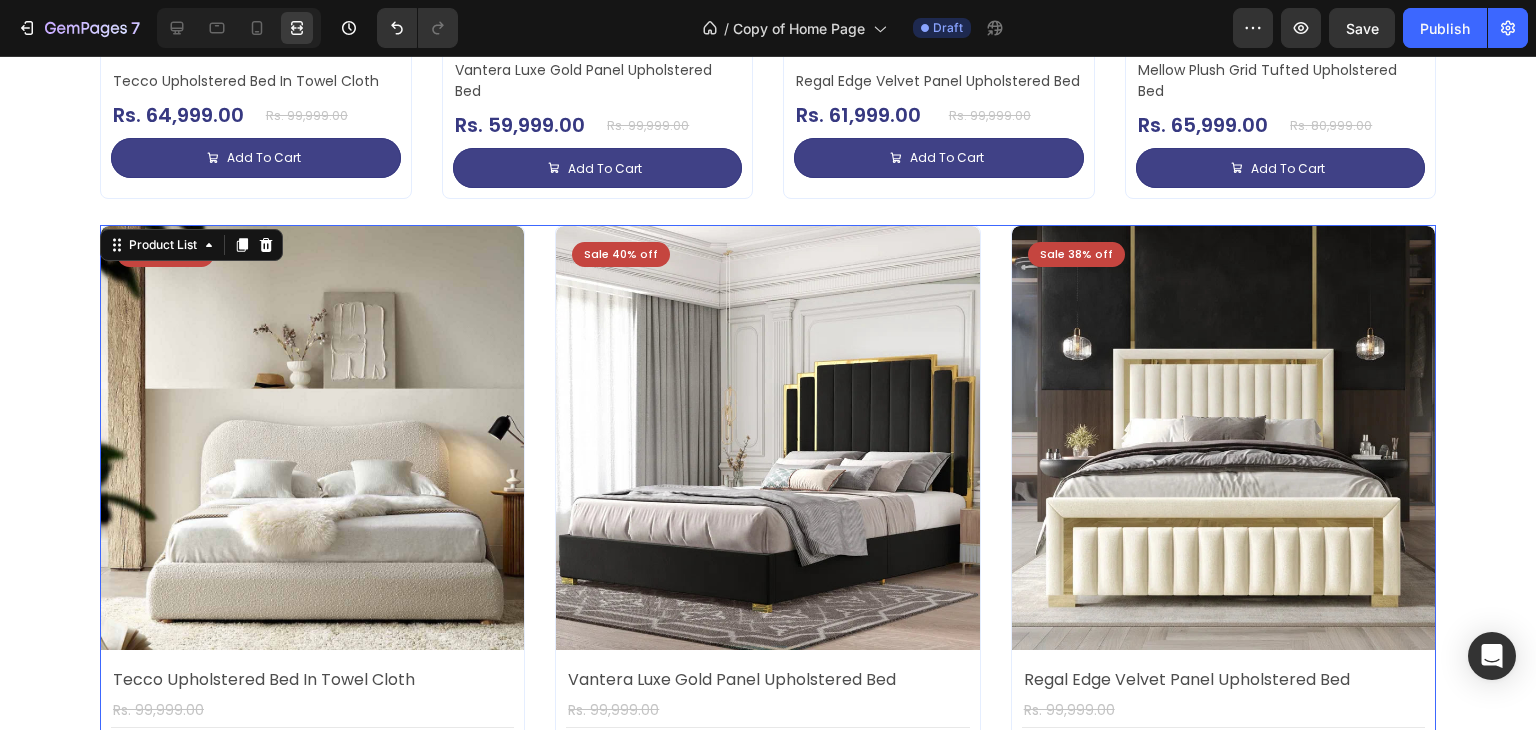 click on "Sale 35% off Product Badge Product Images Tecco Upholstered Bed In Towel Cloth Product Title Rs. 99,999.00 Product Price Product Price                Title Line Rs. 64,999.00 Product Price Product Price Row
Add To Cart Add to Cart Row Row Row Product List   26 Sale 40% off Product Badge Product Images Vantera Luxe Gold Panel Upholstered Bed Product Title Rs. 99,999.00 Product Price Product Price                Title Line Rs. 59,999.00 Product Price Product Price Row
Add To Cart Add to Cart Row Row Row Product List   26 Sale 38% off Product Badge Product Images Regal Edge Velvet Panel Upholstered Bed Product Title Rs. 99,999.00 Product Price Product Price                Title Line Rs. 61,999.00 Product Price Product Price Row
Add To Cart Add to Cart Row Row Row Product List   26" at bounding box center (768, 505) 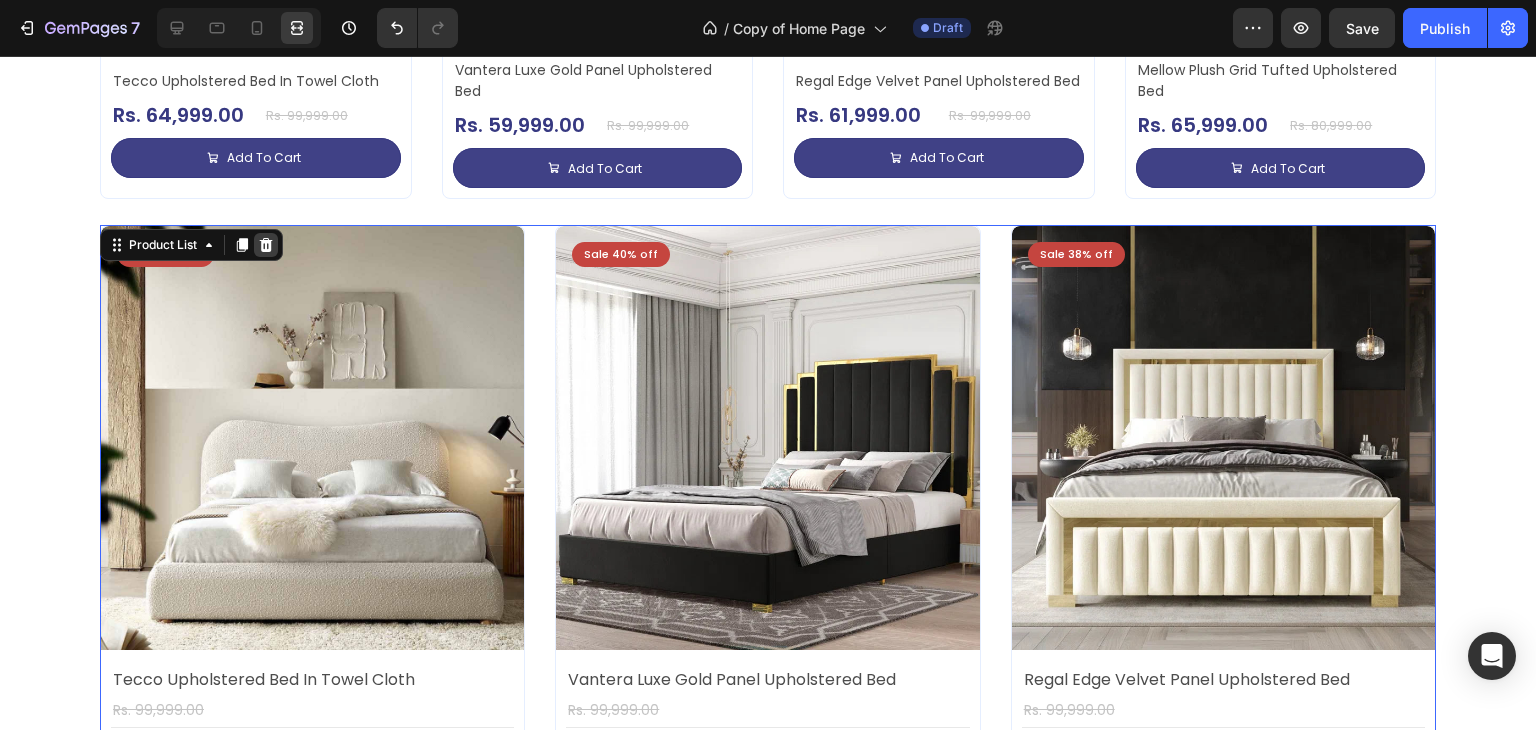 click 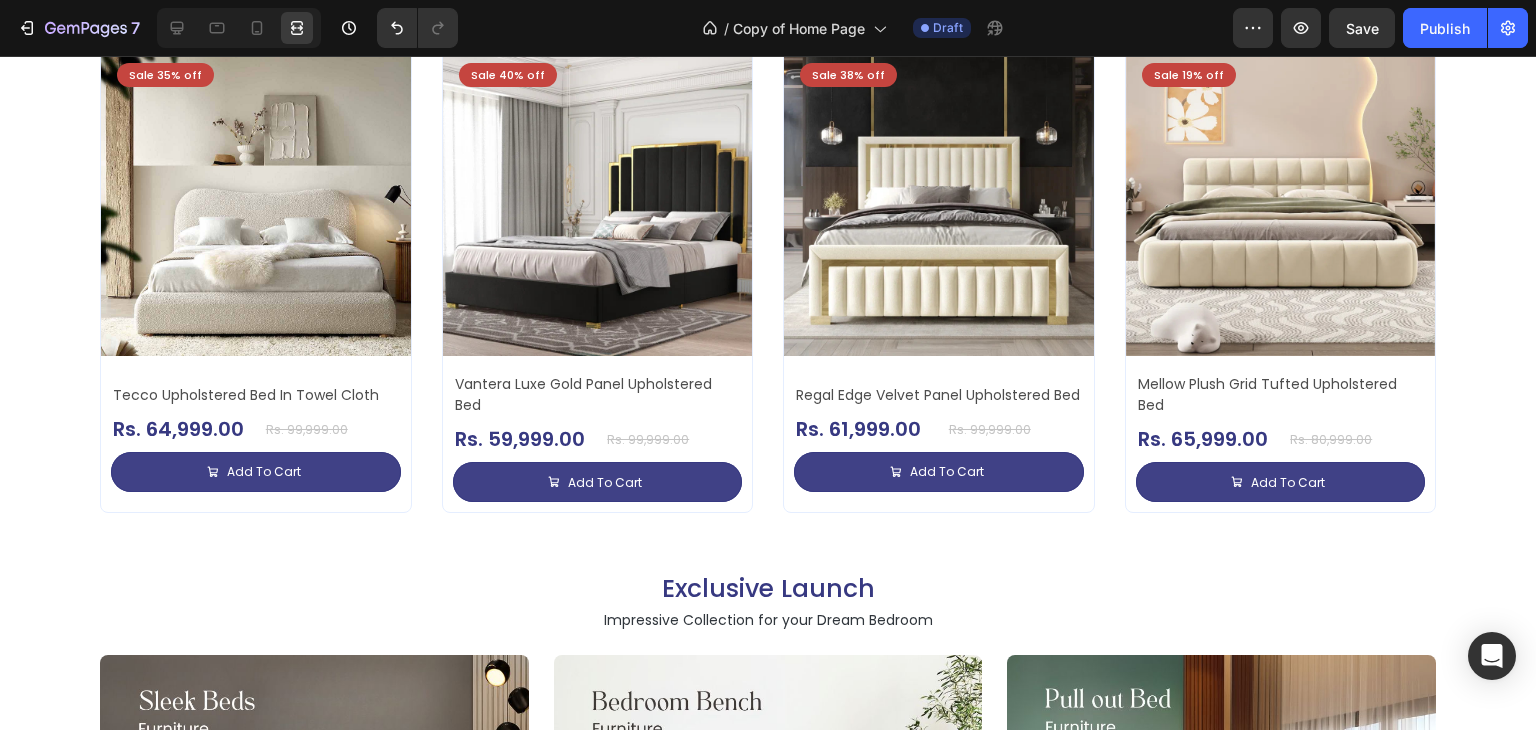 scroll, scrollTop: 850, scrollLeft: 0, axis: vertical 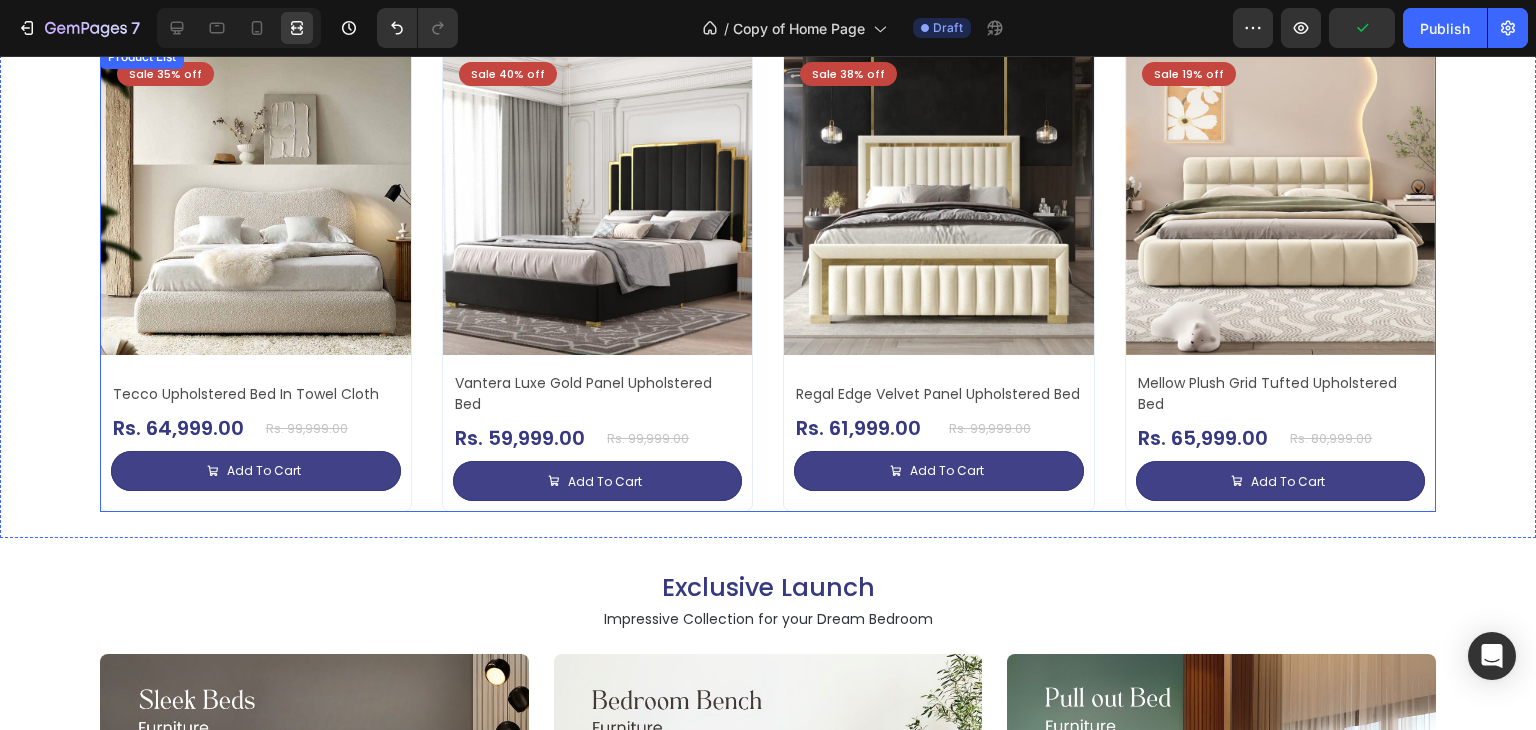 click on "Sale 35% off Product Badge Product Images Tecco Upholstered Bed In Towel Cloth Product Title Rs. 64,999.00 Product Price Product Price Row Rs. 99,999.00 Product Price Product Price Row
Add To Cart Add to Cart Row Row Row Product List Sale 40% off Product Badge Product Images Vantera Luxe Gold Panel Upholstered Bed Product Title Rs. 59,999.00 Product Price Product Price Row Rs. 99,999.00 Product Price Product Price Row
Add To Cart Add to Cart Row Row Row Product List Sale 38% off Product Badge Product Images Regal Edge Velvet Panel Upholstered Bed Product Title Rs. 61,999.00 Product Price Product Price Row Rs. 99,999.00 Product Price Product Price Row
Add To Cart Add to Cart Row Row Row Product List Sale 19% off Product Badge Product Images Mellow Plush Grid Tufted Upholstered Bed Product Title Rs. 65,999.00 Product Price Product Price Row Rs. 80,999.00 Product Price Product Price Row
Add To Cart Add to Cart Row Row Row Product List" at bounding box center (768, 279) 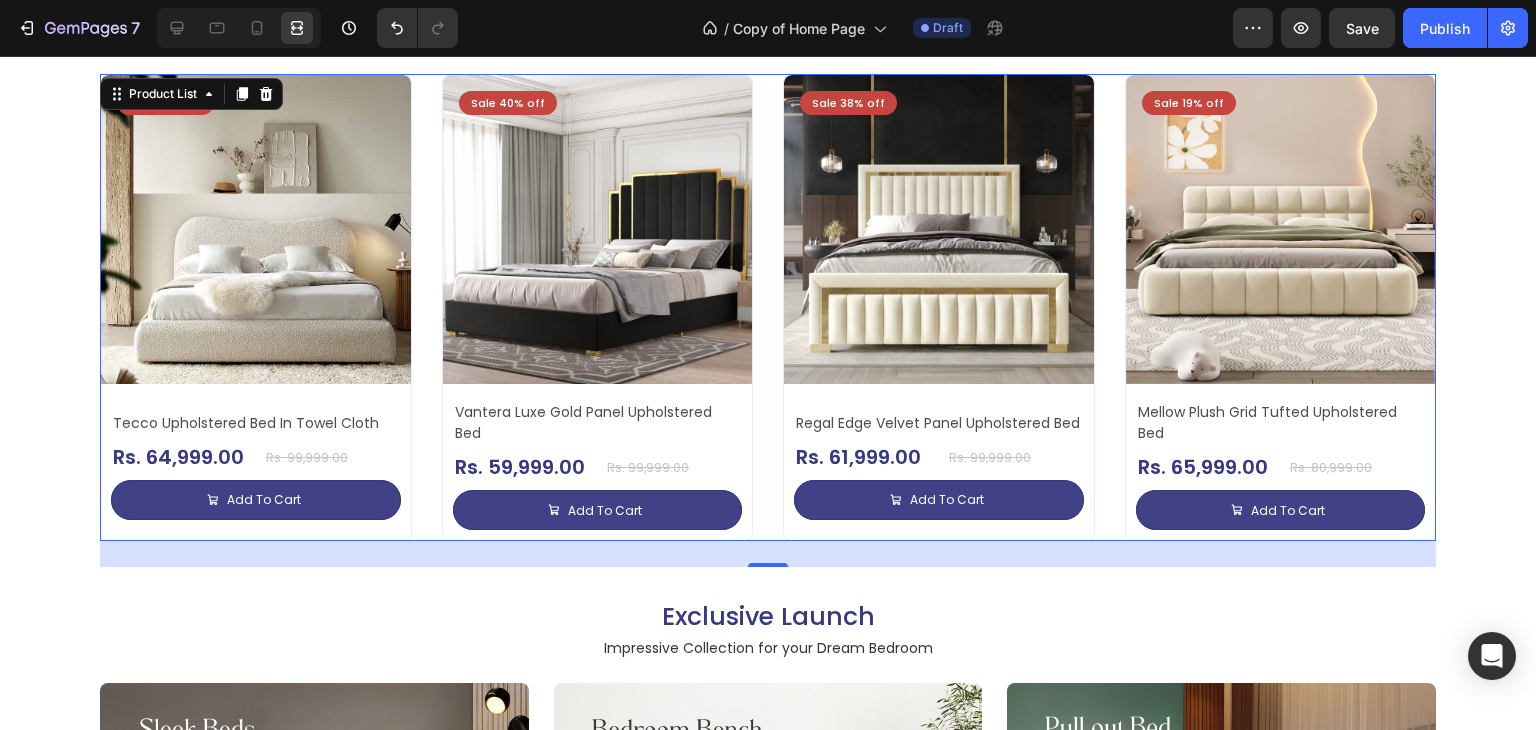 scroll, scrollTop: 945, scrollLeft: 0, axis: vertical 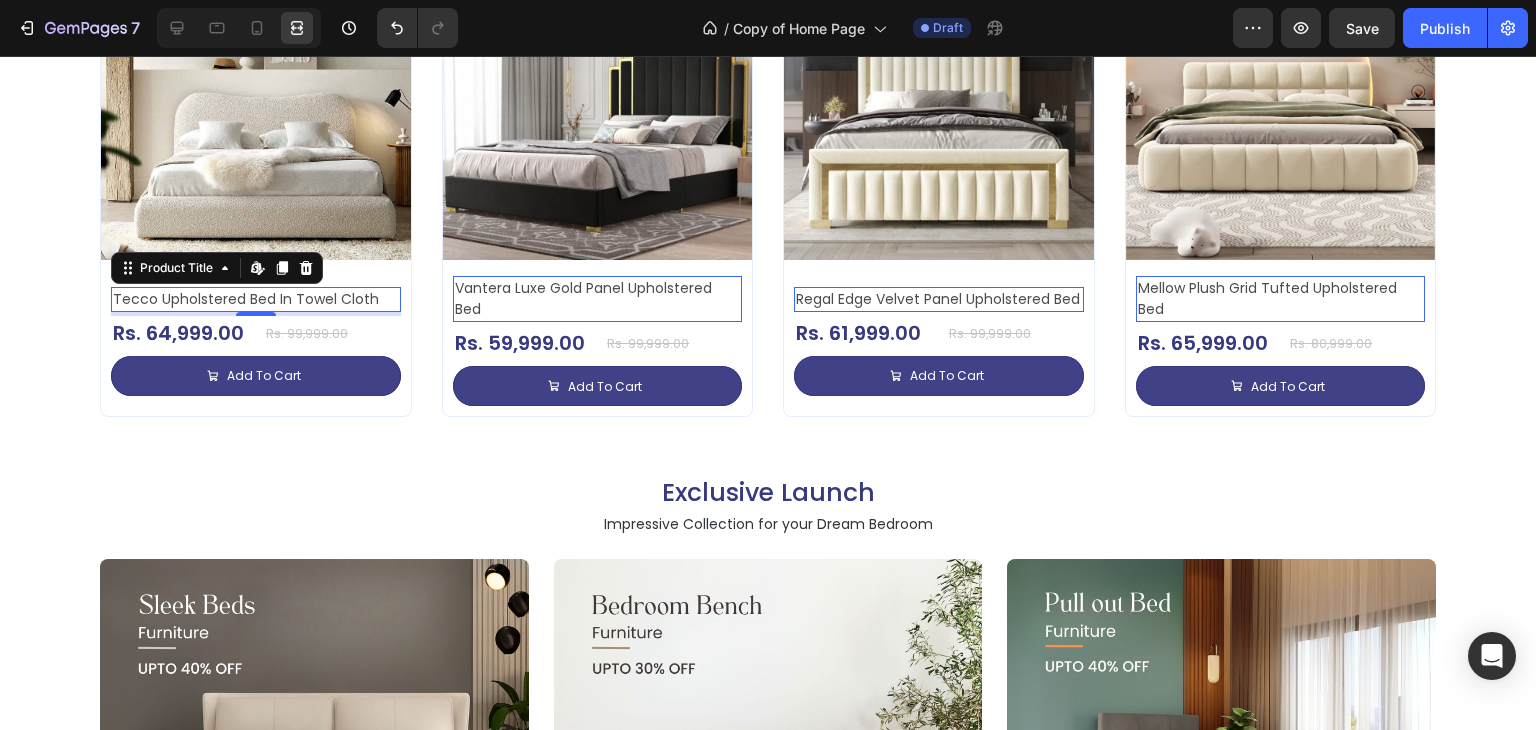click on "Tecco Upholstered Bed In Towel Cloth" at bounding box center (256, 299) 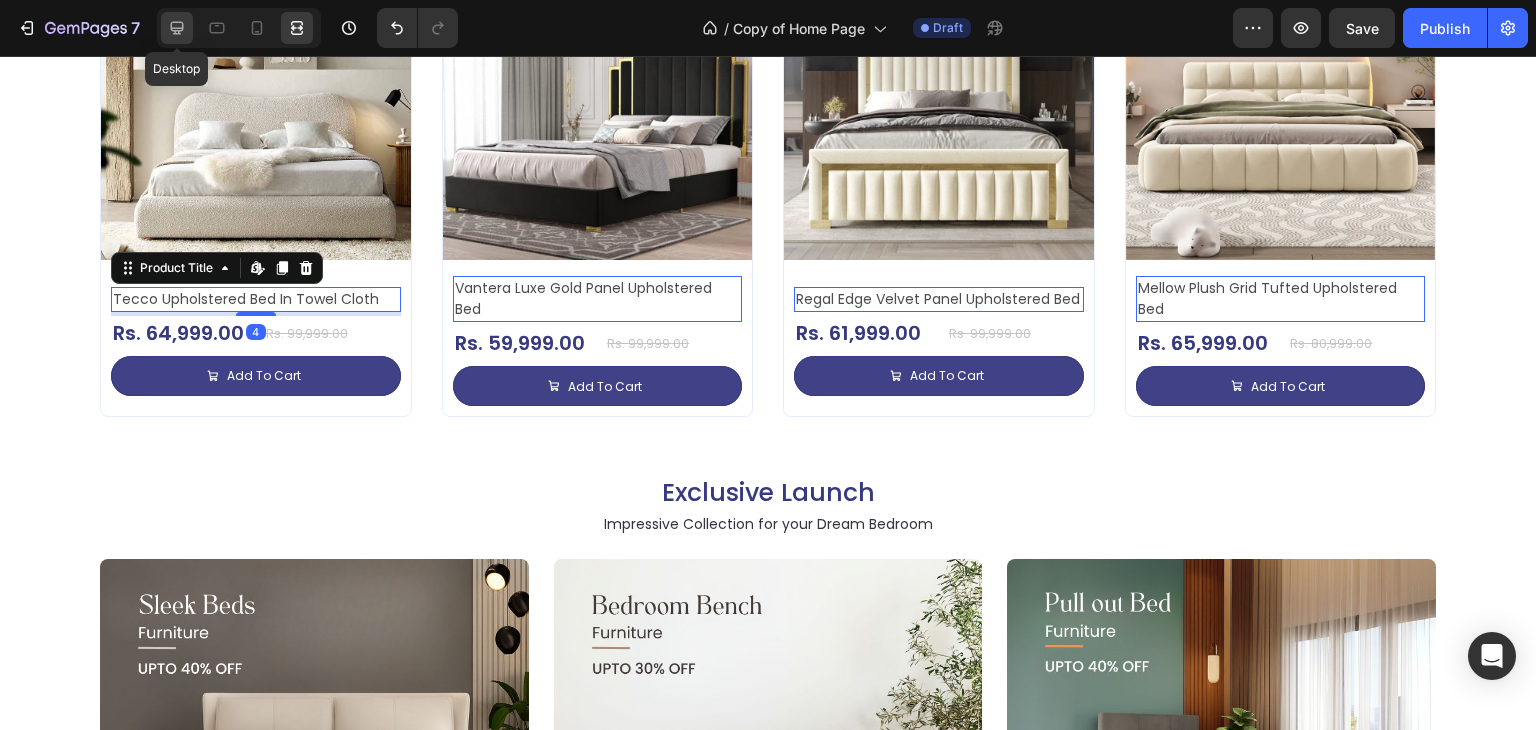 click 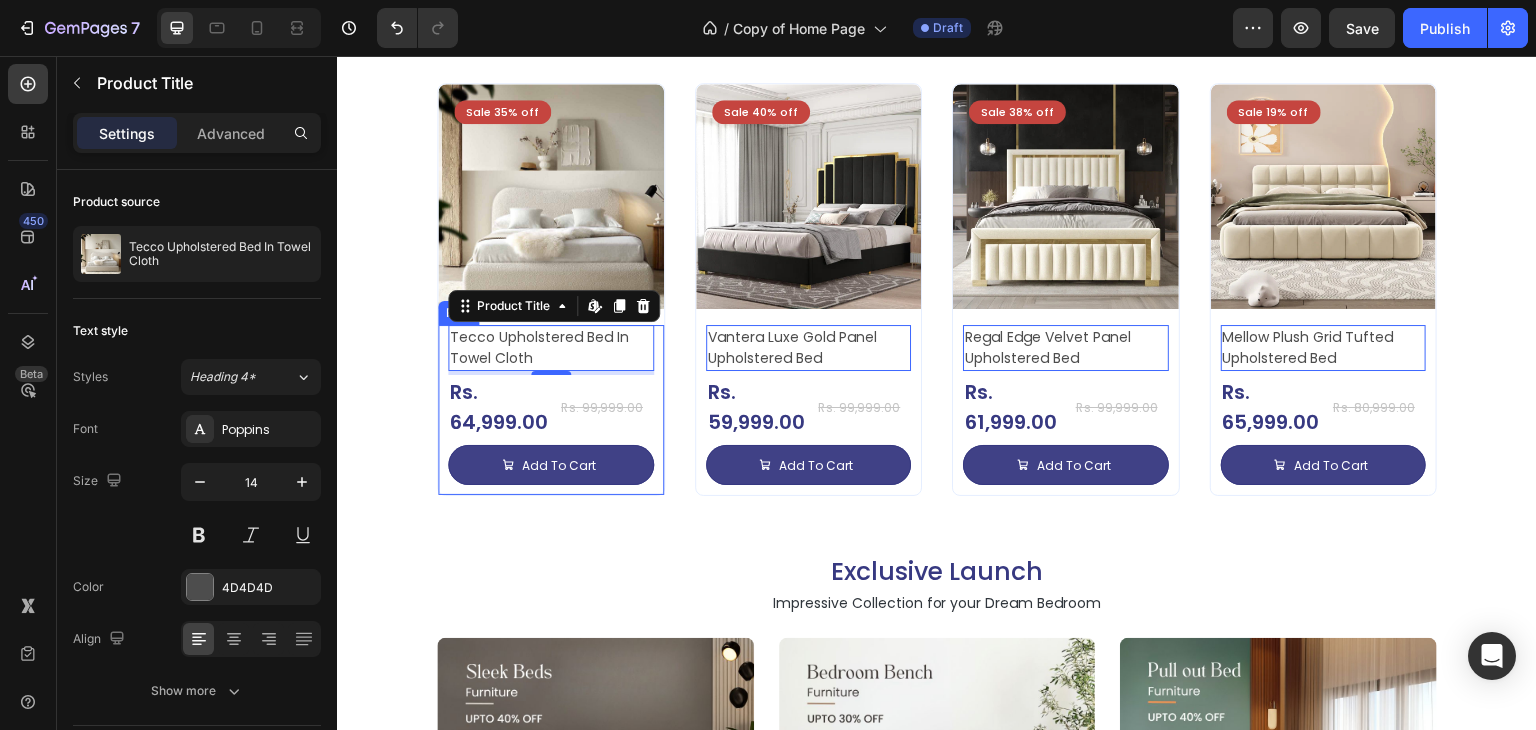 scroll, scrollTop: 811, scrollLeft: 0, axis: vertical 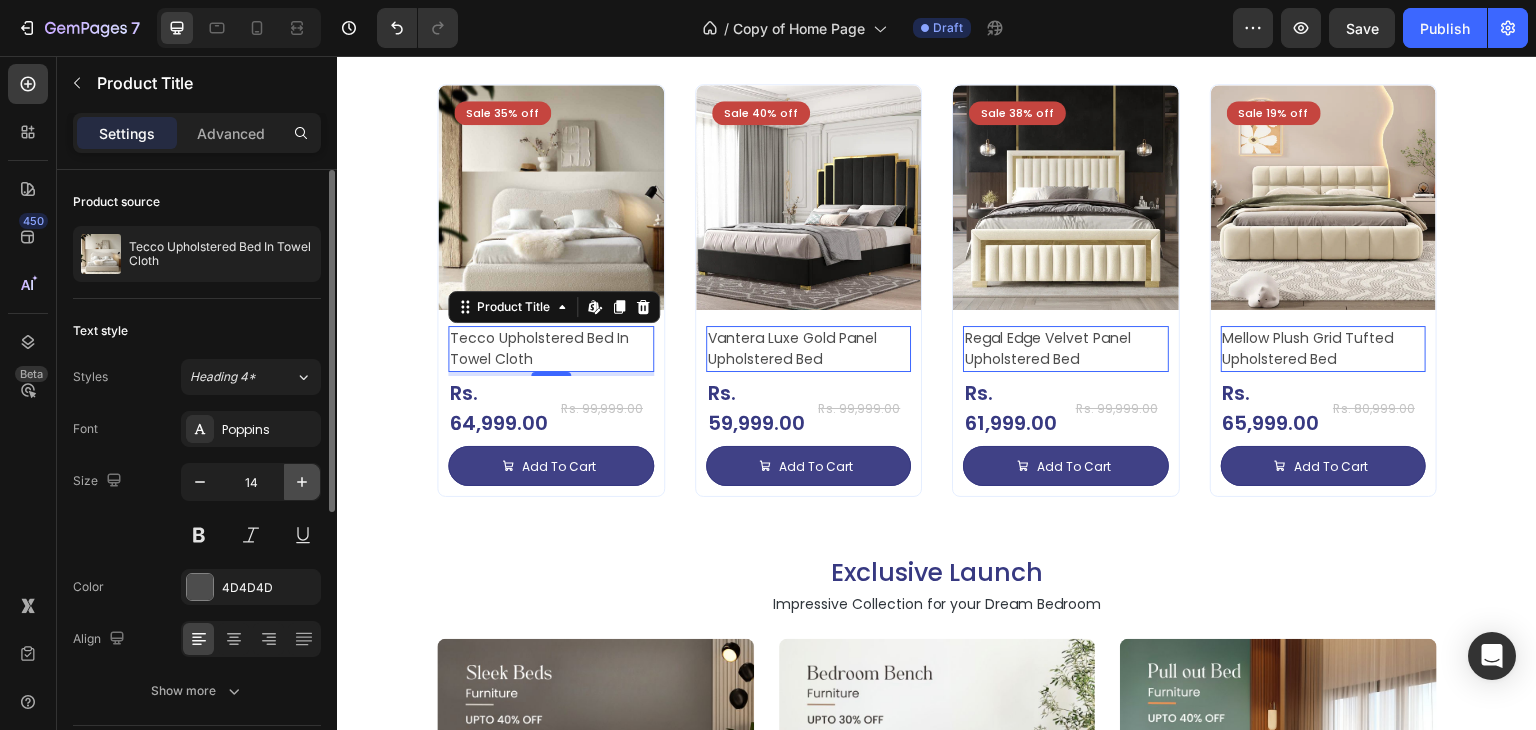 click 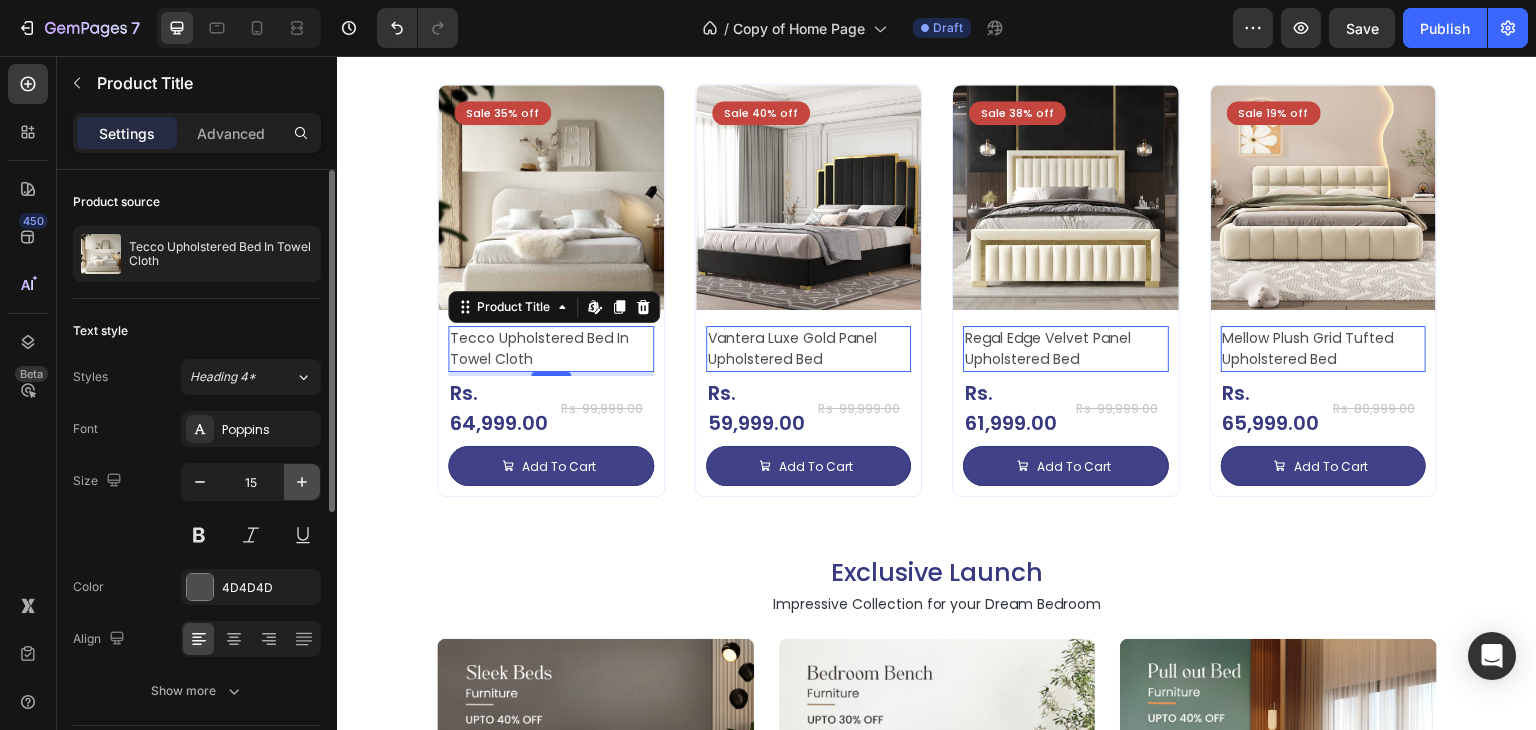 click 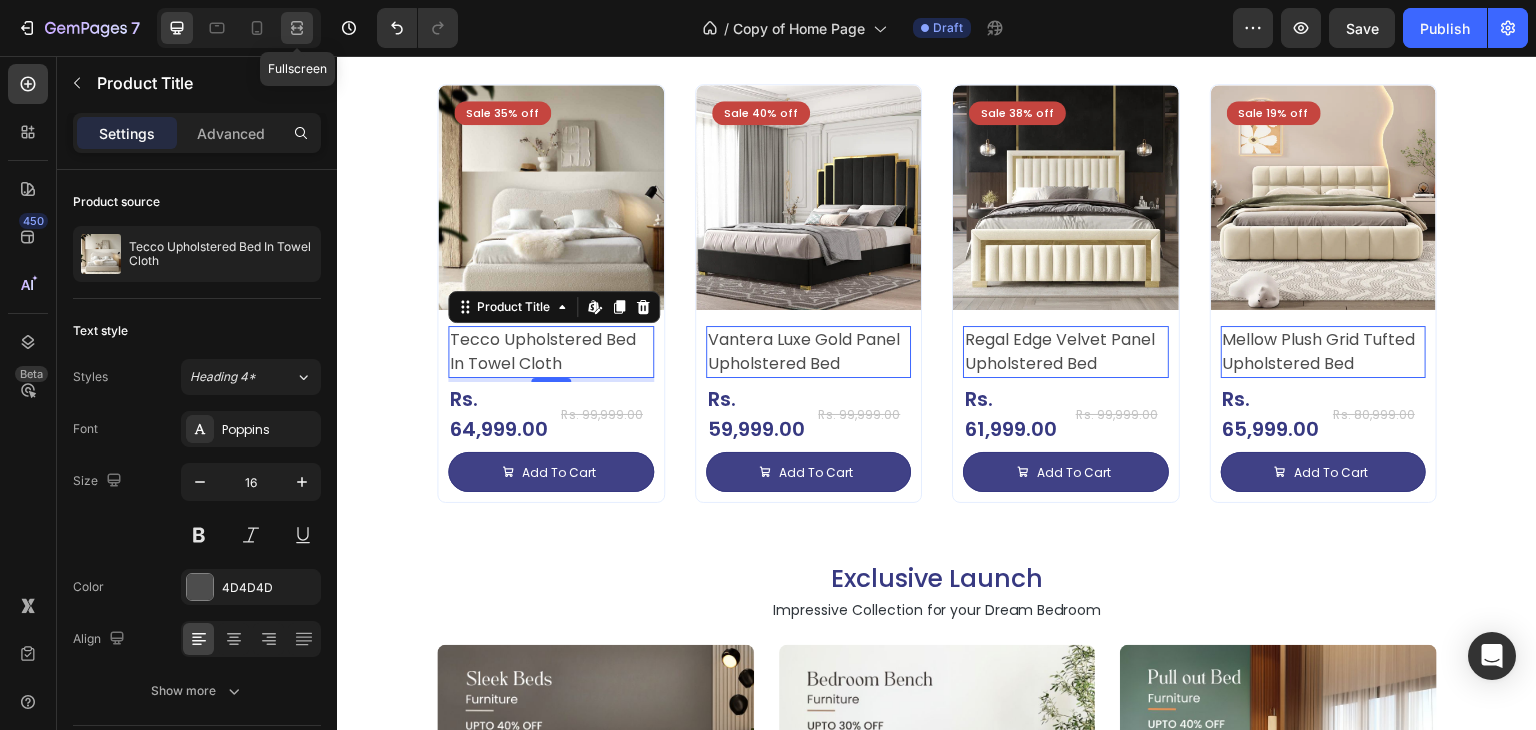 click 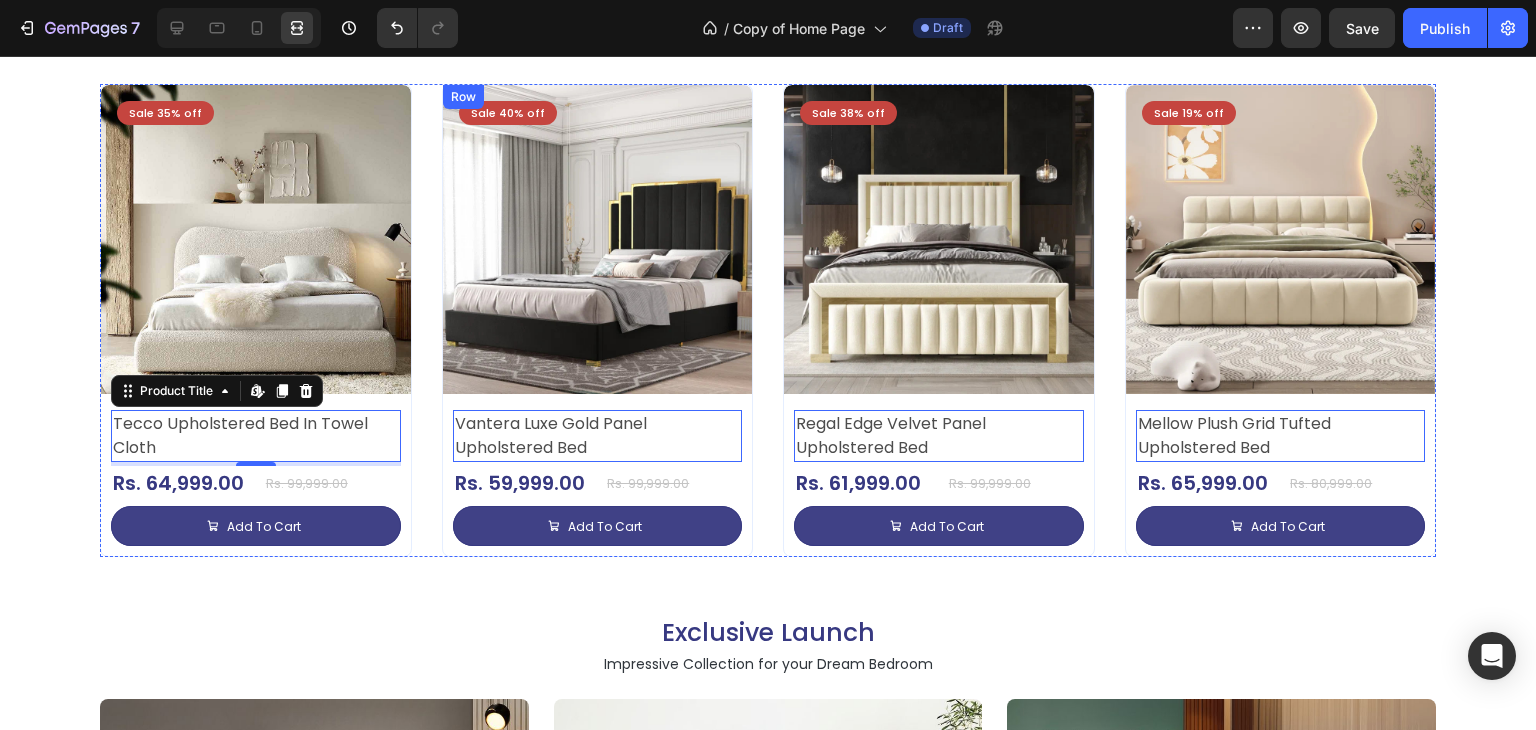 click on "Sale 35% off Product Badge Product Images Tecco Upholstered Bed In Towel Cloth Product Title   Edit content in Shopify 4 Rs. 64,999.00 Product Price Product Price Row Rs. 99,999.00 Product Price Product Price Row
Add To Cart Add to Cart Row Row Row Product List Sale 40% off Product Badge Product Images Vantera Luxe Gold Panel Upholstered Bed Product Title   Edit content in Shopify 0 Rs. 59,999.00 Product Price Product Price Row Rs. 99,999.00 Product Price Product Price Row
Add To Cart Add to Cart Row Row Row Product List Sale 38% off Product Badge Product Images Regal Edge Velvet Panel Upholstered Bed Product Title   Edit content in Shopify 0 Rs. 61,999.00 Product Price Product Price Row Rs. 99,999.00 Product Price Product Price Row
Add To Cart Add to Cart Row Row Row Product List Sale 19% off Product Badge Product Images Mellow Plush Grid Tufted Upholstered Bed Product Title   Edit content in Shopify 0 Rs. 65,999.00 Product Price Product Price Row Rs. 80,999.00" at bounding box center [768, 321] 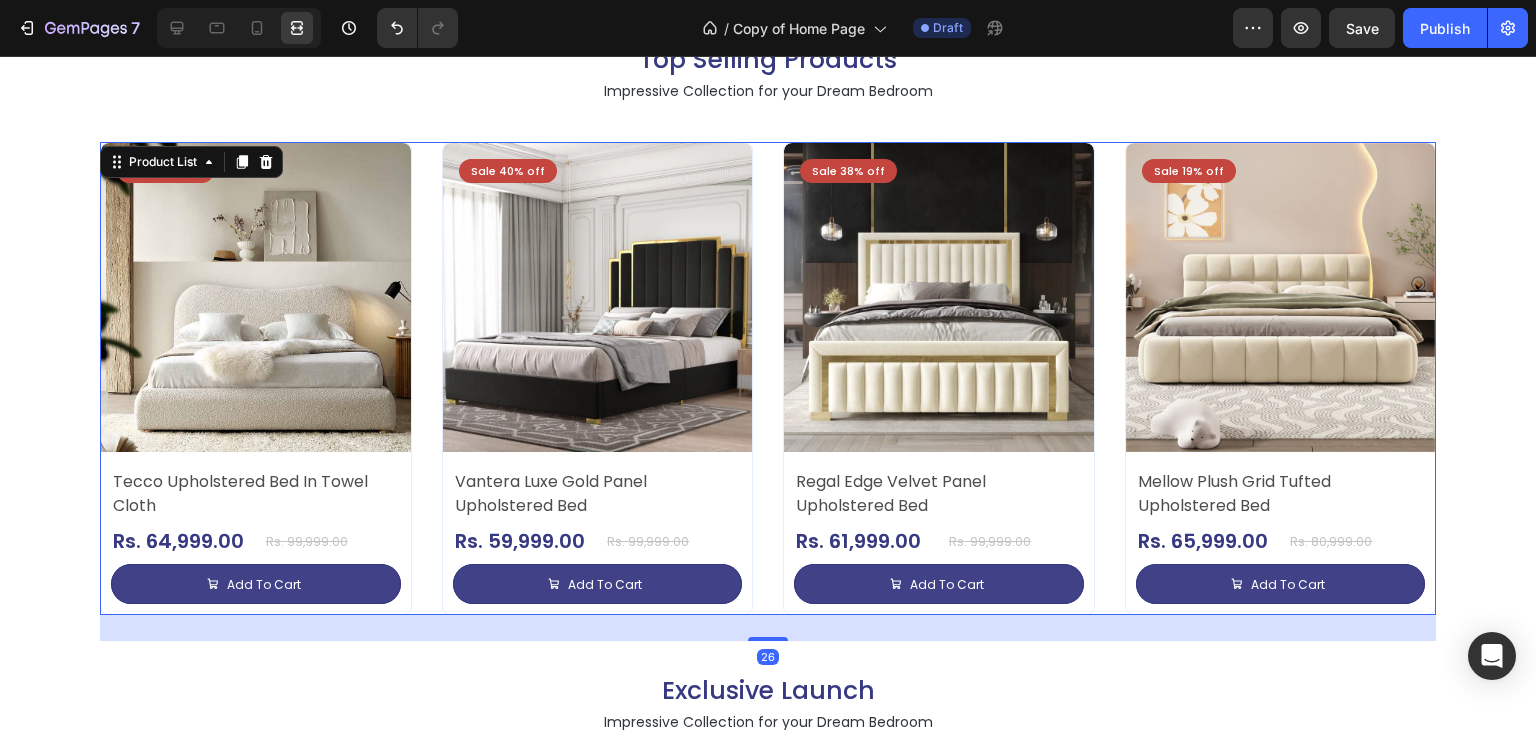 scroll, scrollTop: 759, scrollLeft: 0, axis: vertical 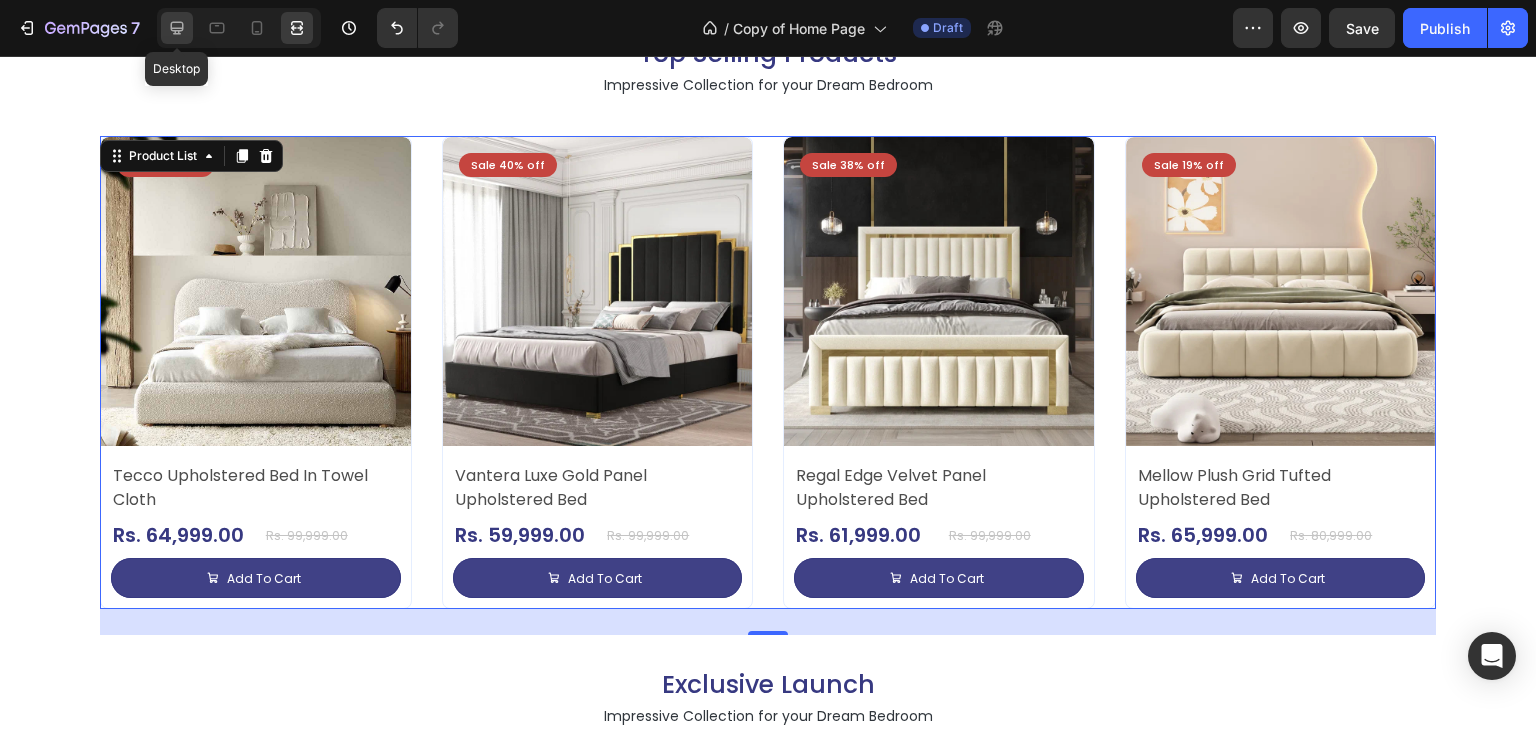 click 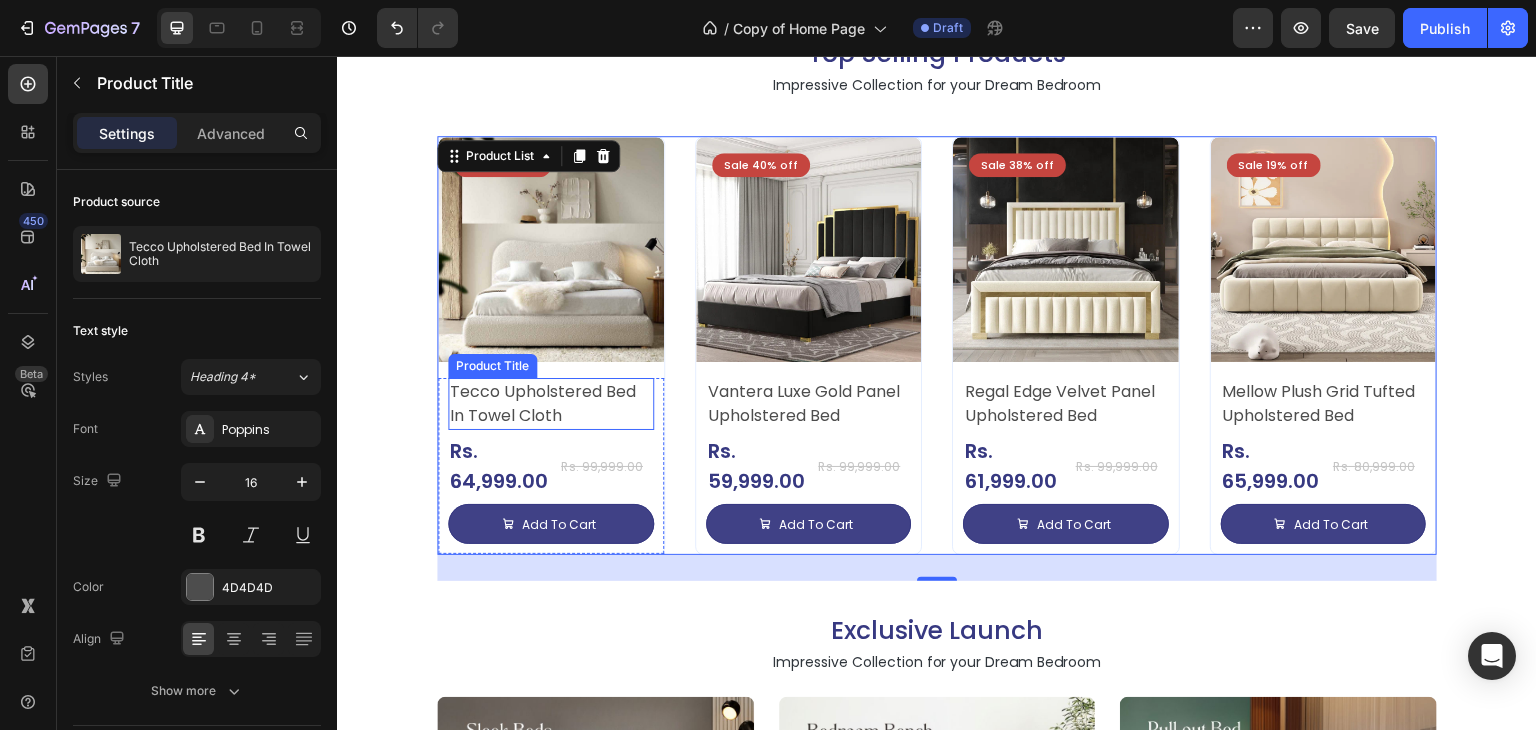 click on "Tecco Upholstered Bed In Towel Cloth" at bounding box center (551, 404) 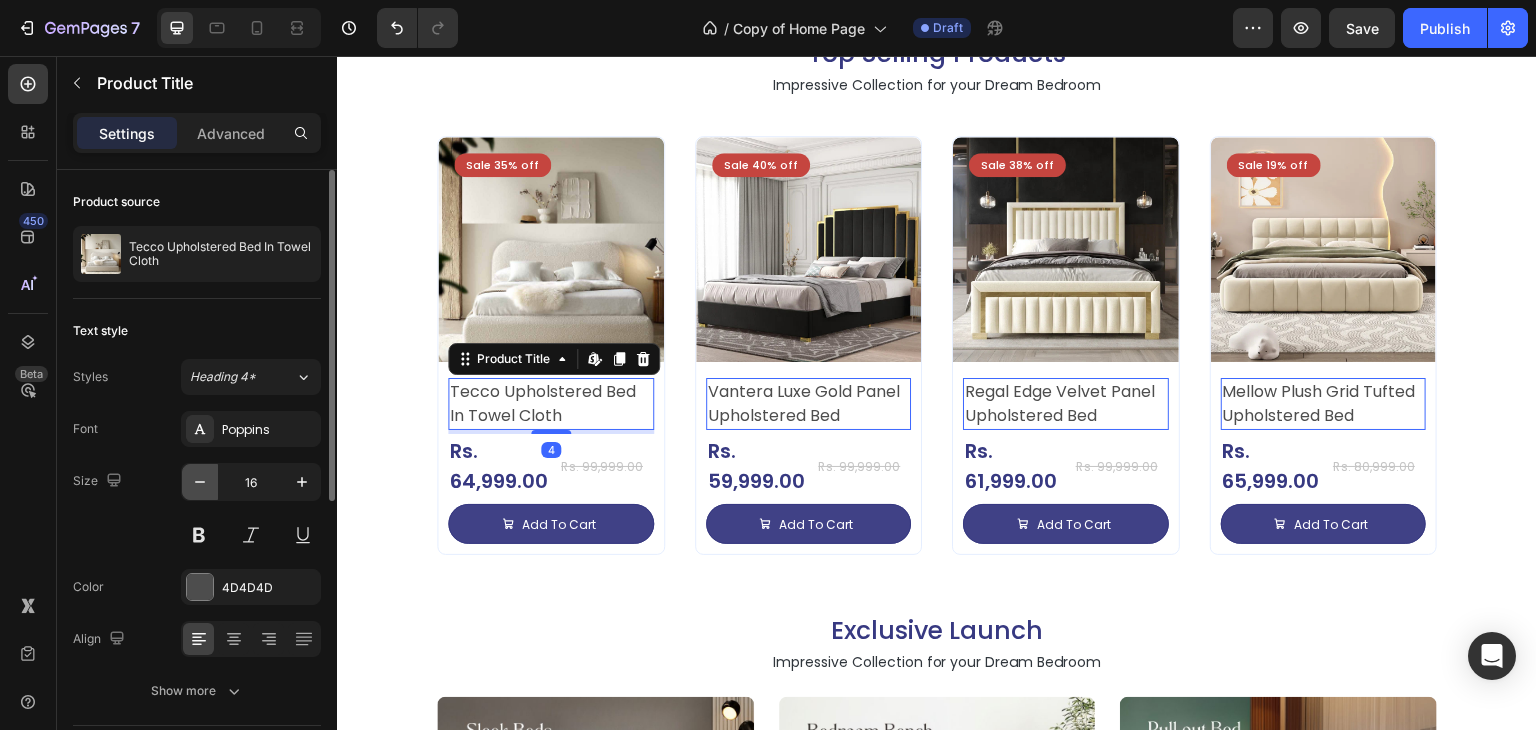 click 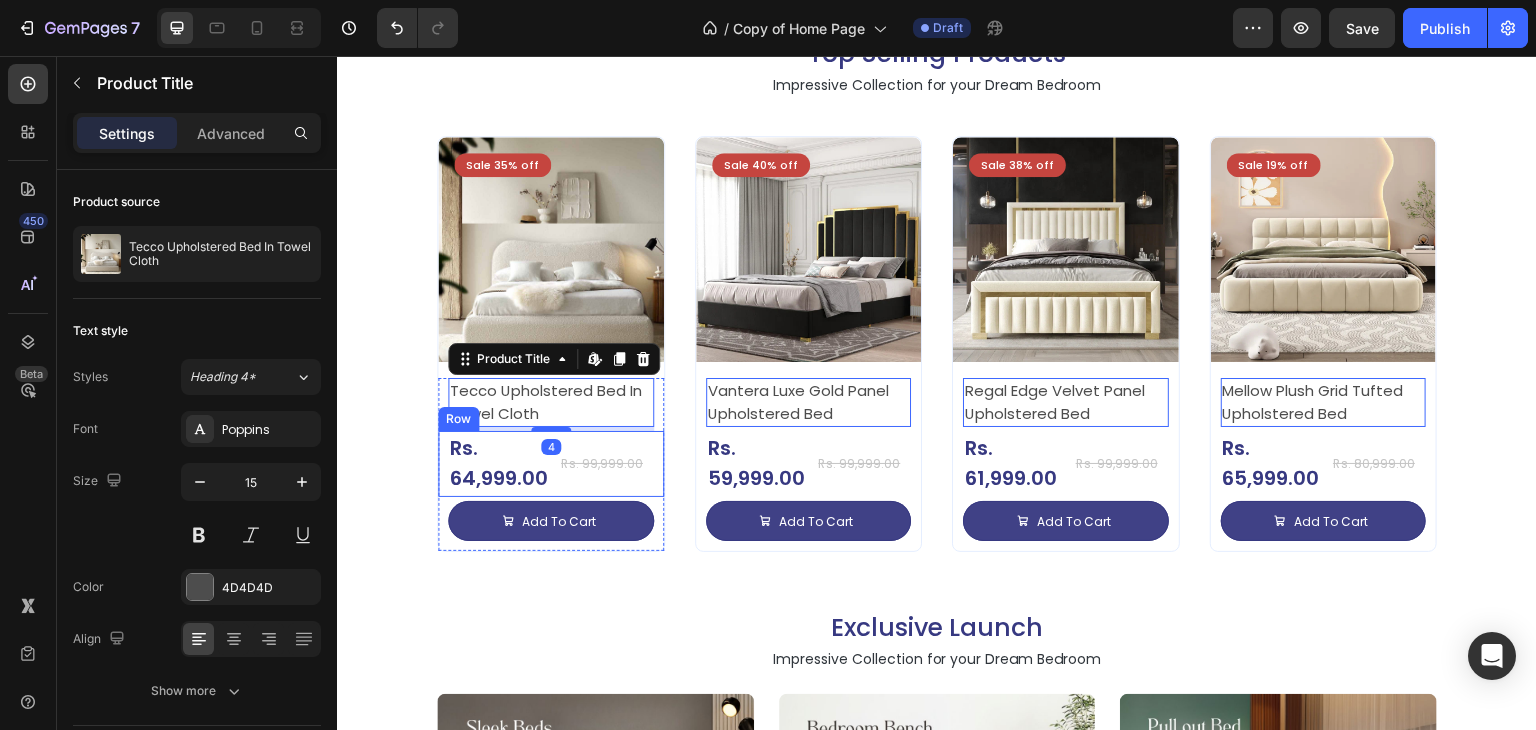 click on "Top Selling Products Heading Impressive Collection for your Dream Bedroom Text Block Sale 35% off Product Badge Product Images Tecco Upholstered Bed In Towel Cloth Product Title   Edit content in Shopify 4 Rs. 64,999.00 Product Price Product Price Row Rs. 99,999.00 Product Price Product Price Row
Add To Cart Add to Cart Row Row Row Product List Sale 40% off Product Badge Product Images Vantera Luxe Gold Panel Upholstered Bed Product Title   Edit content in Shopify 0 Rs. 59,999.00 Product Price Product Price Row Rs. 99,999.00 Product Price Product Price Row
Add To Cart Add to Cart Row Row Row Product List Sale 38% off Product Badge Product Images Regal Edge Velvet Panel Upholstered Bed Product Title   Edit content in Shopify 0 Rs. 61,999.00 Product Price Product Price Row Rs. 99,999.00 Product Price Product Price Row
Add To Cart Add to Cart Row Row Row Product List Sale 19% off Product Badge Product Images Mellow Plush Grid Tufted Upholstered Bed Product Title" at bounding box center (937, 292) 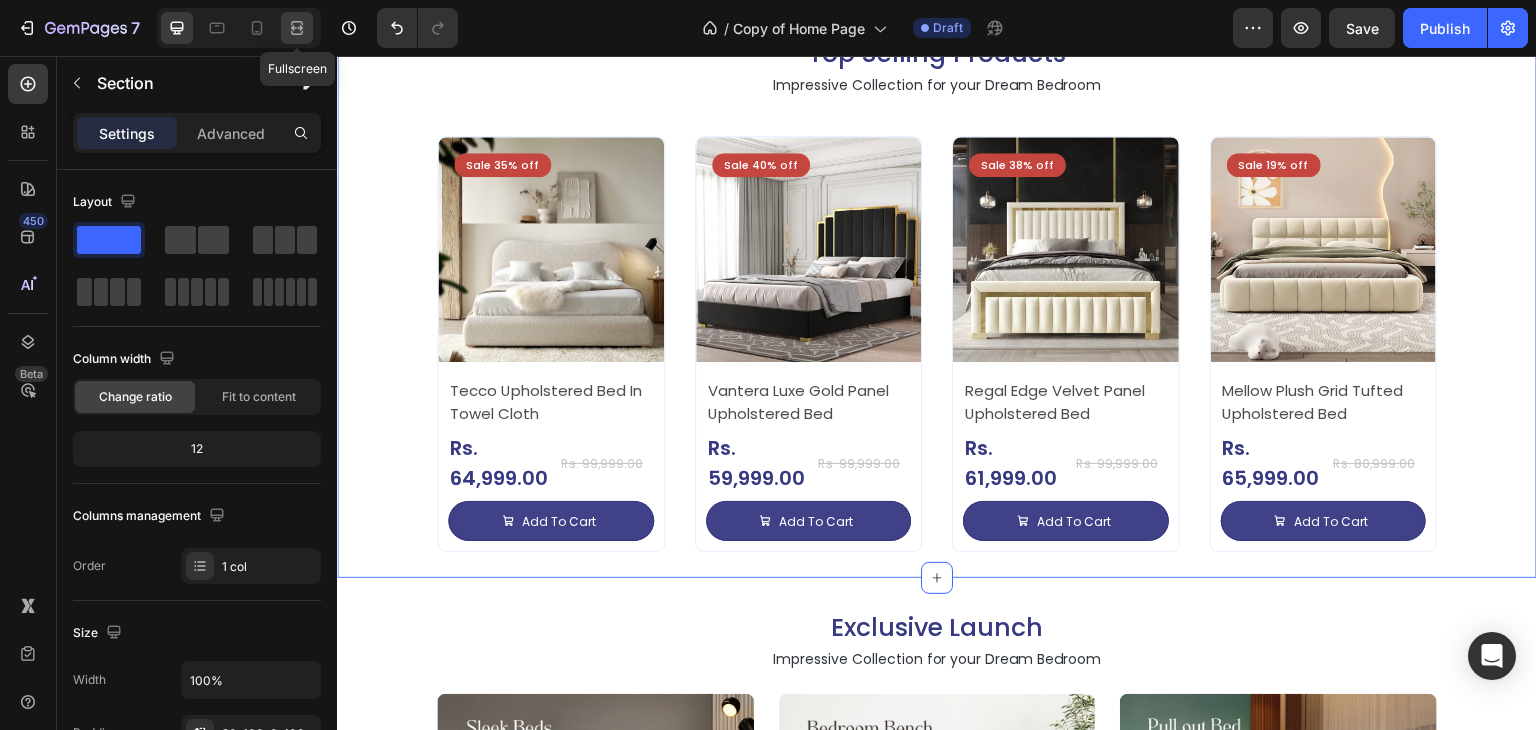 click 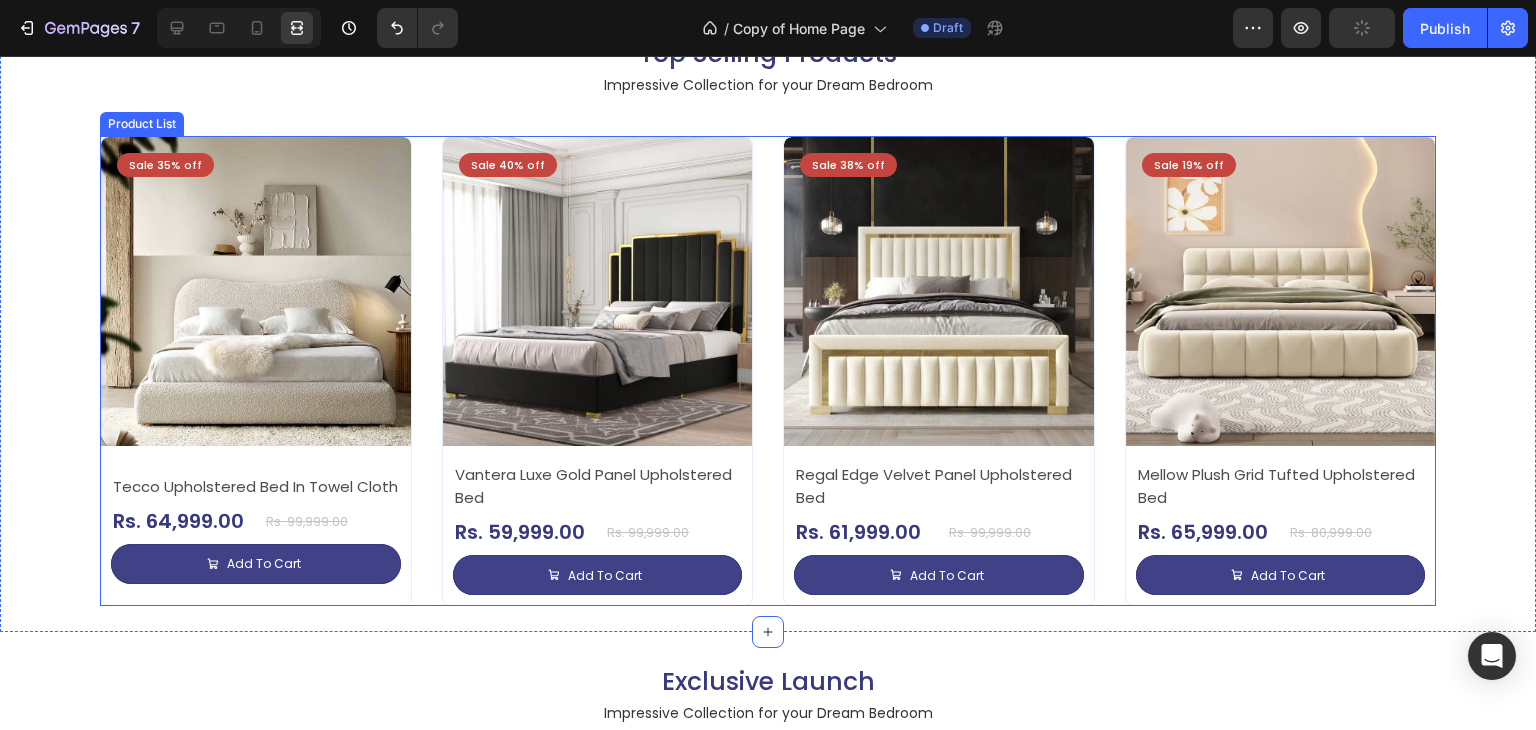 click on "Sale 35% off Product Badge Product Images Tecco Upholstered Bed In Towel Cloth Product Title Rs. 64,999.00 Product Price Product Price Row Rs. 99,999.00 Product Price Product Price Row
Add To Cart Add to Cart Row Row Row Product List Sale 40% off Product Badge Product Images Vantera Luxe Gold Panel Upholstered Bed Product Title Rs. 59,999.00 Product Price Product Price Row Rs. 99,999.00 Product Price Product Price Row
Add To Cart Add to Cart Row Row Row Product List Sale 38% off Product Badge Product Images Regal Edge Velvet Panel Upholstered Bed Product Title Rs. 61,999.00 Product Price Product Price Row Rs. 99,999.00 Product Price Product Price Row
Add To Cart Add to Cart Row Row Row Product List Sale 19% off Product Badge Product Images Mellow Plush Grid Tufted Upholstered Bed Product Title Rs. 65,999.00 Product Price Product Price Row Rs. 80,999.00 Product Price Product Price Row
Add To Cart Add to Cart Row Row Row Product List" at bounding box center [768, 371] 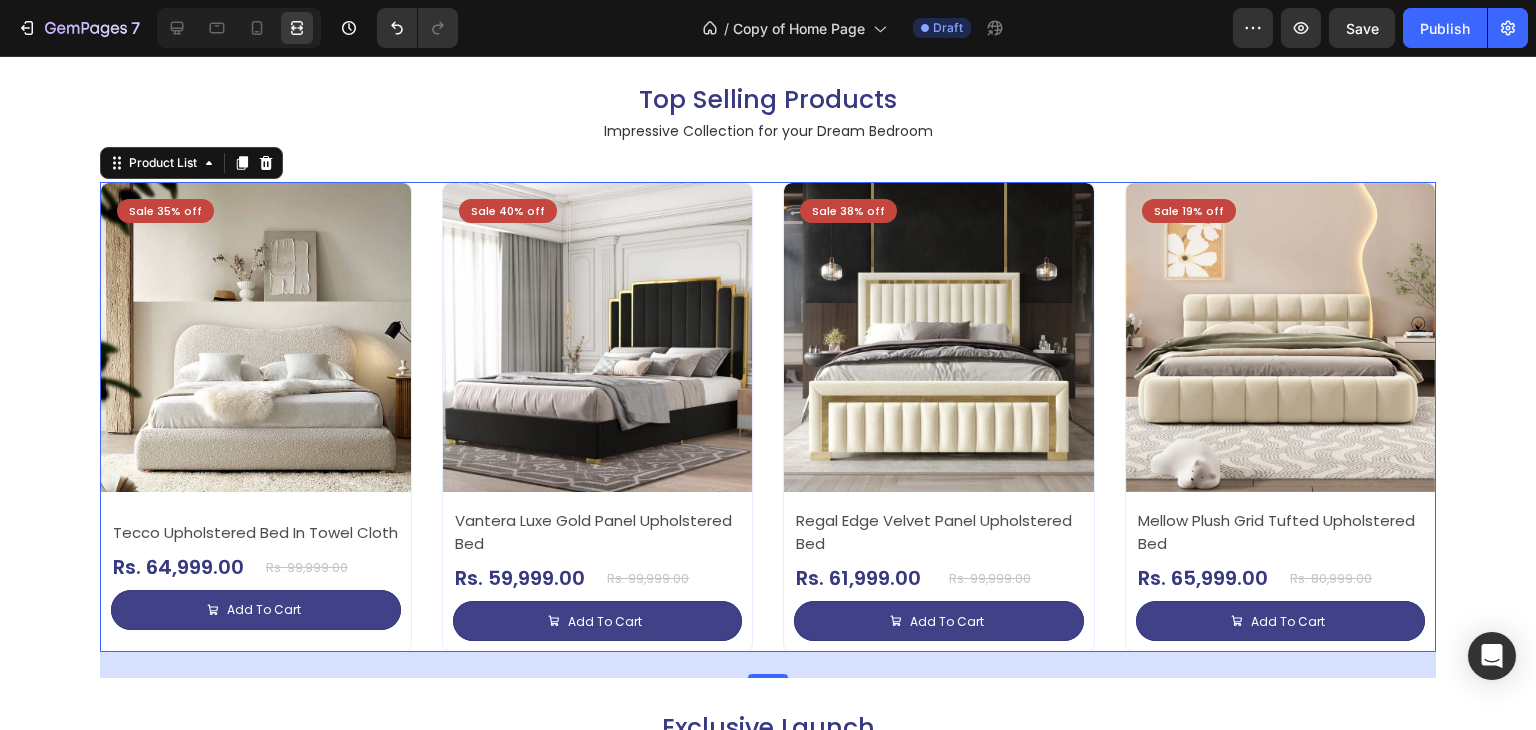 scroll, scrollTop: 724, scrollLeft: 0, axis: vertical 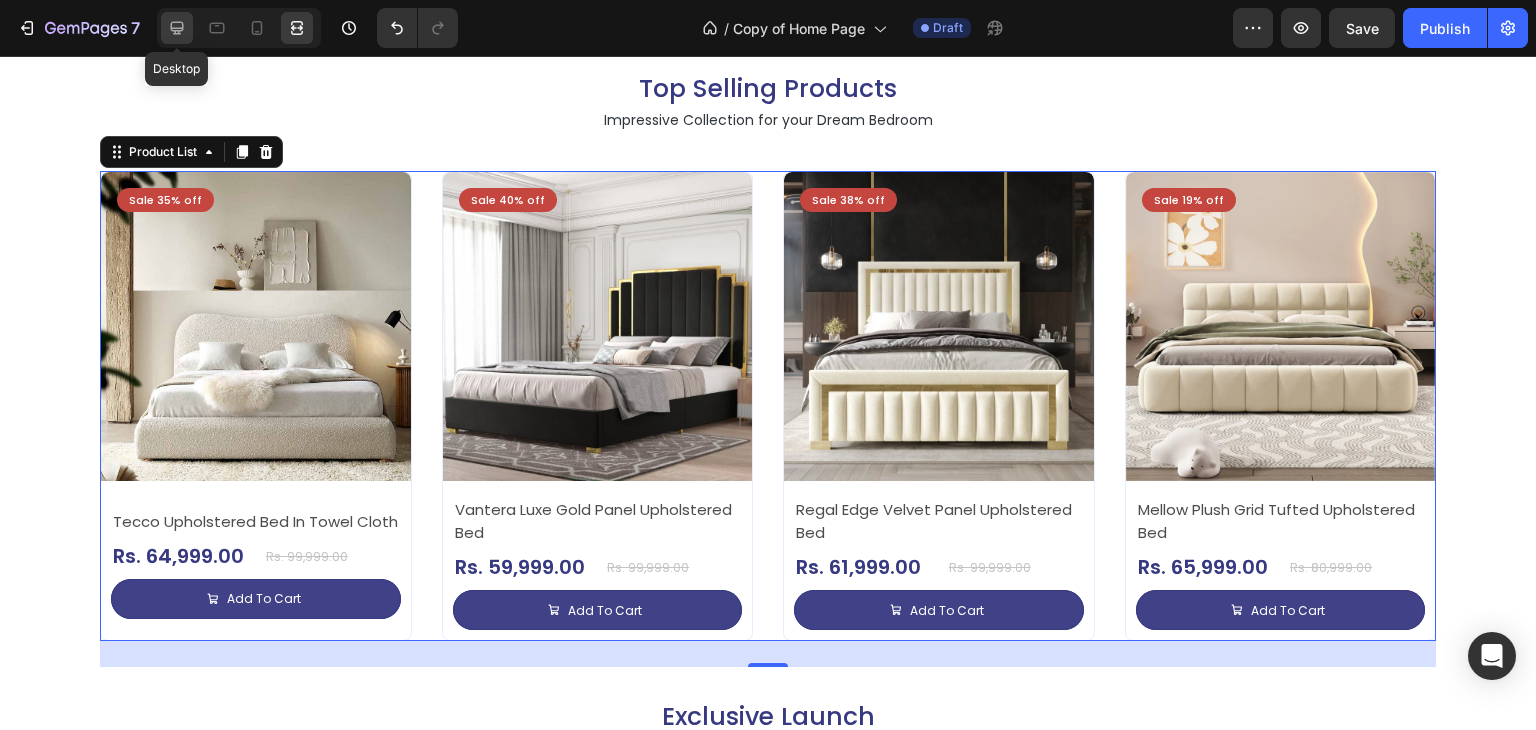 click 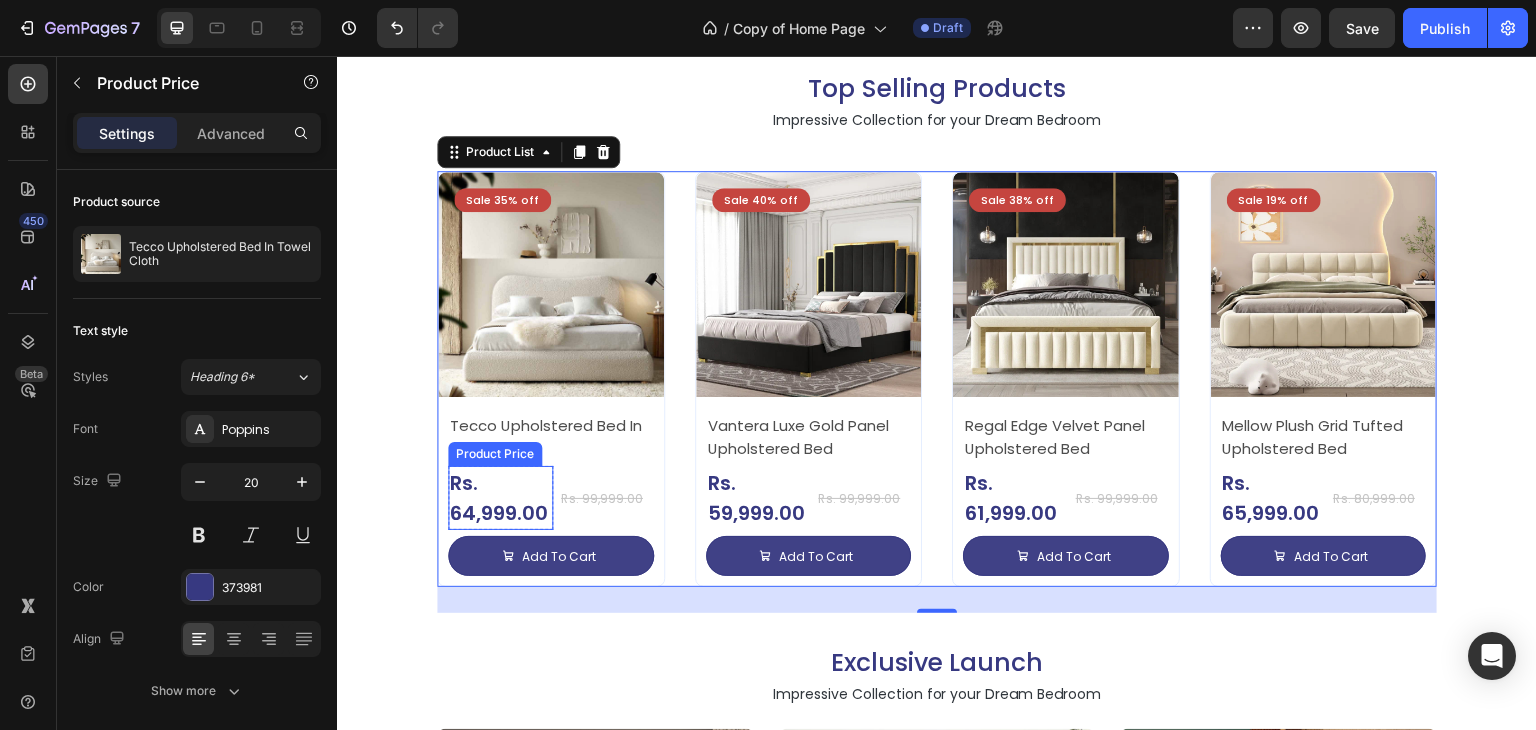 click on "Rs. 64,999.00" at bounding box center (500, 498) 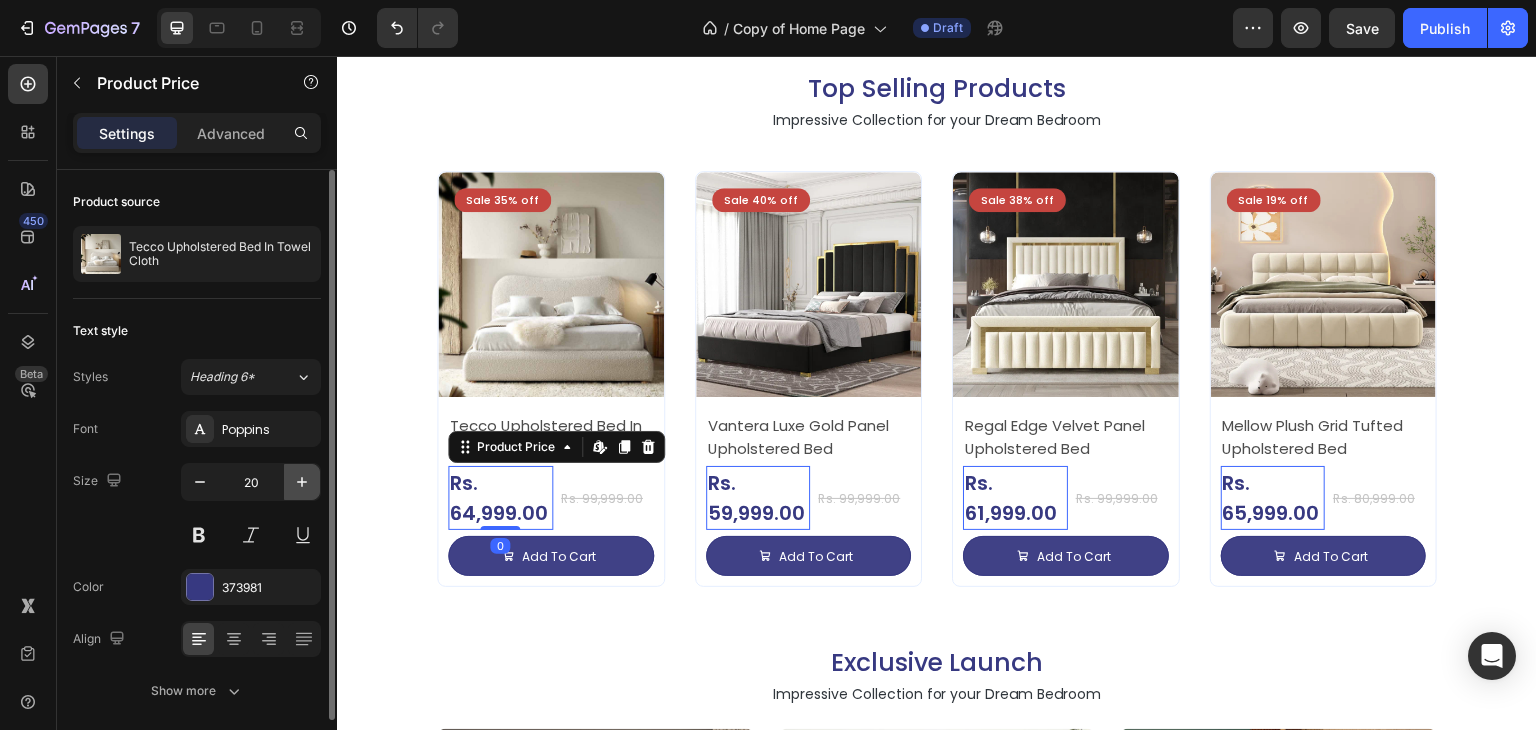 click at bounding box center (302, 482) 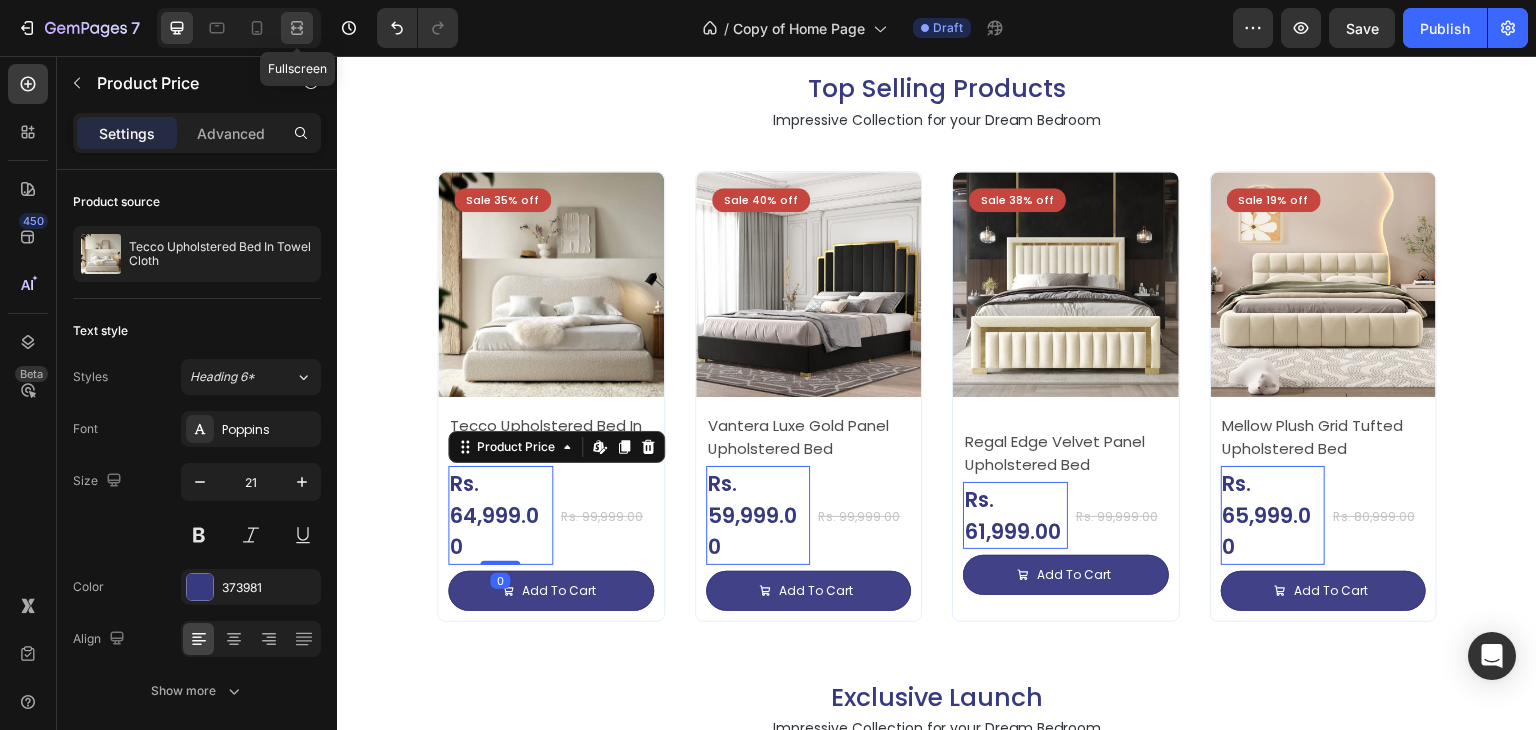 click 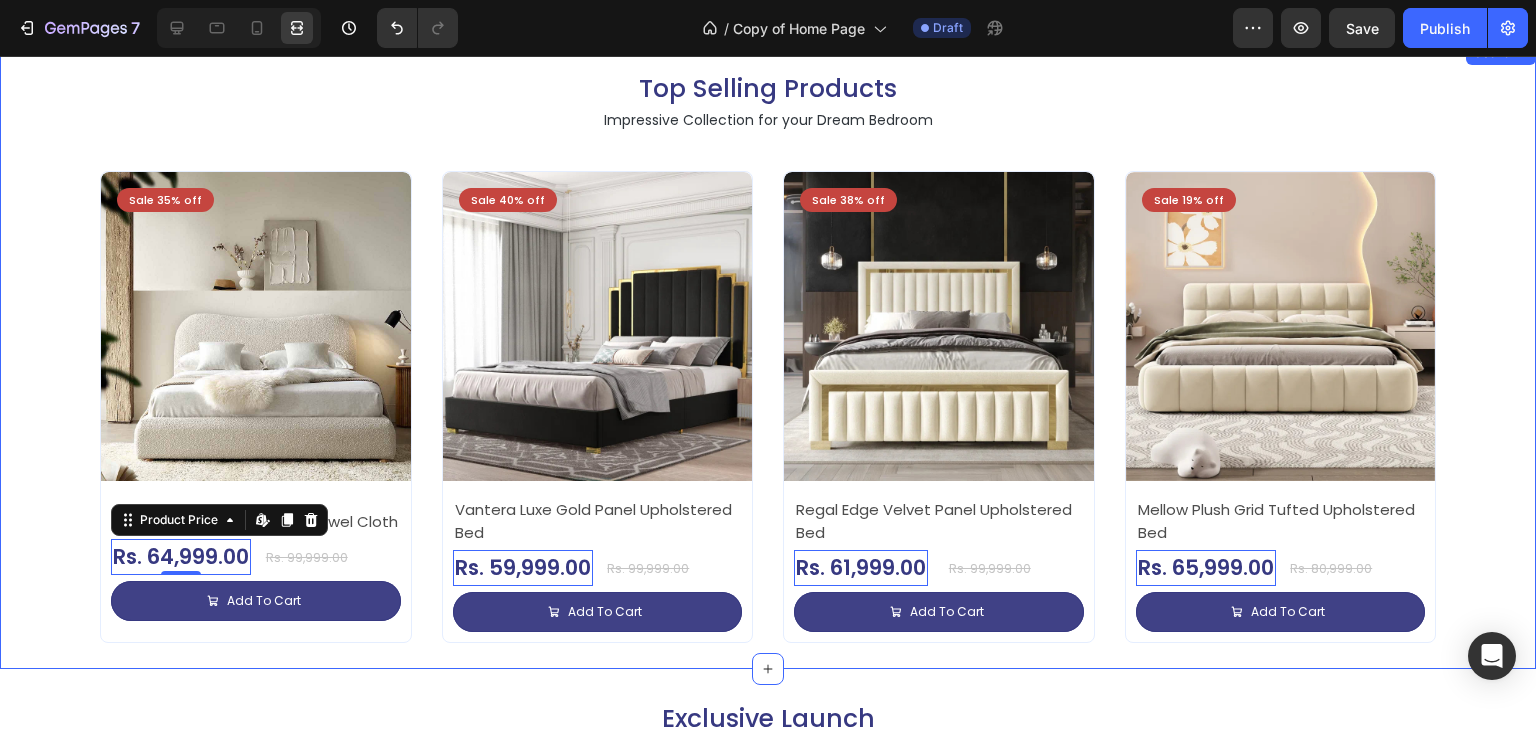 click on "Top Selling Products Heading Impressive Collection for your Dream Bedroom Text Block Sale 35% off Product Badge Product Images Tecco Upholstered Bed In Towel Cloth Product Title Rs. 64,999.00 Product Price   Edit content in Shopify 0 Product Price   Edit content in Shopify 0 Row Rs. 99,999.00 Product Price Product Price Row
Add To Cart Add to Cart Row Row Row Product List Sale 40% off Product Badge Product Images Vantera Luxe Gold Panel Upholstered Bed Product Title Rs. 59,999.00 Product Price   Edit content in Shopify 0 Product Price   Edit content in Shopify 0 Row Rs. 99,999.00 Product Price Product Price Row
Add To Cart Add to Cart Row Row Row Product List Sale 38% off Product Badge Product Images Regal Edge Velvet Panel Upholstered Bed Product Title Rs. 61,999.00 Product Price   Edit content in Shopify 0 Product Price   Edit content in Shopify 0 Row Rs. 99,999.00 Product Price Product Price Row
Add To Cart Add to Cart Row Row Row Product List Sale 19% off" at bounding box center (768, 370) 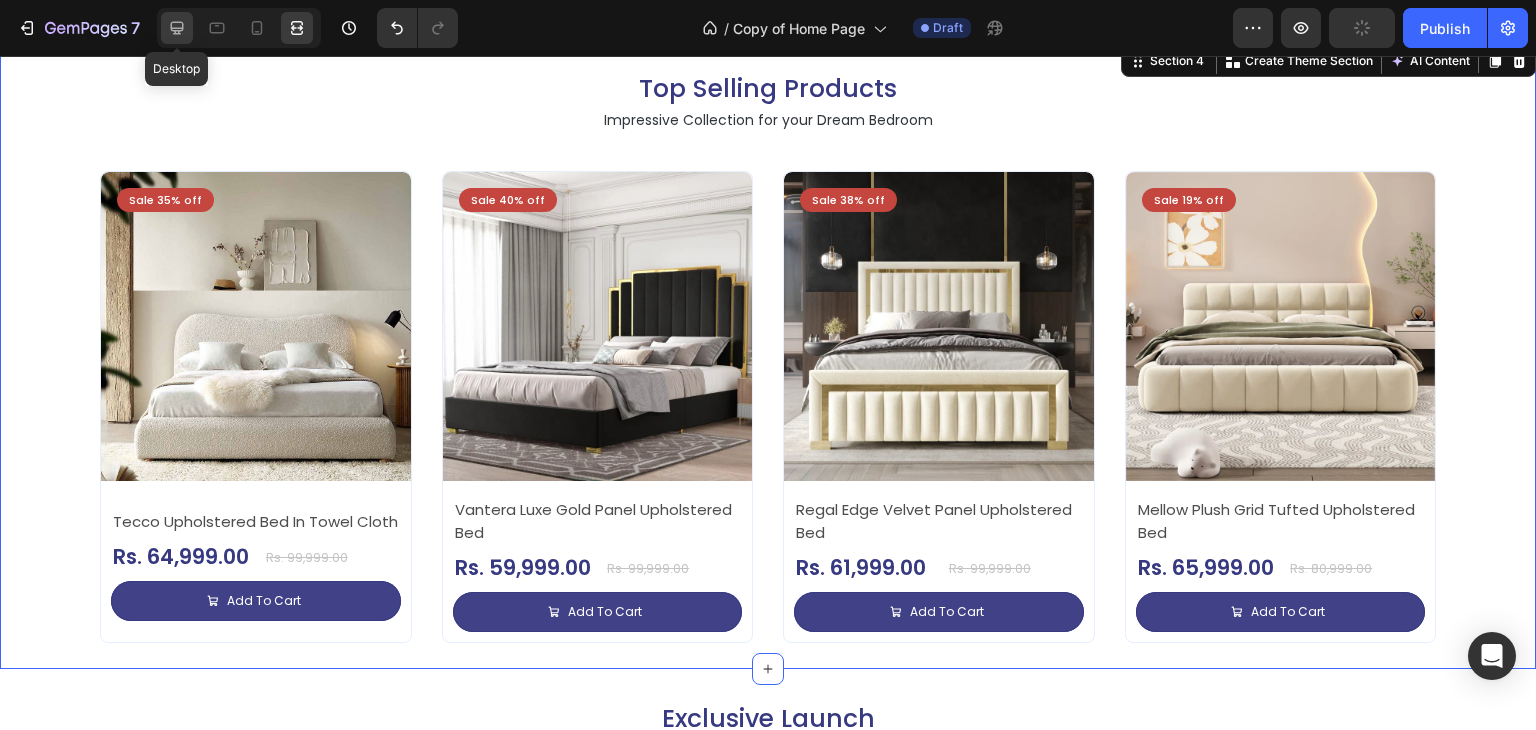 click 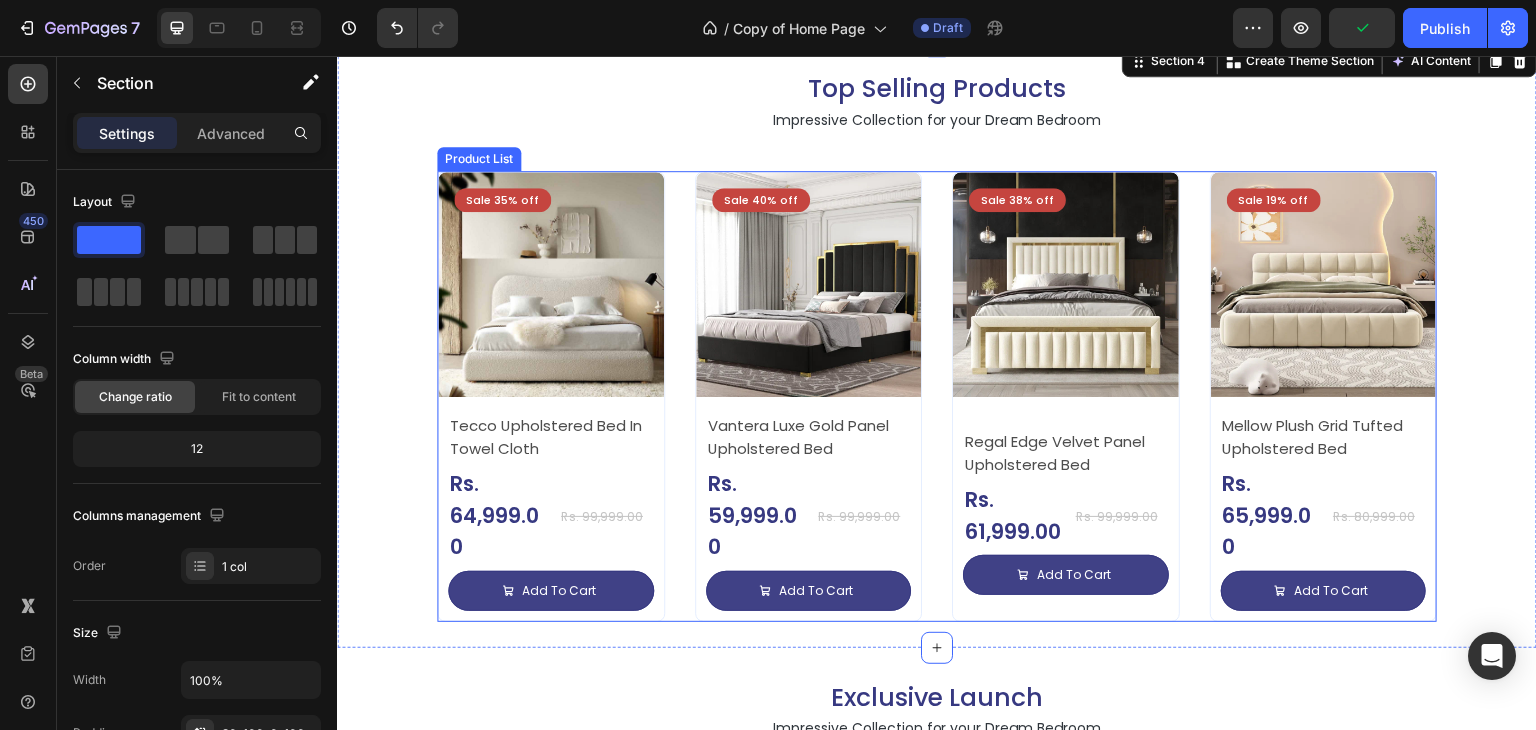 click on "Sale 35% off Product Badge Product Images Tecco Upholstered Bed In Towel Cloth Product Title Rs. 64,999.00 Product Price Product Price Row Rs. 99,999.00 Product Price Product Price Row
Add To Cart Add to Cart Row Row Row Product List Sale 40% off Product Badge Product Images Vantera Luxe Gold Panel Upholstered Bed Product Title Rs. 59,999.00 Product Price Product Price Row Rs. 99,999.00 Product Price Product Price Row
Add To Cart Add to Cart Row Row Row Product List Sale 38% off Product Badge Product Images Regal Edge Velvet Panel Upholstered Bed Product Title Rs. 61,999.00 Product Price Product Price Row Rs. 99,999.00 Product Price Product Price Row
Add To Cart Add to Cart Row Row Row Product List Sale 19% off Product Badge Product Images Mellow Plush Grid Tufted Upholstered Bed Product Title Rs. 65,999.00 Product Price Product Price Row Rs. 80,999.00 Product Price Product Price Row
Add To Cart Add to Cart Row Row Row Product List" at bounding box center (937, 396) 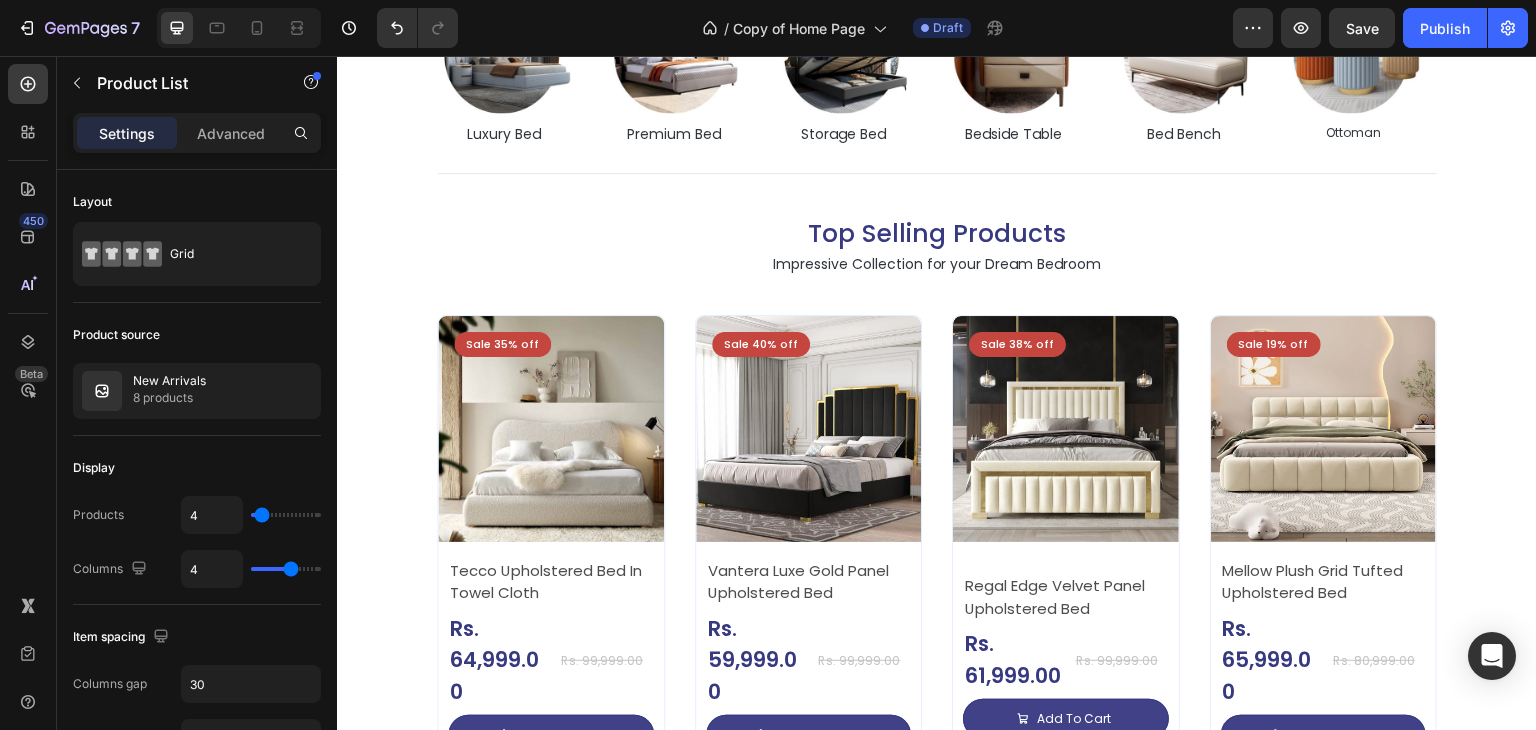 scroll, scrollTop: 486, scrollLeft: 0, axis: vertical 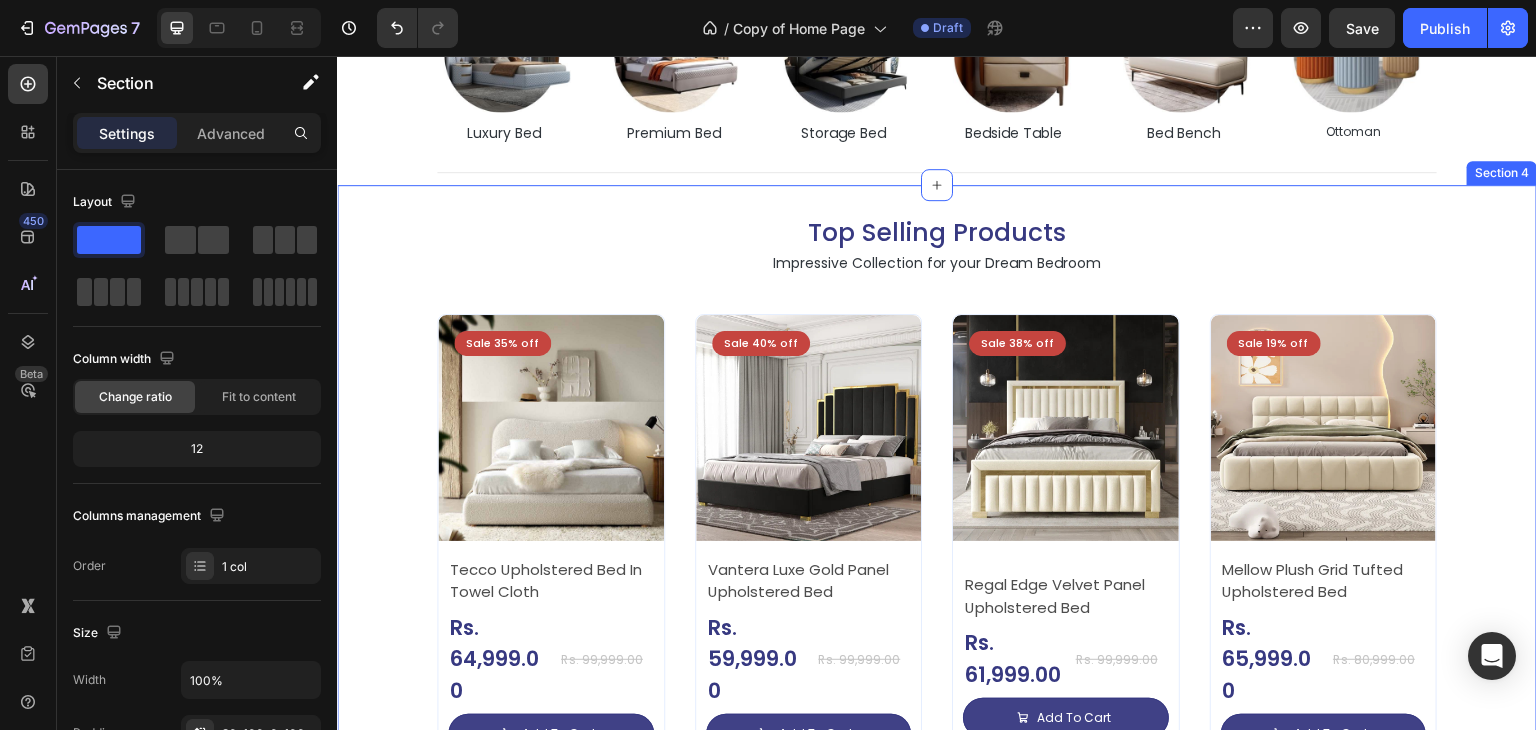 click on "Top Selling Products Heading Impressive Collection for your Dream Bedroom Text Block Sale 35% off Product Badge Product Images Tecco Upholstered Bed In Towel Cloth Product Title Rs. 64,999.00 Product Price Product Price Row Rs. 99,999.00 Product Price Product Price Row
Add To Cart Add to Cart Row Row Row Product List Sale 40% off Product Badge Product Images Vantera Luxe Gold Panel Upholstered Bed Product Title Rs. 59,999.00 Product Price Product Price Row Rs. 99,999.00 Product Price Product Price Row
Add To Cart Add to Cart Row Row Row Product List Sale 38% off Product Badge Product Images Regal Edge Velvet Panel Upholstered Bed Product Title Rs. 61,999.00 Product Price Product Price Row Rs. 99,999.00 Product Price Product Price Row
Add To Cart Add to Cart Row Row Row Product List Sale 19% off Product Badge Product Images Mellow Plush Grid Tufted Upholstered Bed Product Title Rs. 65,999.00 Product Price Product Price Row Rs. 80,999.00 Product Price Row Row Row" at bounding box center (937, 488) 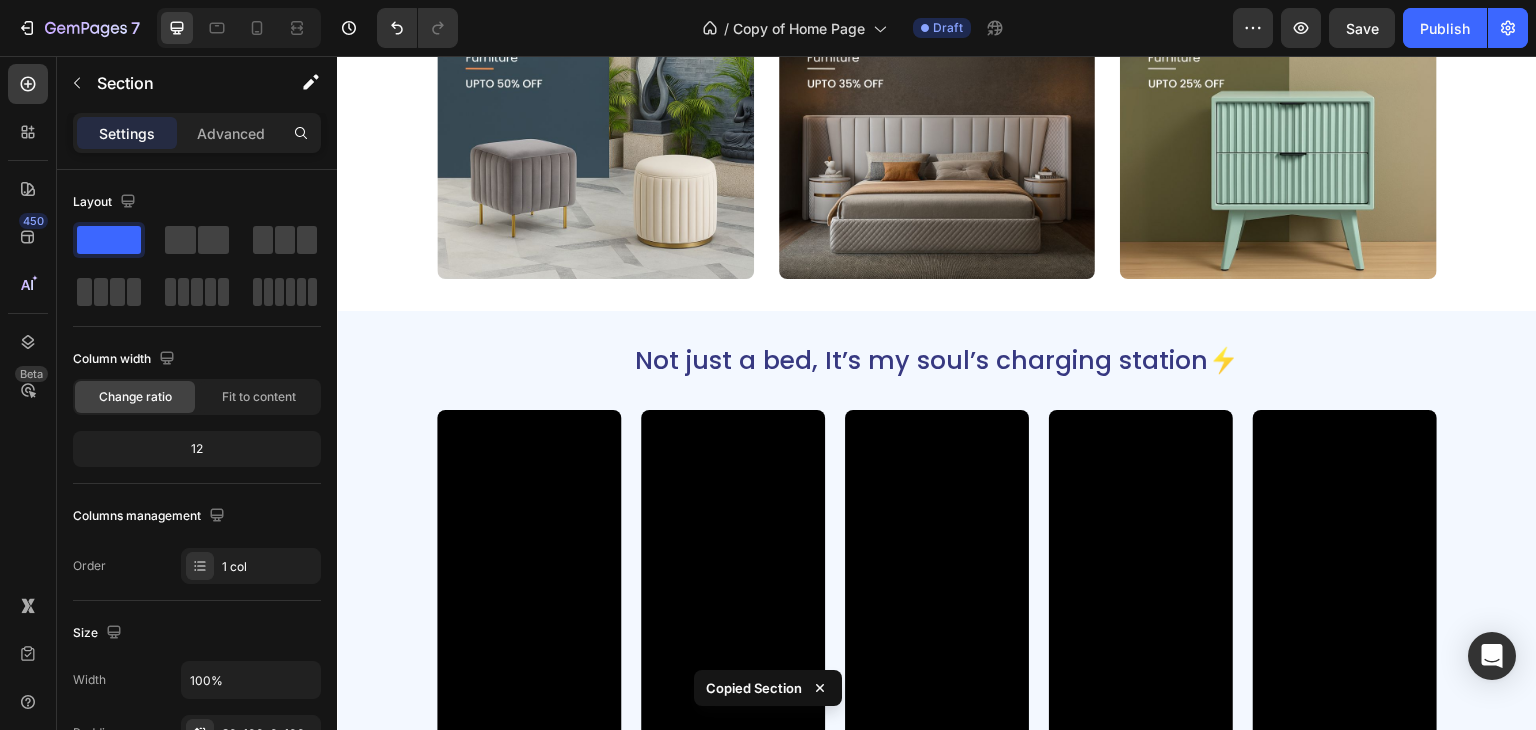 scroll, scrollTop: 1686, scrollLeft: 0, axis: vertical 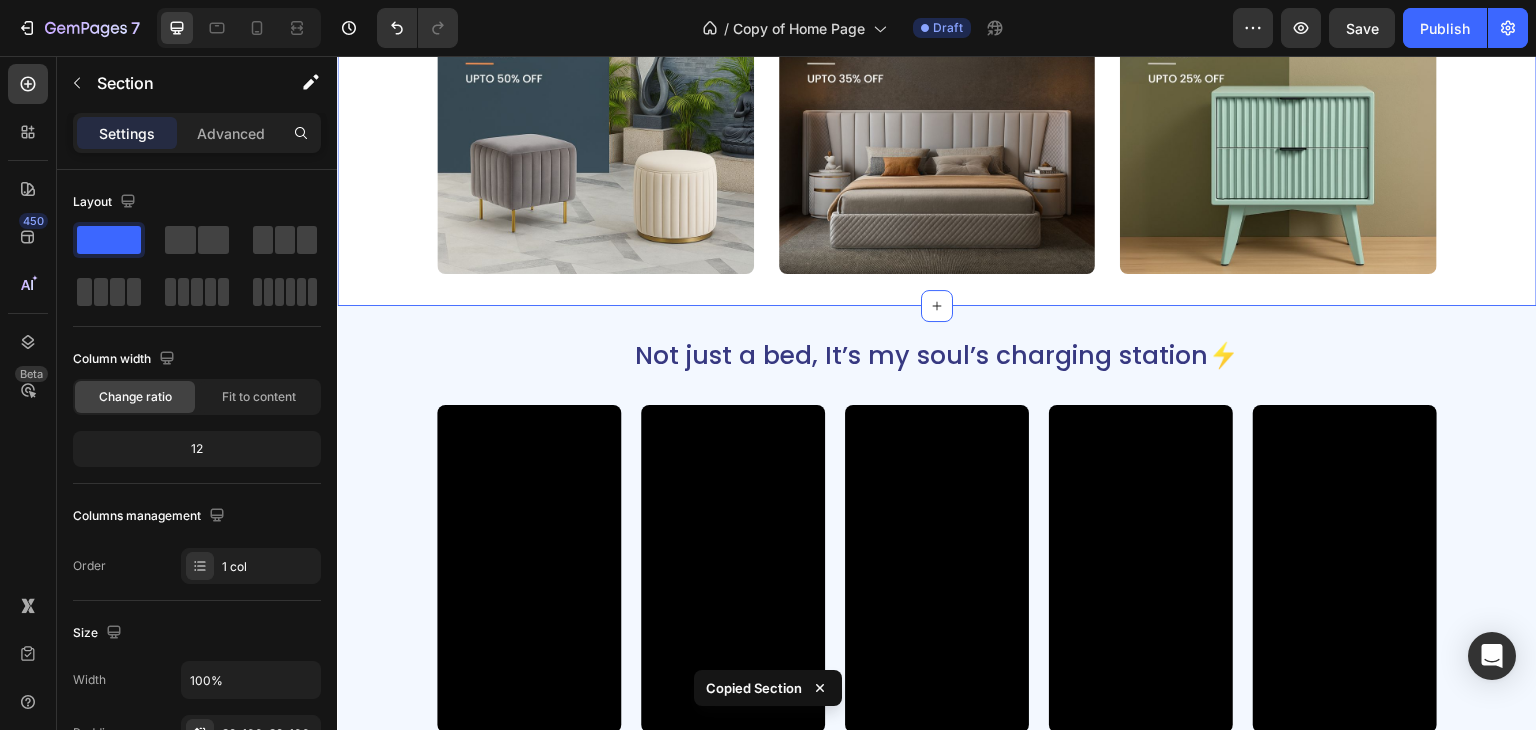 click on "Exclusive Launch Heading Impressive Collection for your Dream Bedroom Text Block Image Image Image Row Image Image Image Row Section 5" at bounding box center (937, -54) 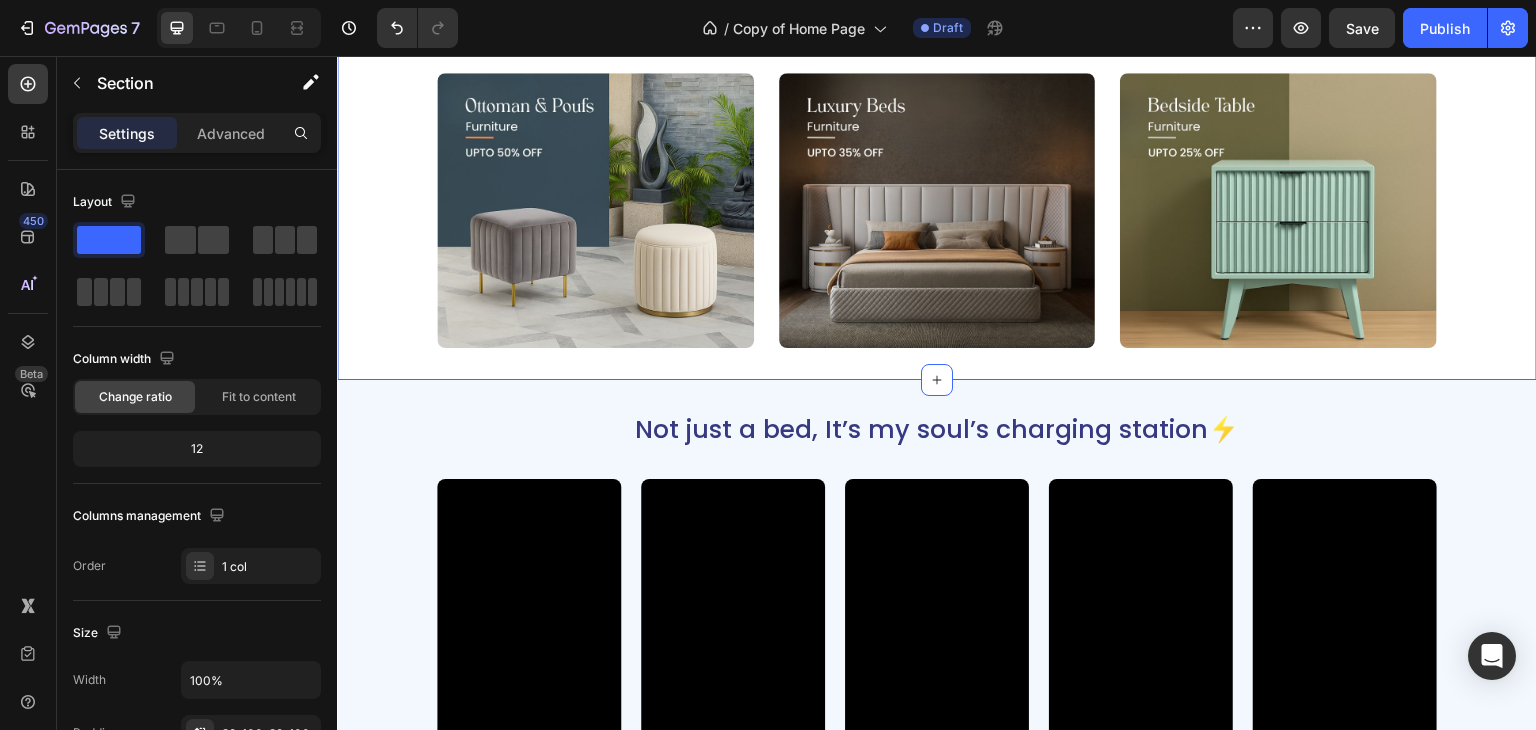 scroll, scrollTop: 1624, scrollLeft: 0, axis: vertical 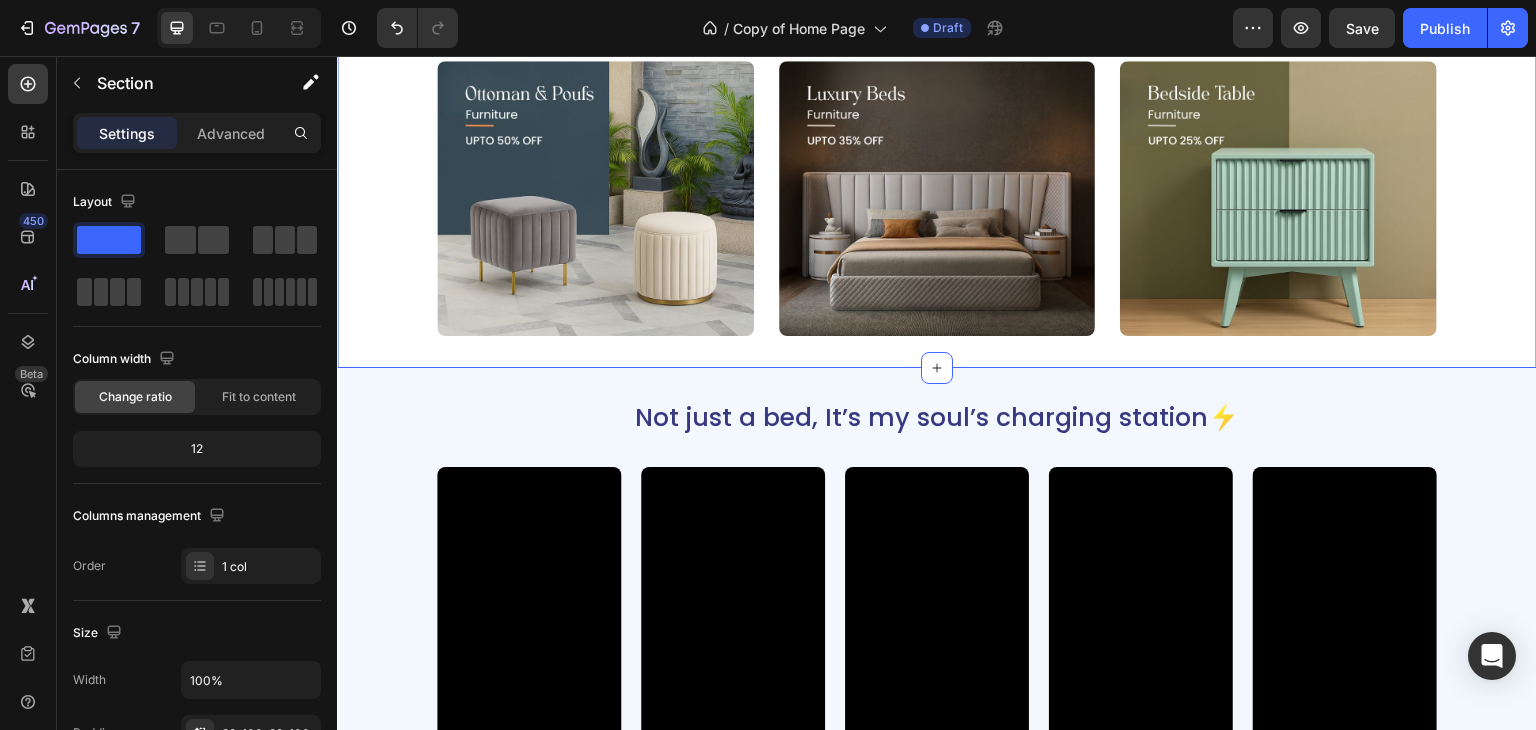 click on "Exclusive Launch Heading Impressive Collection for your Dream Bedroom Text Block Image Image Image Row Image Image Image Row Section 5   Create Theme Section AI Content Write with GemAI What would you like to describe here? Tone and Voice Persuasive Product Avenzo Elite Ivory Leatherette Bed Show more Generate" at bounding box center (937, 8) 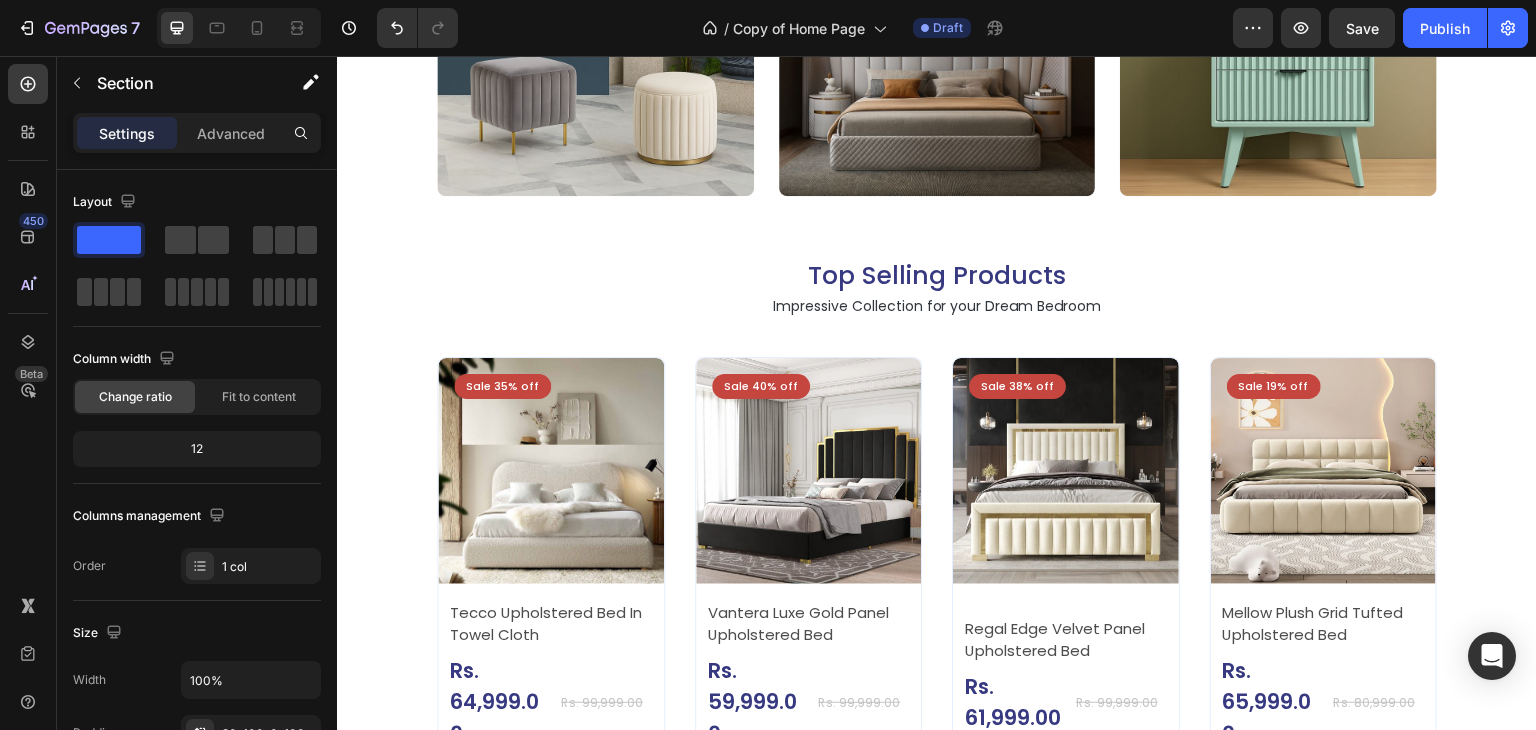 scroll, scrollTop: 1763, scrollLeft: 0, axis: vertical 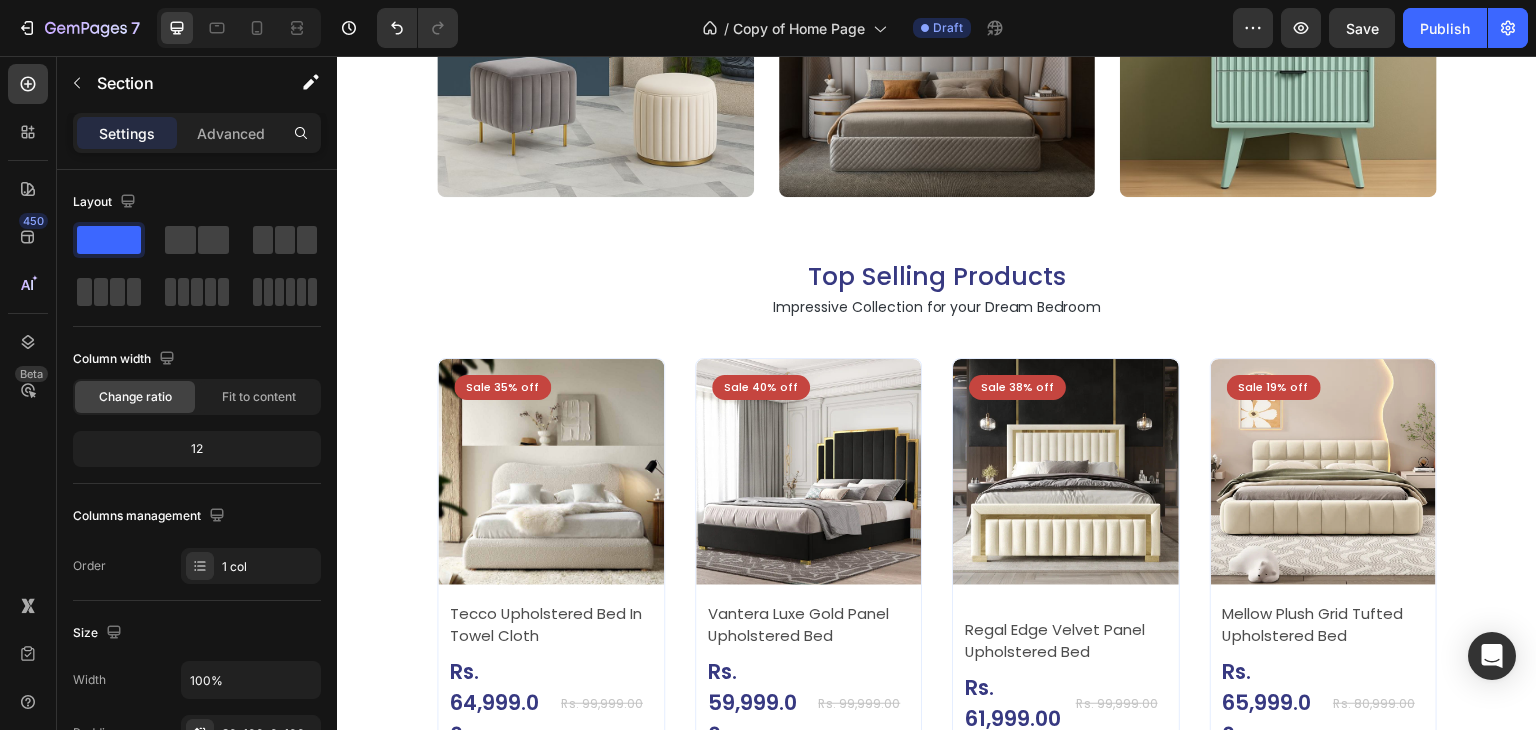 click on "Top Selling Products Heading Impressive Collection for your Dream Bedroom Text Block Sale 35% off Product Badge Product Images Tecco Upholstered Bed In Towel Cloth Product Title Rs. 64,999.00 Product Price Product Price Row Rs. 99,999.00 Product Price Product Price Row
Add To Cart Add to Cart Row Row Row Product List Sale 40% off Product Badge Product Images Vantera Luxe Gold Panel Upholstered Bed Product Title Rs. 59,999.00 Product Price Product Price Row Rs. 99,999.00 Product Price Product Price Row
Add To Cart Add to Cart Row Row Row Product List Sale 38% off Product Badge Product Images Regal Edge Velvet Panel Upholstered Bed Product Title Rs. 61,999.00 Product Price Product Price Row Rs. 99,999.00 Product Price Product Price Row
Add To Cart Add to Cart Row Row Row Product List Sale 19% off Product Badge Product Images Mellow Plush Grid Tufted Upholstered Bed Product Title Rs. 65,999.00 Product Price Product Price Row Rs. 80,999.00 Product Price Row Row Row" at bounding box center [937, 532] 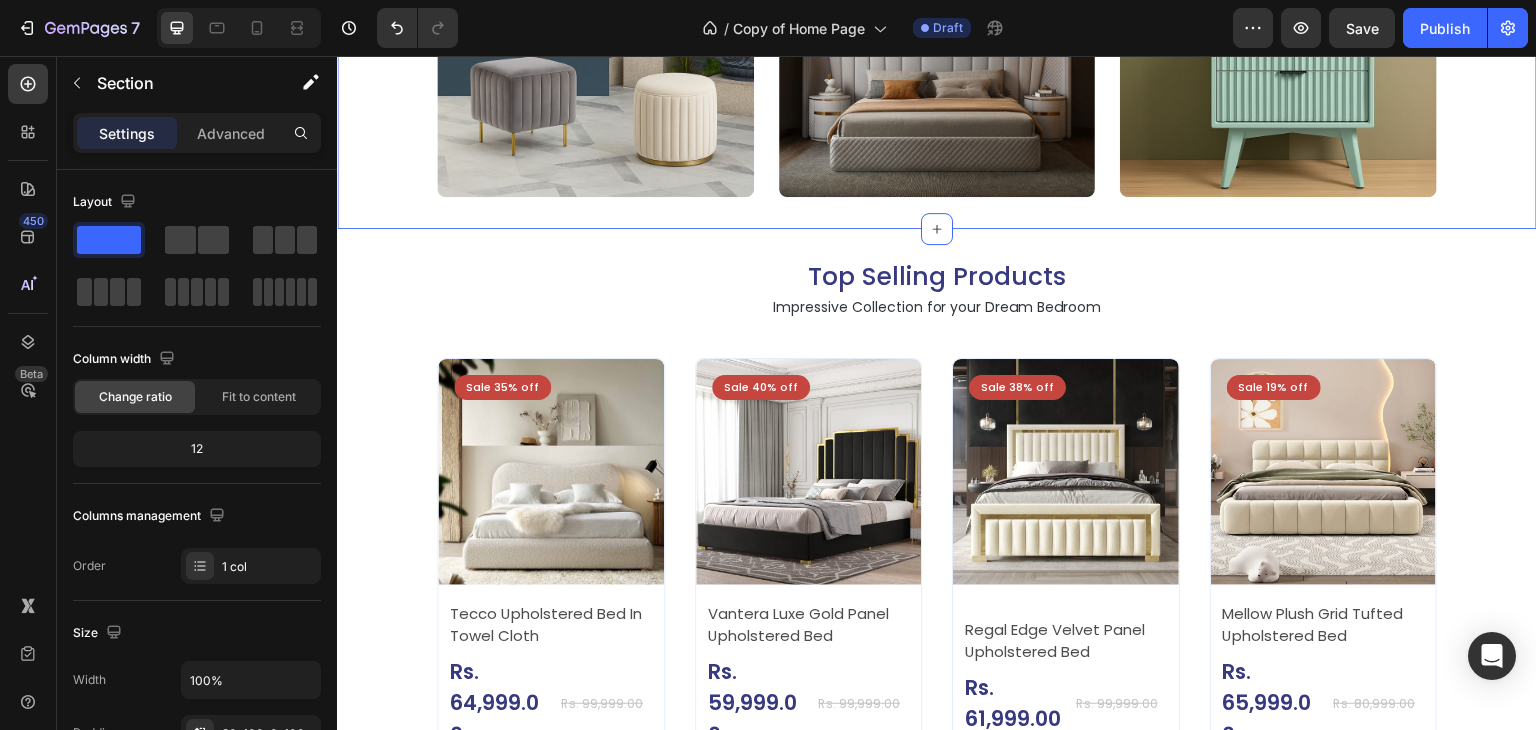 click on "Exclusive Launch Heading Impressive Collection for your Dream Bedroom Text Block Image Image Image Row Image Image Image Row Section 5" at bounding box center (937, -131) 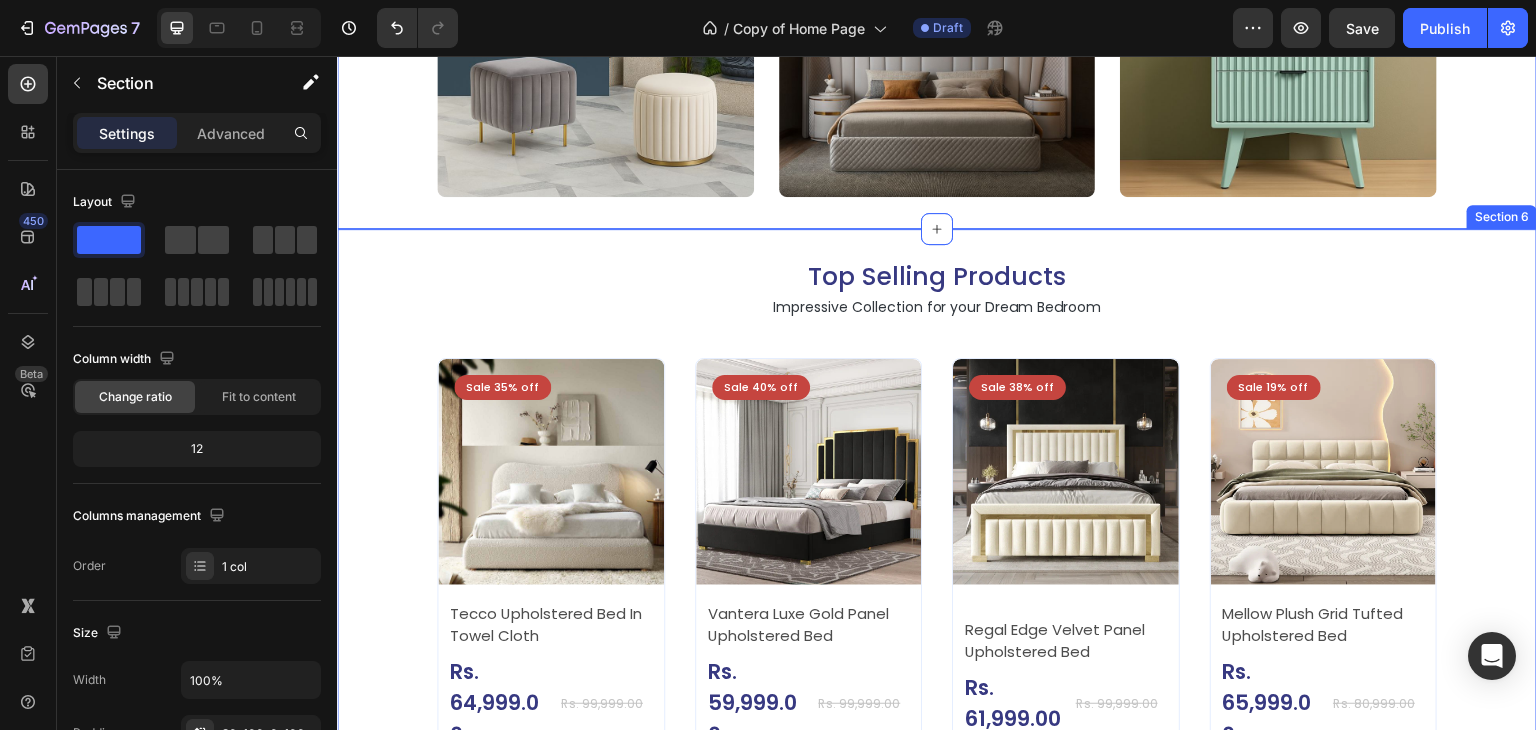 click on "Top Selling Products Heading Impressive Collection for your Dream Bedroom Text Block Sale 35% off Product Badge Product Images Tecco Upholstered Bed In Towel Cloth Product Title Rs. 64,999.00 Product Price Product Price Row Rs. 99,999.00 Product Price Product Price Row
Add To Cart Add to Cart Row Row Row Product List Sale 40% off Product Badge Product Images Vantera Luxe Gold Panel Upholstered Bed Product Title Rs. 59,999.00 Product Price Product Price Row Rs. 99,999.00 Product Price Product Price Row
Add To Cart Add to Cart Row Row Row Product List Sale 38% off Product Badge Product Images Regal Edge Velvet Panel Upholstered Bed Product Title Rs. 61,999.00 Product Price Product Price Row Rs. 99,999.00 Product Price Product Price Row
Add To Cart Add to Cart Row Row Row Product List Sale 19% off Product Badge Product Images Mellow Plush Grid Tufted Upholstered Bed Product Title Rs. 65,999.00 Product Price Product Price Row Rs. 80,999.00 Product Price Row Row Row" at bounding box center [937, 532] 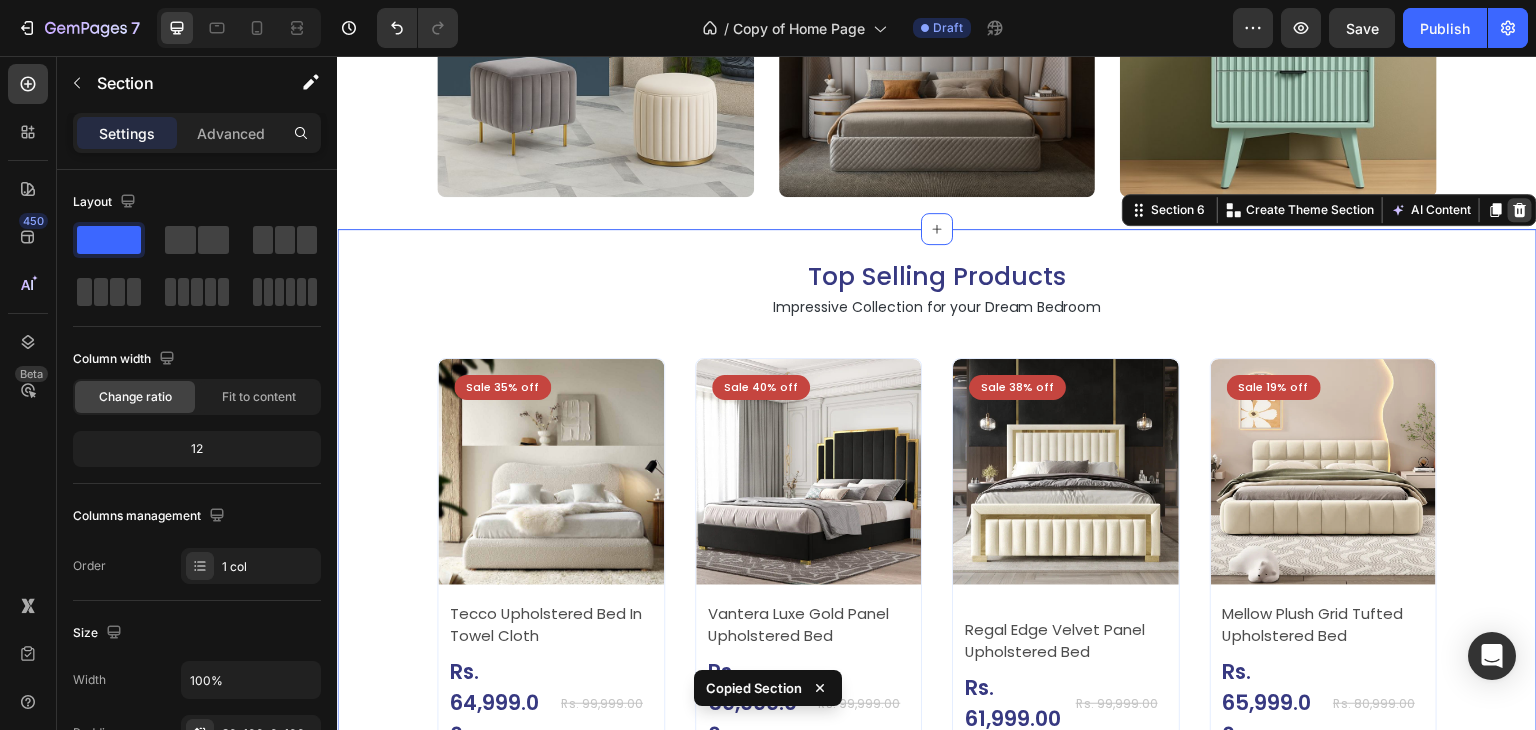 click 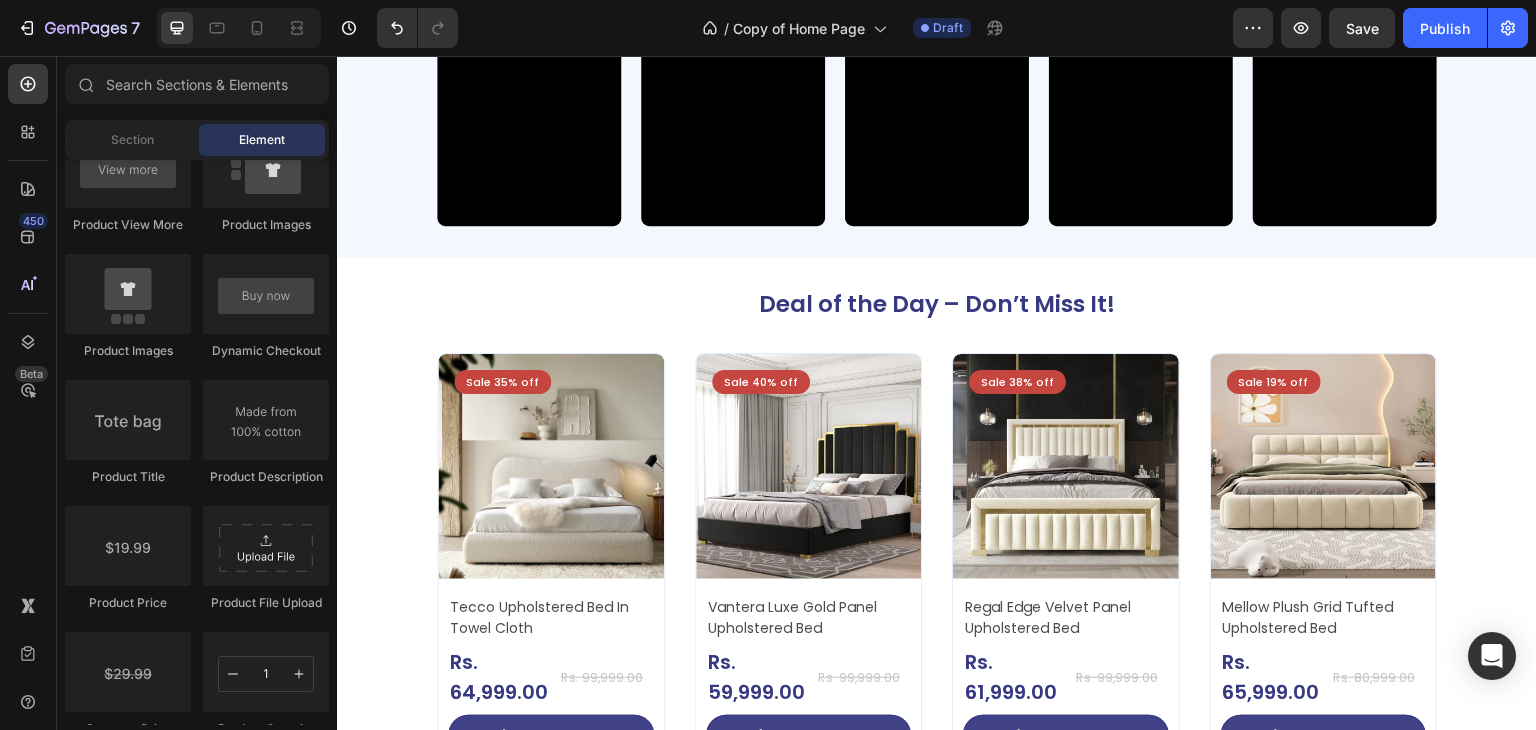 scroll, scrollTop: 2187, scrollLeft: 0, axis: vertical 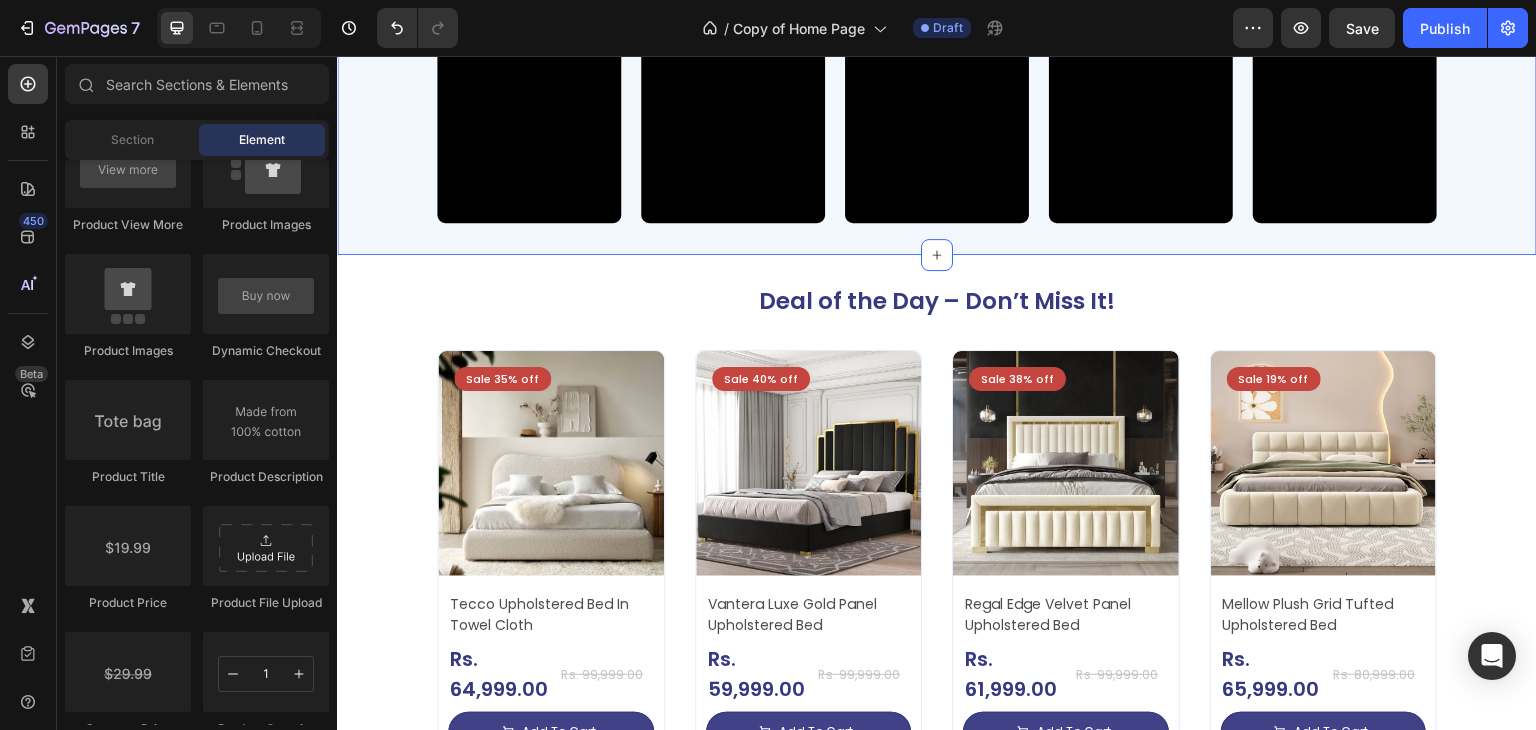 click on "Not just a bed, It’s my soul’s charging station⚡ Heading Video Video Video Video Video Row Section 6   Create Theme Section AI Content Write with GemAI What would you like to describe here? Tone and Voice Persuasive Product Show more Generate" at bounding box center [937, 25] 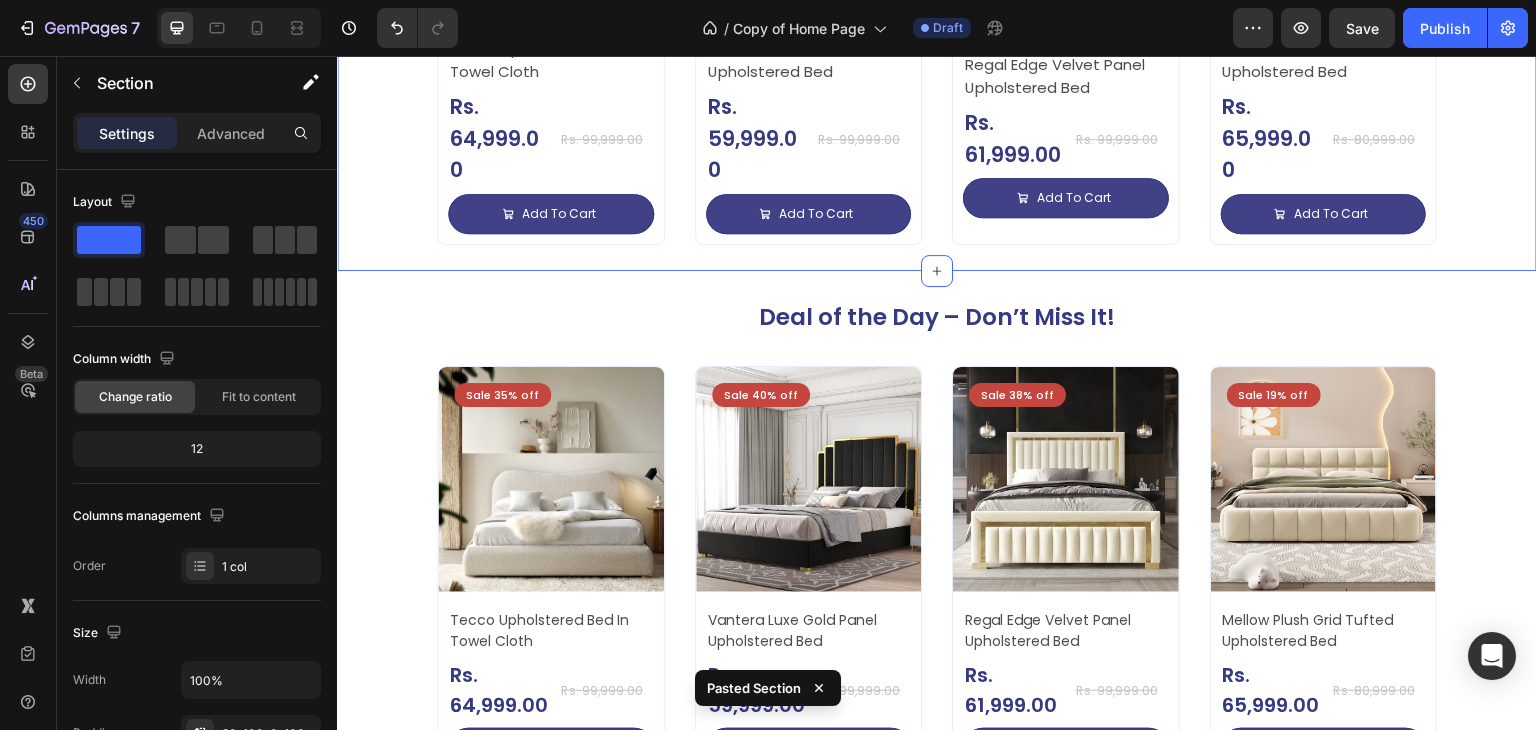 scroll, scrollTop: 2787, scrollLeft: 0, axis: vertical 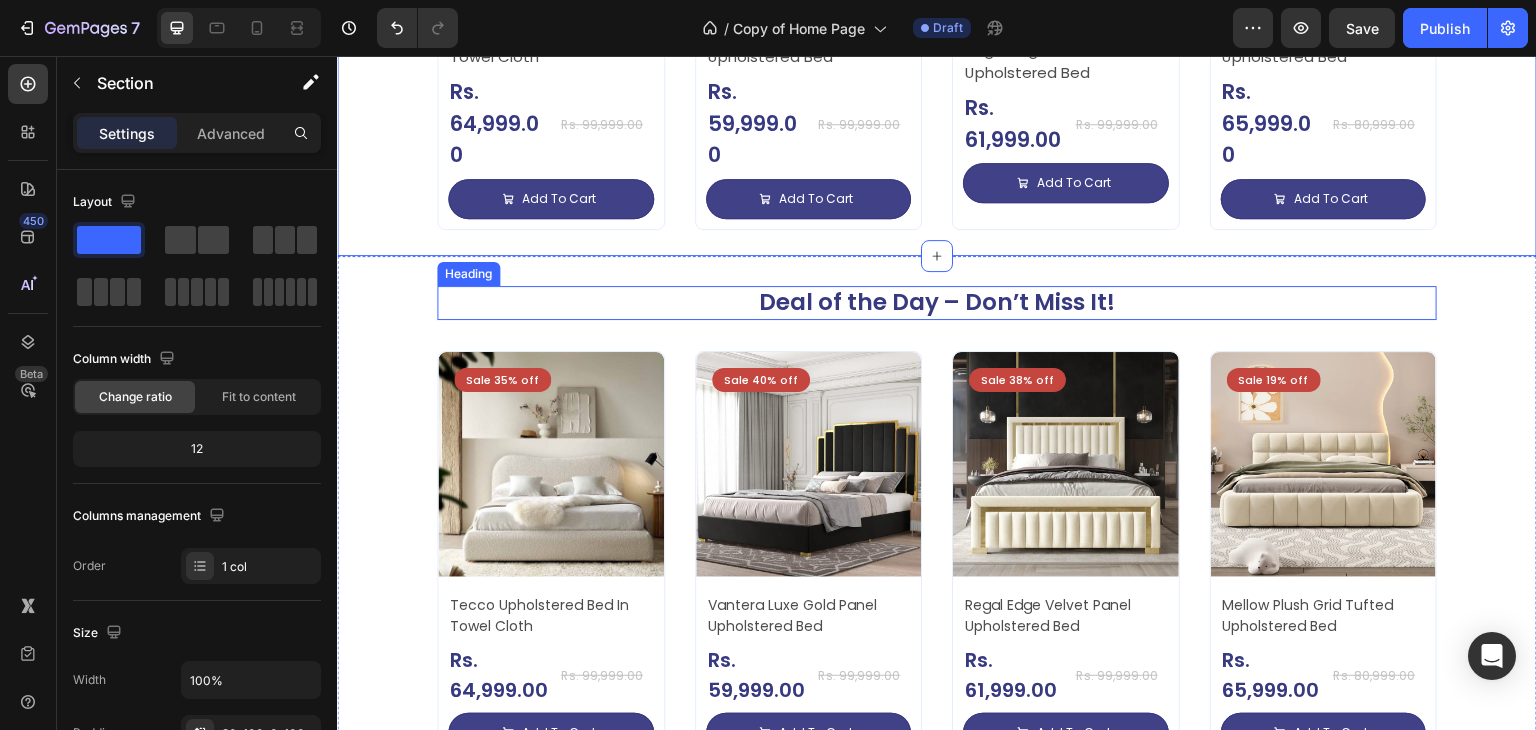 click on "Deal of the Day – Don’t Miss It!" at bounding box center [937, 303] 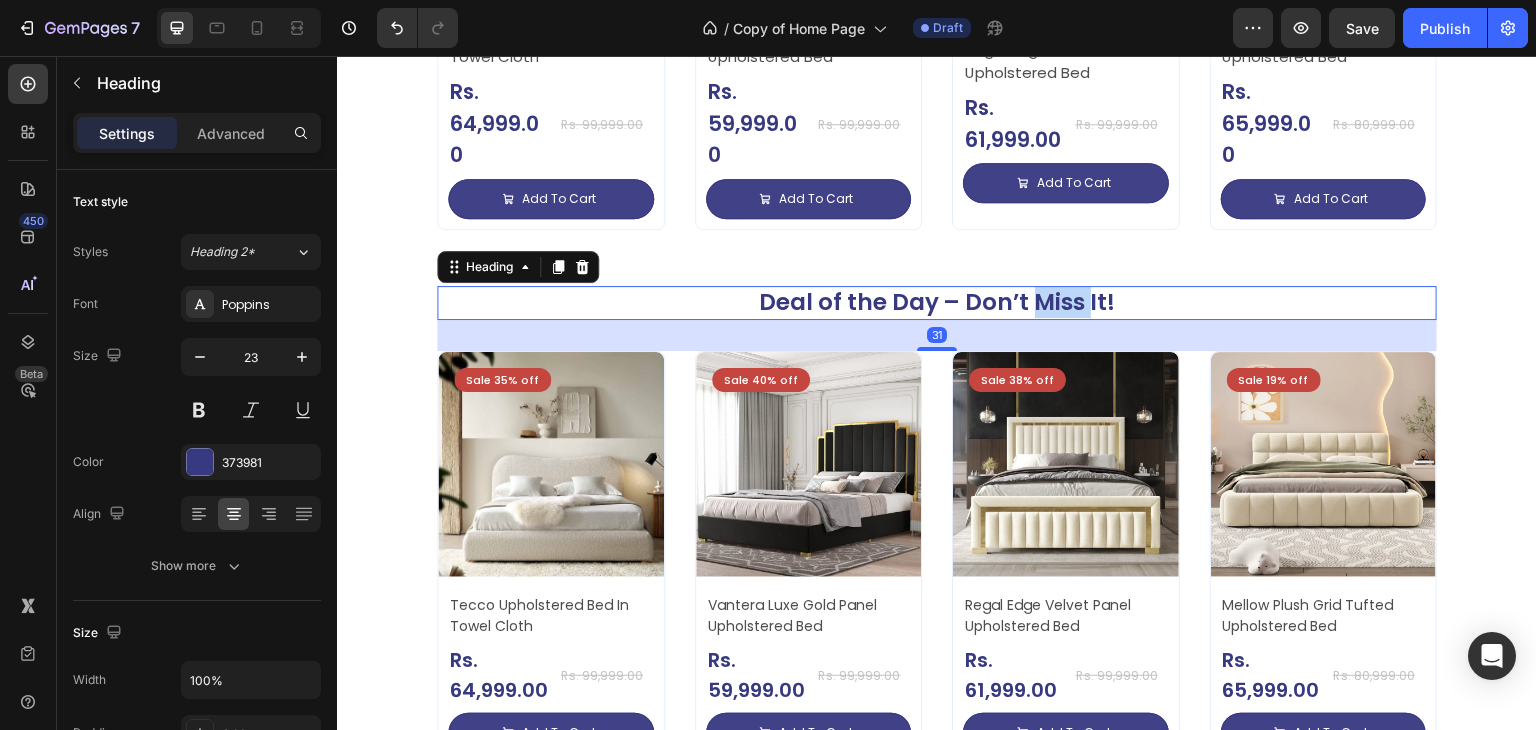 click on "Deal of the Day – Don’t Miss It!" at bounding box center (937, 303) 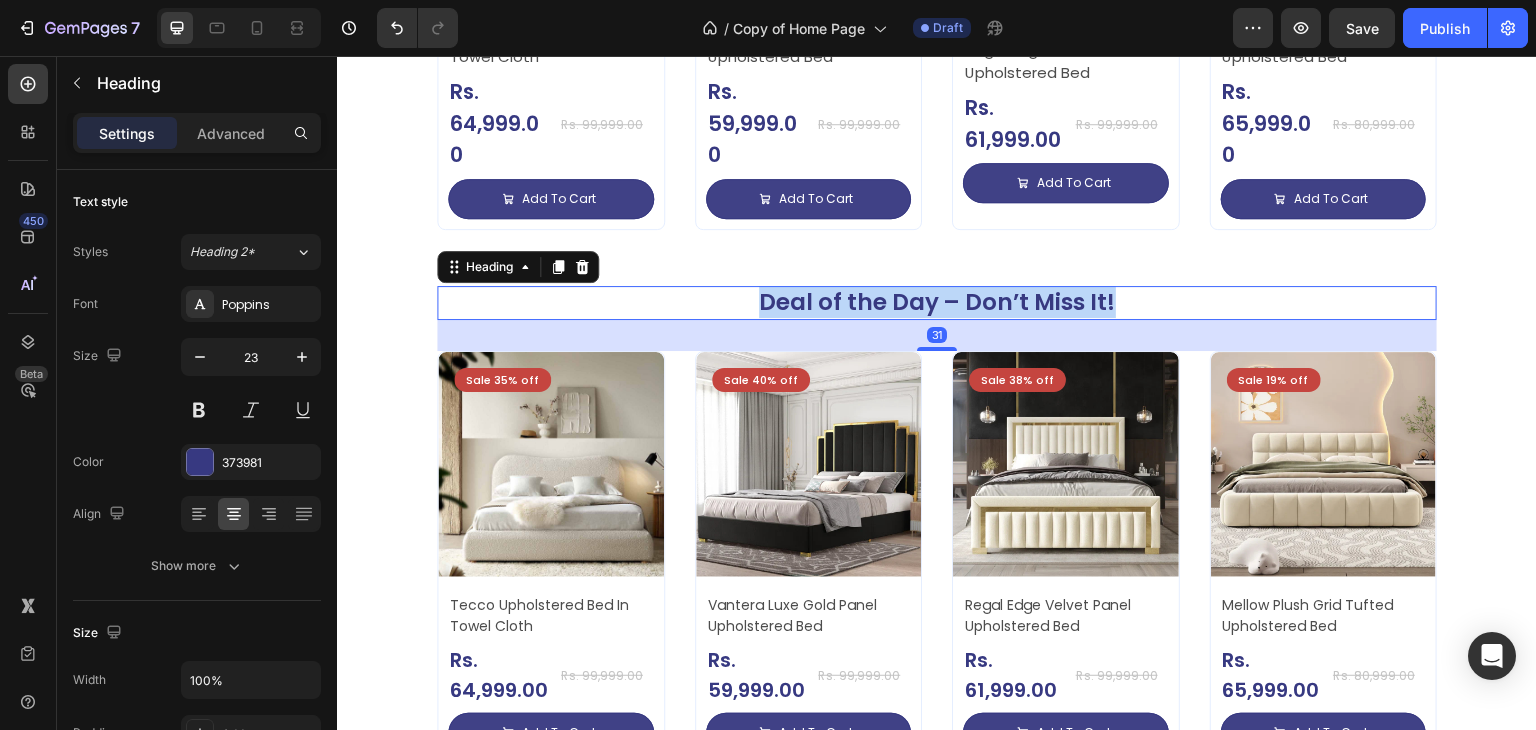 click on "Deal of the Day – Don’t Miss It!" at bounding box center [937, 303] 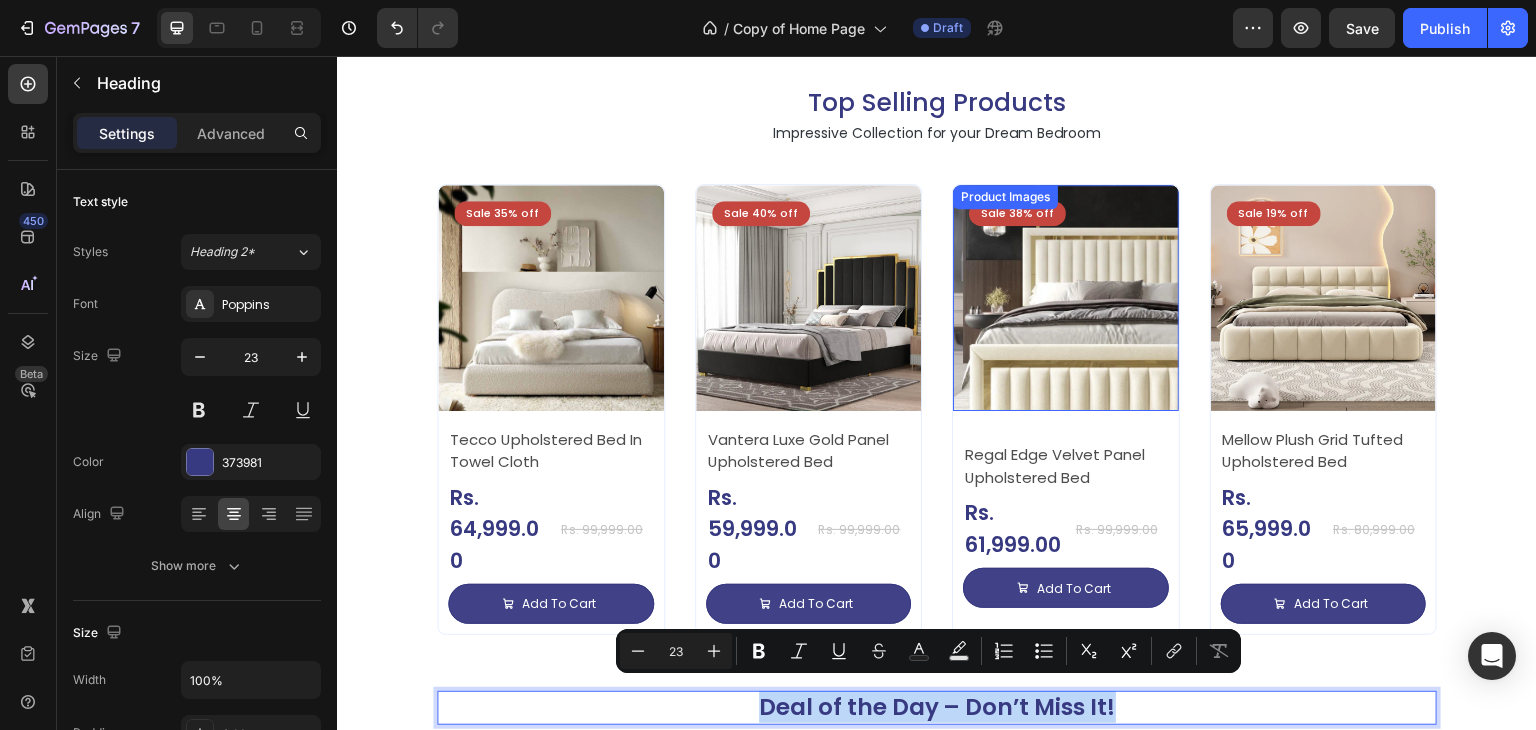 scroll, scrollTop: 2287, scrollLeft: 0, axis: vertical 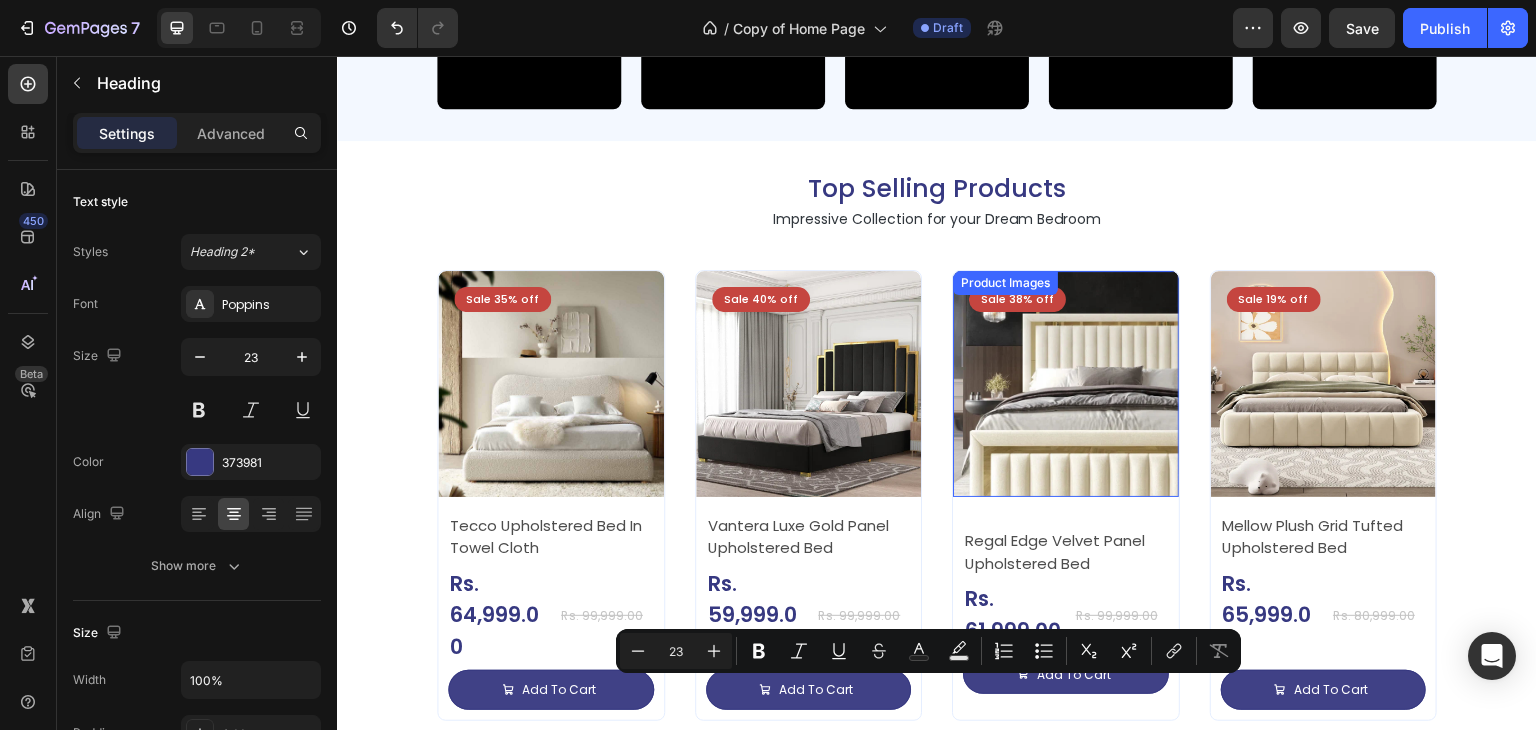 type on "16" 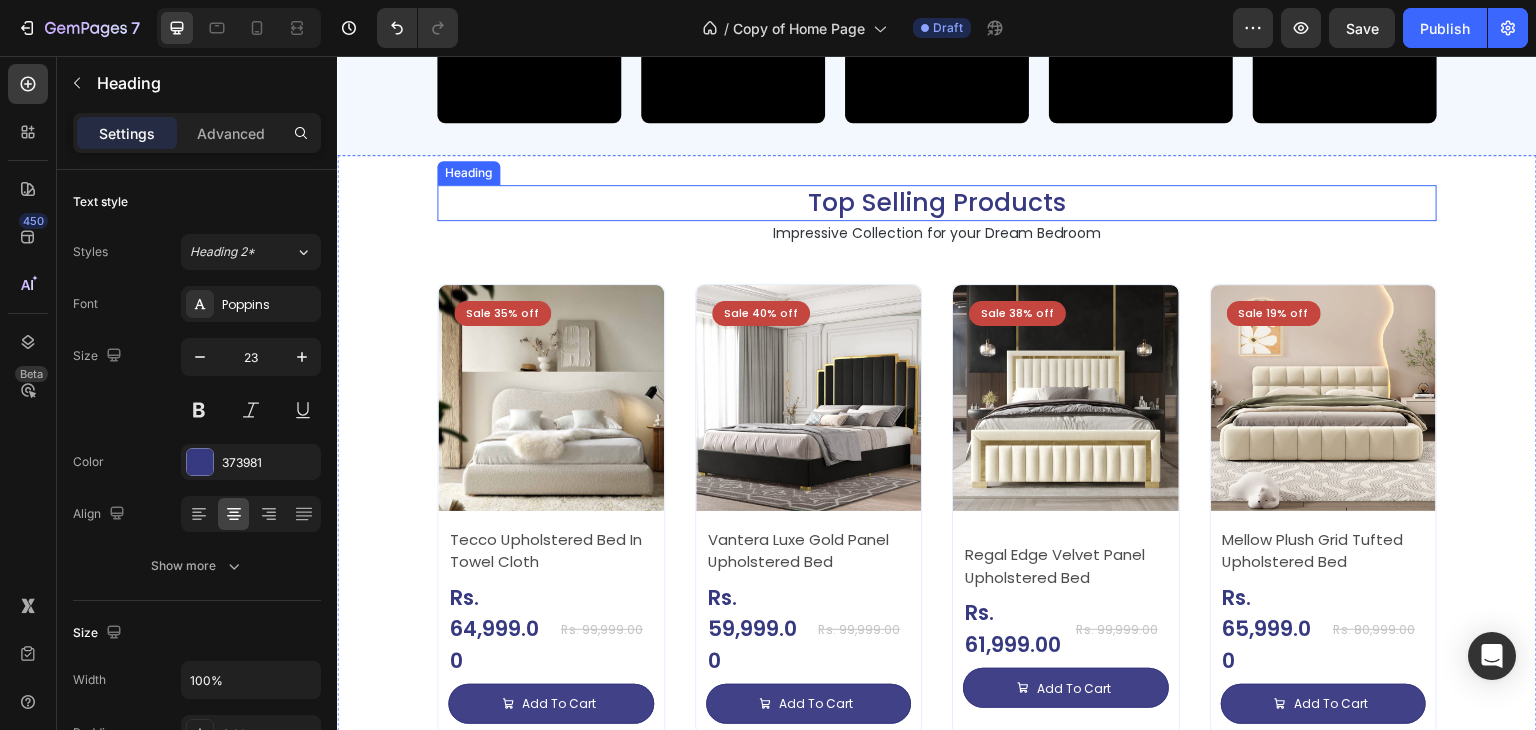 click on "Top Selling Products" at bounding box center [937, 203] 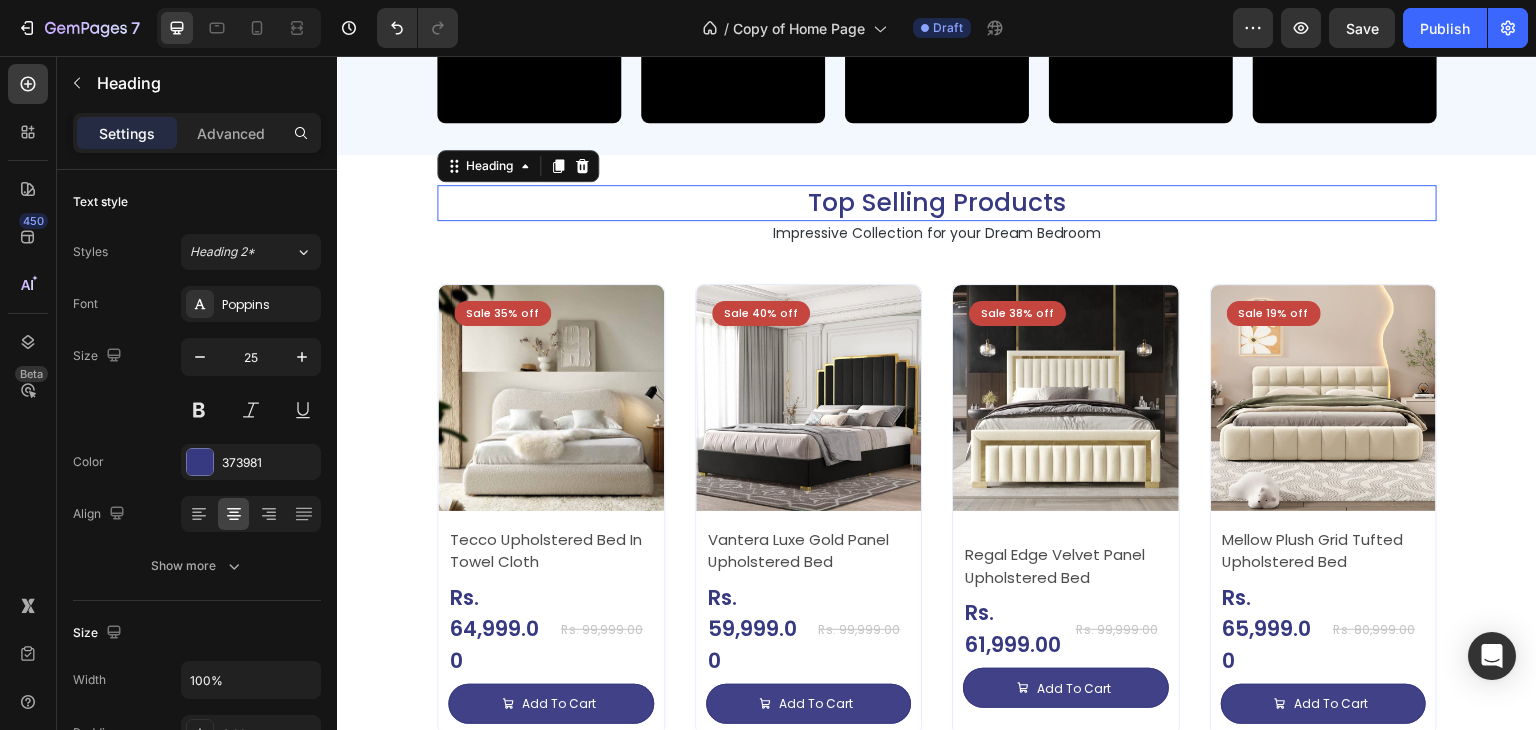 click on "Top Selling Products" at bounding box center [937, 203] 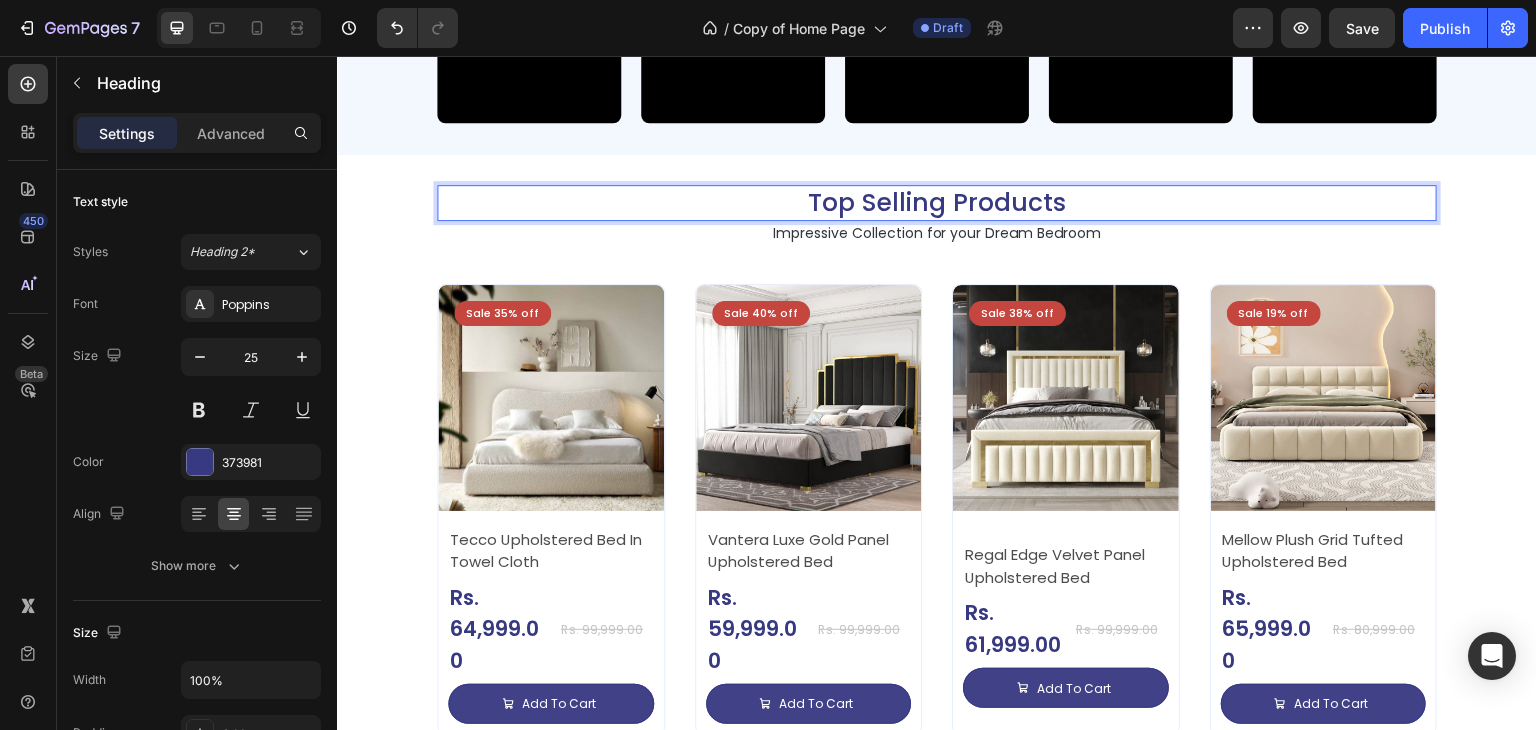 click on "Top Selling Products" at bounding box center [937, 203] 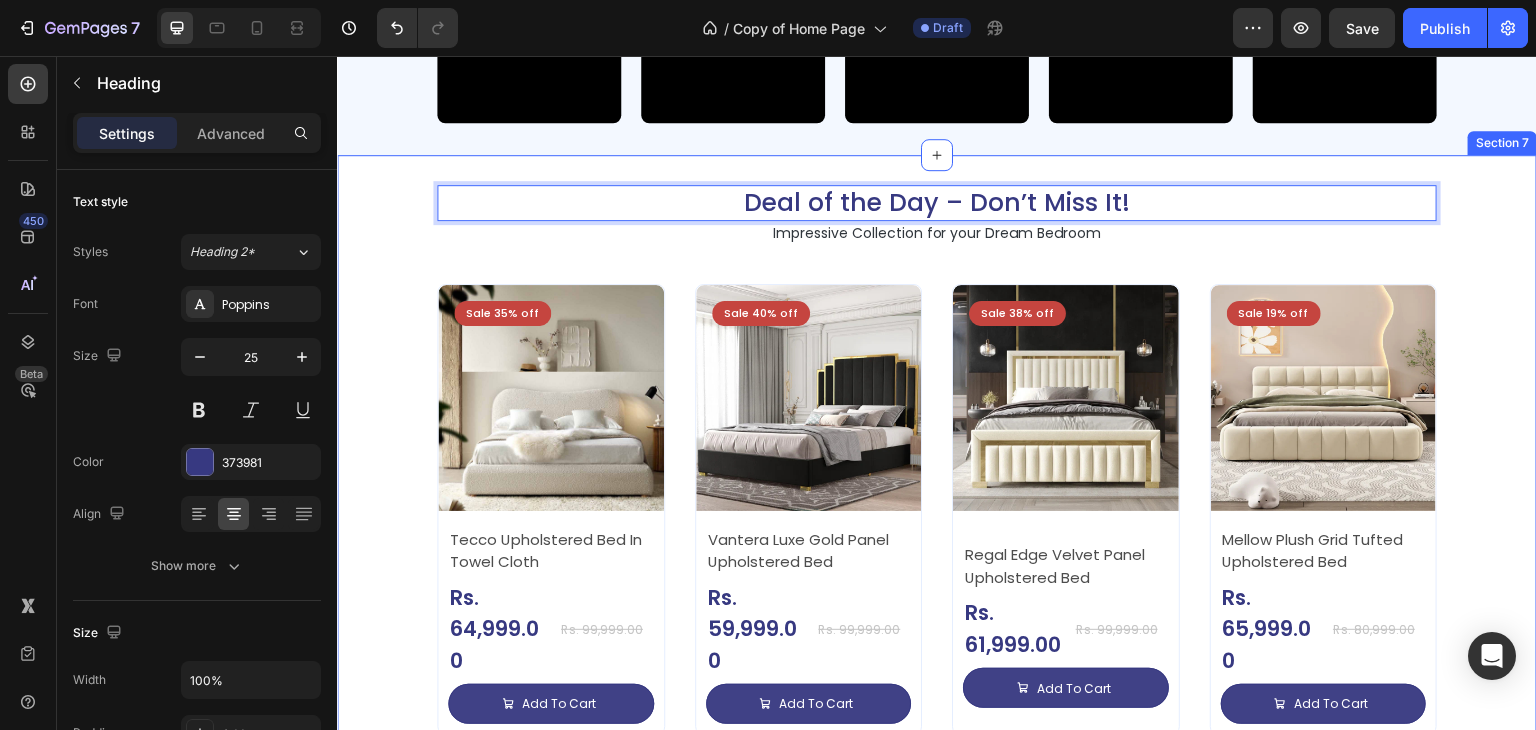click on "Deal of the Day – Don’t Miss It! Heading   0 Impressive Collection for your Dream Bedroom Text Block Sale 35% off Product Badge Product Images Tecco Upholstered Bed In Towel Cloth Product Title Rs. 64,999.00 Product Price Product Price Row Rs. 99,999.00 Product Price Product Price Row
Add To Cart Add to Cart Row Row Row Product List Sale 40% off Product Badge Product Images Vantera Luxe Gold Panel Upholstered Bed Product Title Rs. 59,999.00 Product Price Product Price Row Rs. 99,999.00 Product Price Product Price Row
Add To Cart Add to Cart Row Row Row Product List Sale 38% off Product Badge Product Images Regal Edge Velvet Panel Upholstered Bed Product Title Rs. 61,999.00 Product Price Product Price Row Rs. 99,999.00 Product Price Product Price Row
Add To Cart Add to Cart Row Row Row Product List Sale 19% off Product Badge Product Images Mellow Plush Grid Tufted Upholstered Bed Product Title Rs. 65,999.00 Product Price Product Price Row Rs. 80,999.00 Row" at bounding box center [937, 458] 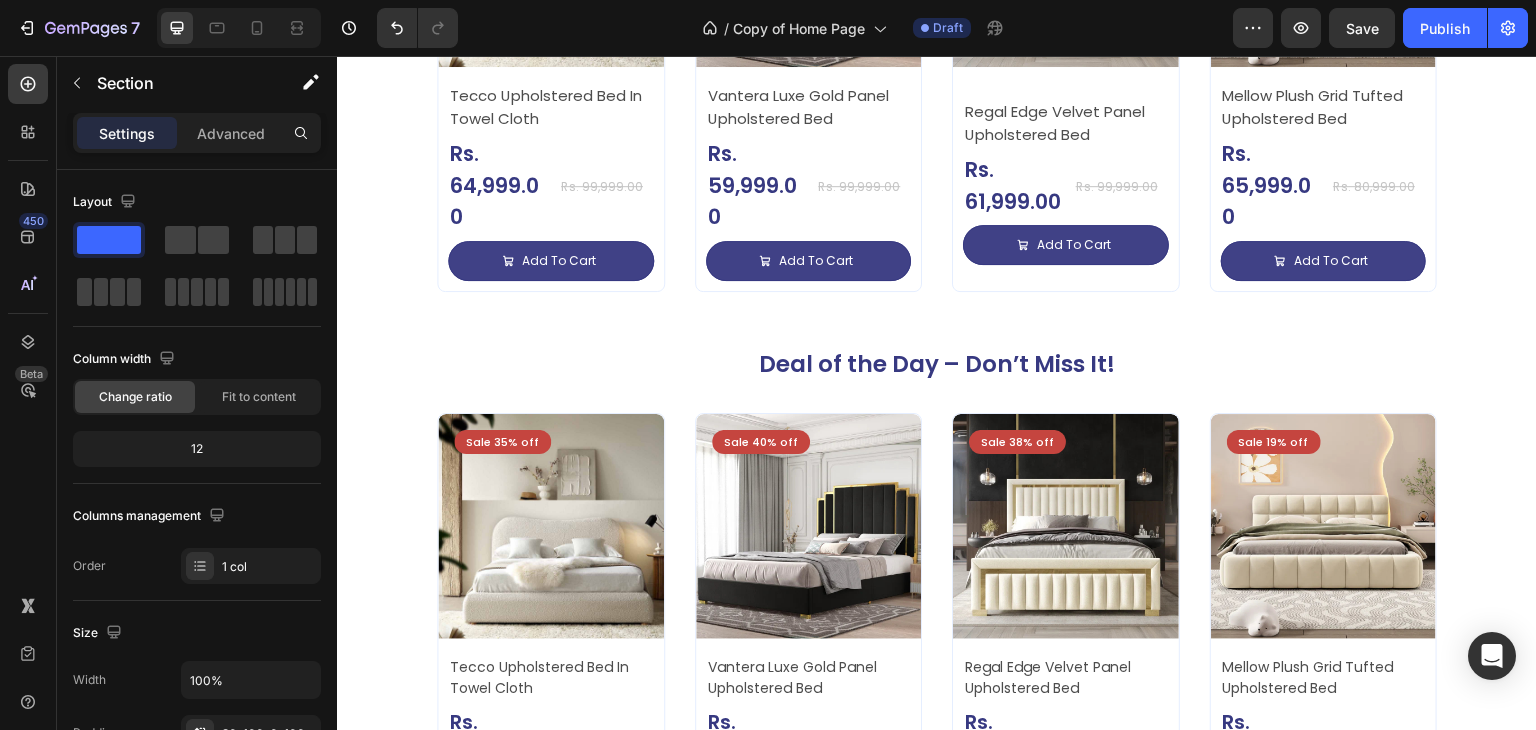 scroll, scrollTop: 2904, scrollLeft: 0, axis: vertical 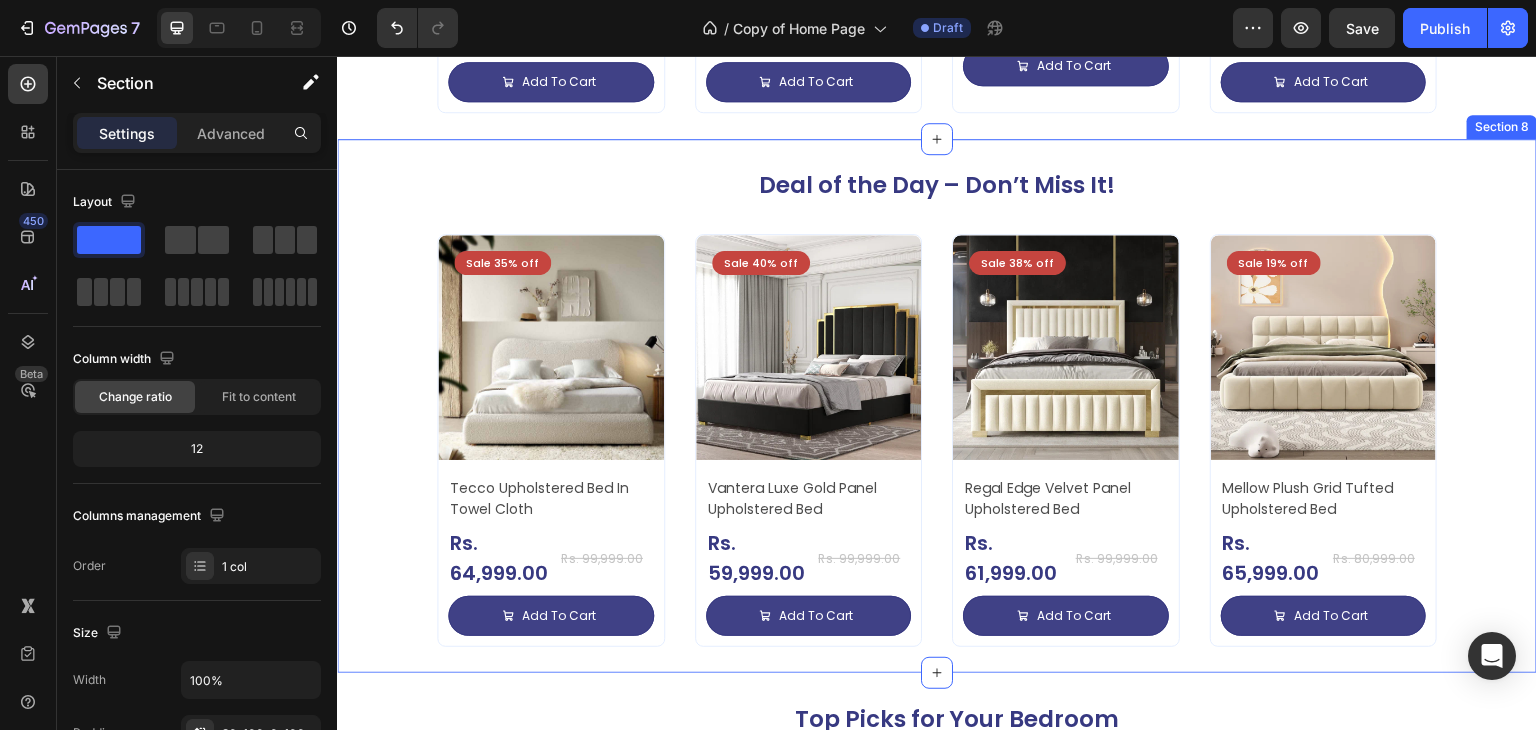 click on "Deal of the Day – Don’t Miss It!" at bounding box center [937, 186] 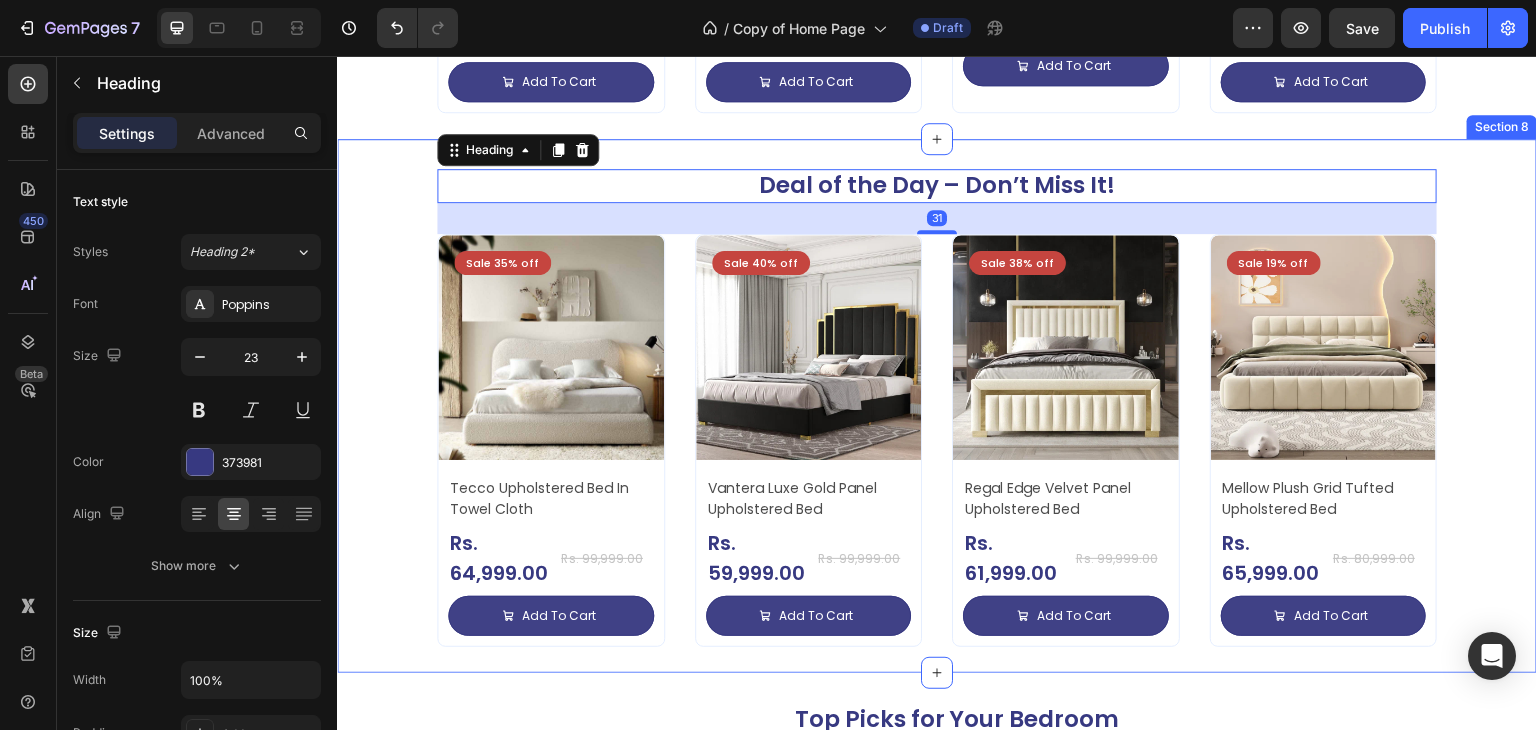 click on "Deal of the Day – Don’t Miss It! Heading   31 Sale 35% off Product Badge Product Images Tecco Upholstered Bed In Towel Cloth Product Title Rs. 64,999.00 Product Price Product Price Row Rs. 99,999.00 Product Price Product Price Row
Add To Cart Add to Cart Row Row Row Product List Sale 40% off Product Badge Product Images Vantera Luxe Gold Panel Upholstered Bed Product Title Rs. 59,999.00 Product Price Product Price Row Rs. 99,999.00 Product Price Product Price Row
Add To Cart Add to Cart Row Row Row Product List Sale 38% off Product Badge Product Images Regal Edge Velvet Panel Upholstered Bed Product Title Rs. 61,999.00 Product Price Product Price Row Rs. 99,999.00 Product Price Product Price Row
Add To Cart Add to Cart Row Row Row Product List Sale 19% off Product Badge Product Images Mellow Plush Grid Tufted Upholstered Bed Product Title Rs. 65,999.00 Product Price Product Price Row Rs. 80,999.00 Product Price Product Price Row
Add To Cart" at bounding box center (937, 406) 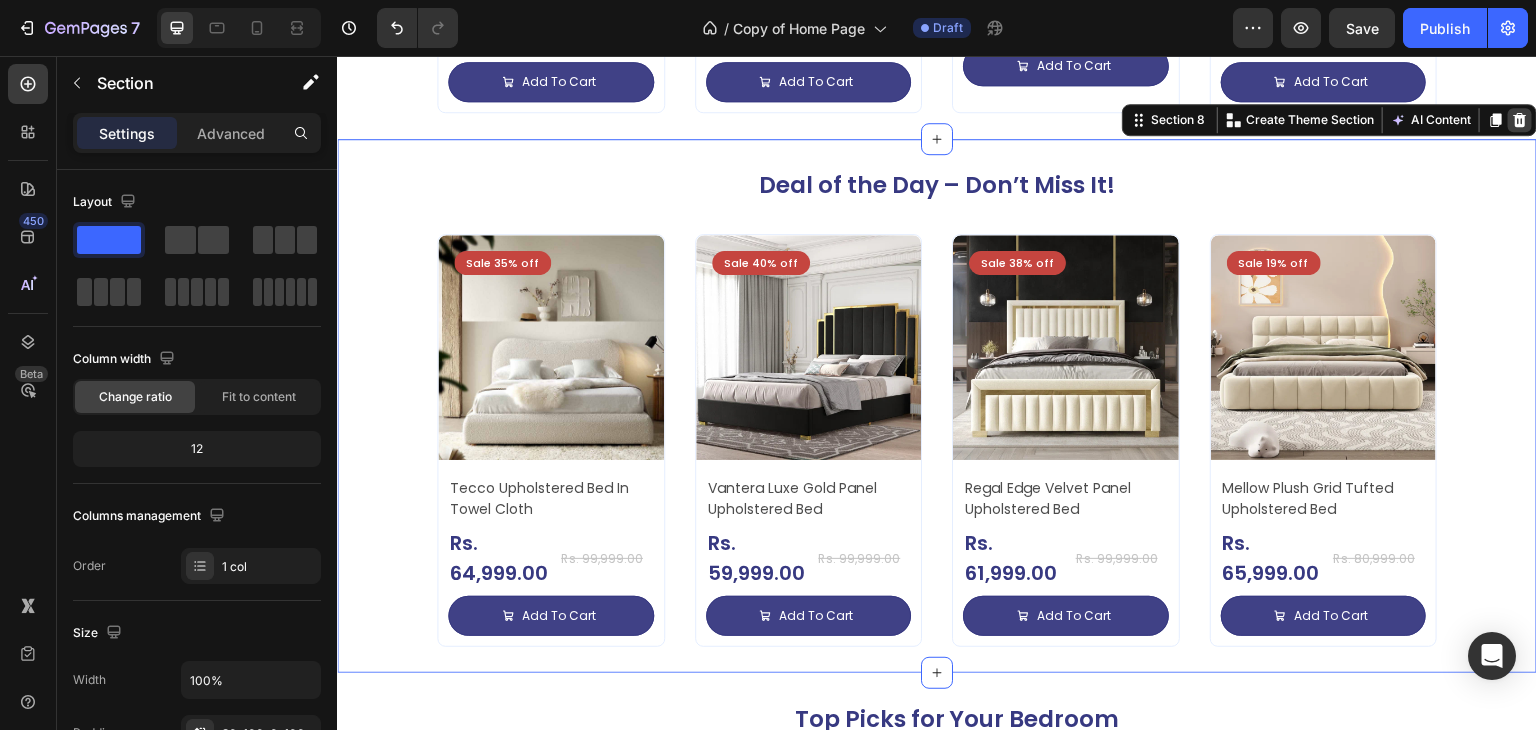 click 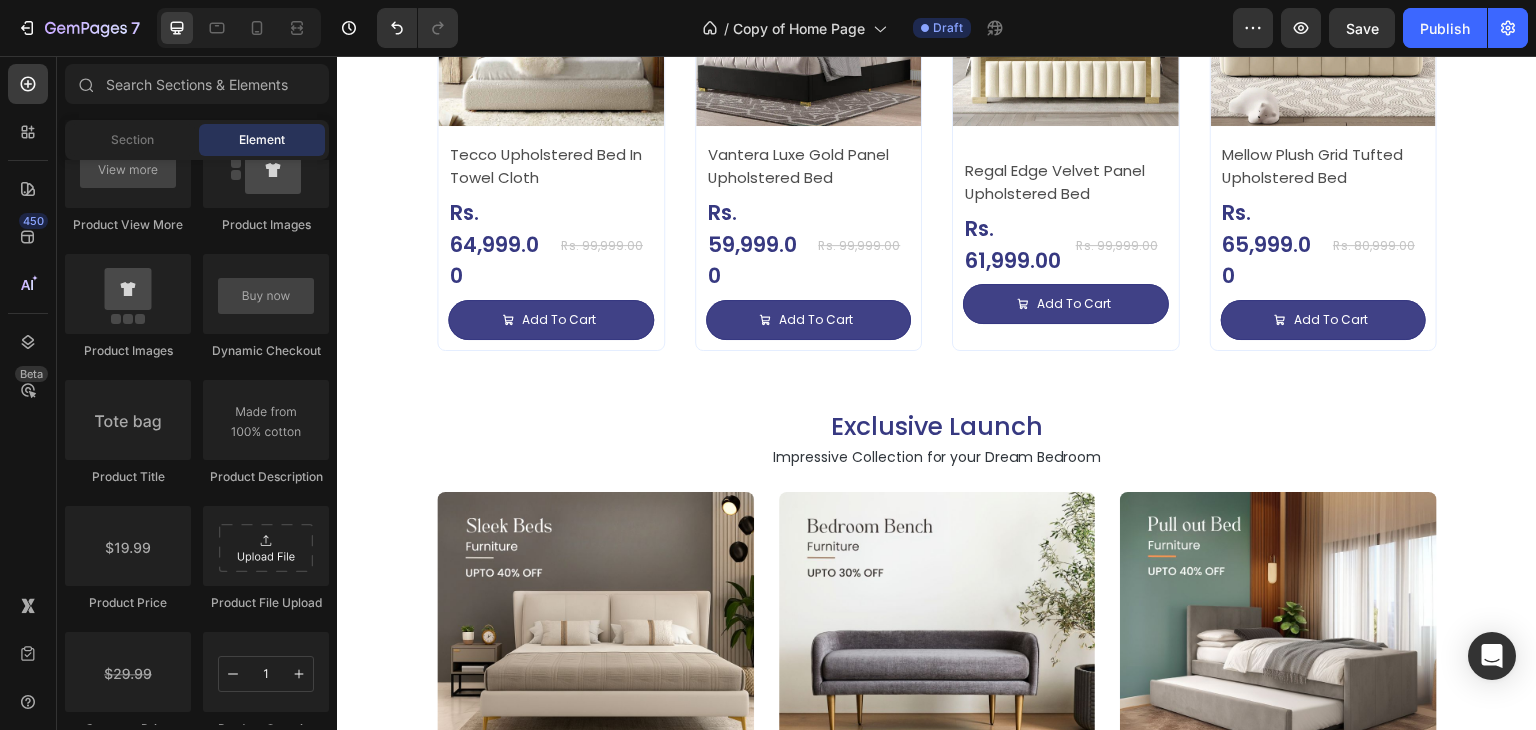 scroll, scrollTop: 900, scrollLeft: 0, axis: vertical 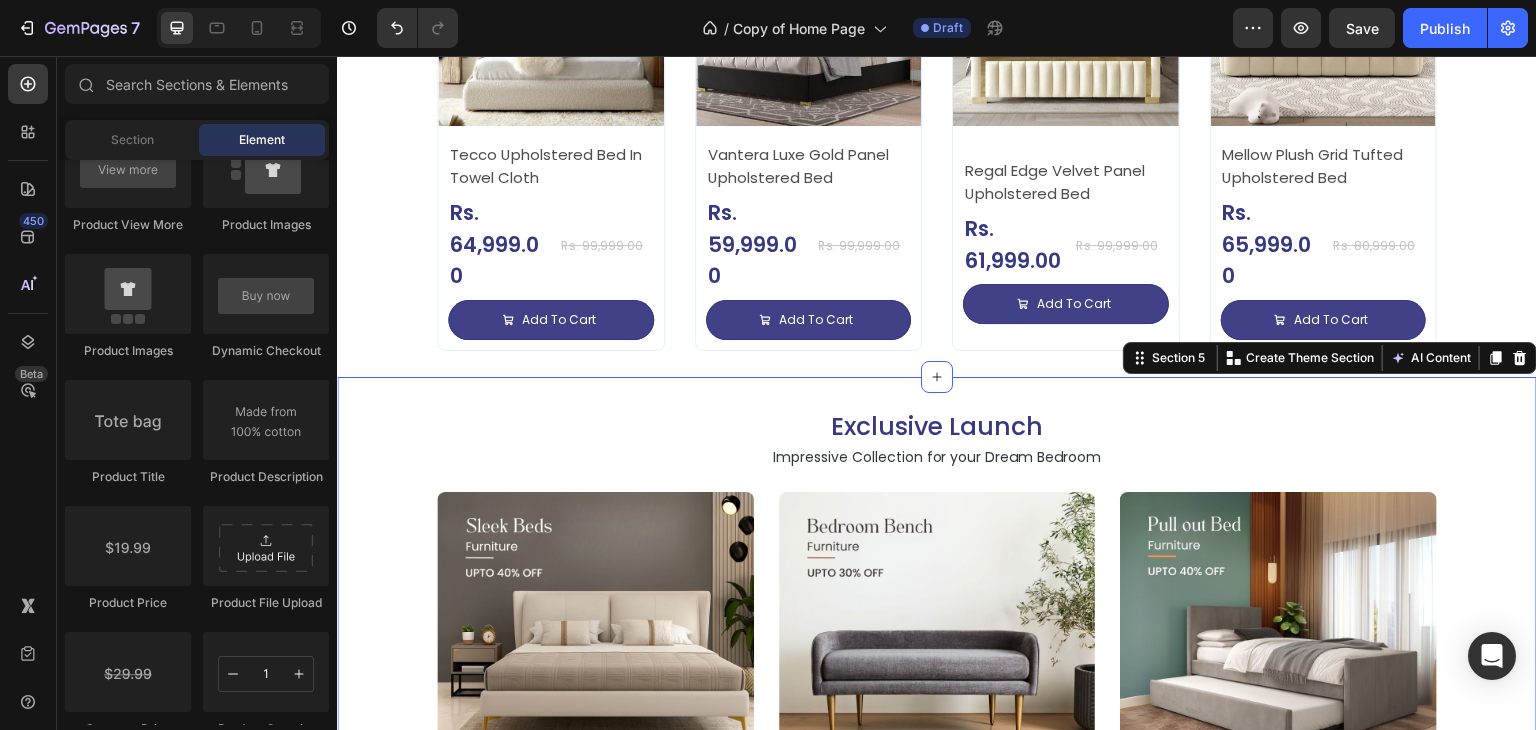 click on "Exclusive Launch Heading Impressive Collection for your Dream Bedroom Text Block Image Image Image Row Image Image Image Row Section 5   Create Theme Section AI Content Write with GemAI What would you like to describe here? Tone and Voice Persuasive Product Avenzo Elite Ivory Leatherette Bed Show more Generate" at bounding box center [937, 736] 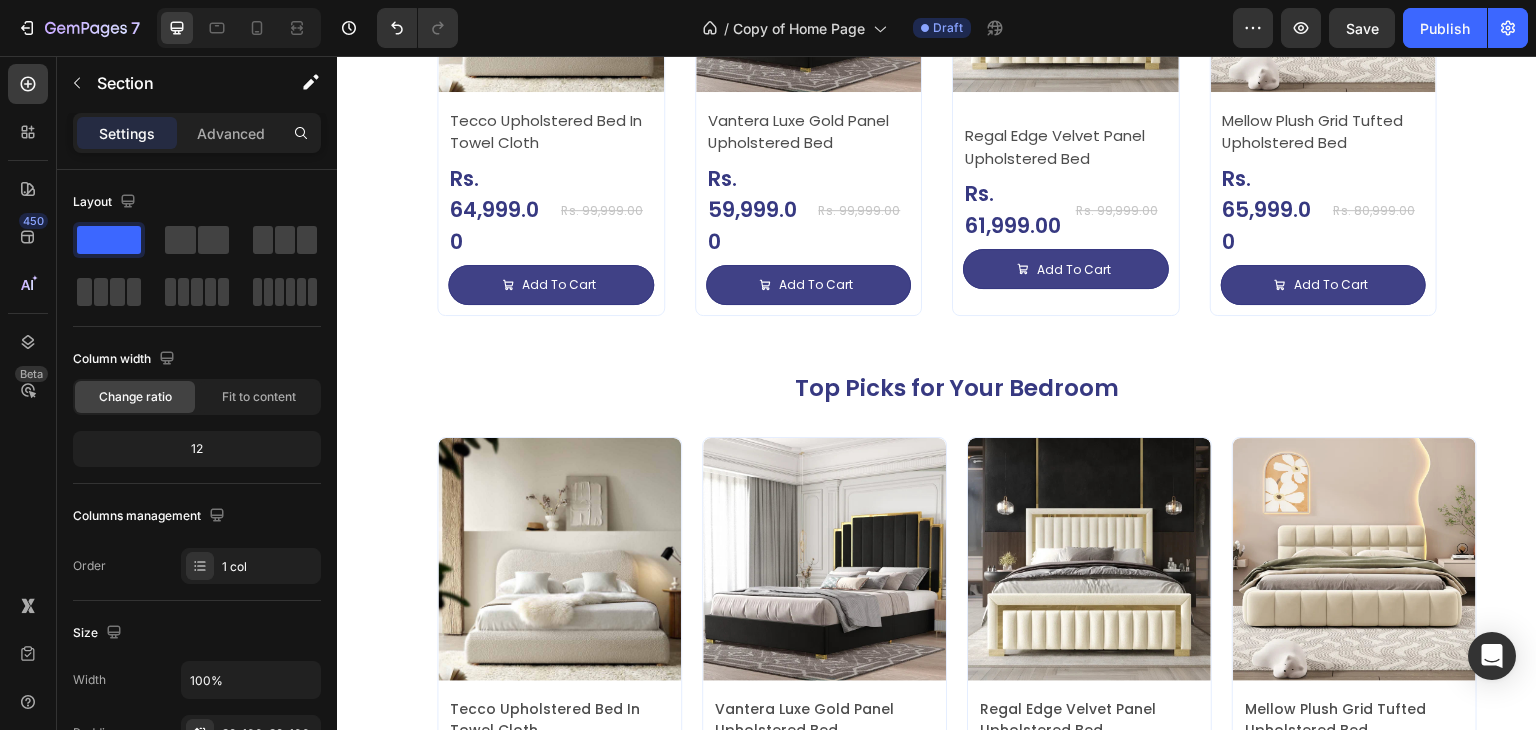 scroll, scrollTop: 3072, scrollLeft: 0, axis: vertical 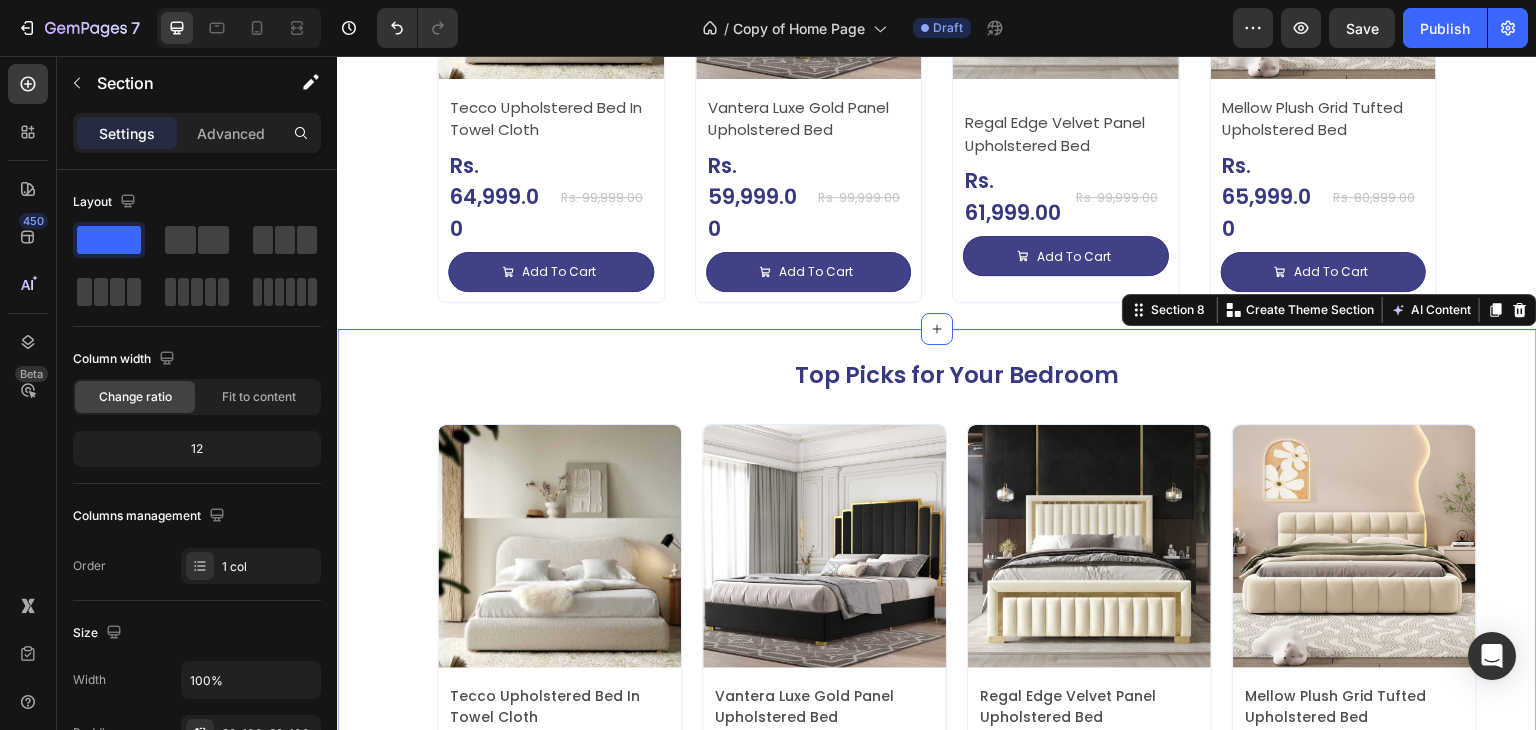 click on "Top Picks for Your Bedroom Heading Product Images Tecco Upholstered Bed In Towel Cloth Product Title                Icon                Icon                Icon                Icon                Icon Icon List Hoz Rs. 64,999.00 Product Price Product Price Row Rs. 99,999.00 Product Price Product Price (Save 35%) Product Badge Row Add To Cart Add to Cart Row Row Row Product List Product Images Vantera Luxe Gold Panel Upholstered Bed Product Title                Icon                Icon                Icon                Icon                Icon Icon List Hoz Rs. 59,999.00 Product Price Product Price Row Rs. 99,999.00 Product Price Product Price (Save 40%) Product Badge Row Add To Cart Add to Cart Row Row Row Product List Product Images Regal Edge Velvet Panel Upholstered Bed Product Title                Icon                Icon                Icon                Icon                Icon Icon List Hoz Rs. 61,999.00 Product Price Product Price Row Rs. 99,999.00 Product Price Product Price (Save 38%) Row Row Row" at bounding box center [937, 614] 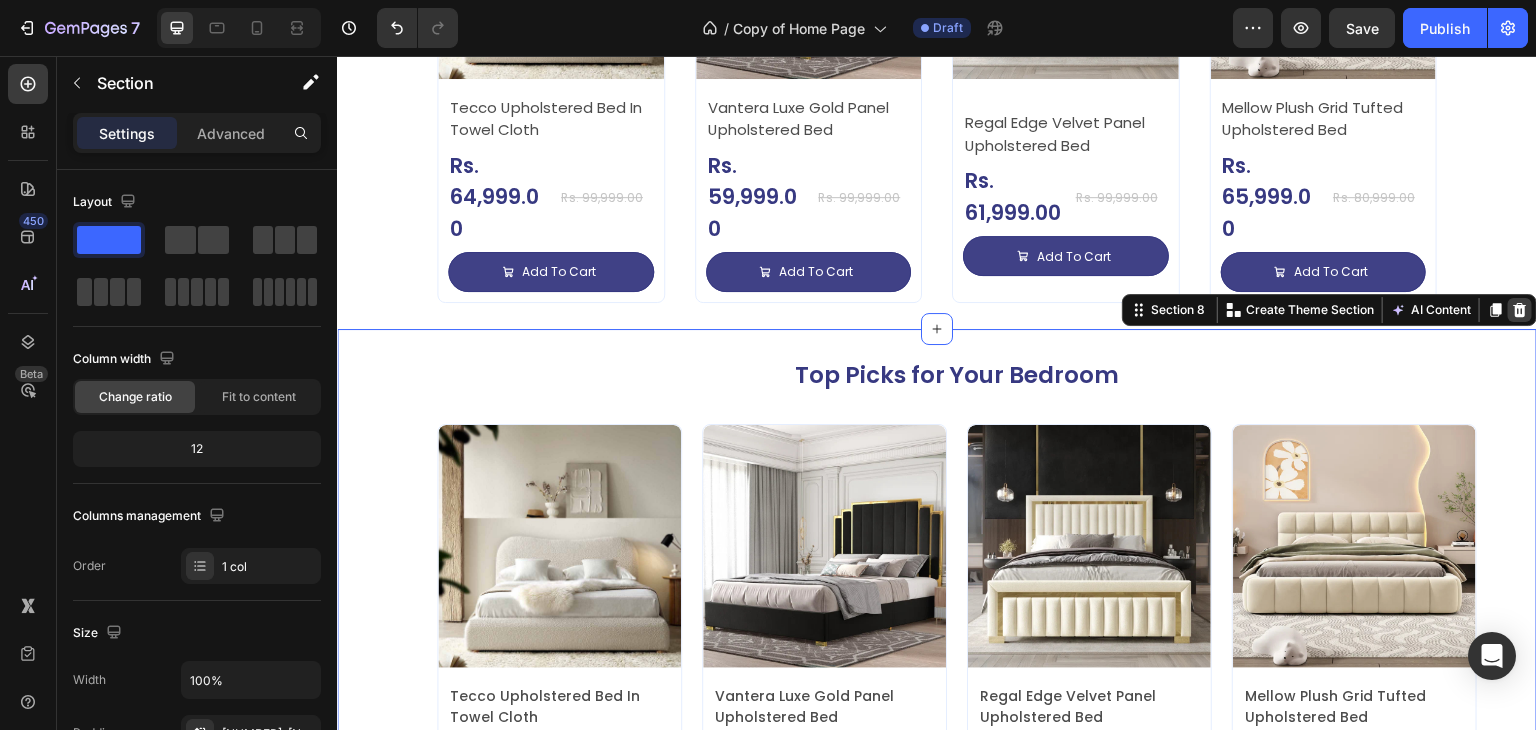 click 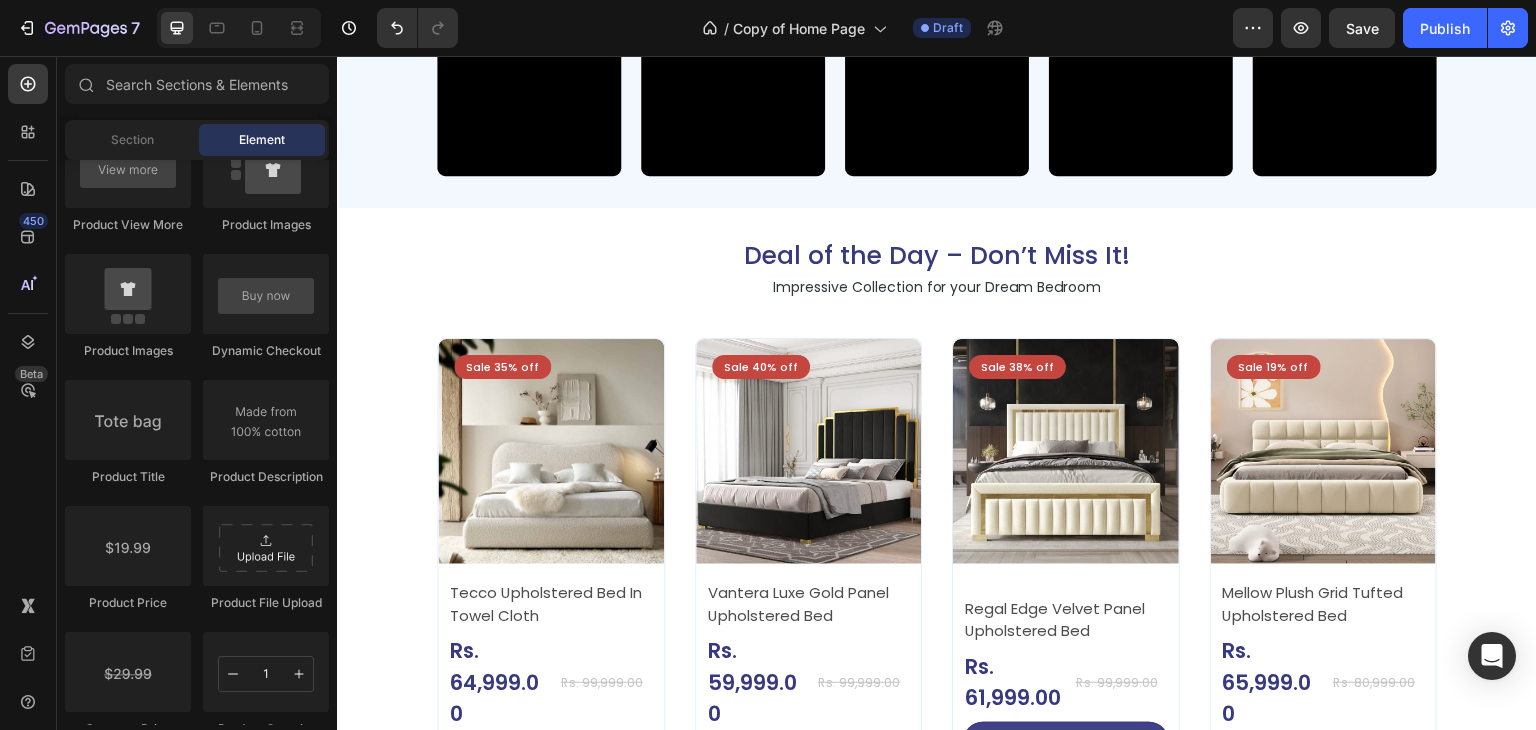 scroll, scrollTop: 2572, scrollLeft: 0, axis: vertical 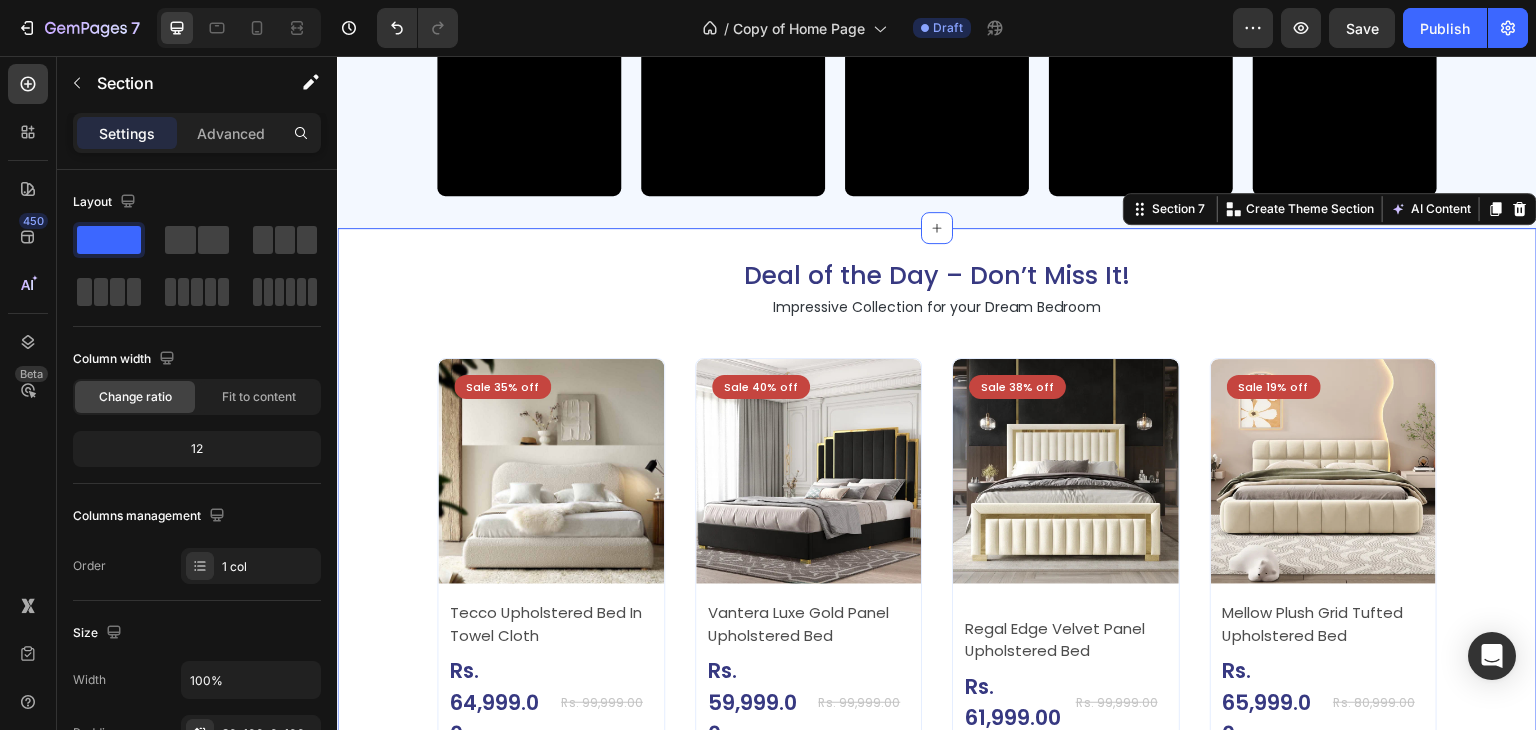 click on "Deal of the Day – Don’t Miss It! Heading Impressive Collection for your Dream Bedroom Text Block Sale 35% off Product Badge Product Images Tecco Upholstered Bed In Towel Cloth Product Title Rs. 64,999.00 Product Price Product Price Row Rs. 99,999.00 Product Price Product Price Row
Add To Cart Add to Cart Row Row Row Product List Sale 40% off Product Badge Product Images Vantera Luxe Gold Panel Upholstered Bed Product Title Rs. 59,999.00 Product Price Product Price Row Rs. 99,999.00 Product Price Product Price Row
Add To Cart Add to Cart Row Row Row Product List Sale 38% off Product Badge Product Images Regal Edge Velvet Panel Upholstered Bed Product Title Rs. 61,999.00 Product Price Product Price Row Rs. 99,999.00 Product Price Product Price Row
Add To Cart Add to Cart Row Row Row Product List Sale 19% off Product Badge Product Images Mellow Plush Grid Tufted Upholstered Bed Product Title Rs. 65,999.00 Product Price Product Price Row Rs. 80,999.00 Row Row" at bounding box center (937, 531) 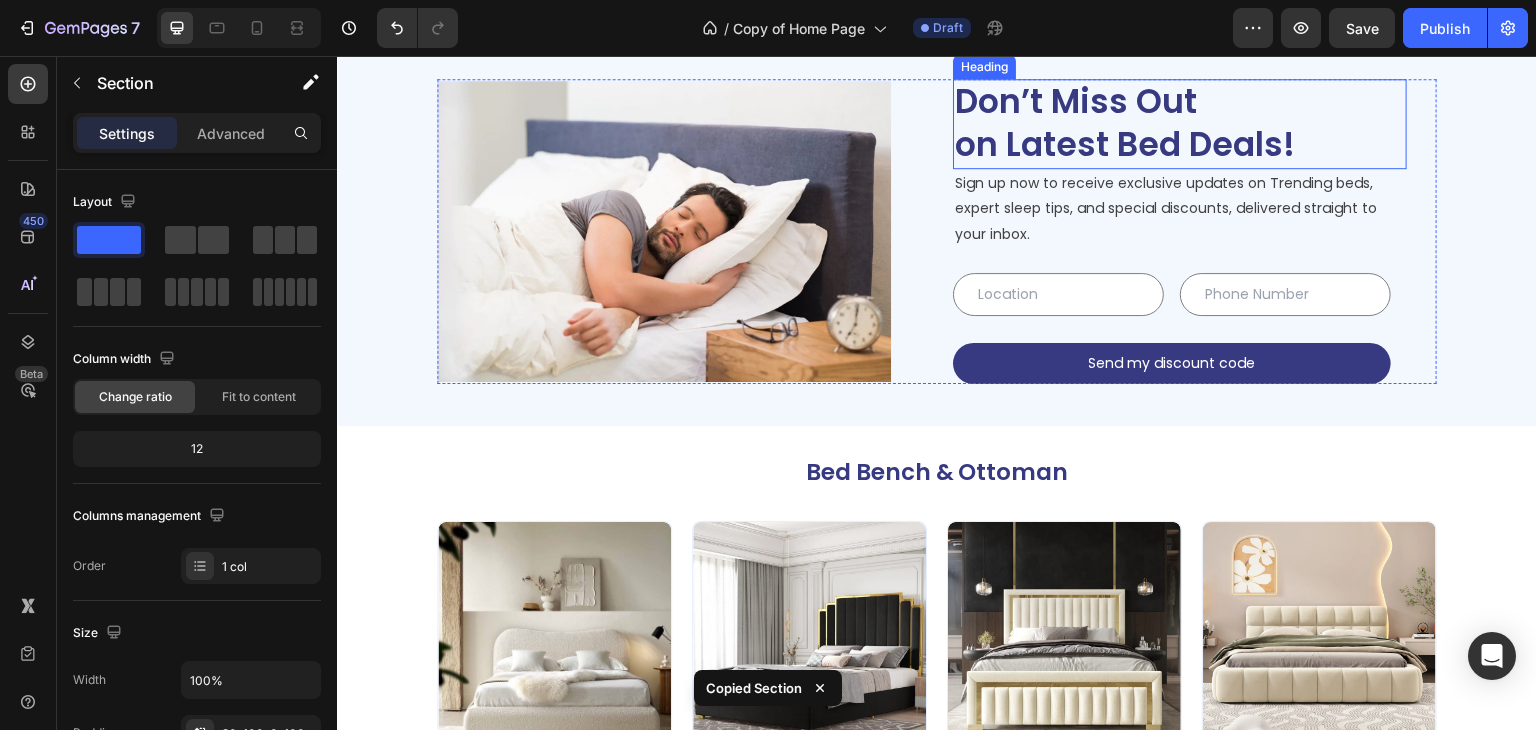 scroll, scrollTop: 3572, scrollLeft: 0, axis: vertical 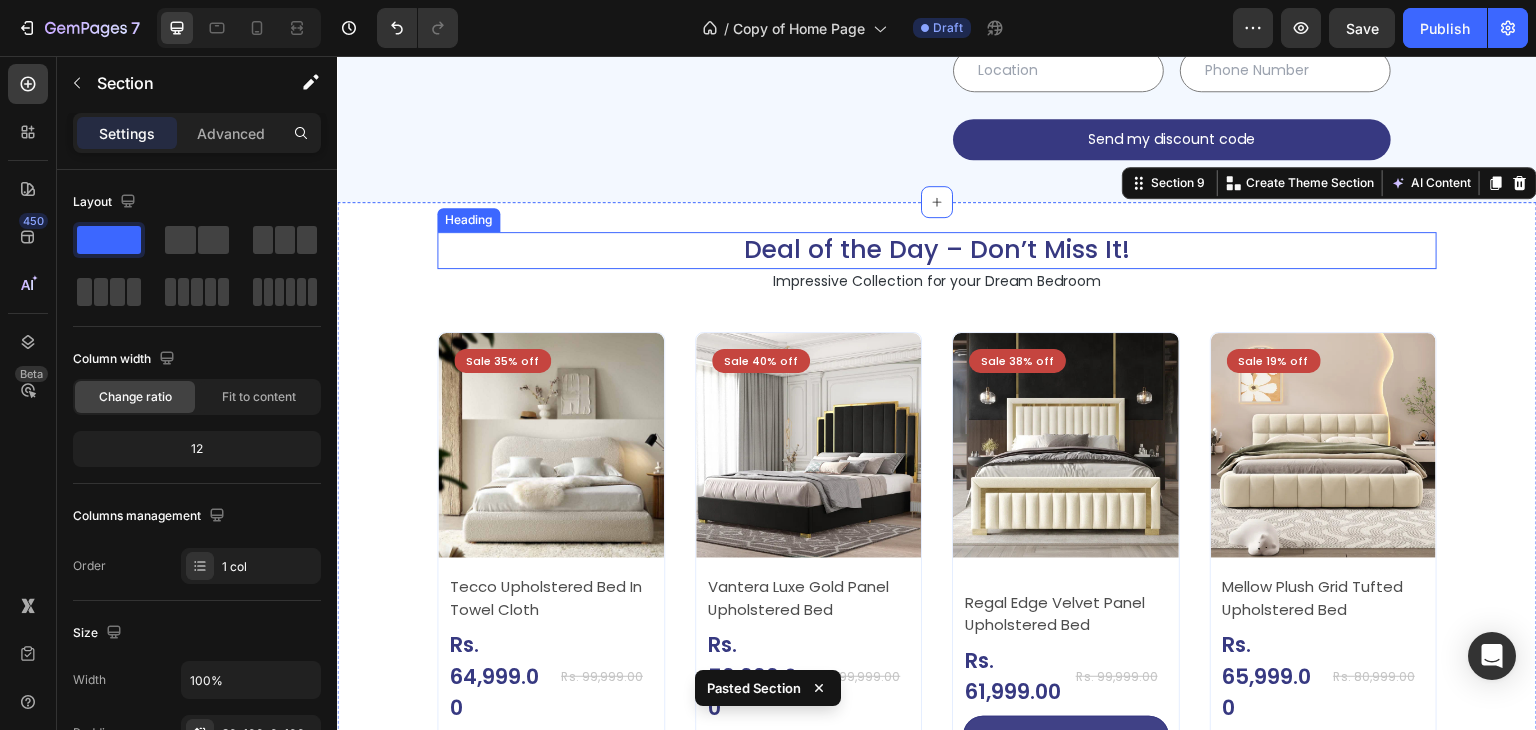click on "Deal of the Day – Don’t Miss It!" at bounding box center [937, 250] 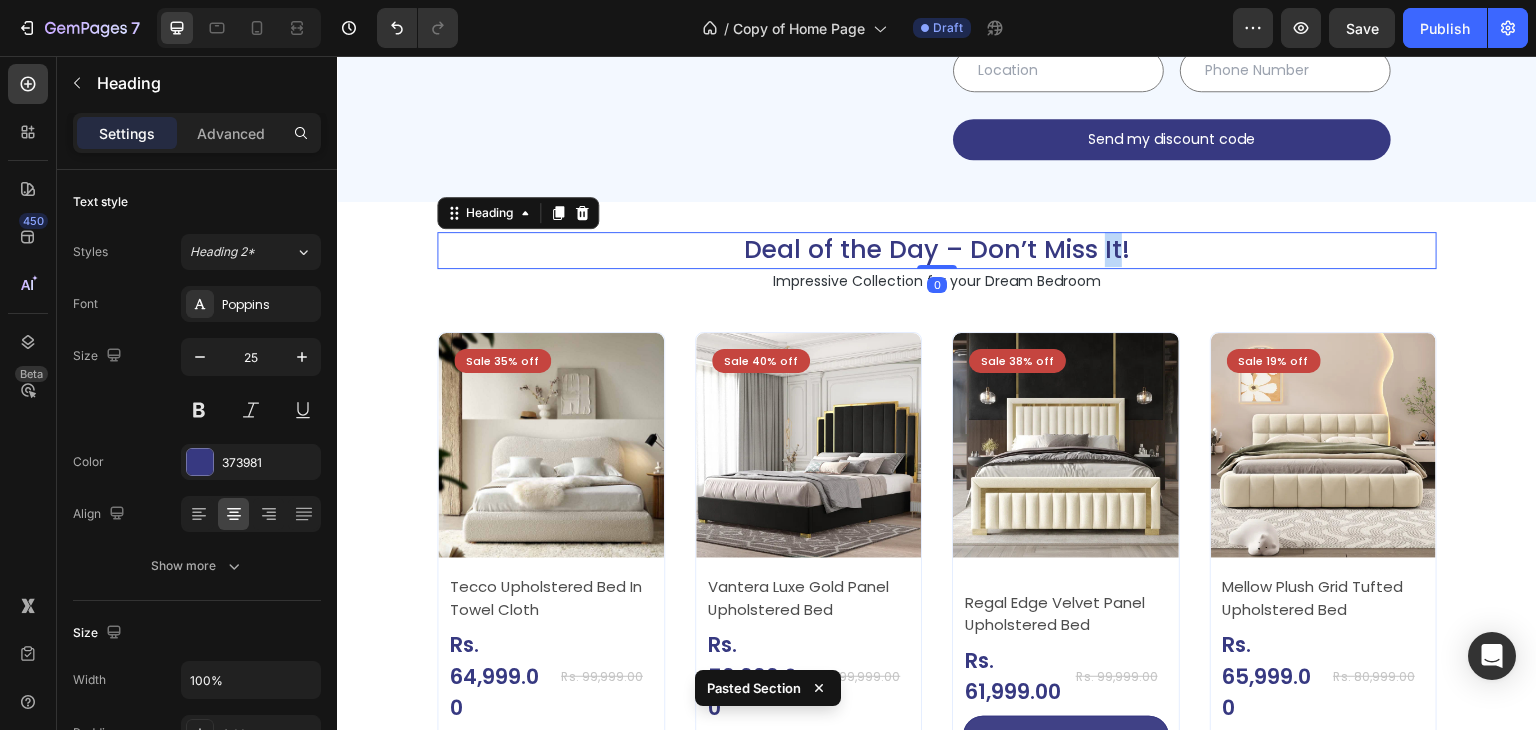 click on "Deal of the Day – Don’t Miss It!" at bounding box center [937, 250] 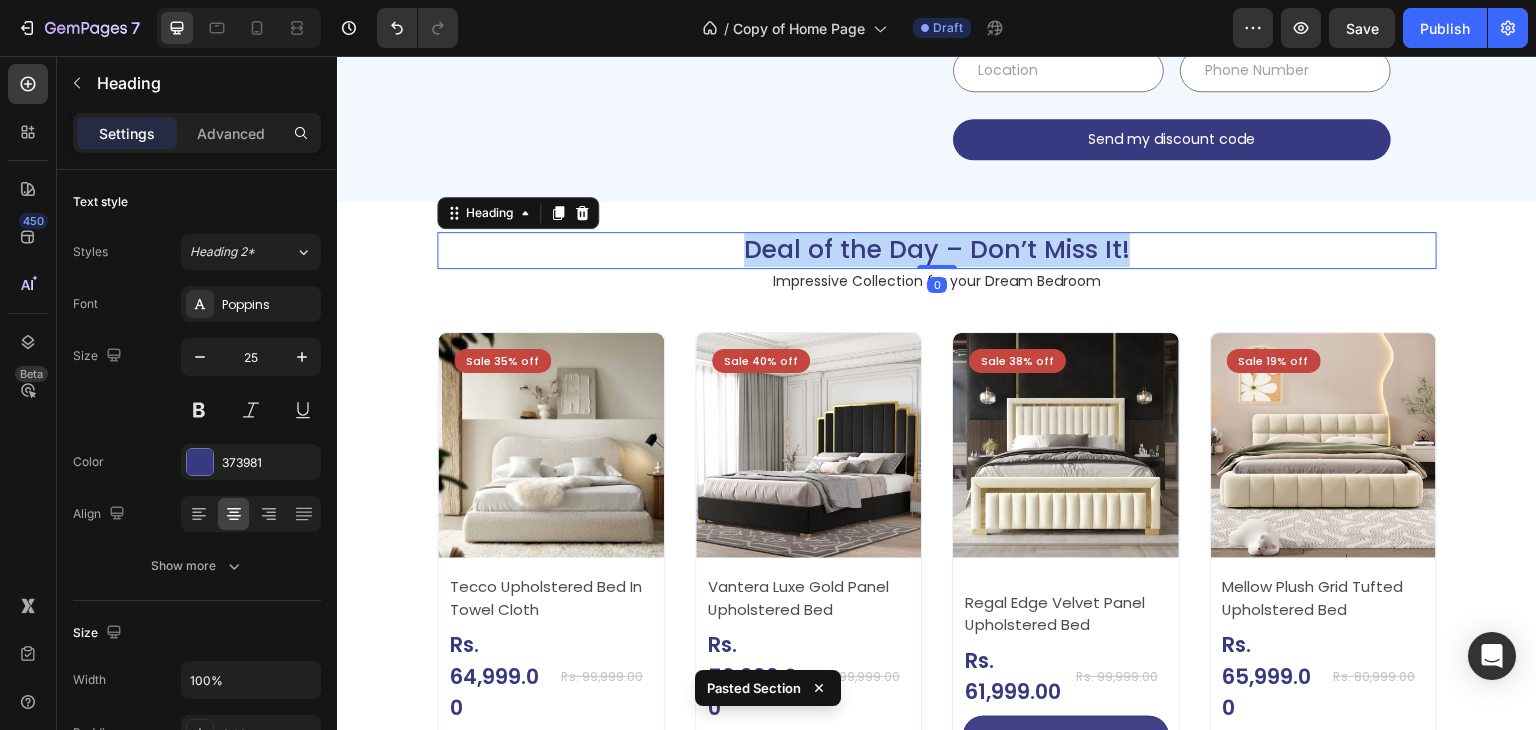 click on "Deal of the Day – Don’t Miss It!" at bounding box center (937, 250) 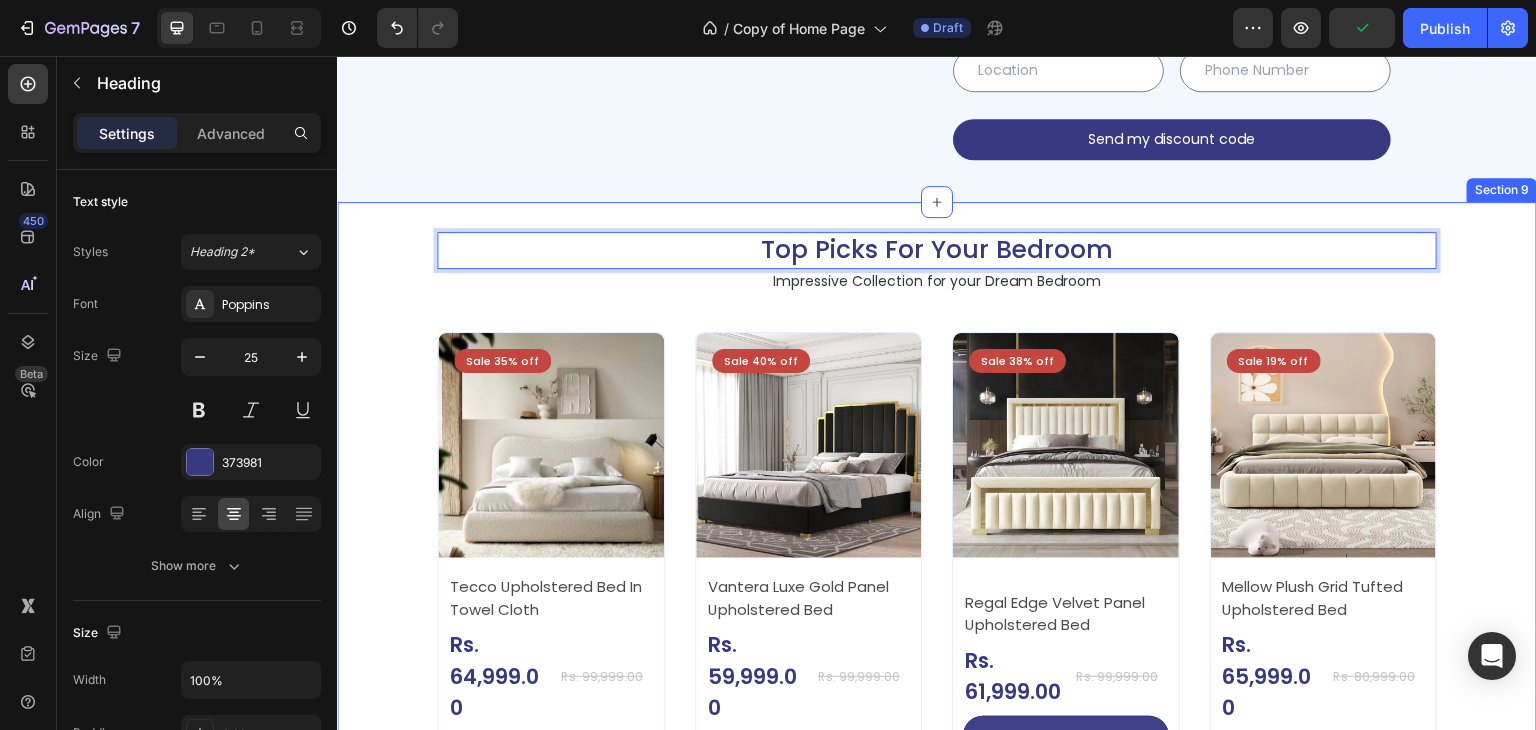 click on "Top Picks For Your Bedroom Heading   0 Impressive Collection for your Dream Bedroom Text Block Sale 35% off Product Badge Product Images Tecco Upholstered Bed In Towel Cloth Product Title Rs. 64,999.00 Product Price Product Price Row Rs. 99,999.00 Product Price Product Price Row
Add To Cart Add to Cart Row Row Row Product List Sale 40% off Product Badge Product Images Vantera Luxe Gold Panel Upholstered Bed Product Title Rs. 59,999.00 Product Price Product Price Row Rs. 99,999.00 Product Price Product Price Row
Add To Cart Add to Cart Row Row Row Product List Sale 38% off Product Badge Product Images Regal Edge Velvet Panel Upholstered Bed Product Title Rs. 61,999.00 Product Price Product Price Row Rs. 99,999.00 Product Price Product Price Row
Add To Cart Add to Cart Row Row Row Product List Sale 19% off Product Badge Product Images Mellow Plush Grid Tufted Upholstered Bed Product Title Rs. 65,999.00 Product Price Product Price Row Rs. 80,999.00 Product Price" at bounding box center [937, 505] 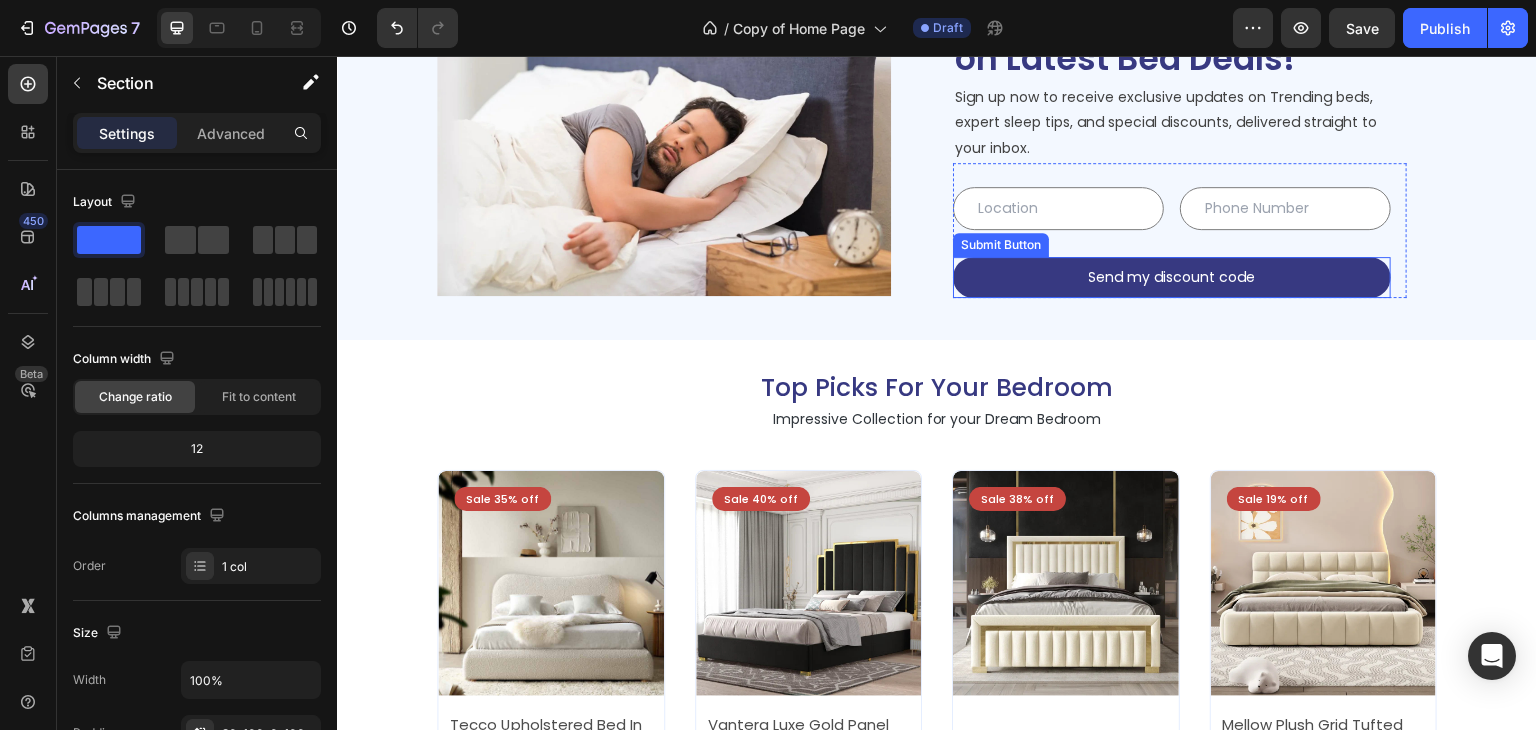 scroll, scrollTop: 3448, scrollLeft: 0, axis: vertical 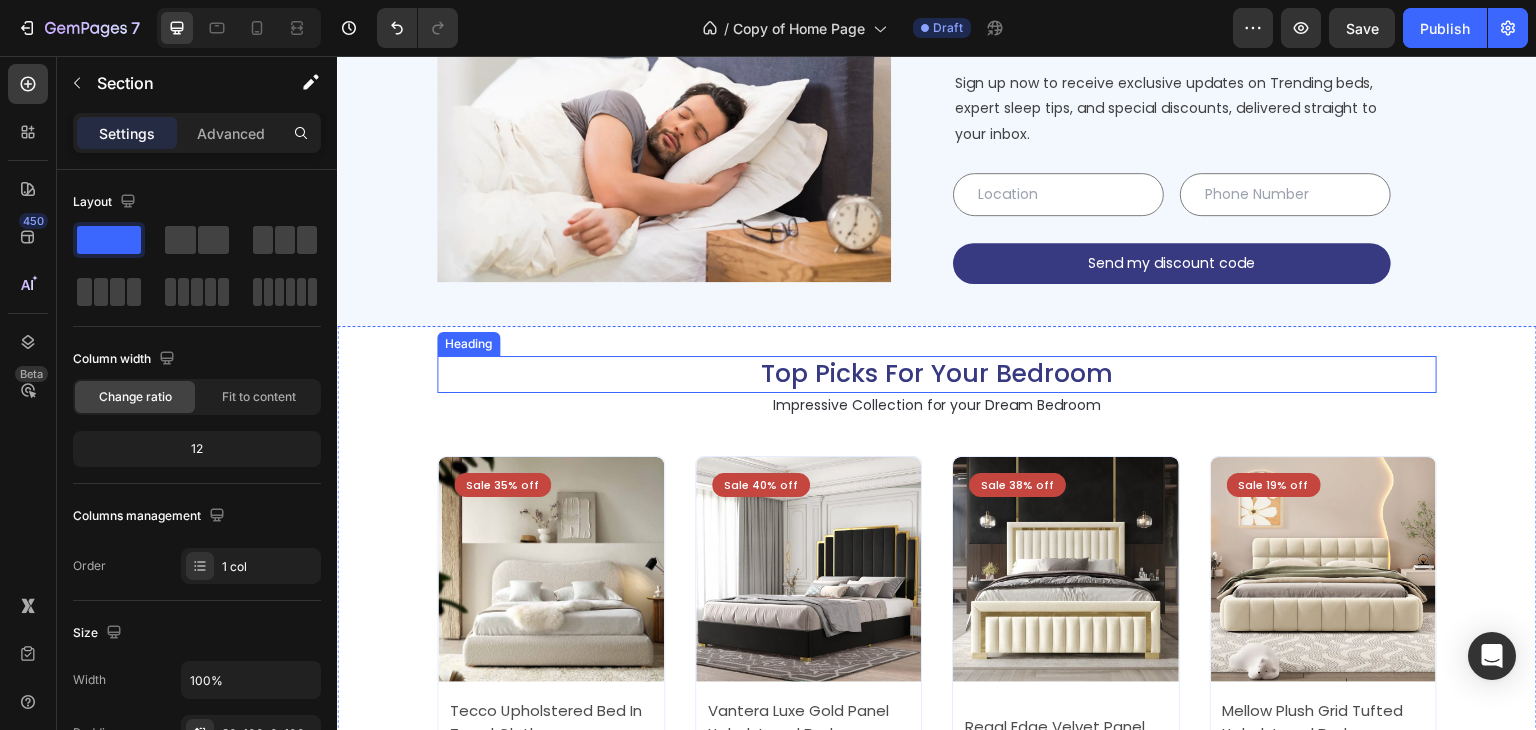 click on "Top Picks For Your Bedroom" at bounding box center (937, 374) 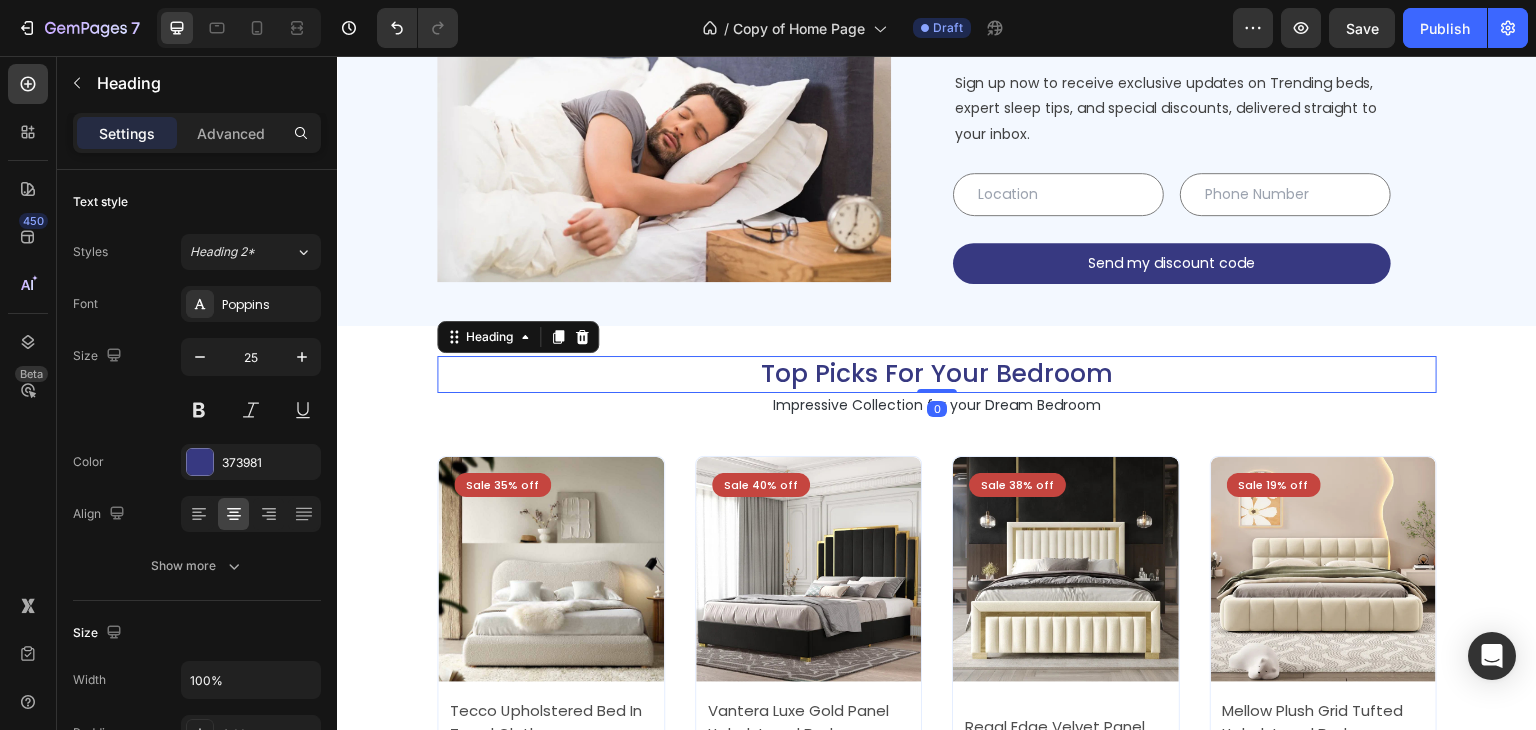 click on "Top Picks For Your Bedroom" at bounding box center (937, 374) 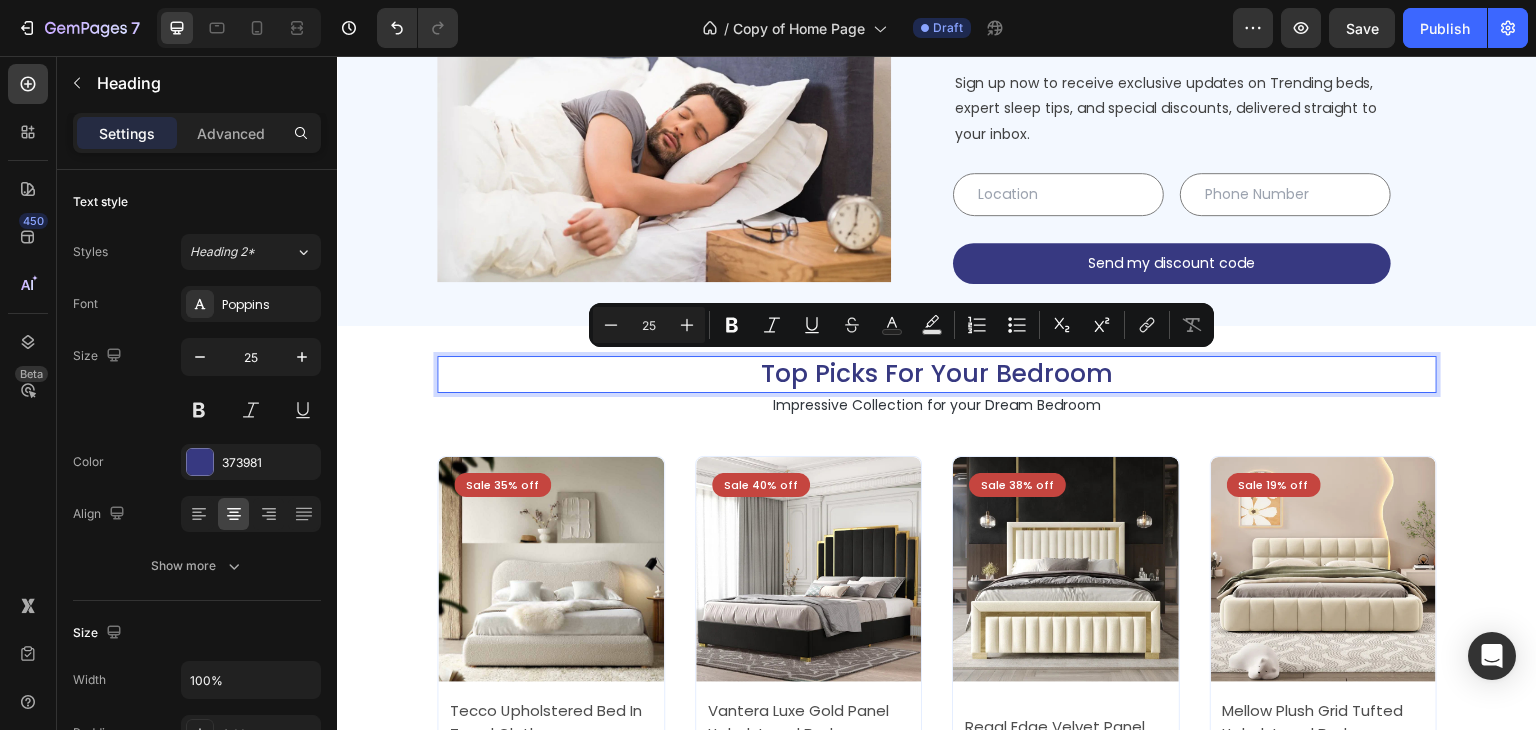 click on "Top Picks For Your Bedroom" at bounding box center [937, 374] 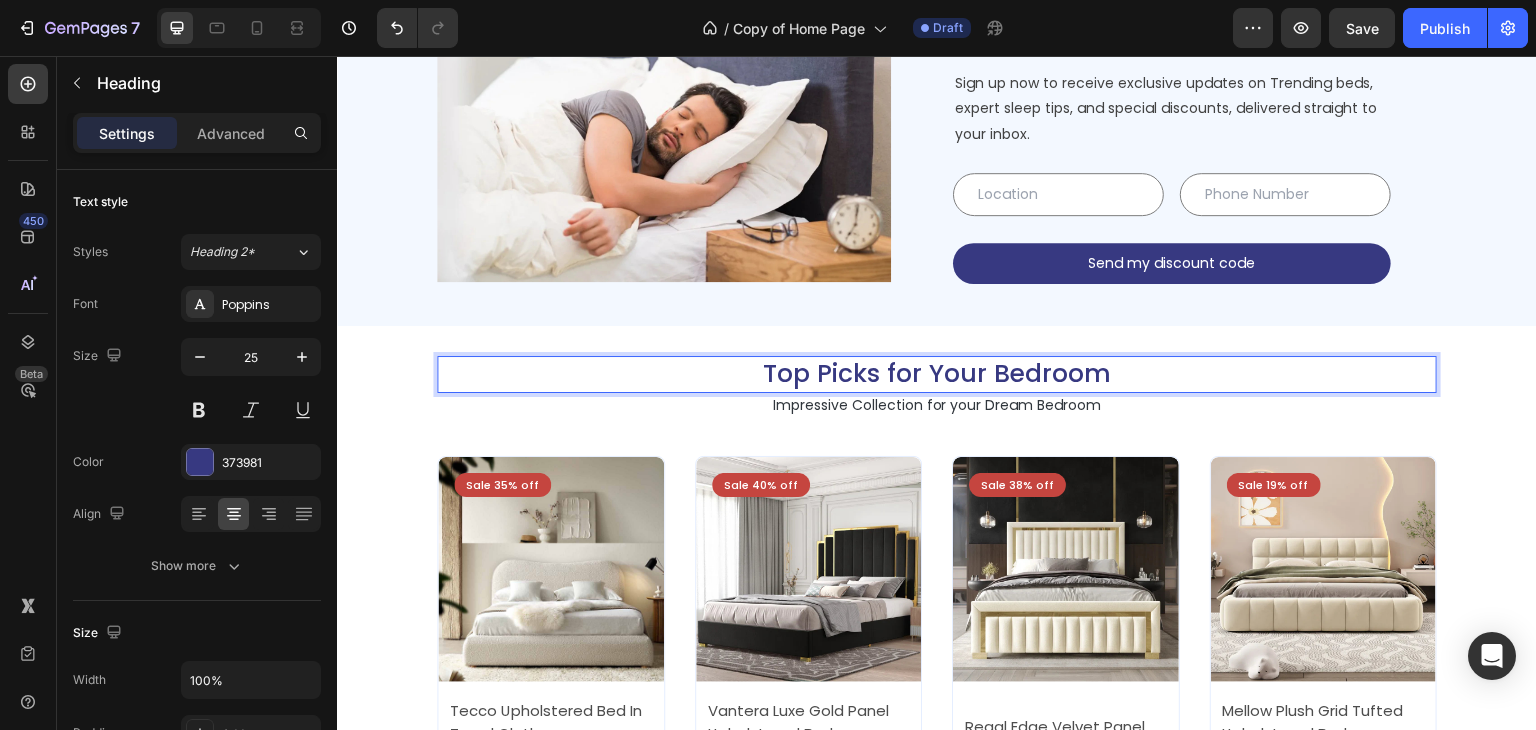 click on "Top Picks for Your Bedroom" at bounding box center (937, 374) 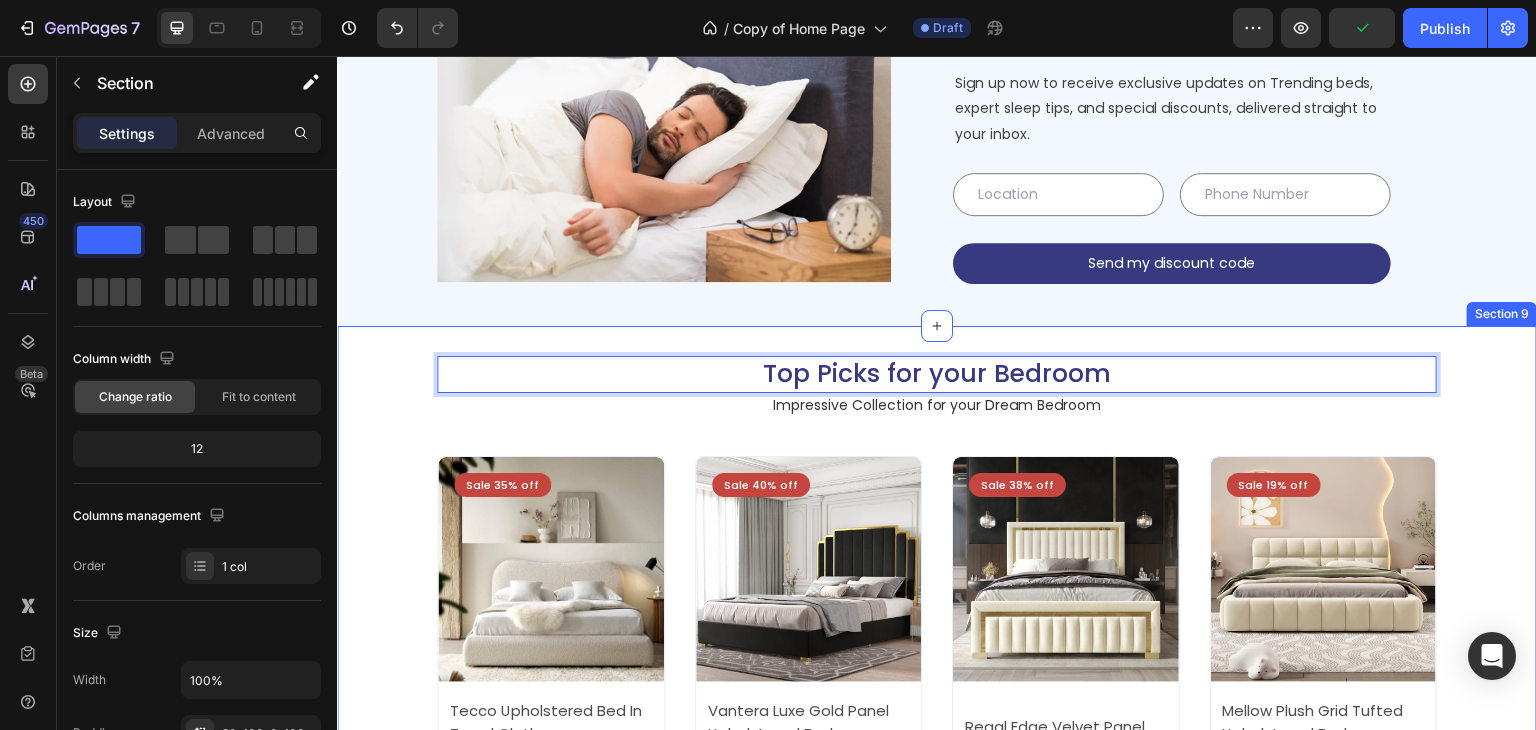 click on "Top Picks for your Bedroom Heading   0 Impressive Collection for your Dream Bedroom Text Block Sale 35% off Product Badge Product Images Tecco Upholstered Bed In Towel Cloth Product Title Rs. 64,999.00 Product Price Product Price Row Rs. 99,999.00 Product Price Product Price Row
Add To Cart Add to Cart Row Row Row Product List Sale 40% off Product Badge Product Images Vantera Luxe Gold Panel Upholstered Bed Product Title Rs. 59,999.00 Product Price Product Price Row Rs. 99,999.00 Product Price Product Price Row
Add To Cart Add to Cart Row Row Row Product List Sale 38% off Product Badge Product Images Regal Edge Velvet Panel Upholstered Bed Product Title Rs. 61,999.00 Product Price Product Price Row Rs. 99,999.00 Product Price Product Price Row
Add To Cart Add to Cart Row Row Row Product List Sale 19% off Product Badge Product Images Mellow Plush Grid Tufted Upholstered Bed Product Title Rs. 65,999.00 Product Price Product Price Row Rs. 80,999.00 Product Price" at bounding box center [937, 629] 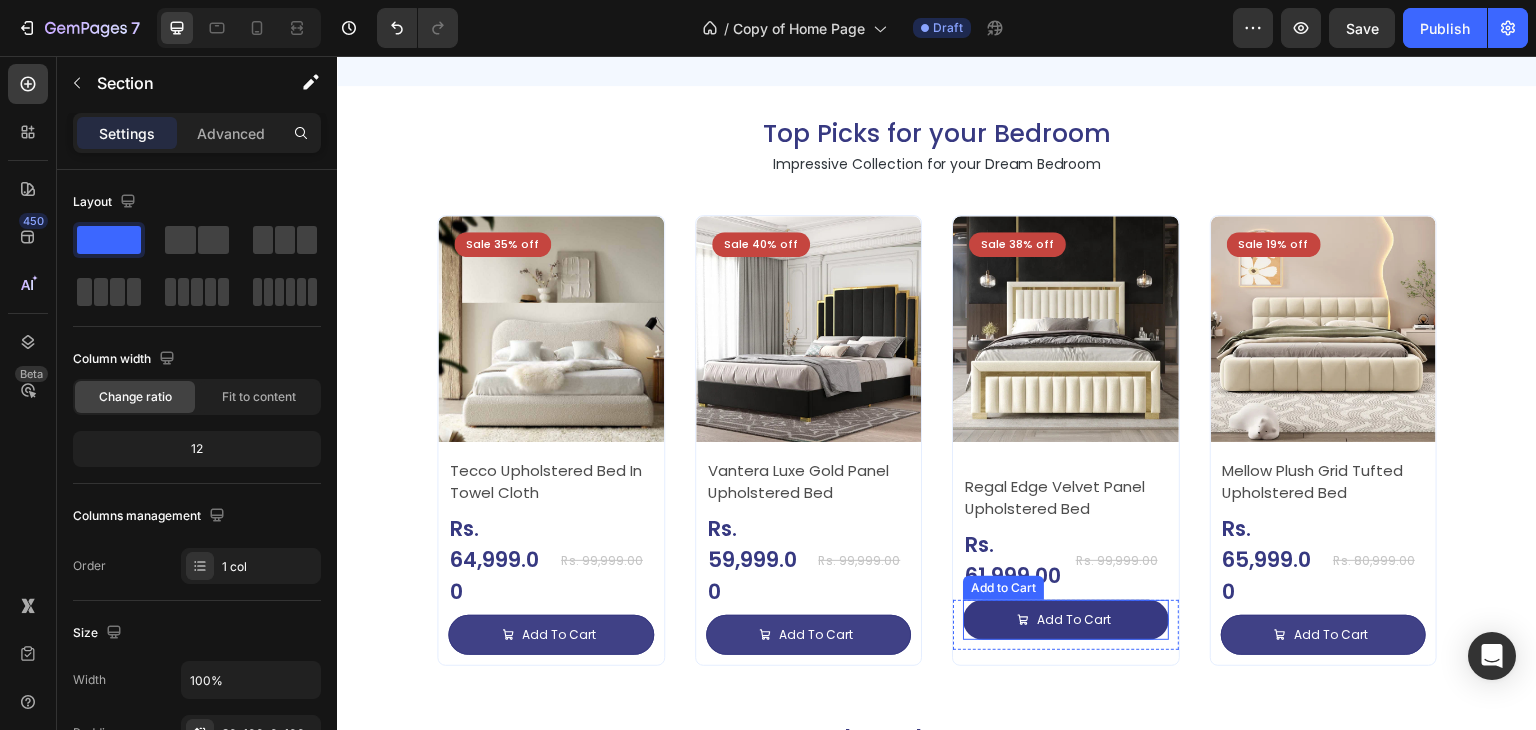 scroll, scrollTop: 3648, scrollLeft: 0, axis: vertical 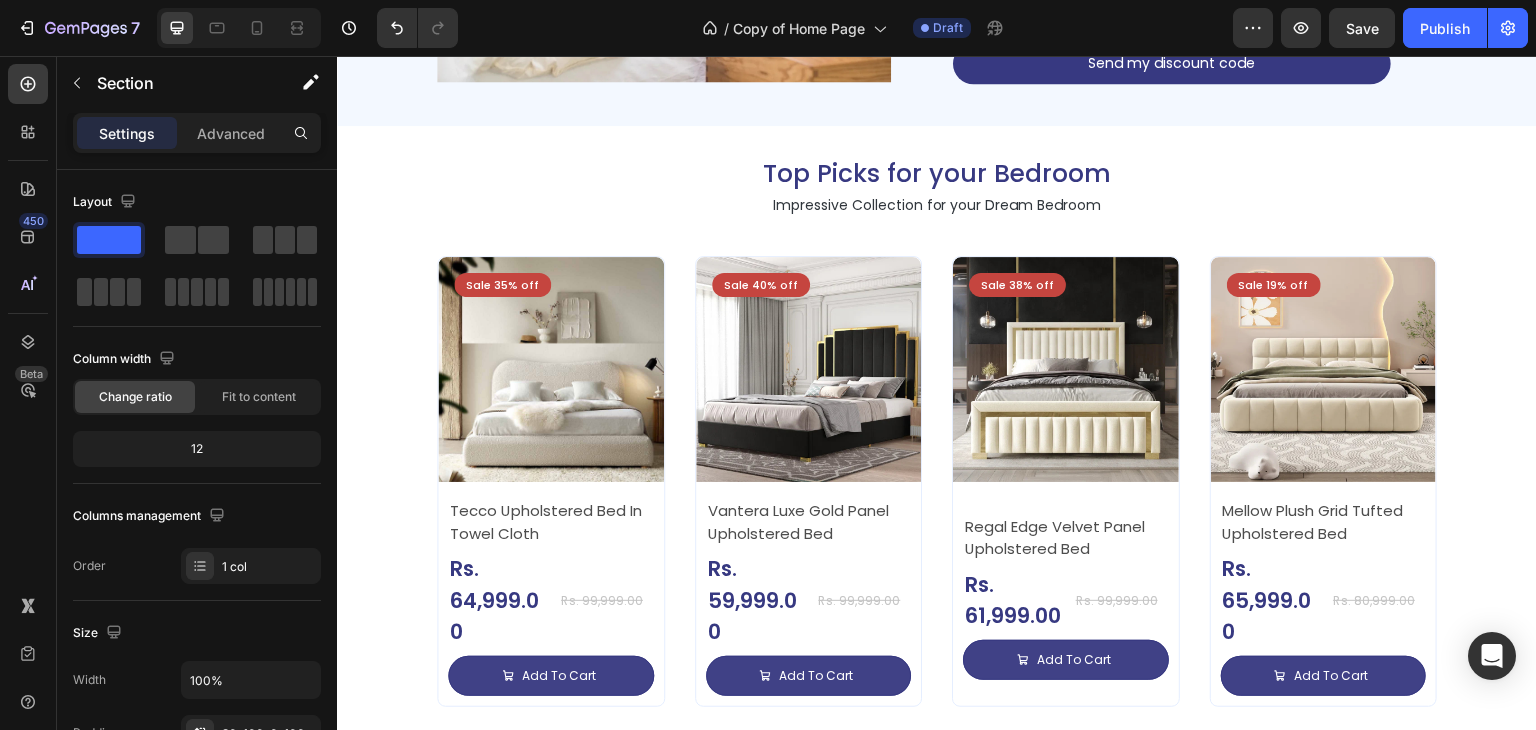 click on "Top Picks for your Bedroom Heading Impressive Collection for your Dream Bedroom Text Block Sale 35% off Product Badge Product Images Tecco Upholstered Bed In Towel Cloth Product Title Rs. 64,999.00 Product Price Product Price Row Rs. 99,999.00 Product Price Product Price Row
Add To Cart Add to Cart Row Row Row Product List Sale 40% off Product Badge Product Images Vantera Luxe Gold Panel Upholstered Bed Product Title Rs. 59,999.00 Product Price Product Price Row Rs. 99,999.00 Product Price Product Price Row
Add To Cart Add to Cart Row Row Row Product List Sale 38% off Product Badge Product Images Regal Edge Velvet Panel Upholstered Bed Product Title Rs. 61,999.00 Product Price Product Price Row Rs. 99,999.00 Product Price Product Price Row
Add To Cart Add to Cart Row Row Row Product List Sale 19% off Product Badge Product Images Mellow Plush Grid Tufted Upholstered Bed Product Title Rs. 65,999.00 Product Price Product Price Row Rs. 80,999.00 Product Price Row" at bounding box center [937, 429] 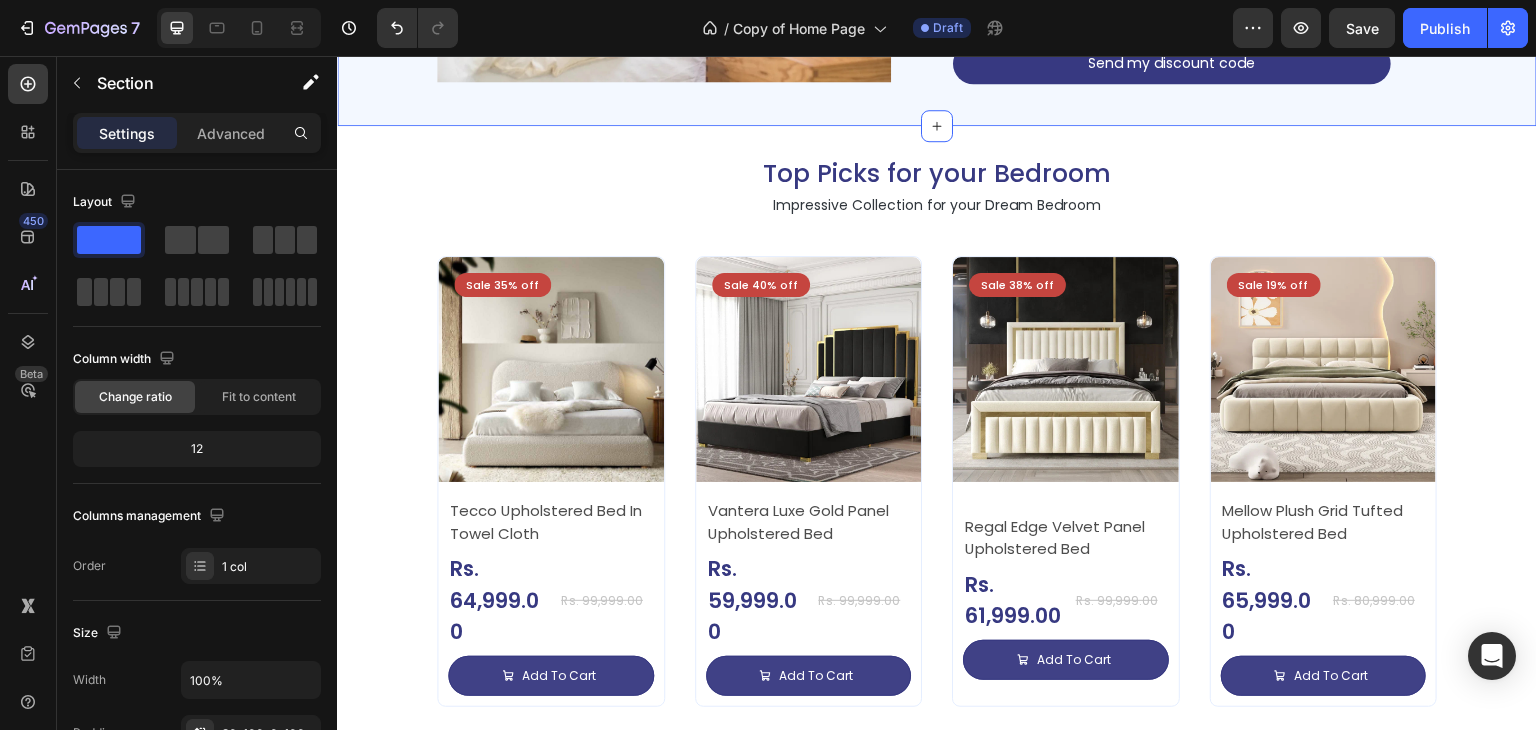 click on "Image Don’t Miss Out  on Latest Bed Deals! Heading Sign up now to receive exclusive updates on Trending beds, expert sleep tips, and special discounts, delivered straight to your inbox. Text block Text Field Text Field Row Send my discount code Submit Button Contact Form Row Section 8   Create Theme Section AI Content Write with GemAI What would you like to describe here? Tone and Voice Persuasive Product Avenzo Elite Ivory Leatherette Bed Show more Generate" at bounding box center (937, -63) 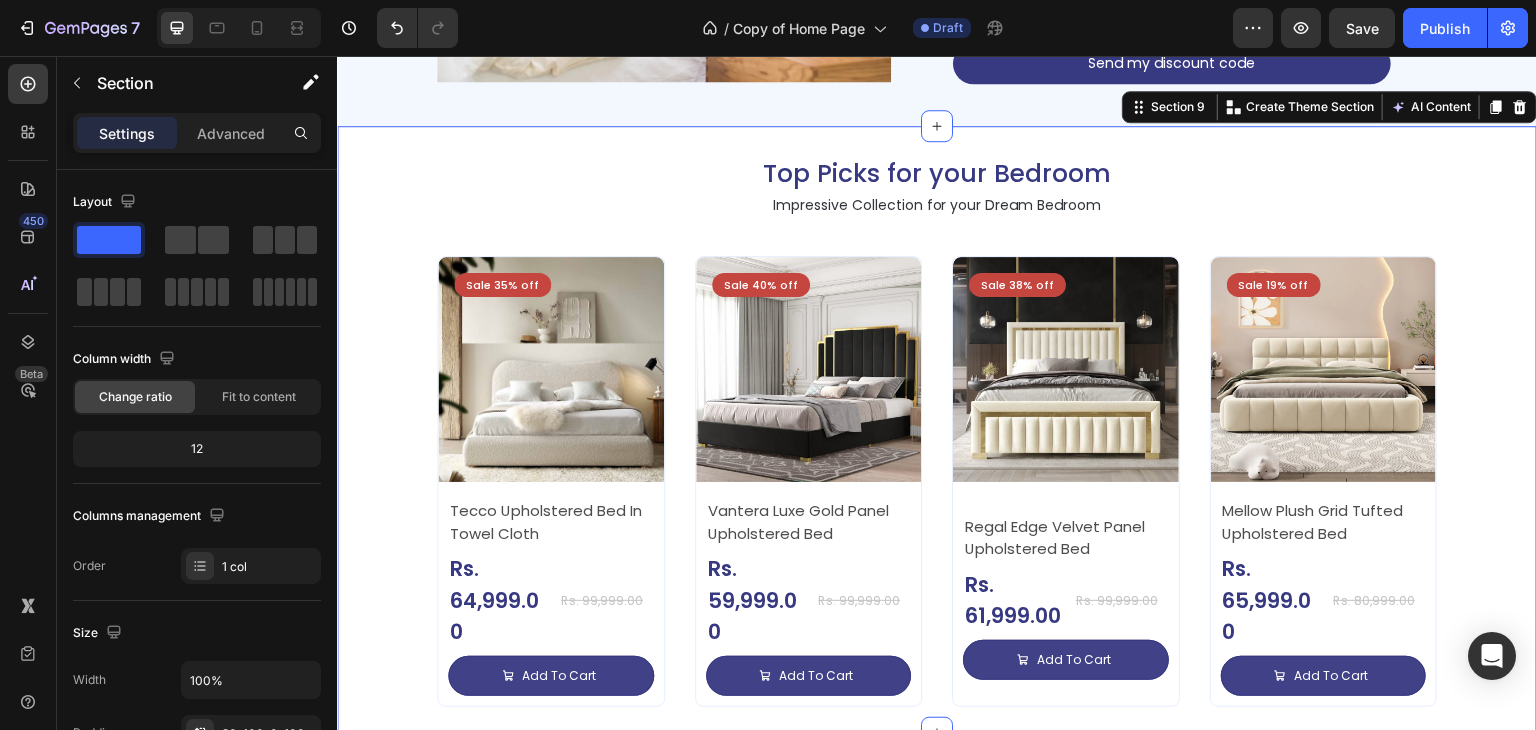click on "Top Picks for your Bedroom Heading Impressive Collection for your Dream Bedroom Text Block Sale 35% off Product Badge Product Images Tecco Upholstered Bed In Towel Cloth Product Title Rs. 64,999.00 Product Price Product Price Row Rs. 99,999.00 Product Price Product Price Row
Add To Cart Add to Cart Row Row Row Product List Sale 40% off Product Badge Product Images Vantera Luxe Gold Panel Upholstered Bed Product Title Rs. 59,999.00 Product Price Product Price Row Rs. 99,999.00 Product Price Product Price Row
Add To Cart Add to Cart Row Row Row Product List Sale 38% off Product Badge Product Images Regal Edge Velvet Panel Upholstered Bed Product Title Rs. 61,999.00 Product Price Product Price Row Rs. 99,999.00 Product Price Product Price Row
Add To Cart Add to Cart Row Row Row Product List Sale 19% off Product Badge Product Images Mellow Plush Grid Tufted Upholstered Bed Product Title Rs. 65,999.00 Product Price Product Price Row Rs. 80,999.00 Product Price Row" at bounding box center [937, 429] 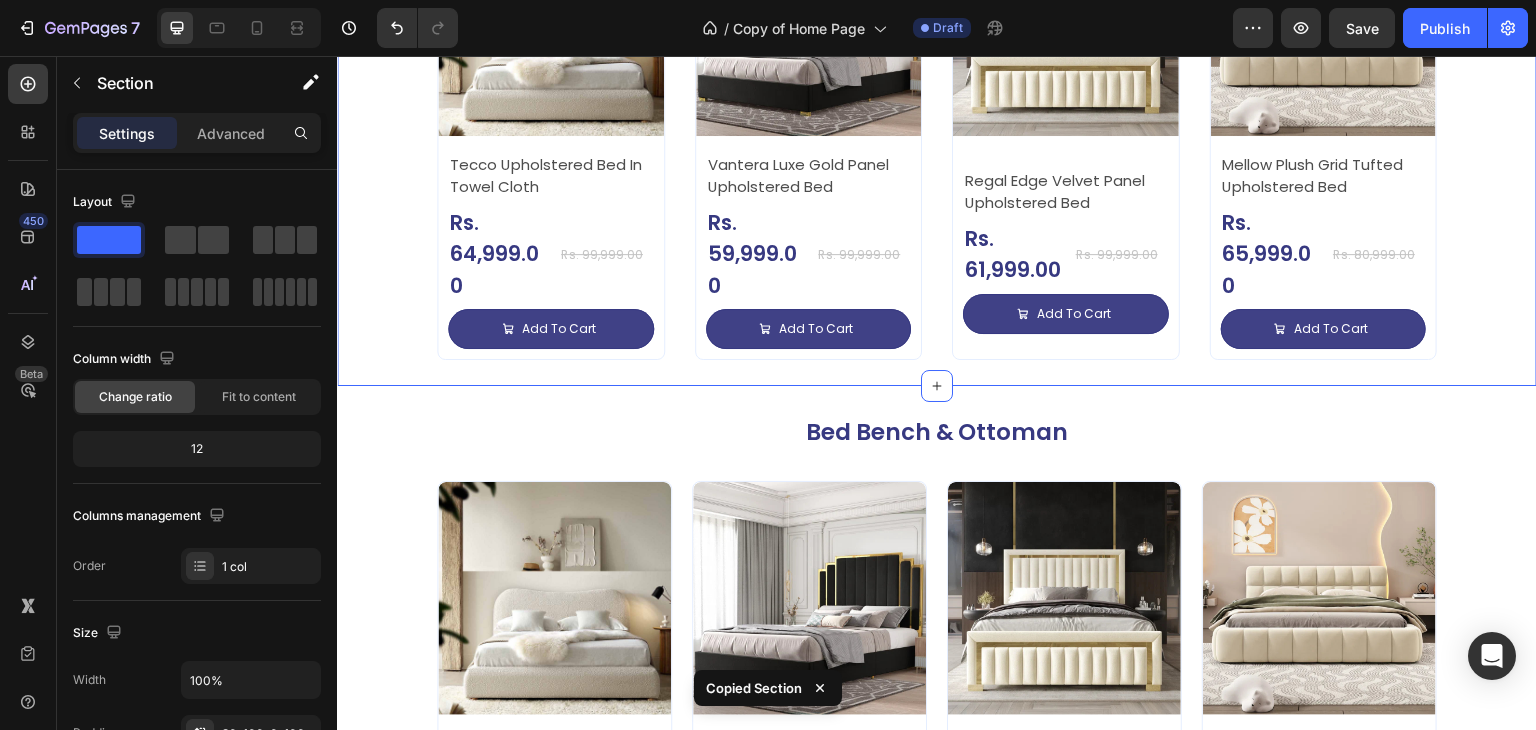 scroll, scrollTop: 4148, scrollLeft: 0, axis: vertical 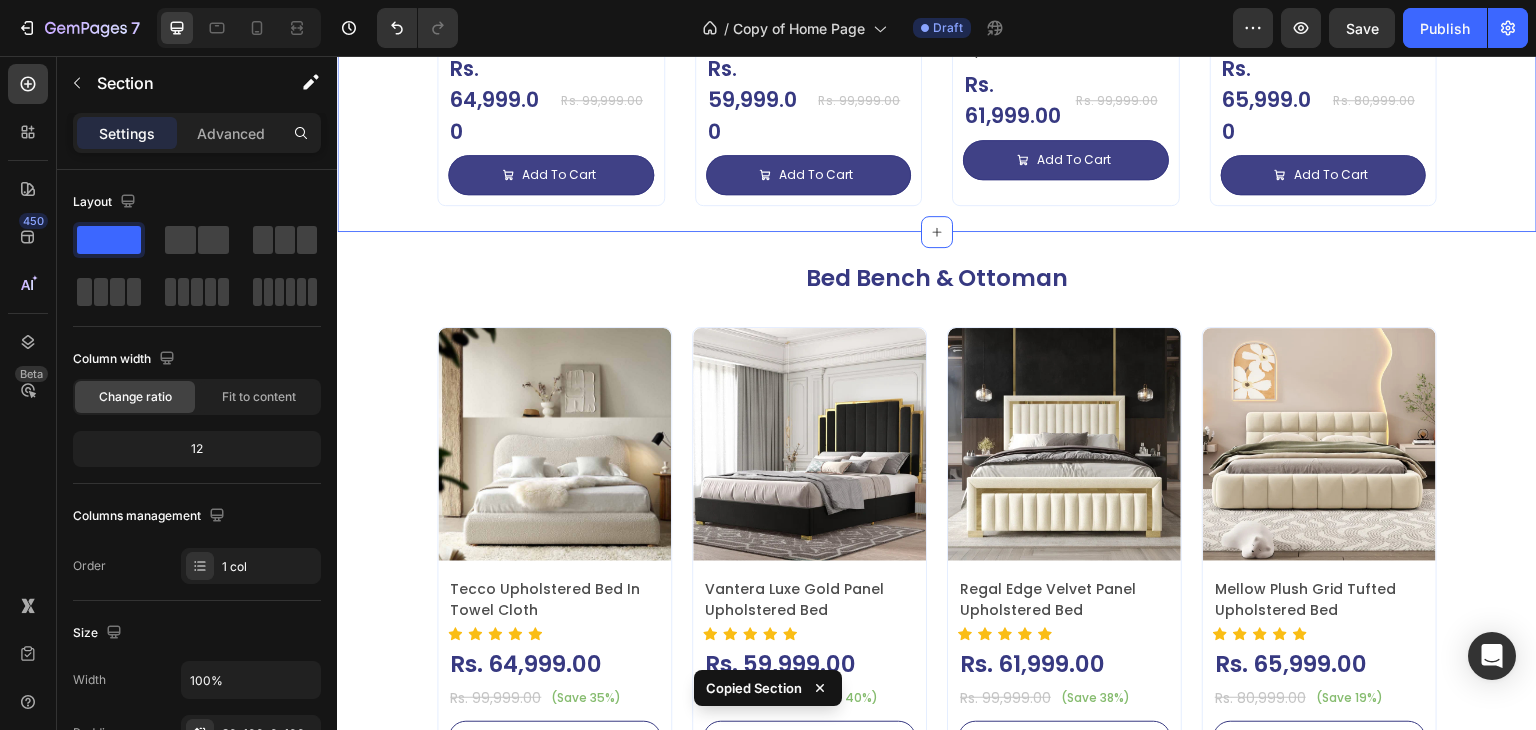 click on "Top Picks for your Bedroom Heading Impressive Collection for your Dream Bedroom Text Block Sale 35% off Product Badge Product Images Tecco Upholstered Bed In Towel Cloth Product Title Rs. 64,999.00 Product Price Product Price Row Rs. 99,999.00 Product Price Product Price Row
Add To Cart Add to Cart Row Row Row Product List Sale 40% off Product Badge Product Images Vantera Luxe Gold Panel Upholstered Bed Product Title Rs. 59,999.00 Product Price Product Price Row Rs. 99,999.00 Product Price Product Price Row
Add To Cart Add to Cart Row Row Row Product List Sale 38% off Product Badge Product Images Regal Edge Velvet Panel Upholstered Bed Product Title Rs. 61,999.00 Product Price Product Price Row Rs. 99,999.00 Product Price Product Price Row
Add To Cart Add to Cart Row Row Row Product List Sale 19% off Product Badge Product Images Mellow Plush Grid Tufted Upholstered Bed Product Title Rs. 65,999.00 Product Price Product Price Row Rs. 80,999.00 Product Price Row" at bounding box center (937, -71) 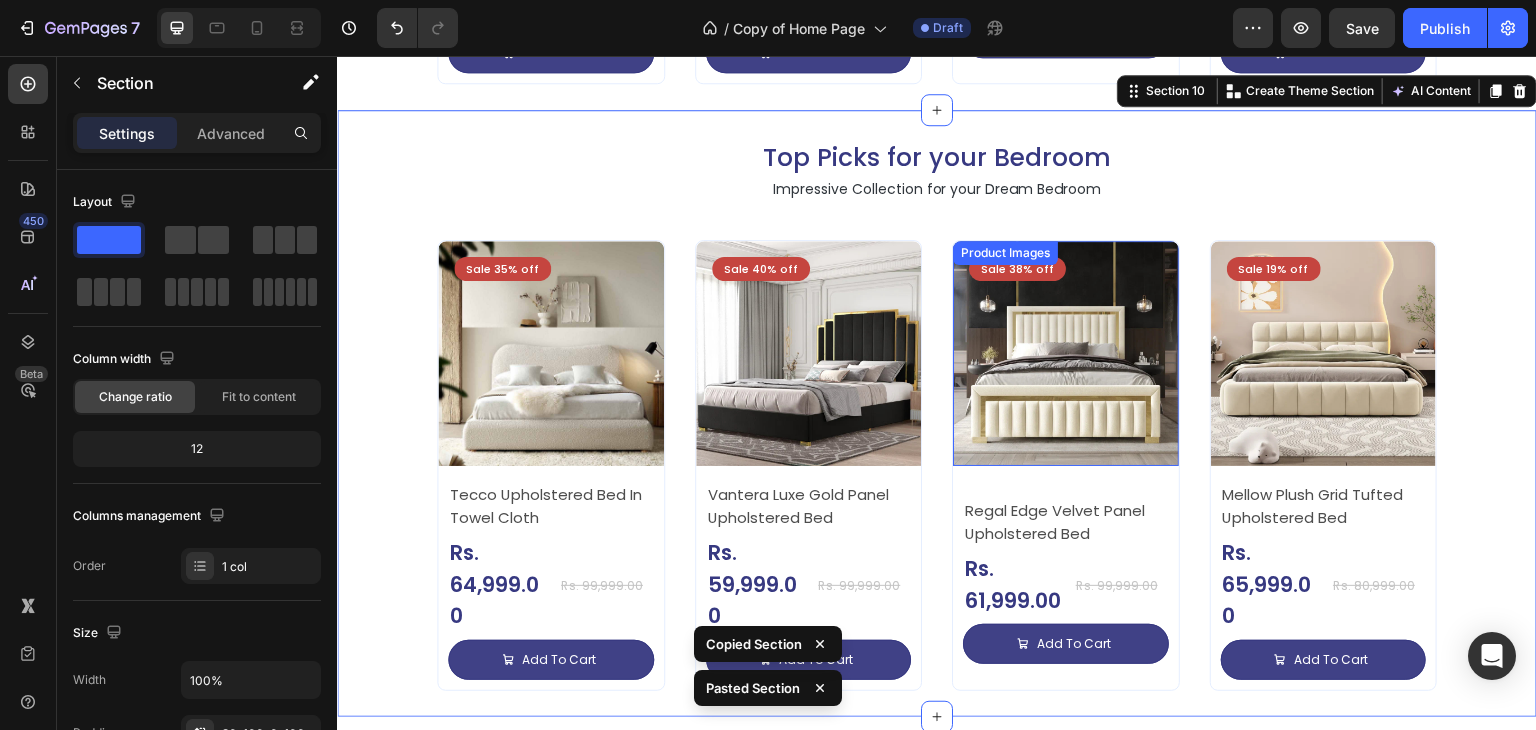 scroll, scrollTop: 4648, scrollLeft: 0, axis: vertical 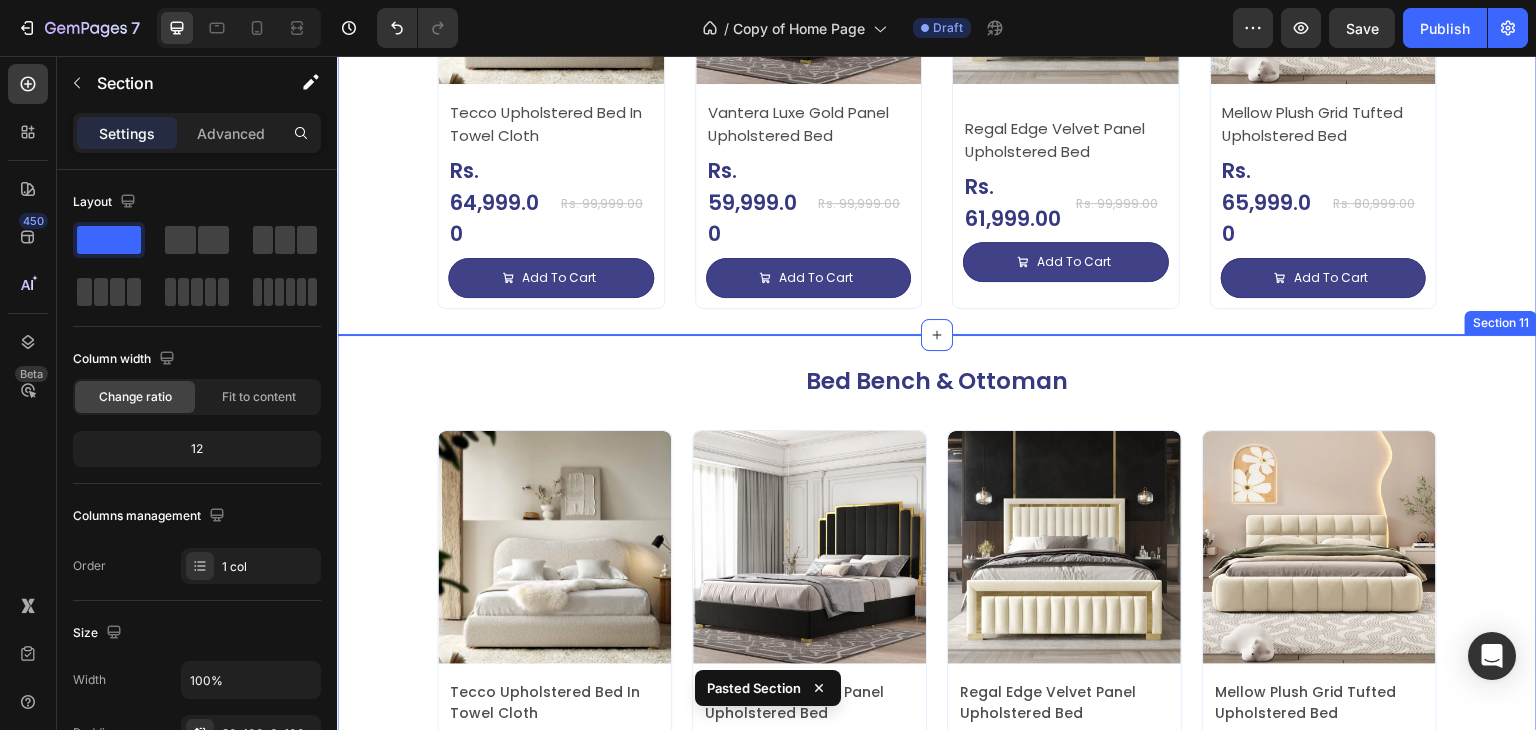 click on "Bed Bench & Ottoman" at bounding box center (937, 382) 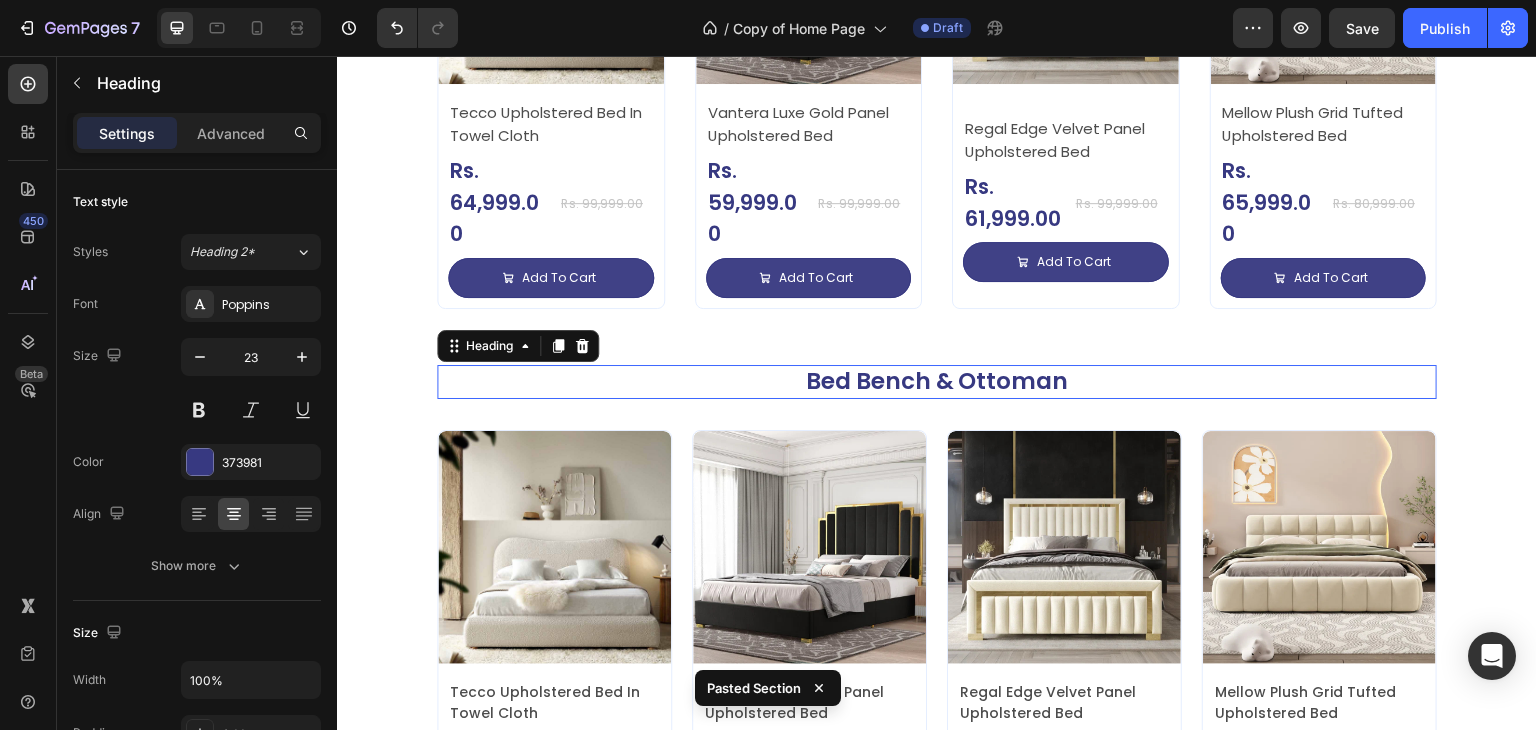 click on "Bed Bench & Ottoman" at bounding box center [937, 382] 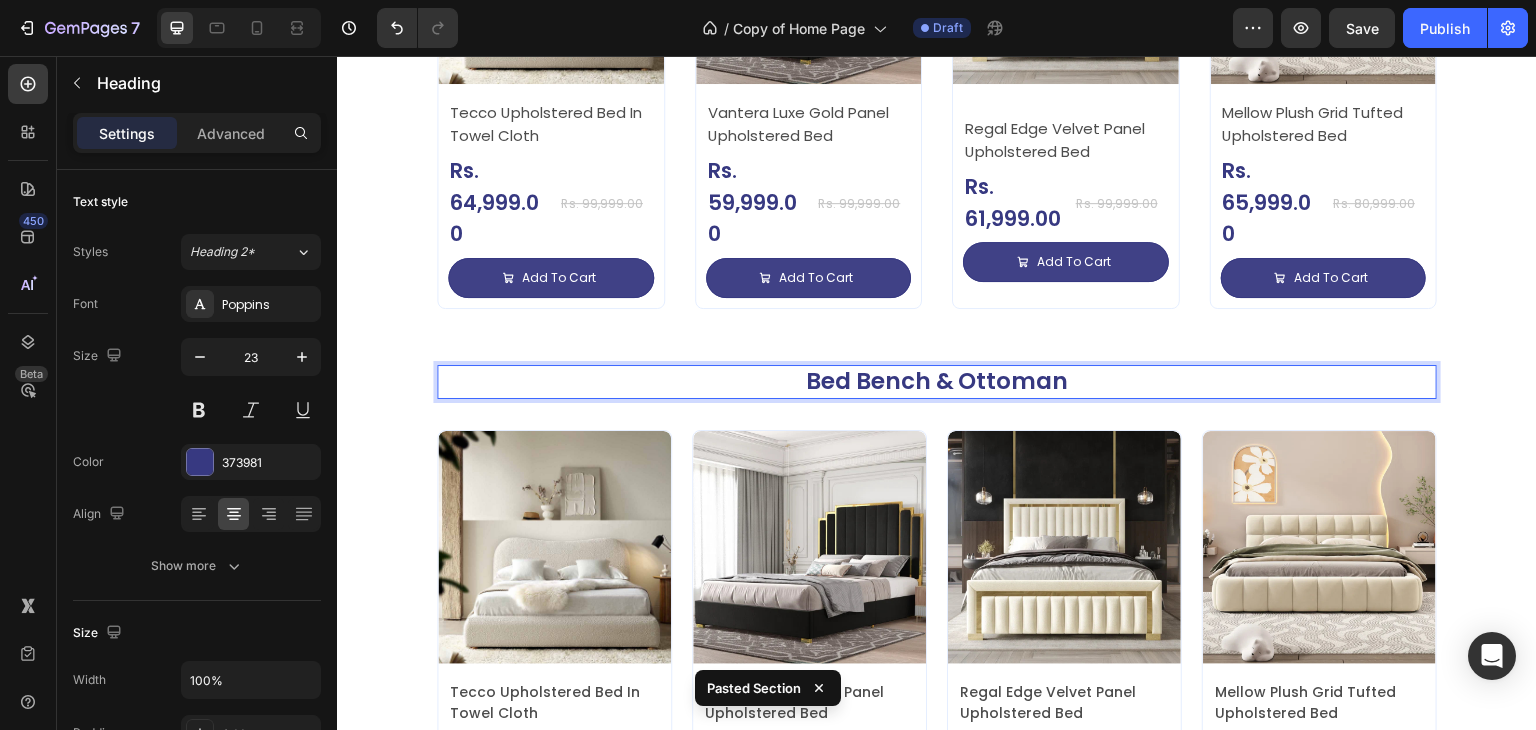 click on "Bed Bench & Ottoman" at bounding box center [937, 382] 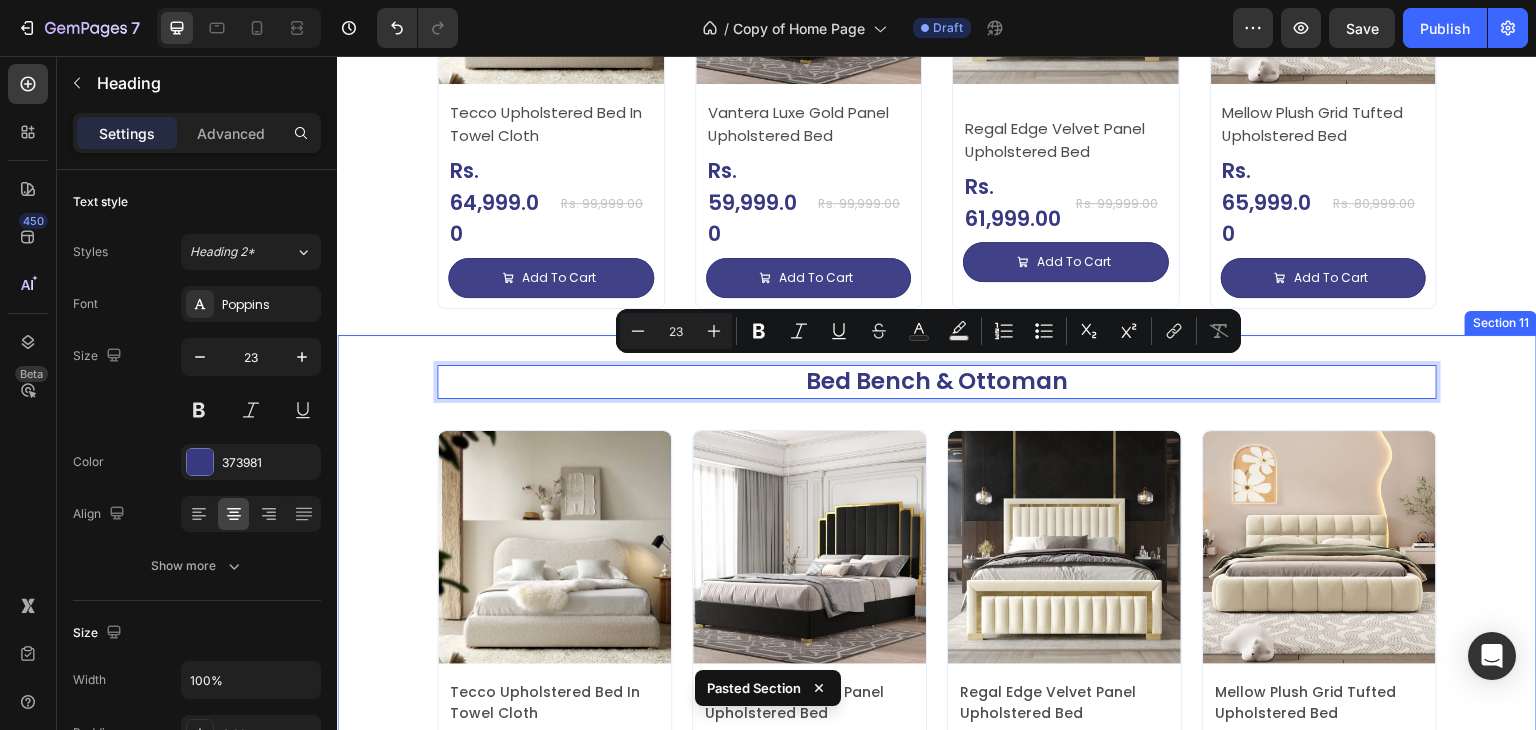 click on "Bed Bench & Ottoman Heading   31 Product Images Tecco Upholstered Bed In Towel Cloth Product Title                Icon                Icon                Icon                Icon                Icon Icon List Hoz Rs. 64,999.00 Product Price Product Price Row Rs. 99,999.00 Product Price Product Price (Save 35%) Product Badge Row Add To Cart Add to Cart Row Row Row Product List Product Images Vantera Luxe Gold Panel Upholstered Bed Product Title                Icon                Icon                Icon                Icon                Icon Icon List Hoz Rs. 59,999.00 Product Price Product Price Row Rs. 99,999.00 Product Price Product Price (Save 40%) Product Badge Row Add To Cart Add to Cart Row Row Row Product List Product Images Regal Edge Velvet Panel Upholstered Bed Product Title                Icon                Icon                Icon                Icon                Icon Icon List Hoz Rs. 61,999.00 Product Price Product Price Row Rs. 99,999.00 Product Price Product Price (Save 38%) Product Badge" at bounding box center [937, 615] 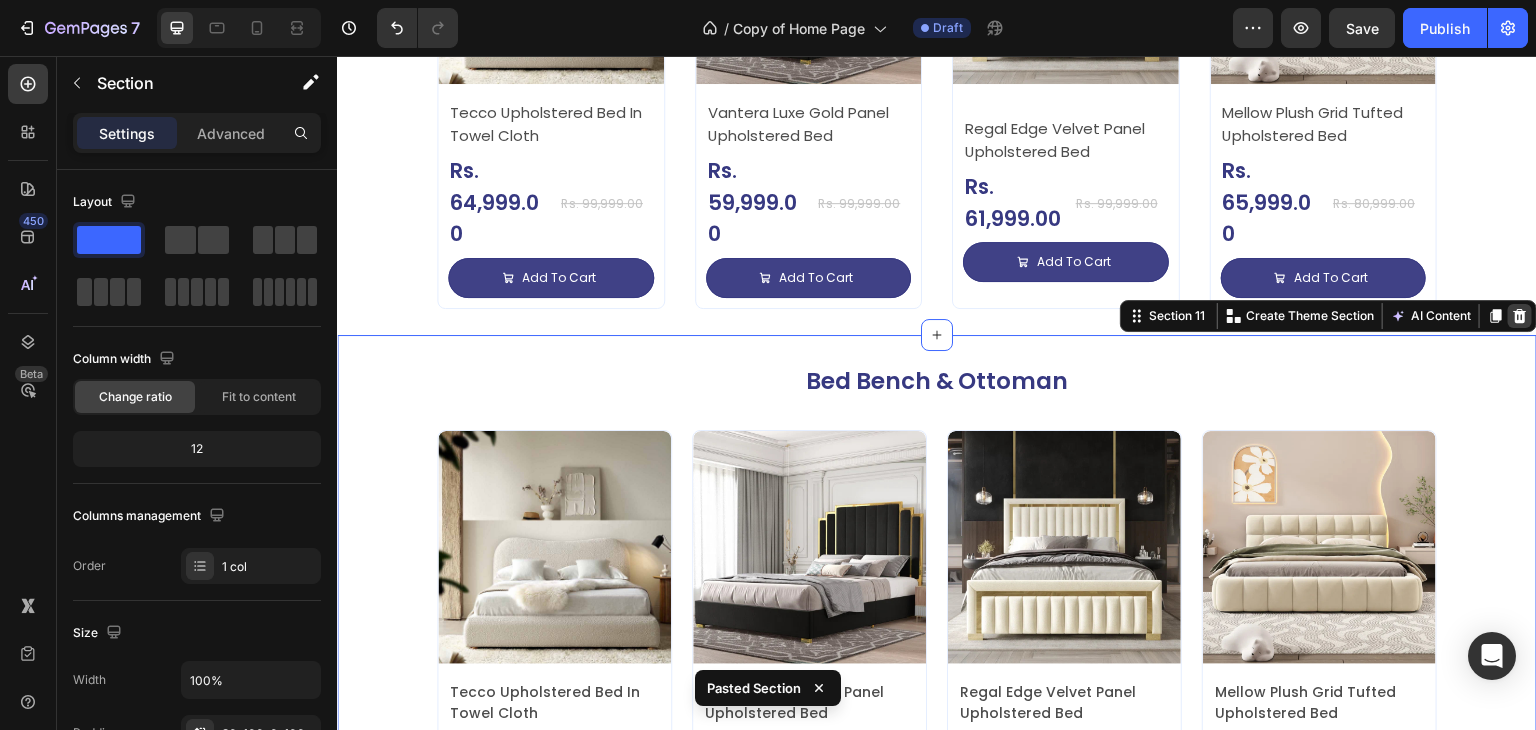 click 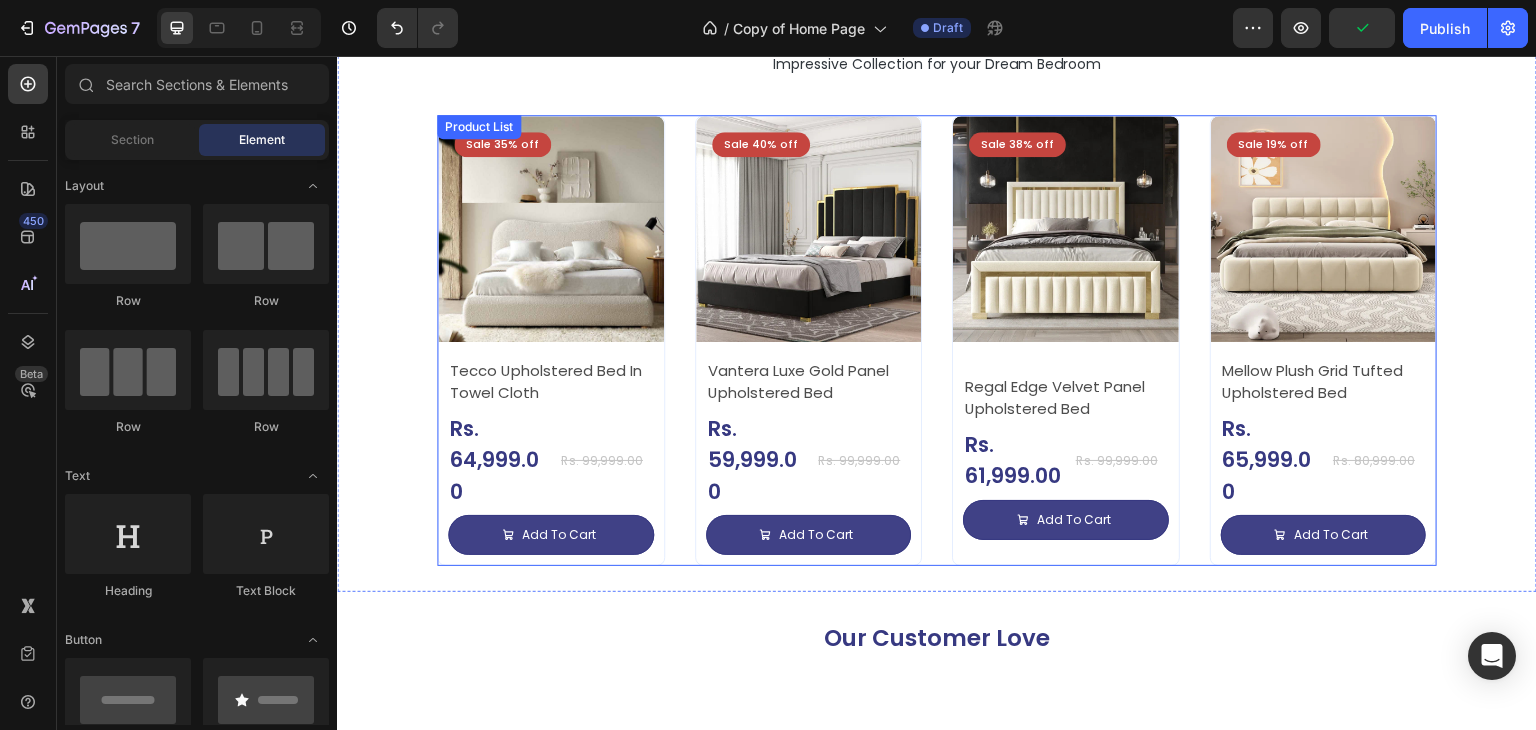 scroll, scrollTop: 3948, scrollLeft: 0, axis: vertical 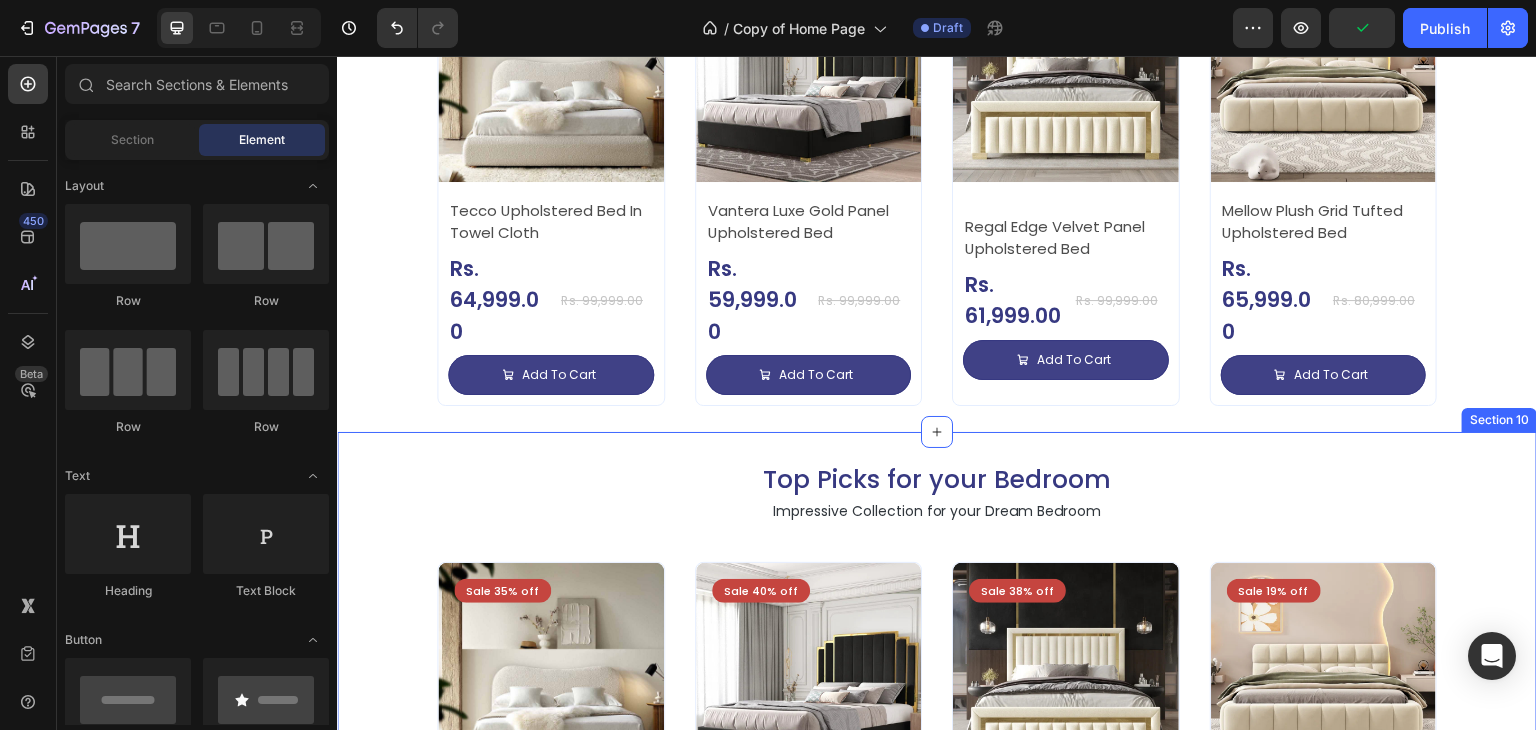 click on "Top Picks for your Bedroom" at bounding box center (937, 480) 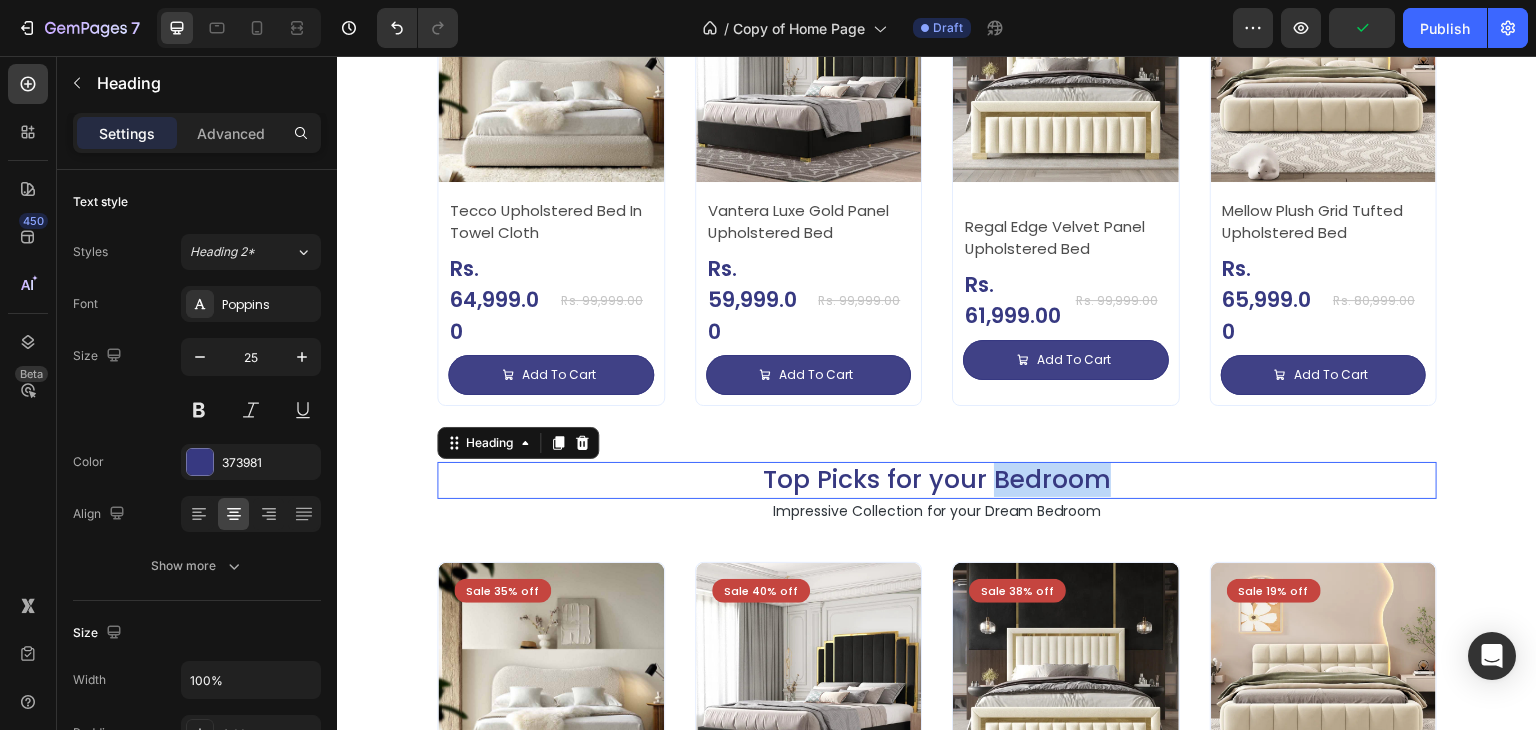 click on "Top Picks for your Bedroom" at bounding box center [937, 480] 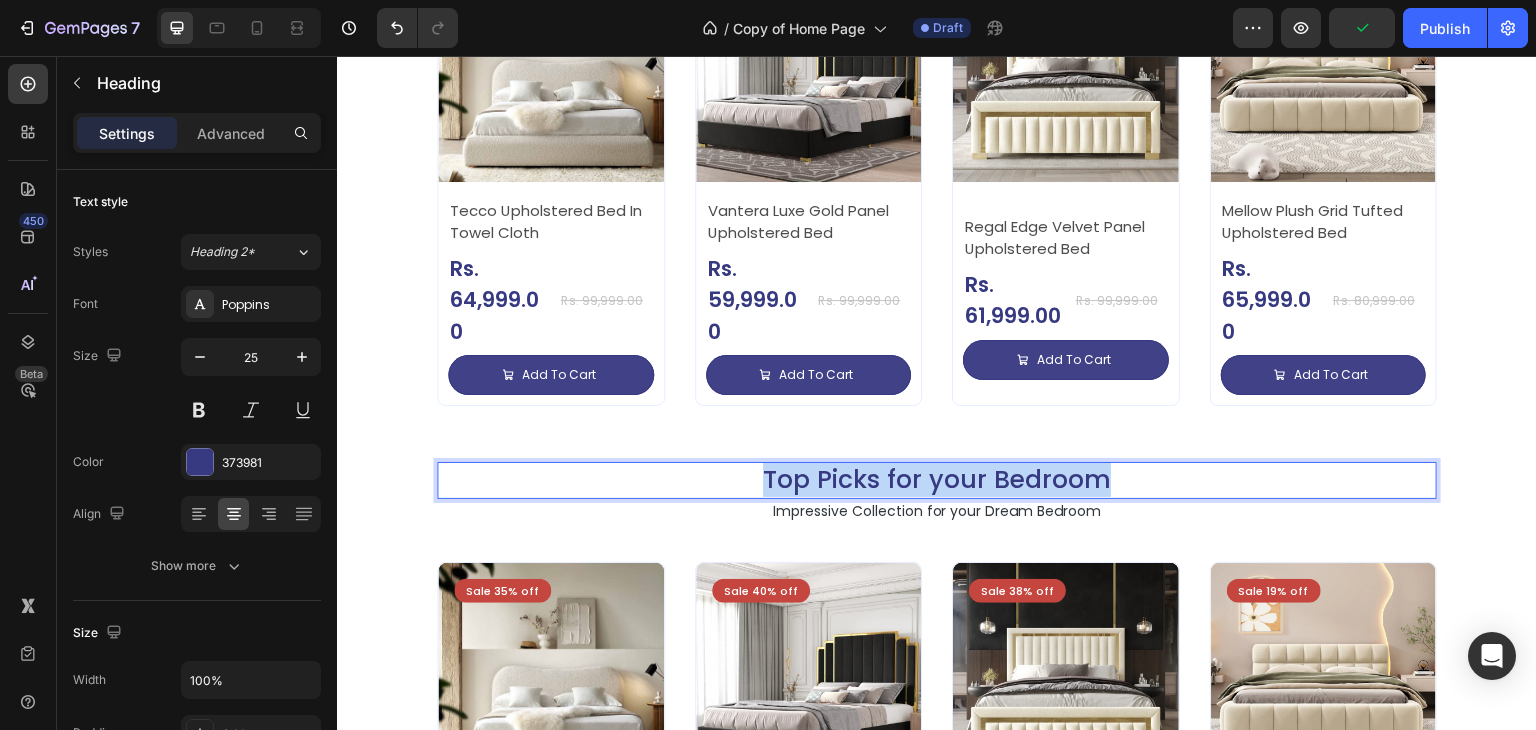 click on "Top Picks for your Bedroom" at bounding box center (937, 480) 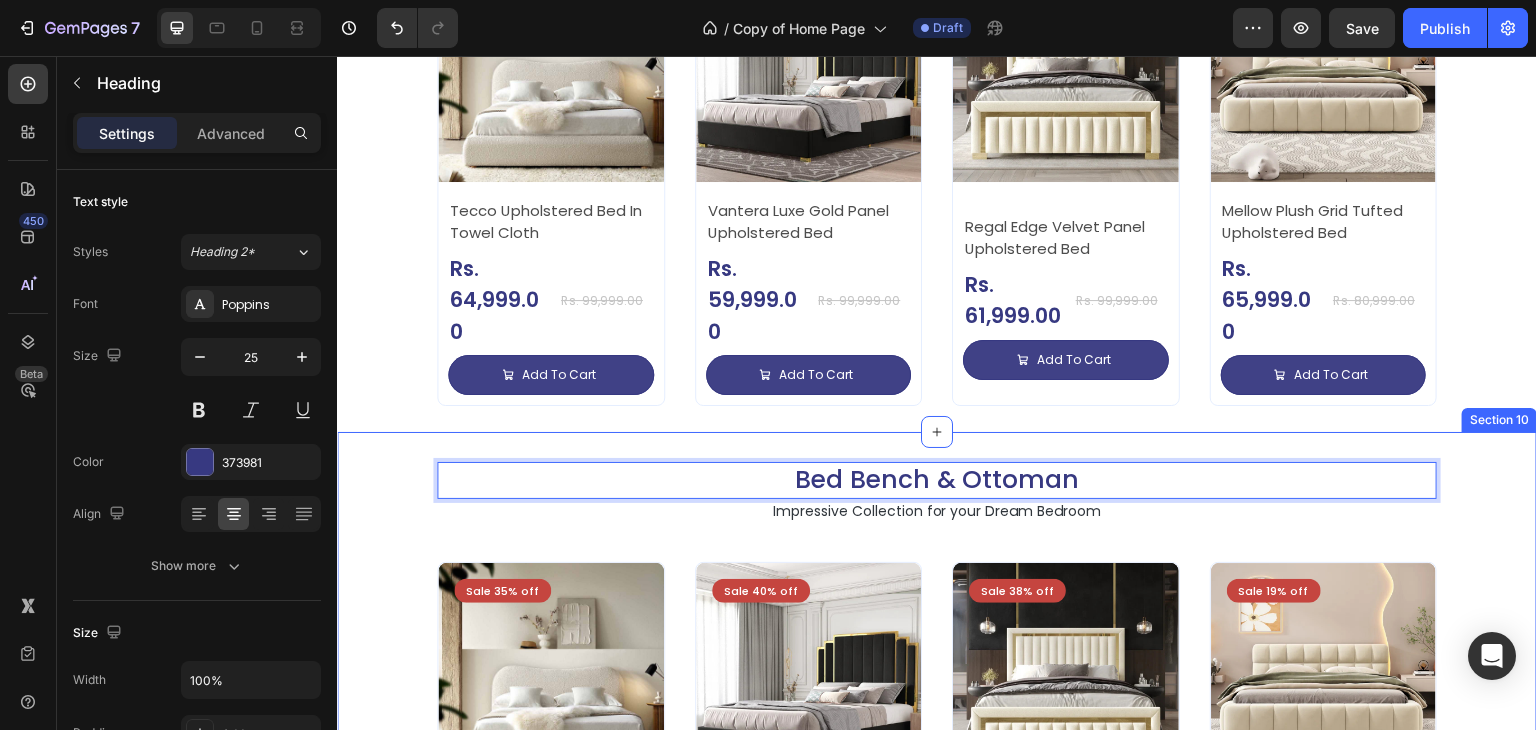 click on "Bed Bench & Ottoman Heading   0 Impressive Collection for your Dream Bedroom Text Block Sale 35% off Product Badge Product Images Tecco Upholstered Bed In Towel Cloth Product Title Rs. 64,999.00 Product Price Product Price Row Rs. 99,999.00 Product Price Product Price Row
Add To Cart Add to Cart Row Row Row Product List Sale 40% off Product Badge Product Images Vantera Luxe Gold Panel Upholstered Bed Product Title Rs. 59,999.00 Product Price Product Price Row Rs. 99,999.00 Product Price Product Price Row
Add To Cart Add to Cart Row Row Row Product List Sale 38% off Product Badge Product Images Regal Edge Velvet Panel Upholstered Bed Product Title Rs. 61,999.00 Product Price Product Price Row Rs. 99,999.00 Product Price Product Price Row
Add To Cart Add to Cart Row Row Row Product List Sale 19% off Product Badge Product Images Mellow Plush Grid Tufted Upholstered Bed Product Title Rs. 65,999.00 Product Price Product Price Row Rs. 80,999.00 Product Price Row Row" at bounding box center (937, 735) 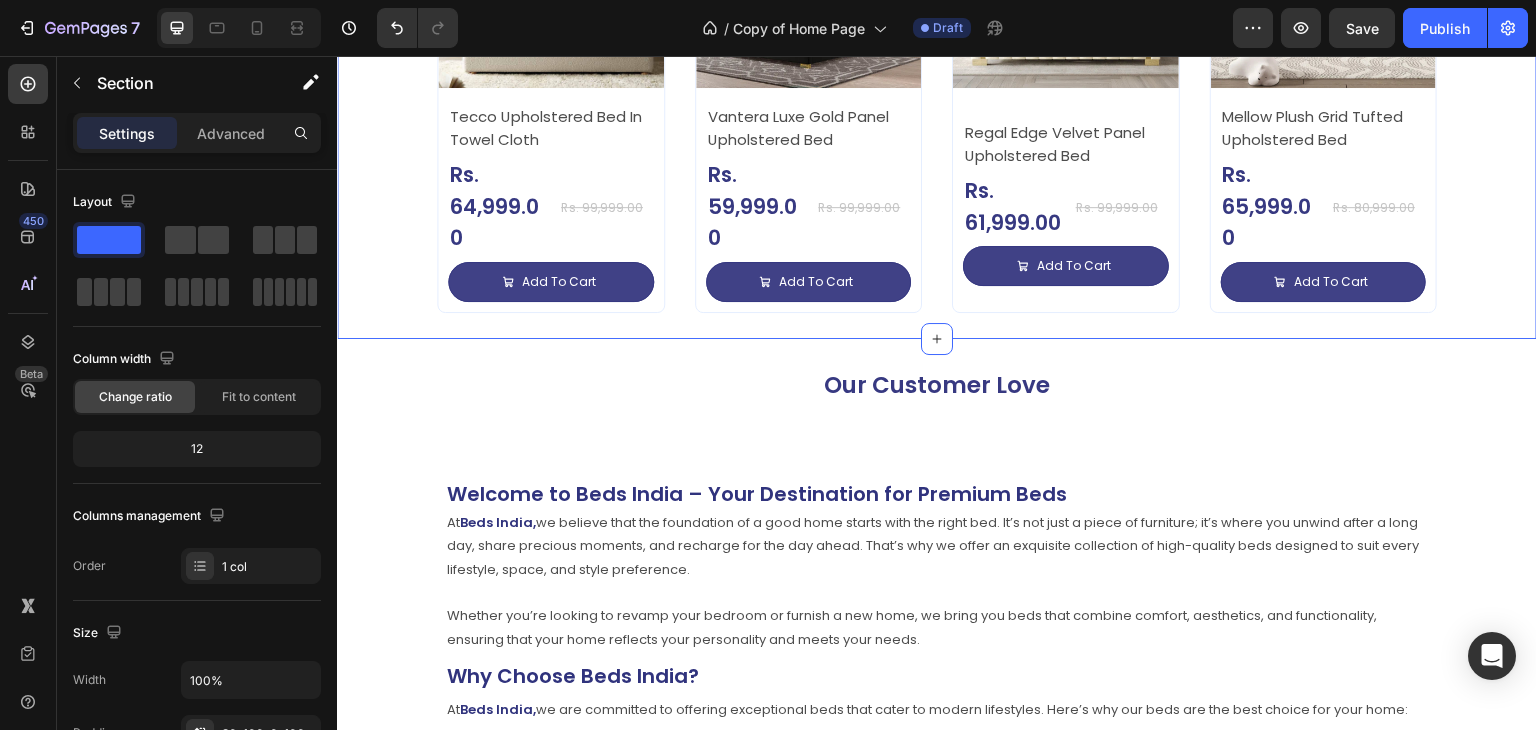 scroll, scrollTop: 4648, scrollLeft: 0, axis: vertical 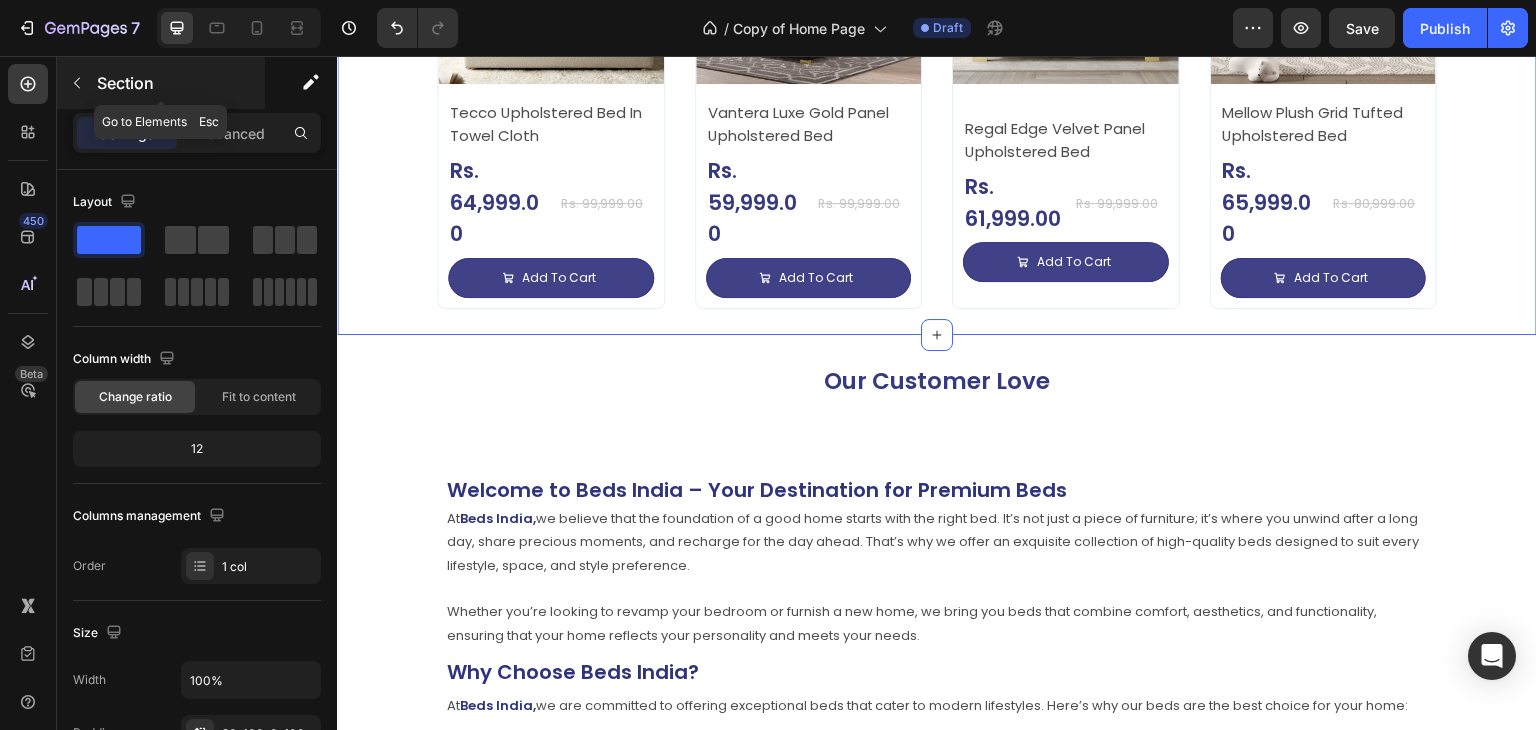 click 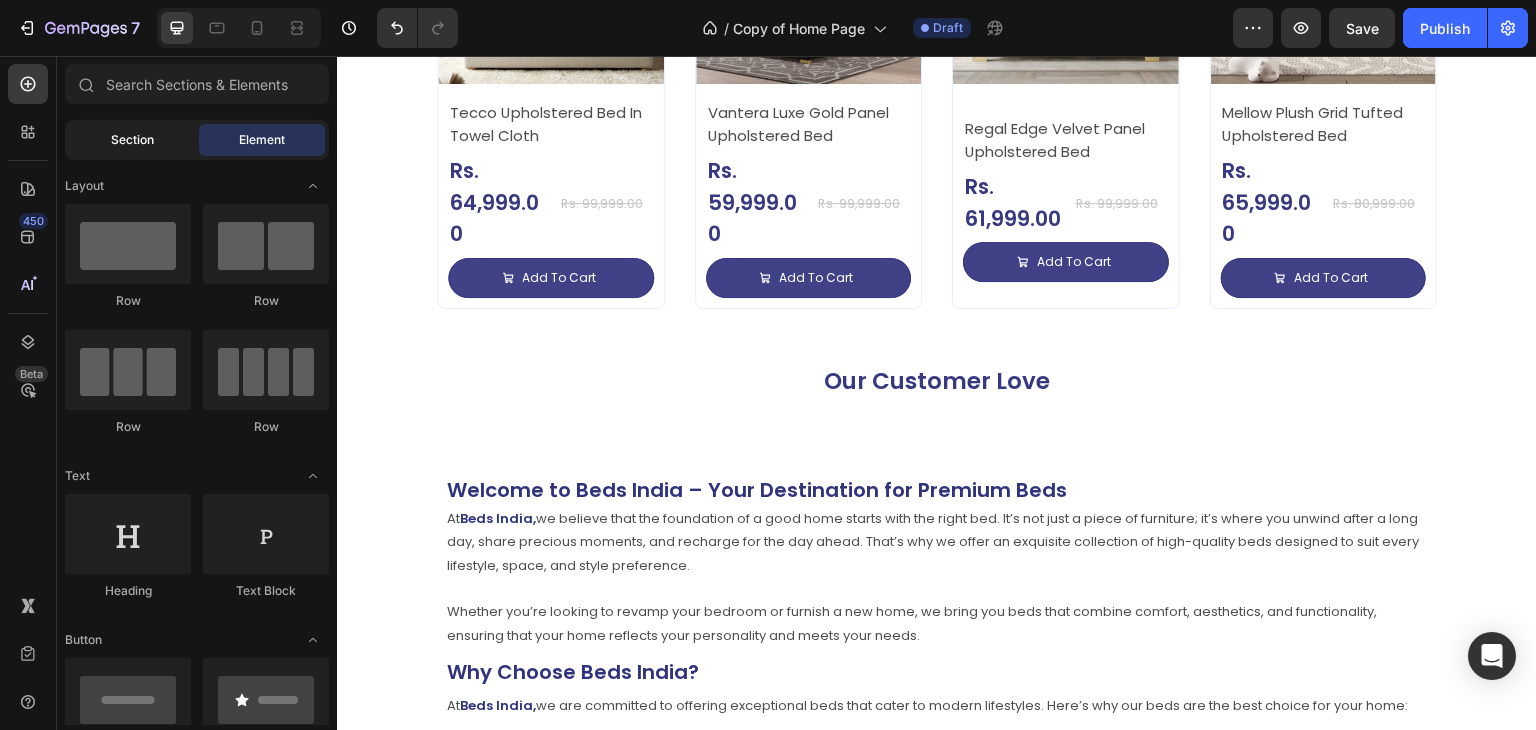 click on "Section" at bounding box center (132, 140) 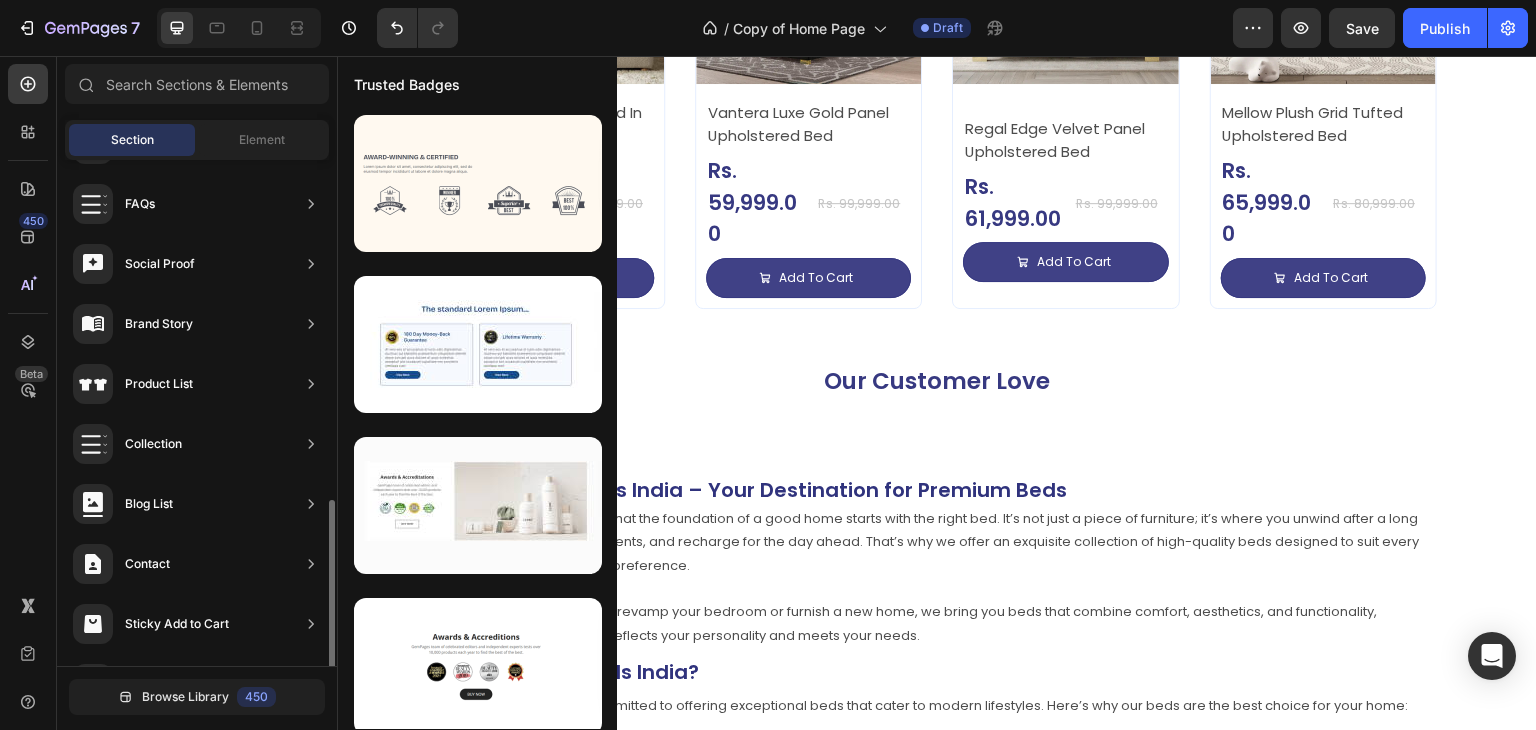 scroll, scrollTop: 654, scrollLeft: 0, axis: vertical 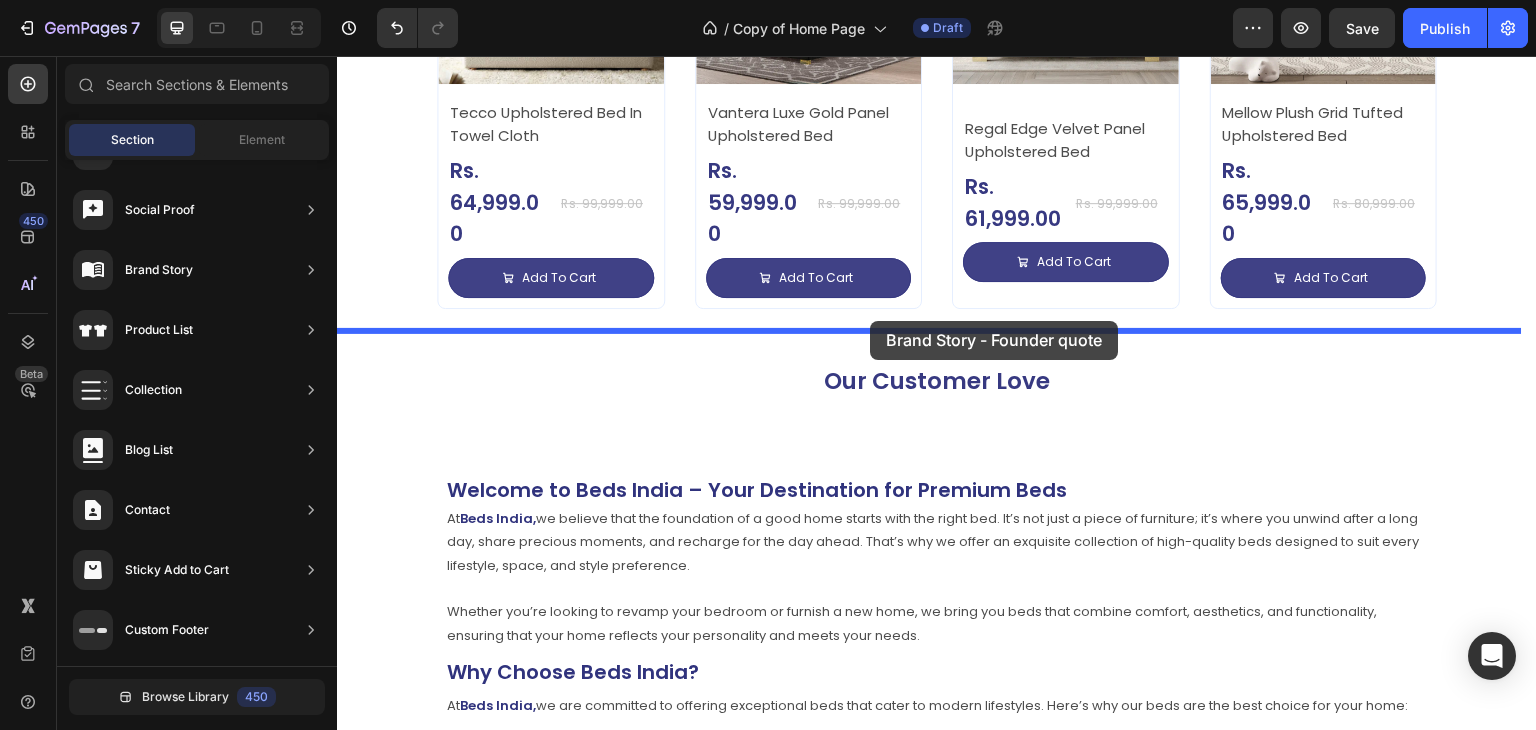 drag, startPoint x: 836, startPoint y: 414, endPoint x: 870, endPoint y: 321, distance: 99.0202 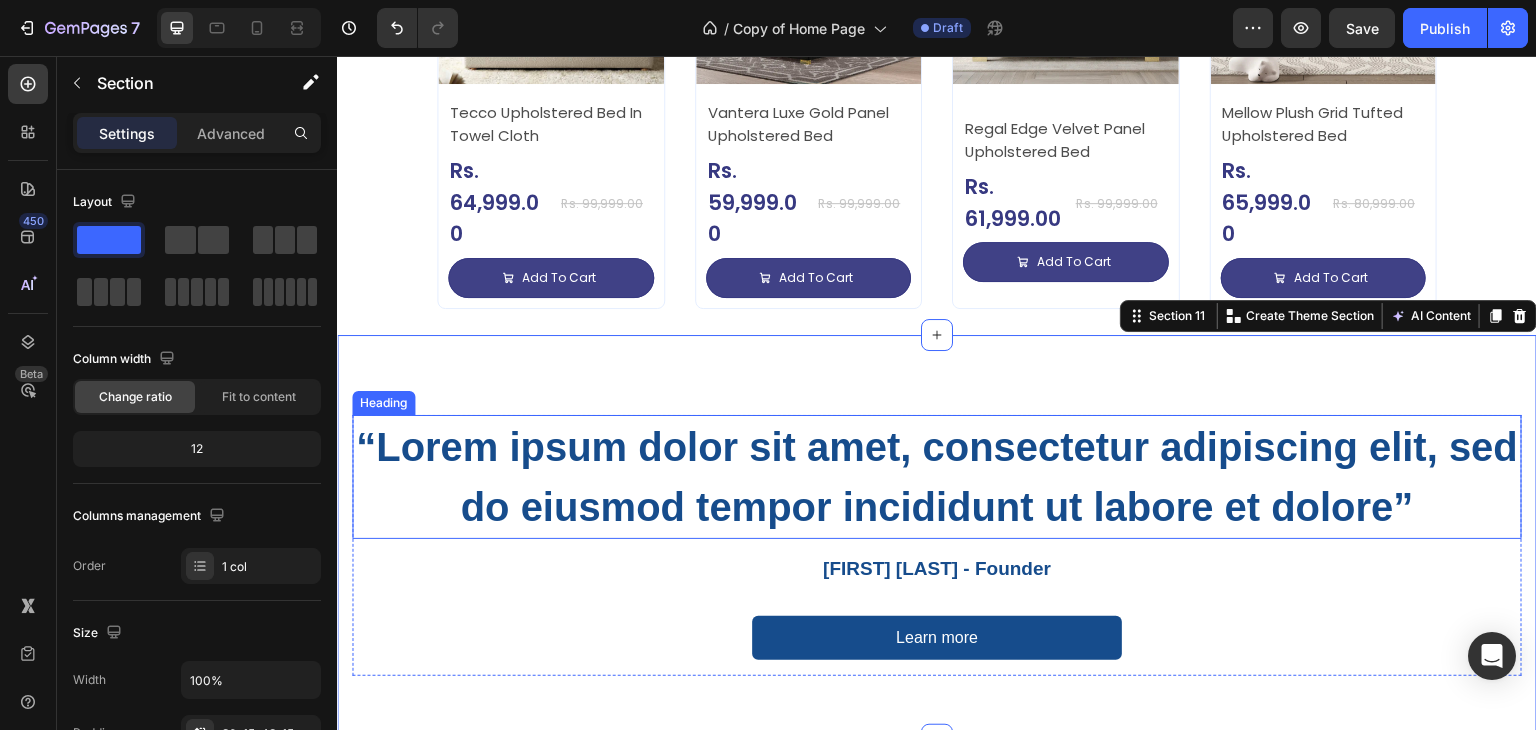scroll, scrollTop: 4848, scrollLeft: 0, axis: vertical 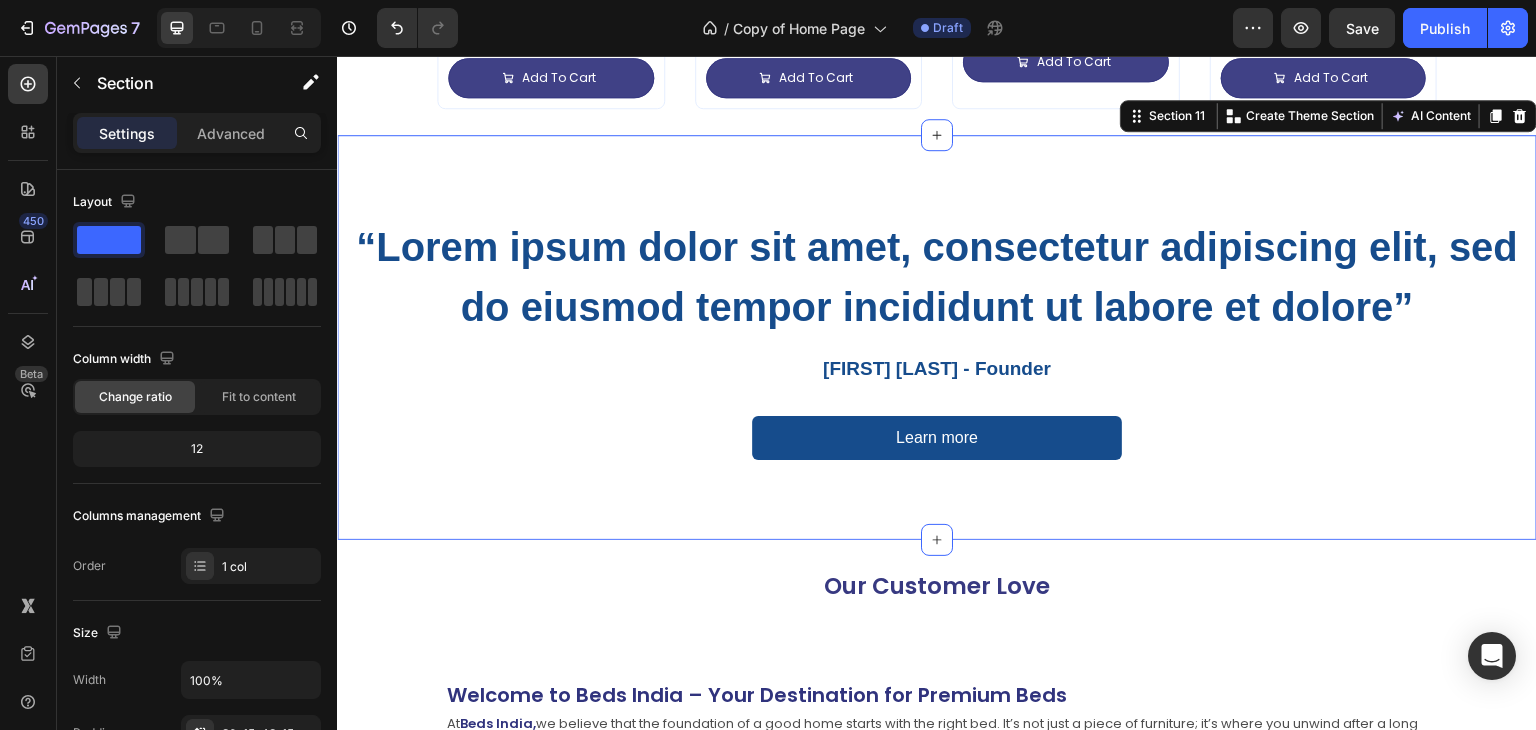 click on "“Lorem ipsum dolor sit amet, consectetur adipiscing elit, sed do eiusmod tempor incididunt ut labore et dolore” Heading Kelly G - Founder Text Block Learn more Button Row Section 11   Create Theme Section AI Content Write with GemAI What would you like to describe here? Tone and Voice Persuasive Product Avenzo Elite Ivory Leatherette Bed Show more Generate" at bounding box center [937, 338] 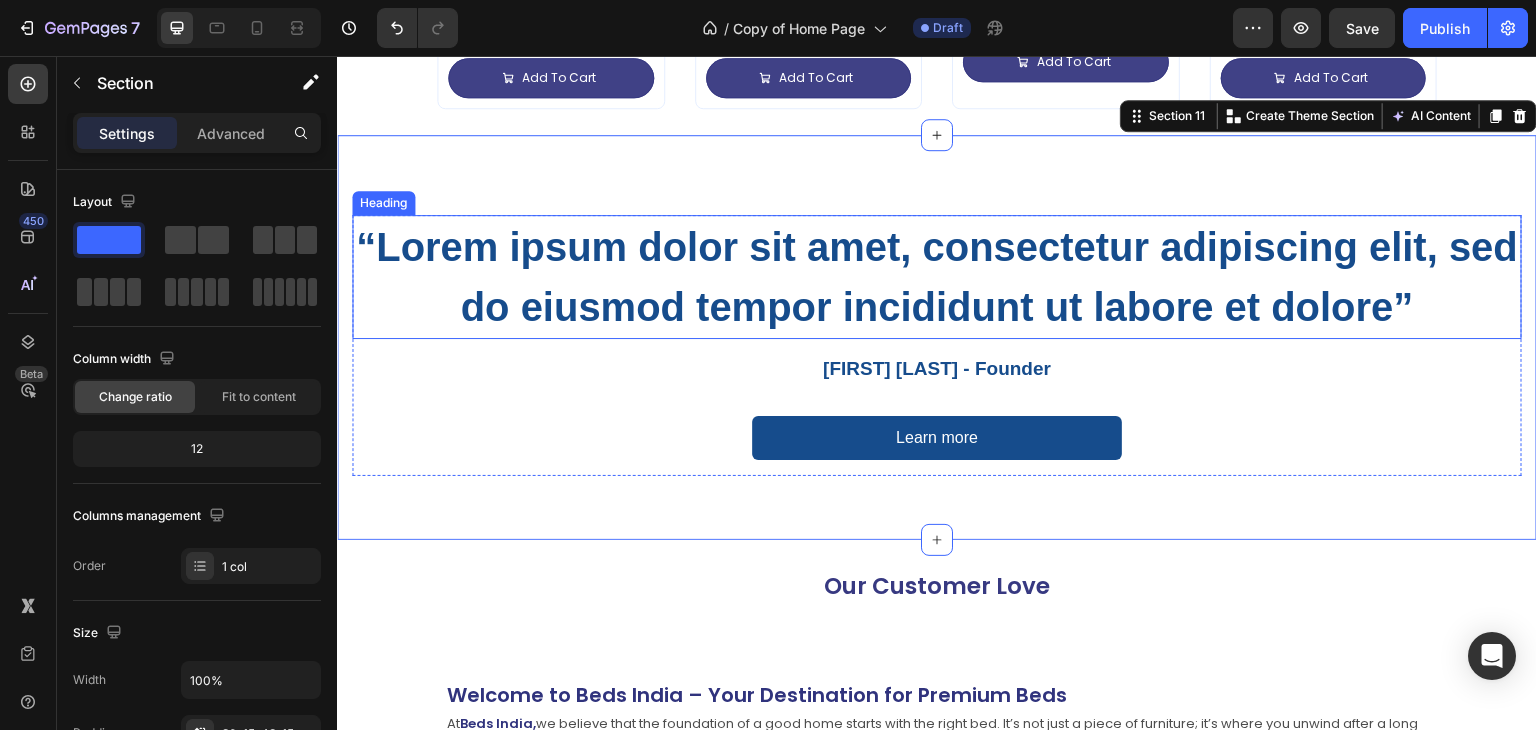 click on "“Lorem ipsum dolor sit amet, consectetur adipiscing elit, sed do eiusmod tempor incididunt ut labore et dolore”" at bounding box center [937, 277] 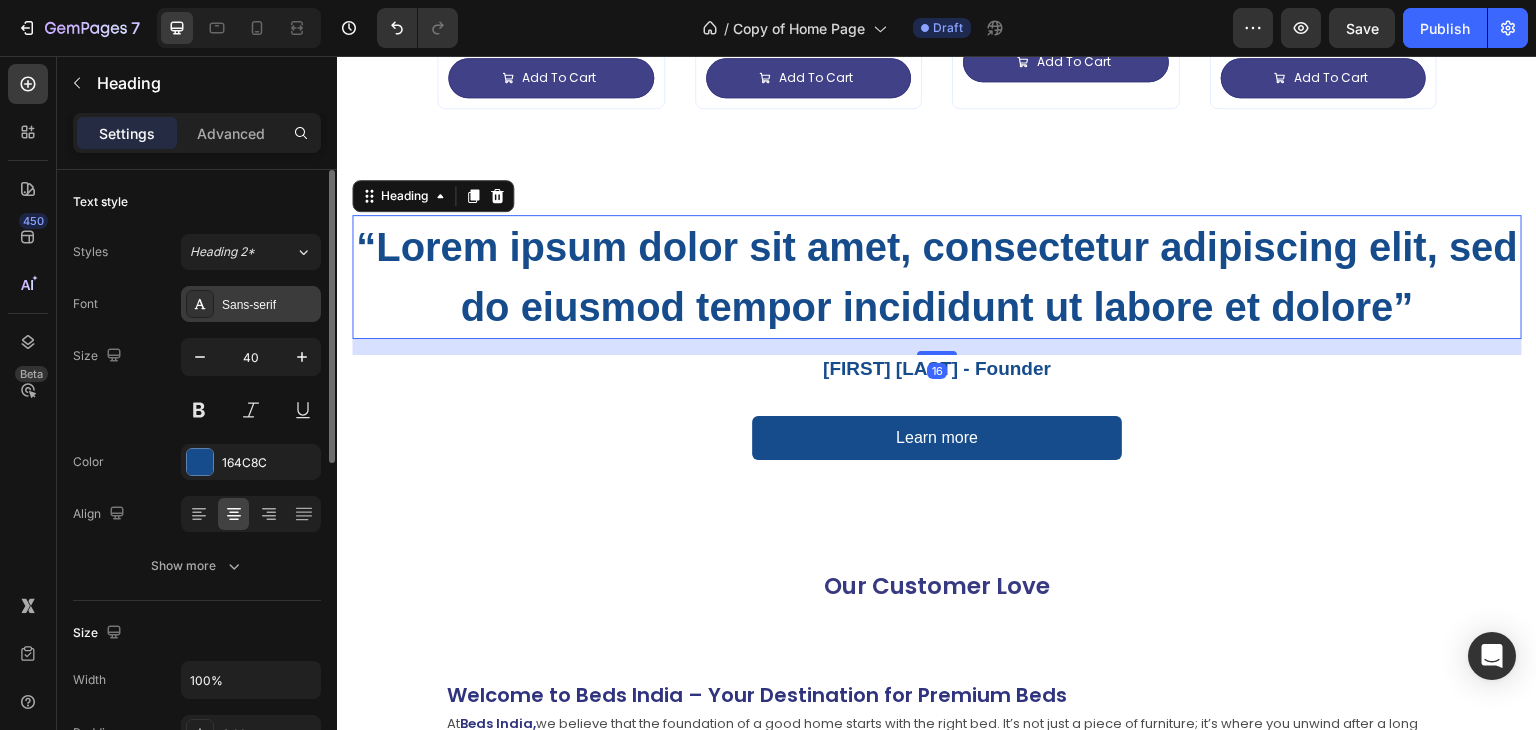 click on "Sans-serif" at bounding box center (251, 304) 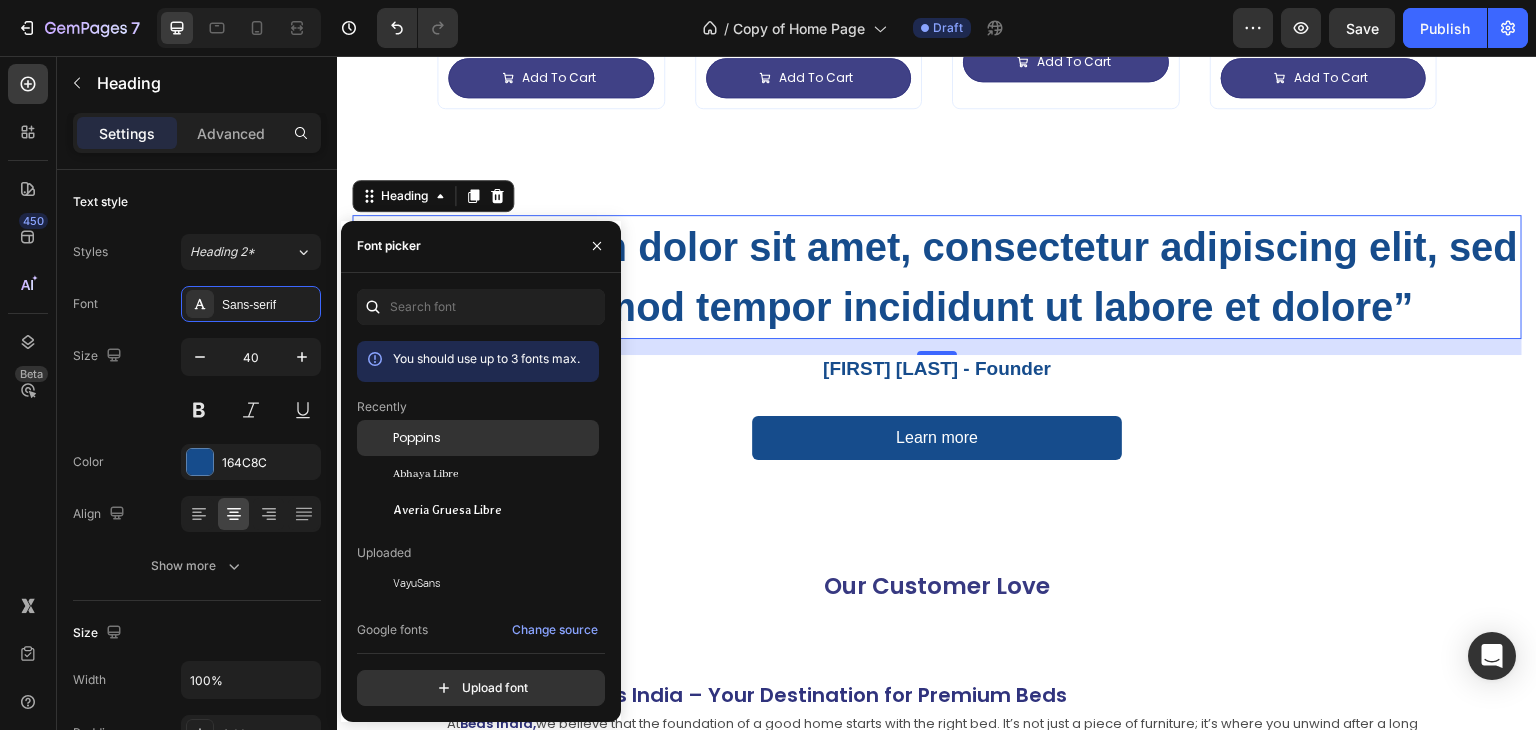 click on "Poppins" at bounding box center (417, 438) 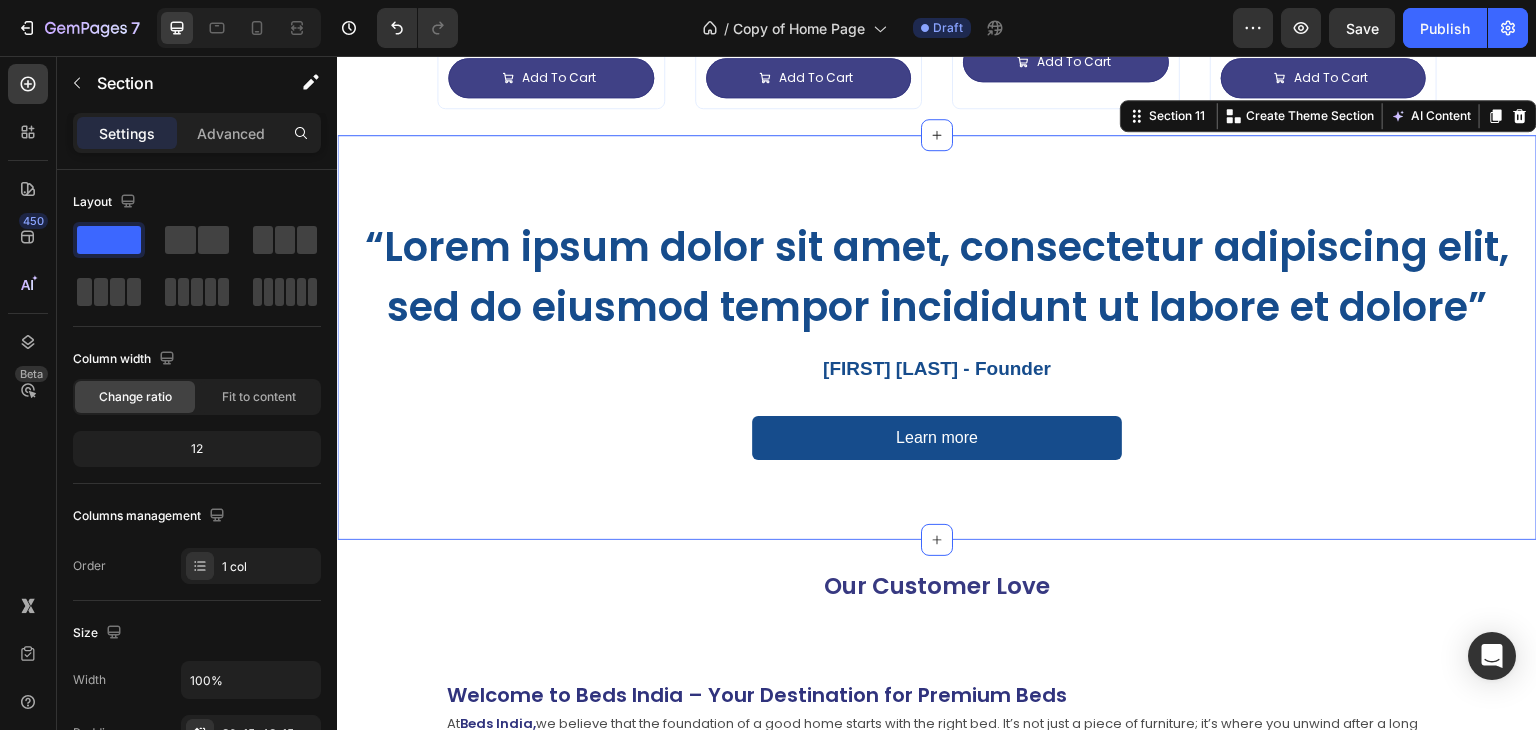 click on "“Lorem ipsum dolor sit amet, consectetur adipiscing elit, sed do eiusmod tempor incididunt ut labore et dolore” Heading Kelly G - Founder Text Block Learn more Button Row Section 11   Create Theme Section AI Content Write with GemAI What would you like to describe here? Tone and Voice Persuasive Product Show more Generate" at bounding box center [937, 338] 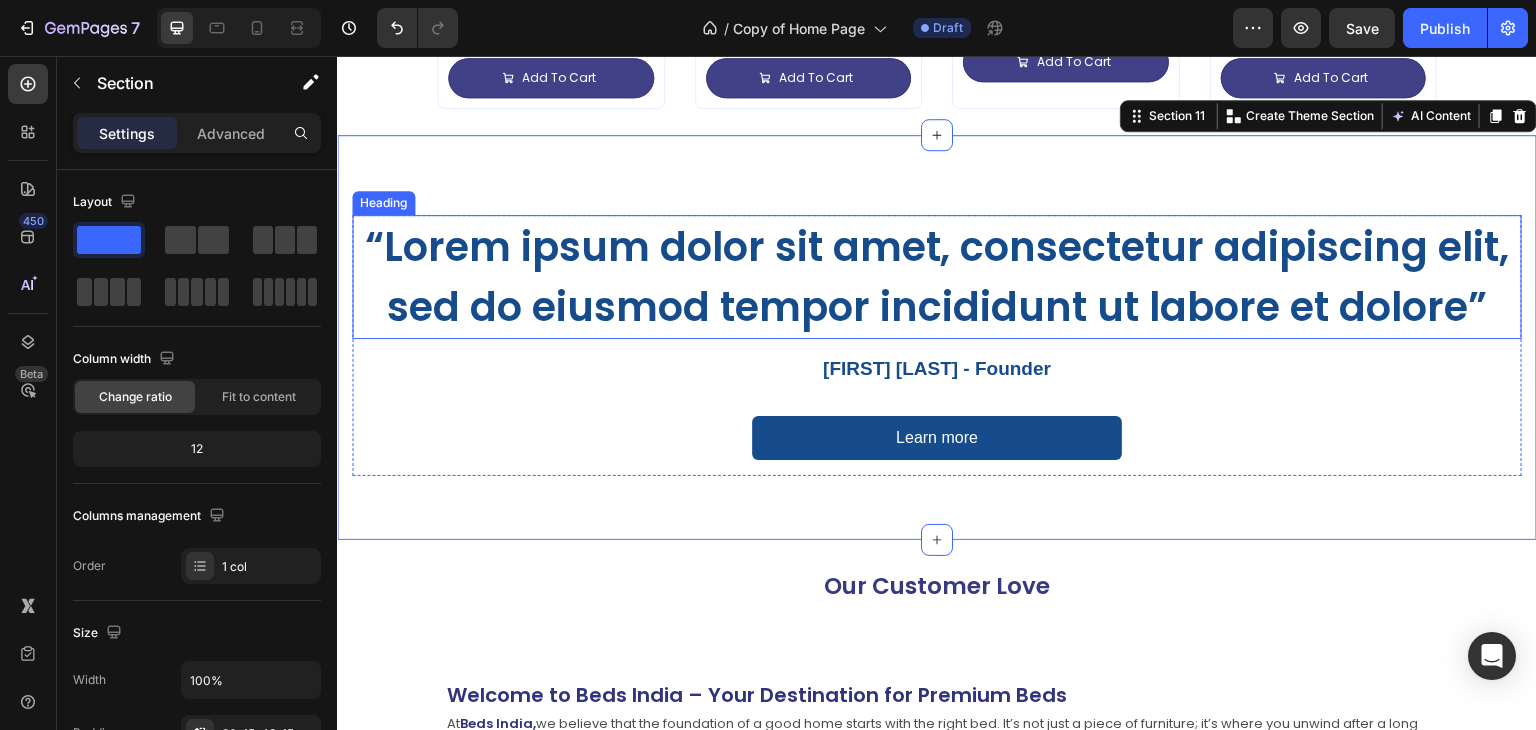 click on "“Lorem ipsum dolor sit amet, consectetur adipiscing elit, sed do eiusmod tempor incididunt ut labore et dolore”" at bounding box center (937, 277) 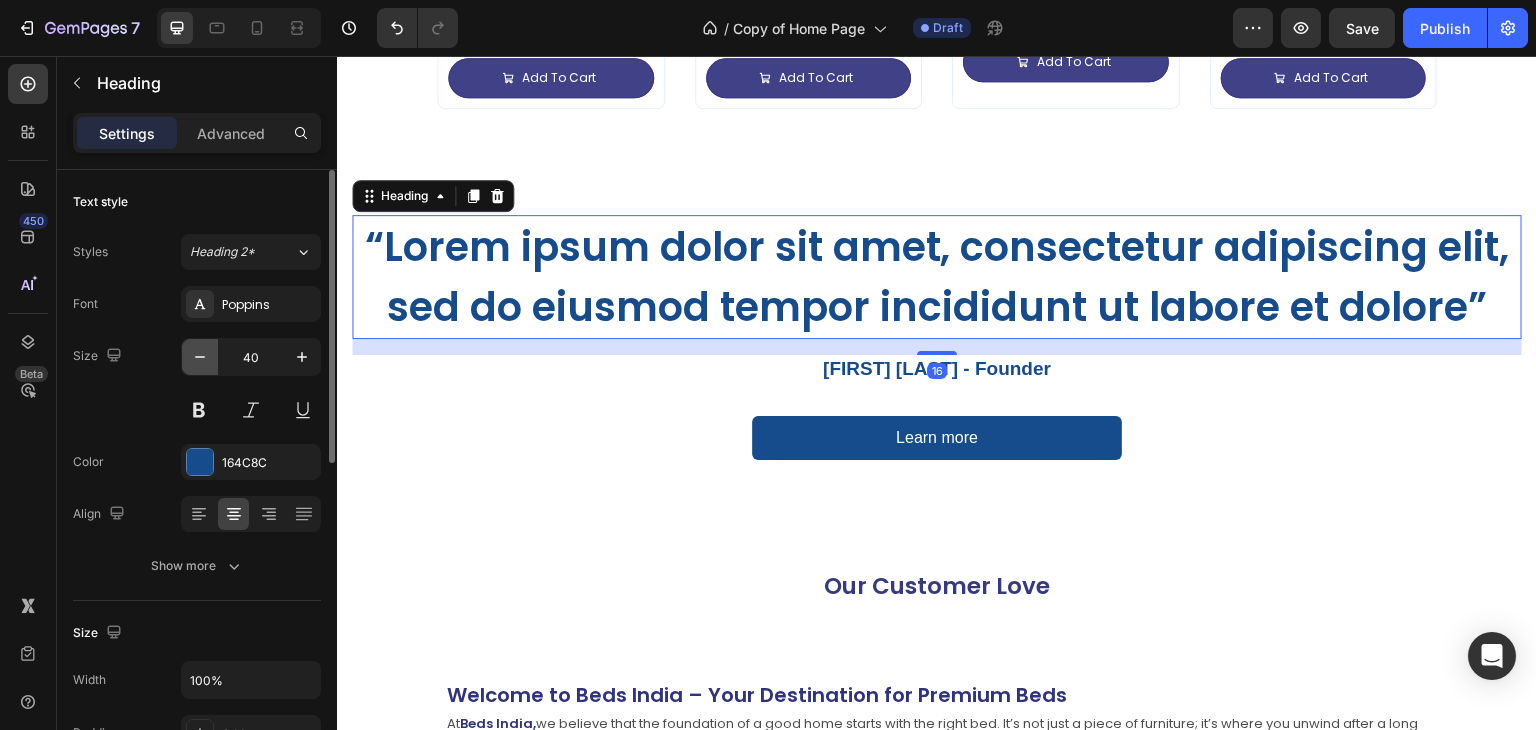 click 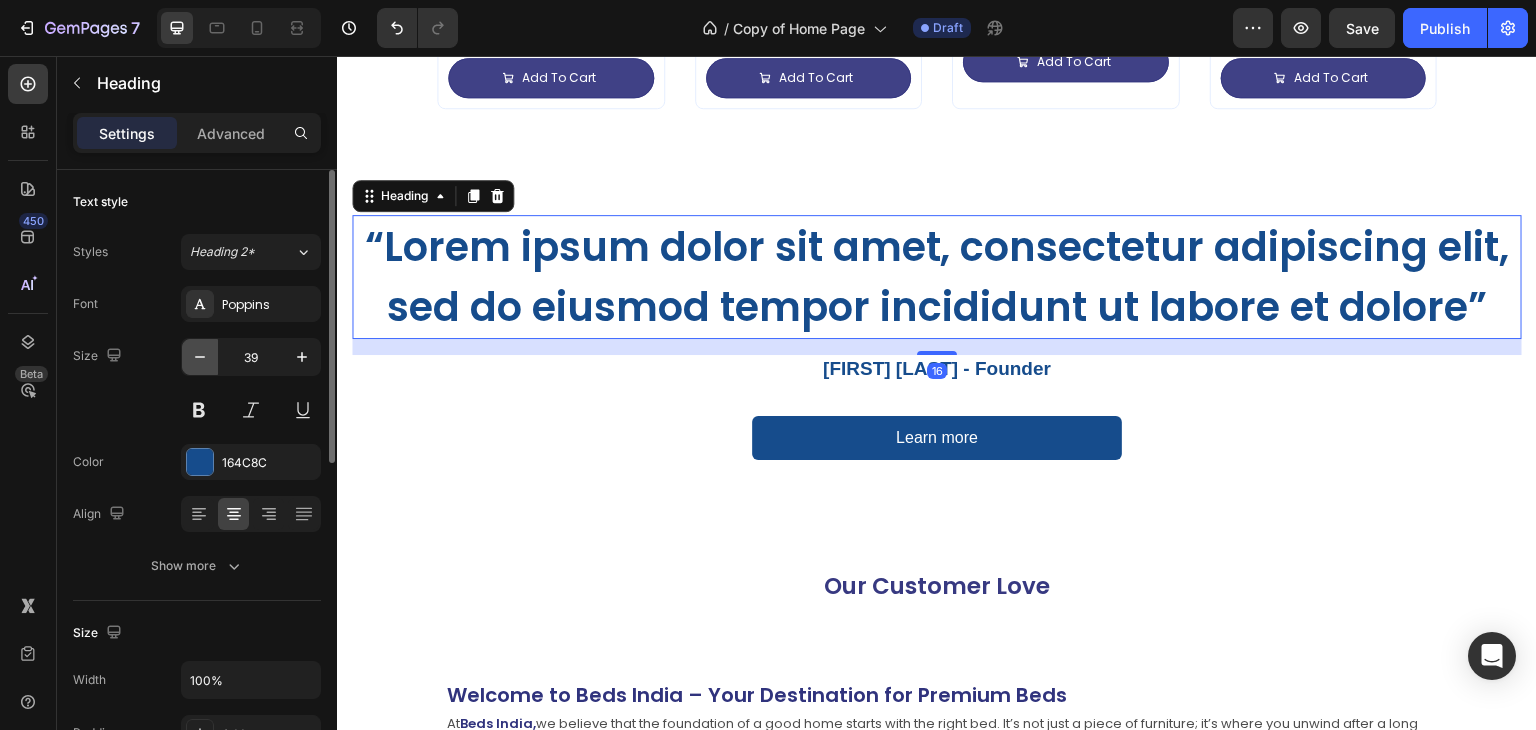 click 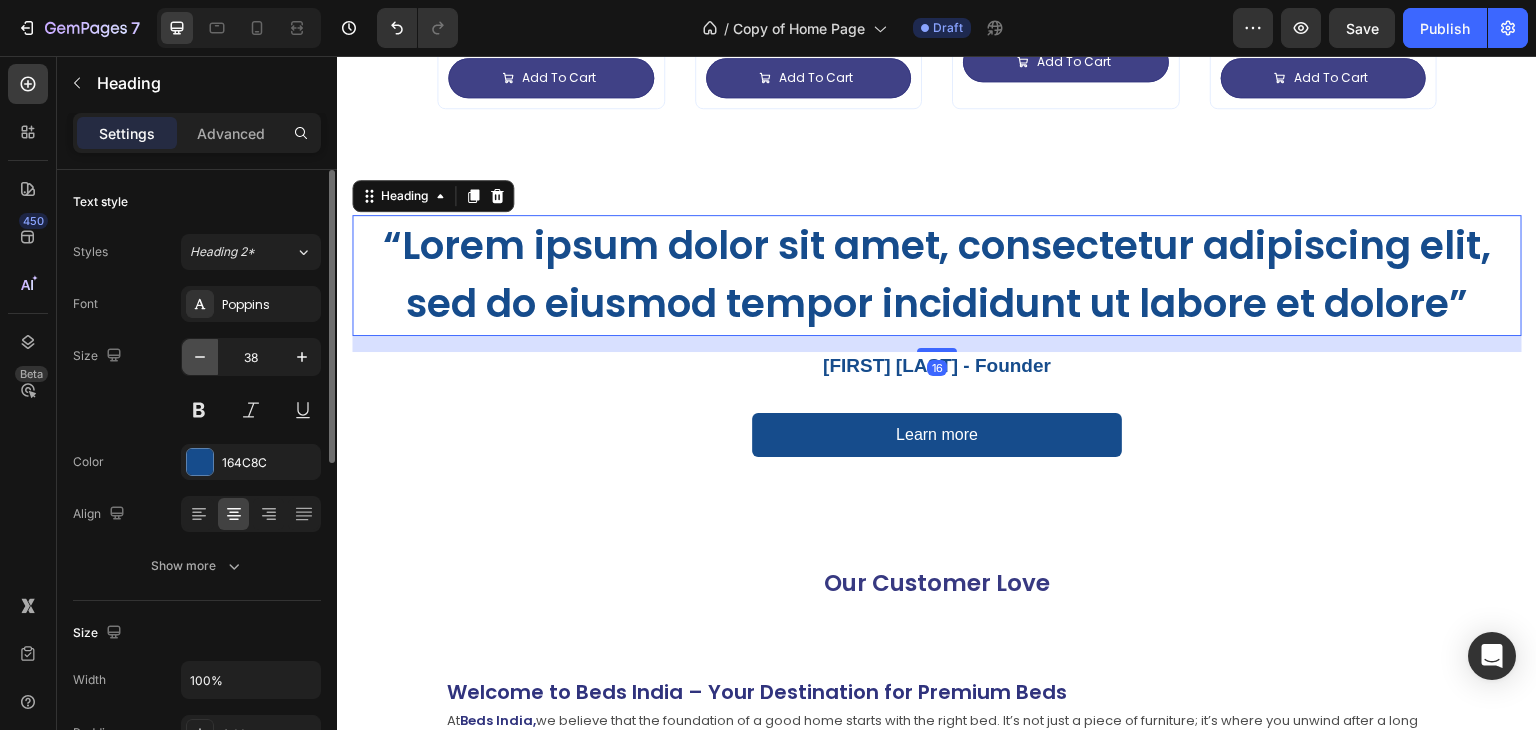 click 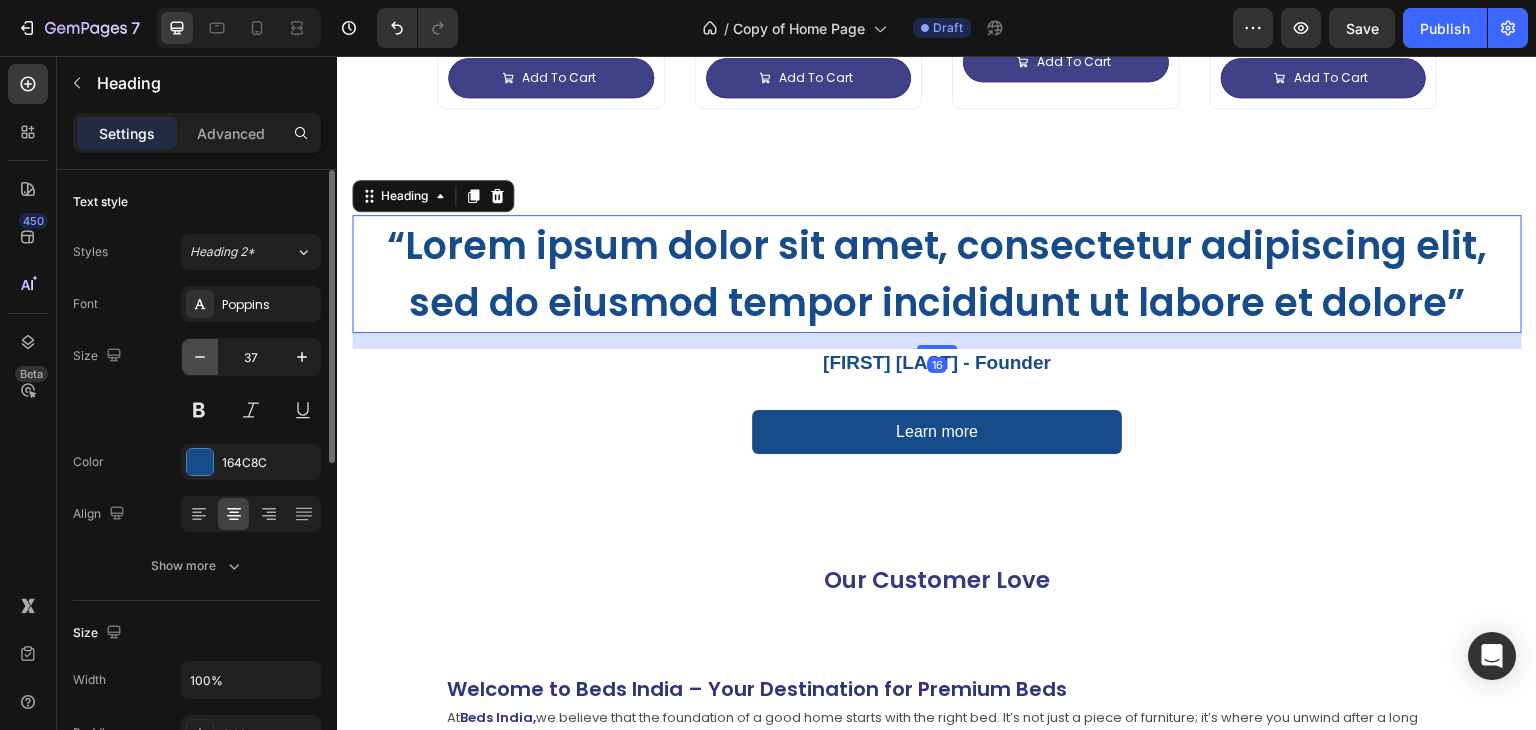 click 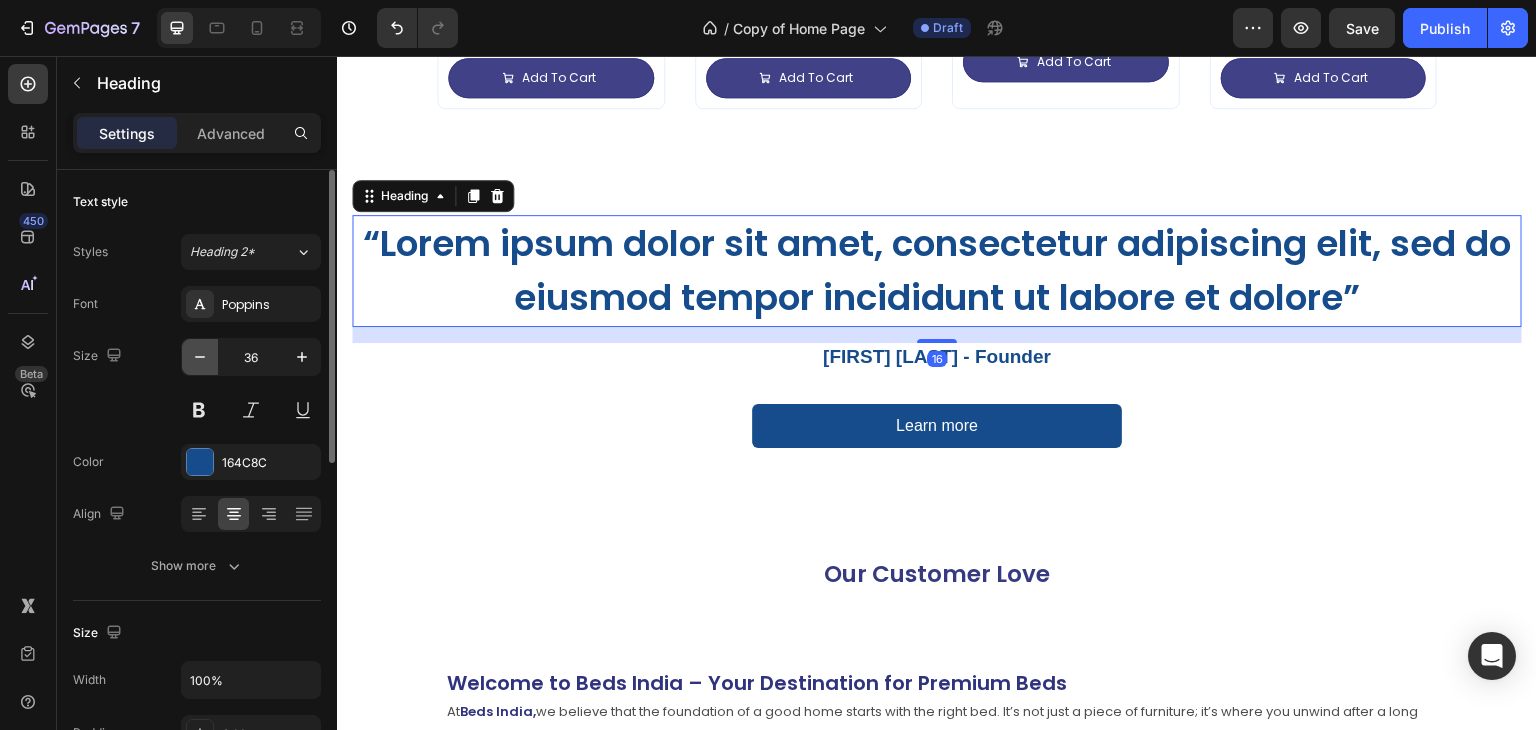 click 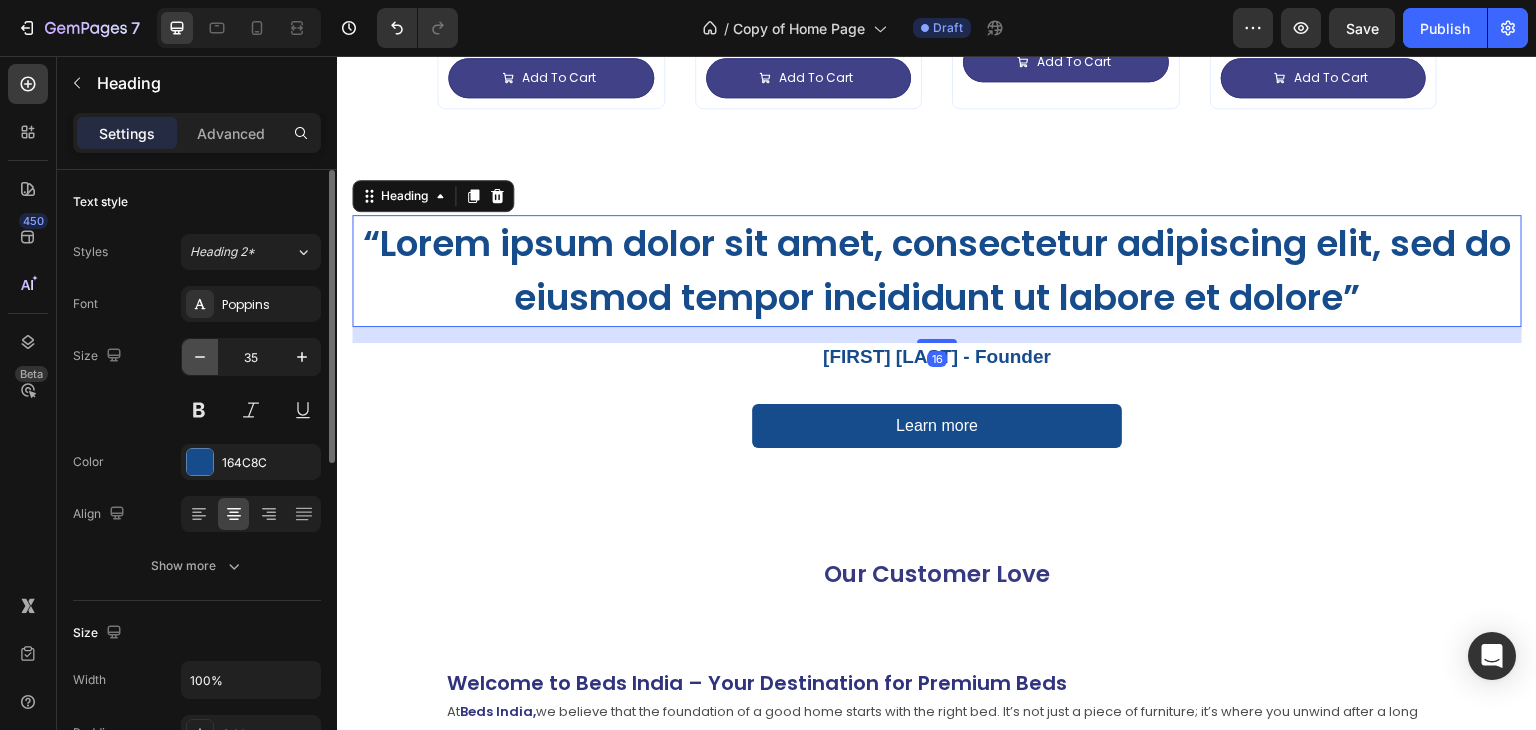 click 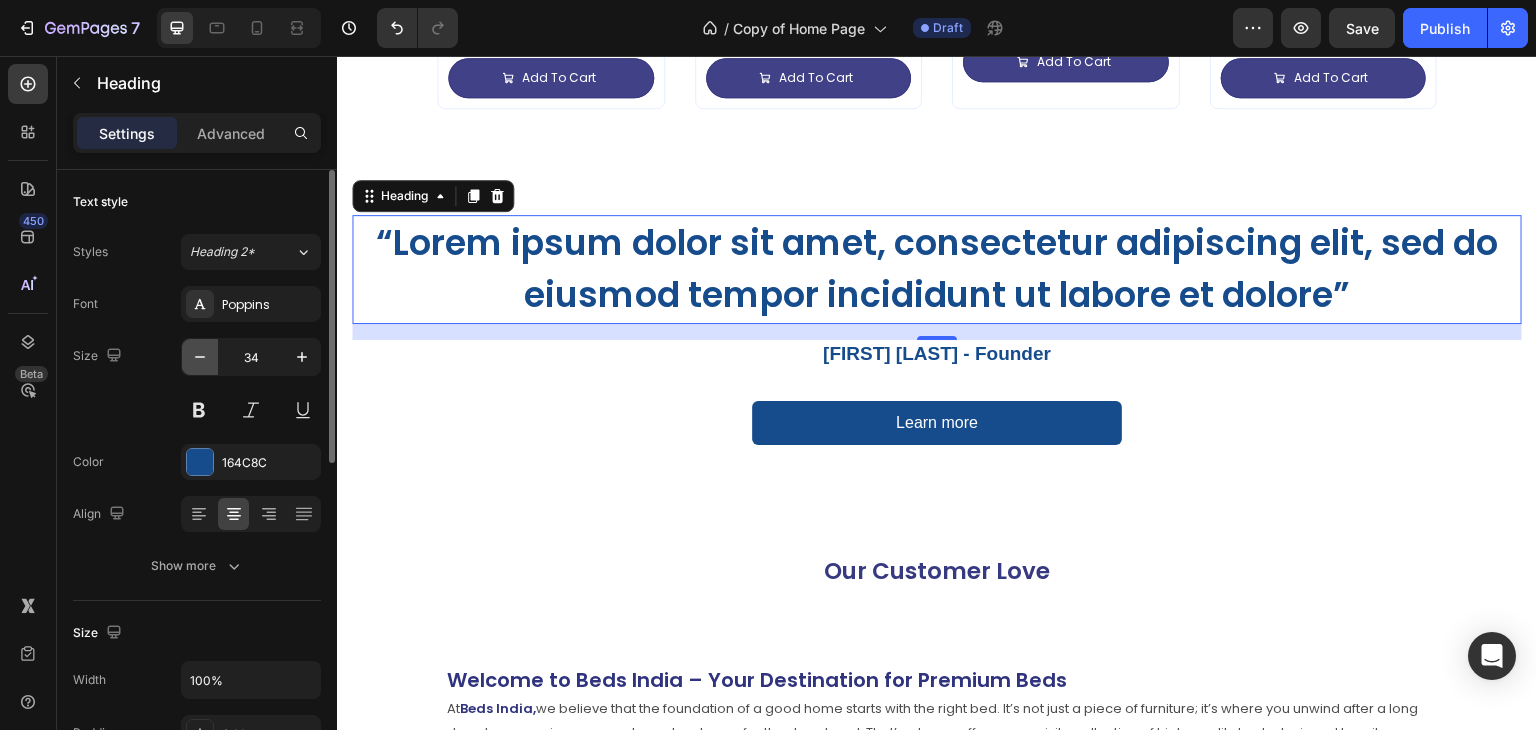 click 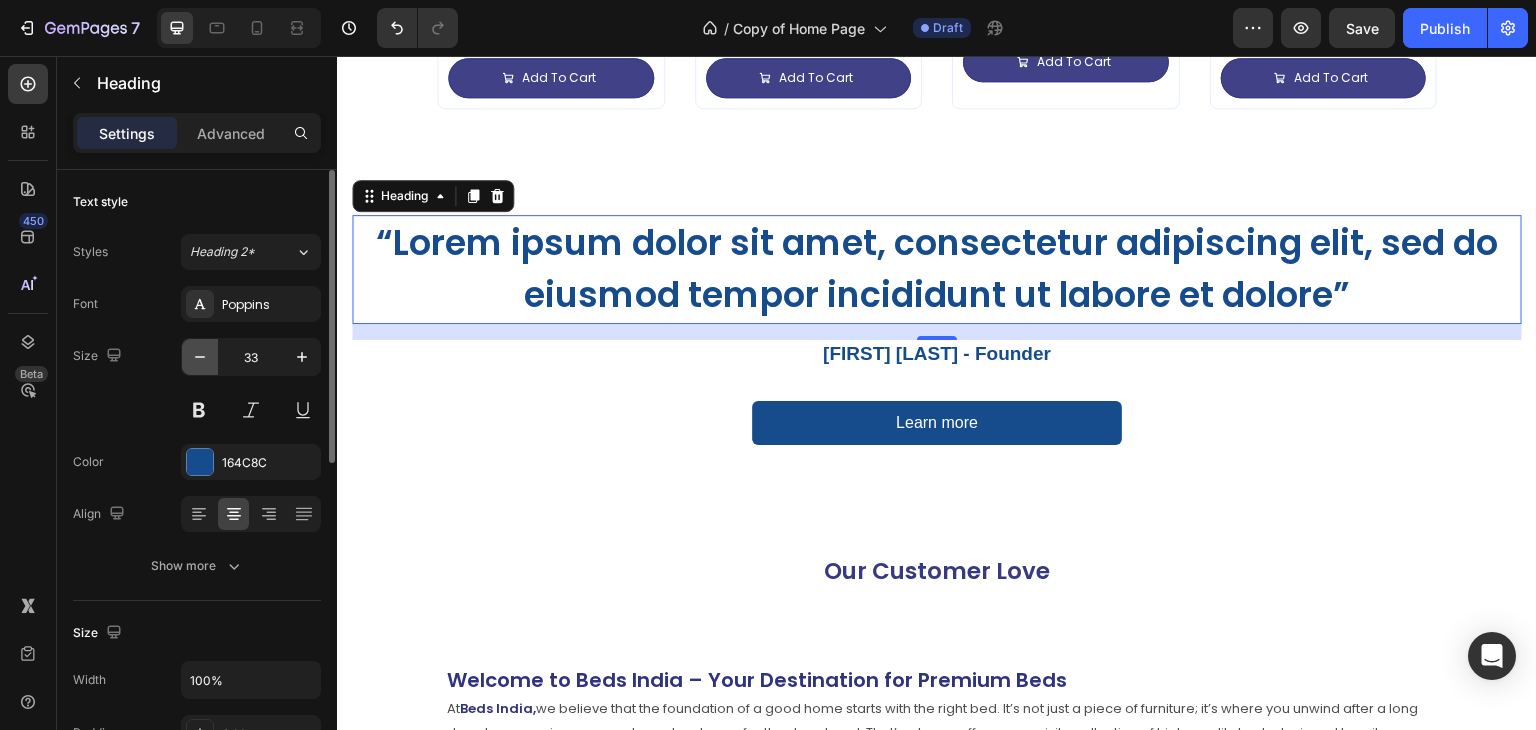 click 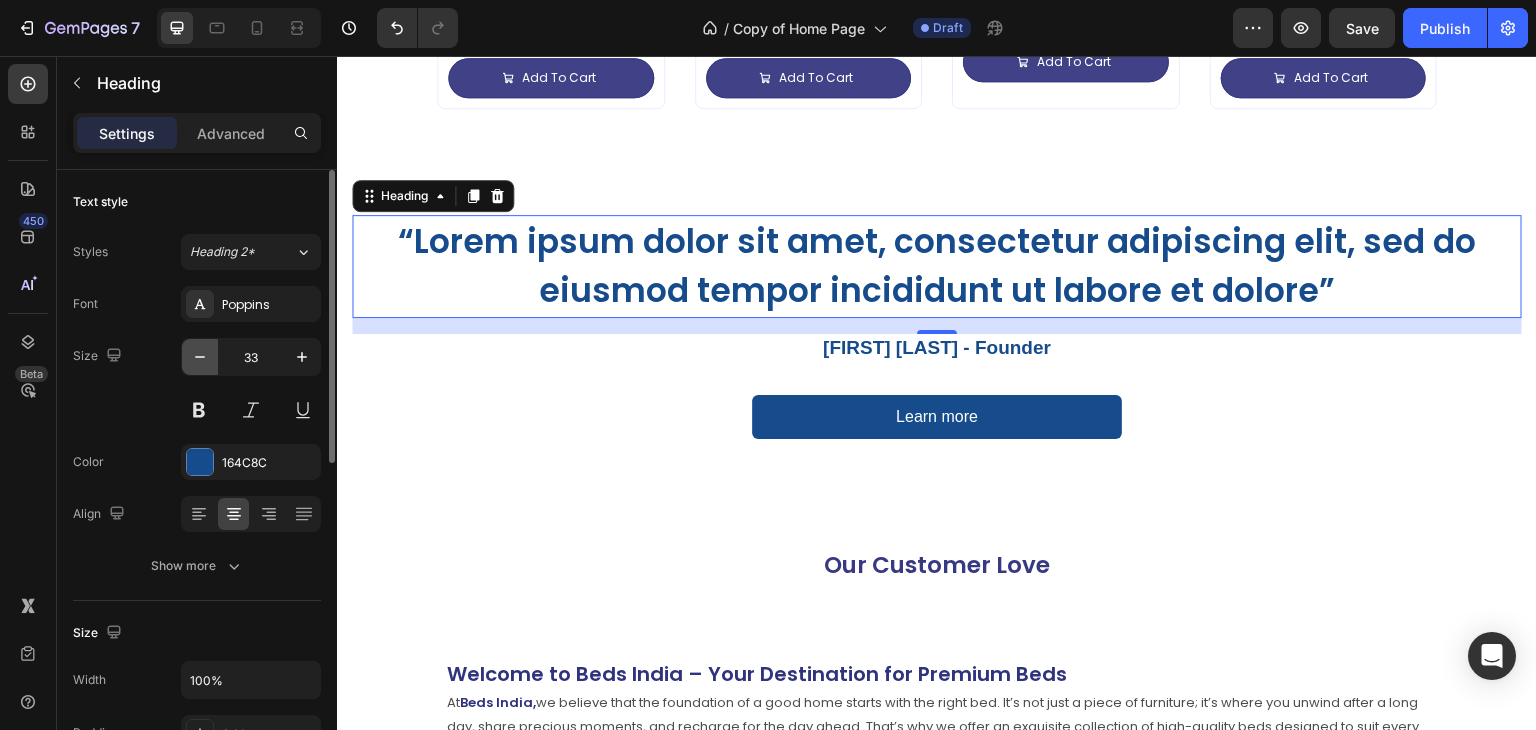 click 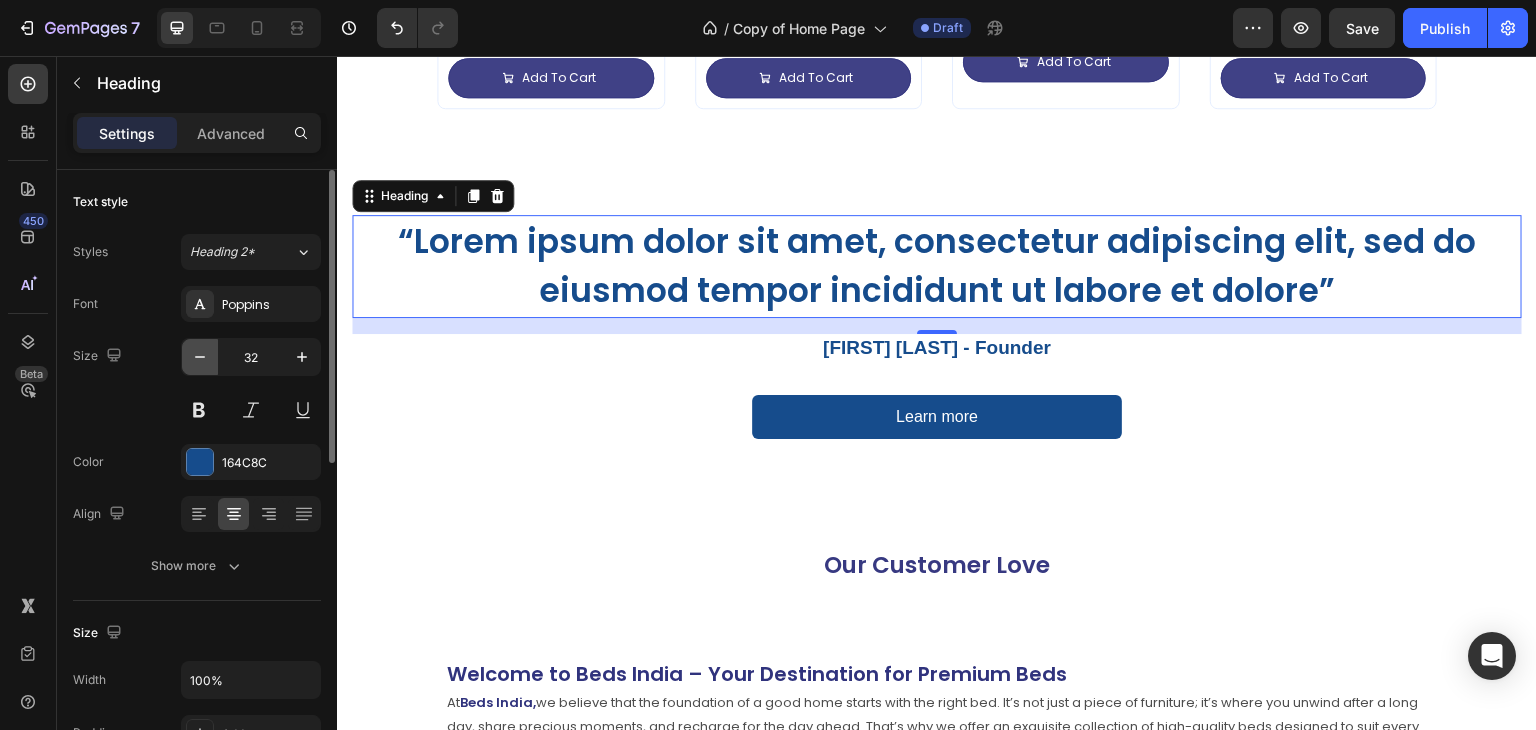 click 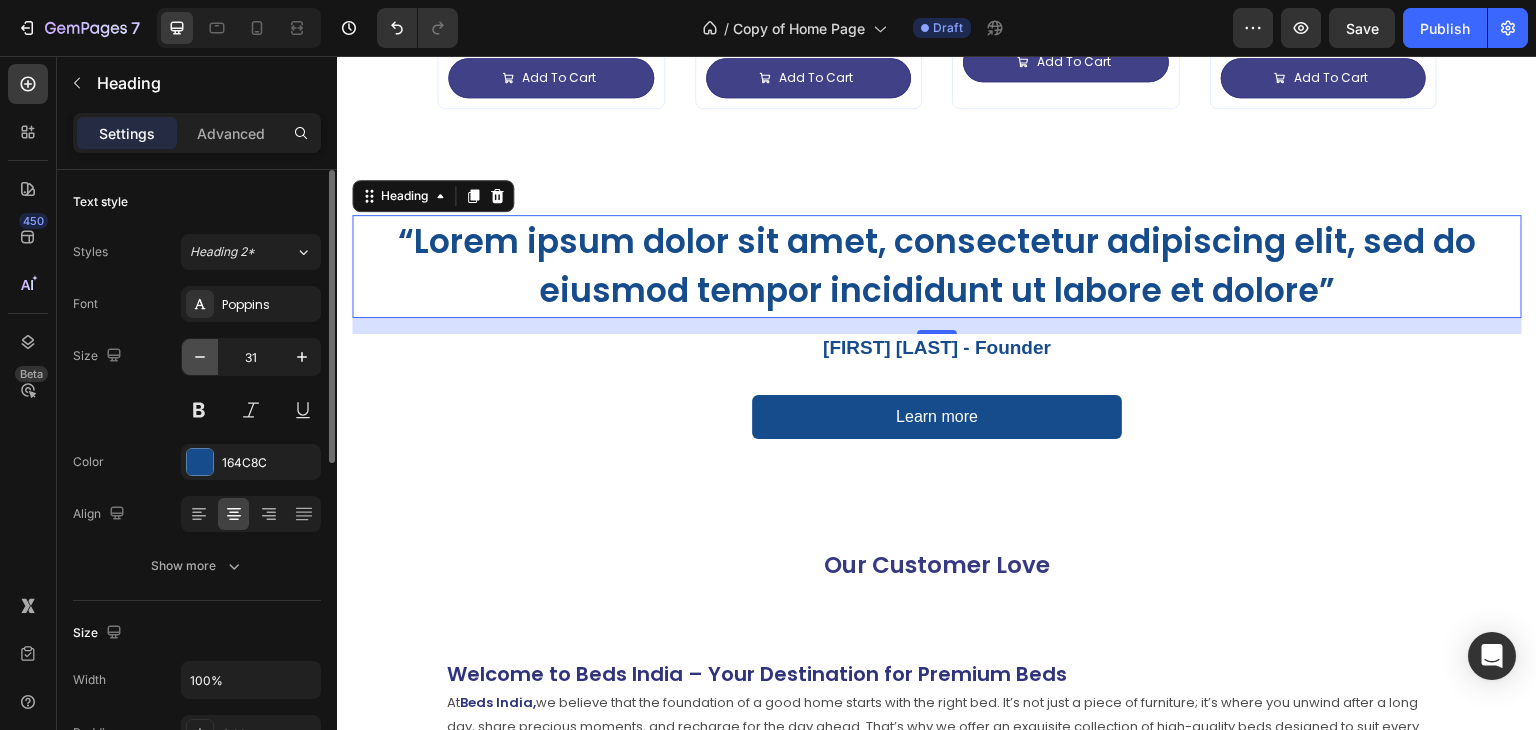 click 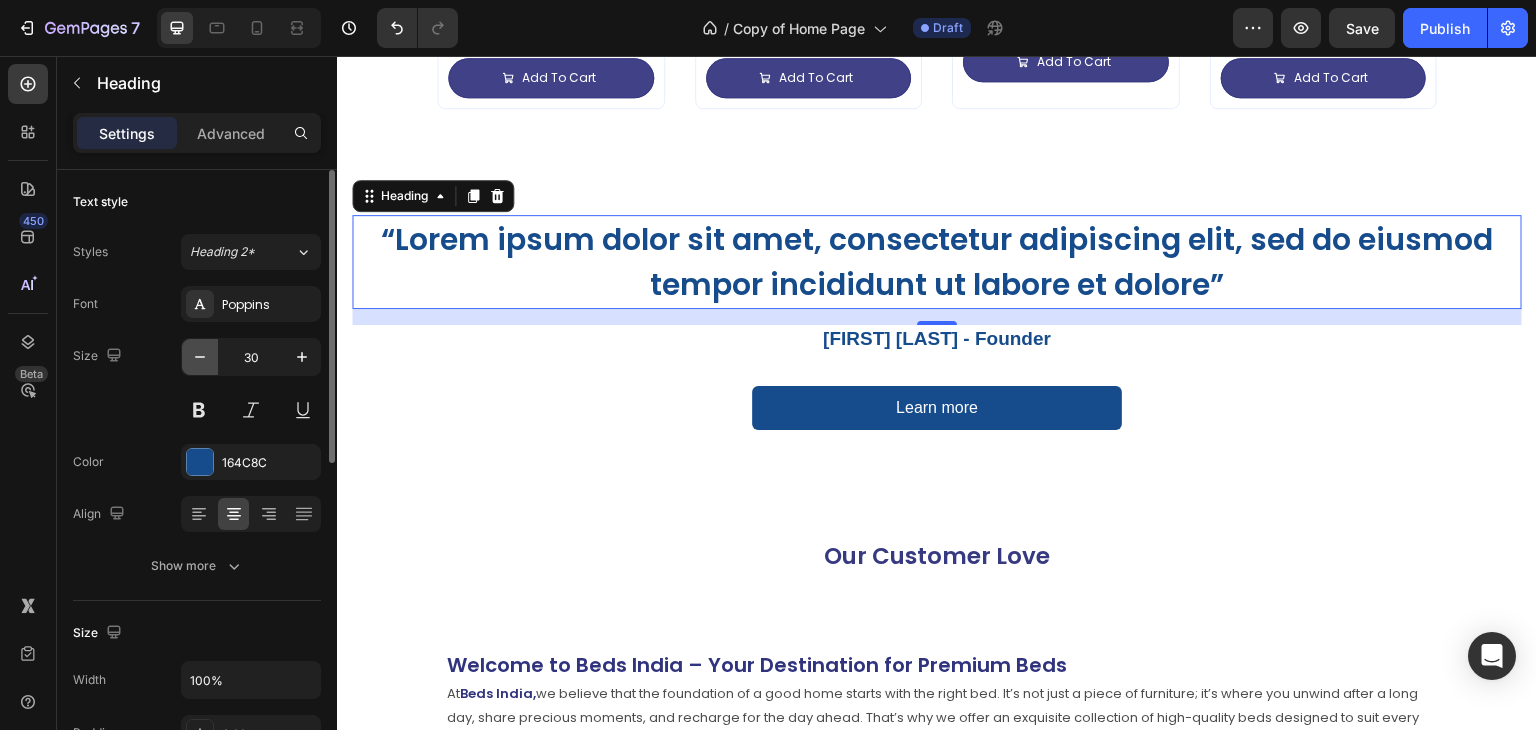 click 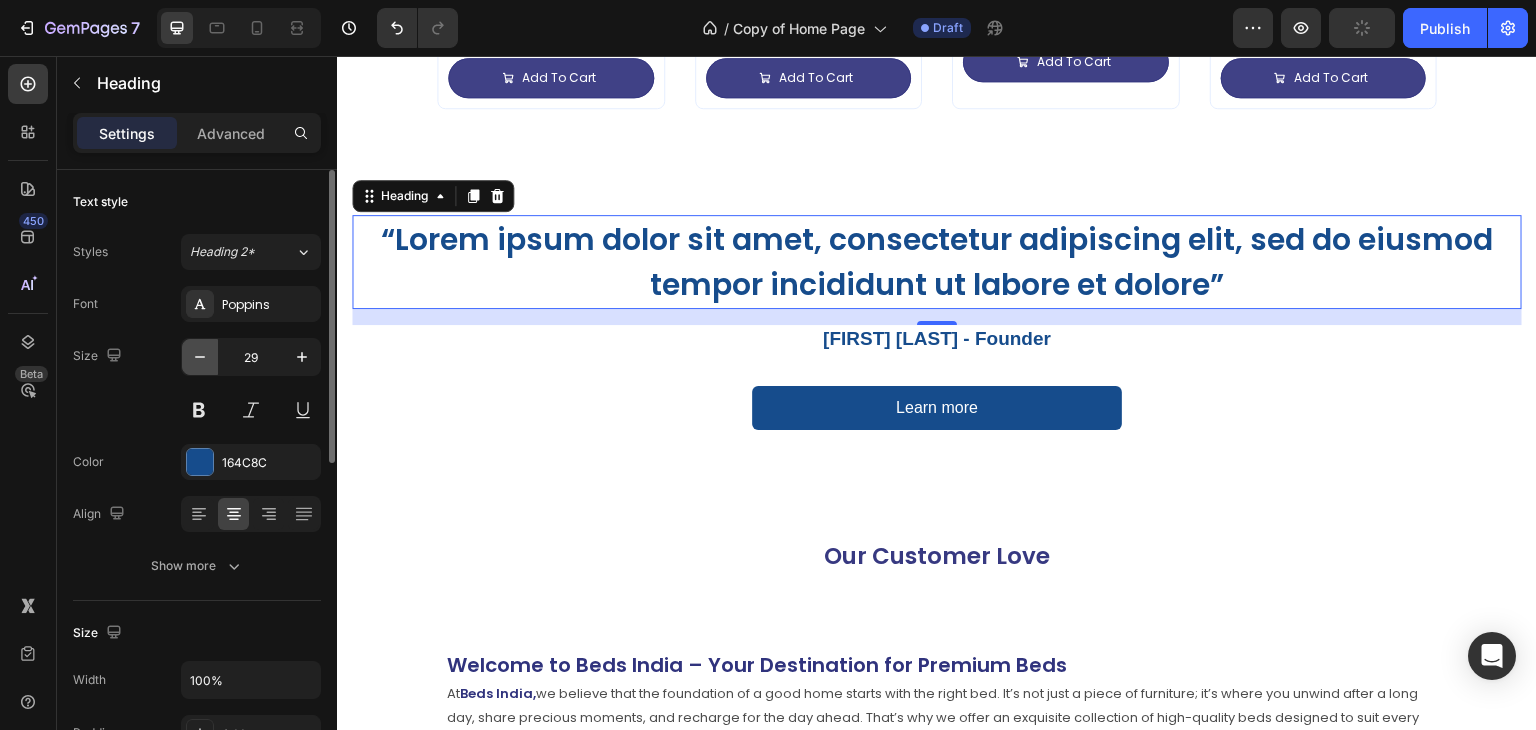 click 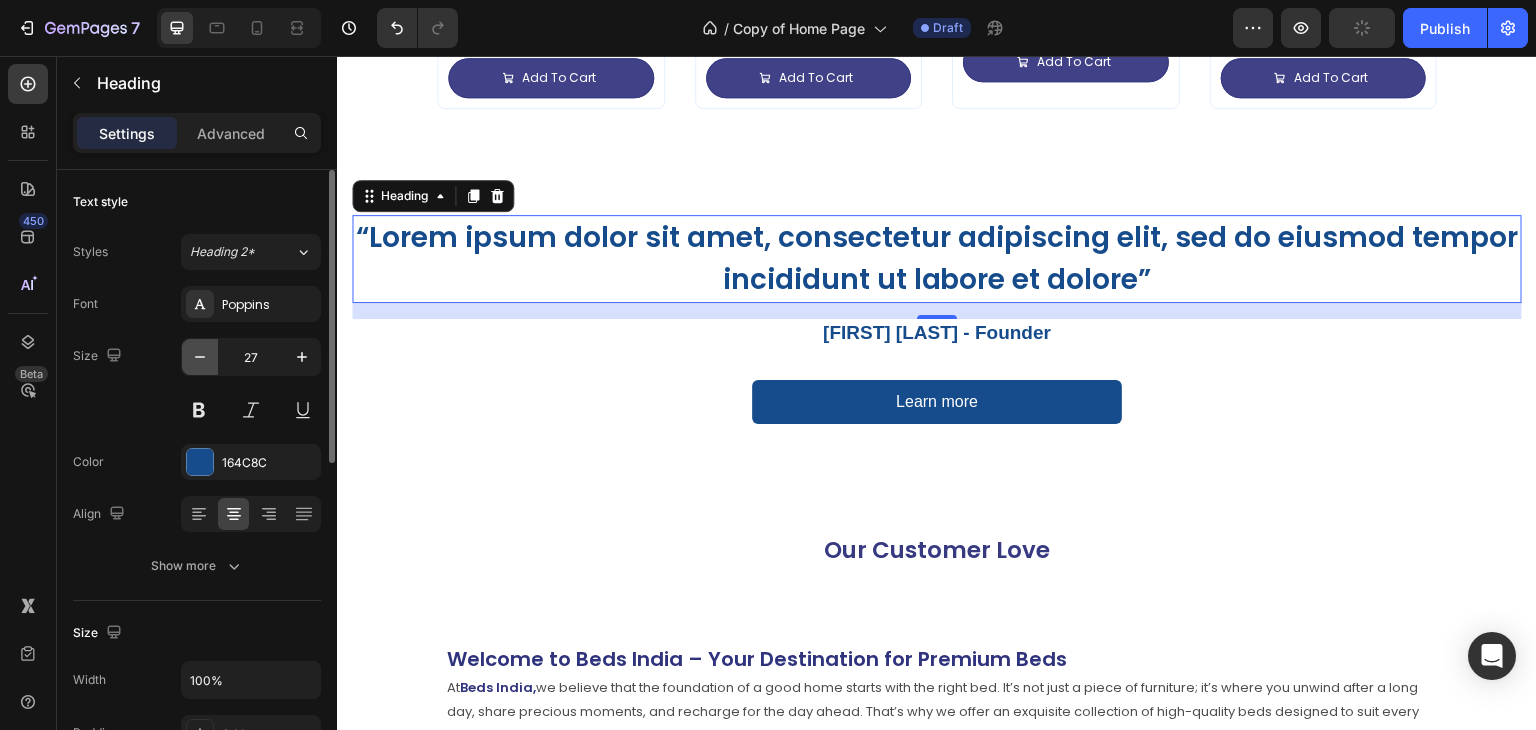 click 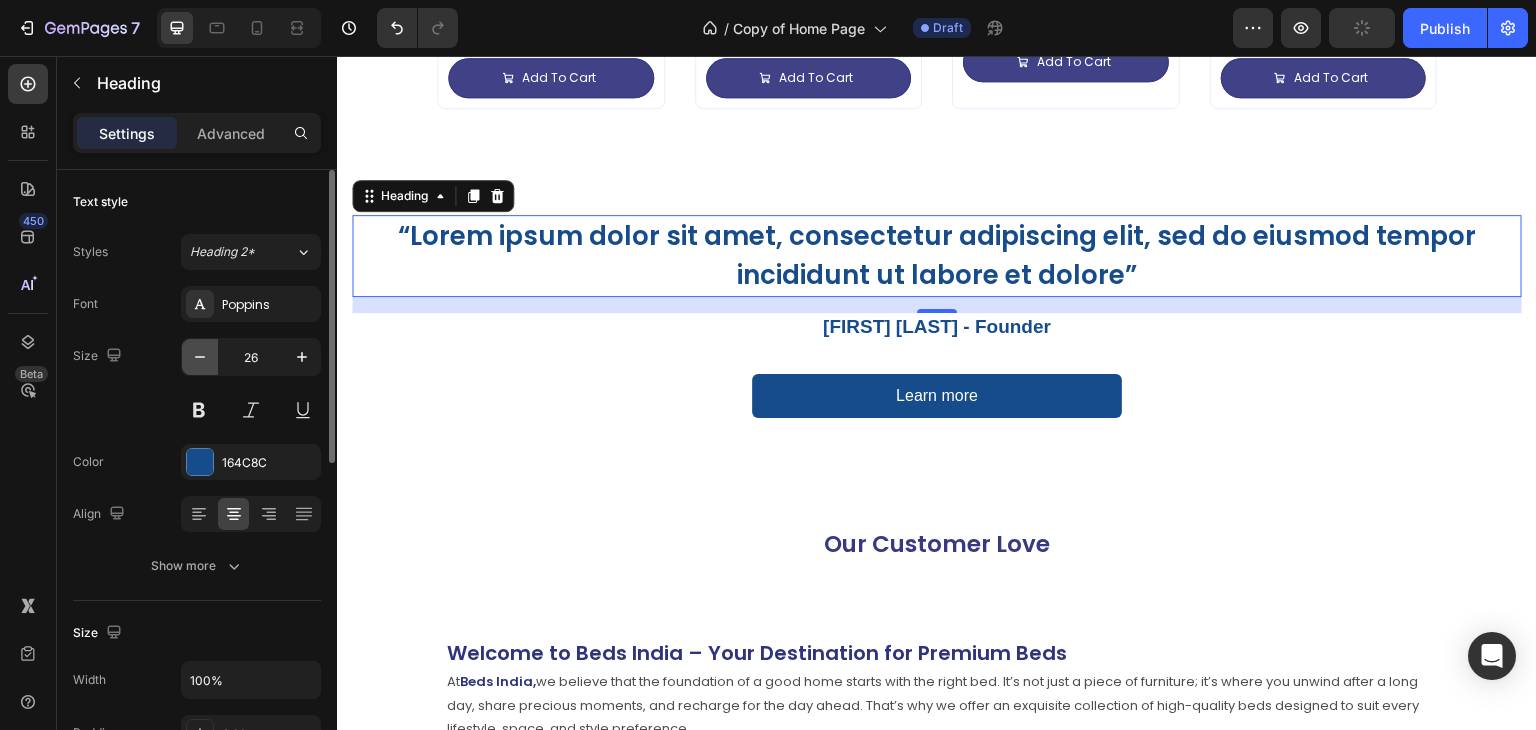 click 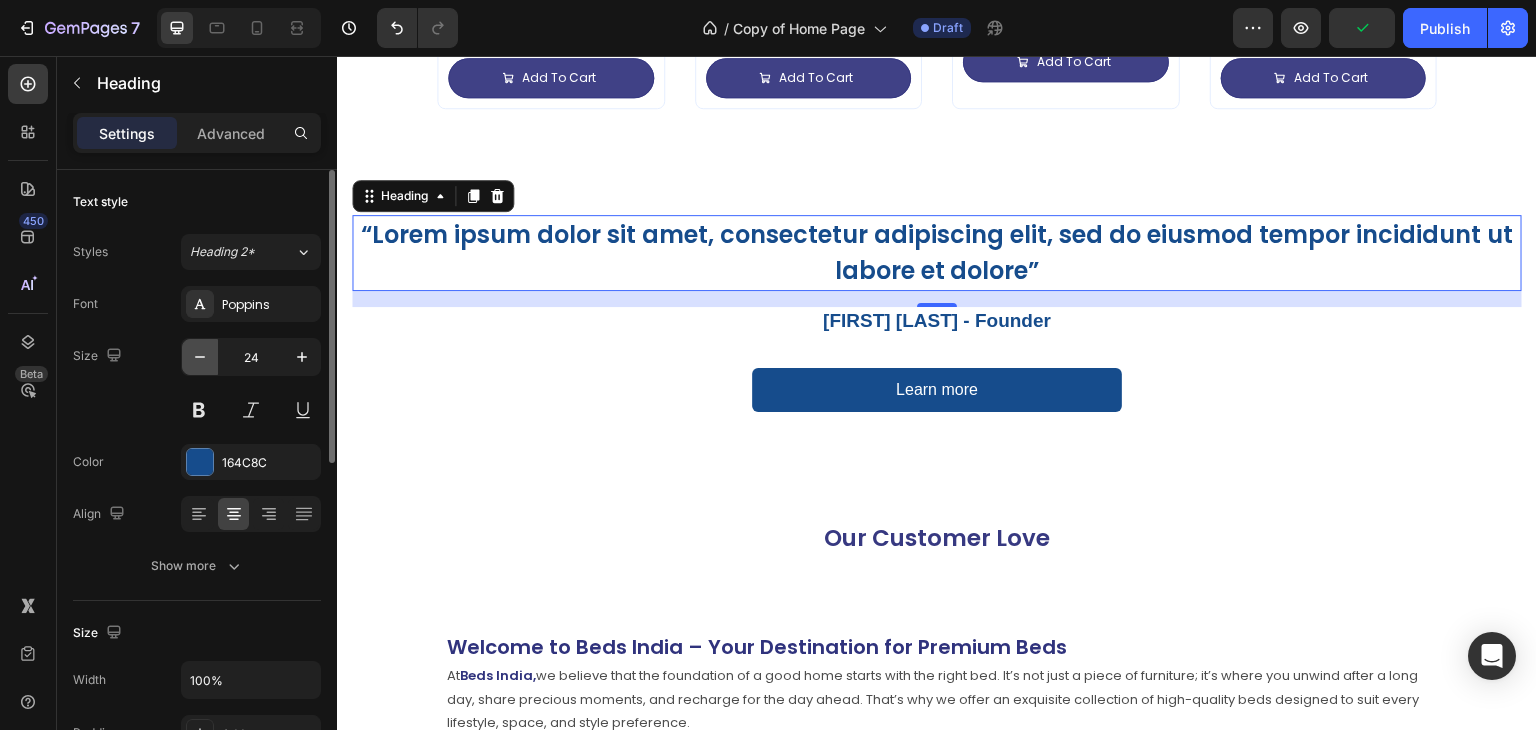 click 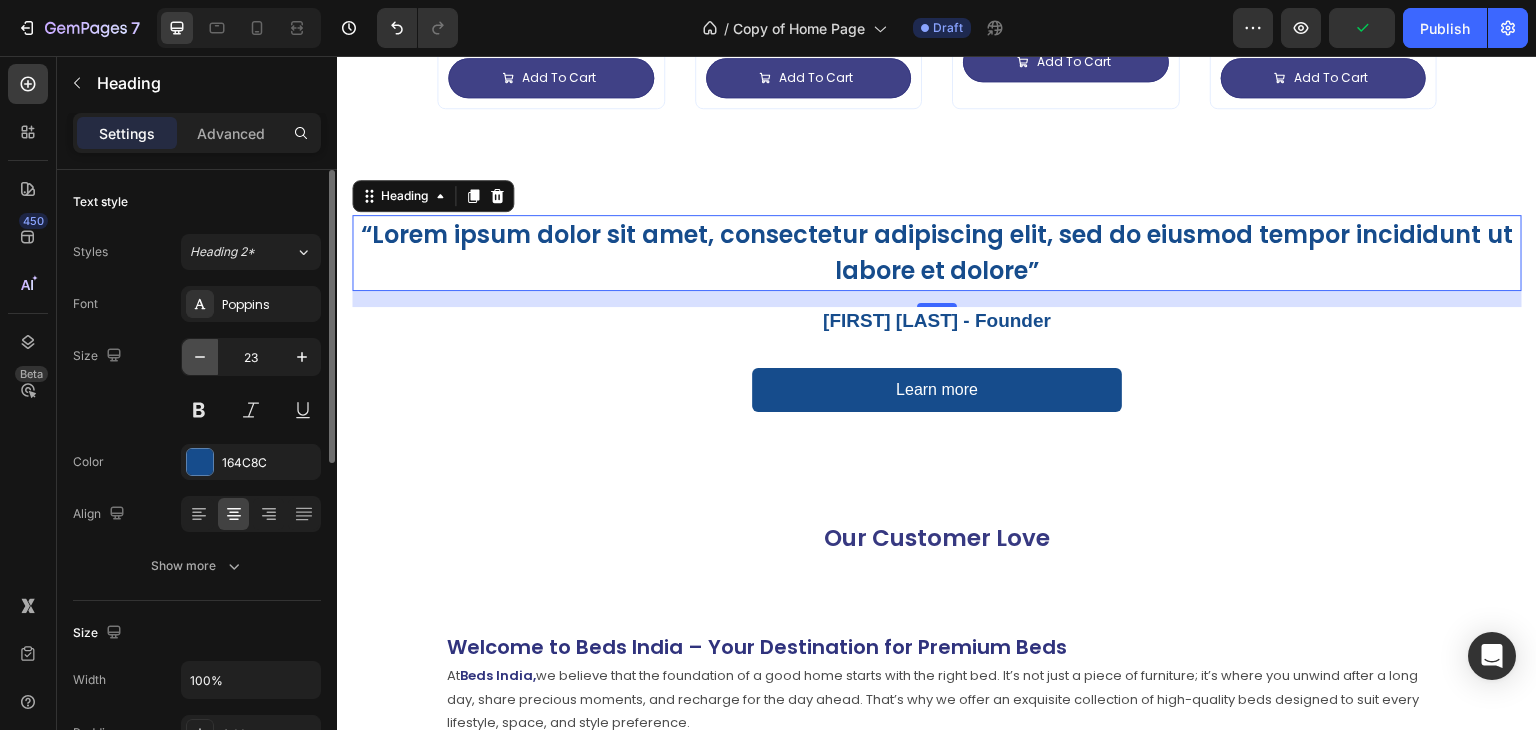 click 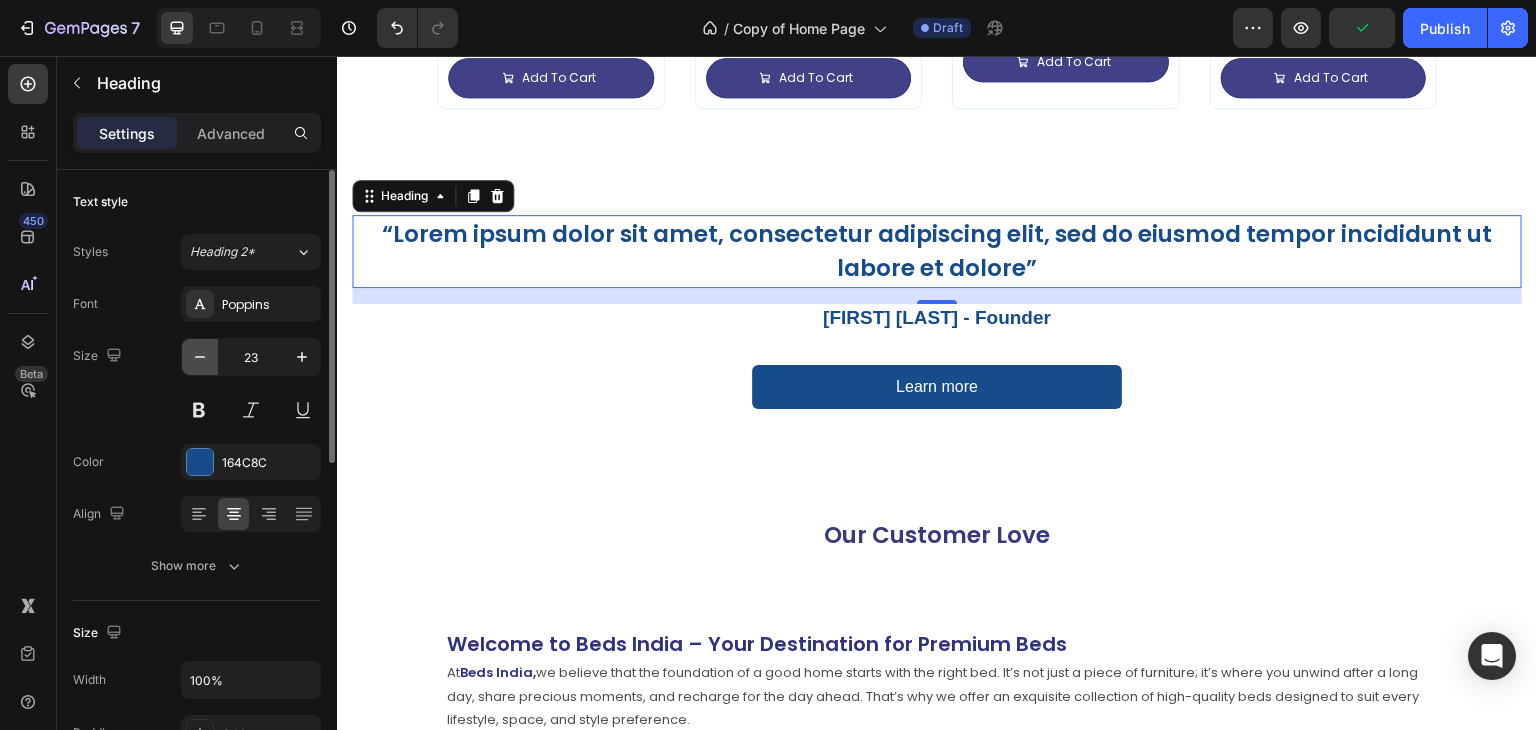 type on "22" 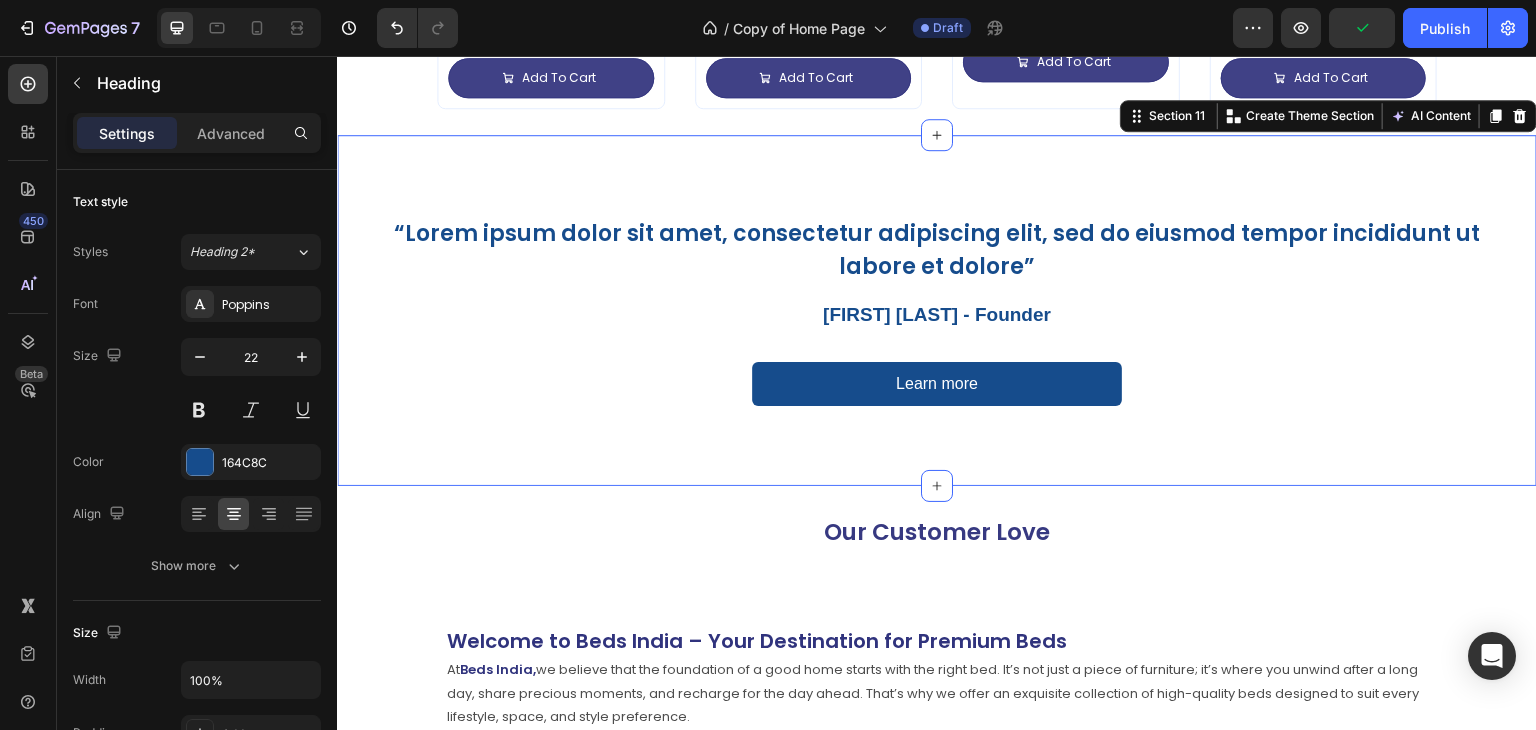click on "“Lorem ipsum dolor sit amet, consectetur adipiscing elit, sed do eiusmod tempor incididunt ut labore et dolore” Heading Kelly G - Founder Text Block Learn more Button Row Section 11   Create Theme Section AI Content Write with GemAI What would you like to describe here? Tone and Voice Persuasive Product Show more Generate" at bounding box center [937, 311] 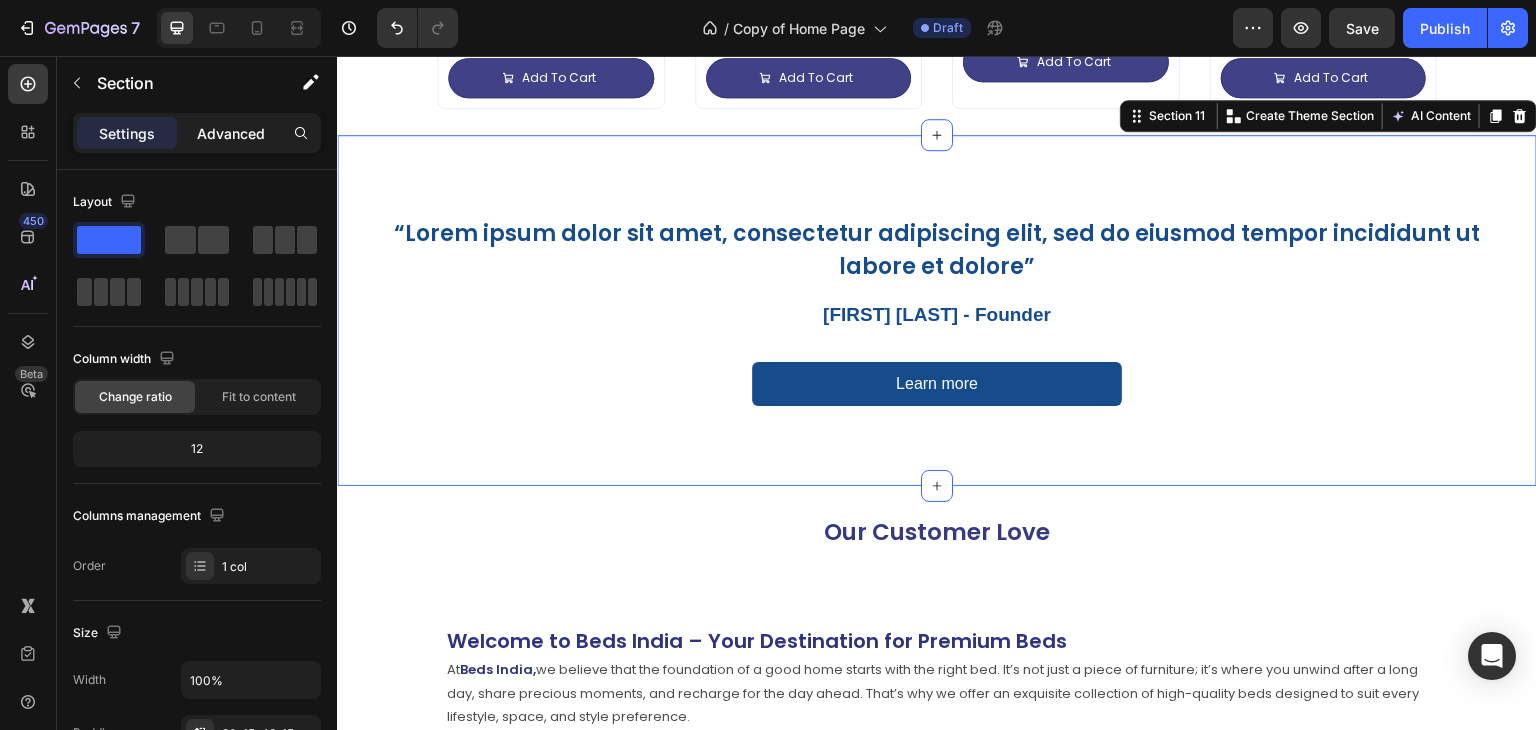 click on "Advanced" at bounding box center [231, 133] 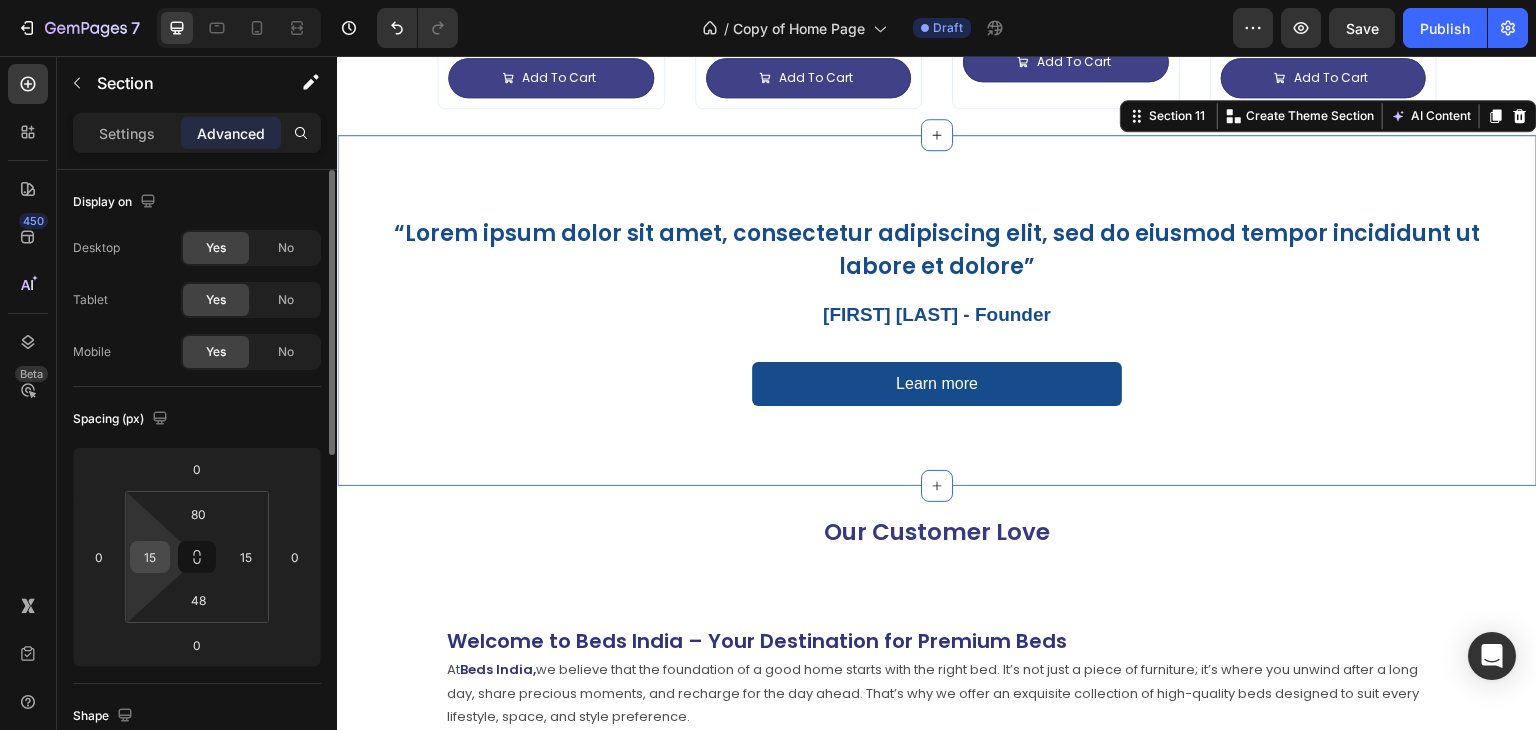 click on "15" at bounding box center [150, 557] 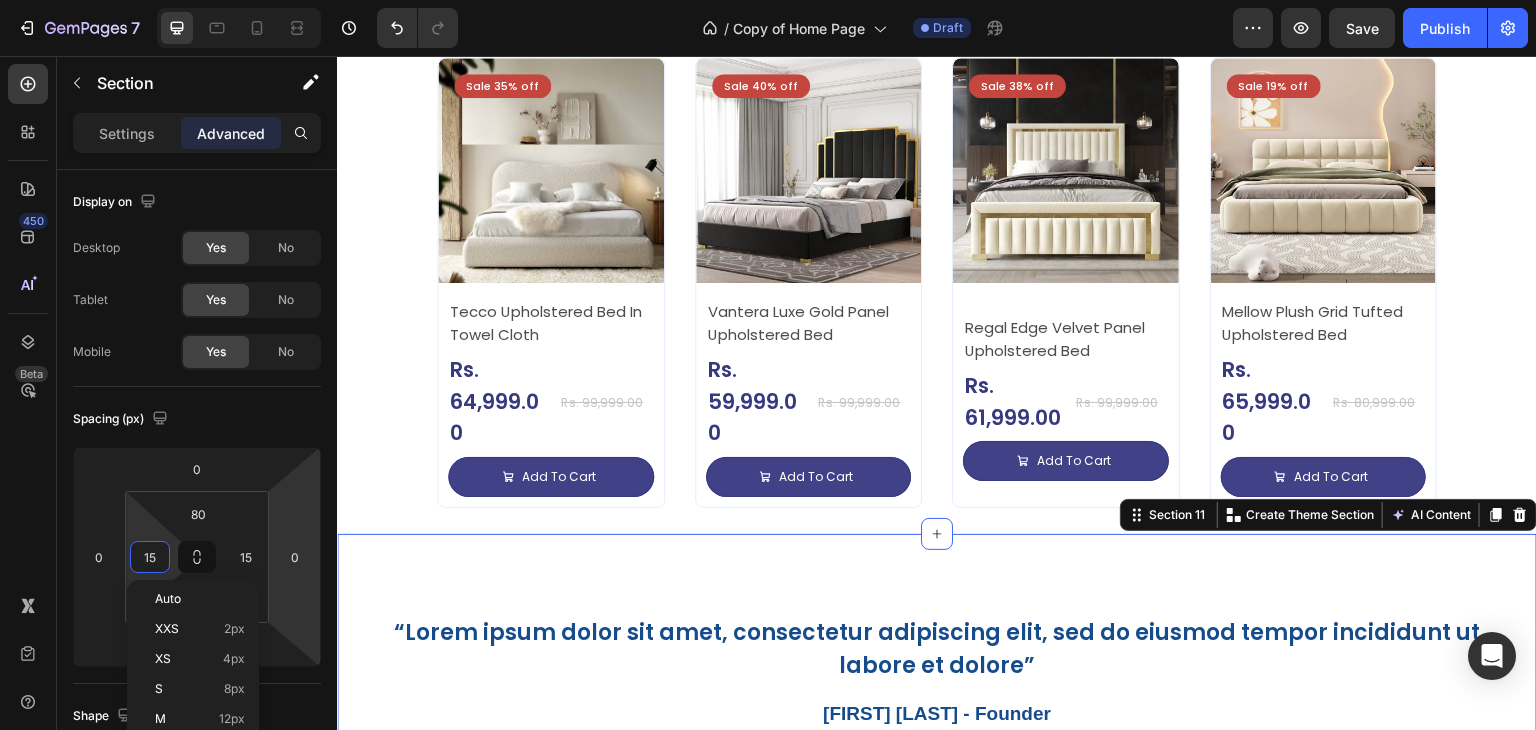 scroll, scrollTop: 4448, scrollLeft: 0, axis: vertical 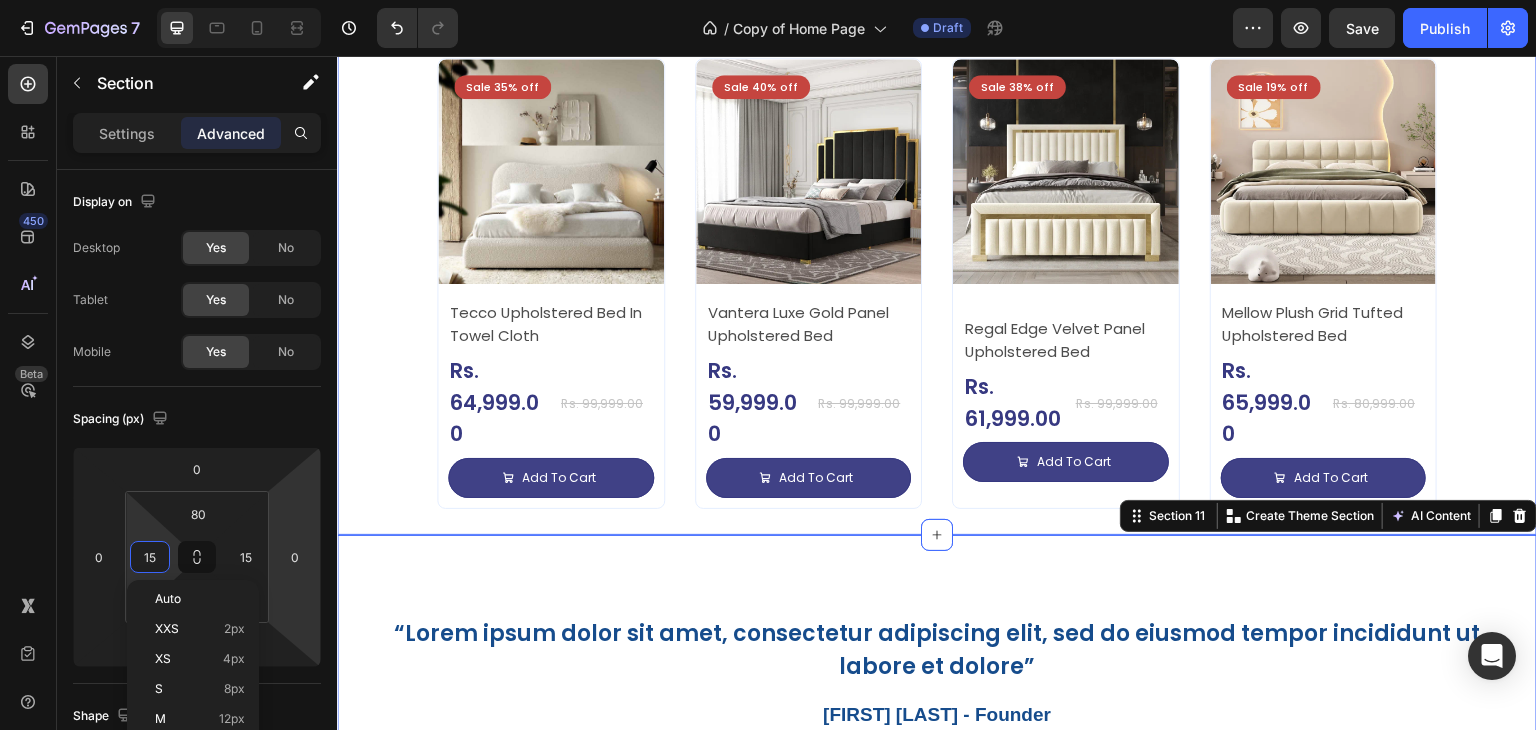 click on "Bed Bench & Ottoman Heading Impressive Collection for your Dream Bedroom Text Block Sale 35% off Product Badge Product Images Tecco Upholstered Bed In Towel Cloth Product Title Rs. 64,999.00 Product Price Product Price Row Rs. 99,999.00 Product Price Product Price Row
Add To Cart Add to Cart Row Row Row Product List Sale 40% off Product Badge Product Images Vantera Luxe Gold Panel Upholstered Bed Product Title Rs. 59,999.00 Product Price Product Price Row Rs. 99,999.00 Product Price Product Price Row
Add To Cart Add to Cart Row Row Row Product List Sale 38% off Product Badge Product Images Regal Edge Velvet Panel Upholstered Bed Product Title Rs. 61,999.00 Product Price Product Price Row Rs. 99,999.00 Product Price Product Price Row
Add To Cart Add to Cart Row Row Row Product List Sale 19% off Product Badge Product Images Mellow Plush Grid Tufted Upholstered Bed Product Title Rs. 65,999.00 Product Price Product Price Row Rs. 80,999.00 Product Price Product Price" at bounding box center [937, 231] 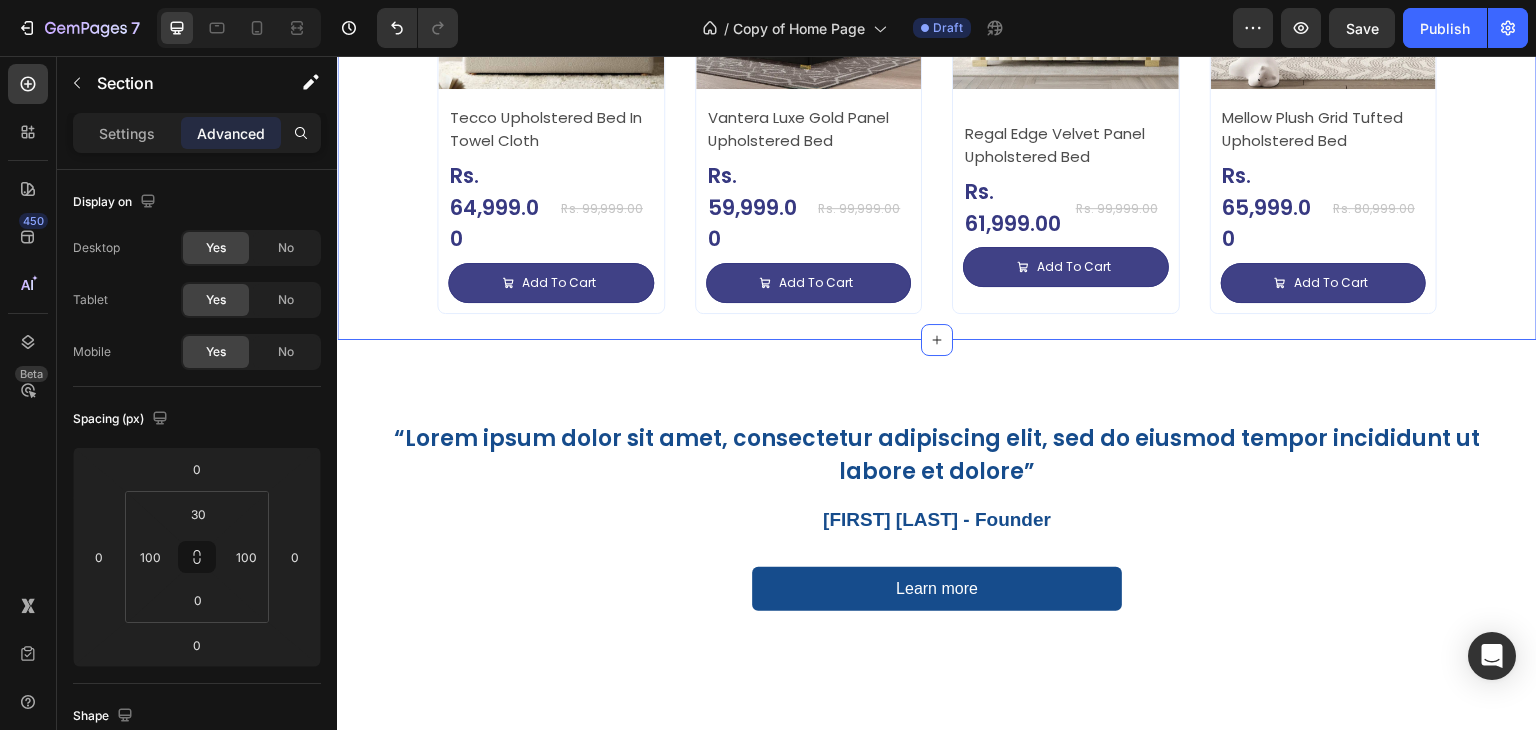 scroll, scrollTop: 4648, scrollLeft: 0, axis: vertical 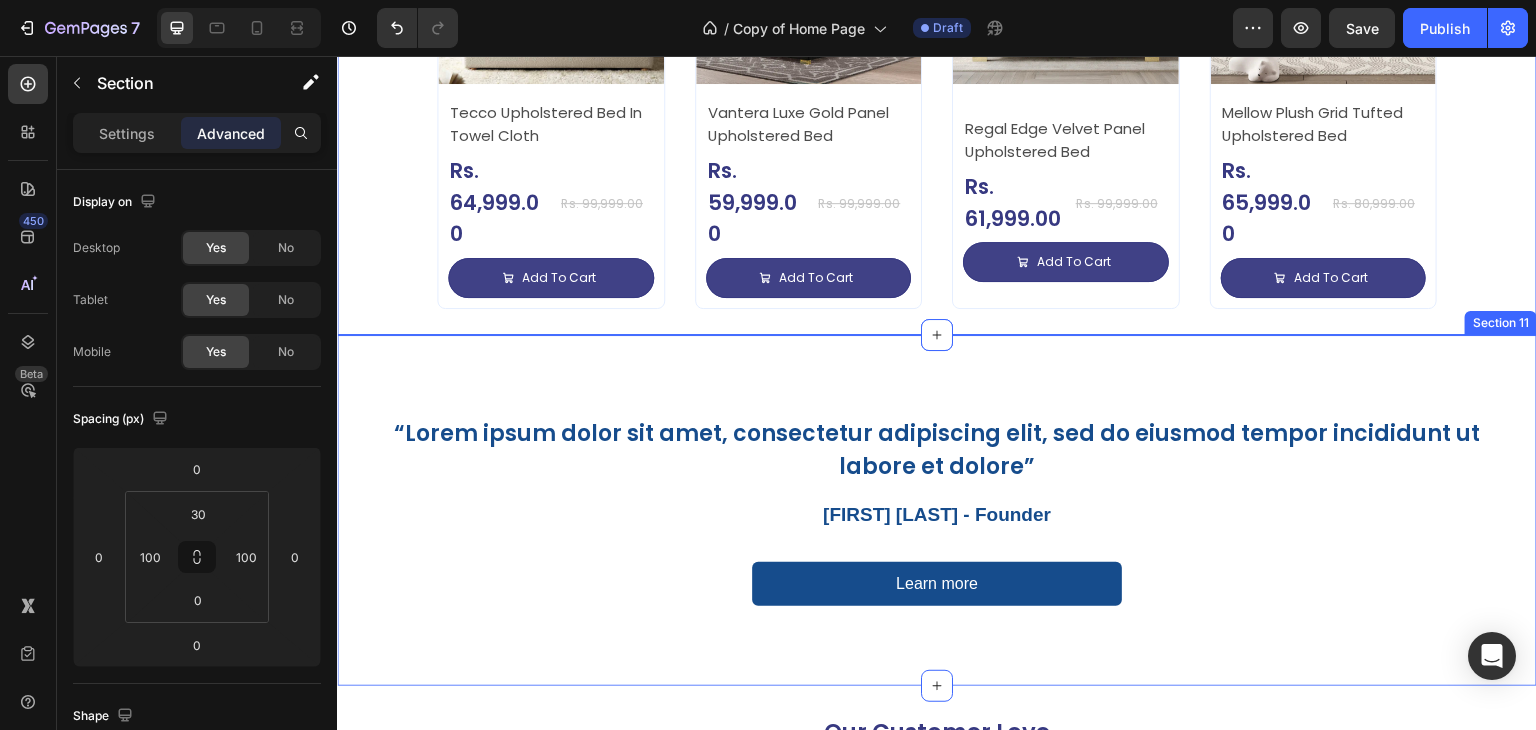 click on "“Lorem ipsum dolor sit amet, consectetur adipiscing elit, sed do eiusmod tempor incididunt ut labore et dolore” Heading Kelly G - Founder Text Block Learn more Button Row Section 11" at bounding box center [937, 511] 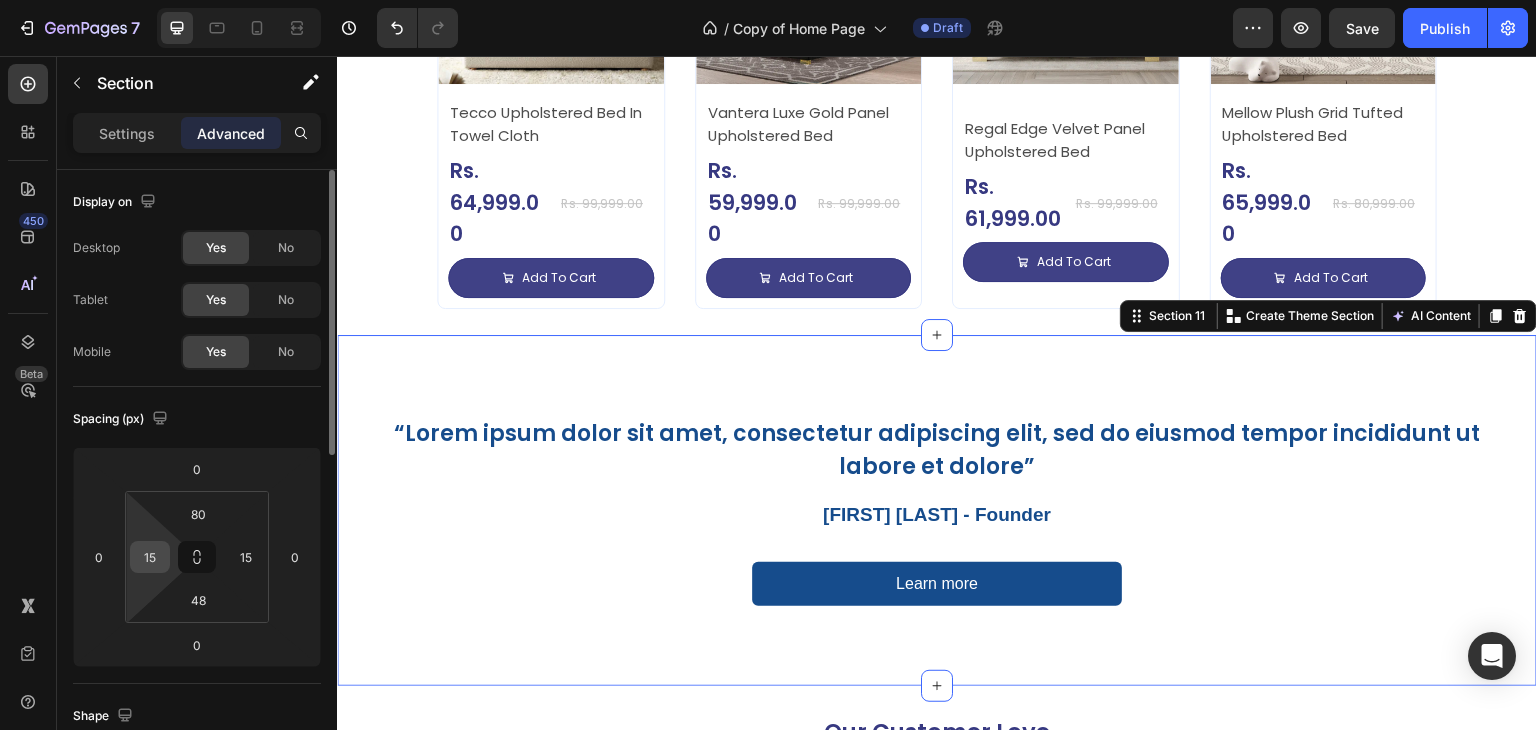 click on "15" at bounding box center [150, 557] 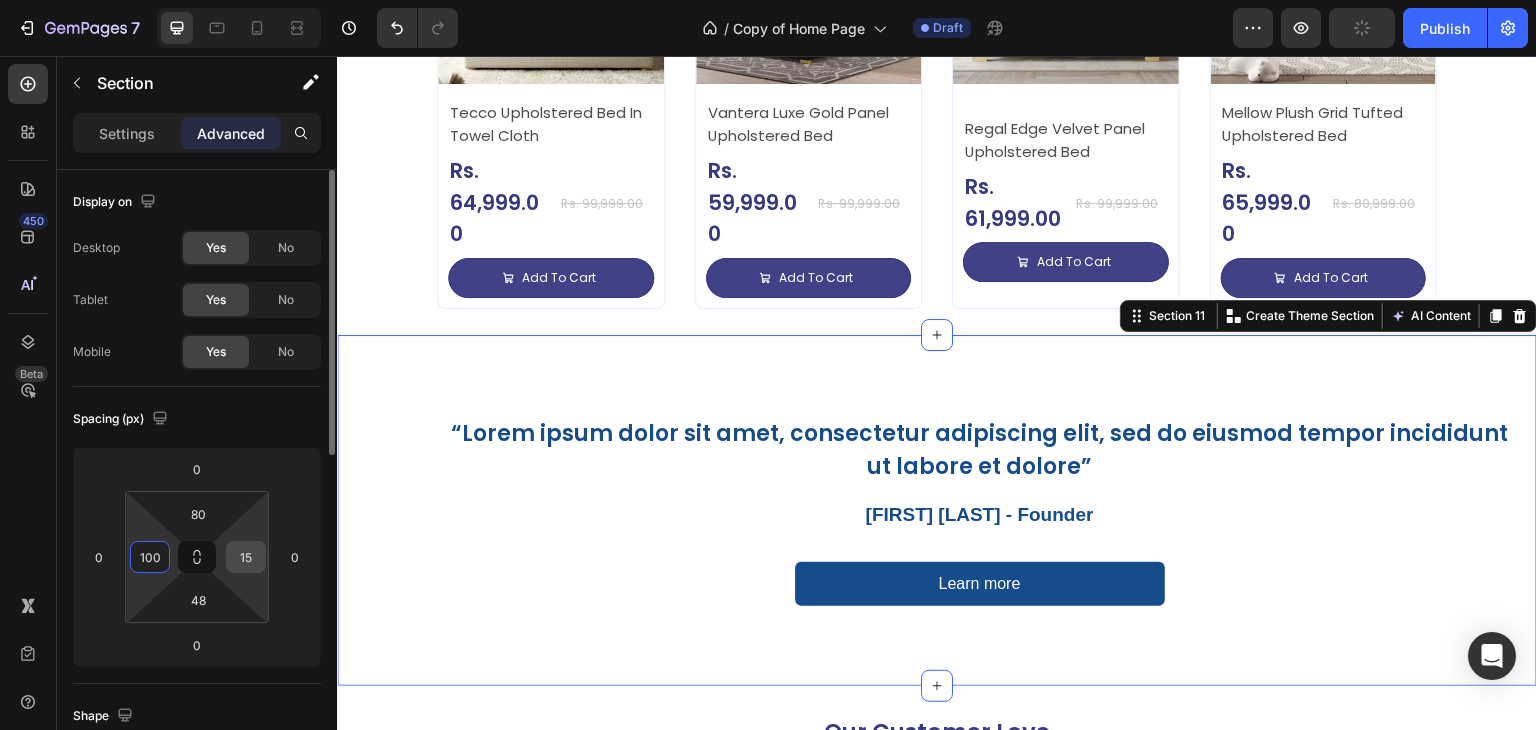 type on "100" 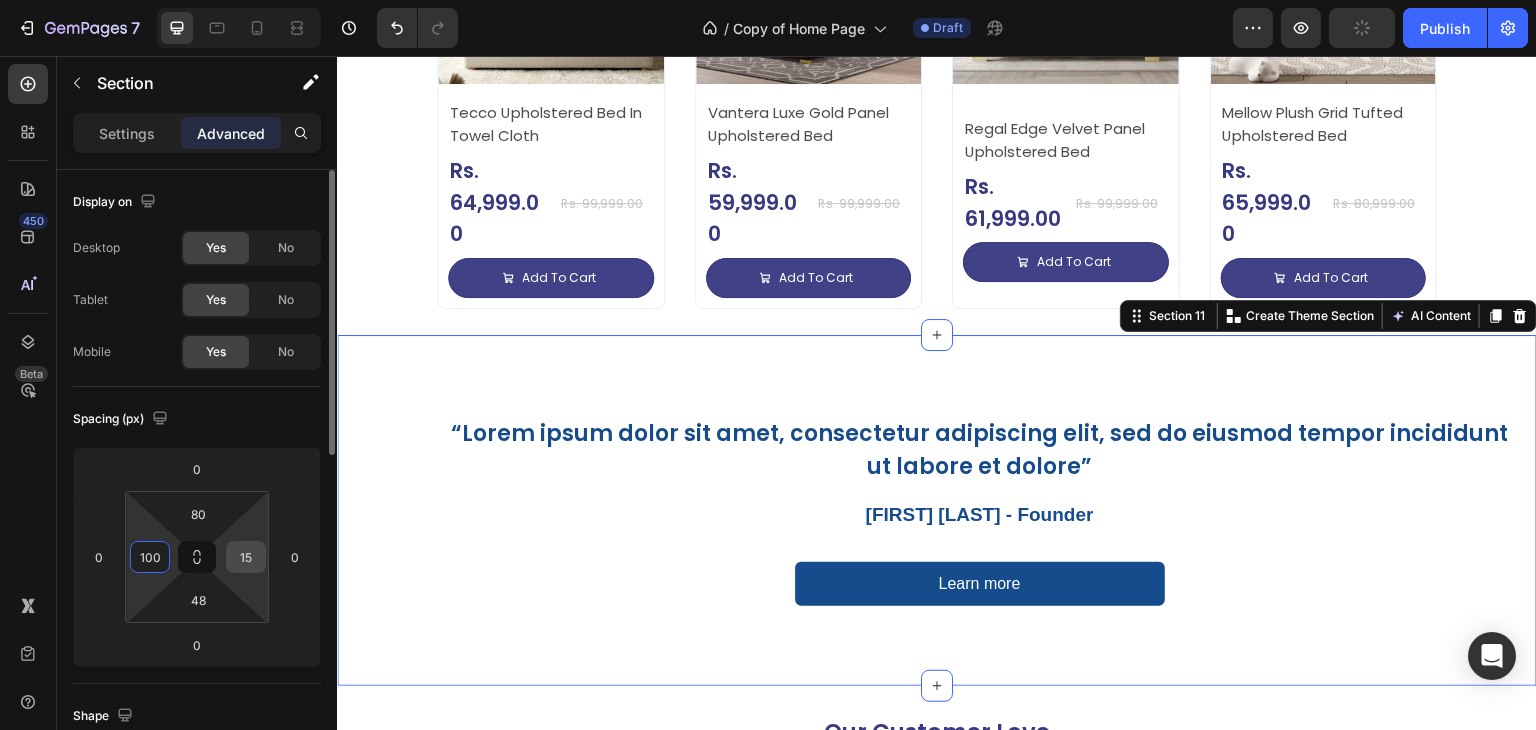 click on "15" at bounding box center (246, 557) 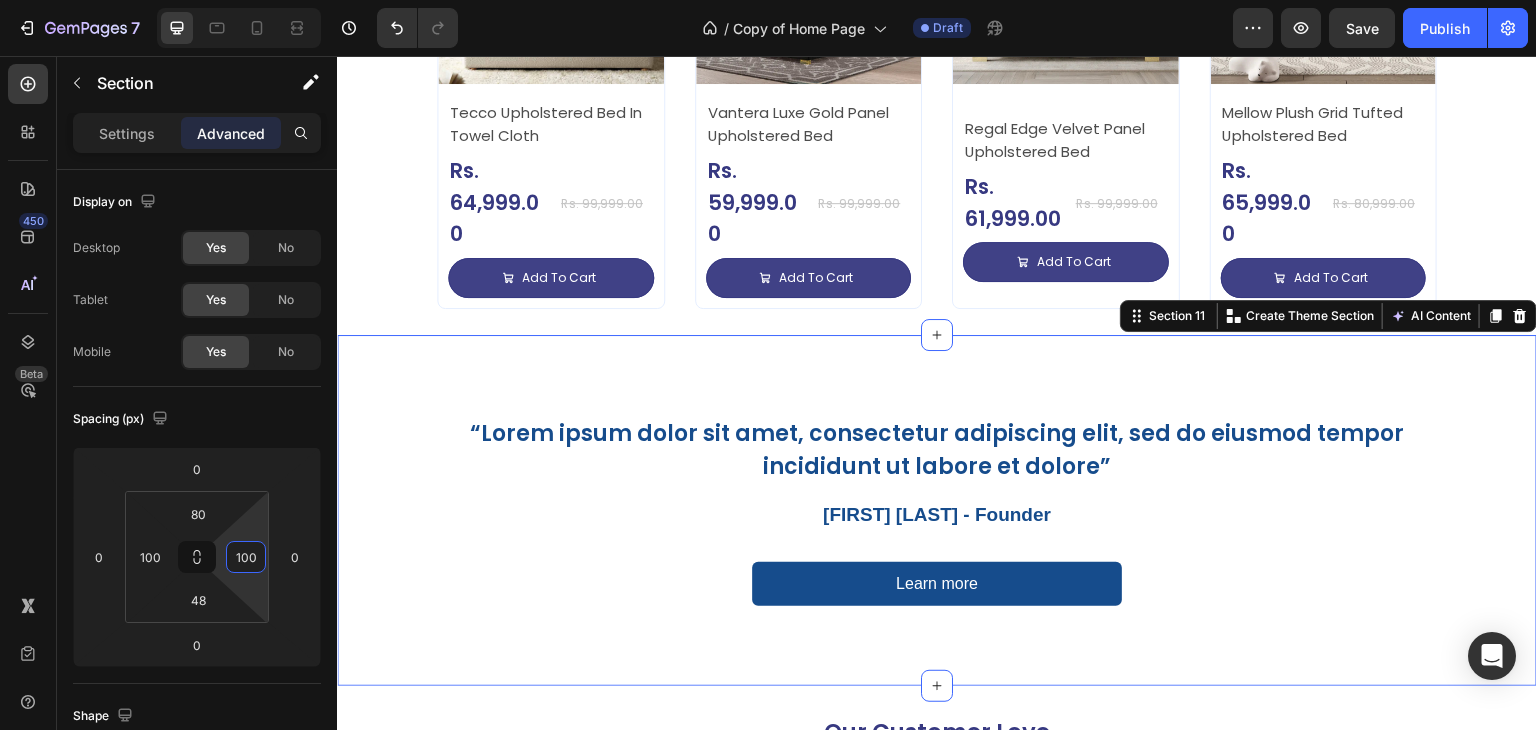 type on "100" 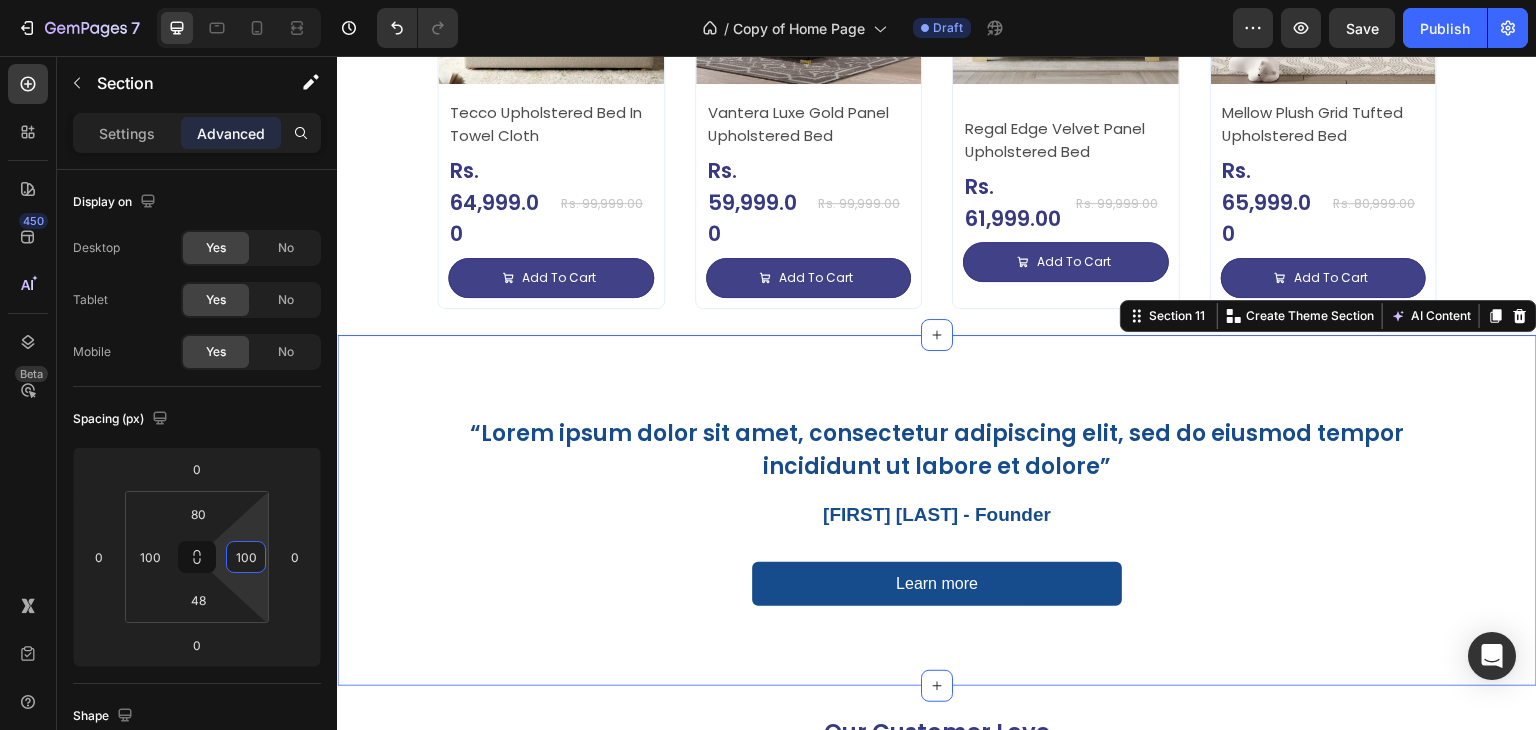 click on "“Lorem ipsum dolor sit amet, consectetur adipiscing elit, sed do eiusmod tempor incididunt ut labore et dolore” Heading Kelly G - Founder Text Block Learn more Button Row Section 11   Create Theme Section AI Content Write with GemAI What would you like to describe here? Tone and Voice Persuasive Product Avenzo Elite Ivory Leatherette Bed Show more Generate" at bounding box center [937, 511] 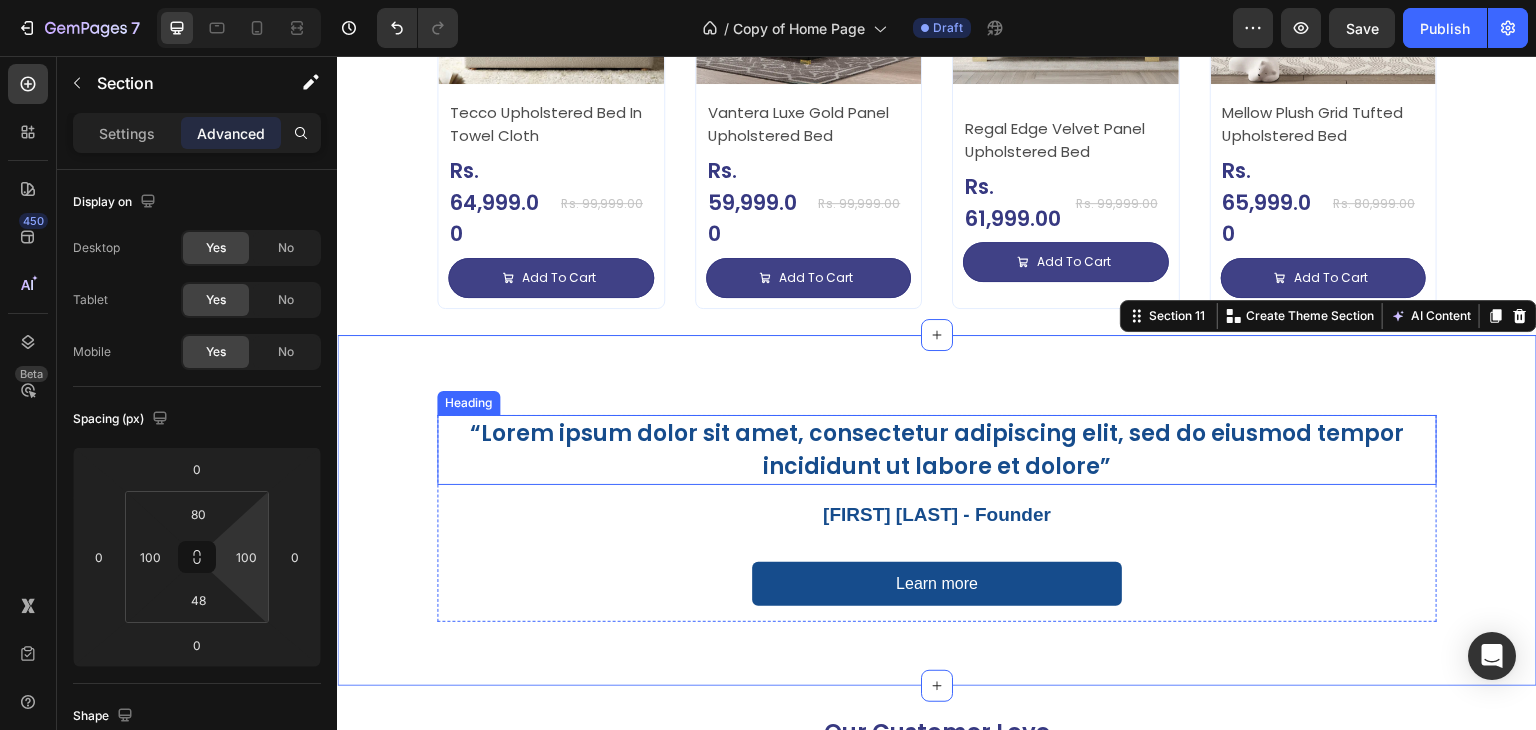 click on "“Lorem ipsum dolor sit amet, consectetur adipiscing elit, sed do eiusmod tempor incididunt ut labore et dolore”" at bounding box center [937, 450] 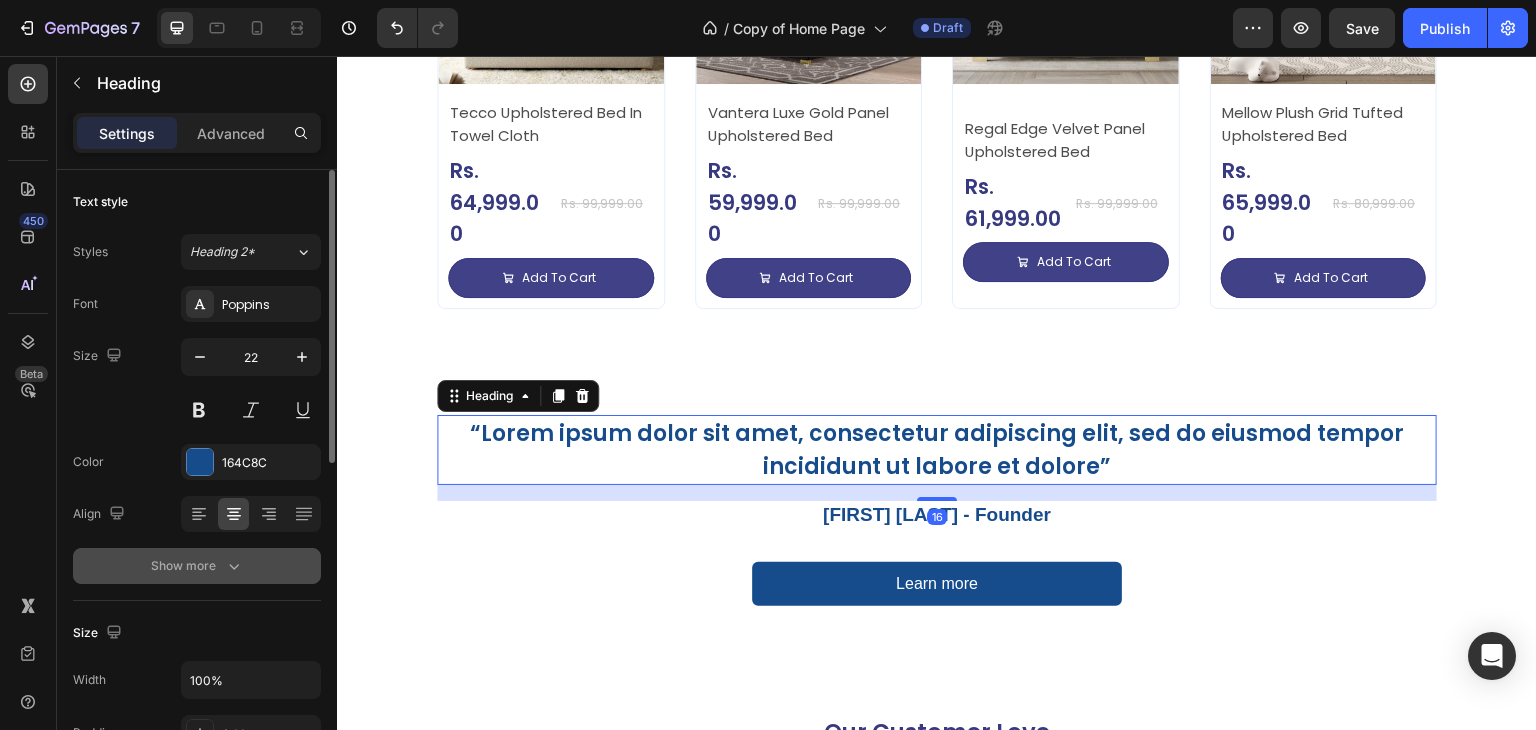 click on "Show more" at bounding box center [197, 566] 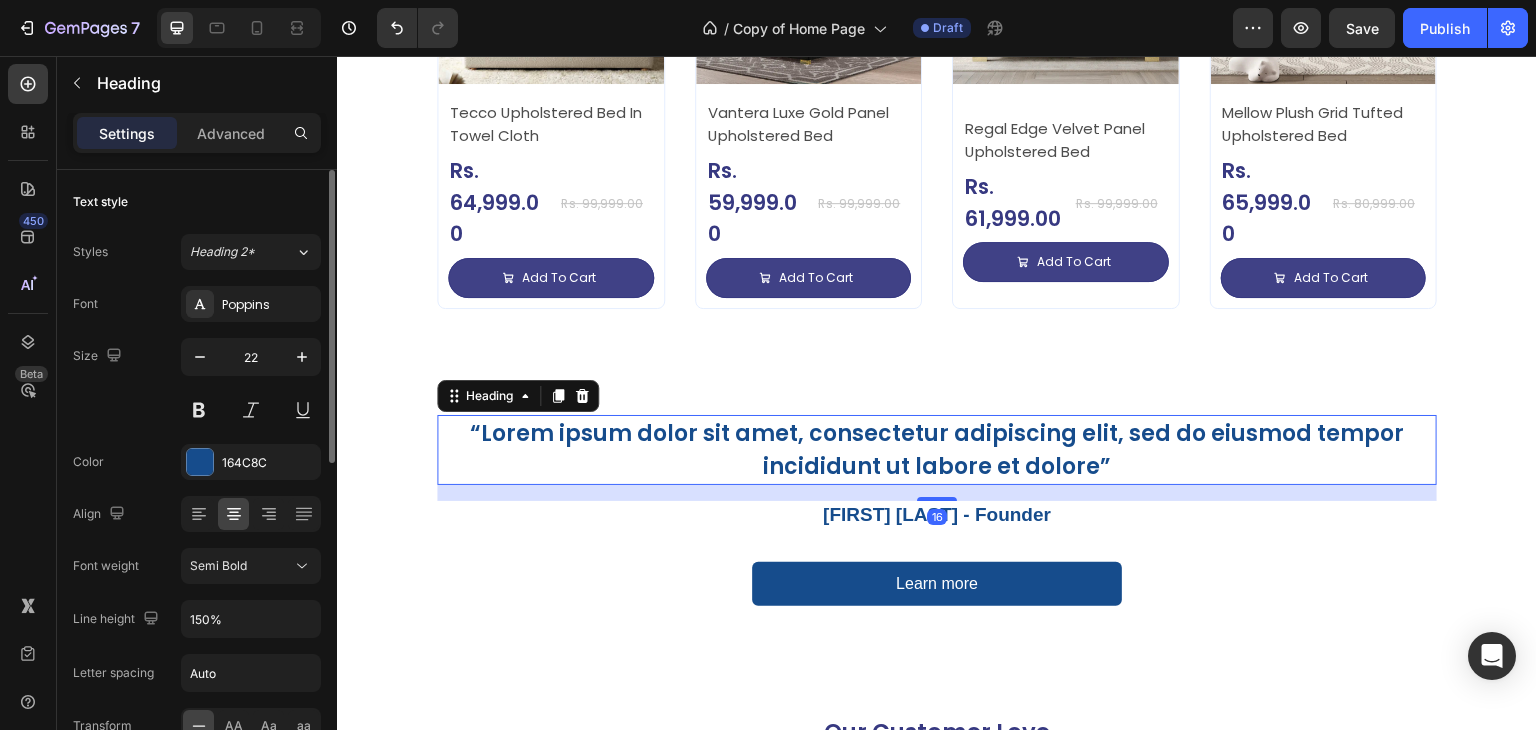 scroll, scrollTop: 200, scrollLeft: 0, axis: vertical 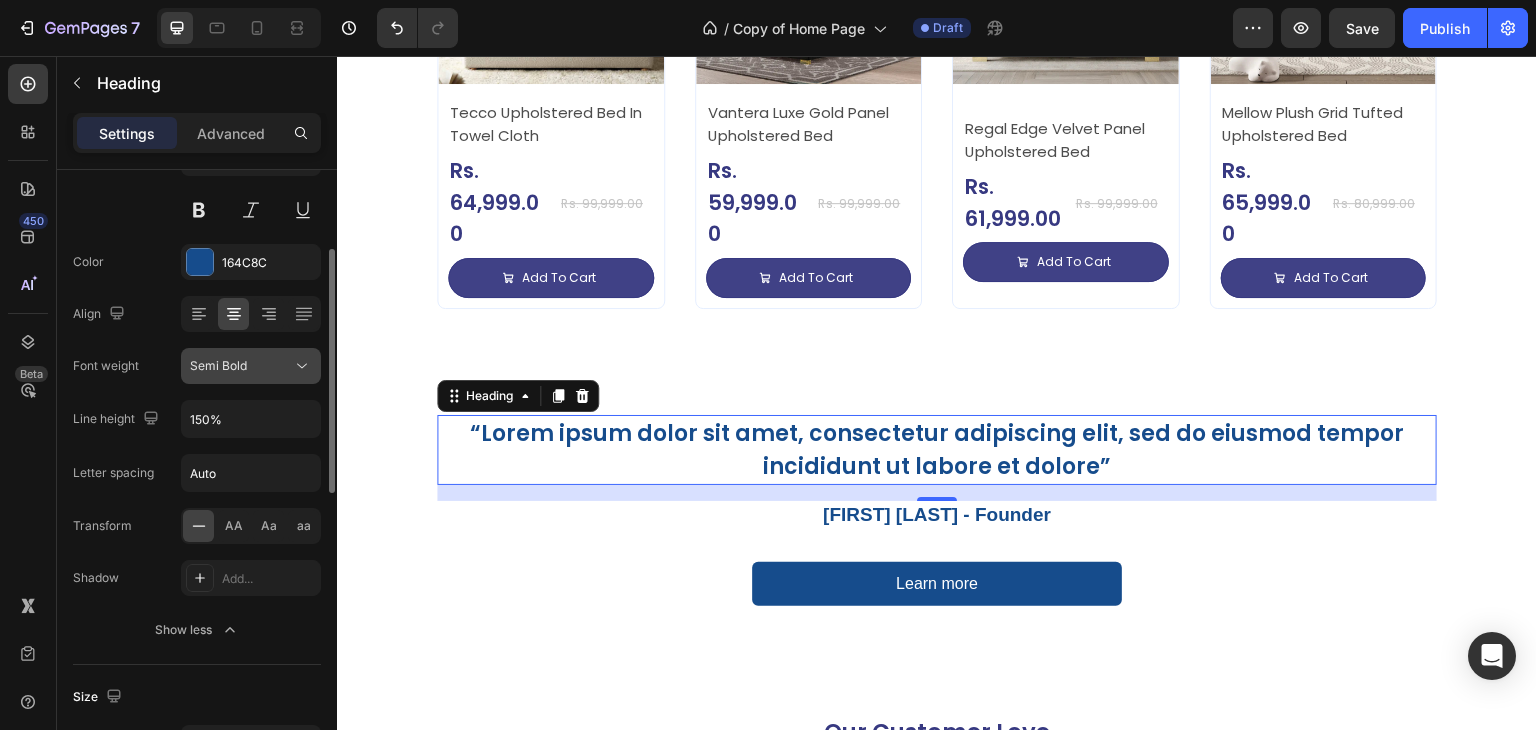 click 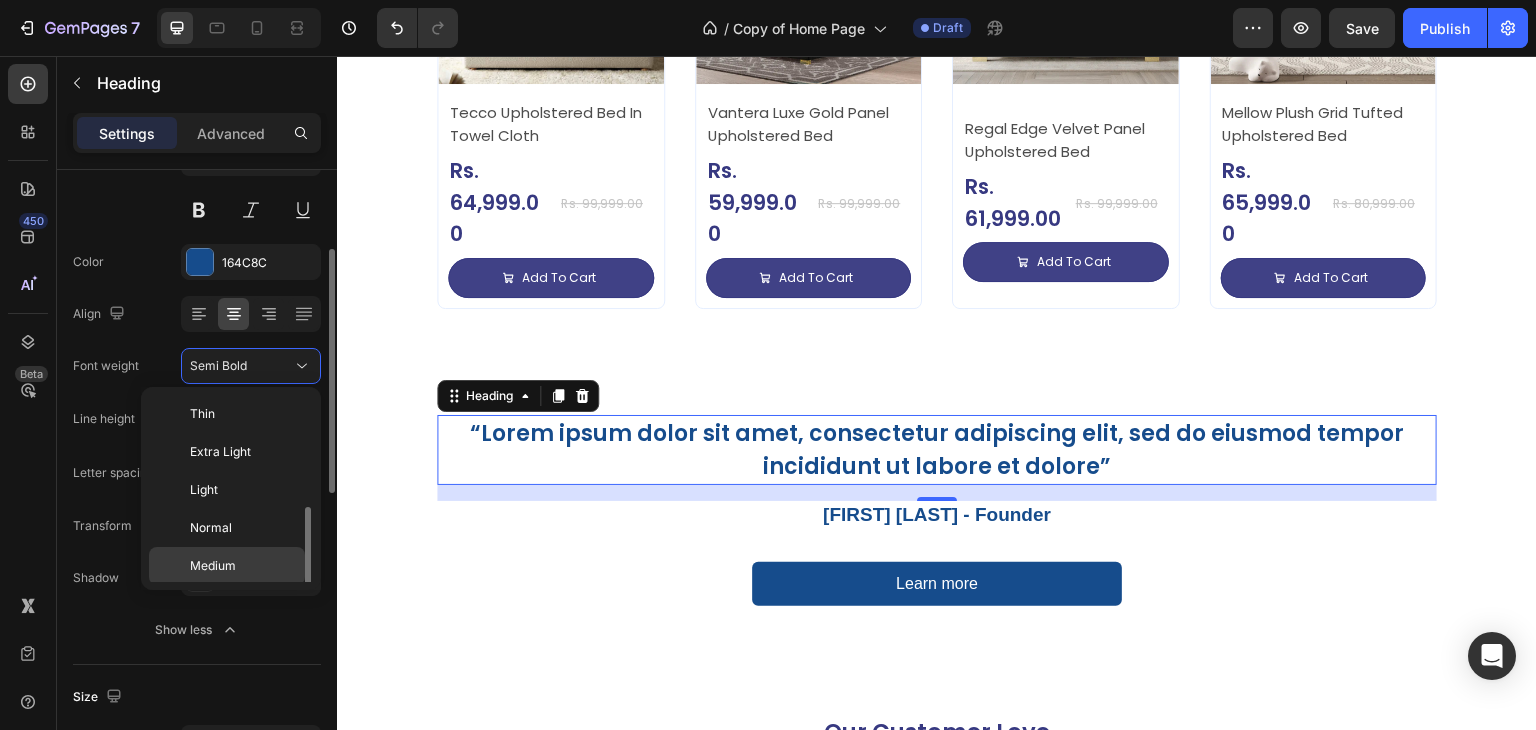 scroll, scrollTop: 72, scrollLeft: 0, axis: vertical 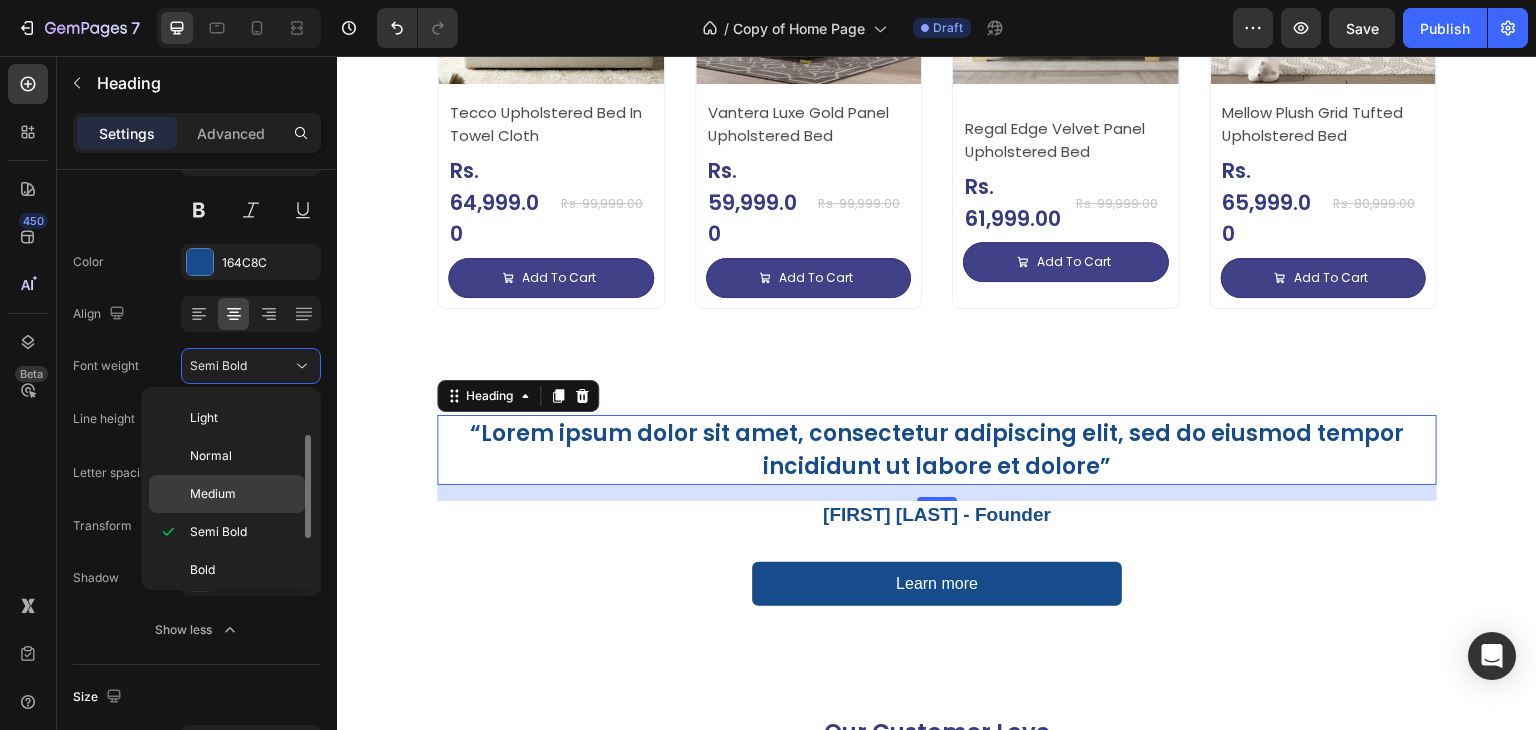 click on "Medium" 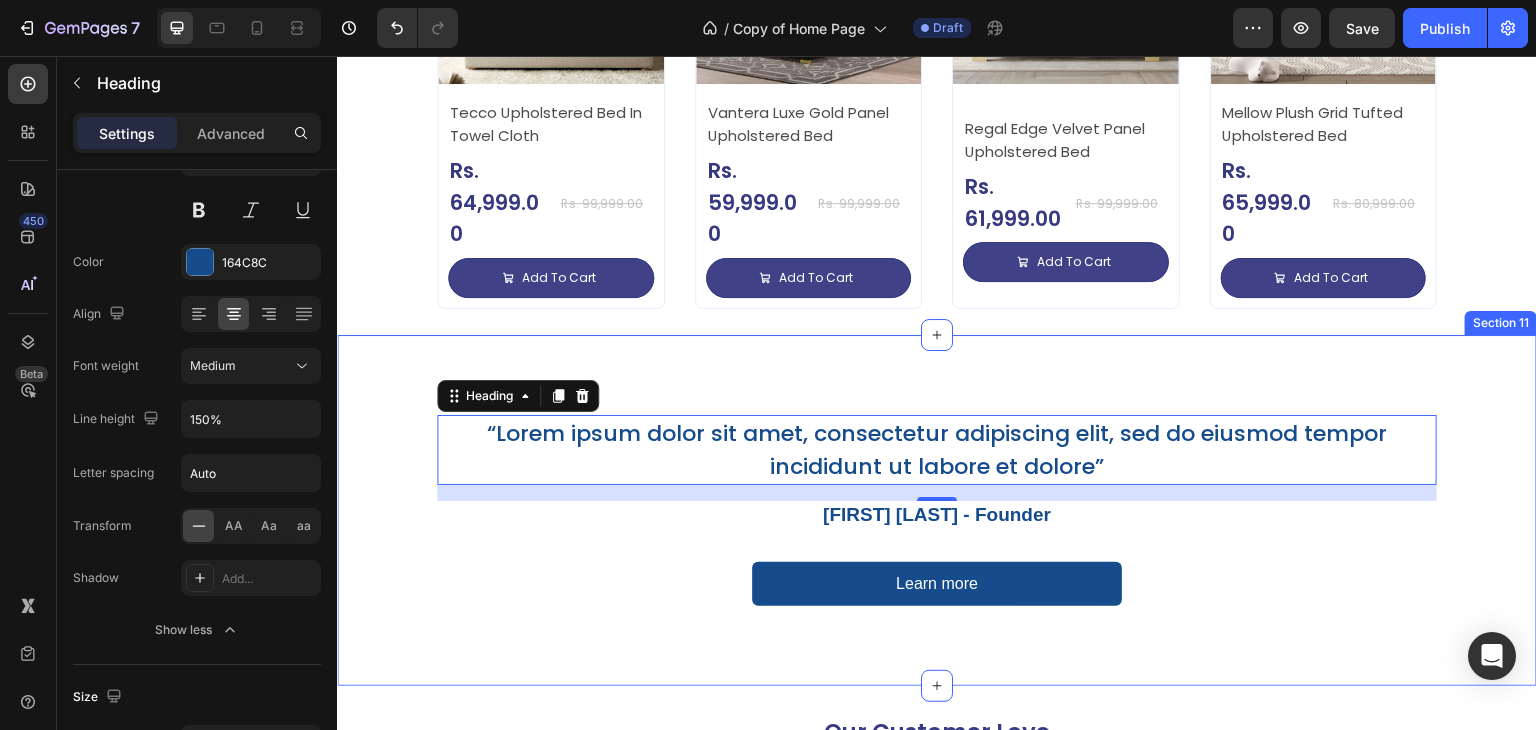 click on "“Lorem ipsum dolor sit amet, consectetur adipiscing elit, sed do eiusmod tempor incididunt ut labore et dolore” Heading   16 Kelly G - Founder Text Block Learn more Button Row Section 11" at bounding box center (937, 511) 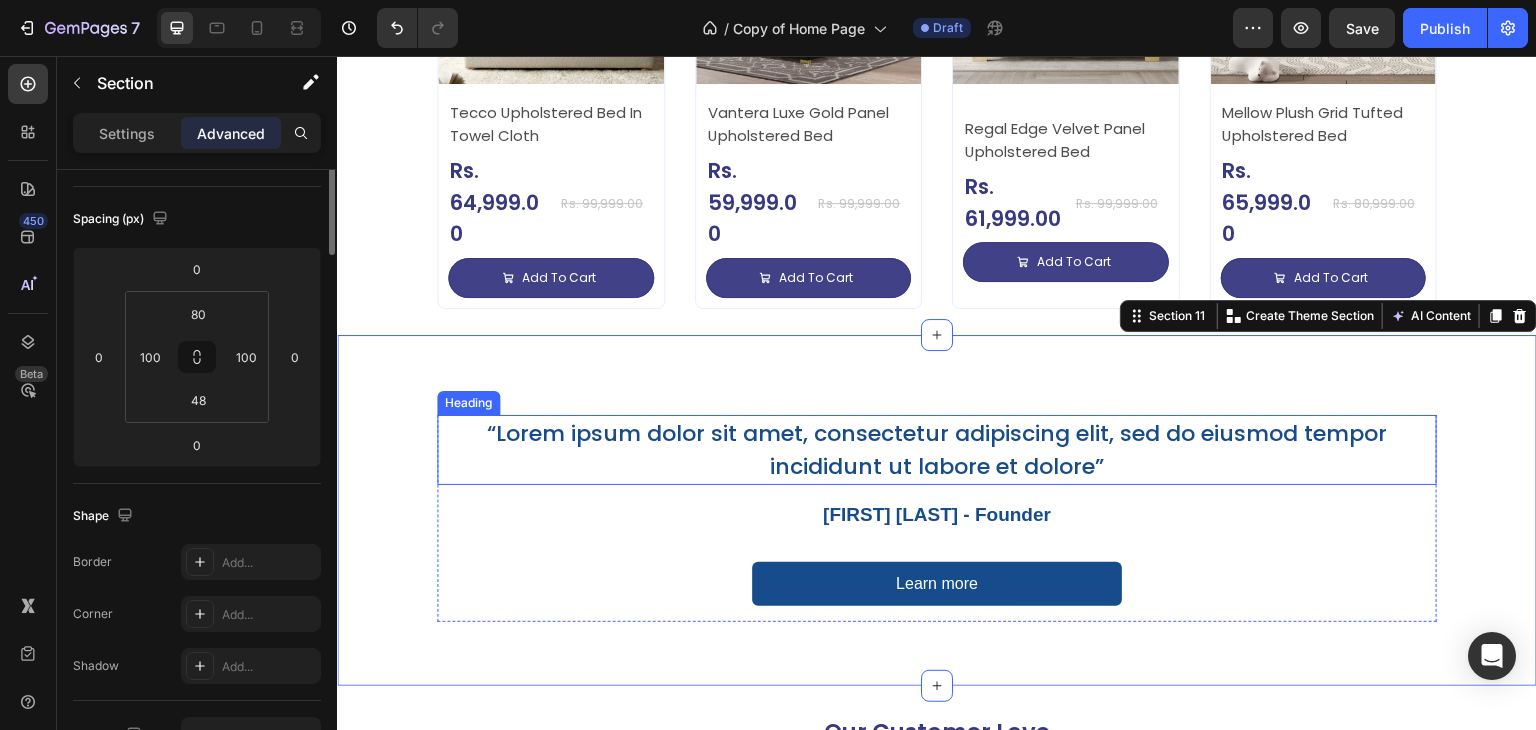 scroll, scrollTop: 0, scrollLeft: 0, axis: both 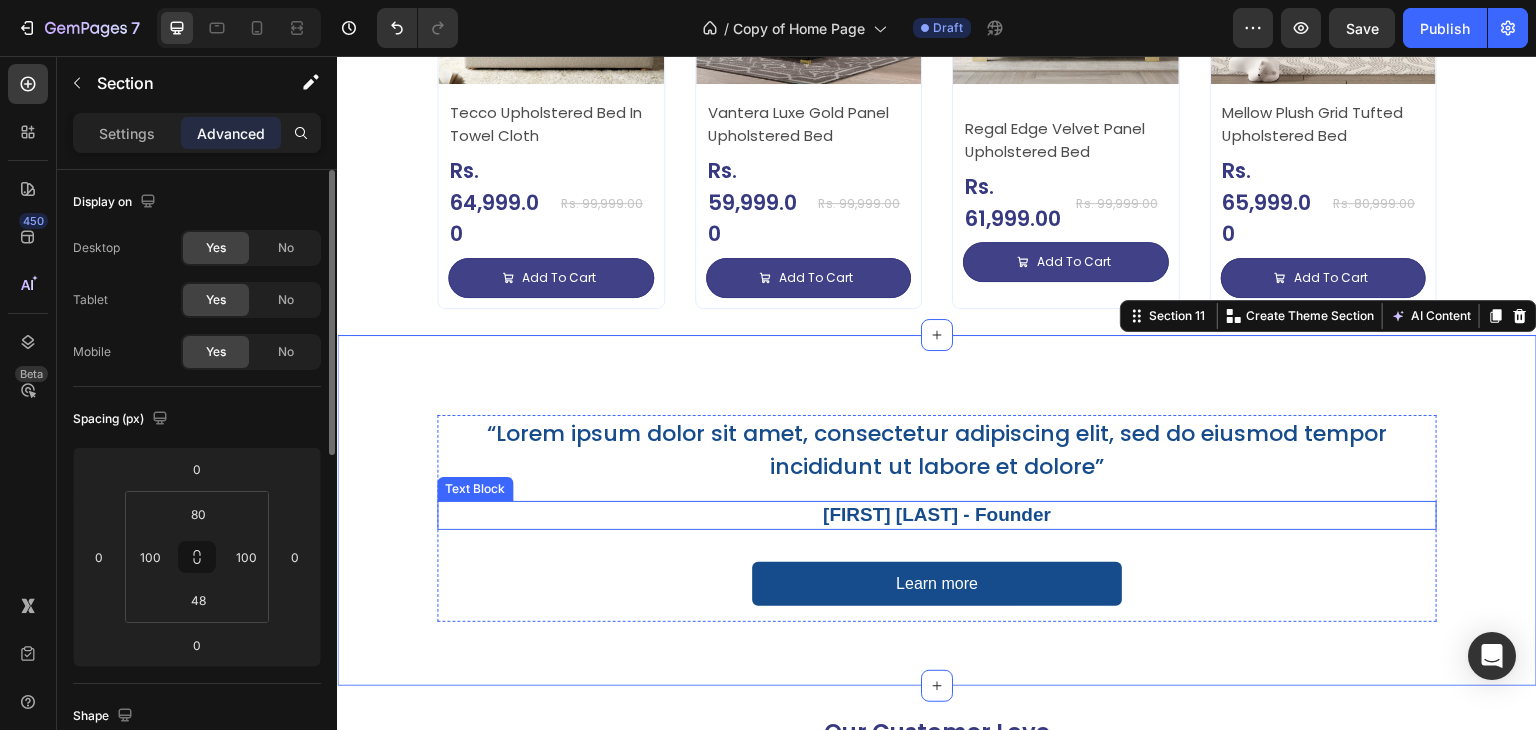 click on "[TITLE] [LAST]" at bounding box center (937, 515) 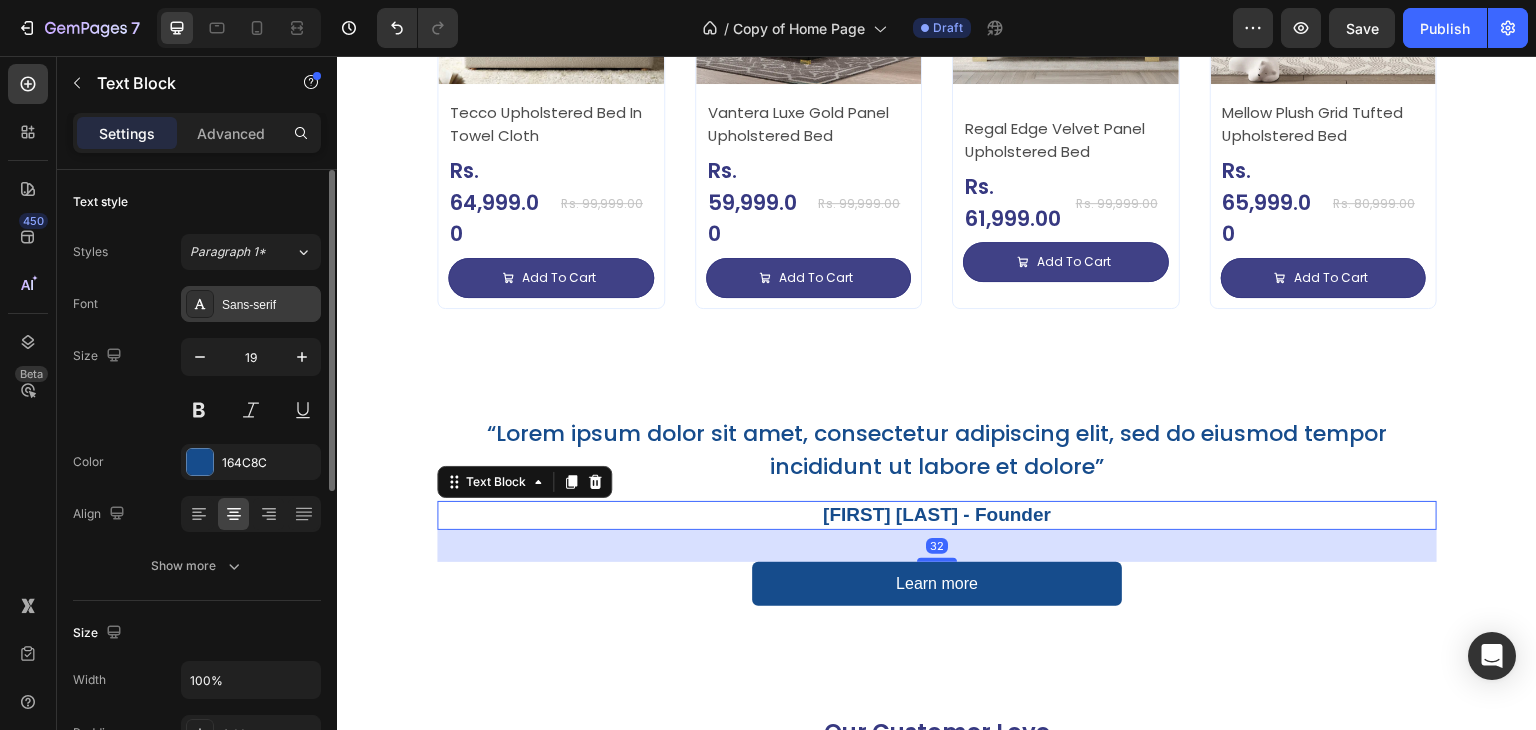 click on "Sans-serif" at bounding box center [269, 305] 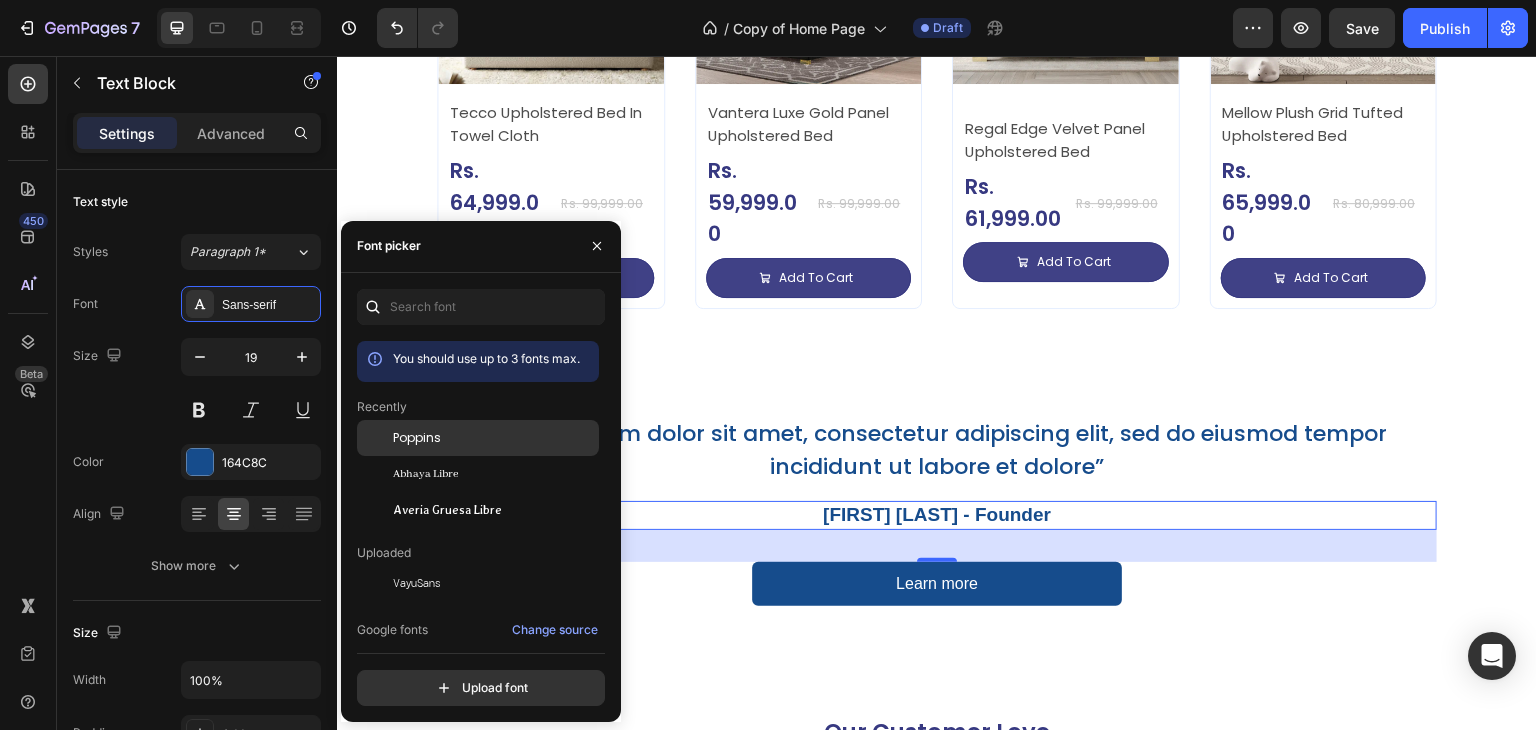 click on "Poppins" at bounding box center [494, 438] 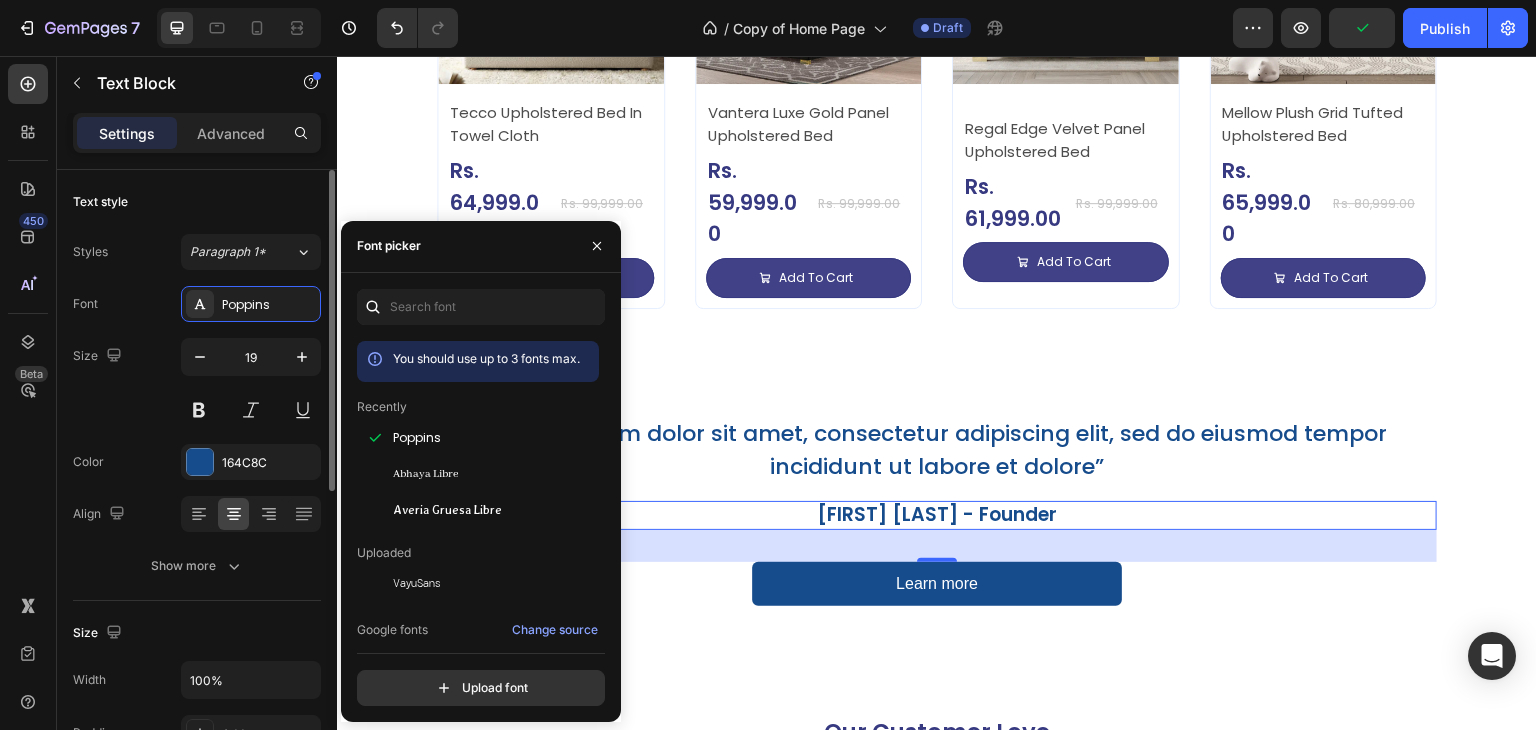click on "Size 19" at bounding box center (197, 383) 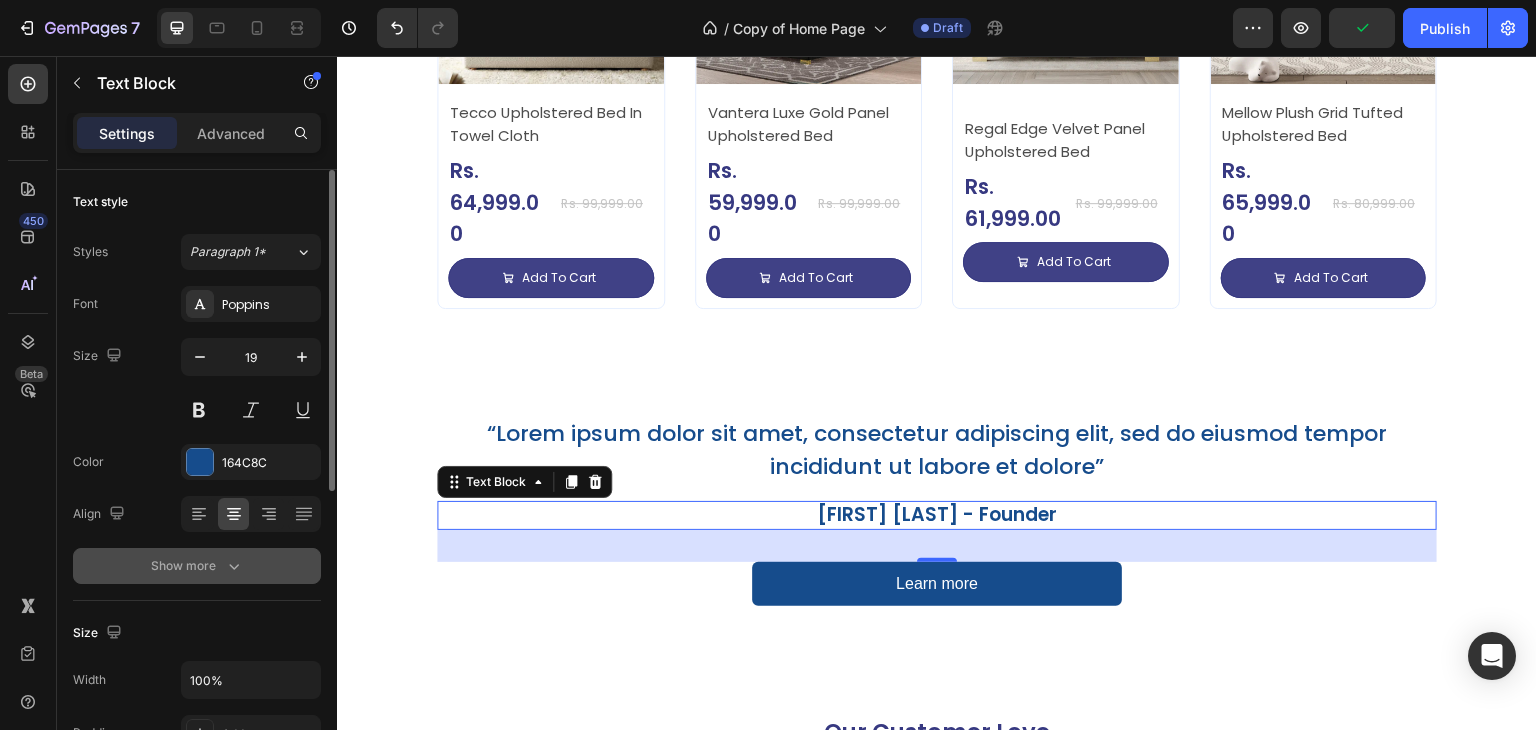 click on "Show more" at bounding box center [197, 566] 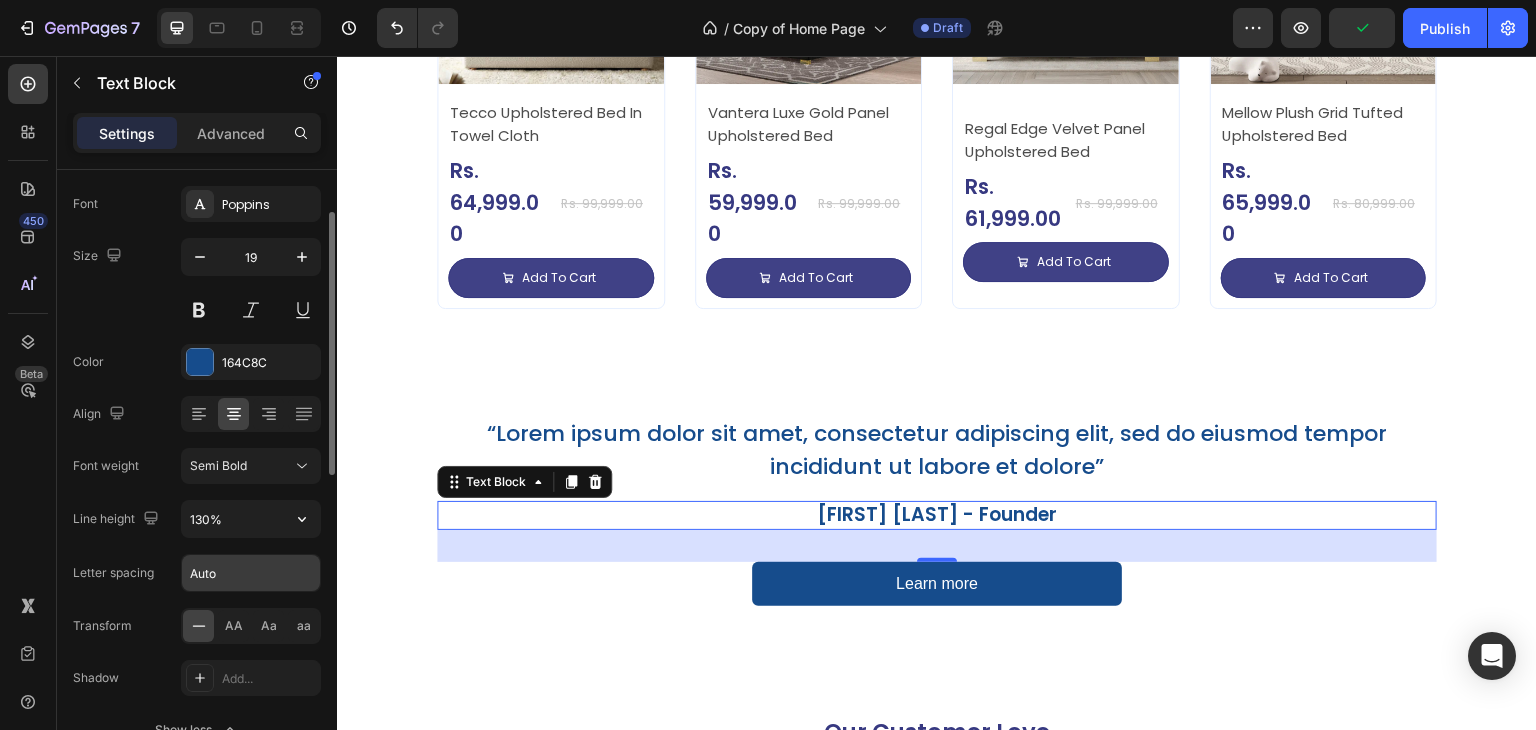 scroll, scrollTop: 200, scrollLeft: 0, axis: vertical 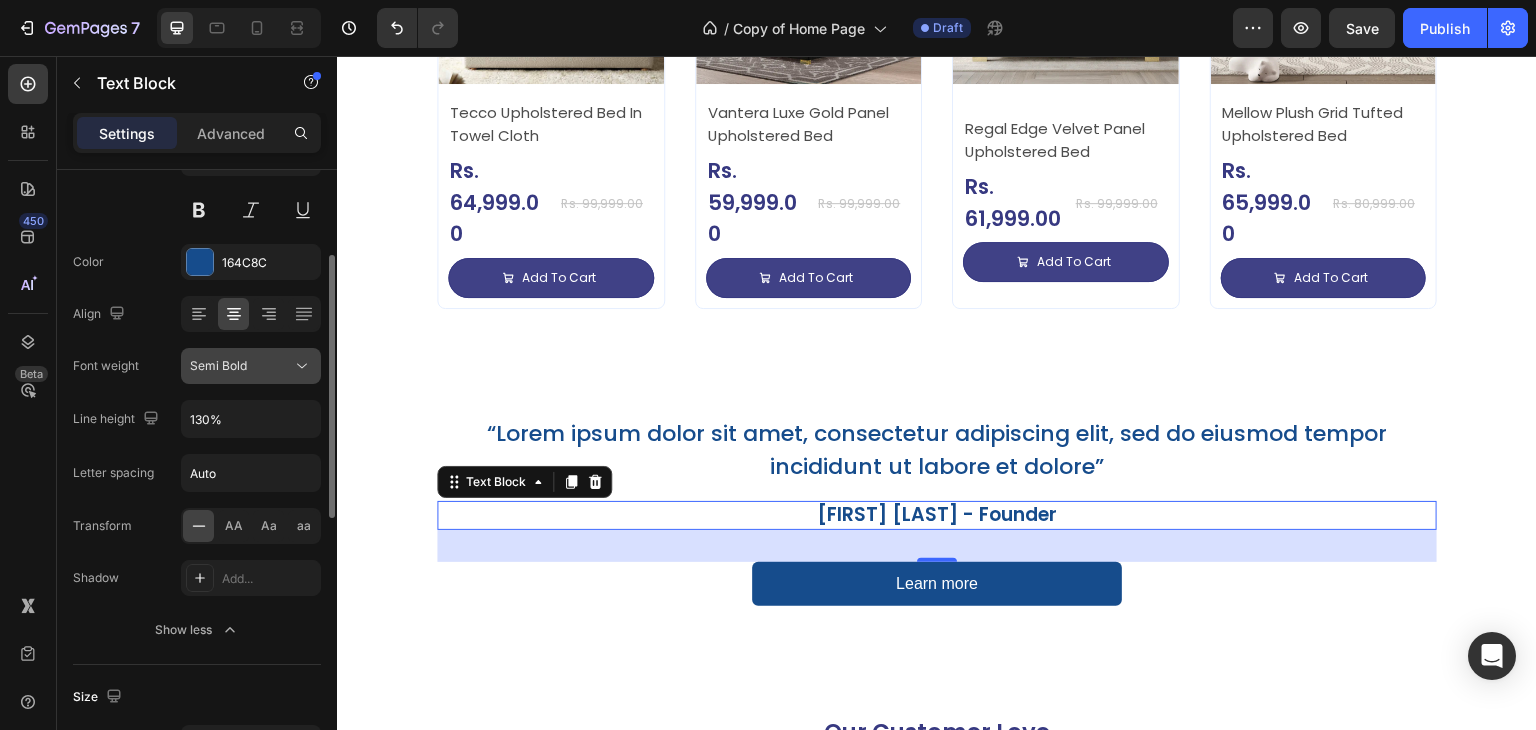 click on "Semi Bold" at bounding box center (241, 366) 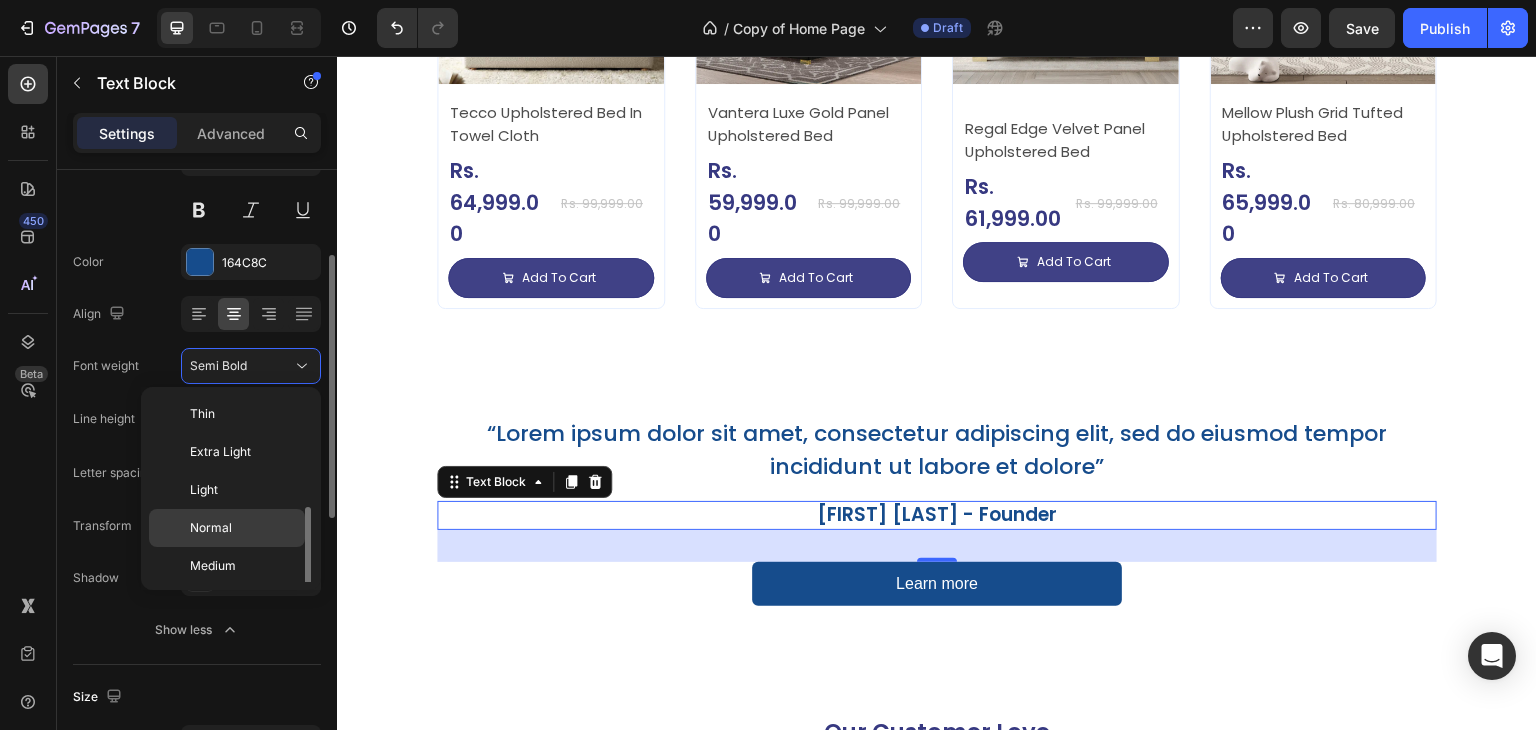scroll, scrollTop: 72, scrollLeft: 0, axis: vertical 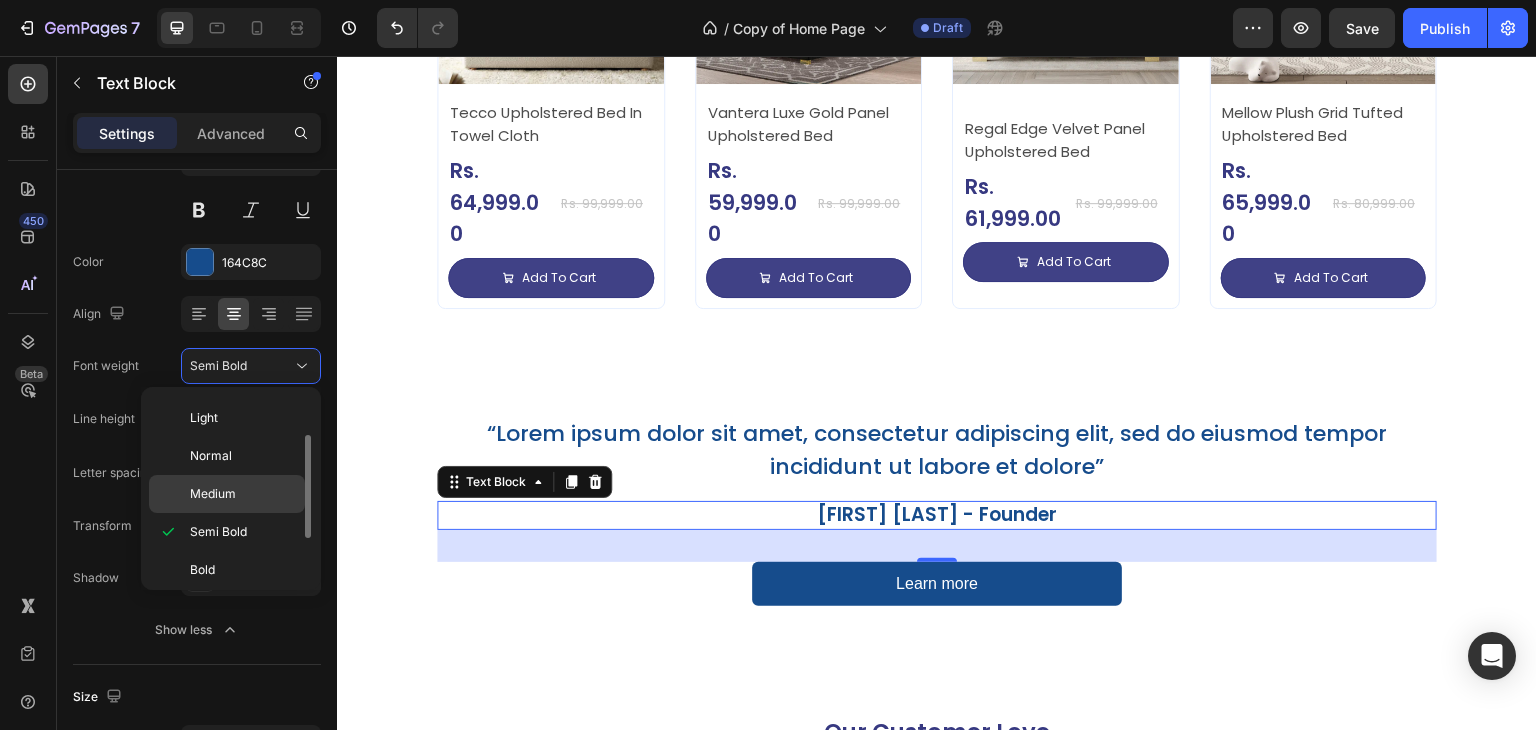 click on "Medium" 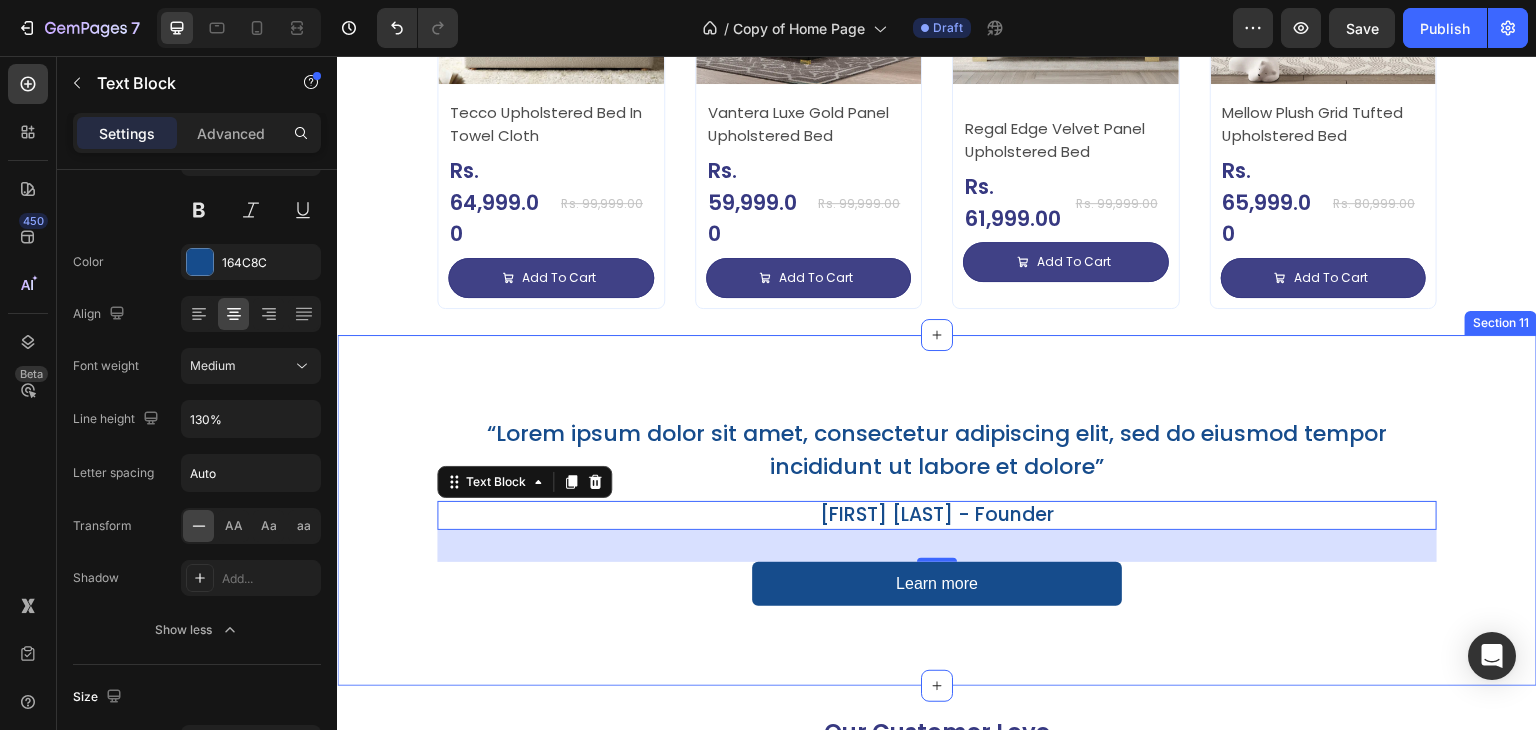 click on "“Lorem ipsum dolor sit amet, consectetur adipiscing elit, sed do eiusmod tempor incididunt ut labore et dolore” Heading Kelly G - Founder Text Block   32 Learn more Button Row Section 11" at bounding box center [937, 511] 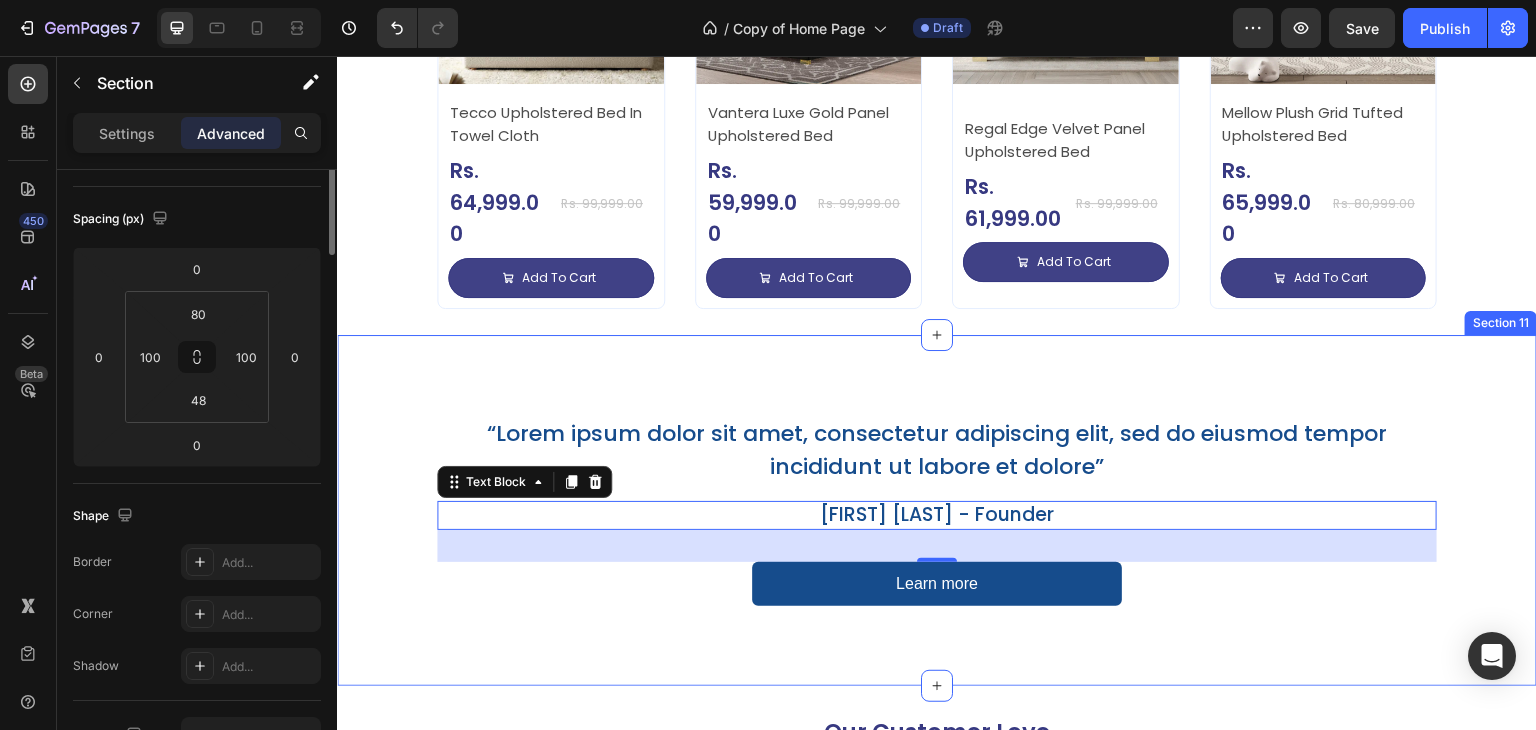 scroll, scrollTop: 0, scrollLeft: 0, axis: both 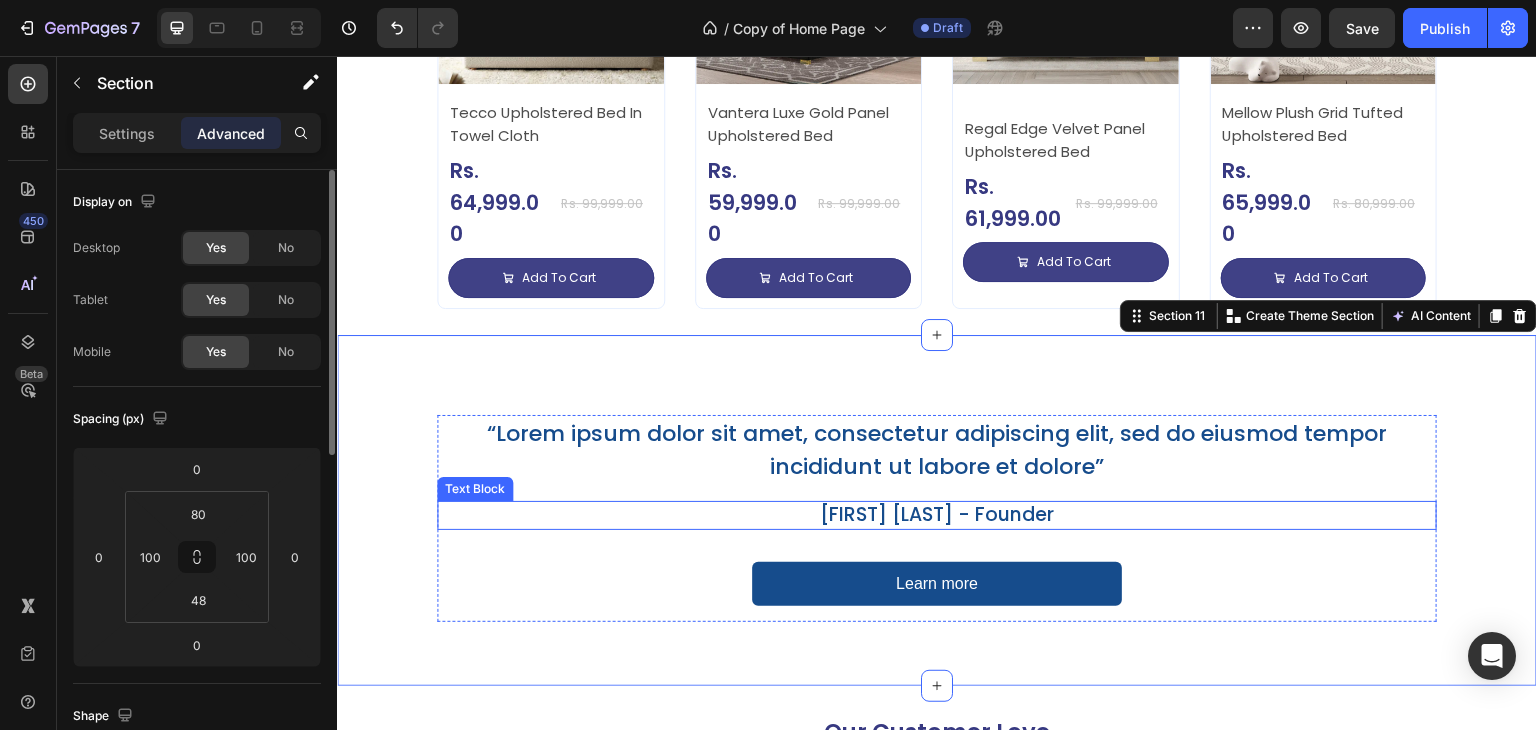 click on "[TITLE] [LAST]" at bounding box center (937, 515) 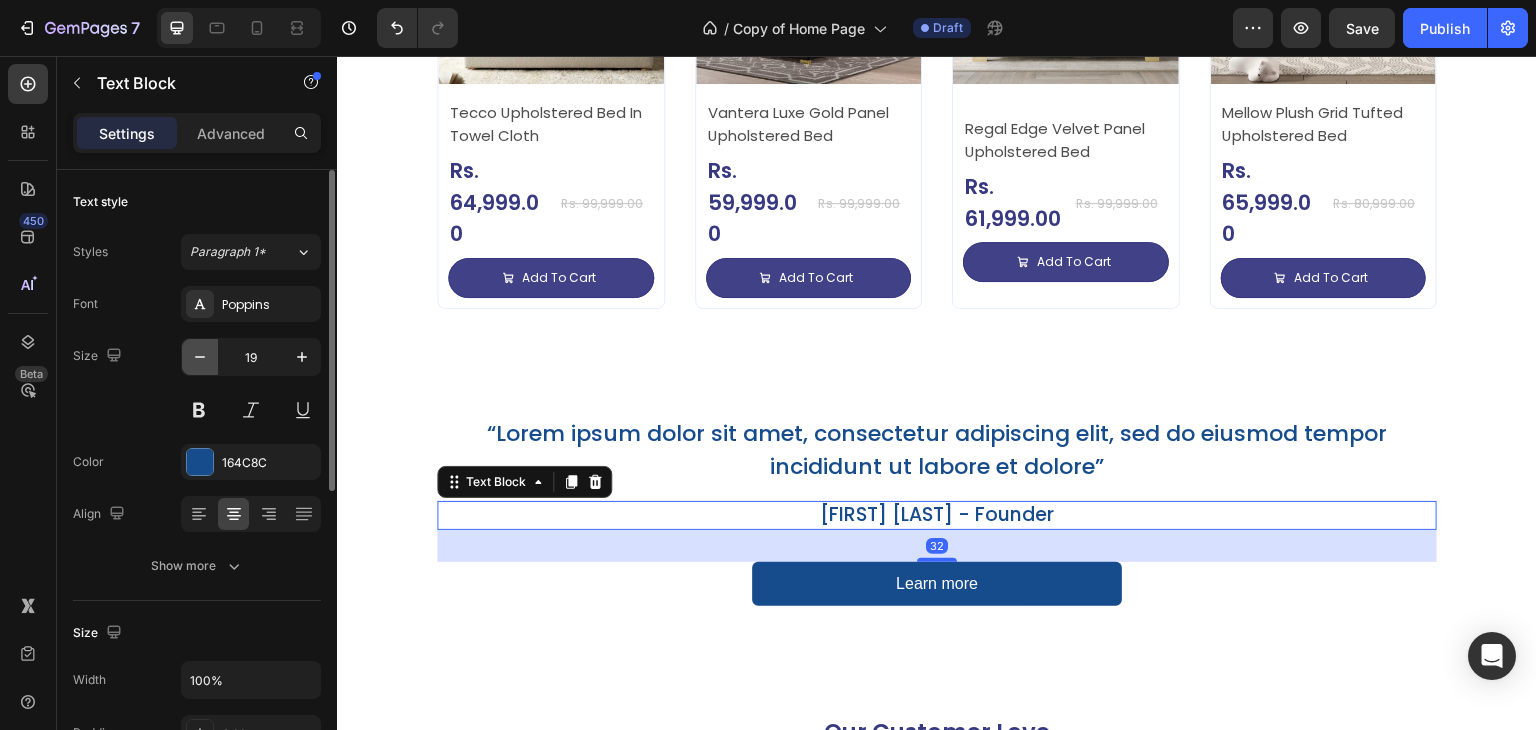 click 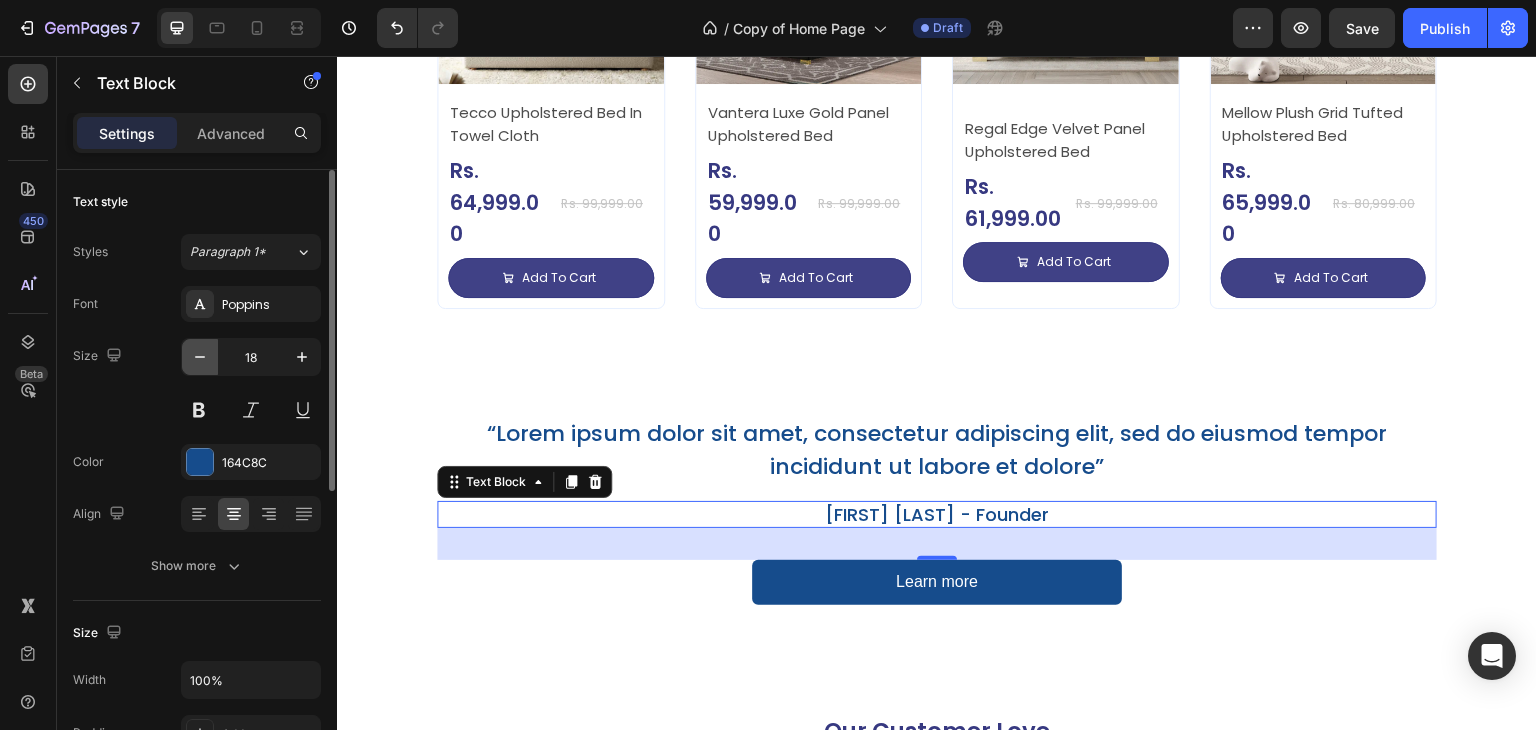 click at bounding box center [200, 357] 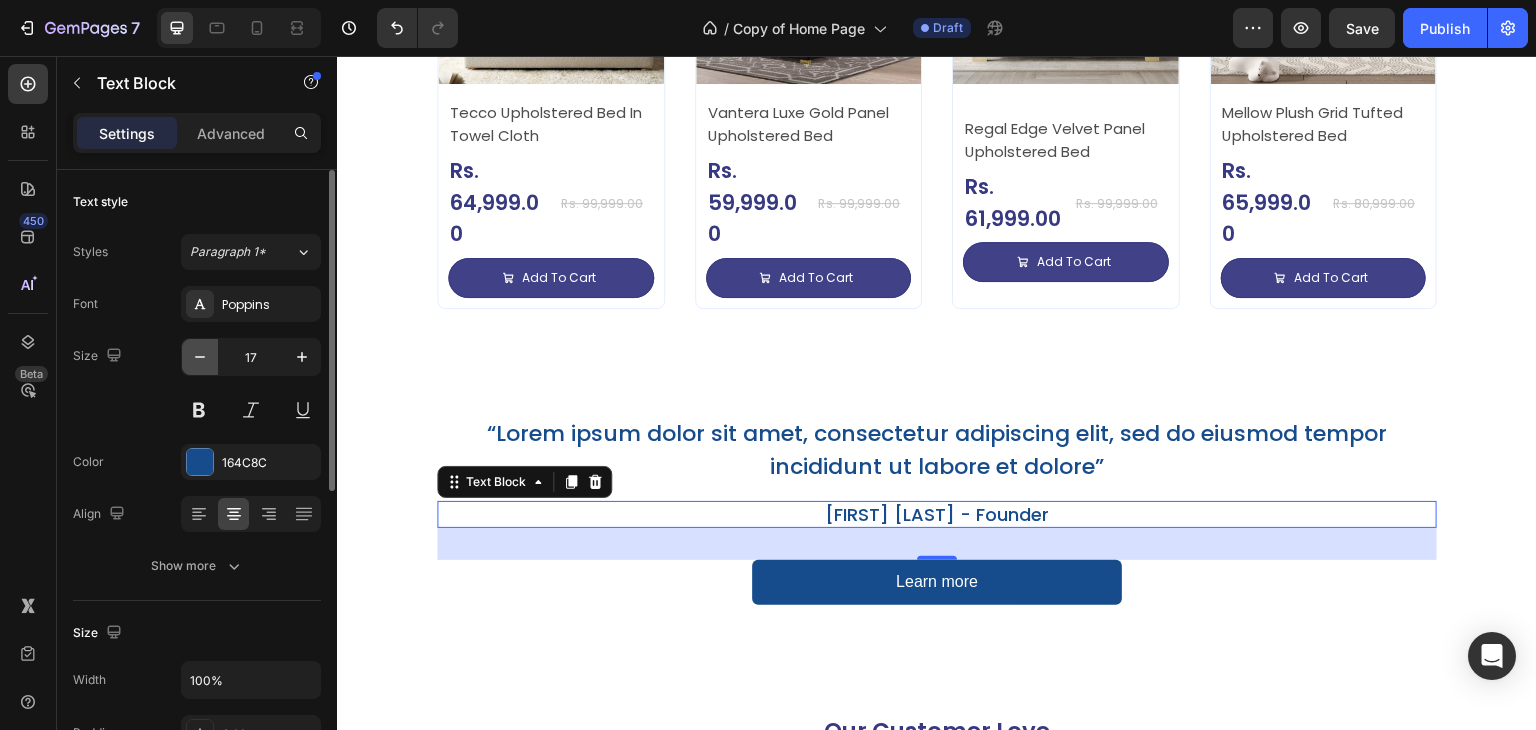 click at bounding box center [200, 357] 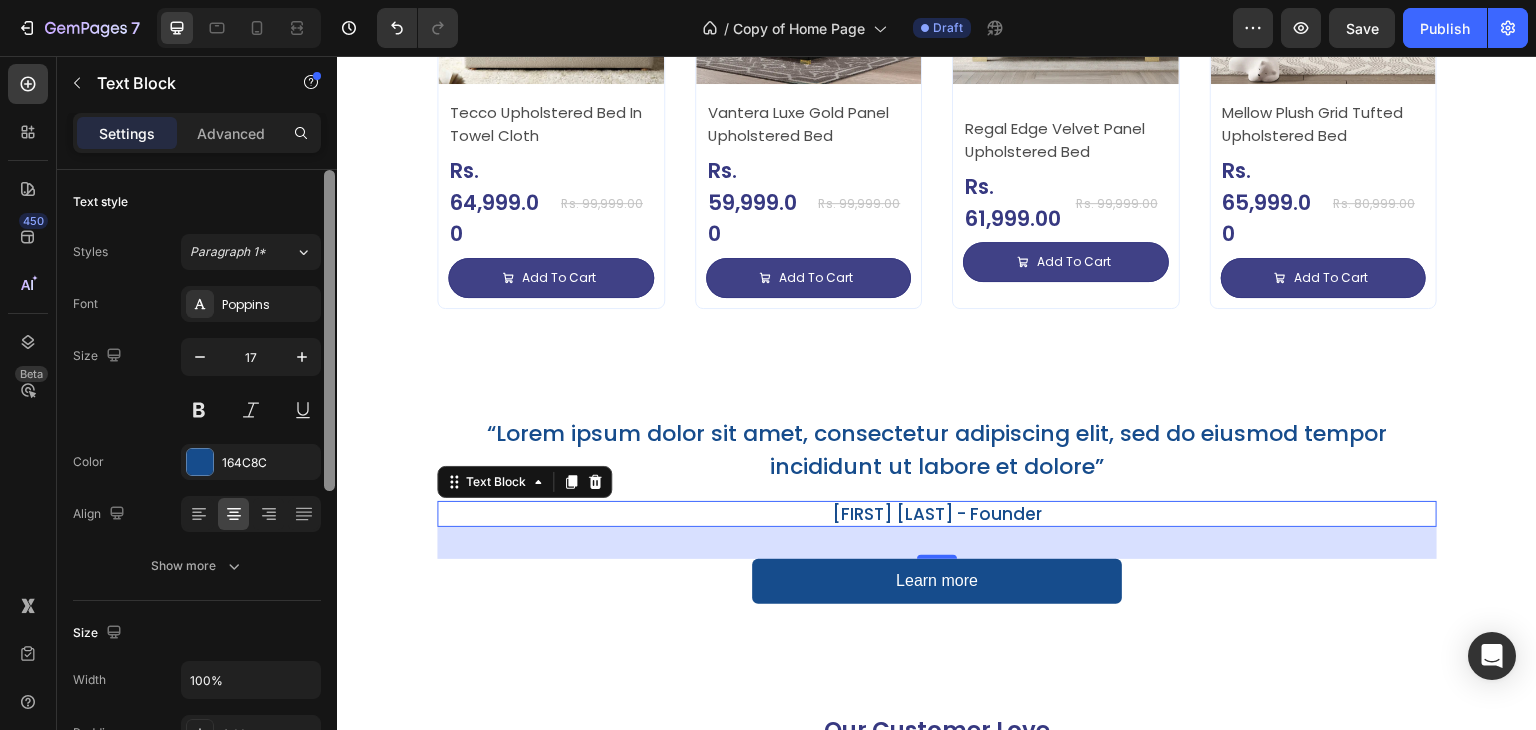 type on "16" 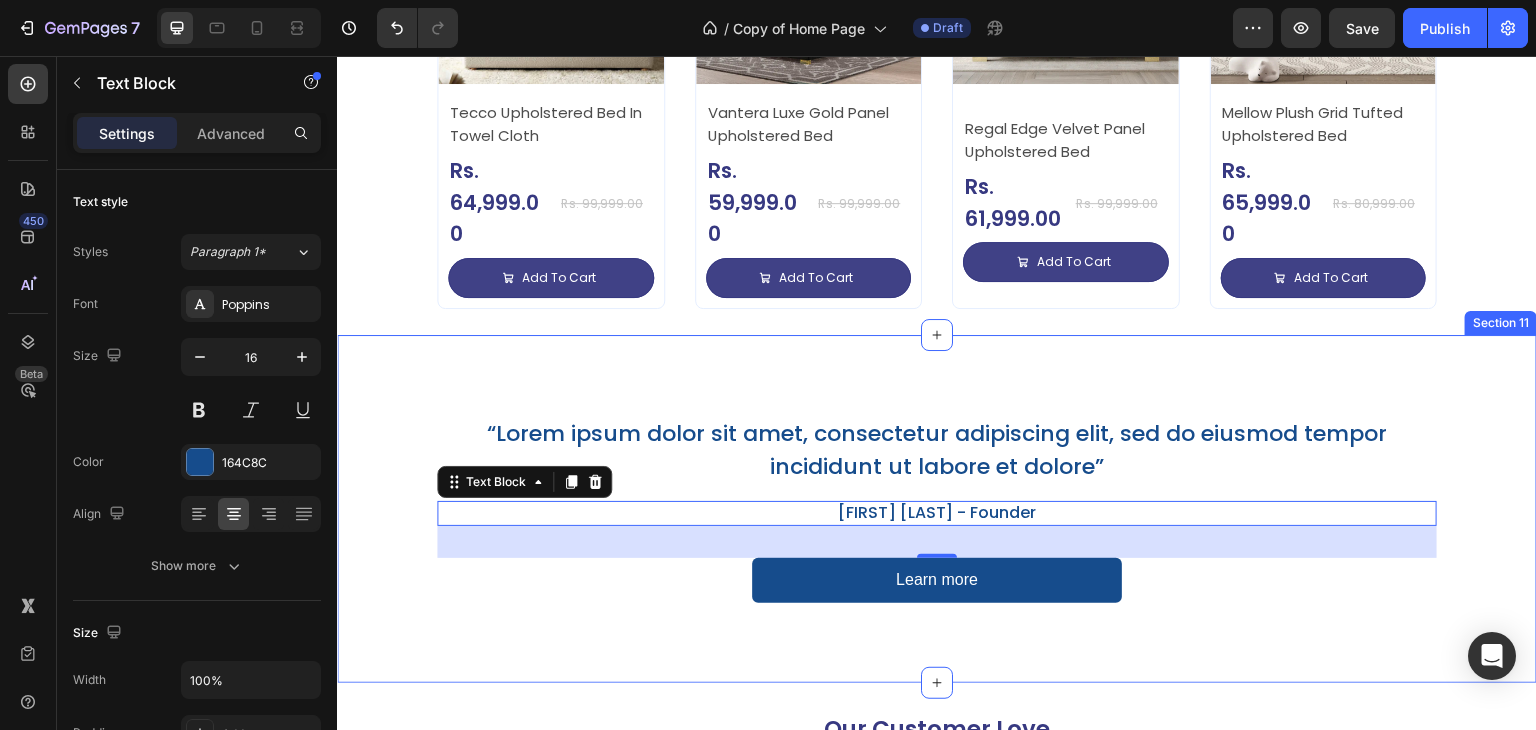 click on "“Lorem ipsum dolor sit amet, consectetur adipiscing elit, sed do eiusmod tempor incididunt ut labore et dolore” Heading Kelly G - Founder Text Block   32 Learn more Button Row Section 11" at bounding box center (937, 509) 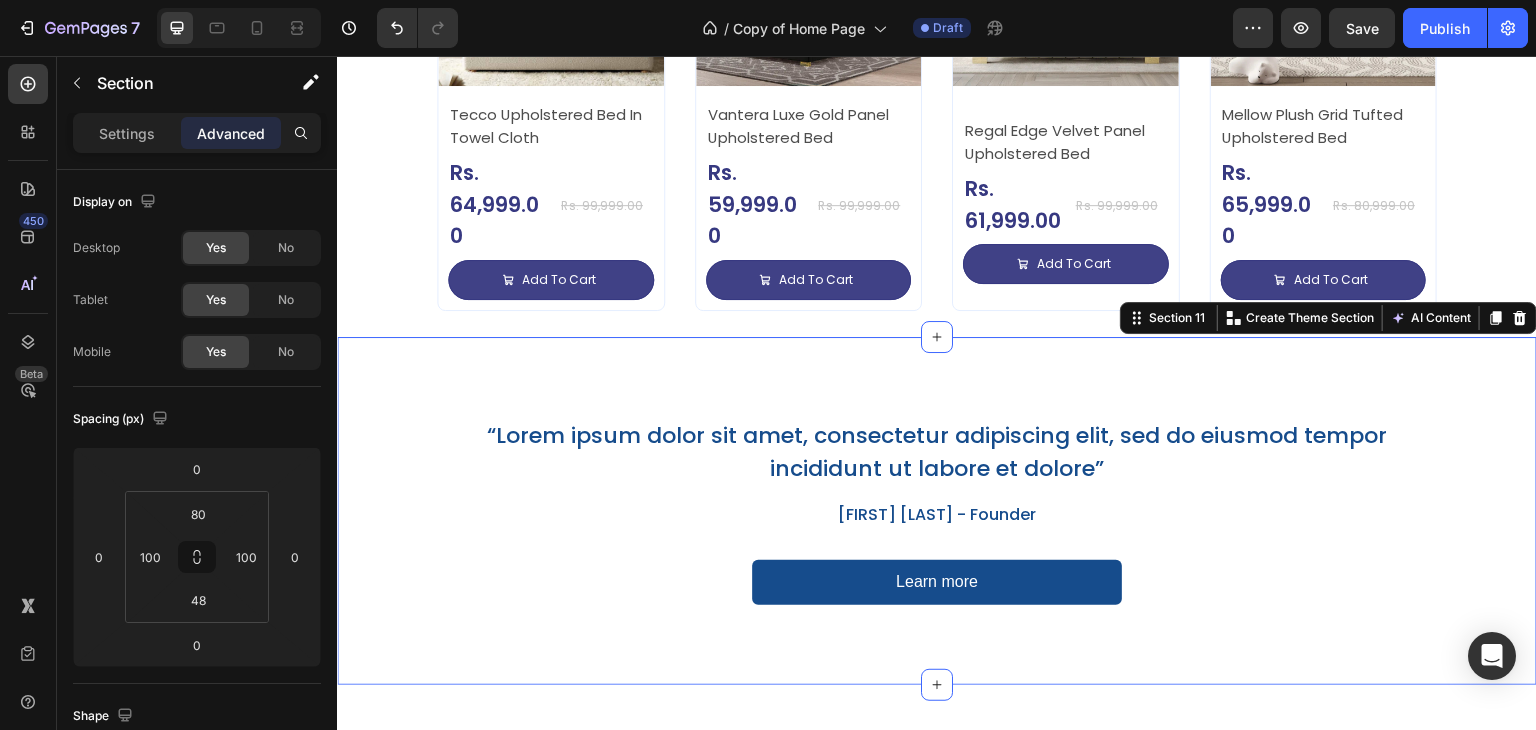 scroll, scrollTop: 4648, scrollLeft: 0, axis: vertical 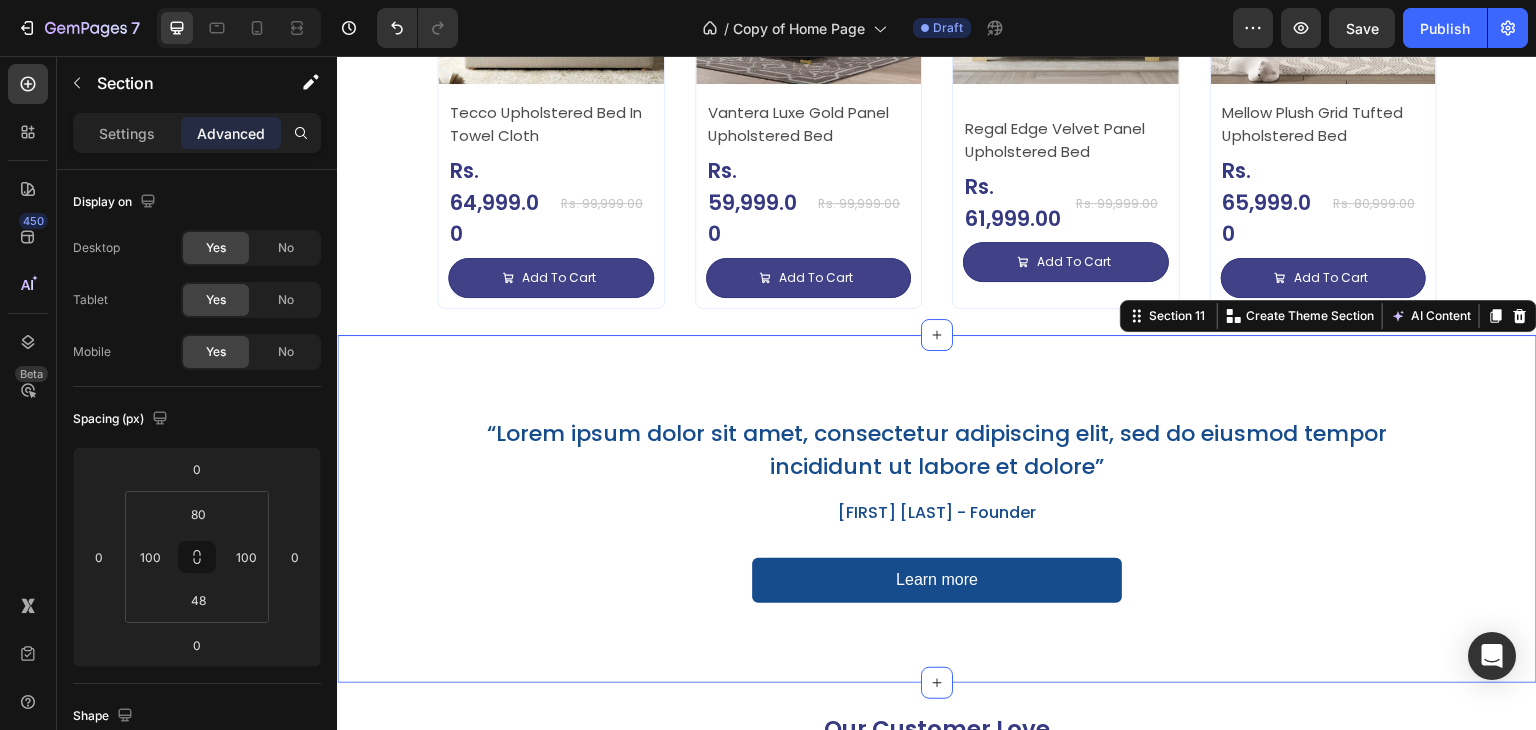 click on "“Lorem ipsum dolor sit amet, consectetur adipiscing elit, sed do eiusmod tempor incididunt ut labore et dolore” Heading Kelly G - Founder Text Block Learn more Button Row Section 11   Create Theme Section AI Content Write with GemAI What would you like to describe here? Tone and Voice Persuasive Product Avenzo Elite Ivory Leatherette Bed Show more Generate" at bounding box center [937, 509] 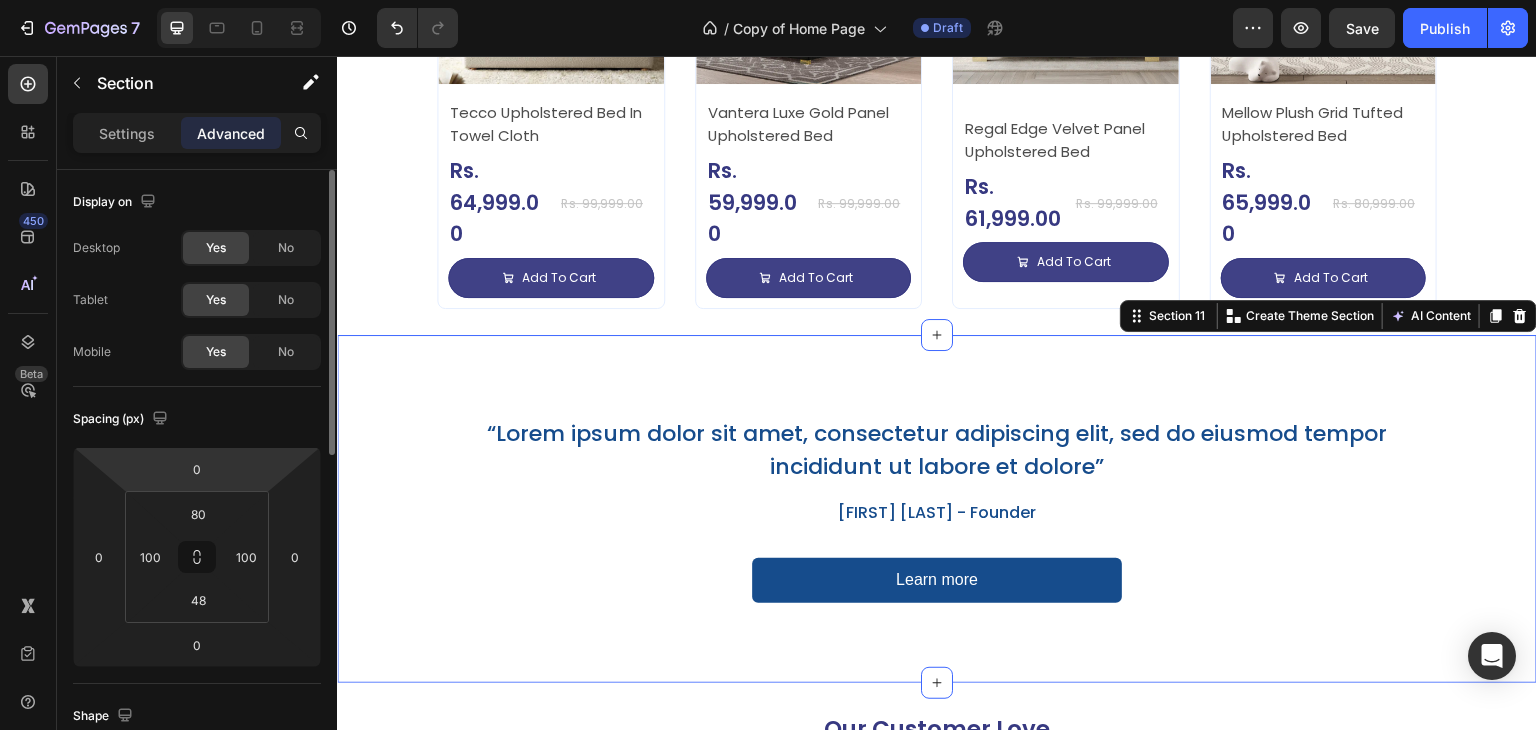 scroll, scrollTop: 400, scrollLeft: 0, axis: vertical 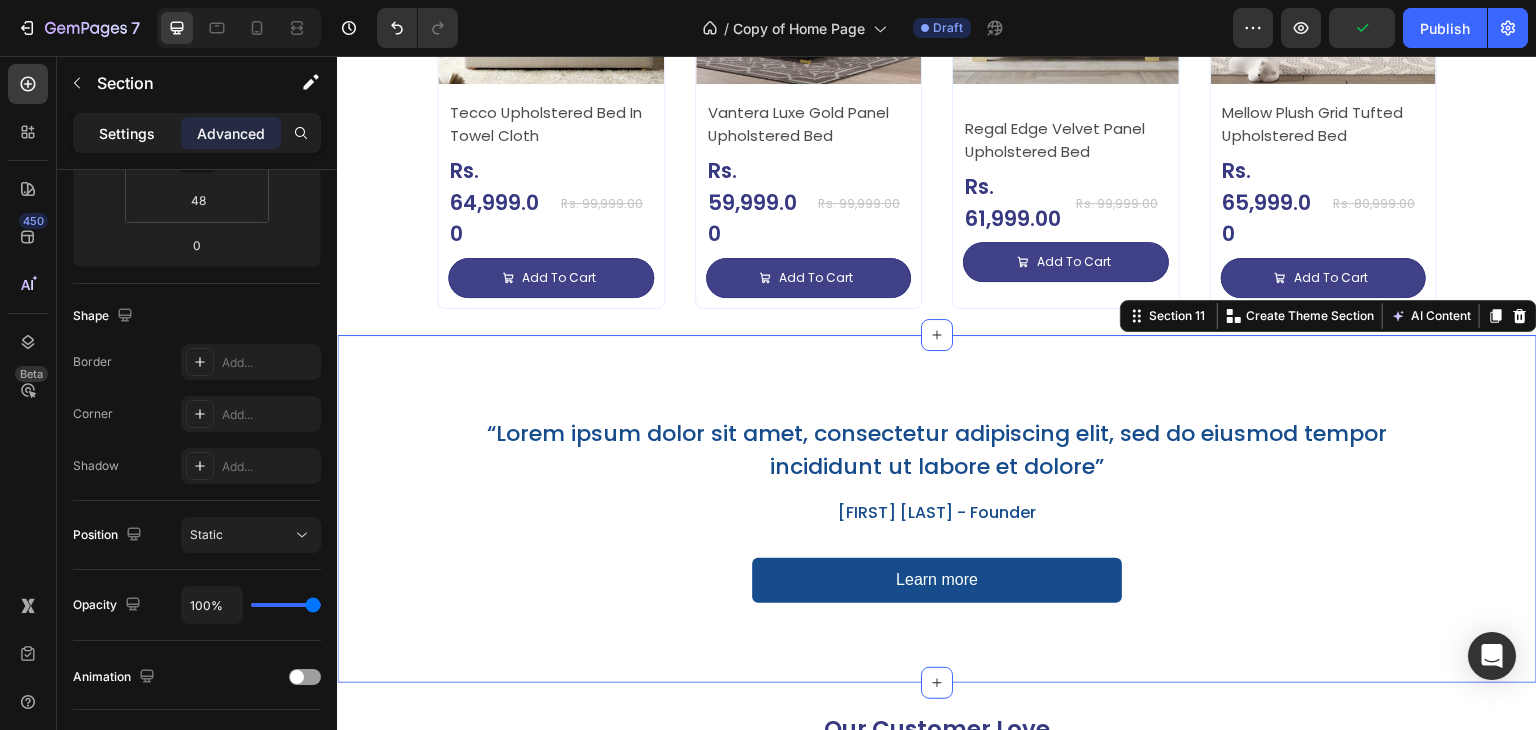 click on "Settings" 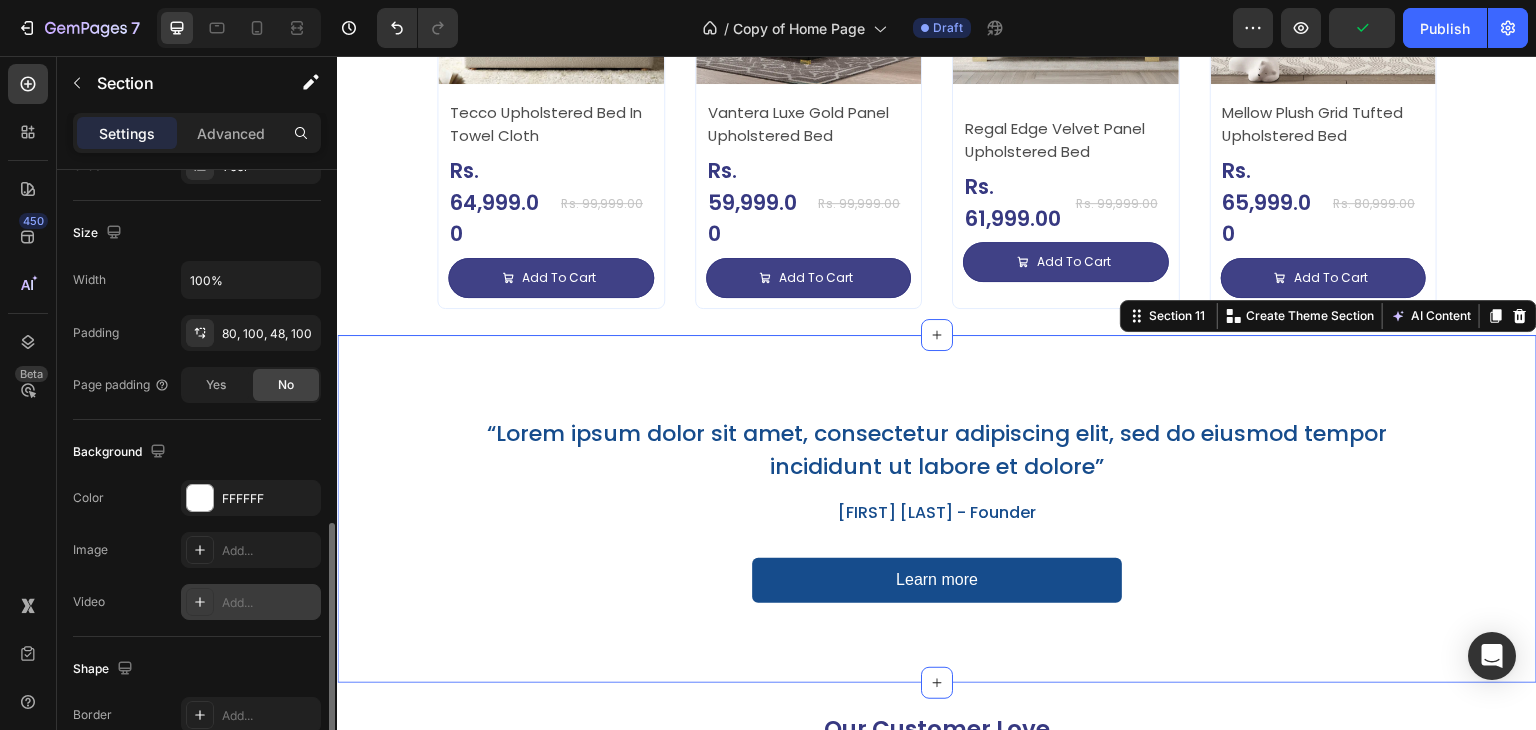 scroll, scrollTop: 601, scrollLeft: 0, axis: vertical 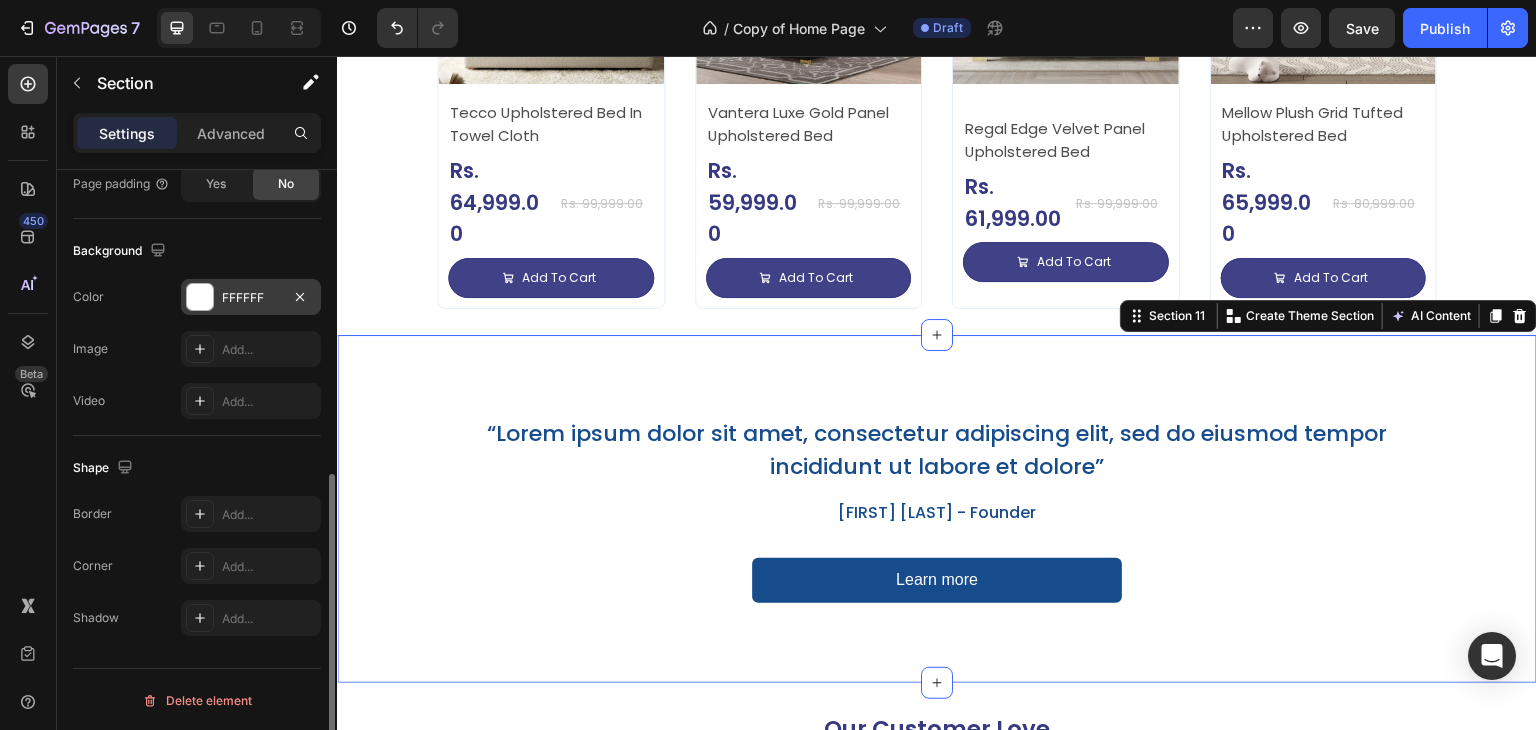 click at bounding box center [200, 297] 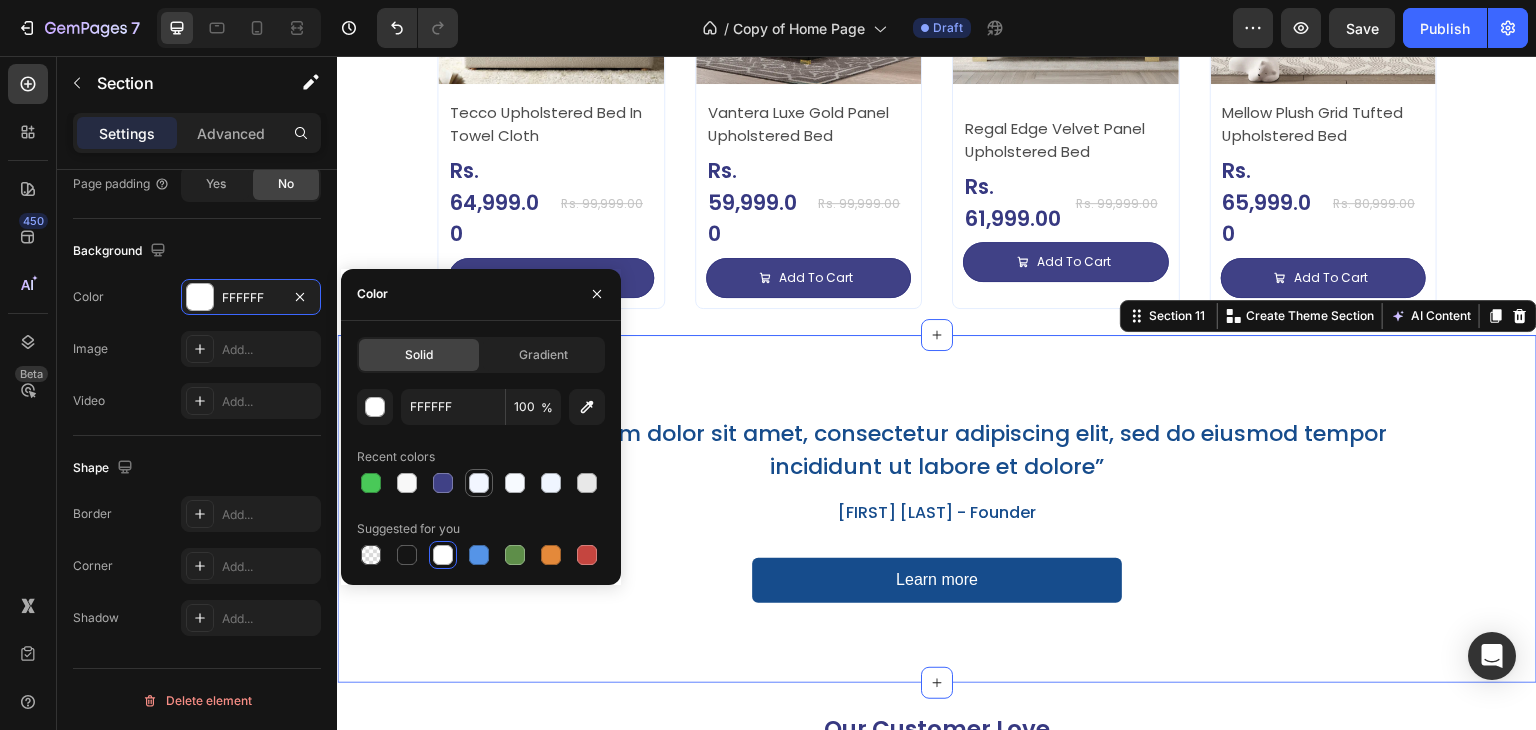 click at bounding box center [479, 483] 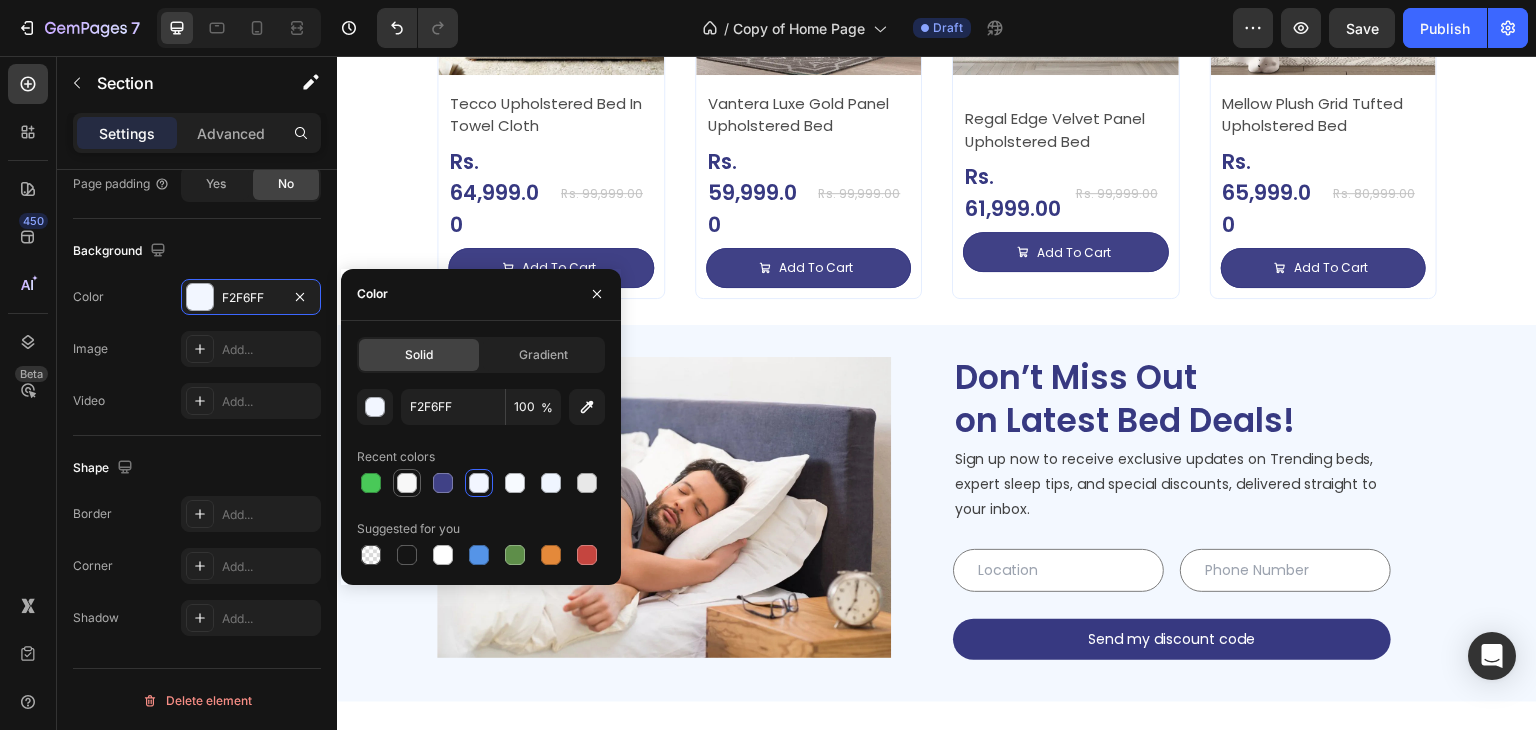 scroll, scrollTop: 3376, scrollLeft: 0, axis: vertical 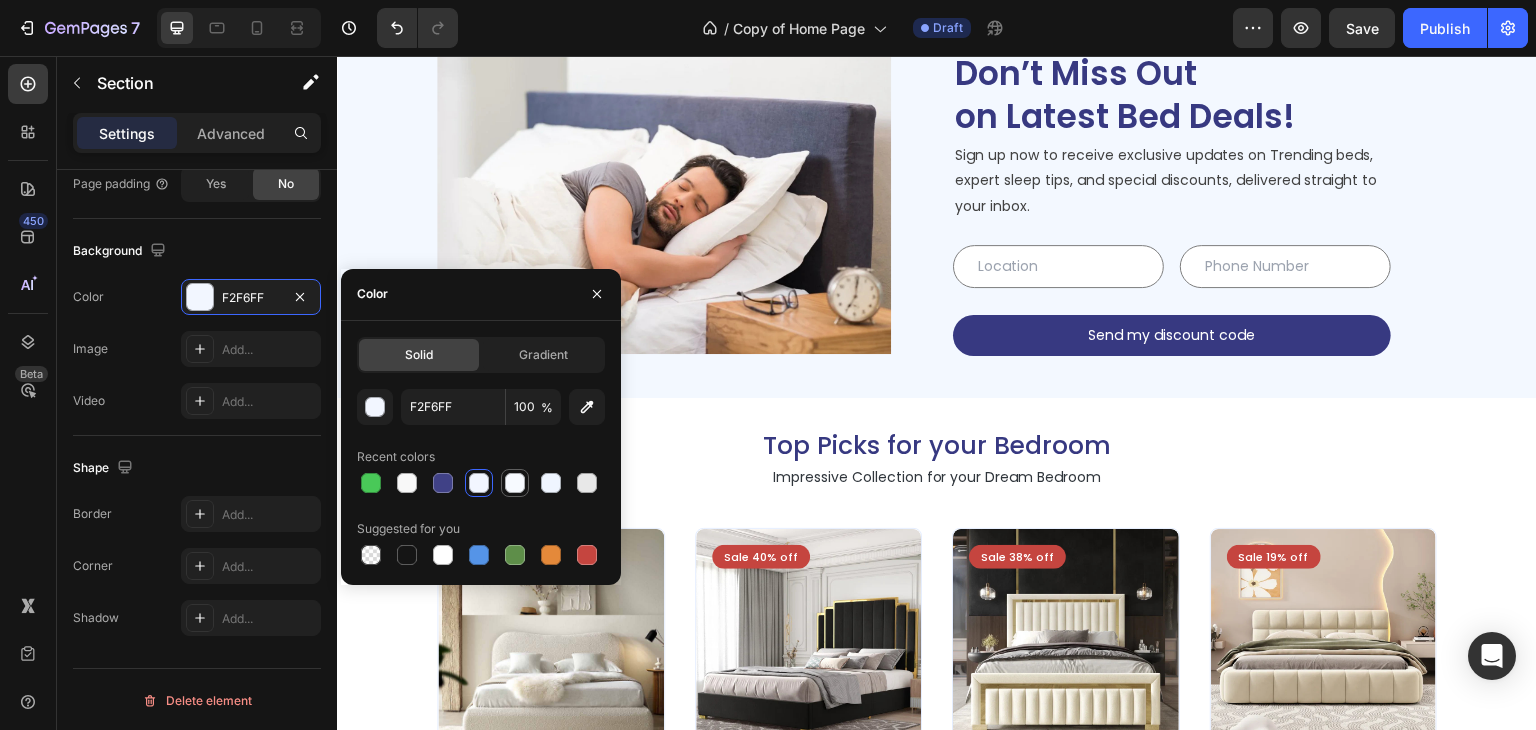 click at bounding box center (515, 483) 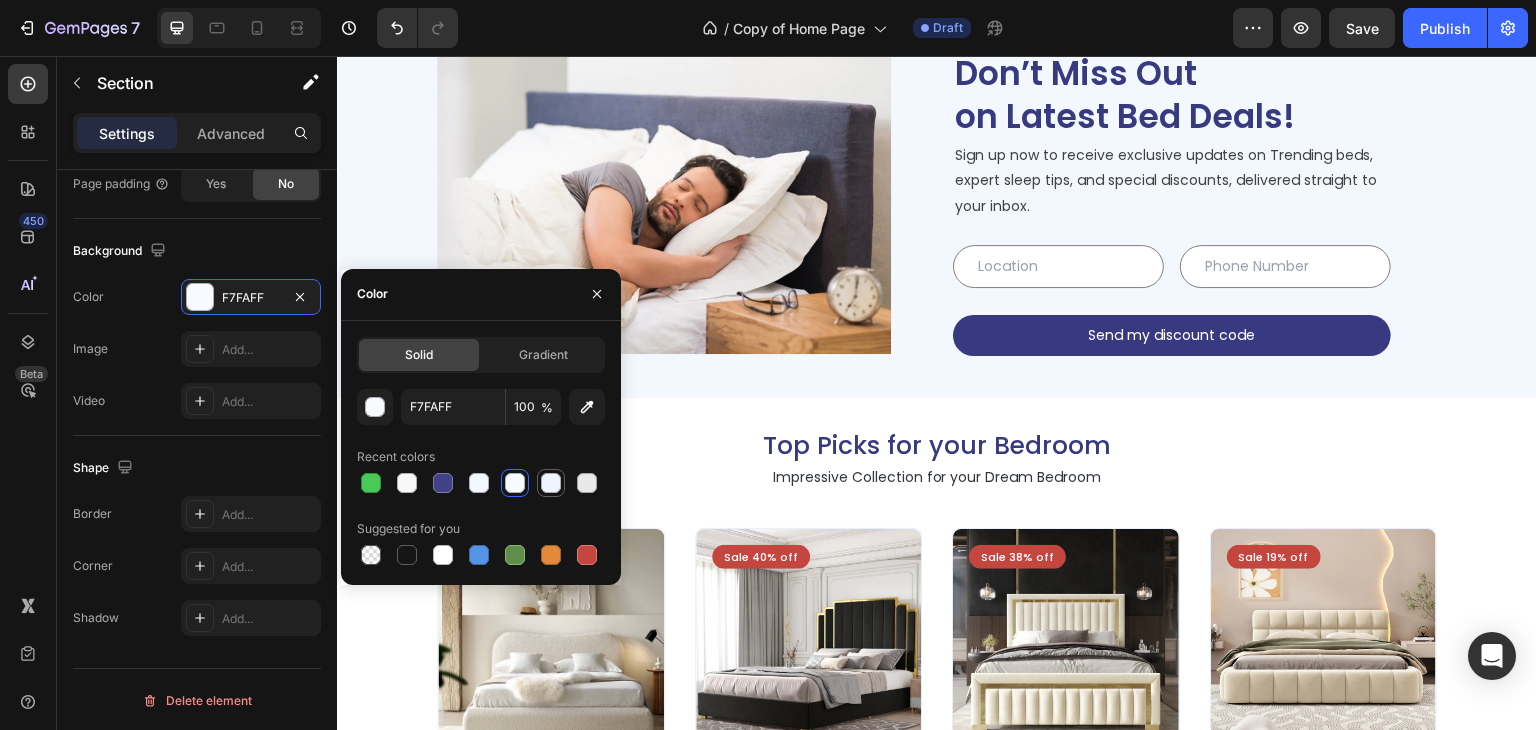 click at bounding box center (551, 483) 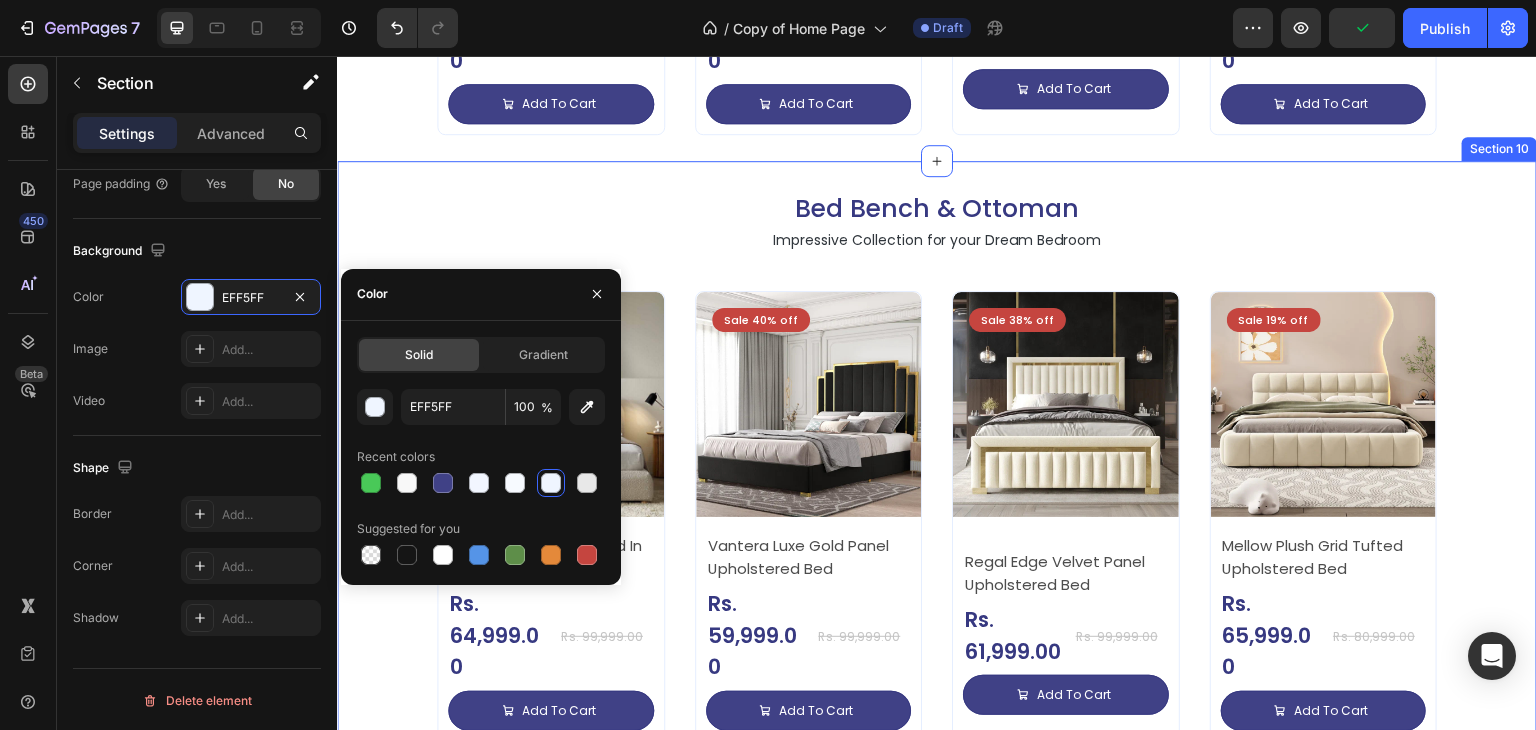 scroll, scrollTop: 4214, scrollLeft: 0, axis: vertical 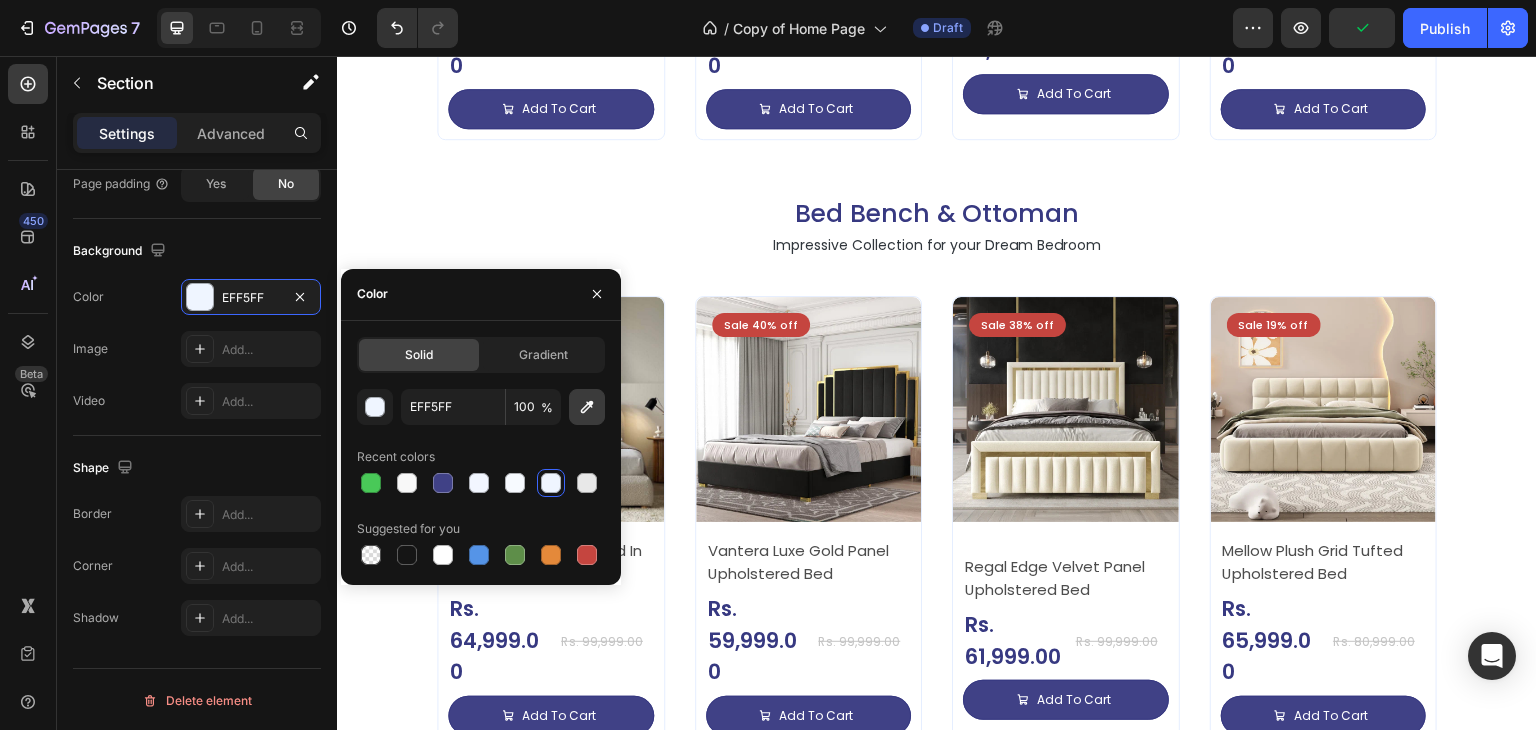 click 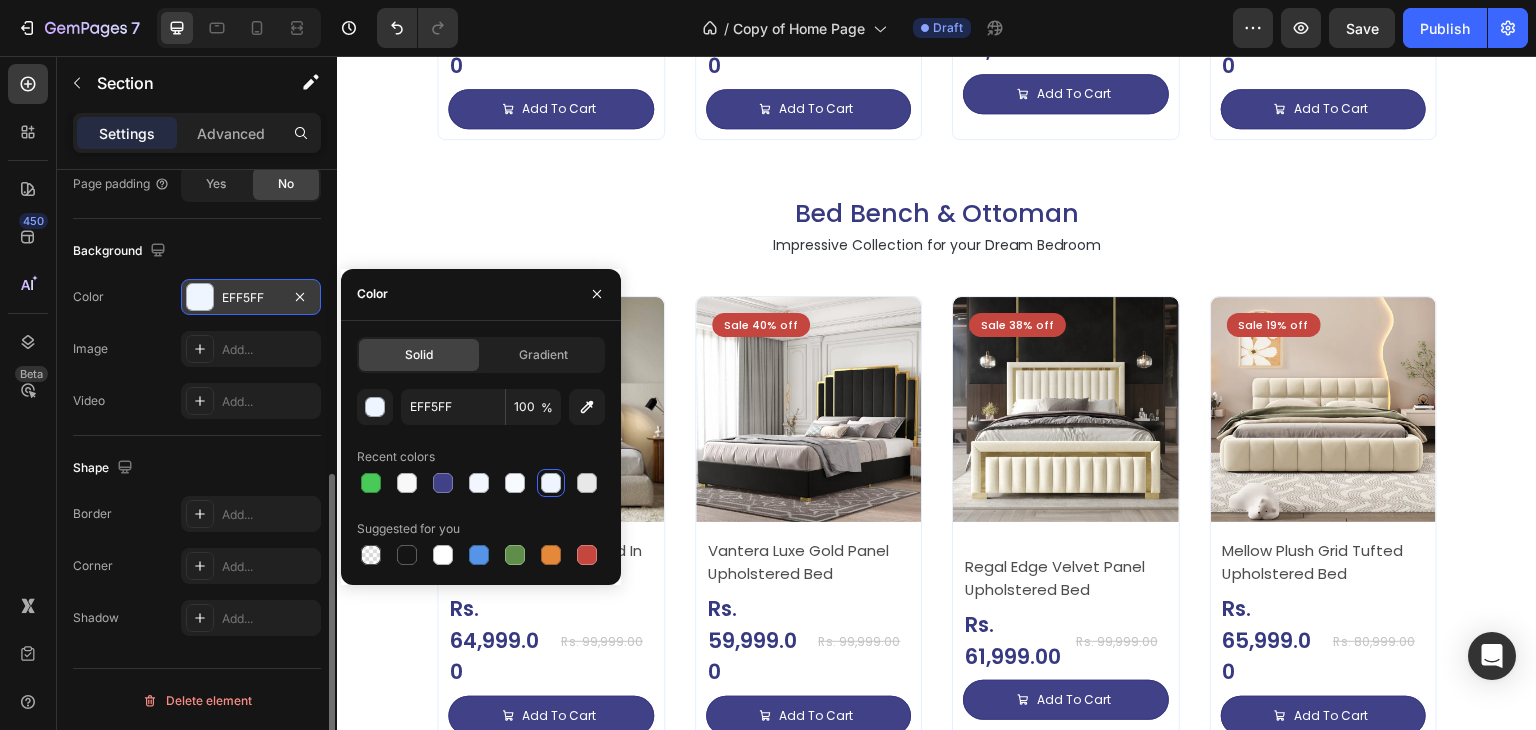type on "212121" 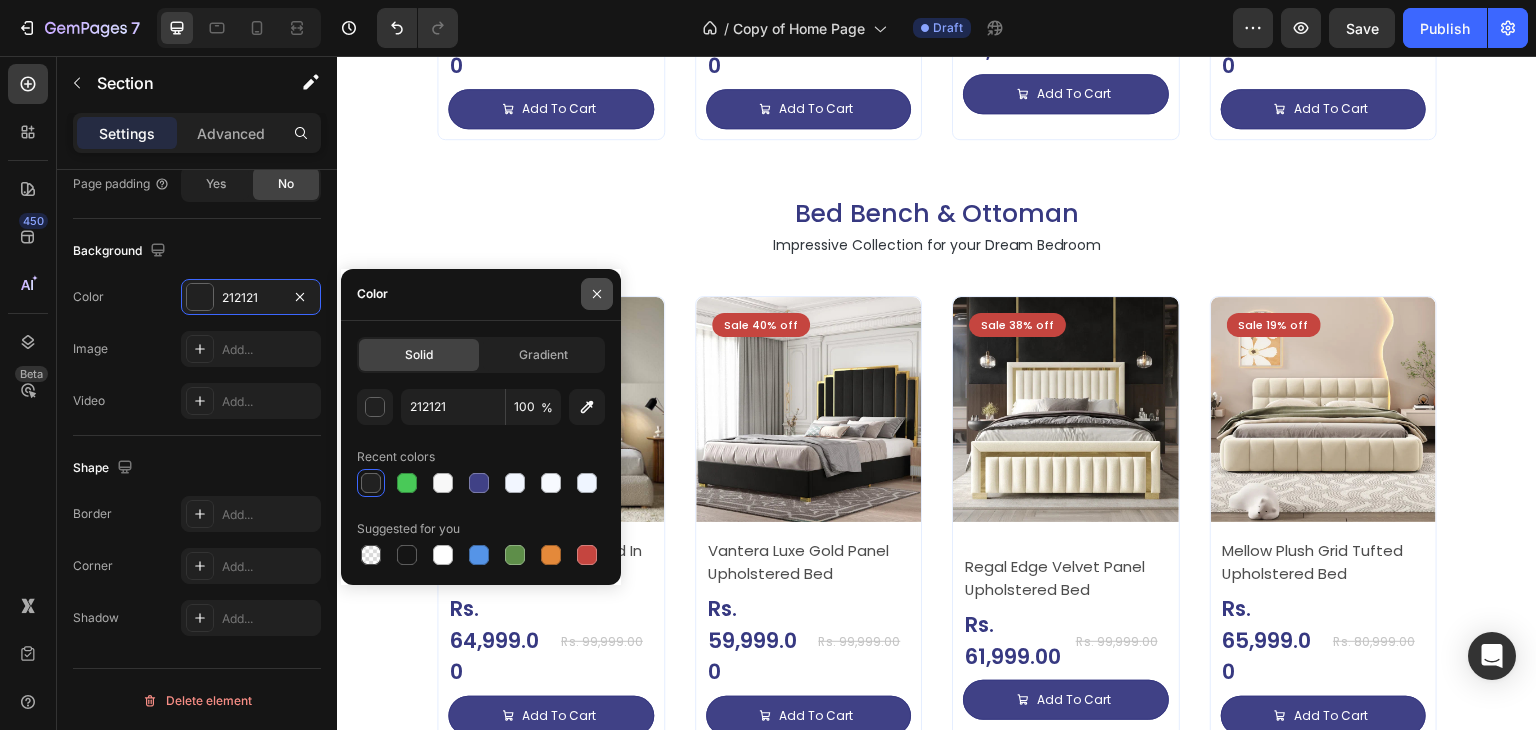 click 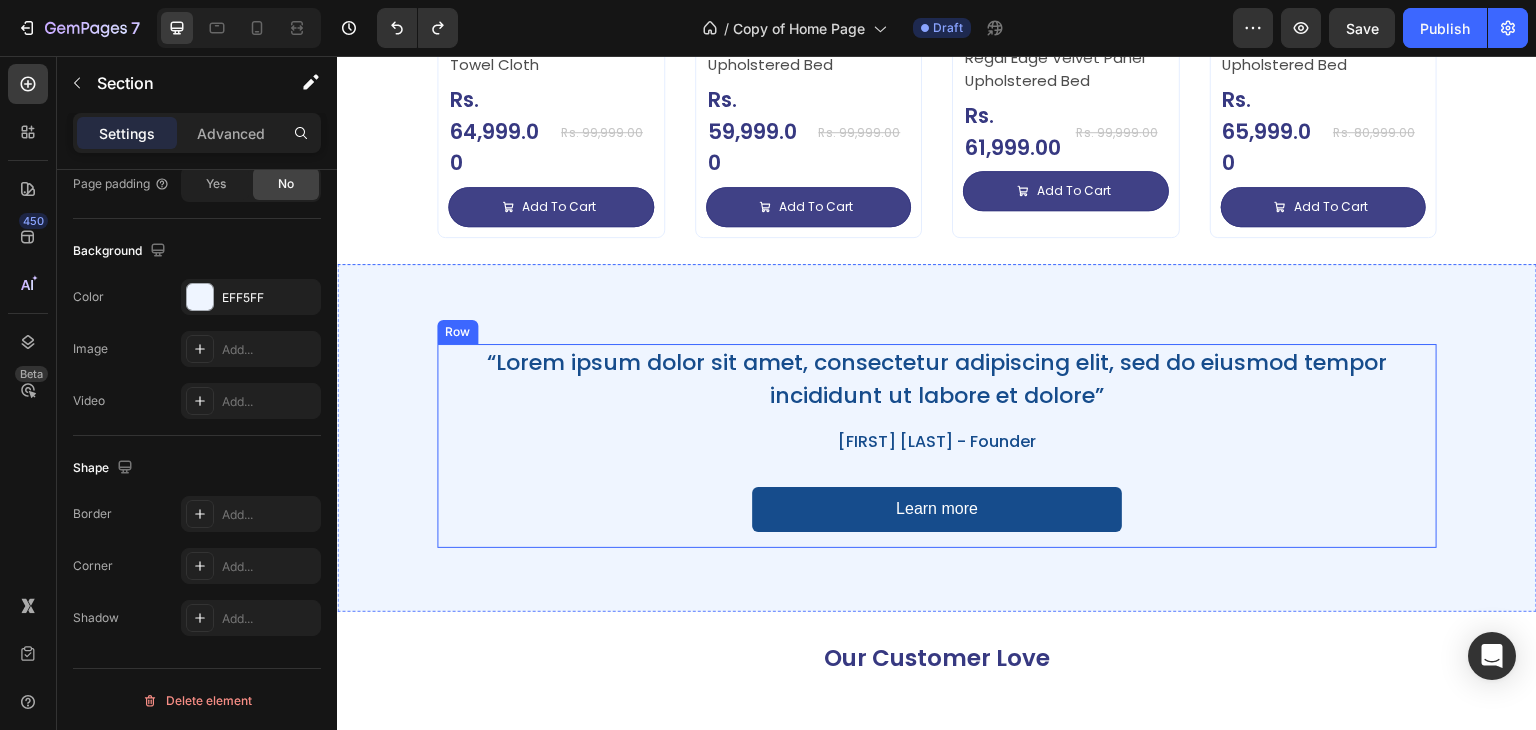 scroll, scrollTop: 4714, scrollLeft: 0, axis: vertical 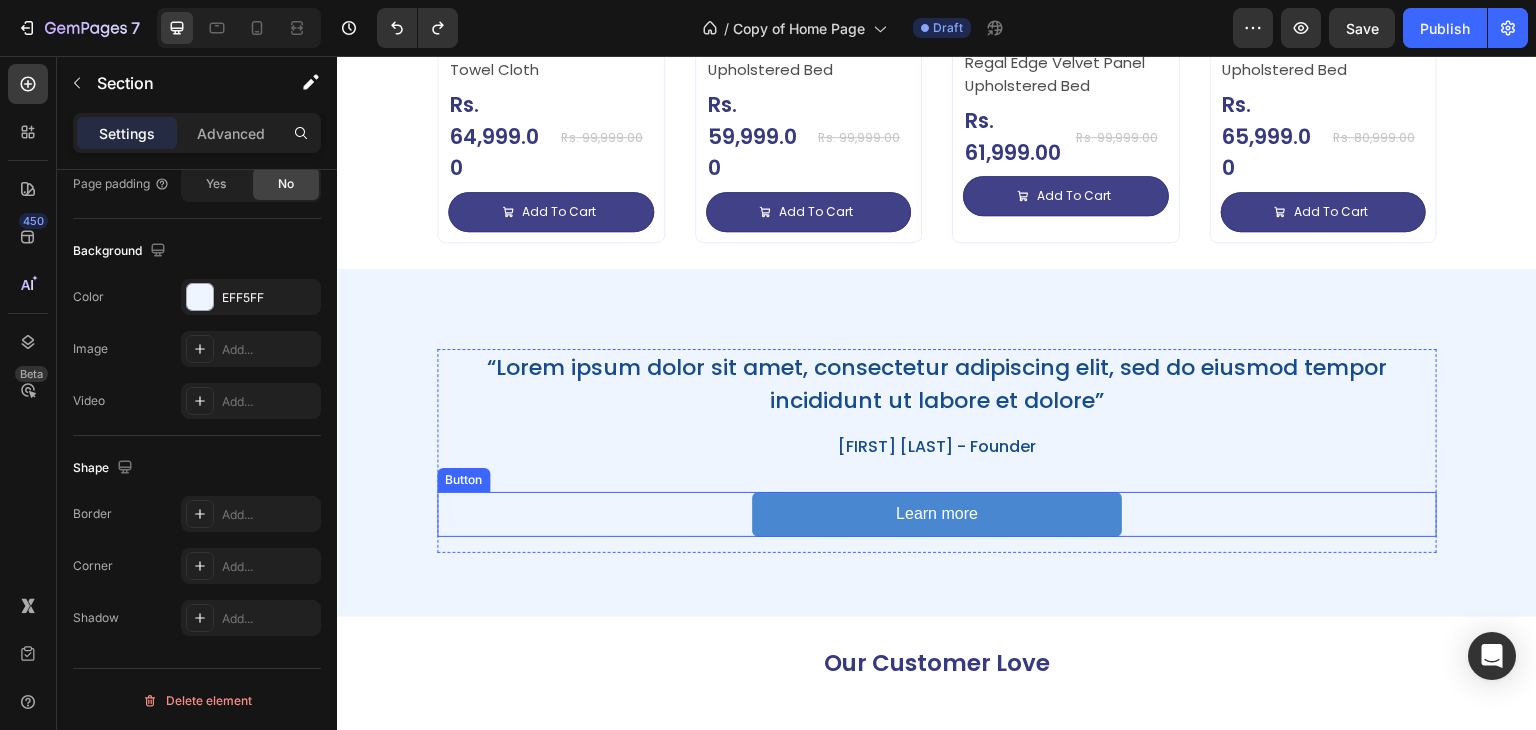 click on "Learn more" at bounding box center [937, 514] 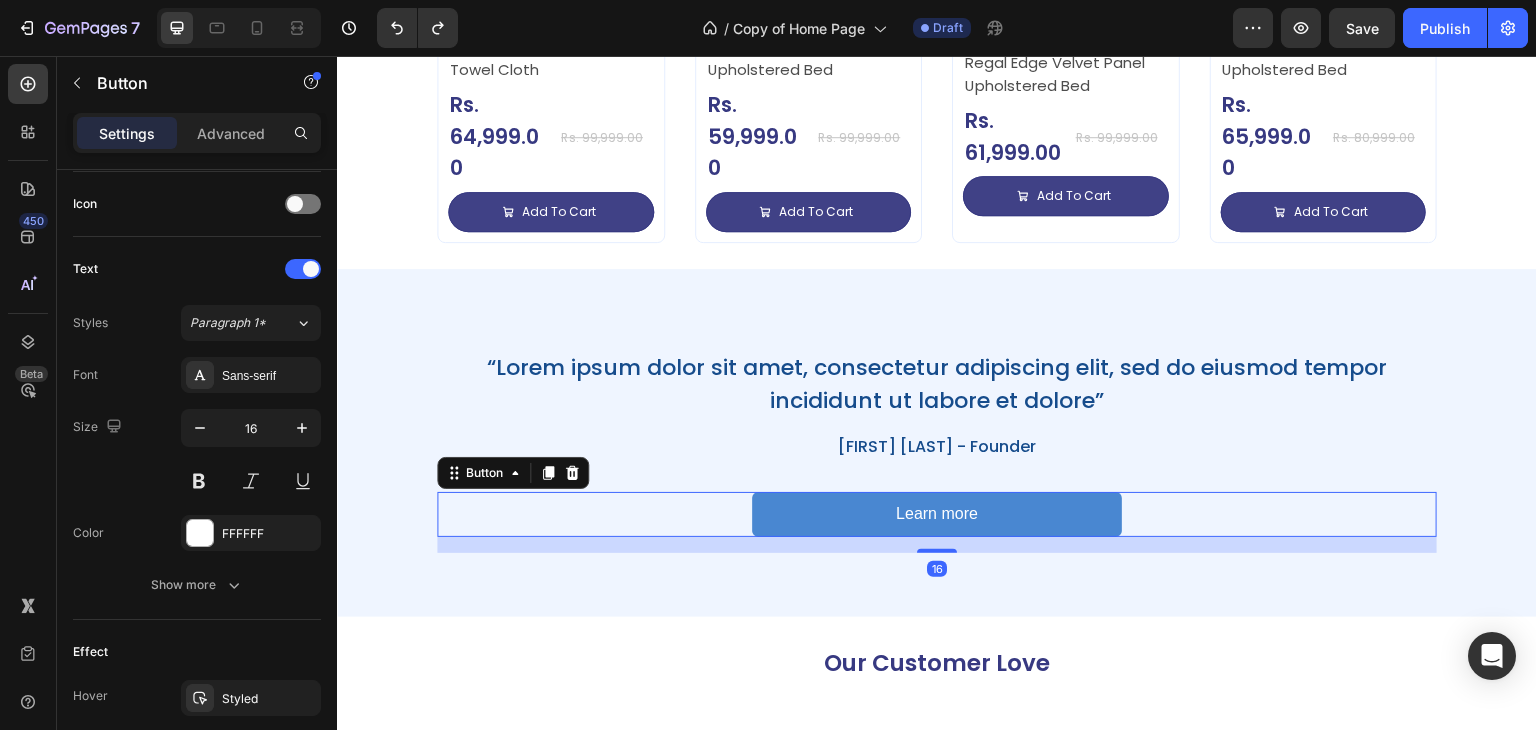 scroll, scrollTop: 0, scrollLeft: 0, axis: both 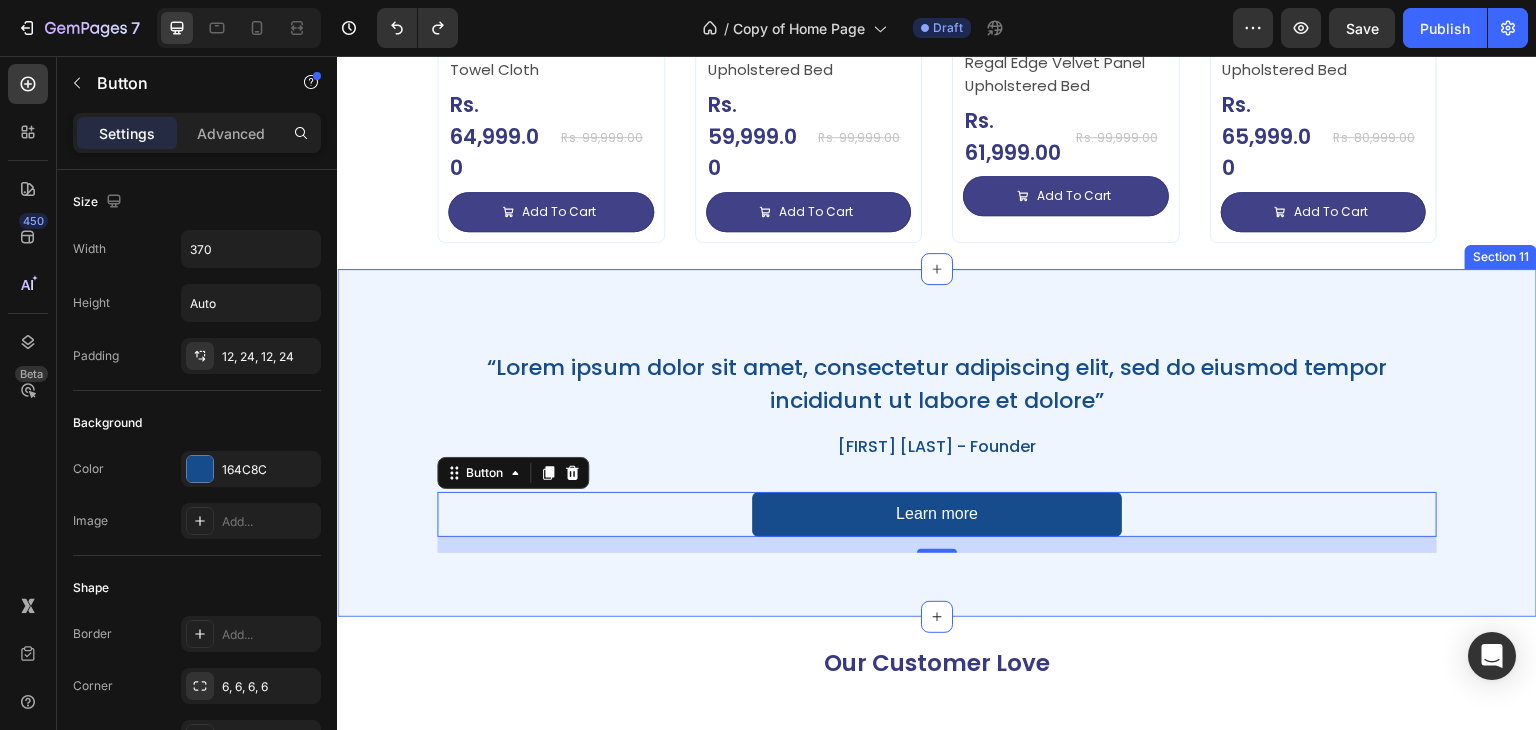 click on "“Lorem ipsum dolor sit amet, consectetur adipiscing elit, sed do eiusmod tempor incididunt ut labore et dolore” Heading Kelly G - Founder Text Block Learn more Button   16 Row Section 11" at bounding box center (937, 443) 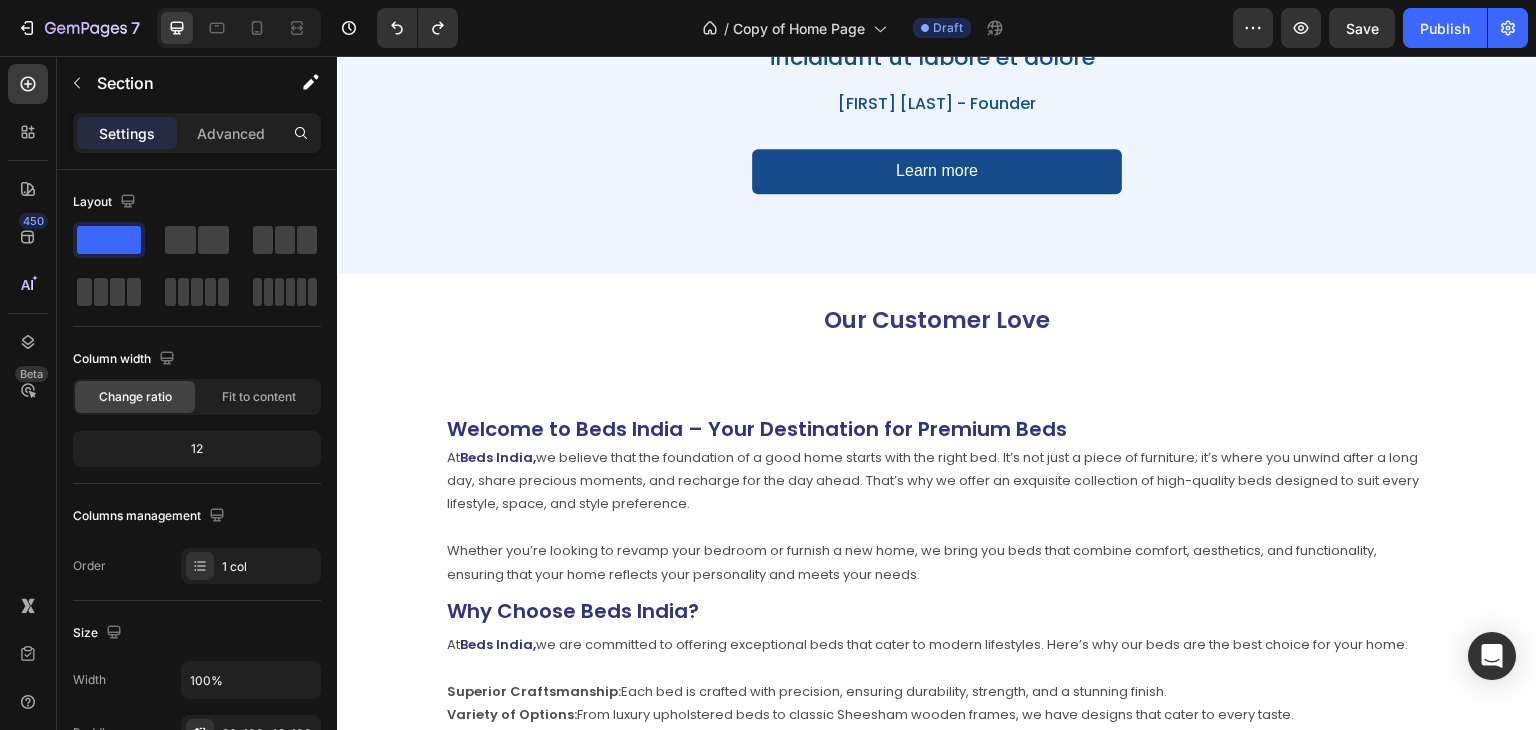 scroll, scrollTop: 4640, scrollLeft: 0, axis: vertical 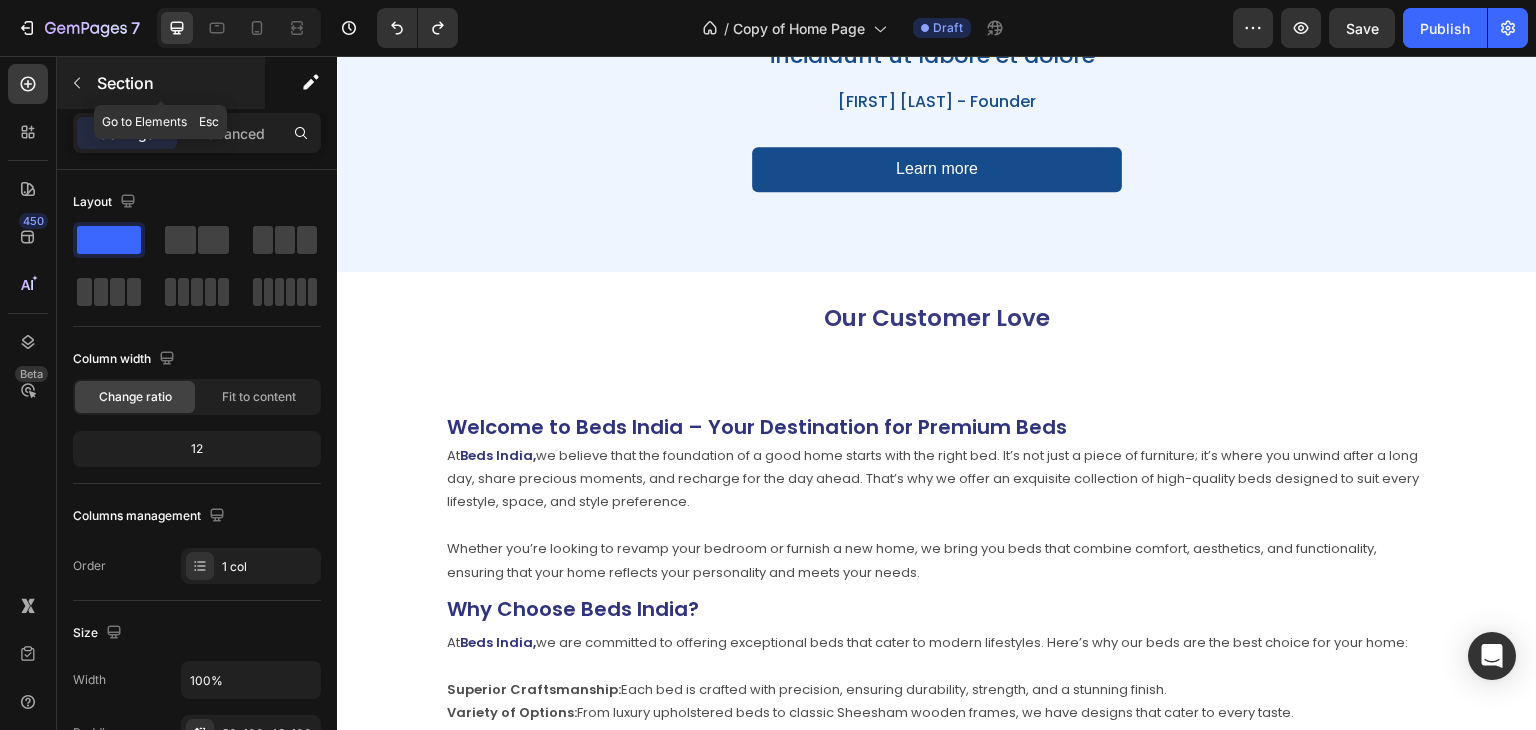 click 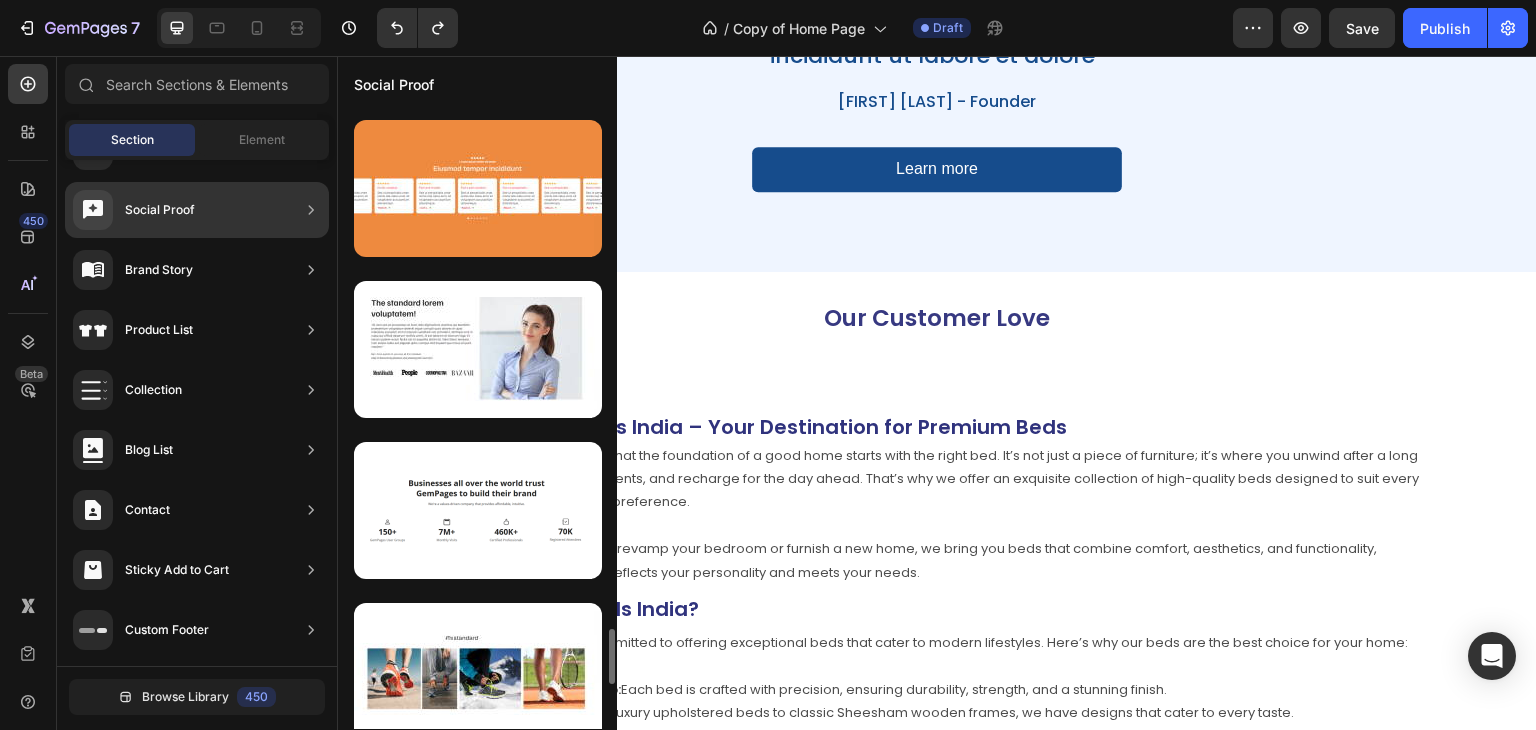 scroll, scrollTop: 5591, scrollLeft: 0, axis: vertical 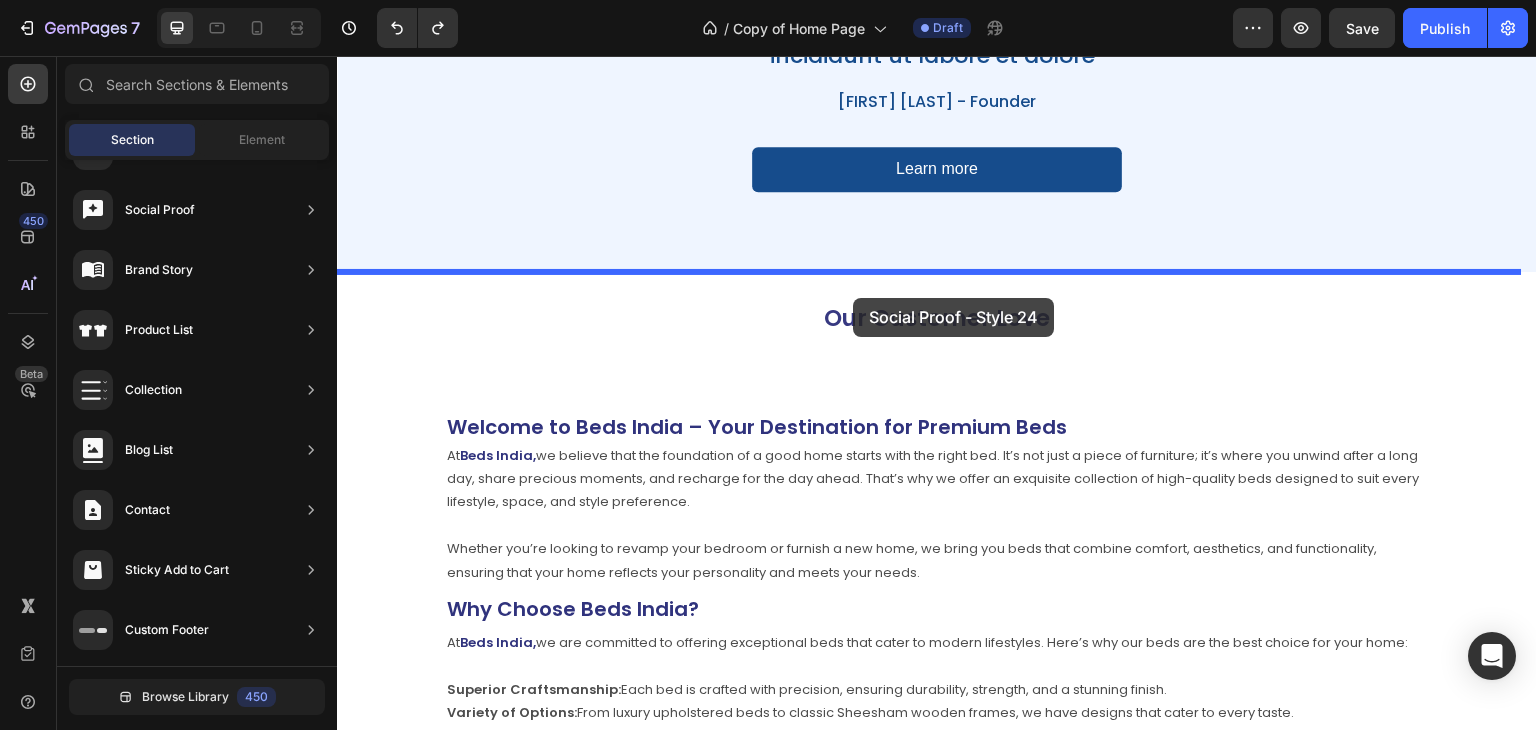 drag, startPoint x: 823, startPoint y: 421, endPoint x: 853, endPoint y: 298, distance: 126.60569 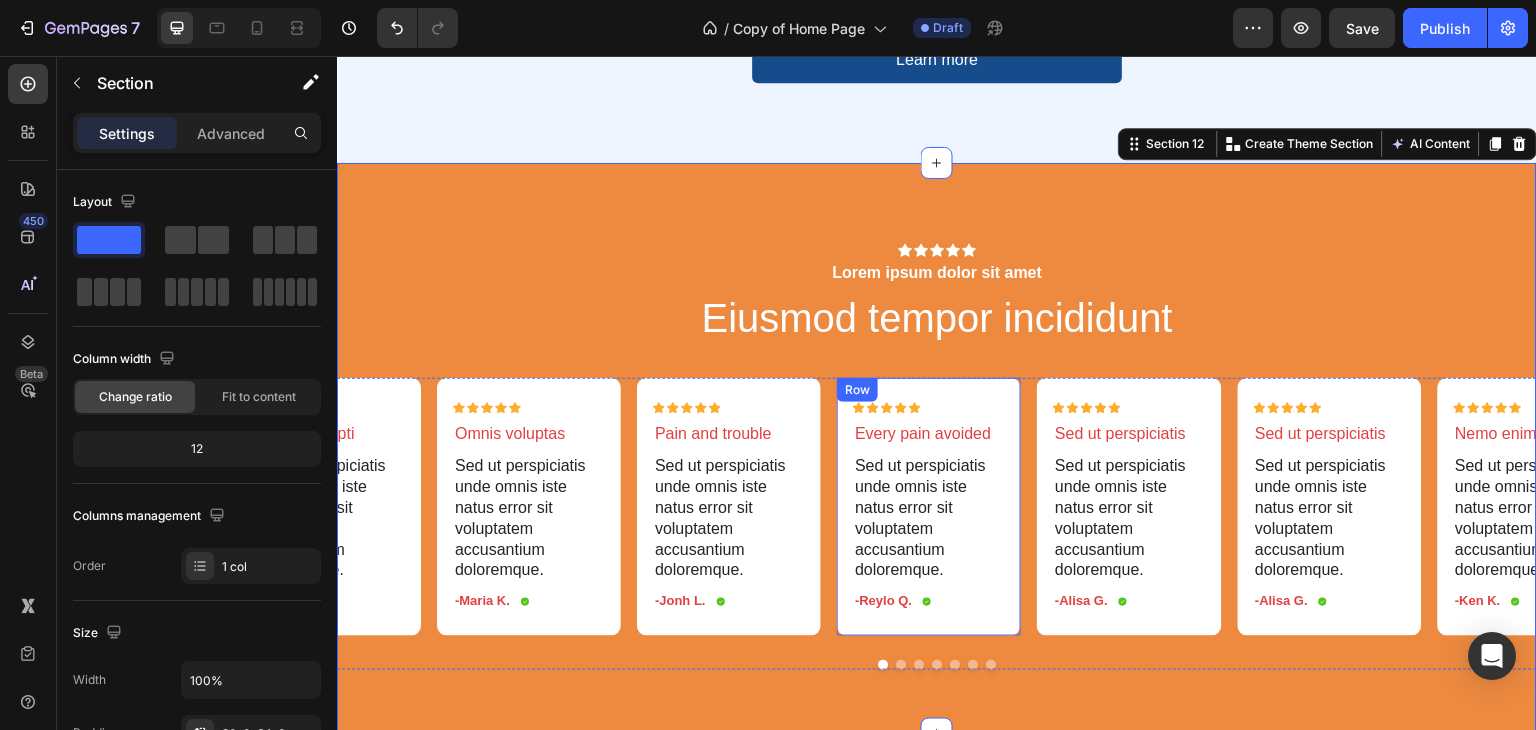 scroll, scrollTop: 4840, scrollLeft: 0, axis: vertical 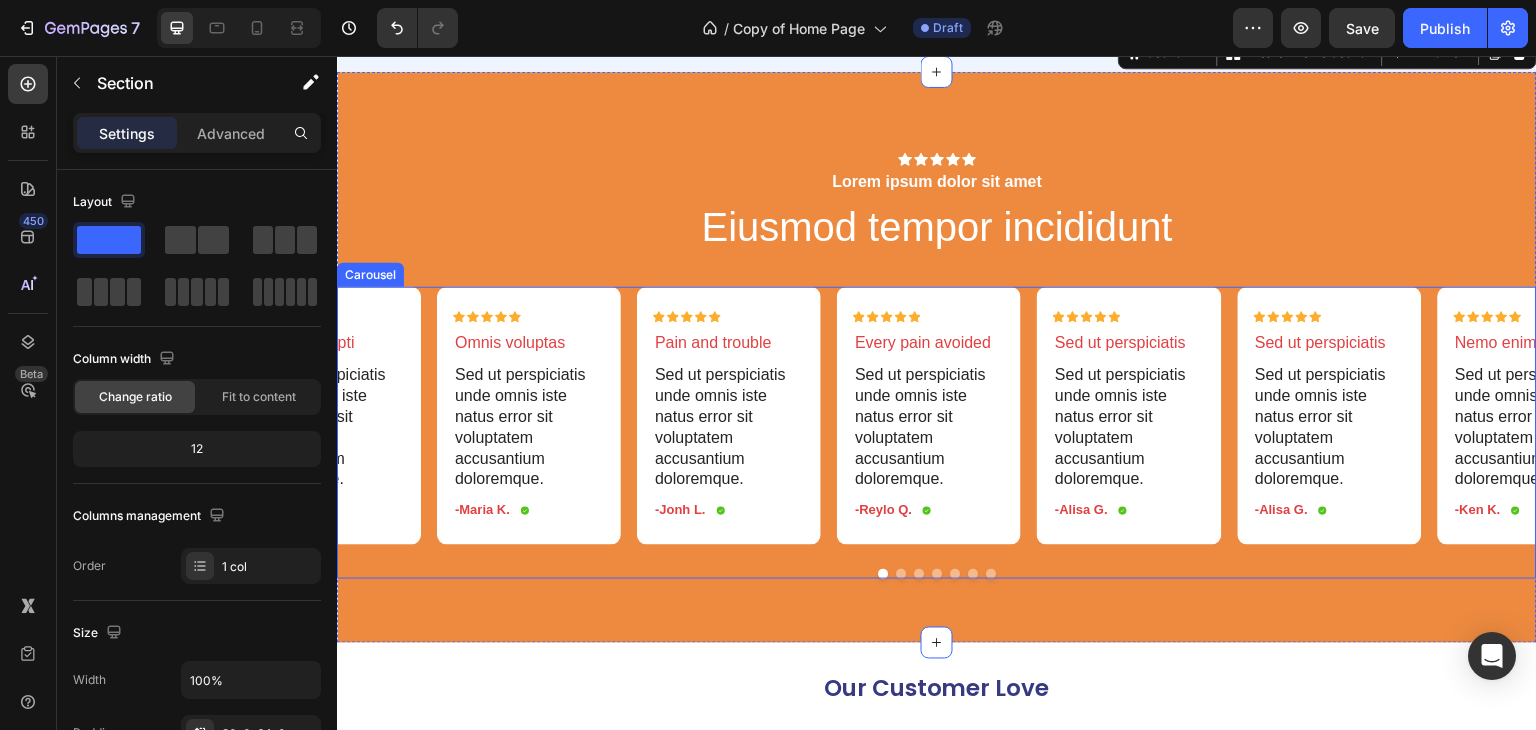 click at bounding box center (901, 574) 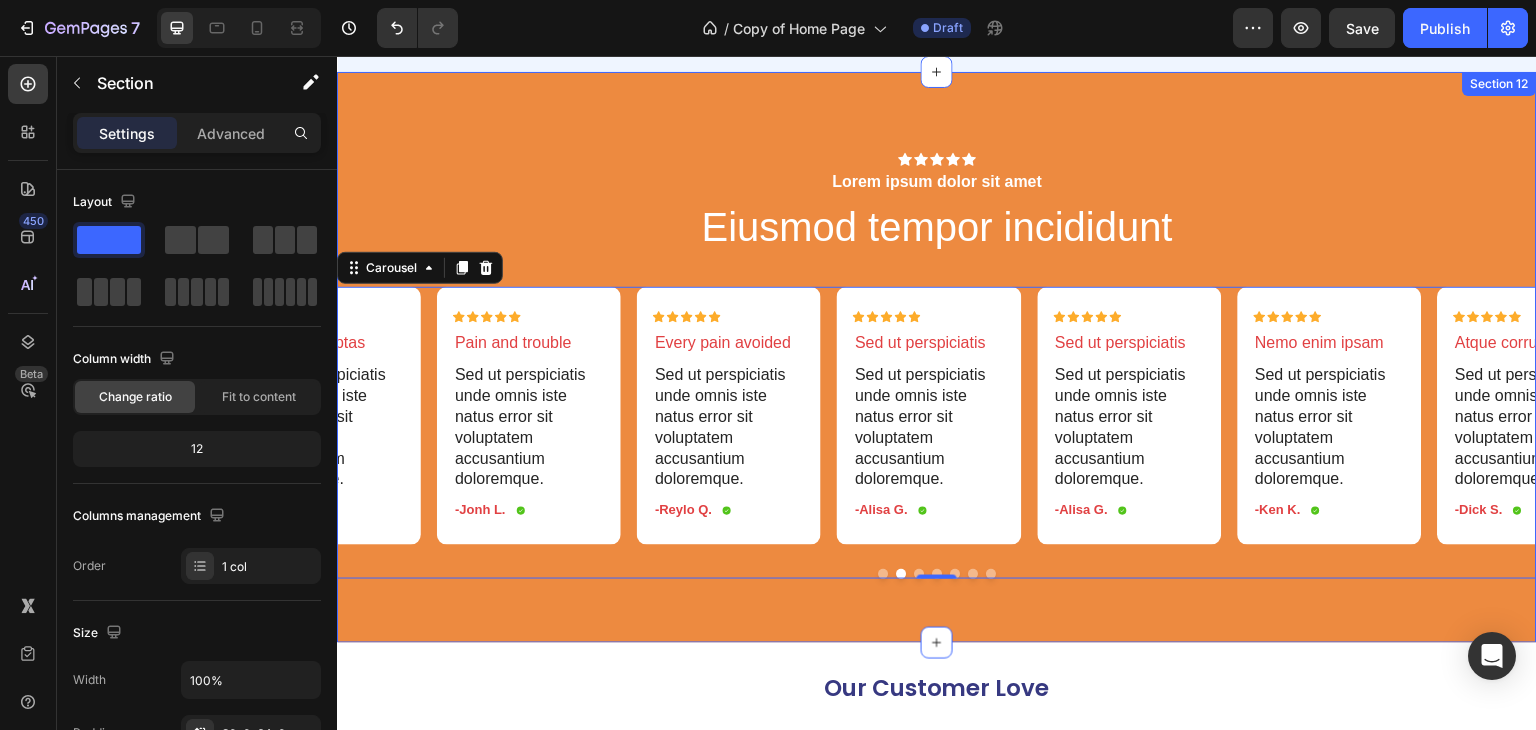 click on "Icon Icon Icon Icon Icon Icon List Lorem ipsum dolor sit amet Text Block Eiusmod tempor incididunt Heading Row Icon Icon Icon Icon Icon Icon List Omnis voluptas Text Block Sed ut perspiciatis unde omnis iste natus error sit voluptatem accusantium doloremque. Text Block -Maria K. Text Block
Icon Row Row Icon Icon Icon Icon Icon Icon List Pain and trouble Text Block Sed ut perspiciatis unde omnis iste natus error sit voluptatem accusantium doloremque. Text Block -Jonh L. Text Block
Icon Row Row Icon Icon Icon Icon Icon Icon List Every pain avoided Text Block Sed ut perspiciatis unde omnis iste natus error sit voluptatem accusantium doloremque. Text Block -Reylo Q. Text Block
Icon Row Row Icon Icon Icon Icon Icon Icon List Sed ut perspiciatis Text Block Sed ut perspiciatis unde omnis iste natus error sit voluptatem accusantium doloremque. Text Block -Alisa G. Text Block
Icon Row Row Icon Icon Icon Icon Icon Icon List Sed ut perspiciatis Text Block" at bounding box center [937, 357] 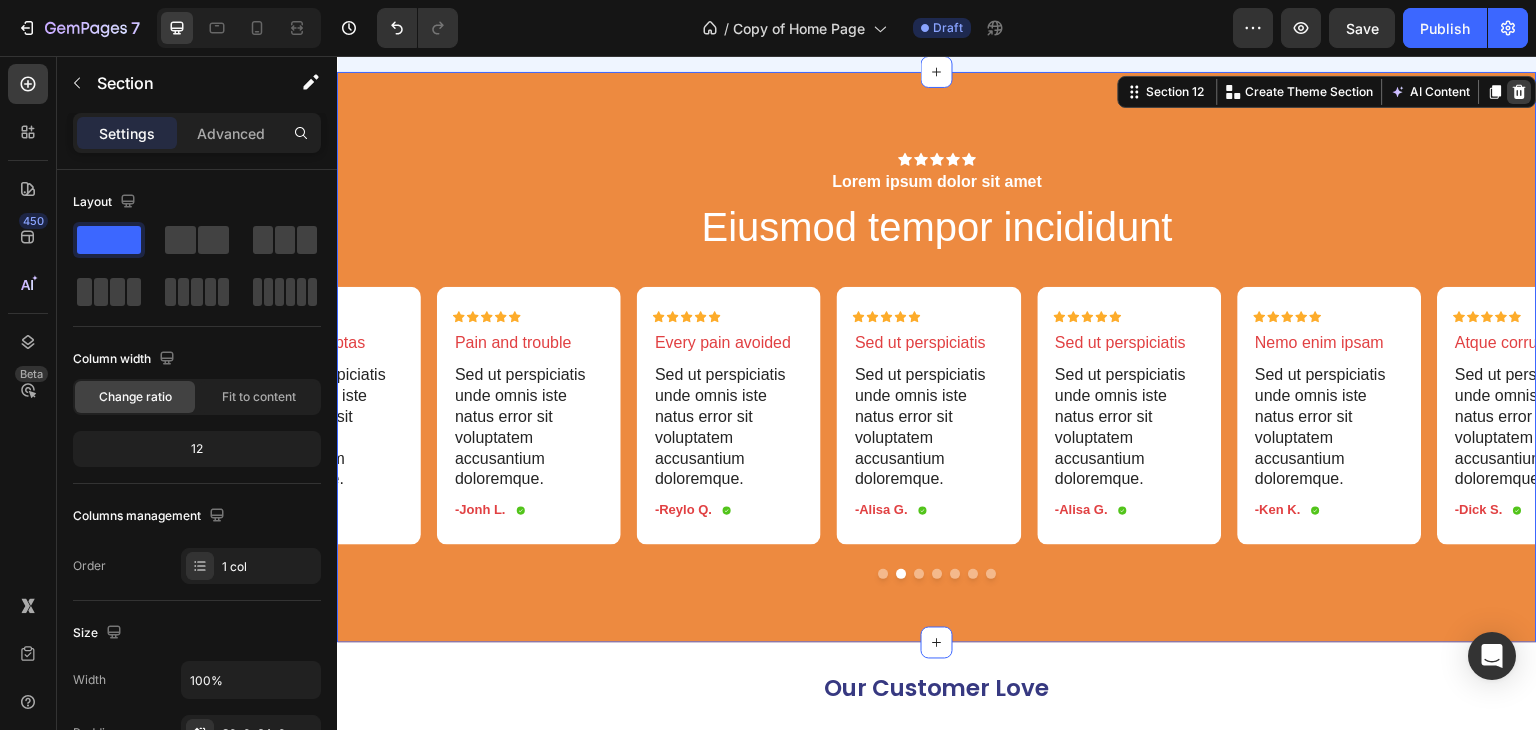click 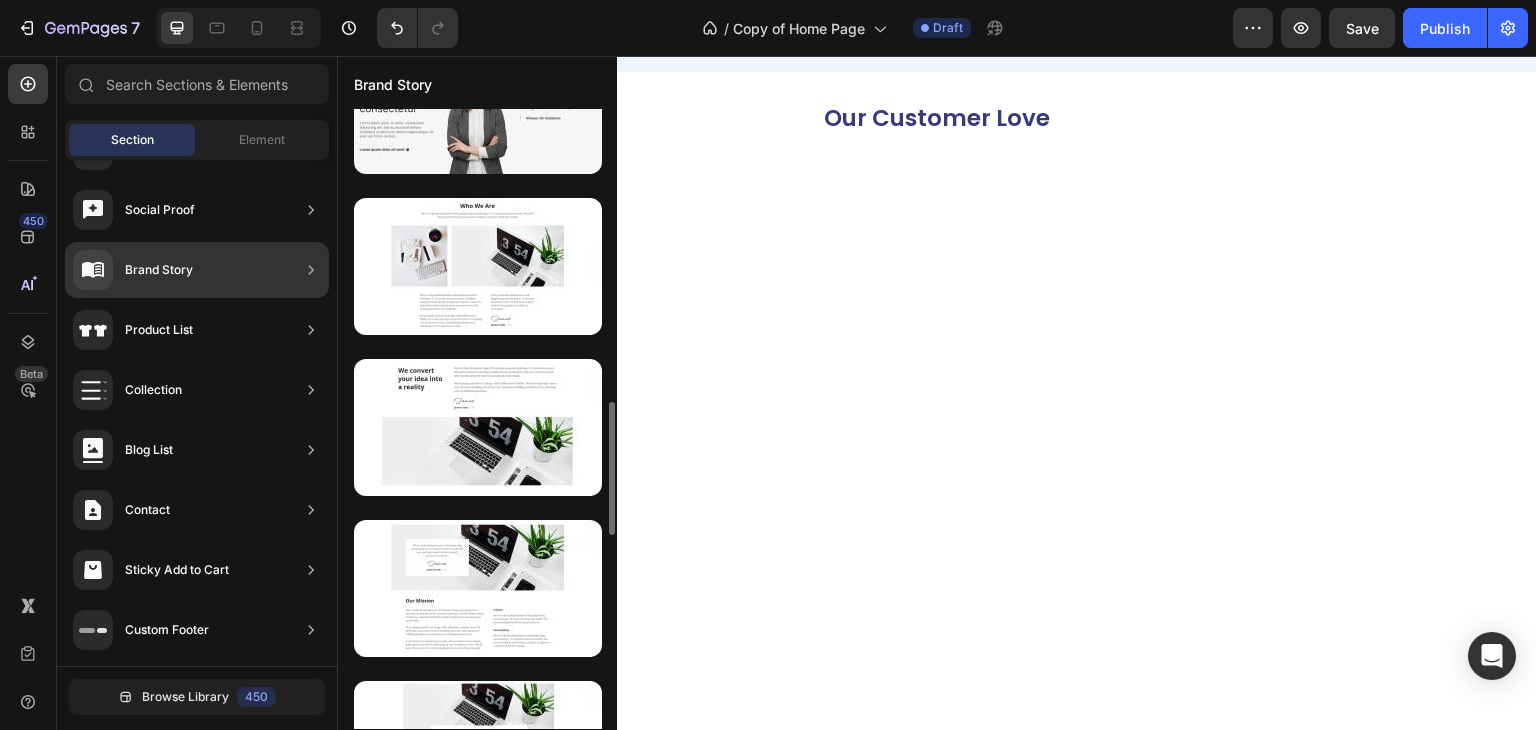 scroll, scrollTop: 766, scrollLeft: 0, axis: vertical 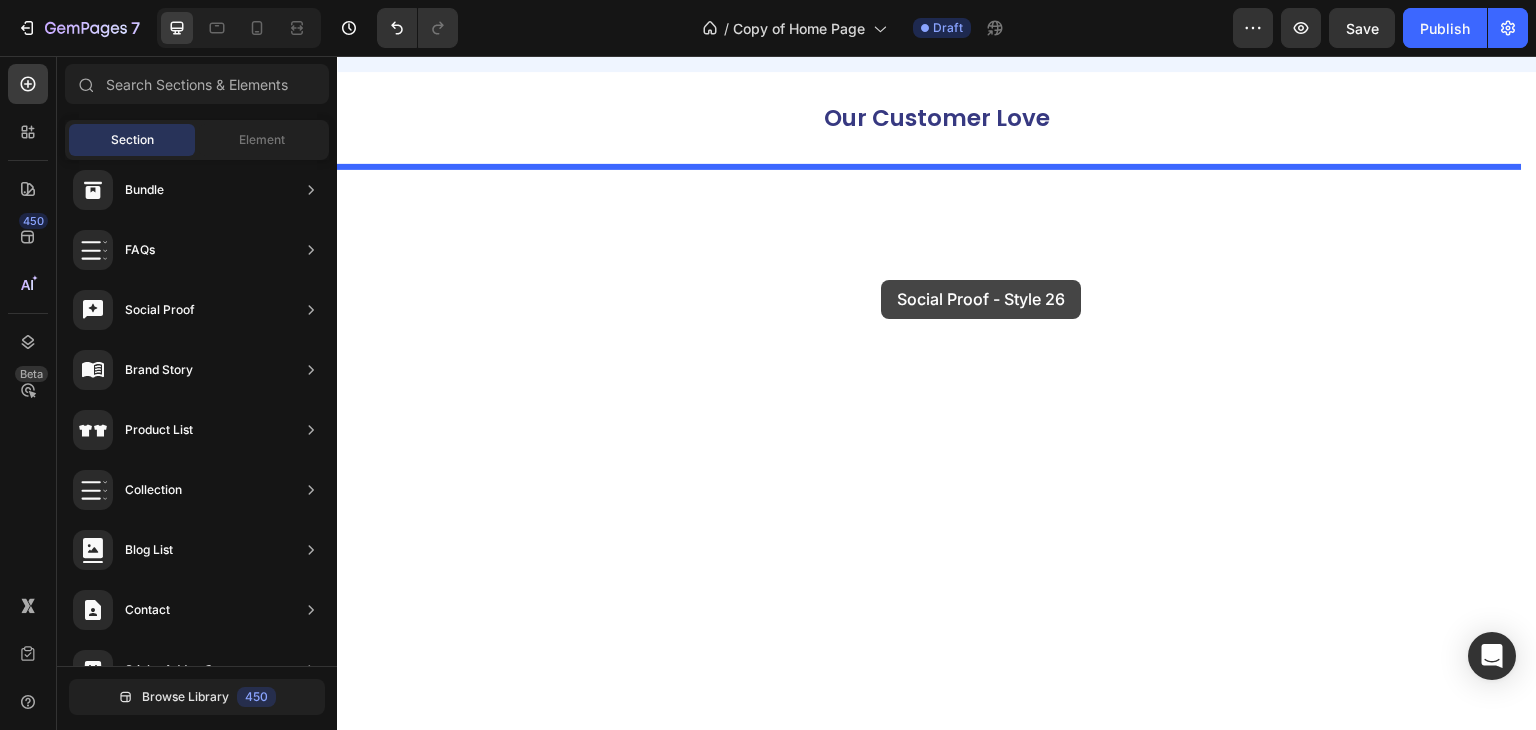 drag, startPoint x: 856, startPoint y: 429, endPoint x: 886, endPoint y: 280, distance: 151.99013 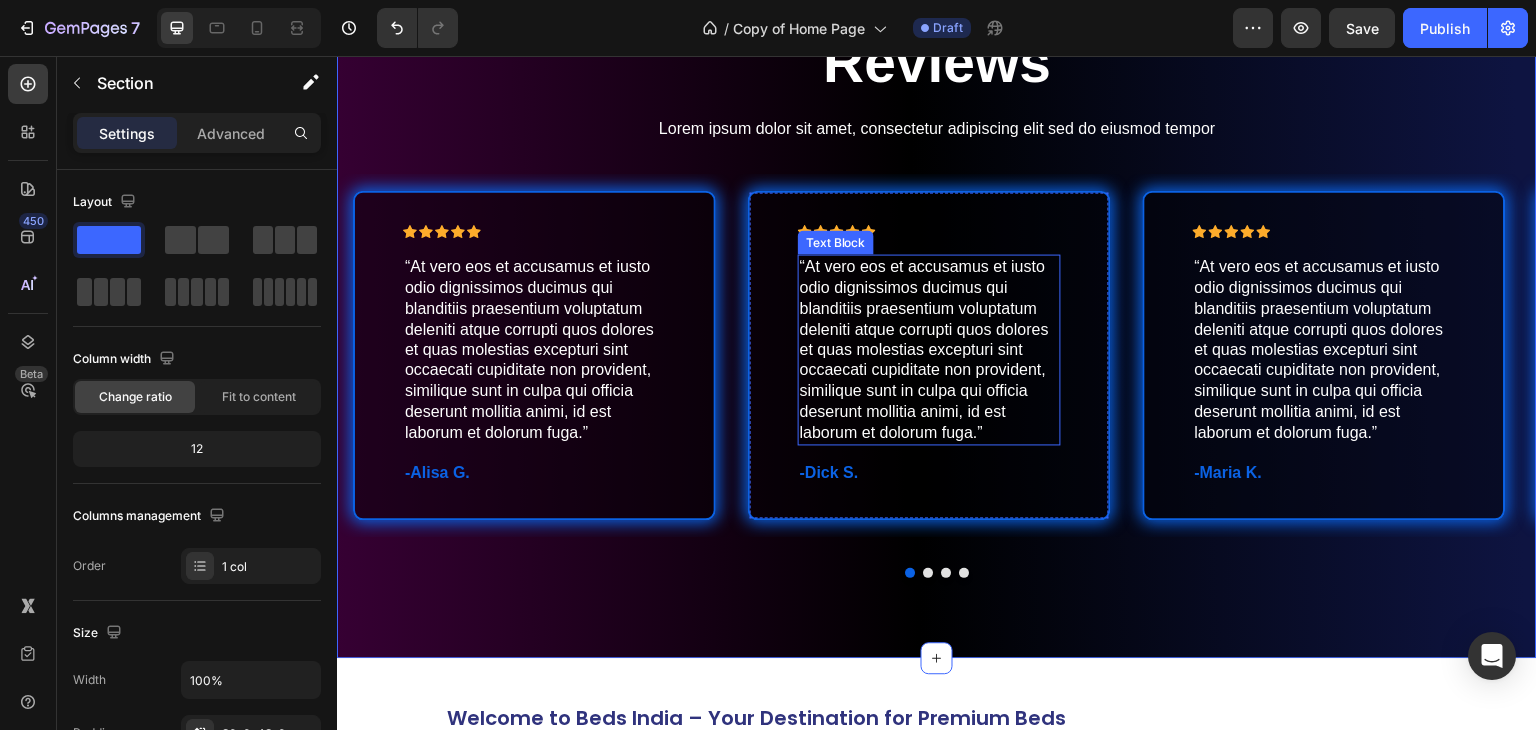scroll, scrollTop: 5340, scrollLeft: 0, axis: vertical 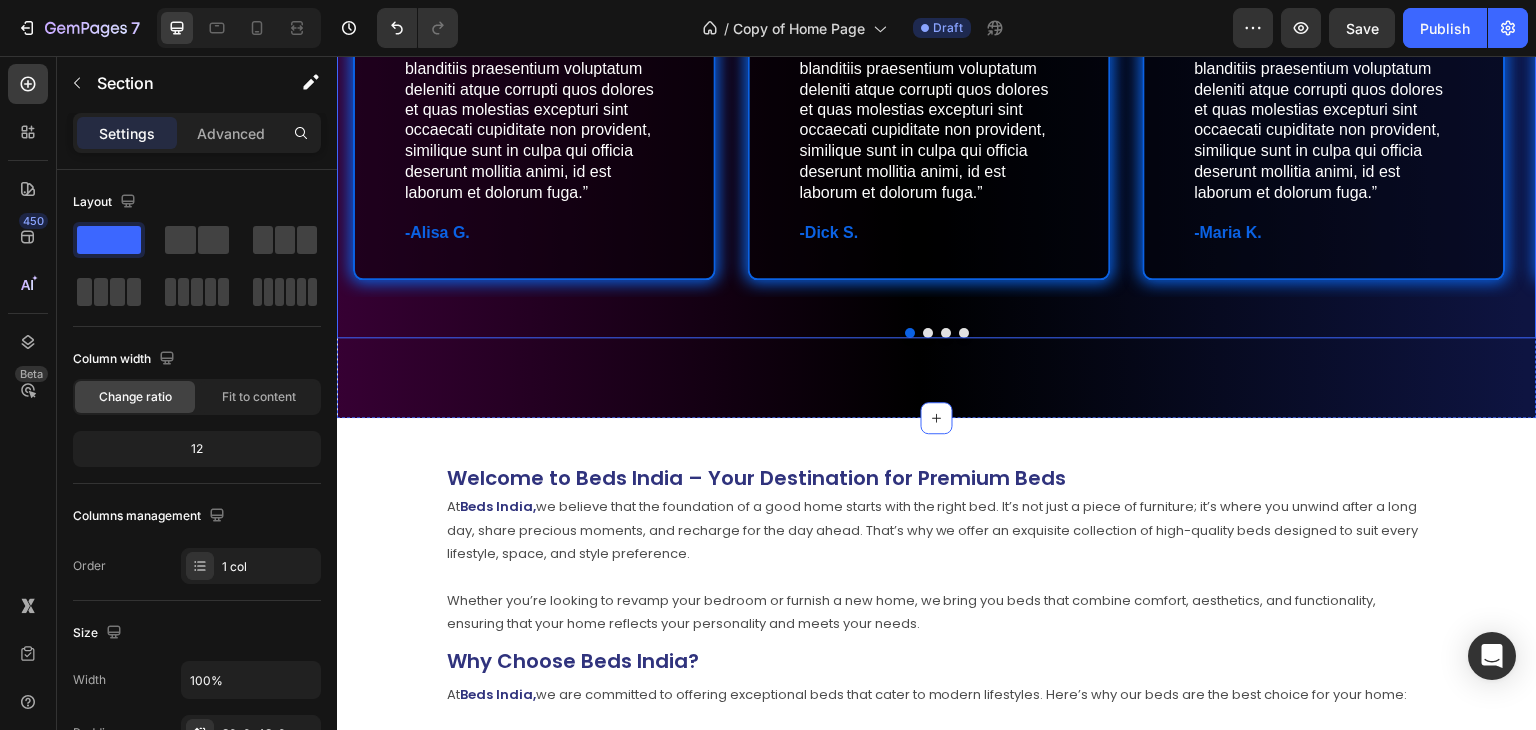 click at bounding box center (928, 333) 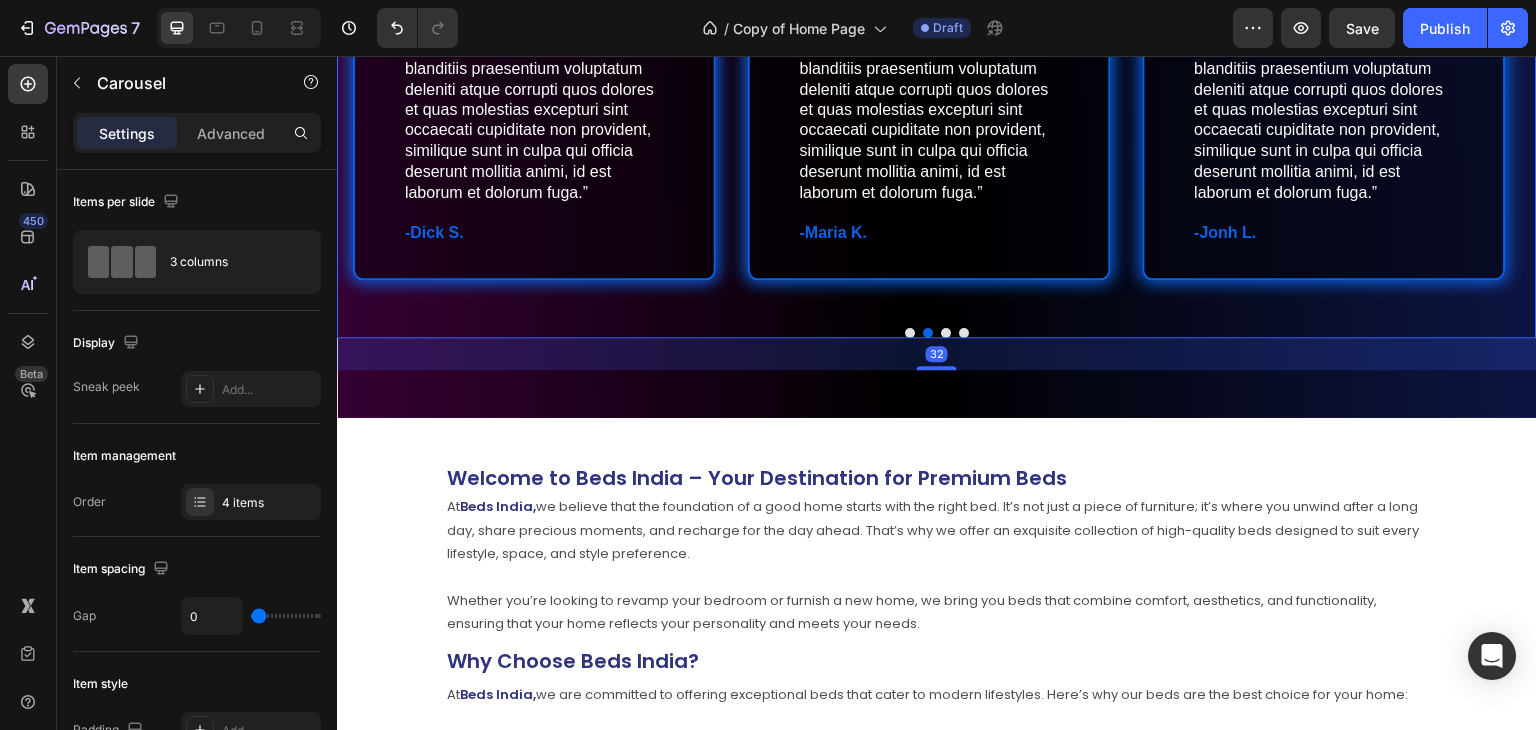 click at bounding box center [946, 333] 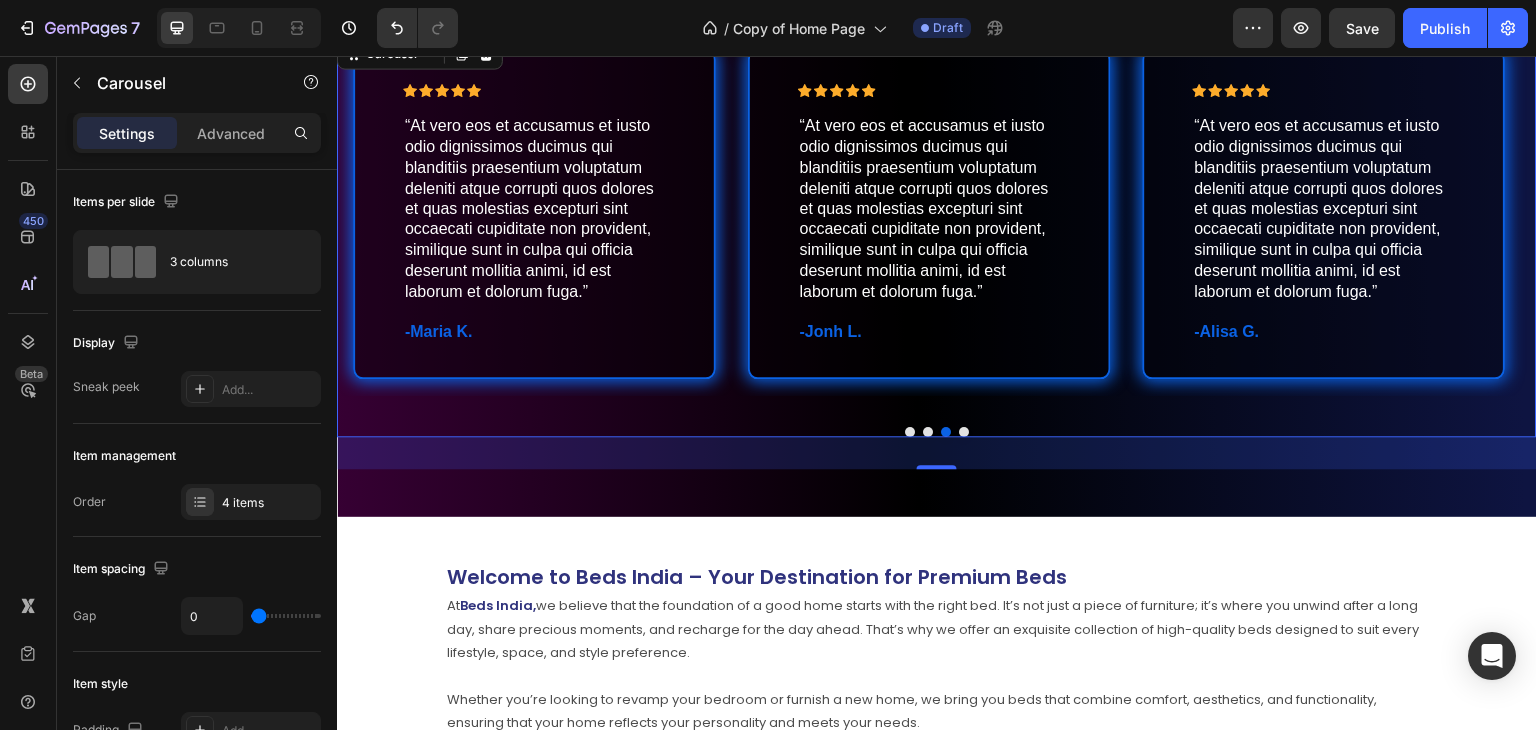 scroll, scrollTop: 5140, scrollLeft: 0, axis: vertical 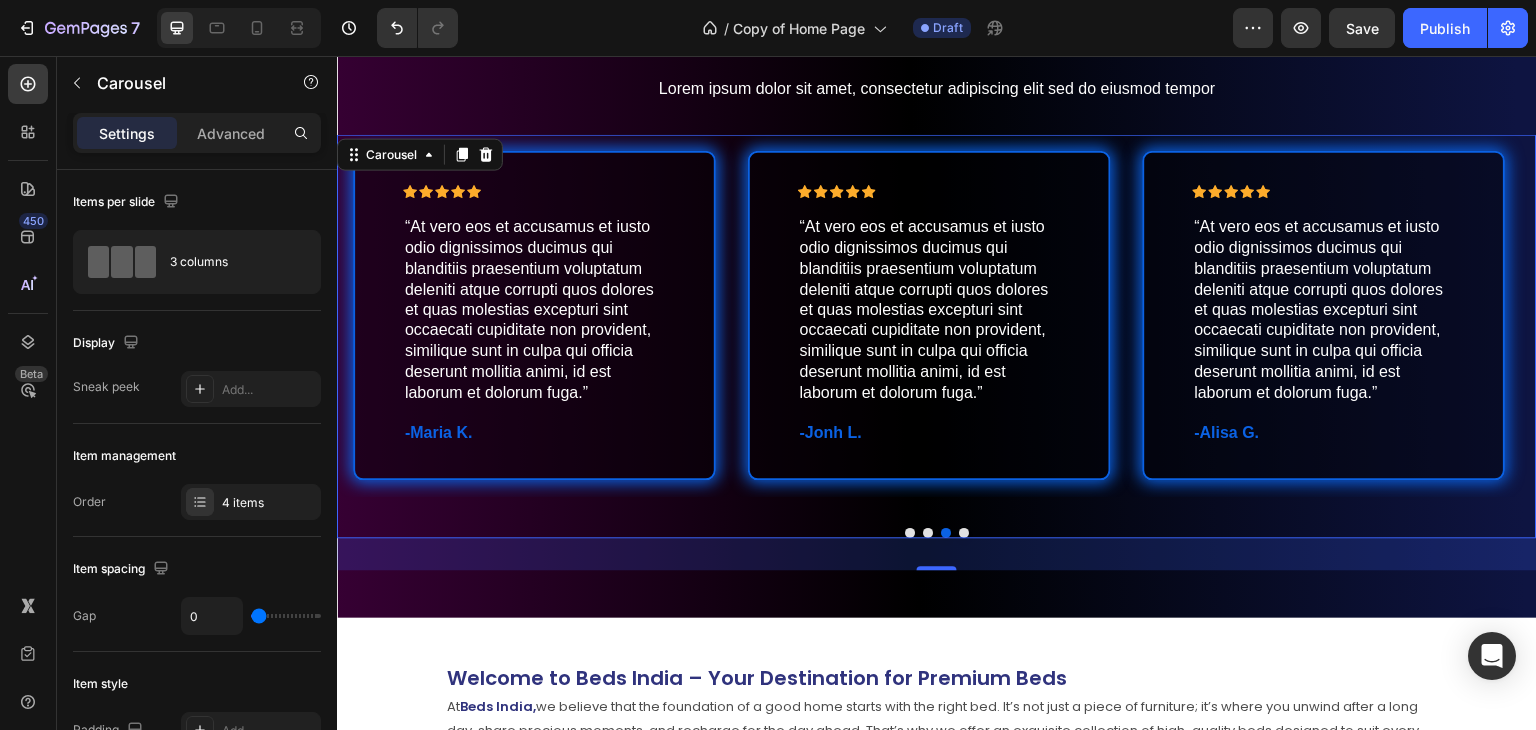 click at bounding box center [964, 533] 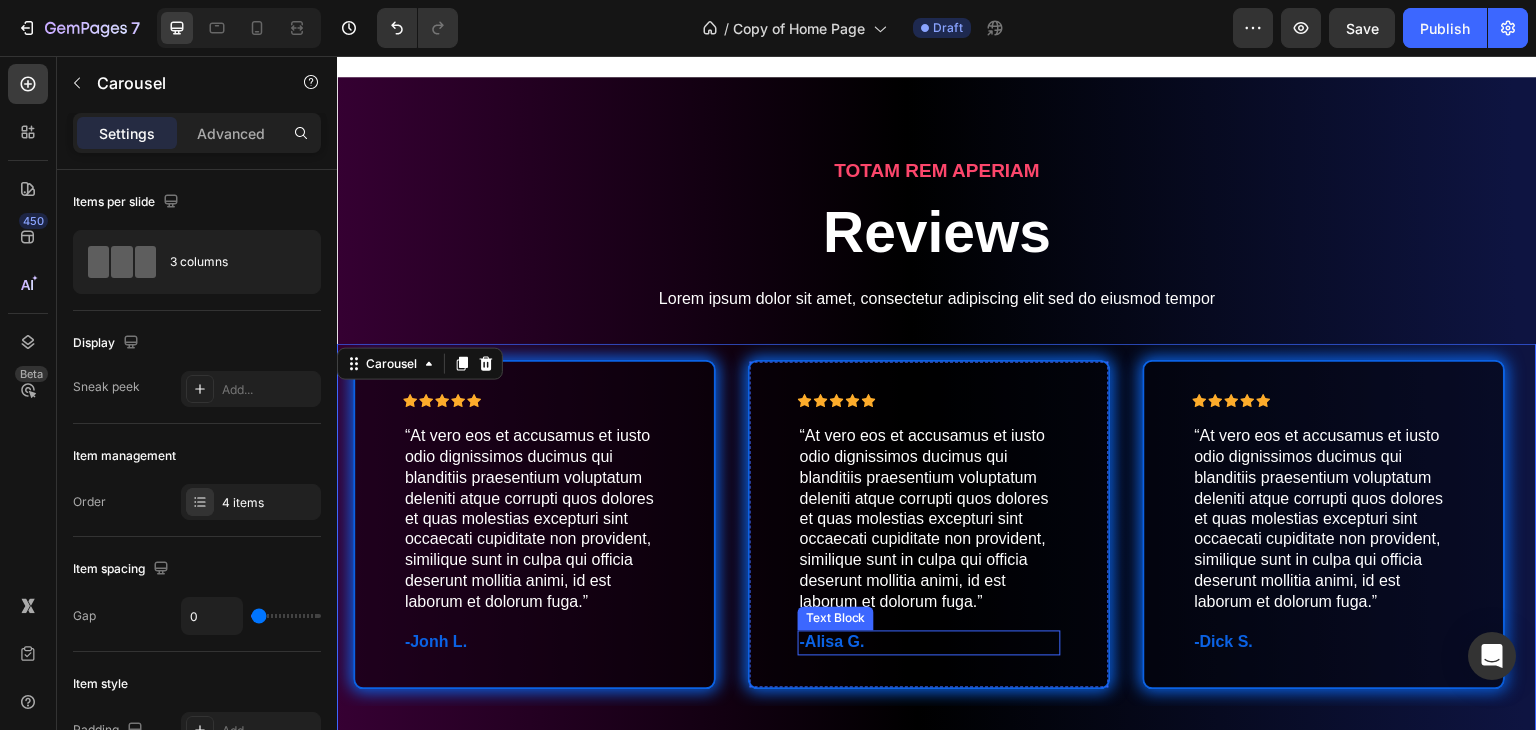 scroll, scrollTop: 5040, scrollLeft: 0, axis: vertical 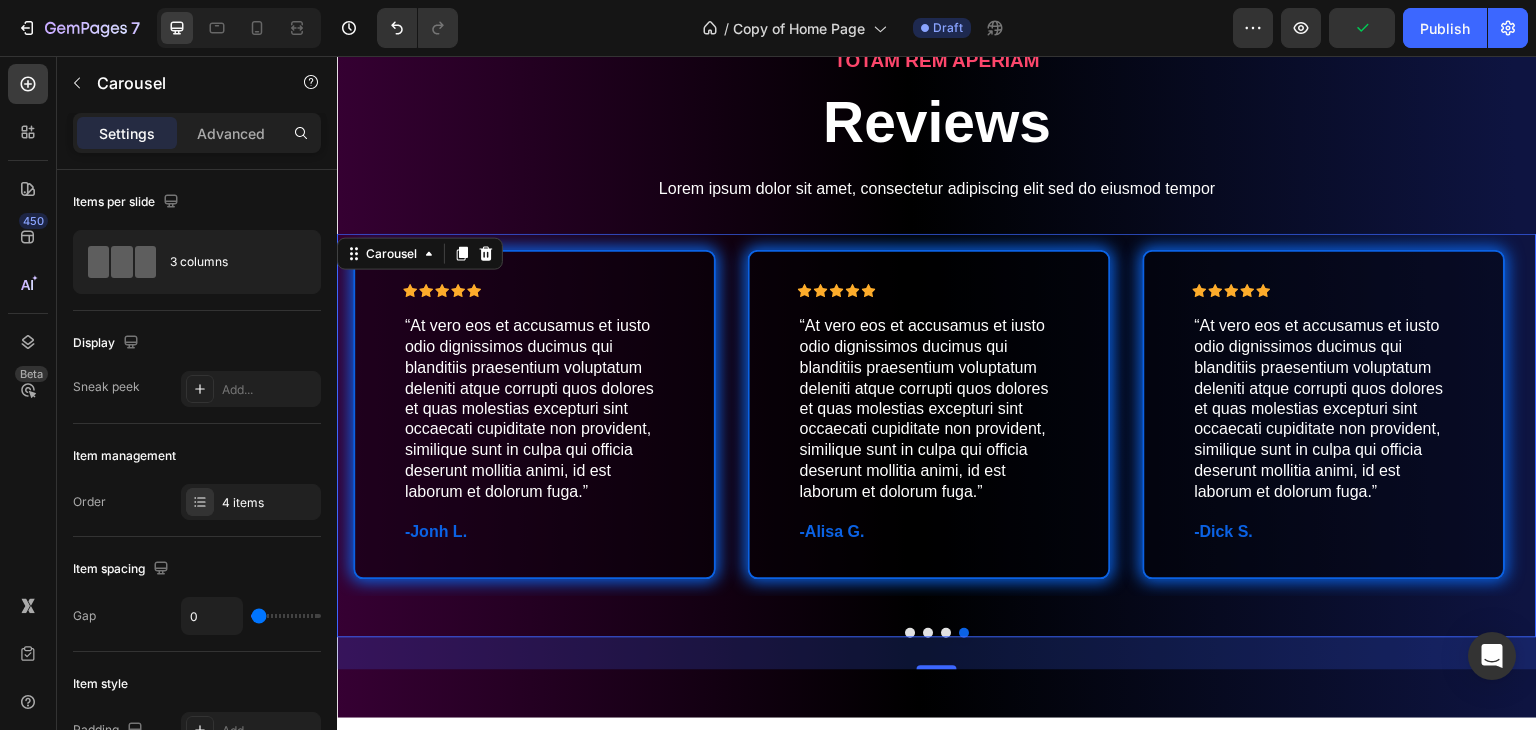 click at bounding box center [910, 633] 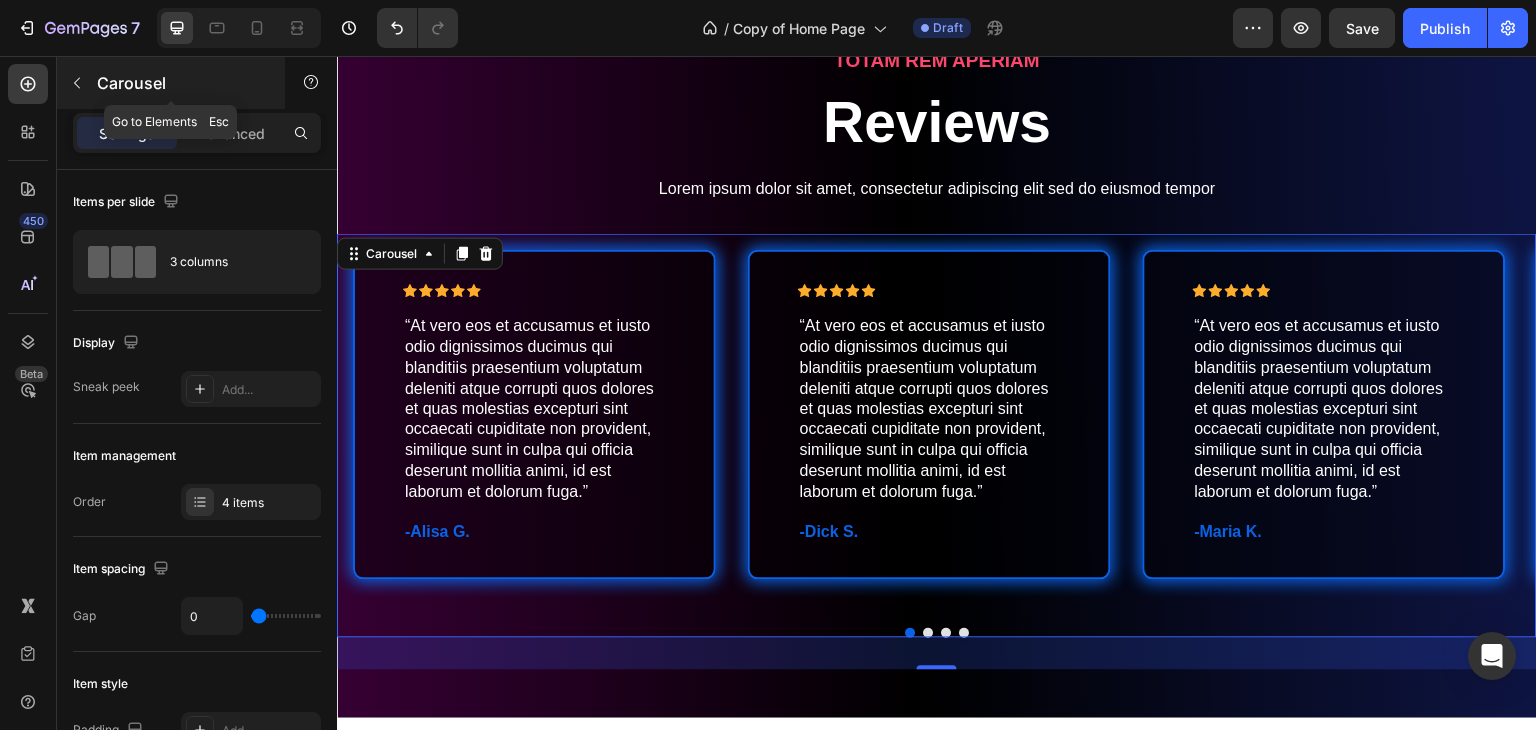 click 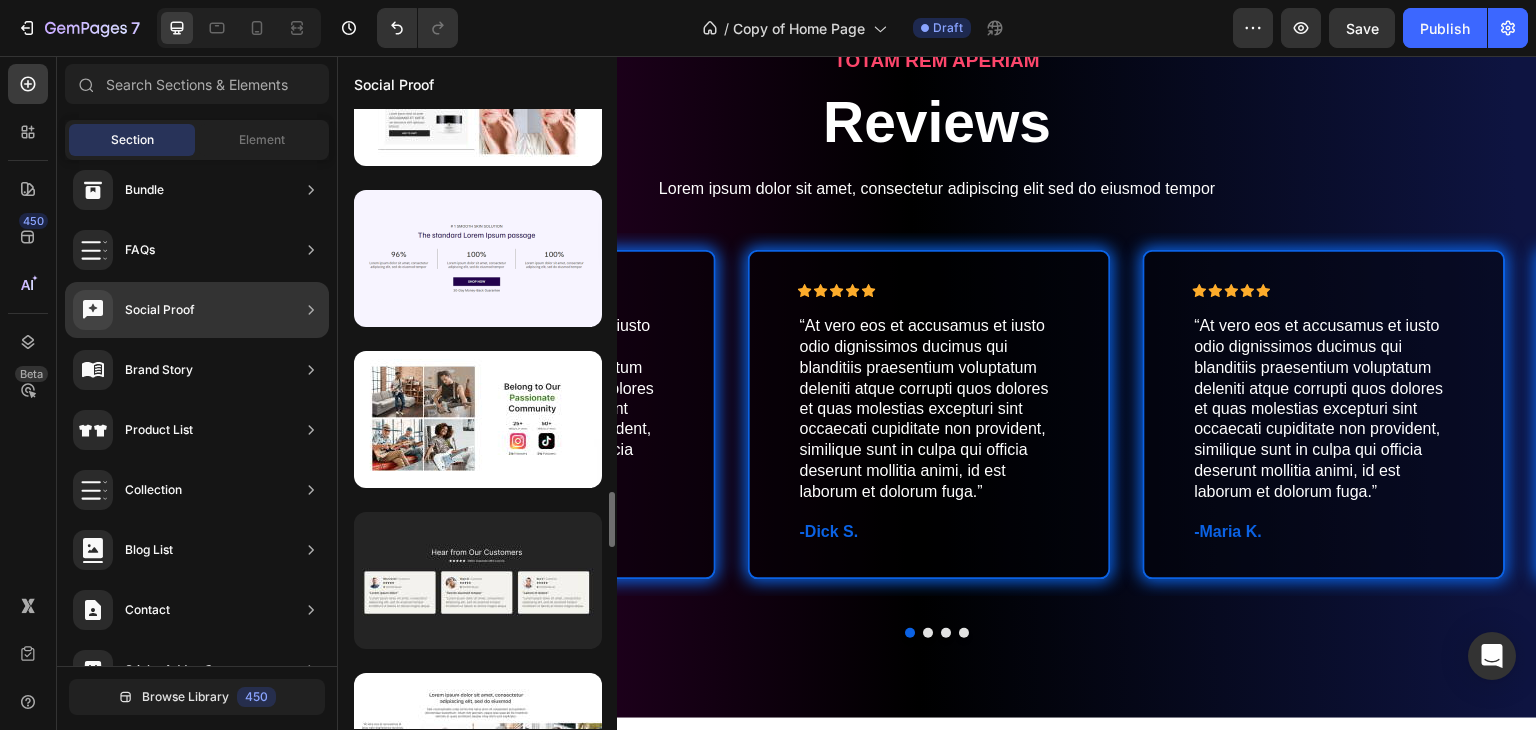 scroll, scrollTop: 4472, scrollLeft: 0, axis: vertical 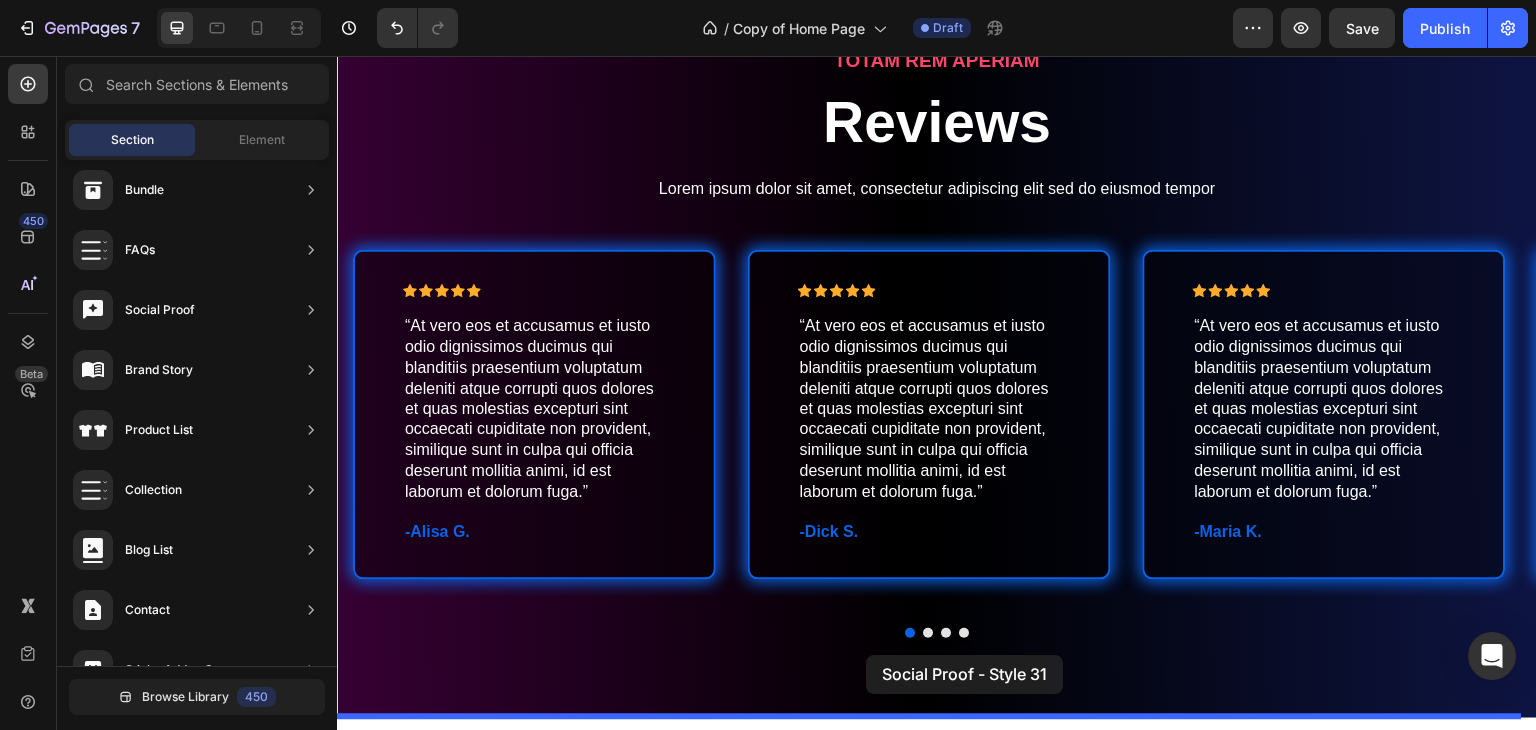 drag, startPoint x: 834, startPoint y: 439, endPoint x: 866, endPoint y: 655, distance: 218.3575 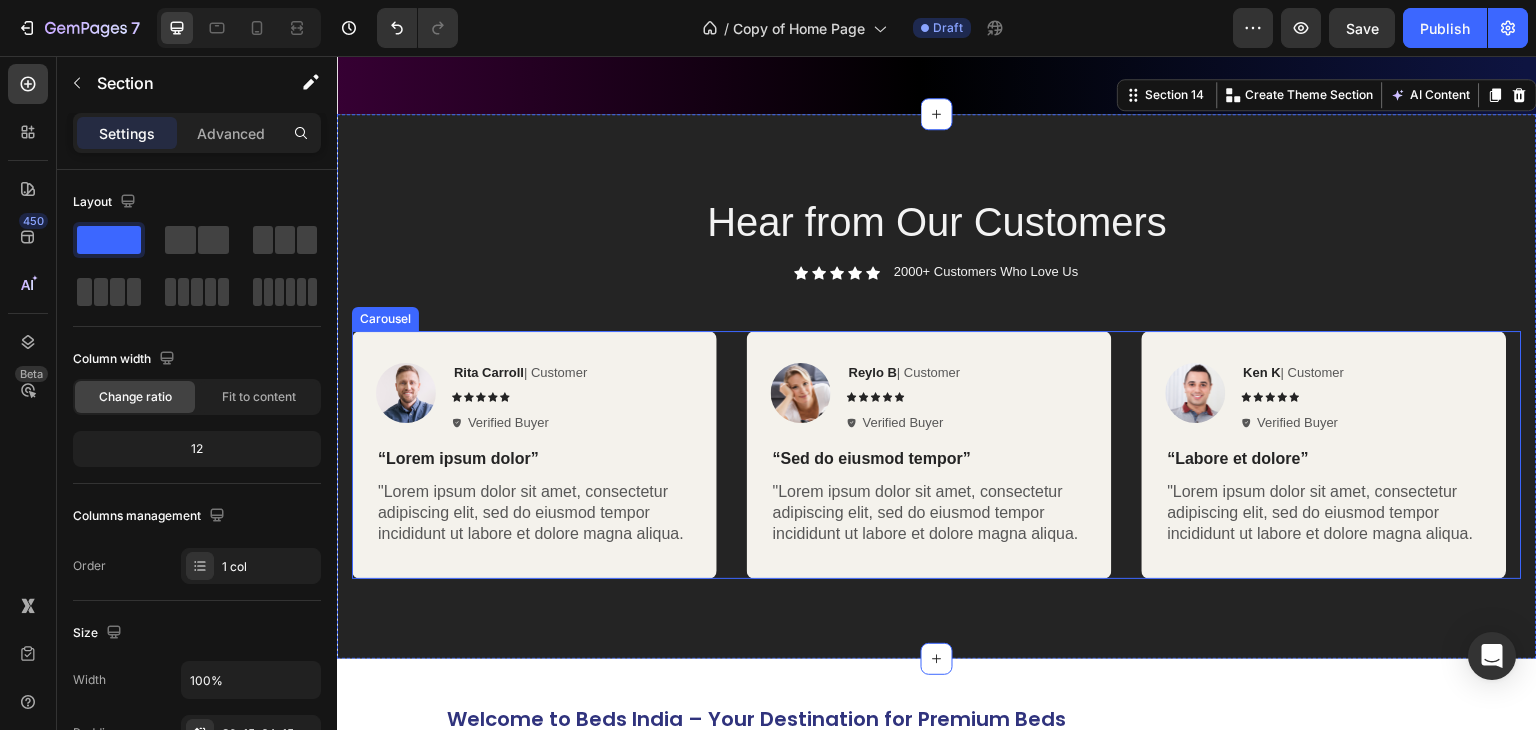 scroll, scrollTop: 5581, scrollLeft: 0, axis: vertical 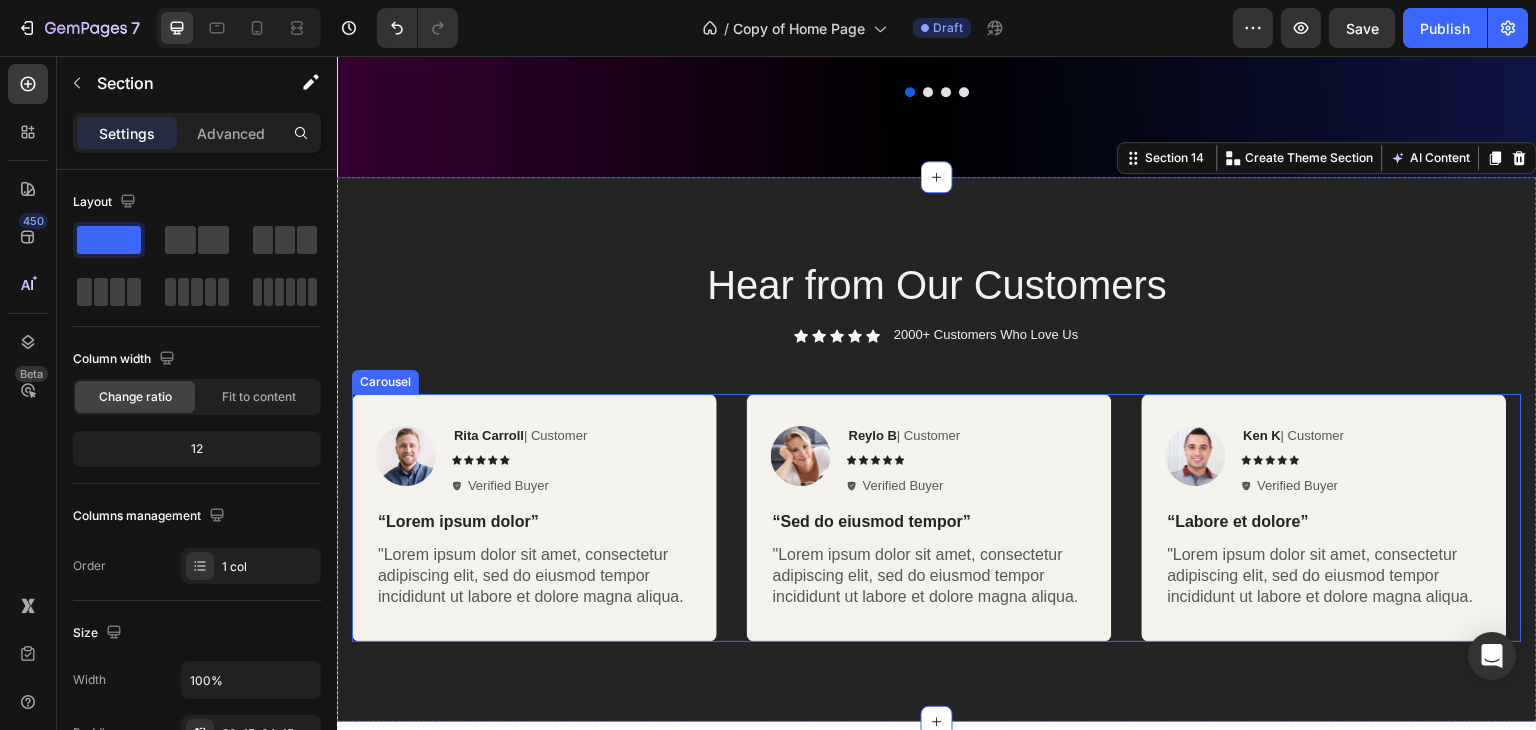 click on "Image Rita Carroll  | Customer   Text Block Icon Icon Icon Icon Icon Icon List
Verified Buyer Item List Row “Lorem ipsum dolor” Text Block "Lorem ipsum dolor sit amet, consectetur adipiscing elit, sed do eiusmod tempor incididunt ut labore et dolore magna aliqua. Text Block Row Image Reylo B  | Customer   Text Block Icon Icon Icon Icon Icon Icon List
Verified Buyer Item List Row “Sed do eiusmod tempor” Text Block "Lorem ipsum dolor sit amet, consectetur adipiscing elit, sed do eiusmod tempor incididunt ut labore et dolore magna aliqua. Text Block Row Image Ken K  | Customer   Text Block Icon Icon Icon Icon Icon Icon List
Verified Buyer Item List Row “Labore et dolore” Text Block "Lorem ipsum dolor sit amet, consectetur adipiscing elit, sed do eiusmod tempor incididunt ut labore et dolore magna aliqua. Text Block Row" at bounding box center (937, 518) 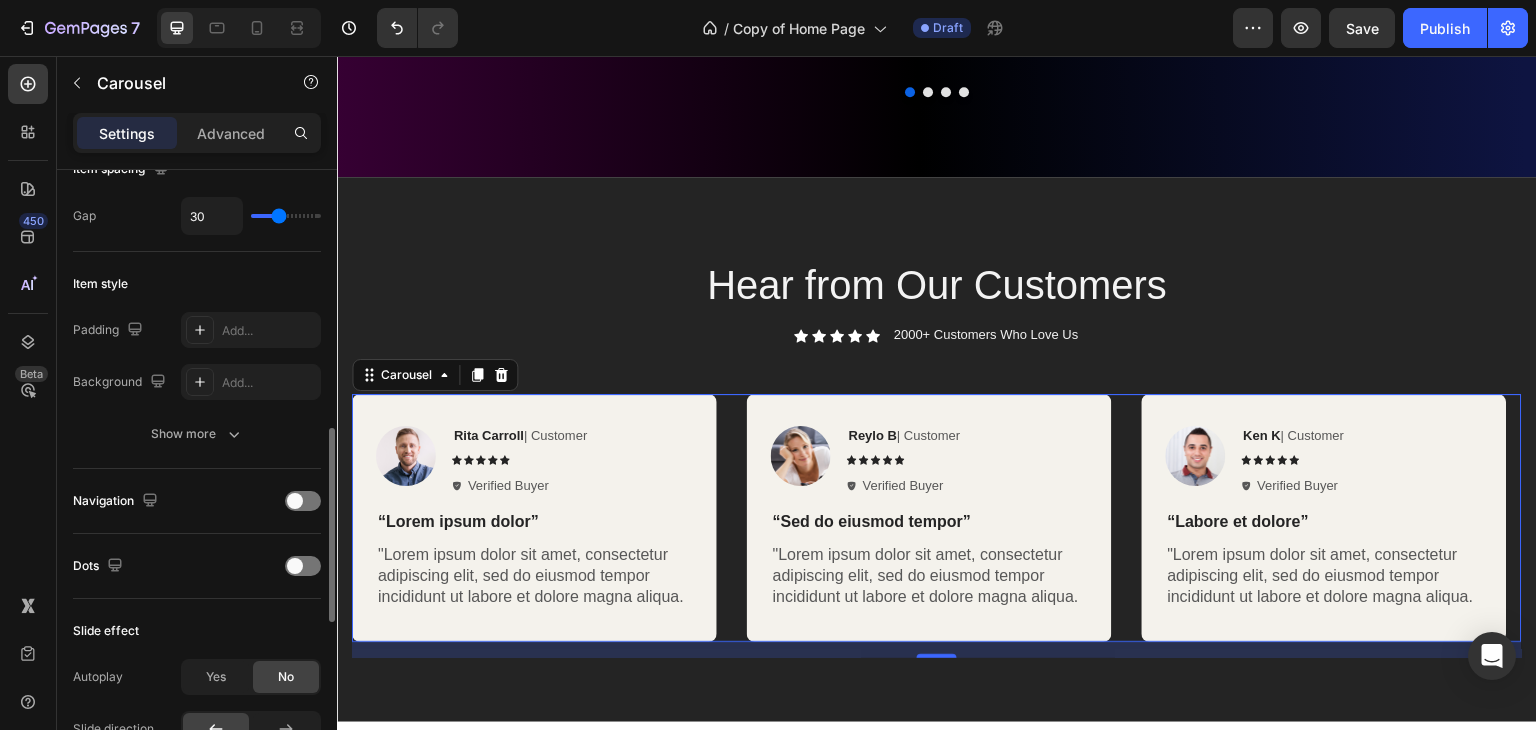 scroll, scrollTop: 500, scrollLeft: 0, axis: vertical 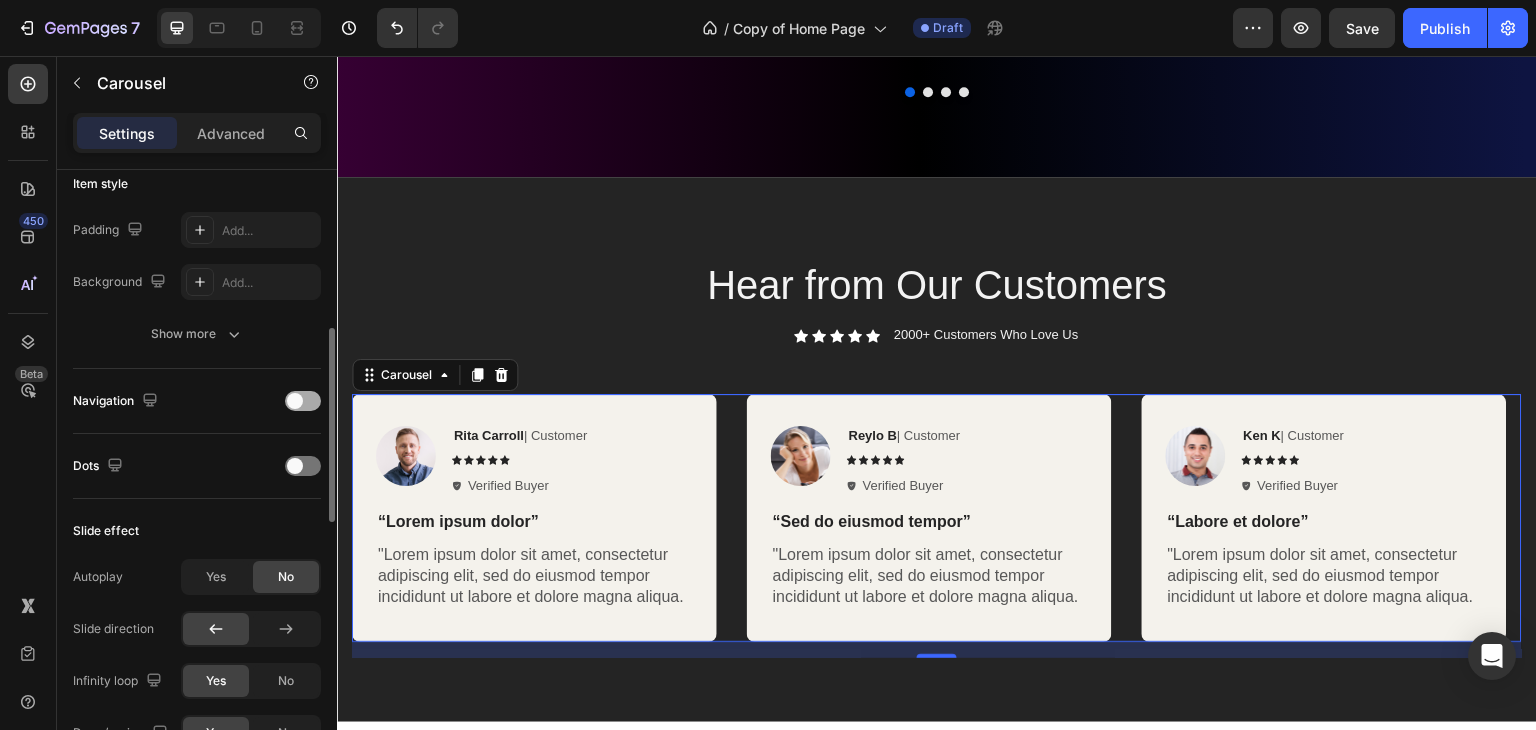 click at bounding box center [303, 401] 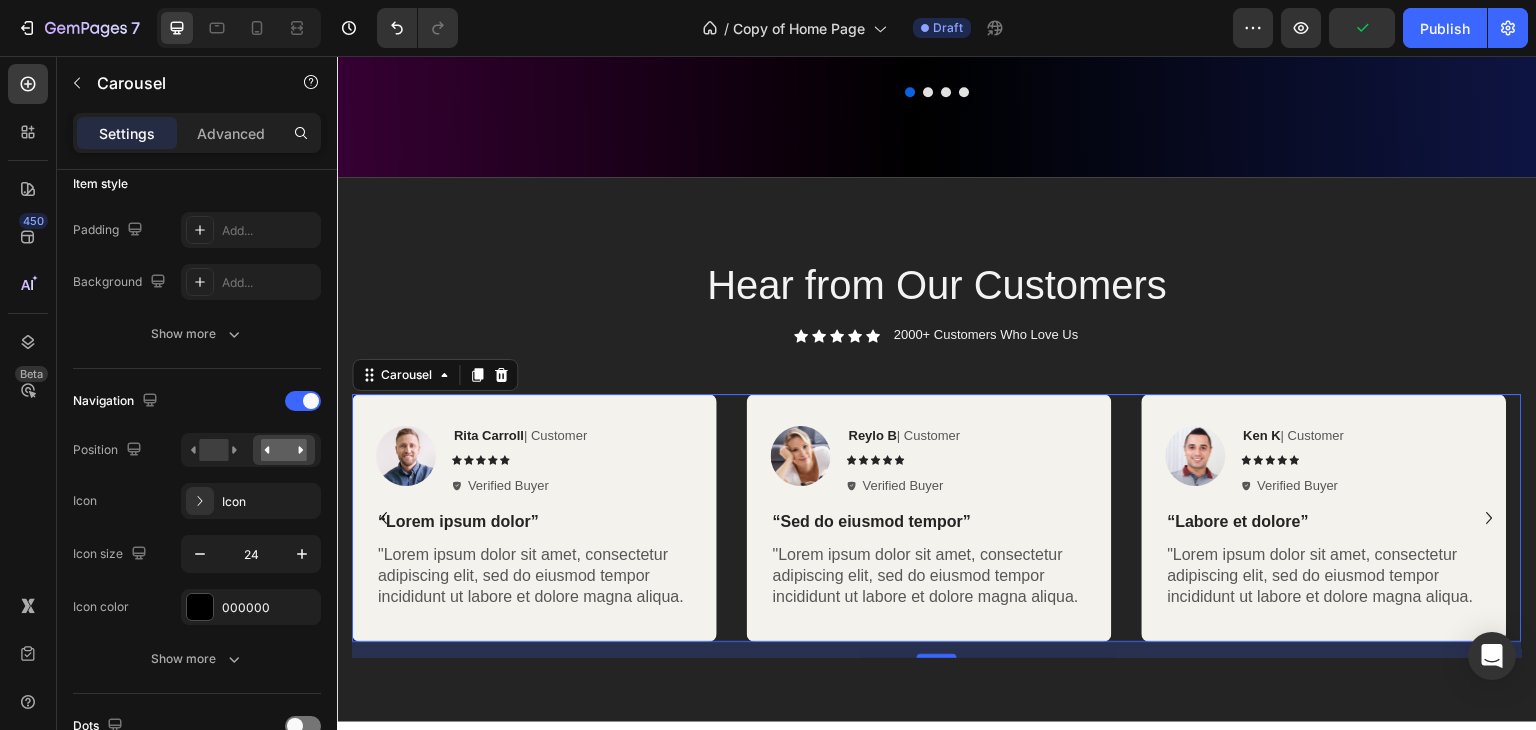 click 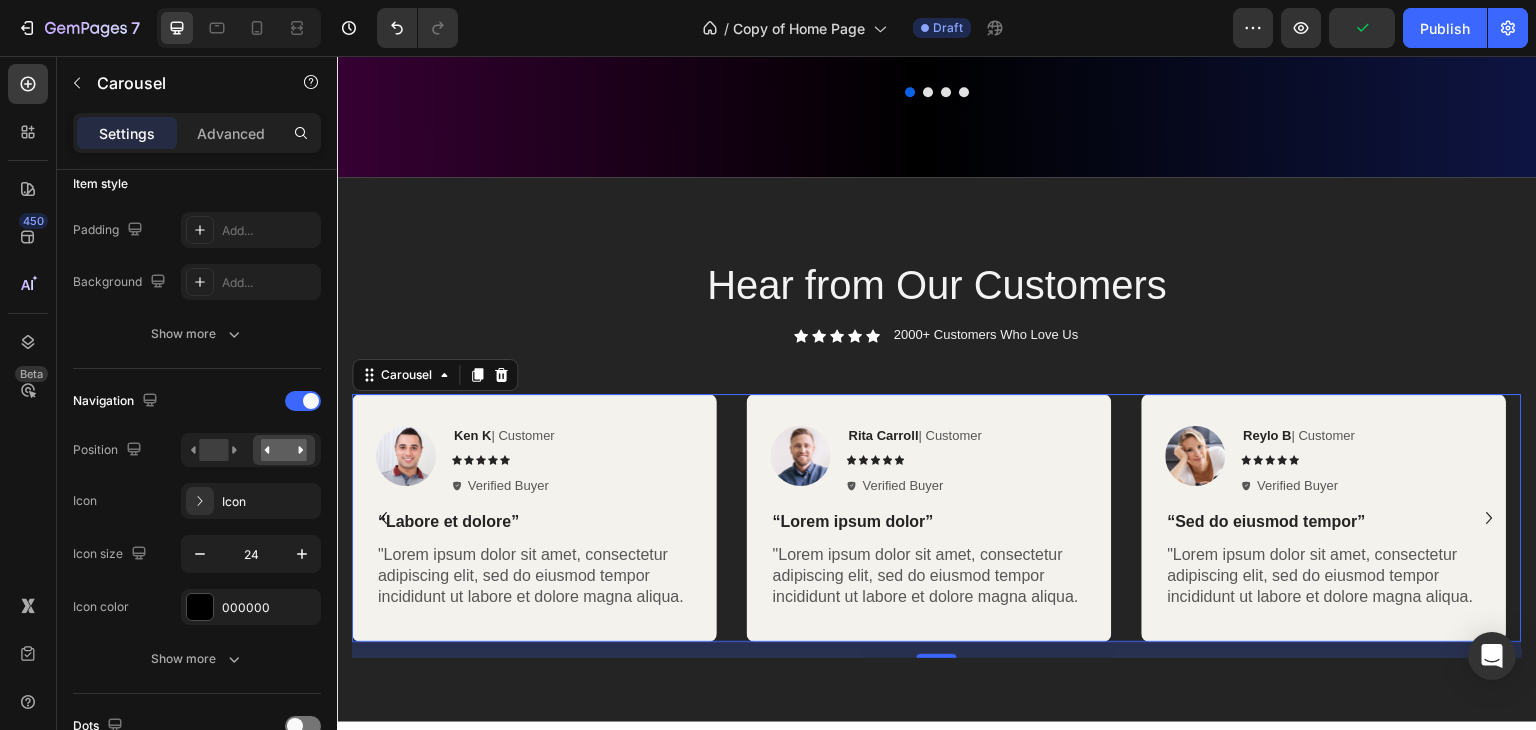 click 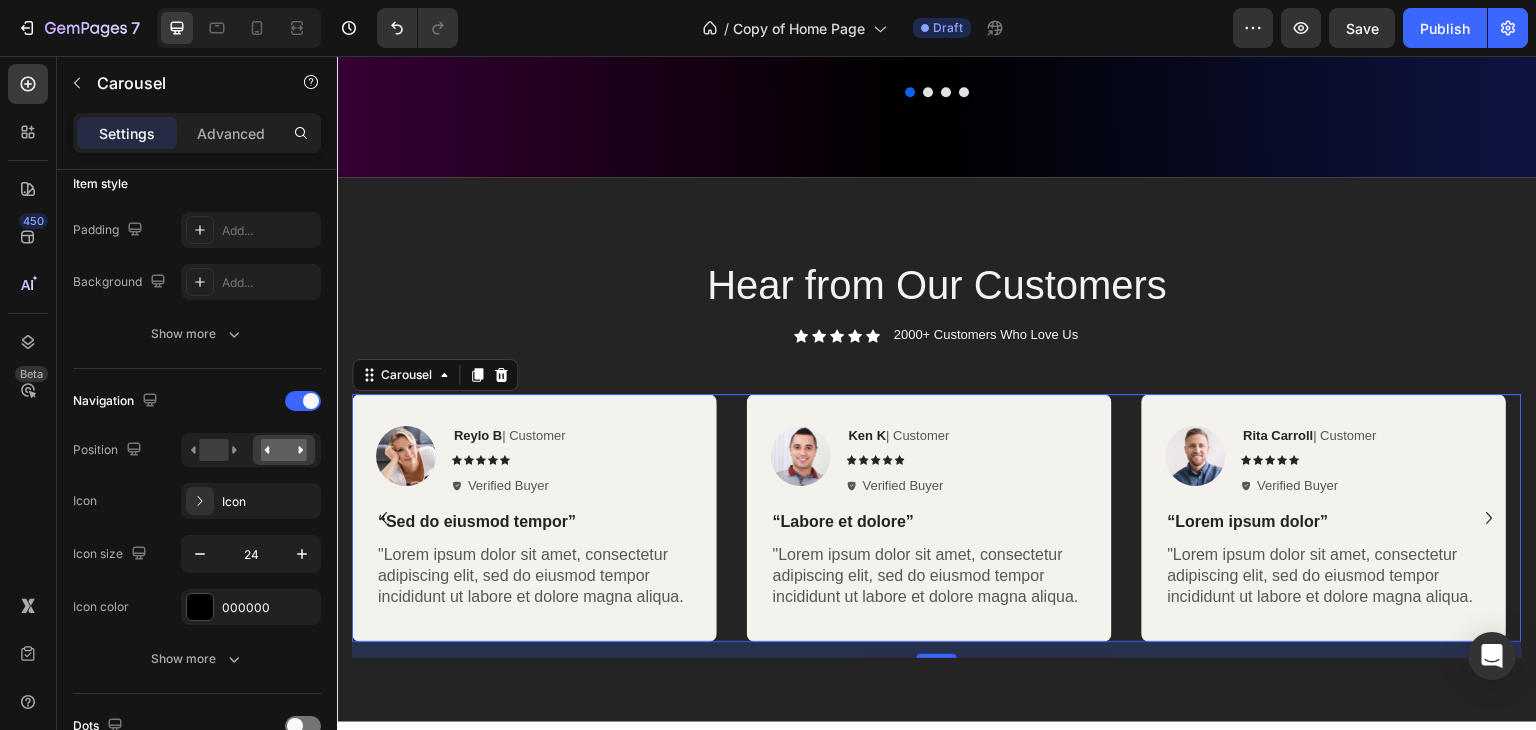 click 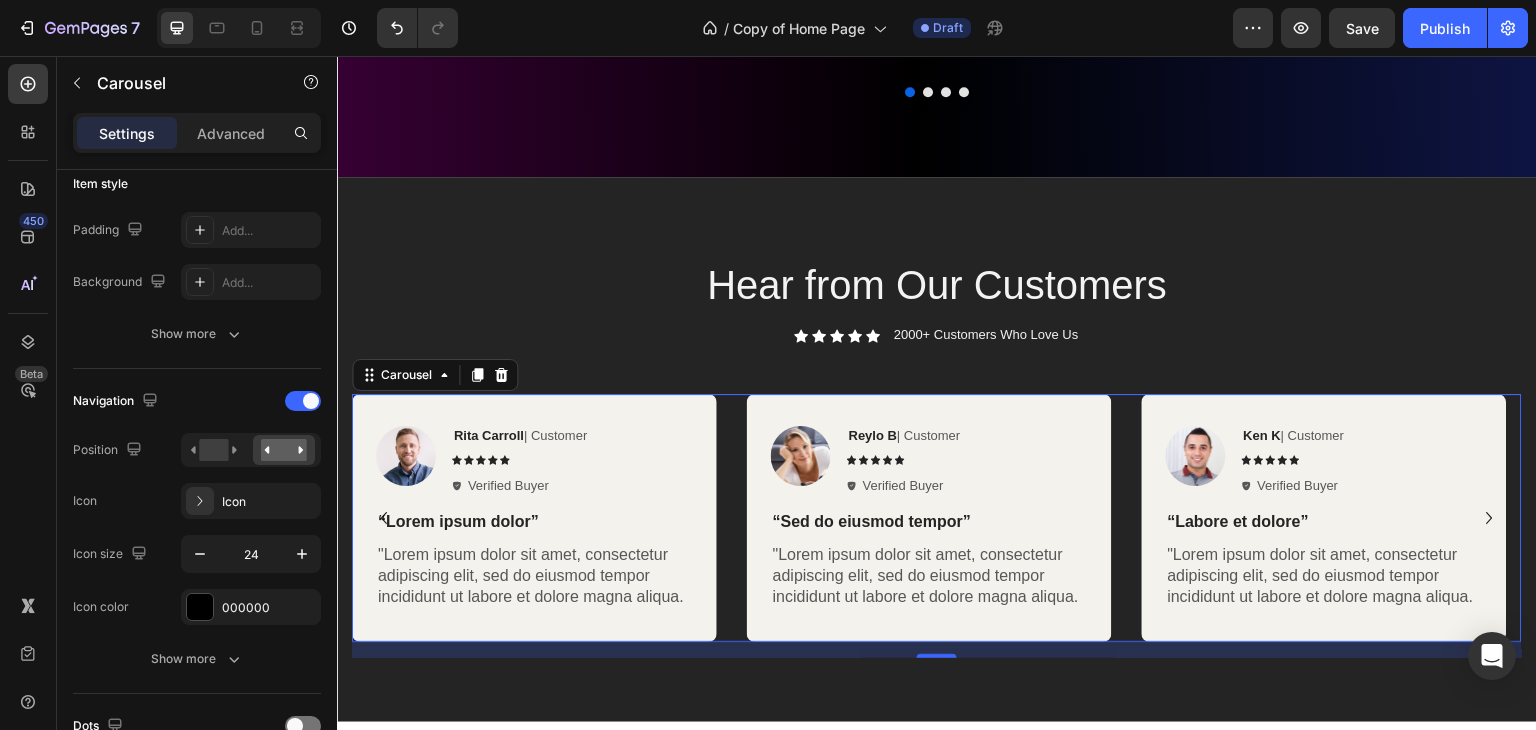 click 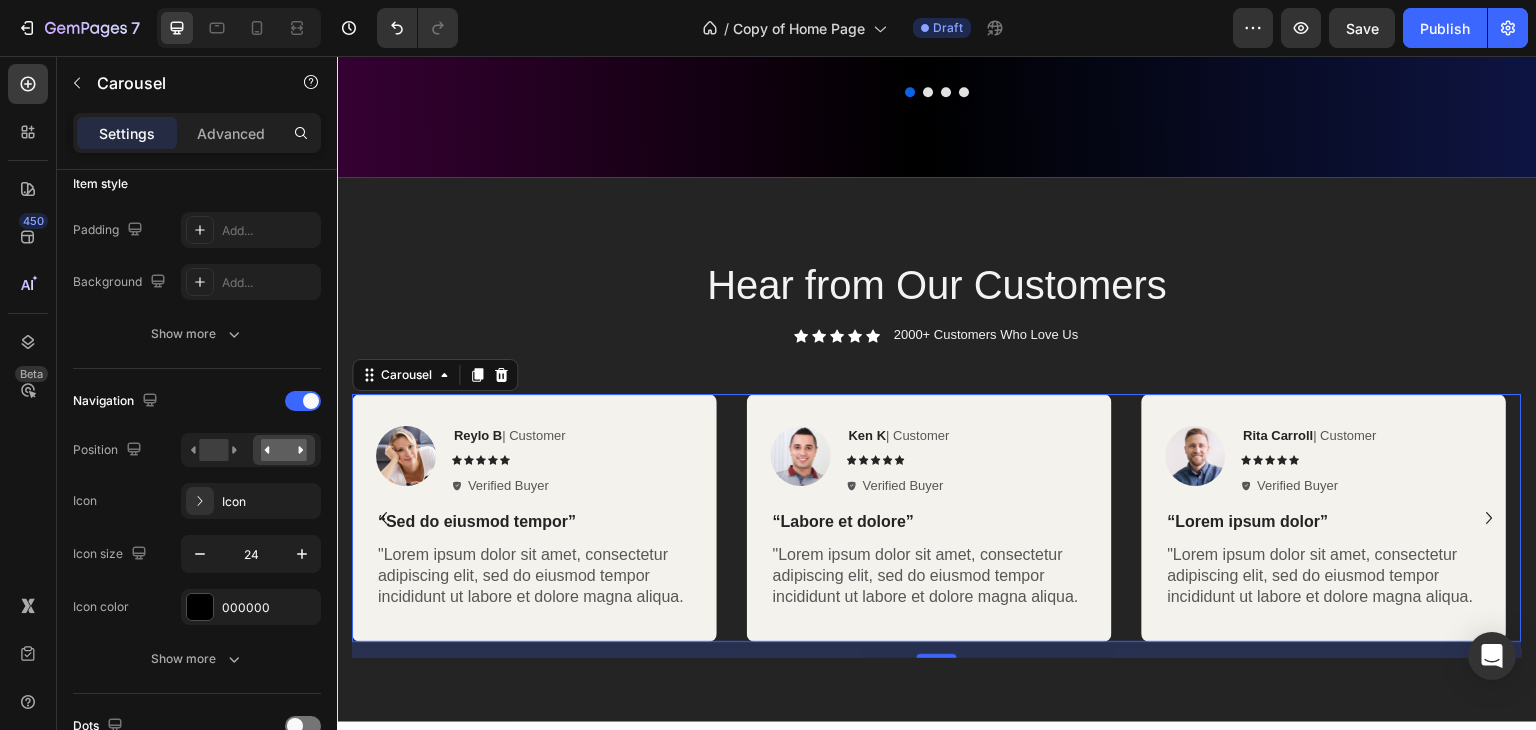 click 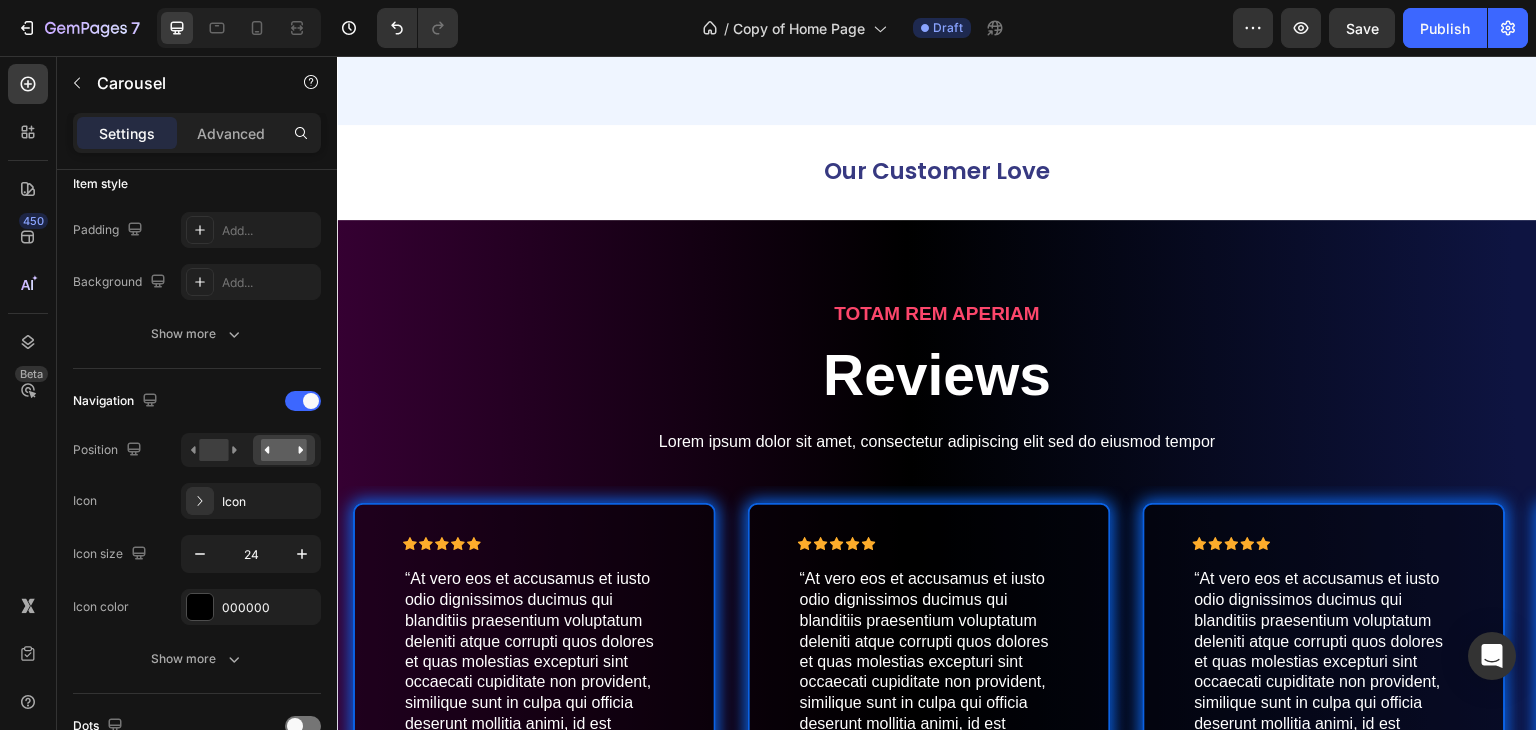 scroll, scrollTop: 4781, scrollLeft: 0, axis: vertical 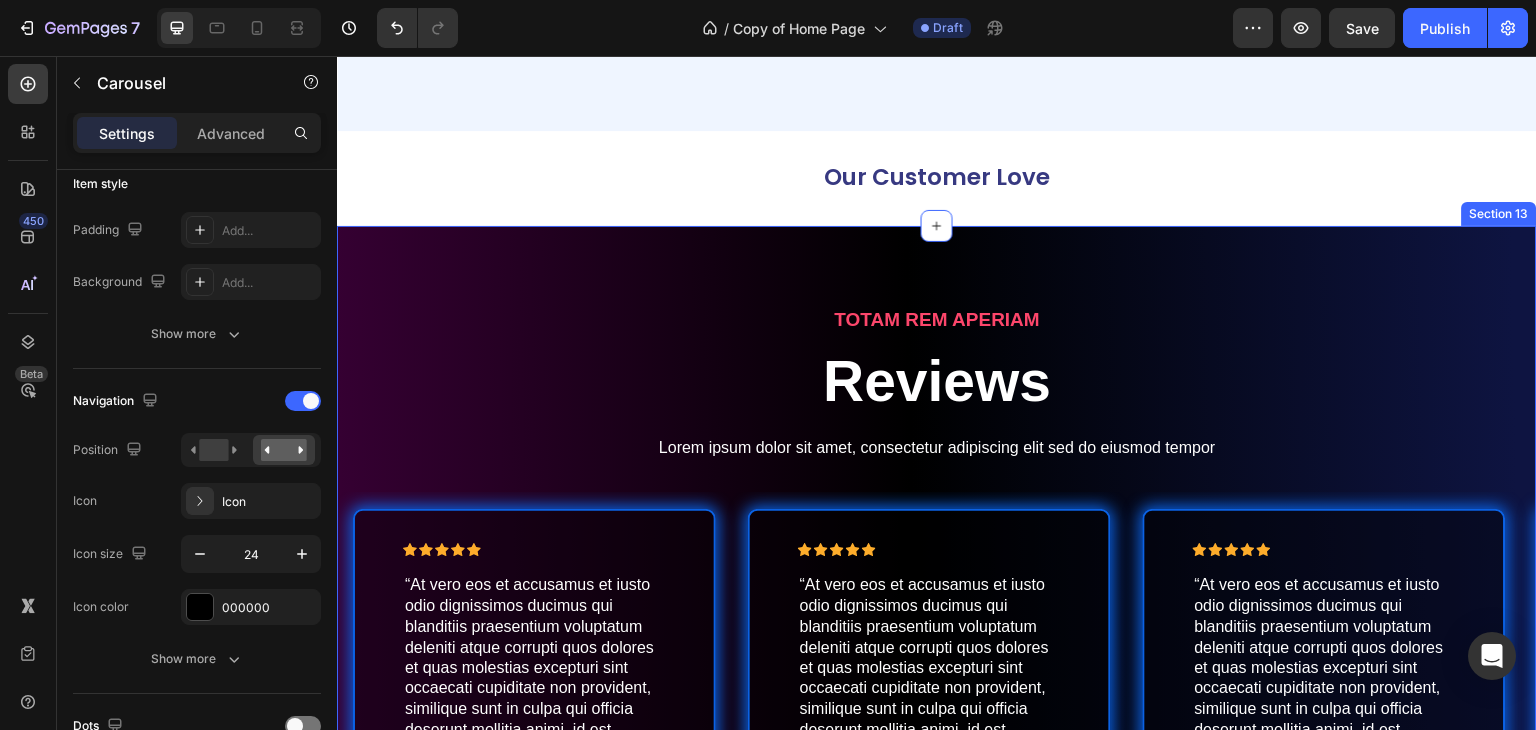click on "TOTAM REM APERIAM Text Block Reviews Heading Lorem ipsum dolor sit amet, consectetur adipiscing elit sed do eiusmod tempor Text Block Row Icon Icon Icon Icon Icon Icon List “At vero eos et accusamus et iusto odio dignissimos ducimus qui blanditiis praesentium voluptatum deleniti atque corrupti quos dolores et quas molestias excepturi sint occaecati cupiditate non provident, similique sunt in culpa qui officia deserunt mollitia animi, id est laborum et dolorum fuga.”  Text Block -Alisa G. Text Block Row Row Icon Icon Icon Icon Icon Icon List “At vero eos et accusamus et iusto odio dignissimos ducimus qui blanditiis praesentium voluptatum deleniti atque corrupti quos dolores et quas molestias excepturi sint occaecati cupiditate non provident, similique sunt in culpa qui officia deserunt mollitia animi, id est laborum et dolorum fuga.”  Text Block -Dick S. Text Block Row Row Icon Icon Icon Icon Icon Icon List Text Block -Maria K. Text Block Row Row Icon Icon Icon Icon Icon Icon List Text Block -Jonh L." at bounding box center [937, 602] 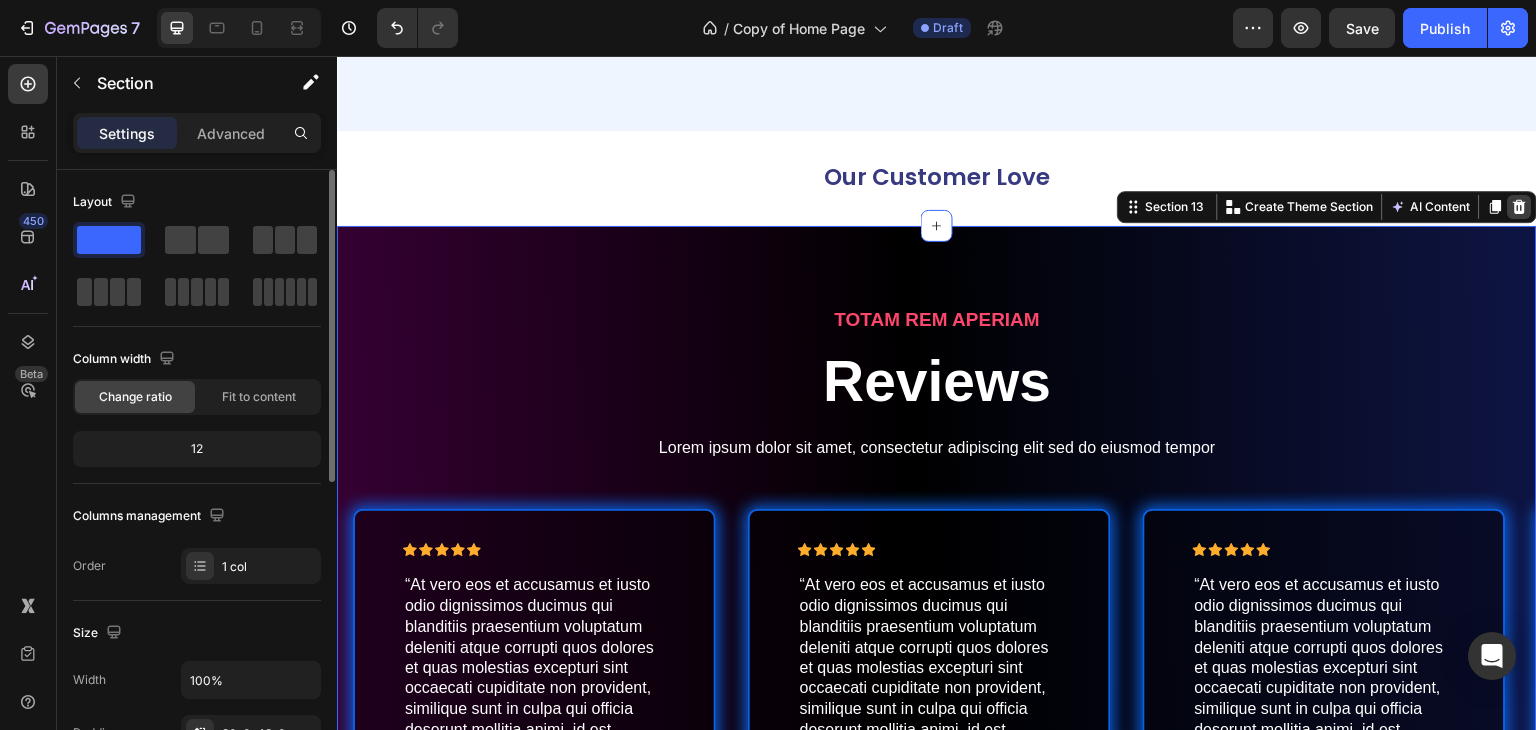 click 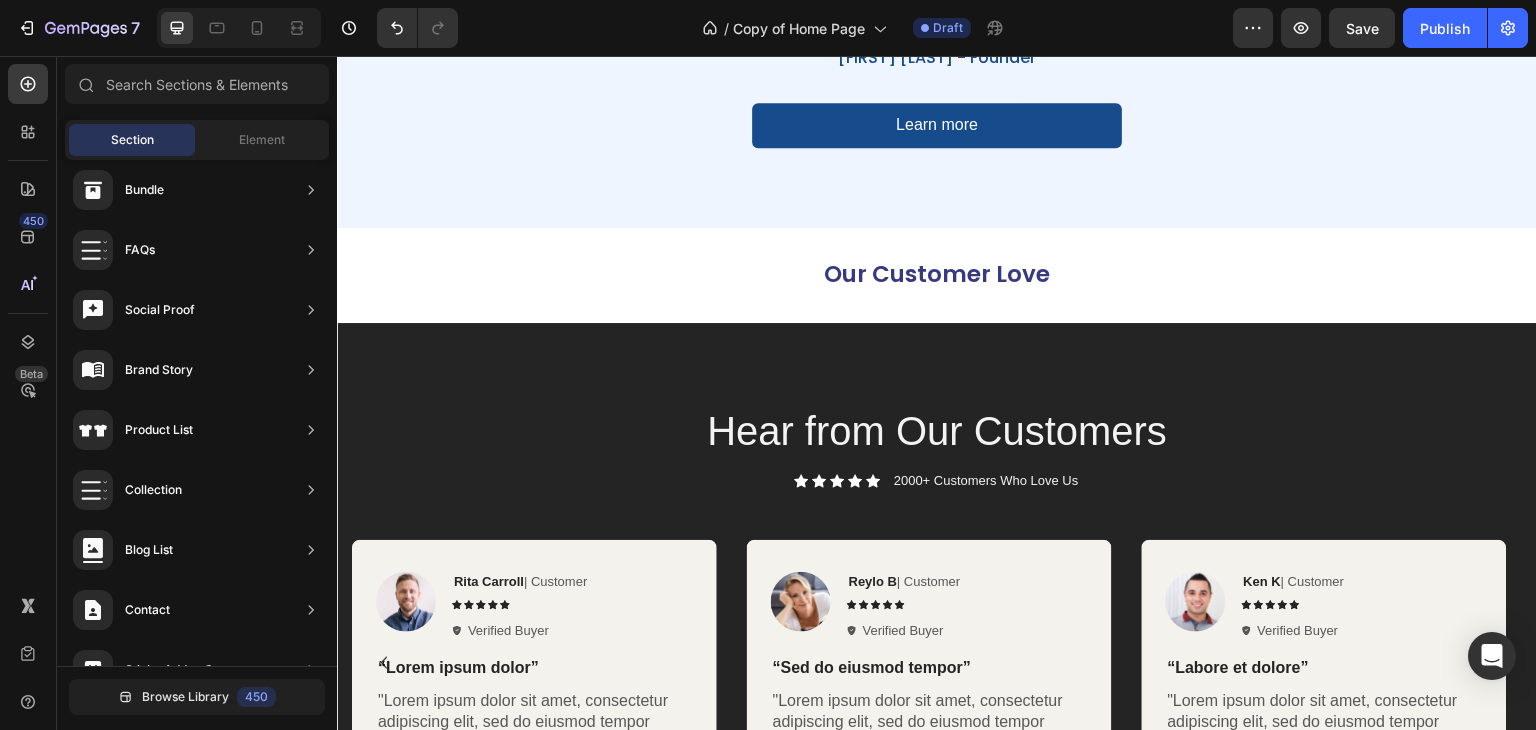 scroll, scrollTop: 4681, scrollLeft: 0, axis: vertical 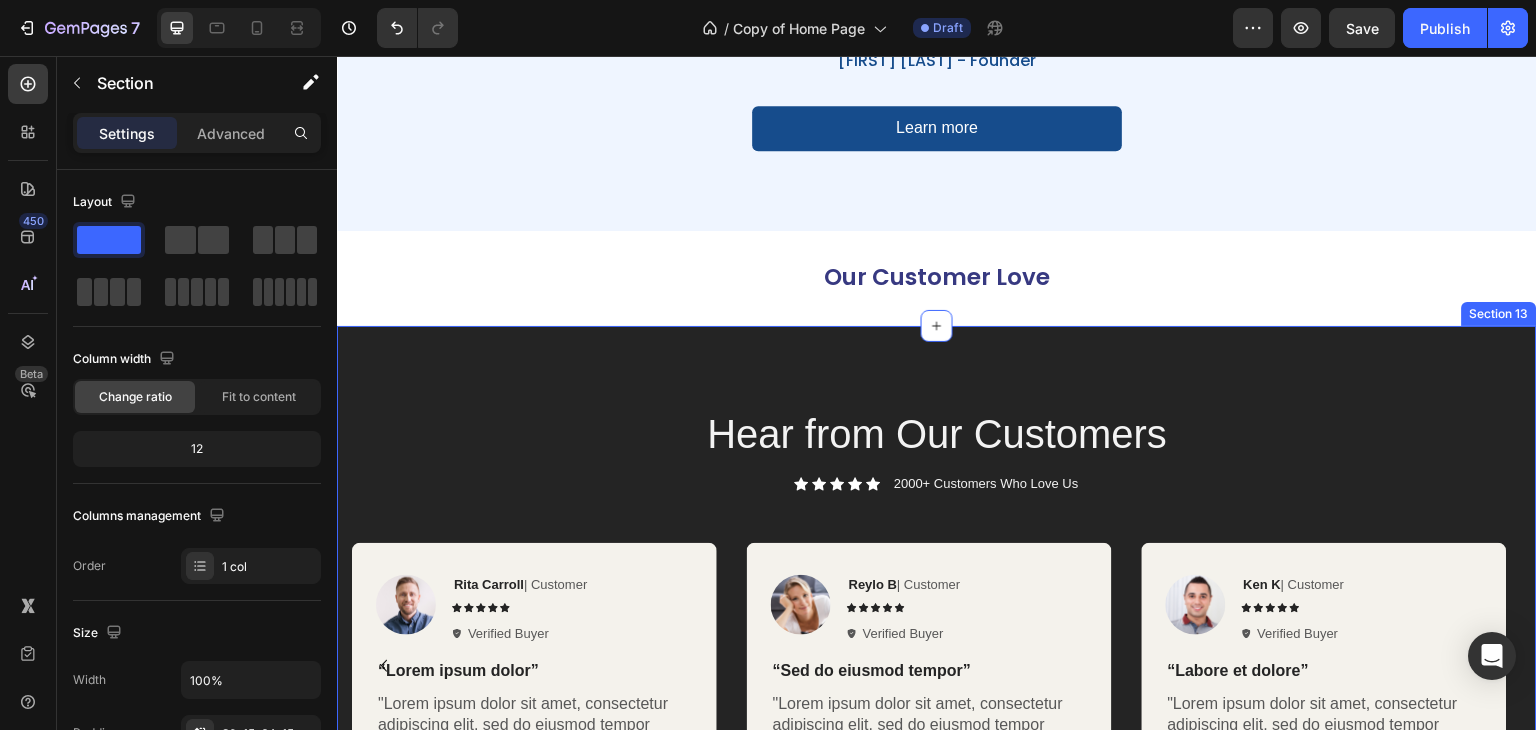 click on "Hear from Our Customers Heading Icon Icon Icon Icon Icon Icon List 2000+ Customers Who Love Us Text Block Row Row
Image Rita Carroll  | Customer   Text Block Icon Icon Icon Icon Icon Icon List
Verified Buyer Item List Row “Lorem ipsum dolor” Text Block "Lorem ipsum dolor sit amet, consectetur adipiscing elit, sed do eiusmod tempor incididunt ut labore et dolore magna aliqua. Text Block Row Image Reylo B  | Customer   Text Block Icon Icon Icon Icon Icon Icon List
Verified Buyer Item List Row “Sed do eiusmod tempor” Text Block "Lorem ipsum dolor sit amet, consectetur adipiscing elit, sed do eiusmod tempor incididunt ut labore et dolore magna aliqua. Text Block Row Image Ken K  | Customer   Text Block Icon Icon Icon Icon Icon Icon List
Verified Buyer Item List Row “Labore et dolore” Text Block Text Block Row
Carousel Section 13" at bounding box center (937, 598) 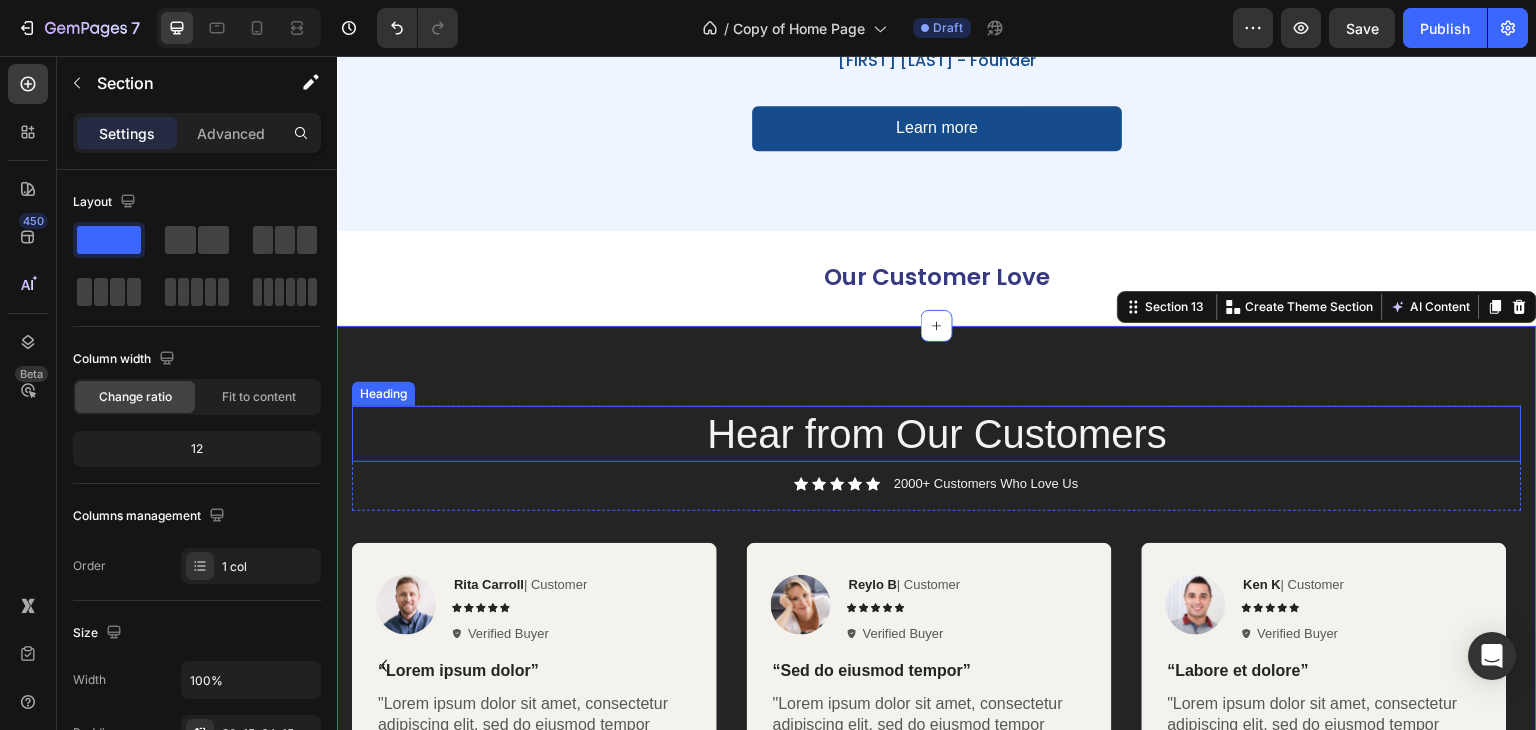 click on "Hear from Our Customers" at bounding box center [937, 434] 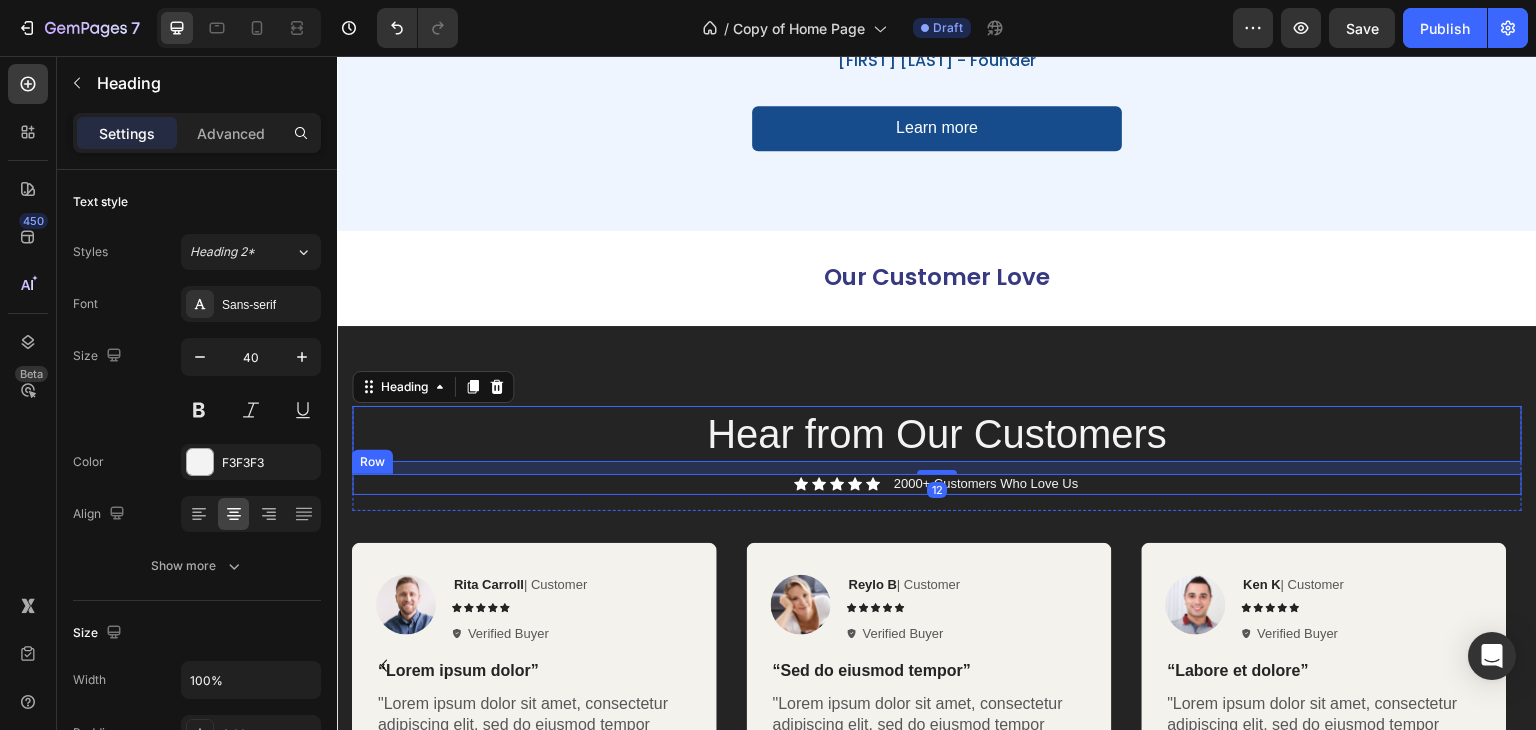 click on "Icon Icon Icon Icon Icon Icon List 2000+ Customers Who Love Us Text Block Row" at bounding box center (937, 484) 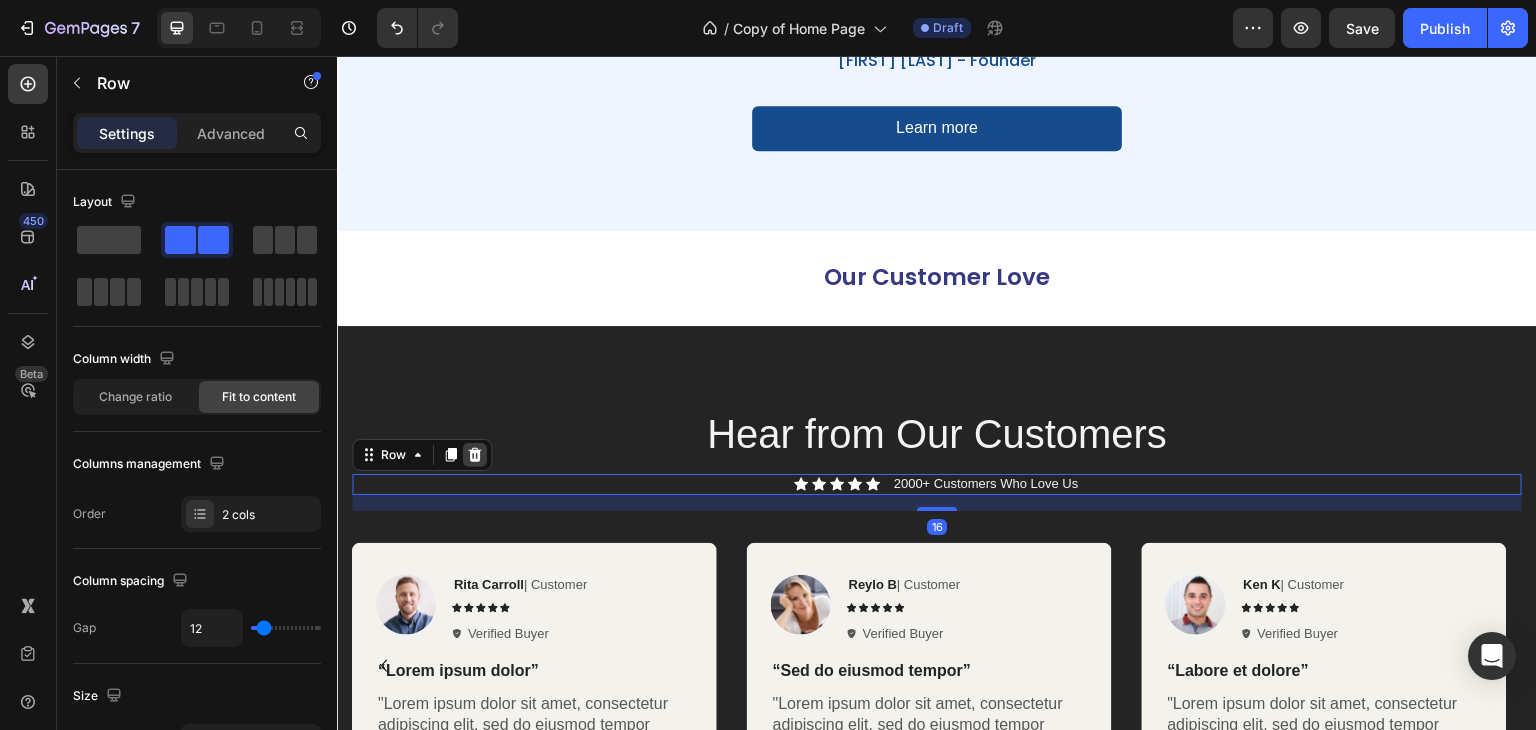 click 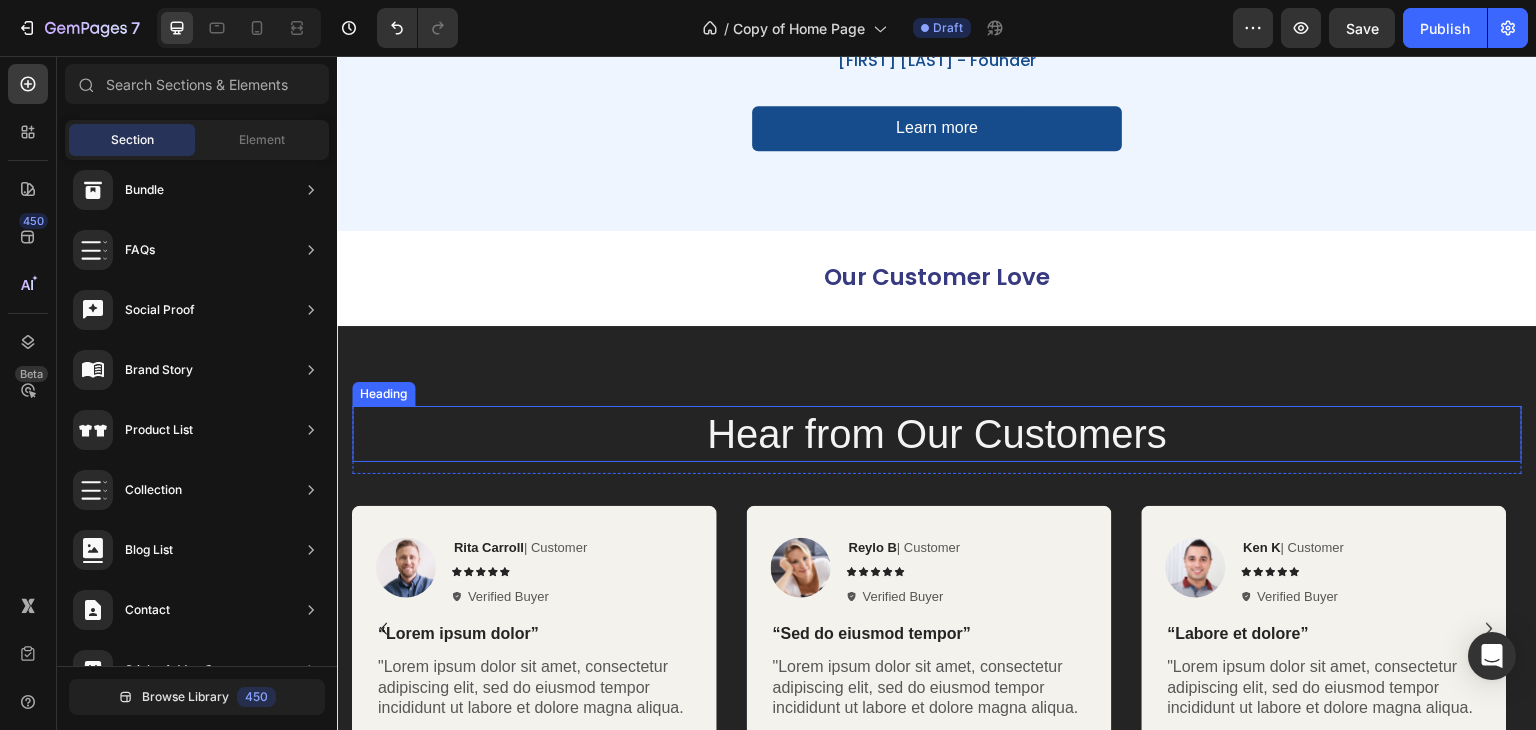click on "Hear from Our Customers" at bounding box center [937, 434] 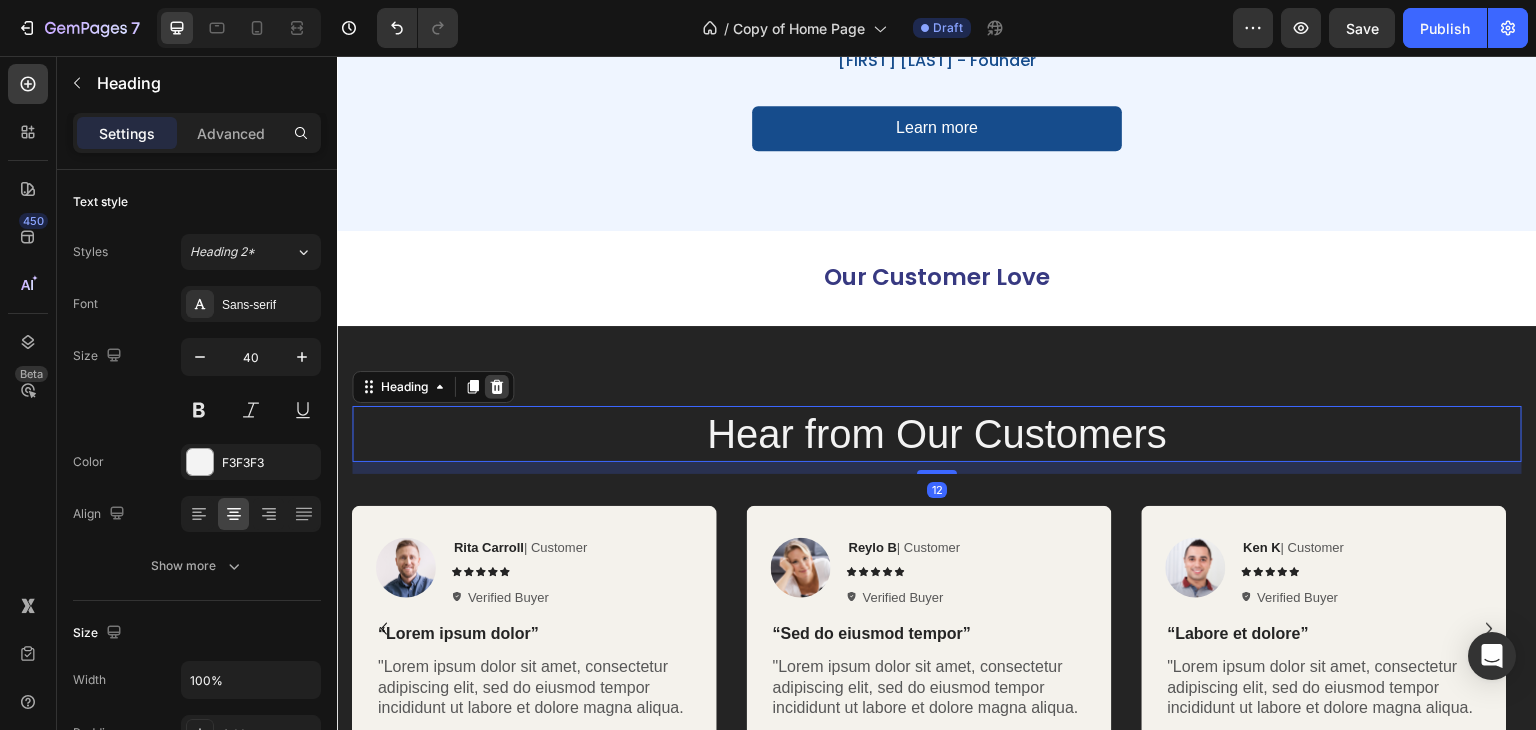 click 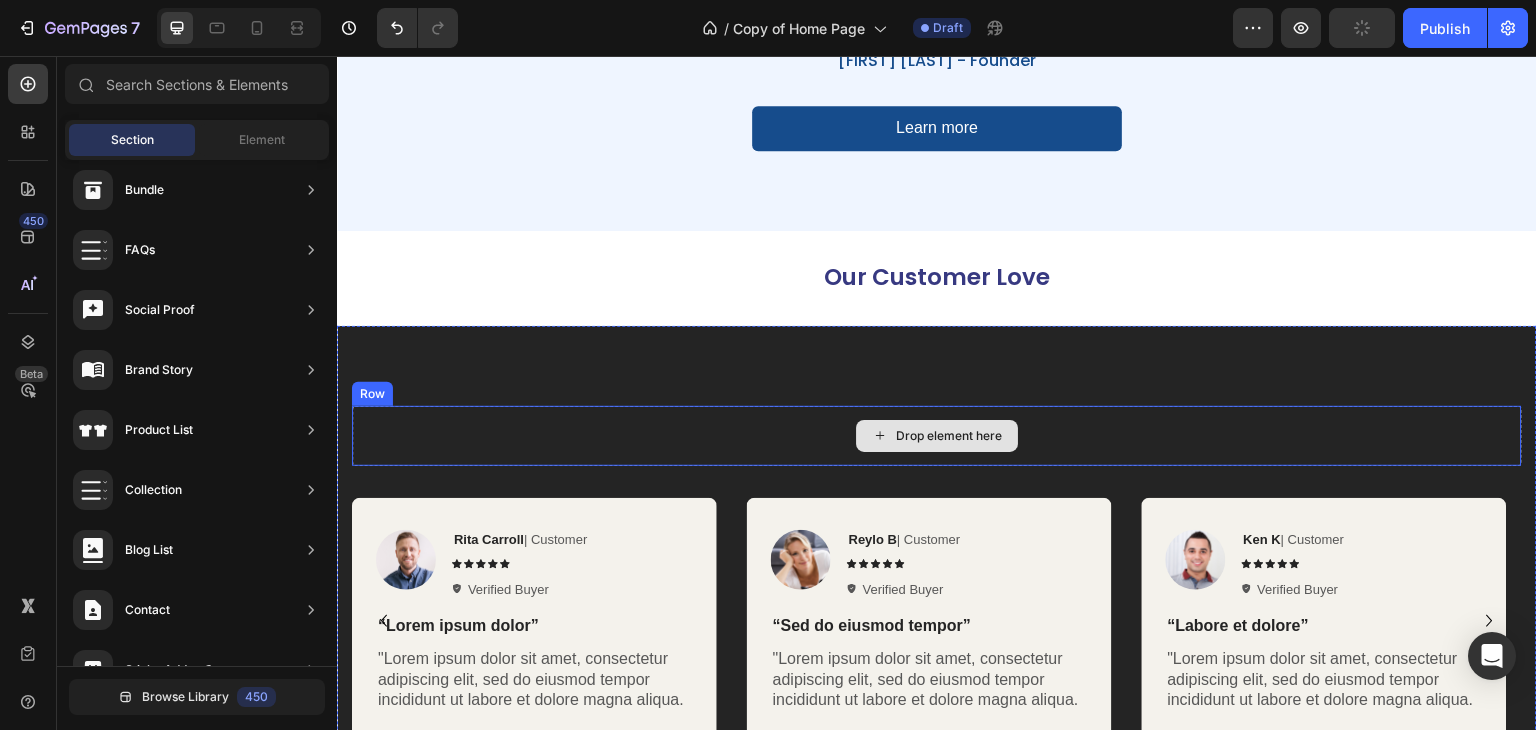 click on "Drop element here" at bounding box center (937, 436) 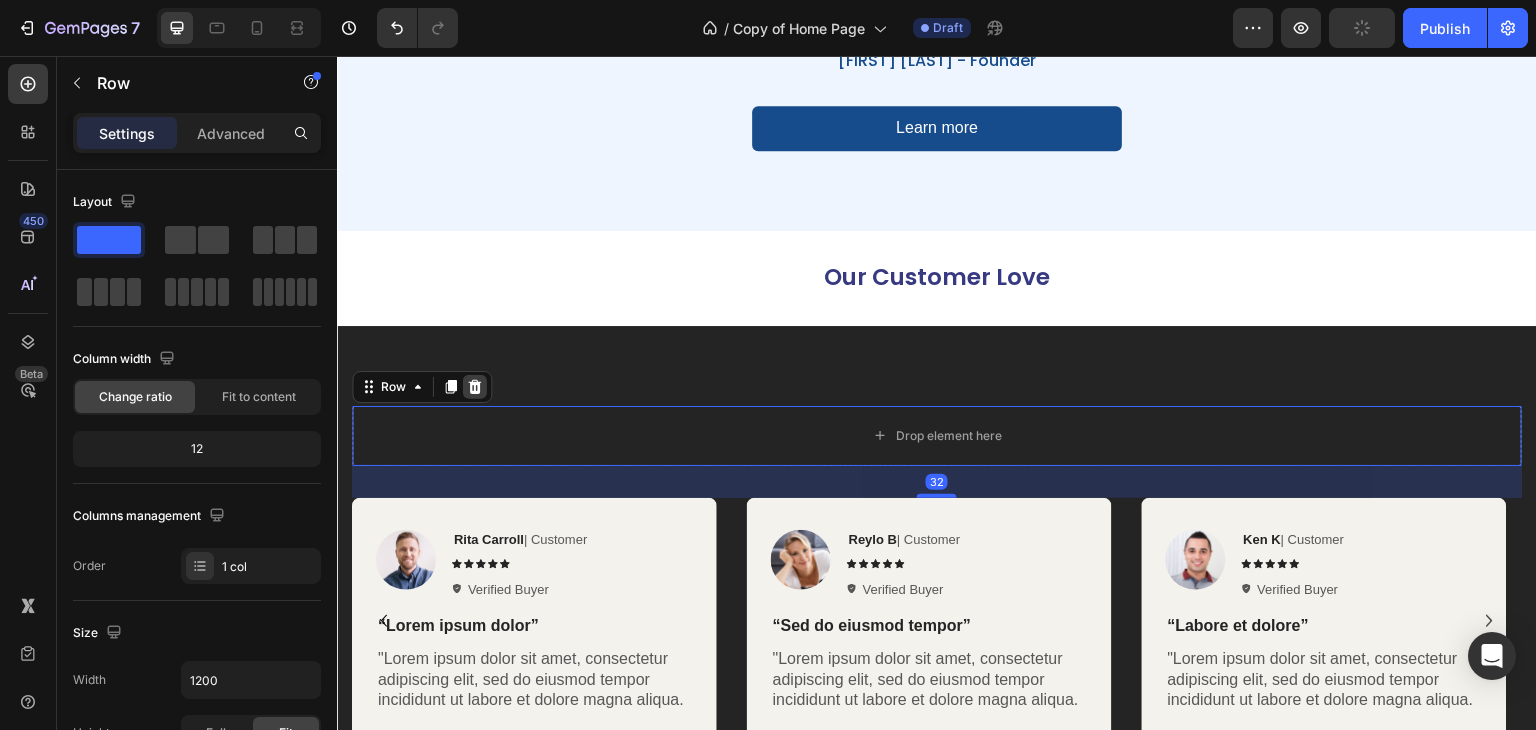 click 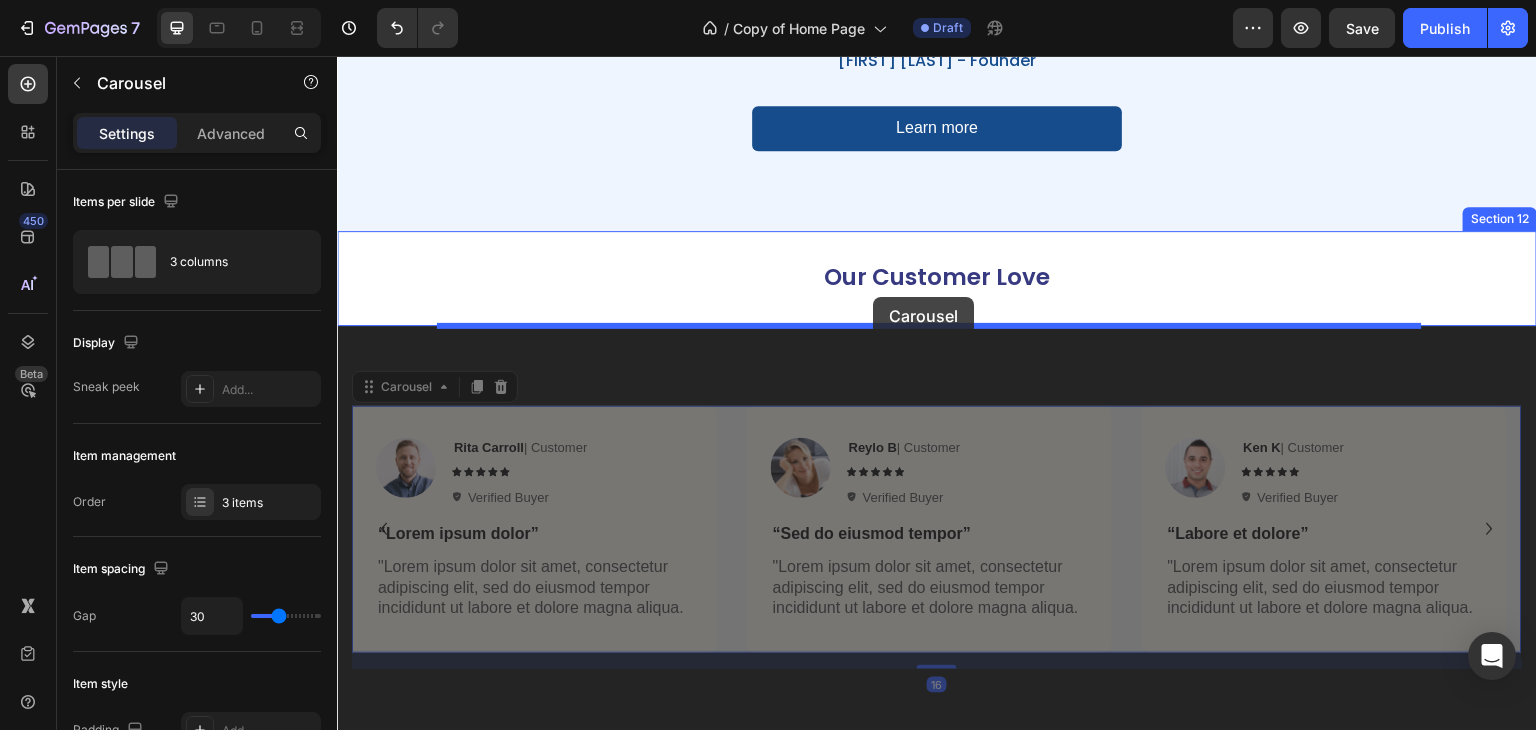 drag, startPoint x: 727, startPoint y: 502, endPoint x: 873, endPoint y: 297, distance: 251.67638 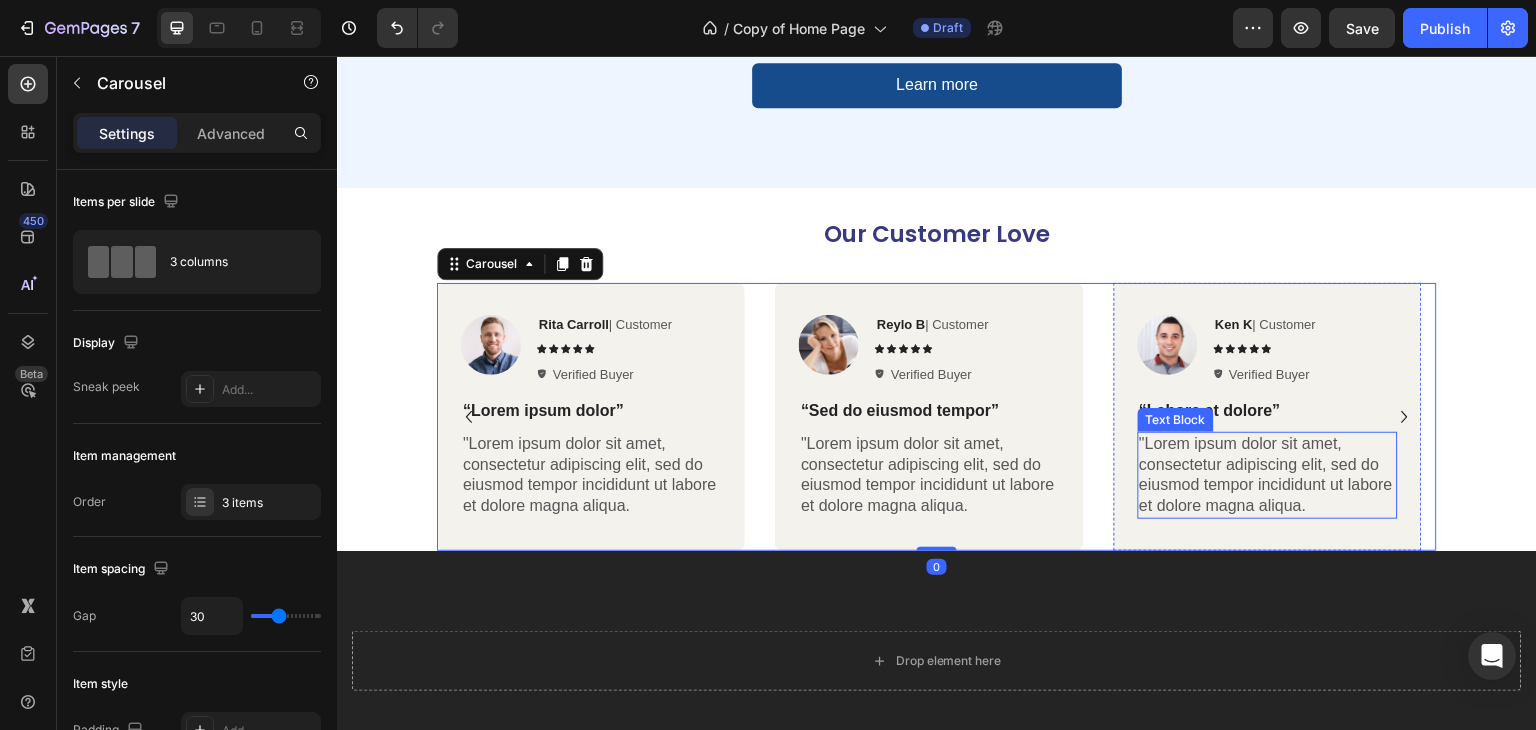 scroll, scrollTop: 4781, scrollLeft: 0, axis: vertical 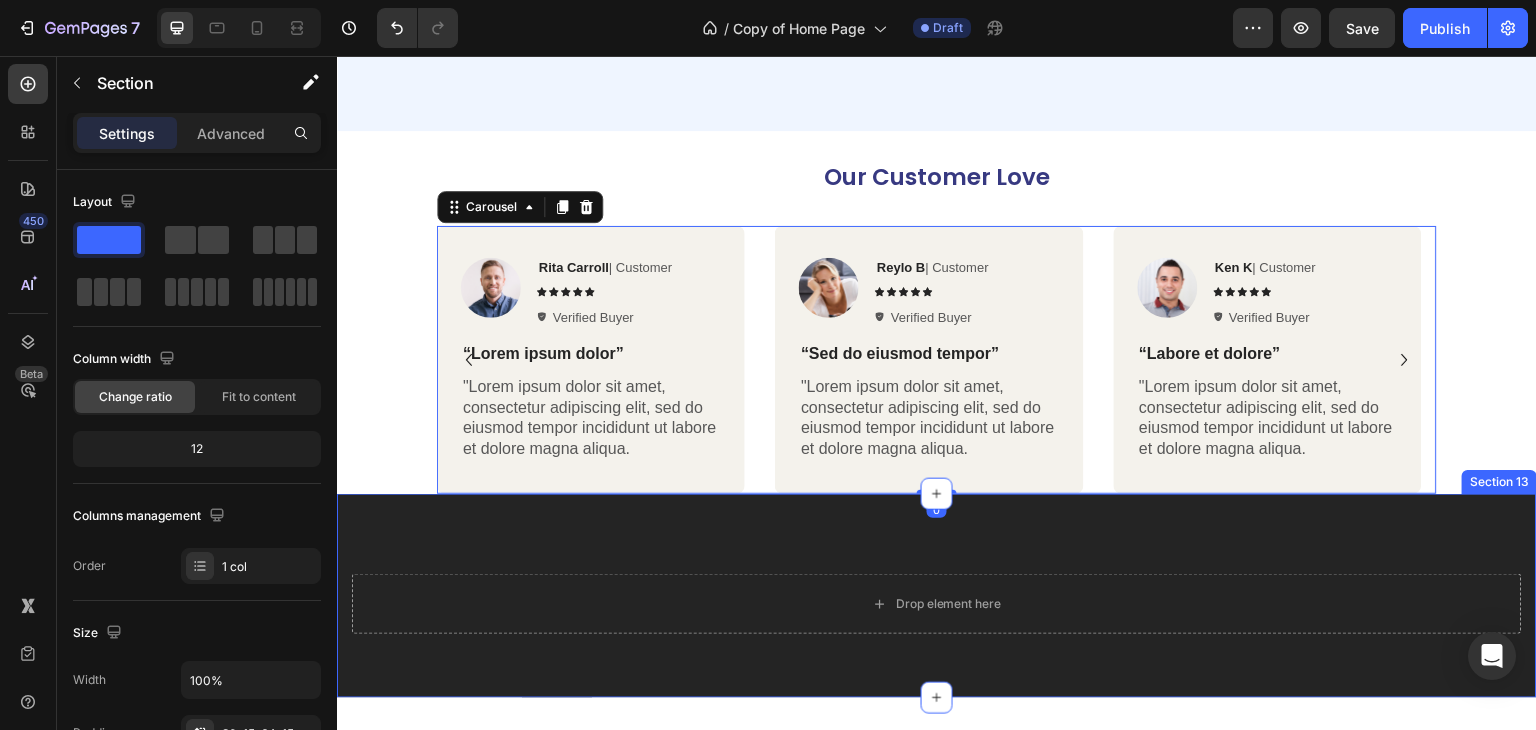 click on "Drop element here Section 13" at bounding box center (937, 596) 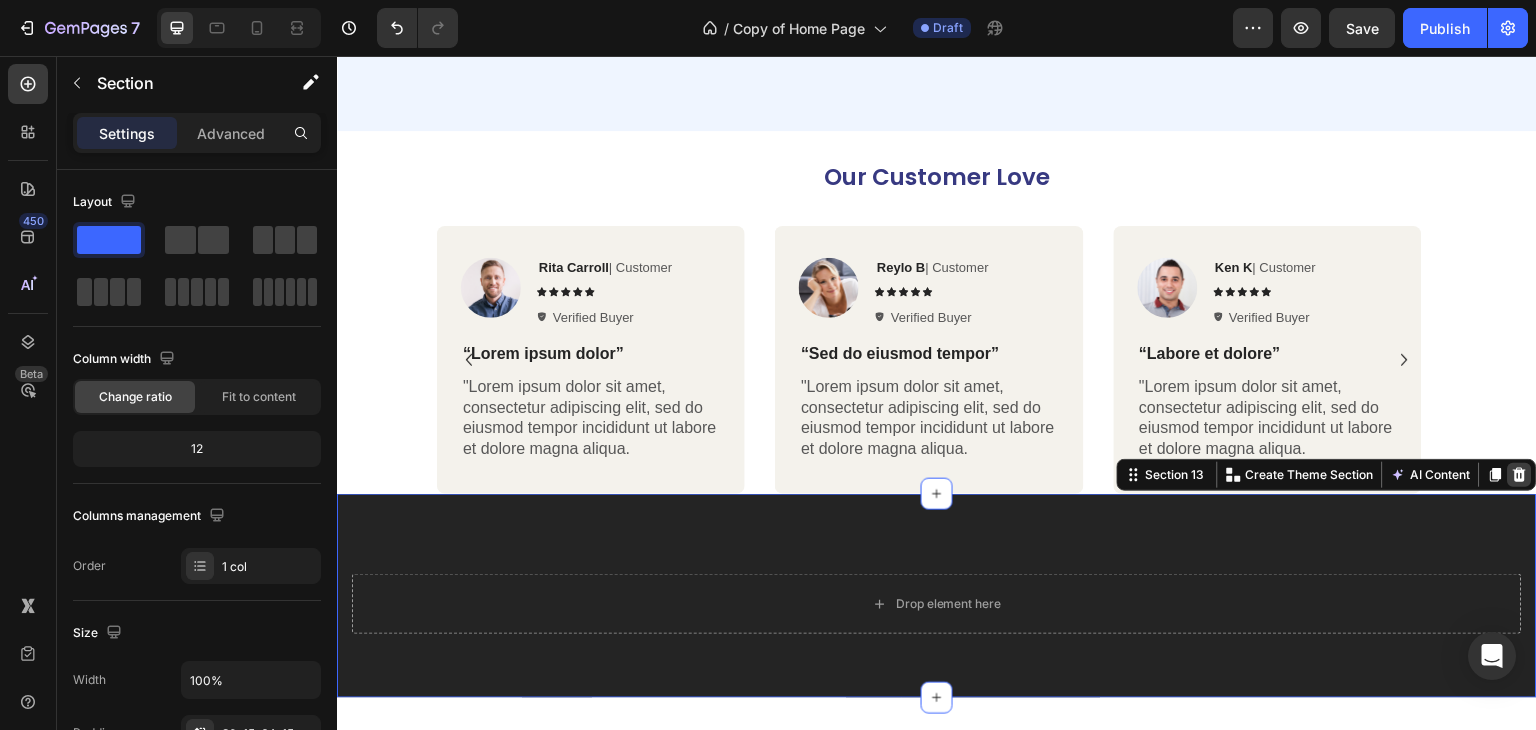 click at bounding box center [1520, 475] 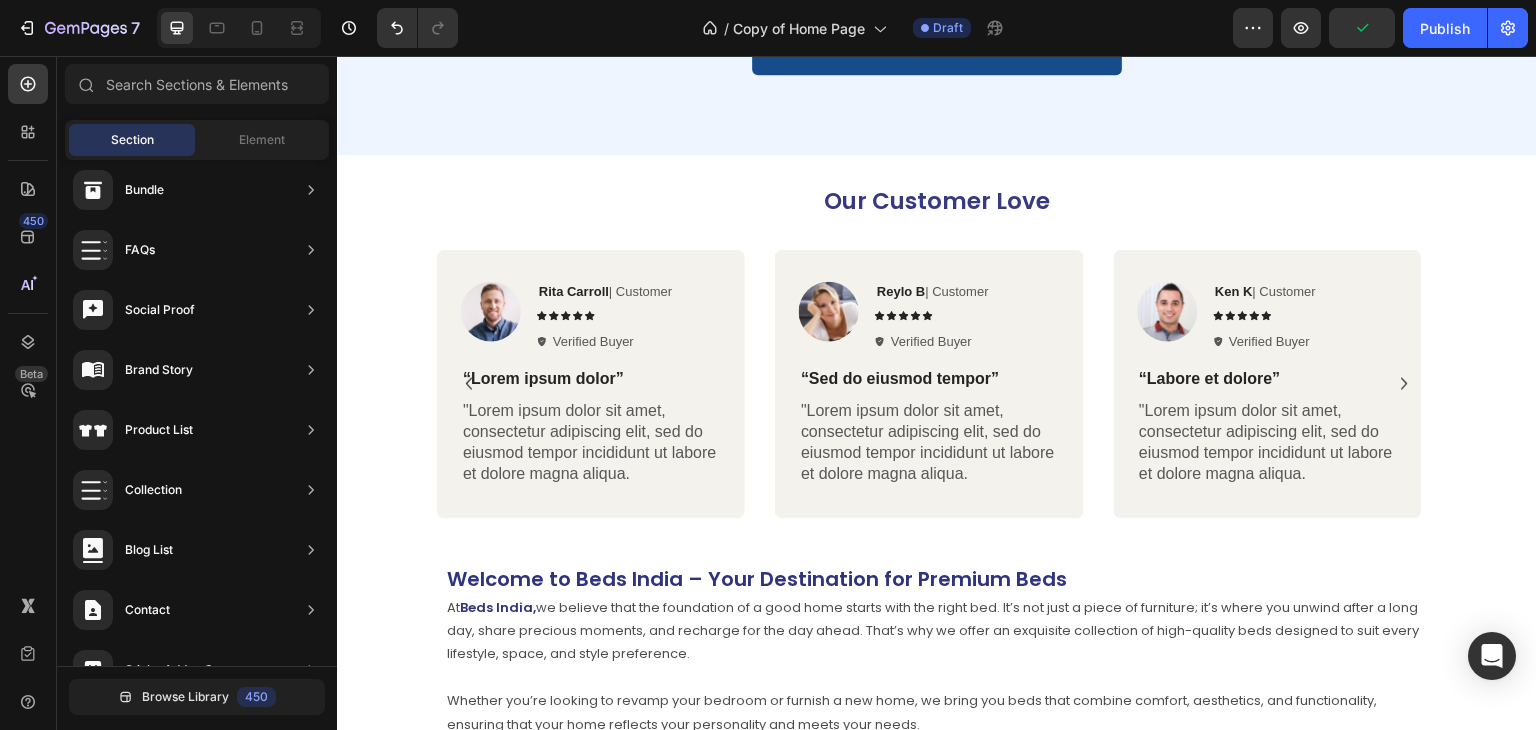 scroll, scrollTop: 4904, scrollLeft: 0, axis: vertical 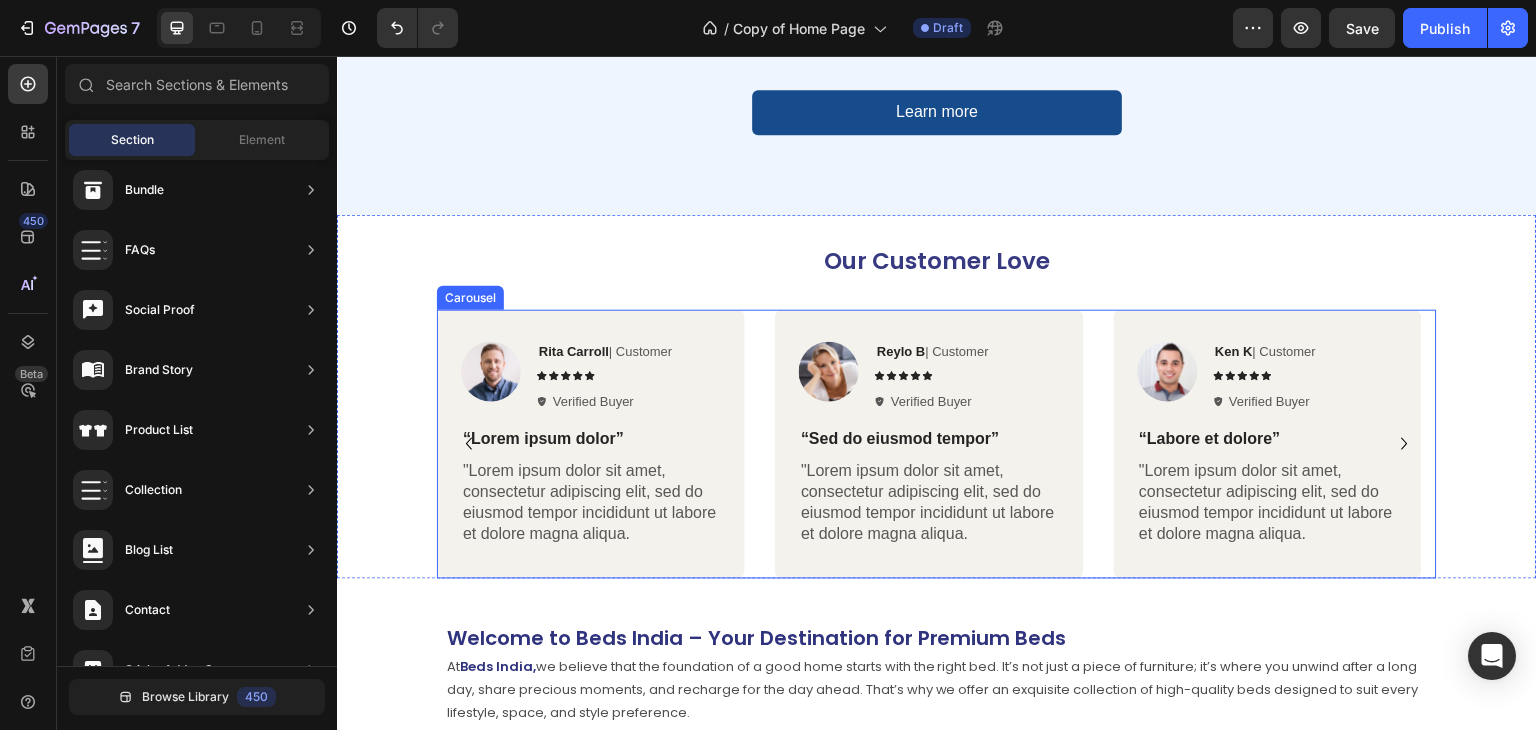 click on "Image Rita Carroll  | Customer   Text Block Icon Icon Icon Icon Icon Icon List
Verified Buyer Item List Row “Lorem ipsum dolor” Text Block "Lorem ipsum dolor sit amet, consectetur adipiscing elit, sed do eiusmod tempor incididunt ut labore et dolore magna aliqua. Text Block Row Image Reylo B  | Customer   Text Block Icon Icon Icon Icon Icon Icon List
Verified Buyer Item List Row “Sed do eiusmod tempor” Text Block "Lorem ipsum dolor sit amet, consectetur adipiscing elit, sed do eiusmod tempor incididunt ut labore et dolore magna aliqua. Text Block Row Image Ken K  | Customer   Text Block Icon Icon Icon Icon Icon Icon List
Verified Buyer Item List Row “Labore et dolore” Text Block "Lorem ipsum dolor sit amet, consectetur adipiscing elit, sed do eiusmod tempor incididunt ut labore et dolore magna aliqua. Text Block Row" at bounding box center [937, 444] 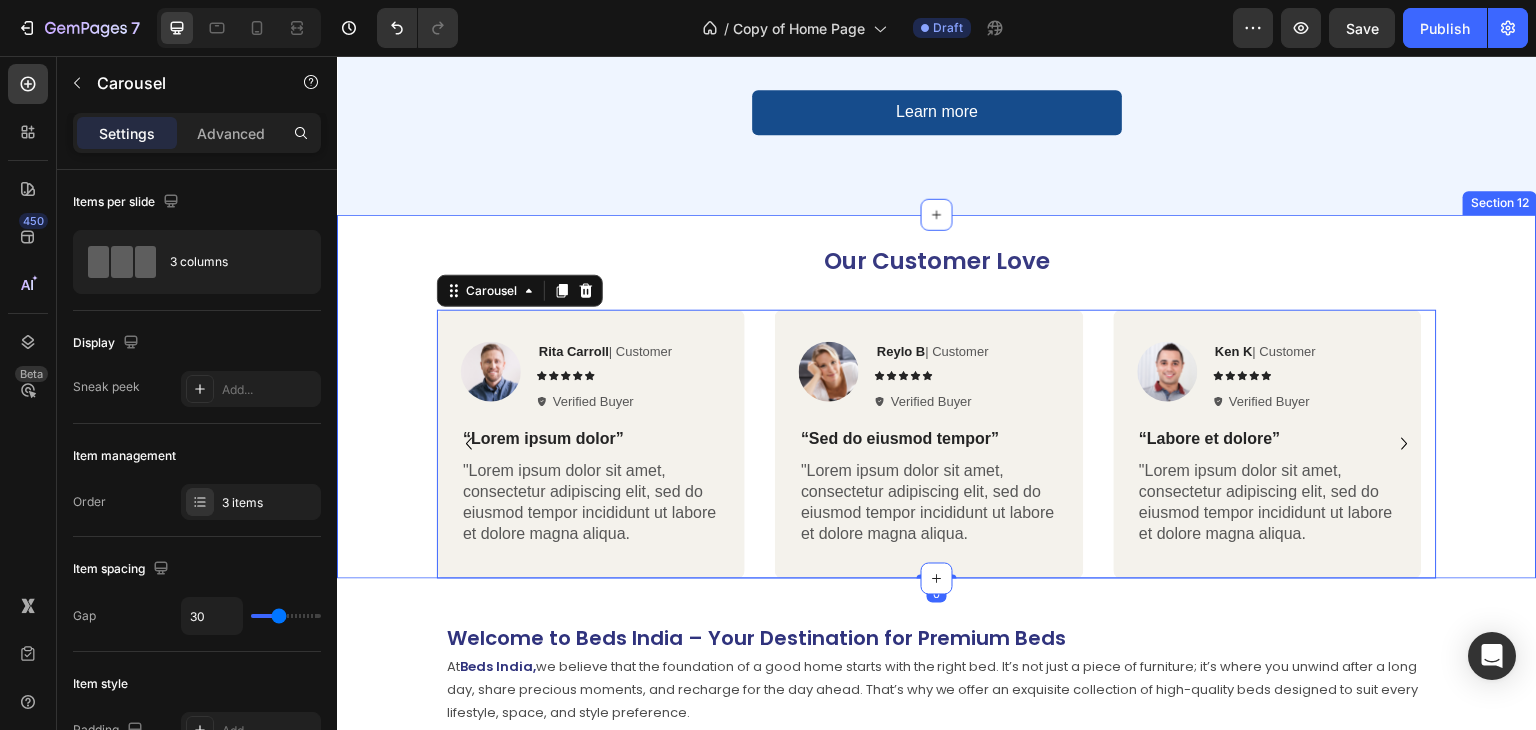 click on "Our Customer Love Heading
Image Rita Carroll  | Customer   Text Block Icon Icon Icon Icon Icon Icon List
Verified Buyer Item List Row “Lorem ipsum dolor” Text Block "Lorem ipsum dolor sit amet, consectetur adipiscing elit, sed do eiusmod tempor incididunt ut labore et dolore magna aliqua. Text Block Row Image Reylo B  | Customer   Text Block Icon Icon Icon Icon Icon Icon List
Verified Buyer Item List Row “Sed do eiusmod tempor” Text Block "Lorem ipsum dolor sit amet, consectetur adipiscing elit, sed do eiusmod tempor incididunt ut labore et dolore magna aliqua. Text Block Row Image Ken K  | Customer   Text Block Icon Icon Icon Icon Icon Icon List
Verified Buyer Item List Row “Labore et dolore” Text Block "Lorem ipsum dolor sit amet, consectetur adipiscing elit, sed do eiusmod tempor incididunt ut labore et dolore magna aliqua. Text Block Row
0" at bounding box center [937, 396] 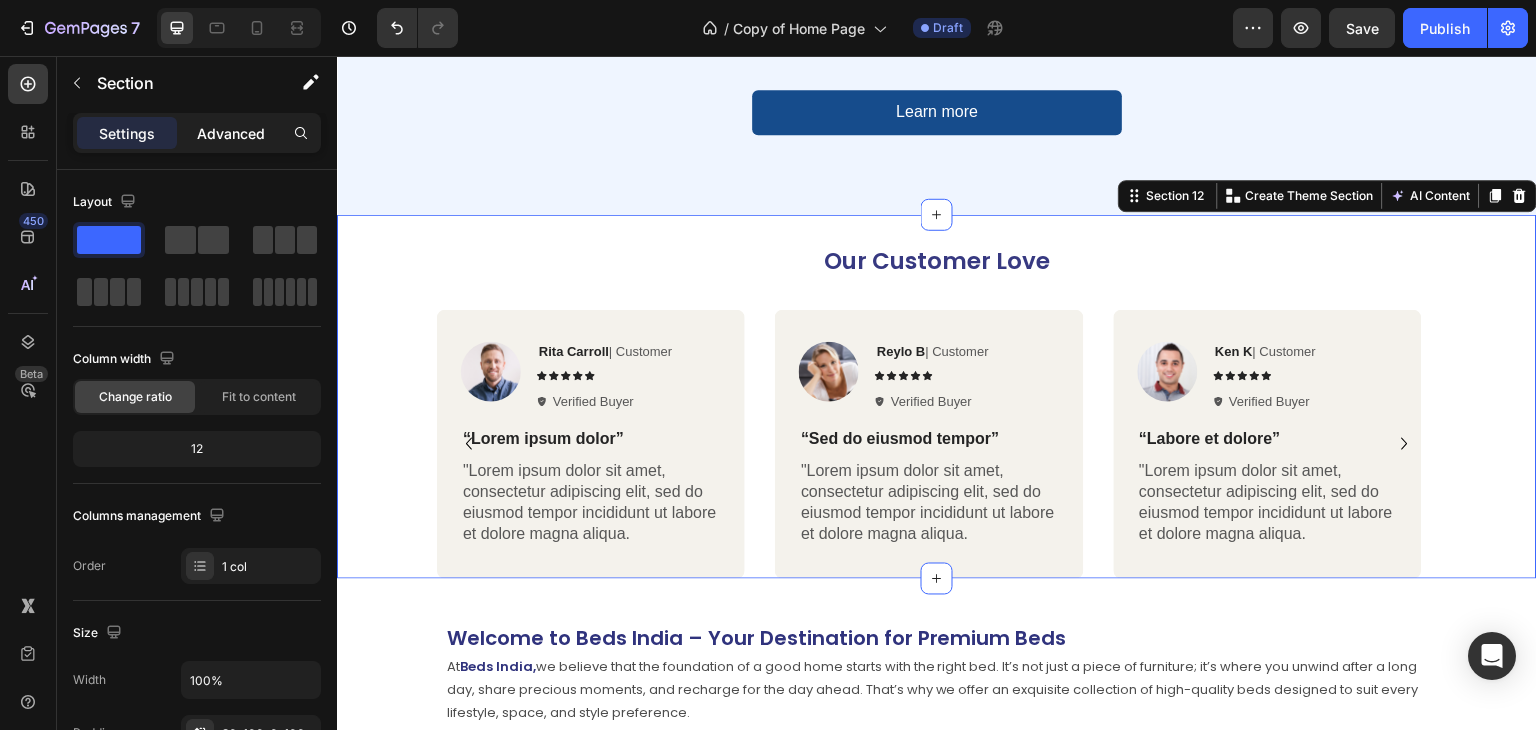 click on "Advanced" at bounding box center [231, 133] 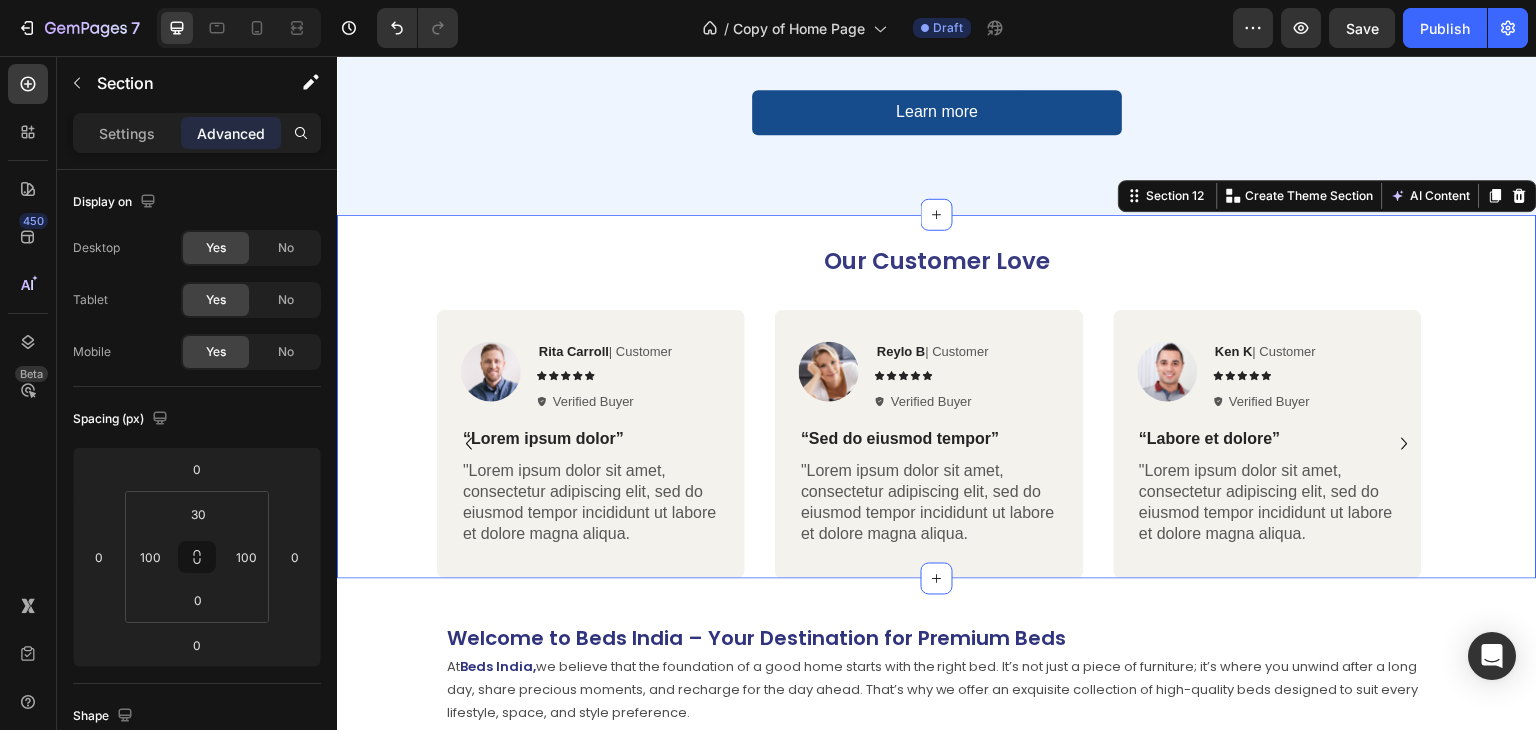 click on "Our Customer Love Heading
Image Rita Carroll  | Customer   Text Block Icon Icon Icon Icon Icon Icon List
Verified Buyer Item List Row “Lorem ipsum dolor” Text Block "Lorem ipsum dolor sit amet, consectetur adipiscing elit, sed do eiusmod tempor incididunt ut labore et dolore magna aliqua. Text Block Row Image Reylo B  | Customer   Text Block Icon Icon Icon Icon Icon Icon List
Verified Buyer Item List Row “Sed do eiusmod tempor” Text Block "Lorem ipsum dolor sit amet, consectetur adipiscing elit, sed do eiusmod tempor incididunt ut labore et dolore magna aliqua. Text Block Row Image Ken K  | Customer   Text Block Icon Icon Icon Icon Icon Icon List
Verified Buyer Item List Row “Labore et dolore” Text Block "Lorem ipsum dolor sit amet, consectetur adipiscing elit, sed do eiusmod tempor incididunt ut labore et dolore magna aliqua. Text Block Row" at bounding box center (937, 396) 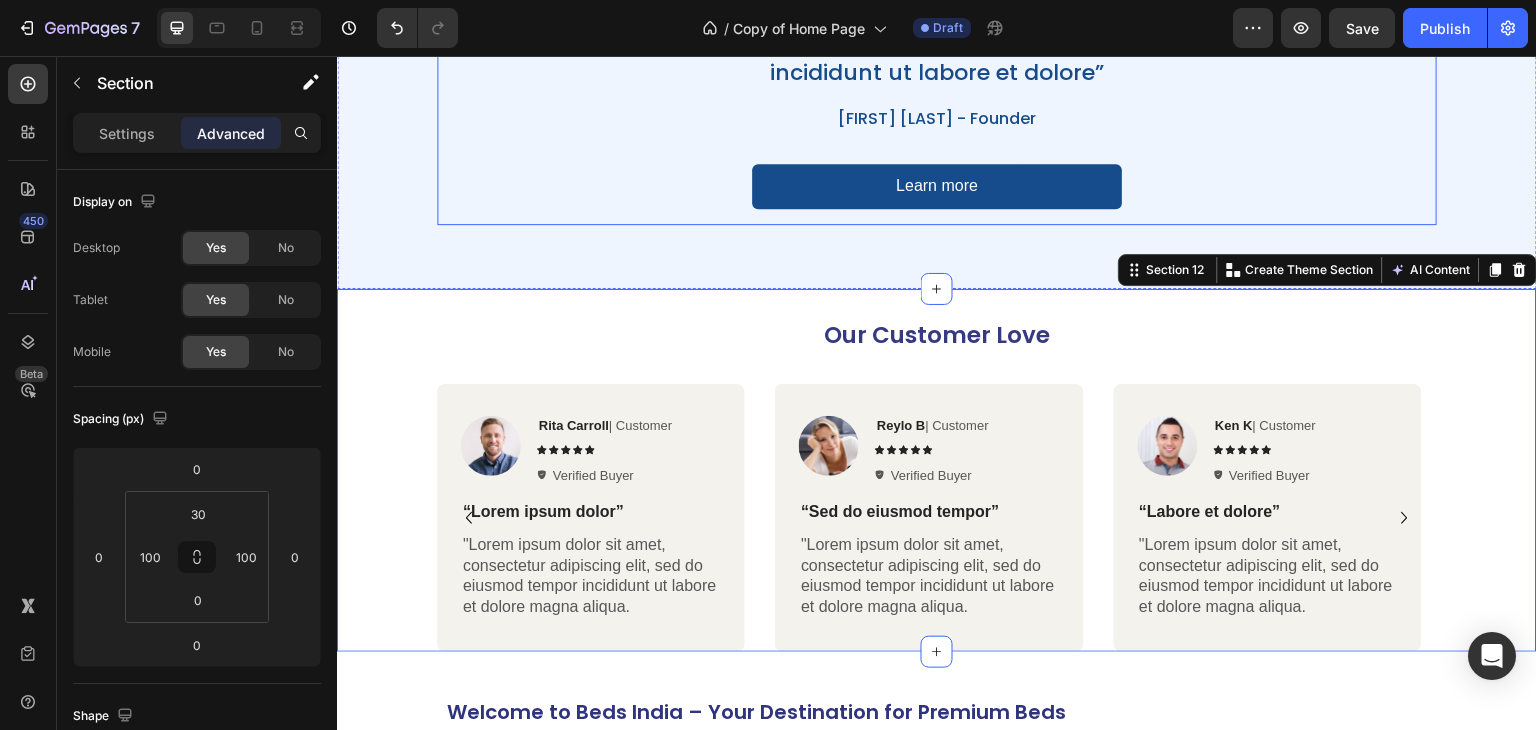 scroll, scrollTop: 4604, scrollLeft: 0, axis: vertical 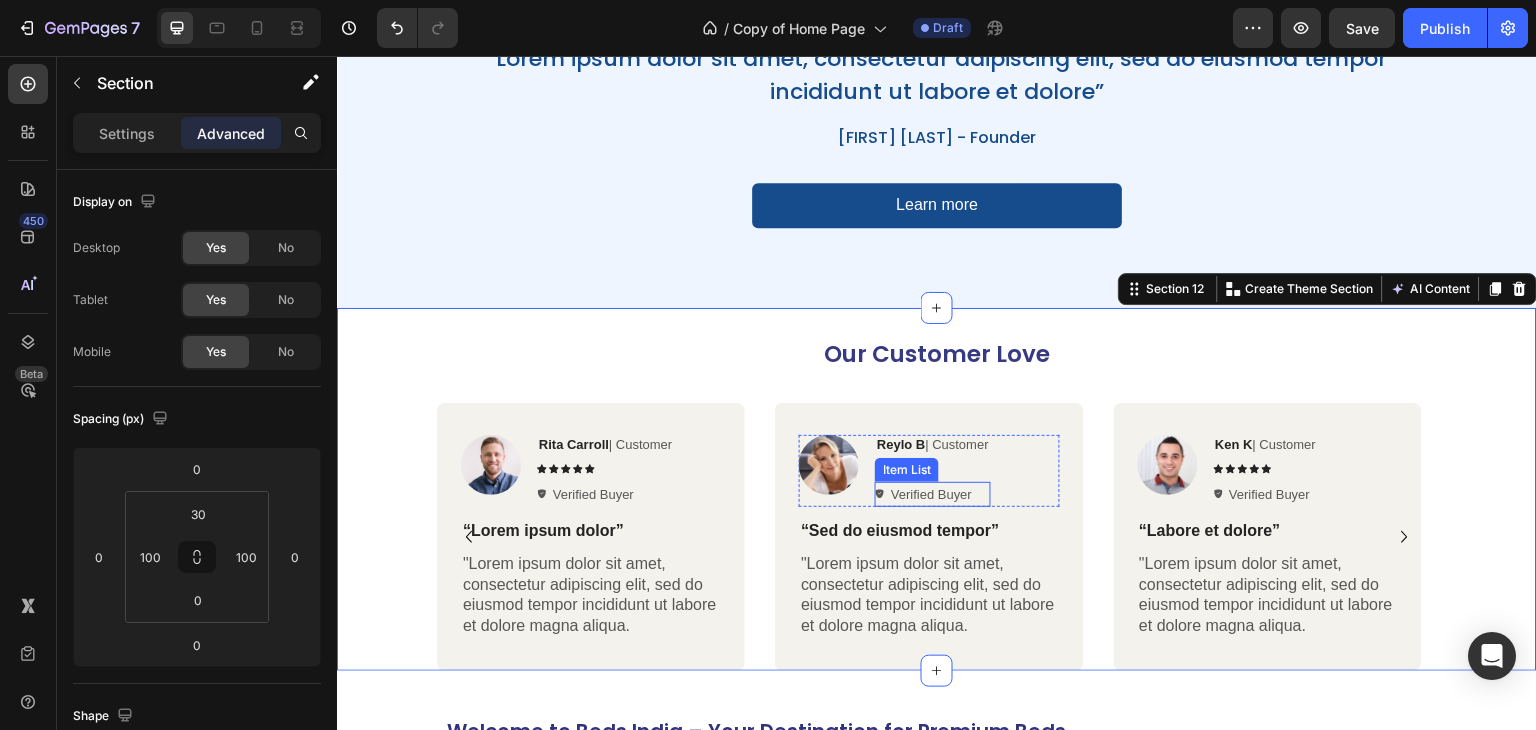 click on "Verified Buyer" at bounding box center [933, 495] 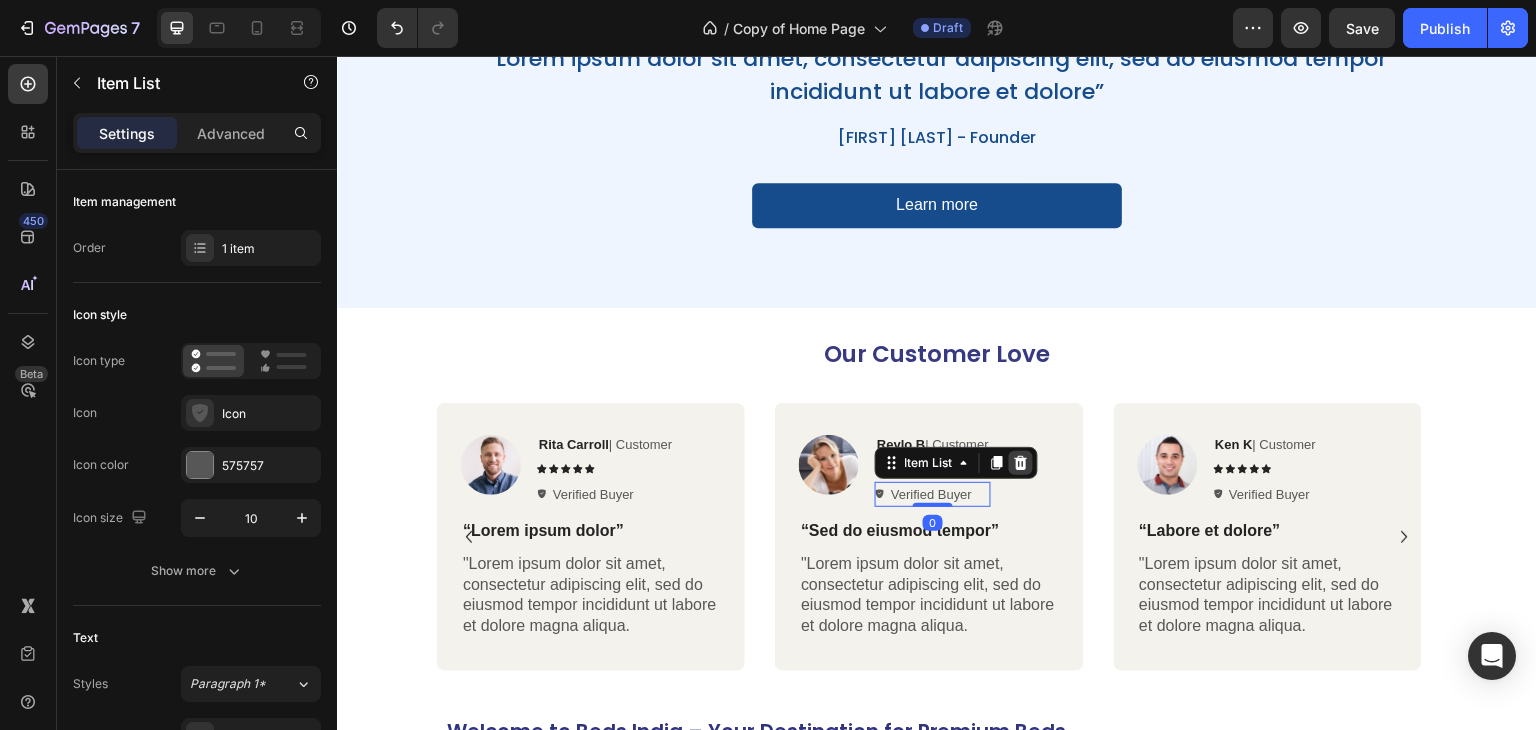 click 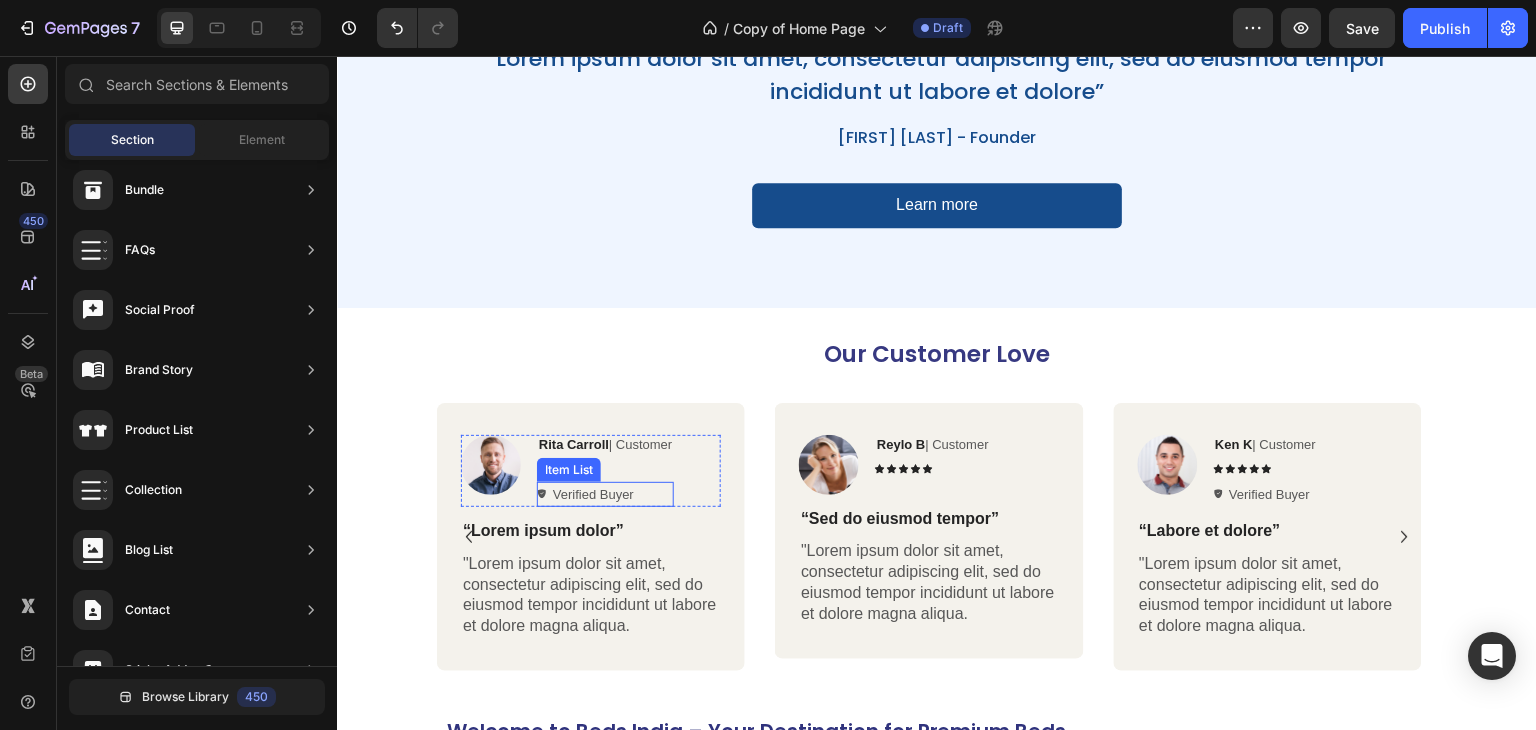 click on "Verified Buyer" at bounding box center (605, 495) 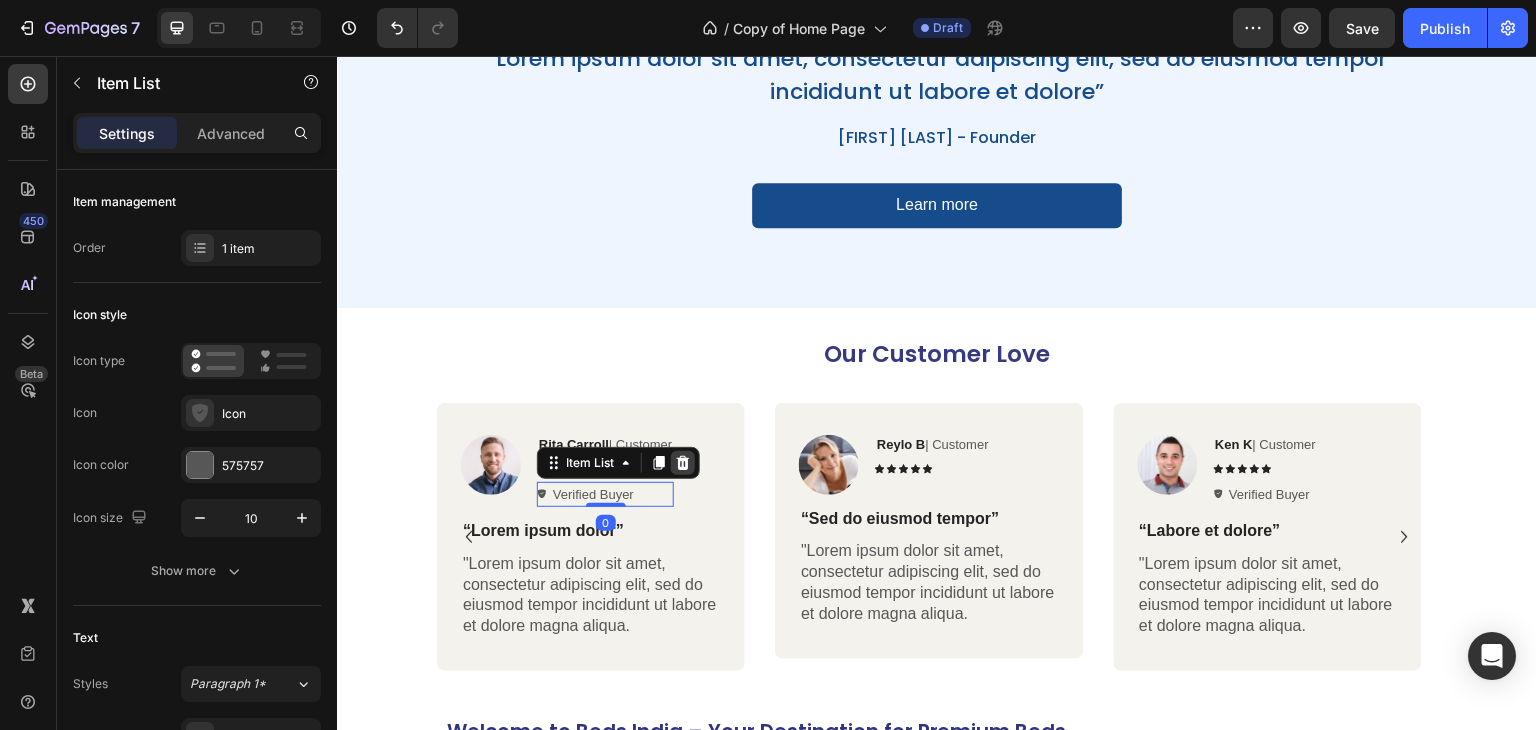 click 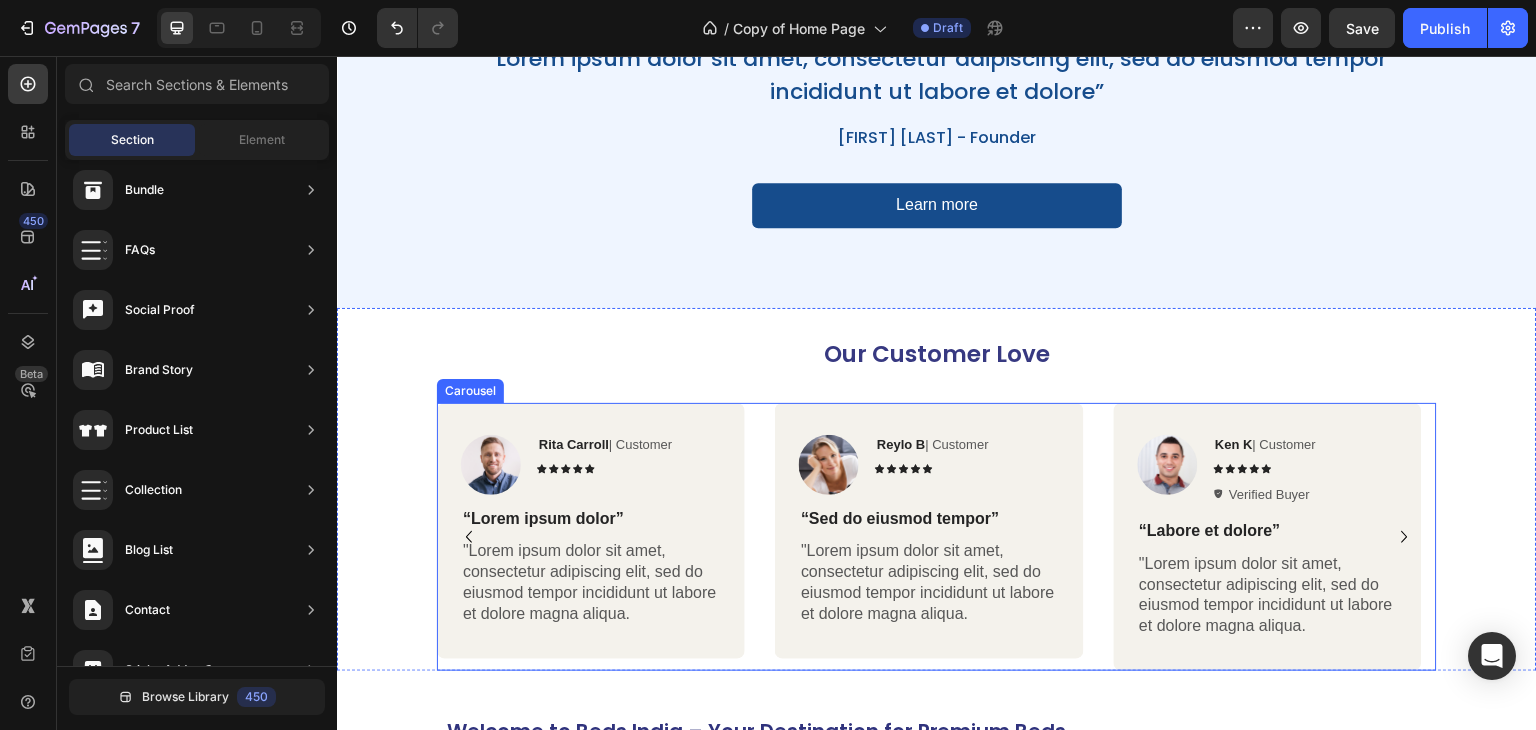 click on "Image Rita Carroll  | Customer   Text Block Icon Icon Icon Icon Icon Icon List Row “Lorem ipsum dolor” Text Block "Lorem ipsum dolor sit amet, consectetur adipiscing elit, sed do eiusmod tempor incididunt ut labore et dolore magna aliqua. Text Block Row Image Reylo B  | Customer   Text Block Icon Icon Icon Icon Icon Icon List Row “Sed do eiusmod tempor” Text Block "Lorem ipsum dolor sit amet, consectetur adipiscing elit, sed do eiusmod tempor incididunt ut labore et dolore magna aliqua. Text Block Row Image Ken K  | Customer   Text Block Icon Icon Icon Icon Icon Icon List
Verified Buyer Item List Row “Labore et dolore” Text Block "Lorem ipsum dolor sit amet, consectetur adipiscing elit, sed do eiusmod tempor incididunt ut labore et dolore magna aliqua. Text Block Row" at bounding box center (937, 537) 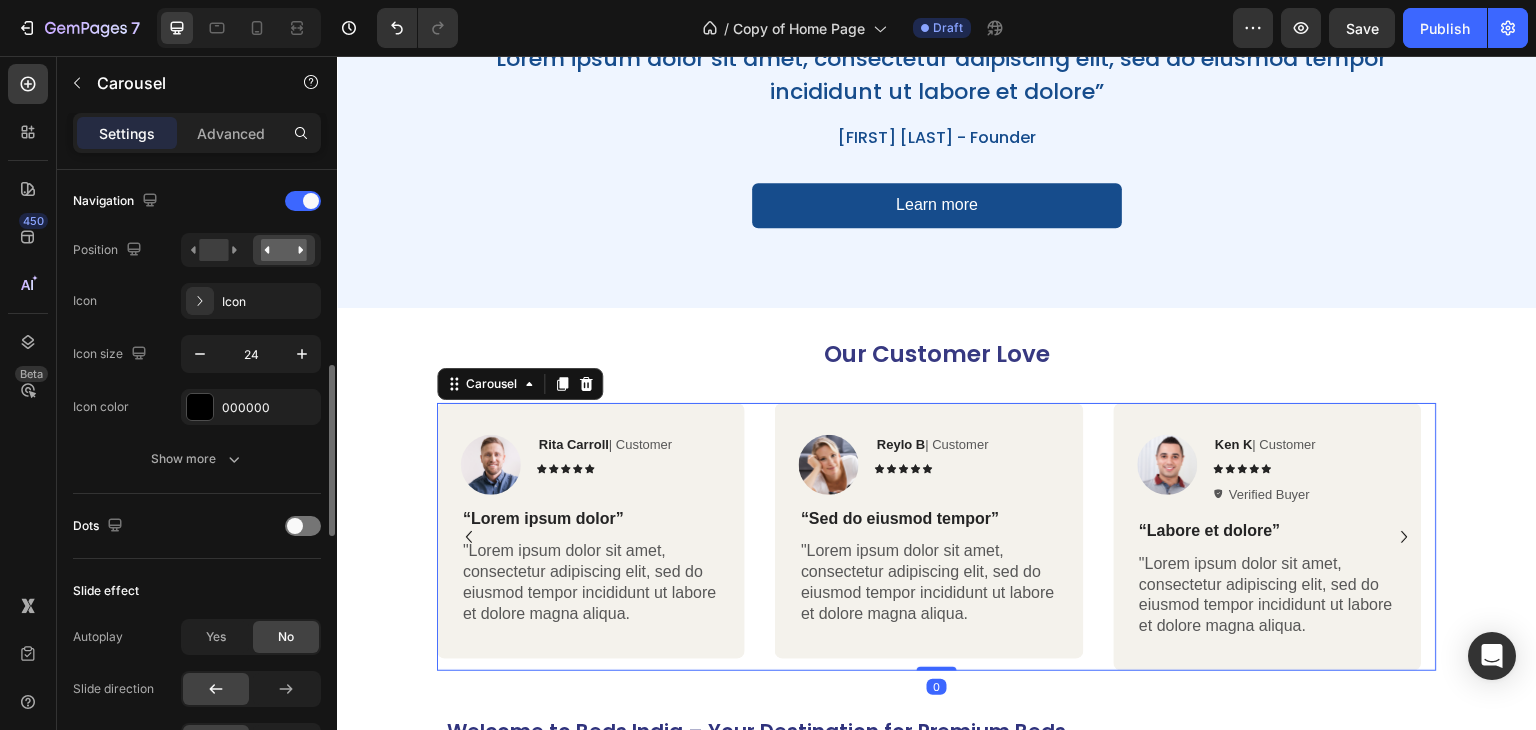 scroll, scrollTop: 600, scrollLeft: 0, axis: vertical 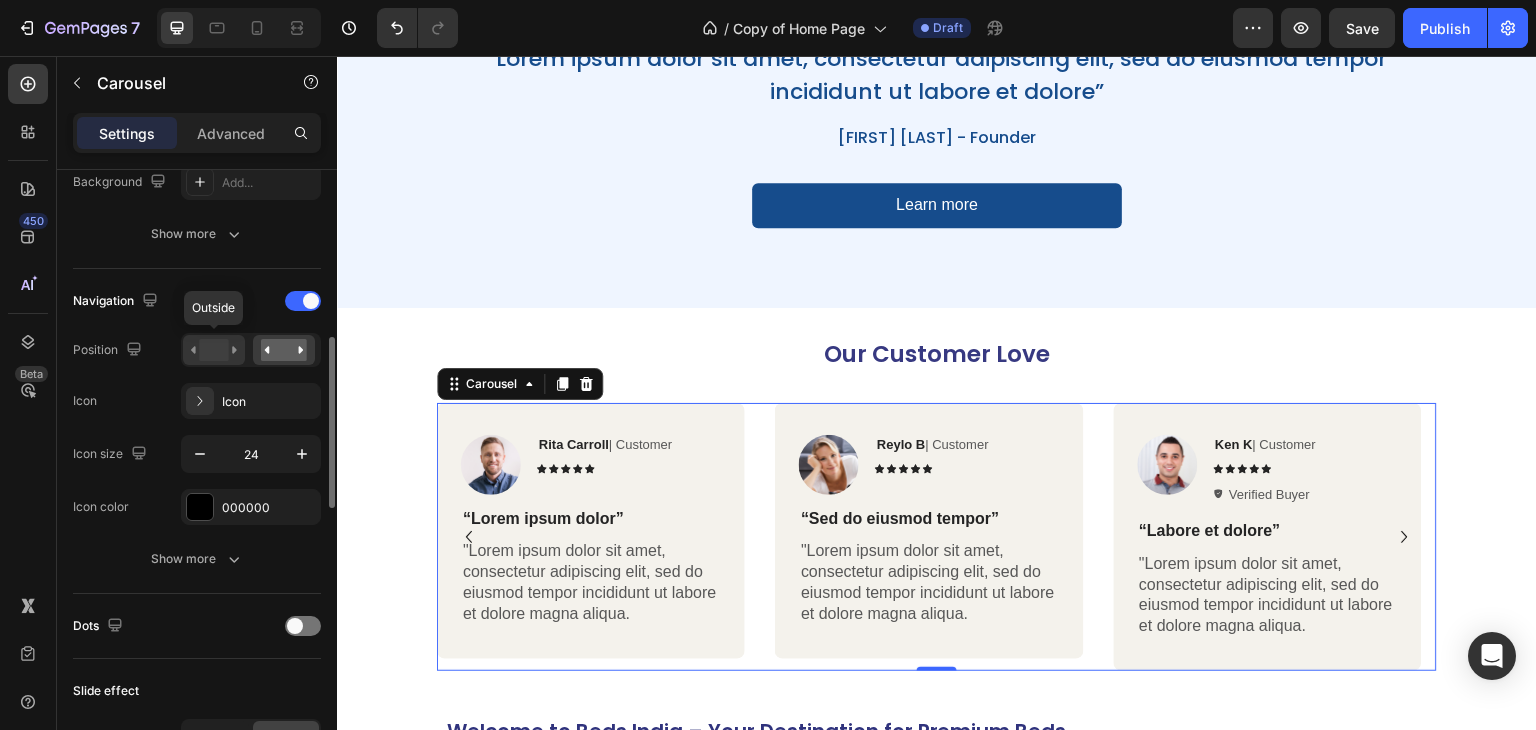 click 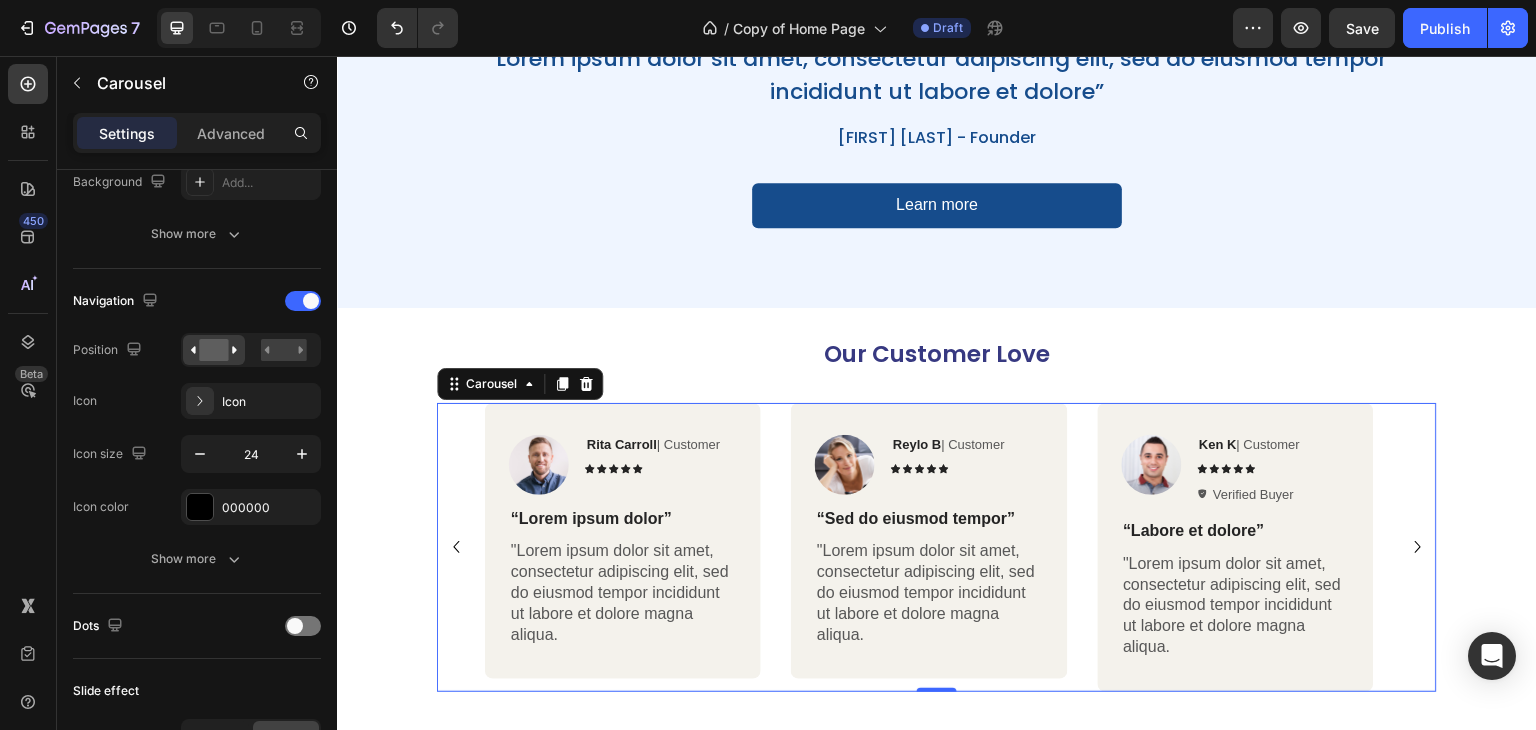 click on "Our Customer Love Heading
Image Rita Carroll  | Customer   Text Block Icon Icon Icon Icon Icon Icon List Row “Lorem ipsum dolor” Text Block "Lorem ipsum dolor sit amet, consectetur adipiscing elit, sed do eiusmod tempor incididunt ut labore et dolore magna aliqua. Text Block Row Image Reylo B  | Customer   Text Block Icon Icon Icon Icon Icon Icon List Row “Sed do eiusmod tempor” Text Block "Lorem ipsum dolor sit amet, consectetur adipiscing elit, sed do eiusmod tempor incididunt ut labore et dolore magna aliqua. Text Block Row Image Ken K  | Customer   Text Block Icon Icon Icon Icon Icon Icon List
Verified Buyer Item List Row “Labore et dolore” Text Block "Lorem ipsum dolor sit amet, consectetur adipiscing elit, sed do eiusmod tempor incididunt ut labore et dolore magna aliqua. Text Block Row
Carousel   0 Section 12" at bounding box center (937, 500) 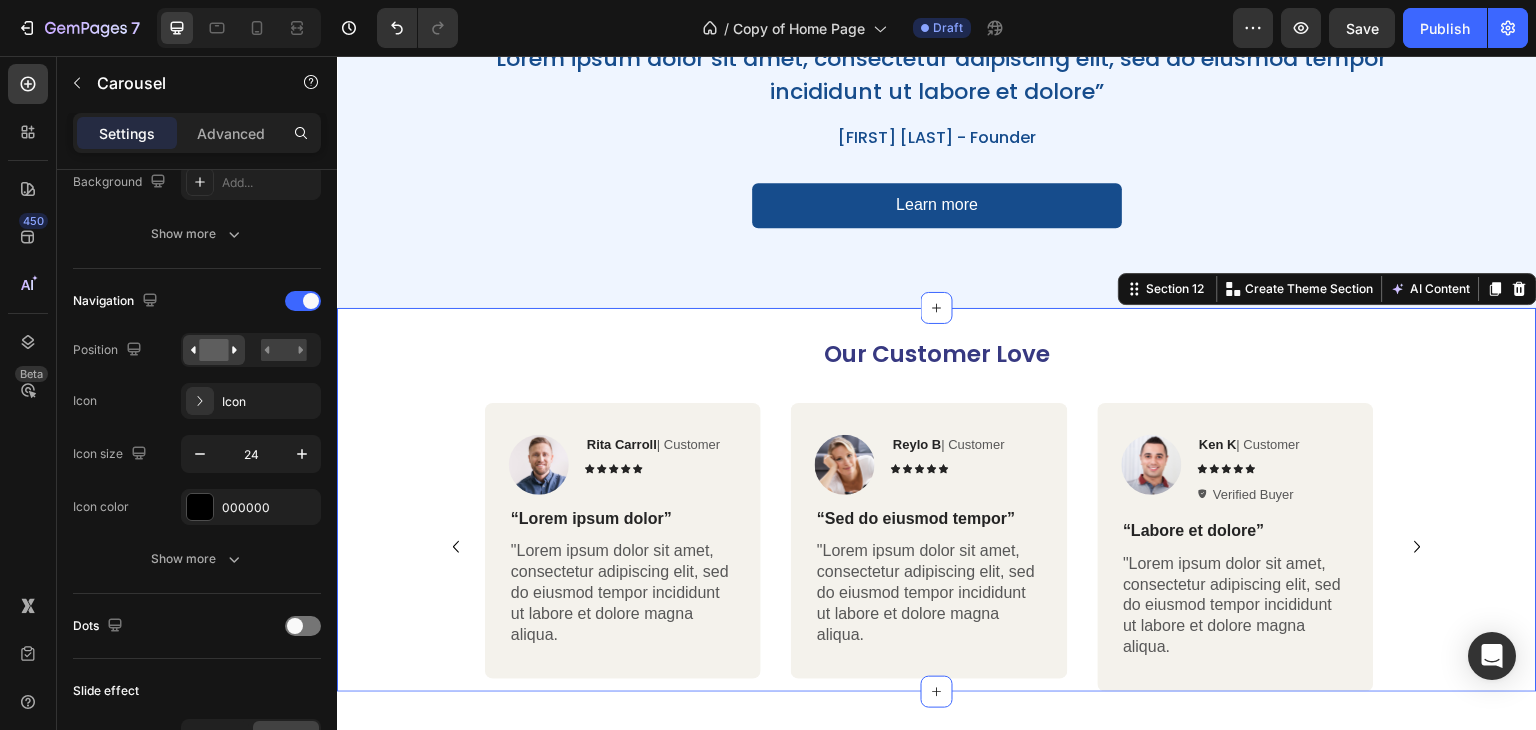 scroll, scrollTop: 0, scrollLeft: 0, axis: both 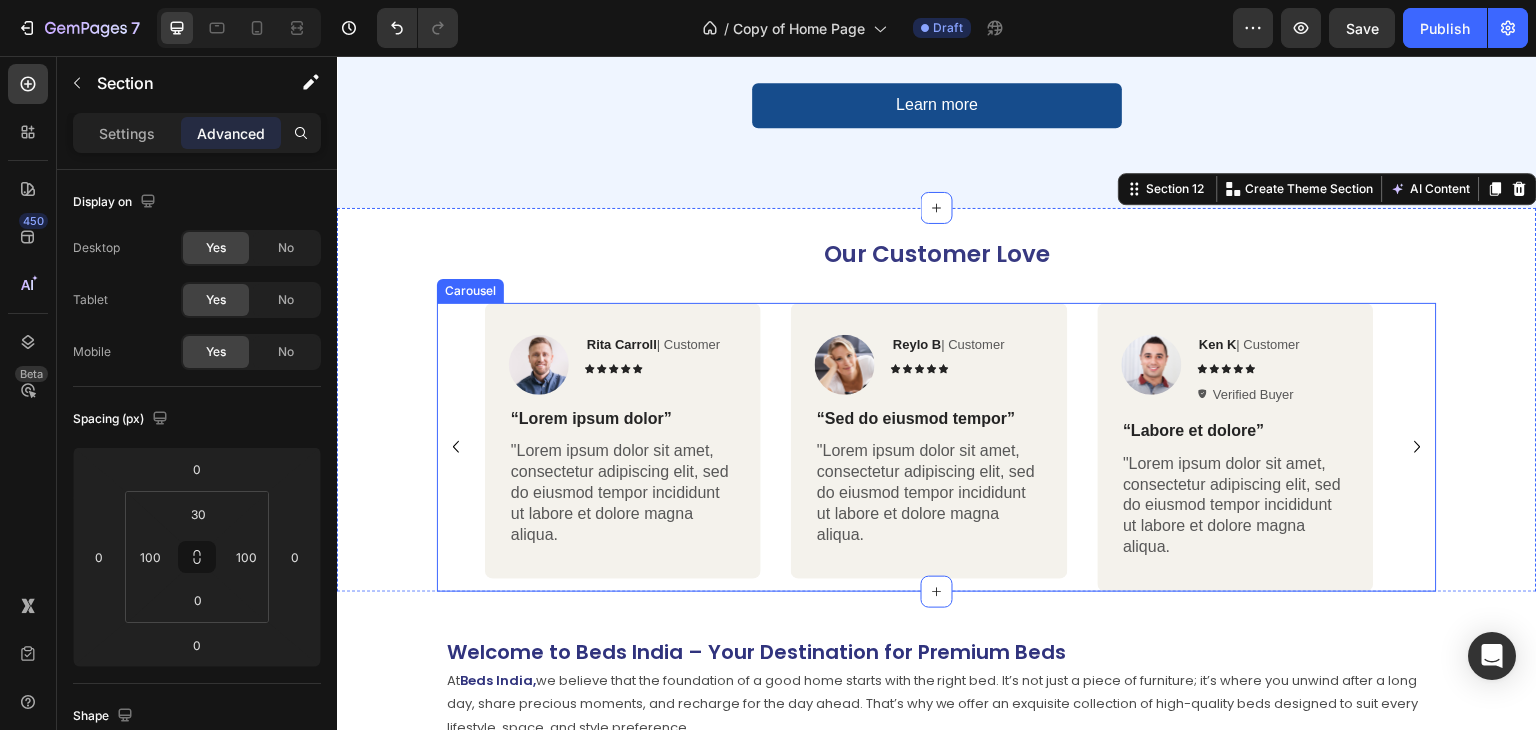 click on "Image Rita Carroll  | Customer   Text Block Icon Icon Icon Icon Icon Icon List Row “Lorem ipsum dolor” Text Block "Lorem ipsum dolor sit amet, consectetur adipiscing elit, sed do eiusmod tempor incididunt ut labore et dolore magna aliqua. Text Block Row Image Reylo B  | Customer   Text Block Icon Icon Icon Icon Icon Icon List Row “Sed do eiusmod tempor” Text Block "Lorem ipsum dolor sit amet, consectetur adipiscing elit, sed do eiusmod tempor incididunt ut labore et dolore magna aliqua. Text Block Row Image Ken K  | Customer   Text Block Icon Icon Icon Icon Icon Icon List
Verified Buyer Item List Row “Labore et dolore” Text Block "Lorem ipsum dolor sit amet, consectetur adipiscing elit, sed do eiusmod tempor incididunt ut labore et dolore magna aliqua. Text Block Row" at bounding box center (937, 447) 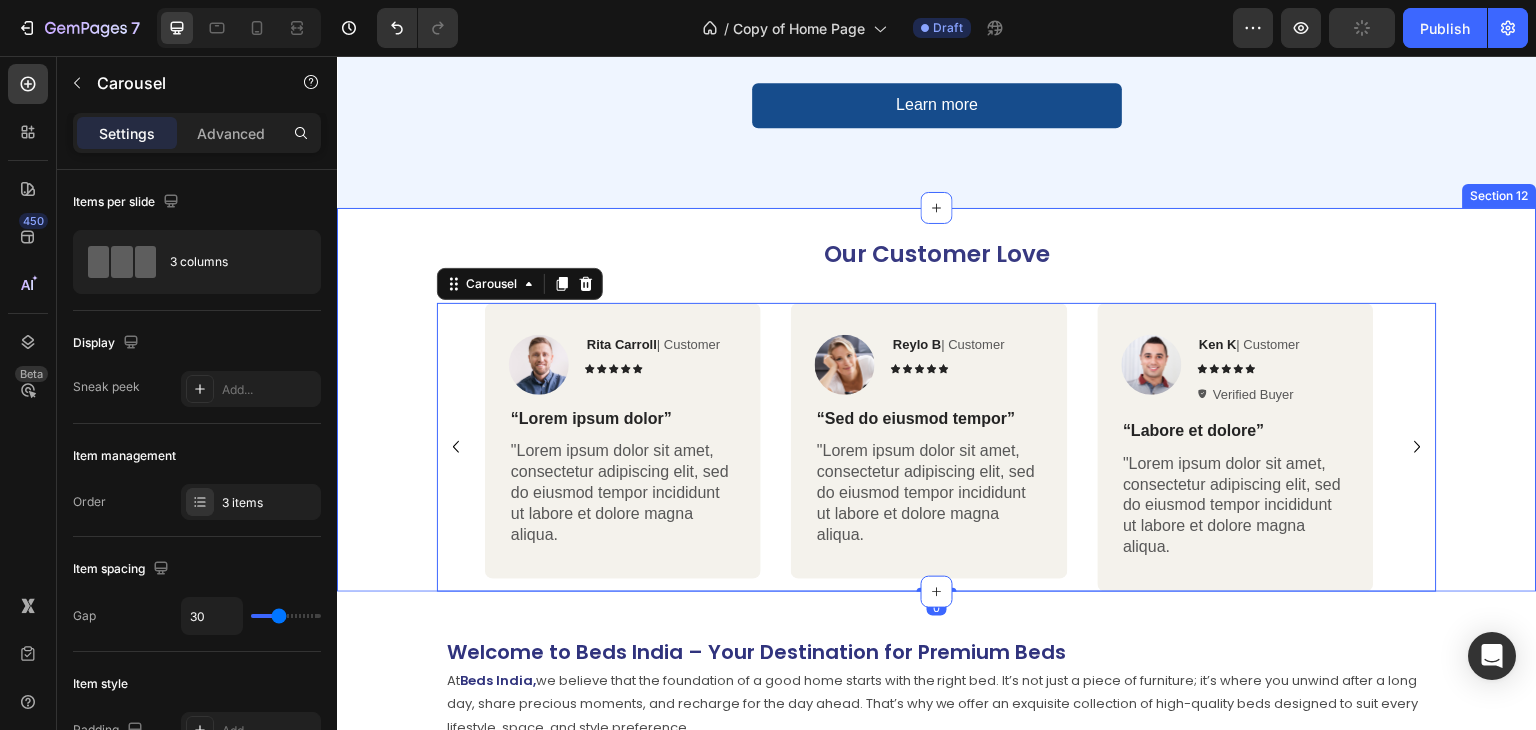 click on "Our Customer Love Heading
Image Rita Carroll  | Customer   Text Block Icon Icon Icon Icon Icon Icon List Row “Lorem ipsum dolor” Text Block "Lorem ipsum dolor sit amet, consectetur adipiscing elit, sed do eiusmod tempor incididunt ut labore et dolore magna aliqua. Text Block Row Image Reylo B  | Customer   Text Block Icon Icon Icon Icon Icon Icon List Row “Sed do eiusmod tempor” Text Block "Lorem ipsum dolor sit amet, consectetur adipiscing elit, sed do eiusmod tempor incididunt ut labore et dolore magna aliqua. Text Block Row Image Ken K  | Customer   Text Block Icon Icon Icon Icon Icon Icon List
Verified Buyer Item List Row “Labore et dolore” Text Block "Lorem ipsum dolor sit amet, consectetur adipiscing elit, sed do eiusmod tempor incididunt ut labore et dolore magna aliqua. Text Block Row
Carousel   0 Section 12" at bounding box center [937, 400] 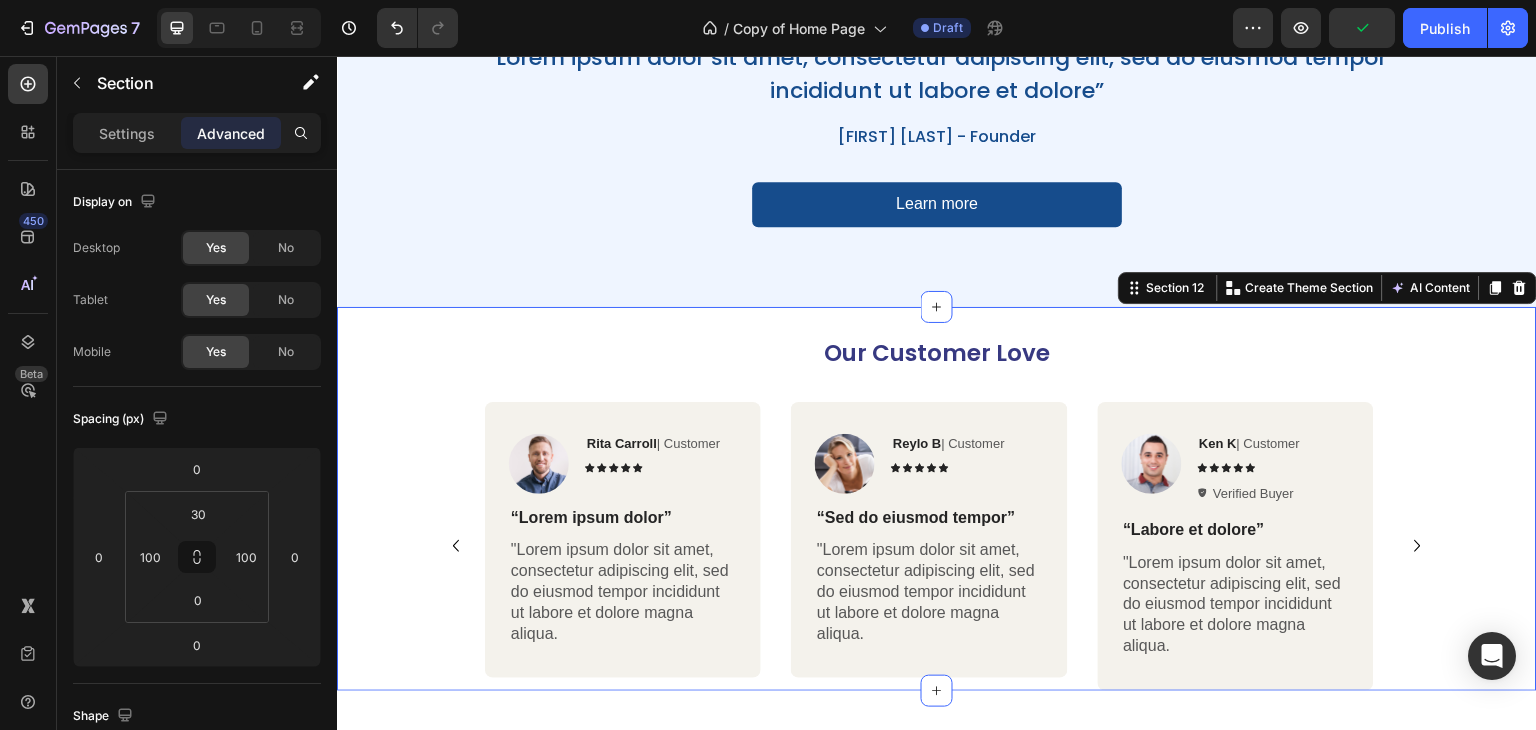 scroll, scrollTop: 4604, scrollLeft: 0, axis: vertical 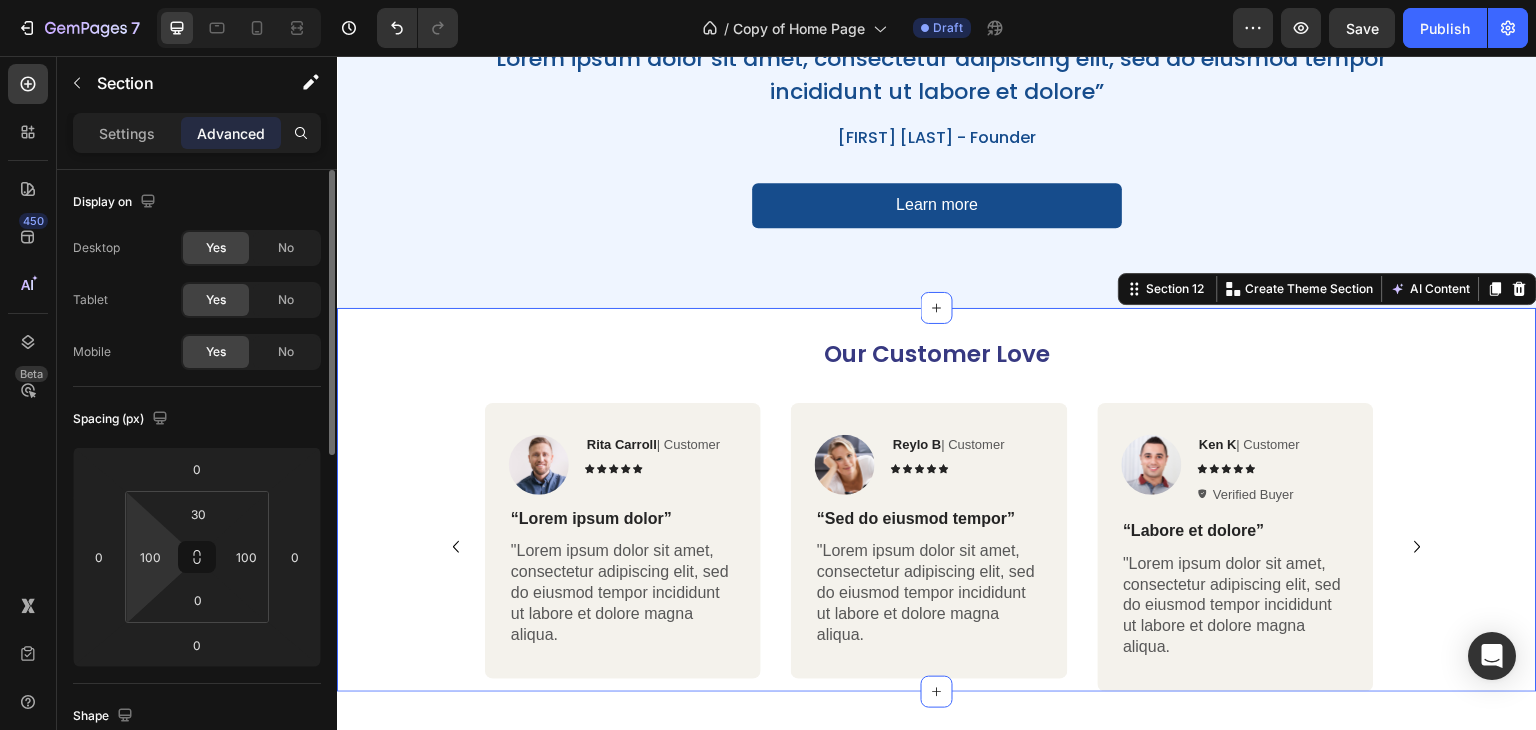 click on "7  Version history  /  Copy of Home Page Draft Preview  Save   Publish  450 Beta Sections(18) Elements(83) Section Element Hero Section Product Detail Brands Trusted Badges Guarantee Product Breakdown How to use Testimonials Compare Bundle FAQs Social Proof Brand Story Product List Collection Blog List Contact Sticky Add to Cart Custom Footer Browse Library 450 Layout
Row
Row
Row
Row Text
Heading
Text Block Button
Button
Button Media
Image
Image" at bounding box center (768, 0) 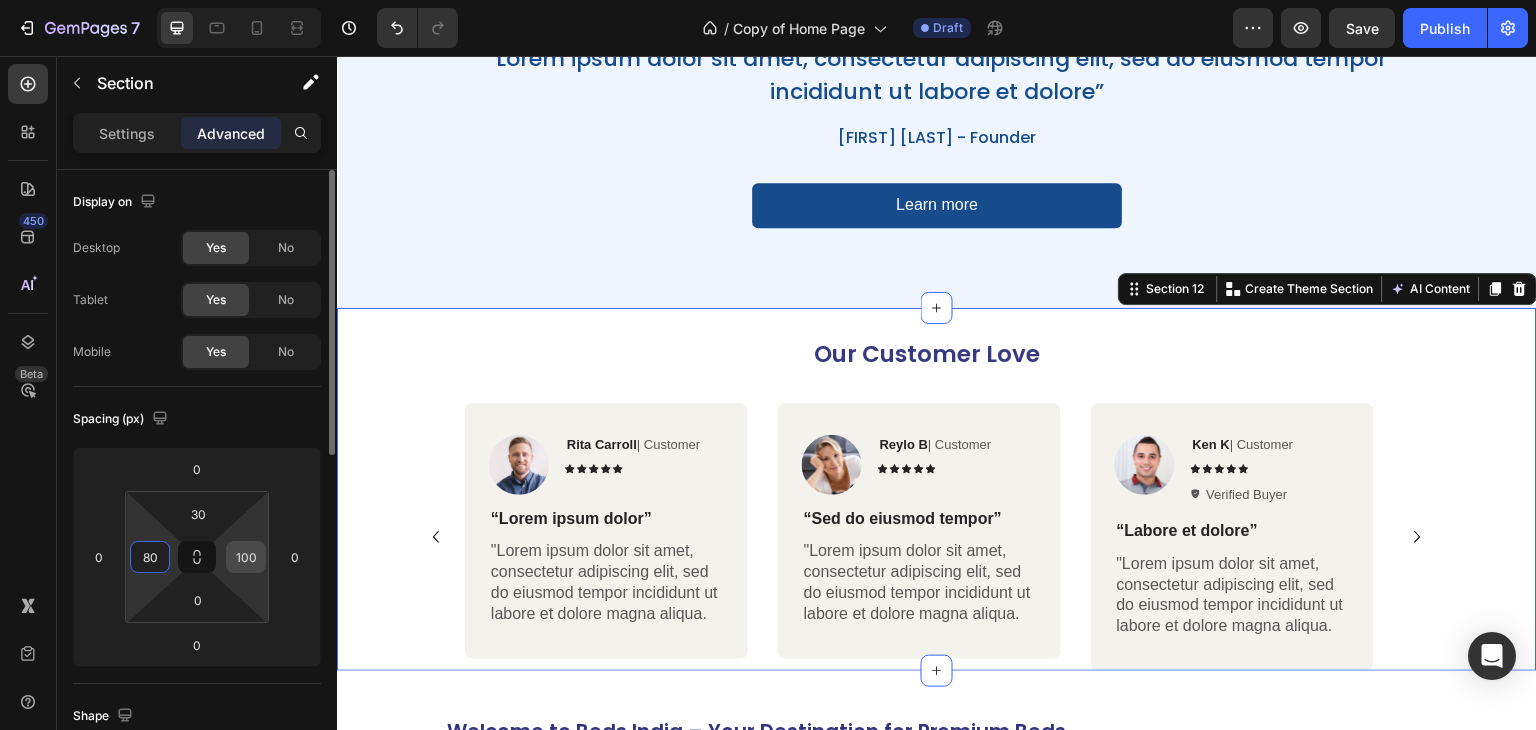 type on "80" 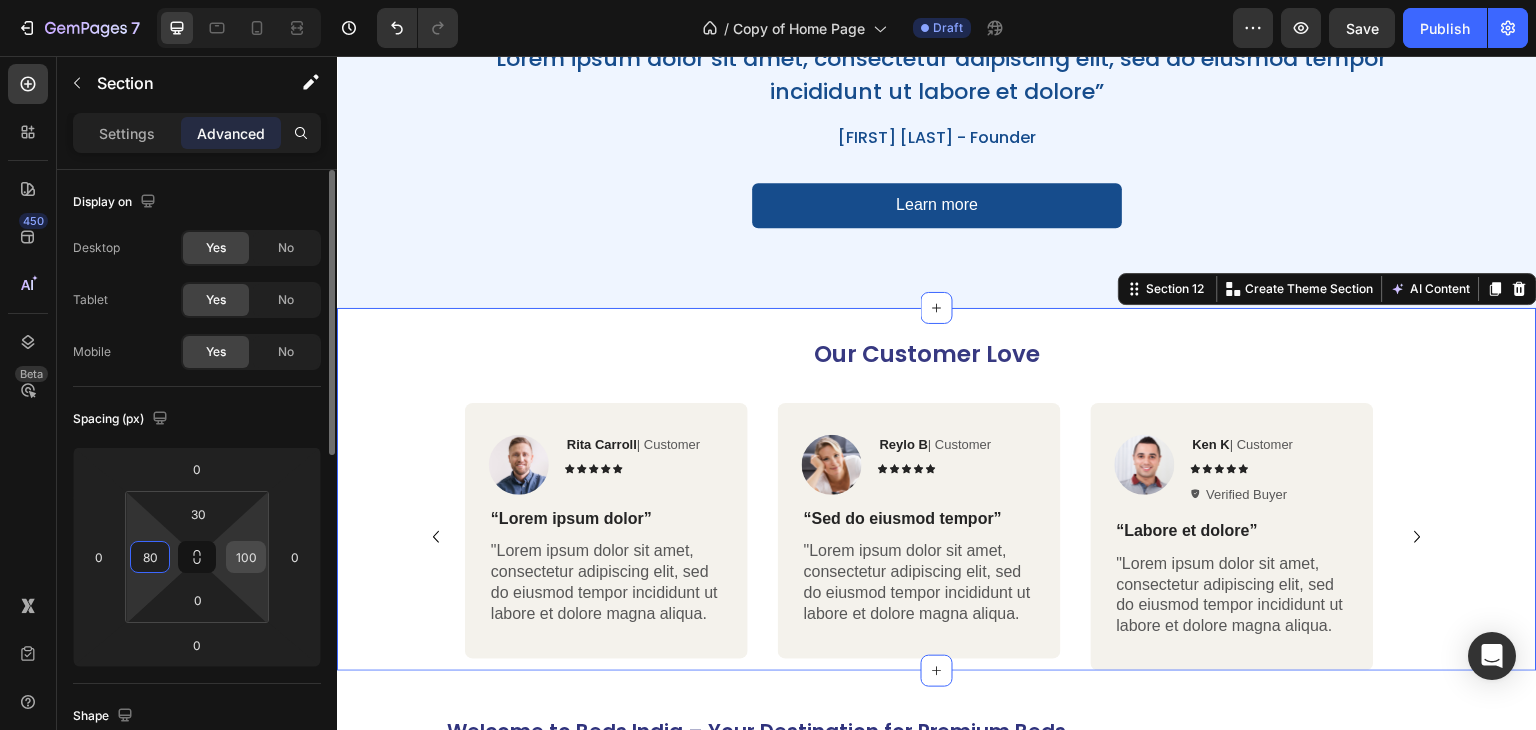 click on "100" at bounding box center (246, 557) 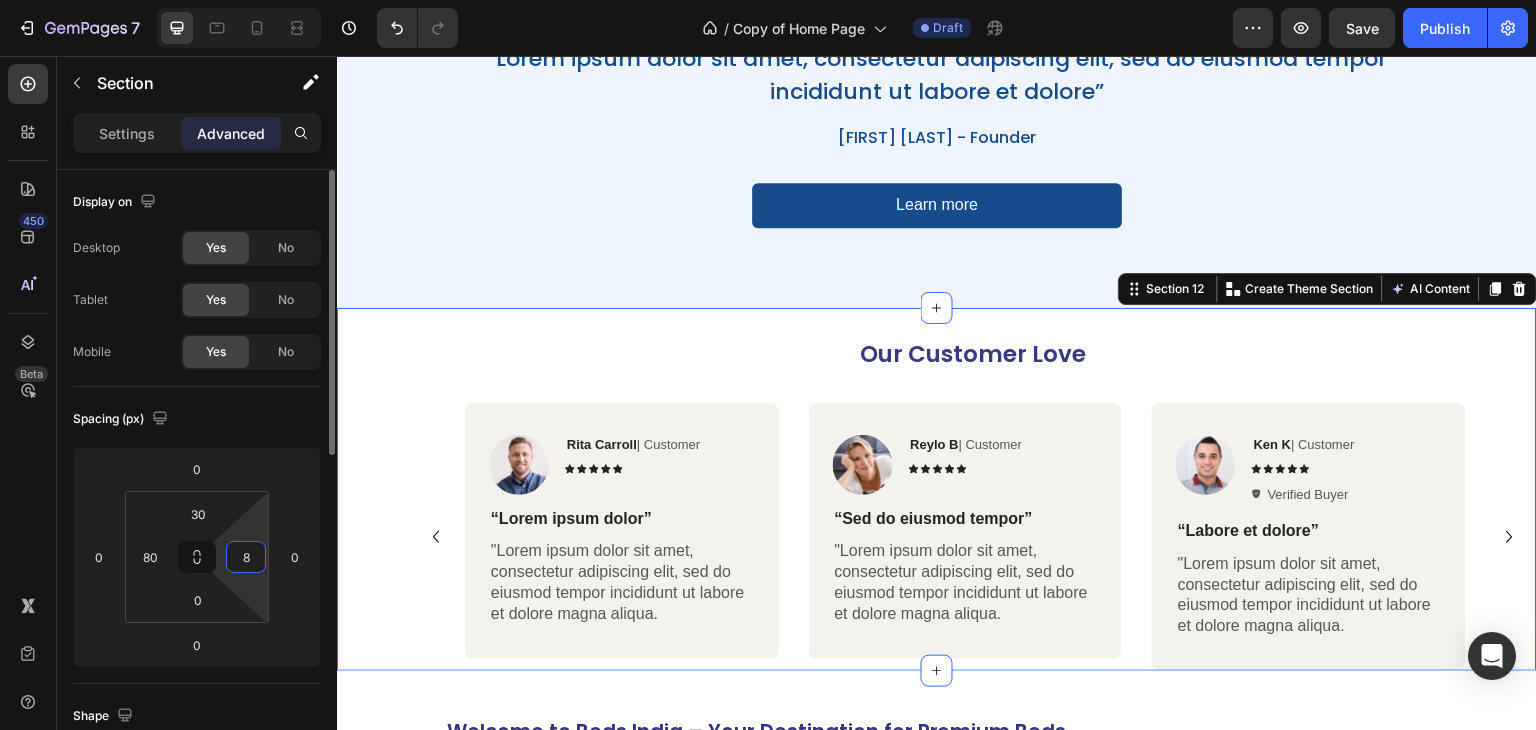 type on "80" 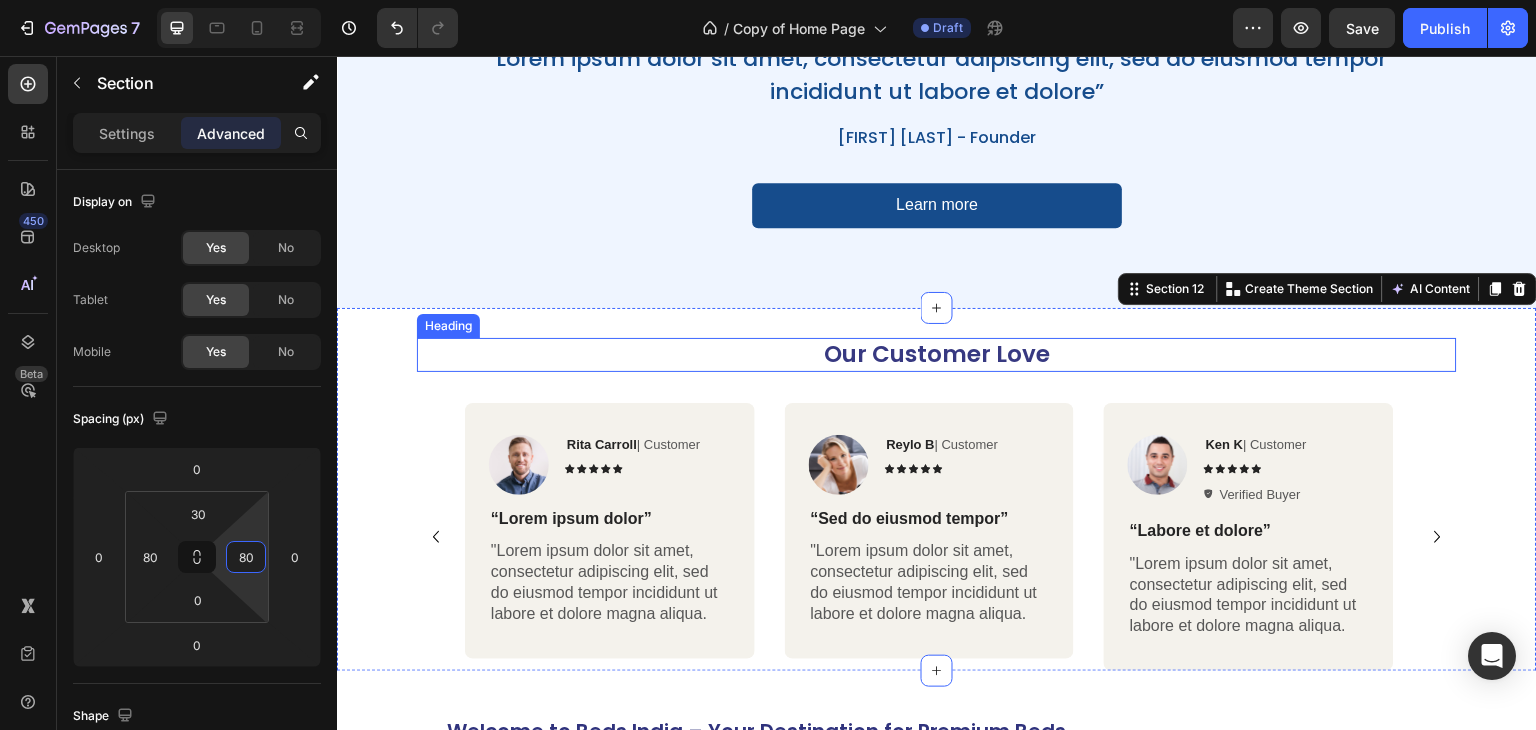 click on "Our Customer Love" at bounding box center [937, 355] 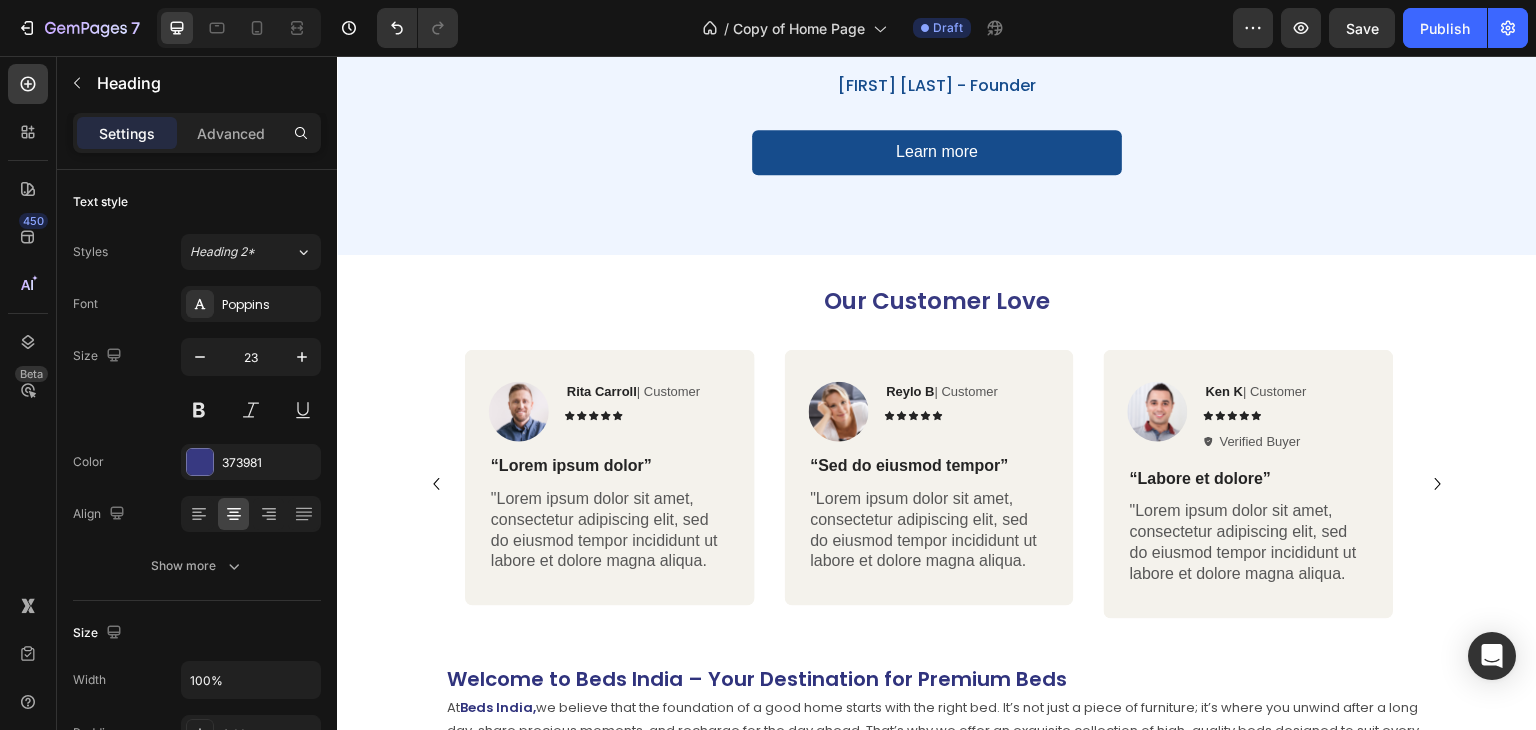 scroll, scrollTop: 5012, scrollLeft: 0, axis: vertical 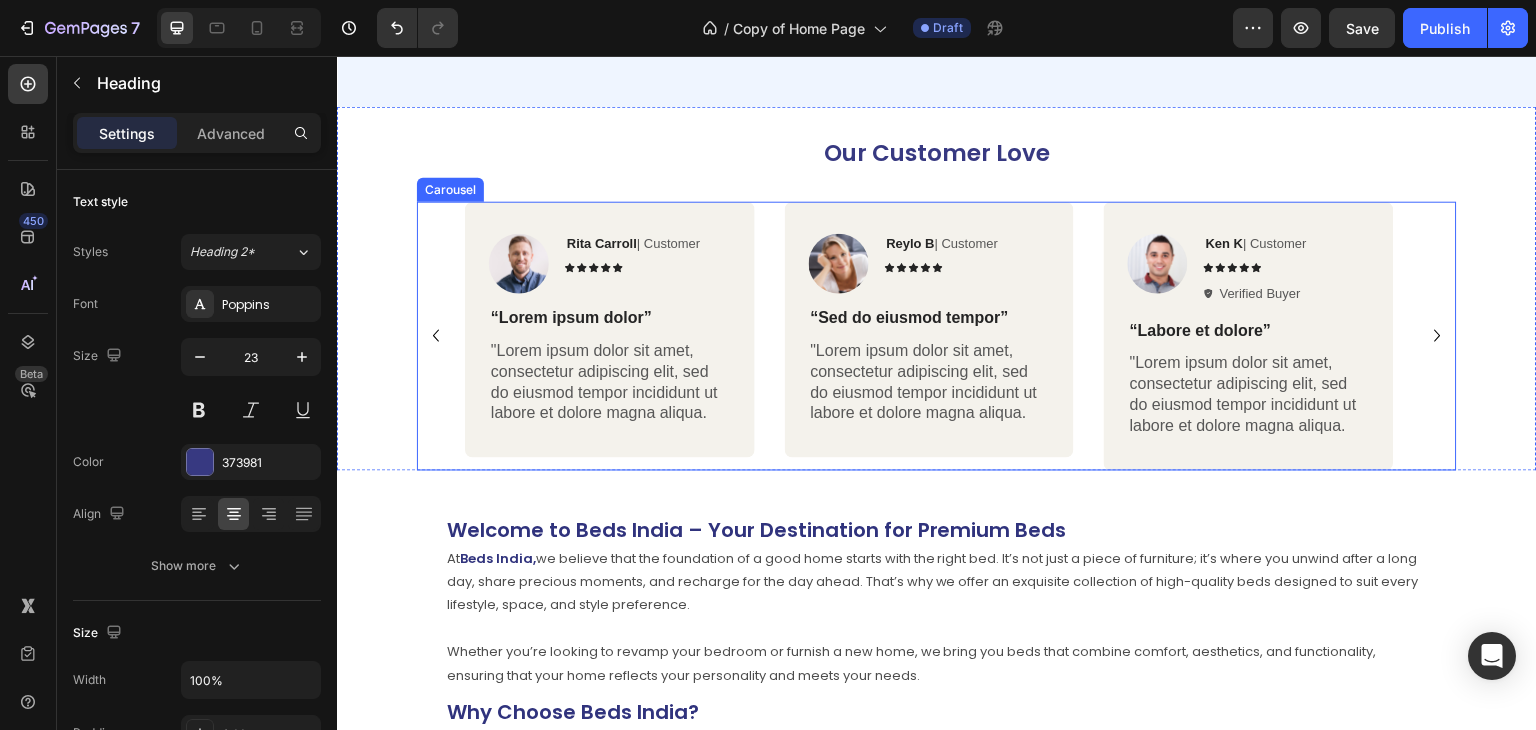 click on "Image Rita Carroll  | Customer   Text Block Icon Icon Icon Icon Icon Icon List Row “Lorem ipsum dolor” Text Block "Lorem ipsum dolor sit amet, consectetur adipiscing elit, sed do eiusmod tempor incididunt ut labore et dolore magna aliqua. Text Block Row Image Reylo B  | Customer   Text Block Icon Icon Icon Icon Icon Icon List Row “Sed do eiusmod tempor” Text Block "Lorem ipsum dolor sit amet, consectetur adipiscing elit, sed do eiusmod tempor incididunt ut labore et dolore magna aliqua. Text Block Row Image Ken K  | Customer   Text Block Icon Icon Icon Icon Icon Icon List
Verified Buyer Item List Row “Labore et dolore” Text Block "Lorem ipsum dolor sit amet, consectetur adipiscing elit, sed do eiusmod tempor incididunt ut labore et dolore magna aliqua. Text Block Row" at bounding box center [937, 336] 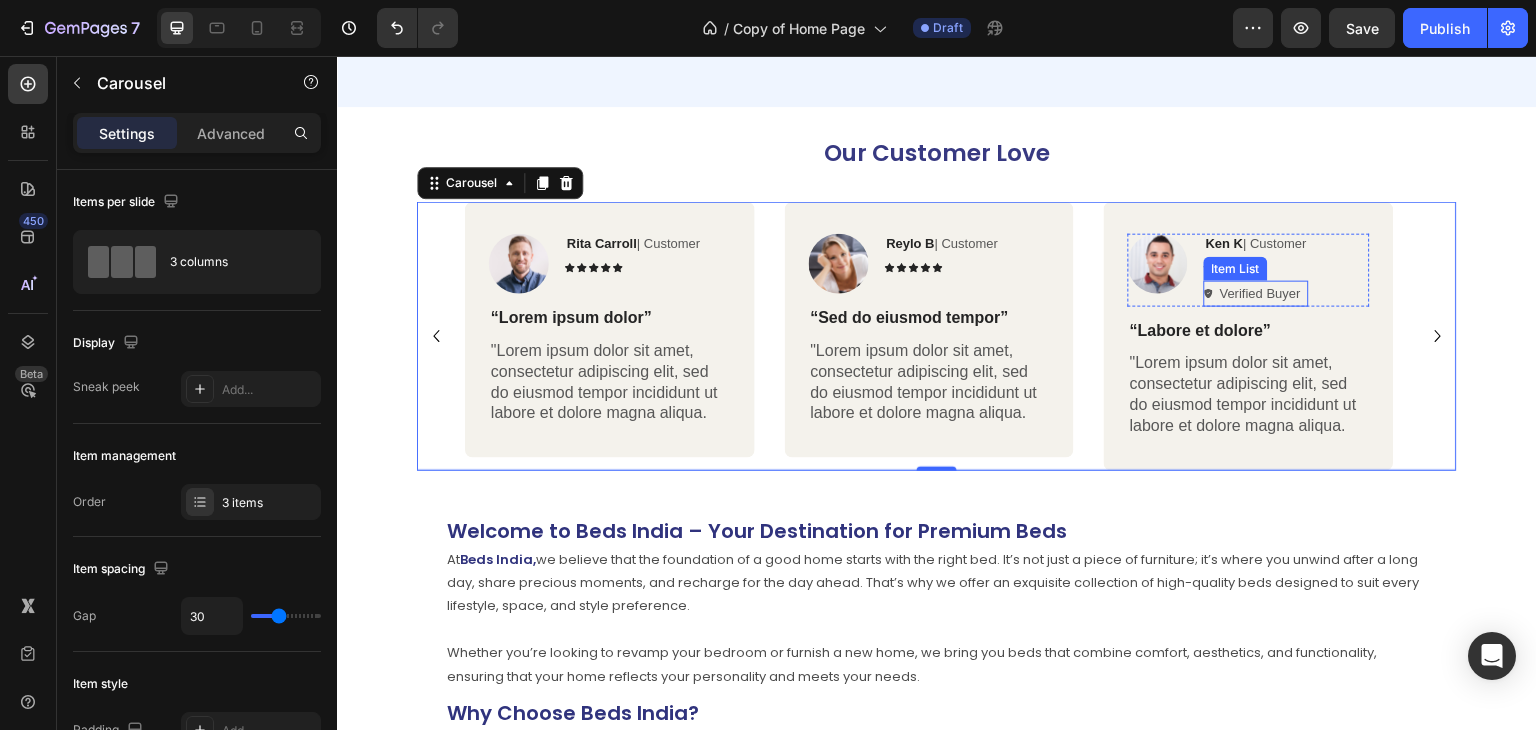 click on "Verified Buyer" at bounding box center (1256, 294) 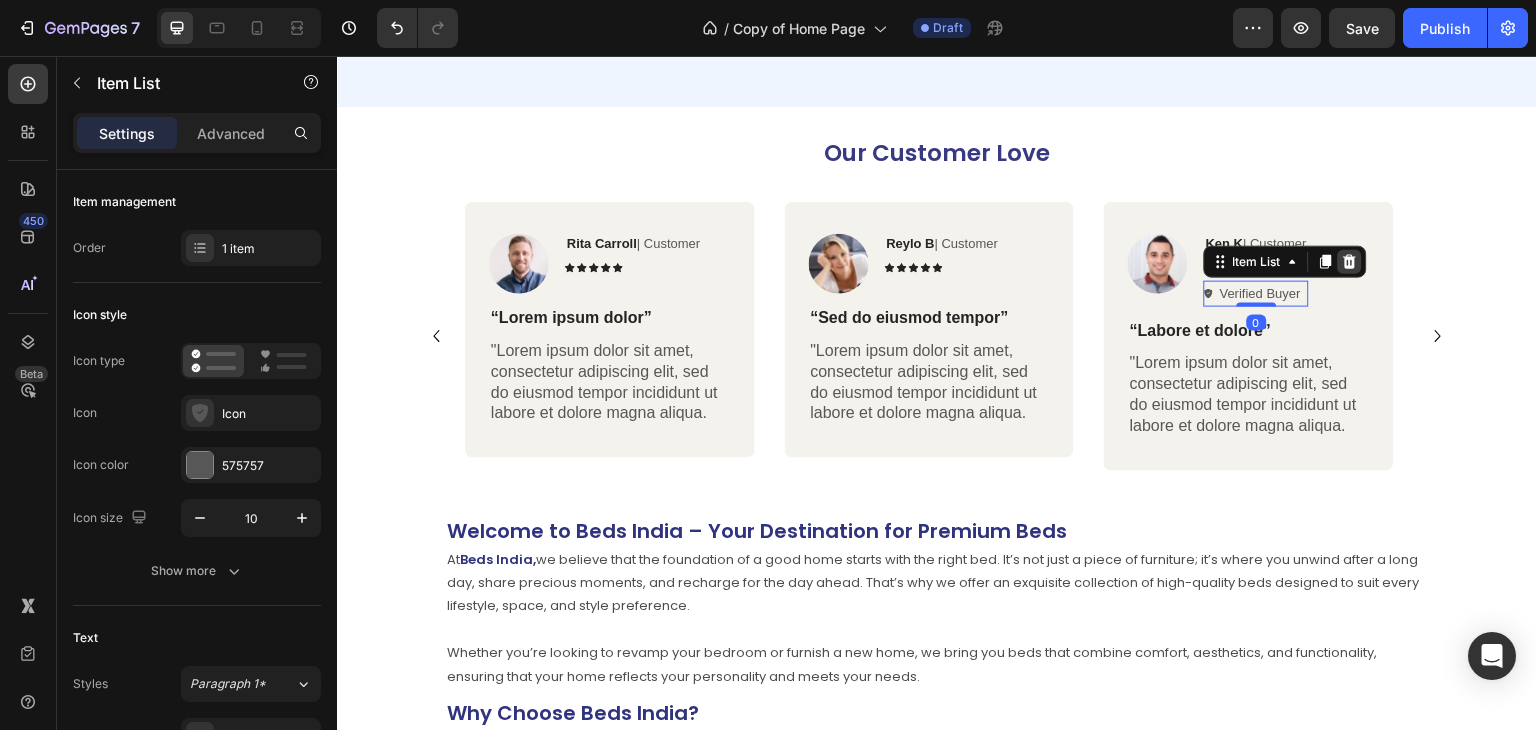 click 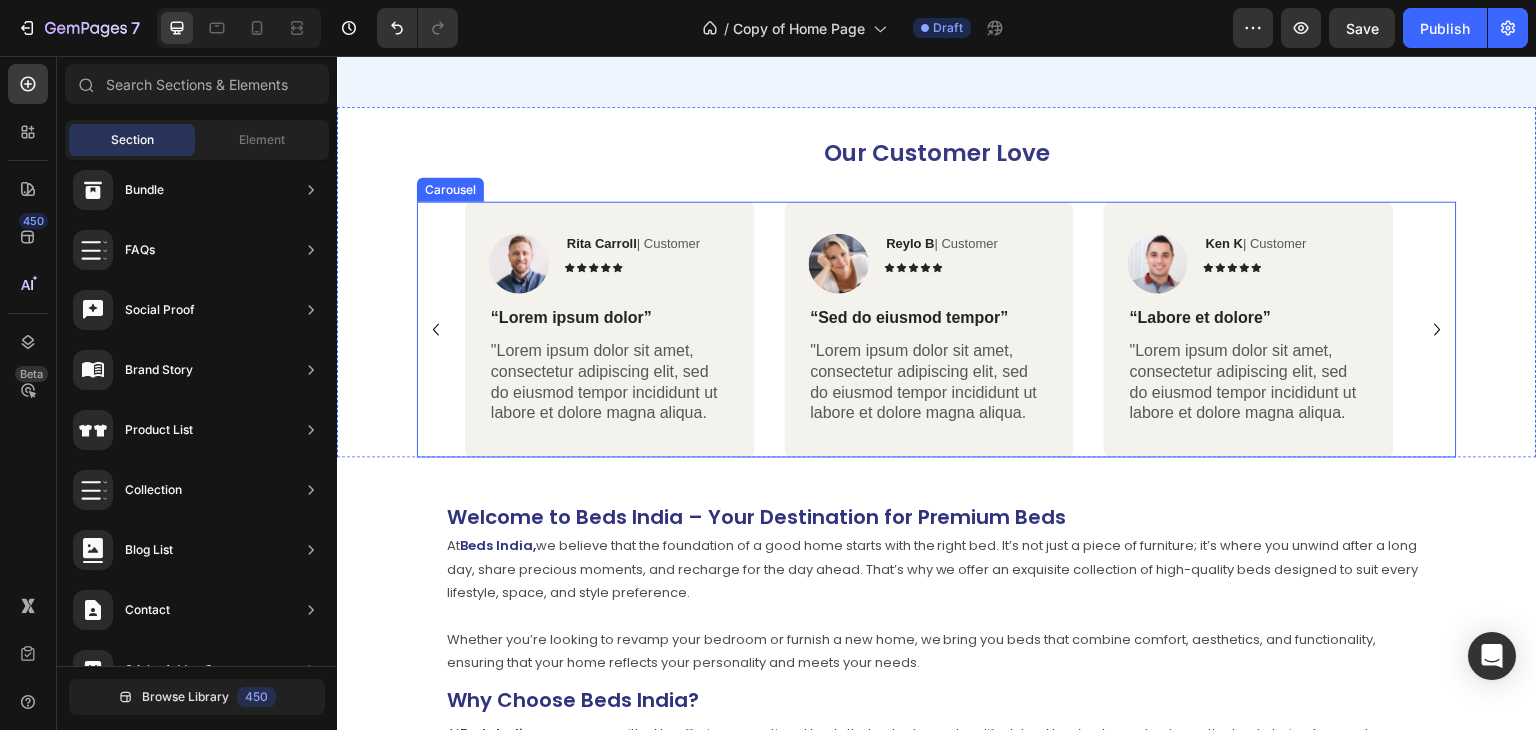 click on "Our Customer Love Heading
Image Rita Carroll  | Customer   Text Block Icon Icon Icon Icon Icon Icon List Row “Lorem ipsum dolor” Text Block "Lorem ipsum dolor sit amet, consectetur adipiscing elit, sed do eiusmod tempor incididunt ut labore et dolore magna aliqua. Text Block Row Image Reylo B  | Customer   Text Block Icon Icon Icon Icon Icon Icon List Row “Sed do eiusmod tempor” Text Block "Lorem ipsum dolor sit amet, consectetur adipiscing elit, sed do eiusmod tempor incididunt ut labore et dolore magna aliqua. Text Block Row Image Ken K  | Customer   Text Block Icon Icon Icon Icon Icon Icon List Row “Labore et dolore” Text Block "Lorem ipsum dolor sit amet, consectetur adipiscing elit, sed do eiusmod tempor incididunt ut labore et dolore magna aliqua. Text Block Row
Carousel Section 12" at bounding box center [937, 282] 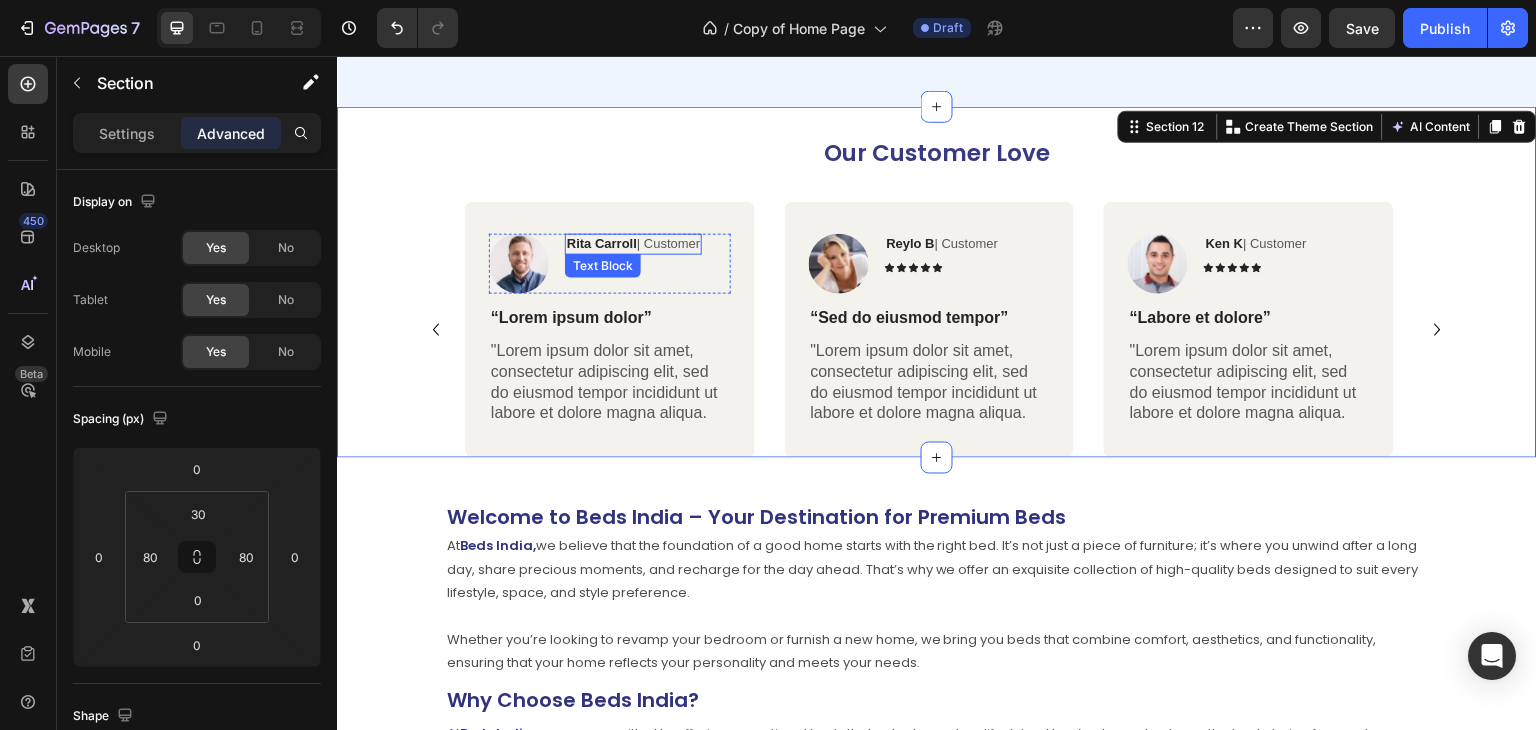 click on "Rita Carroll" at bounding box center [602, 243] 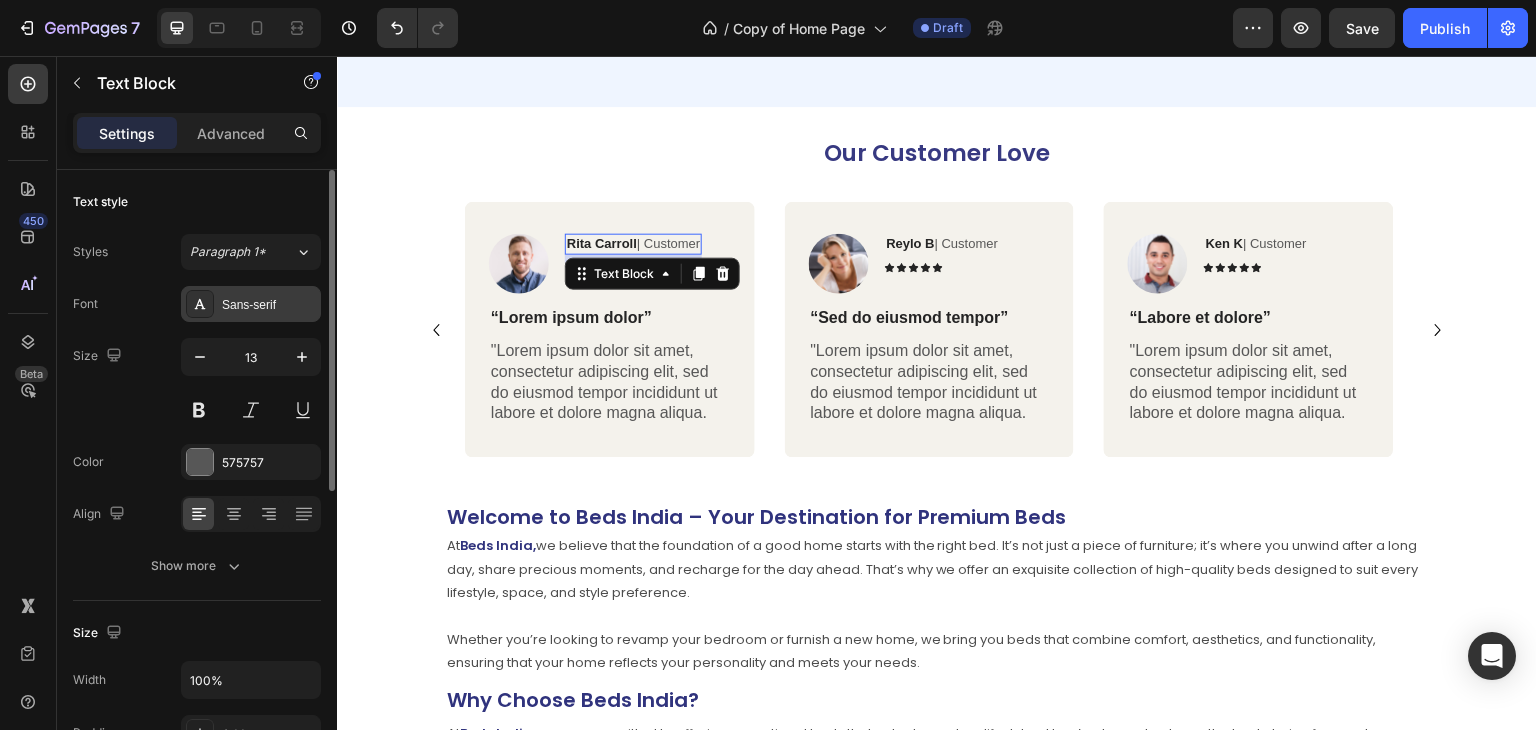 click on "Sans-serif" at bounding box center (251, 304) 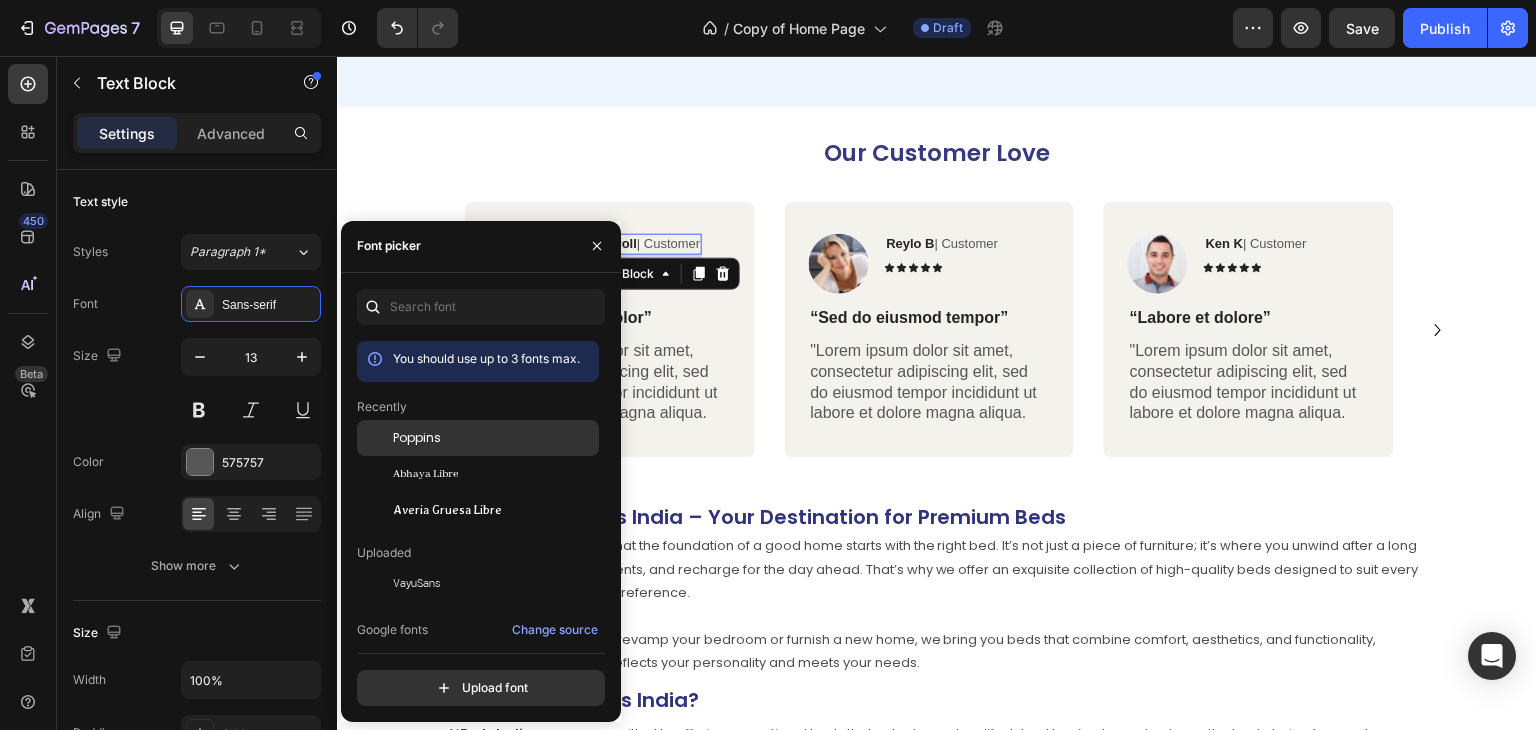 click on "Poppins" at bounding box center [494, 438] 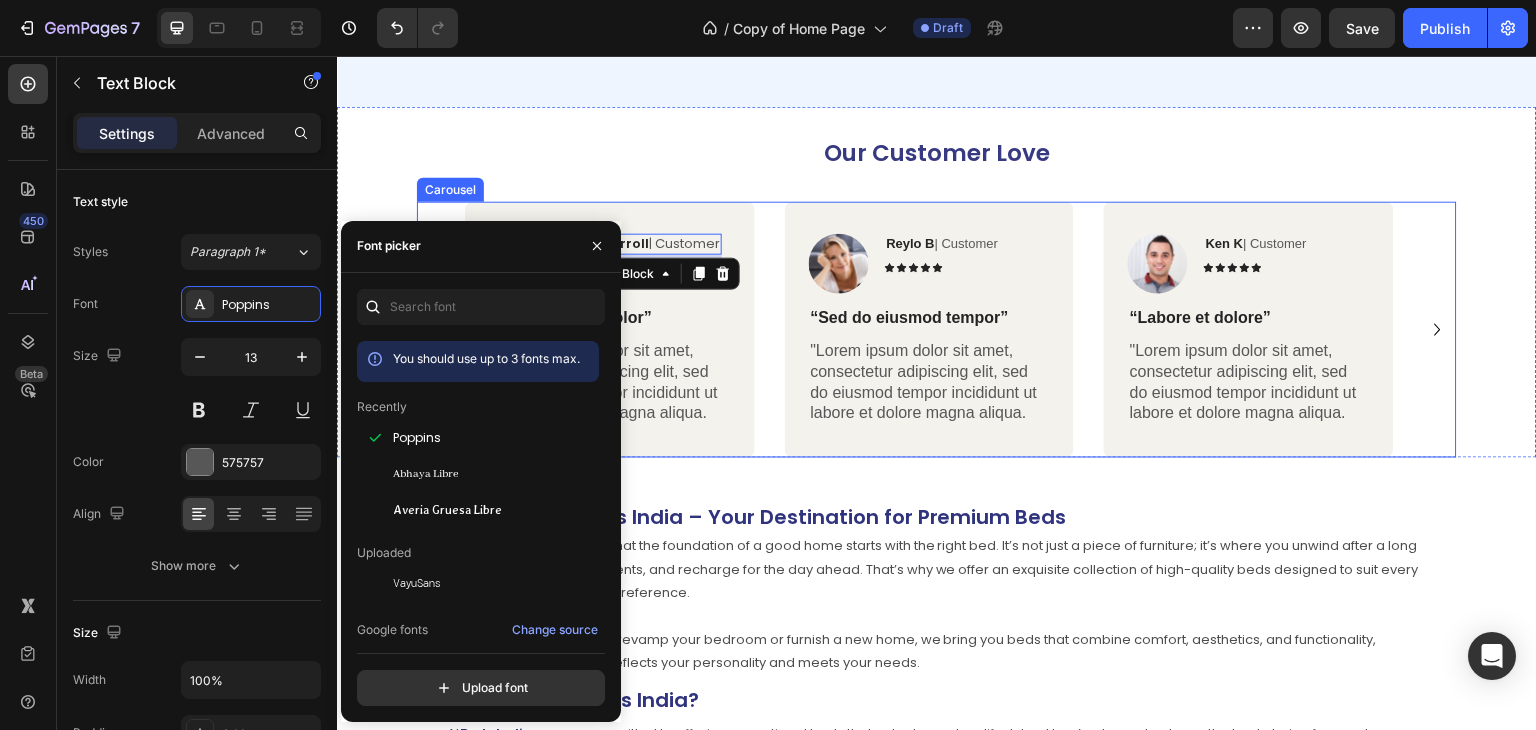click on "Image Rita Carroll  | Customer   Text Block   8 Icon Icon Icon Icon Icon Icon List Row “Lorem ipsum dolor” Text Block "Lorem ipsum dolor sit amet, consectetur adipiscing elit, sed do eiusmod tempor incididunt ut labore et dolore magna aliqua. Text Block Row Image Reylo B  | Customer   Text Block Icon Icon Icon Icon Icon Icon List Row “Sed do eiusmod tempor” Text Block "Lorem ipsum dolor sit amet, consectetur adipiscing elit, sed do eiusmod tempor incididunt ut labore et dolore magna aliqua. Text Block Row Image Ken K  | Customer   Text Block Icon Icon Icon Icon Icon Icon List Row “Labore et dolore” Text Block "Lorem ipsum dolor sit amet, consectetur adipiscing elit, sed do eiusmod tempor incididunt ut labore et dolore magna aliqua. Text Block Row" at bounding box center [937, 330] 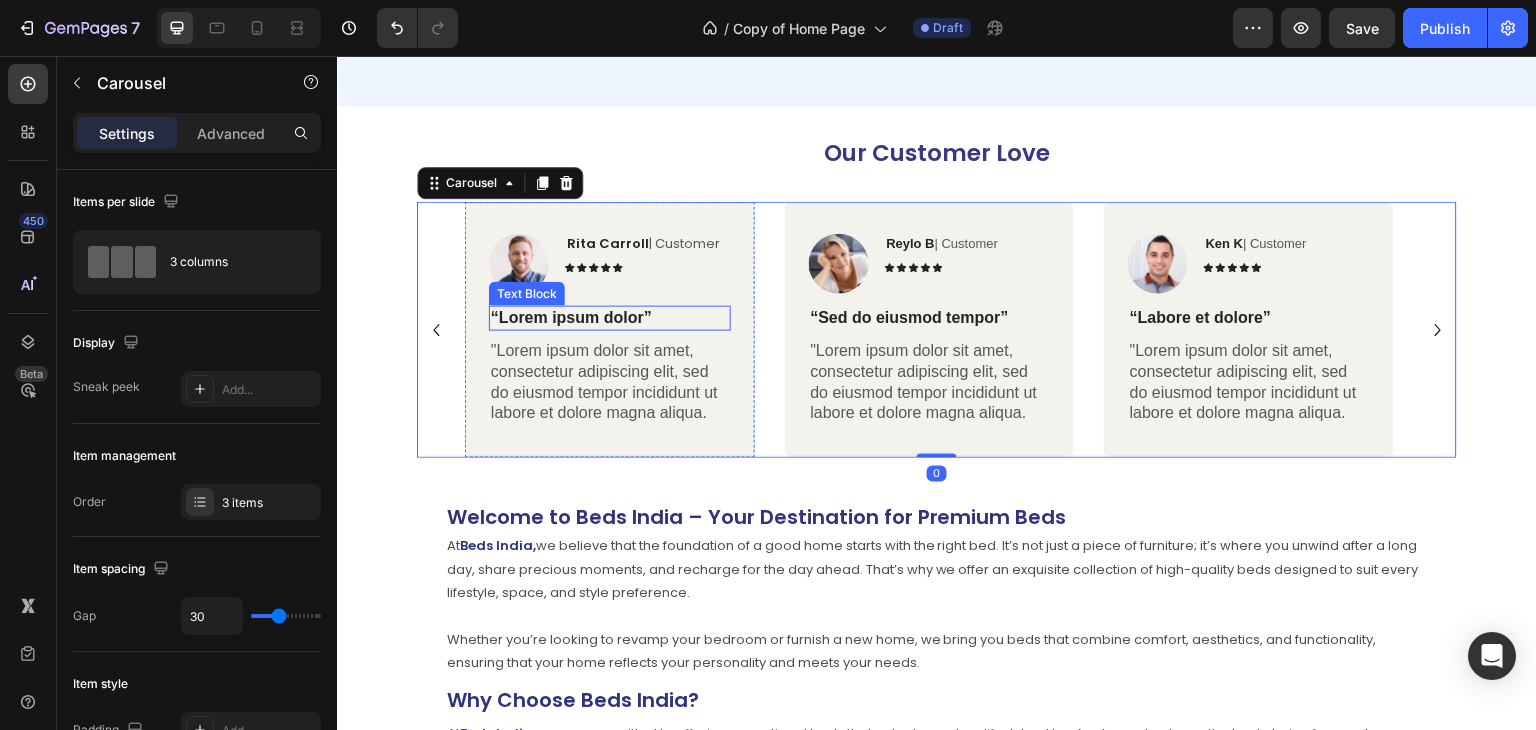 click on "“Lorem ipsum dolor”" at bounding box center [610, 318] 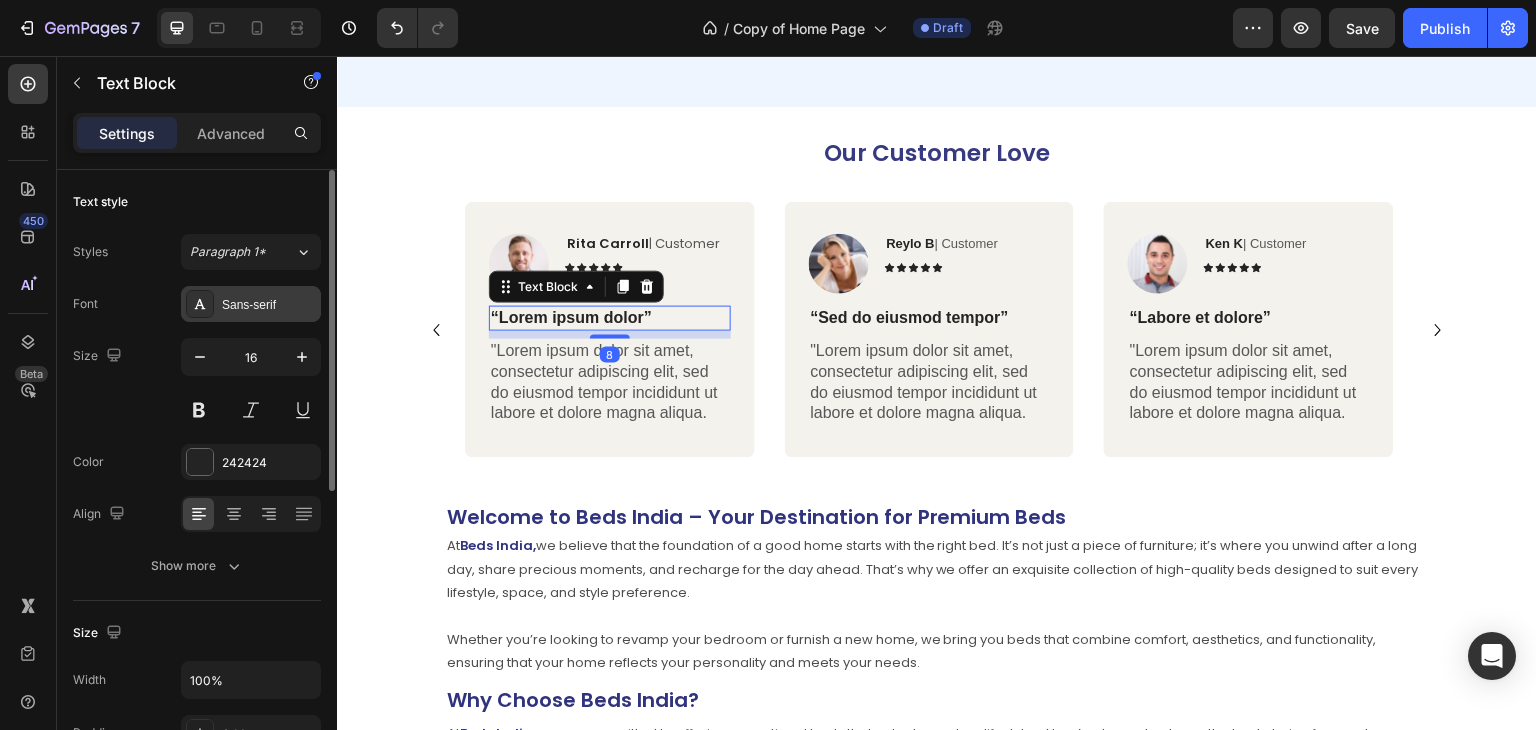 click on "Sans-serif" at bounding box center [269, 305] 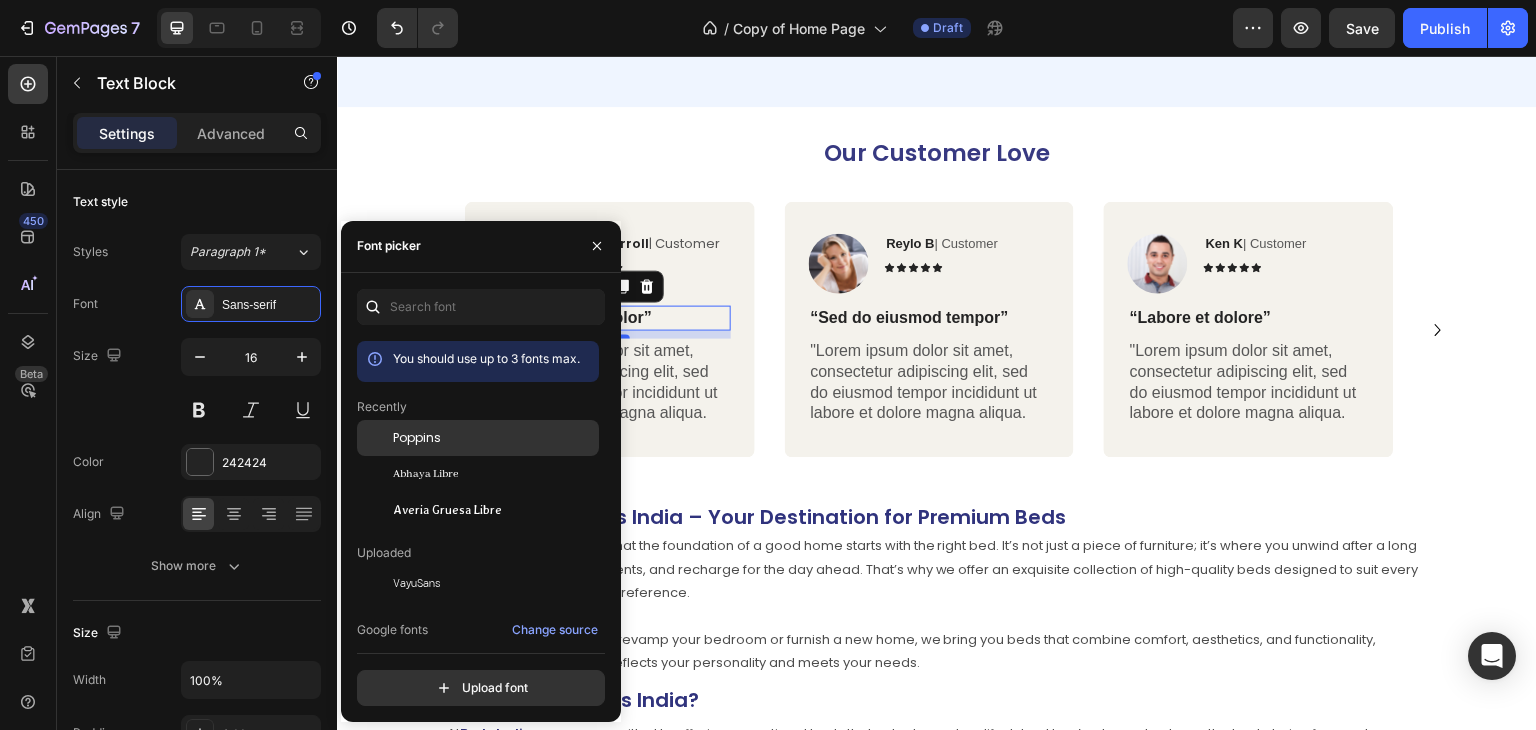 click on "Poppins" 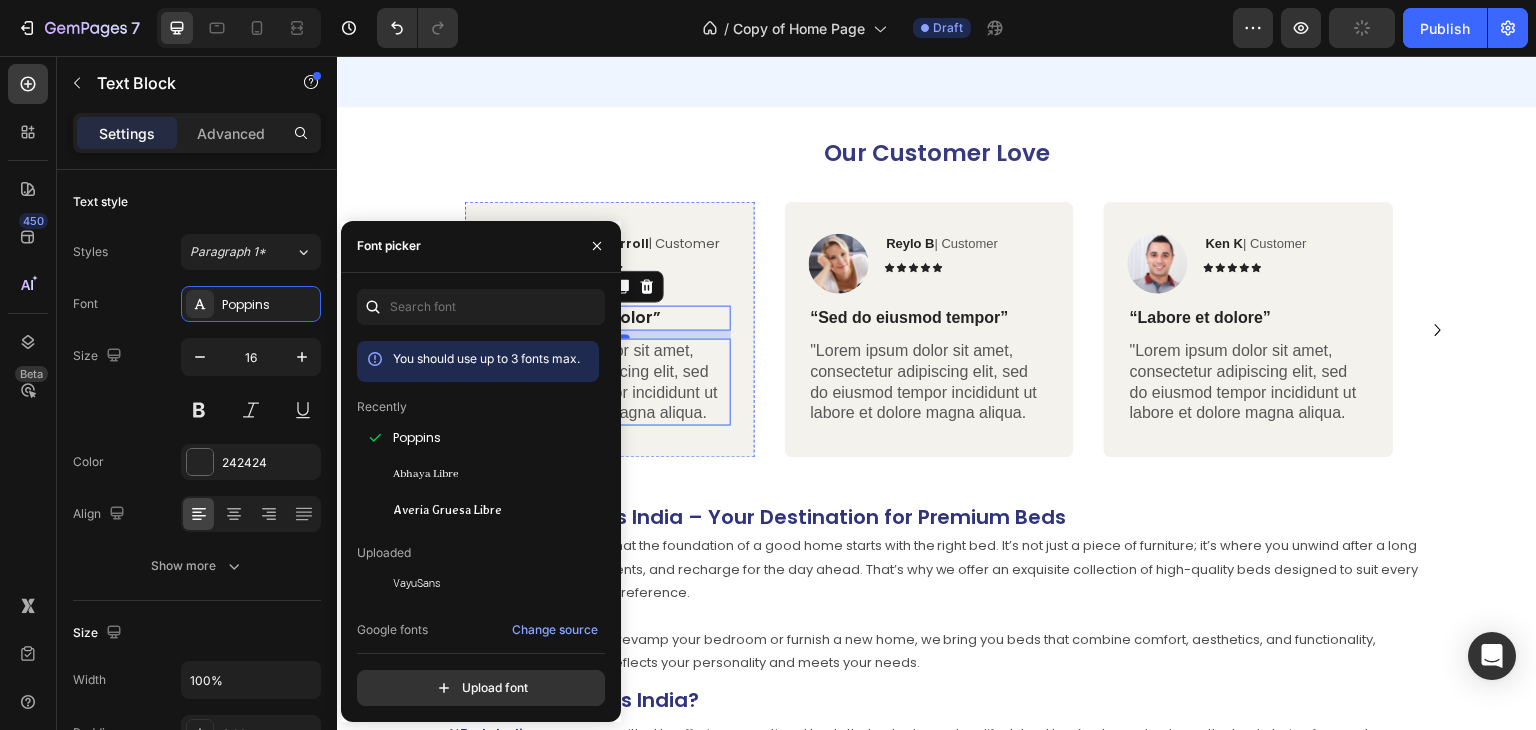 click on ""Lorem ipsum dolor sit amet, consectetur adipiscing elit, sed do eiusmod tempor incididunt ut labore et dolore magna aliqua." at bounding box center (610, 382) 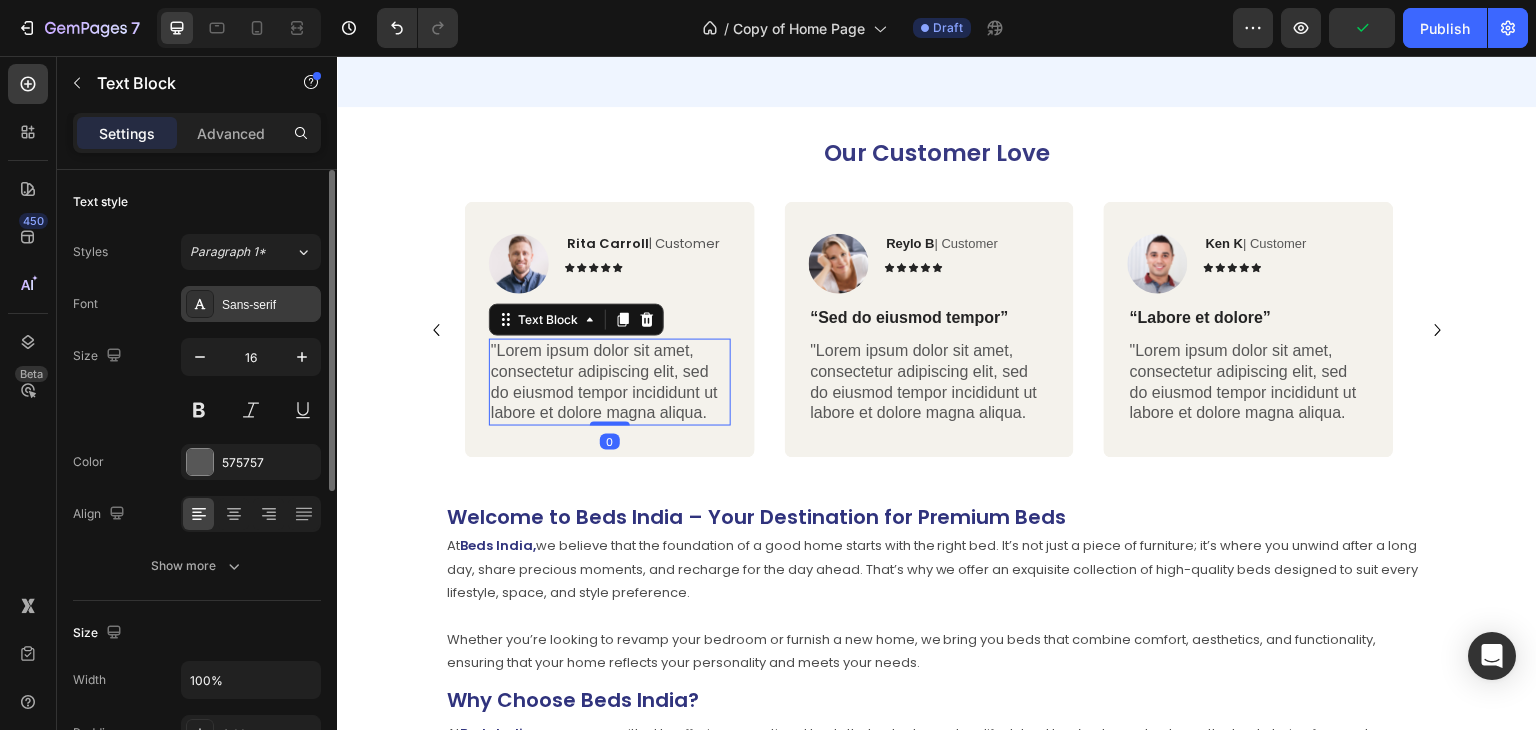 click on "Sans-serif" at bounding box center (251, 304) 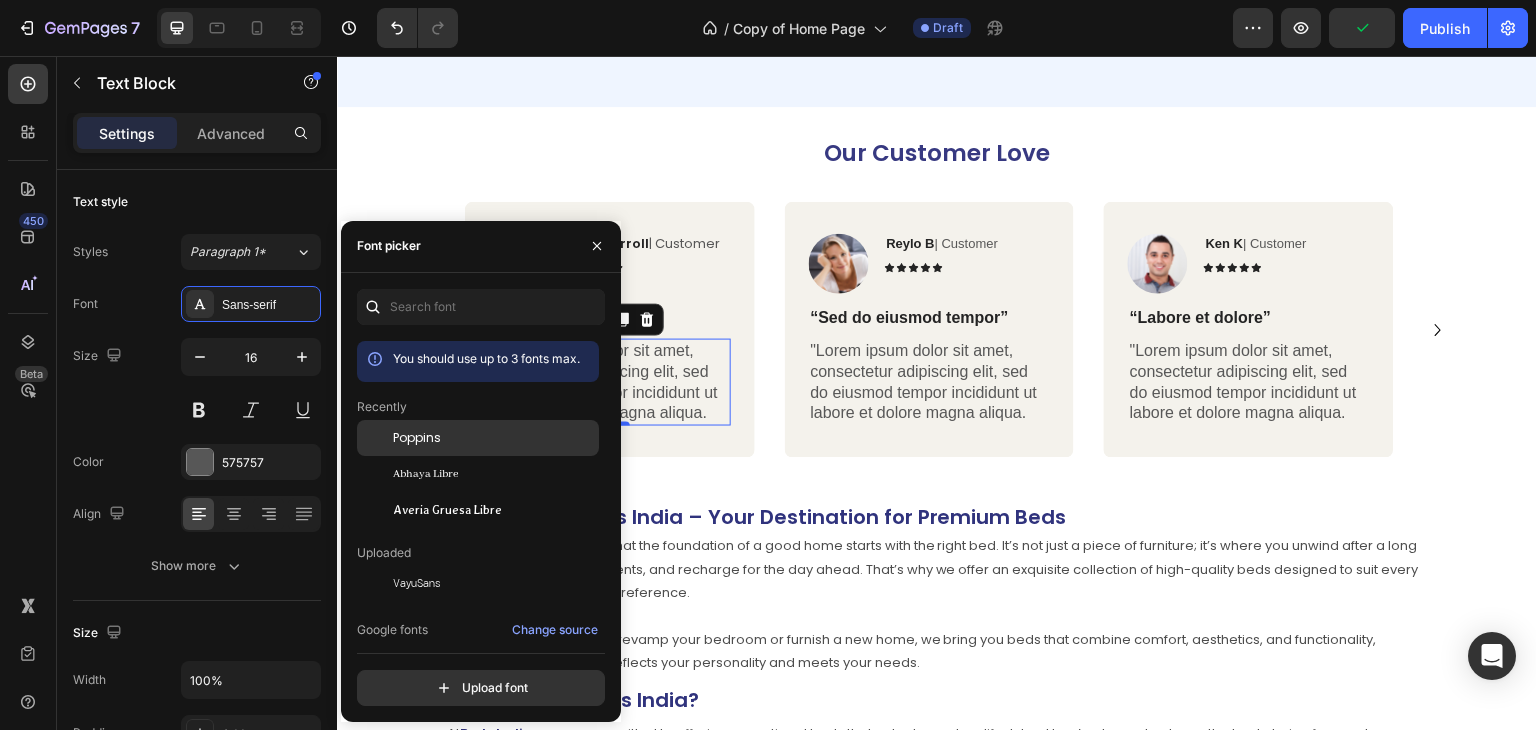 click on "Poppins" at bounding box center (494, 438) 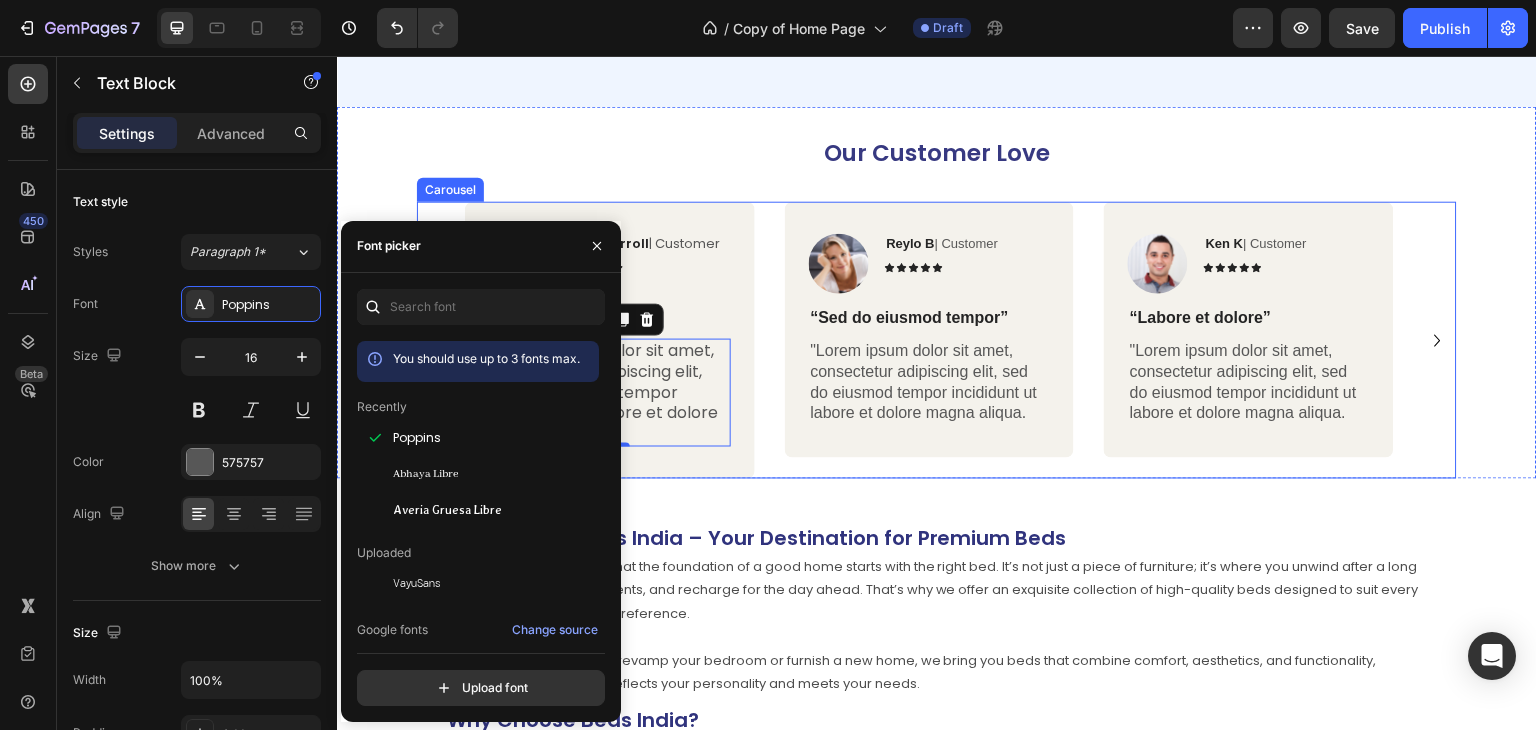 click on "Image Rita Carroll  | Customer   Text Block Icon Icon Icon Icon Icon Icon List Row “Lorem ipsum dolor” Text Block "Lorem ipsum dolor sit amet, consectetur adipiscing elit, sed do eiusmod tempor incididunt ut labore et dolore magna aliqua. Text Block   0 Row Image Reylo B  | Customer   Text Block Icon Icon Icon Icon Icon Icon List Row “Sed do eiusmod tempor” Text Block "Lorem ipsum dolor sit amet, consectetur adipiscing elit, sed do eiusmod tempor incididunt ut labore et dolore magna aliqua. Text Block Row Image Ken K  | Customer   Text Block Icon Icon Icon Icon Icon Icon List Row “Labore et dolore” Text Block "Lorem ipsum dolor sit amet, consectetur adipiscing elit, sed do eiusmod tempor incididunt ut labore et dolore magna aliqua. Text Block Row" at bounding box center (937, 340) 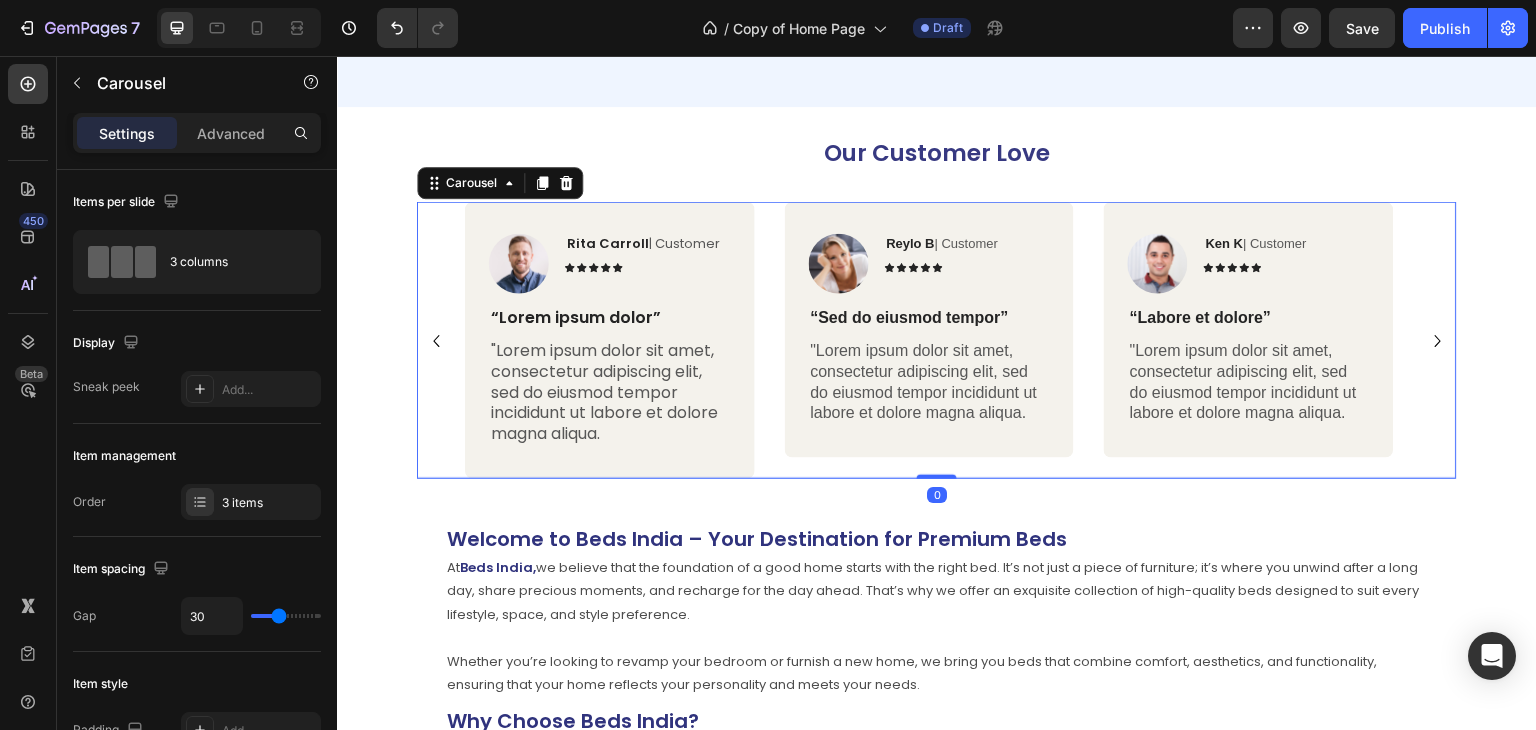 click on ""Lorem ipsum dolor sit amet, consectetur adipiscing elit, sed do eiusmod tempor incididunt ut labore et dolore magna aliqua." at bounding box center (610, 393) 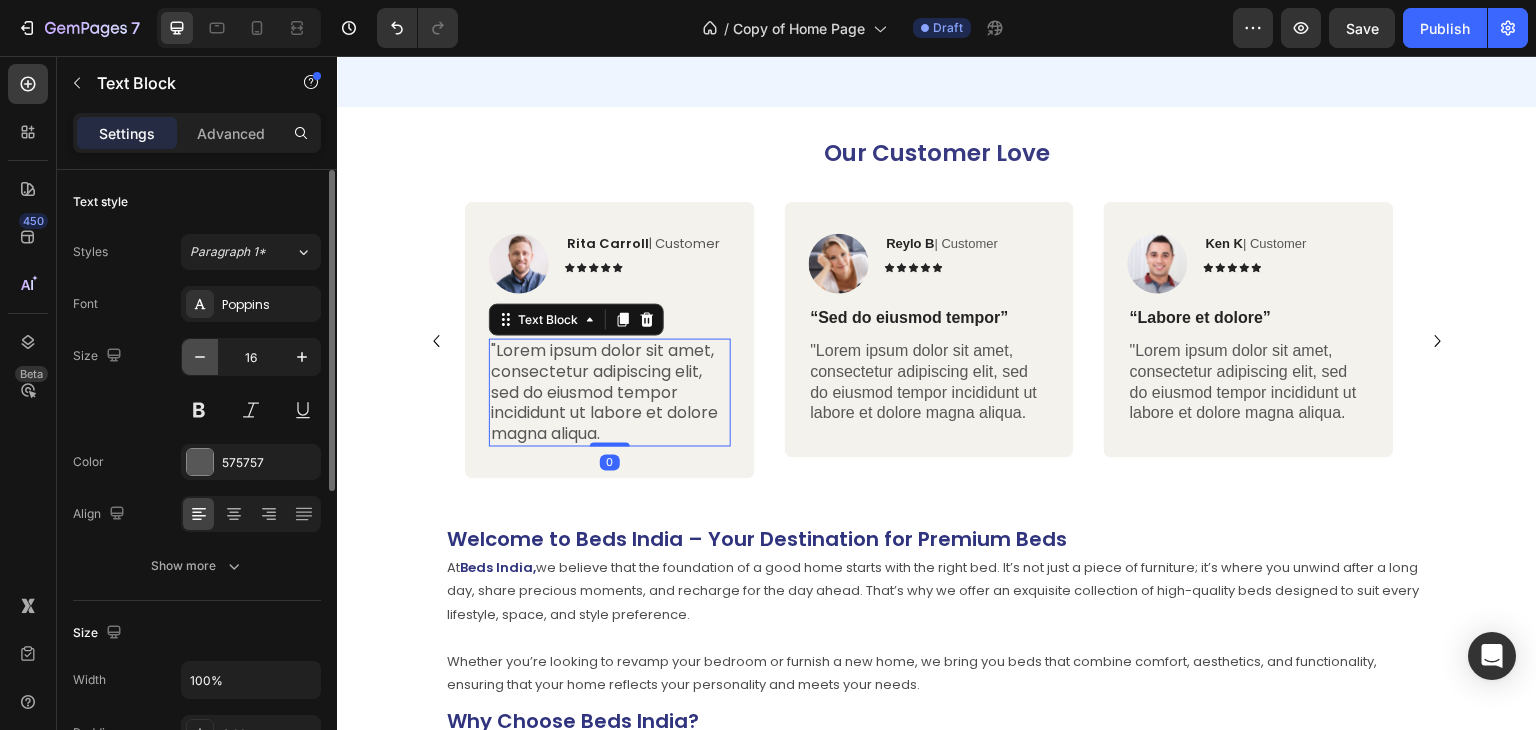 click at bounding box center [200, 357] 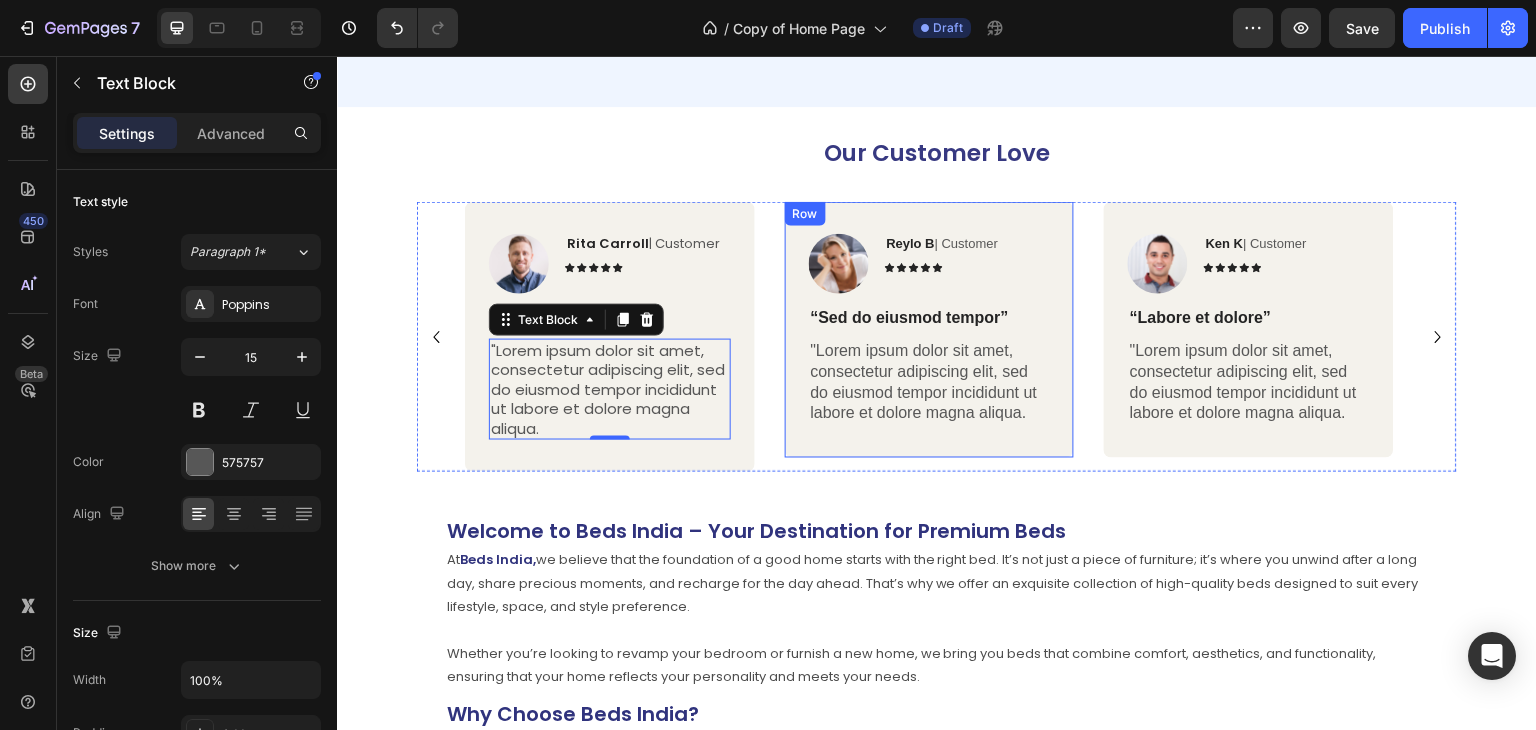 click on "Image Reylo B  | Customer   Text Block Icon Icon Icon Icon Icon Icon List Row “Sed do eiusmod tempor” Text Block "Lorem ipsum dolor sit amet, consectetur adipiscing elit, sed do eiusmod tempor incididunt ut labore et dolore magna aliqua. Text Block Row" at bounding box center [930, 330] 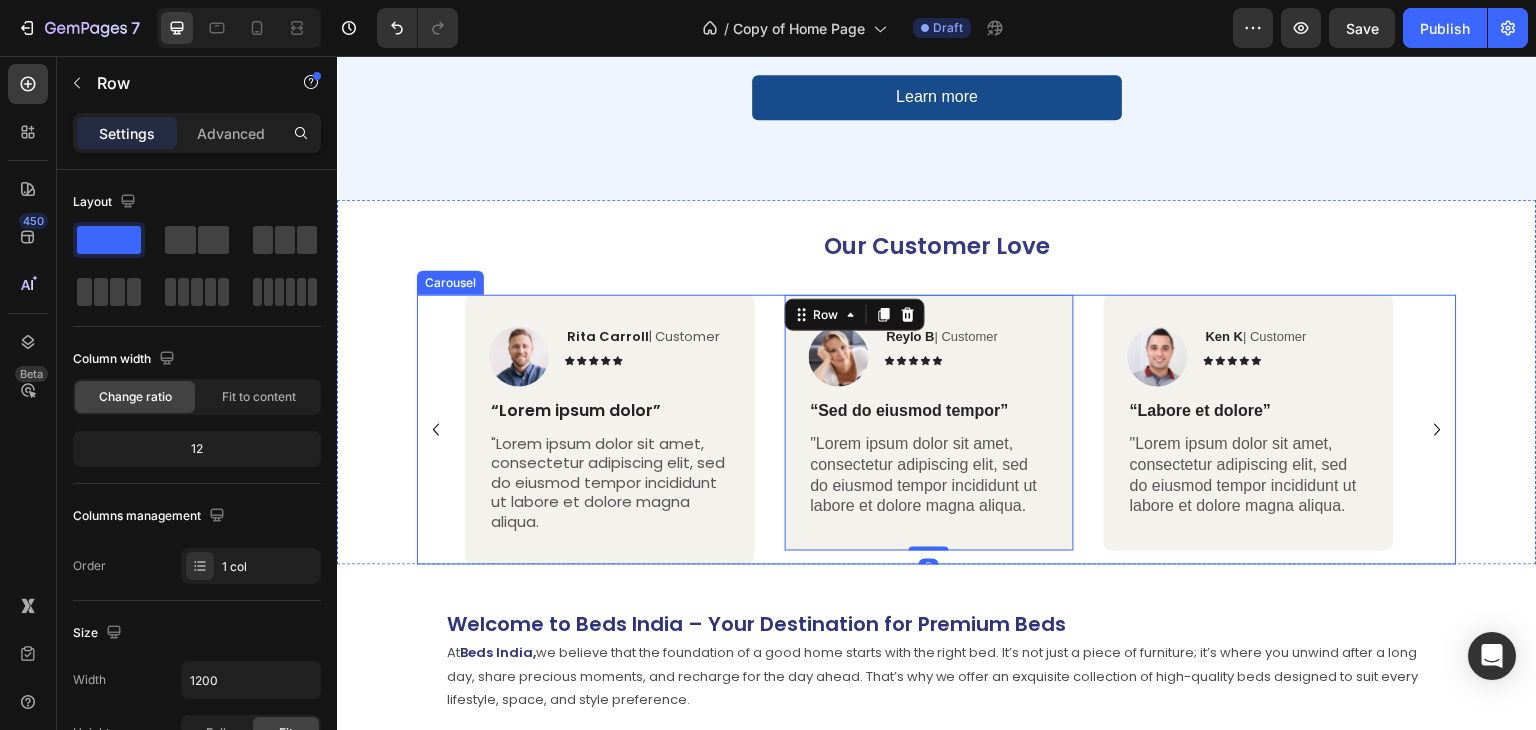 scroll, scrollTop: 4912, scrollLeft: 0, axis: vertical 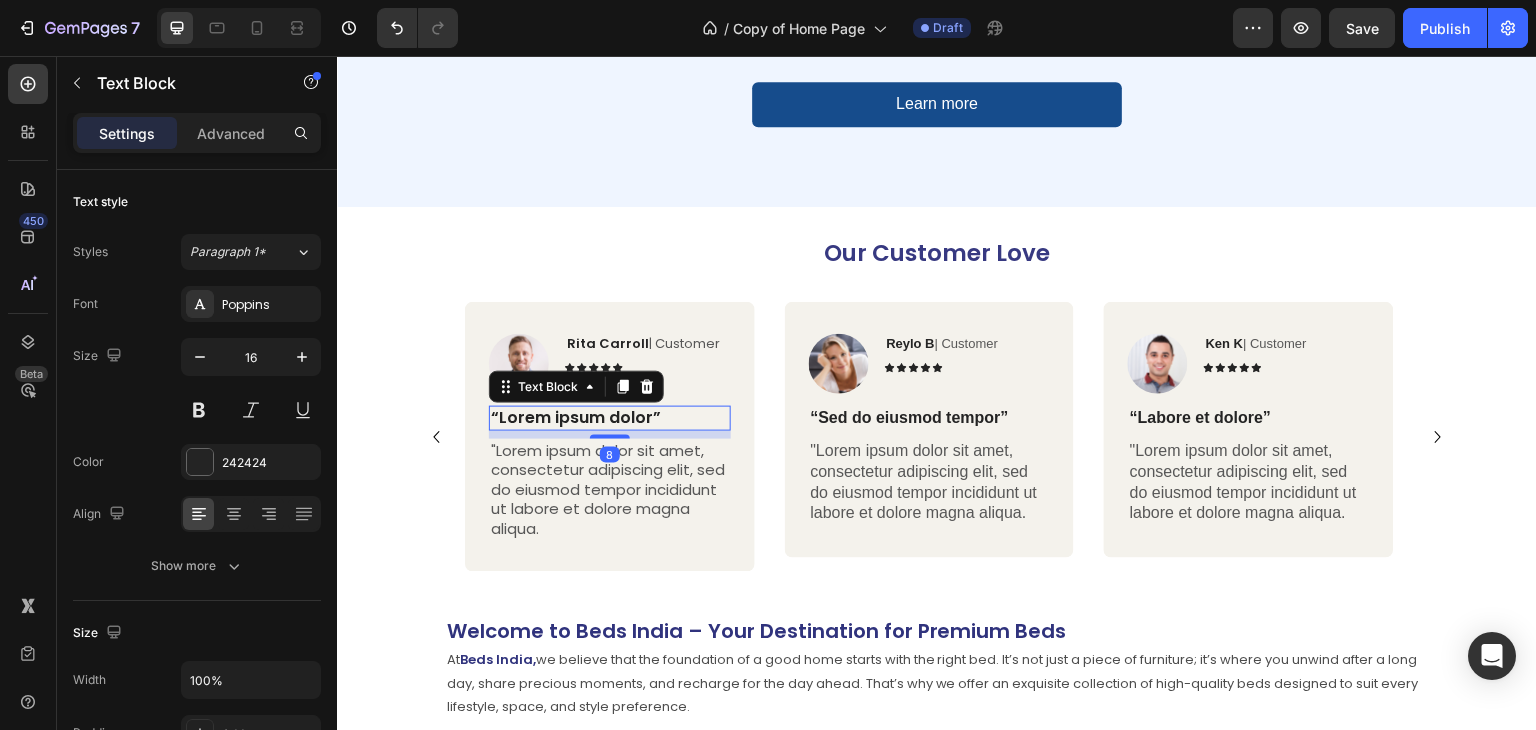 click on "“Lorem ipsum dolor”" at bounding box center [610, 418] 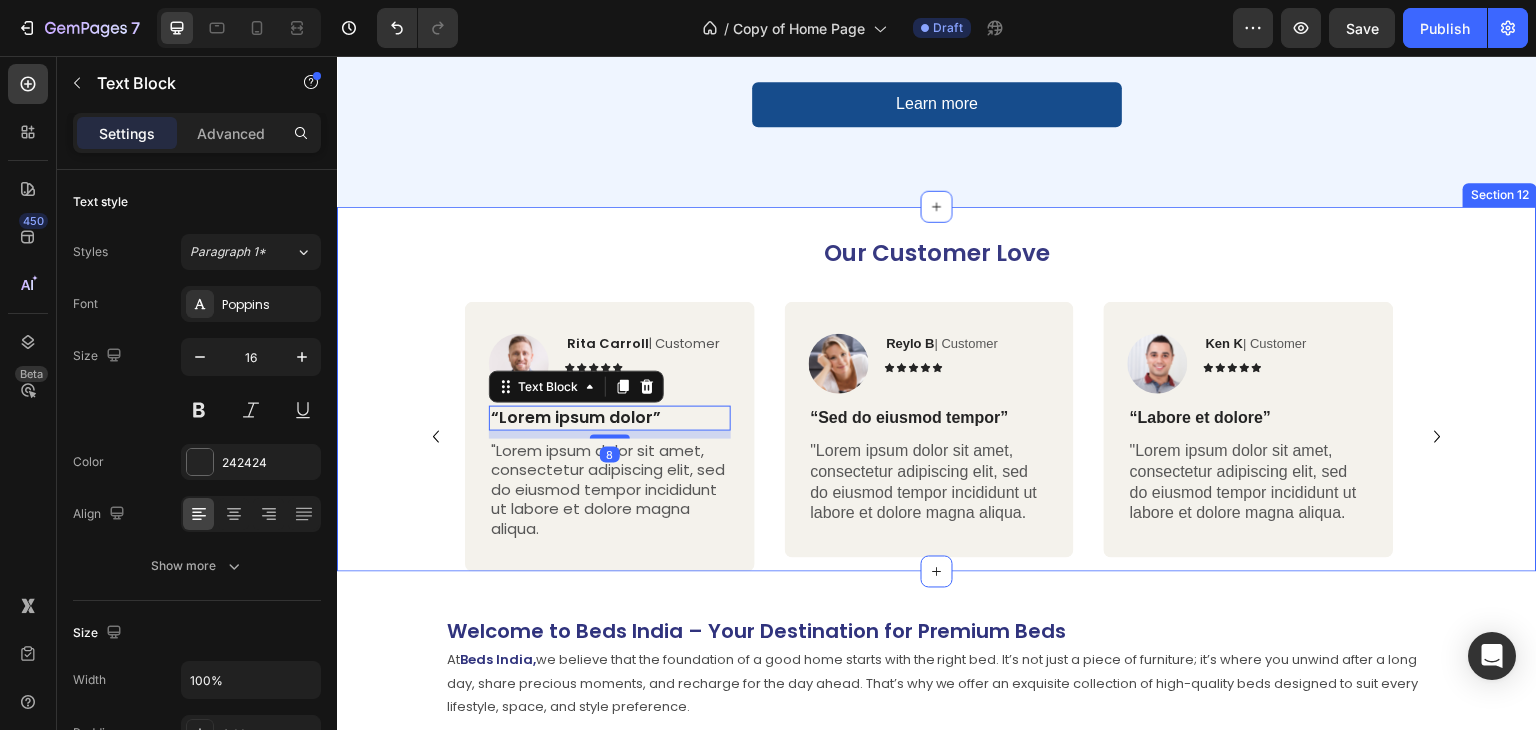 click on "Image Rita Carroll  | Customer   Text Block Icon Icon Icon Icon Icon Icon List Row “Lorem ipsum dolor” Text Block   8 "Lorem ipsum dolor sit amet, consectetur adipiscing elit, sed do eiusmod tempor incididunt ut labore et dolore magna aliqua. Text Block Row Image Reylo B  | Customer   Text Block Icon Icon Icon Icon Icon Icon List Row “Sed do eiusmod tempor” Text Block "Lorem ipsum dolor sit amet, consectetur adipiscing elit, sed do eiusmod tempor incididunt ut labore et dolore magna aliqua. Text Block Row Image Ken K  | Customer   Text Block Icon Icon Icon Icon Icon Icon List Row “Labore et dolore” Text Block "Lorem ipsum dolor sit amet, consectetur adipiscing elit, sed do eiusmod tempor incididunt ut labore et dolore magna aliqua. Text Block Row" at bounding box center [937, 437] 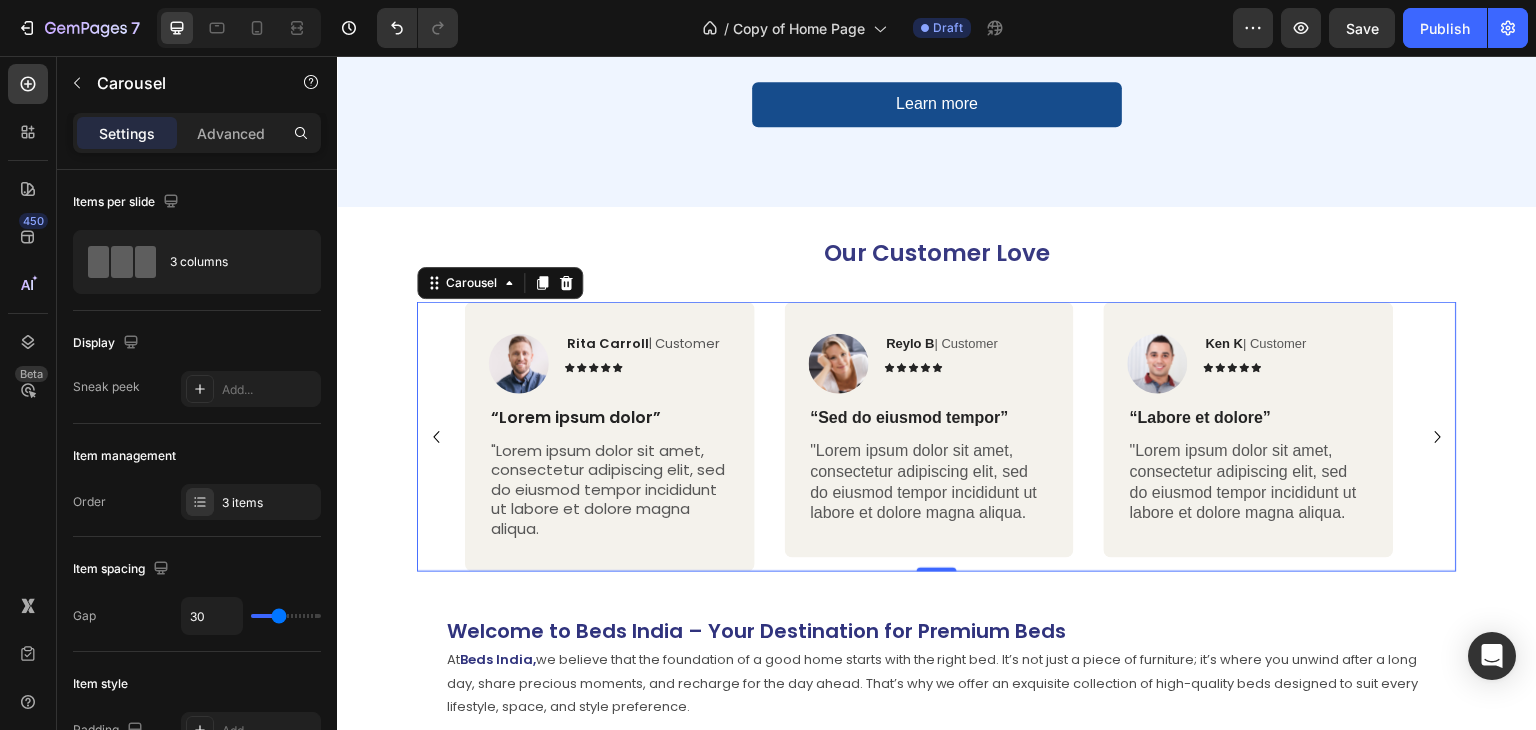 click on "Image Rita Carroll  | Customer   Text Block Icon Icon Icon Icon Icon Icon List Row “Lorem ipsum dolor” Text Block "Lorem ipsum dolor sit amet, consectetur adipiscing elit, sed do eiusmod tempor incididunt ut labore et dolore magna aliqua. Text Block Row Image Reylo B  | Customer   Text Block Icon Icon Icon Icon Icon Icon List Row “Sed do eiusmod tempor” Text Block "Lorem ipsum dolor sit amet, consectetur adipiscing elit, sed do eiusmod tempor incididunt ut labore et dolore magna aliqua. Text Block Row Image Ken K  | Customer   Text Block Icon Icon Icon Icon Icon Icon List Row “Labore et dolore” Text Block "Lorem ipsum dolor sit amet, consectetur adipiscing elit, sed do eiusmod tempor incididunt ut labore et dolore magna aliqua. Text Block Row" at bounding box center (937, 437) 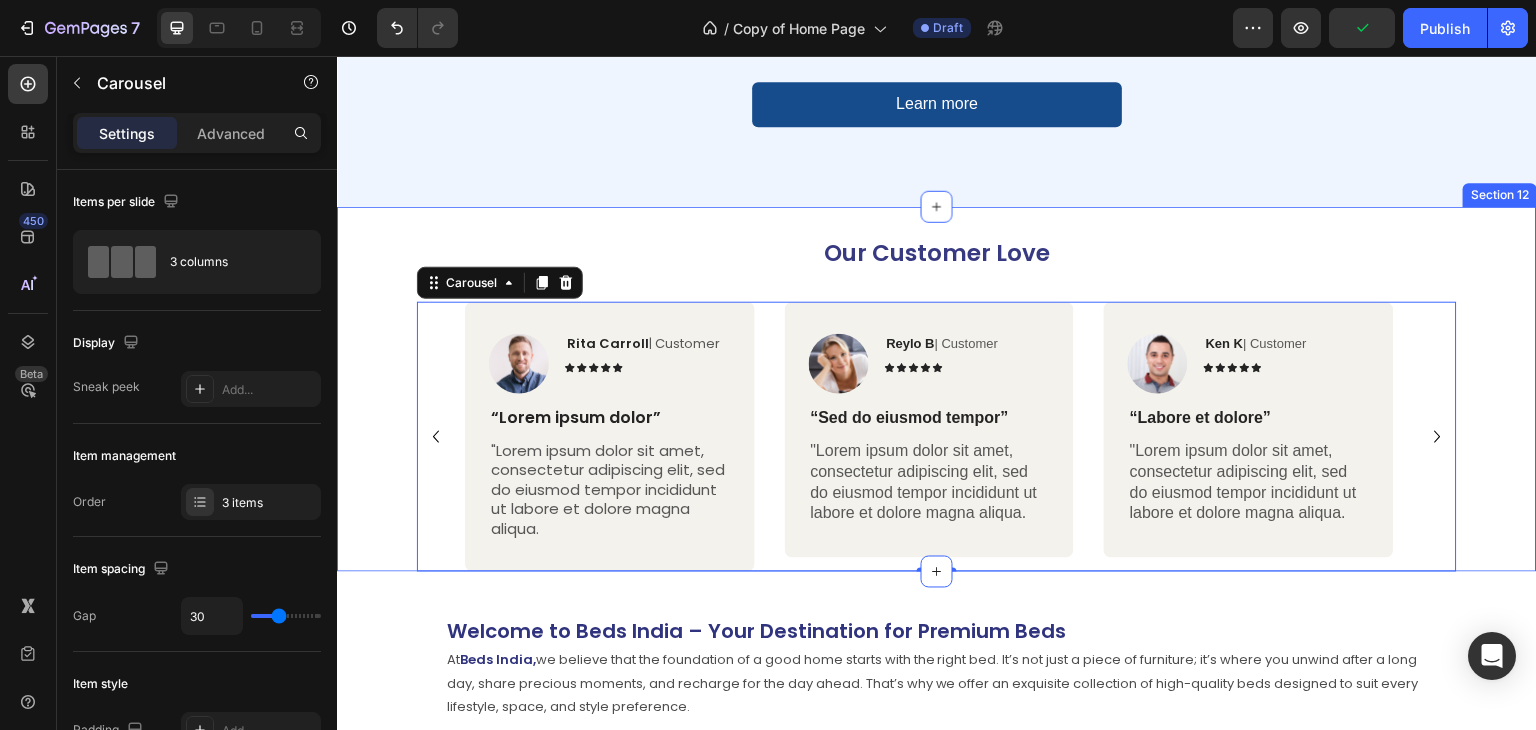 click on "Our Customer Love Heading
Image Rita Carroll  | Customer   Text Block Icon Icon Icon Icon Icon Icon List Row “Lorem ipsum dolor” Text Block "Lorem ipsum dolor sit amet, consectetur adipiscing elit, sed do eiusmod tempor incididunt ut labore et dolore magna aliqua. Text Block Row Image Reylo B  | Customer   Text Block Icon Icon Icon Icon Icon Icon List Row “Sed do eiusmod tempor” Text Block "Lorem ipsum dolor sit amet, consectetur adipiscing elit, sed do eiusmod tempor incididunt ut labore et dolore magna aliqua. Text Block Row Image Ken K  | Customer   Text Block Icon Icon Icon Icon Icon Icon List Row “Labore et dolore” Text Block "Lorem ipsum dolor sit amet, consectetur adipiscing elit, sed do eiusmod tempor incididunt ut labore et dolore magna aliqua. Text Block Row
Carousel   0 Section 12" at bounding box center (937, 389) 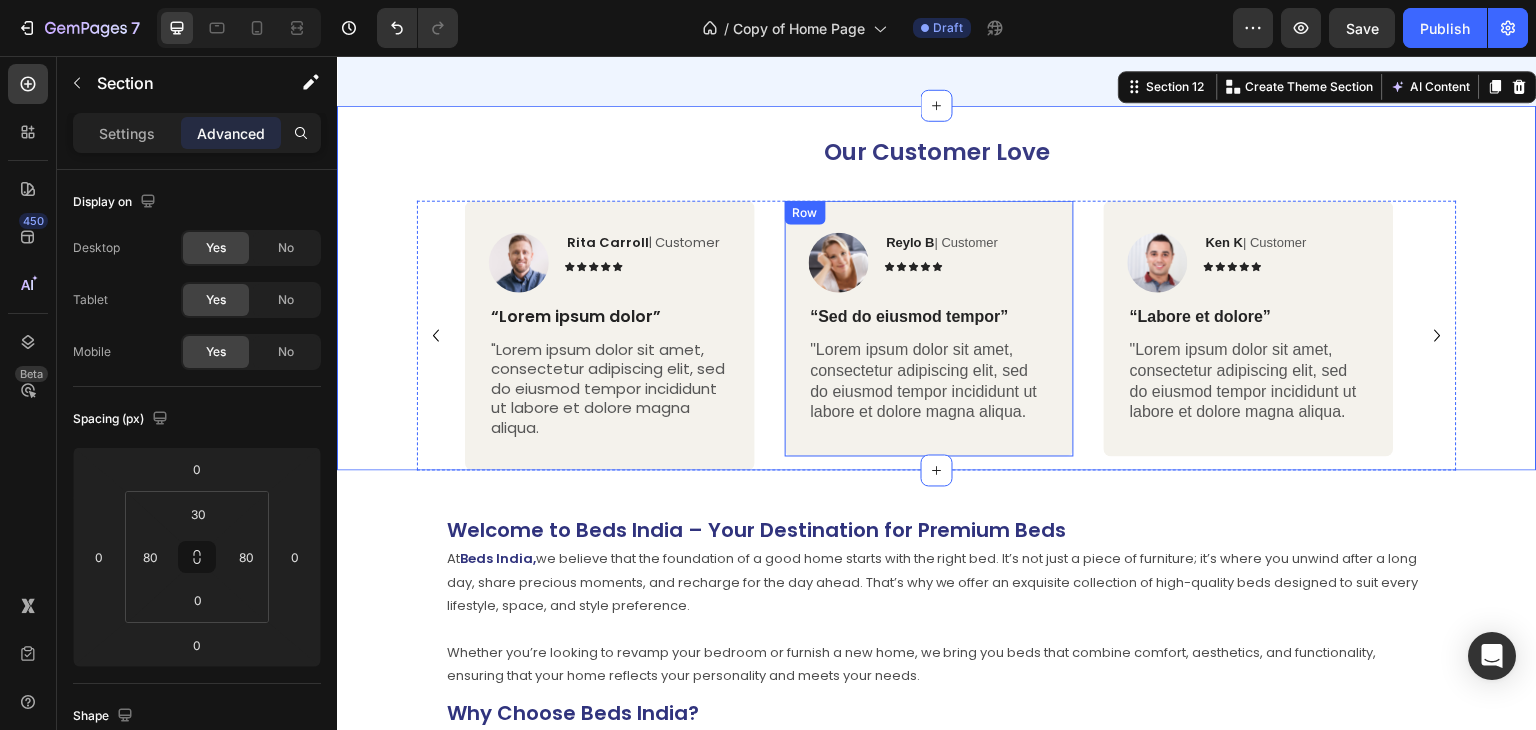 scroll, scrollTop: 5012, scrollLeft: 0, axis: vertical 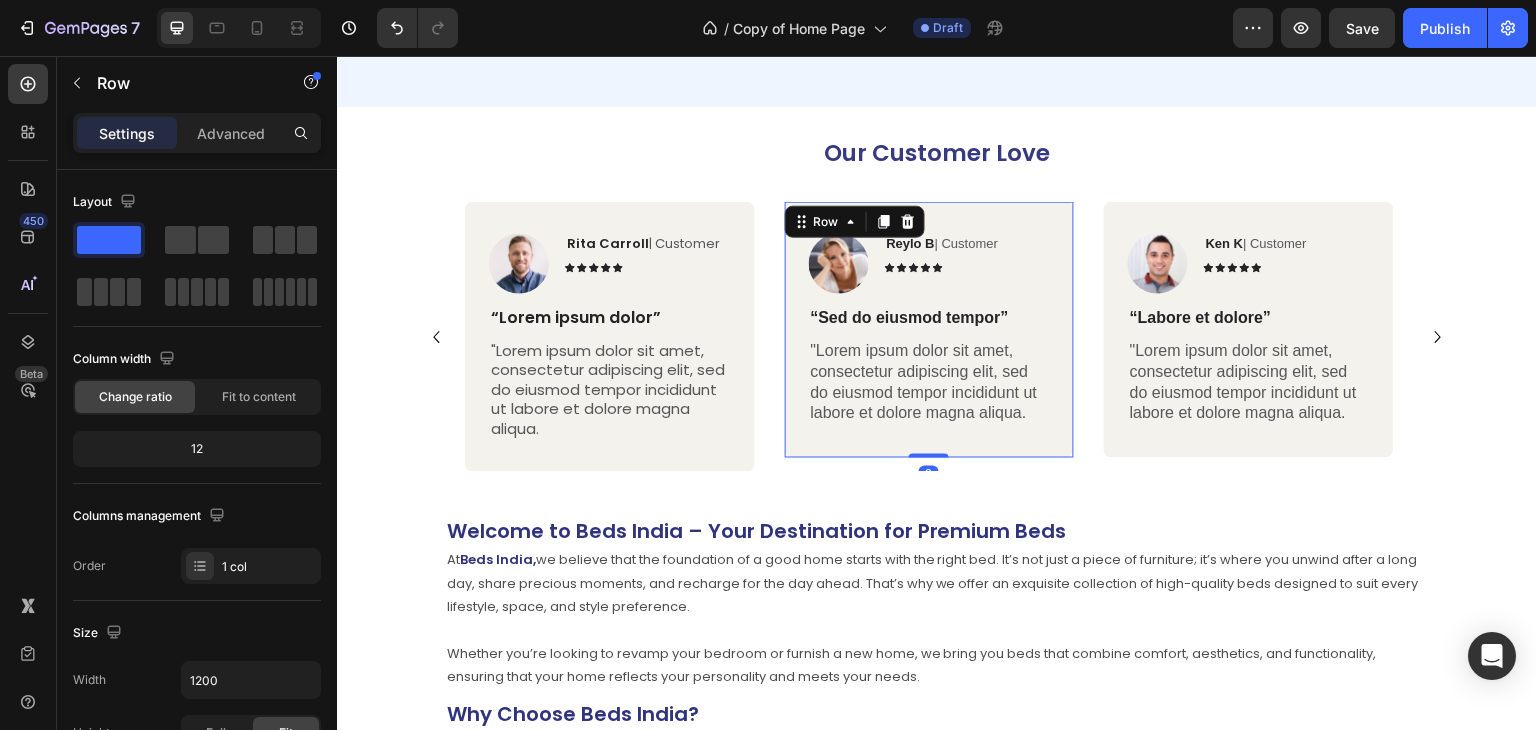click on "Image Reylo B  | Customer   Text Block Icon Icon Icon Icon Icon Icon List Row “Sed do eiusmod tempor” Text Block "Lorem ipsum dolor sit amet, consectetur adipiscing elit, sed do eiusmod tempor incididunt ut labore et dolore magna aliqua. Text Block Row   0" at bounding box center (930, 330) 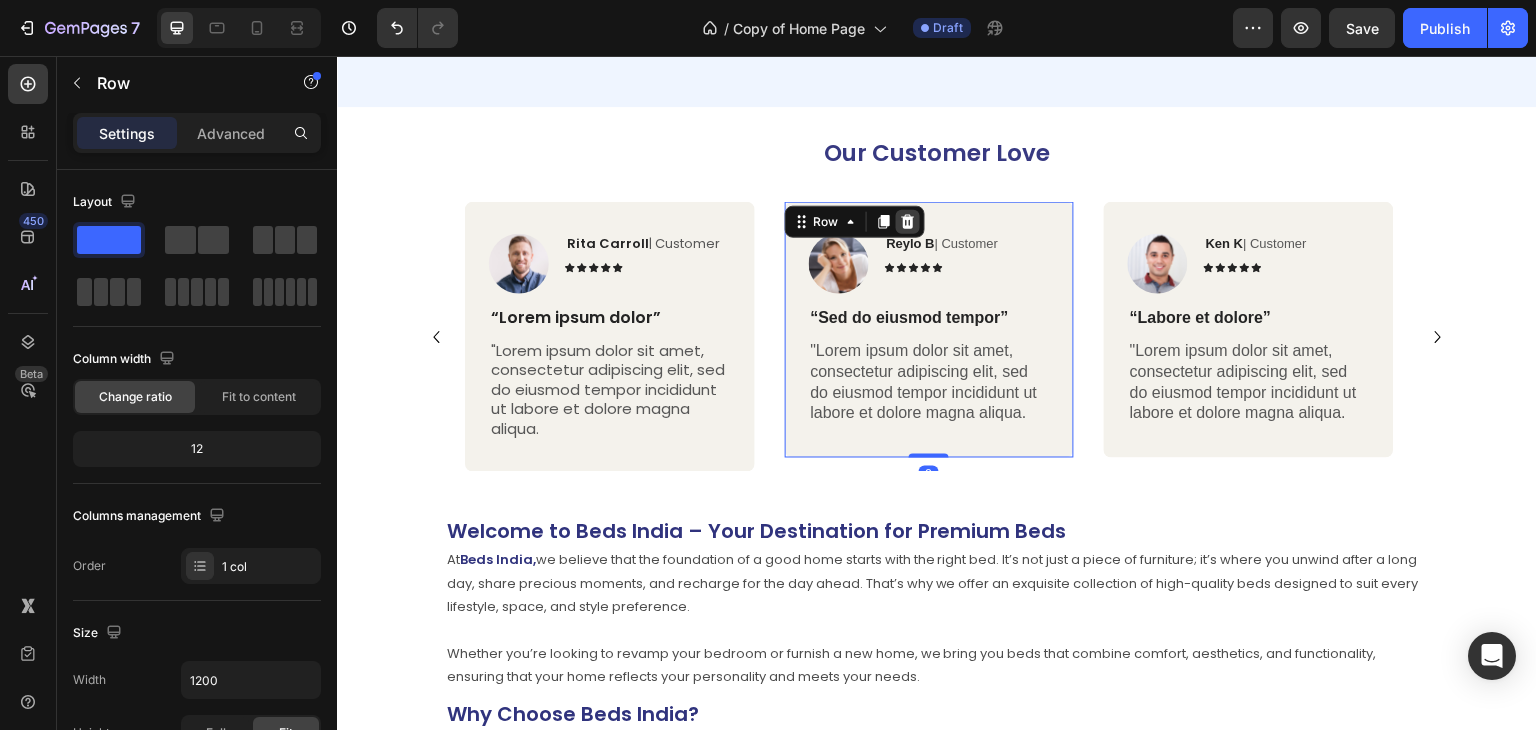 click 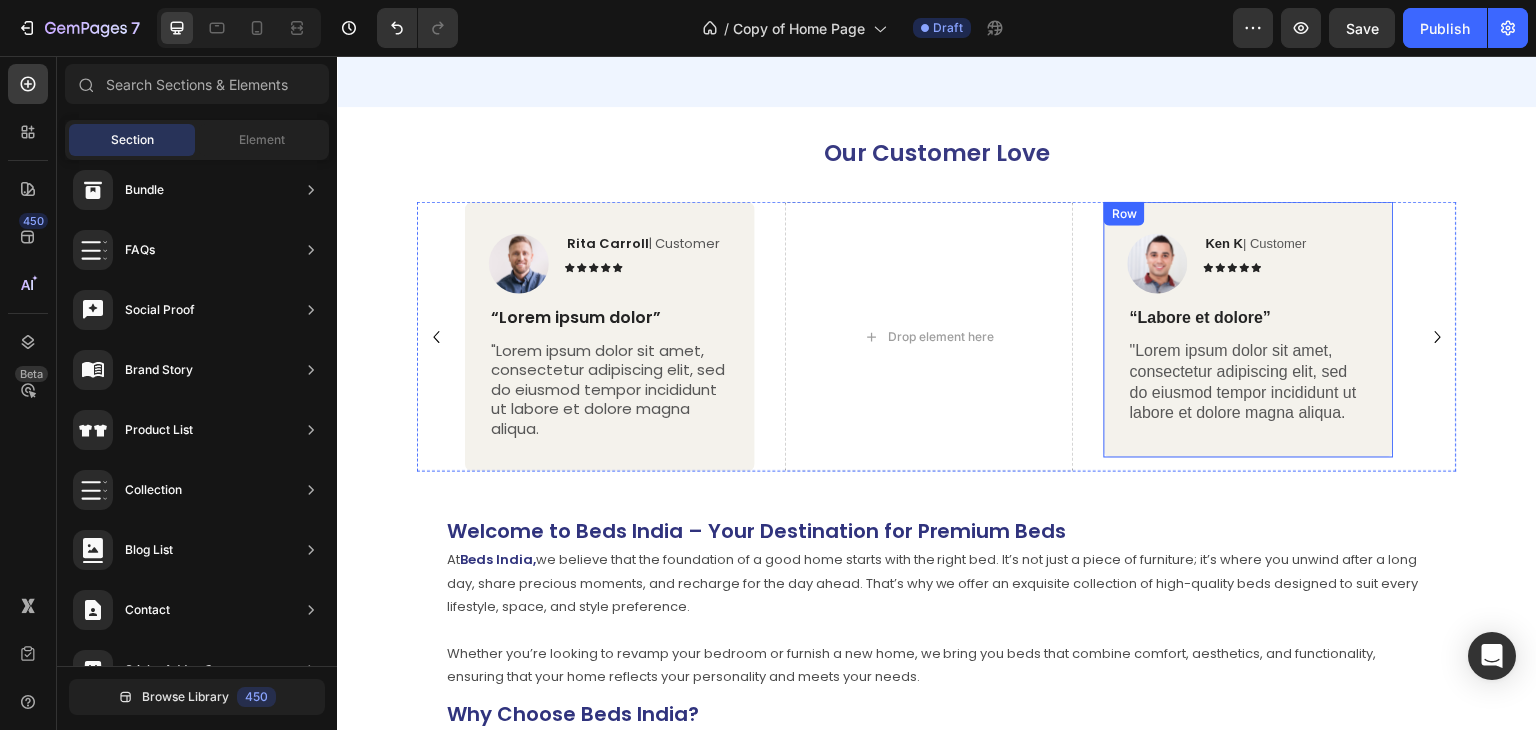 click on "Image Ken K  | Customer   Text Block Icon Icon Icon Icon Icon Icon List Row “Labore et dolore” Text Block "Lorem ipsum dolor sit amet, consectetur adipiscing elit, sed do eiusmod tempor incididunt ut labore et dolore magna aliqua. Text Block Row" at bounding box center (1249, 330) 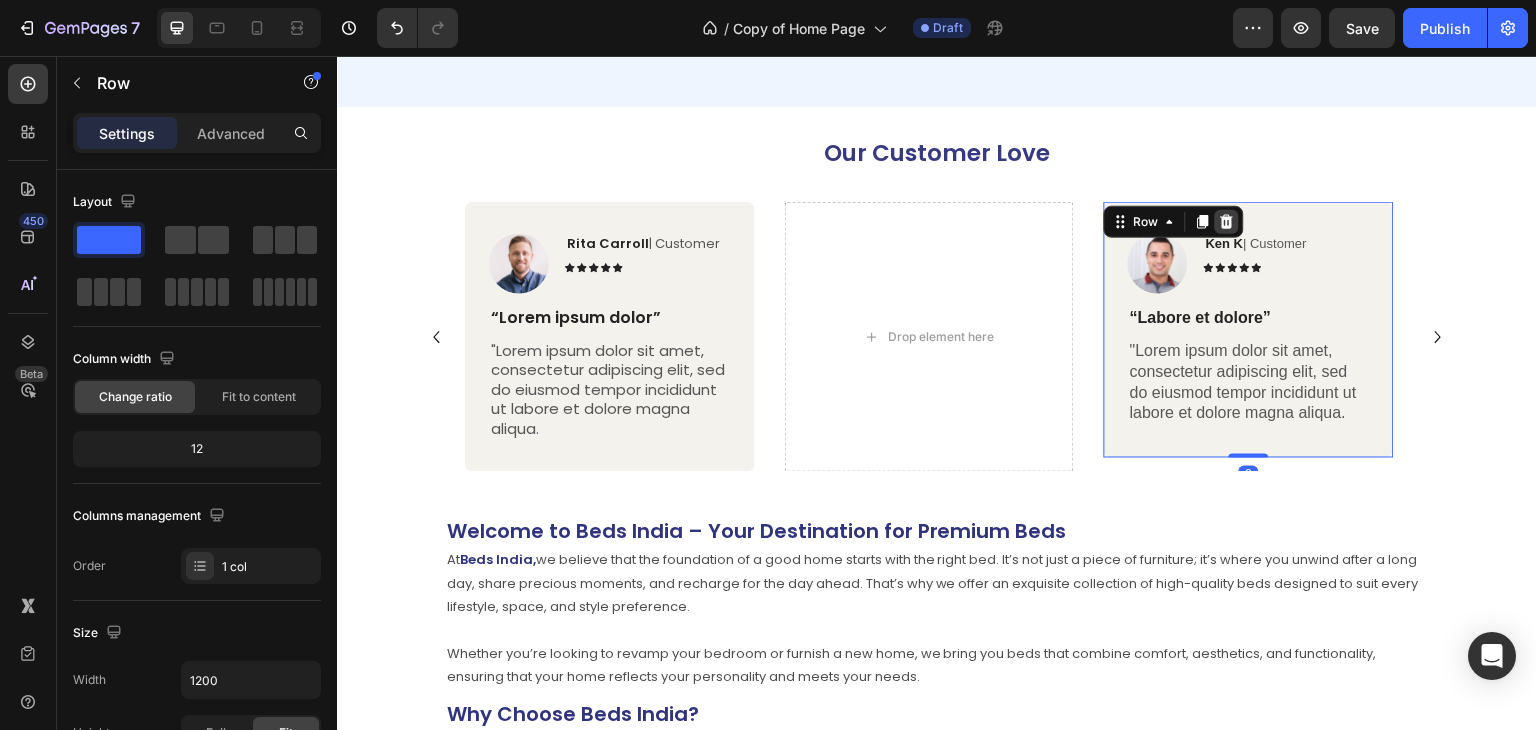 click 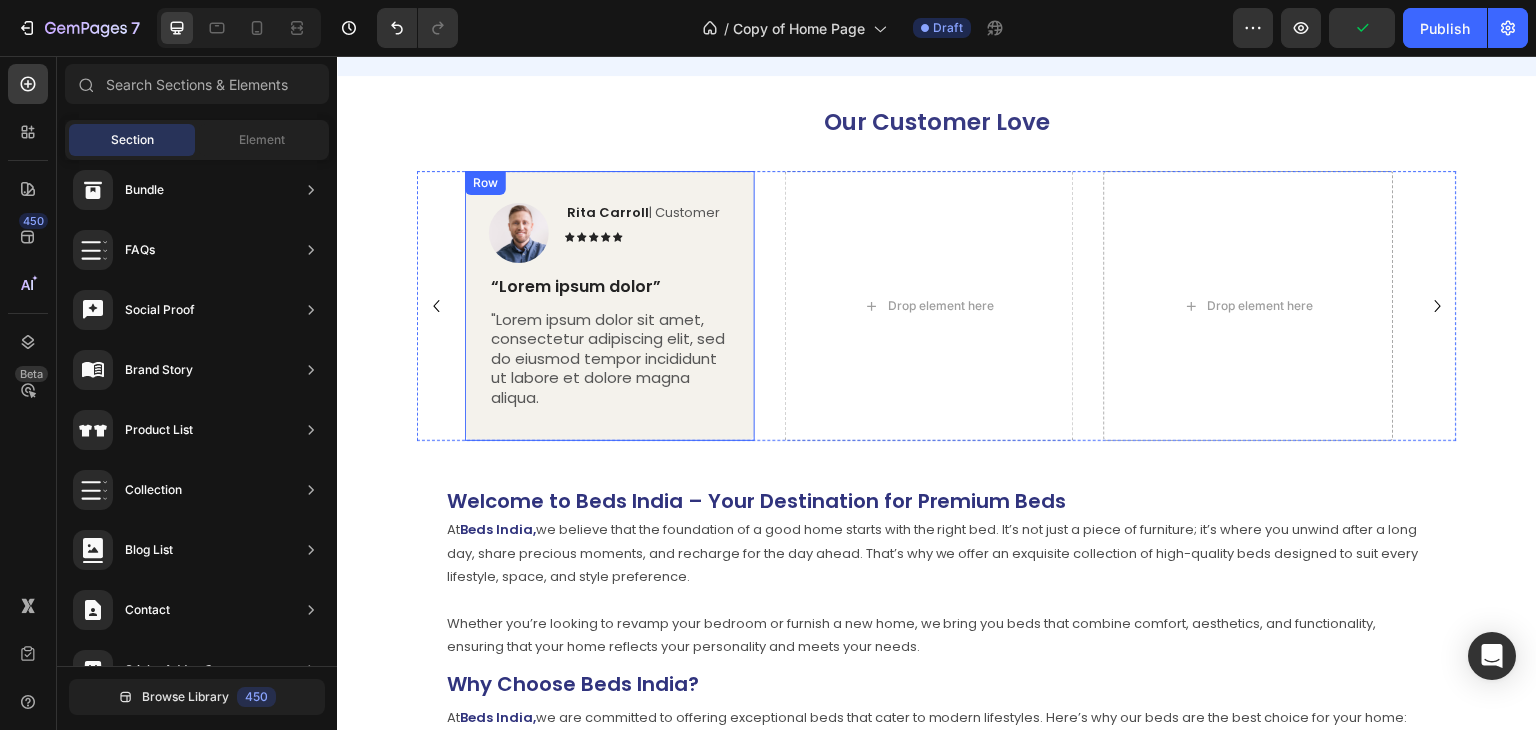 scroll, scrollTop: 4588, scrollLeft: 0, axis: vertical 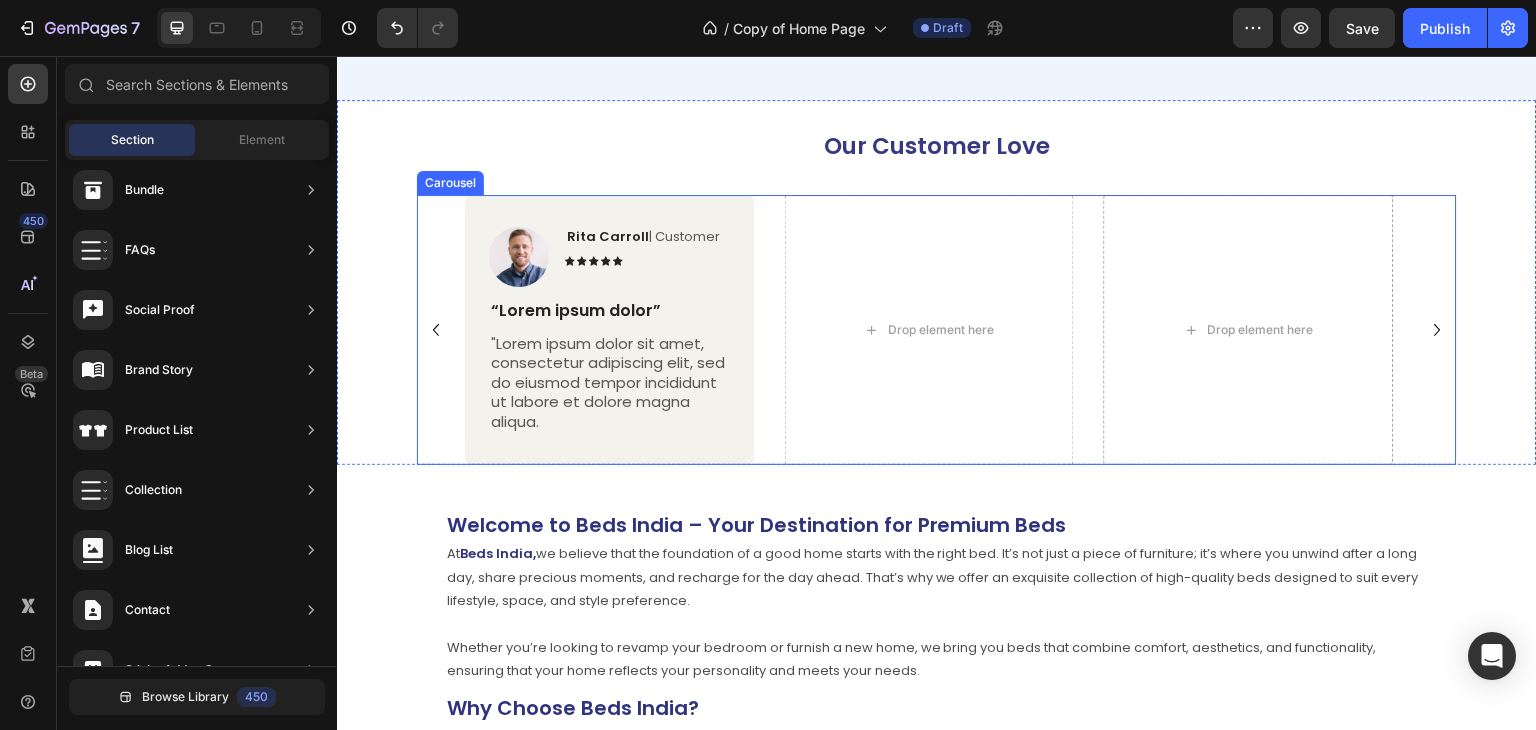 click on "Image Rita Carroll  | Customer   Text Block Icon Icon Icon Icon Icon Icon List Row “Lorem ipsum dolor” Text Block "Lorem ipsum dolor sit amet, consectetur adipiscing elit, sed do eiusmod tempor incididunt ut labore et dolore magna aliqua. Text Block Row
Drop element here
Drop element here" at bounding box center [937, 330] 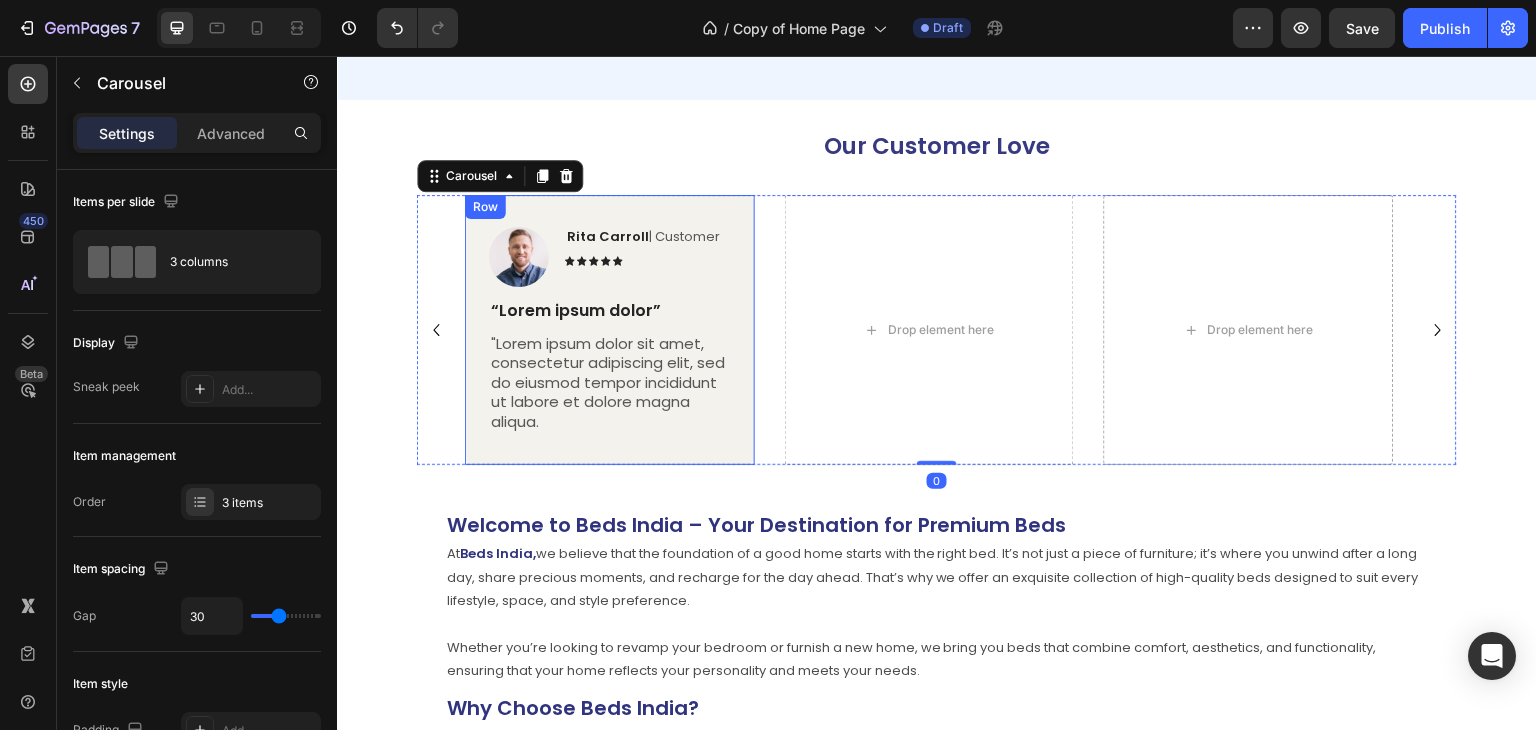 click on "Image Rita Carroll  | Customer   Text Block Icon Icon Icon Icon Icon Icon List Row “Lorem ipsum dolor” Text Block "Lorem ipsum dolor sit amet, consectetur adipiscing elit, sed do eiusmod tempor incididunt ut labore et dolore magna aliqua. Text Block Row" at bounding box center [610, 330] 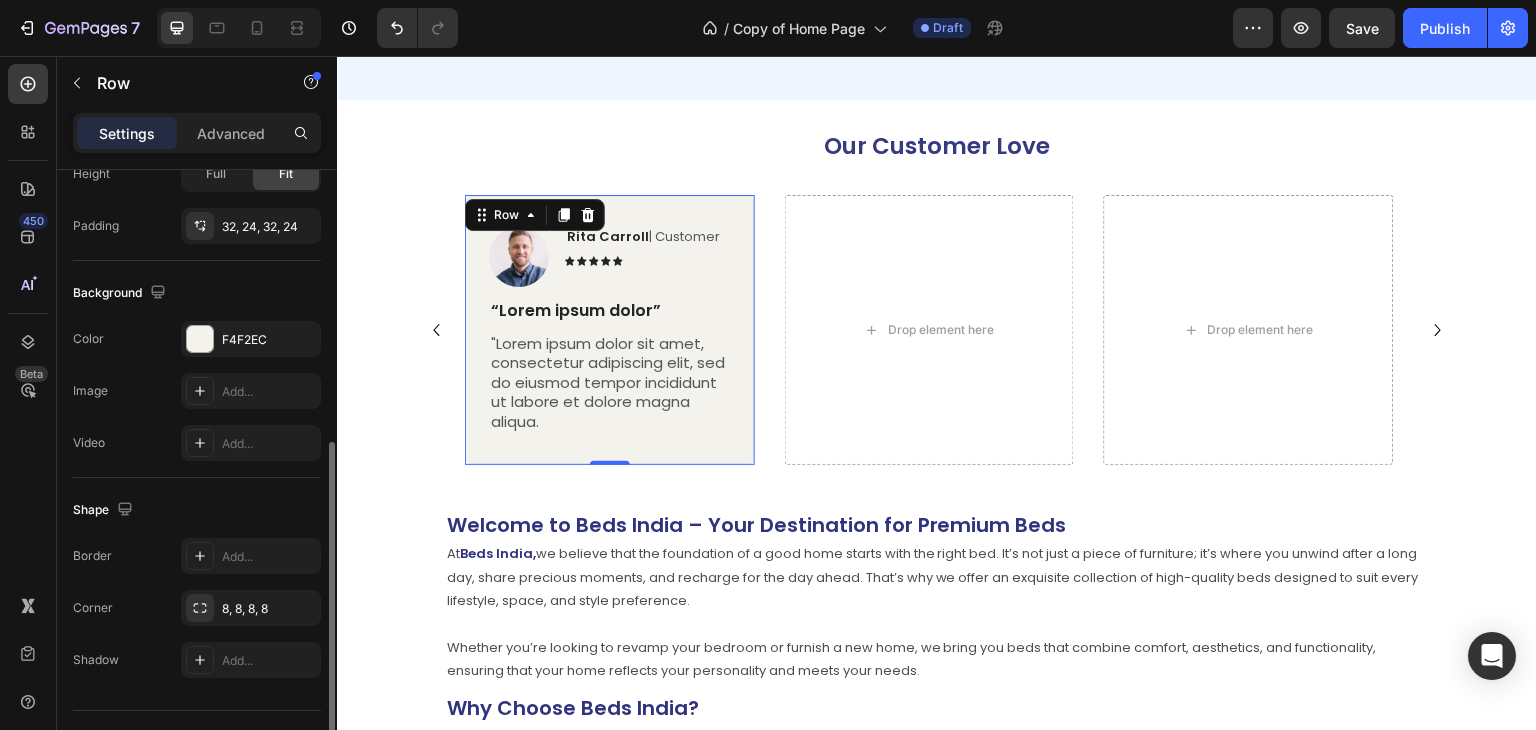 scroll, scrollTop: 601, scrollLeft: 0, axis: vertical 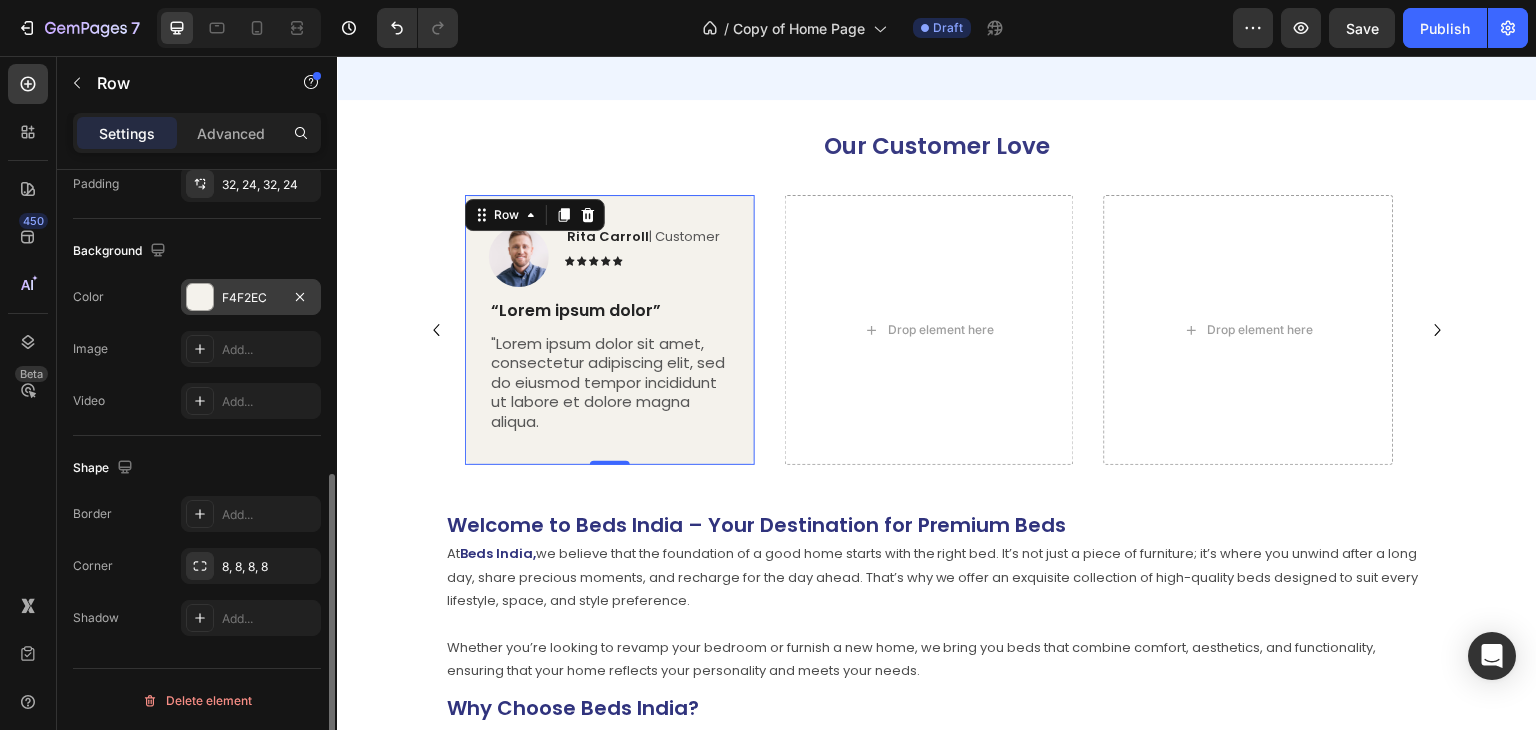 click at bounding box center (200, 297) 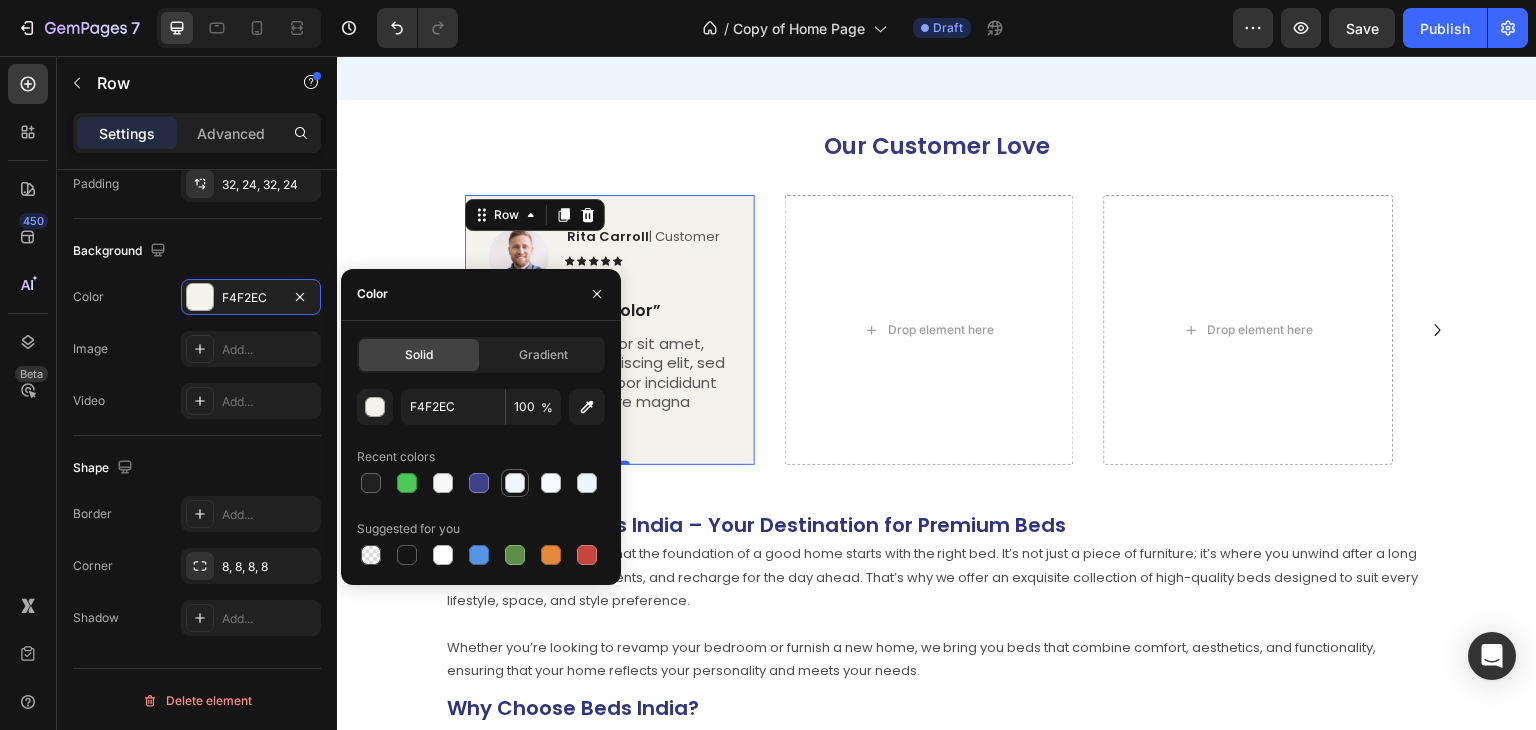 click at bounding box center [515, 483] 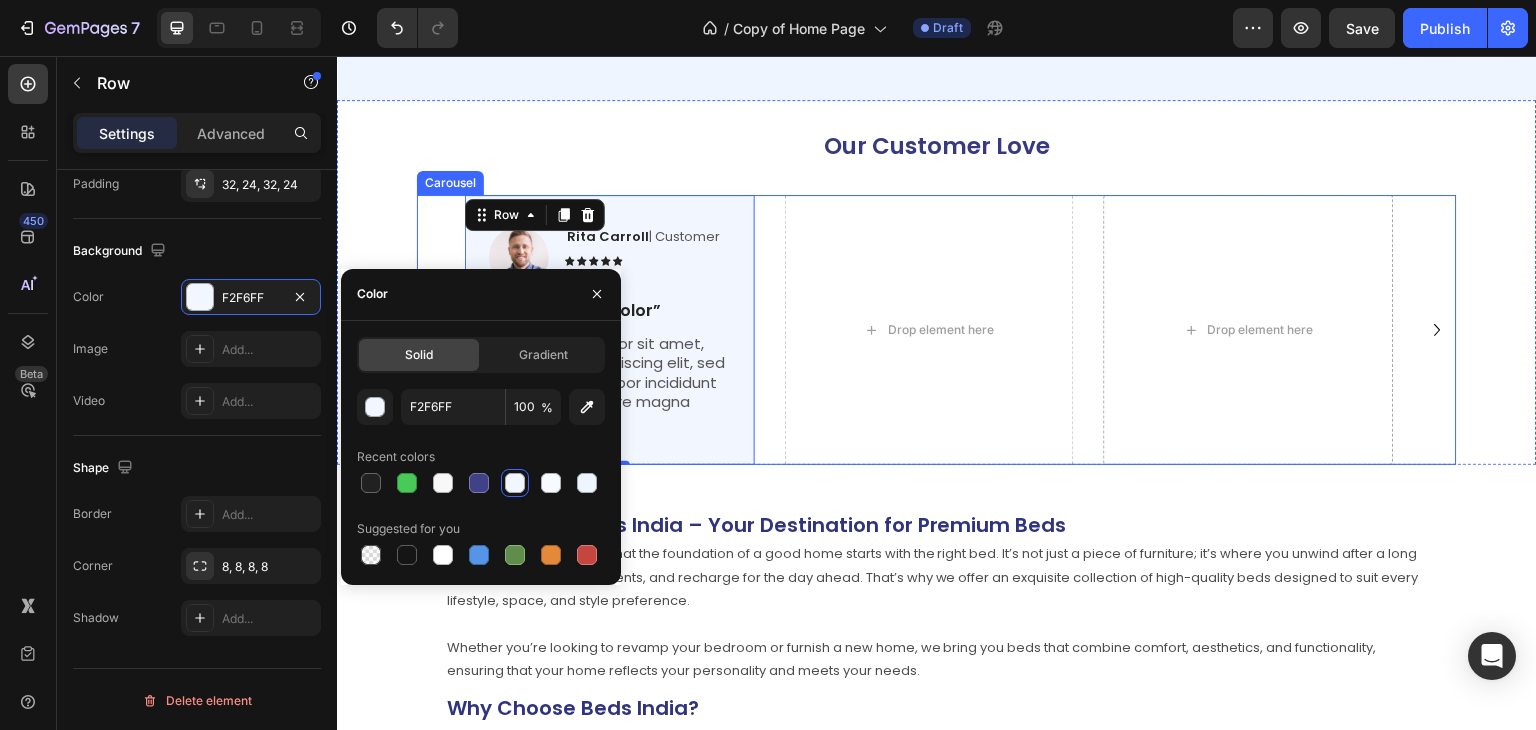 click on "Image Rita Carroll  | Customer   Text Block Icon Icon Icon Icon Icon Icon List Row “Lorem ipsum dolor” Text Block "Lorem ipsum dolor sit amet, consectetur adipiscing elit, sed do eiusmod tempor incididunt ut labore et dolore magna aliqua. Text Block Row   0
Drop element here
Drop element here" at bounding box center [937, 330] 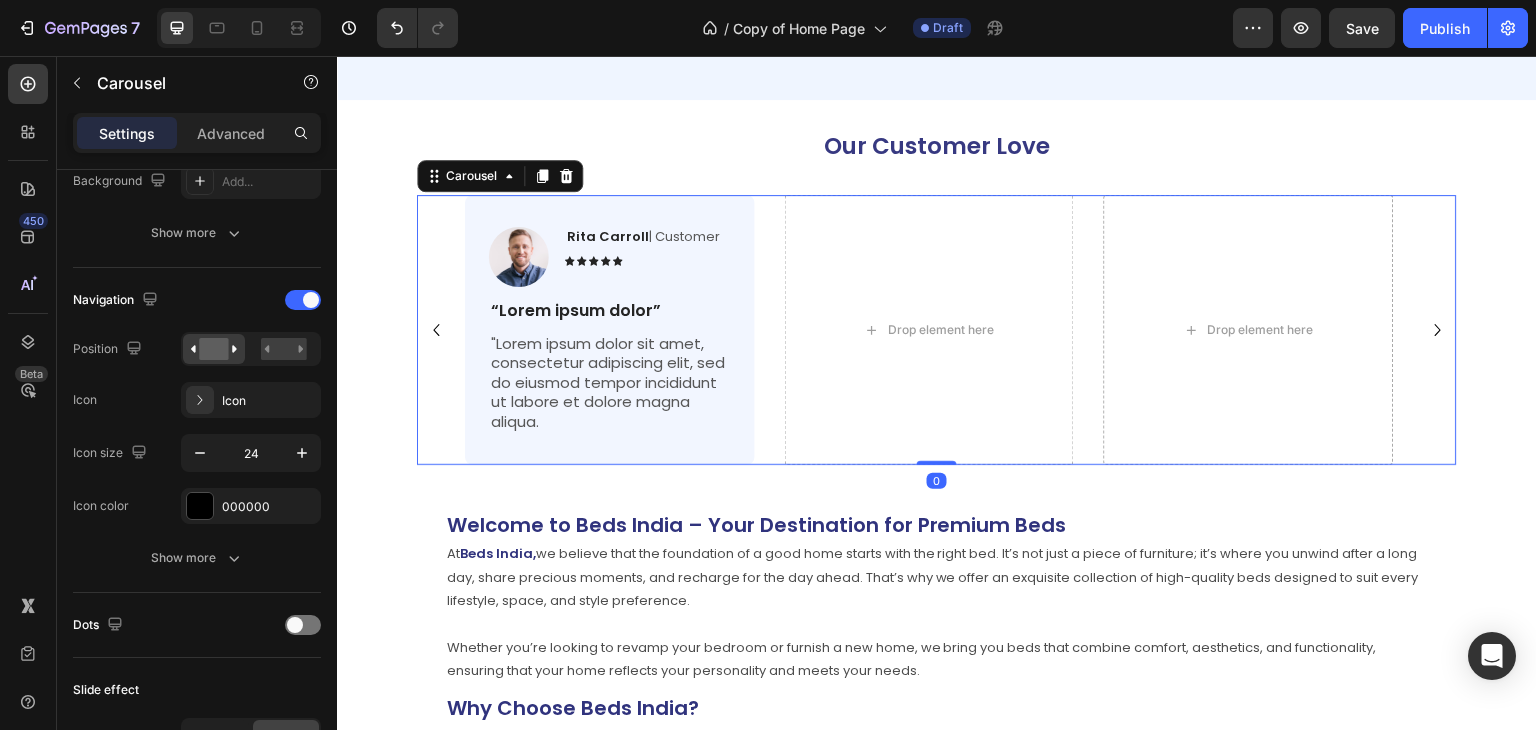 scroll, scrollTop: 0, scrollLeft: 0, axis: both 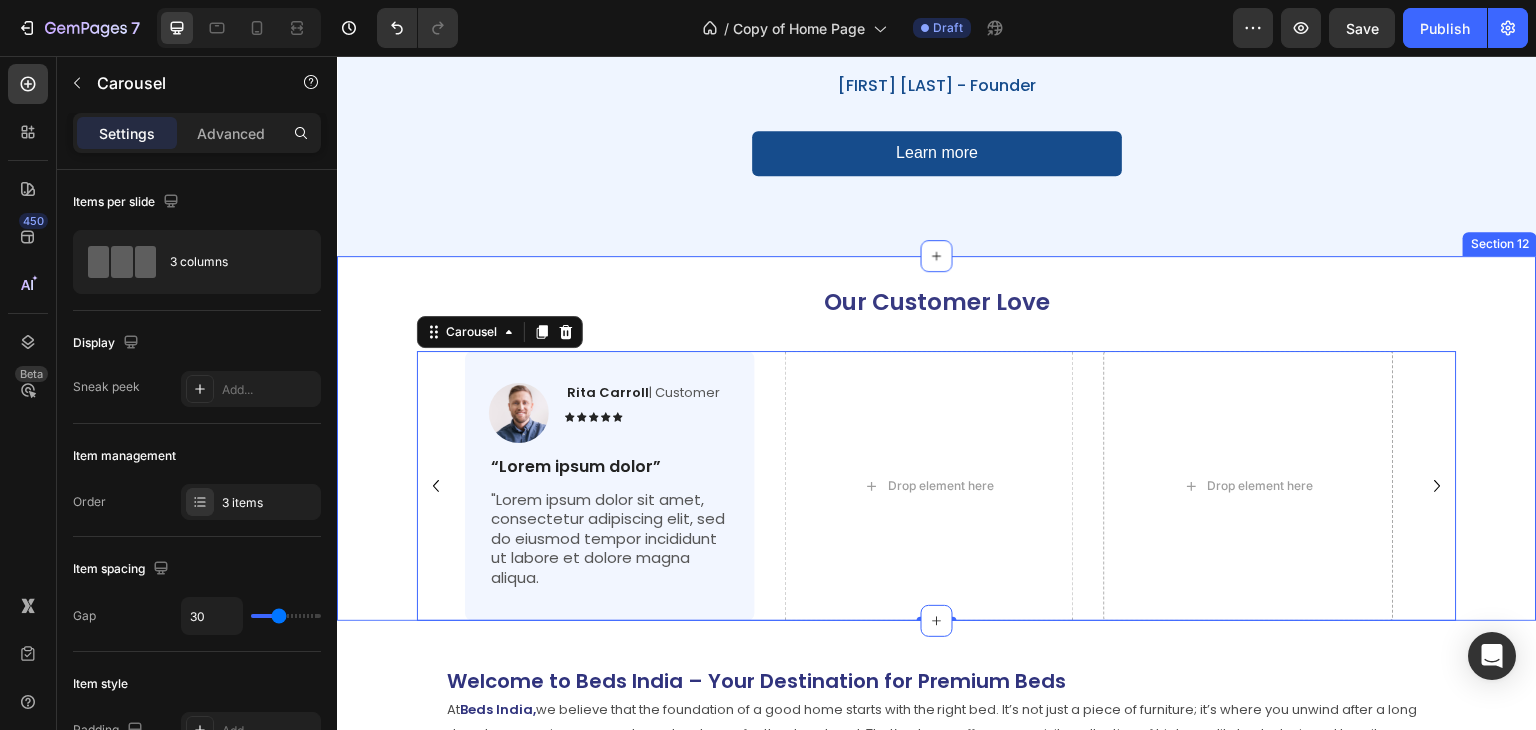 click on "Our Customer Love Heading
Image Rita Carroll  | Customer   Text Block Icon Icon Icon Icon Icon Icon List Row “Lorem ipsum dolor” Text Block "Lorem ipsum dolor sit amet, consectetur adipiscing elit, sed do eiusmod tempor incididunt ut labore et dolore magna aliqua. Text Block Row
Drop element here
Drop element here
Carousel   0 Section 12" at bounding box center (937, 438) 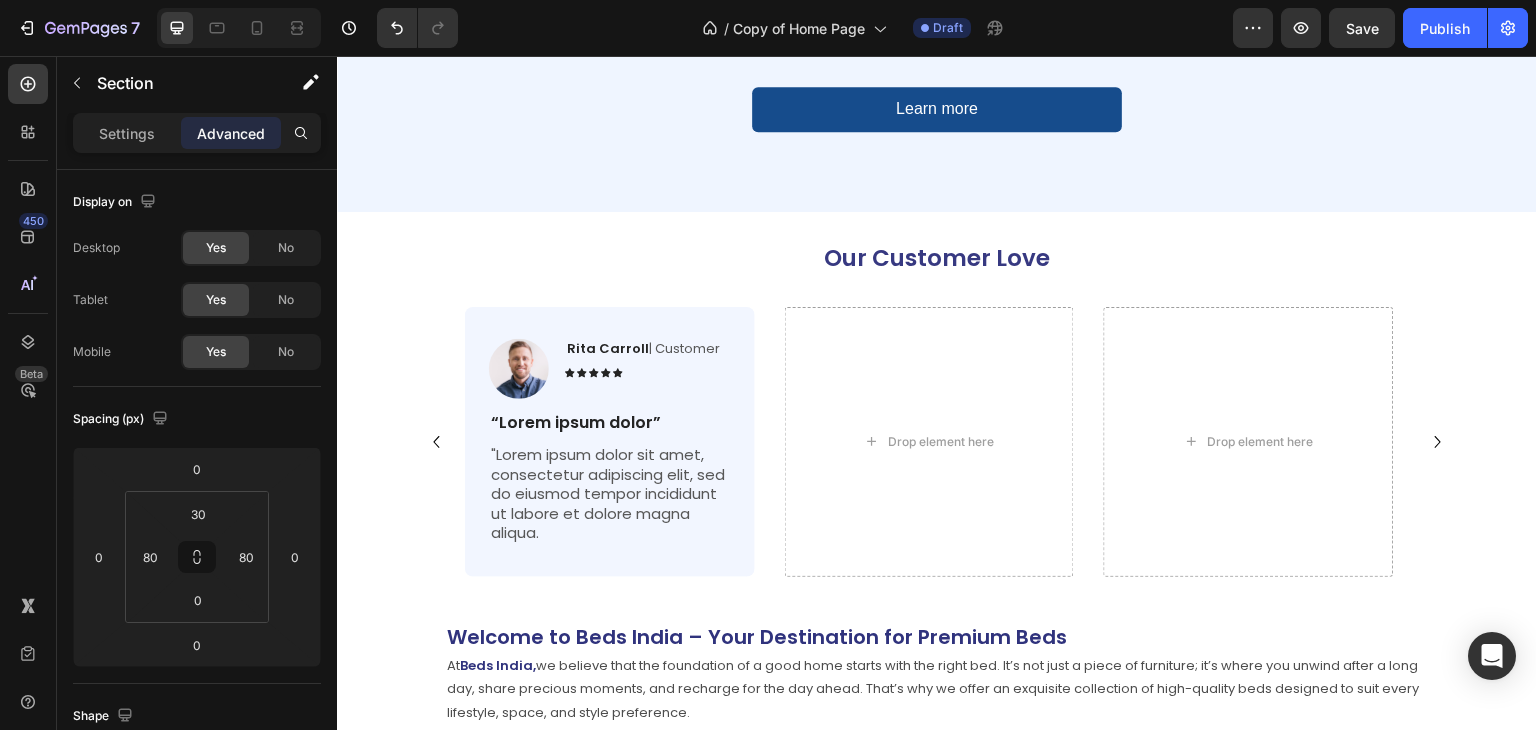 scroll, scrollTop: 4702, scrollLeft: 0, axis: vertical 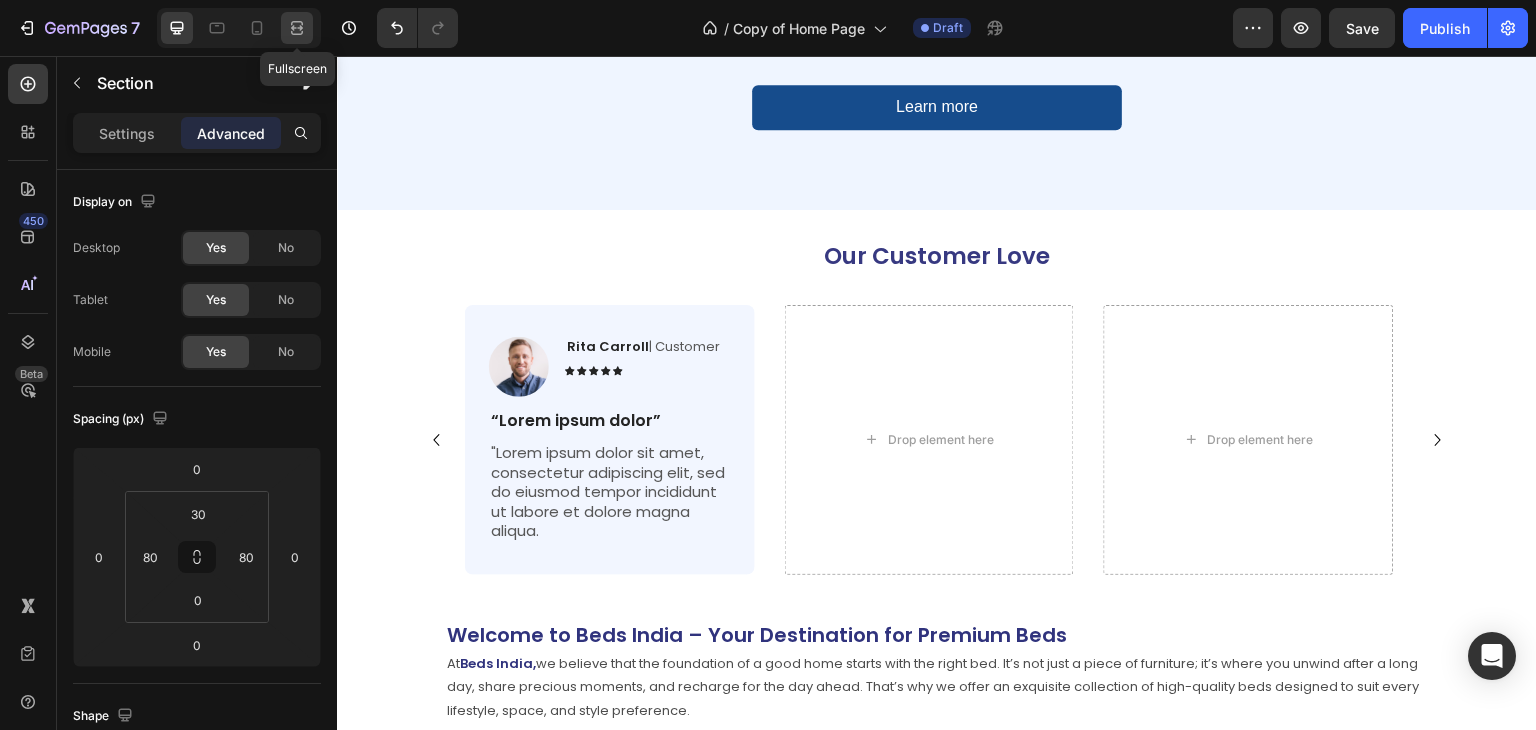 click 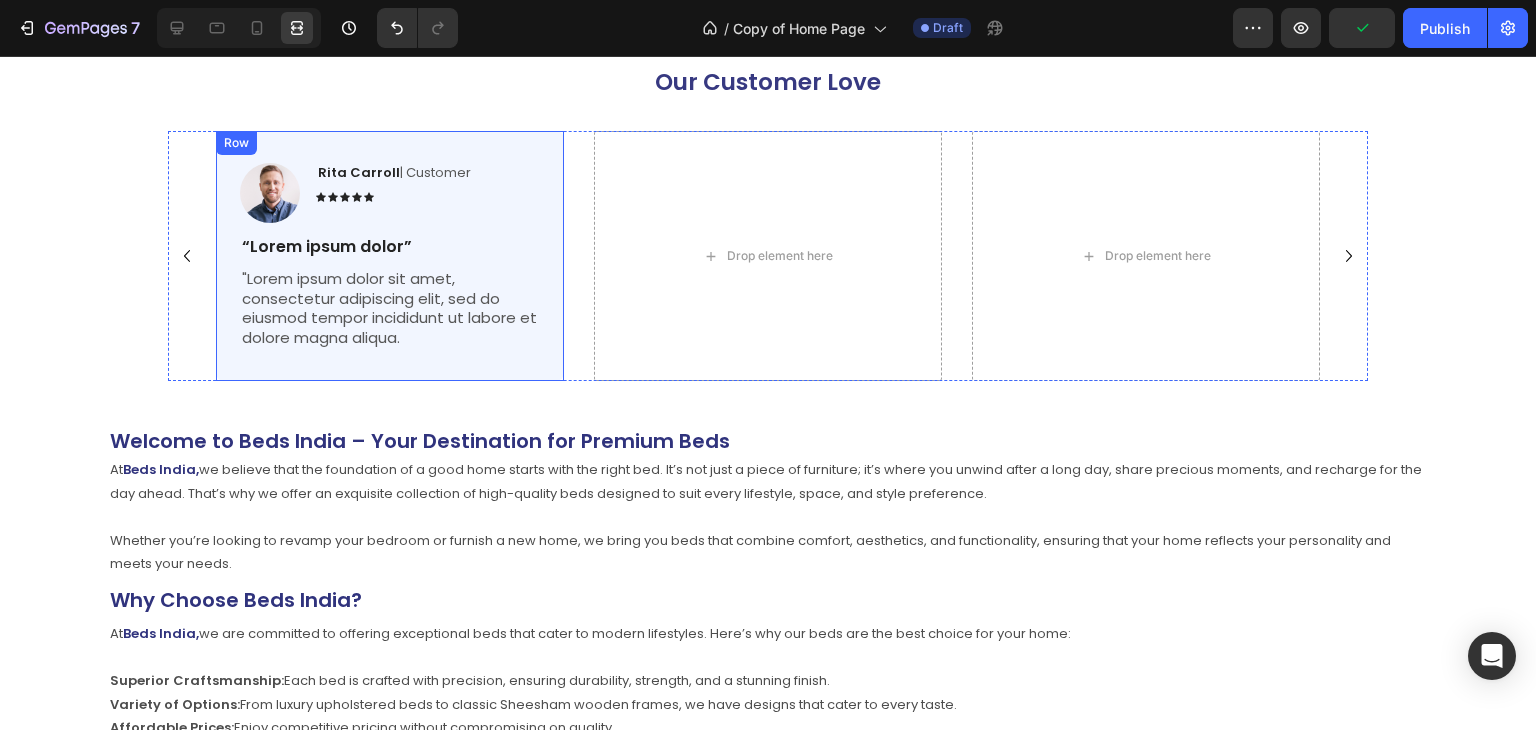 scroll, scrollTop: 4876, scrollLeft: 0, axis: vertical 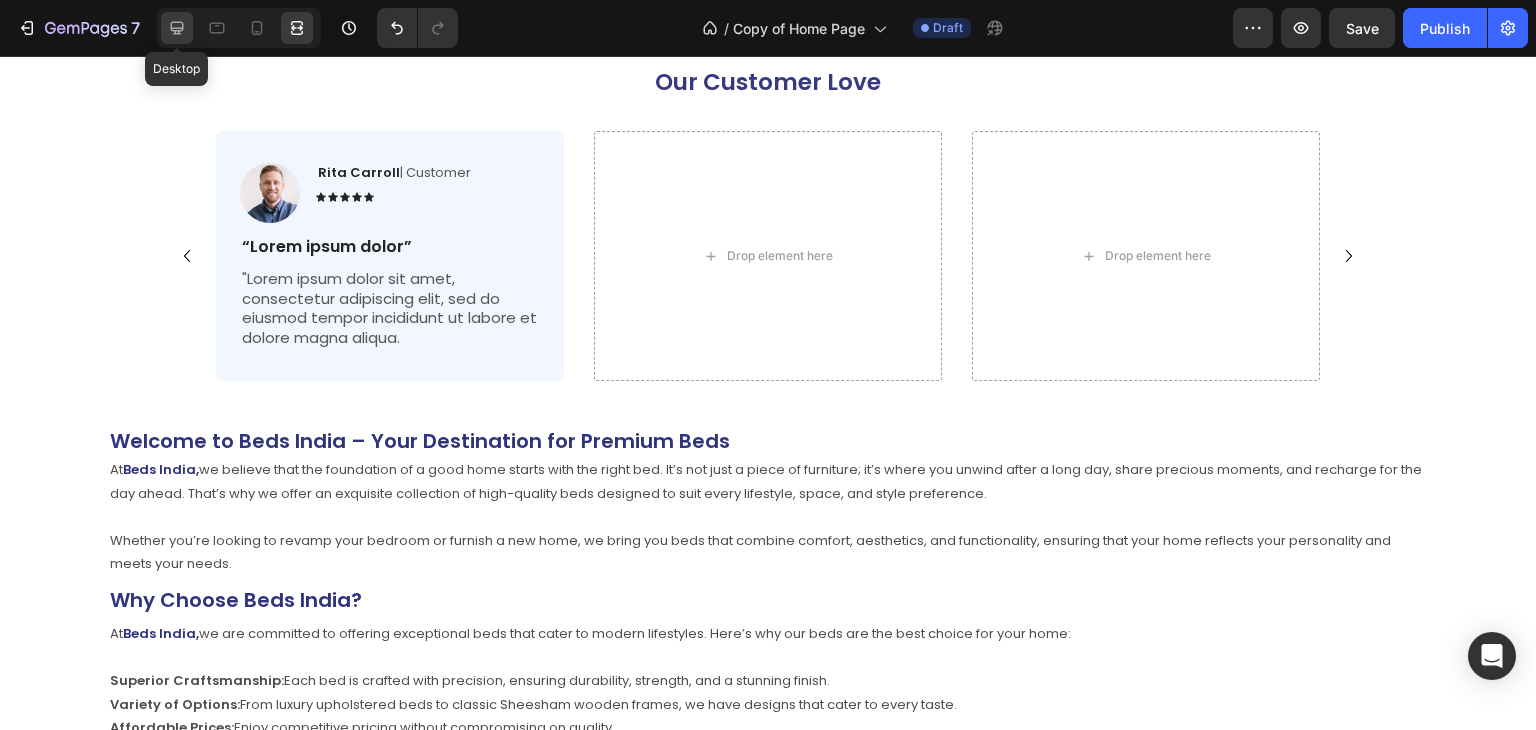 click 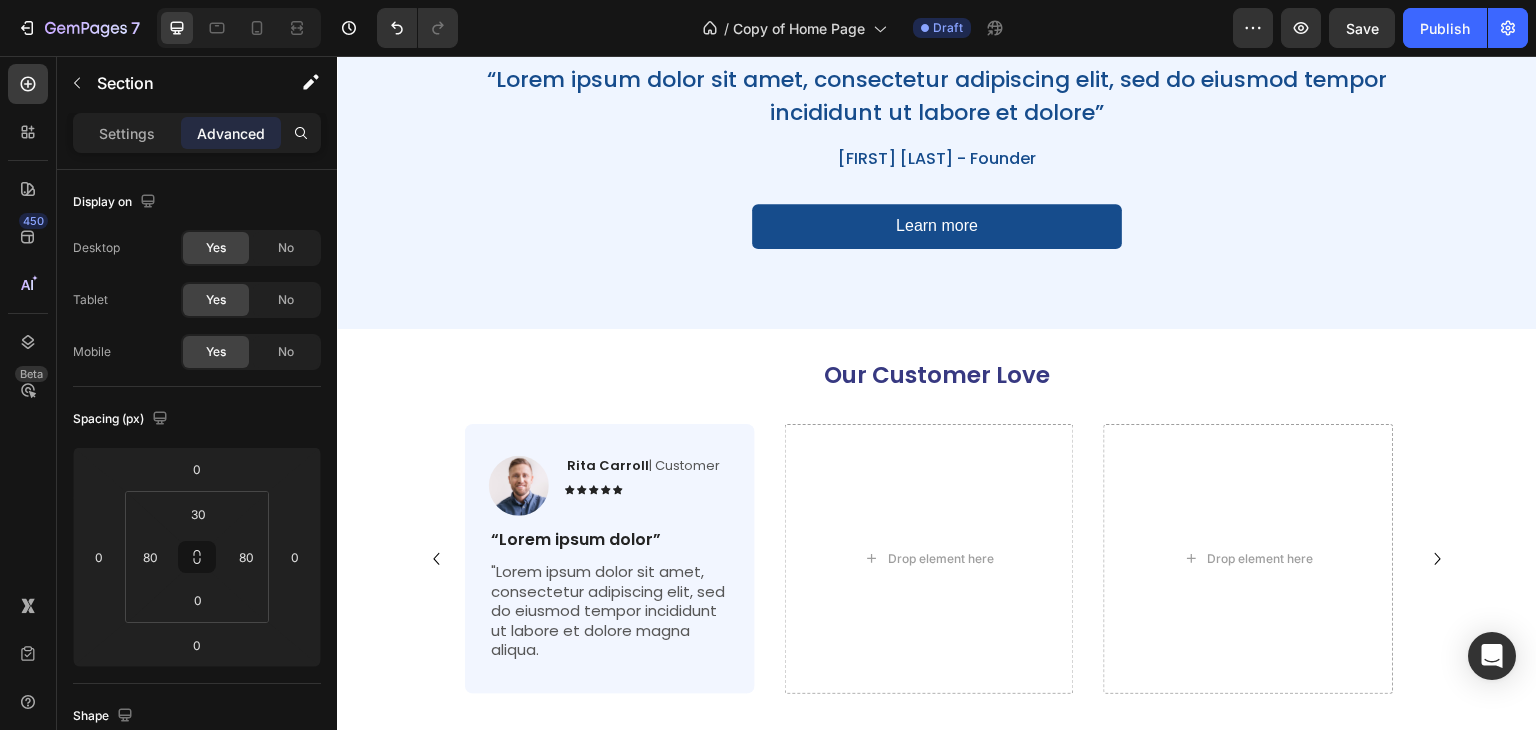 scroll, scrollTop: 4582, scrollLeft: 0, axis: vertical 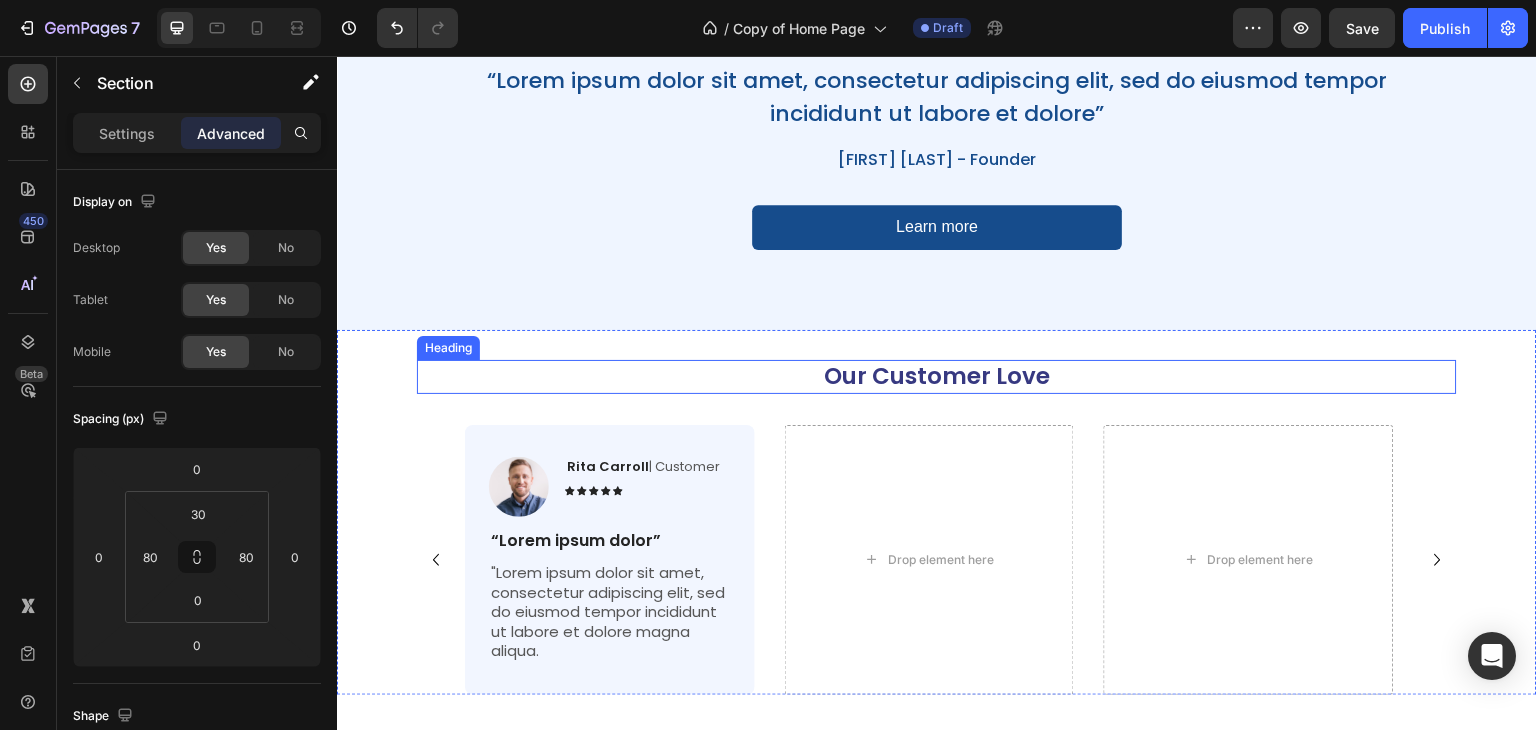 click on "Our Customer Love" at bounding box center [937, 377] 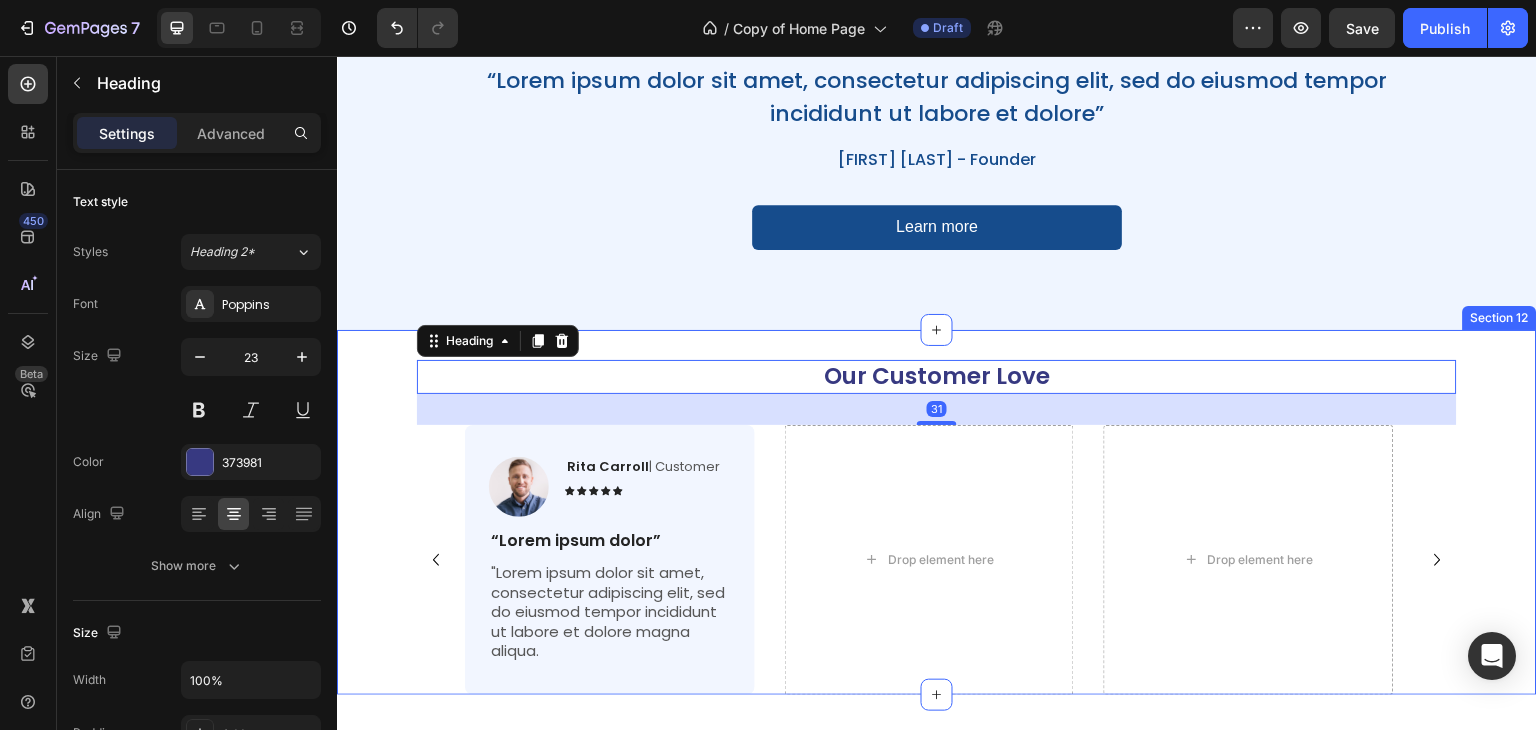 click on "Our Customer Love Heading   31
Image Rita Carroll  | Customer   Text Block Icon Icon Icon Icon Icon Icon List Row “Lorem ipsum dolor” Text Block "Lorem ipsum dolor sit amet, consectetur adipiscing elit, sed do eiusmod tempor incididunt ut labore et dolore magna aliqua. Text Block Row
Drop element here
Drop element here
Carousel Section 12" at bounding box center [937, 512] 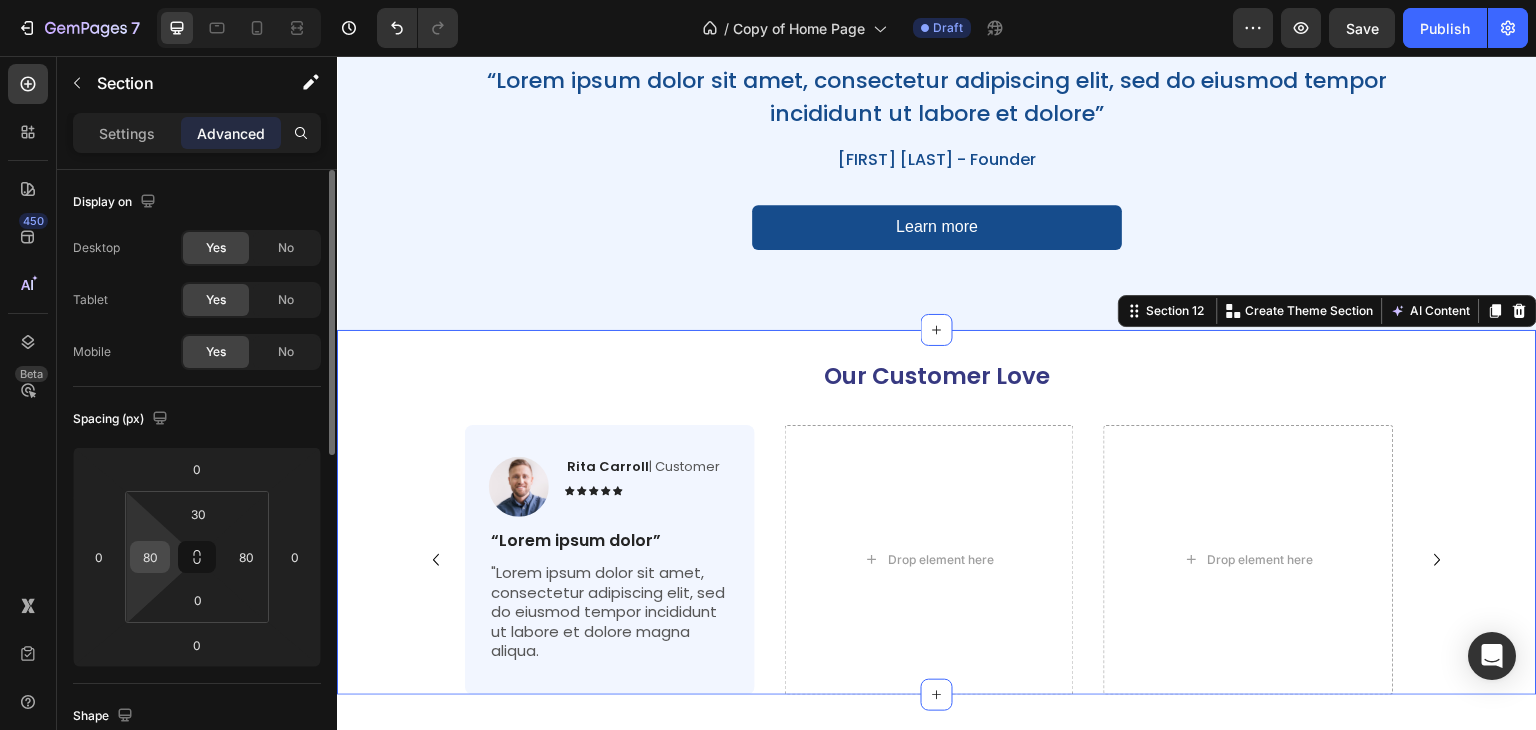 click on "80" at bounding box center [150, 557] 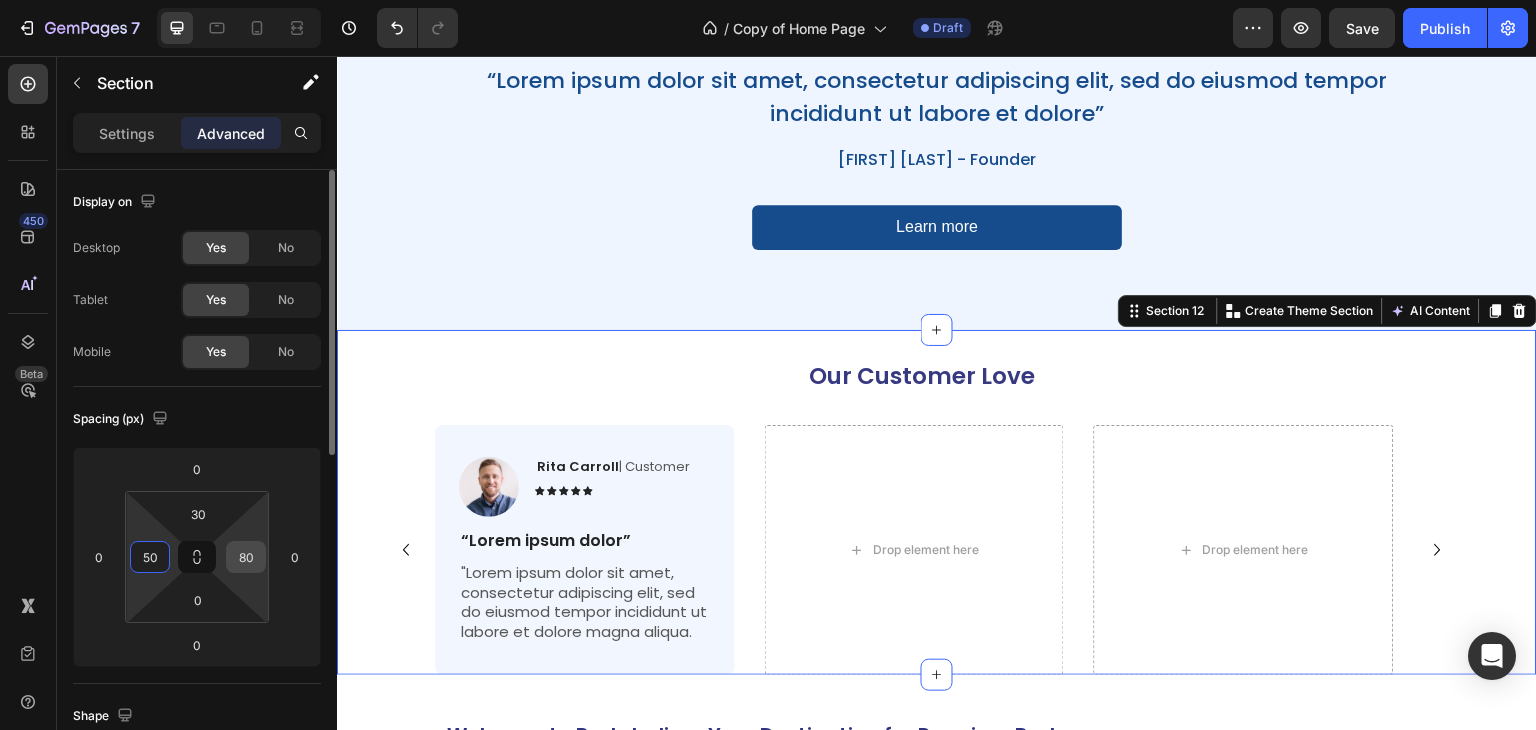 type on "50" 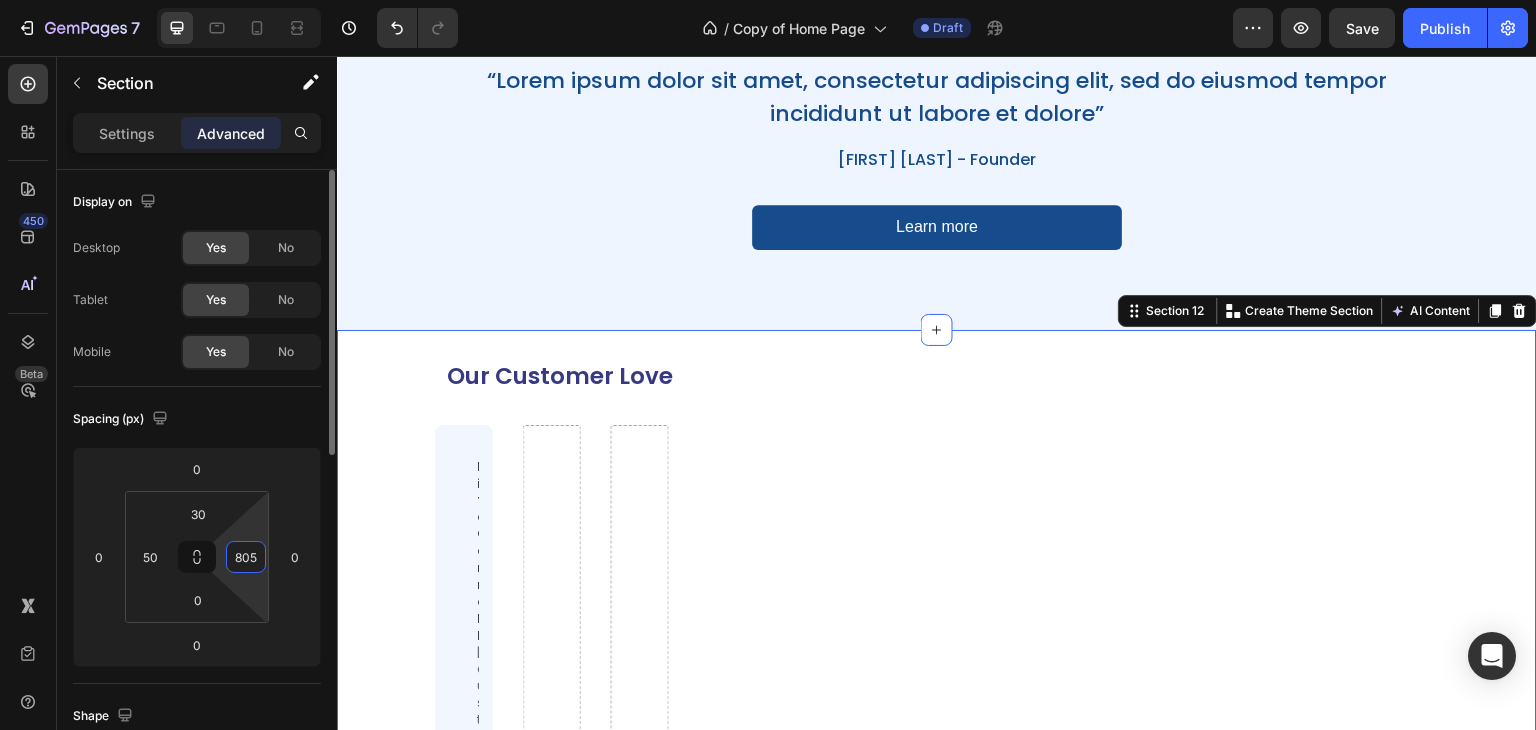 type on "0" 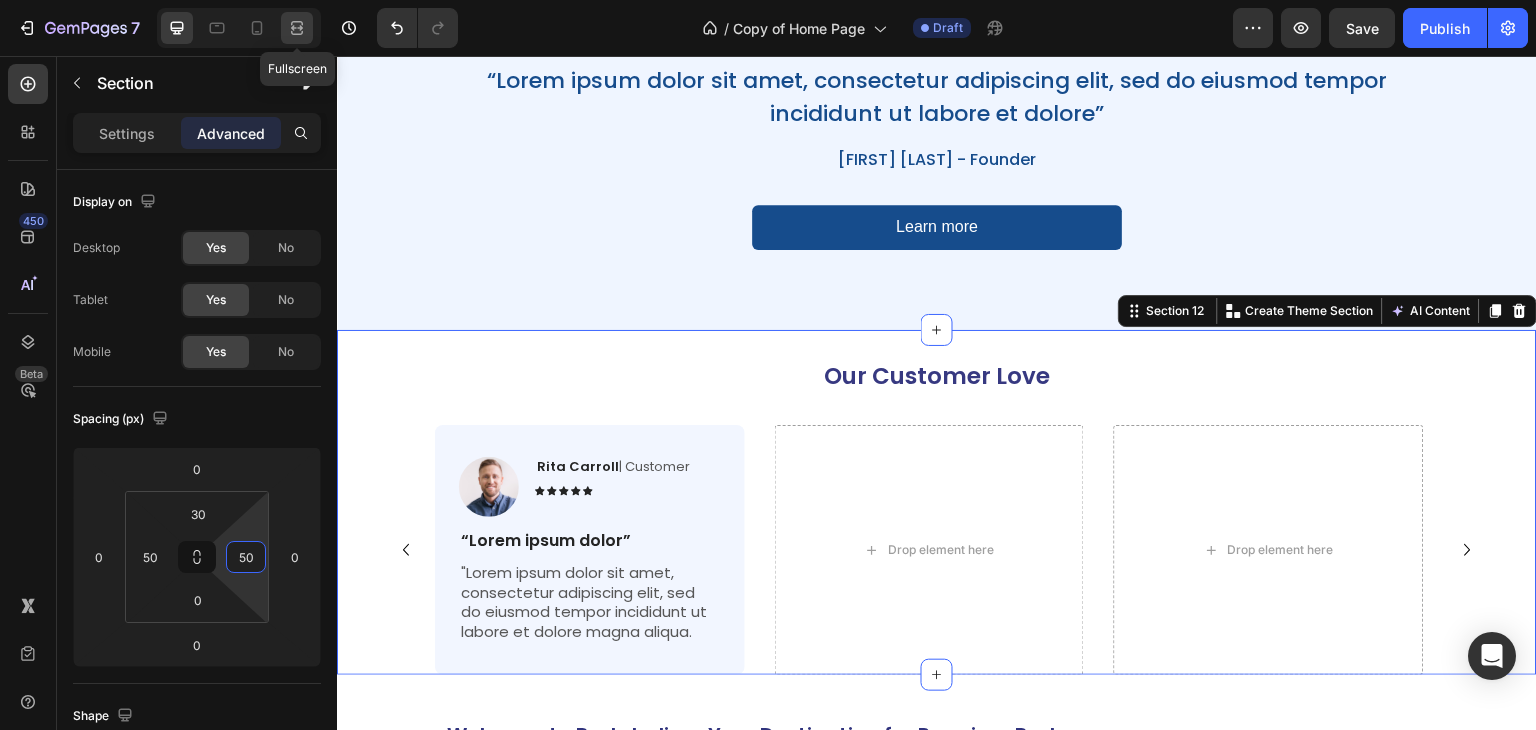 type on "50" 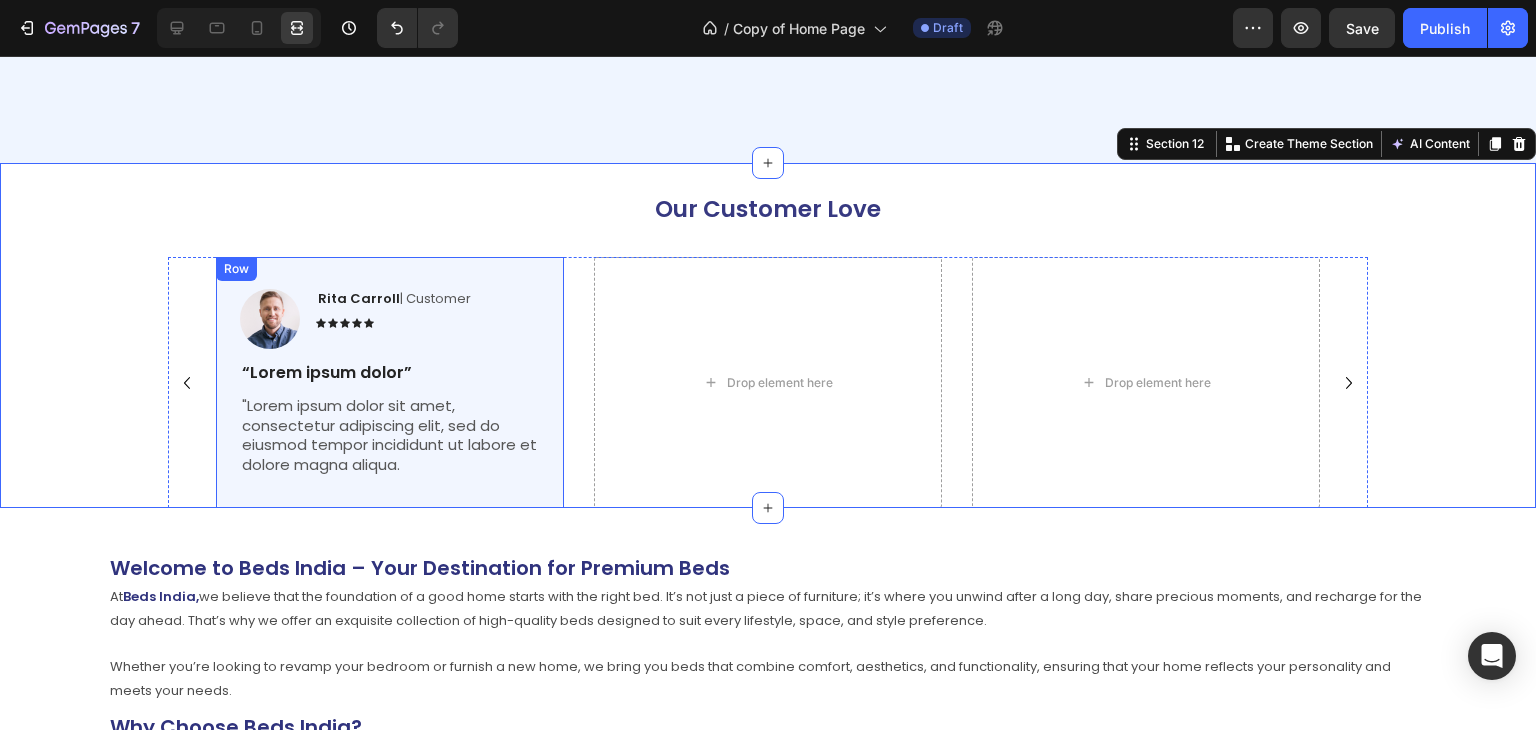 scroll, scrollTop: 4315, scrollLeft: 0, axis: vertical 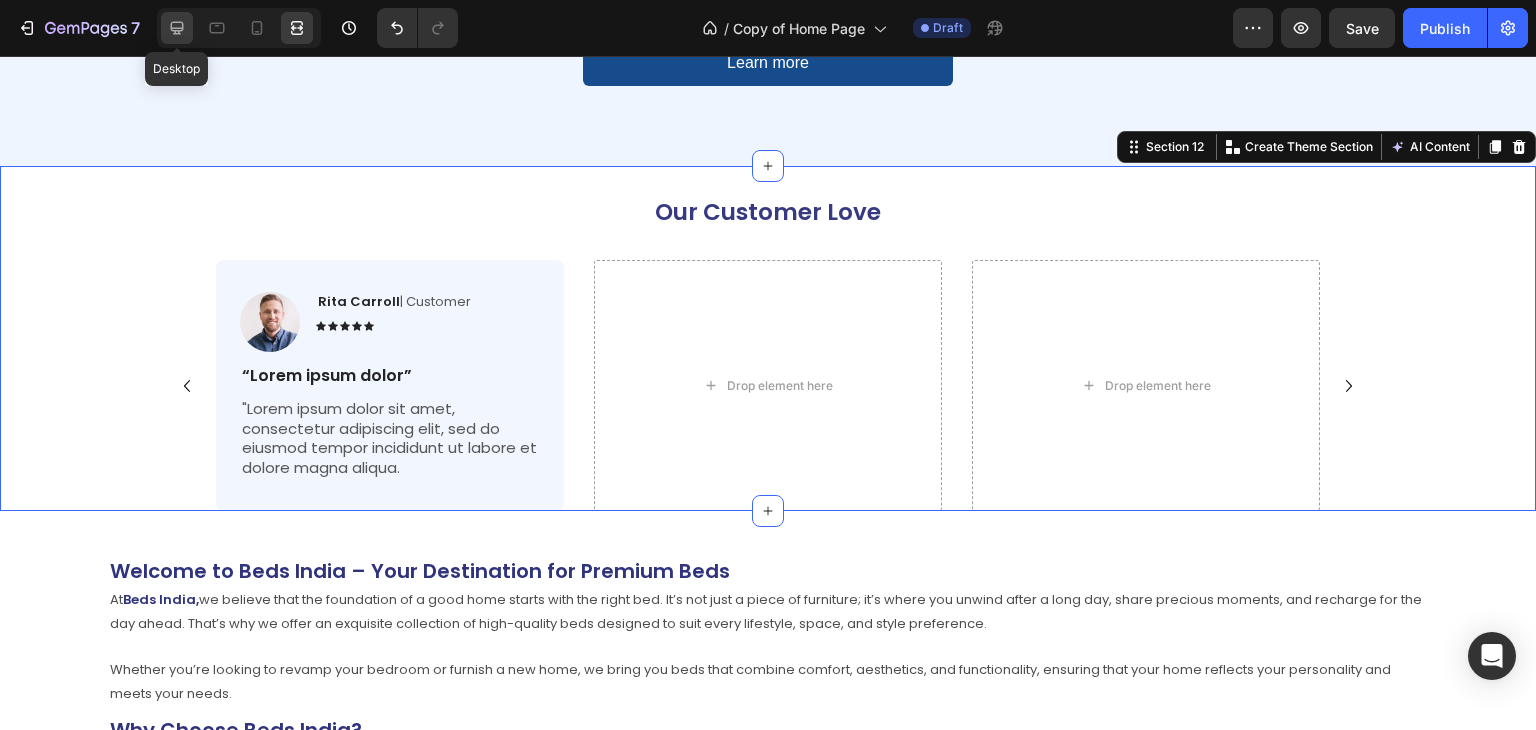 click 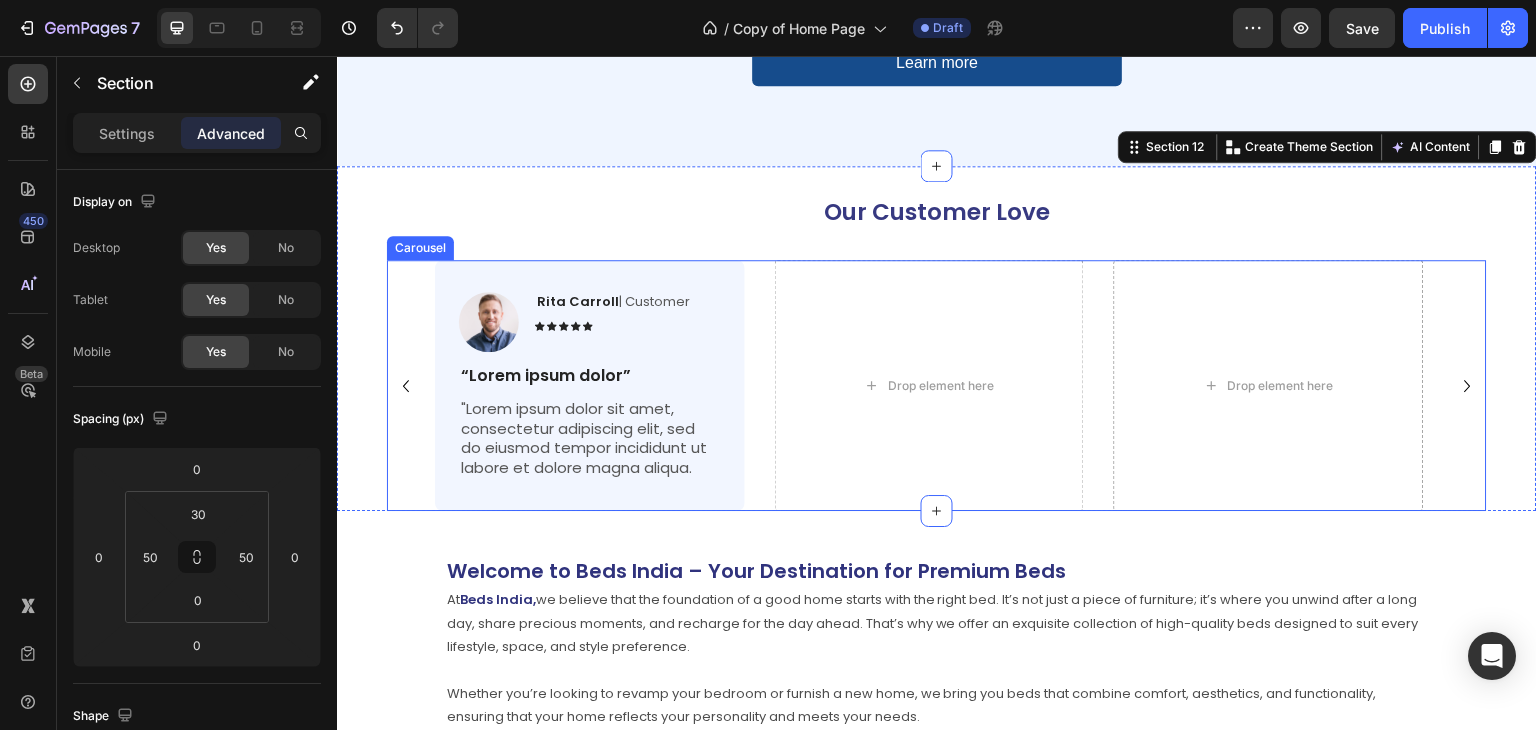 click on "Drop element here" at bounding box center [930, 385] 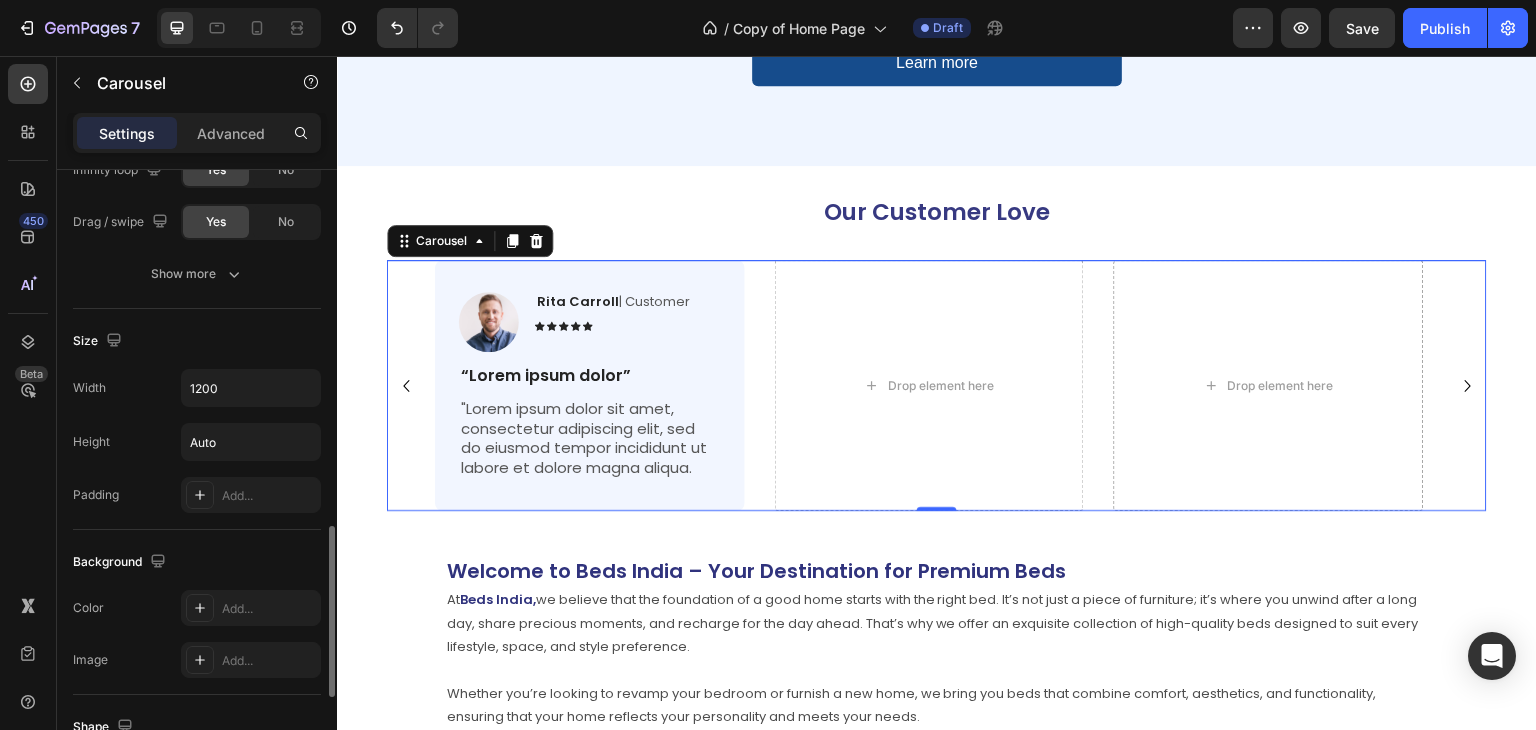 scroll, scrollTop: 1273, scrollLeft: 0, axis: vertical 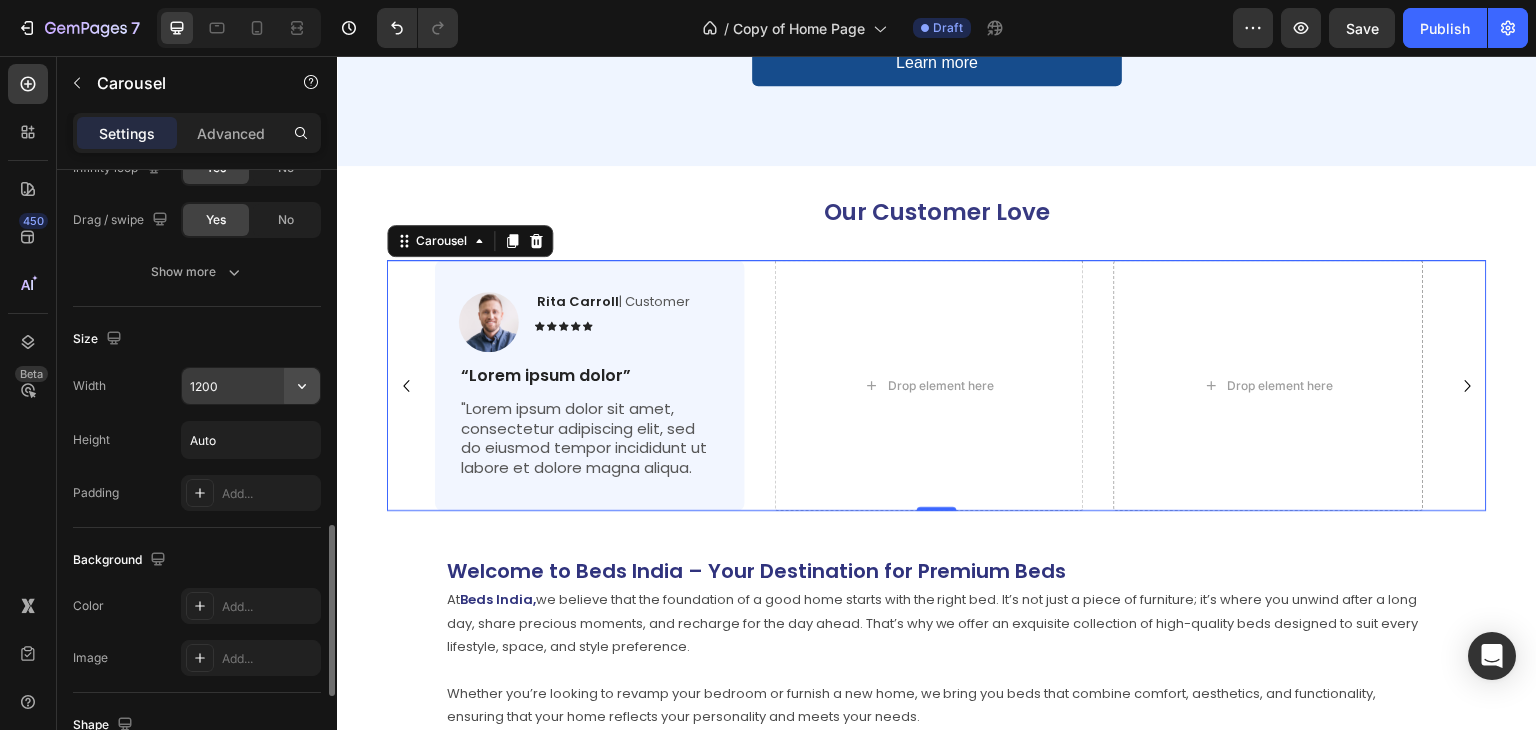 click 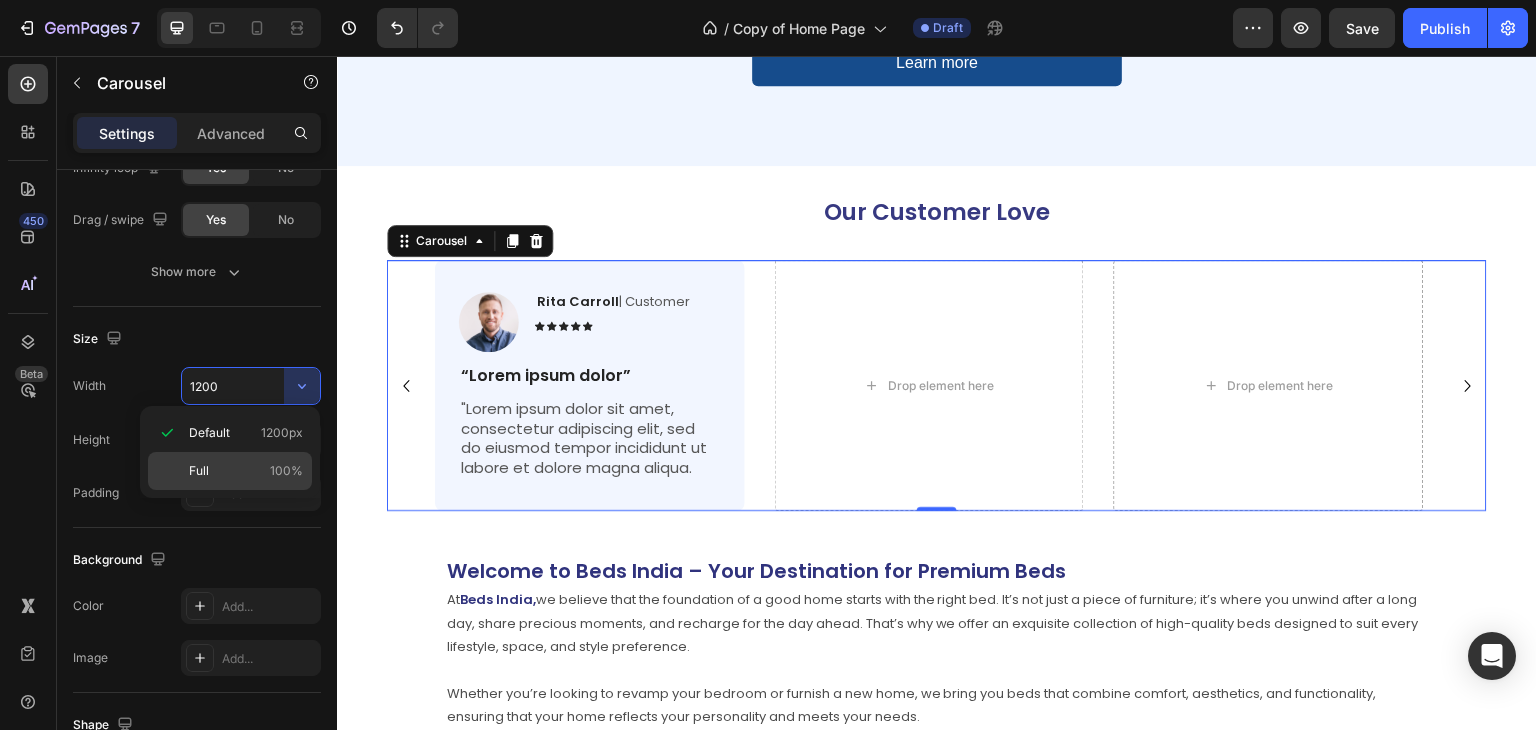 click on "Full 100%" 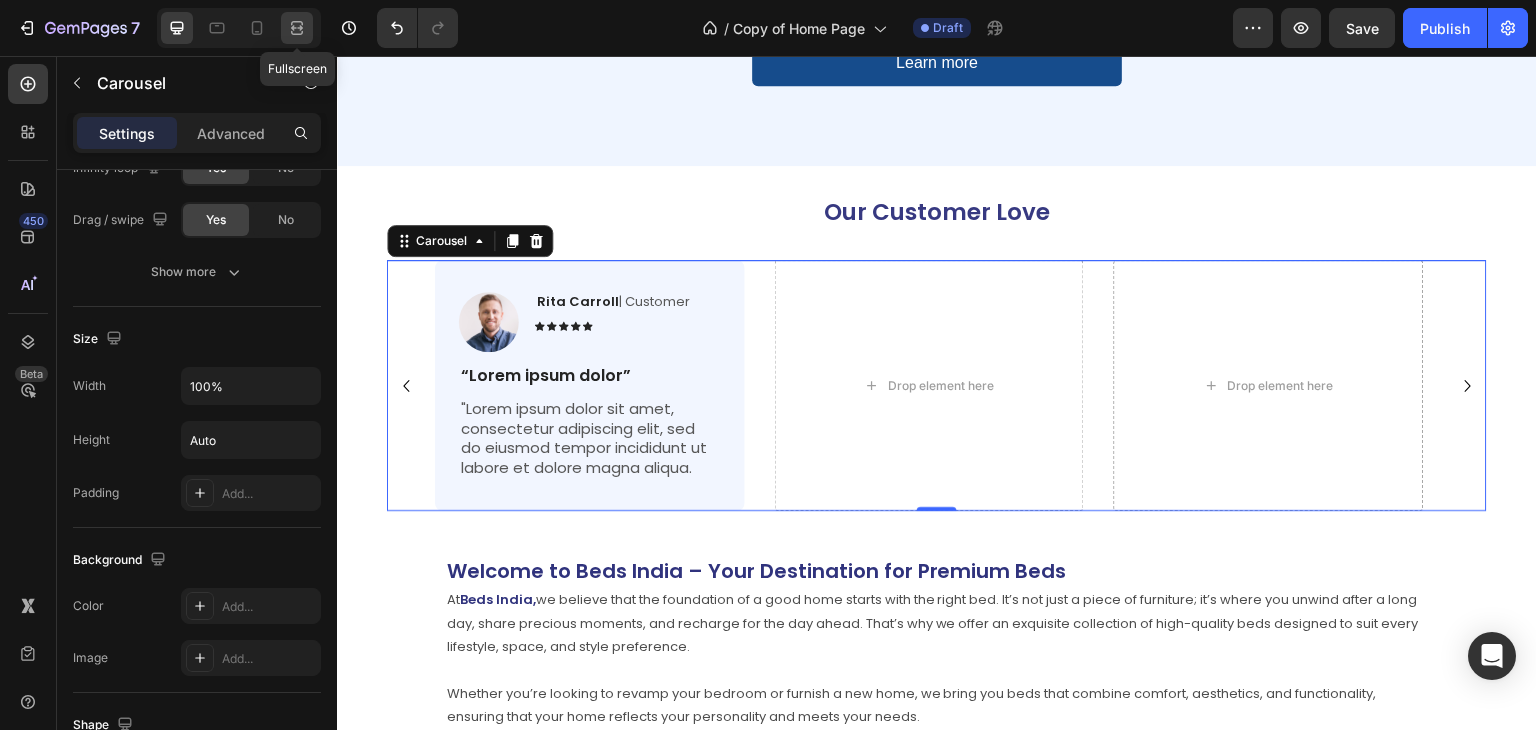 click 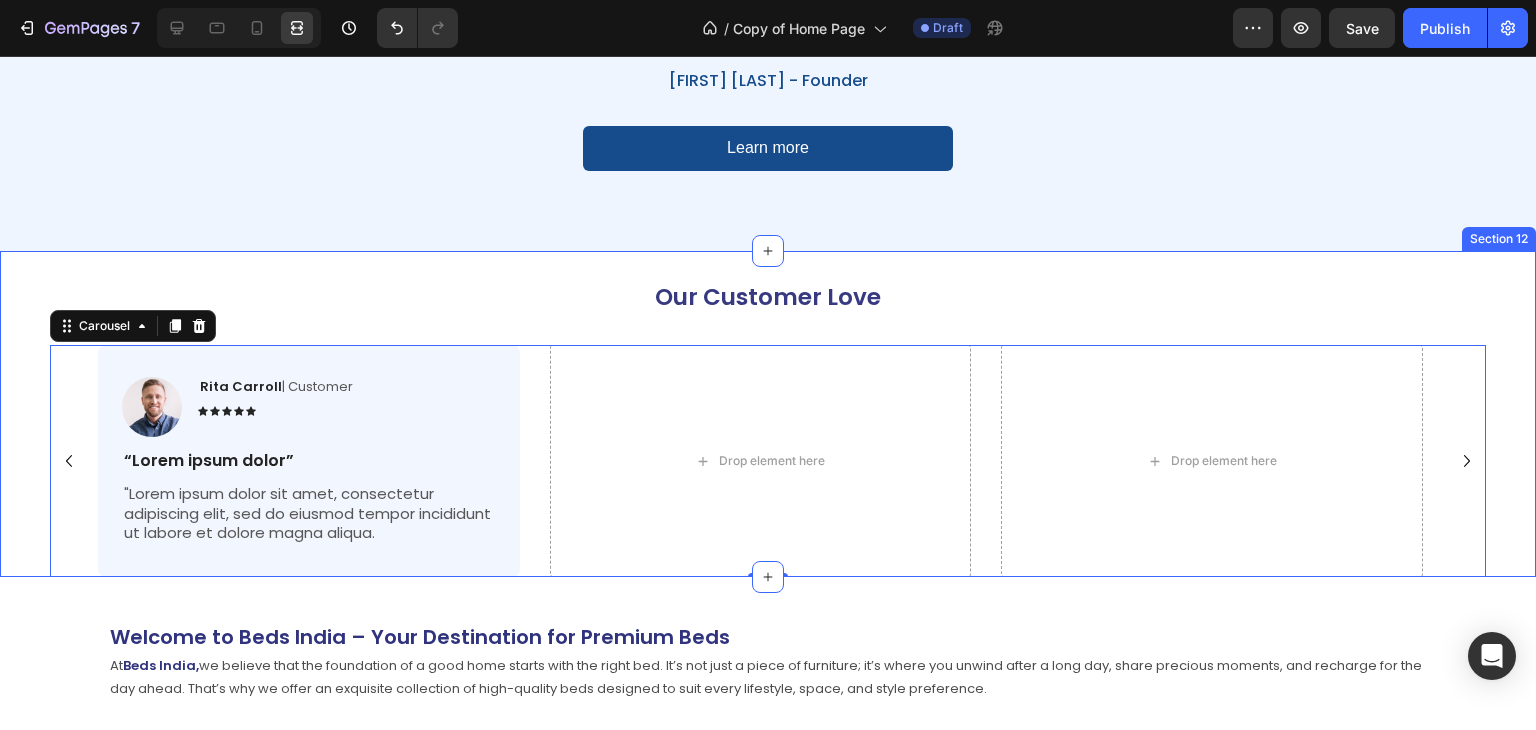 scroll, scrollTop: 4231, scrollLeft: 0, axis: vertical 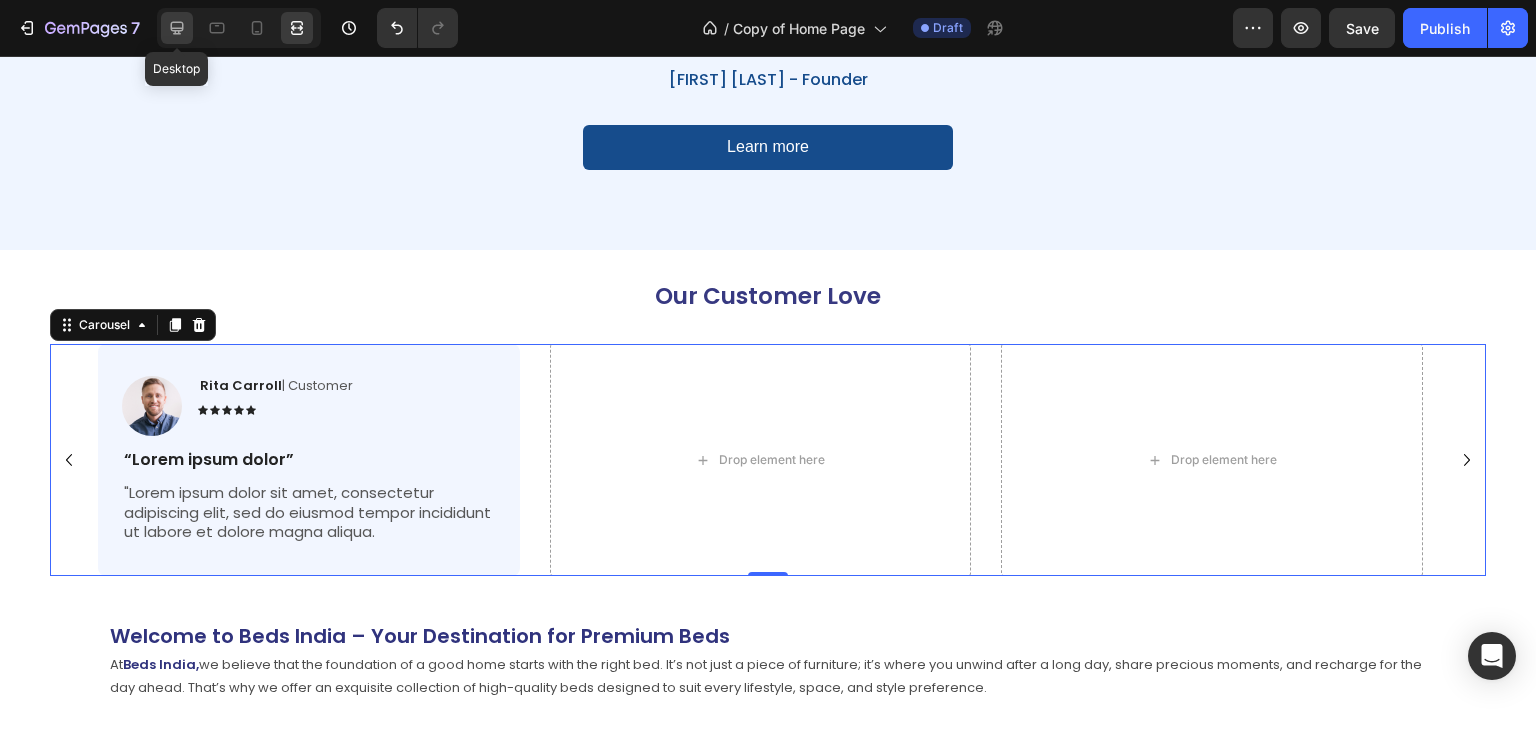 click 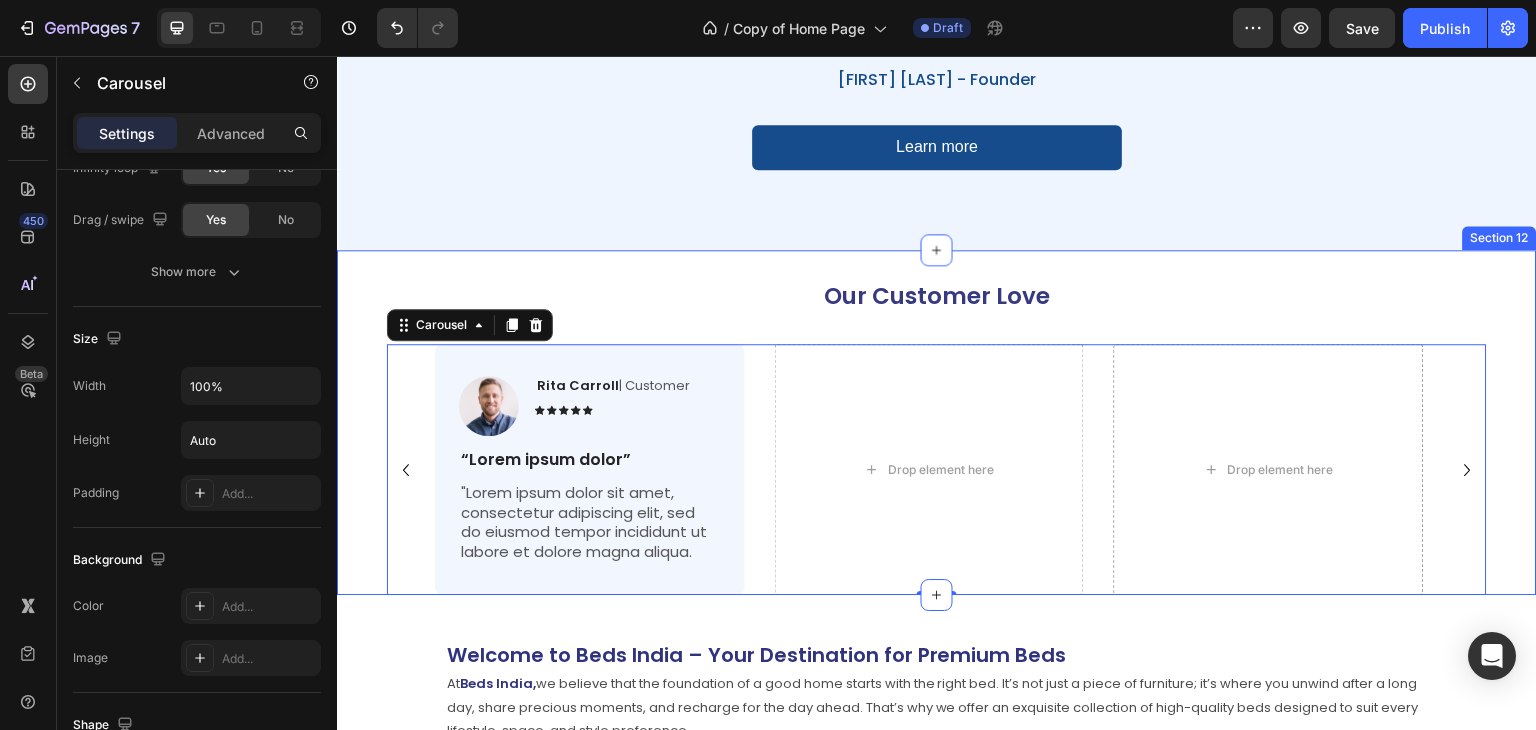 click on "Our Customer Love Heading
Image Rita Carroll  | Customer   Text Block Icon Icon Icon Icon Icon Icon List Row “Lorem ipsum dolor” Text Block "Lorem ipsum dolor sit amet, consectetur adipiscing elit, sed do eiusmod tempor incididunt ut labore et dolore magna aliqua. Text Block Row
Drop element here
Drop element here
Carousel   0 Section 12" at bounding box center (937, 423) 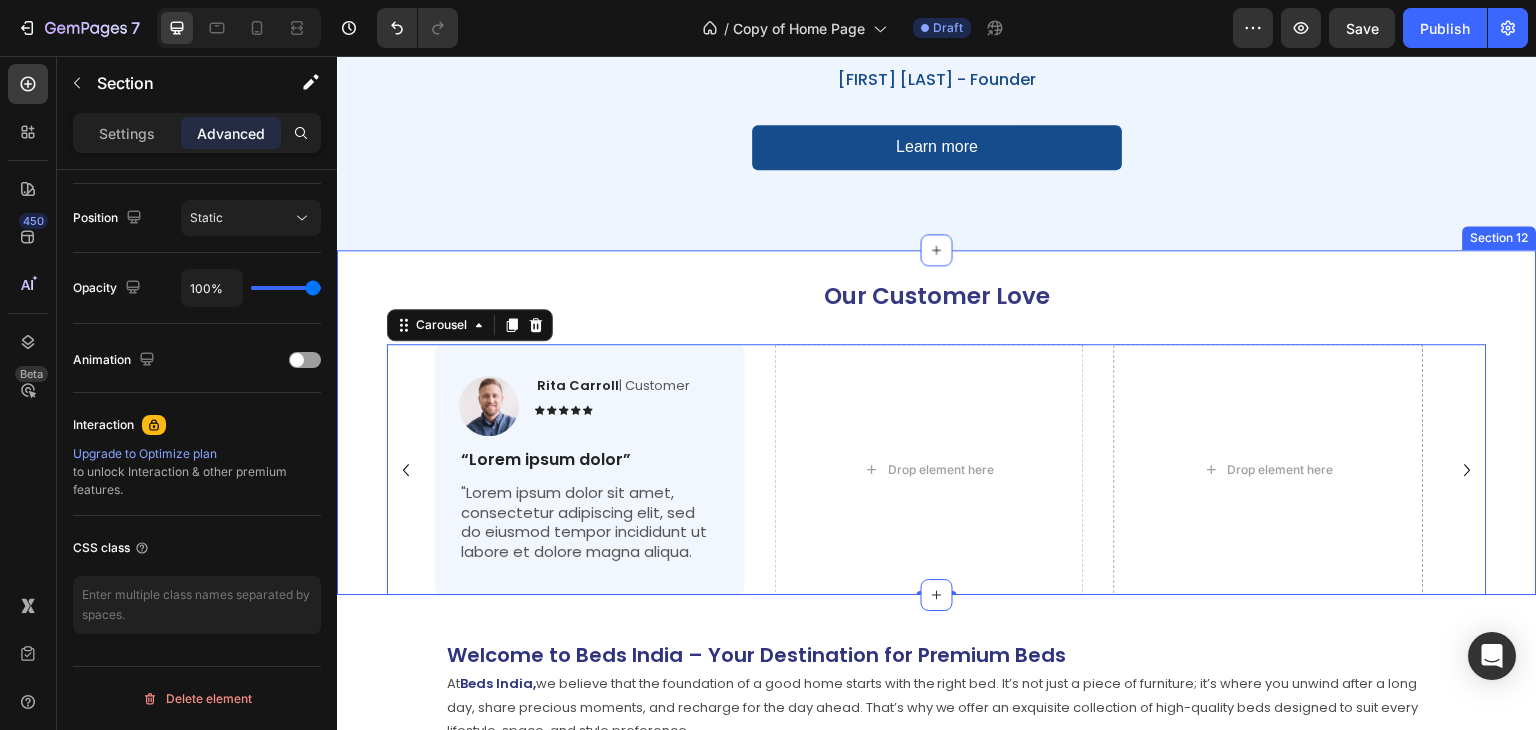 scroll, scrollTop: 0, scrollLeft: 0, axis: both 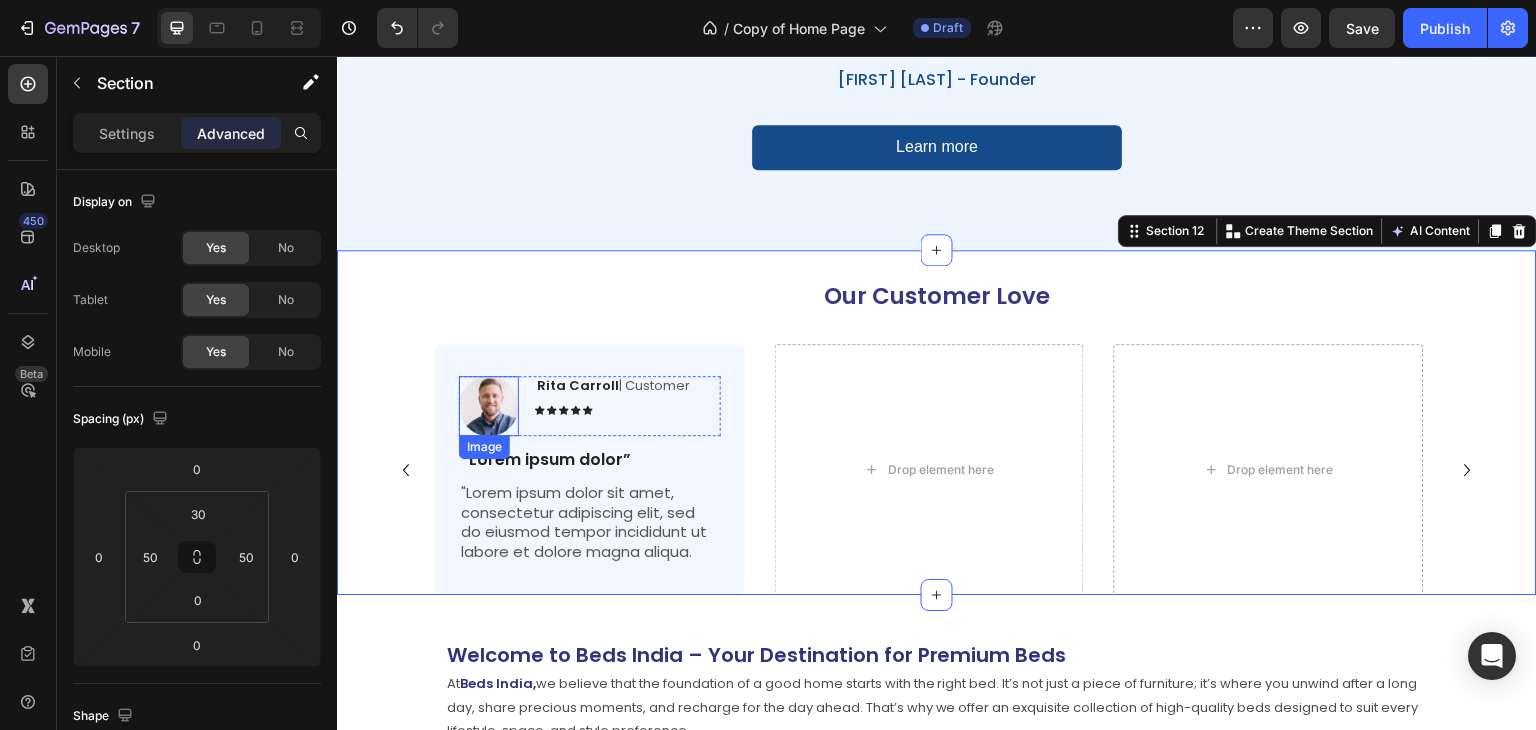 click at bounding box center (489, 406) 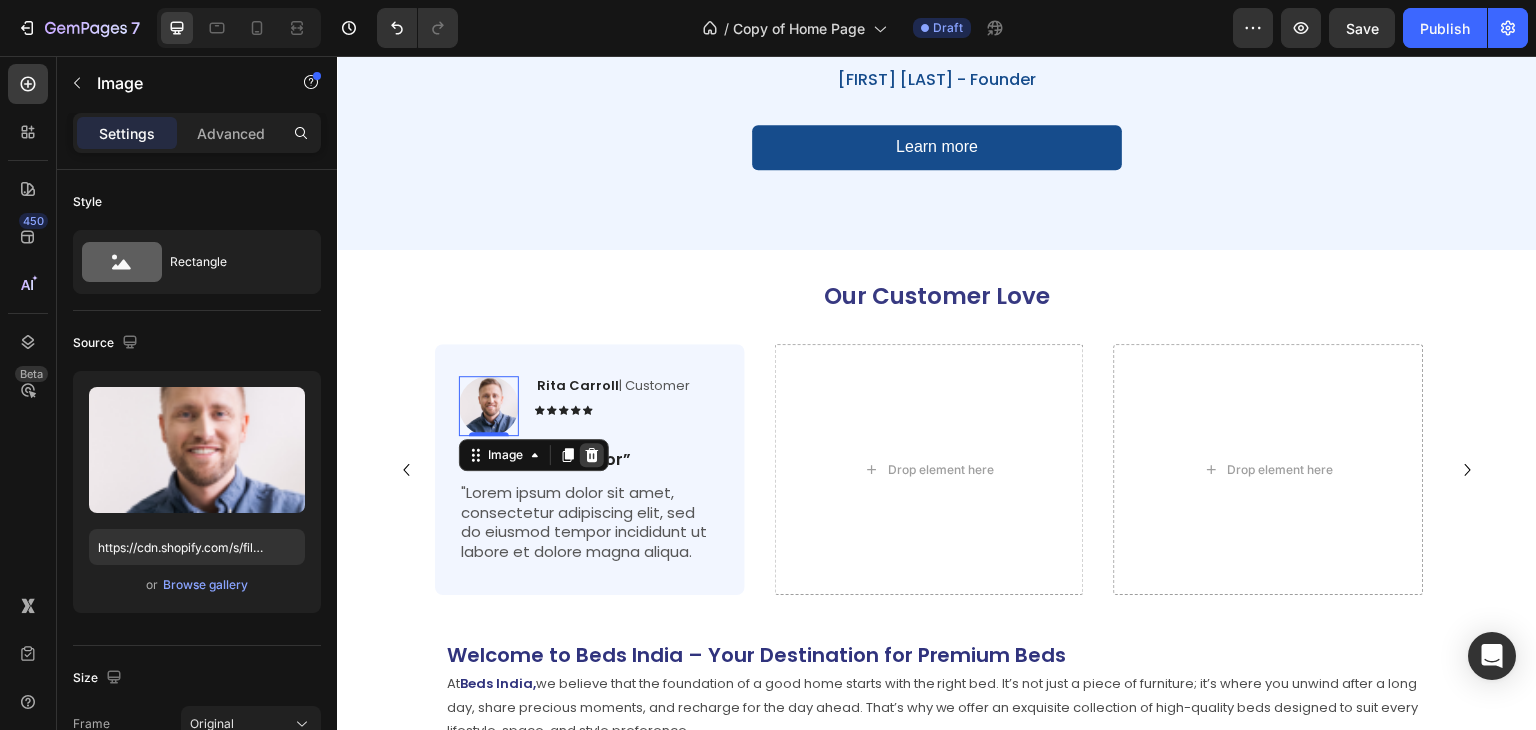 click 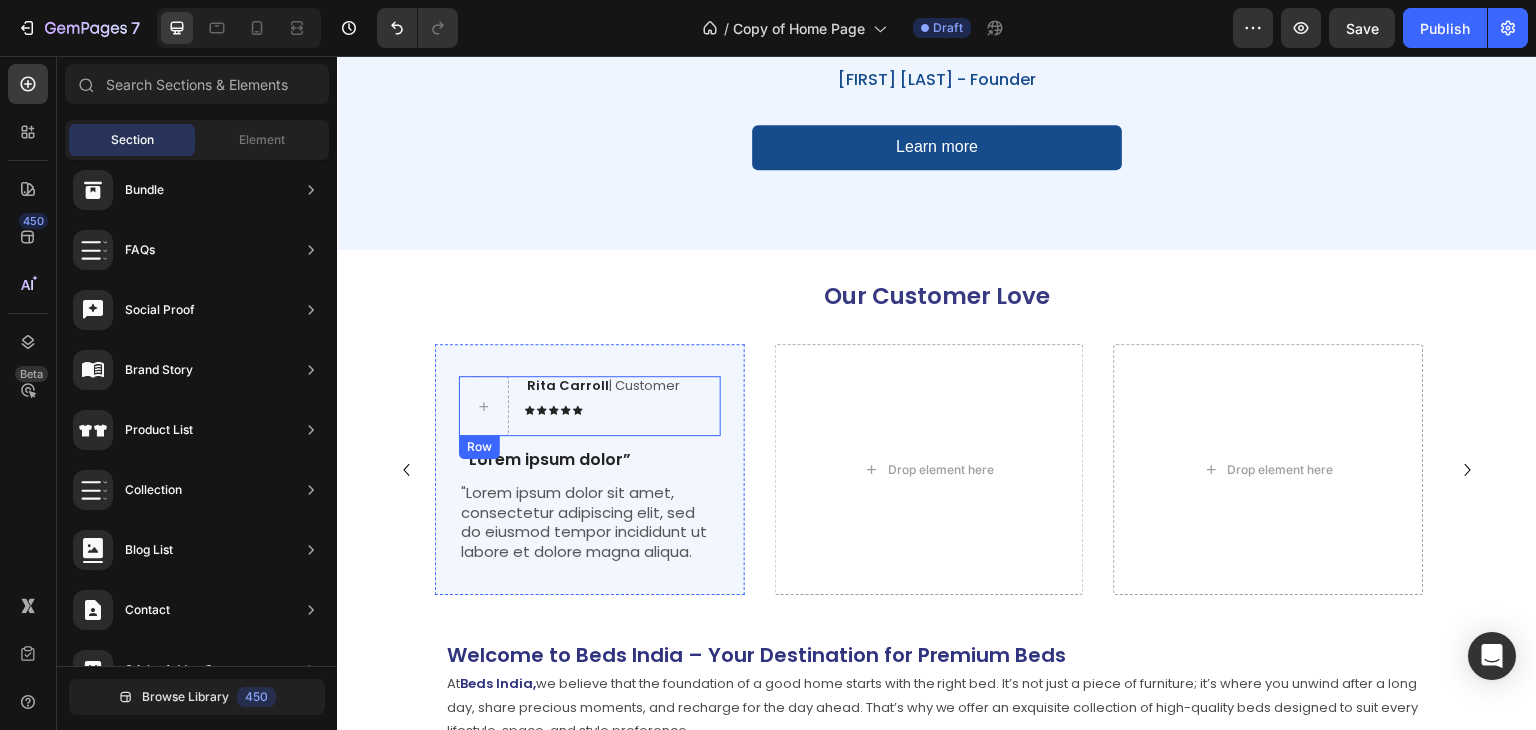 click on "Rita Carroll  | Customer   Text Block Icon Icon Icon Icon Icon Icon List" at bounding box center (603, 406) 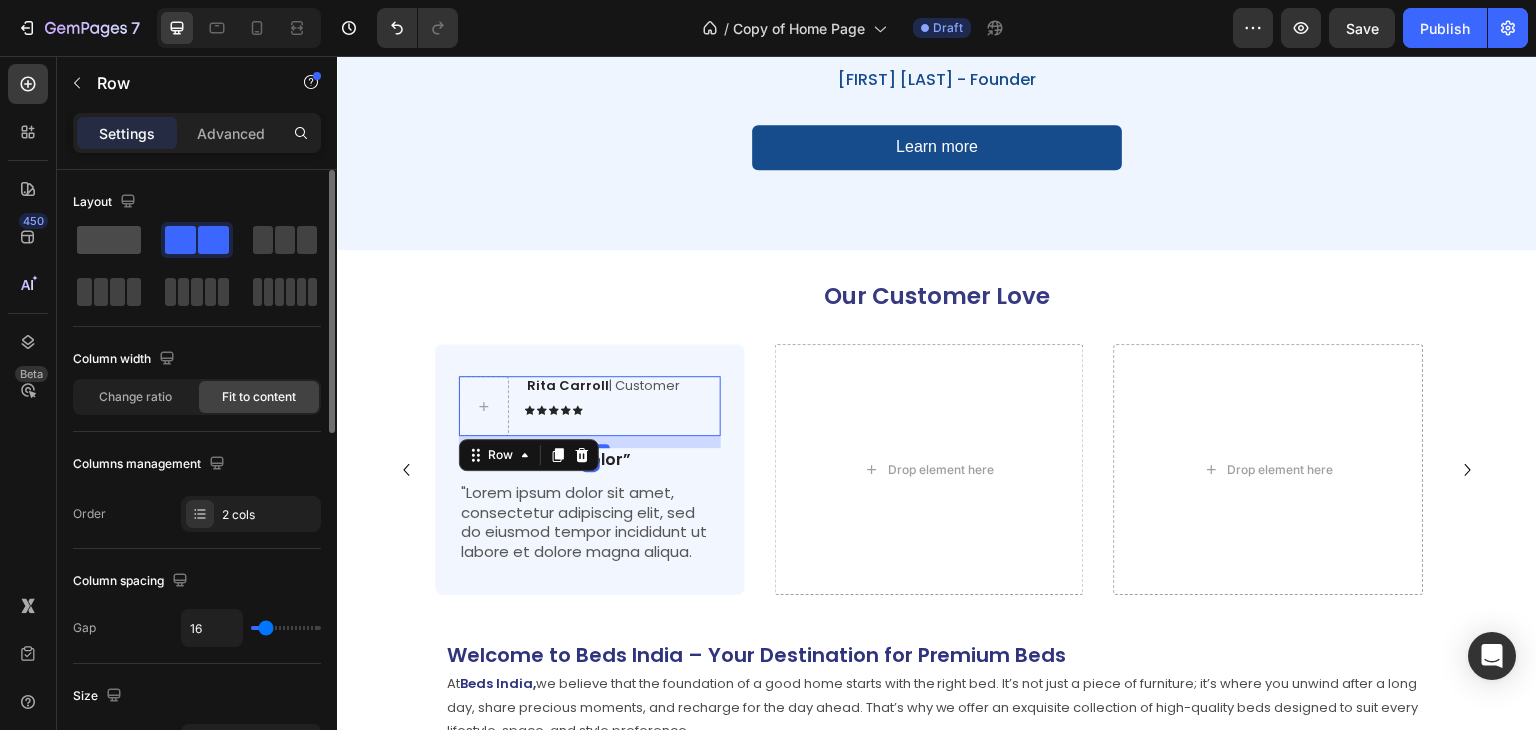 click 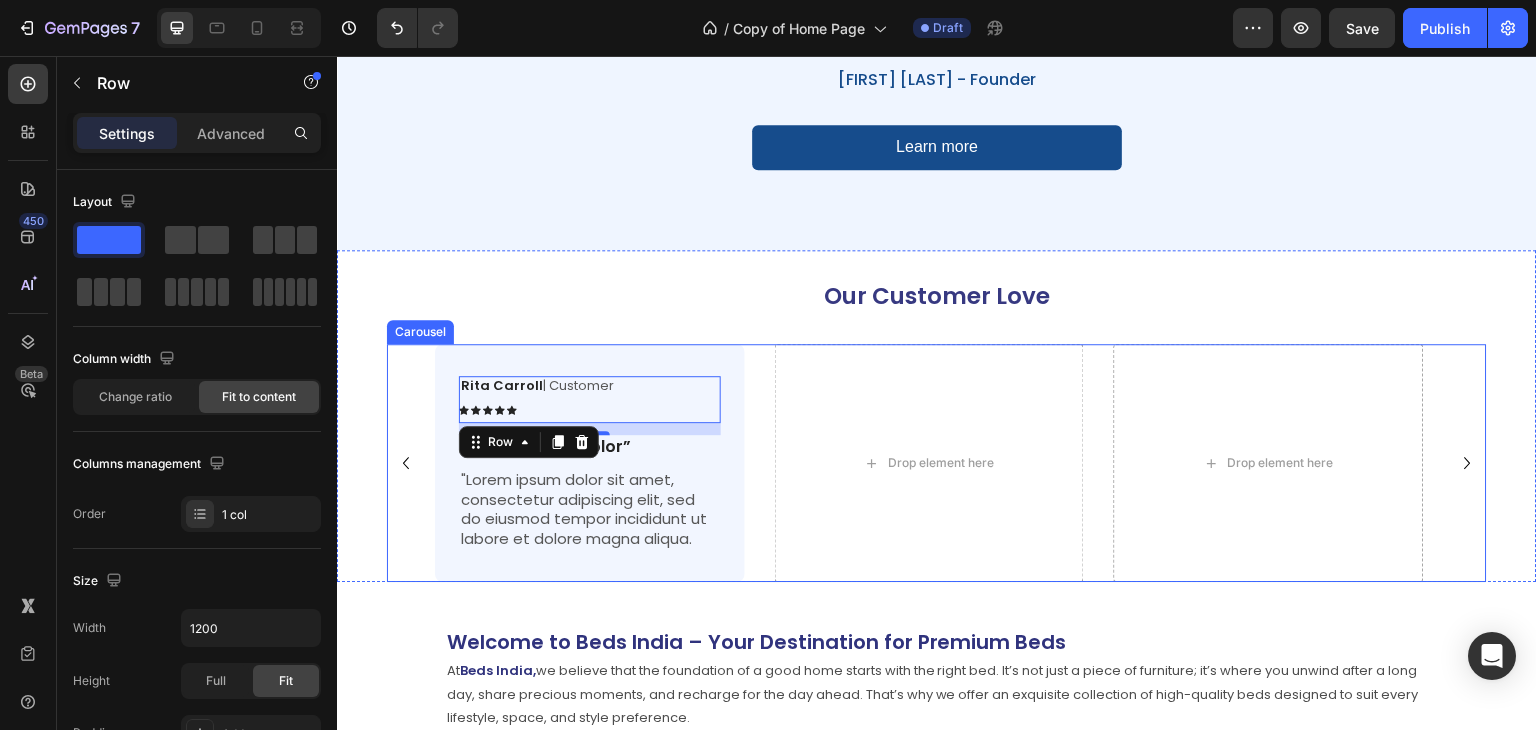 click on "Rita Carroll  | Customer   Text Block Icon Icon Icon Icon Icon Icon List Row   12 “Lorem ipsum dolor” Text Block "Lorem ipsum dolor sit amet, consectetur adipiscing elit, sed do eiusmod tempor incididunt ut labore et dolore magna aliqua. Text Block Row
Drop element here
Drop element here" at bounding box center (937, 463) 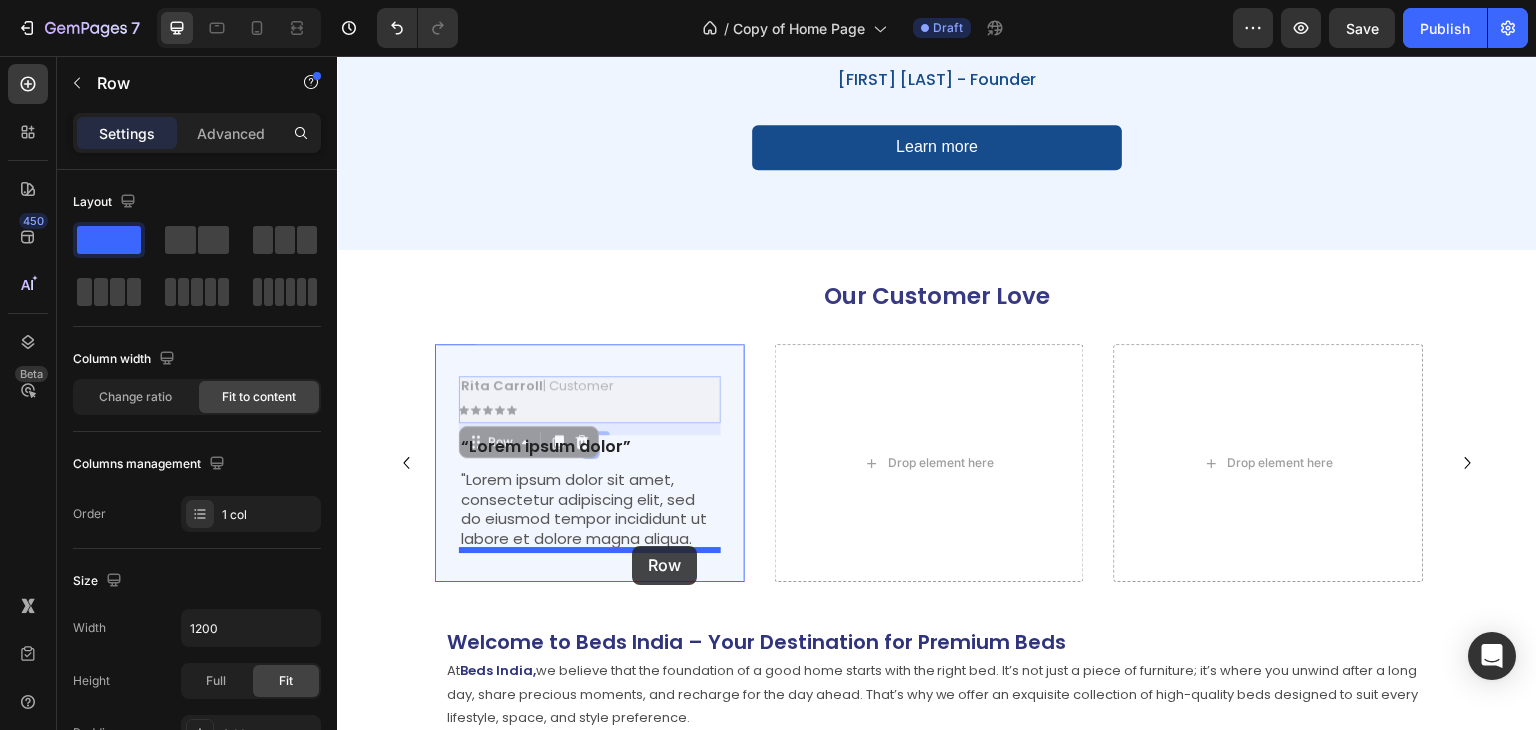 drag, startPoint x: 653, startPoint y: 395, endPoint x: 632, endPoint y: 546, distance: 152.45328 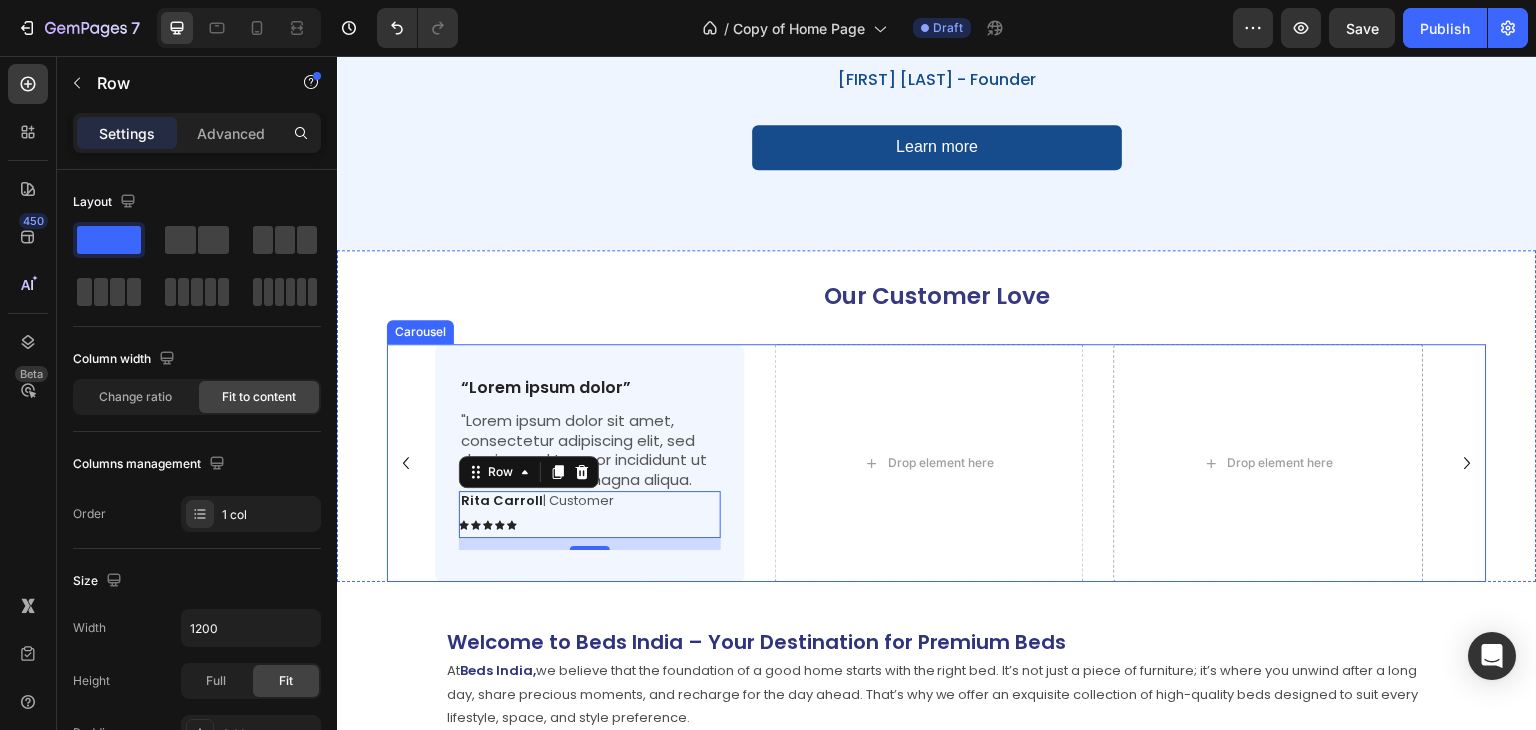 click on "“Lorem ipsum dolor” Text Block "Lorem ipsum dolor sit amet, consectetur adipiscing elit, sed do eiusmod tempor incididunt ut labore et dolore magna aliqua. Text Block Rita Carroll  | Customer   Text Block Icon Icon Icon Icon Icon Icon List Row   12 Row
Drop element here
Drop element here" at bounding box center [937, 463] 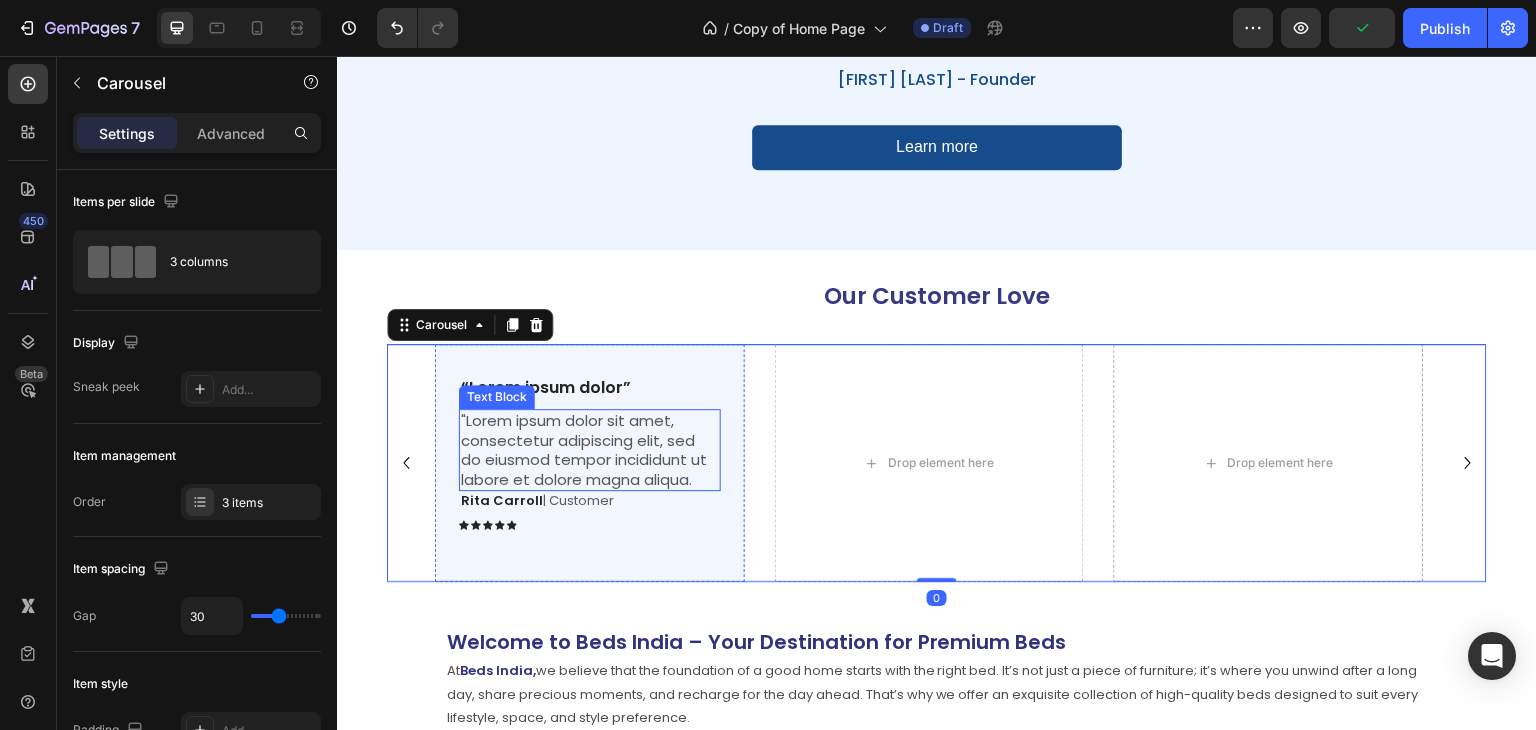 click on ""Lorem ipsum dolor sit amet, consectetur adipiscing elit, sed do eiusmod tempor incididunt ut labore et dolore magna aliqua." at bounding box center [590, 450] 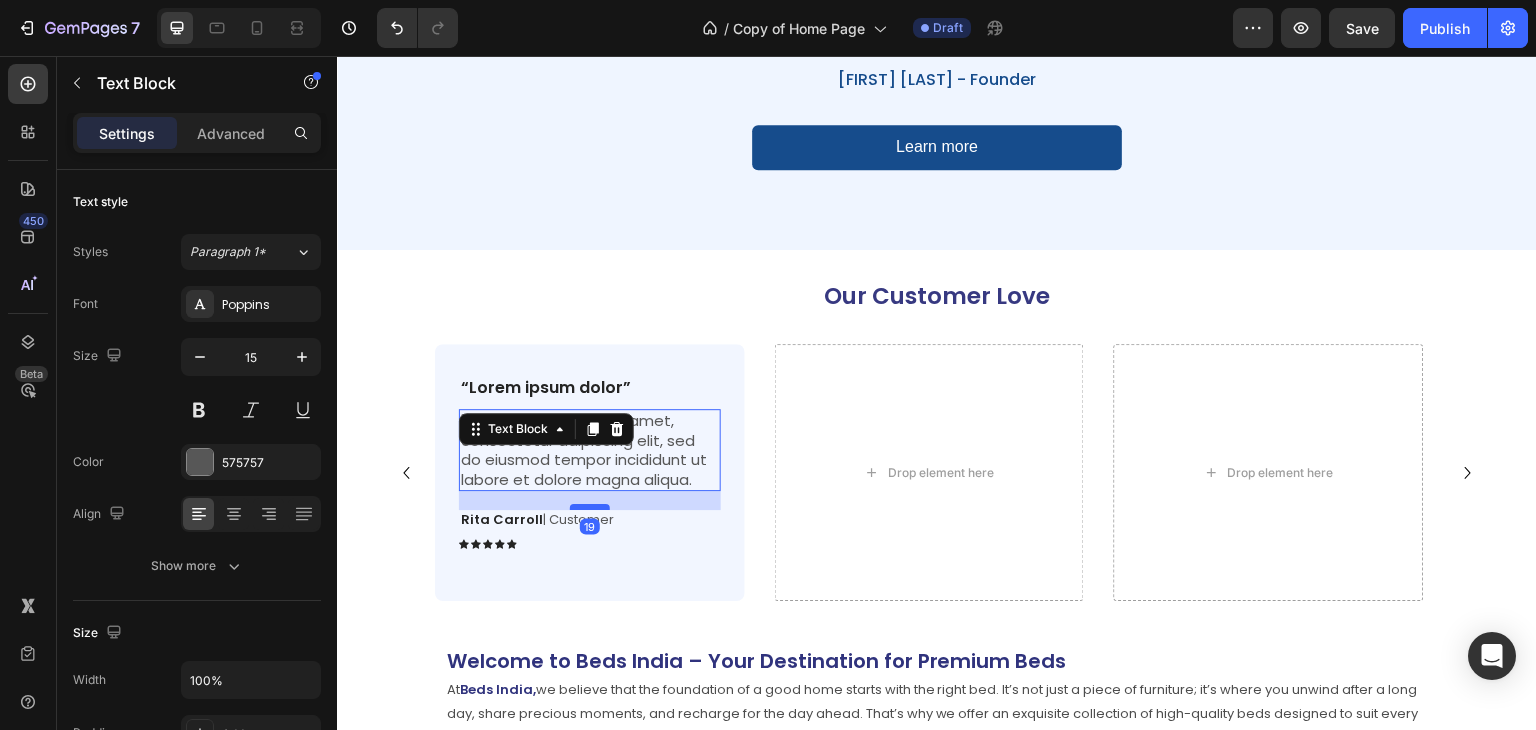 drag, startPoint x: 588, startPoint y: 487, endPoint x: 588, endPoint y: 506, distance: 19 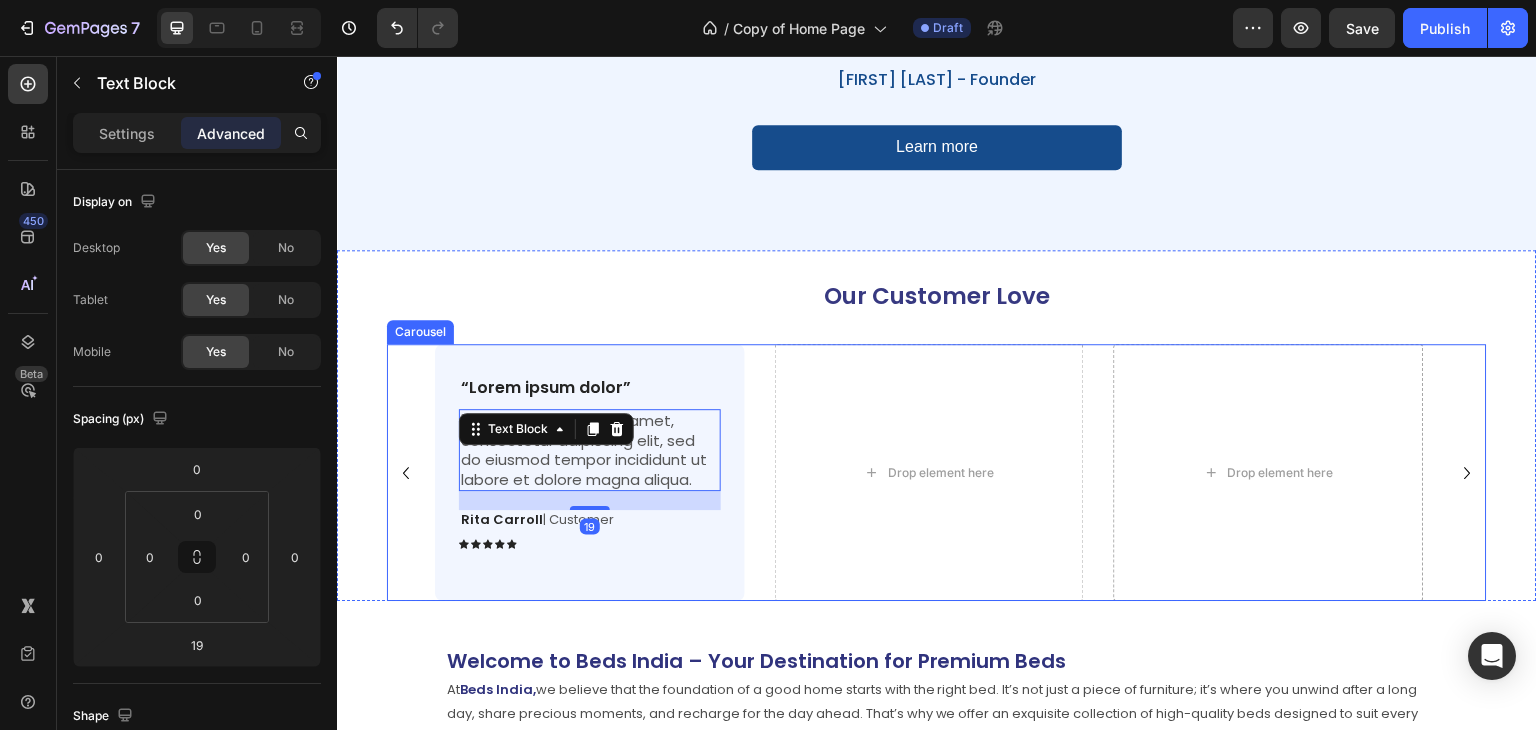 click on "“Lorem ipsum dolor” Text Block "Lorem ipsum dolor sit amet, consectetur adipiscing elit, sed do eiusmod tempor incididunt ut labore et dolore magna aliqua. Text Block   19 Rita Carroll  | Customer   Text Block Icon Icon Icon Icon Icon Icon List Row Row
Drop element here
Drop element here" at bounding box center (937, 472) 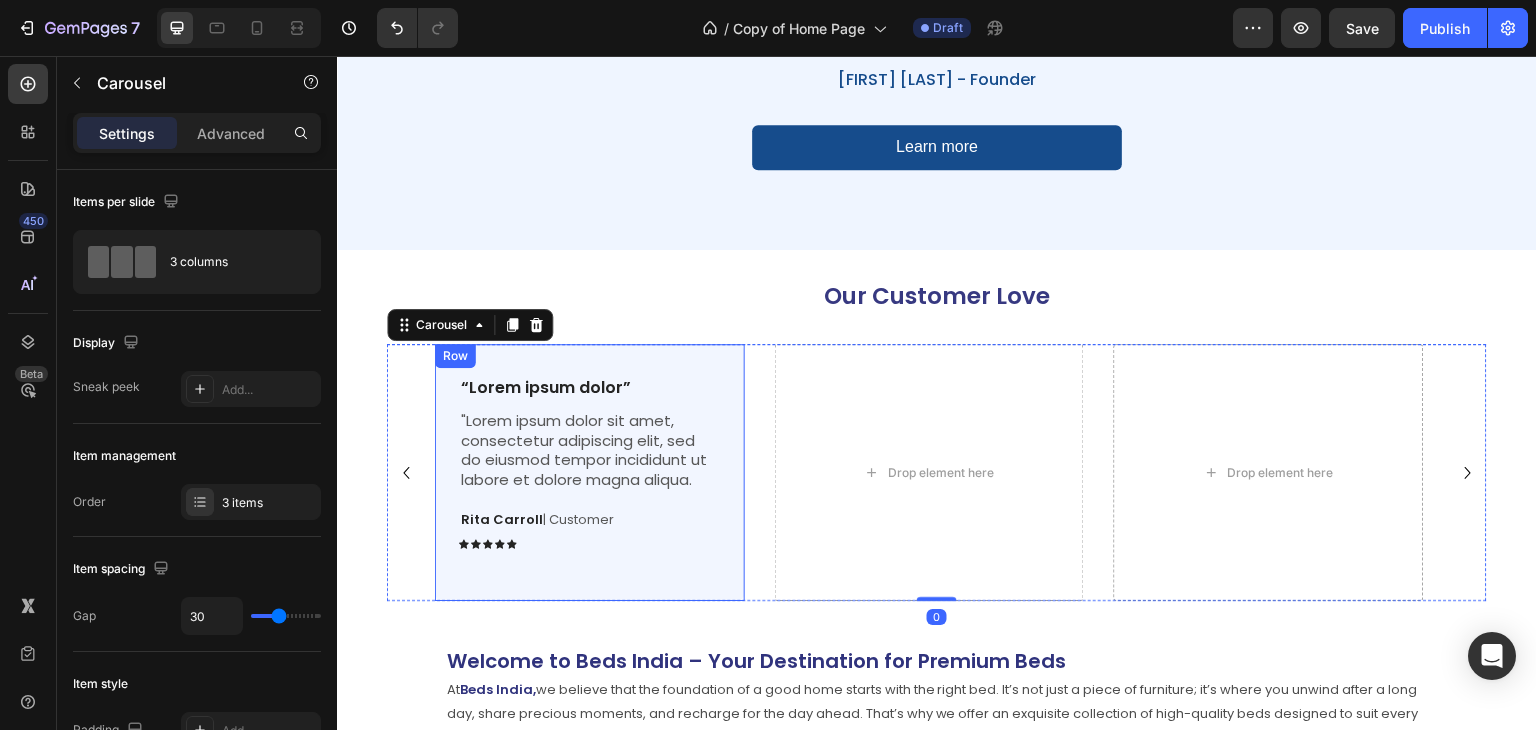 click on "“Lorem ipsum dolor” Text Block "Lorem ipsum dolor sit amet, consectetur adipiscing elit, sed do eiusmod tempor incididunt ut labore et dolore magna aliqua. Text Block Rita Carroll  | Customer   Text Block Icon Icon Icon Icon Icon Icon List Row Row" at bounding box center [590, 472] 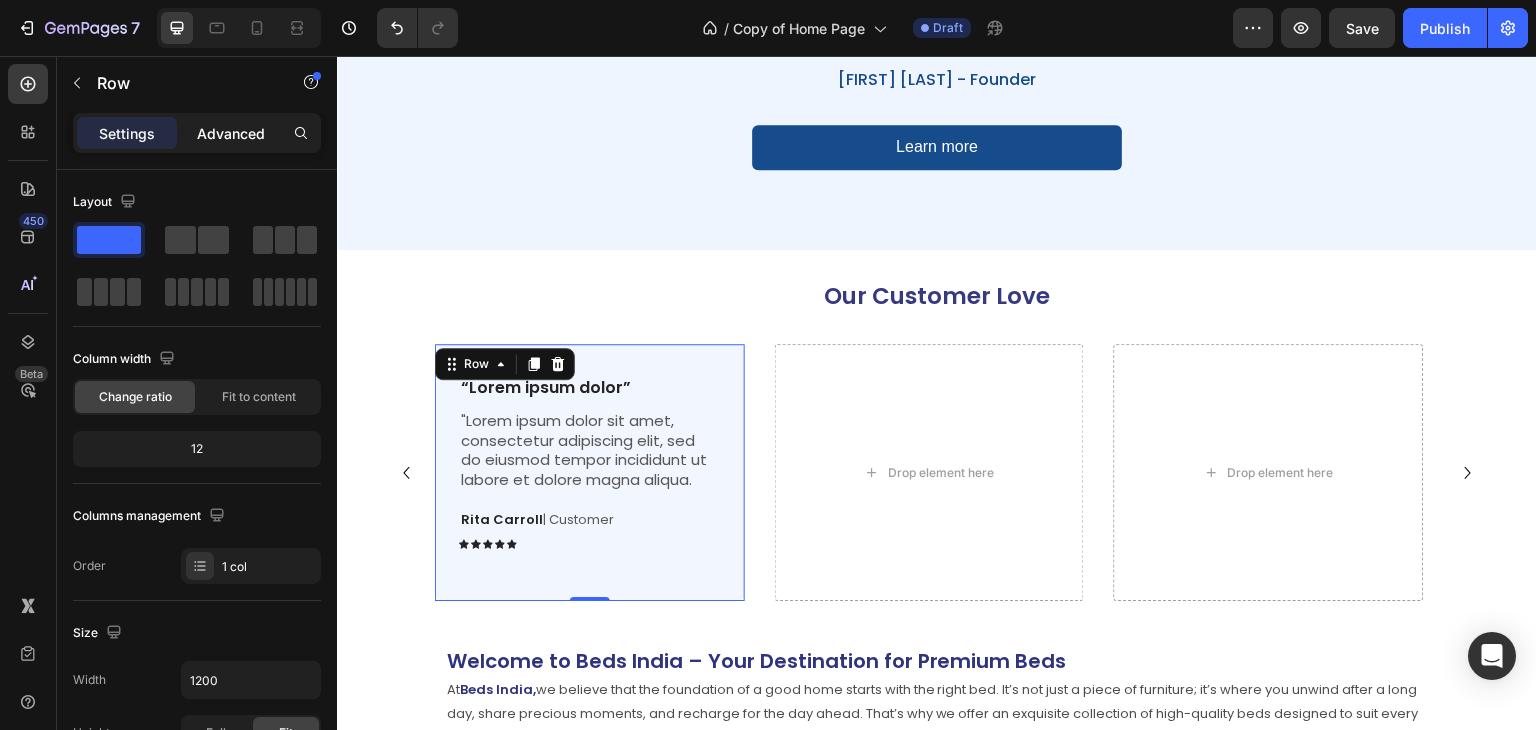click on "Advanced" at bounding box center (231, 133) 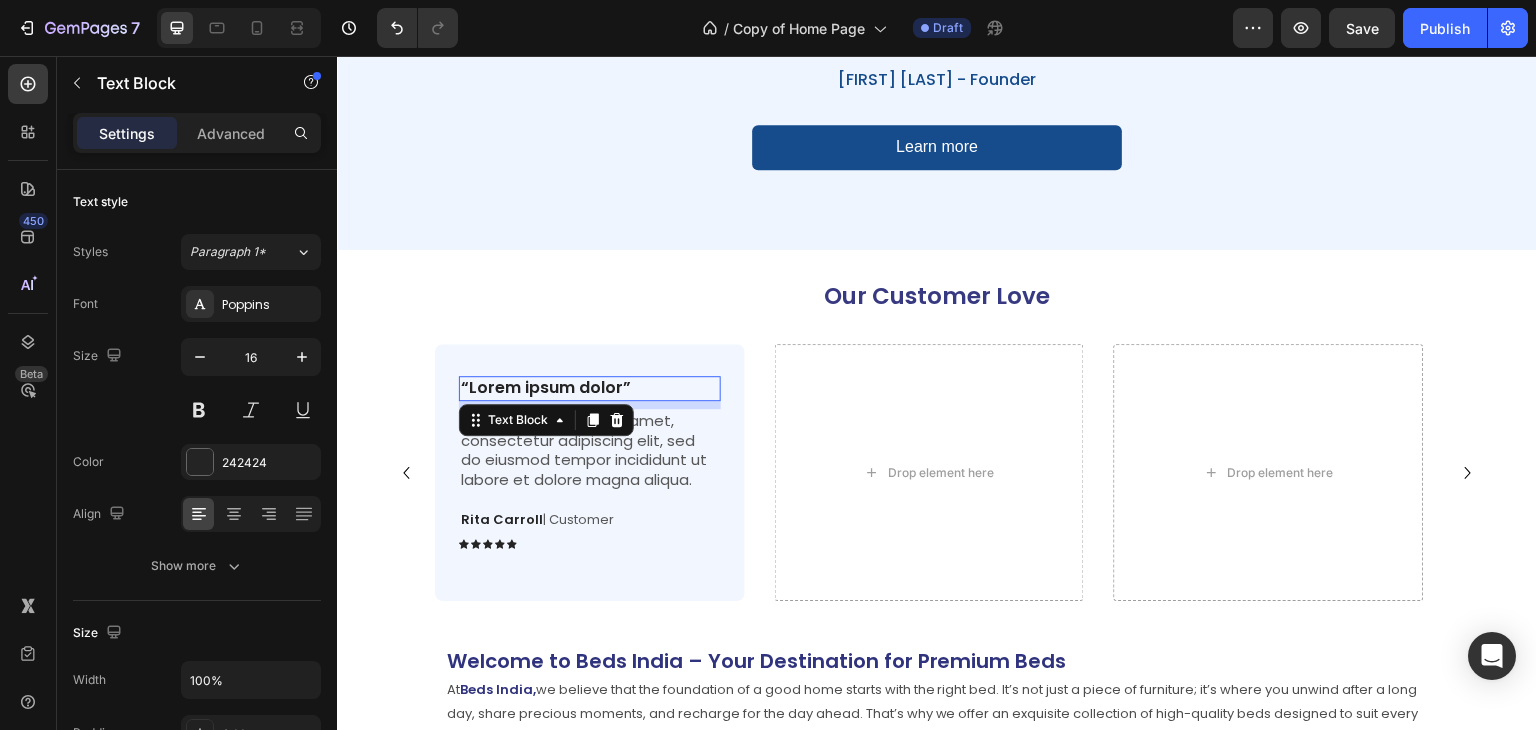 click on "“Lorem ipsum dolor”" at bounding box center [590, 388] 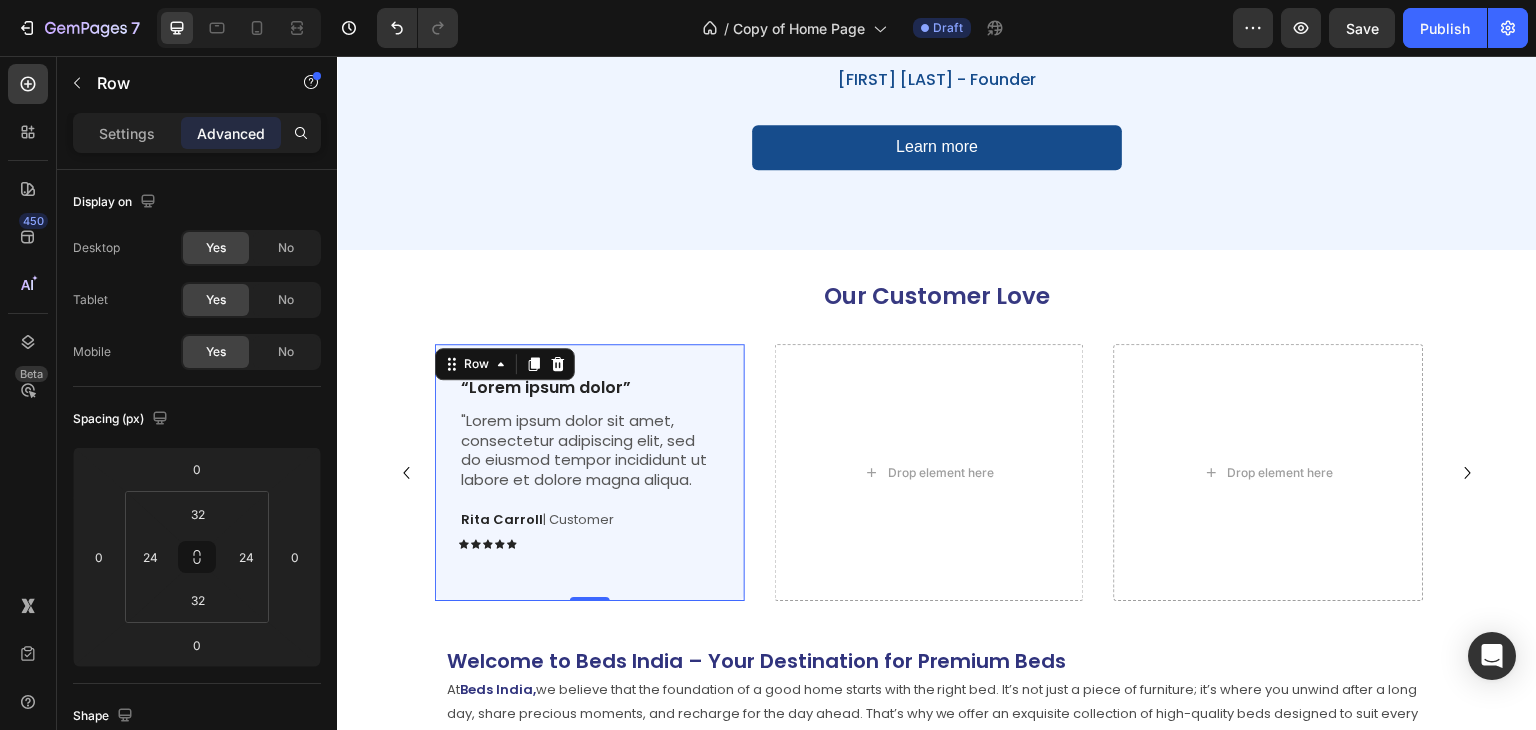click on "Rita Carroll  | Customer   Text Block Icon Icon Icon Icon Icon Icon List" at bounding box center [537, 533] 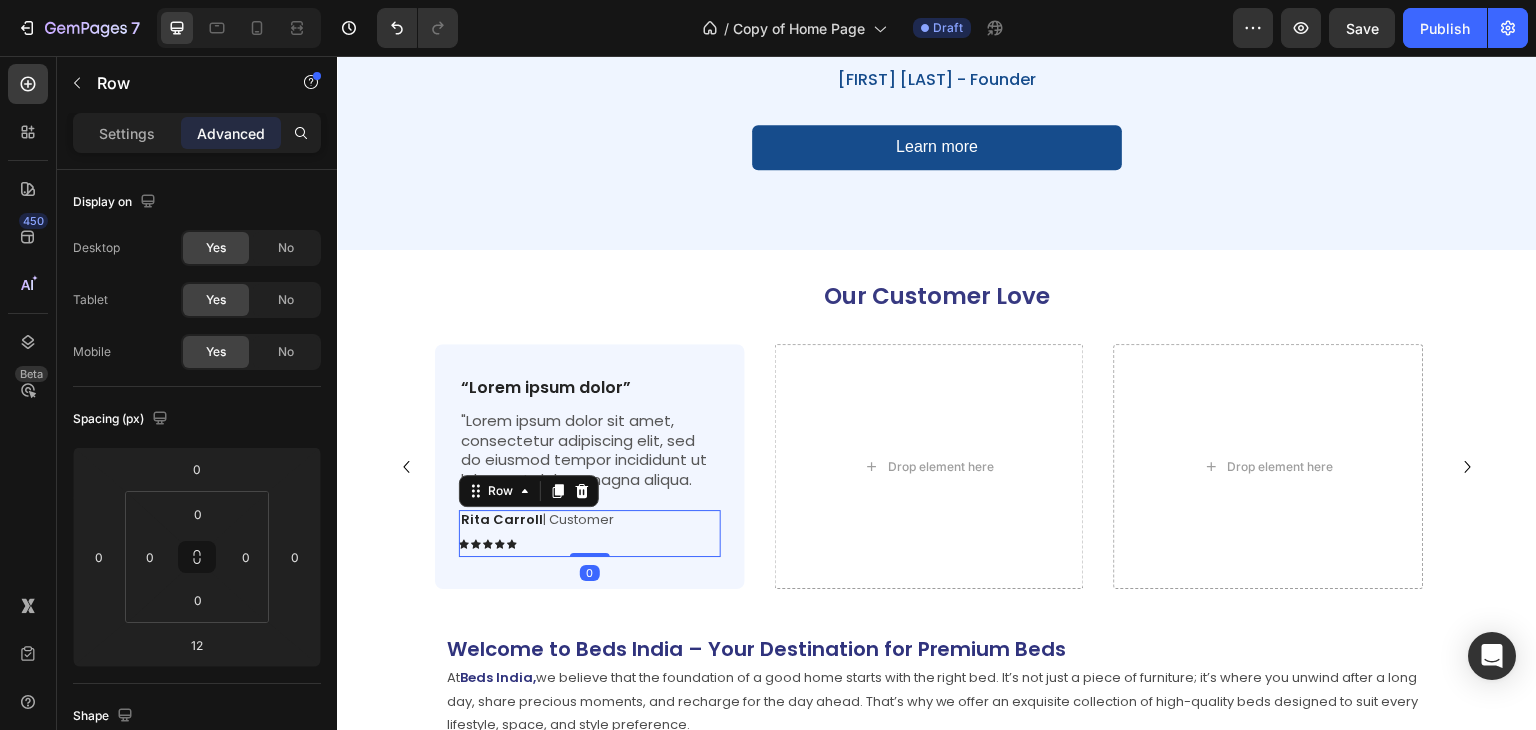 drag, startPoint x: 593, startPoint y: 550, endPoint x: 618, endPoint y: 515, distance: 43.011627 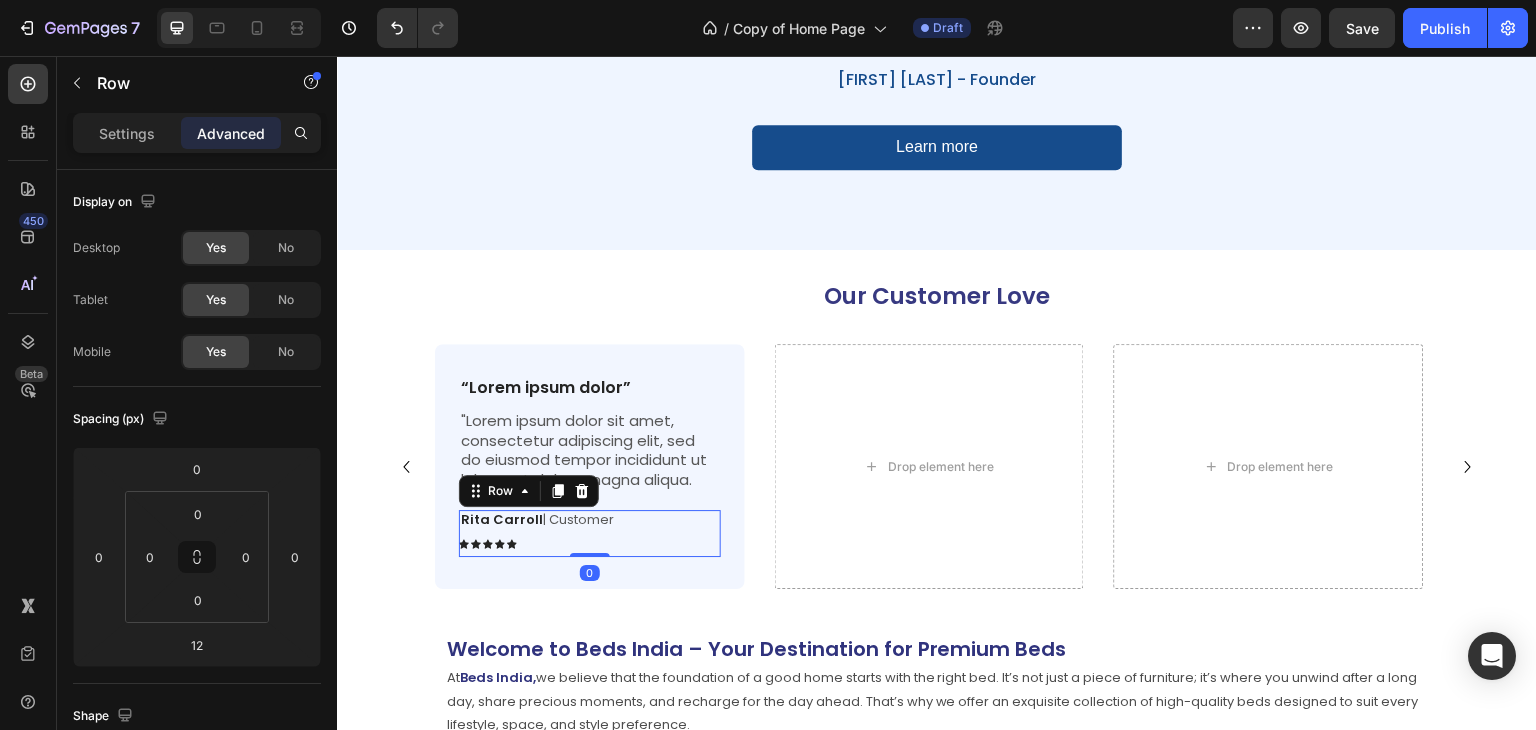 click on "Rita Carroll  | Customer   Text Block Icon Icon Icon Icon Icon Icon List Row   0" at bounding box center [590, 533] 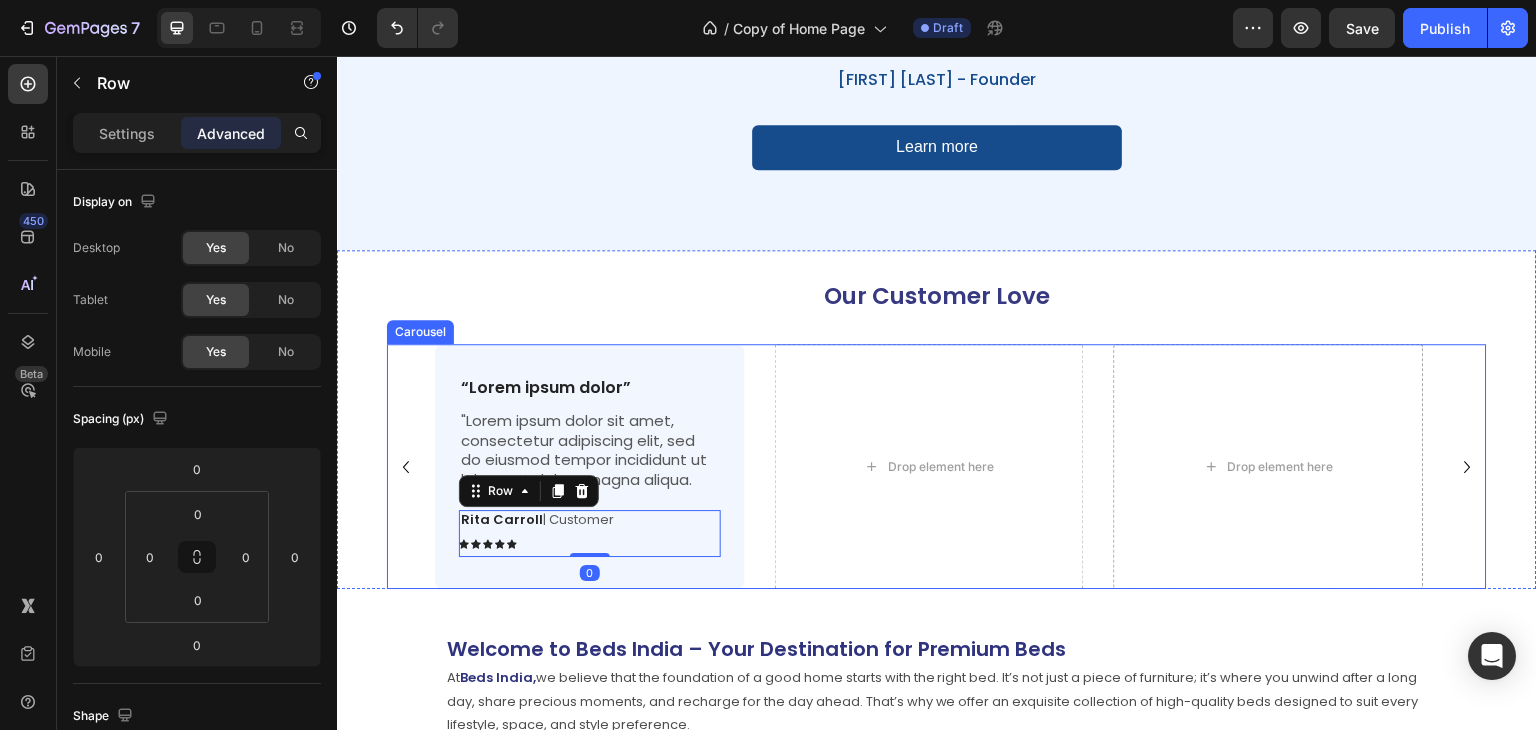 click on "“Lorem ipsum dolor” Text Block "Lorem ipsum dolor sit amet, consectetur adipiscing elit, sed do eiusmod tempor incididunt ut labore et dolore magna aliqua. Text Block Rita Carroll  | Customer   Text Block Icon Icon Icon Icon Icon Icon List Row   0 Row
Drop element here
Drop element here" at bounding box center (937, 466) 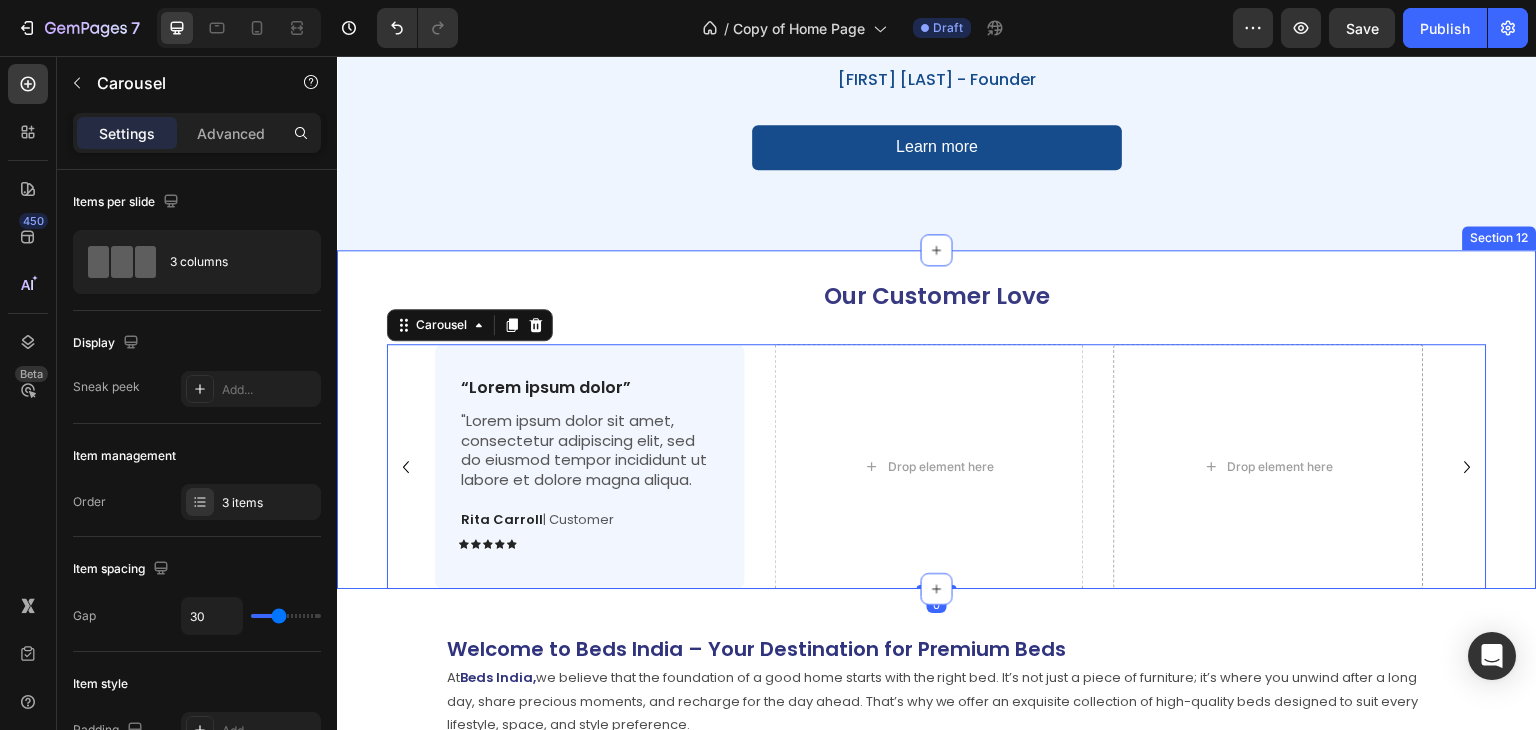 click on "Our Customer Love Heading
“Lorem ipsum dolor” Text Block "Lorem ipsum dolor sit amet, consectetur adipiscing elit, sed do eiusmod tempor incididunt ut labore et dolore magna aliqua. Text Block Rita Carroll  | Customer   Text Block Icon Icon Icon Icon Icon Icon List Row Row
Drop element here
Drop element here
Carousel   0 Section 12" at bounding box center [937, 420] 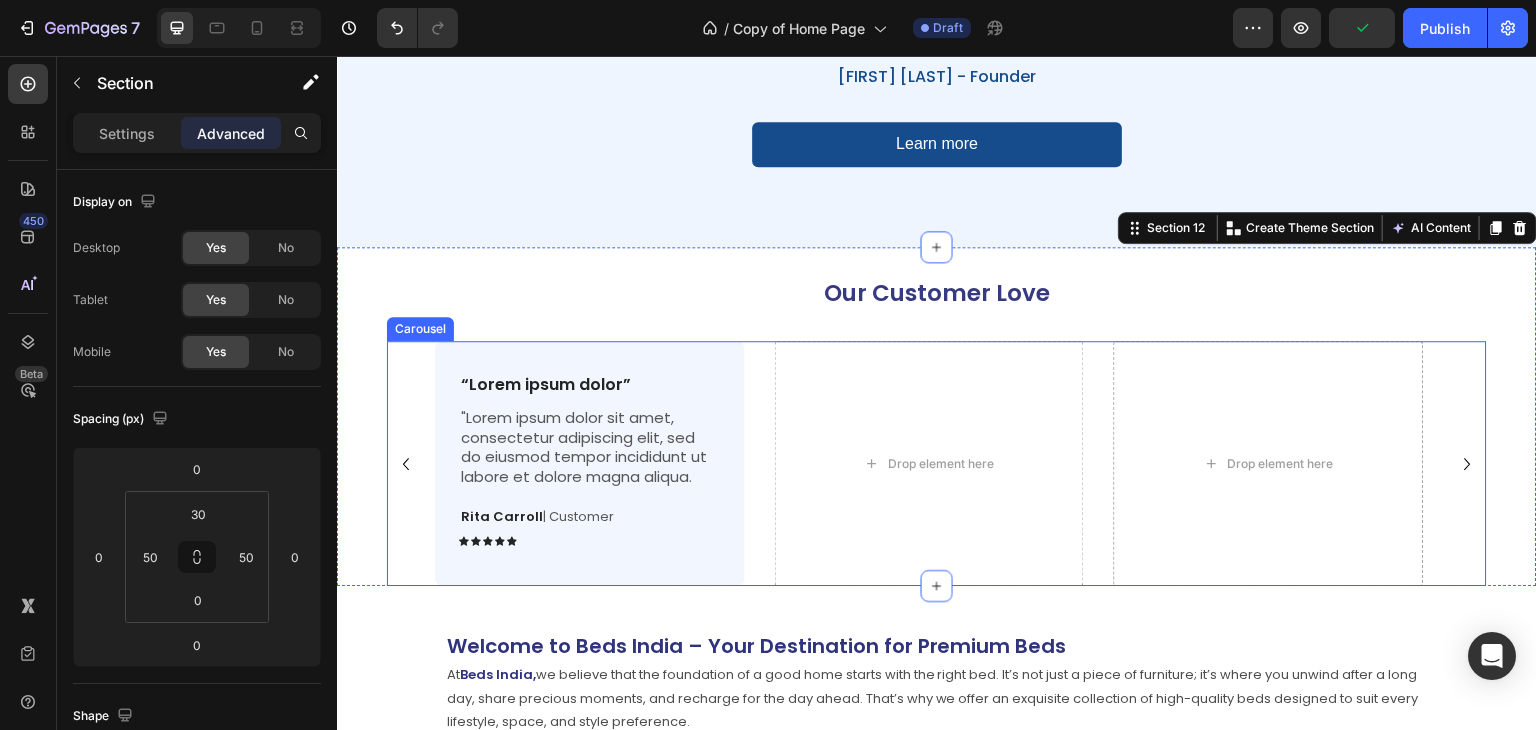 scroll, scrollTop: 4231, scrollLeft: 0, axis: vertical 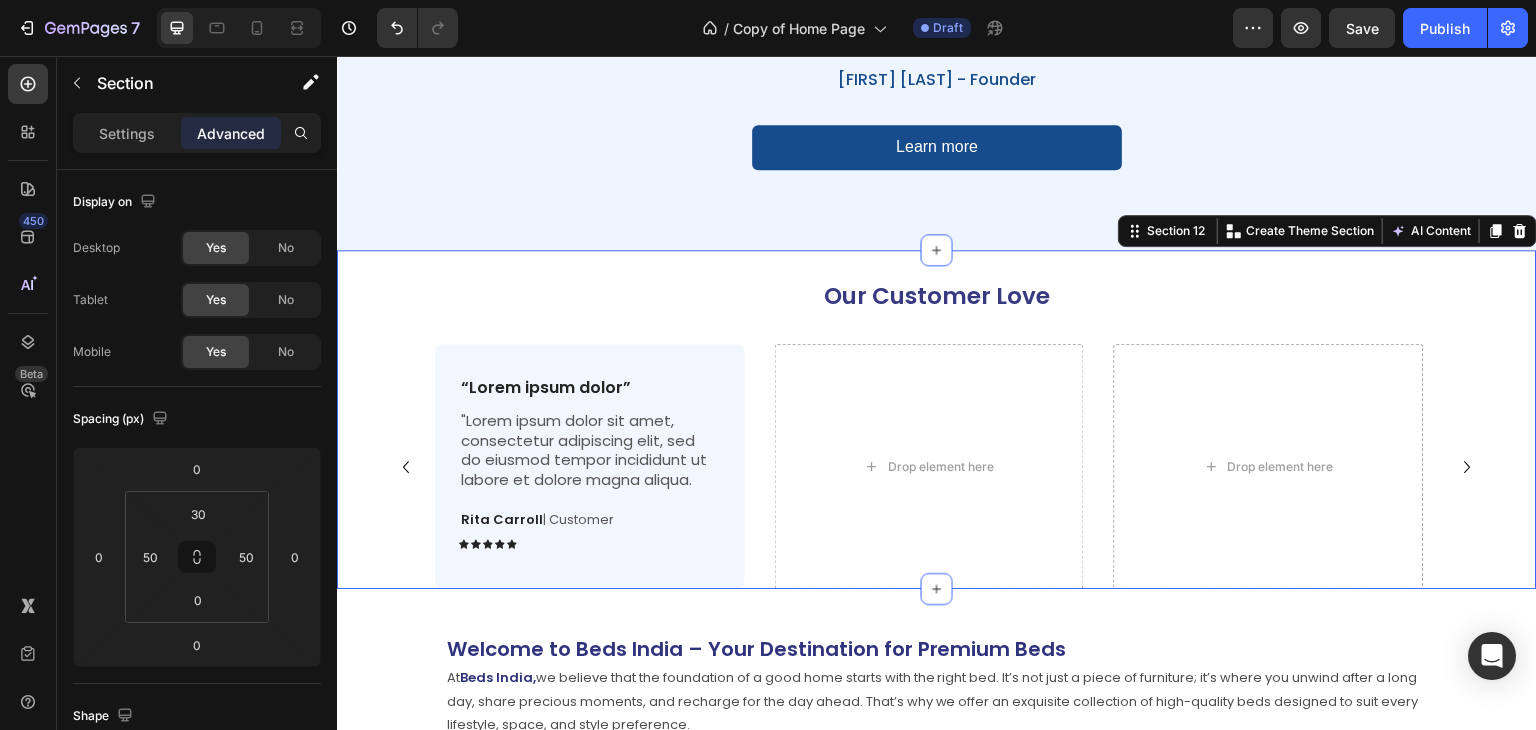 click on "Our Customer Love Heading
“Lorem ipsum dolor” Text Block "Lorem ipsum dolor sit amet, consectetur adipiscing elit, sed do eiusmod tempor incididunt ut labore et dolore magna aliqua. Text Block Rita Carroll  | Customer   Text Block Icon Icon Icon Icon Icon Icon List Row Row
Drop element here
Drop element here
Carousel Section 12   Create Theme Section AI Content Write with GemAI What would you like to describe here? Tone and Voice Persuasive Product Avenzo Elite Ivory Leatherette Bed Show more Generate" at bounding box center [937, 420] 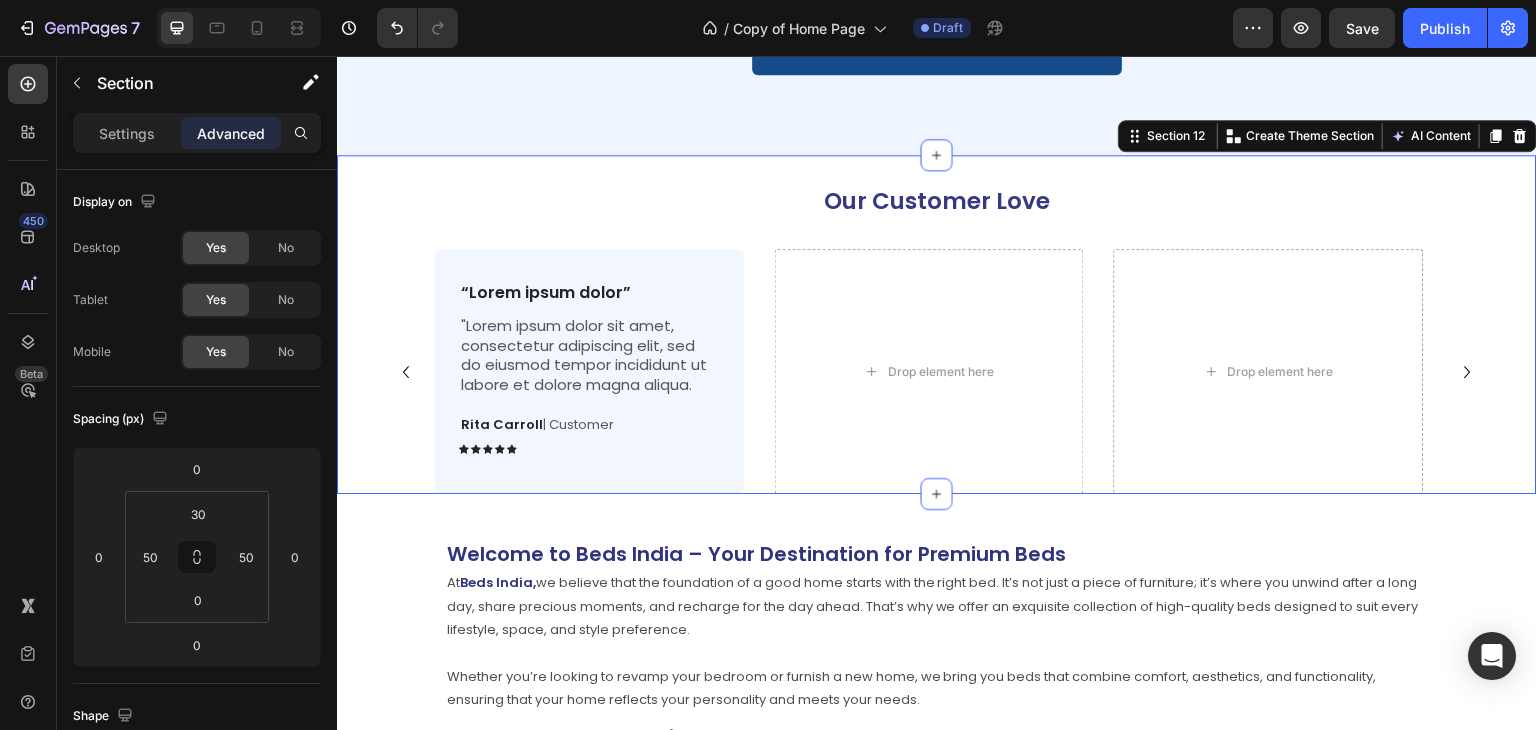 scroll, scrollTop: 4331, scrollLeft: 0, axis: vertical 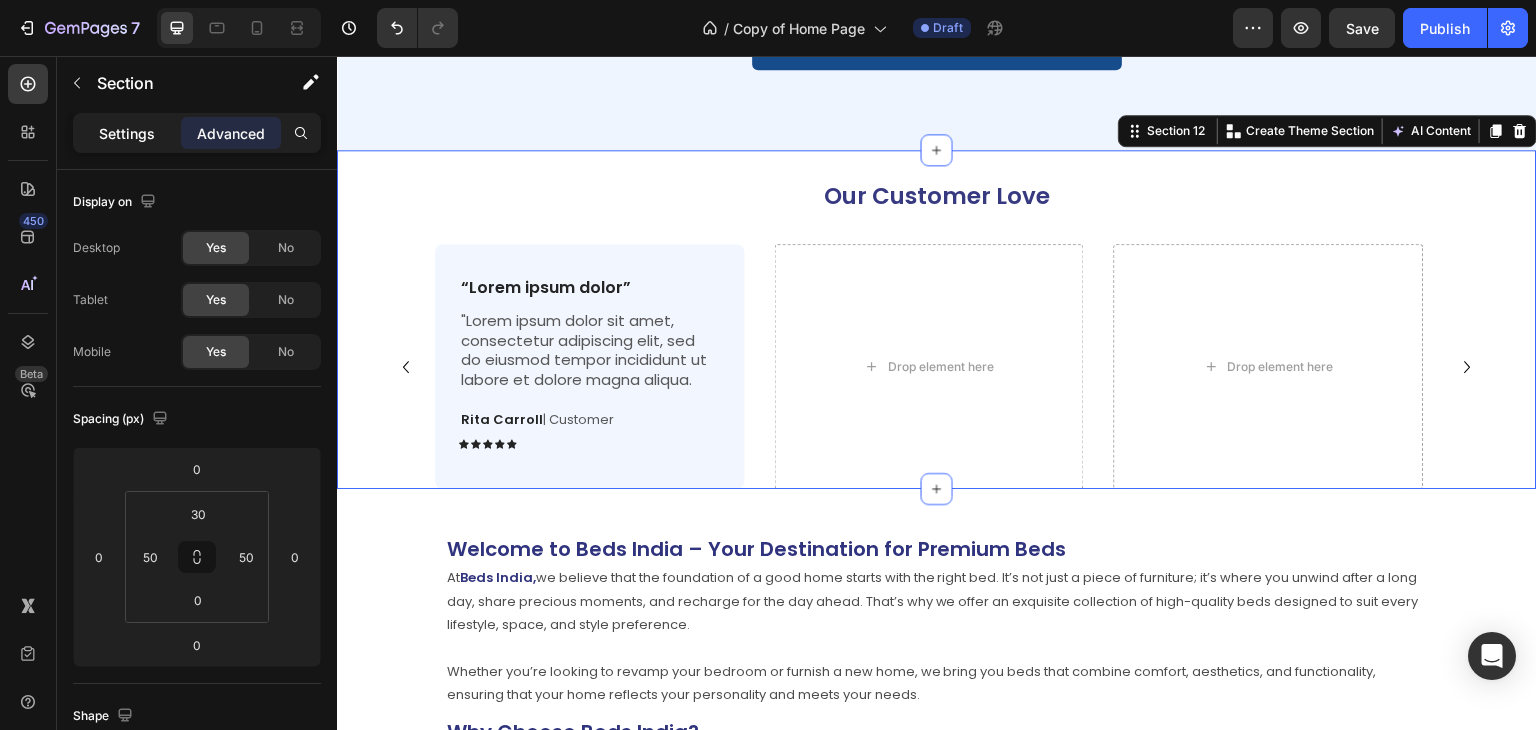 click on "Settings" at bounding box center (127, 133) 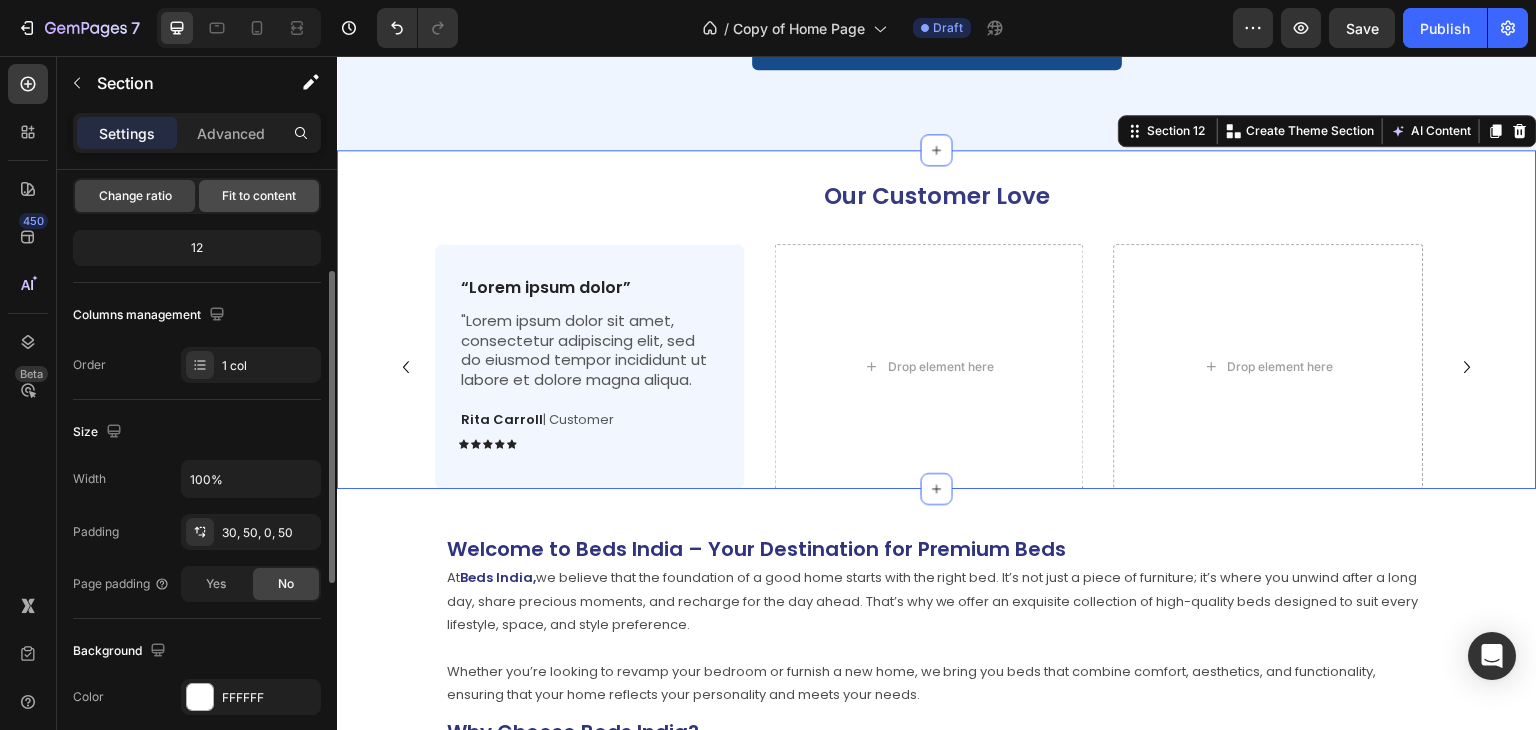 scroll, scrollTop: 0, scrollLeft: 0, axis: both 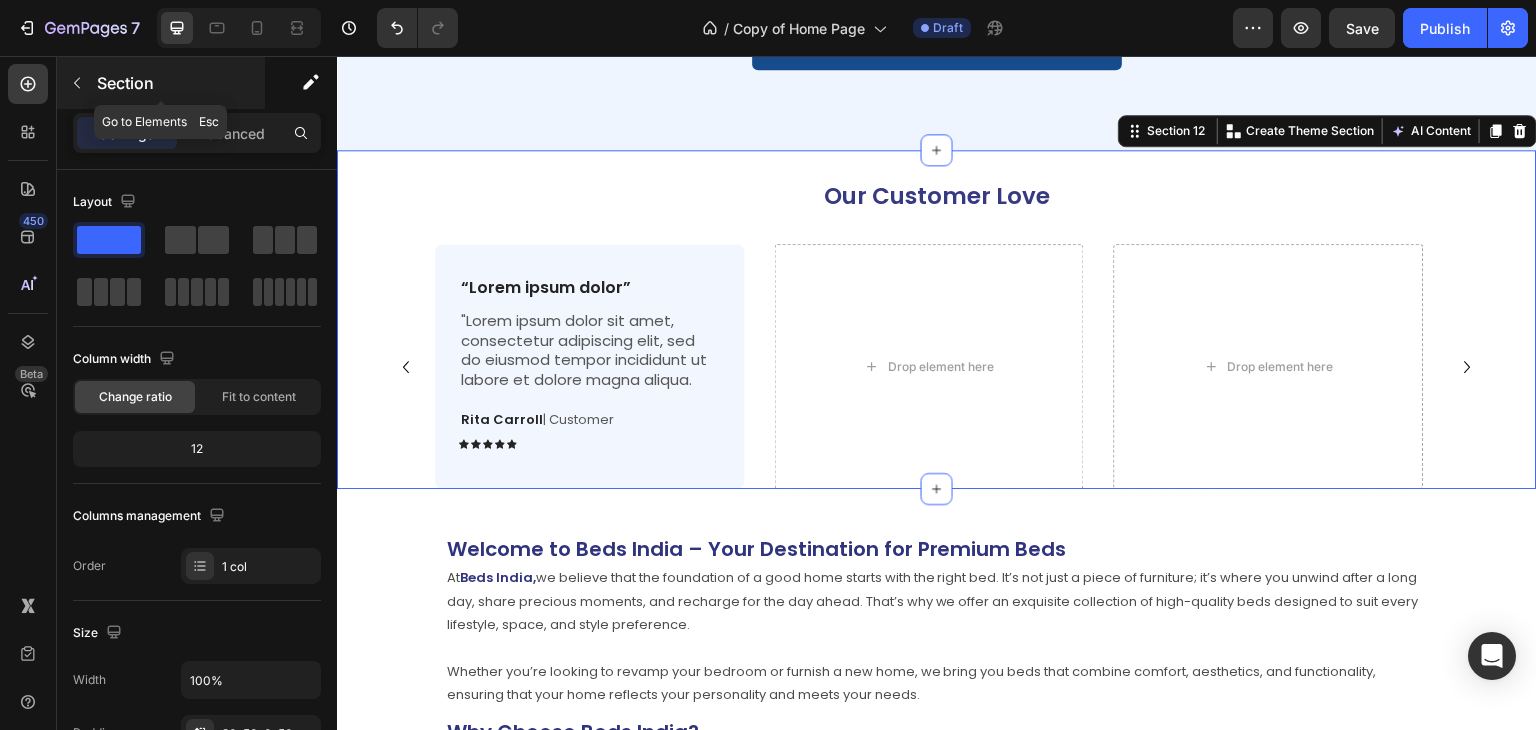 click 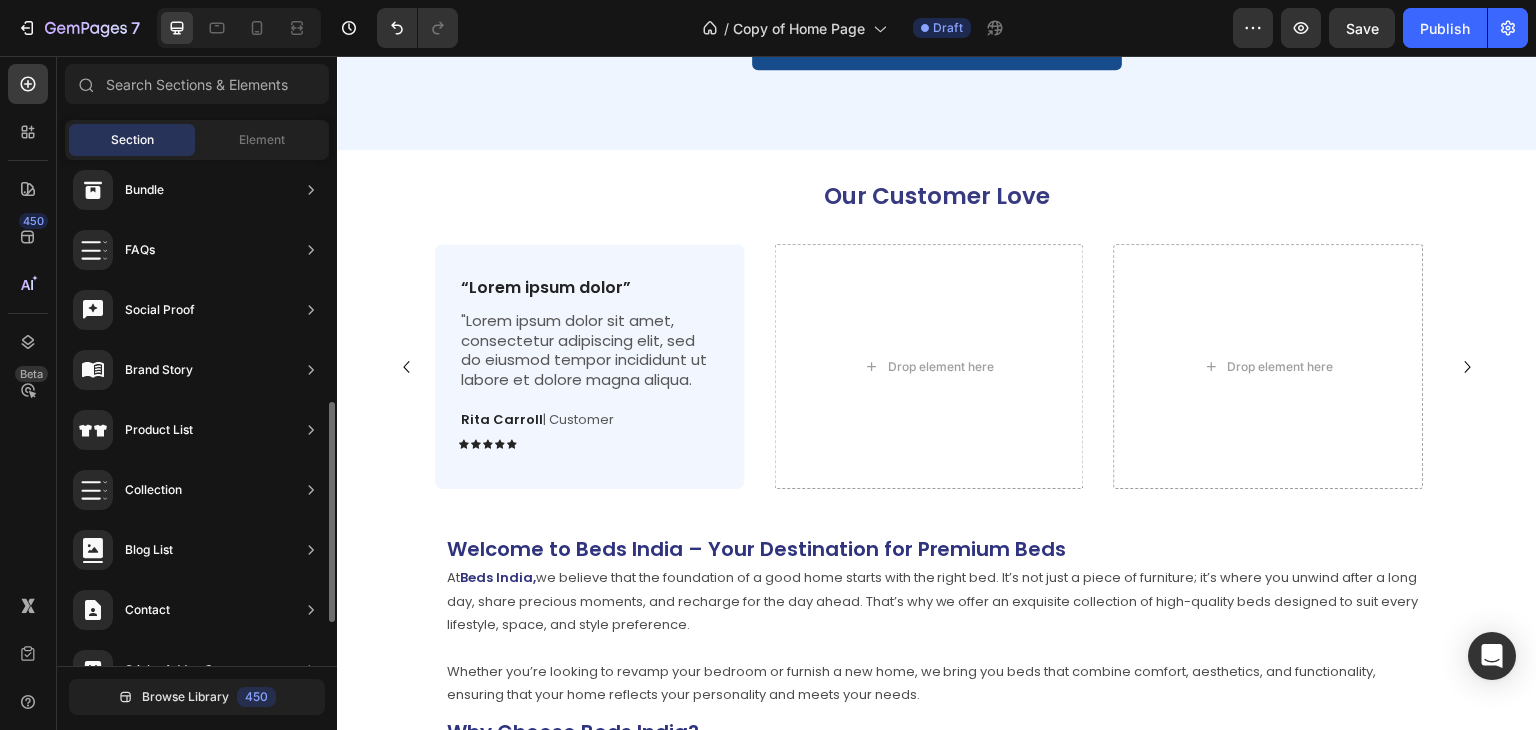 scroll, scrollTop: 978, scrollLeft: 0, axis: vertical 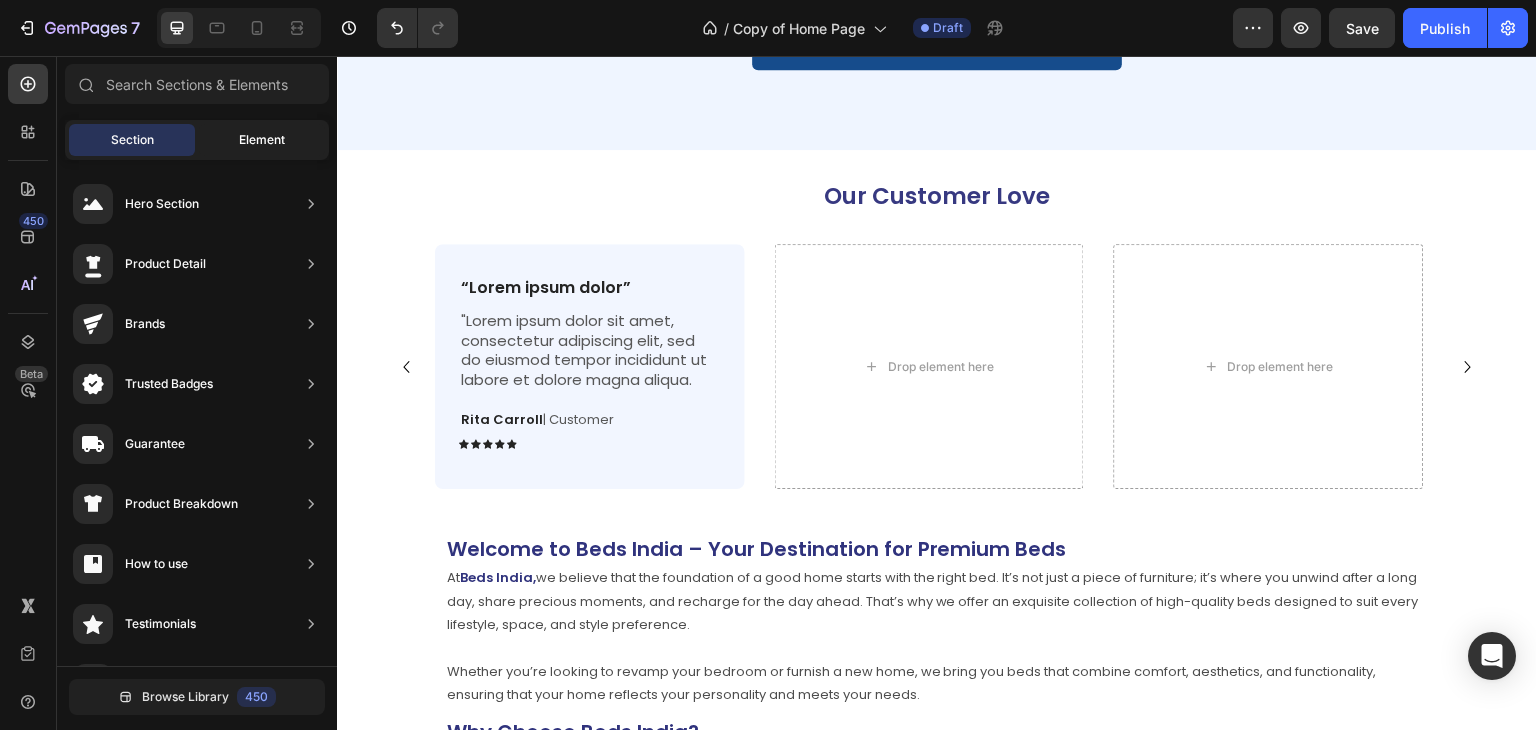 click on "Element" 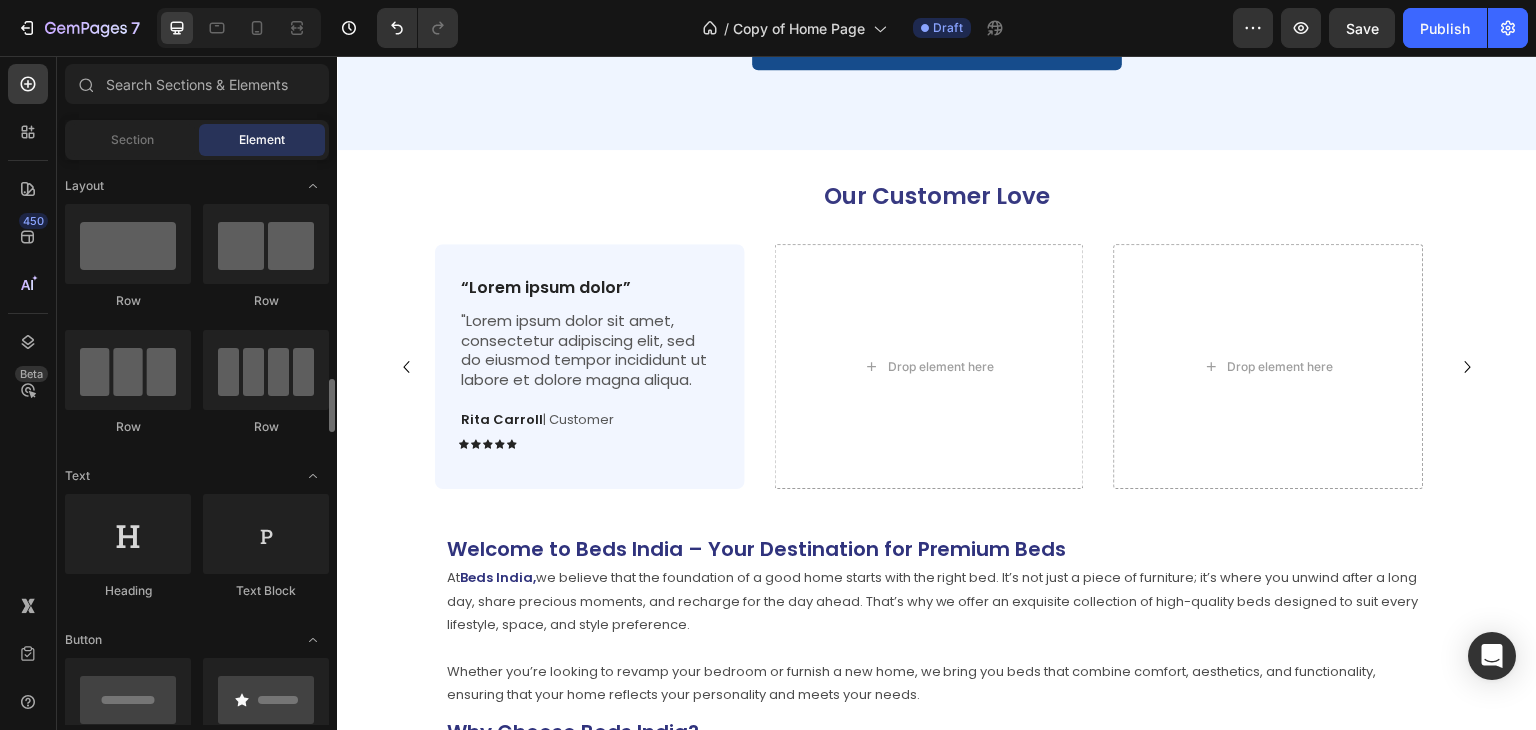 scroll, scrollTop: 300, scrollLeft: 0, axis: vertical 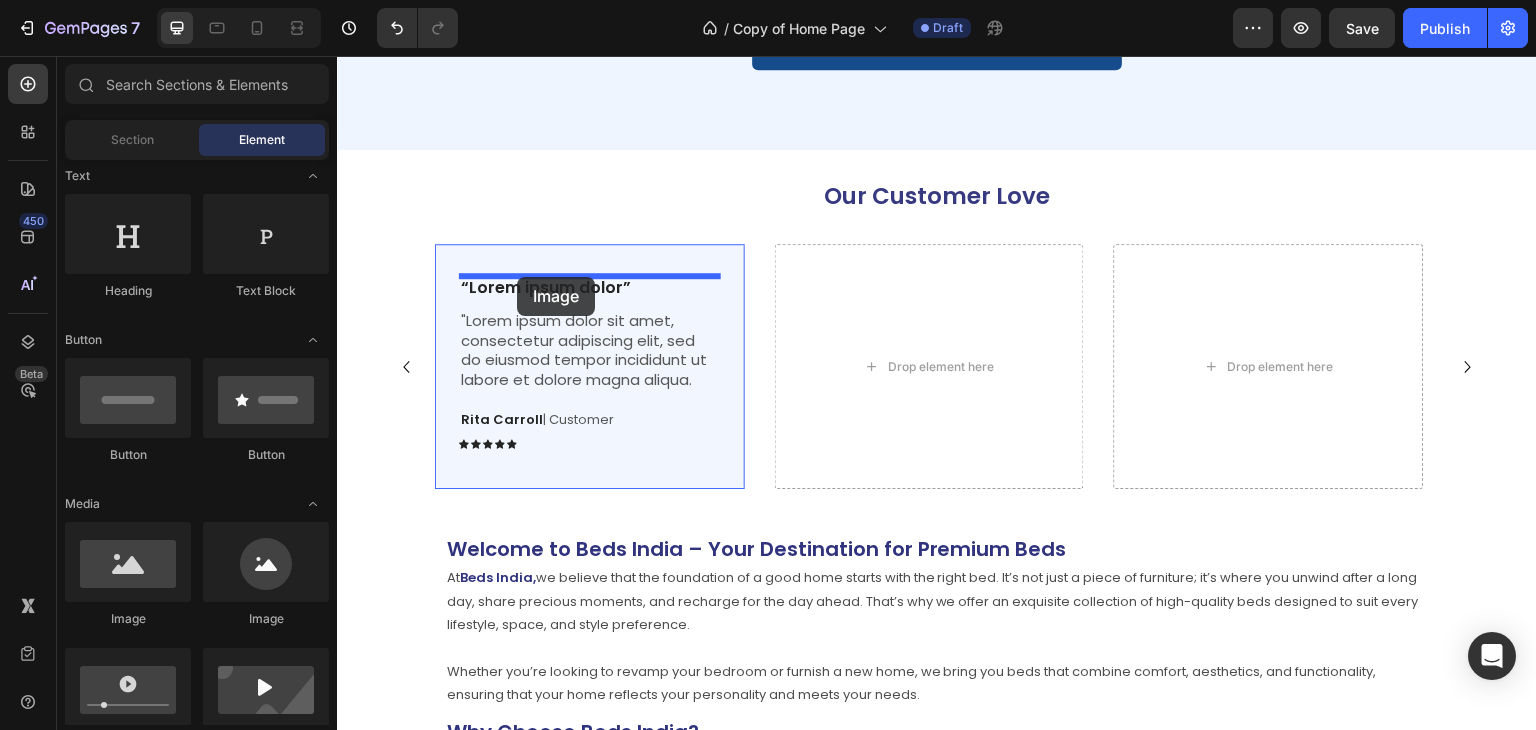 drag, startPoint x: 464, startPoint y: 638, endPoint x: 517, endPoint y: 277, distance: 364.86984 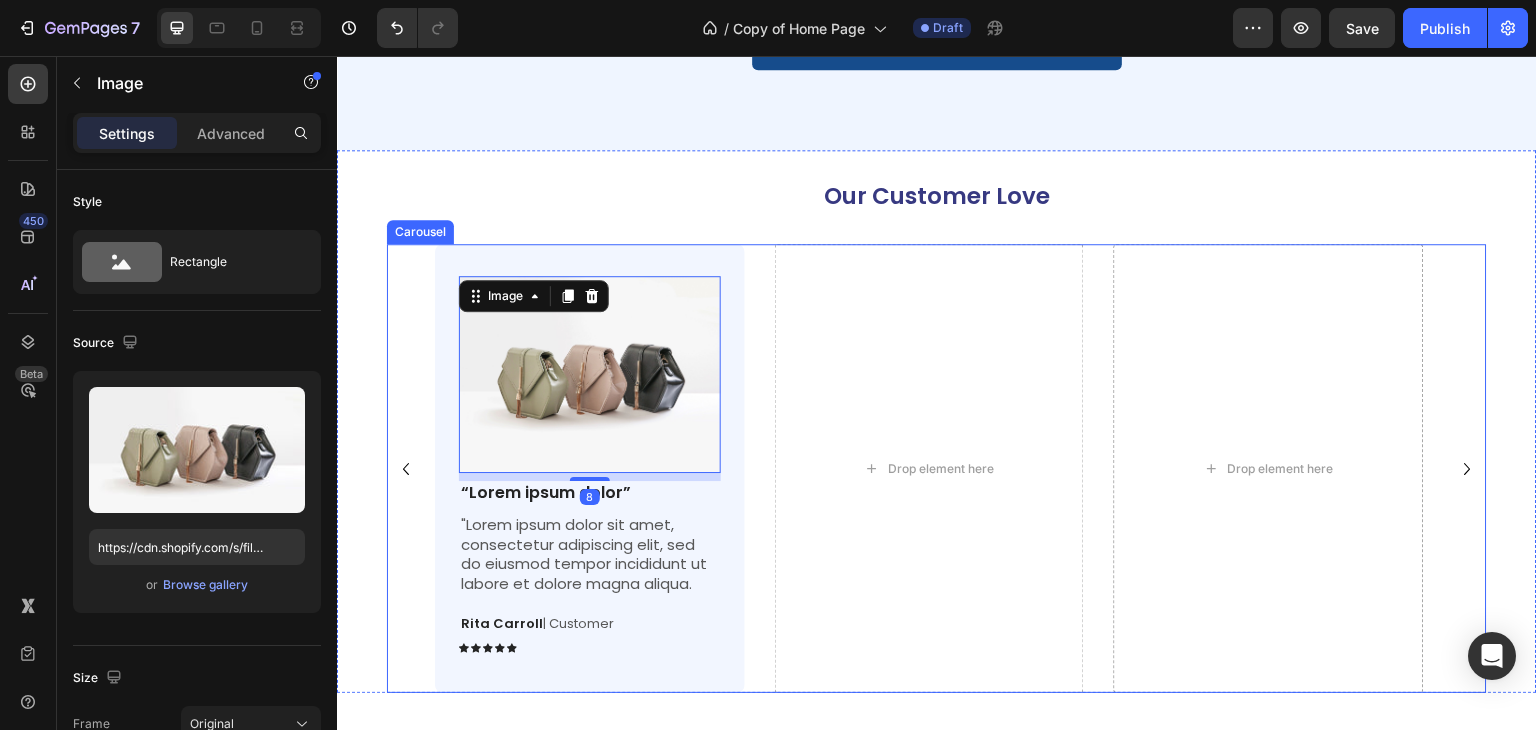 click on "Image   8 “Lorem ipsum dolor” Text Block "Lorem ipsum dolor sit amet, consectetur adipiscing elit, sed do eiusmod tempor incididunt ut labore et dolore magna aliqua. Text Block Rita Carroll  | Customer   Text Block Icon Icon Icon Icon Icon Icon List Row Row
Drop element here
Drop element here" at bounding box center [937, 468] 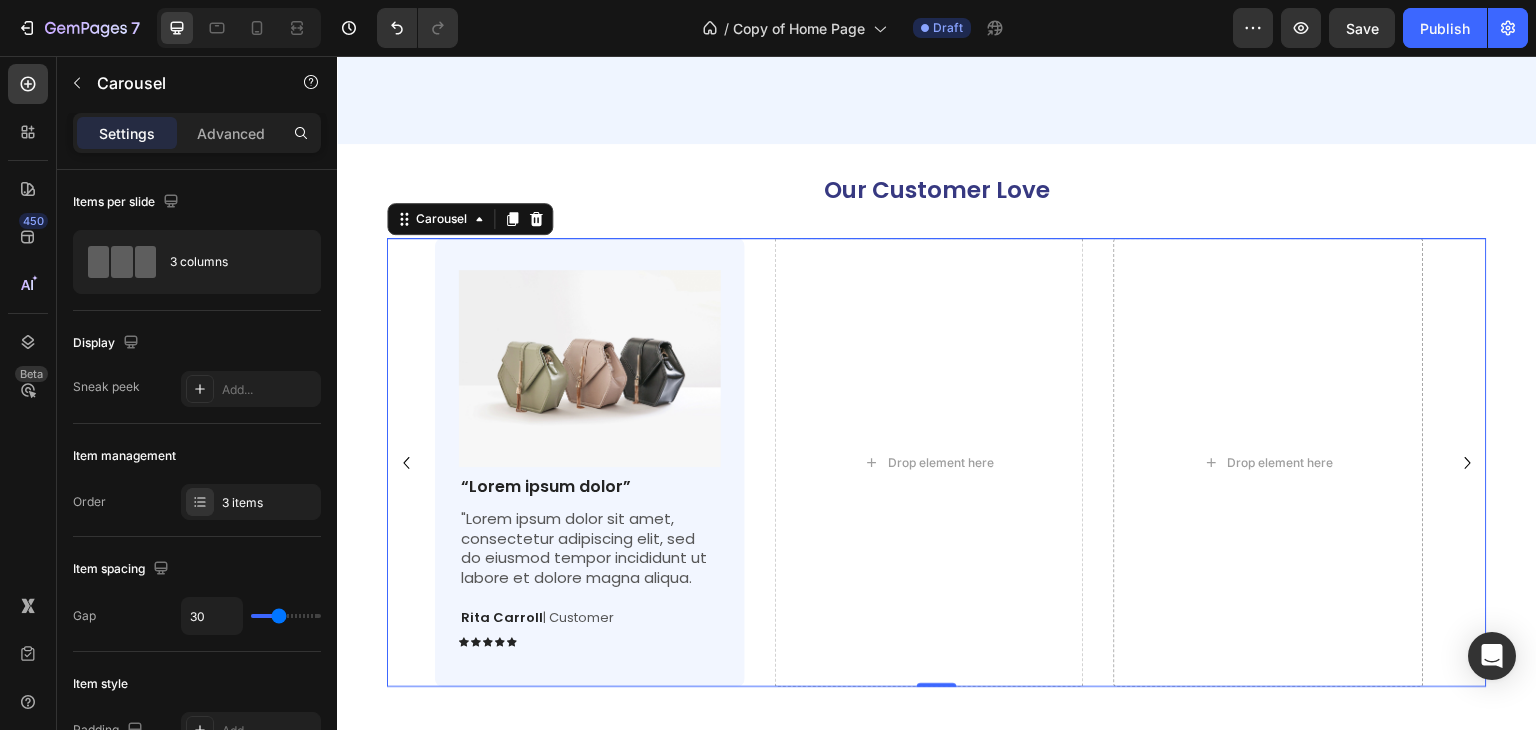 scroll, scrollTop: 4331, scrollLeft: 0, axis: vertical 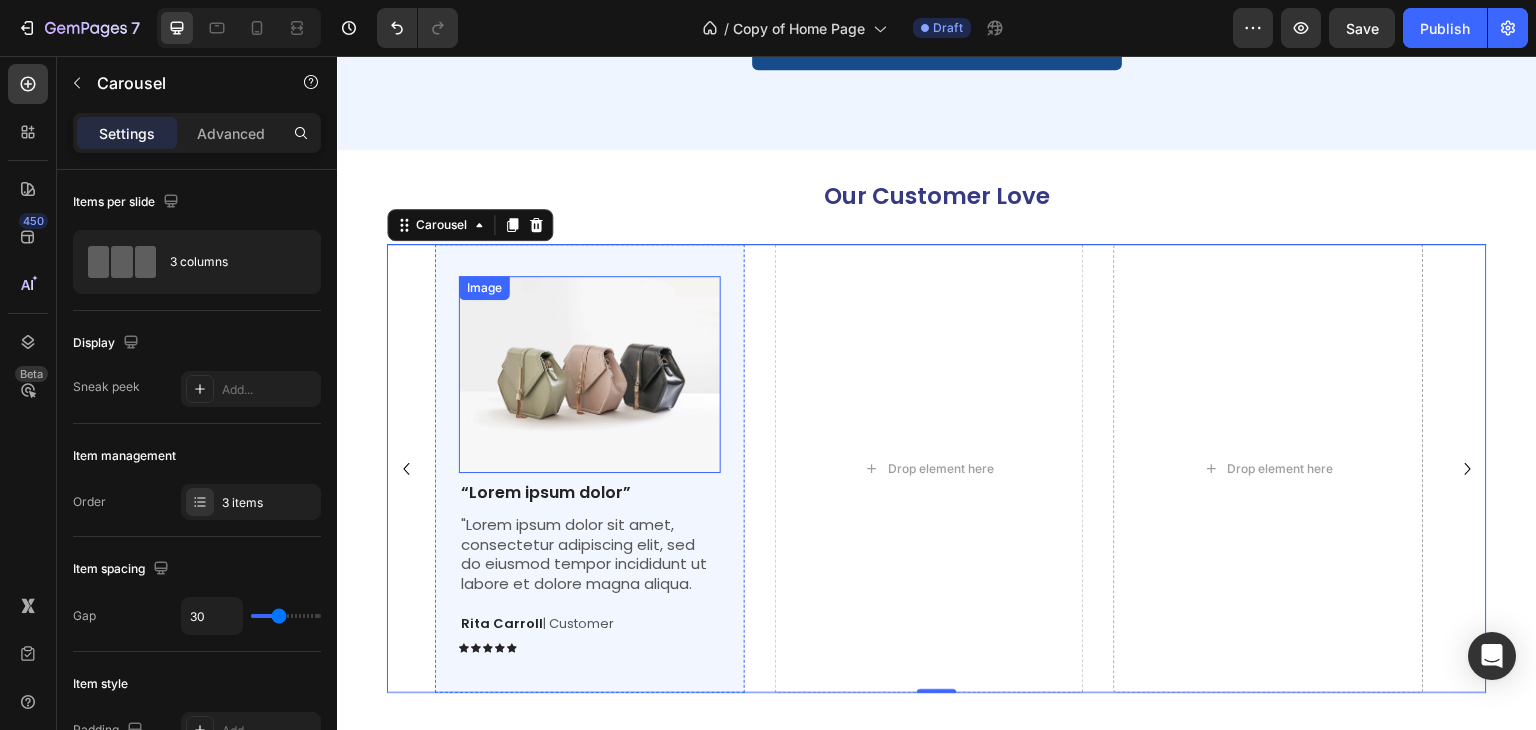 click at bounding box center [590, 374] 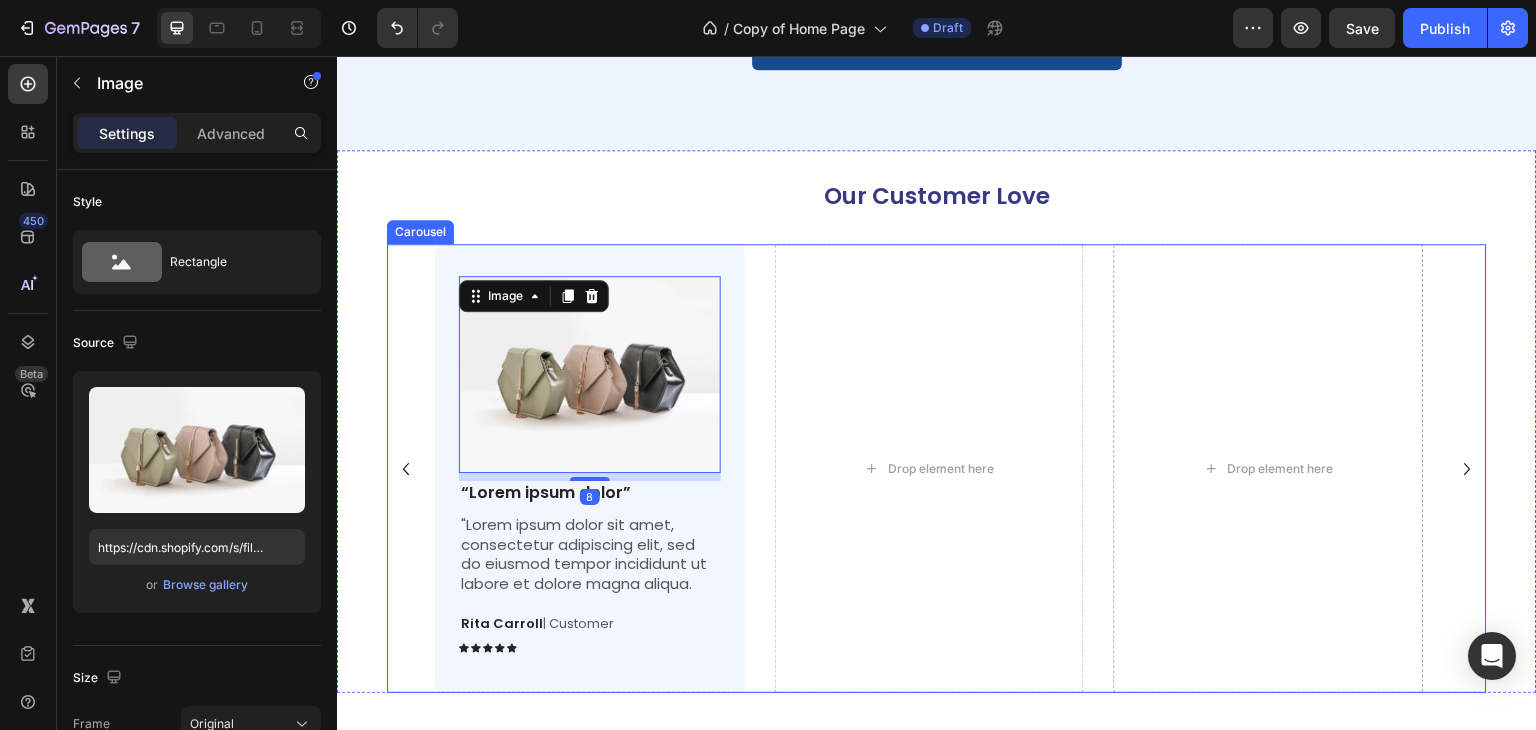 click on "Image   8 “Lorem ipsum dolor” Text Block "Lorem ipsum dolor sit amet, consectetur adipiscing elit, sed do eiusmod tempor incididunt ut labore et dolore magna aliqua. Text Block Rita Carroll  | Customer   Text Block Icon Icon Icon Icon Icon Icon List Row Row
Drop element here
Drop element here" at bounding box center (937, 468) 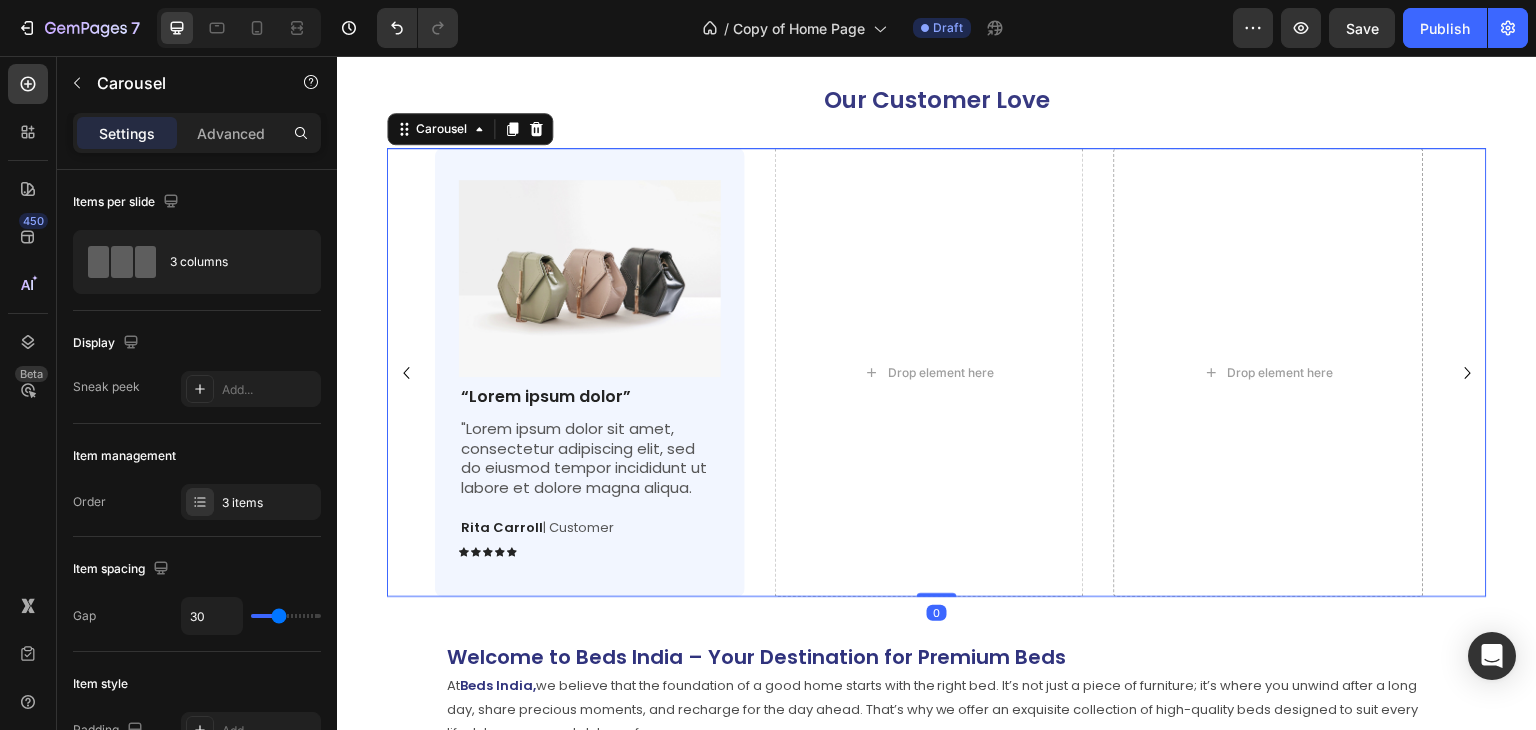 scroll, scrollTop: 4431, scrollLeft: 0, axis: vertical 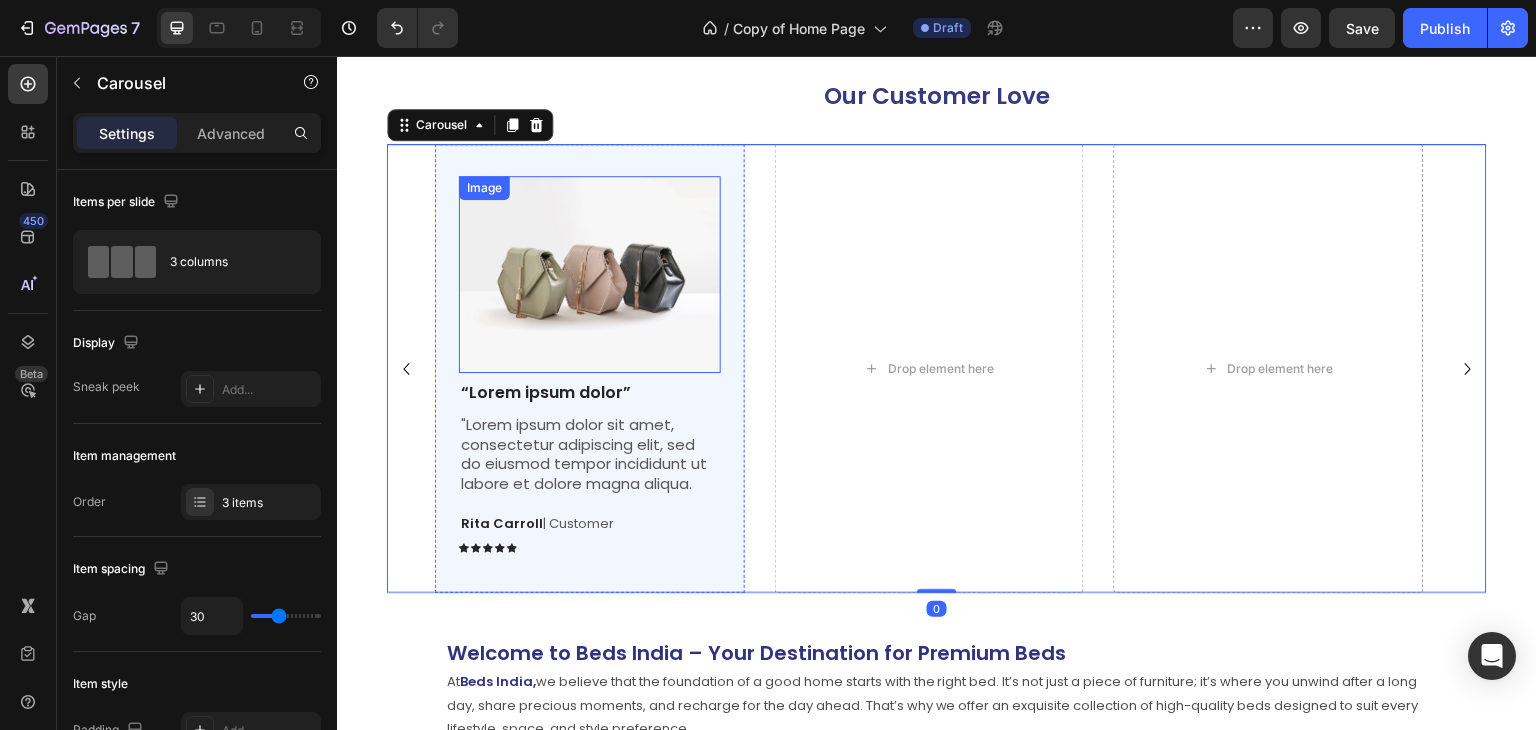 click at bounding box center (590, 274) 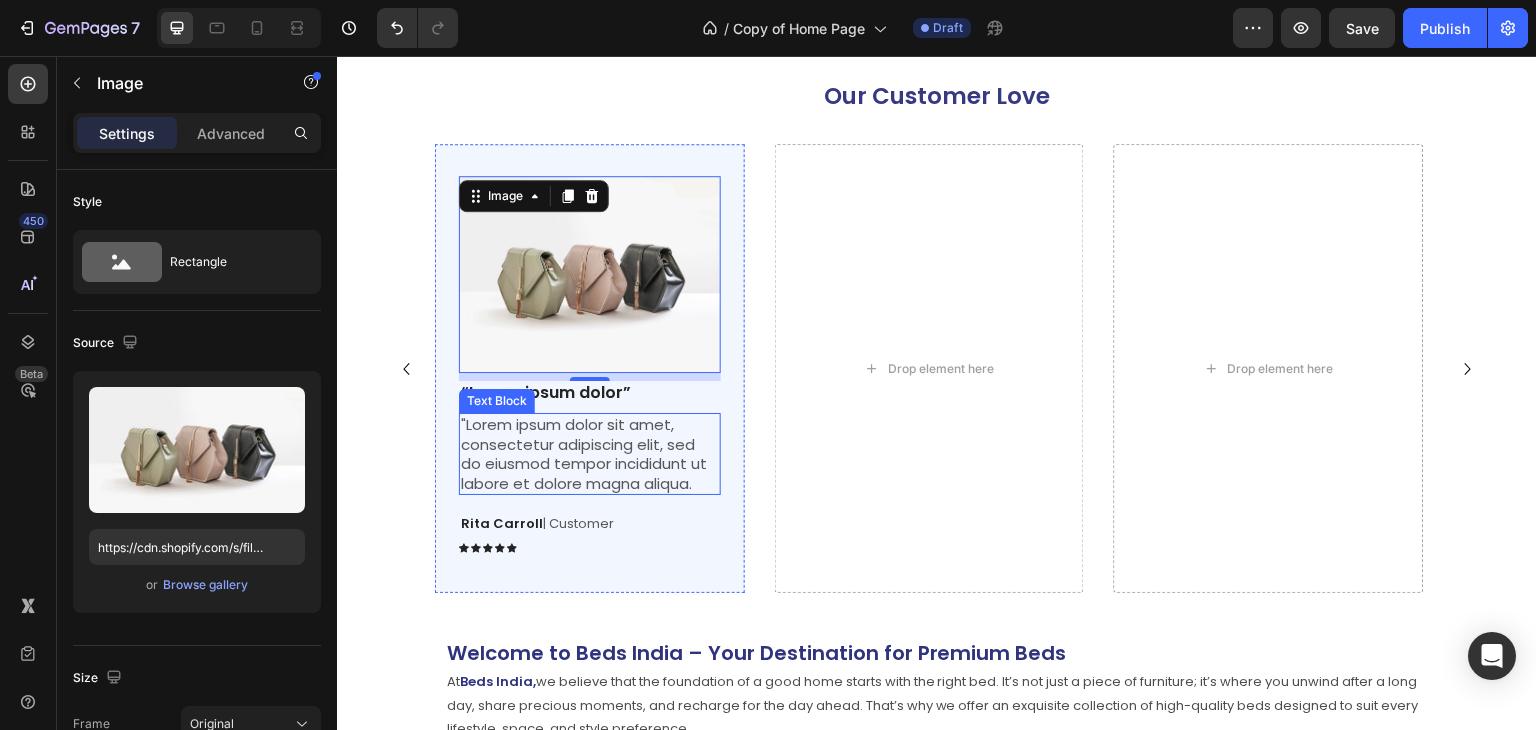 click on ""Lorem ipsum dolor sit amet, consectetur adipiscing elit, sed do eiusmod tempor incididunt ut labore et dolore magna aliqua." at bounding box center [590, 454] 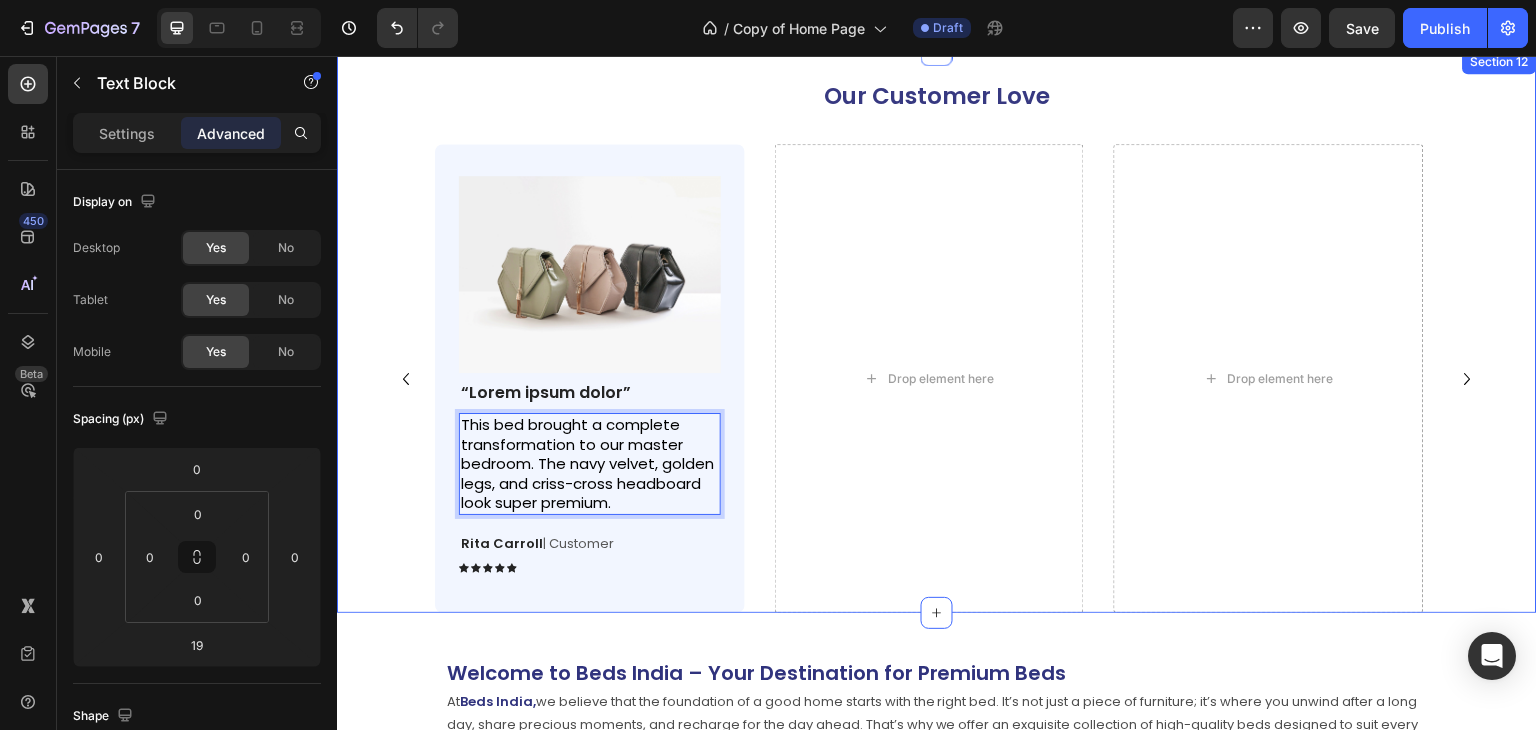 click on "Our Customer Love Heading
Image “Lorem ipsum dolor” Text Block This bed brought a complete transformation to our master bedroom. The navy velvet, golden legs, and criss-cross headboard look super premium.  Text Block   19 Rita Carroll  | Customer   Text Block Icon Icon Icon Icon Icon Icon List Row Row
Drop element here
Drop element here
Carousel Section 12" at bounding box center (937, 331) 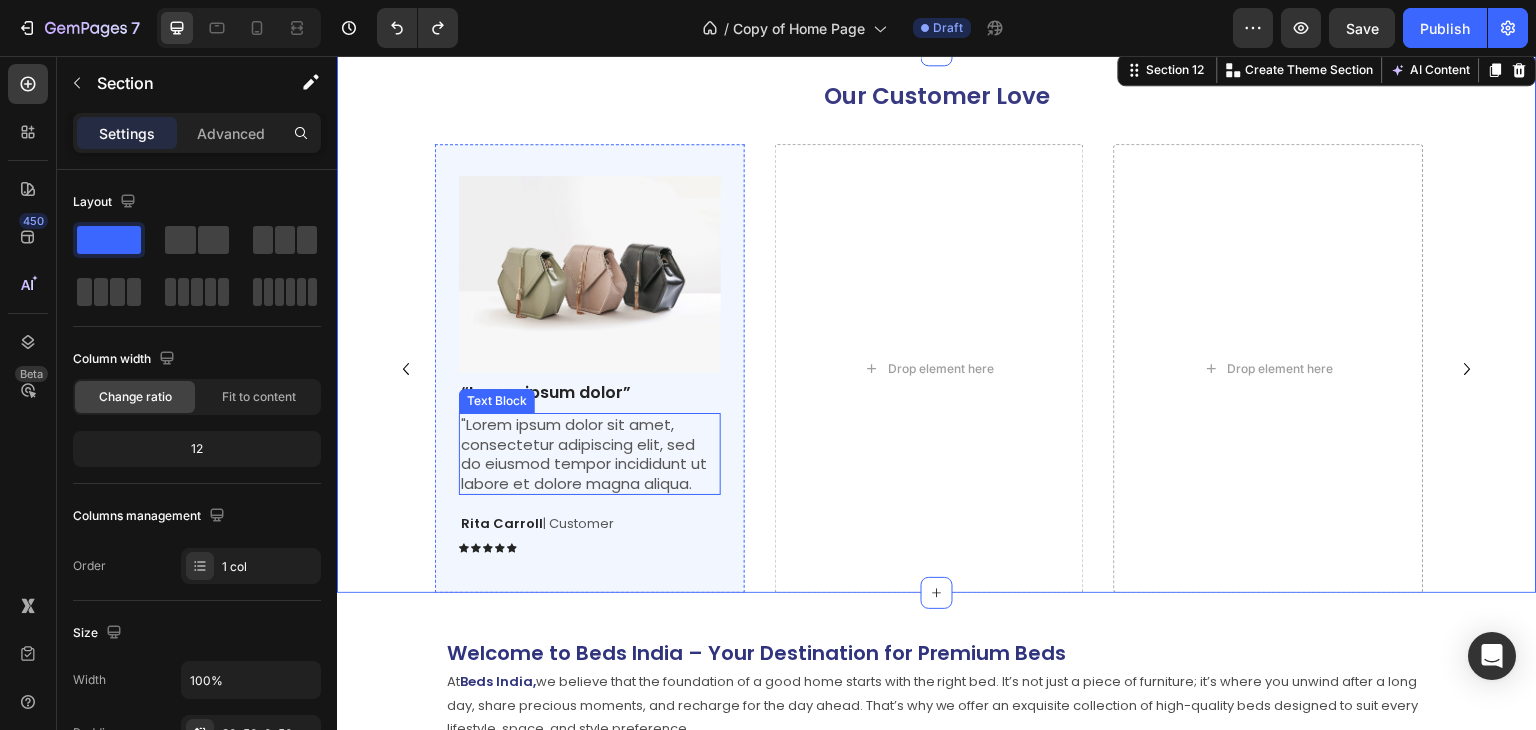click on ""Lorem ipsum dolor sit amet, consectetur adipiscing elit, sed do eiusmod tempor incididunt ut labore et dolore magna aliqua." at bounding box center (590, 454) 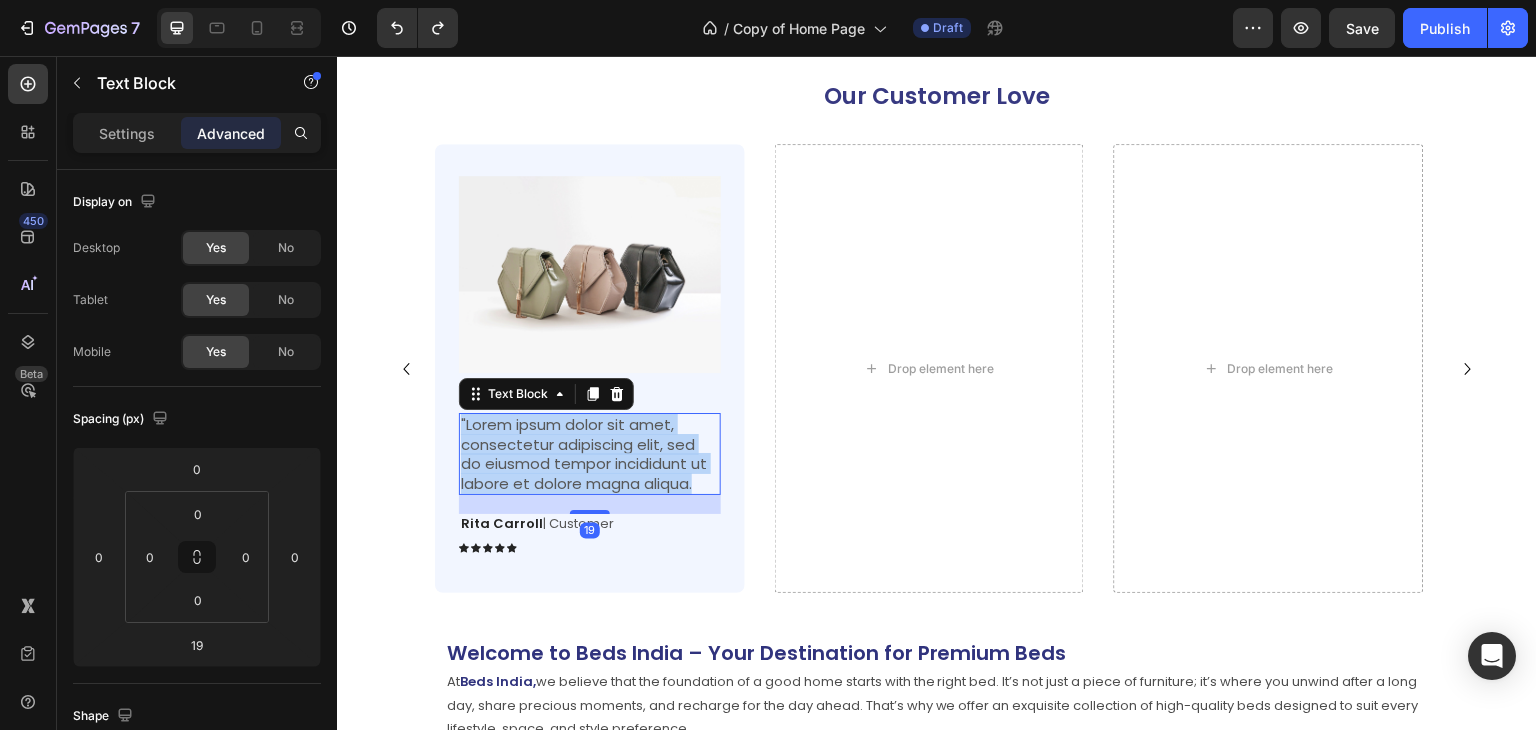 click on ""Lorem ipsum dolor sit amet, consectetur adipiscing elit, sed do eiusmod tempor incididunt ut labore et dolore magna aliqua." at bounding box center (590, 454) 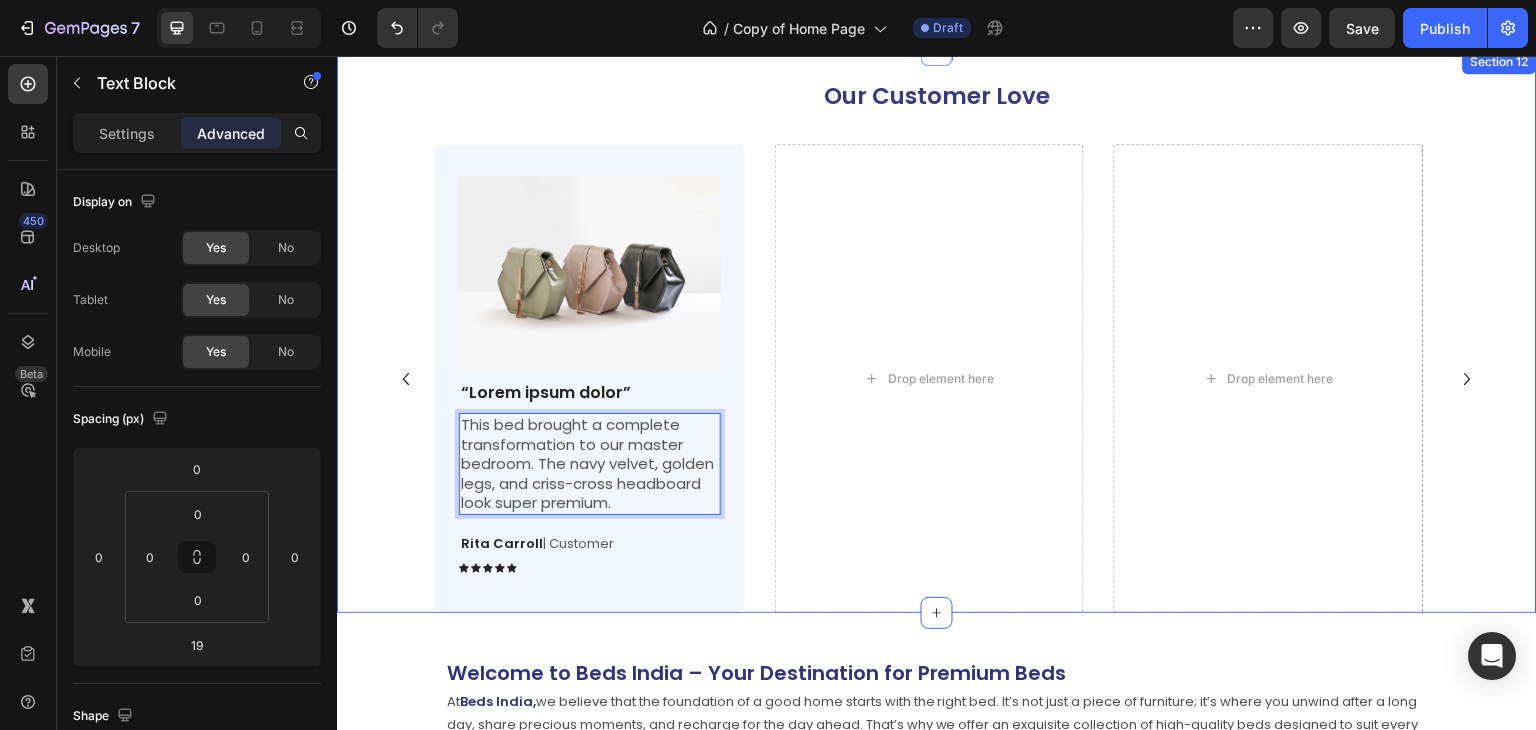 click on "Our Customer Love Heading
Image “Lorem ipsum dolor” Text Block This bed brought a complete transformation to our master bedroom. The navy velvet, golden legs, and criss-cross headboard look super premium.  Text Block   19 Rita Carroll  | Customer   Text Block Icon Icon Icon Icon Icon Icon List Row Row
Drop element here
Drop element here
Carousel Section 12" at bounding box center [937, 331] 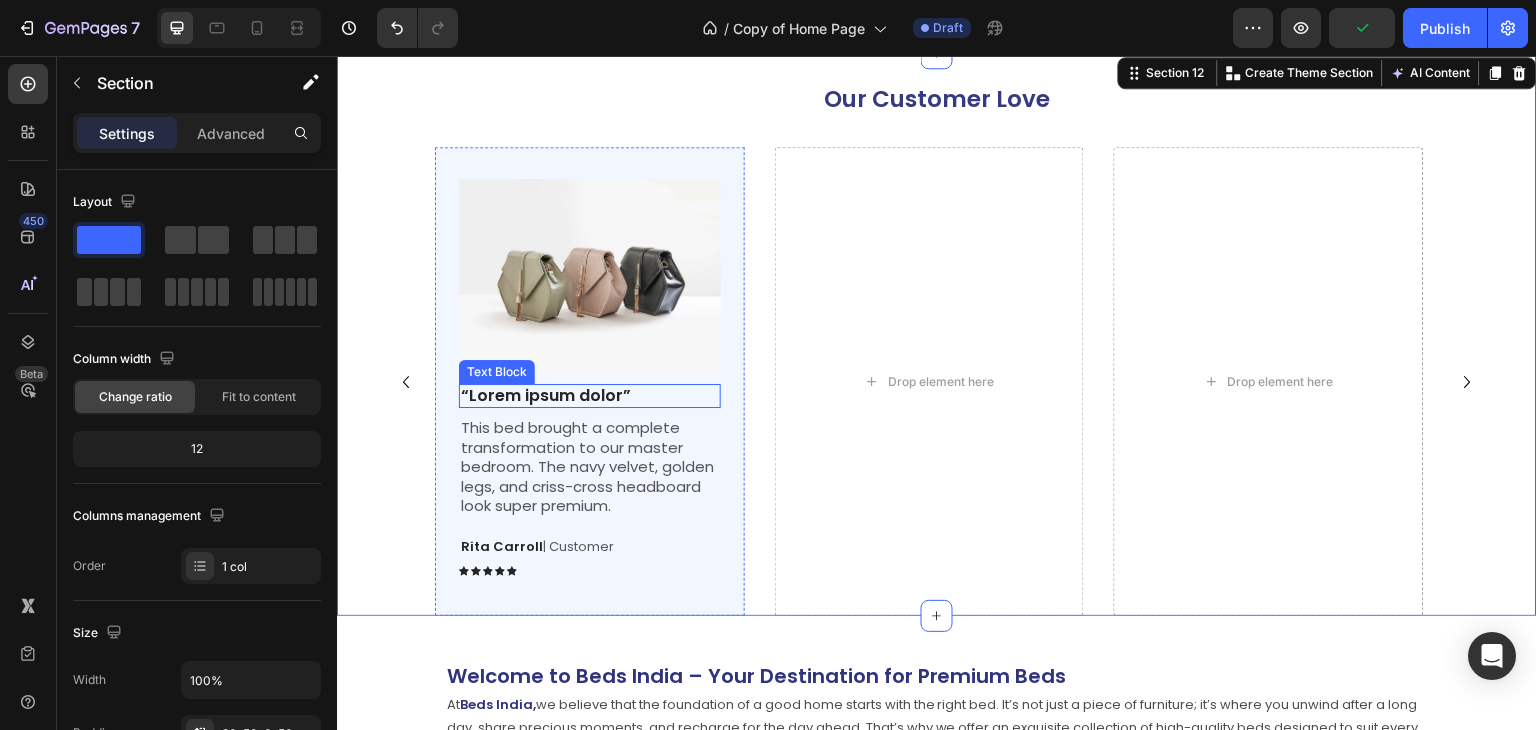 scroll, scrollTop: 4431, scrollLeft: 0, axis: vertical 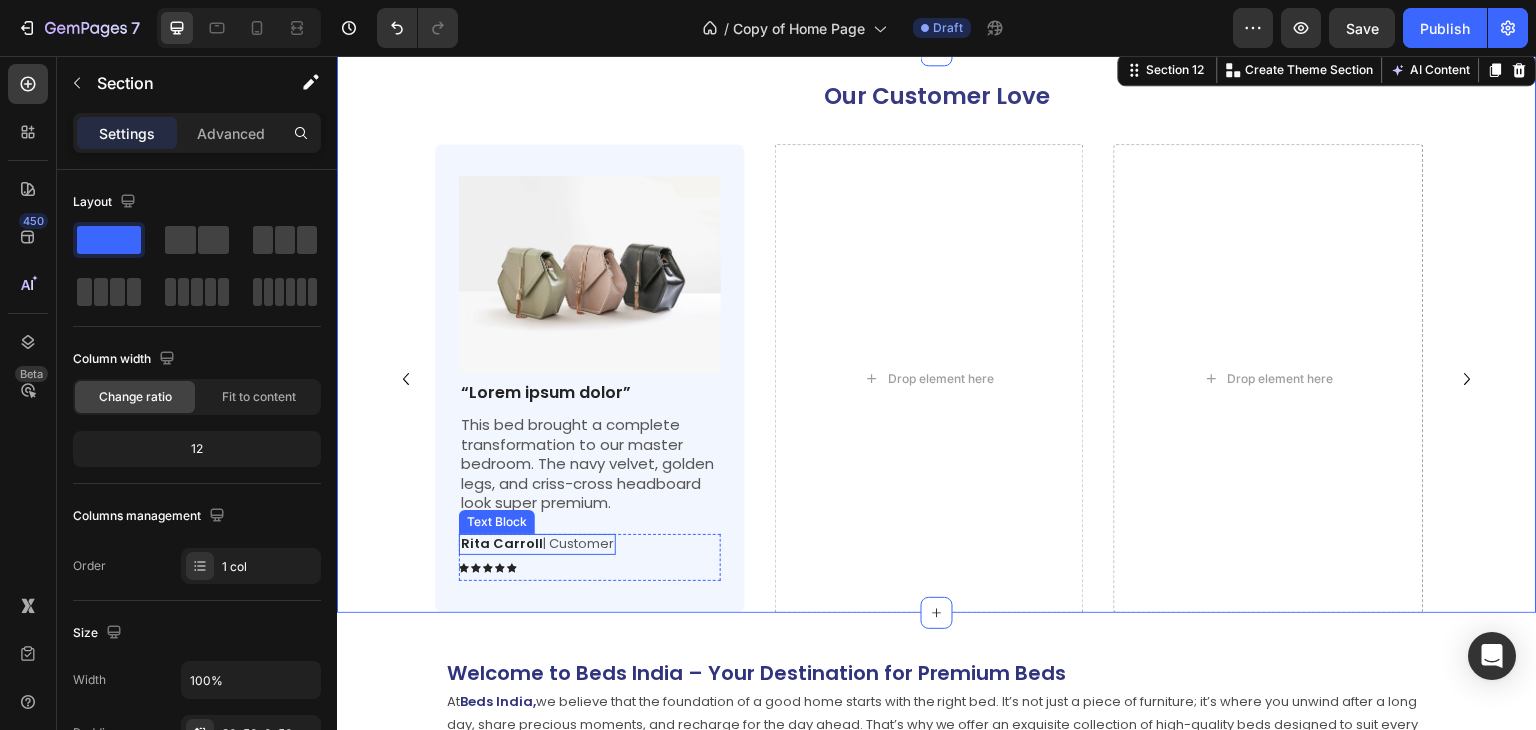 click on "Rita Carroll  | Customer" at bounding box center (537, 544) 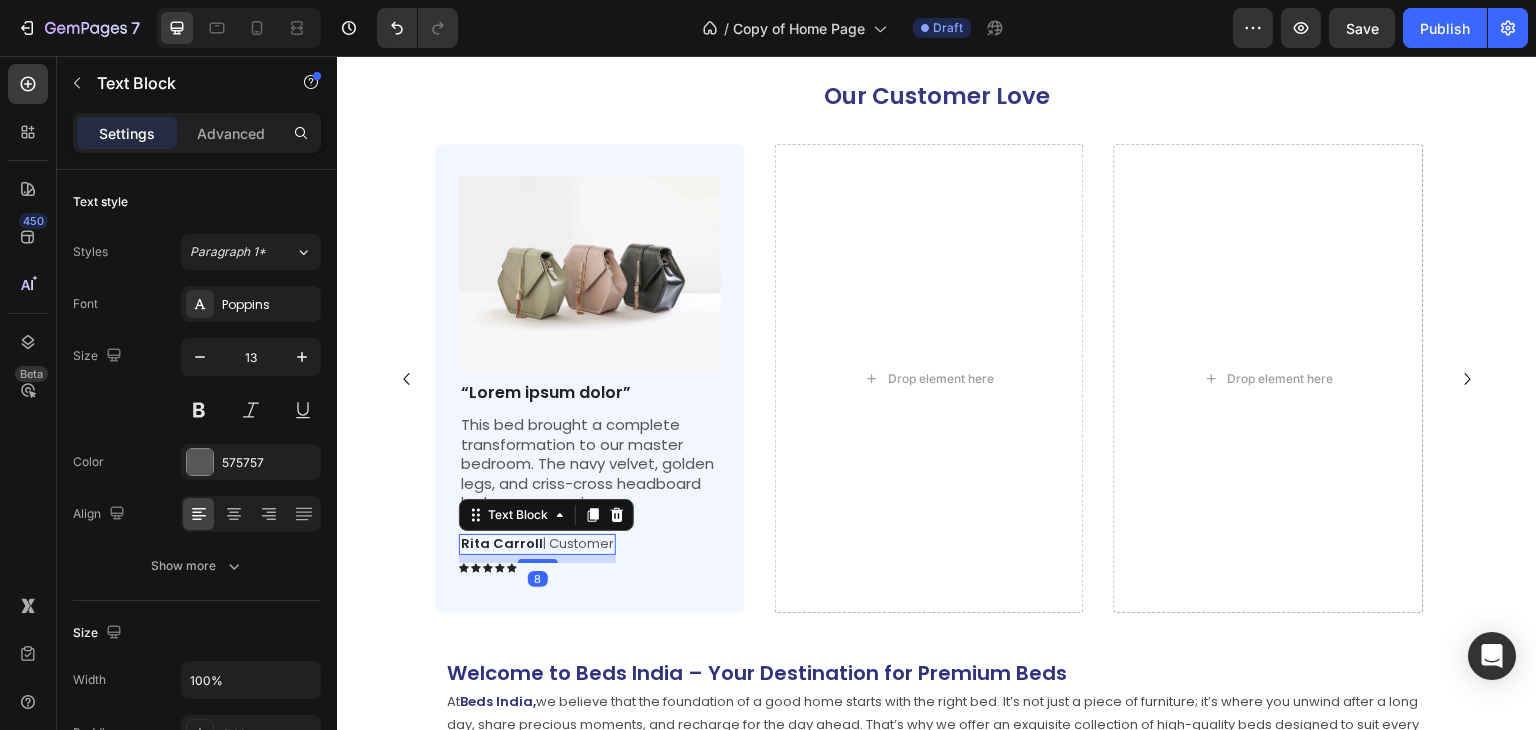 click on "Rita Carroll  | Customer" at bounding box center (537, 544) 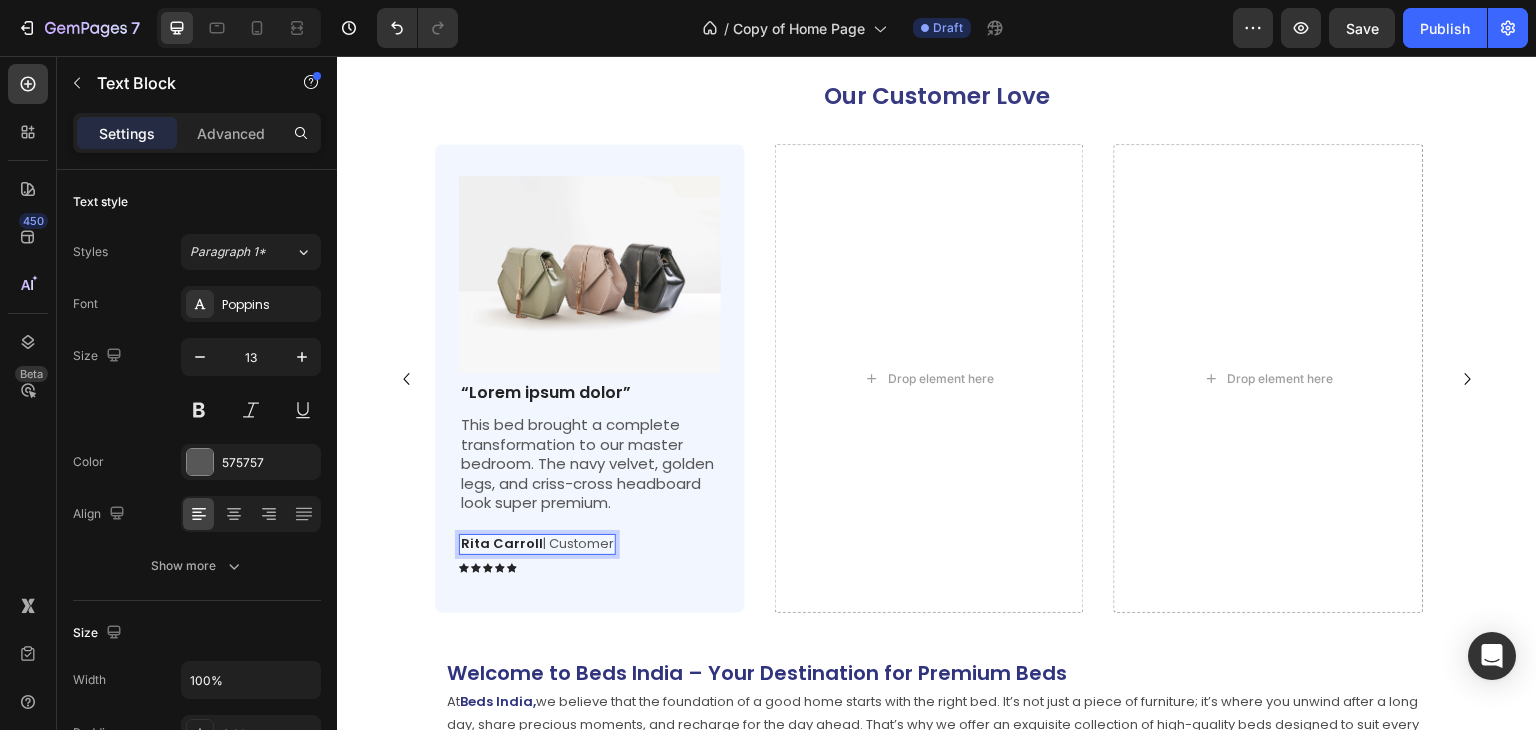click on "Rita Carroll  | Customer" at bounding box center [537, 544] 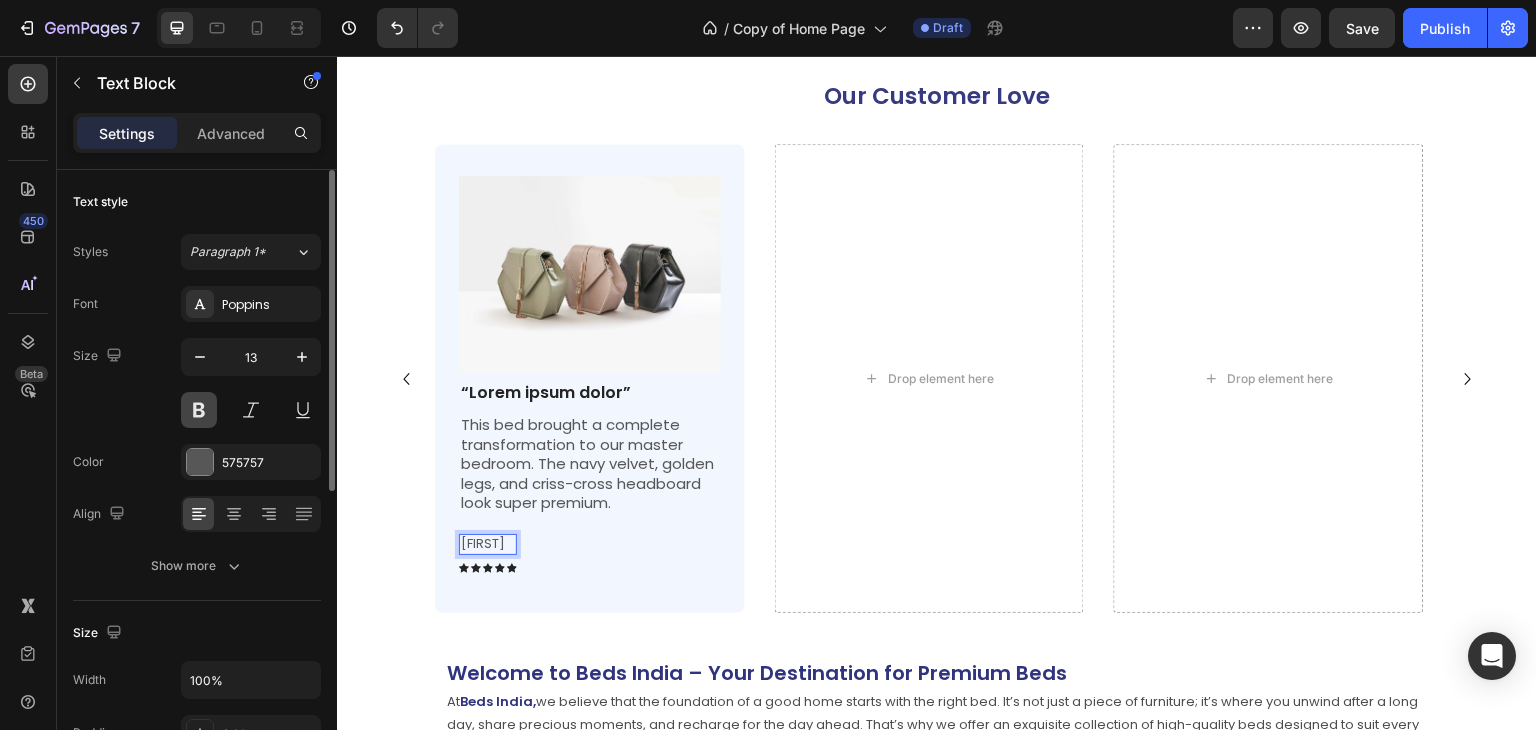 click at bounding box center [199, 410] 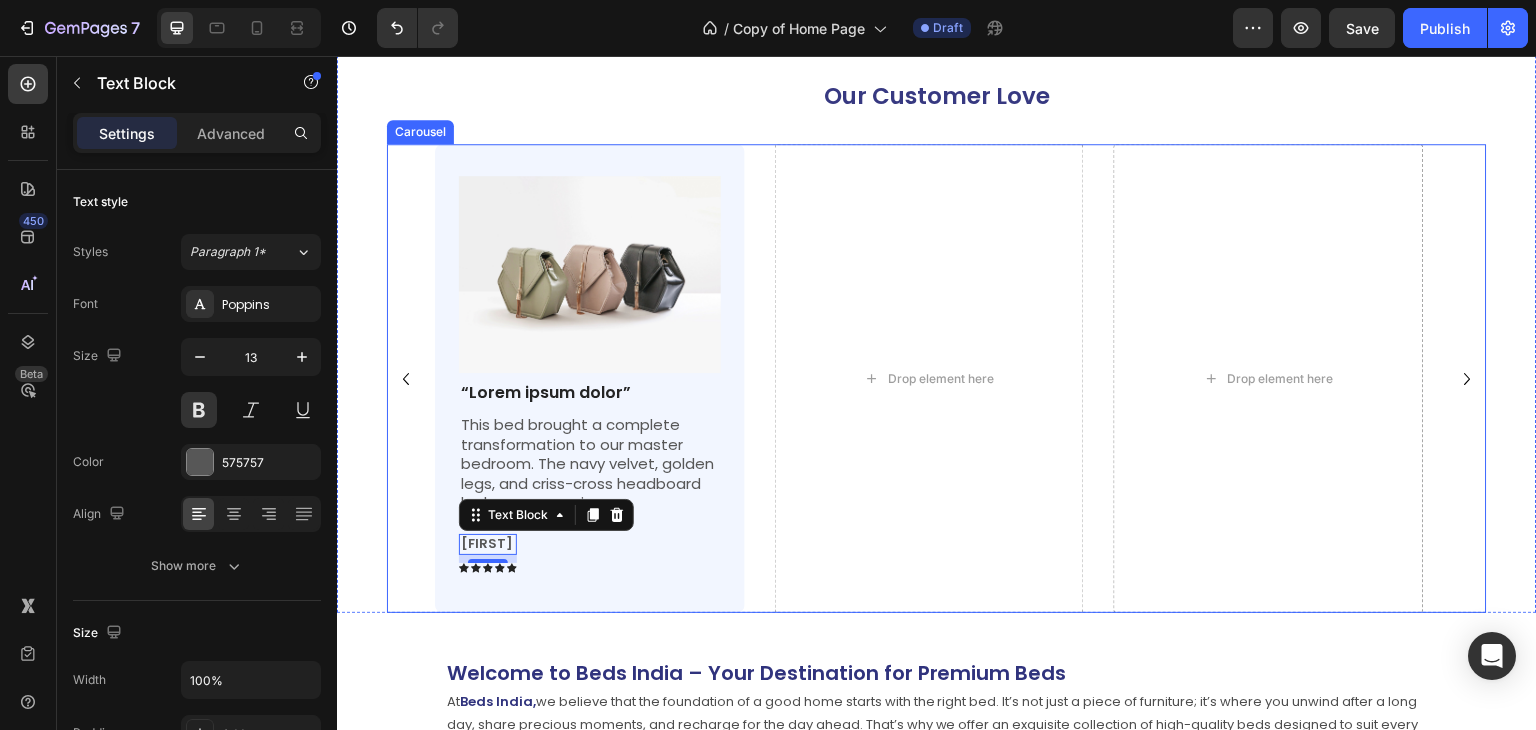 click on "Image “Lorem ipsum dolor” Text Block This bed brought a complete transformation to our master bedroom. The navy velvet, golden legs, and criss-cross headboard look super premium.  Text Block Neha Text Block   8 Icon Icon Icon Icon Icon Icon List Row Row
Drop element here
Drop element here" at bounding box center (937, 378) 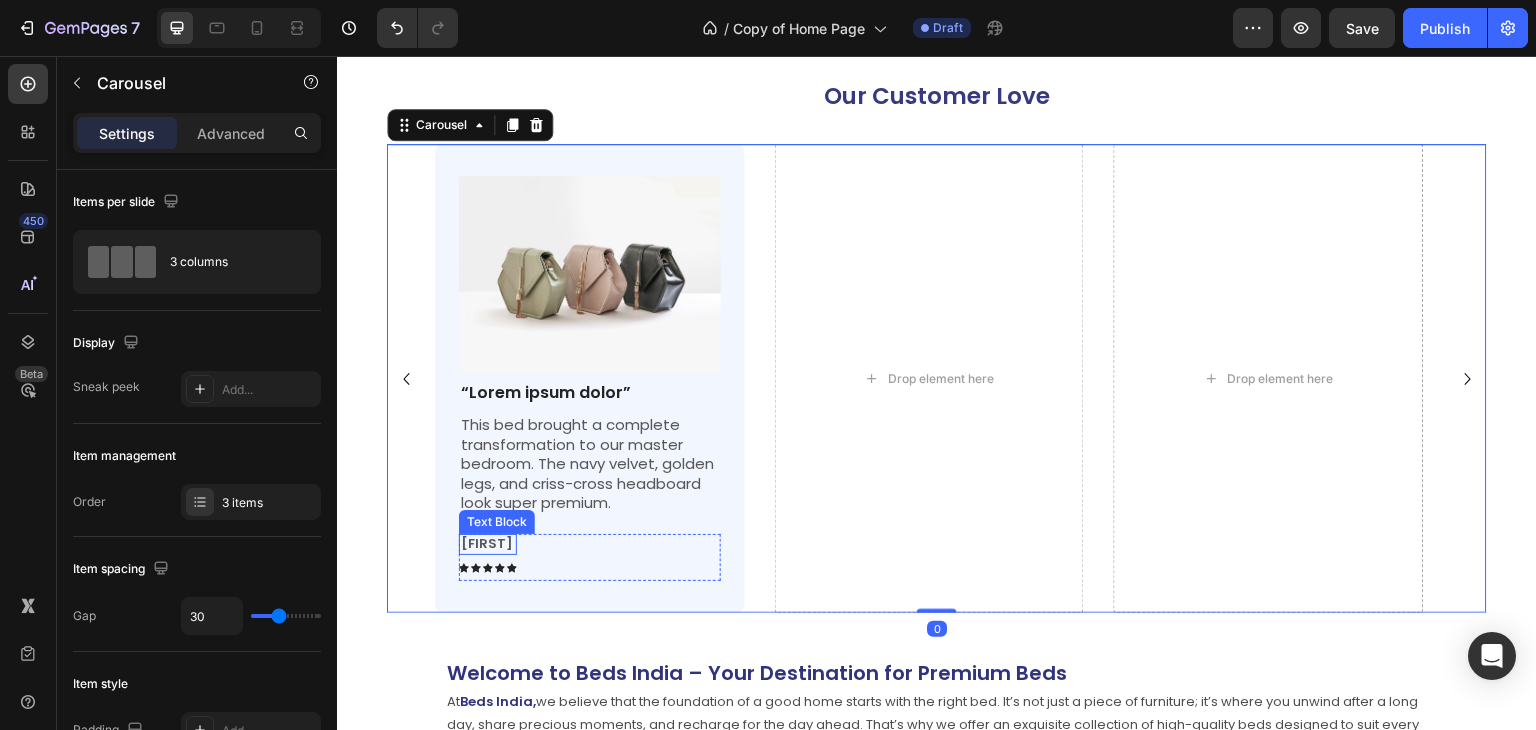 click on "Neha" at bounding box center (488, 544) 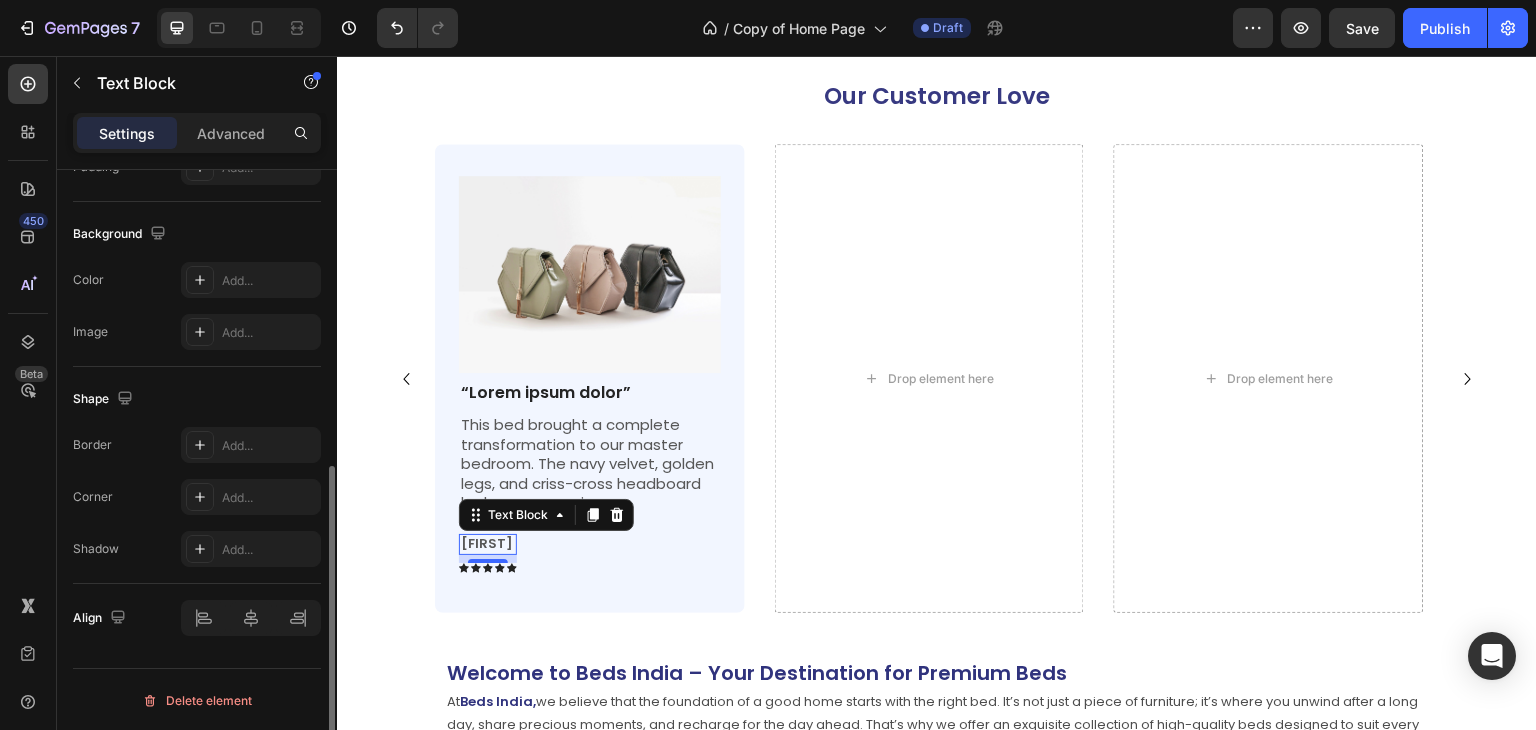 scroll, scrollTop: 66, scrollLeft: 0, axis: vertical 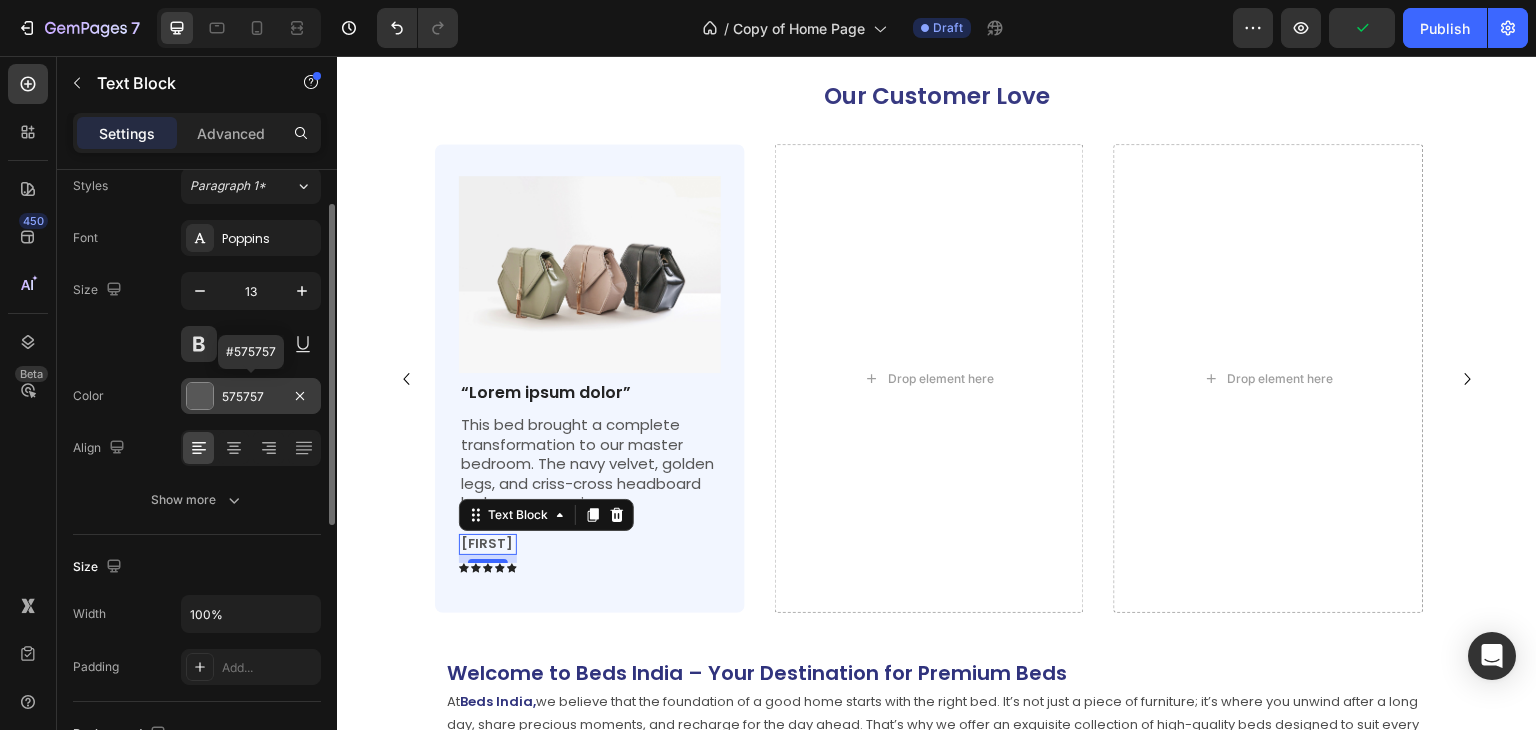 click at bounding box center [200, 396] 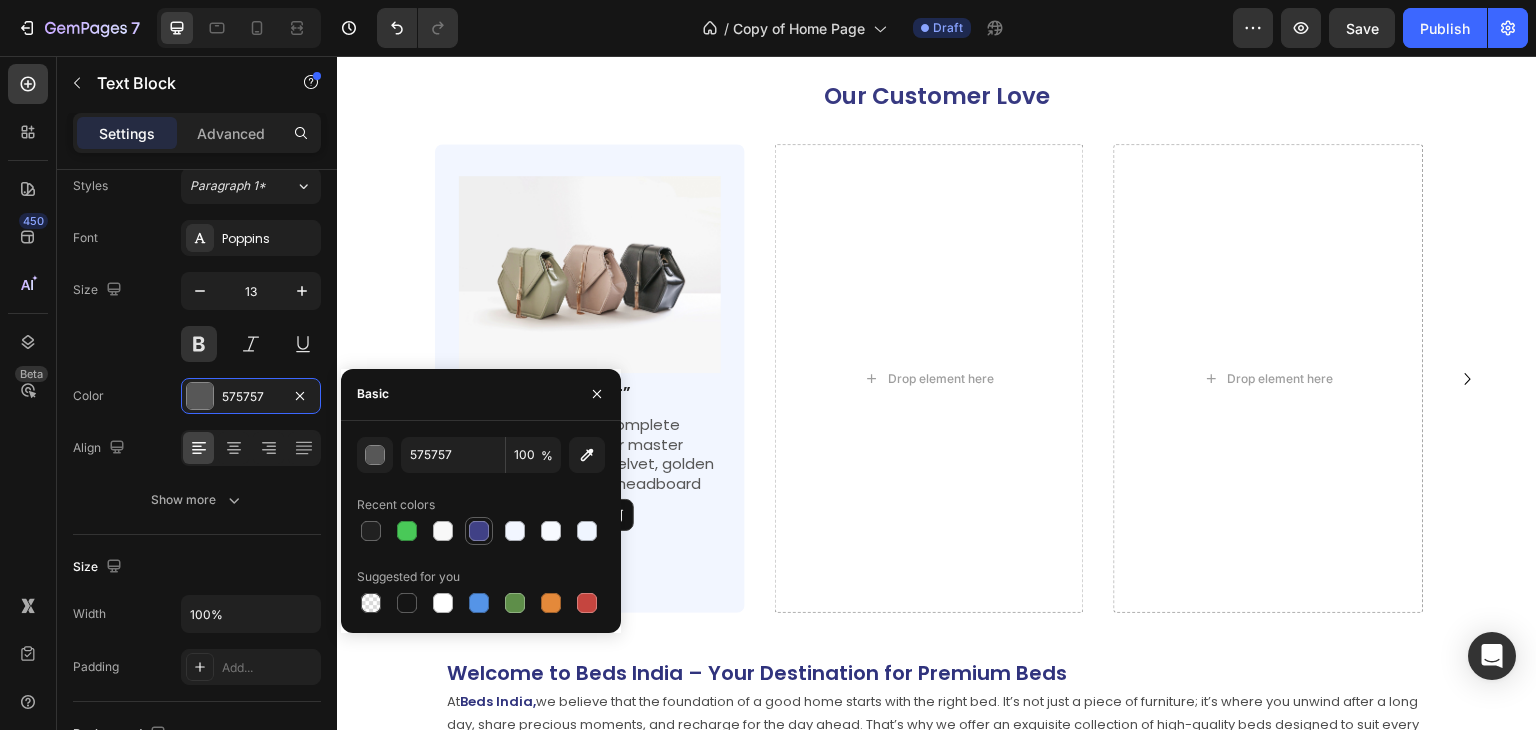 click at bounding box center [479, 531] 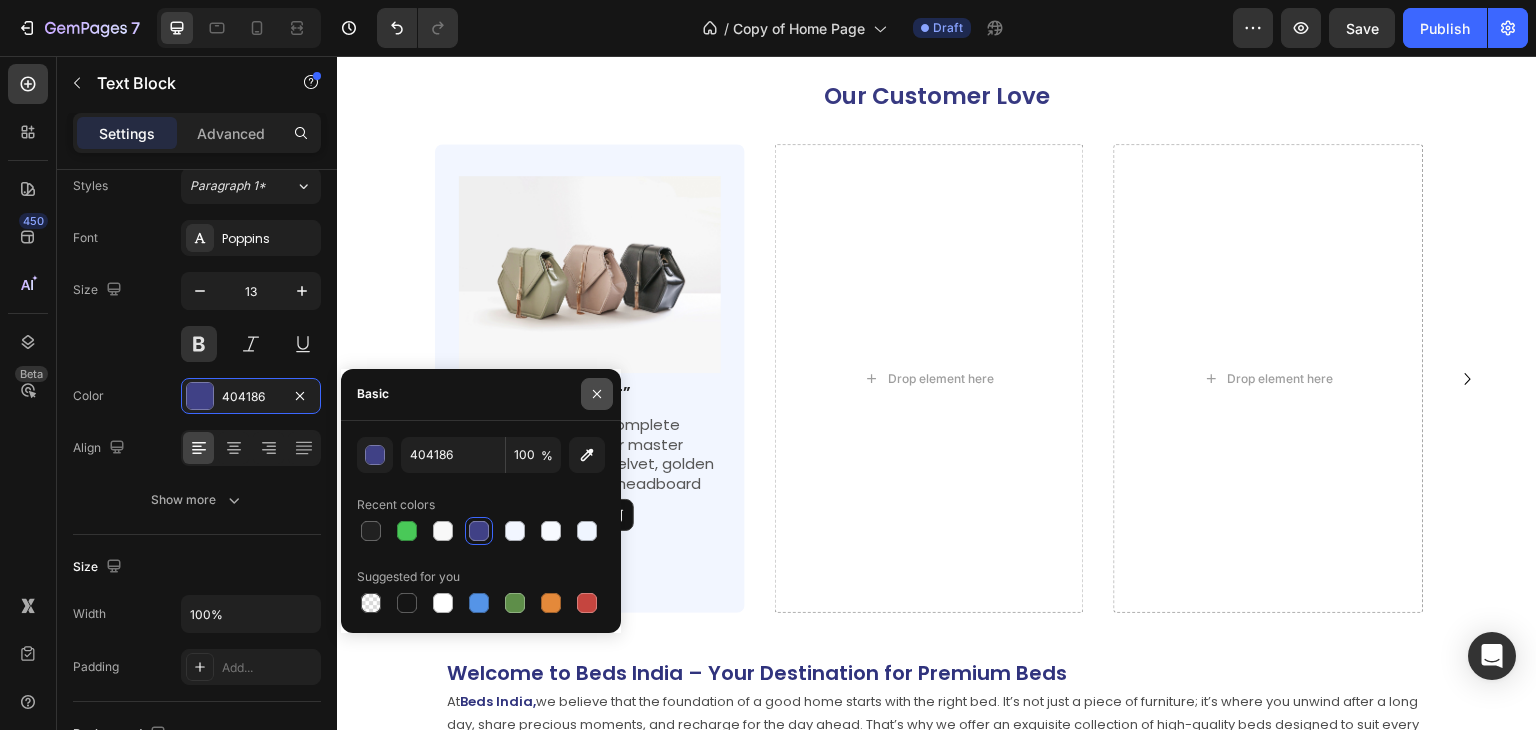 click 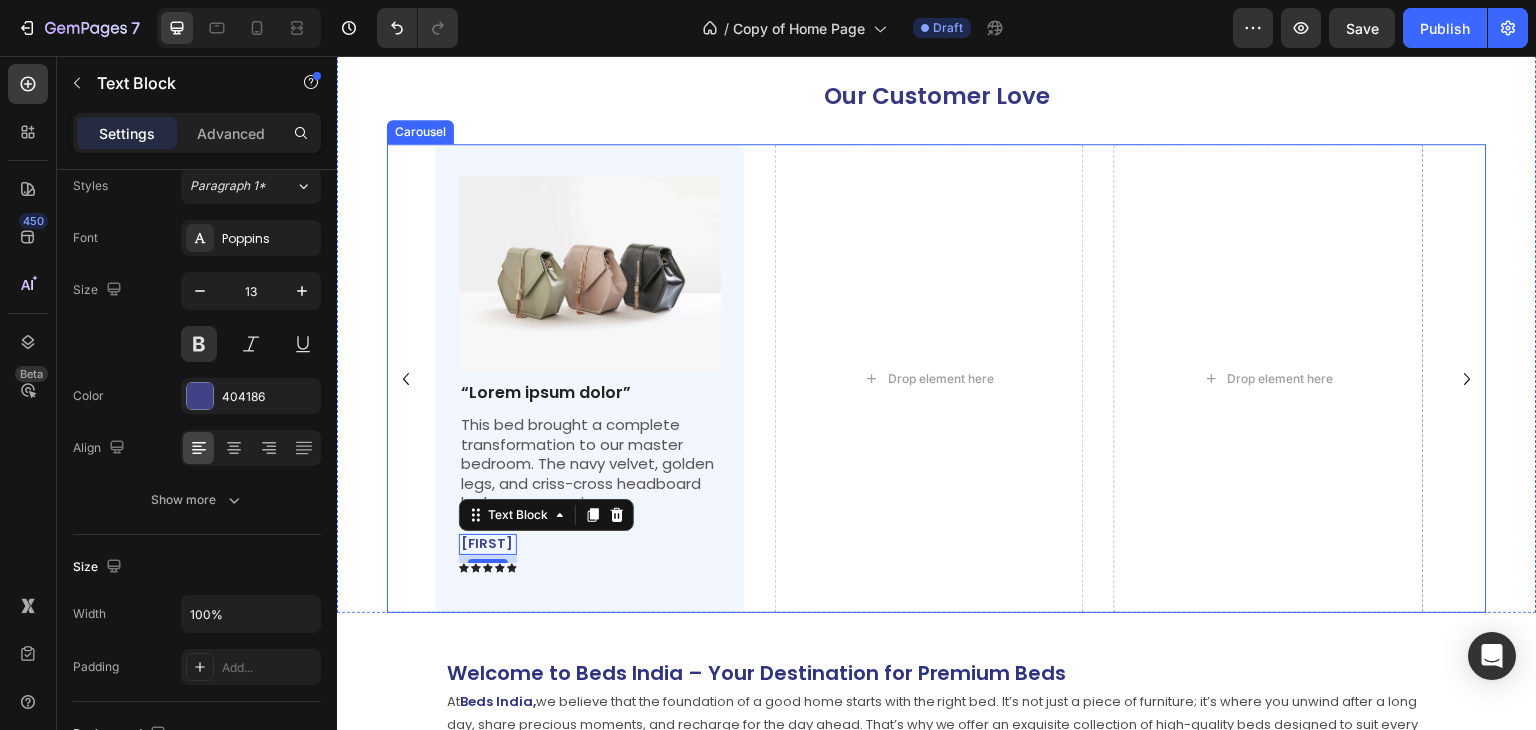 click on "Image “Lorem ipsum dolor” Text Block This bed brought a complete transformation to our master bedroom. The navy velvet, golden legs, and criss-cross headboard look super premium.  Text Block Neha Text Block   8 Icon Icon Icon Icon Icon Icon List Row Row
Drop element here
Drop element here" at bounding box center [937, 378] 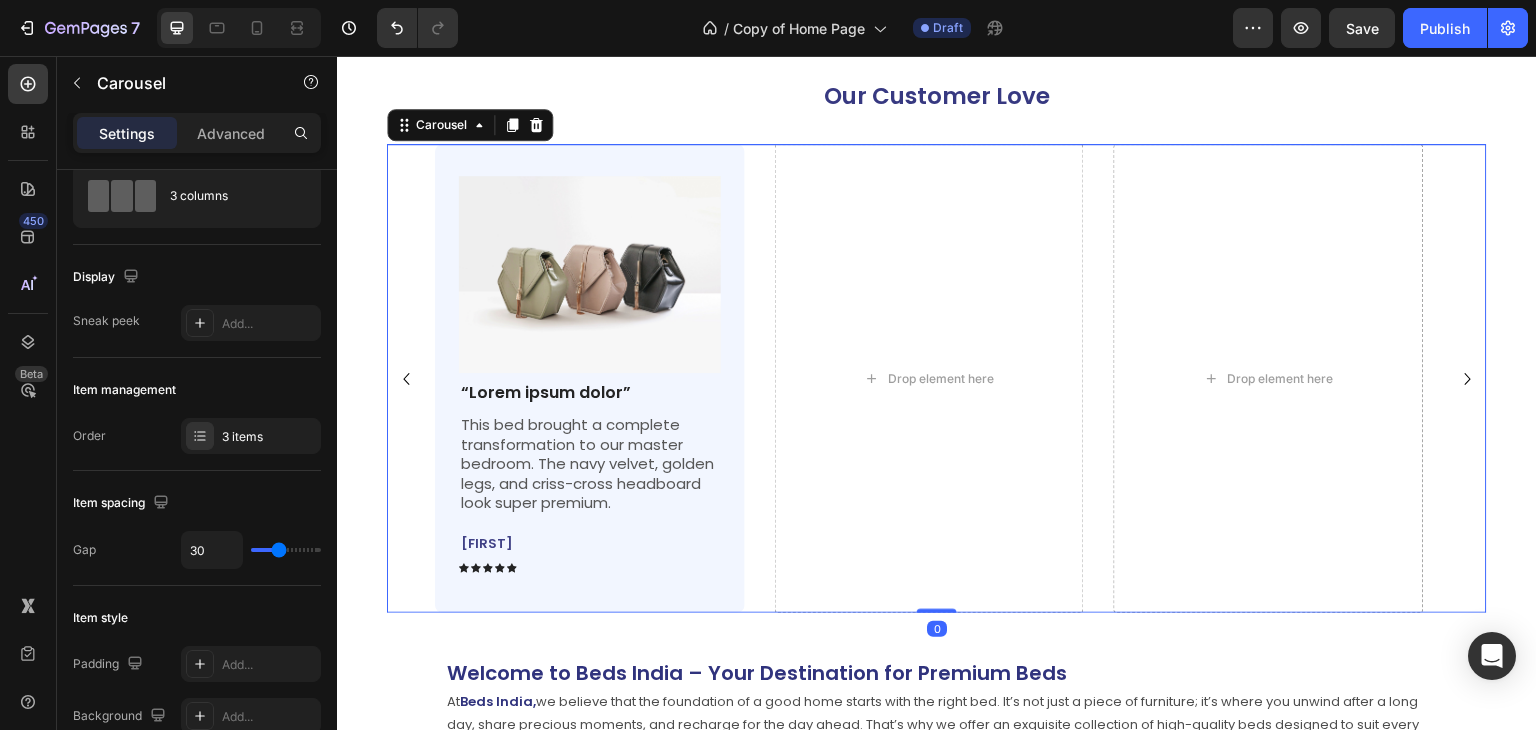 scroll, scrollTop: 0, scrollLeft: 0, axis: both 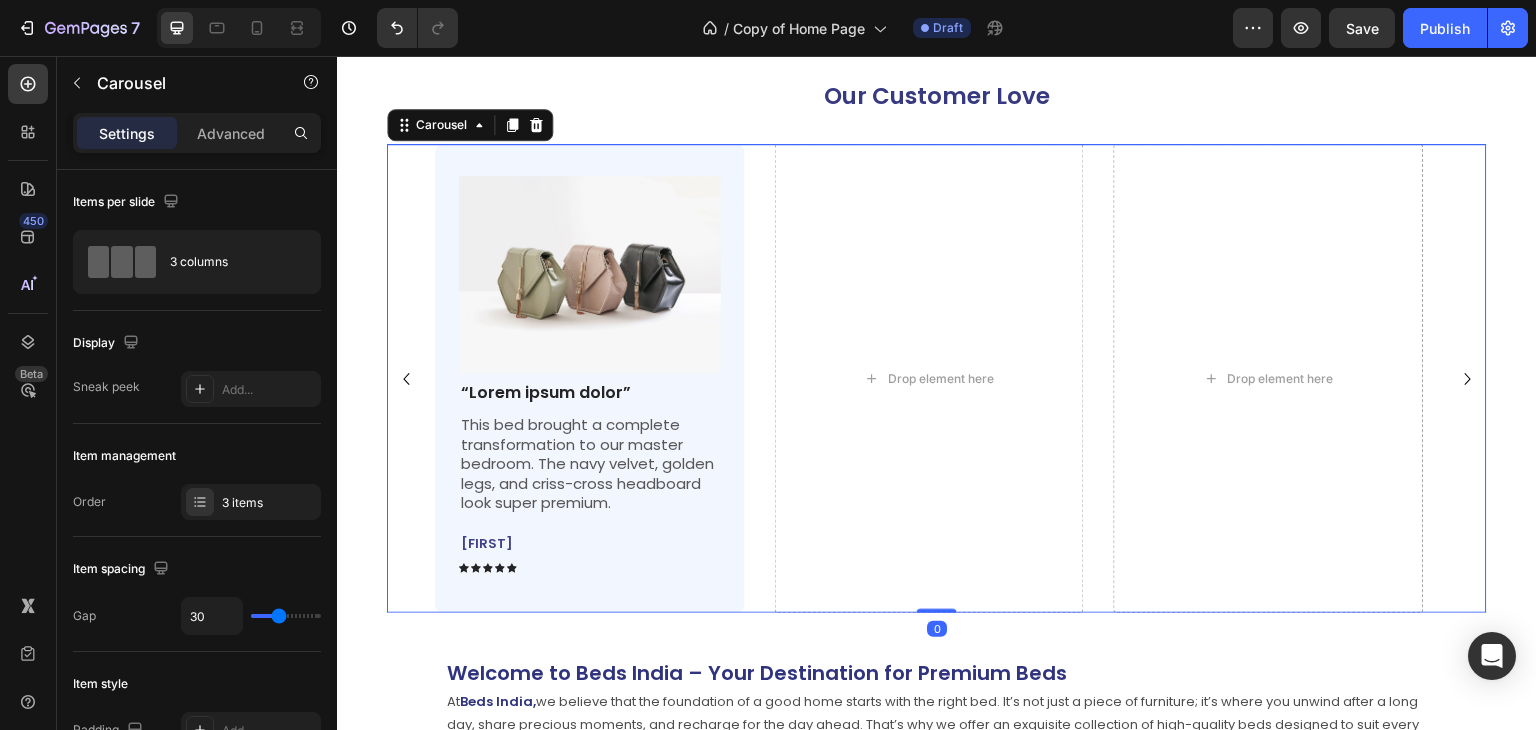 click on "Image “Lorem ipsum dolor” Text Block This bed brought a complete transformation to our master bedroom. The navy velvet, golden legs, and criss-cross headboard look super premium.  Text Block Neha Text Block Icon Icon Icon Icon Icon Icon List Row Row
Drop element here
Drop element here" at bounding box center [937, 378] 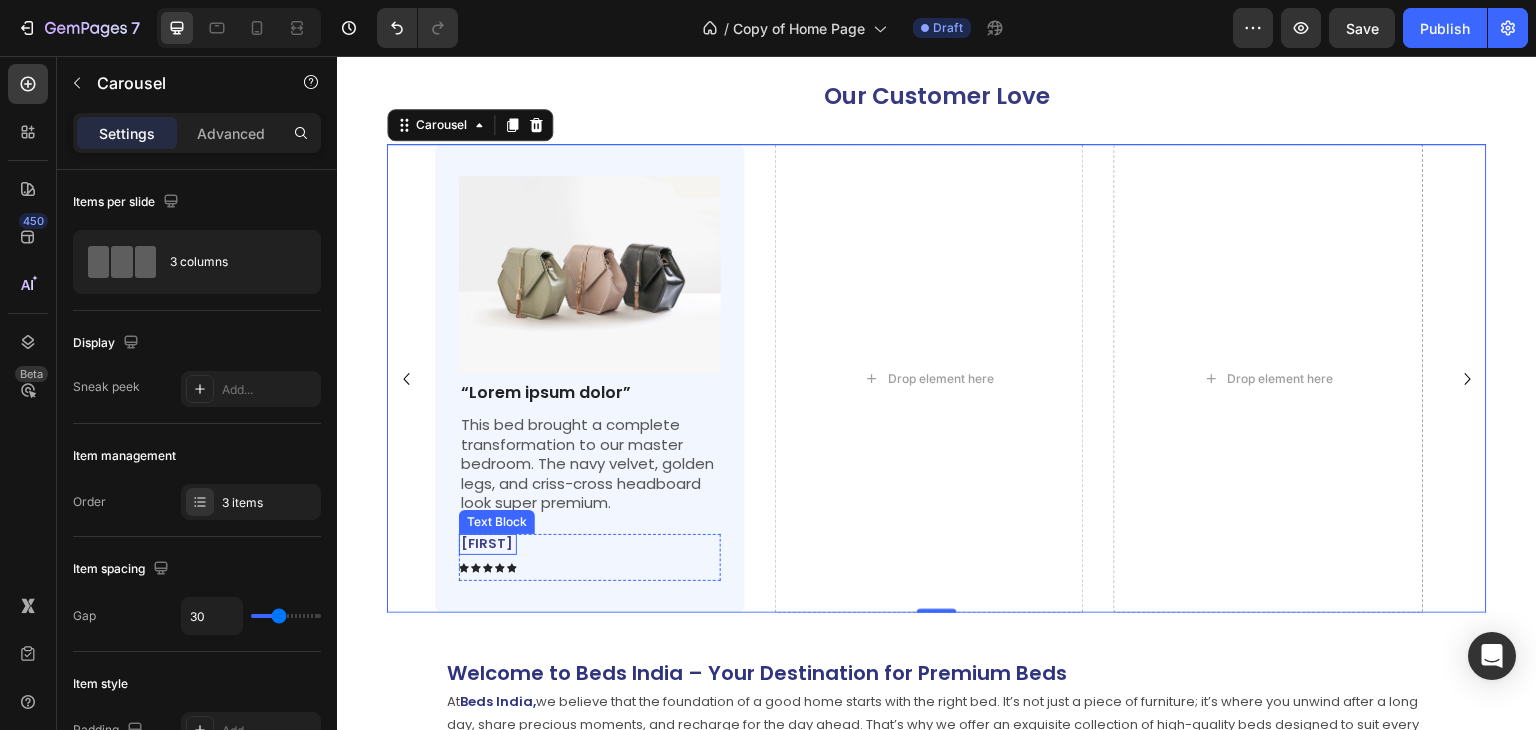 click on "Neha" at bounding box center [488, 544] 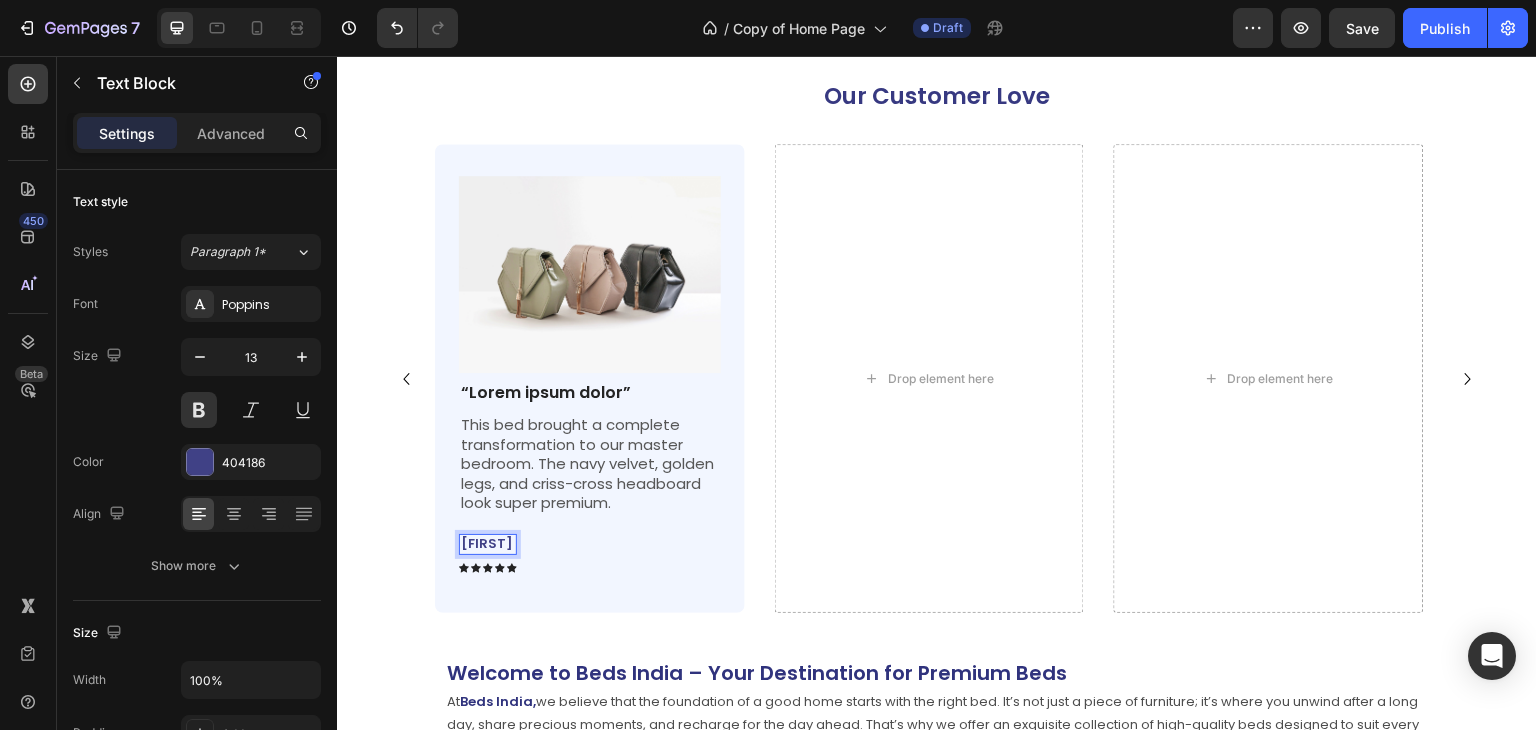 click on "Neha" at bounding box center (488, 544) 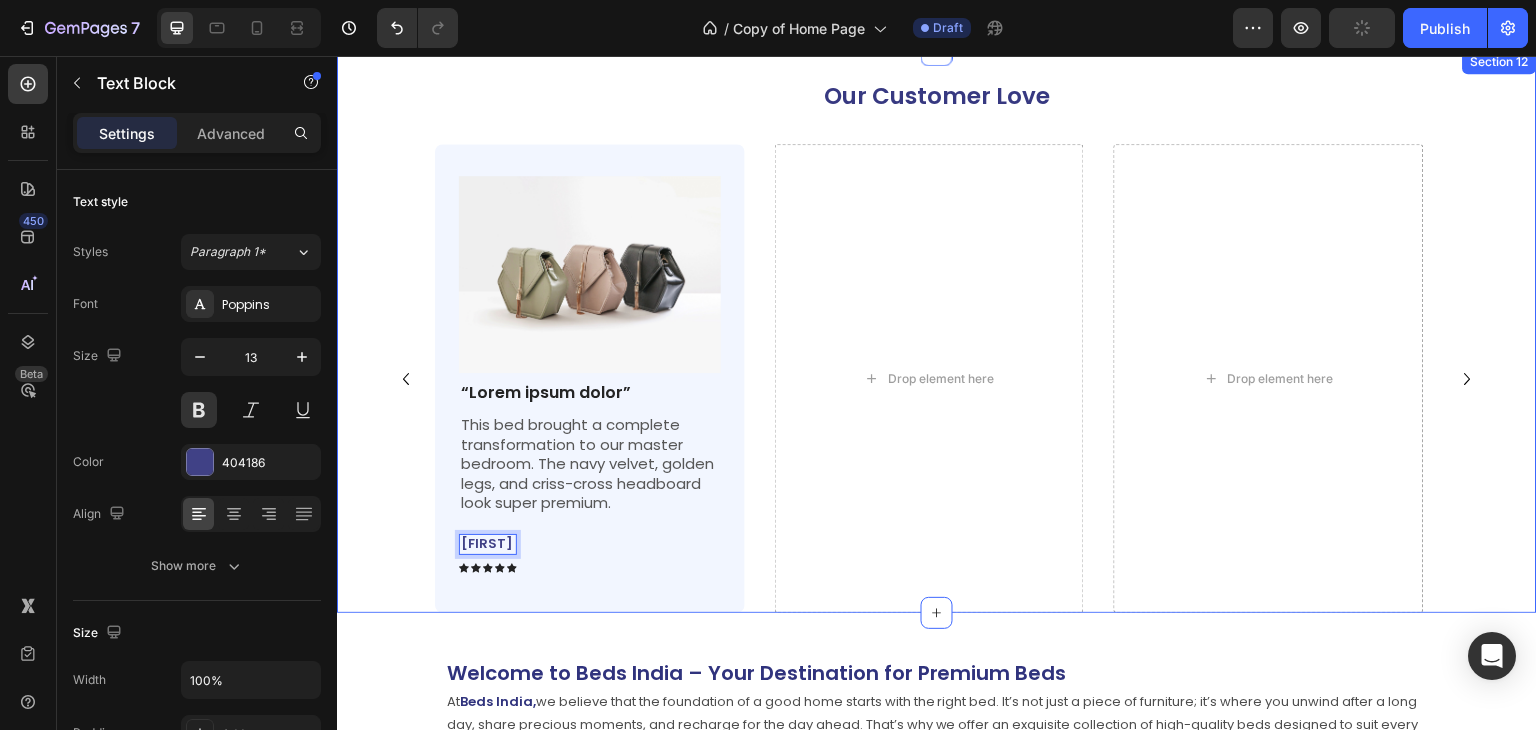 click on "Our Customer Love Heading
Image “Lorem ipsum dolor” Text Block This bed brought a complete transformation to our master bedroom. The navy velvet, golden legs, and criss-cross headboard look super premium.  Text Block Neha Text Block   8 Icon Icon Icon Icon Icon Icon List Row Row
Drop element here
Drop element here
Carousel Section 12" at bounding box center (937, 331) 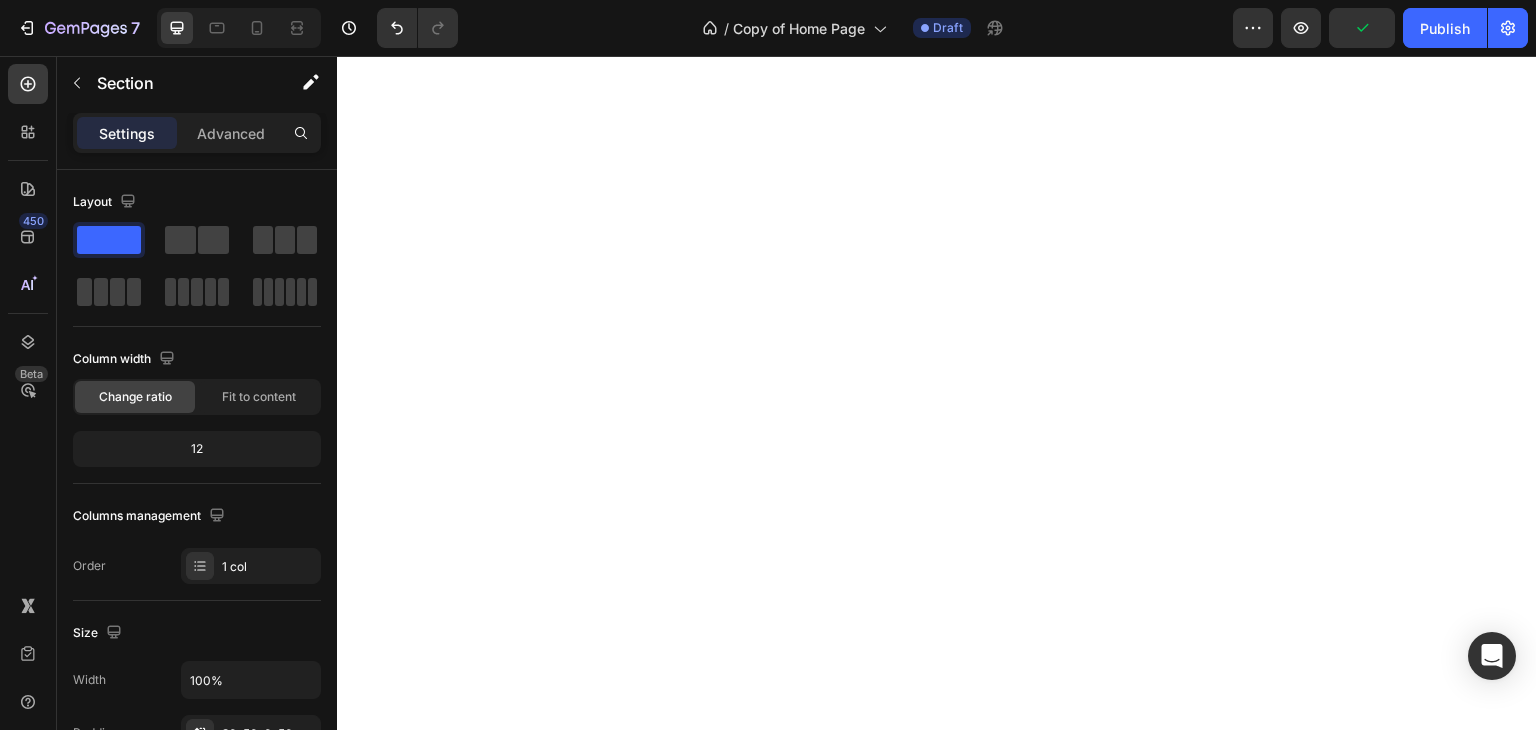 scroll, scrollTop: 0, scrollLeft: 0, axis: both 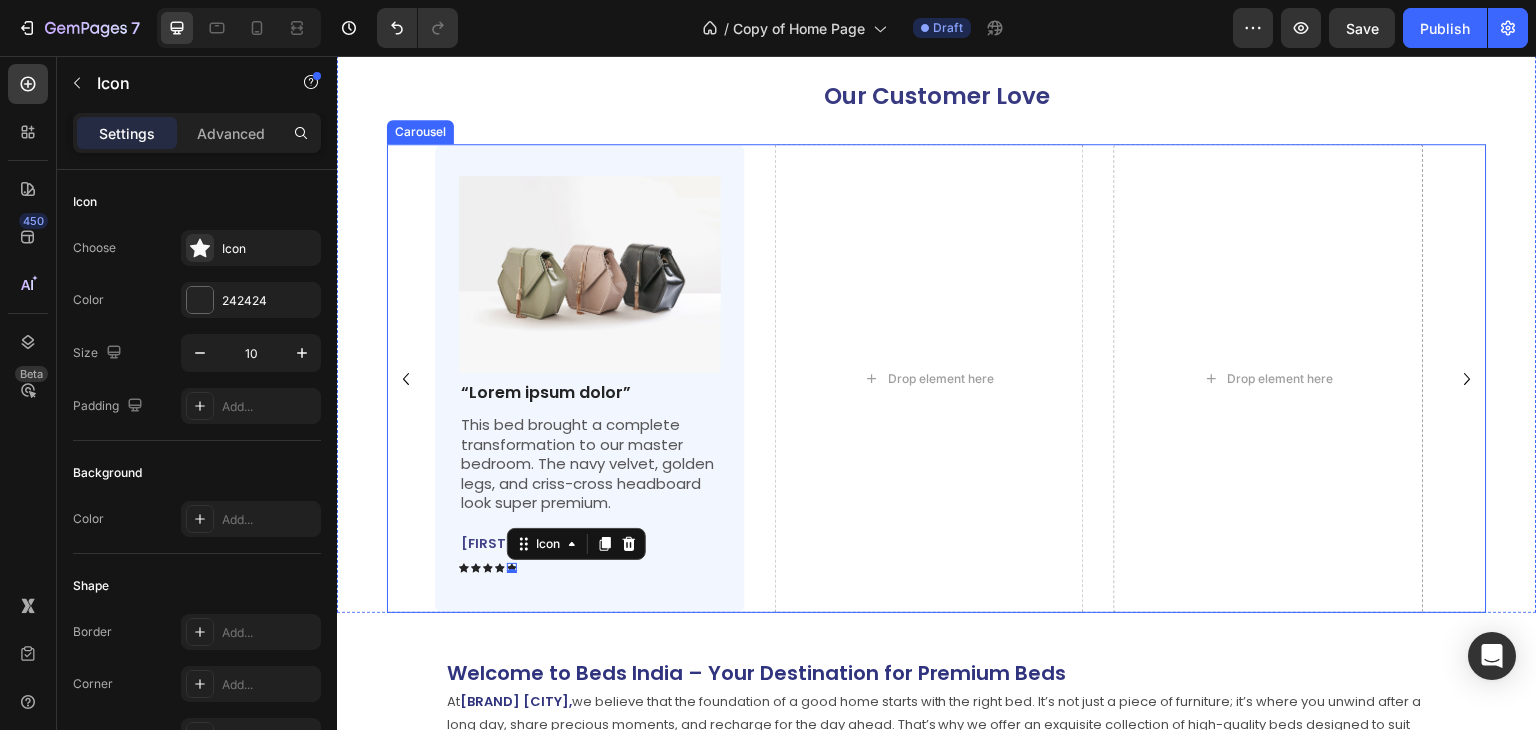 click on "Image “Lorem ipsum dolor” Text Block This bed brought a complete transformation to our master bedroom. The navy velvet, golden legs, and criss-cross headboard look super premium. Text Block [FIRST] Text Block Icon Icon Icon Icon Icon   0 Icon List Row Row
Drop element here
Drop element here" at bounding box center (937, 378) 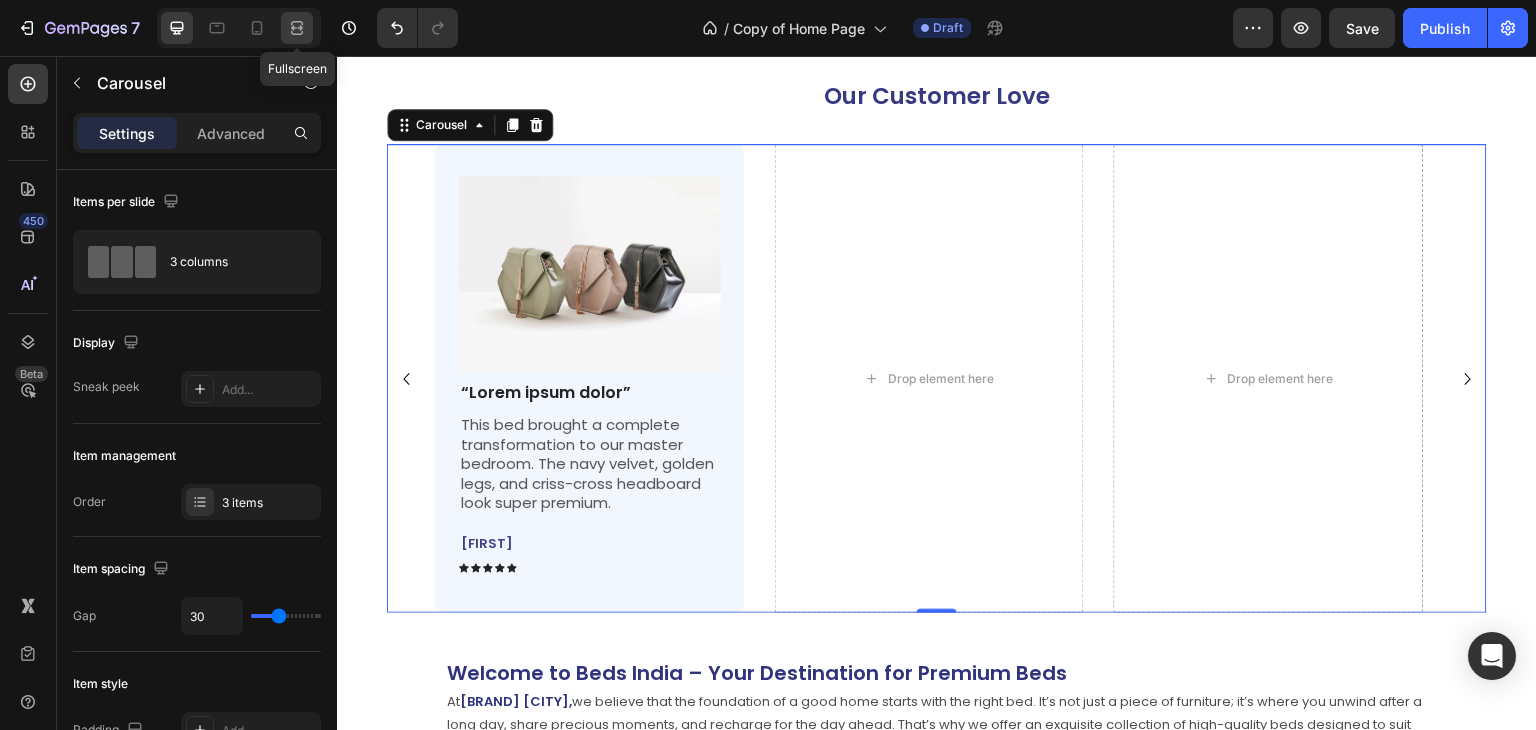 click 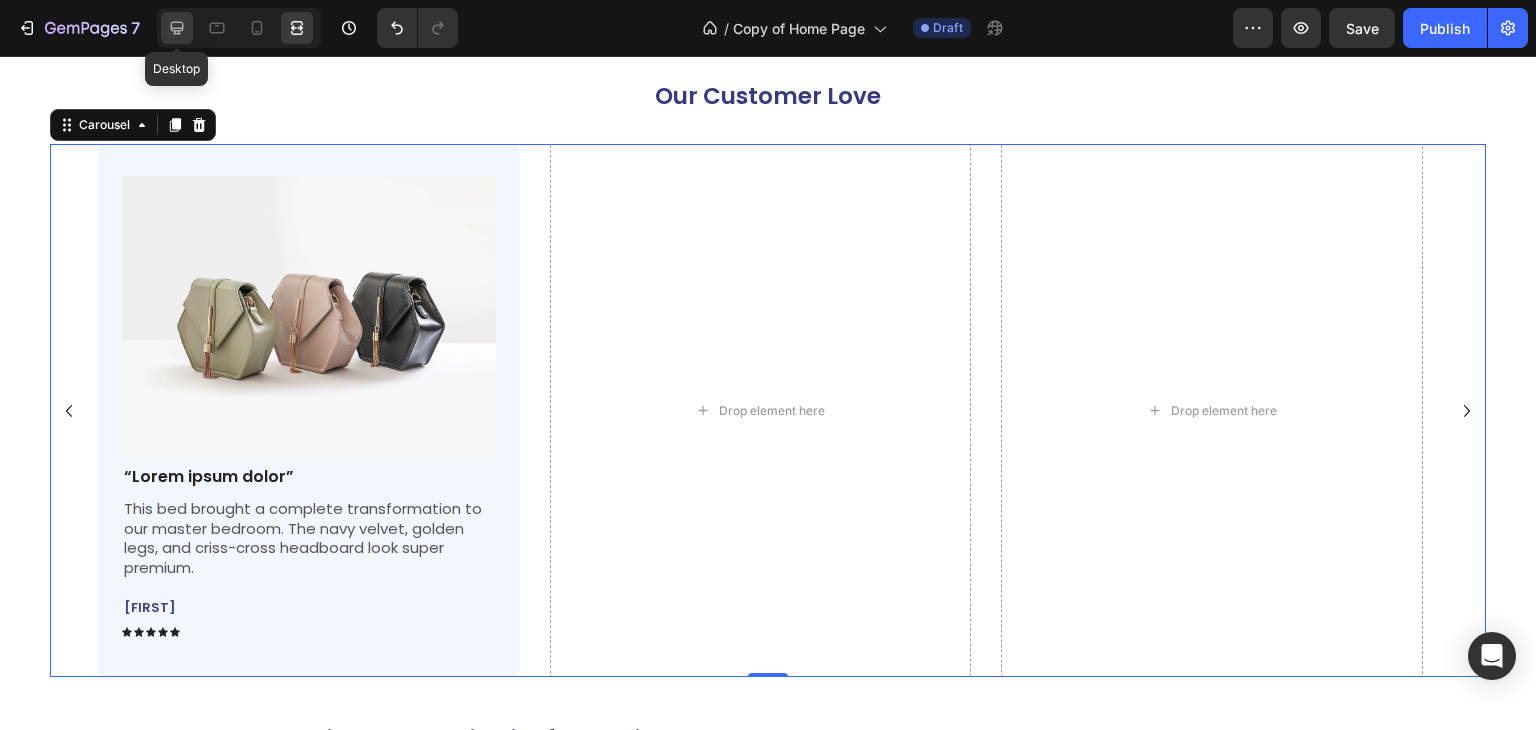 click 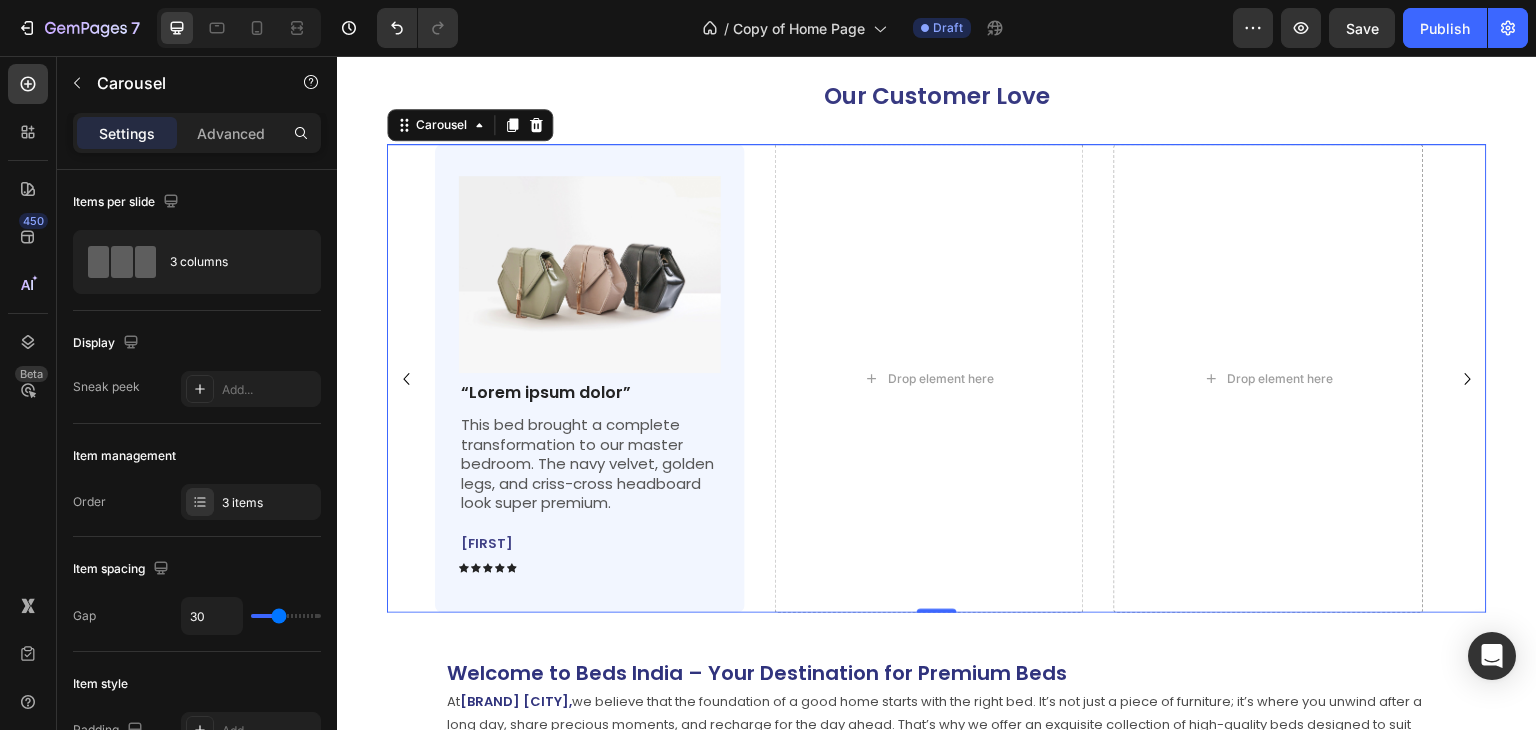 click on "Image “Lorem ipsum dolor” Text Block This bed brought a complete transformation to our master bedroom. The navy velvet, golden legs, and criss-cross headboard look super premium. Text Block [FIRST] Text Block Icon Icon Icon Icon Icon Icon List Row Row
Drop element here
Drop element here" at bounding box center (937, 378) 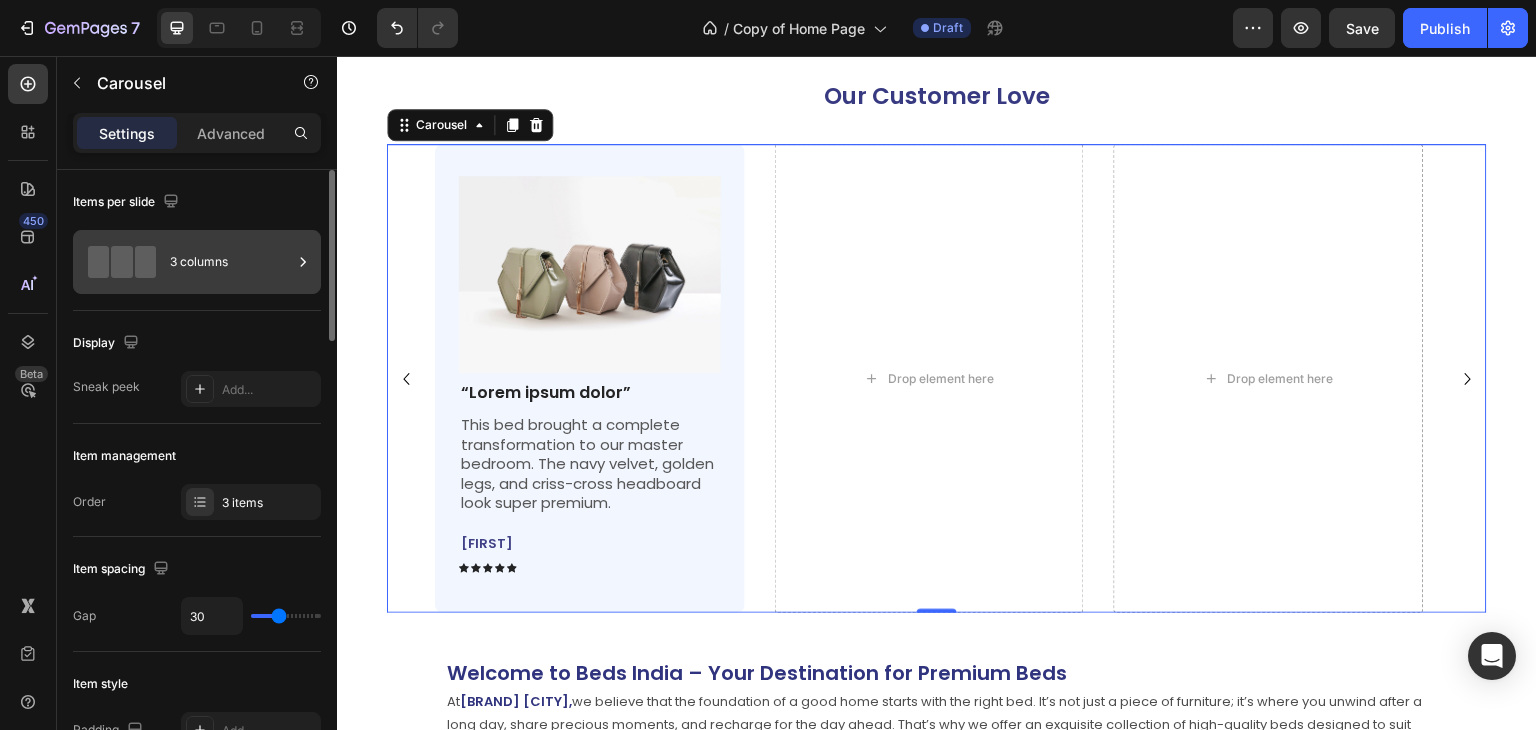 click on "3 columns" at bounding box center [231, 262] 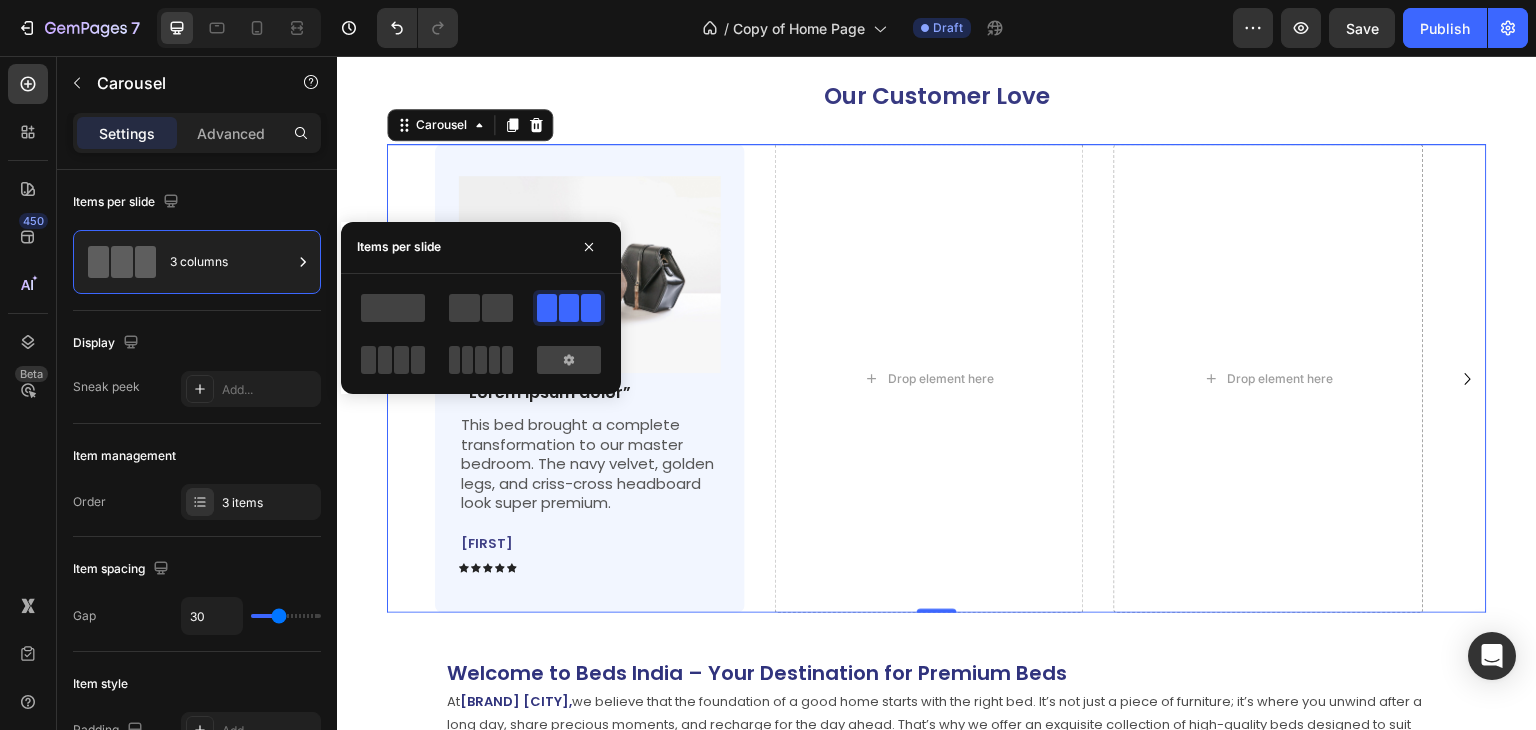 click 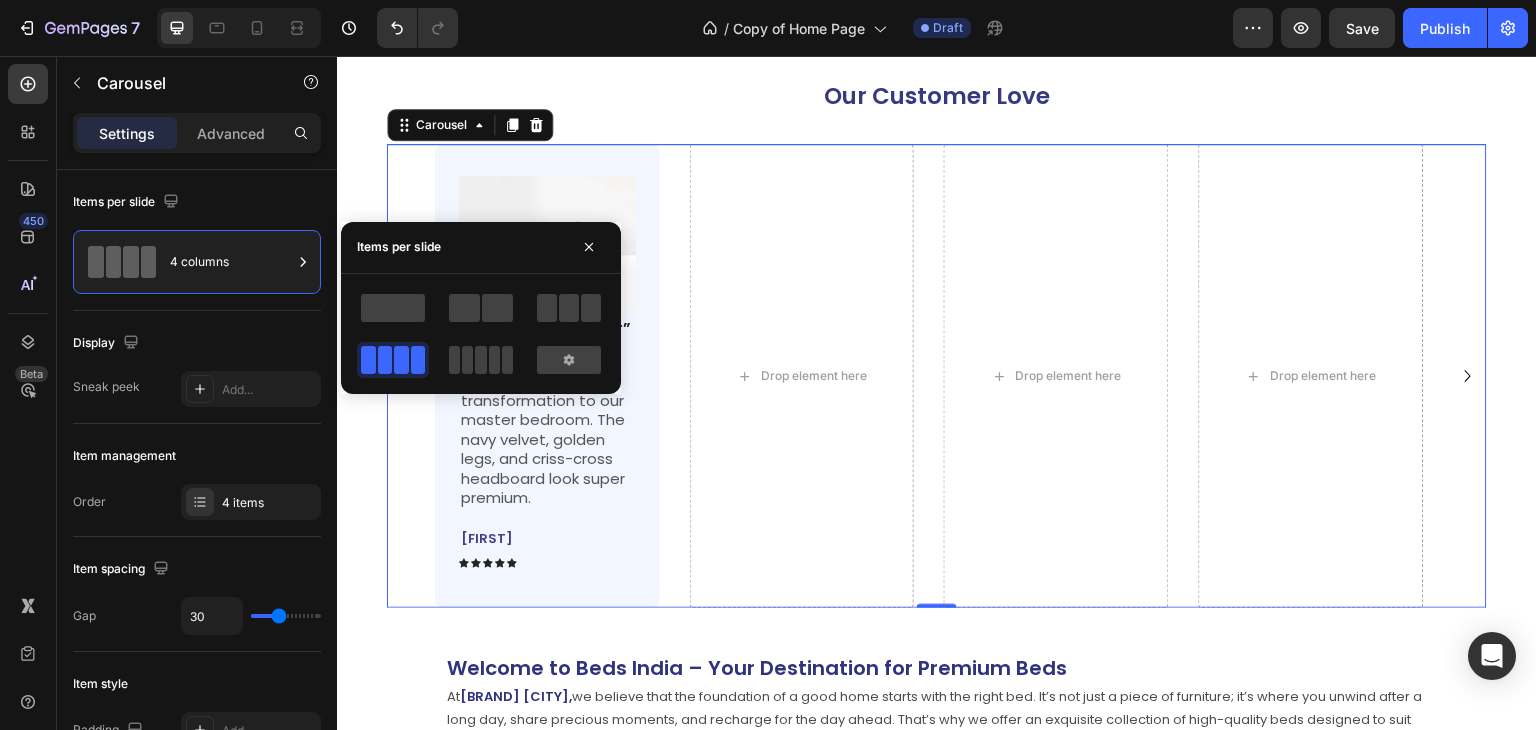 click on "Image “Lorem ipsum dolor” Text Block This bed brought a complete transformation to our master bedroom. The navy velvet, golden legs, and criss-cross headboard look super premium.  Text Block [FIRST] Text Block Icon Icon Icon Icon Icon Icon List Row Row
Drop element here
Drop element here
Drop element here" at bounding box center [937, 375] 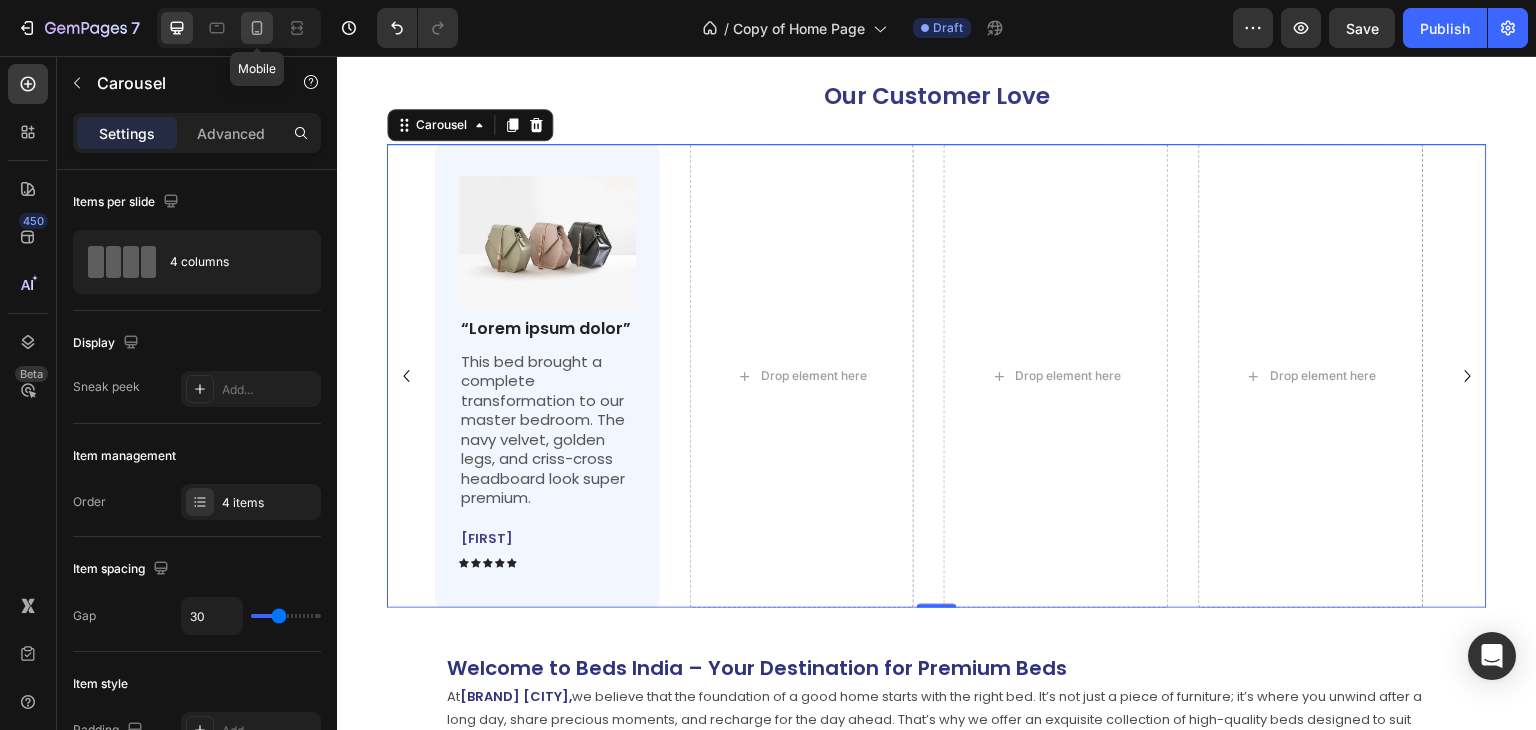 click 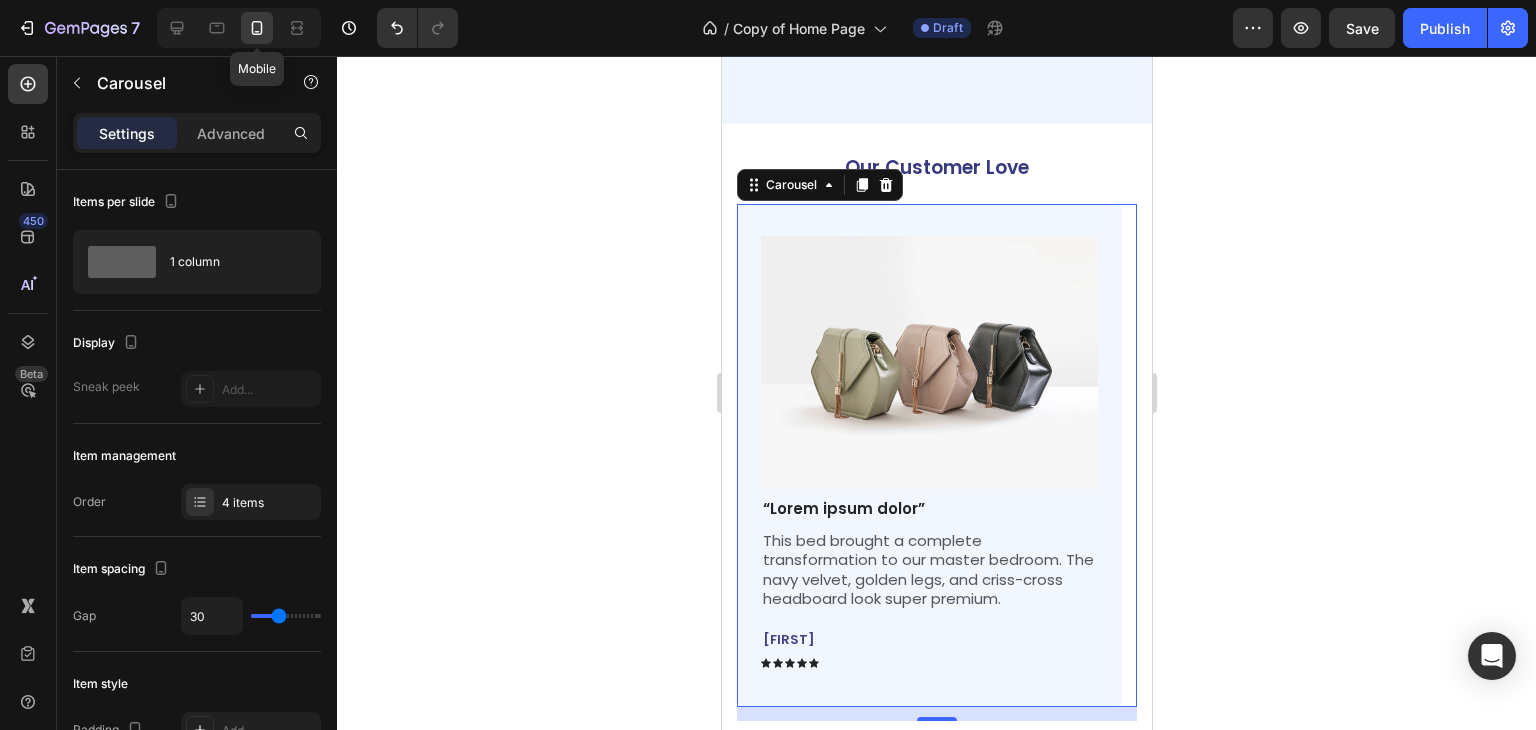 scroll, scrollTop: 4557, scrollLeft: 0, axis: vertical 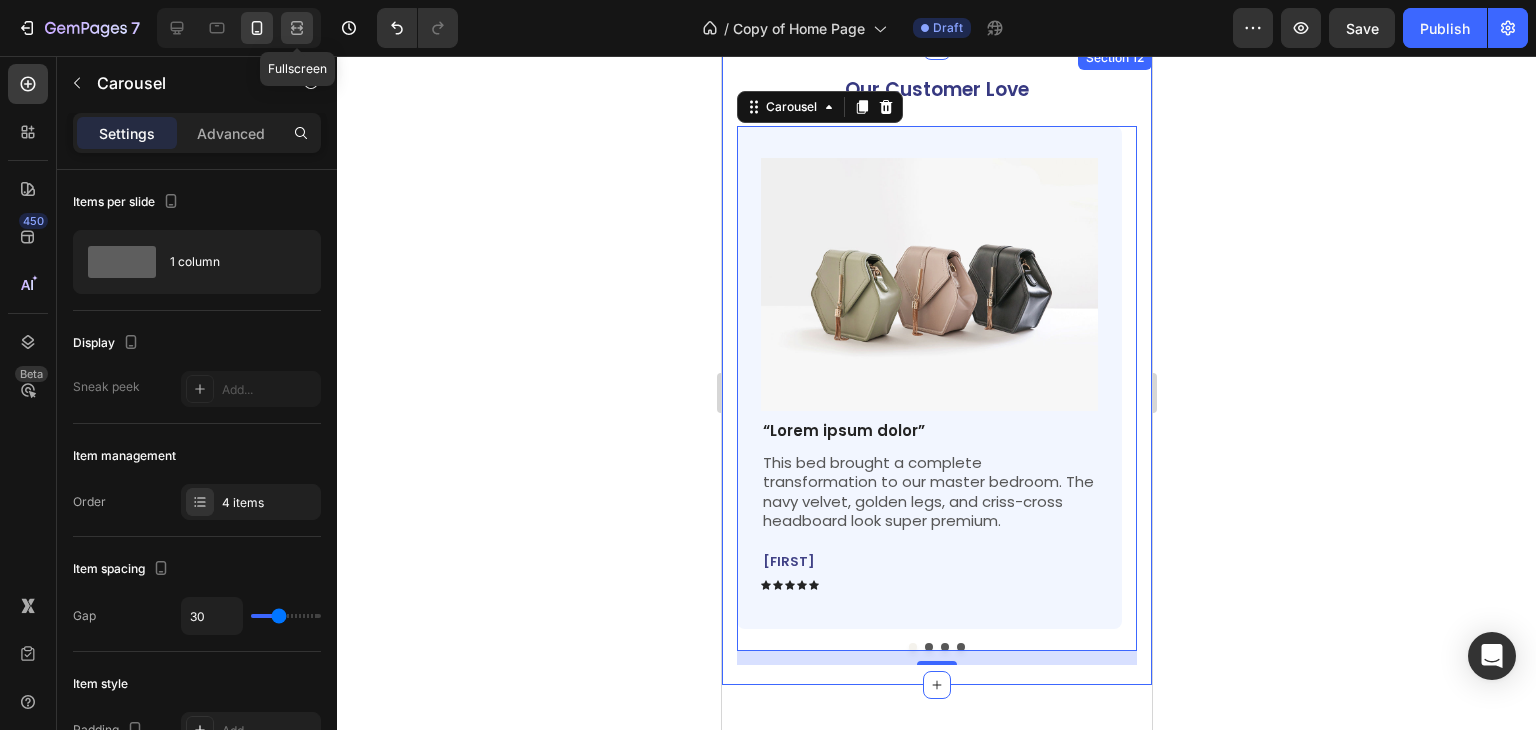 click 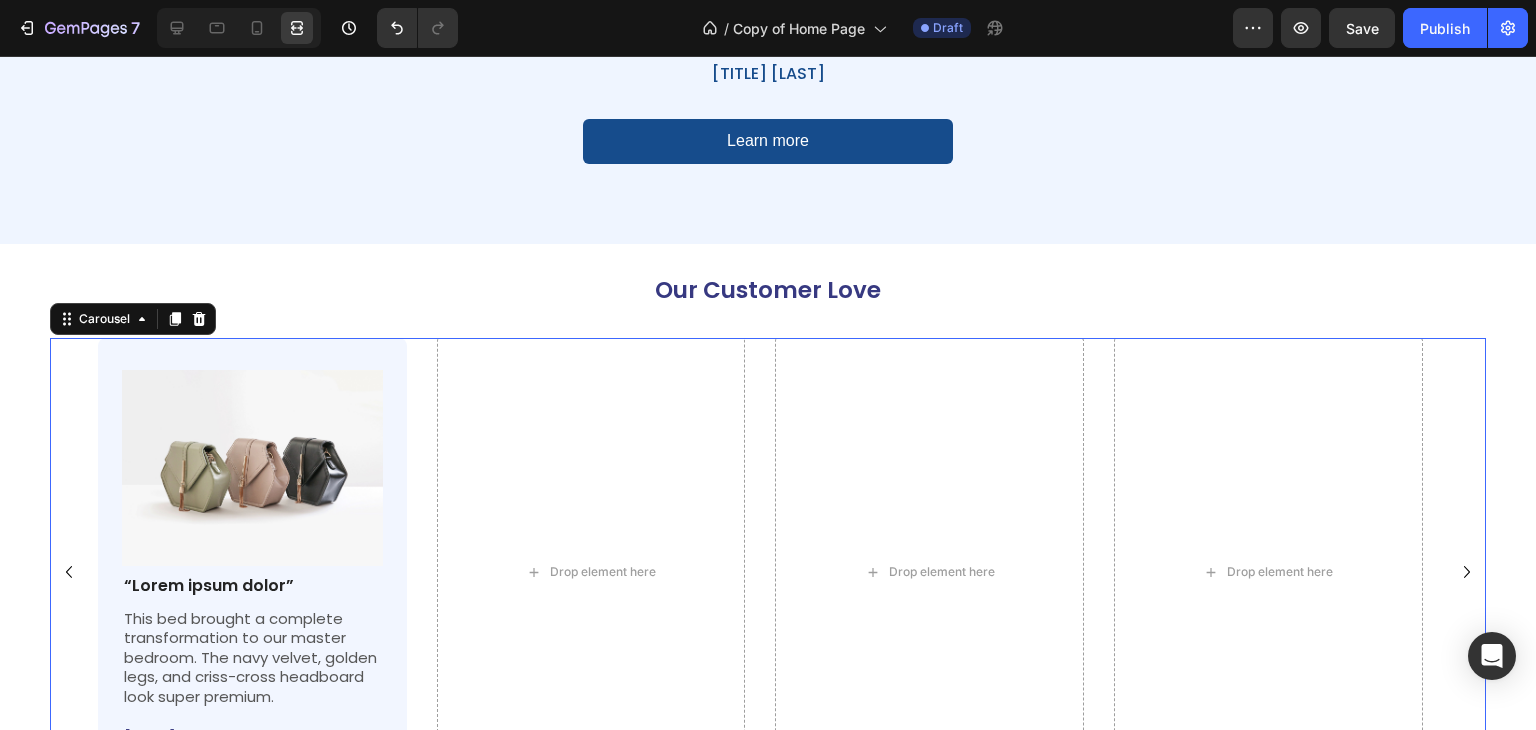 scroll, scrollTop: 4203, scrollLeft: 0, axis: vertical 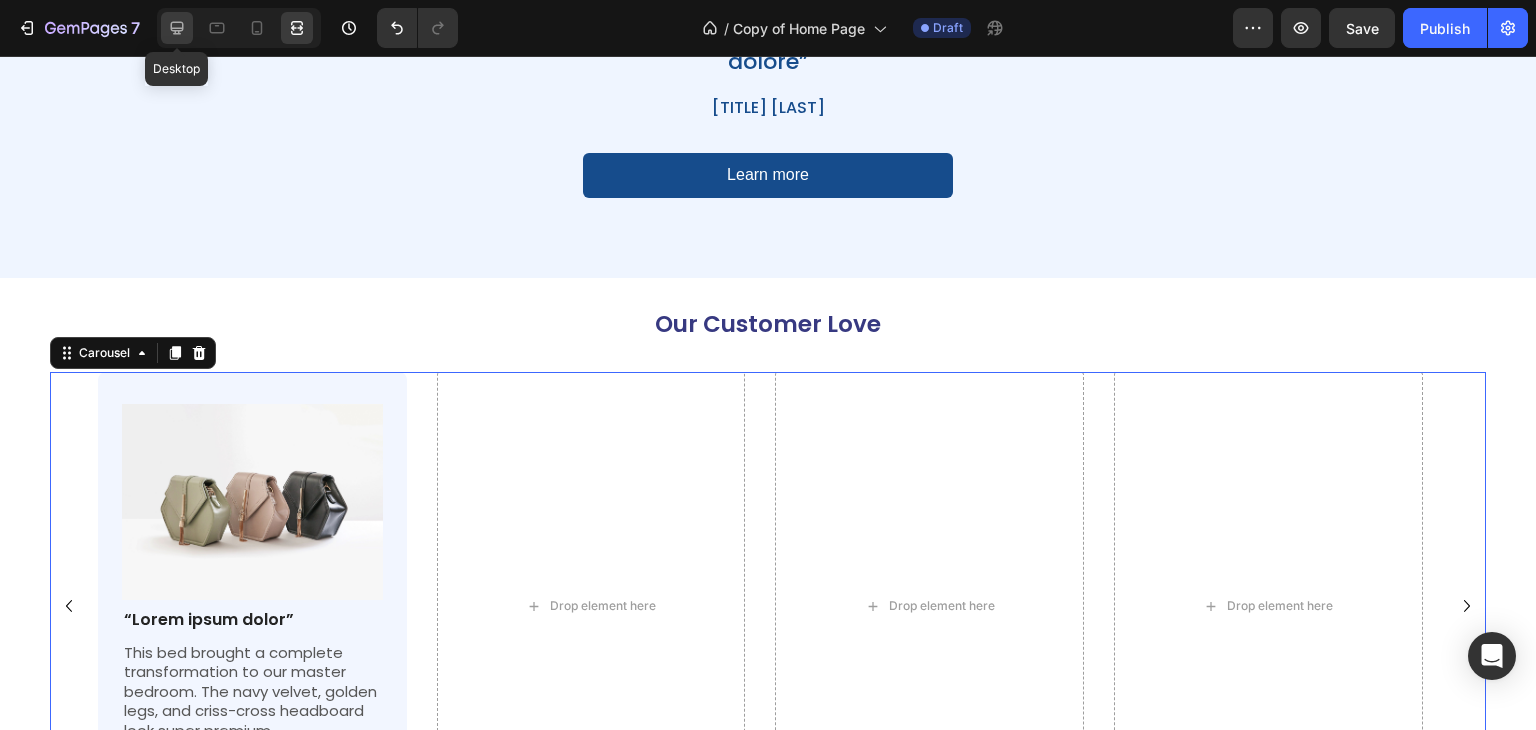click 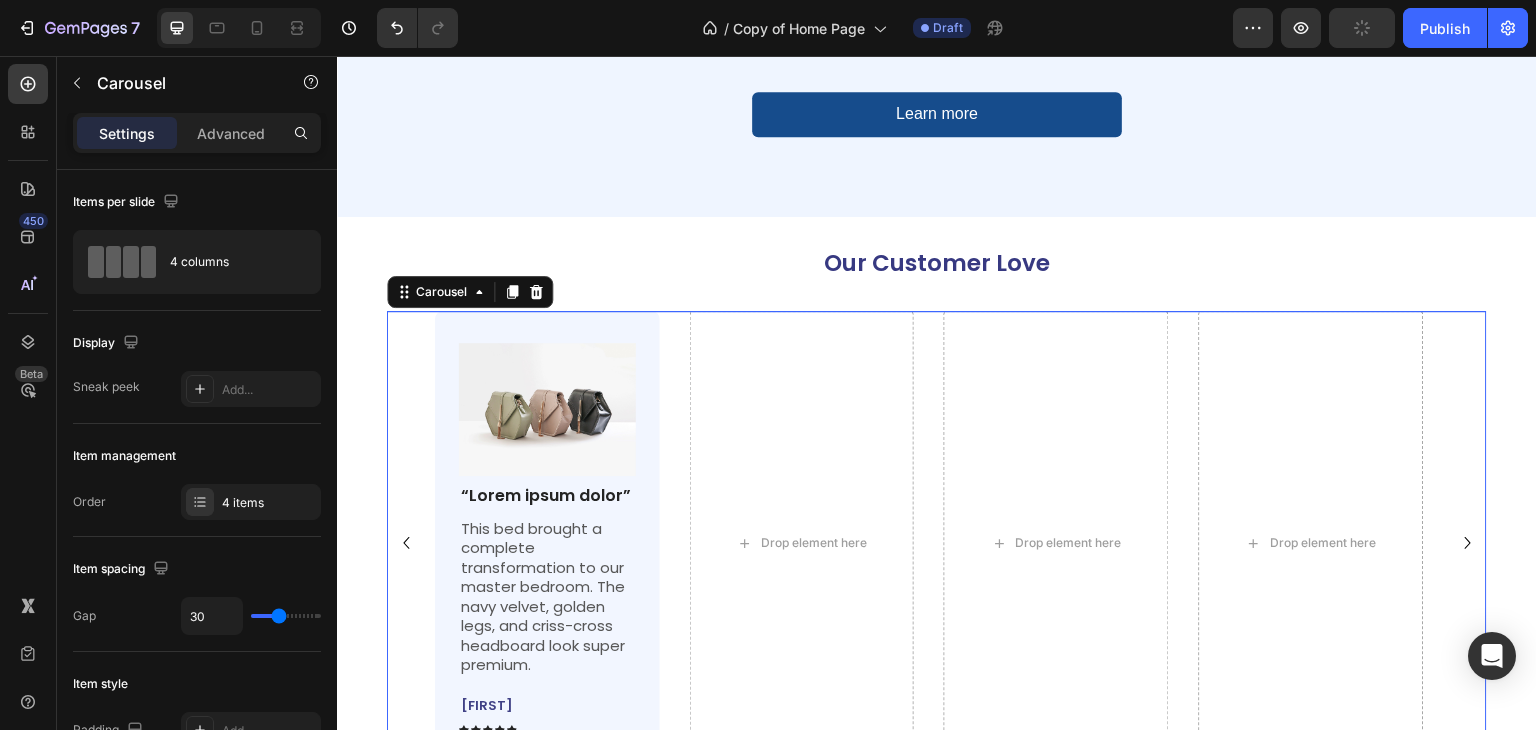 scroll, scrollTop: 4403, scrollLeft: 0, axis: vertical 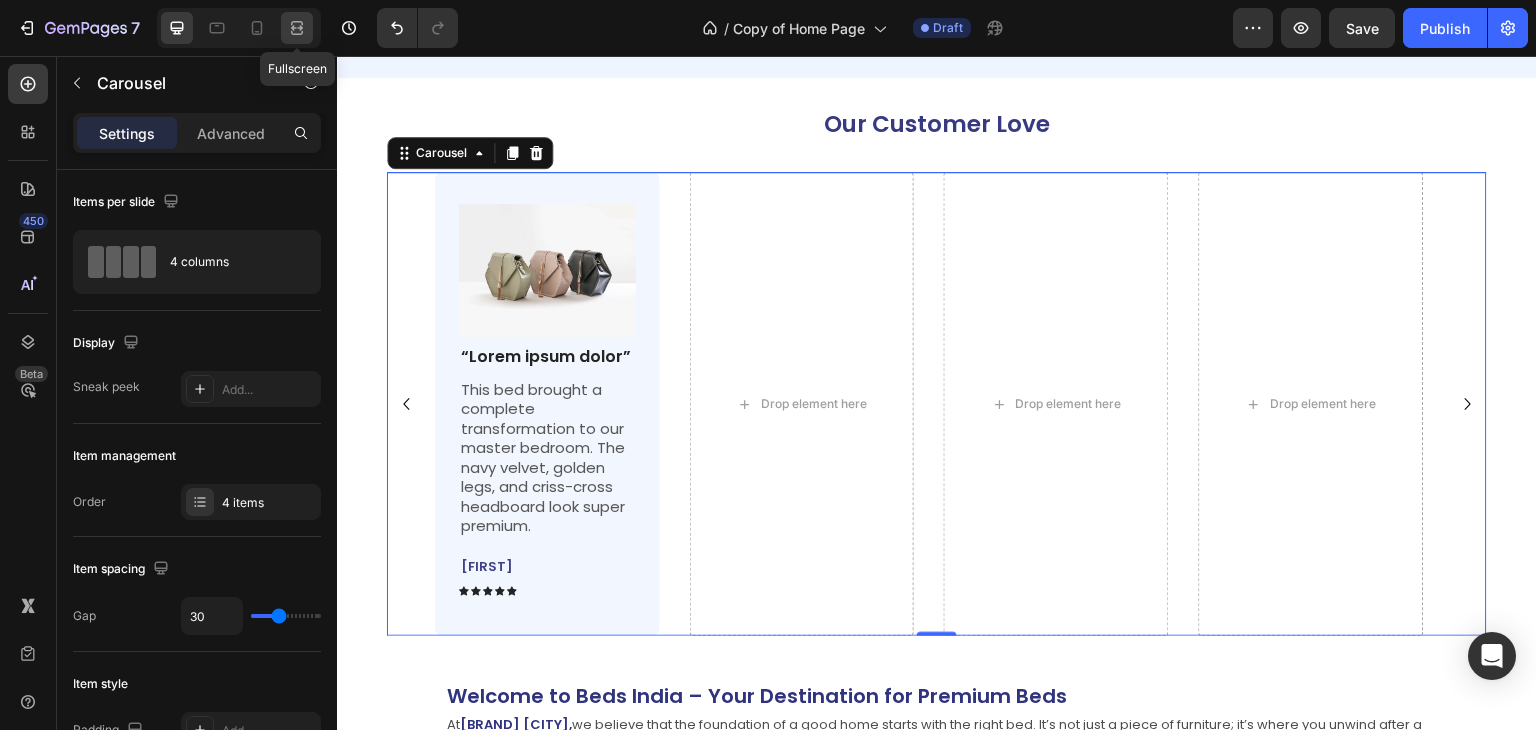 click 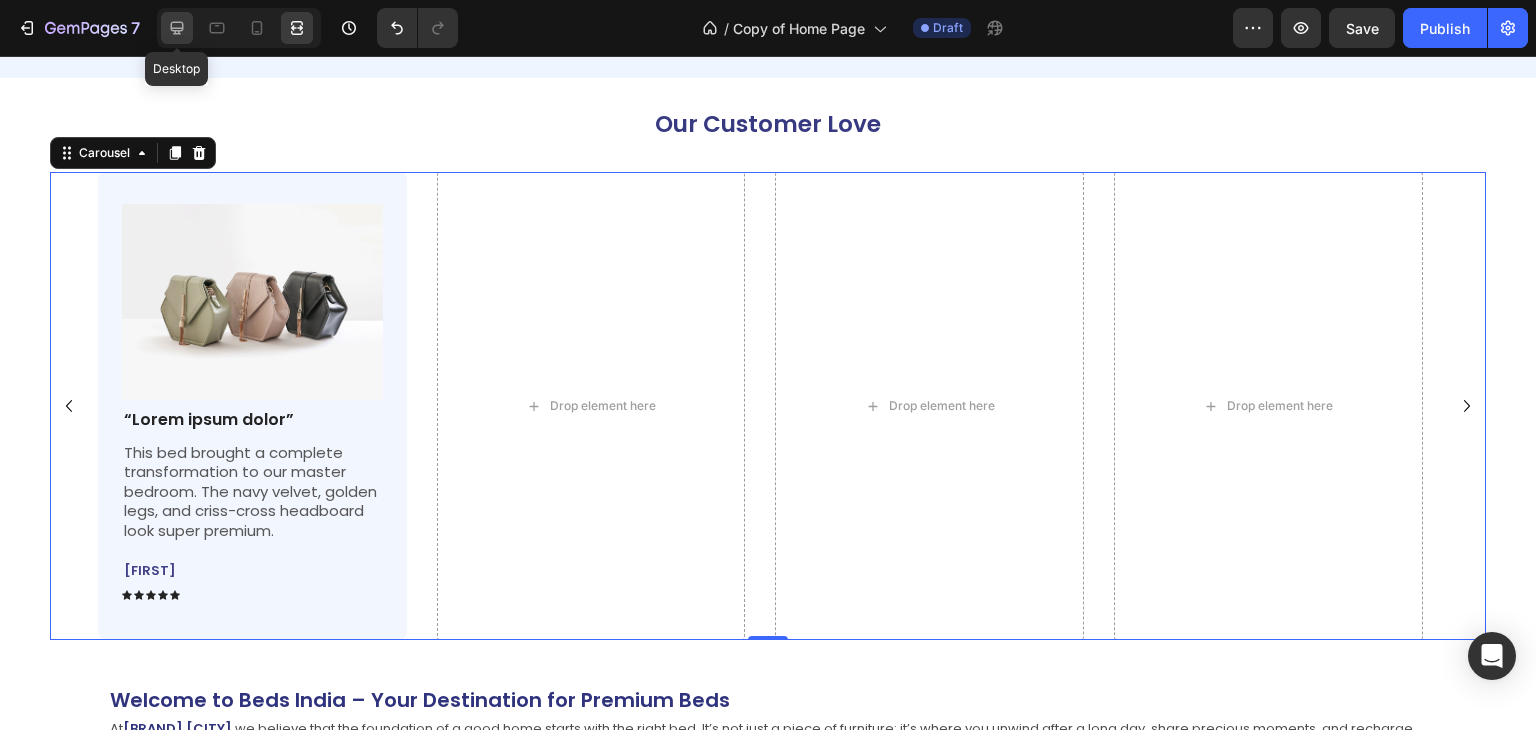click 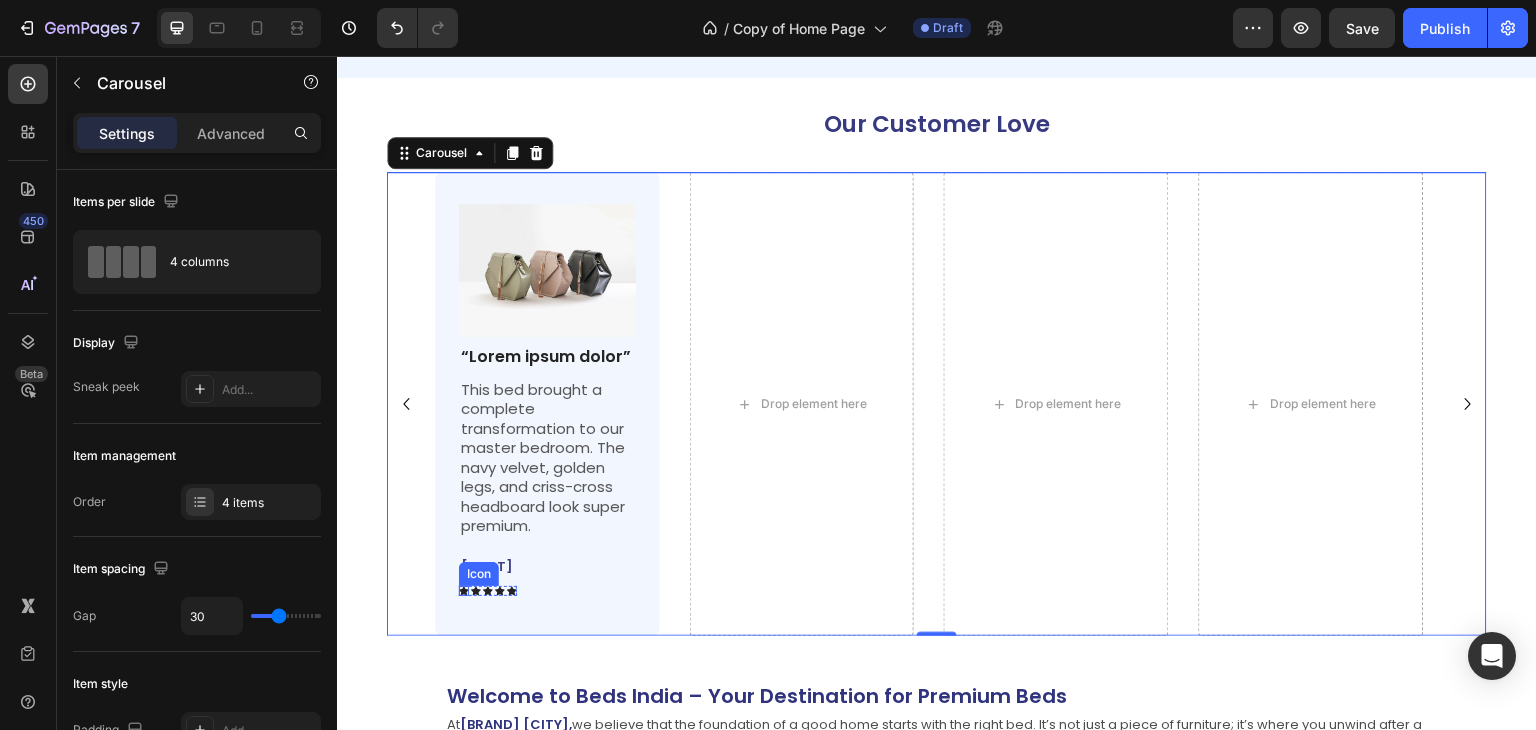 click on "Icon" at bounding box center (464, 591) 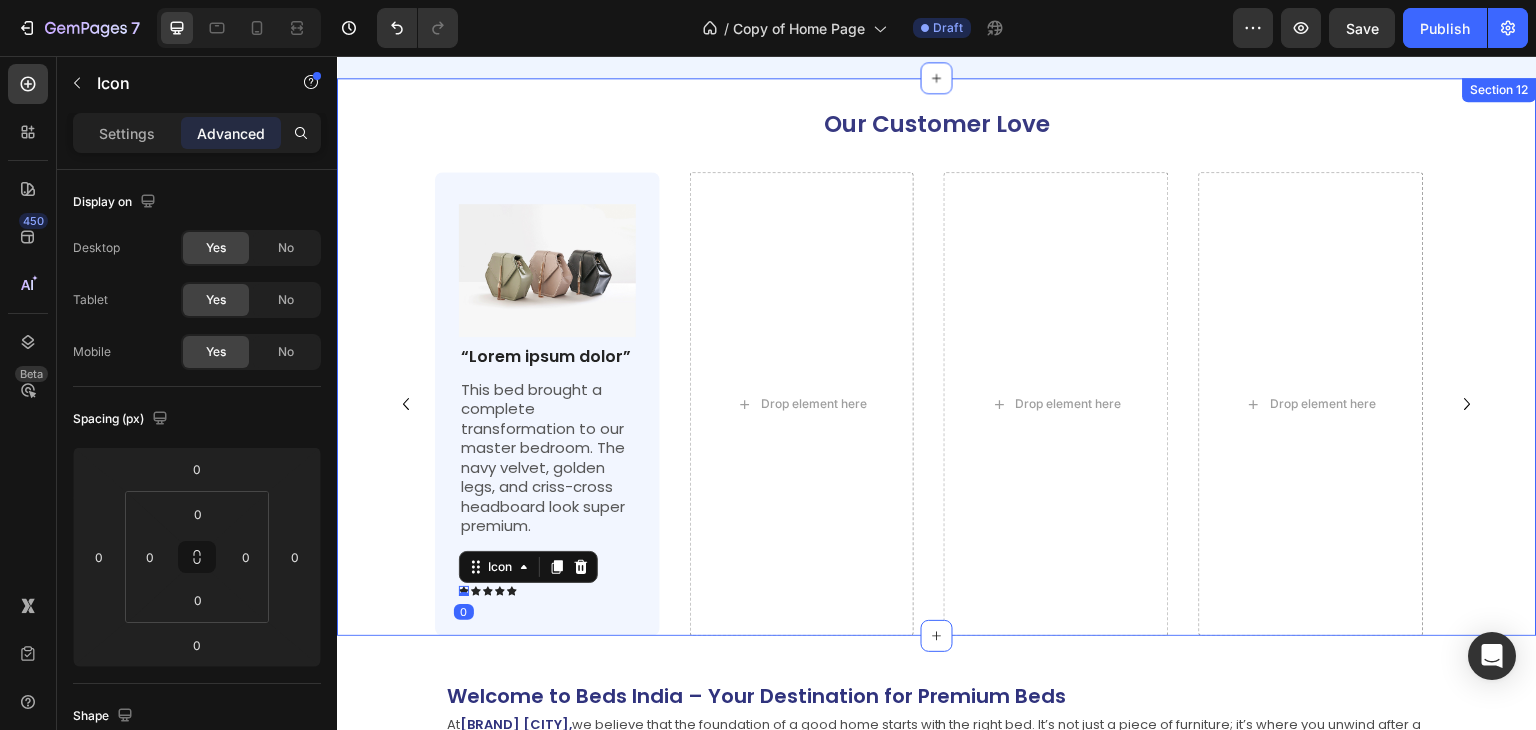 click on "Our Customer Love Heading
Image “Lorem ipsum dolor” Text Block This bed brought a complete transformation to our master bedroom. The navy velvet, golden legs, and criss-cross headboard look super premium. Text Block [FIRST] Text Block Icon   0 Icon Icon Icon Icon Icon List Row Row
Drop element here
Drop element here
Drop element here
Carousel Section 12" at bounding box center [937, 357] 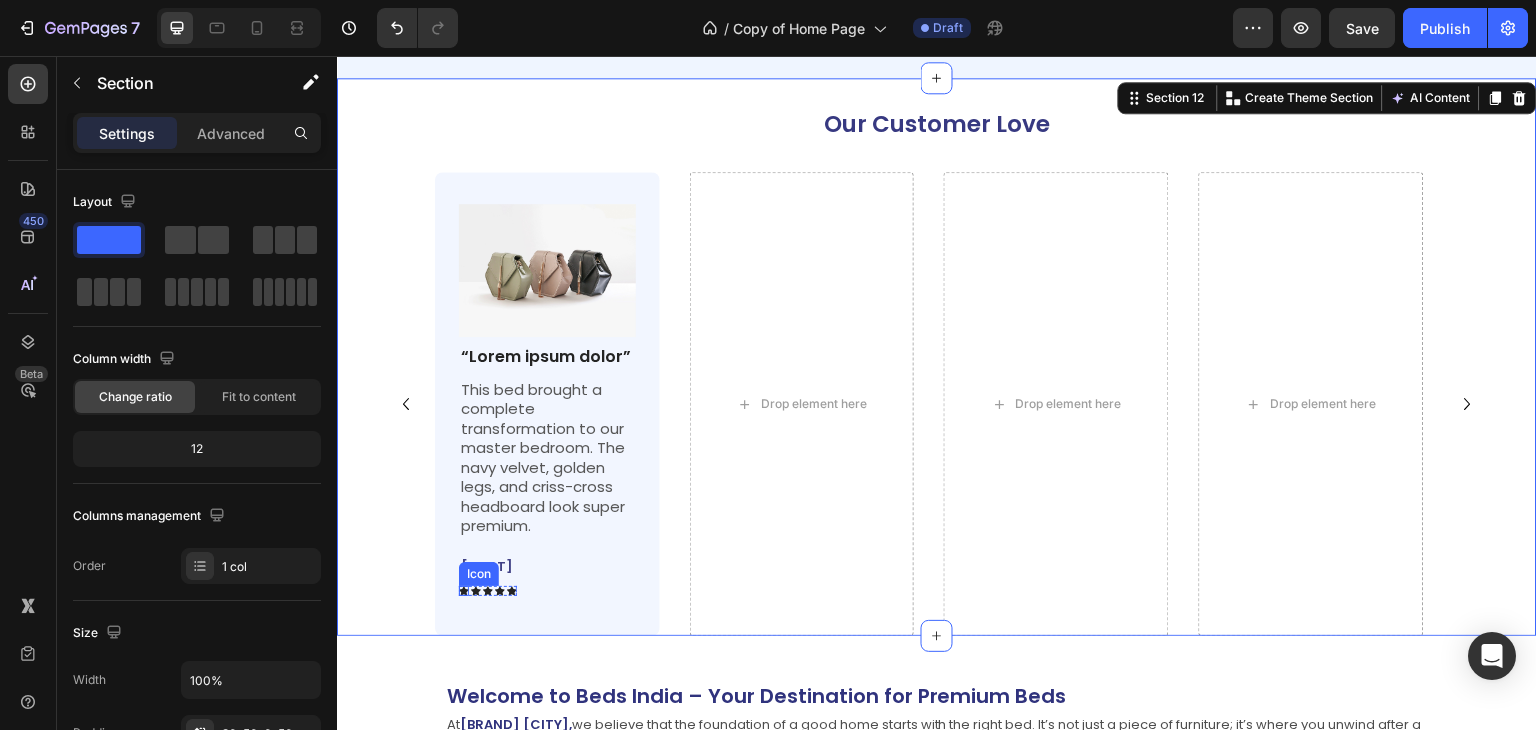 click on "Icon" at bounding box center [464, 591] 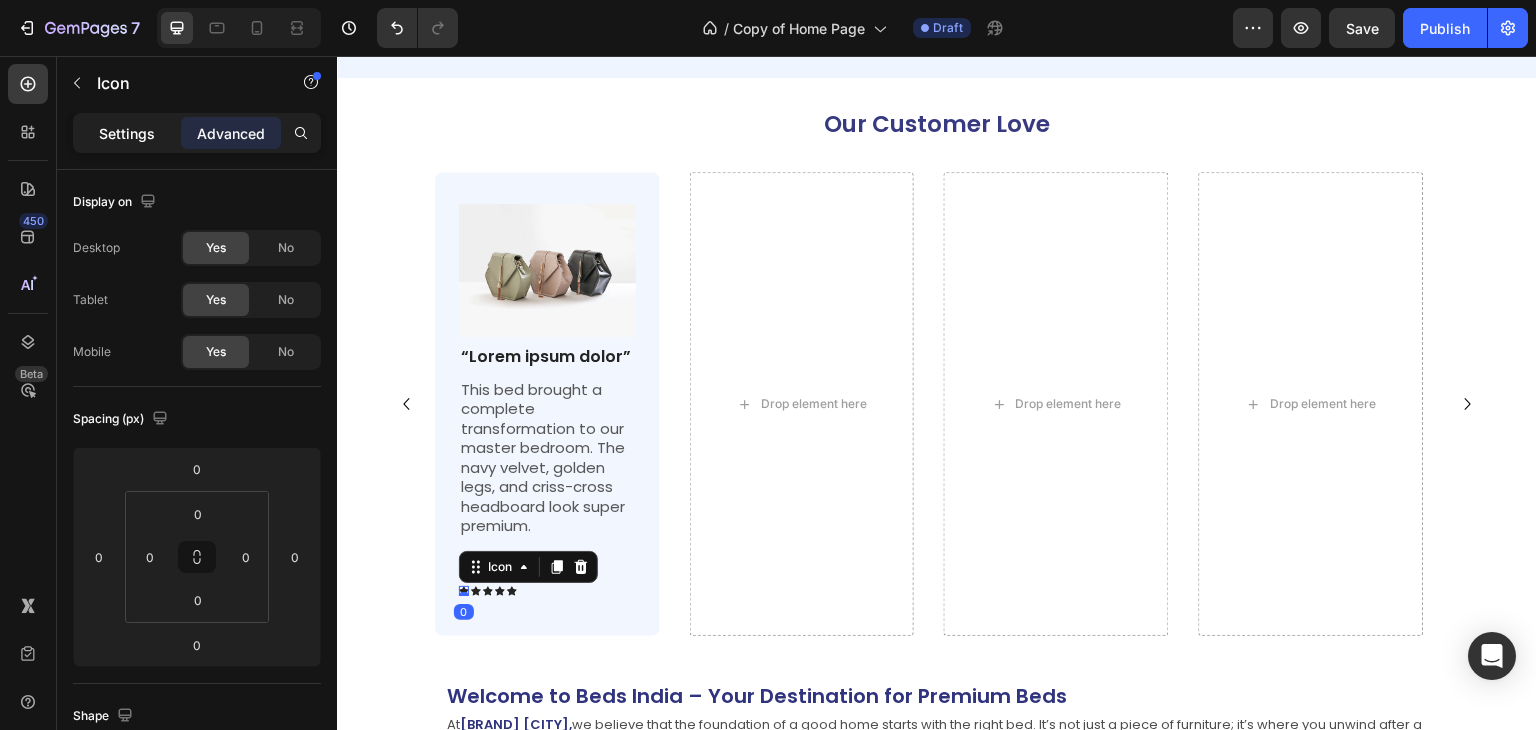 click on "Settings" at bounding box center [127, 133] 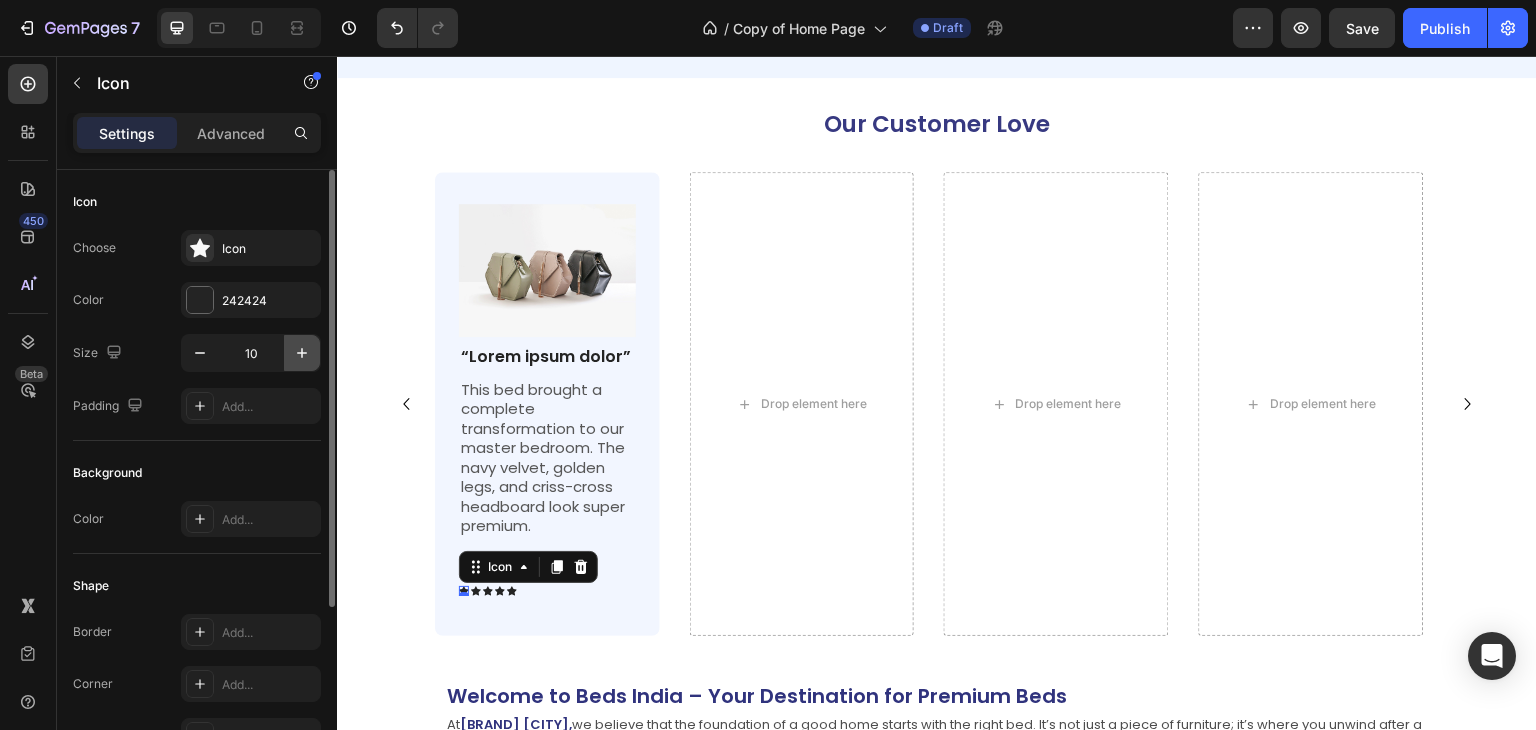 click 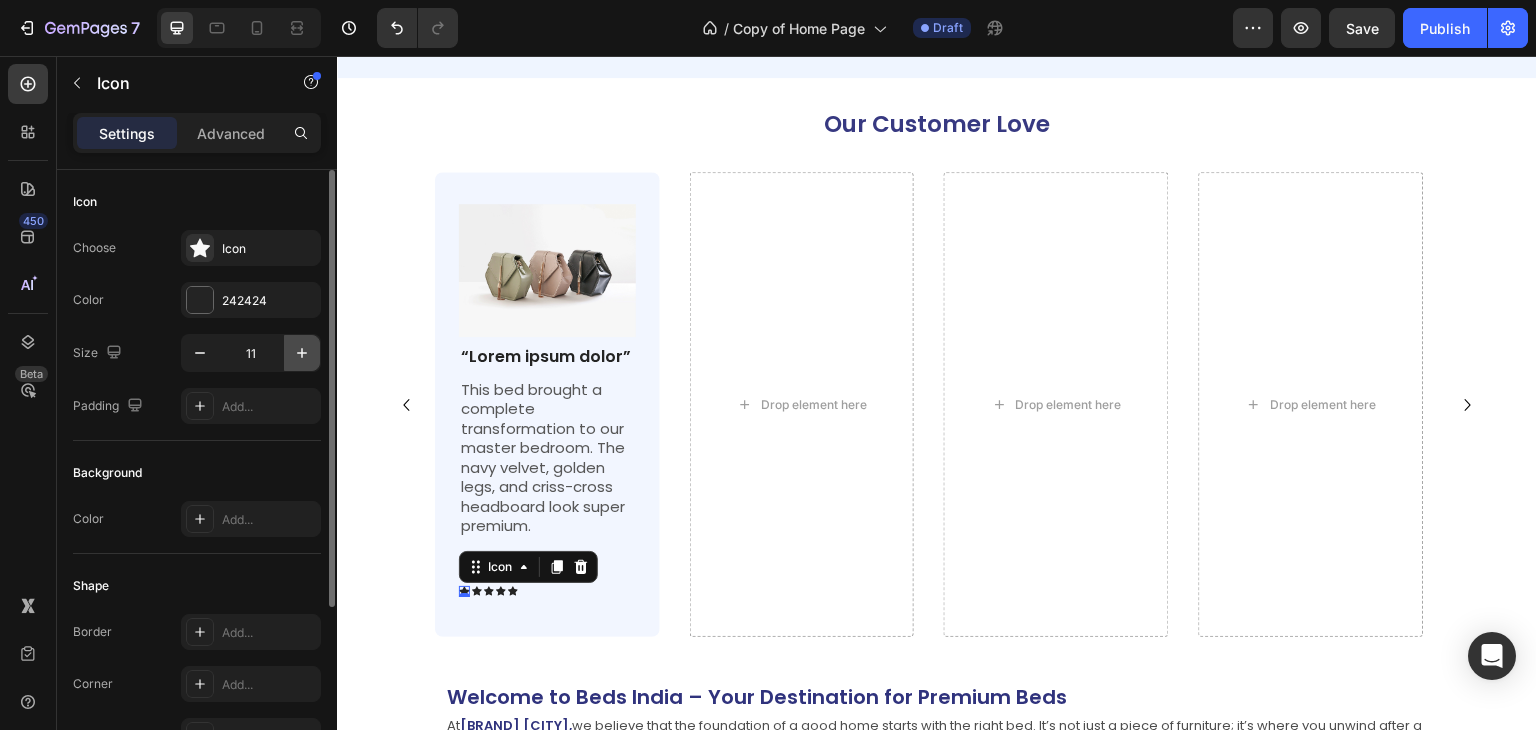 click 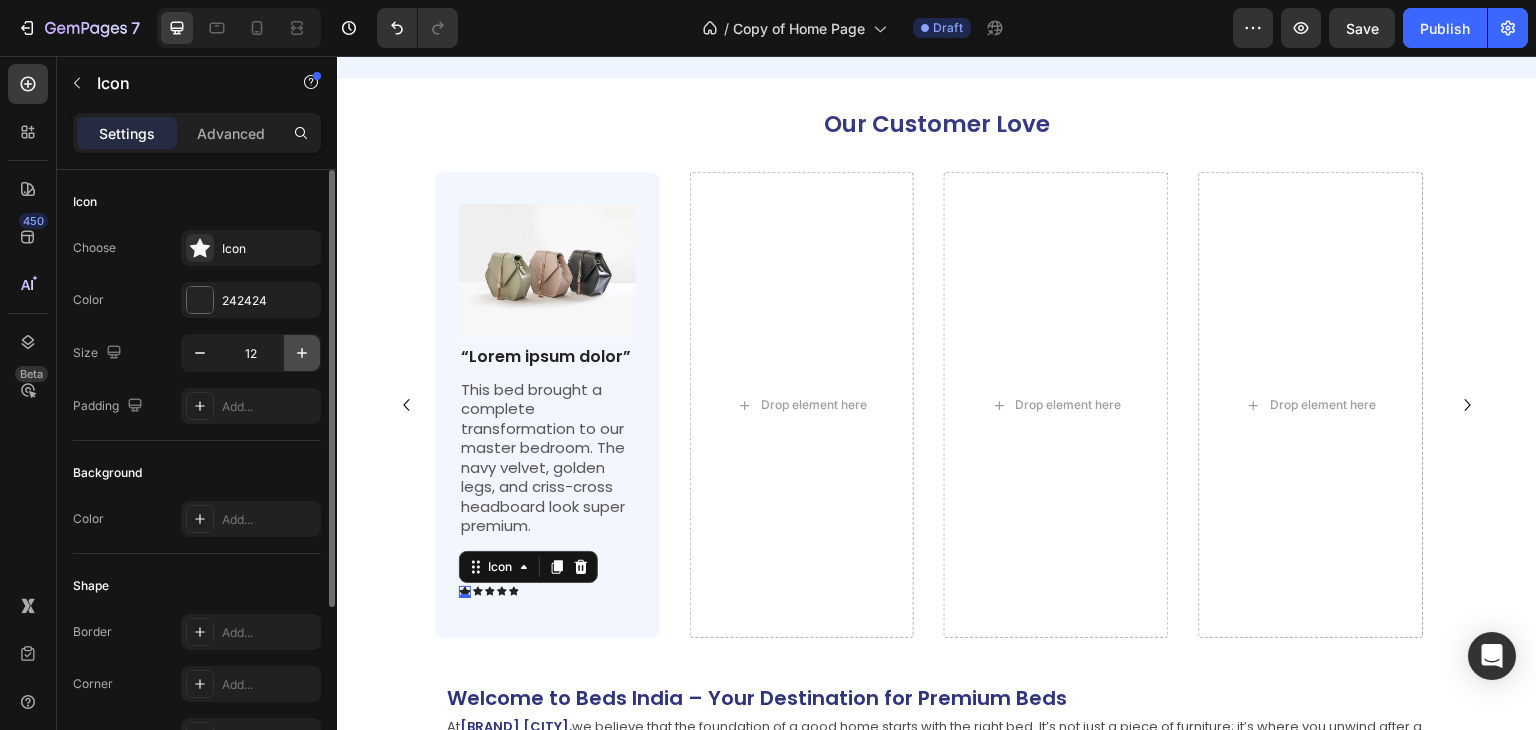 click 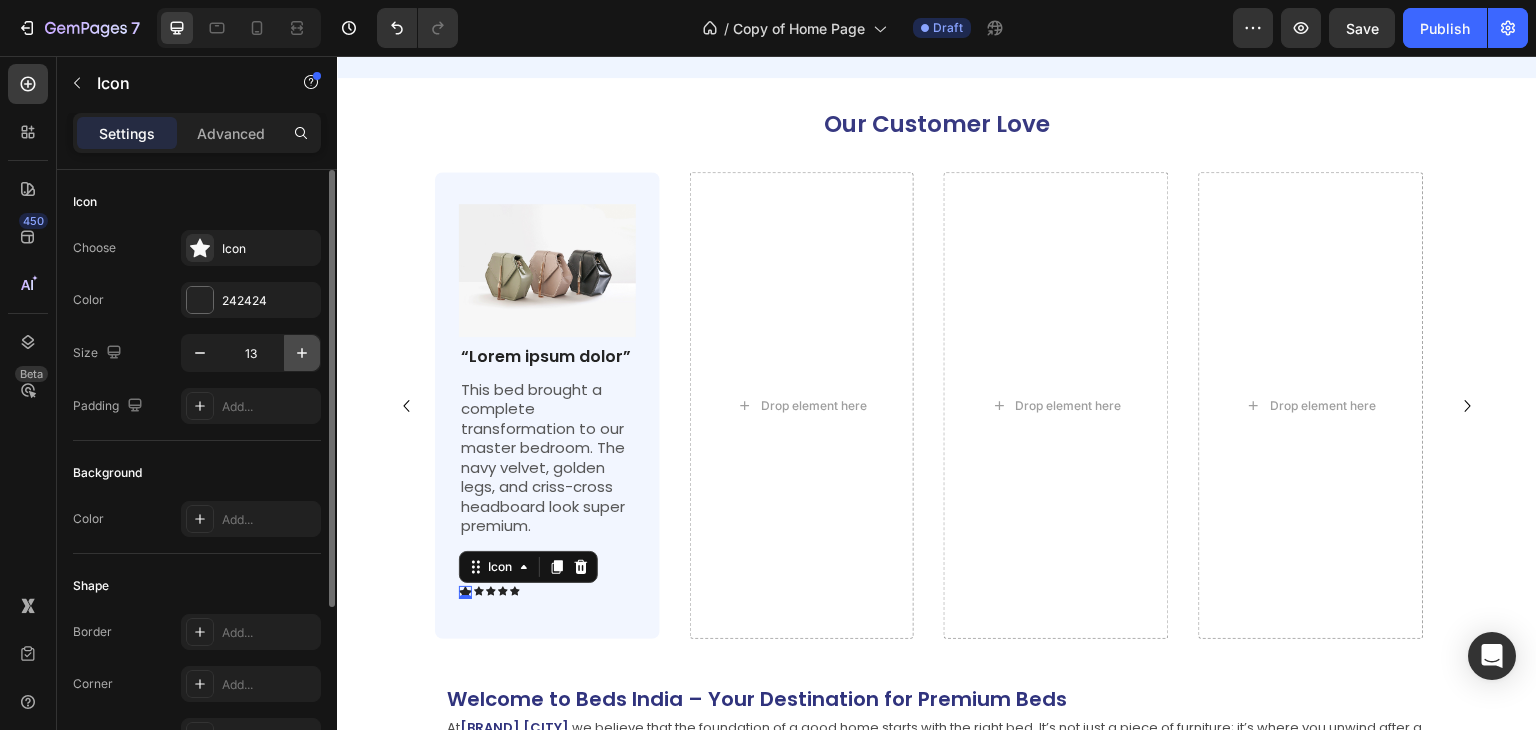 click 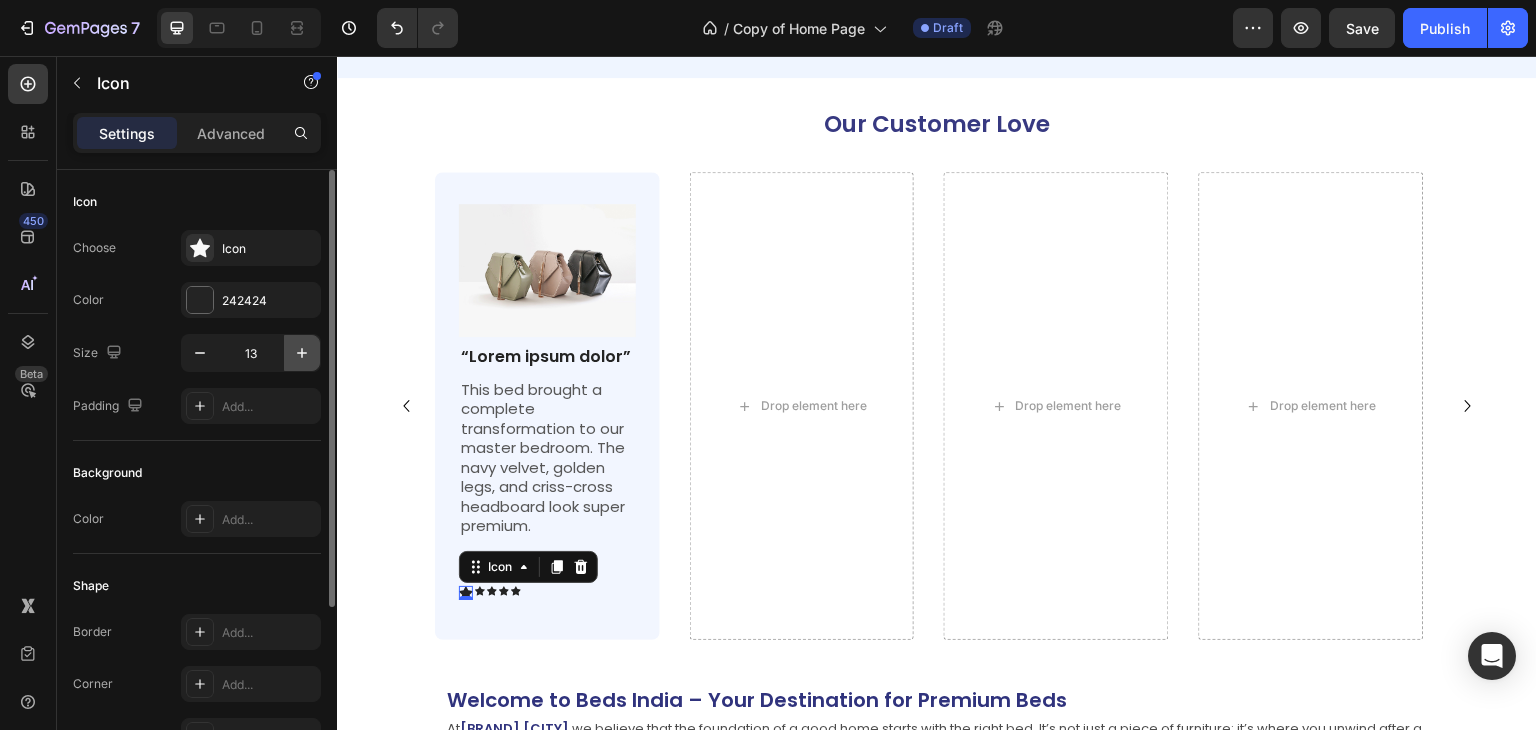 type on "14" 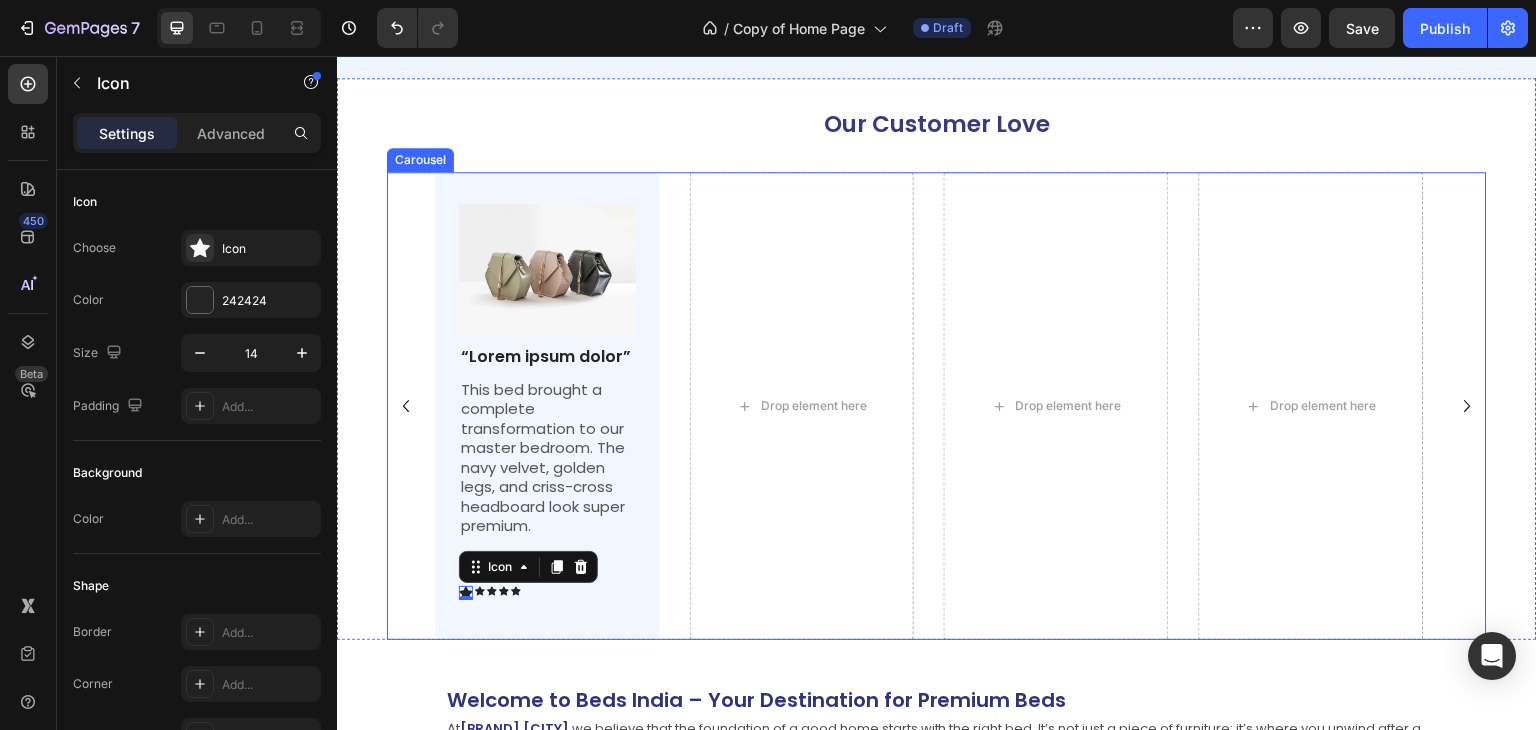 click on "Image “Lorem ipsum dolor” Text Block This bed brought a complete transformation to our master bedroom. The navy velvet, golden legs, and criss-cross headboard look super premium.  Text Block [FIRST] Text Block Icon   0 Icon Icon Icon Icon Icon List Row Row
Drop element here
Drop element here
Drop element here" at bounding box center [937, 405] 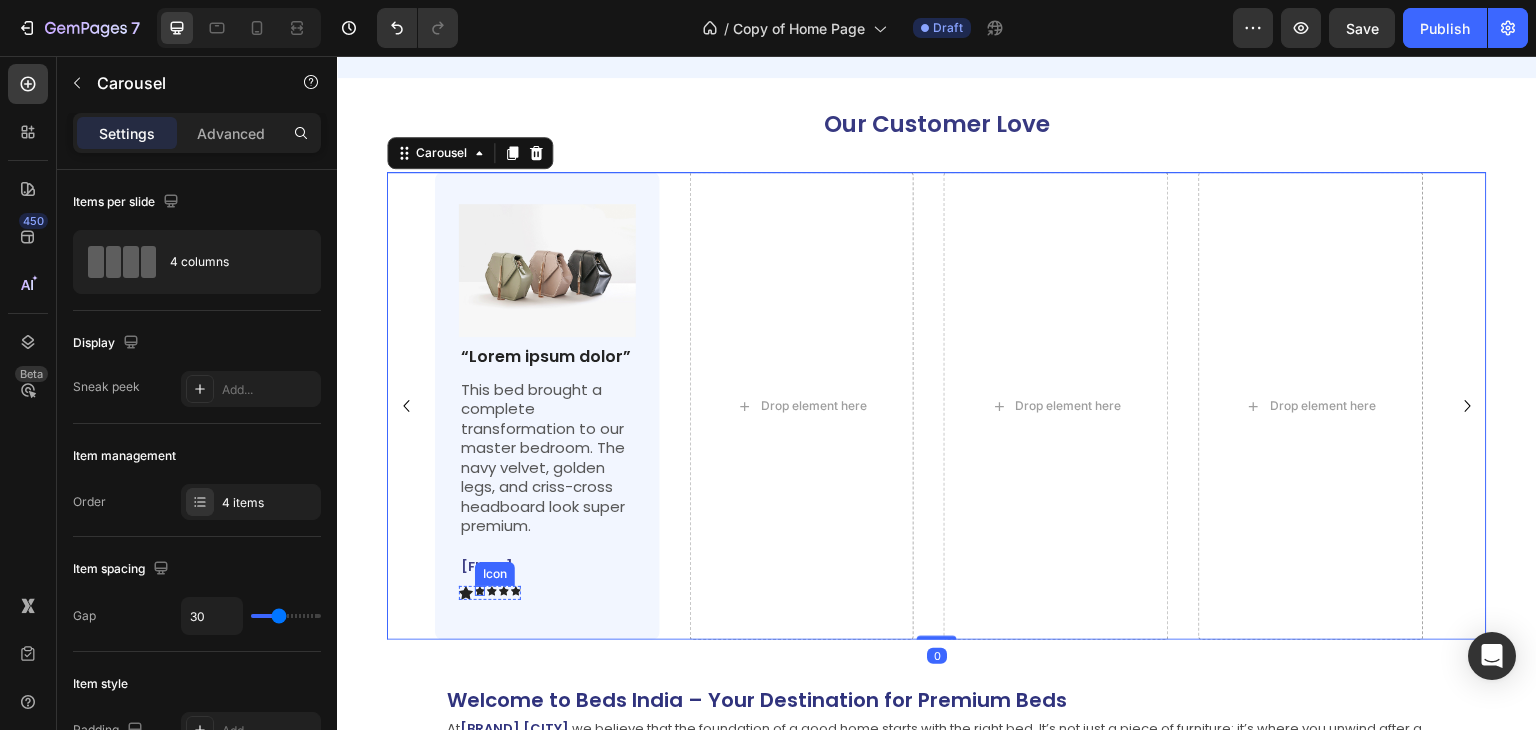 click on "Icon" at bounding box center [480, 591] 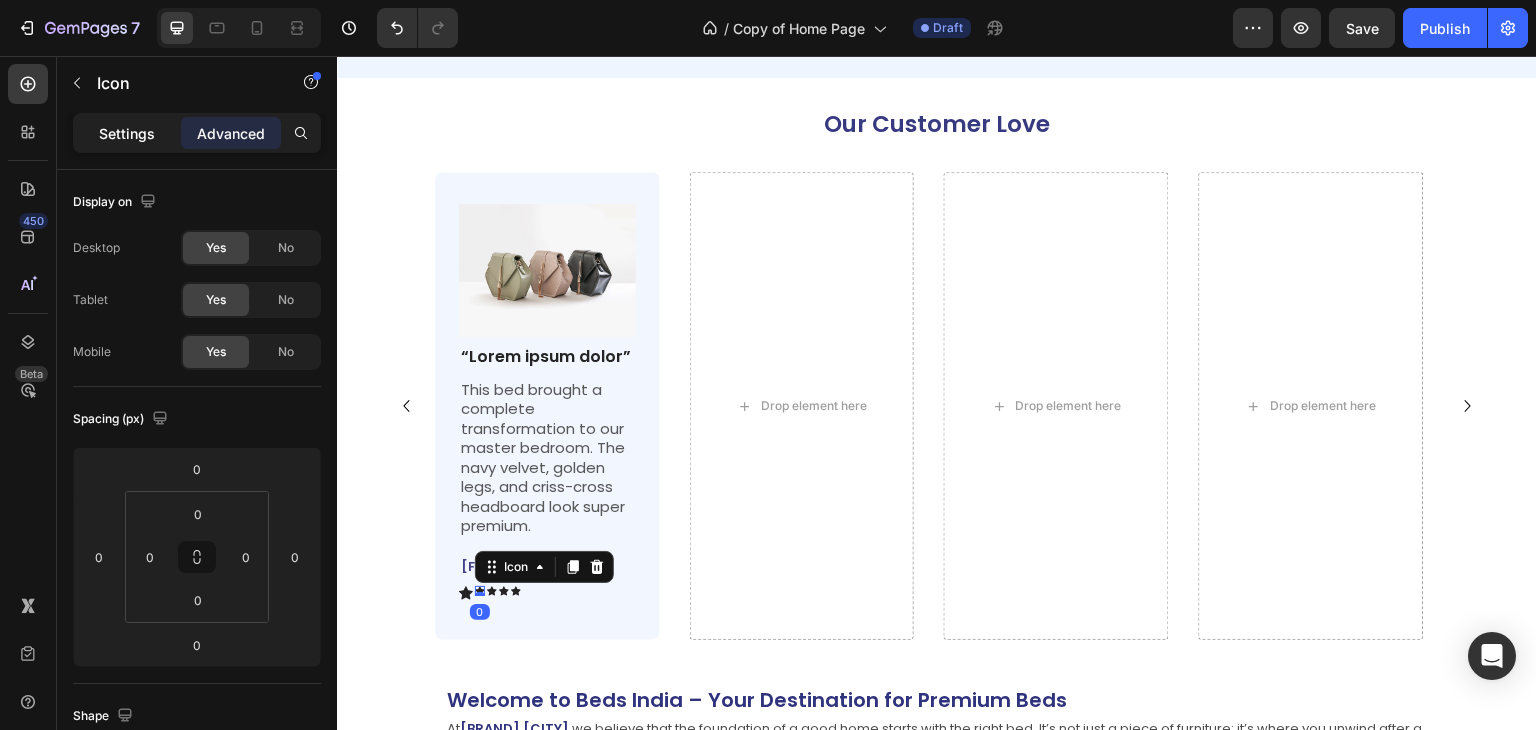 click on "Settings" at bounding box center [127, 133] 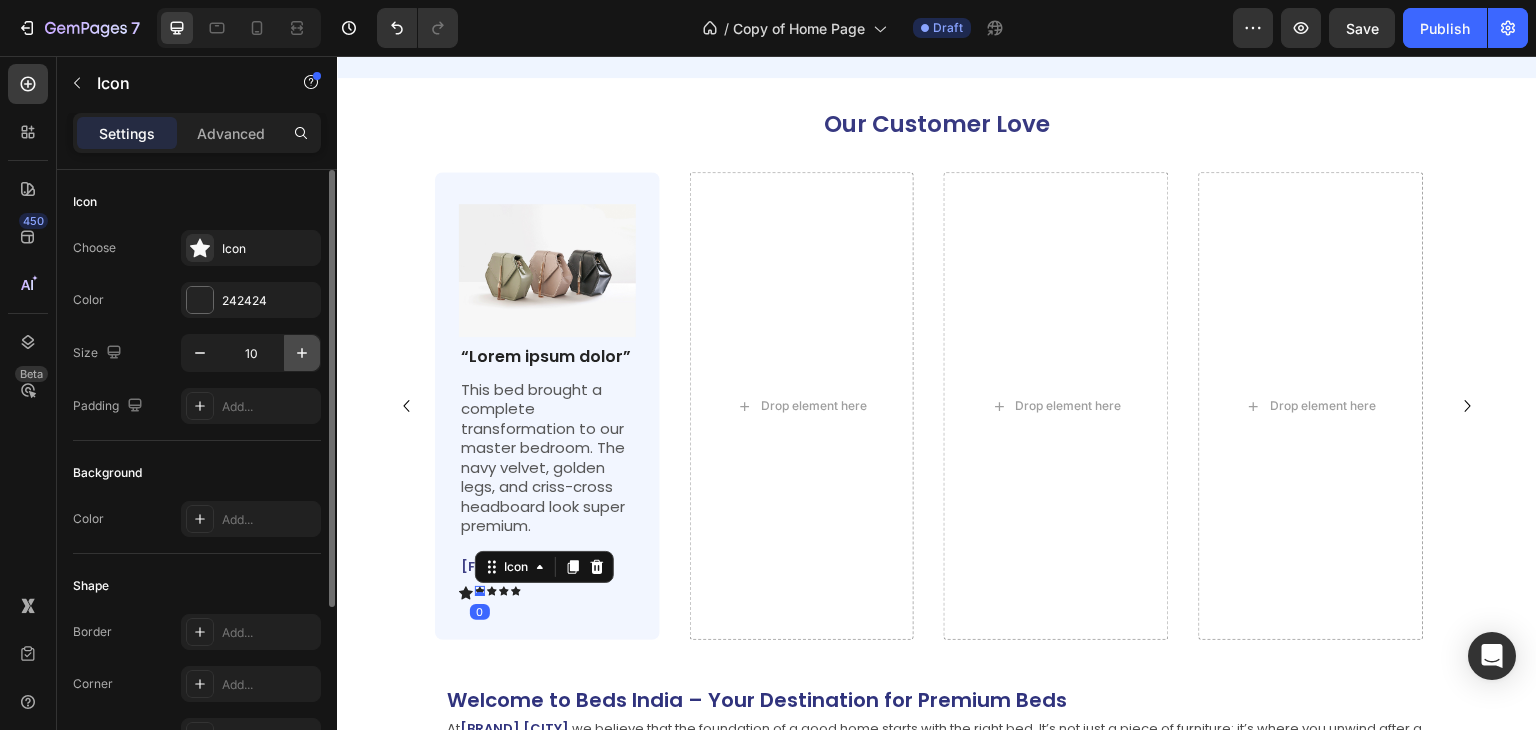 click 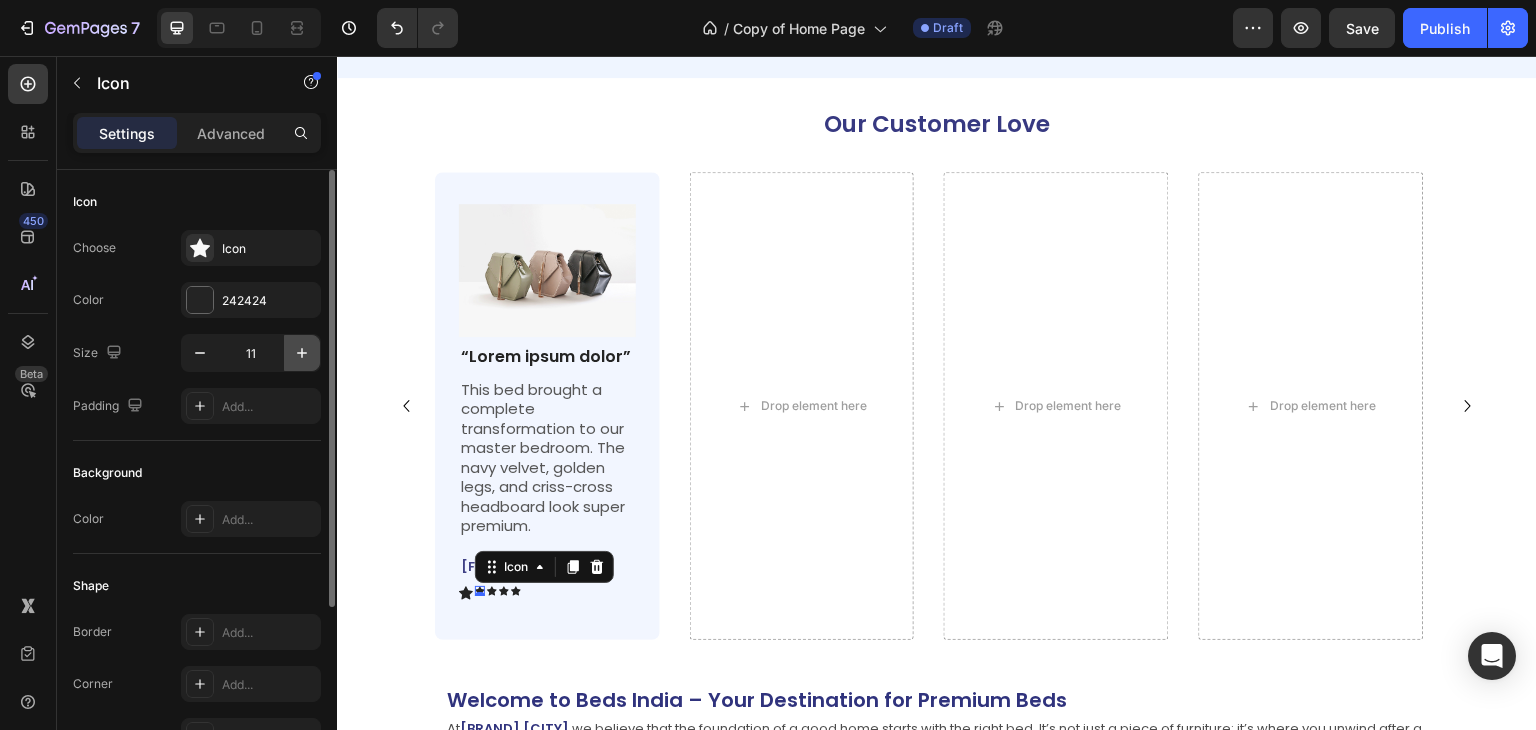click 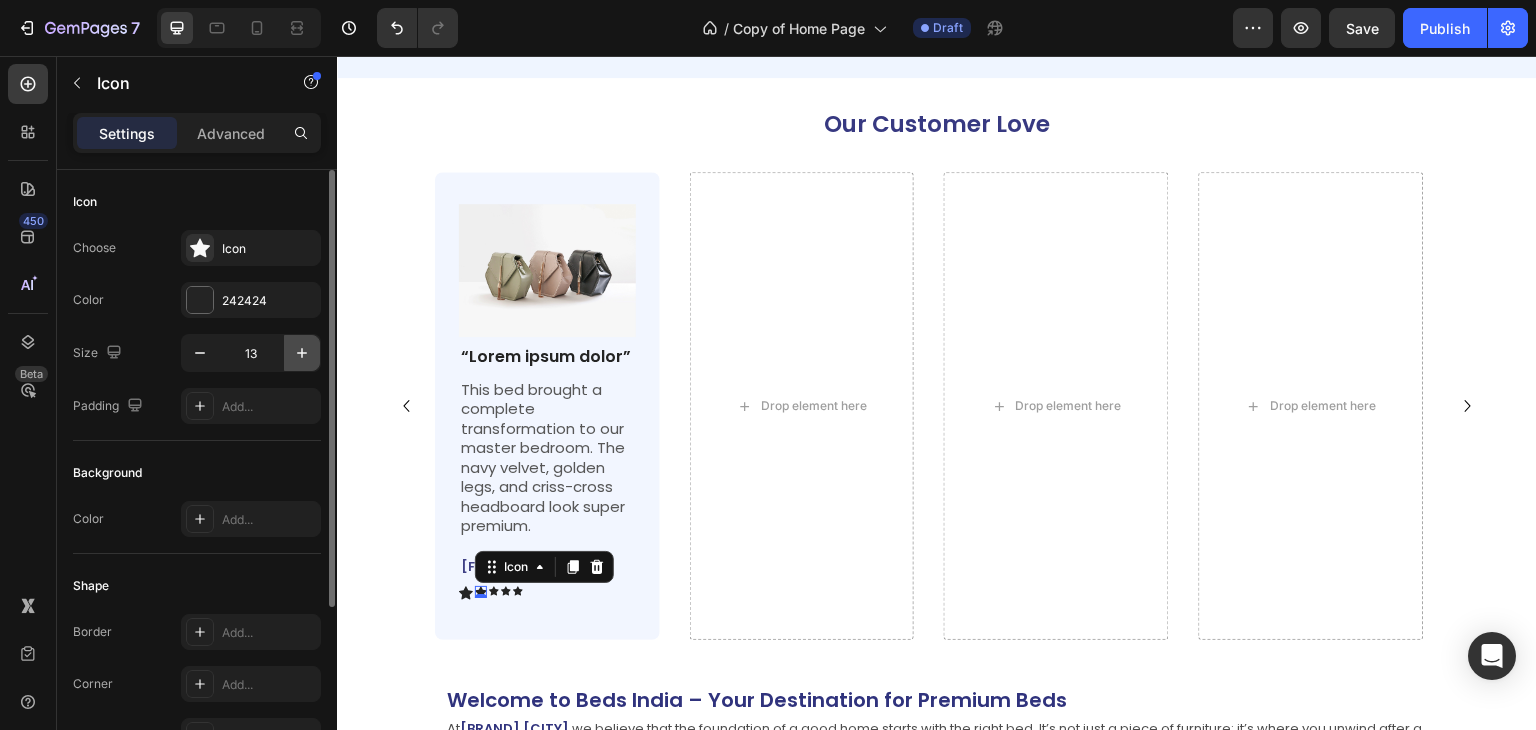 click 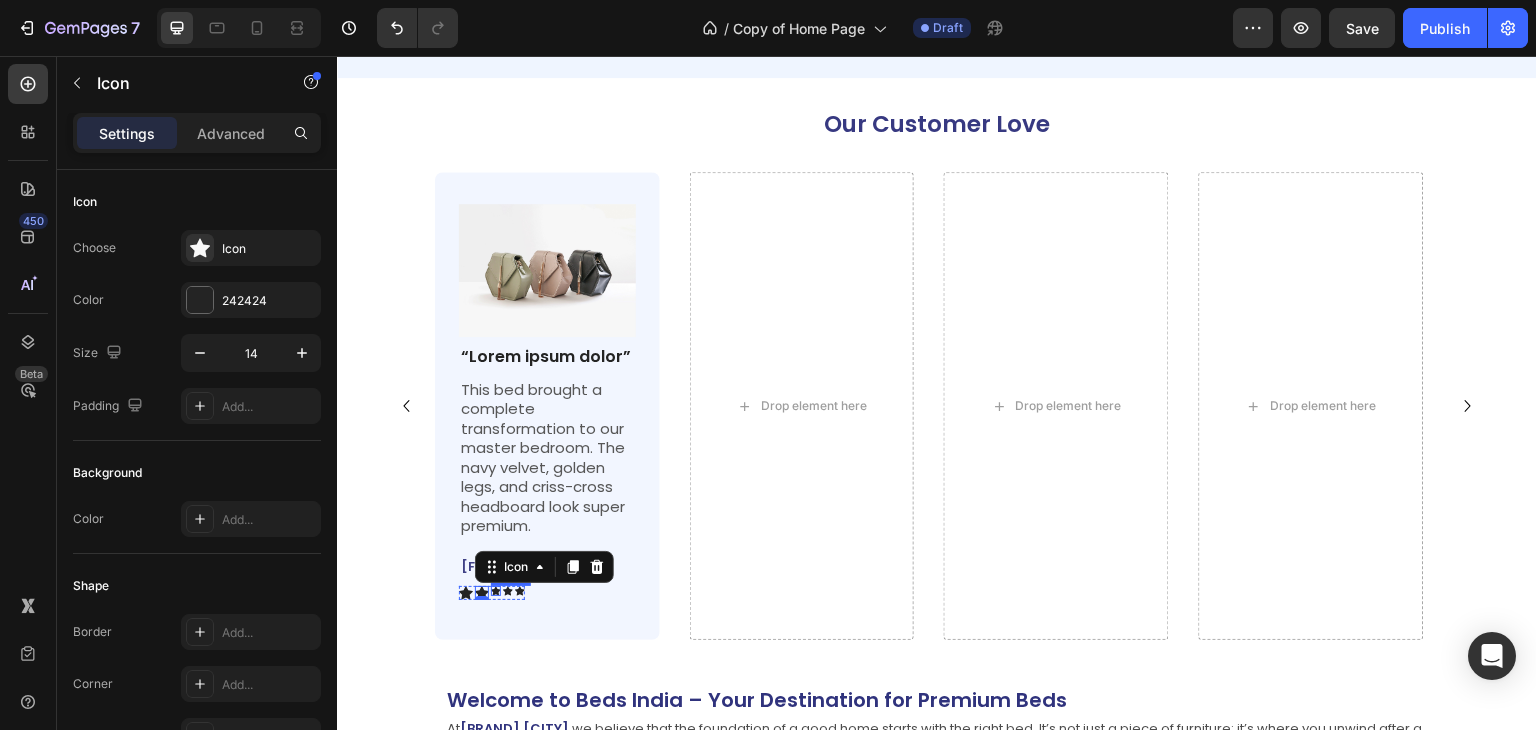 click on "Icon" at bounding box center (496, 591) 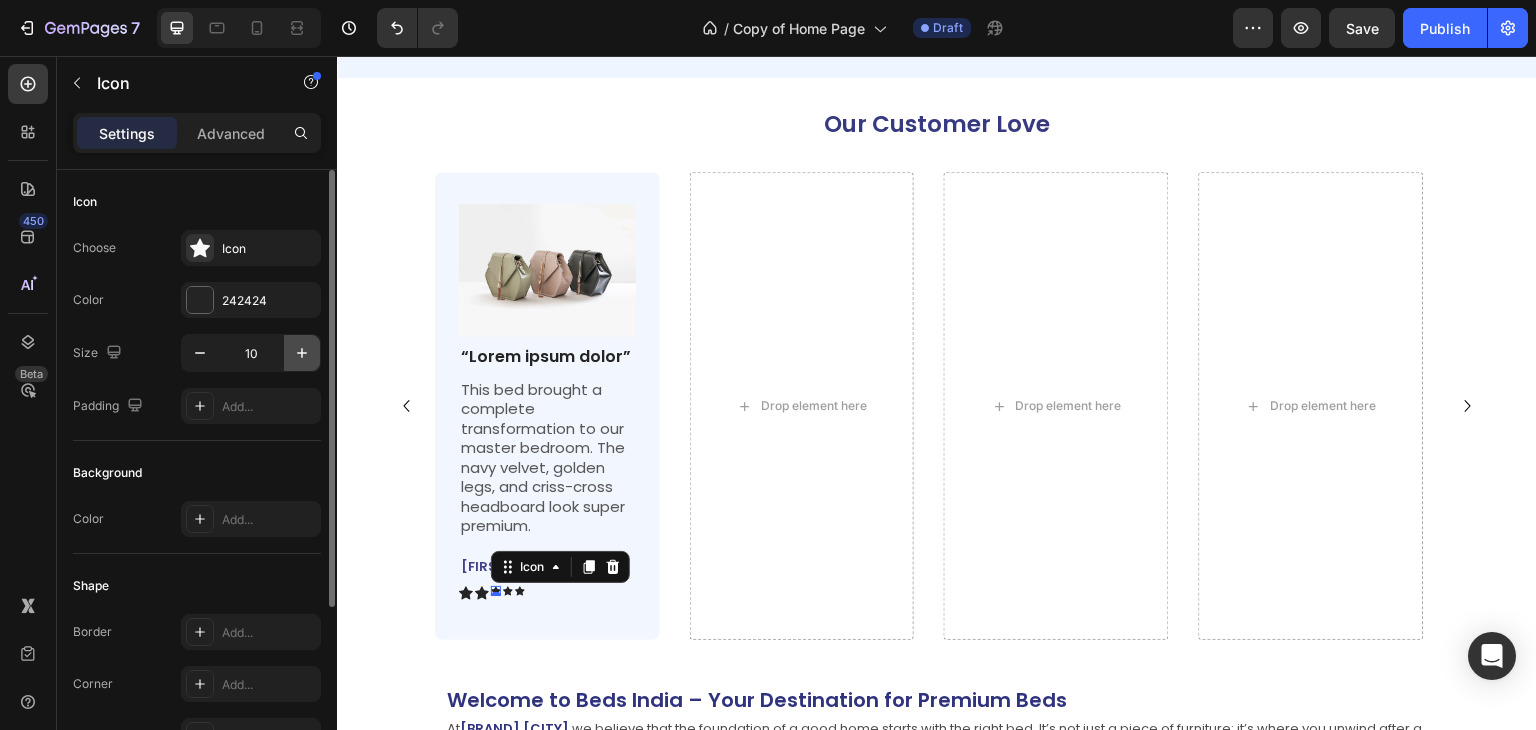 click at bounding box center (302, 353) 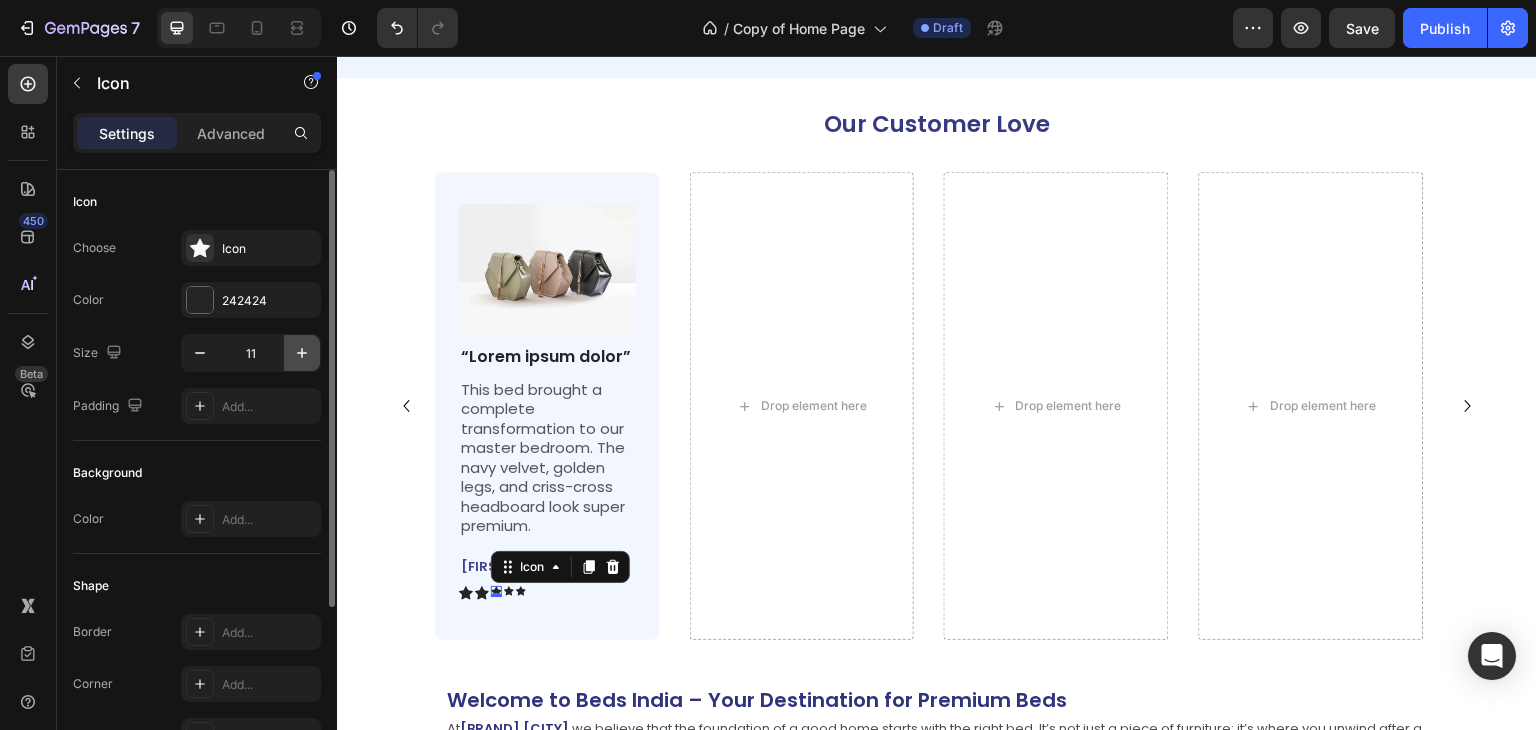 click at bounding box center (302, 353) 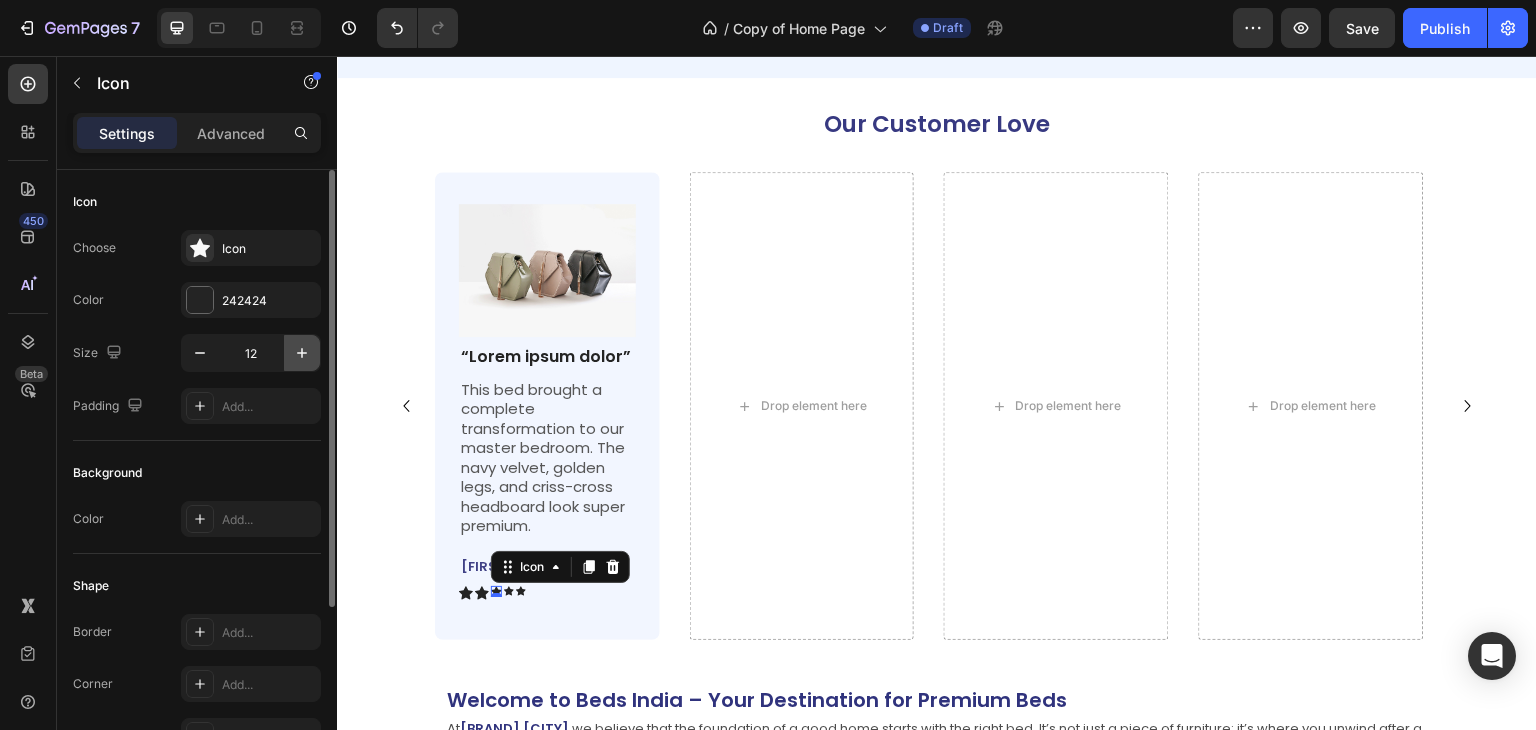 click at bounding box center (302, 353) 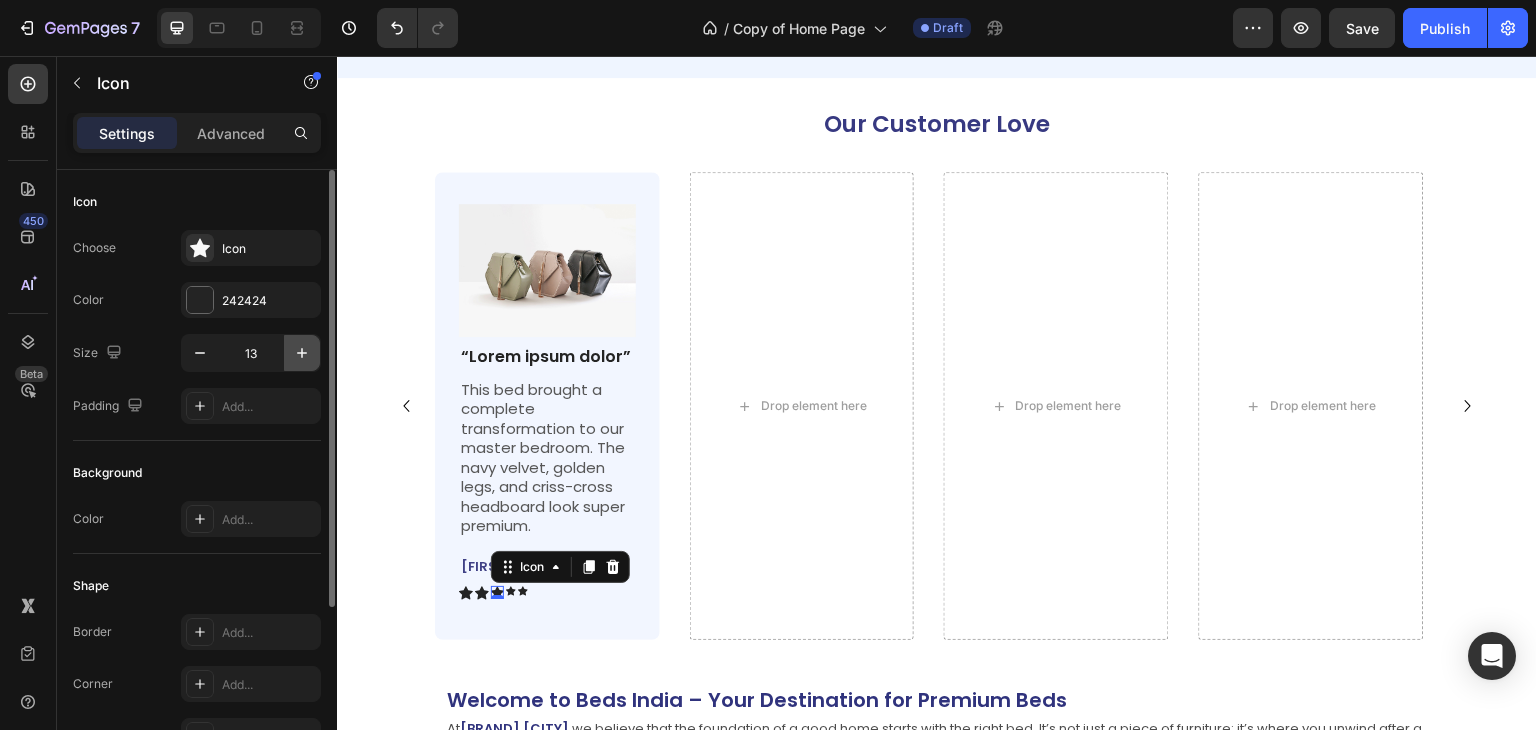 click at bounding box center [302, 353] 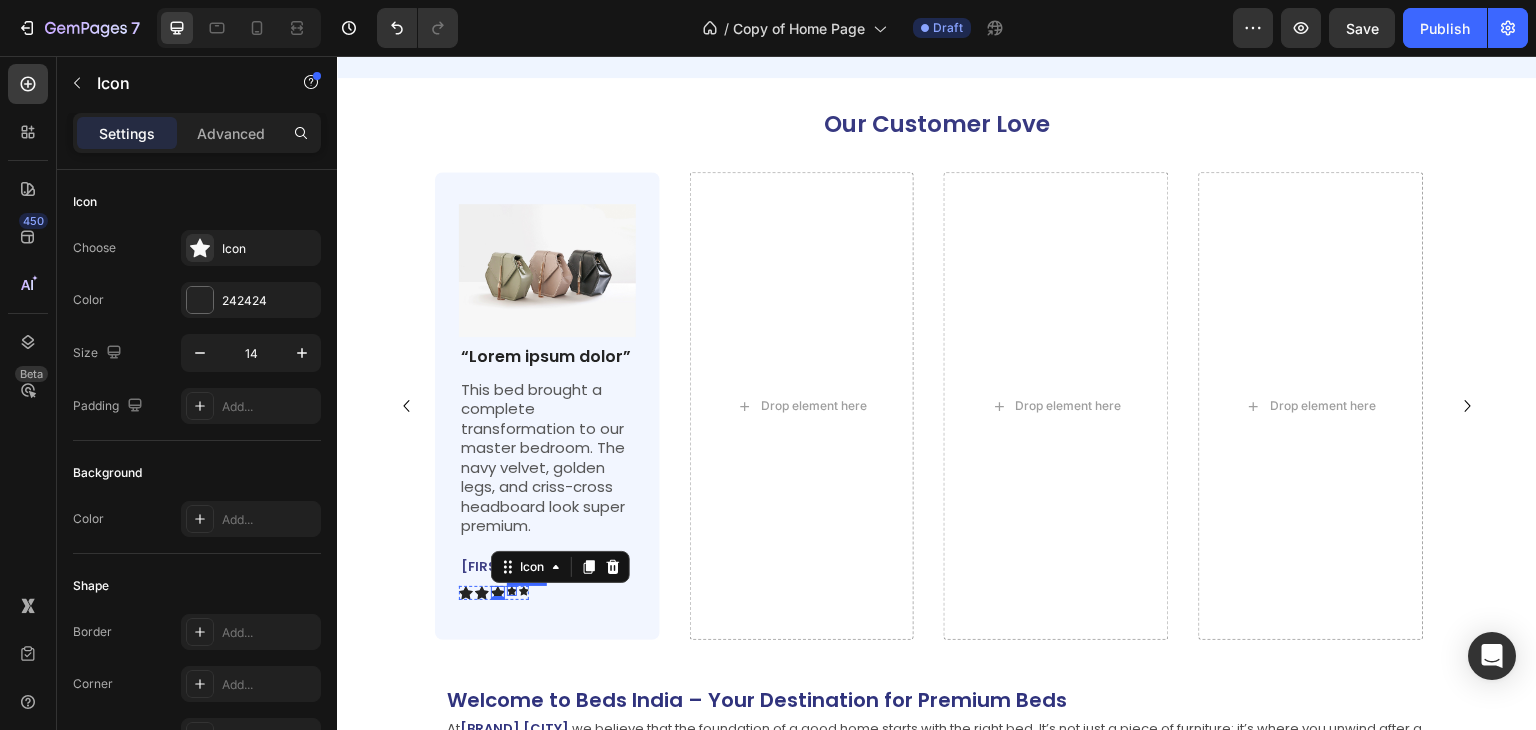click on "Icon" at bounding box center [512, 591] 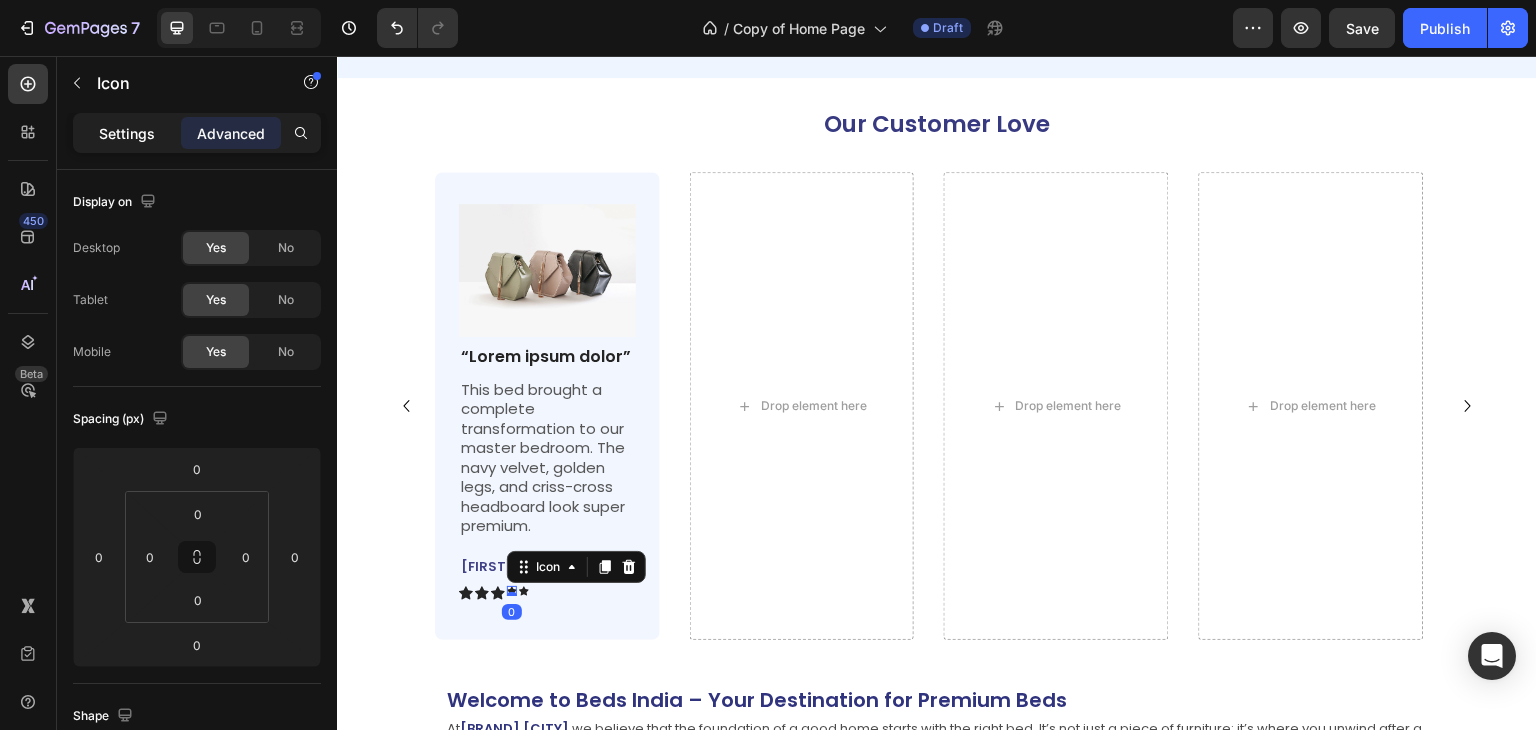 click on "Settings" at bounding box center (127, 133) 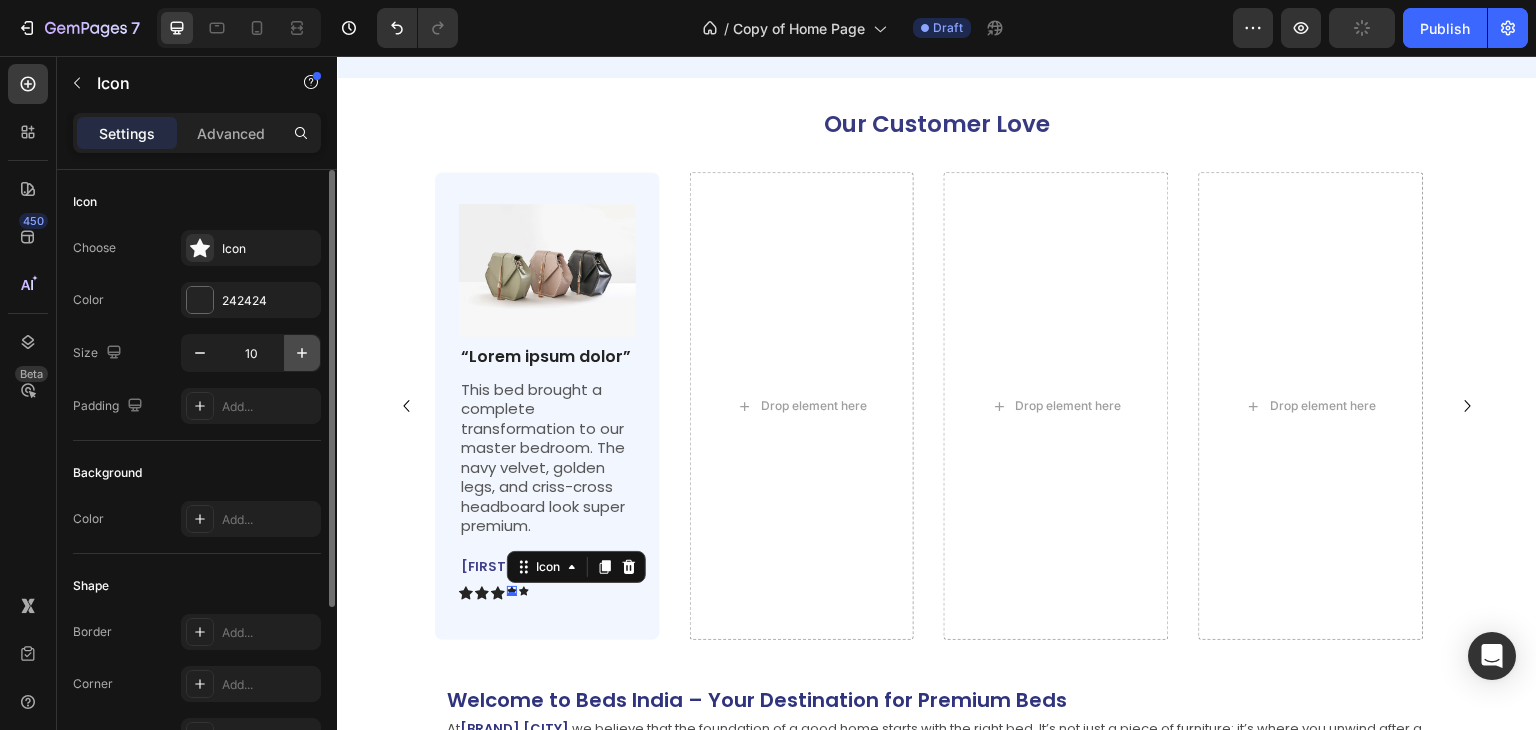 click 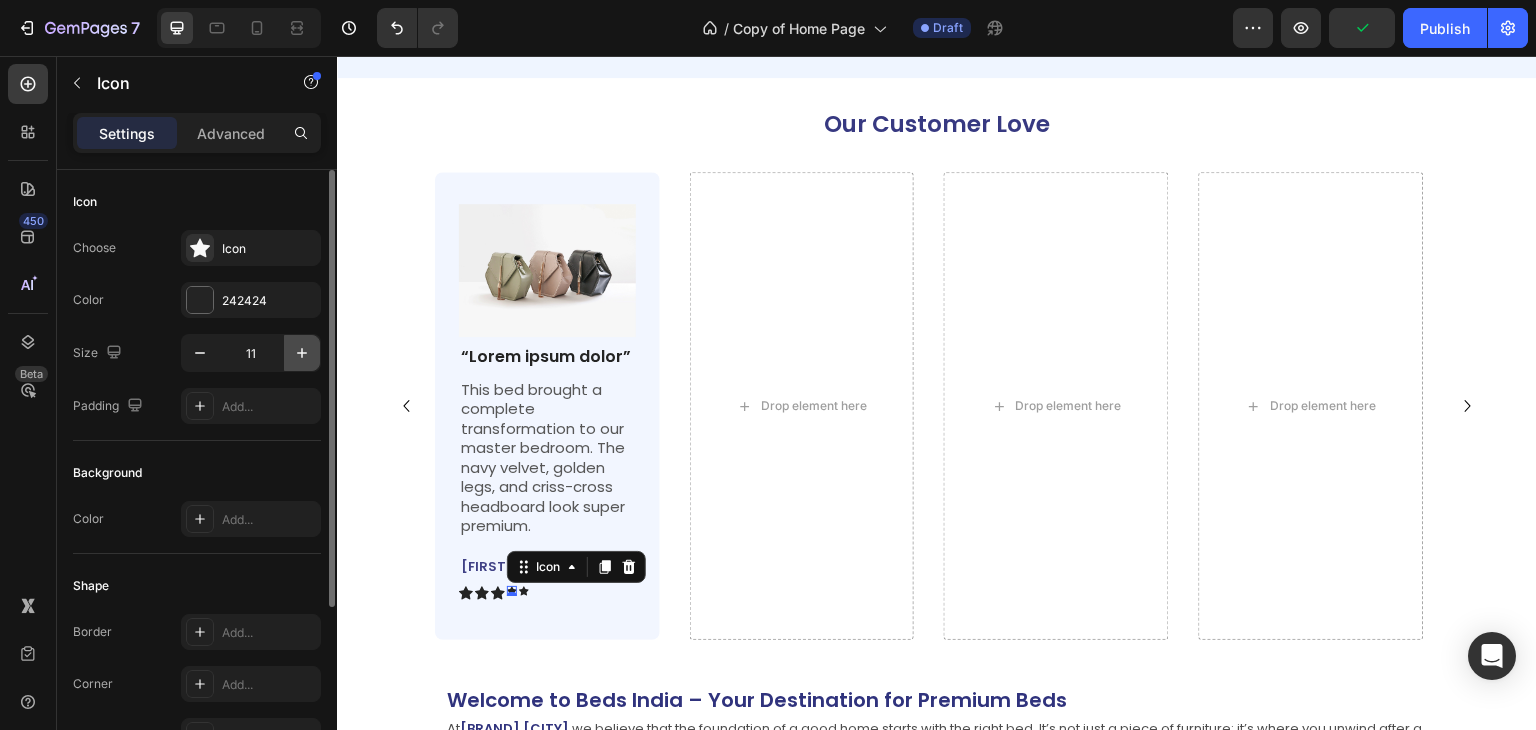 click 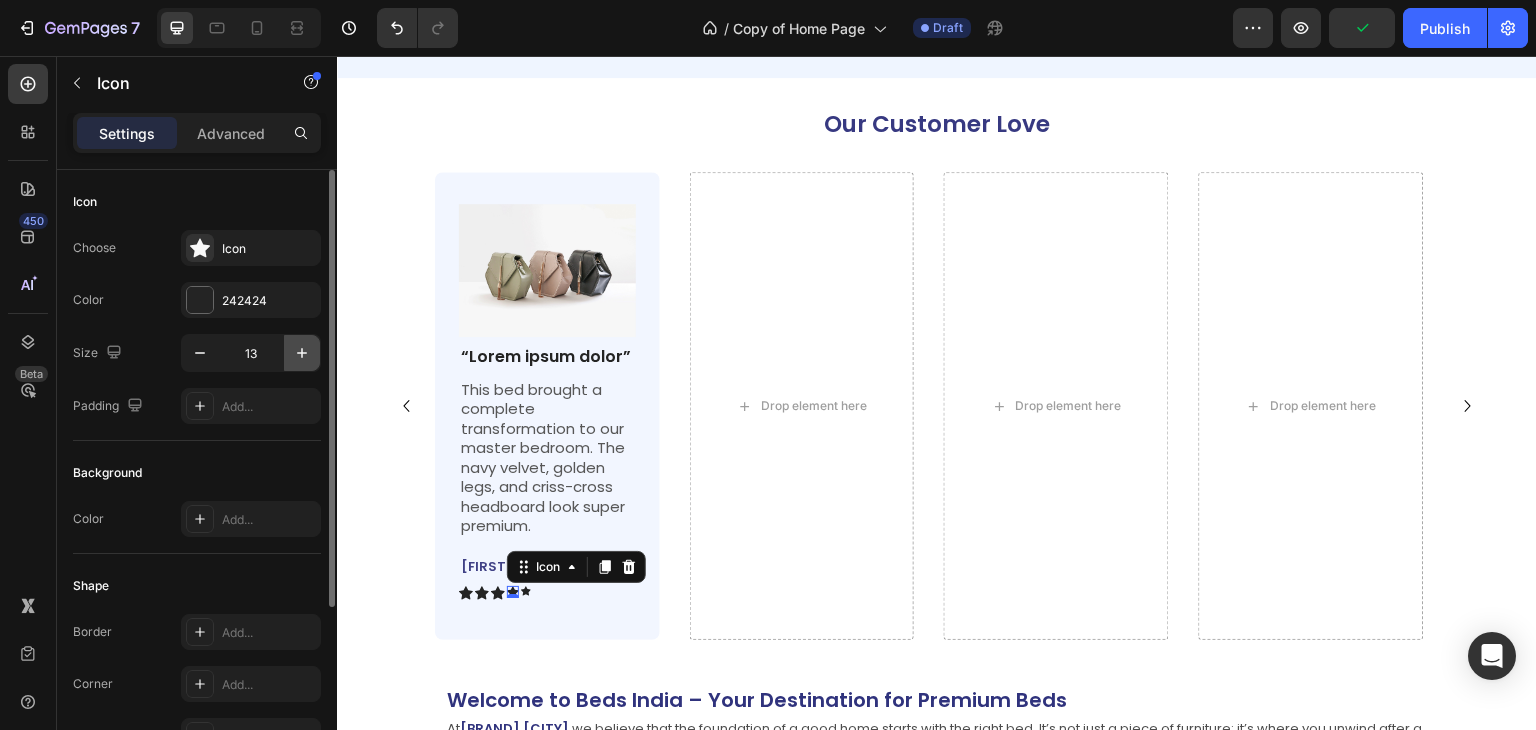 click 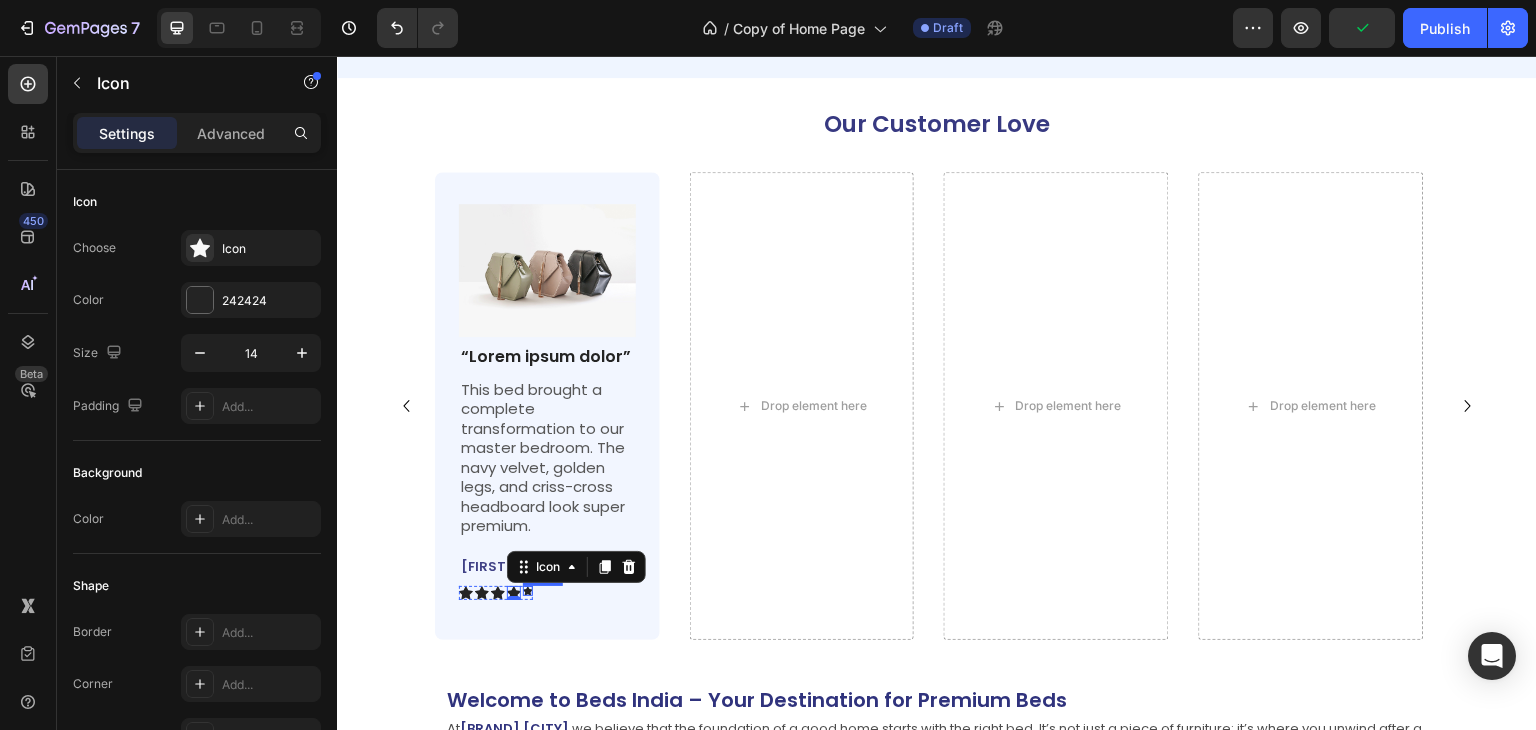 click on "Icon" at bounding box center [528, 591] 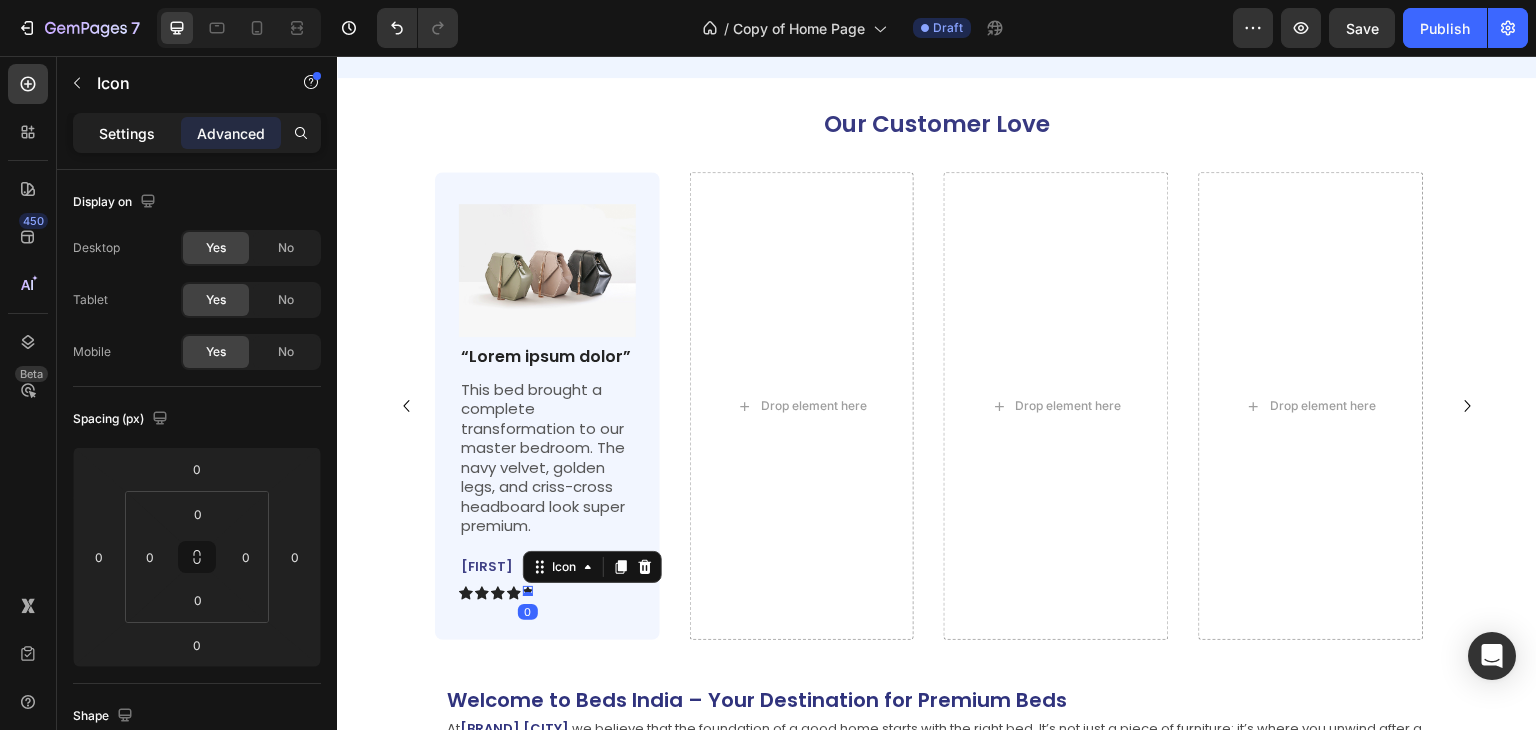 click on "Settings" at bounding box center (127, 133) 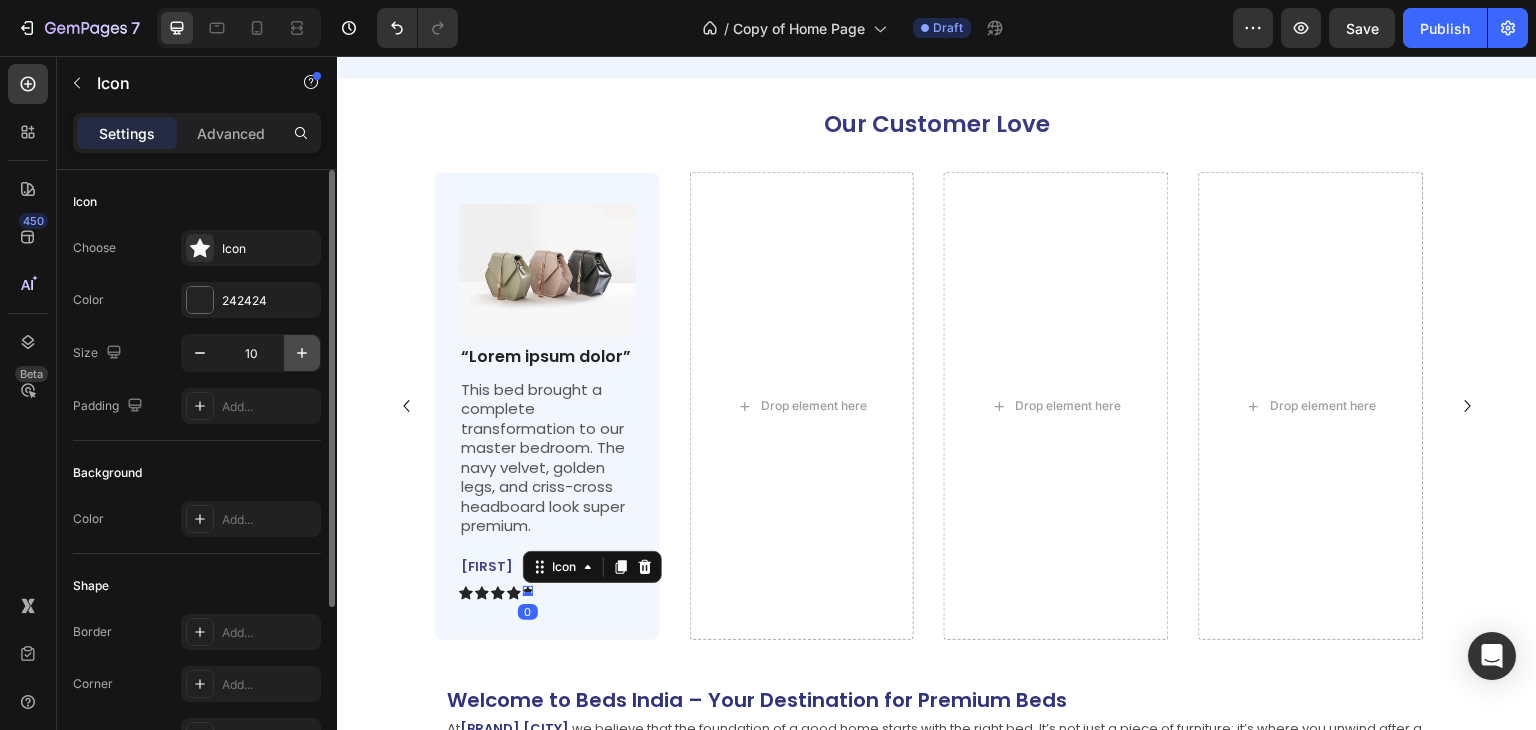 click at bounding box center [302, 353] 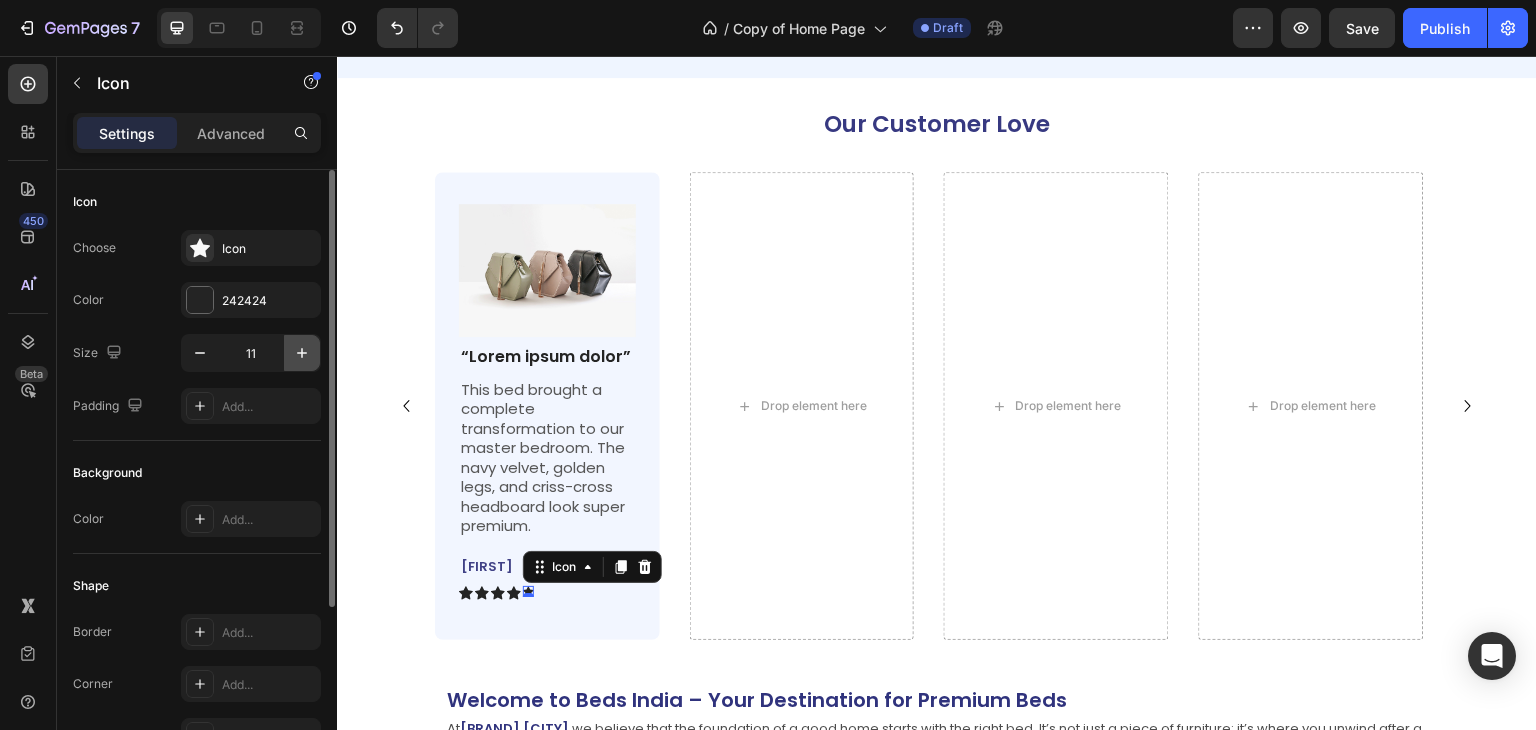 click at bounding box center [302, 353] 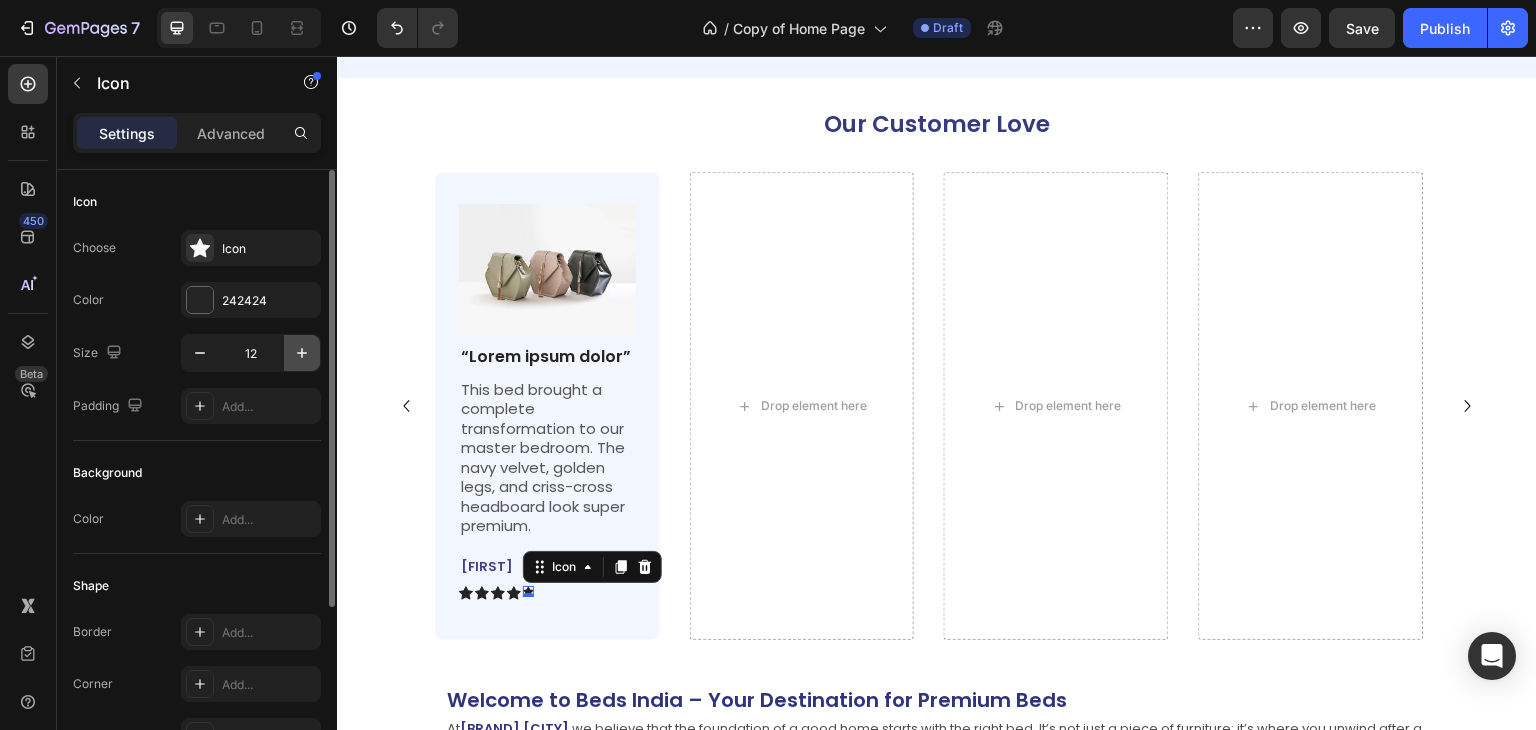 click at bounding box center (302, 353) 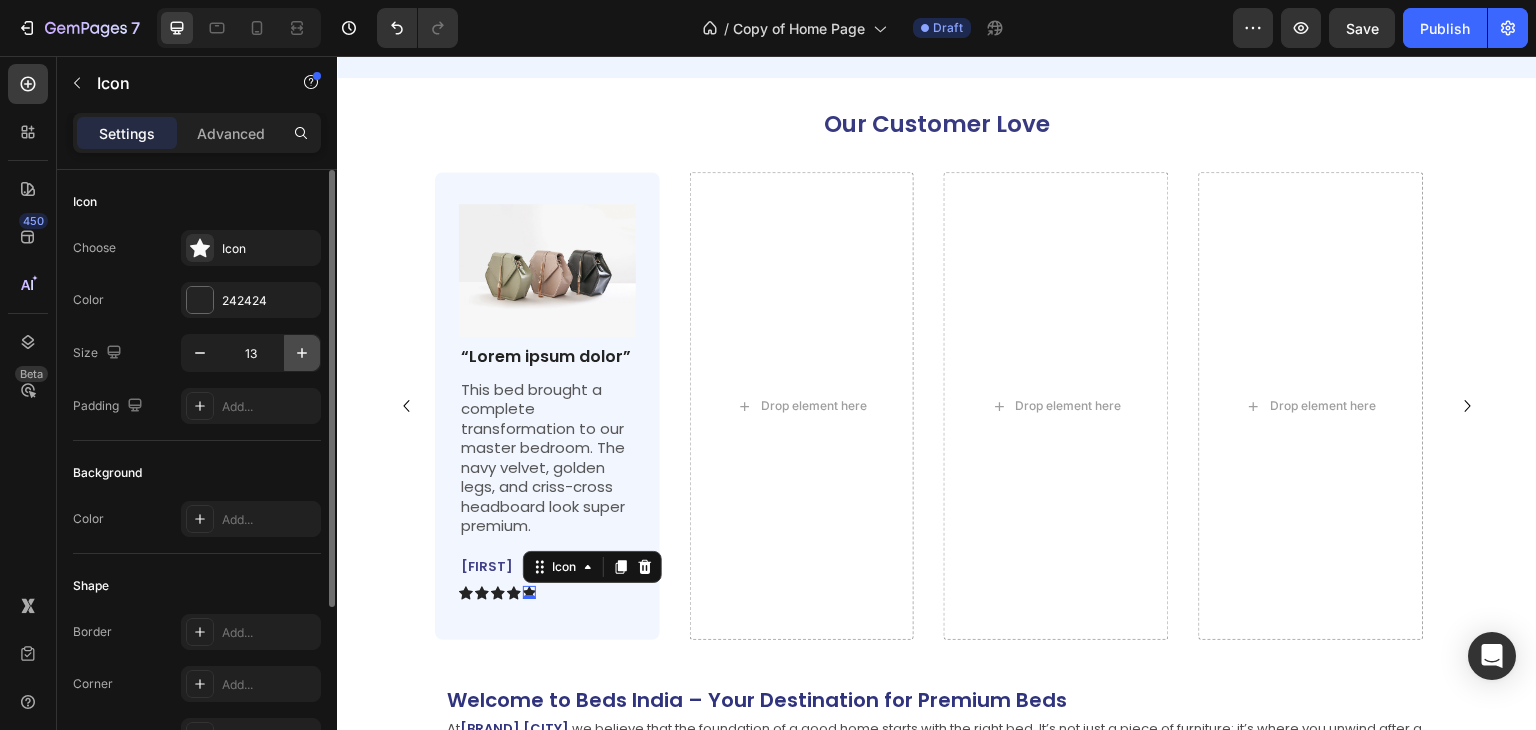 click at bounding box center (302, 353) 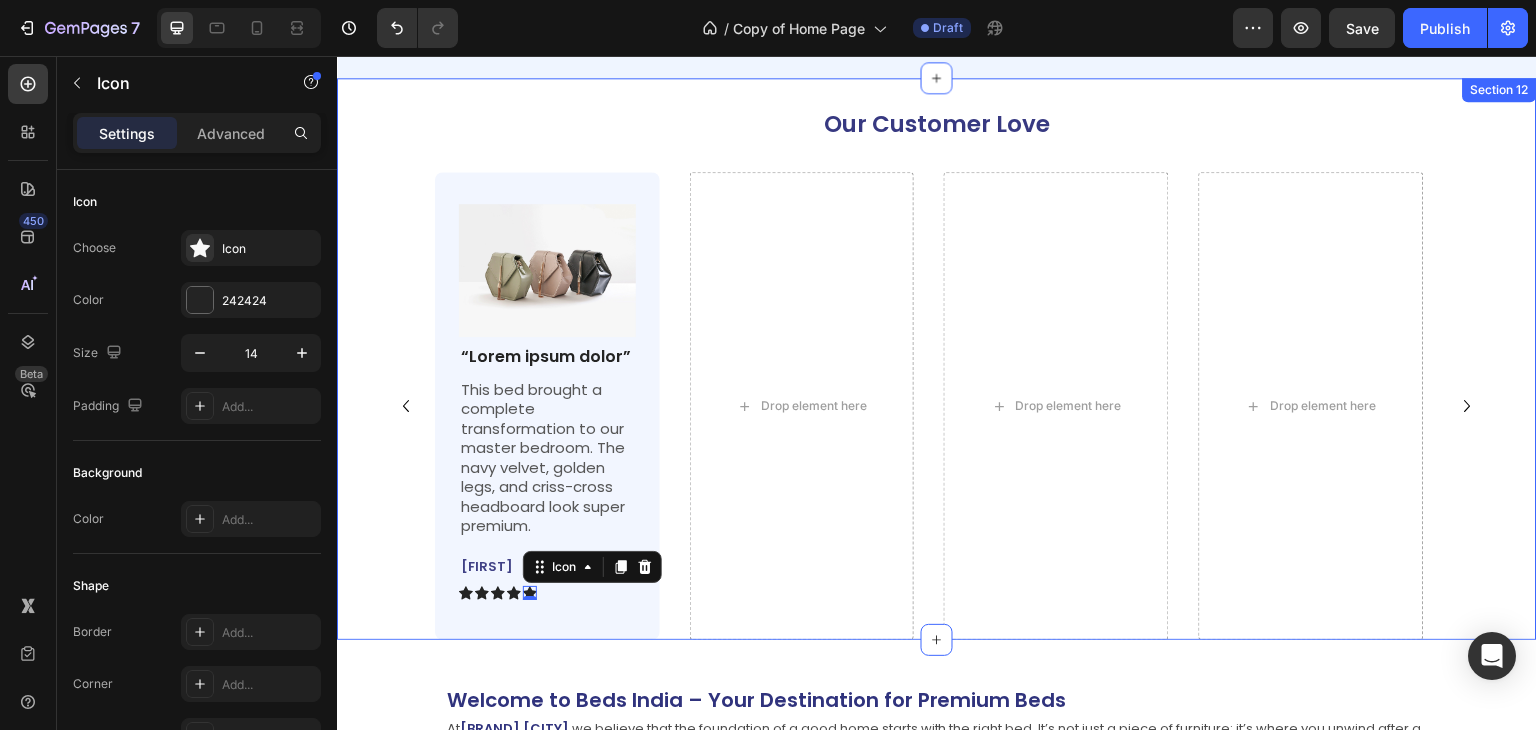 click on "Our Customer Love Heading
Image “Lorem ipsum dolor” Text Block This bed brought a complete transformation to our master bedroom. The navy velvet, golden legs, and criss-cross headboard look super premium.  Text Block [FIRST] Text Block Icon Icon Icon Icon Icon   0 Icon List Row Row
Drop element here
Drop element here
Drop element here
Carousel Section 12" at bounding box center (937, 359) 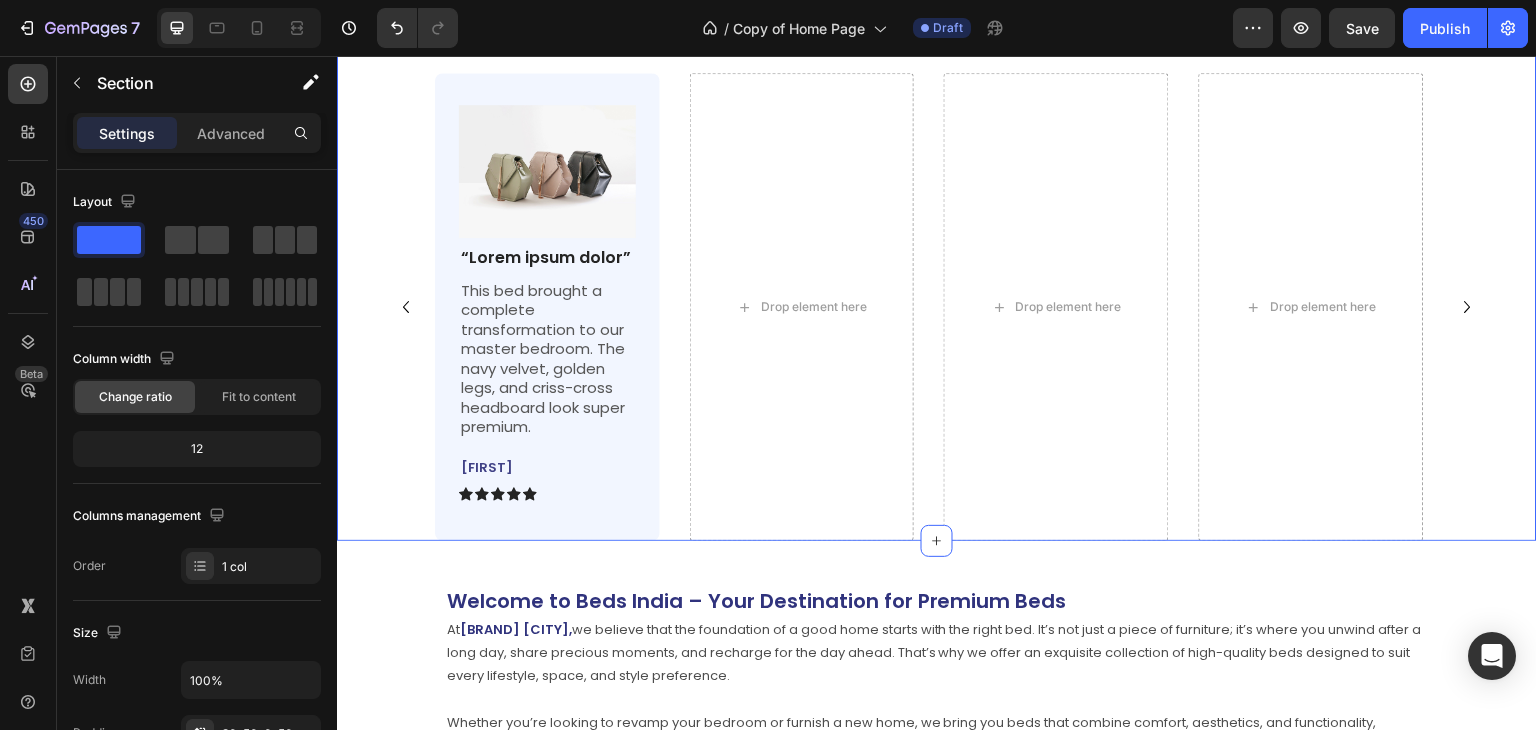 scroll, scrollTop: 4503, scrollLeft: 0, axis: vertical 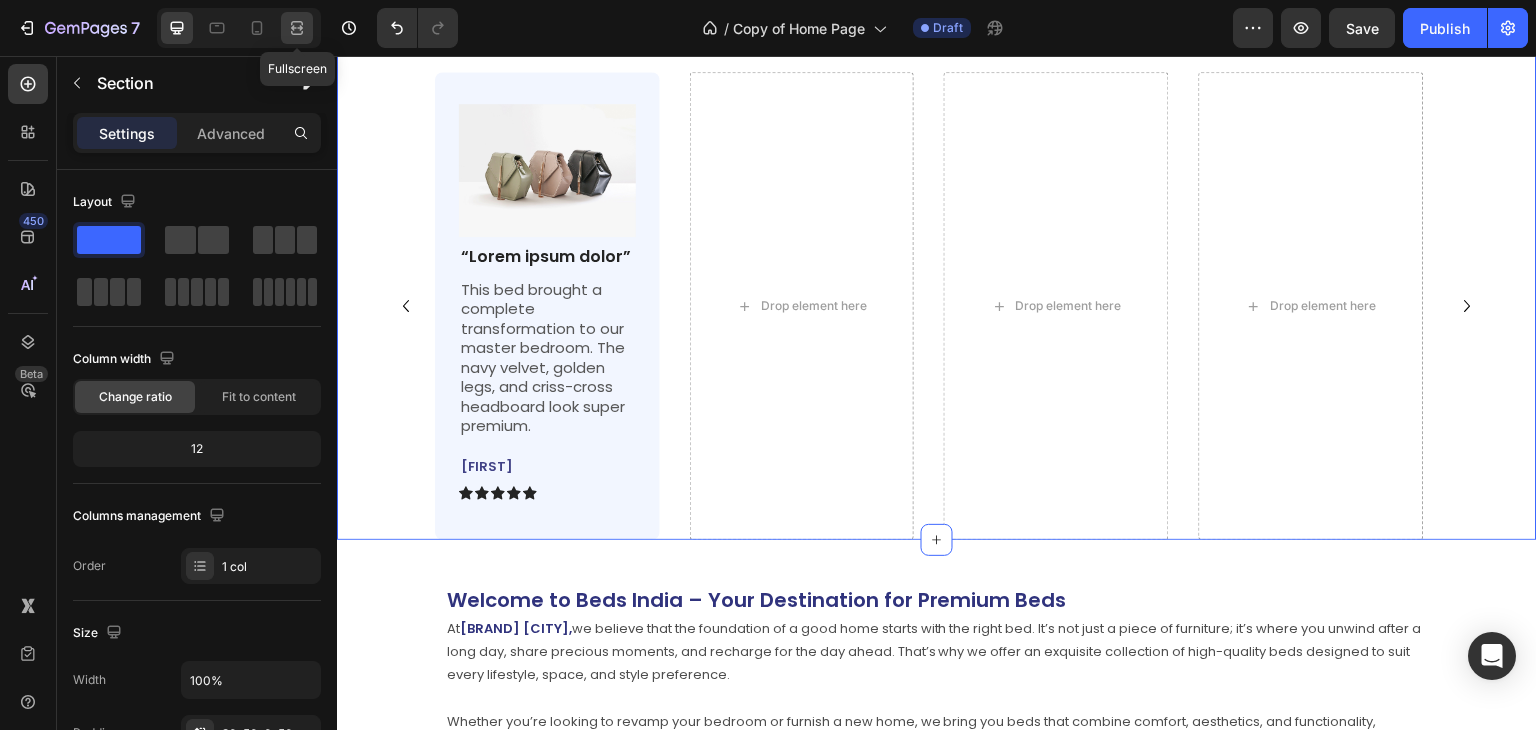 click 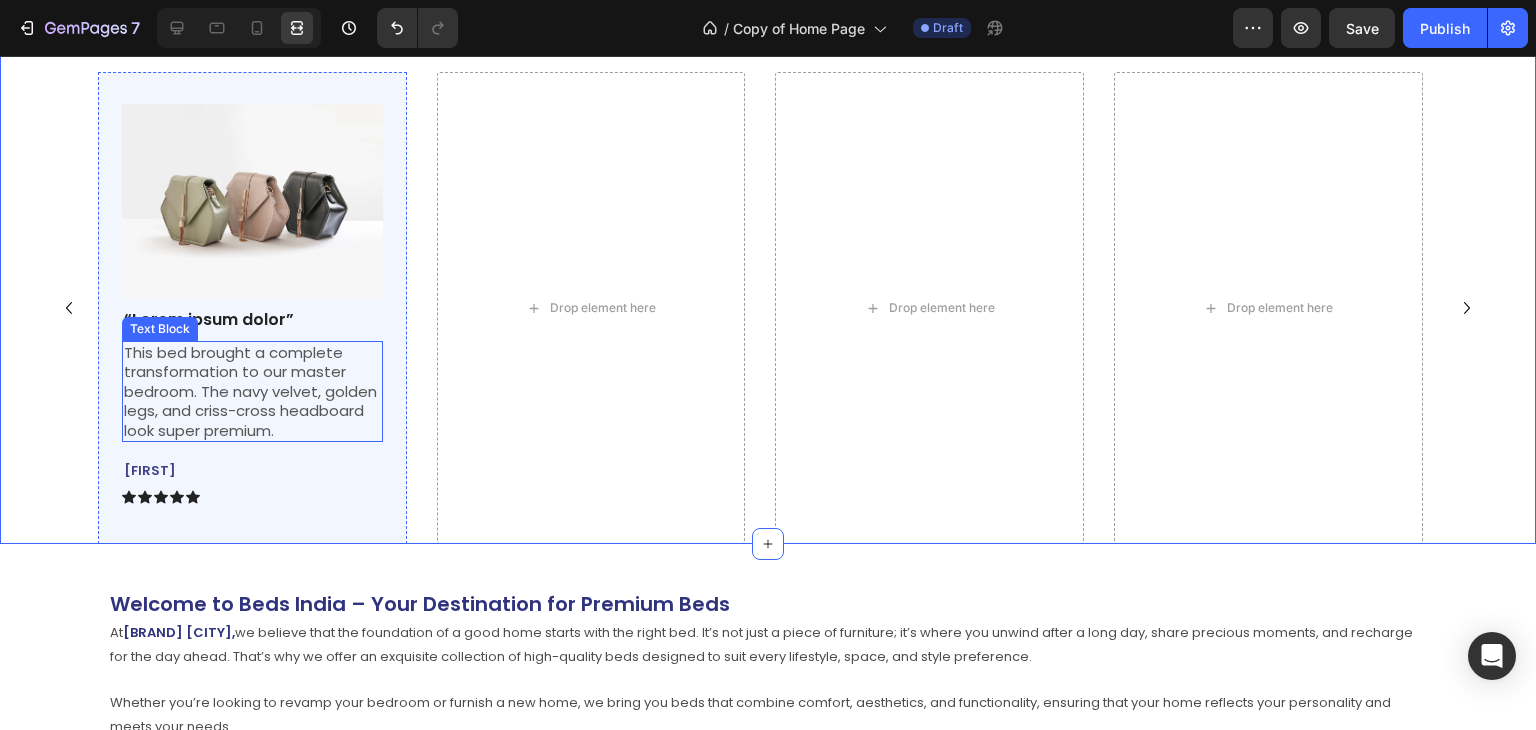 scroll, scrollTop: 4403, scrollLeft: 0, axis: vertical 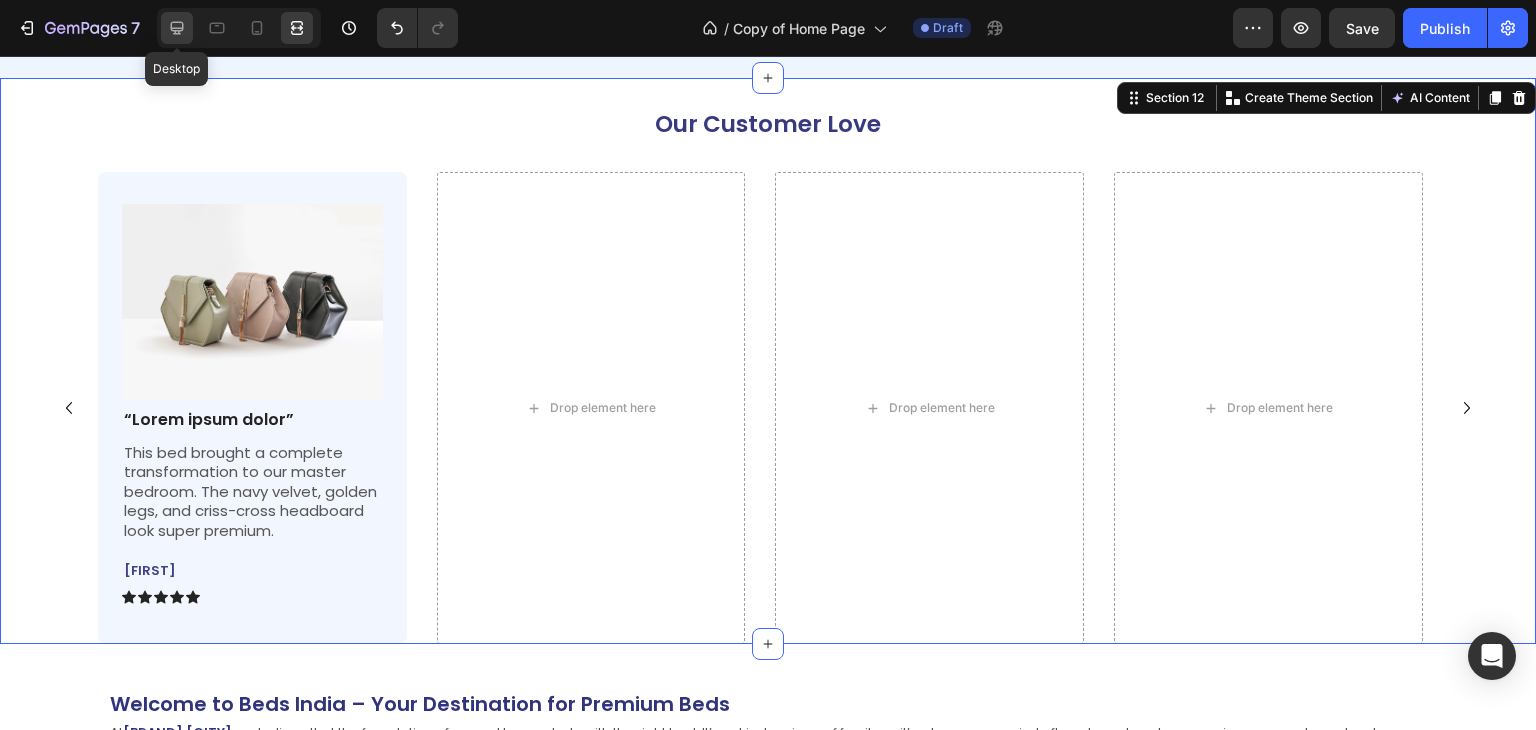 click 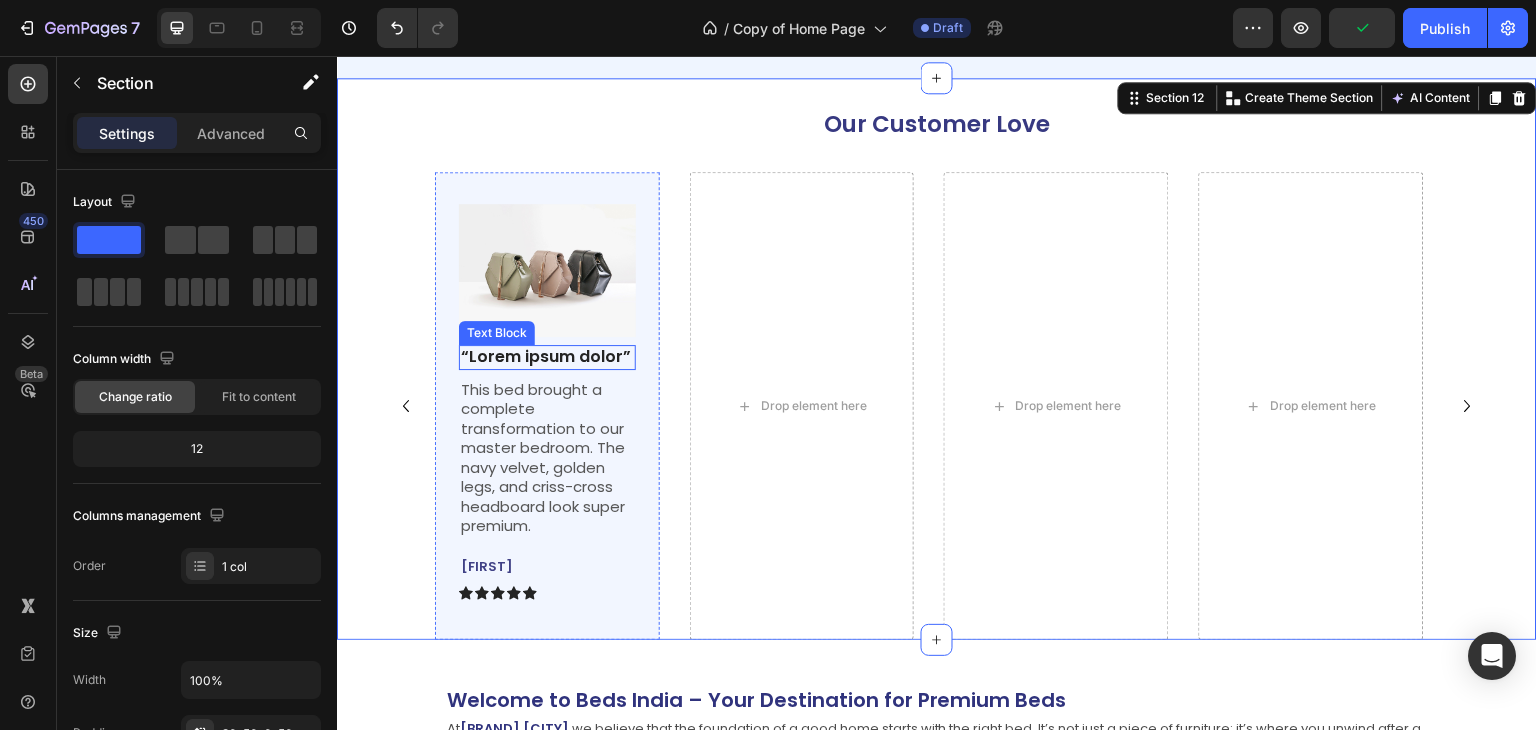 click on "“Lorem ipsum dolor”" at bounding box center (547, 357) 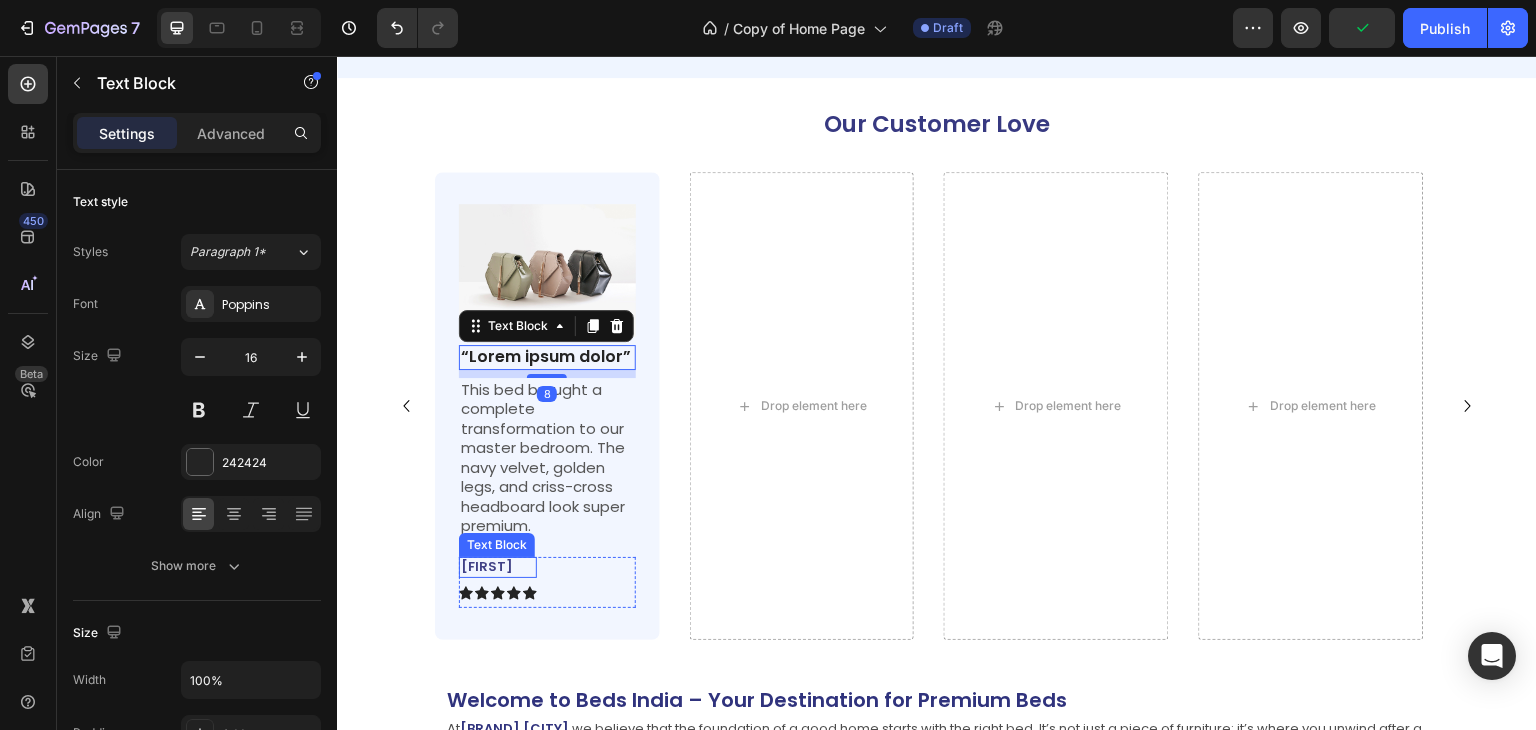 click on "[FIRST]" at bounding box center [498, 567] 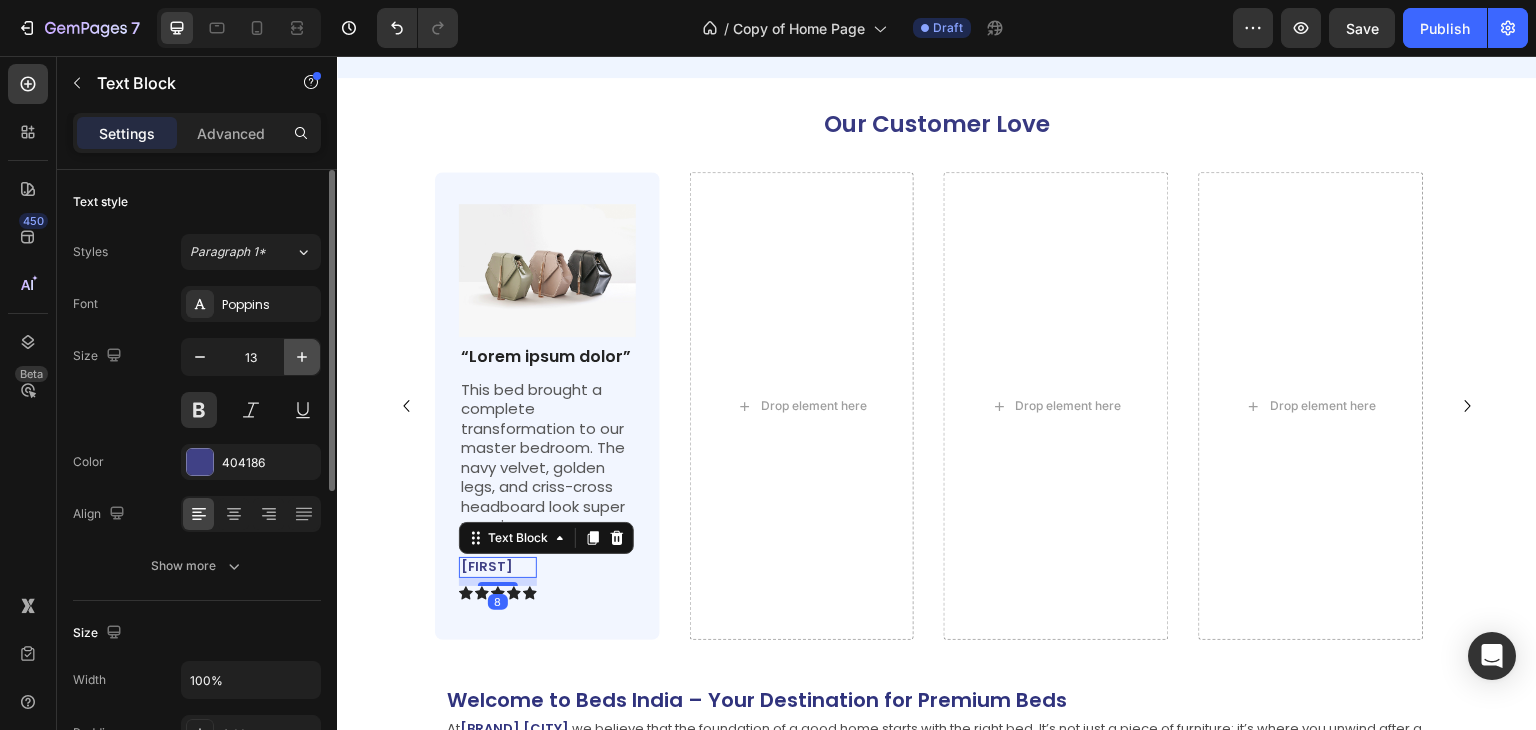 click 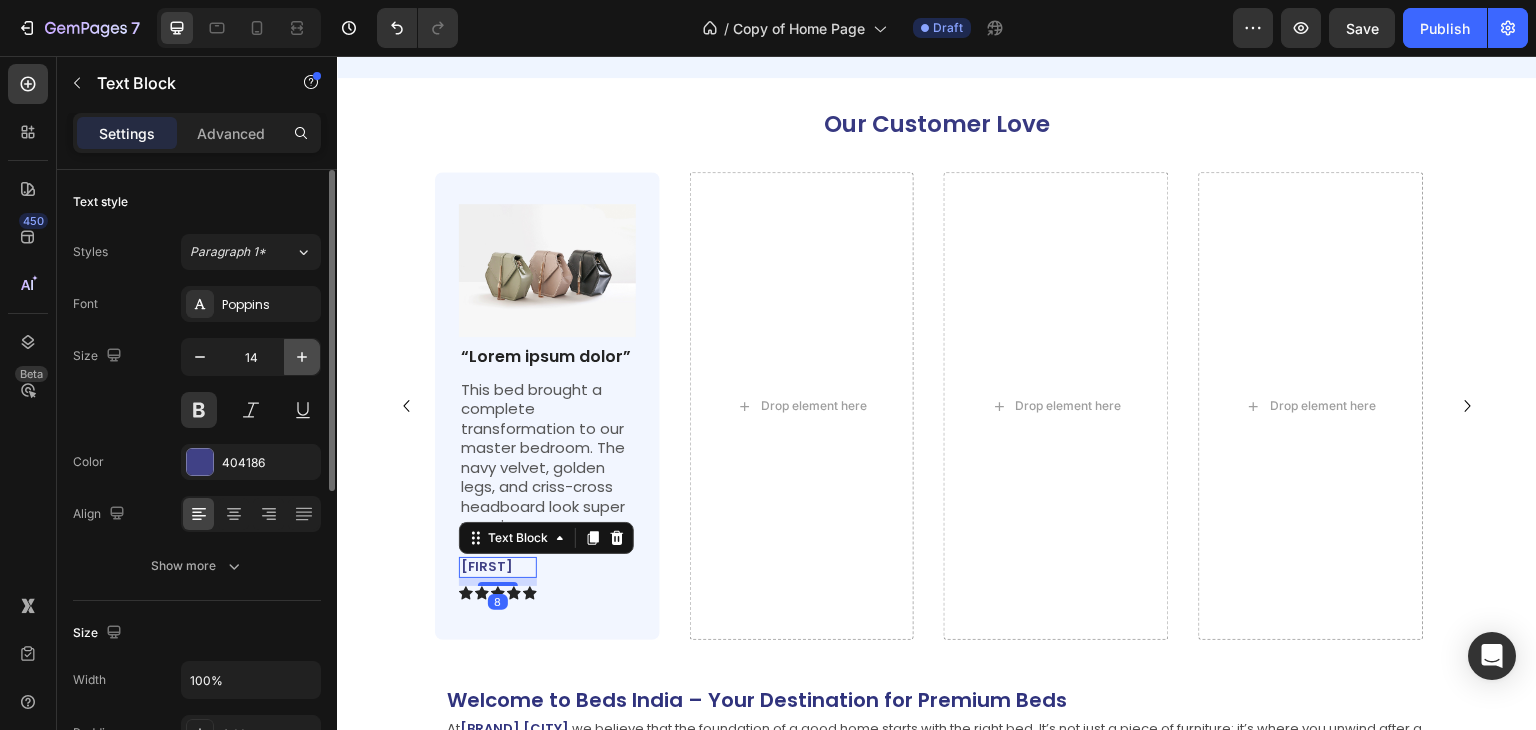 click 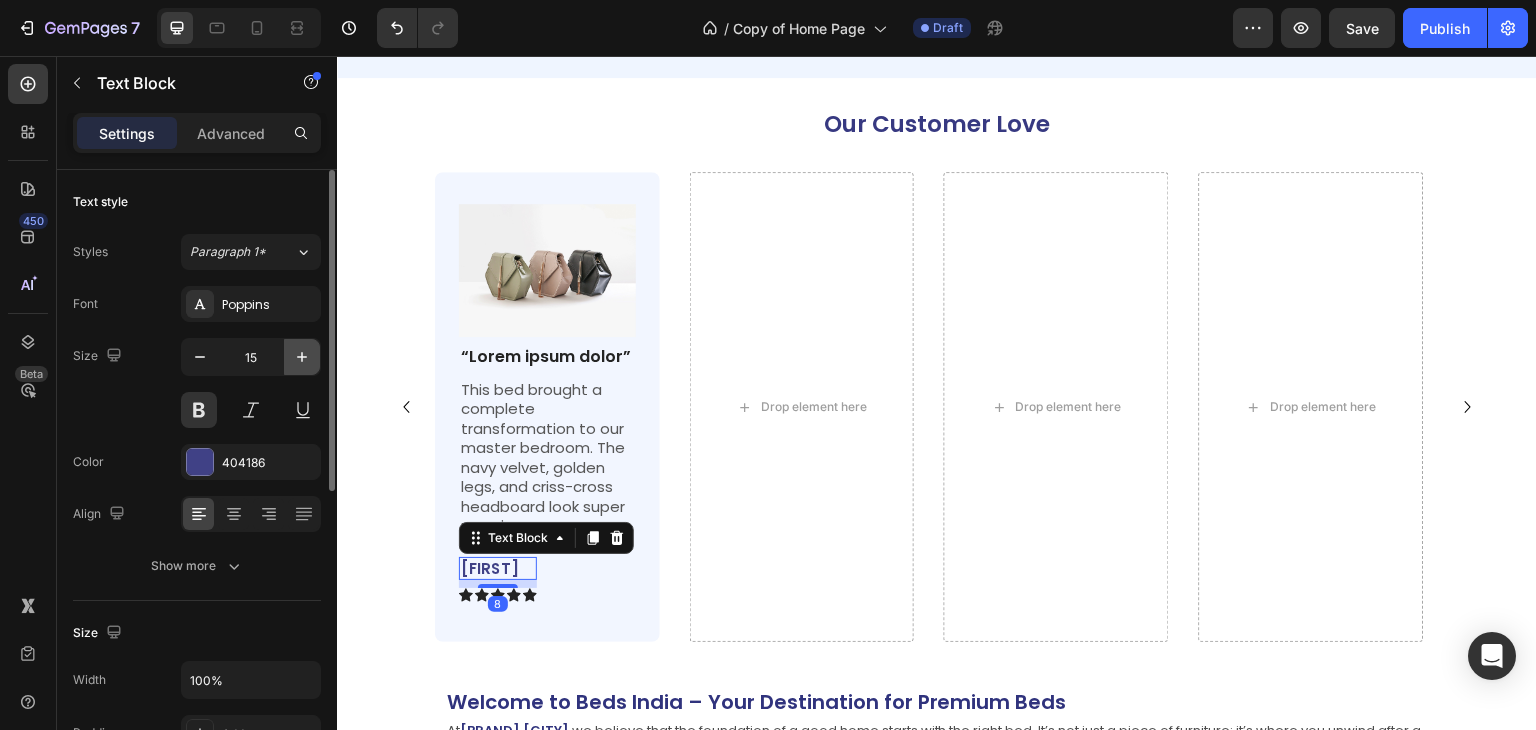 type on "16" 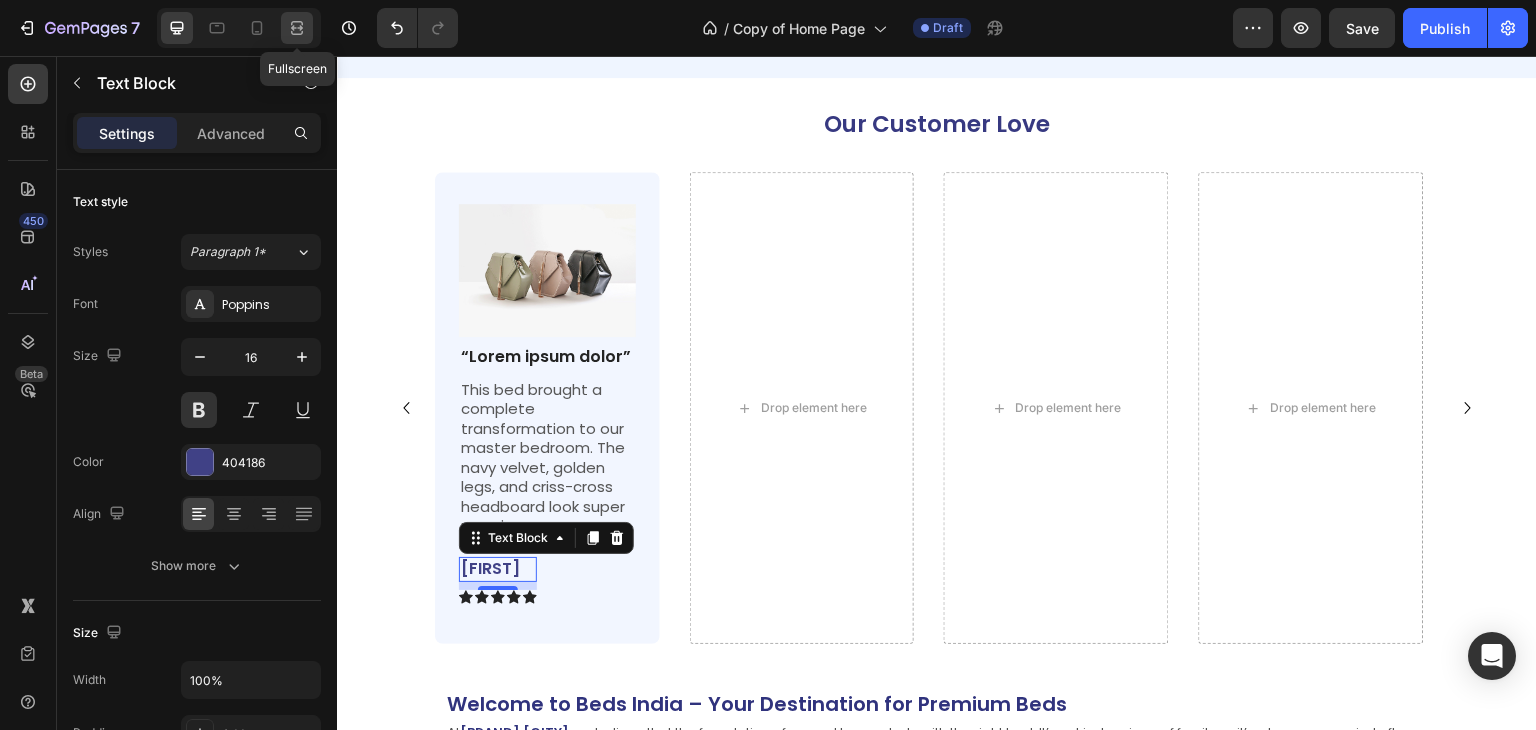 click 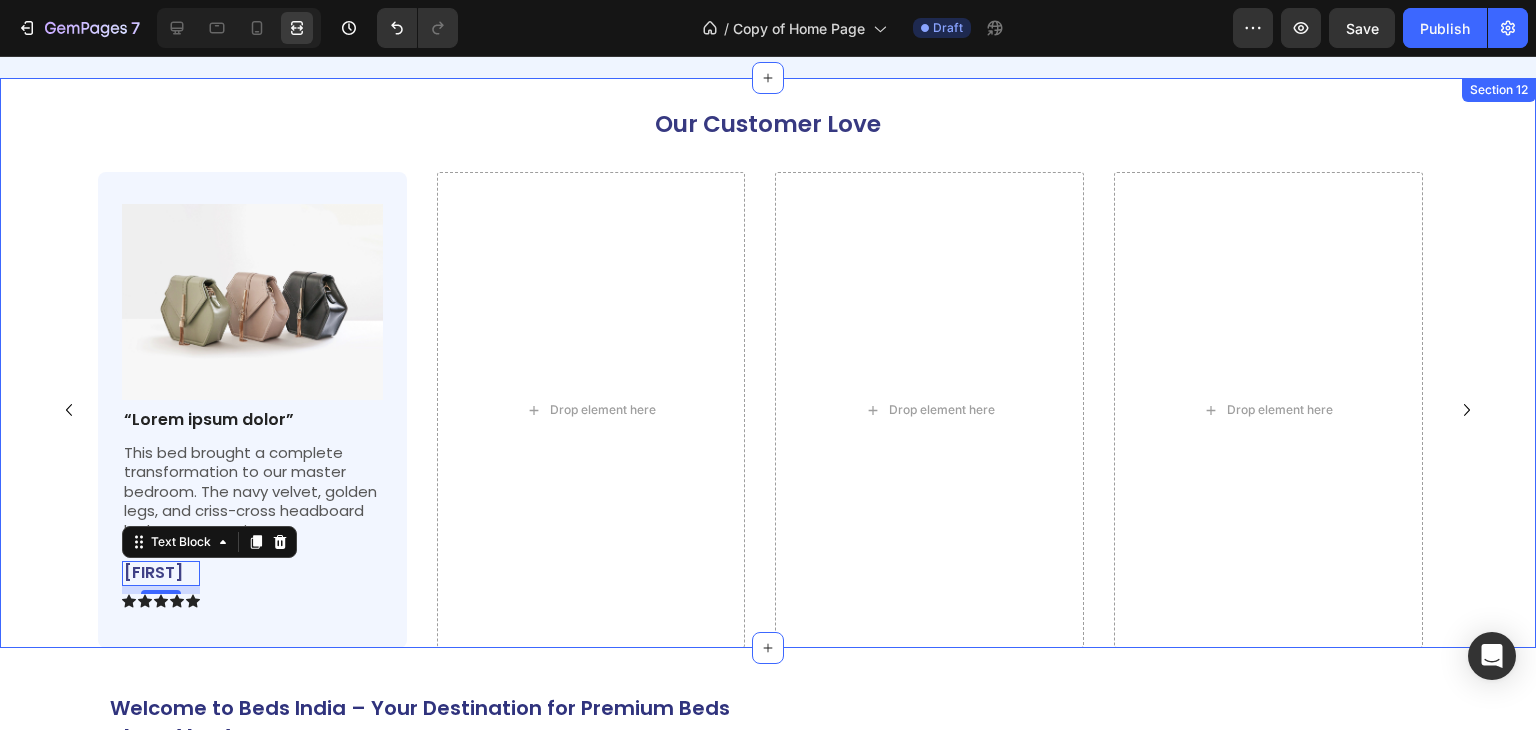 click on "Our Customer Love Heading
Image “Lorem ipsum dolor” Text Block This bed brought a complete transformation to our master bedroom. The navy velvet, golden legs, and criss-cross headboard look super premium.  Text Block [FIRST] Text Block   8 Icon Icon Icon Icon Icon Icon List Row Row
Drop element here
Drop element here
Drop element here
Carousel" at bounding box center (768, 378) 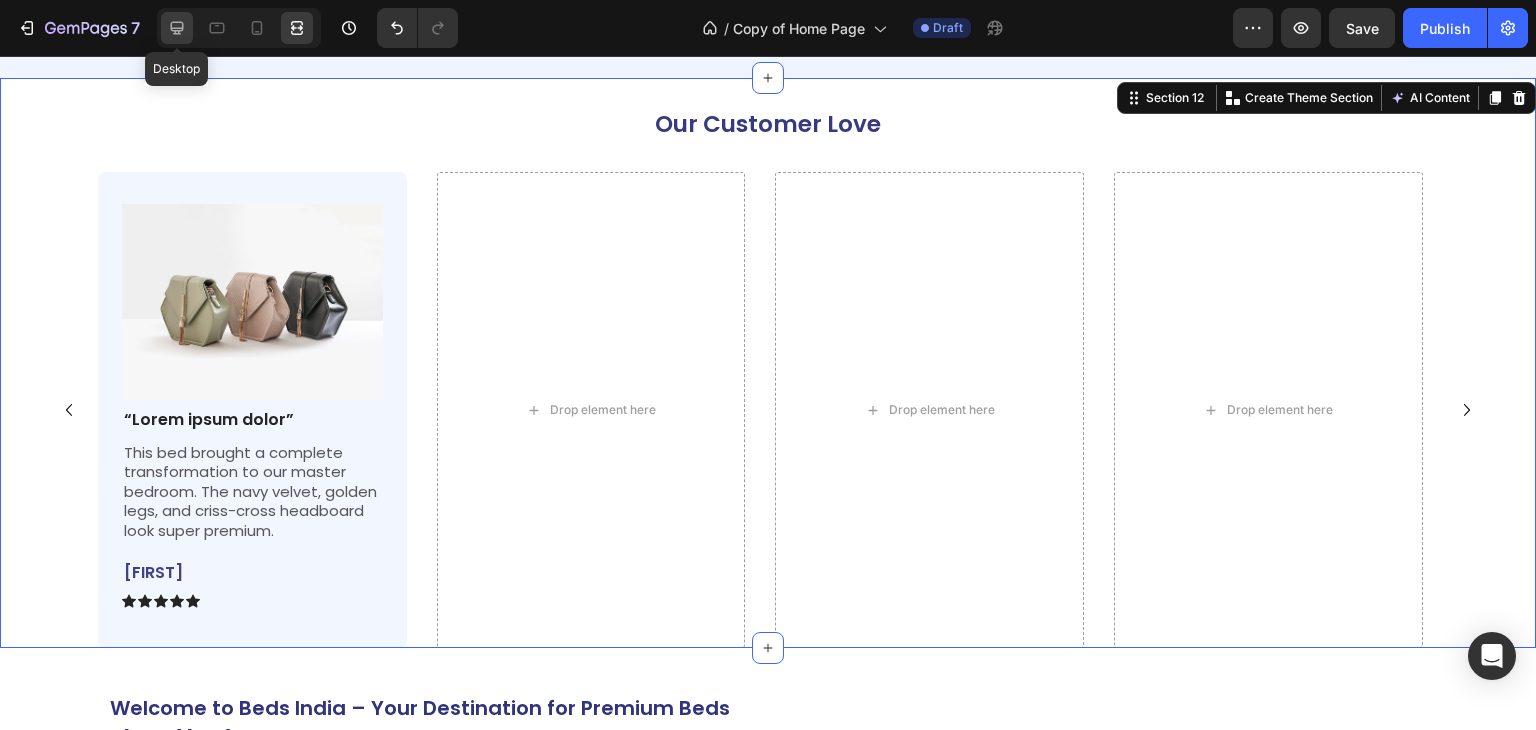 click 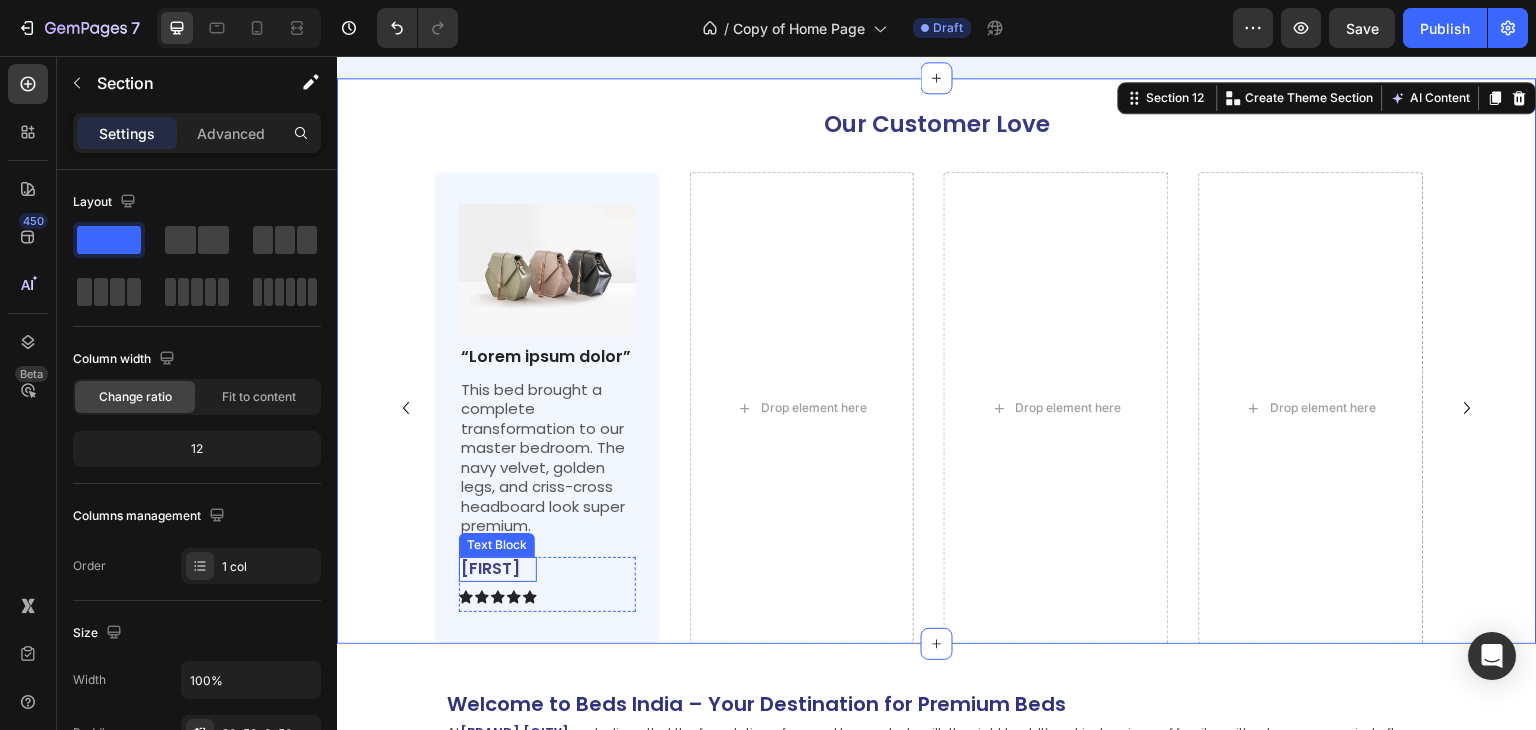 click on "[FIRST]" at bounding box center (498, 569) 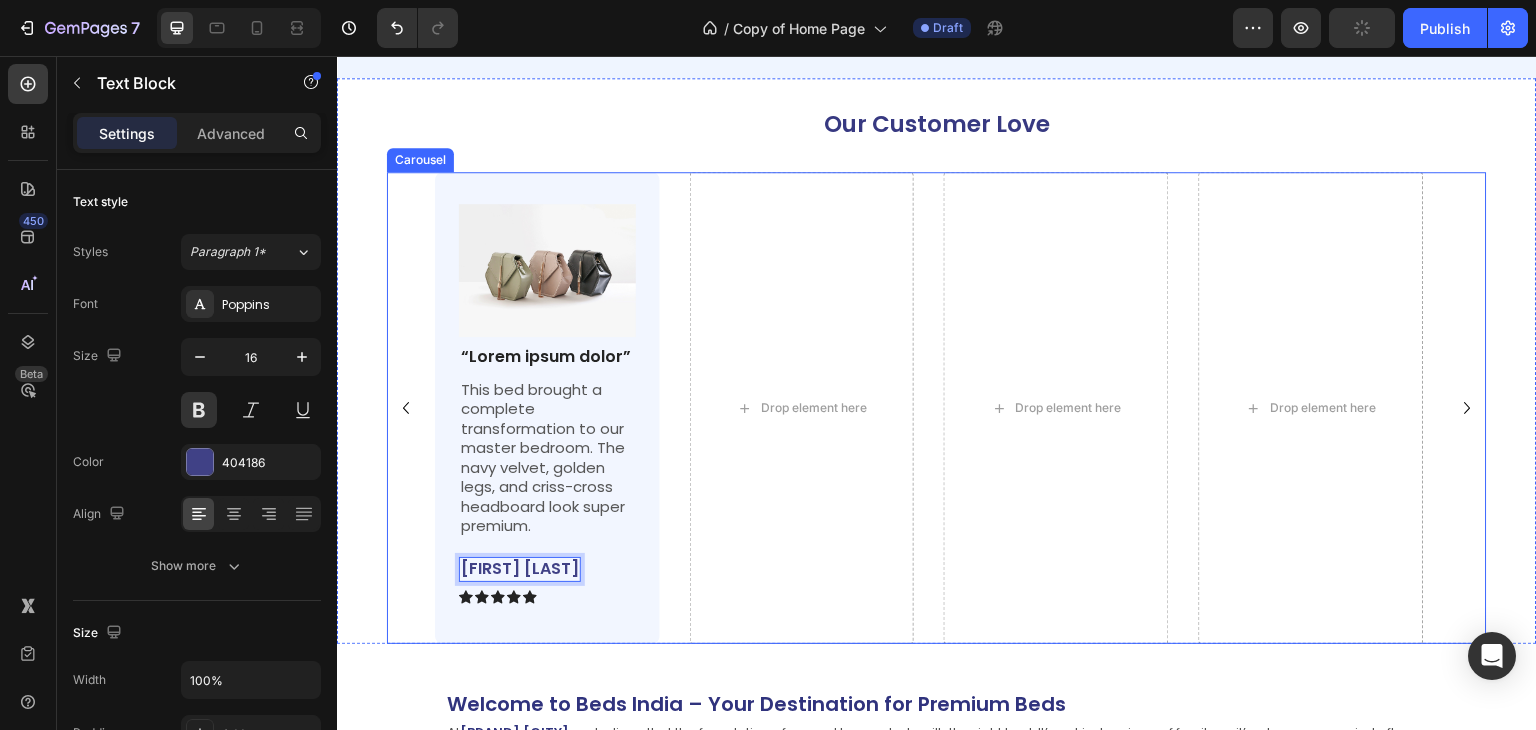 click on "Our Customer Love Heading
Image “Lorem ipsum dolor” Text Block This bed brought a complete transformation to our master bedroom. The navy velvet, golden legs, and criss-cross headboard look super premium.  Text Block [FIRST] [LAST] Text Block   8 Icon Icon Icon Icon Icon Icon List Row Row
Drop element here
Drop element here
Drop element here
Carousel Section 12" at bounding box center (937, 361) 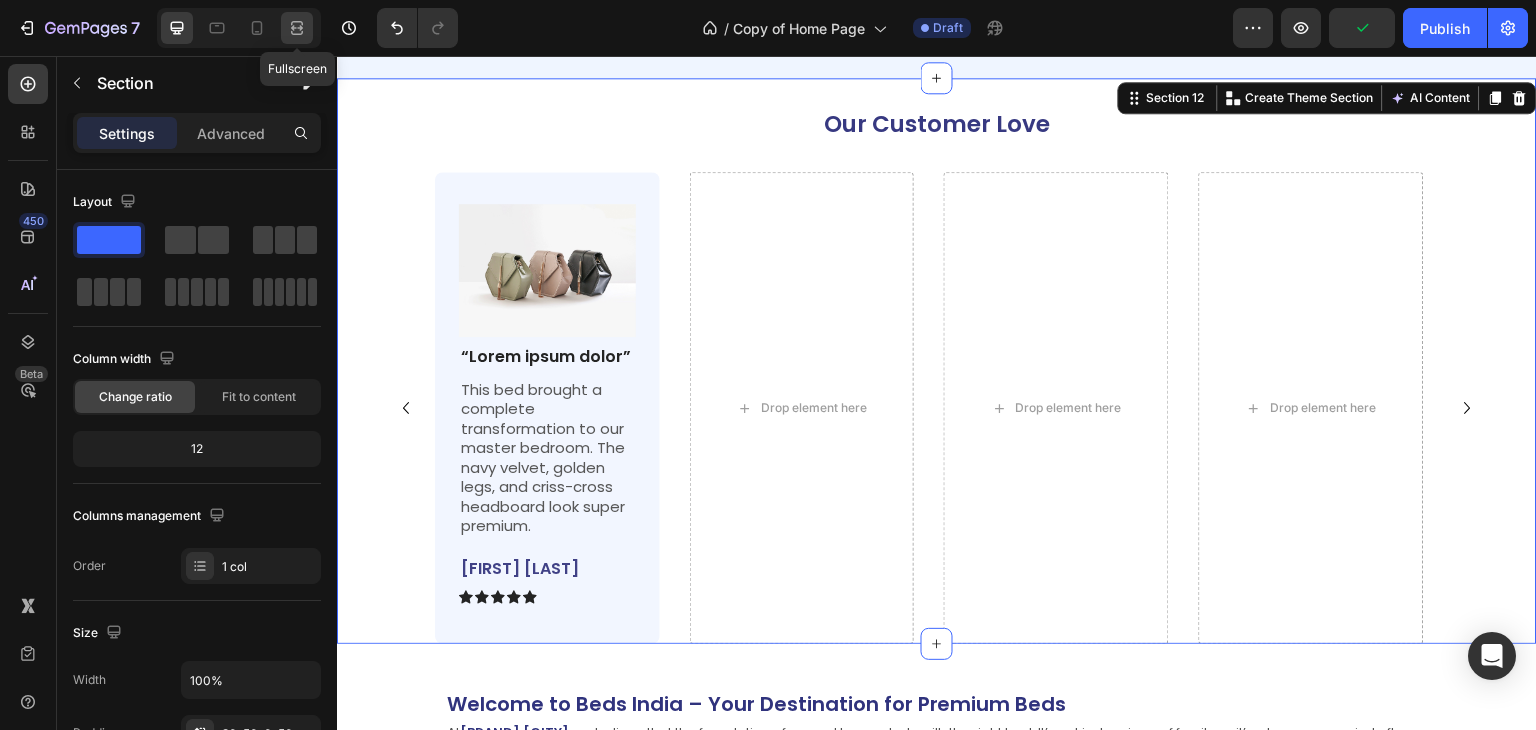 click 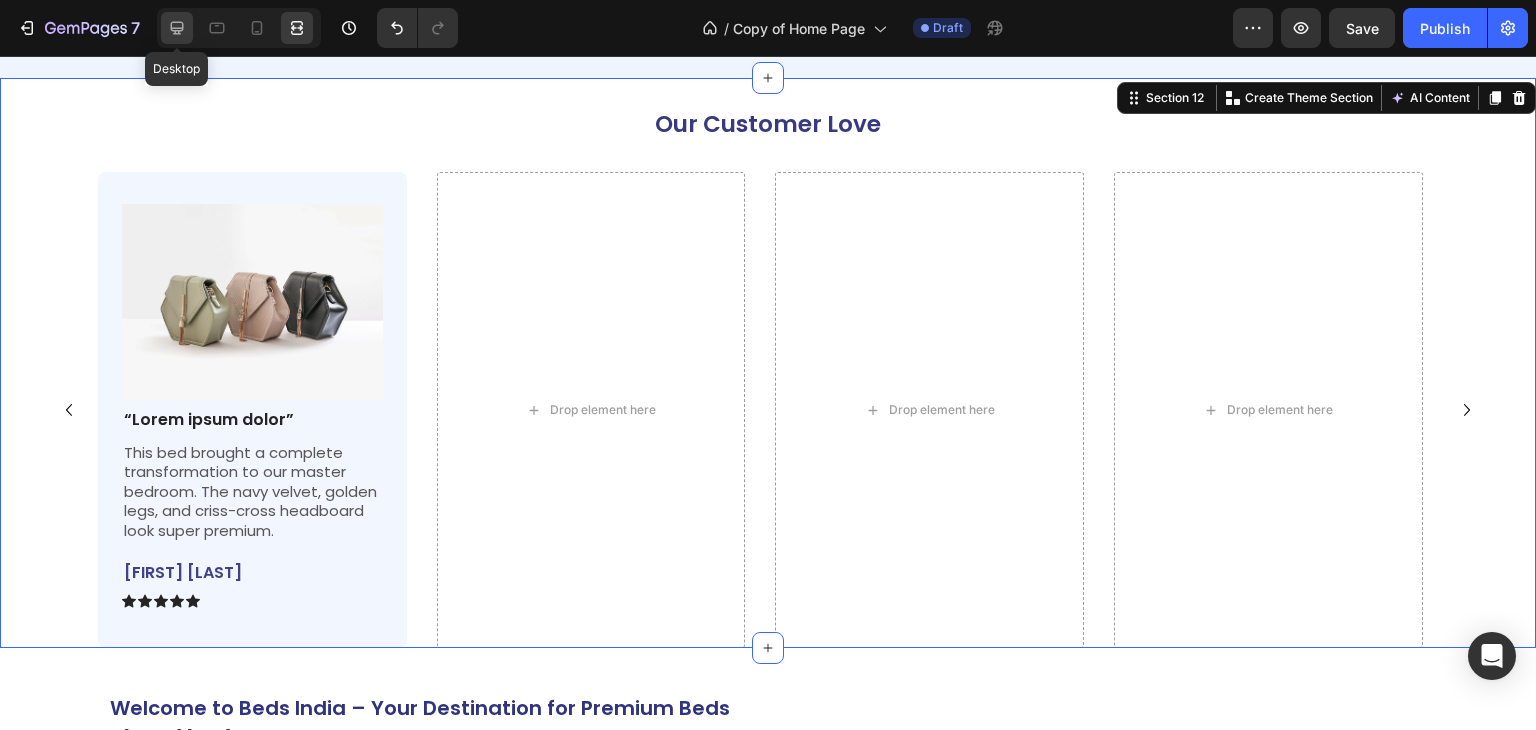 click 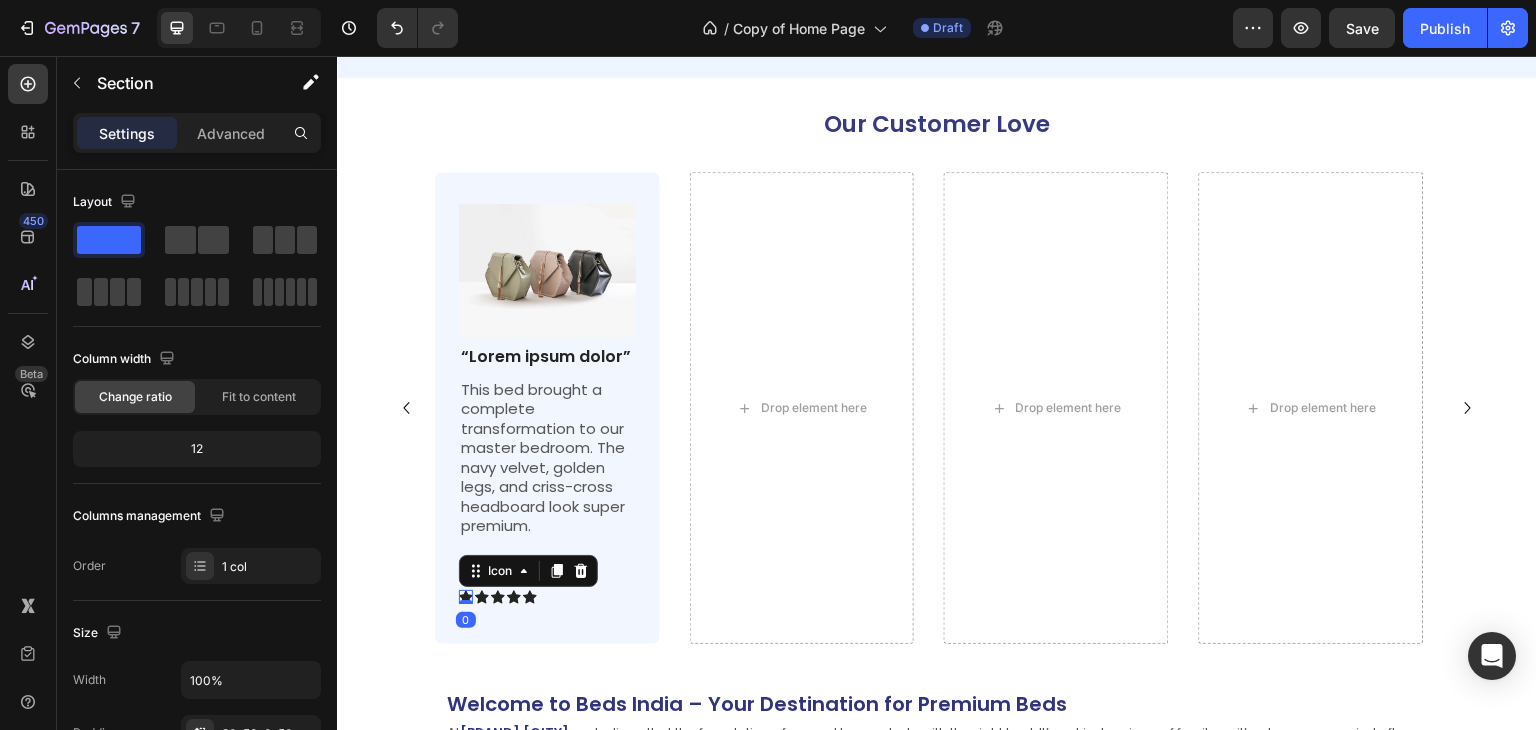 click 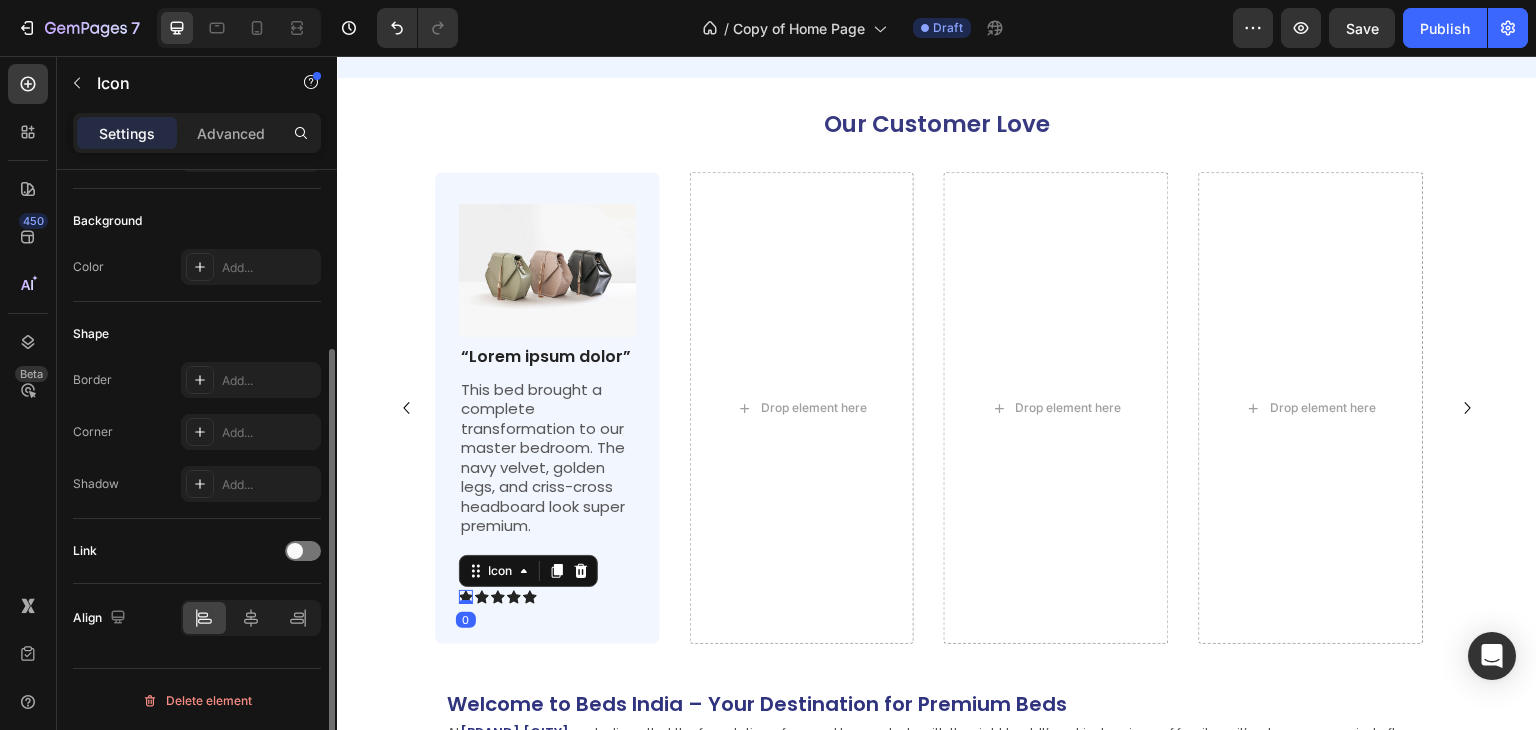 scroll, scrollTop: 0, scrollLeft: 0, axis: both 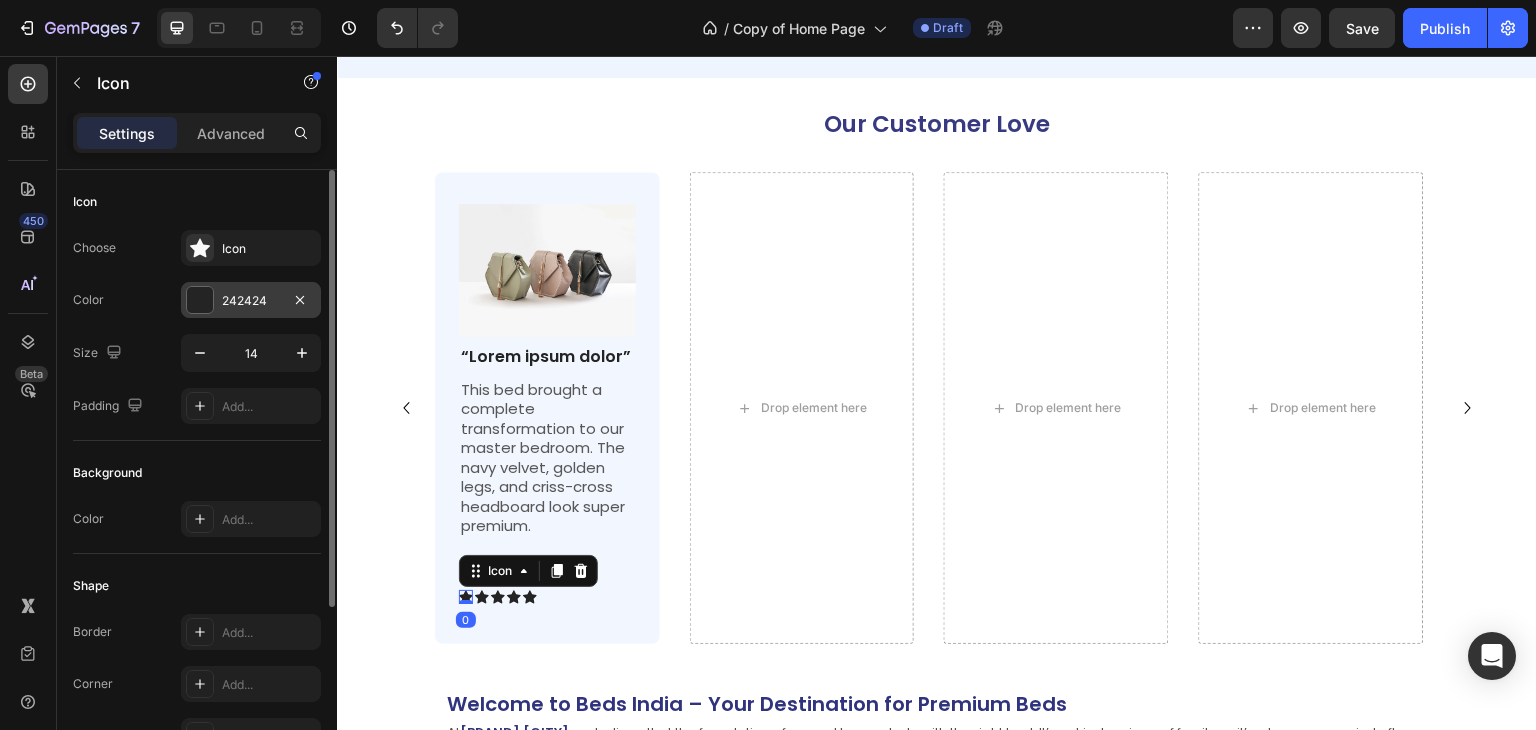 click at bounding box center [200, 300] 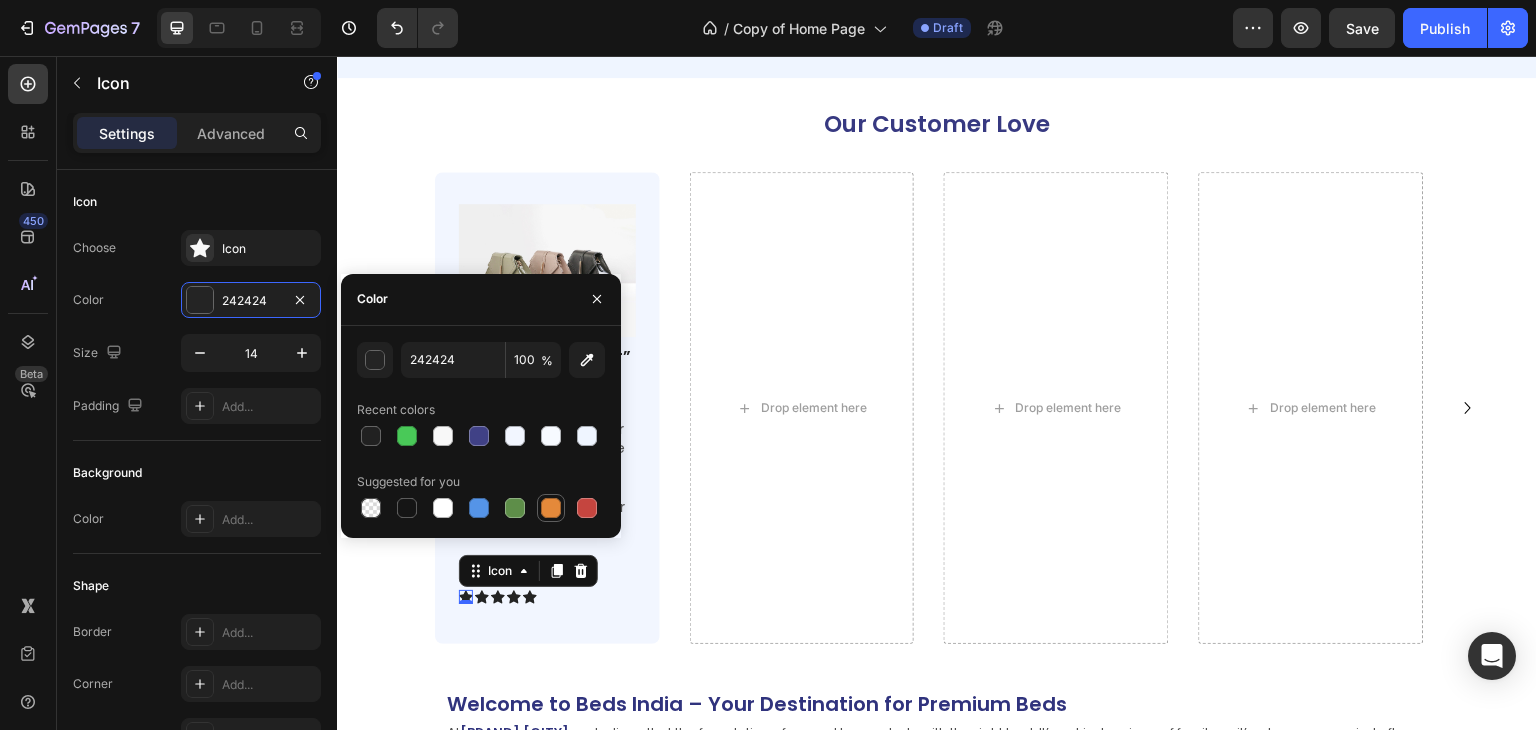 click at bounding box center [551, 508] 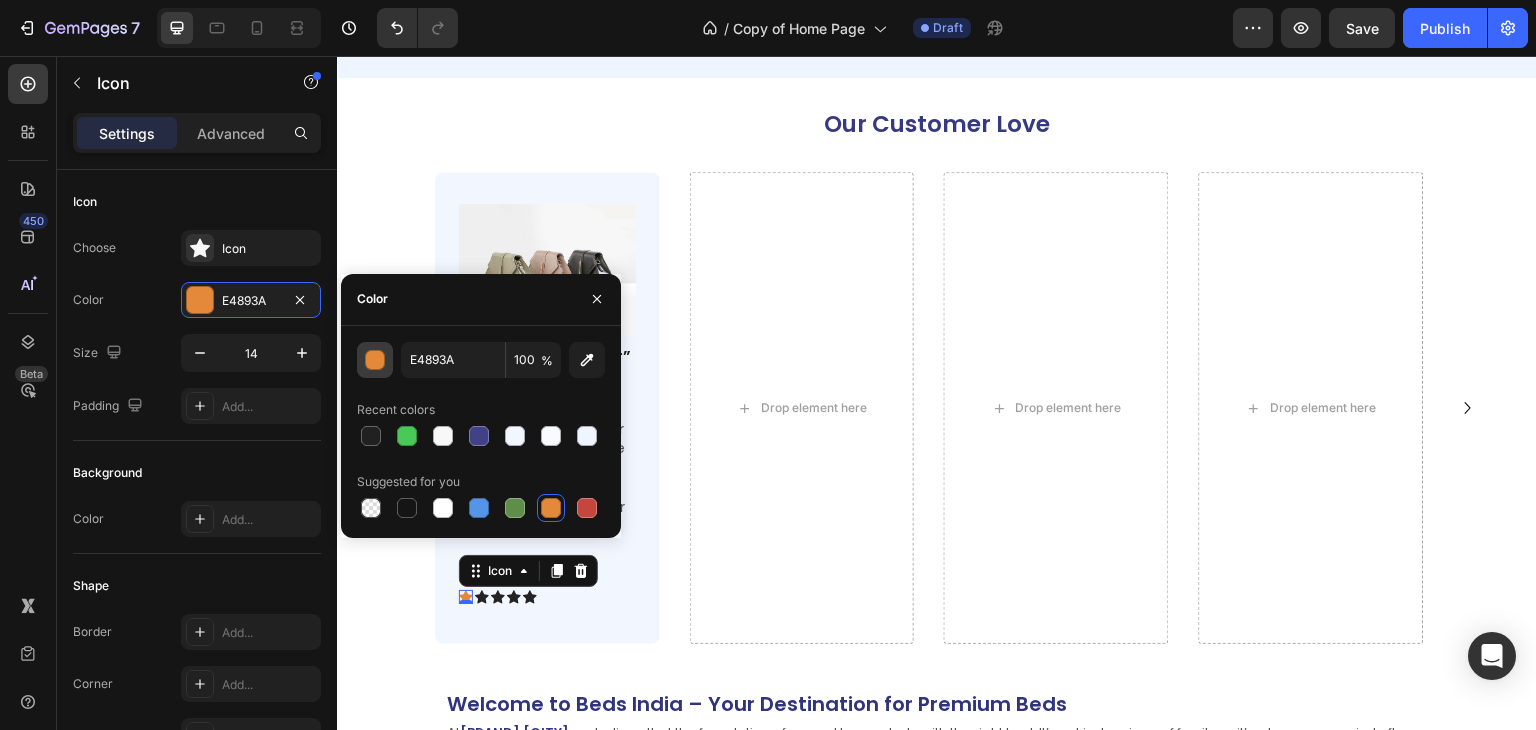 click at bounding box center [375, 360] 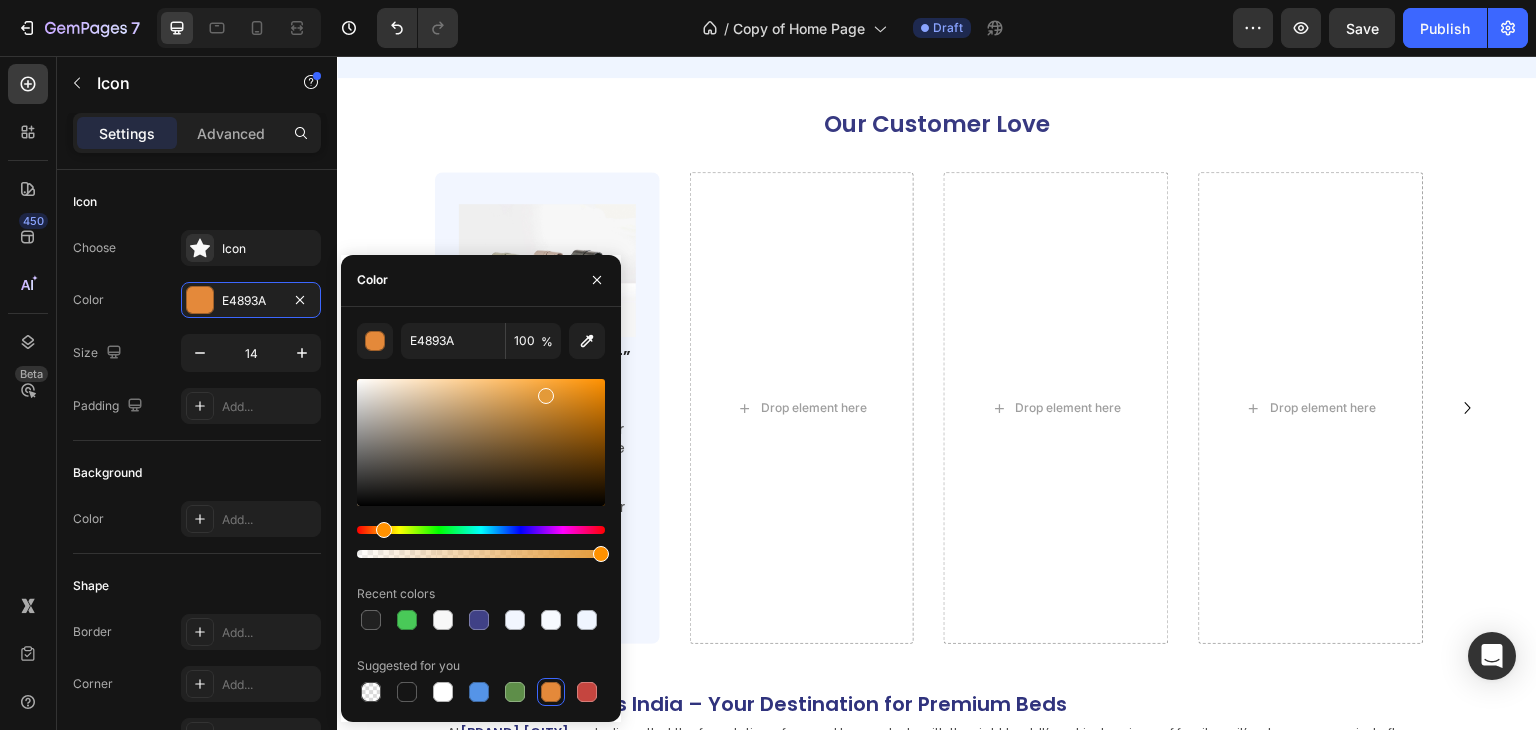 click at bounding box center [384, 530] 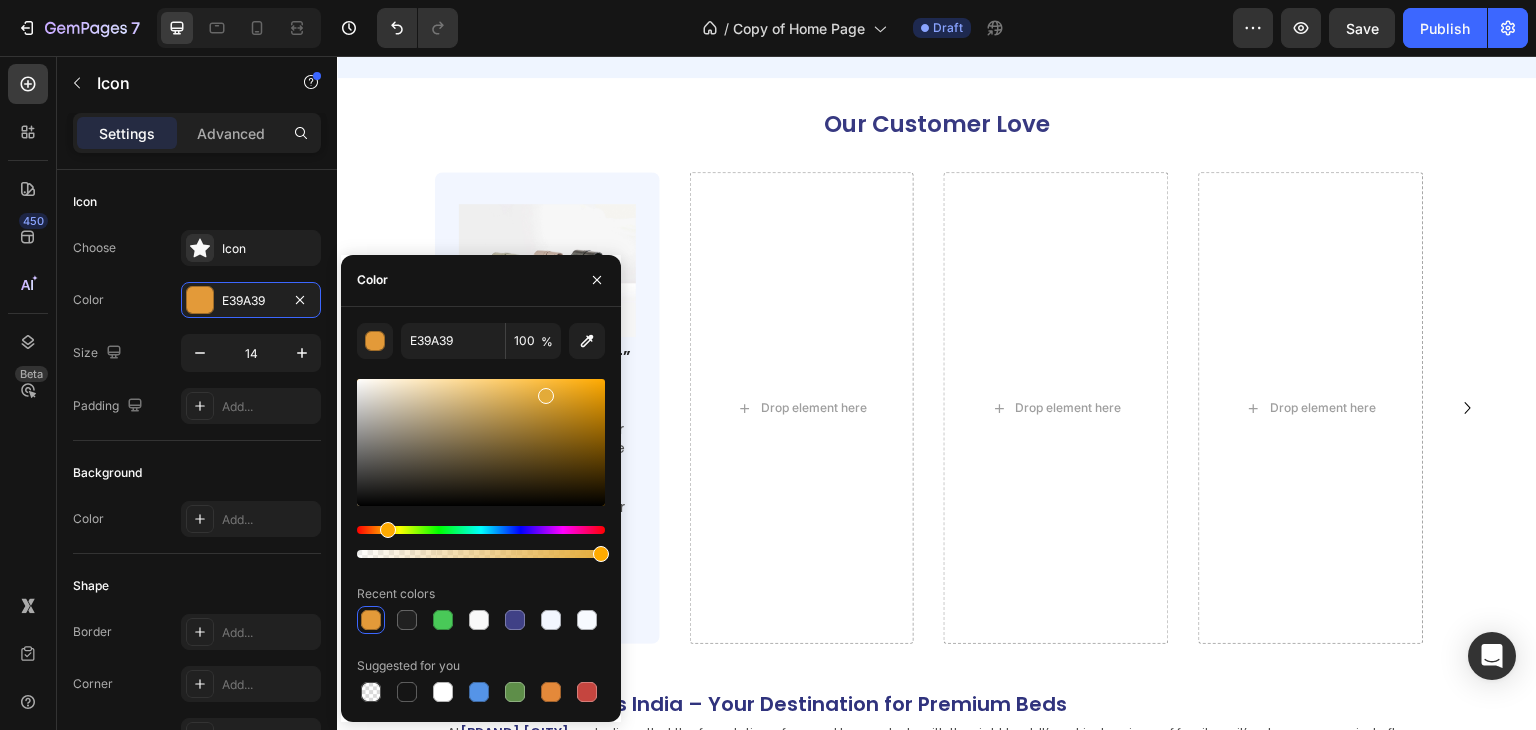 click at bounding box center [388, 530] 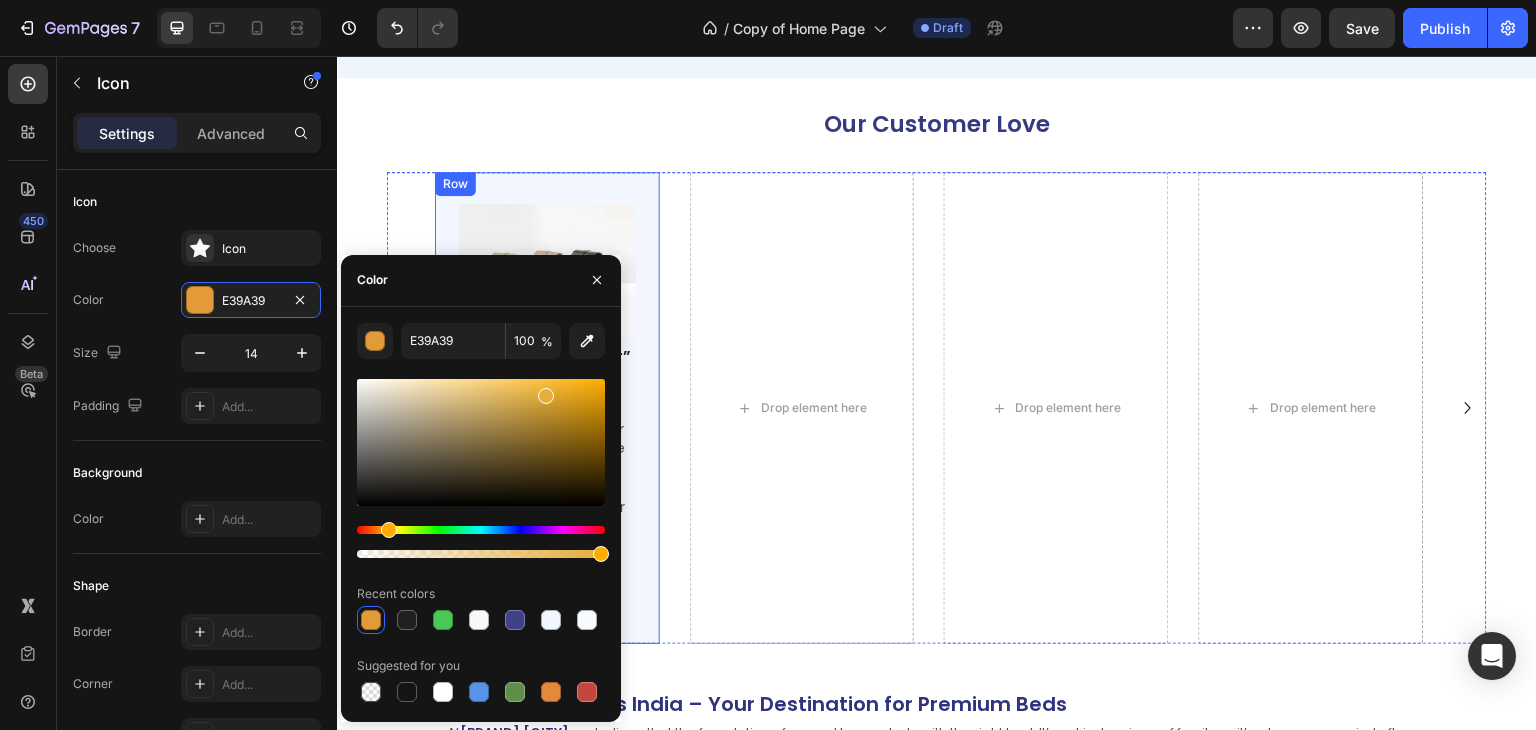 type on "E3AE39" 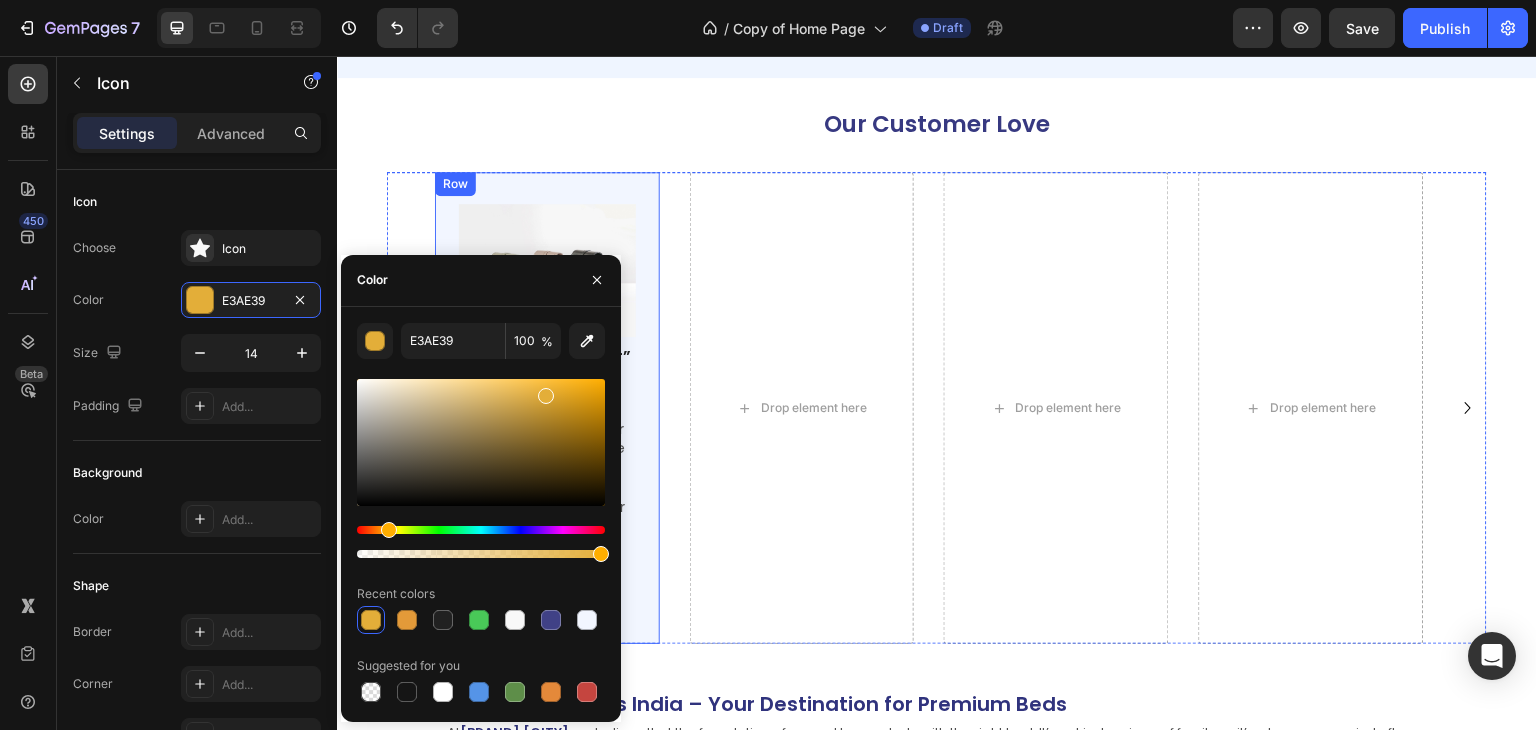 drag, startPoint x: 792, startPoint y: 338, endPoint x: 434, endPoint y: 226, distance: 375.11066 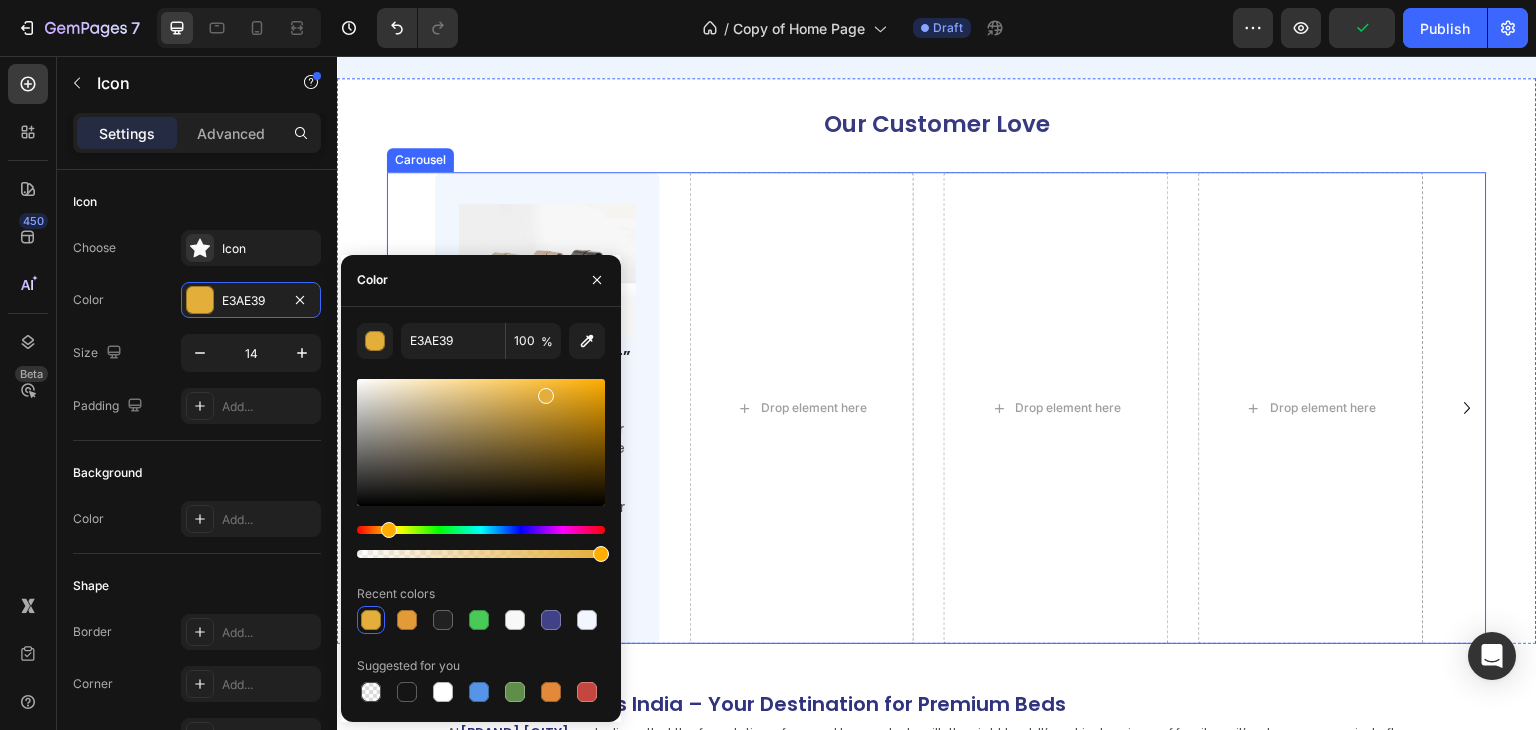 click on "Image “Lorem ipsum dolor” Text Block This bed brought a complete transformation to our master bedroom. The navy velvet, golden legs, and criss-cross headboard look super premium.  Text Block [FIRST] Text Block Icon   0 Icon Icon Icon Icon Icon List Row Row
Drop element here
Drop element here
Drop element here" at bounding box center (937, 407) 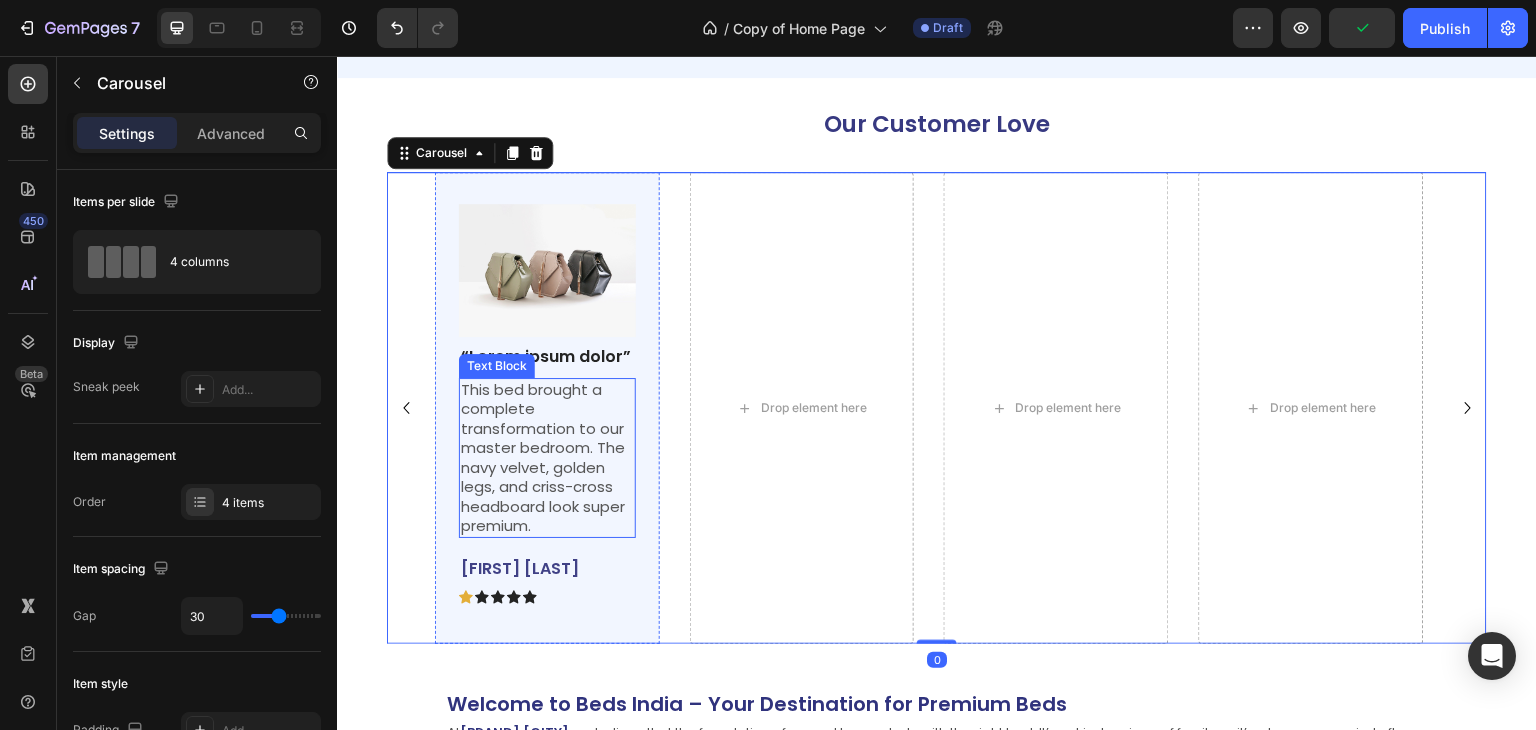 scroll, scrollTop: 4503, scrollLeft: 0, axis: vertical 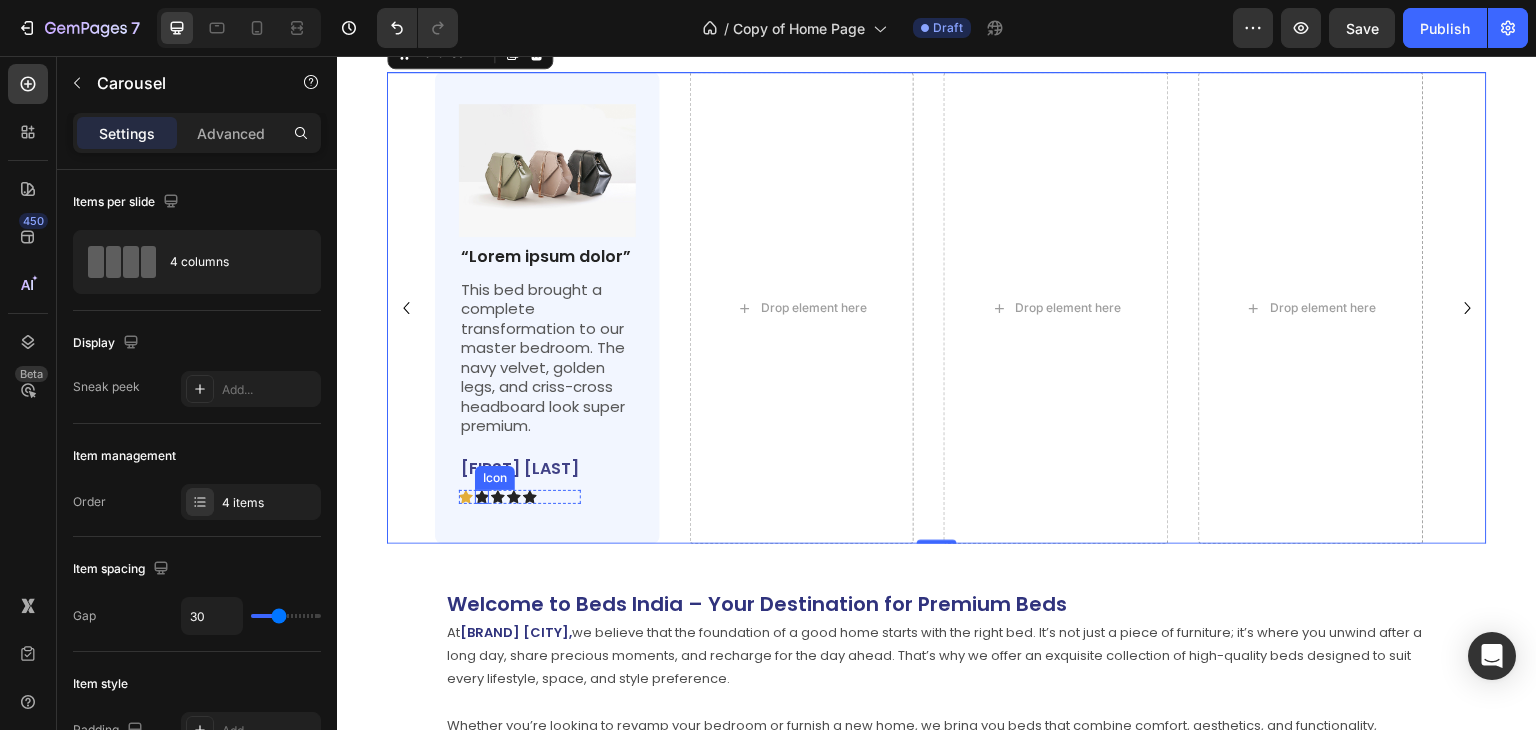 click 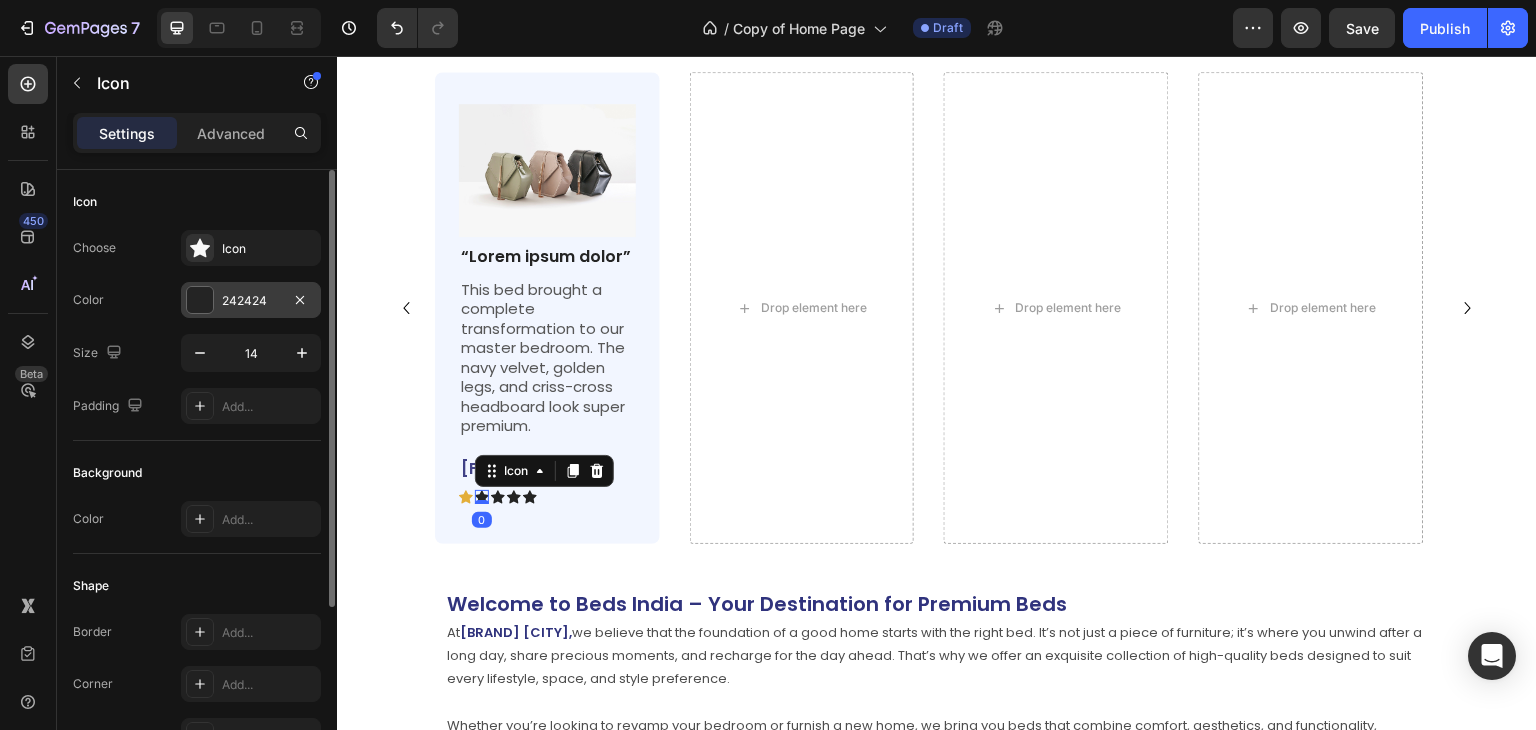 click at bounding box center [200, 300] 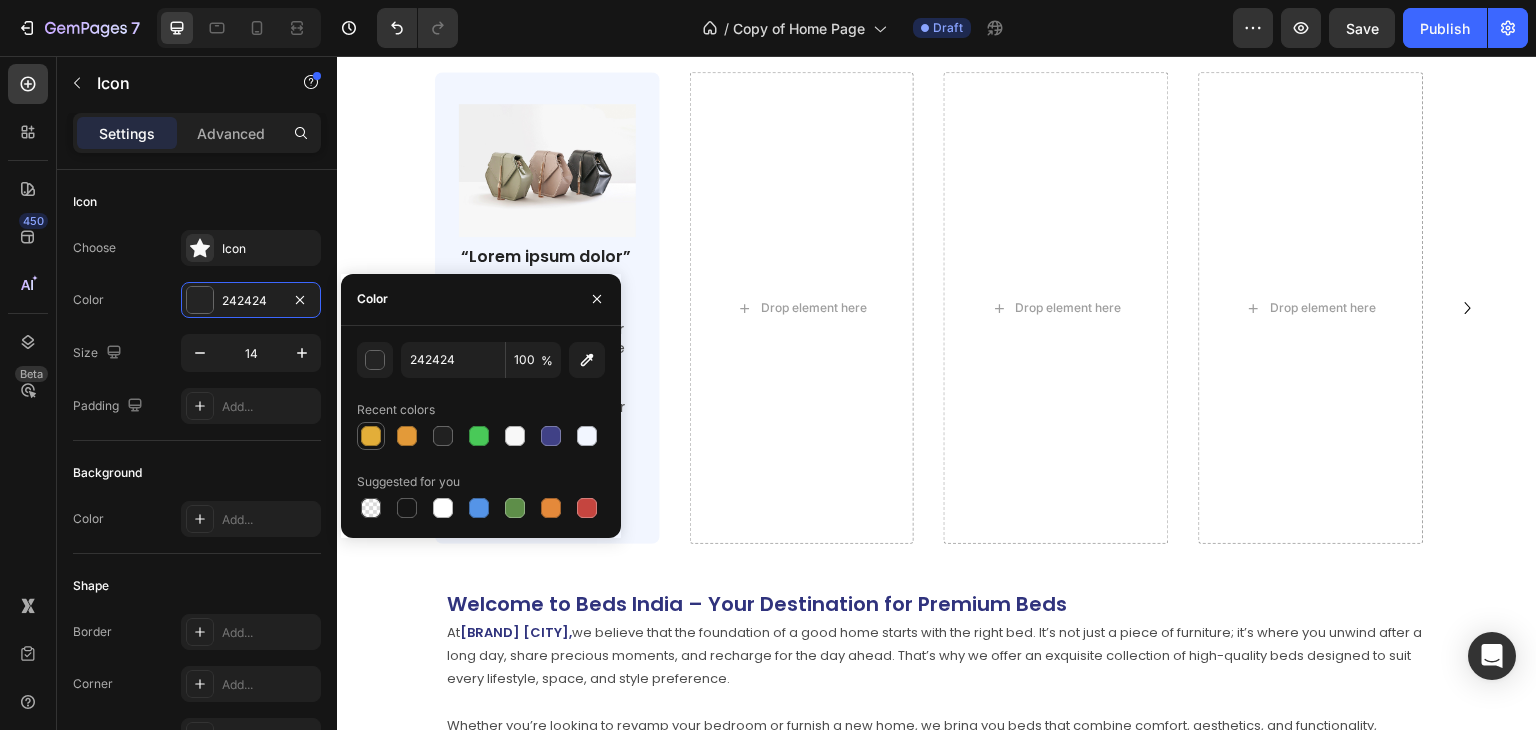 click at bounding box center (371, 436) 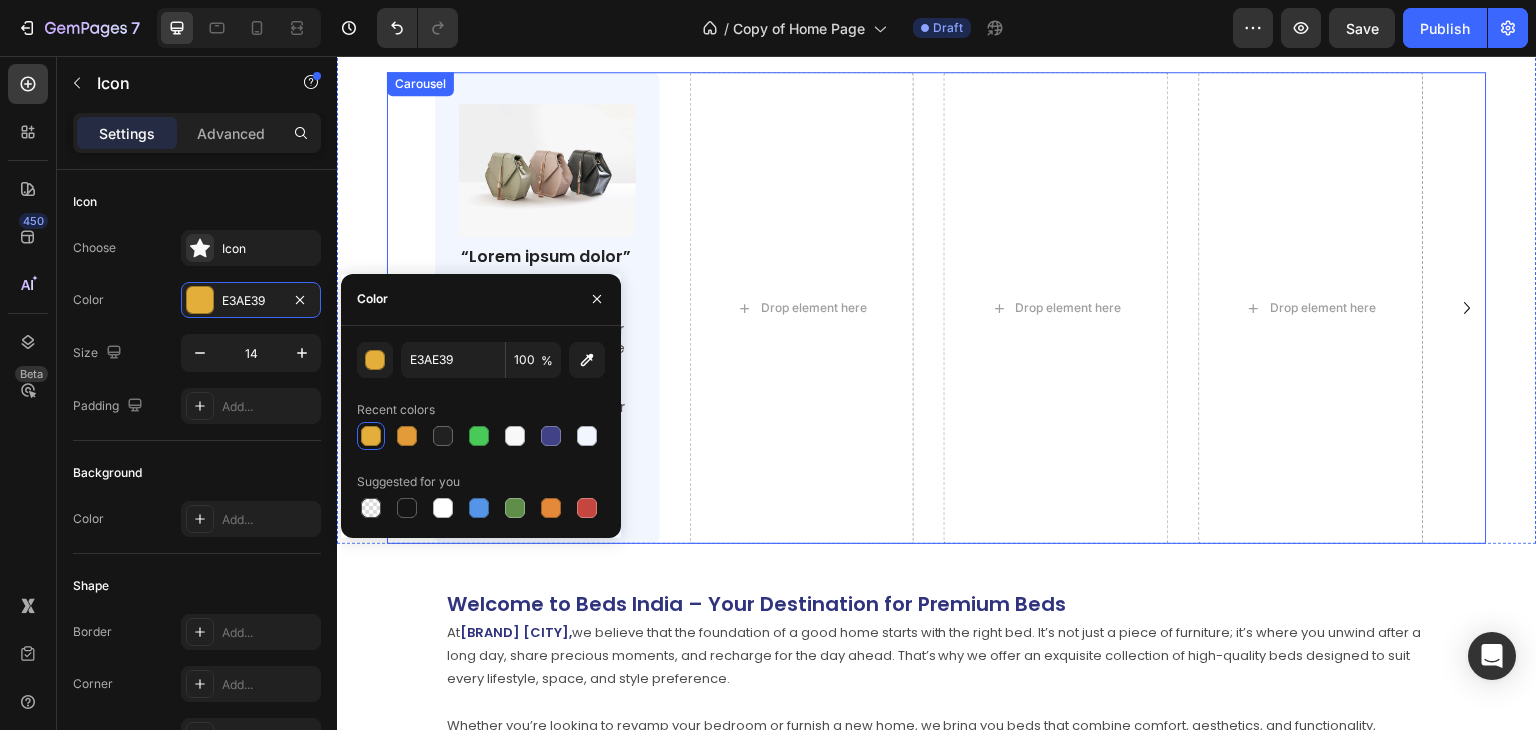 click on "Image “Lorem ipsum dolor” Text Block This bed brought a complete transformation to our master bedroom. The navy velvet, golden legs, and criss-cross headboard look super premium.  Text Block [FIRST] [LAST] Text Block Icon Icon   0 Icon Icon Icon Icon List Row Row
Drop element here
Drop element here
Drop element here" at bounding box center [937, 307] 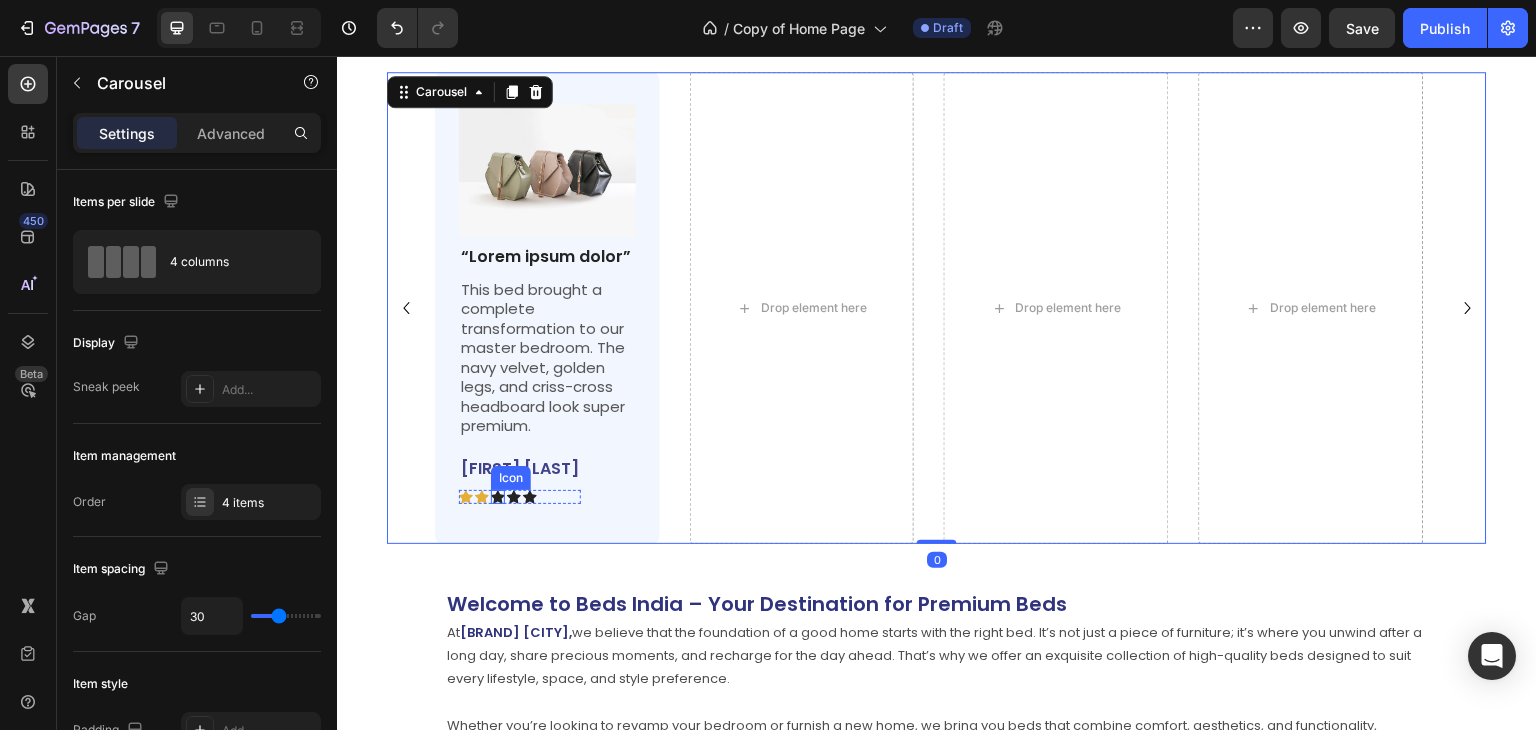 click on "Icon" at bounding box center [498, 497] 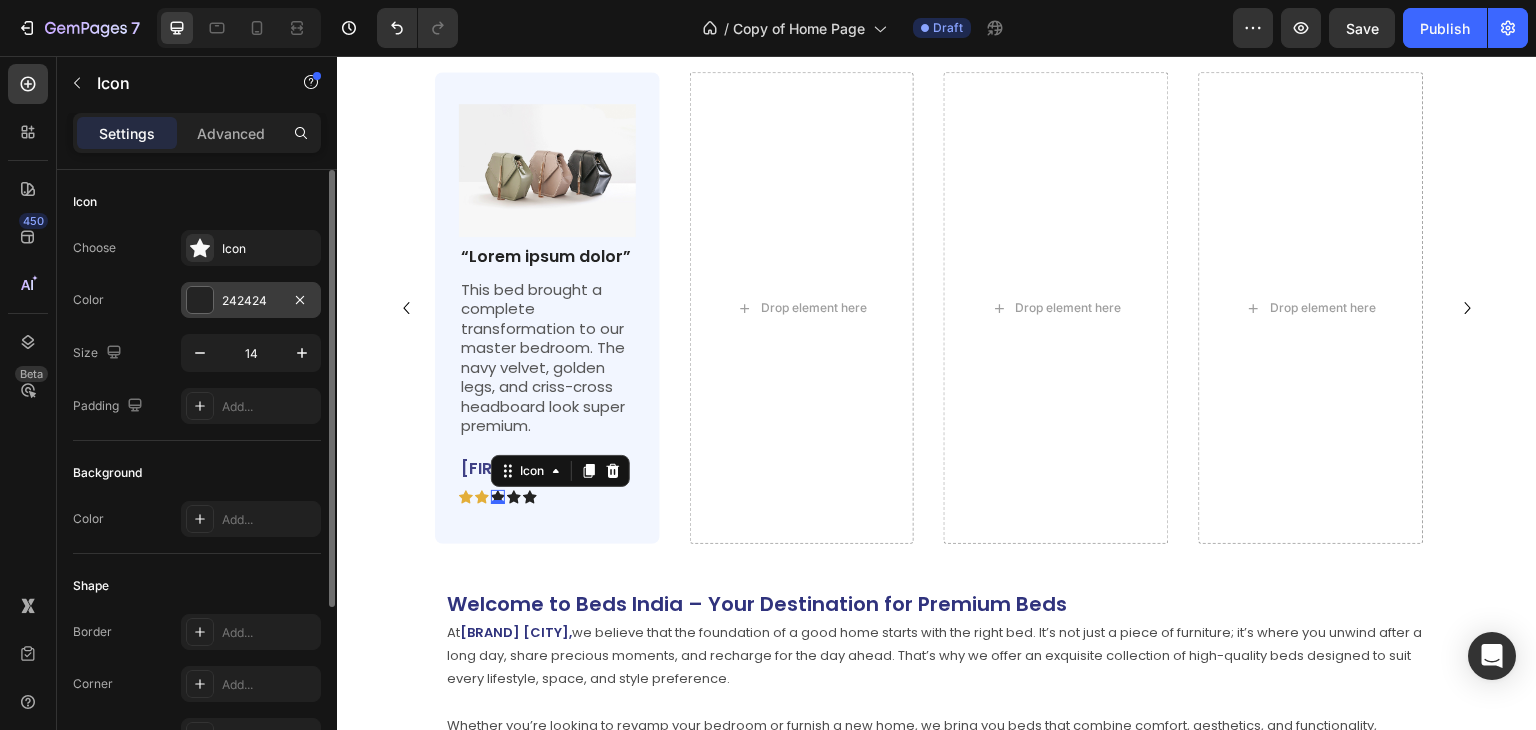 click on "242424" at bounding box center [251, 301] 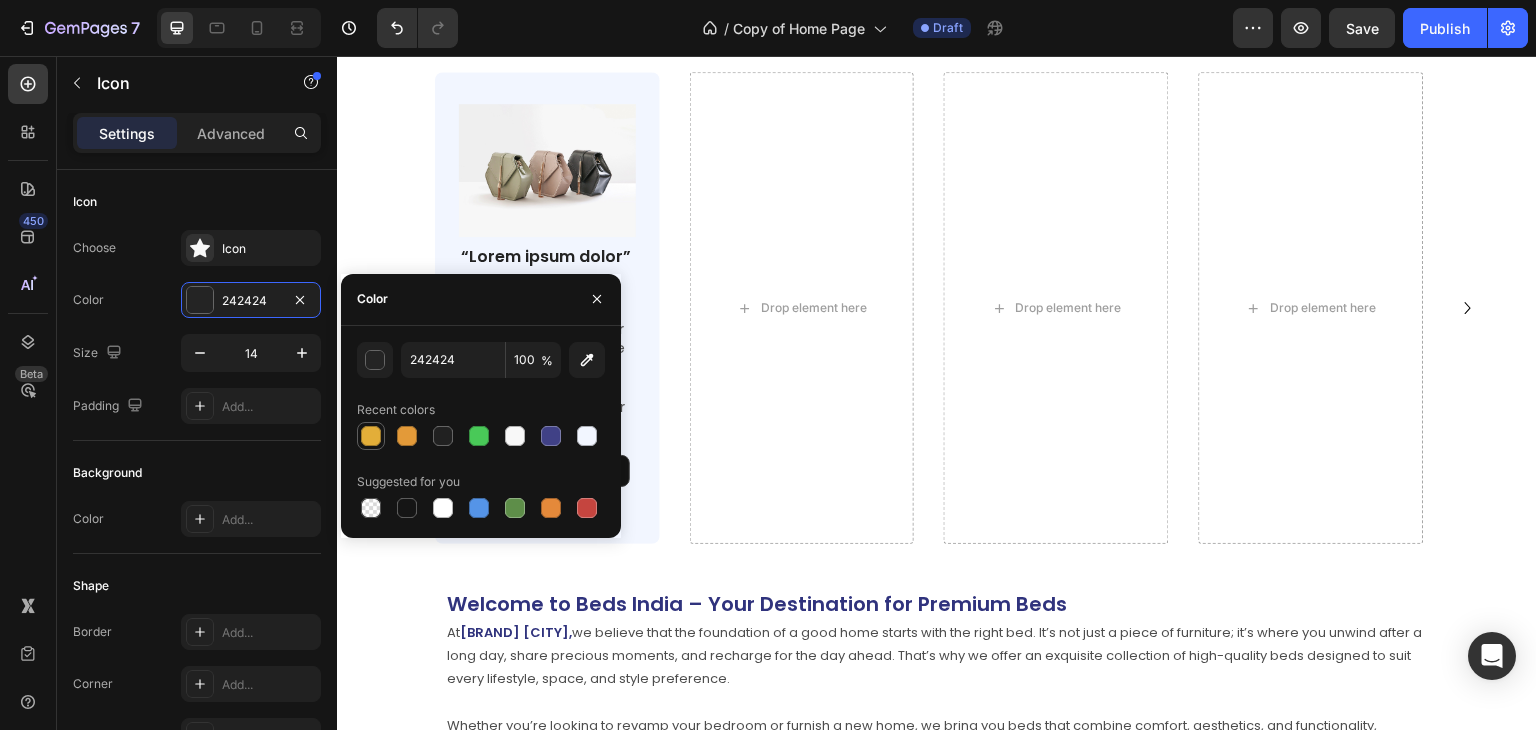 click at bounding box center (371, 436) 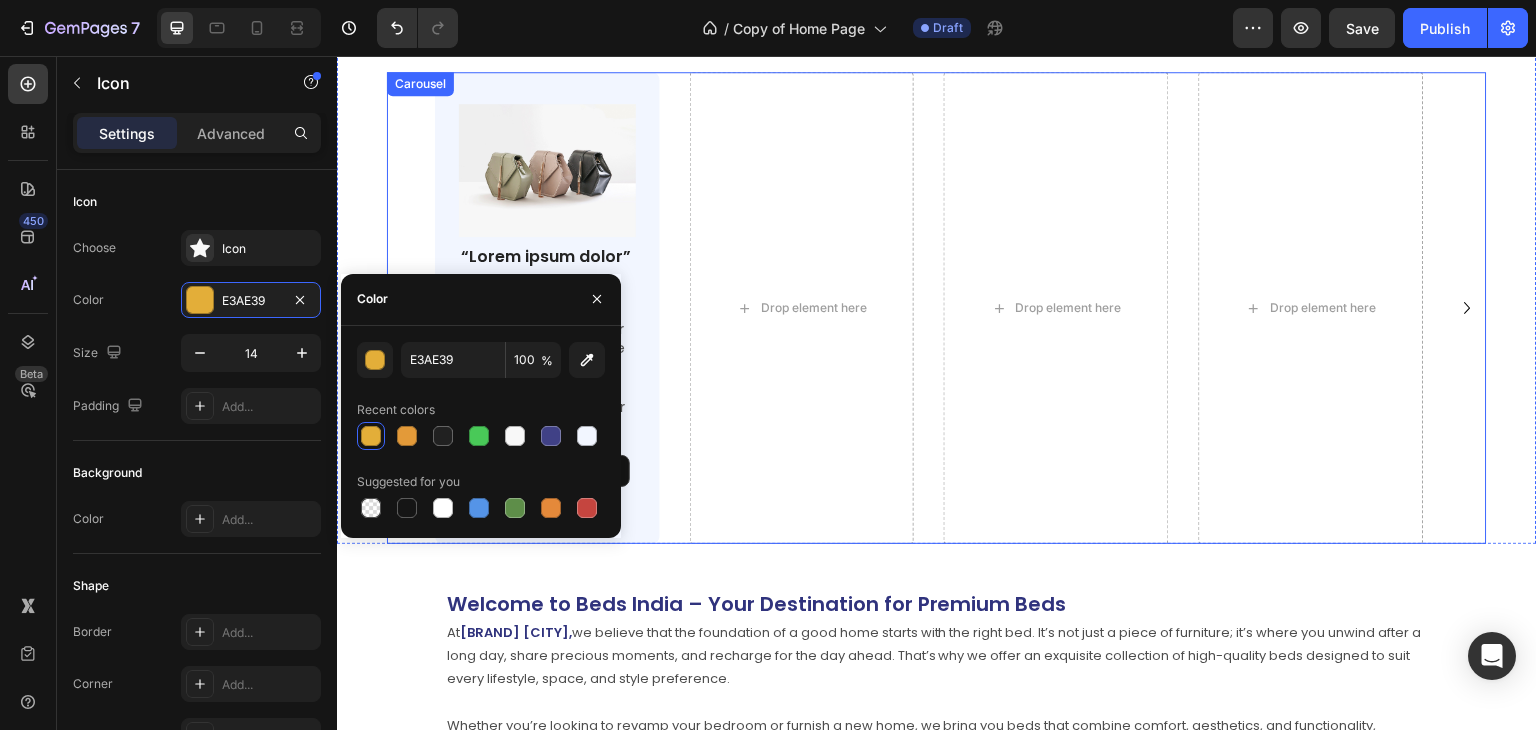 click on "Image “Lorem ipsum dolor” Text Block This bed brought a complete transformation to our master bedroom. The navy velvet, golden legs, and criss-cross headboard look super premium.  Text Block [FIRST] [LAST] Text Block Icon Icon   0 Icon Icon Icon List Row Row
Drop element here
Drop element here
Drop element here" at bounding box center (937, 307) 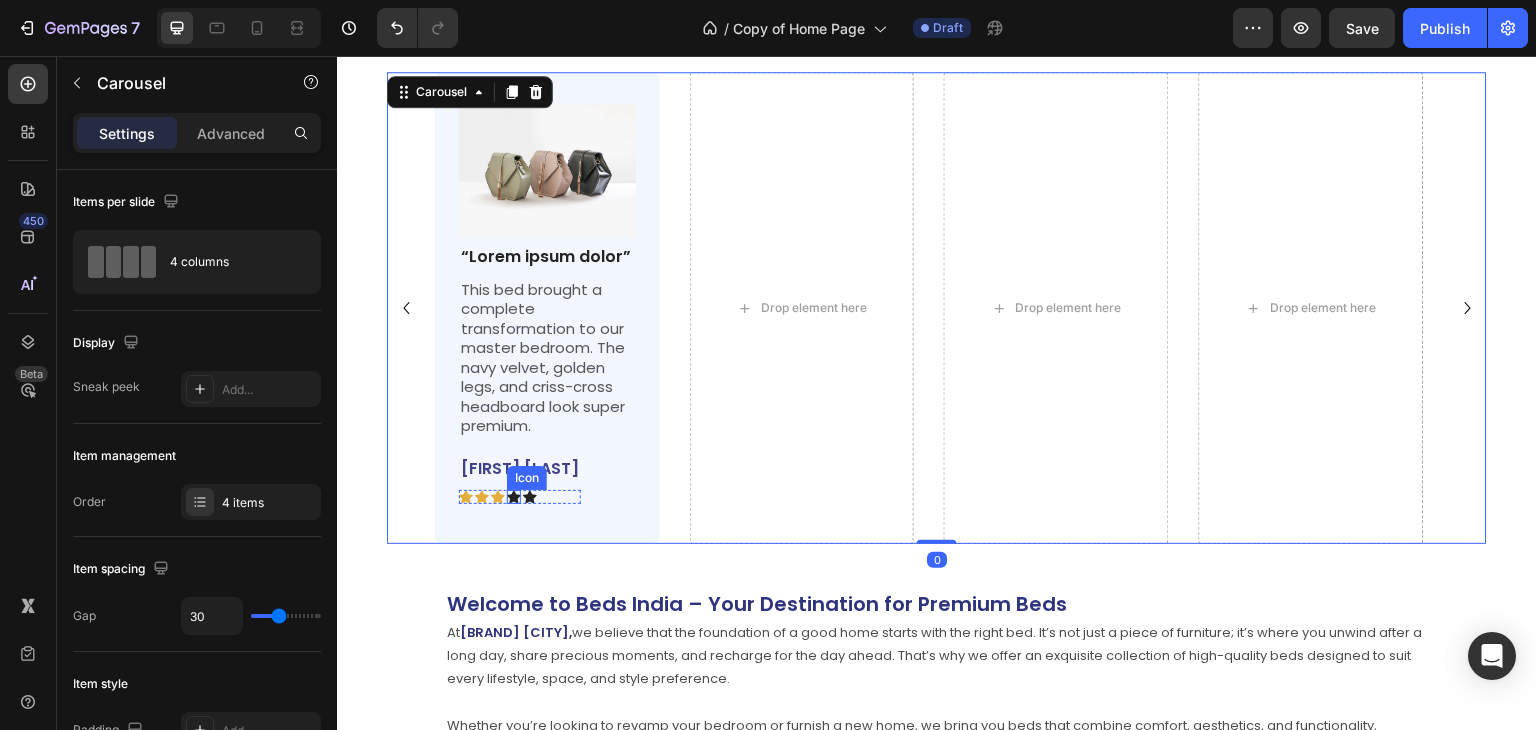 click 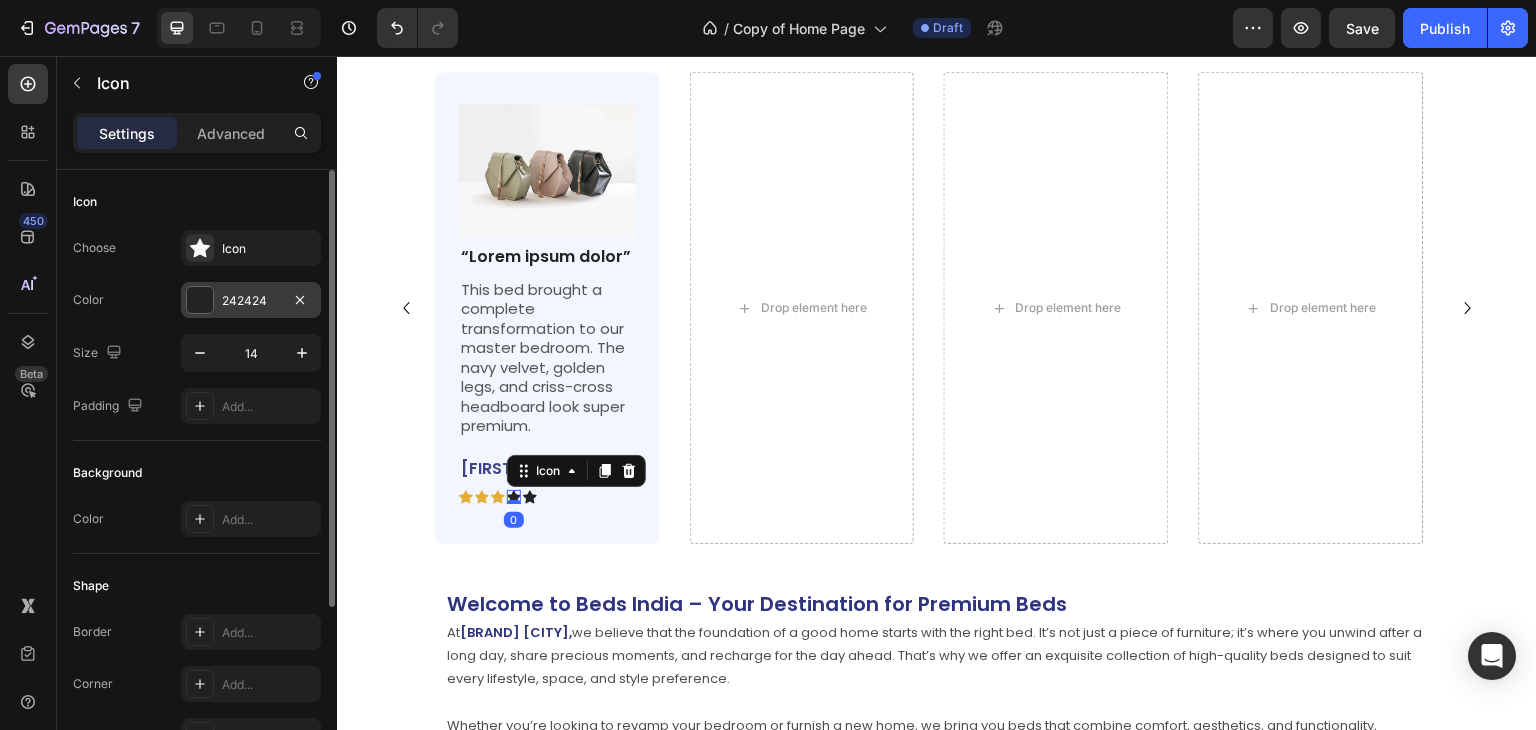 click on "242424" at bounding box center (251, 300) 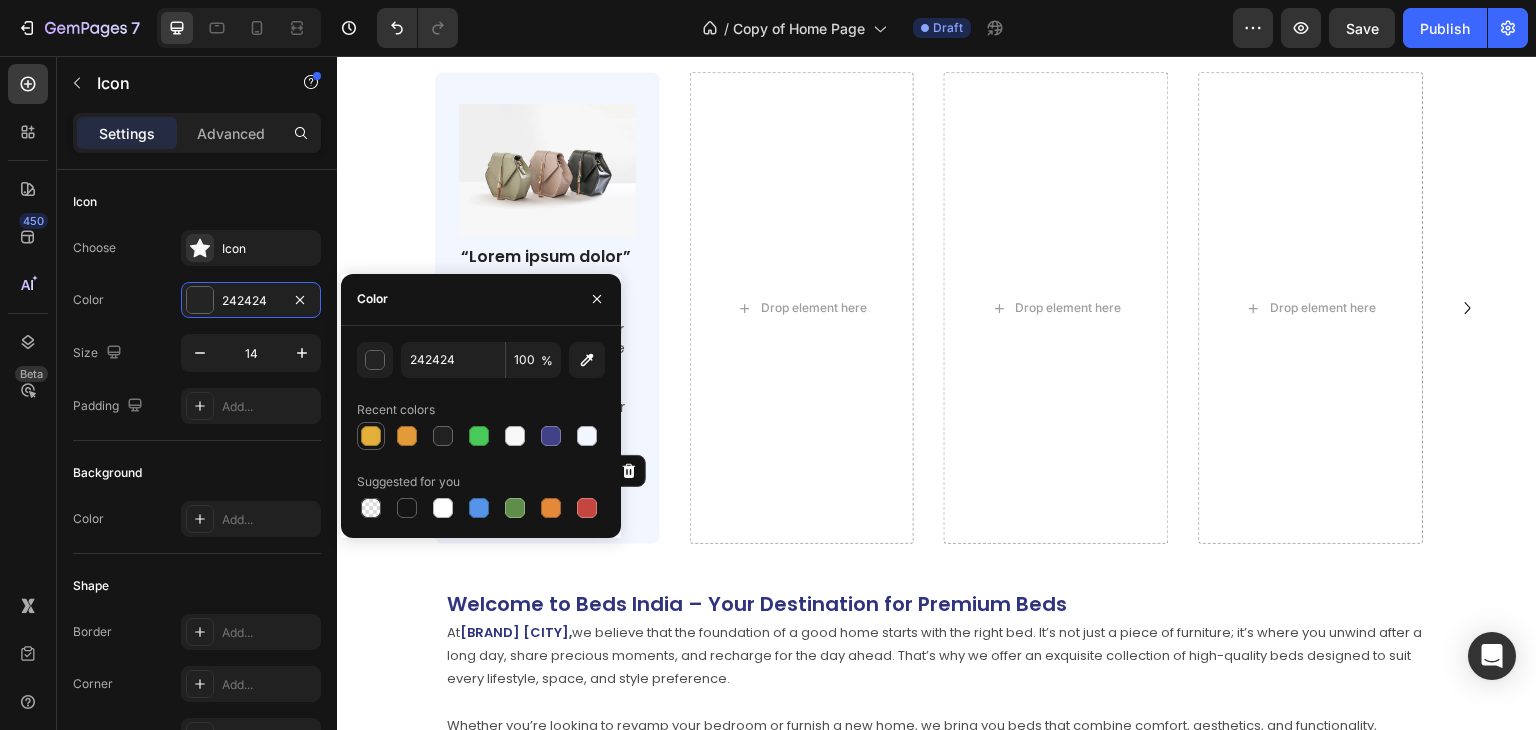 click at bounding box center (371, 436) 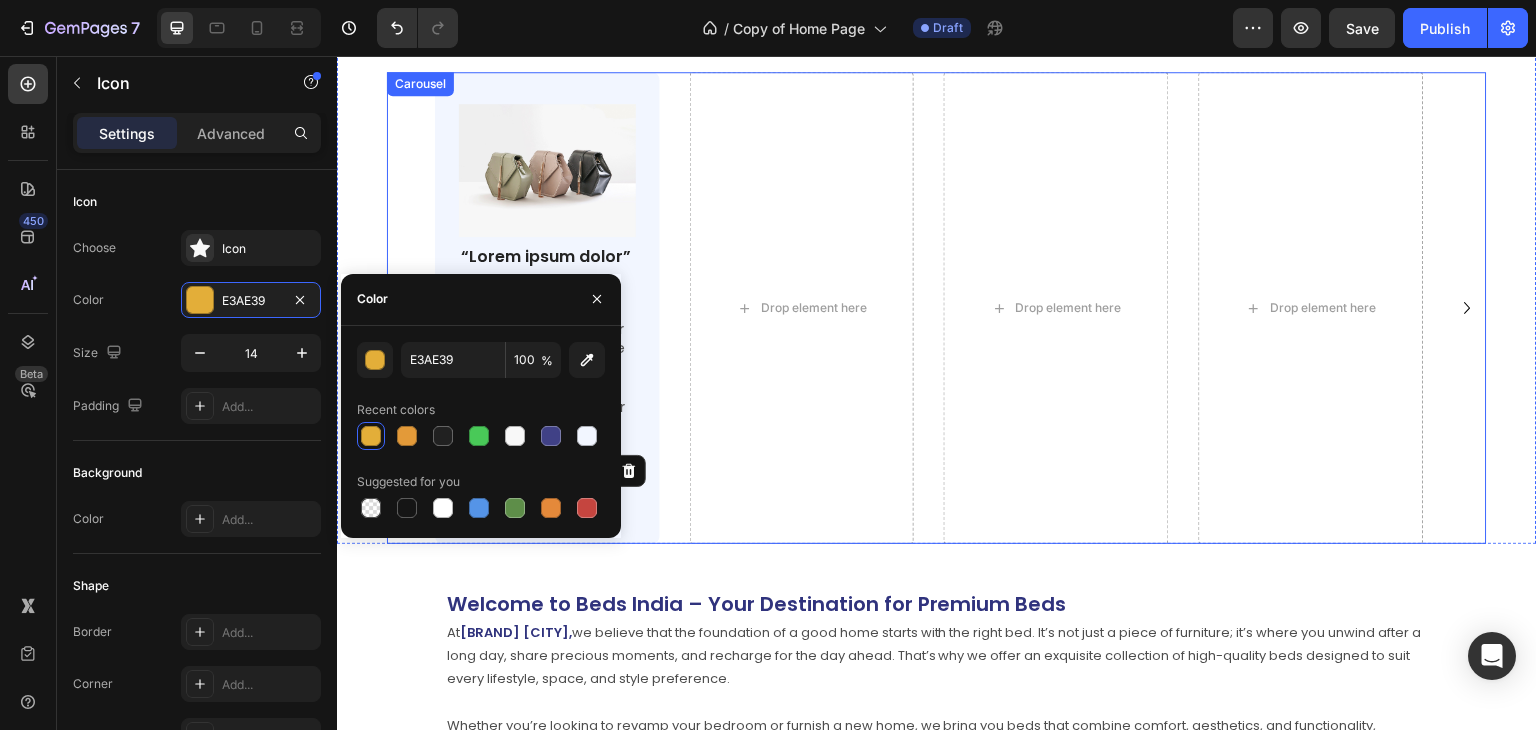 click on "Image “Lorem ipsum dolor” Text Block This bed brought a complete transformation to our master bedroom. The navy velvet, golden legs, and criss-cross headboard look super premium.  Text Block [FIRST] [LAST] Text Block Icon Icon Icon   0 Icon Icon Icon List Row Row
Drop element here
Drop element here
Drop element here" at bounding box center (937, 307) 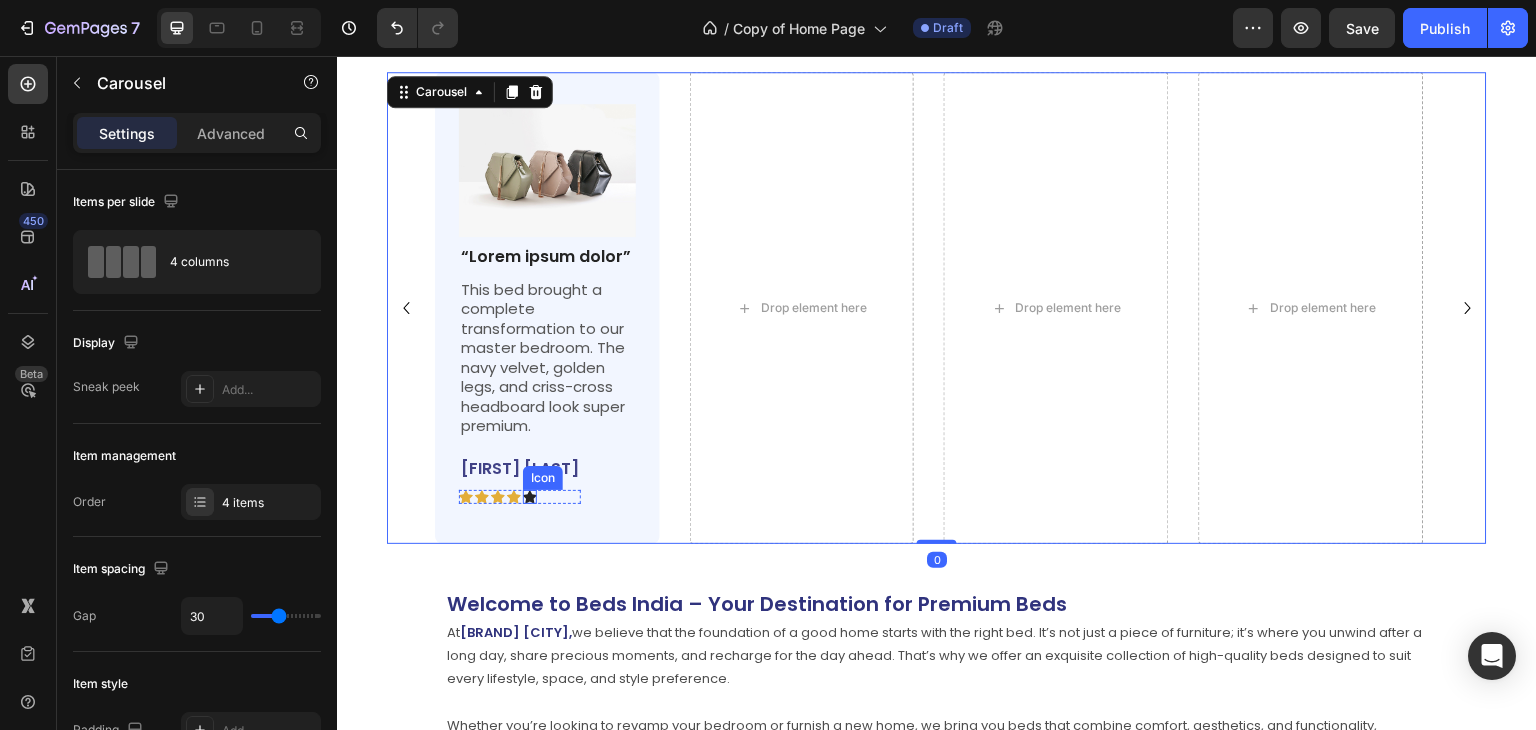 click 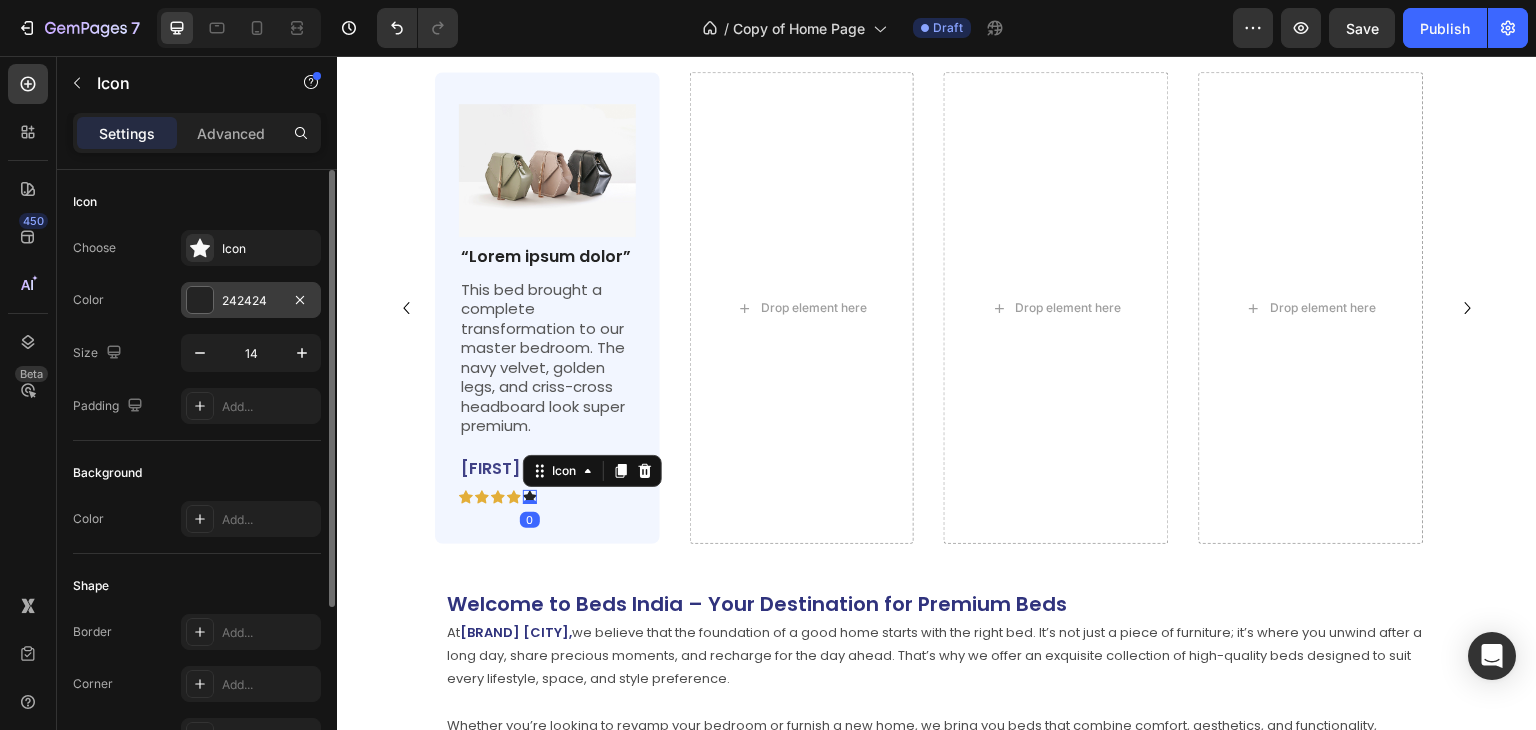 click on "242424" at bounding box center (251, 300) 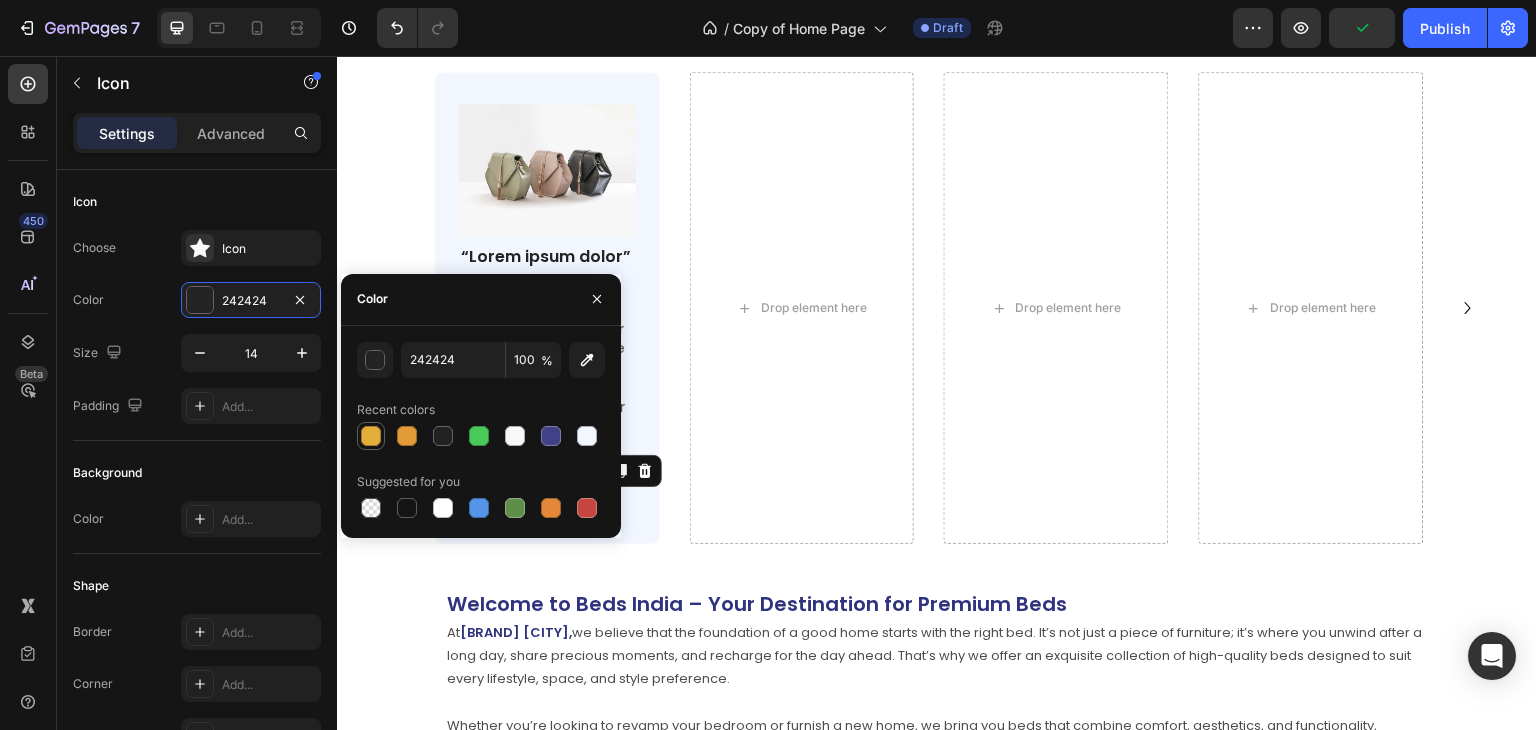 click at bounding box center (371, 436) 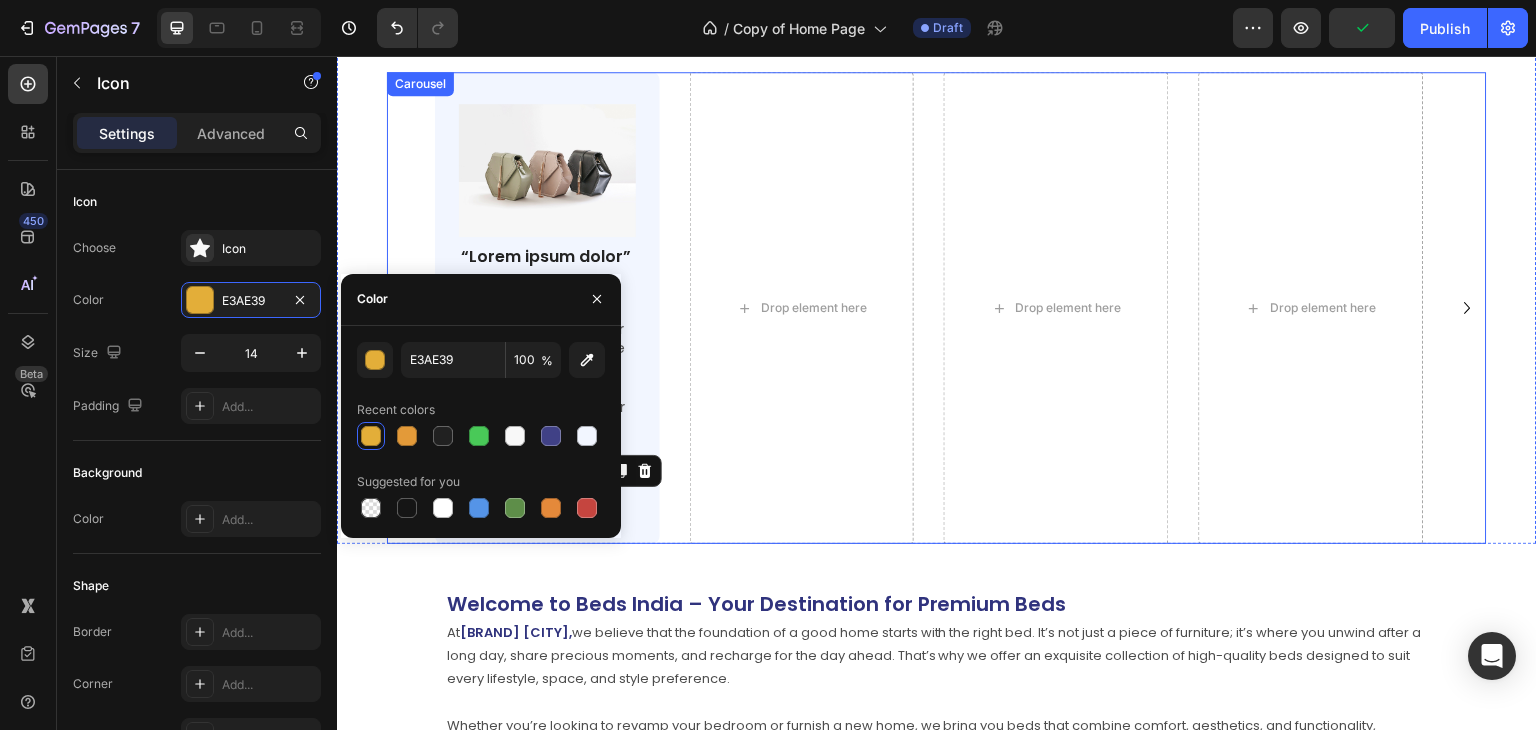 click on "Image “Lorem ipsum dolor” Text Block This bed brought a complete transformation to our master bedroom. The navy velvet, golden legs, and criss-cross headboard look super premium.  Text Block [FIRST] [LAST] Text Block Icon Icon Icon Icon   0 Icon List Row Row
Drop element here
Drop element here
Drop element here" at bounding box center (937, 307) 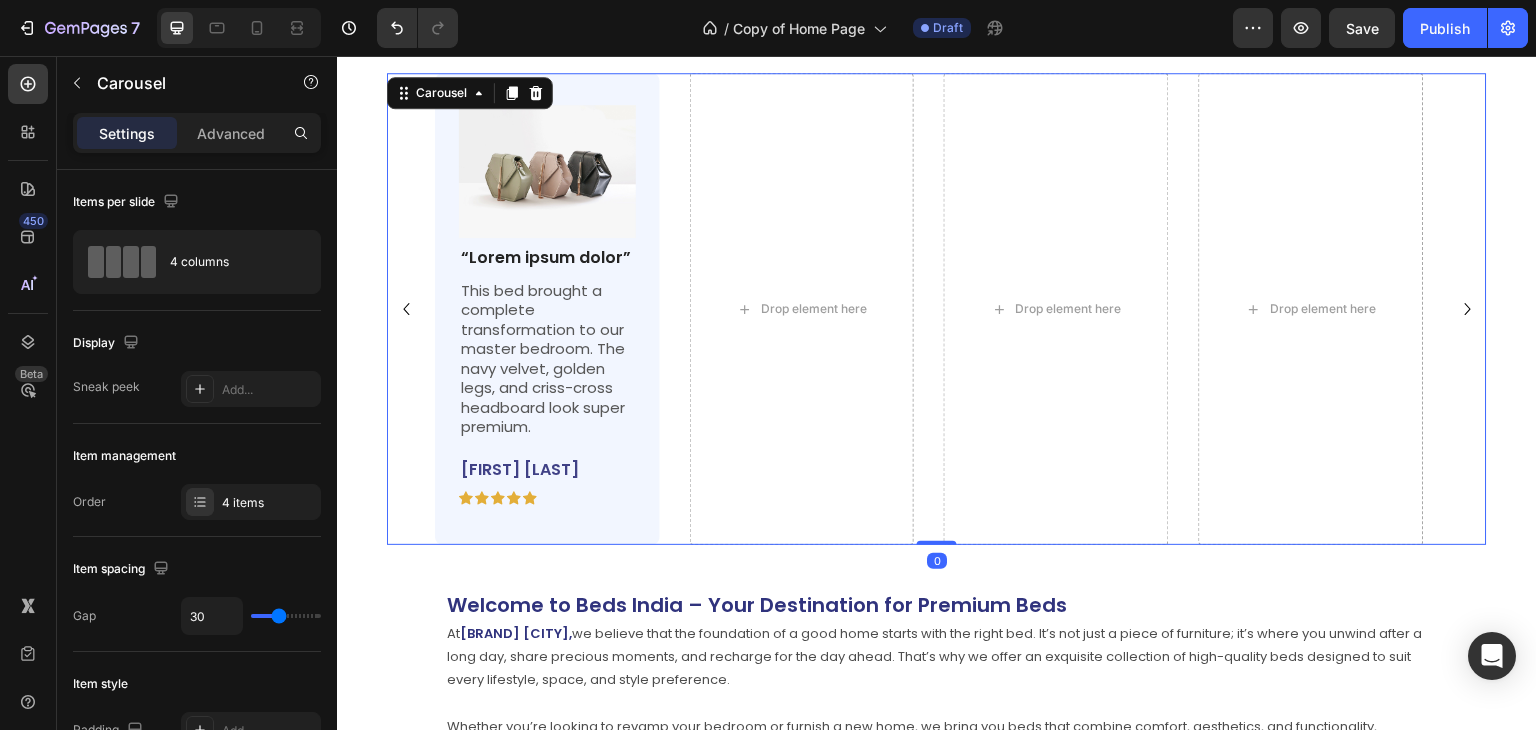 scroll, scrollTop: 4503, scrollLeft: 0, axis: vertical 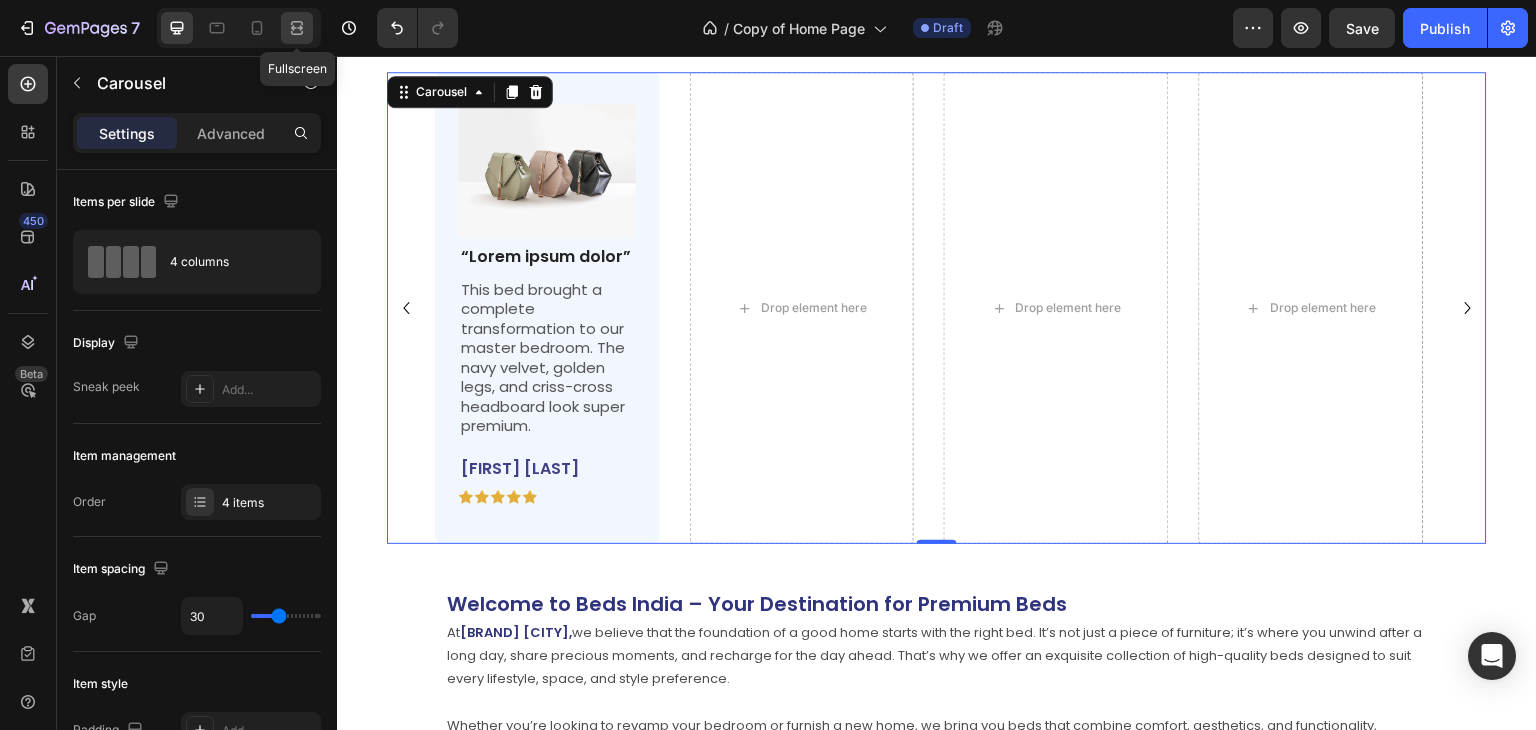 click 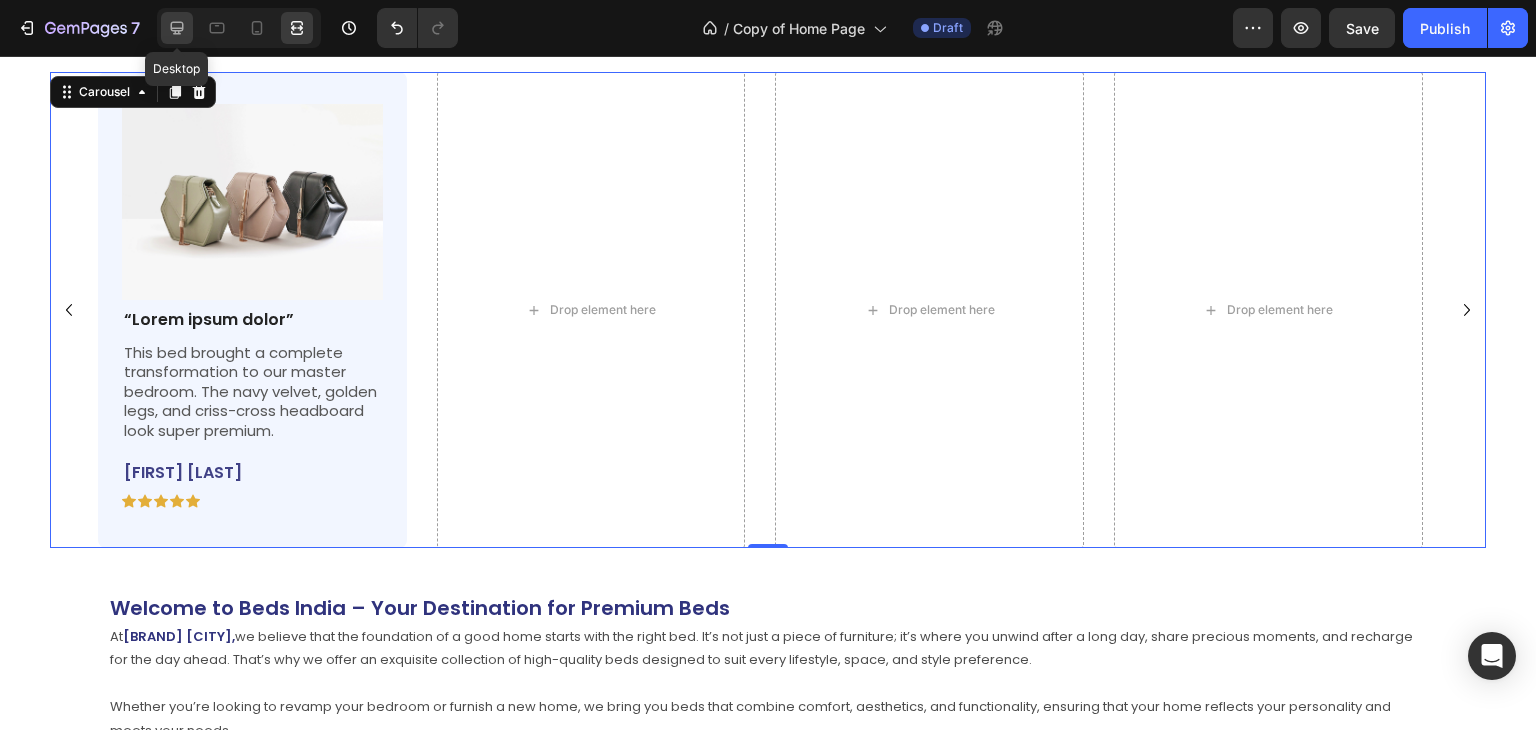 click 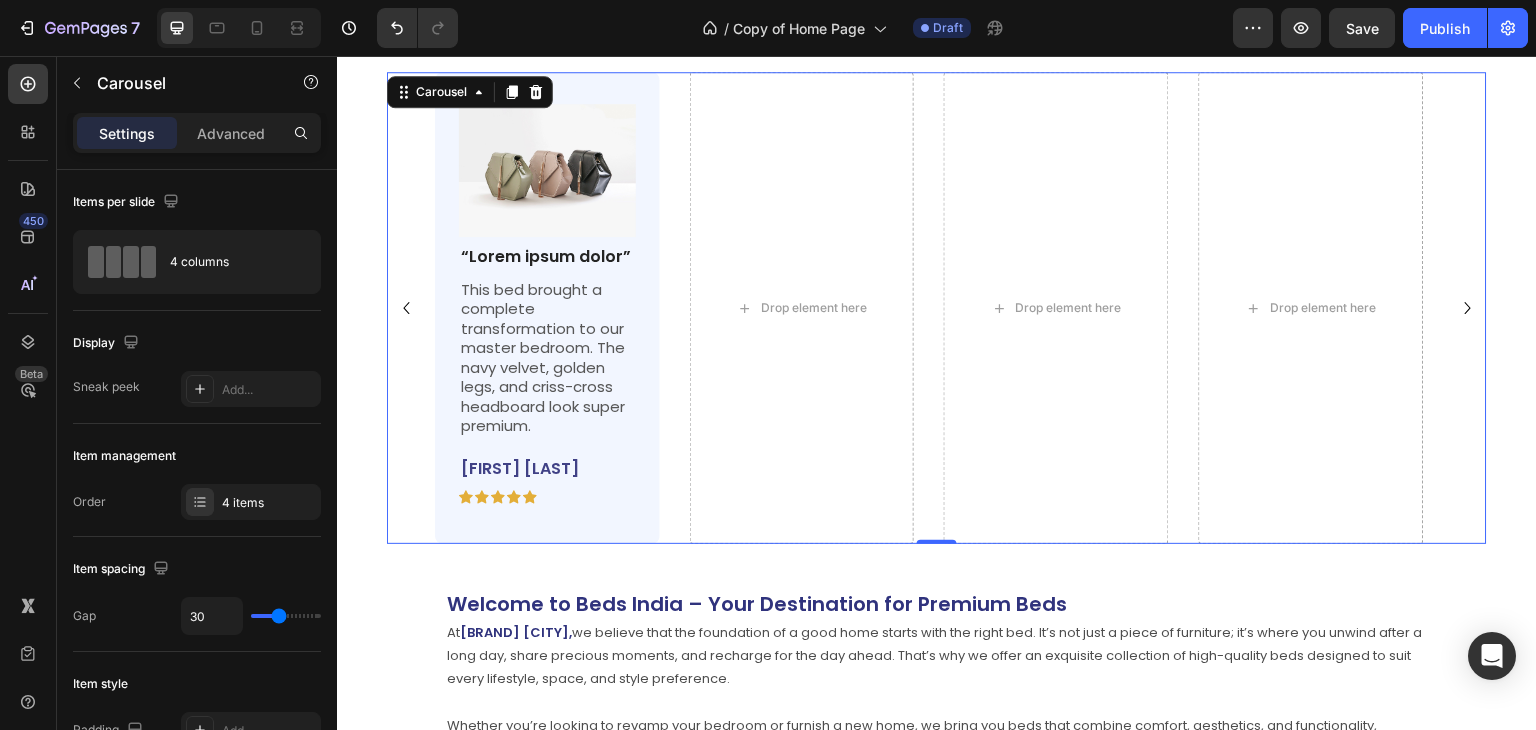 click on "Image “Lorem ipsum dolor” Text Block This bed brought a complete transformation to our master bedroom. The navy velvet, golden legs, and criss-cross headboard look super premium. Text Block [FIRST] [LAST] Text Block Icon Icon Icon Icon Icon Icon List Row Row
Drop element here
Drop element here
Drop element here" at bounding box center (937, 307) 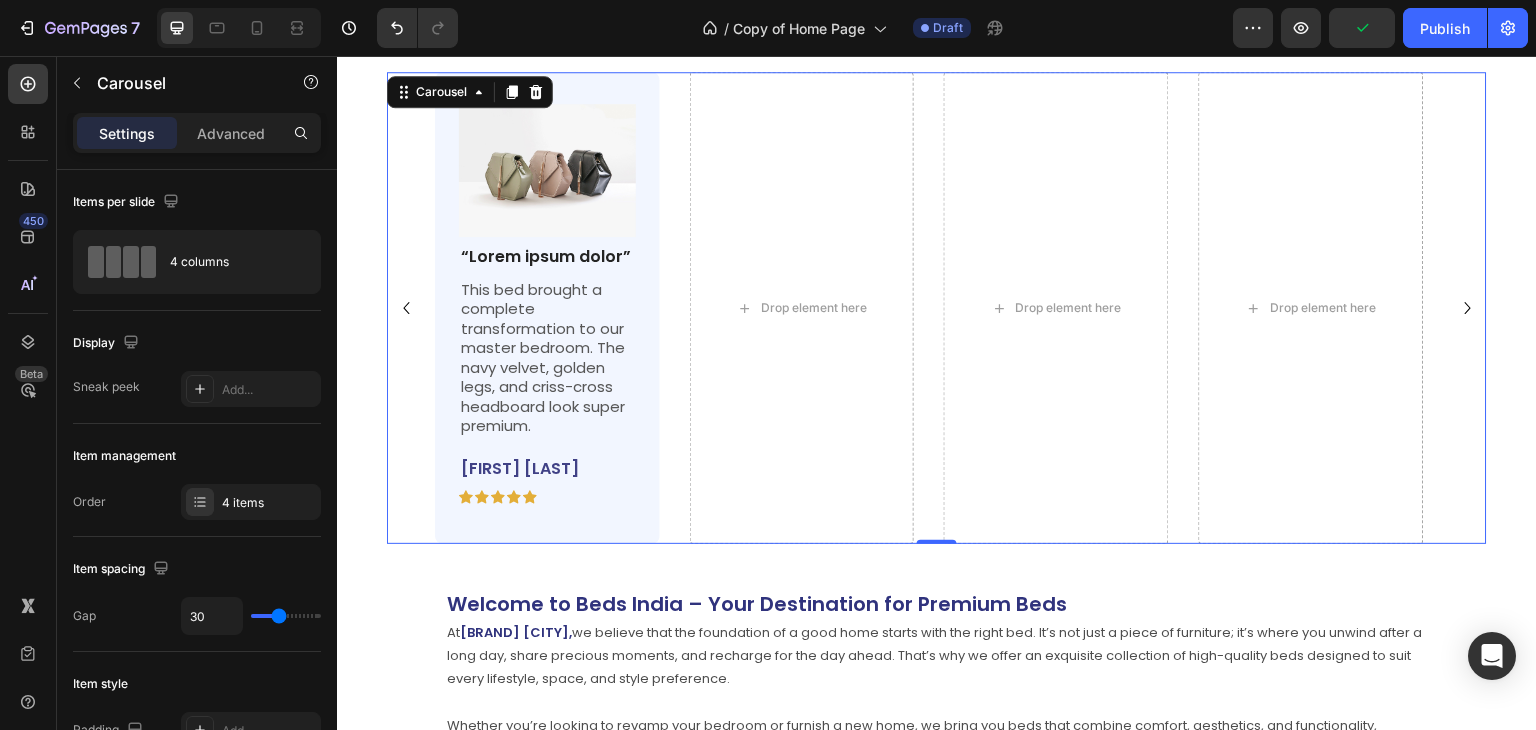 scroll, scrollTop: 4403, scrollLeft: 0, axis: vertical 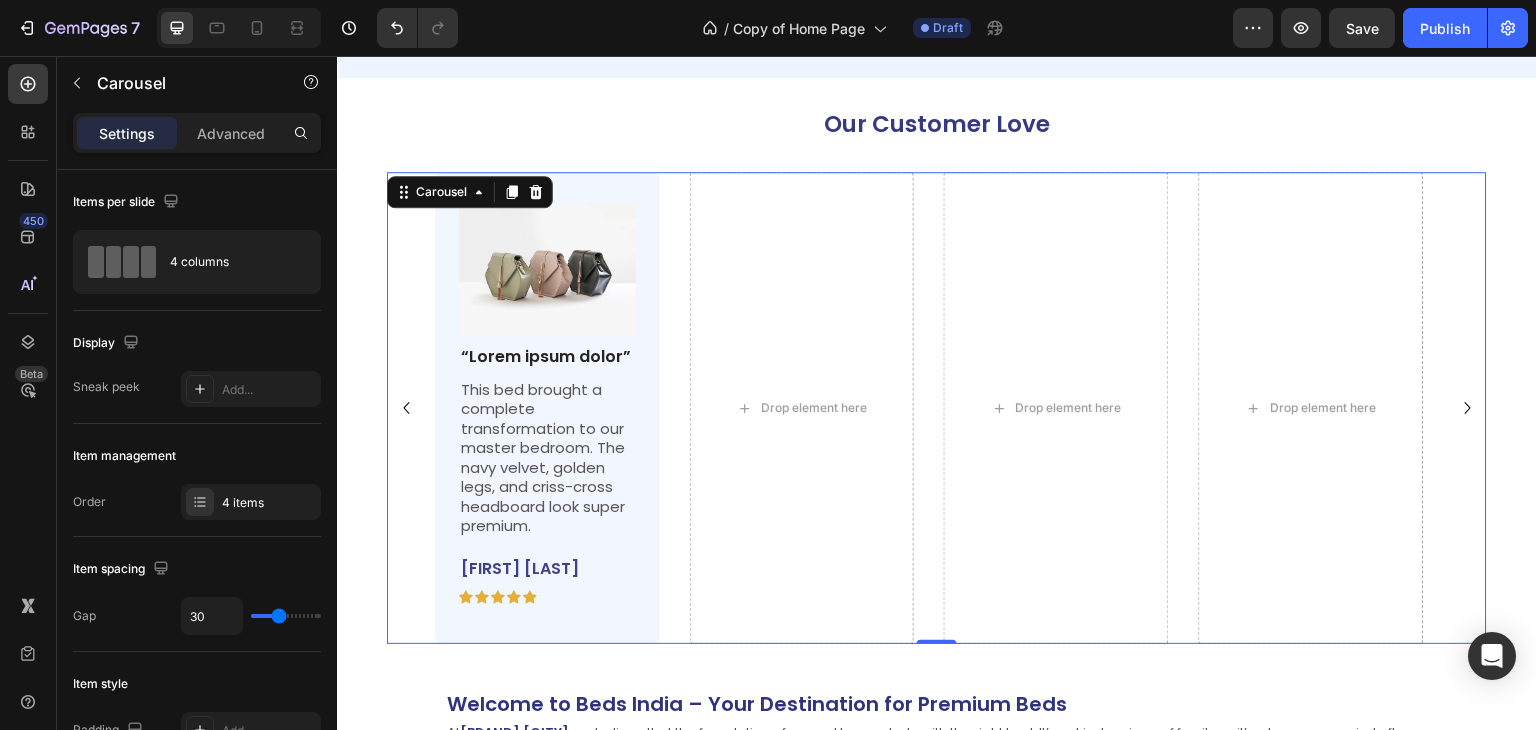click at bounding box center [547, 270] 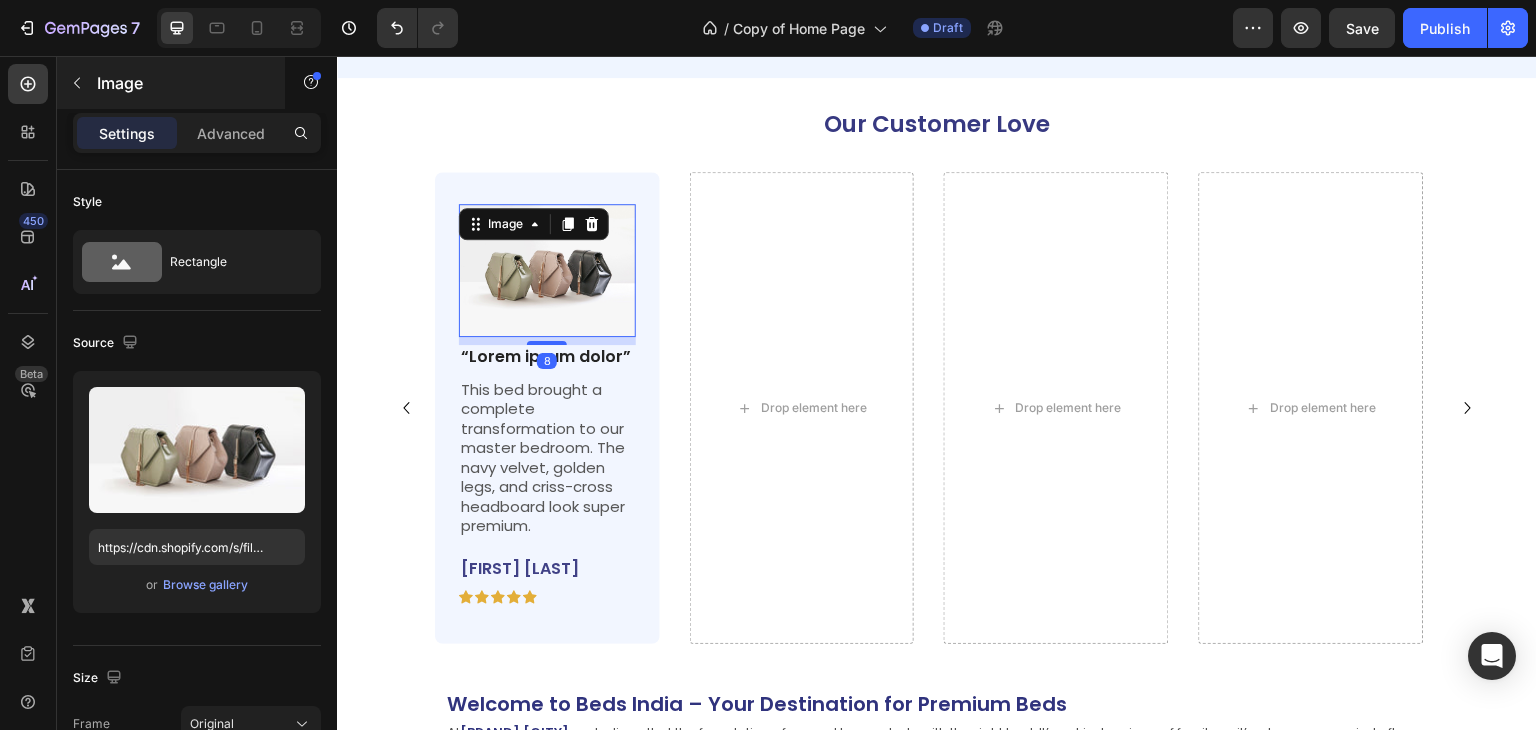 click on "Image" at bounding box center (171, 83) 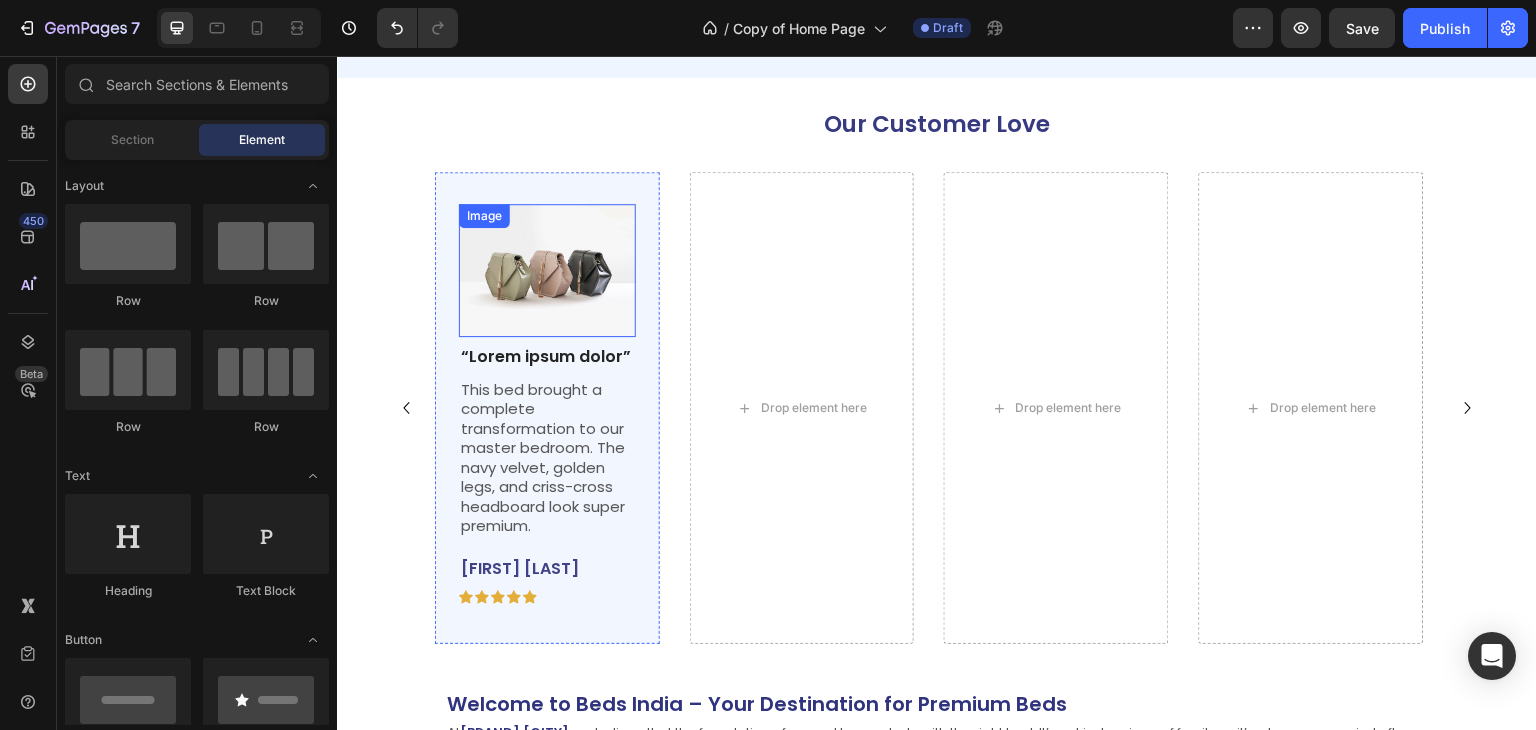 click at bounding box center [547, 270] 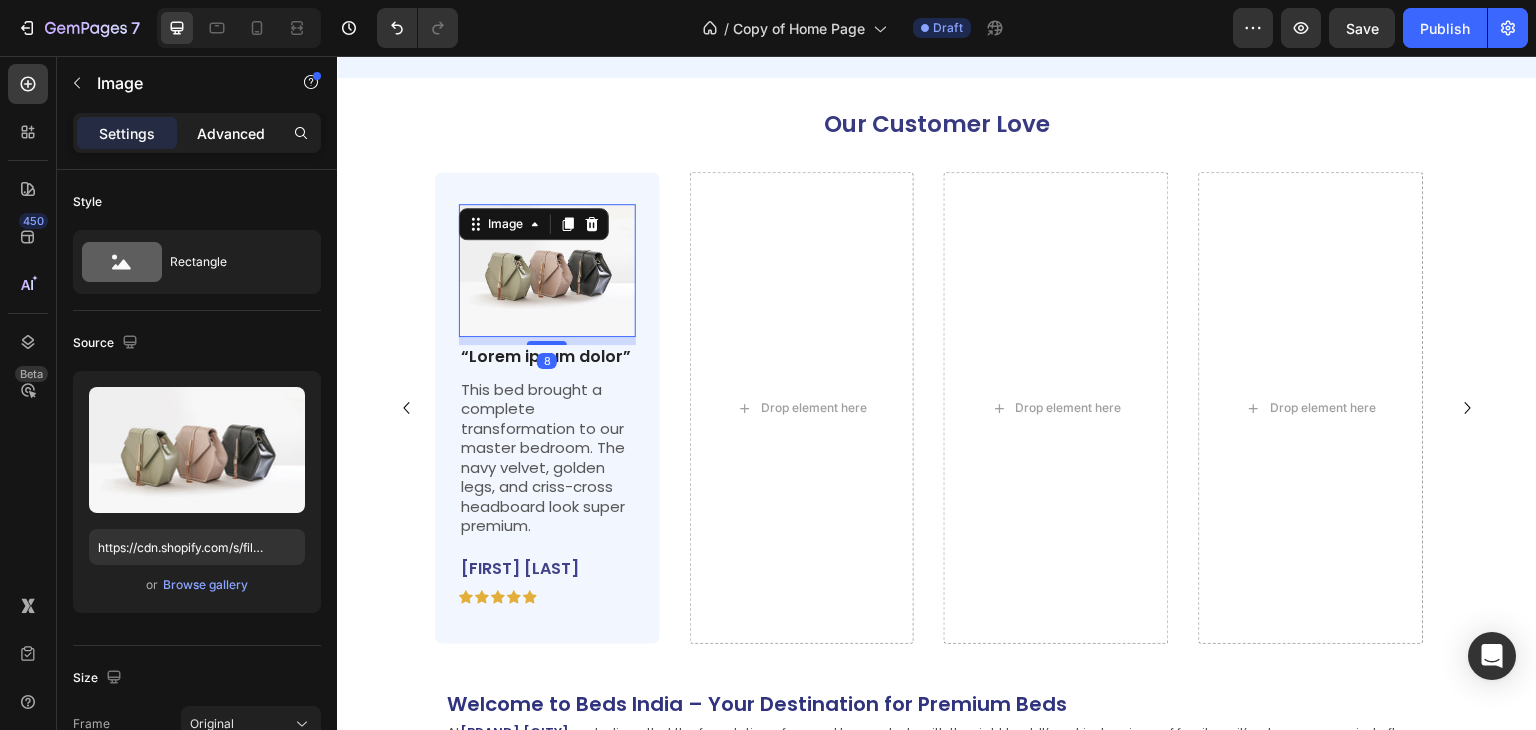 click on "Advanced" at bounding box center (231, 133) 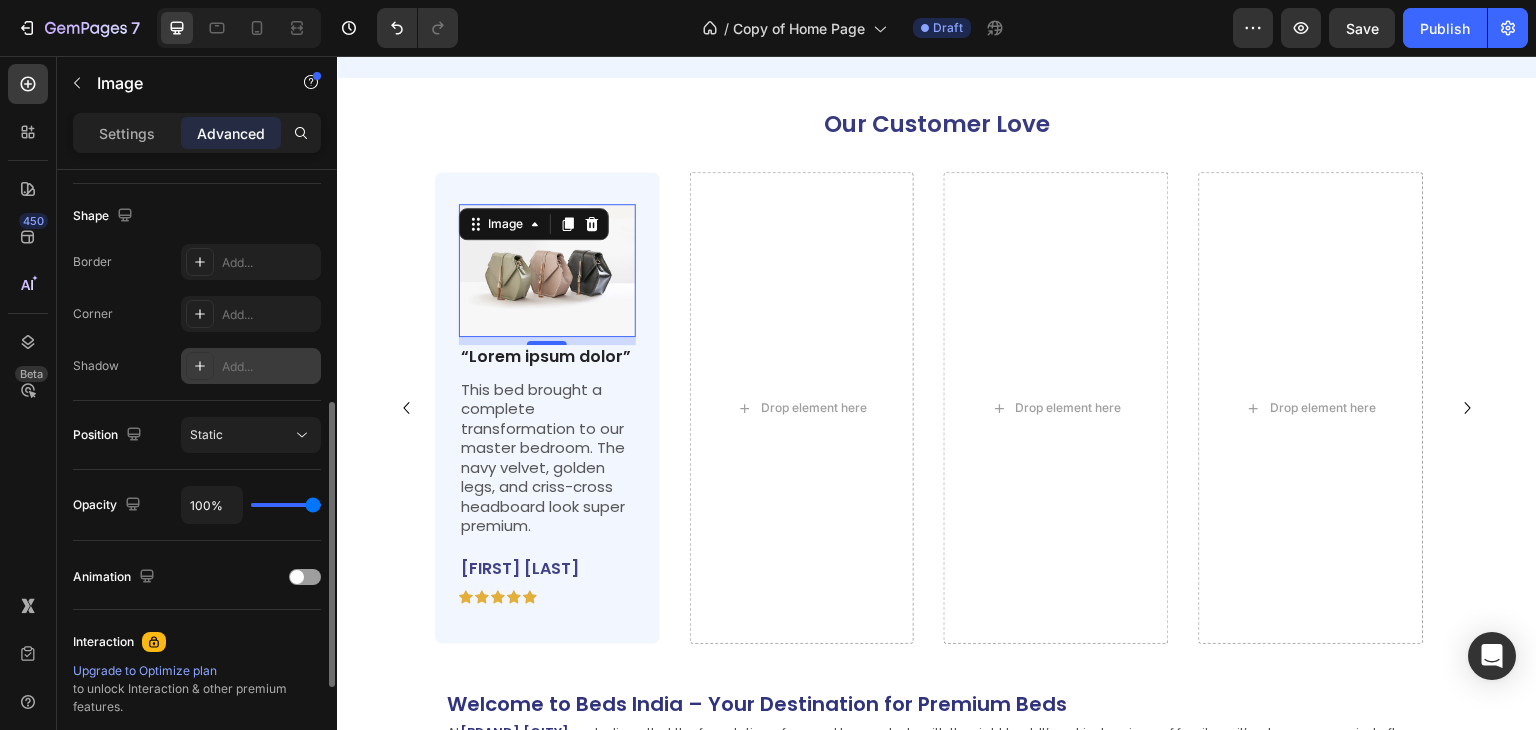 scroll, scrollTop: 200, scrollLeft: 0, axis: vertical 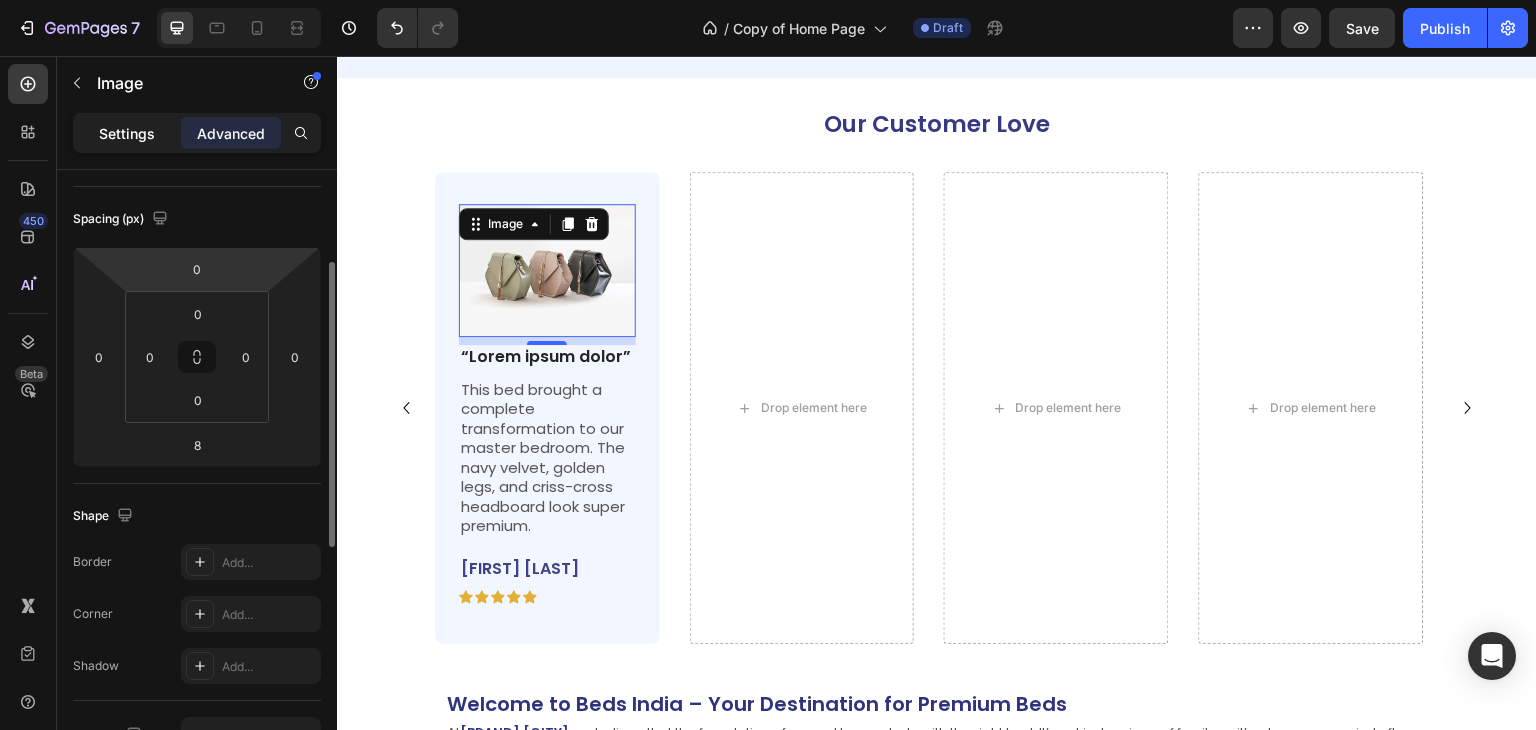 click on "Settings" at bounding box center (127, 133) 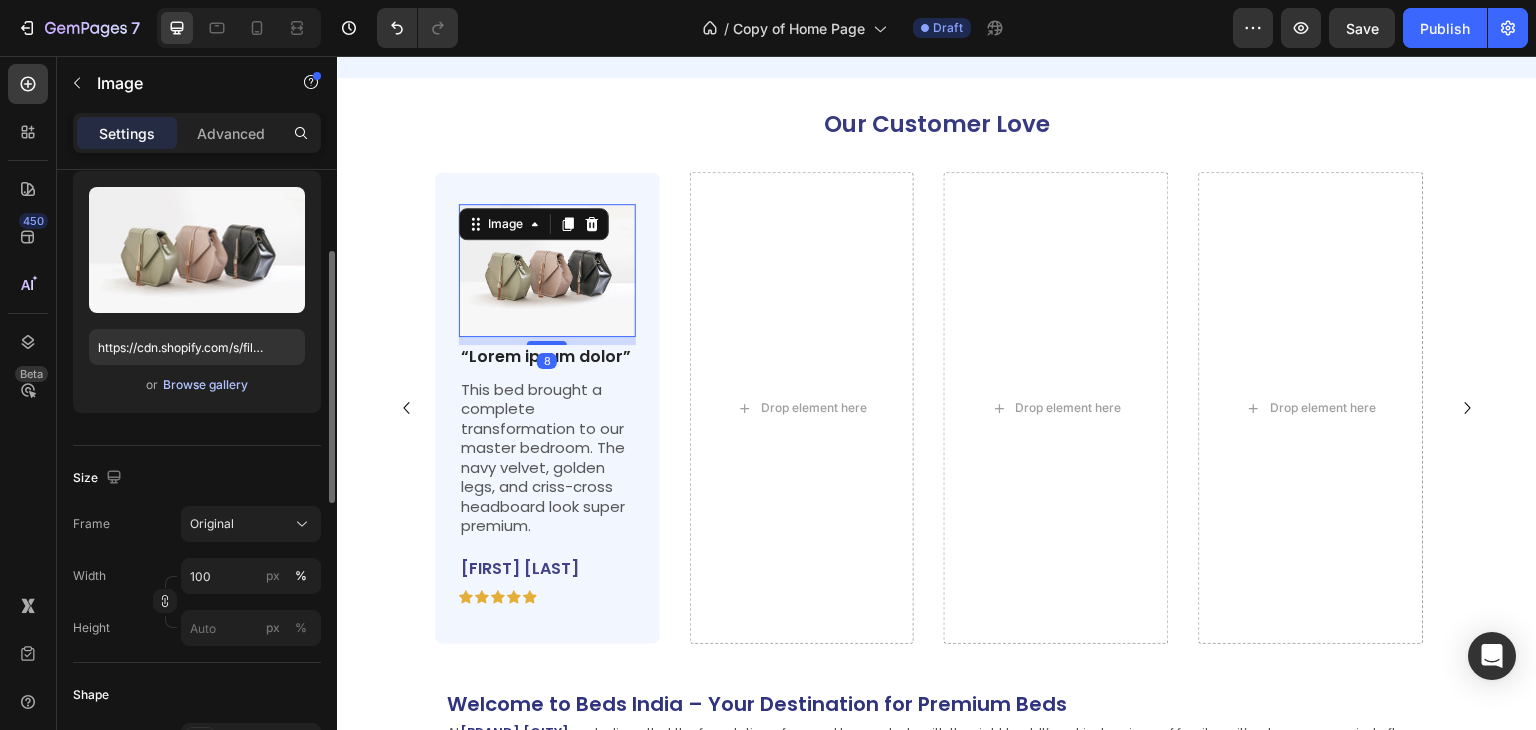 scroll, scrollTop: 400, scrollLeft: 0, axis: vertical 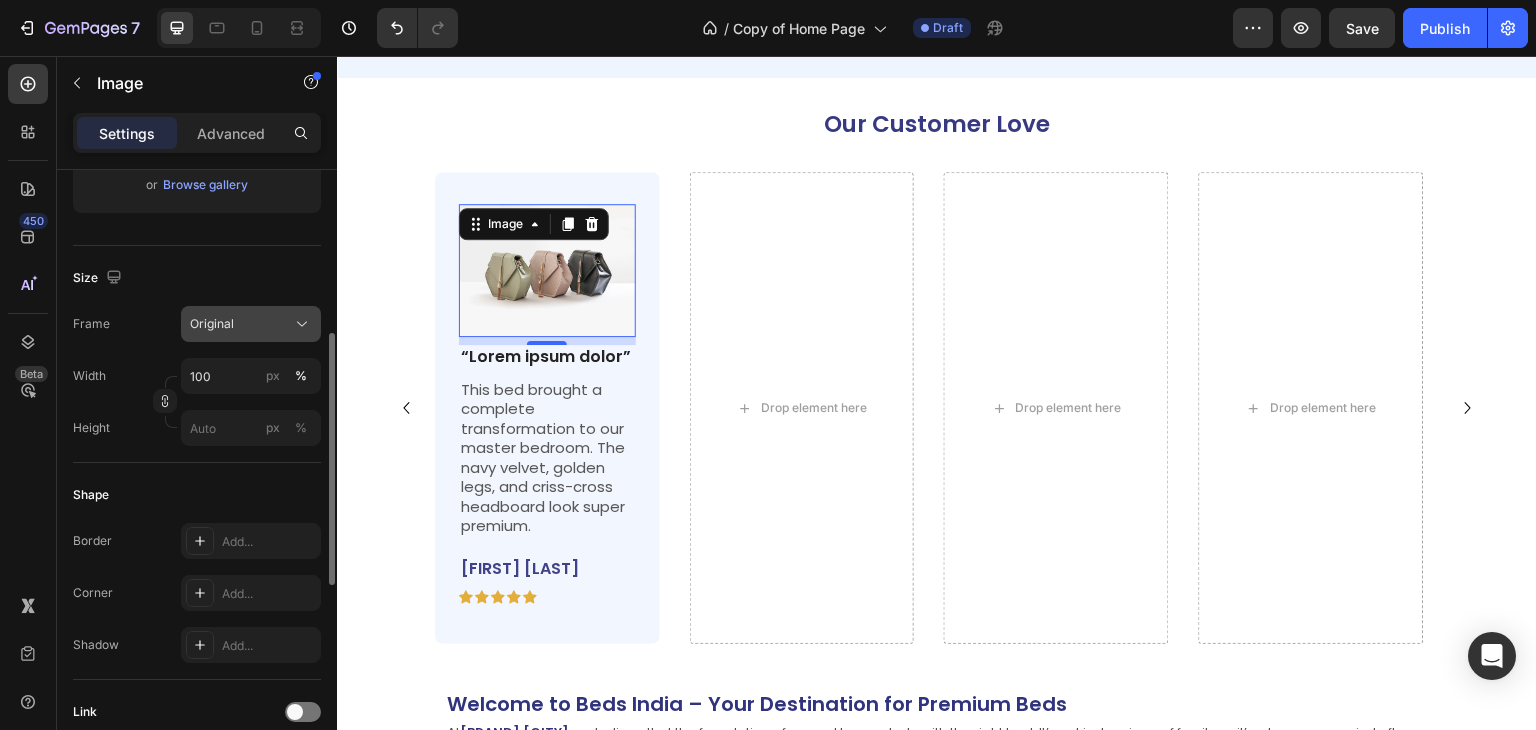 click on "Original" at bounding box center (251, 324) 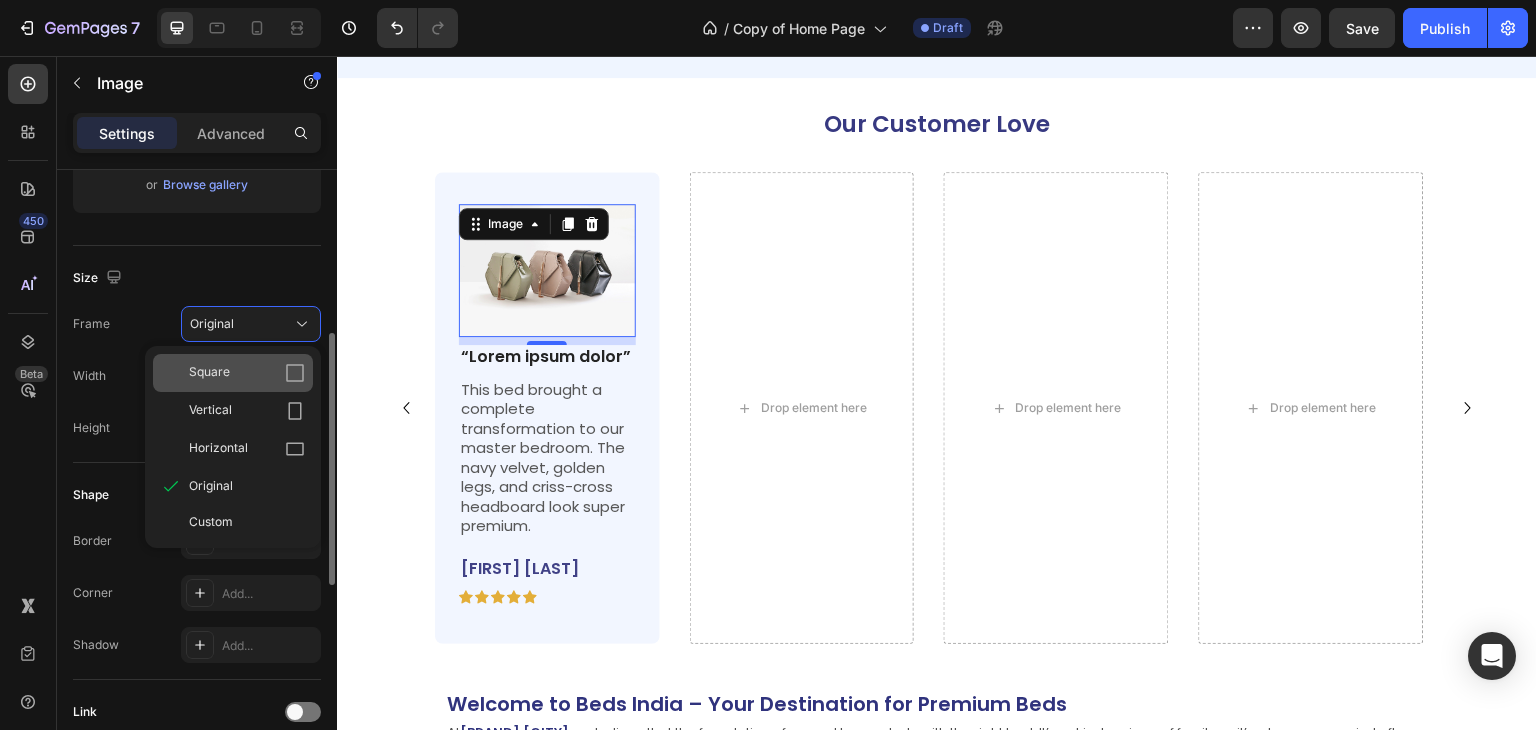 click on "Square" at bounding box center (247, 373) 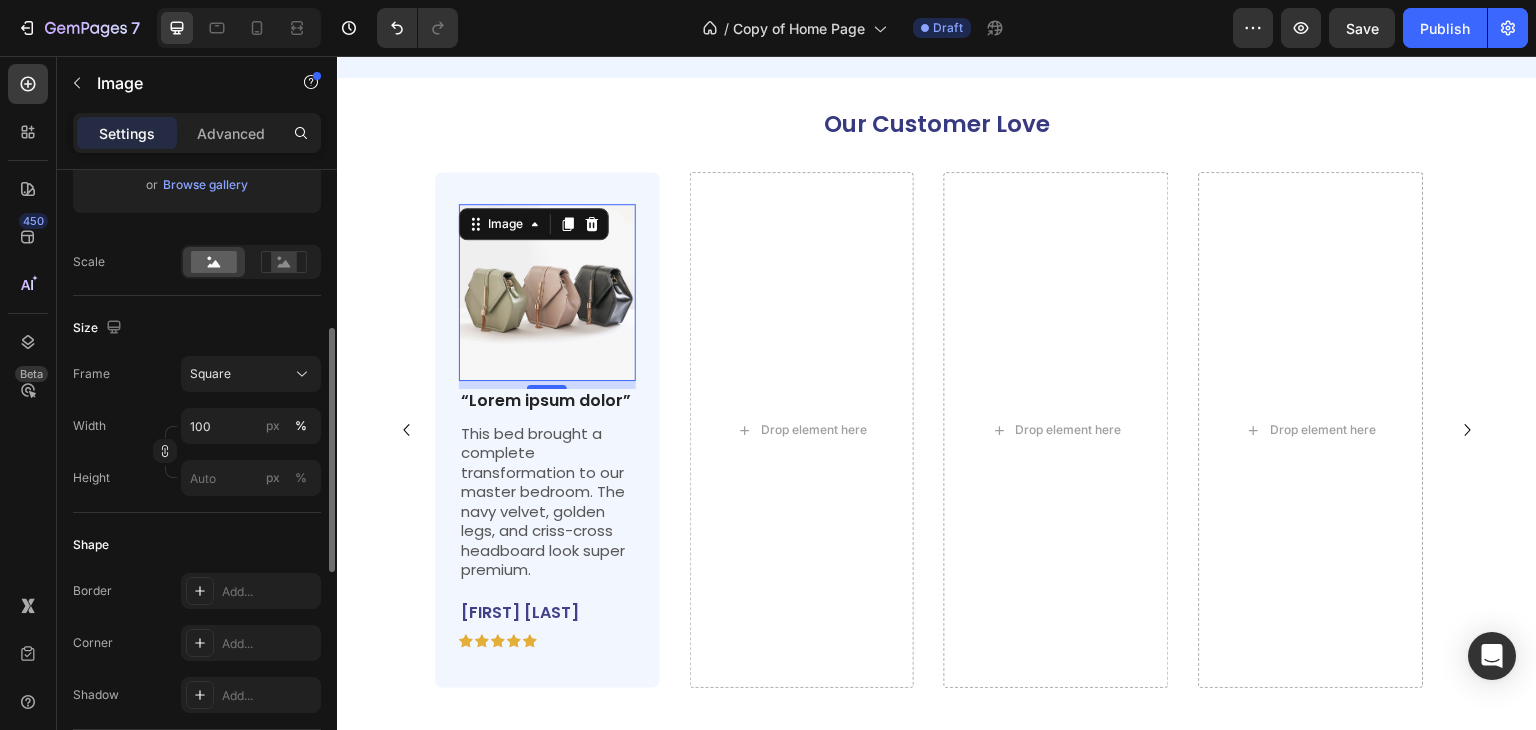 click on "Square" 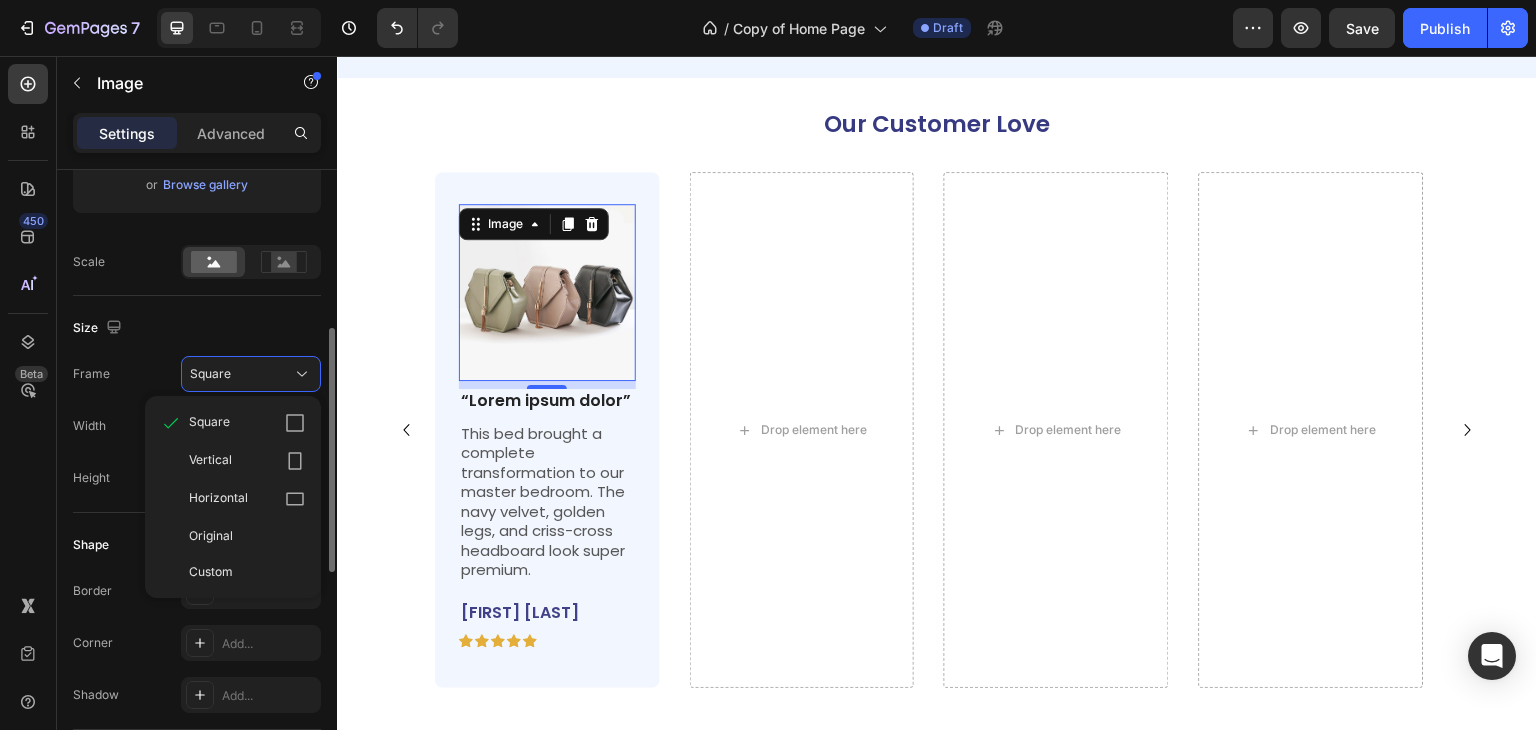 click on "Horizontal" at bounding box center [247, 499] 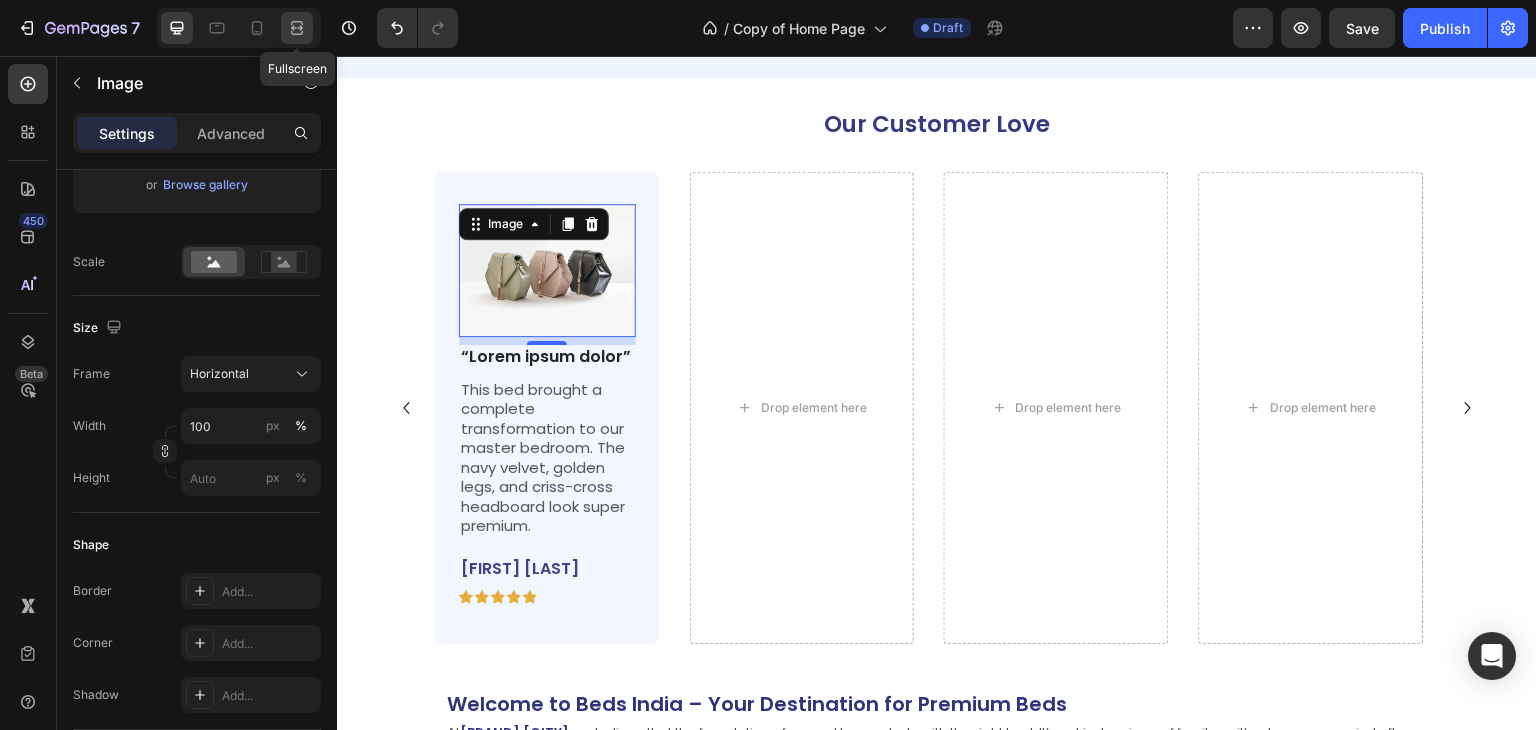 click 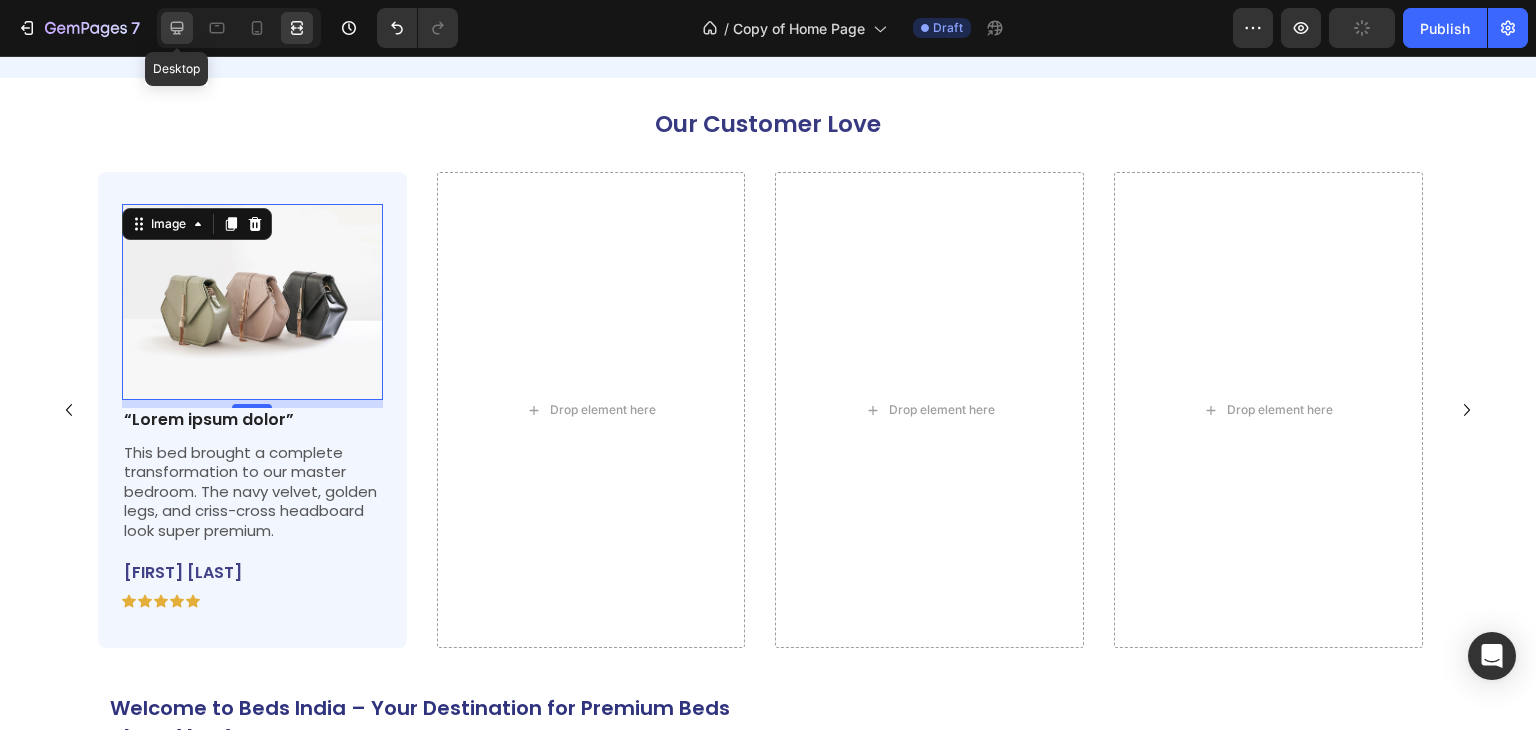 click 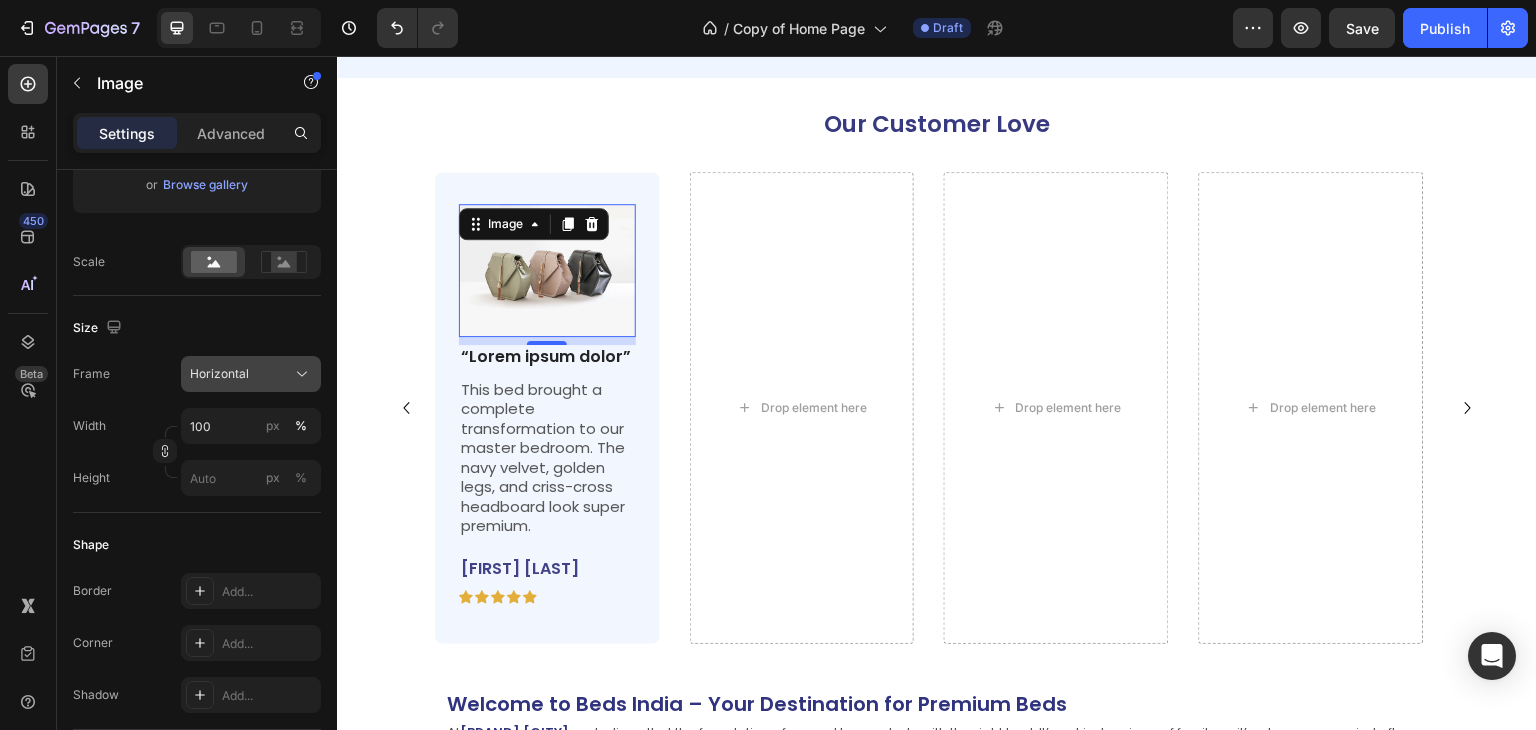 scroll, scrollTop: 500, scrollLeft: 0, axis: vertical 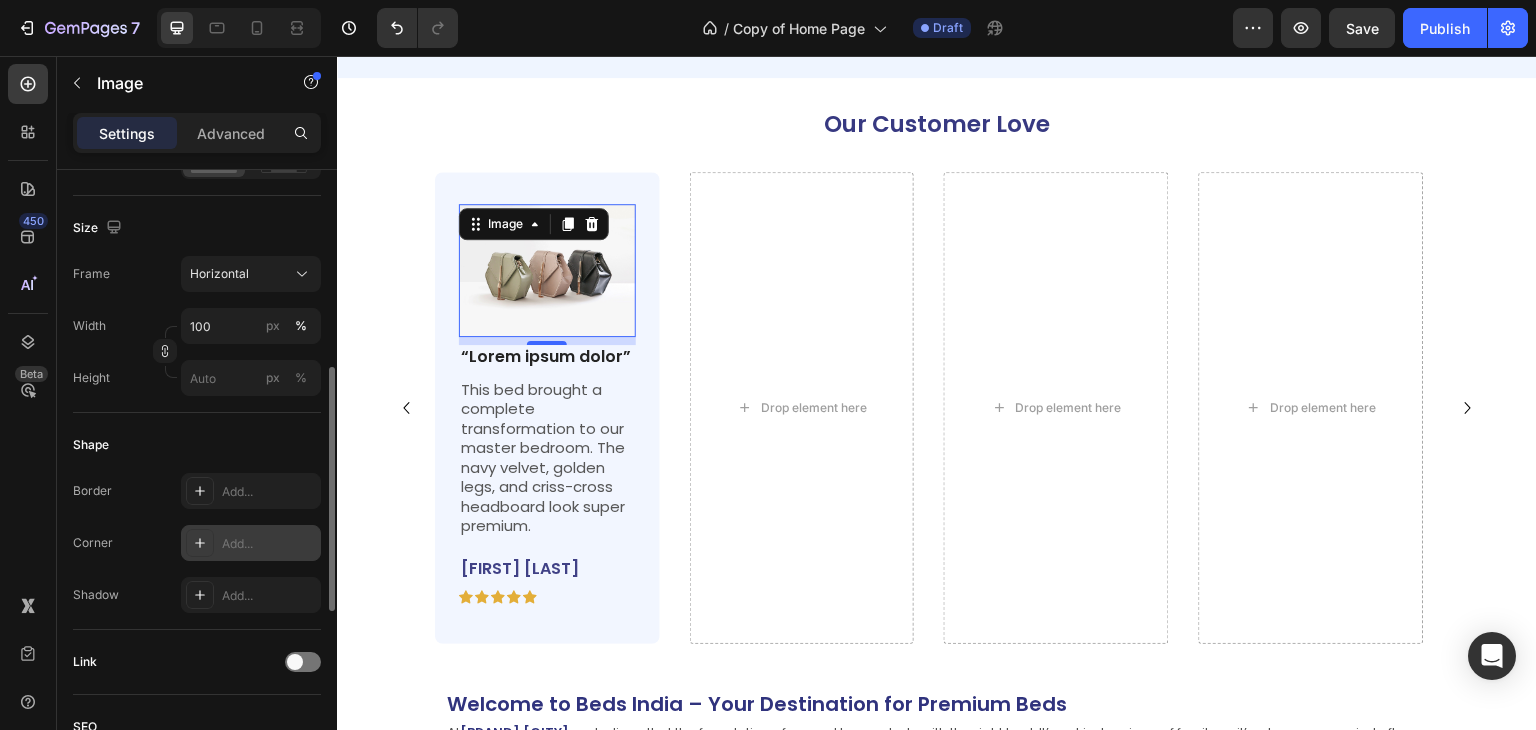 click on "Add..." at bounding box center [251, 543] 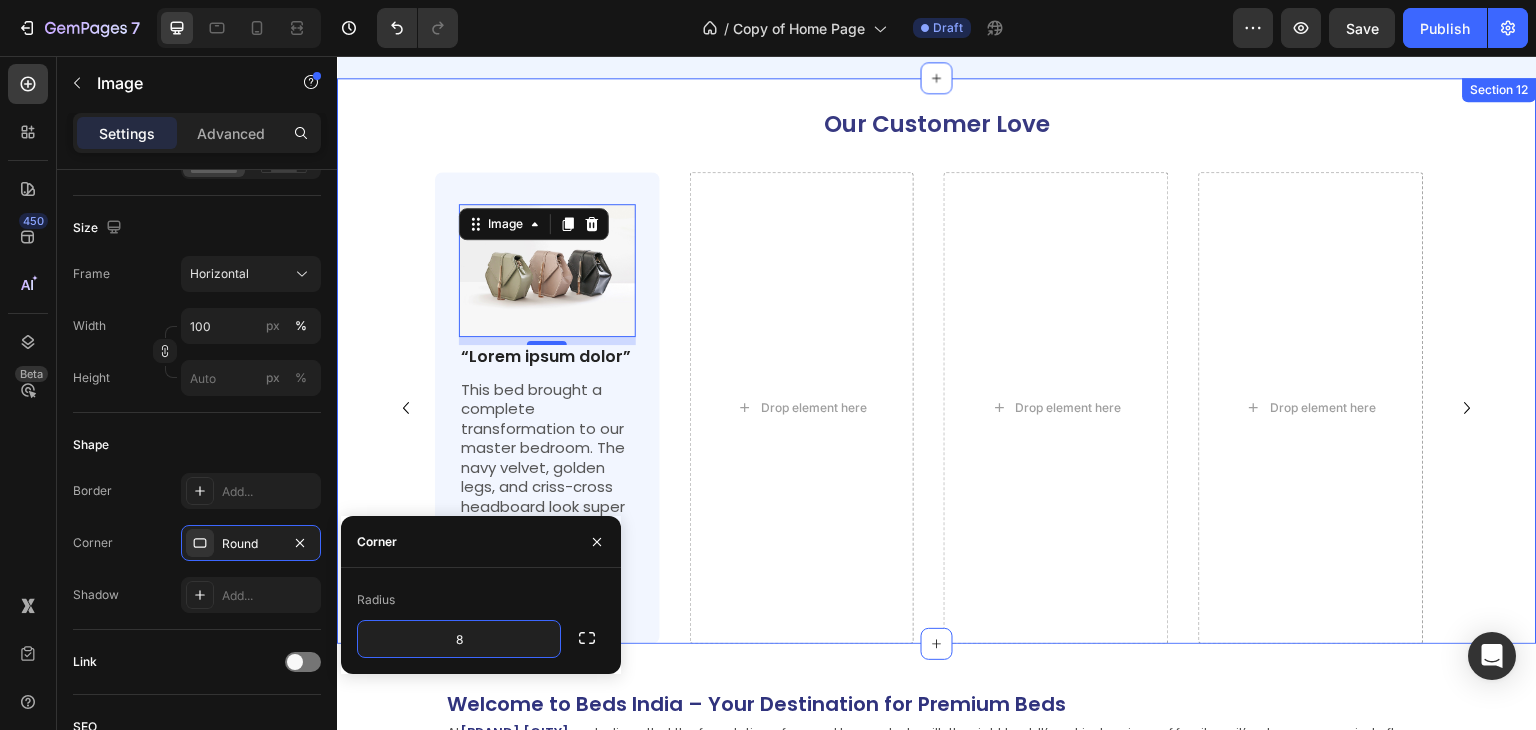 click on "Our Customer Love Heading
Image   8 “Lorem ipsum dolor” Text Block This bed brought a complete transformation to our master bedroom. The navy velvet, golden legs, and criss-cross headboard look super premium.  Text Block [FIRST] [LAST] Text Block Icon Icon Icon Icon Icon Icon List Row Row
Drop element here
Drop element here
Drop element here
Carousel Section 12" at bounding box center (937, 361) 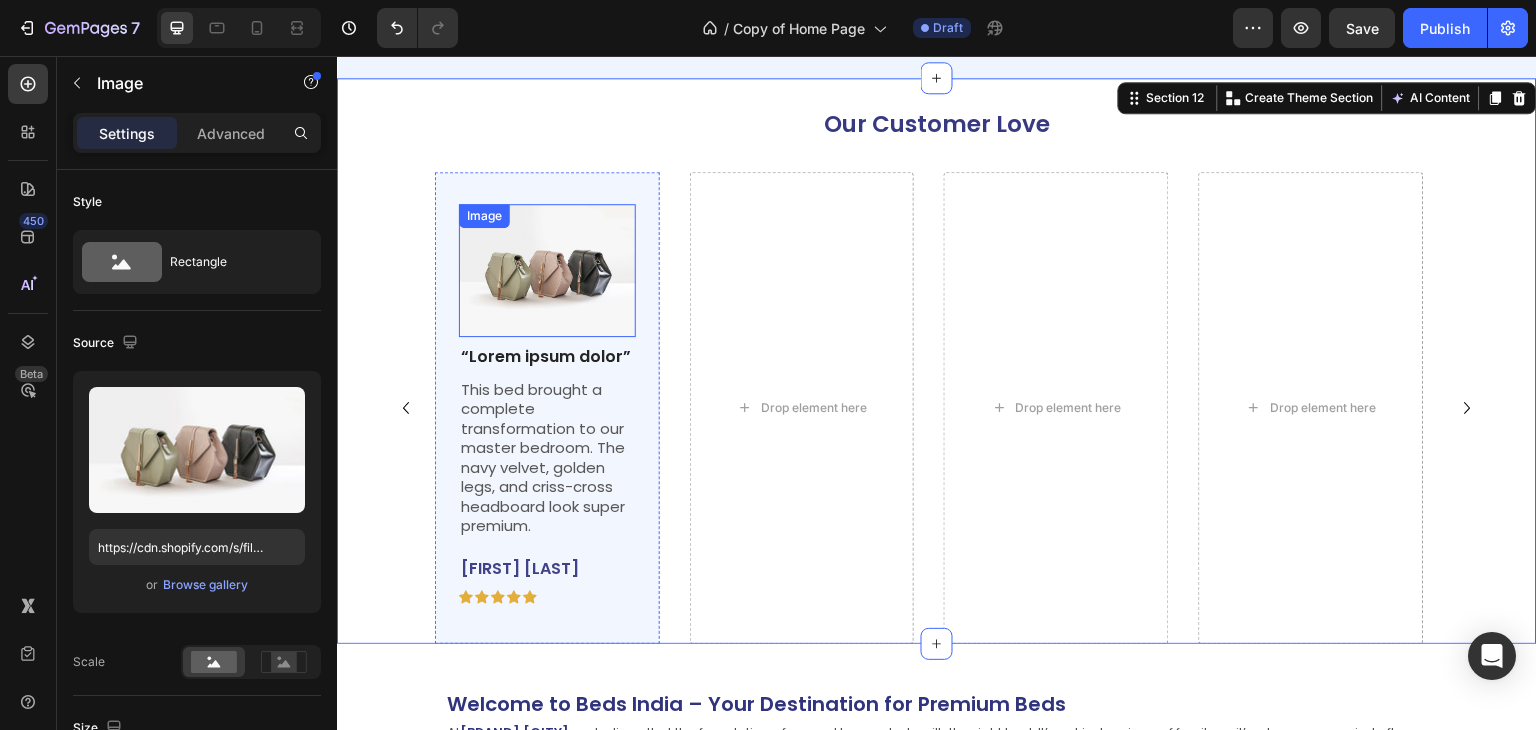 click at bounding box center (547, 270) 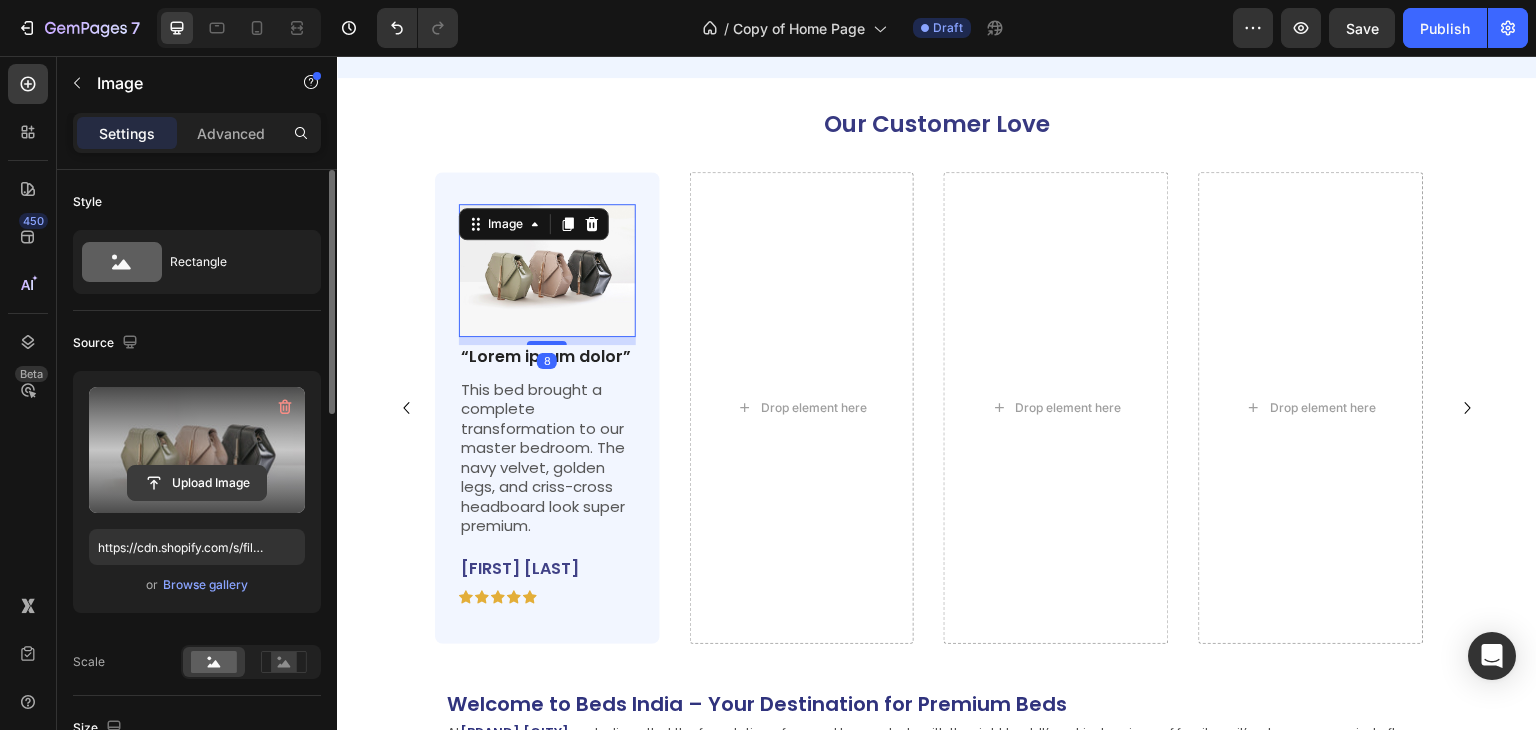 click 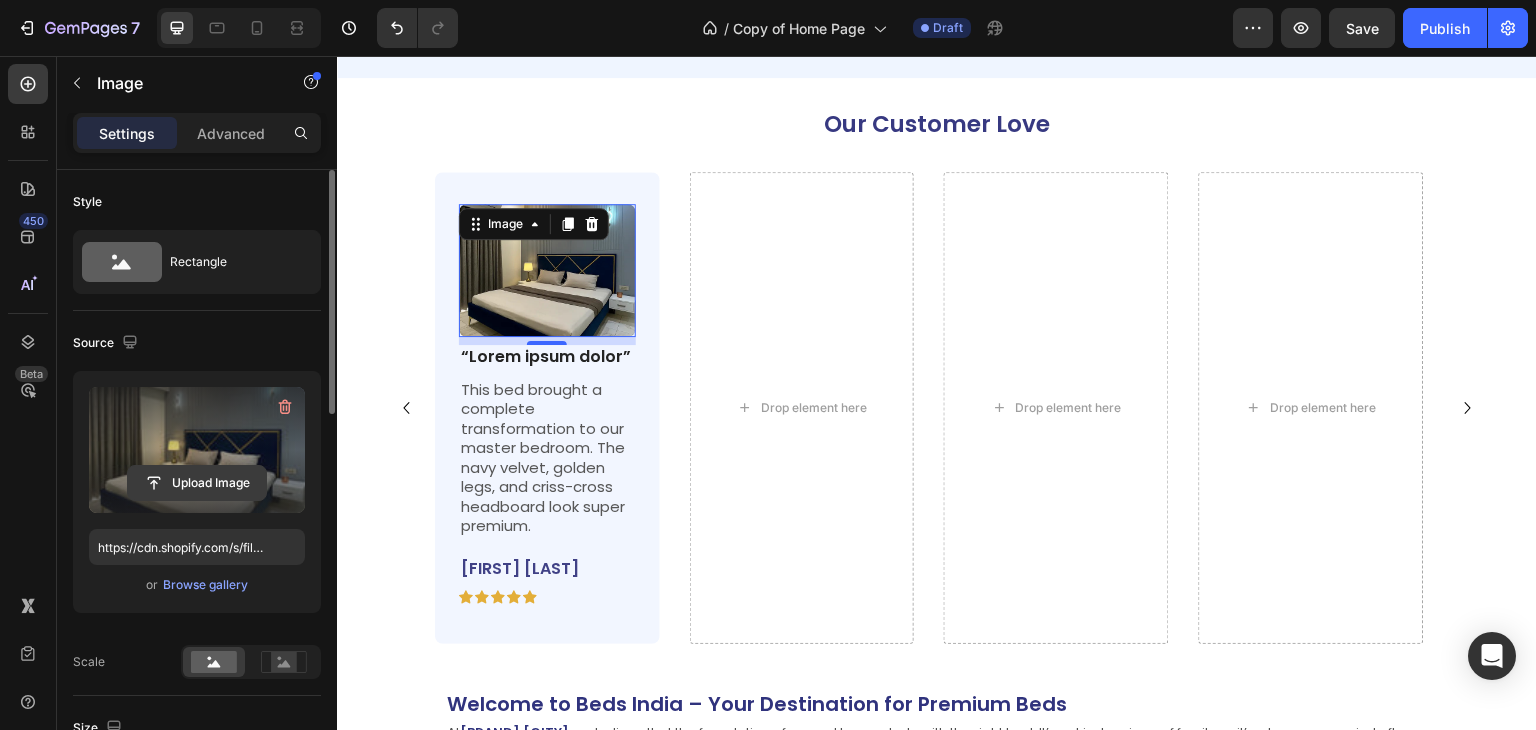 click 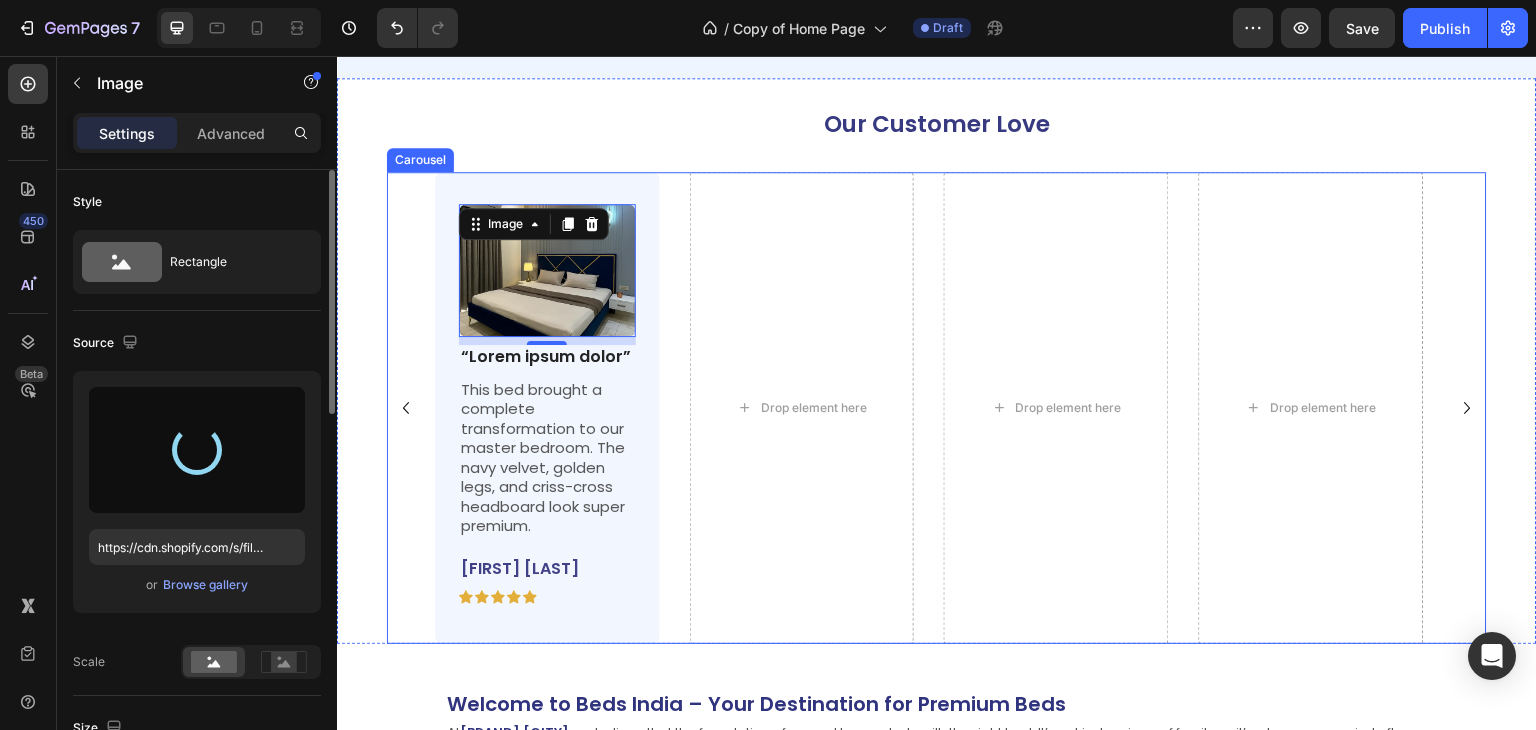type on "https://cdn.shopify.com/s/files/1/0718/7775/5135/files/gempages_532029910361834389-295bbc1f-ab02-4bd1-b2d3-71c45ddd55fa.jpg" 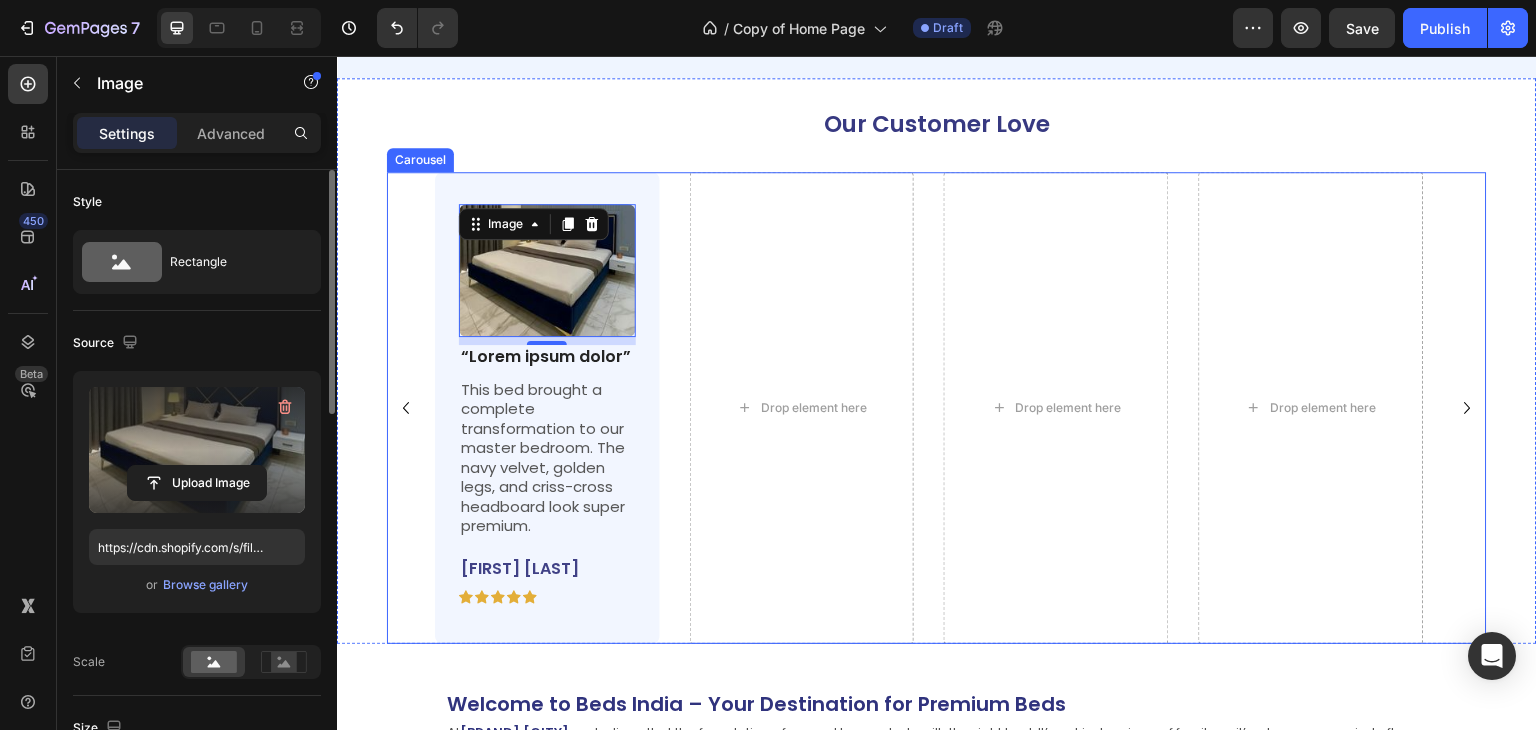 click on "Image   8 “Lorem ipsum dolor” Text Block This bed brought a complete transformation to our master bedroom. The navy velvet, golden legs, and criss-cross headboard look super premium.  Text Block Neha Sharma Text Block Icon Icon Icon Icon Icon Icon List Row Row
Drop element here
Drop element here
Drop element here" at bounding box center (937, 407) 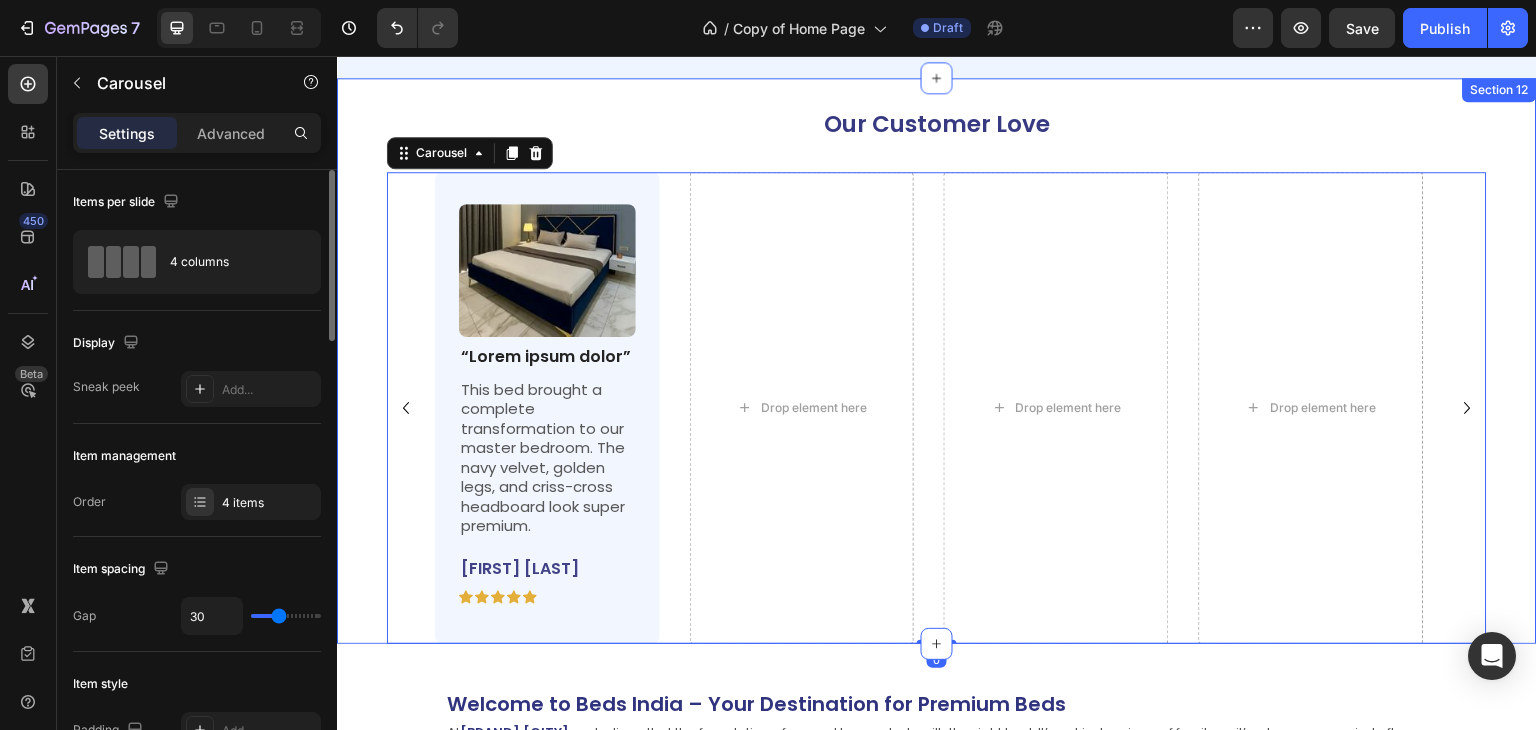 click on "Our Customer Love Heading
Image “Lorem ipsum dolor” Text Block This bed brought a complete transformation to our master bedroom. The navy velvet, golden legs, and criss-cross headboard look super premium.  Text Block Neha Sharma Text Block Icon Icon Icon Icon Icon Icon List Row Row
Drop element here
Drop element here
Drop element here
Carousel   0 Section 12" at bounding box center [937, 361] 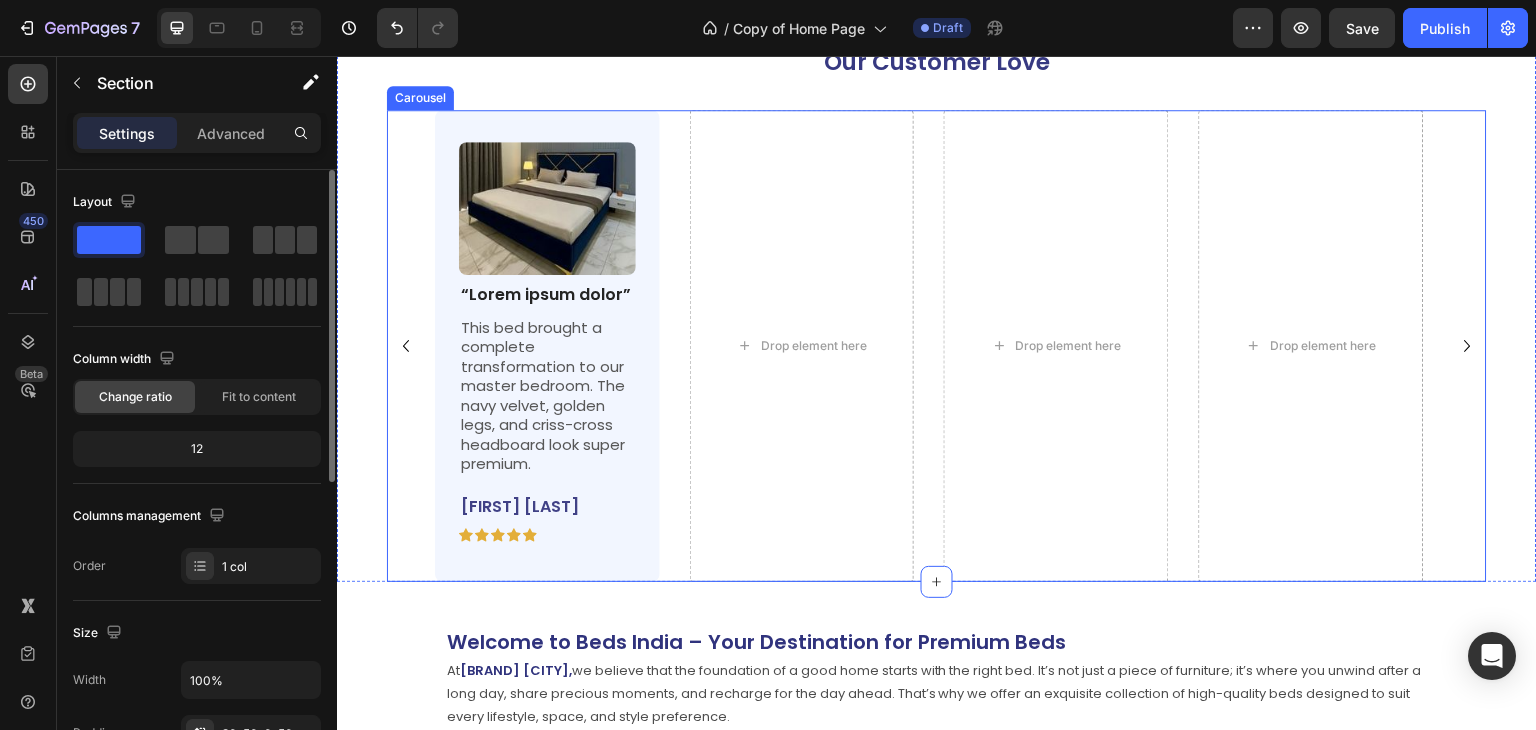 scroll, scrollTop: 4503, scrollLeft: 0, axis: vertical 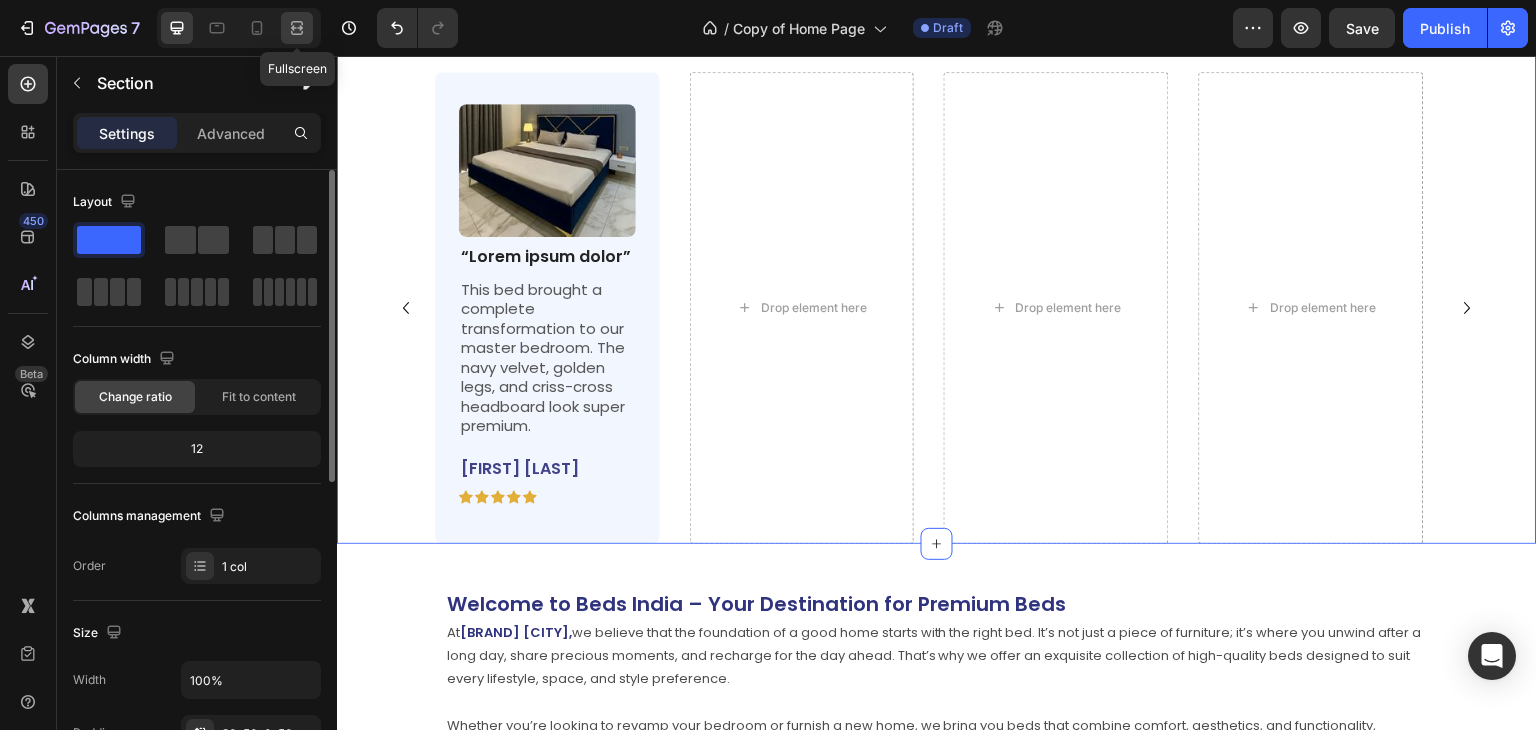 click 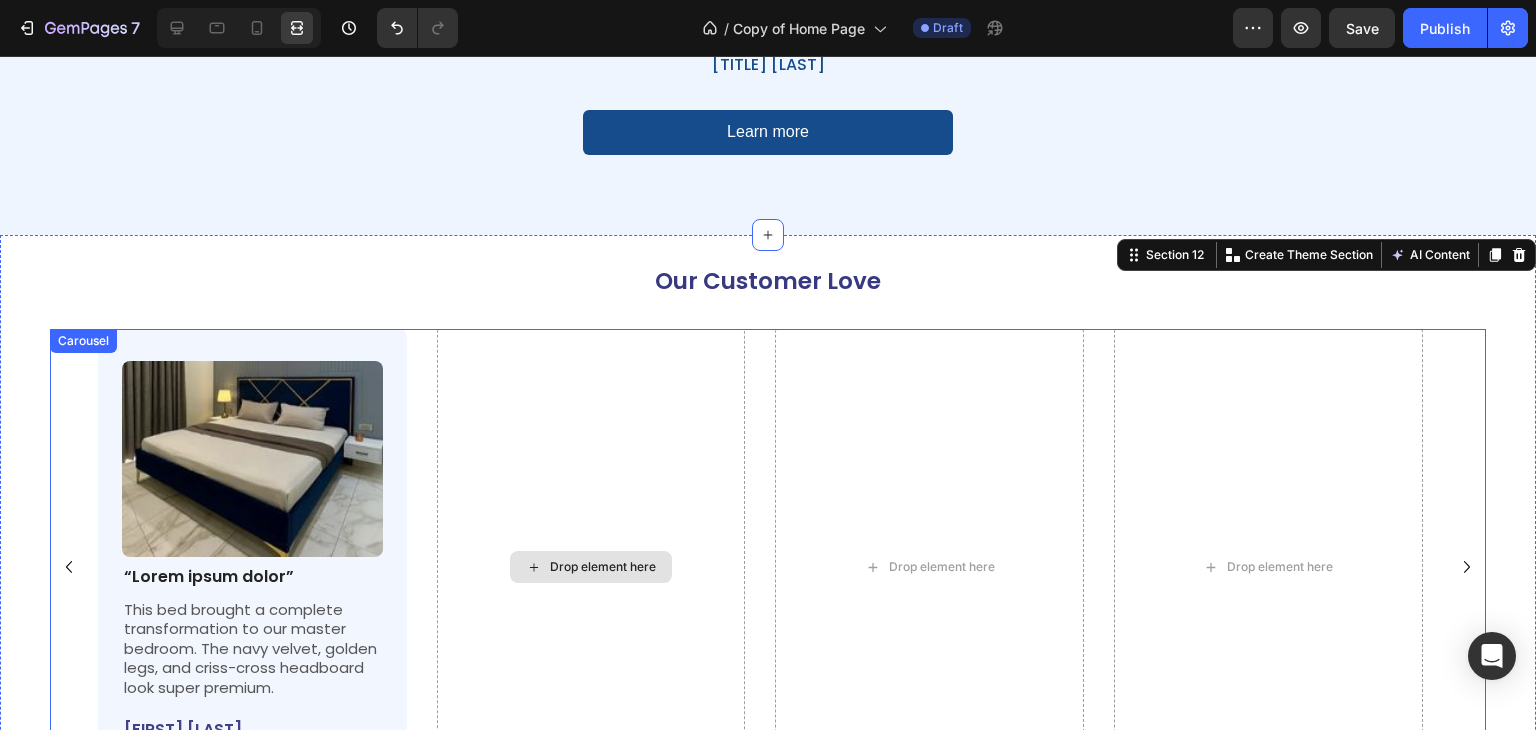 scroll, scrollTop: 4303, scrollLeft: 0, axis: vertical 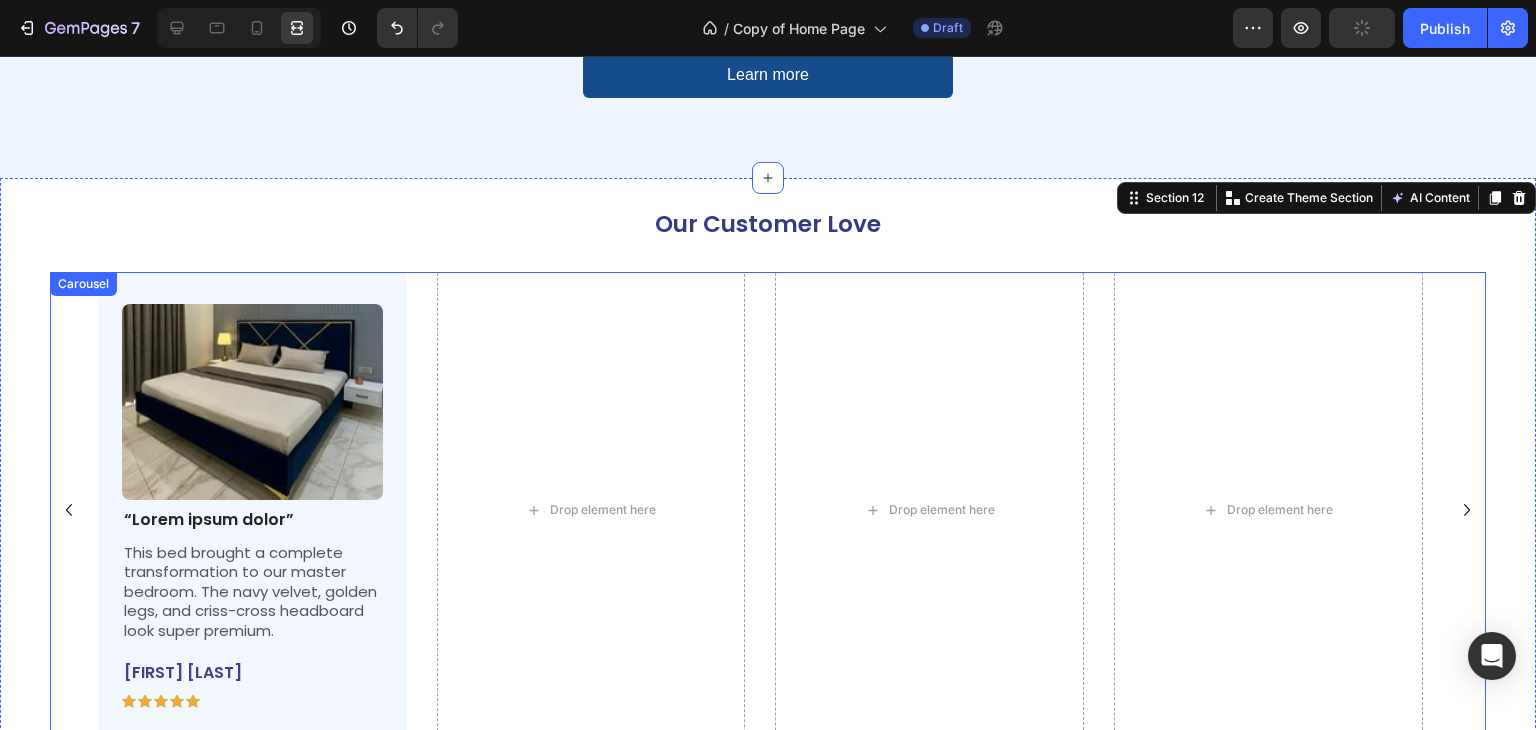 click on "Image “Lorem ipsum dolor” Text Block This bed brought a complete transformation to our master bedroom. The navy velvet, golden legs, and criss-cross headboard look super premium.  Text Block Neha Sharma Text Block Icon Icon Icon Icon Icon Icon List Row Row
Drop element here
Drop element here
Drop element here" at bounding box center [768, 510] 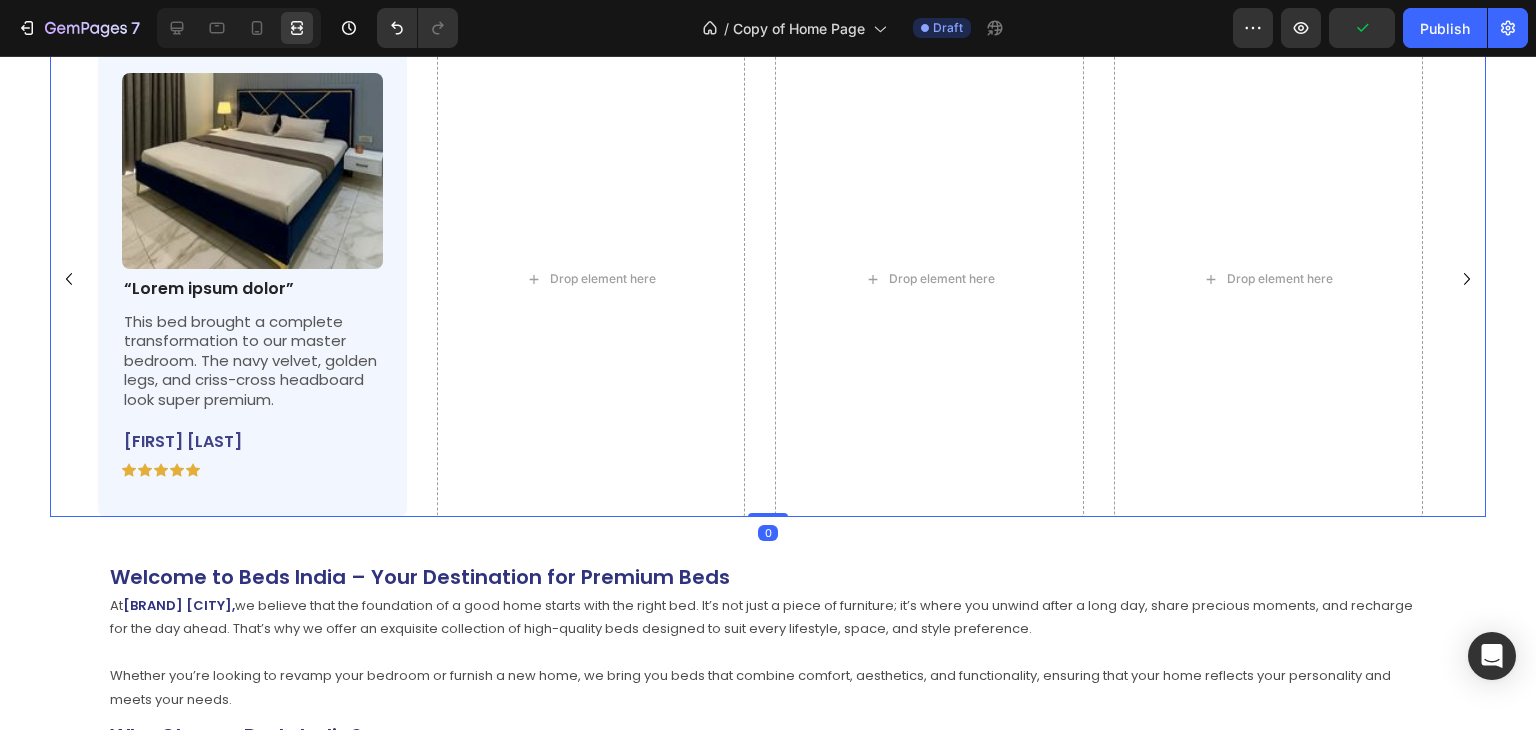 scroll, scrollTop: 4535, scrollLeft: 0, axis: vertical 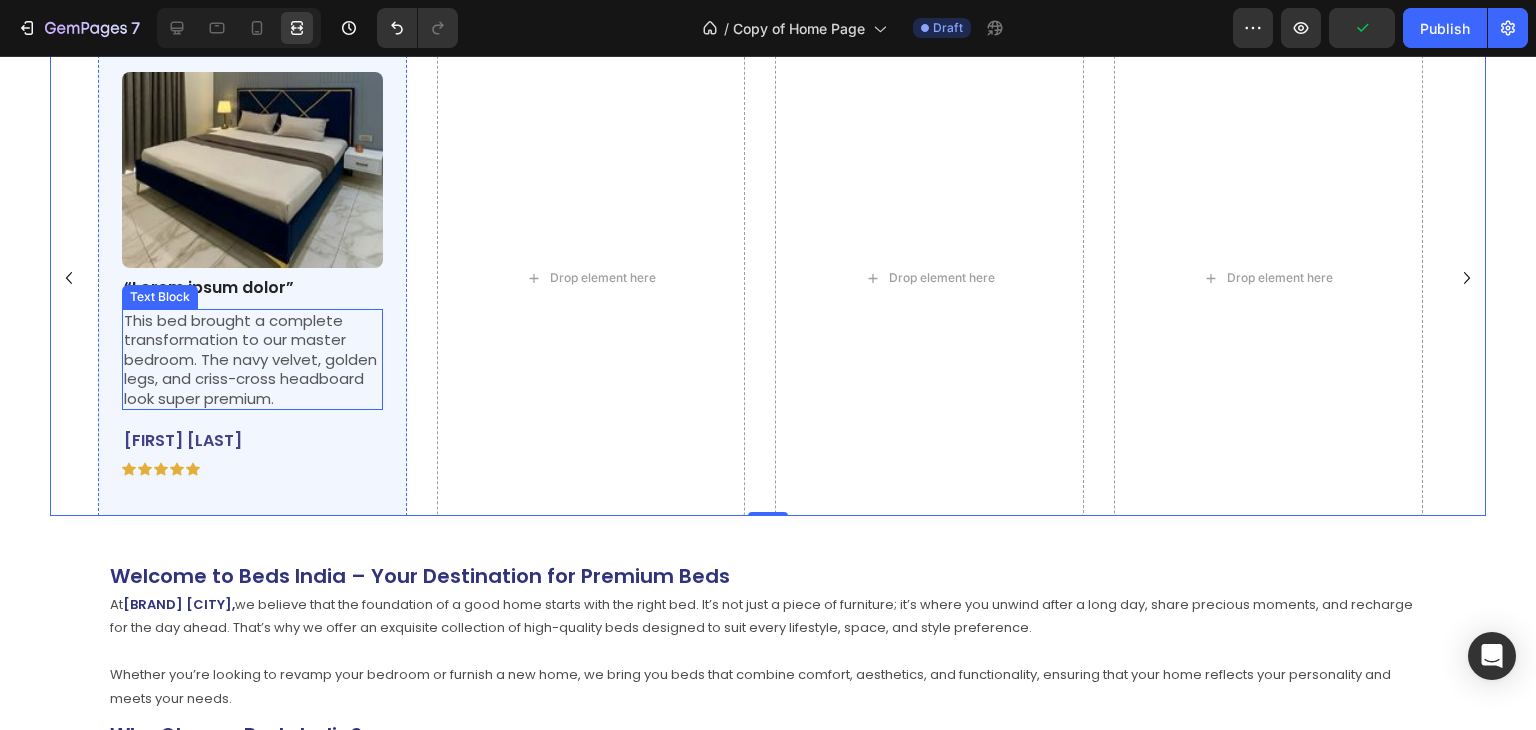 click on "This bed brought a complete transformation to our master bedroom. The navy velvet, golden legs, and criss-cross headboard look super premium." at bounding box center (252, 360) 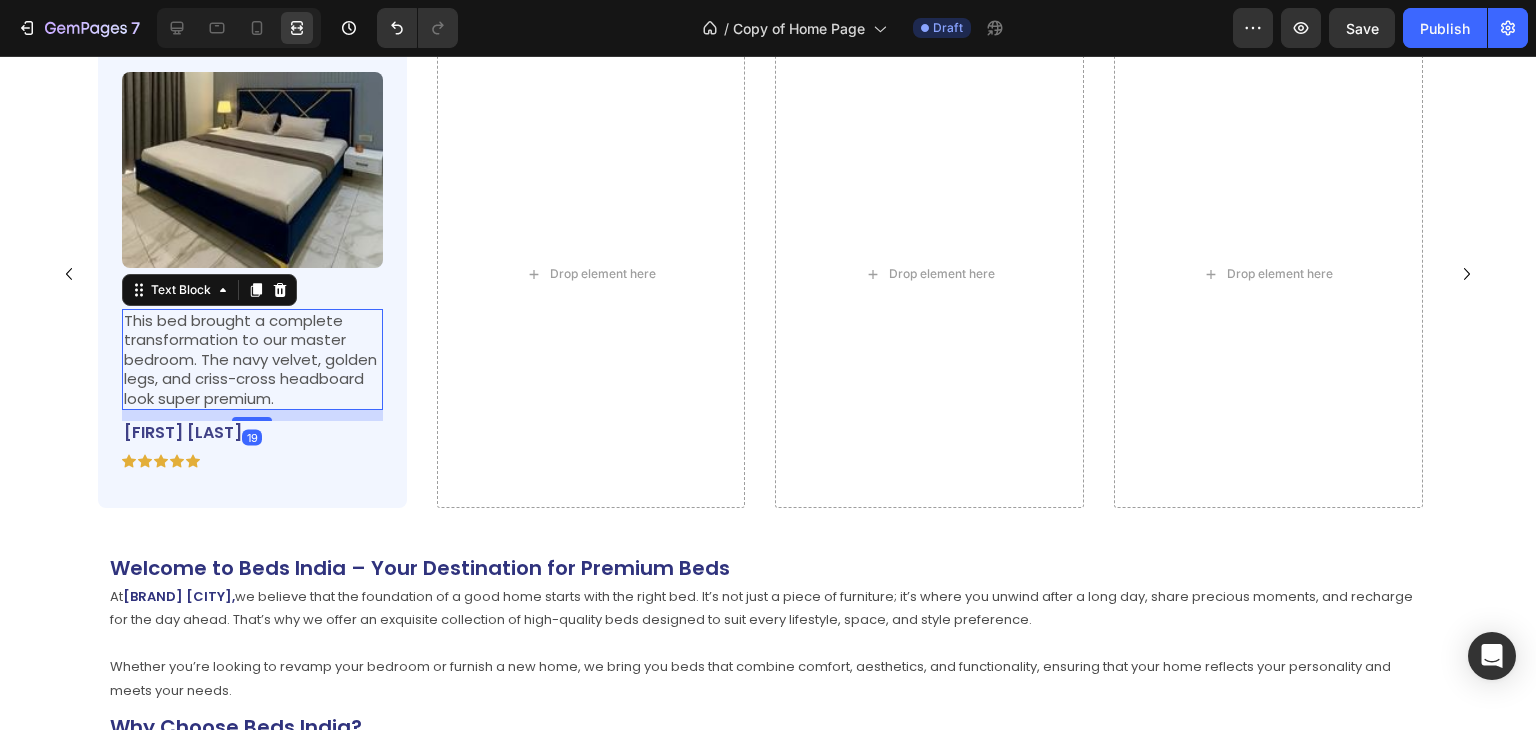 scroll, scrollTop: 4529, scrollLeft: 0, axis: vertical 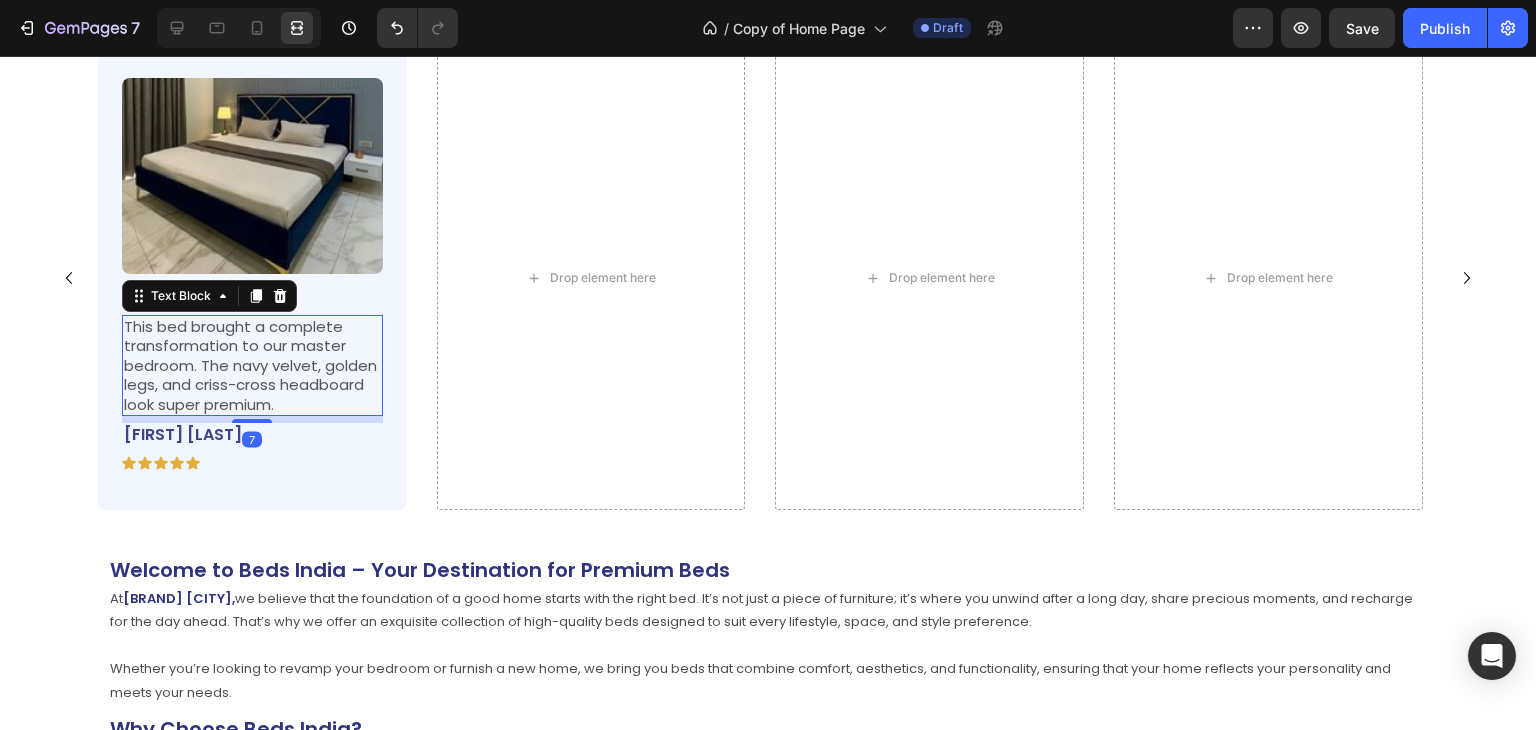 drag, startPoint x: 255, startPoint y: 425, endPoint x: 256, endPoint y: 413, distance: 12.0415945 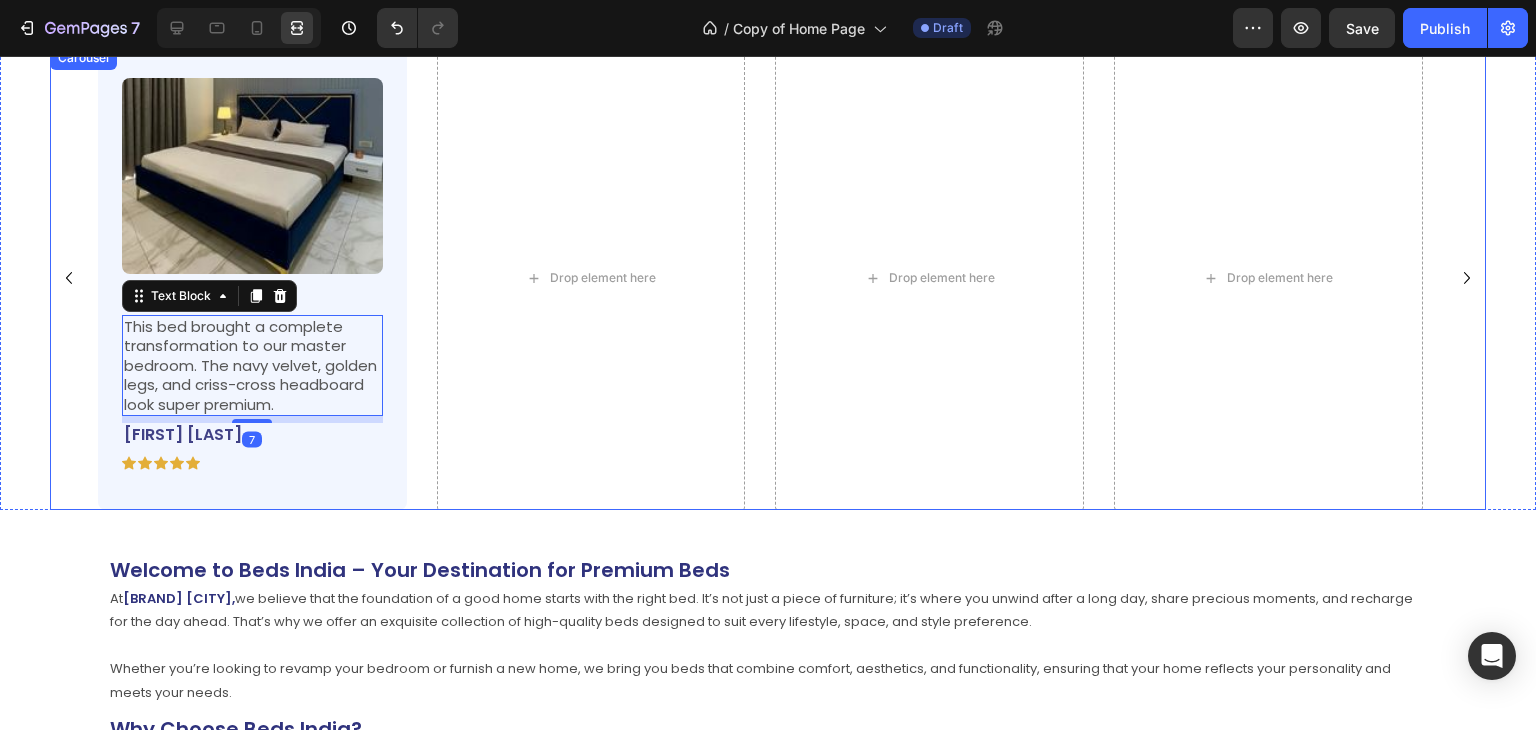 click on "Image “Lorem ipsum dolor” Text Block This bed brought a complete transformation to our master bedroom. The navy velvet, golden legs, and criss-cross headboard look super premium.  Text Block   7 Neha Sharma Text Block Icon Icon Icon Icon Icon Icon List Row Row
Drop element here
Drop element here
Drop element here" at bounding box center (768, 278) 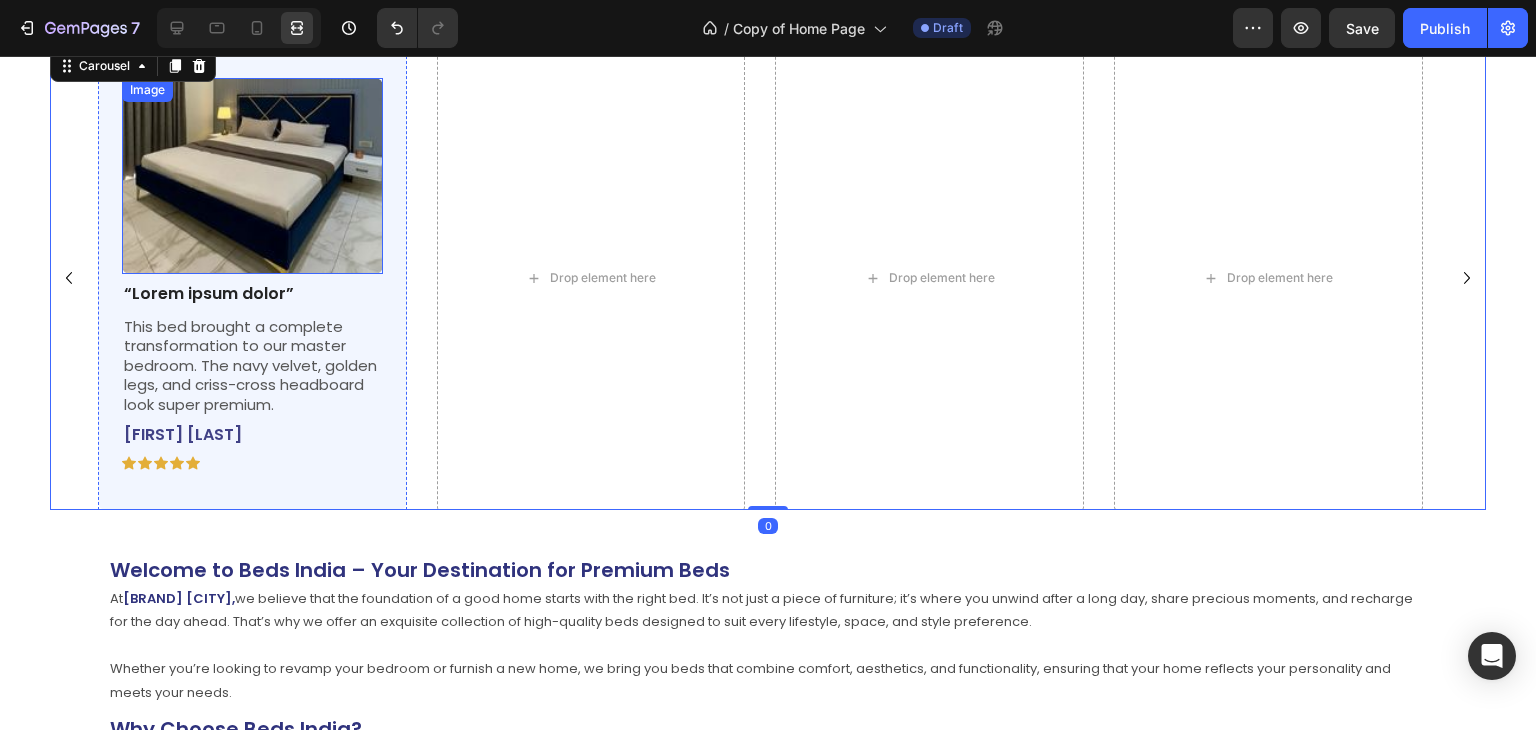 click at bounding box center [252, 176] 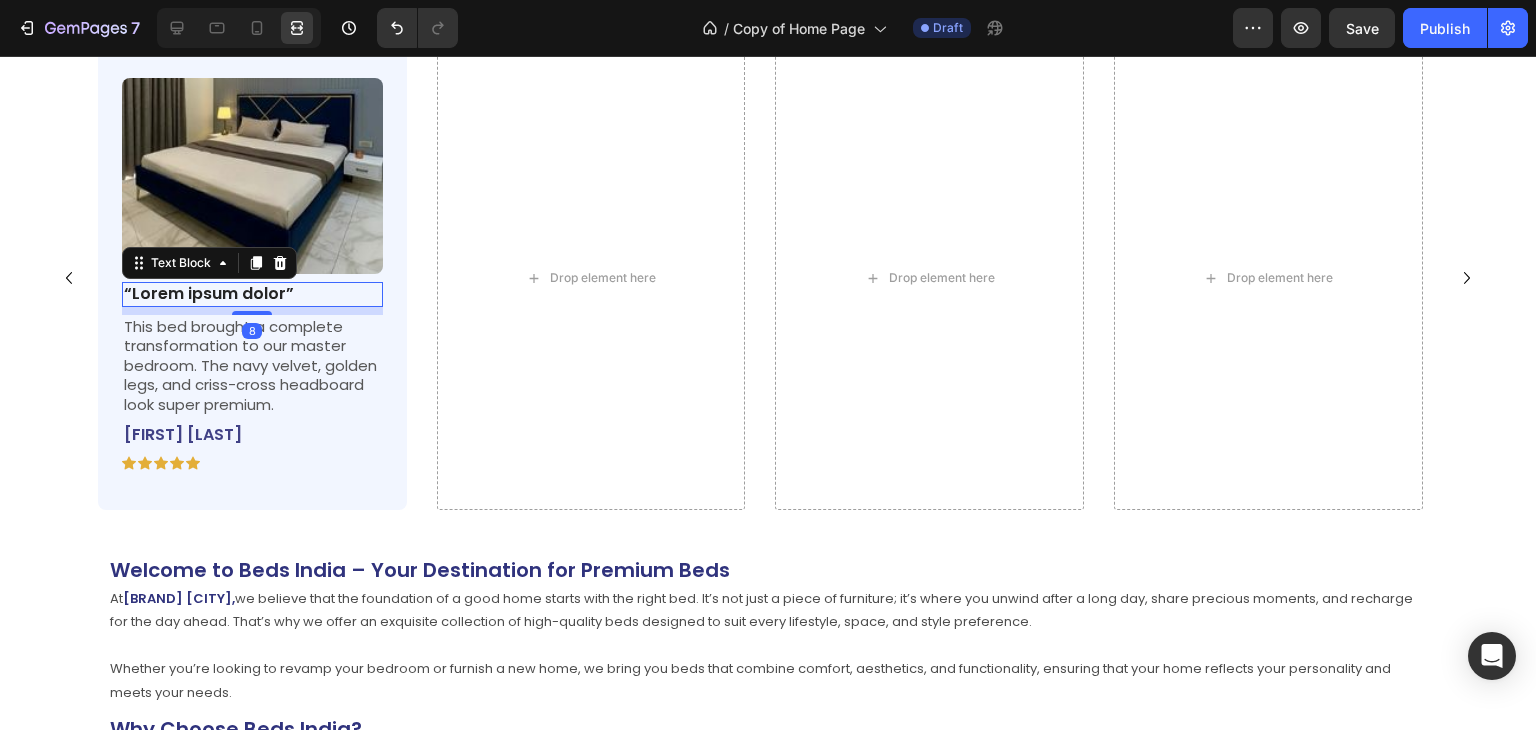click at bounding box center (252, 176) 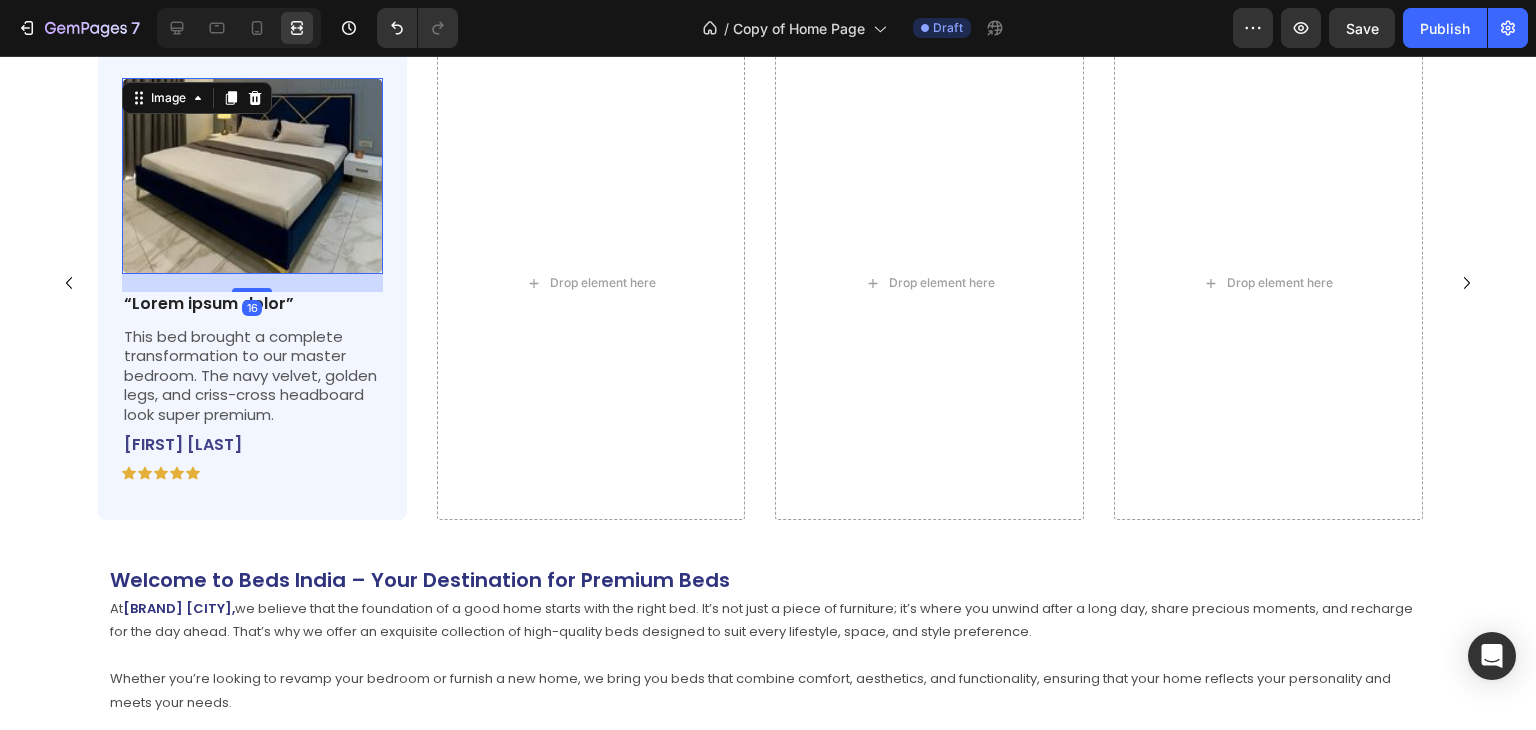 scroll, scrollTop: 4535, scrollLeft: 0, axis: vertical 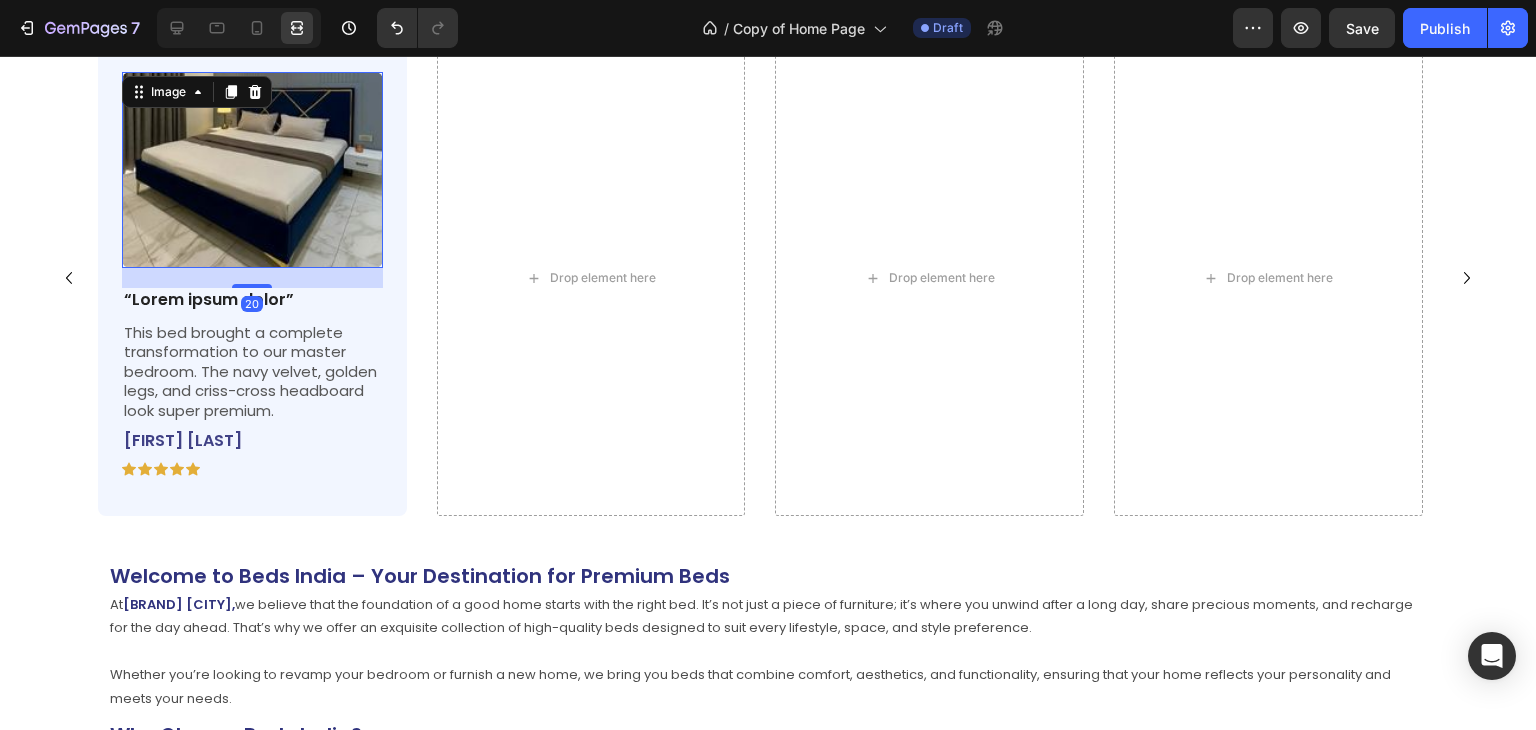 drag, startPoint x: 262, startPoint y: 281, endPoint x: 267, endPoint y: 293, distance: 13 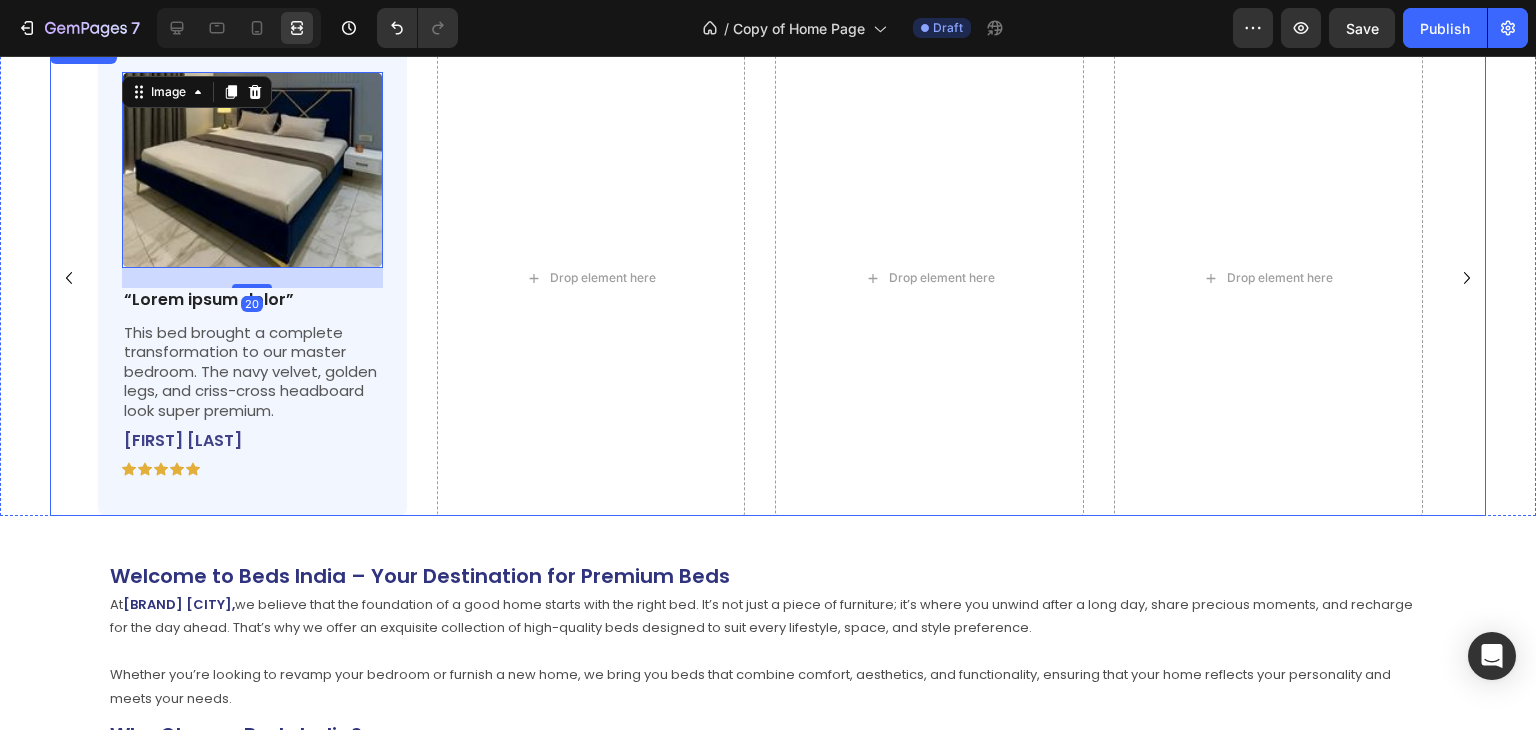 click on "Image   20 “Lorem ipsum dolor” Text Block This bed brought a complete transformation to our master bedroom. The navy velvet, golden legs, and criss-cross headboard look super premium.  Text Block Neha Sharma Text Block Icon Icon Icon Icon Icon Icon List Row Row
Drop element here
Drop element here
Drop element here" at bounding box center (768, 278) 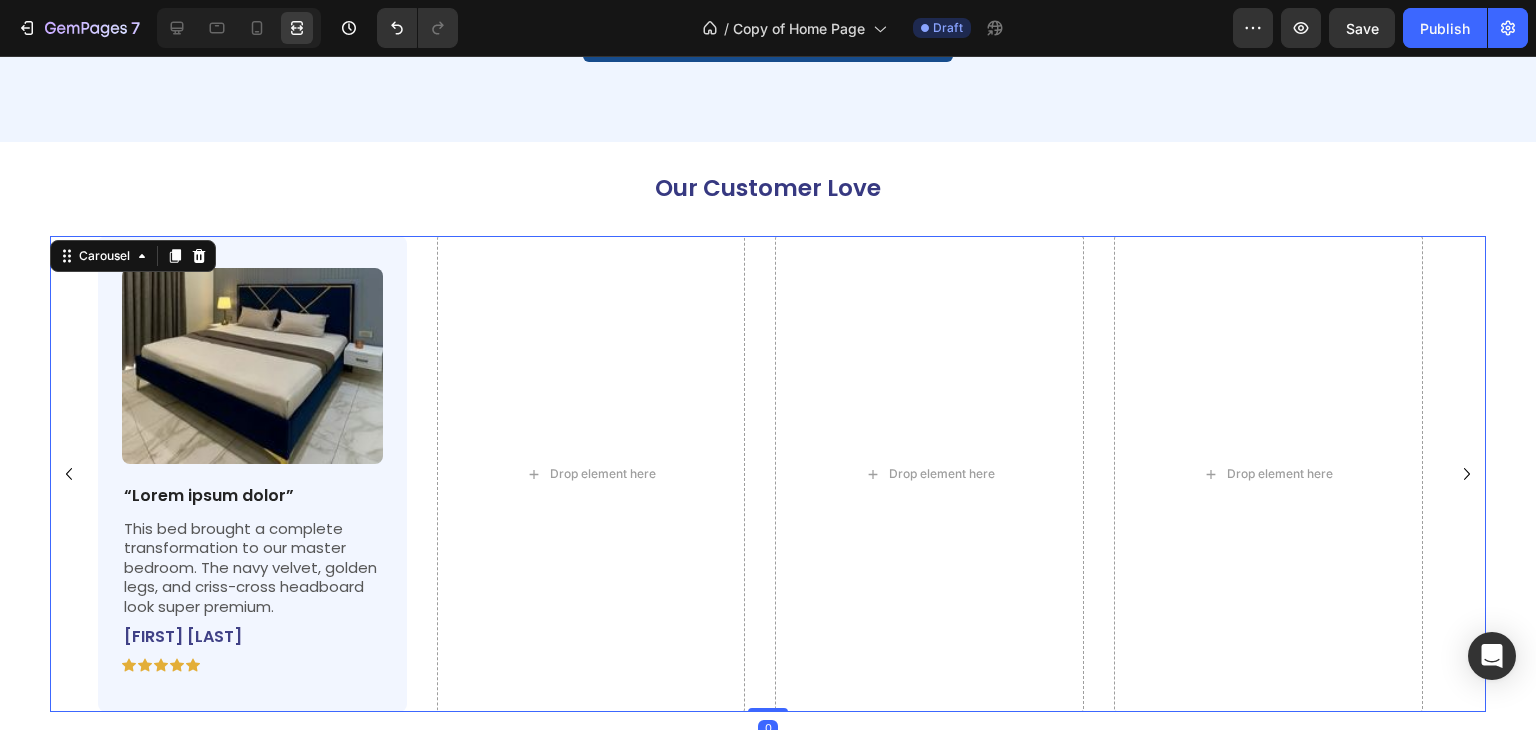 scroll, scrollTop: 4335, scrollLeft: 0, axis: vertical 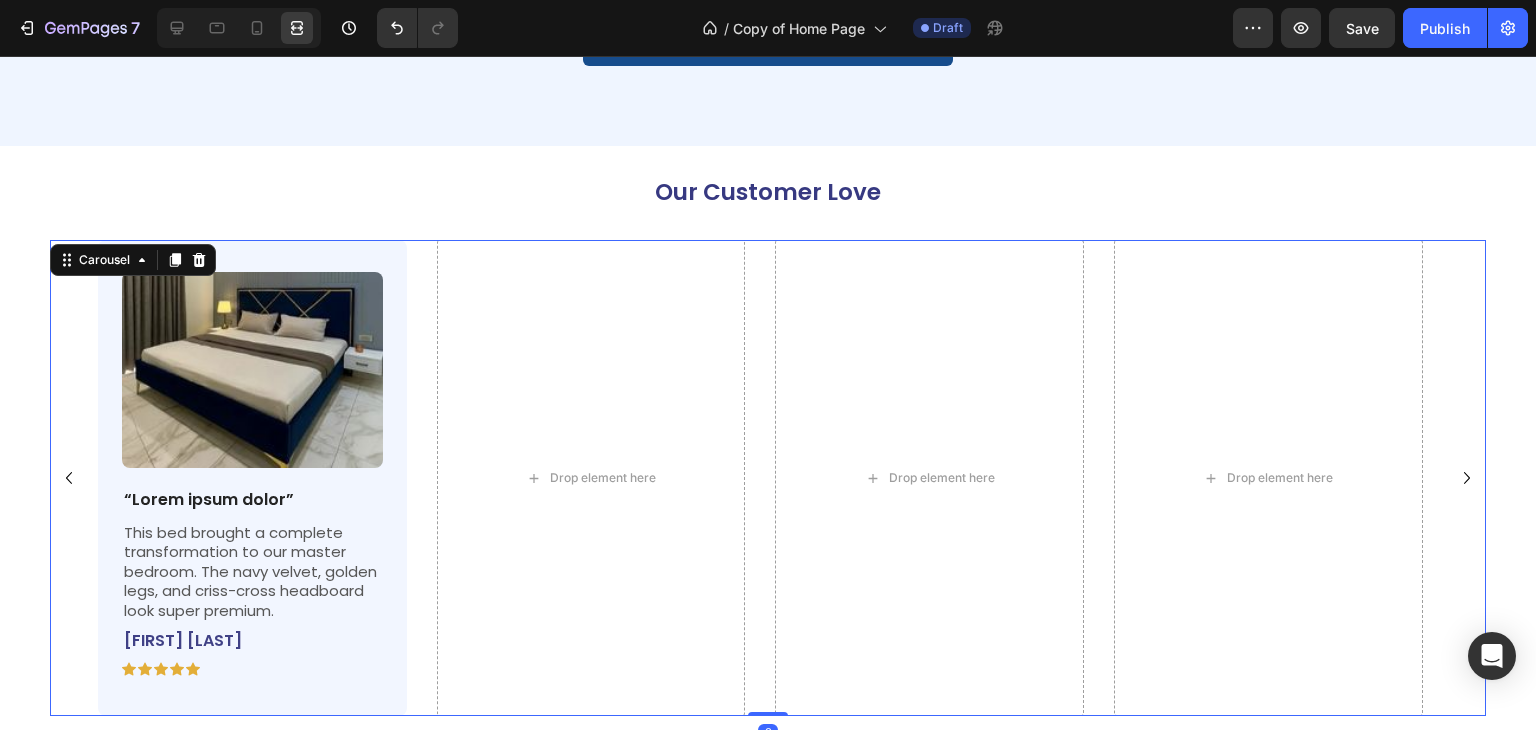 click 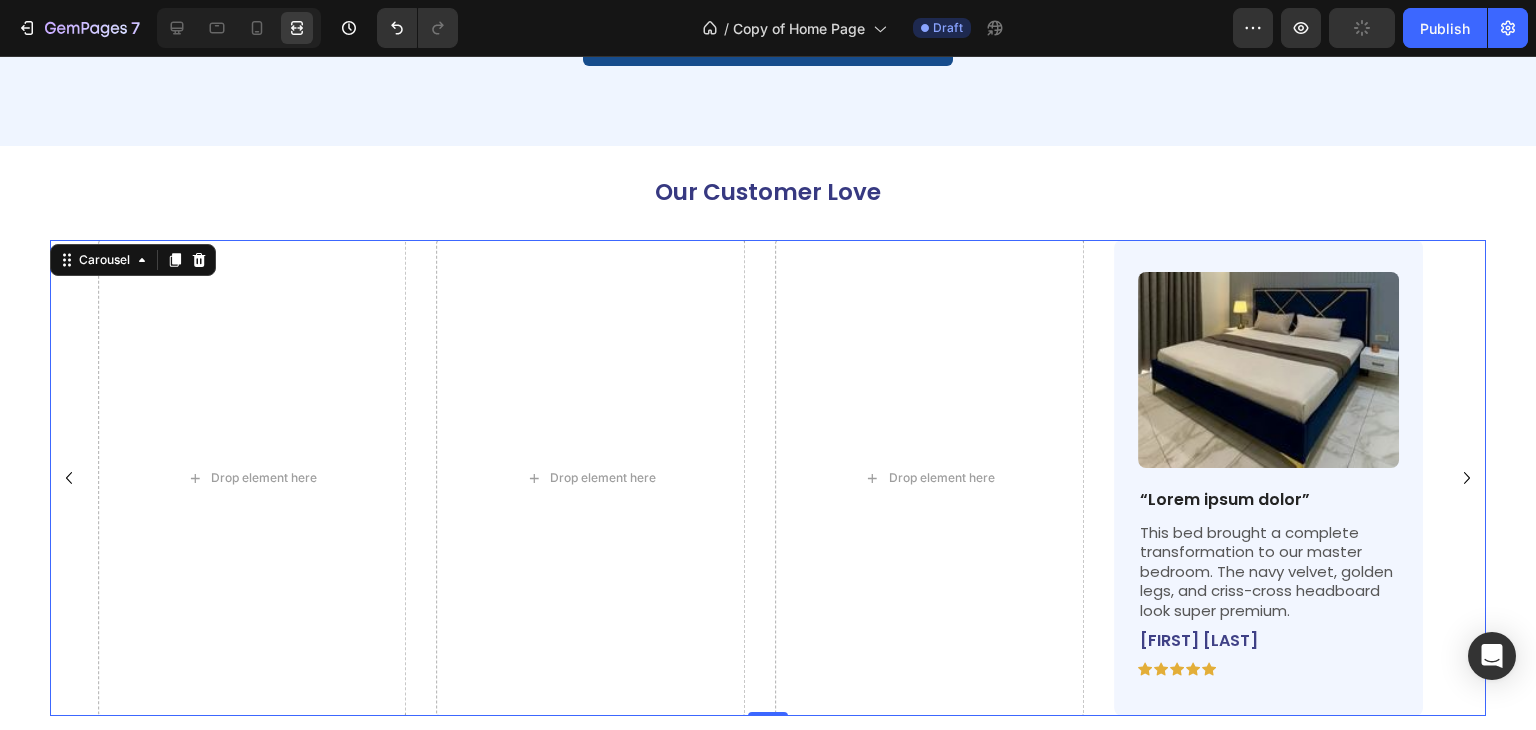 click 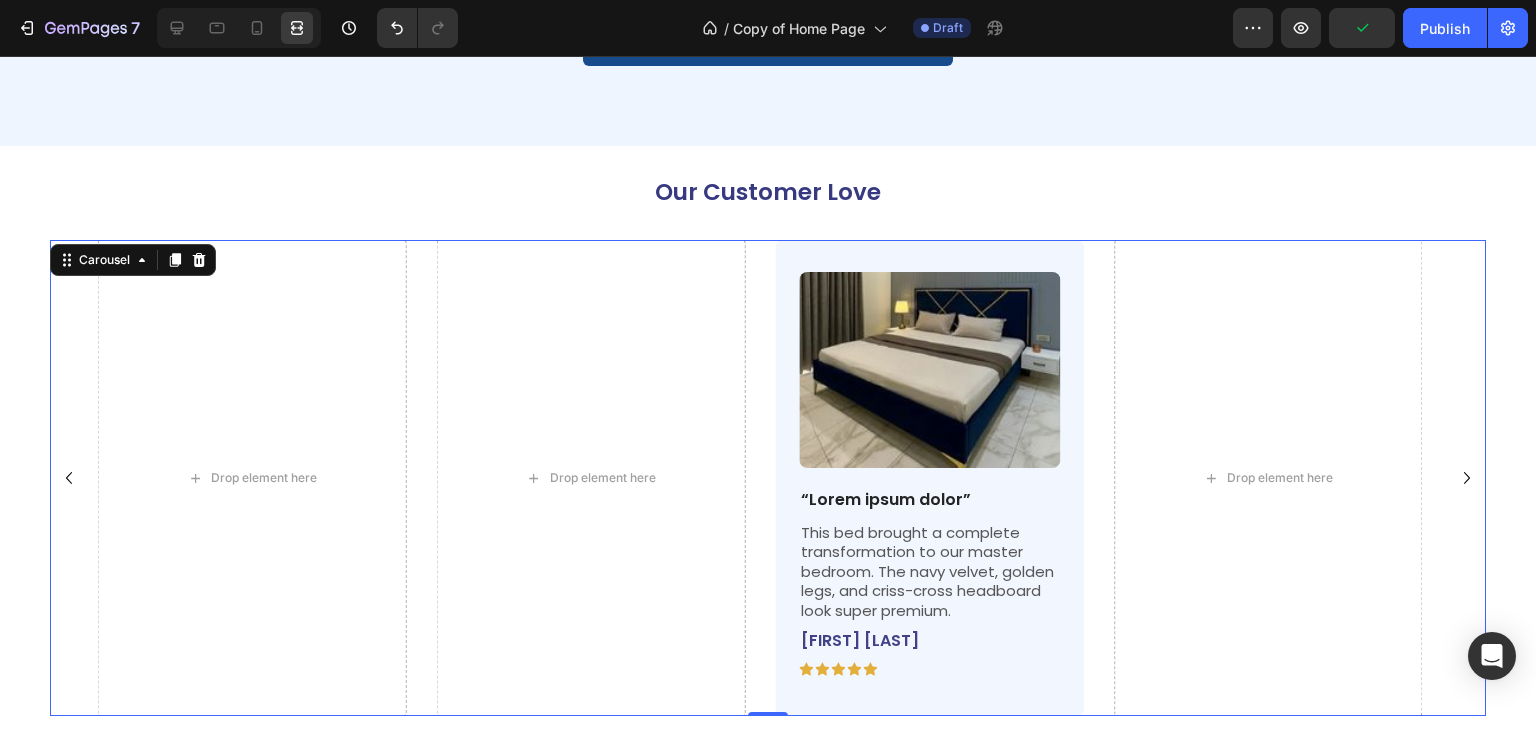 click 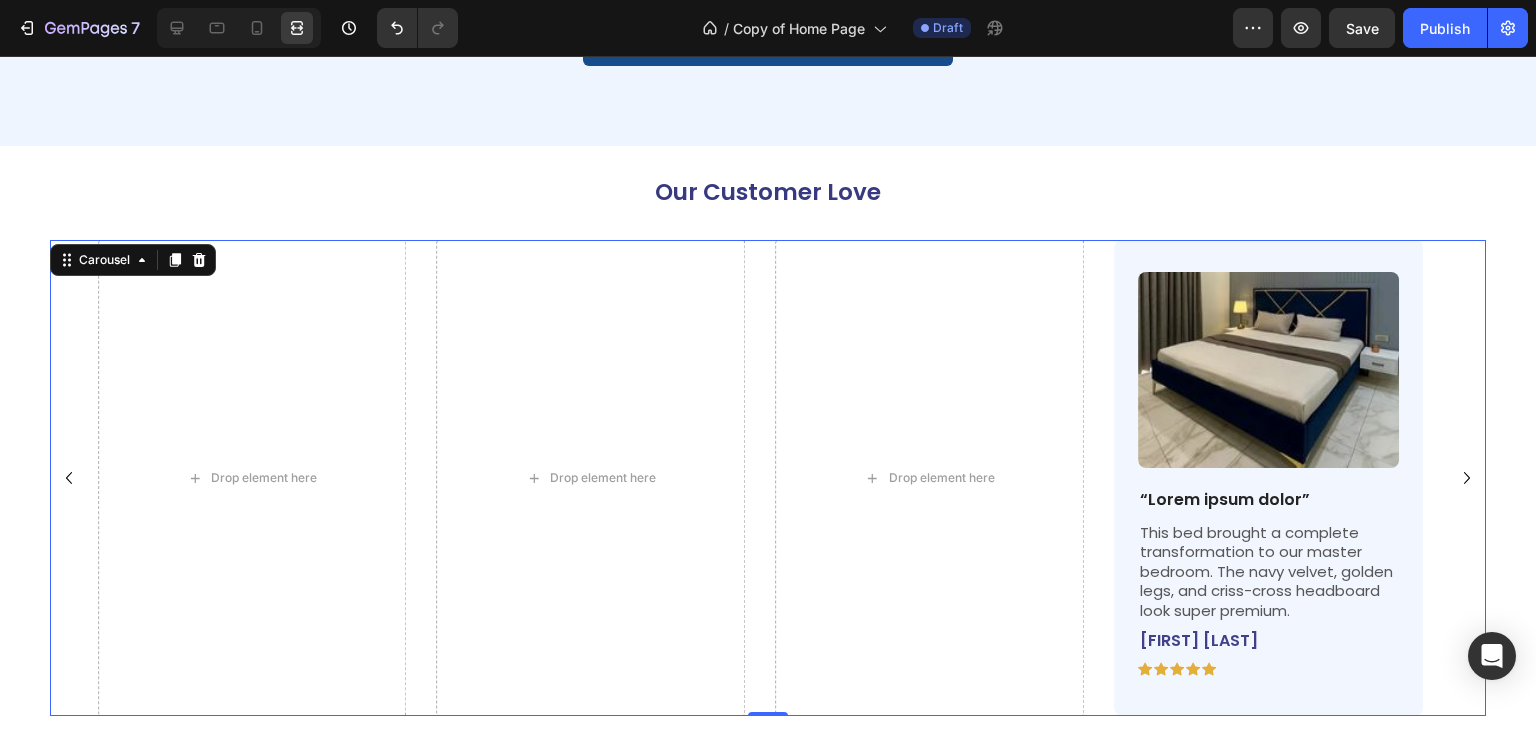 click 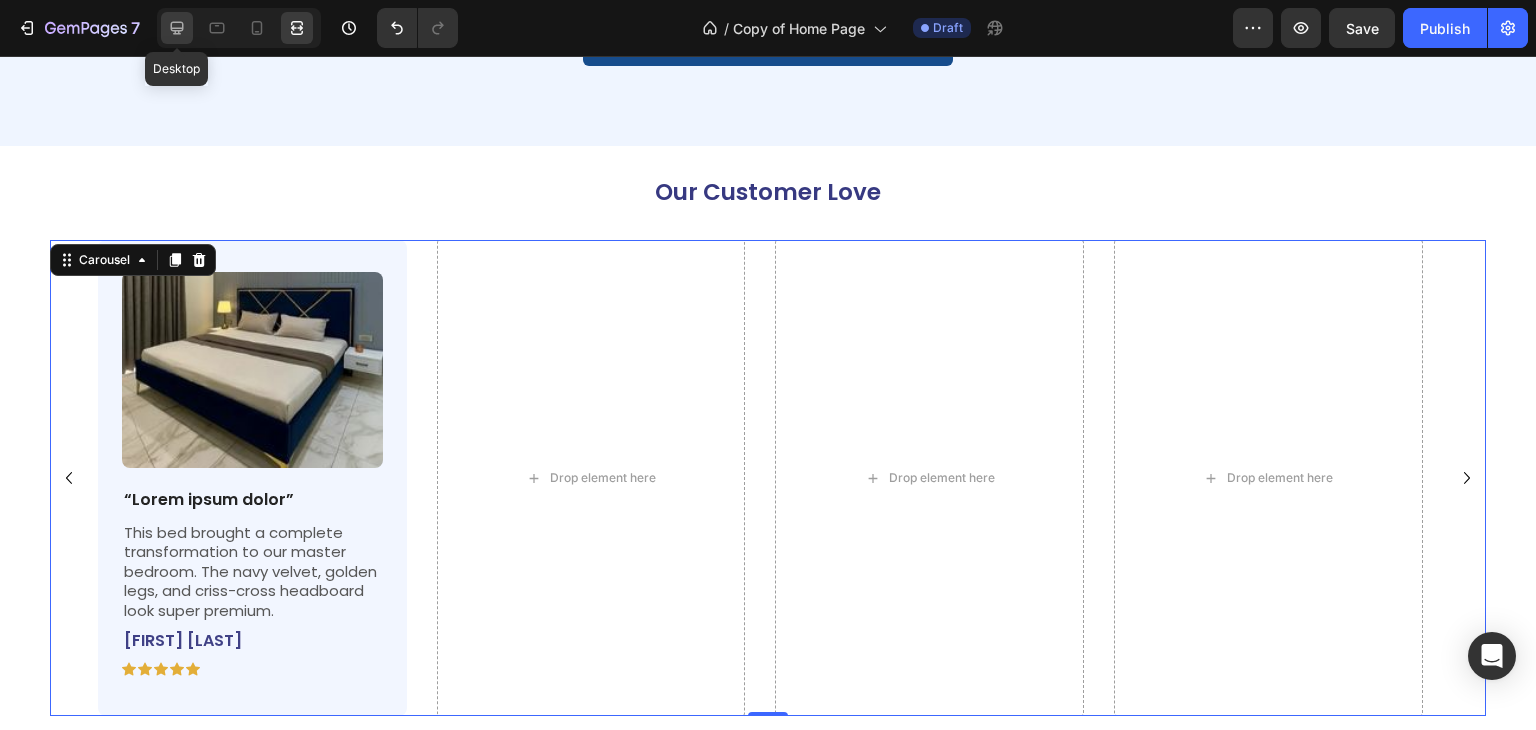 click 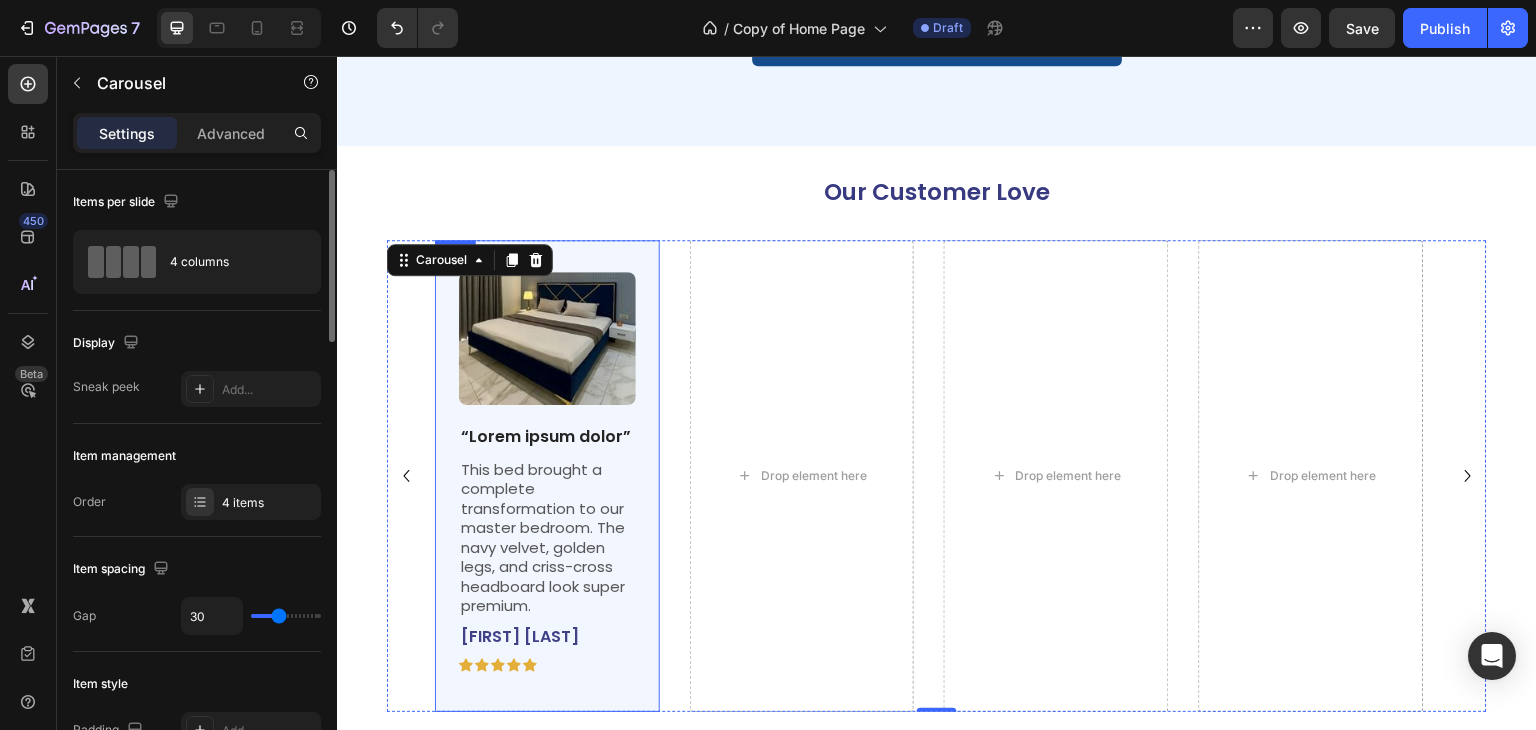 click on "Image “Lorem ipsum dolor” Text Block This bed brought a complete transformation to our master bedroom. The navy velvet, golden legs, and criss-cross headboard look super premium.  Text Block Neha Sharma Text Block Icon Icon Icon Icon Icon Icon List Row Row
Drop element here
Drop element here
Drop element here" at bounding box center [937, 475] 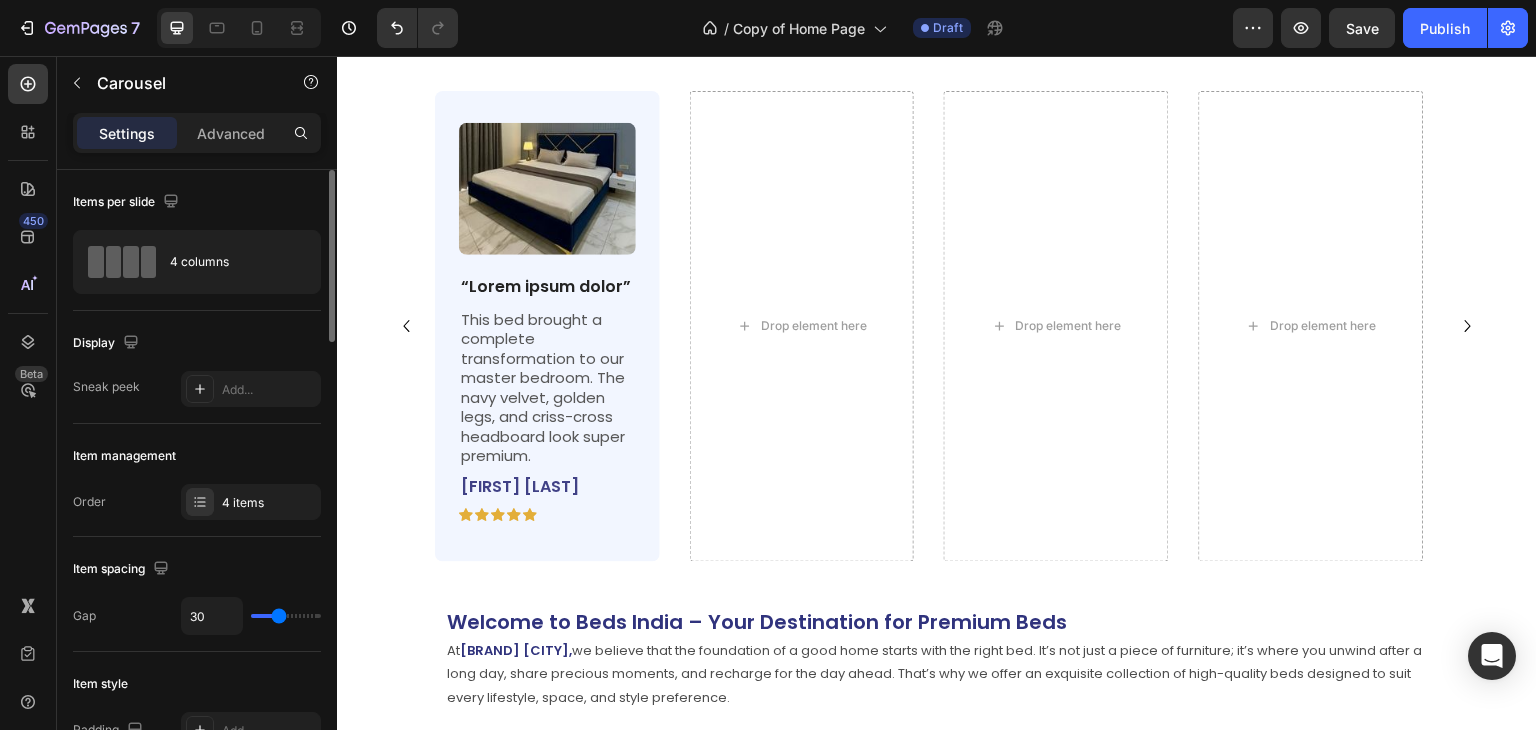 scroll, scrollTop: 4960, scrollLeft: 0, axis: vertical 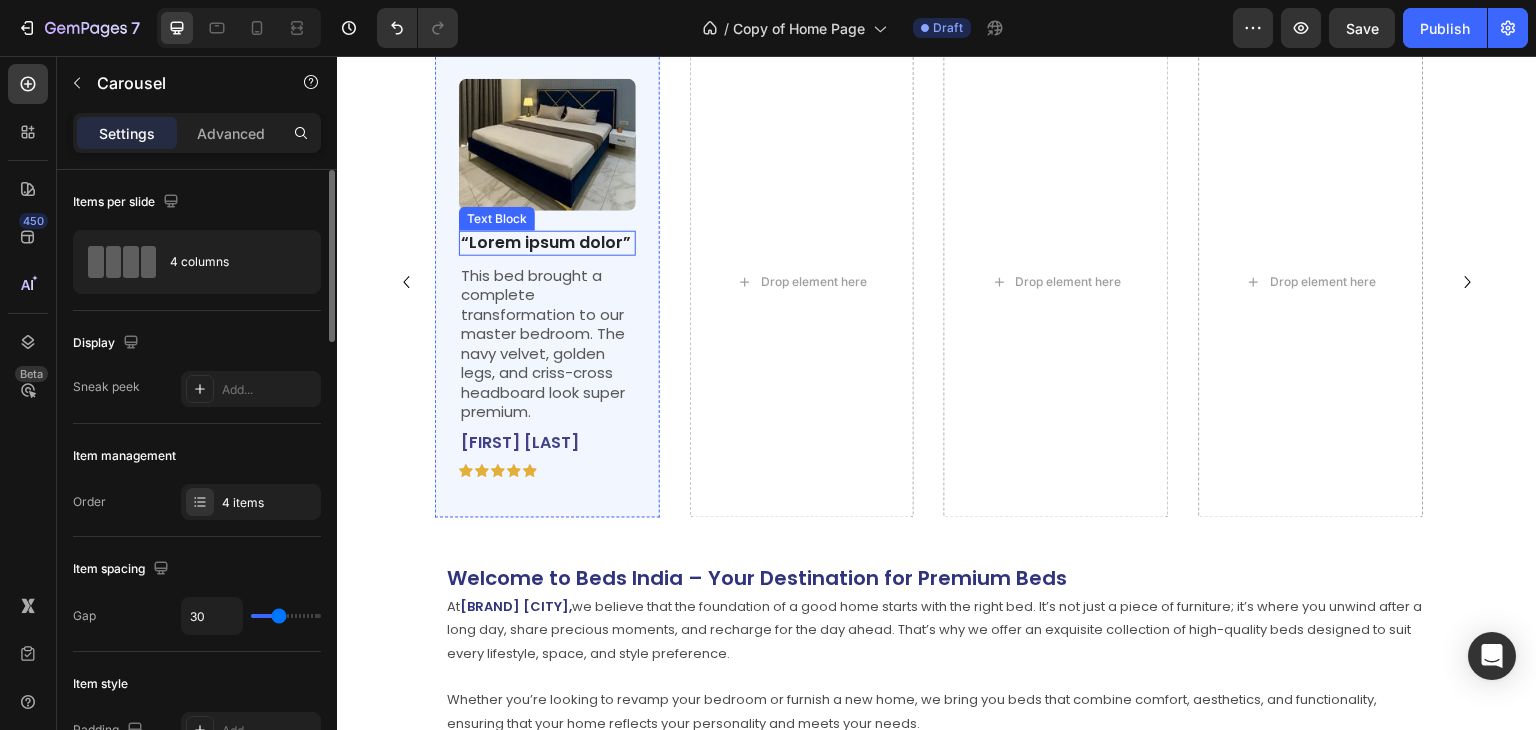 click on "“Lorem ipsum dolor”" at bounding box center [547, 243] 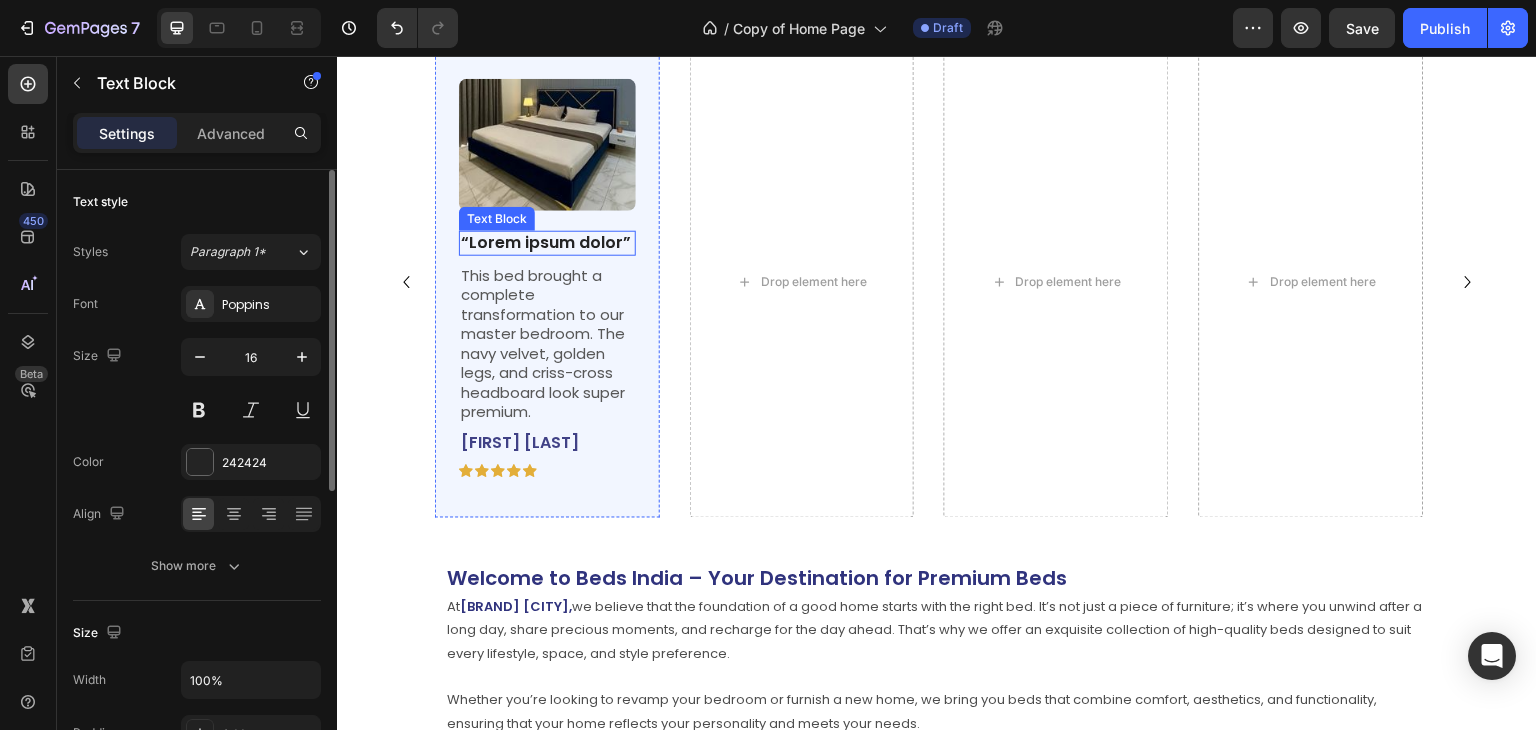 click on "“Lorem ipsum dolor”" at bounding box center (547, 243) 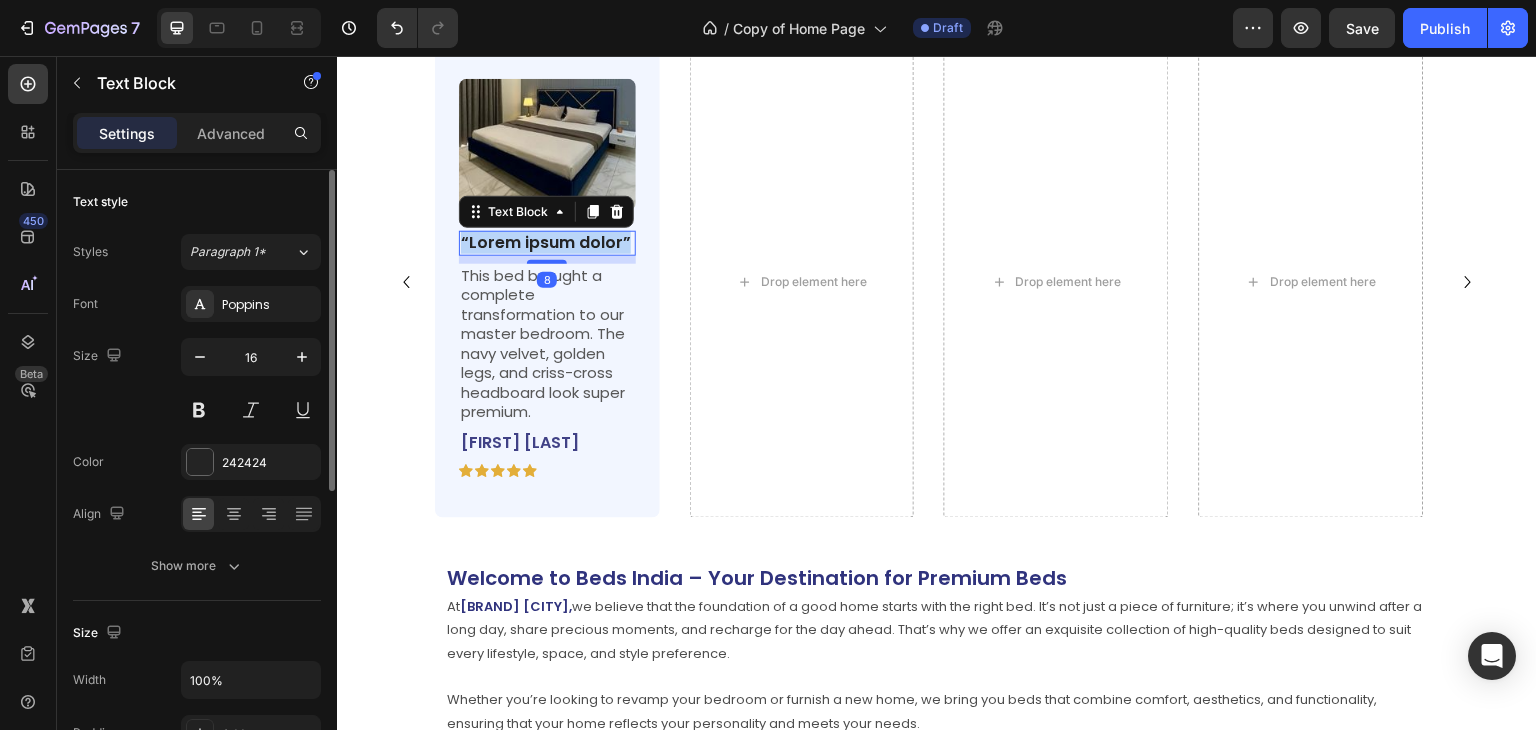 click on "“Lorem ipsum dolor”" at bounding box center [547, 243] 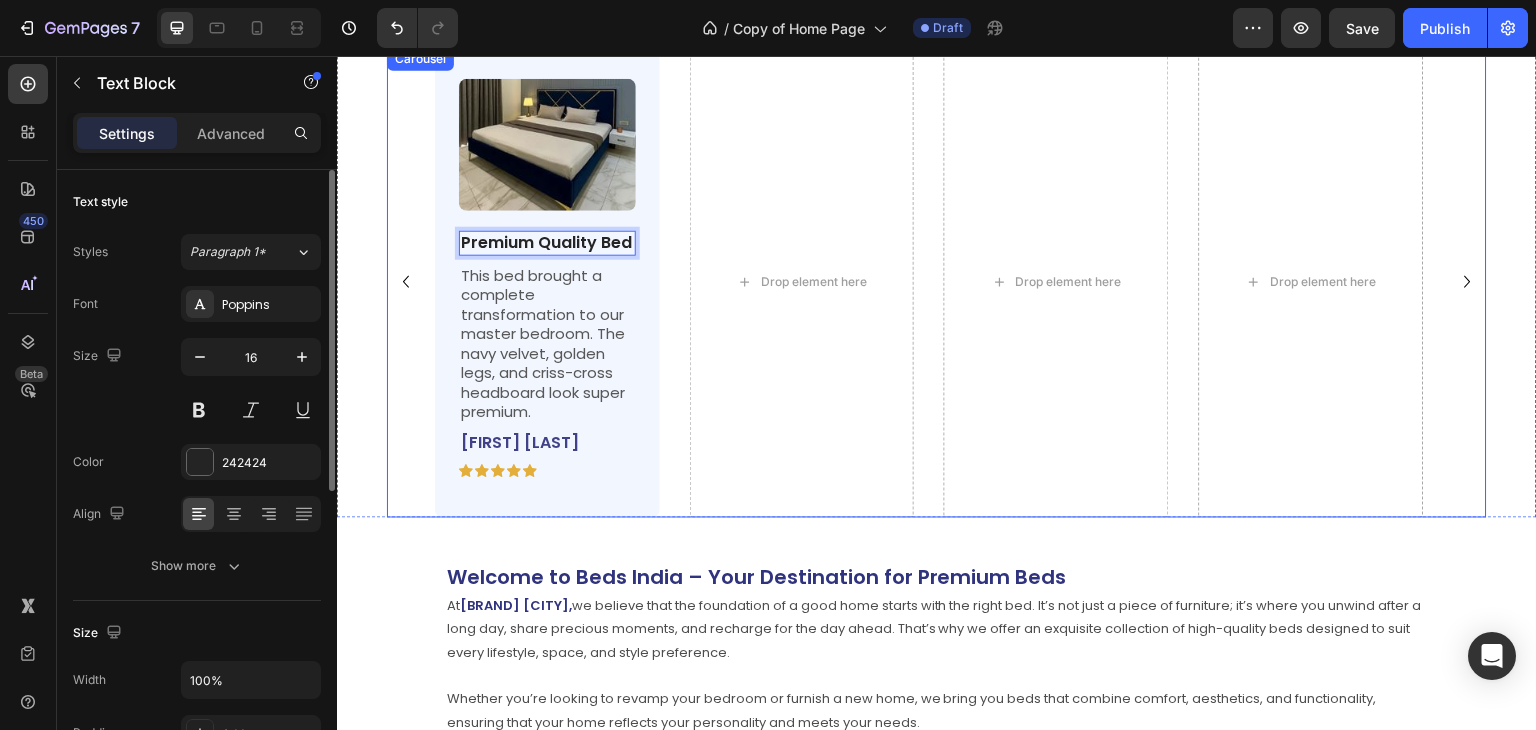 click on "Image Premium Quality Bed Text Block   8 This bed brought a complete transformation to our master bedroom. The navy velvet, golden legs, and criss-cross headboard look super premium.  Text Block Neha Sharma Text Block Icon Icon Icon Icon Icon Icon List Row Row
Drop element here
Drop element here
Drop element here" at bounding box center [937, 282] 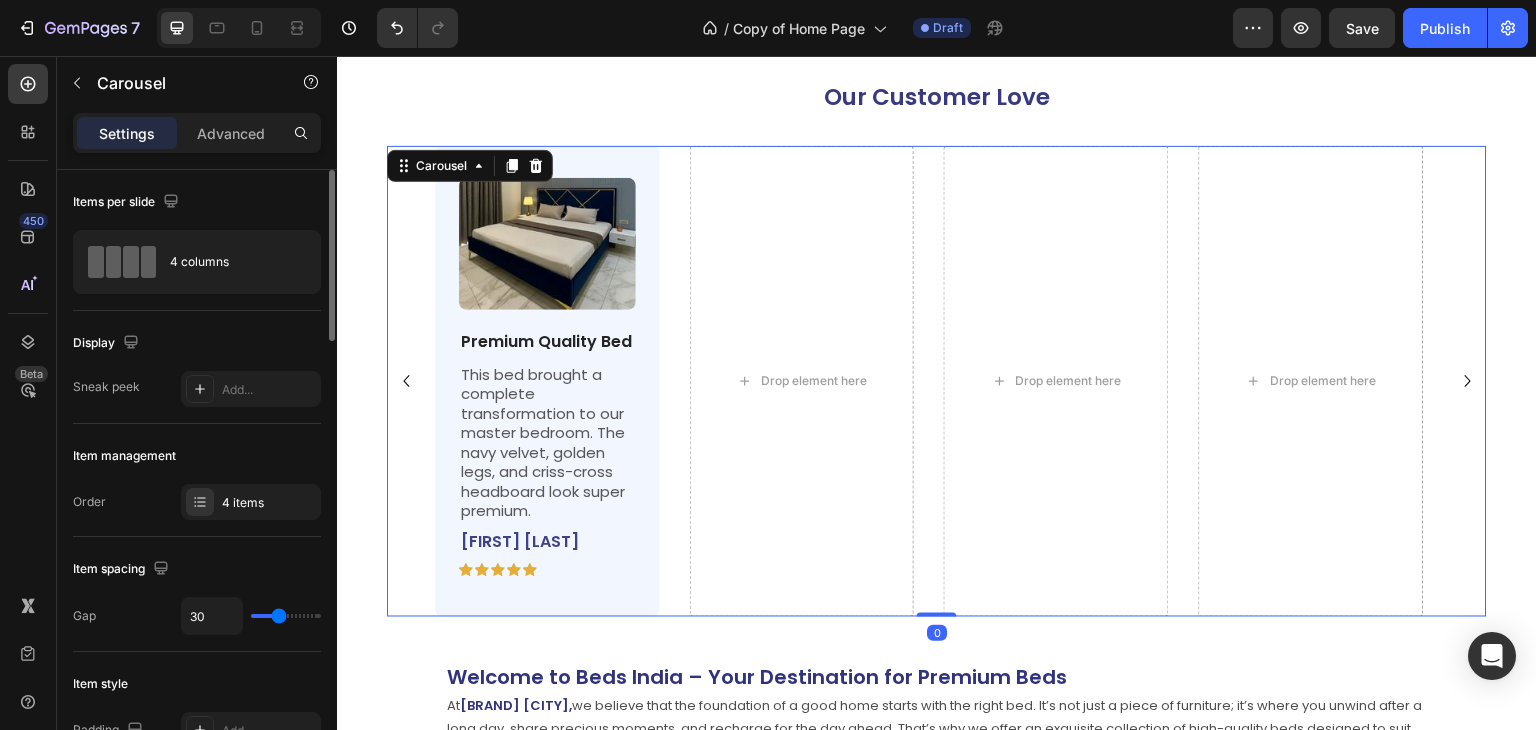 scroll, scrollTop: 4860, scrollLeft: 0, axis: vertical 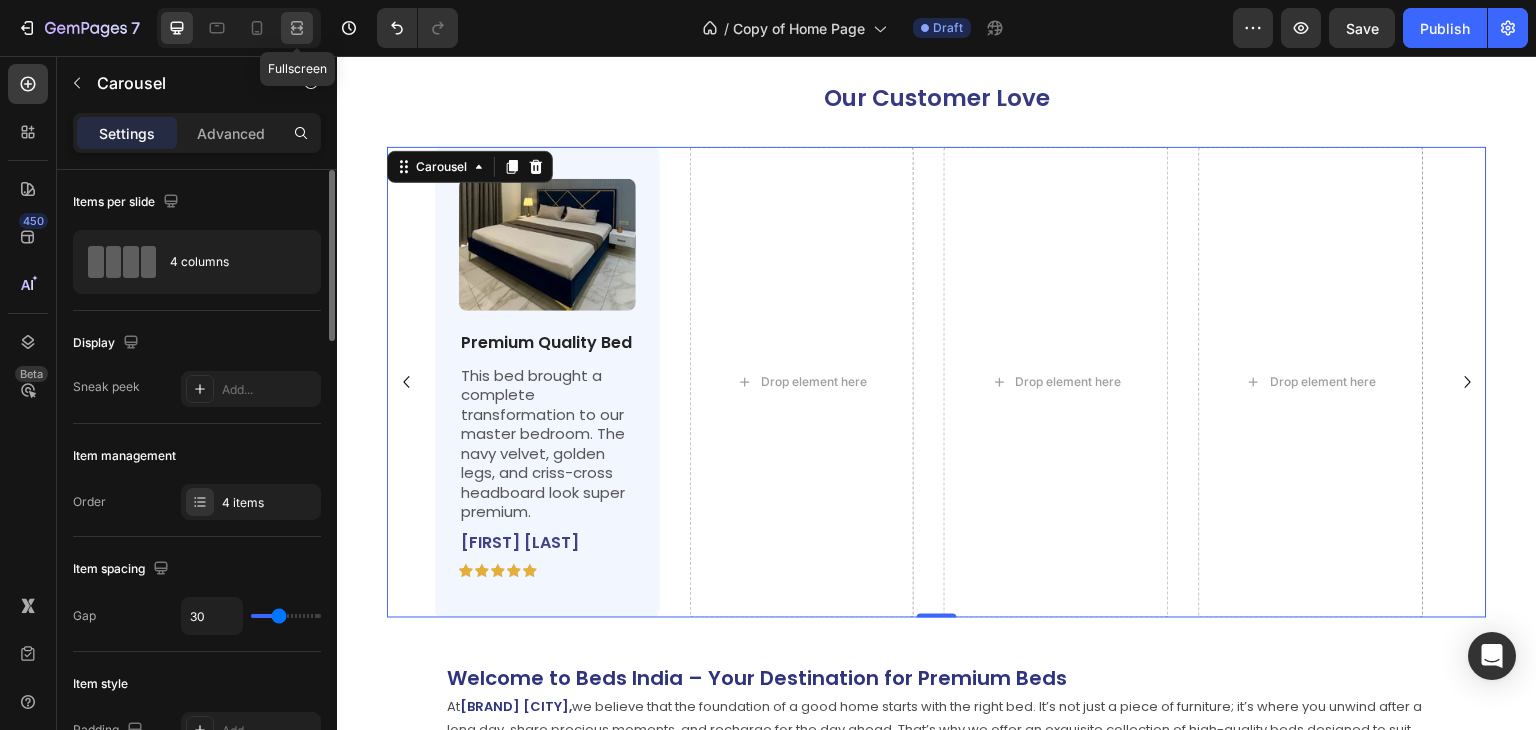 click 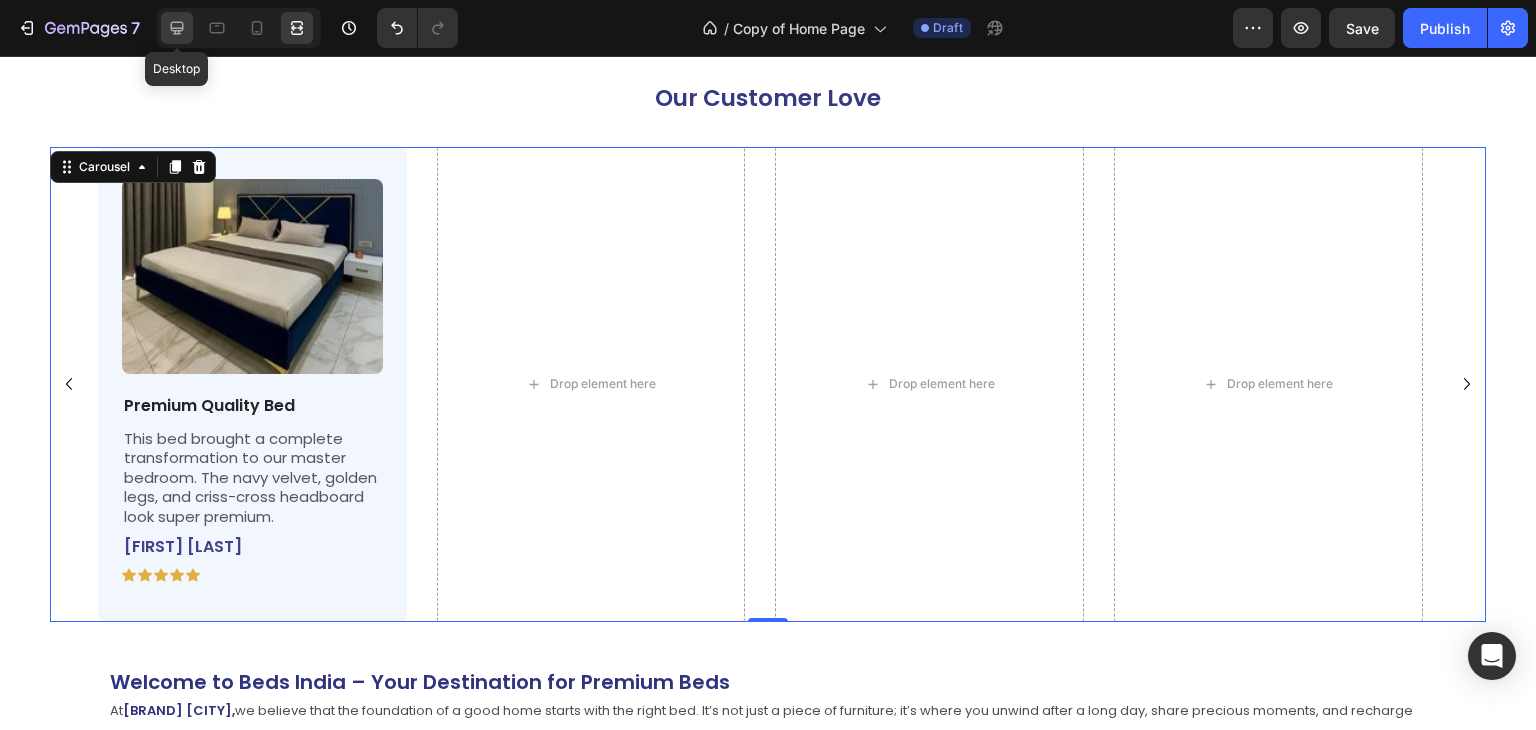click 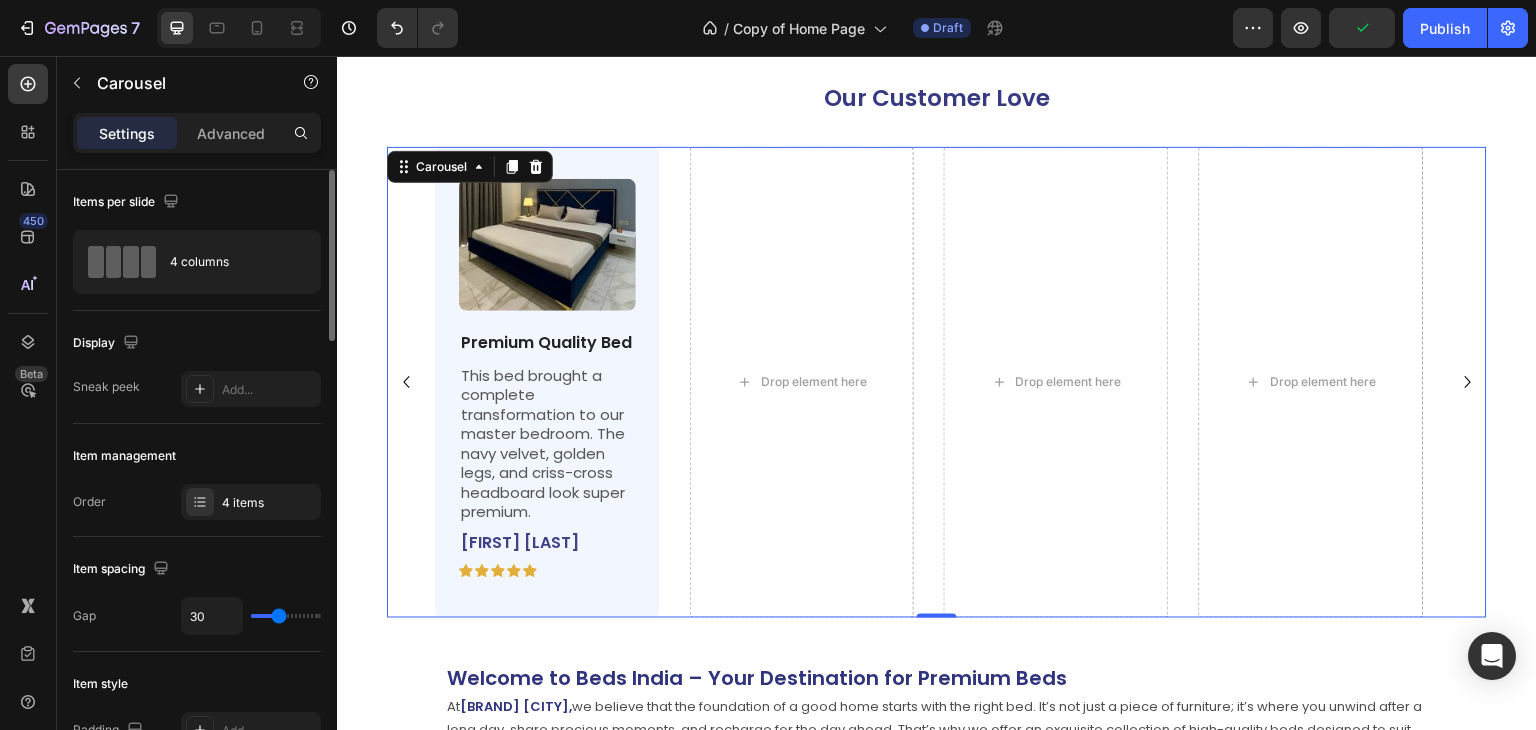 click on "Image Premium Quality Bed Text Block This bed brought a complete transformation to our master bedroom. The navy velvet, golden legs, and criss-cross headboard look super premium.  Text Block Neha Sharma Text Block Icon Icon Icon Icon Icon Icon List Row Row
Drop element here
Drop element here
Drop element here" at bounding box center (937, 382) 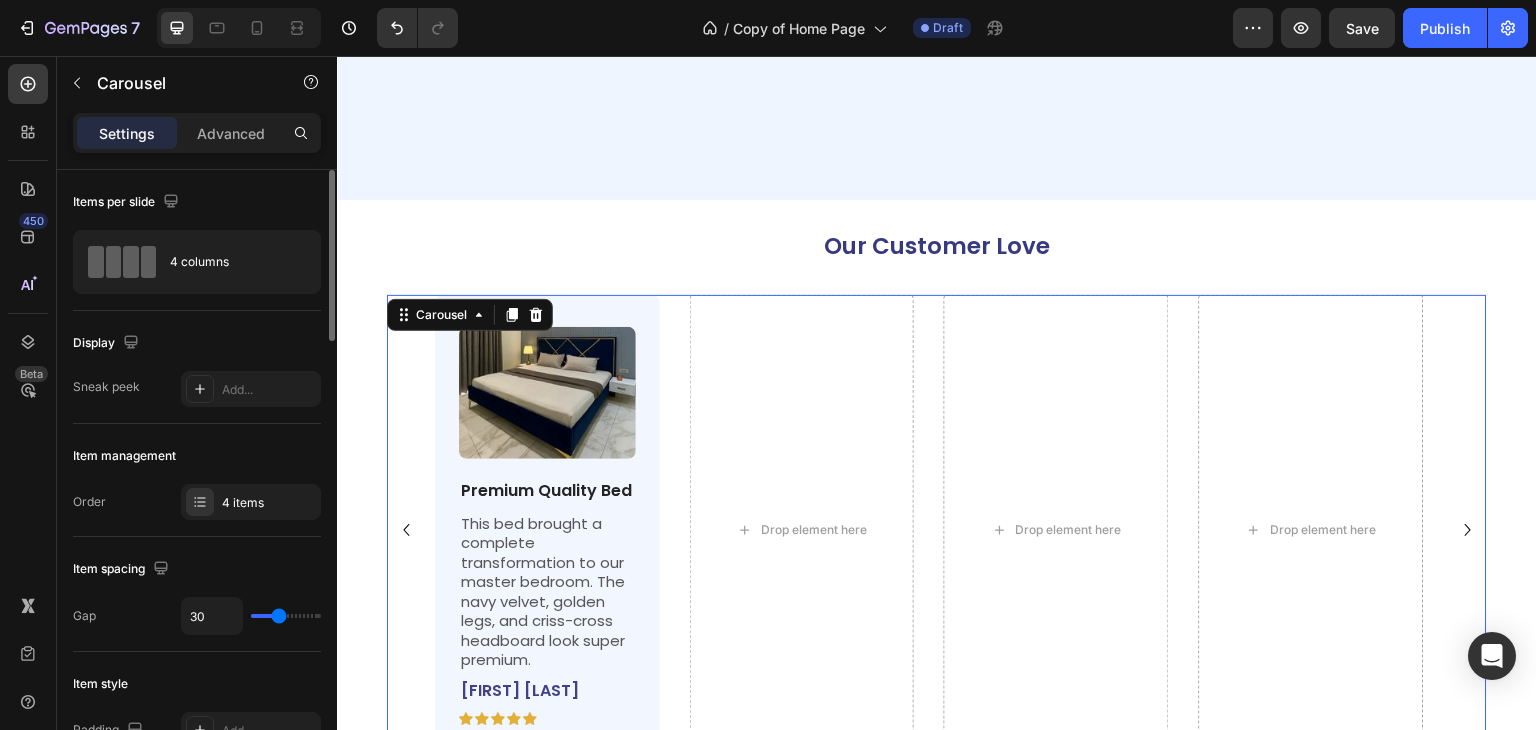scroll, scrollTop: 4860, scrollLeft: 0, axis: vertical 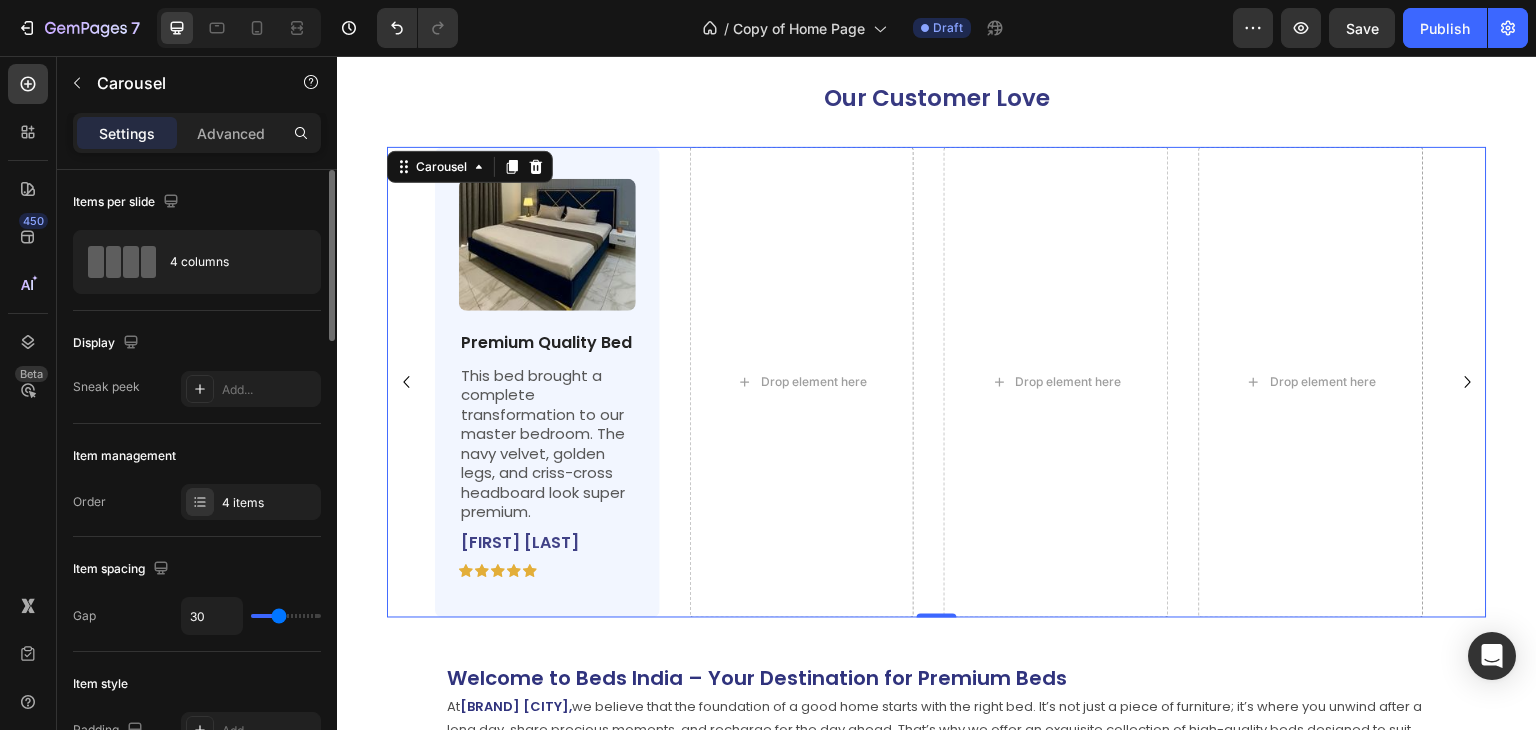 click on "Image Premium Quality Bed Text Block This bed brought a complete transformation to our master bedroom. The navy velvet, golden legs, and criss-cross headboard look super premium.  Text Block Neha Sharma Text Block Icon Icon Icon Icon Icon Icon List Row Row
Drop element here
Drop element here
Drop element here" at bounding box center (937, 382) 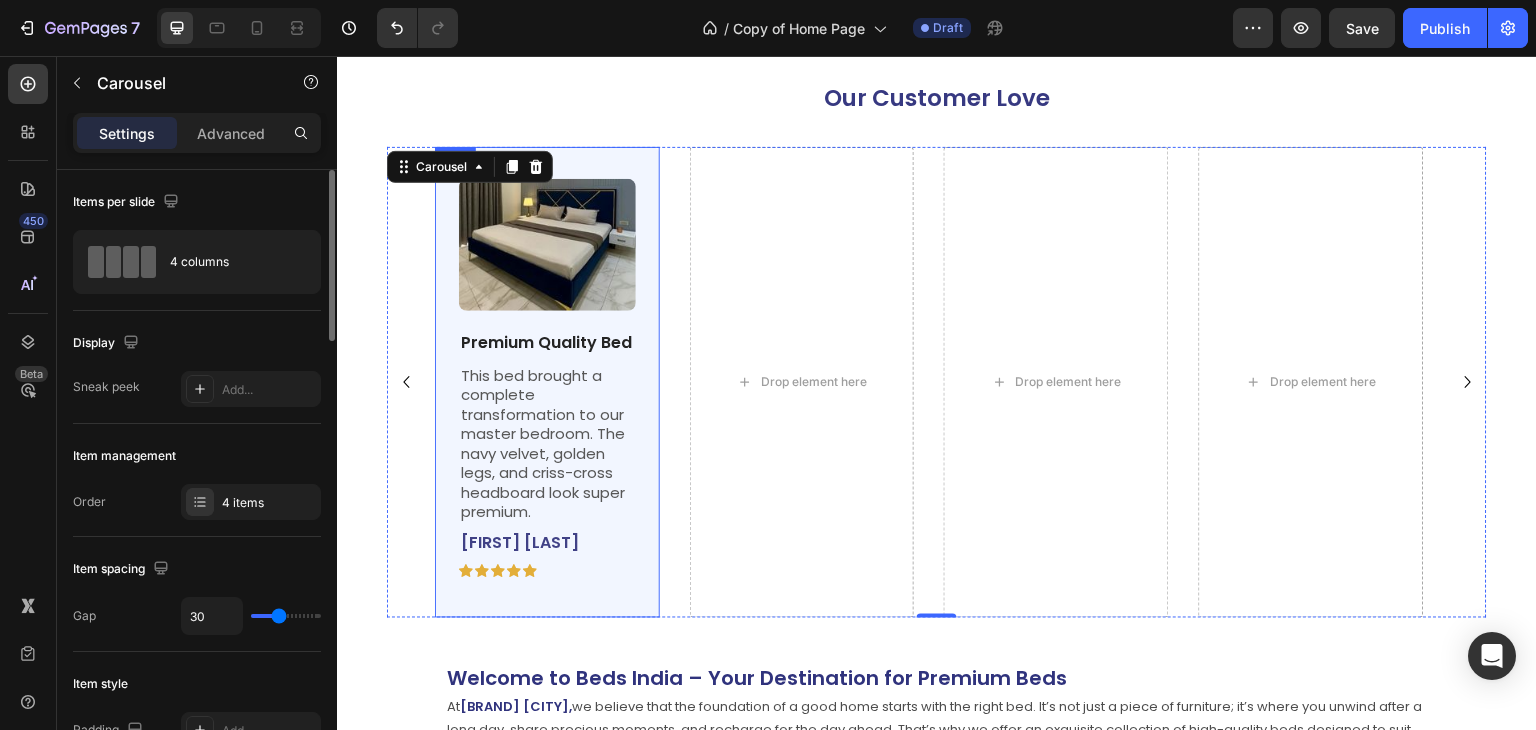 click on "Image Premium Quality Bed Text Block This bed brought a complete transformation to our master bedroom. The navy velvet, golden legs, and criss-cross headboard look super premium.  Text Block Neha Sharma Text Block Icon Icon Icon Icon Icon Icon List Row Row" at bounding box center (547, 382) 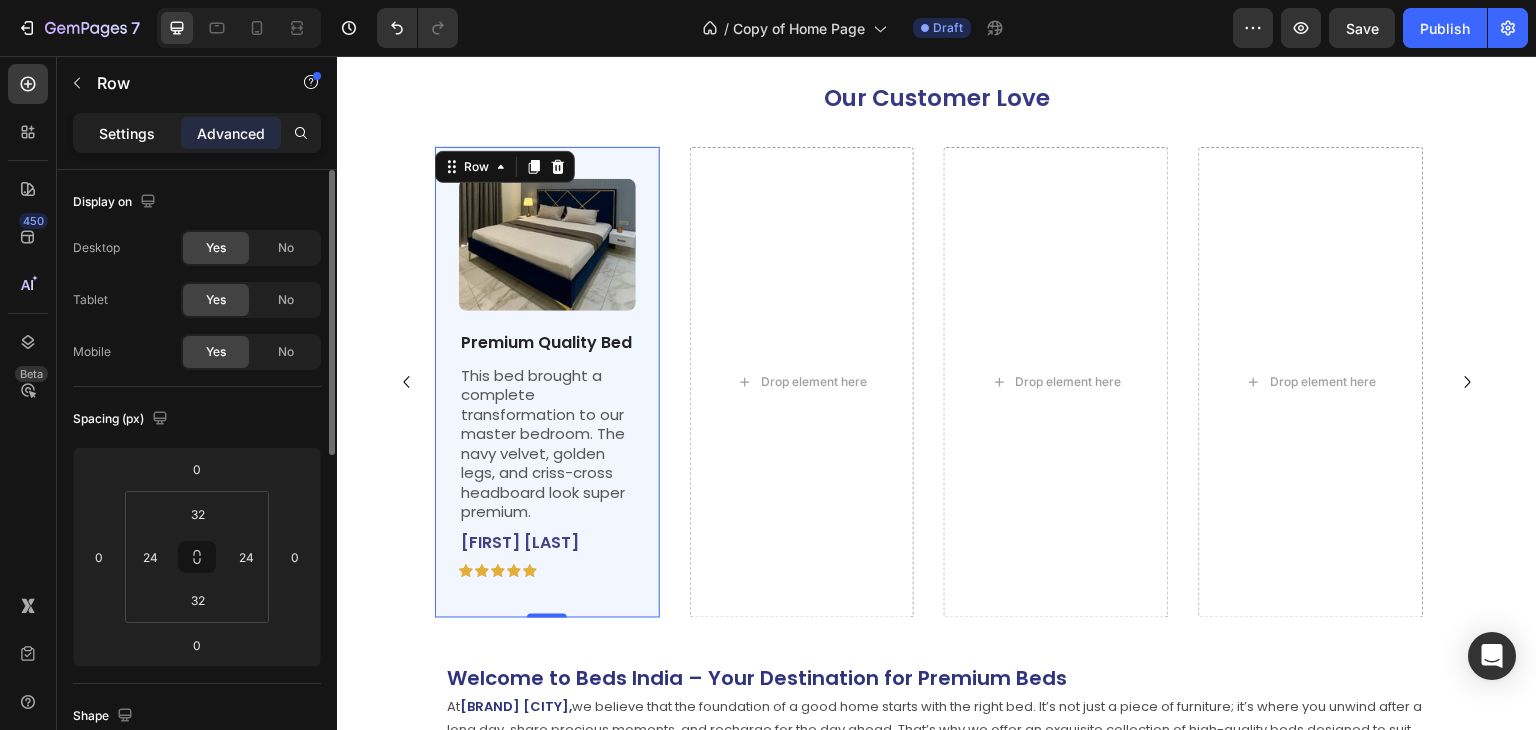 click on "Settings" at bounding box center [127, 133] 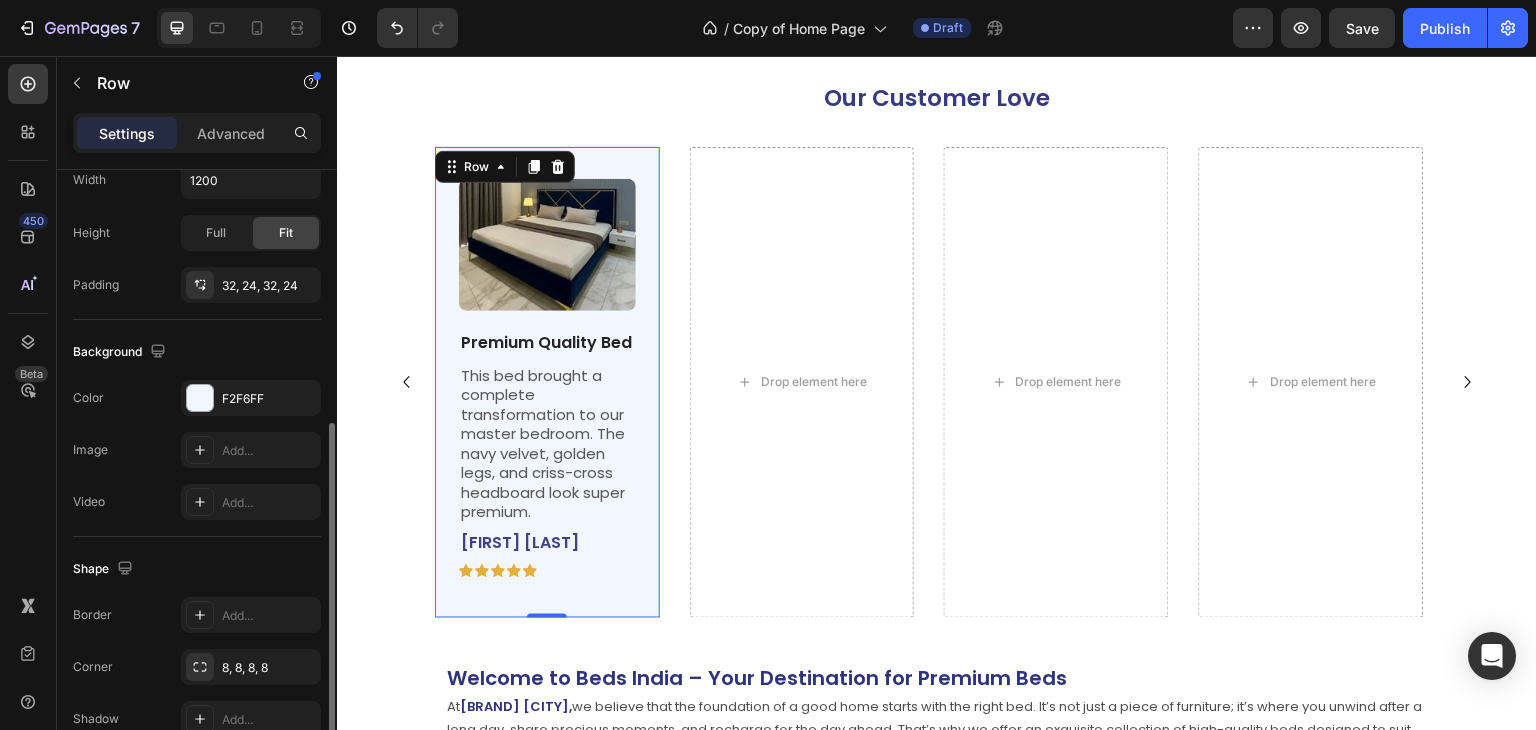 scroll, scrollTop: 601, scrollLeft: 0, axis: vertical 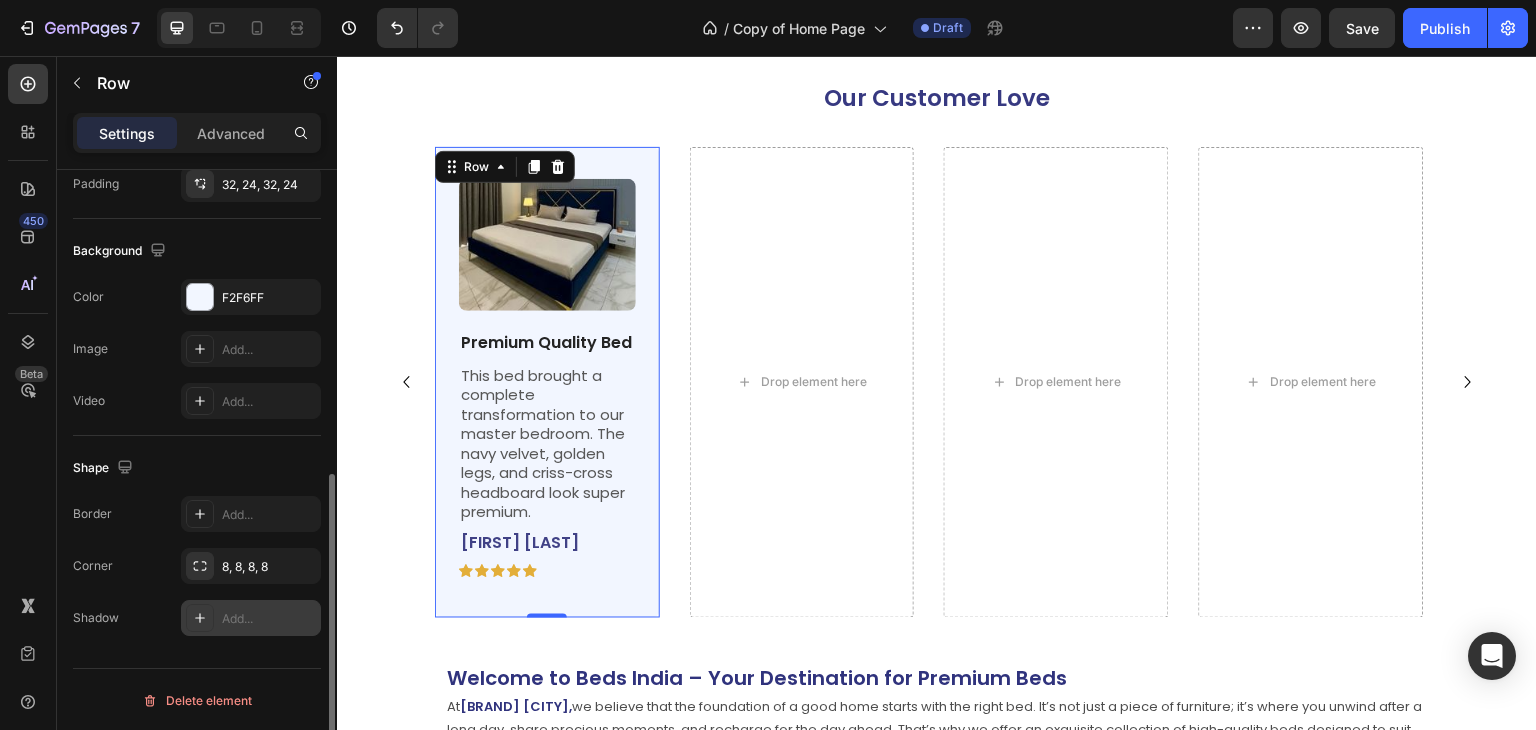 click on "Add..." at bounding box center (269, 619) 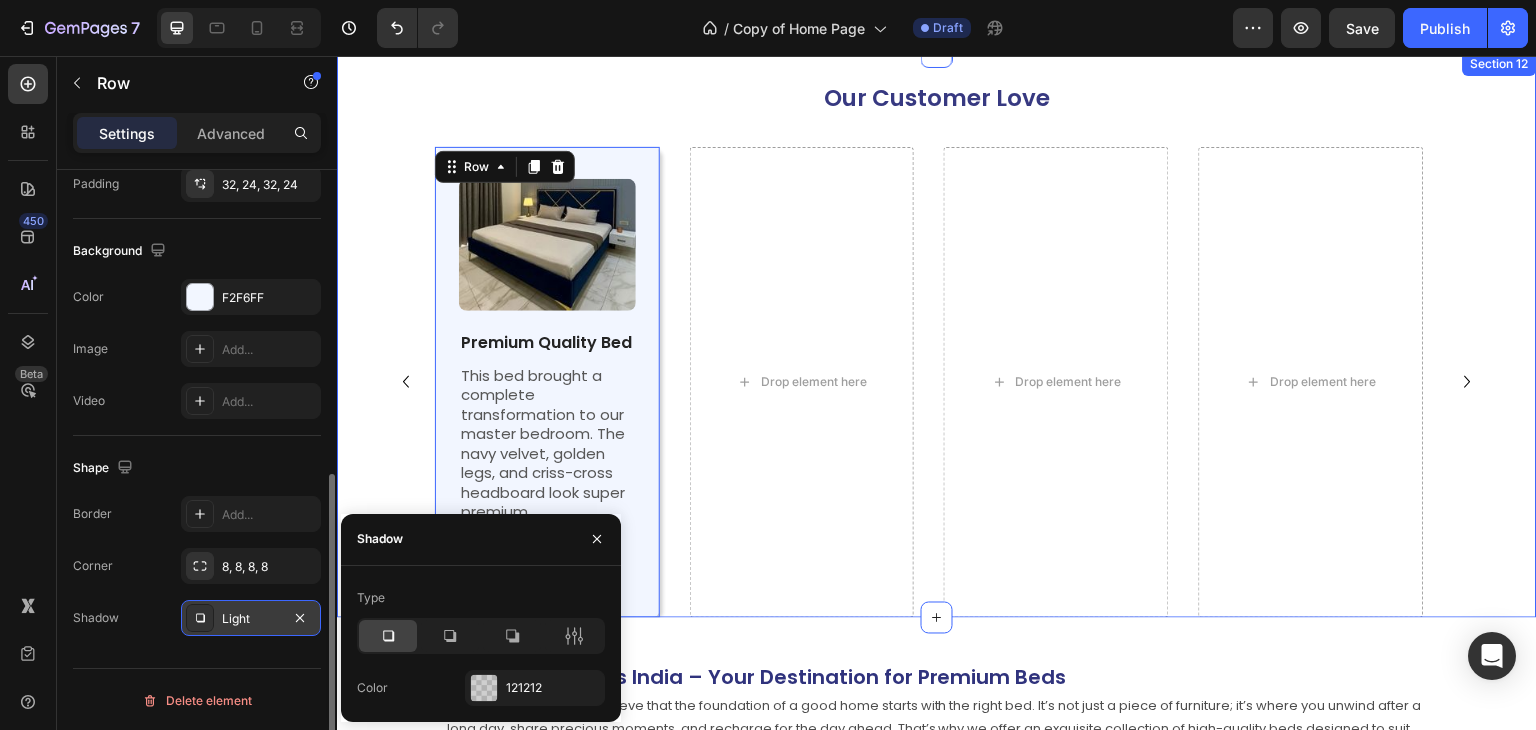 click on "Our Customer Love Heading
Image Premium Quality Bed Text Block This bed brought a complete transformation to our master bedroom. The navy velvet, golden legs, and criss-cross headboard look super premium.  Text Block Neha Sharma Text Block Icon Icon Icon Icon Icon Icon List Row Row   0
Drop element here
Drop element here
Drop element here
Carousel Section 12" at bounding box center [937, 335] 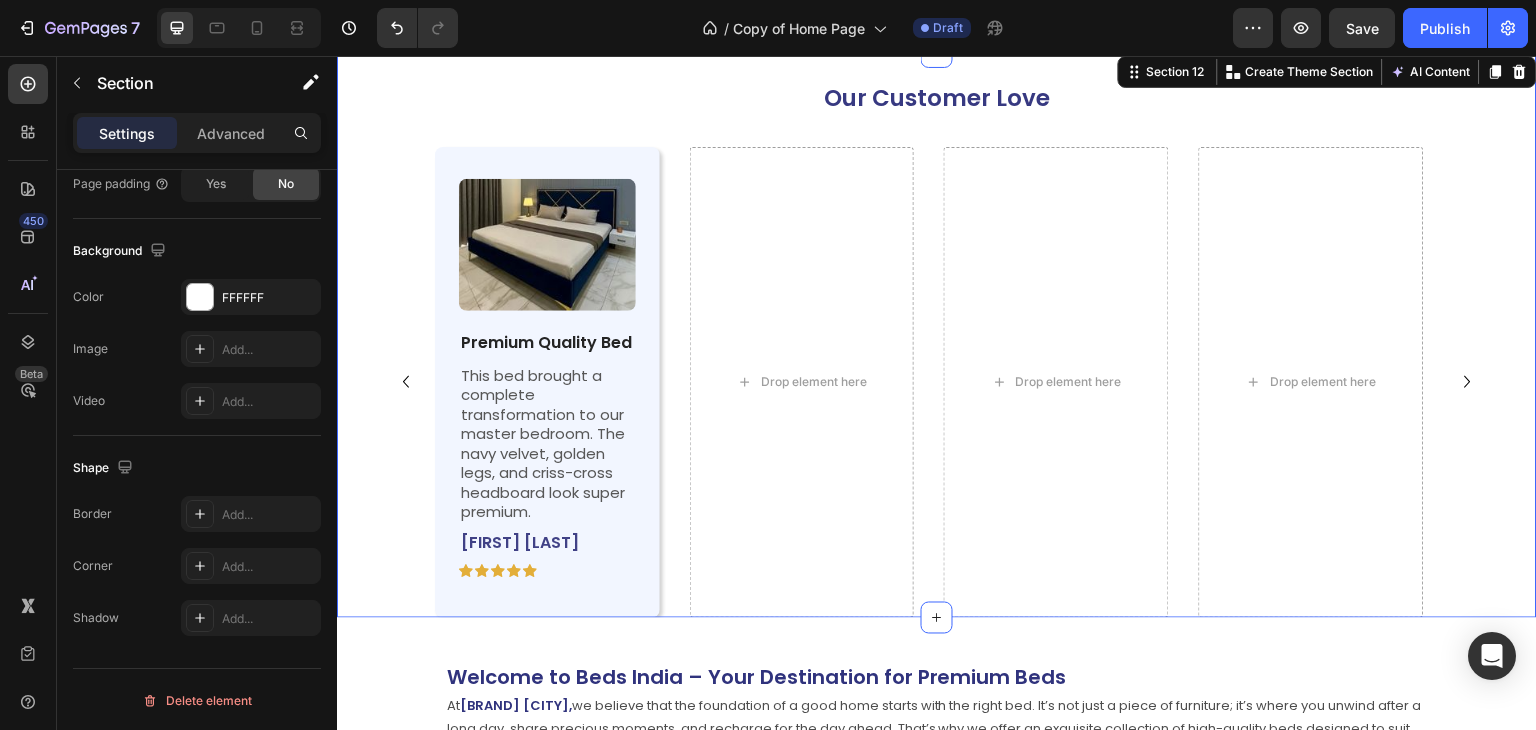scroll, scrollTop: 0, scrollLeft: 0, axis: both 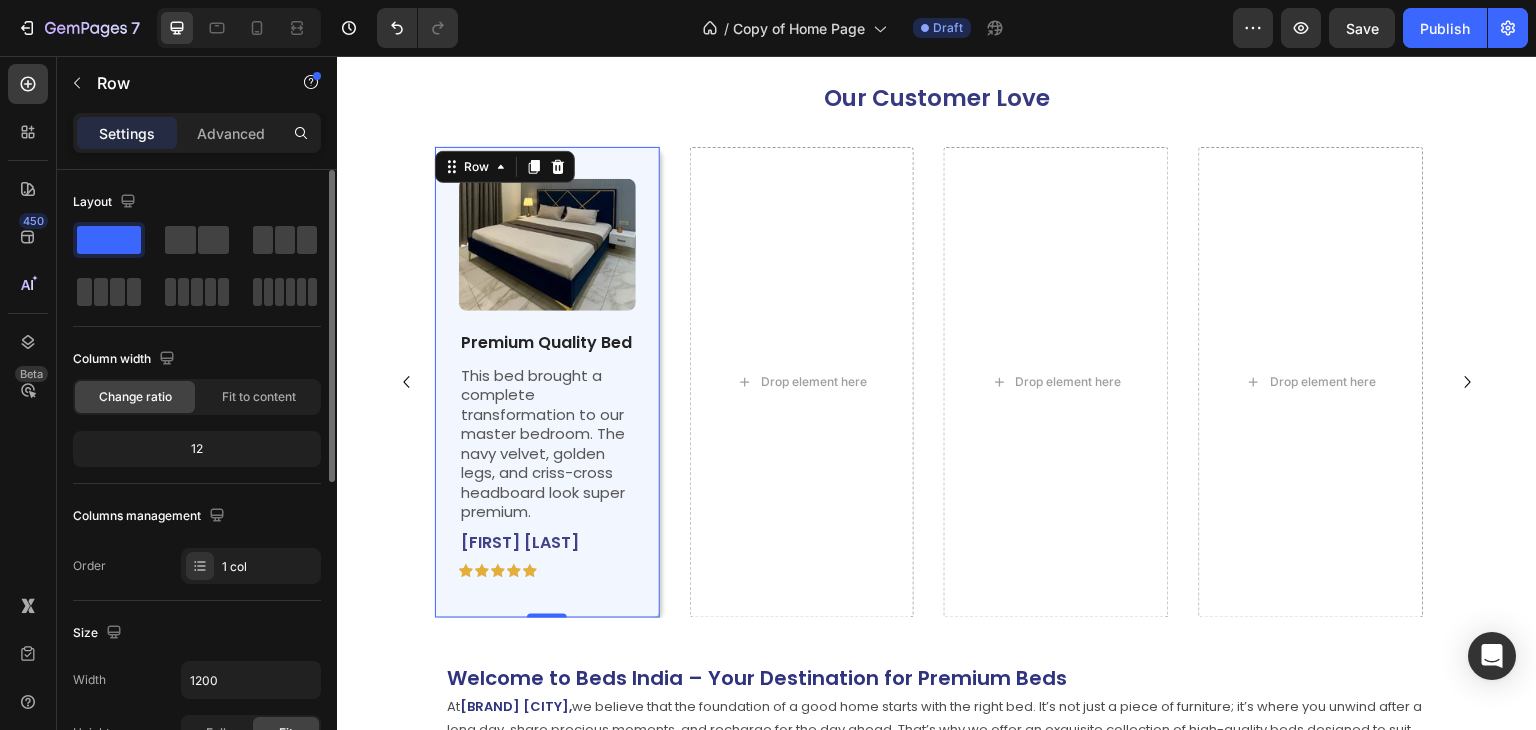 click on "Image Premium Quality Bed Text Block This bed brought a complete transformation to our master bedroom. The navy velvet, golden legs, and criss-cross headboard look super premium.  Text Block Neha Sharma Text Block Icon Icon Icon Icon Icon Icon List Row Row   0" at bounding box center (547, 382) 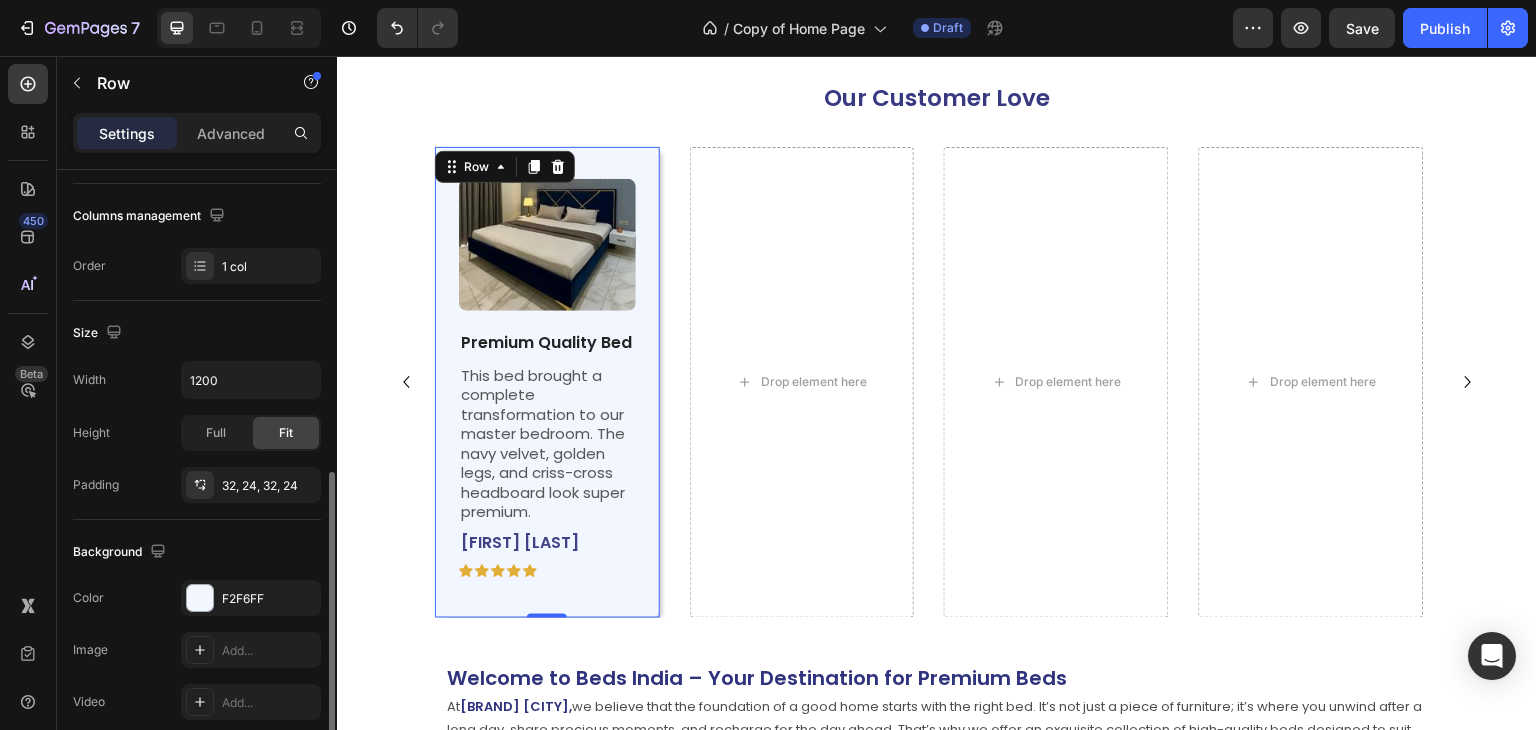 scroll, scrollTop: 600, scrollLeft: 0, axis: vertical 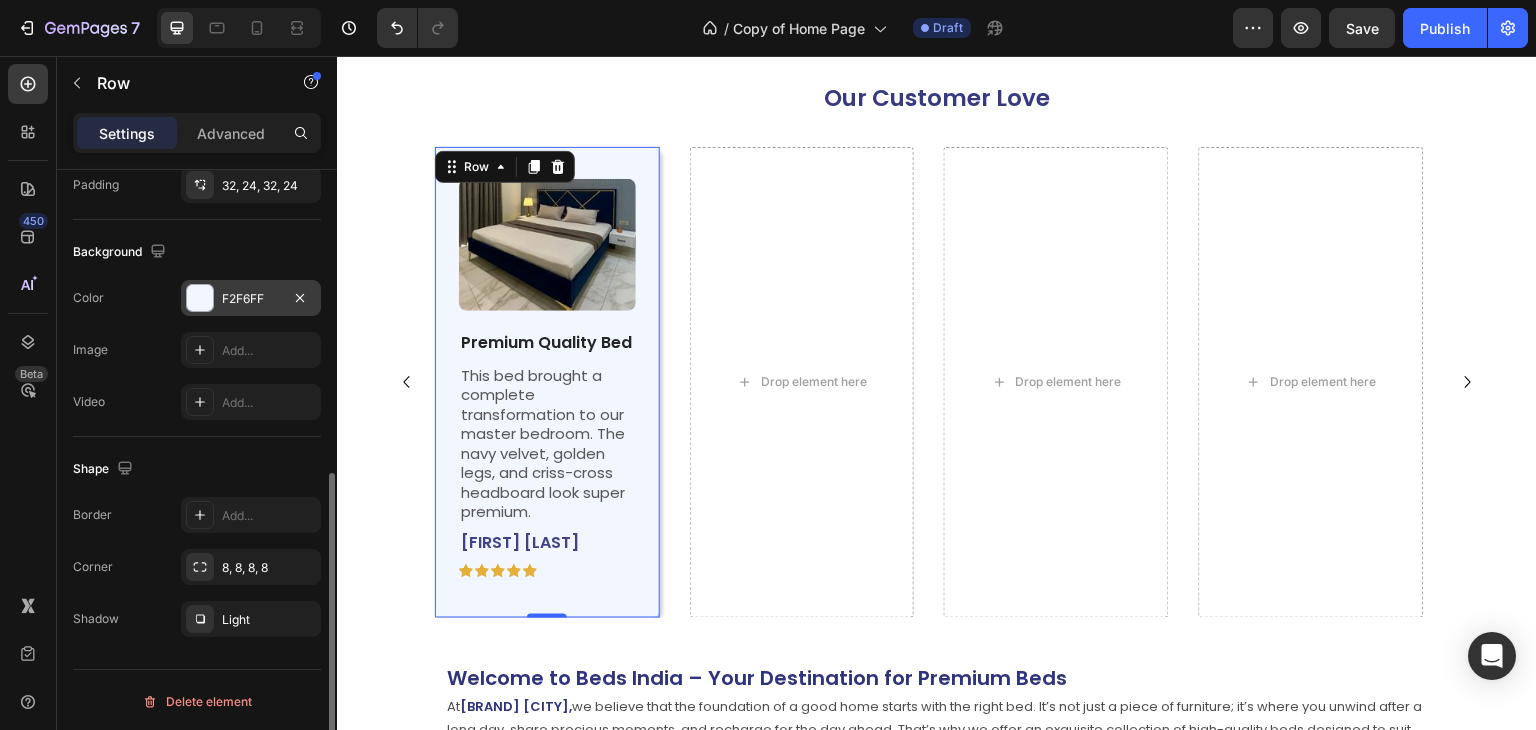click at bounding box center [200, 298] 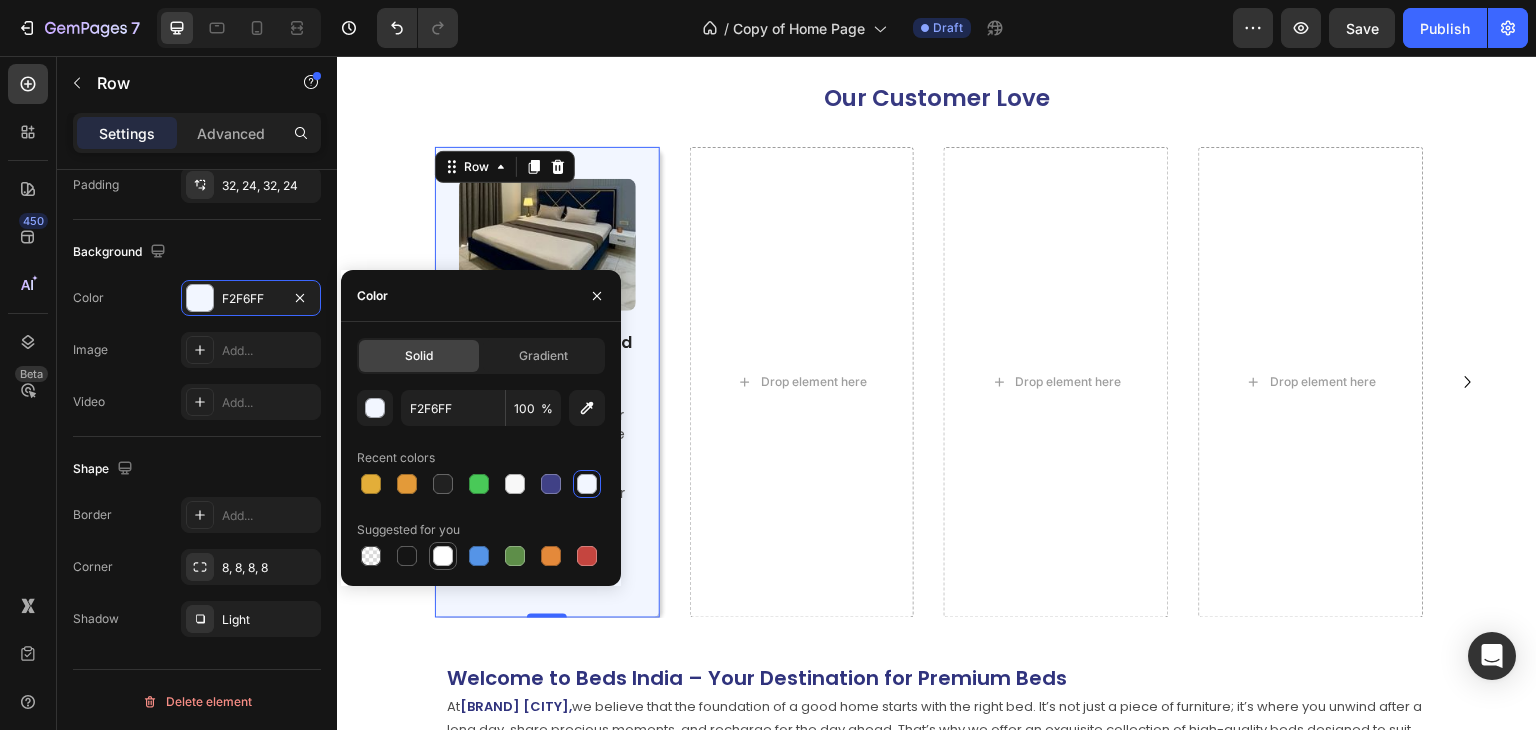 click at bounding box center (443, 556) 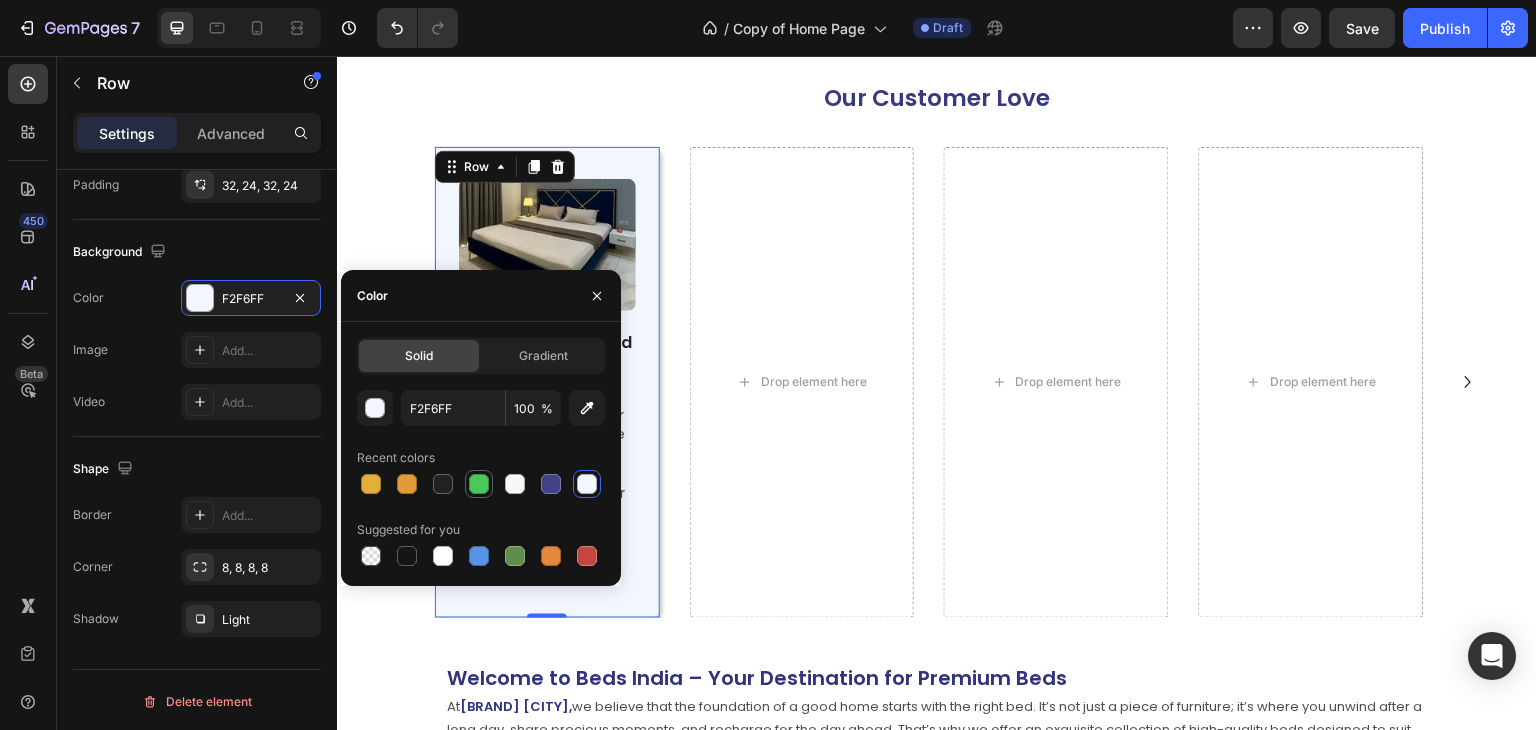 type on "FFFFFF" 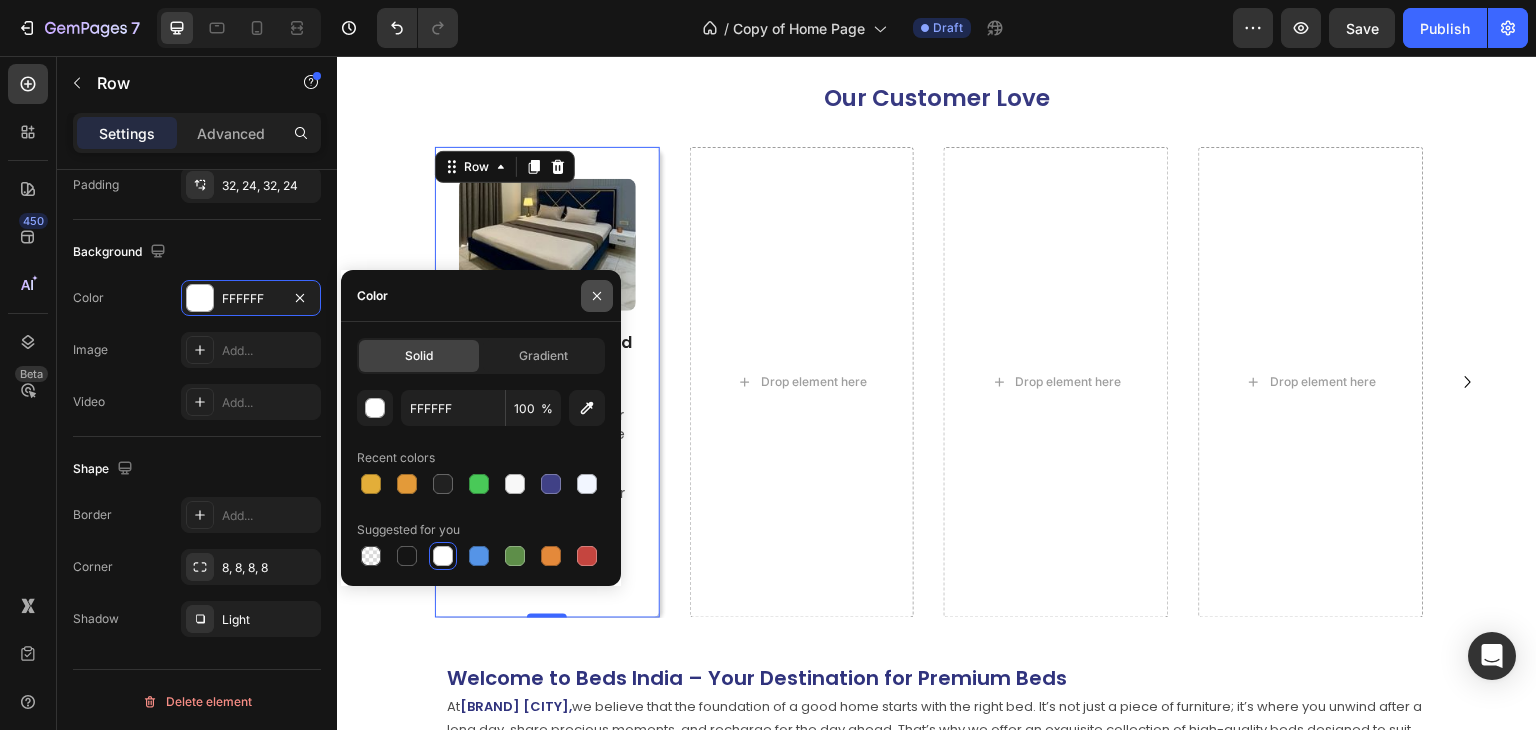 drag, startPoint x: 601, startPoint y: 287, endPoint x: 63, endPoint y: 162, distance: 552.3305 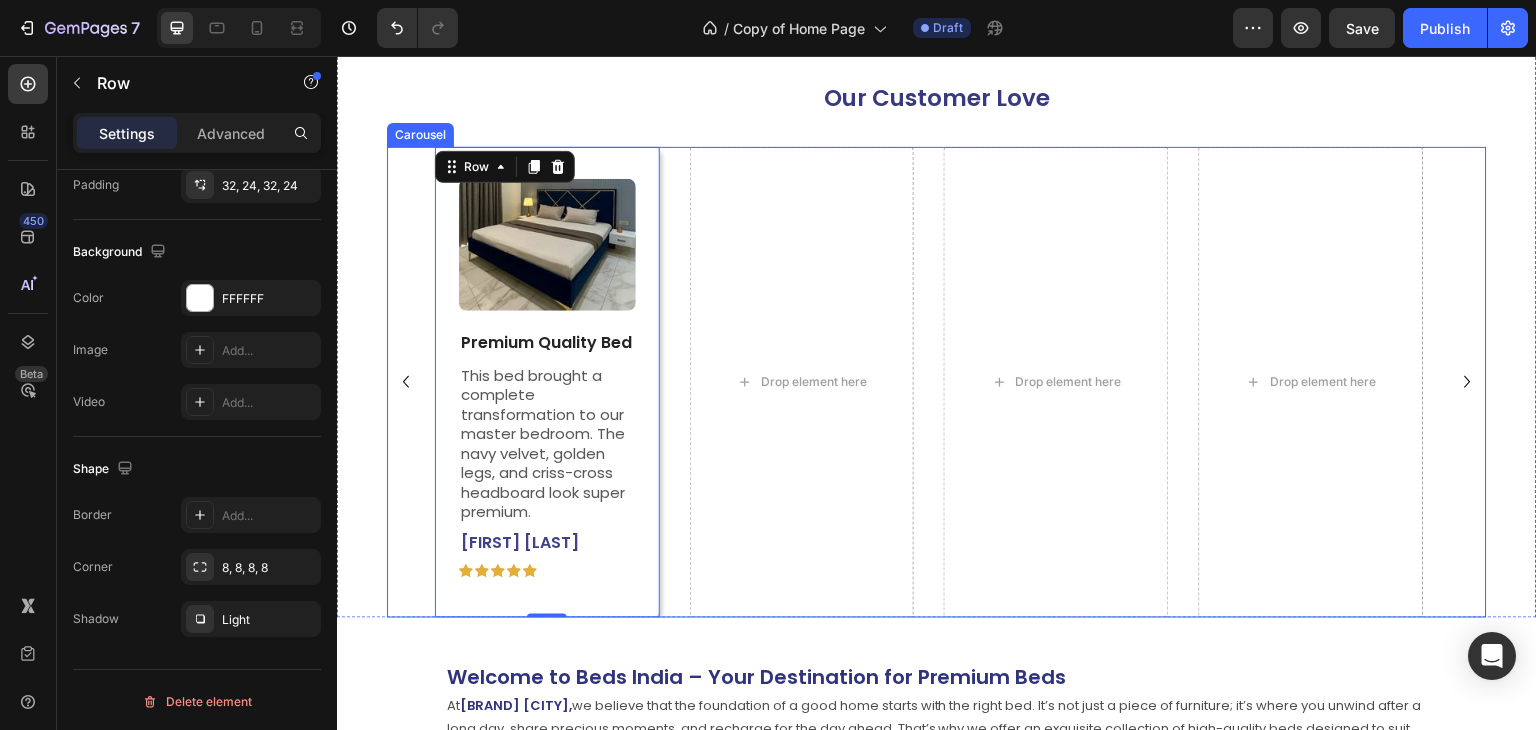 click on "Image Premium Quality Bed Text Block This bed brought a complete transformation to our master bedroom. The navy velvet, golden legs, and criss-cross headboard look super premium.  Text Block Neha Sharma Text Block Icon Icon Icon Icon Icon Icon List Row Row   0
Drop element here
Drop element here
Drop element here" at bounding box center (937, 382) 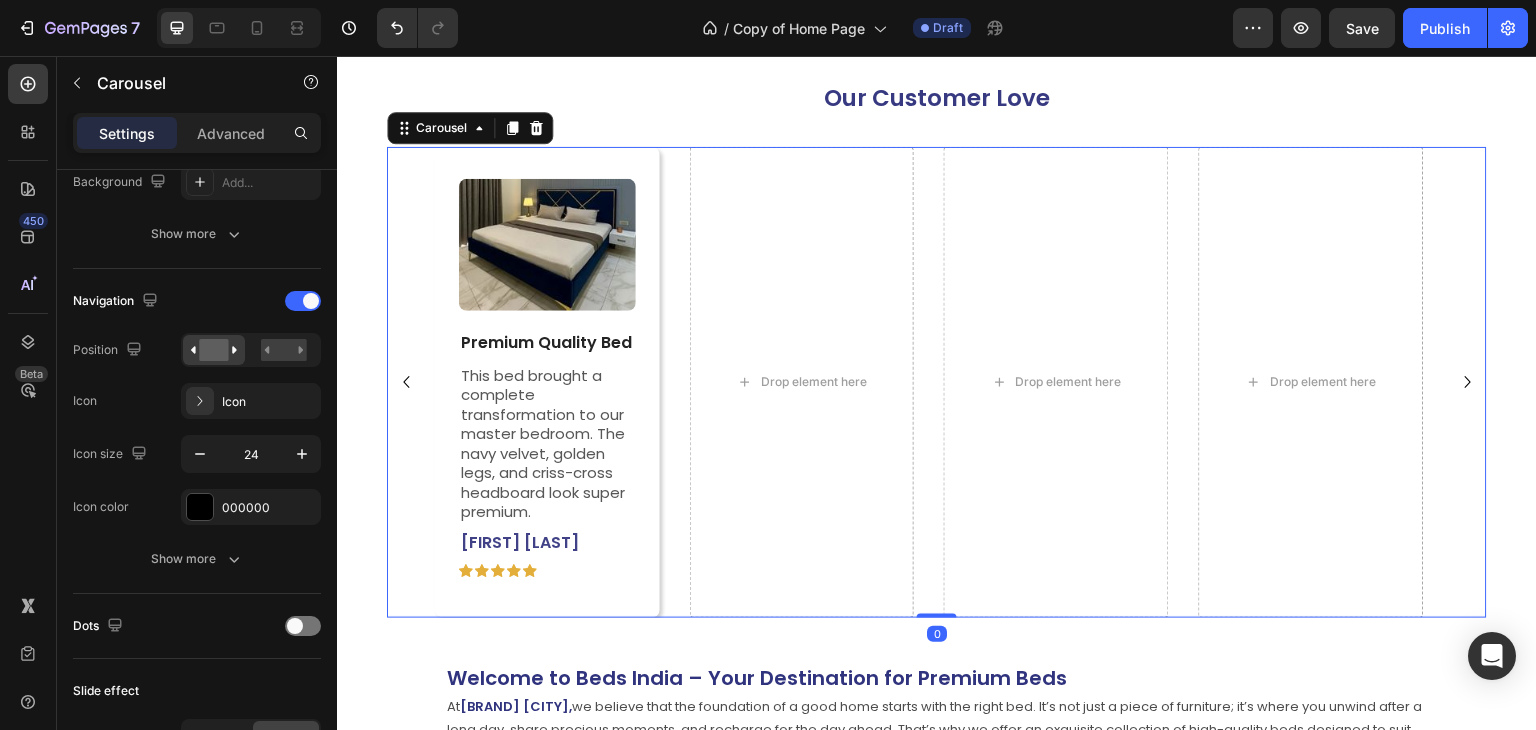 scroll, scrollTop: 0, scrollLeft: 0, axis: both 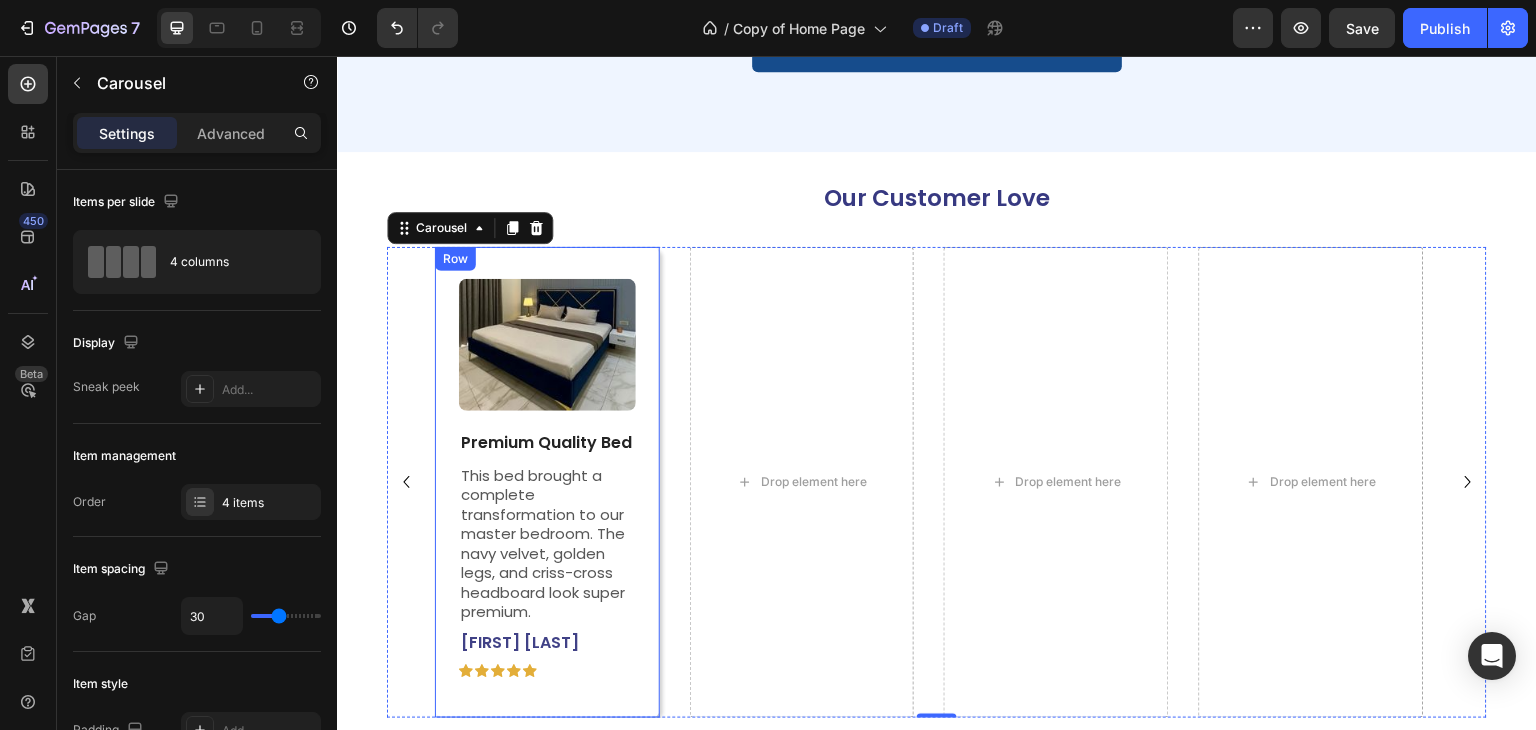 click on "Image Premium Quality Bed Text Block This bed brought a complete transformation to our master bedroom. The navy velvet, golden legs, and criss-cross headboard look super premium.  Text Block Neha Sharma Text Block Icon Icon Icon Icon Icon Icon List Row Row" at bounding box center [547, 482] 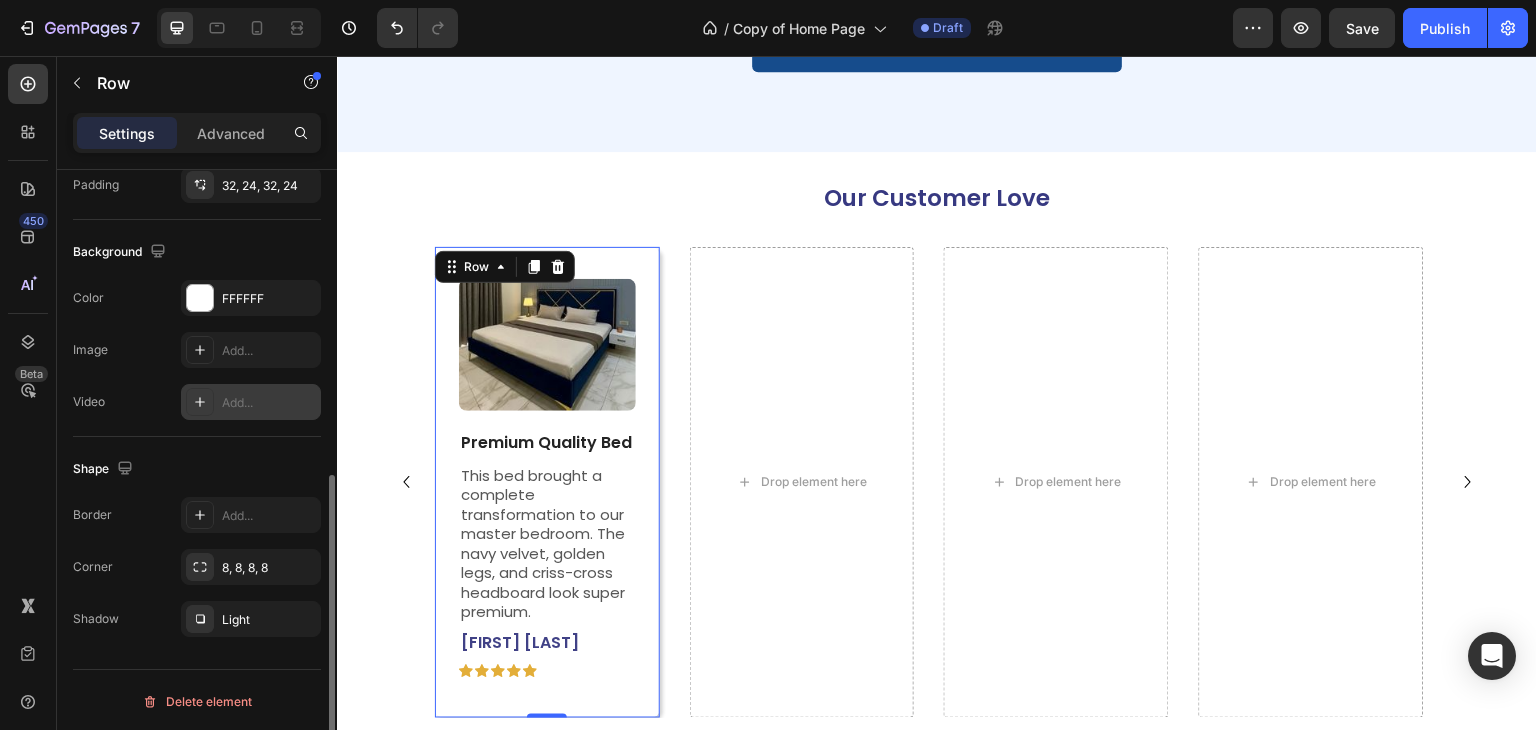 scroll, scrollTop: 601, scrollLeft: 0, axis: vertical 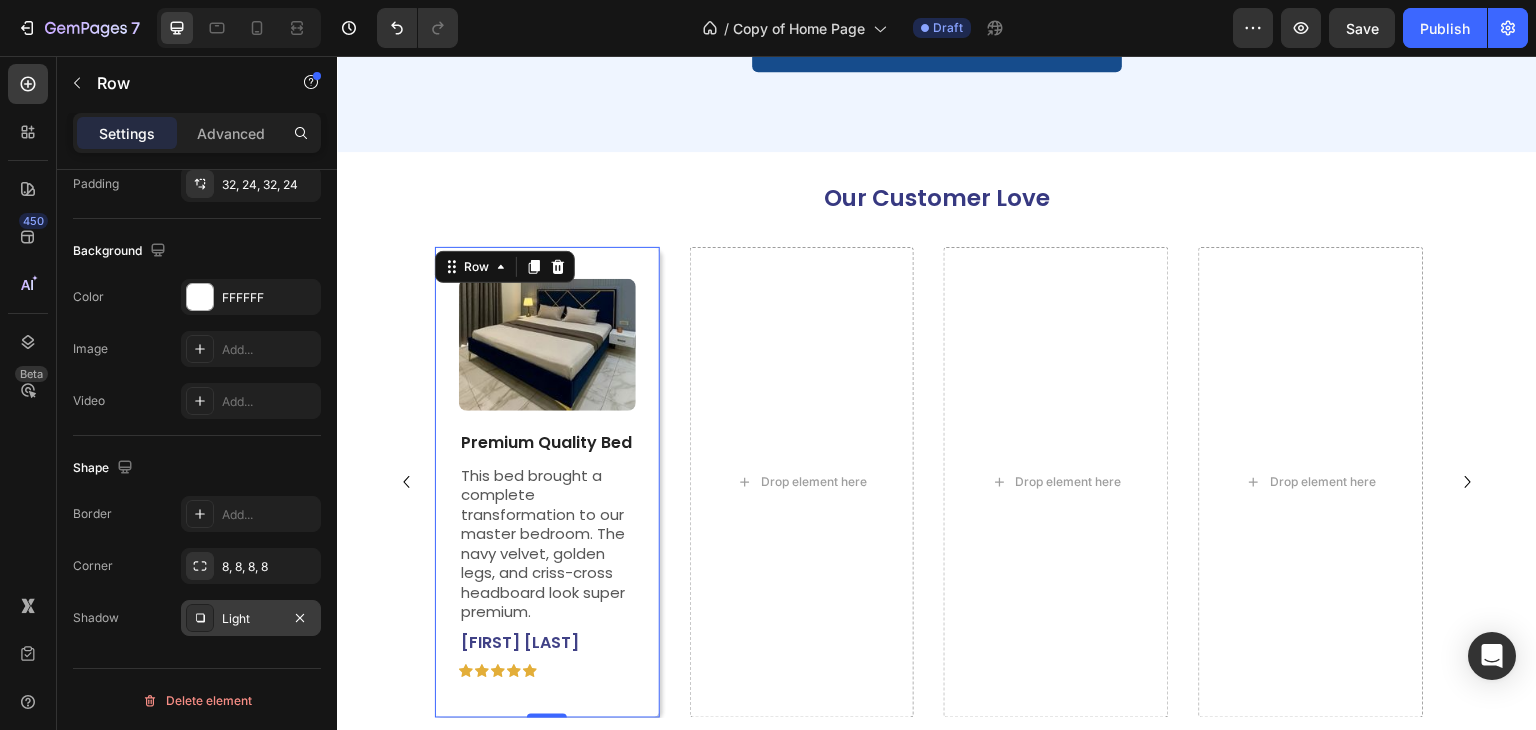 click on "Light" at bounding box center (251, 619) 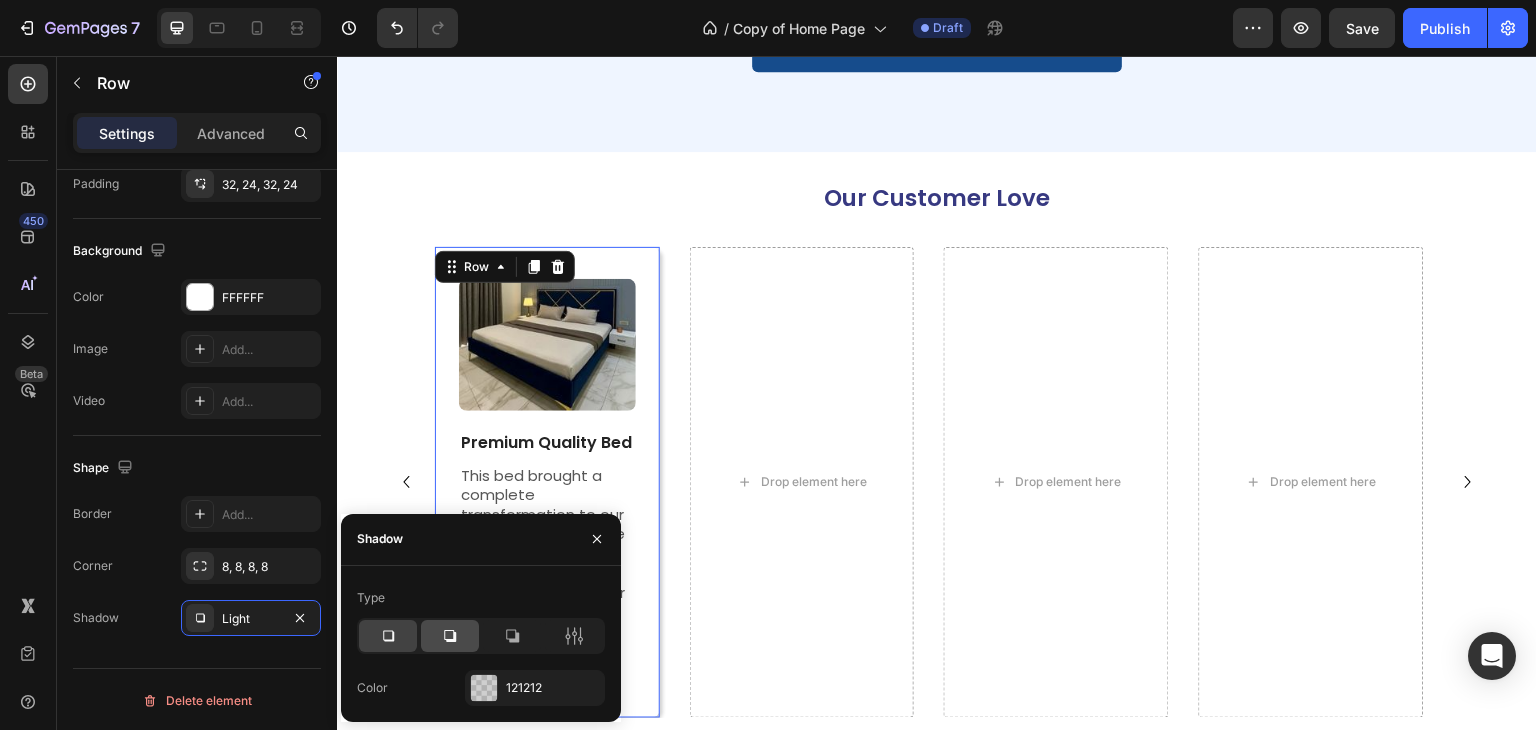 click 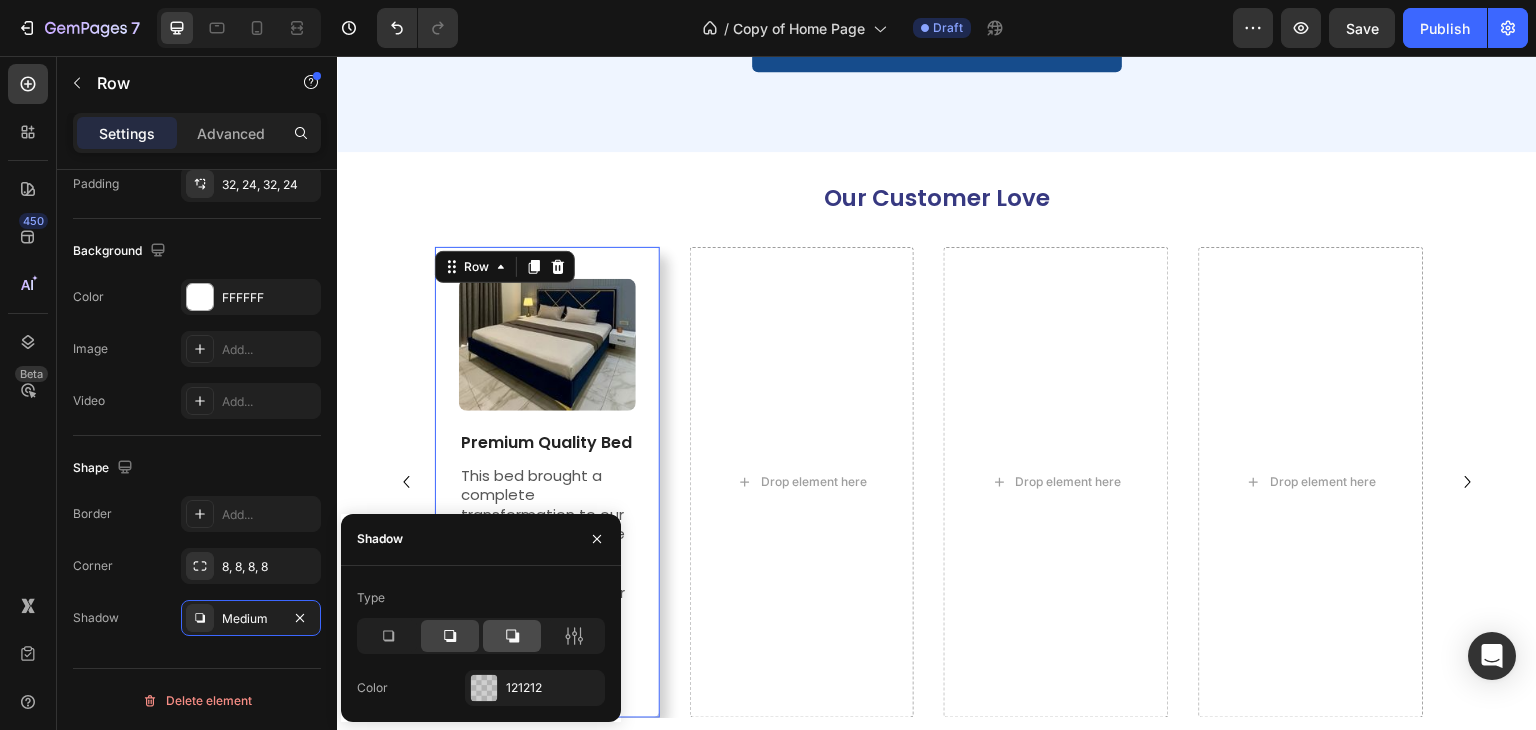 click 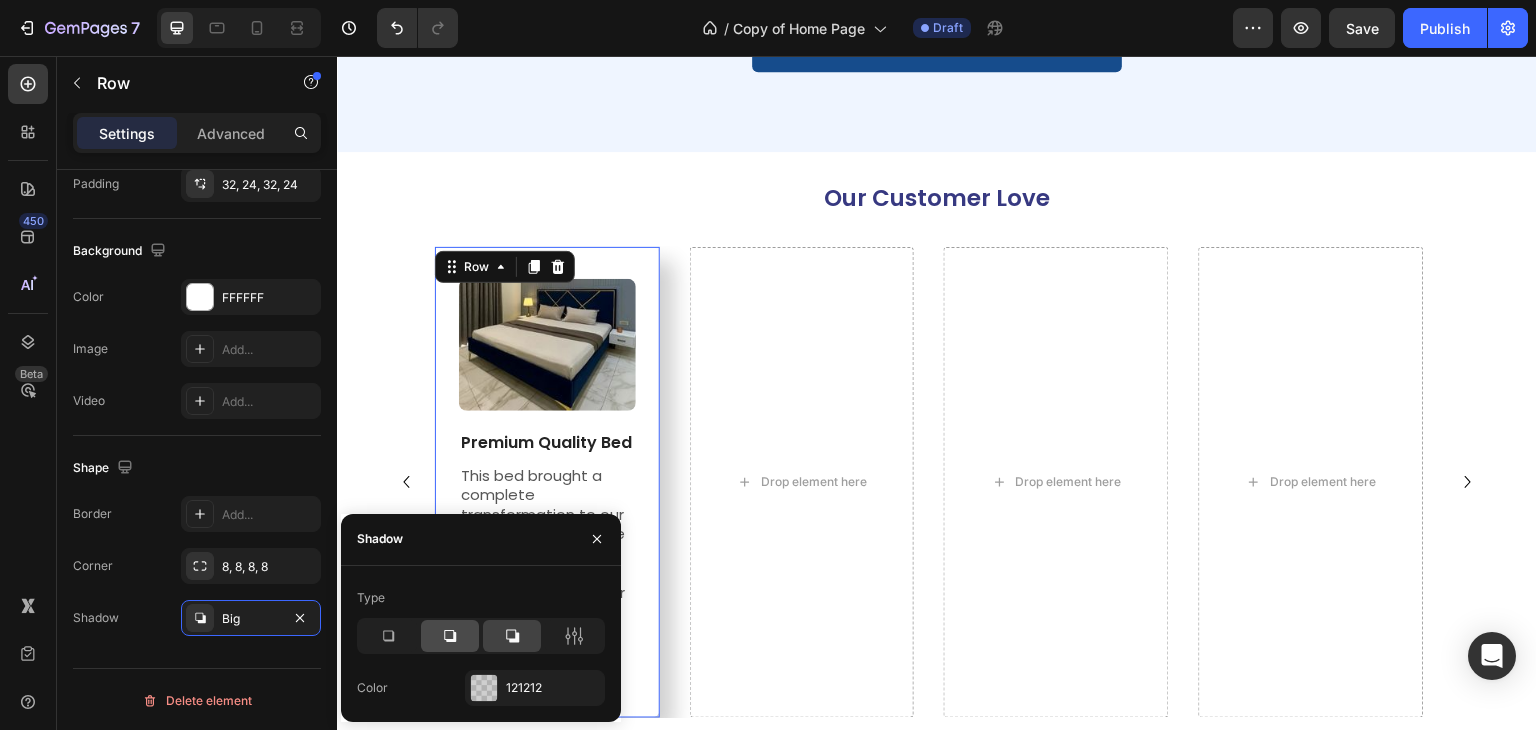 click 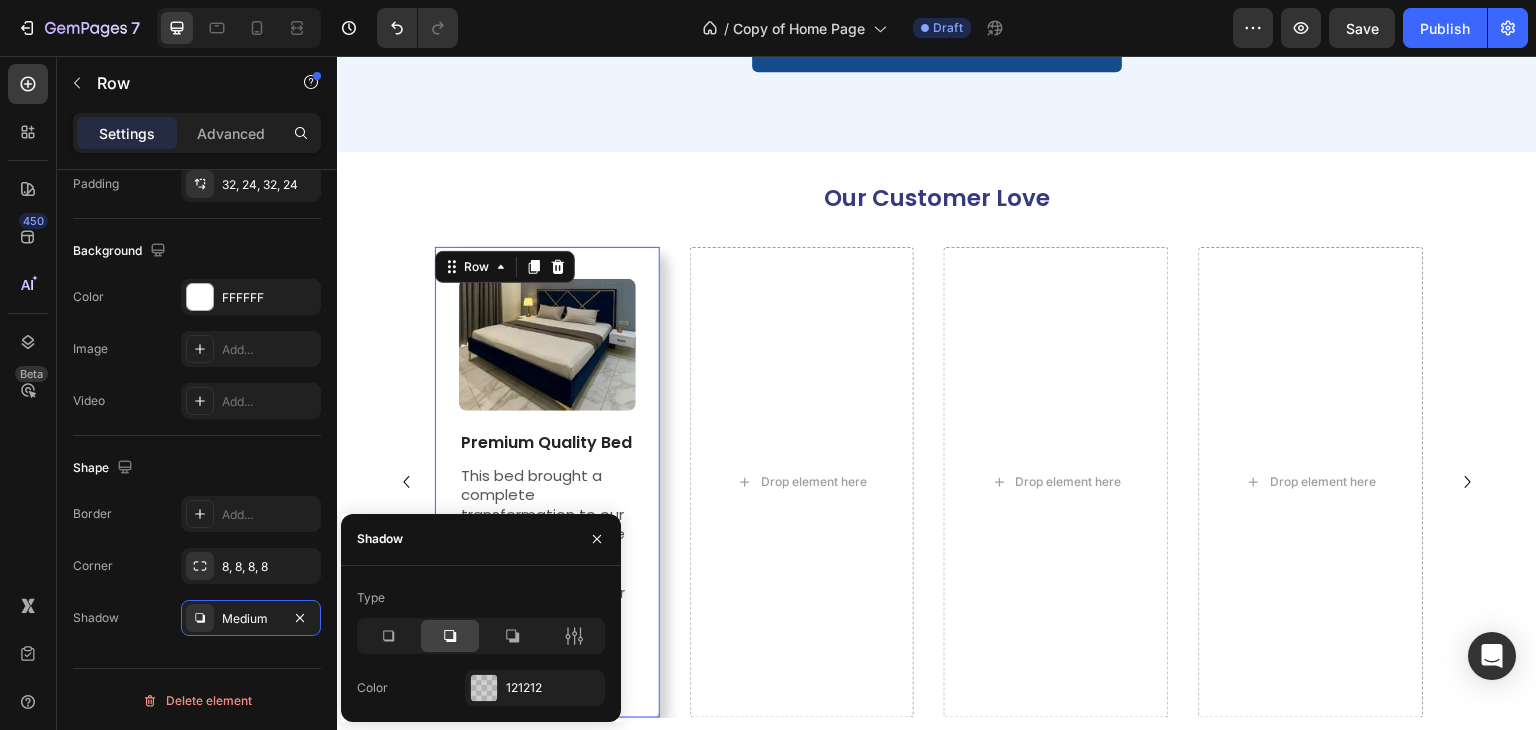 click on "Our Customer Love Heading
Image Premium Quality Bed Text Block This bed brought a complete transformation to our master bedroom. The navy velvet, golden legs, and criss-cross headboard look super premium.  Text Block Neha Sharma Text Block Icon Icon Icon Icon Icon Icon List Row Row   0
Drop element here
Drop element here
Drop element here
Carousel Section 12" at bounding box center (937, 435) 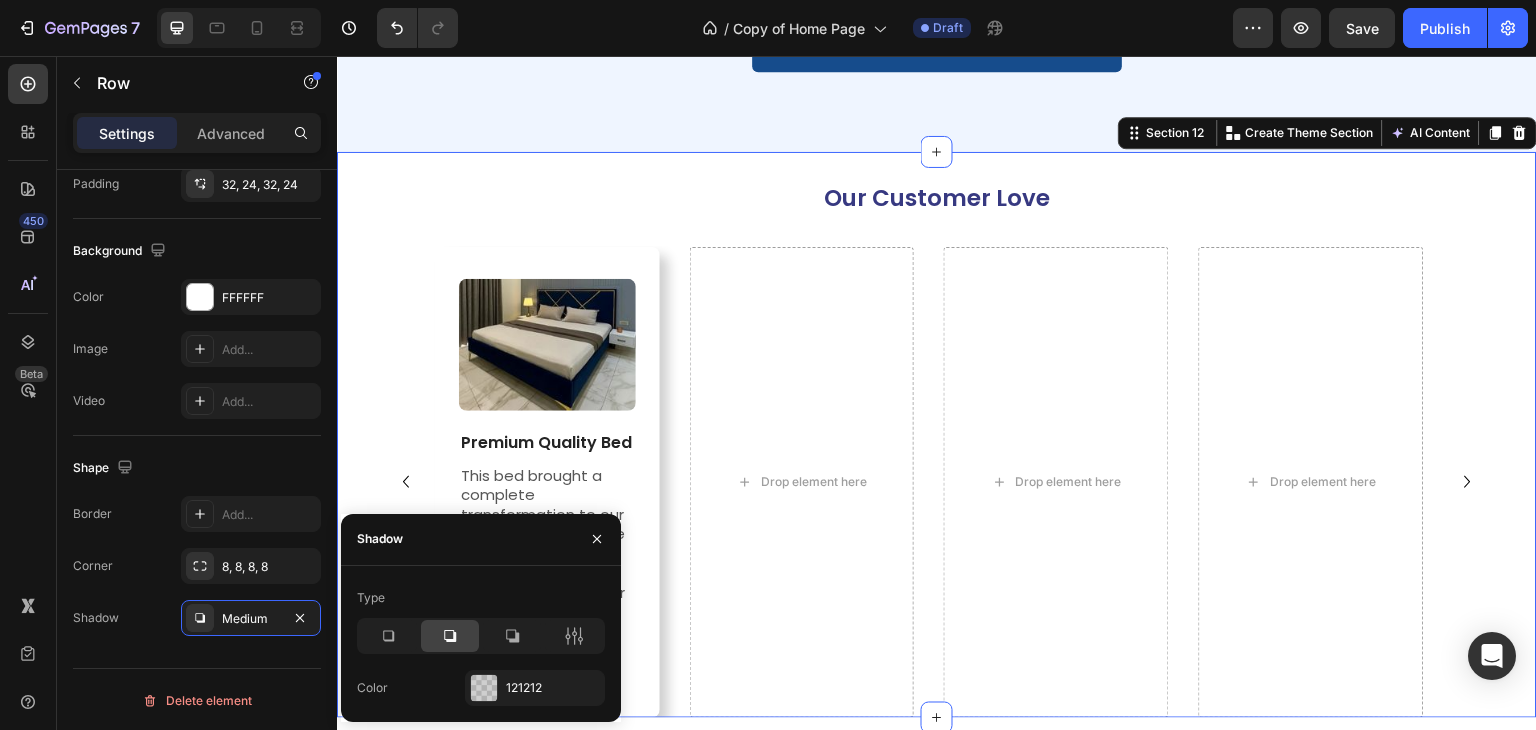 scroll, scrollTop: 0, scrollLeft: 0, axis: both 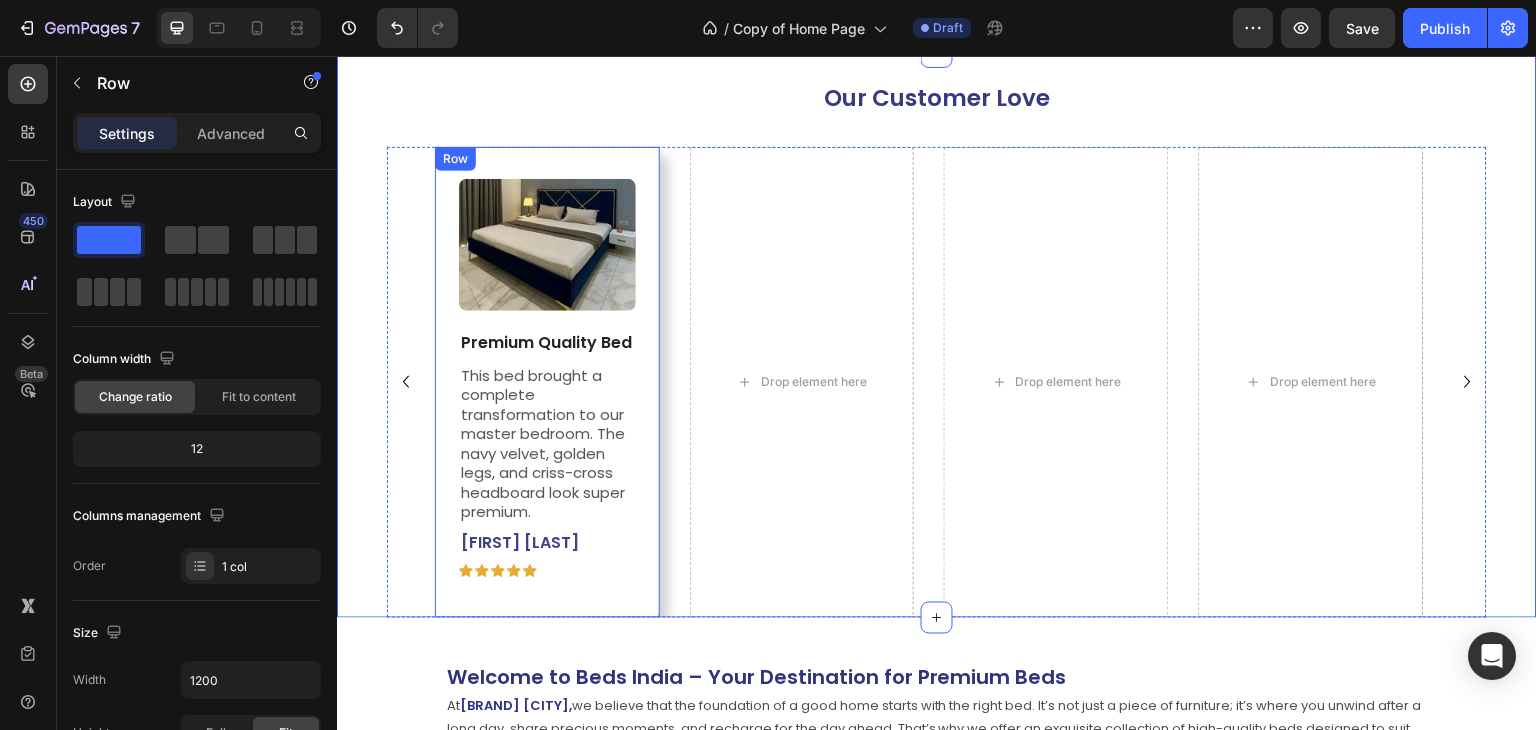 click on "Image Premium Quality Bed Text Block This bed brought a complete transformation to our master bedroom. The navy velvet, golden legs, and criss-cross headboard look super premium.  Text Block Neha Sharma Text Block Icon Icon Icon Icon Icon Icon List Row Row" at bounding box center [547, 382] 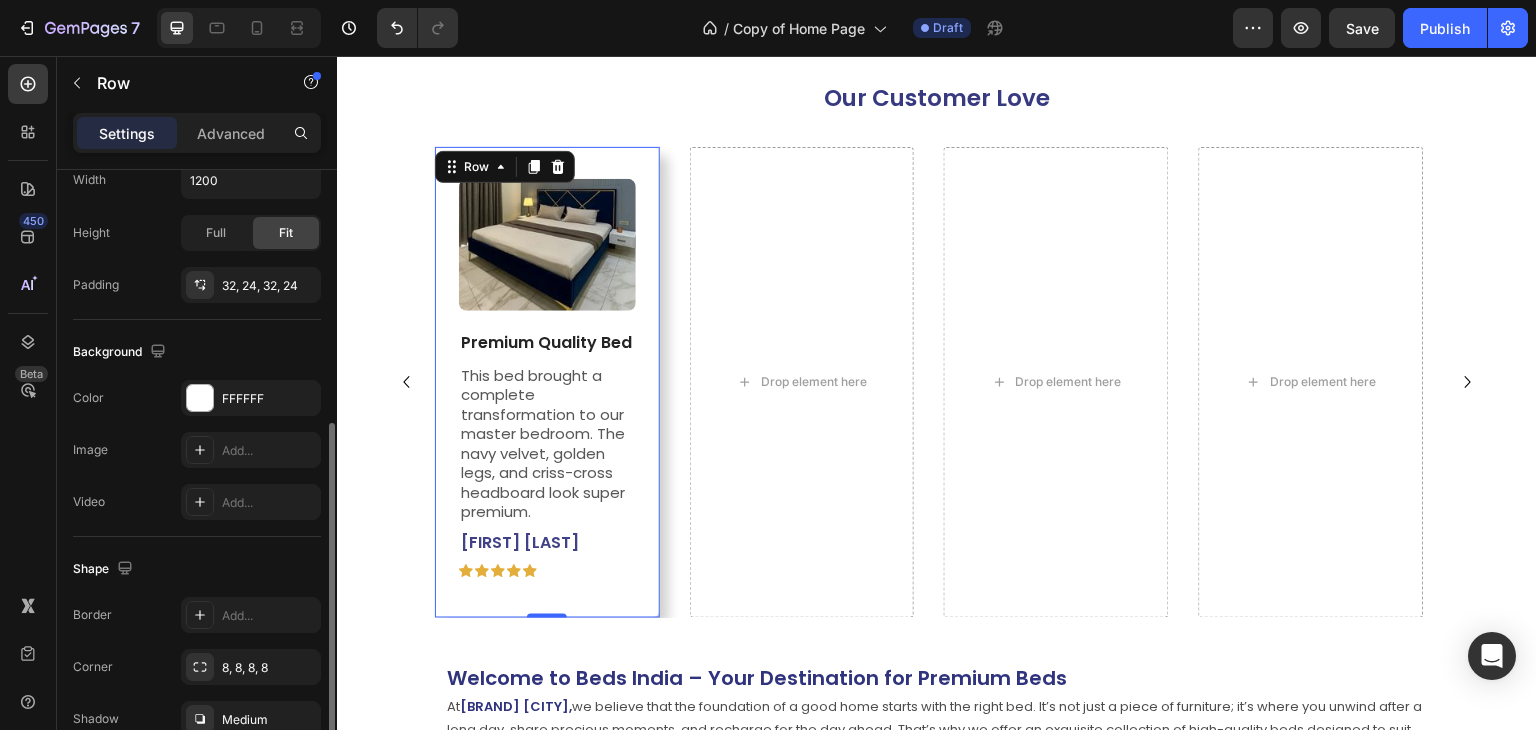 scroll, scrollTop: 601, scrollLeft: 0, axis: vertical 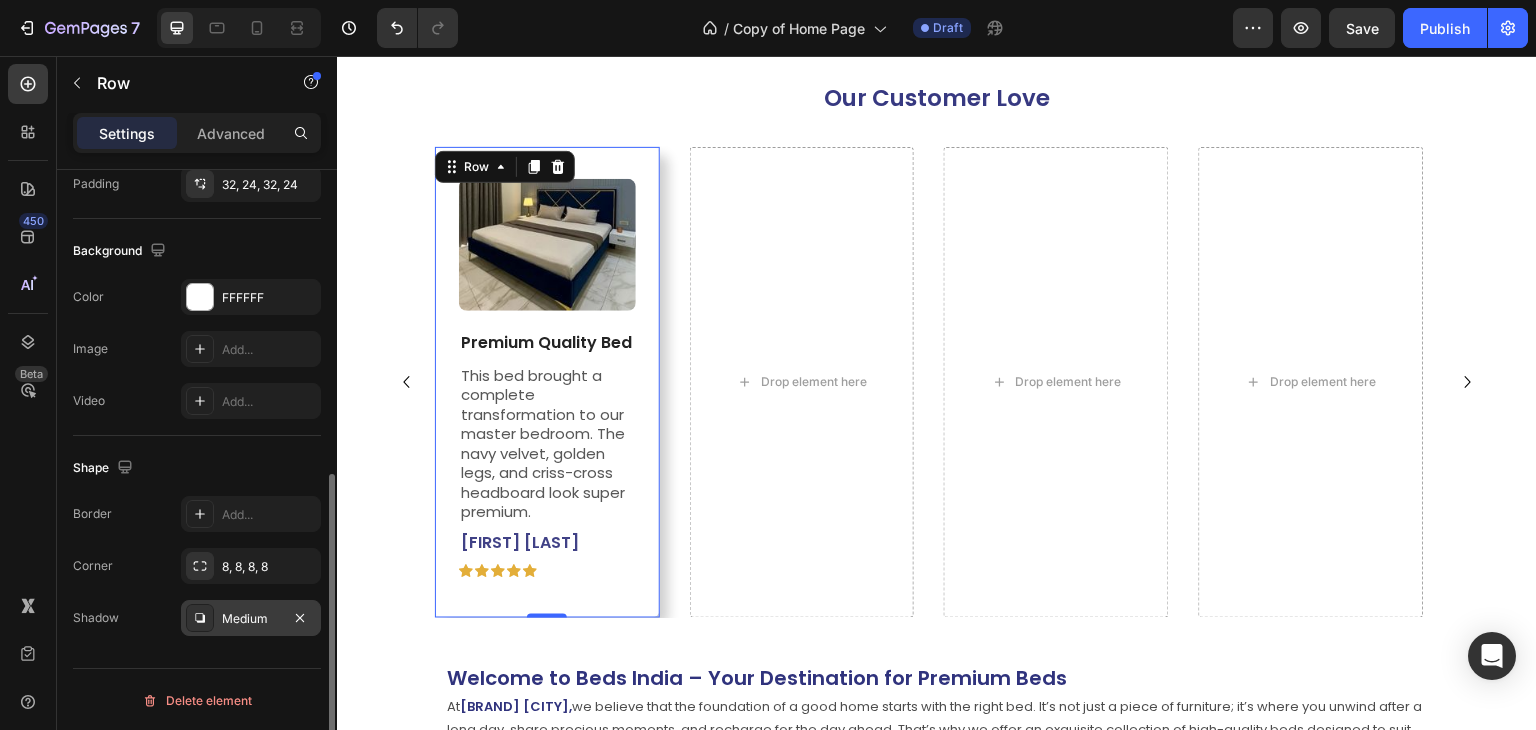 click on "Medium" at bounding box center (251, 618) 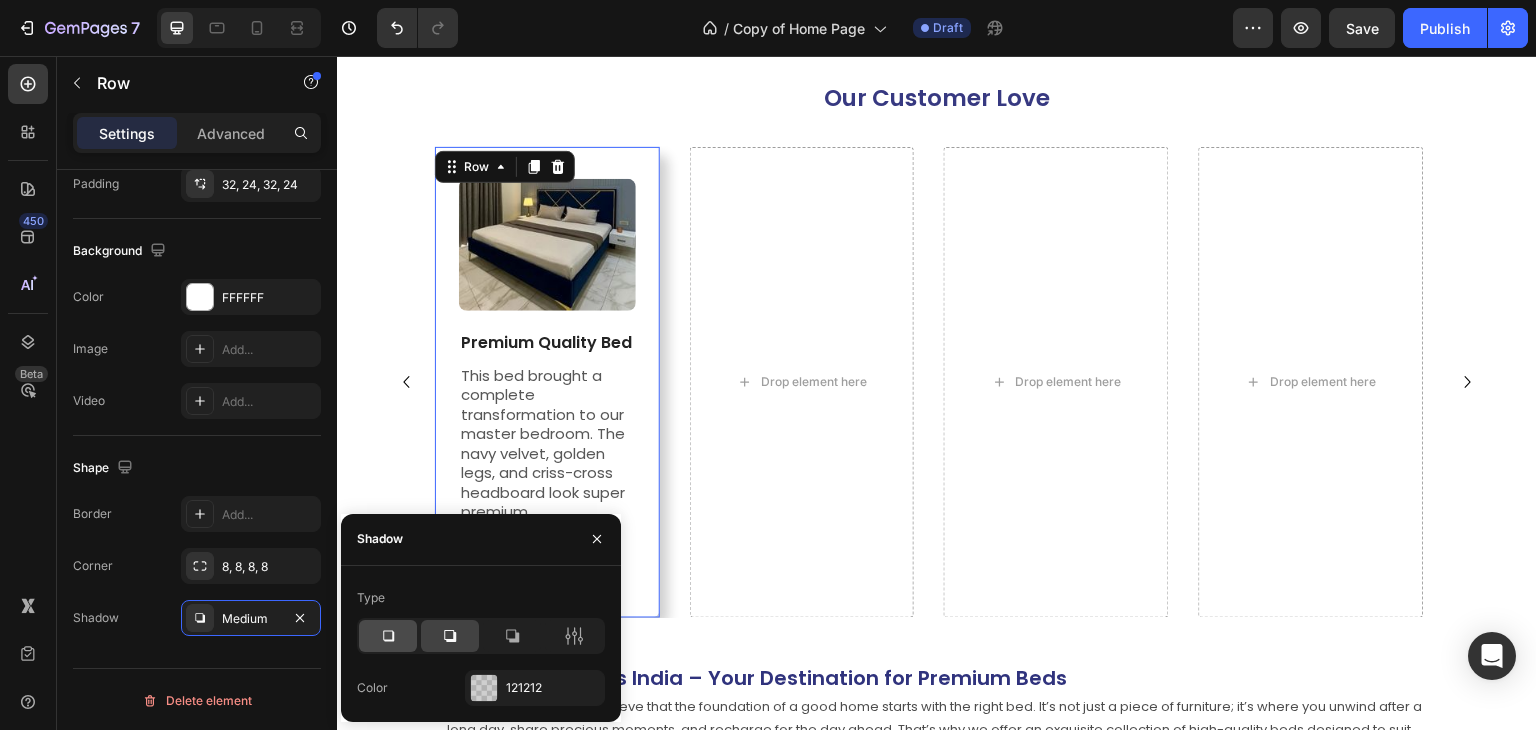 click 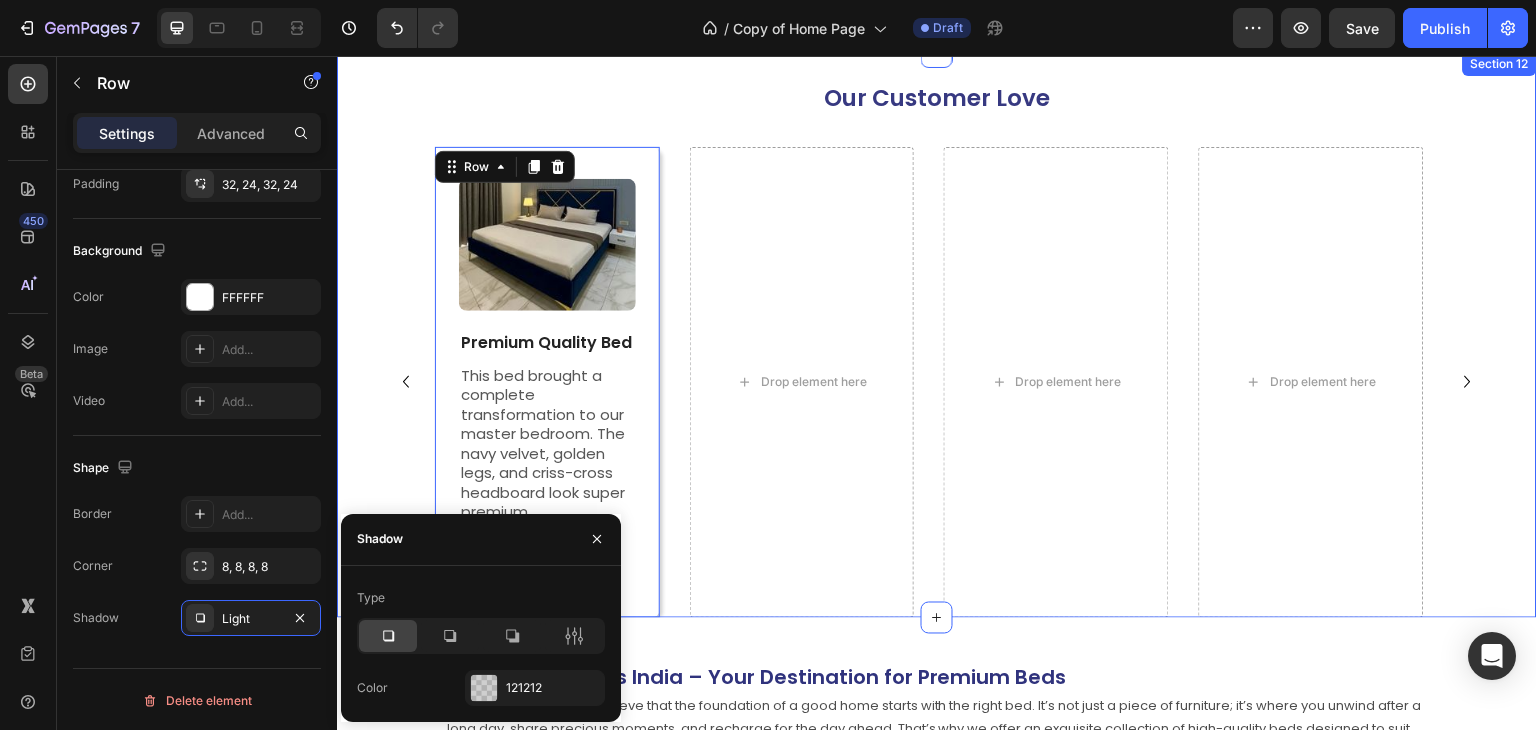 click on "Our Customer Love Heading
Image Premium Quality Bed Text Block This bed brought a complete transformation to our master bedroom. The navy velvet, golden legs, and criss-cross headboard look super premium.  Text Block Neha Sharma Text Block Icon Icon Icon Icon Icon Icon List Row Row   0
Drop element here
Drop element here
Drop element here
Carousel Section 12" at bounding box center [937, 335] 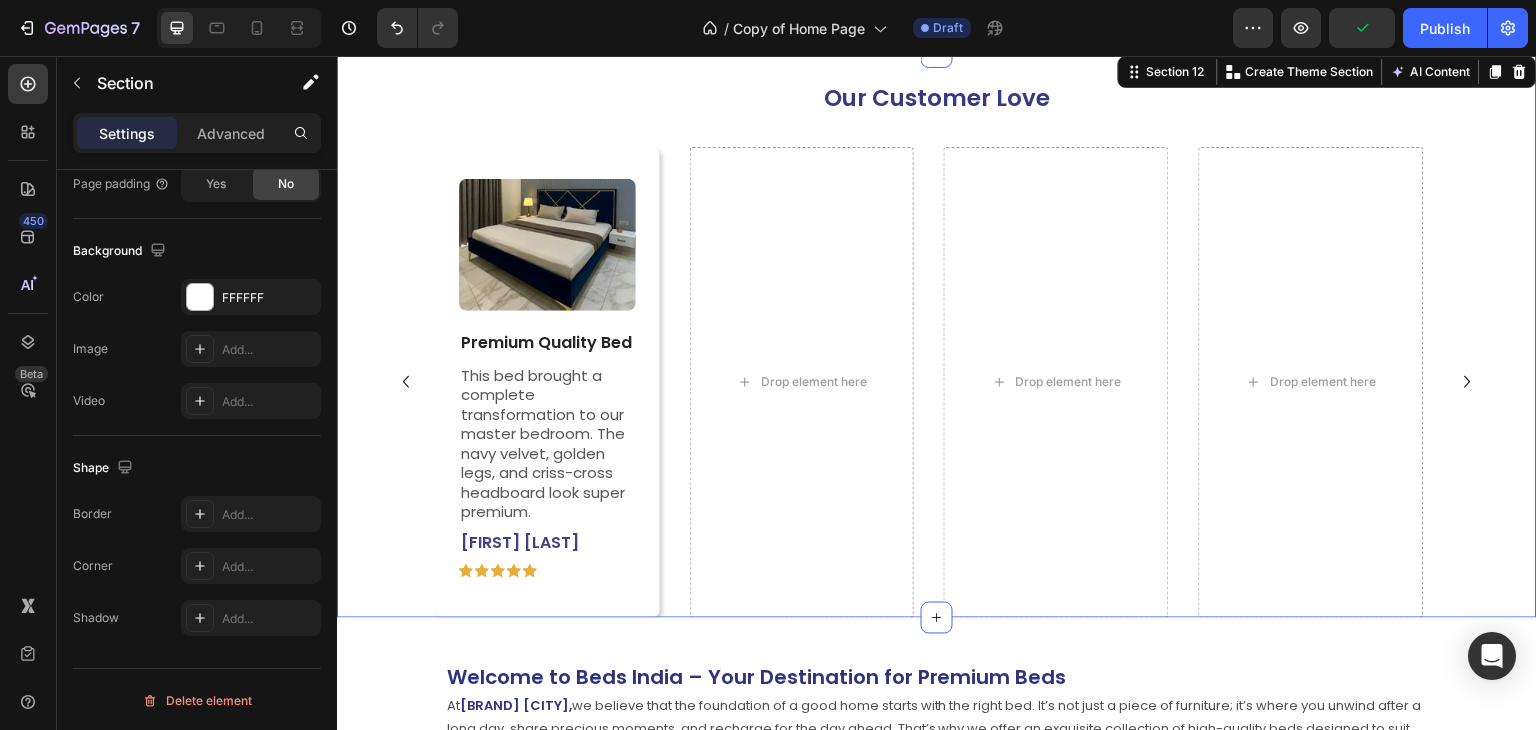 scroll, scrollTop: 0, scrollLeft: 0, axis: both 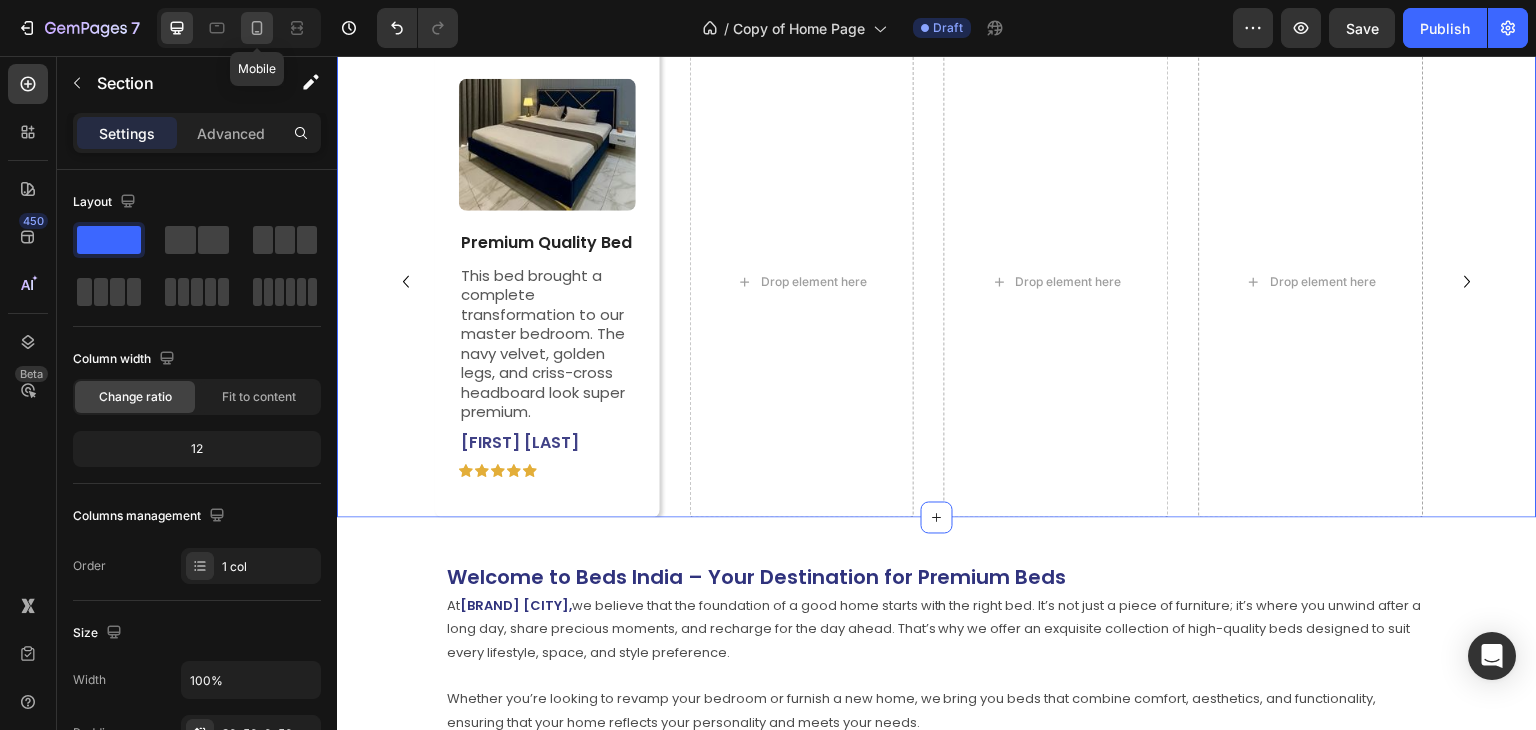 click 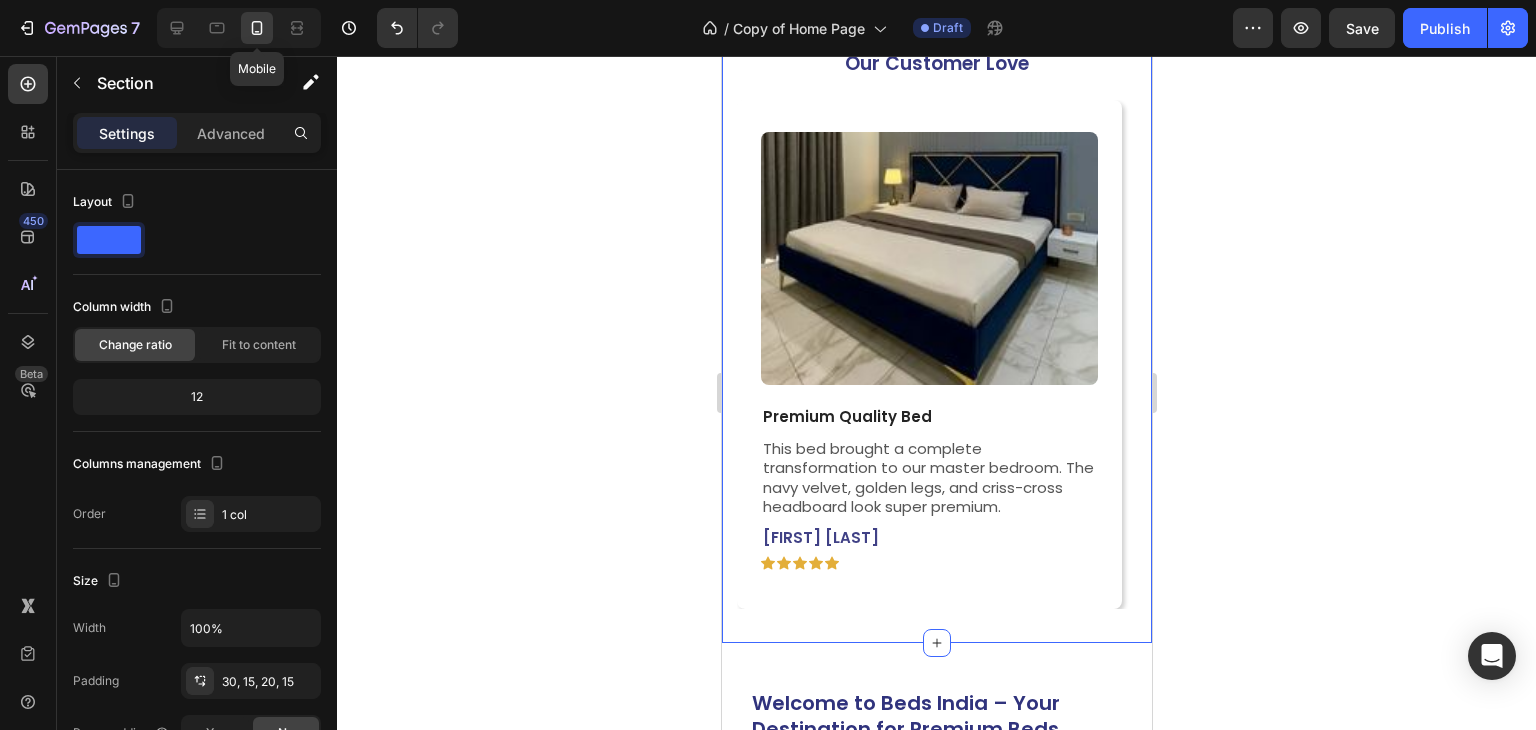 scroll, scrollTop: 4853, scrollLeft: 0, axis: vertical 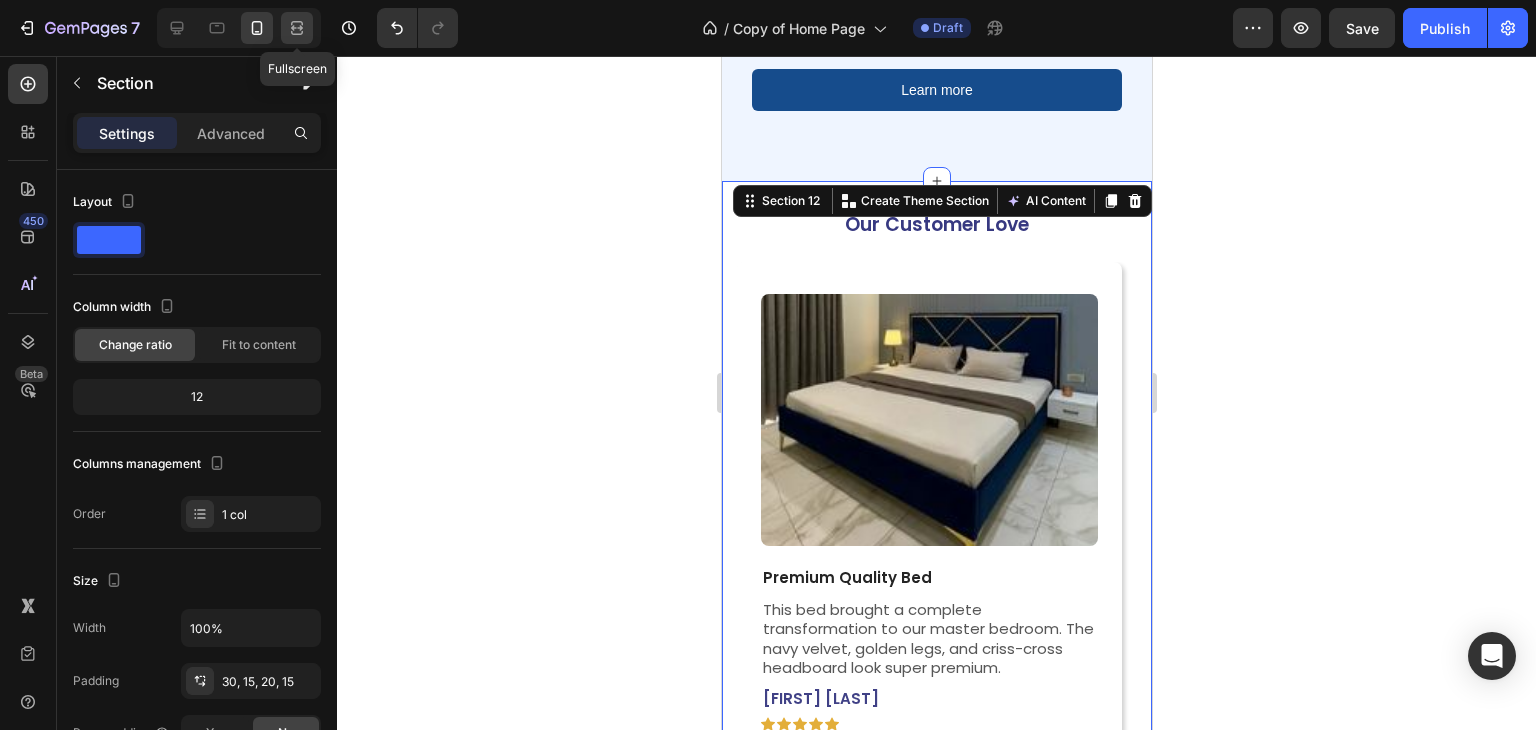 click 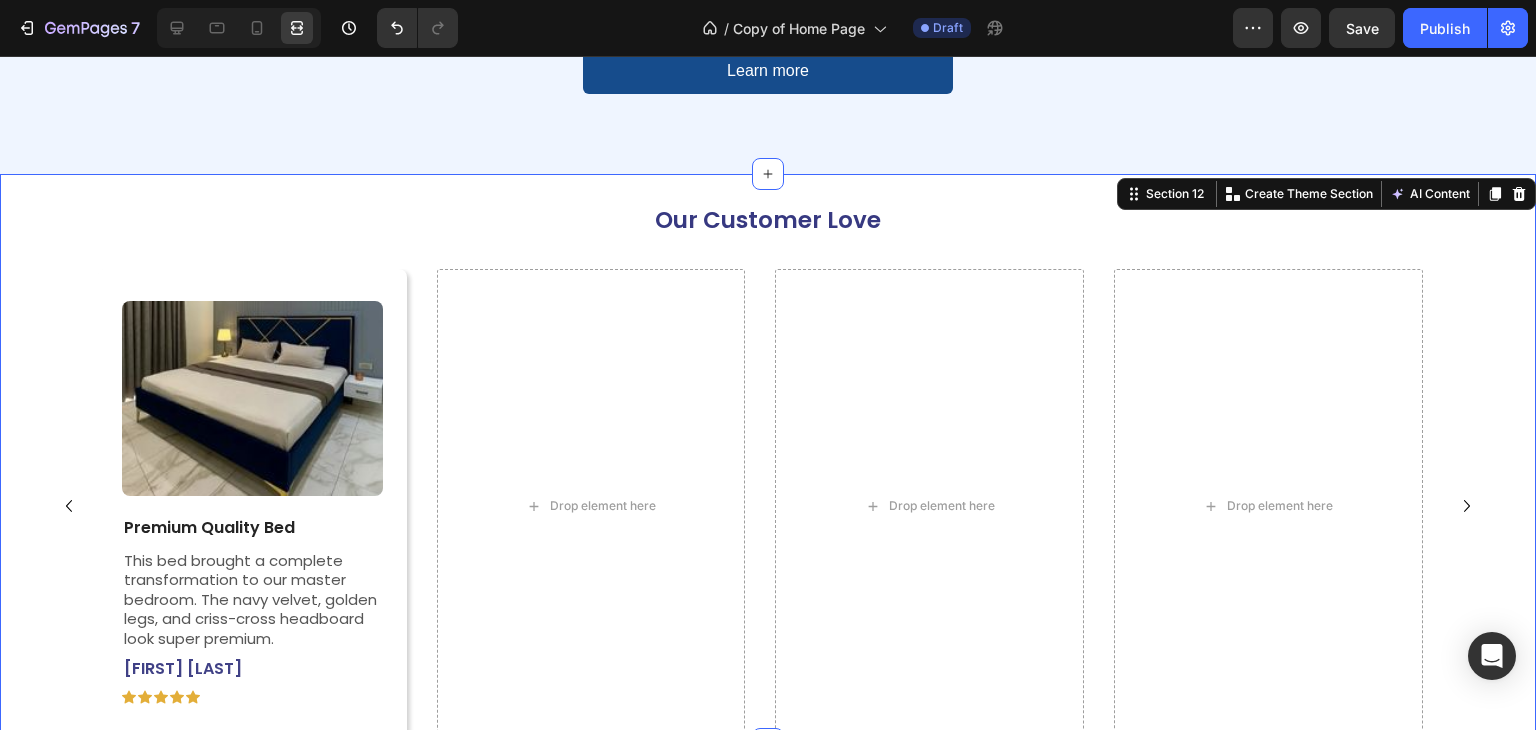 scroll, scrollTop: 4885, scrollLeft: 0, axis: vertical 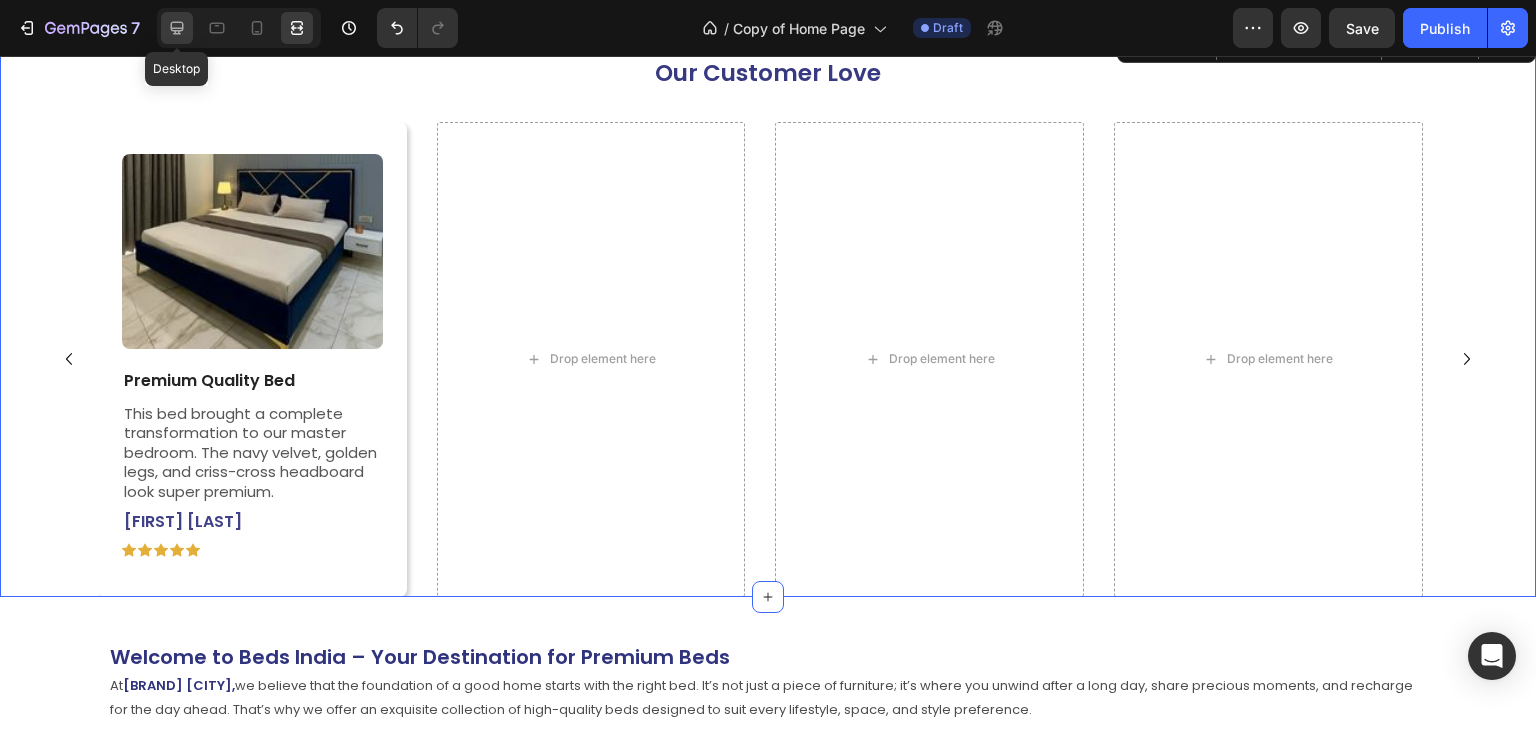 click 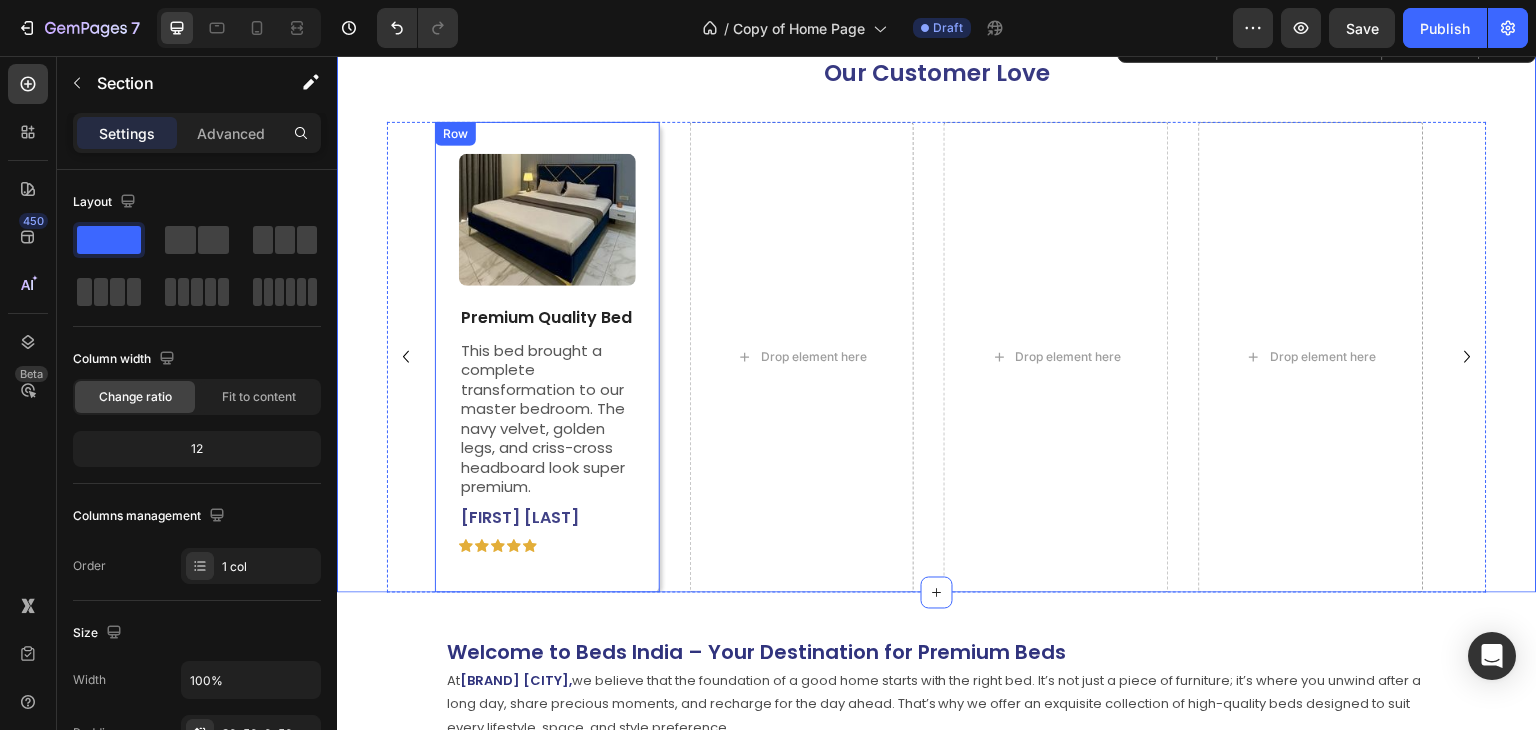 click on "Image Premium Quality Bed Text Block This bed brought a complete transformation to our master bedroom. The navy velvet, golden legs, and criss-cross headboard look super premium.  Text Block Neha Sharma Text Block Icon Icon Icon Icon Icon Icon List Row Row" at bounding box center (547, 357) 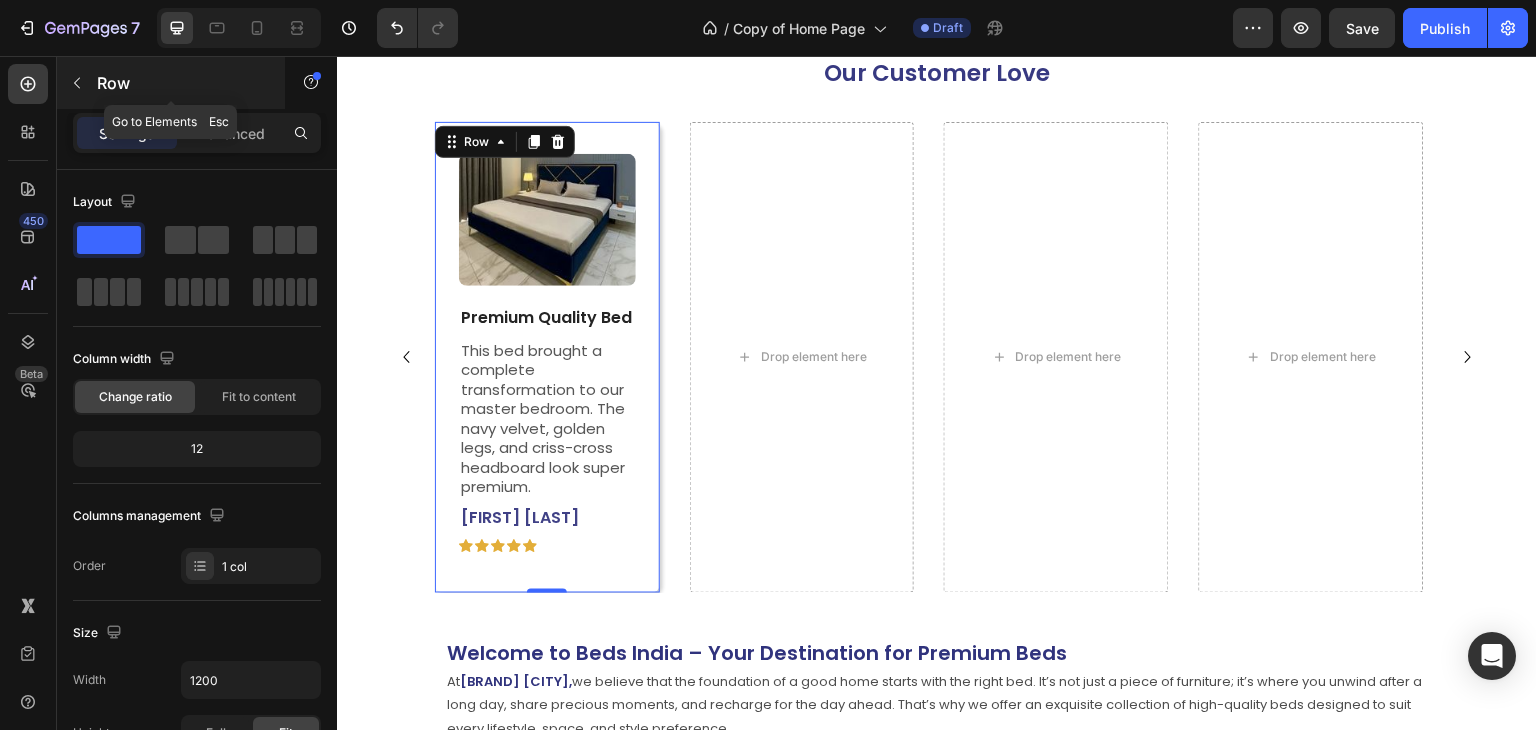 click at bounding box center [77, 83] 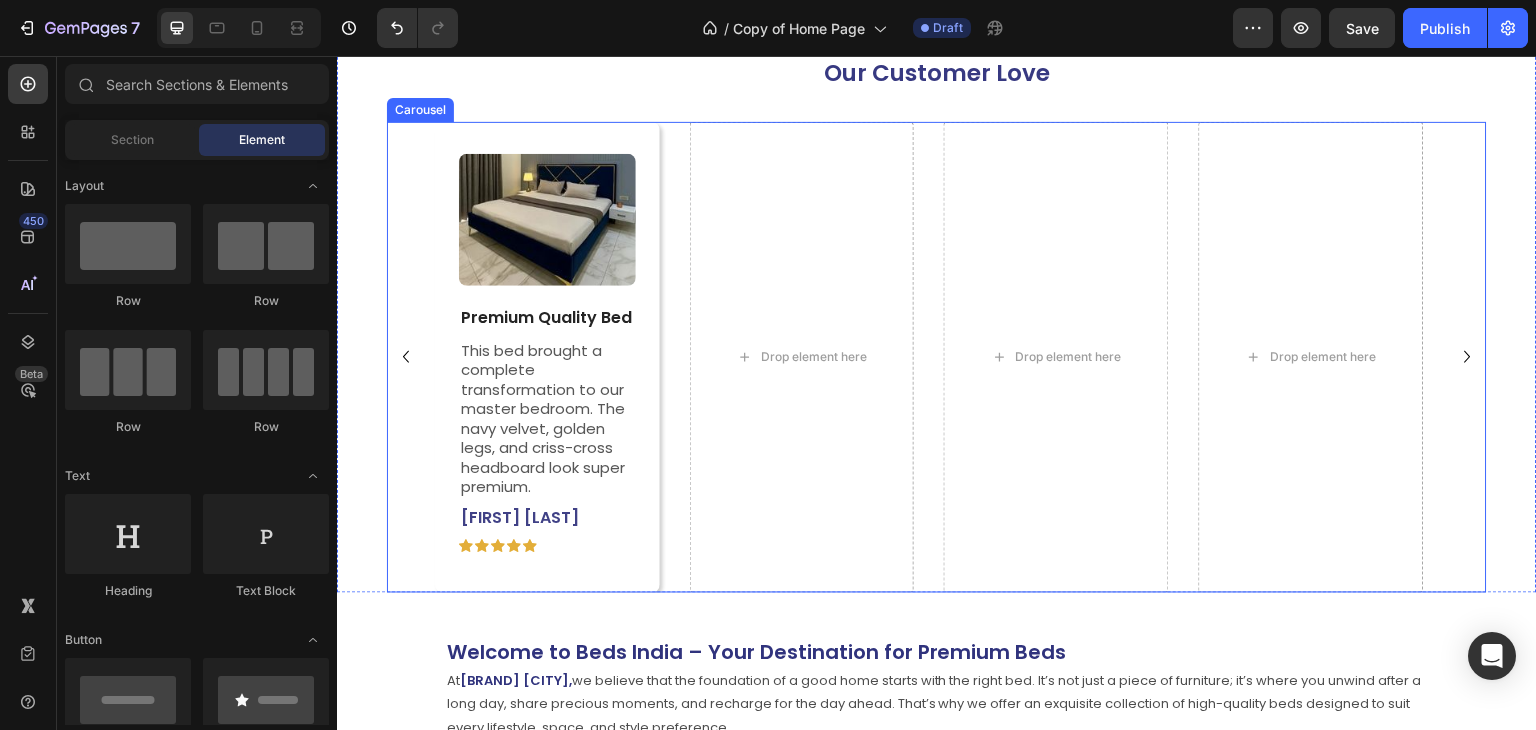 click on "Image Premium Quality Bed Text Block This bed brought a complete transformation to our master bedroom. The navy velvet, golden legs, and criss-cross headboard look super premium.  Text Block Neha Sharma Text Block Icon Icon Icon Icon Icon Icon List Row Row
Drop element here
Drop element here
Drop element here" at bounding box center (937, 357) 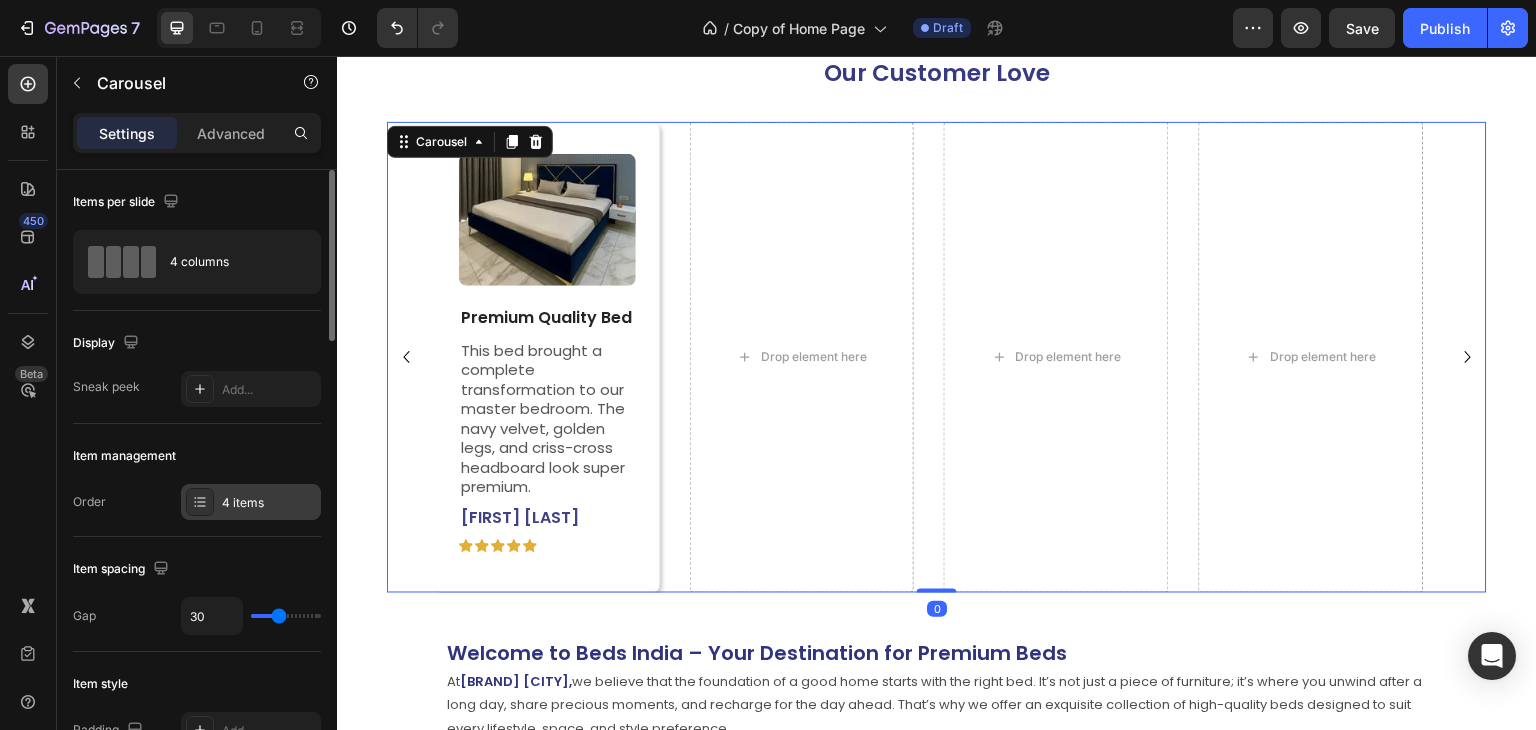 scroll, scrollTop: 100, scrollLeft: 0, axis: vertical 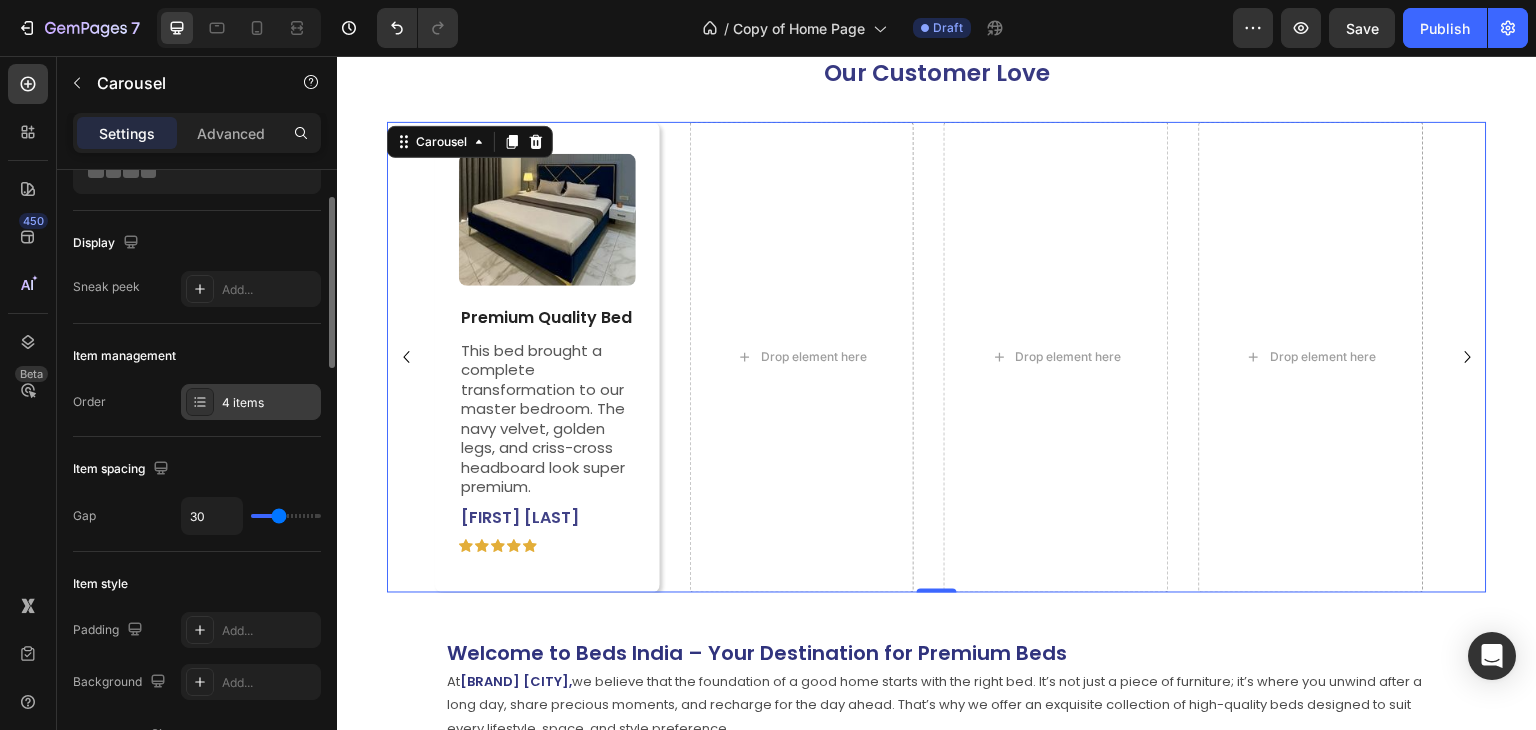 click on "4 items" at bounding box center (269, 403) 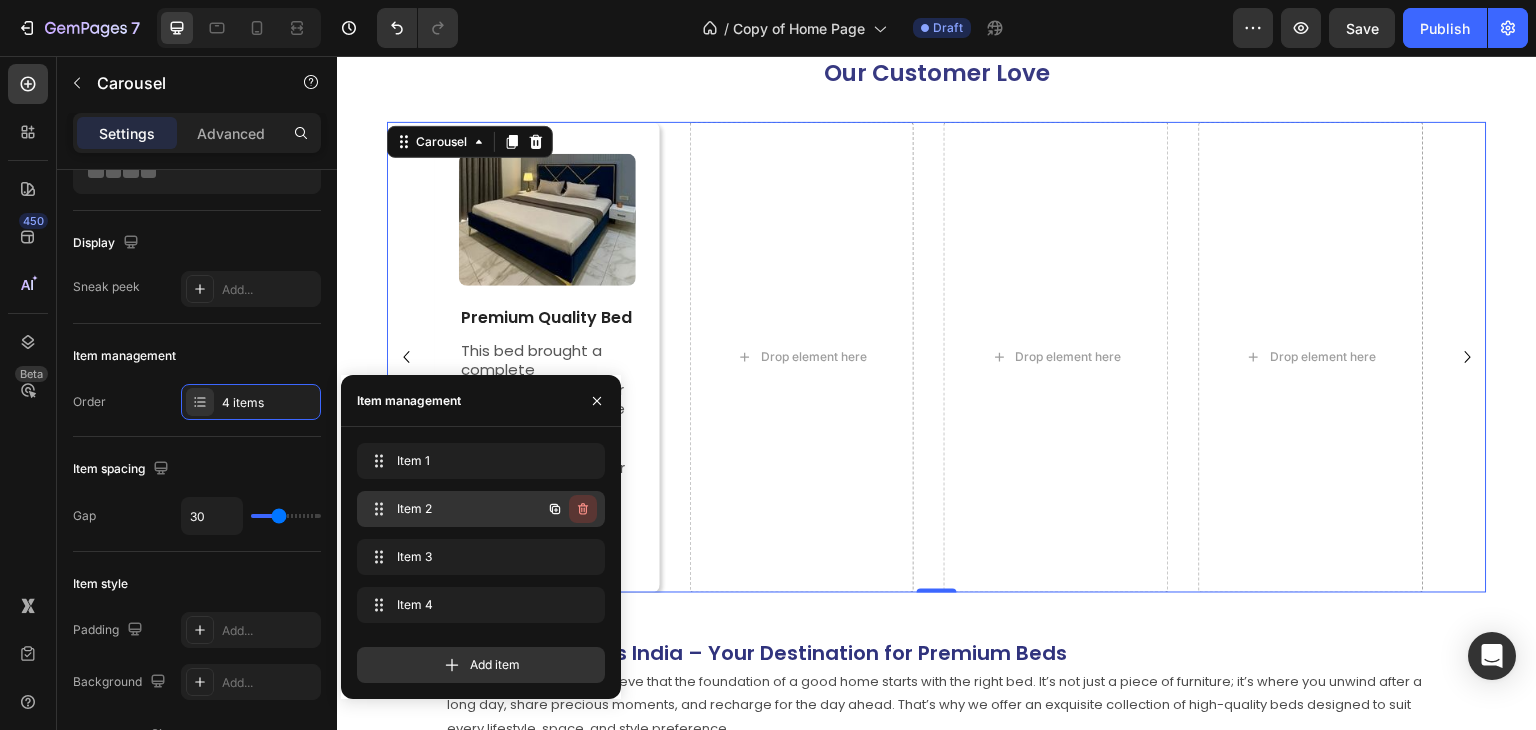 click 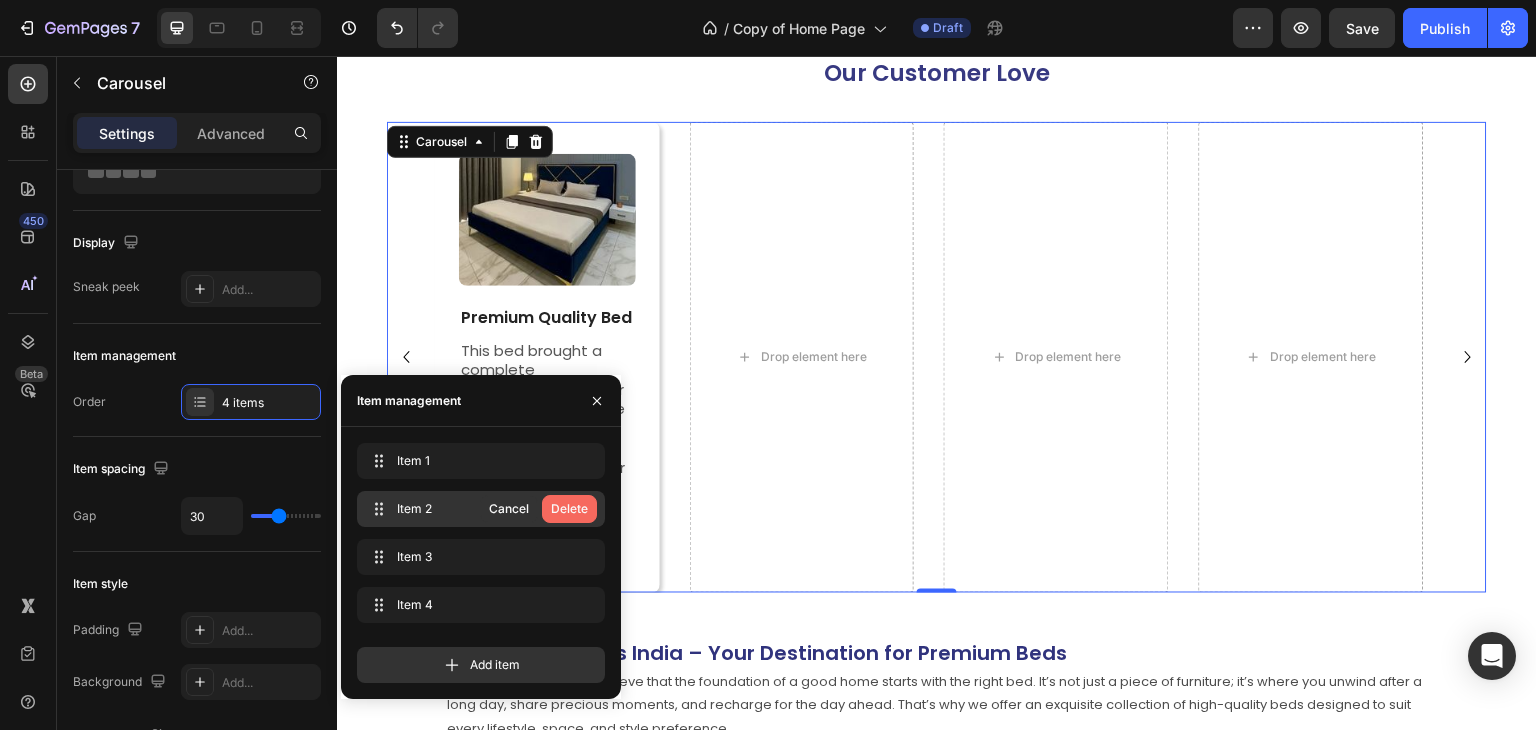 click on "Delete" at bounding box center (569, 509) 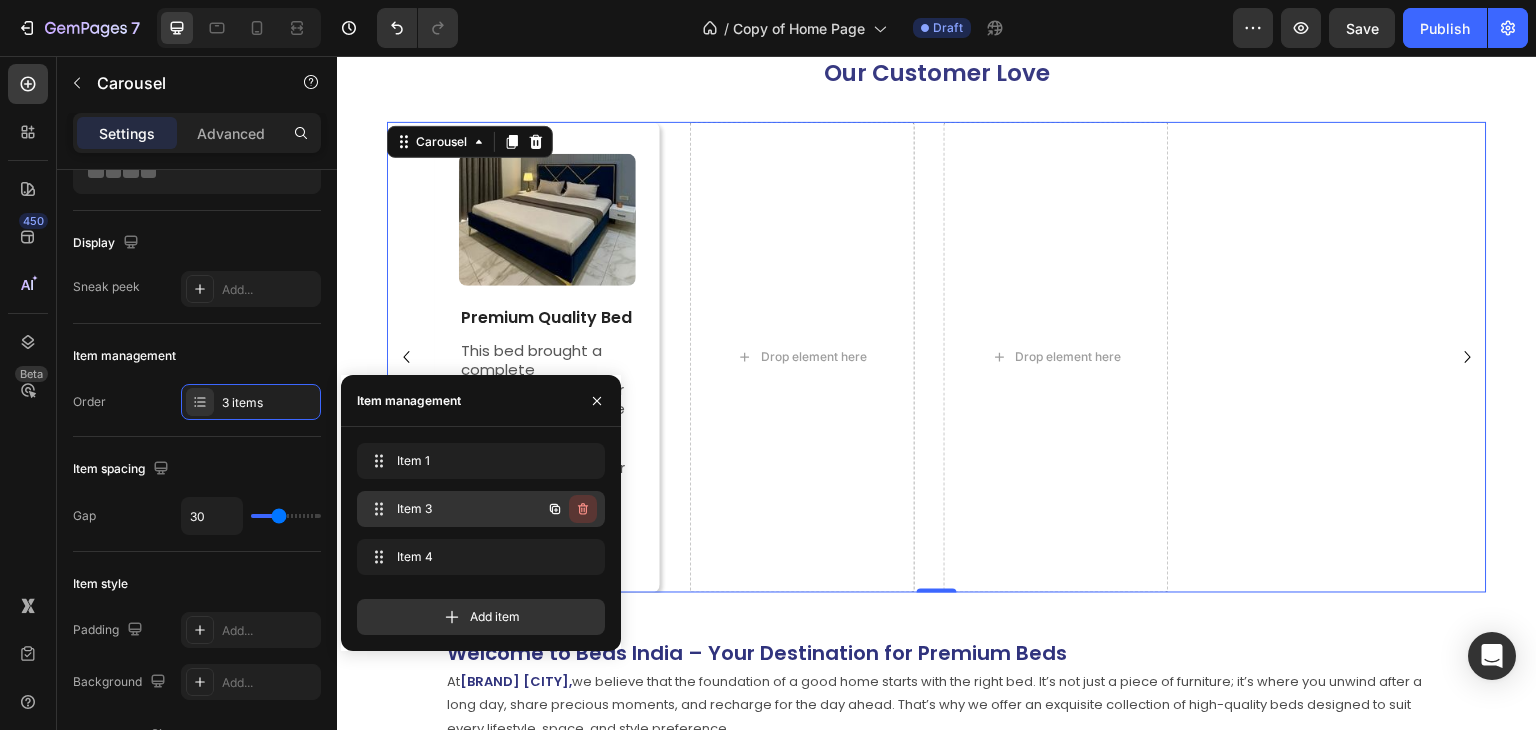 click 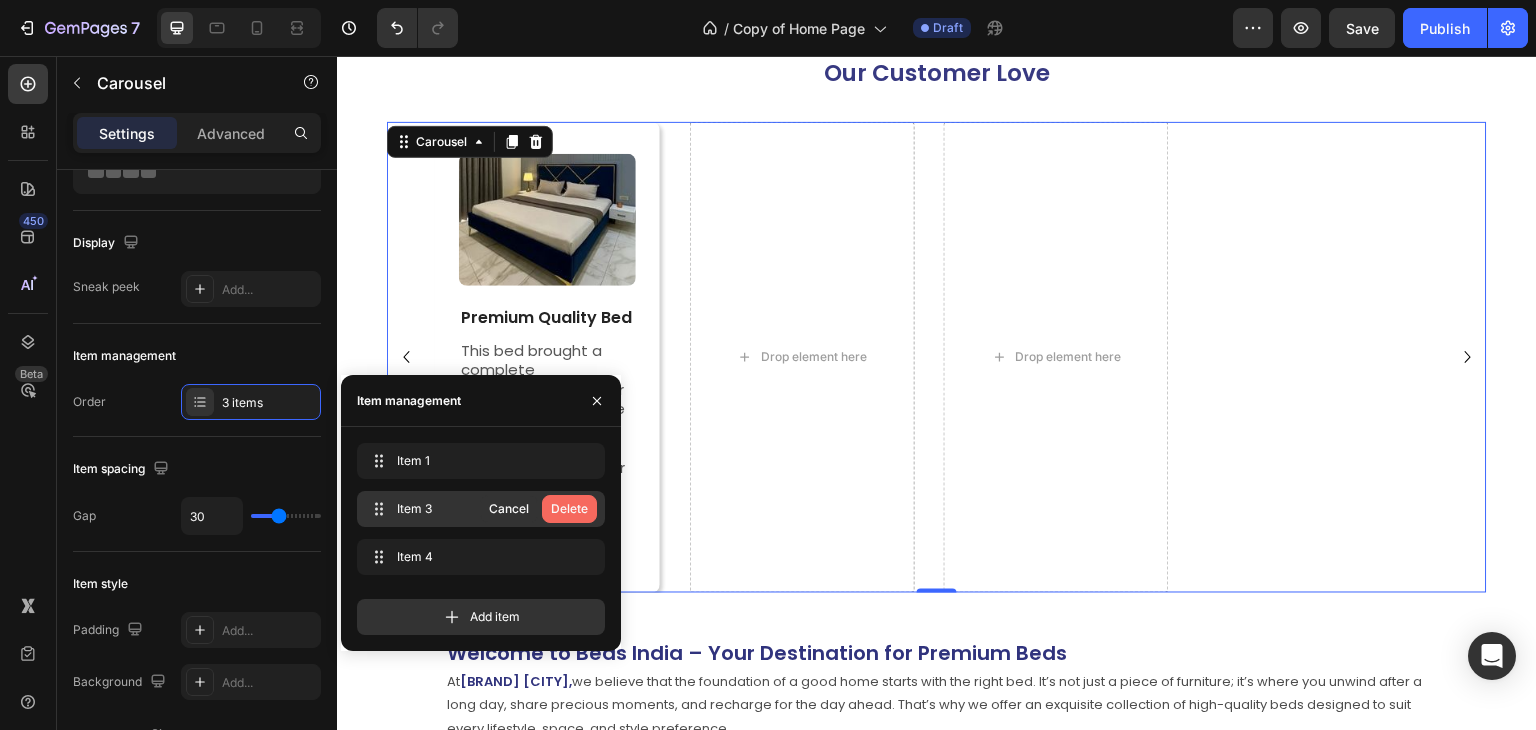 click on "Delete" at bounding box center (569, 509) 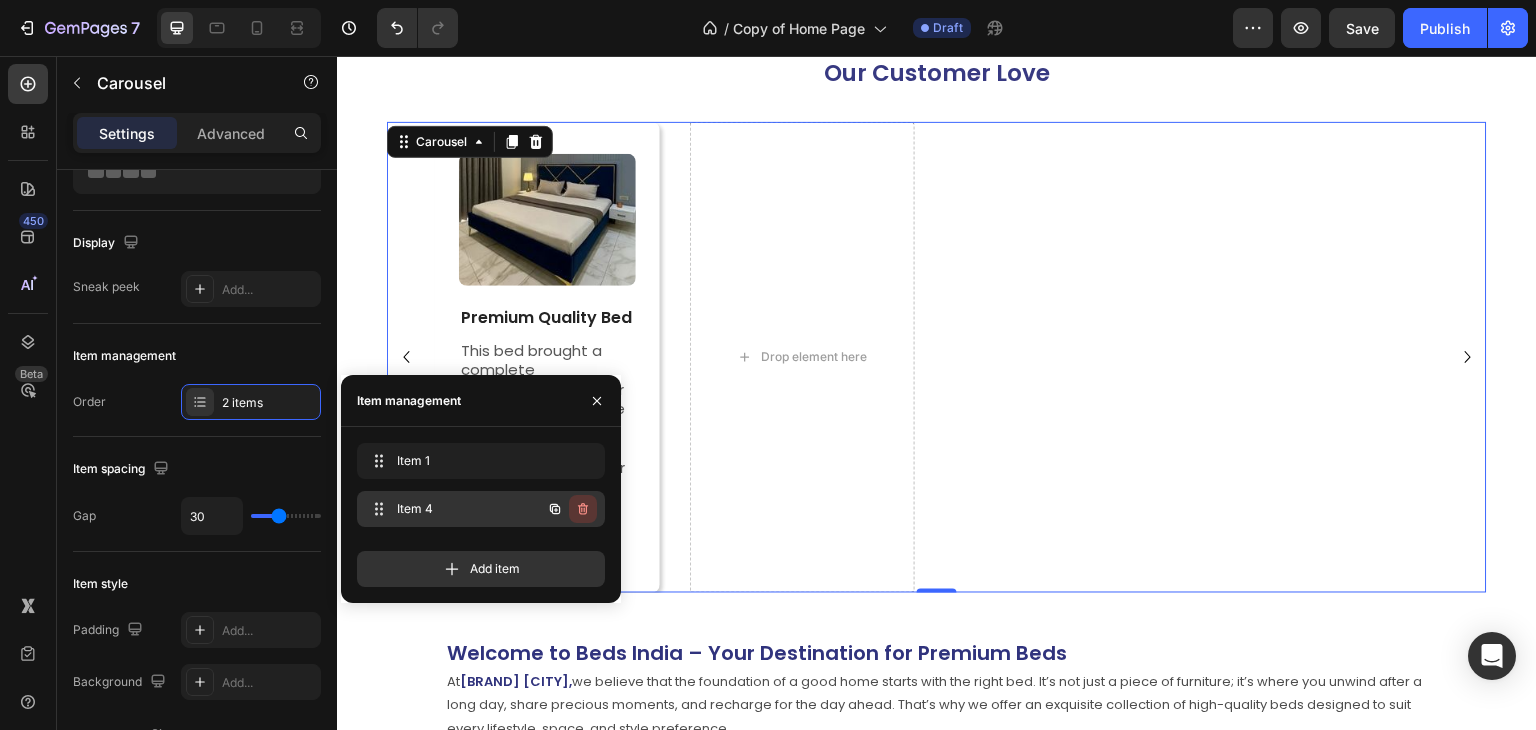 click 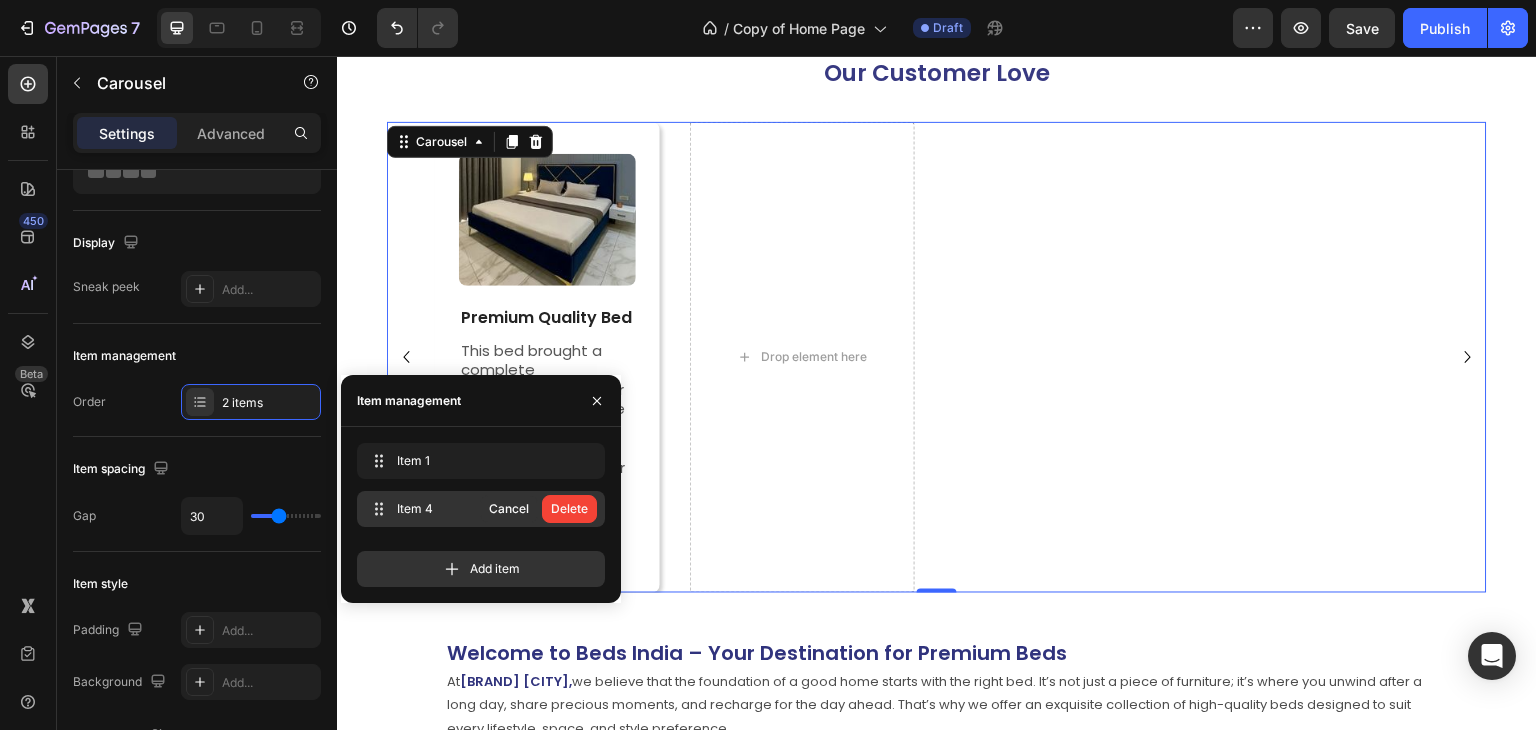 click on "Delete" at bounding box center (569, 509) 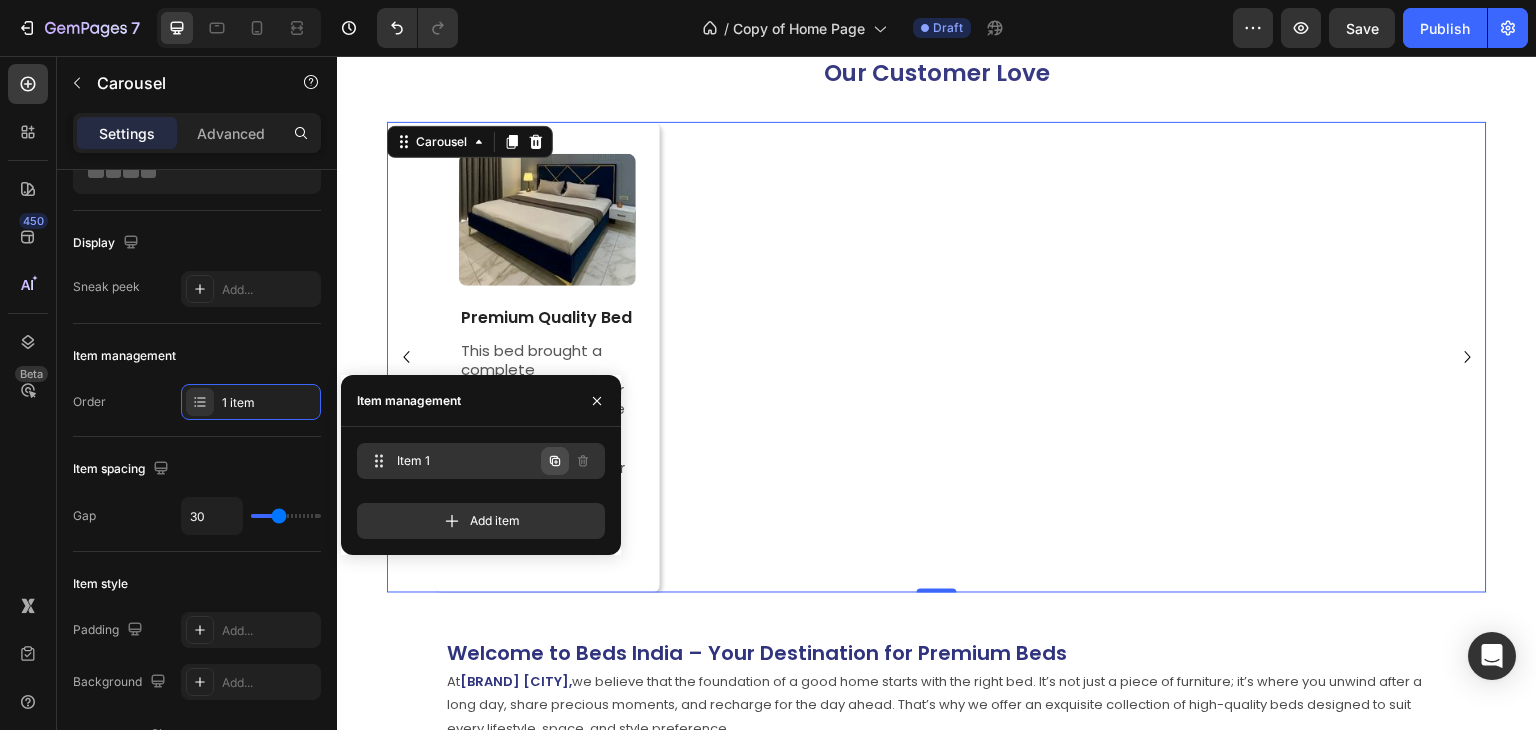click 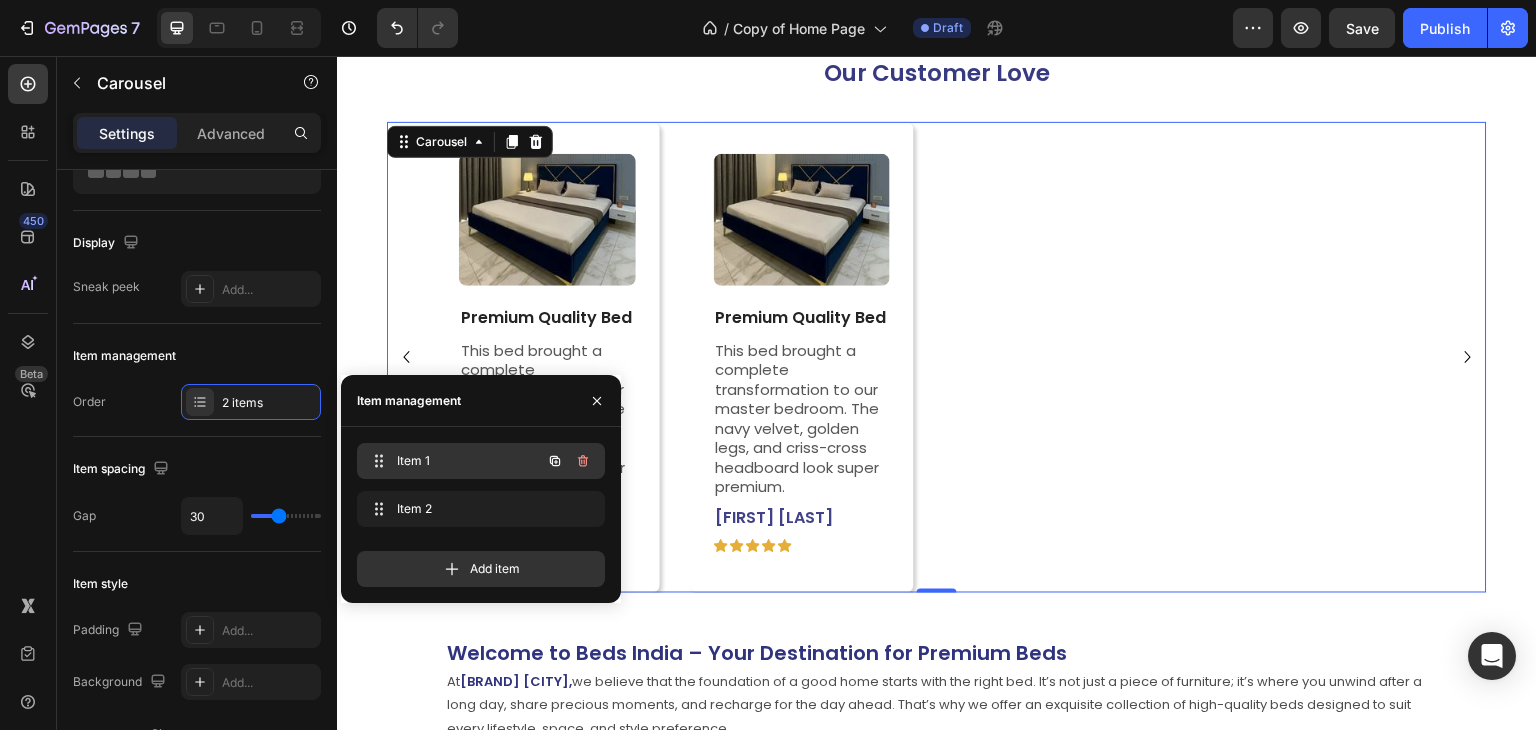 click 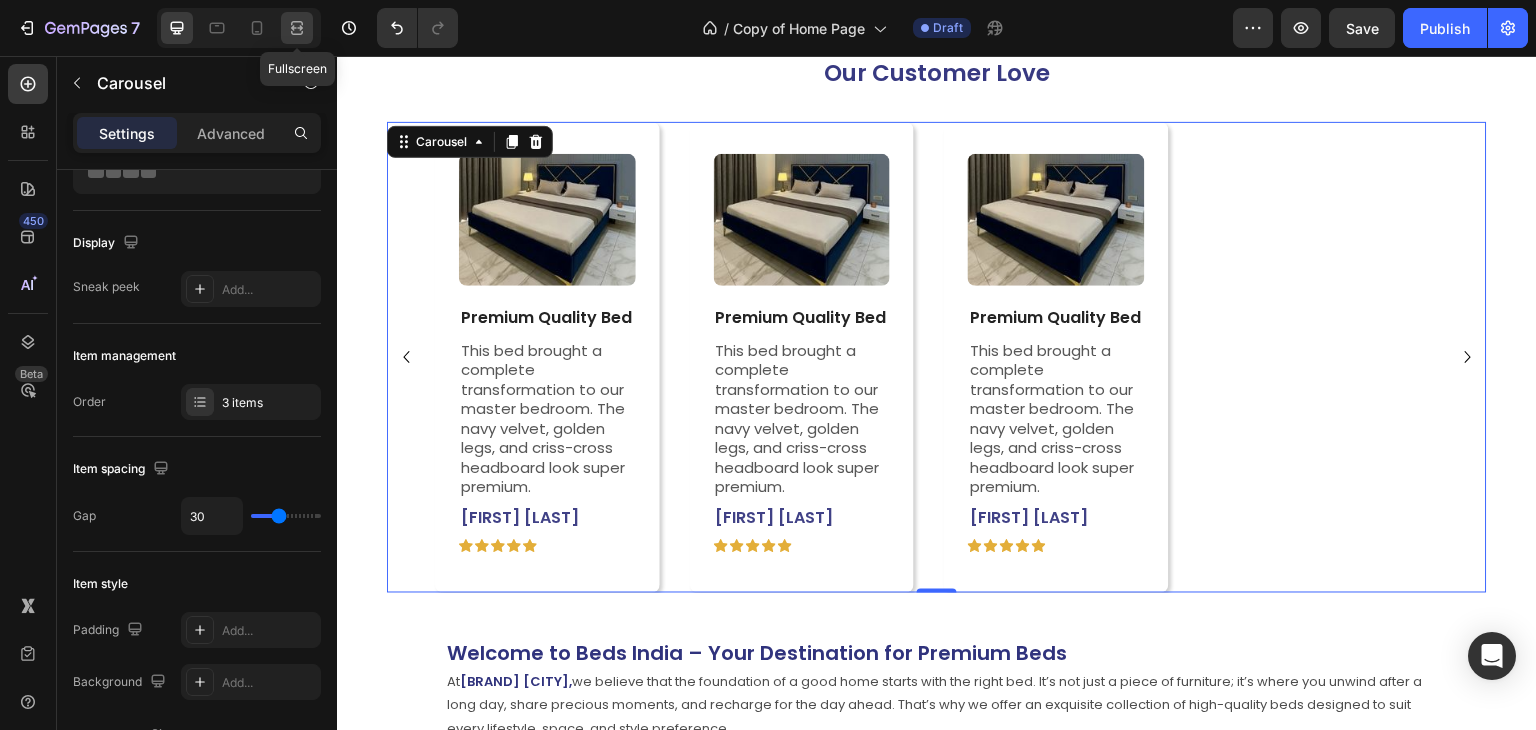 click 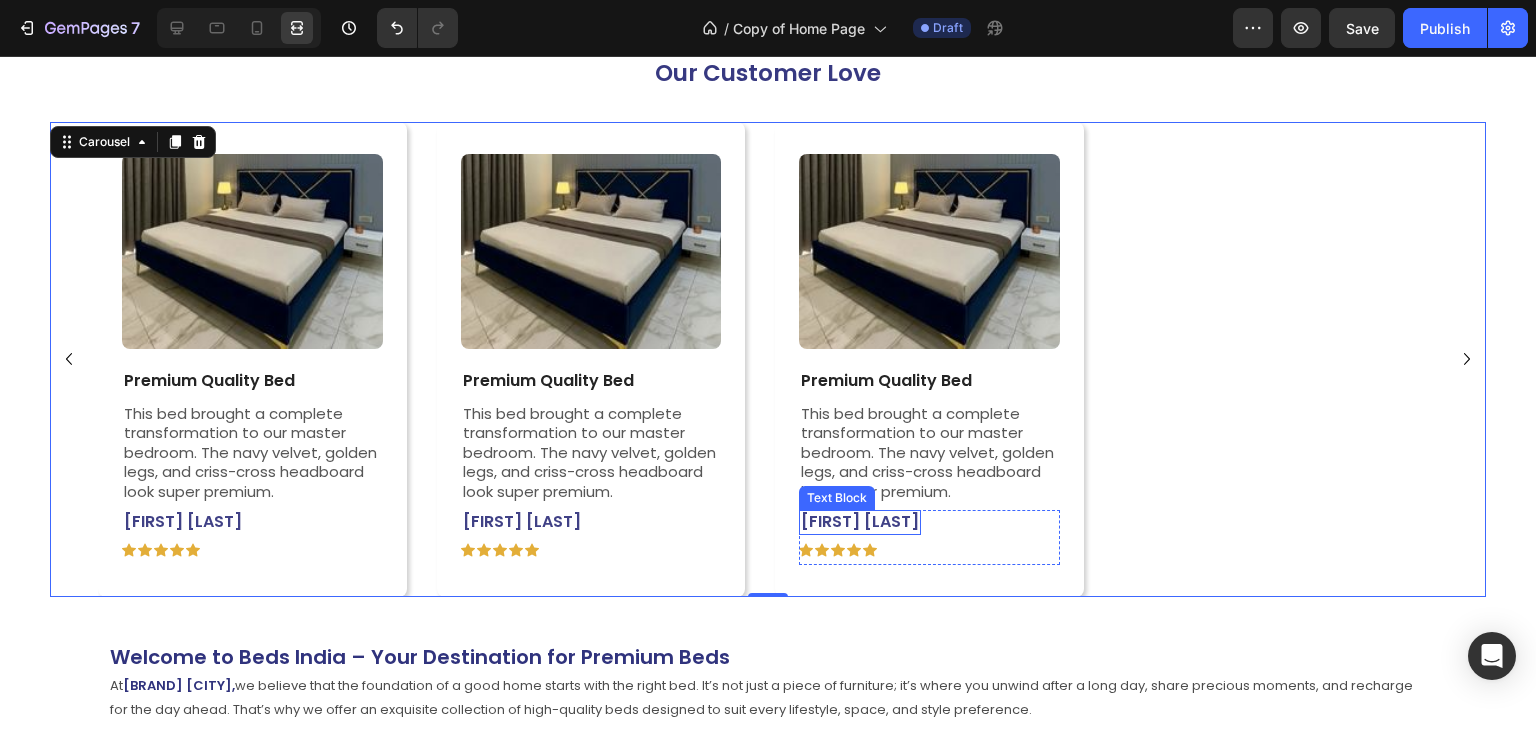 scroll, scrollTop: 4685, scrollLeft: 0, axis: vertical 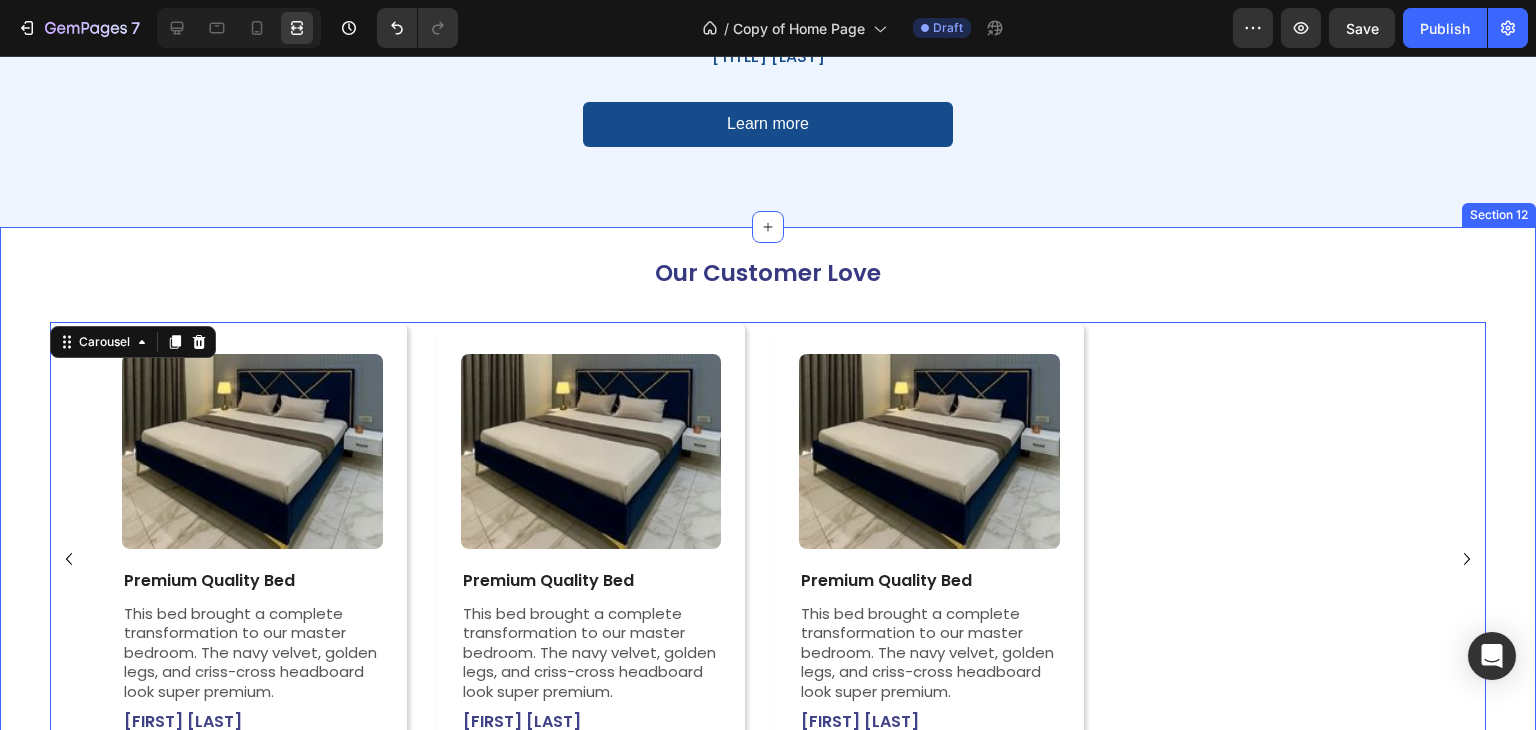 click on "Our Customer Love Heading
Image Premium Quality Bed Text Block This bed brought a complete transformation to our master bedroom. The navy velvet, golden legs, and criss-cross headboard look super premium.  Text Block Neha Sharma Text Block Icon Icon Icon Icon Icon Icon List Row Row Image Premium Quality Bed Text Block This bed brought a complete transformation to our master bedroom. The navy velvet, golden legs, and criss-cross headboard look super premium.  Text Block Neha Sharma Text Block Icon Icon Icon Icon Icon Icon List Row Row Image Premium Quality Bed Text Block This bed brought a complete transformation to our master bedroom. The navy velvet, golden legs, and criss-cross headboard look super premium.  Text Block Neha Sharma Text Block Icon Icon Icon Icon Icon Icon List Row Row
Carousel   0 Section 12" at bounding box center (768, 512) 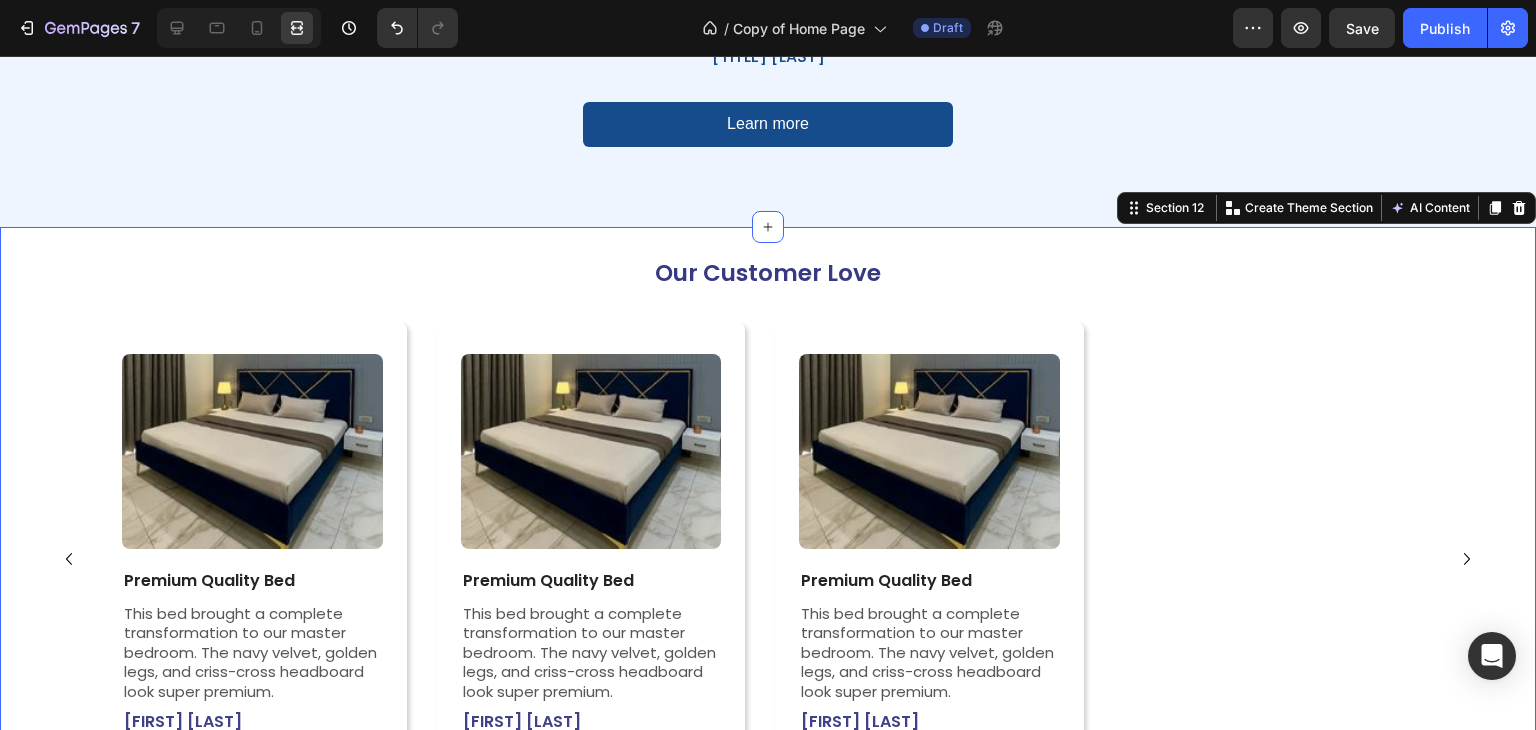scroll, scrollTop: 0, scrollLeft: 0, axis: both 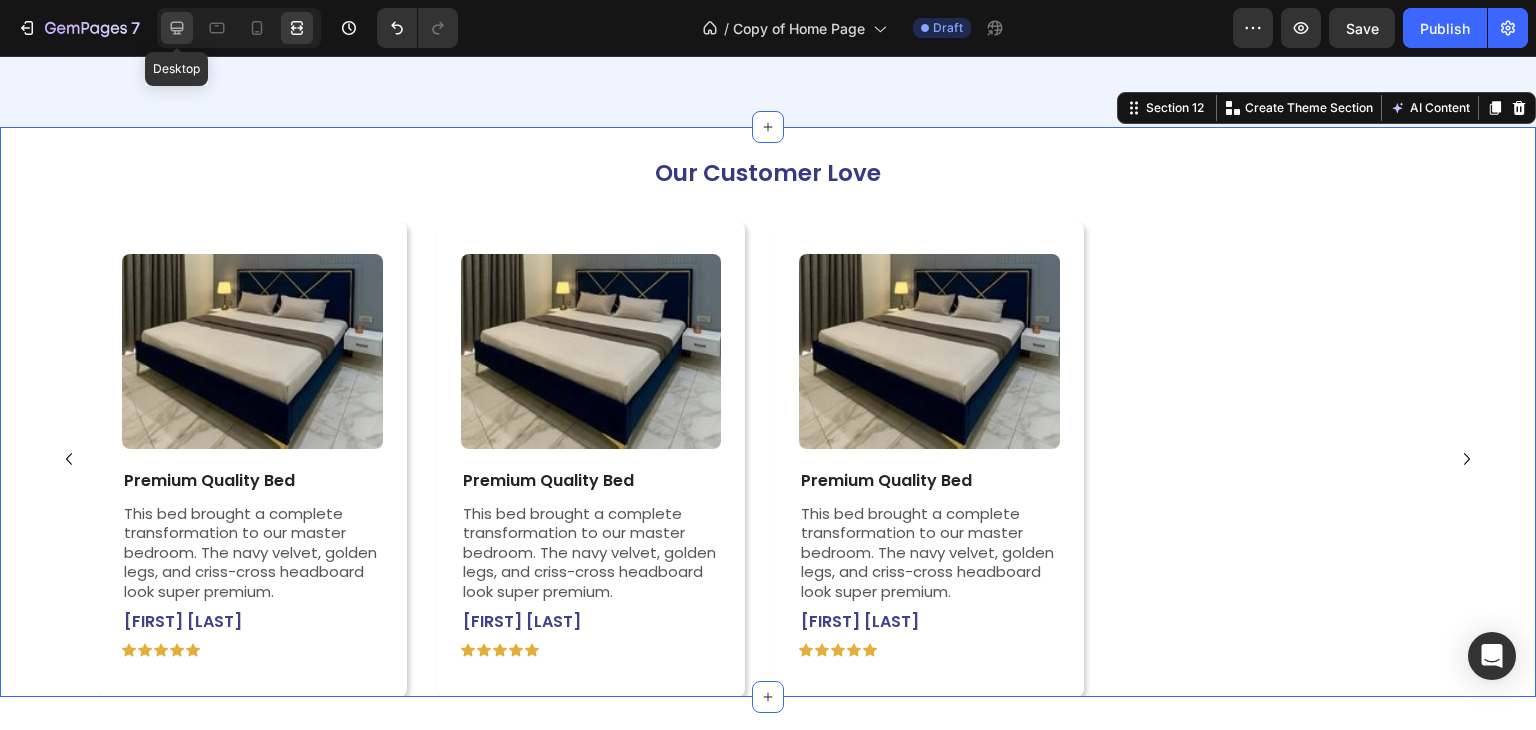 click 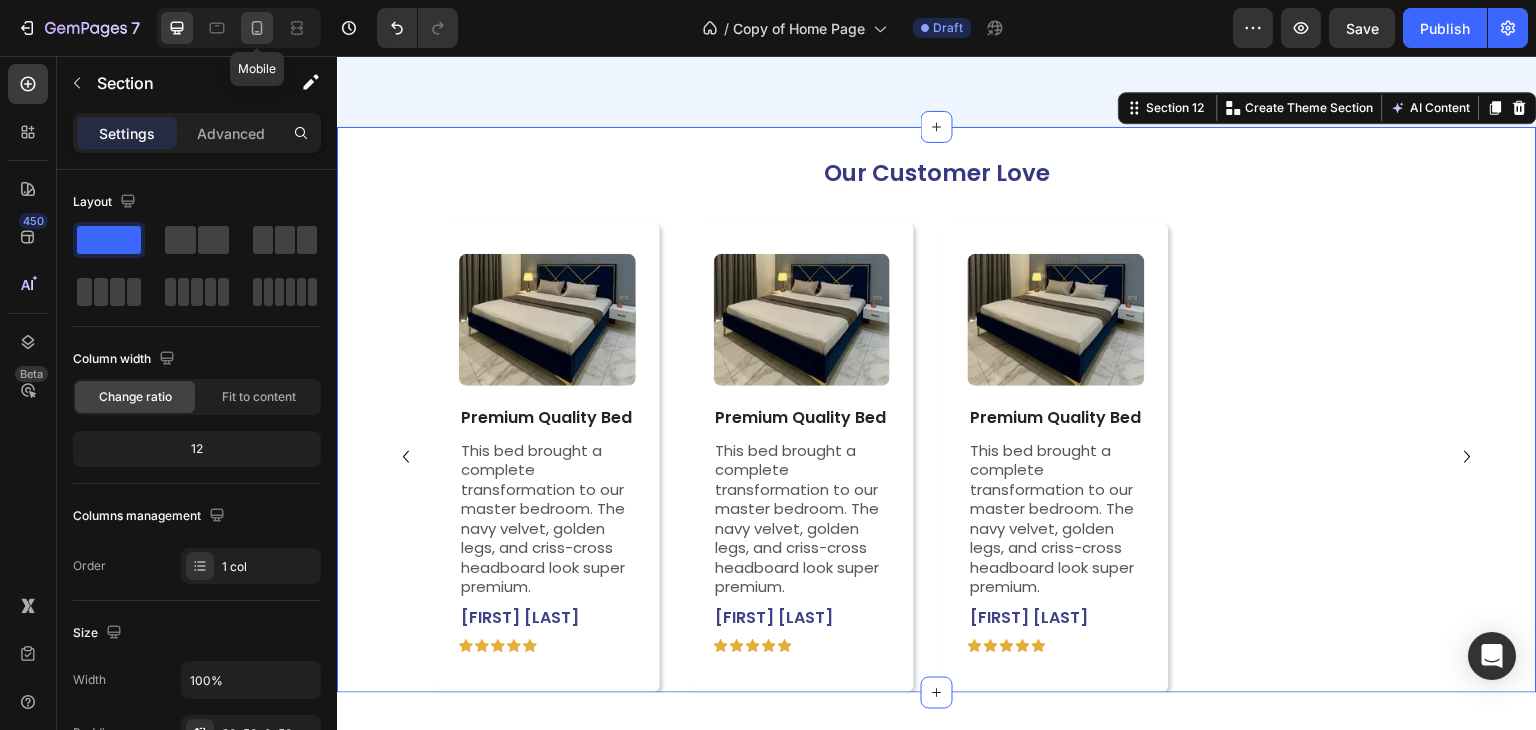 click 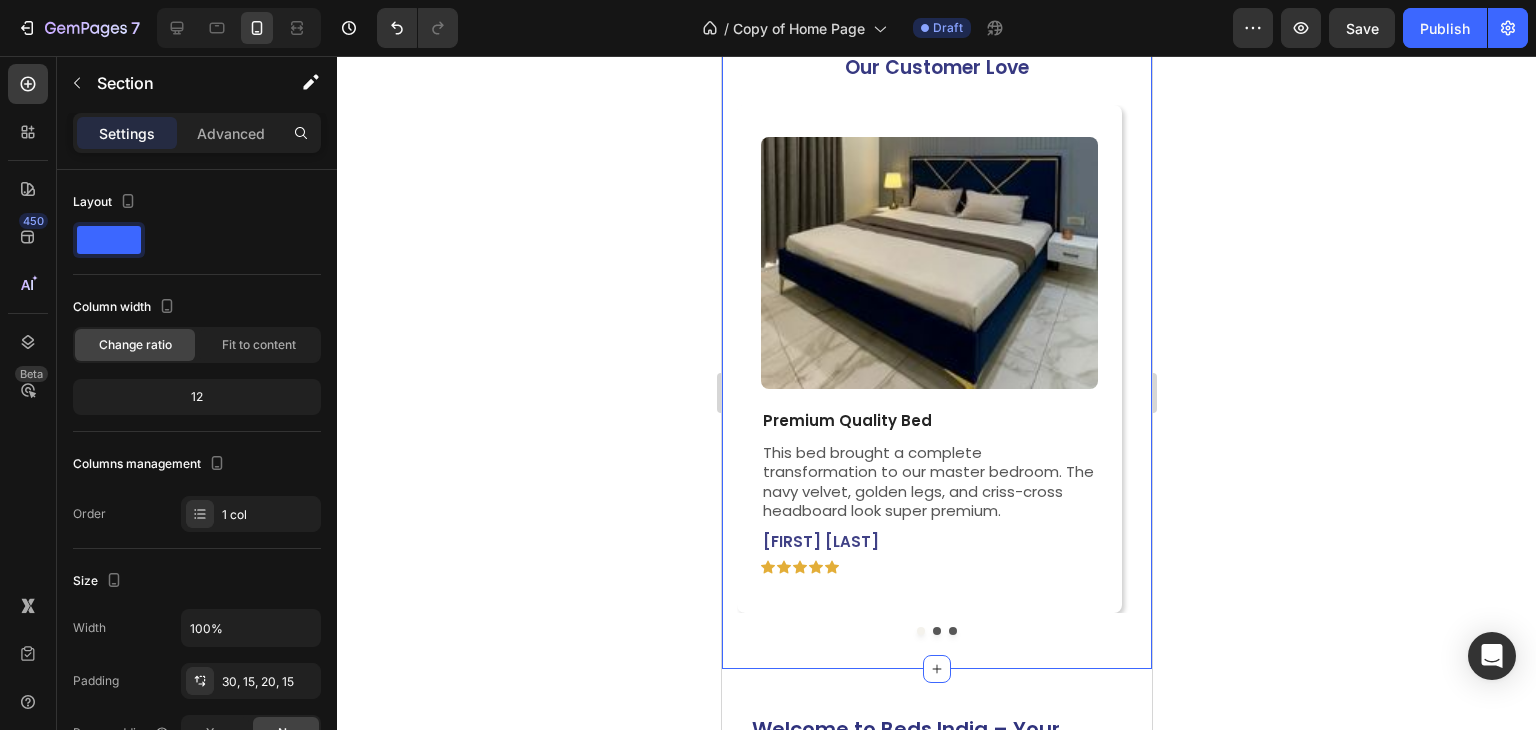 scroll, scrollTop: 5008, scrollLeft: 0, axis: vertical 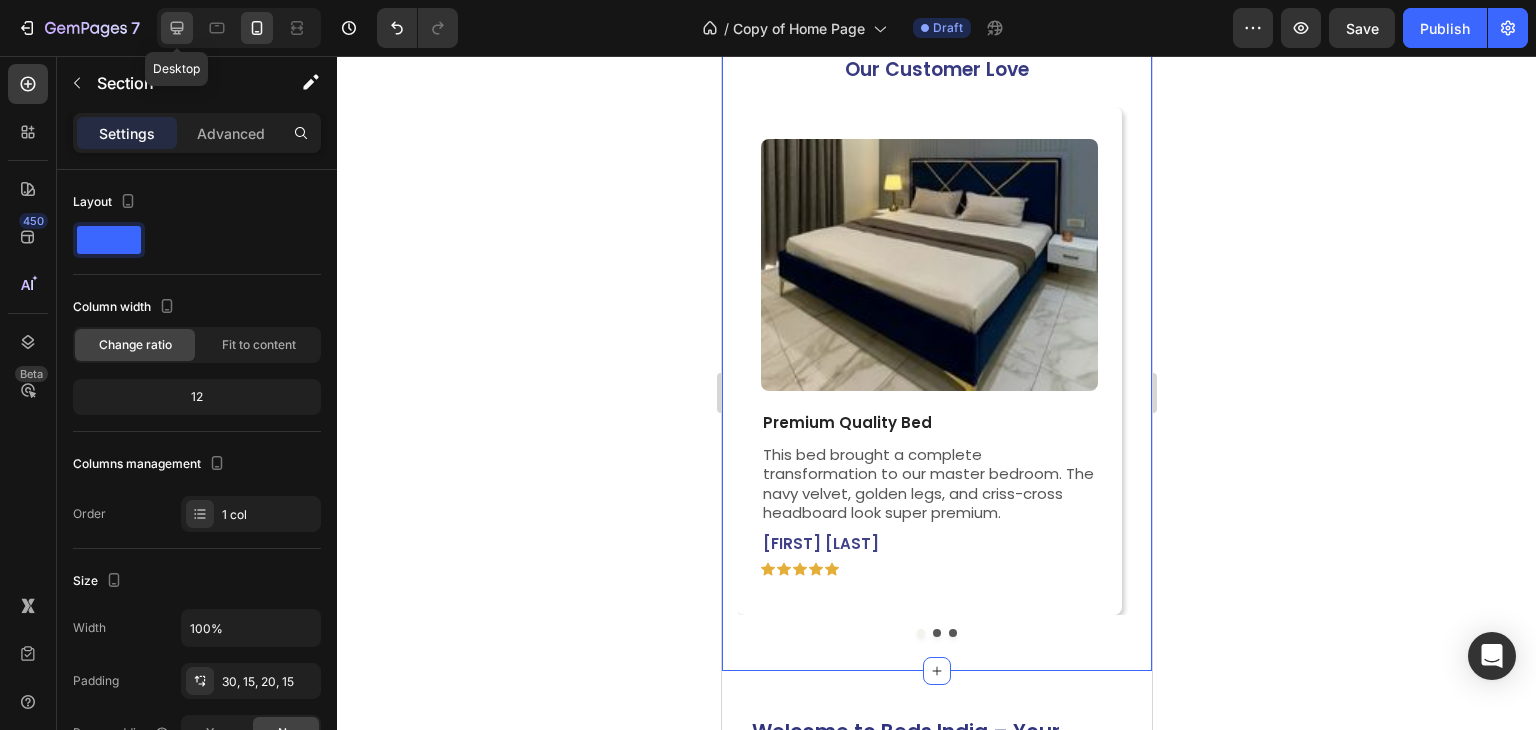click 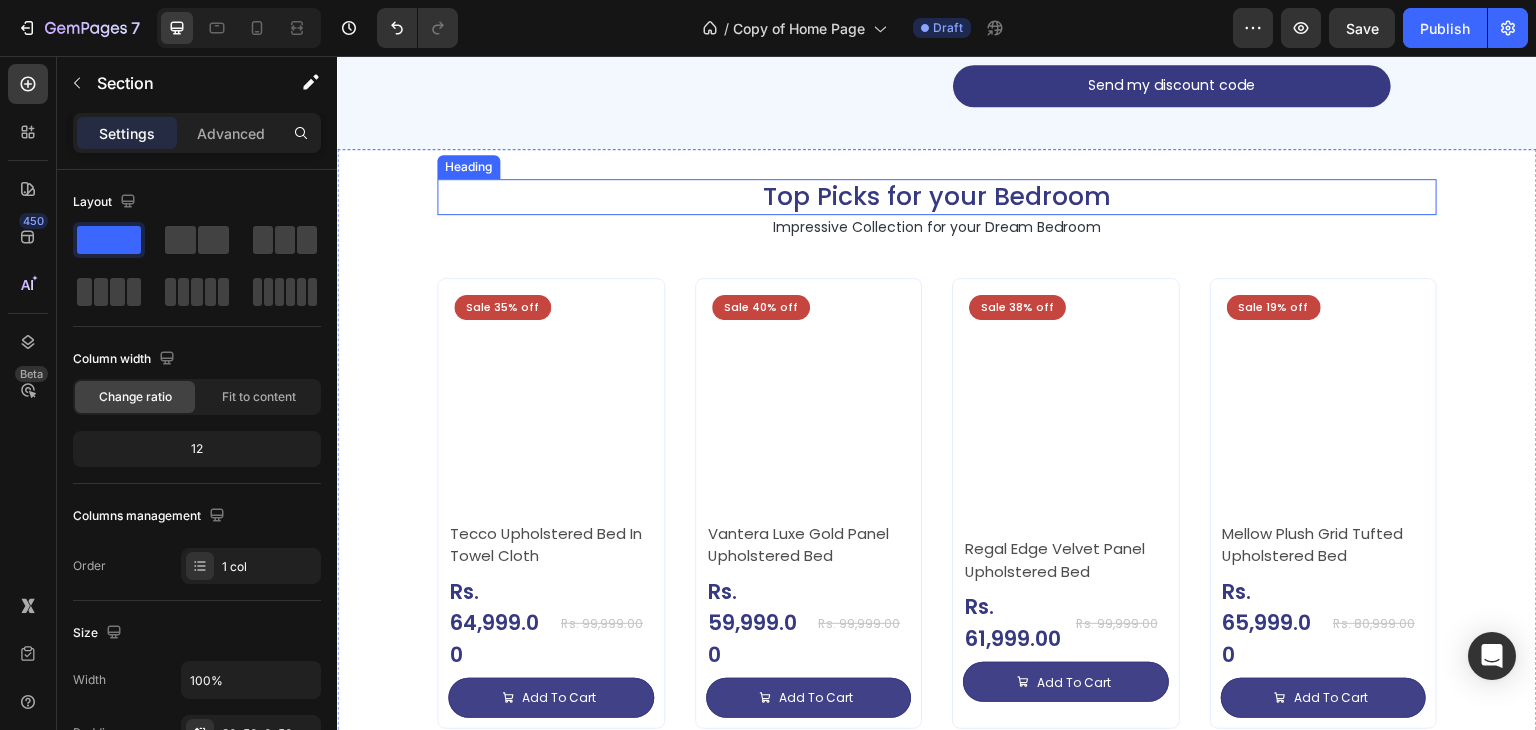 scroll, scrollTop: 3416, scrollLeft: 0, axis: vertical 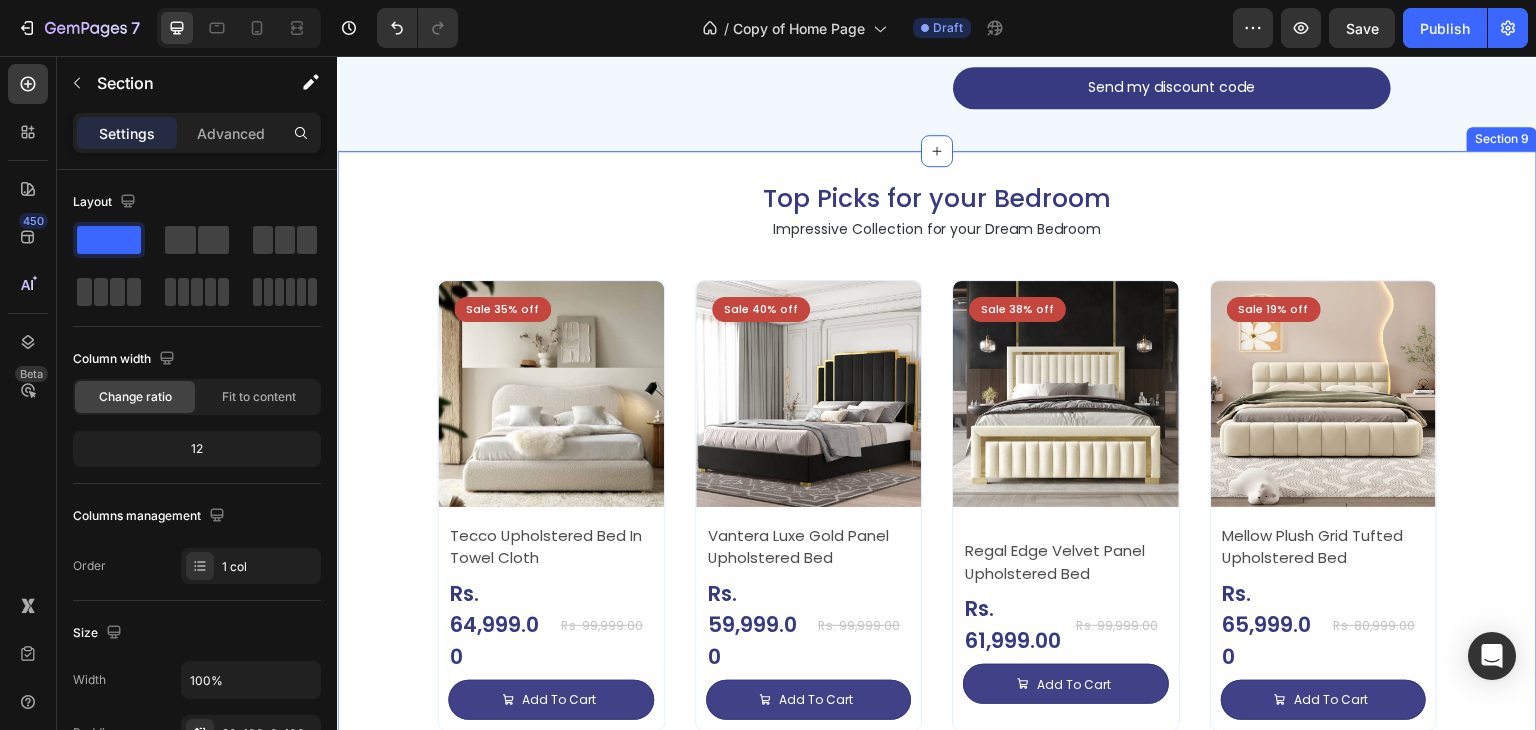 click on "Top Picks for your Bedroom Heading Impressive Collection for your Dream Bedroom Text Block Sale 35% off Product Badge Product Images Tecco Upholstered Bed In Towel Cloth Product Title Rs. 64,999.00 Product Price Product Price Row Rs. 99,999.00 Product Price Product Price Row
Add To Cart Add to Cart Row Row Row Product List Sale 40% off Product Badge Product Images Vantera Luxe Gold Panel Upholstered Bed Product Title Rs. 59,999.00 Product Price Product Price Row Rs. 99,999.00 Product Price Product Price Row
Add To Cart Add to Cart Row Row Row Product List Sale 38% off Product Badge Product Images Regal Edge Velvet Panel Upholstered Bed Product Title Rs. 61,999.00 Product Price Product Price Row Rs. 99,999.00 Product Price Product Price Row
Add To Cart Add to Cart Row Row Row Product List Sale 19% off Product Badge Product Images Mellow Plush Grid Tufted Upholstered Bed Product Title Rs. 65,999.00 Product Price Product Price Row Rs. 80,999.00 Product Price Row" at bounding box center (937, 454) 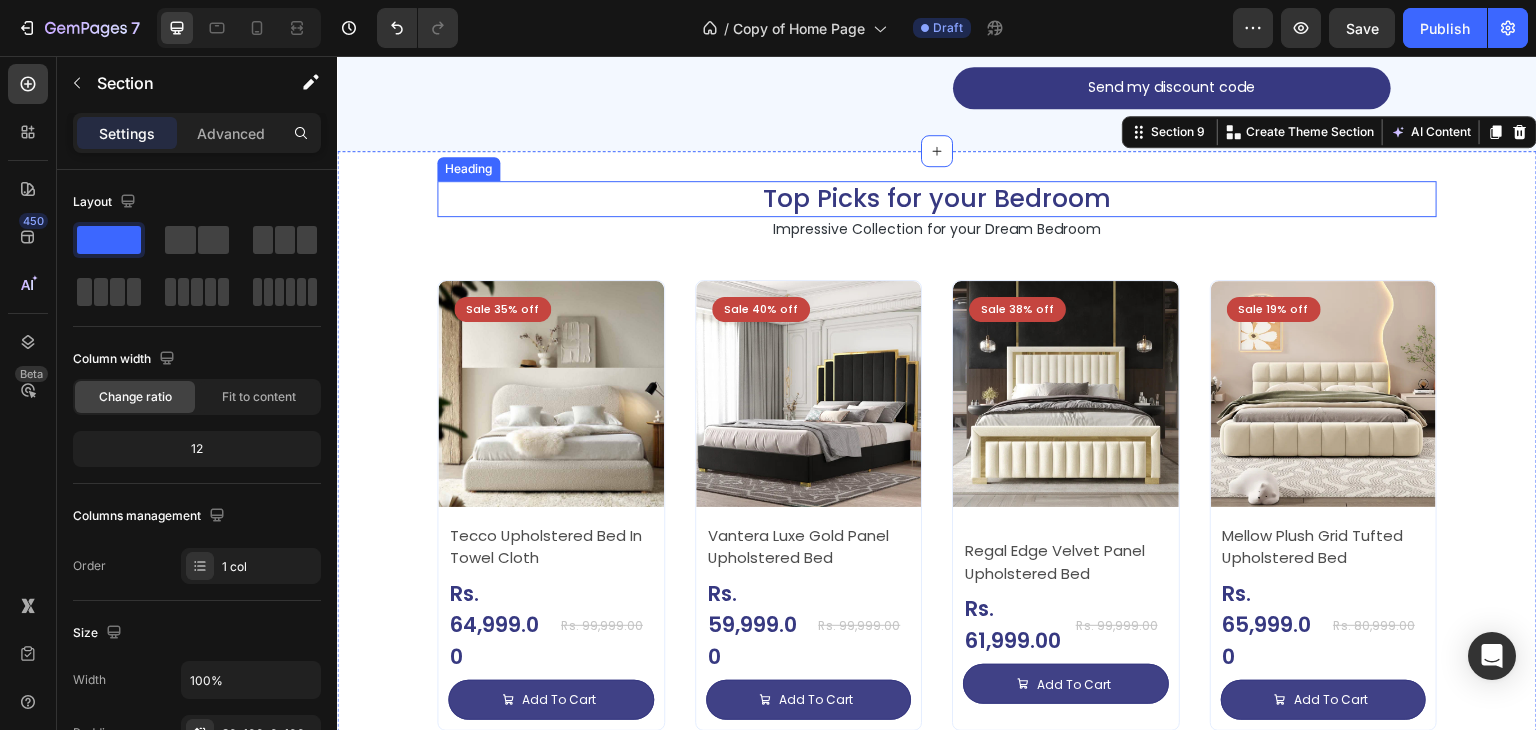 click on "Top Picks for your Bedroom" at bounding box center [937, 199] 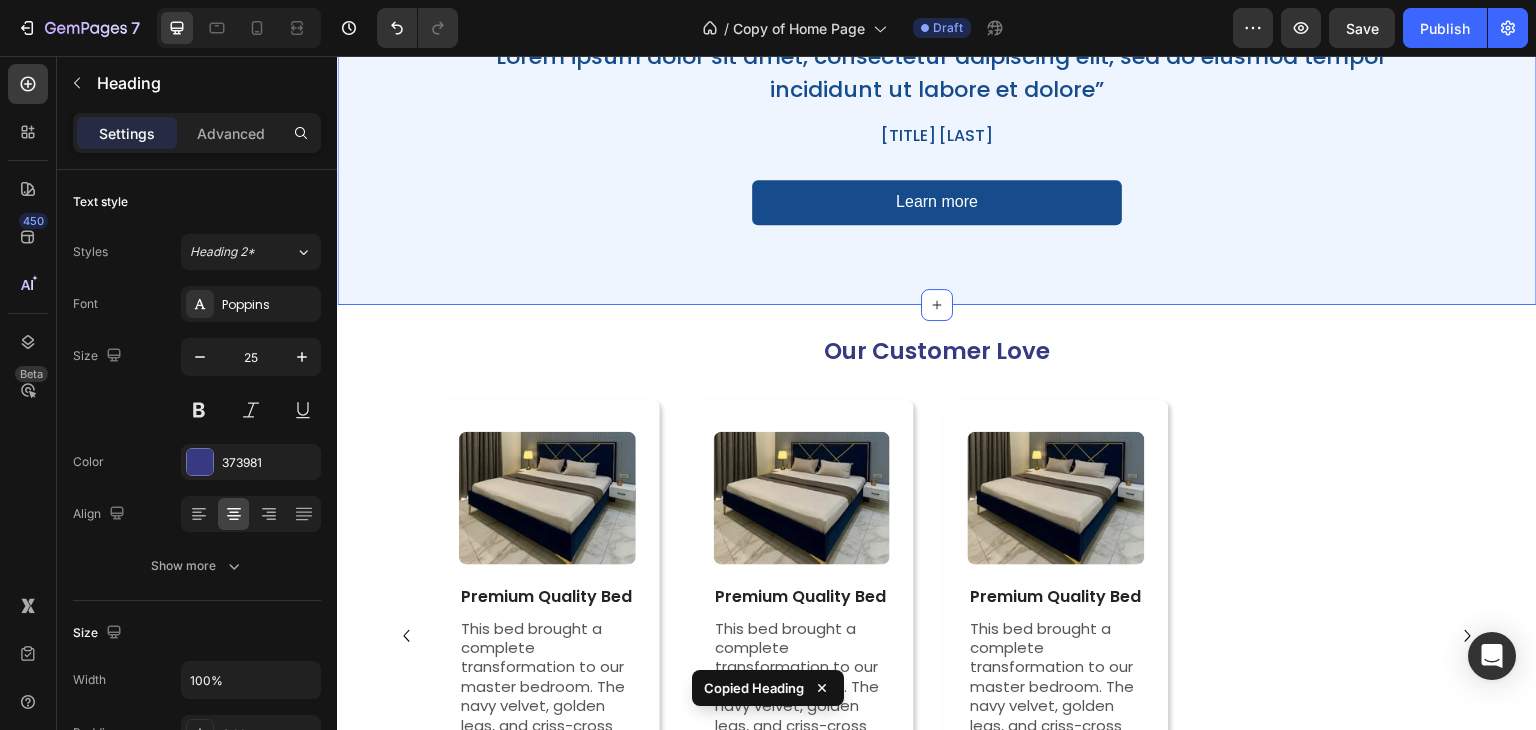 scroll, scrollTop: 4816, scrollLeft: 0, axis: vertical 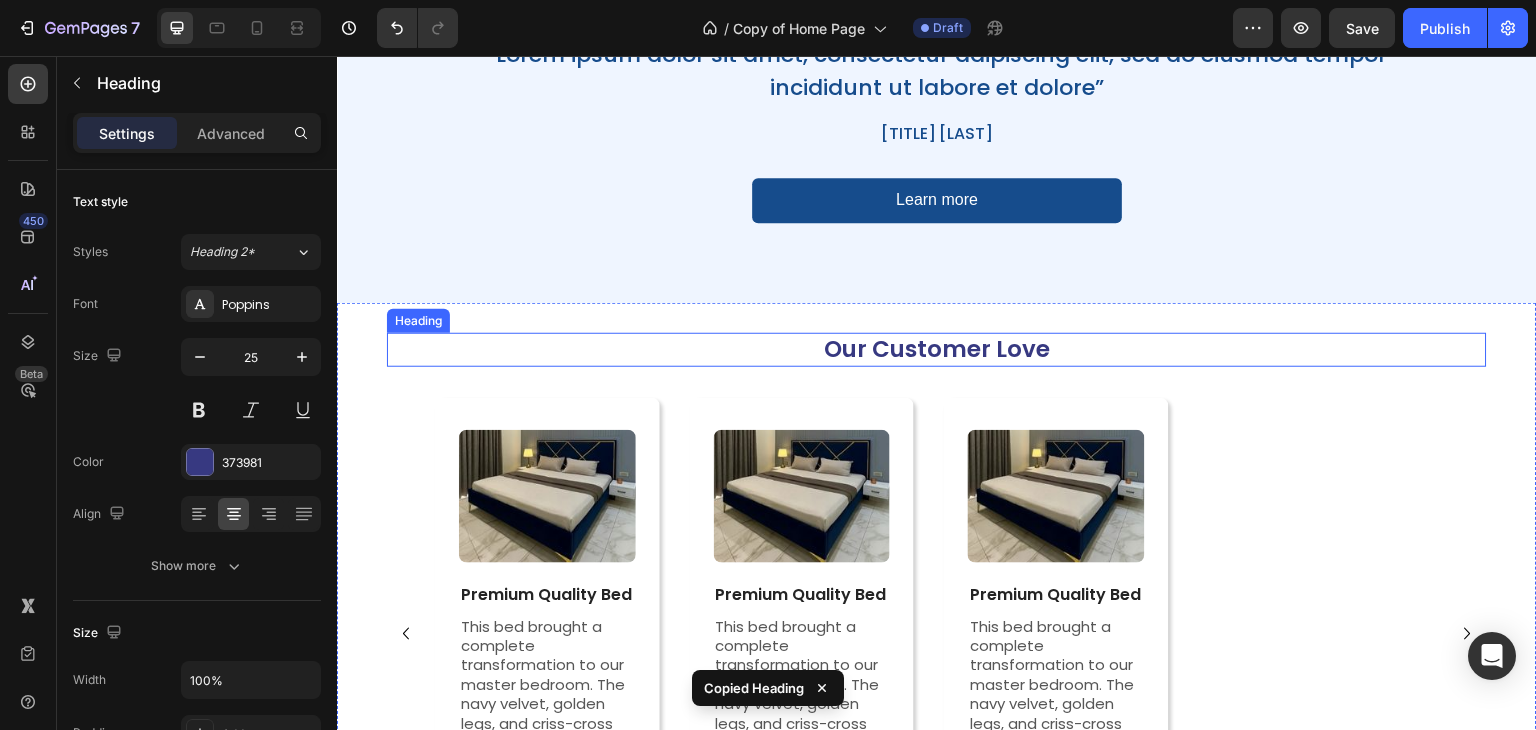 click on "Our Customer Love" at bounding box center [937, 350] 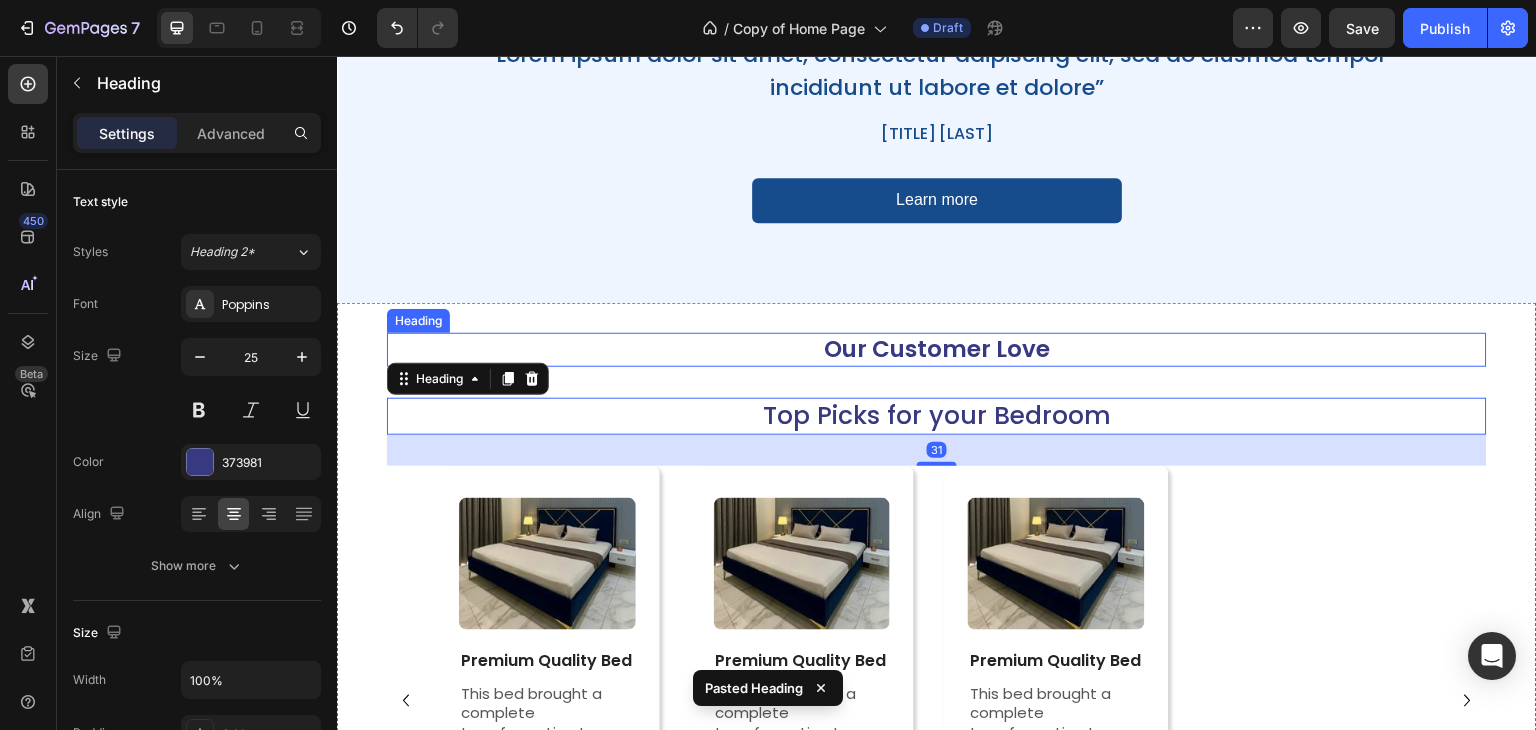 click on "Our Customer Love" at bounding box center (937, 350) 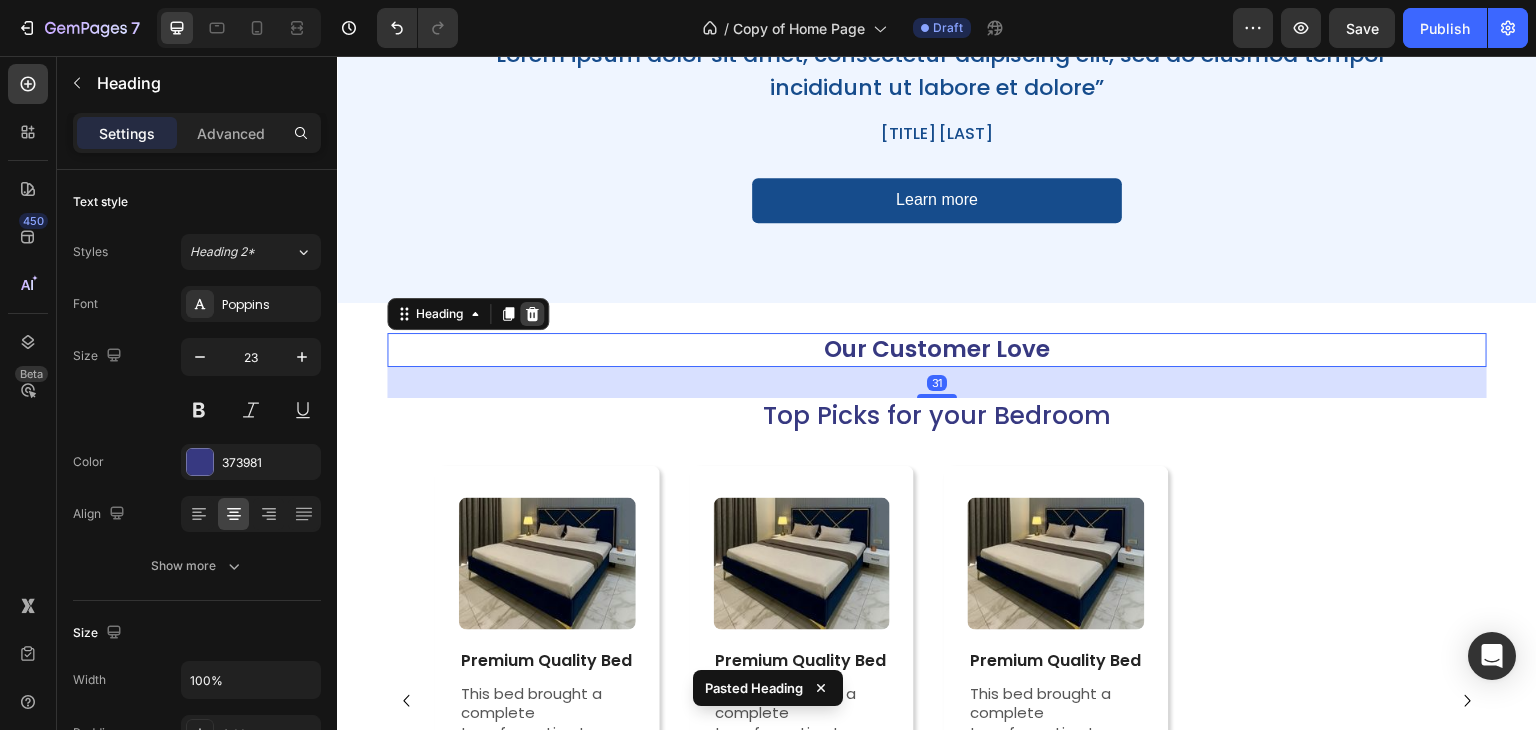 click 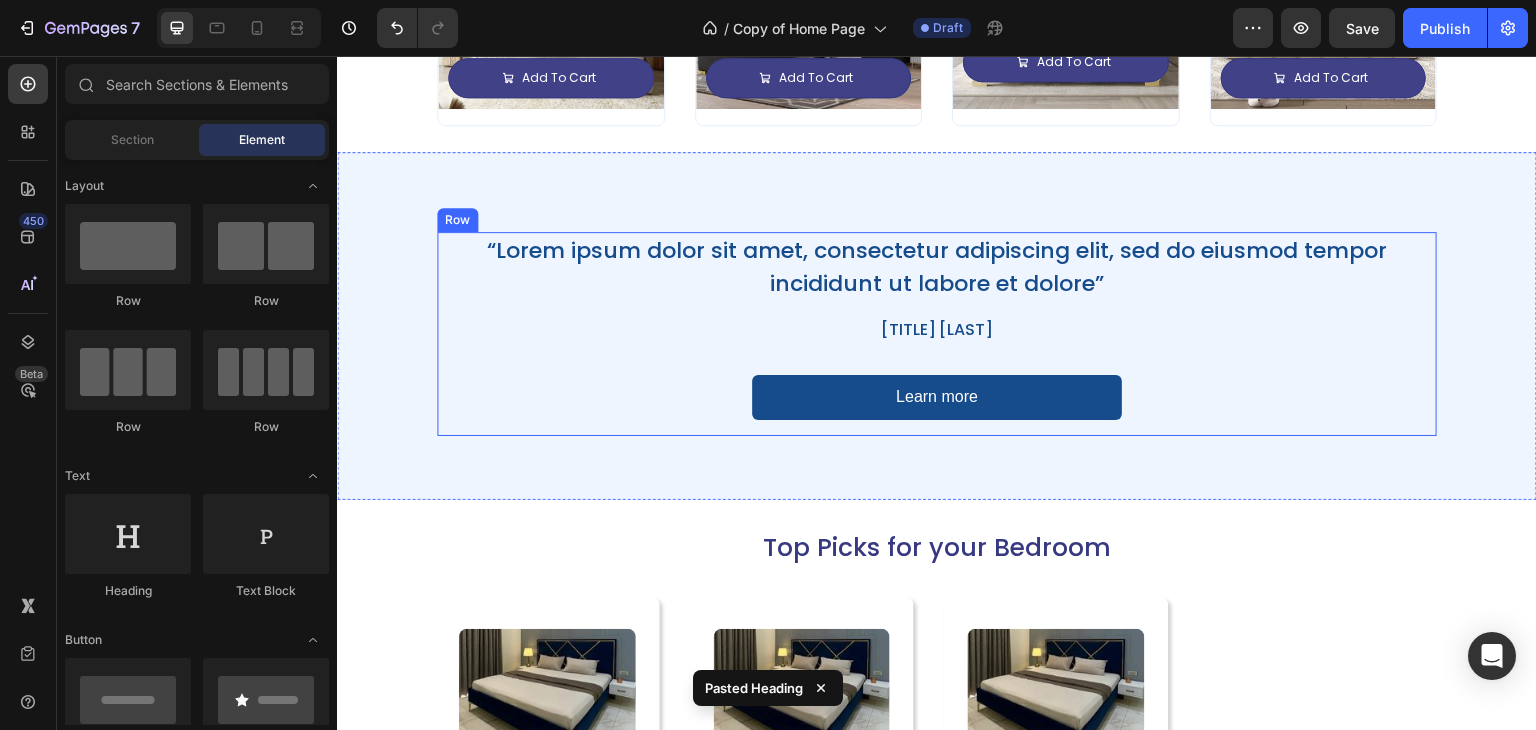 scroll, scrollTop: 4116, scrollLeft: 0, axis: vertical 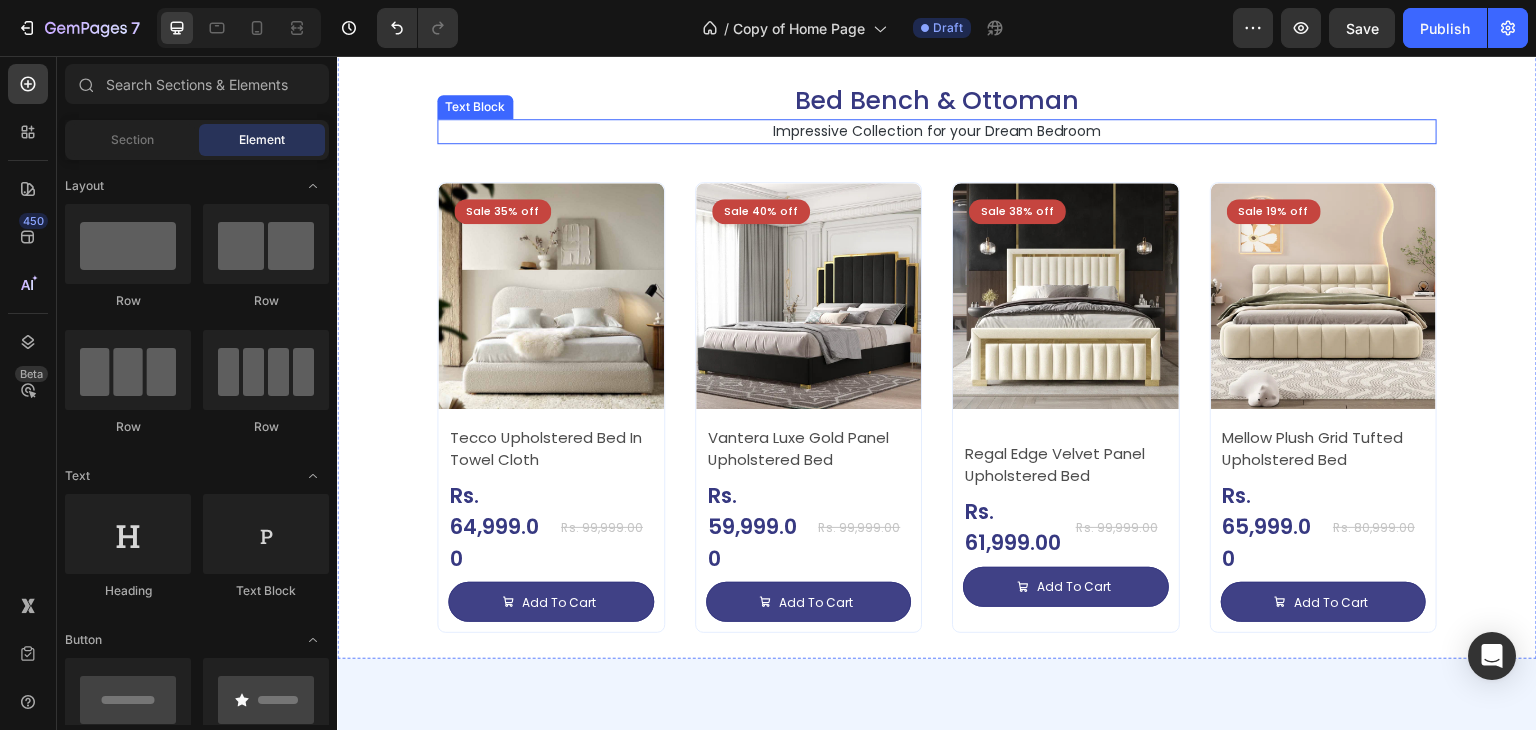 click on "Impressive Collection for your Dream Bedroom" at bounding box center [937, 131] 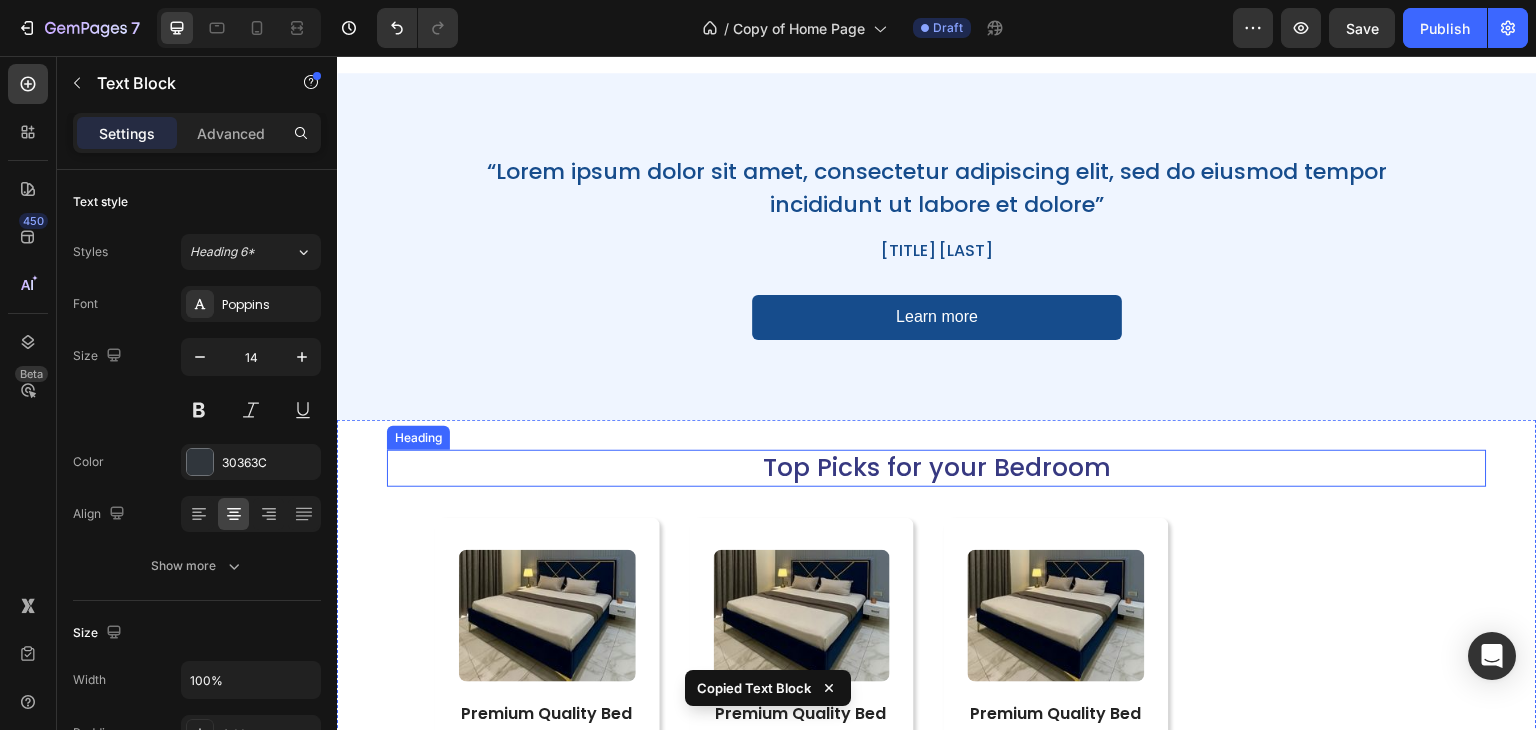 scroll, scrollTop: 4716, scrollLeft: 0, axis: vertical 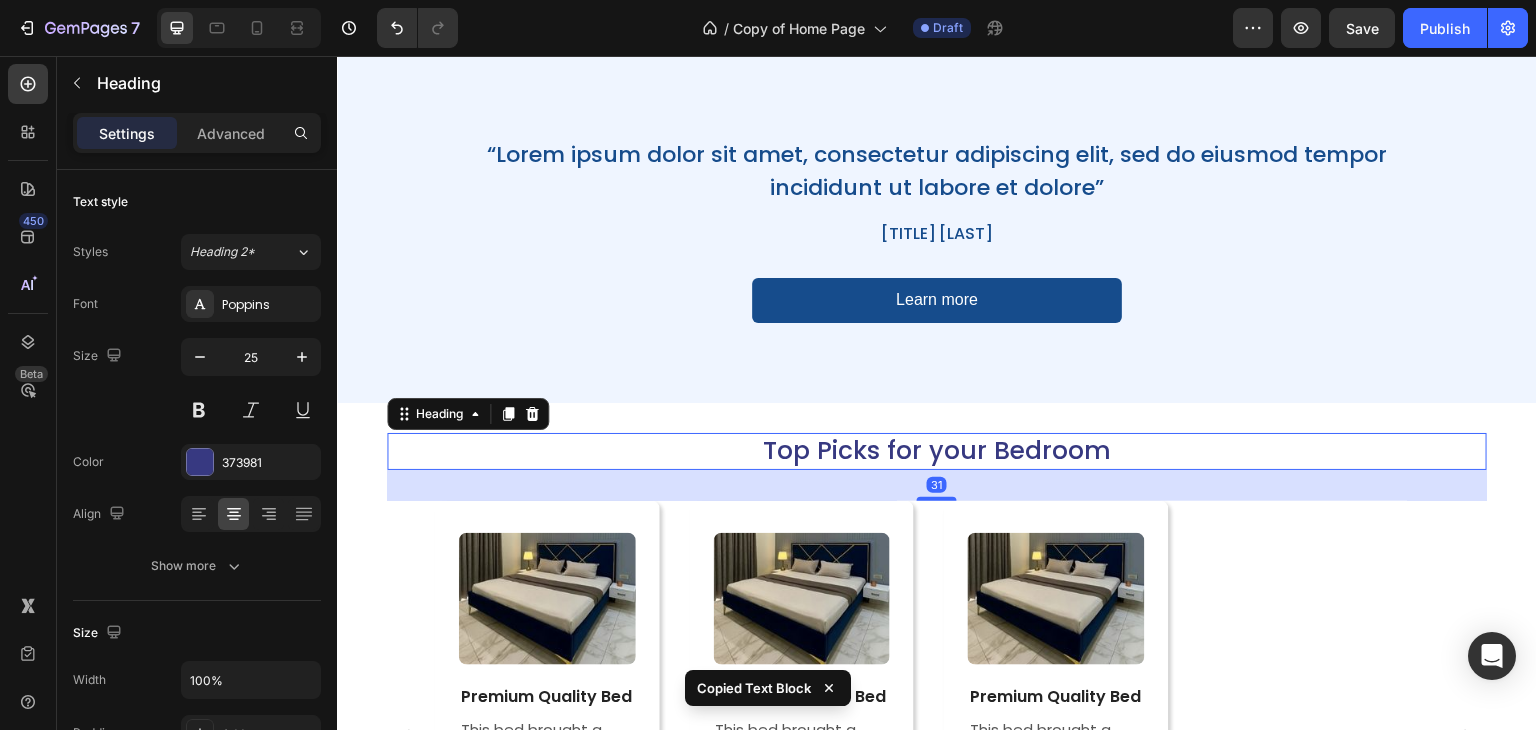 click on "Top Picks for your Bedroom" at bounding box center [937, 451] 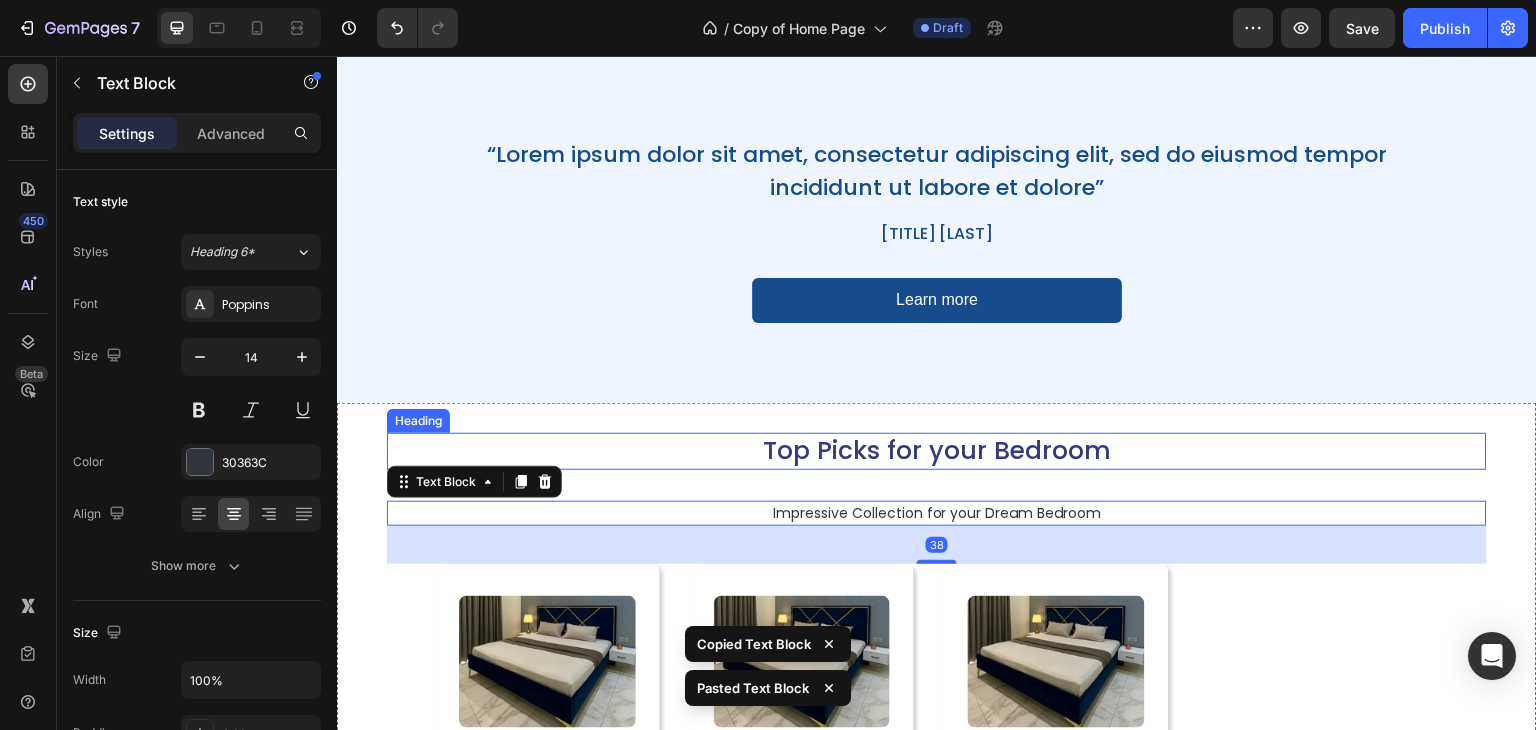 click on "Top Picks for your Bedroom" at bounding box center [937, 451] 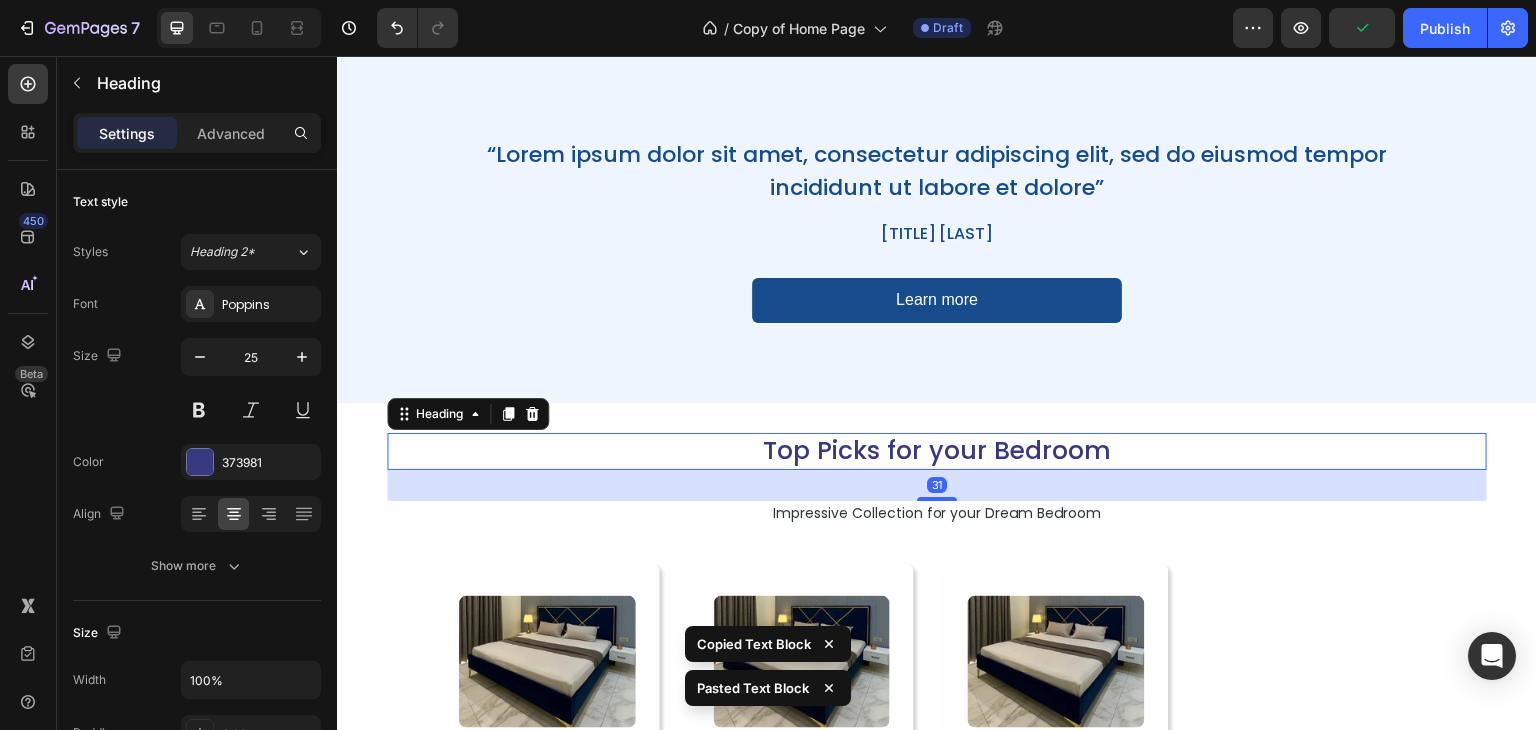 click on "31" at bounding box center [937, 485] 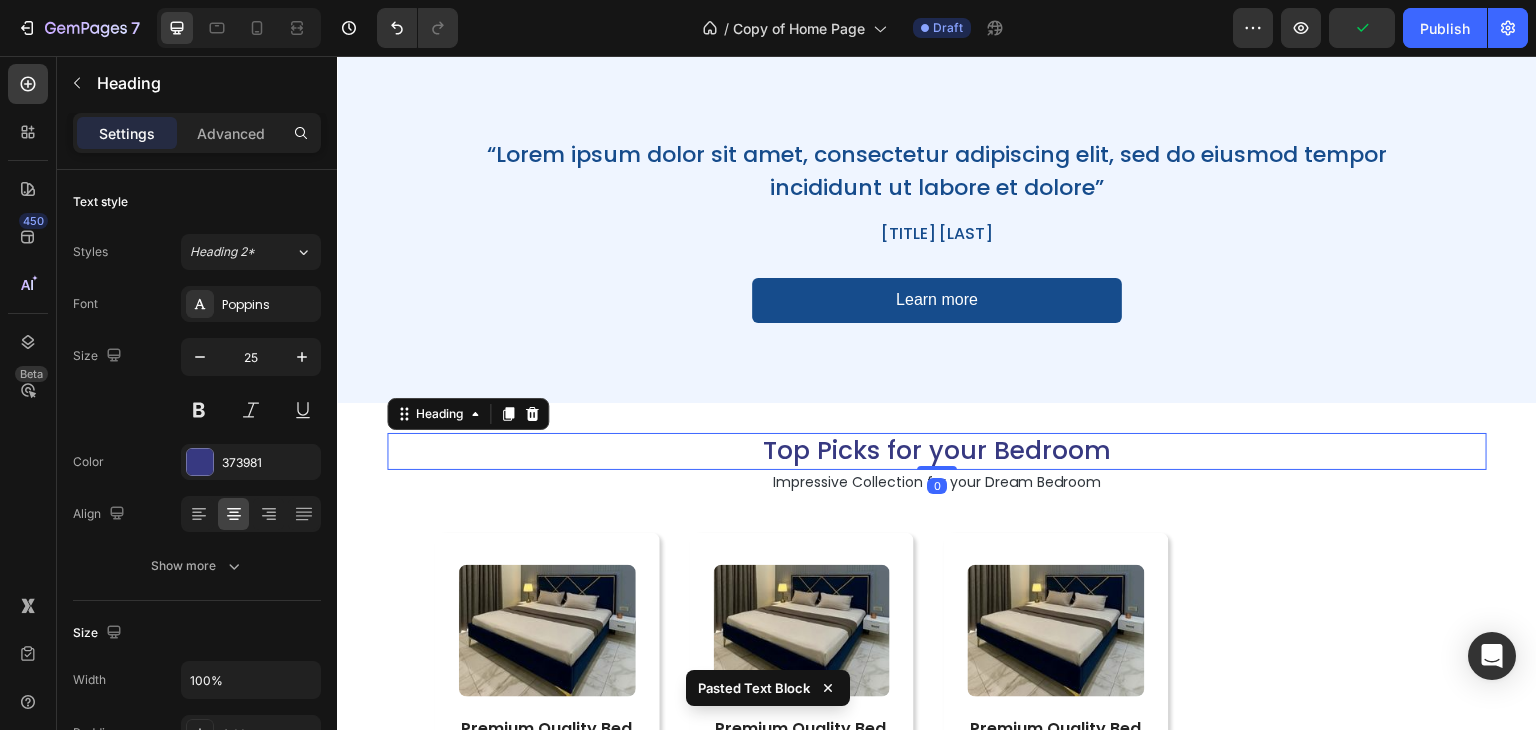 drag, startPoint x: 936, startPoint y: 496, endPoint x: 883, endPoint y: 407, distance: 103.58572 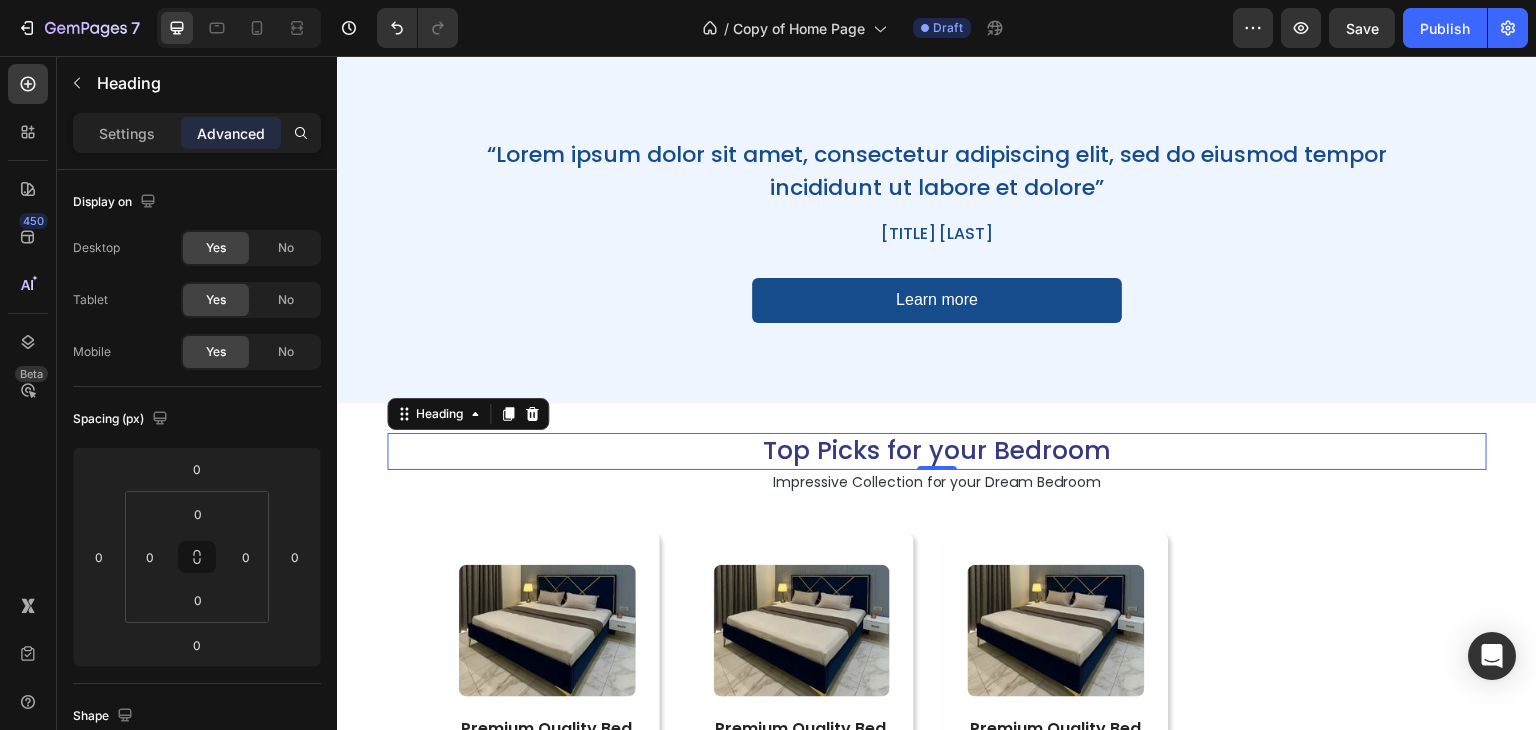 click on "Top Picks for your Bedroom" at bounding box center [937, 451] 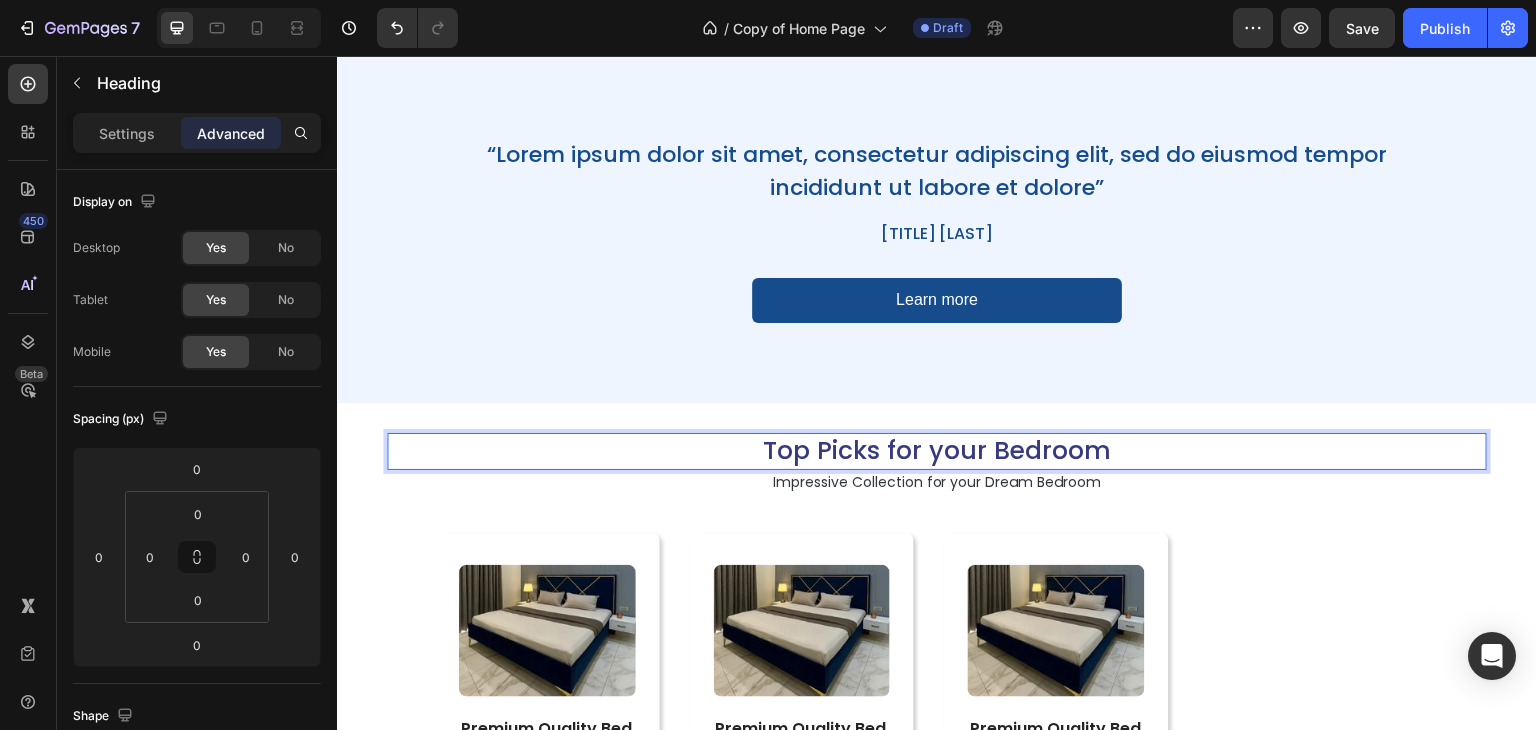 click on "Top Picks for your Bedroom" at bounding box center [937, 451] 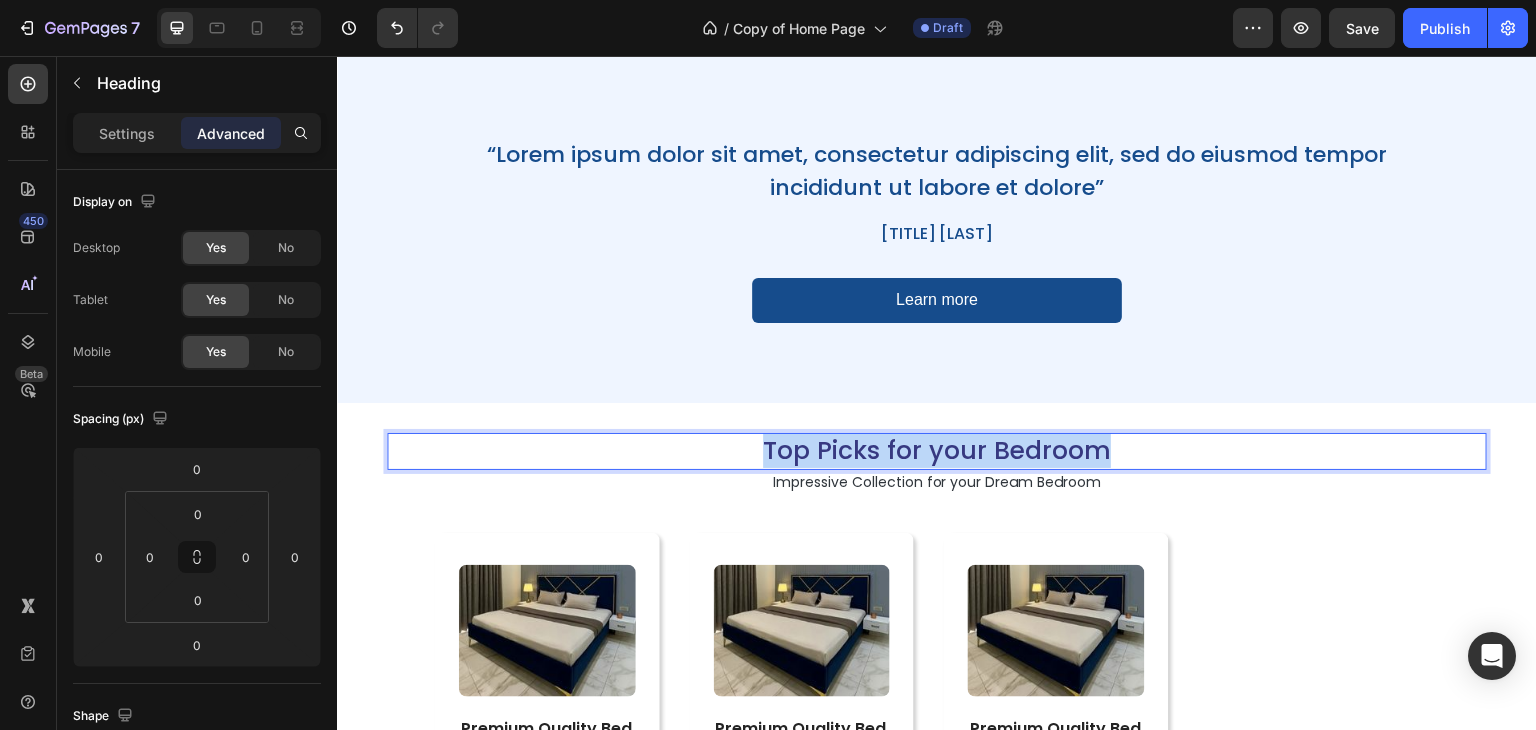 click on "Top Picks for your Bedroom" at bounding box center [937, 451] 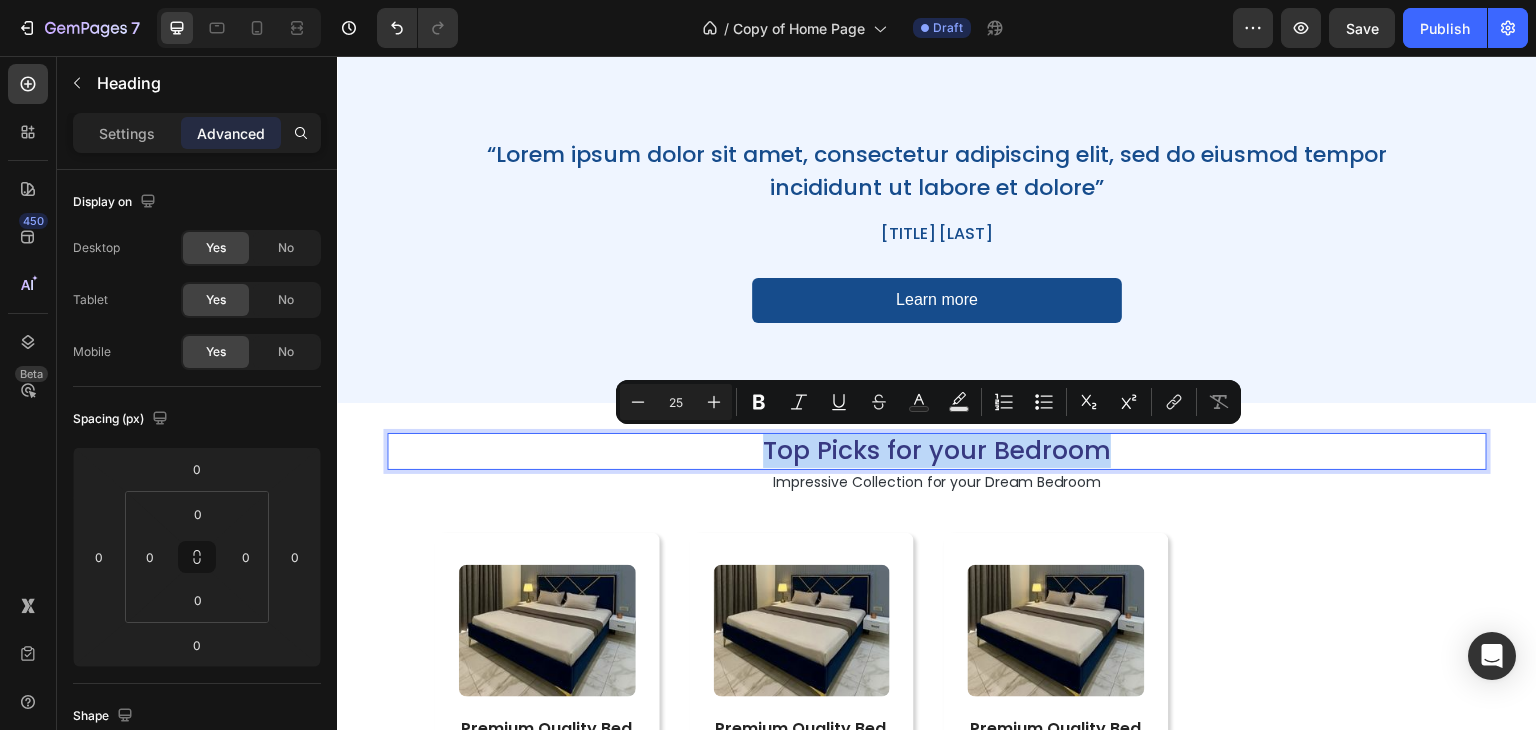 click on "Top Picks for your Bedroom" at bounding box center [937, 451] 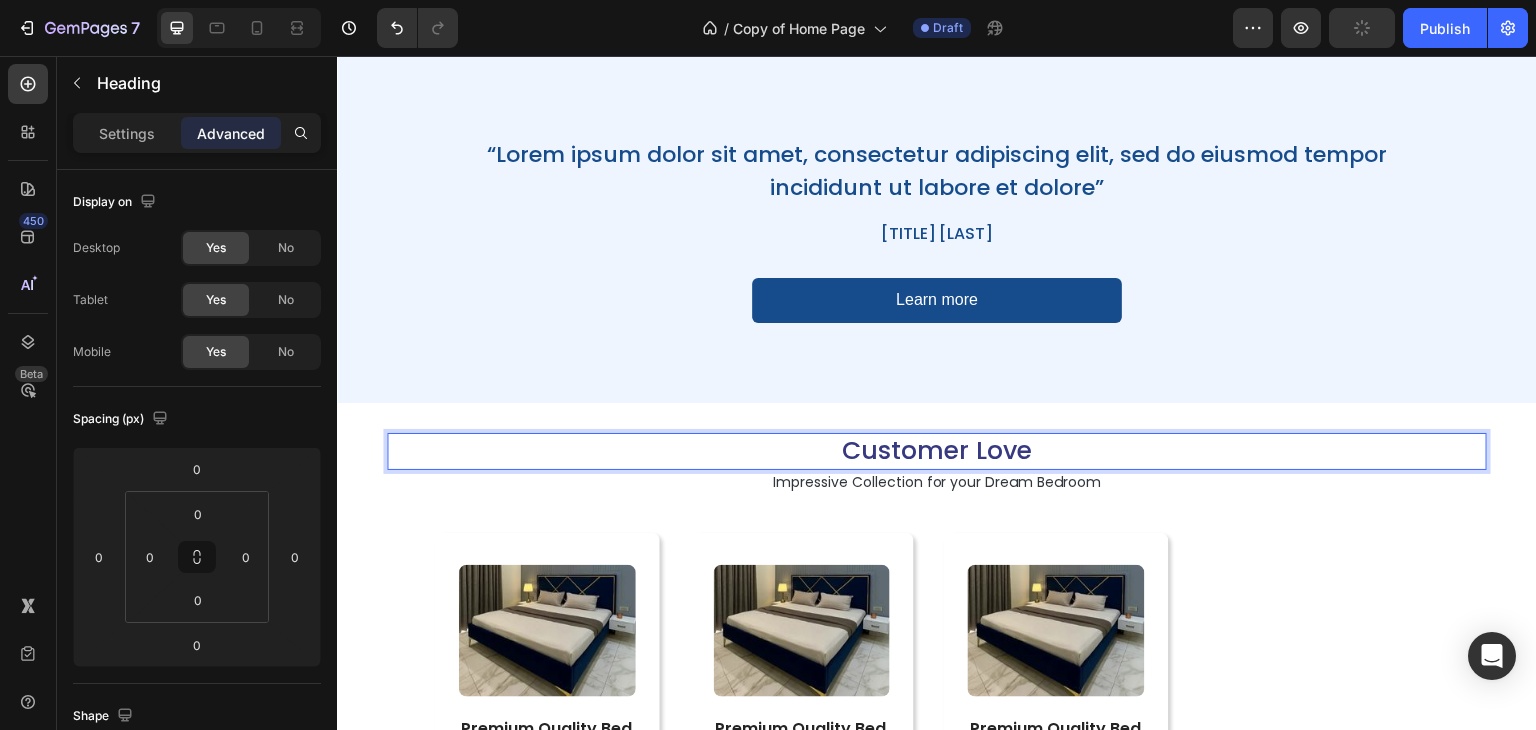 click on "Customer Love" at bounding box center [937, 451] 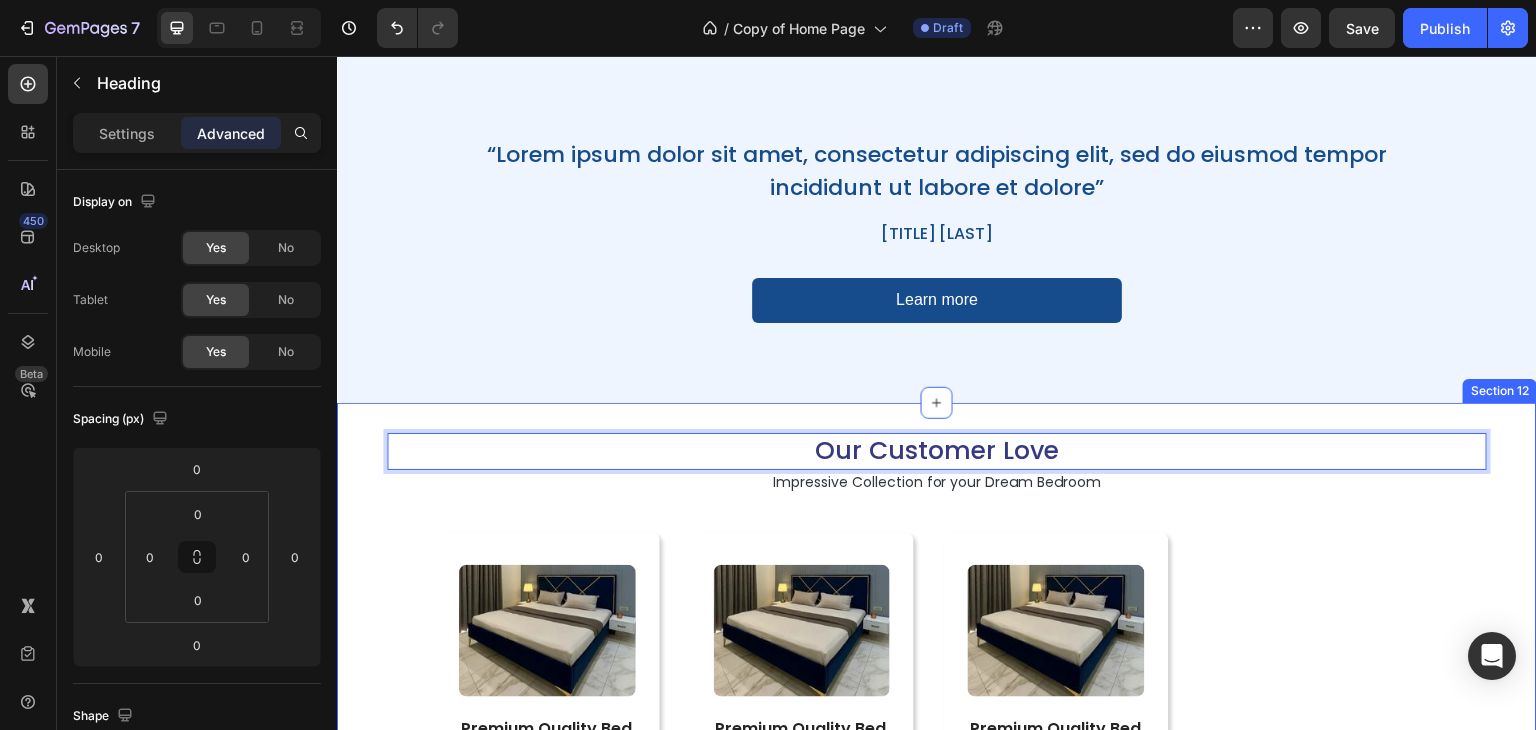 click on "Our Customer Love Heading   0 Impressive Collection for your Dream Bedroom Text Block
Image Premium Quality Bed Text Block This bed brought a complete transformation to our master bedroom. The navy velvet, golden legs, and criss-cross headboard look super premium.  Text Block Neha Sharma Text Block Icon Icon Icon Icon Icon Icon List Row Row Image Premium Quality Bed Text Block This bed brought a complete transformation to our master bedroom. The navy velvet, golden legs, and criss-cross headboard look super premium.  Text Block Neha Sharma Text Block Icon Icon Icon Icon Icon Icon List Row Row Image Premium Quality Bed Text Block This bed brought a complete transformation to our master bedroom. The navy velvet, golden legs, and criss-cross headboard look super premium.  Text Block Neha Sharma Text Block Icon Icon Icon Icon Icon Icon List Row Row
Carousel Section 12" at bounding box center (937, 703) 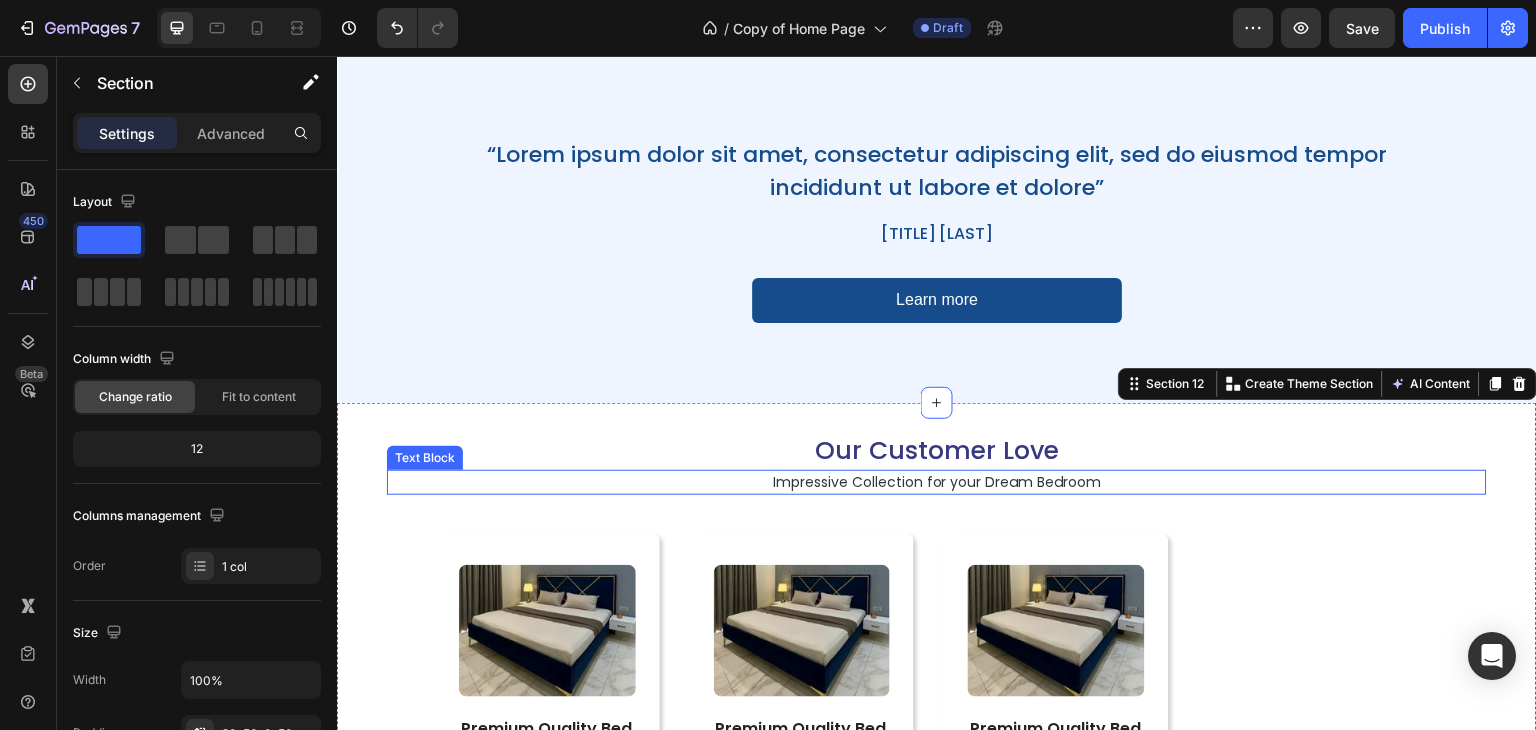 click on "Impressive Collection for your Dream Bedroom" at bounding box center (937, 482) 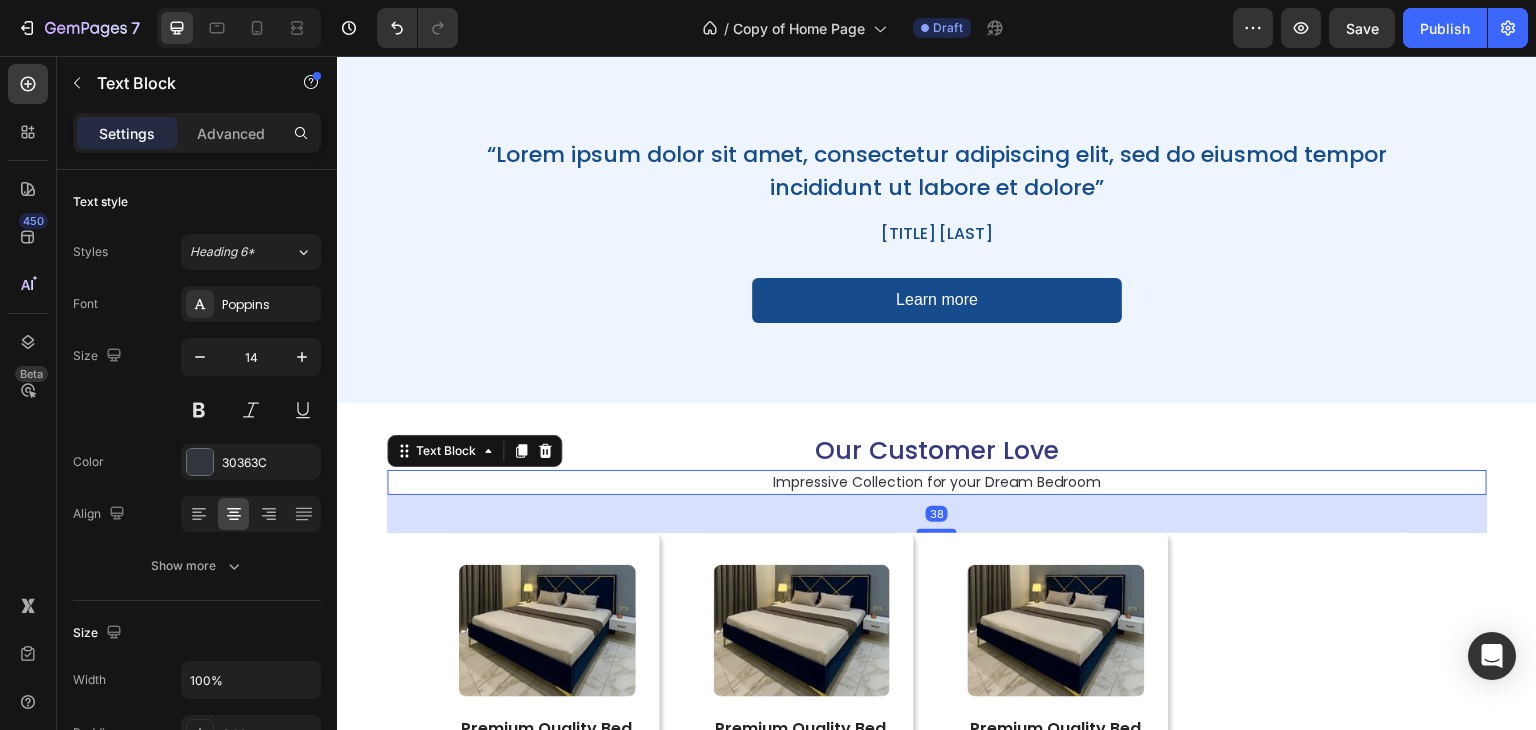 click on "Impressive Collection for your Dream Bedroom" at bounding box center [937, 482] 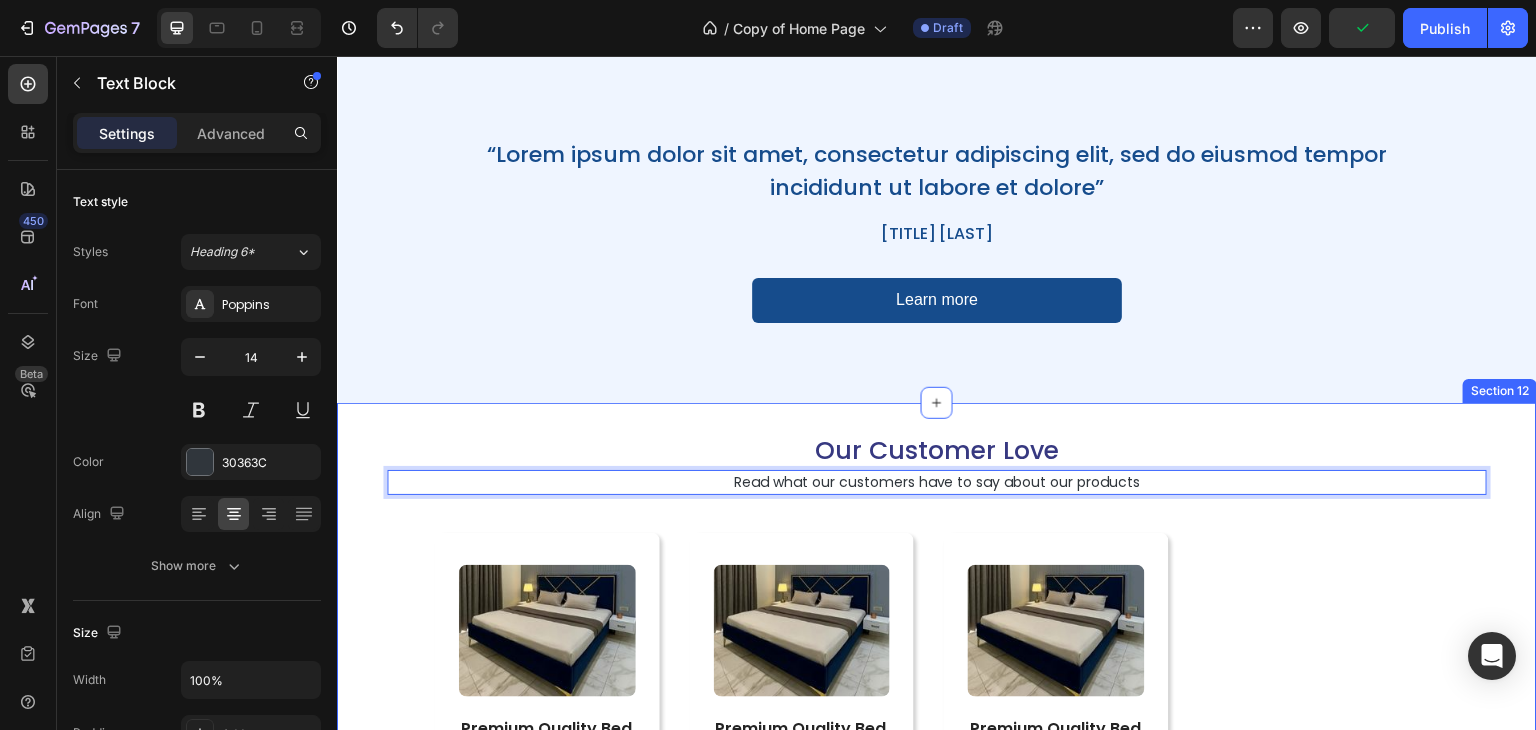 click on "Our Customer Love Heading Read what our customers have to say about our products Text Block   38
Image Premium Quality Bed Text Block This bed brought a complete transformation to our master bedroom. The navy velvet, golden legs, and criss-cross headboard look super premium.  Text Block Neha Sharma Text Block Icon Icon Icon Icon Icon Icon List Row Row Image Premium Quality Bed Text Block This bed brought a complete transformation to our master bedroom. The navy velvet, golden legs, and criss-cross headboard look super premium.  Text Block Neha Sharma Text Block Icon Icon Icon Icon Icon Icon List Row Row Image Premium Quality Bed Text Block This bed brought a complete transformation to our master bedroom. The navy velvet, golden legs, and criss-cross headboard look super premium.  Text Block Neha Sharma Text Block Icon Icon Icon Icon Icon Icon List Row Row
Carousel Section 12" at bounding box center (937, 703) 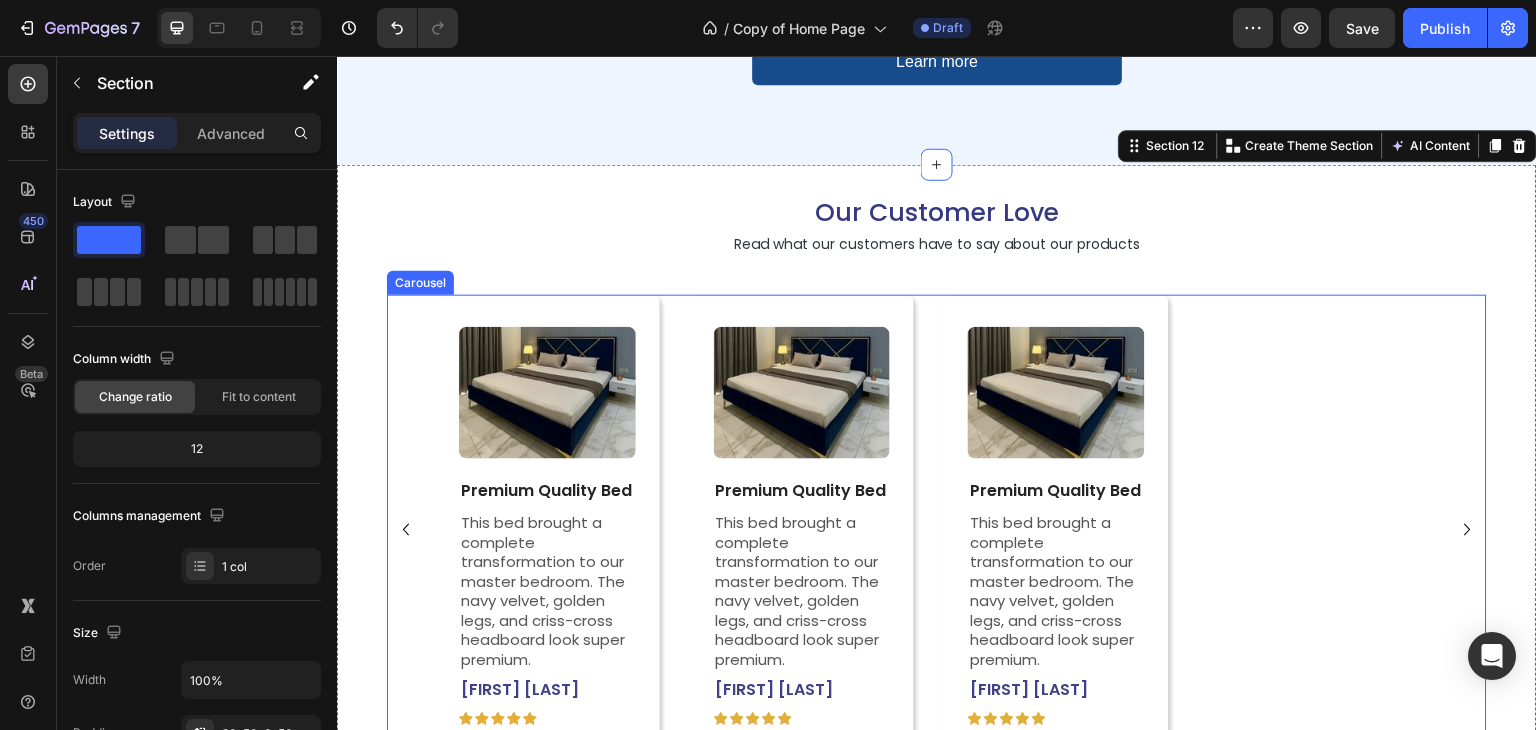 scroll, scrollTop: 5116, scrollLeft: 0, axis: vertical 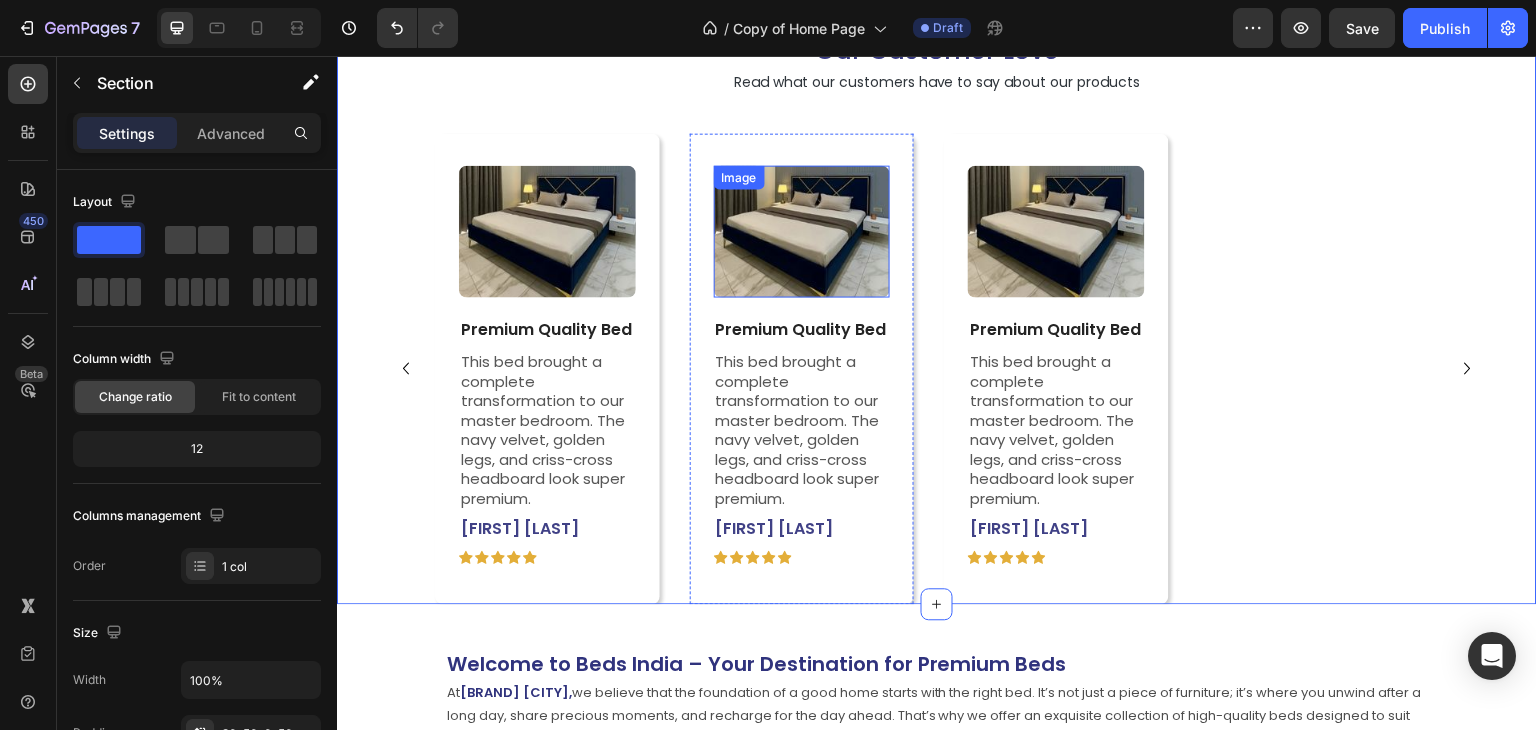 click at bounding box center [802, 231] 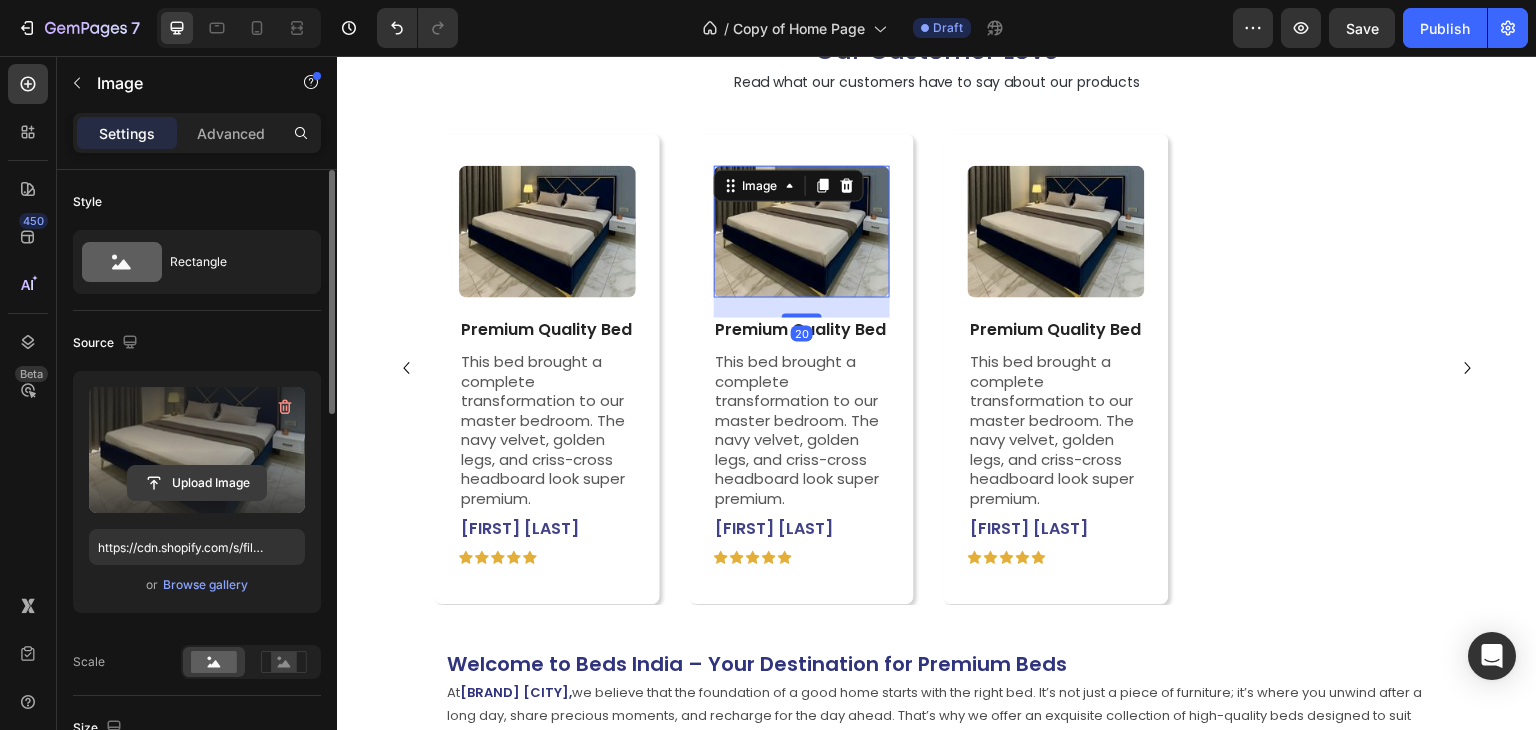 click on "Upload Image" at bounding box center [197, 483] 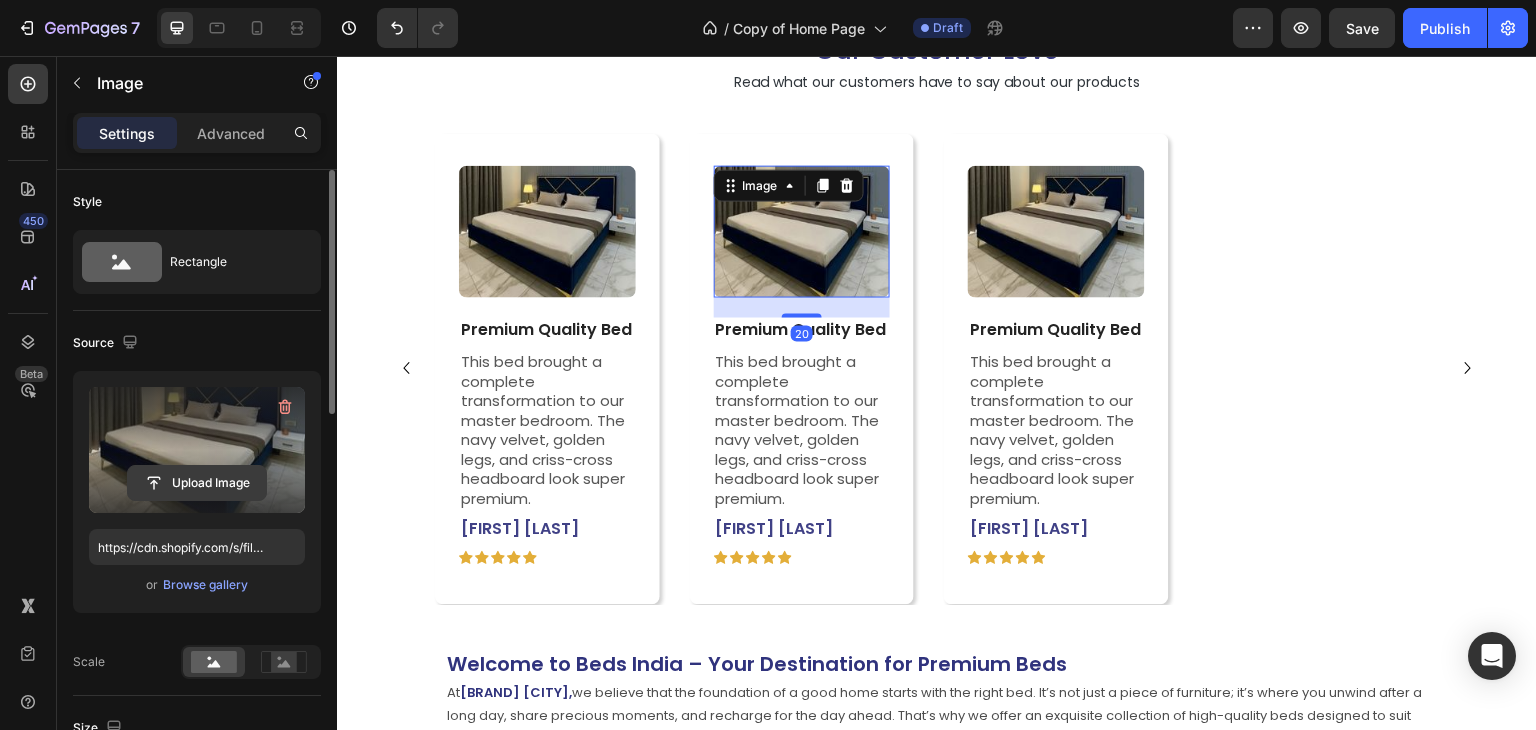 click 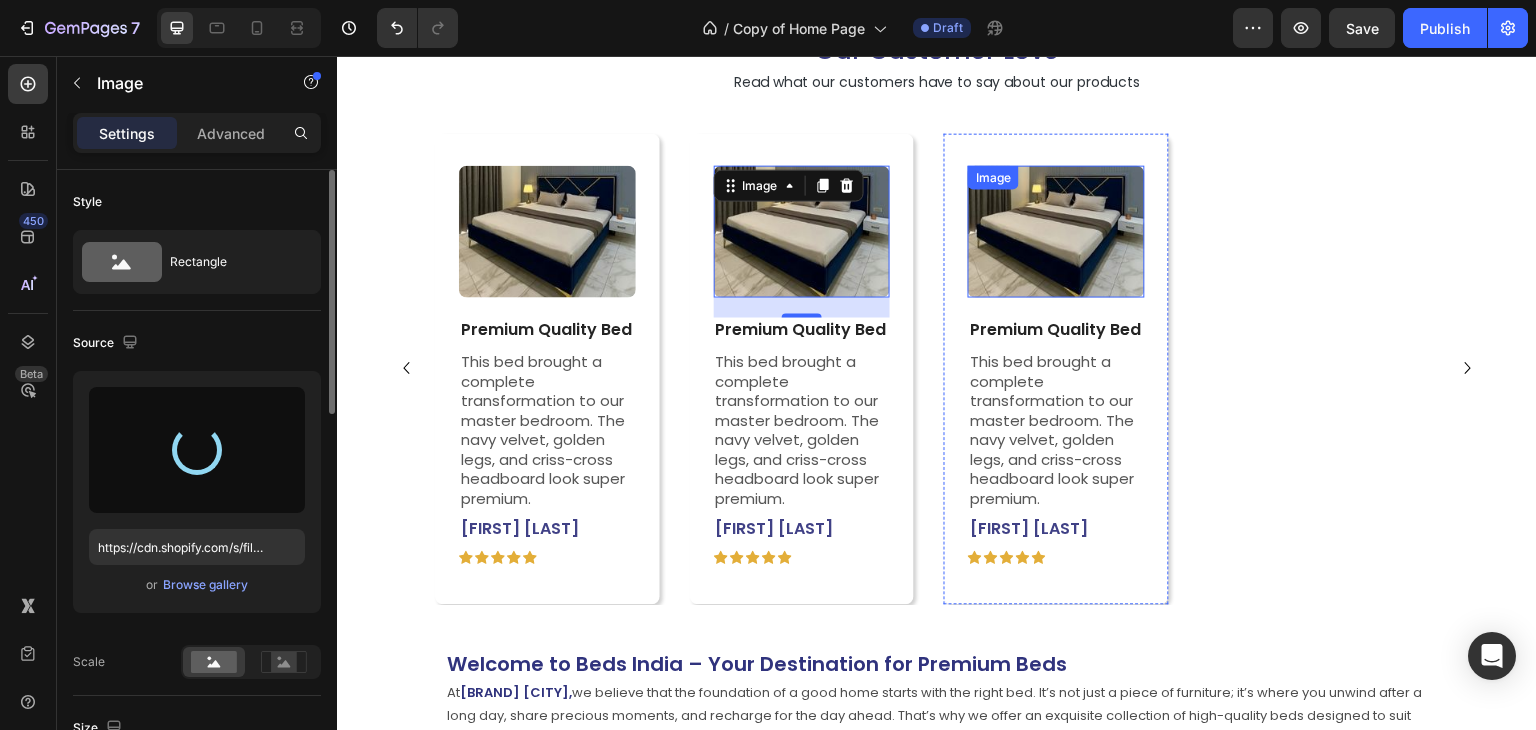 type on "https://cdn.shopify.com/s/files/1/0718/7775/5135/files/gempages_532029910361834389-378895ce-c269-4811-9522-52ff1bc4153d.jpg" 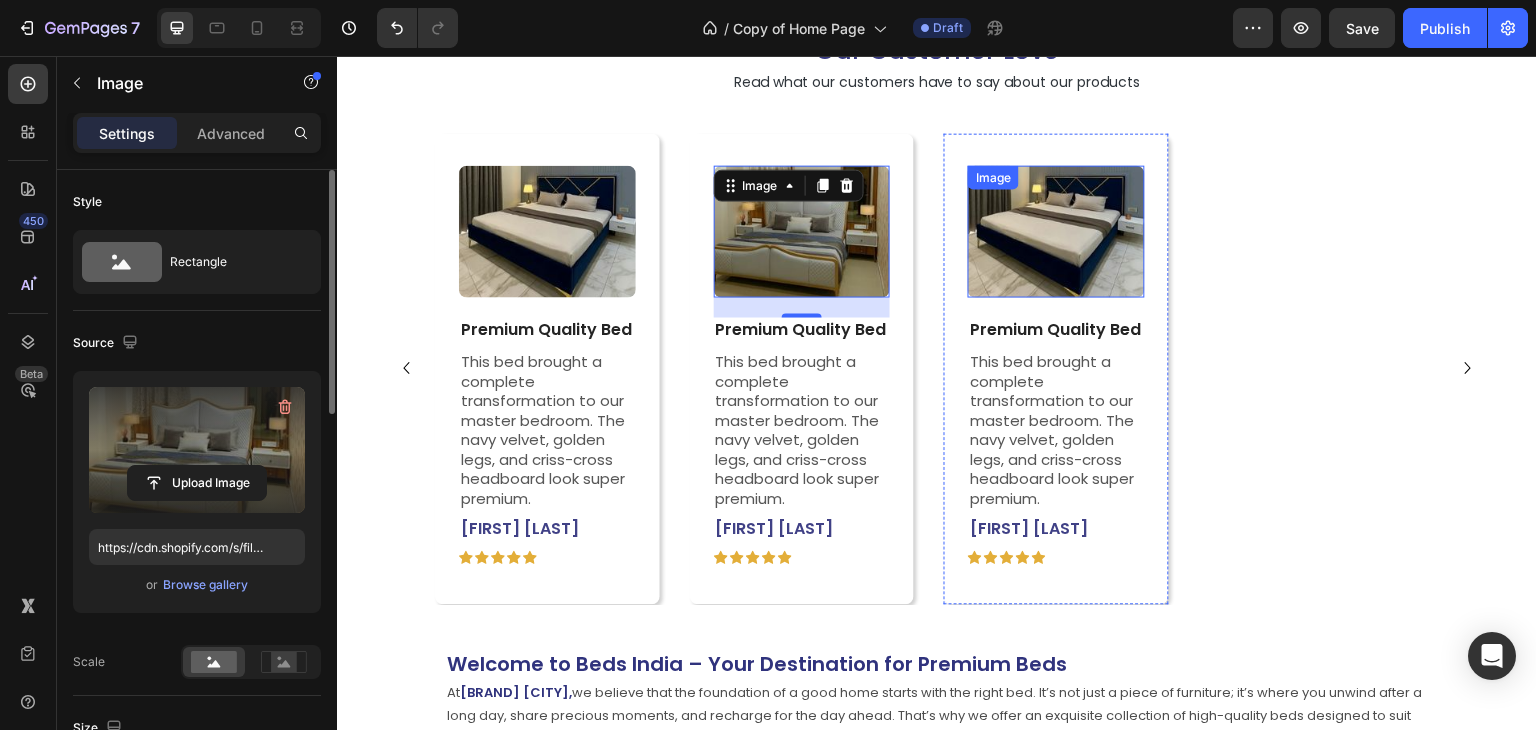 click at bounding box center (1056, 231) 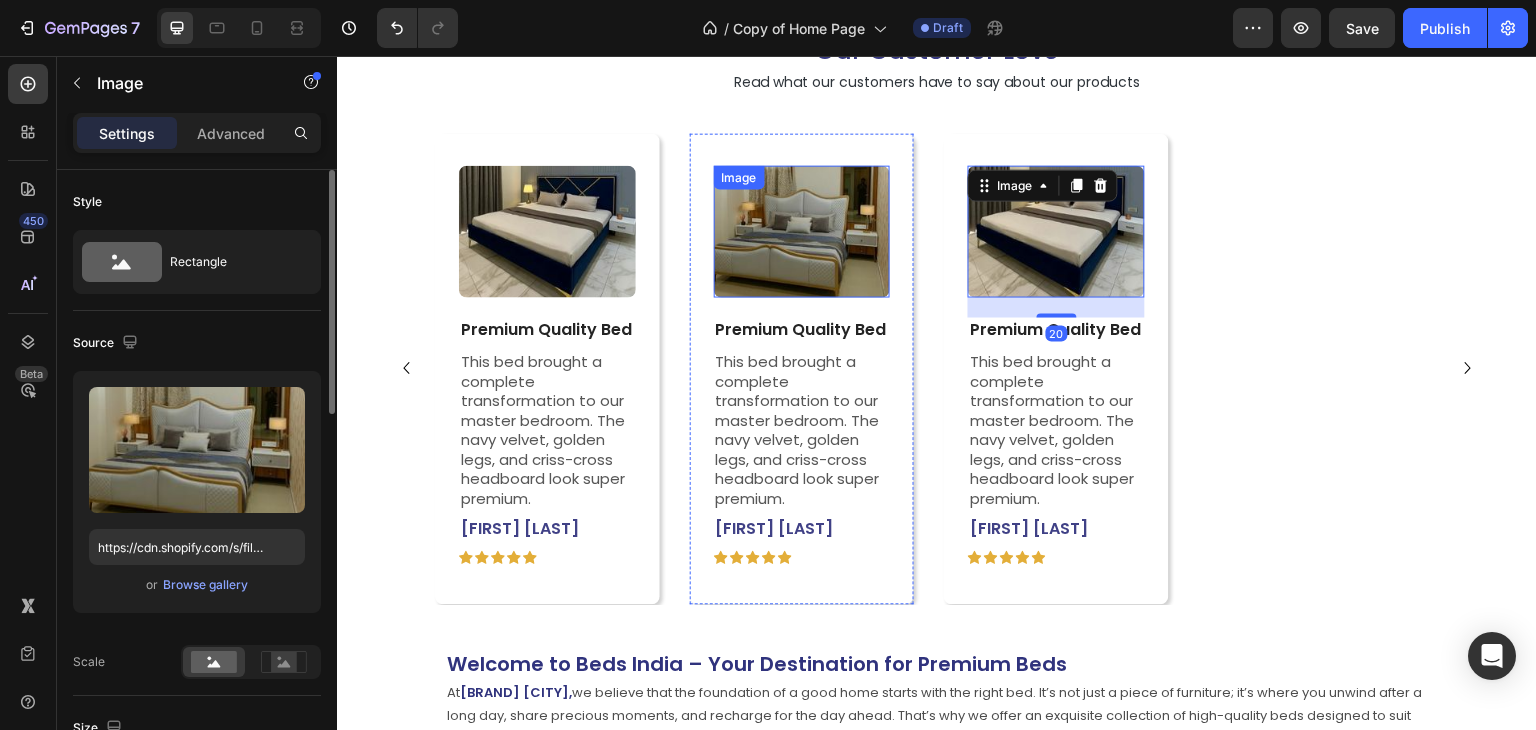 click at bounding box center (802, 231) 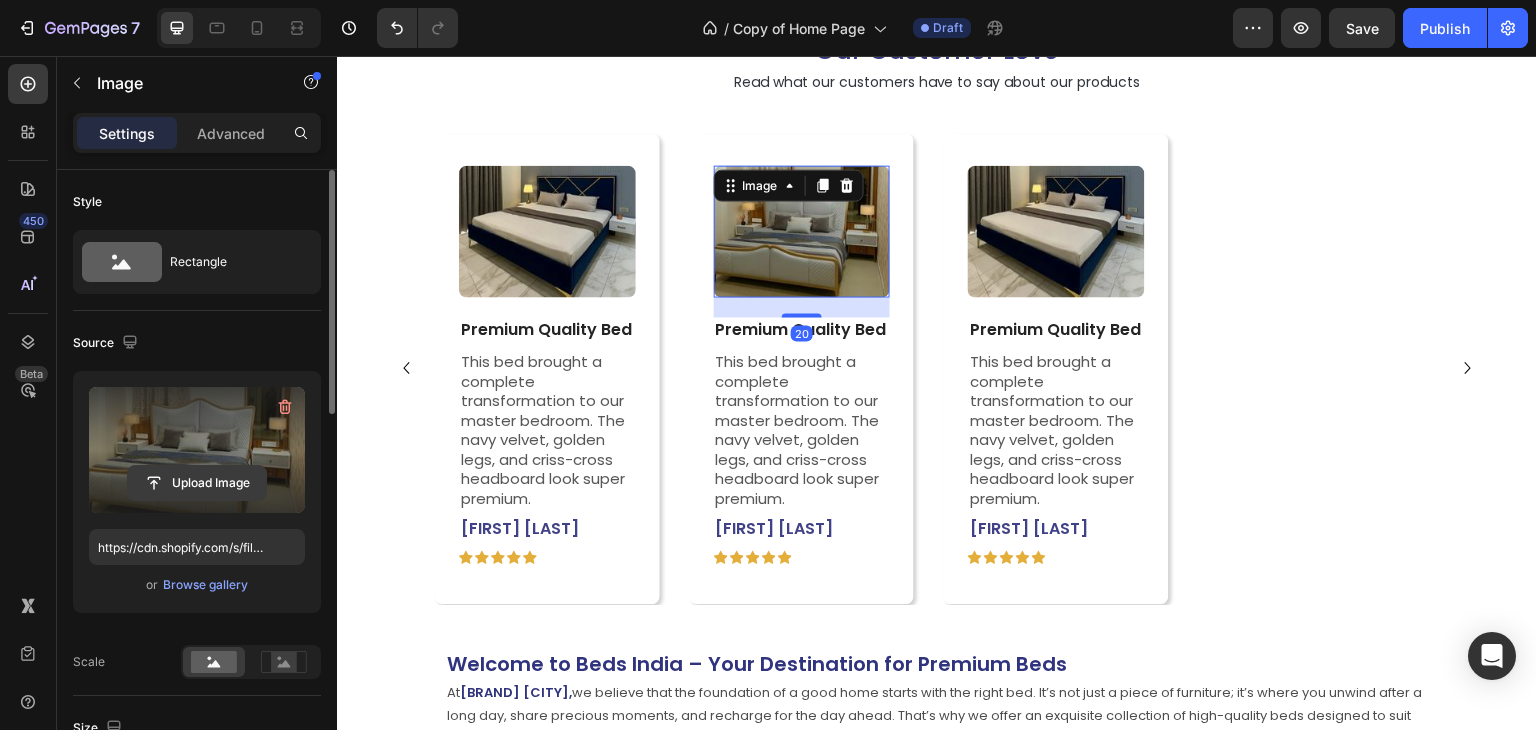 click 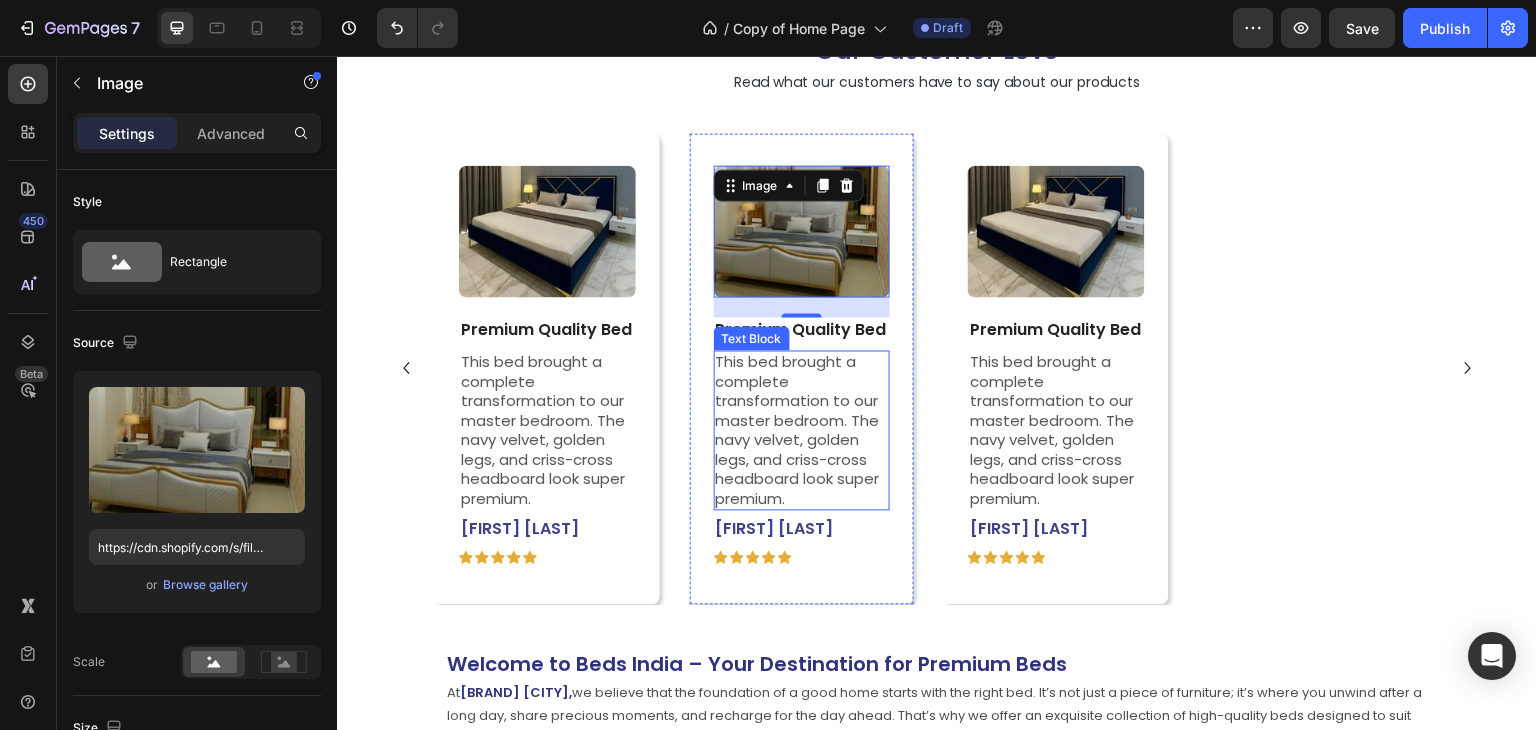 click on "This bed brought a complete transformation to our master bedroom. The navy velvet, golden legs, and criss-cross headboard look super premium." at bounding box center (802, 430) 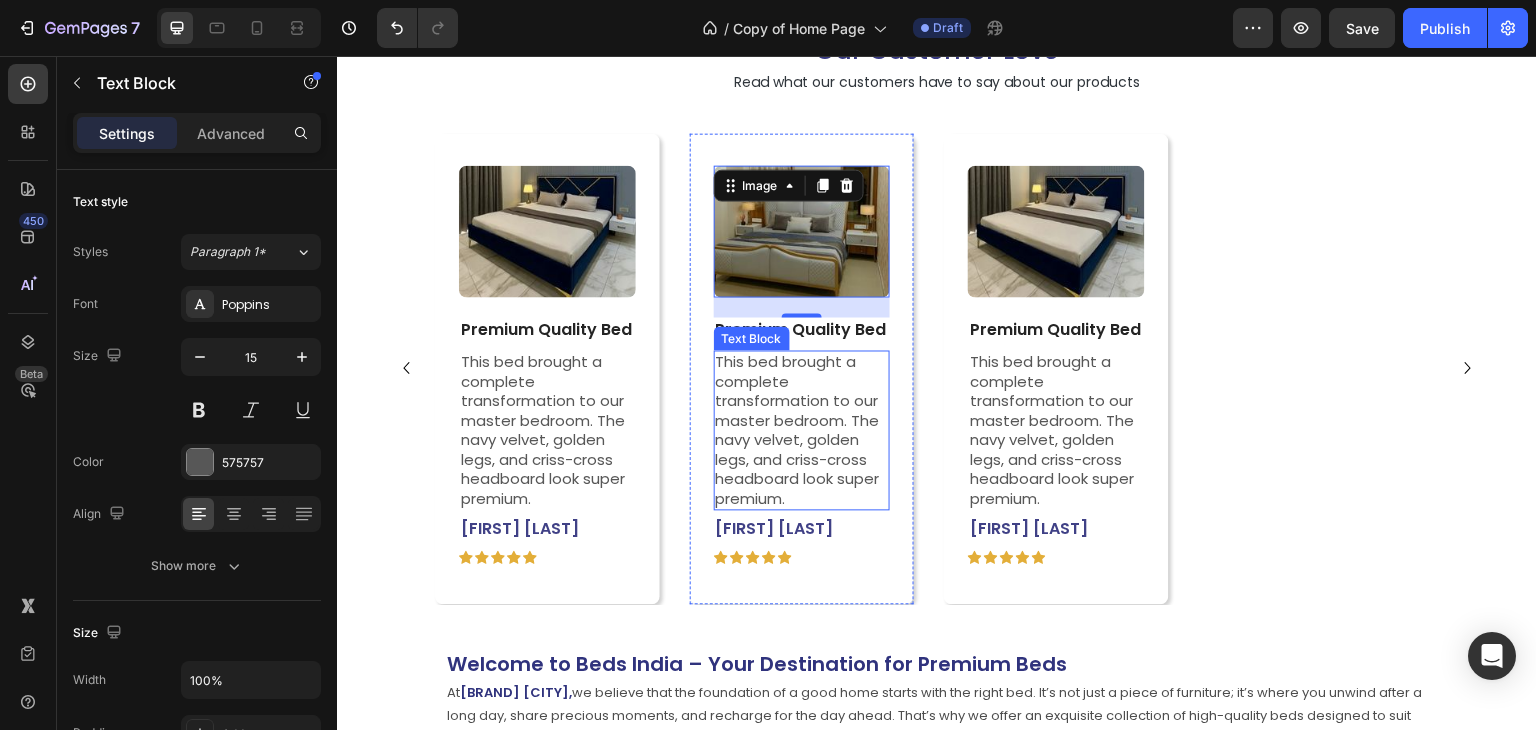 click on "This bed brought a complete transformation to our master bedroom. The navy velvet, golden legs, and criss-cross headboard look super premium." at bounding box center [802, 430] 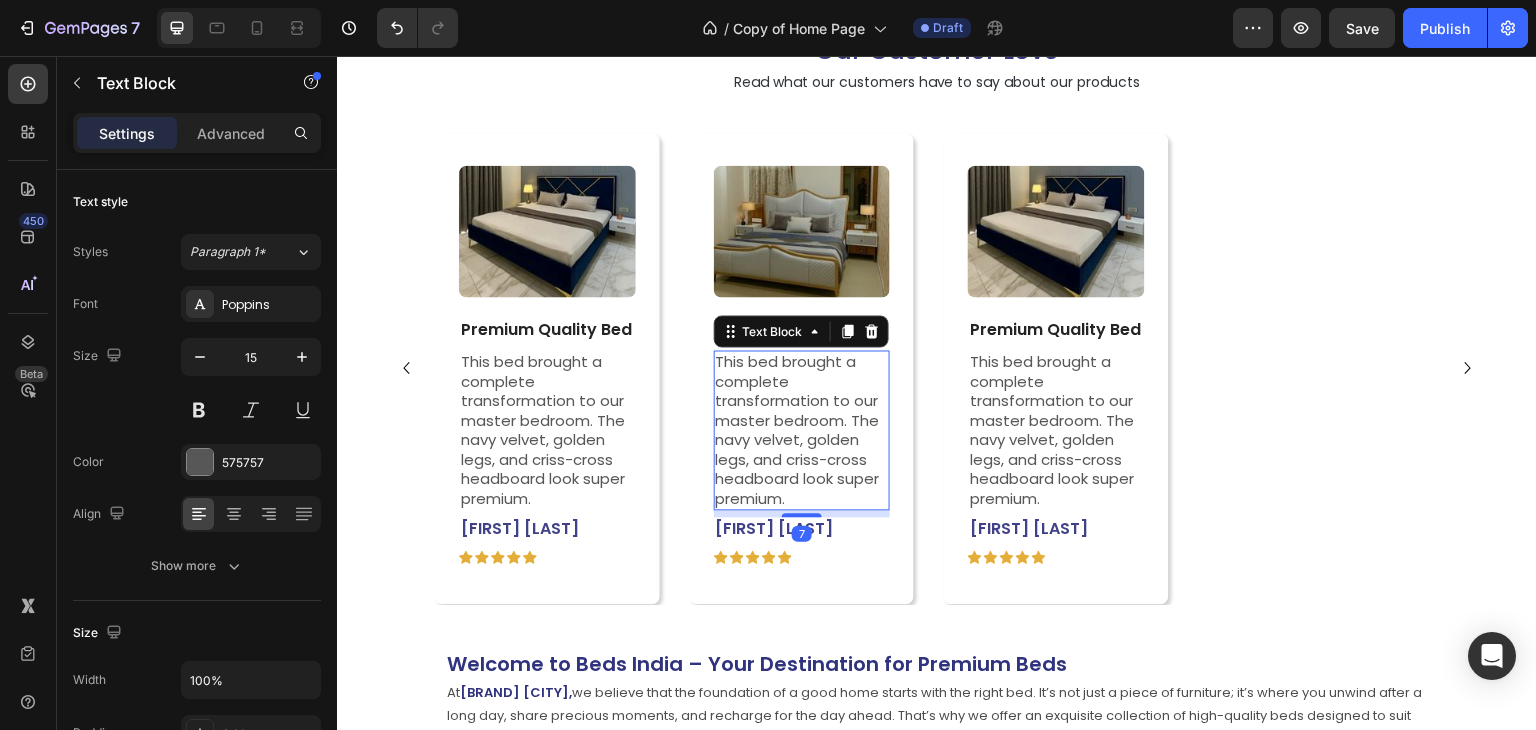 click on "This bed brought a complete transformation to our master bedroom. The navy velvet, golden legs, and criss-cross headboard look super premium." at bounding box center (802, 430) 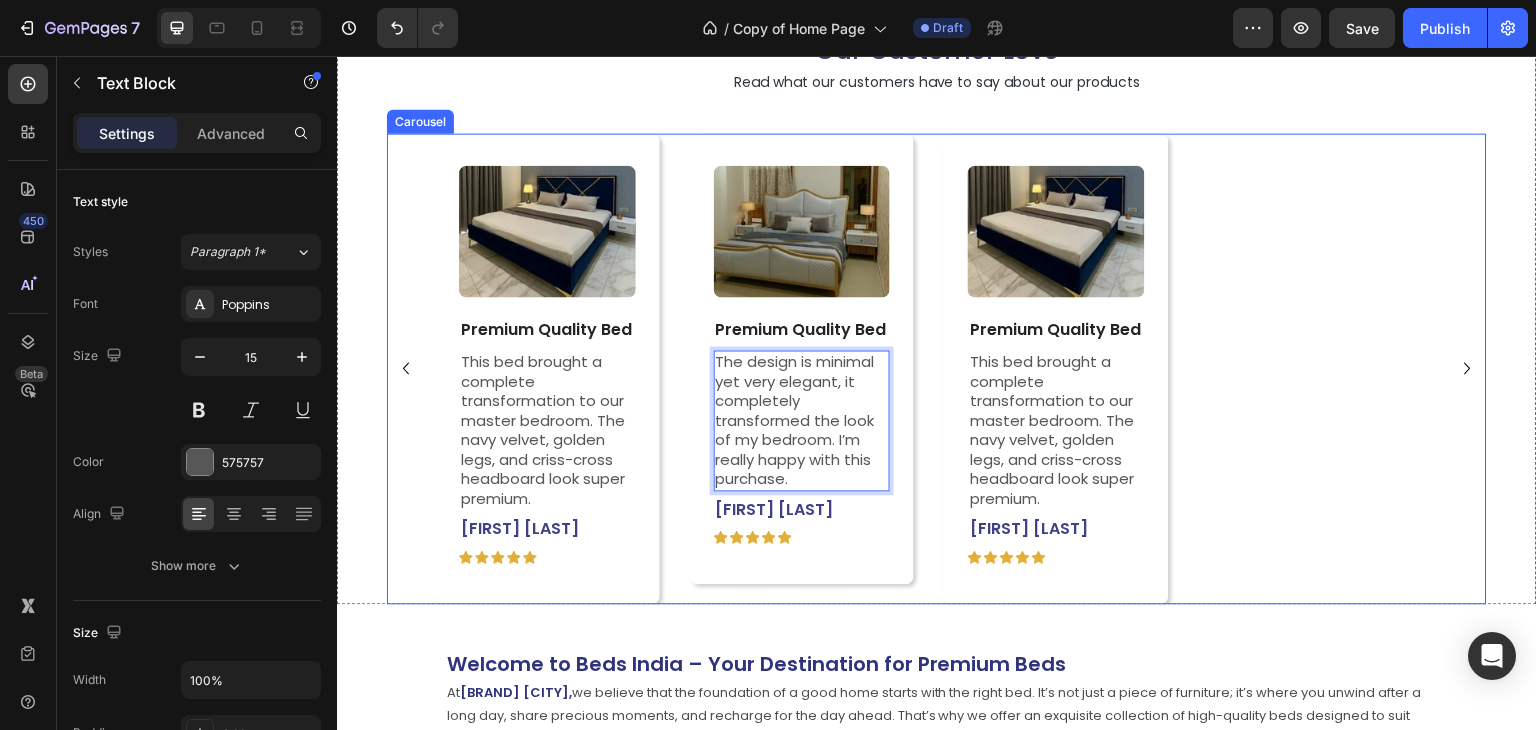 click on "Image Premium Quality Bed Text Block This bed brought a complete transformation to our master bedroom. The navy velvet, golden legs, and criss-cross headboard look super premium.  Text Block Neha Sharma Text Block Icon Icon Icon Icon Icon Icon List Row Row Image Premium Quality Bed Text Block The design is minimal yet very elegant, it completely transformed the look of my bedroom. I’m really happy with this purchase. Text Block   7 Neha Sharma Text Block Icon Icon Icon Icon Icon Icon List Row Row Image Premium Quality Bed Text Block This bed brought a complete transformation to our master bedroom. The navy velvet, golden legs, and criss-cross headboard look super premium.  Text Block Neha Sharma Text Block Icon Icon Icon Icon Icon Icon List Row Row" at bounding box center [937, 368] 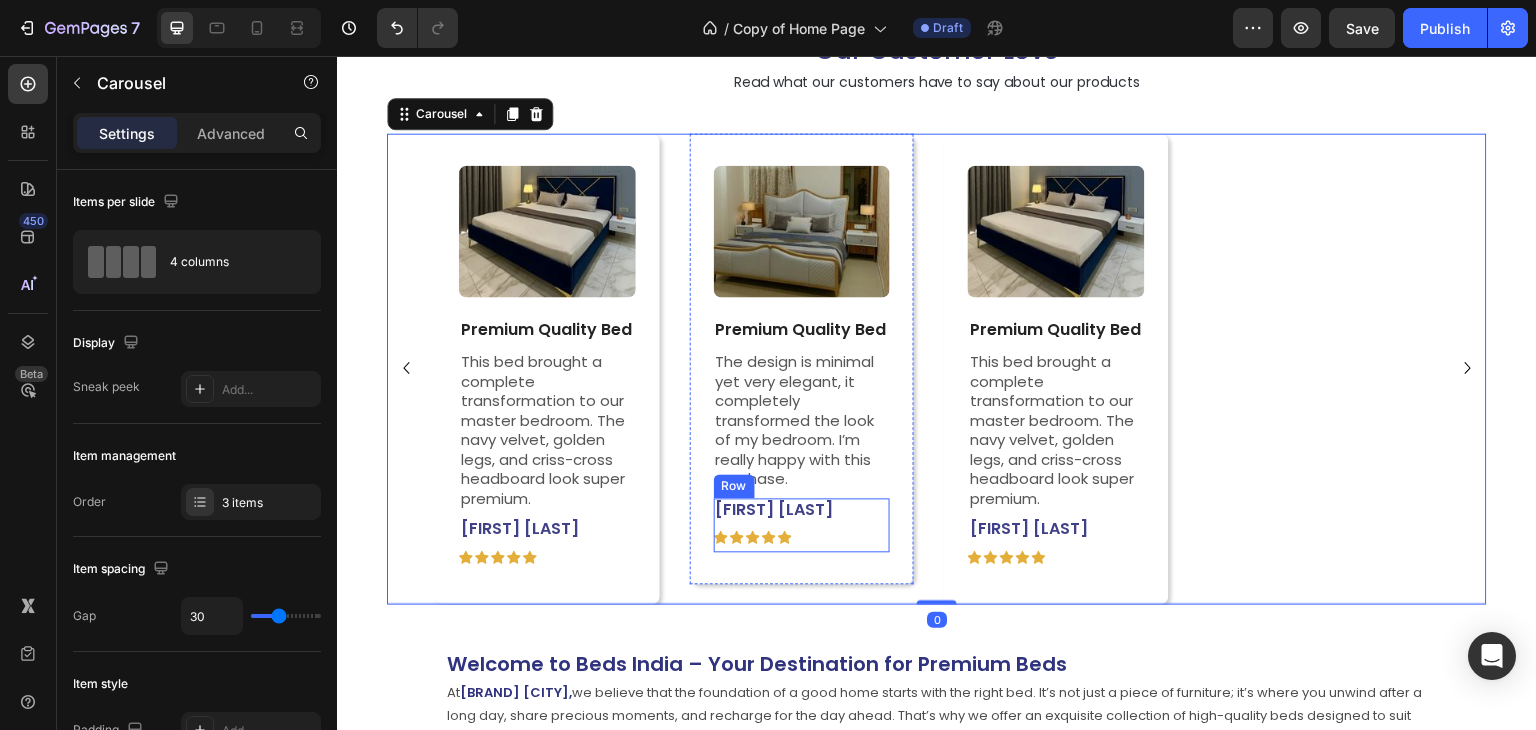 click on "Neha Sharma" at bounding box center [775, 510] 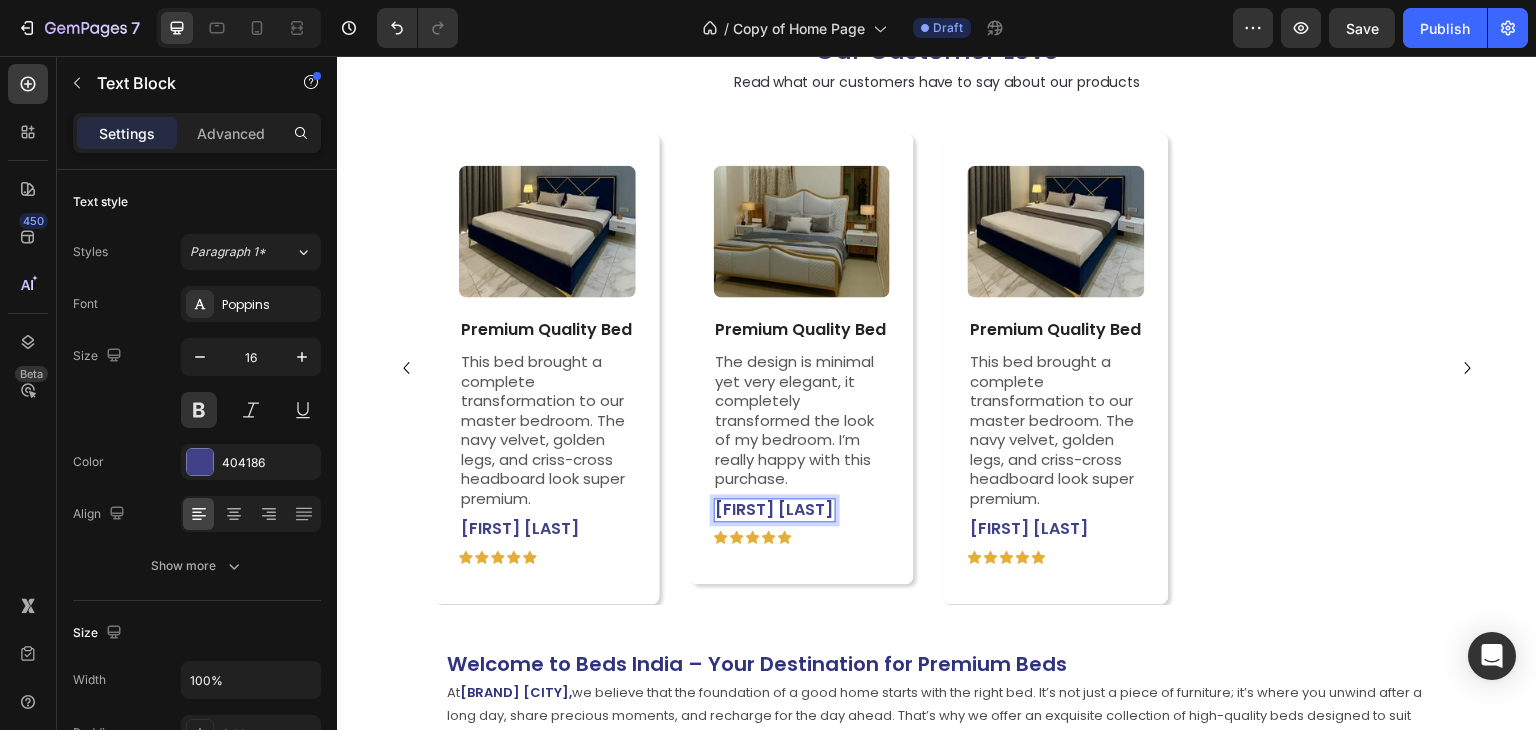 click on "Neha Sharma" at bounding box center [775, 510] 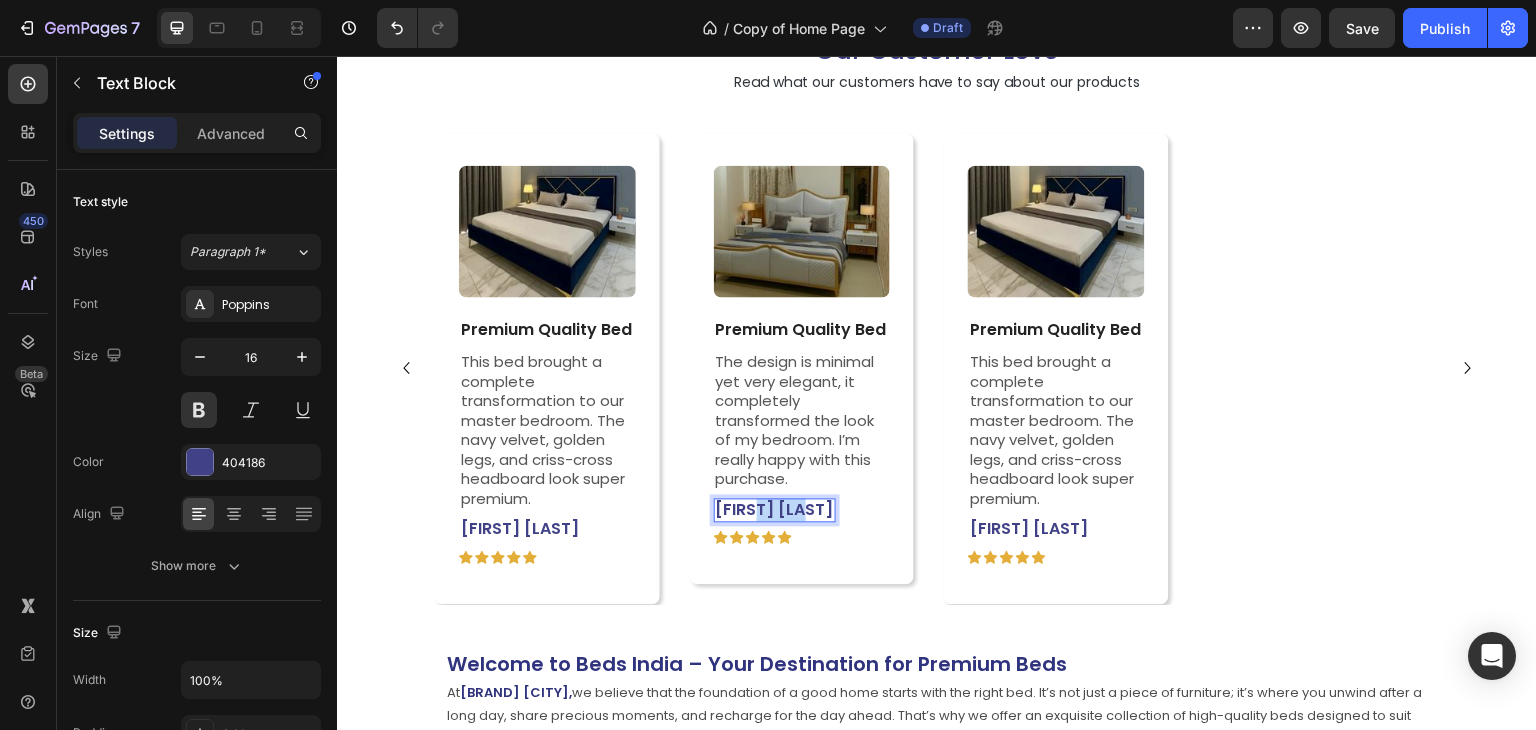 click on "Neha Sharma" at bounding box center [775, 510] 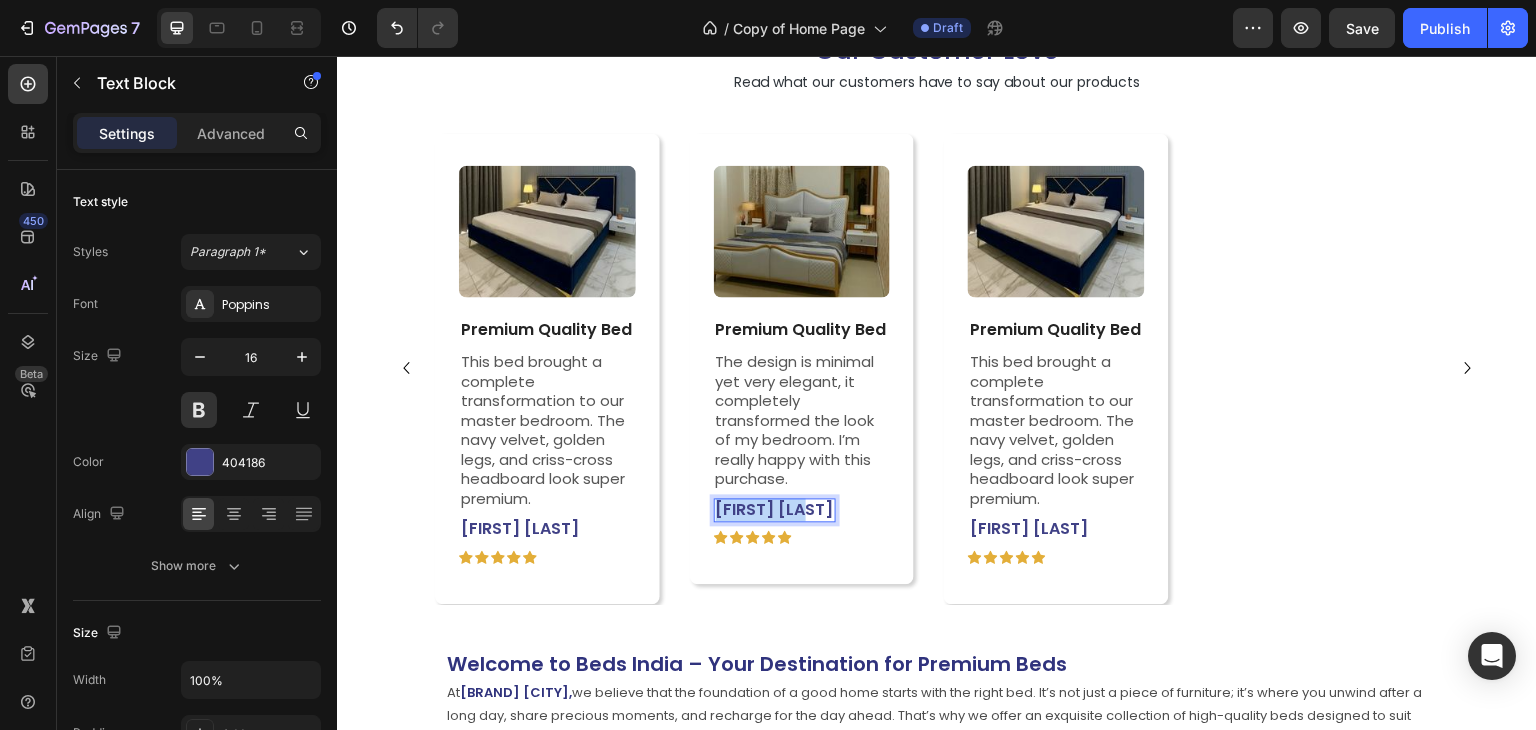 click on "Neha Sharma" at bounding box center [775, 510] 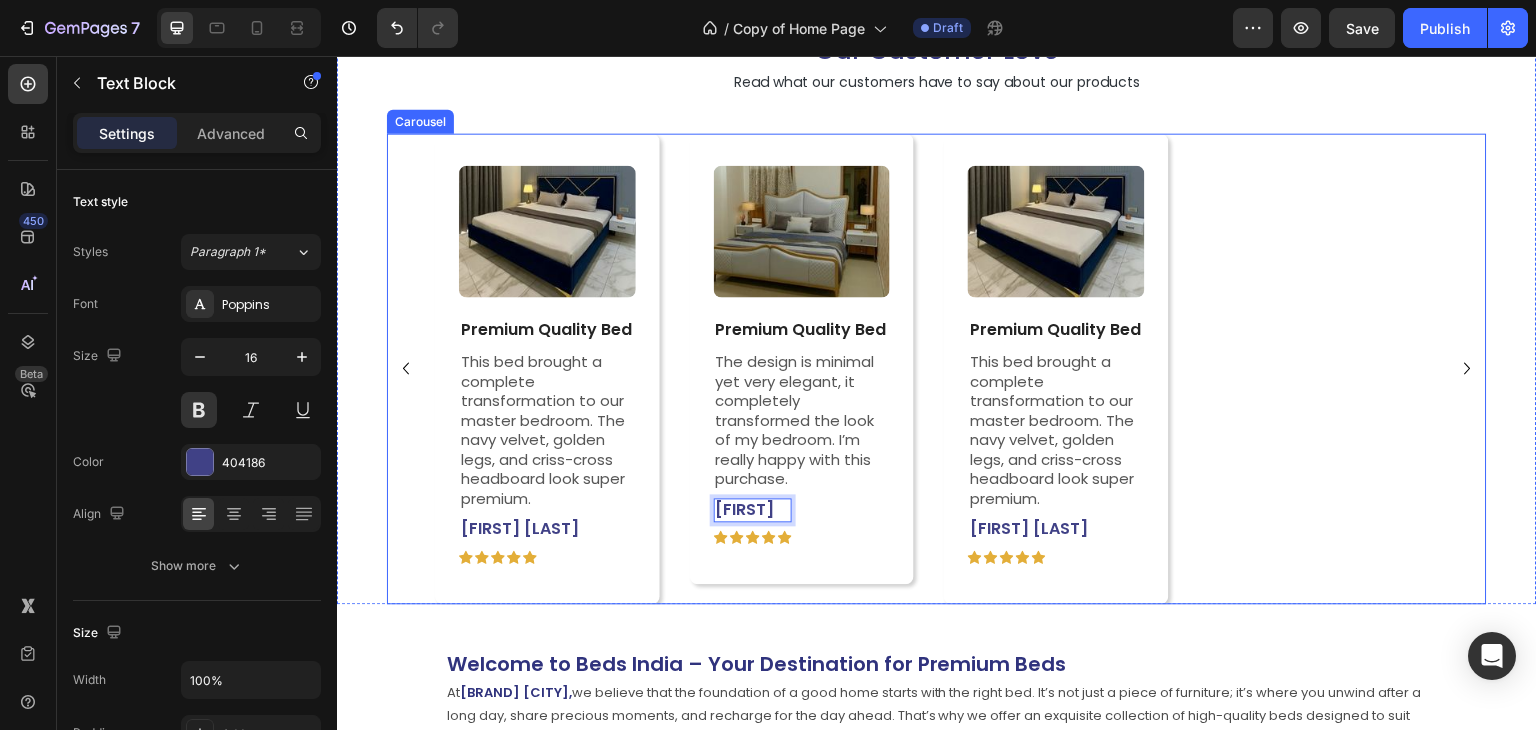 click on "Image Premium Quality Bed Text Block This bed brought a complete transformation to our master bedroom. The navy velvet, golden legs, and criss-cross headboard look super premium.  Text Block Neha Sharma Text Block Icon Icon Icon Icon Icon Icon List Row Row Image Premium Quality Bed Text Block The design is minimal yet very elegant, it completely transformed the look of my bedroom. I’m really happy with this purchase. Text Block Moksha Text Block   8 Icon Icon Icon Icon Icon Icon List Row Row Image Premium Quality Bed Text Block This bed brought a complete transformation to our master bedroom. The navy velvet, golden legs, and criss-cross headboard look super premium.  Text Block Neha Sharma Text Block Icon Icon Icon Icon Icon Icon List Row Row" at bounding box center [937, 368] 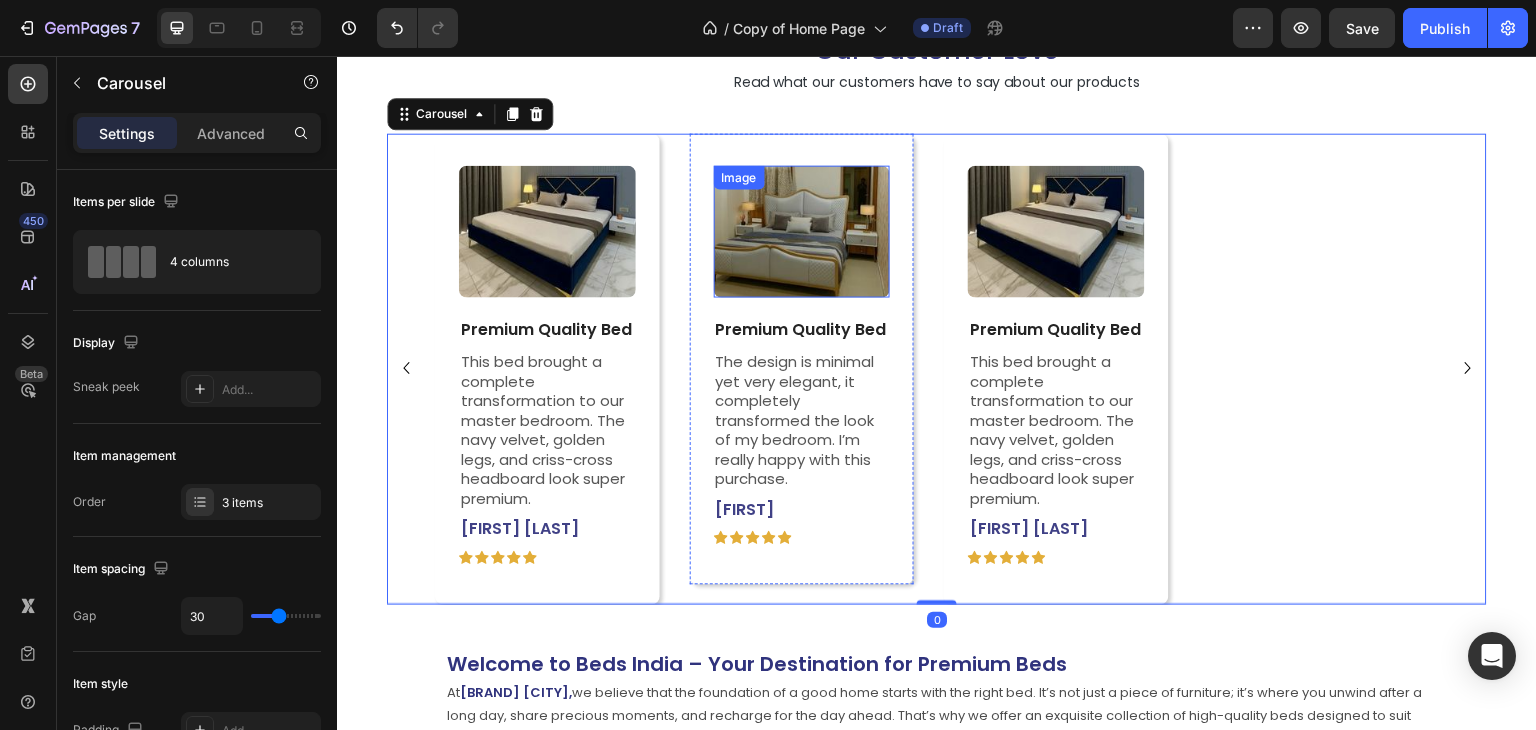 click at bounding box center (802, 231) 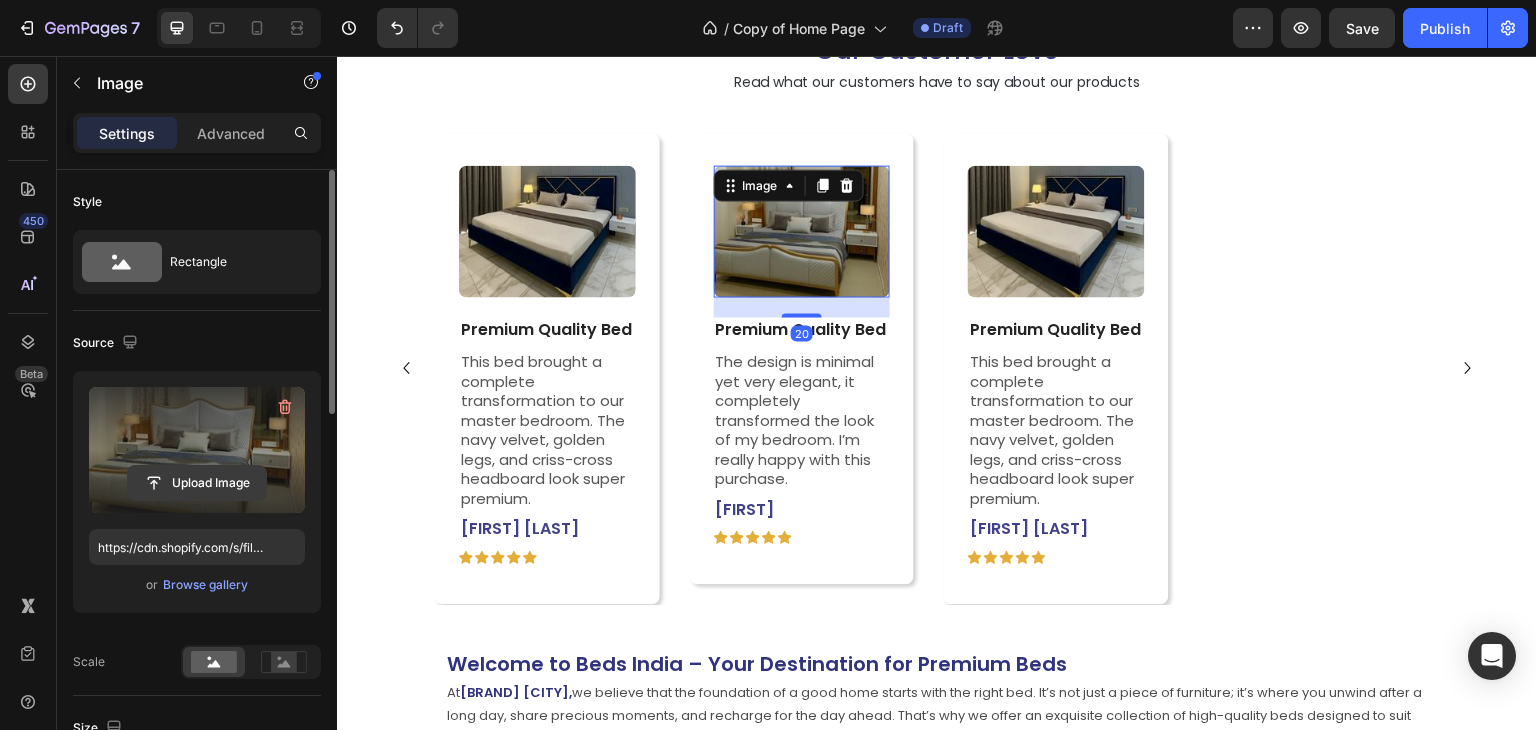 click 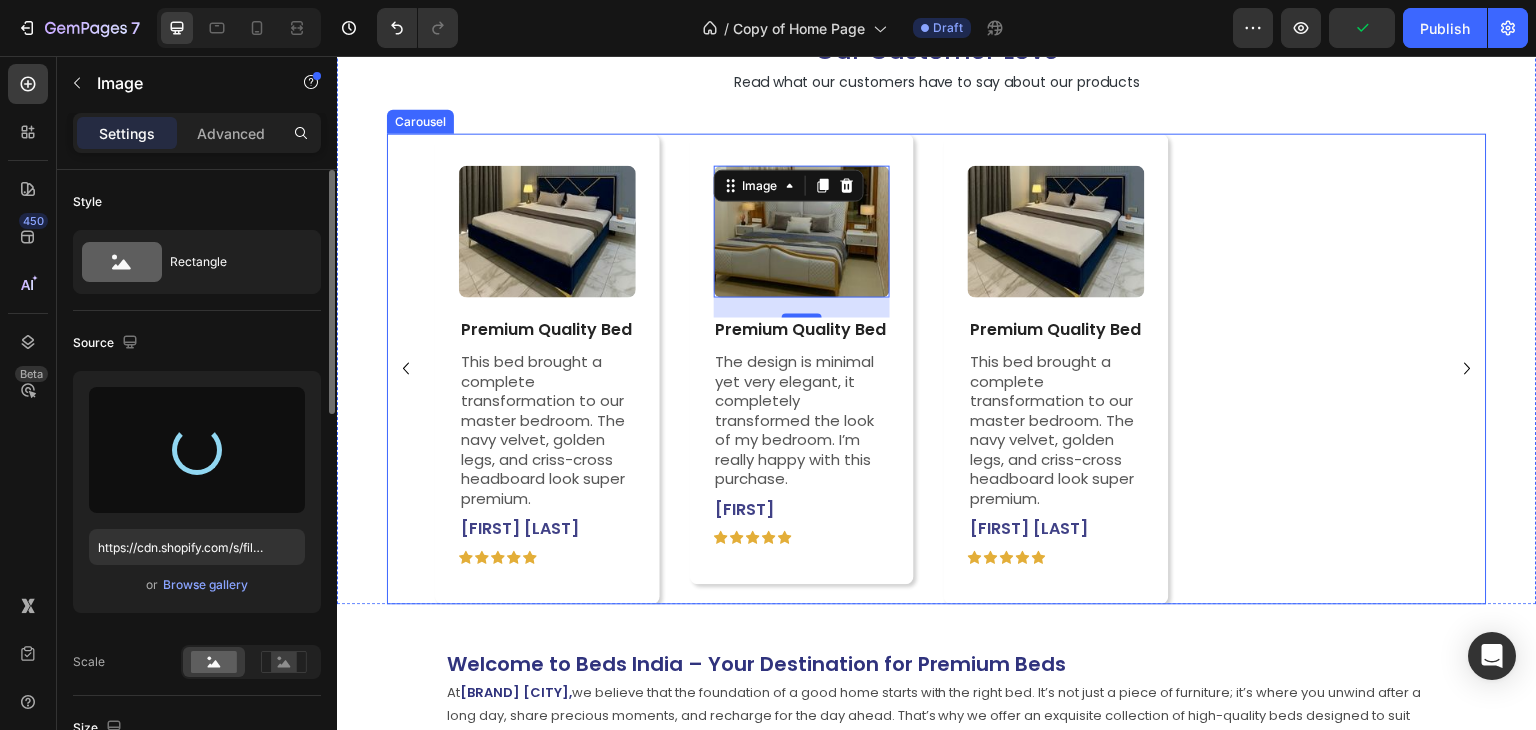 type on "https://cdn.shopify.com/s/files/1/0718/7775/5135/files/gempages_532029910361834389-5221b566-e2af-4e6a-bcce-3227e2e774ae.webp" 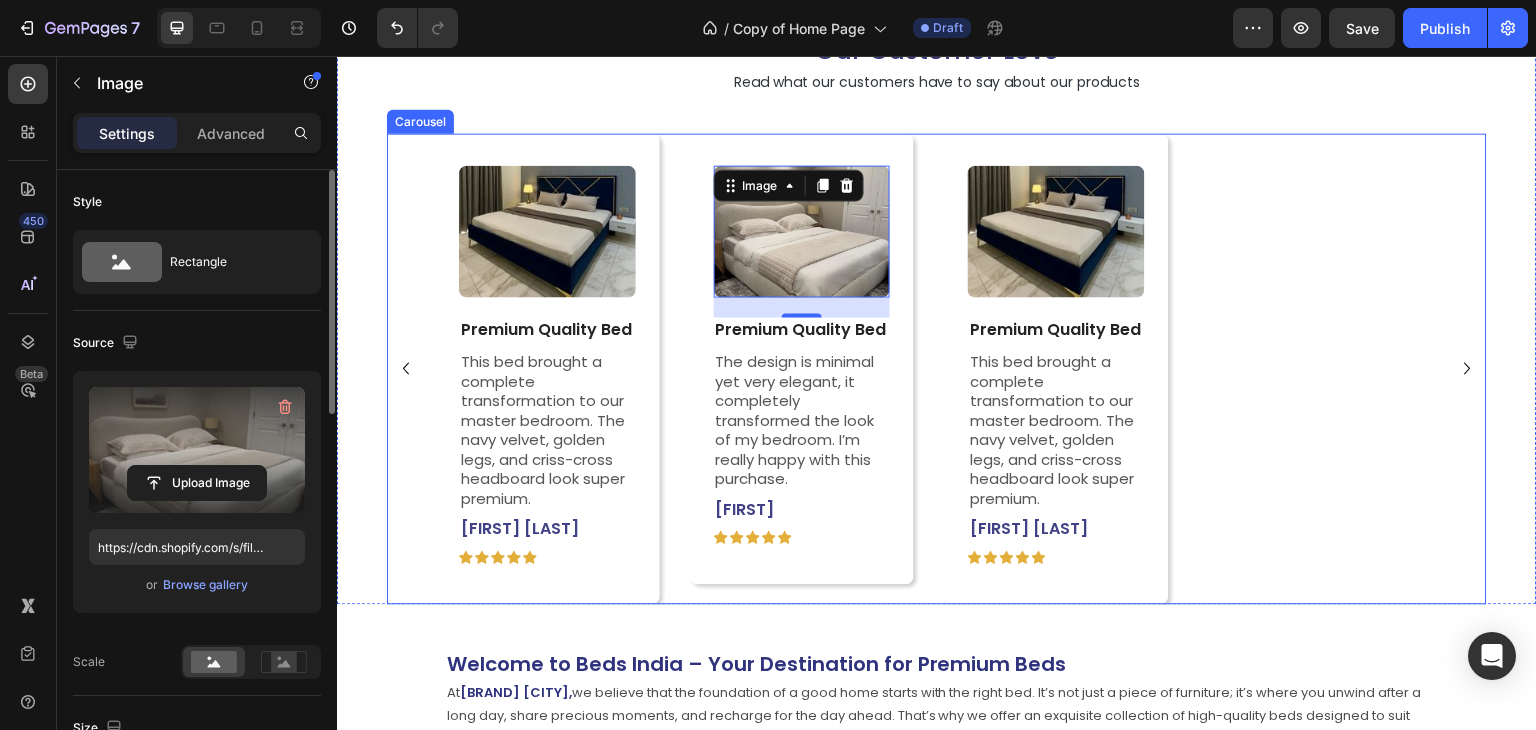 click on "Image Premium Quality Bed Text Block This bed brought a complete transformation to our master bedroom. The navy velvet, golden legs, and criss-cross headboard look super premium.  Text Block Neha Sharma Text Block Icon Icon Icon Icon Icon Icon List Row Row Image   20 Premium Quality Bed Text Block The design is minimal yet very elegant, it completely transformed the look of my bedroom. I’m really happy with this purchase. Text Block Moksha Text Block Icon Icon Icon Icon Icon Icon List Row Row Image Premium Quality Bed Text Block This bed brought a complete transformation to our master bedroom. The navy velvet, golden legs, and criss-cross headboard look super premium.  Text Block Neha Sharma Text Block Icon Icon Icon Icon Icon Icon List Row Row" at bounding box center [937, 368] 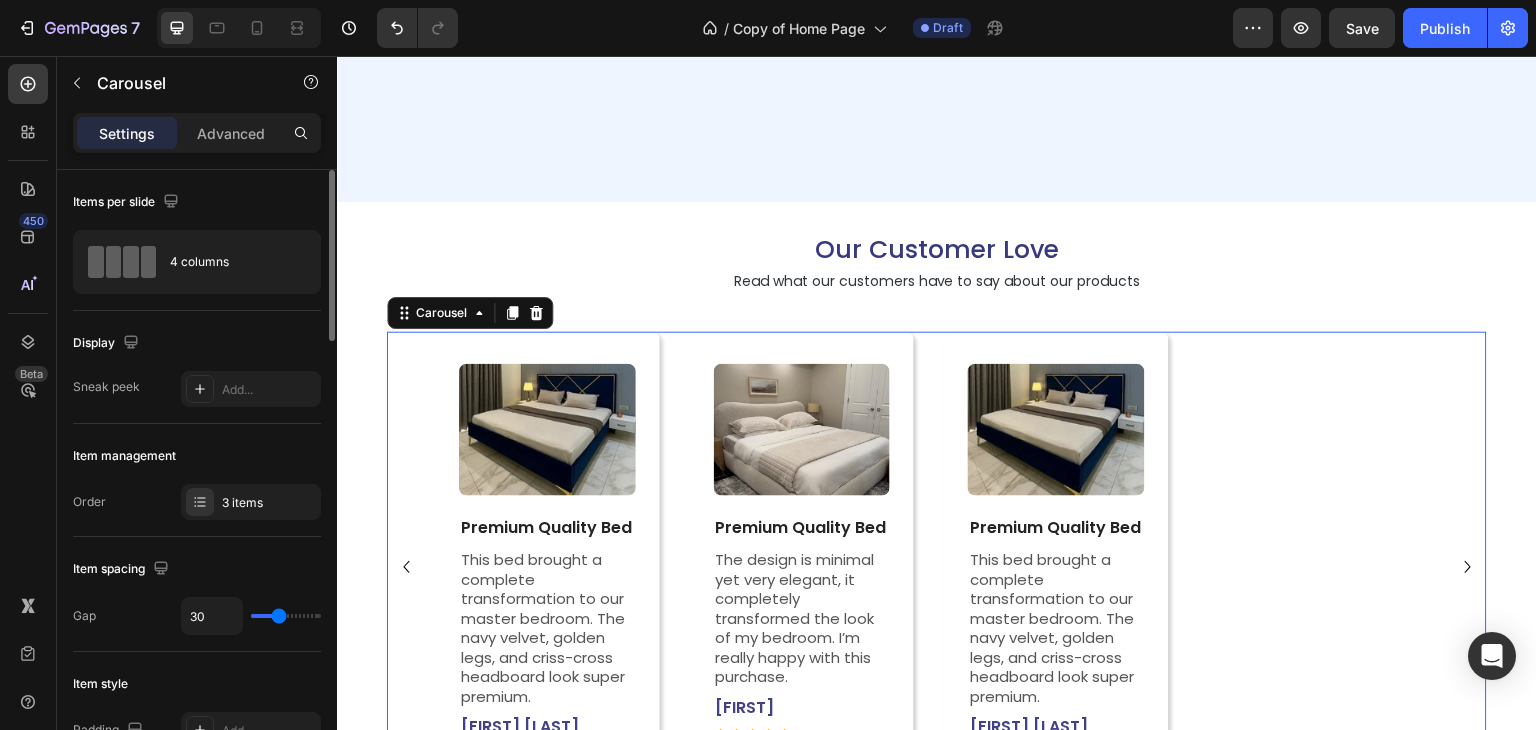 scroll, scrollTop: 4916, scrollLeft: 0, axis: vertical 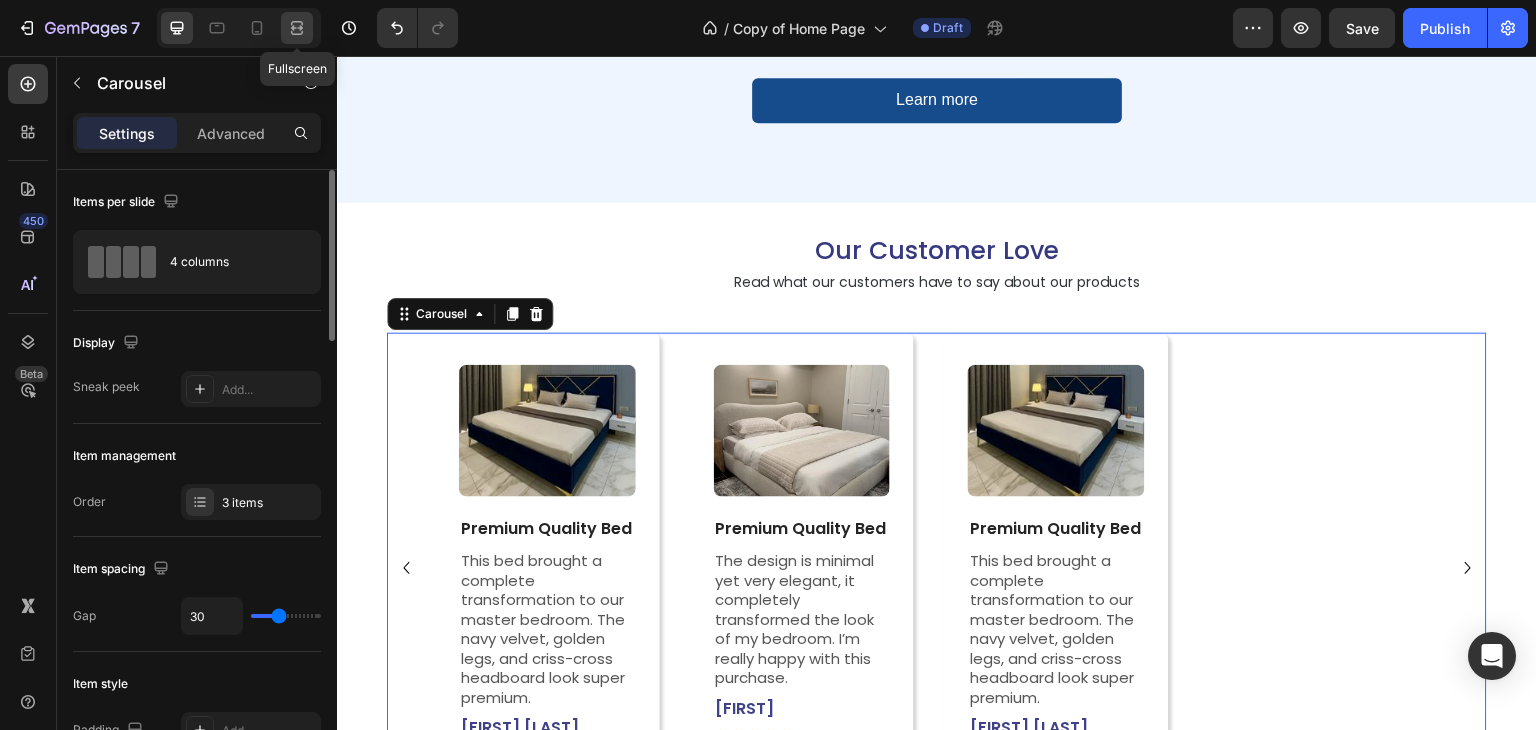 click 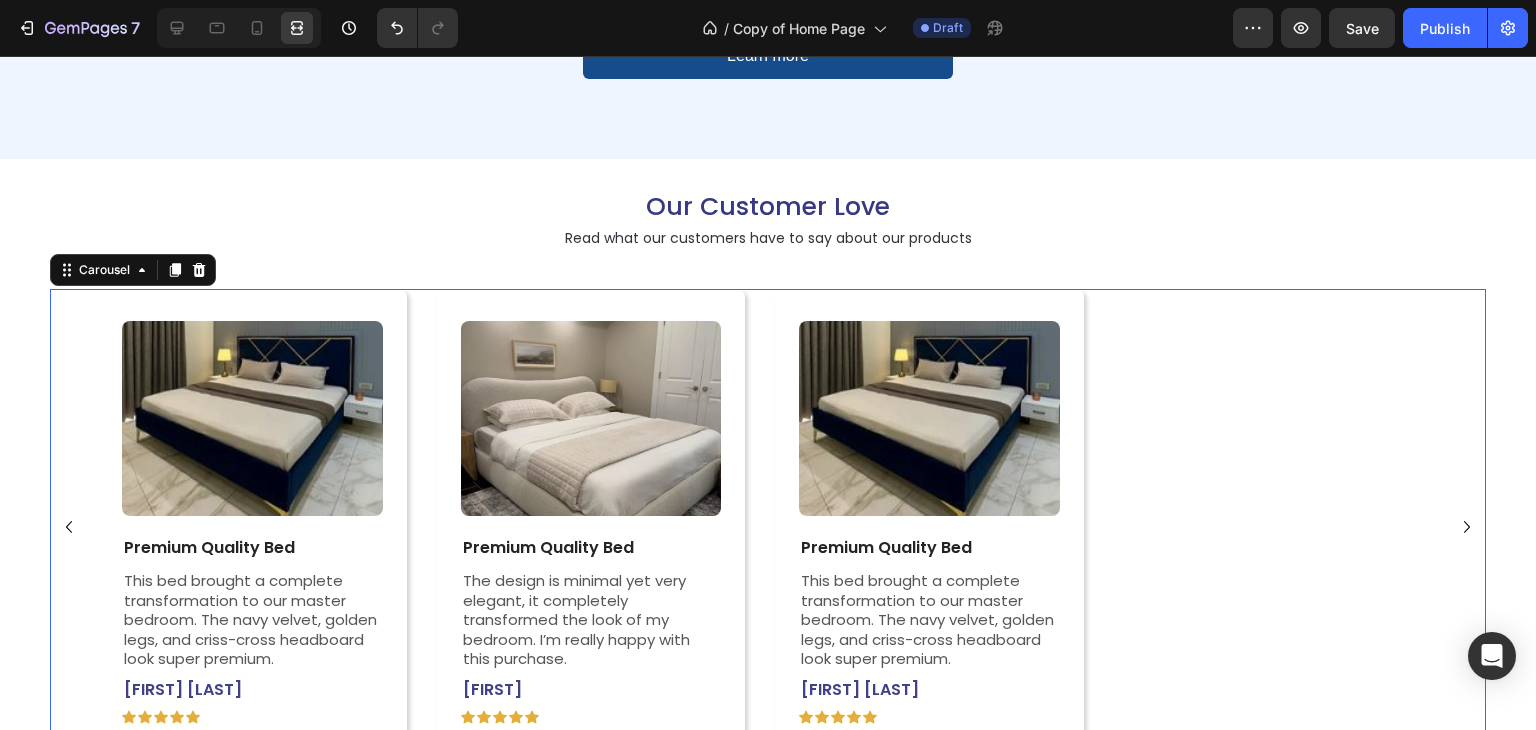 scroll, scrollTop: 5116, scrollLeft: 0, axis: vertical 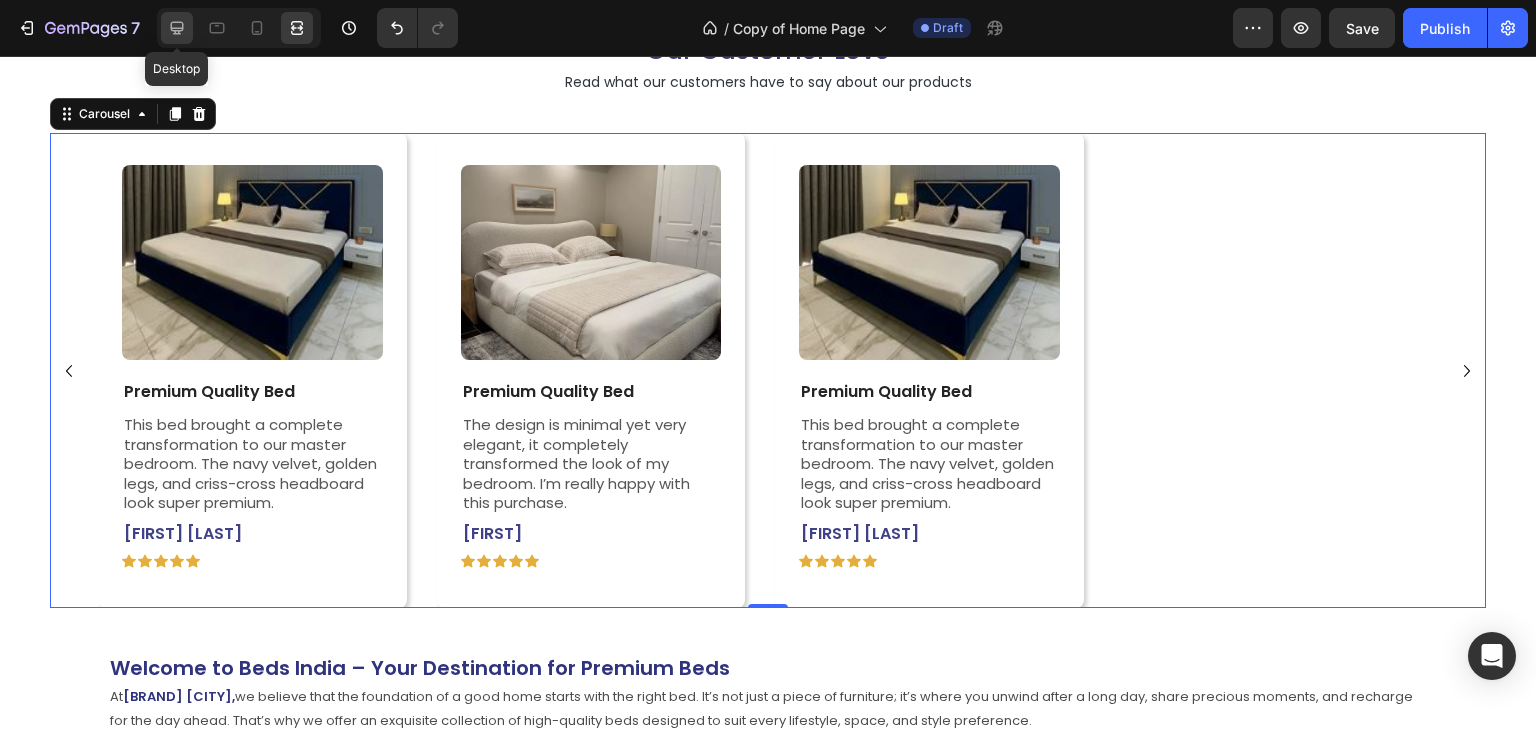click 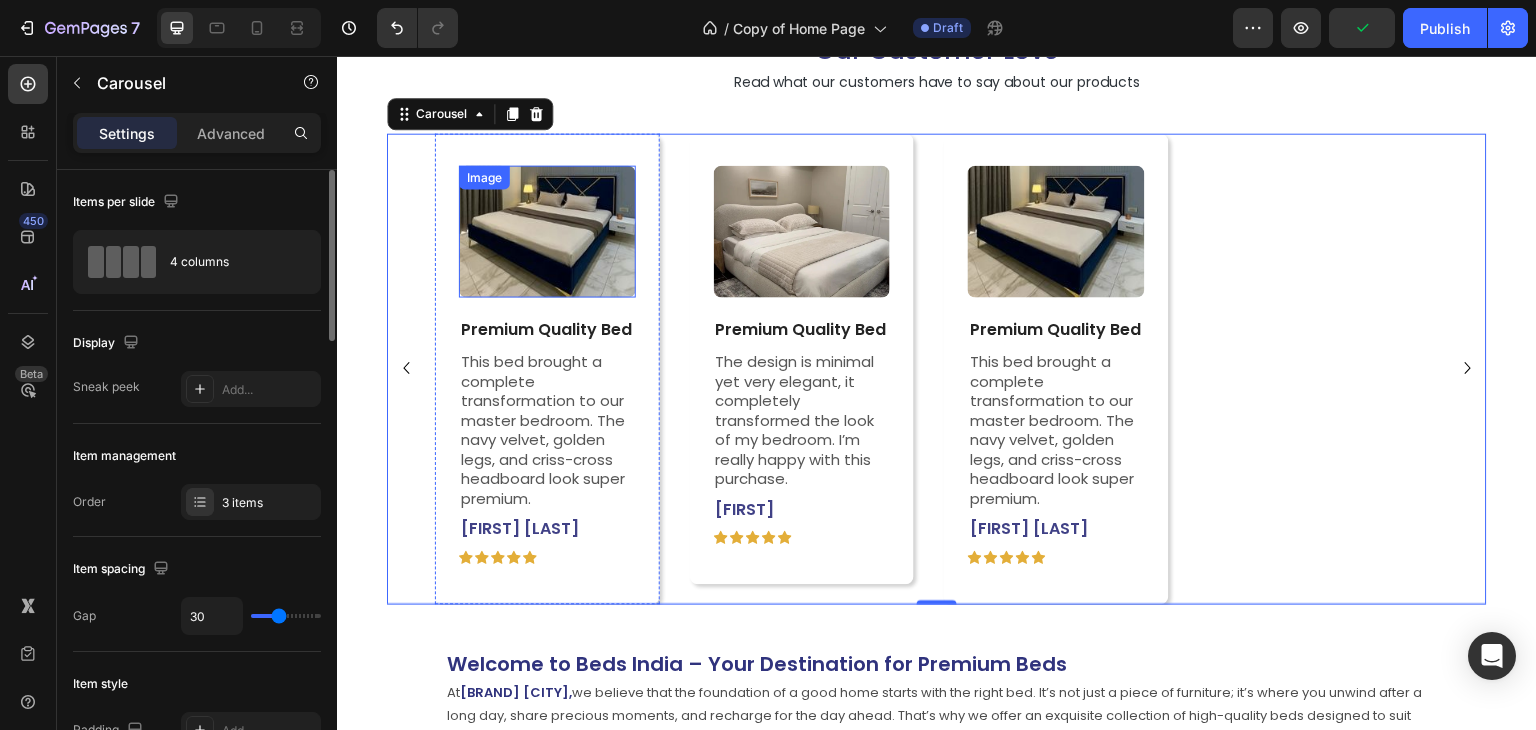 click at bounding box center [547, 231] 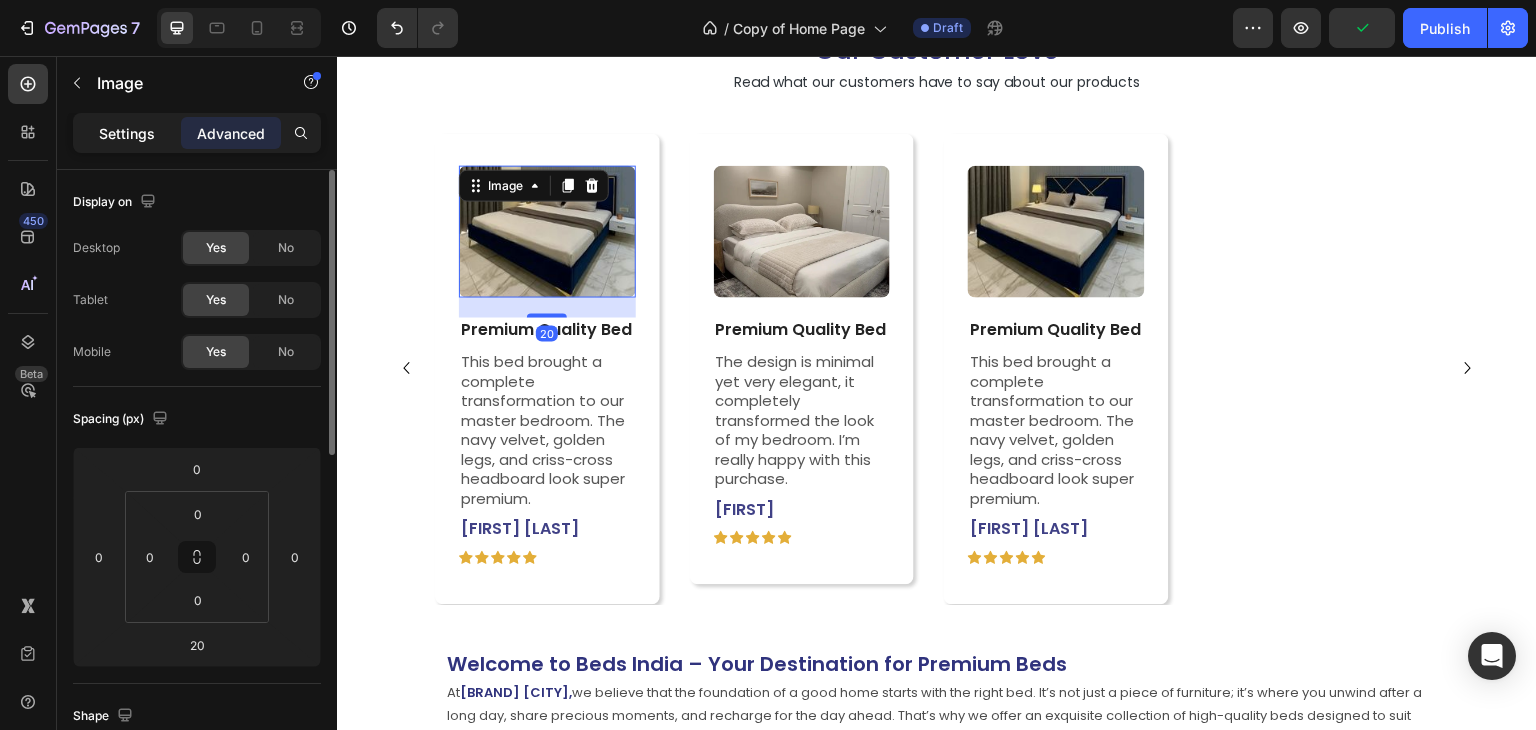 click on "Settings" at bounding box center (127, 133) 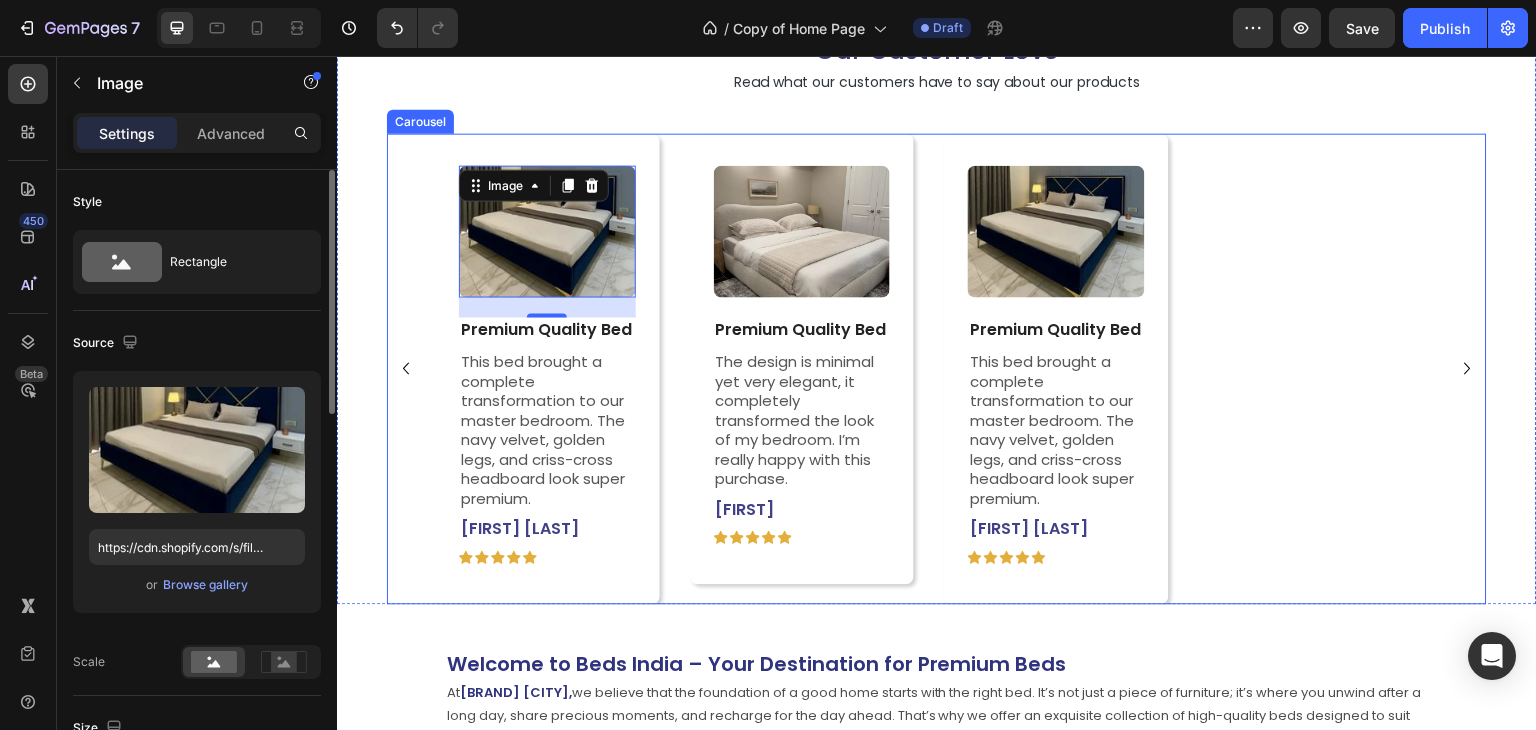 click on "Image   20 Premium Quality Bed Text Block This bed brought a complete transformation to our master bedroom. The navy velvet, golden legs, and criss-cross headboard look super premium.  Text Block Neha Sharma Text Block Icon Icon Icon Icon Icon Icon List Row Row Image Premium Quality Bed Text Block The design is minimal yet very elegant, it completely transformed the look of my bedroom. I’m really happy with this purchase. Text Block Moksha Text Block Icon Icon Icon Icon Icon Icon List Row Row Image Premium Quality Bed Text Block This bed brought a complete transformation to our master bedroom. The navy velvet, golden legs, and criss-cross headboard look super premium.  Text Block Neha Sharma Text Block Icon Icon Icon Icon Icon Icon List Row Row" at bounding box center [937, 368] 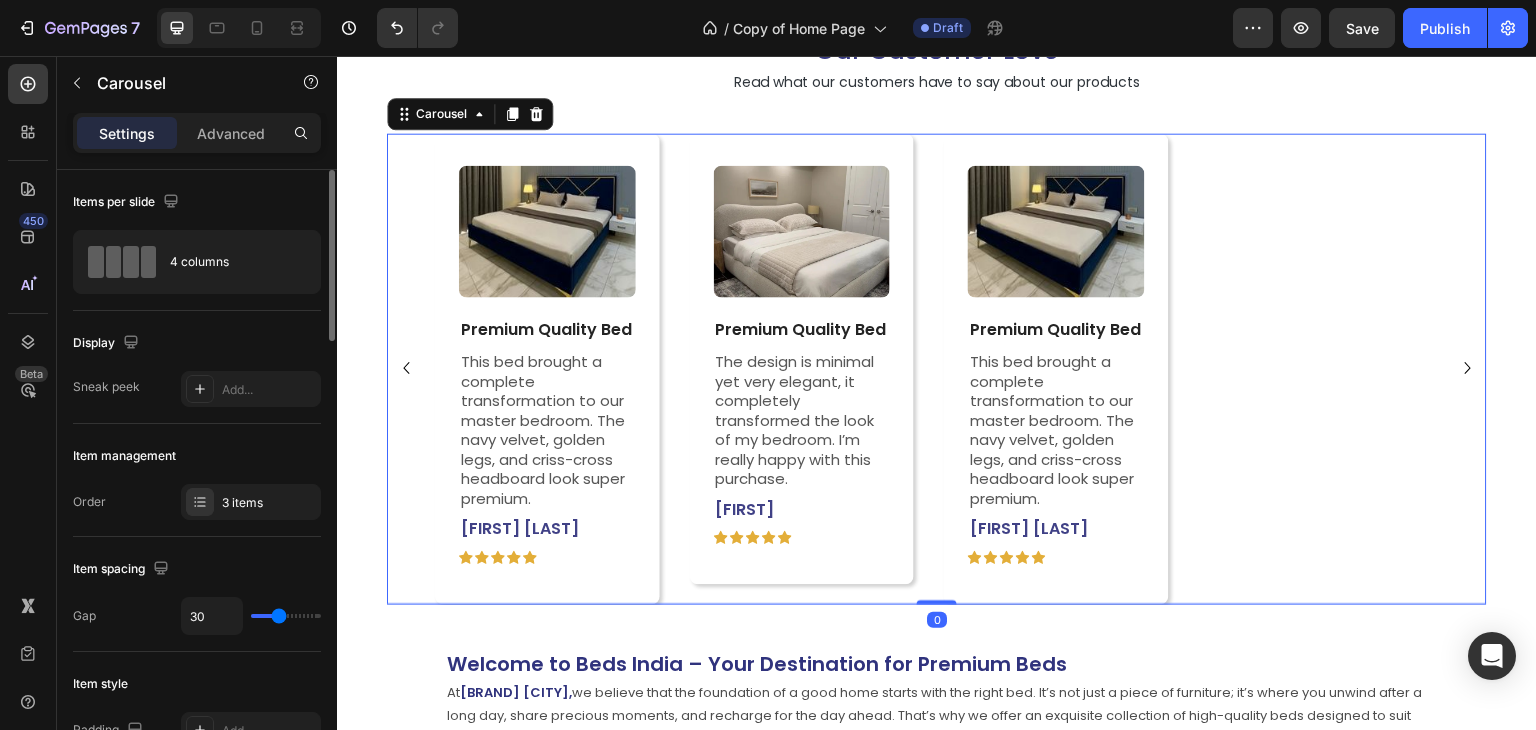 scroll, scrollTop: 5016, scrollLeft: 0, axis: vertical 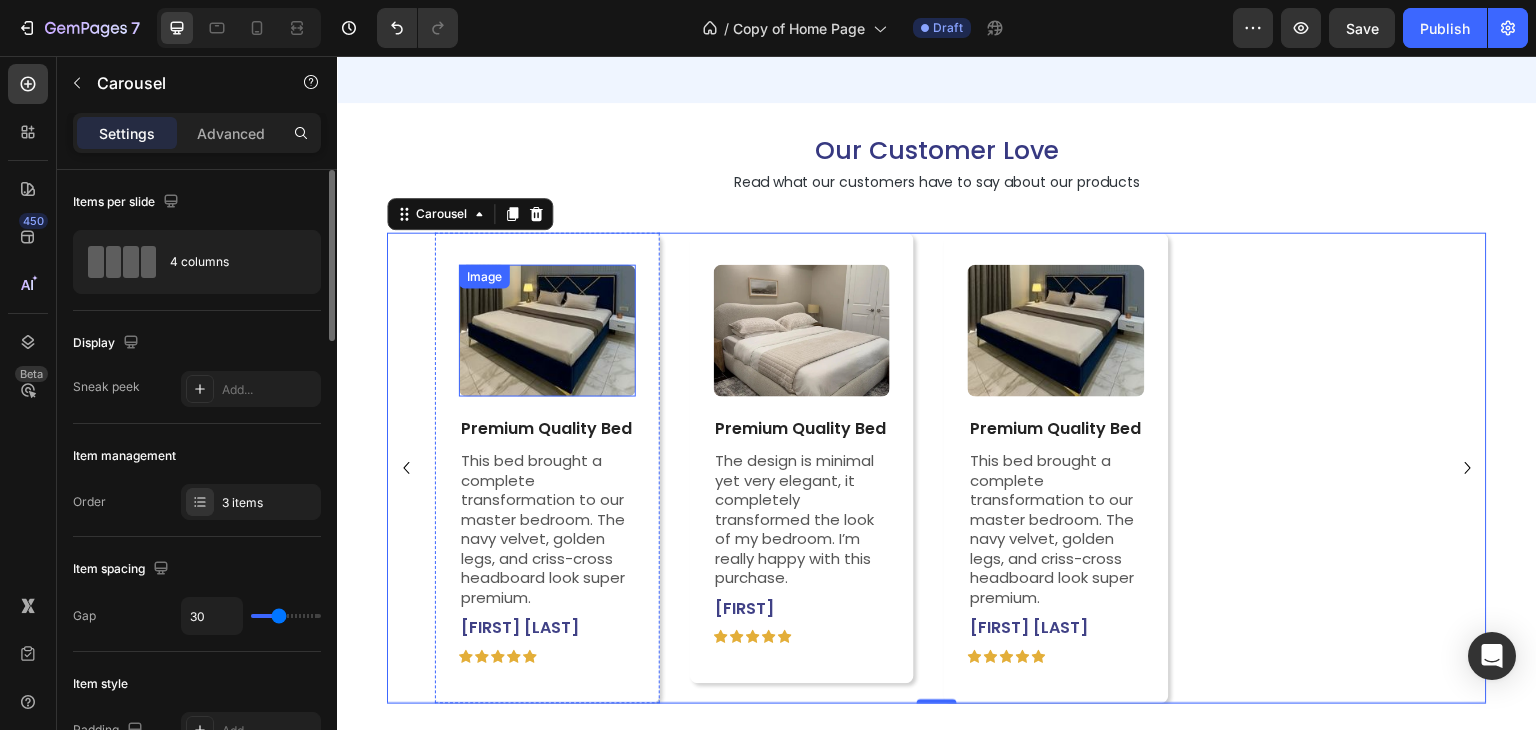 click at bounding box center [547, 331] 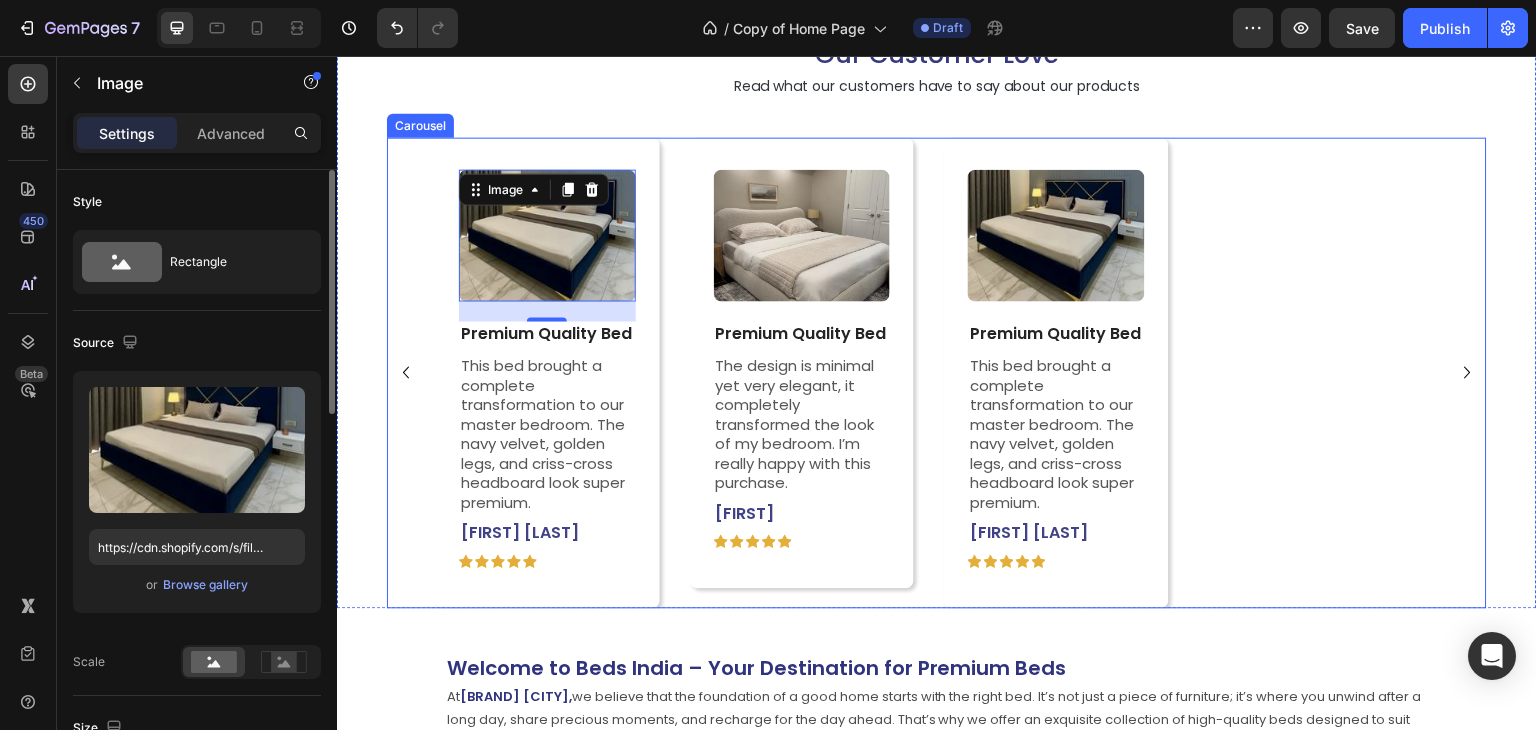 scroll, scrollTop: 5112, scrollLeft: 0, axis: vertical 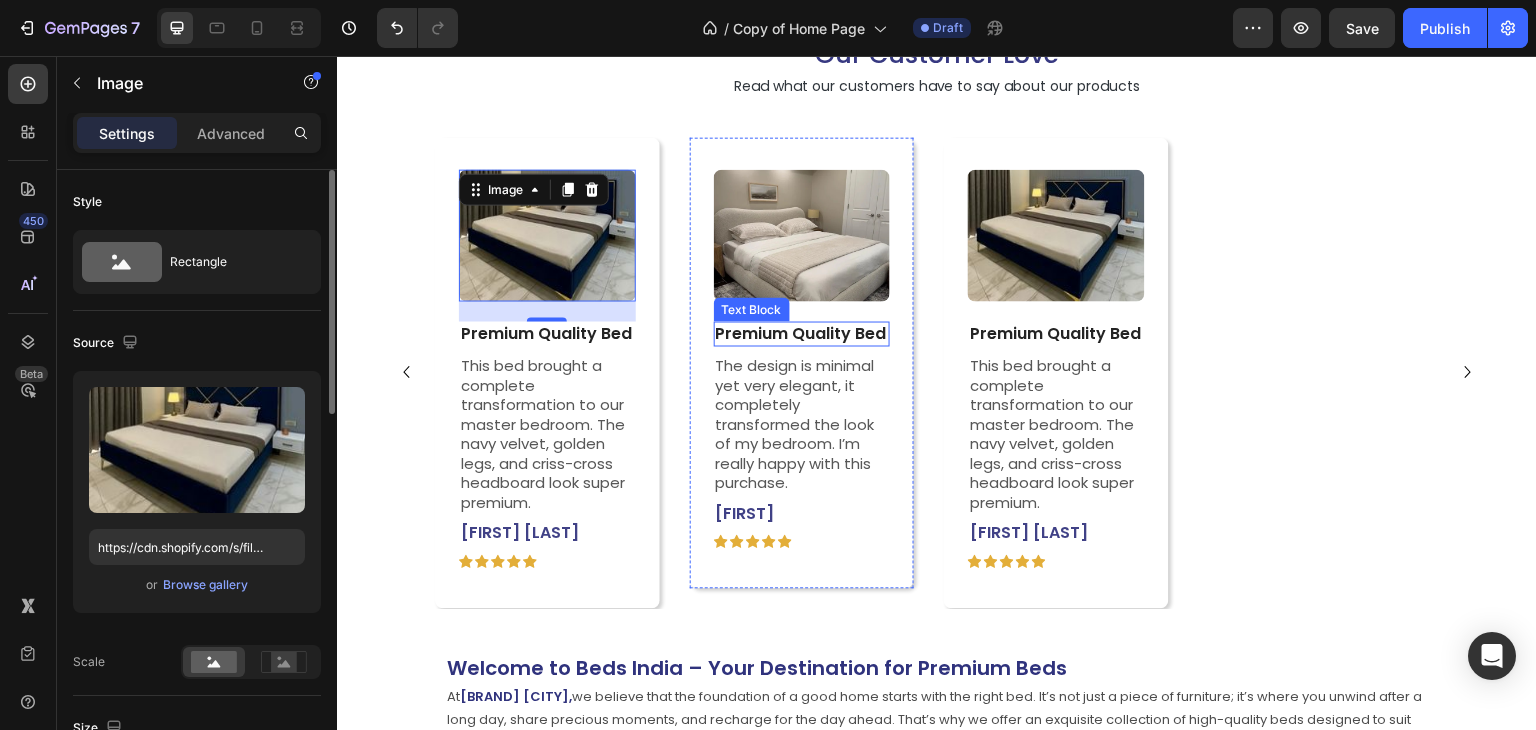 click on "Premium Quality Bed" at bounding box center (802, 333) 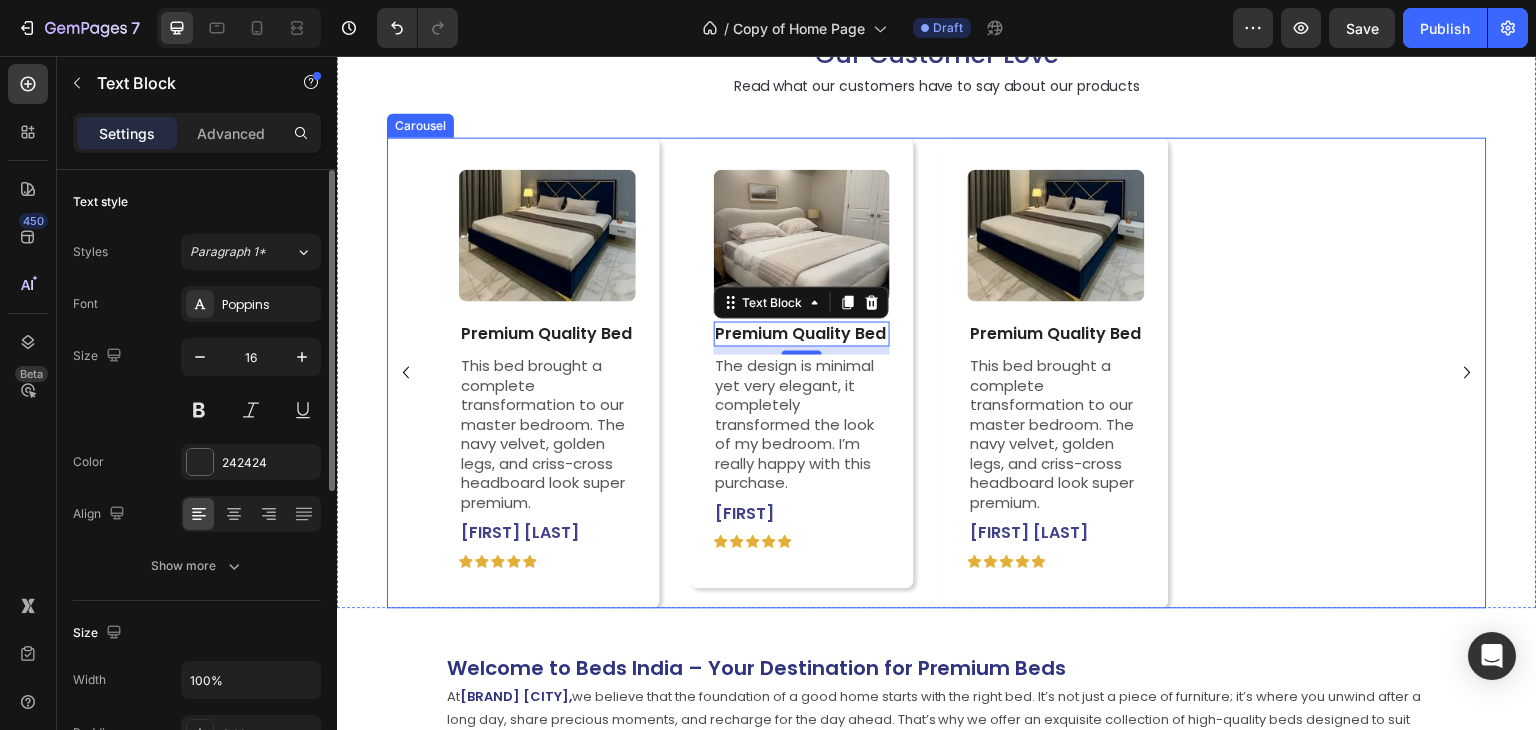click on "Image Premium Quality Bed Text Block This bed brought a complete transformation to our master bedroom. The navy velvet, golden legs, and criss-cross headboard look super premium.  Text Block Neha Sharma Text Block Icon Icon Icon Icon Icon Icon List Row Row Image Premium Quality Bed Text Block   8 The design is minimal yet very elegant, it completely transformed the look of my bedroom. I’m really happy with this purchase. Text Block Moksha Text Block Icon Icon Icon Icon Icon Icon List Row Row Image Premium Quality Bed Text Block This bed brought a complete transformation to our master bedroom. The navy velvet, golden legs, and criss-cross headboard look super premium.  Text Block Neha Sharma Text Block Icon Icon Icon Icon Icon Icon List Row Row" at bounding box center (937, 372) 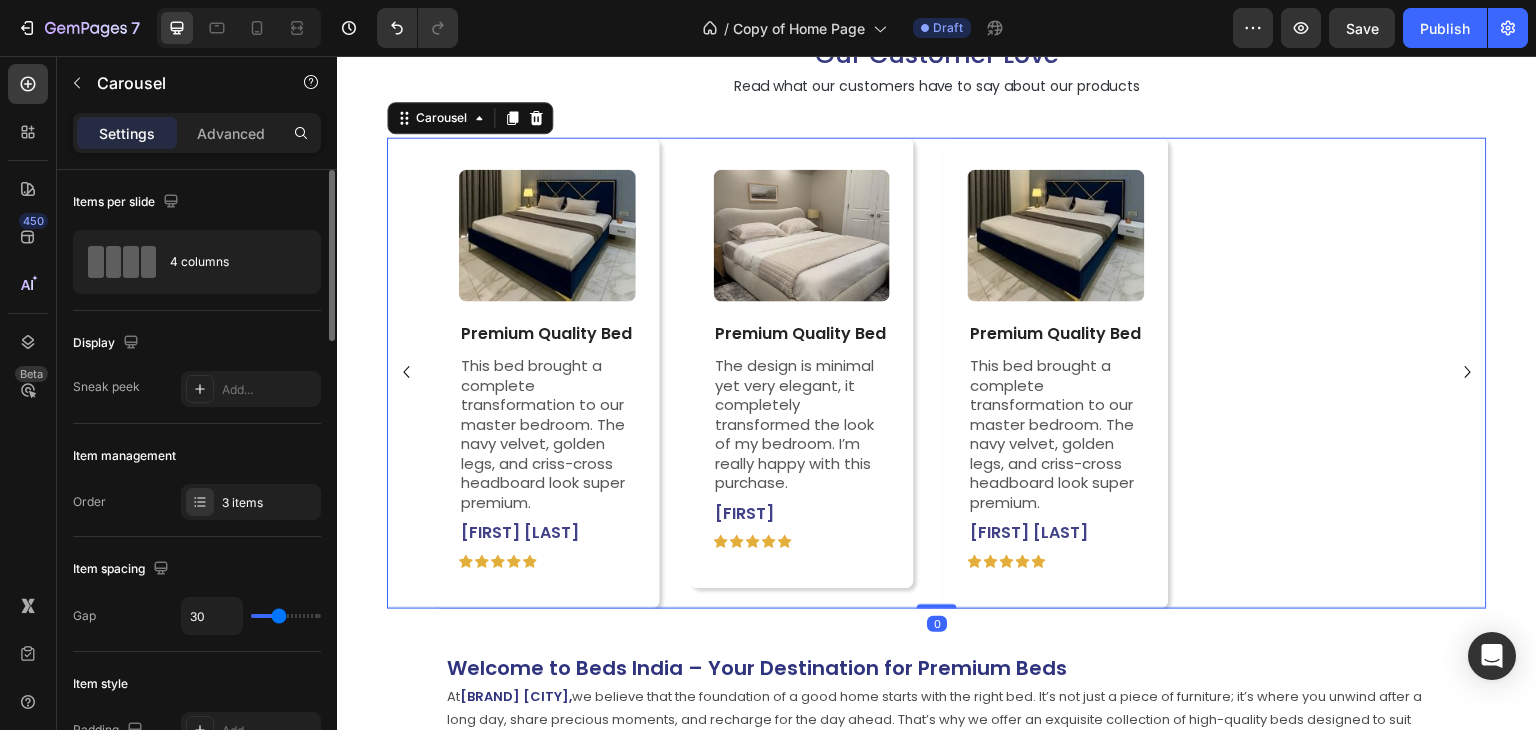 scroll, scrollTop: 5024, scrollLeft: 0, axis: vertical 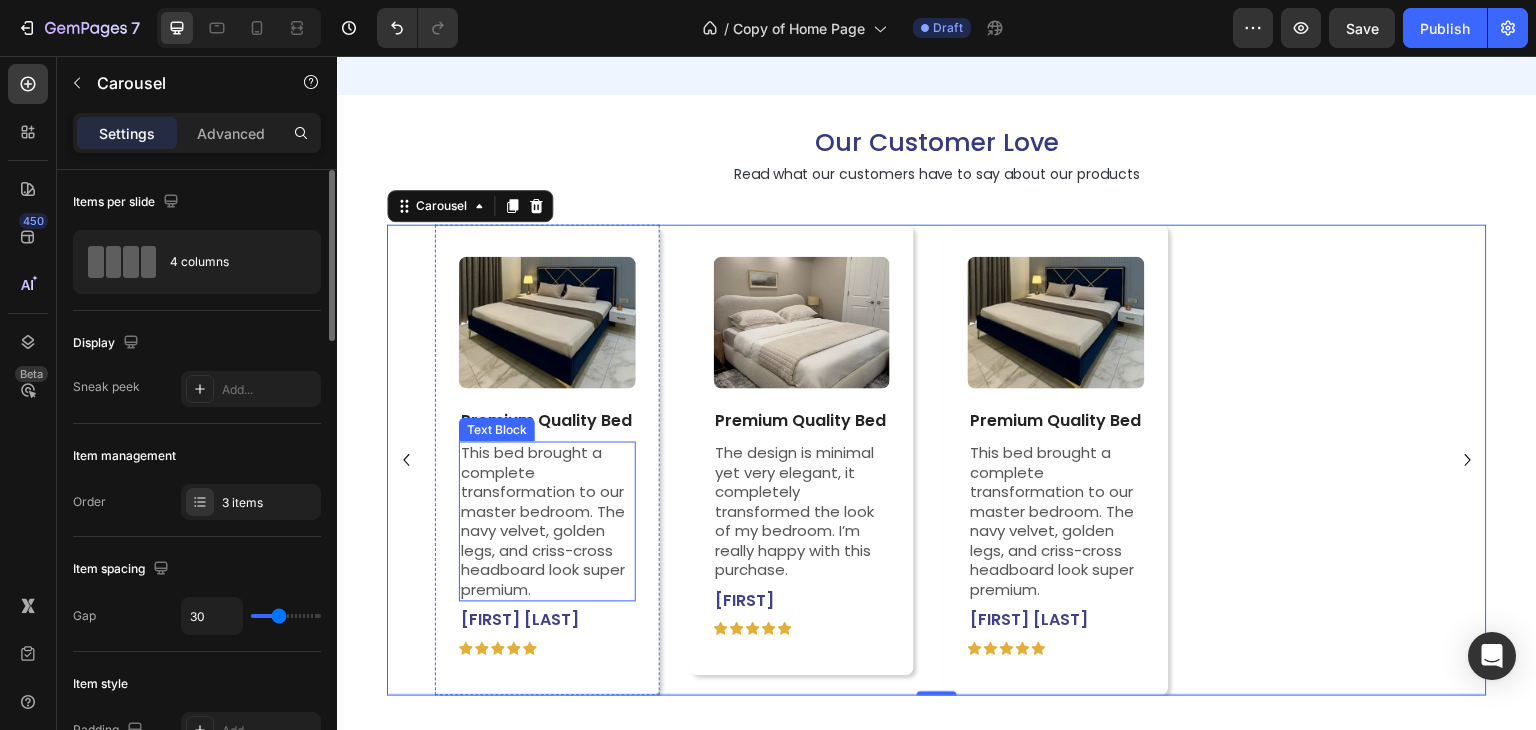 click on "This bed brought a complete transformation to our master bedroom. The navy velvet, golden legs, and criss-cross headboard look super premium." at bounding box center [547, 522] 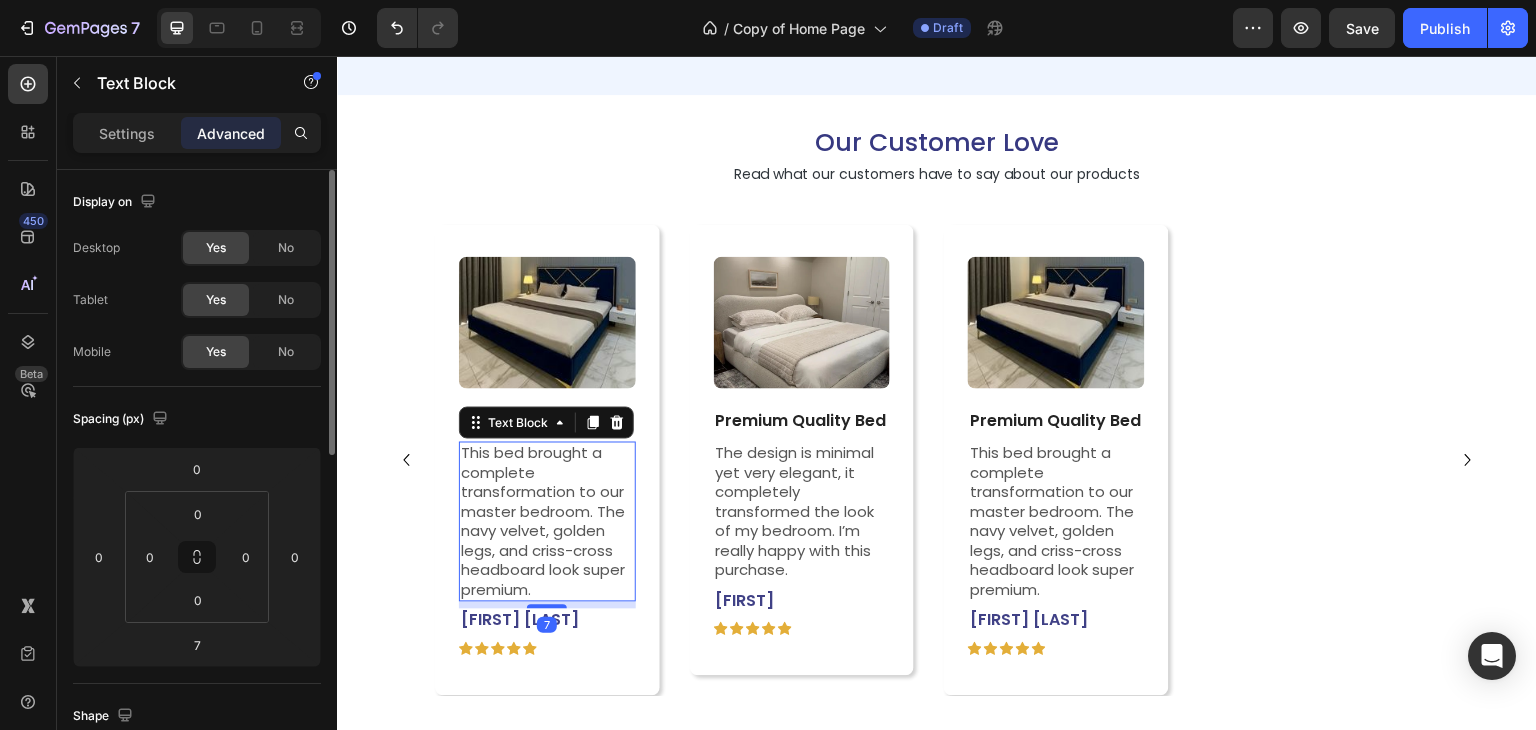 click on "This bed brought a complete transformation to our master bedroom. The navy velvet, golden legs, and criss-cross headboard look super premium." at bounding box center [547, 522] 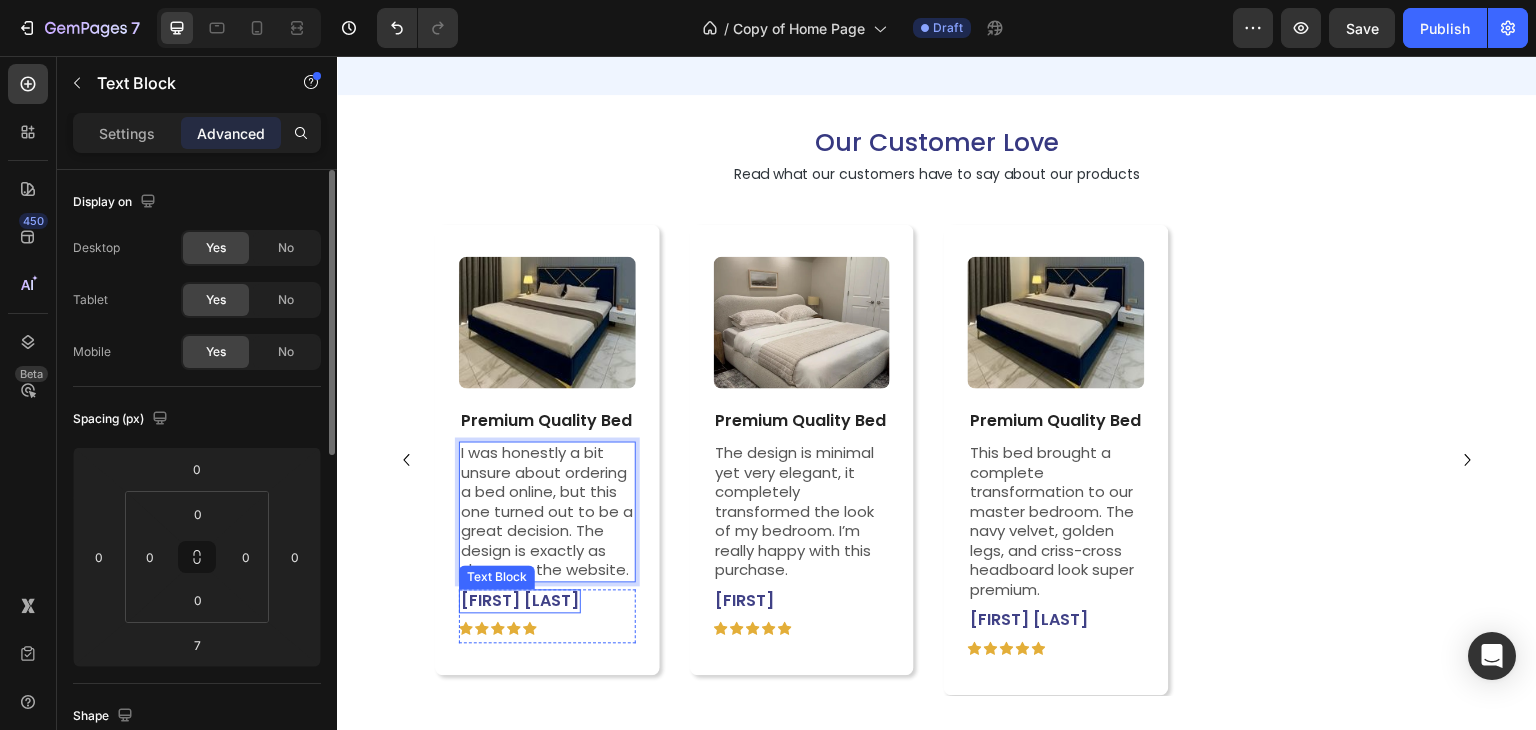 click on "Neha Sharma" at bounding box center [520, 602] 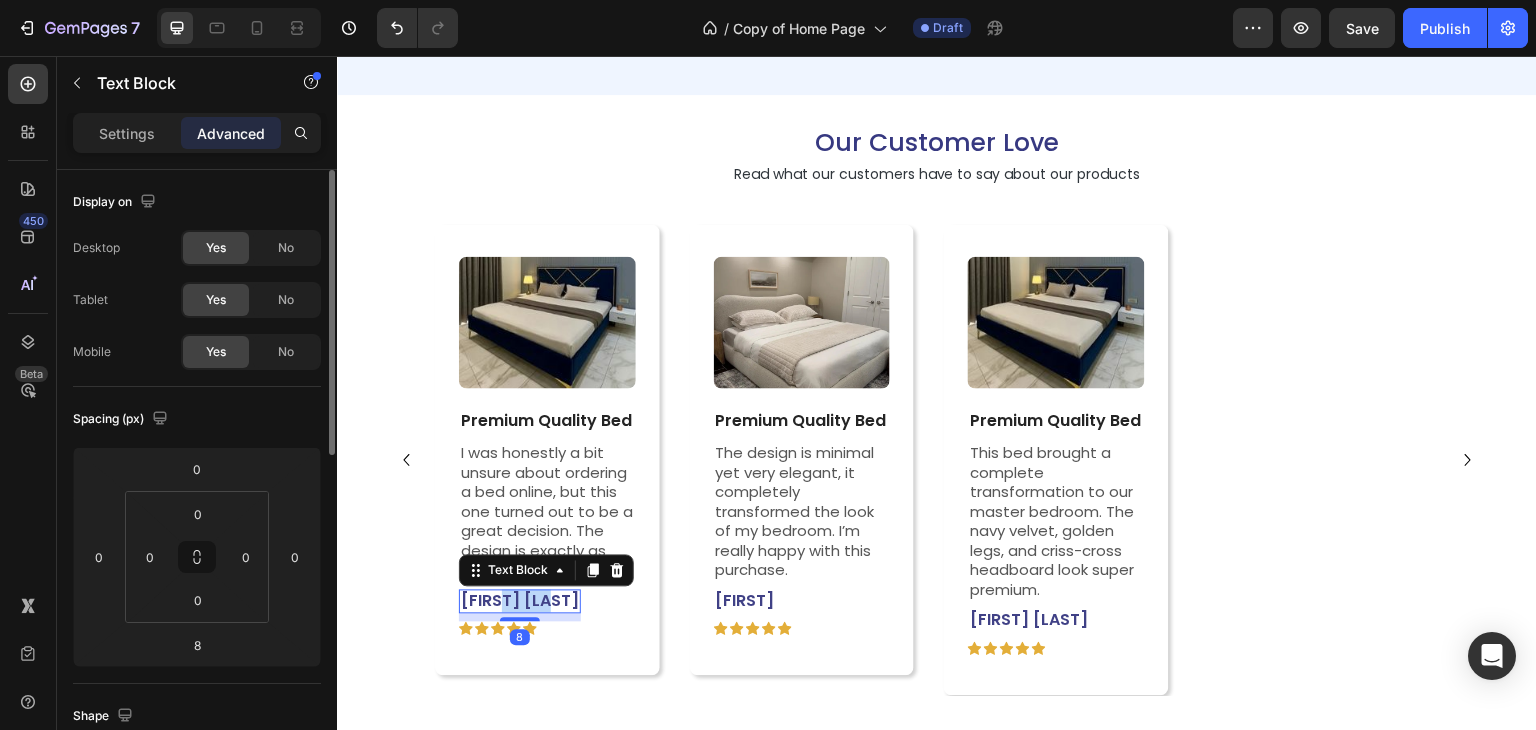 click on "Neha Sharma" at bounding box center [520, 602] 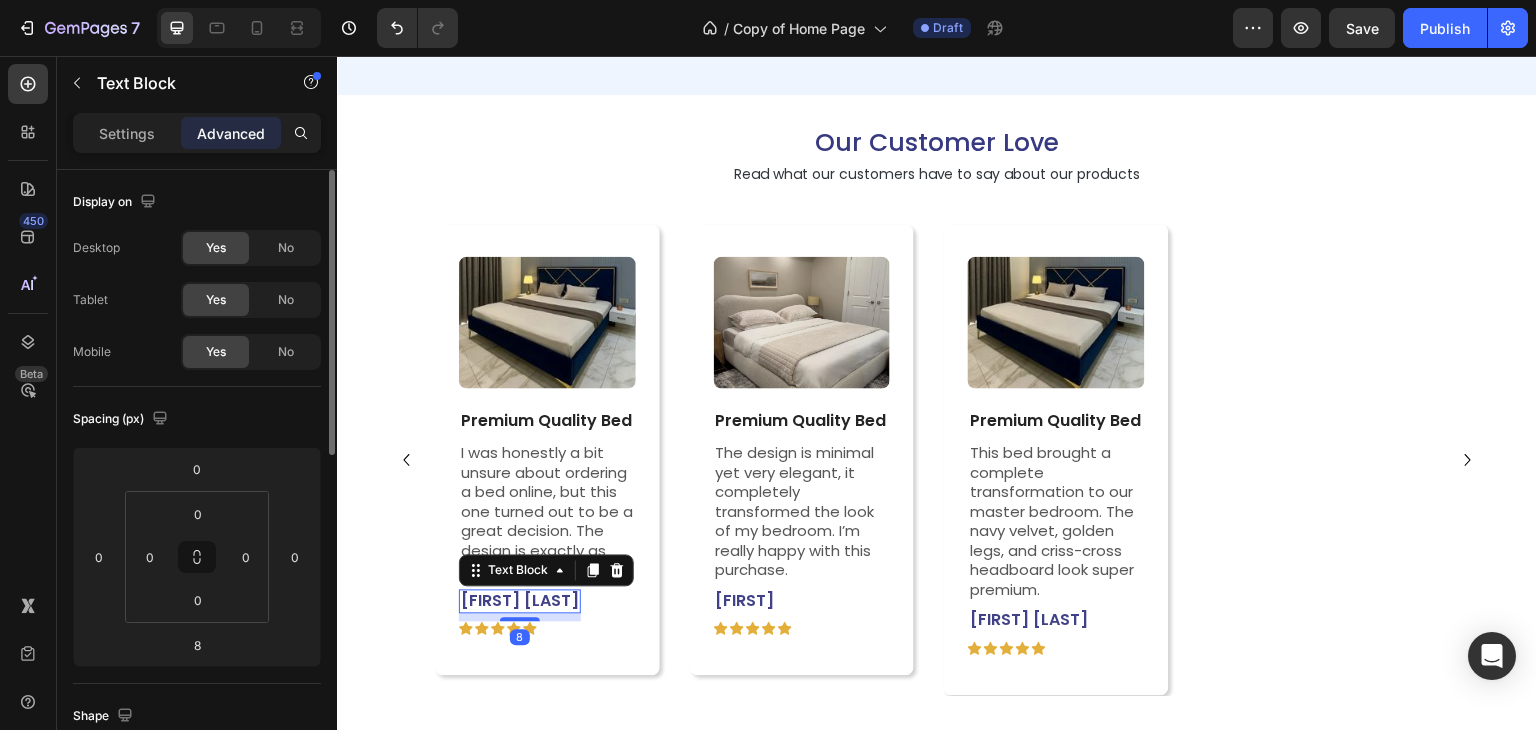 click on "Neha Sharma" at bounding box center (520, 602) 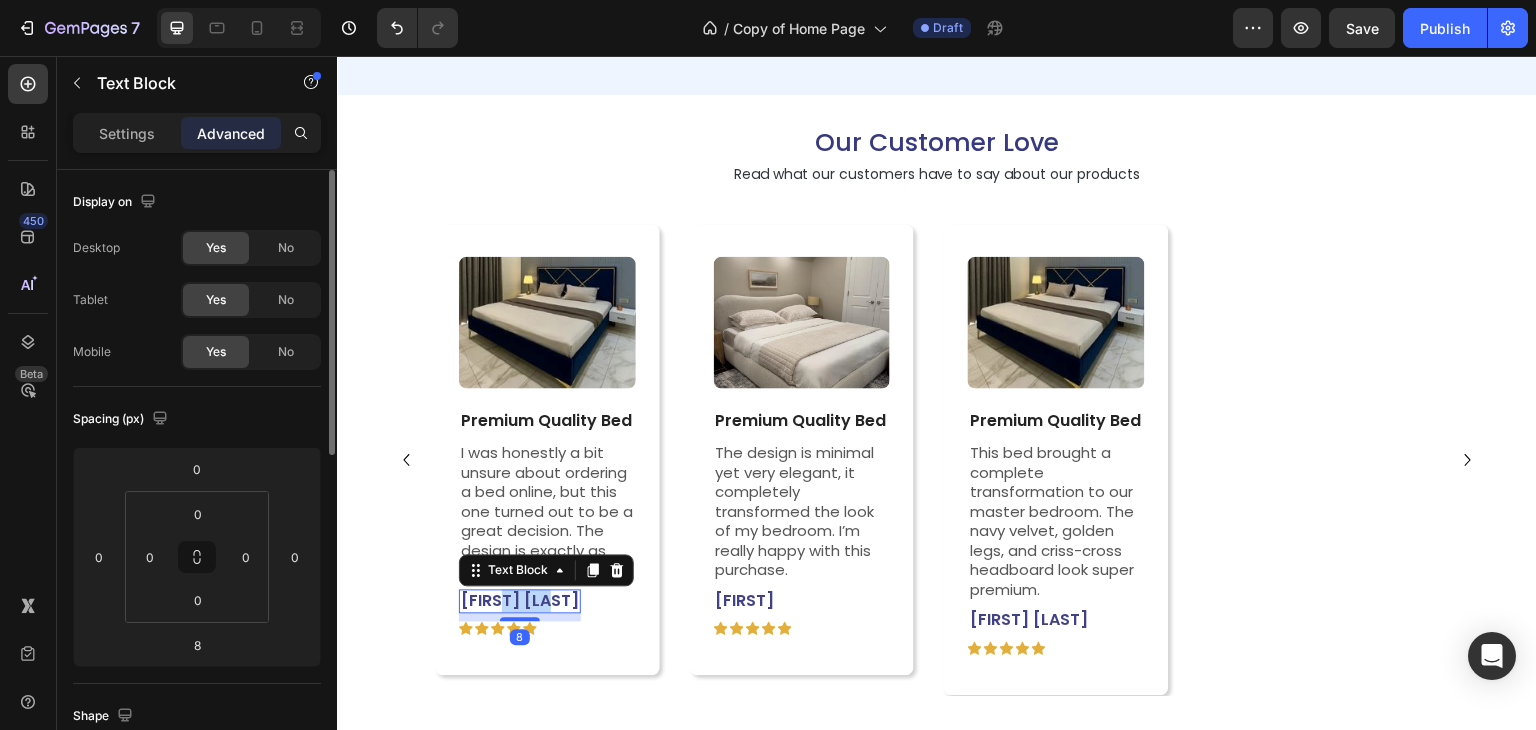 click on "Neha Sharma" at bounding box center [520, 602] 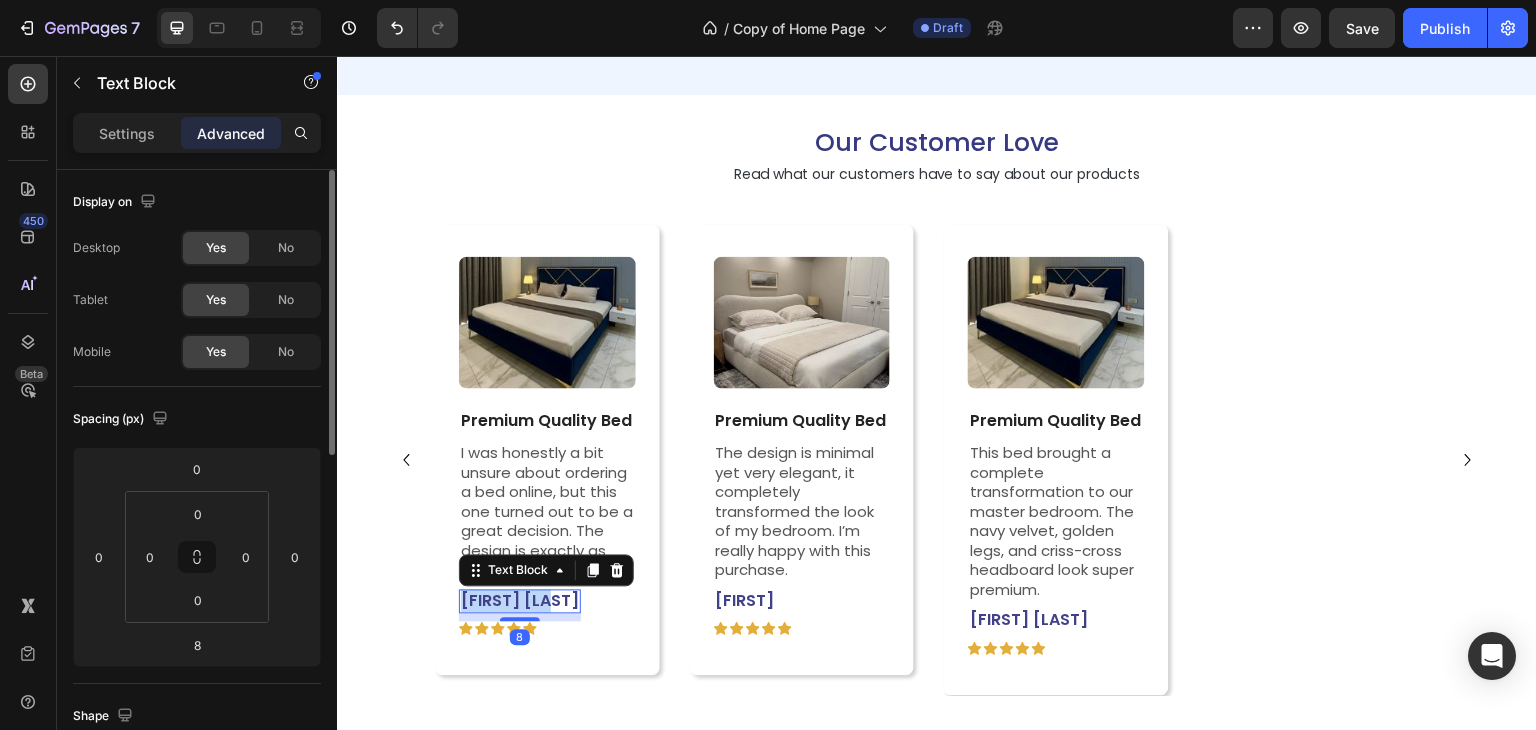 click on "Neha Sharma" at bounding box center (520, 602) 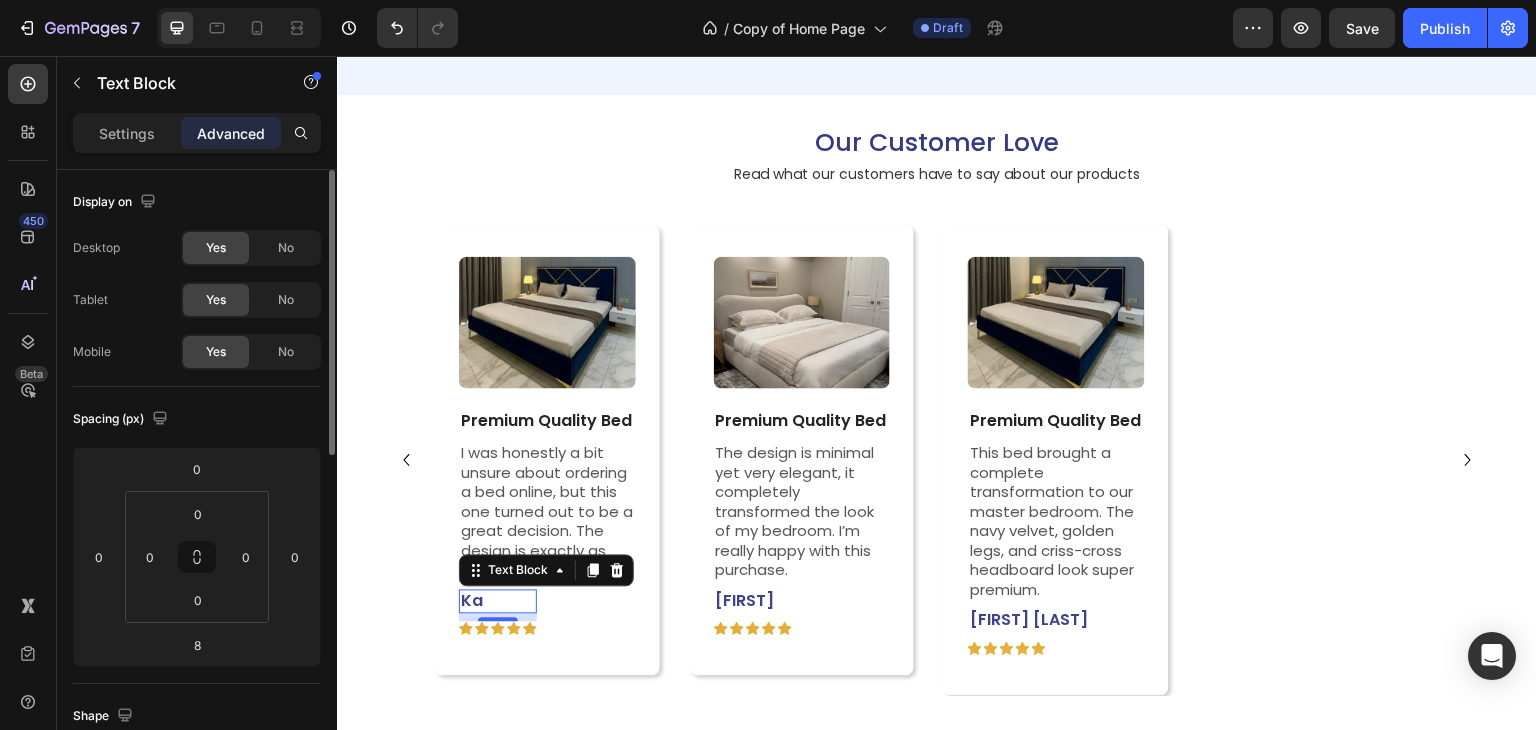 click on "Ka" at bounding box center (498, 602) 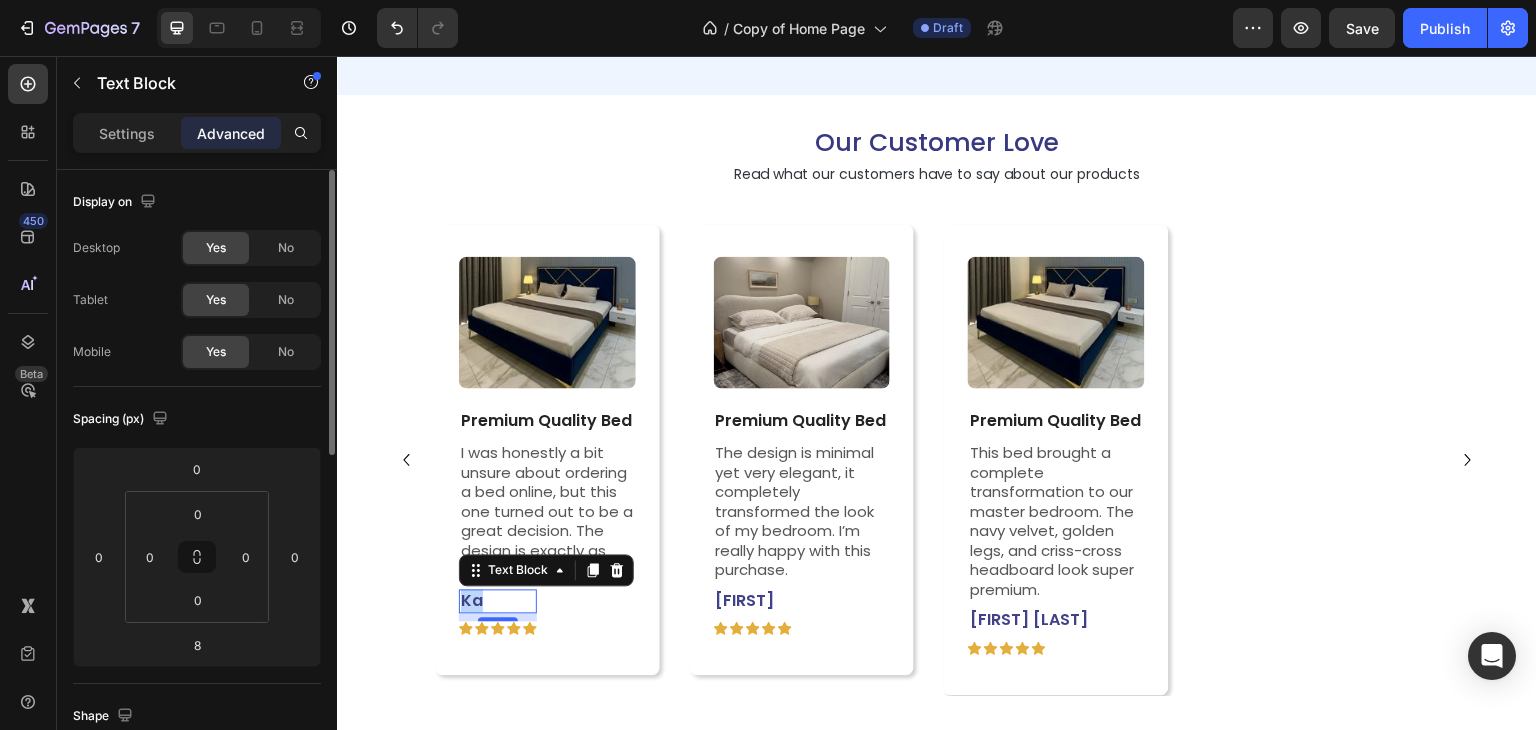 click on "Ka" at bounding box center (498, 602) 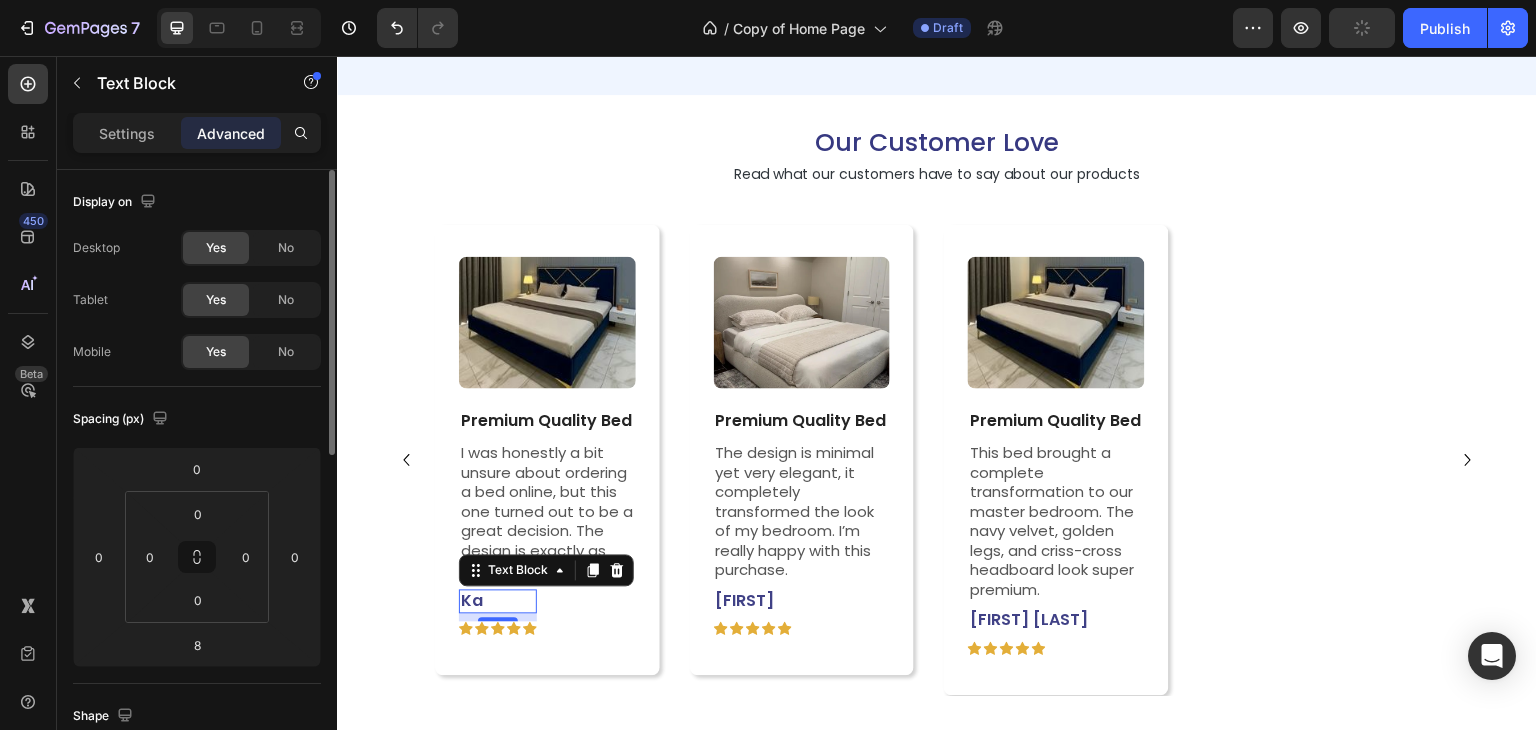 click on "Ka" at bounding box center [498, 602] 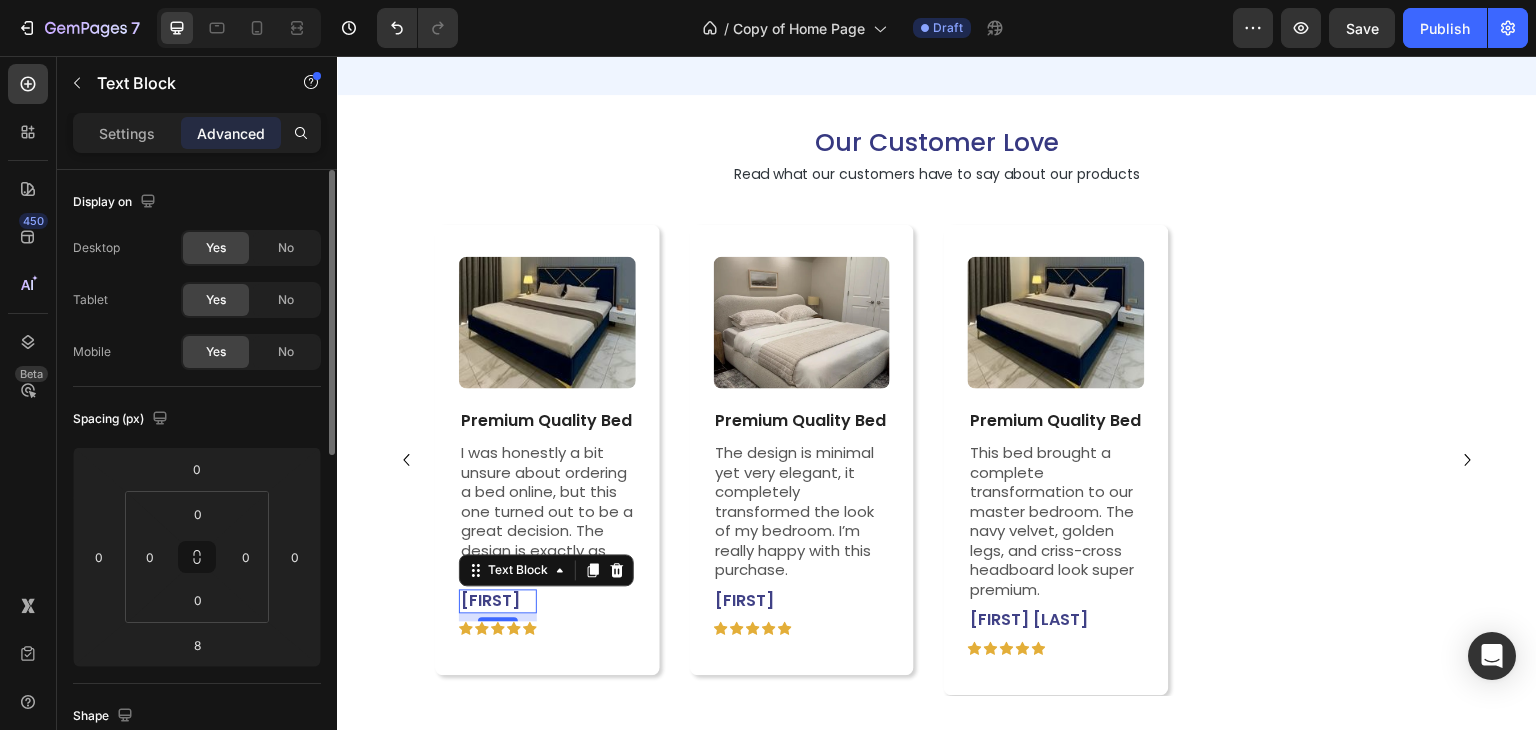click on "Kar" at bounding box center [498, 602] 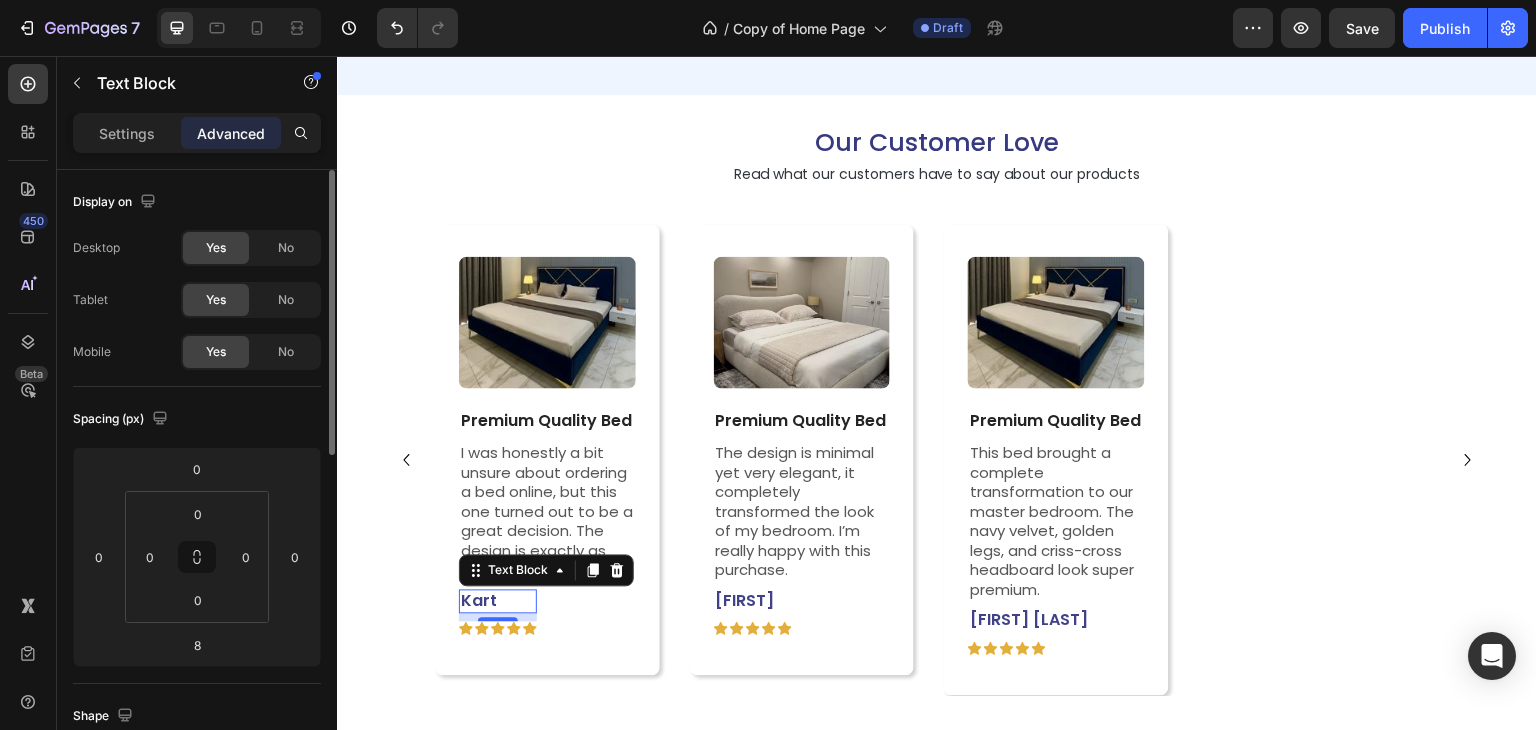 click on "Kart" at bounding box center (498, 602) 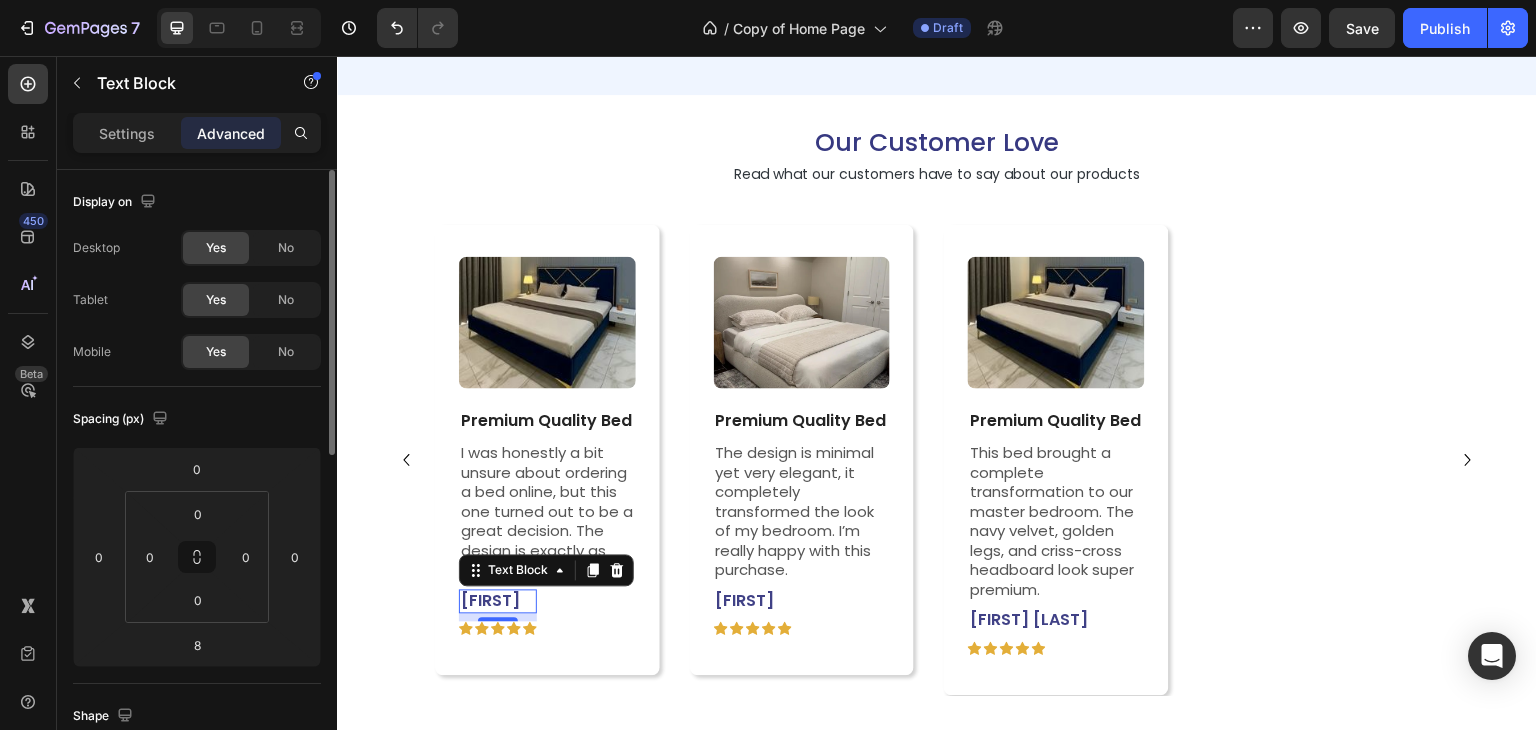 click on "Karth" at bounding box center [498, 602] 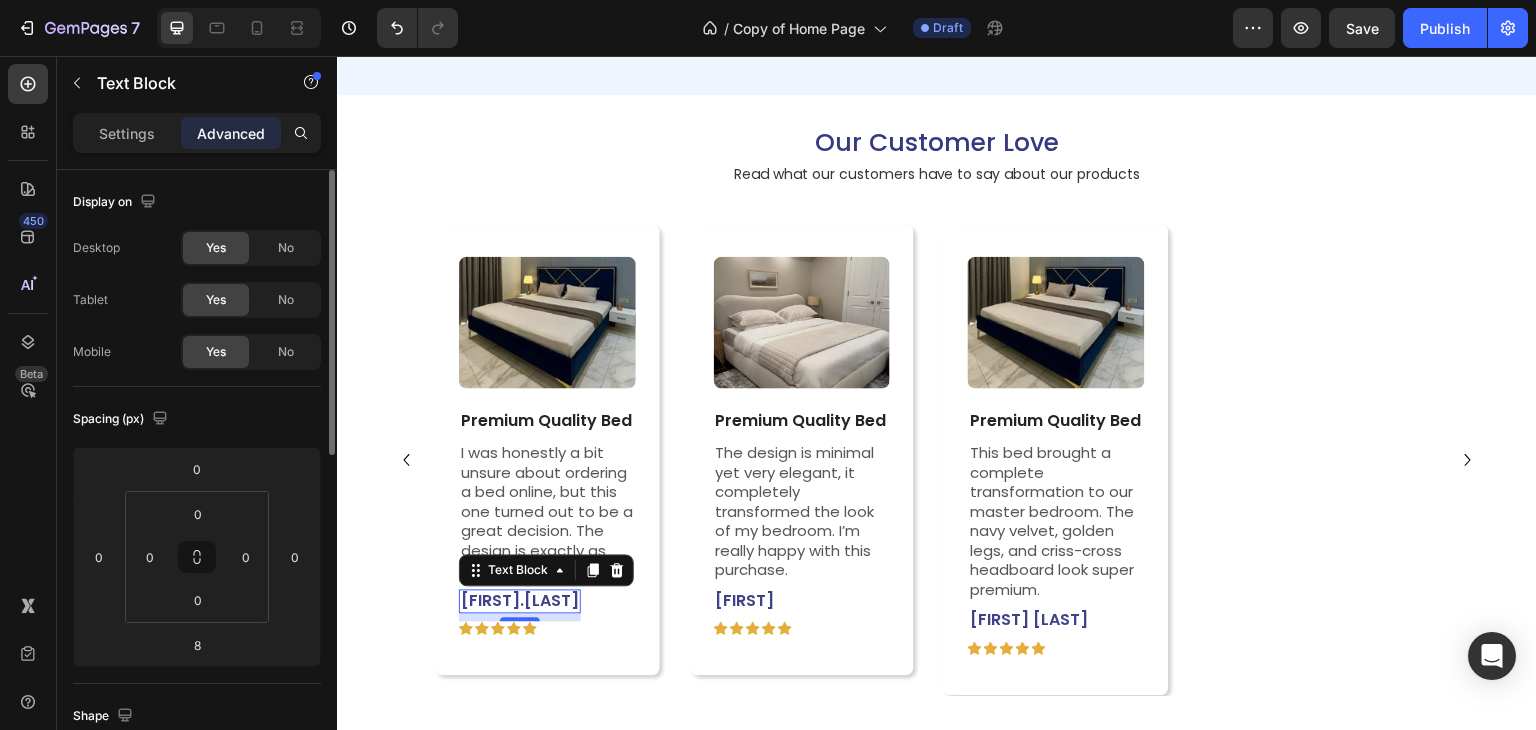 click on "Karthik.M" at bounding box center (520, 602) 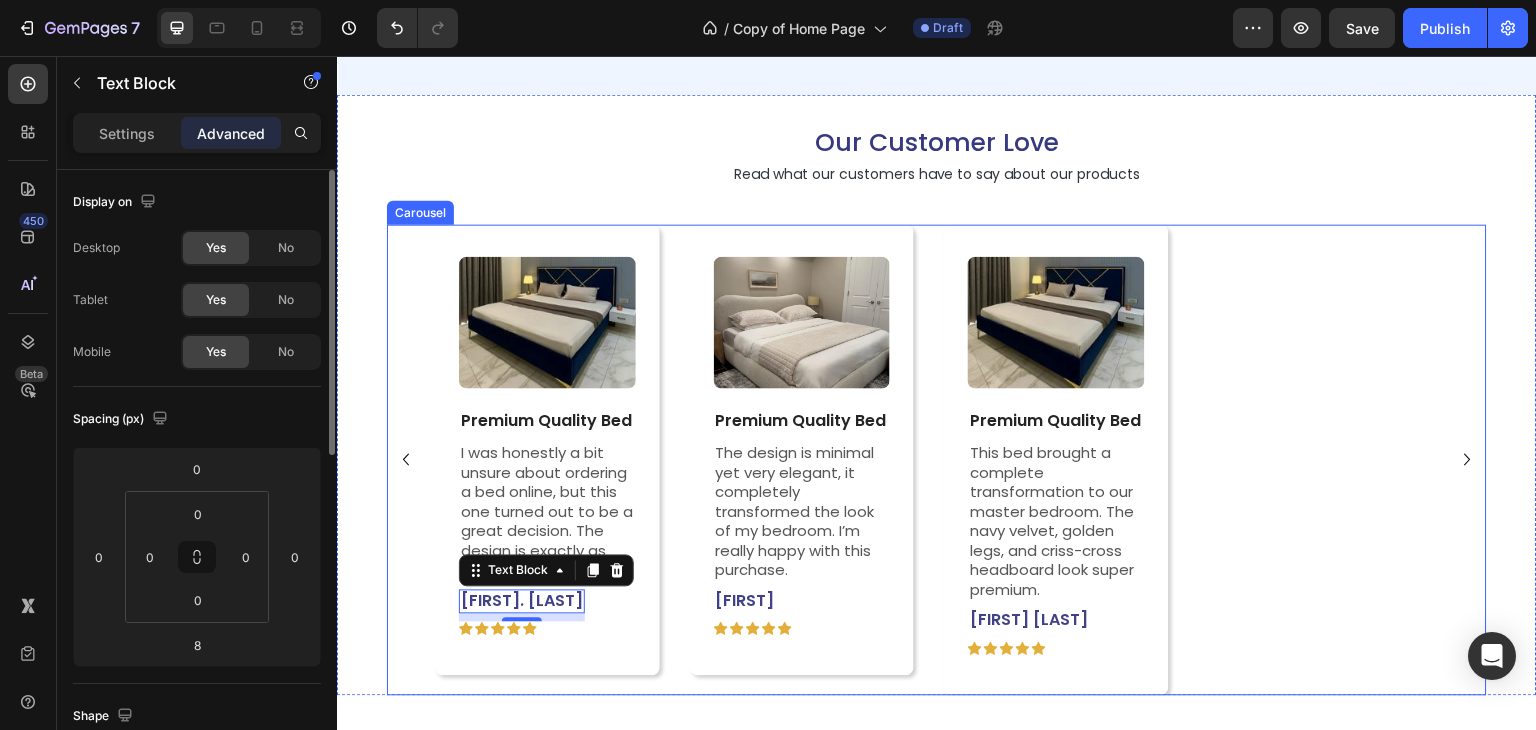 click on "Image Premium Quality Bed Text Block I was honestly a bit unsure about ordering a bed online, but this one turned out to be a great decision. The design is exactly as shown on the website. Text Block Karthik. M Text Block   8 Icon Icon Icon Icon Icon Icon List Row Row Image Premium Quality Bed Text Block The design is minimal yet very elegant, it completely transformed the look of my bedroom. I’m really happy with this purchase. Text Block Moksha Text Block Icon Icon Icon Icon Icon Icon List Row Row Image Premium Quality Bed Text Block This bed brought a complete transformation to our master bedroom. The navy velvet, golden legs, and criss-cross headboard look super premium.  Text Block Neha Sharma Text Block Icon Icon Icon Icon Icon Icon List Row Row" at bounding box center (937, 460) 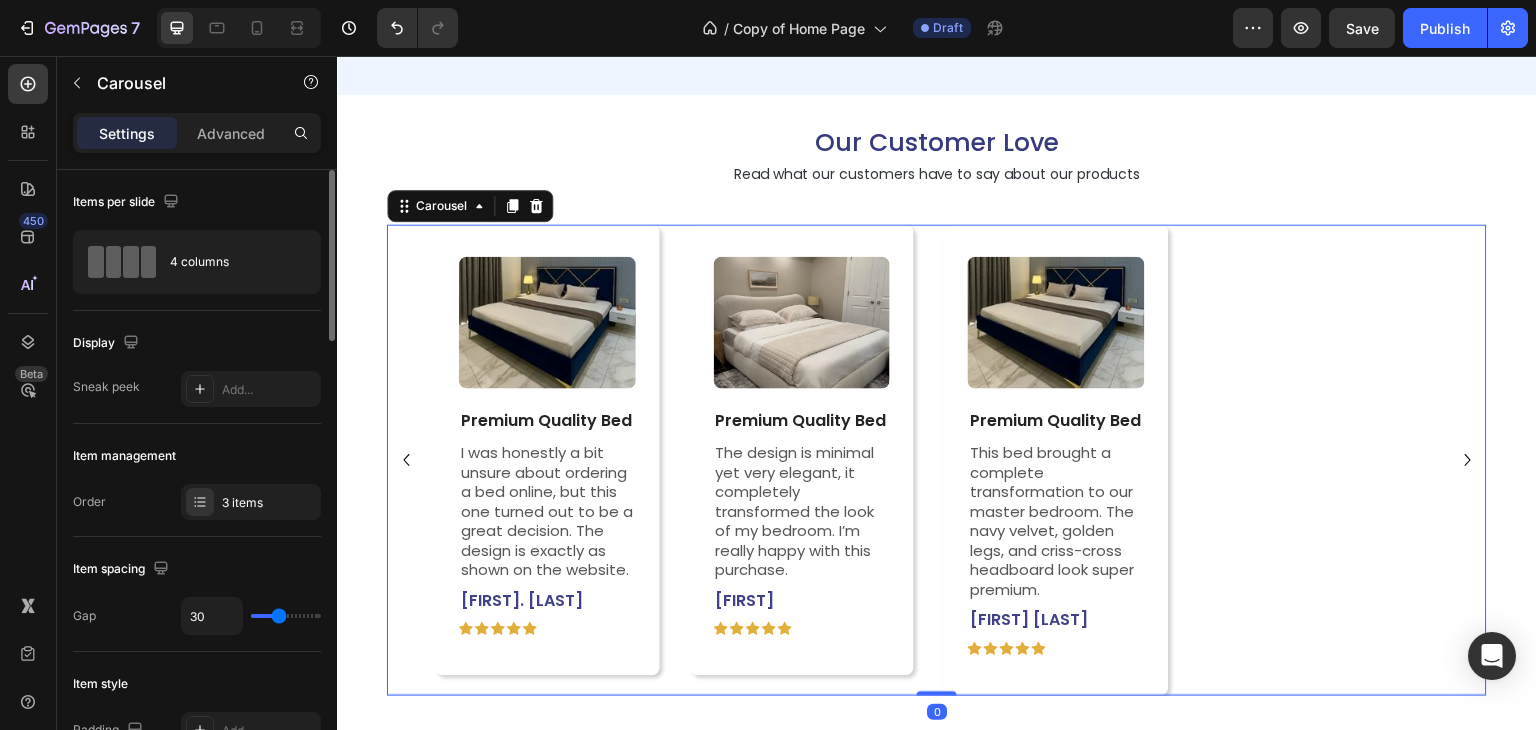 click on "Image Premium Quality Bed Text Block I was honestly a bit unsure about ordering a bed online, but this one turned out to be a great decision. The design is exactly as shown on the website. Text Block Karthik. M Text Block Icon Icon Icon Icon Icon Icon List Row Row Image Premium Quality Bed Text Block The design is minimal yet very elegant, it completely transformed the look of my bedroom. I’m really happy with this purchase. Text Block Moksha Text Block Icon Icon Icon Icon Icon Icon List Row Row Image Premium Quality Bed Text Block This bed brought a complete transformation to our master bedroom. The navy velvet, golden legs, and criss-cross headboard look super premium.  Text Block Neha Sharma Text Block Icon Icon Icon Icon Icon Icon List Row Row" at bounding box center (937, 460) 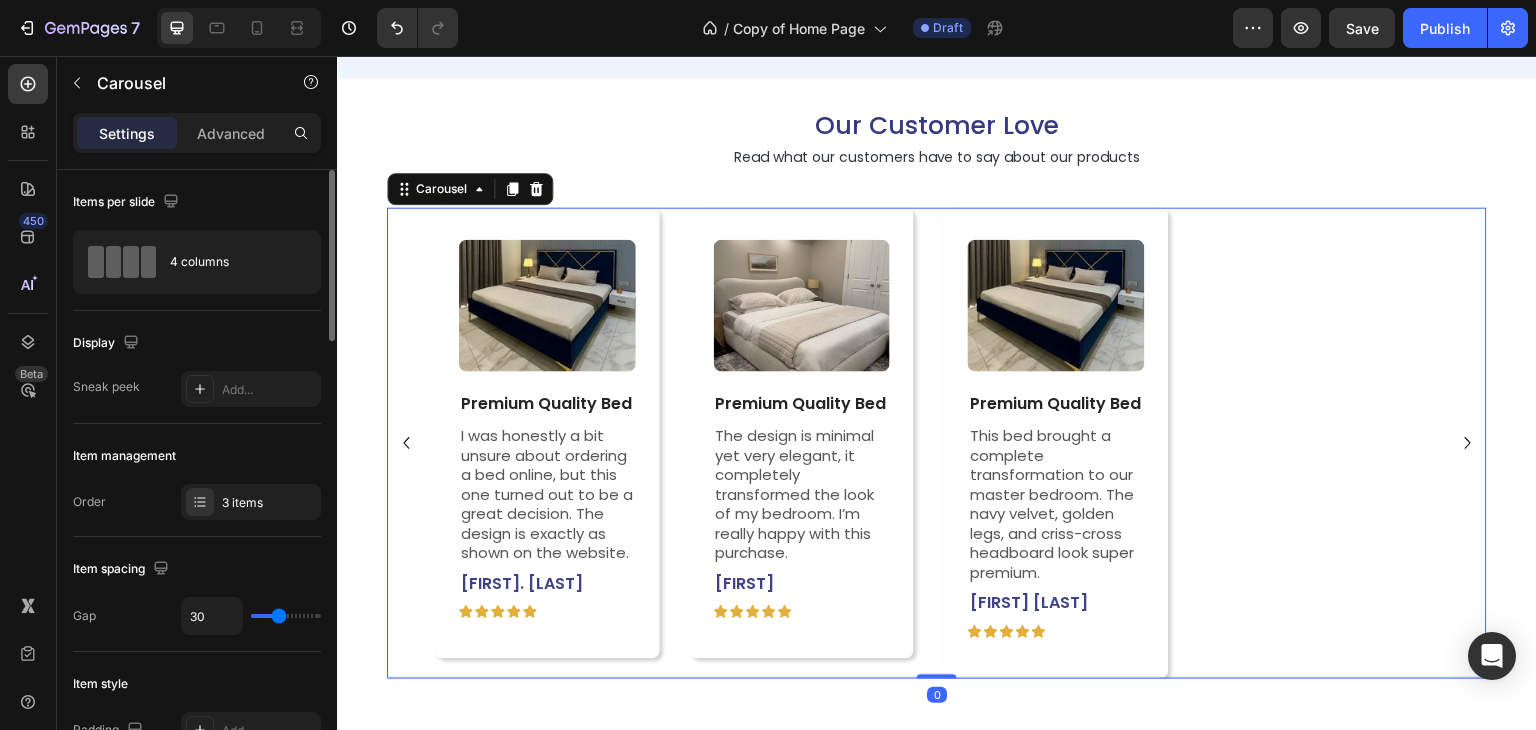 scroll, scrollTop: 5024, scrollLeft: 0, axis: vertical 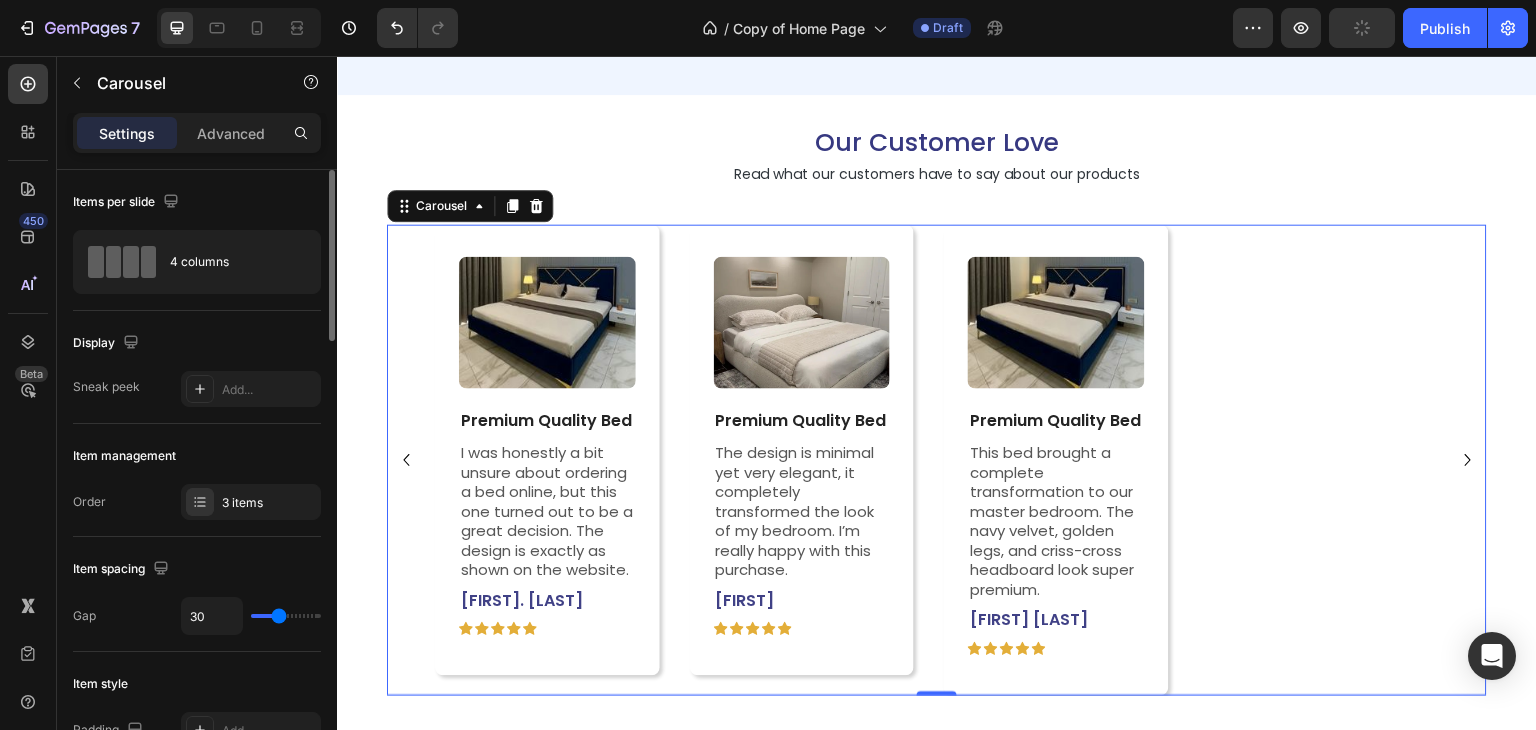 click at bounding box center [547, 323] 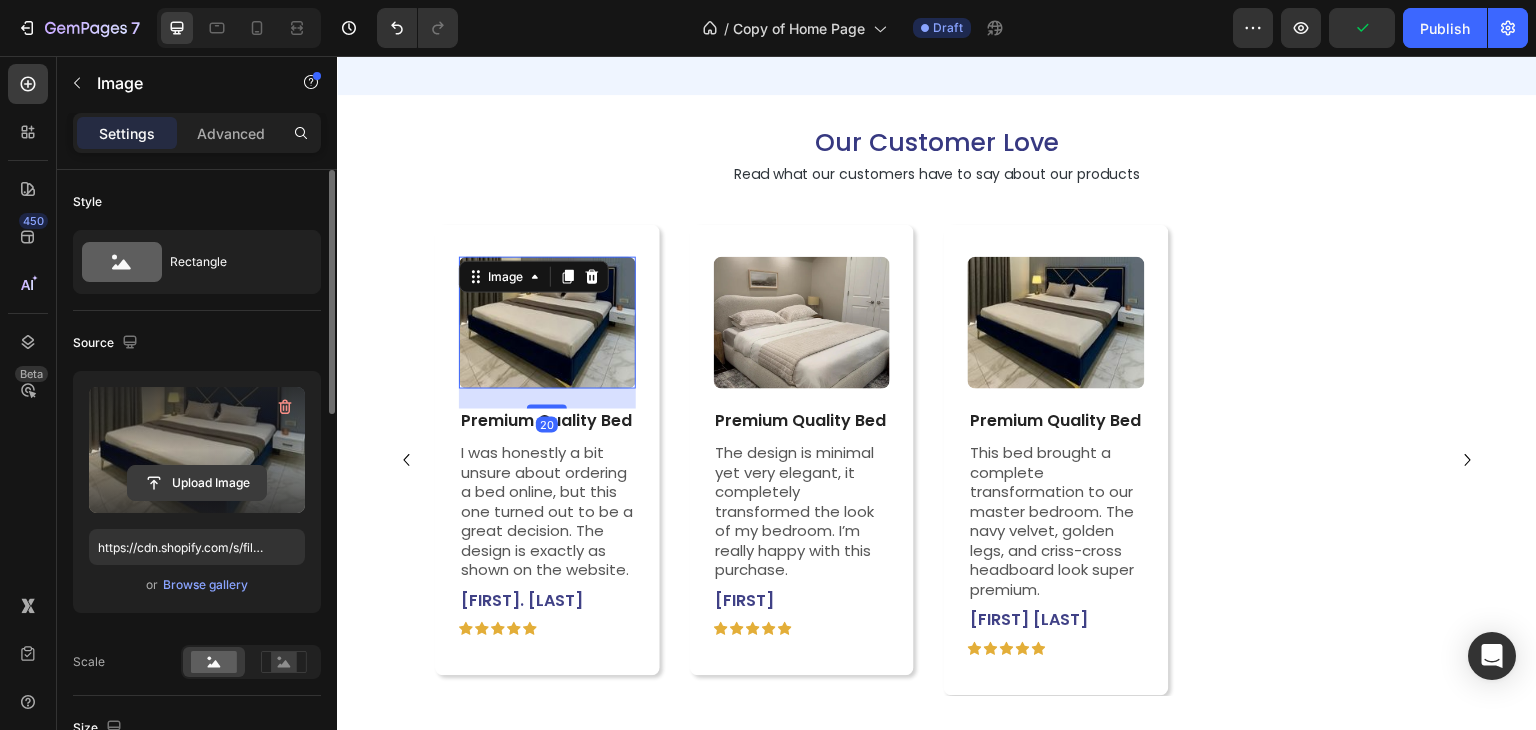 click 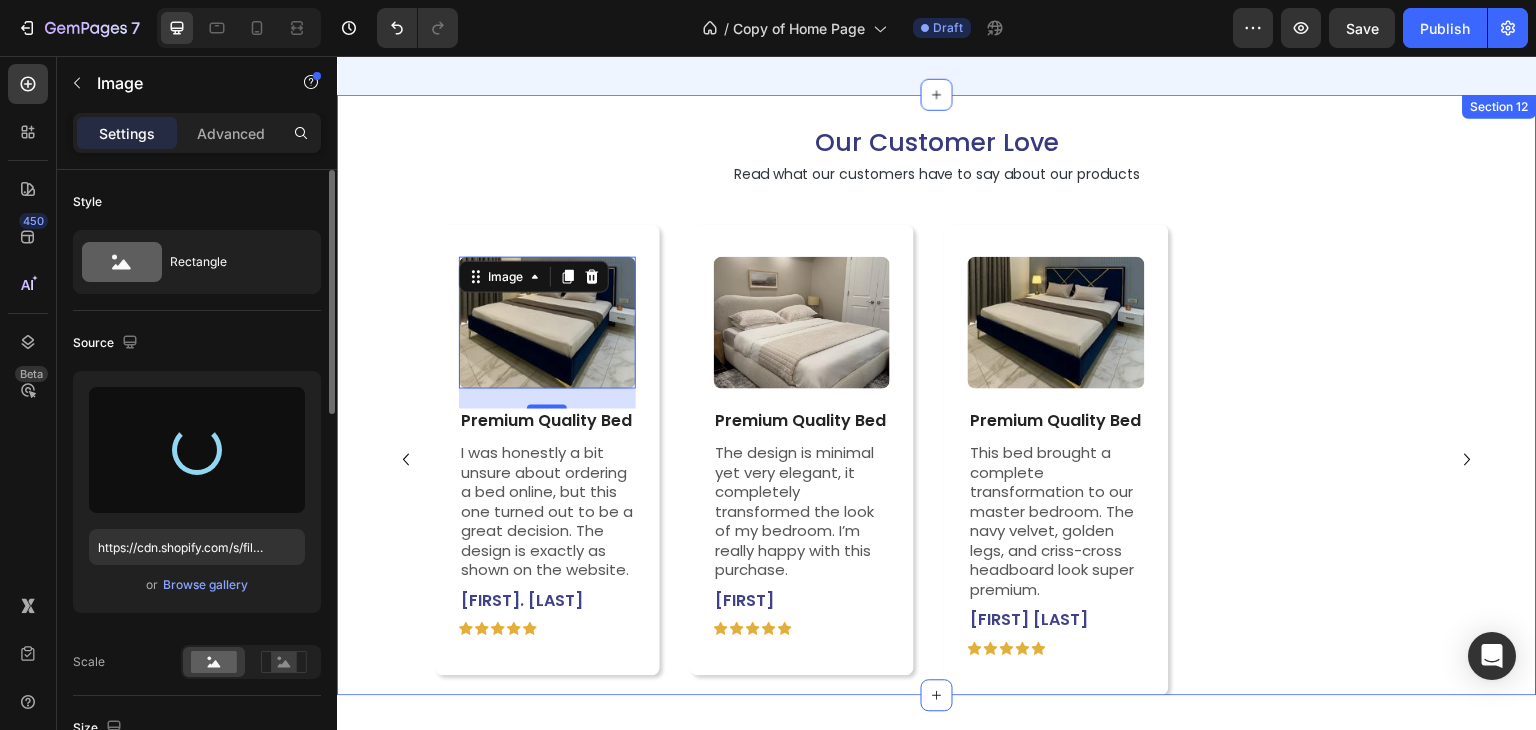 type on "https://cdn.shopify.com/s/files/1/0718/7775/5135/files/gempages_532029910361834389-f77f94b1-c76c-4363-899d-a6a0bee62f55.webp" 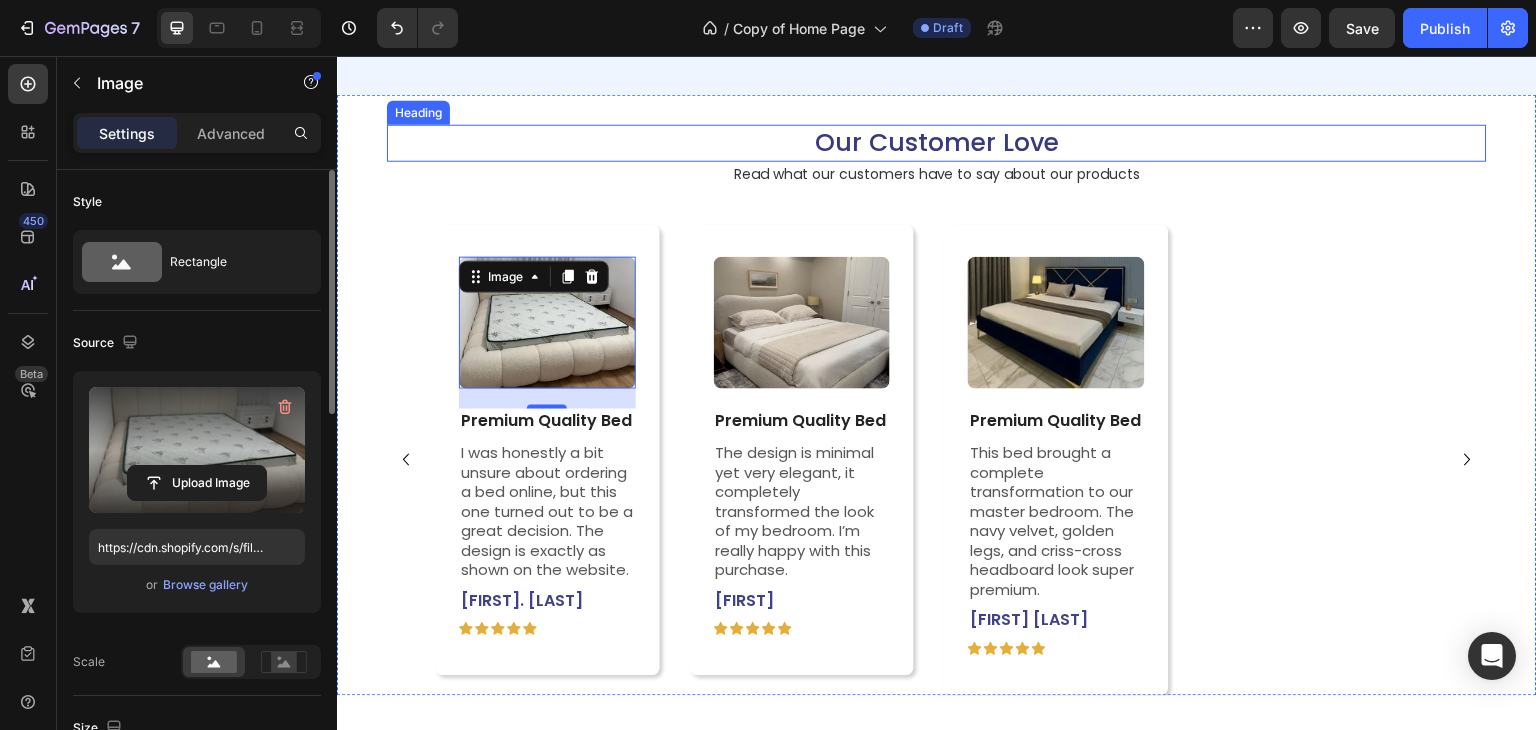 click on "Our Customer Love Heading Read what our customers have to say about our products Text Block
Image   20 Premium Quality Bed Text Block I was honestly a bit unsure about ordering a bed online, but this one turned out to be a great decision. The design is exactly as shown on the website. Text Block Karthik. M Text Block Icon Icon Icon Icon Icon Icon List Row Row Image Premium Quality Bed Text Block The design is minimal yet very elegant, it completely transformed the look of my bedroom. I’m really happy with this purchase. Text Block Moksha Text Block Icon Icon Icon Icon Icon Icon List Row Row Image Premium Quality Bed Text Block This bed brought a complete transformation to our master bedroom. The navy velvet, golden legs, and criss-cross headboard look super premium.  Text Block Neha Sharma Text Block Icon Icon Icon Icon Icon Icon List Row Row
Carousel Section 12" at bounding box center (937, 395) 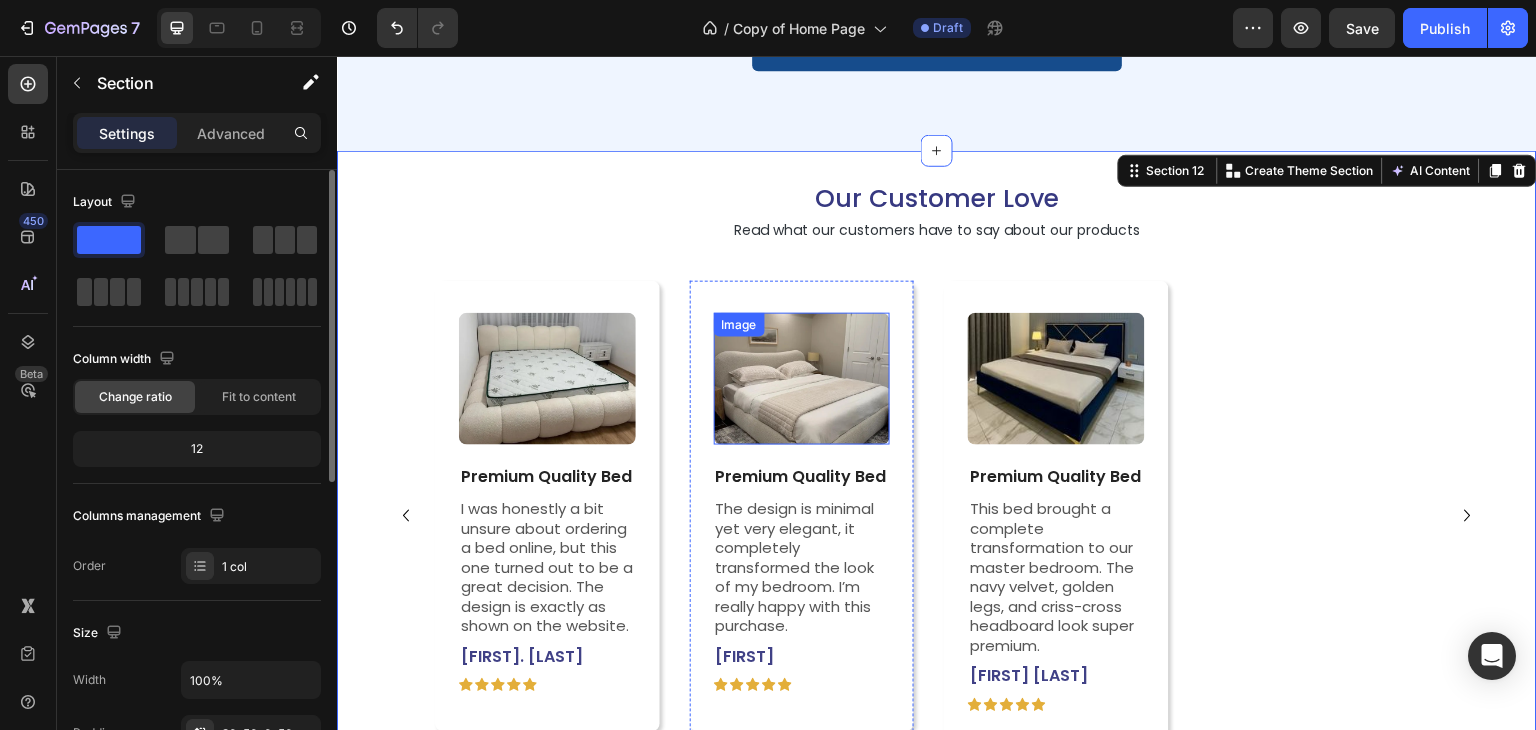 scroll, scrollTop: 5024, scrollLeft: 0, axis: vertical 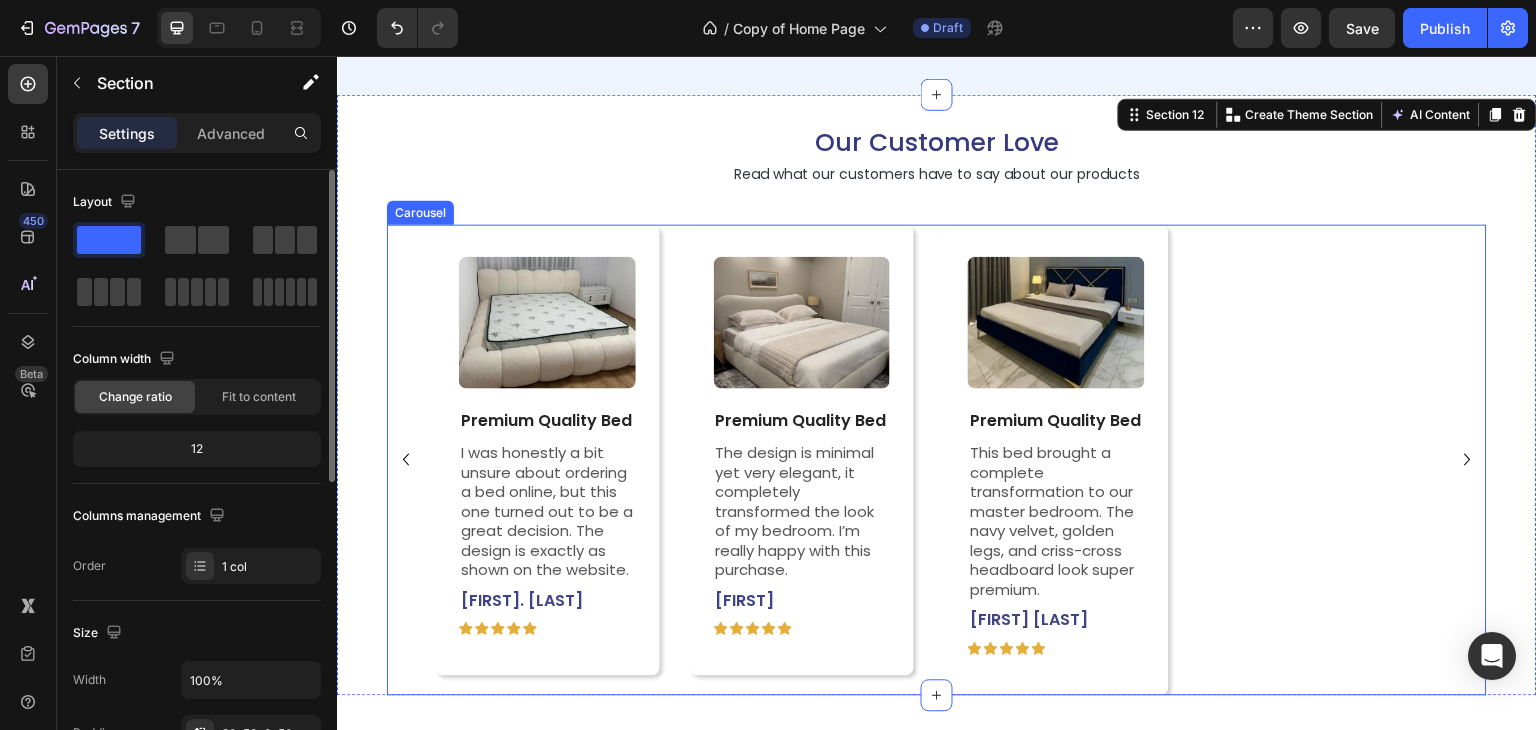 click on "Image Premium Quality Bed Text Block I was honestly a bit unsure about ordering a bed online, but this one turned out to be a great decision. The design is exactly as shown on the website. Text Block Karthik. M Text Block Icon Icon Icon Icon Icon Icon List Row Row Image Premium Quality Bed Text Block The design is minimal yet very elegant, it completely transformed the look of my bedroom. I’m really happy with this purchase. Text Block Moksha Text Block Icon Icon Icon Icon Icon Icon List Row Row Image Premium Quality Bed Text Block This bed brought a complete transformation to our master bedroom. The navy velvet, golden legs, and criss-cross headboard look super premium.  Text Block Neha Sharma Text Block Icon Icon Icon Icon Icon Icon List Row Row" at bounding box center [937, 460] 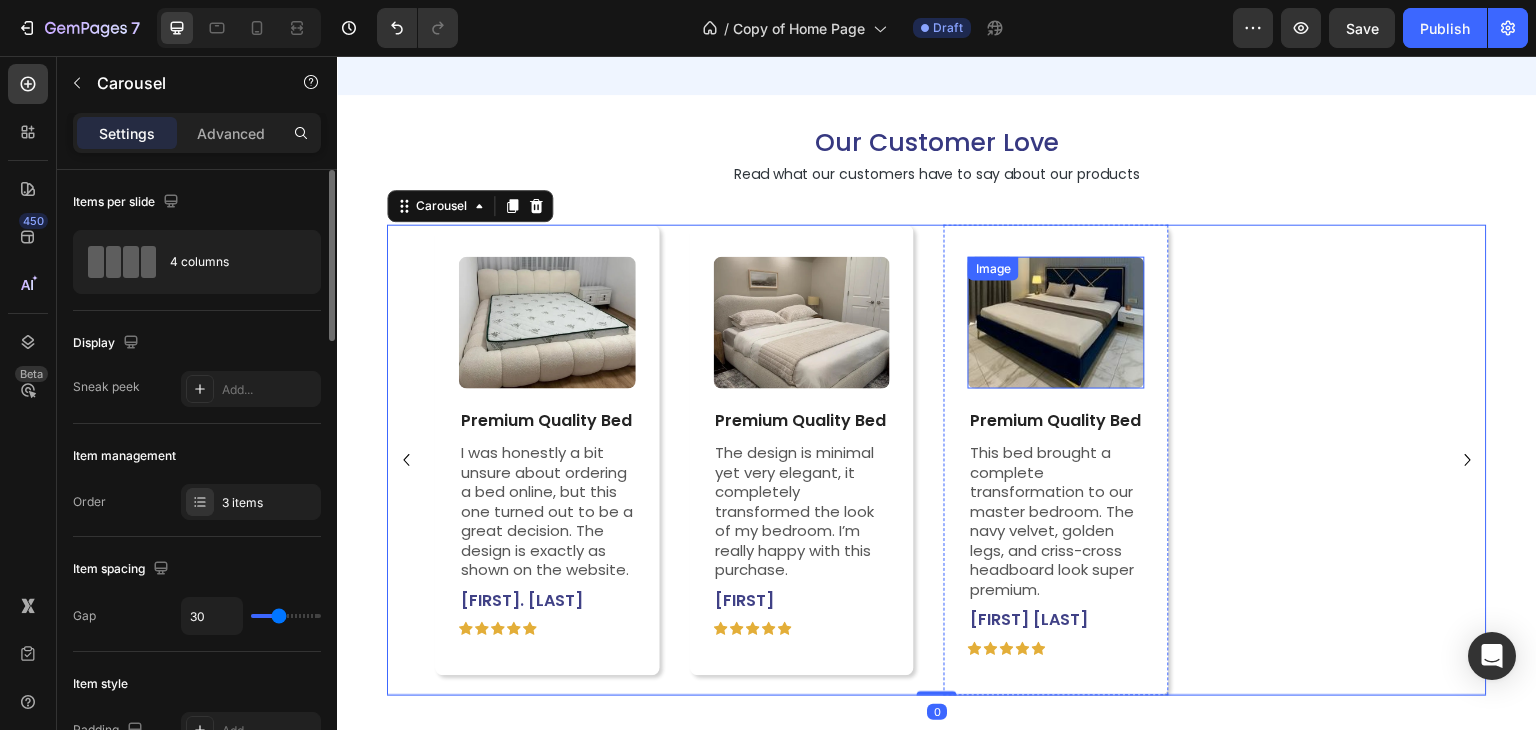 click at bounding box center [1056, 323] 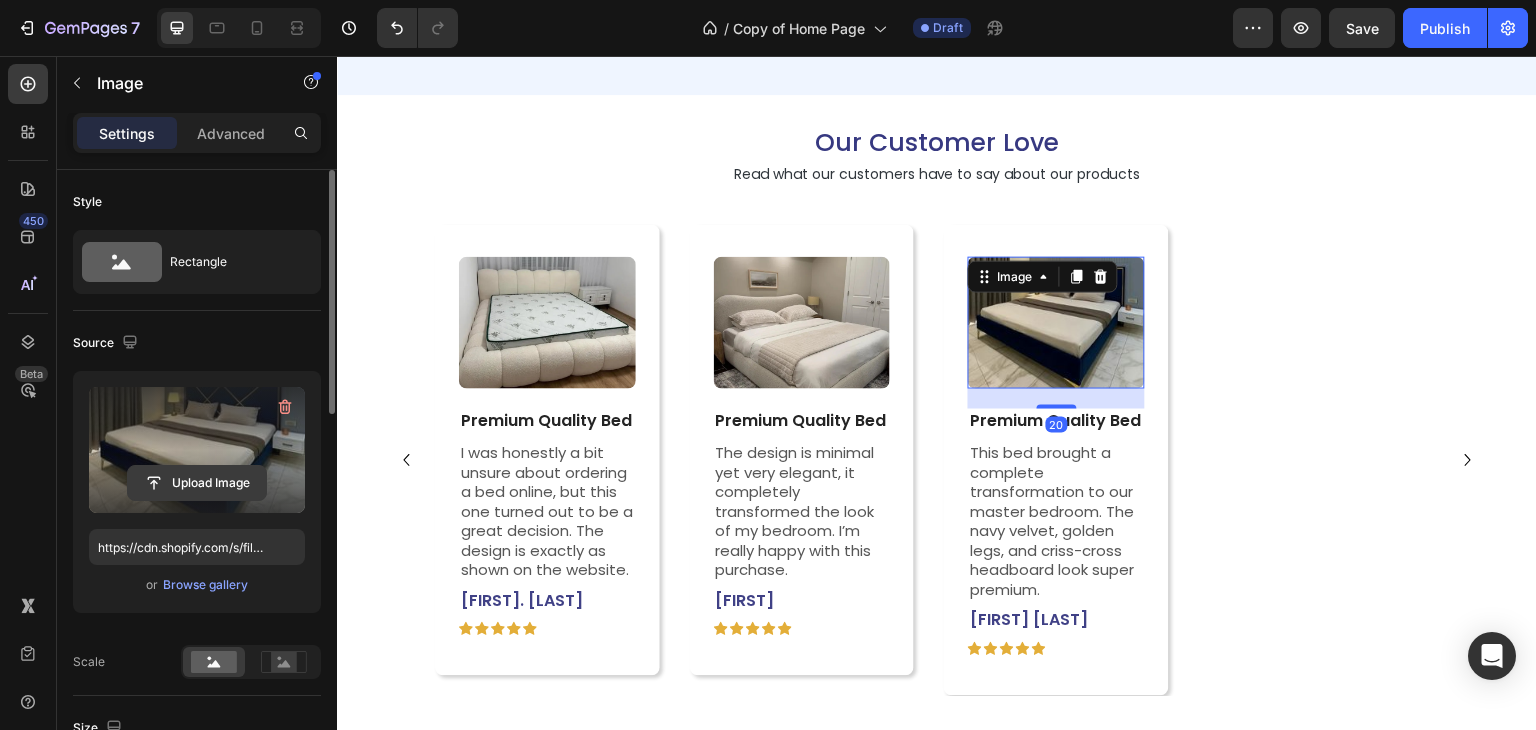 click 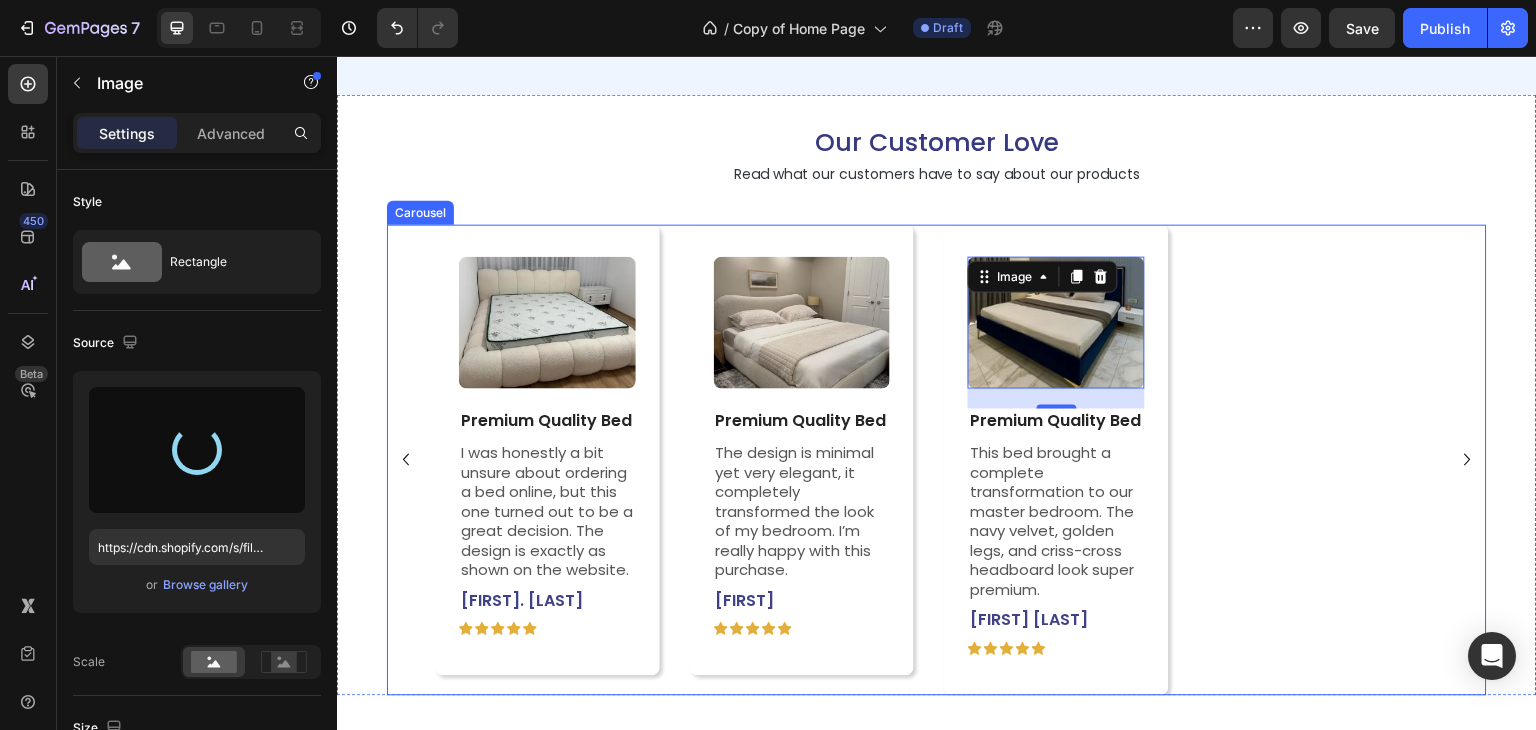 type on "https://cdn.shopify.com/s/files/1/0718/7775/5135/files/gempages_532029910361834389-cf7c6e61-37a9-4f1e-bc5b-55eabe3f3d4c.webp" 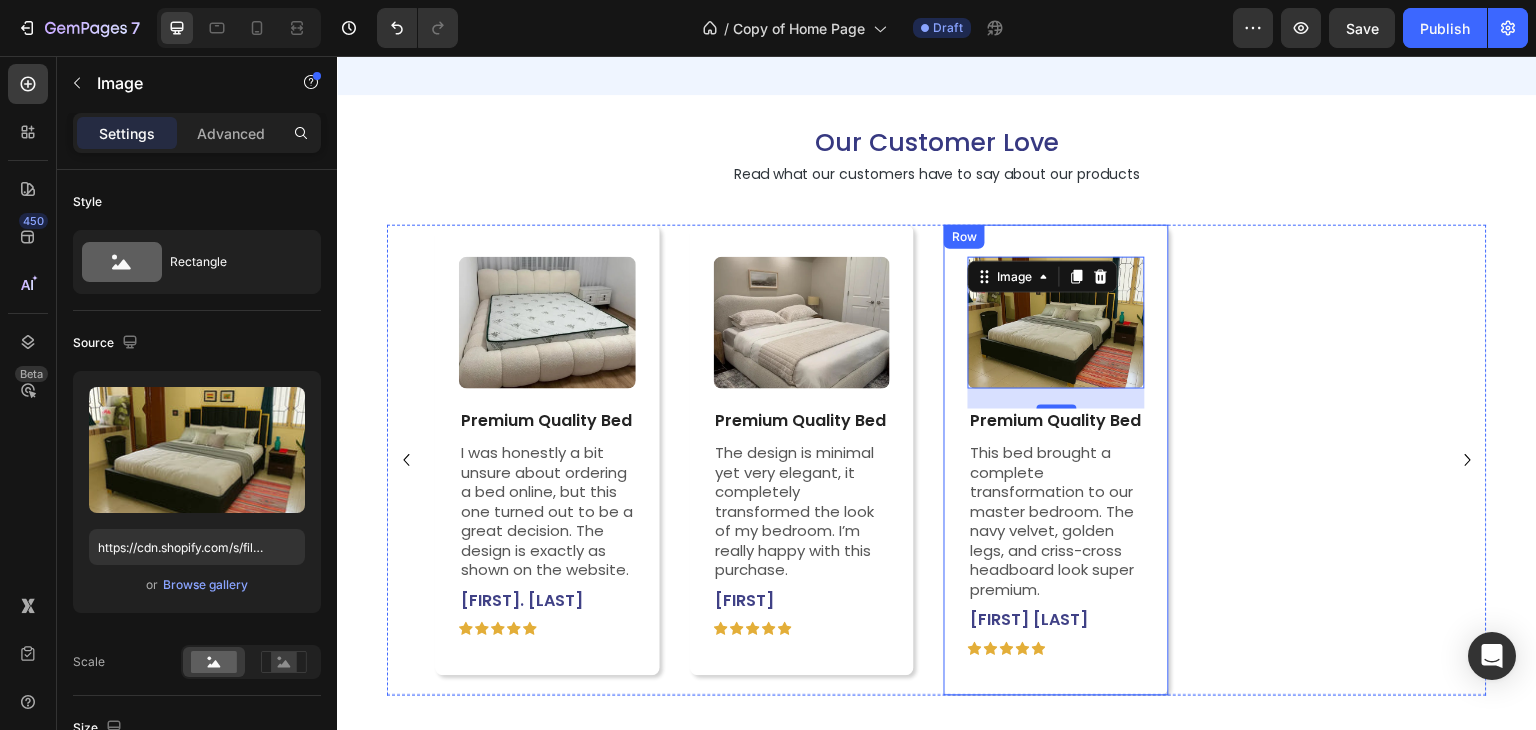 click on "This bed brought a complete transformation to our master bedroom. The navy velvet, golden legs, and criss-cross headboard look super premium." at bounding box center (1056, 522) 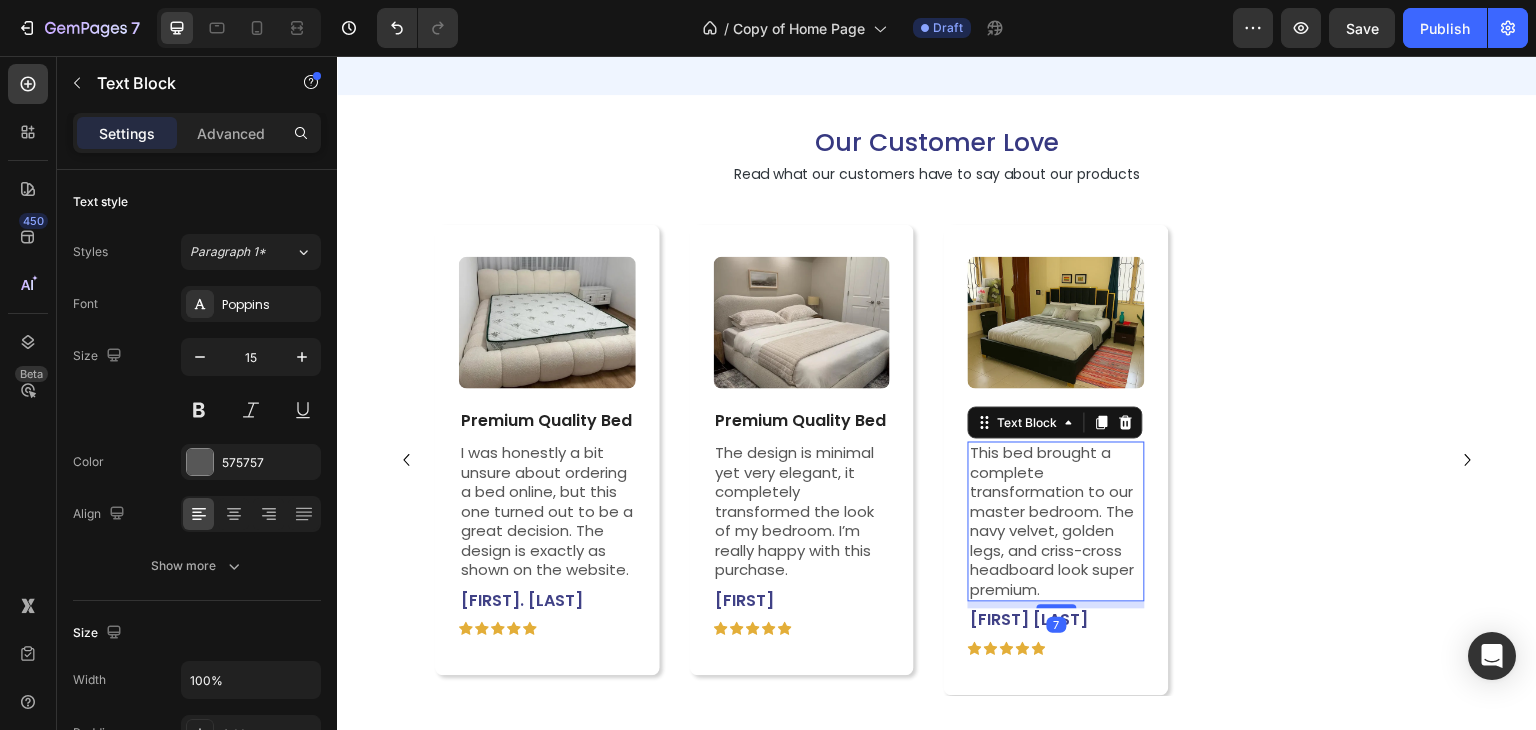 click on "This bed brought a complete transformation to our master bedroom. The navy velvet, golden legs, and criss-cross headboard look super premium." at bounding box center (1056, 522) 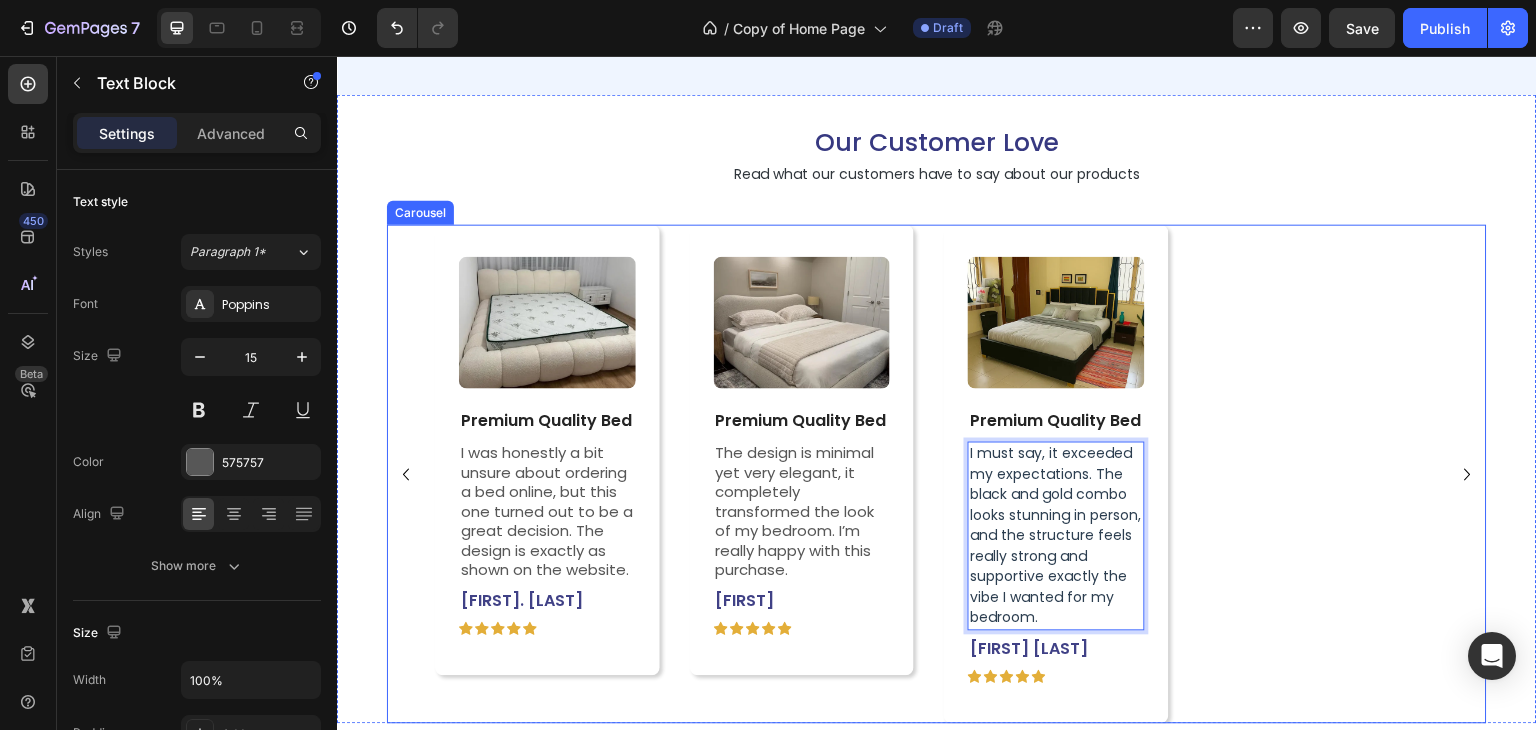 click on "Image Premium Quality Bed Text Block I was honestly a bit unsure about ordering a bed online, but this one turned out to be a great decision. The design is exactly as shown on the website. Text Block Karthik. M Text Block Icon Icon Icon Icon Icon Icon List Row Row Image Premium Quality Bed Text Block The design is minimal yet very elegant, it completely transformed the look of my bedroom. I’m really happy with this purchase. Text Block Moksha Text Block Icon Icon Icon Icon Icon Icon List Row Row Image Premium Quality Bed Text Block I must say, it exceeded my expectations. The black and gold combo looks stunning in person, and the structure feels really strong and supportive exactly the vibe I wanted for my bedroom. Text Block   7 Neha Sharma Text Block Icon Icon Icon Icon Icon Icon List Row Row" at bounding box center (937, 475) 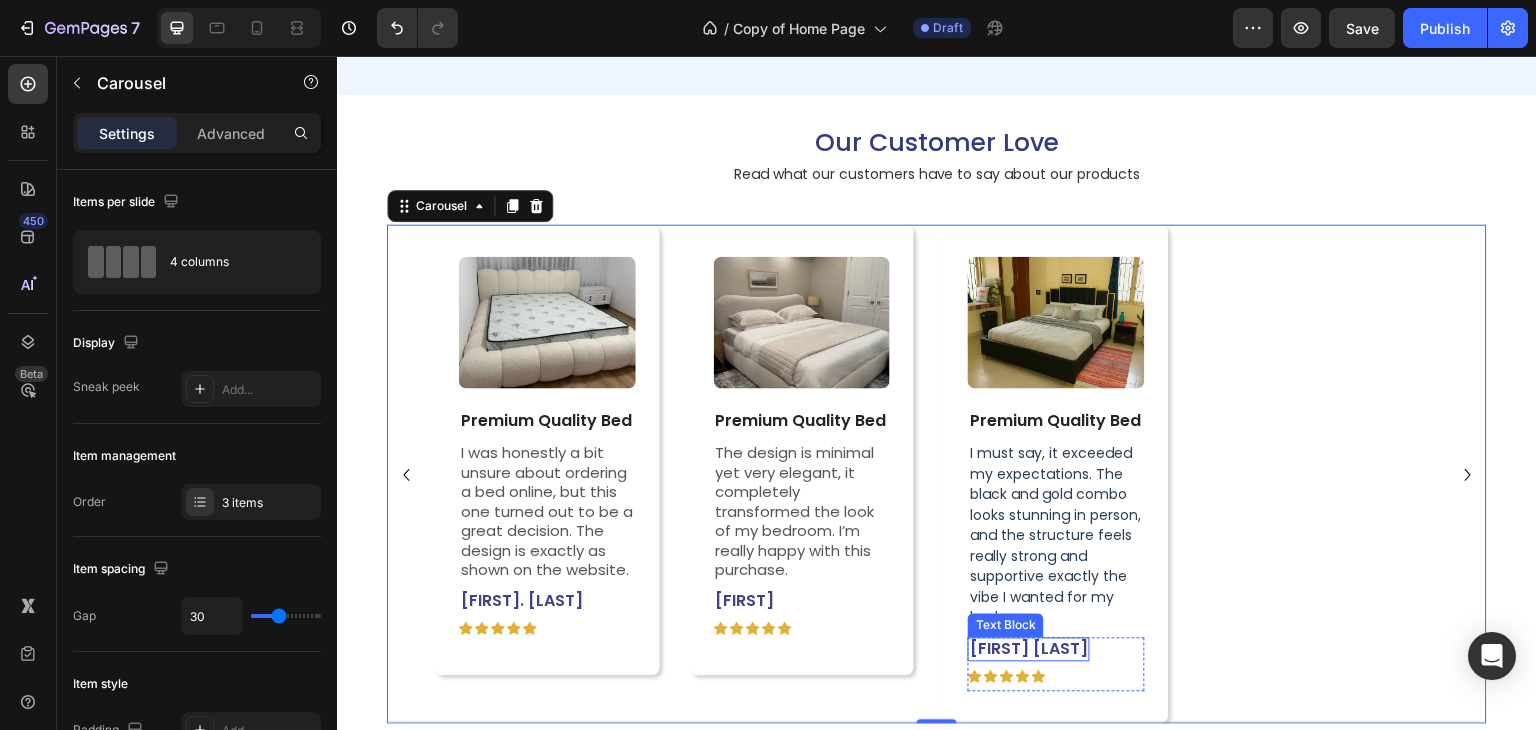 click on "Neha Sharma" at bounding box center [1029, 650] 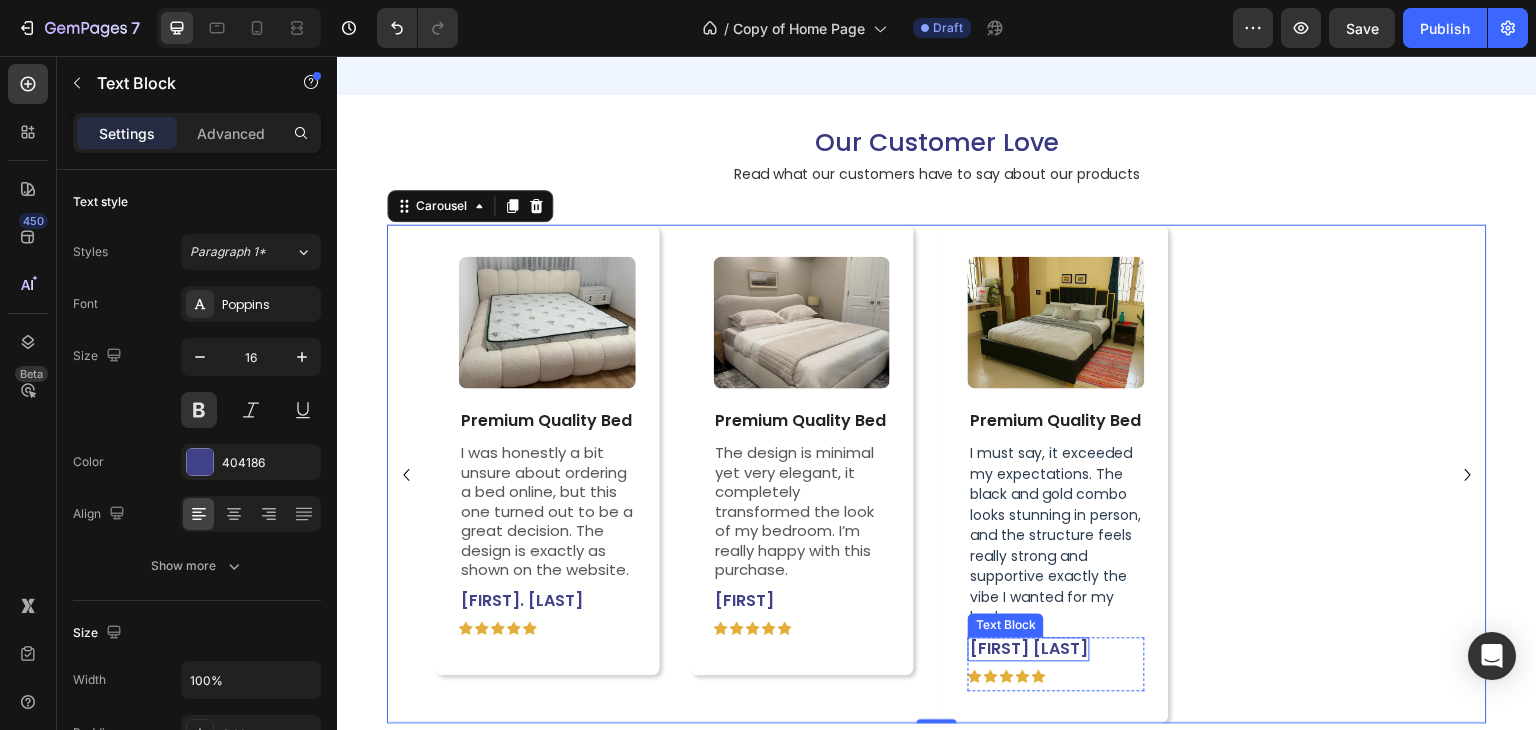 click on "Neha Sharma" at bounding box center [1029, 650] 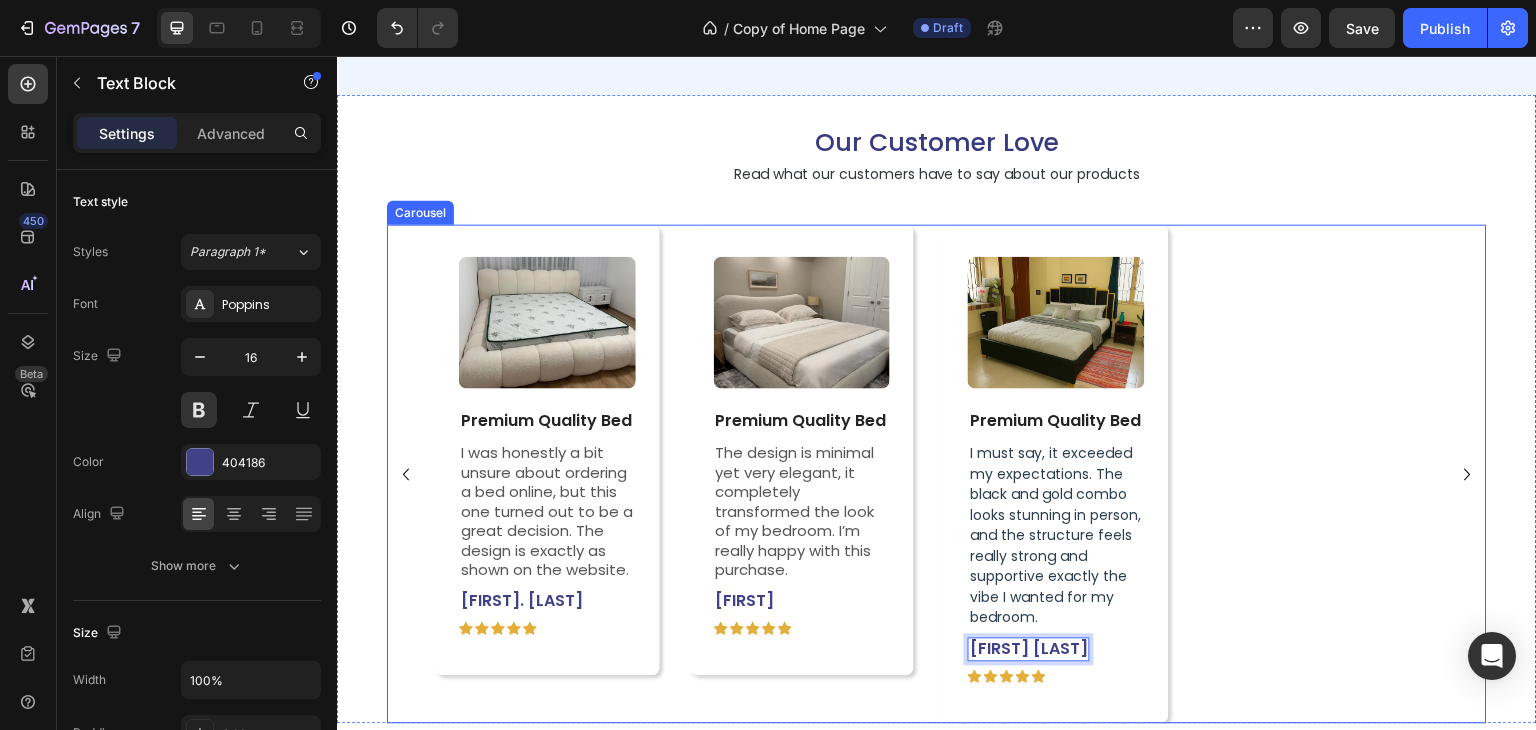 click on "Image Premium Quality Bed Text Block I was honestly a bit unsure about ordering a bed online, but this one turned out to be a great decision. The design is exactly as shown on the website. Text Block Karthik. M Text Block Icon Icon Icon Icon Icon Icon List Row Row Image Premium Quality Bed Text Block The design is minimal yet very elegant, it completely transformed the look of my bedroom. I’m really happy with this purchase. Text Block Moksha Text Block Icon Icon Icon Icon Icon Icon List Row Row Image Premium Quality Bed Text Block I must say, it exceeded my expectations. The black and gold combo looks stunning in person, and the structure feels really strong and supportive exactly the vibe I wanted for my bedroom. Text Block Neha Iyer Text Block   8 Icon Icon Icon Icon Icon Icon List Row Row" at bounding box center [937, 475] 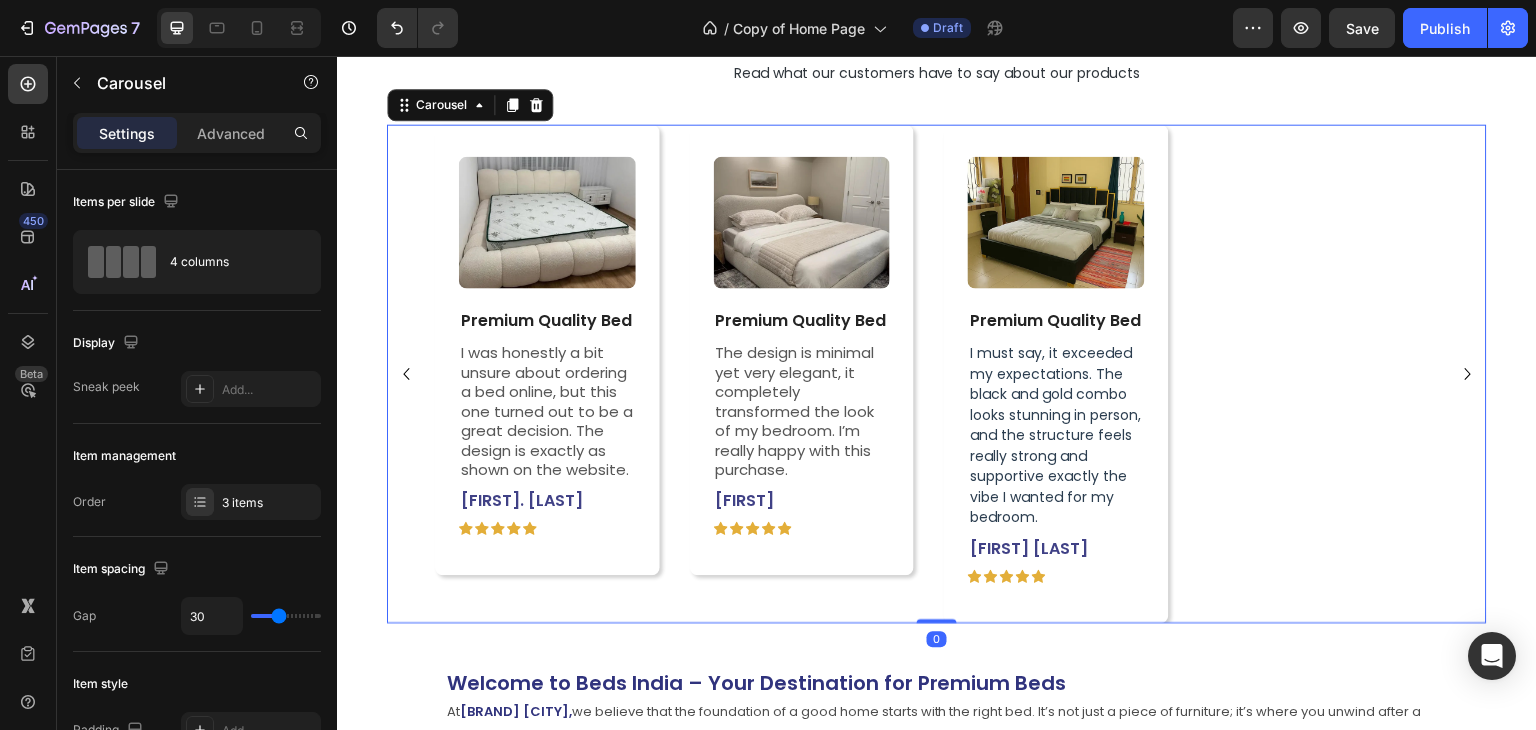 scroll, scrollTop: 5124, scrollLeft: 0, axis: vertical 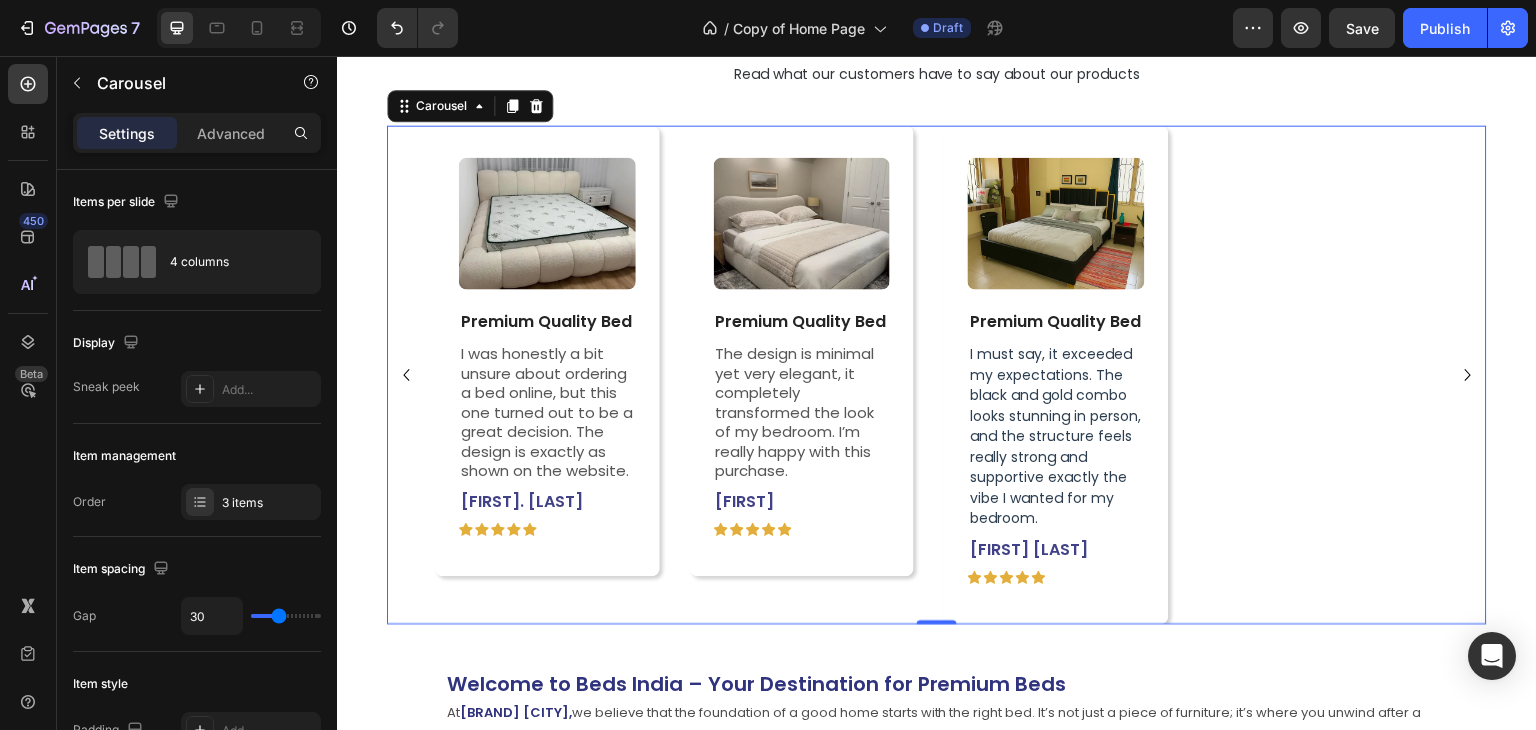 click at bounding box center (239, 28) 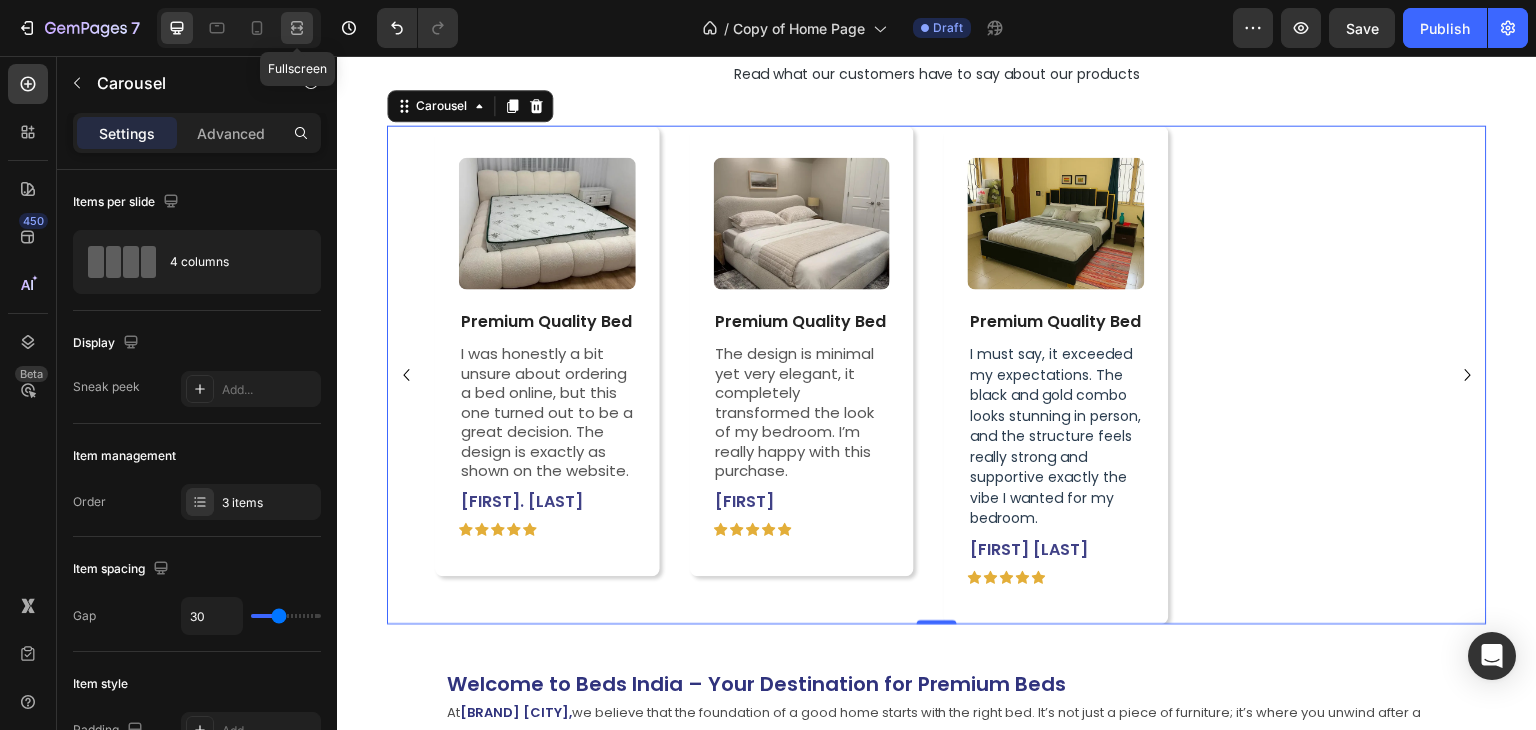 click 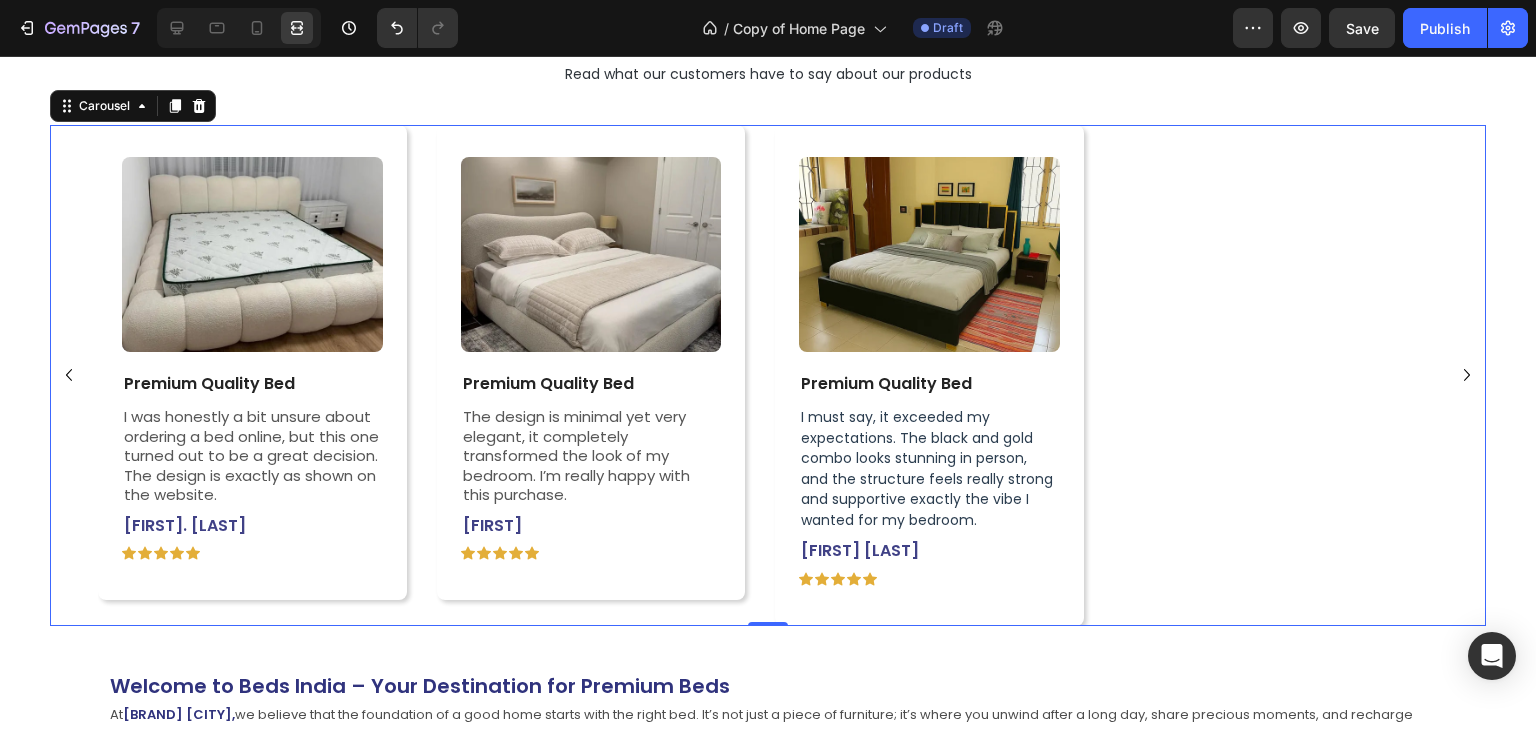 click on "Image Premium Quality Bed Text Block I was honestly a bit unsure about ordering a bed online, but this one turned out to be a great decision. The design is exactly as shown on the website. Text Block Karthik. M Text Block Icon Icon Icon Icon Icon Icon List Row Row Image Premium Quality Bed Text Block The design is minimal yet very elegant, it completely transformed the look of my bedroom. I’m really happy with this purchase. Text Block Moksha Text Block Icon Icon Icon Icon Icon Icon List Row Row Image Premium Quality Bed Text Block I must say, it exceeded my expectations. The black and gold combo looks stunning in person, and the structure feels really strong and supportive exactly the vibe I wanted for my bedroom. Text Block Neha Iyer Text Block Icon Icon Icon Icon Icon Icon List Row Row" at bounding box center (768, 375) 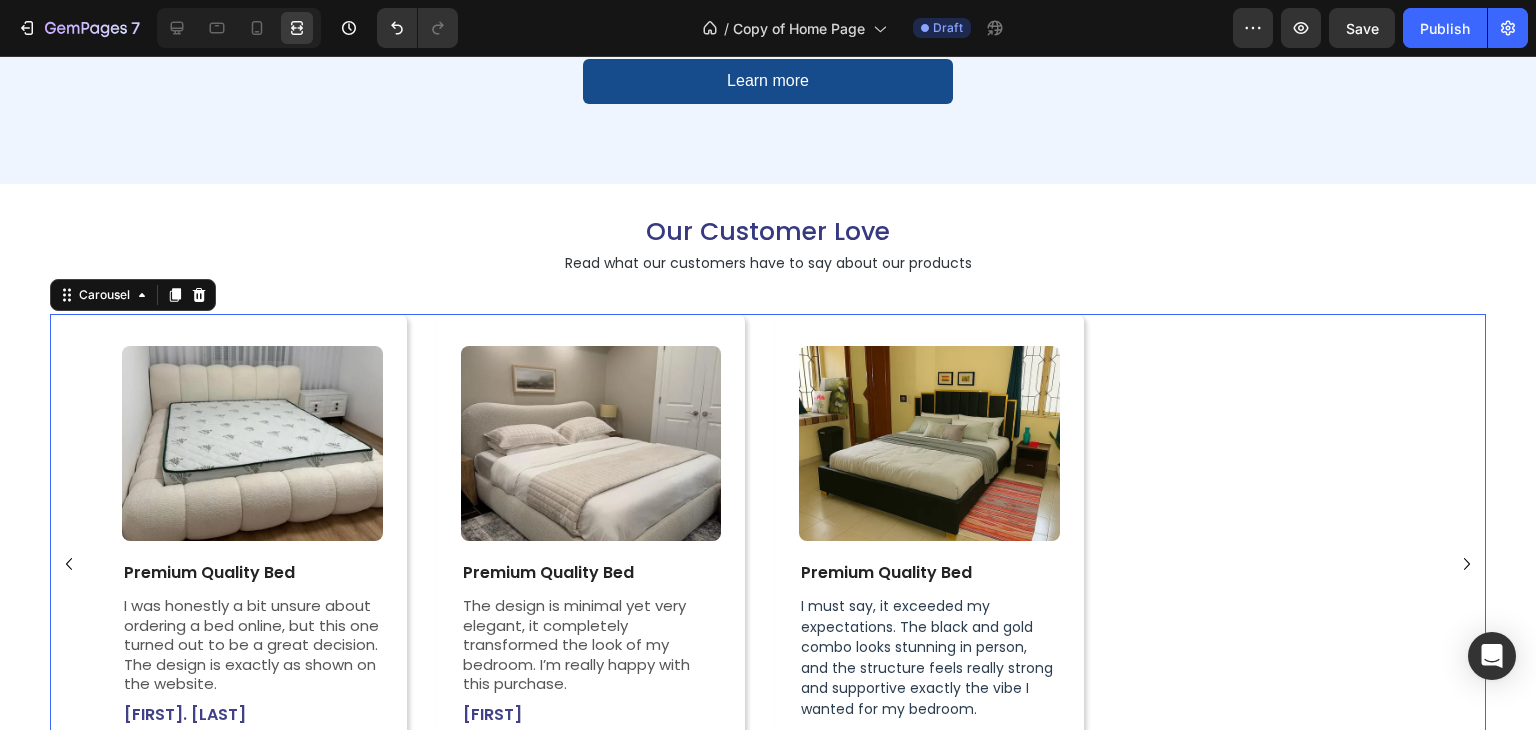 scroll, scrollTop: 4924, scrollLeft: 0, axis: vertical 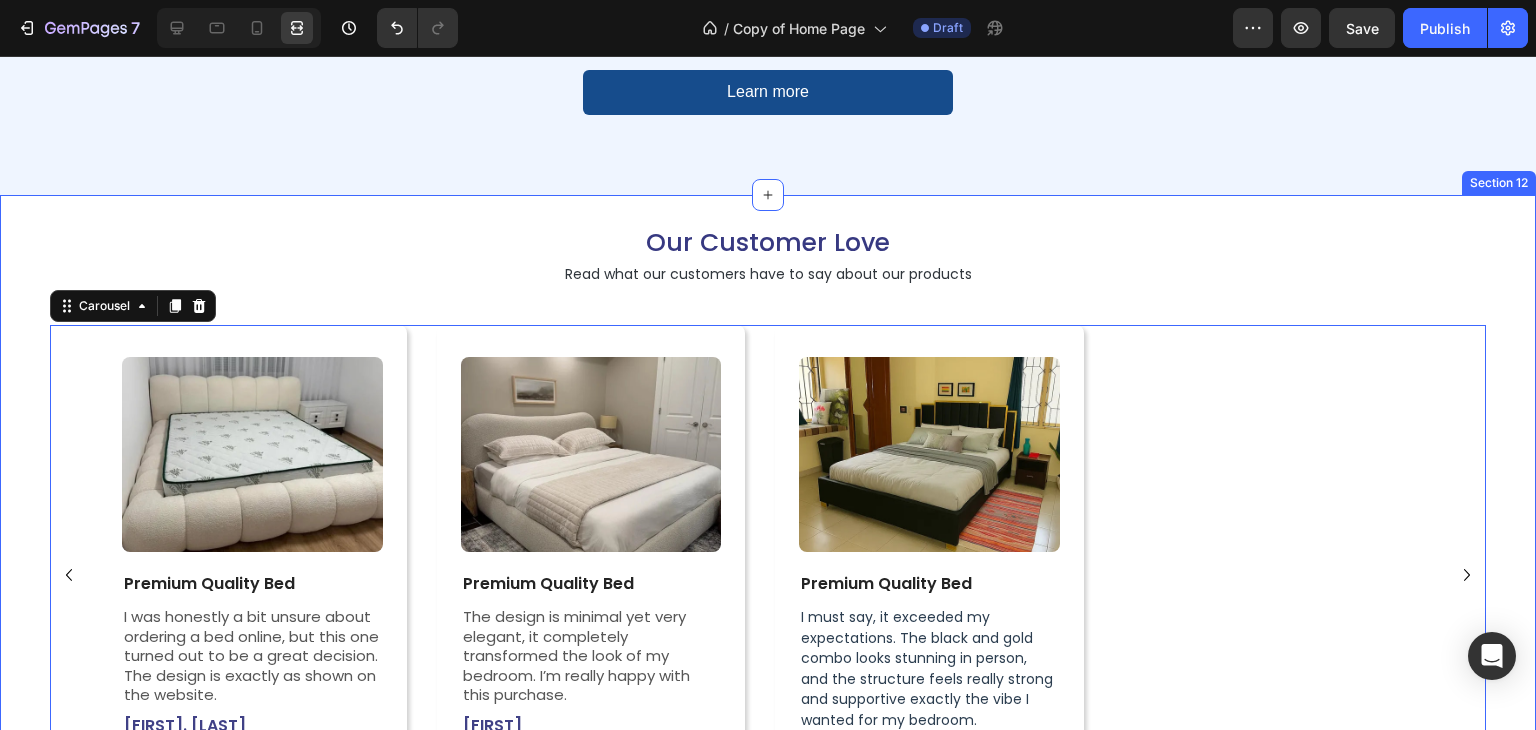 click on "Our Customer Love Heading Read what our customers have to say about our products Text Block
Image Premium Quality Bed Text Block I was honestly a bit unsure about ordering a bed online, but this one turned out to be a great decision. The design is exactly as shown on the website. Text Block Karthik. M Text Block Icon Icon Icon Icon Icon Icon List Row Row Image Premium Quality Bed Text Block The design is minimal yet very elegant, it completely transformed the look of my bedroom. I’m really happy with this purchase. Text Block Moksha Text Block Icon Icon Icon Icon Icon Icon List Row Row Image Premium Quality Bed Text Block I must say, it exceeded my expectations. The black and gold combo looks stunning in person, and the structure feels really strong and supportive exactly the vibe I wanted for my bedroom. Text Block Neha Iyer Text Block Icon Icon Icon Icon Icon Icon List Row Row
Carousel   0 Section 12" at bounding box center [768, 510] 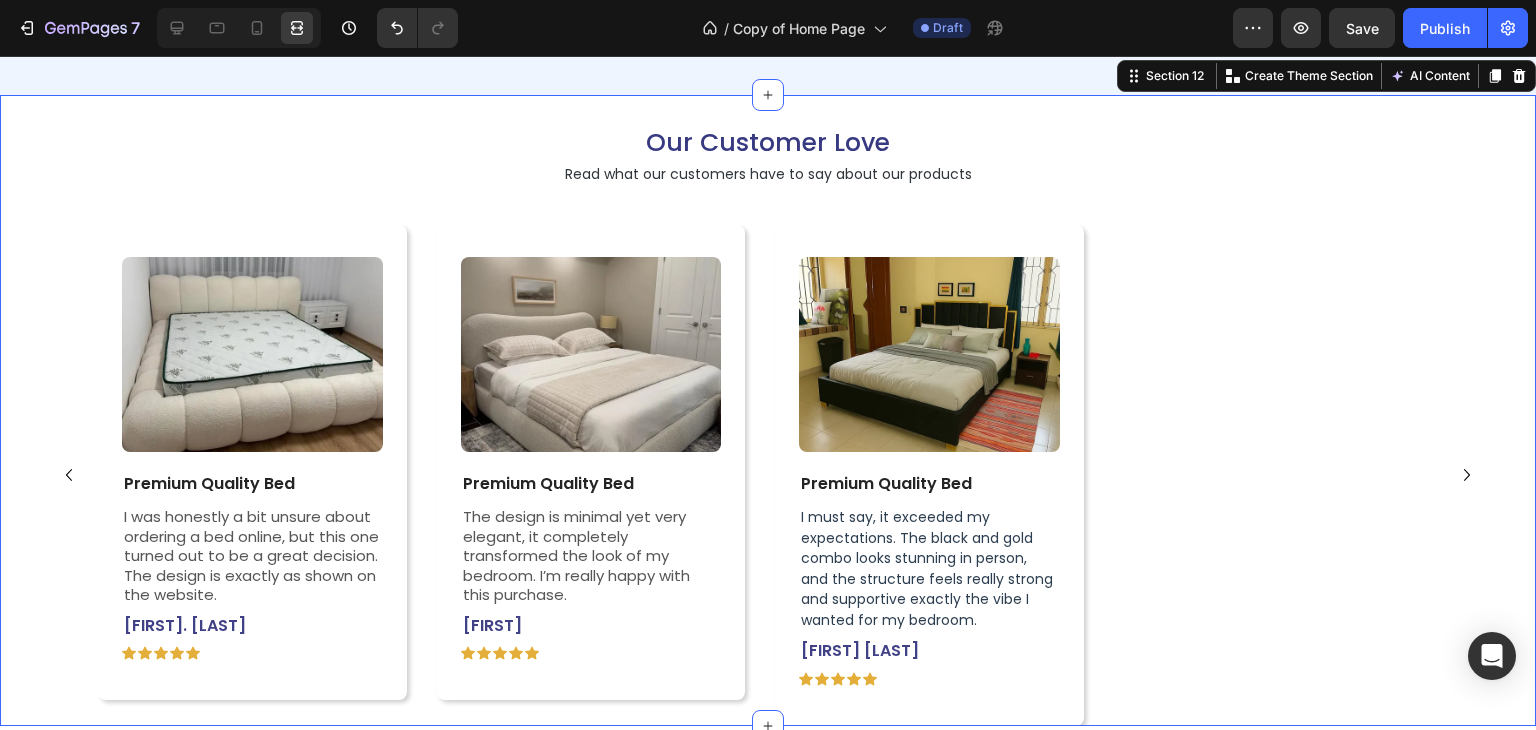 scroll, scrollTop: 5124, scrollLeft: 0, axis: vertical 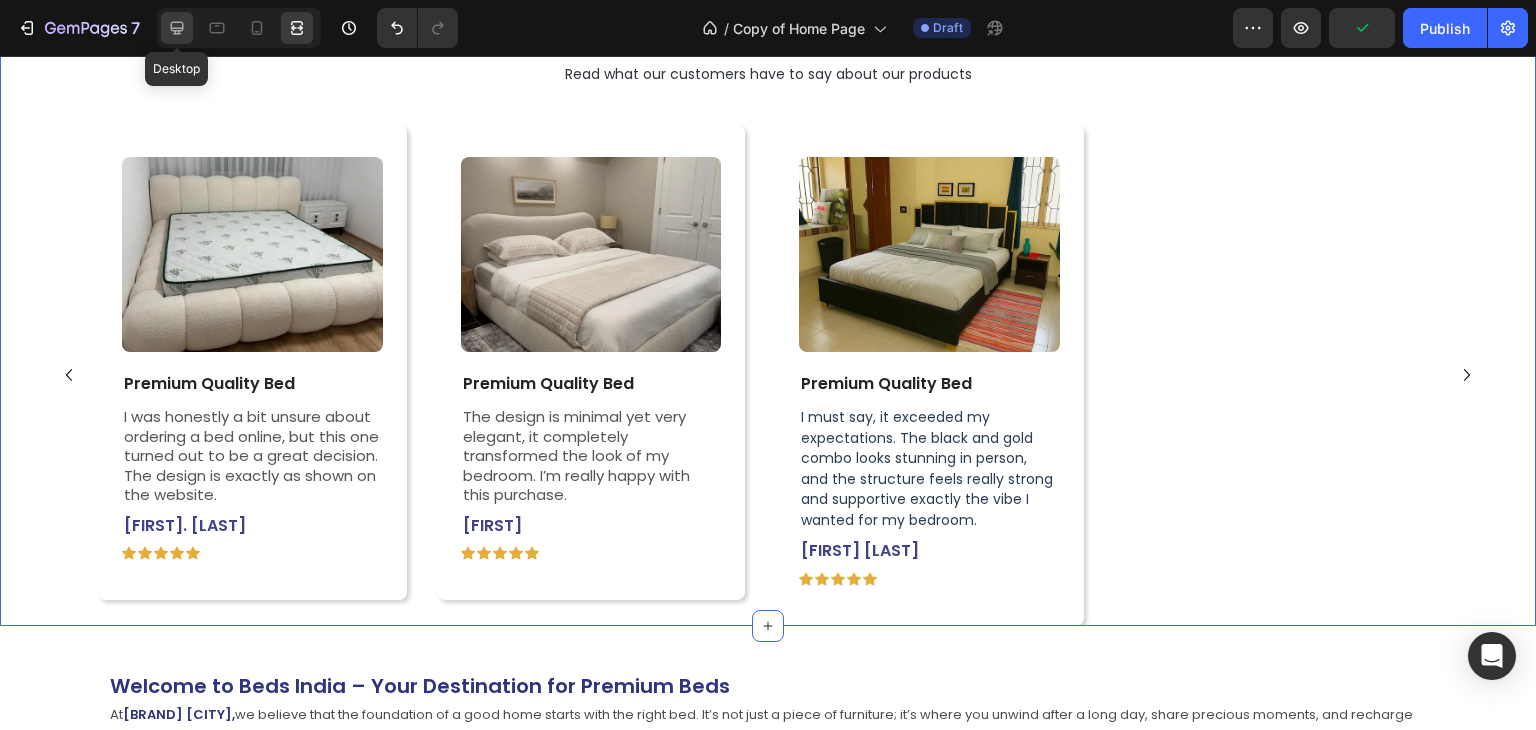 click 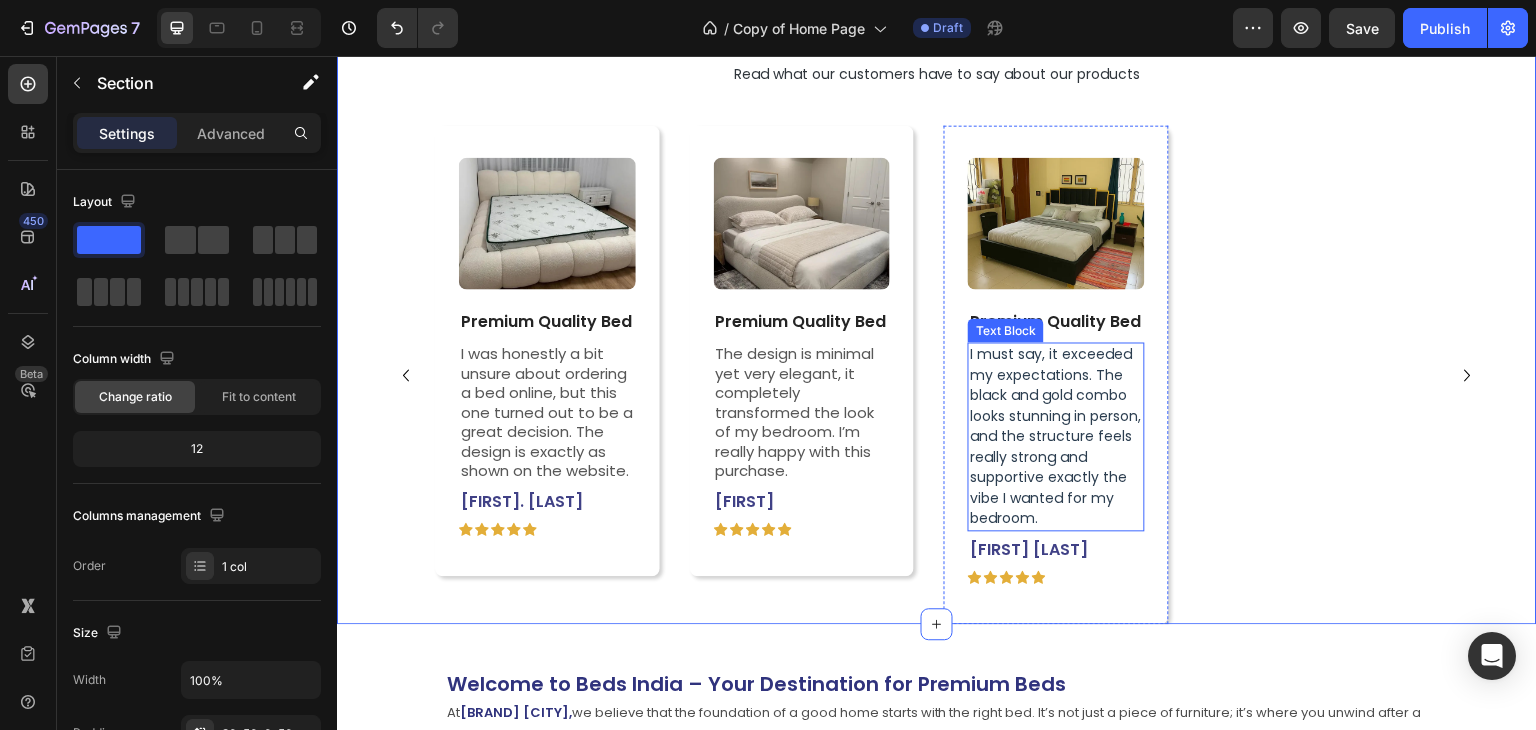click on "I must say, it exceeded my expectations. The black and gold combo looks stunning in person, and the structure feels really strong and supportive exactly the vibe I wanted for my bedroom." at bounding box center (1055, 436) 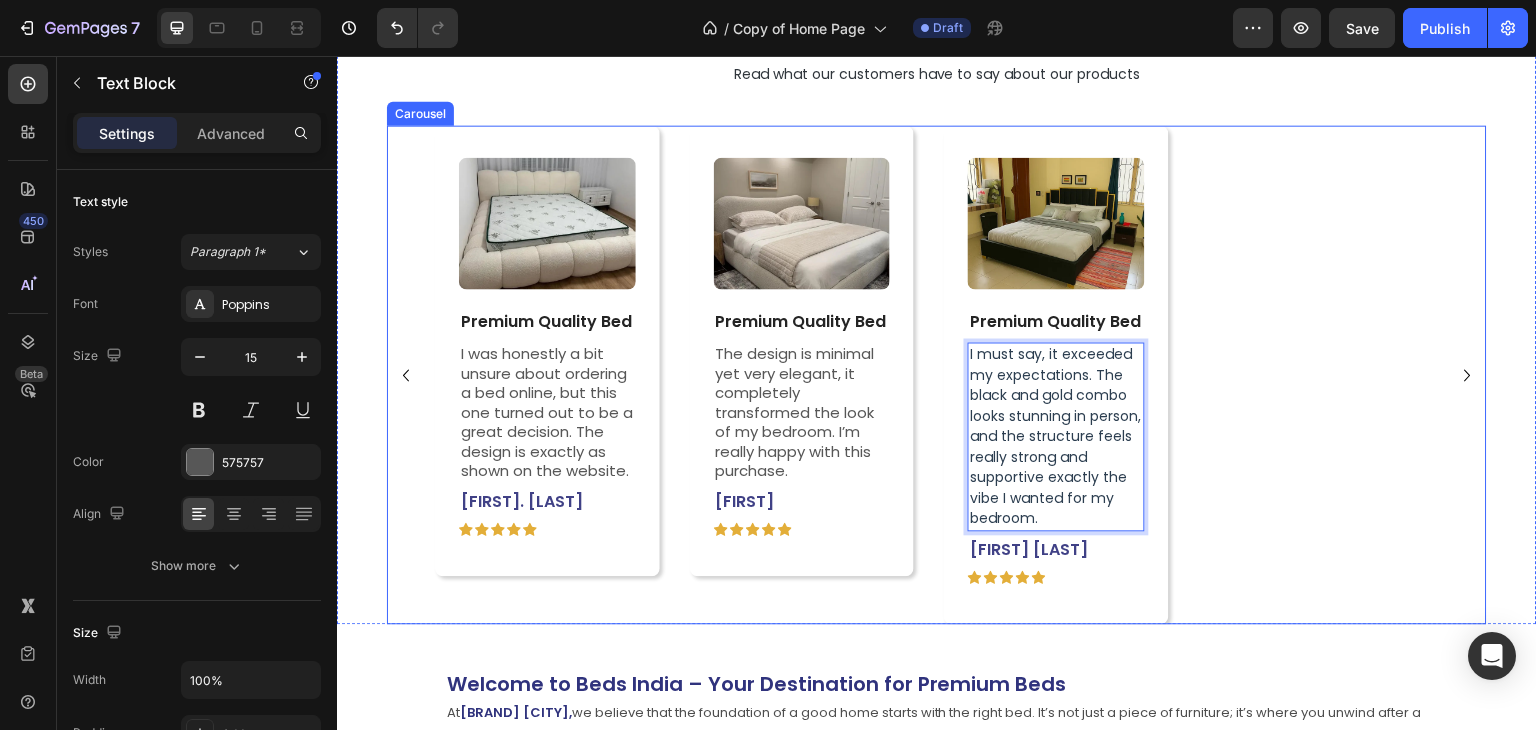click on "Image Premium Quality Bed Text Block I was honestly a bit unsure about ordering a bed online, but this one turned out to be a great decision. The design is exactly as shown on the website. Text Block Karthik. M Text Block Icon Icon Icon Icon Icon Icon List Row Row Image Premium Quality Bed Text Block The design is minimal yet very elegant, it completely transformed the look of my bedroom. I’m really happy with this purchase. Text Block Moksha Text Block Icon Icon Icon Icon Icon Icon List Row Row Image Premium Quality Bed Text Block I must say, it exceeded my expectations. The black and gold combo looks stunning in person, and the structure feels really strong and supportive exactly the vibe I wanted for my bedroom. Text Block   7 Neha Iyer Text Block Icon Icon Icon Icon Icon Icon List Row Row" at bounding box center (937, 375) 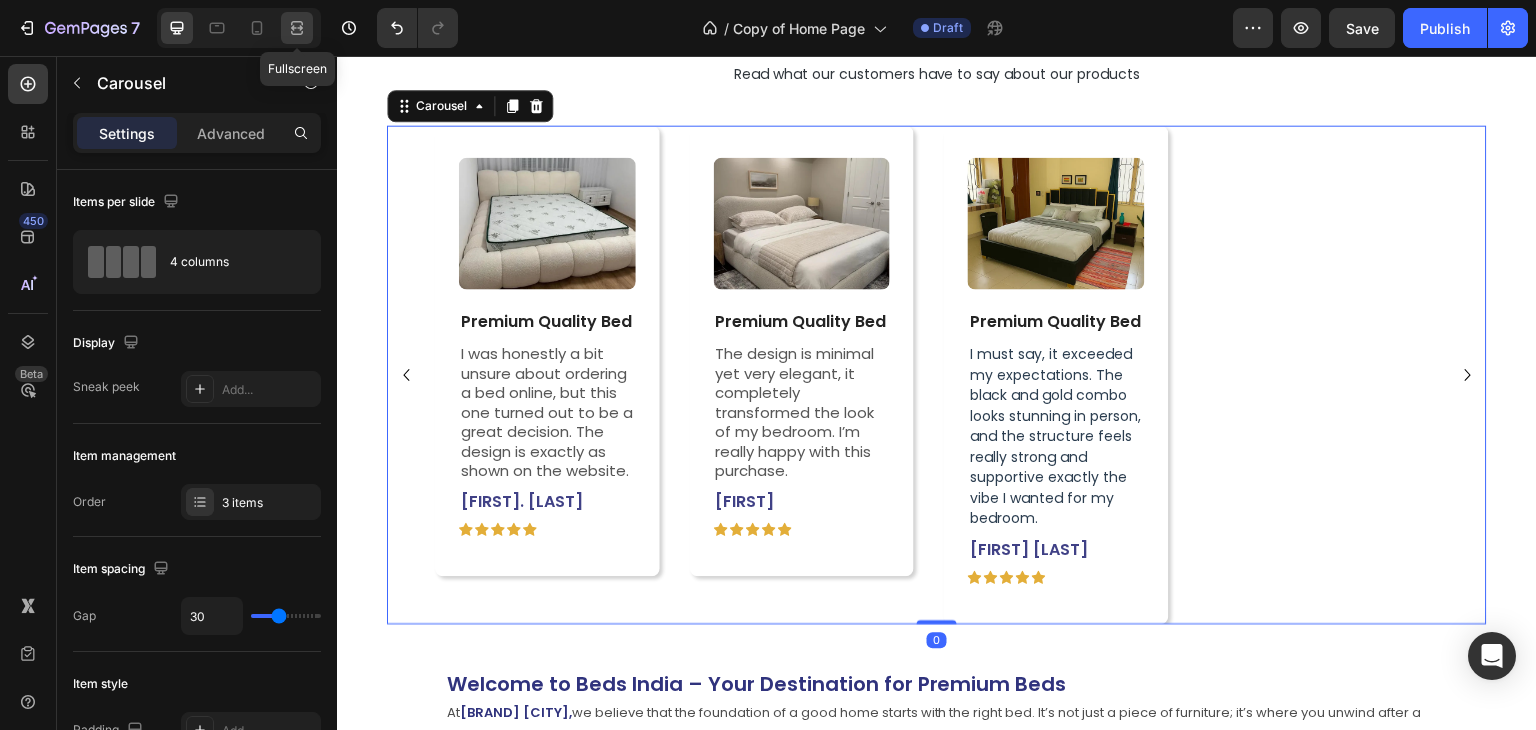 click 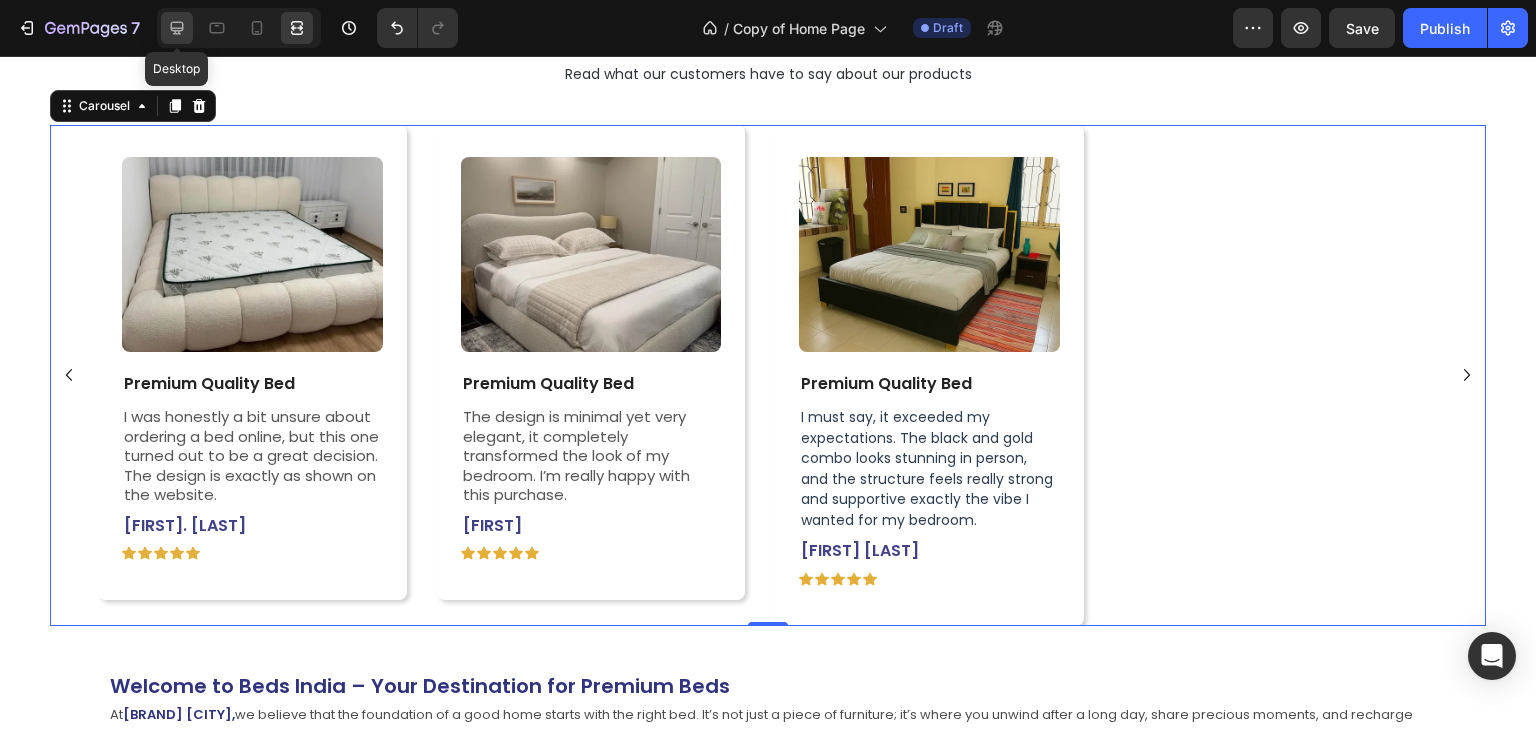 click 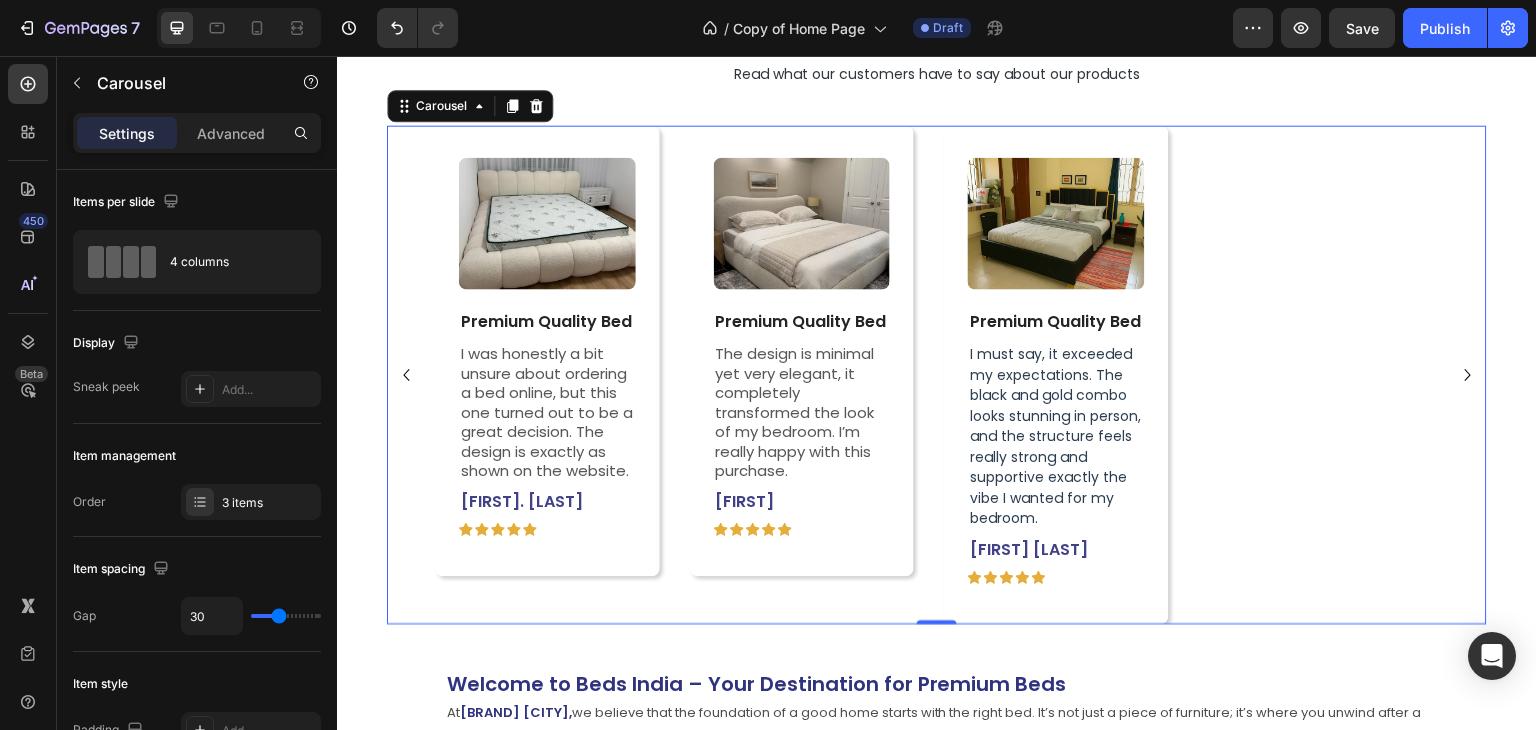 click on "Image Premium Quality Bed Text Block I was honestly a bit unsure about ordering a bed online, but this one turned out to be a great decision. The design is exactly as shown on the website. Text Block Karthik. M Text Block Icon Icon Icon Icon Icon Icon List Row Row Image Premium Quality Bed Text Block The design is minimal yet very elegant, it completely transformed the look of my bedroom. I’m really happy with this purchase. Text Block Moksha Text Block Icon Icon Icon Icon Icon Icon List Row Row Image Premium Quality Bed Text Block I must say, it exceeded my expectations. The black and gold combo looks stunning in person, and the structure feels really strong and supportive exactly the vibe I wanted for my bedroom. Text Block Neha Iyer Text Block Icon Icon Icon Icon Icon Icon List Row Row" at bounding box center (937, 375) 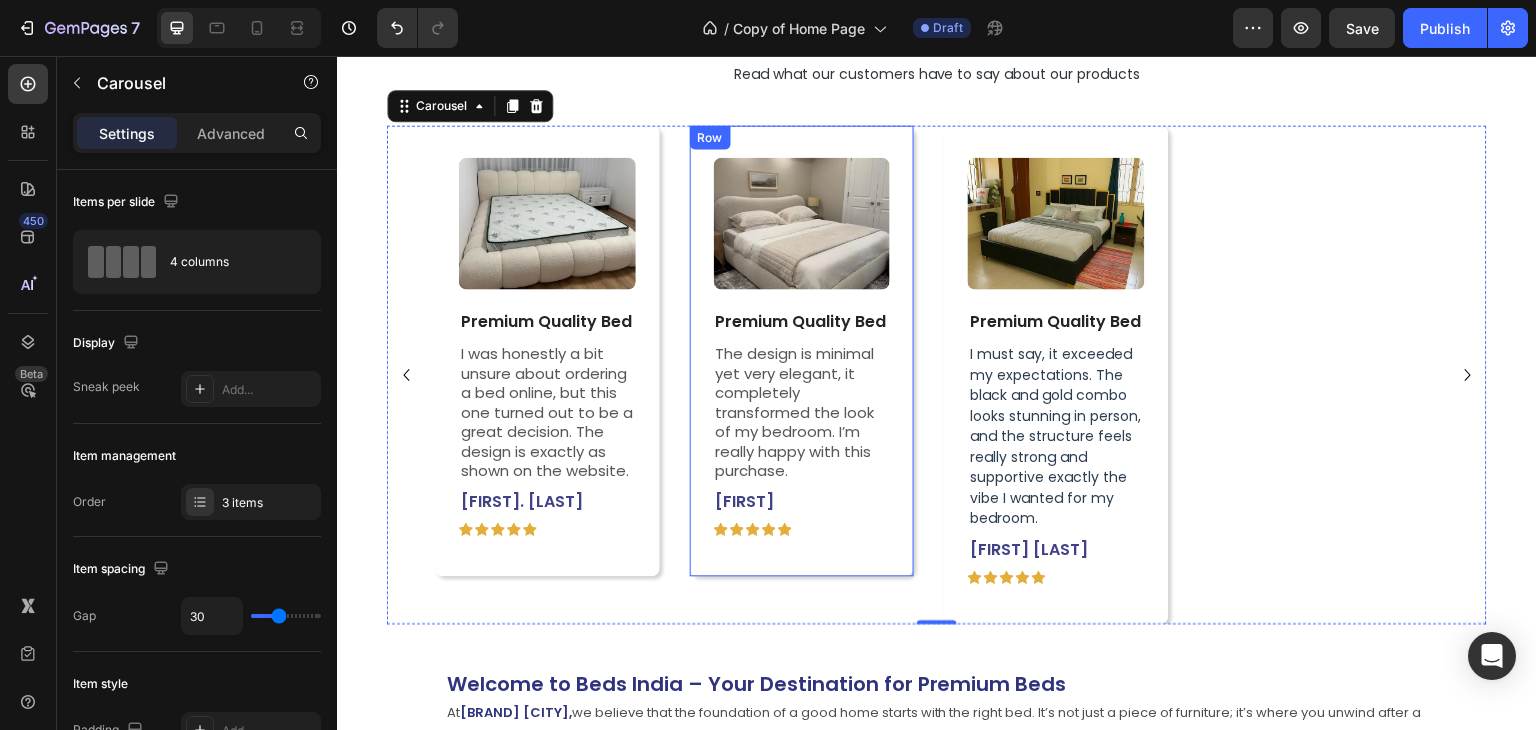 click on "Image Premium Quality Bed Text Block The design is minimal yet very elegant, it completely transformed the look of my bedroom. I’m really happy with this purchase. Text Block Moksha Text Block Icon Icon Icon Icon Icon Icon List Row Row" at bounding box center [802, 351] 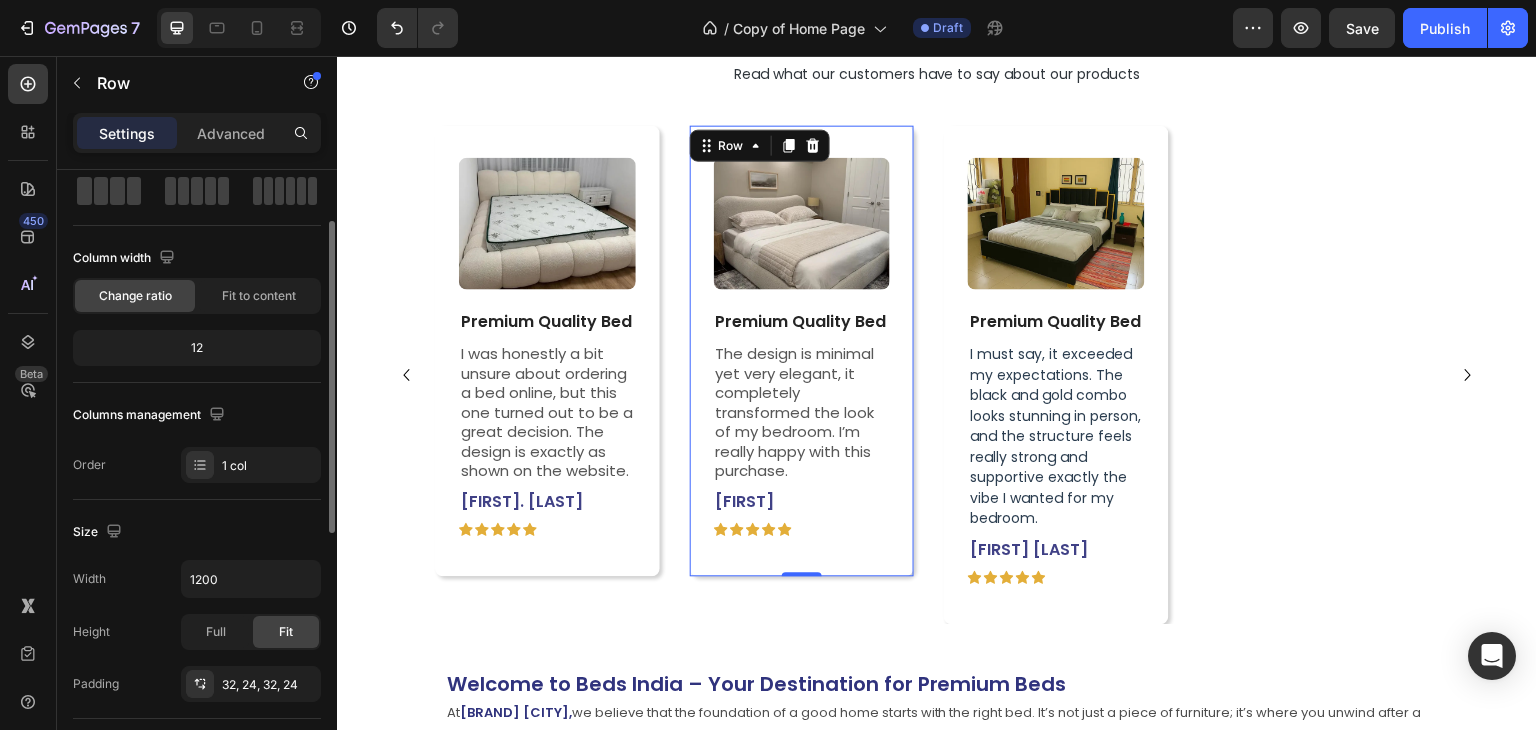 scroll, scrollTop: 0, scrollLeft: 0, axis: both 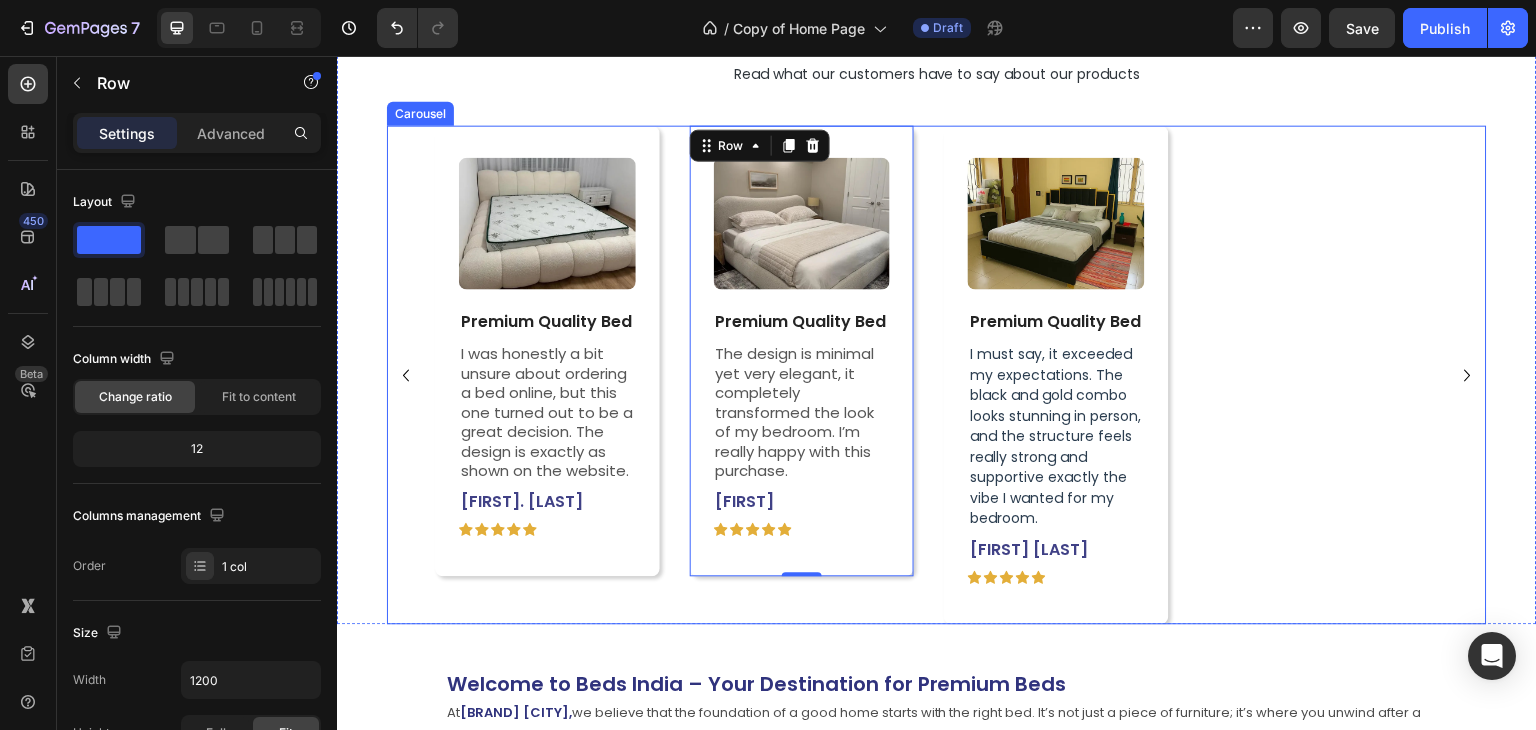 click on "Image Premium Quality Bed Text Block I was honestly a bit unsure about ordering a bed online, but this one turned out to be a great decision. The design is exactly as shown on the website. Text Block Karthik. M Text Block Icon Icon Icon Icon Icon Icon List Row Row Image Premium Quality Bed Text Block The design is minimal yet very elegant, it completely transformed the look of my bedroom. I’m really happy with this purchase. Text Block Moksha Text Block Icon Icon Icon Icon Icon Icon List Row Row   0 Image Premium Quality Bed Text Block I must say, it exceeded my expectations. The black and gold combo looks stunning in person, and the structure feels really strong and supportive exactly the vibe I wanted for my bedroom. Text Block Neha Iyer Text Block Icon Icon Icon Icon Icon Icon List Row Row" at bounding box center (937, 375) 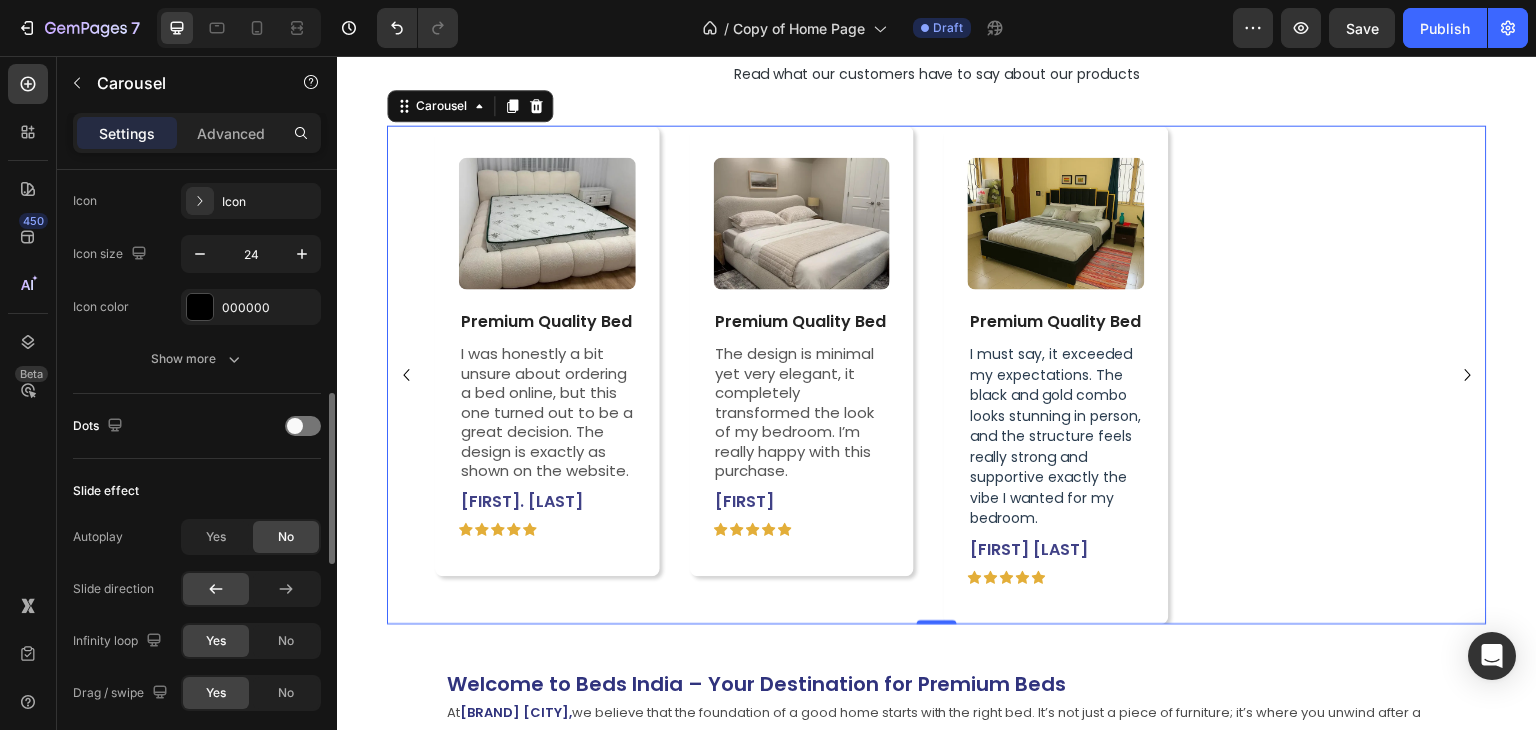 scroll, scrollTop: 900, scrollLeft: 0, axis: vertical 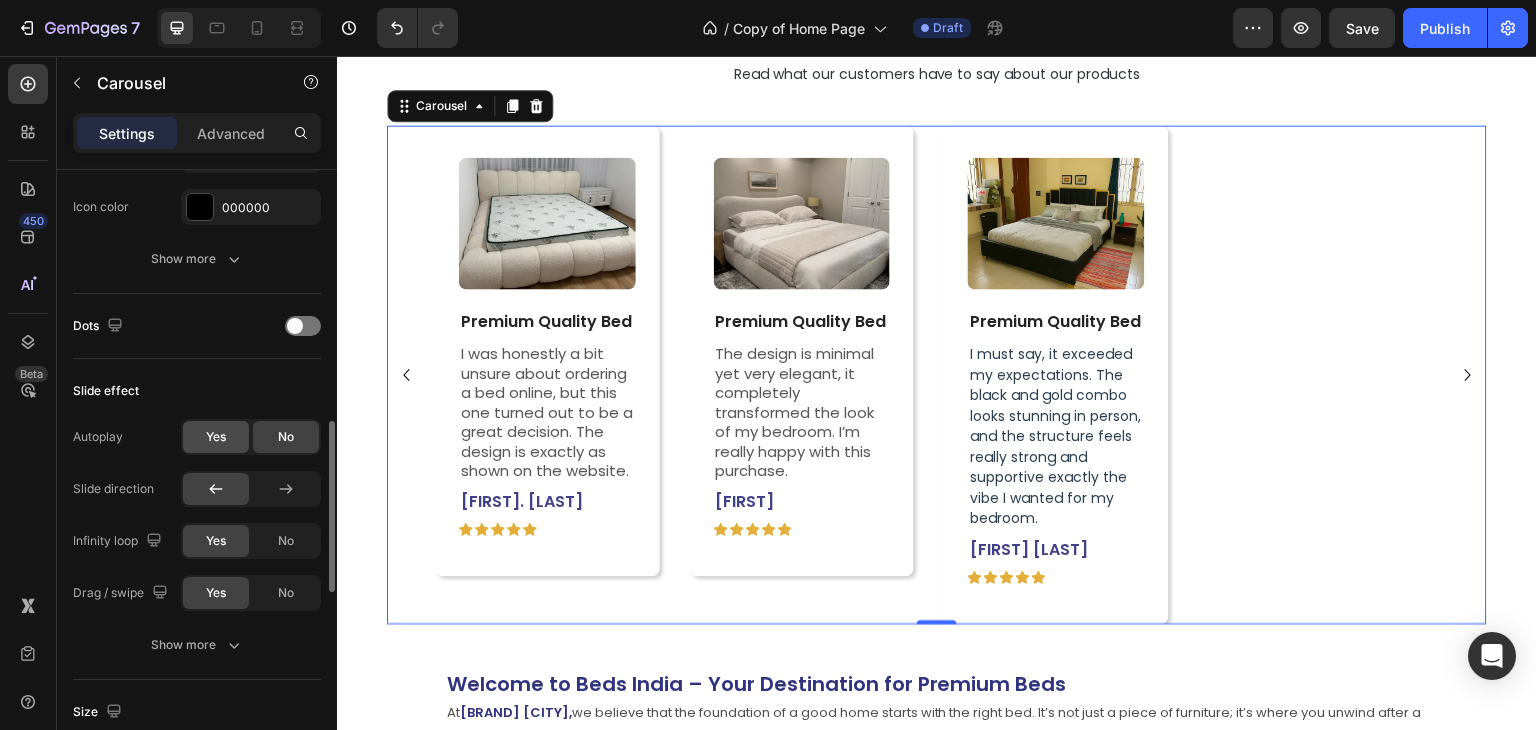 click on "Yes" 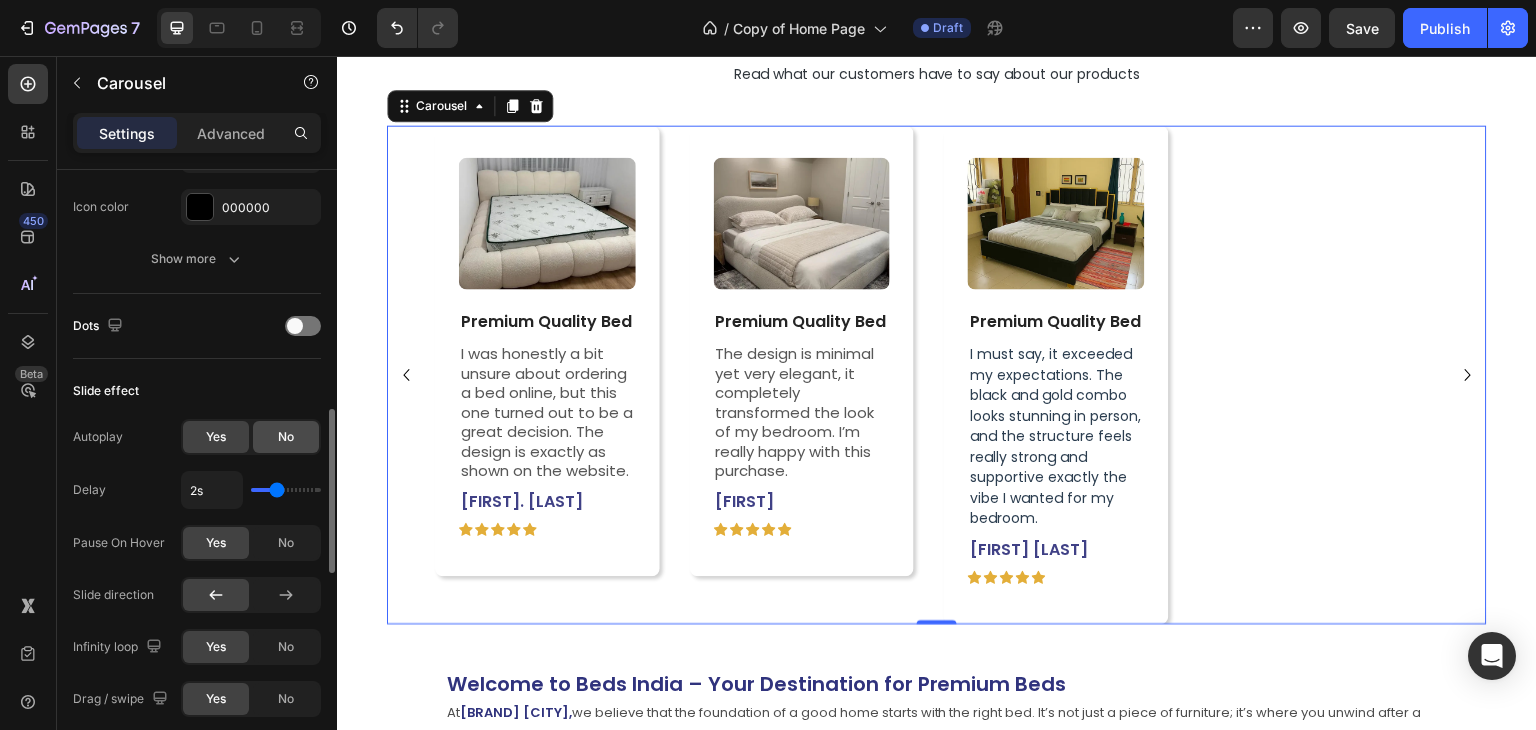 click on "No" 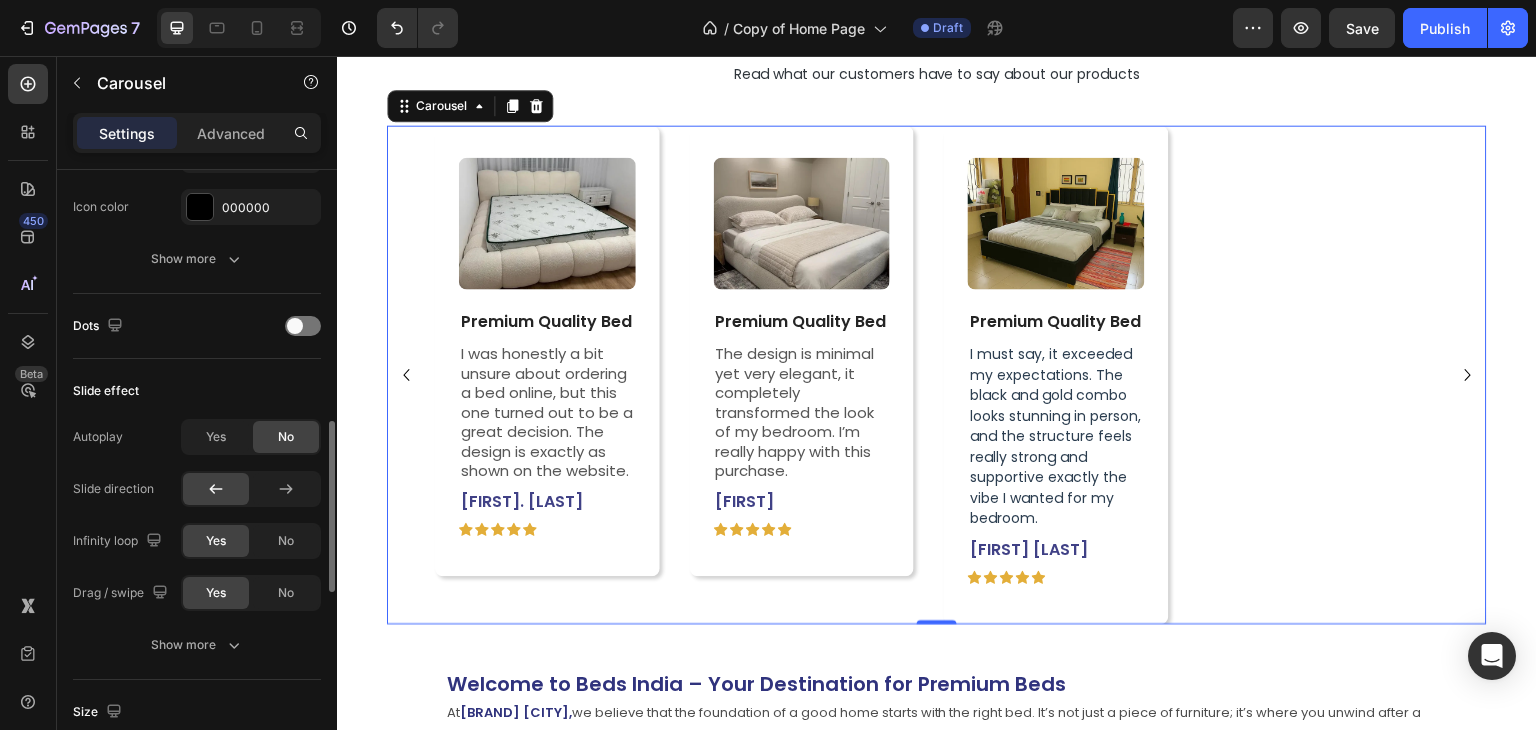 scroll, scrollTop: 1000, scrollLeft: 0, axis: vertical 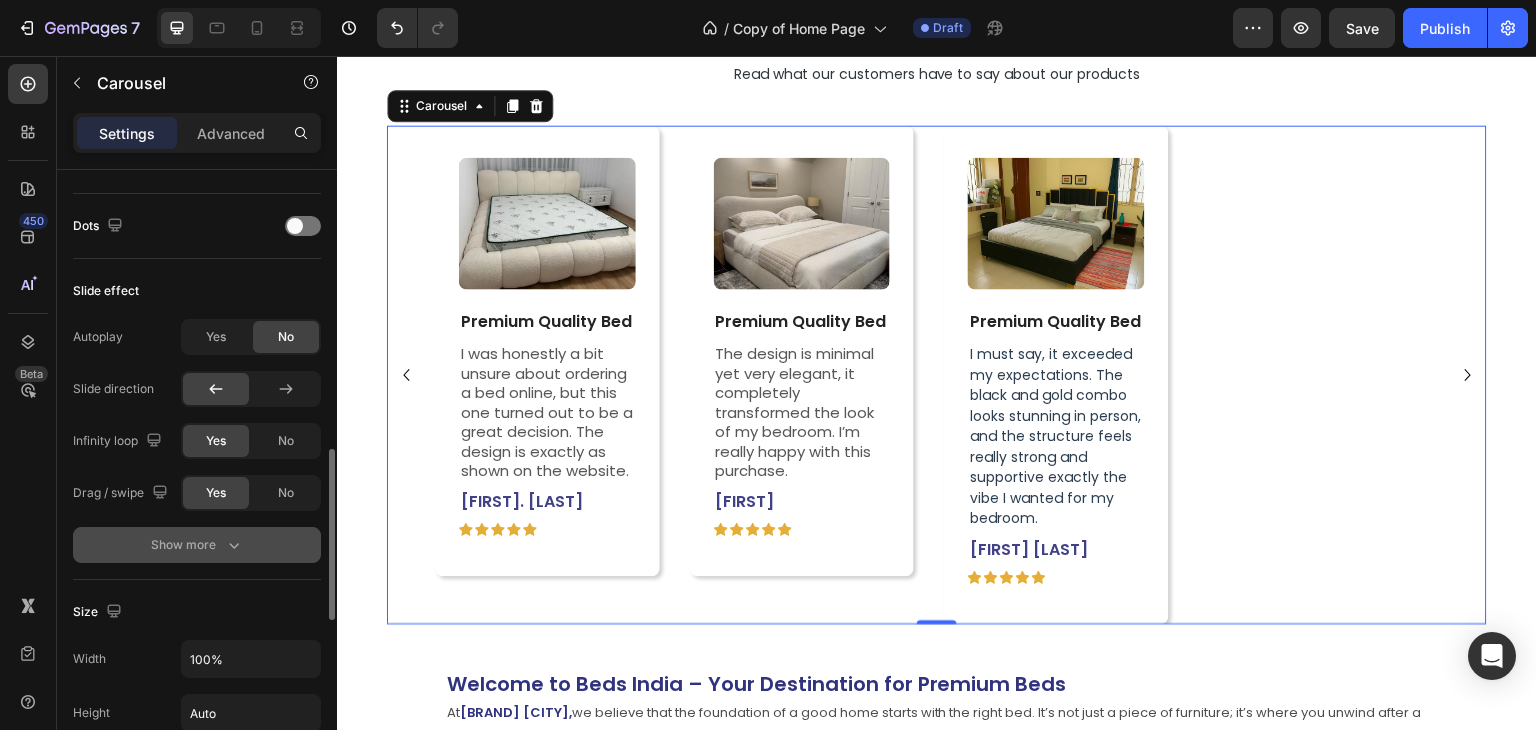 click 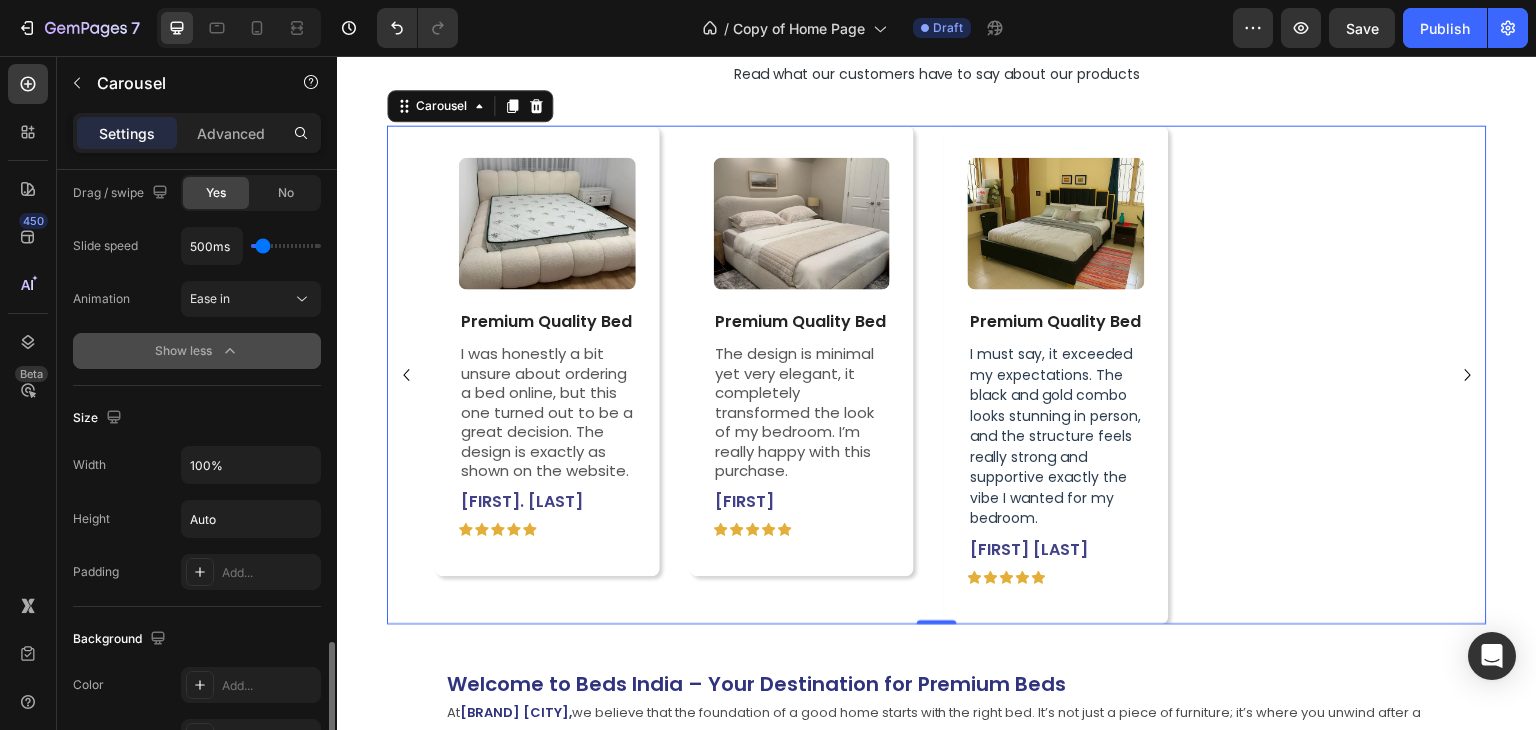 scroll, scrollTop: 1400, scrollLeft: 0, axis: vertical 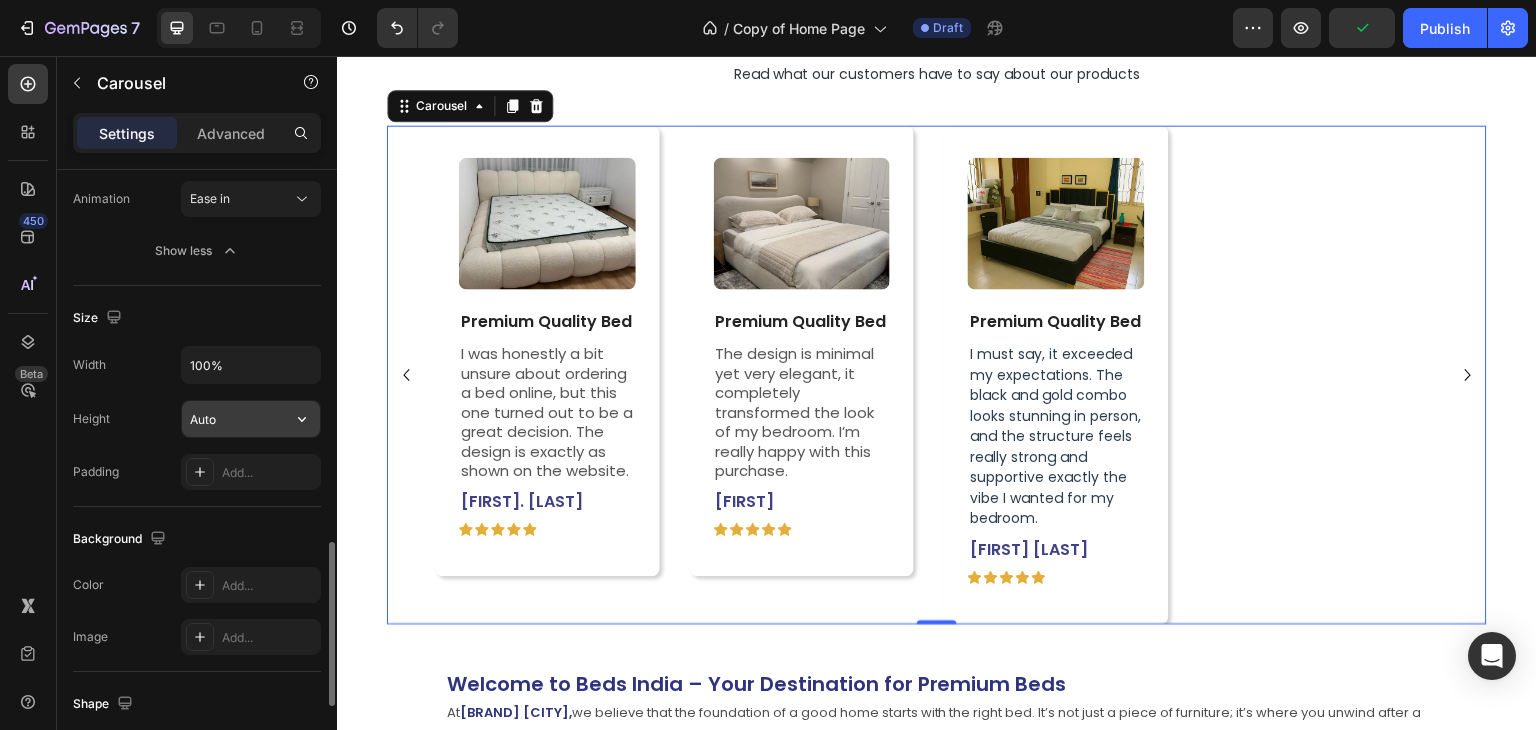 click on "Auto" at bounding box center (251, 419) 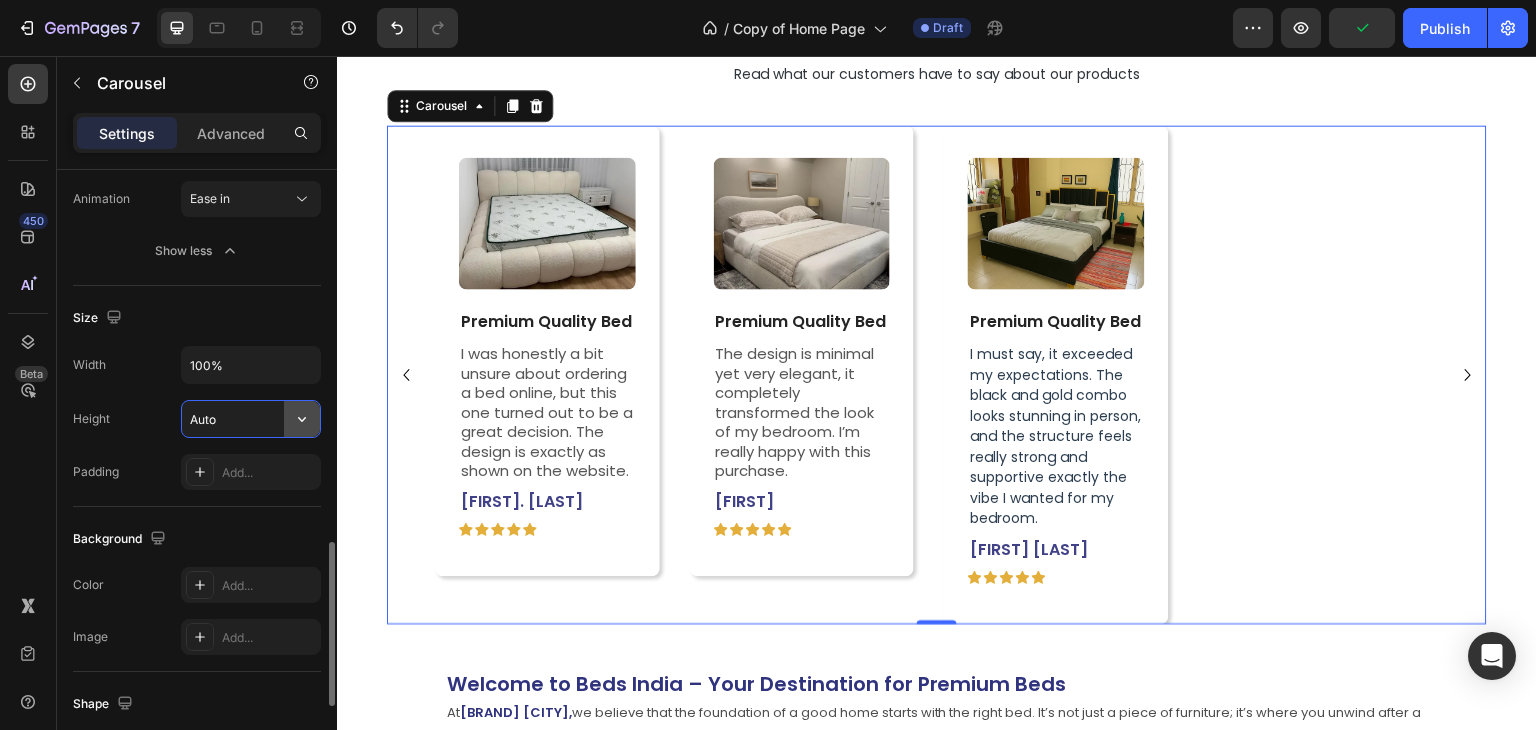 click 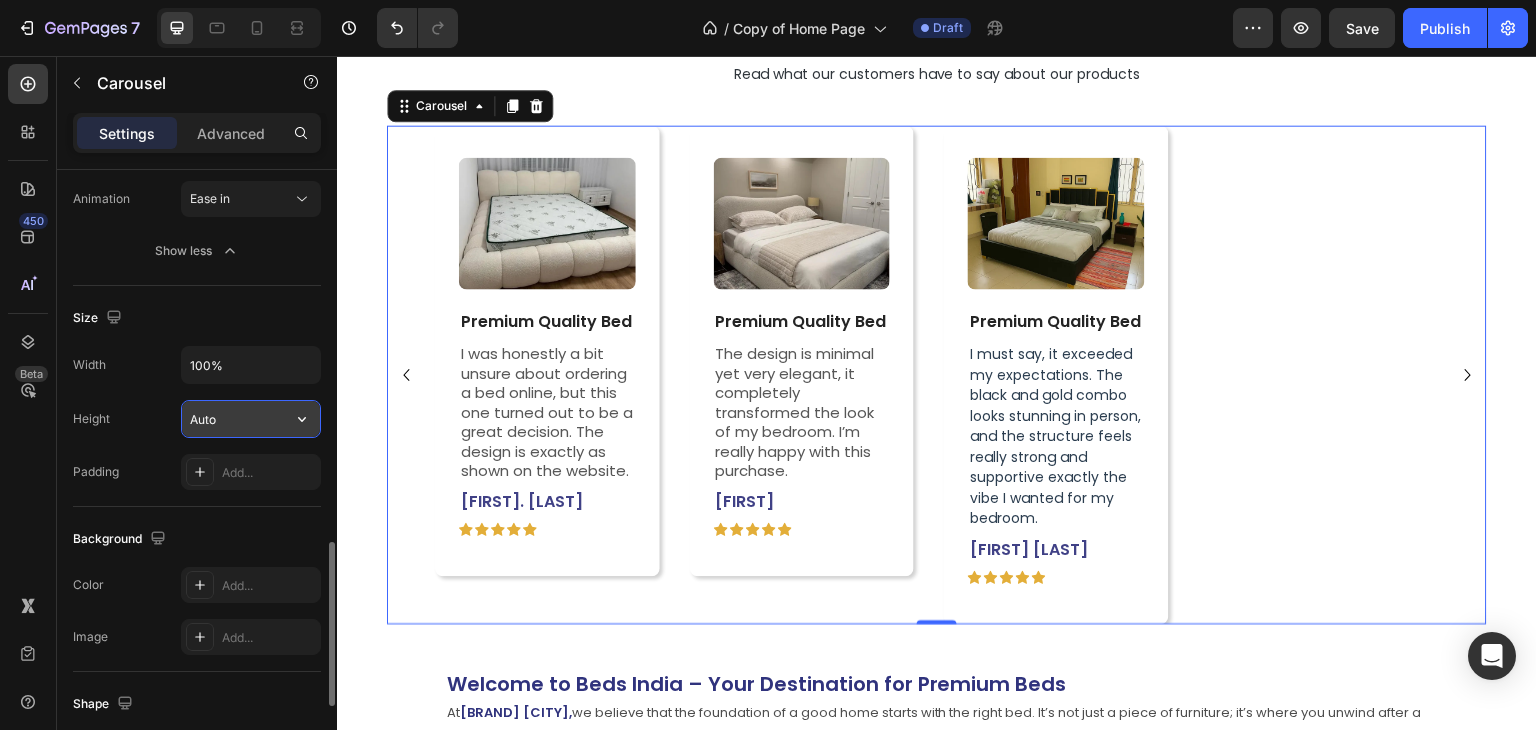 scroll, scrollTop: 1600, scrollLeft: 0, axis: vertical 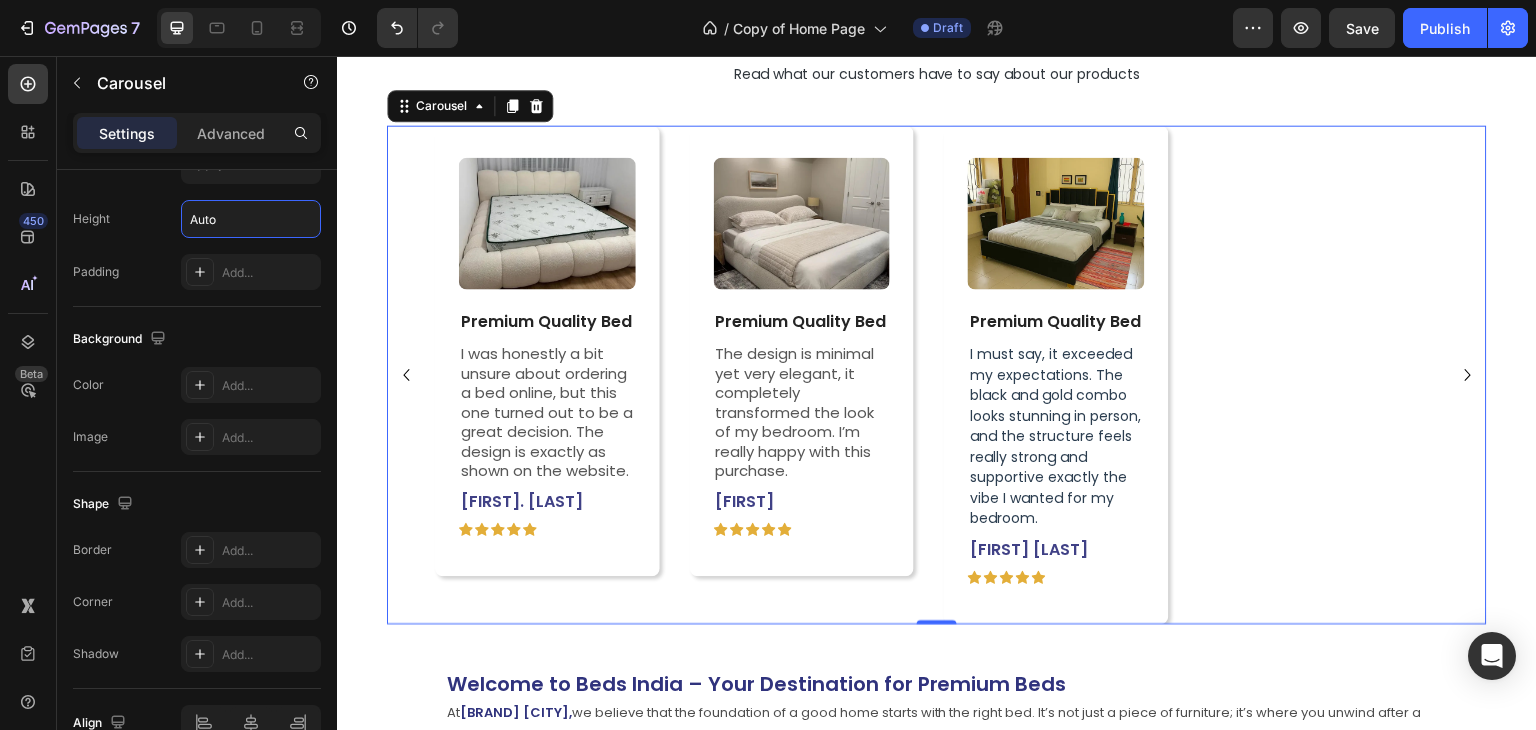 click on "Image Premium Quality Bed Text Block I was honestly a bit unsure about ordering a bed online, but this one turned out to be a great decision. The design is exactly as shown on the website. Text Block Karthik. M Text Block Icon Icon Icon Icon Icon Icon List Row Row Image Premium Quality Bed Text Block The design is minimal yet very elegant, it completely transformed the look of my bedroom. I’m really happy with this purchase. Text Block Moksha Text Block Icon Icon Icon Icon Icon Icon List Row Row Image Premium Quality Bed Text Block I must say, it exceeded my expectations. The black and gold combo looks stunning in person, and the structure feels really strong and supportive exactly the vibe I wanted for my bedroom. Text Block Neha Iyer Text Block Icon Icon Icon Icon Icon Icon List Row Row" at bounding box center (937, 375) 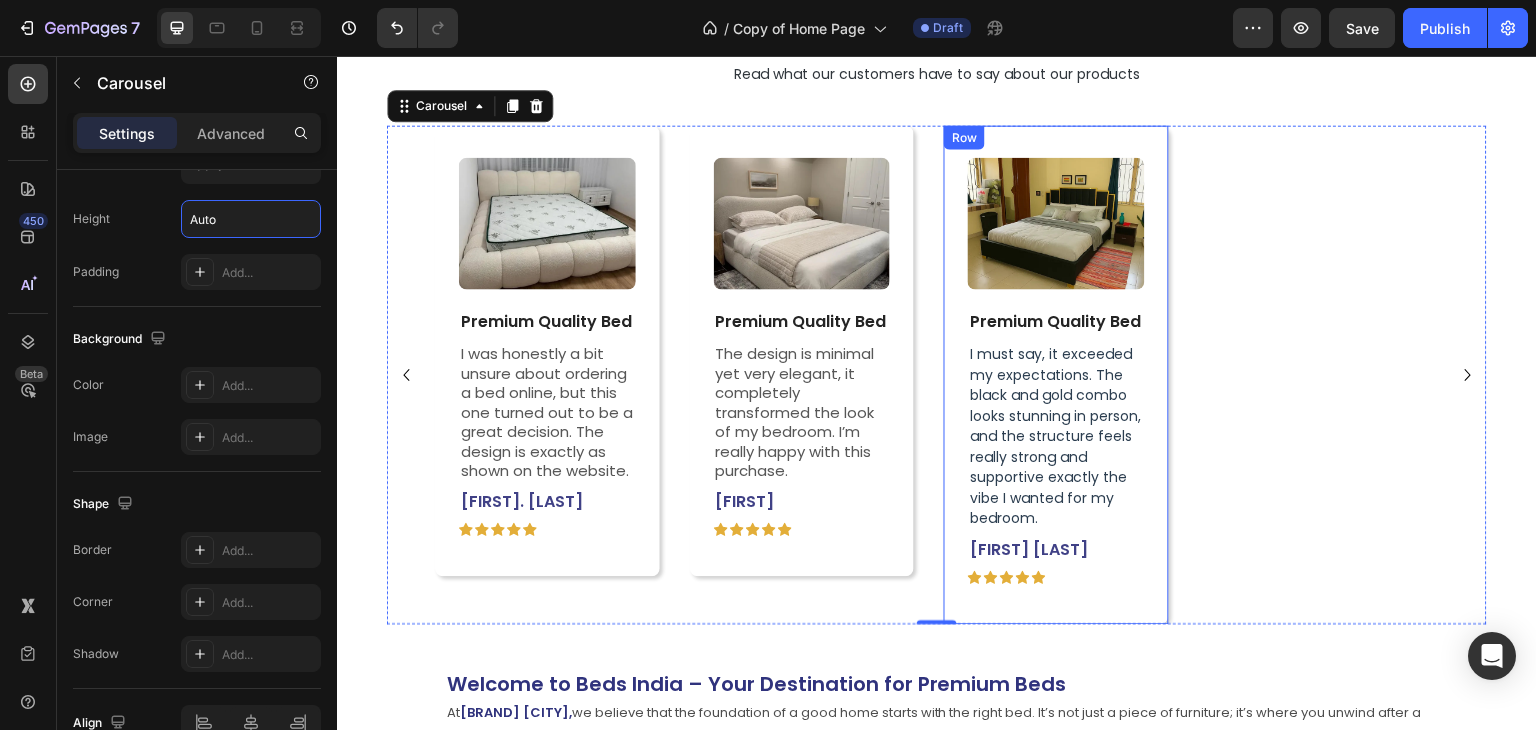 click on "Image Premium Quality Bed Text Block I must say, it exceeded my expectations. The black and gold combo looks stunning in person, and the structure feels really strong and supportive exactly the vibe I wanted for my bedroom. Text Block Neha Iyer Text Block Icon Icon Icon Icon Icon Icon List Row Row" at bounding box center (1056, 375) 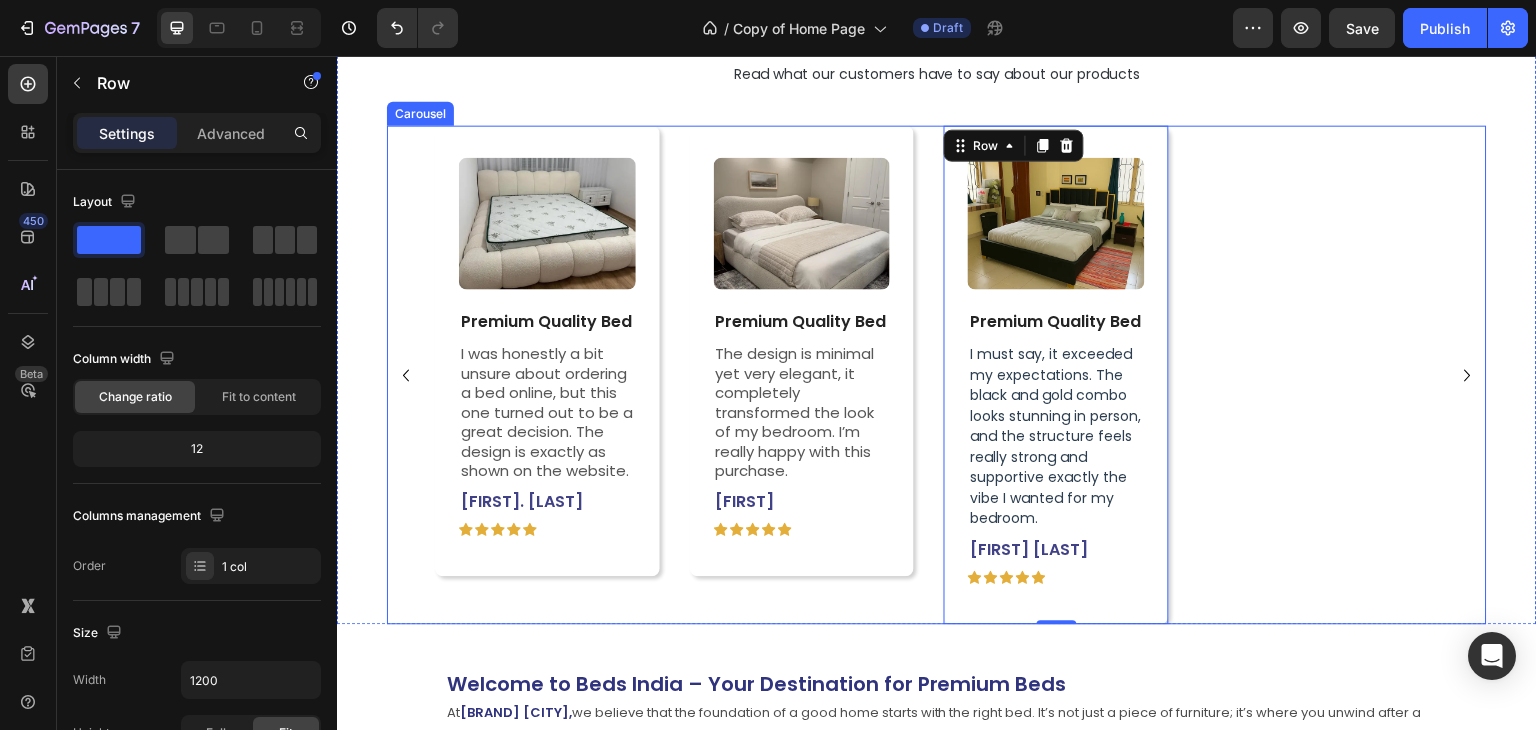 click on "Image Premium Quality Bed Text Block I was honestly a bit unsure about ordering a bed online, but this one turned out to be a great decision. The design is exactly as shown on the website. Text Block Karthik. M Text Block Icon Icon Icon Icon Icon Icon List Row Row Image Premium Quality Bed Text Block The design is minimal yet very elegant, it completely transformed the look of my bedroom. I’m really happy with this purchase. Text Block Moksha Text Block Icon Icon Icon Icon Icon Icon List Row Row Image Premium Quality Bed Text Block I must say, it exceeded my expectations. The black and gold combo looks stunning in person, and the structure feels really strong and supportive exactly the vibe I wanted for my bedroom. Text Block Neha Iyer Text Block Icon Icon Icon Icon Icon Icon List Row Row   0" at bounding box center (937, 375) 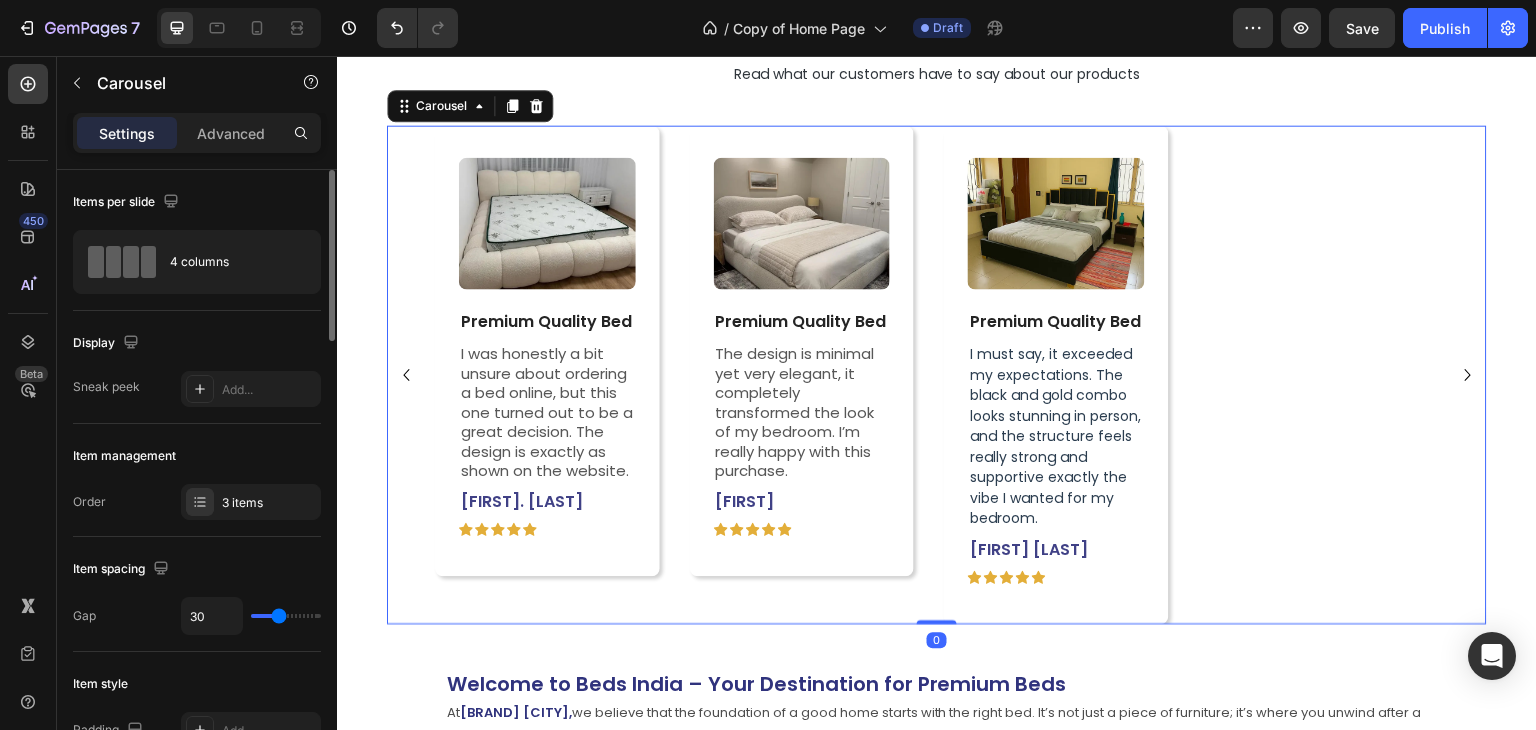 scroll, scrollTop: 300, scrollLeft: 0, axis: vertical 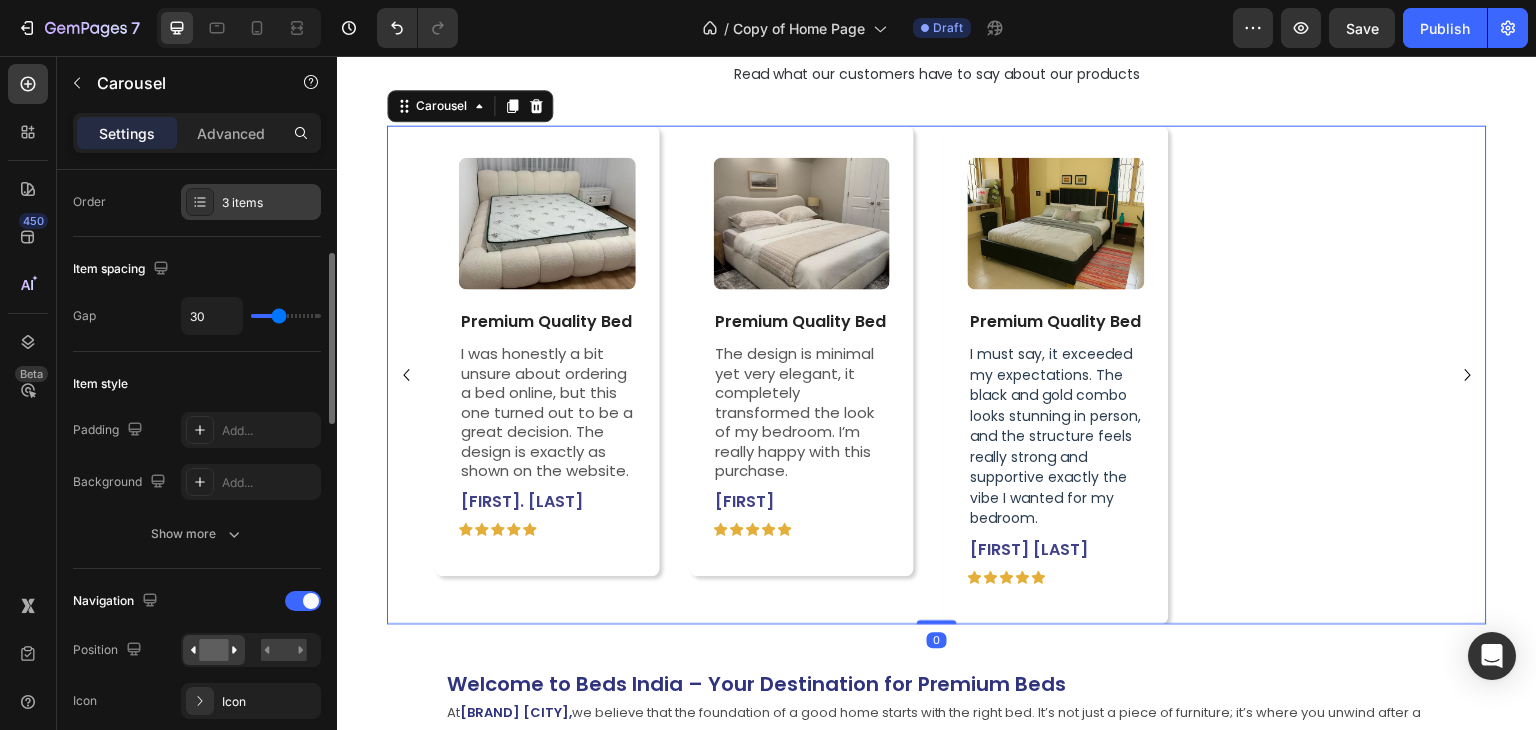 click on "3 items" at bounding box center [269, 203] 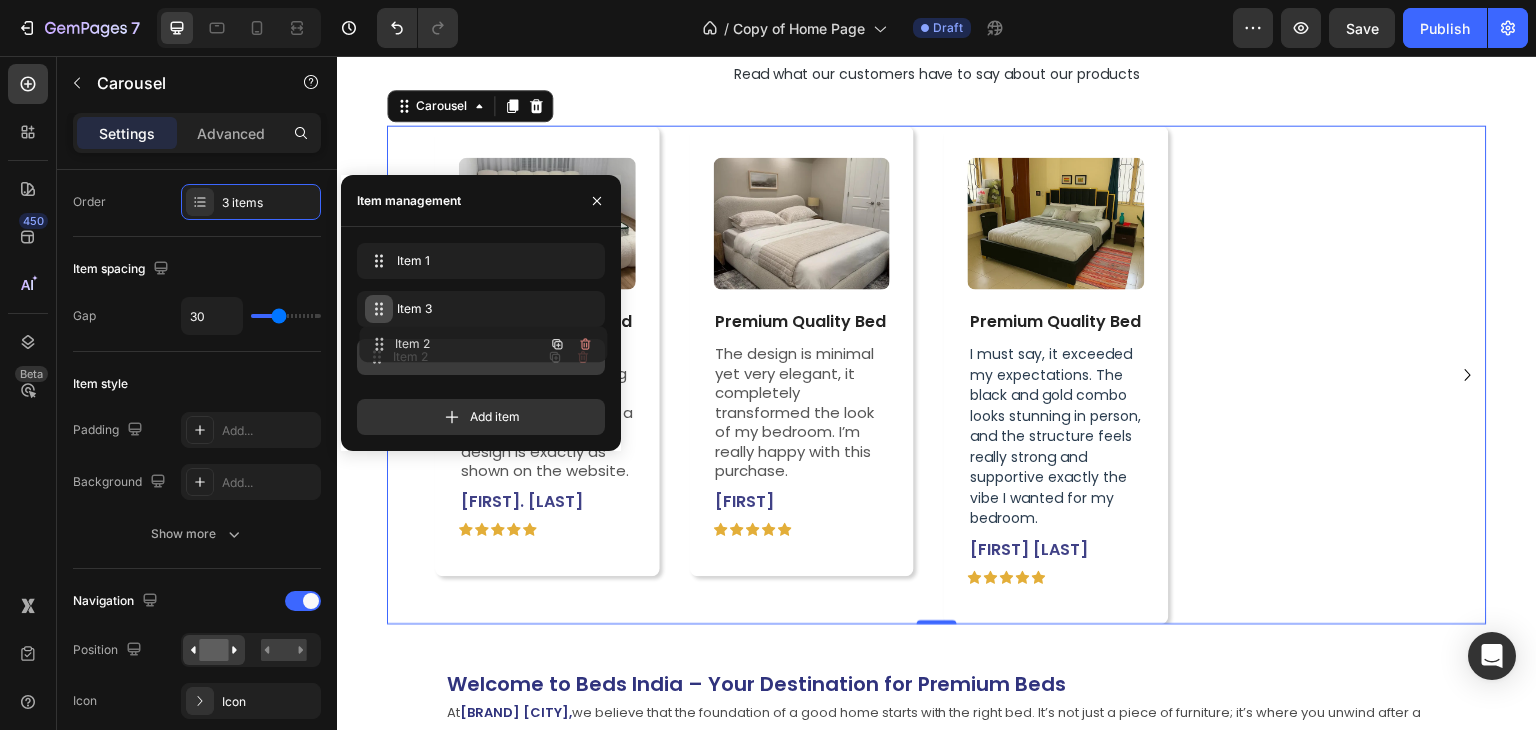 type 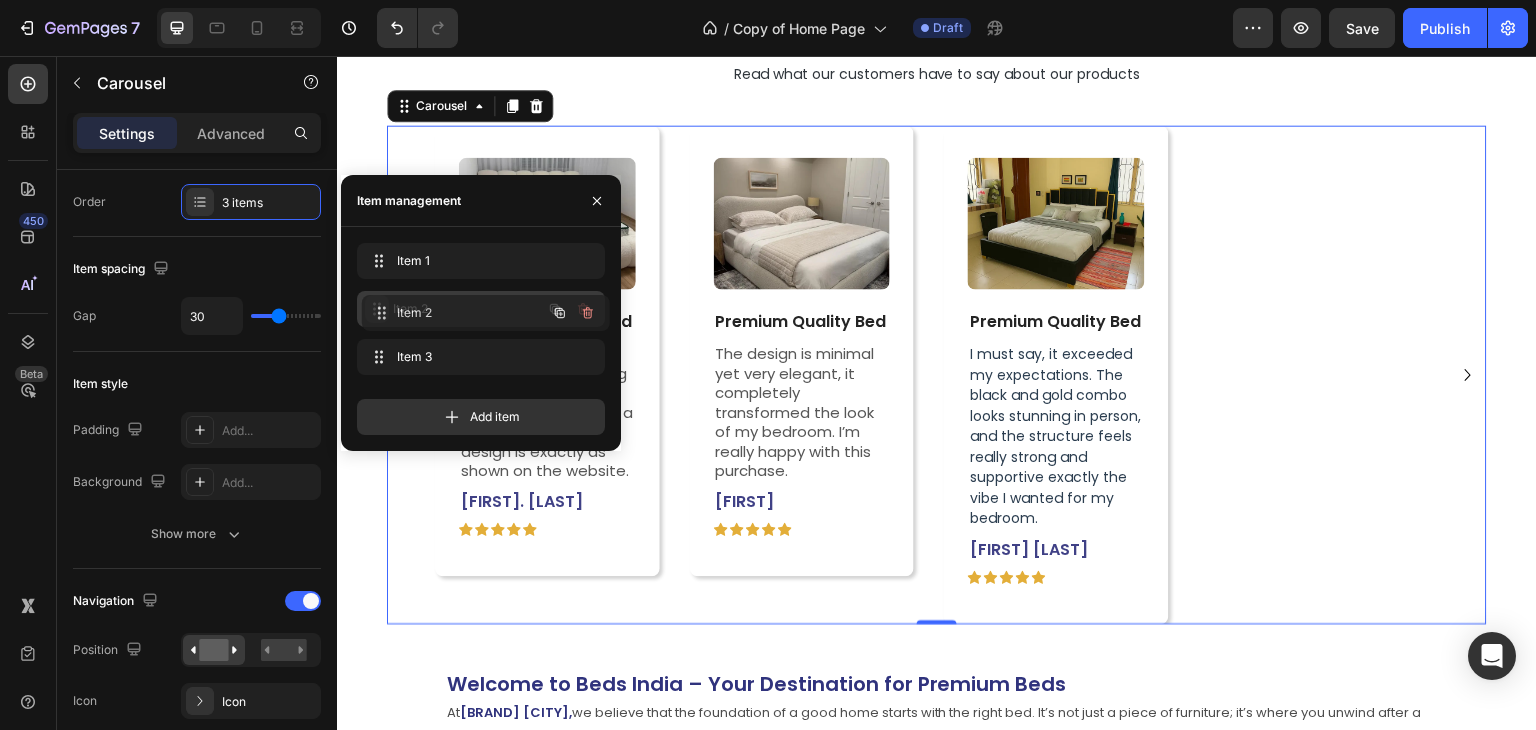 drag, startPoint x: 377, startPoint y: 356, endPoint x: 383, endPoint y: 309, distance: 47.38143 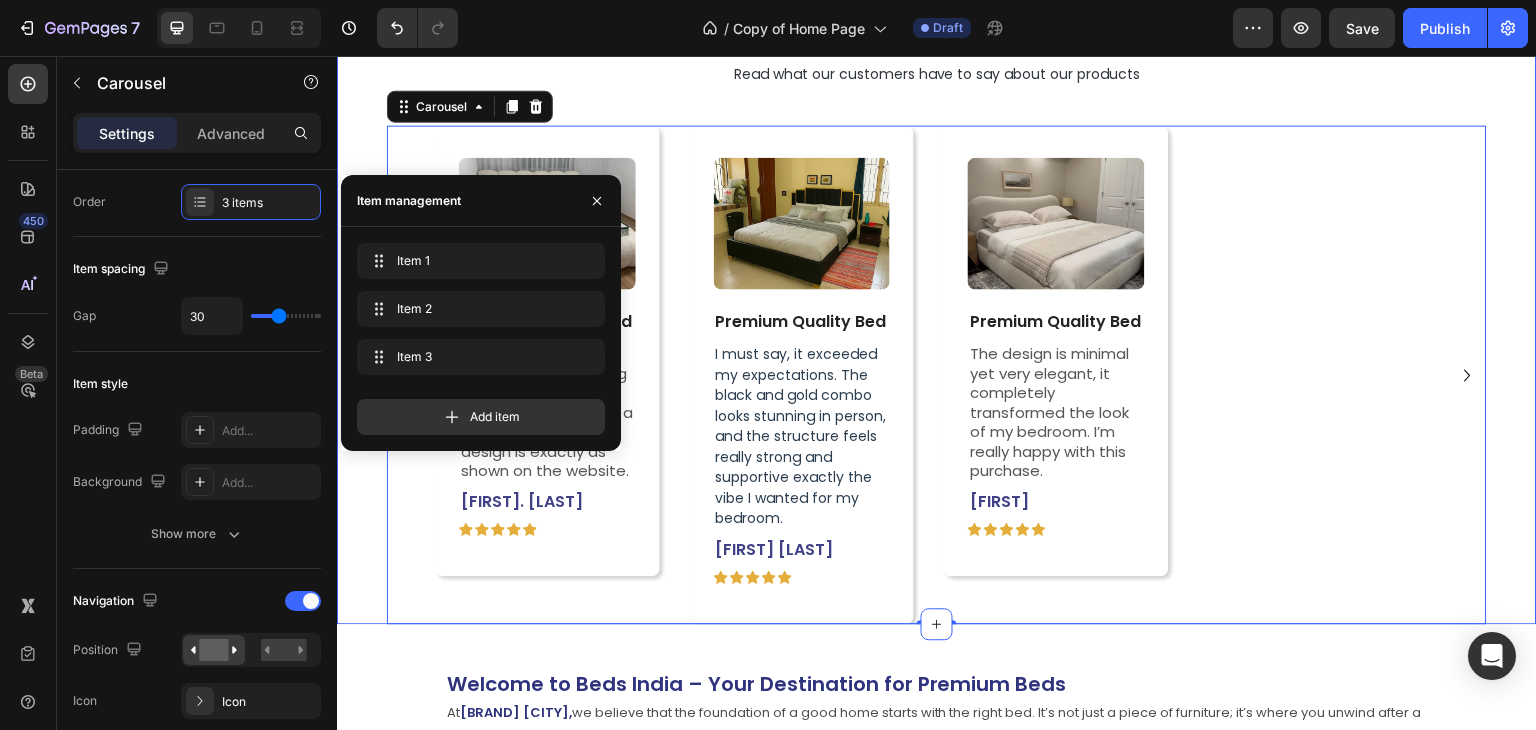 click on "Our Customer Love Heading Read what our customers have to say about our products Text Block
Image Premium Quality Bed Text Block I was honestly a bit unsure about ordering a bed online, but this one turned out to be a great decision. The design is exactly as shown on the website. Text Block Karthik. M Text Block Icon Icon Icon Icon Icon Icon List Row Row Image Premium Quality Bed Text Block I must say, it exceeded my expectations. The black and gold combo looks stunning in person, and the structure feels really strong and supportive exactly the vibe I wanted for my bedroom. Text Block Neha Iyer Text Block Icon Icon Icon Icon Icon Icon List Row Row Image Premium Quality Bed Text Block The design is minimal yet very elegant, it completely transformed the look of my bedroom. I’m really happy with this purchase. Text Block Moksha Text Block Icon Icon Icon Icon Icon Icon List Row Row
Carousel   0" at bounding box center (937, 324) 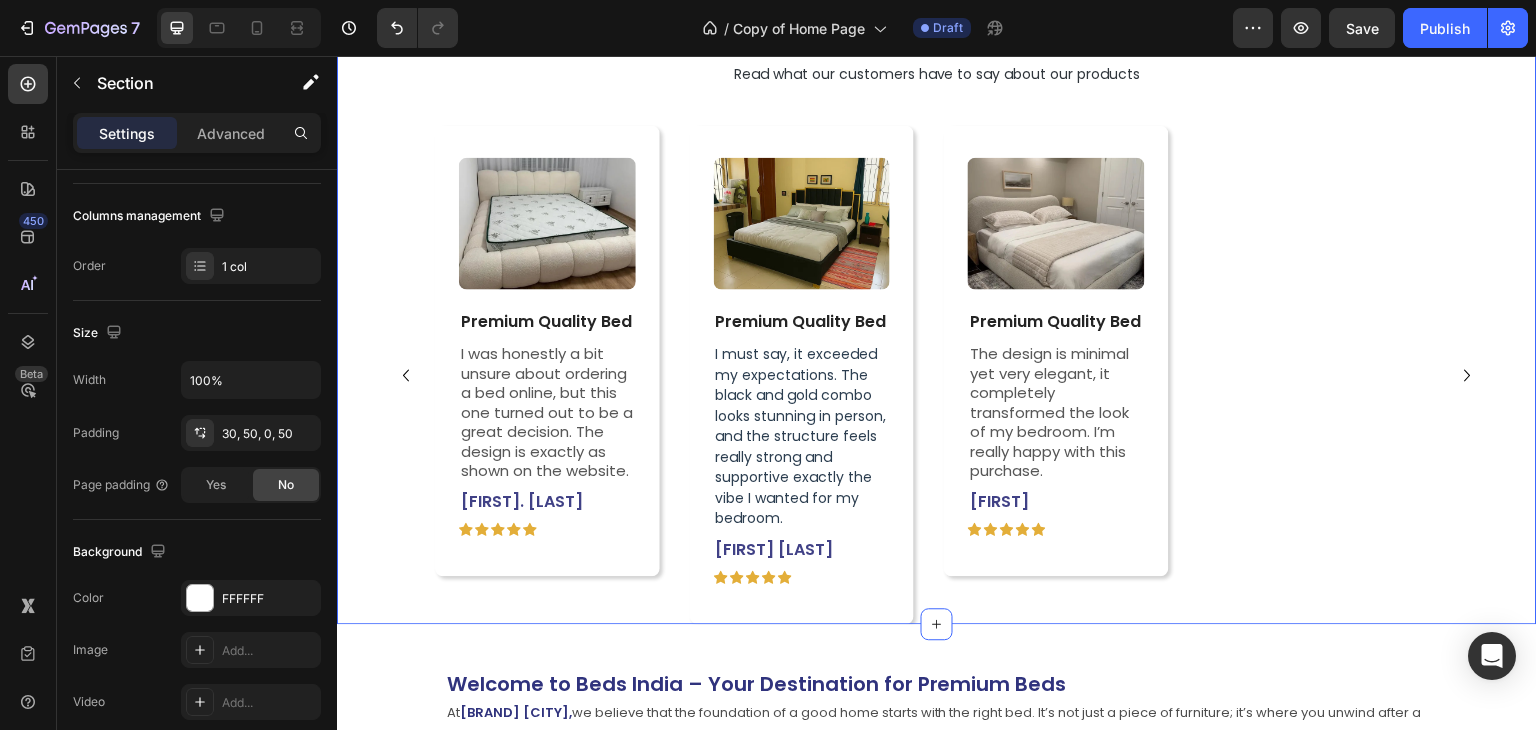 scroll, scrollTop: 0, scrollLeft: 0, axis: both 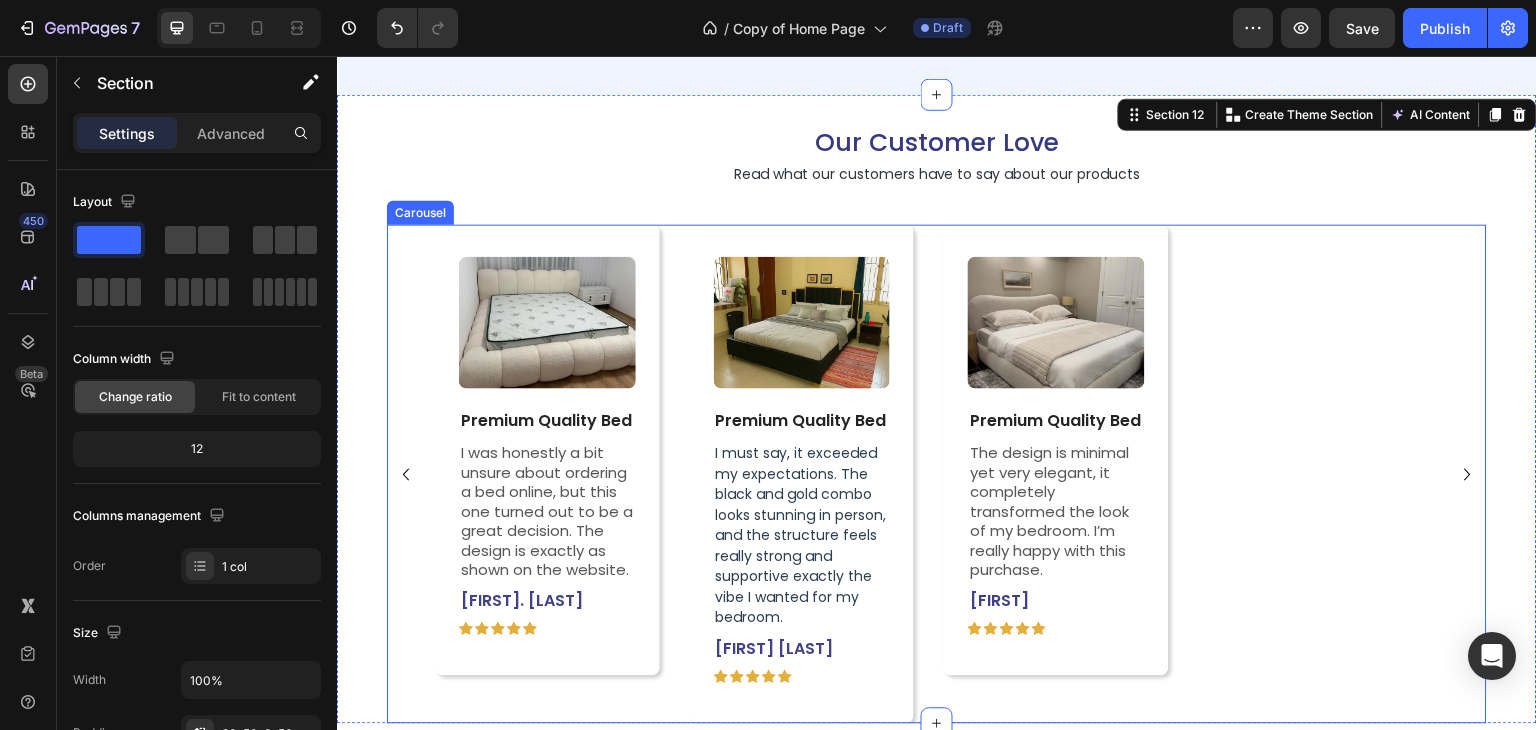 click on "Image Premium Quality Bed Text Block I was honestly a bit unsure about ordering a bed online, but this one turned out to be a great decision. The design is exactly as shown on the website. Text Block Karthik. M Text Block Icon Icon Icon Icon Icon Icon List Row Row Image Premium Quality Bed Text Block I must say, it exceeded my expectations. The black and gold combo looks stunning in person, and the structure feels really strong and supportive exactly the vibe I wanted for my bedroom. Text Block Neha Iyer Text Block Icon Icon Icon Icon Icon Icon List Row Row Image Premium Quality Bed Text Block The design is minimal yet very elegant, it completely transformed the look of my bedroom. I’m really happy with this purchase. Text Block Moksha Text Block Icon Icon Icon Icon Icon Icon List Row Row" at bounding box center (937, 475) 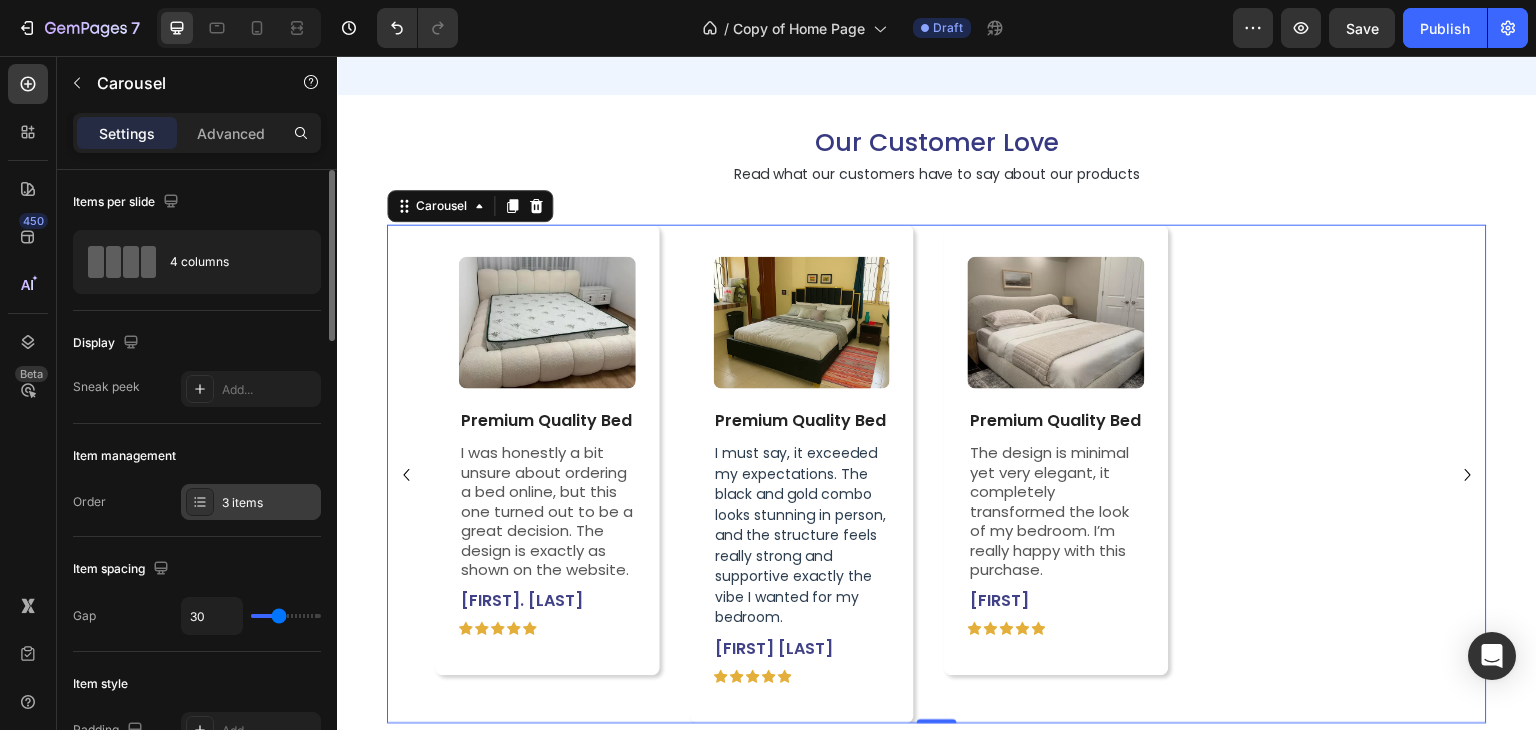 click on "3 items" at bounding box center (269, 503) 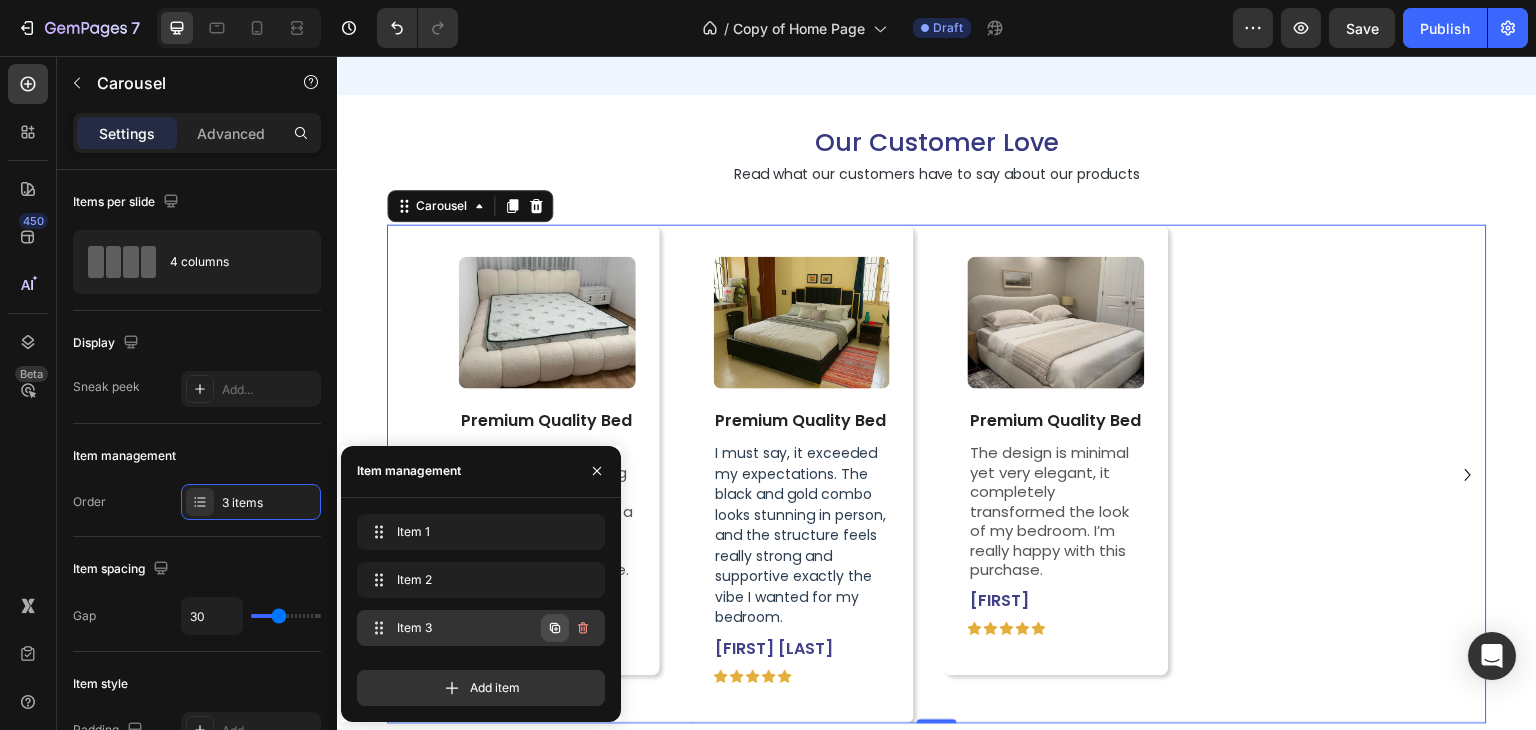 click 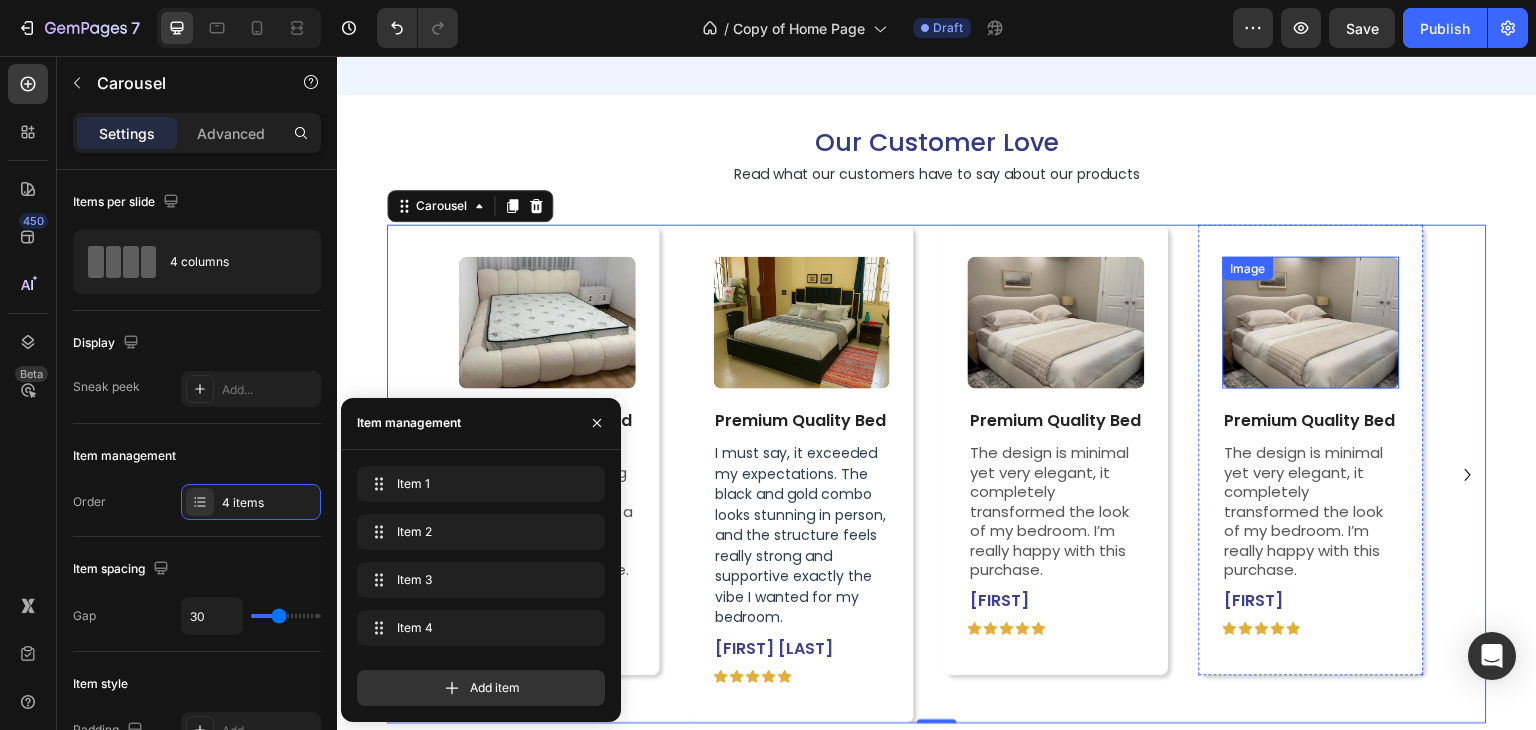 click at bounding box center (1311, 323) 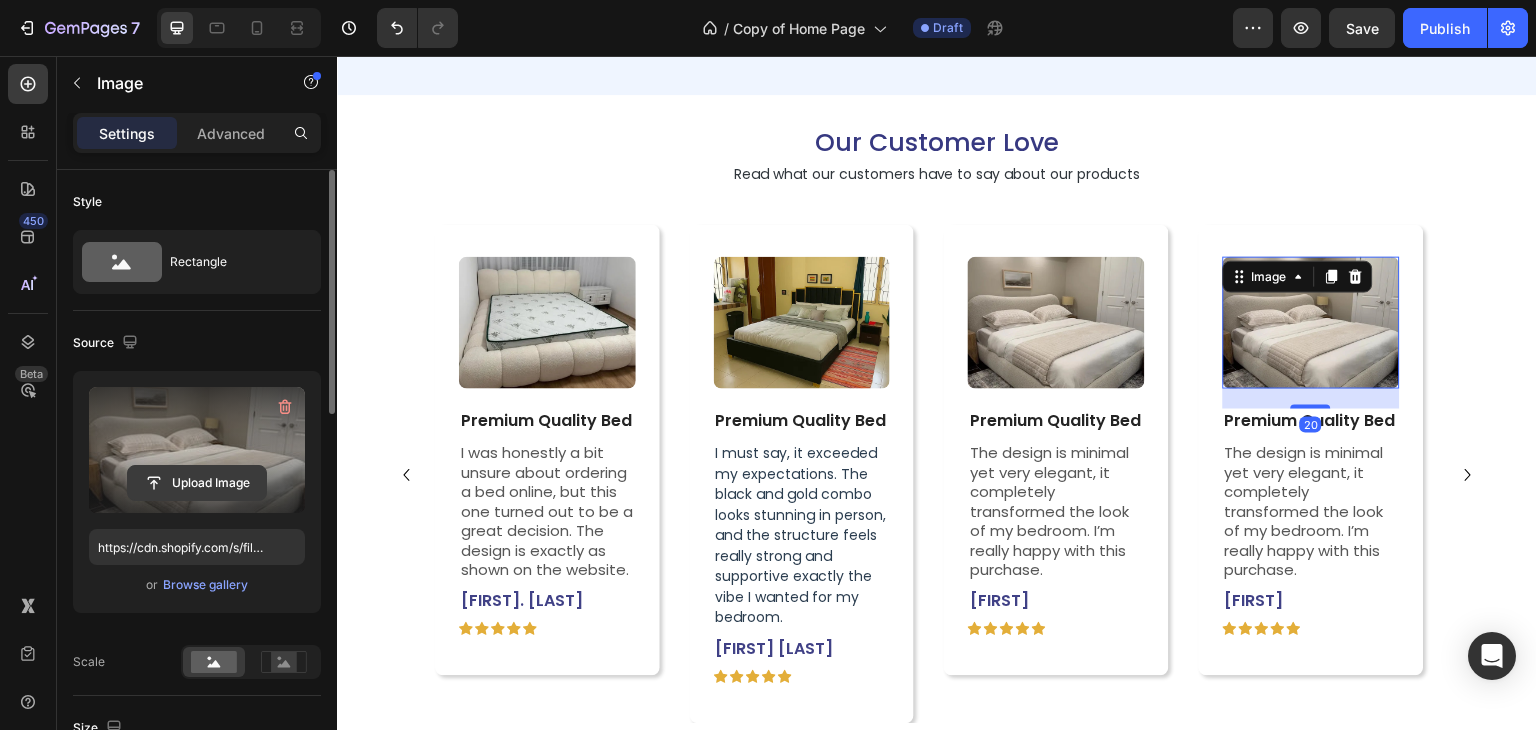 click 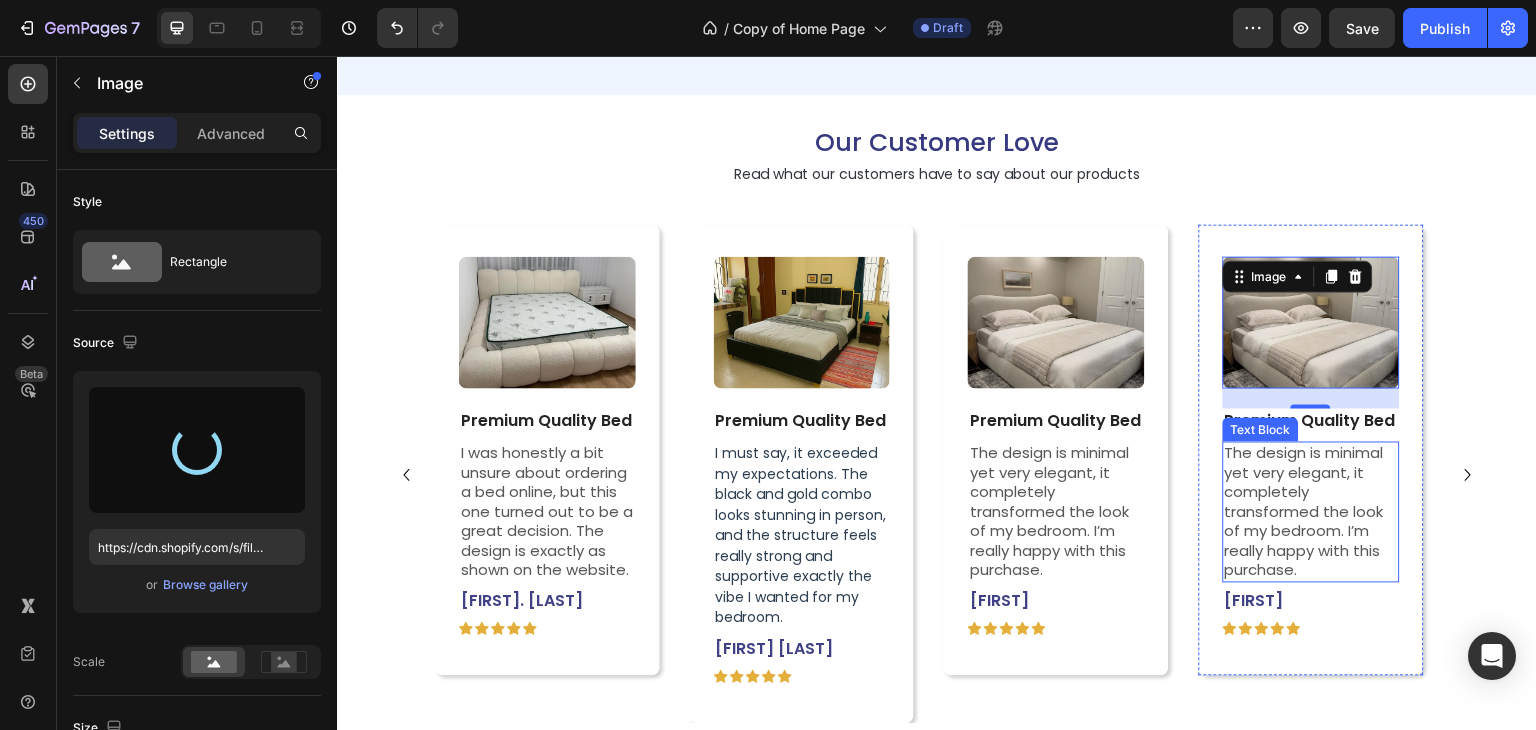 type on "https://cdn.shopify.com/s/files/1/0718/7775/5135/files/gempages_532029910361834389-da994b78-aa66-4d32-a3b3-26a28b7d56e8.webp" 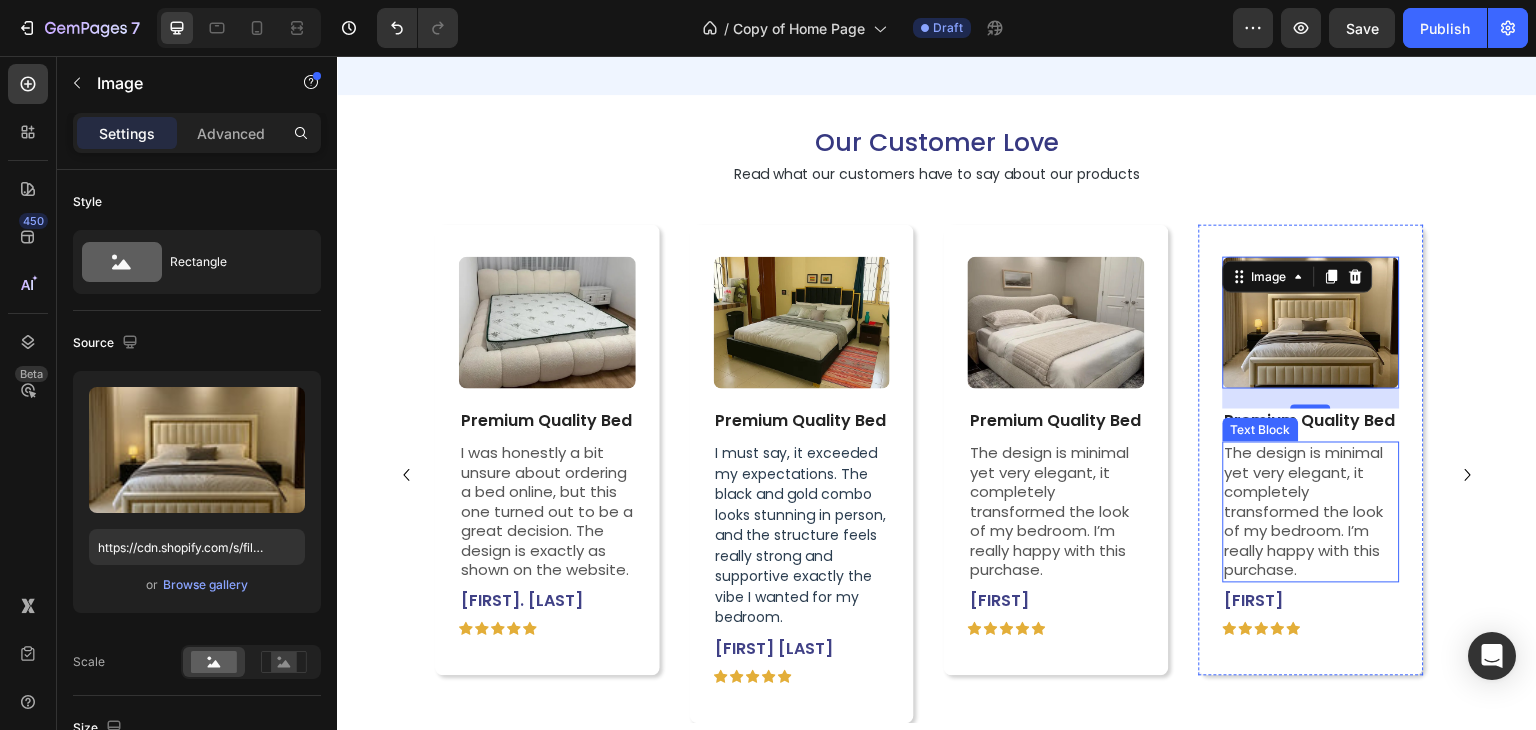 click on "The design is minimal yet very elegant, it completely transformed the look of my bedroom. I’m really happy with this purchase." at bounding box center [1311, 512] 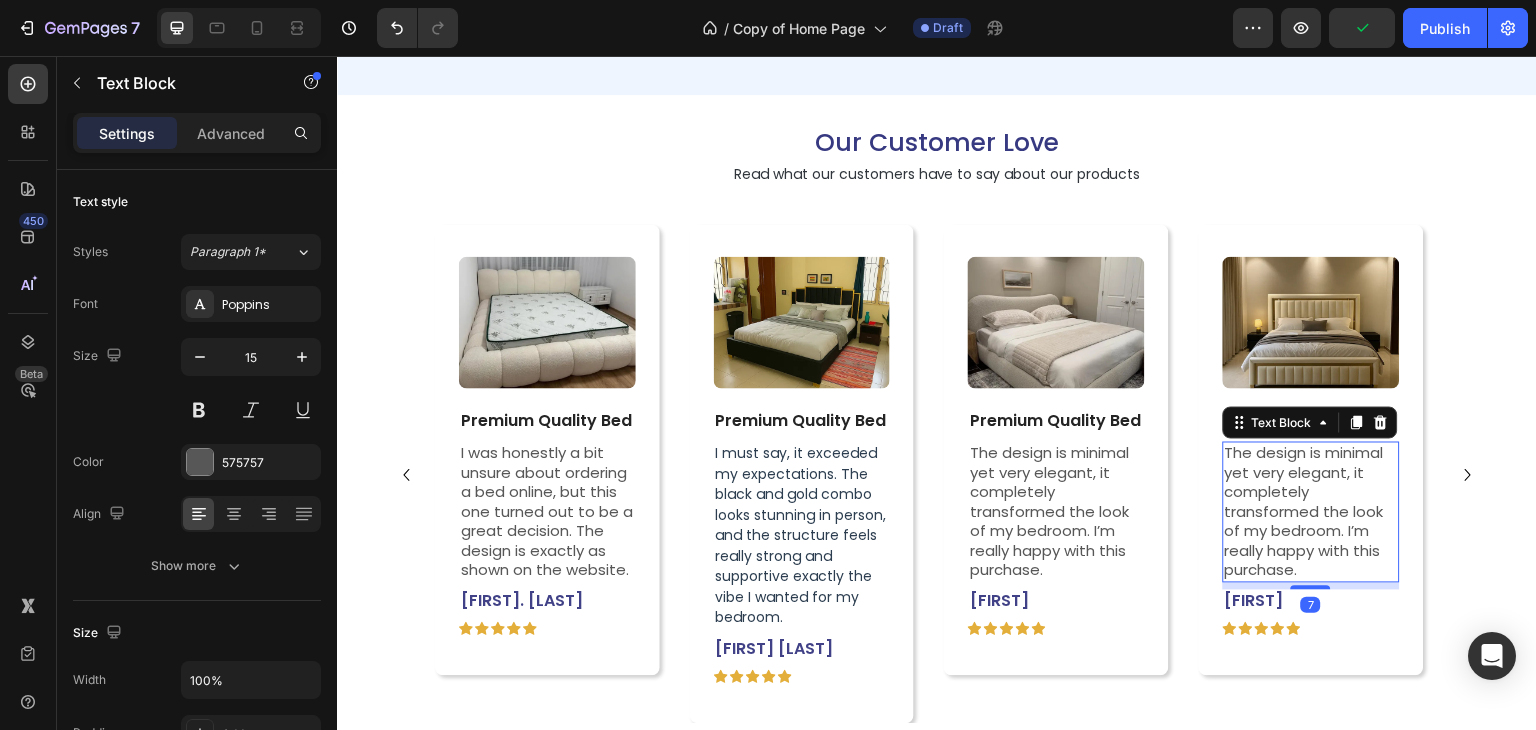 click on "The design is minimal yet very elegant, it completely transformed the look of my bedroom. I’m really happy with this purchase." at bounding box center (1311, 512) 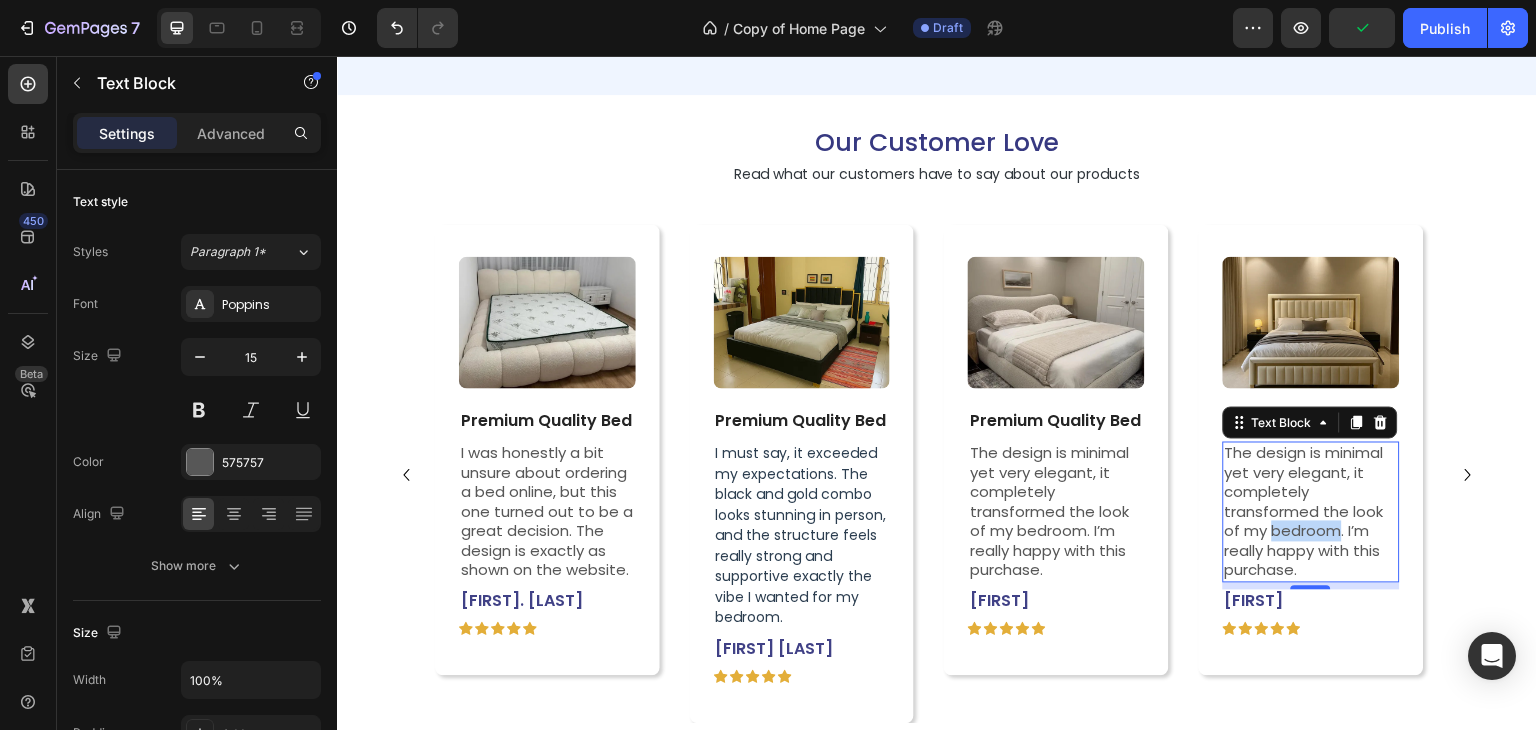 click on "The design is minimal yet very elegant, it completely transformed the look of my bedroom. I’m really happy with this purchase." at bounding box center (1311, 512) 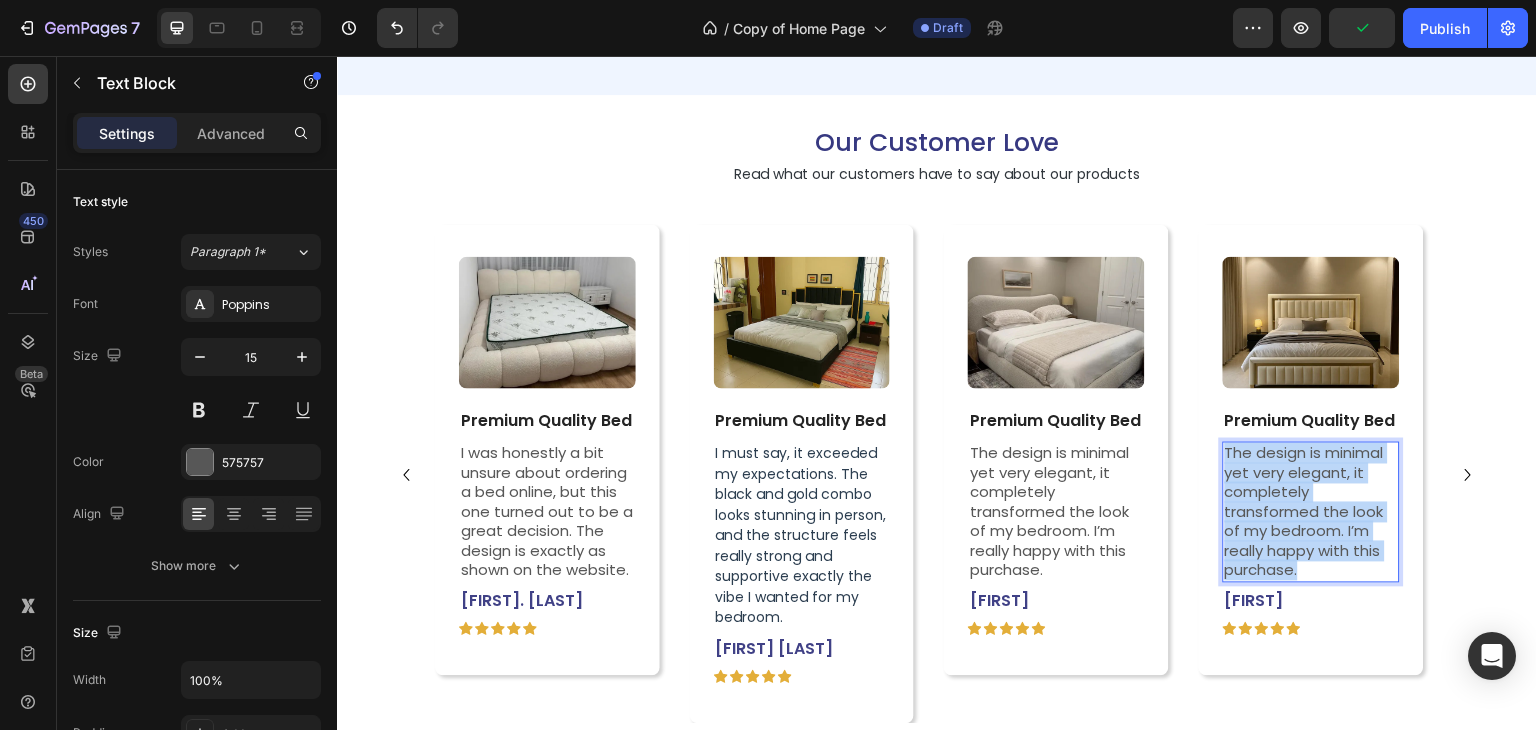 click on "The design is minimal yet very elegant, it completely transformed the look of my bedroom. I’m really happy with this purchase." at bounding box center (1311, 512) 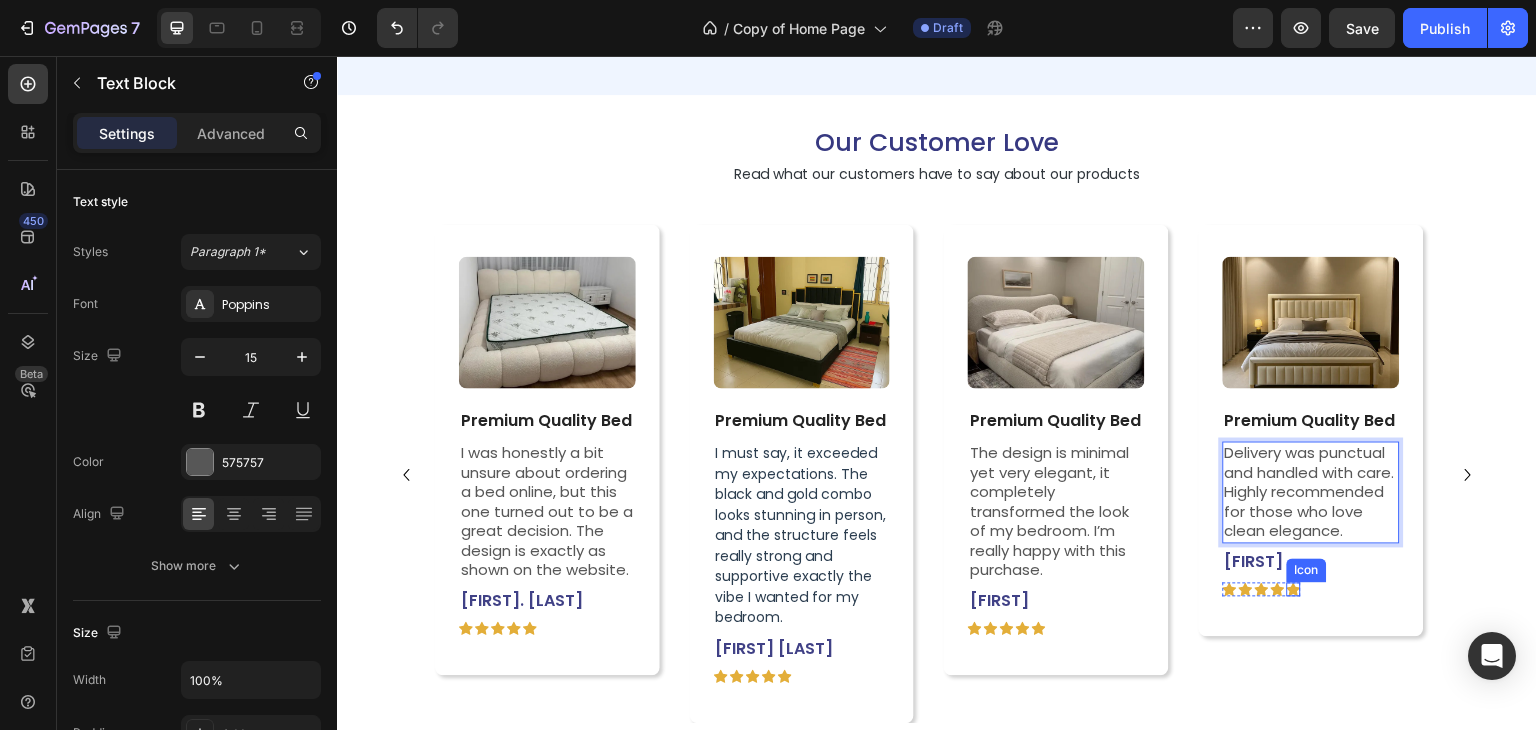 click on "Icon" at bounding box center (1307, 571) 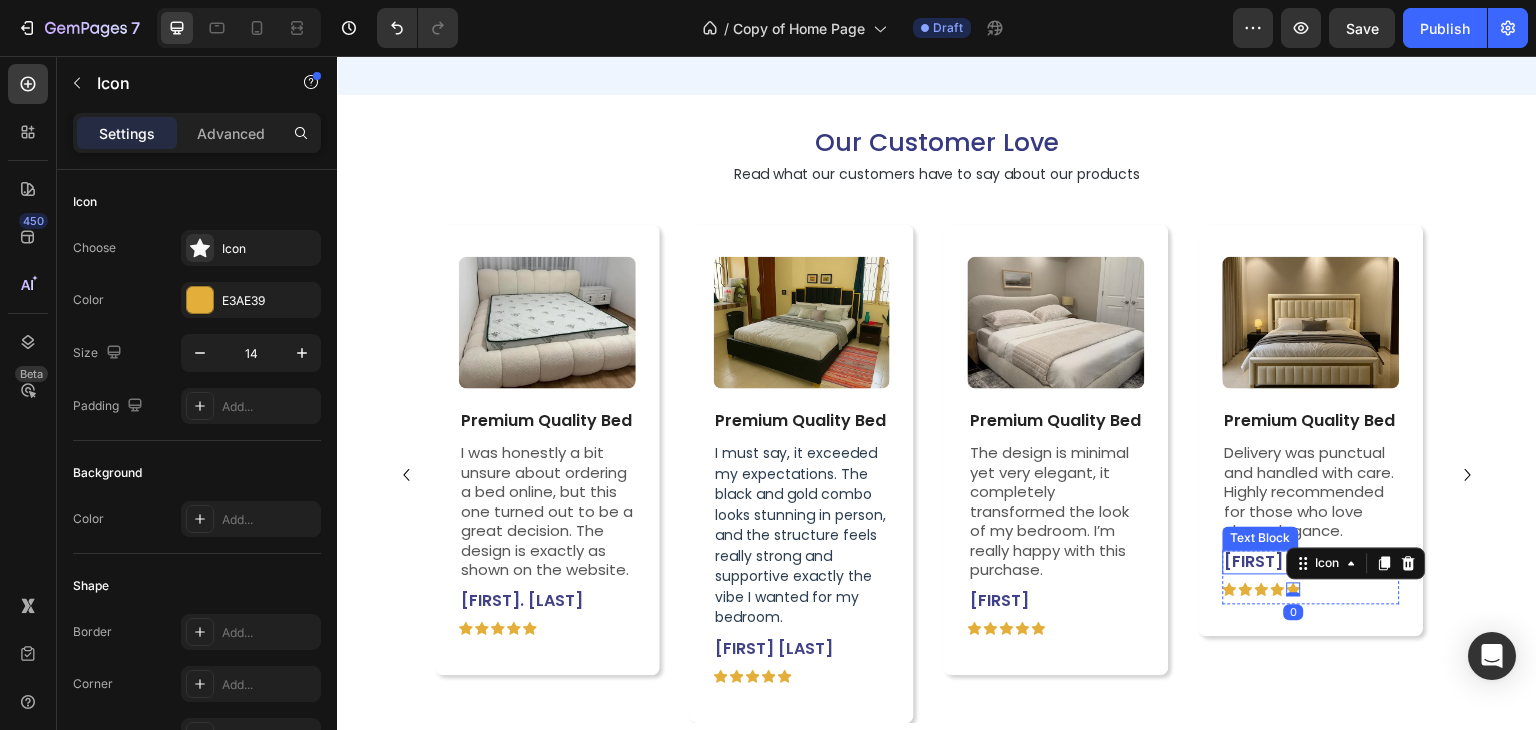click on "Moksha" at bounding box center [1262, 563] 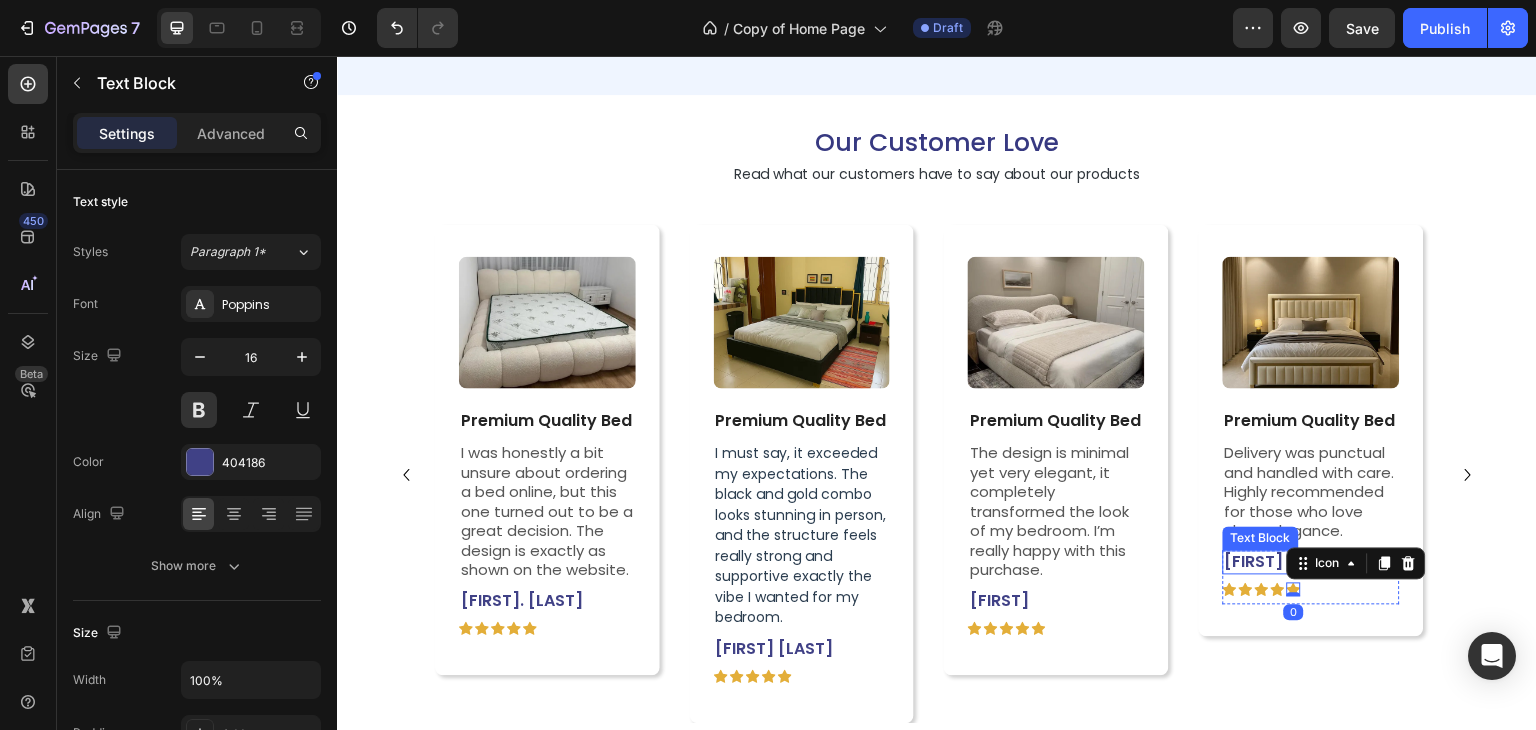 click on "Moksha" at bounding box center [1262, 563] 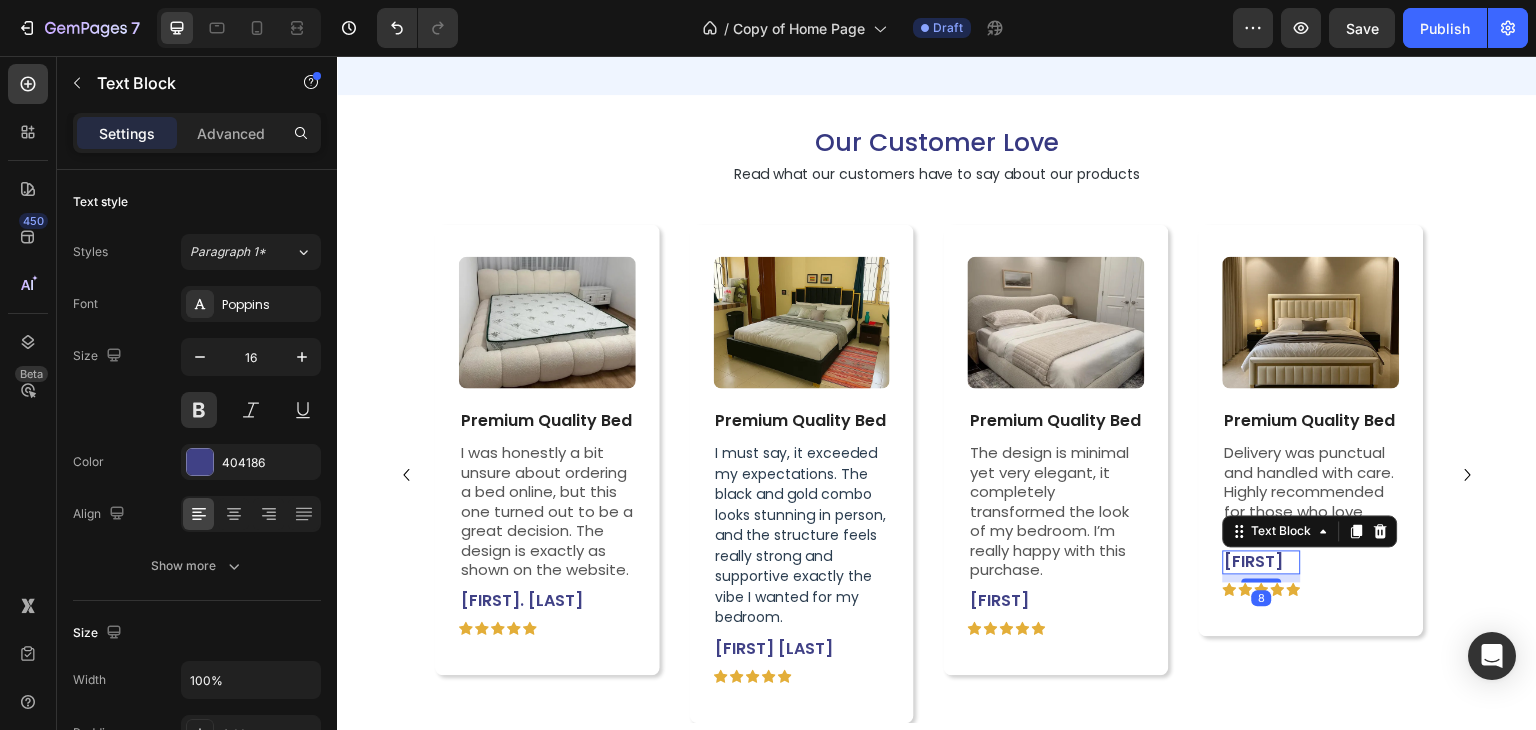 click on "Moksha" at bounding box center [1262, 563] 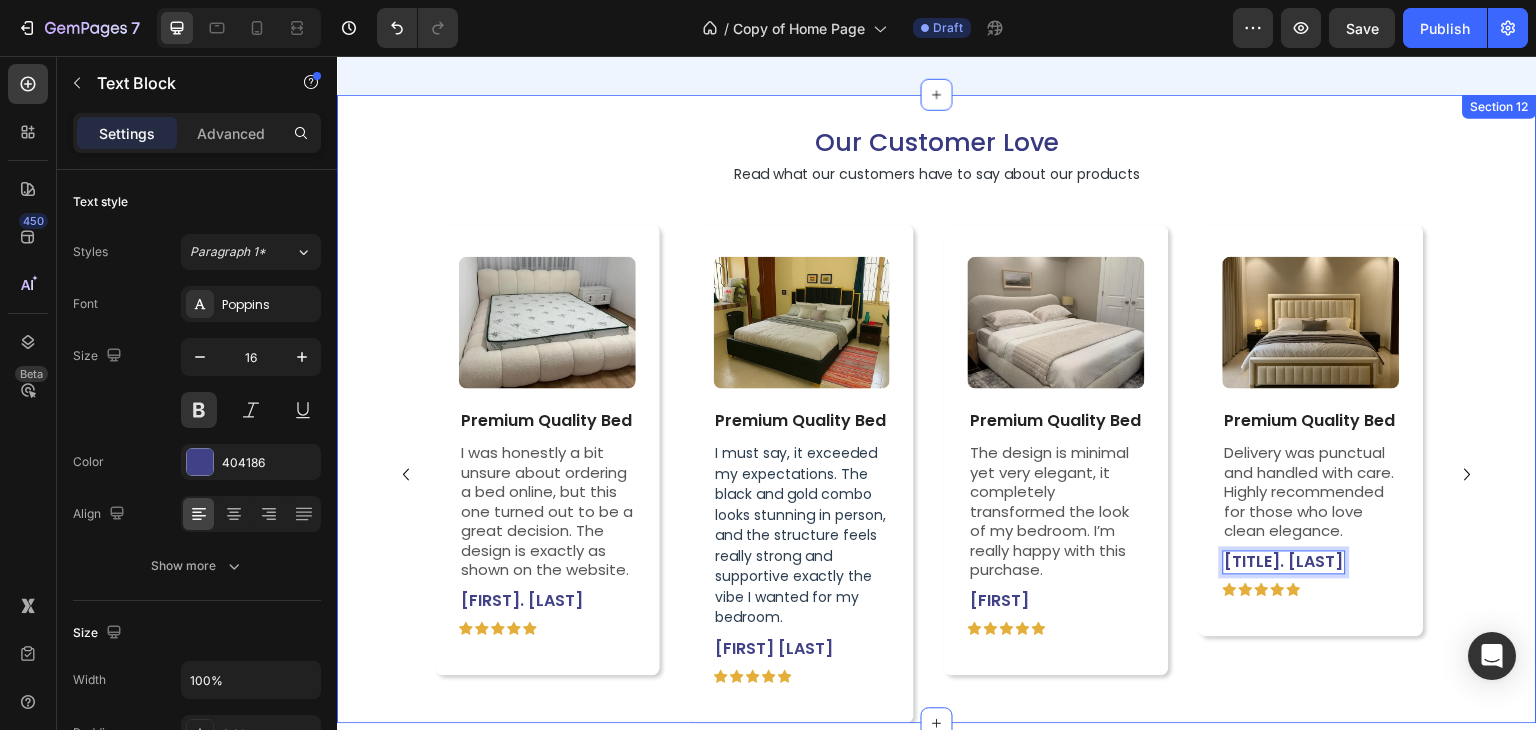 click on "Image Premium Quality Bed Text Block I was honestly a bit unsure about ordering a bed online, but this one turned out to be a great decision. The design is exactly as shown on the website. Text Block Karthik. M Text Block Icon Icon Icon Icon Icon Icon List Row Row Image Premium Quality Bed Text Block I must say, it exceeded my expectations. The black and gold combo looks stunning in person, and the structure feels really strong and supportive exactly the vibe I wanted for my bedroom. Text Block Neha Iyer Text Block Icon Icon Icon Icon Icon Icon List Row Row Image Premium Quality Bed Text Block The design is minimal yet very elegant, it completely transformed the look of my bedroom. I’m really happy with this purchase. Text Block Moksha Text Block Icon Icon Icon Icon Icon Icon List Row Row Image Premium Quality Bed Text Block Delivery was punctual and handled with care. Highly recommended for those who love clean elegance. Text Block Dr. Aarti Text Block   8" at bounding box center (937, 475) 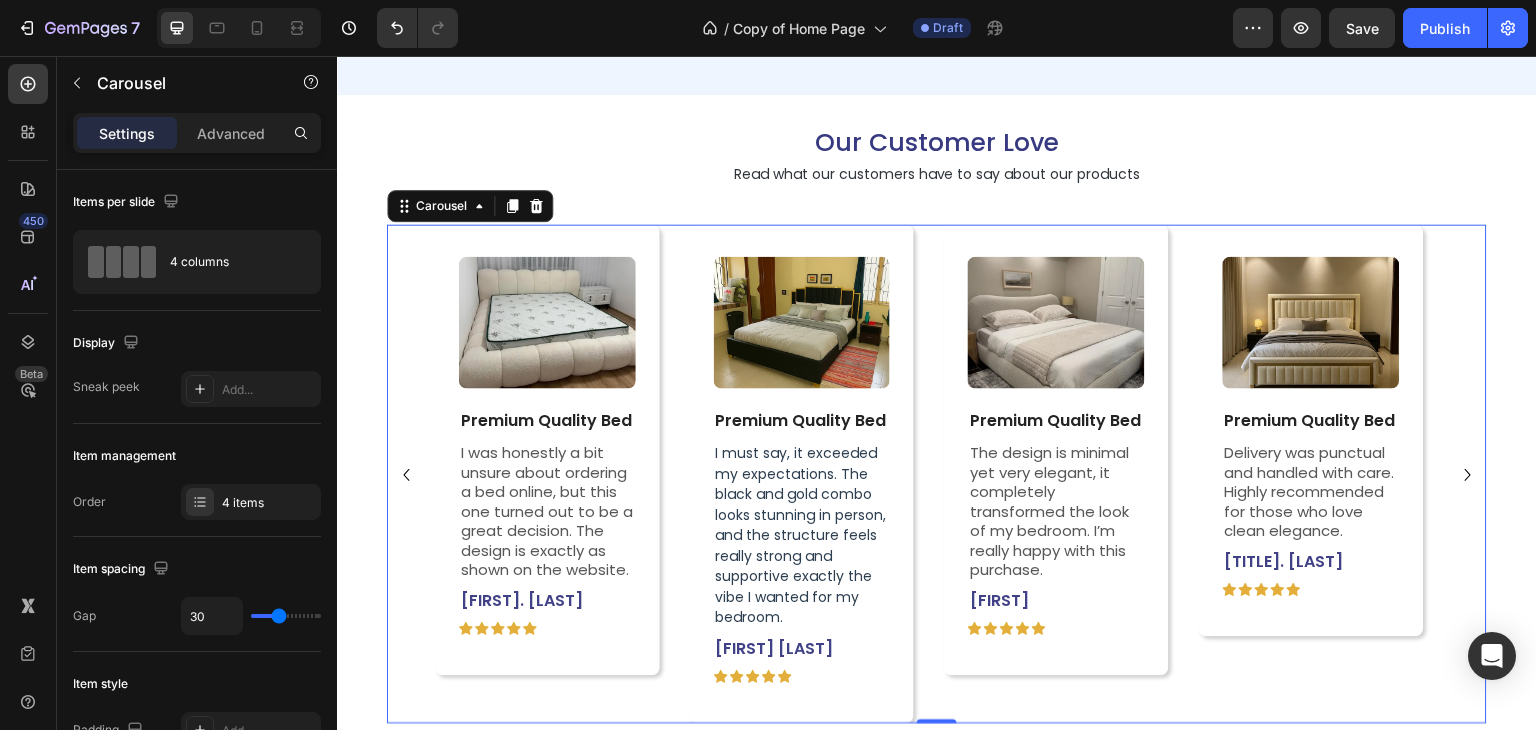 scroll, scrollTop: 5188, scrollLeft: 0, axis: vertical 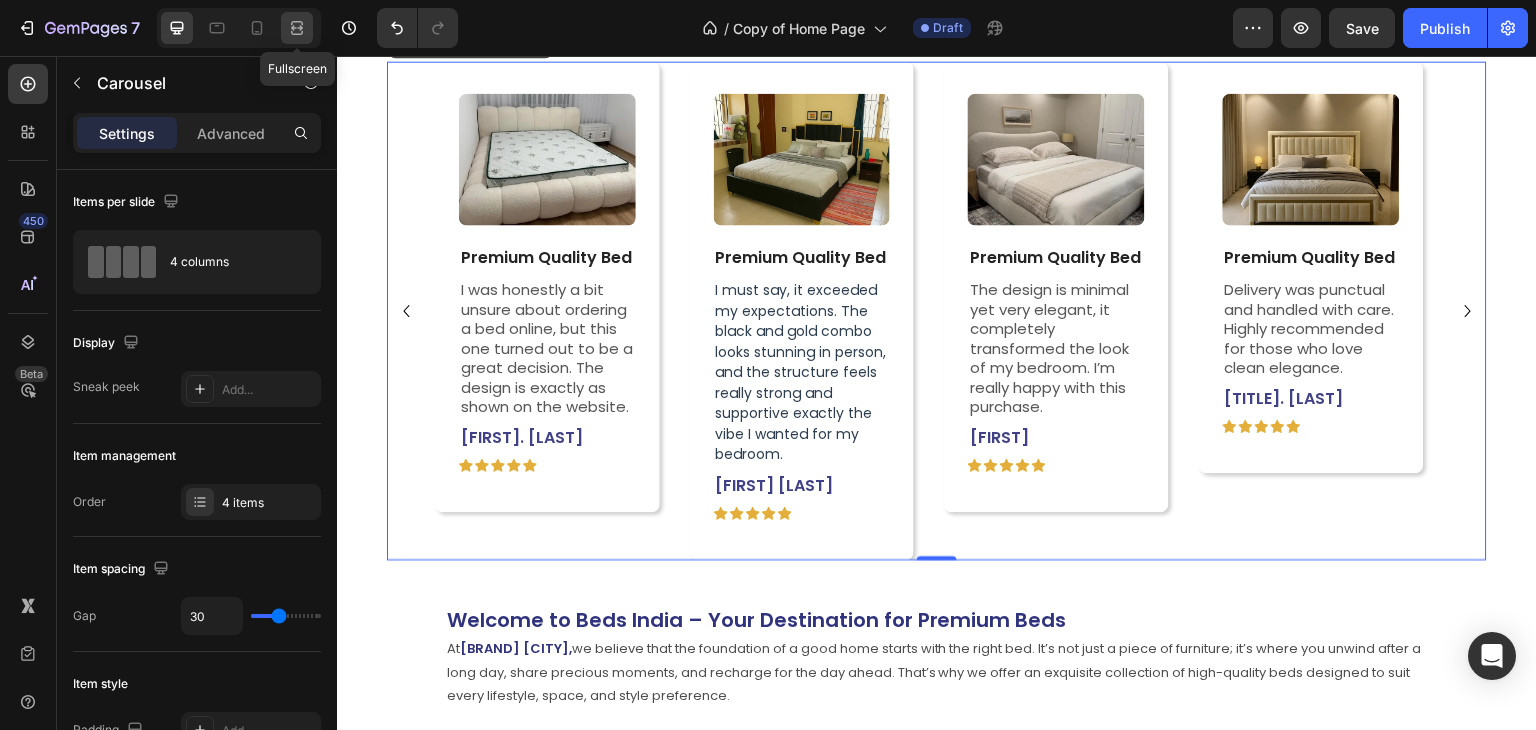 click 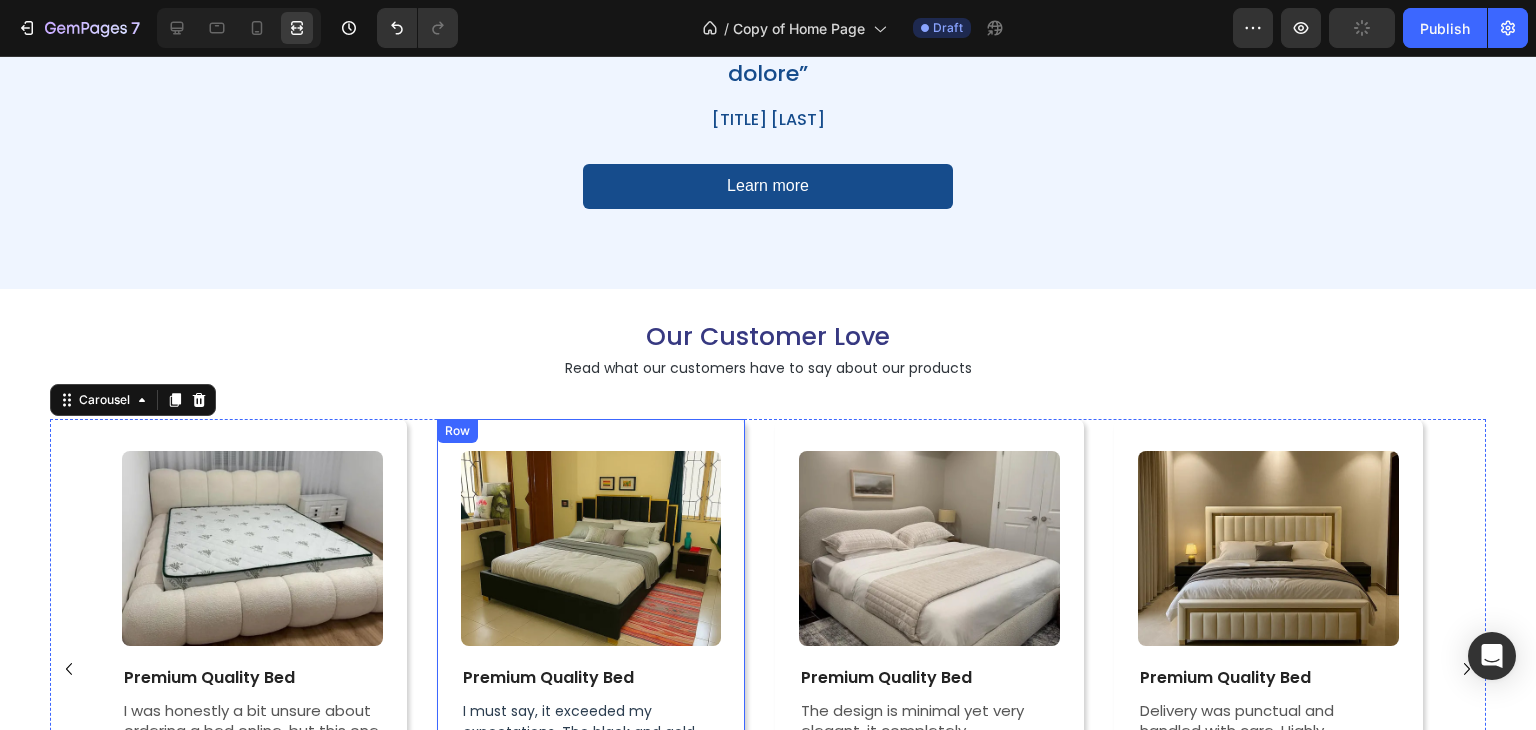 scroll, scrollTop: 4828, scrollLeft: 0, axis: vertical 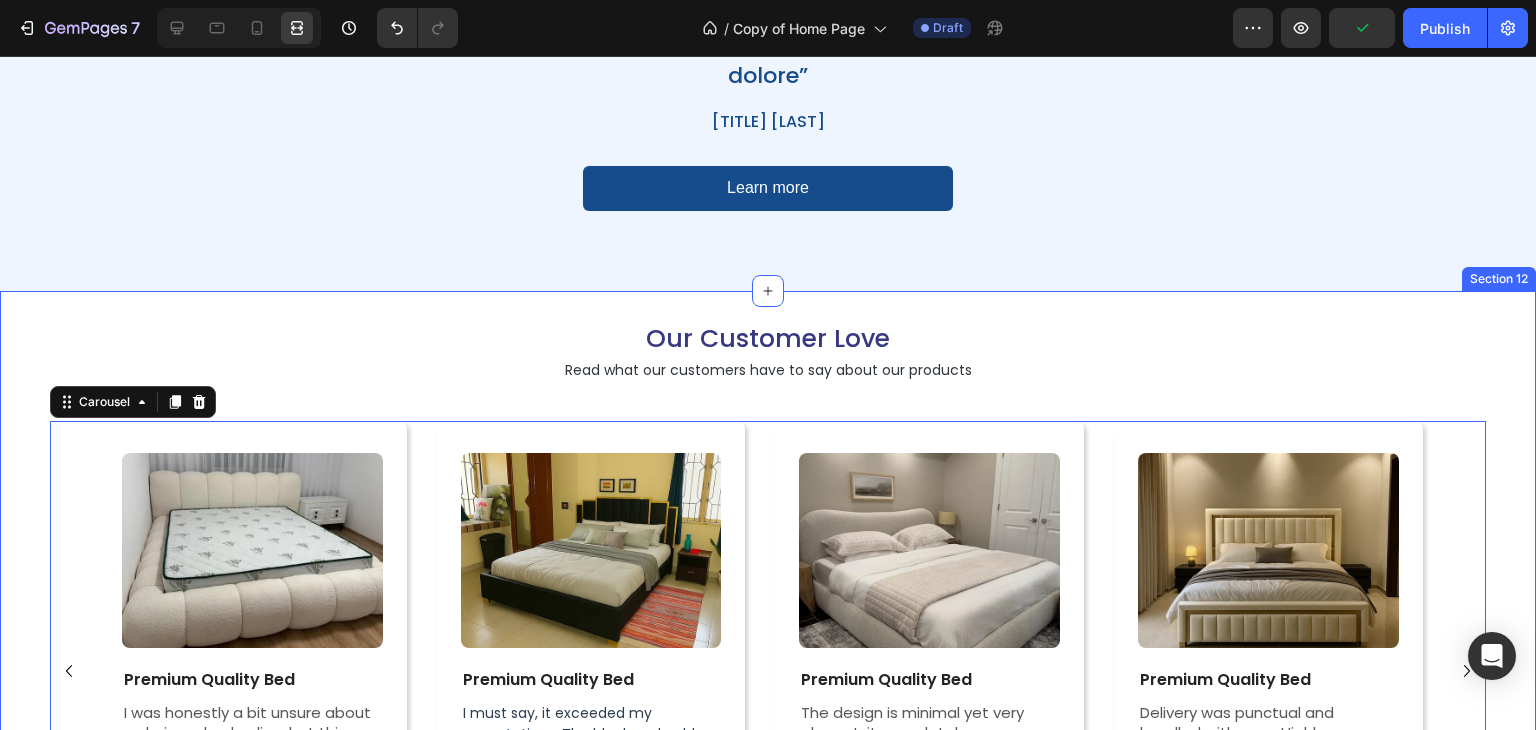 click on "Our Customer Love Heading Read what our customers have to say about our products Text Block
Image Premium Quality Bed Text Block I was honestly a bit unsure about ordering a bed online, but this one turned out to be a great decision. The design is exactly as shown on the website. Text Block Karthik. M Text Block Icon Icon Icon Icon Icon Icon List Row Row Image Premium Quality Bed Text Block I must say, it exceeded my expectations. The black and gold combo looks stunning in person, and the structure feels really strong and supportive exactly the vibe I wanted for my bedroom. Text Block Neha Iyer Text Block Icon Icon Icon Icon Icon Icon List Row Row Image Premium Quality Bed Text Block The design is minimal yet very elegant, it completely transformed the look of my bedroom. I’m really happy with this purchase. Text Block Moksha Text Block Icon Icon Icon Icon Icon Icon List Row Row Image Premium Quality Bed Text Block Text Block Dr. Aarti Text Block Icon Icon Row" at bounding box center (768, 606) 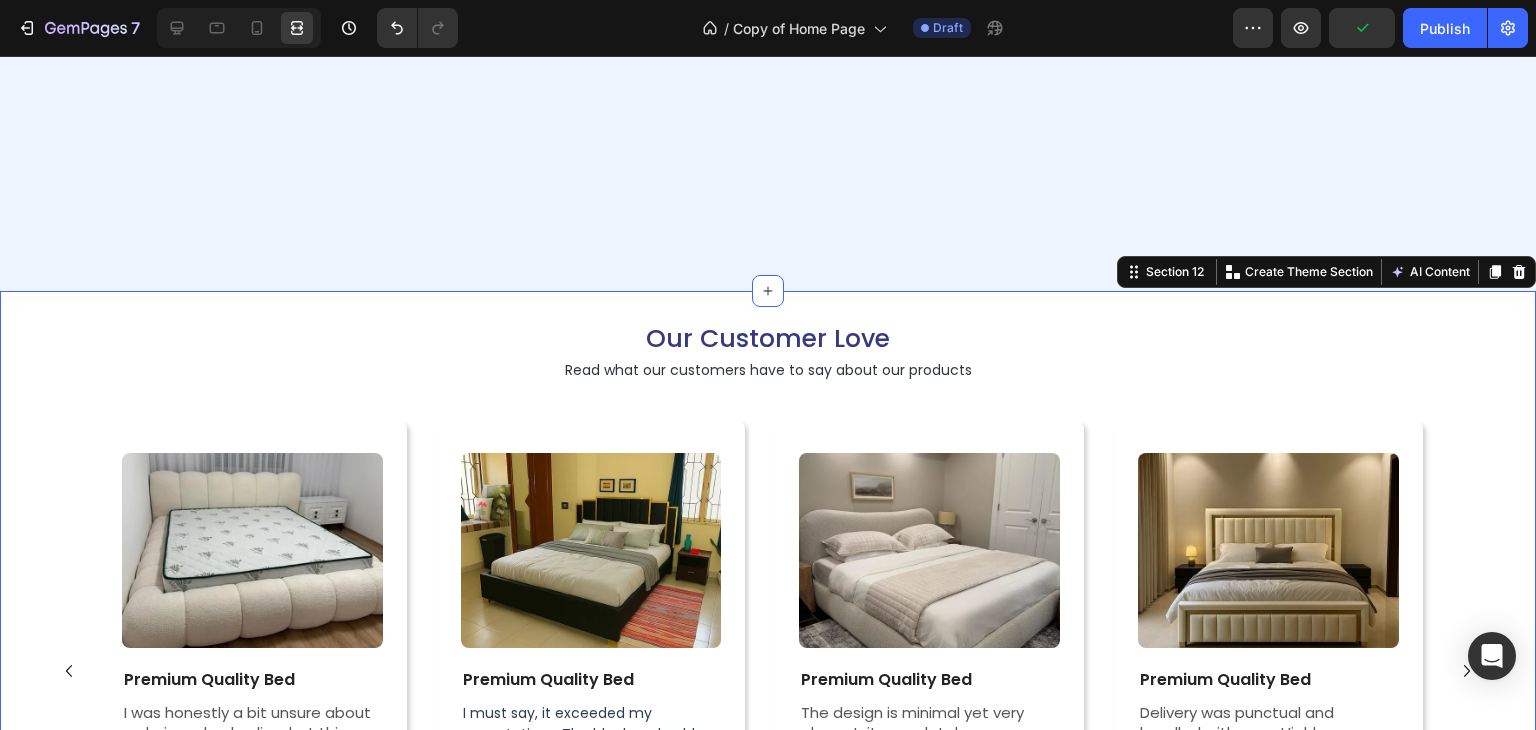 scroll, scrollTop: 5148, scrollLeft: 0, axis: vertical 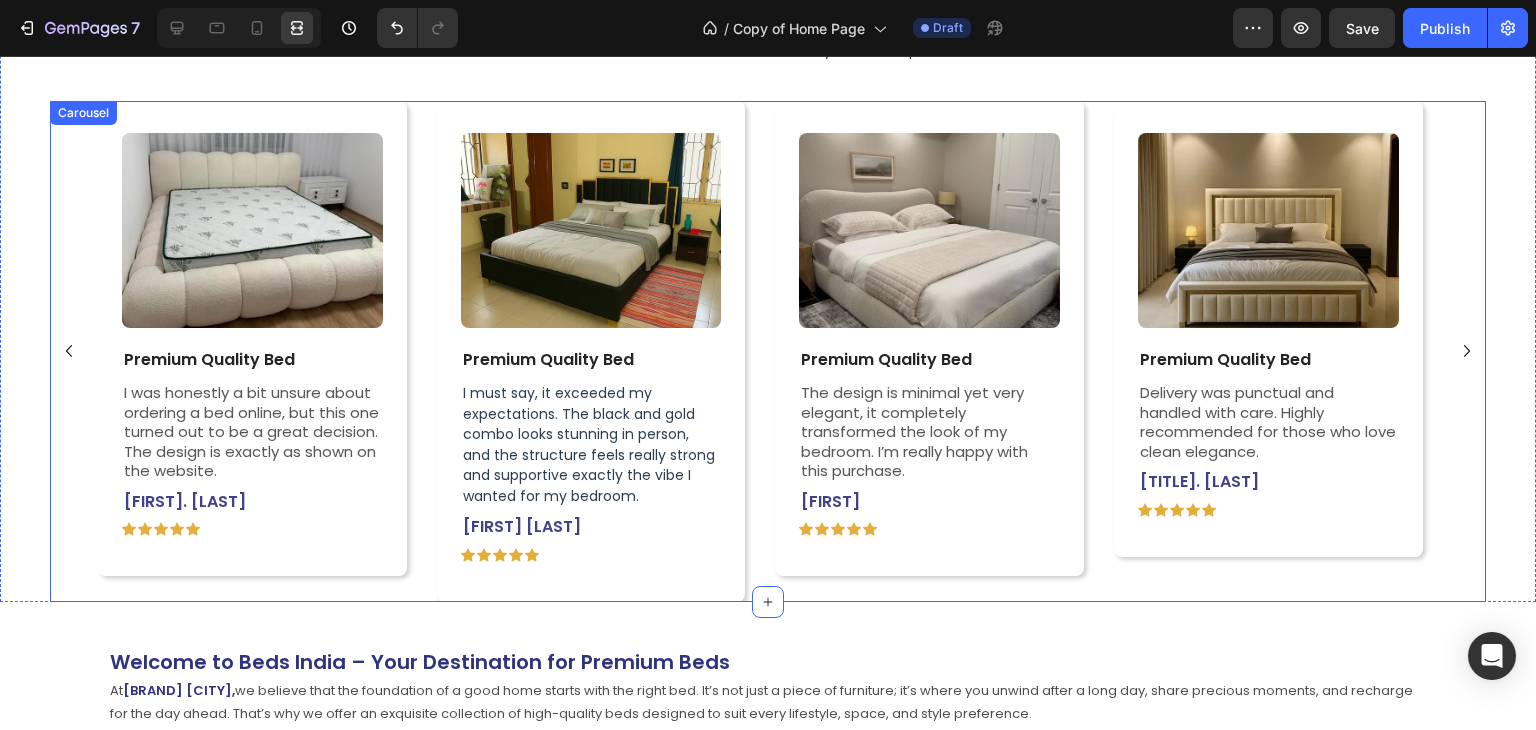 click on "Image Premium Quality Bed Text Block The design is minimal yet very elegant, it completely transformed the look of my bedroom. I’m really happy with this purchase. Text Block Moksha Text Block Icon Icon Icon Icon Icon Icon List Row Row" at bounding box center (929, 351) 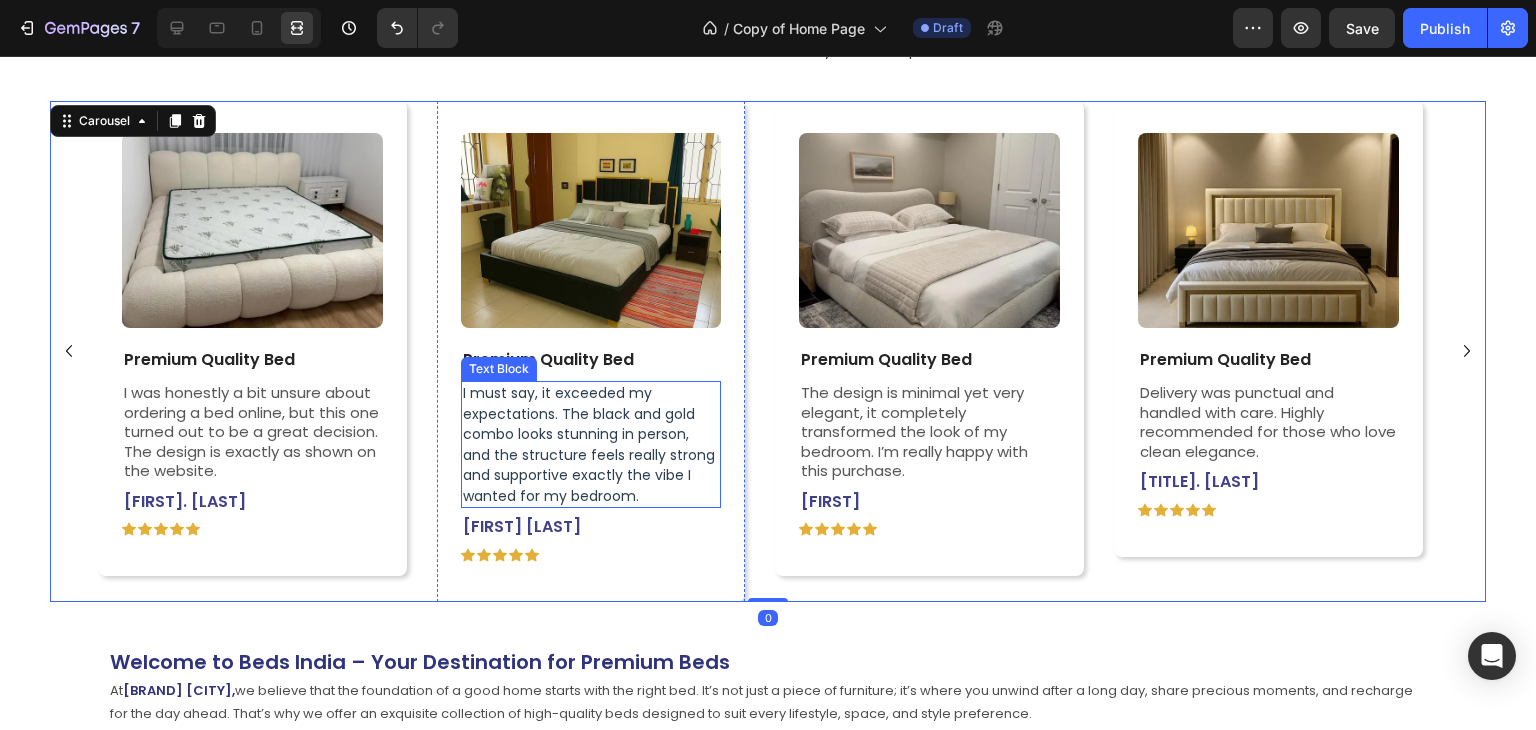 click on "I must say, it exceeded my expectations. The black and gold combo looks stunning in person, and the structure feels really strong and supportive exactly the vibe I wanted for my bedroom." at bounding box center (591, 444) 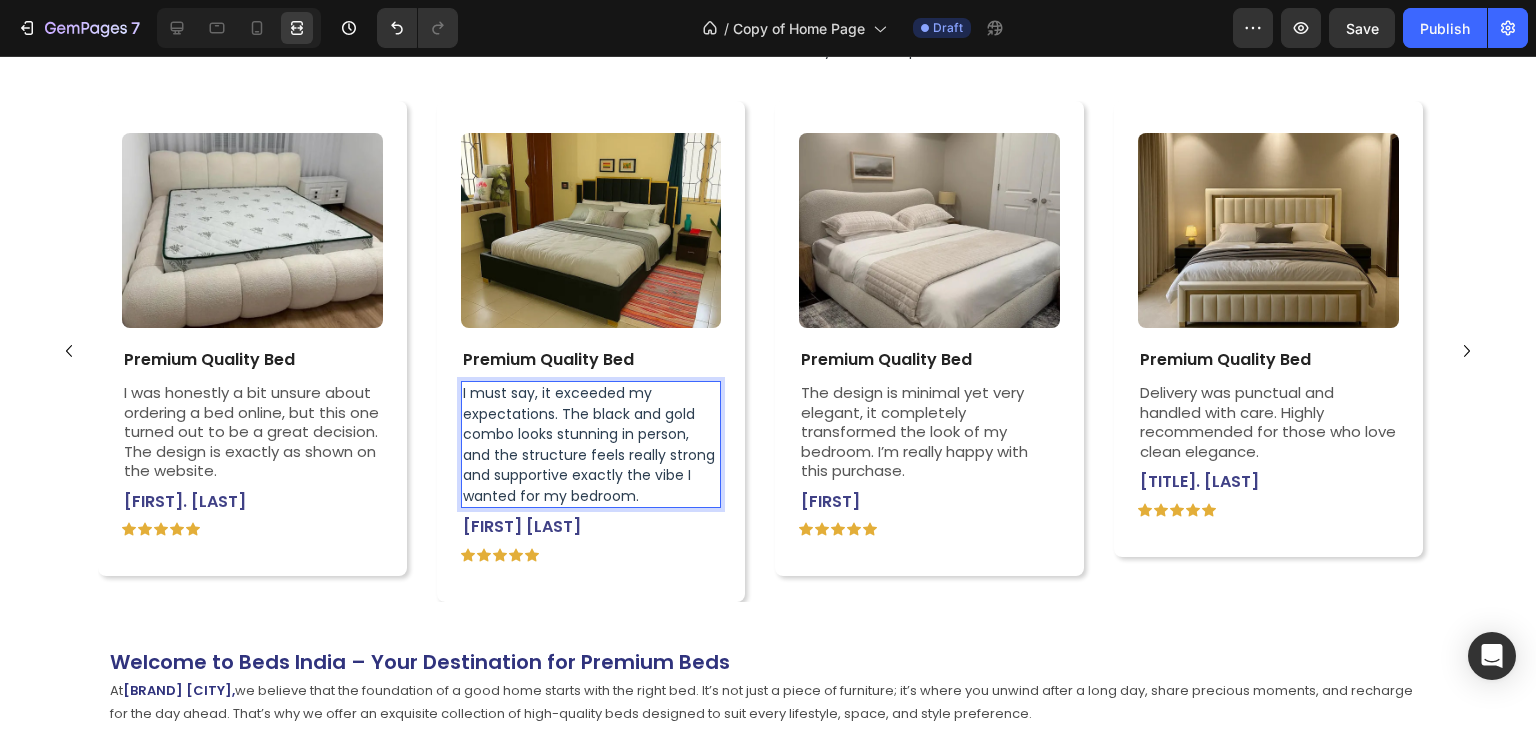 click on "I must say, it exceeded my expectations. The black and gold combo looks stunning in person, and the structure feels really strong and supportive exactly the vibe I wanted for my bedroom." at bounding box center [589, 444] 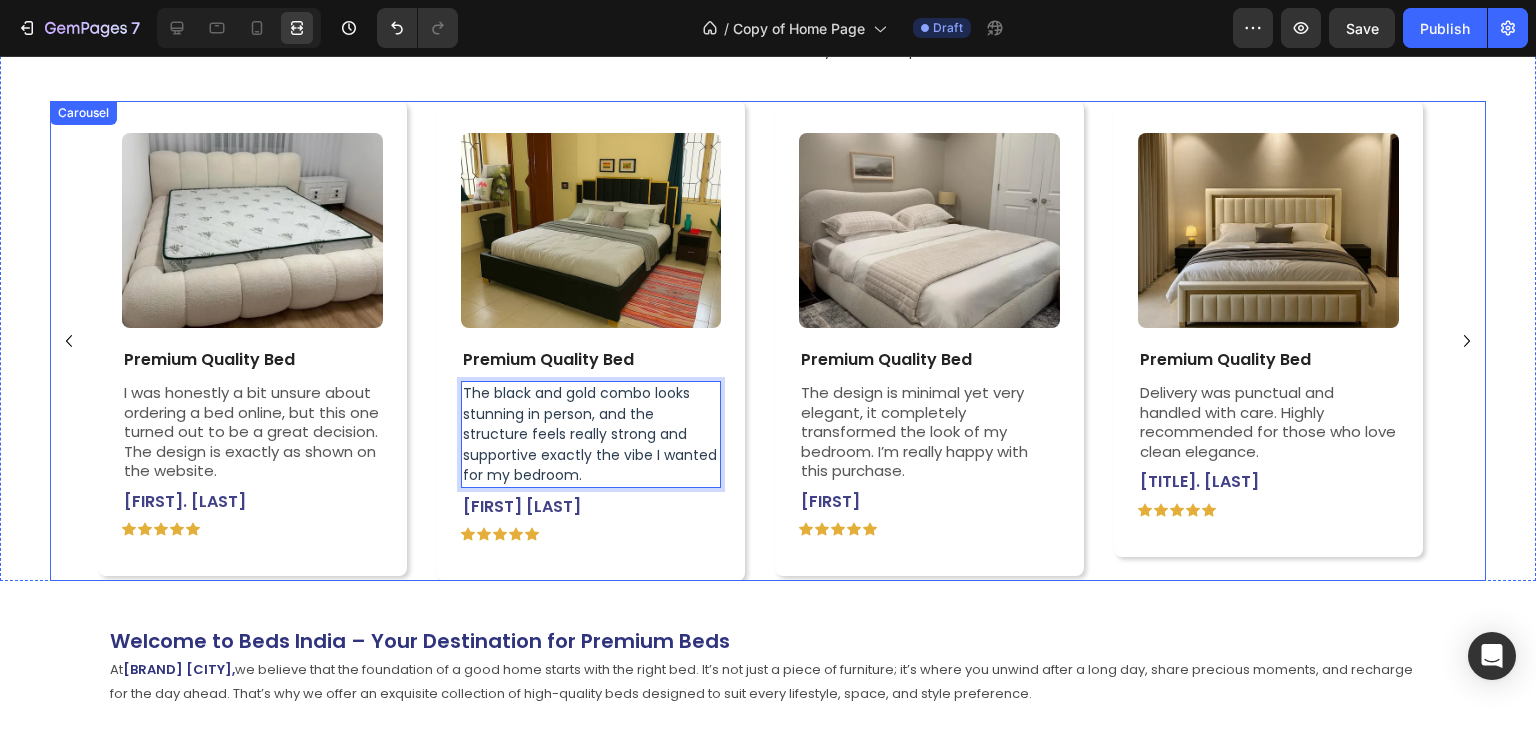 click on "Image Premium Quality Bed Text Block The design is minimal yet very elegant, it completely transformed the look of my bedroom. I’m really happy with this purchase. Text Block Moksha Text Block Icon Icon Icon Icon Icon Icon List Row Row" at bounding box center [929, 339] 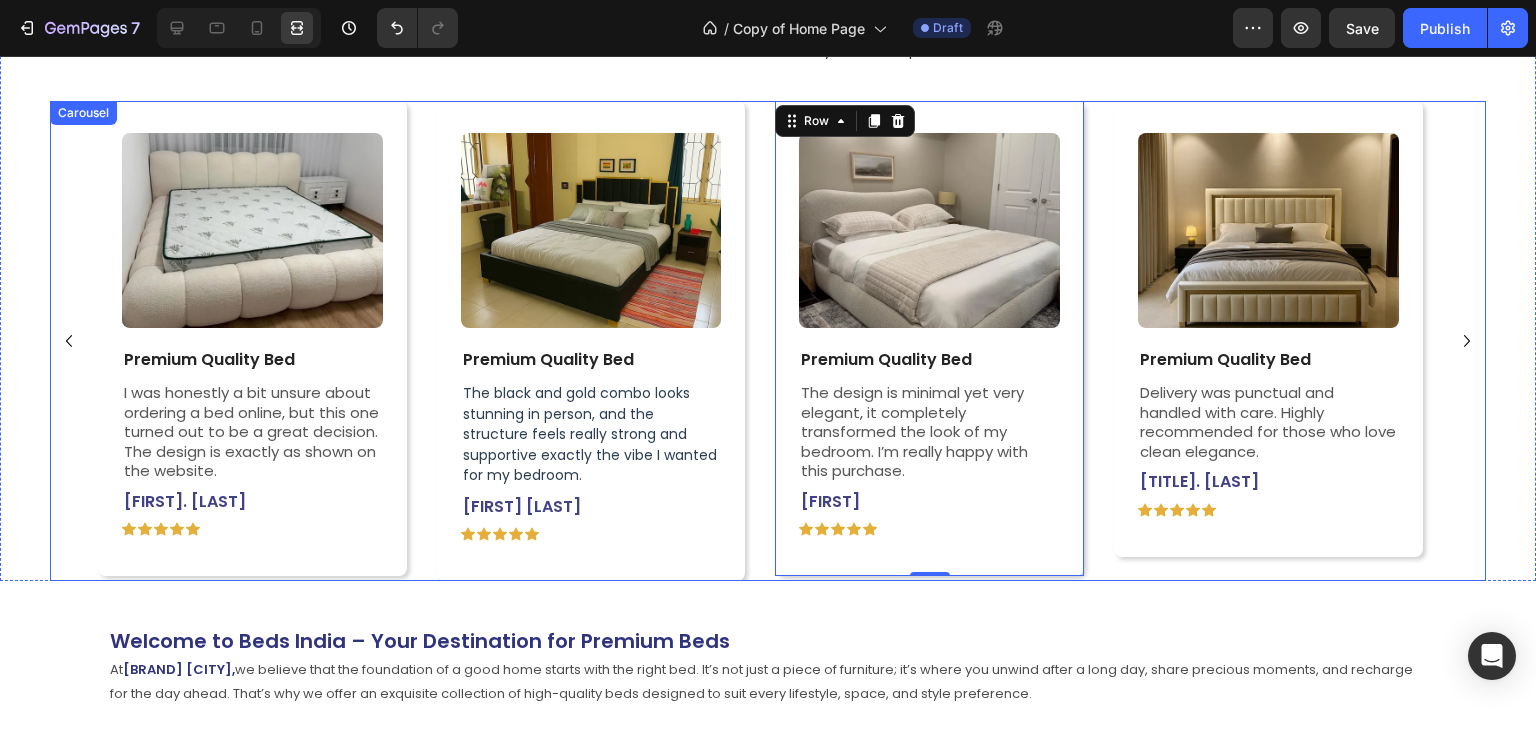 click on "Image Premium Quality Bed Text Block I was honestly a bit unsure about ordering a bed online, but this one turned out to be a great decision. The design is exactly as shown on the website. Text Block Karthik. M Text Block Icon Icon Icon Icon Icon Icon List Row Row Image Premium Quality Bed Text Block The black and gold combo looks stunning in person, and the structure feels really strong and supportive exactly the vibe I wanted for my bedroom. Text Block Neha Iyer Text Block Icon Icon Icon Icon Icon Icon List Row Row Image Premium Quality Bed Text Block The design is minimal yet very elegant, it completely transformed the look of my bedroom. I’m really happy with this purchase. Text Block Moksha Text Block Icon Icon Icon Icon Icon Icon List Row Row   0 Image Premium Quality Bed Text Block Delivery was punctual and handled with care. Highly recommended for those who love clean elegance. Text Block Dr. Aarti Text Block Icon Icon Icon Icon Icon Icon List Row Row" at bounding box center [768, 341] 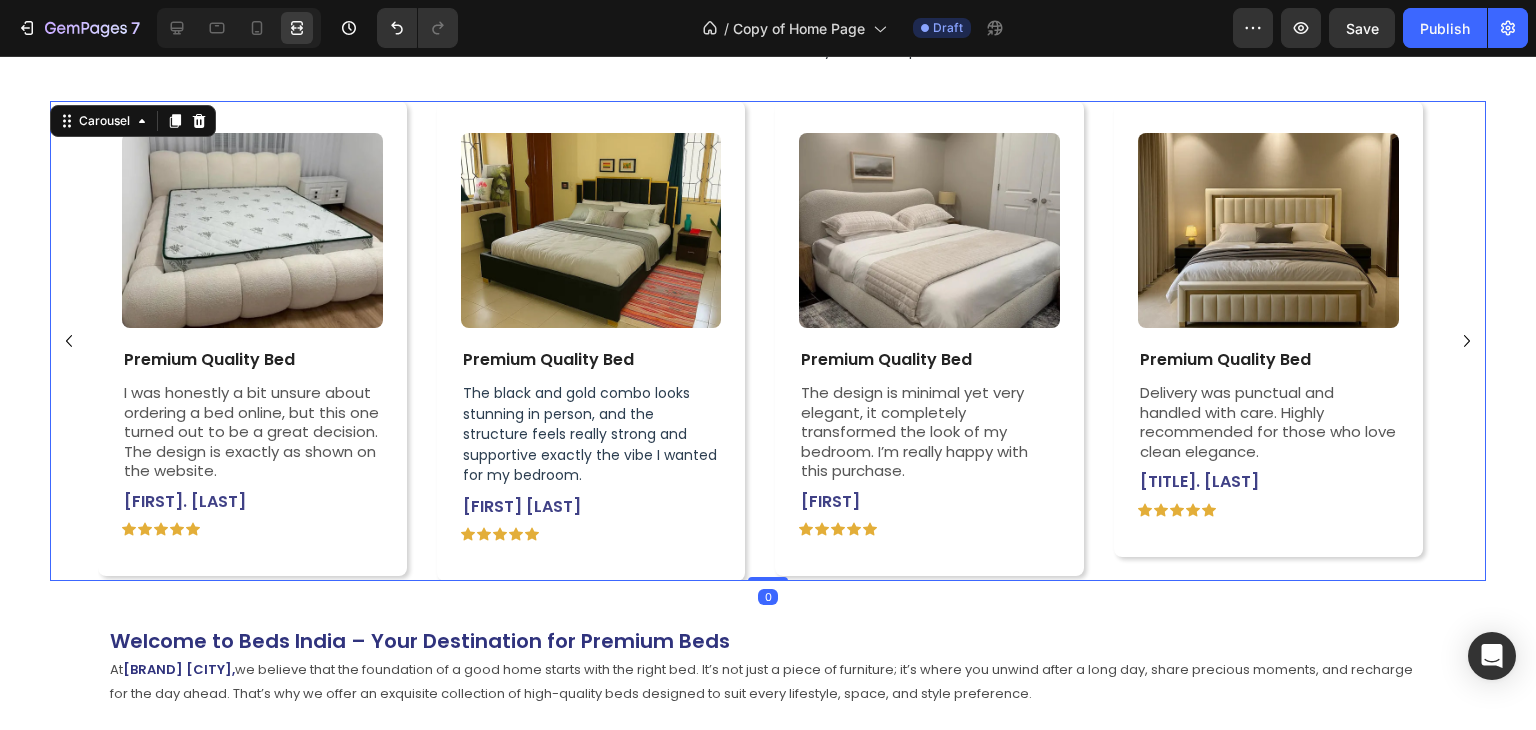 scroll, scrollTop: 5060, scrollLeft: 0, axis: vertical 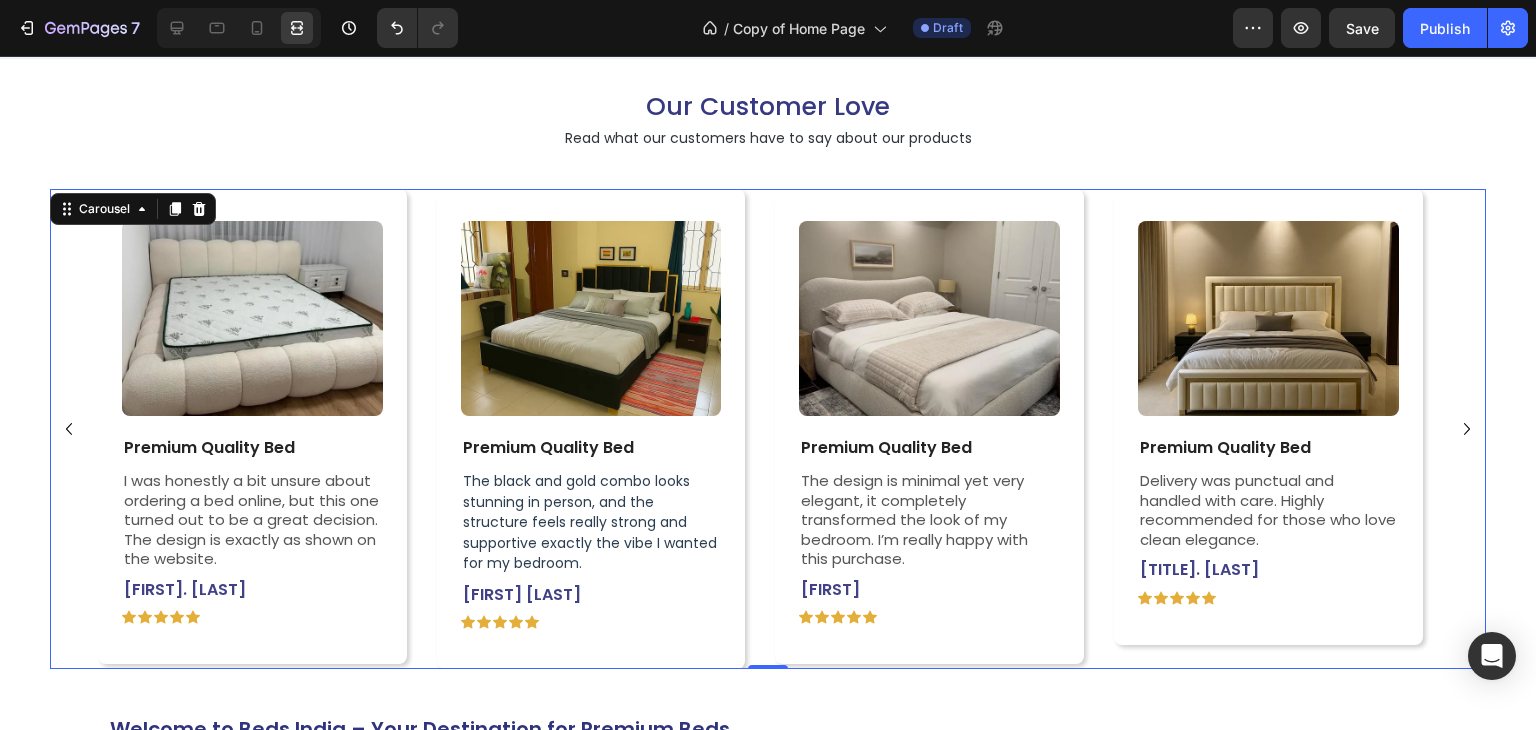 click 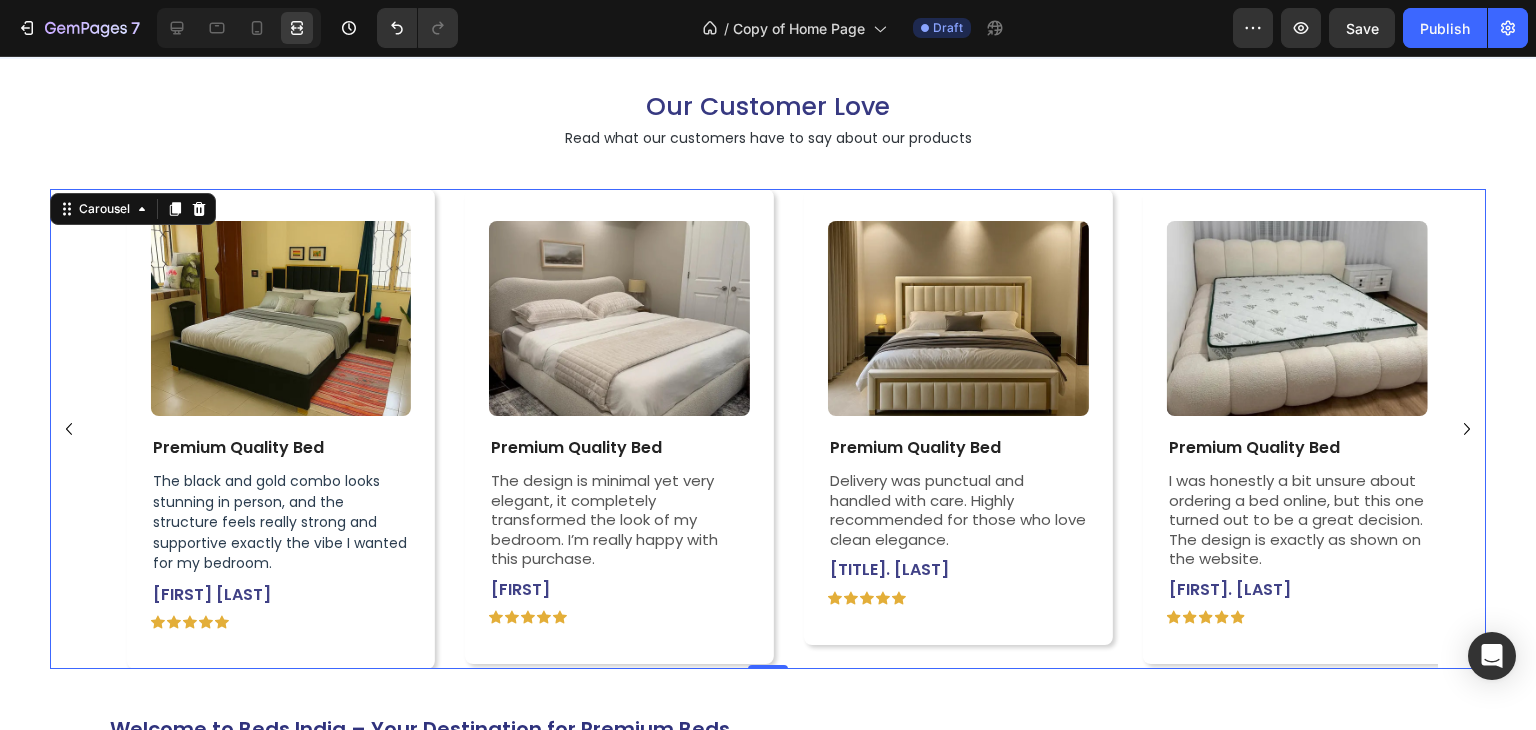 click 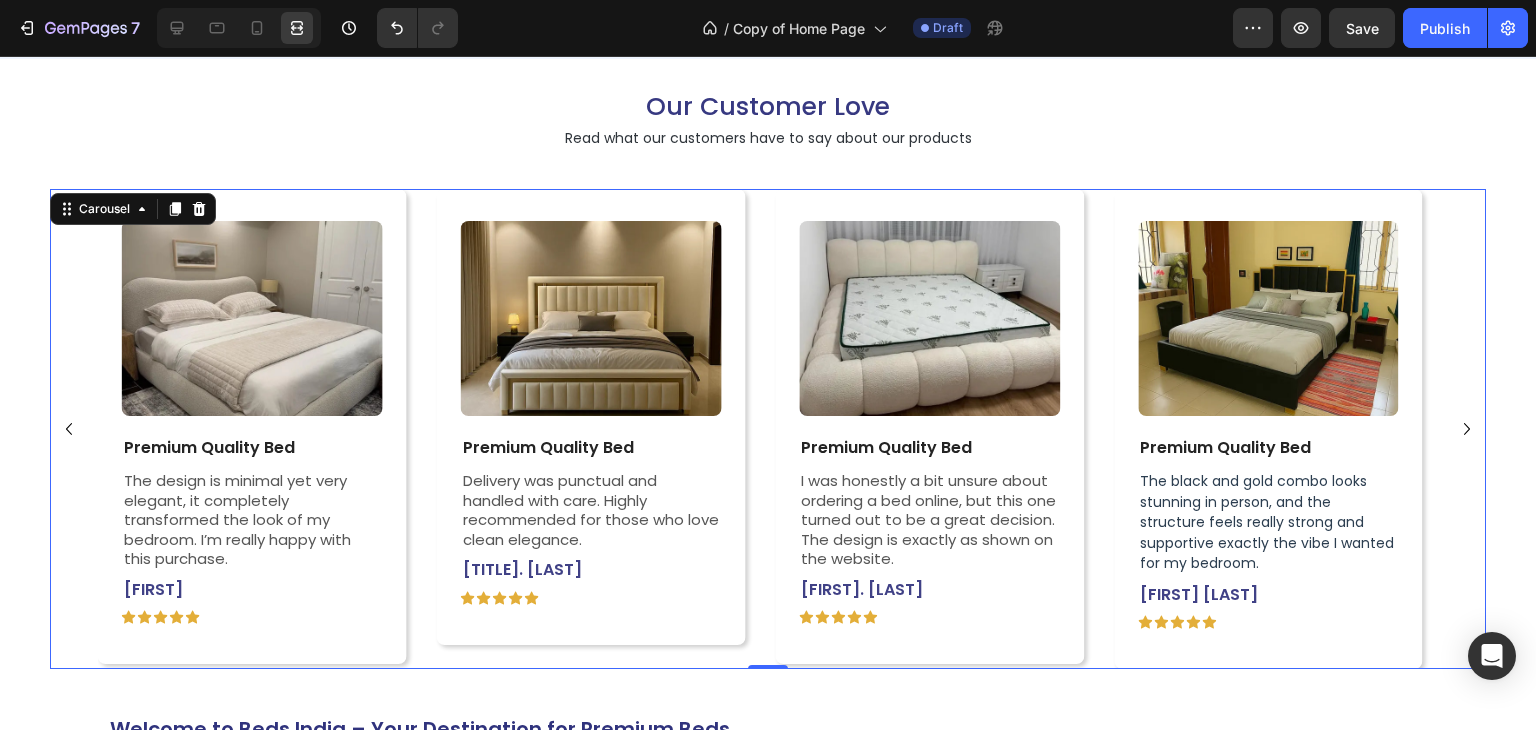 click 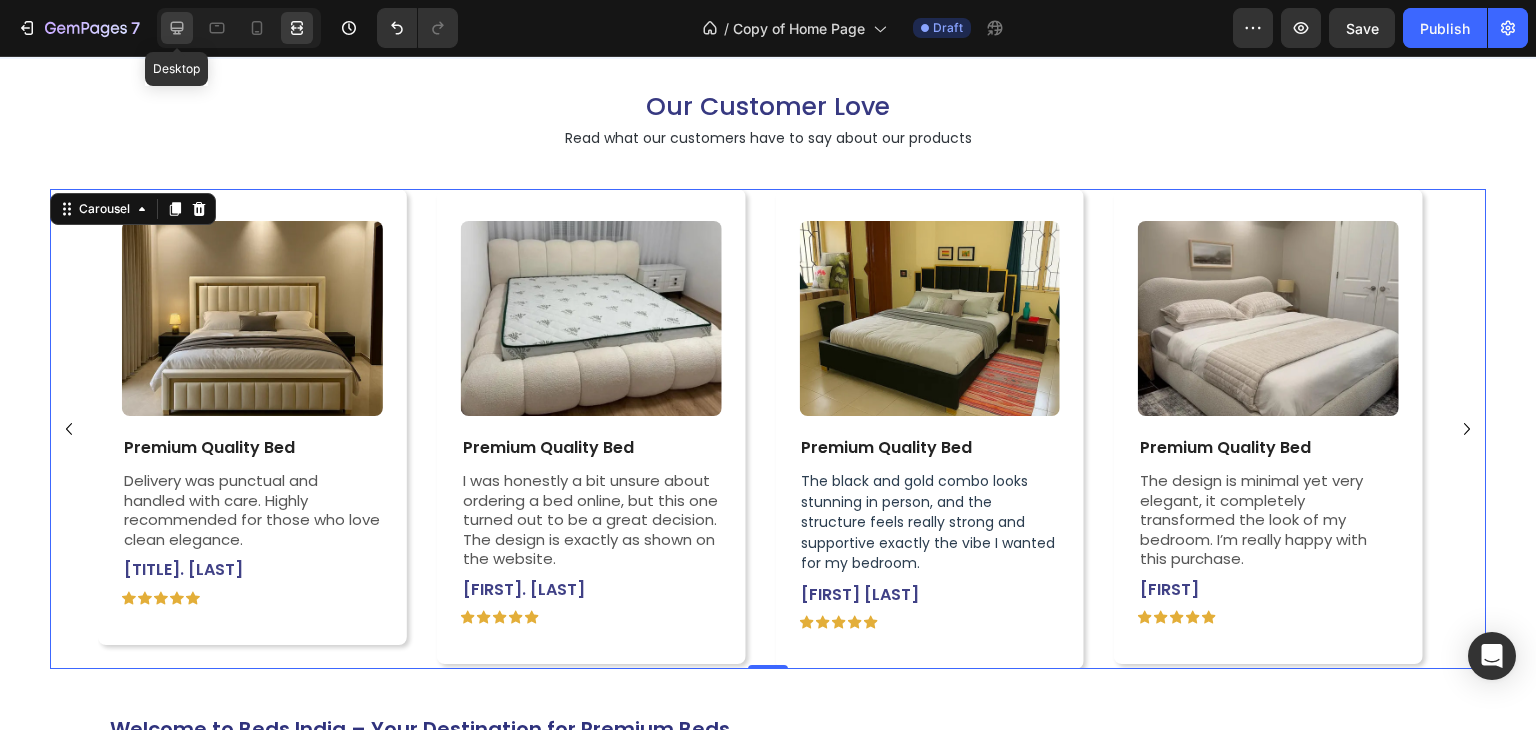 click 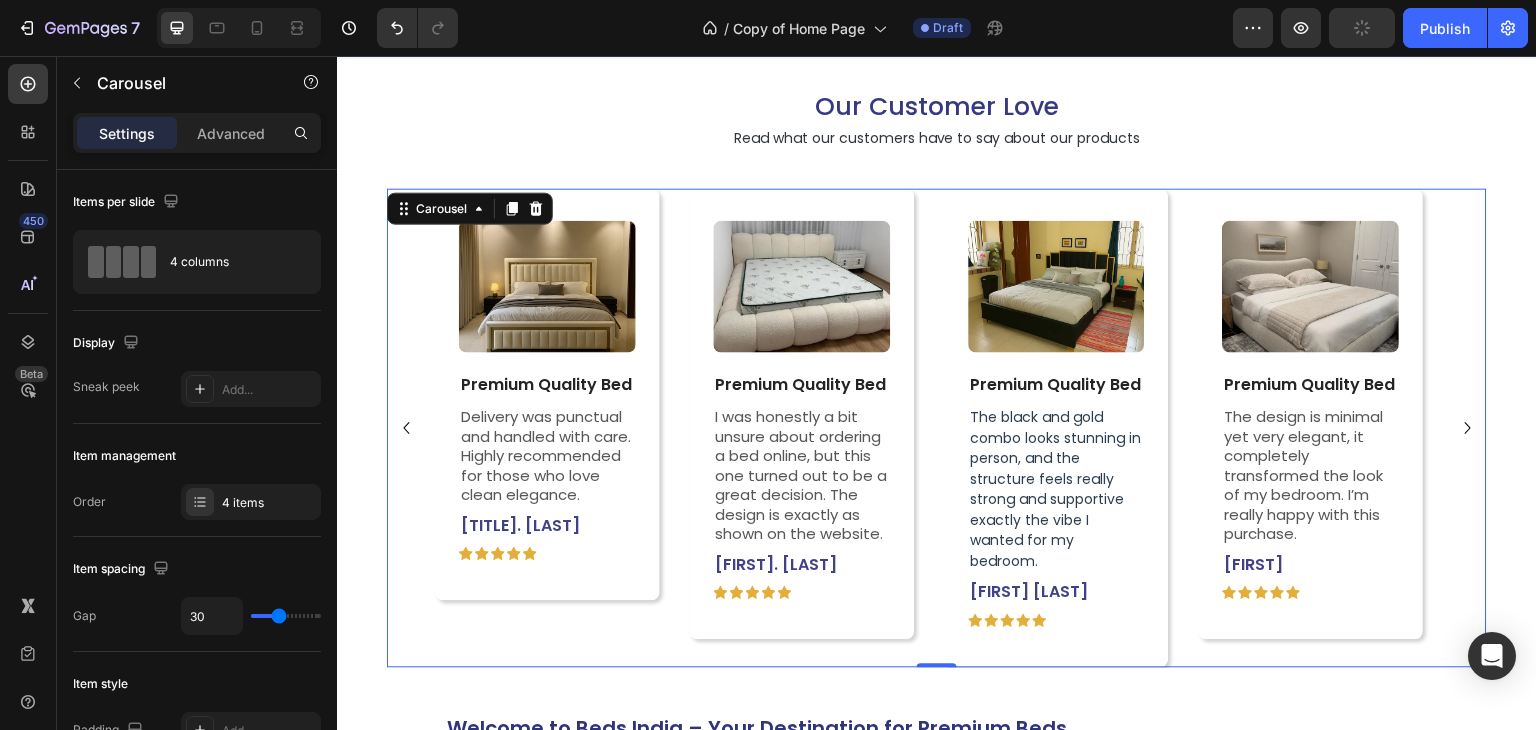 click on "Image Premium Quality Bed Text Block I was honestly a bit unsure about ordering a bed online, but this one turned out to be a great decision. The design is exactly as shown on the website. Text Block [FIRST] [LAST] Text Block Icon Icon Icon Icon Icon Icon List Row Row Image Premium Quality Bed Text Block The black and gold combo looks stunning in person, and the structure feels really strong and supportive exactly the vibe I wanted for my bedroom. Text Block [FIRST] [LAST] Text Block Icon Icon Icon Icon Icon Icon List Row Row Image Premium Quality Bed Text Block The design is minimal yet very elegant, it completely transformed the look of my bedroom. I’m really happy with this purchase. Text Block [FIRST] Text Block Icon Icon Icon Icon Icon Icon List Row Row Image Premium Quality Bed Text Block Delivery was punctual and handled with care. Highly recommended for those who love clean elegance. Text Block [TITLE] [LAST] Text Block Icon Icon Icon Icon Icon Icon List Row Row" at bounding box center (937, 428) 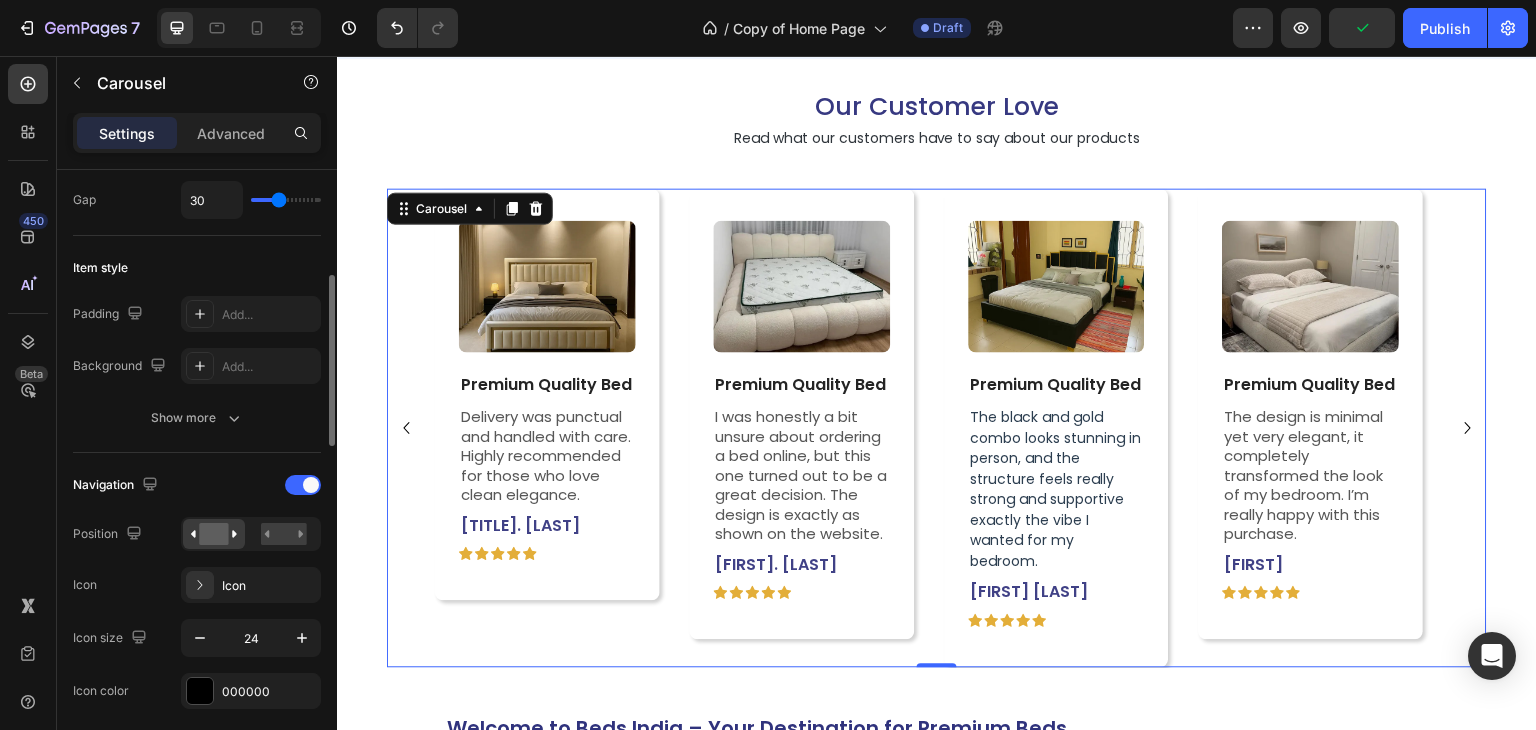 scroll, scrollTop: 488, scrollLeft: 0, axis: vertical 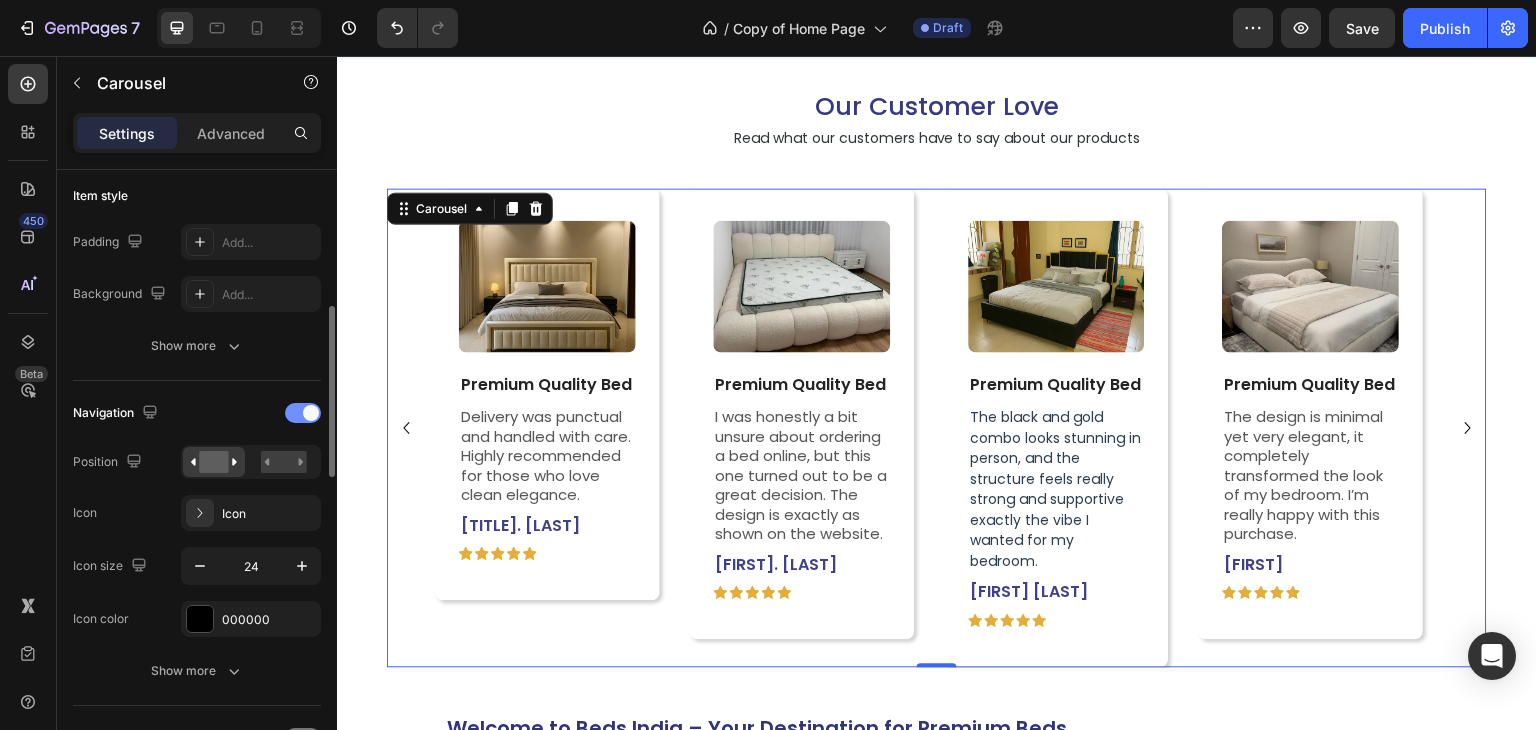 click at bounding box center [303, 413] 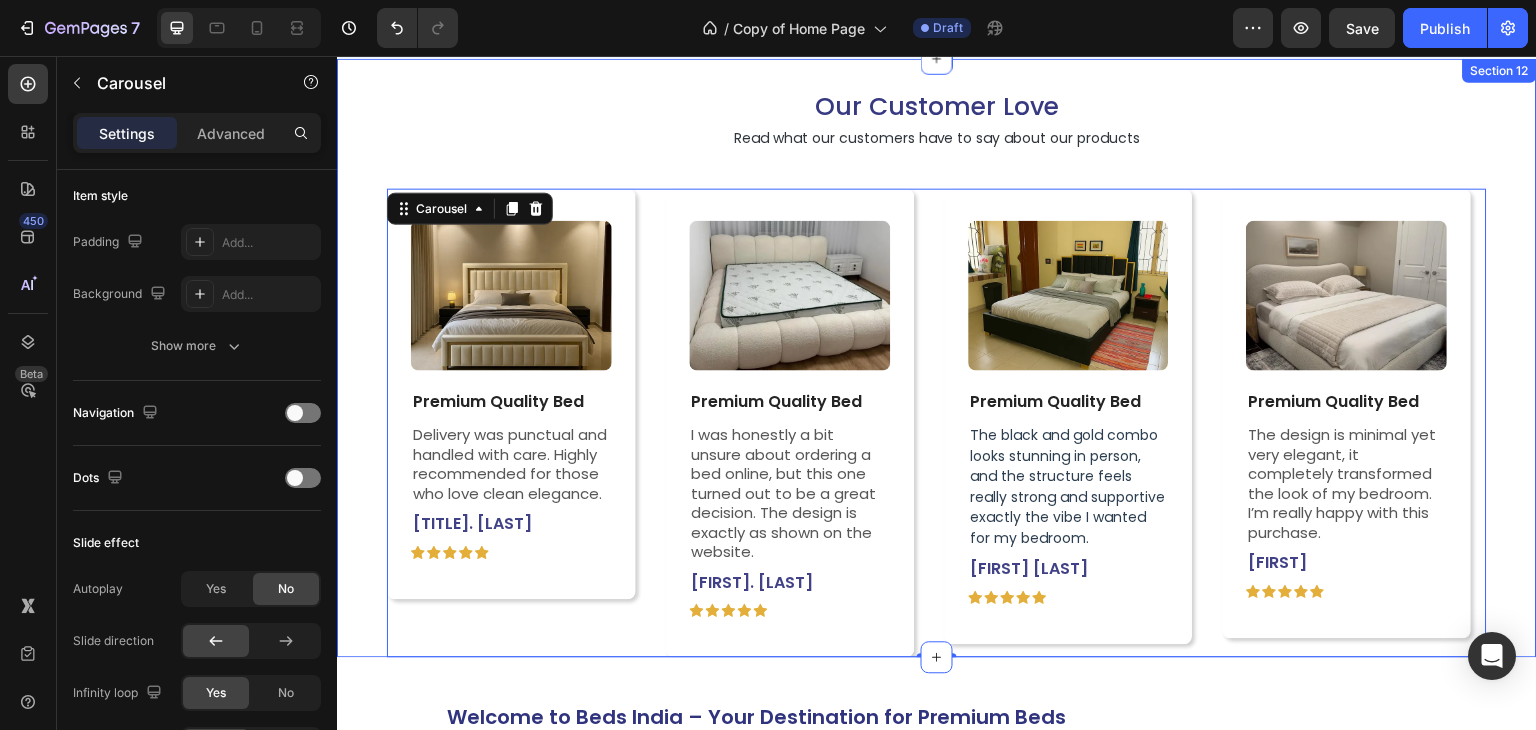 click on "Our Customer Love Heading Read what our customers have to say about our products Text Block Image Premium Quality Bed Text Block I was honestly a bit unsure about ordering a bed online, but this one turned out to be a great decision. The design is exactly as shown on the website. Text Block [FIRST] [LAST] Text Block Icon Icon Icon Icon Icon Icon List Row Row Image Premium Quality Bed Text Block The black and gold combo looks stunning in person, and the structure feels really strong and supportive exactly the vibe I wanted for my bedroom. Text Block [FIRST] [LAST] Text Block Icon Icon Icon Icon Icon Icon List Row Row Image Premium Quality Bed Text Block The design is minimal yet very elegant, it completely transformed the look of my bedroom. I’m really happy with this purchase. Text Block [FIRST] Text Block Icon Icon Icon Icon Icon Icon List Row Row Image Premium Quality Bed Text Block Delivery was punctual and handled with care. Highly recommended for those who love clean elegance. Text Block [TITLE] [LAST] Text Block Row" at bounding box center (937, 358) 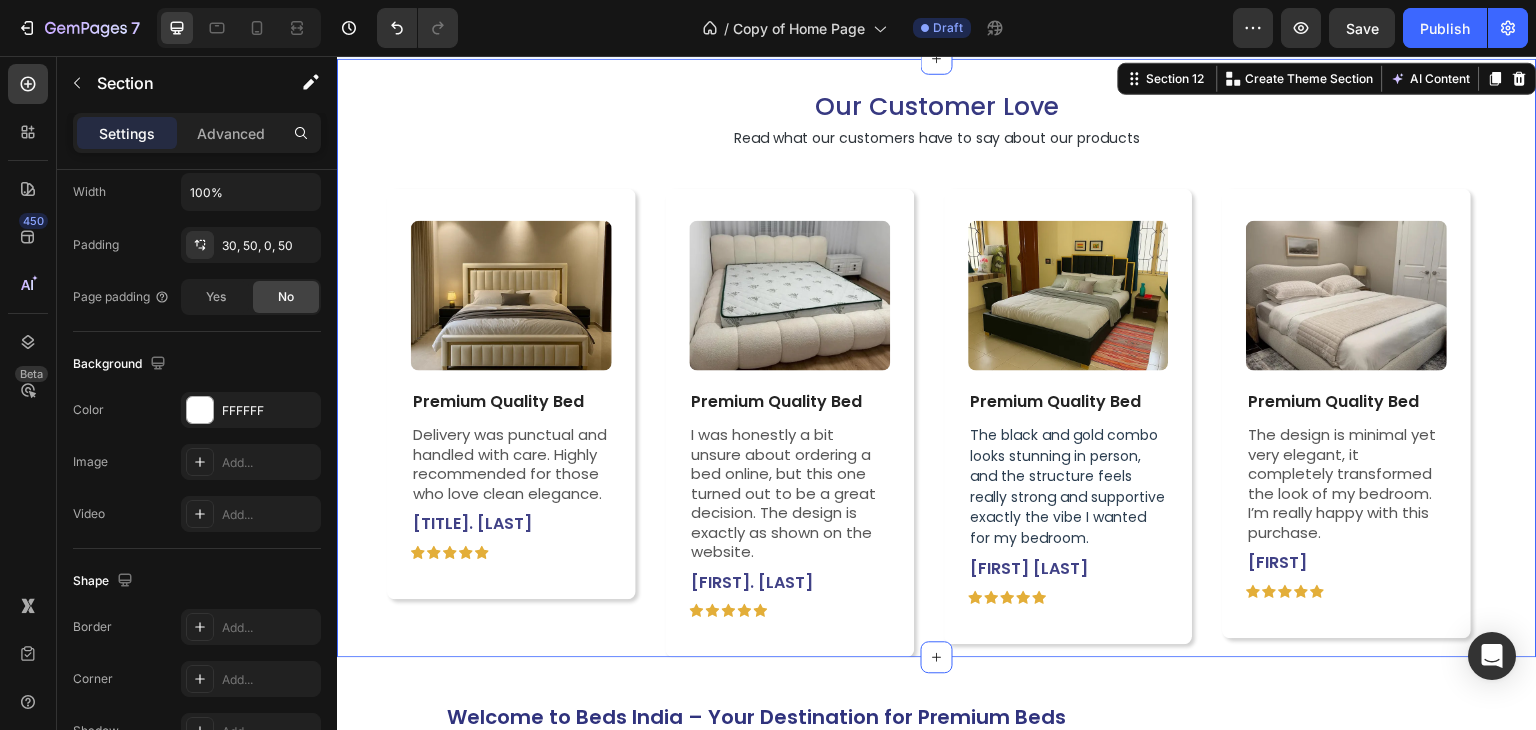 scroll, scrollTop: 0, scrollLeft: 0, axis: both 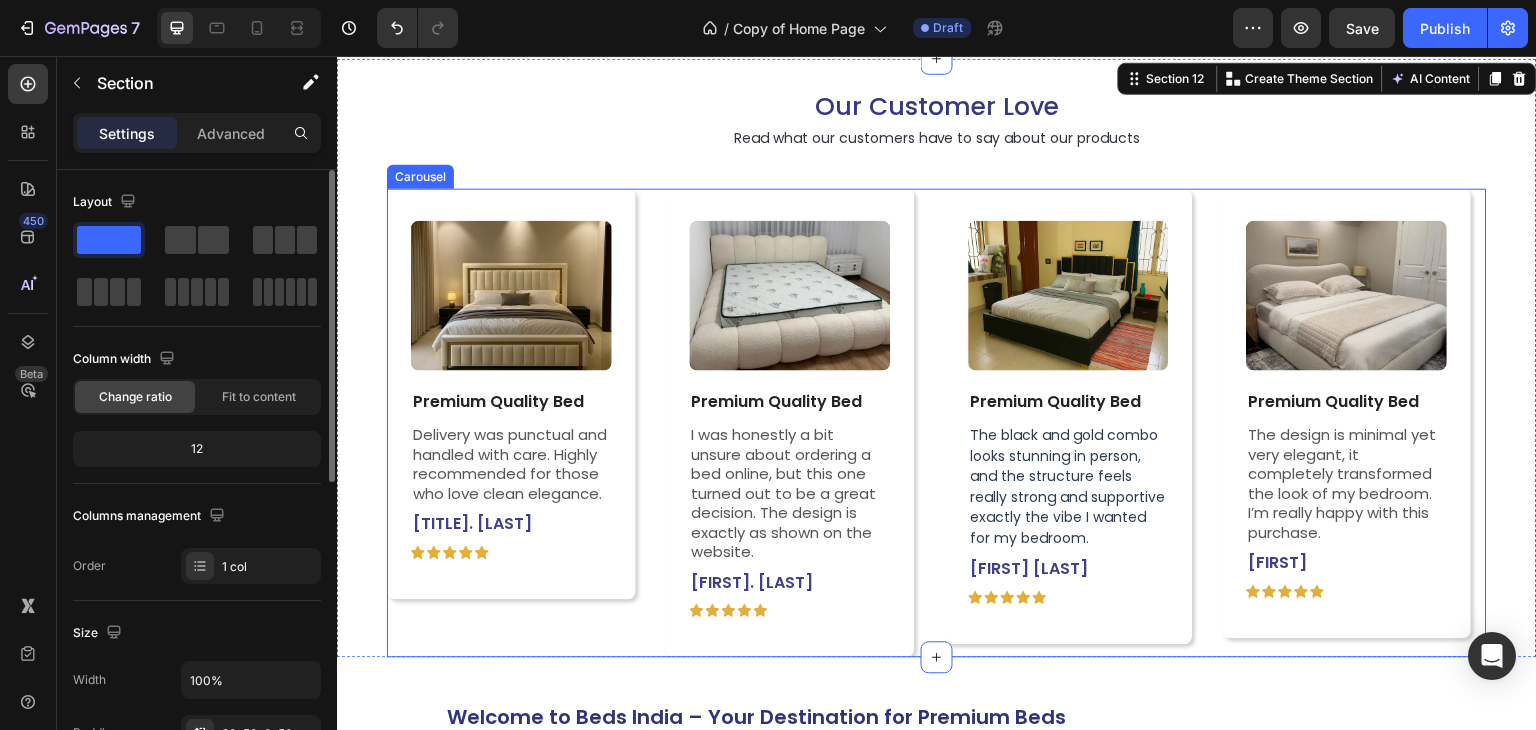 click on "Image Premium Quality Bed Text Block I was honestly a bit unsure about ordering a bed online, but this one turned out to be a great decision. The design is exactly as shown on the website. Text Block [FIRST] [LAST] Text Block Icon Icon Icon Icon Icon Icon List Row Row Image Premium Quality Bed Text Block The black and gold combo looks stunning in person, and the structure feels really strong and supportive exactly the vibe I wanted for my bedroom. Text Block [FIRST] [LAST] Text Block Icon Icon Icon Icon Icon Icon List Row Row Image Premium Quality Bed Text Block The design is minimal yet very elegant, it completely transformed the look of my bedroom. I’m really happy with this purchase. Text Block [FIRST] Text Block Icon Icon Icon Icon Icon Icon List Row Row Image Premium Quality Bed Text Block Delivery was punctual and handled with care. Highly recommended for those who love clean elegance. Text Block [TITLE] [LAST] Text Block Icon Icon Icon Icon Icon Icon List Row Row" at bounding box center (937, 424) 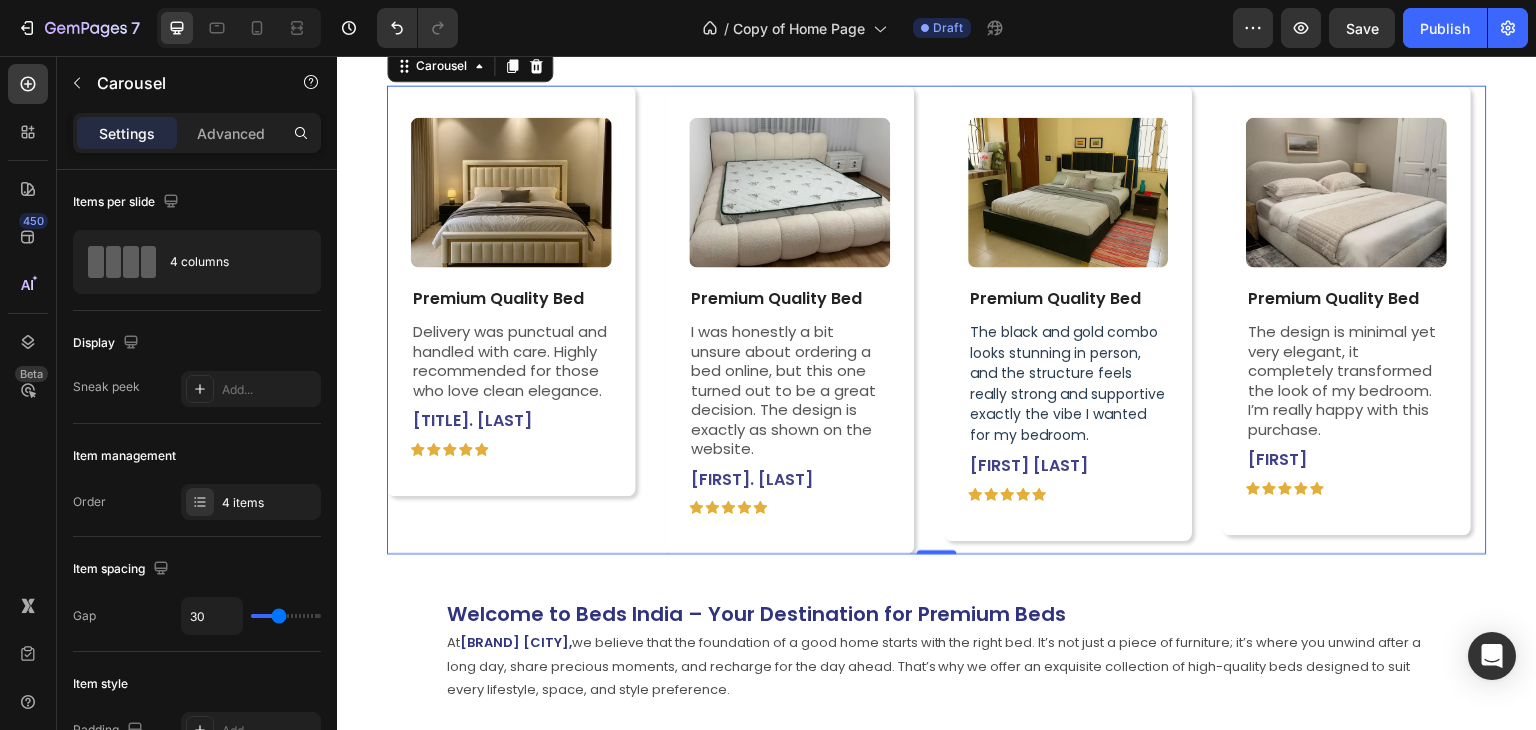 scroll, scrollTop: 5159, scrollLeft: 0, axis: vertical 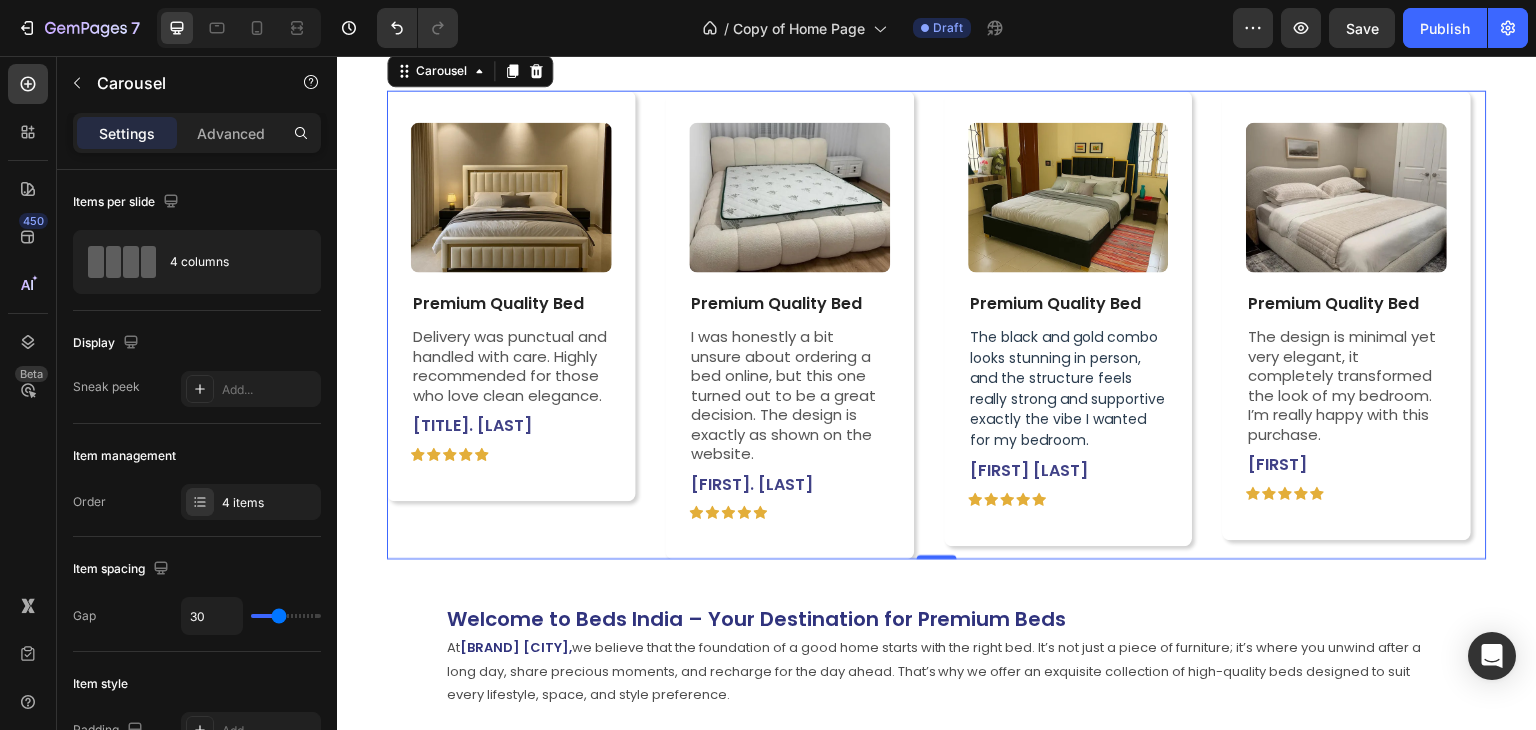 click on "Image Premium Quality Bed Text Block I was honestly a bit unsure about ordering a bed online, but this one turned out to be a great decision. The design is exactly as shown on the website. Text Block [FIRST] [LAST] Text Block Icon Icon Icon Icon Icon Icon List Row Row Image Premium Quality Bed Text Block The black and gold combo looks stunning in person, and the structure feels really strong and supportive exactly the vibe I wanted for my bedroom. Text Block [FIRST] [LAST] Text Block Icon Icon Icon Icon Icon Icon List Row Row Image Premium Quality Bed Text Block The design is minimal yet very elegant, it completely transformed the look of my bedroom. I’m really happy with this purchase. Text Block [FIRST] Text Block Icon Icon Icon Icon Icon Icon List Row Row Image Premium Quality Bed Text Block Delivery was punctual and handled with care. Highly recommended for those who love clean elegance. Text Block [TITLE] [LAST] Text Block Icon Icon Icon Icon Icon Icon List Row Row" at bounding box center [937, 325] 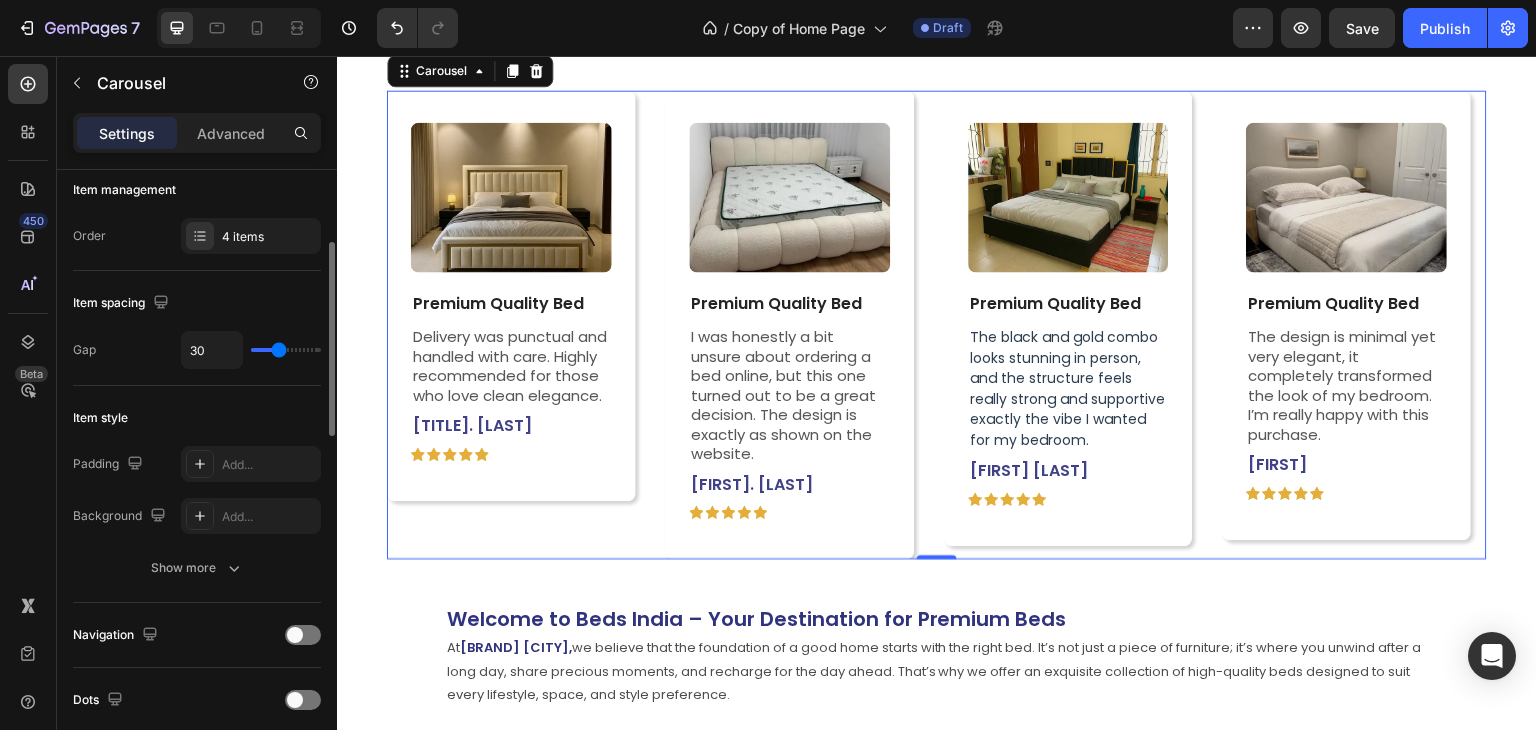 scroll, scrollTop: 270, scrollLeft: 0, axis: vertical 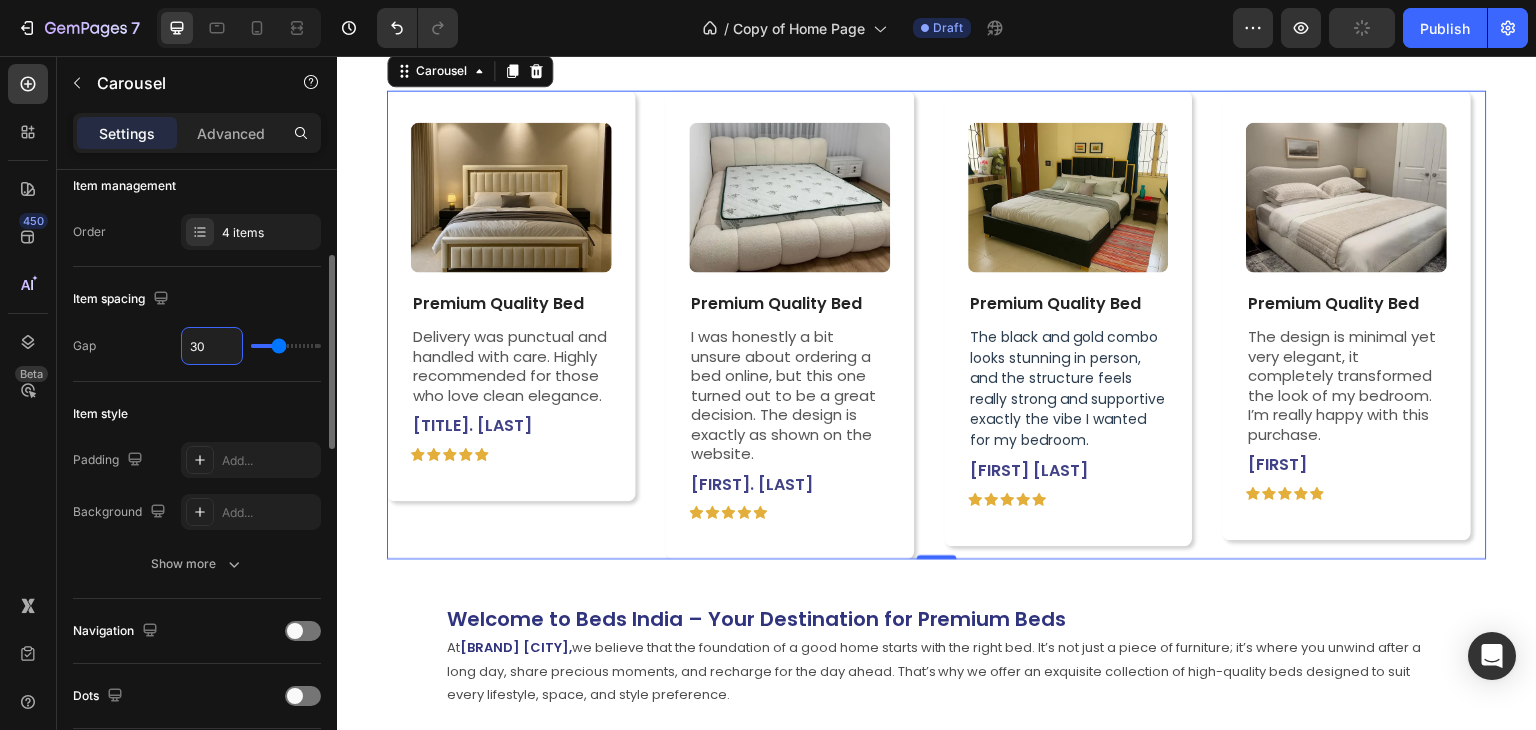 click on "30" at bounding box center [212, 346] 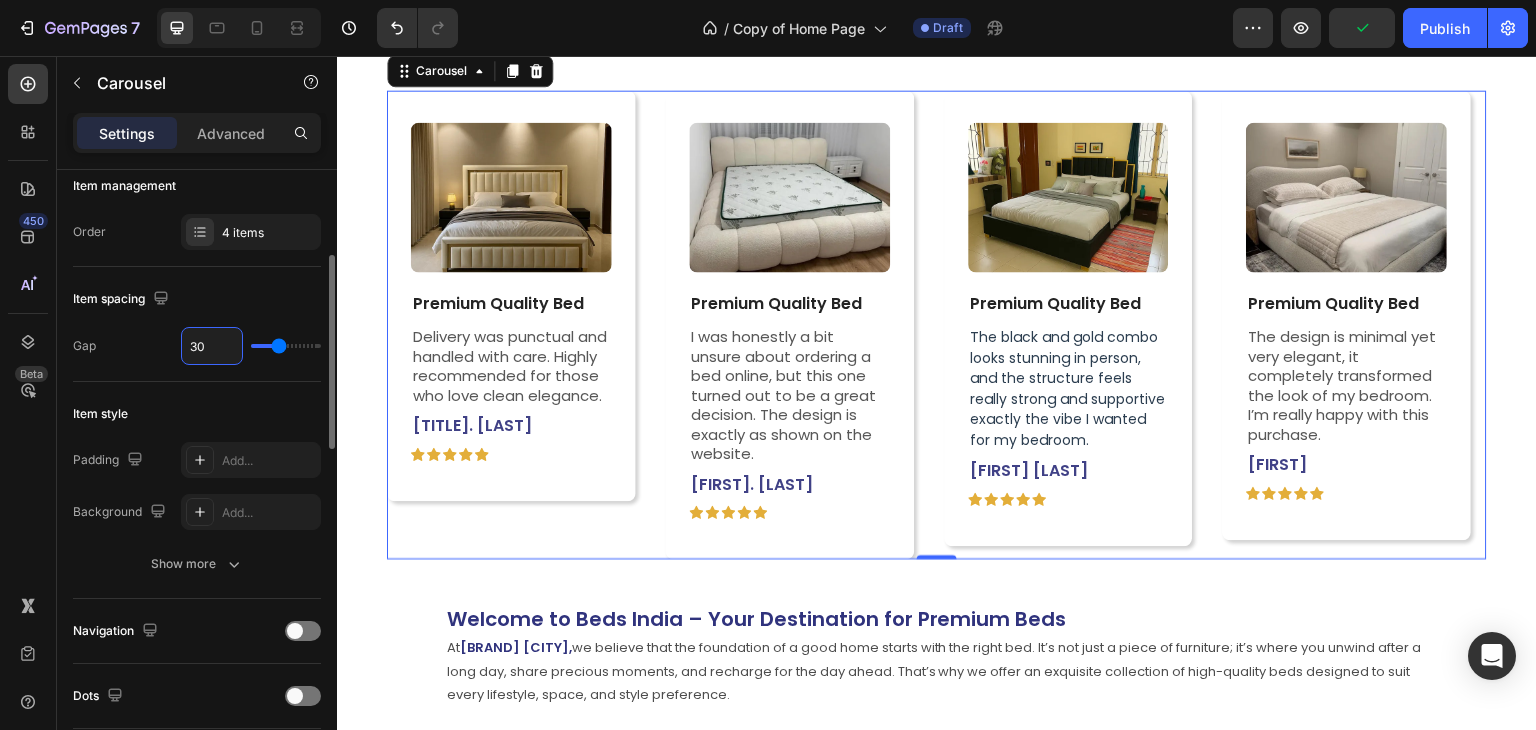 type on "2" 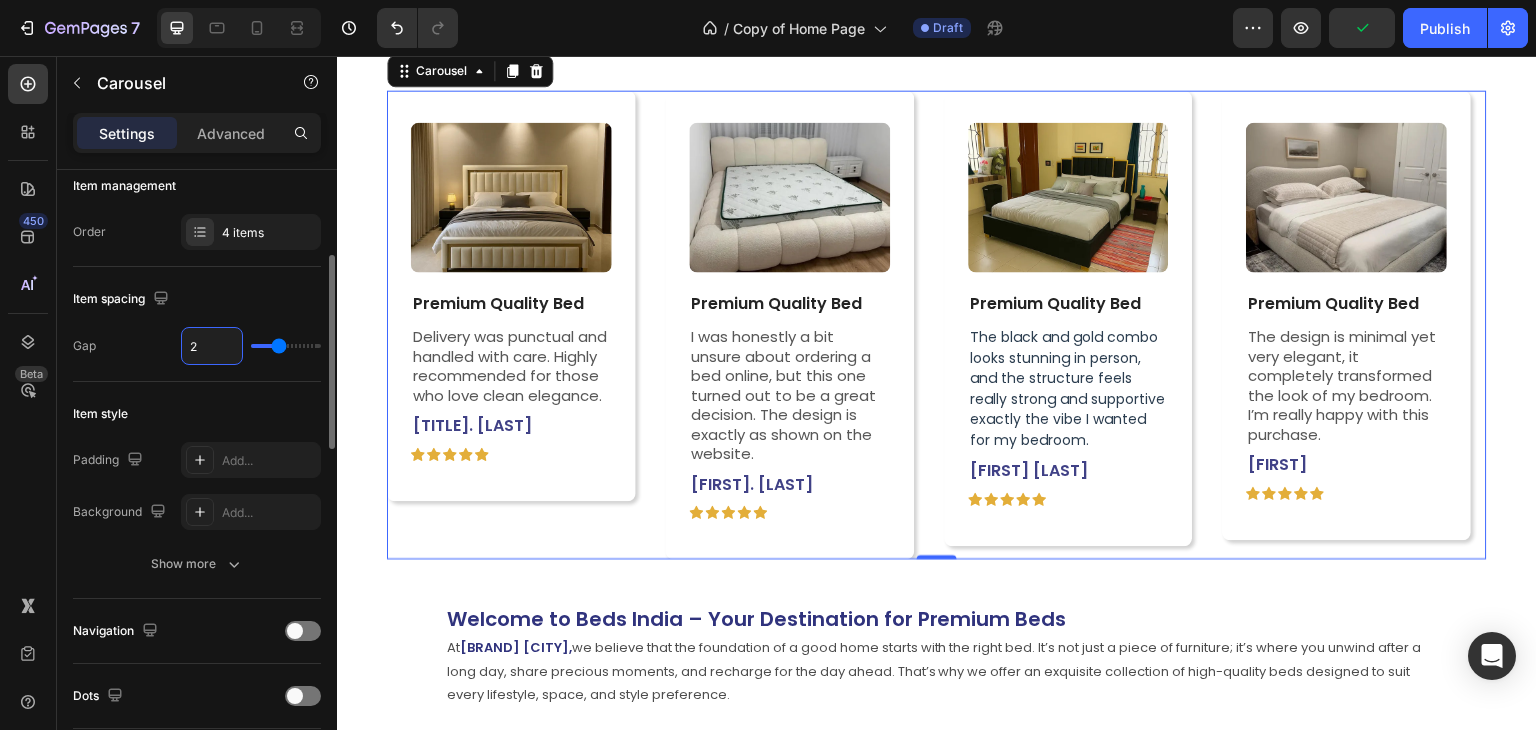 type on "2" 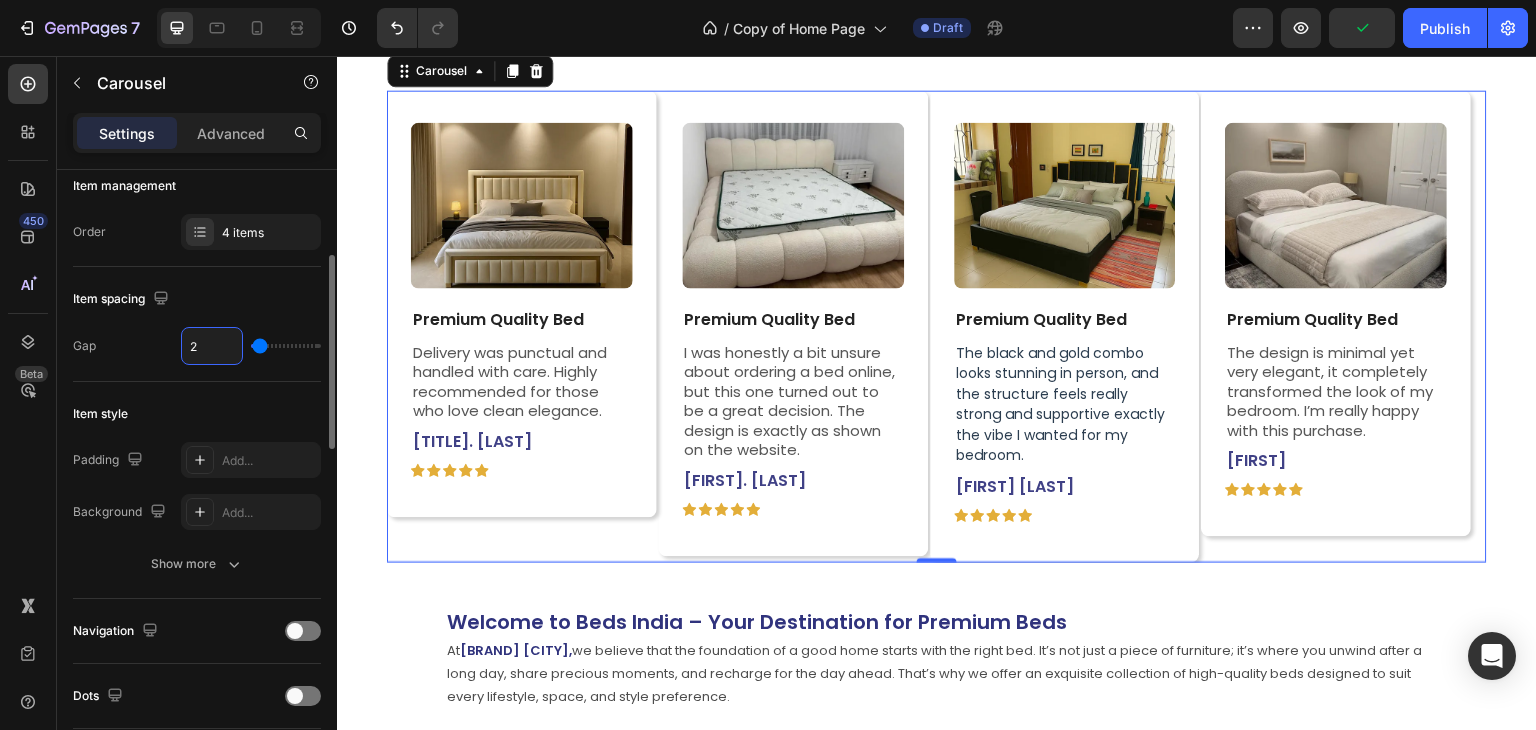 type on "25" 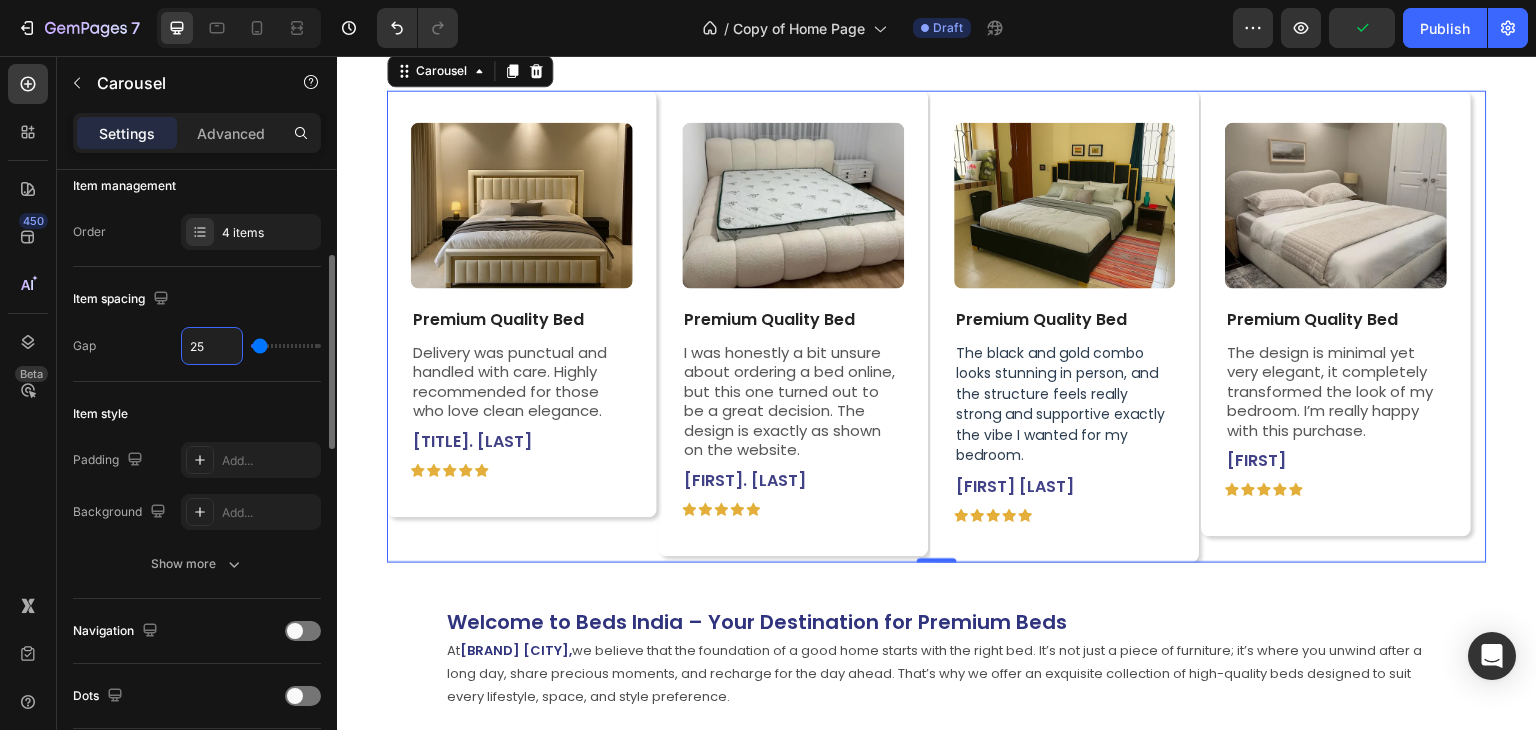 type on "25" 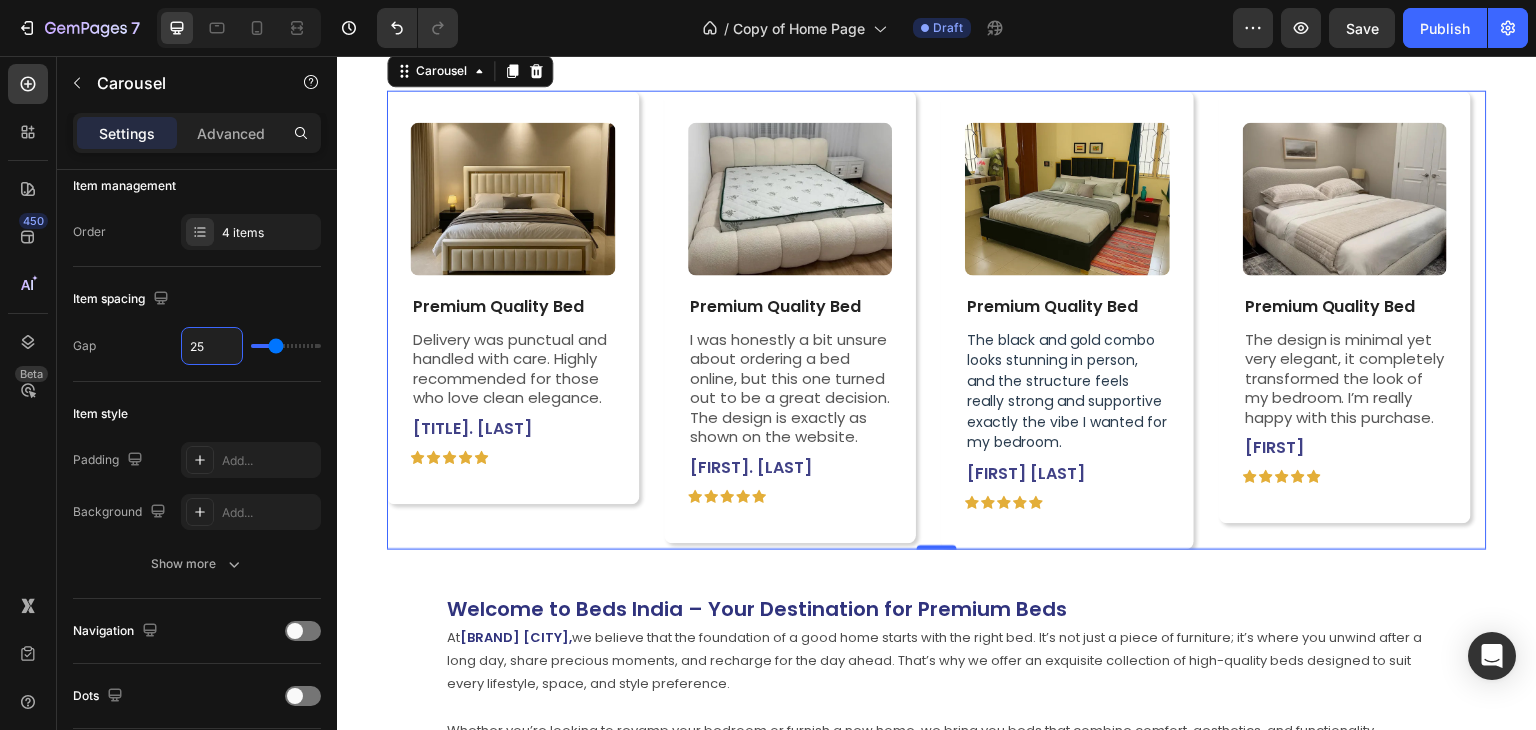 type on "25" 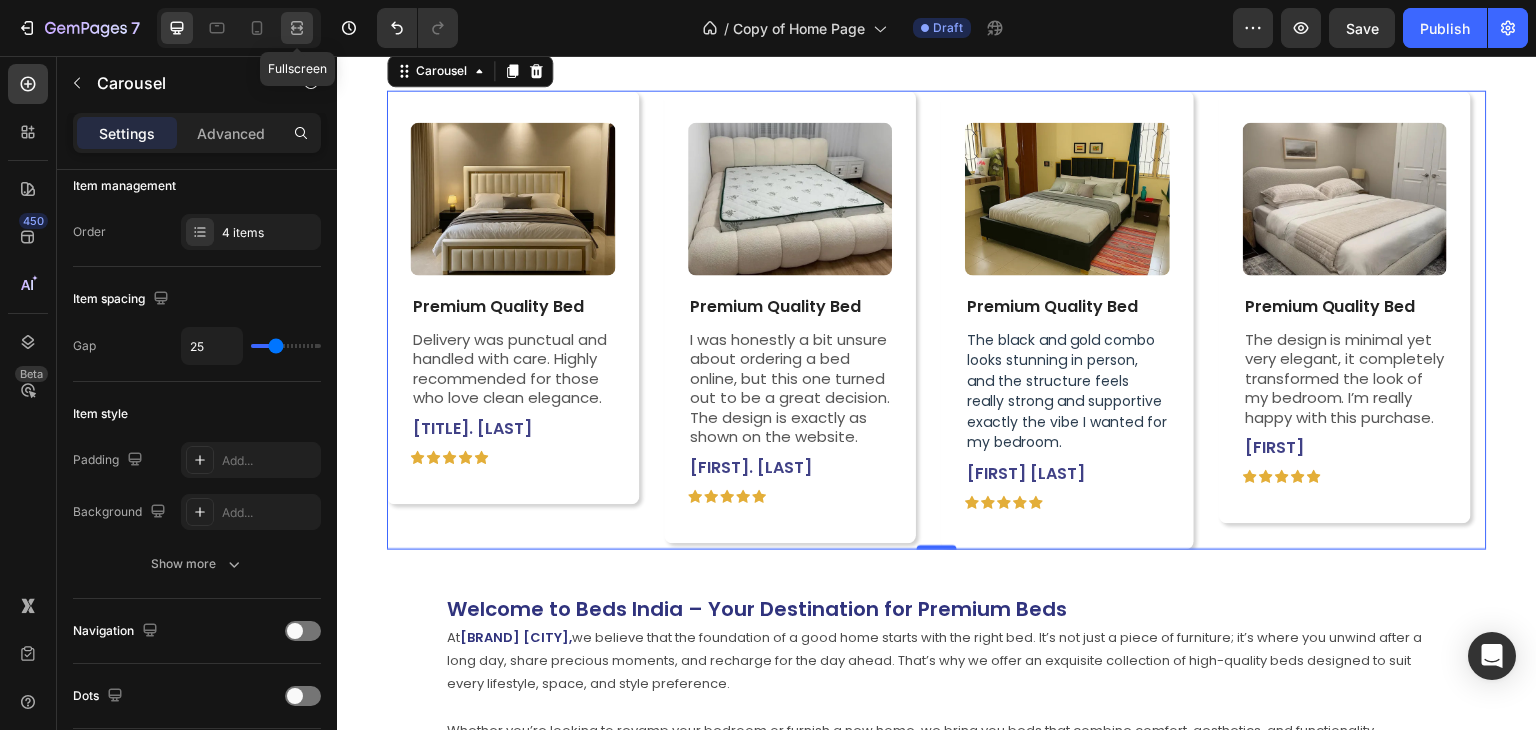 click 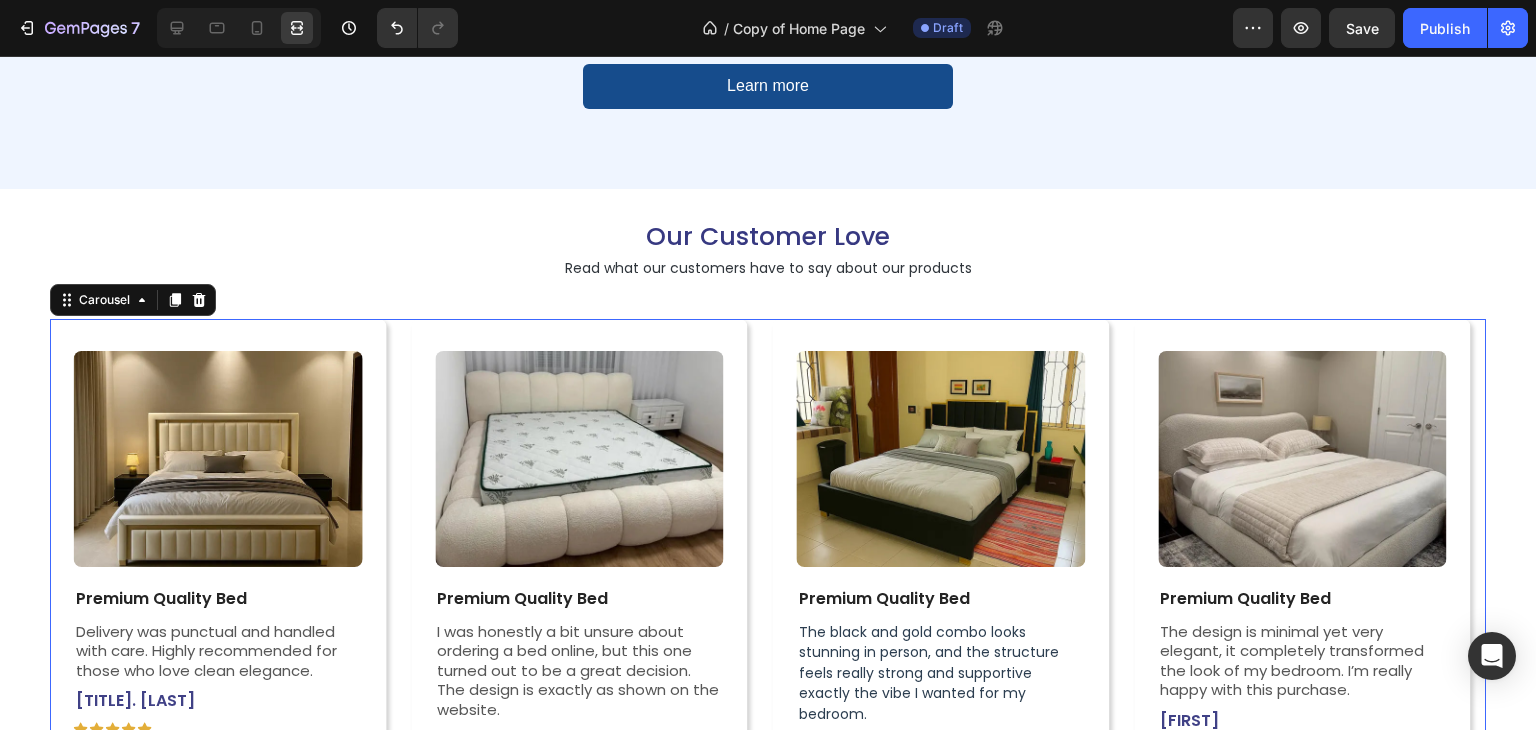 scroll, scrollTop: 4928, scrollLeft: 0, axis: vertical 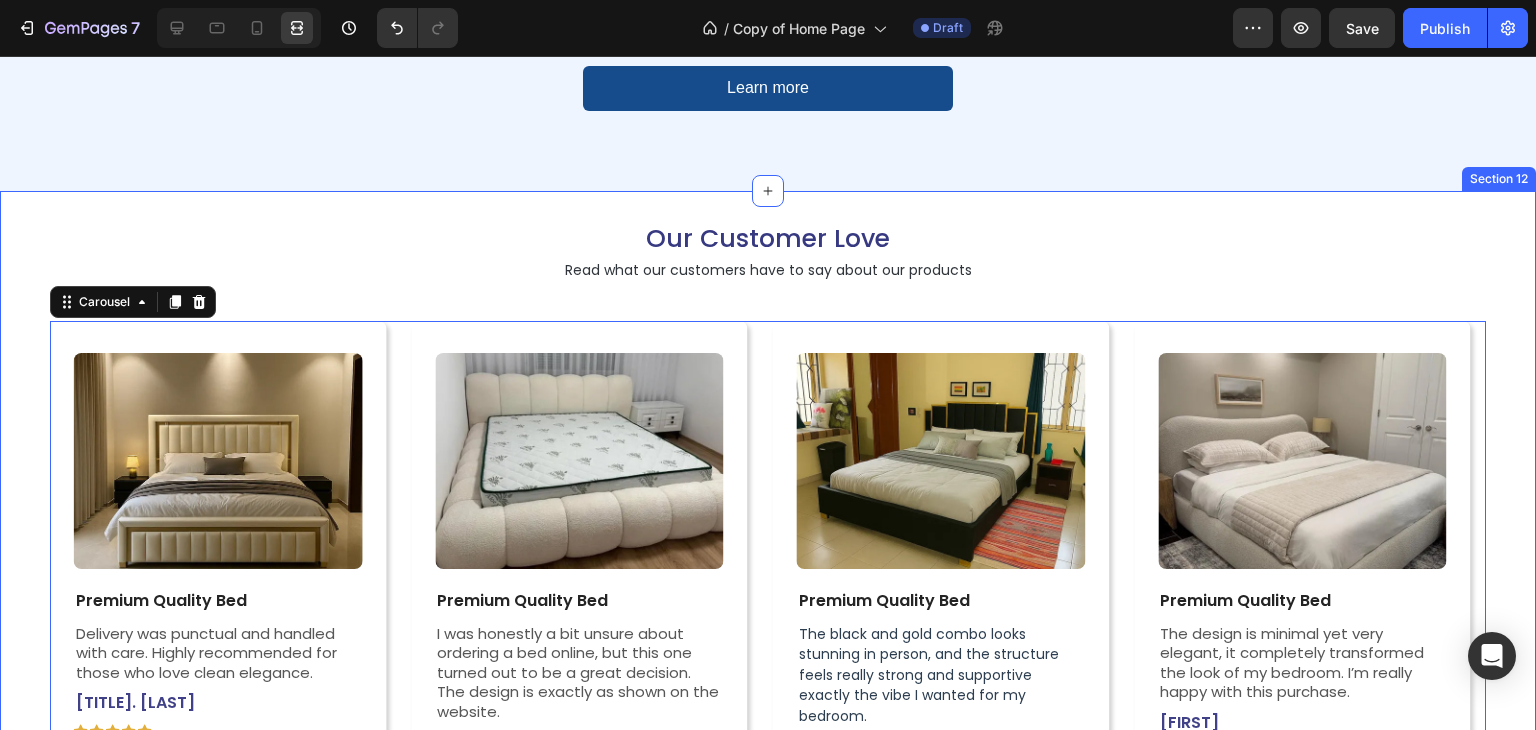click on "Our Customer Love Heading Read what our customers have to say about our products Text Block Image Premium Quality Bed Text Block I was honestly a bit unsure about ordering a bed online, but this one turned out to be a great decision. The design is exactly as shown on the website. Text Block [FIRST] [LAST] Text Block Icon Icon Icon Icon Icon Icon List Row Row Image Premium Quality Bed Text Block The black and gold combo looks stunning in person, and the structure feels really strong and supportive exactly the vibe I wanted for my bedroom. Text Block [FIRST] [LAST] Text Block Icon Icon Icon Icon Icon Icon List Row Row Image Premium Quality Bed Text Block The design is minimal yet very elegant, it completely transformed the look of my bedroom. I’m really happy with this purchase. Text Block [FIRST] Text Block Icon Icon Icon Icon Icon Icon List Row Row Image Premium Quality Bed Text Block Delivery was punctual and handled with care. Highly recommended for those who love clean elegance. Text Block [TITLE] [LAST] Text Block Row" at bounding box center [768, 506] 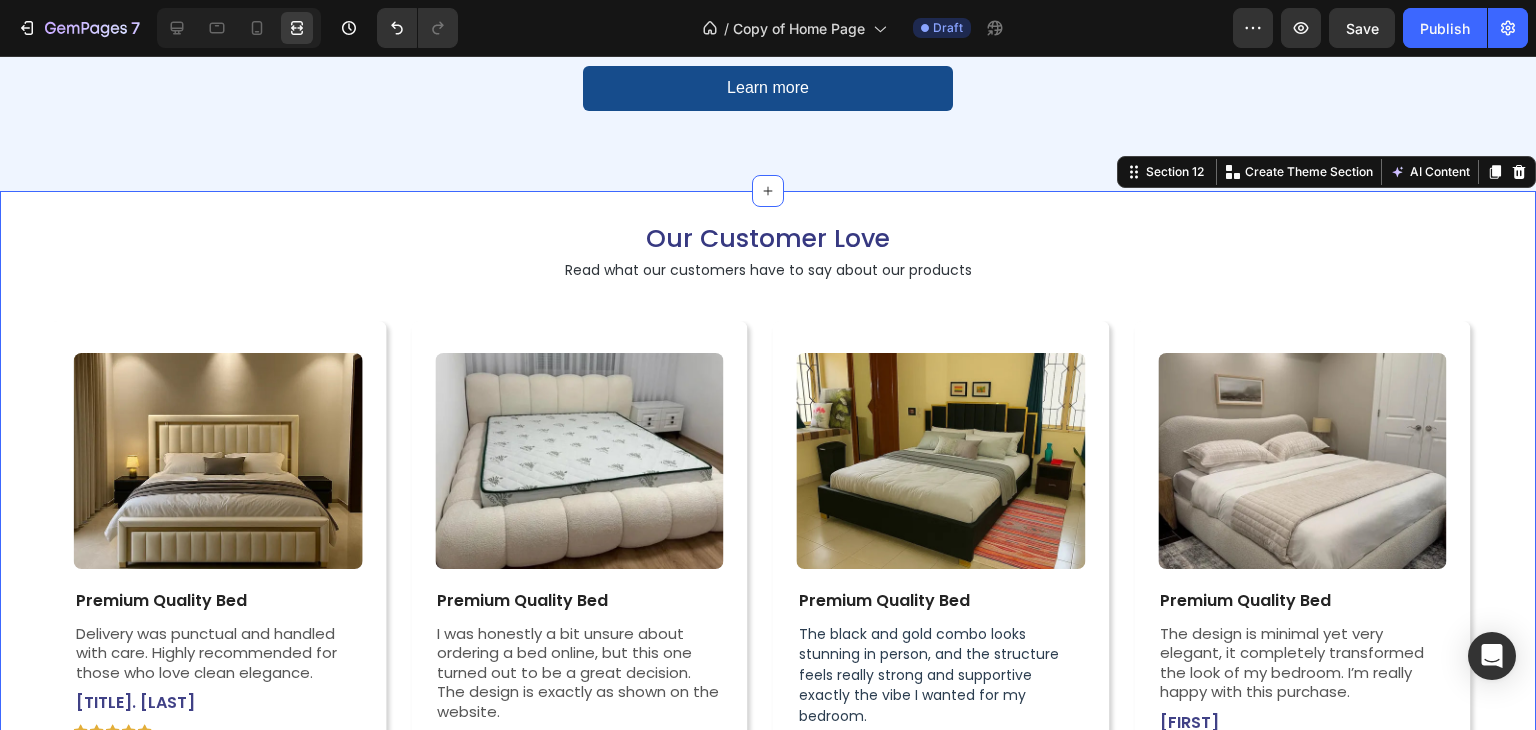 scroll, scrollTop: 0, scrollLeft: 0, axis: both 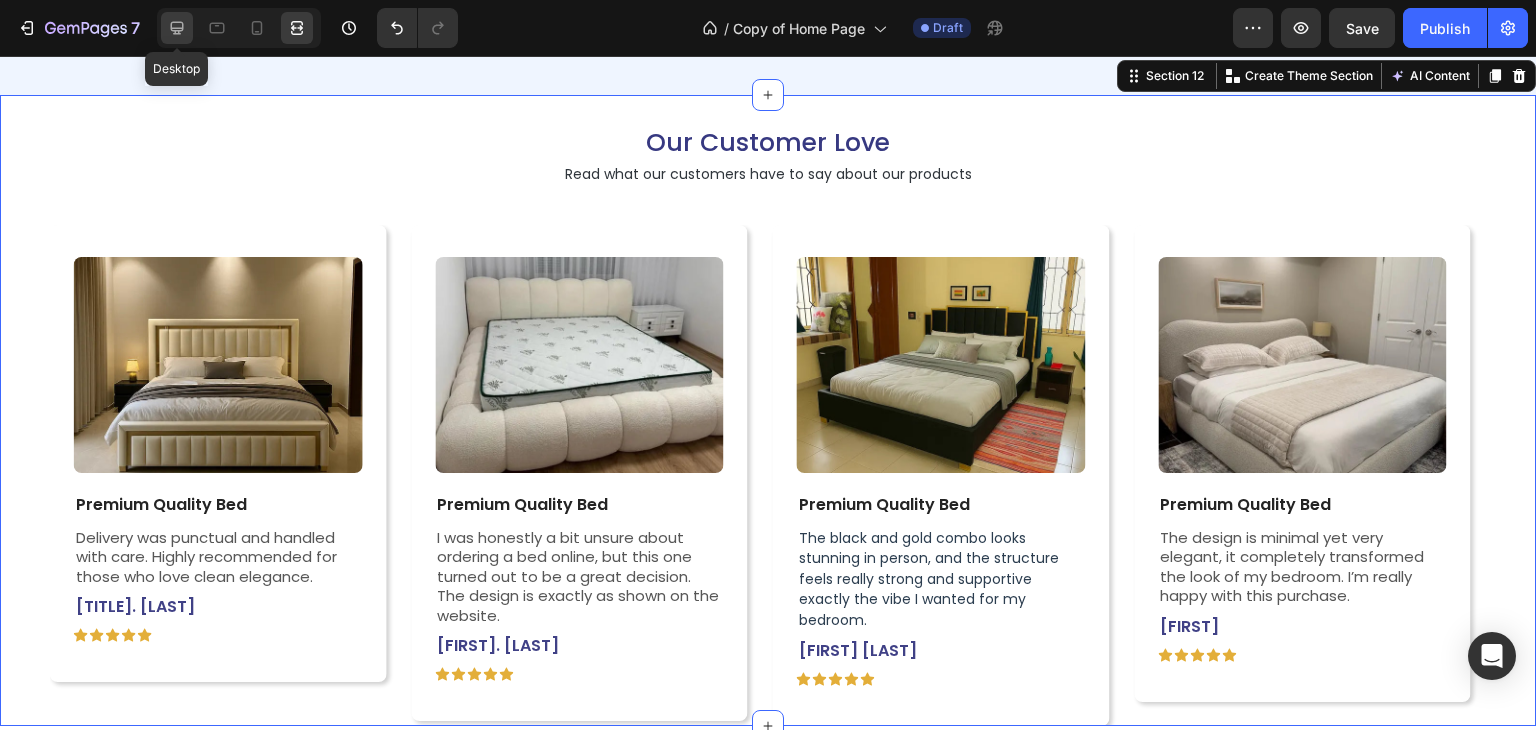 click 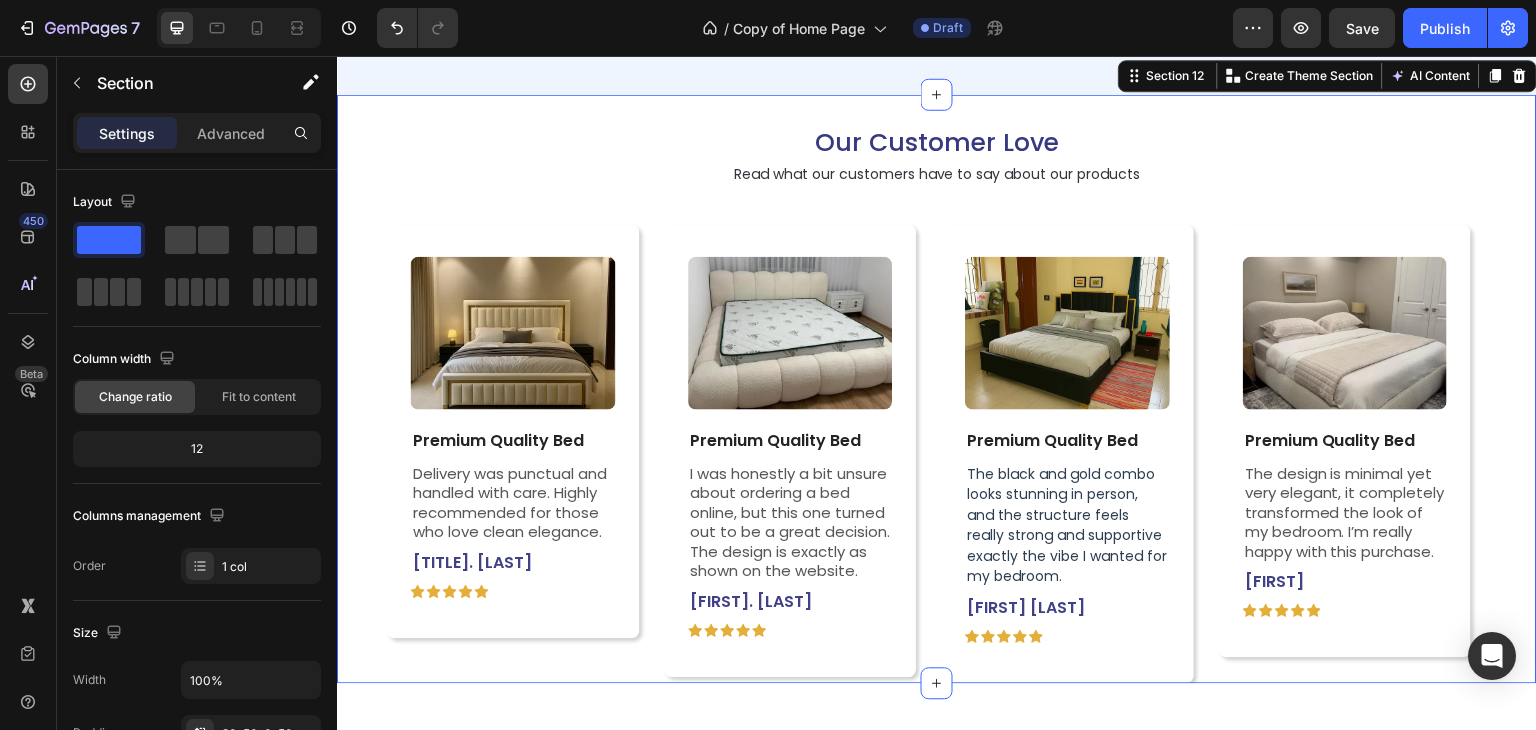 click on "Our Customer Love Heading Read what our customers have to say about our products Text Block Image Premium Quality Bed Text Block I was honestly a bit unsure about ordering a bed online, but this one turned out to be a great decision. The design is exactly as shown on the website. Text Block [FIRST] [LAST] Text Block Icon Icon Icon Icon Icon Icon List Row Row Image Premium Quality Bed Text Block The black and gold combo looks stunning in person, and the structure feels really strong and supportive exactly the vibe I wanted for my bedroom. Text Block [FIRST] [LAST] Text Block Icon Icon Icon Icon Icon Icon List Row Row Image Premium Quality Bed Text Block The design is minimal yet very elegant, it completely transformed the look of my bedroom. I’m really happy with this purchase. Text Block [FIRST] Text Block Icon Icon Icon Icon Icon Icon List Row Row Image Premium Quality Bed Text Block Delivery was punctual and handled with care. Highly recommended for those who love clean elegance. Text Block [TITLE] [LAST] Text Block Row" at bounding box center [937, 389] 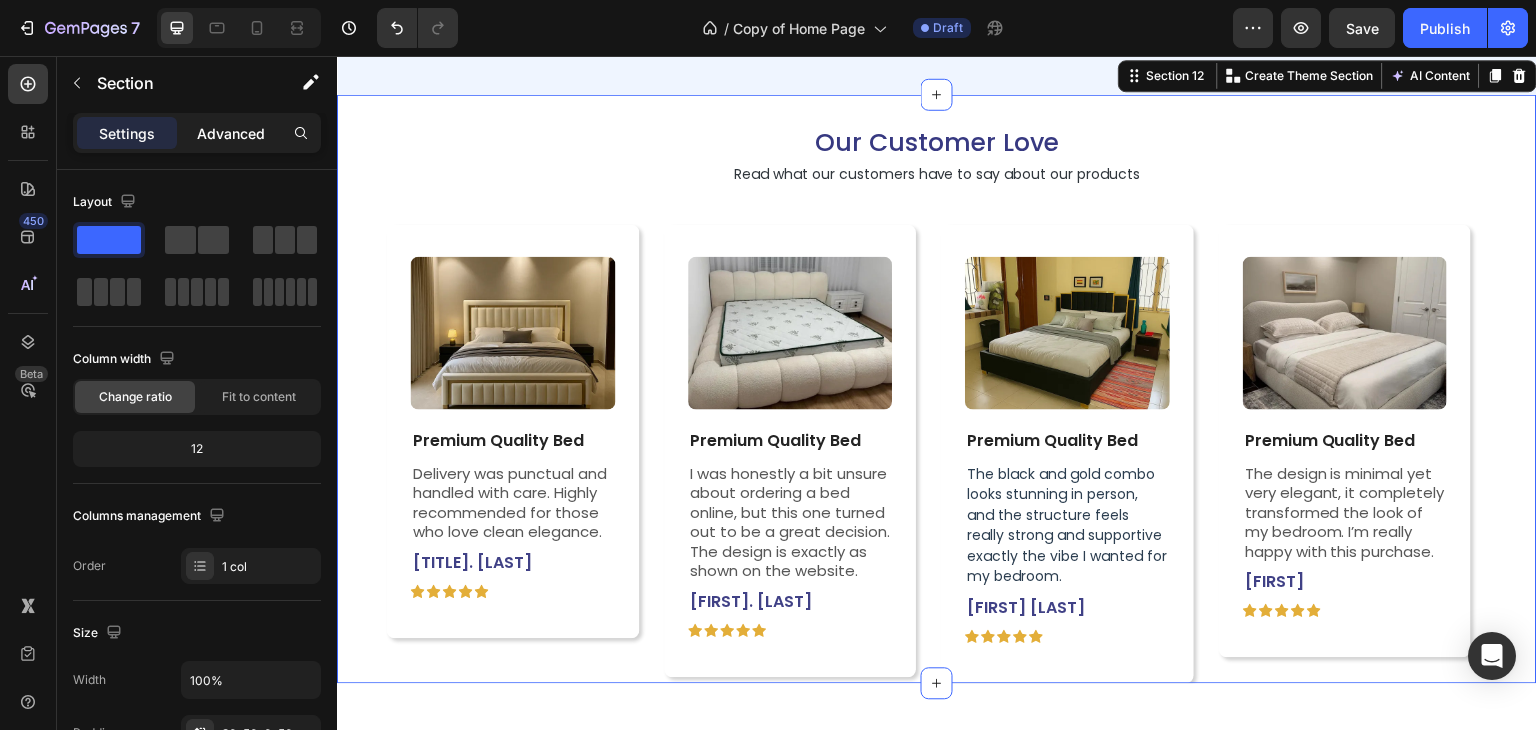click on "Advanced" at bounding box center (231, 133) 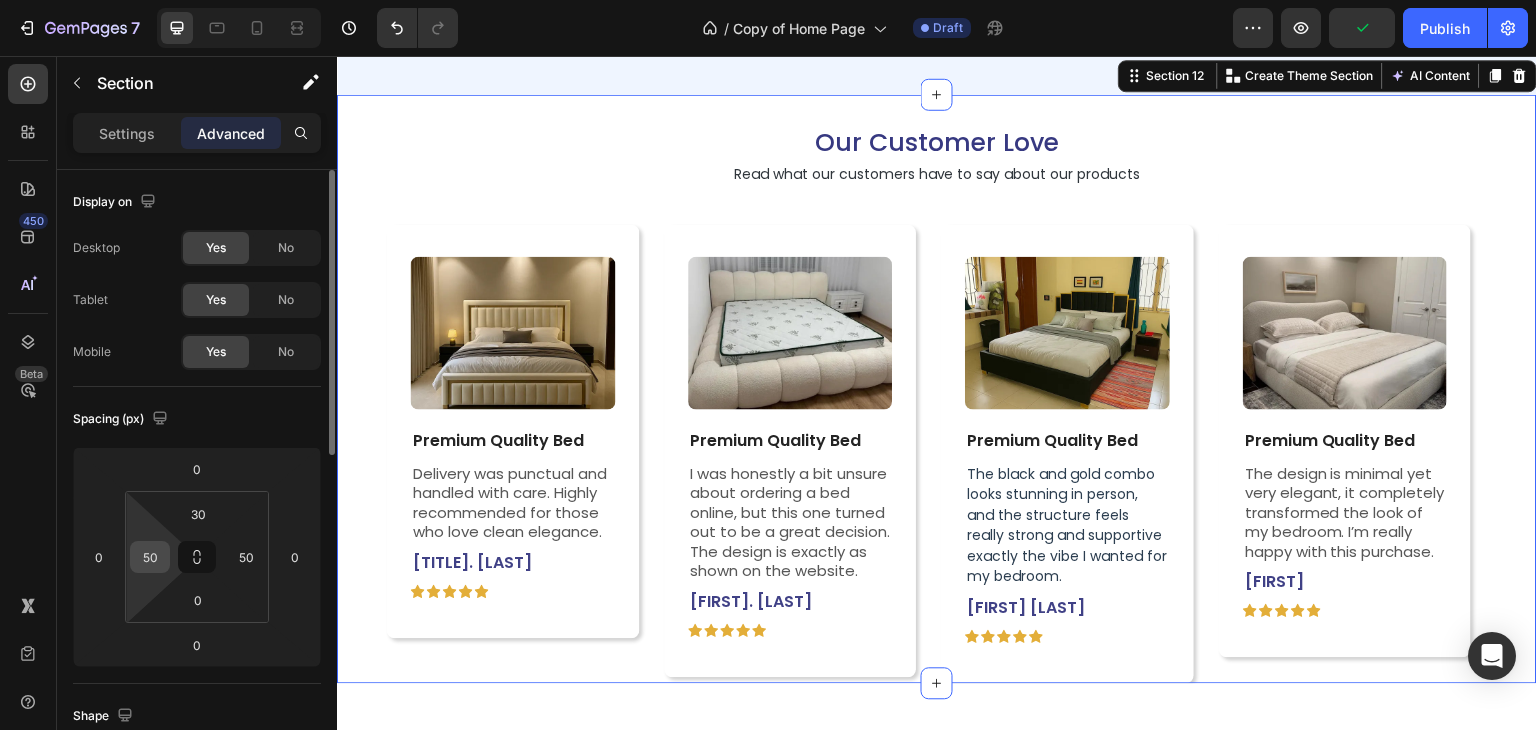 click on "50" at bounding box center [150, 557] 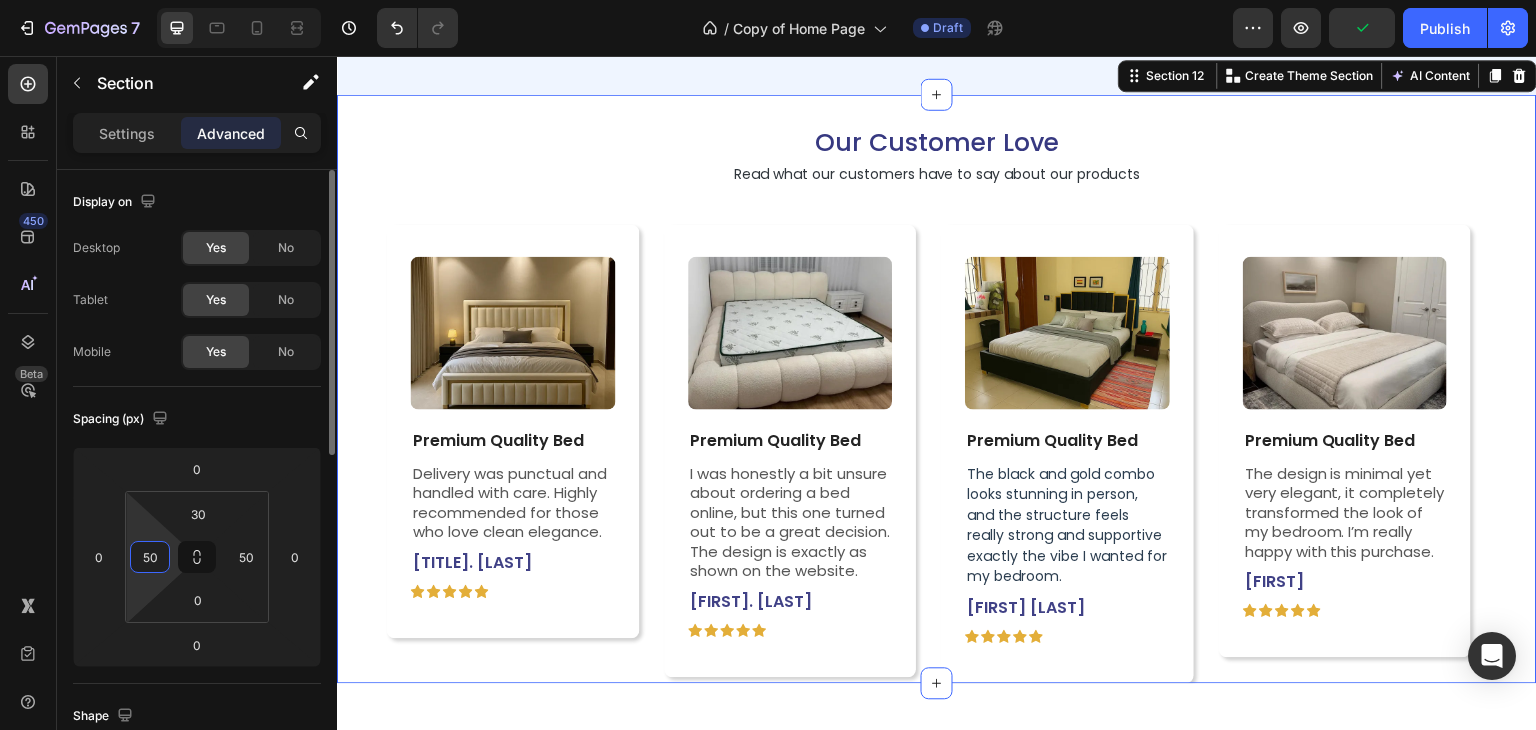 click on "50" at bounding box center [150, 557] 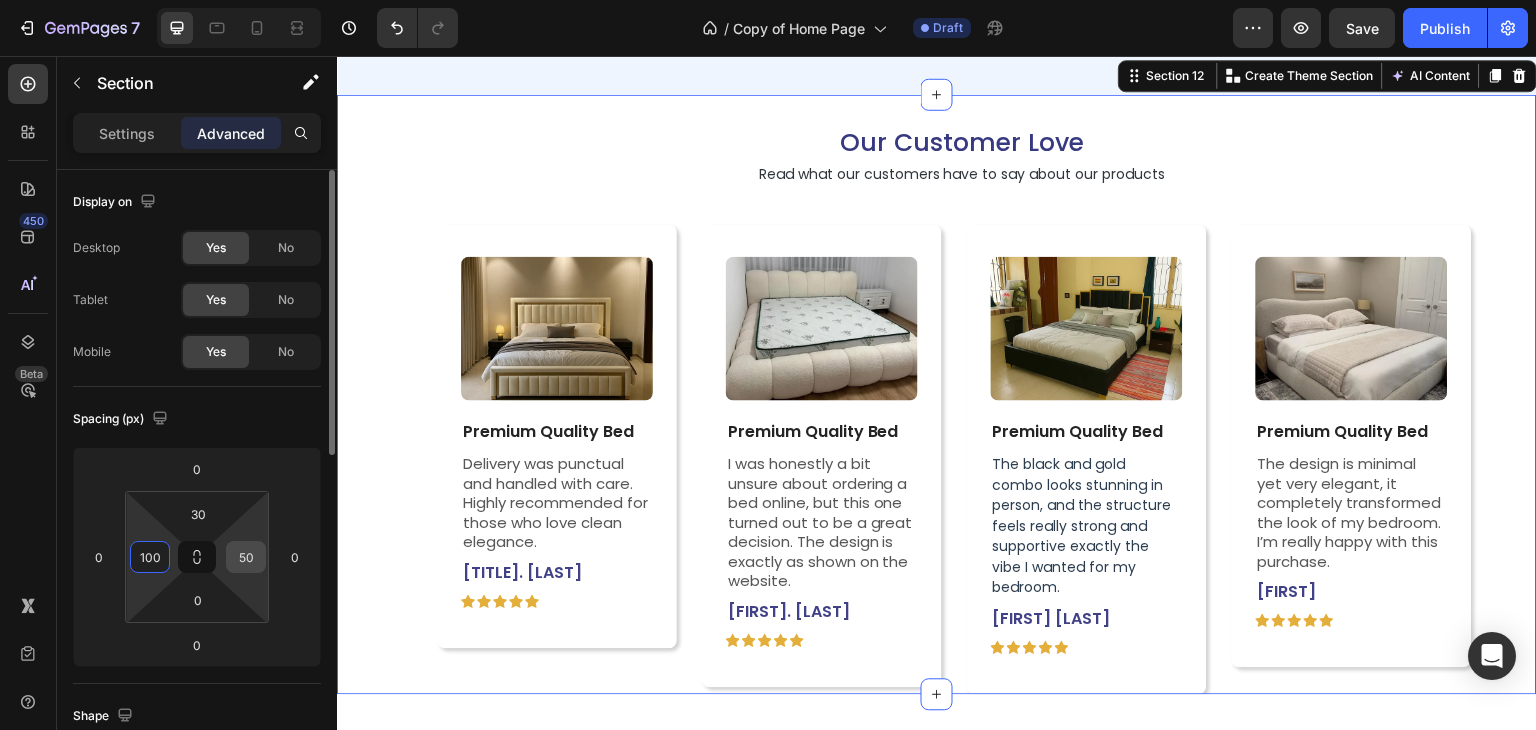 type on "100" 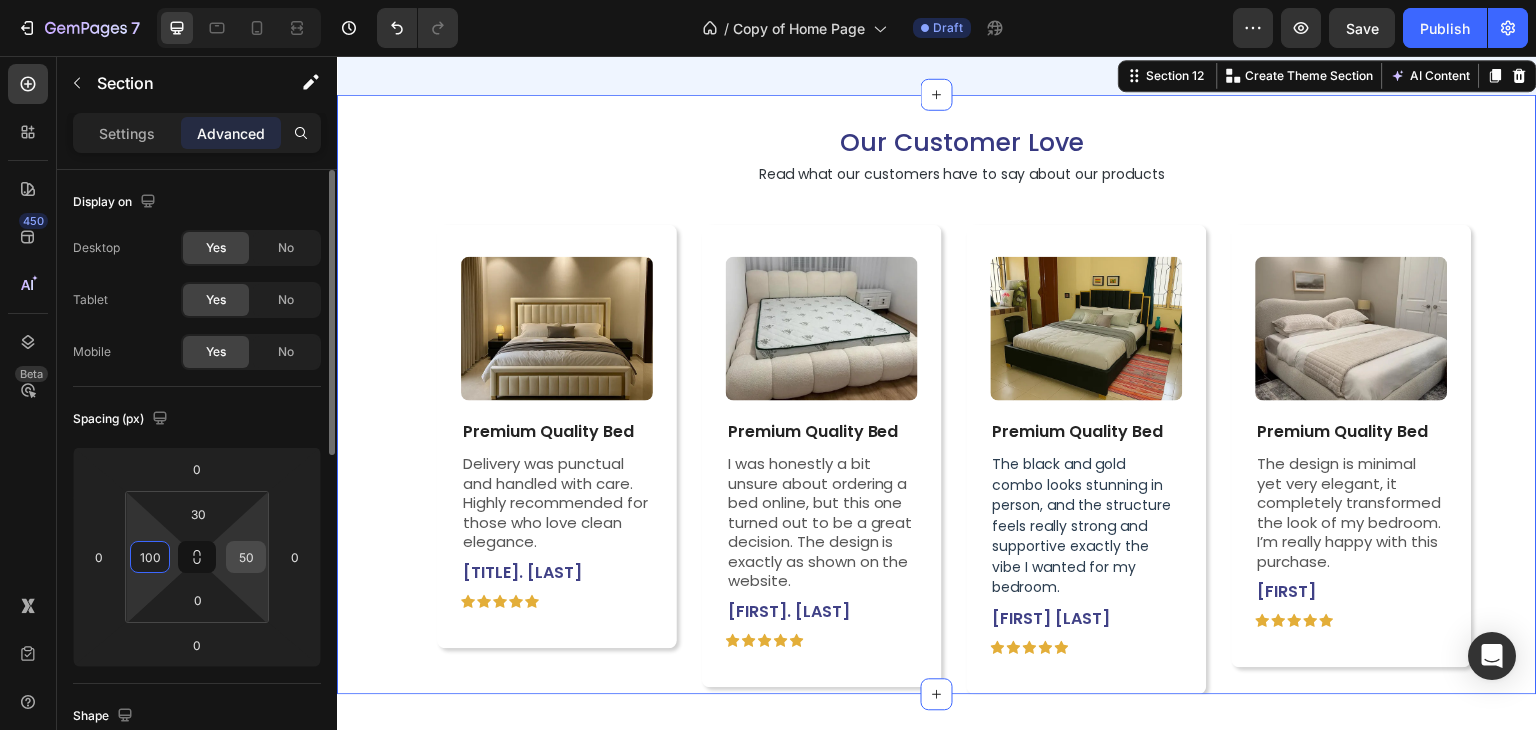 click on "50" at bounding box center (246, 557) 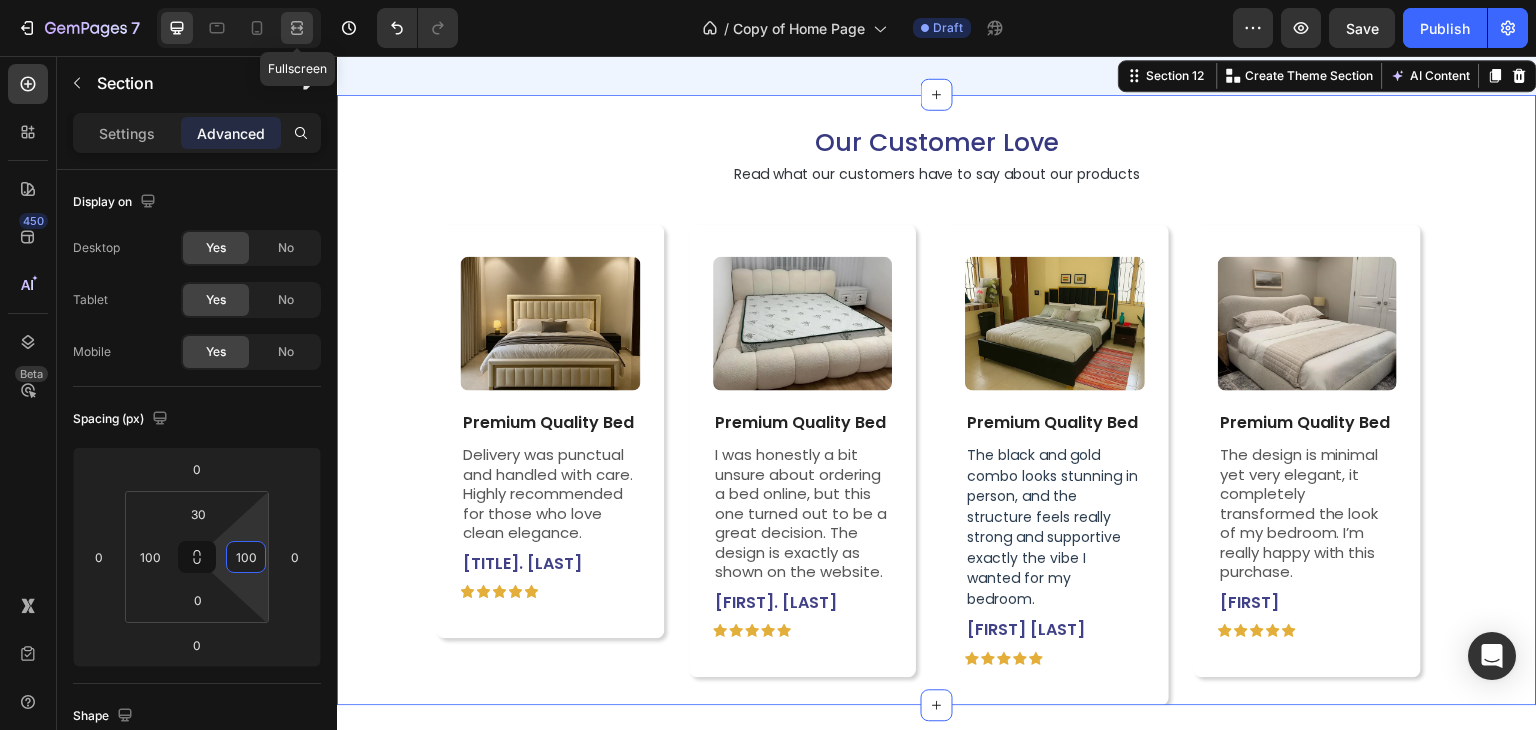type on "100" 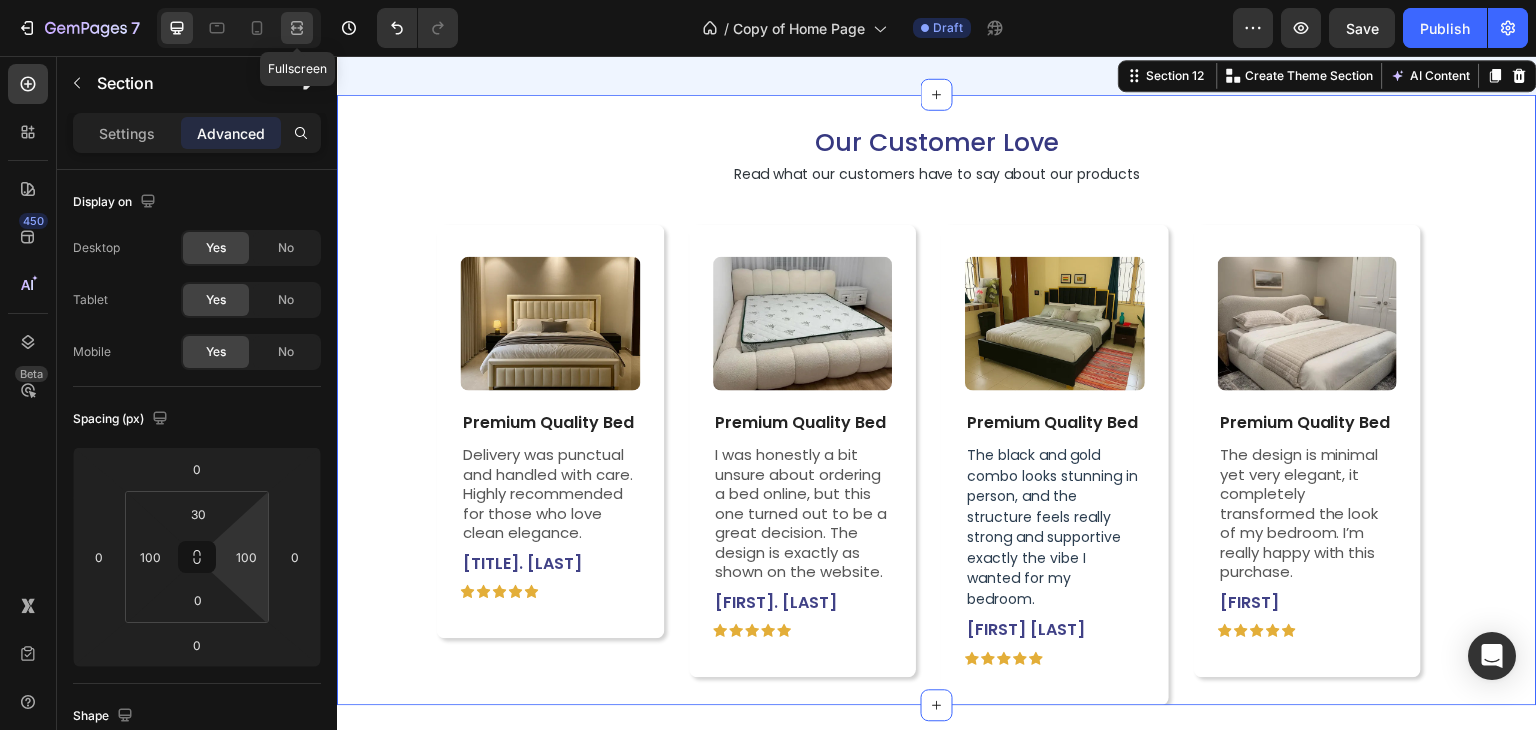 click 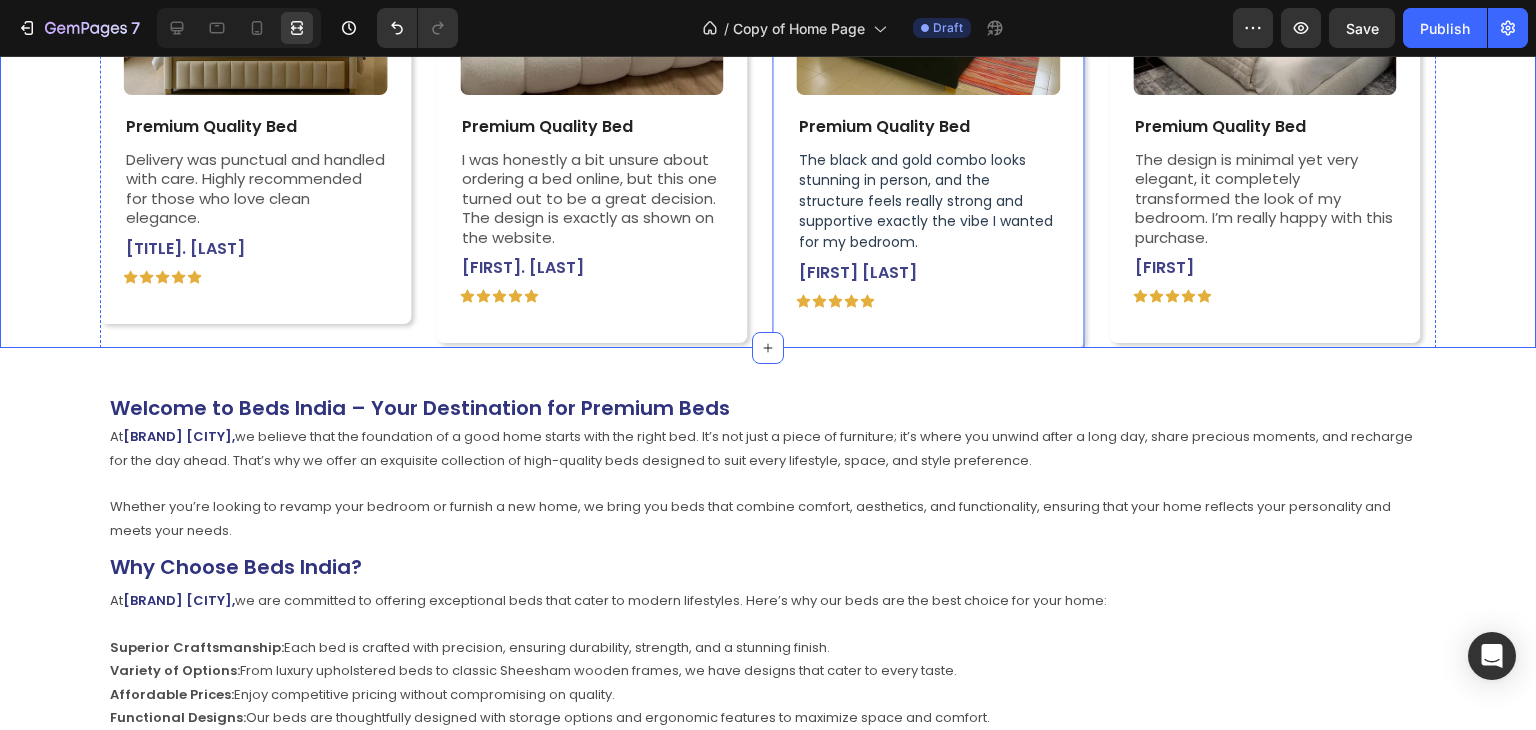 scroll, scrollTop: 4614, scrollLeft: 0, axis: vertical 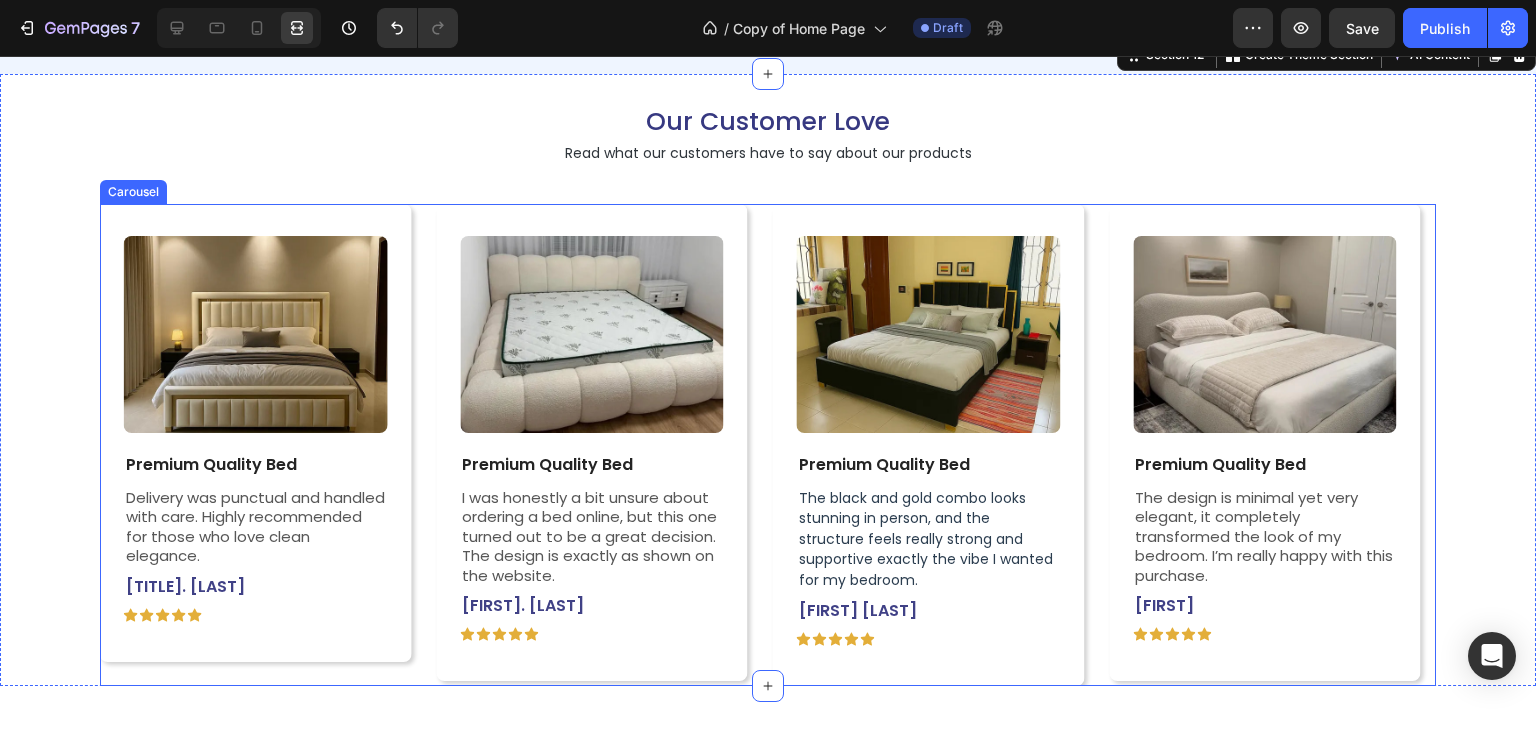 click on "Image Premium Quality Bed Text Block I was honestly a bit unsure about ordering a bed online, but this one turned out to be a great decision. The design is exactly as shown on the website. Text Block [FIRST] [LAST] Text Block Icon Icon Icon Icon Icon Icon List Row Row Image Premium Quality Bed Text Block The black and gold combo looks stunning in person, and the structure feels really strong and supportive exactly the vibe I wanted for my bedroom. Text Block [FIRST] [LAST] Text Block Icon Icon Icon Icon Icon Icon List Row Row Image Premium Quality Bed Text Block The design is minimal yet very elegant, it completely transformed the look of my bedroom. I’m really happy with this purchase. Text Block [FIRST] Text Block Icon Icon Icon Icon Icon Icon List Row Row Image Premium Quality Bed Text Block Delivery was punctual and handled with care. Highly recommended for those who love clean elegance. Text Block [TITLE] [LAST] Text Block Icon Icon Icon Icon Icon Icon List Row Row" at bounding box center [768, 445] 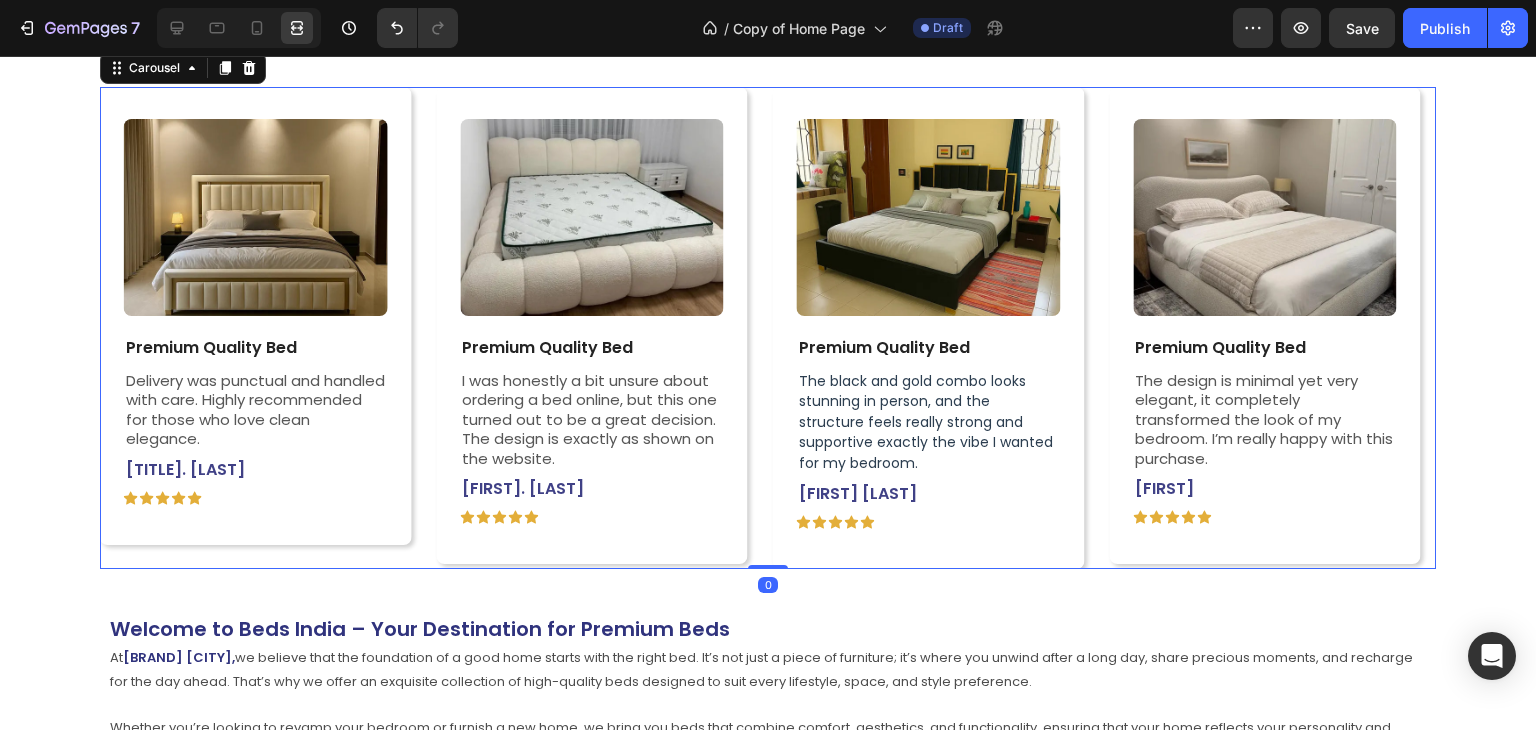 scroll, scrollTop: 4732, scrollLeft: 0, axis: vertical 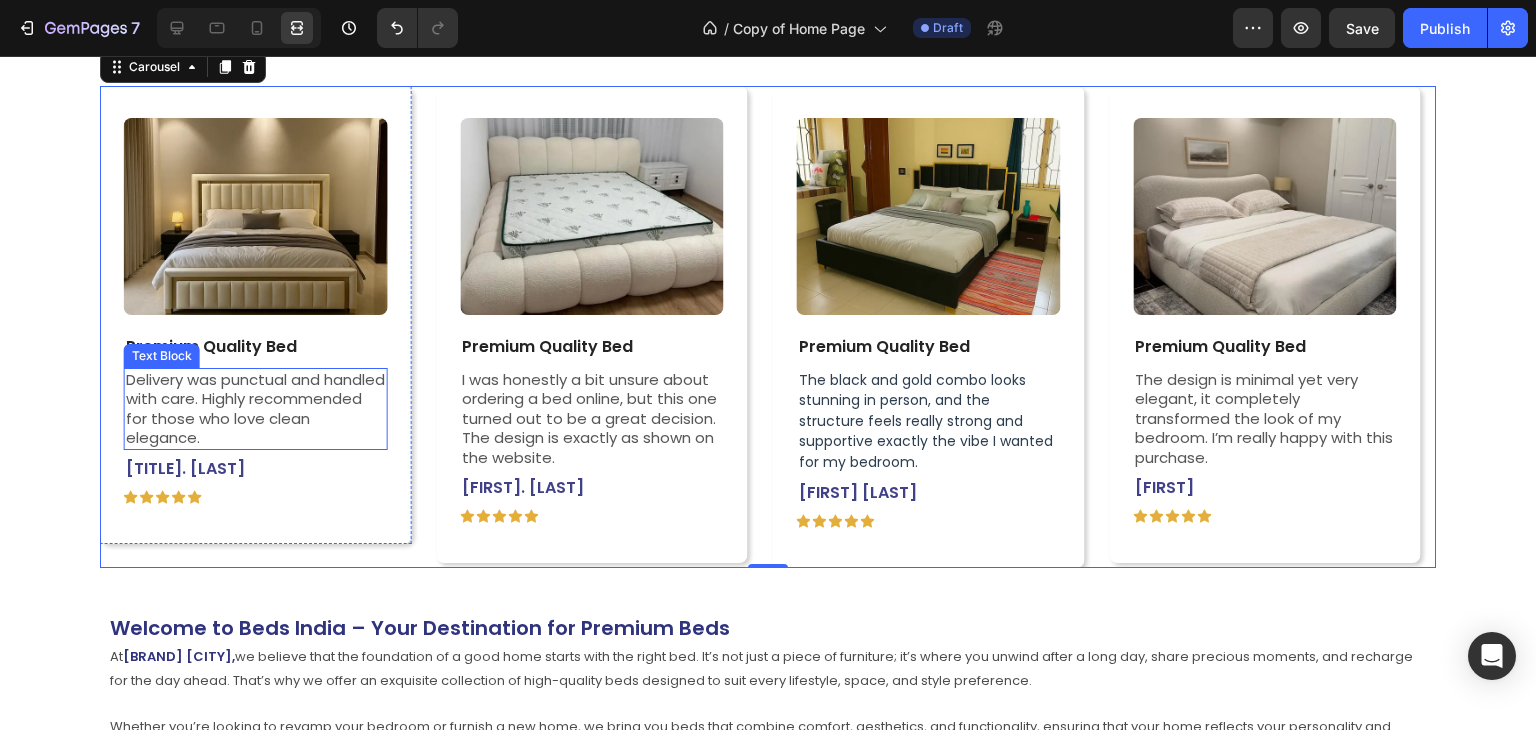 click on "Our Customer Love Heading Read what our customers have to say about our products Text Block Image Premium Quality Bed Text Block I was honestly a bit unsure about ordering a bed online, but this one turned out to be a great decision. The design is exactly as shown on the website. Text Block [FIRST] [LAST] Text Block Icon Icon Icon Icon Icon Icon List Row Row Image Premium Quality Bed Text Block The black and gold combo looks stunning in person, and the structure feels really strong and supportive exactly the vibe I wanted for my bedroom. Text Block [FIRST] [LAST] Text Block Icon Icon Icon Icon Icon Icon List Row Row Image Premium Quality Bed Text Block The design is minimal yet very elegant, it completely transformed the look of my bedroom. I’m really happy with this purchase. Text Block [FIRST] Text Block Icon Icon Icon Icon Icon Icon List Row Row Image Premium Quality Bed Text Block Delivery was punctual and handled with care. Highly recommended for those who love clean elegance. Text Block [TITLE] [LAST] Text Block Row" at bounding box center [768, 262] 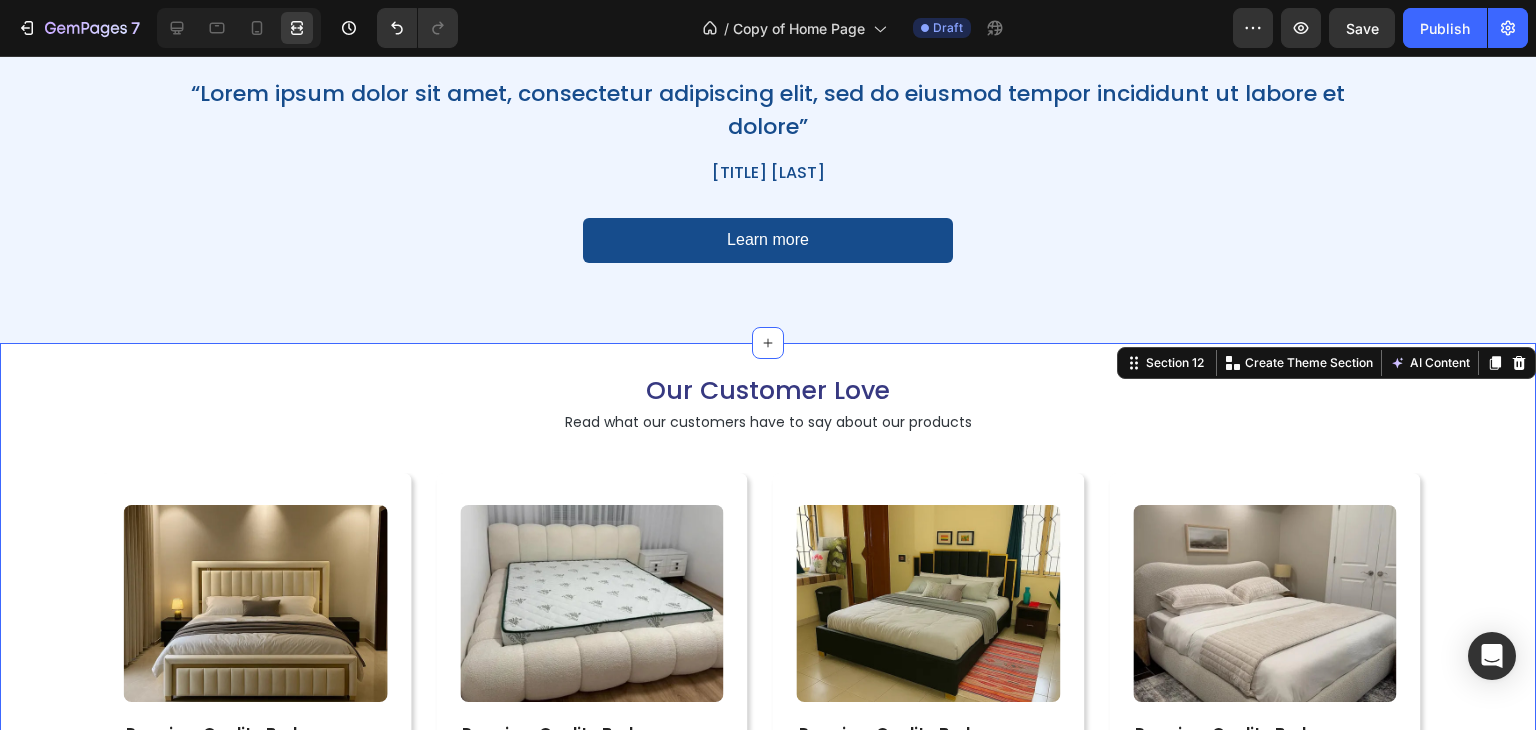 scroll, scrollTop: 4332, scrollLeft: 0, axis: vertical 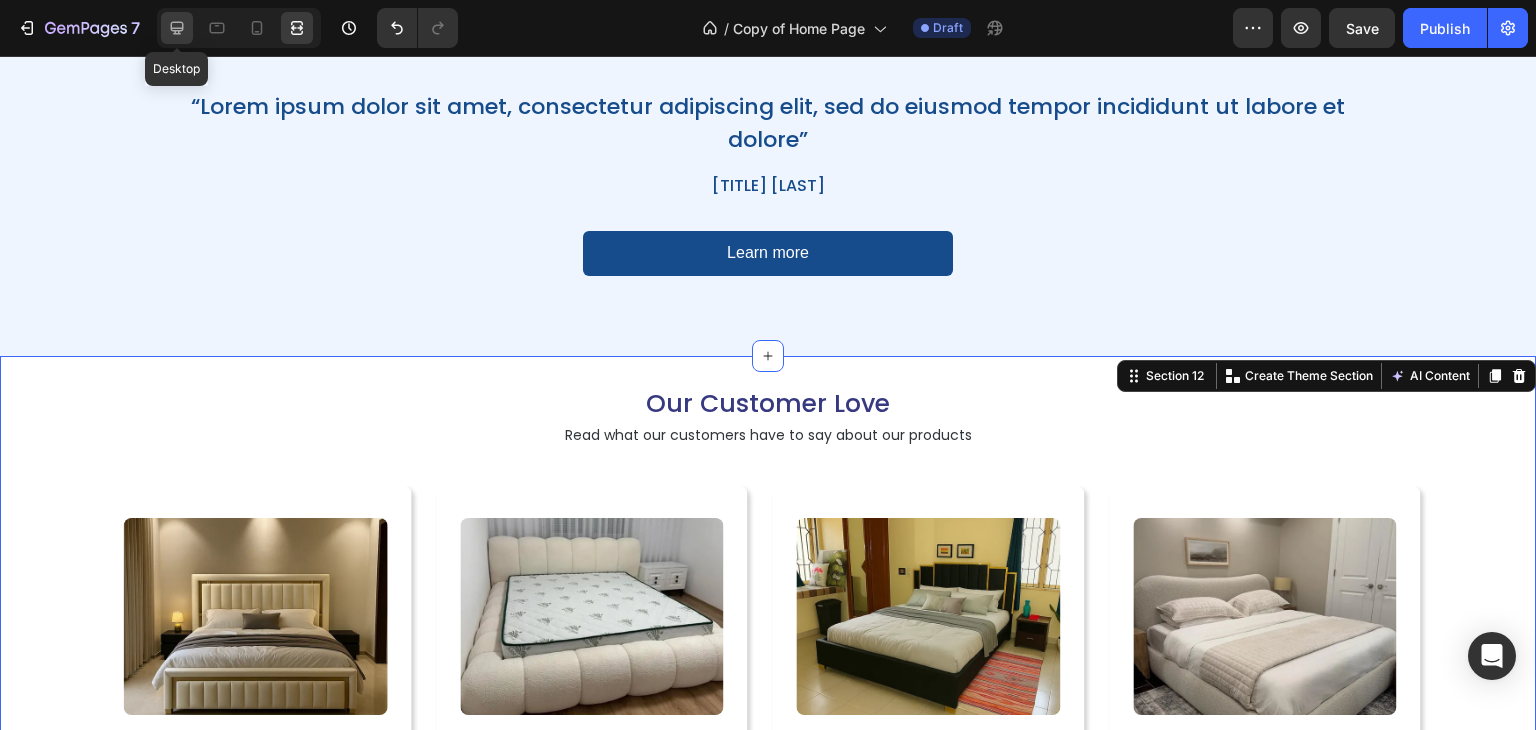 click 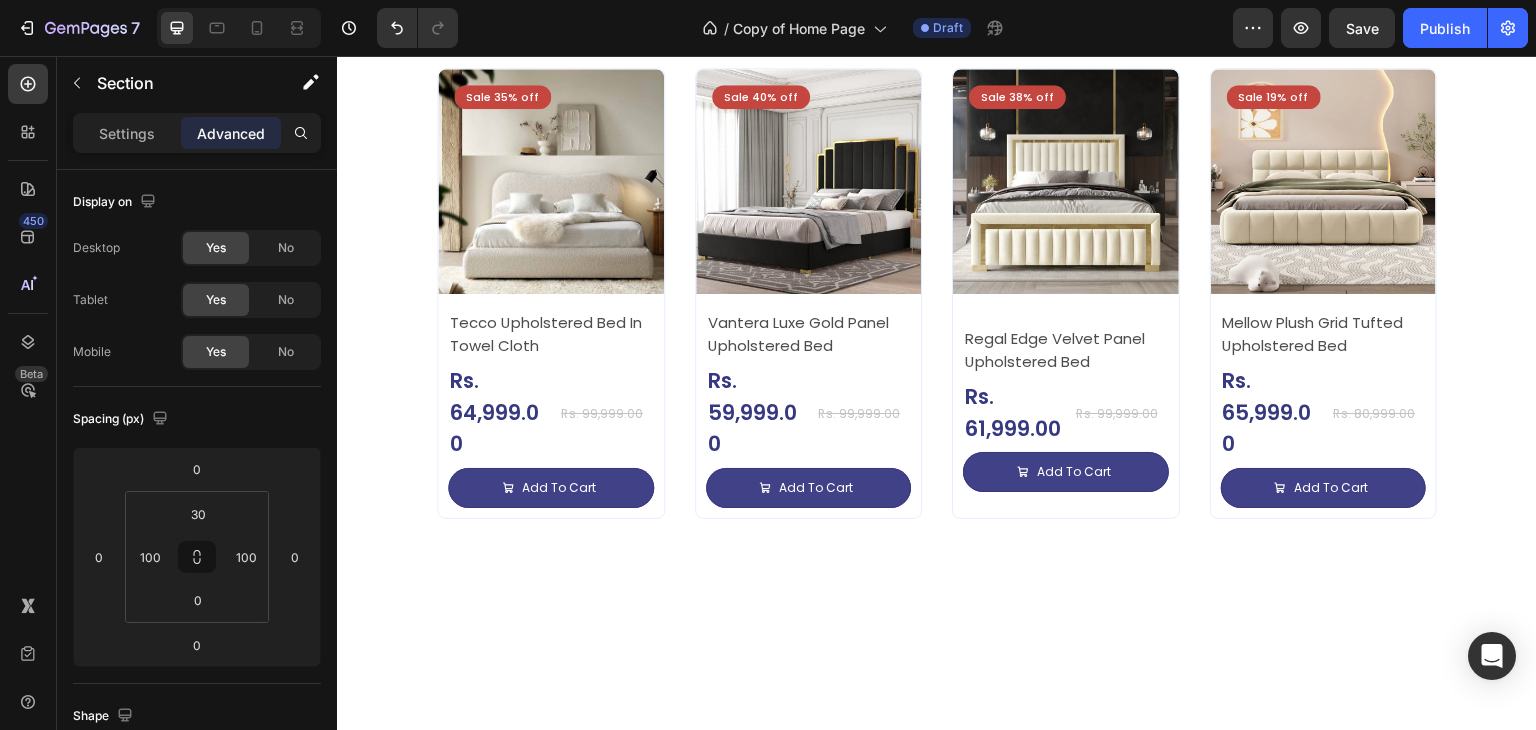 scroll, scrollTop: 3032, scrollLeft: 0, axis: vertical 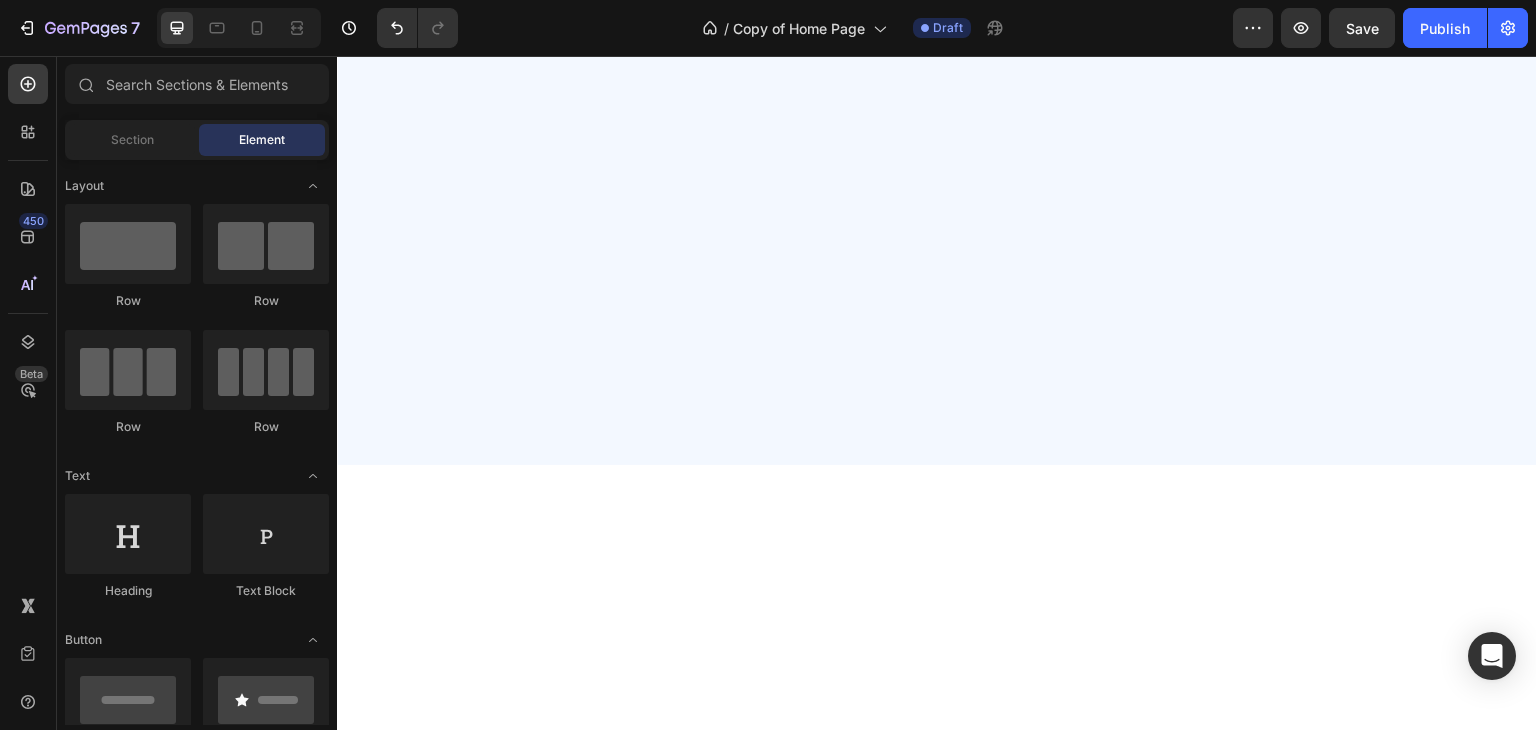 drag, startPoint x: 1524, startPoint y: 340, endPoint x: 1735, endPoint y: 57, distance: 353.0014 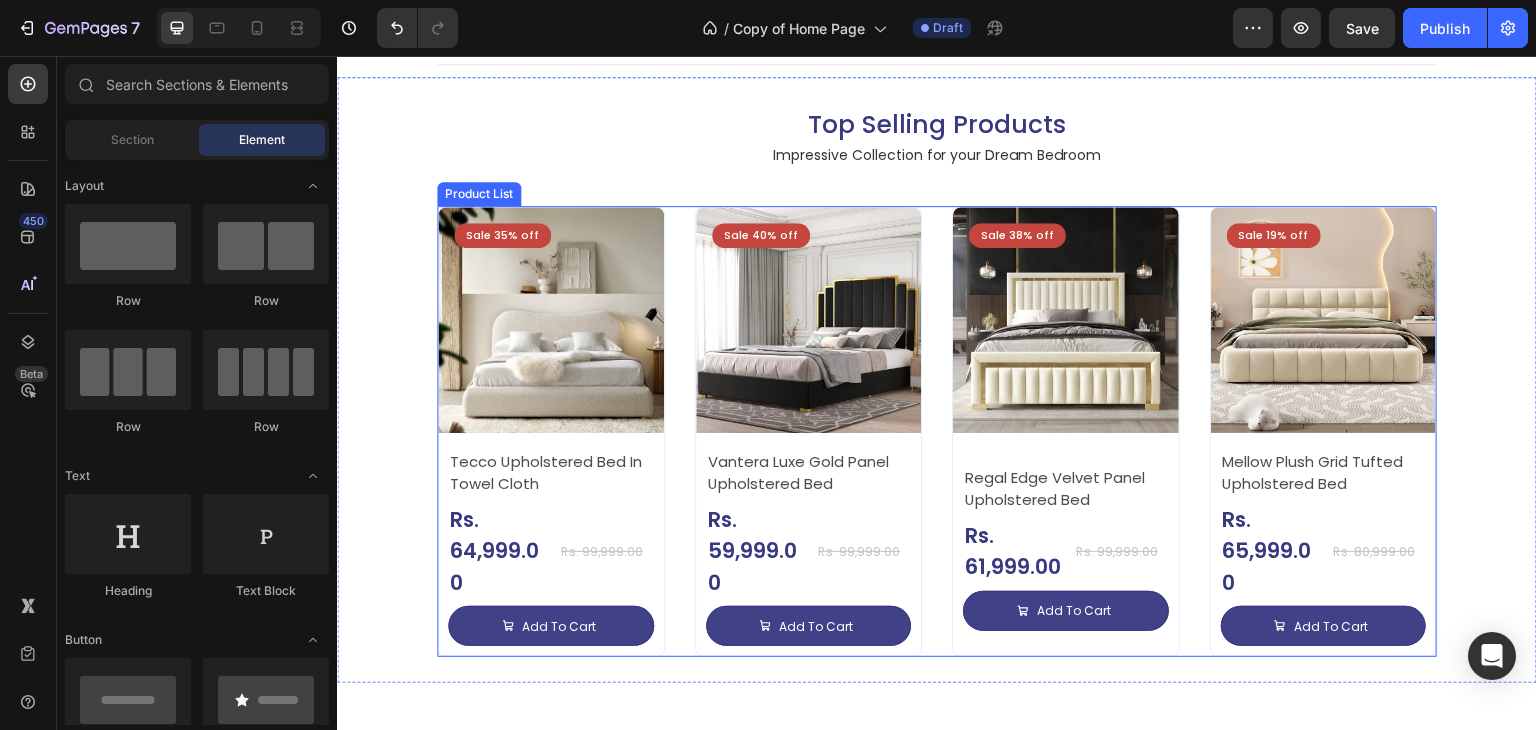 scroll, scrollTop: 700, scrollLeft: 0, axis: vertical 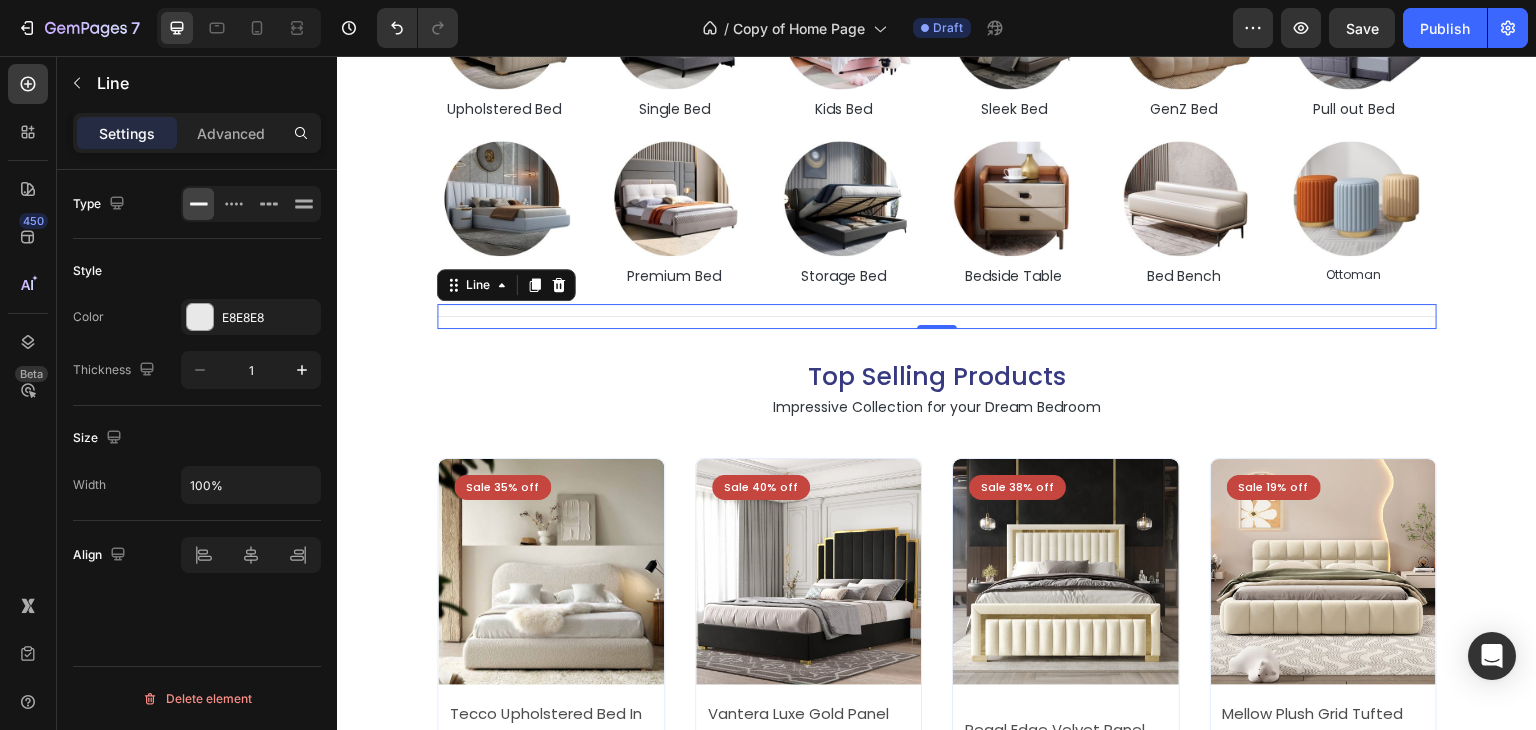 click on "Title Line   0" at bounding box center (937, 316) 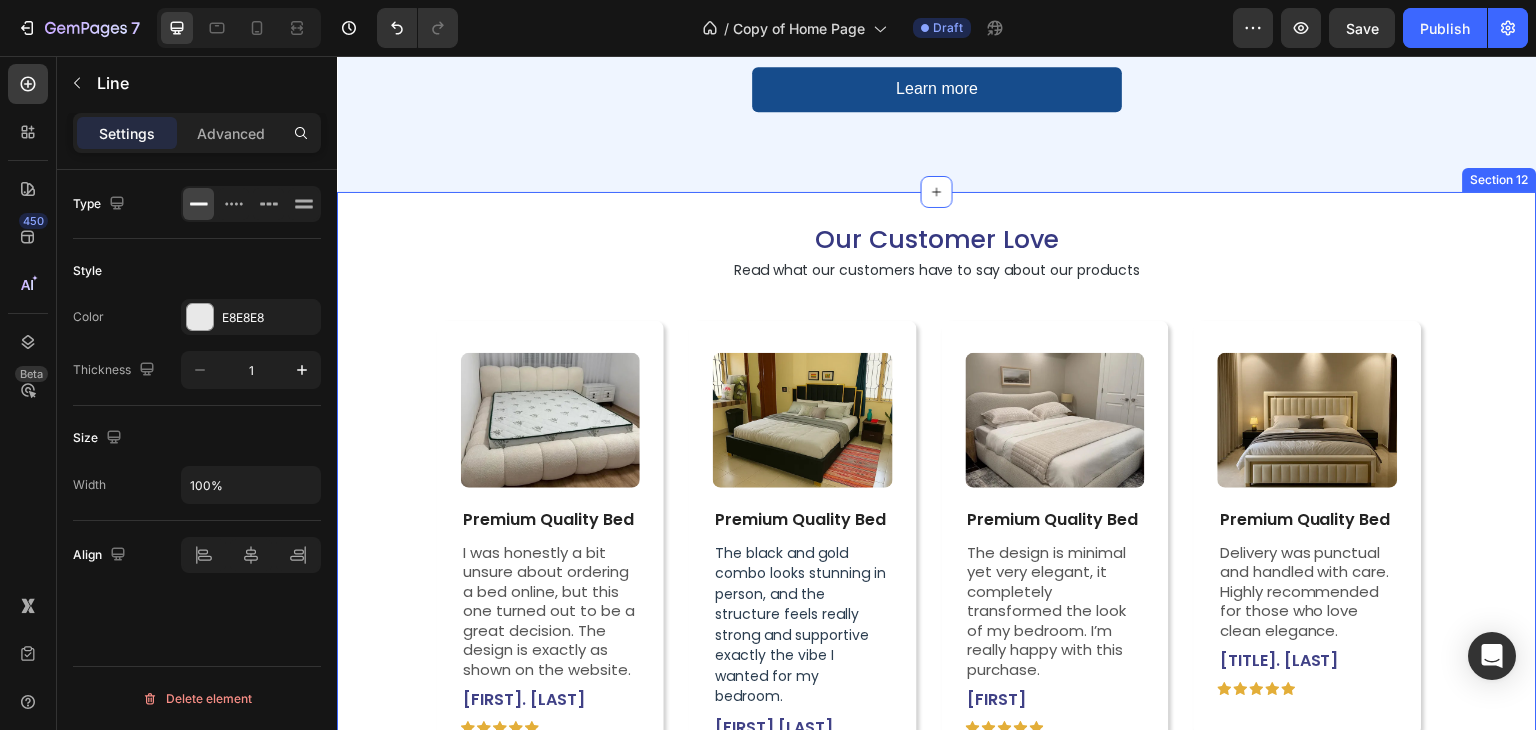 scroll, scrollTop: 5020, scrollLeft: 0, axis: vertical 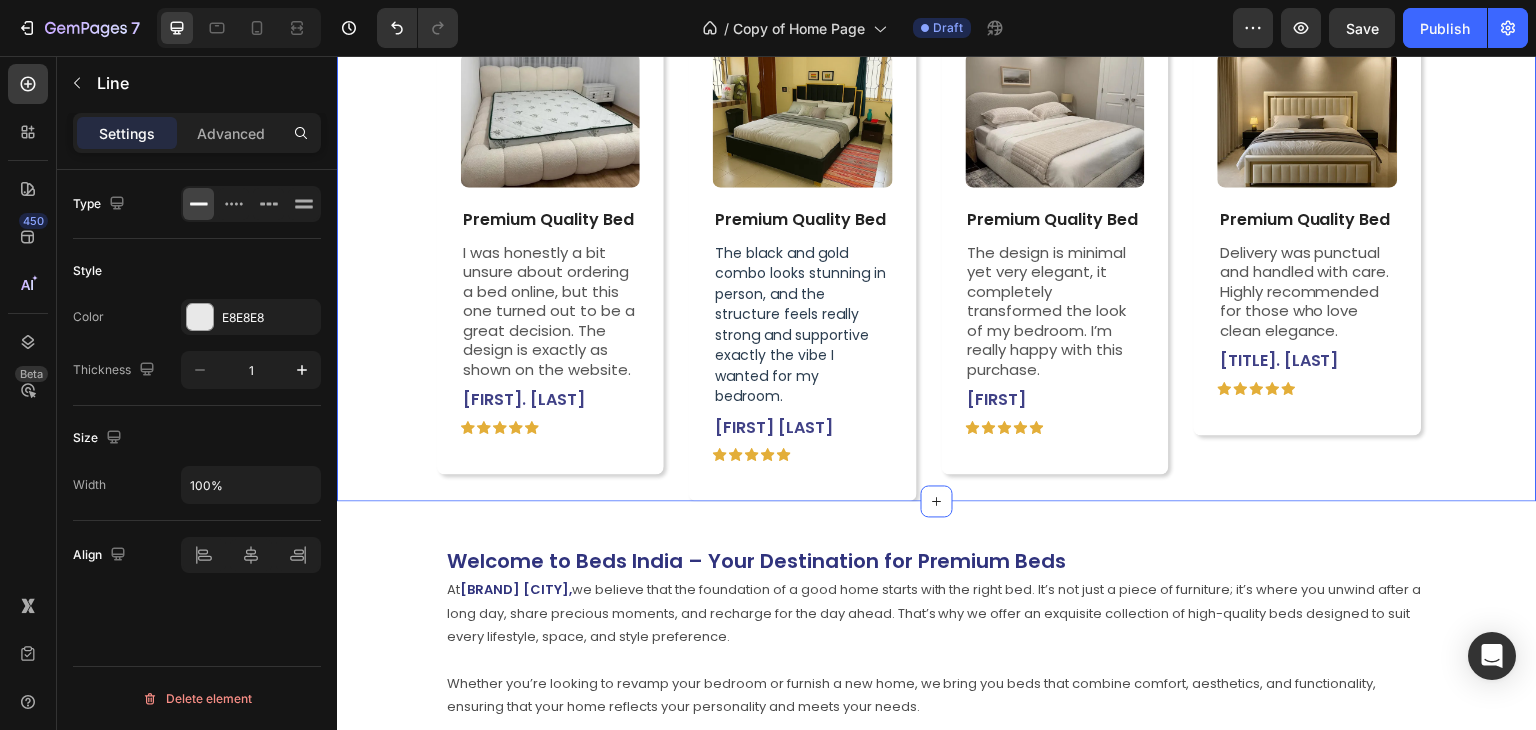 click on "Our Customer Love Heading Read what our customers have to say about our products Text Block Image Premium Quality Bed Text Block I was honestly a bit unsure about ordering a bed online, but this one turned out to be a great decision. The design is exactly as shown on the website. Text Block [FIRST] [LAST] Text Block Icon Icon Icon Icon Icon Icon List Row Row Image Premium Quality Bed Text Block The black and gold combo looks stunning in person, and the structure feels really strong and supportive exactly the vibe I wanted for my bedroom. Text Block [FIRST] [LAST] Text Block Icon Icon Icon Icon Icon Icon List Row Row Image Premium Quality Bed Text Block The design is minimal yet very elegant, it completely transformed the look of my bedroom. I’m really happy with this purchase. Text Block [FIRST] Text Block Icon Icon Icon Icon Icon Icon List Row Row Image Premium Quality Bed Text Block Delivery was punctual and handled with care. Highly recommended for those who love clean elegance. Text Block [TITLE] [LAST] Text Block Row" at bounding box center [937, 197] 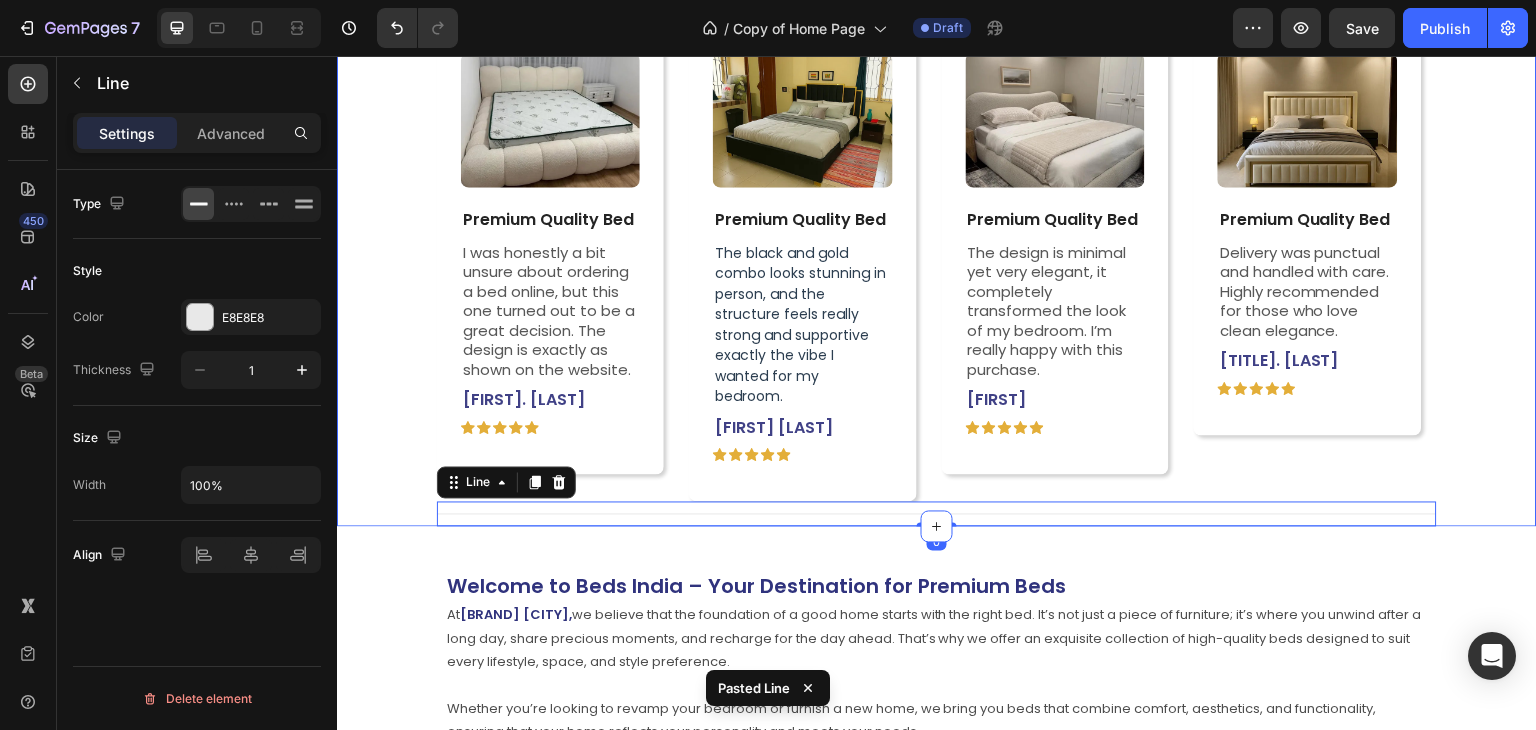 click on "Our Customer Love Heading Read what our customers have to say about our products Text Block Image Premium Quality Bed Text Block I was honestly a bit unsure about ordering a bed online, but this one turned out to be a great decision. The design is exactly as shown on the website. Text Block [FIRST] [LAST] Text Block Icon Icon Icon Icon Icon Icon List Row Row Image Premium Quality Bed Text Block The black and gold combo looks stunning in person, and the structure feels really strong and supportive exactly the vibe I wanted for my bedroom. Text Block [FIRST] [LAST] Text Block Icon Icon Icon Icon Icon Icon List Row Row Image Premium Quality Bed Text Block The design is minimal yet very elegant, it completely transformed the look of my bedroom. I’m really happy with this purchase. Text Block [FIRST] Text Block Icon Icon Icon Icon Icon Icon List Row Row Image Premium Quality Bed Text Block Delivery was punctual and handled with care. Highly recommended for those who love clean elegance. Text Block [TITLE] [LAST] Text Block Row" at bounding box center [937, 210] 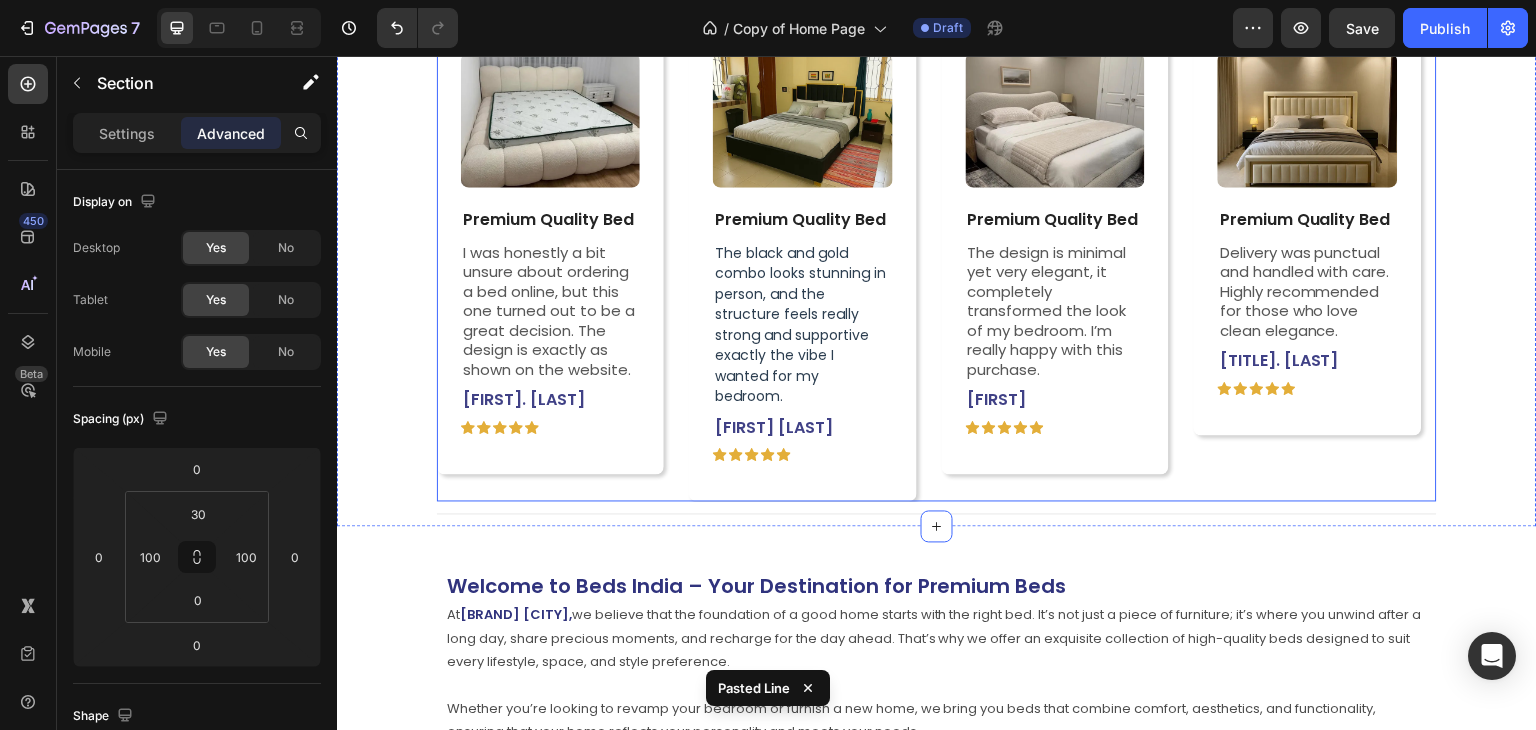 click on "Image Premium Quality Bed Text Block Delivery was punctual and handled with care. Highly recommended for those who love clean elegance. Text Block Dr. Aarti Text Block Icon Icon Icon Icon Icon Icon List Row Row" at bounding box center (1307, 261) 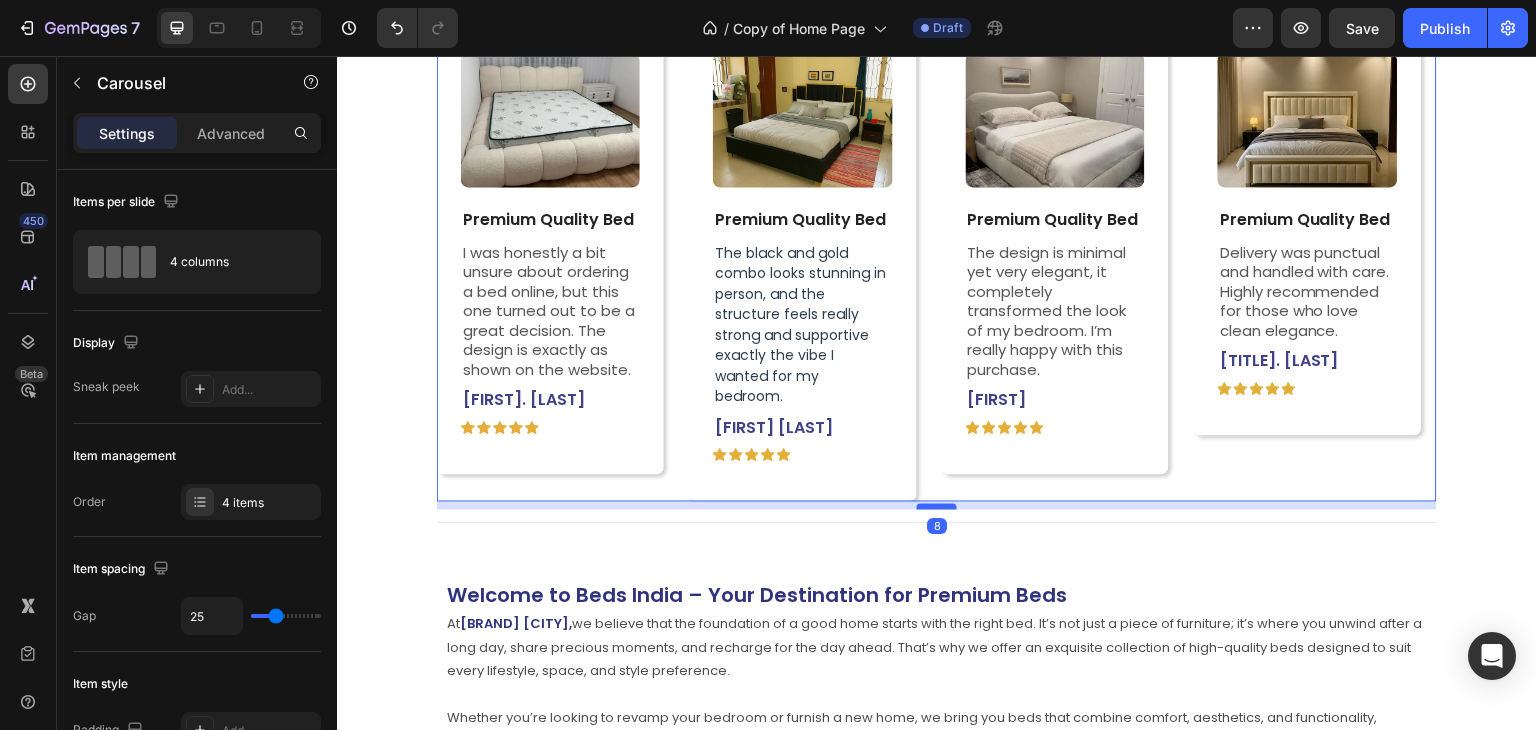 click at bounding box center [937, 507] 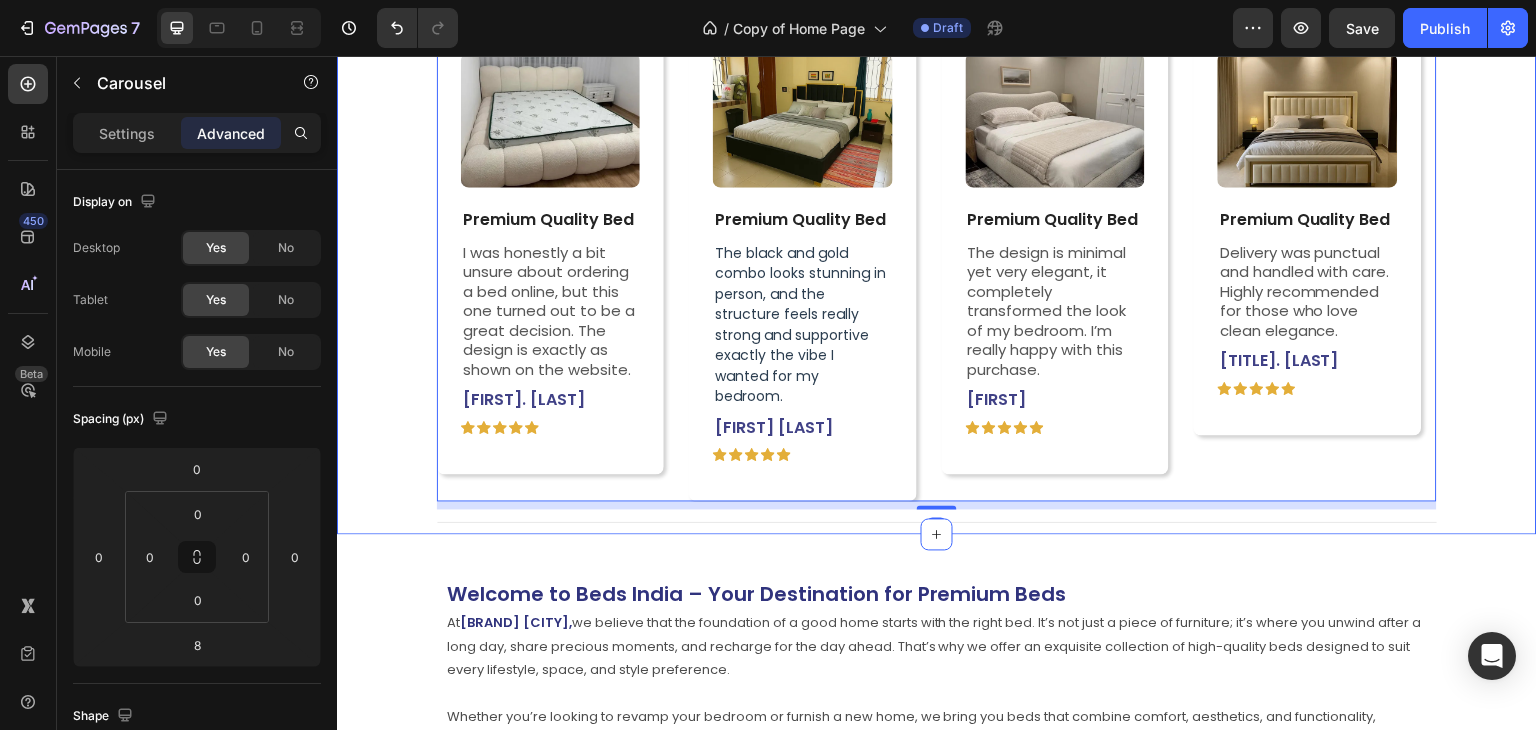 click on "Our Customer Love Heading Read what our customers have to say about our products Text Block Image Premium Quality Bed Text Block I was honestly a bit unsure about ordering a bed online, but this one turned out to be a great decision. The design is exactly as shown on the website. Text Block [FIRST] [LAST] Text Block Icon Icon Icon Icon Icon Icon List Row Row Image Premium Quality Bed Text Block The black and gold combo looks stunning in person, and the structure feels really strong and supportive exactly the vibe I wanted for my bedroom. Text Block [FIRST] [LAST] Text Block Icon Icon Icon Icon Icon Icon List Row Row Image Premium Quality Bed Text Block The design is minimal yet very elegant, it completely transformed the look of my bedroom. I’m really happy with this purchase. Text Block [FIRST] Text Block Icon Icon Icon Icon Icon Icon List Row Row Image Premium Quality Bed Text Block Delivery was punctual and handled with care. Highly recommended for those who love clean elegance. Text Block [TITLE] [LAST] Text Block Row" at bounding box center (937, 214) 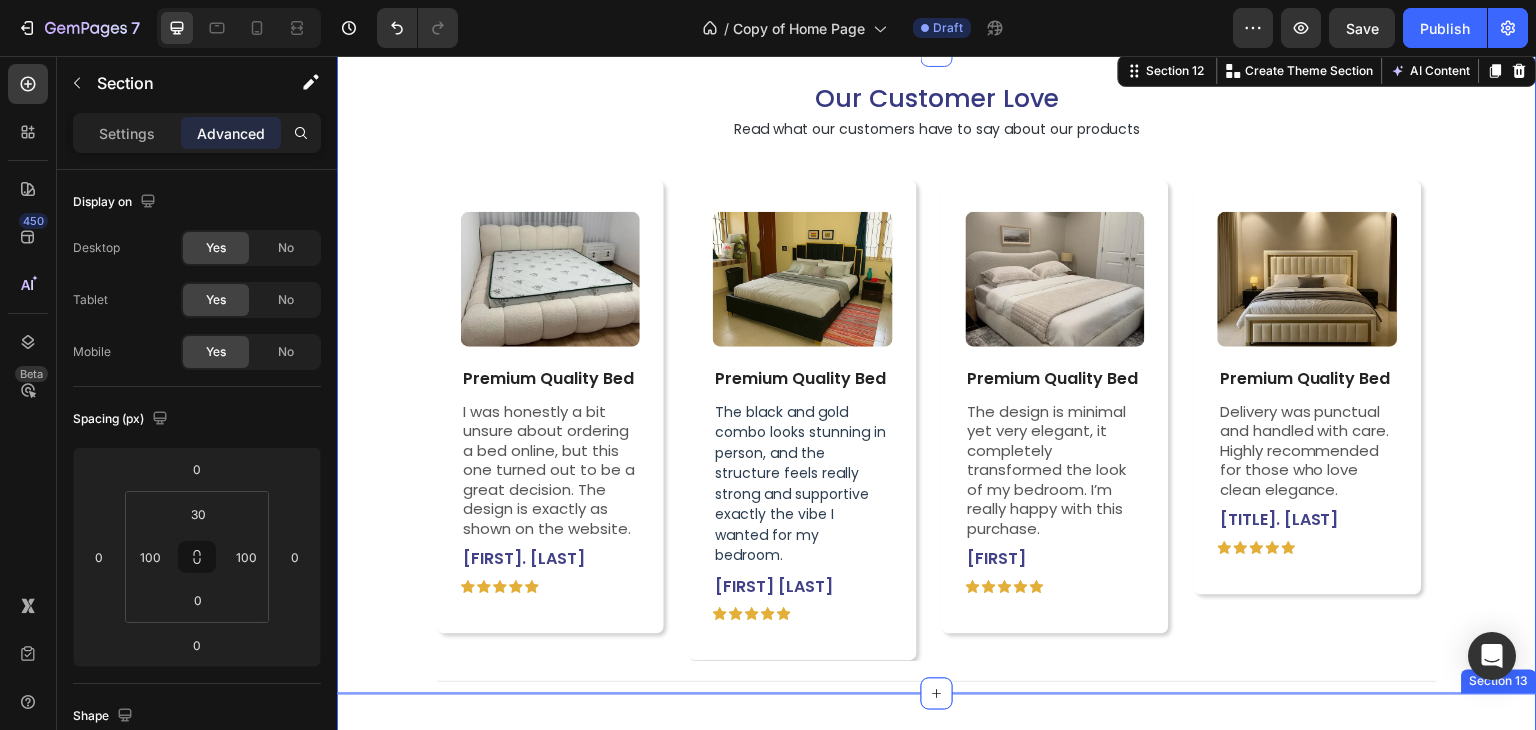 scroll, scrollTop: 4820, scrollLeft: 0, axis: vertical 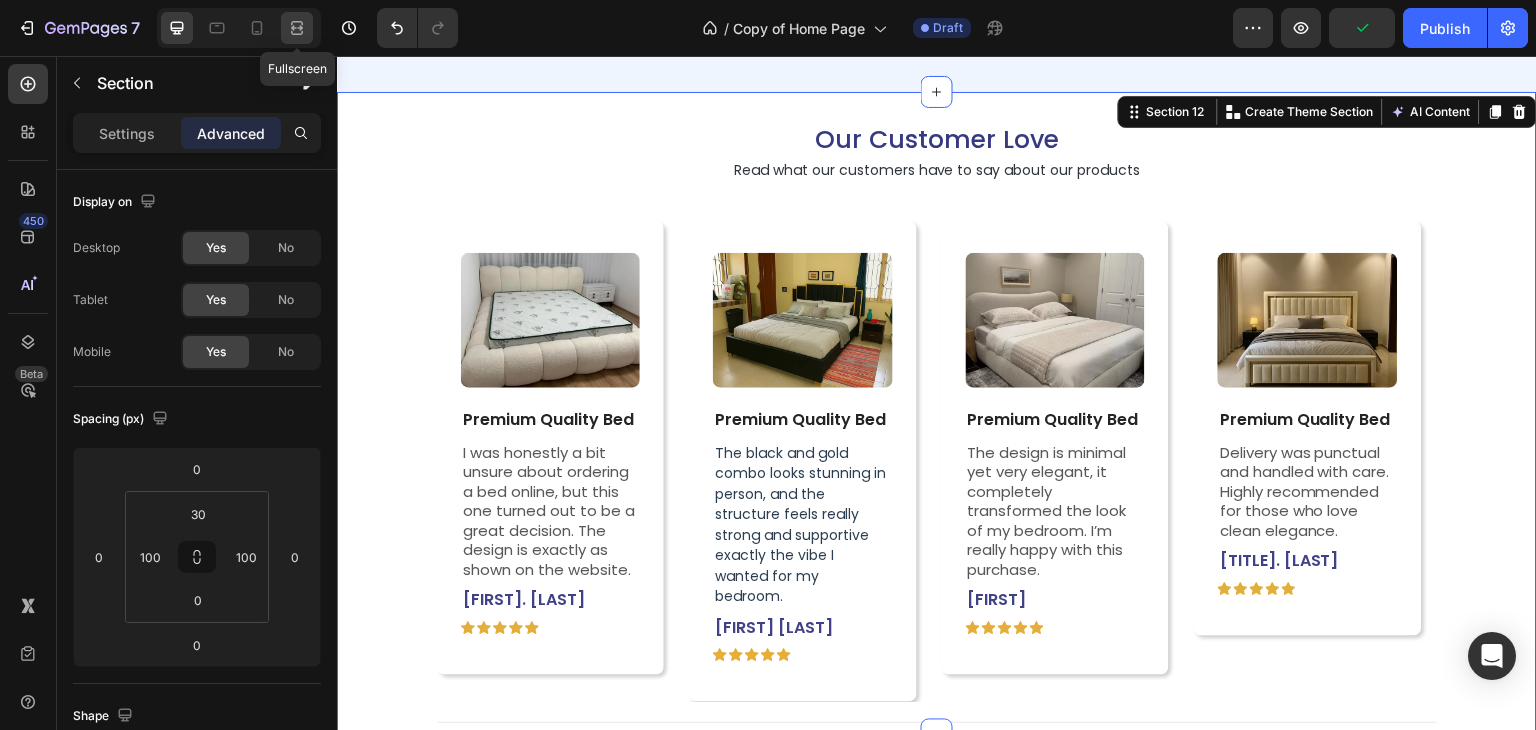 click 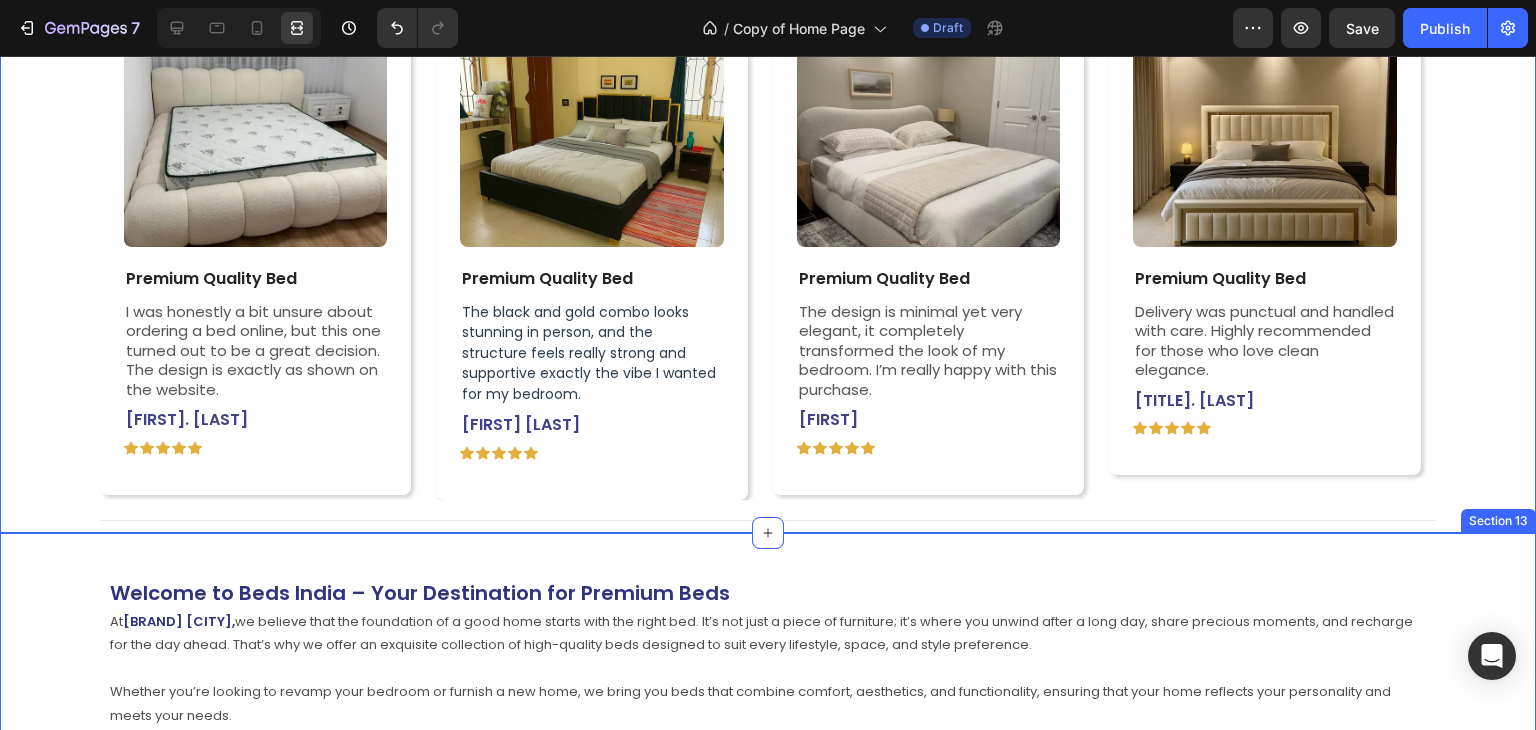 scroll, scrollTop: 5020, scrollLeft: 0, axis: vertical 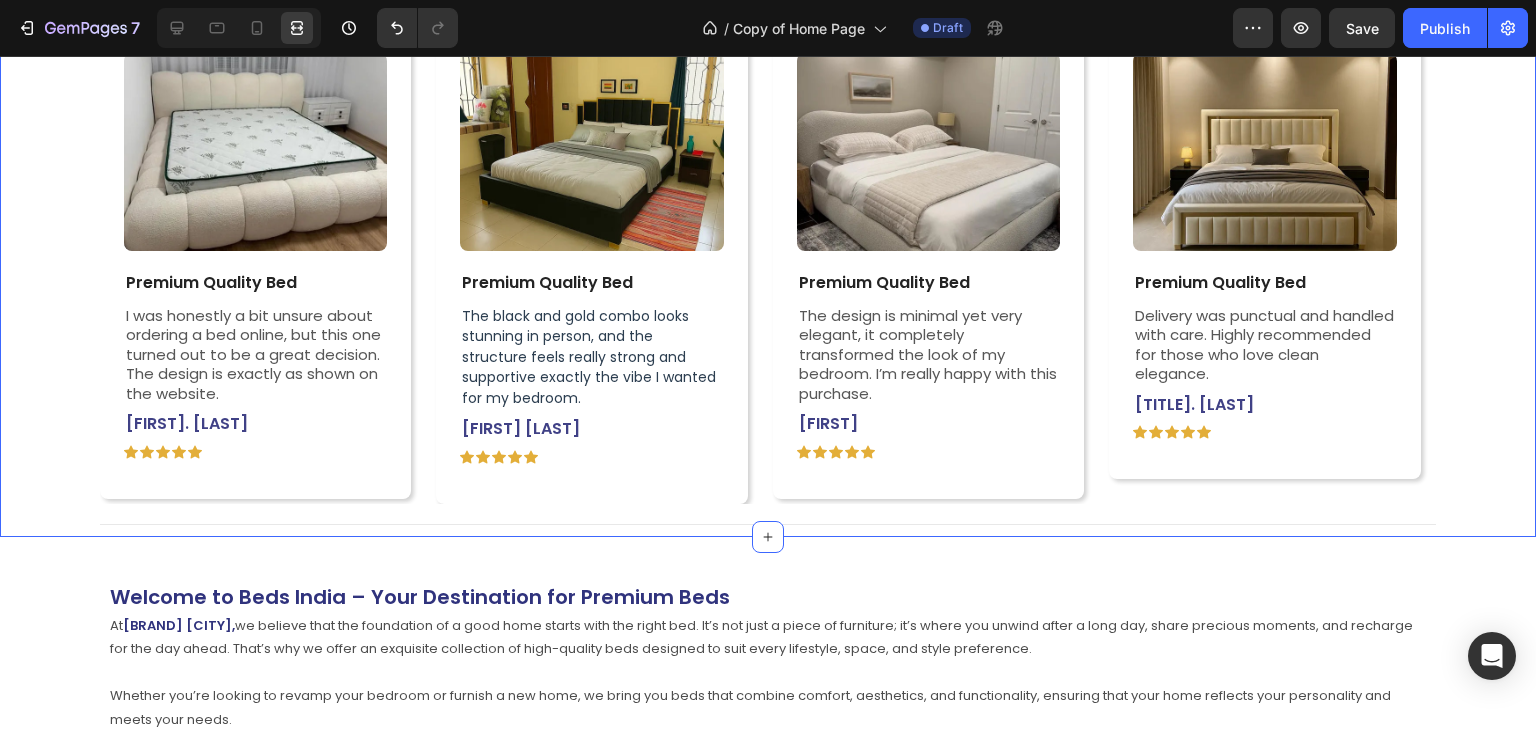 click on "Our Customer Love Heading Read what our customers have to say about our products Text Block Image Premium Quality Bed Text Block I was honestly a bit unsure about ordering a bed online, but this one turned out to be a great decision. The design is exactly as shown on the website. Text Block [FIRST] [LAST] Text Block Icon Icon Icon Icon Icon Icon List Row Row Image Premium Quality Bed Text Block The black and gold combo looks stunning in person, and the structure feels really strong and supportive exactly the vibe I wanted for my bedroom. Text Block [FIRST] [LAST] Text Block Icon Icon Icon Icon Icon Icon List Row Row Image Premium Quality Bed Text Block The design is minimal yet very elegant, it completely transformed the look of my bedroom. I’m really happy with this purchase. Text Block [FIRST] Text Block Icon Icon Icon Icon Icon Icon List Row Row Image Premium Quality Bed Text Block Delivery was punctual and handled with care. Highly recommended for those who love clean elegance. Text Block [TITLE] [LAST] Text Block Row" at bounding box center [768, 214] 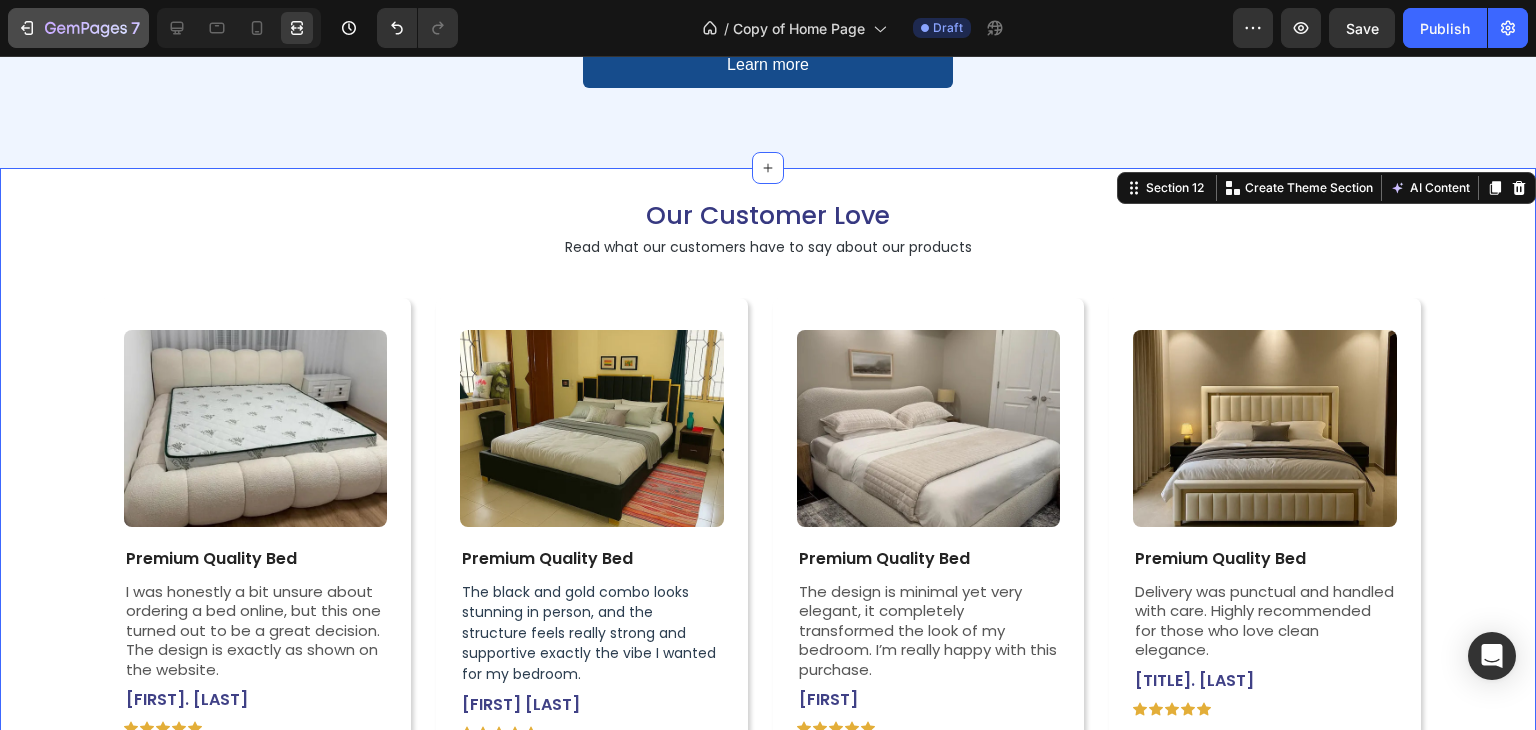scroll, scrollTop: 4220, scrollLeft: 0, axis: vertical 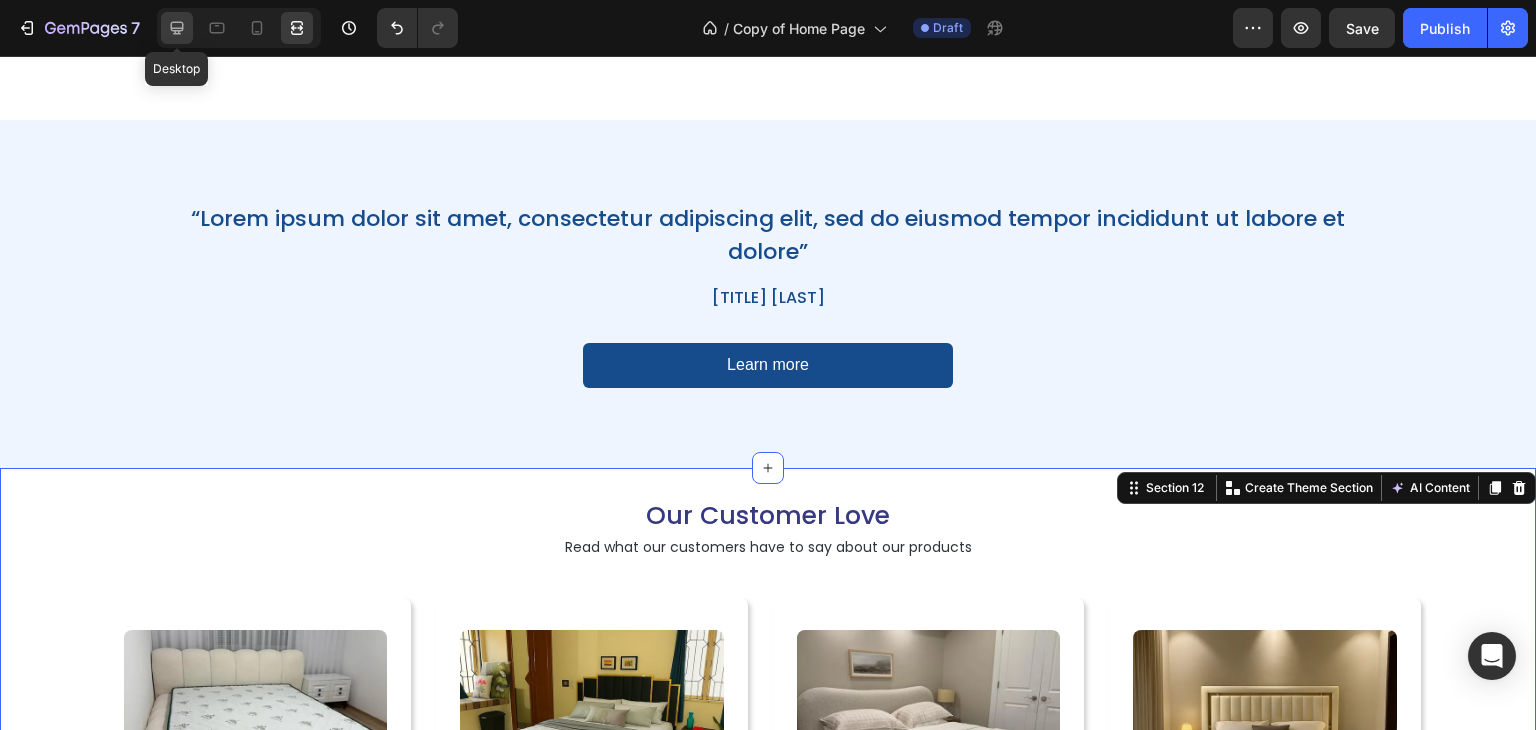 click 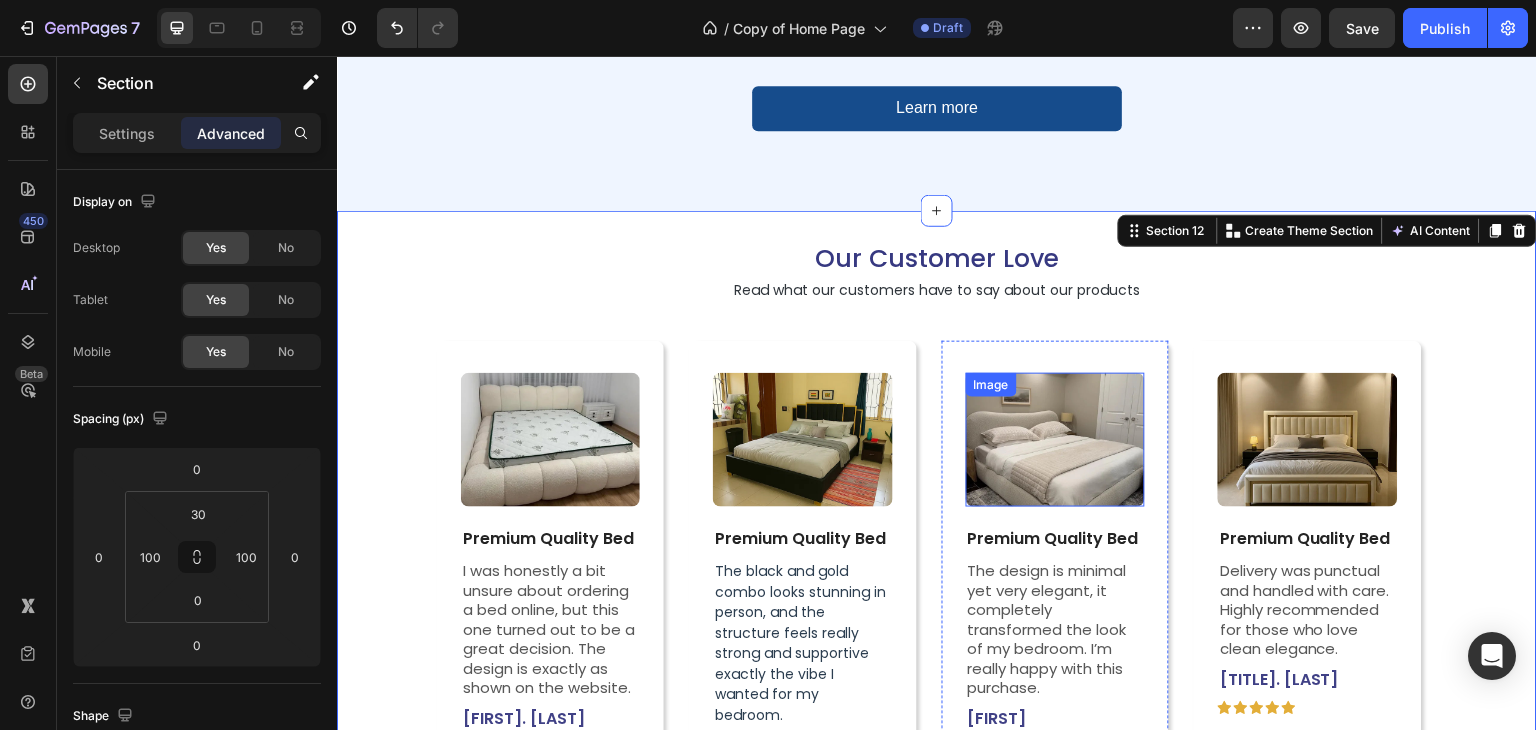 scroll, scrollTop: 5128, scrollLeft: 0, axis: vertical 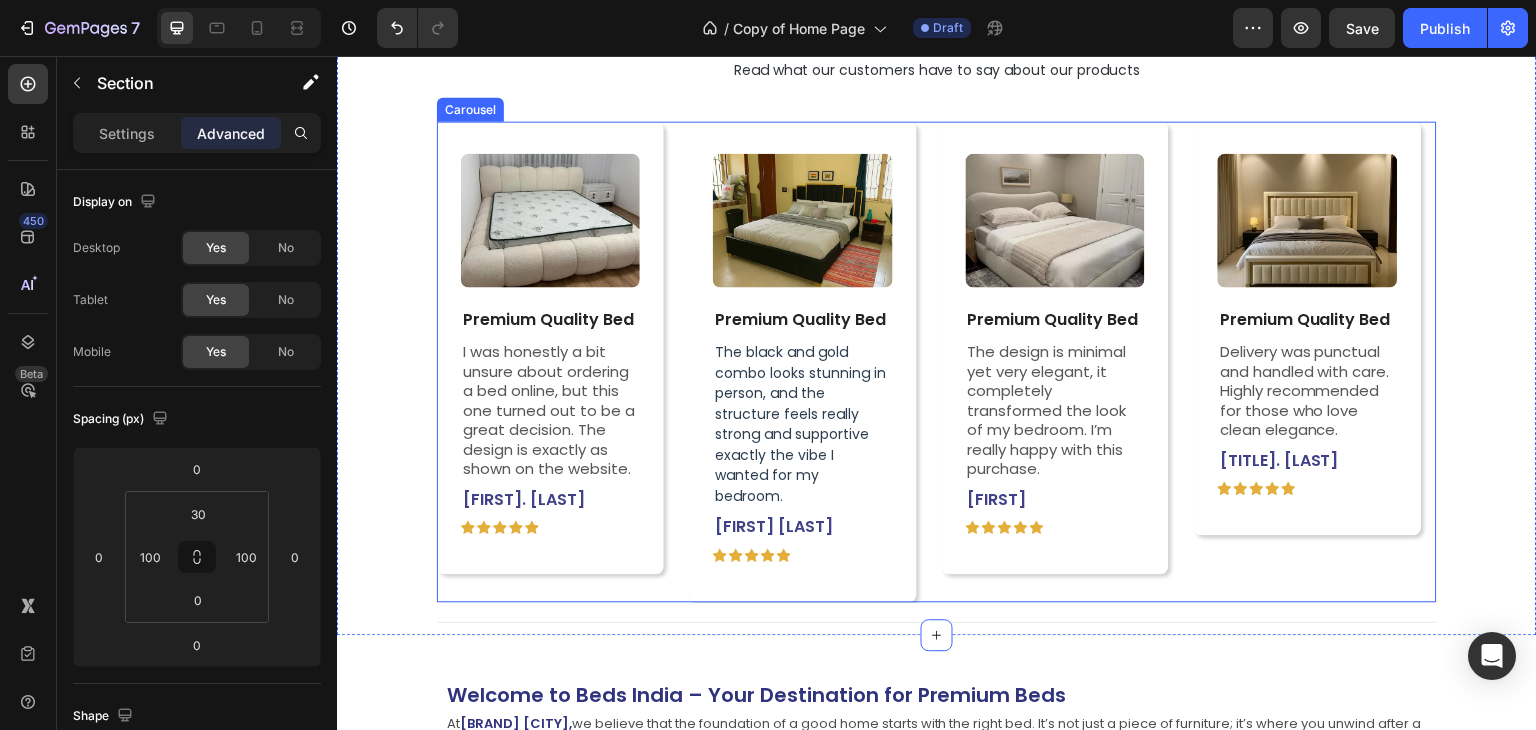 click on "Image Premium Quality Bed Text Block I was honestly a bit unsure about ordering a bed online, but this one turned out to be a great decision. The design is exactly as shown on the website. Text Block [FIRST] [LAST] Text Block Icon Icon Icon Icon Icon Icon List Row Row Image Premium Quality Bed Text Block The black and gold combo looks stunning in person, and the structure feels really strong and supportive exactly the vibe I wanted for my bedroom. Text Block [FIRST] [LAST] Text Block Icon Icon Icon Icon Icon Icon List Row Row Image Premium Quality Bed Text Block The design is minimal yet very elegant, it completely transformed the look of my bedroom. I’m really happy with this purchase. Text Block [FIRST] Text Block Icon Icon Icon Icon Icon Icon List Row Row Image Premium Quality Bed Text Block Delivery was punctual and handled with care. Highly recommended for those who love clean elegance. Text Block [TITLE] [LAST] Text Block Icon Icon Icon Icon Icon Icon List Row Row" at bounding box center (937, 361) 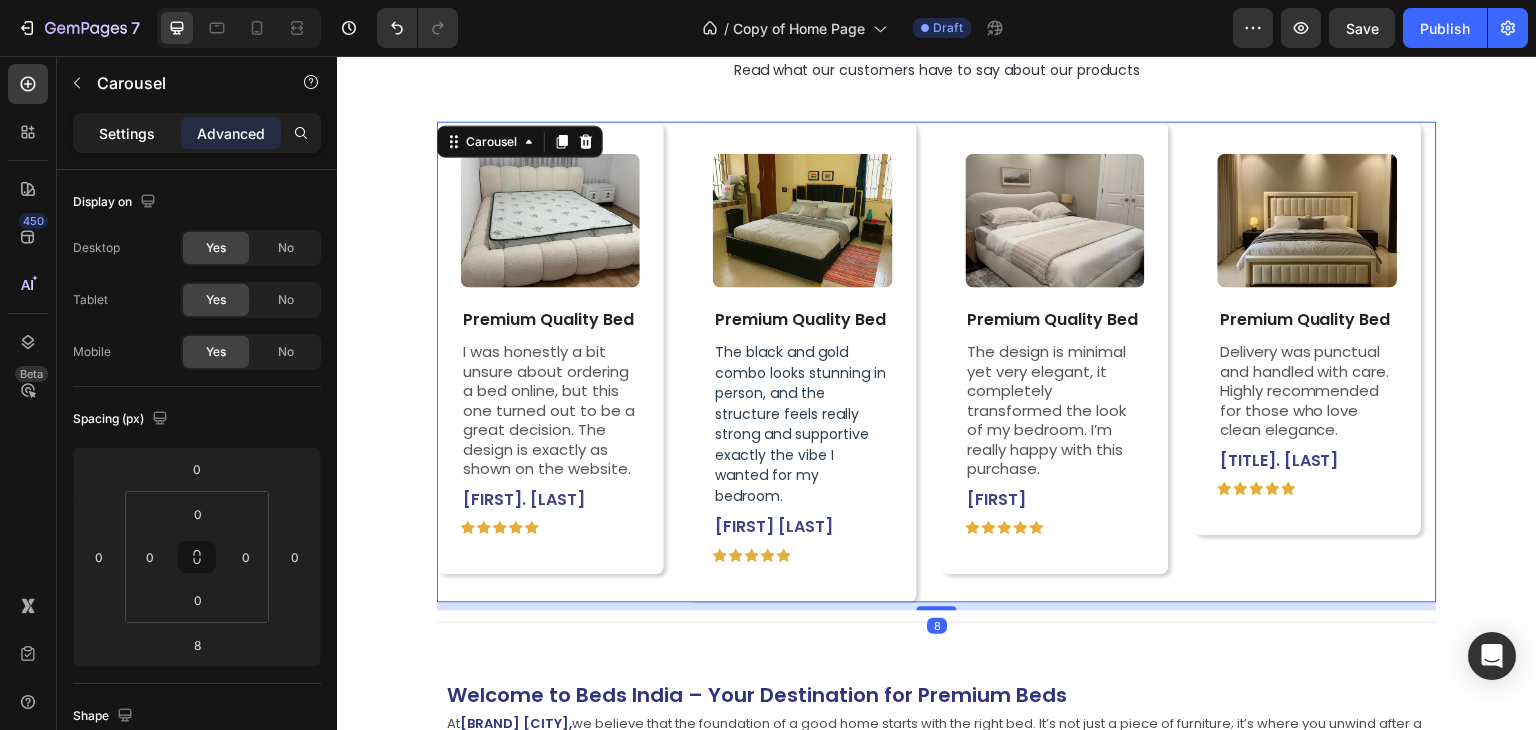 click on "Settings" at bounding box center (127, 133) 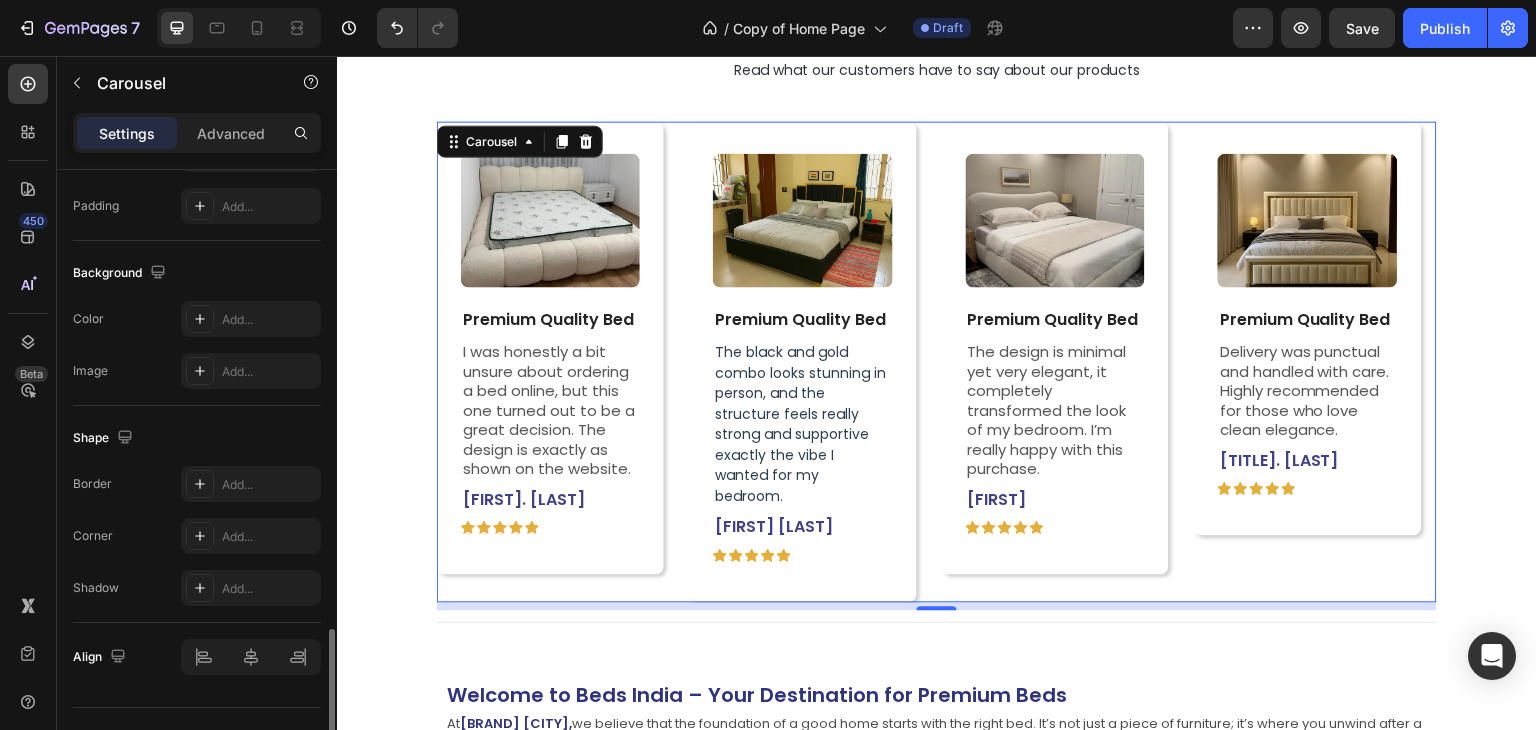 scroll, scrollTop: 1337, scrollLeft: 0, axis: vertical 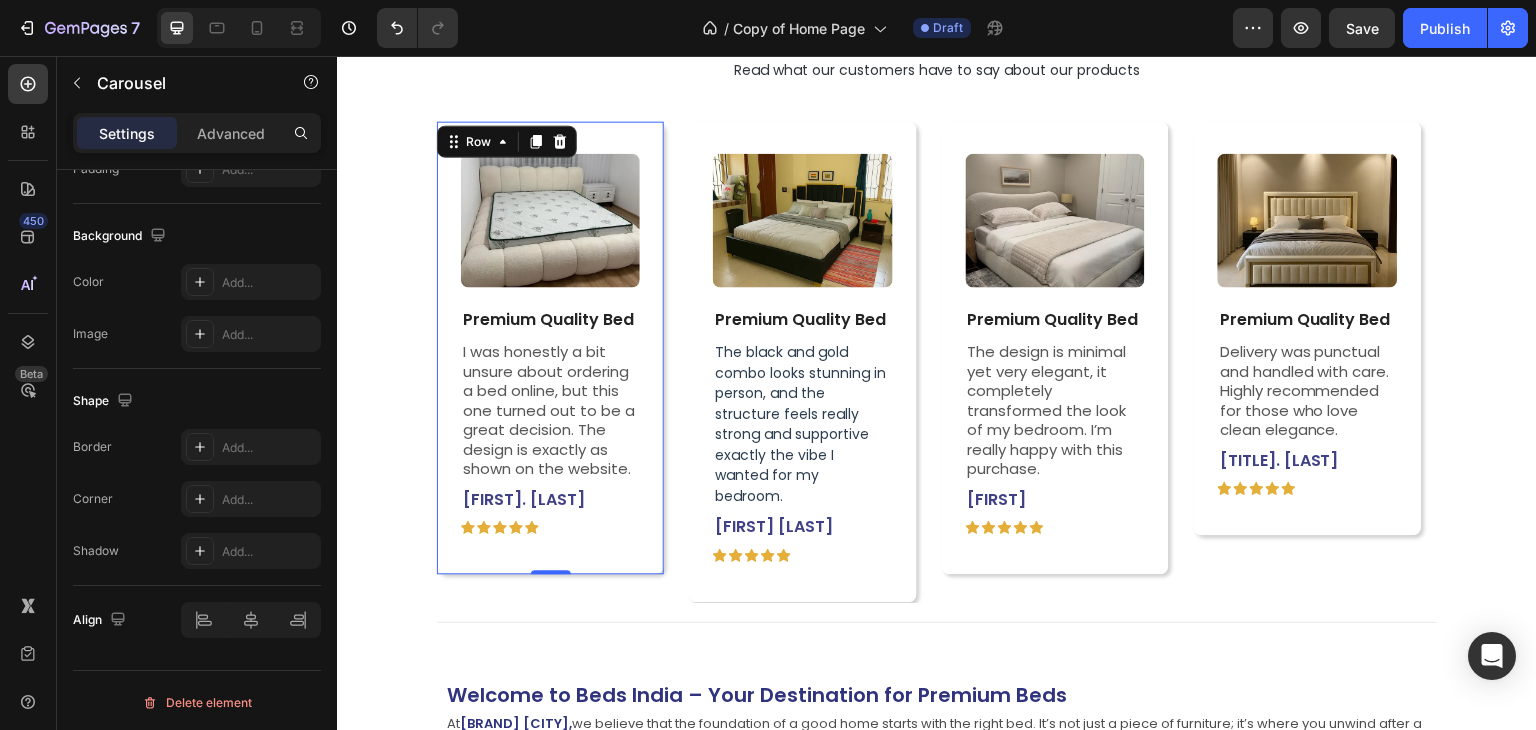 click on "Image Premium Quality Bed Text Block I was honestly a bit unsure about ordering a bed online, but this one turned out to be a great decision. The design is exactly as shown on the website. Text Block Karthik. M Text Block Icon Icon Icon Icon Icon Icon List Row Row   0" at bounding box center (550, 348) 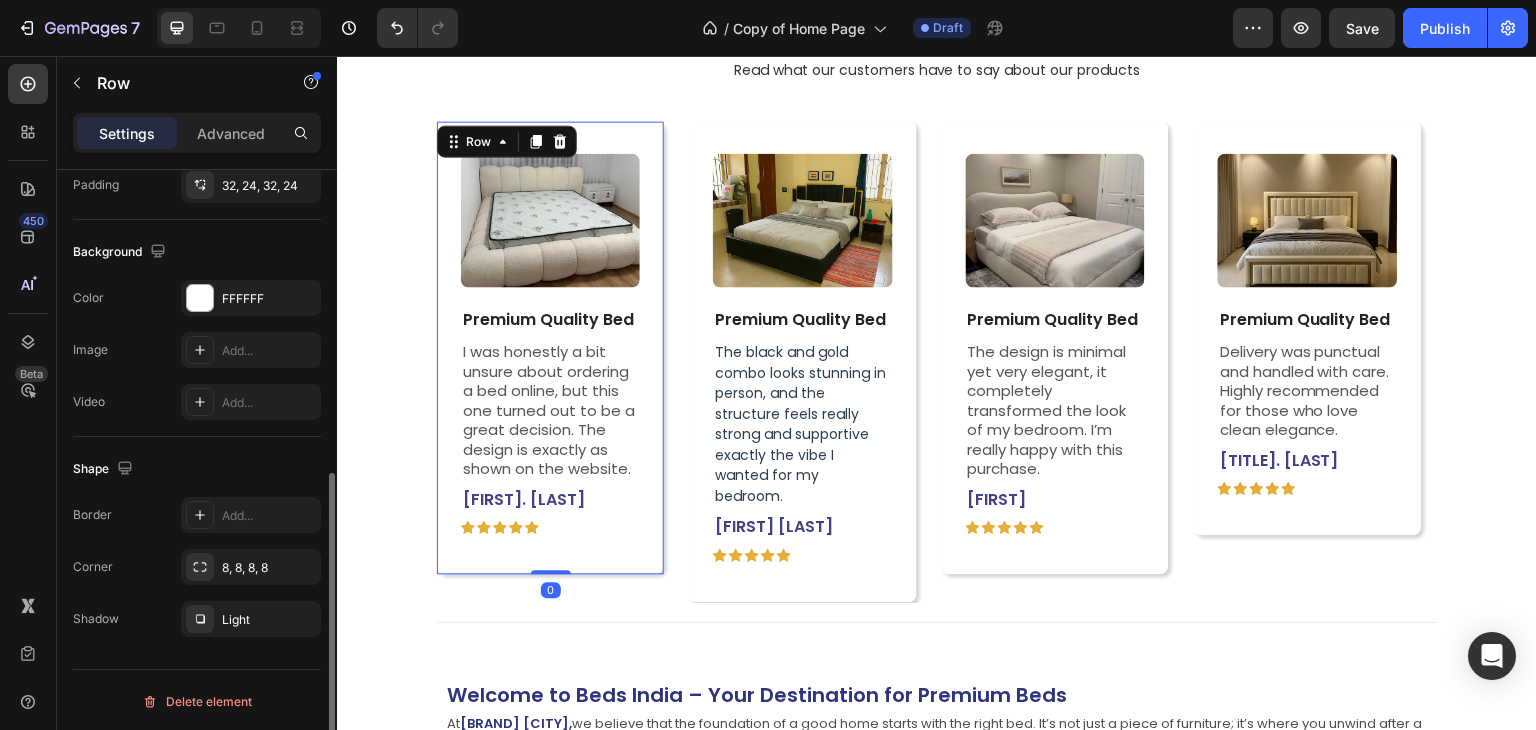 scroll, scrollTop: 601, scrollLeft: 0, axis: vertical 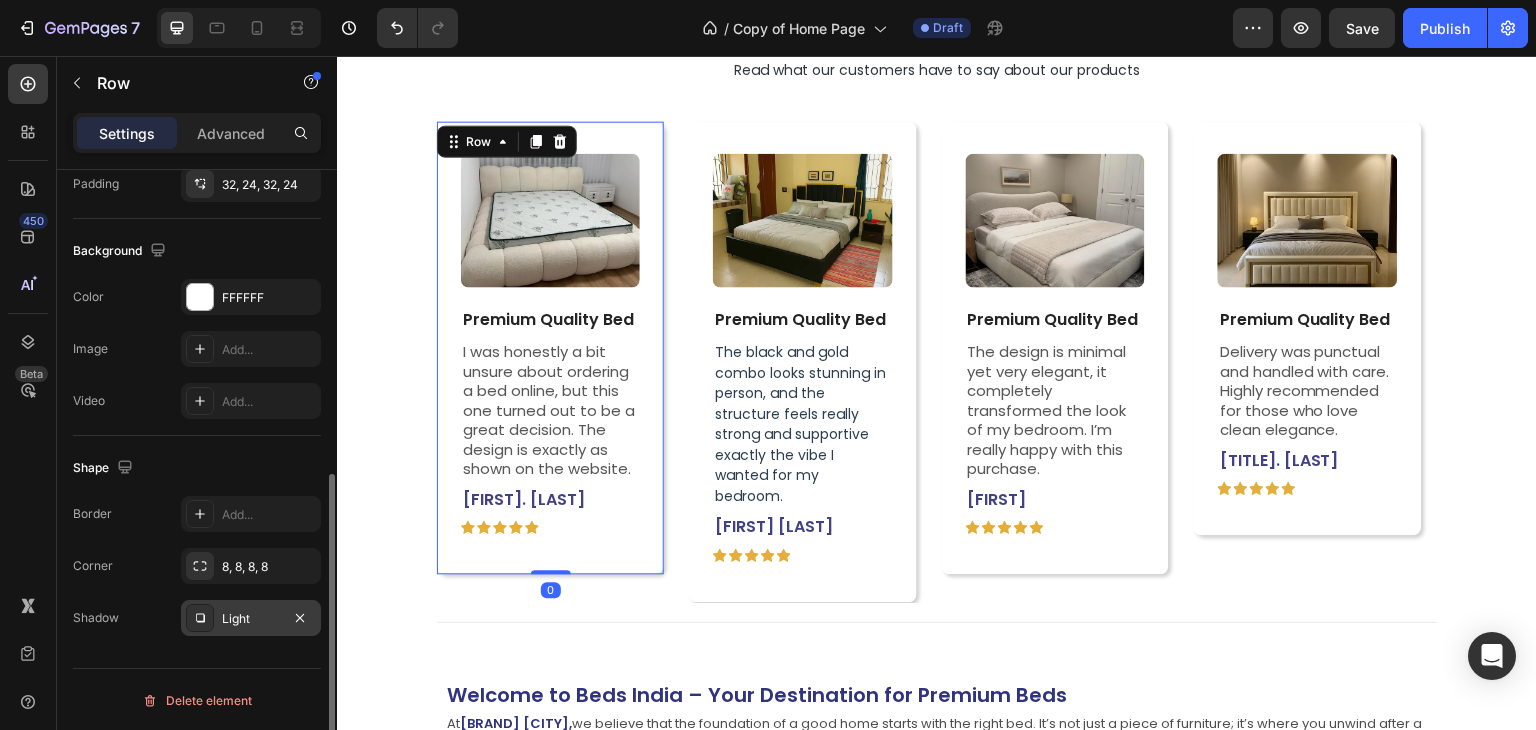 click on "Light" at bounding box center (251, 618) 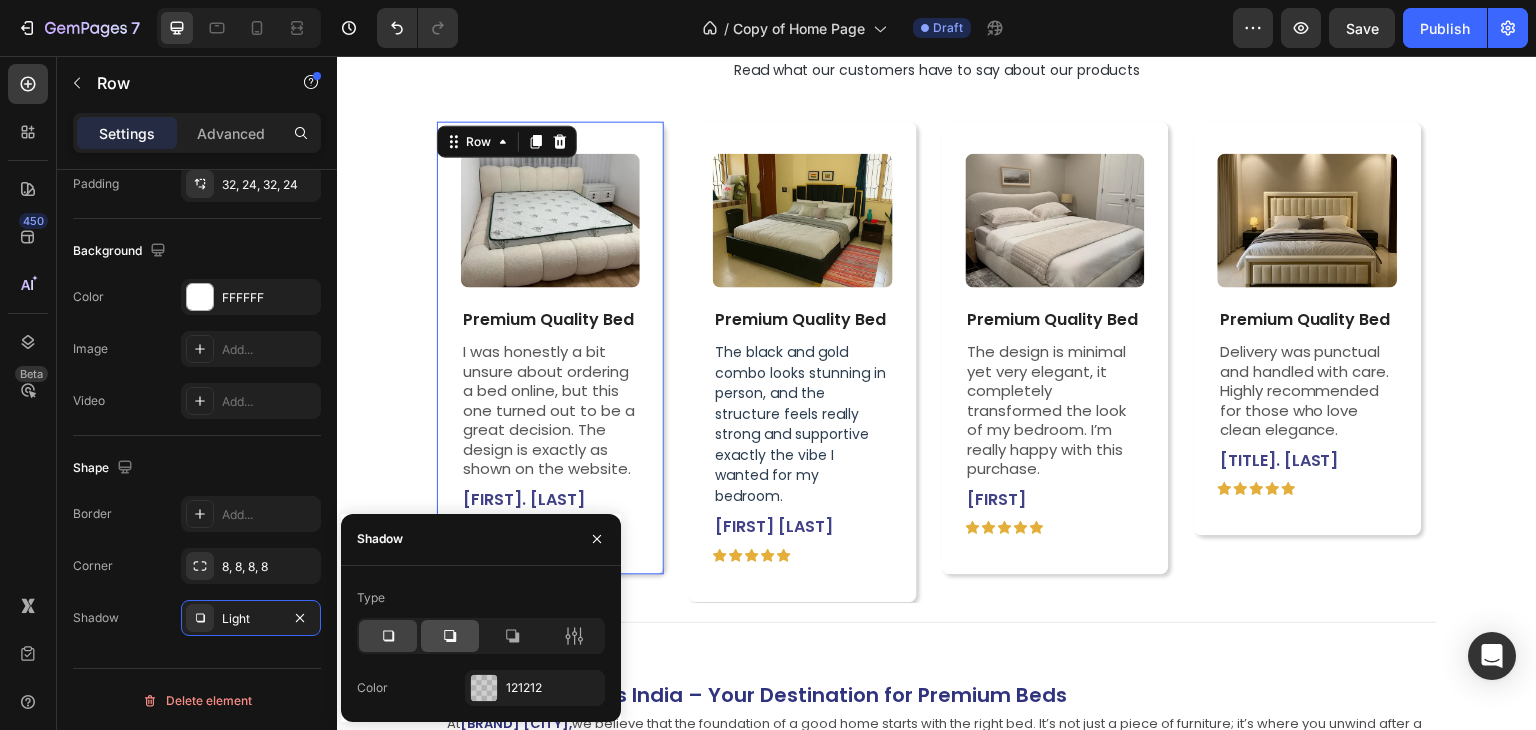 click 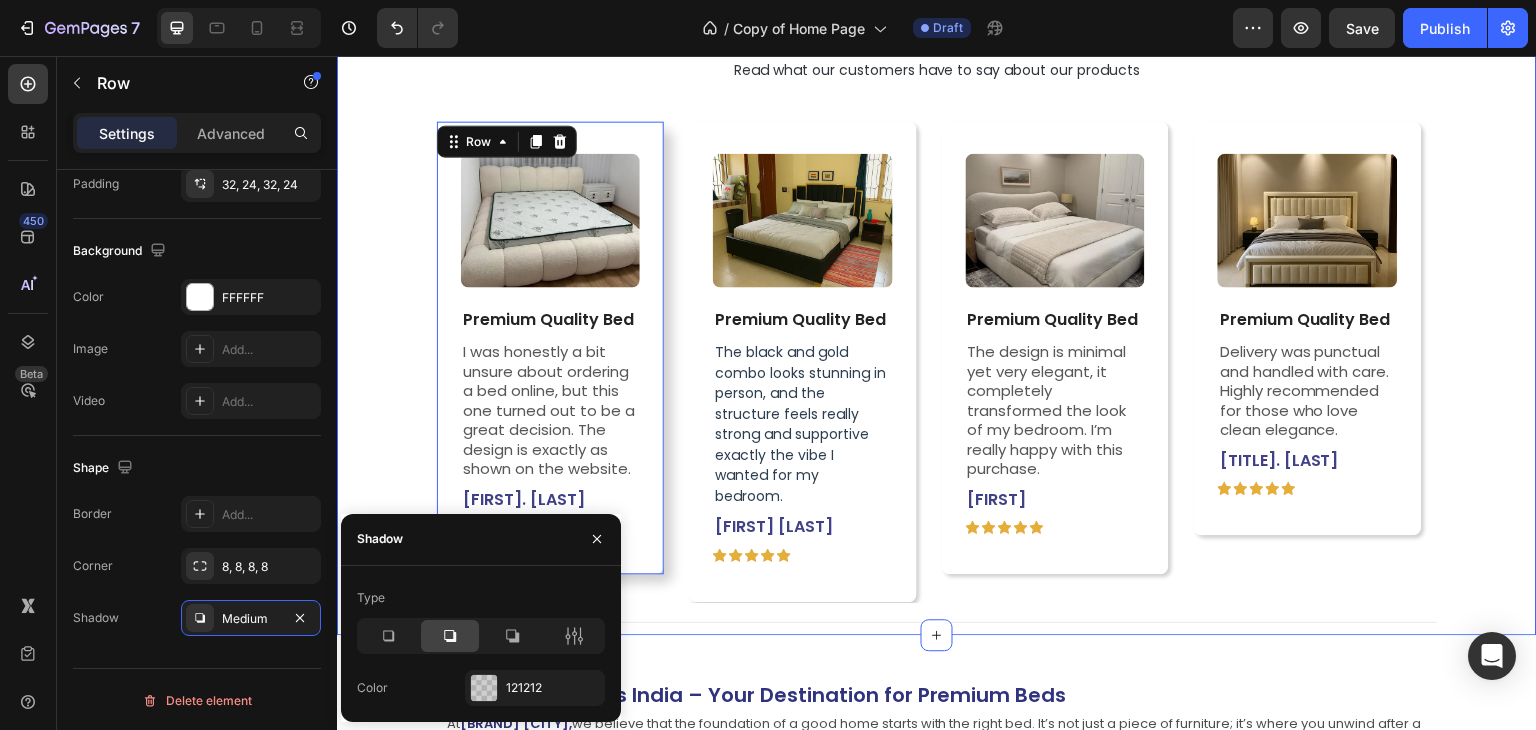 click on "Our Customer Love Heading Read what our customers have to say about our products Text Block Image Premium Quality Bed Text Block I was honestly a bit unsure about ordering a bed online, but this one turned out to be a great decision. The design is exactly as shown on the website. Text Block Karthik. M Text Block Icon Icon Icon Icon Icon Icon List Row Row   0 Image Premium Quality Bed Text Block The black and gold combo looks stunning in person, and the structure feels really strong and supportive exactly the vibe I wanted for my bedroom. Text Block Neha Iyer Text Block Icon Icon Icon Icon Icon Icon List Row Row Image Premium Quality Bed Text Block The design is minimal yet very elegant, it completely transformed the look of my bedroom. I’m really happy with this purchase. Text Block Moksha Text Block Icon Icon Icon Icon Icon Icon List Row Row Image Premium Quality Bed Text Block Delivery was punctual and handled with care. Highly recommended for those who love clean elegance. Text Block Dr. Aarti Text Block" at bounding box center [937, 313] 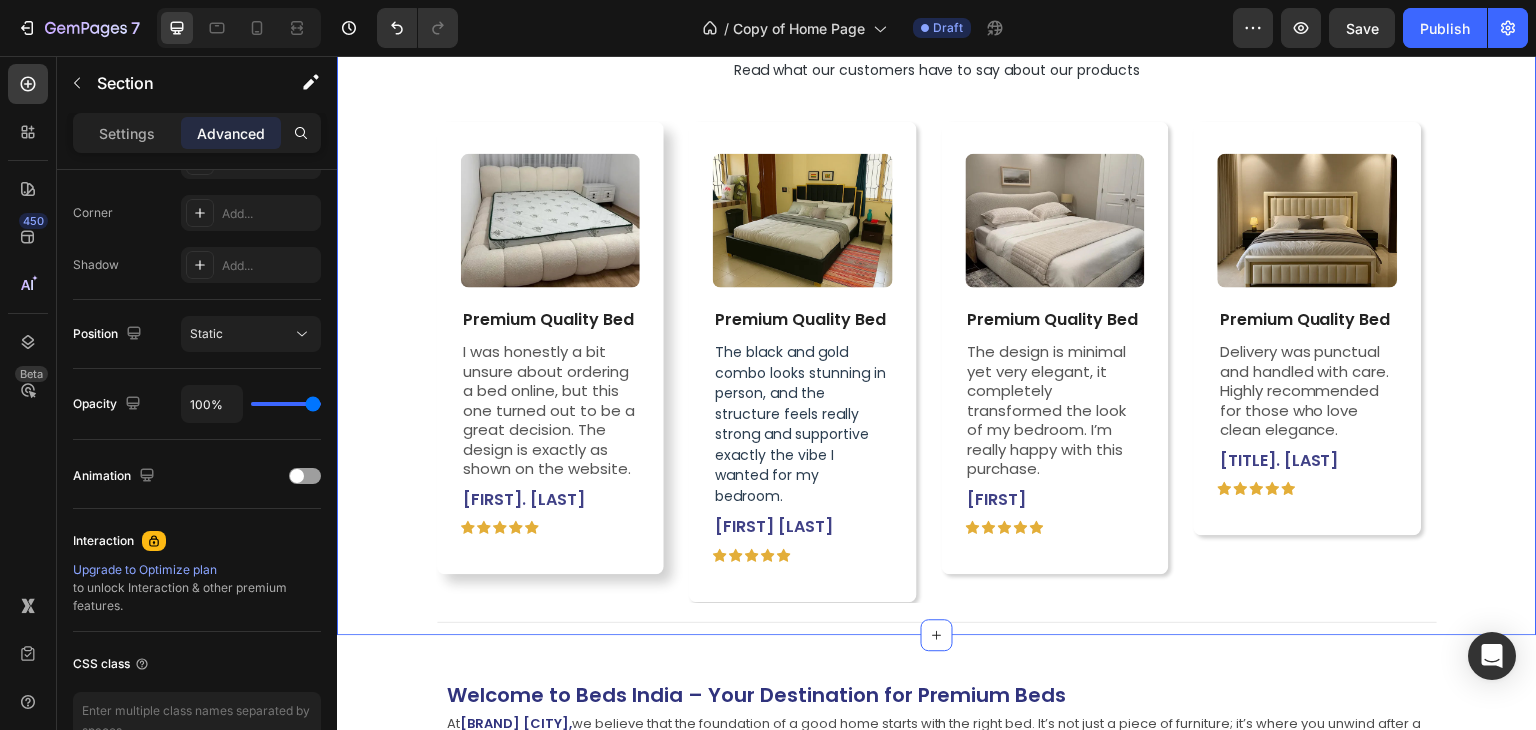 scroll, scrollTop: 0, scrollLeft: 0, axis: both 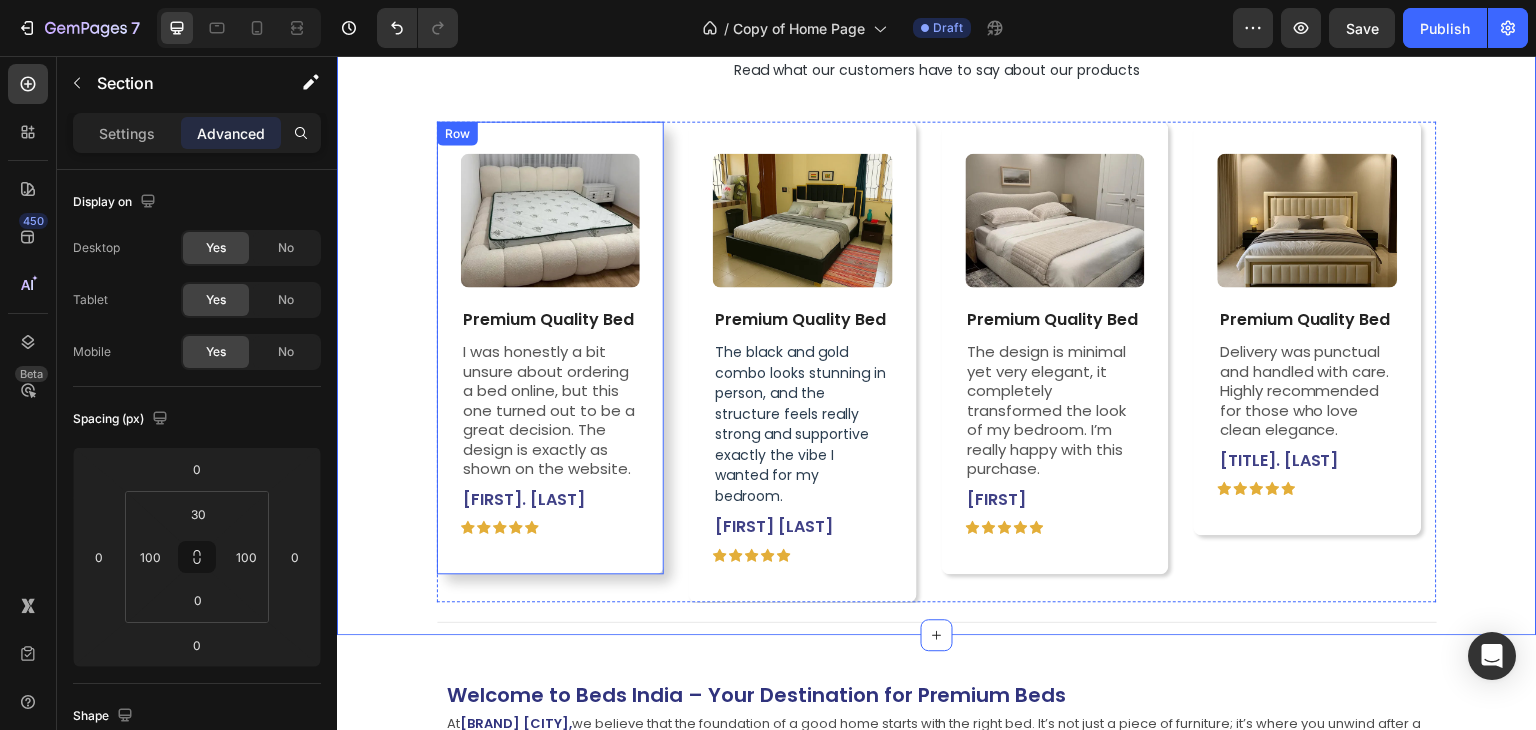 click on "Image Premium Quality Bed Text Block I was honestly a bit unsure about ordering a bed online, but this one turned out to be a great decision. The design is exactly as shown on the website. Text Block Karthik. M Text Block Icon Icon Icon Icon Icon Icon List Row Row" at bounding box center (550, 348) 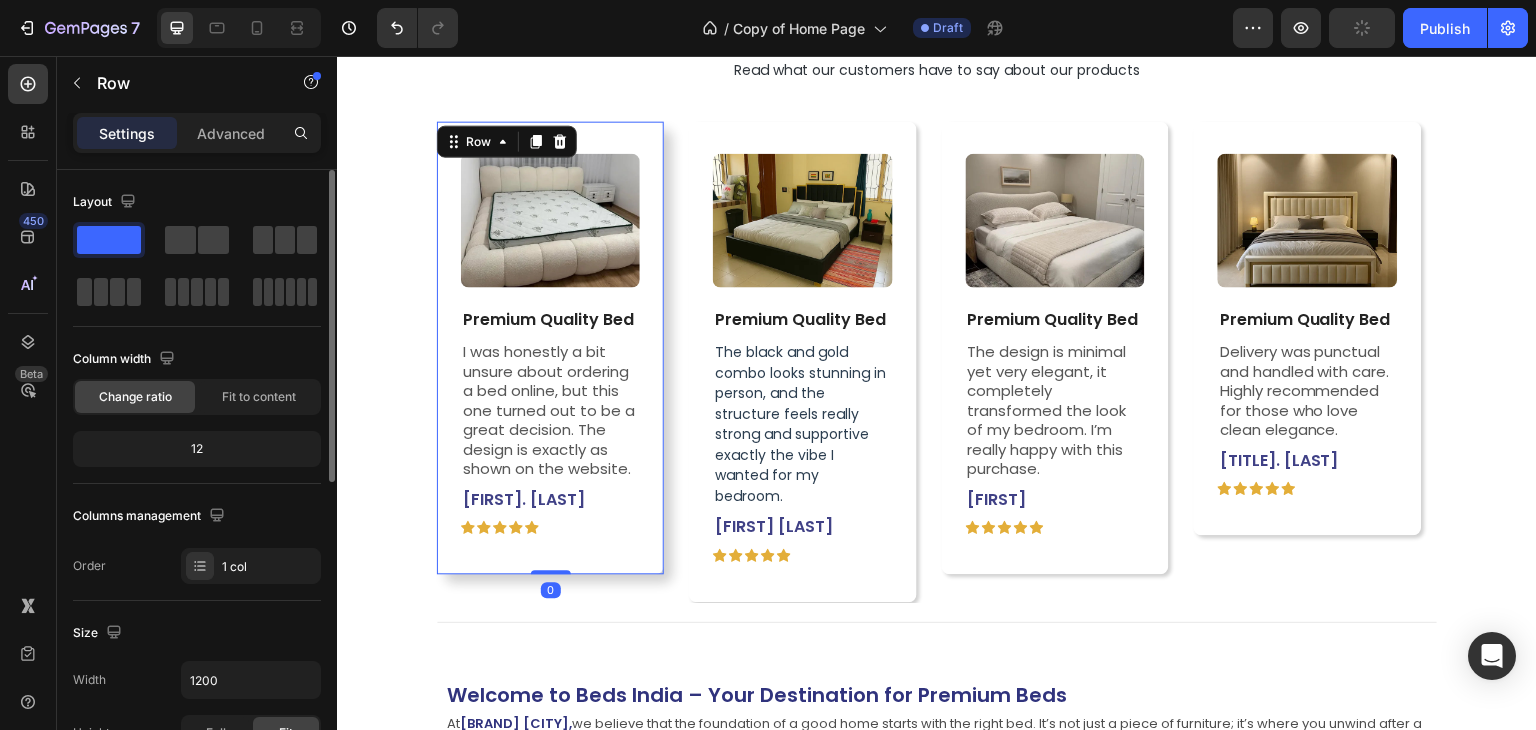 scroll, scrollTop: 400, scrollLeft: 0, axis: vertical 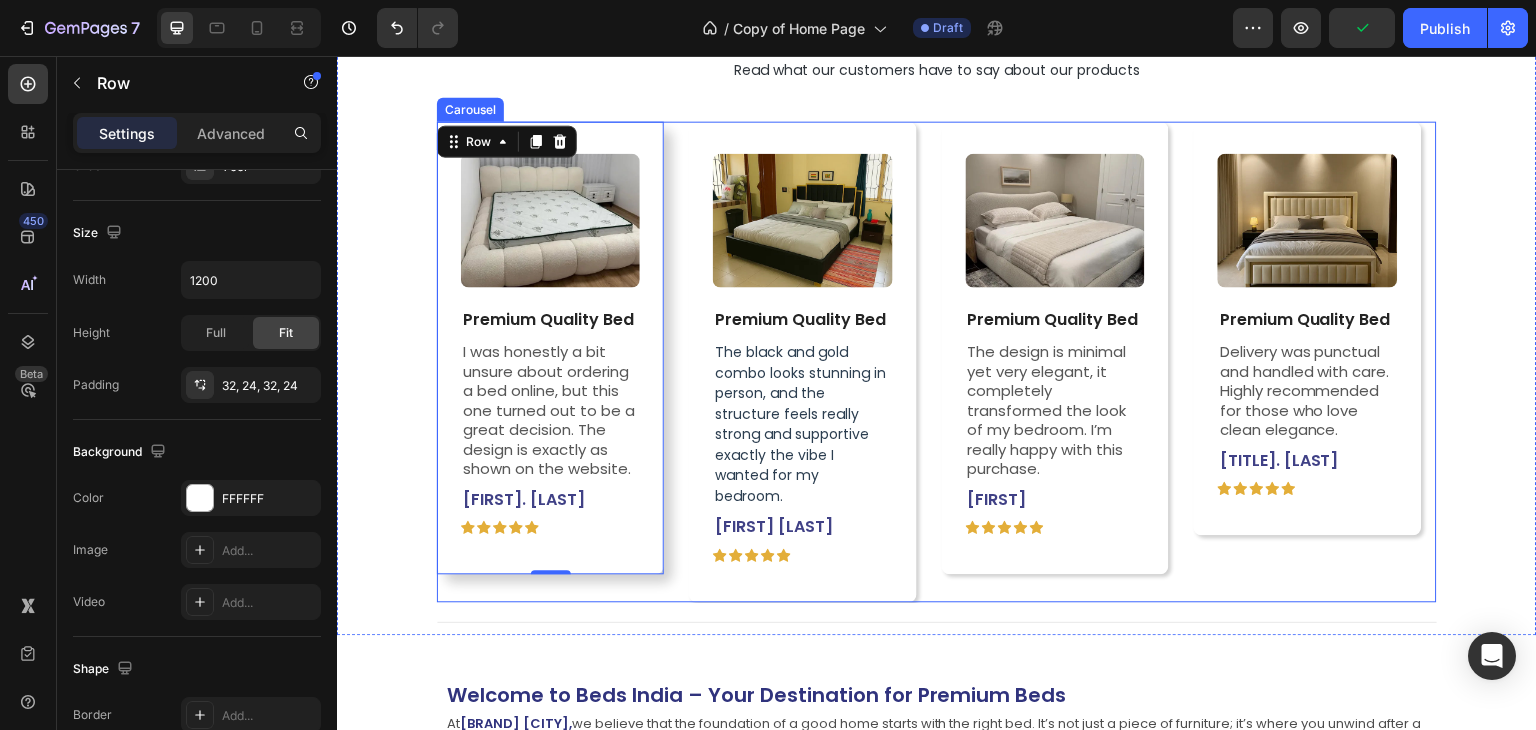 click on "Image Premium Quality Bed Text Block I was honestly a bit unsure about ordering a bed online, but this one turned out to be a great decision. The design is exactly as shown on the website. Text Block Karthik. M Text Block Icon Icon Icon Icon Icon Icon List Row Row   0 Image Premium Quality Bed Text Block The black and gold combo looks stunning in person, and the structure feels really strong and supportive exactly the vibe I wanted for my bedroom. Text Block Neha Iyer Text Block Icon Icon Icon Icon Icon Icon List Row Row Image Premium Quality Bed Text Block The design is minimal yet very elegant, it completely transformed the look of my bedroom. I’m really happy with this purchase. Text Block Moksha Text Block Icon Icon Icon Icon Icon Icon List Row Row Image Premium Quality Bed Text Block Delivery was punctual and handled with care. Highly recommended for those who love clean elegance. Text Block Dr. Aarti Text Block Icon Icon Icon Icon Icon Icon List Row Row" at bounding box center (937, 361) 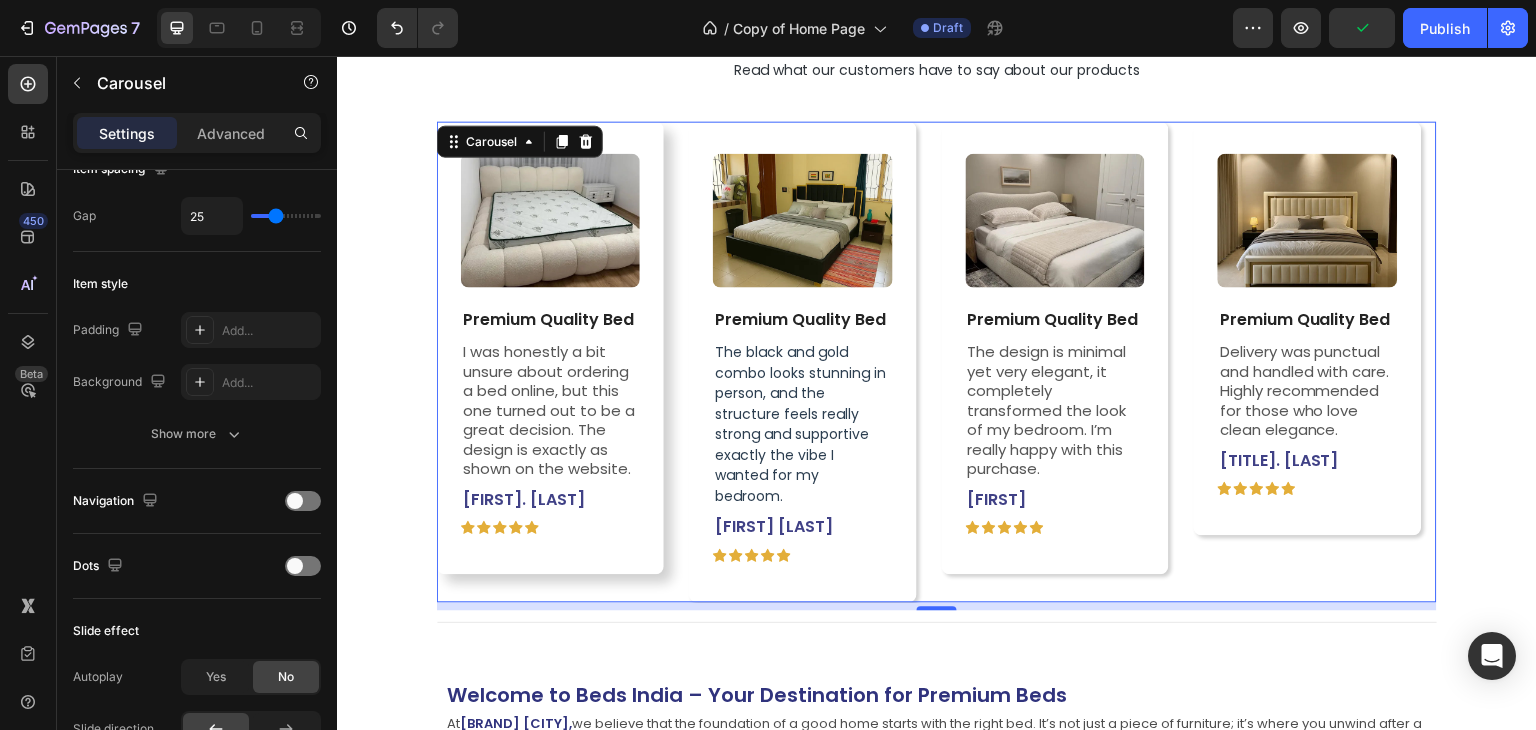 scroll, scrollTop: 0, scrollLeft: 0, axis: both 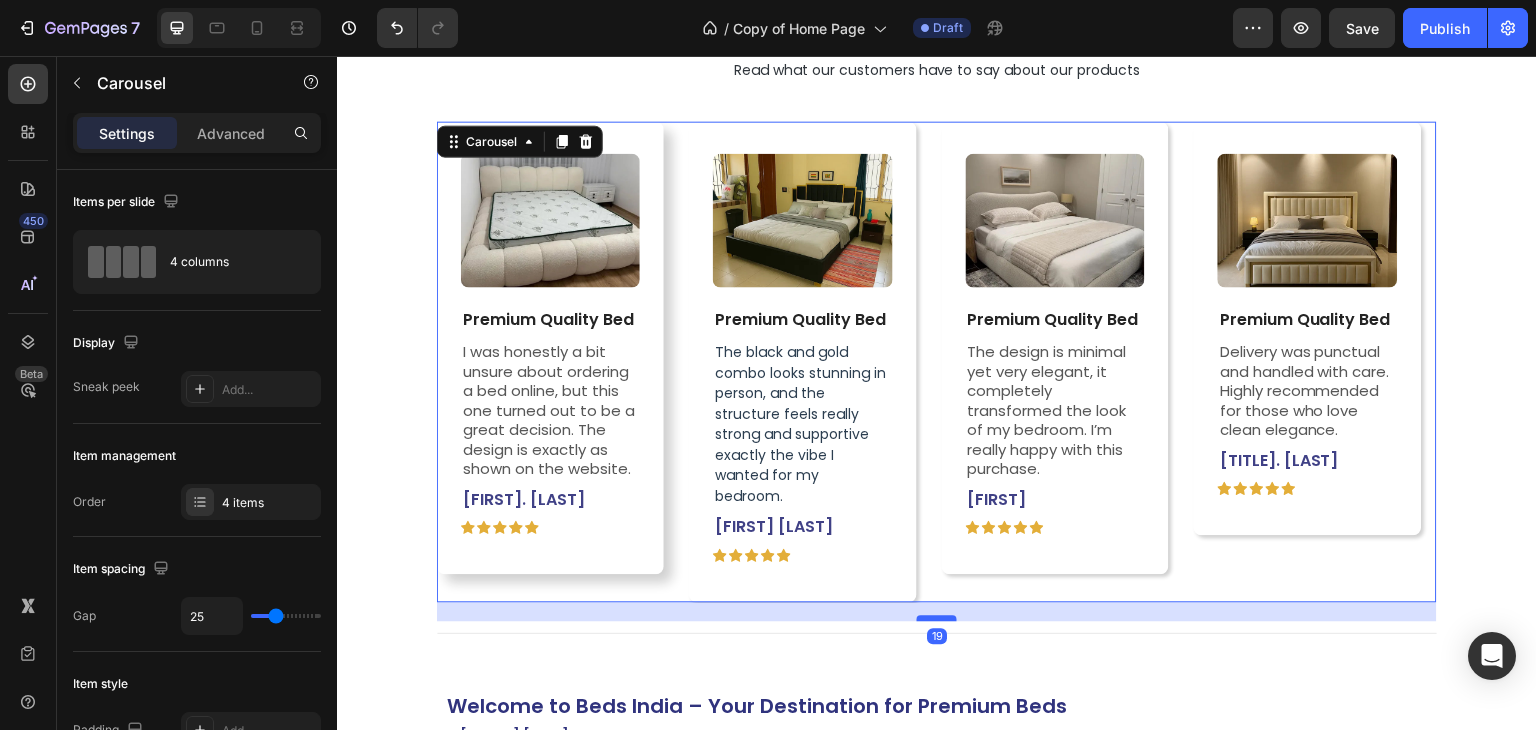 drag, startPoint x: 948, startPoint y: 580, endPoint x: 947, endPoint y: 591, distance: 11.045361 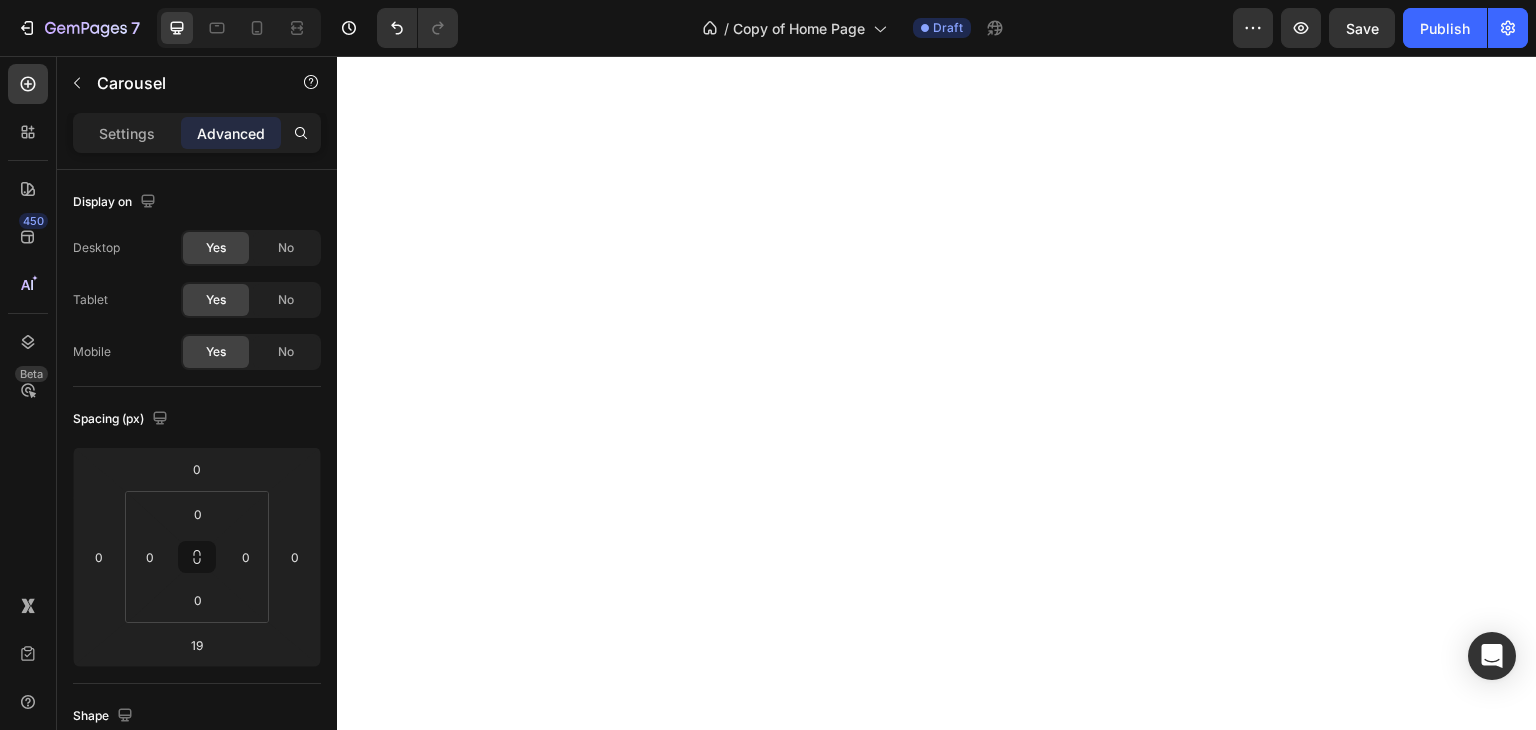 scroll, scrollTop: 0, scrollLeft: 0, axis: both 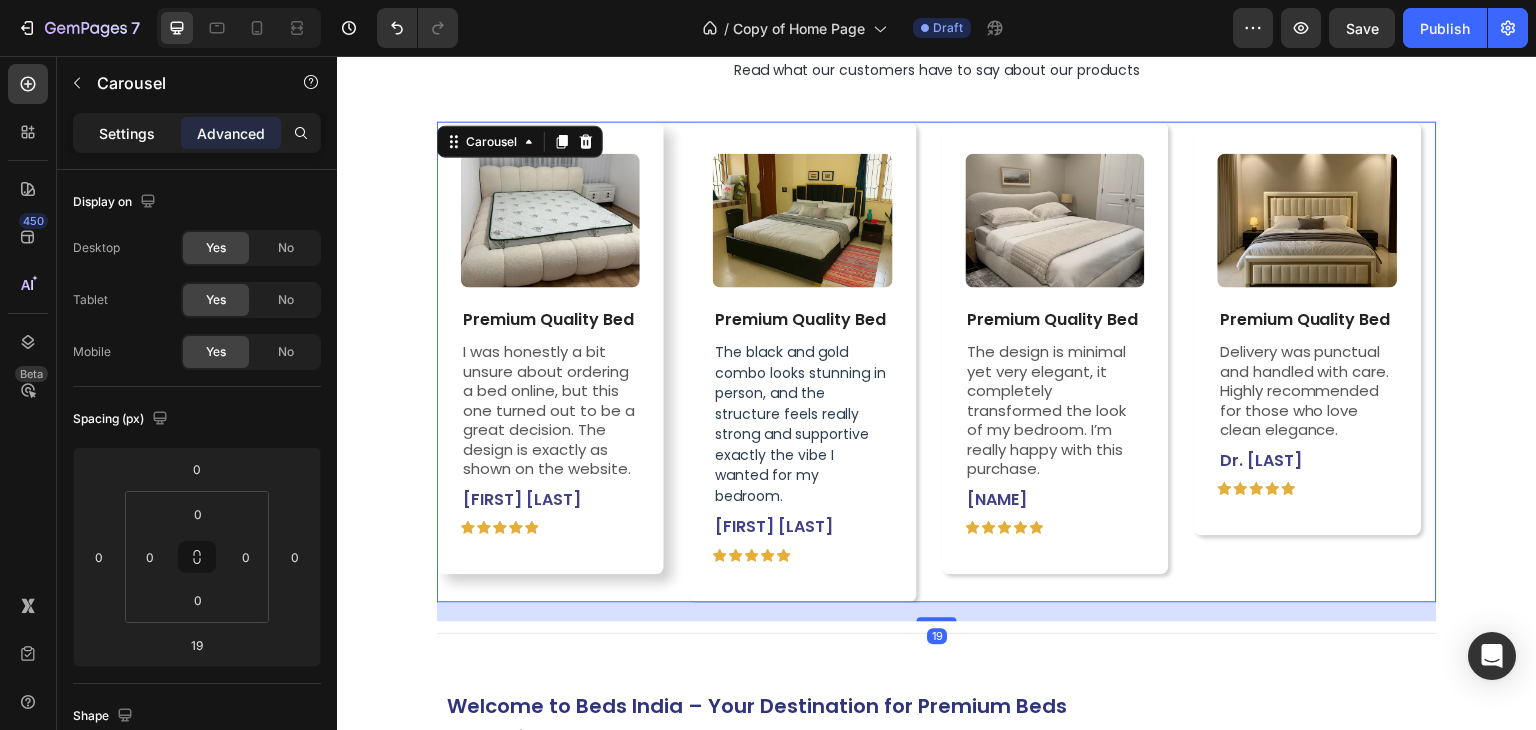 click on "Settings" at bounding box center [127, 133] 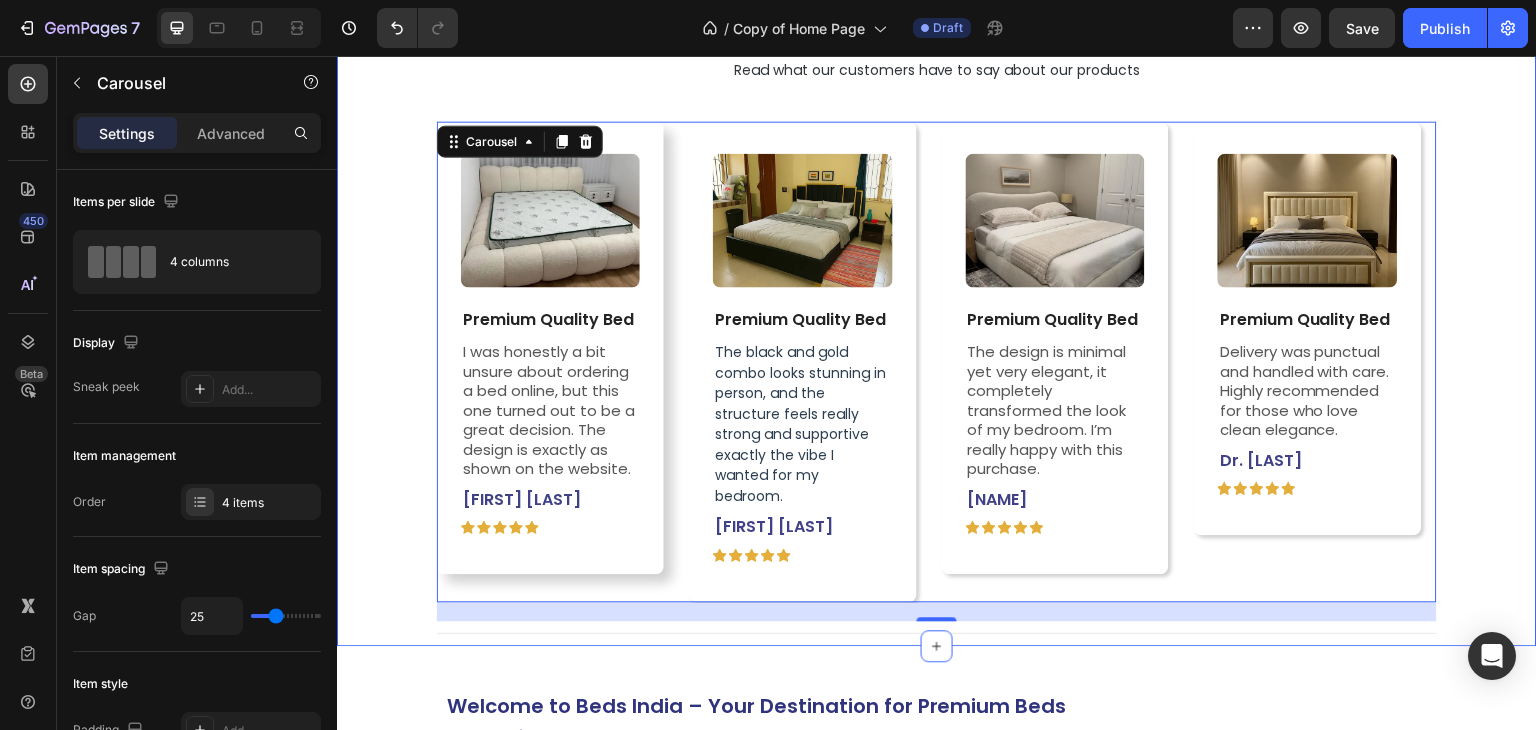 click on "Our Customer Love Heading Read what our customers have to say about our products Text Block Image Premium Quality Bed Text Block I was honestly a bit unsure about ordering a bed online, but this one turned out to be a great decision. The design is exactly as shown on the website. Text Block [FIRST] [LAST] Text Block Icon Icon Icon Icon Icon Icon List Row Row Image Premium Quality Bed Text Block The black and gold combo looks stunning in person, and the structure feels really strong and supportive exactly the vibe I wanted for my bedroom. Text Block [FIRST] [LAST] Text Block Icon Icon Icon Icon Icon Icon List Row Row Image Premium Quality Bed Text Block The design is minimal yet very elegant, it completely transformed the look of my bedroom. I’m really happy with this purchase. Text Block [NAME] Text Block Icon Icon Icon Icon Icon Icon List Row Row Image Premium Quality Bed Text Block Delivery was punctual and handled with care. Highly recommended for those who love clean elegance. Text Block Dr. [LAST] Text Block Row" at bounding box center [937, 318] 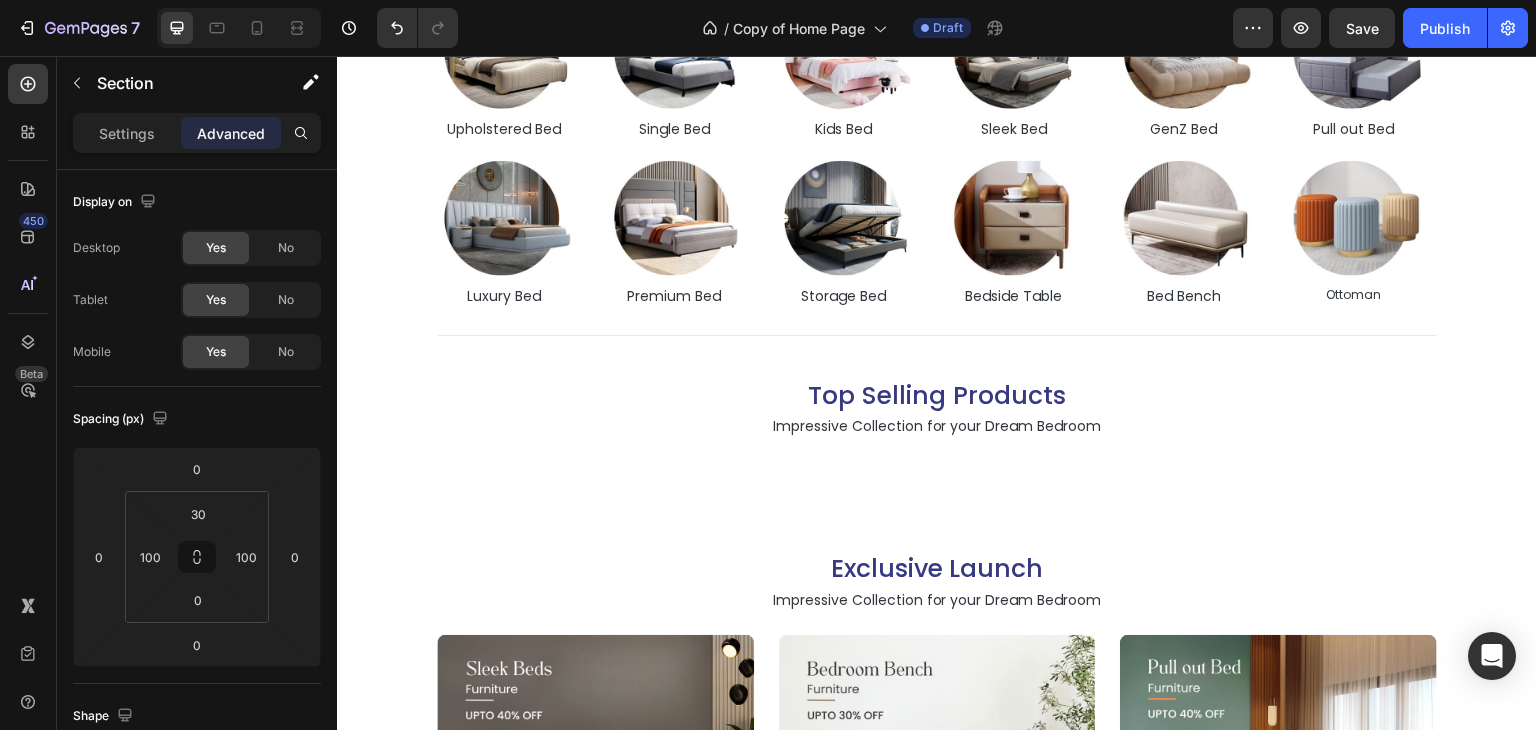 scroll, scrollTop: 0, scrollLeft: 0, axis: both 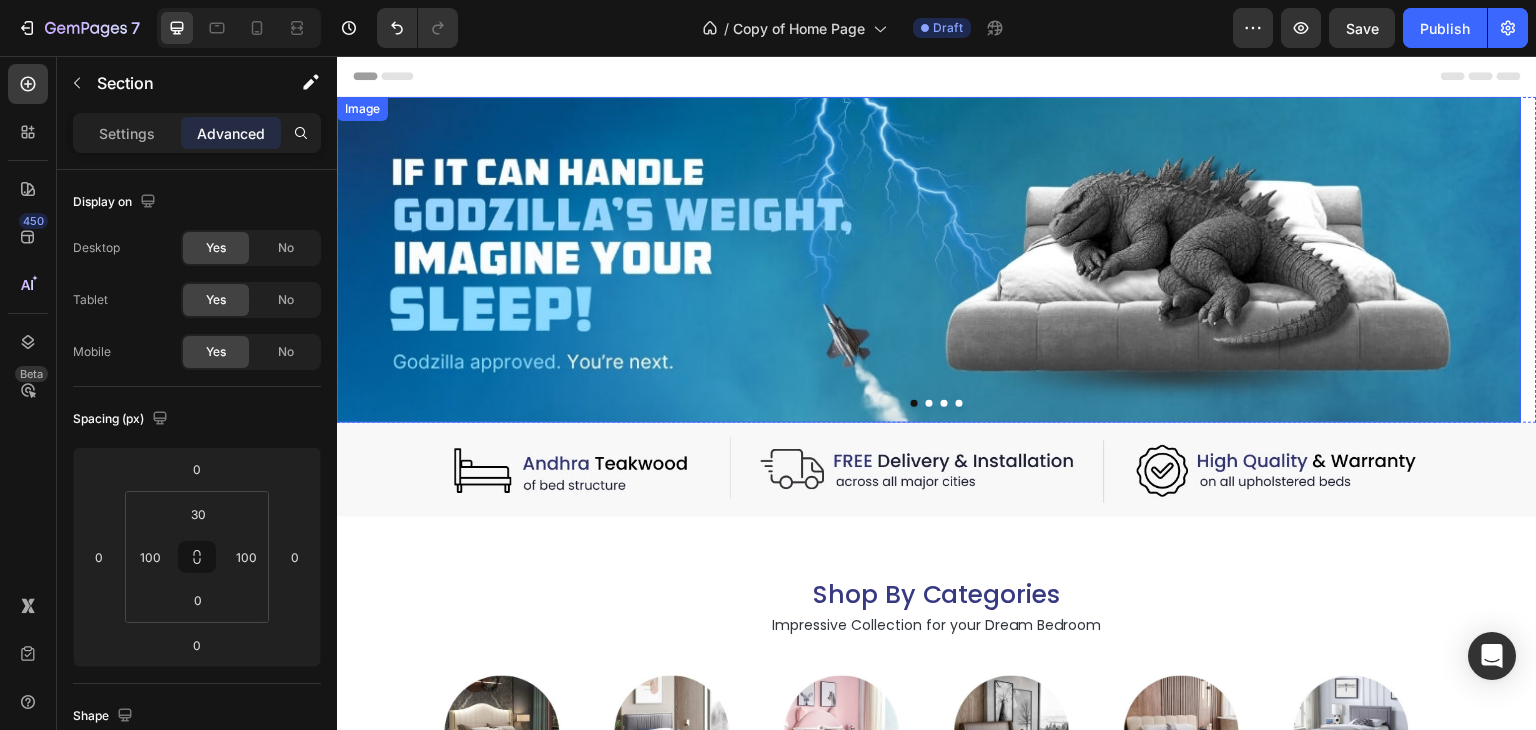 click at bounding box center (929, 260) 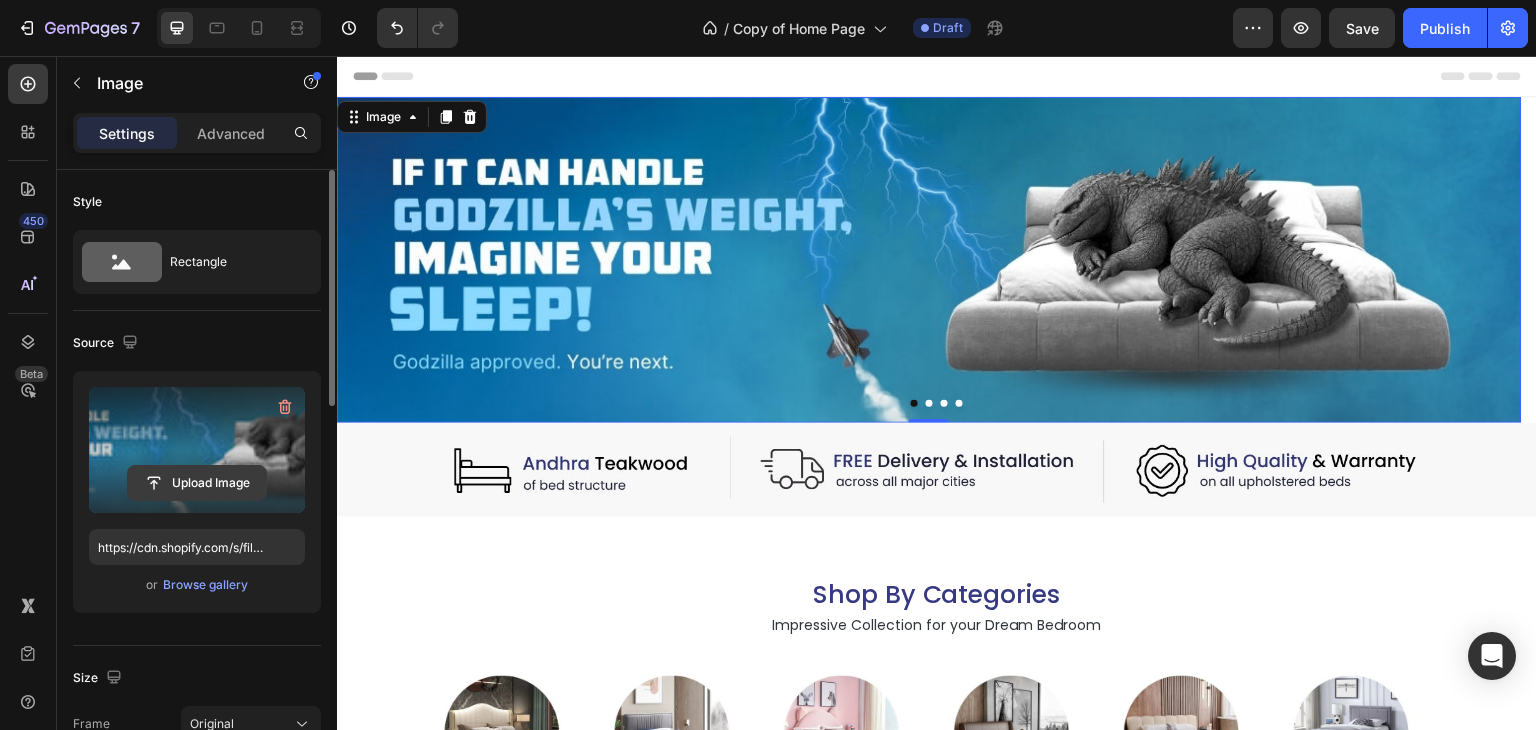 click 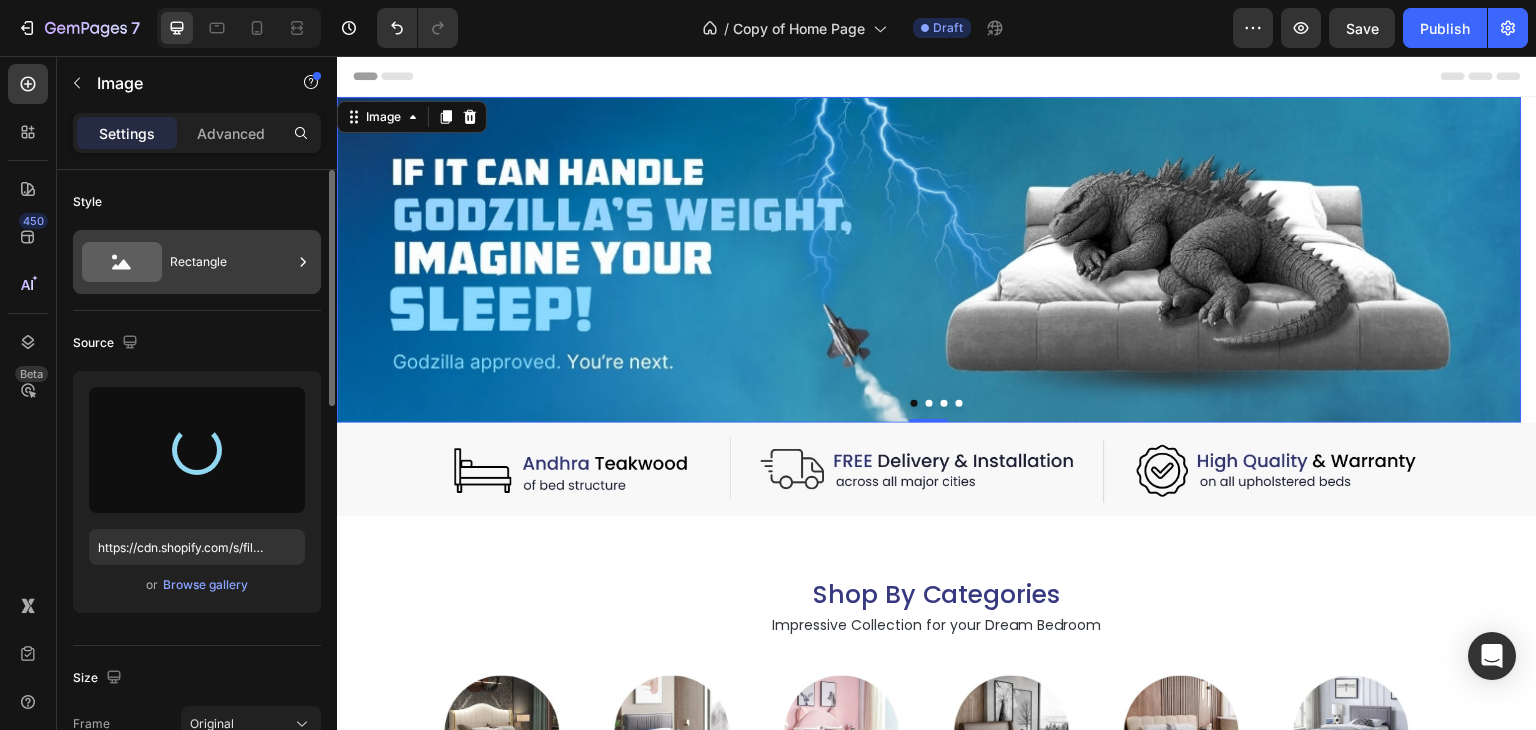 type on "https://cdn.shopify.com/s/files/1/0718/7775/5135/files/gempages_532029910361834389-5645f1be-f9d0-4e2d-8233-483b64152e8e.jpg" 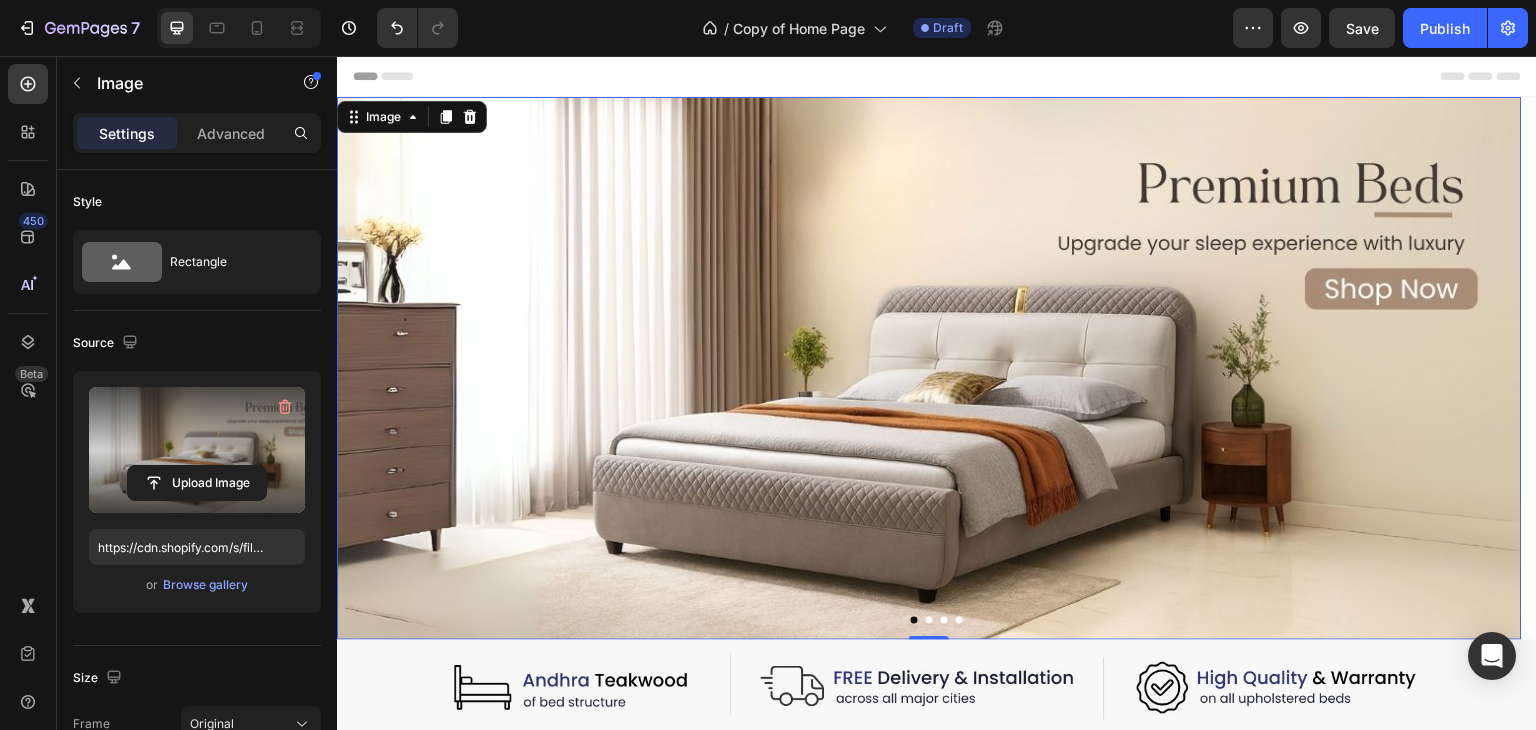 click on "Header" at bounding box center (937, 76) 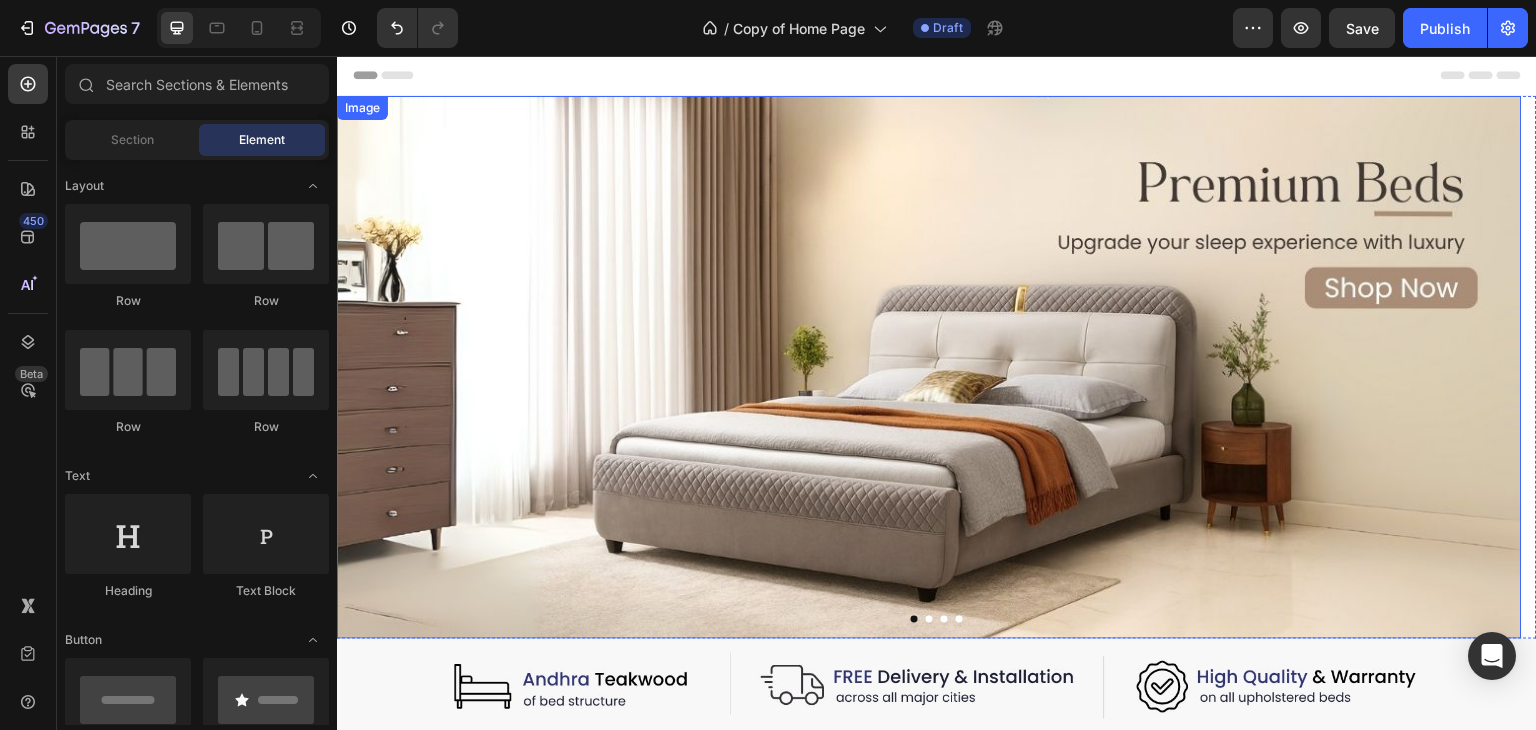 scroll, scrollTop: 0, scrollLeft: 0, axis: both 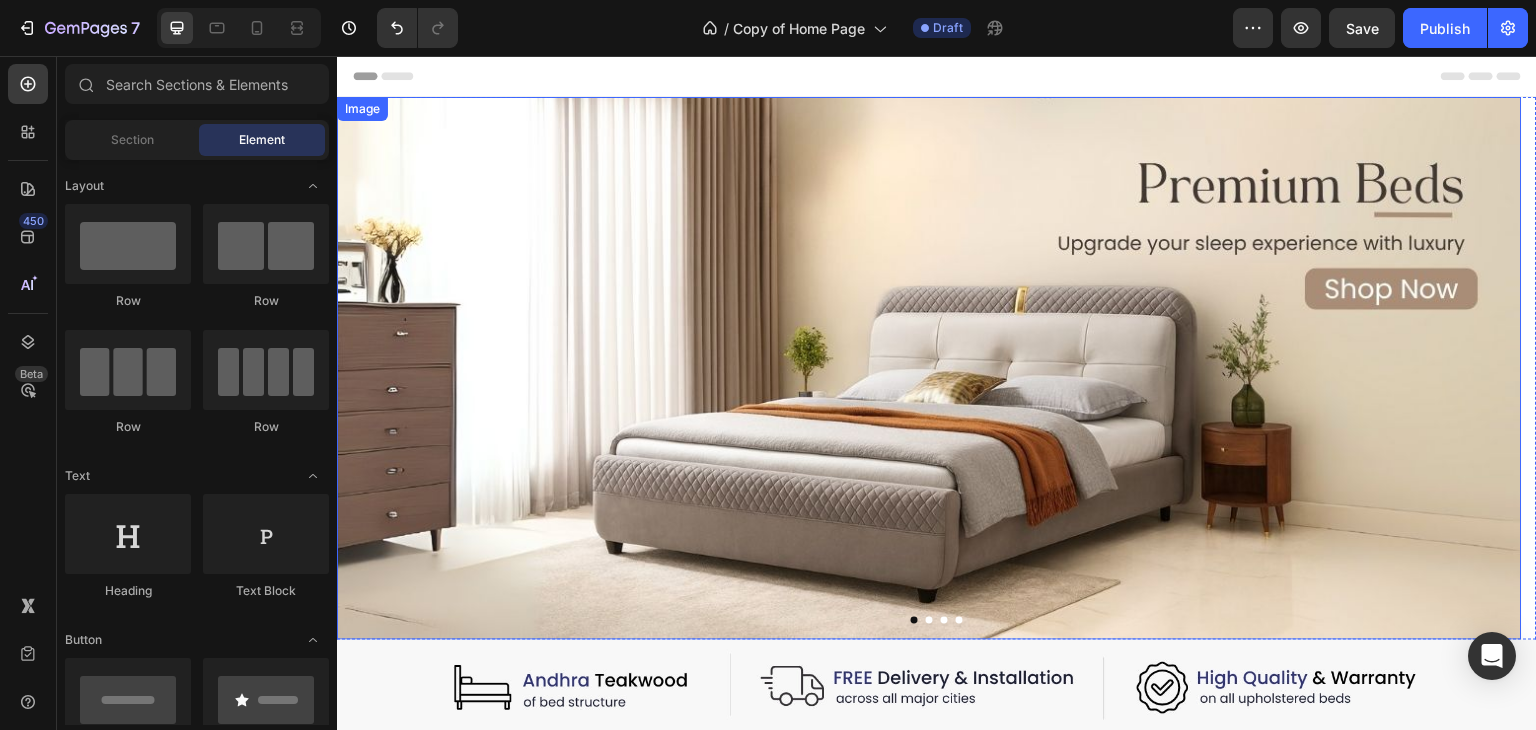 click at bounding box center [929, 368] 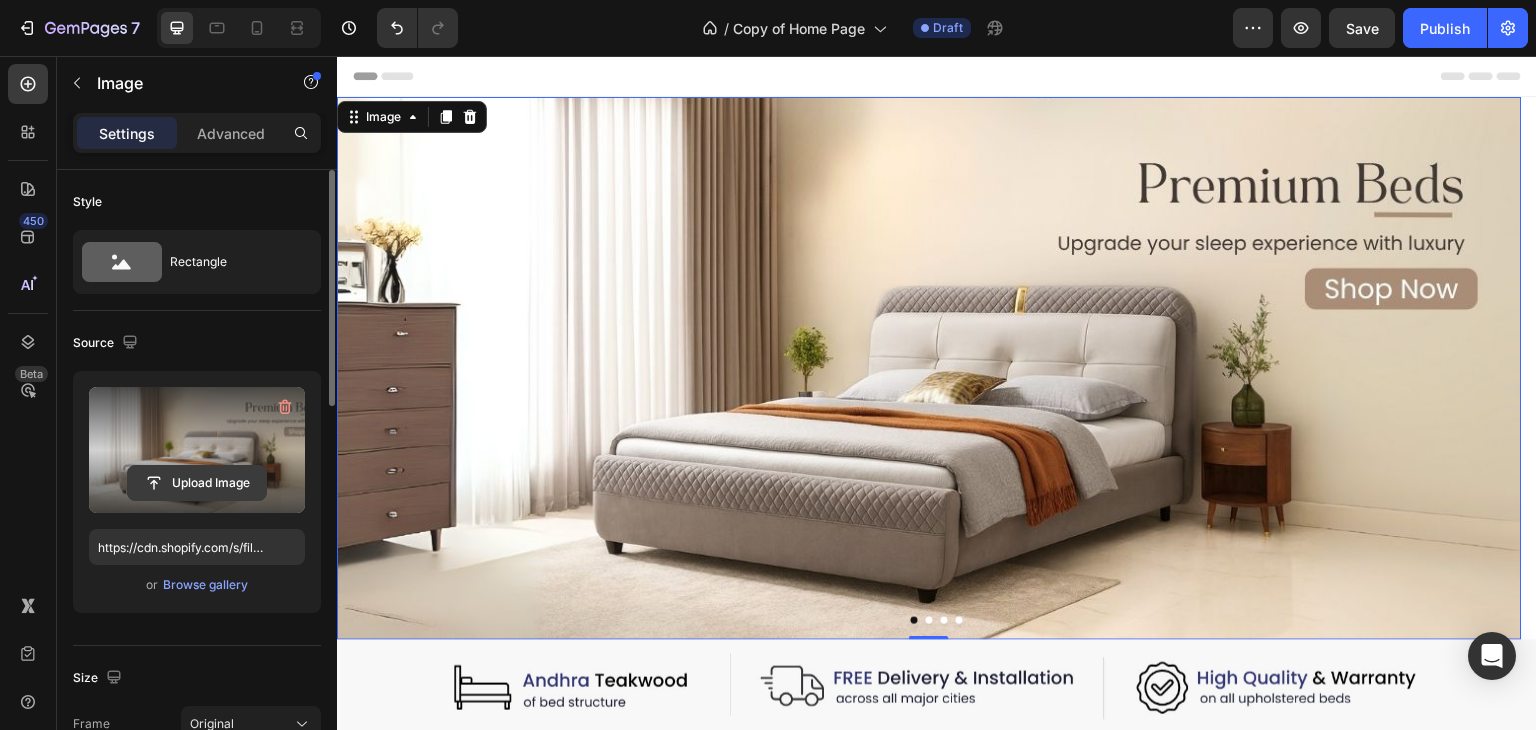 click 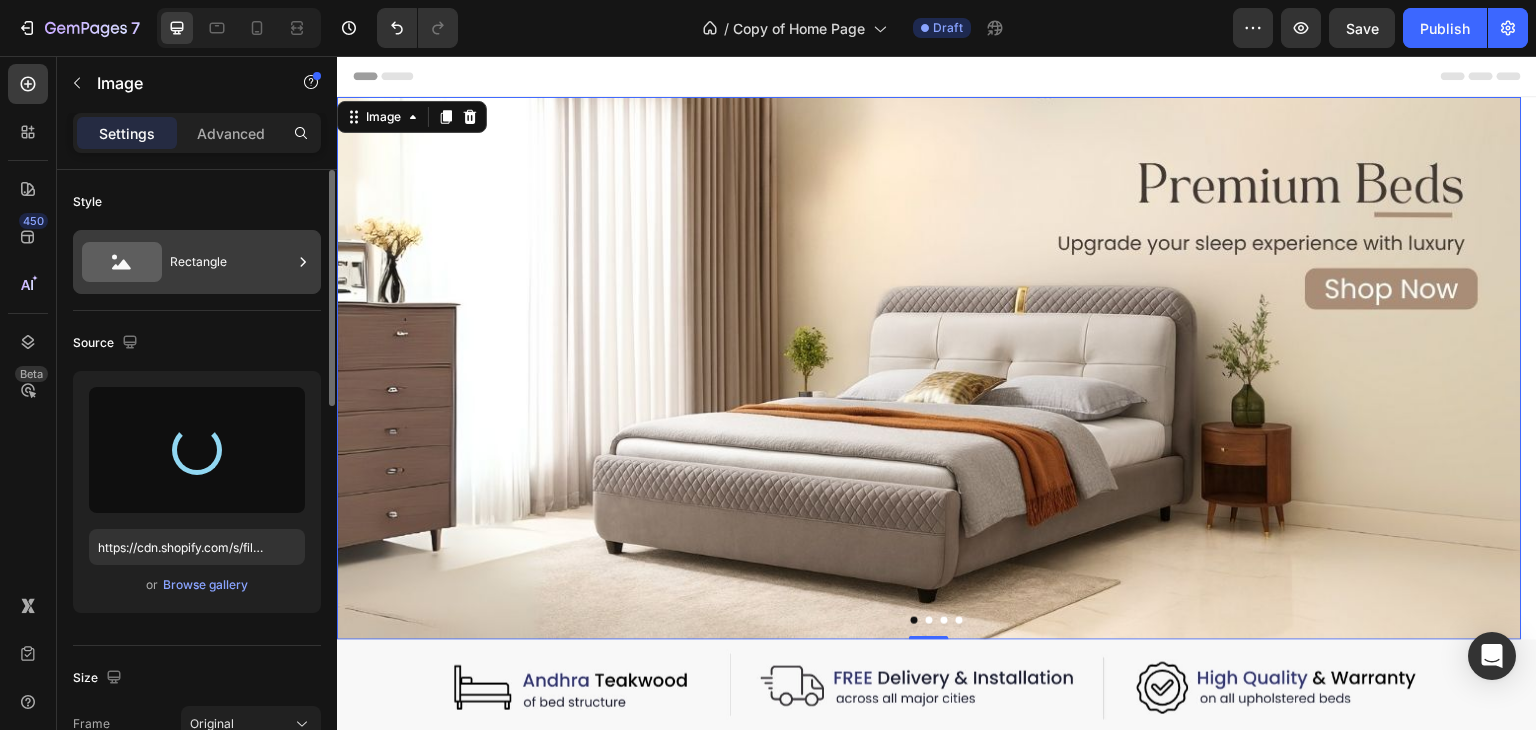 type on "https://cdn.shopify.com/s/files/1/0718/7775/5135/files/gempages_532029910361834389-ff79665a-d6f9-4652-b7c0-b9aa7c326f53.jpg" 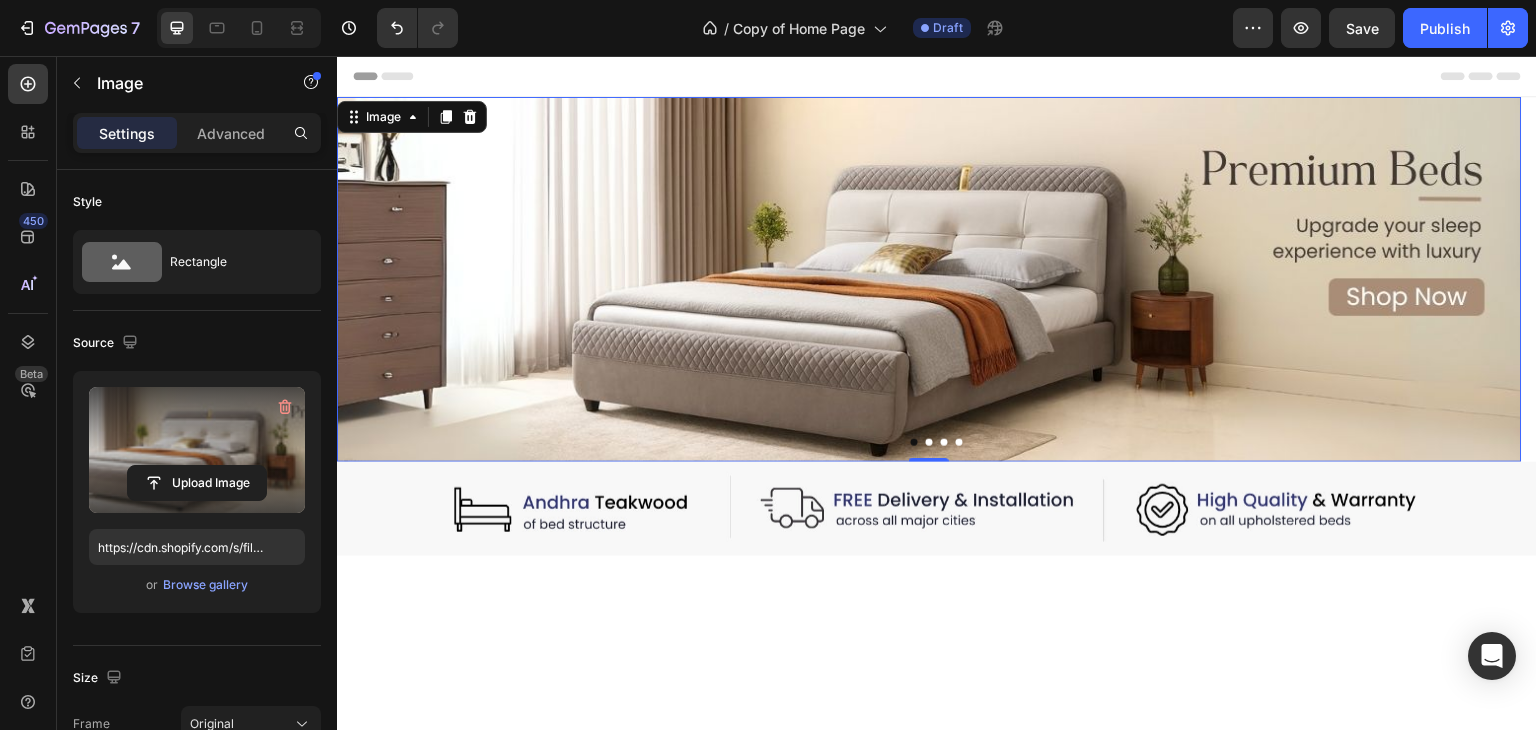click on "Header" at bounding box center [937, 76] 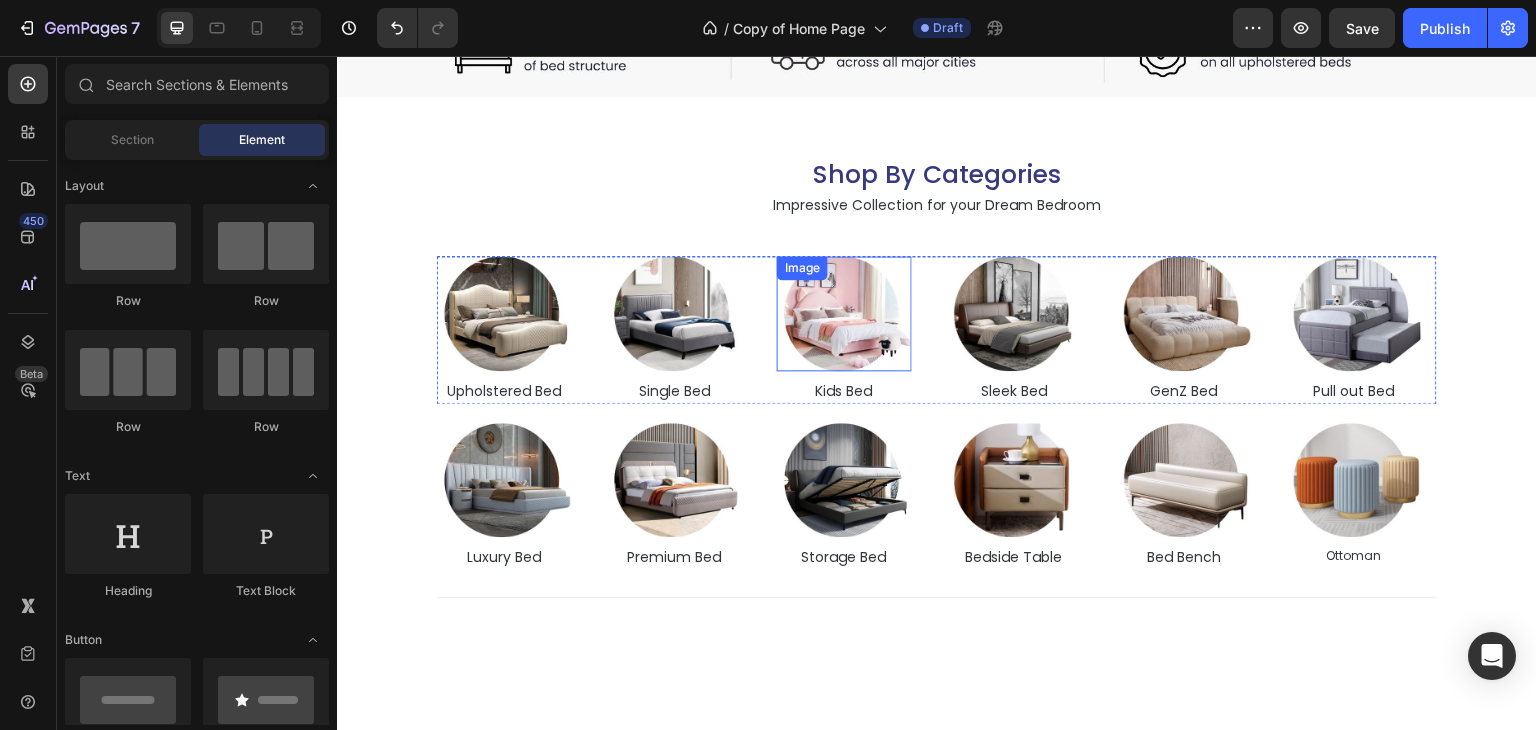 scroll, scrollTop: 0, scrollLeft: 0, axis: both 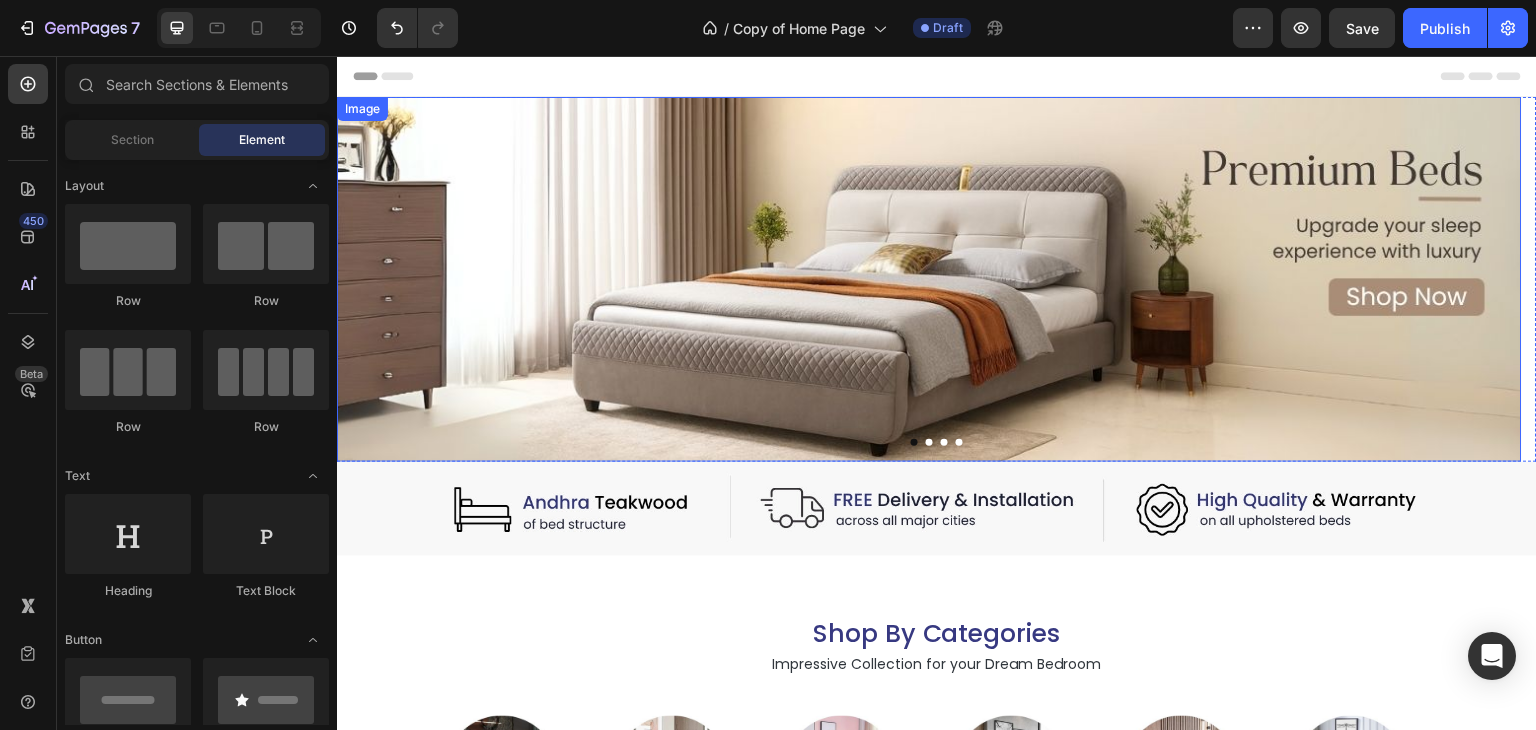 click at bounding box center [929, 279] 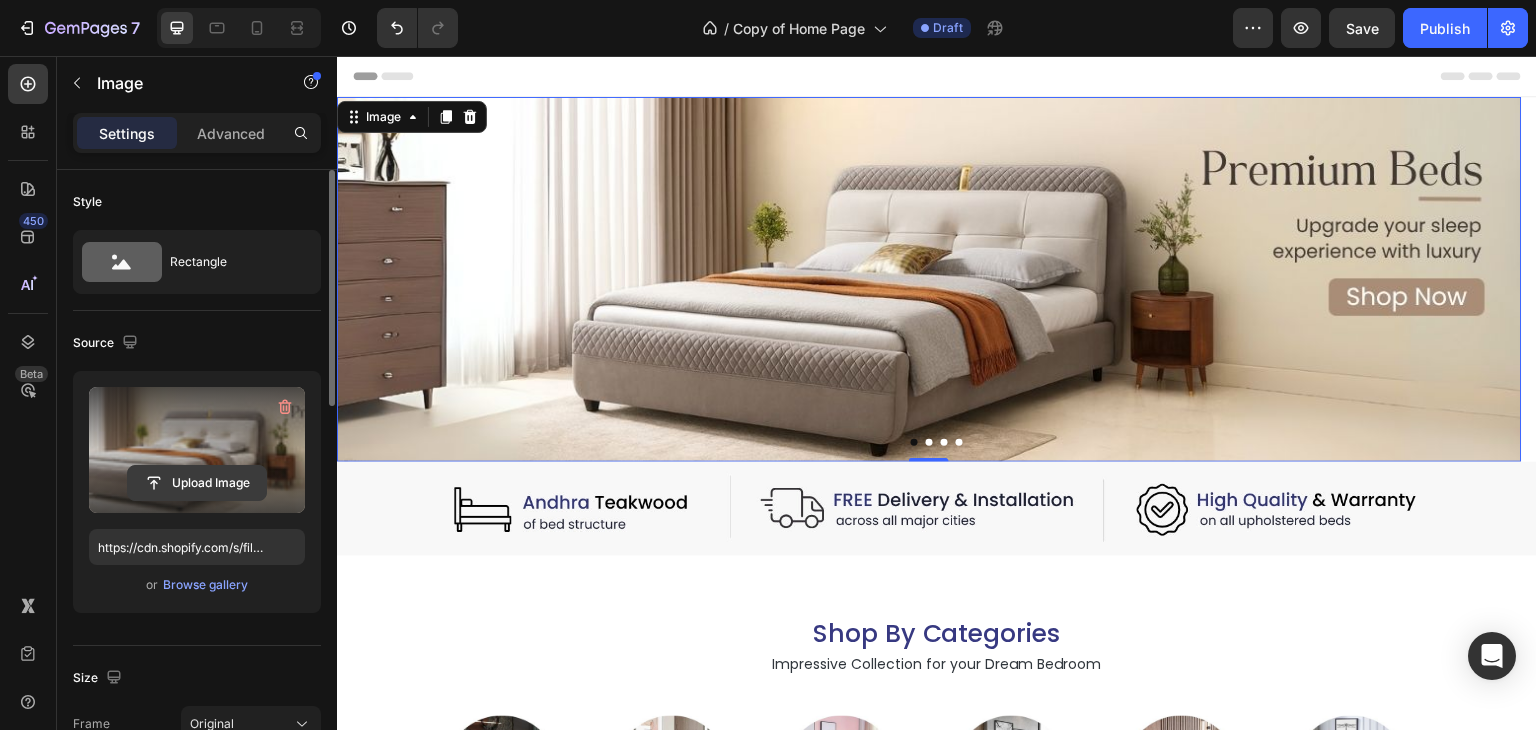 click 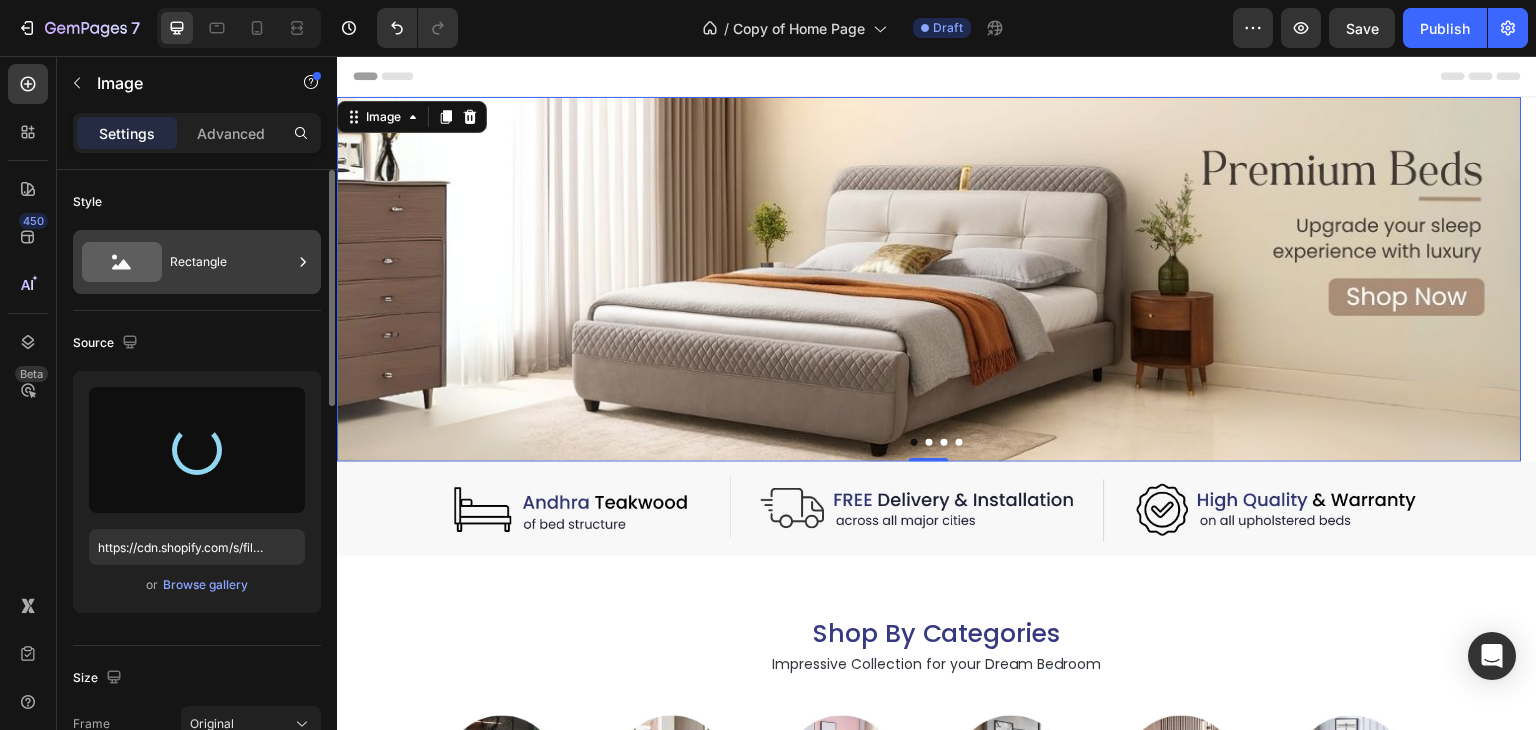 type on "https://cdn.shopify.com/s/files/1/0718/7775/5135/files/gempages_532029910361834389-2c296c4f-c7db-47cc-9b04-f1dd50675c79.jpg" 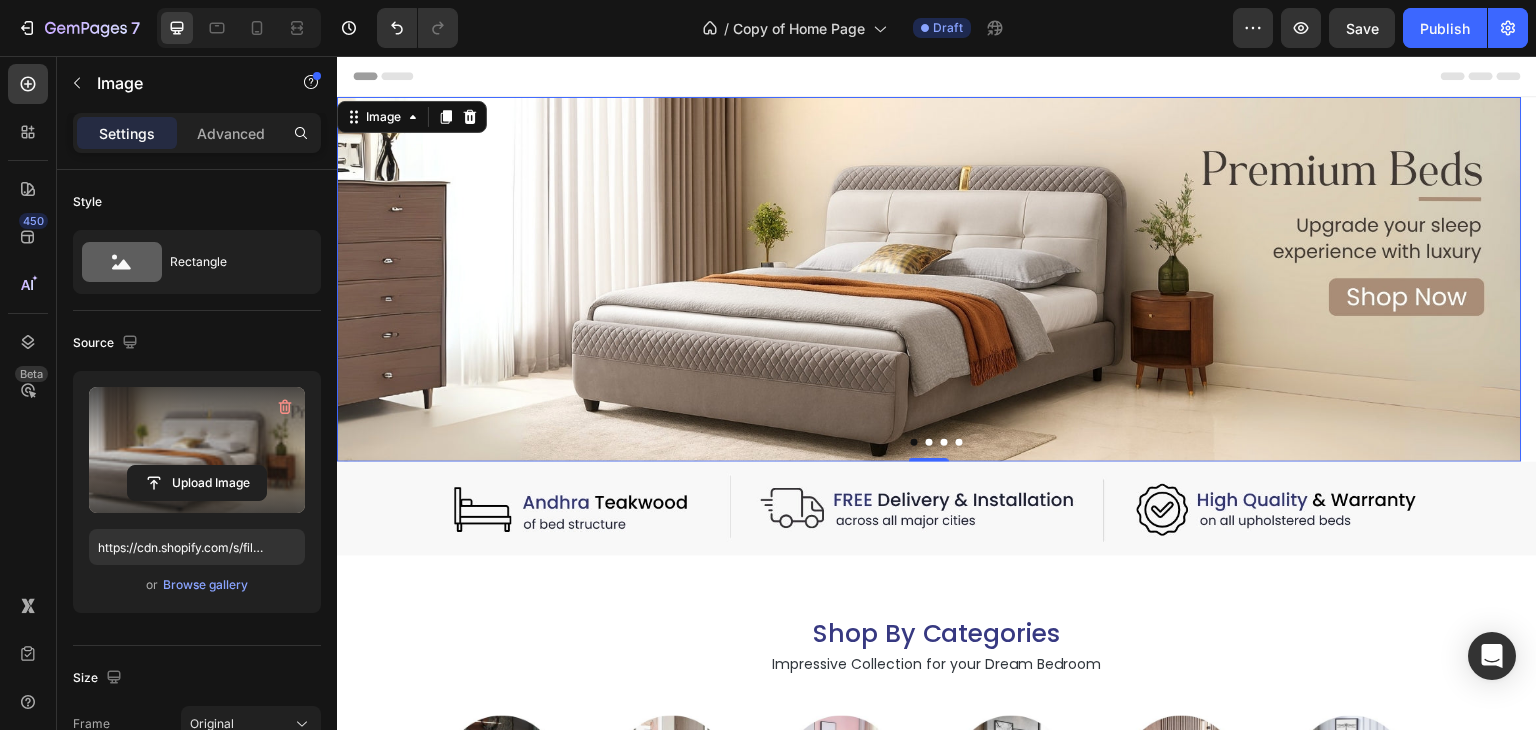 click on "Header" at bounding box center [937, 76] 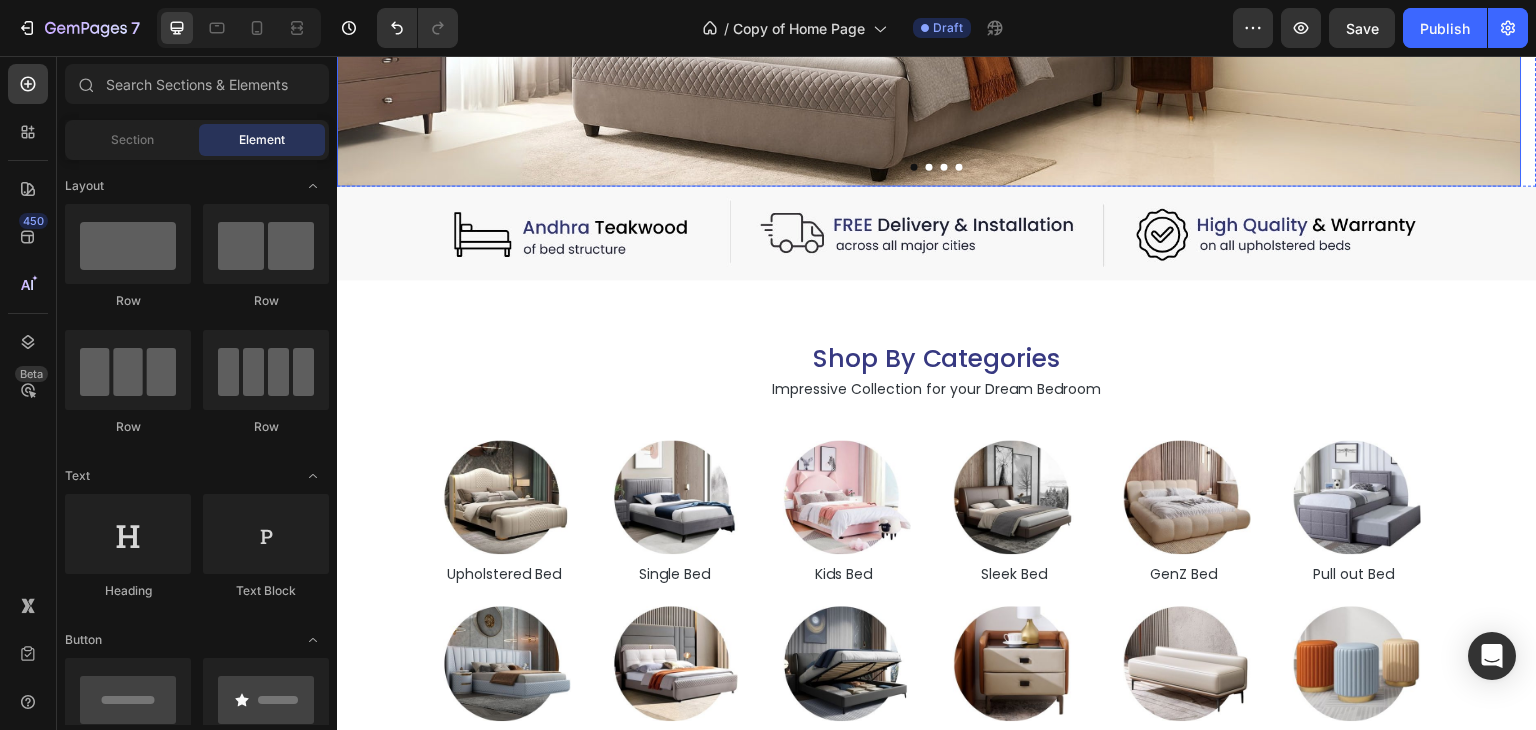 scroll, scrollTop: 0, scrollLeft: 0, axis: both 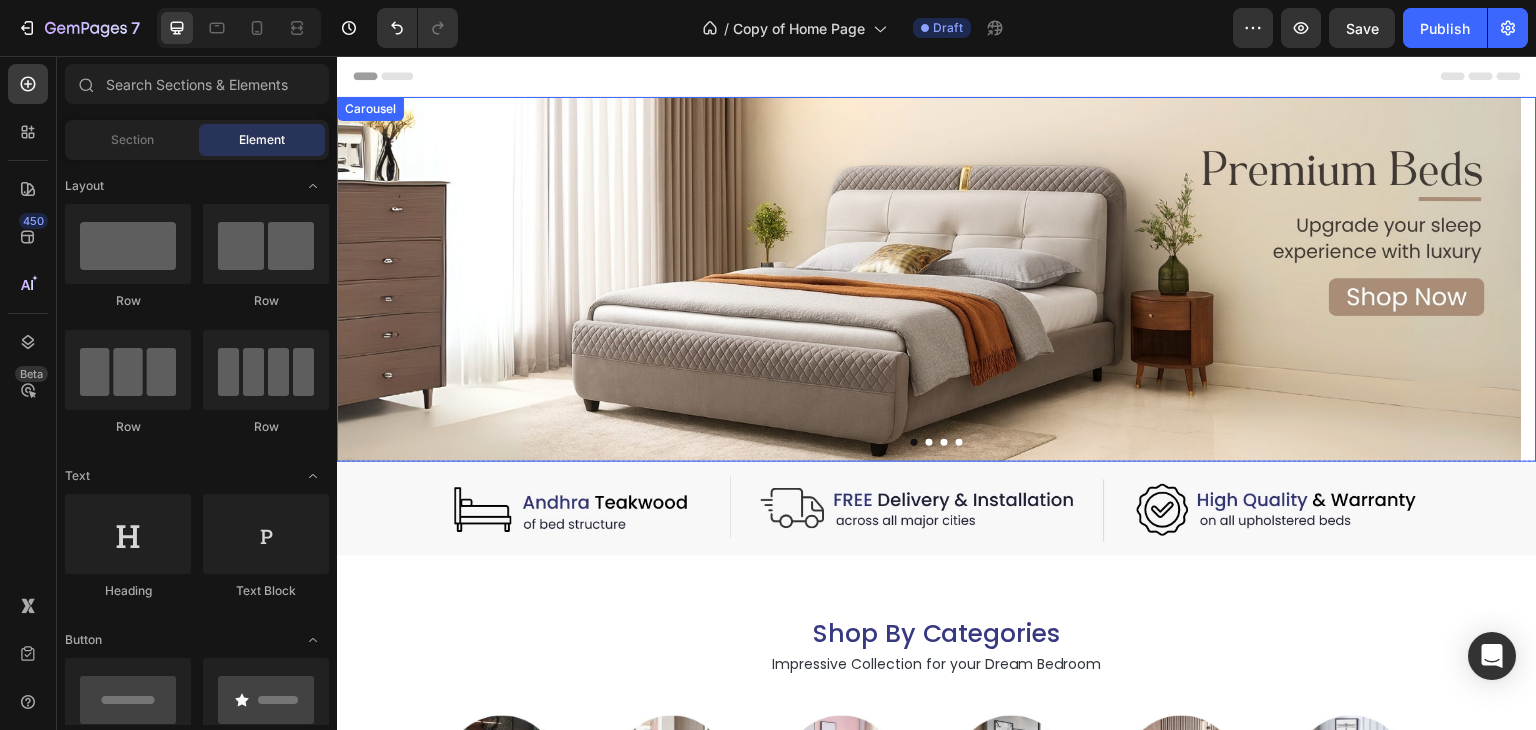 click at bounding box center [937, 442] 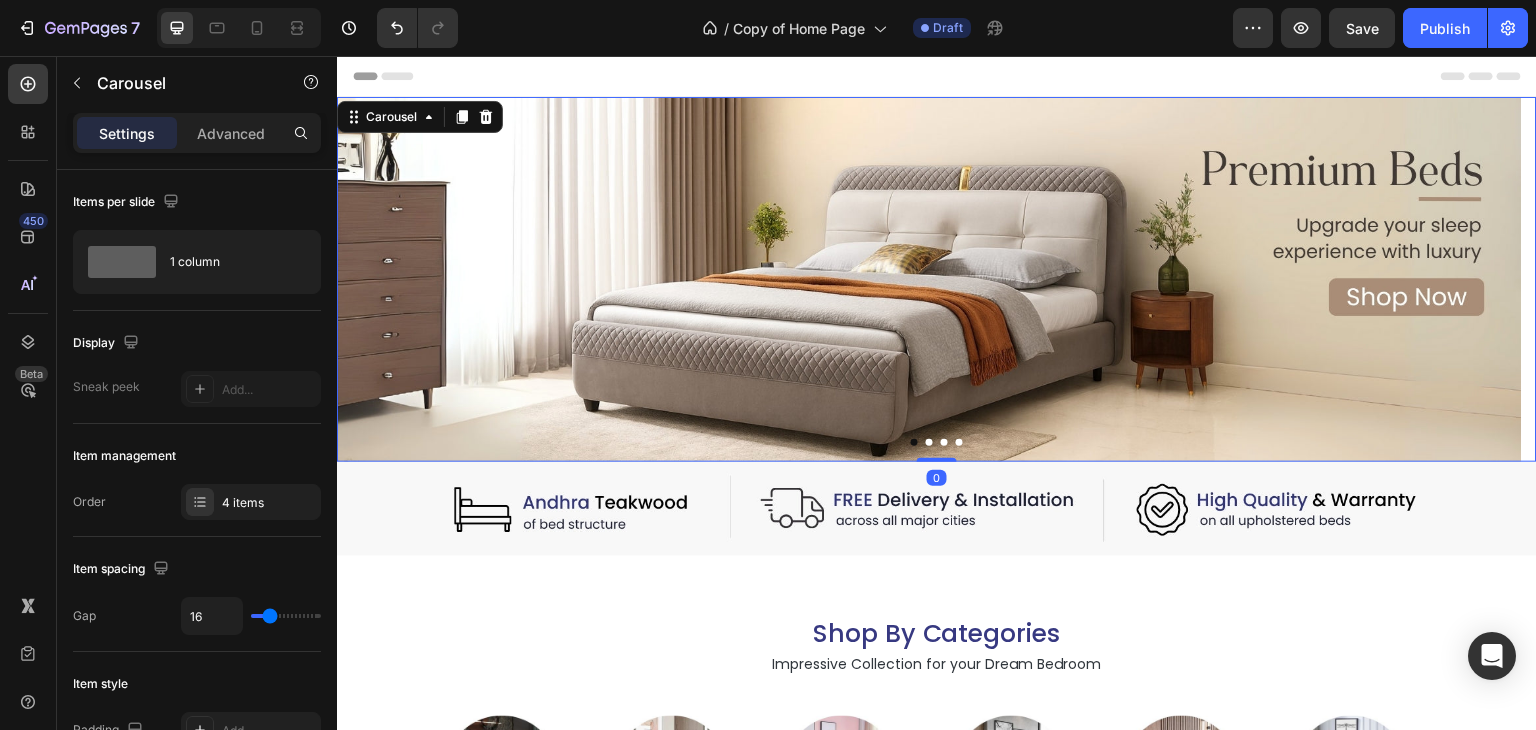 click at bounding box center (929, 442) 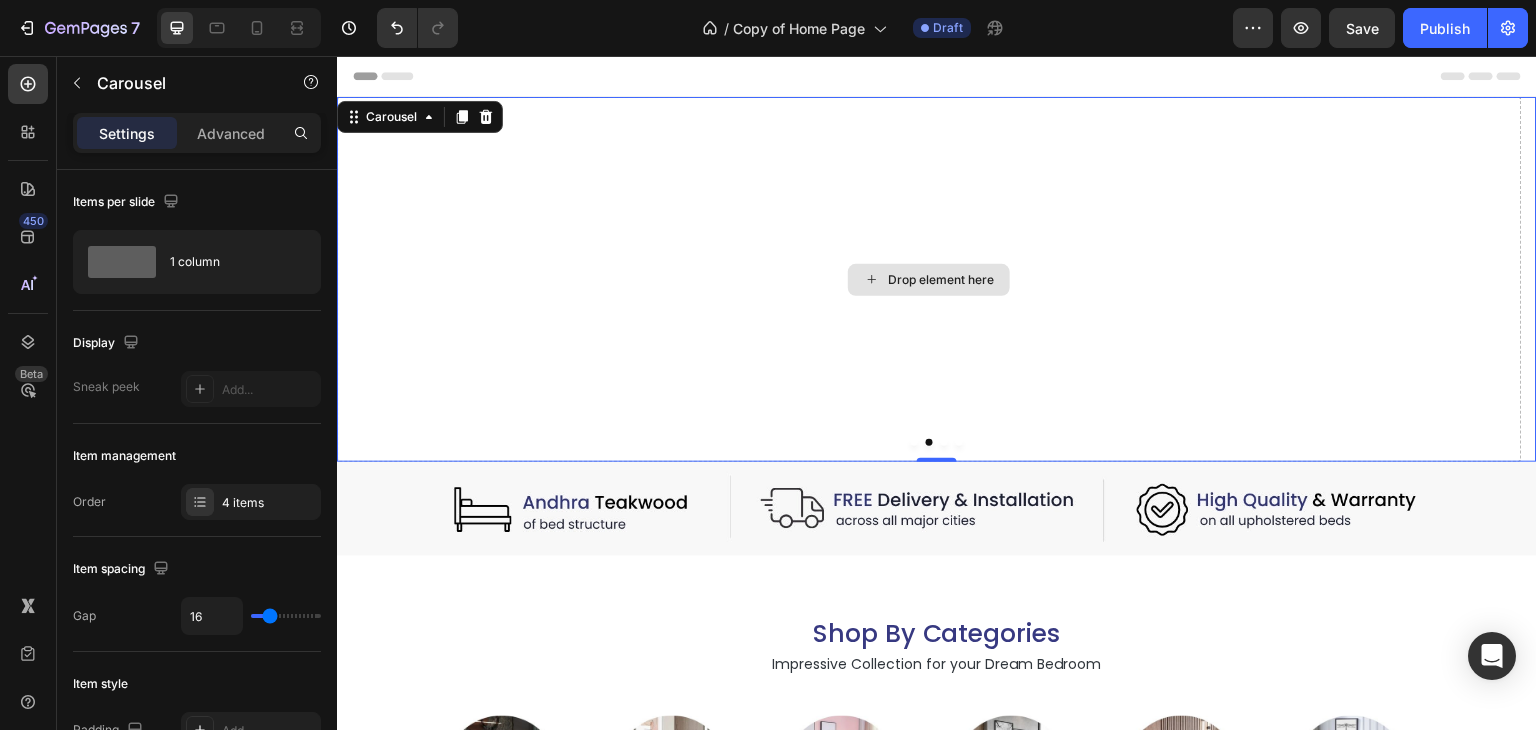 click on "Drop element here" at bounding box center (929, 279) 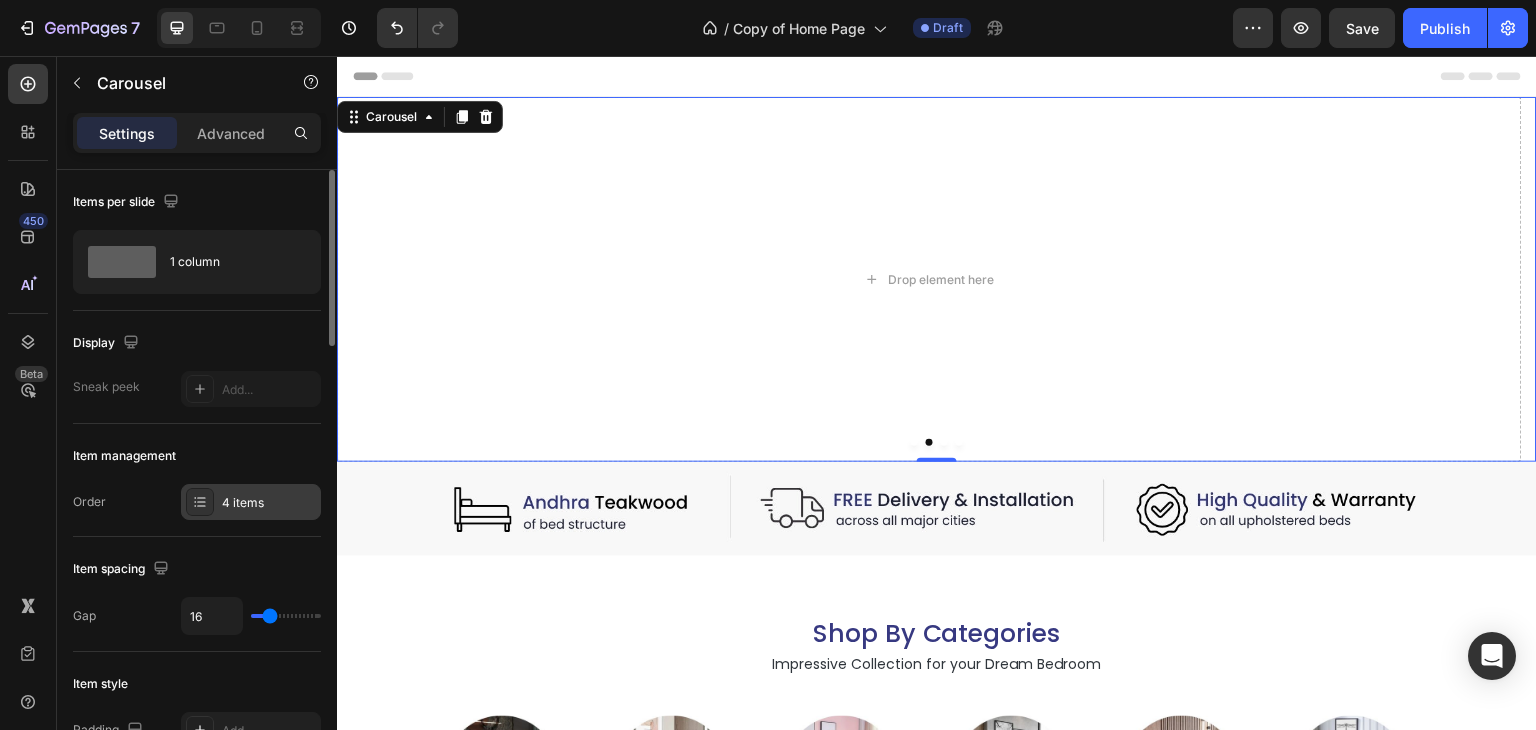 click on "4 items" at bounding box center (269, 503) 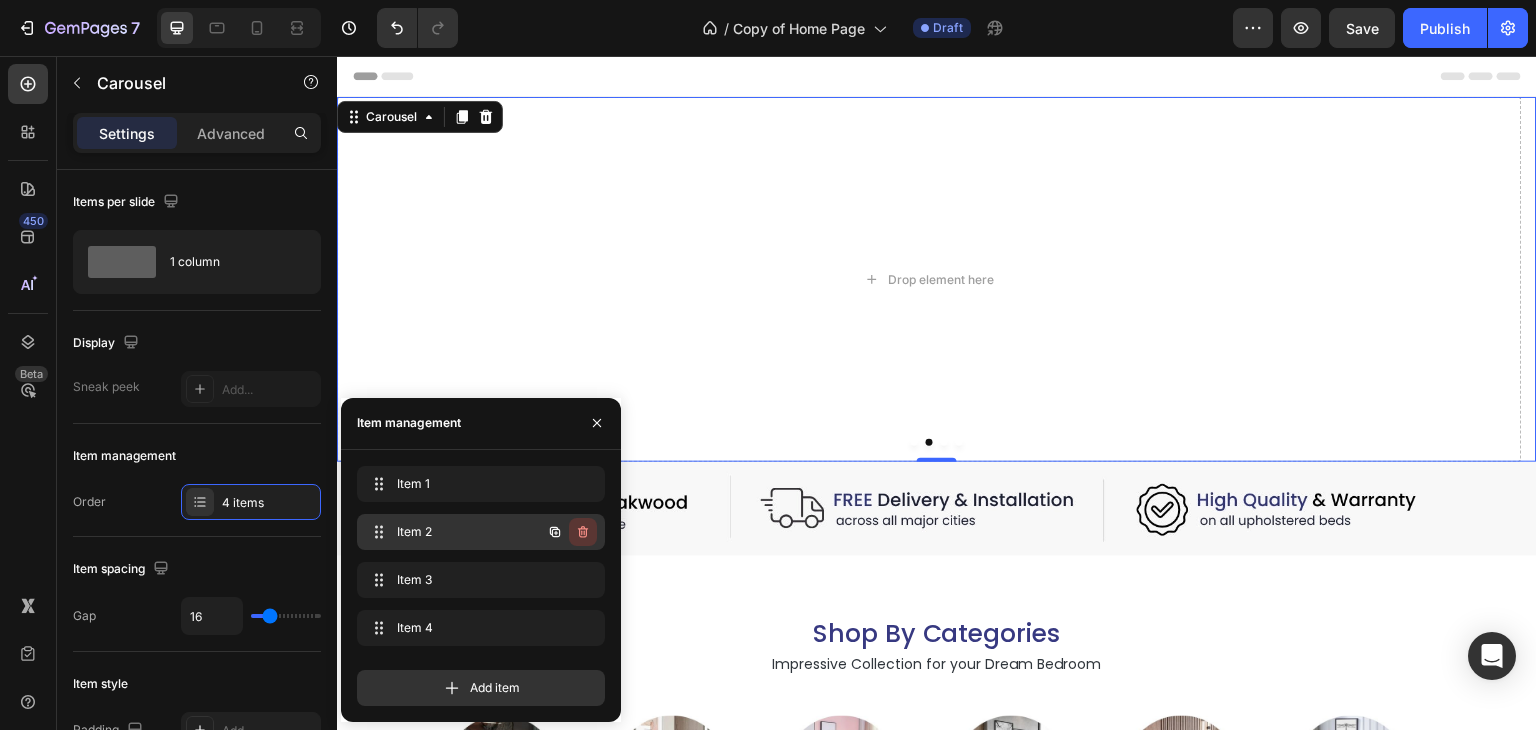 click 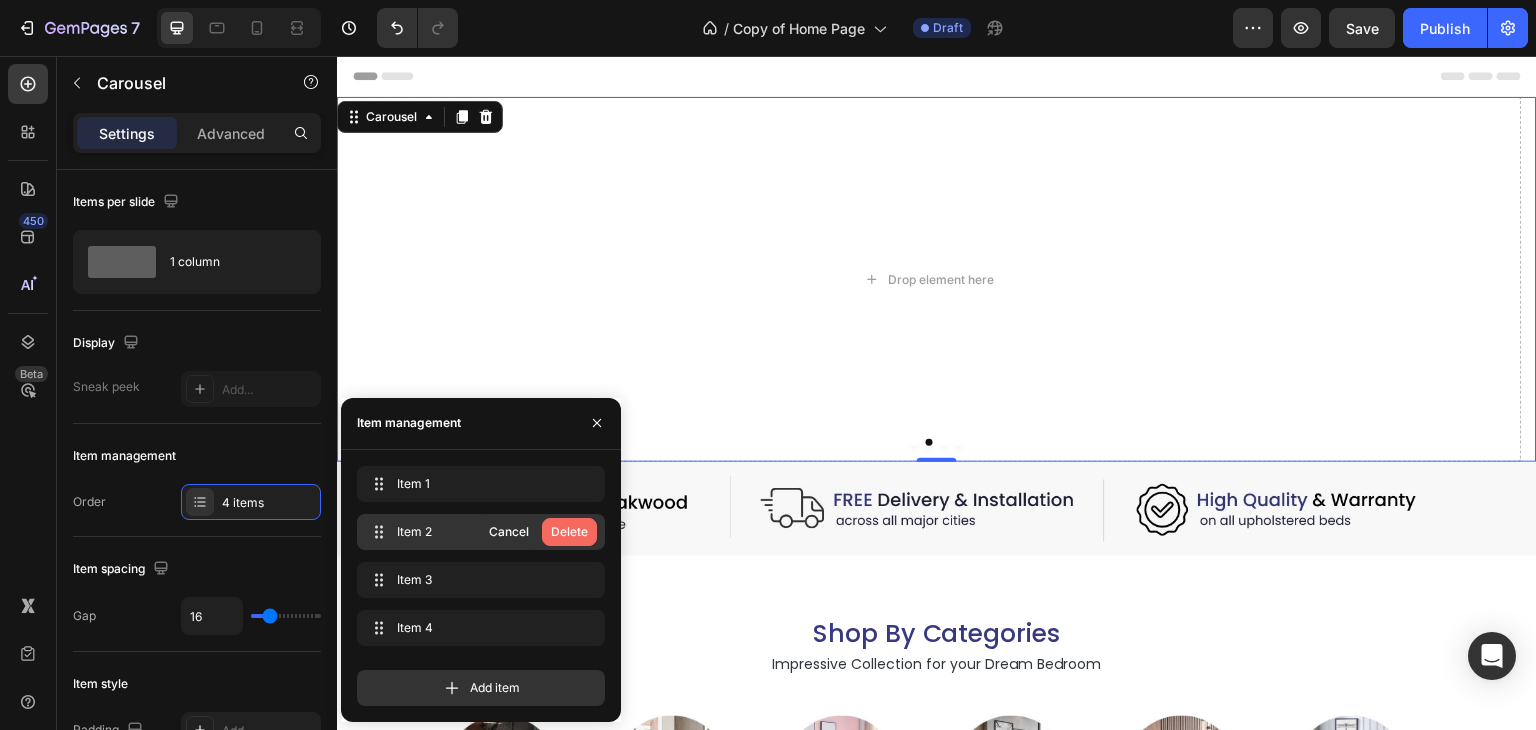 click on "Delete" at bounding box center [569, 532] 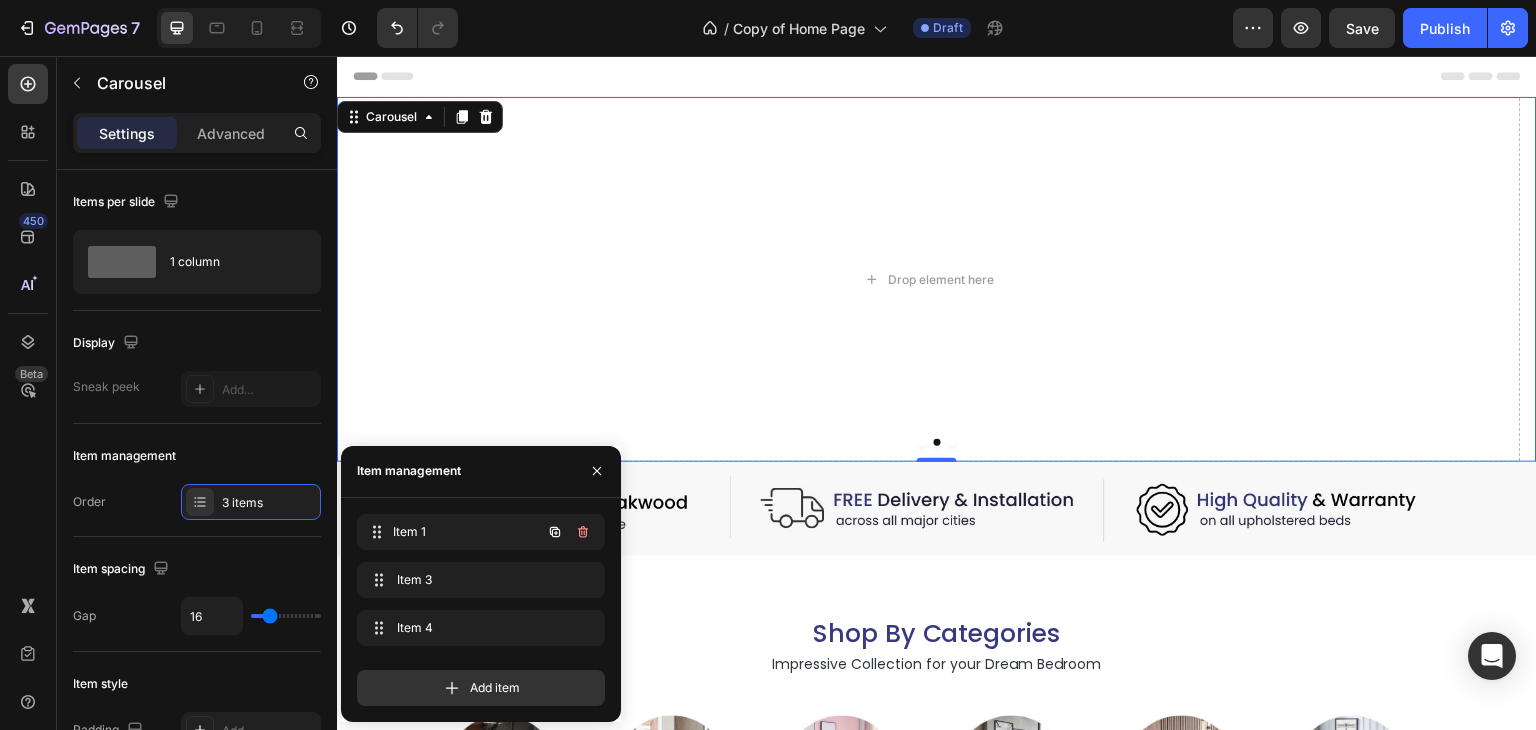 click on "Item 1 Item 1" at bounding box center (481, 532) 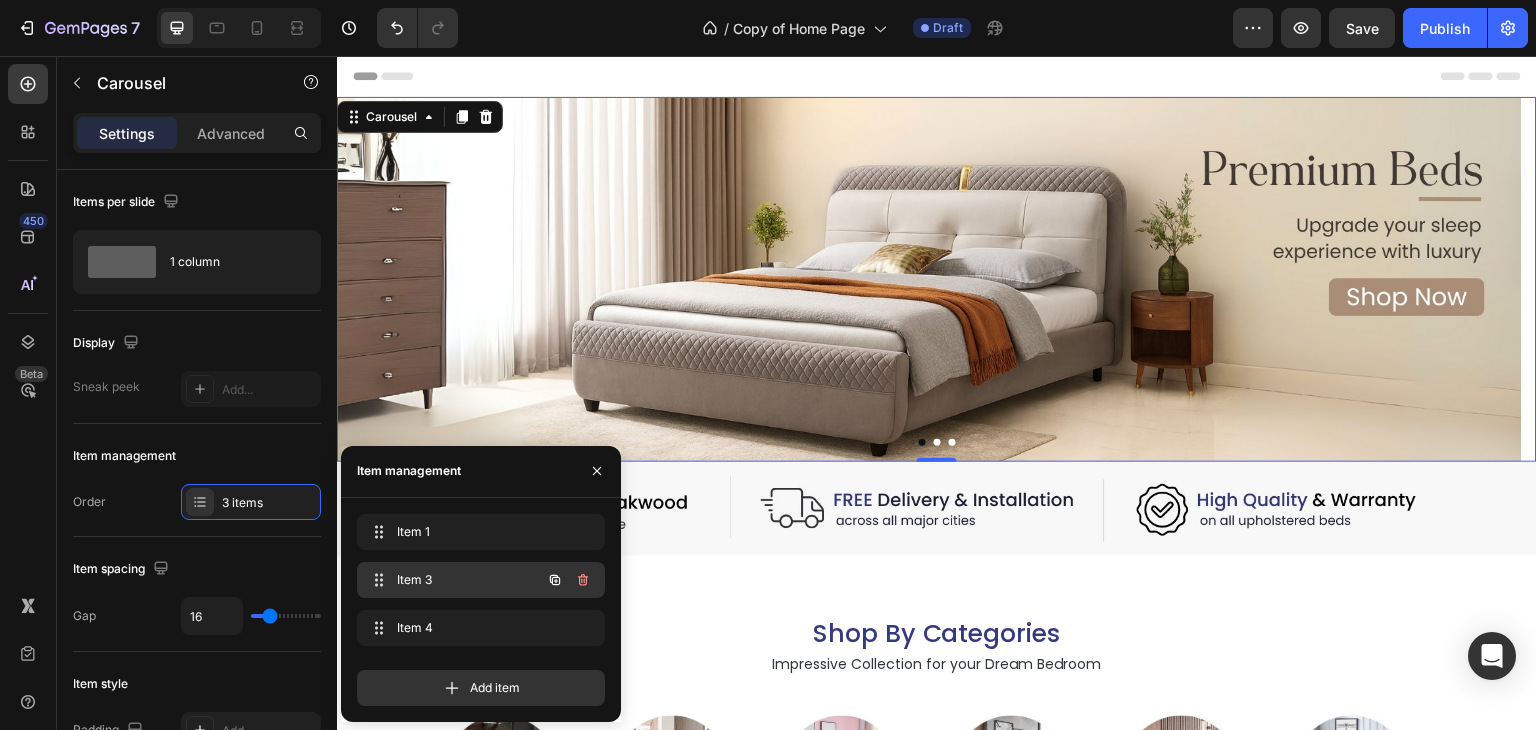 click 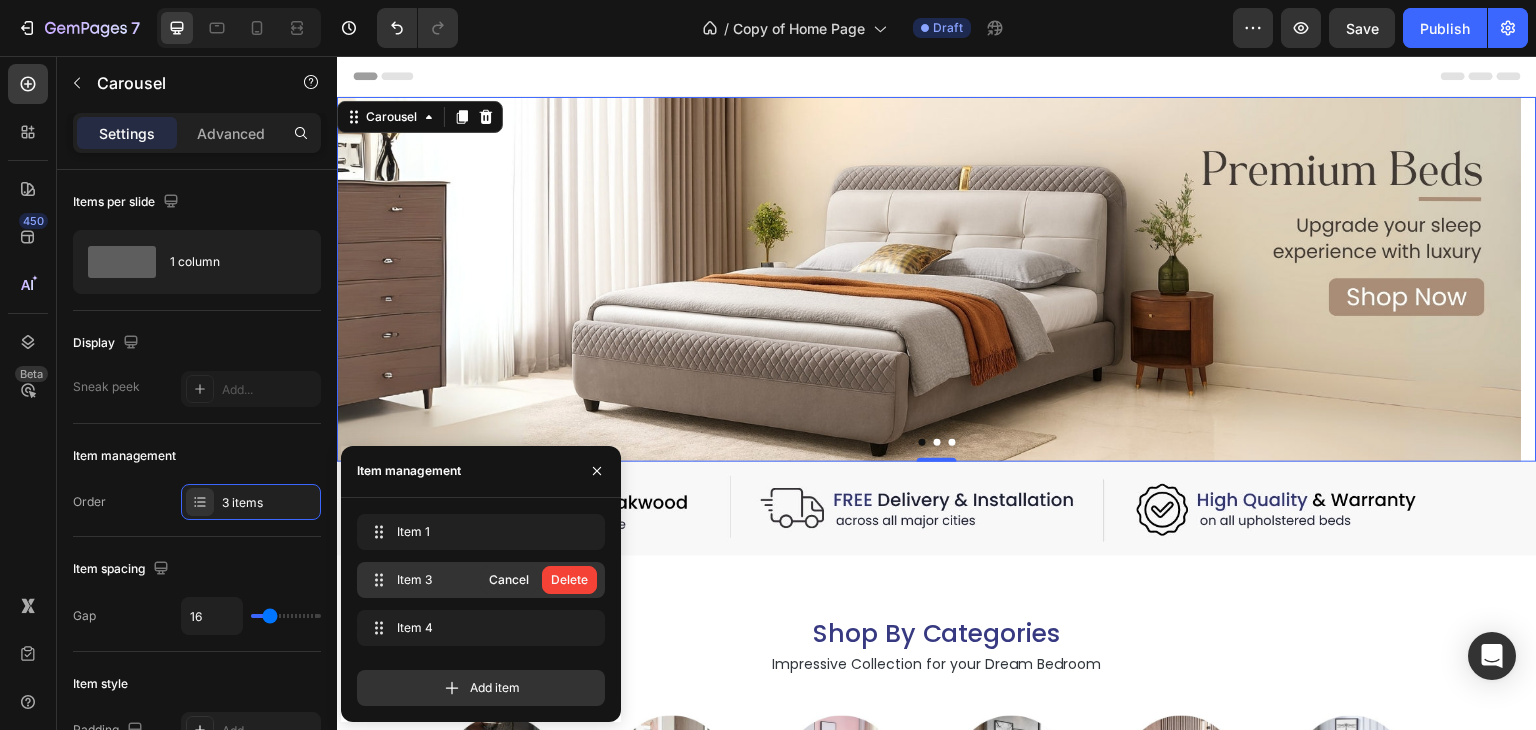 click on "Delete" at bounding box center (569, 580) 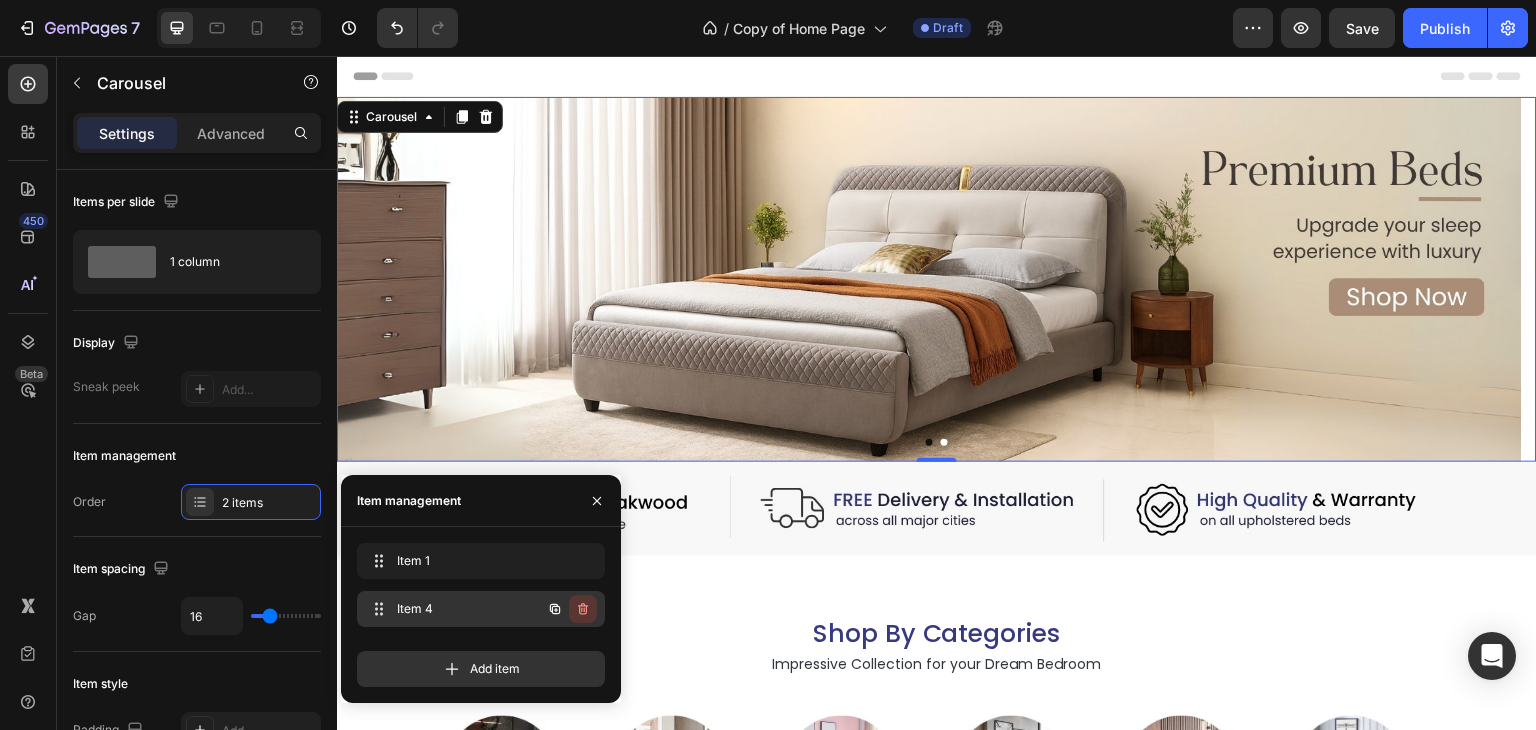 click 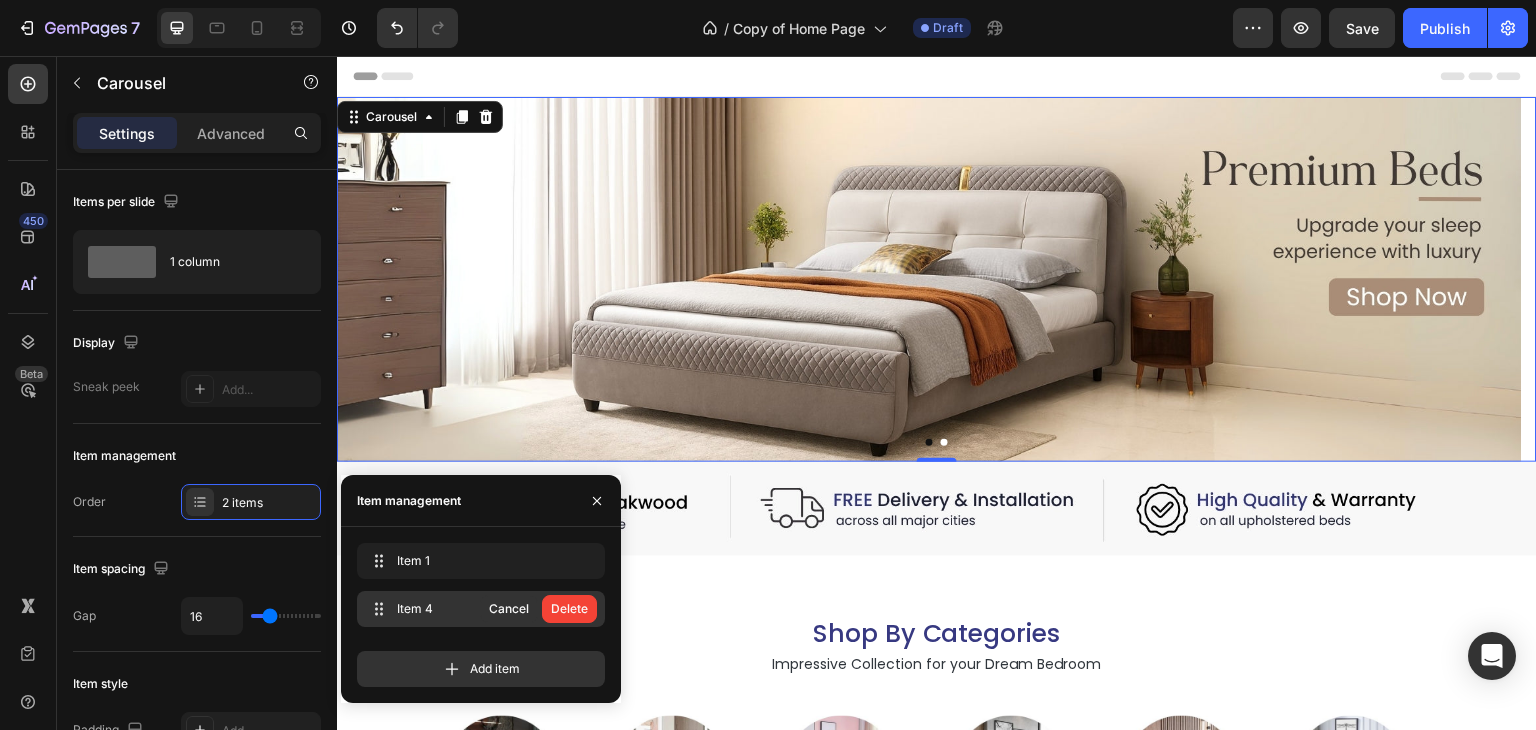 click on "Delete" at bounding box center [569, 609] 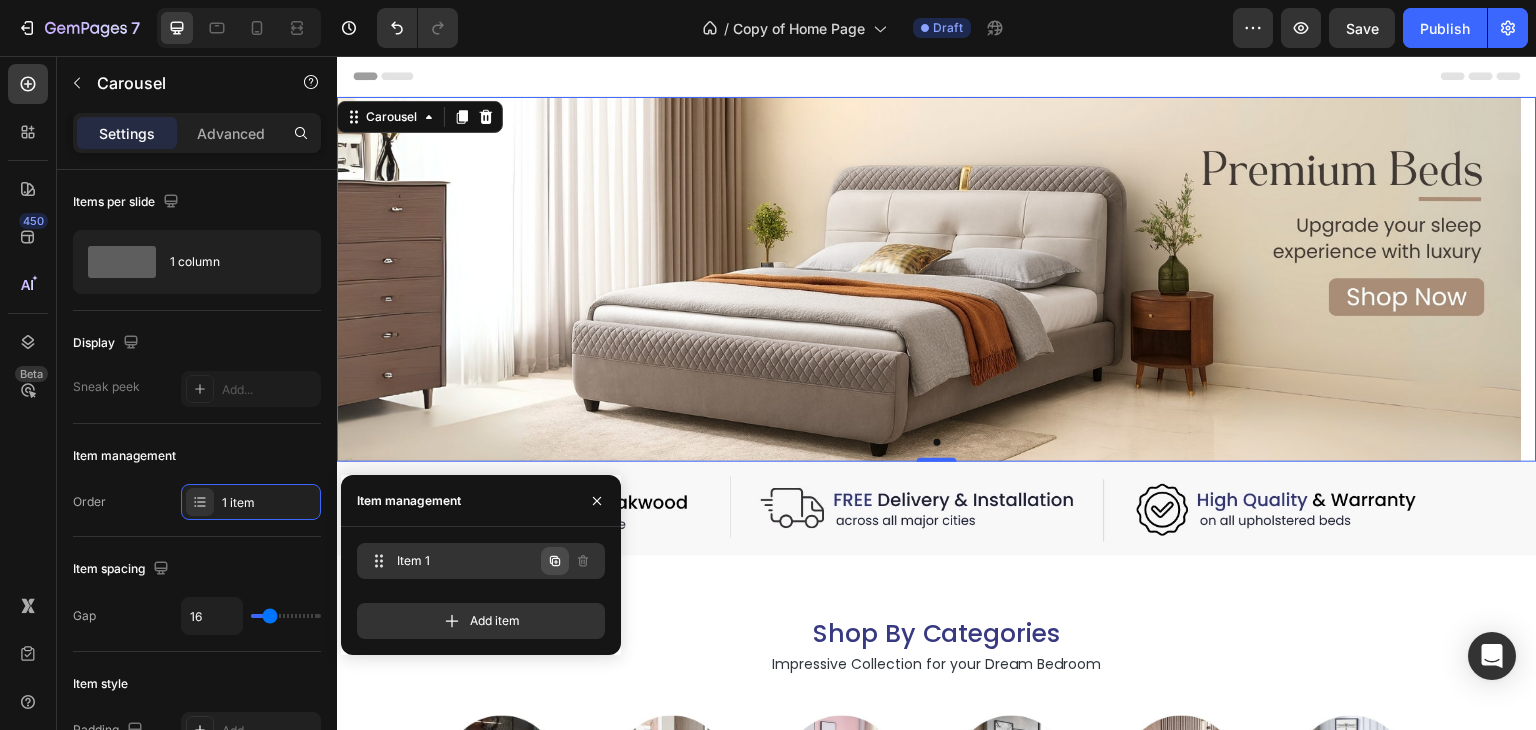 click at bounding box center [555, 561] 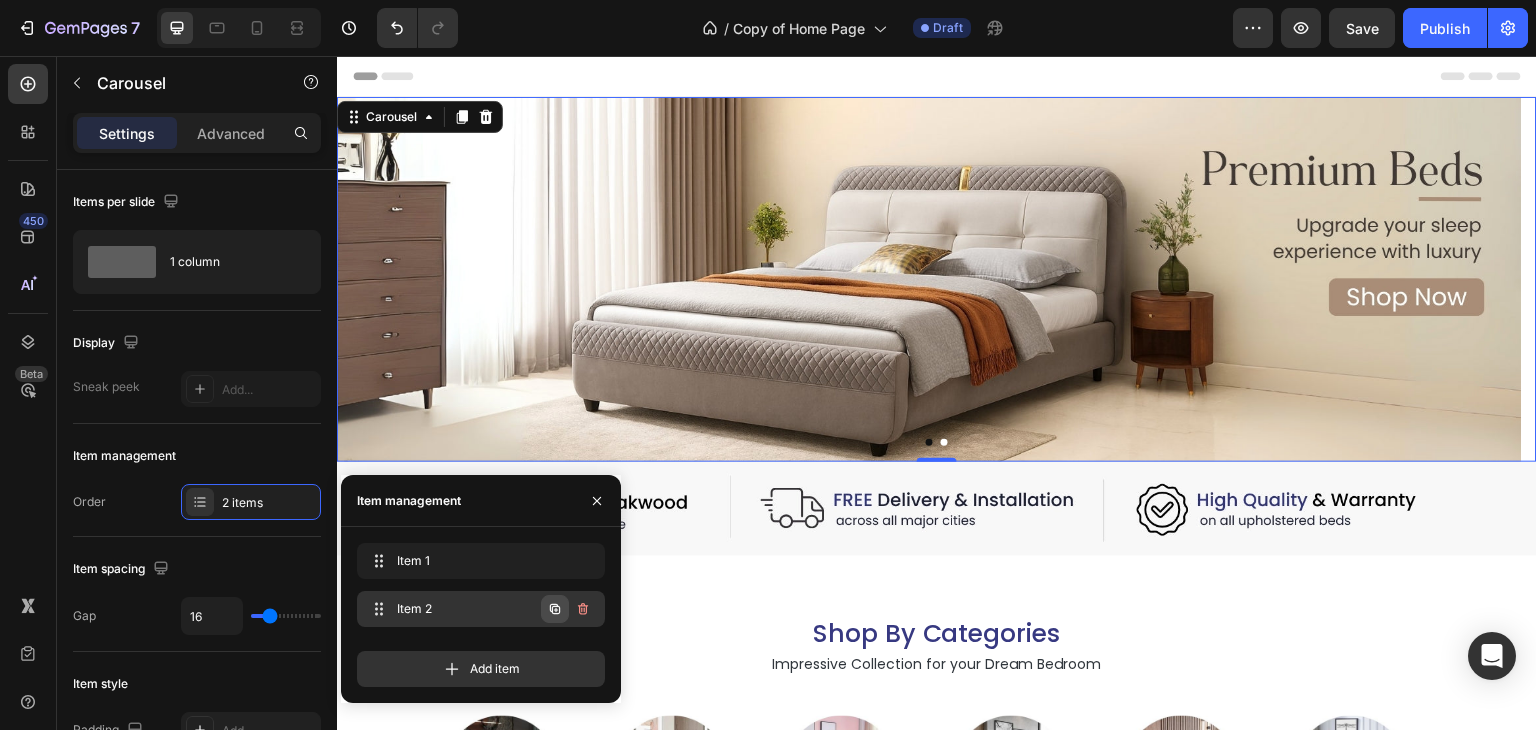 click 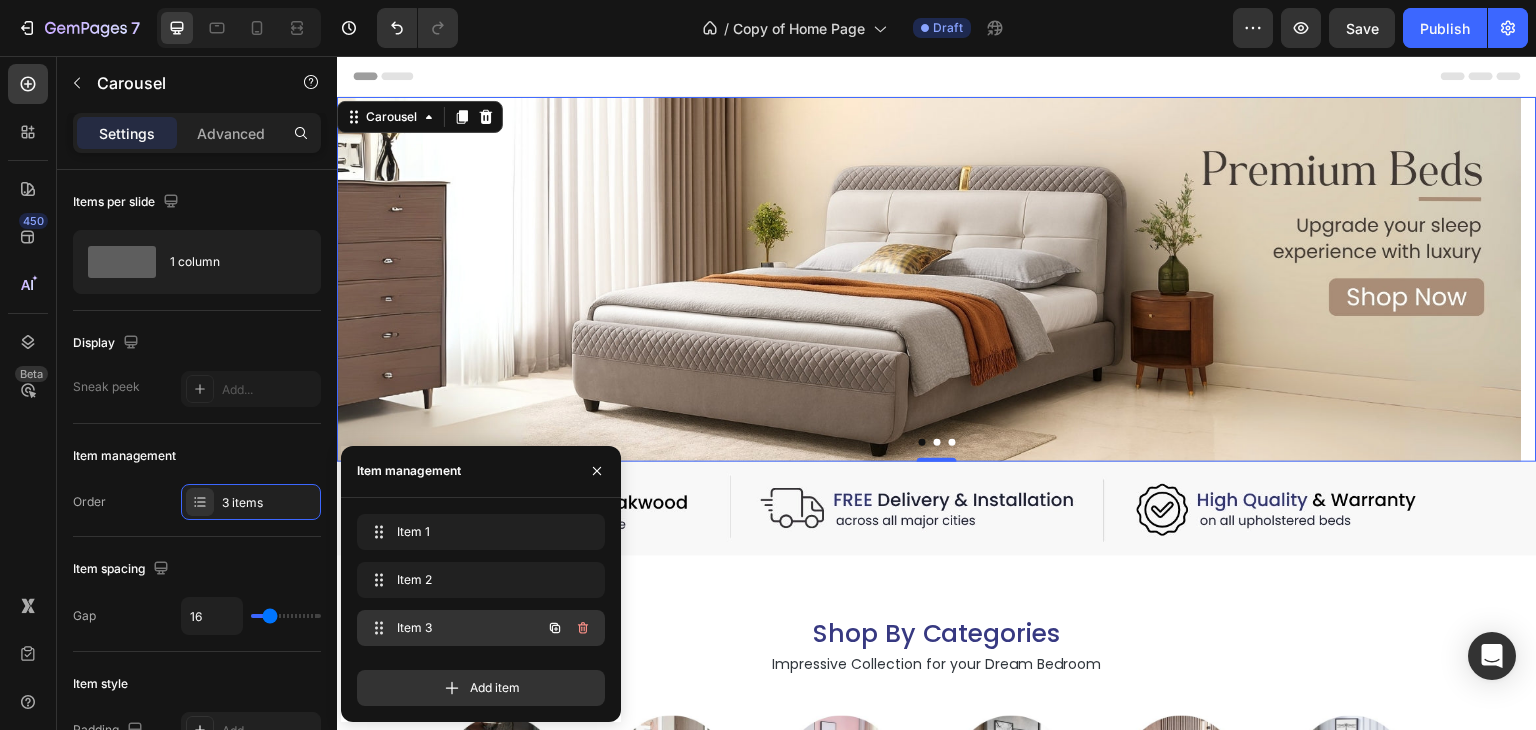 click 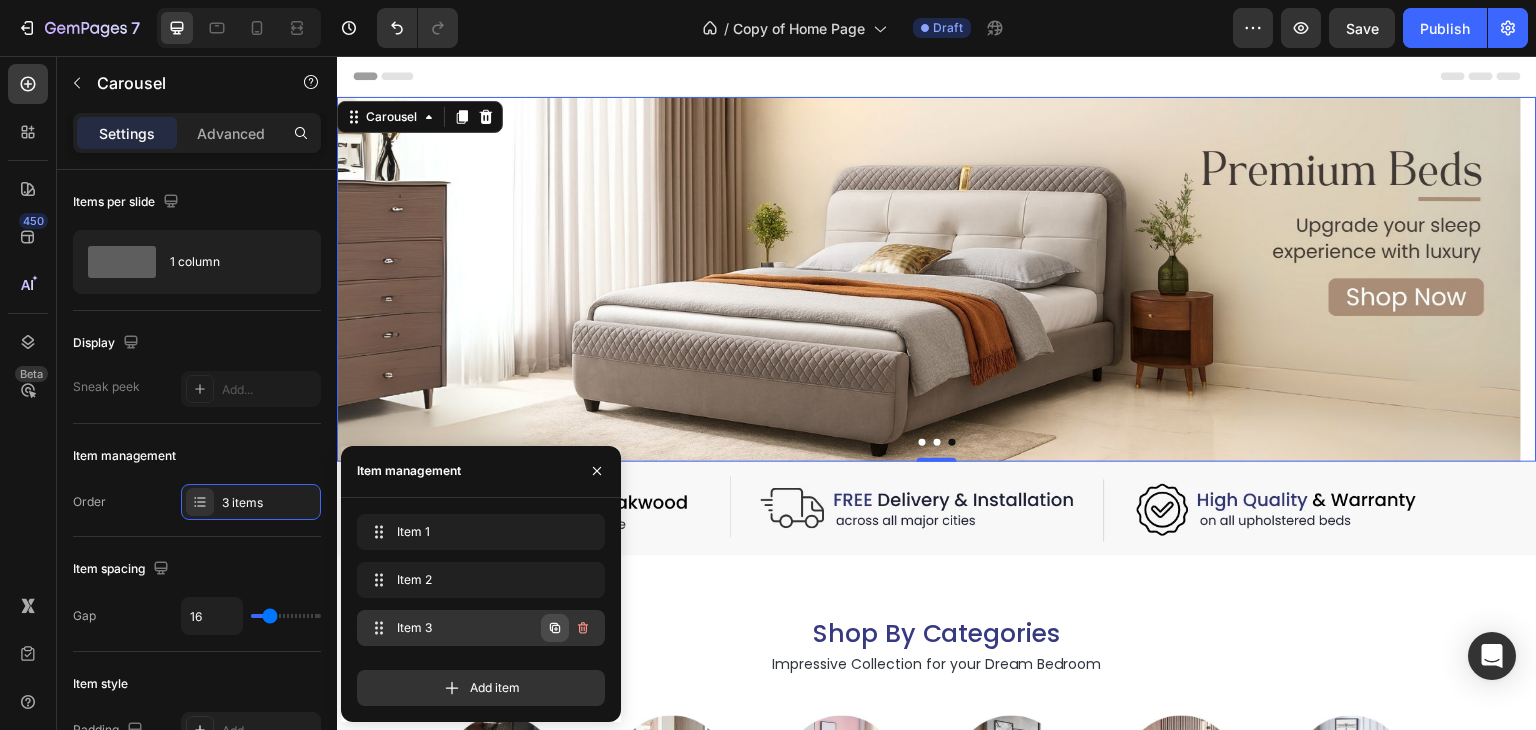 click 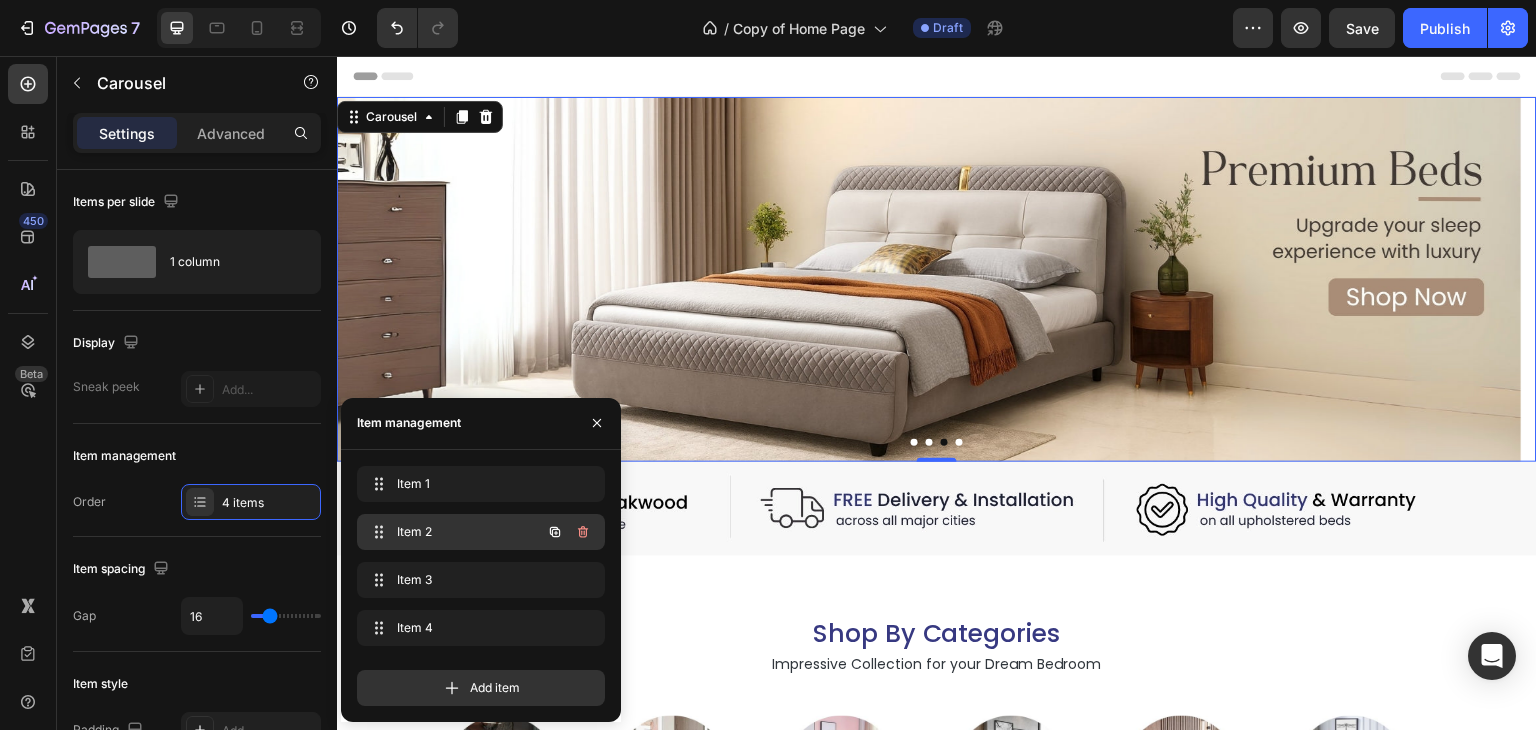 click on "Item 2" at bounding box center [453, 532] 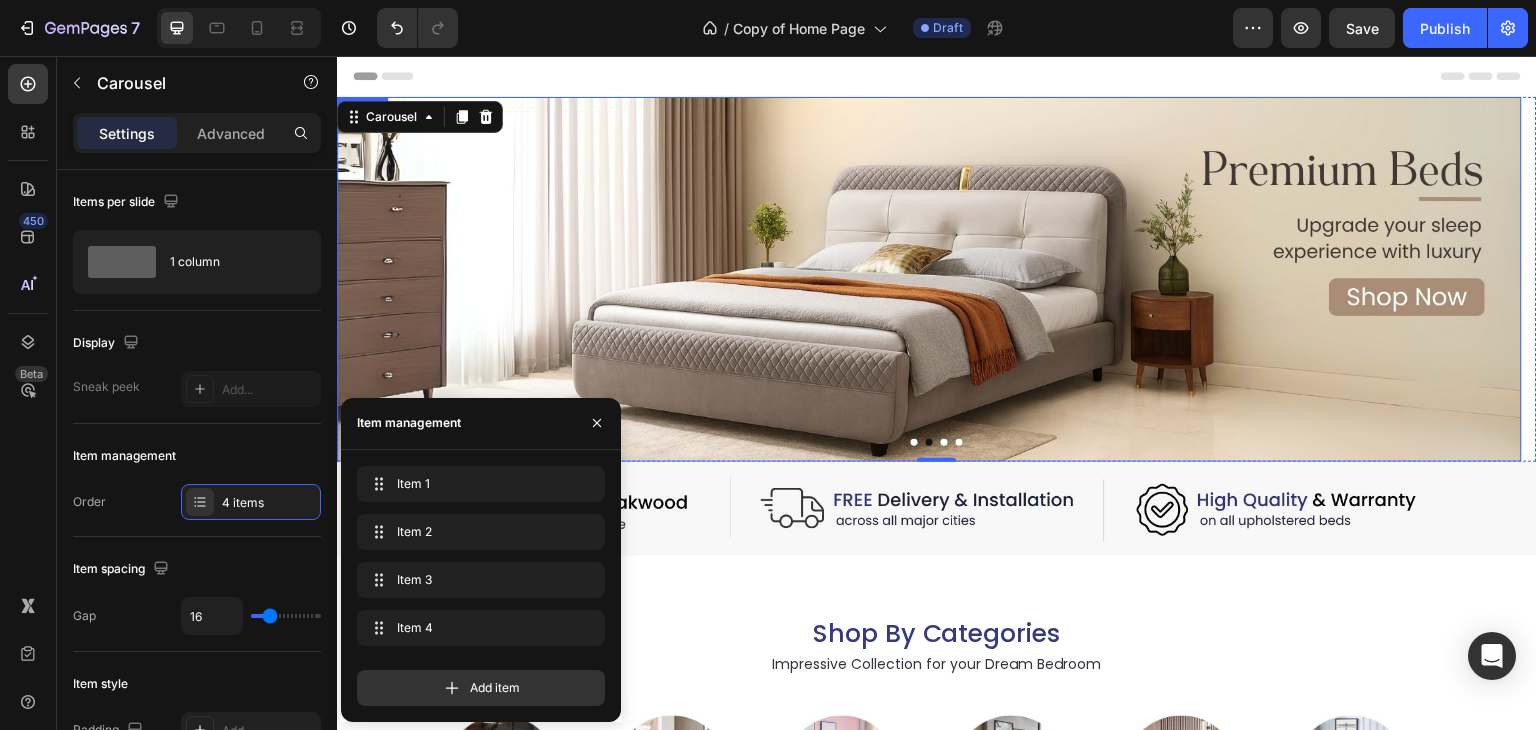 click at bounding box center (929, 279) 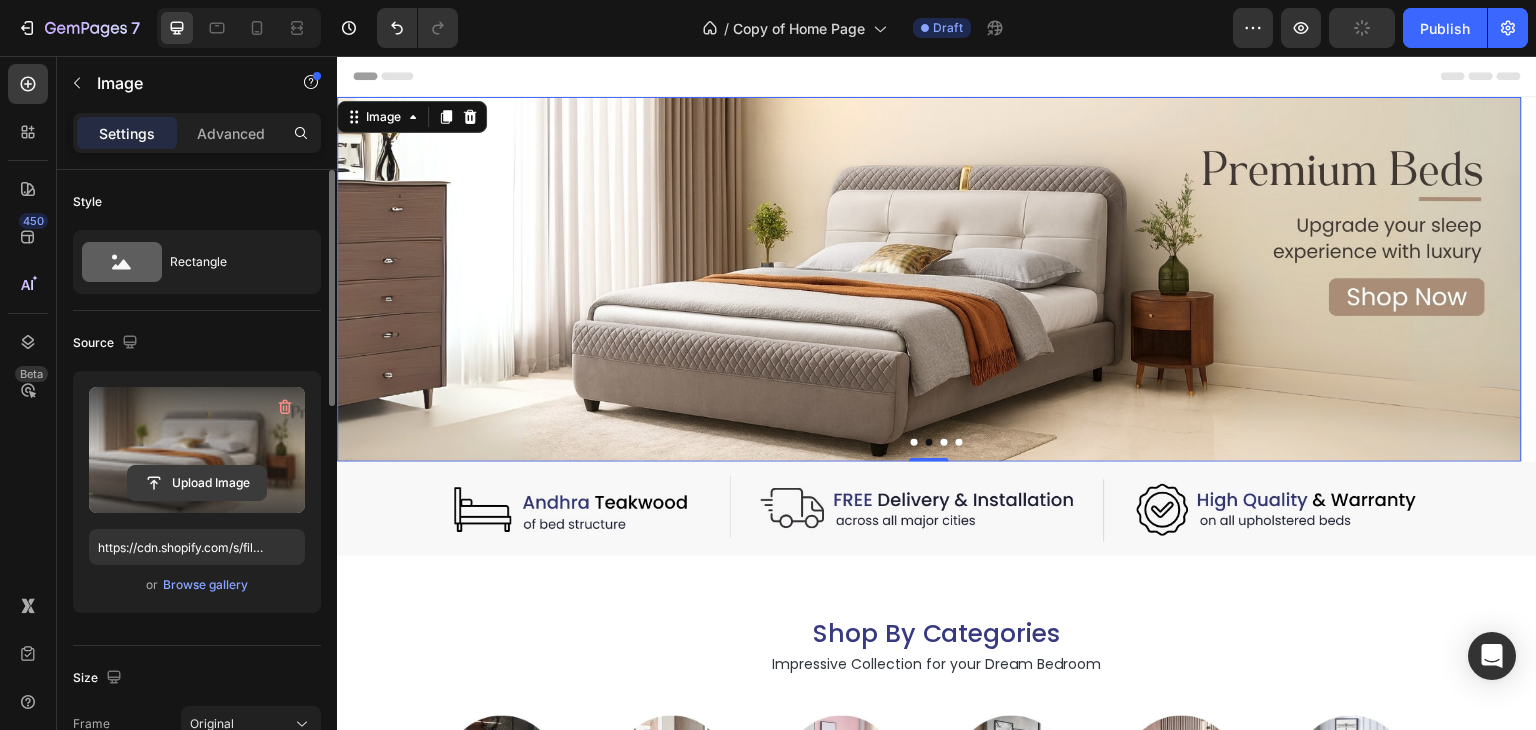 click 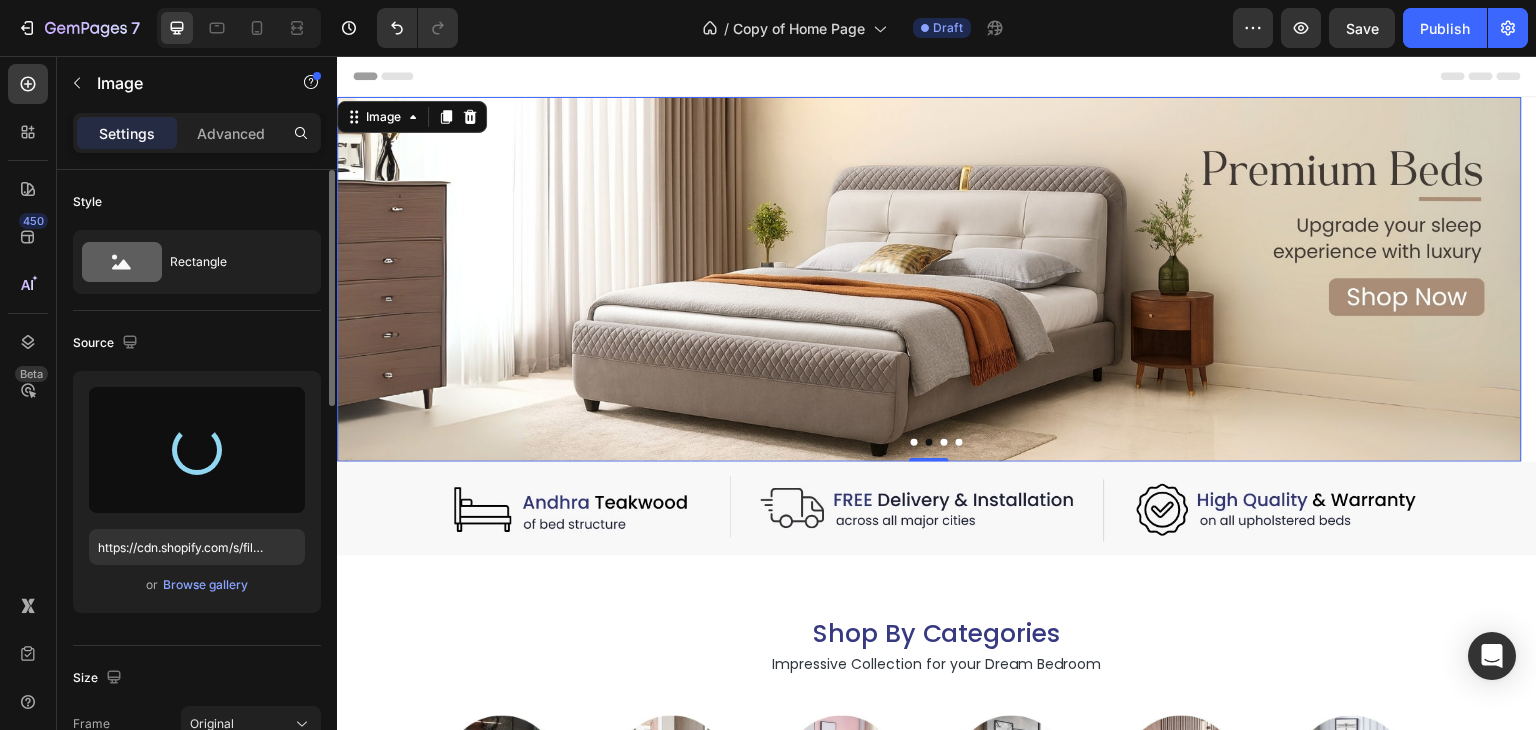 type on "https://cdn.shopify.com/s/files/1/0718/7775/5135/files/gempages_532029910361834389-d9ad41f6-0679-469c-a4d5-2b064ef2cf97.jpg" 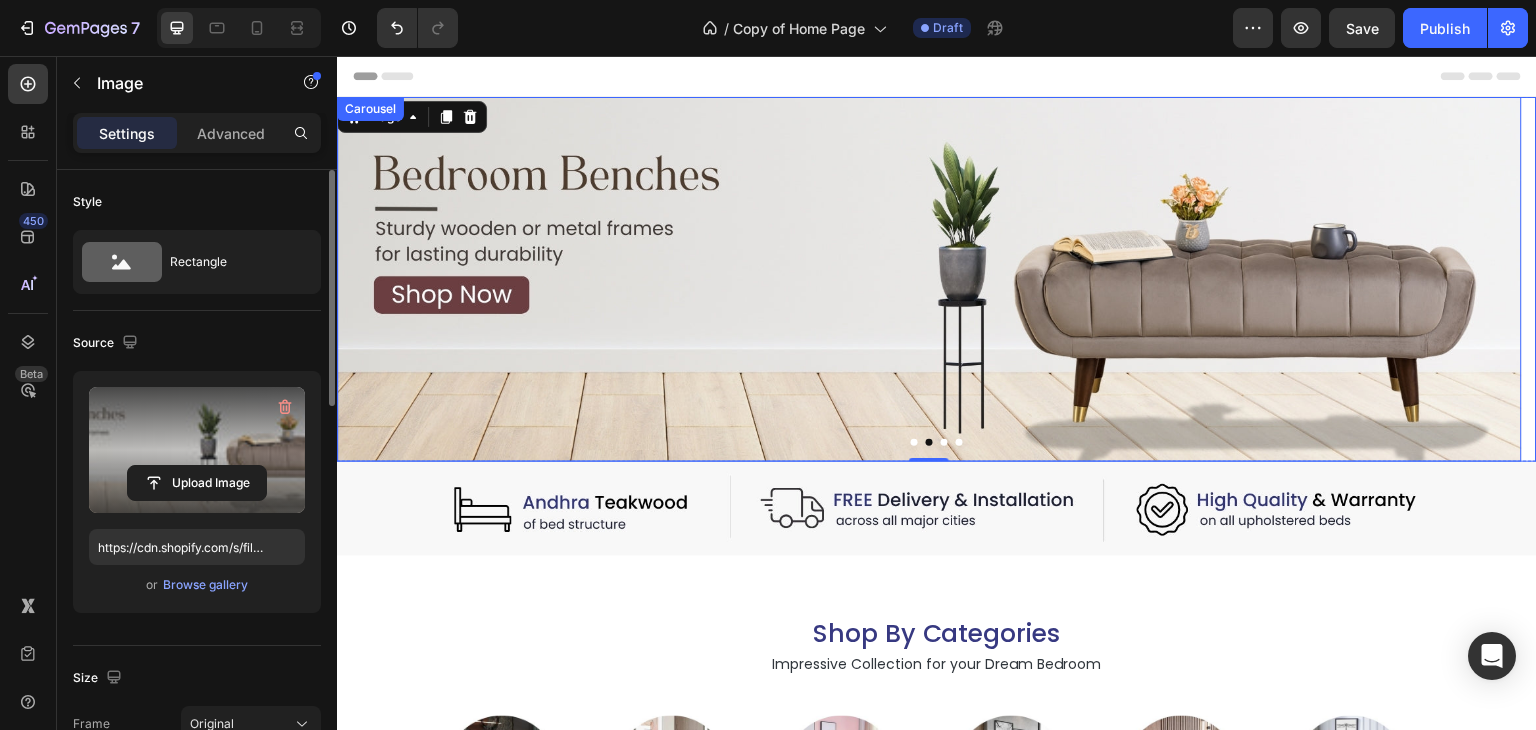 click at bounding box center (944, 442) 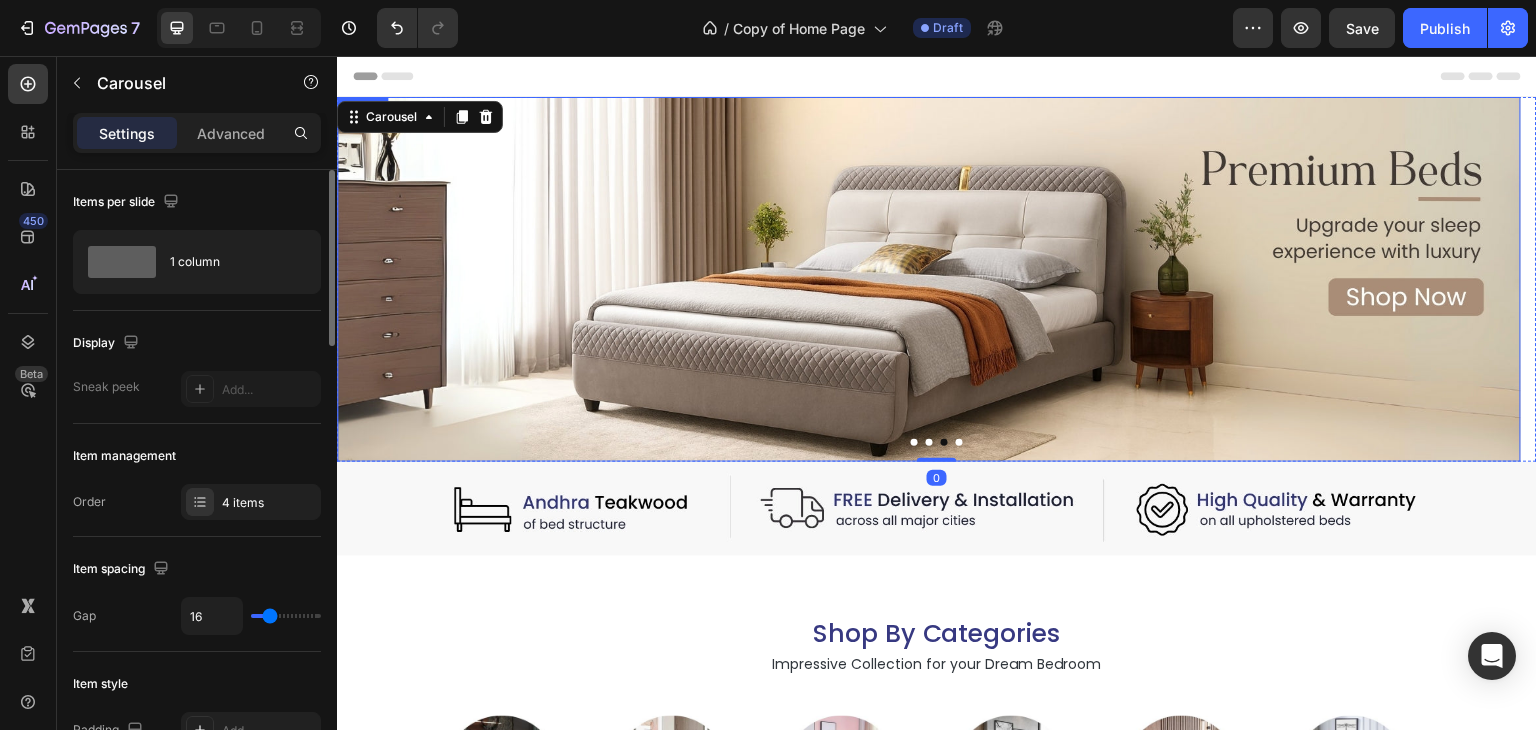click at bounding box center [929, 279] 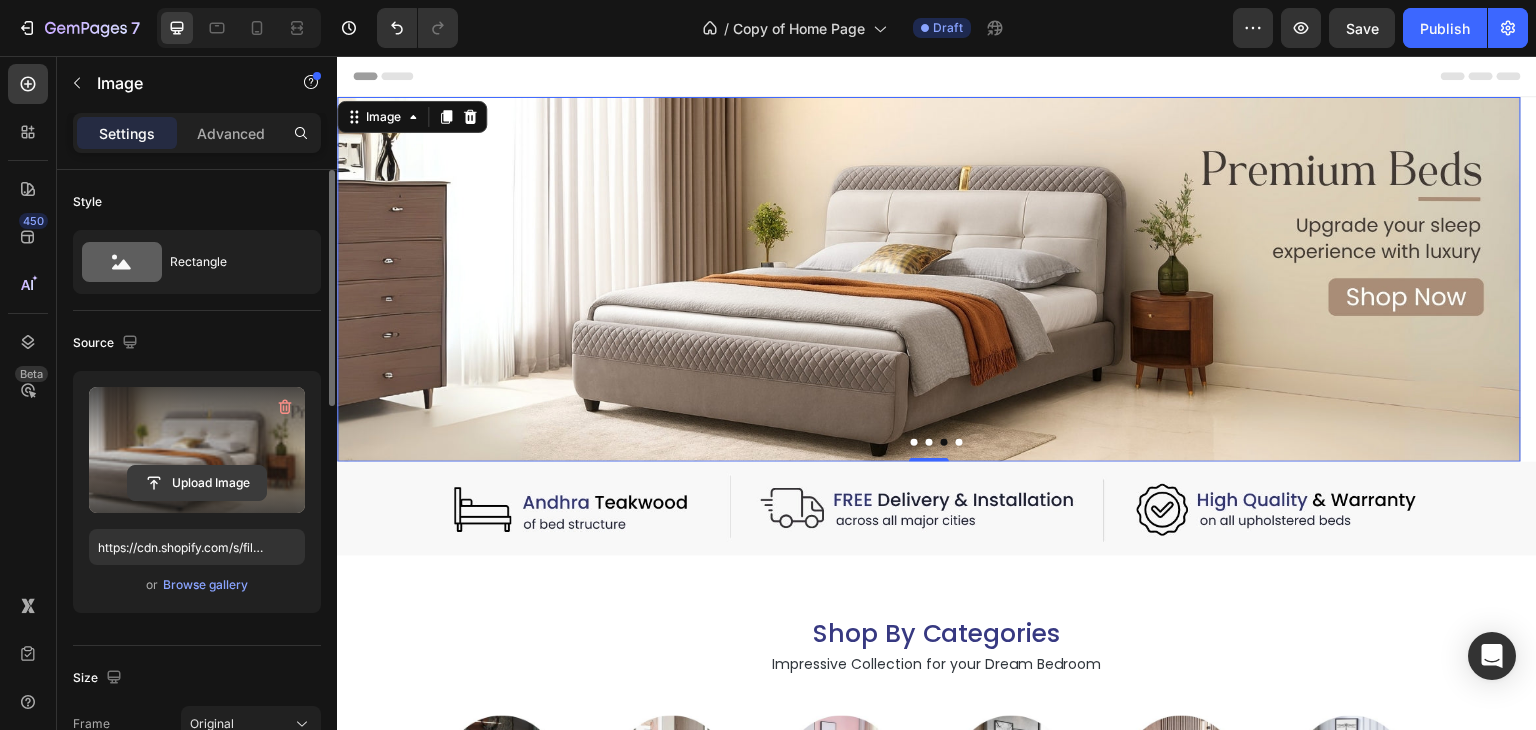 click 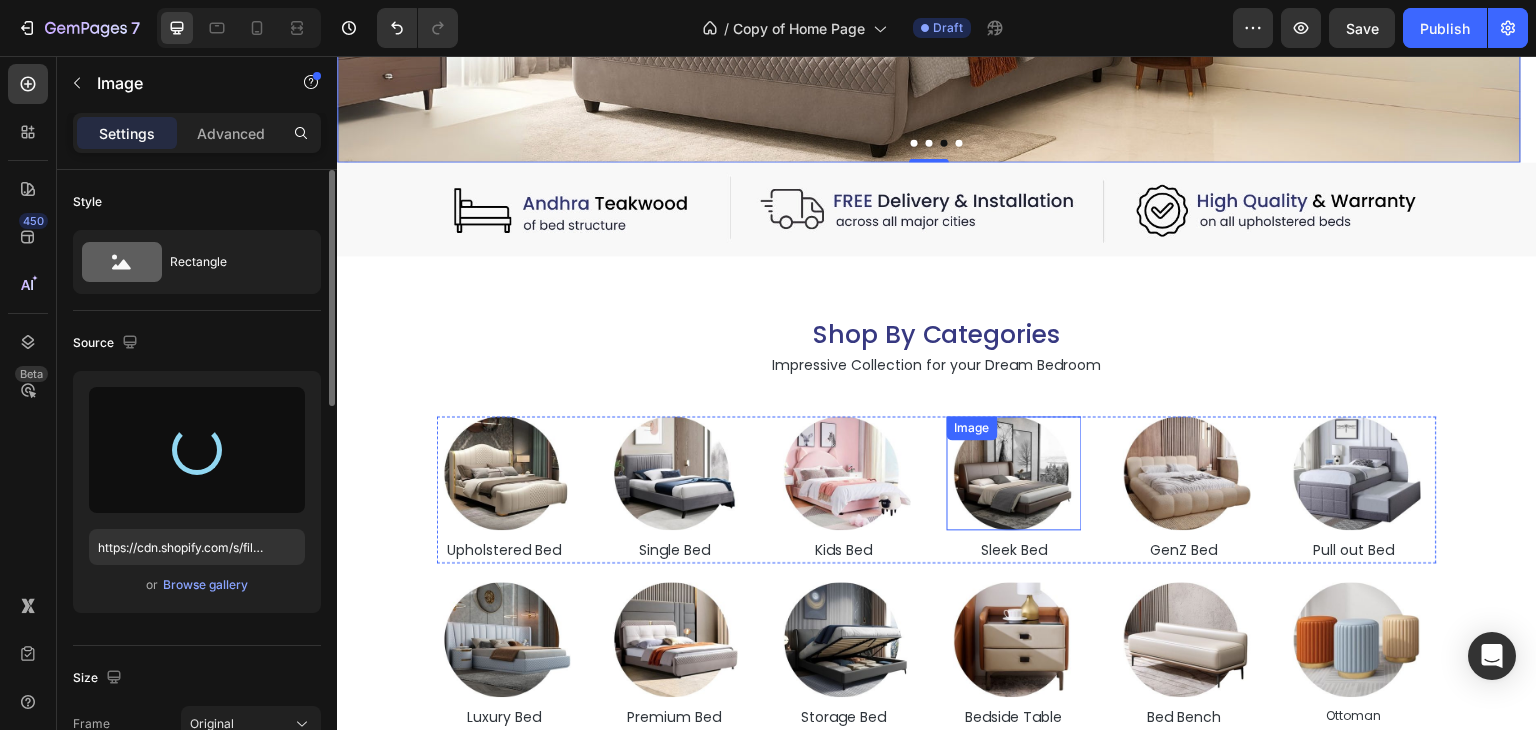 scroll, scrollTop: 0, scrollLeft: 0, axis: both 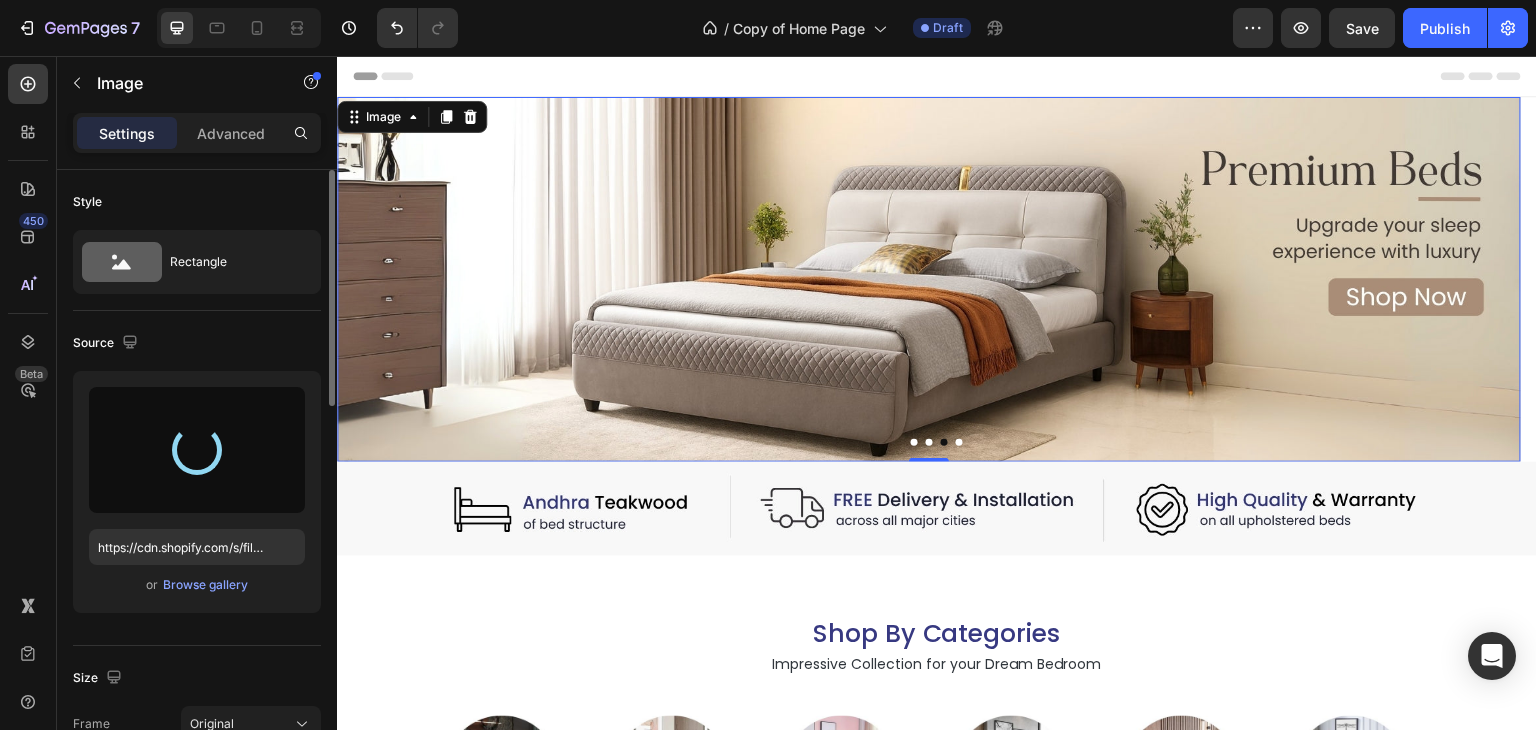 type on "https://cdn.shopify.com/s/files/1/0718/7775/5135/files/gempages_532029910361834389-0bdfe960-c2d0-4f19-9b8a-03e29a0fce12.jpg" 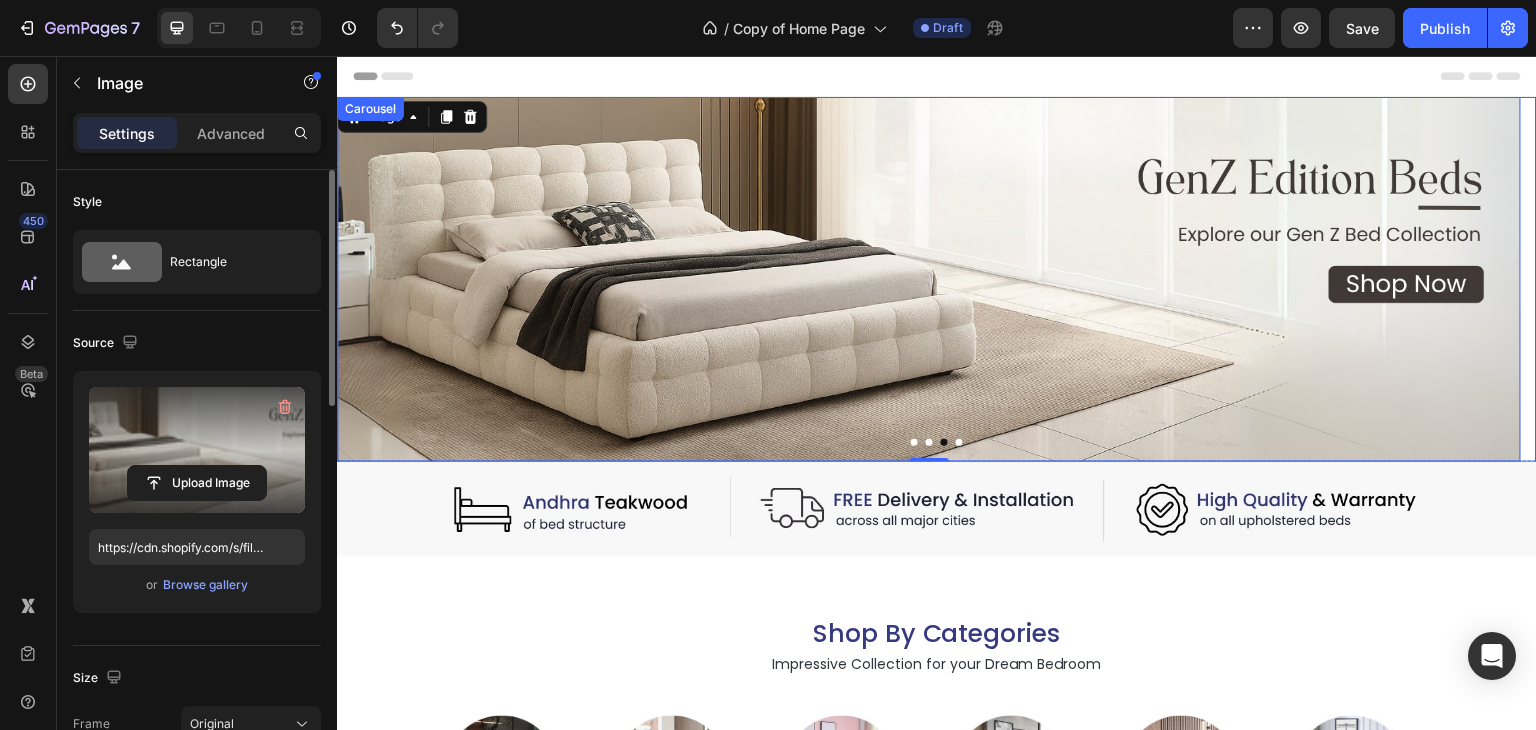 click at bounding box center [959, 442] 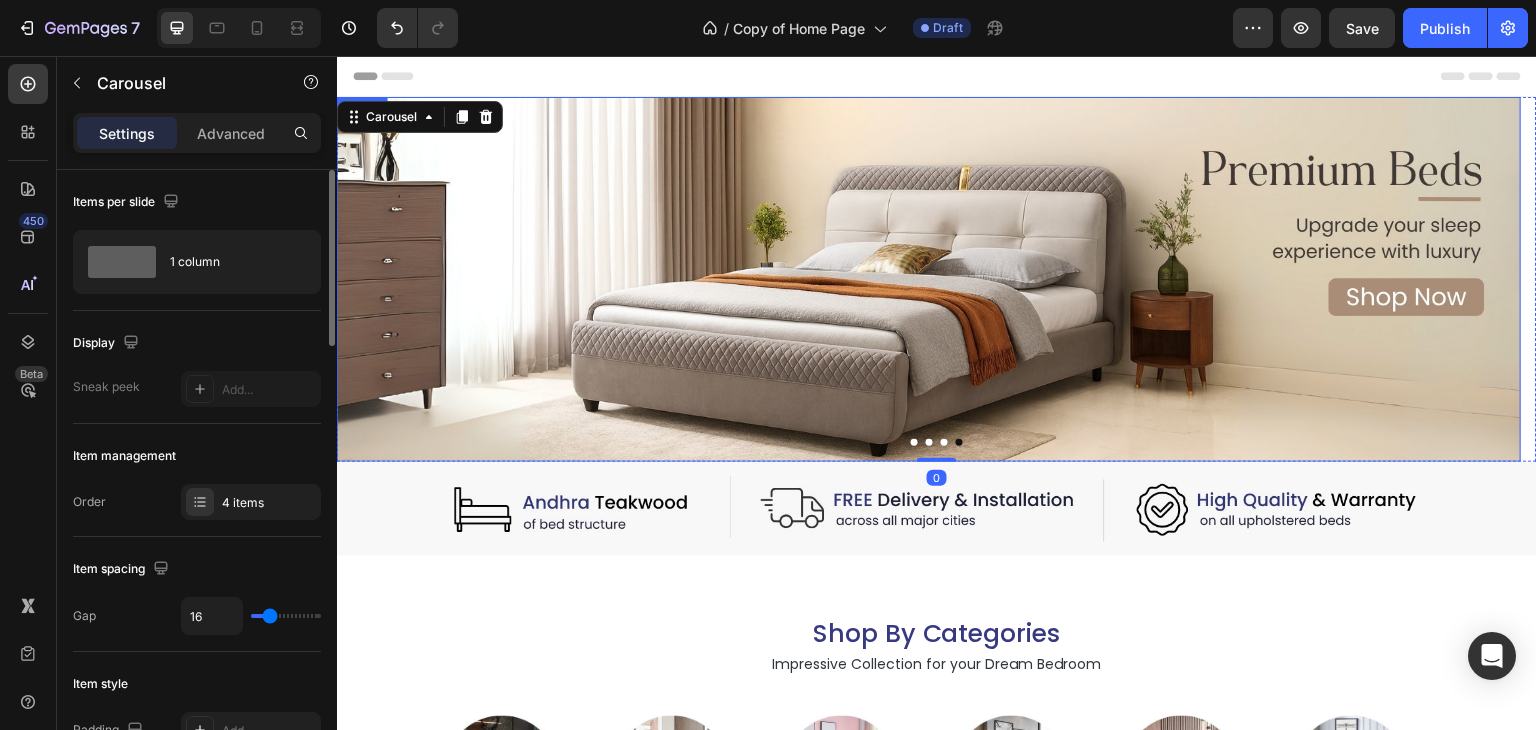 click at bounding box center (929, 279) 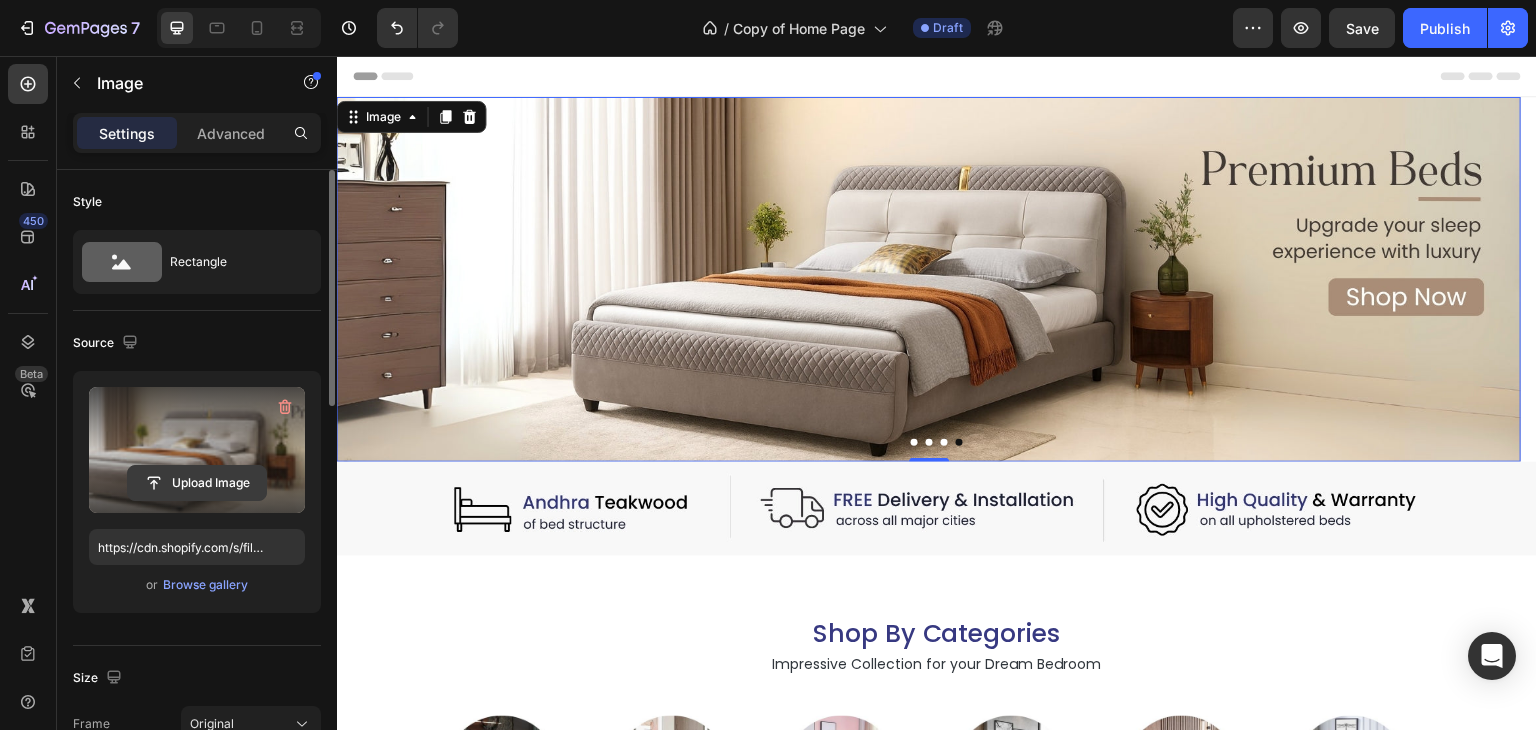 click 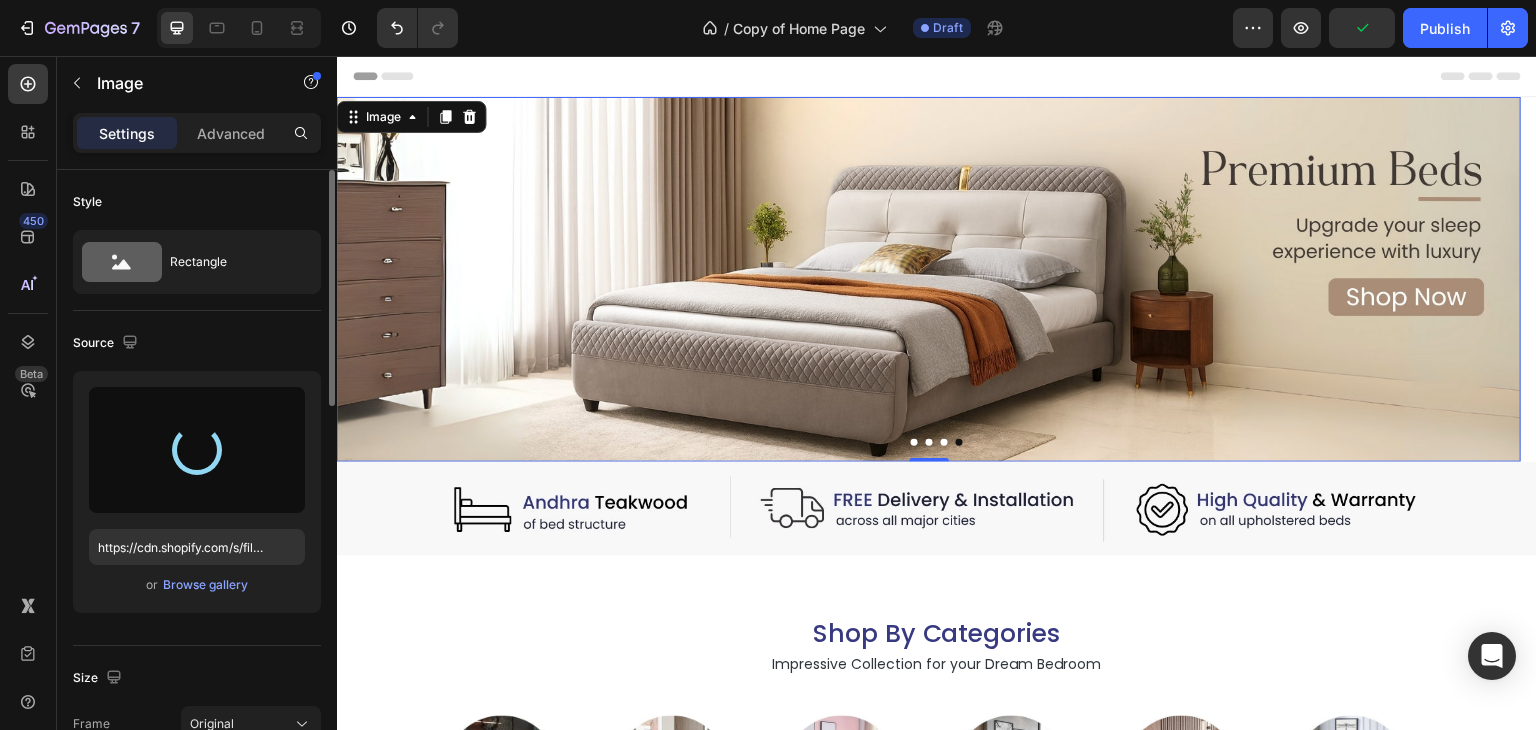 type on "https://cdn.shopify.com/s/files/1/0718/7775/5135/files/gempages_532029910361834389-0abcfe3a-d926-4b51-b123-262903aa7f98.jpg" 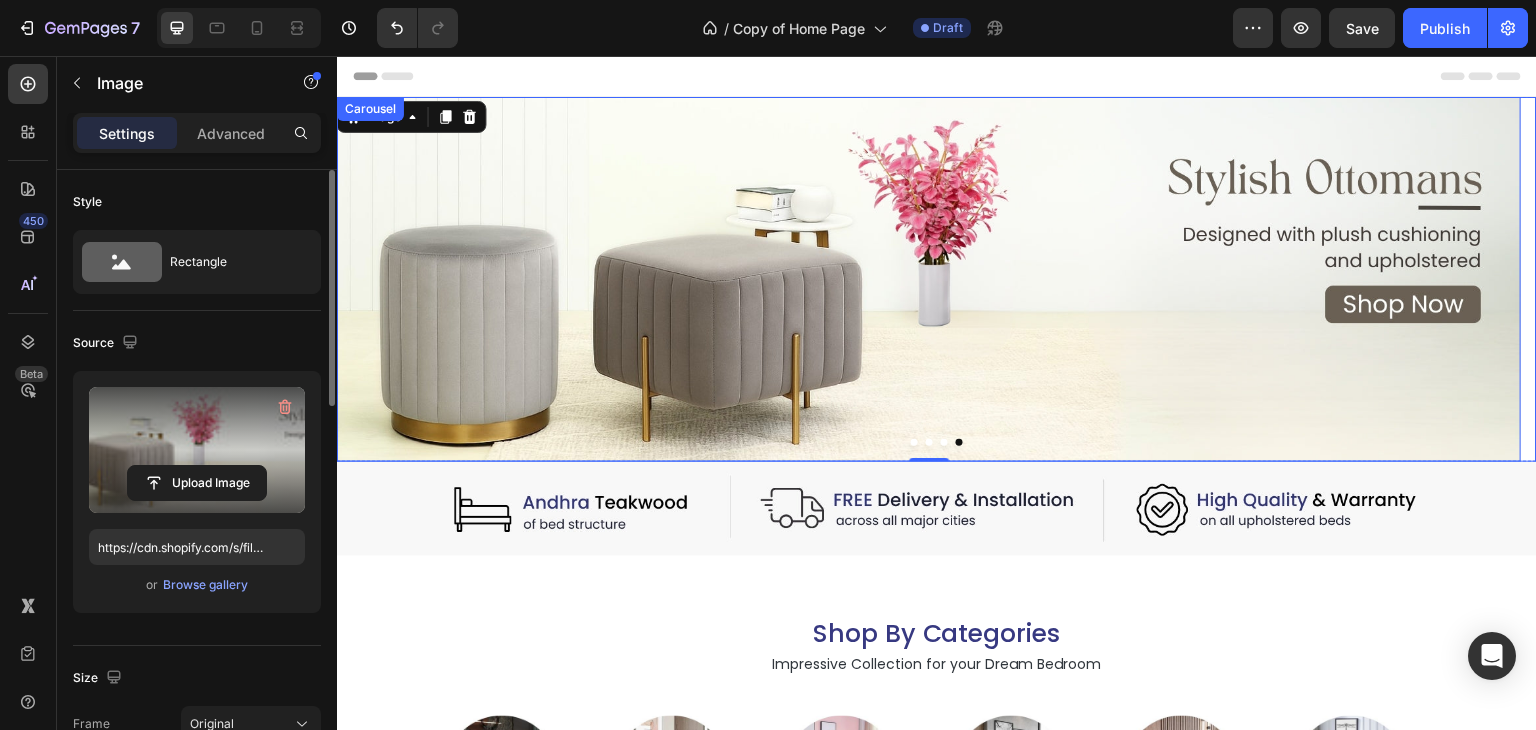click at bounding box center (944, 442) 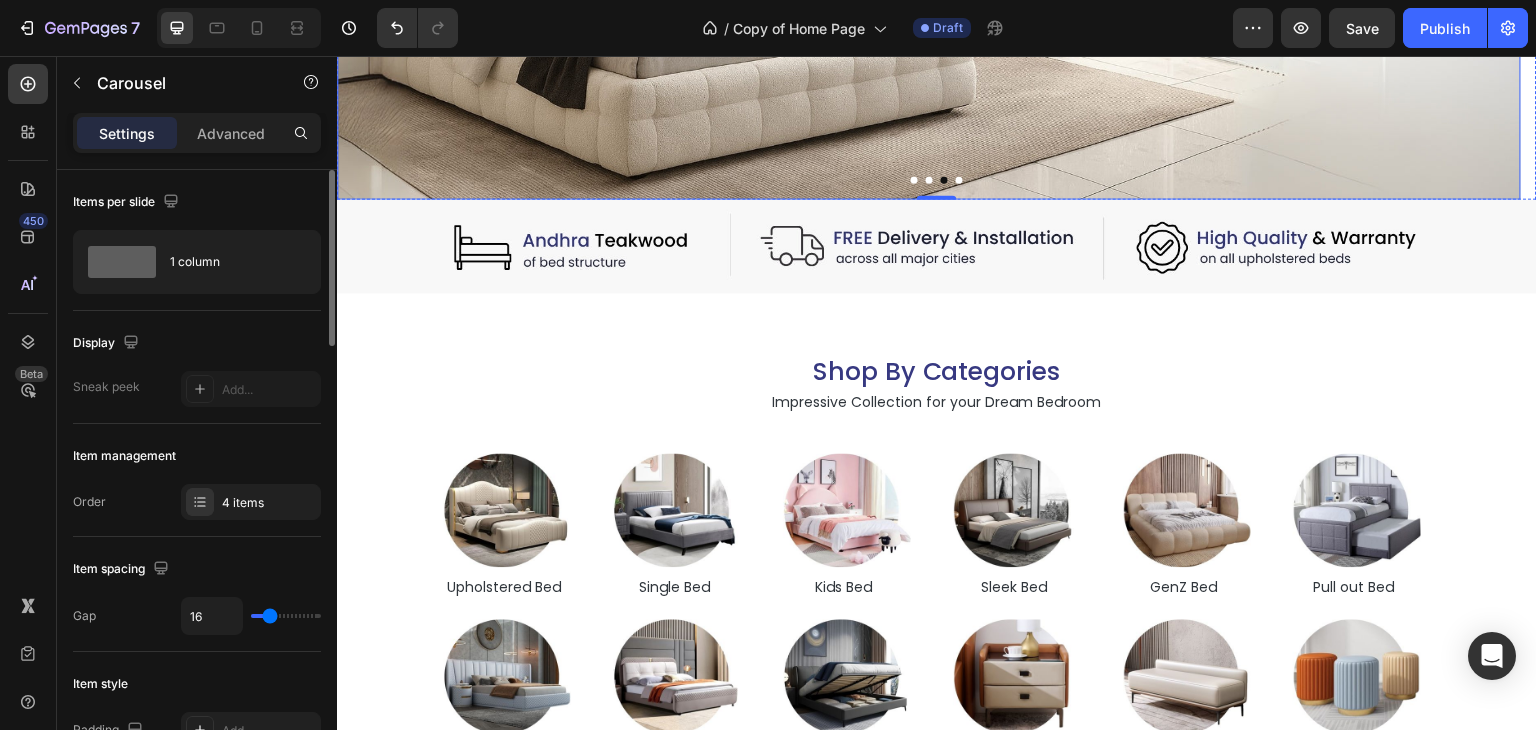 scroll, scrollTop: 0, scrollLeft: 0, axis: both 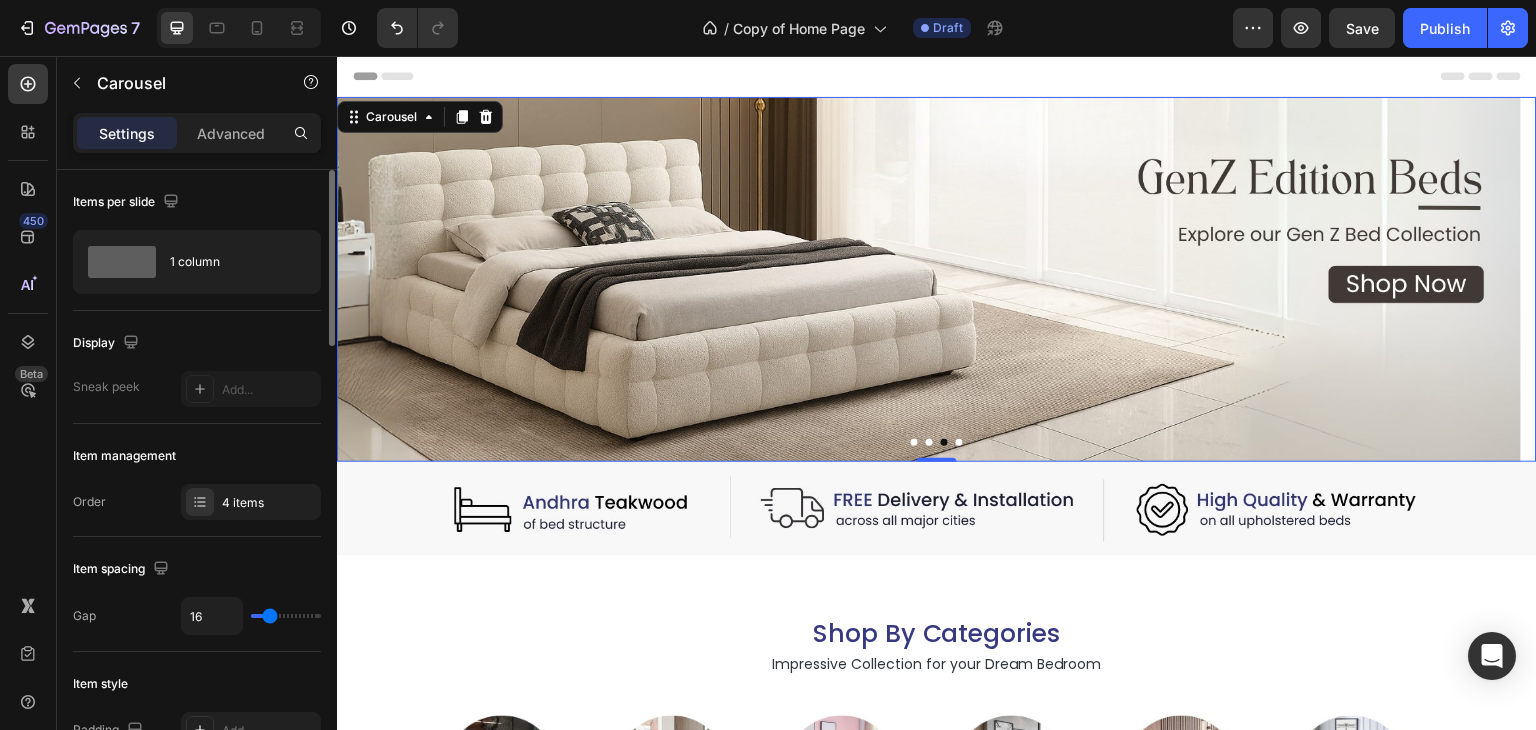 click at bounding box center [929, 442] 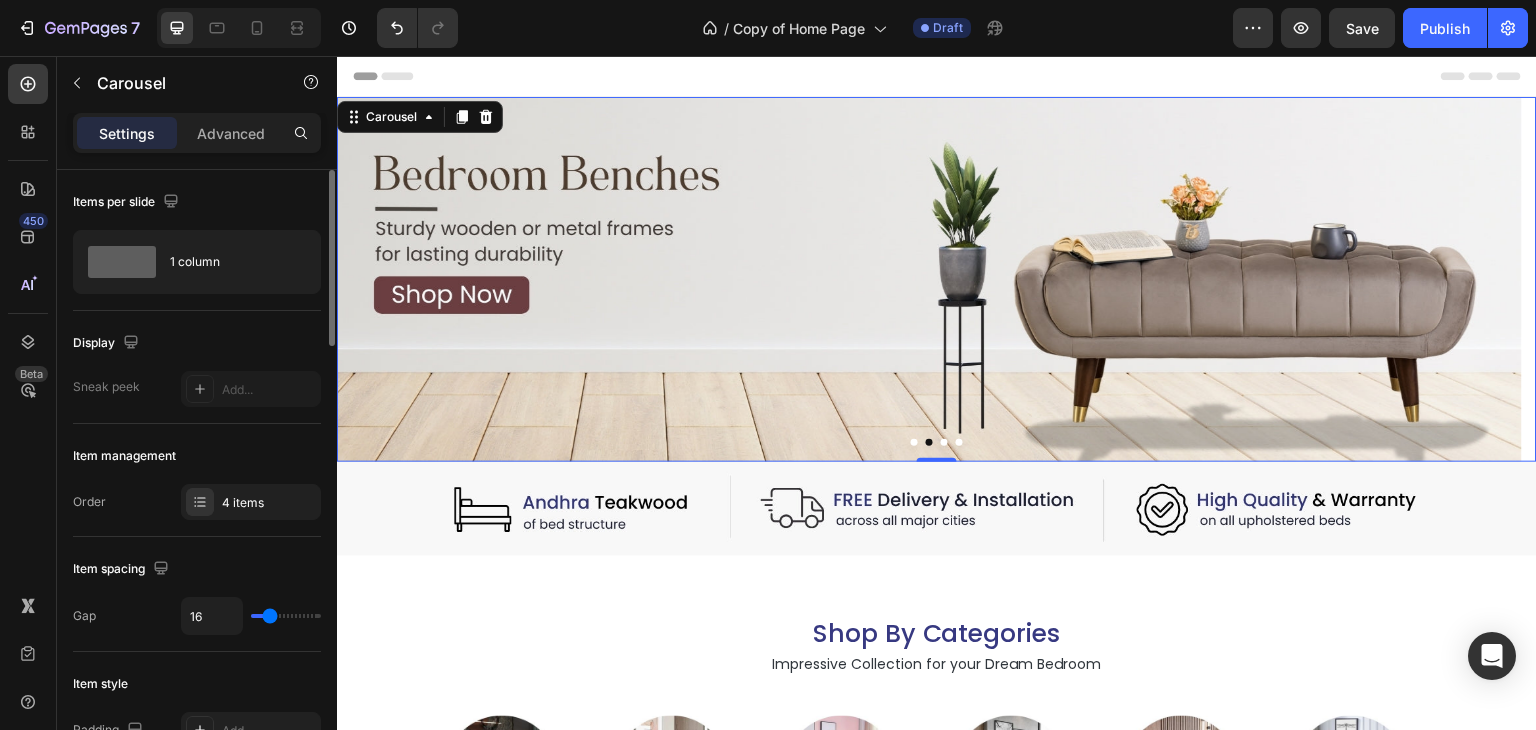 click at bounding box center (914, 442) 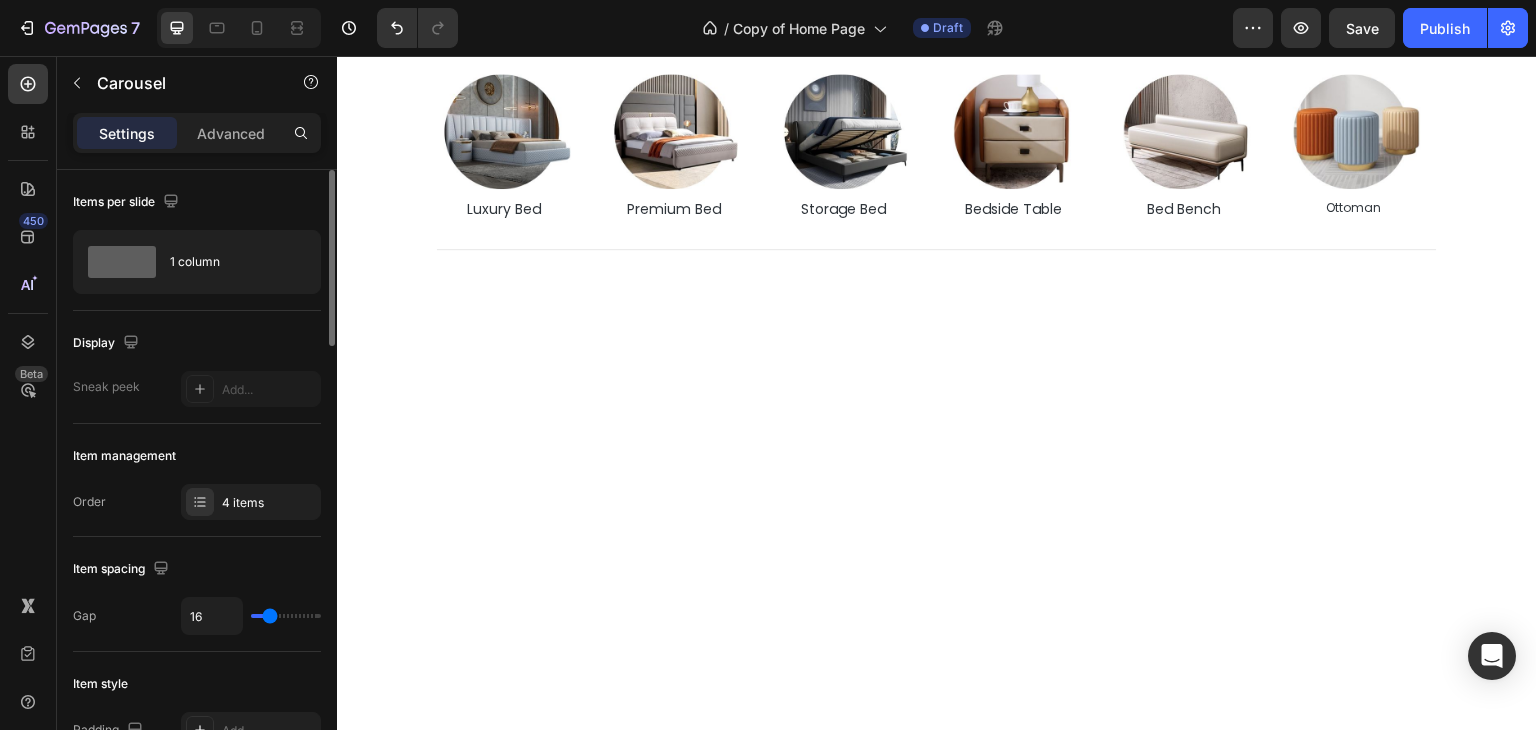 scroll, scrollTop: 0, scrollLeft: 0, axis: both 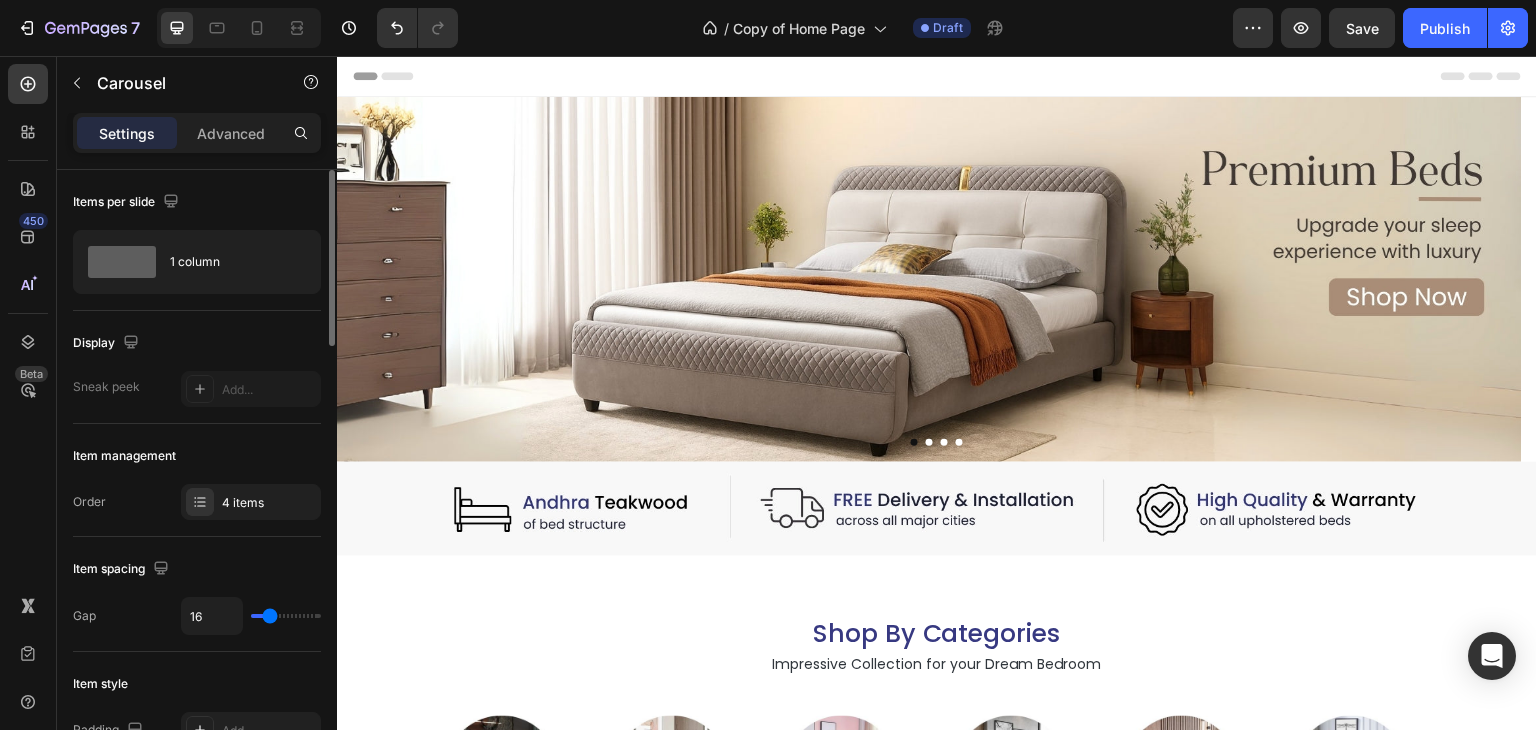click at bounding box center (929, 442) 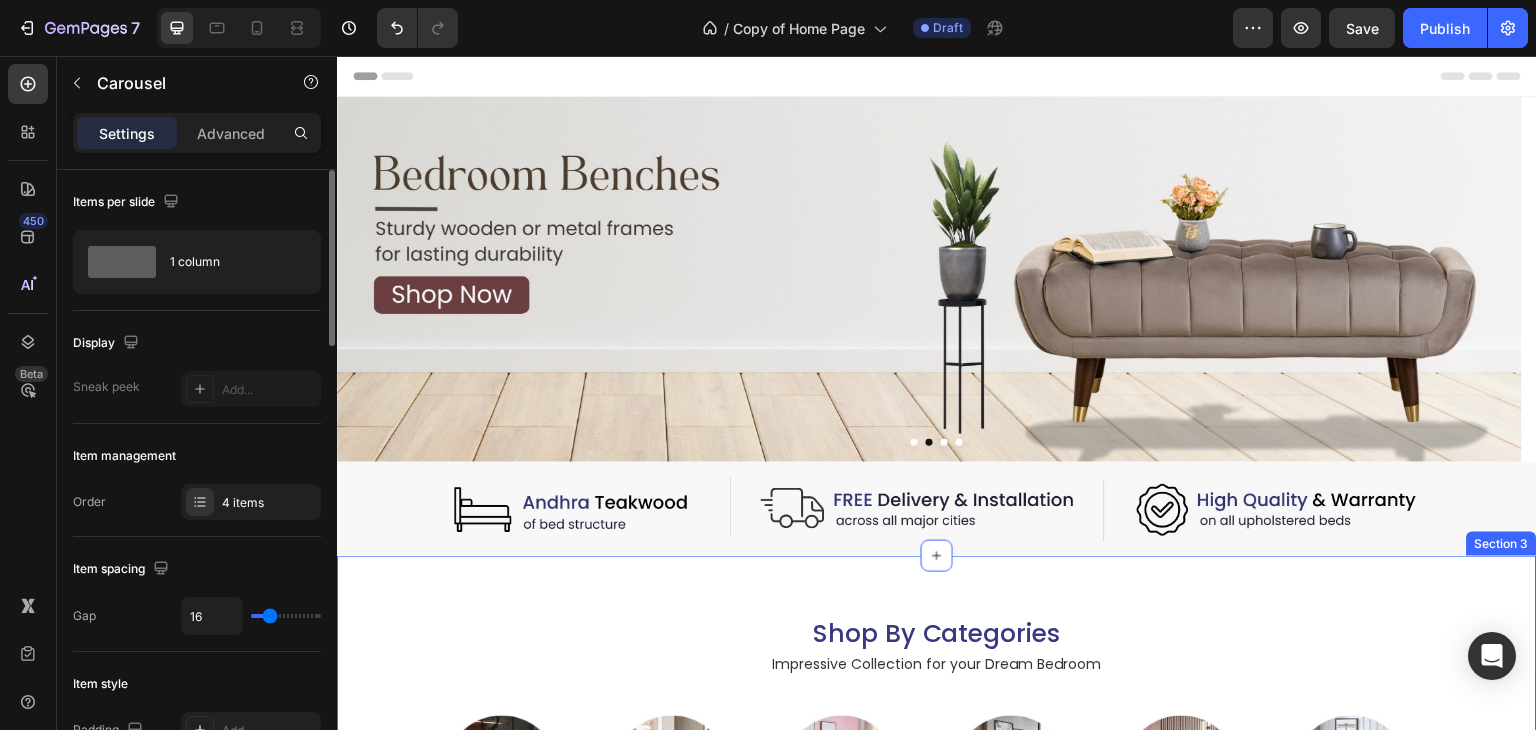 click on "Shop By Categories Heading Impressive Collection for your Dream Bedroom Text Block
Image Upholstered Bed Text Block Image Single Bed Text Block Image Kids Bed Text Block Image Sleek Bed Text Block Image GenZ Bed Text Block Image Pull out Bed Text Block
Carousel
Image Luxury Bed Text Block Image Premium Bed Text Block Image Storage Bed Text Block Image Bedside Table Text Block Image Bed Bench Text Block Image Ottoman Text Block
Carousel                Title Line Section 3" at bounding box center [937, 813] 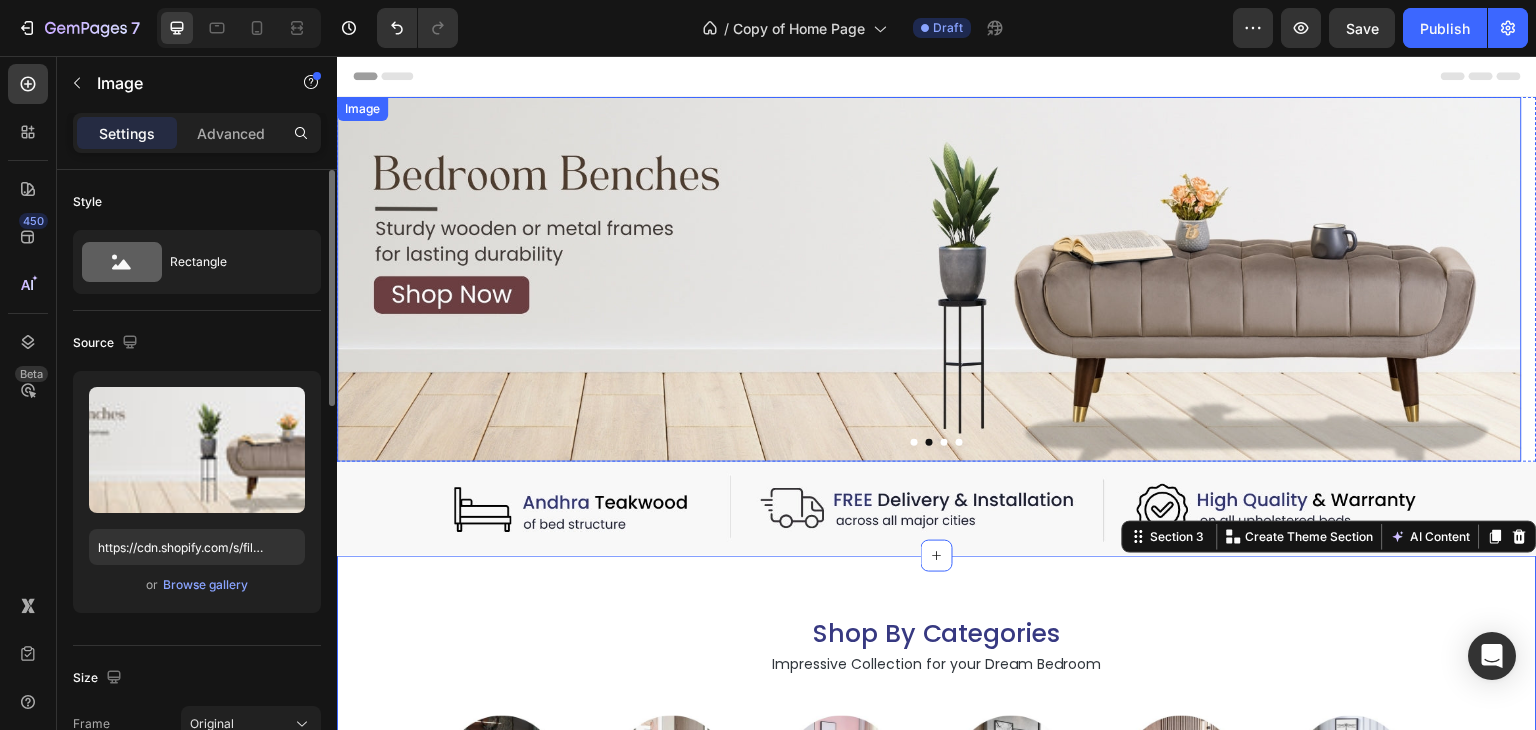 click at bounding box center [929, 279] 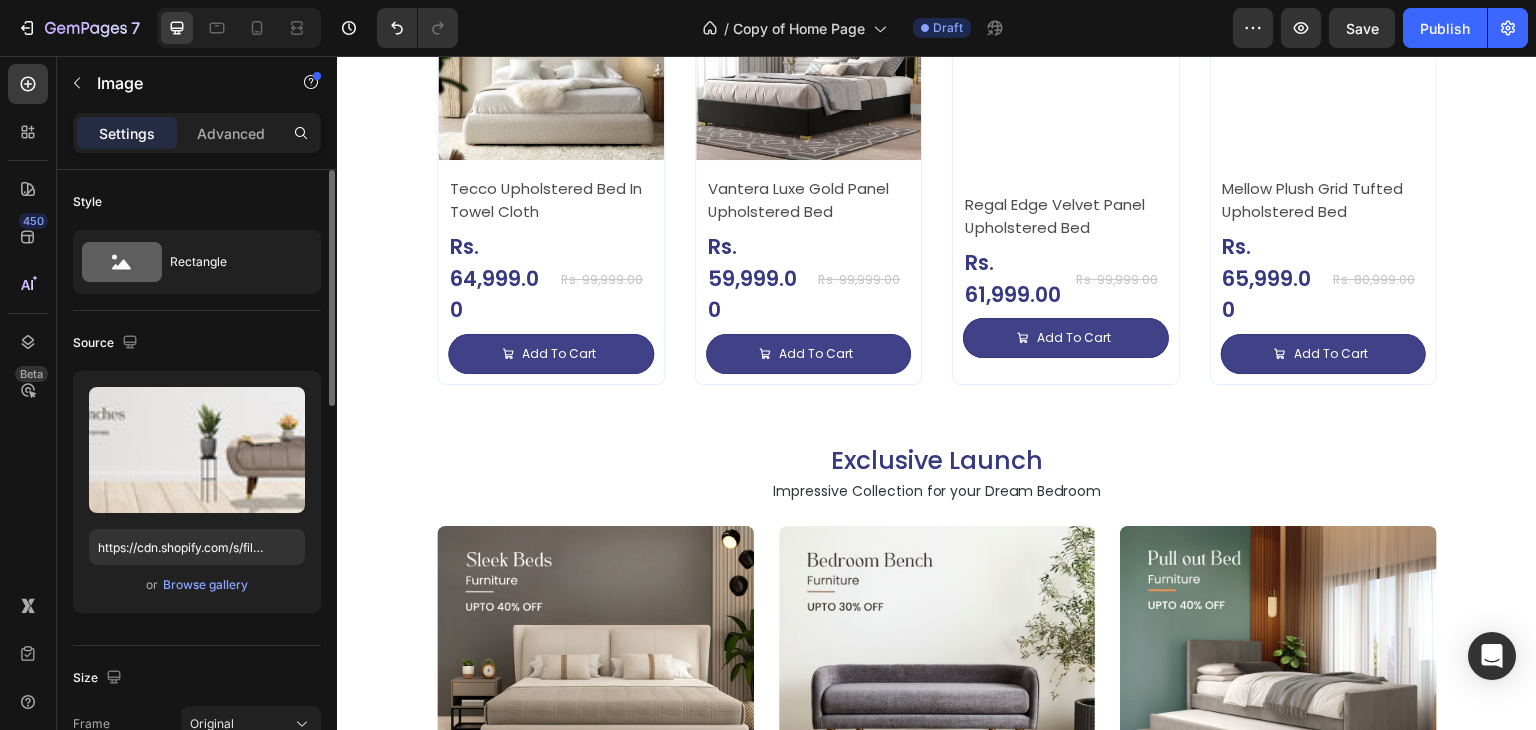 scroll, scrollTop: 0, scrollLeft: 0, axis: both 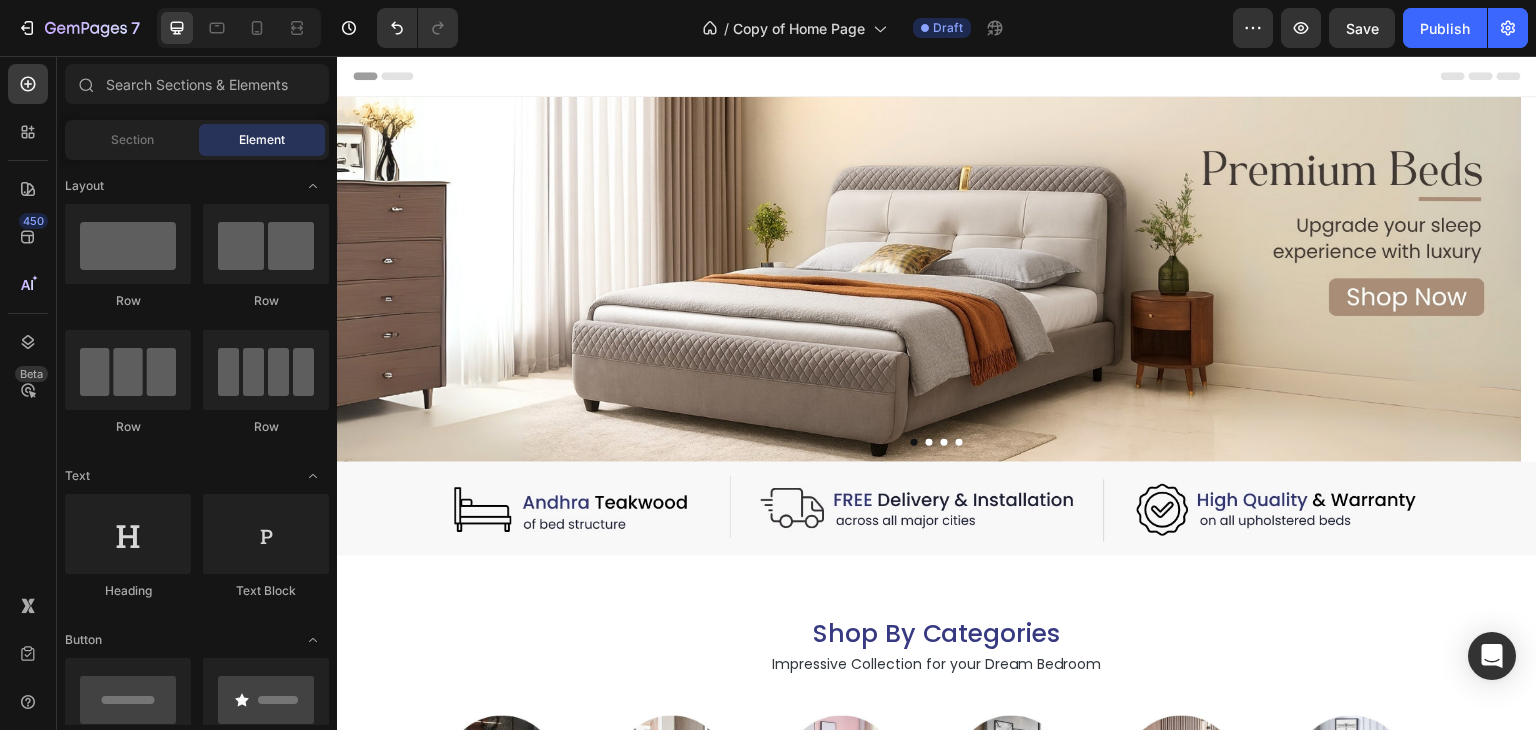 click on "Header" at bounding box center (937, 76) 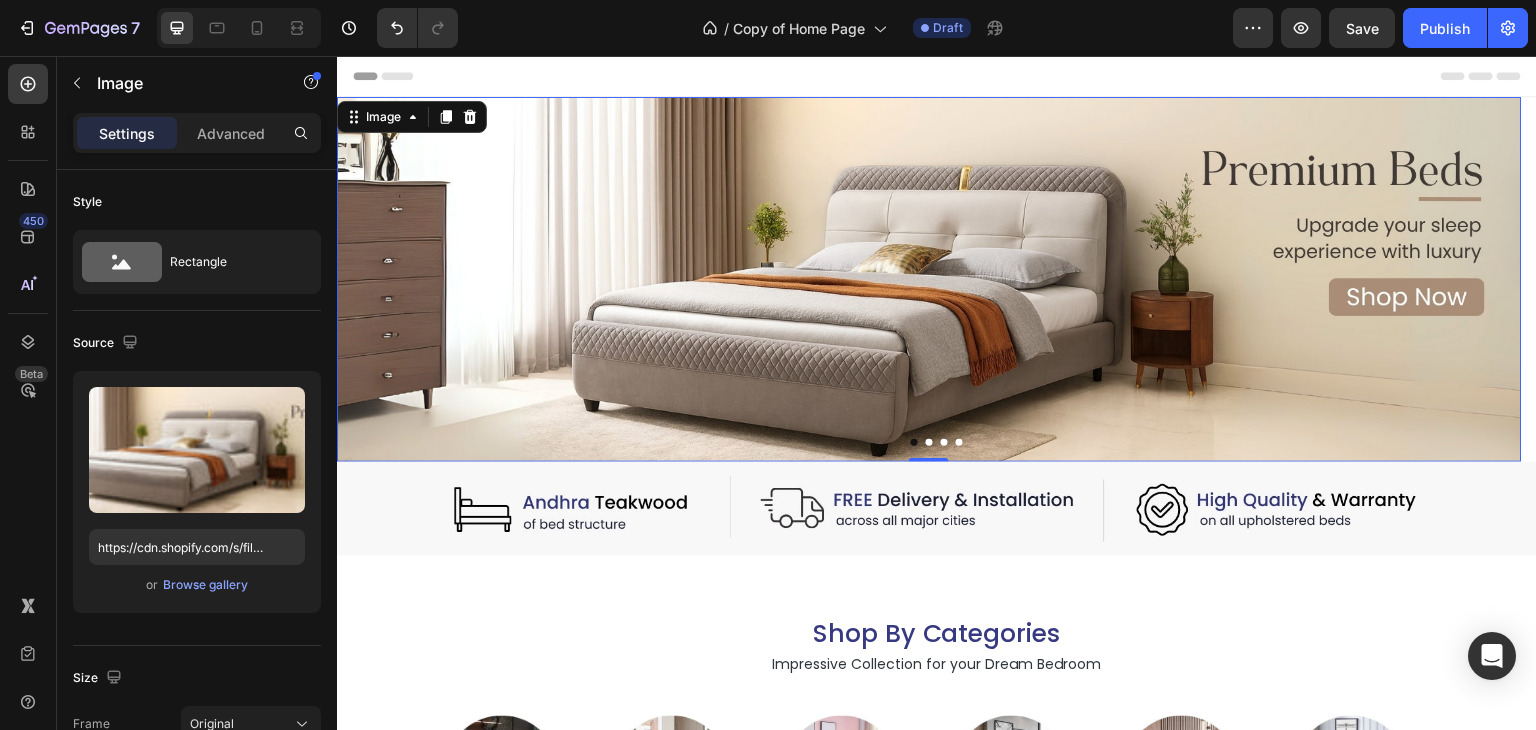 click at bounding box center (929, 279) 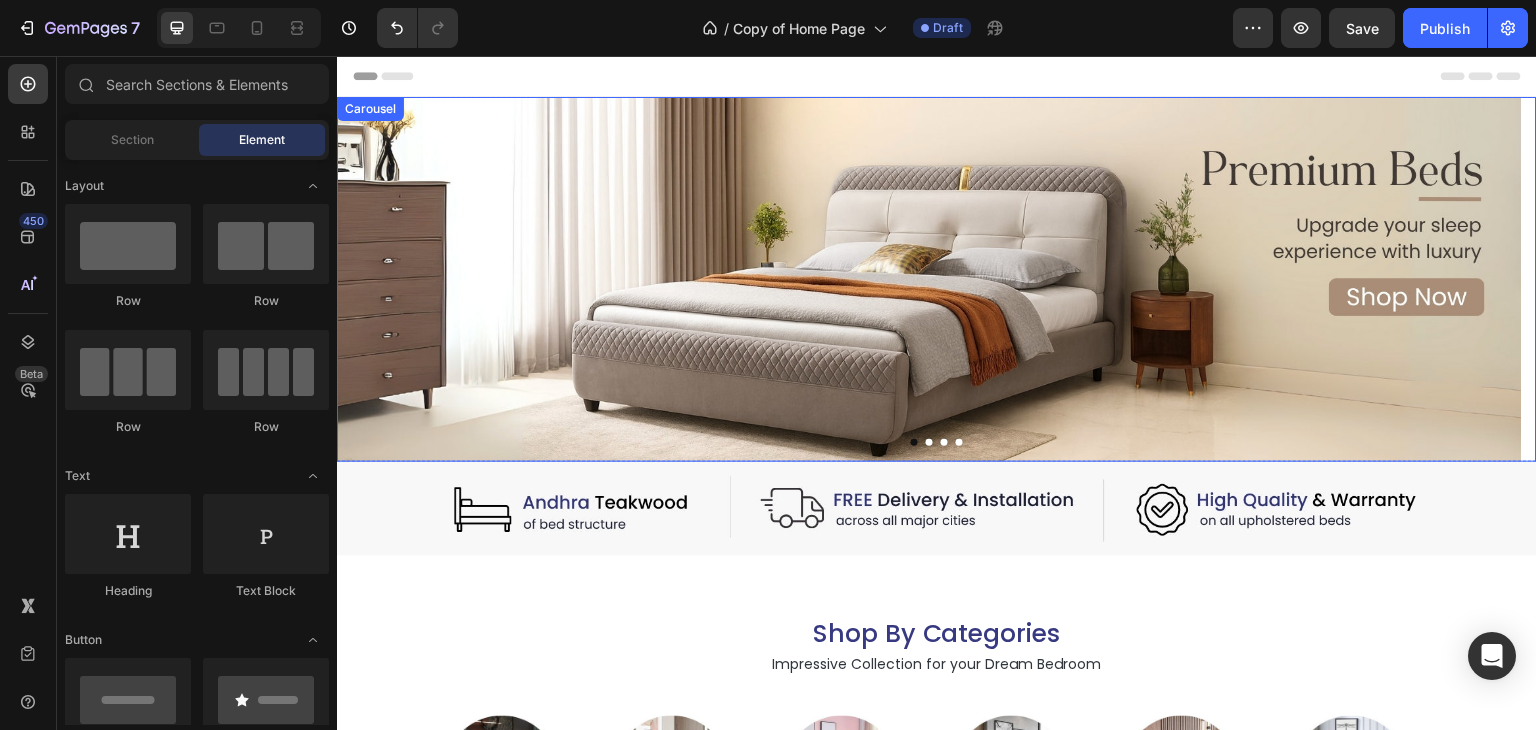 click at bounding box center [929, 442] 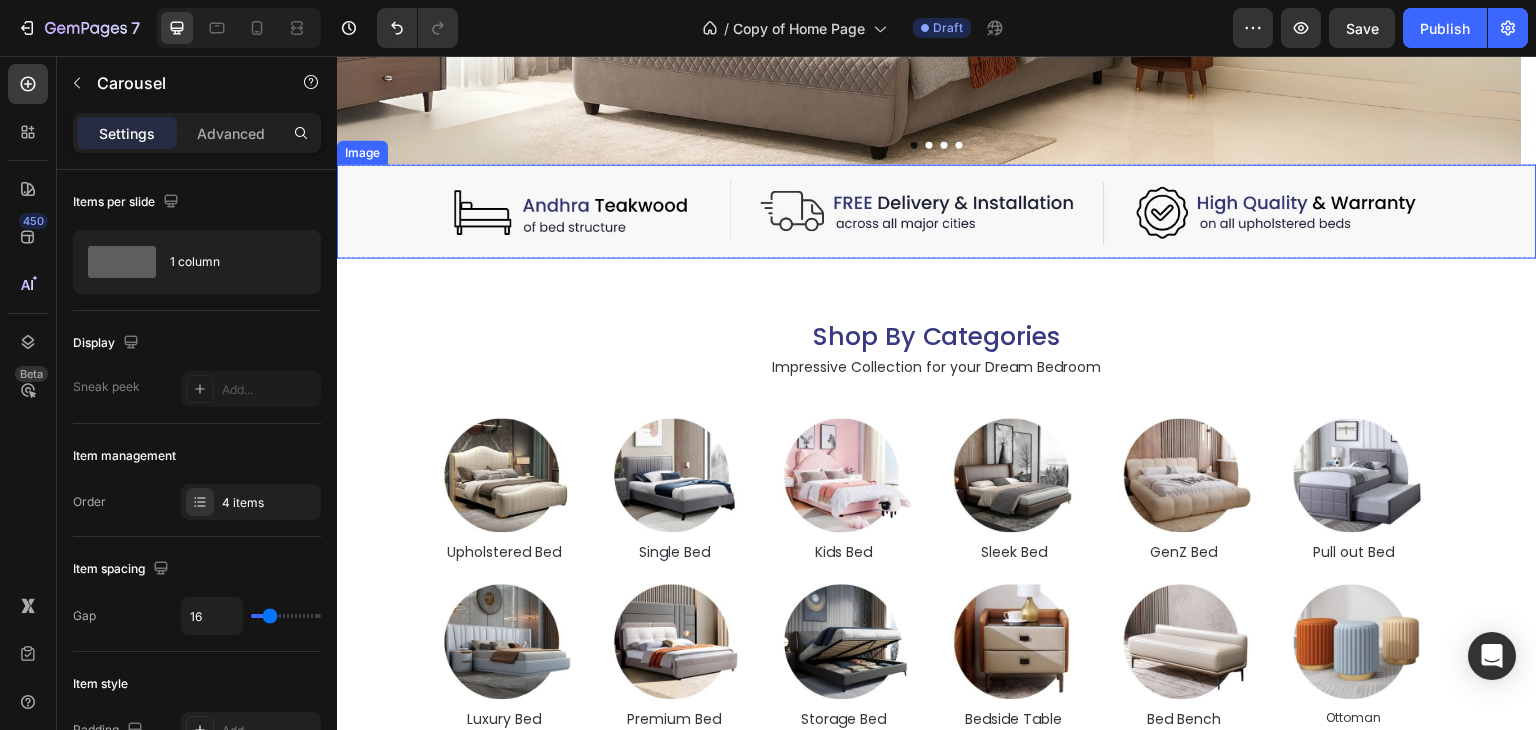 scroll, scrollTop: 300, scrollLeft: 0, axis: vertical 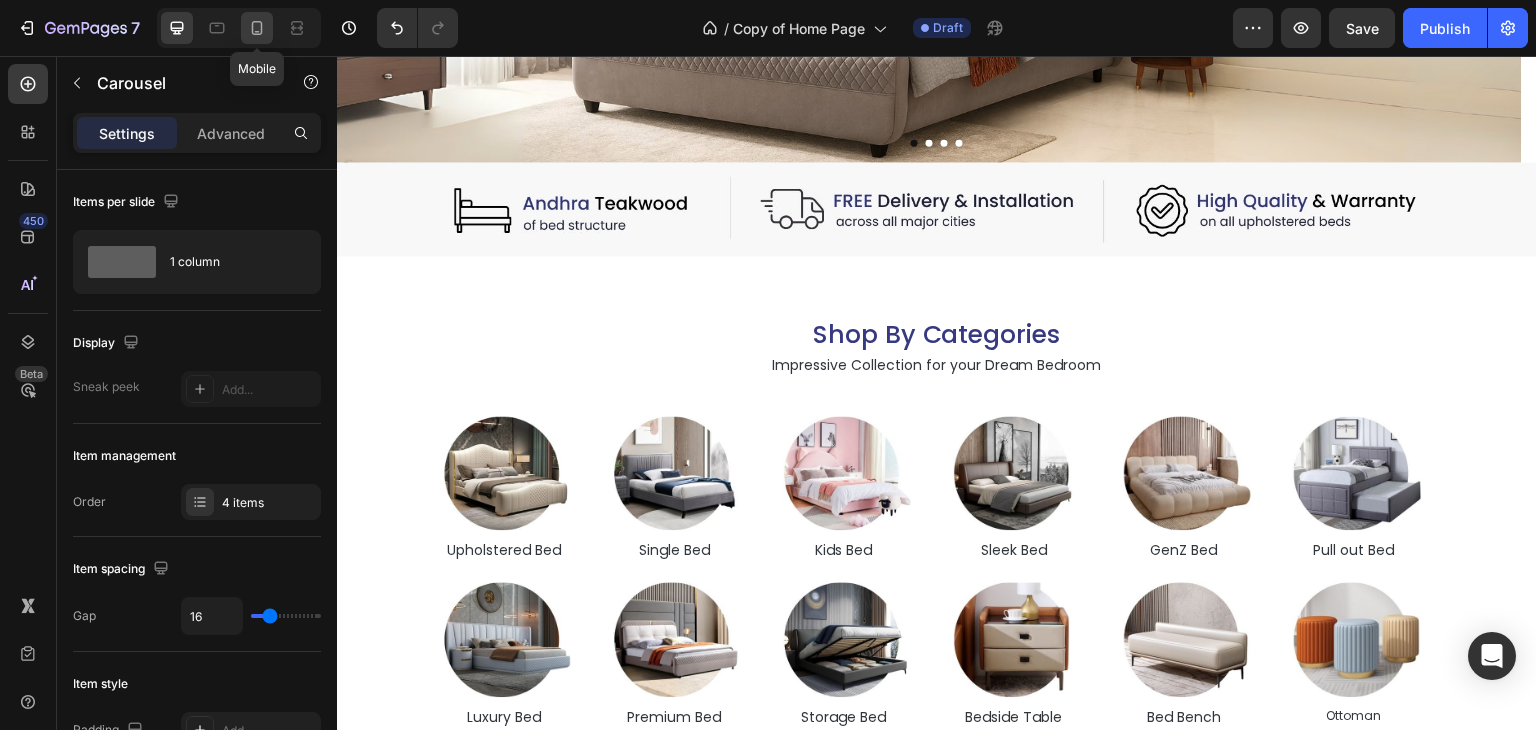 click 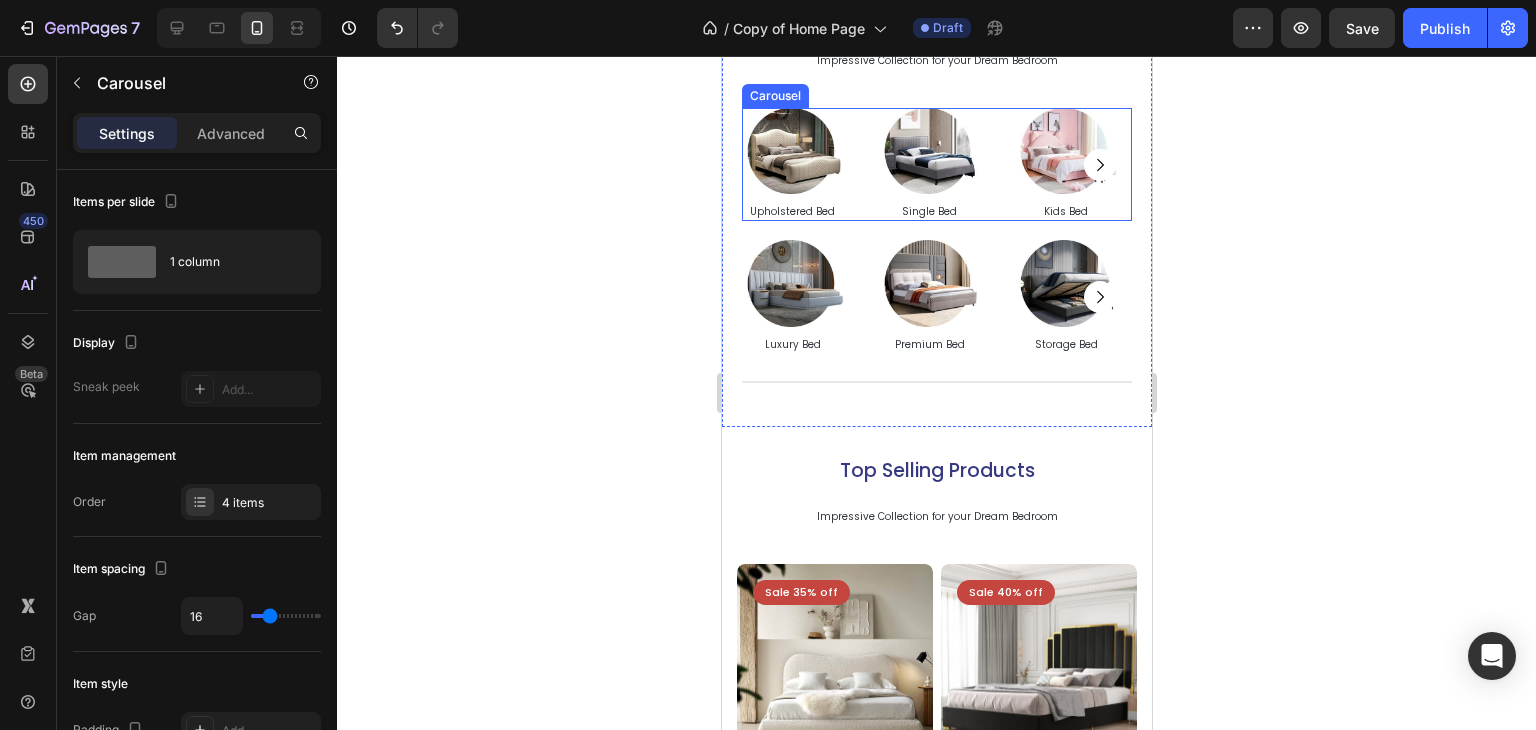 scroll, scrollTop: 0, scrollLeft: 0, axis: both 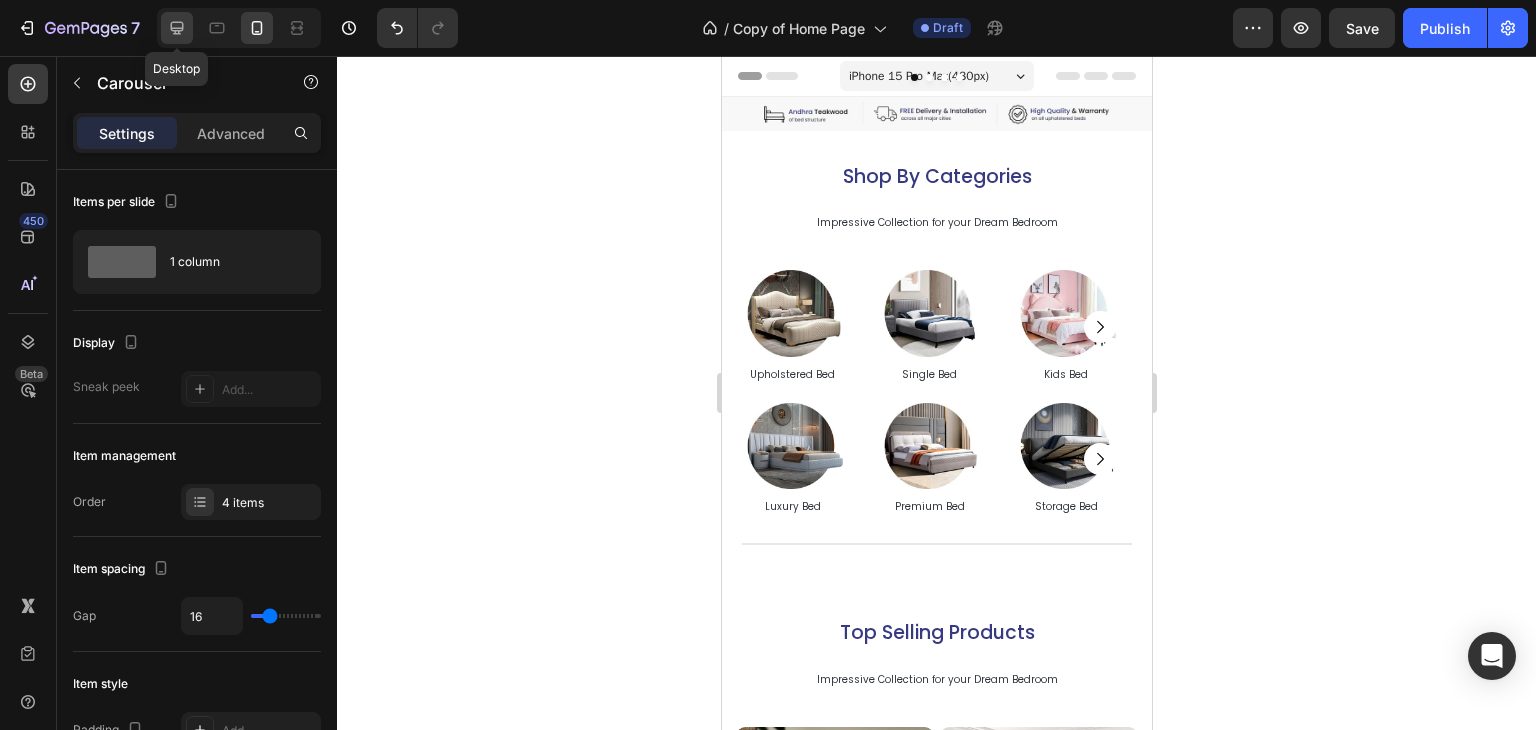 click 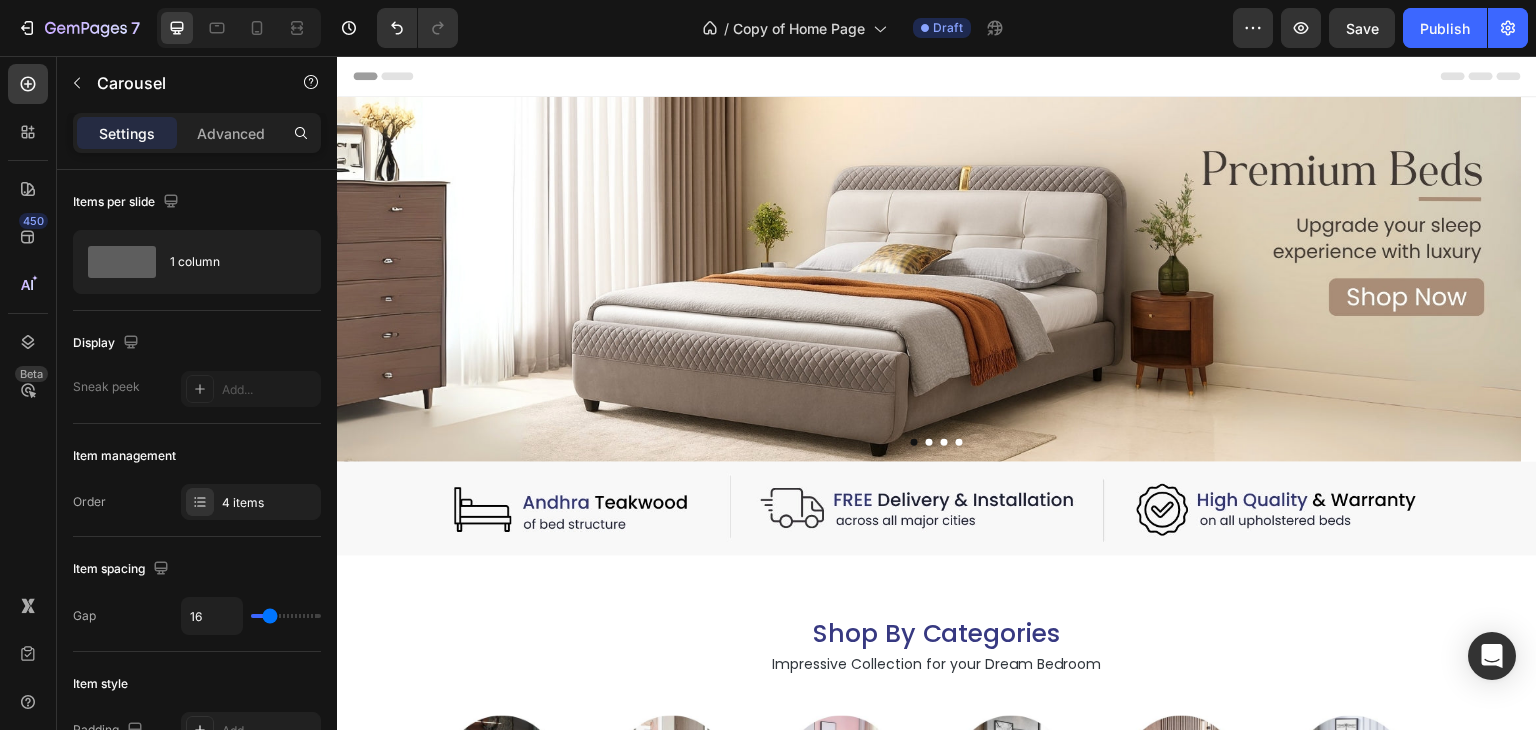 click on "Header" at bounding box center [937, 76] 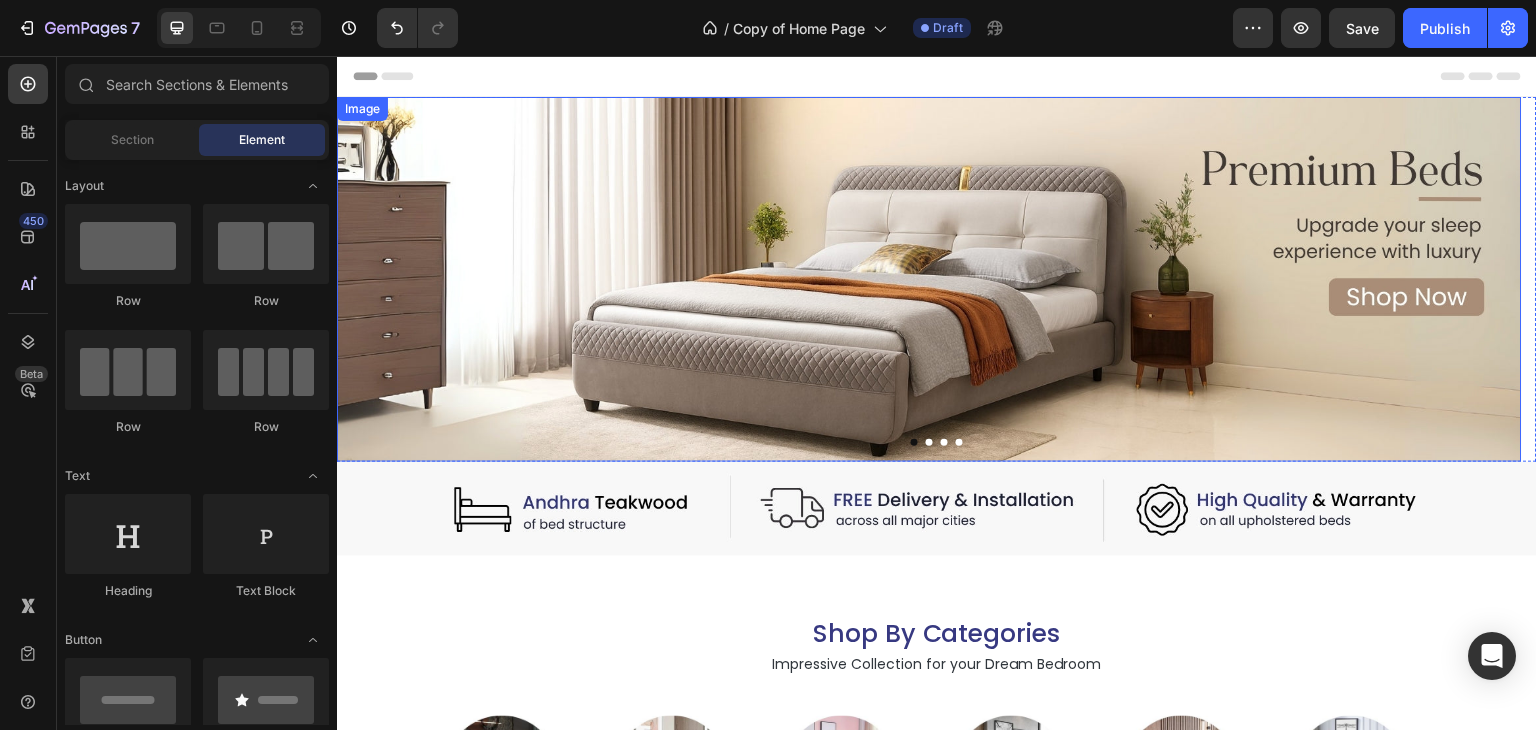 click at bounding box center (929, 279) 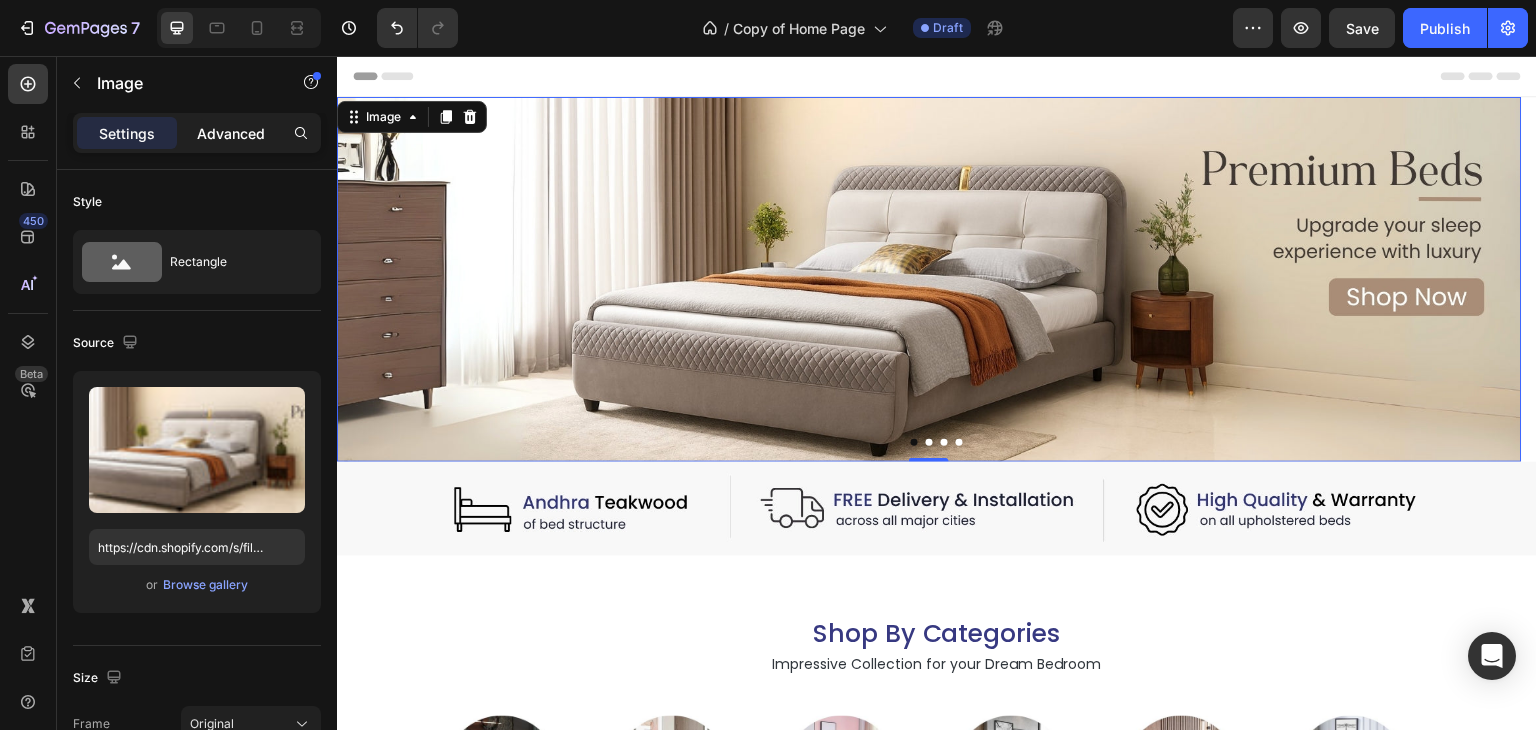 click on "Advanced" at bounding box center (231, 133) 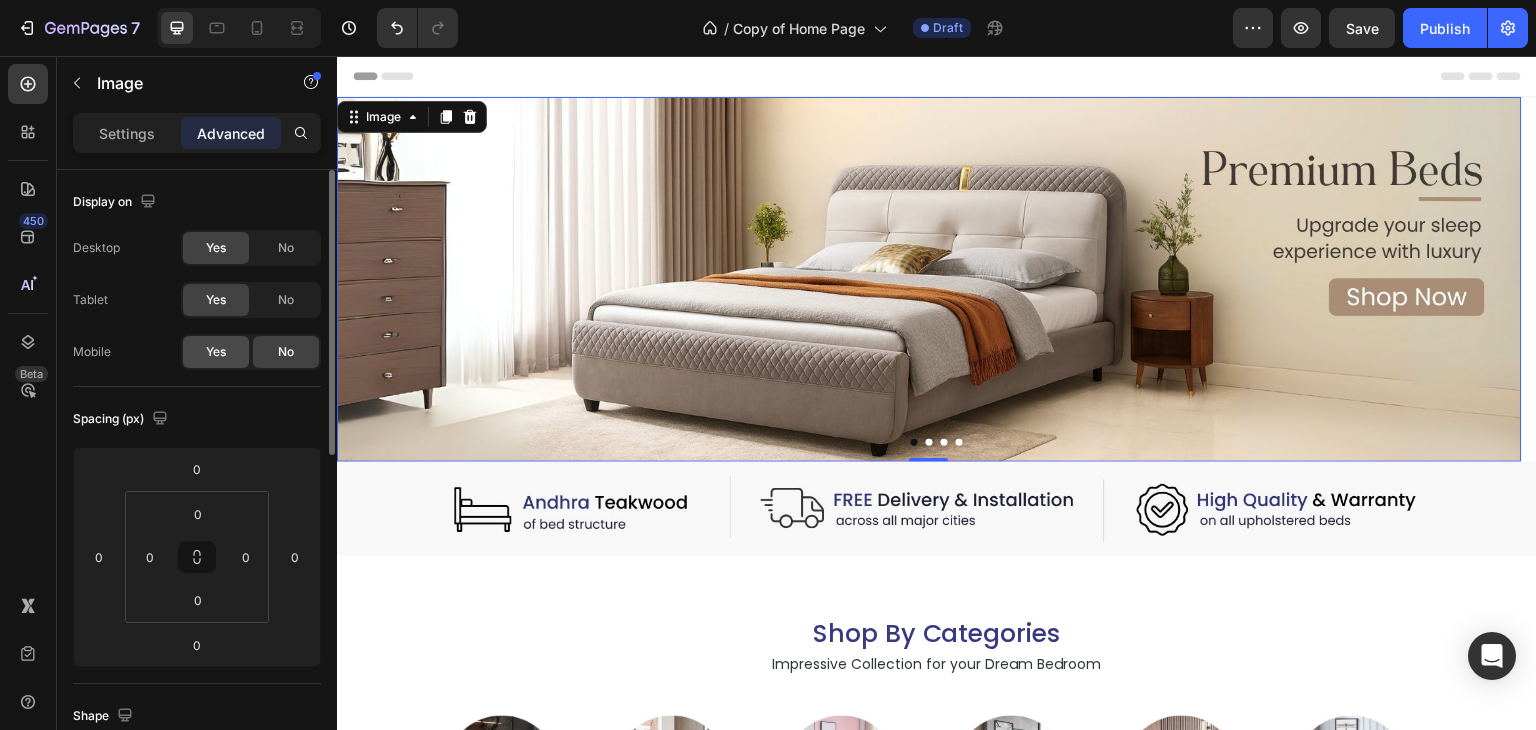click on "Yes" 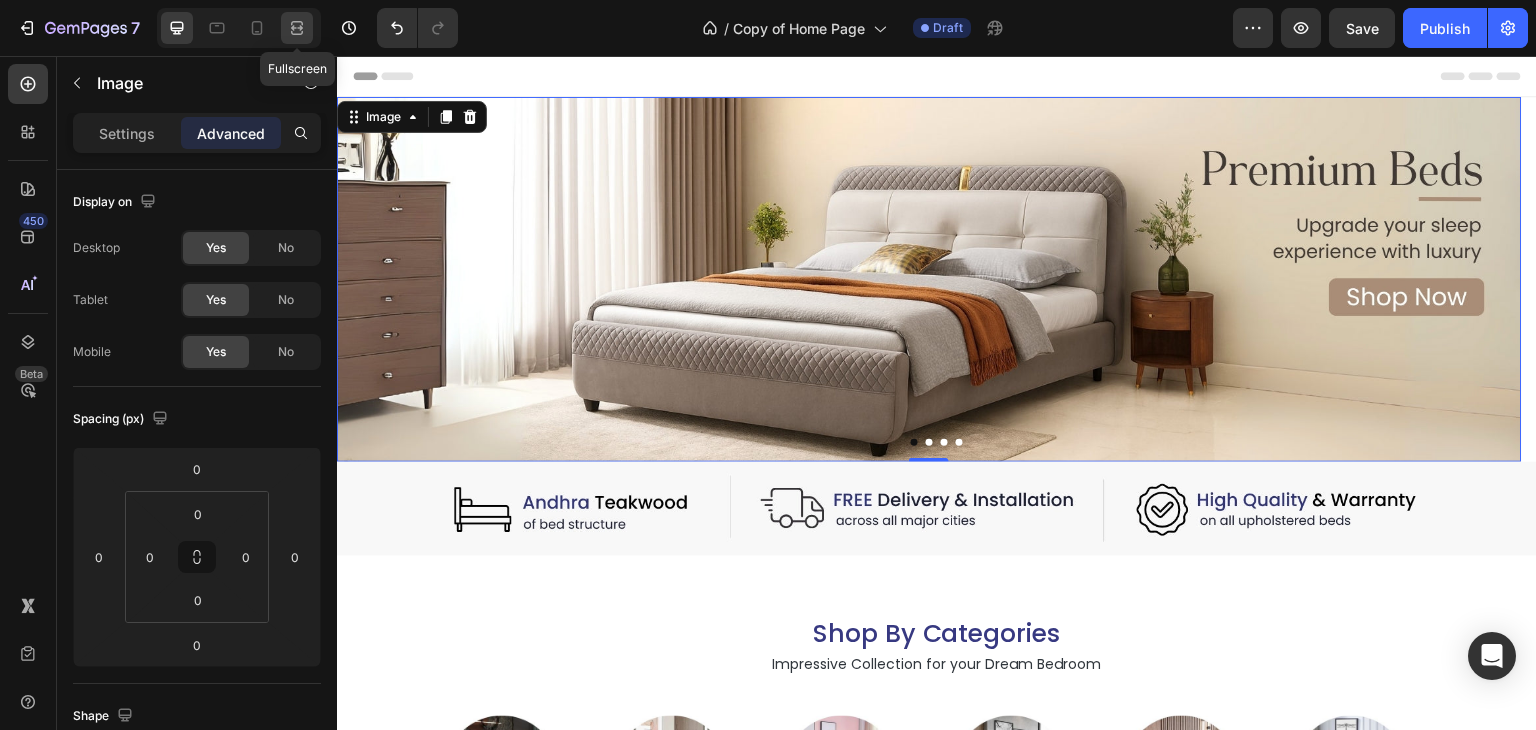 click 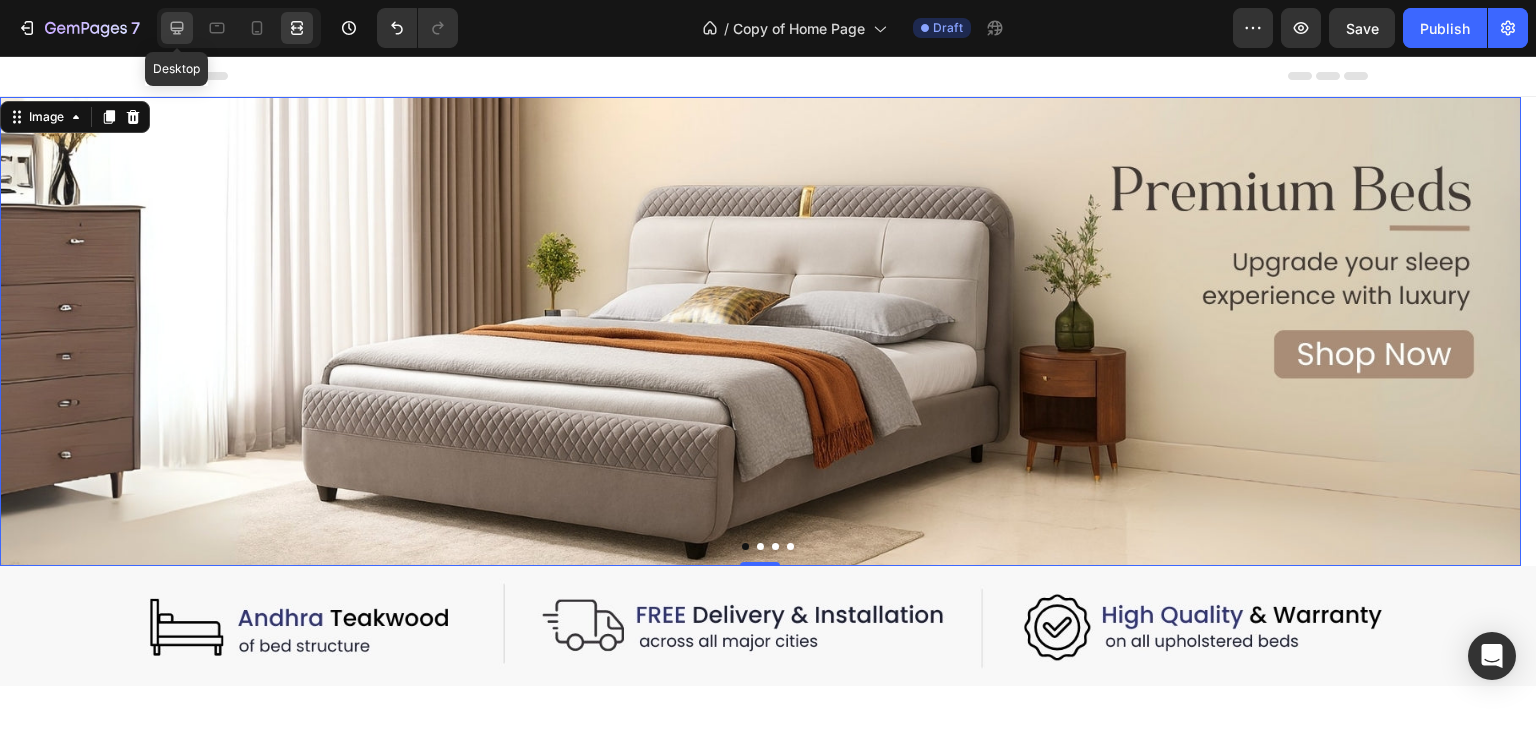 click 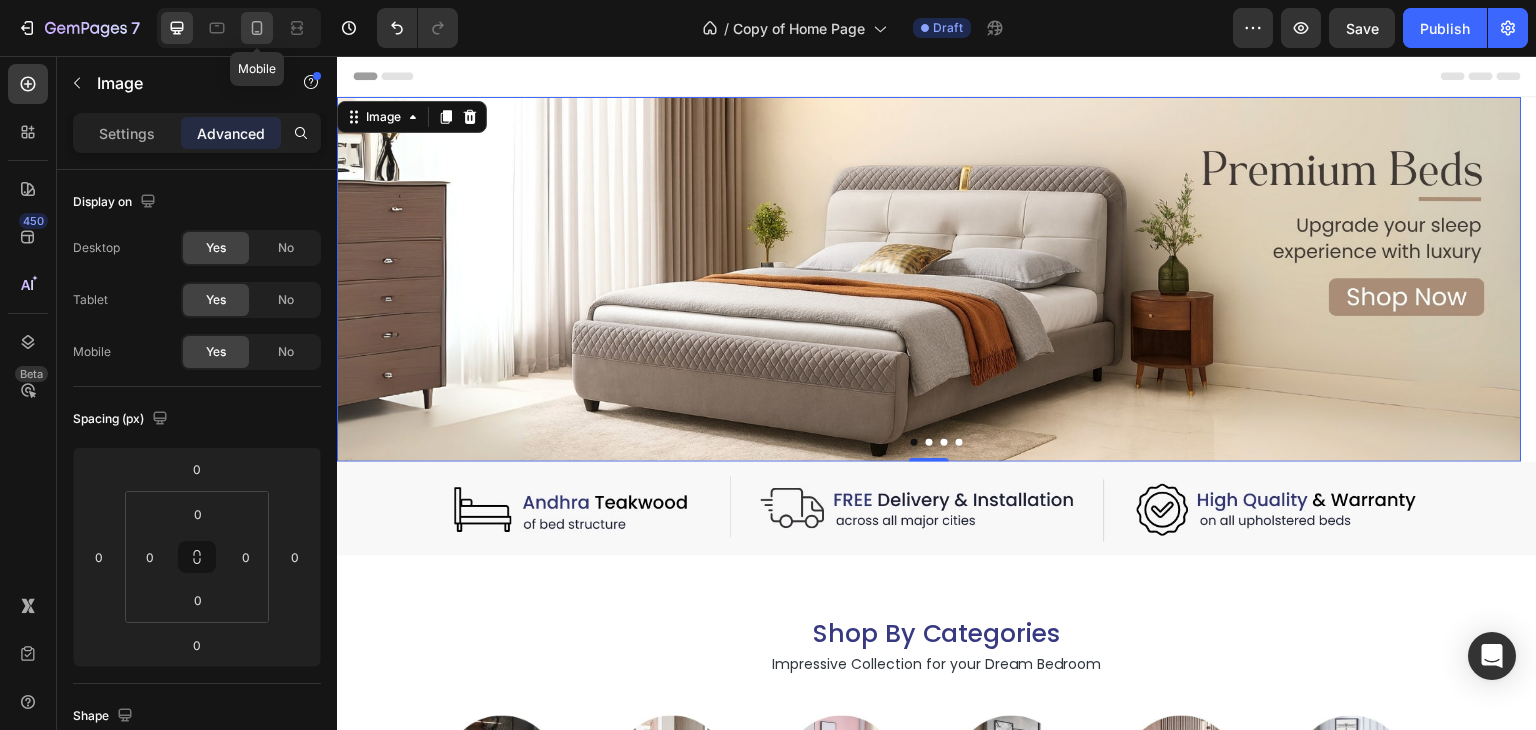 click 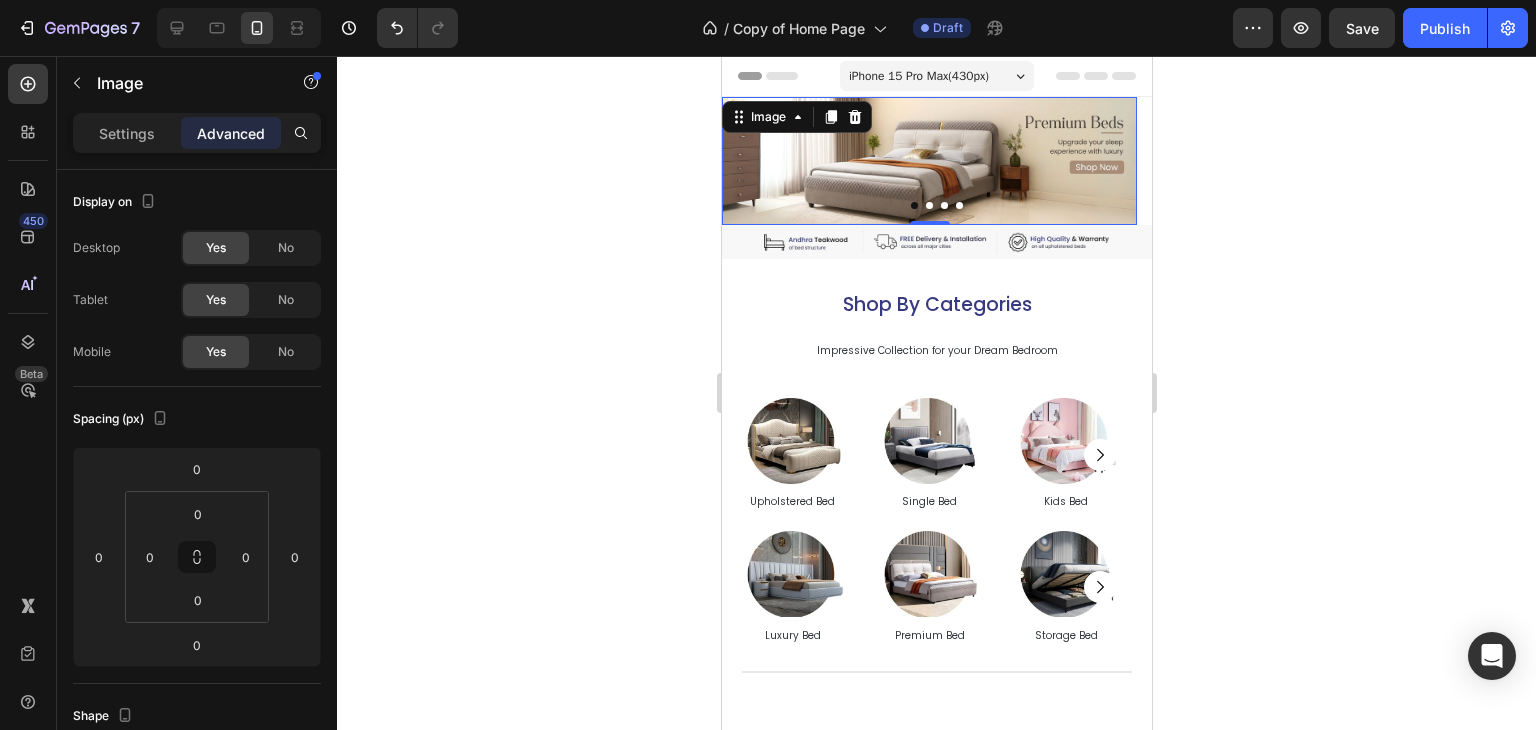 click 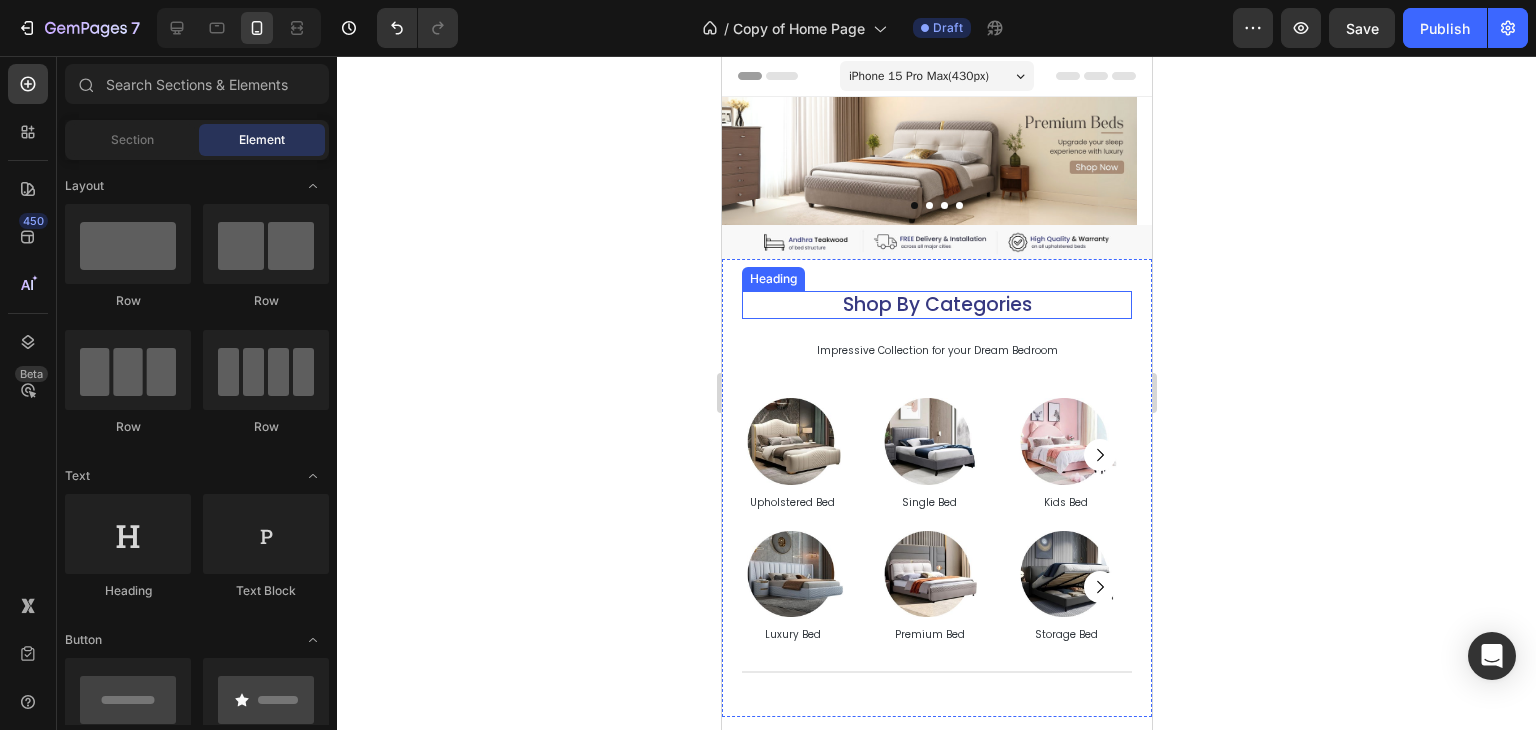 click on "Shop By Categories" at bounding box center [936, 305] 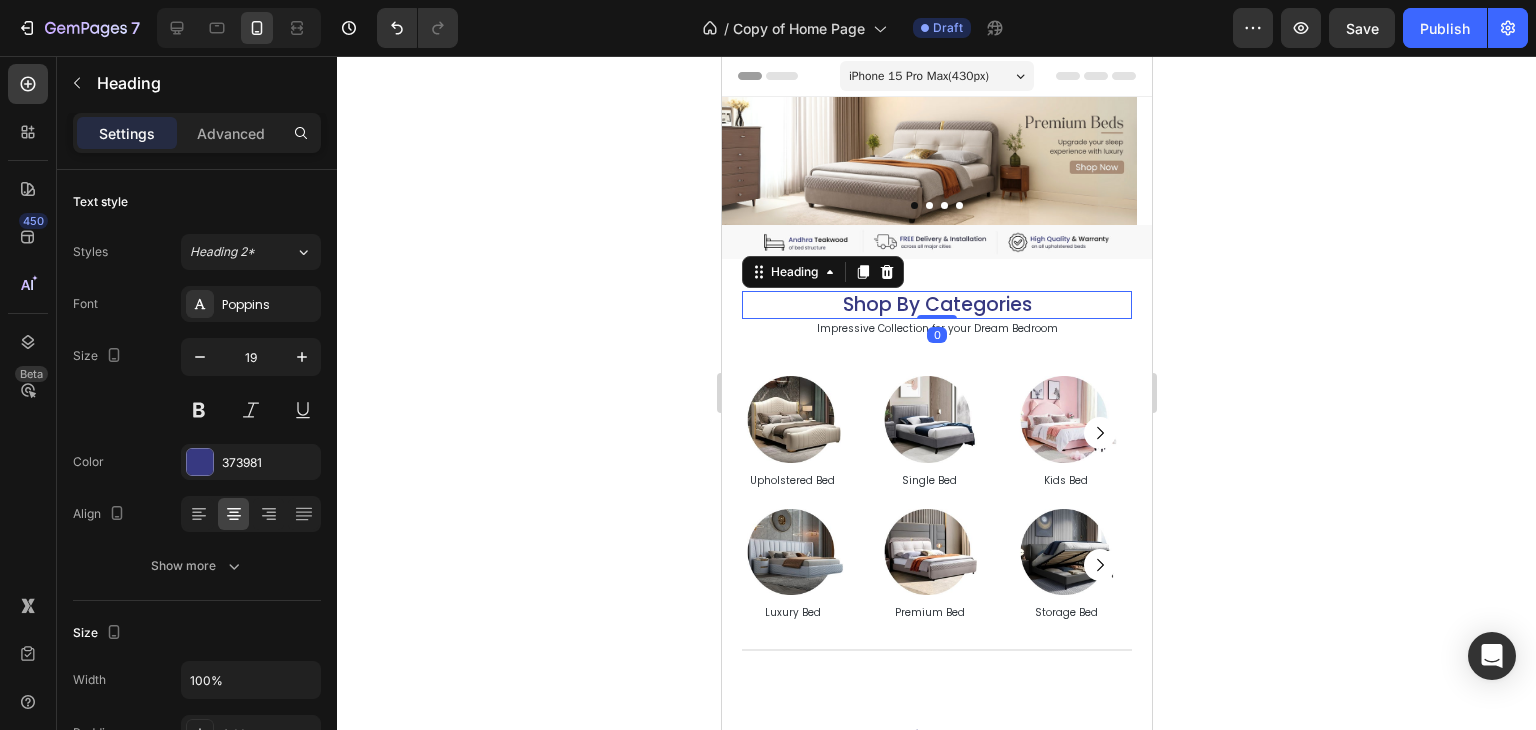 drag, startPoint x: 937, startPoint y: 335, endPoint x: 1068, endPoint y: 297, distance: 136.40015 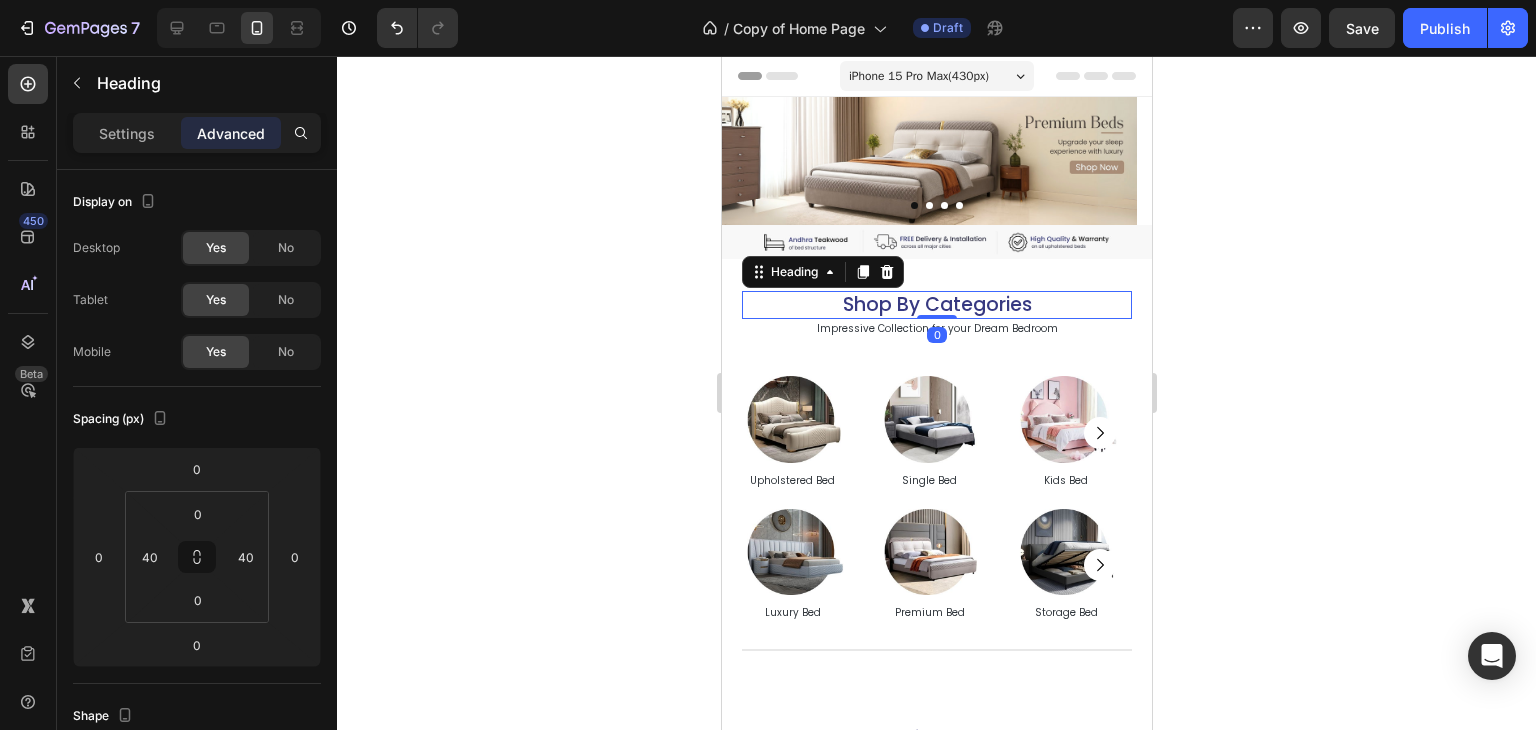 click 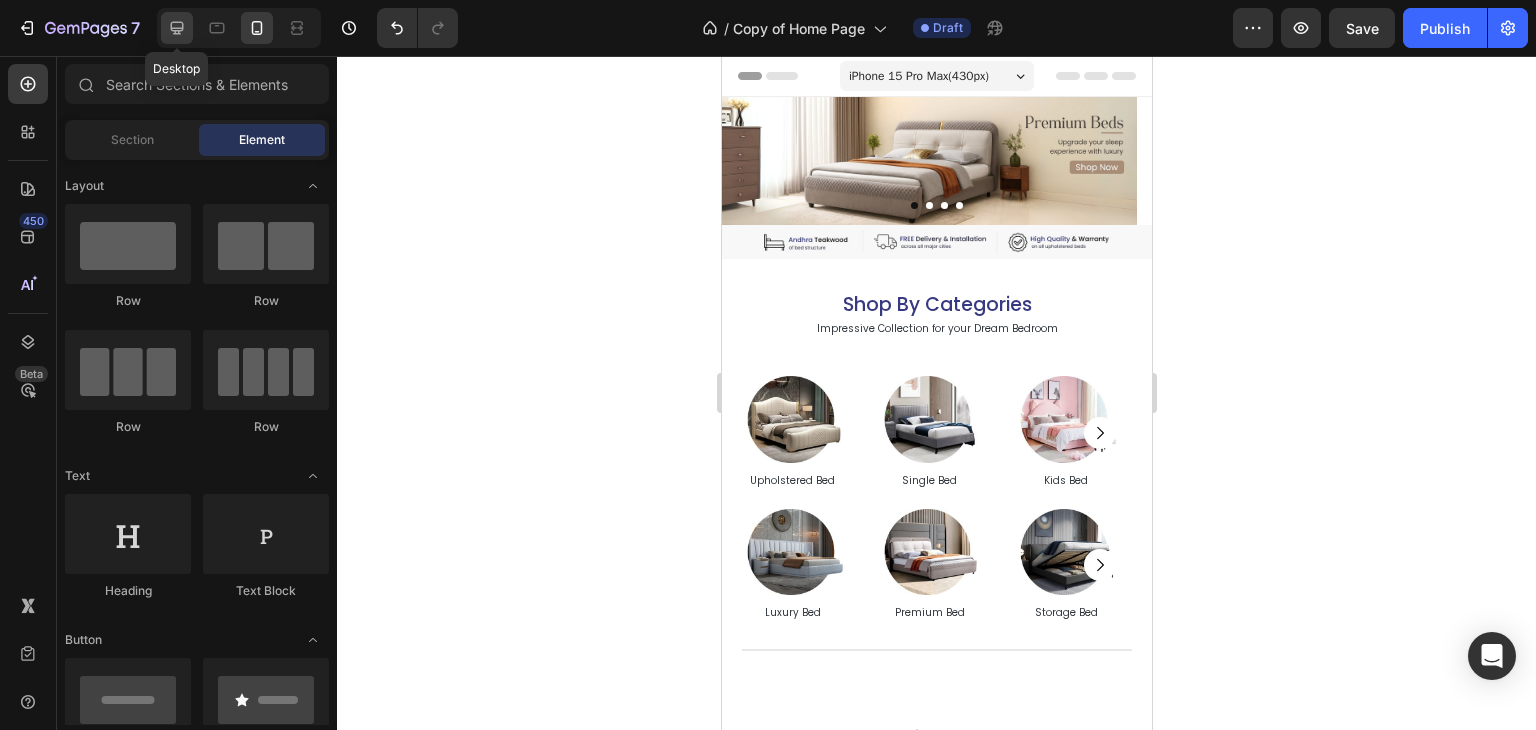 click 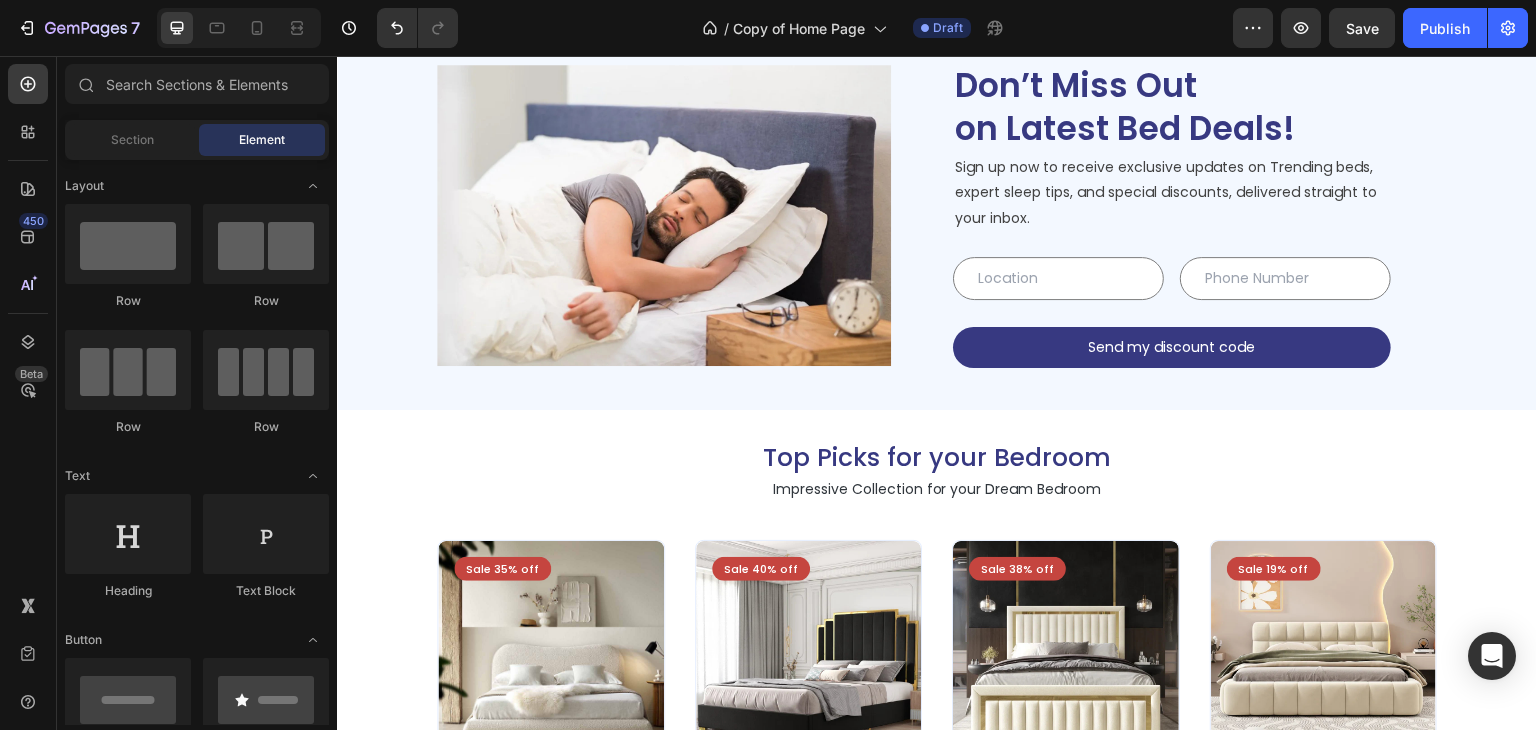 scroll, scrollTop: 3196, scrollLeft: 0, axis: vertical 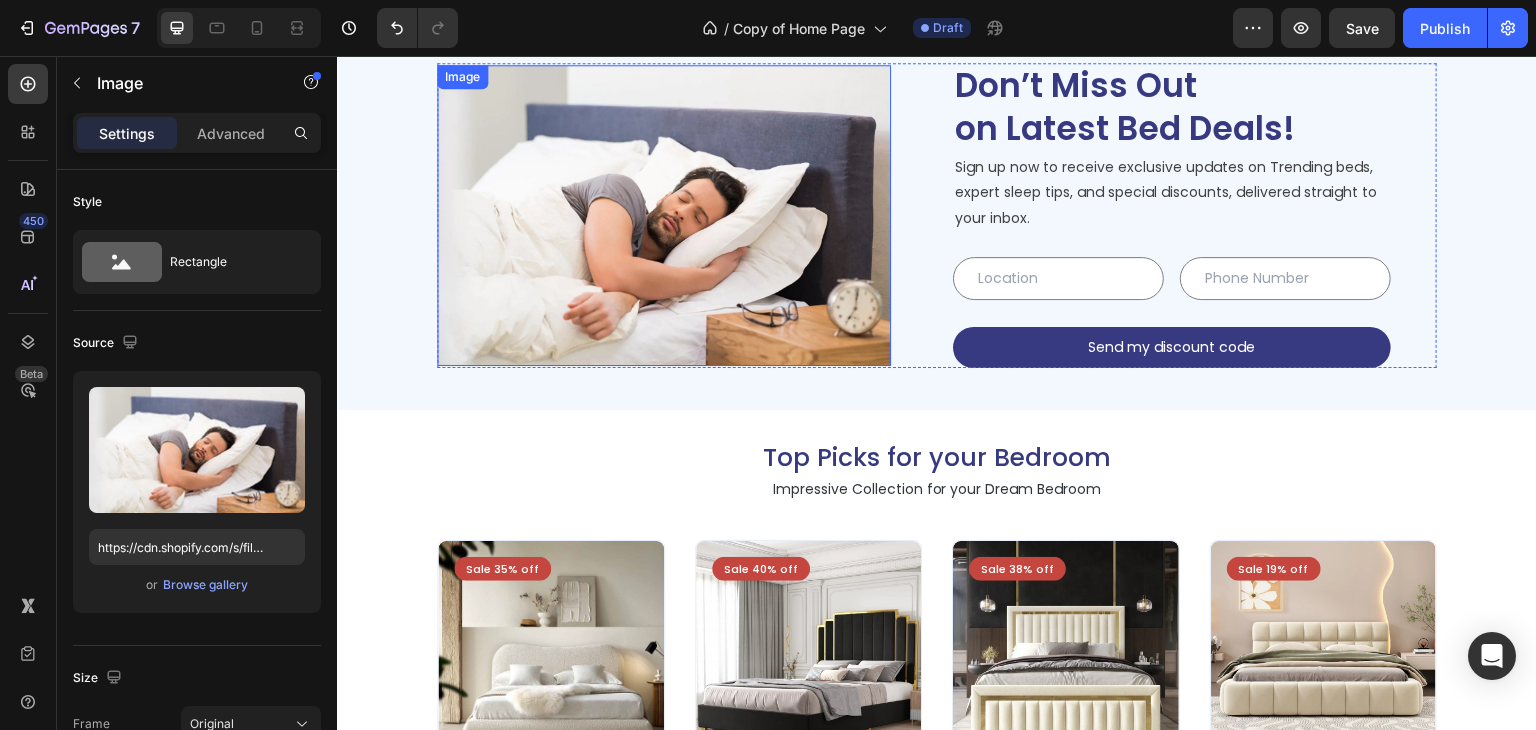 click at bounding box center (664, 215) 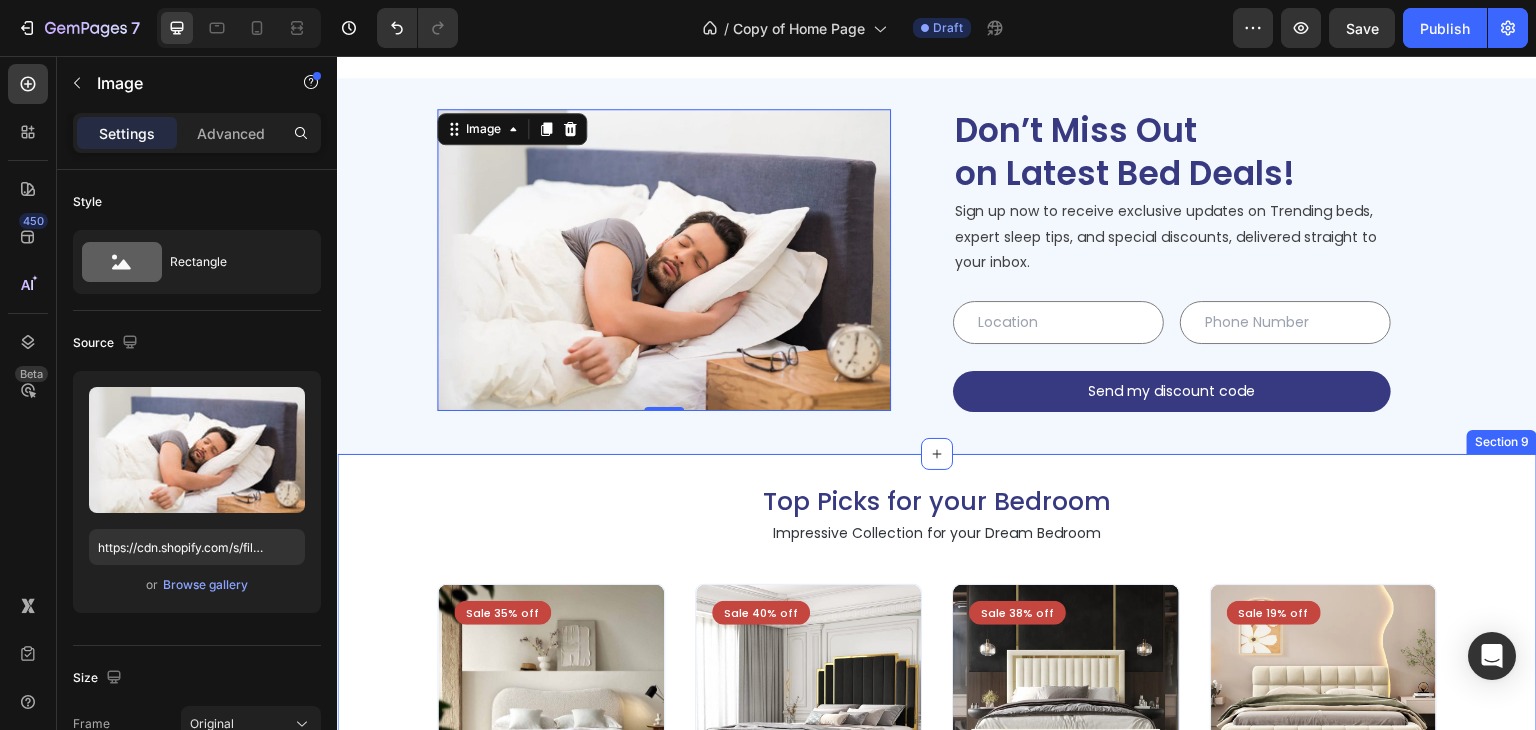 scroll, scrollTop: 2940, scrollLeft: 0, axis: vertical 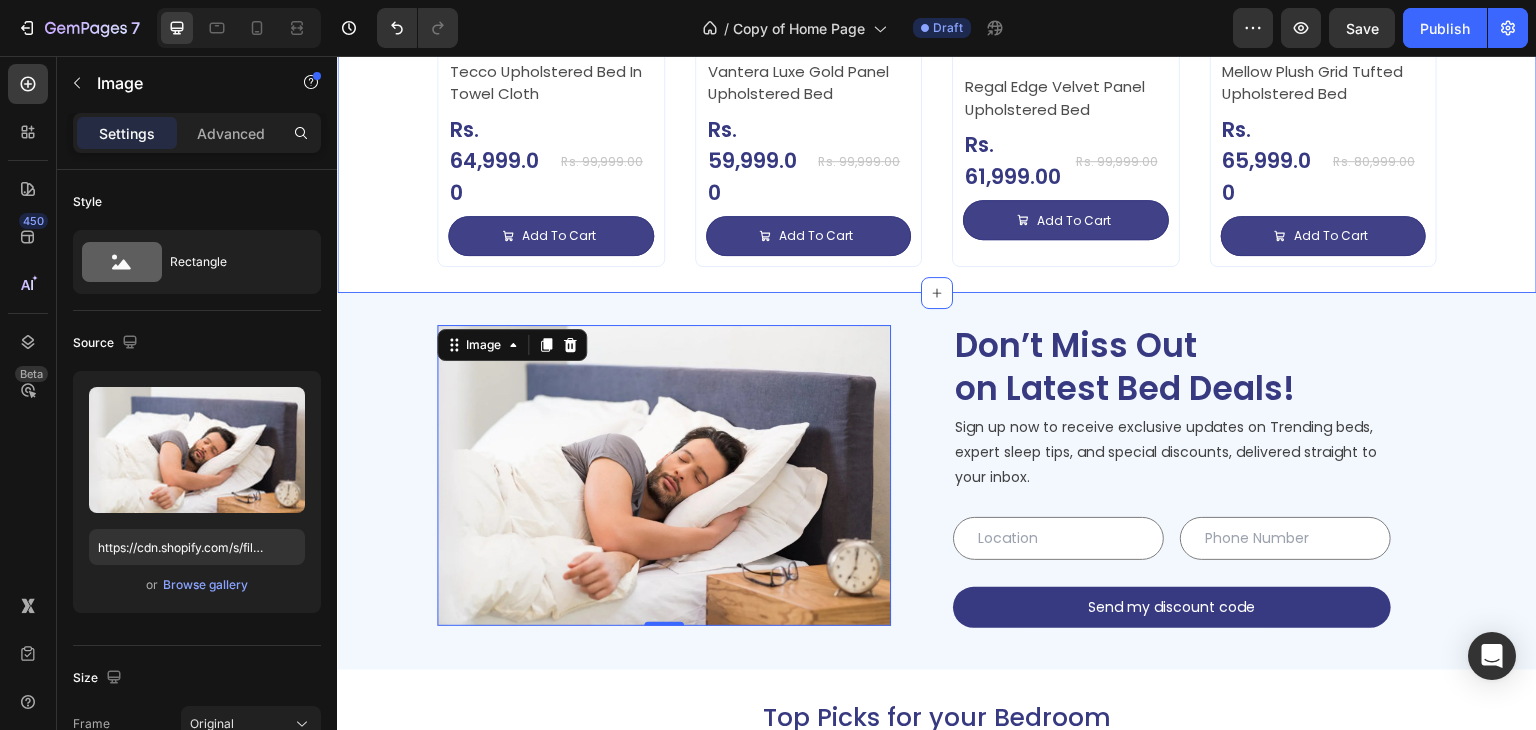 click on "Deal of the Day – Don’t Miss It! Heading Impressive Collection for your Dream Bedroom Text Block Sale 35% off Product Badge Product Images Tecco Upholstered Bed In Towel Cloth Product Title Rs. 64,999.00 Product Price Product Price Row Rs. 99,999.00 Product Price Product Price Row
Add To Cart Add to Cart Row Row Row Product List Sale 40% off Product Badge Product Images Vantera Luxe Gold Panel Upholstered Bed Product Title Rs. 59,999.00 Product Price Product Price Row Rs. 99,999.00 Product Price Product Price Row
Add To Cart Add to Cart Row Row Row Product List Sale 38% off Product Badge Product Images Regal Edge Velvet Panel Upholstered Bed Product Title Rs. 61,999.00 Product Price Product Price Row Rs. 99,999.00 Product Price Product Price Row
Add To Cart Add to Cart Row Row Row Product List Sale 19% off Product Badge Product Images Mellow Plush Grid Tufted Upholstered Bed Product Title Rs. 65,999.00 Product Price Product Price Row Rs. 80,999.00 Row Row" at bounding box center [937, -10] 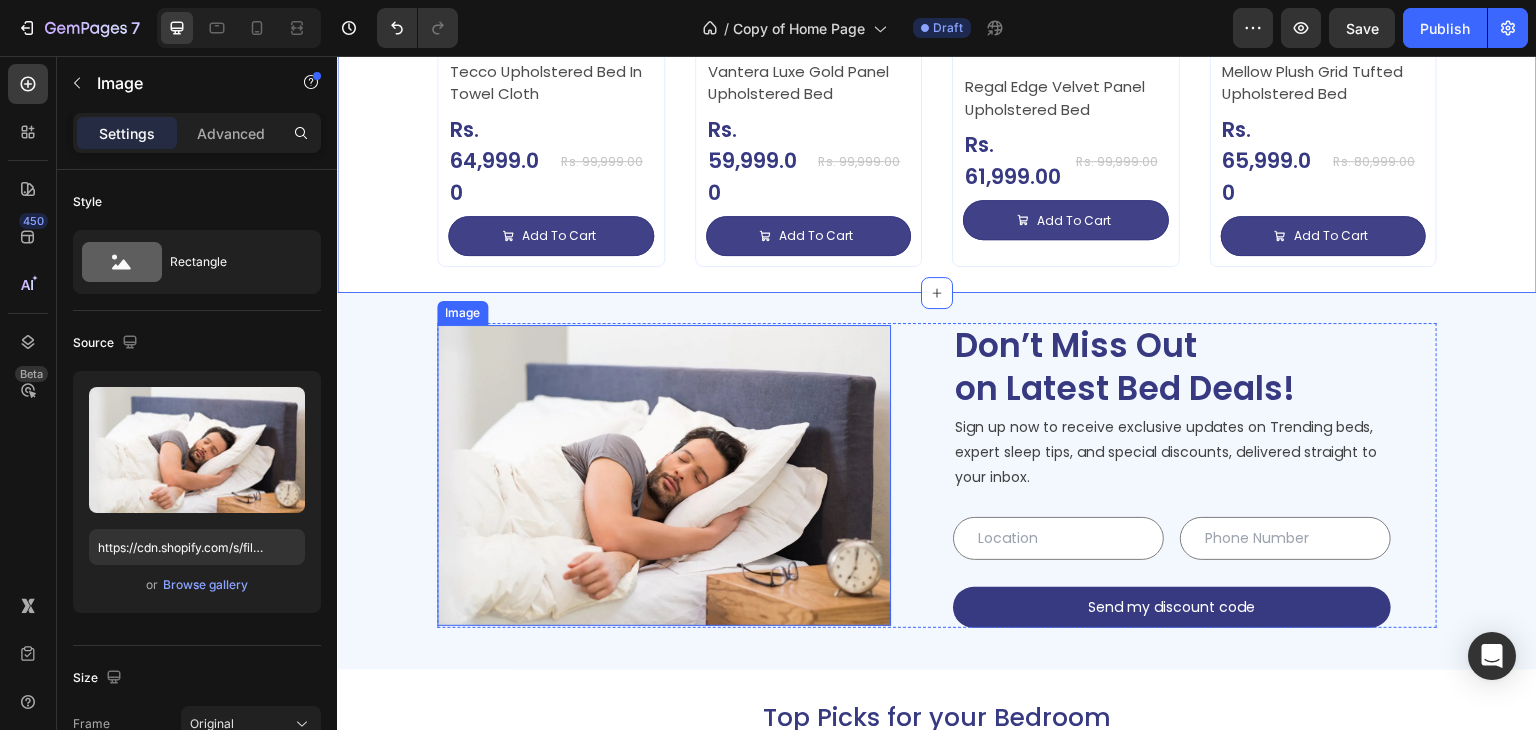 click at bounding box center (664, 475) 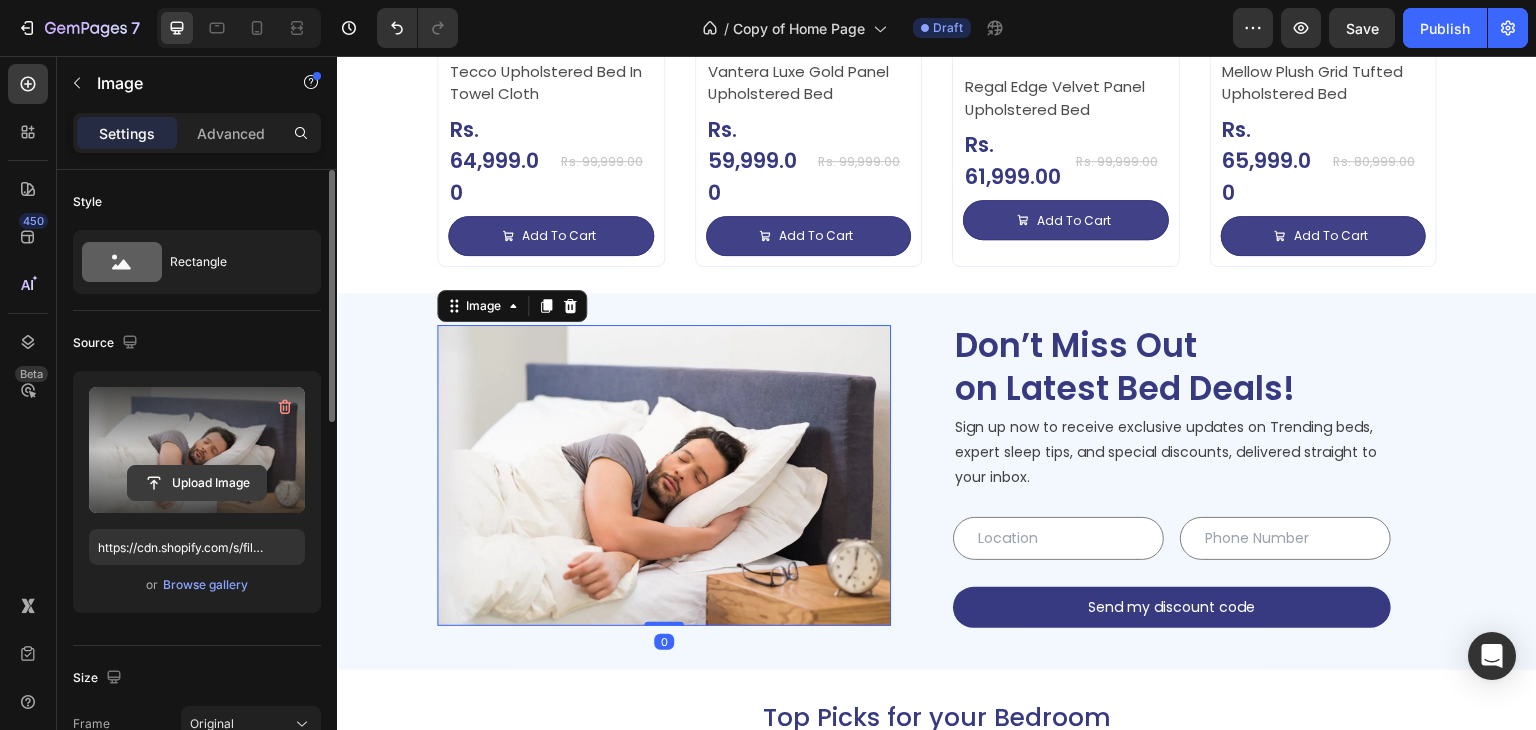click 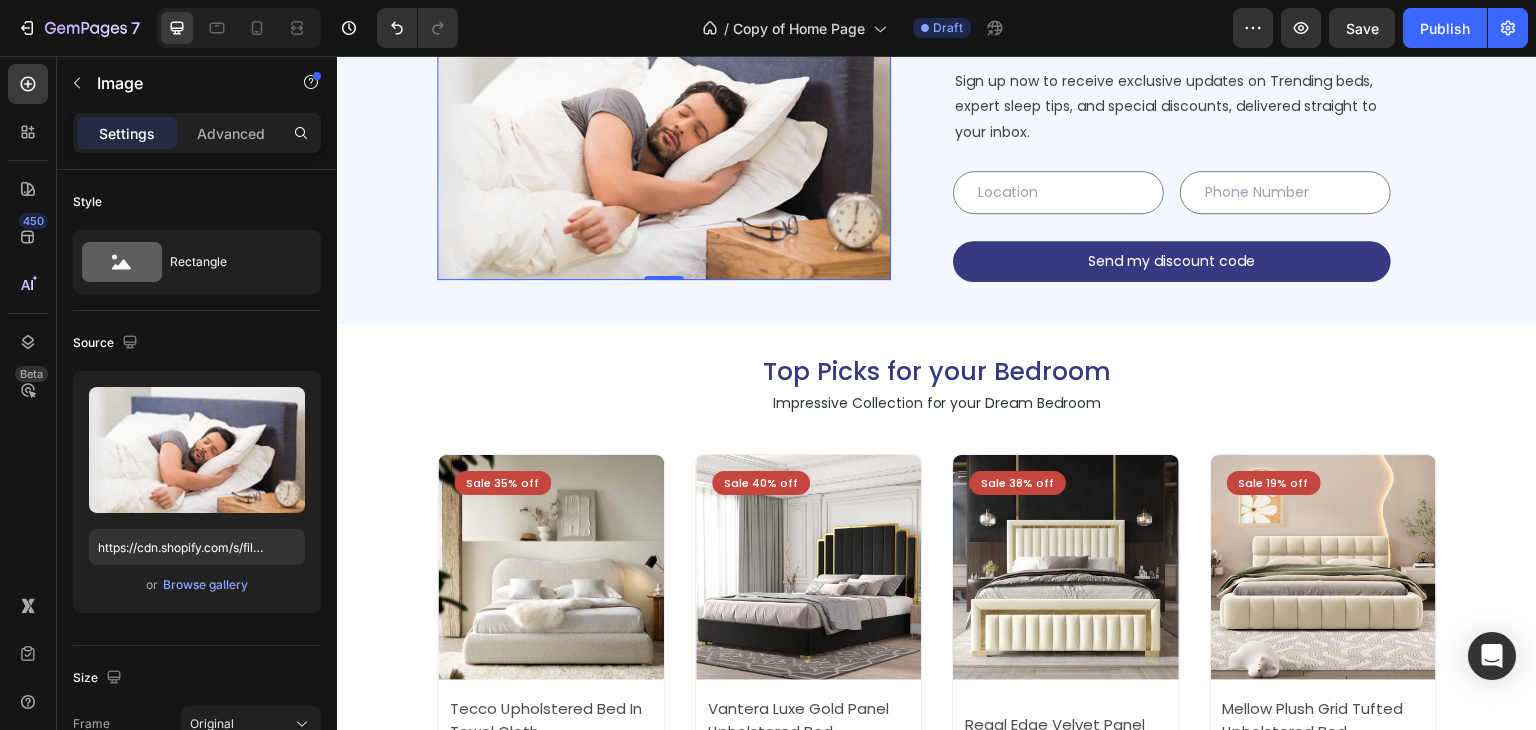 scroll, scrollTop: 3283, scrollLeft: 0, axis: vertical 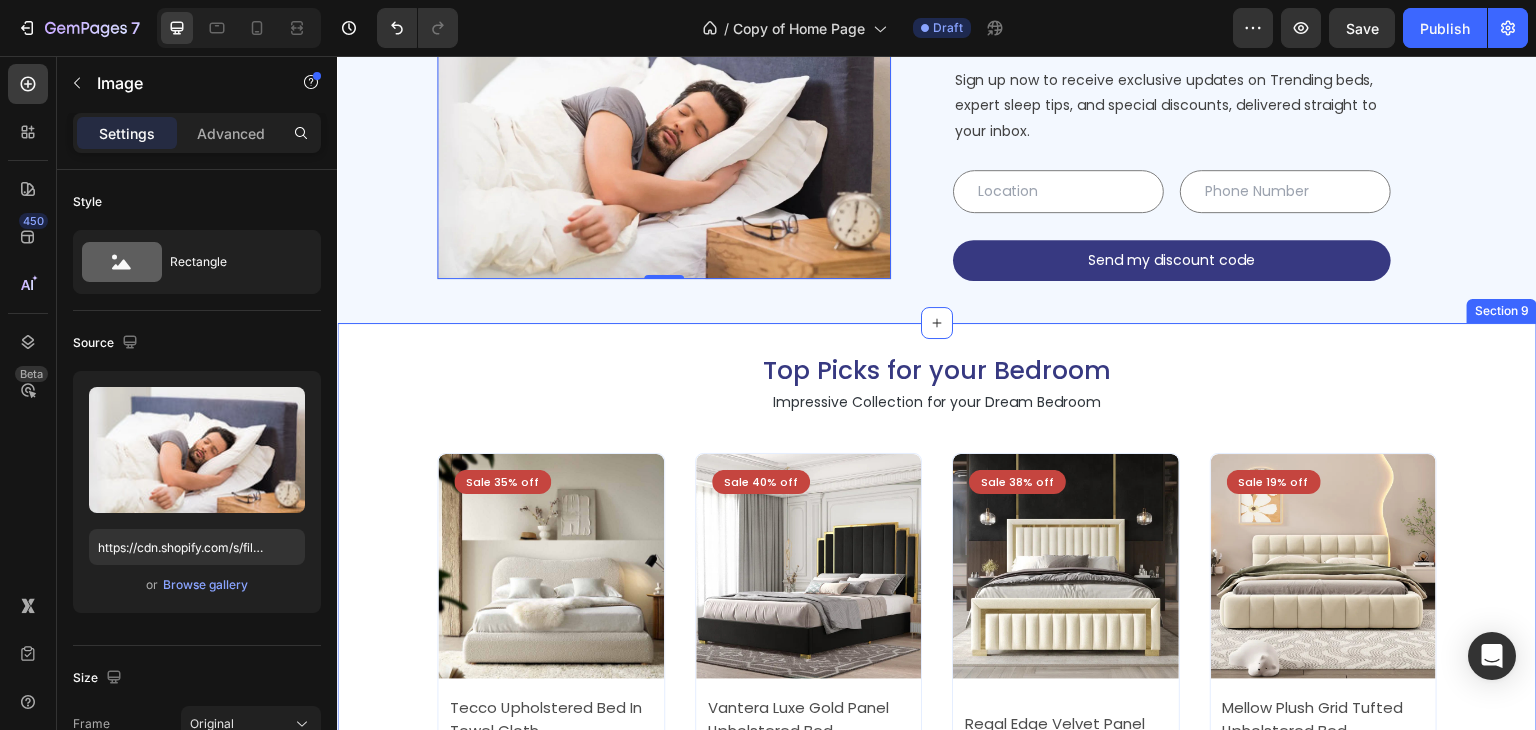 click on "Top Picks for your Bedroom Heading Impressive Collection for your Dream Bedroom Text Block Sale 35% off Product Badge Product Images Tecco Upholstered Bed In Towel Cloth Product Title Rs. 64,999.00 Product Price Product Price Row Rs. 99,999.00 Product Price Product Price Row
Add To Cart Add to Cart Row Row Row Product List Sale 40% off Product Badge Product Images Vantera Luxe Gold Panel Upholstered Bed Product Title Rs. 59,999.00 Product Price Product Price Row Rs. 99,999.00 Product Price Product Price Row
Add To Cart Add to Cart Row Row Row Product List Sale 38% off Product Badge Product Images Regal Edge Velvet Panel Upholstered Bed Product Title Rs. 61,999.00 Product Price Product Price Row Rs. 99,999.00 Product Price Product Price Row
Add To Cart Add to Cart Row Row Row Product List Sale 19% off Product Badge Product Images Mellow Plush Grid Tufted Upholstered Bed Product Title Rs. 65,999.00 Product Price Product Price Row Rs. 80,999.00 Product Price Row" at bounding box center [937, 626] 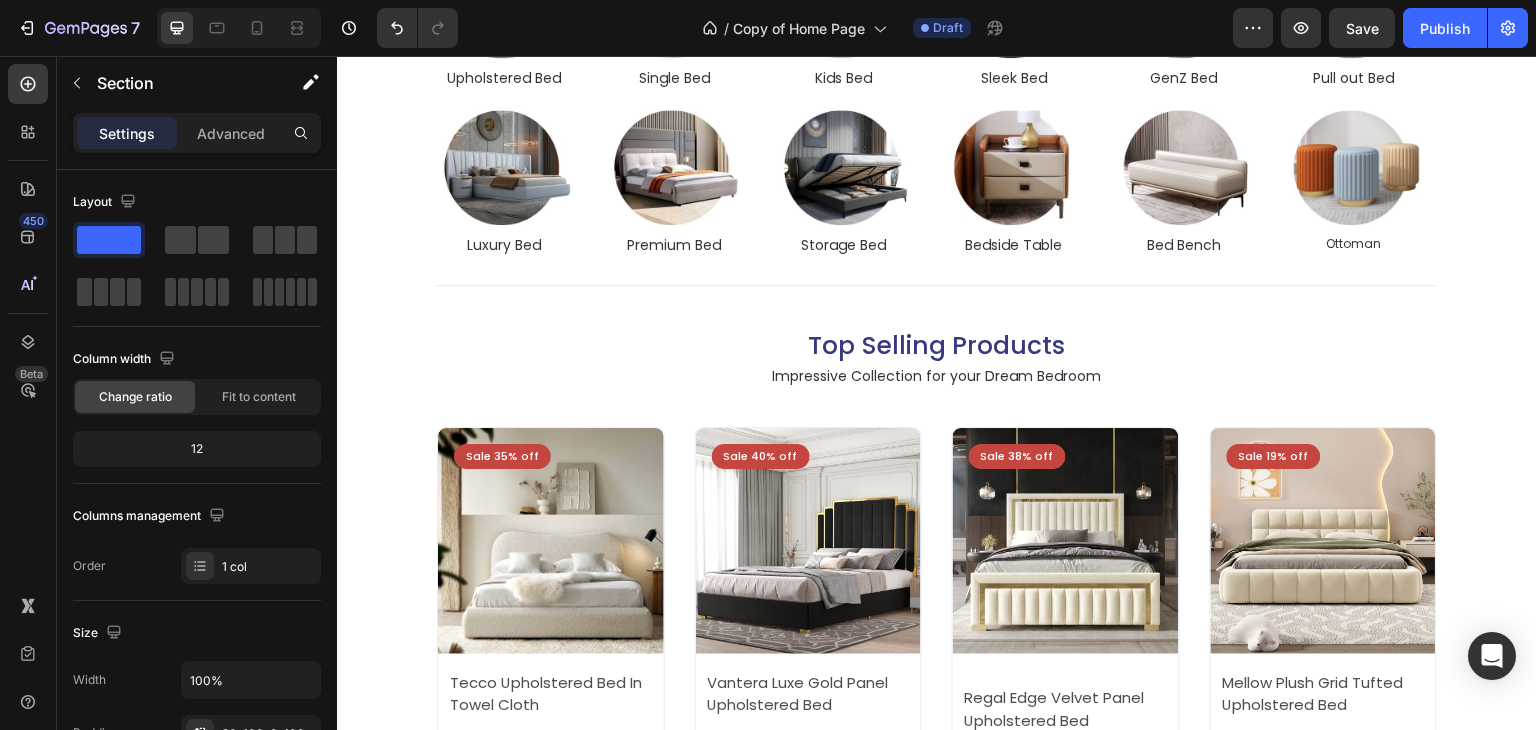 scroll, scrollTop: 0, scrollLeft: 0, axis: both 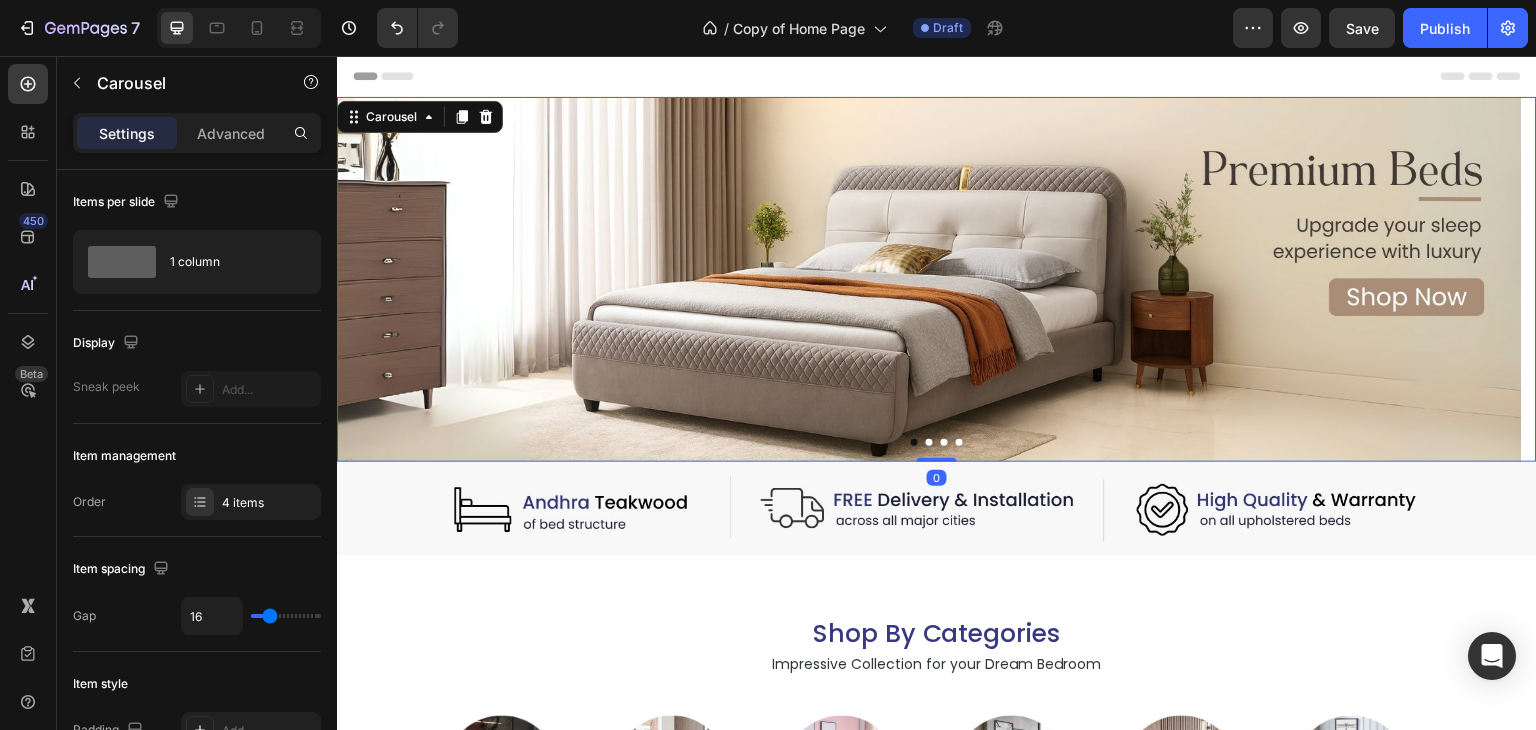 click at bounding box center (929, 442) 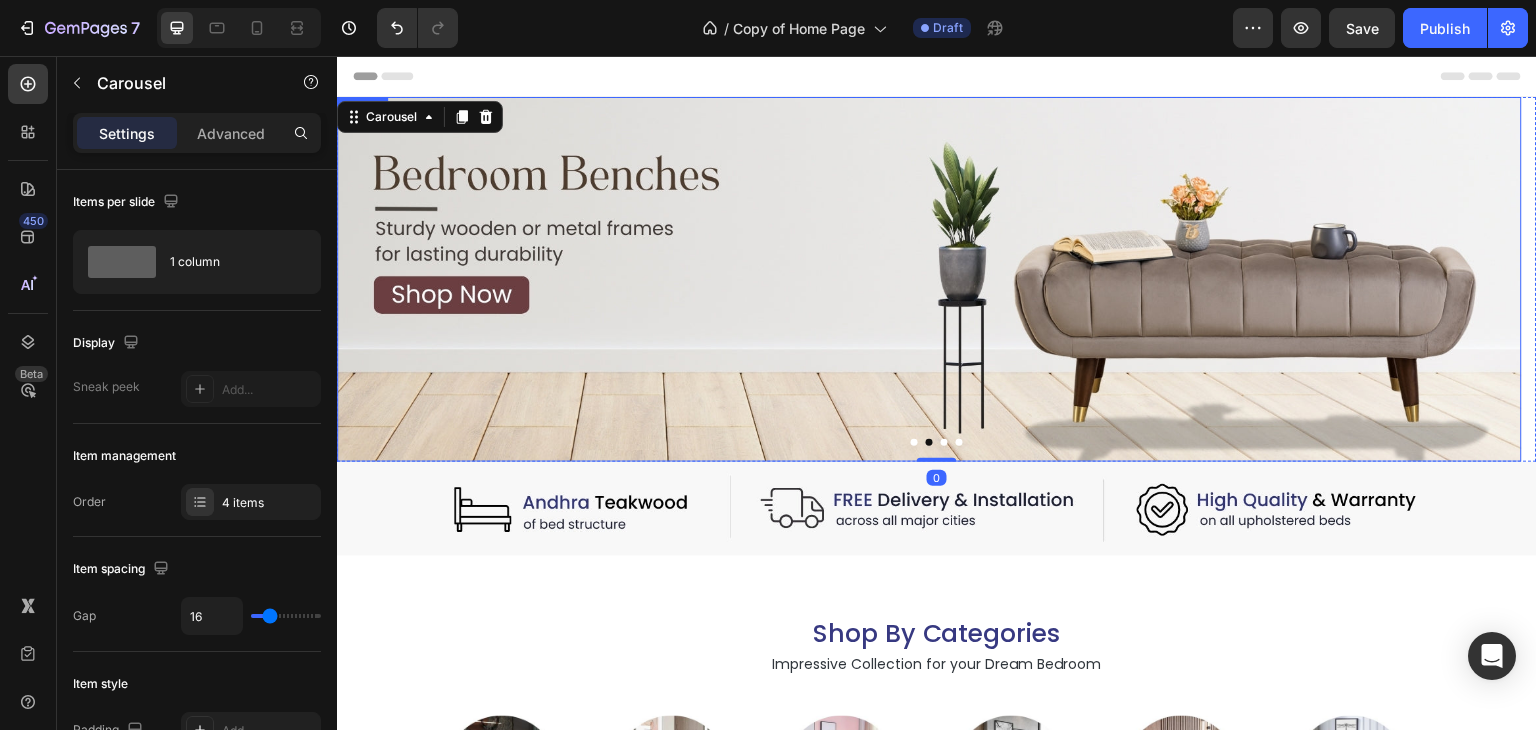 click at bounding box center (929, 279) 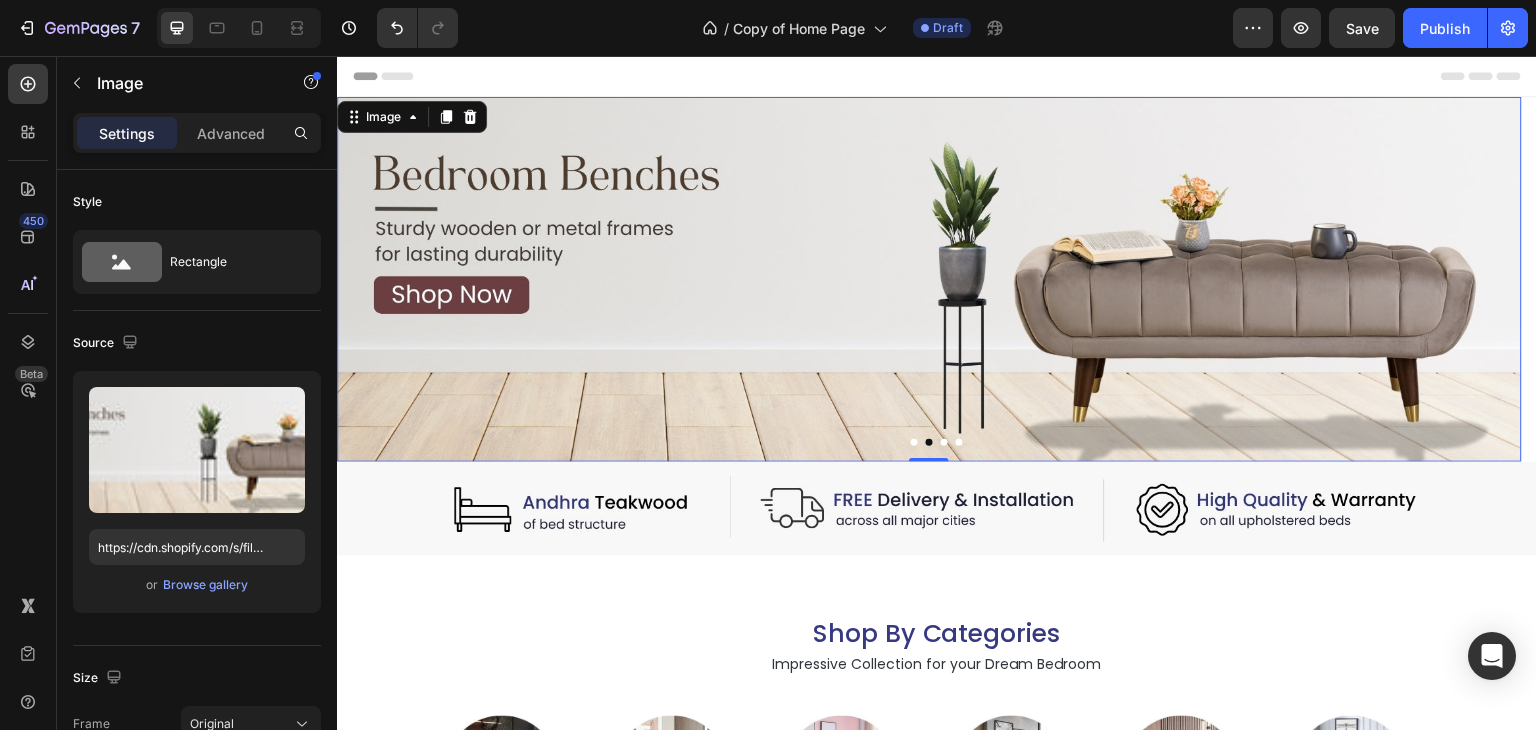 click at bounding box center (929, 279) 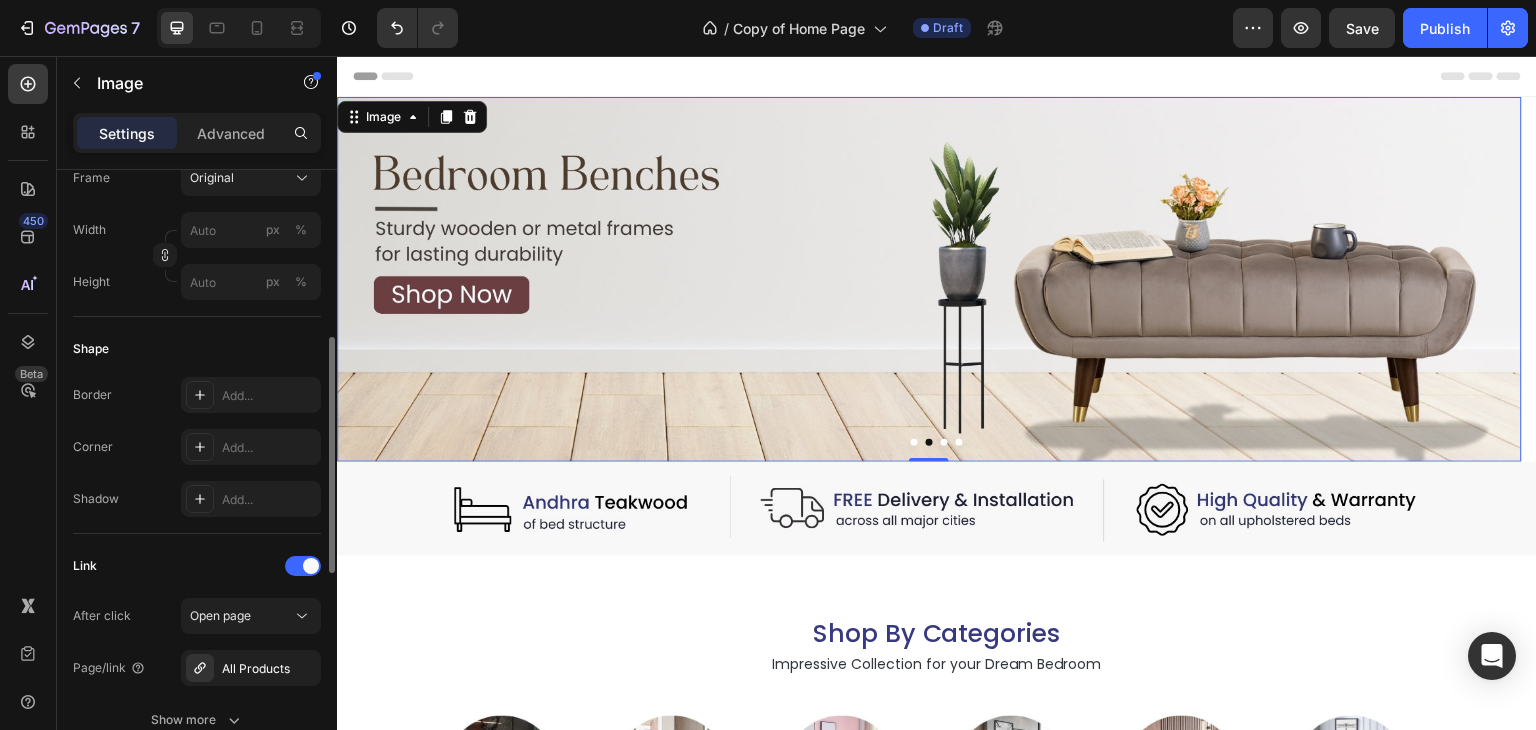 scroll, scrollTop: 600, scrollLeft: 0, axis: vertical 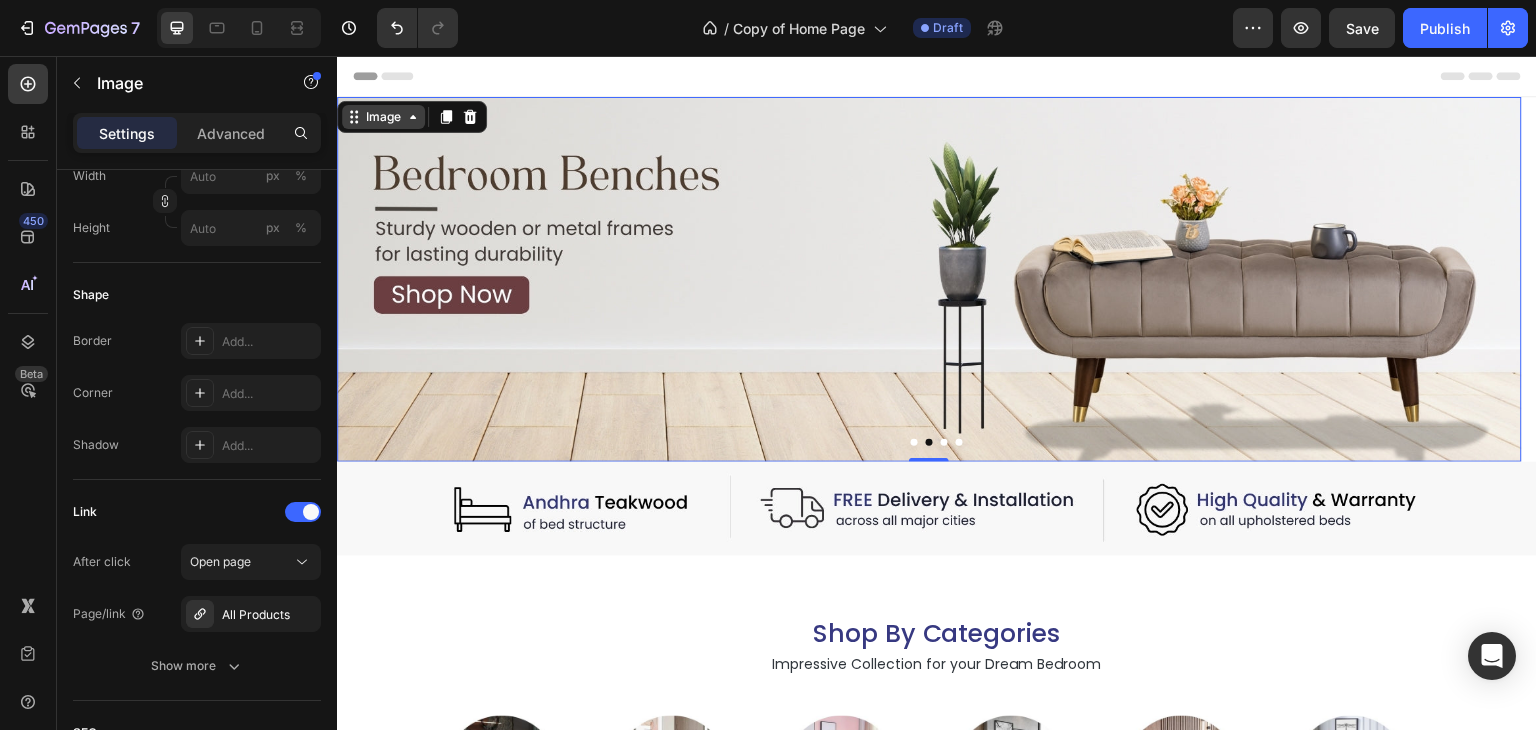 click on "Image" at bounding box center (383, 117) 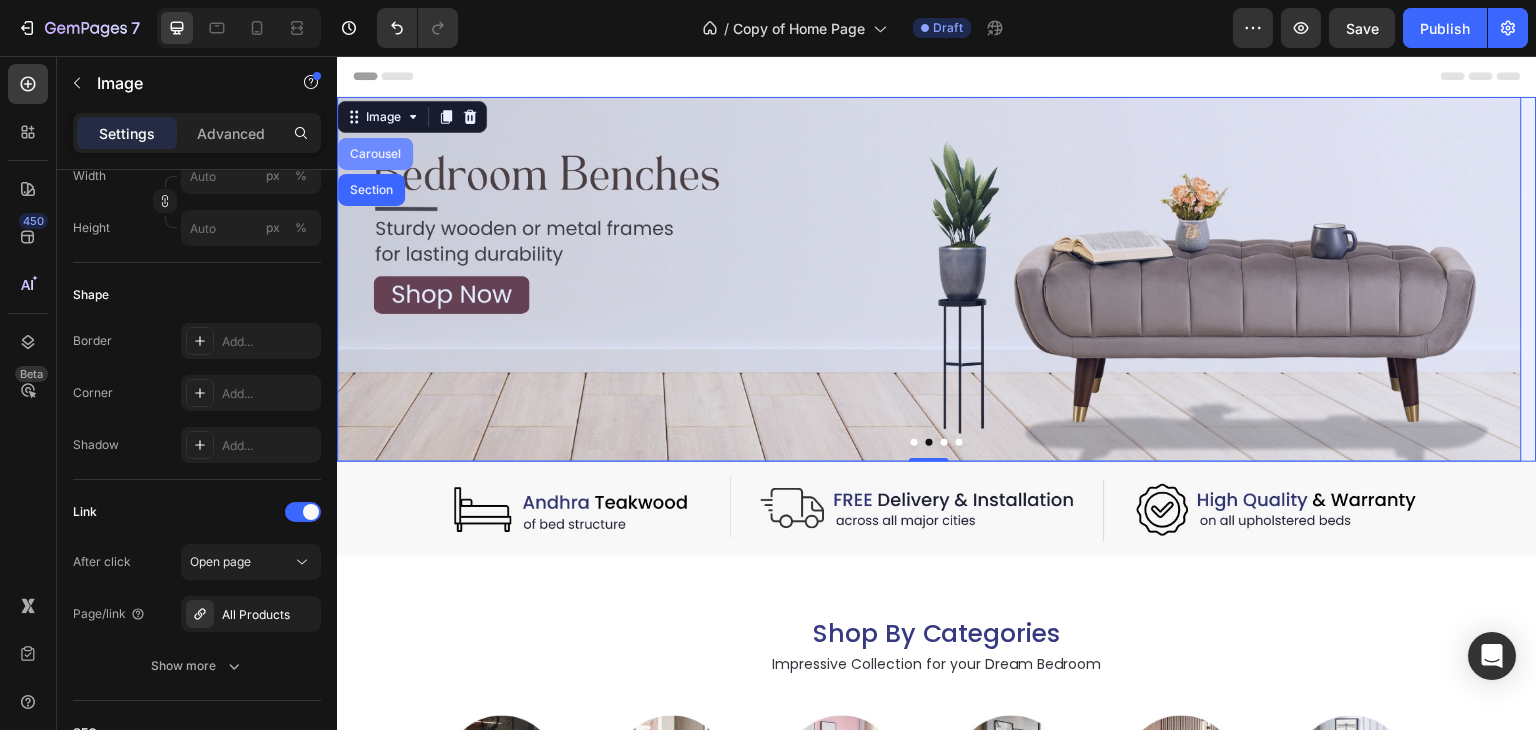 click on "Carousel" at bounding box center [375, 154] 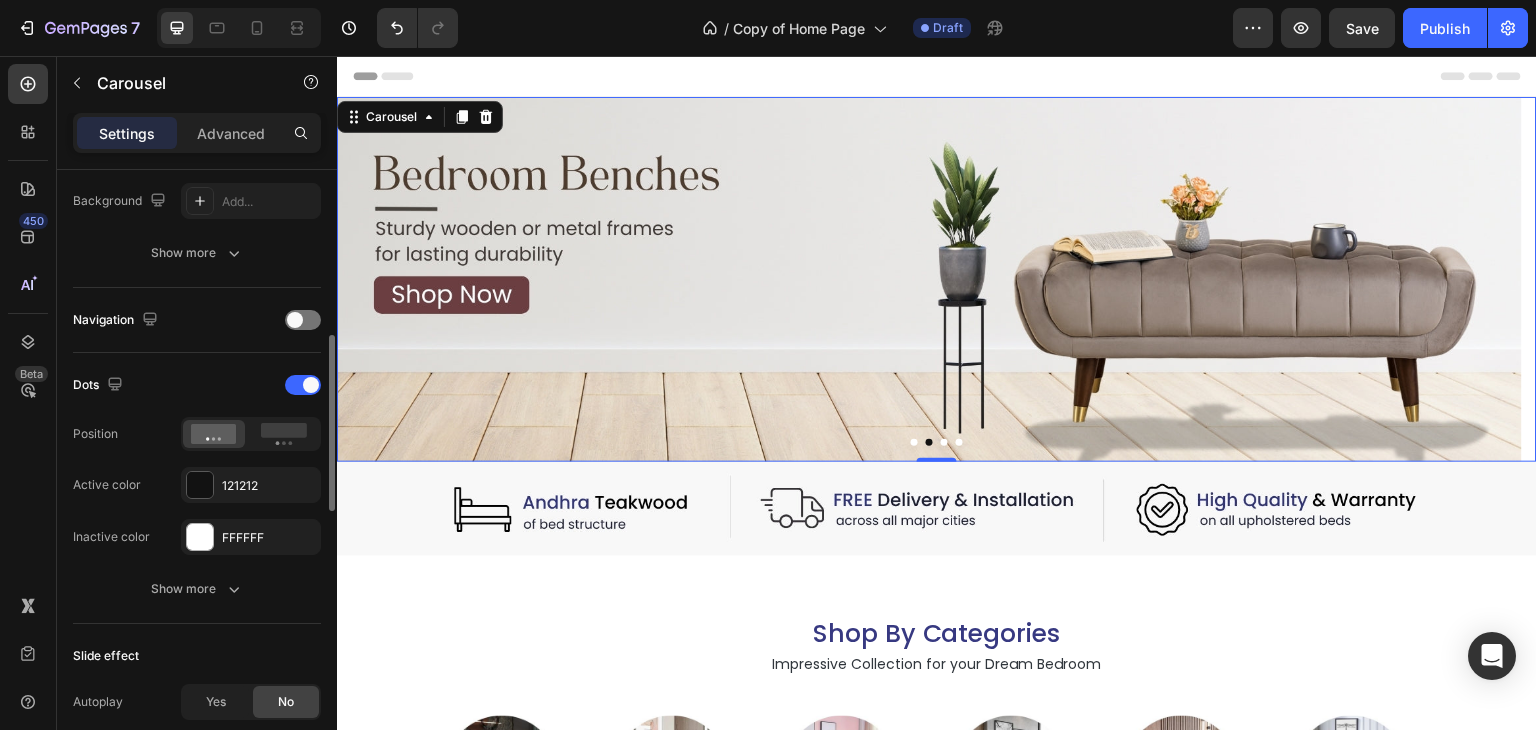 scroll, scrollTop: 582, scrollLeft: 0, axis: vertical 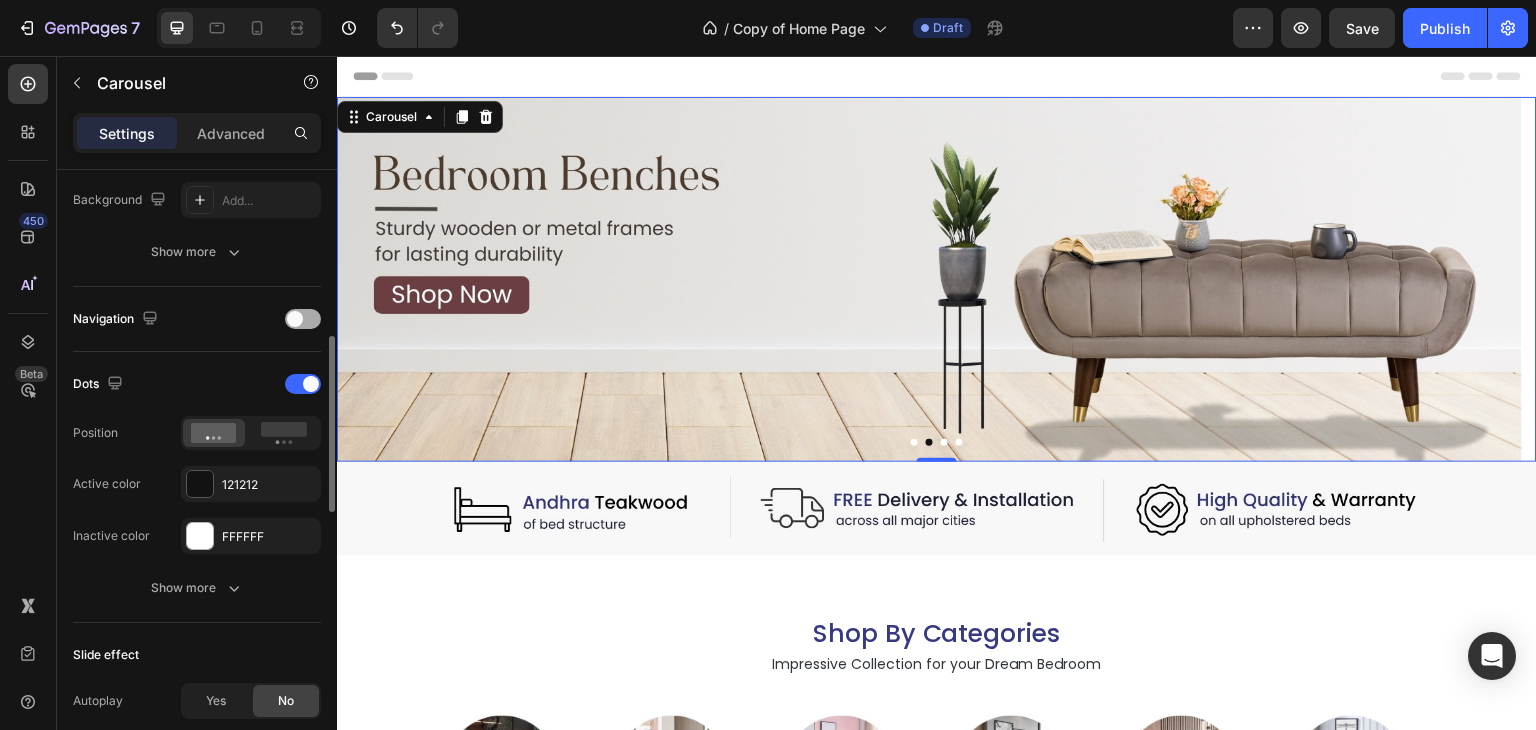 click at bounding box center [295, 319] 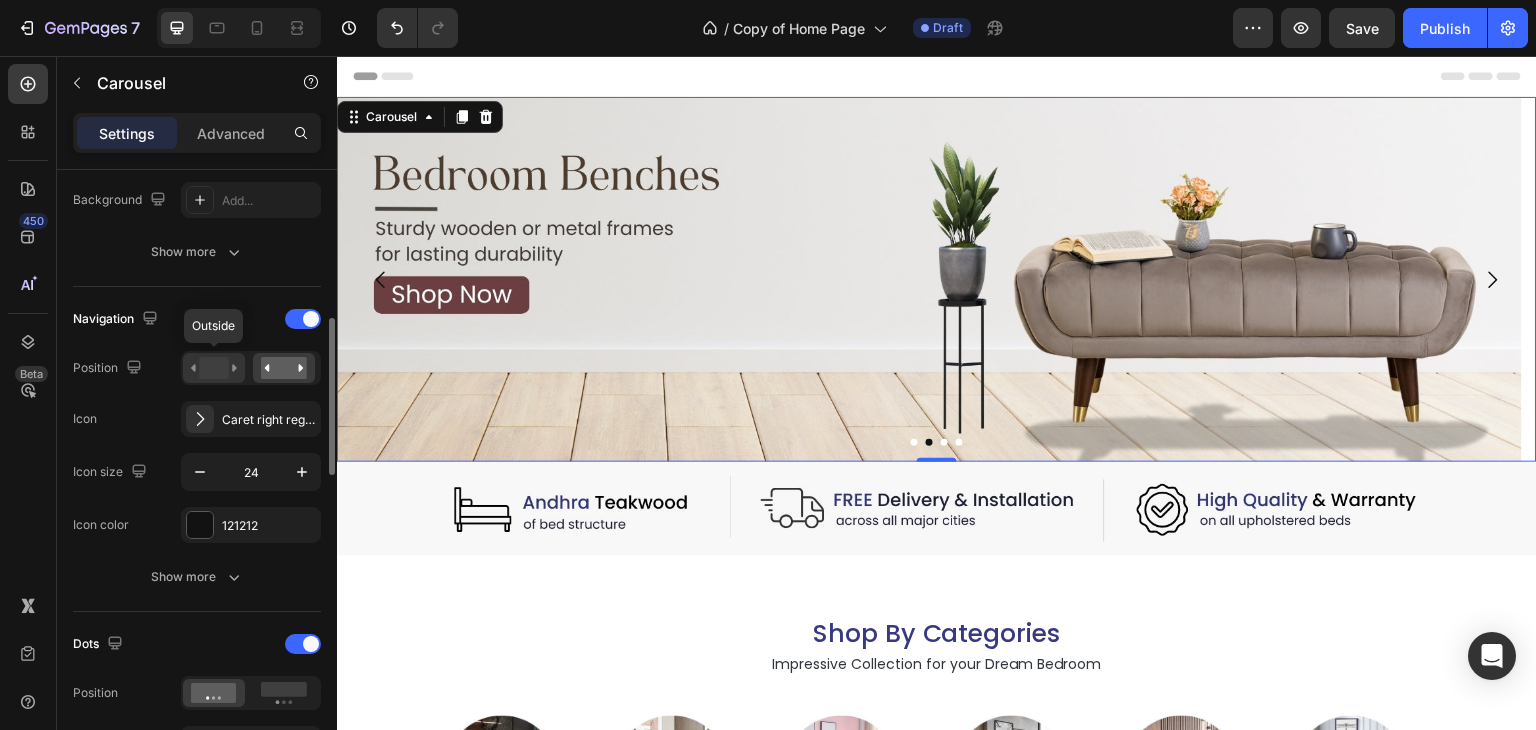 click 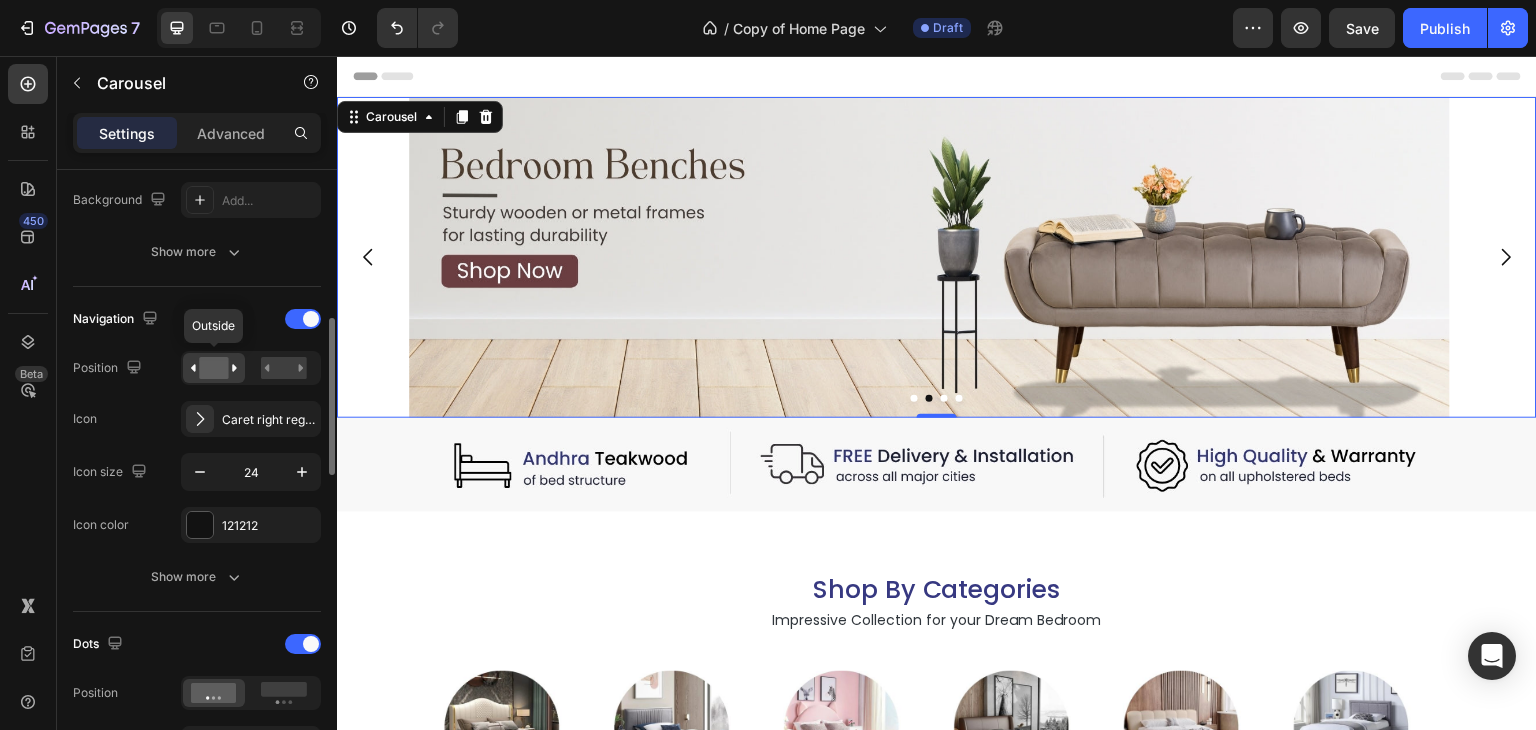 click 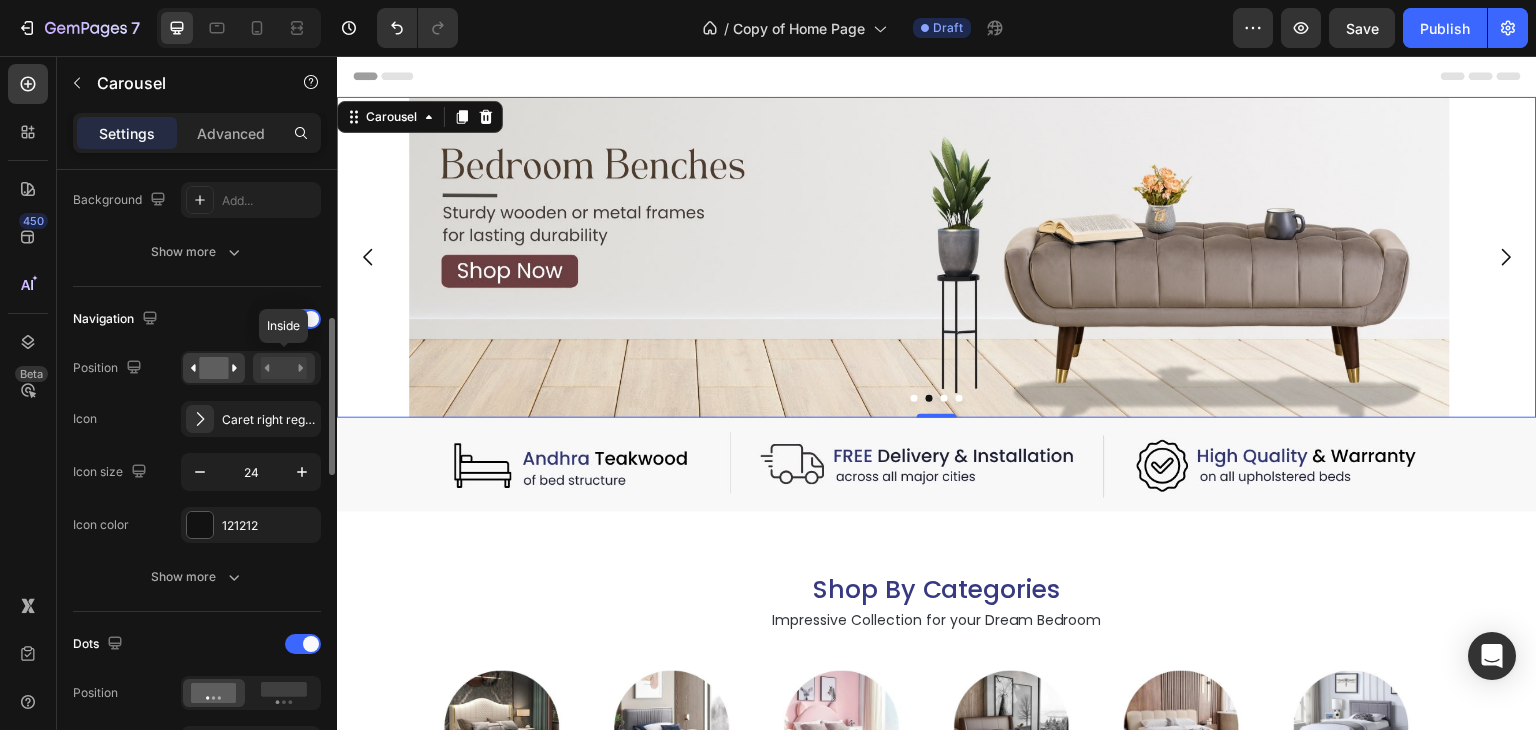 click 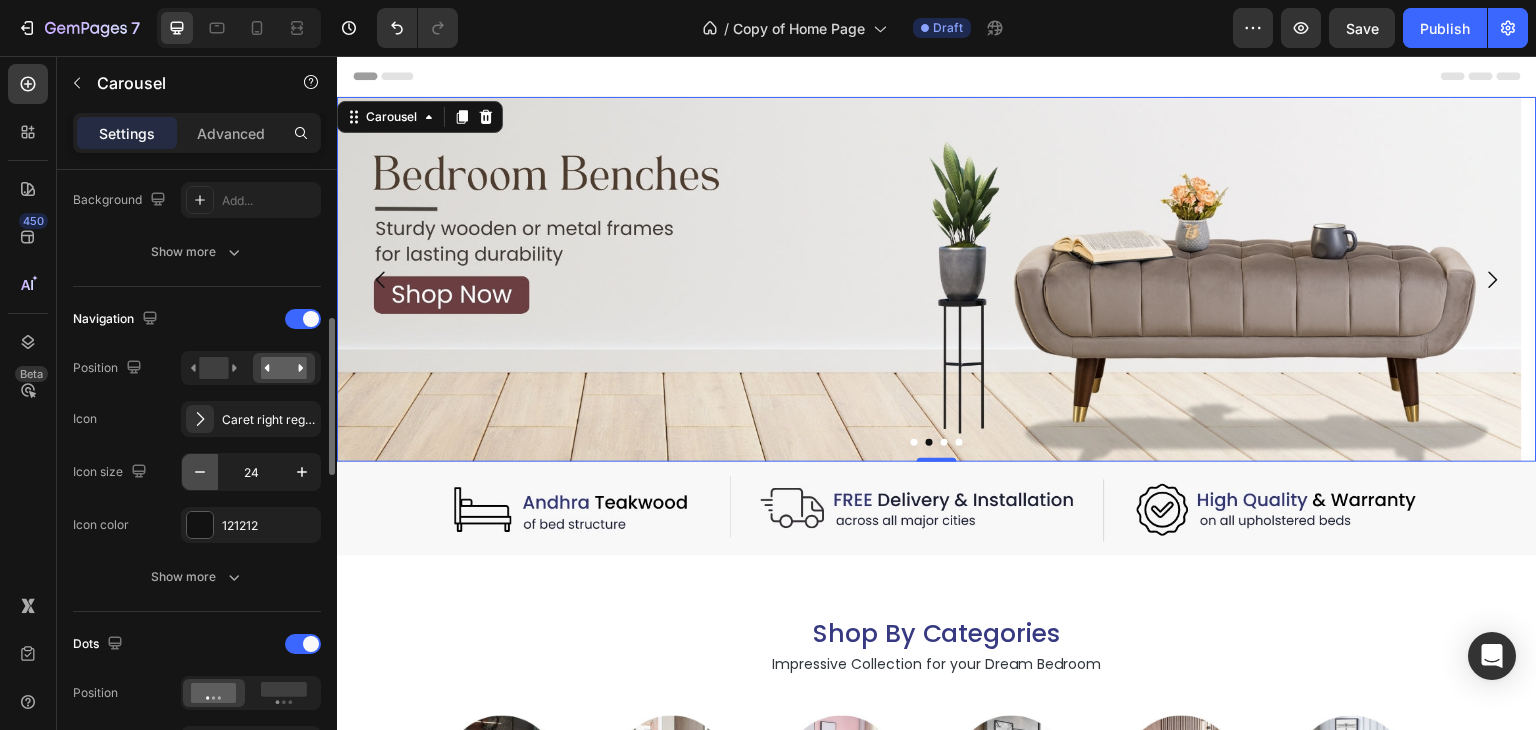 click 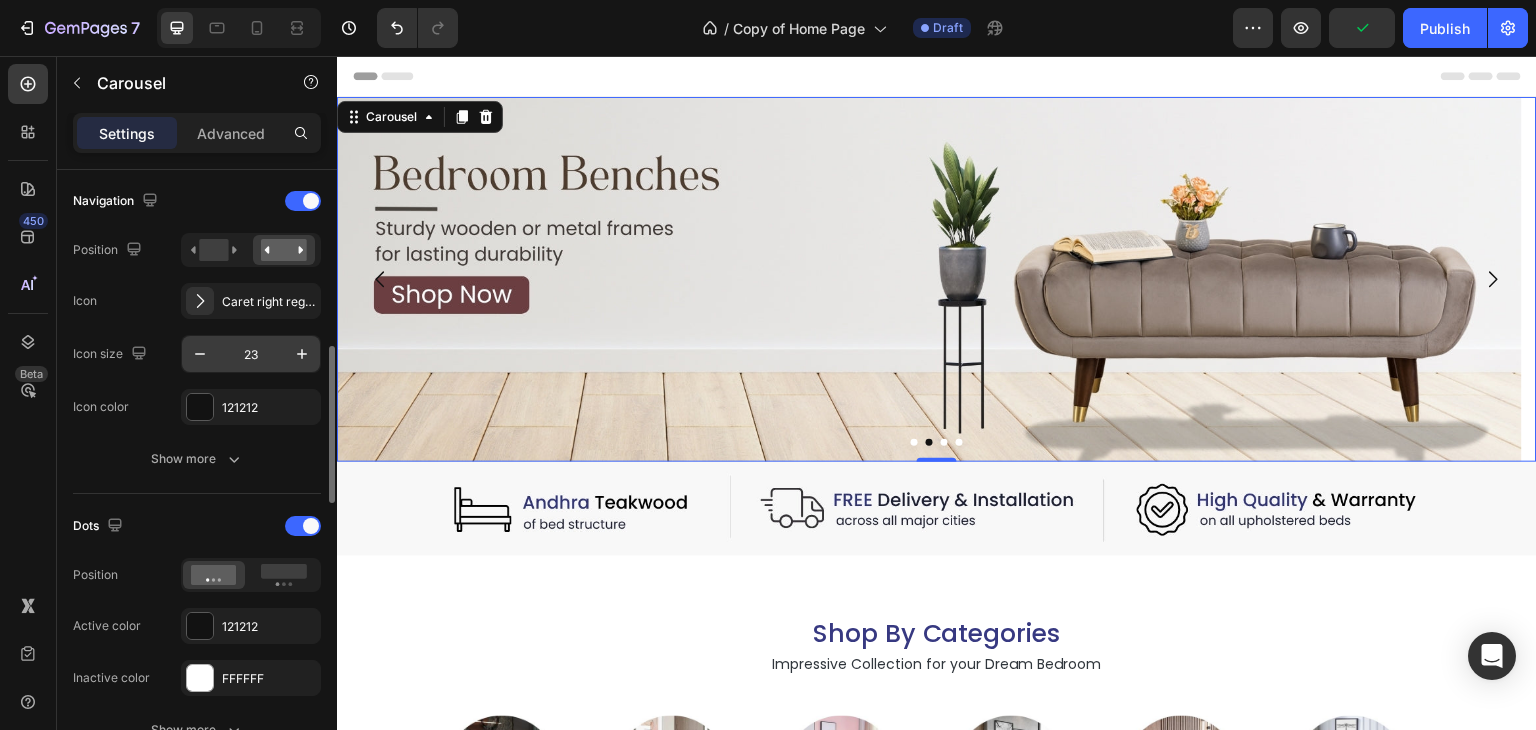 scroll, scrollTop: 700, scrollLeft: 0, axis: vertical 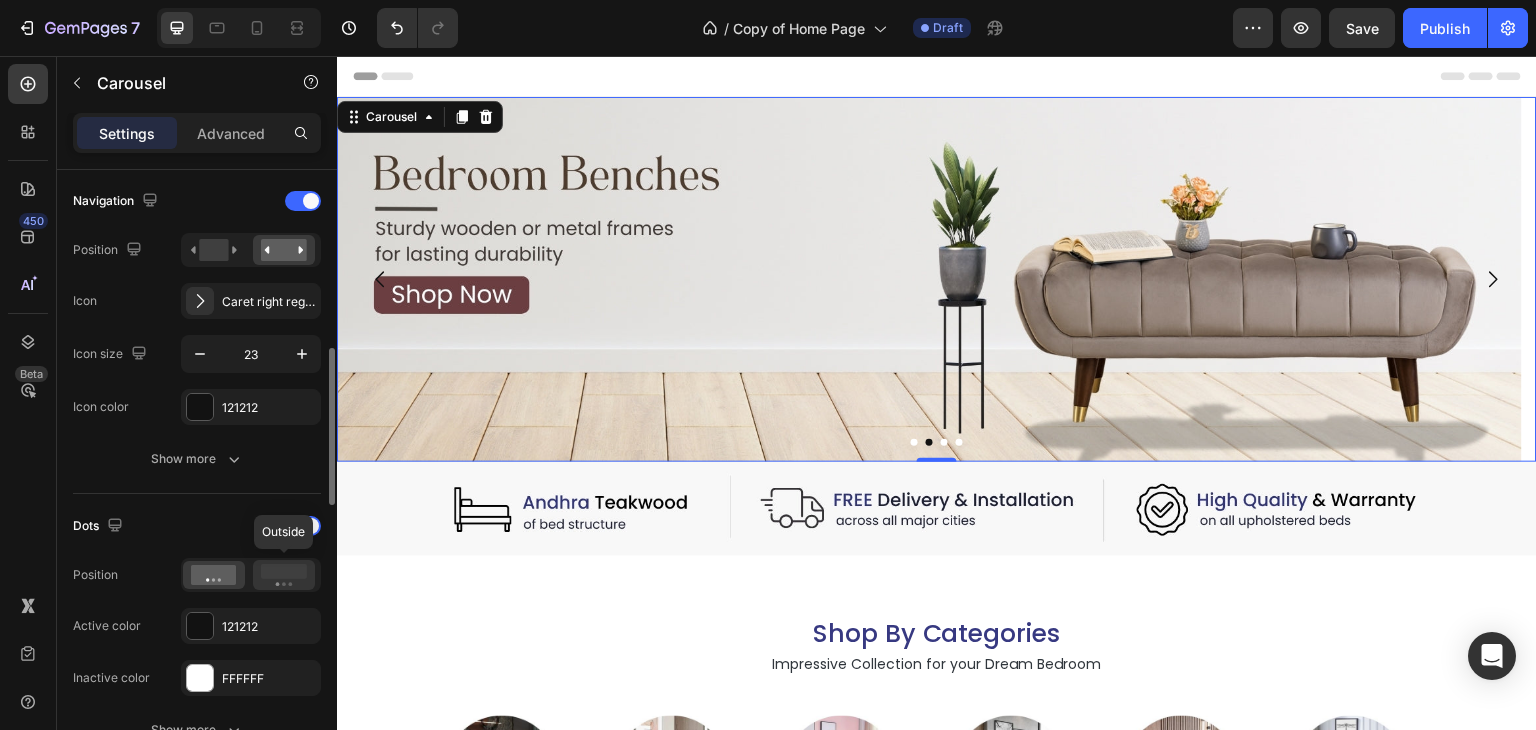 click 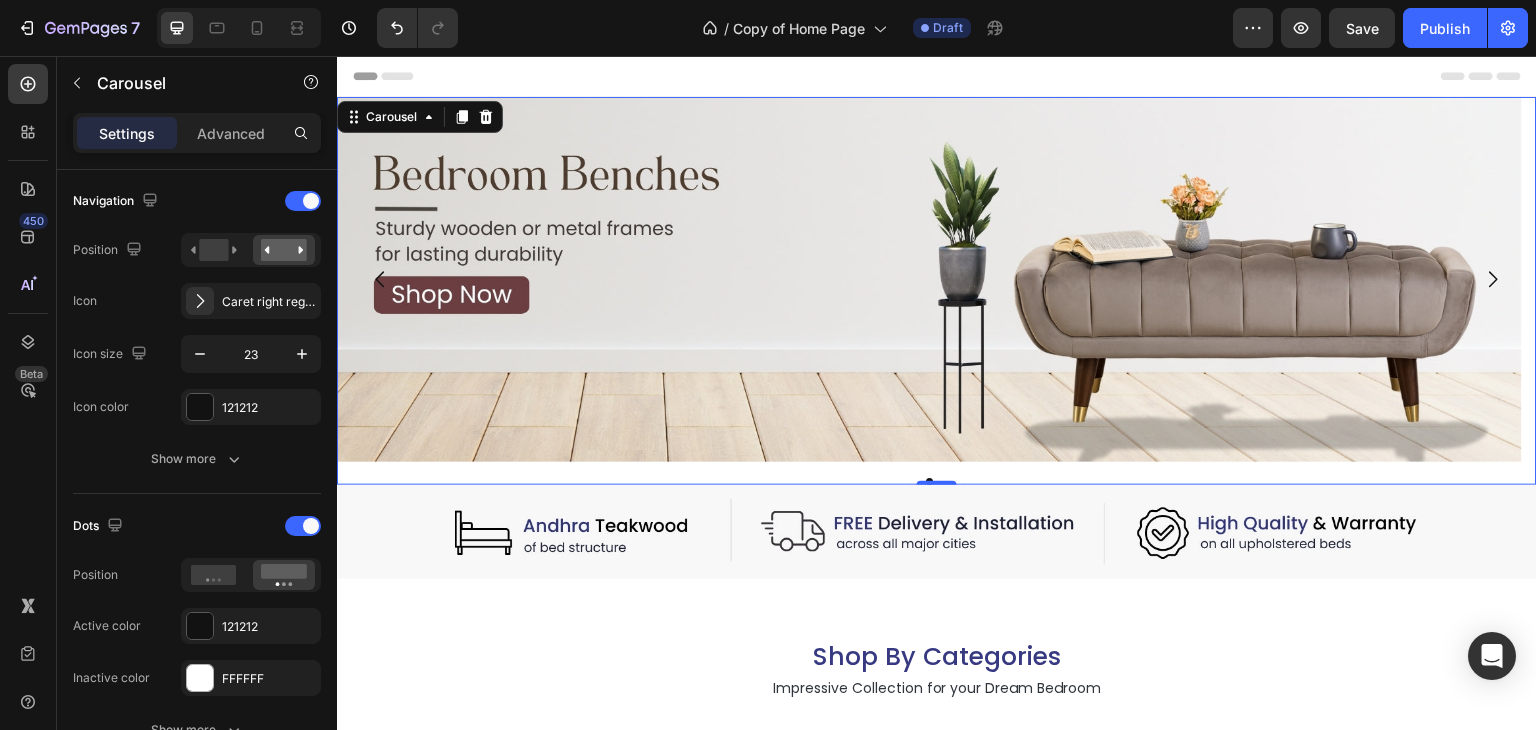 click on "Header" at bounding box center (937, 76) 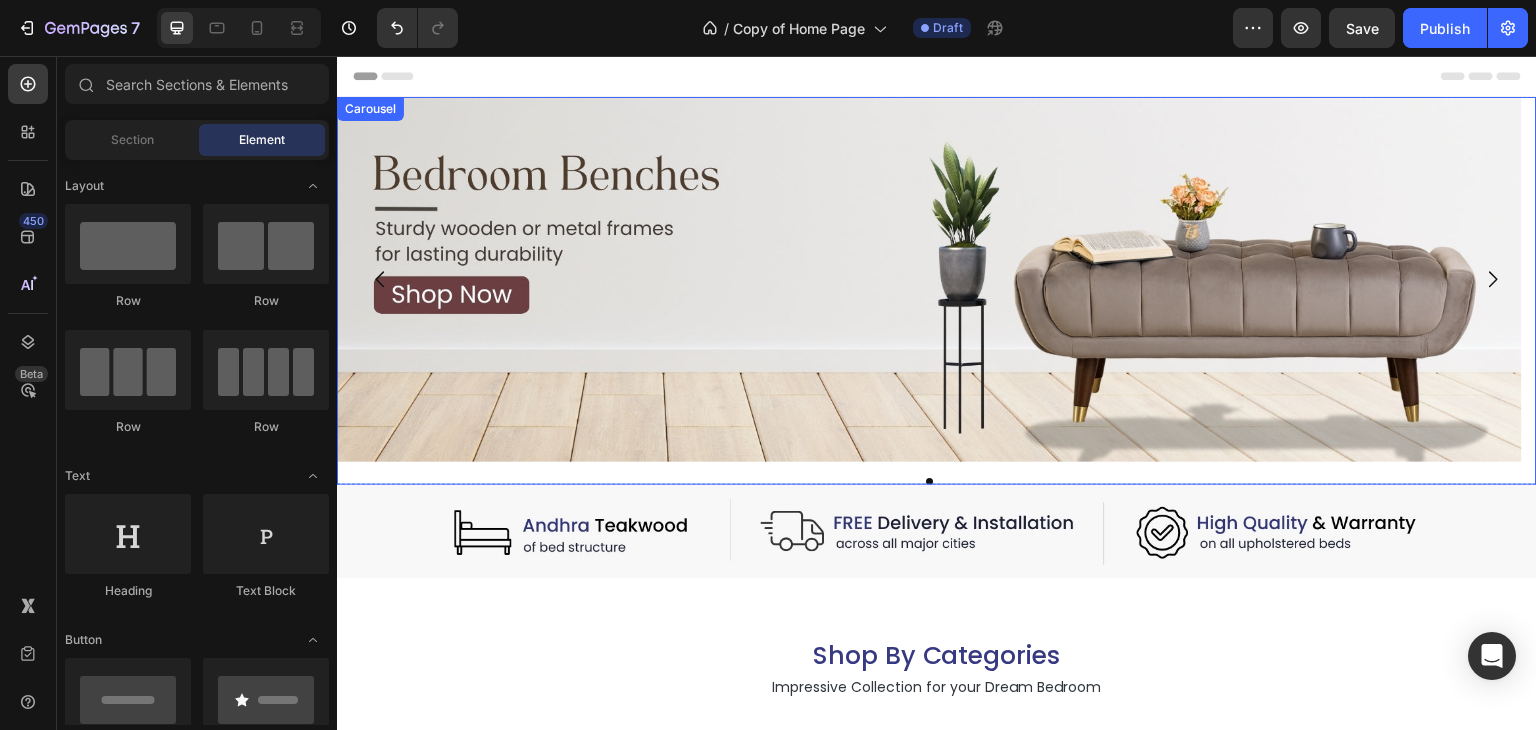 click on "Image Image Image Image
Carousel" at bounding box center [937, 291] 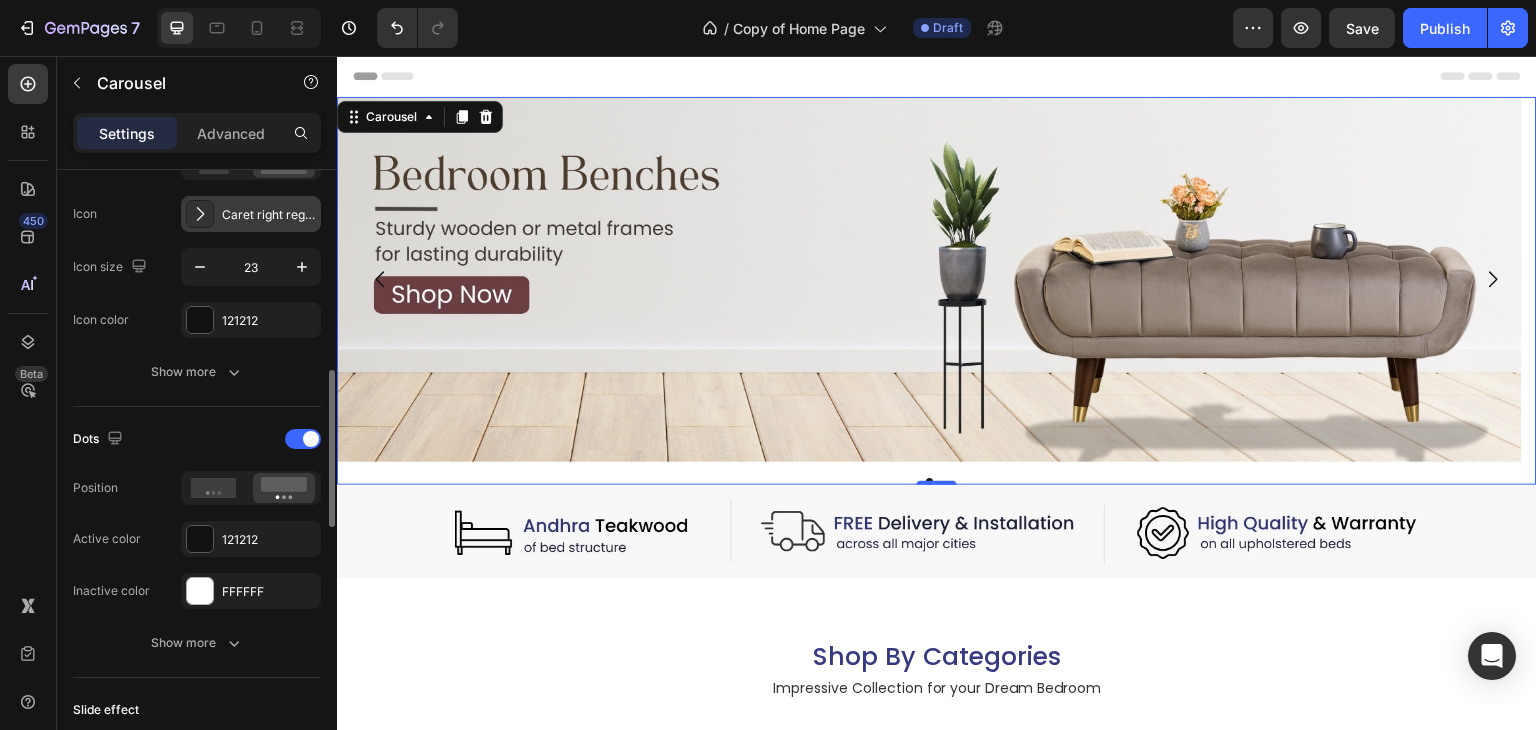 scroll, scrollTop: 788, scrollLeft: 0, axis: vertical 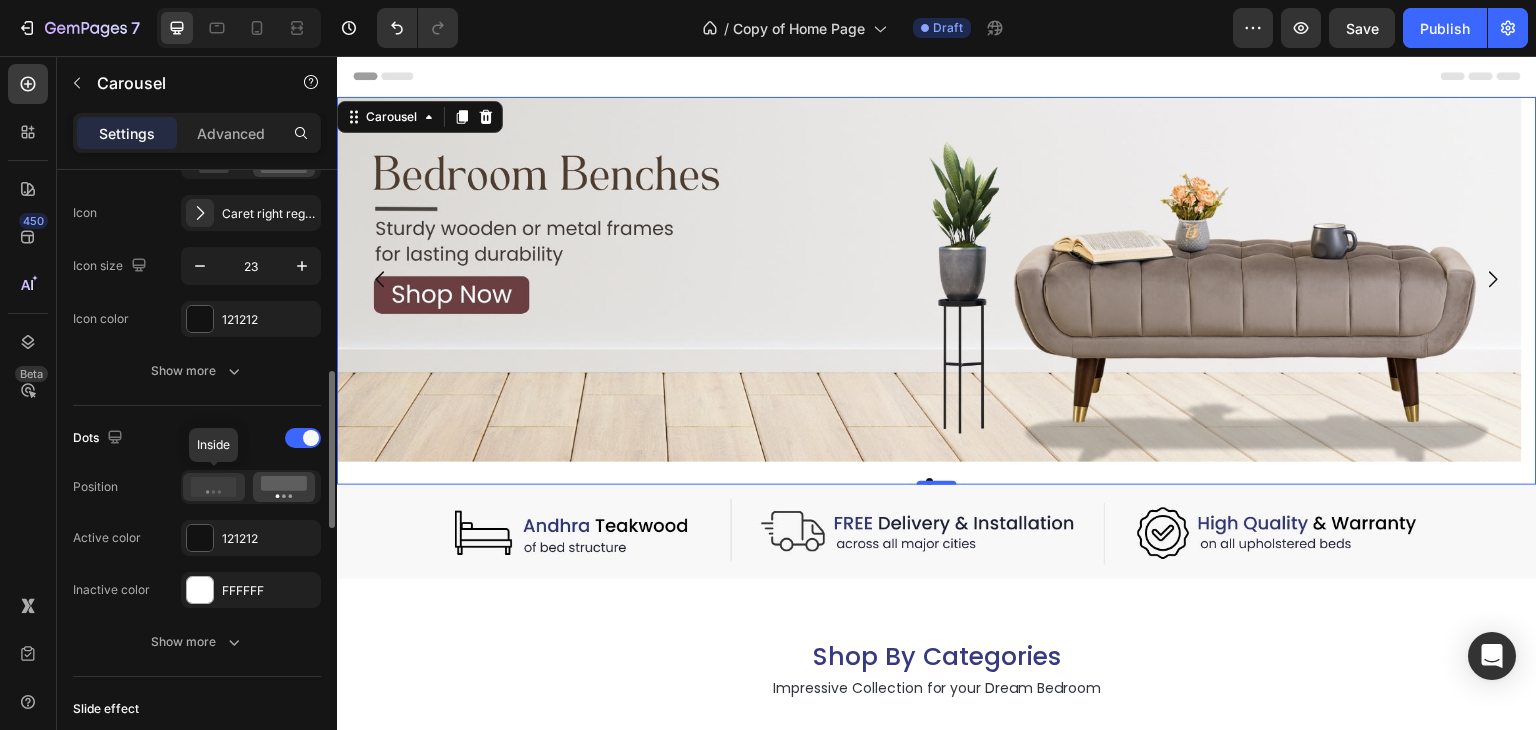 click 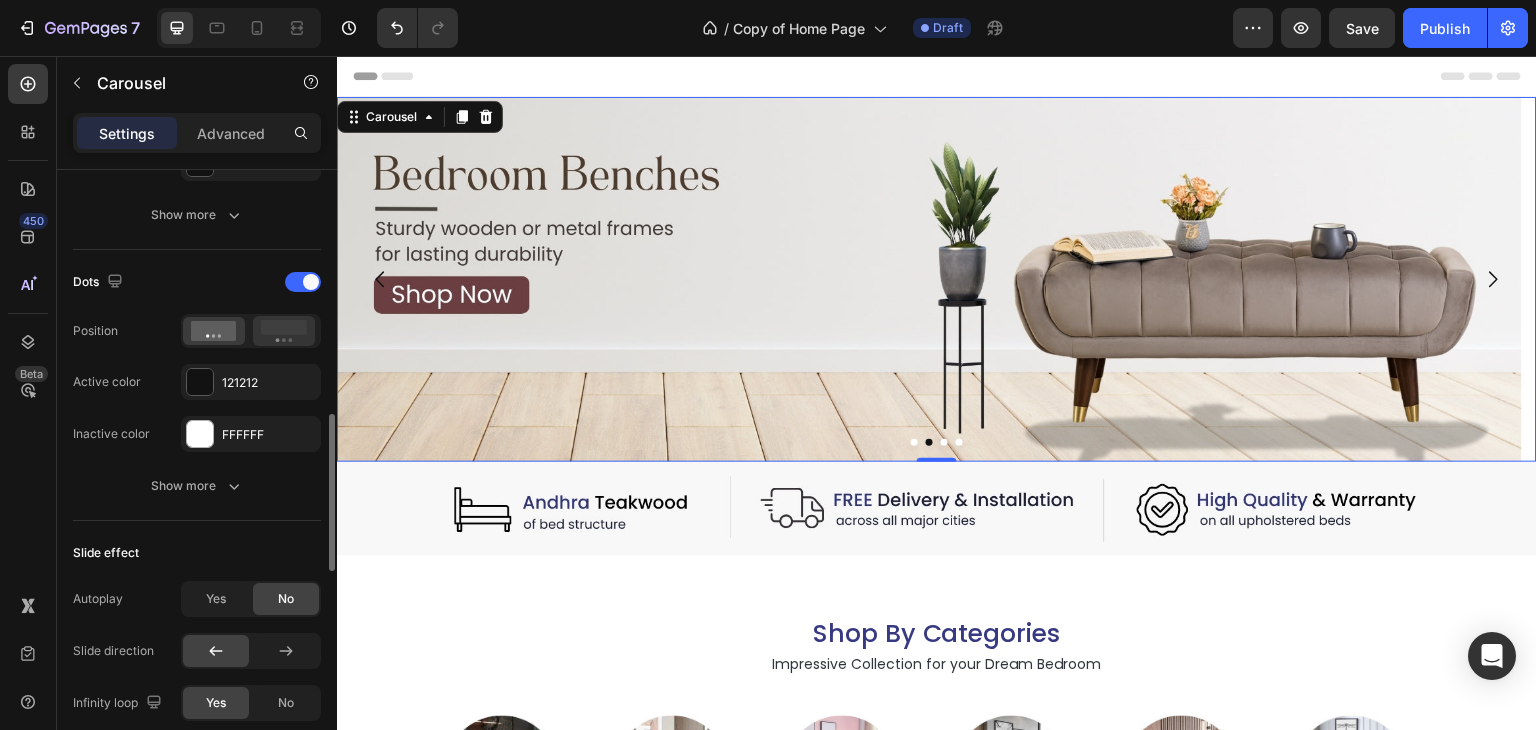 scroll, scrollTop: 948, scrollLeft: 0, axis: vertical 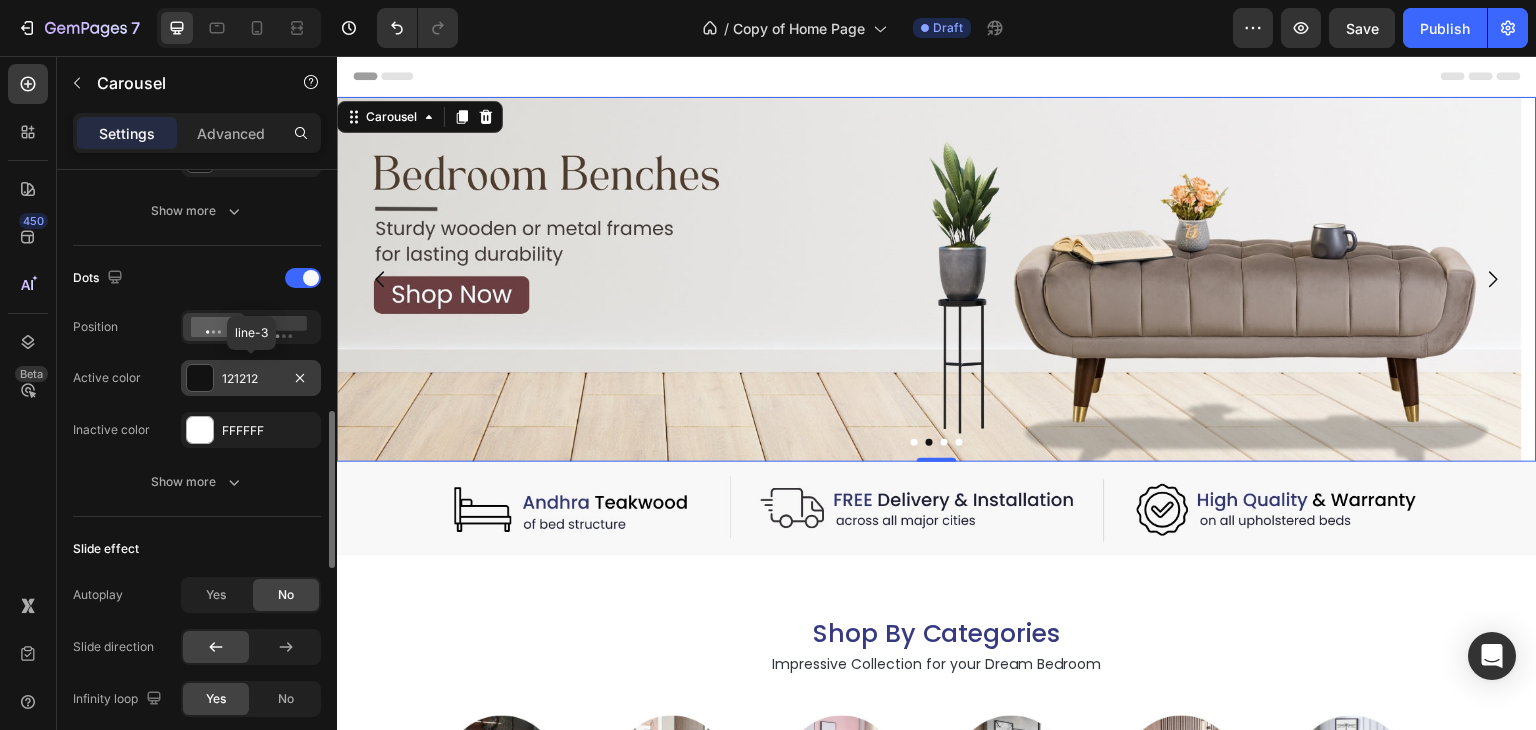 click at bounding box center [200, 378] 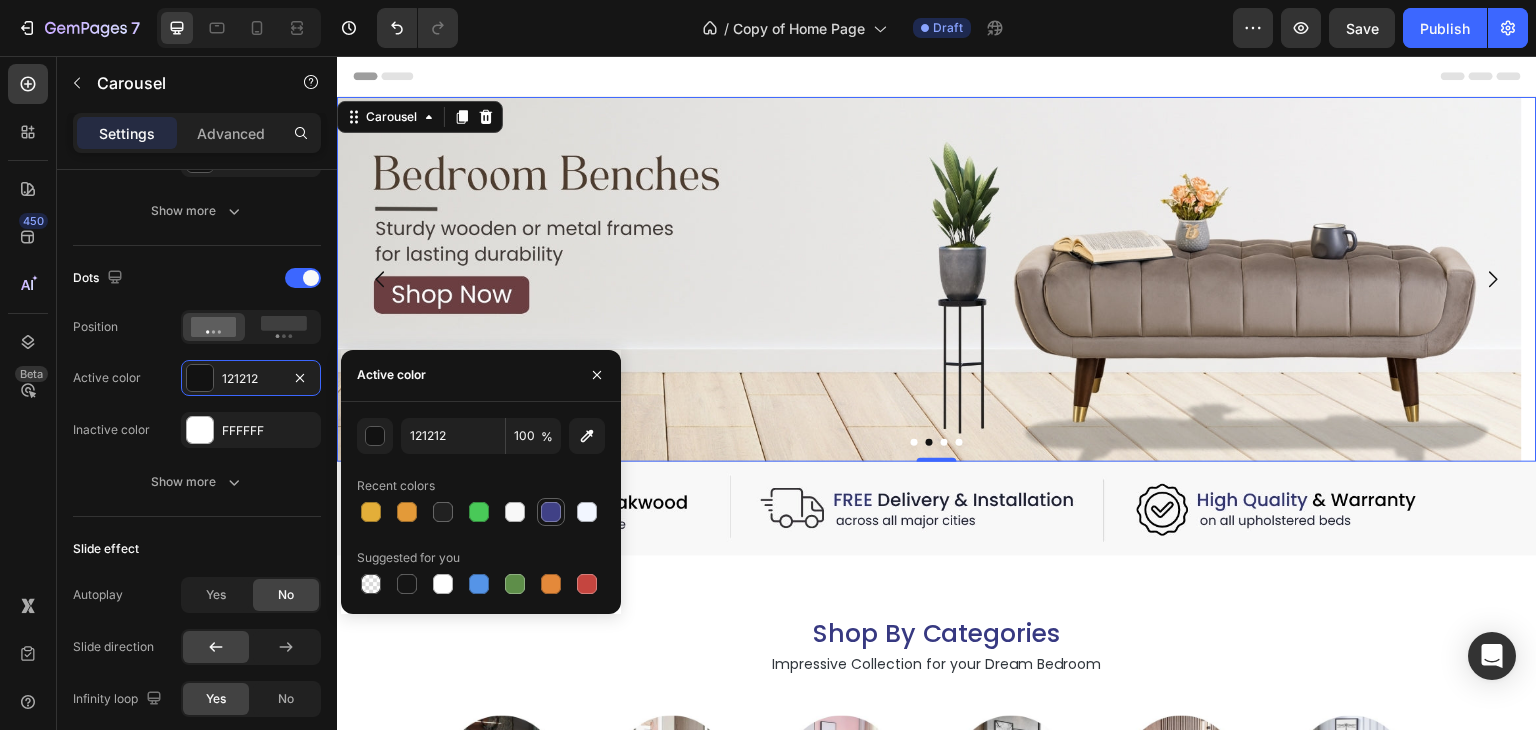click at bounding box center (551, 512) 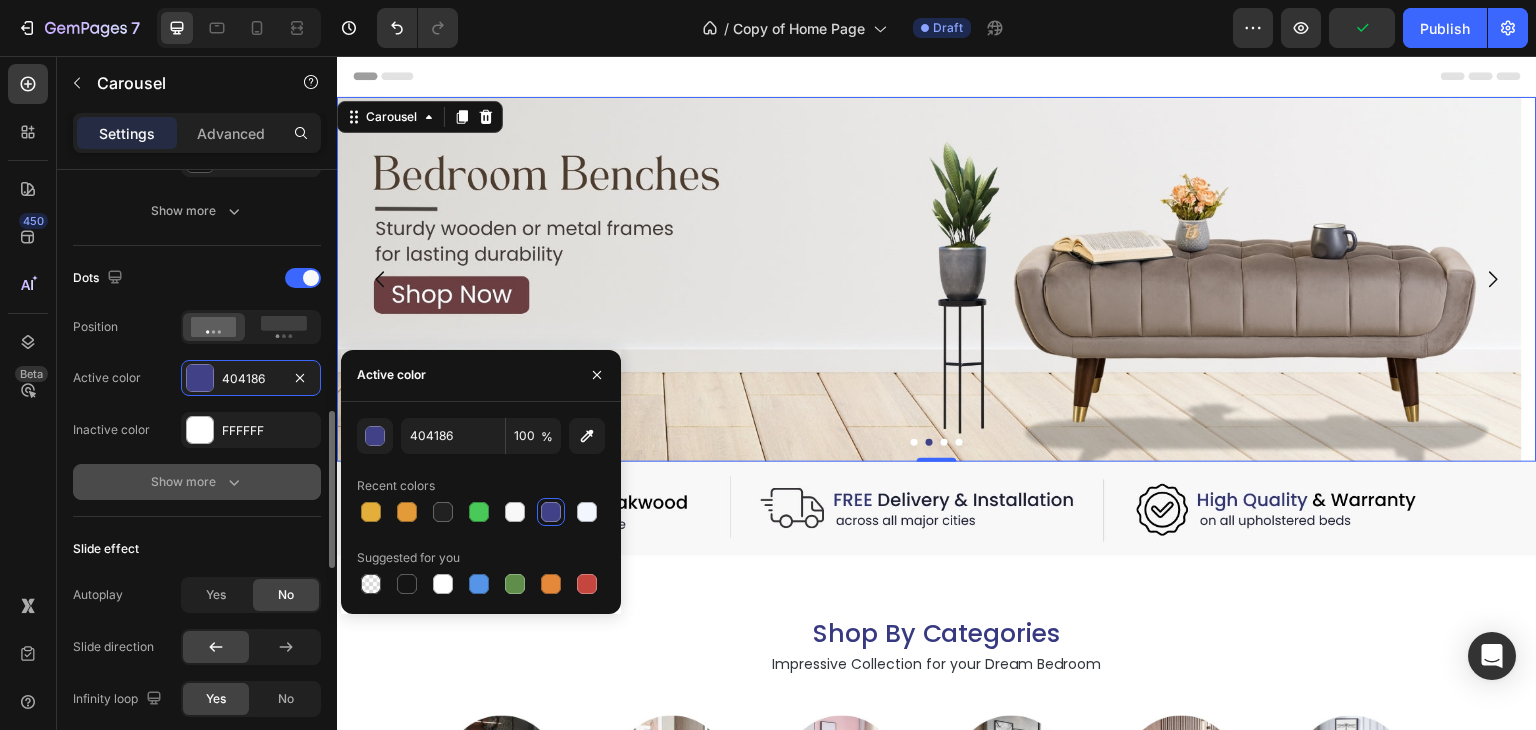 click on "Show more" at bounding box center [197, 482] 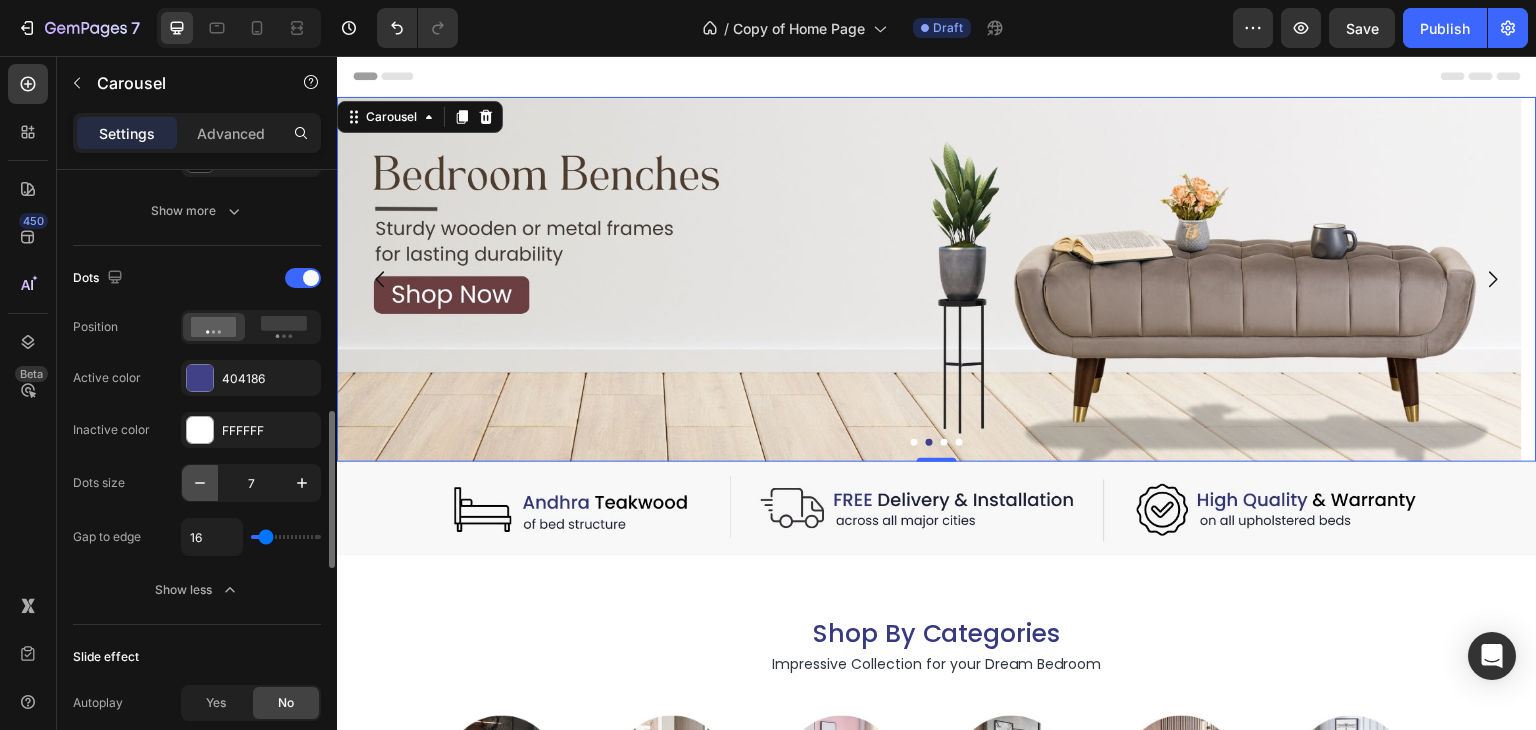 click 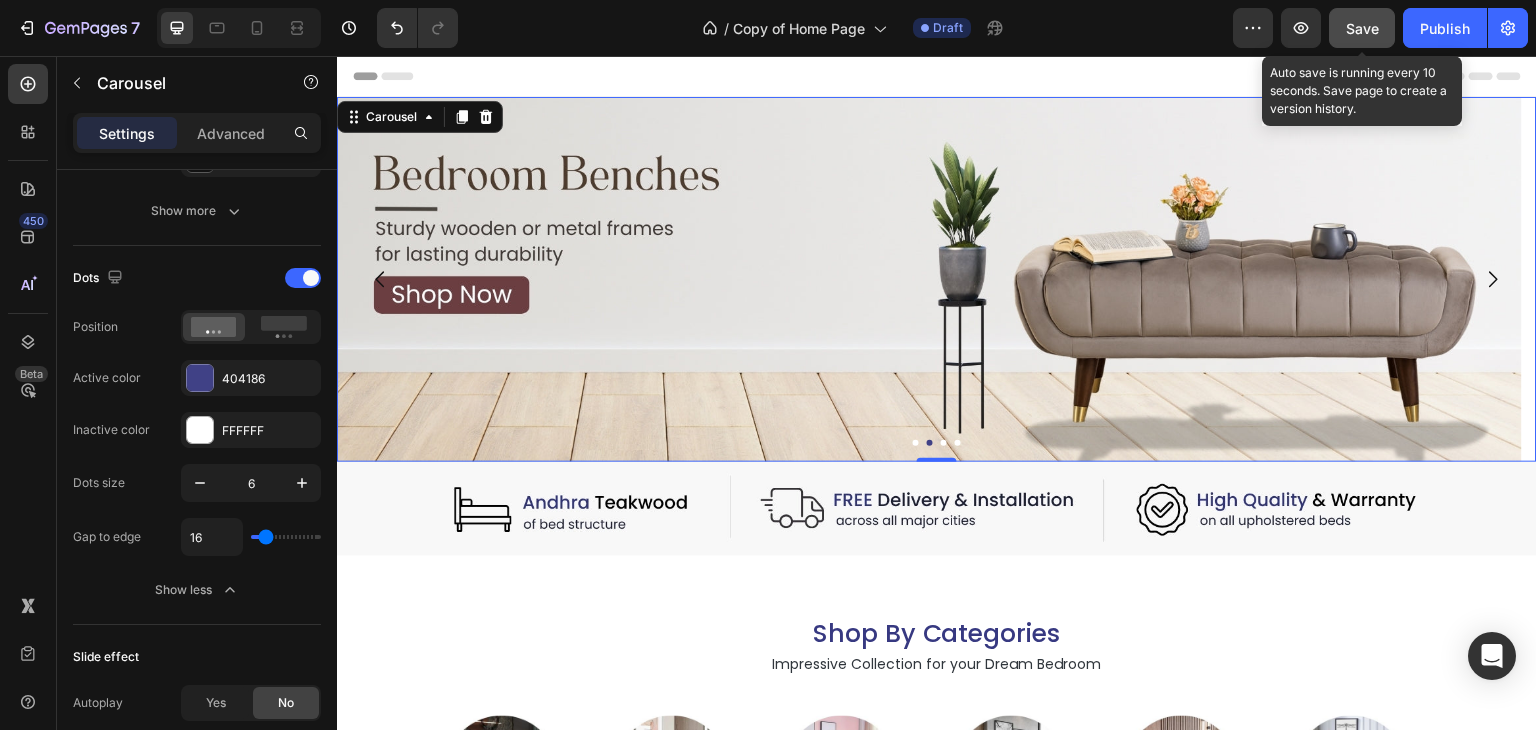click on "Save" at bounding box center (1362, 28) 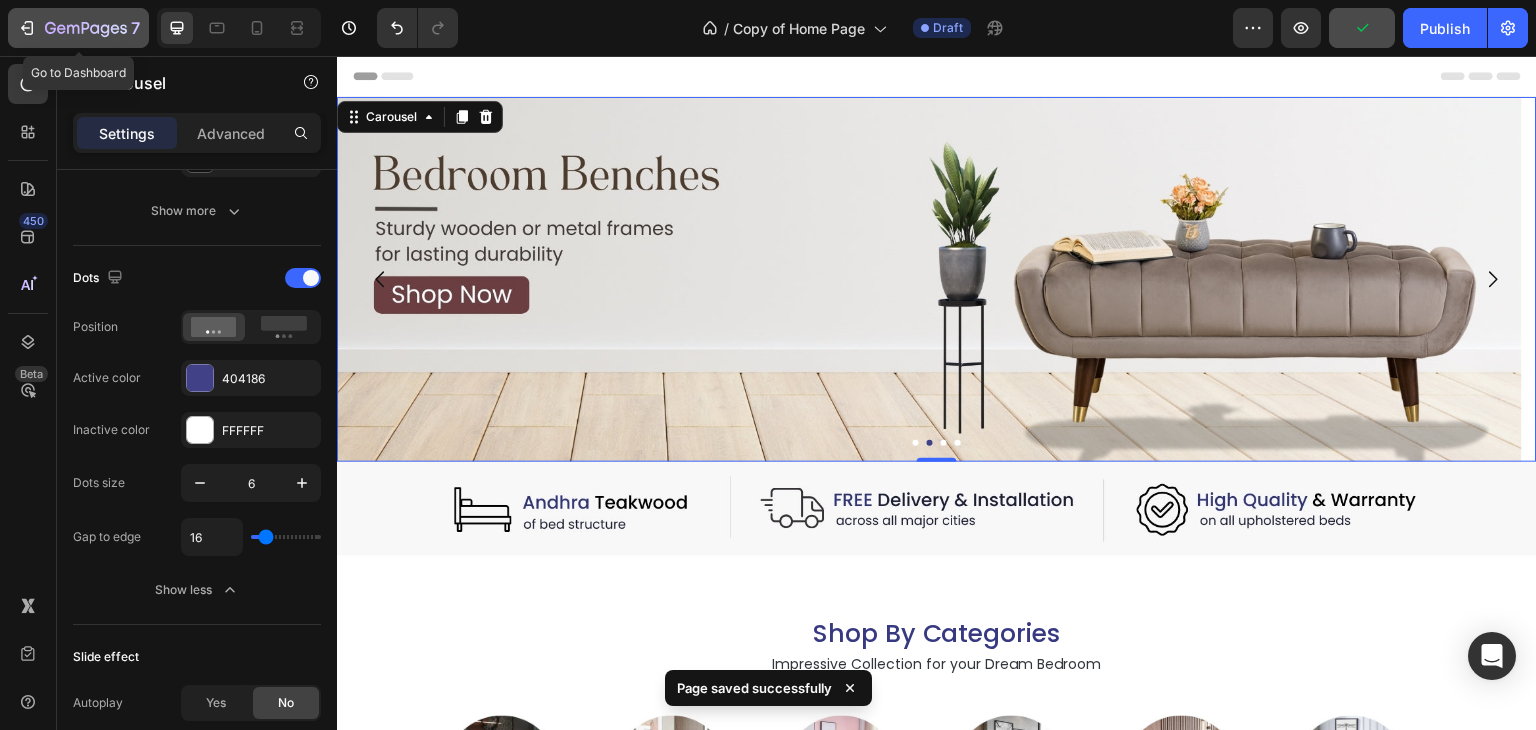 click 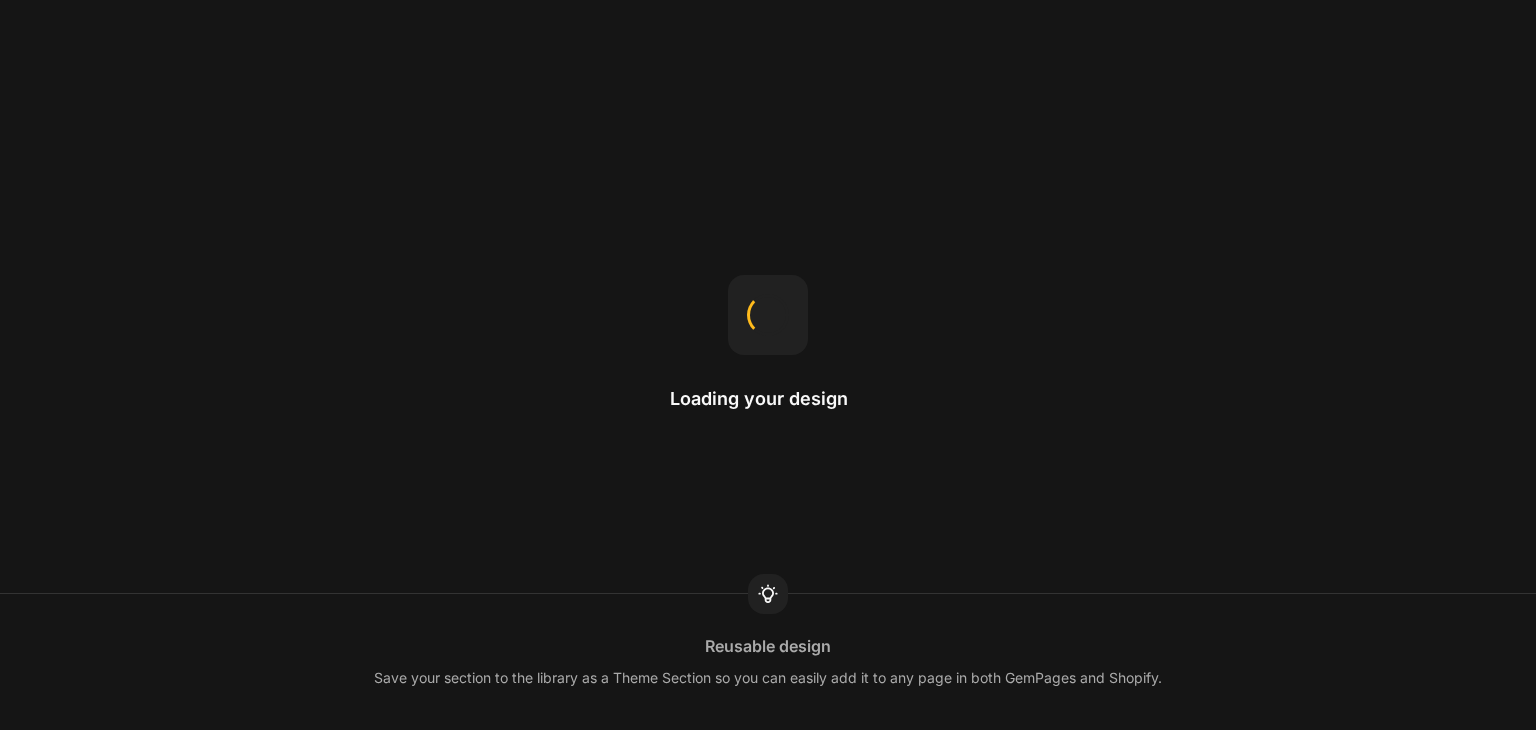 scroll, scrollTop: 0, scrollLeft: 0, axis: both 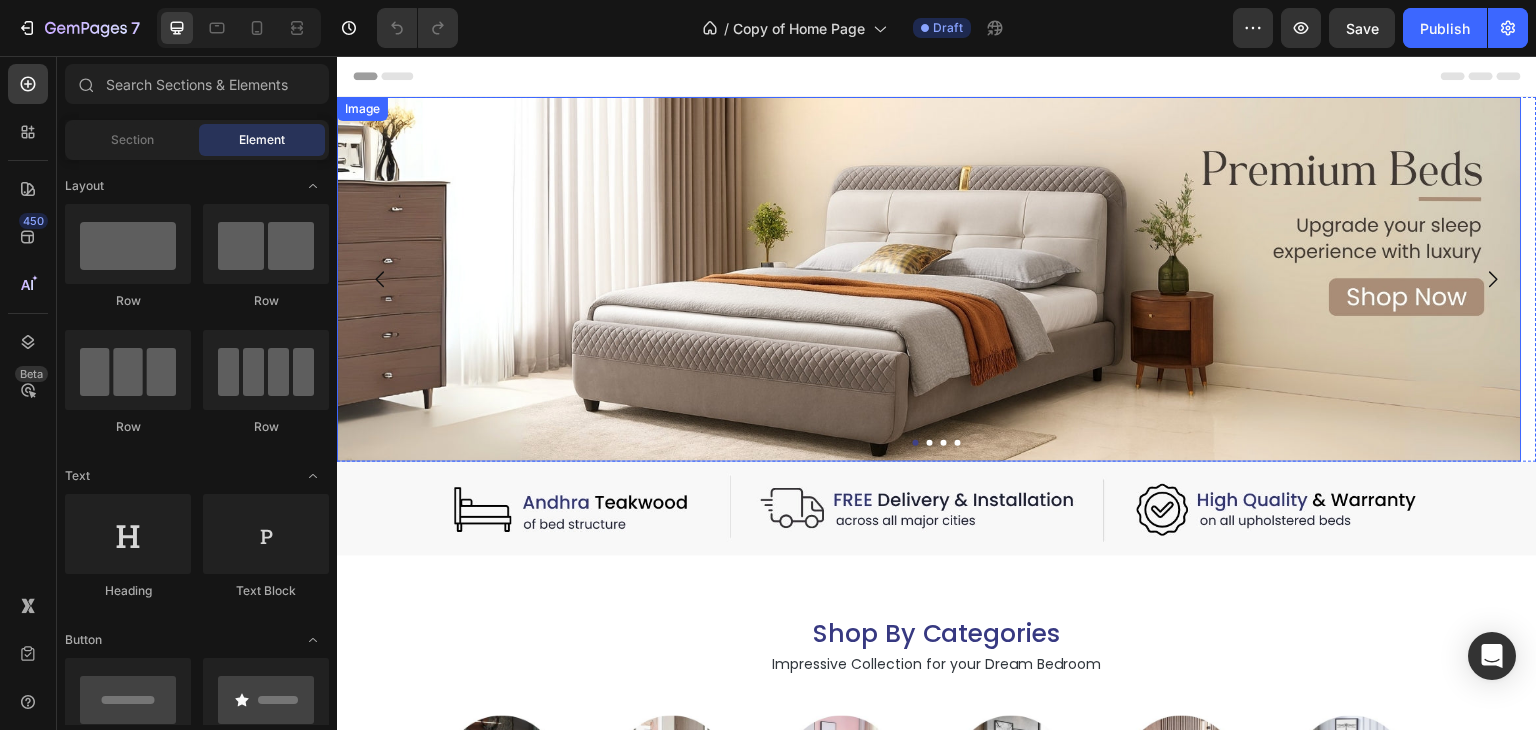click at bounding box center (929, 279) 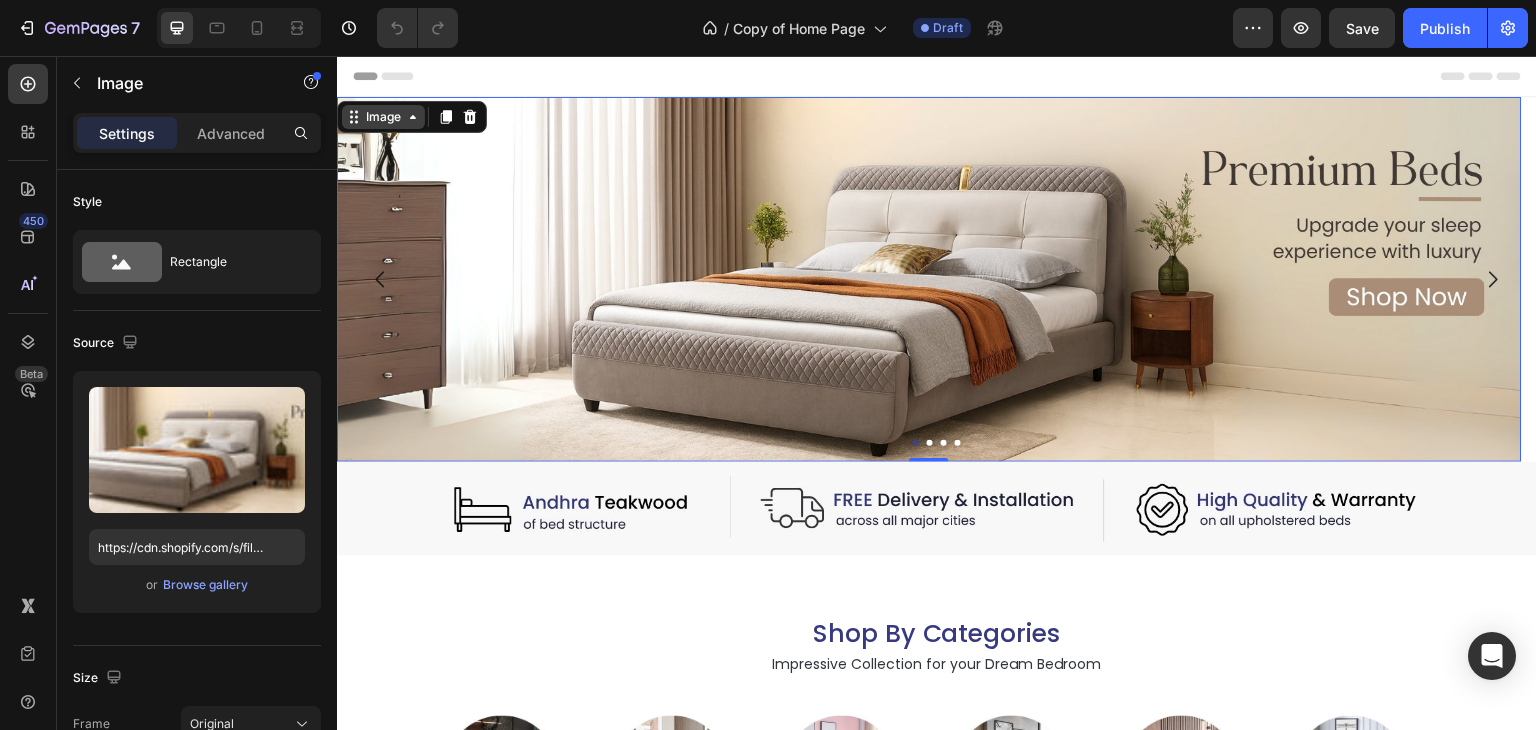 click on "Image" at bounding box center [383, 117] 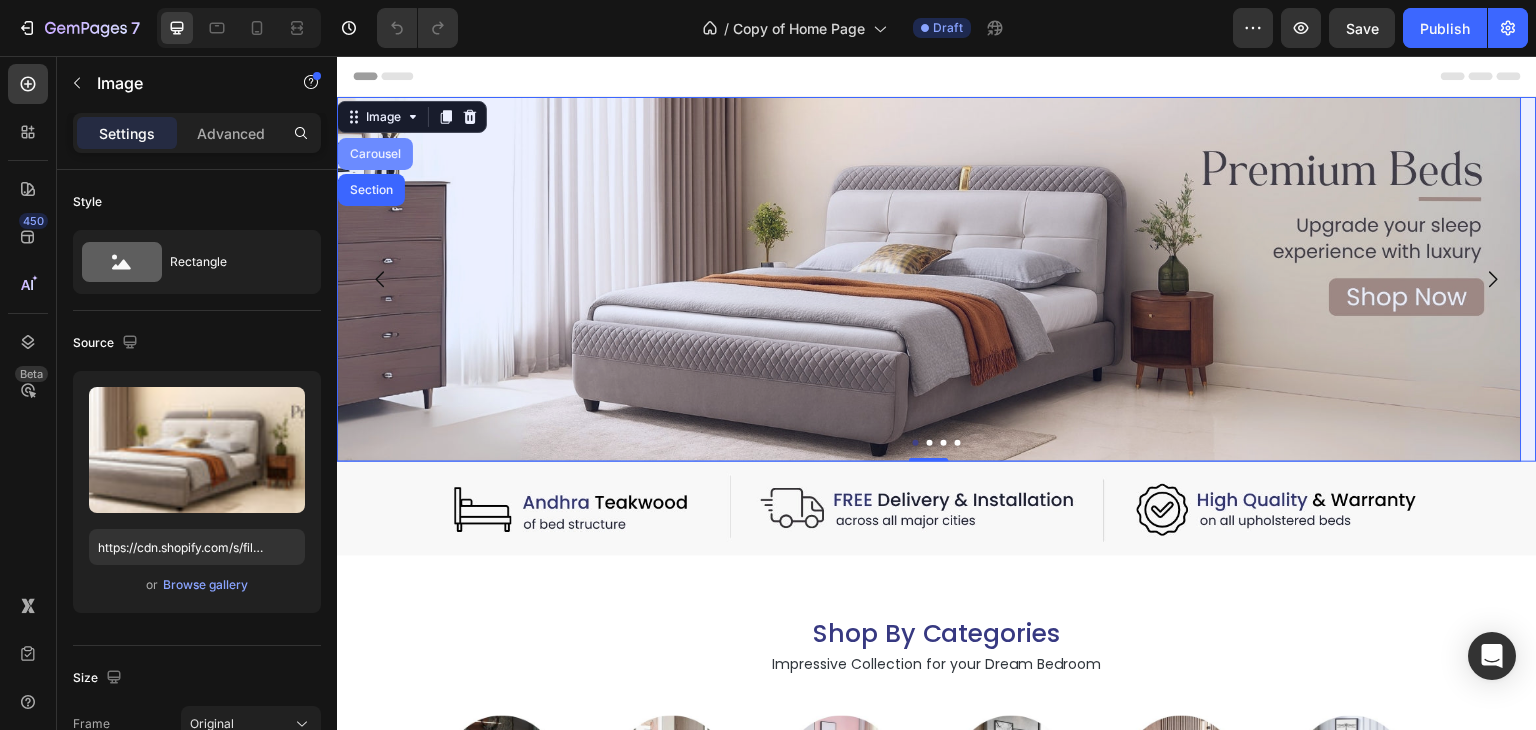 click on "Carousel" at bounding box center [375, 154] 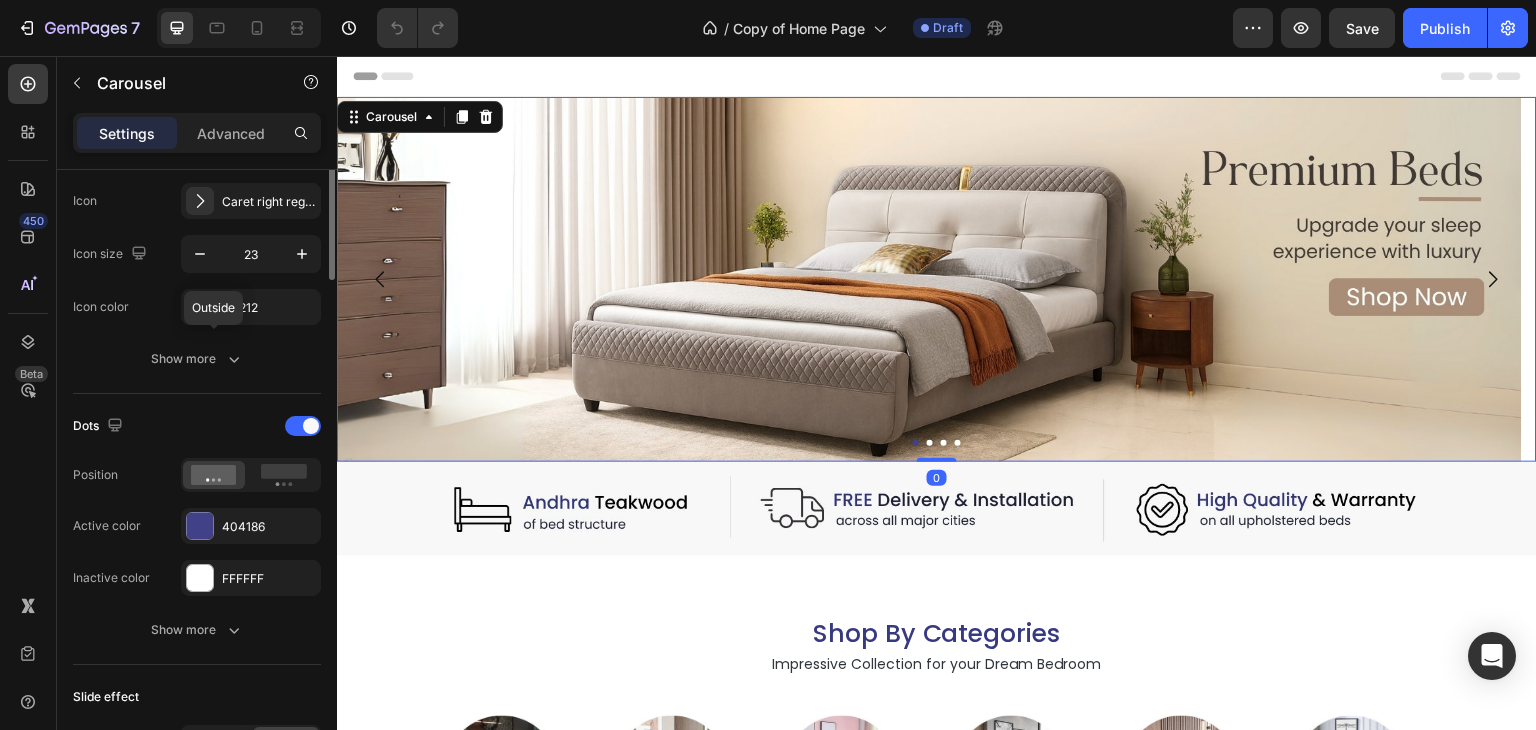 scroll, scrollTop: 500, scrollLeft: 0, axis: vertical 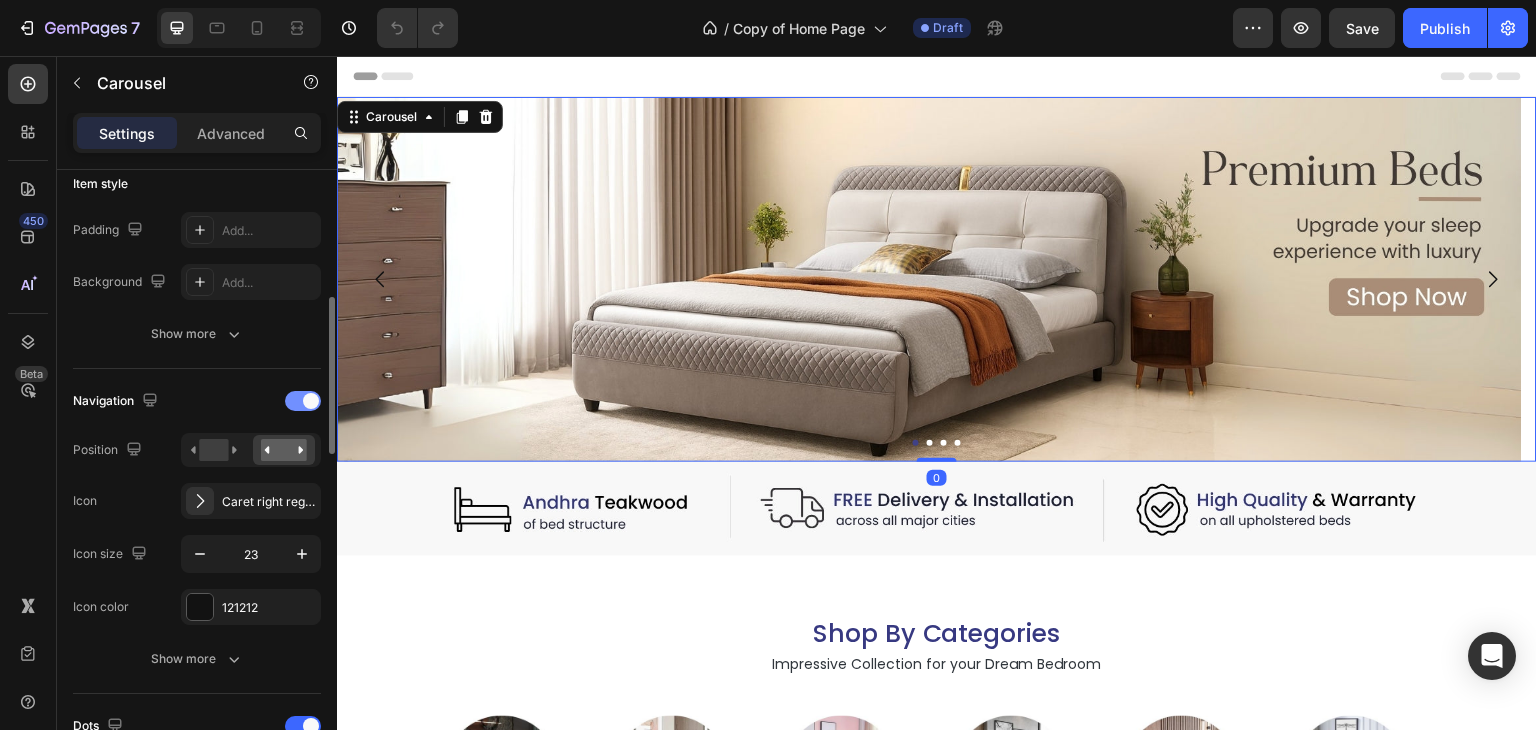 click at bounding box center [311, 401] 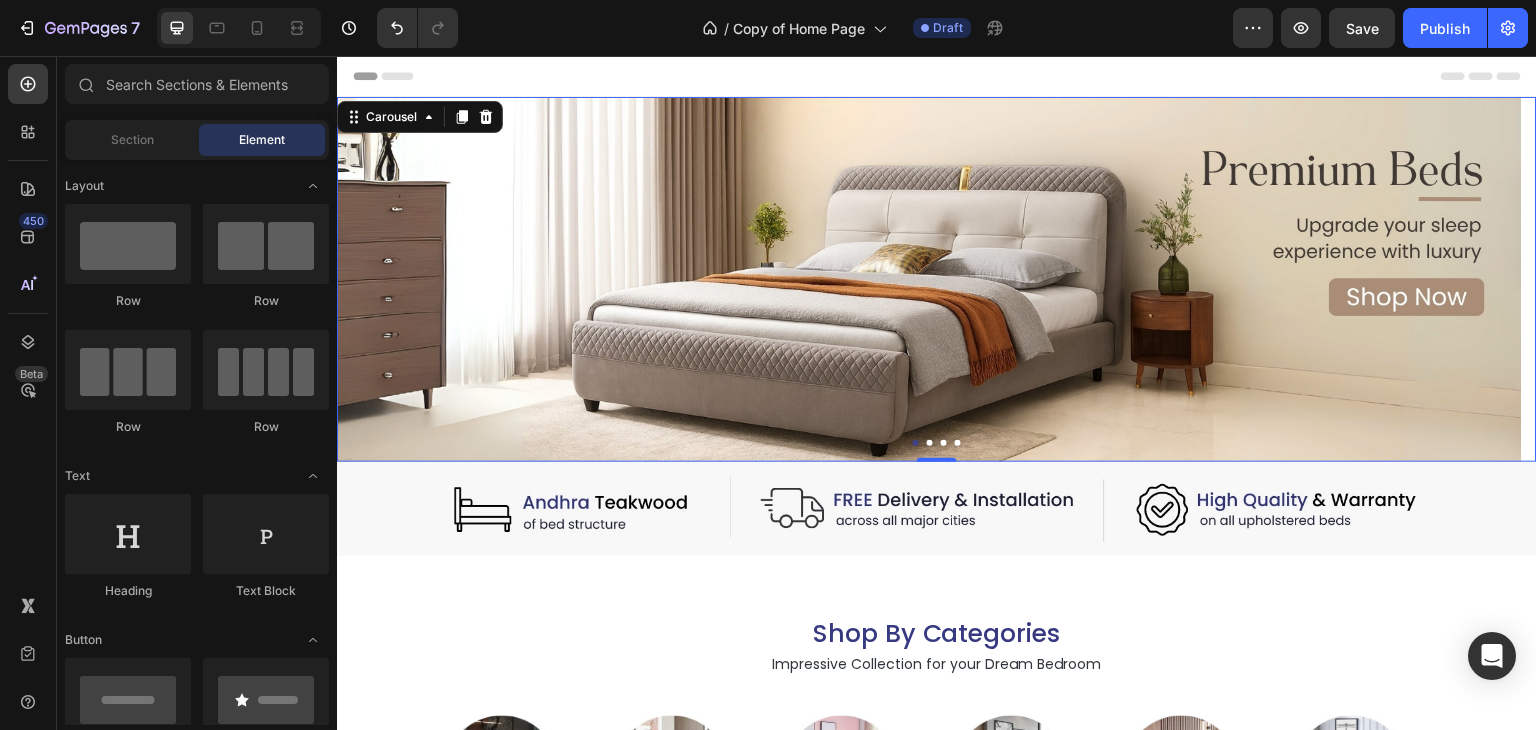click on "Header" at bounding box center [937, 76] 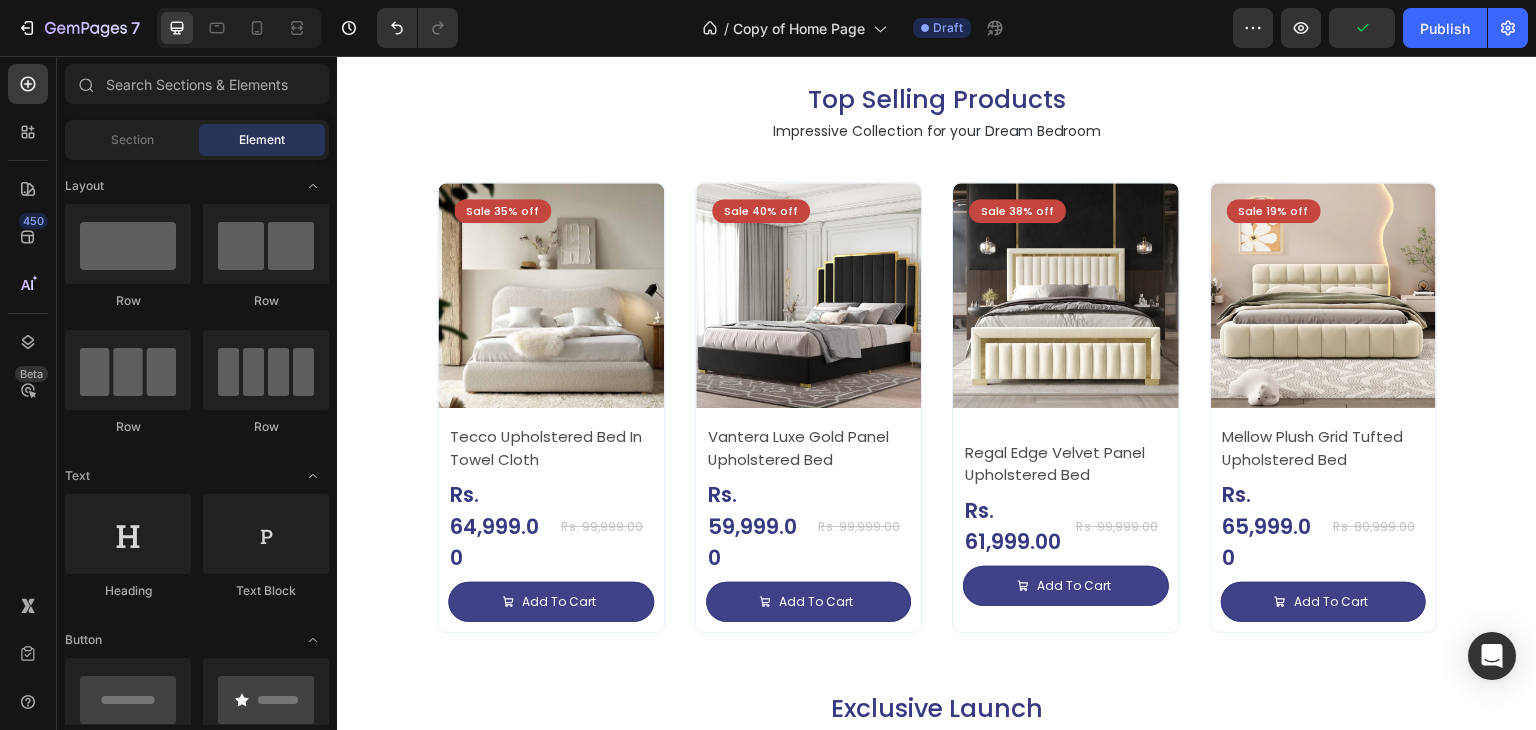 scroll, scrollTop: 1012, scrollLeft: 0, axis: vertical 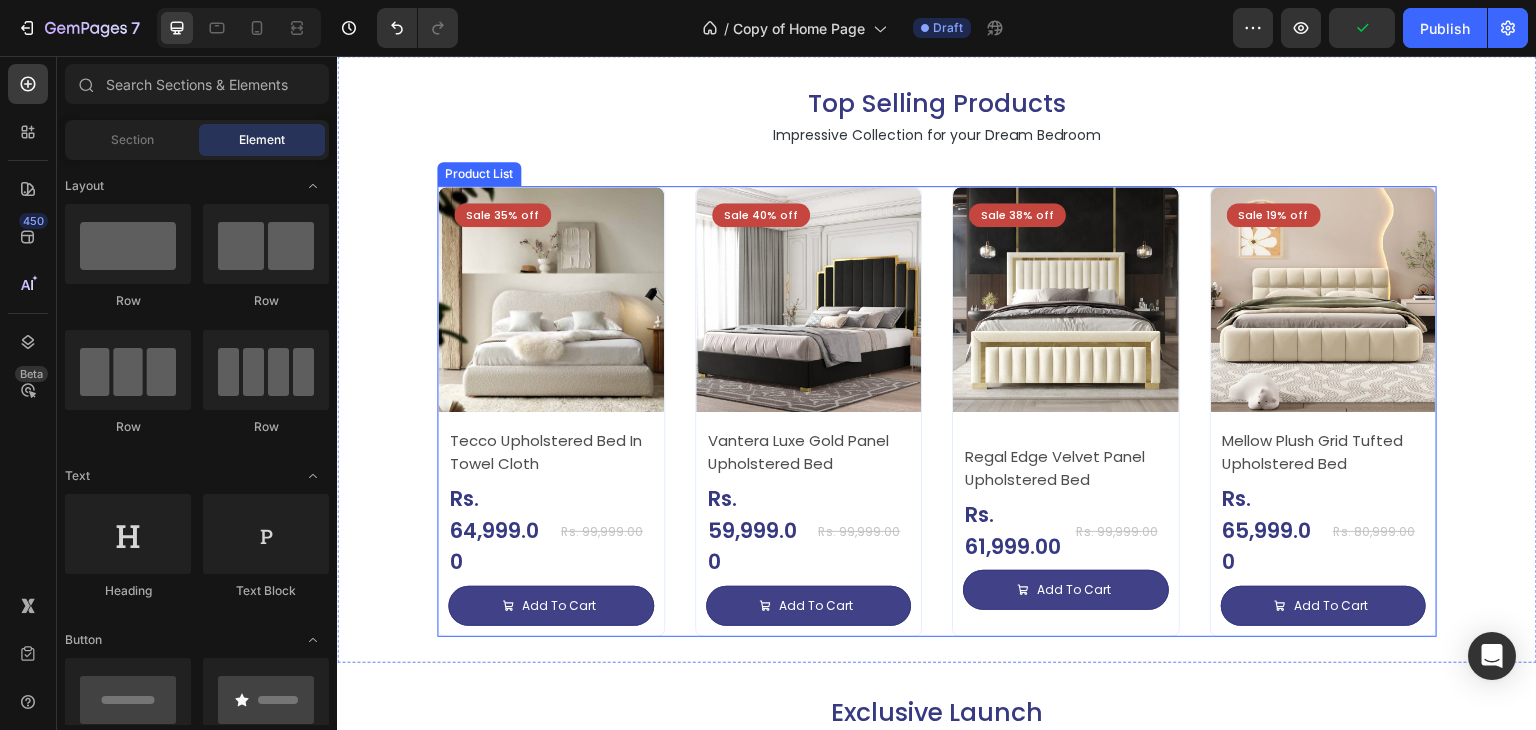 click on "Sale 35% off Product Badge Product Images Tecco Upholstered Bed In Towel Cloth Product Title Rs. 64,999.00 Product Price Product Price Row Rs. 99,999.00 Product Price Product Price Row
Add To Cart Add to Cart Row Row Row Product List Sale 40% off Product Badge Product Images Vantera Luxe Gold Panel Upholstered Bed Product Title Rs. 59,999.00 Product Price Product Price Row Rs. 99,999.00 Product Price Product Price Row
Add To Cart Add to Cart Row Row Row Product List Sale 38% off Product Badge Product Images Regal Edge Velvet Panel Upholstered Bed Product Title Rs. 61,999.00 Product Price Product Price Row Rs. 99,999.00 Product Price Product Price Row
Add To Cart Add to Cart Row Row Row Product List Sale 19% off Product Badge Product Images Mellow Plush Grid Tufted Upholstered Bed Product Title Rs. 65,999.00 Product Price Product Price Row Rs. 80,999.00 Product Price Product Price Row
Add To Cart Add to Cart Row Row Row Product List" at bounding box center [937, 411] 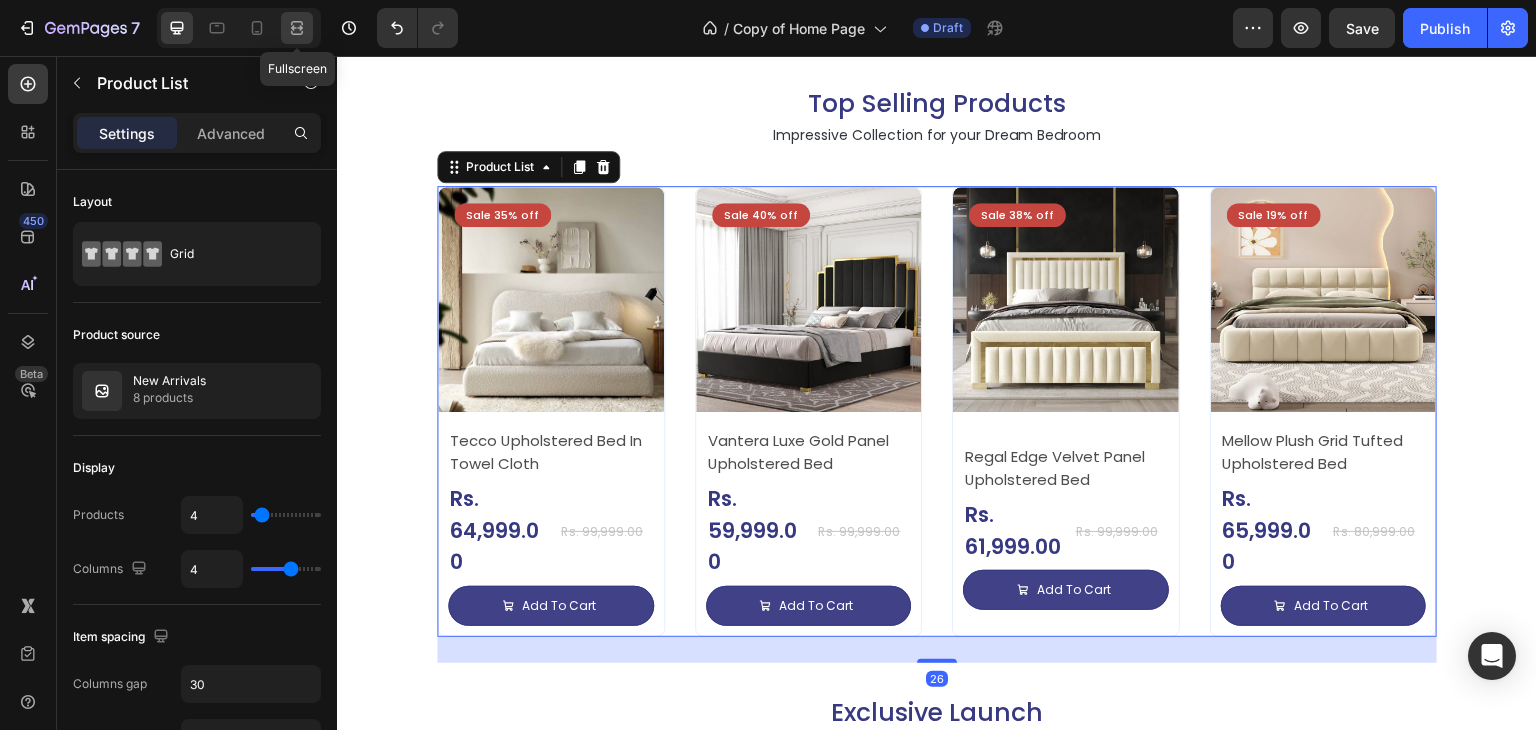 click 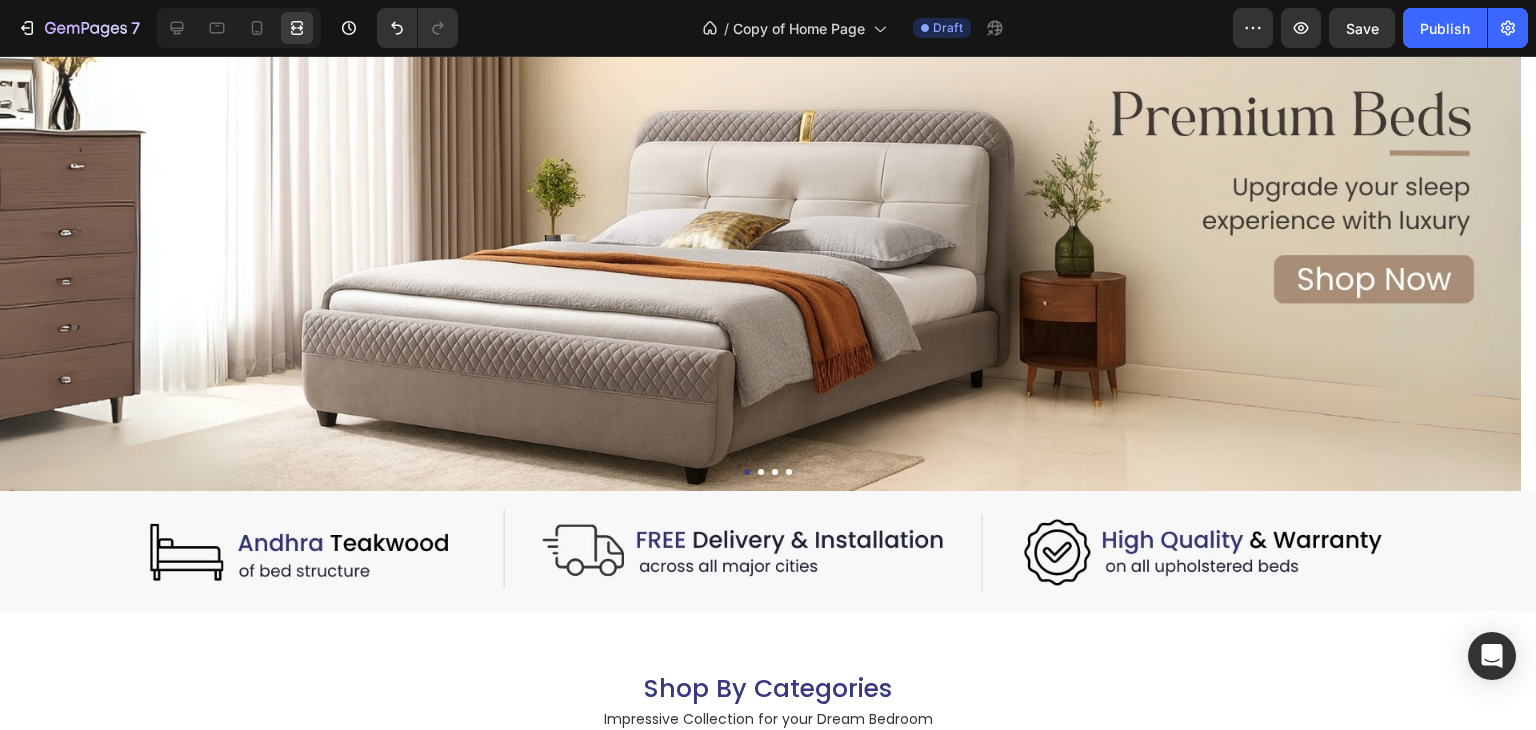 scroll, scrollTop: 0, scrollLeft: 0, axis: both 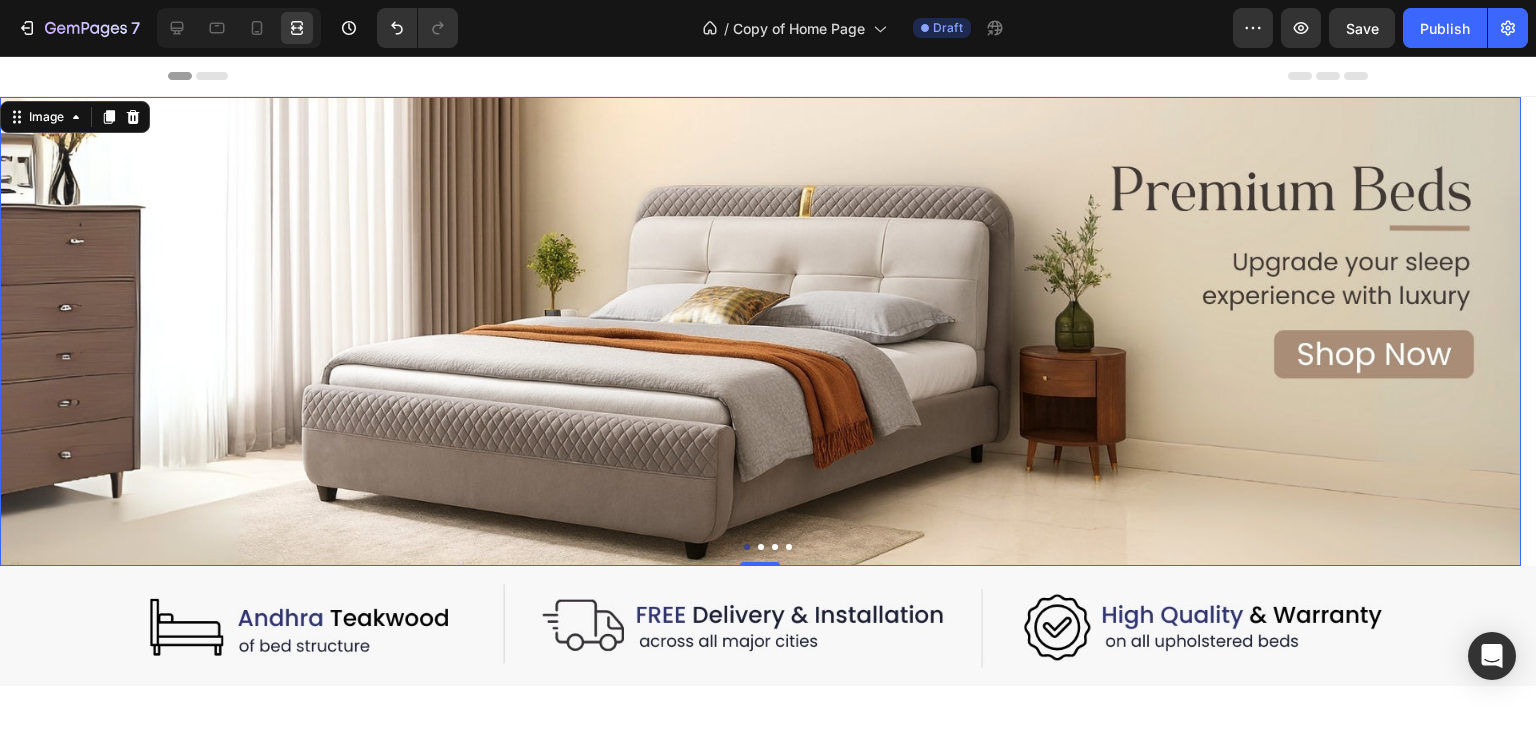 click at bounding box center (760, 331) 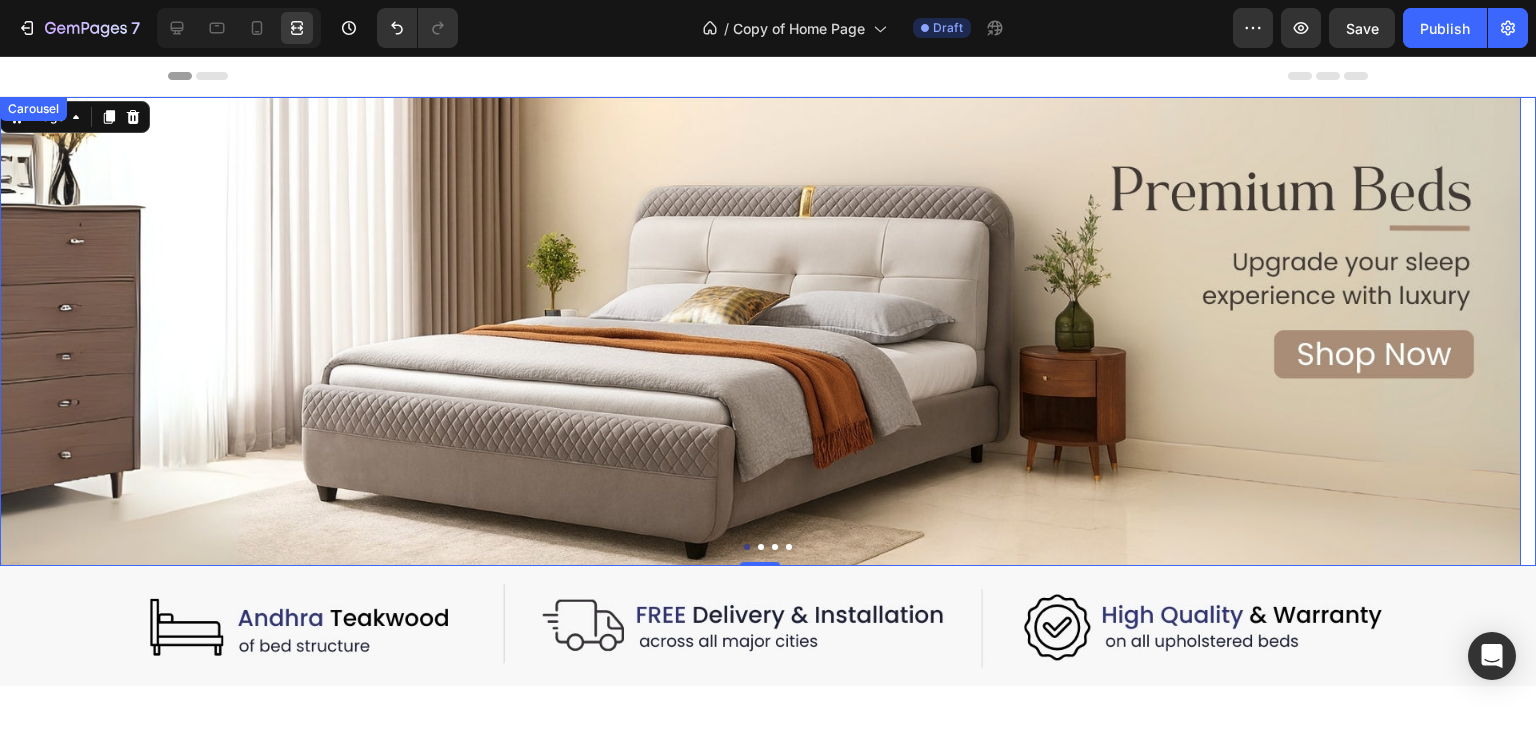 click at bounding box center [761, 547] 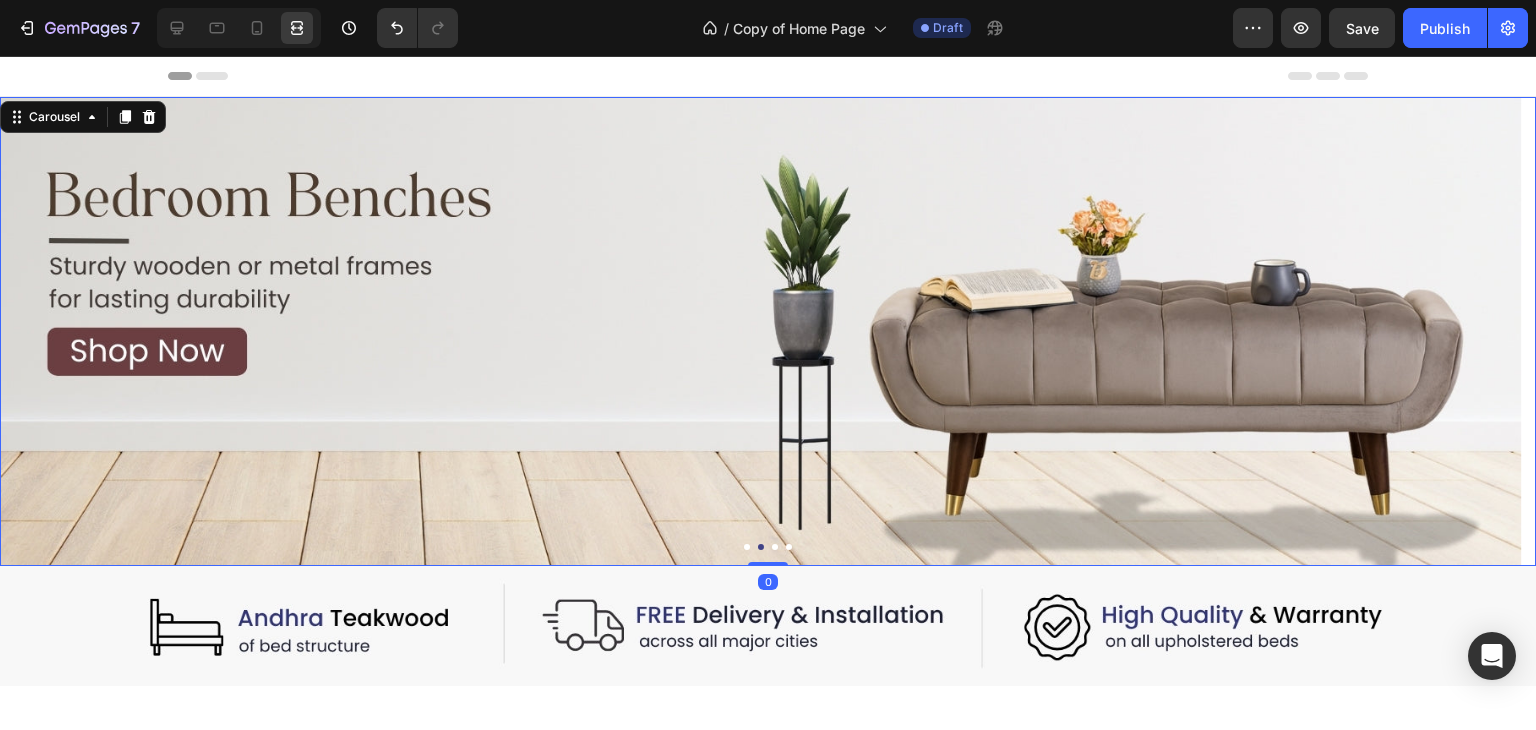 click at bounding box center (775, 547) 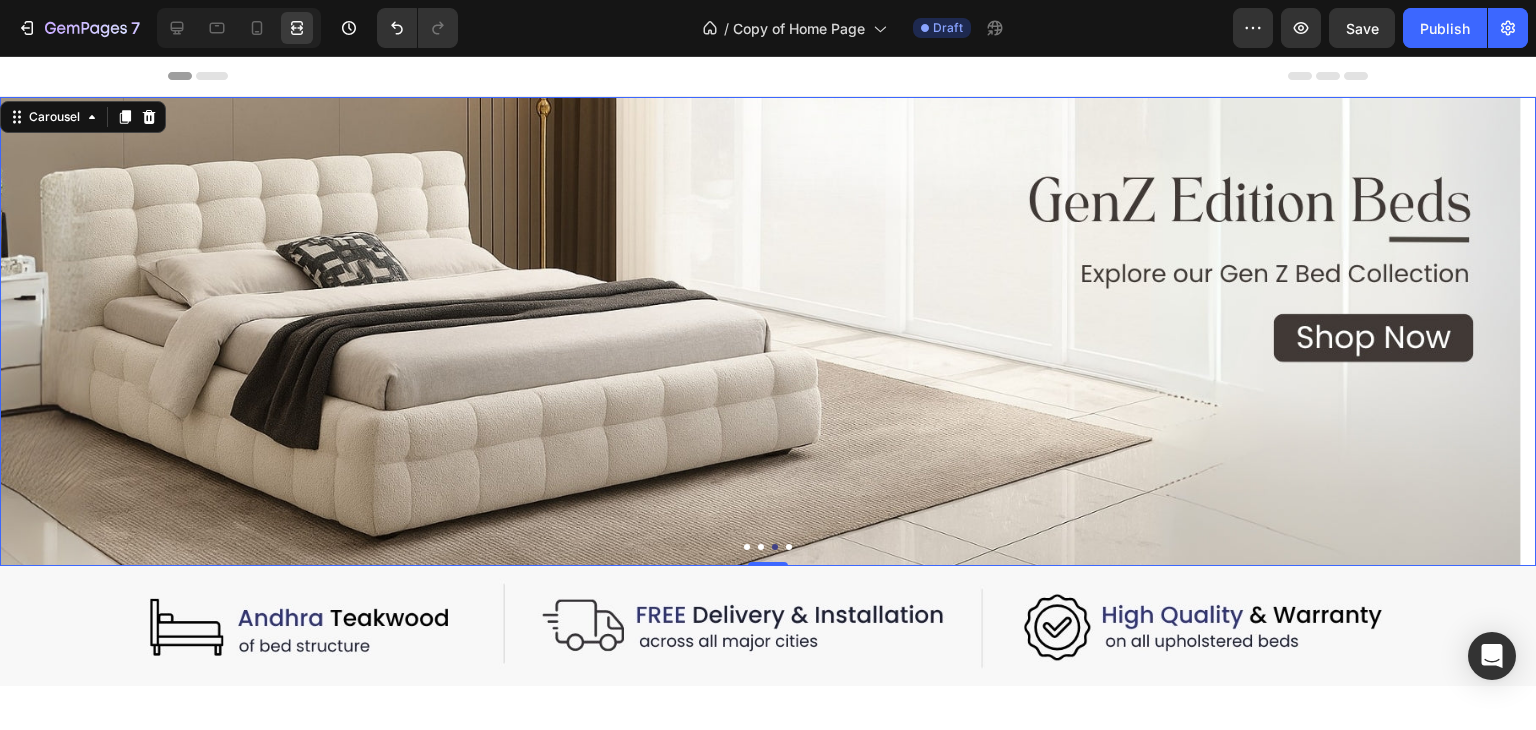click at bounding box center (789, 547) 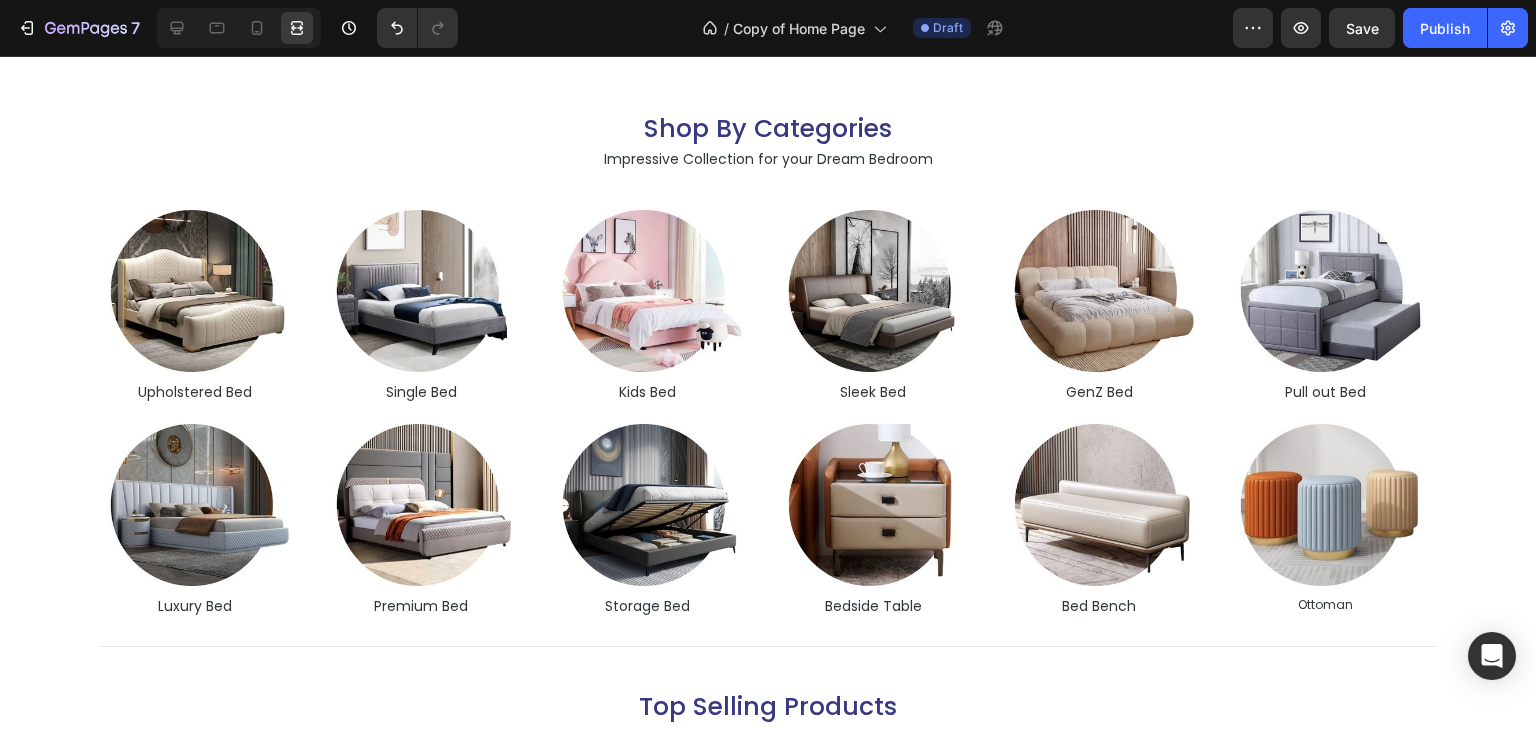 scroll, scrollTop: 0, scrollLeft: 0, axis: both 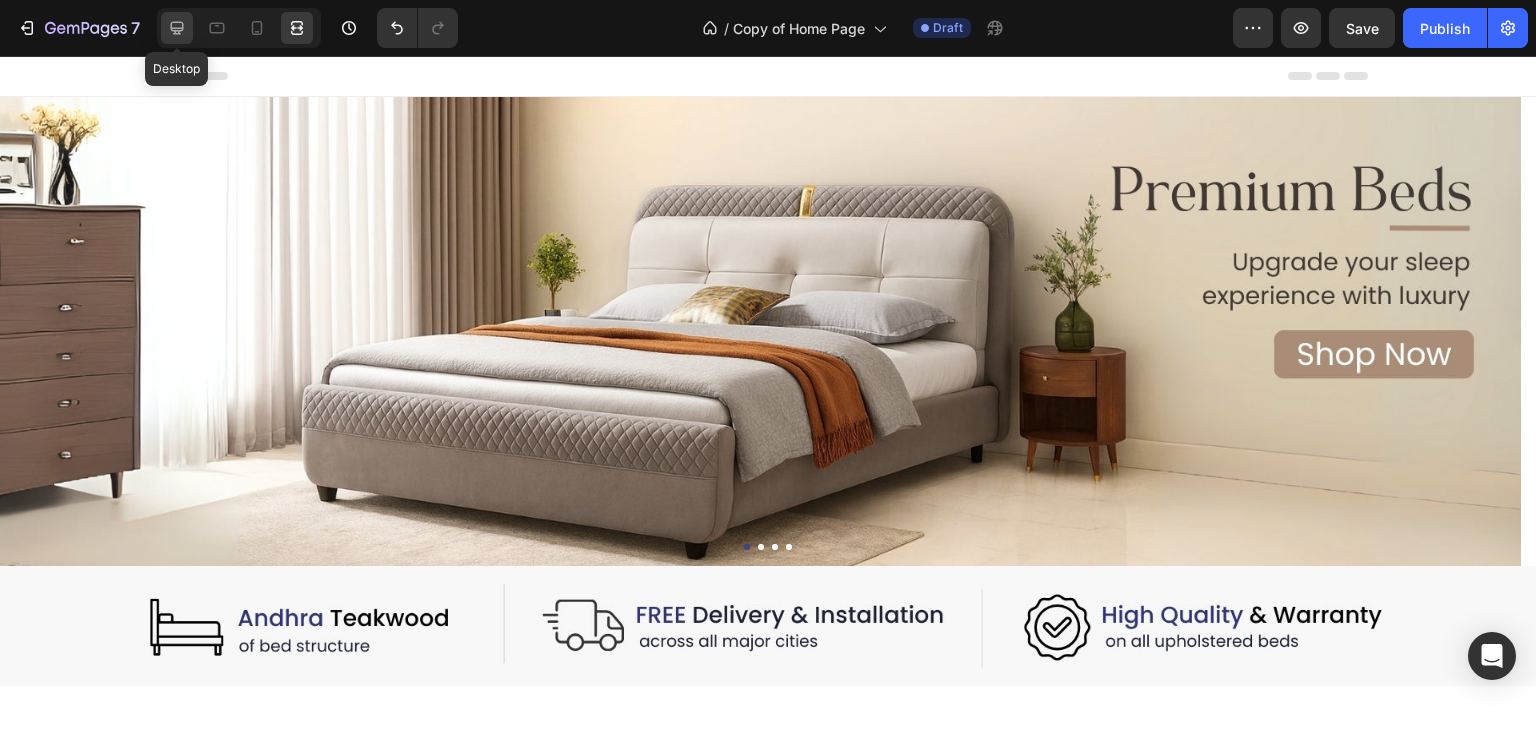 click 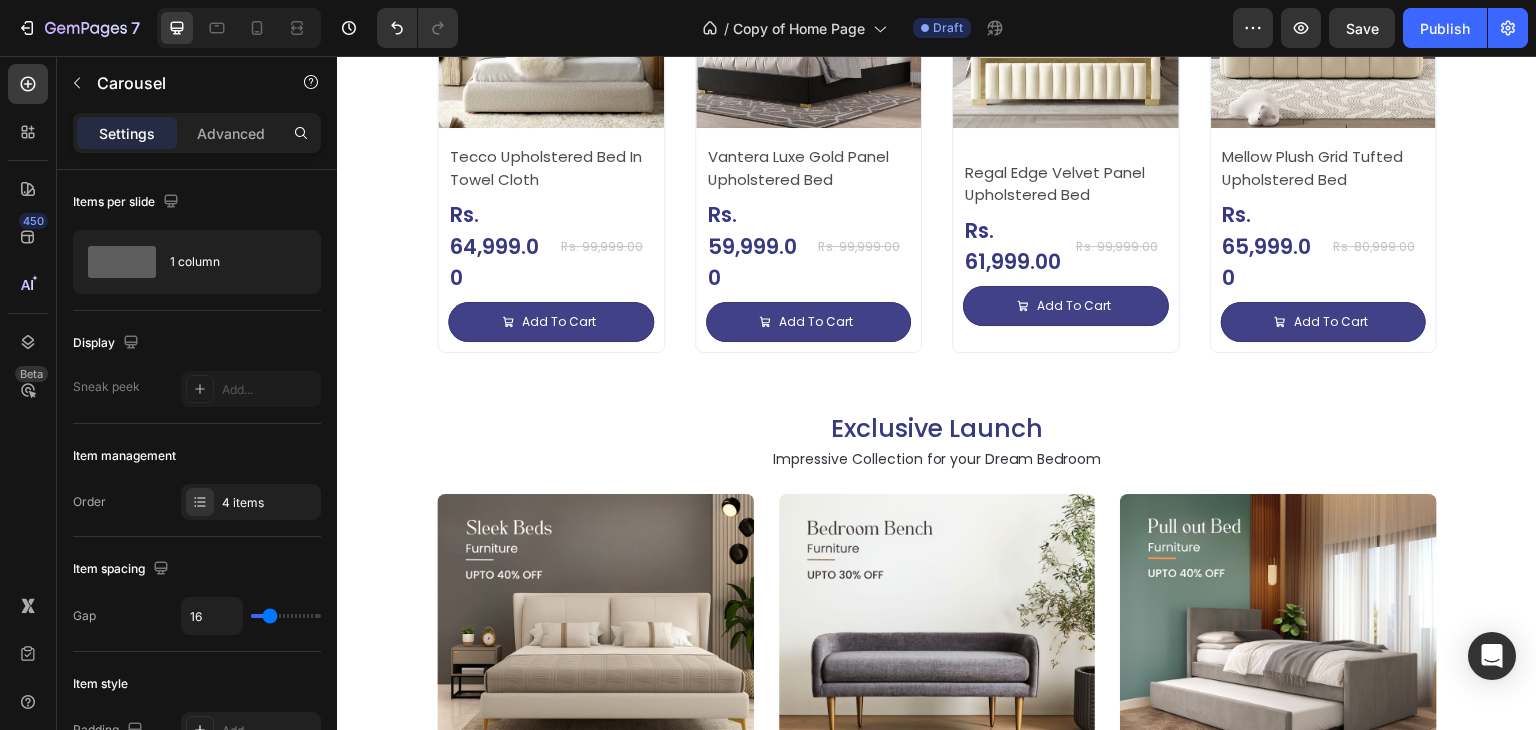 scroll, scrollTop: 1300, scrollLeft: 0, axis: vertical 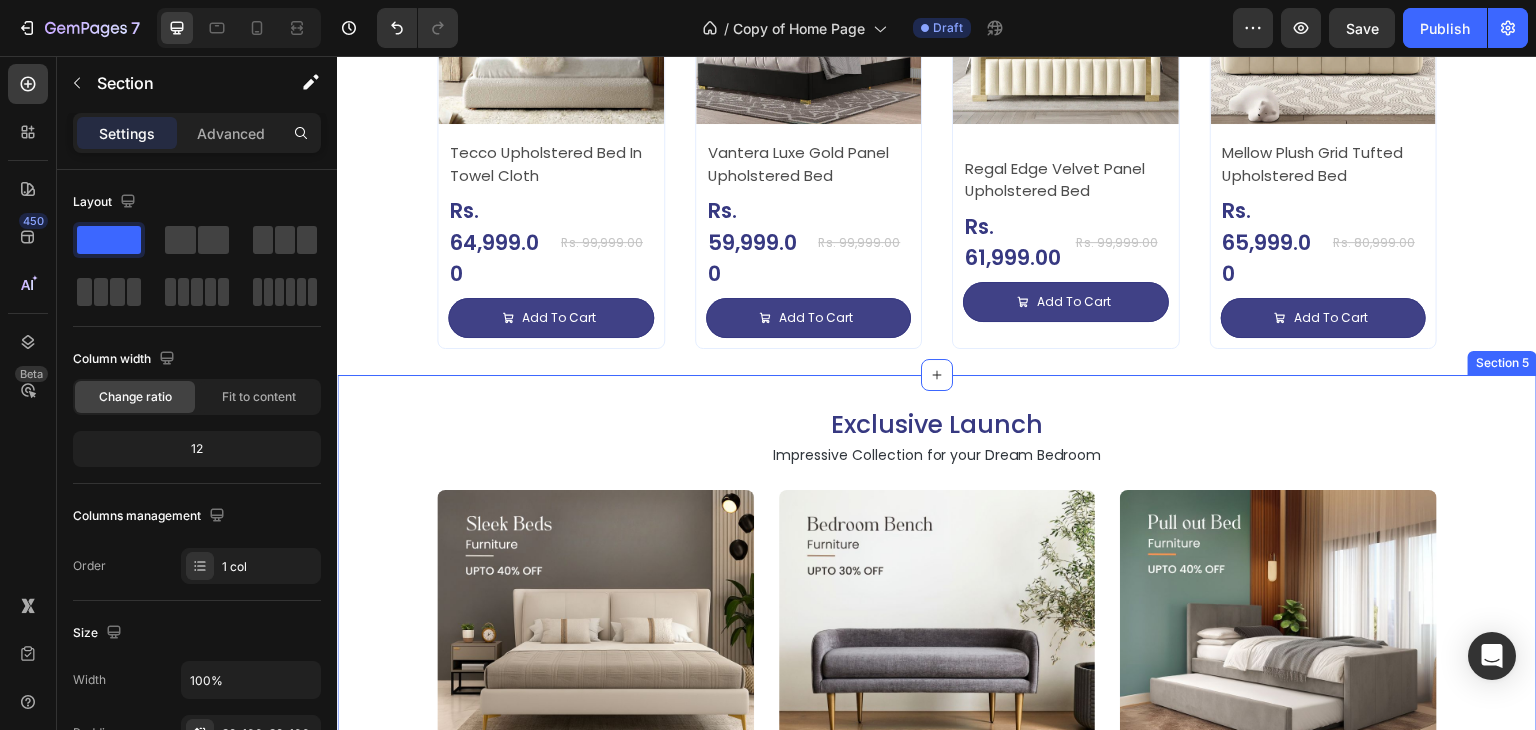click on "Exclusive Launch Heading Impressive Collection for your Dream Bedroom Text Block Image Image Image Row Image Image Image Row Section 5" at bounding box center (937, 734) 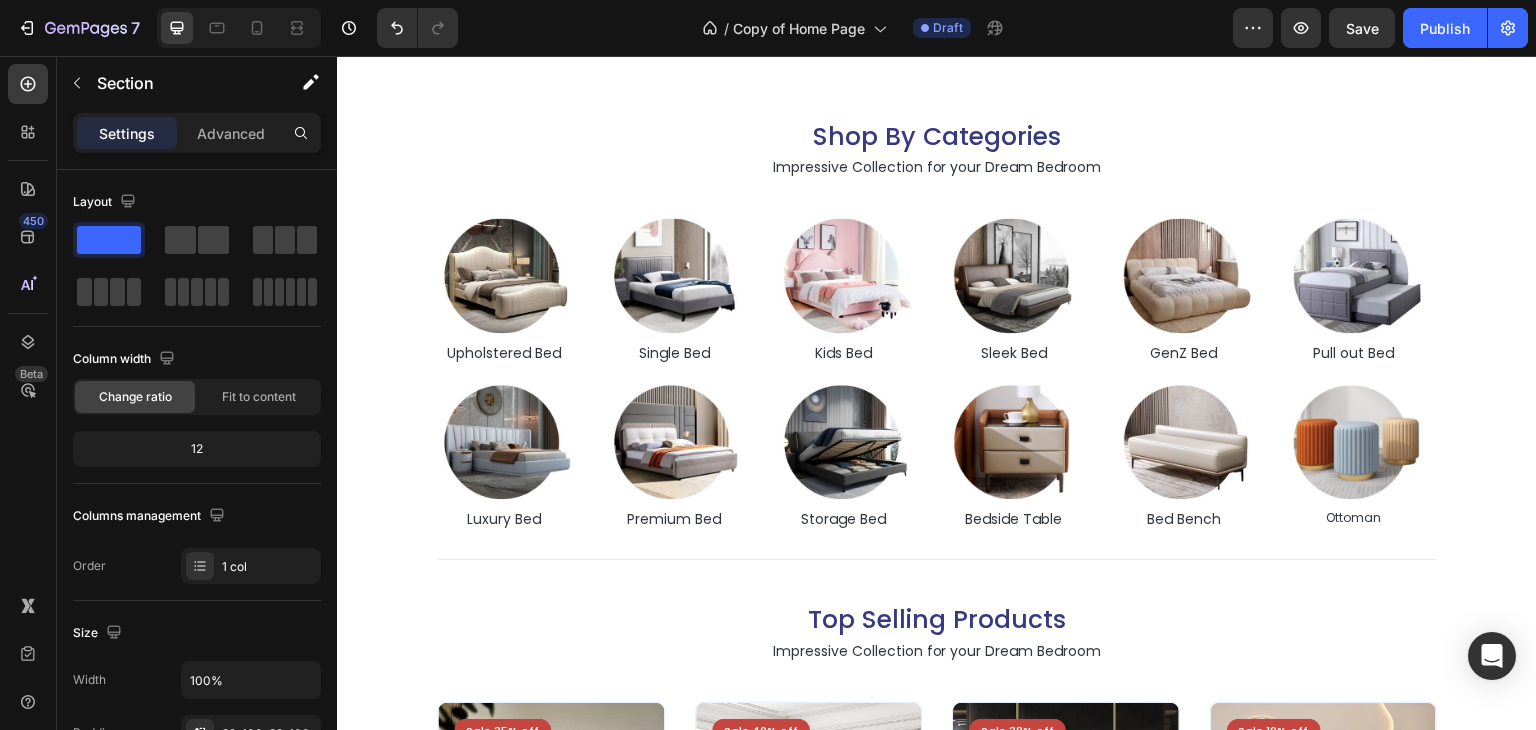 scroll, scrollTop: 0, scrollLeft: 0, axis: both 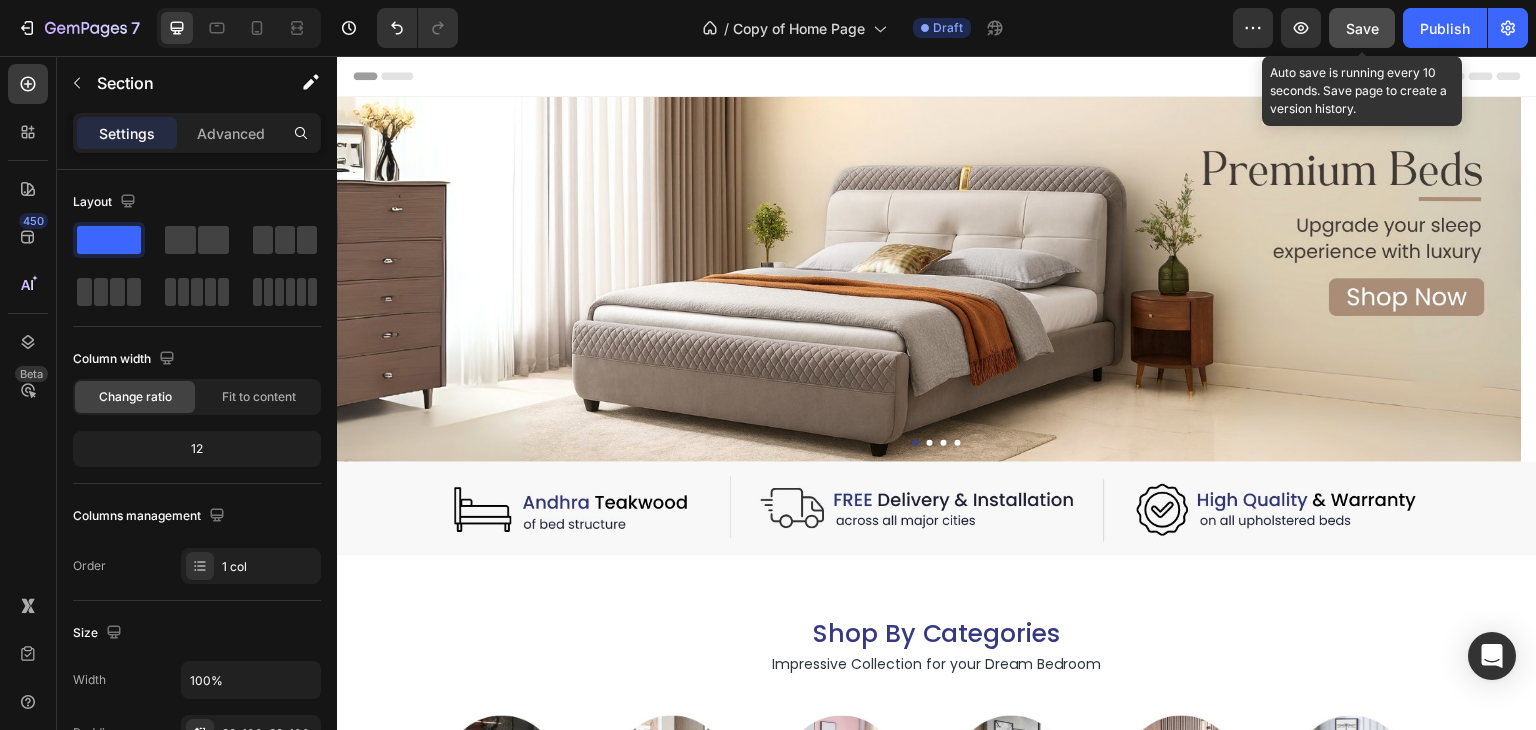 click on "Save" at bounding box center (1362, 28) 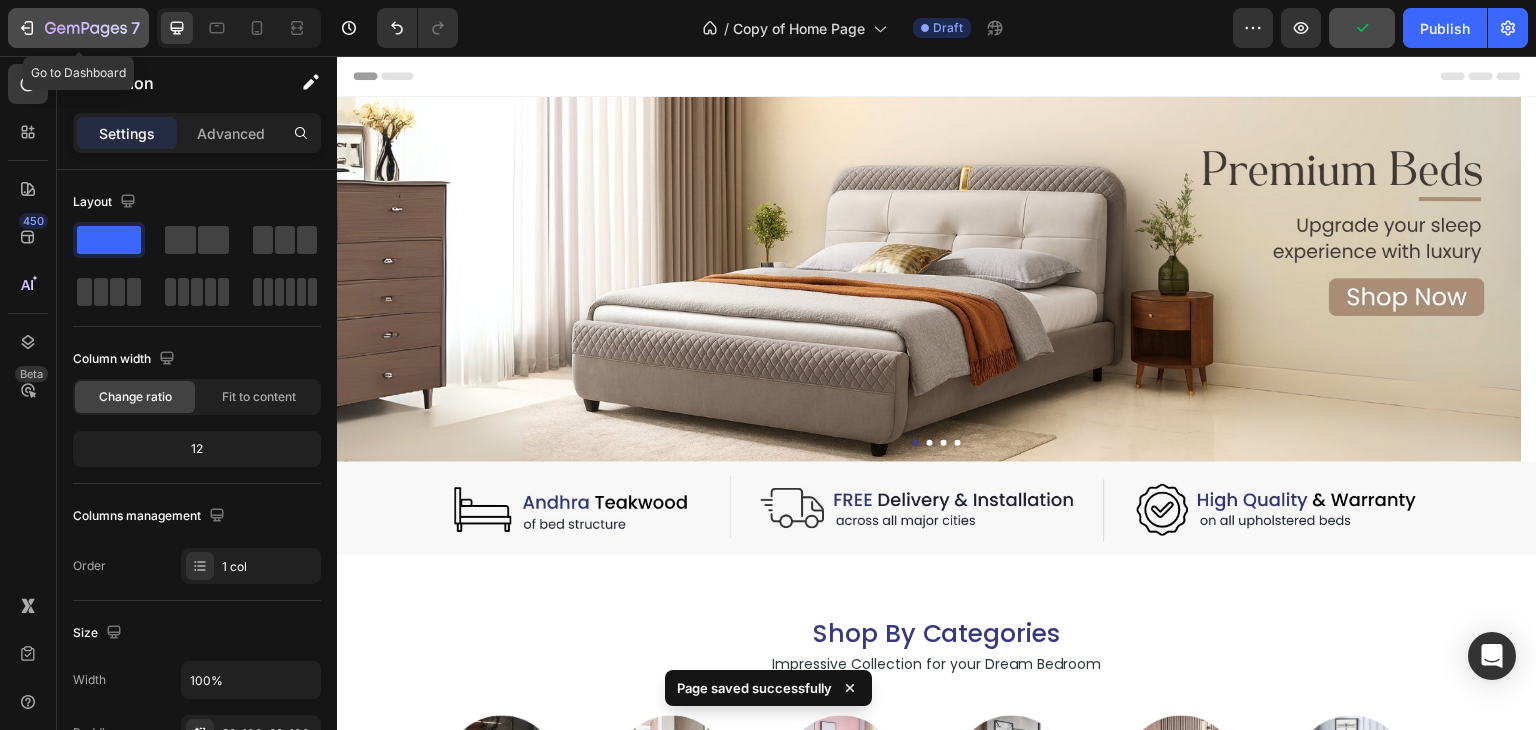 click 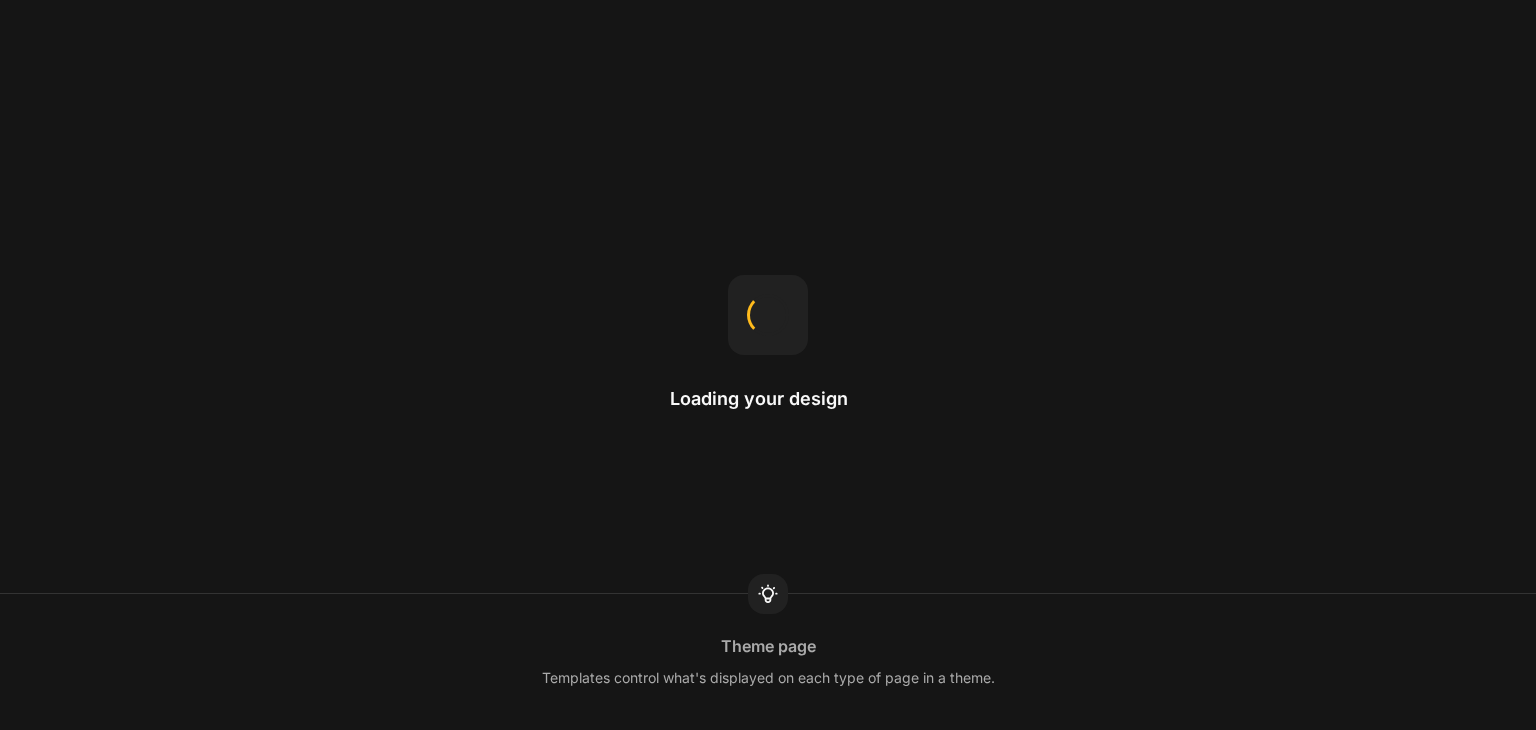 scroll, scrollTop: 0, scrollLeft: 0, axis: both 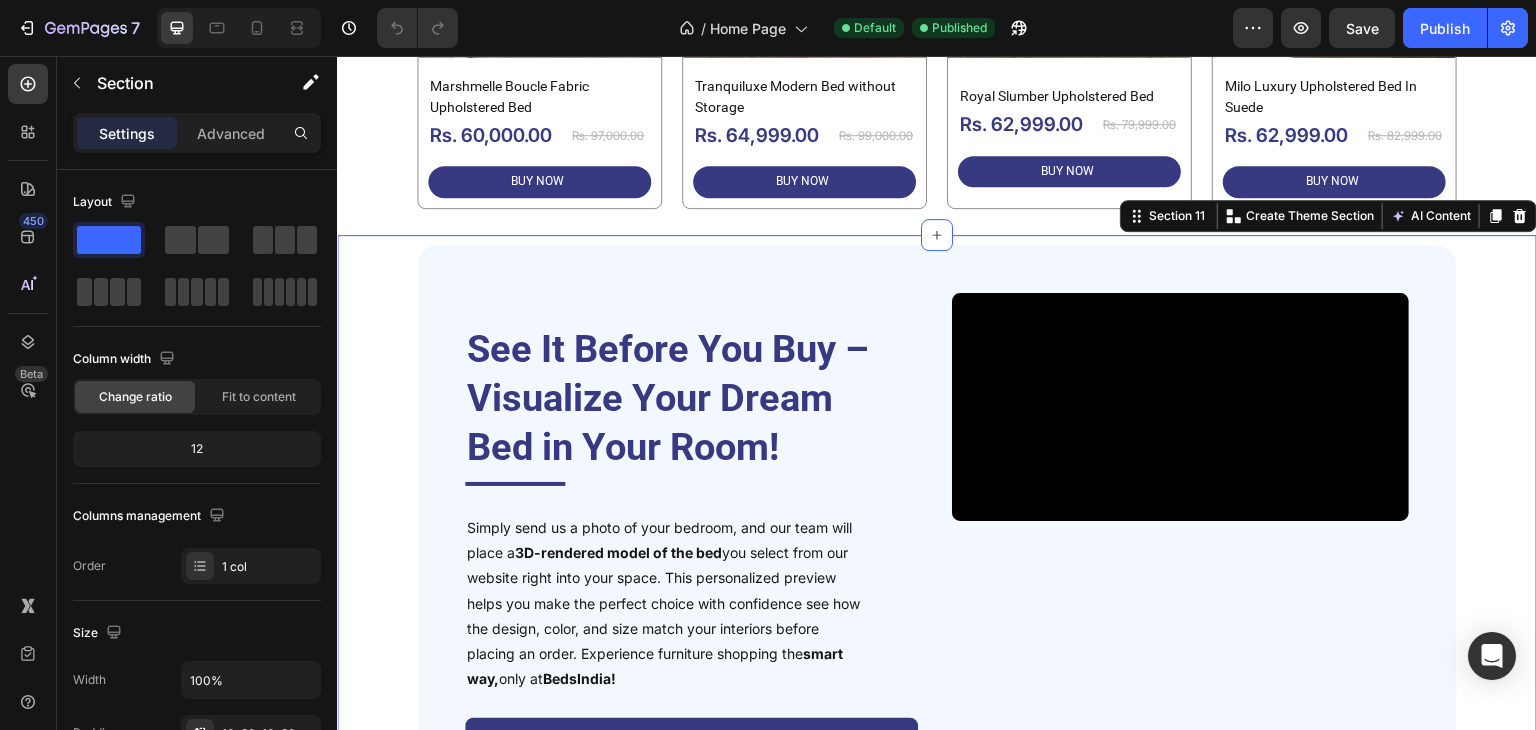 click on "See It Before You Buy – Visualize Your Dream Bed in Your Room! Heading Title Line Simply send us a photo of your bedroom, and our team will place a 3D-rendered model of the bed you select from our website right into your space. This personalized preview helps you make the perfect choice with confidence see how the design, color, and size match your interiors before placing an order. Experience furniture shopping the smart way, only at BedsIndia! Text Block Send my 3D Render Model Of Bed Button Video Row Section 11 Create Theme Section AI Content Write with GemAI What would you like to describe here? Tone and Voice Persuasive Product Getting products... Show more Generate" at bounding box center [937, 536] 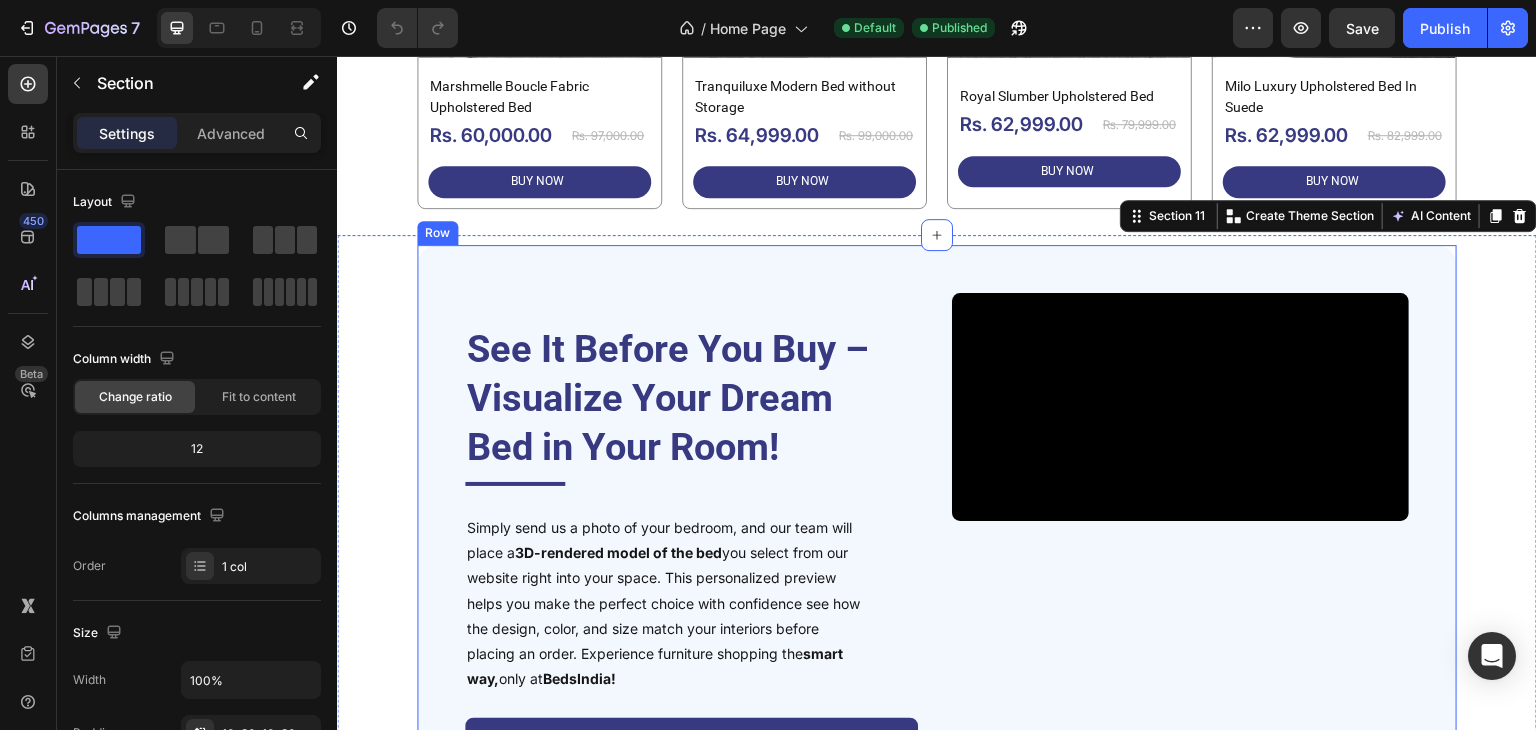 click on "See It Before You Buy – Visualize Your Dream Bed in Your Room! Heading Title Line Simply send us a photo of your bedroom, and our team will place a 3D-rendered model of the bed you select from our website right into your space. This personalized preview helps you make the perfect choice with confidence see how the design, color, and size match your interiors before placing an order. Experience furniture shopping the smart way, only at BedsIndia! Text Block Send my 3D Render Model Of Bed Button Video Row" at bounding box center [937, 528] 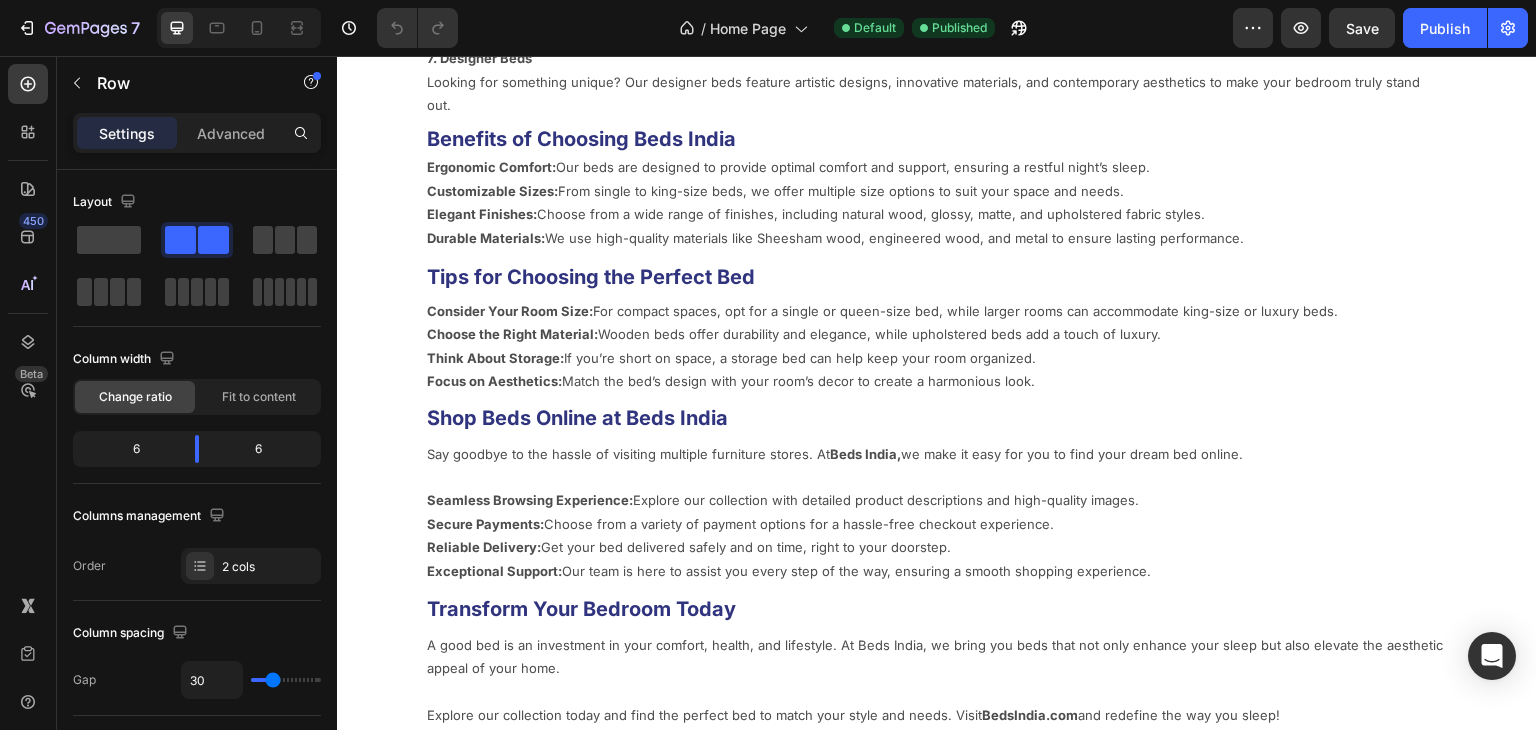 scroll, scrollTop: 4871, scrollLeft: 0, axis: vertical 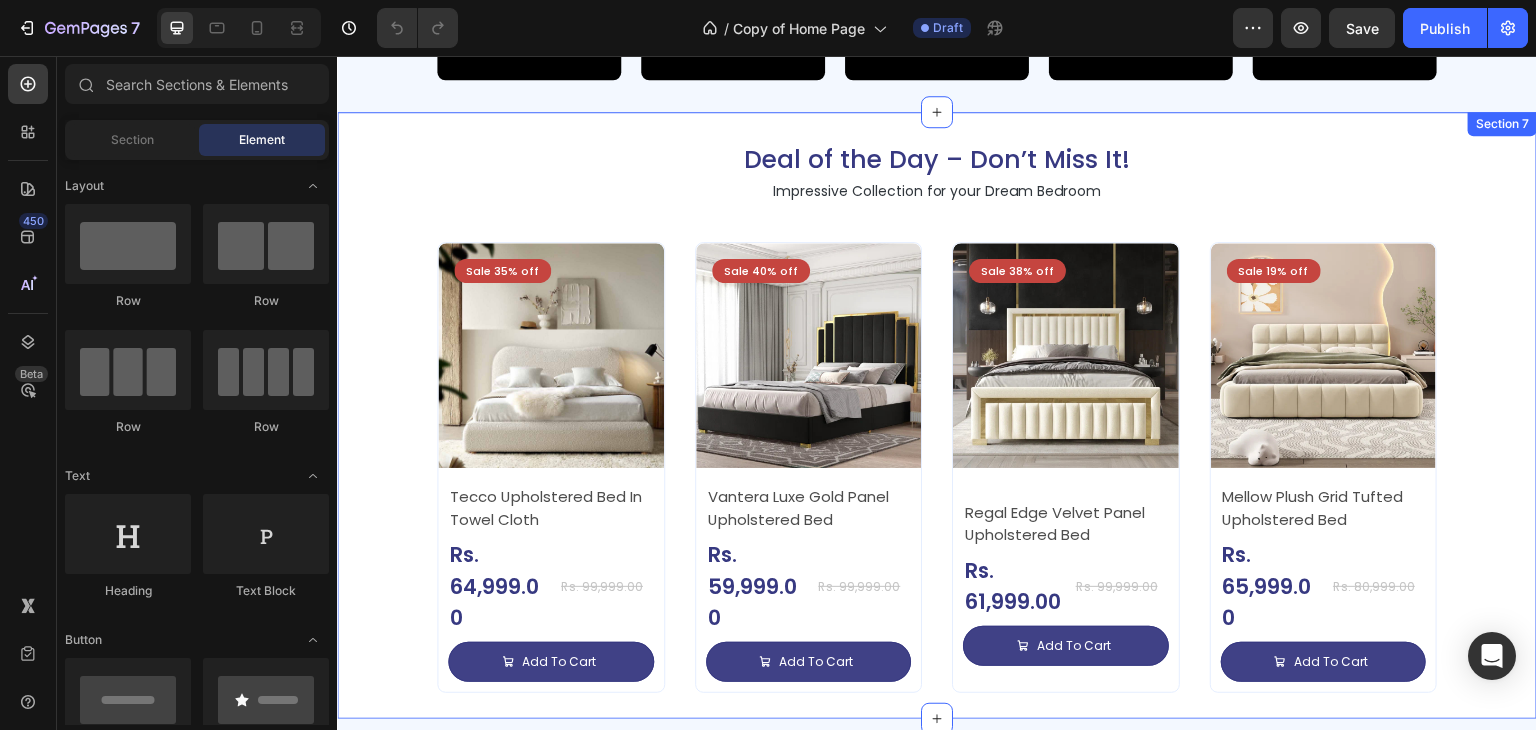 click on "Deal of the Day – Don’t Miss It! Heading Impressive Collection for your Dream Bedroom Text Block Sale 35% off Product Badge Product Images Tecco Upholstered Bed In Towel Cloth Product Title Rs. 64,999.00 Product Price Product Price Row Rs. 99,999.00 Product Price Product Price Row
Add To Cart Add to Cart Row Row Row Product List Sale 40% off Product Badge Product Images Vantera Luxe Gold Panel Upholstered Bed Product Title Rs. 59,999.00 Product Price Product Price Row Rs. 99,999.00 Product Price Product Price Row
Add To Cart Add to Cart Row Row Row Product List Sale 38% off Product Badge Product Images Regal Edge Velvet Panel Upholstered Bed Product Title Rs. 61,999.00 Product Price Product Price Row Rs. 99,999.00 Product Price Product Price Row
Add To Cart Add to Cart Row Row Row Product List Sale 19% off Product Badge Product Images Mellow Plush Grid Tufted Upholstered Bed Product Title Rs. 65,999.00 Product Price Product Price Row Rs. 80,999.00 Row Row" at bounding box center (937, 415) 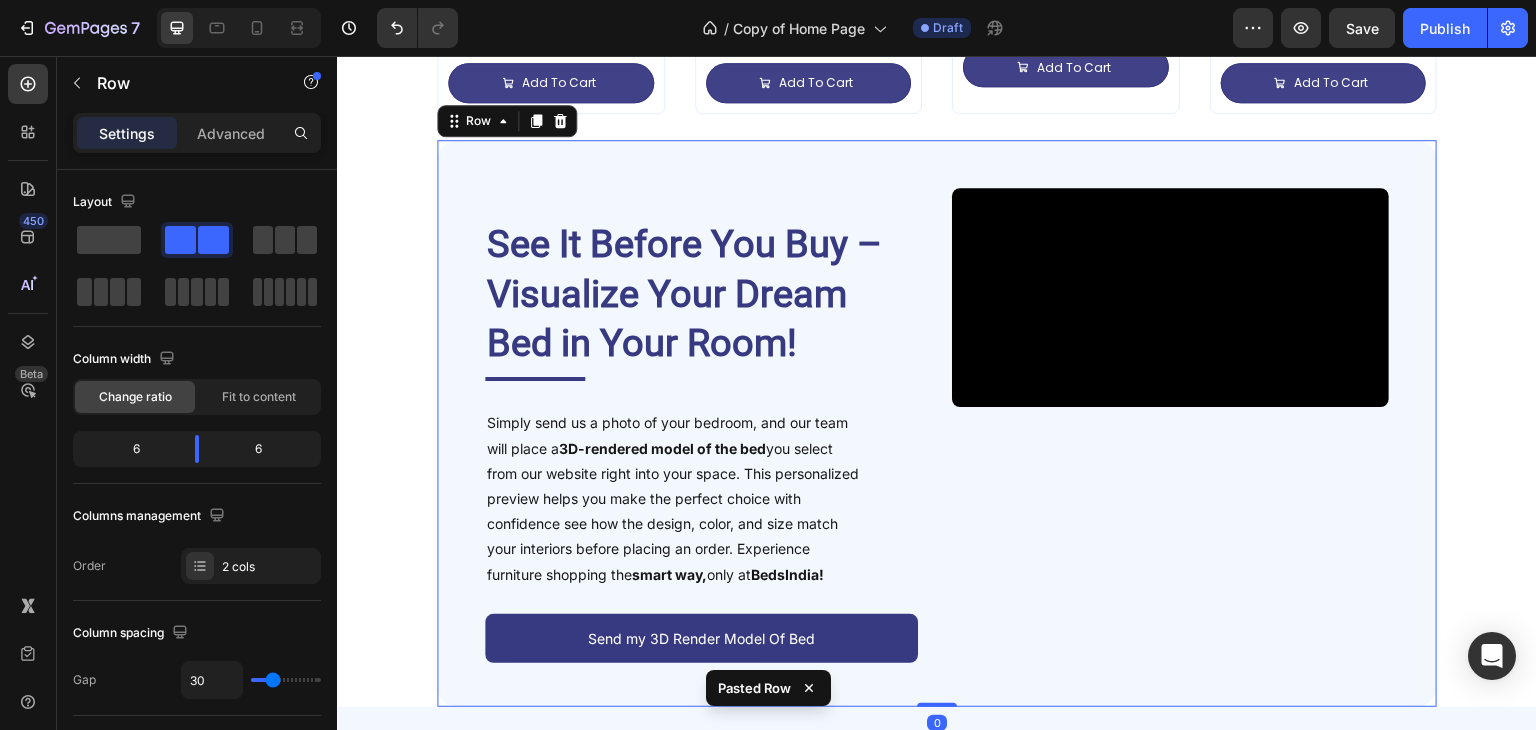 scroll, scrollTop: 3103, scrollLeft: 0, axis: vertical 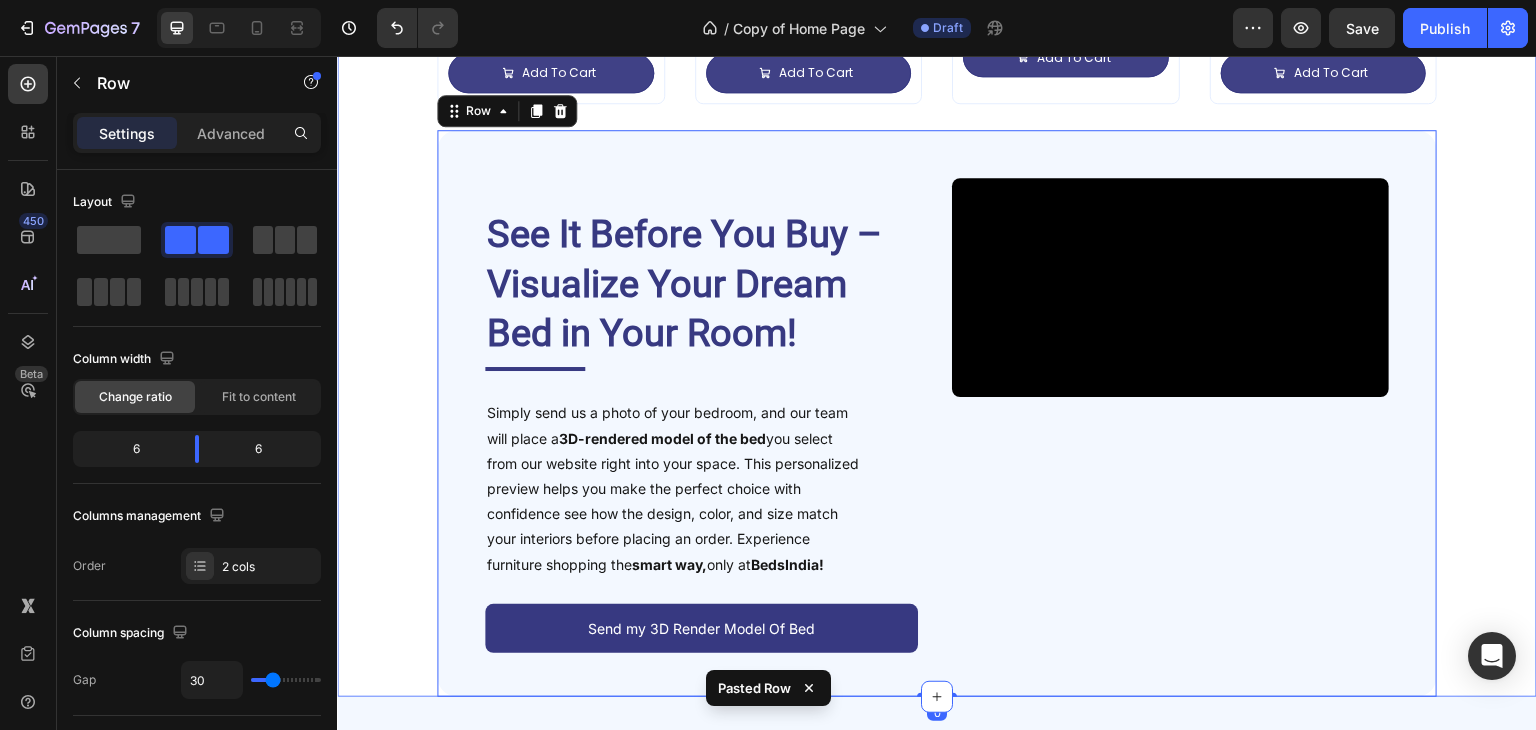 click on "Deal of the Day – Don’t Miss It! Heading Impressive Collection for your Dream Bedroom Text Block Sale 35% off Product Badge Product Images Tecco Upholstered Bed In Towel Cloth Product Title Rs. 64,999.00 Product Price Product Price Row Rs. 99,999.00 Product Price Product Price Row
Add To Cart Add to Cart Row Row Row Product List Sale 40% off Product Badge Product Images Vantera Luxe Gold Panel Upholstered Bed Product Title Rs. 59,999.00 Product Price Product Price Row Rs. 99,999.00 Product Price Product Price Row
Add To Cart Add to Cart Row Row Row Product List Sale 38% off Product Badge Product Images Regal Edge Velvet Panel Upholstered Bed Product Title Rs. 61,999.00 Product Price Product Price Row Rs. 99,999.00 Product Price Product Price Row
Add To Cart Add to Cart Row Row Row Product List Sale 19% off Product Badge Product Images Mellow Plush Grid Tufted Upholstered Bed Product Title Rs. 65,999.00 Product Price Product Price Row Rs. 80,999.00 Row Row" at bounding box center [937, 110] 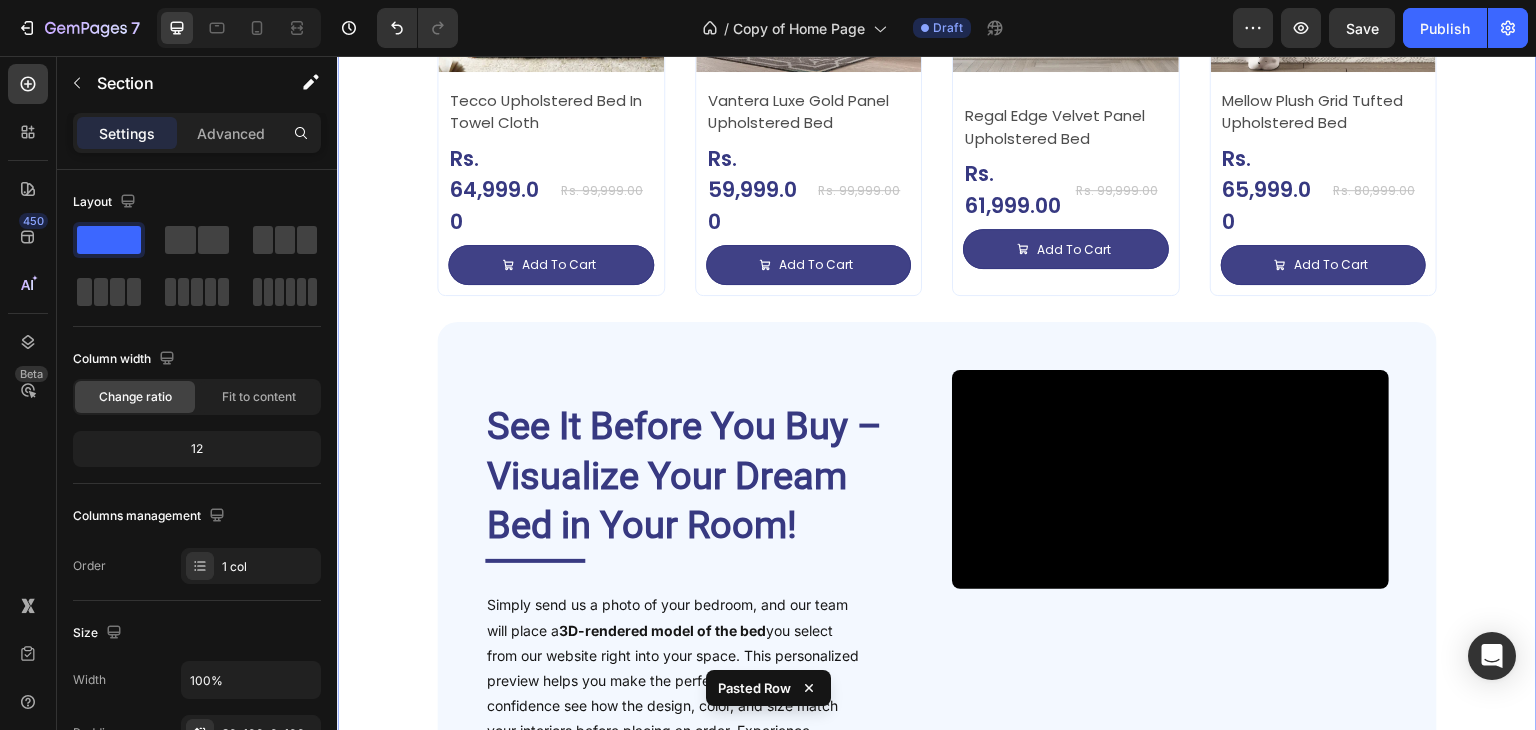 scroll, scrollTop: 2903, scrollLeft: 0, axis: vertical 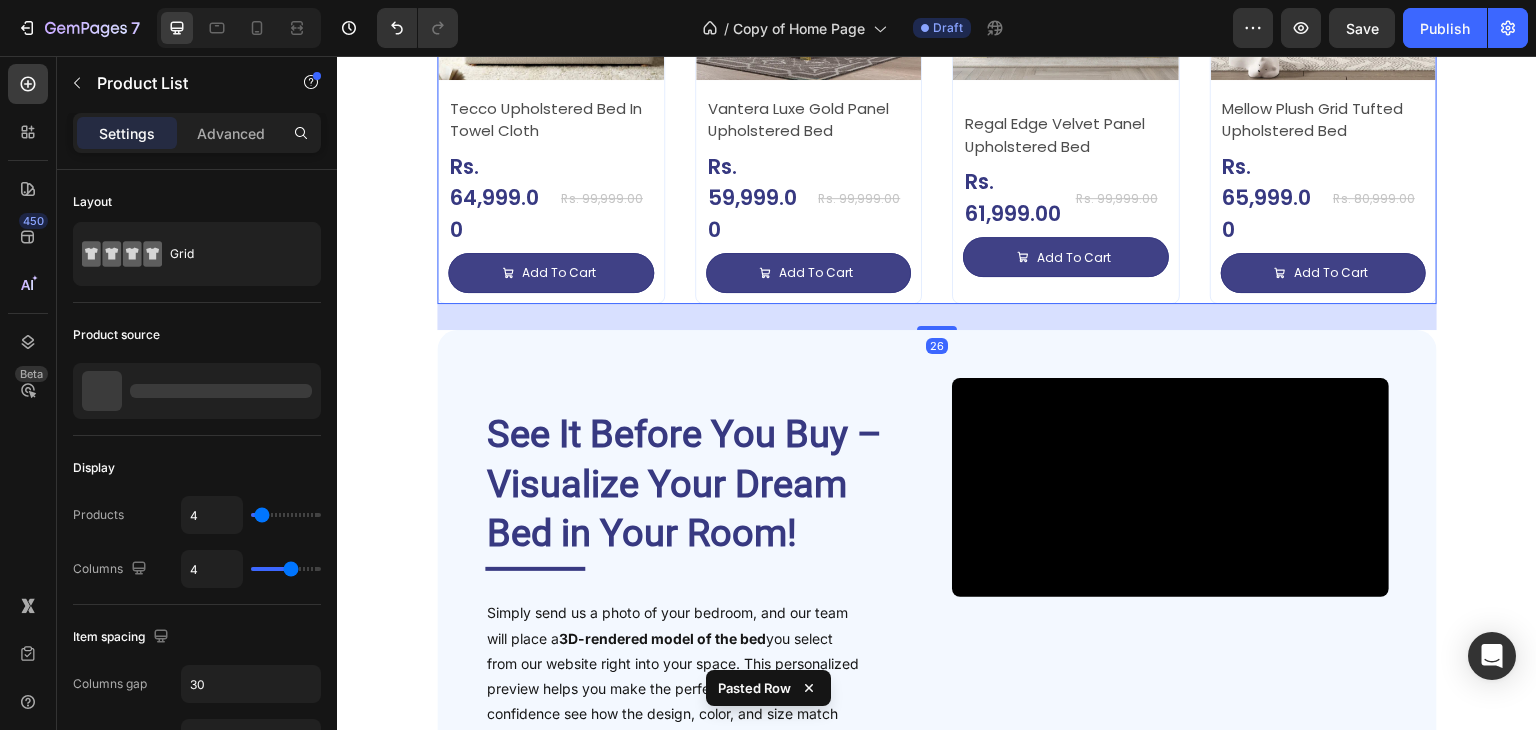 click on "Sale 35% off Product Badge Product Images Tecco Upholstered Bed In Towel Cloth Product Title Rs. 64,999.00 Product Price Product Price Row Rs. 99,999.00 Product Price Product Price Row
Add To Cart Add to Cart Row Row Row Product List   26 Sale 40% off Product Badge Product Images Vantera Luxe Gold Panel Upholstered Bed Product Title Rs. 59,999.00 Product Price Product Price Row Rs. 99,999.00 Product Price Product Price Row
Add To Cart Add to Cart Row Row Row Product List   26 Sale 38% off Product Badge Product Images Regal Edge Velvet Panel Upholstered Bed Product Title Rs. 61,999.00 Product Price Product Price Row Rs. 99,999.00 Product Price Product Price Row
Add To Cart Add to Cart Row Row Row Product List   26 Sale 19% off Product Badge Product Images Mellow Plush Grid Tufted Upholstered Bed Product Title Rs. 65,999.00 Product Price Product Price Row Rs. 80,999.00 Product Price Product Price Row
Add To Cart Add to Cart Row Row Row Product List" at bounding box center (937, 78) 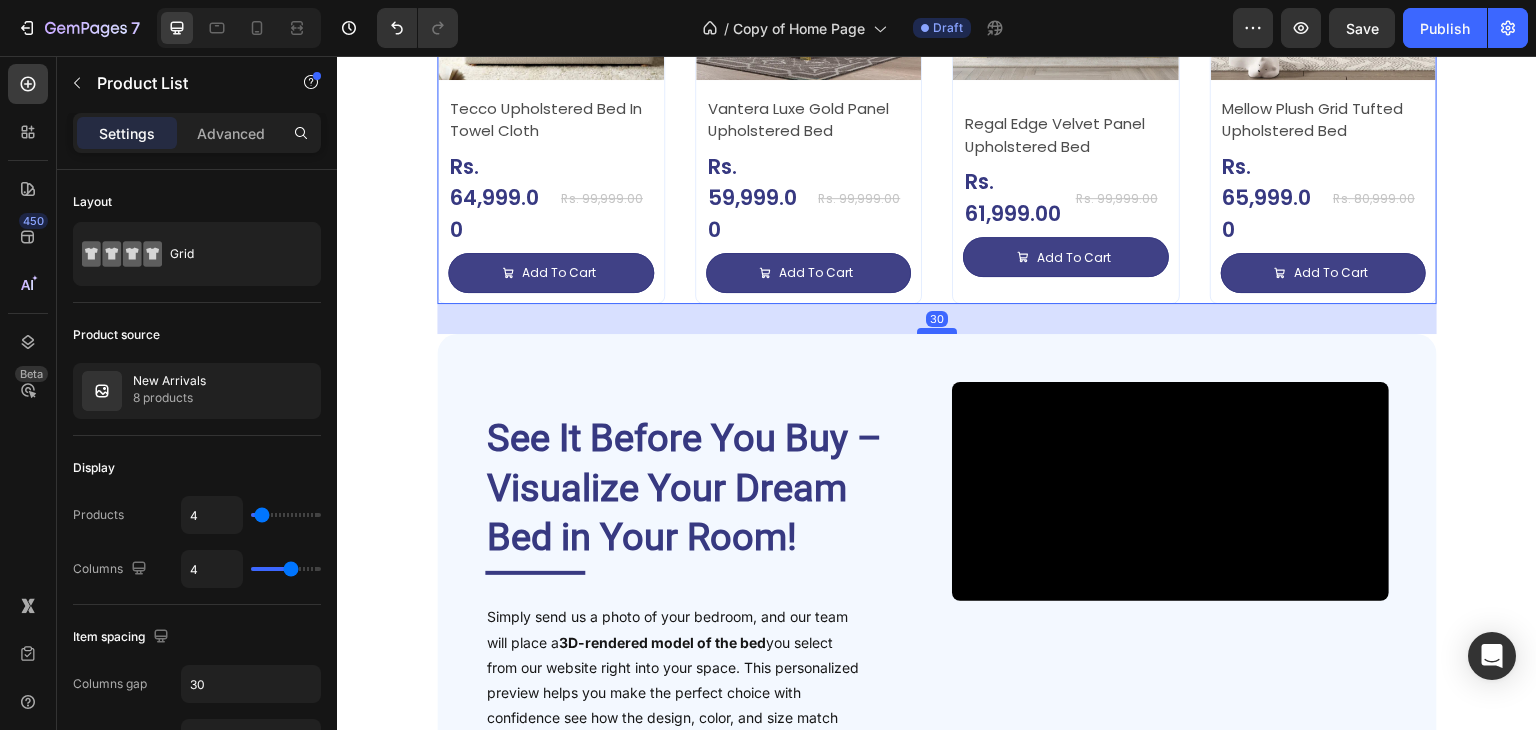 click at bounding box center [937, 331] 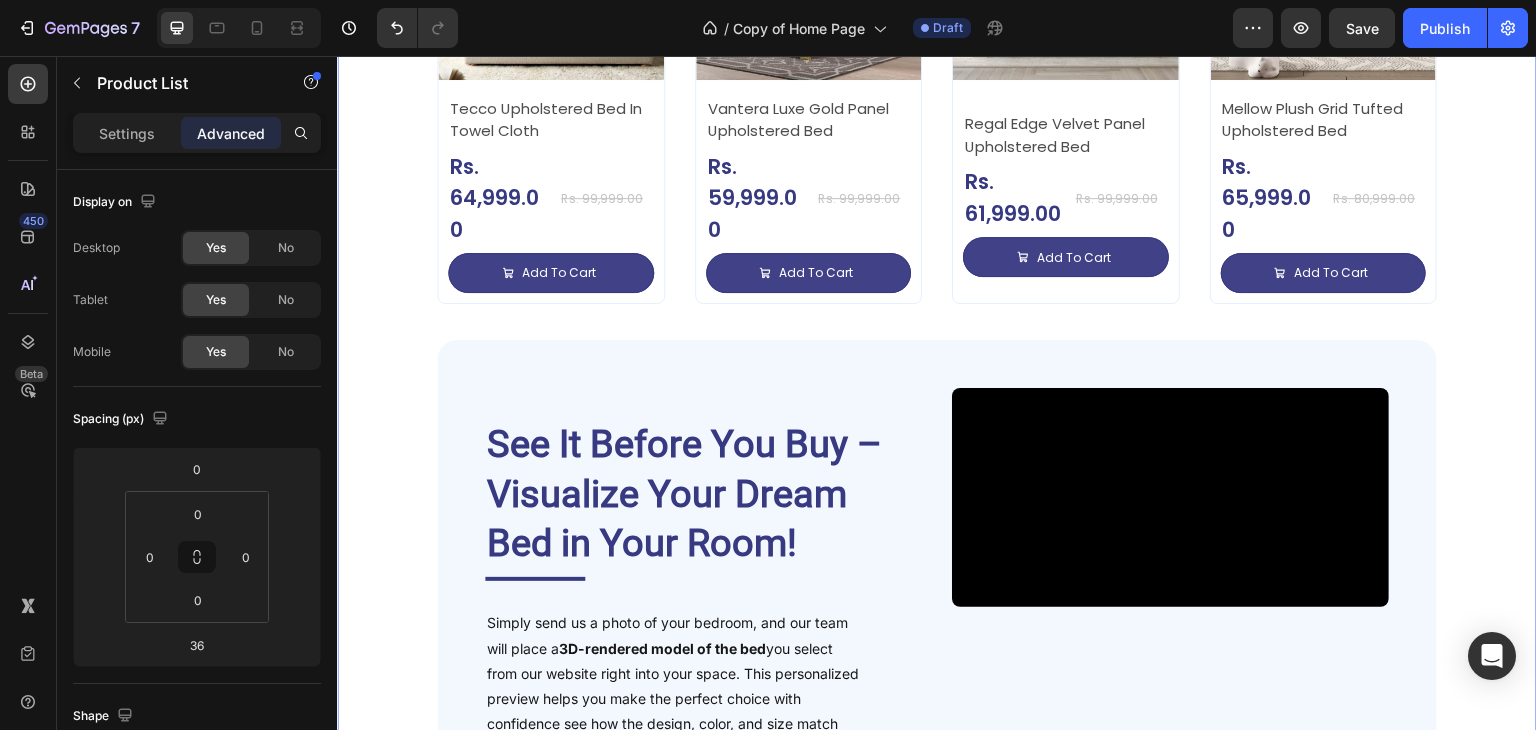 click on "Deal of the Day – Don’t Miss It! Heading Impressive Collection for your Dream Bedroom Text Block Sale 35% off Product Badge Product Images Tecco Upholstered Bed In Towel Cloth Product Title Rs. 64,999.00 Product Price Product Price Row Rs. 99,999.00 Product Price Product Price Row
Add To Cart Add to Cart Row Row Row Product List Sale 40% off Product Badge Product Images Vantera Luxe Gold Panel Upholstered Bed Product Title Rs. 59,999.00 Product Price Product Price Row Rs. 99,999.00 Product Price Product Price Row
Add To Cart Add to Cart Row Row Row Product List Sale 38% off Product Badge Product Images Regal Edge Velvet Panel Upholstered Bed Product Title Rs. 61,999.00 Product Price Product Price Row Rs. 99,999.00 Product Price Product Price Row
Add To Cart Add to Cart Row Row Row Product List Sale 19% off Product Badge Product Images Mellow Plush Grid Tufted Upholstered Bed Product Title Rs. 65,999.00 Product Price Product Price Row Rs. 80,999.00 Row Row" at bounding box center (937, 315) 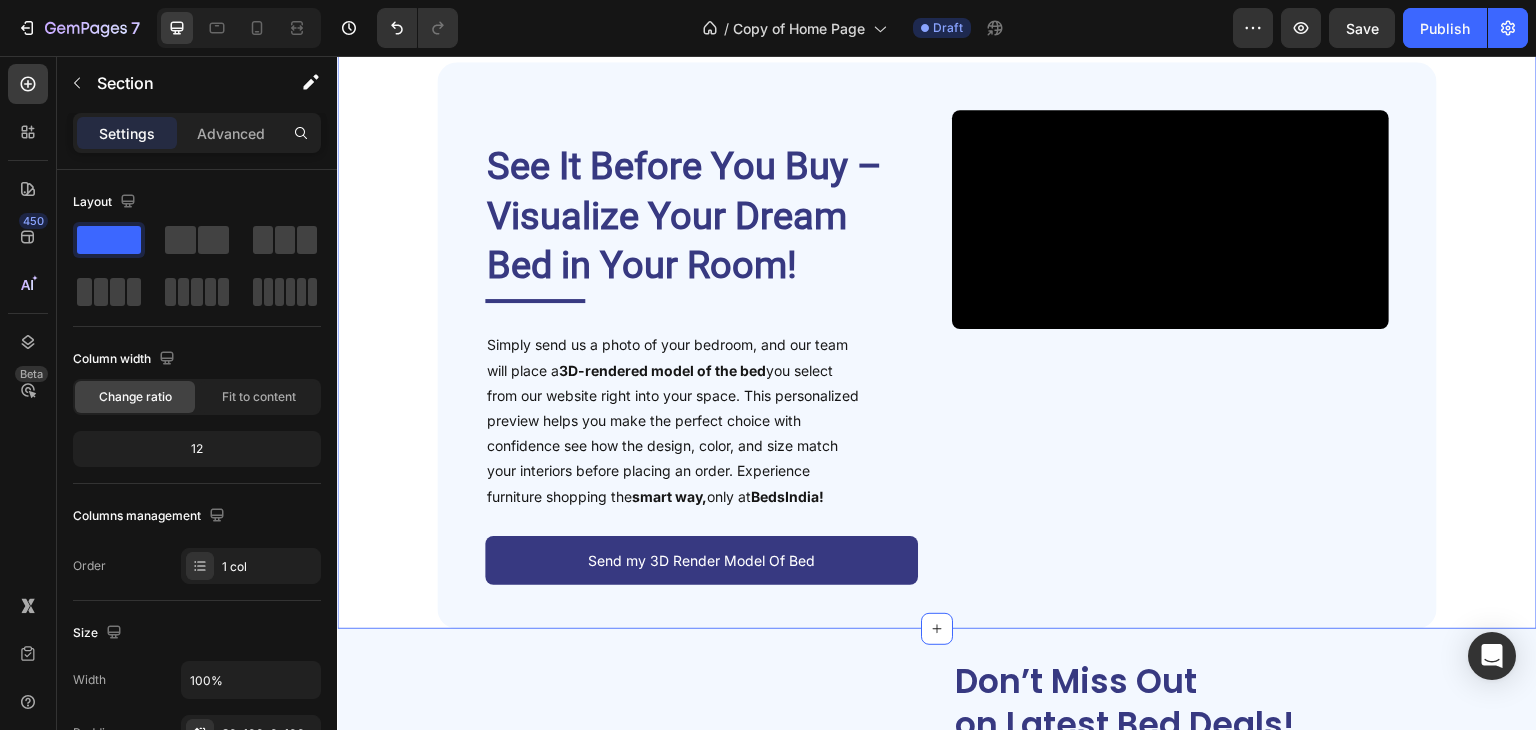 scroll, scrollTop: 3170, scrollLeft: 0, axis: vertical 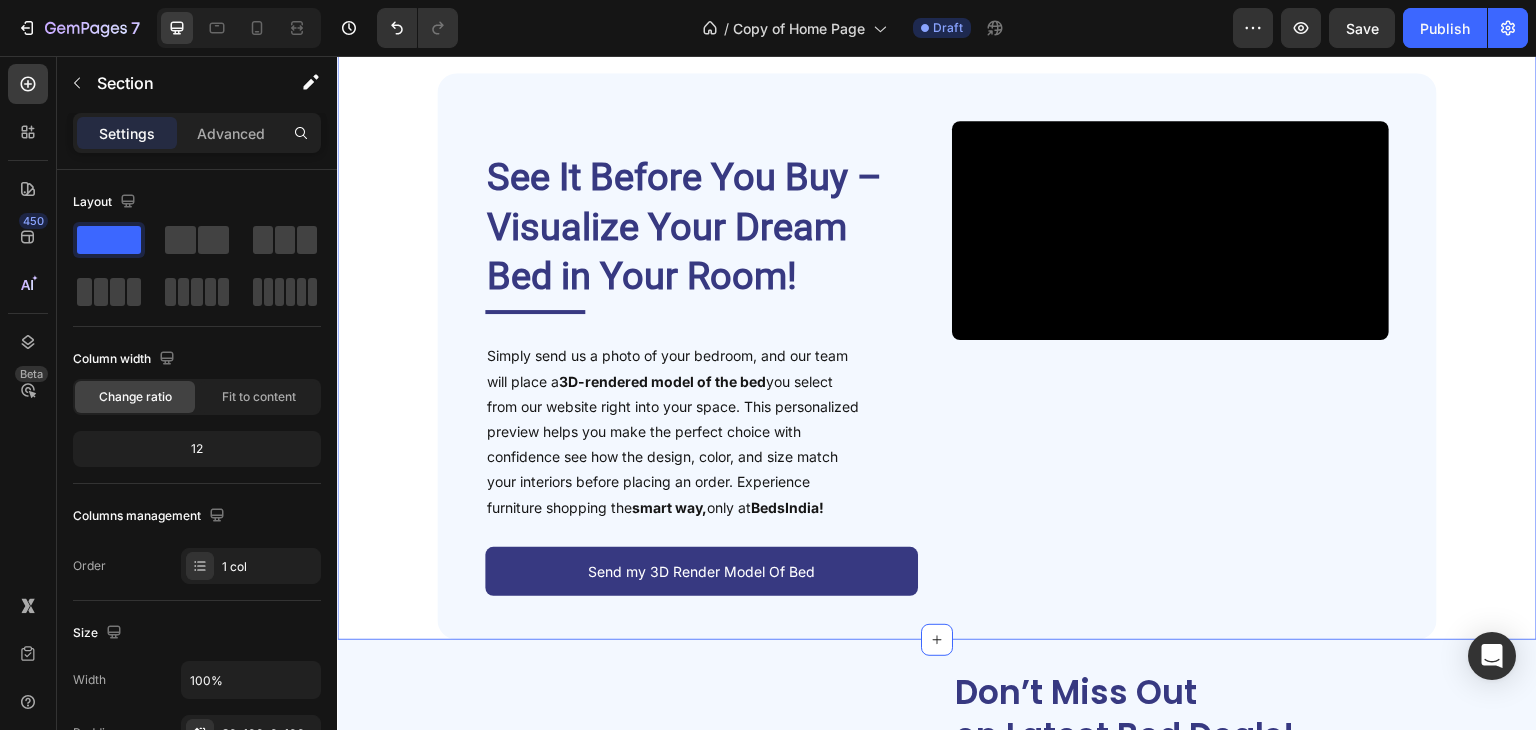 click on "Deal of the Day – Don’t Miss It! Heading Impressive Collection for your Dream Bedroom Text Block Sale 35% off Product Badge Product Images Tecco Upholstered Bed In Towel Cloth Product Title Rs. 64,999.00 Product Price Product Price Row Rs. 99,999.00 Product Price Product Price Row
Add To Cart Add to Cart Row Row Row Product List Sale 40% off Product Badge Product Images Vantera Luxe Gold Panel Upholstered Bed Product Title Rs. 59,999.00 Product Price Product Price Row Rs. 99,999.00 Product Price Product Price Row
Add To Cart Add to Cart Row Row Row Product List Sale 38% off Product Badge Product Images Regal Edge Velvet Panel Upholstered Bed Product Title Rs. 61,999.00 Product Price Product Price Row Rs. 99,999.00 Product Price Product Price Row
Add To Cart Add to Cart Row Row Row Product List Sale 19% off Product Badge Product Images Mellow Plush Grid Tufted Upholstered Bed Product Title Rs. 65,999.00 Product Price Product Price Row Rs. 80,999.00 Row Row" at bounding box center (937, 48) 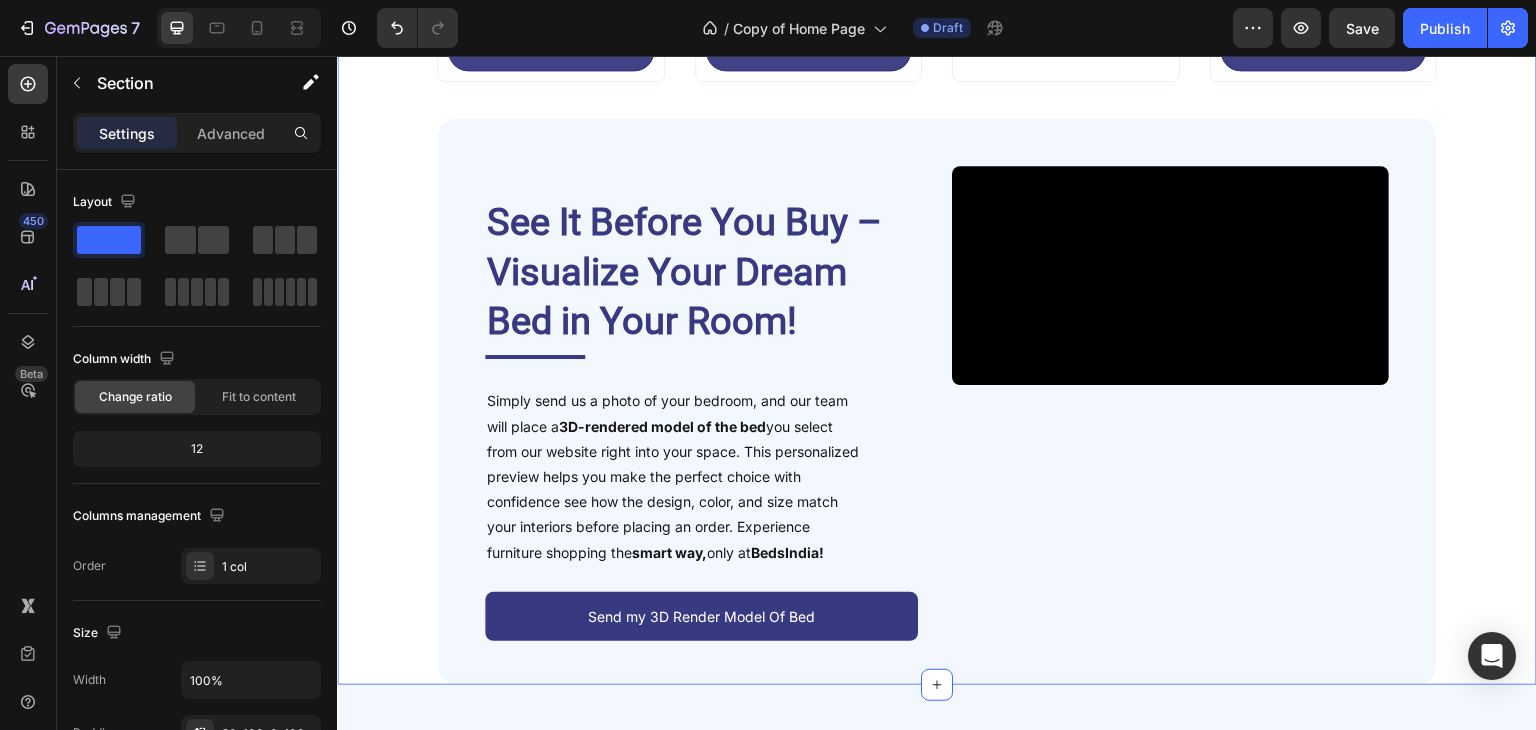 scroll, scrollTop: 3126, scrollLeft: 0, axis: vertical 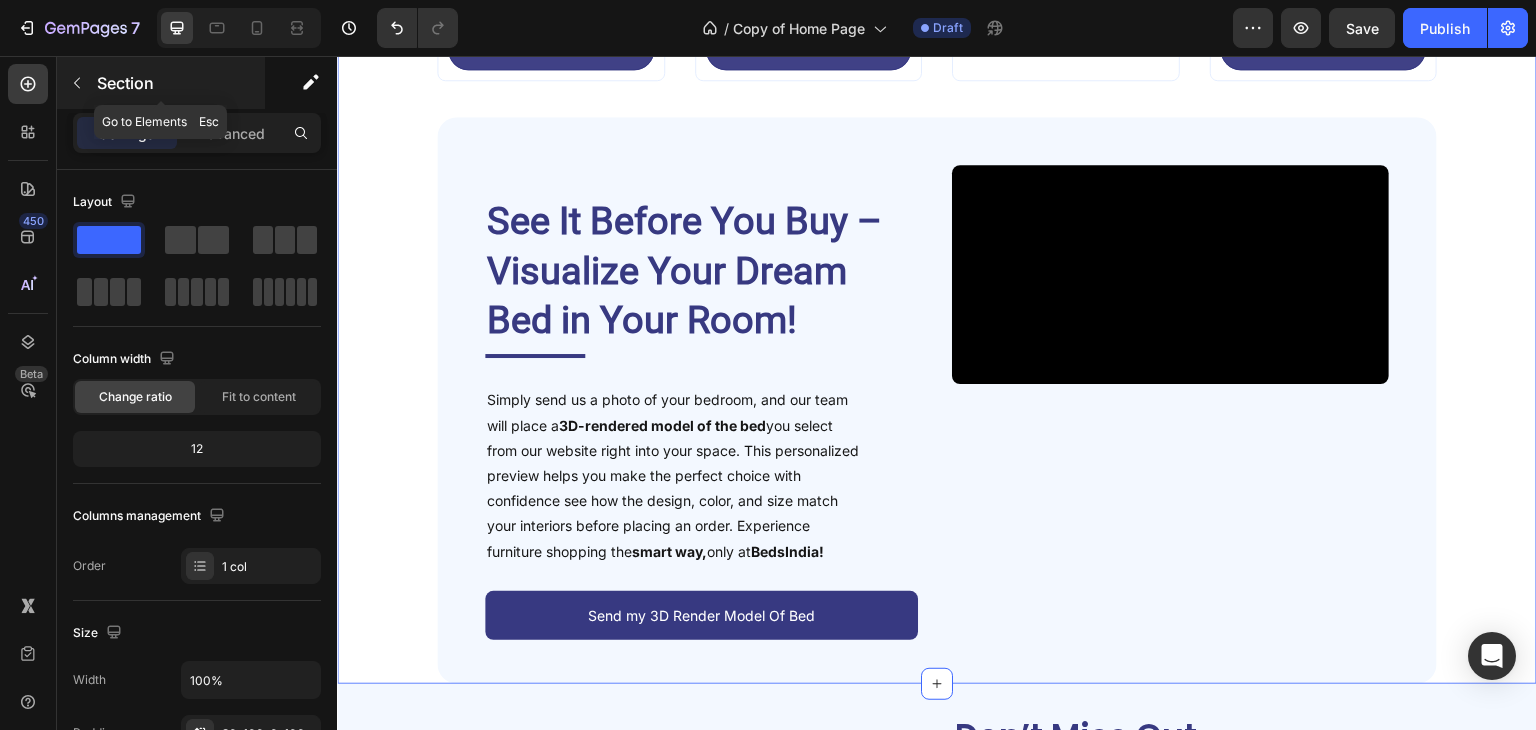 click 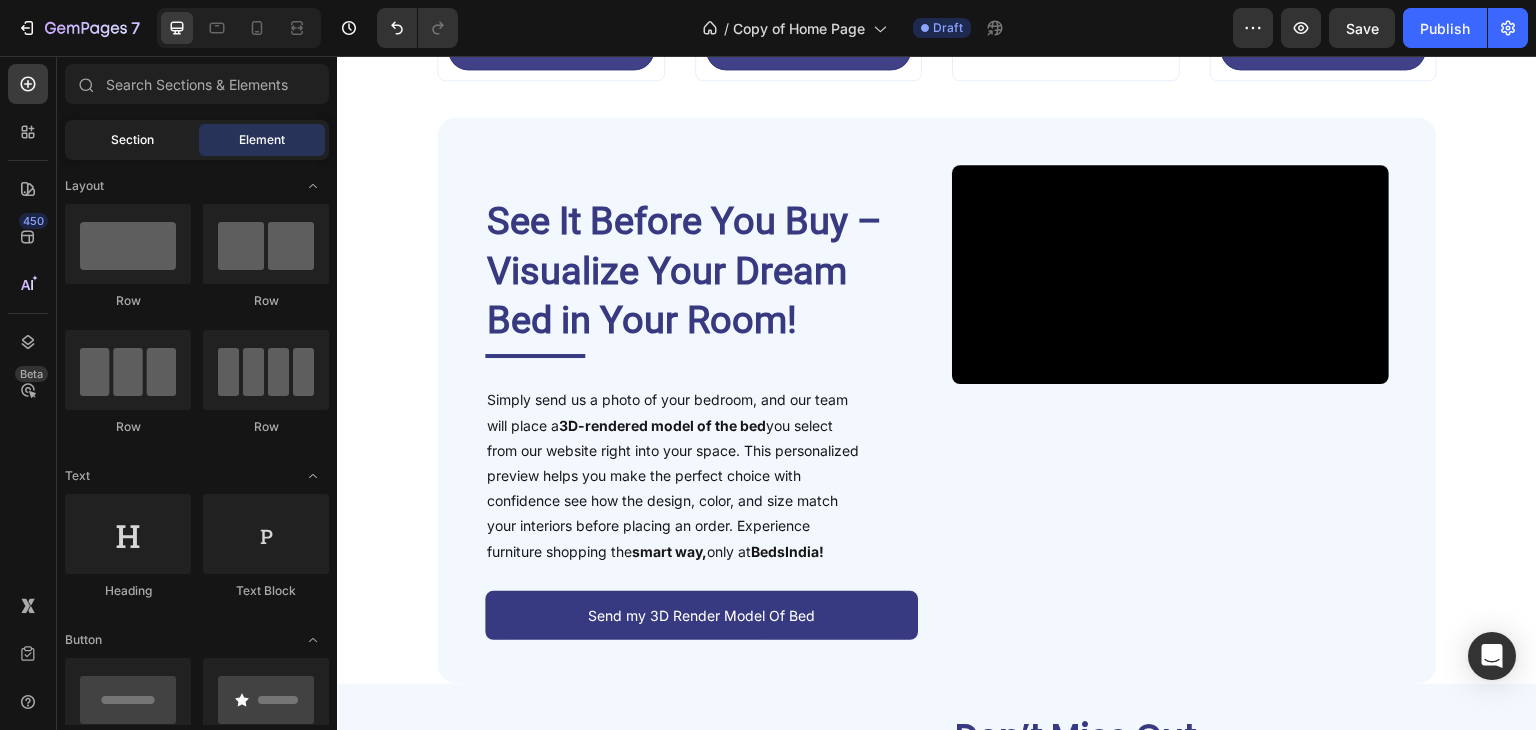 click on "Section" at bounding box center (132, 140) 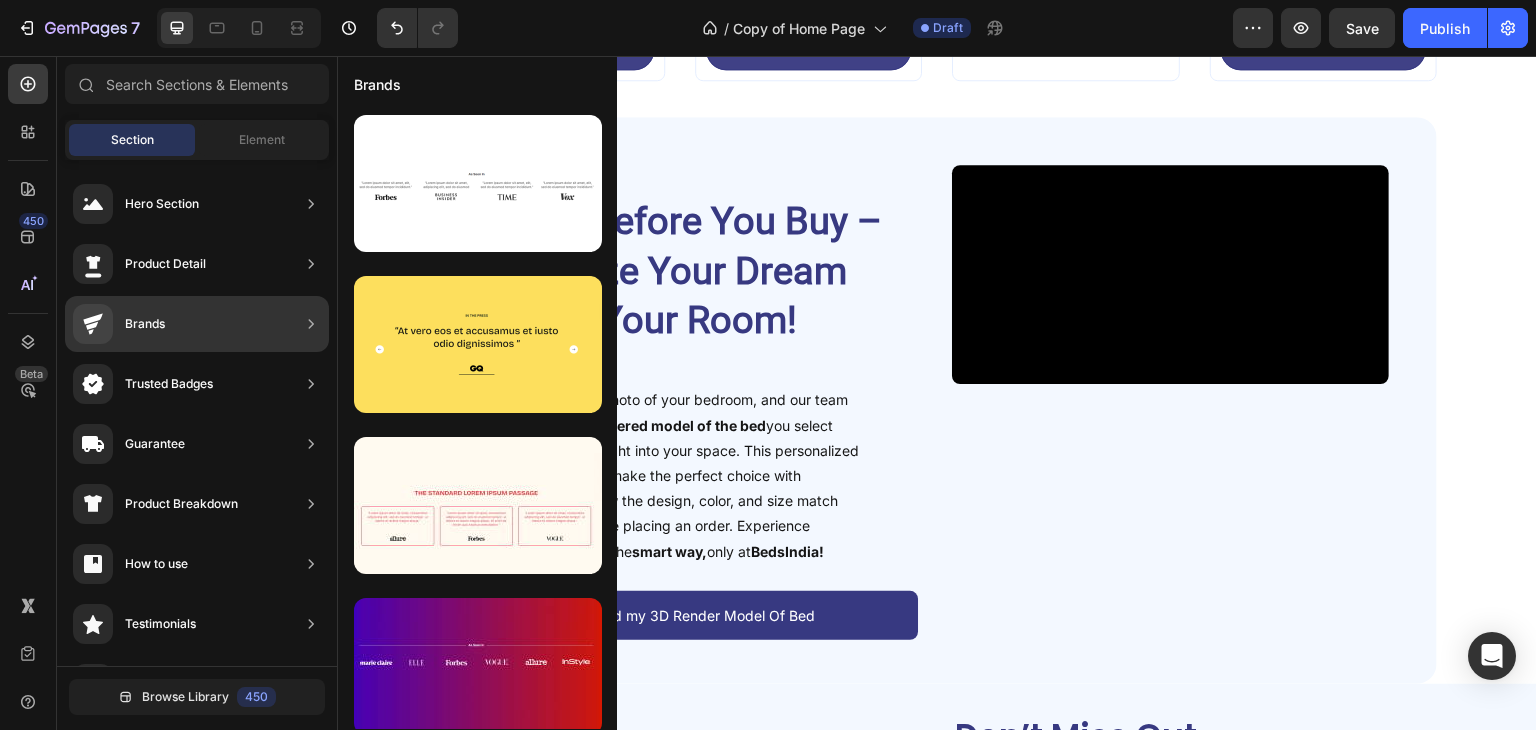 scroll, scrollTop: 100, scrollLeft: 0, axis: vertical 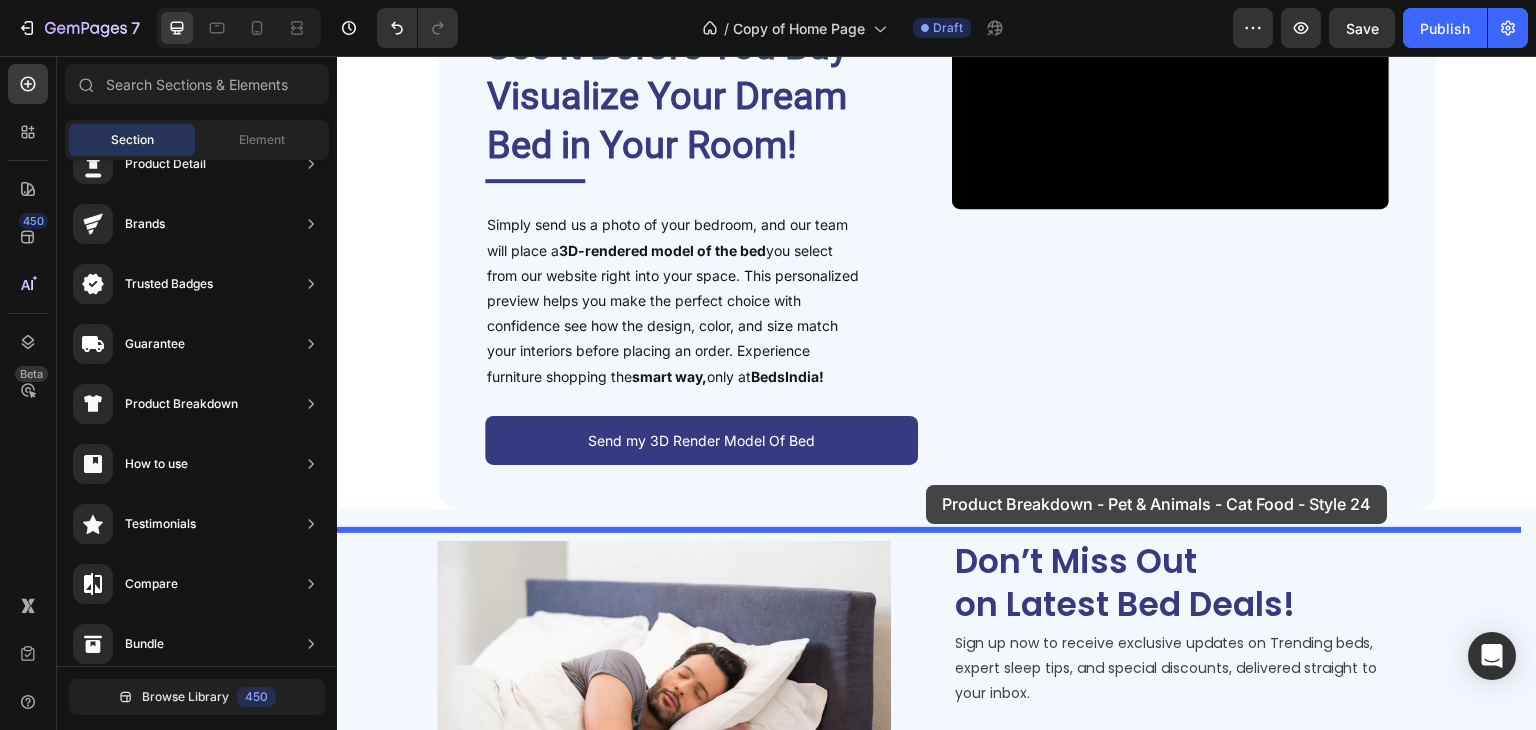 drag, startPoint x: 823, startPoint y: 274, endPoint x: 927, endPoint y: 492, distance: 241.53674 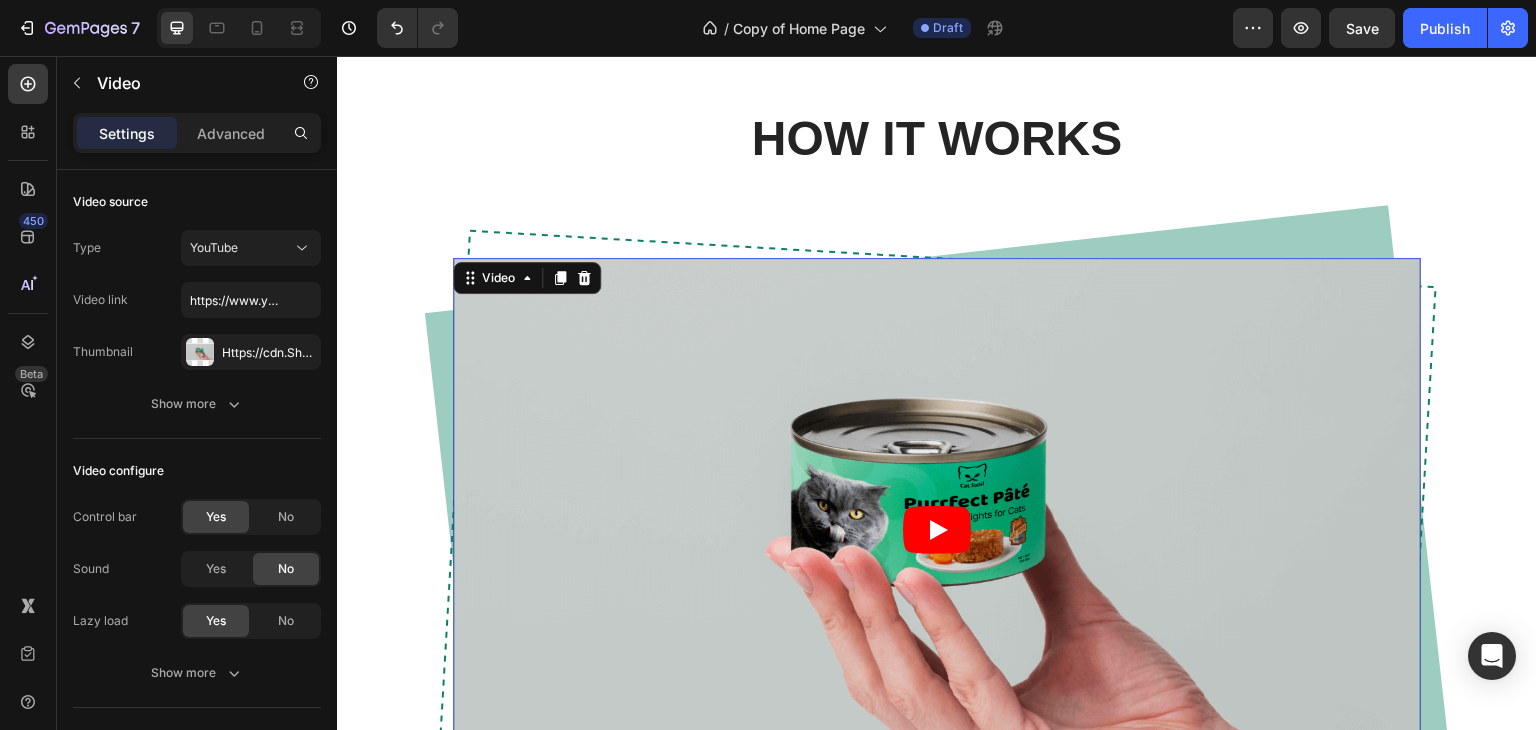 click at bounding box center [937, 530] 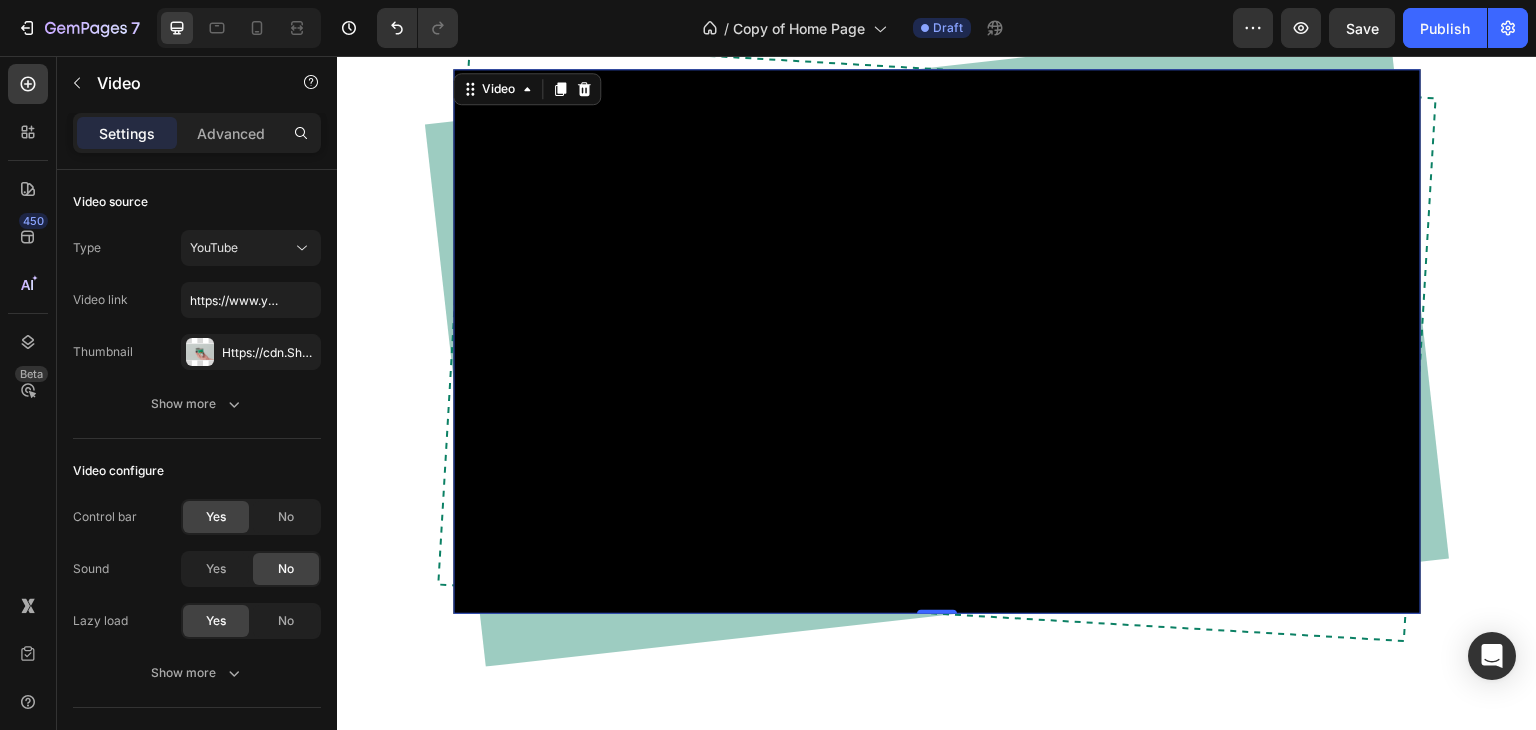 scroll, scrollTop: 4005, scrollLeft: 0, axis: vertical 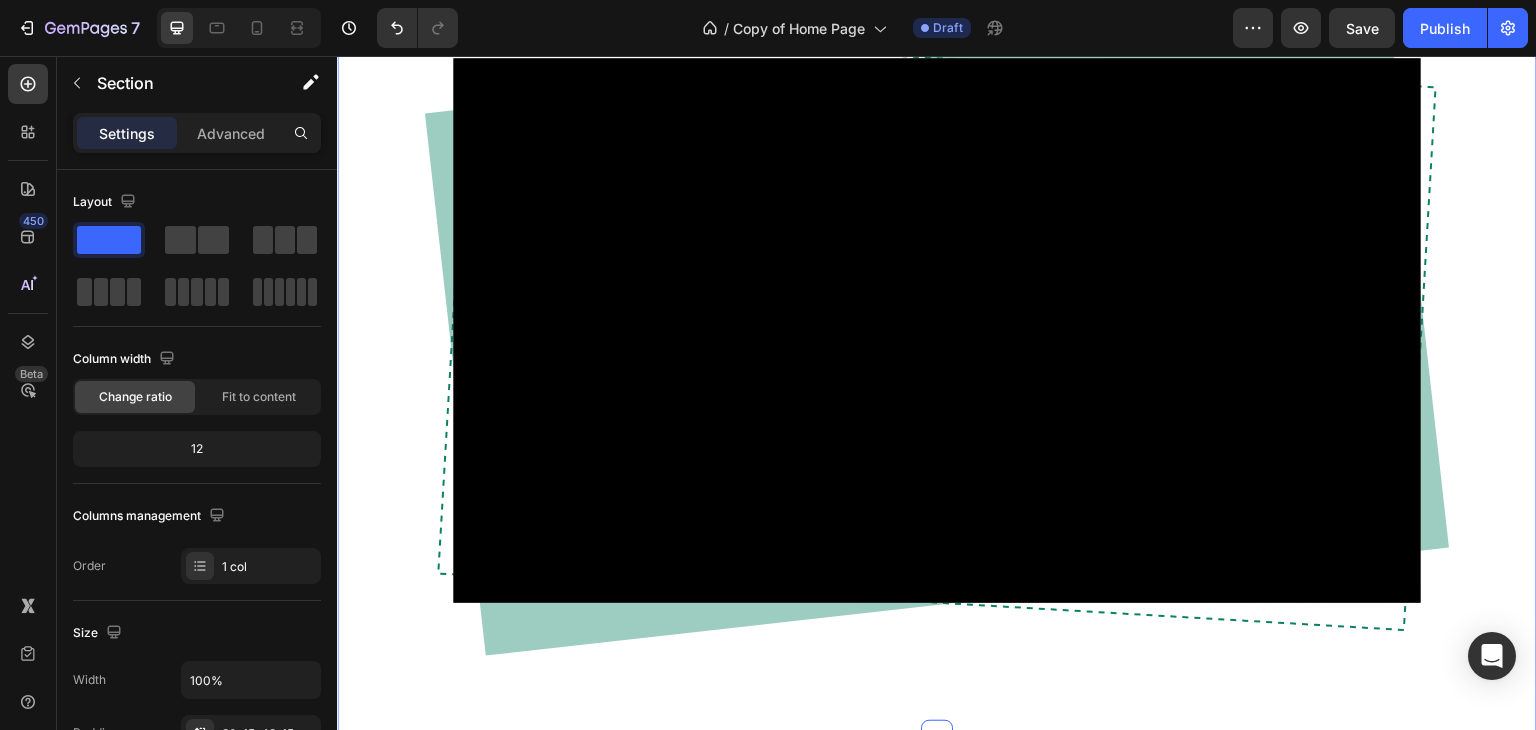 click on "HOW IT WORKS Heading Video Row Row Section 8   Create Theme Section AI Content Write with GemAI What would you like to describe here? Tone and Voice Persuasive Product Avenzo Elite Ivory Leatherette Bed Show more Generate" at bounding box center [937, 281] 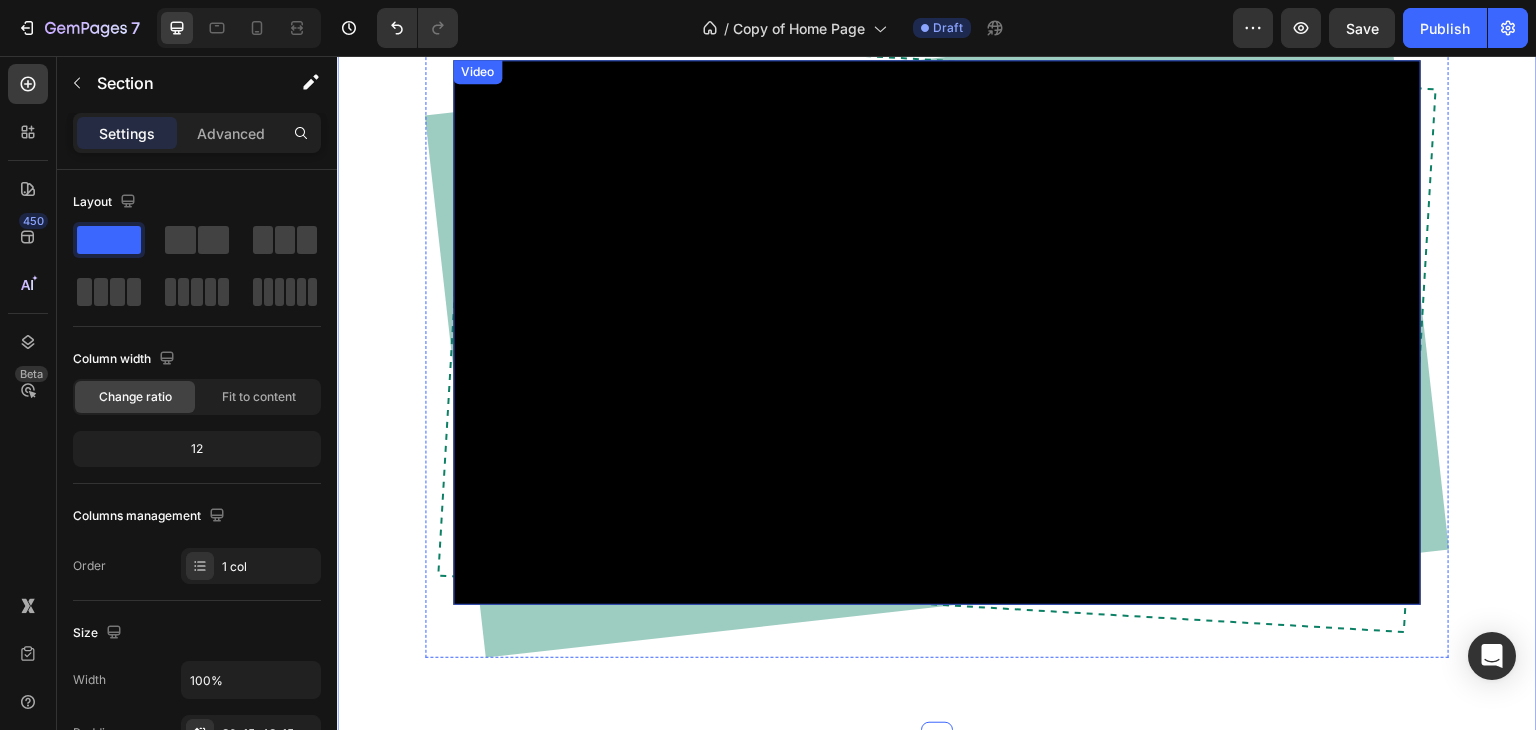 scroll, scrollTop: 4005, scrollLeft: 0, axis: vertical 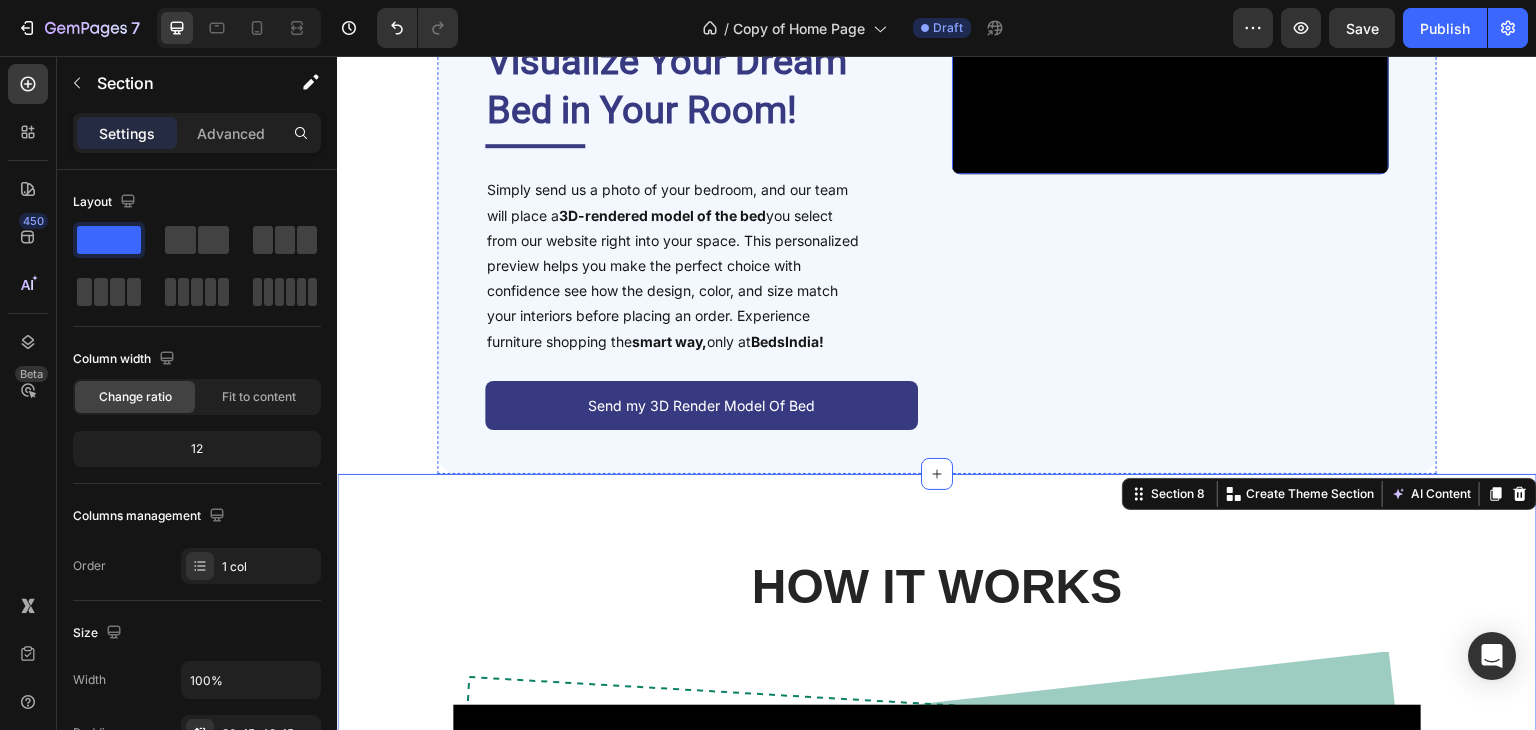 click at bounding box center (1170, 64) 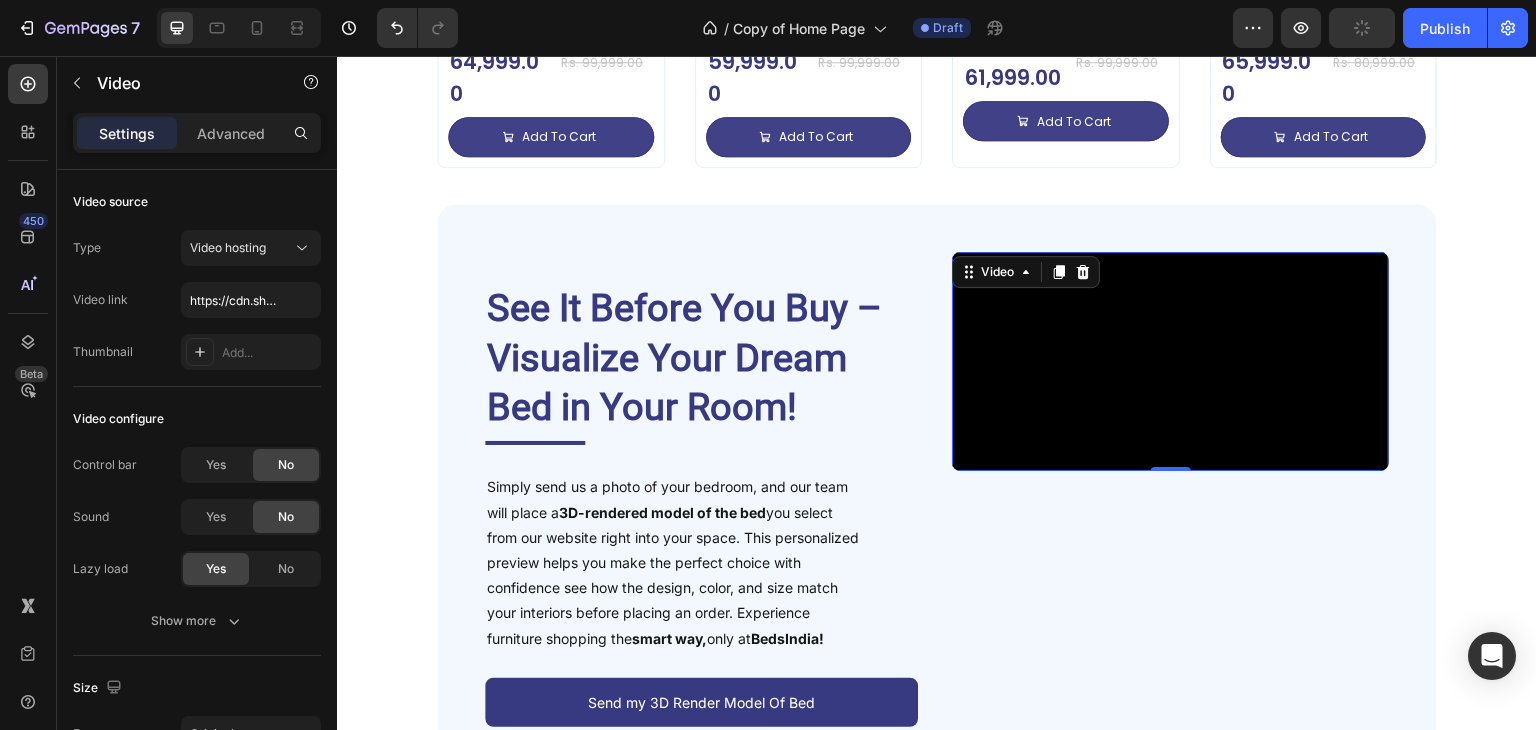 scroll, scrollTop: 3036, scrollLeft: 0, axis: vertical 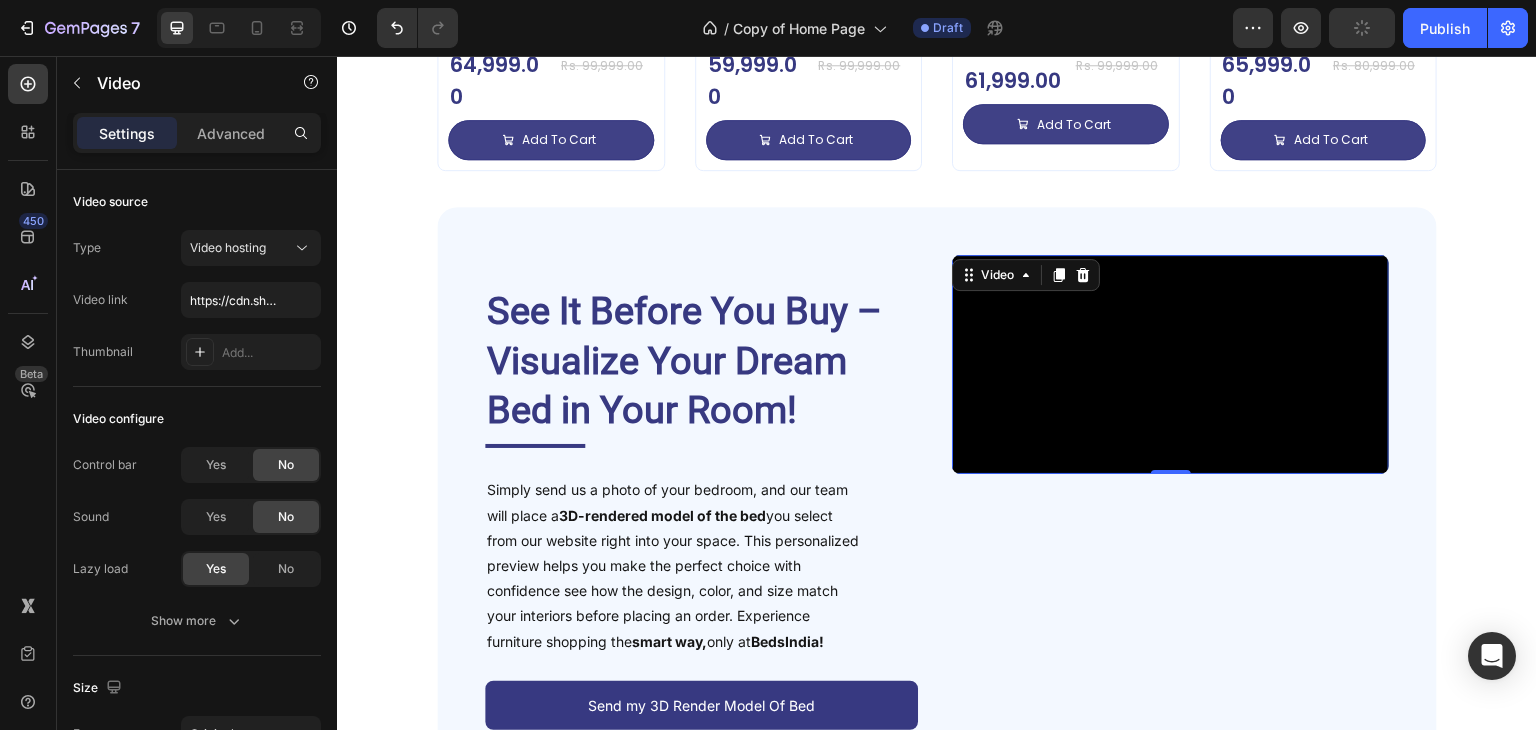 click at bounding box center (1170, 364) 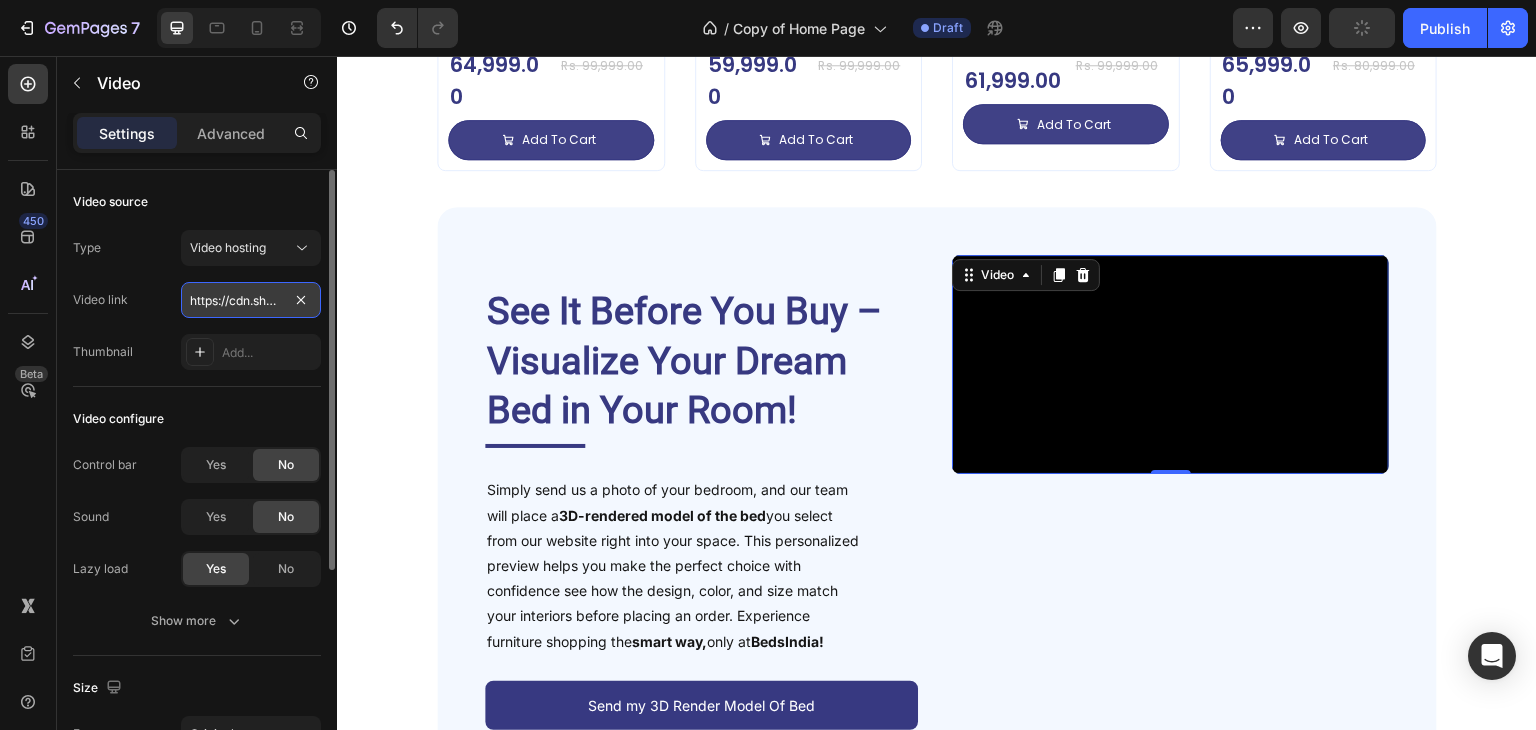 click on "https://cdn.shopify.com/videos/c/o/v/40d0a303128b4de9af50dbea41d838e8.mp4" at bounding box center (251, 300) 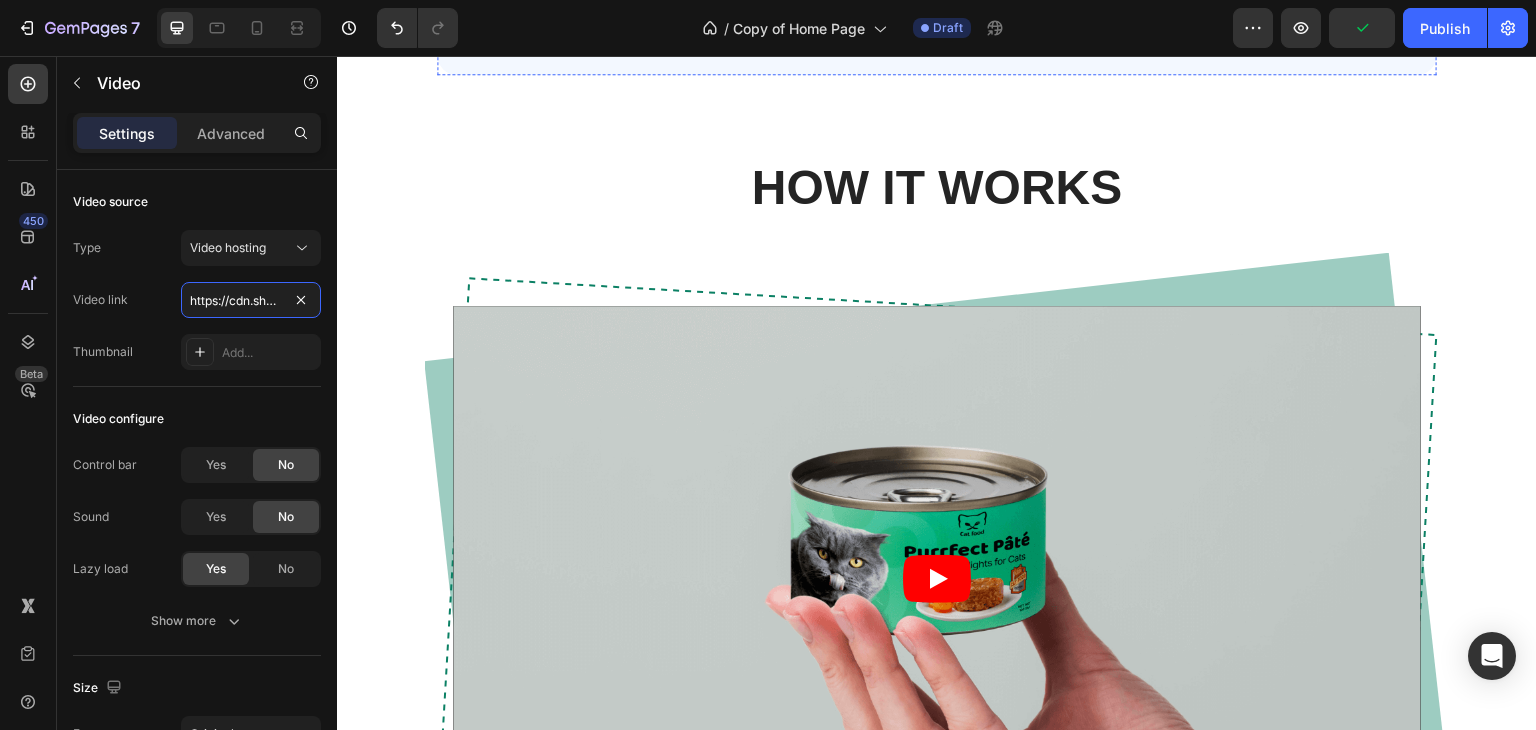 scroll, scrollTop: 3736, scrollLeft: 0, axis: vertical 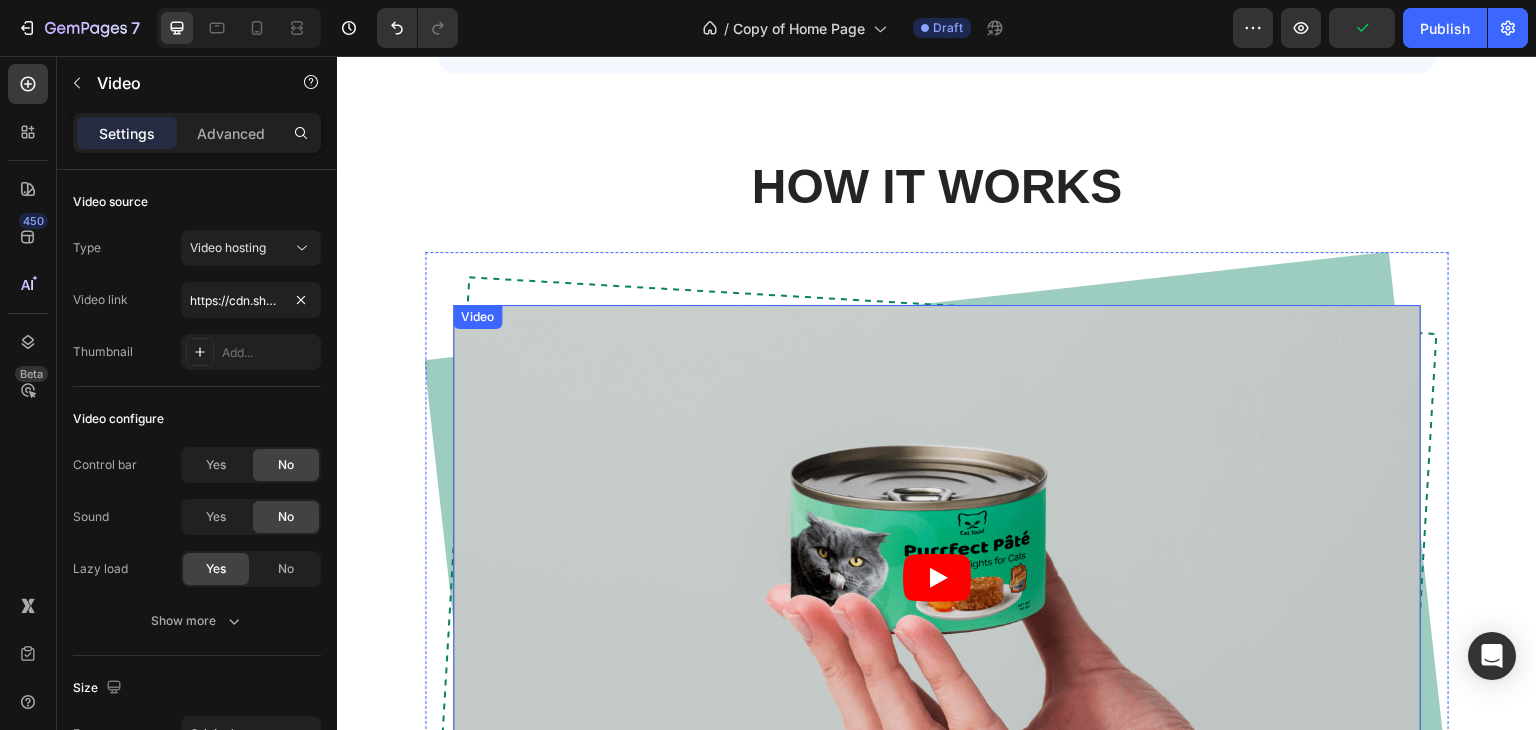 click at bounding box center [937, 577] 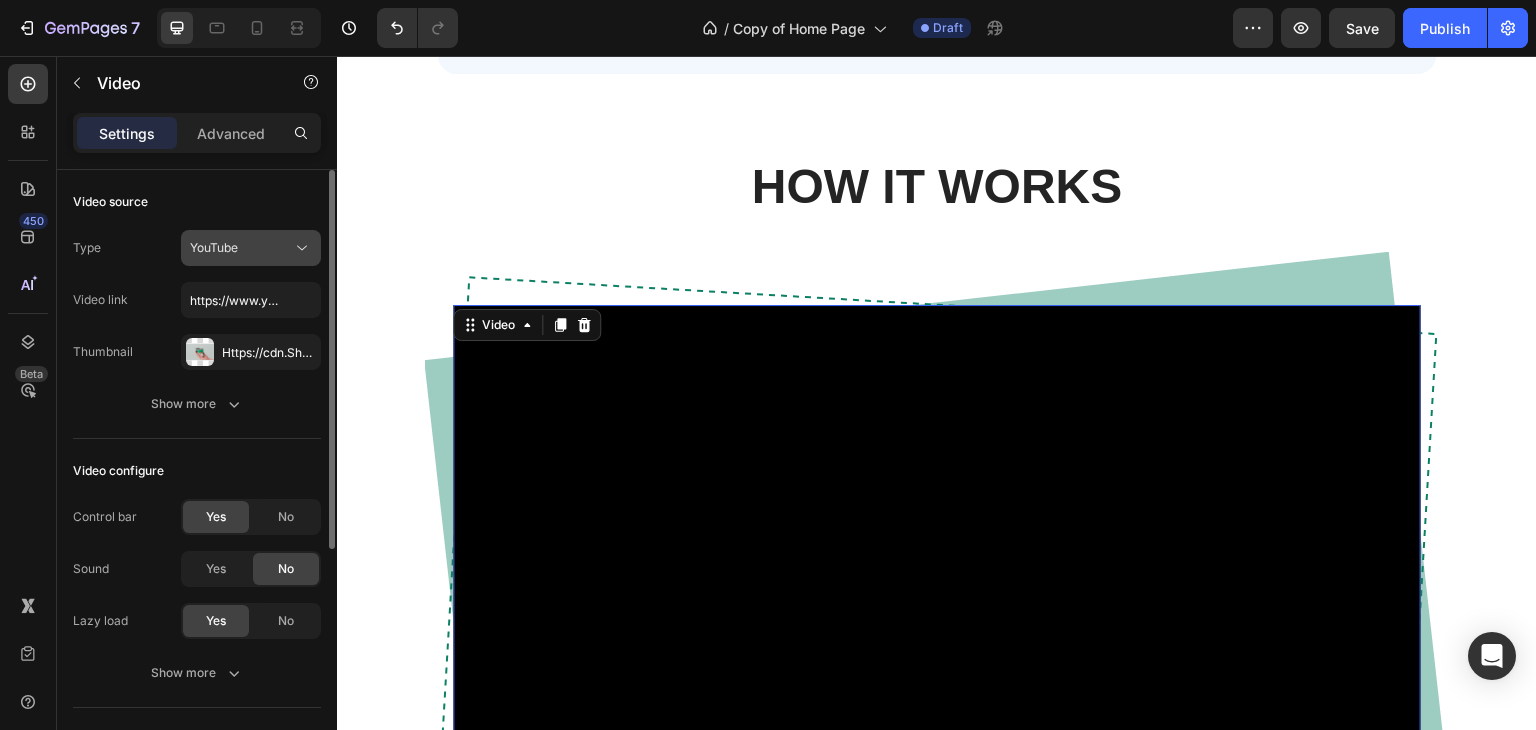 click on "YouTube" at bounding box center [241, 248] 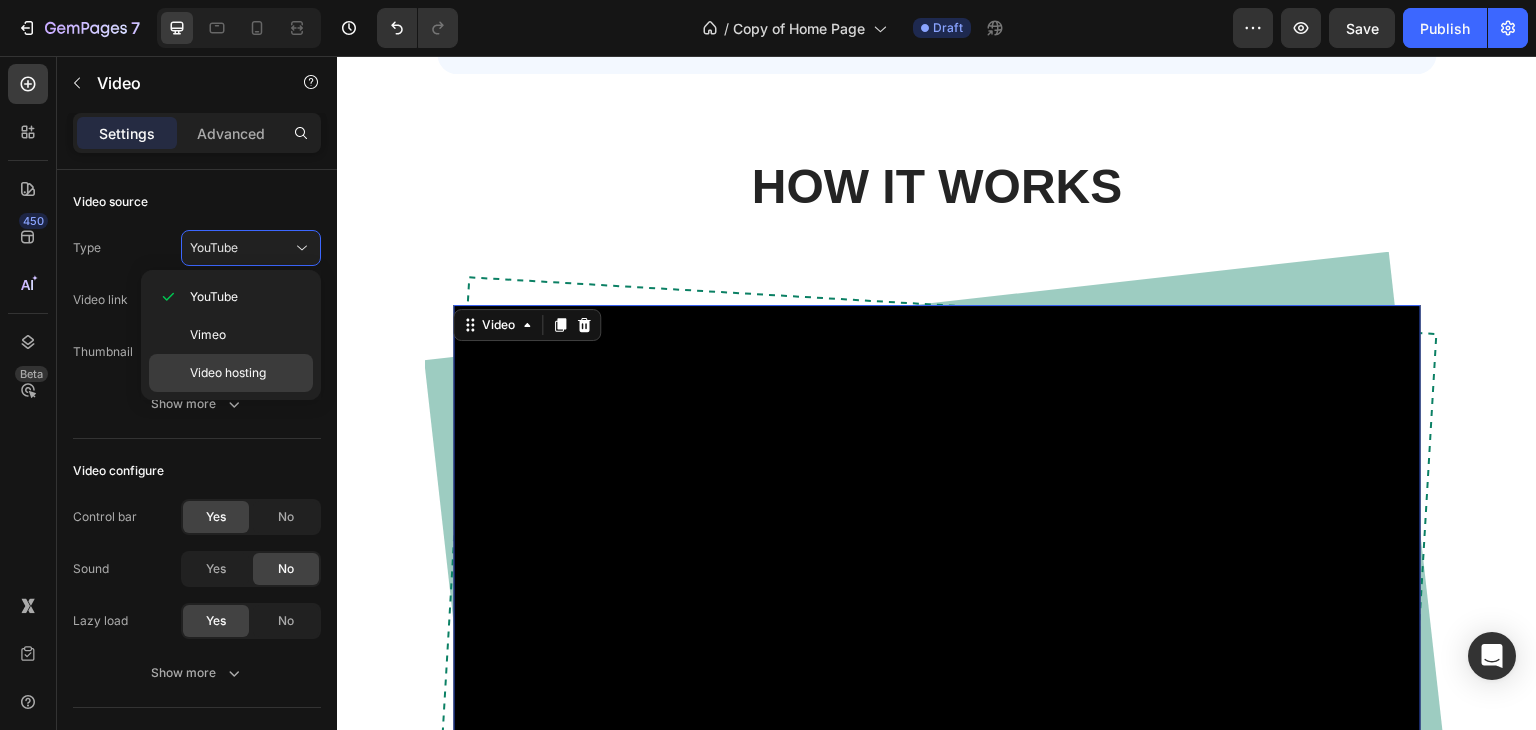 click on "Video hosting" at bounding box center [228, 373] 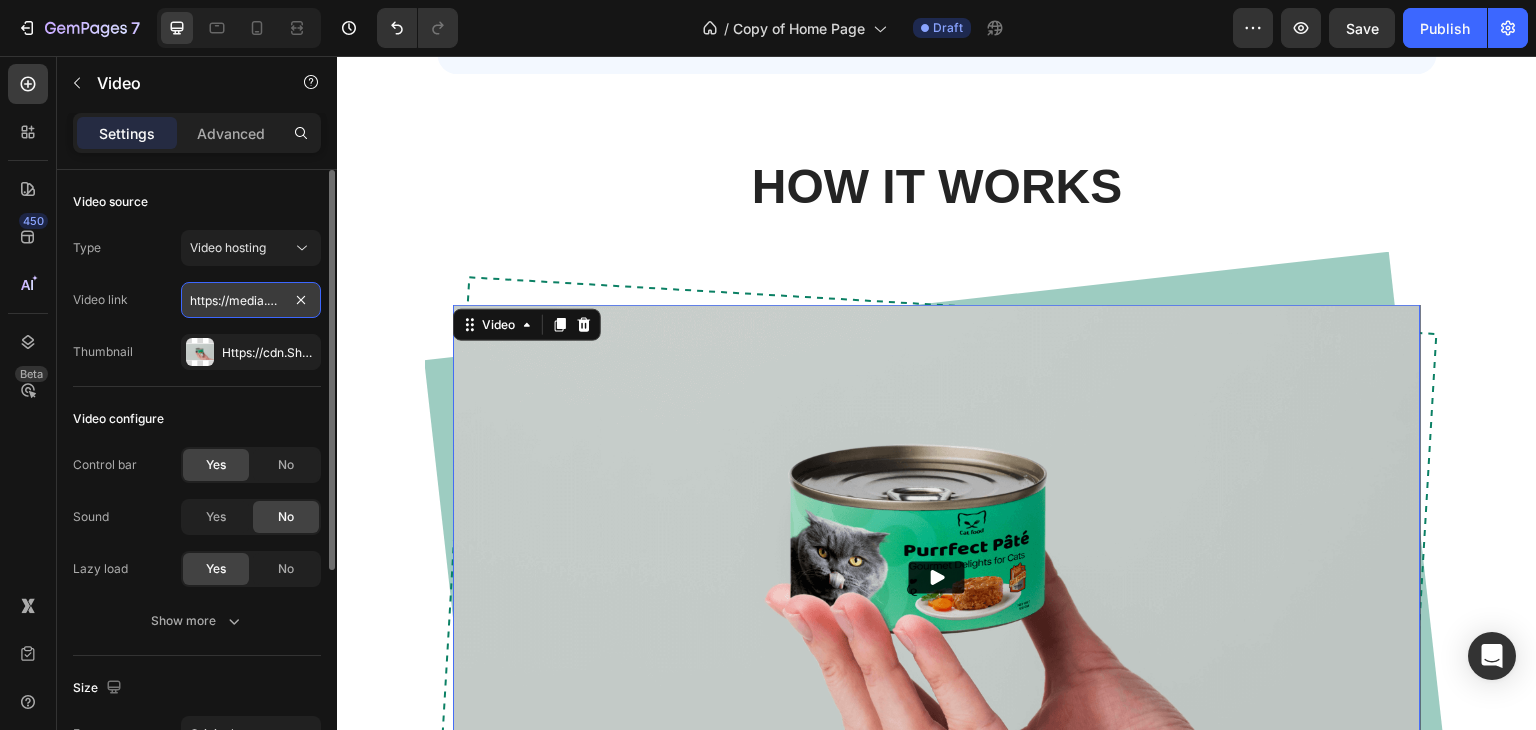 click on "https://media.w3.org/2010/05/sintel/trailer.mp4" at bounding box center (251, 300) 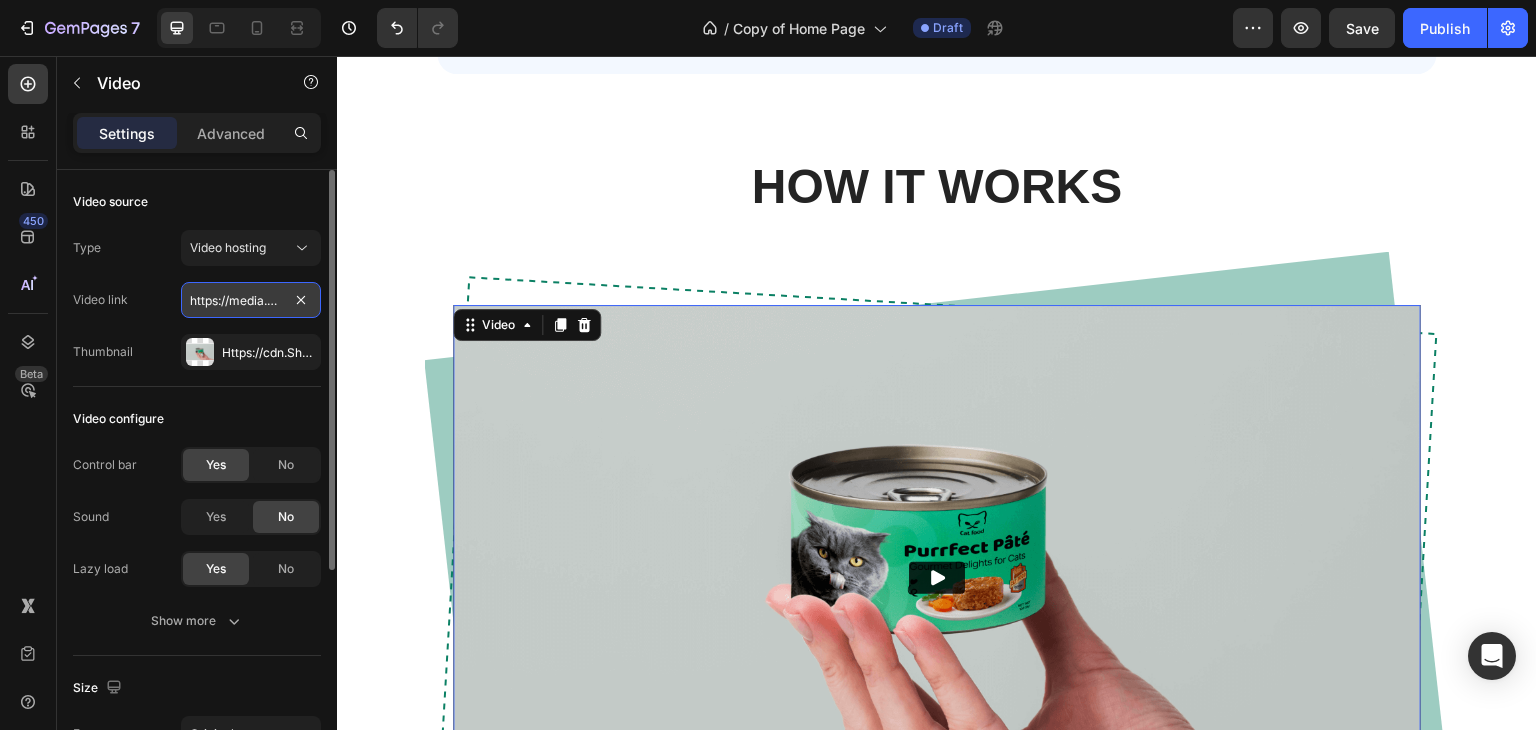 paste on "cdn.shopify.com/videos/c/o/v/40d0a303128b4de9af50dbea41d838e8" 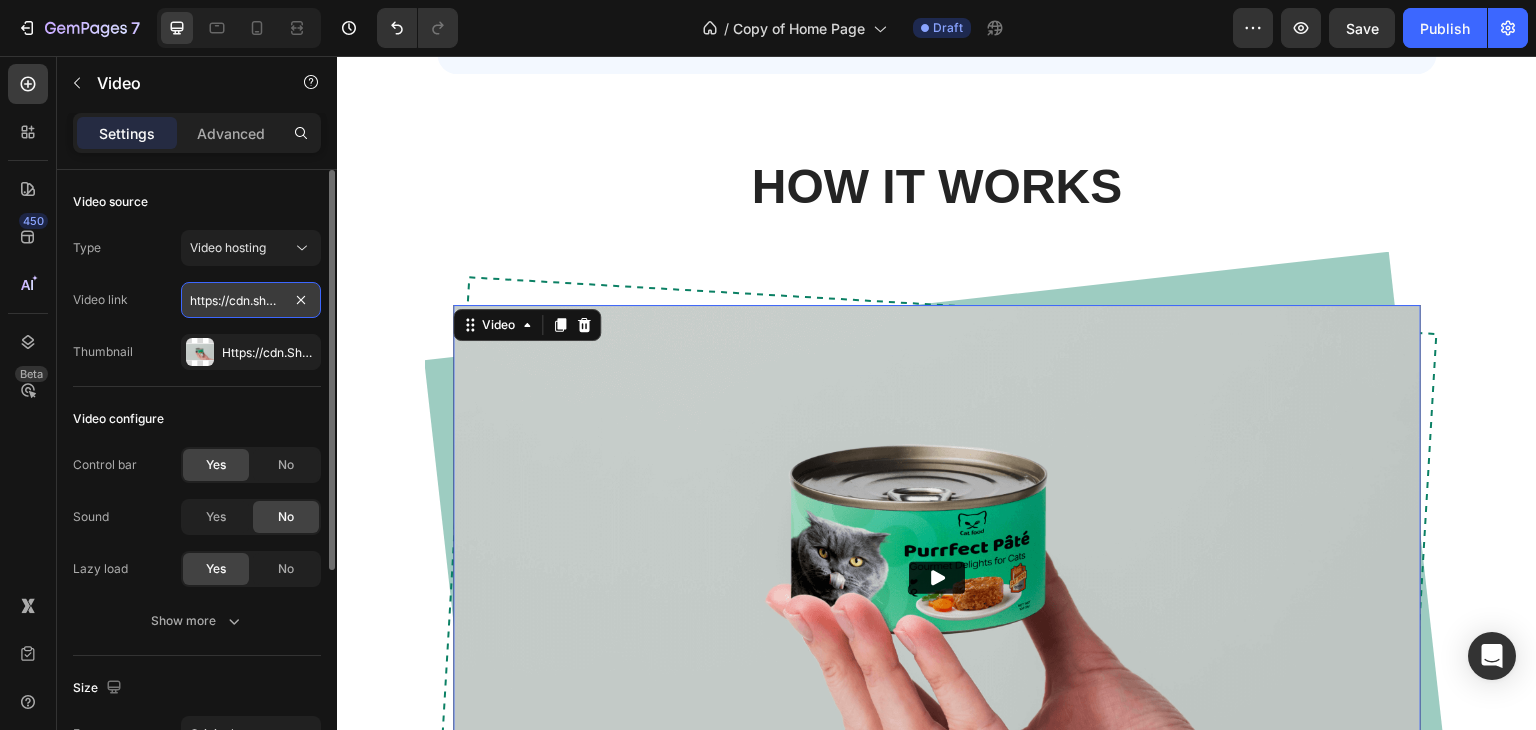 scroll, scrollTop: 0, scrollLeft: 379, axis: horizontal 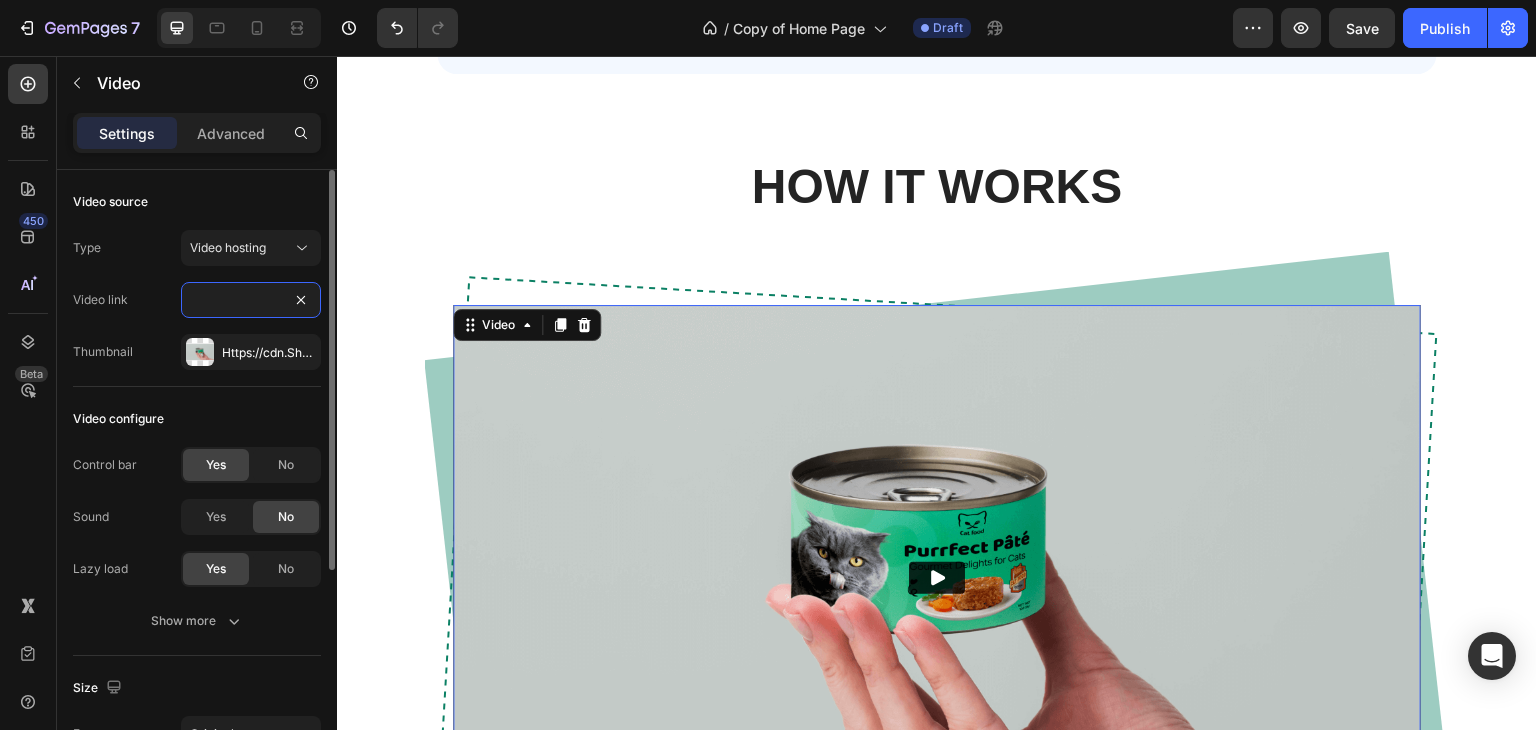 type on "https://cdn.shopify.com/videos/c/o/v/40d0a303128b4de9af50dbea41d838e8.mp4" 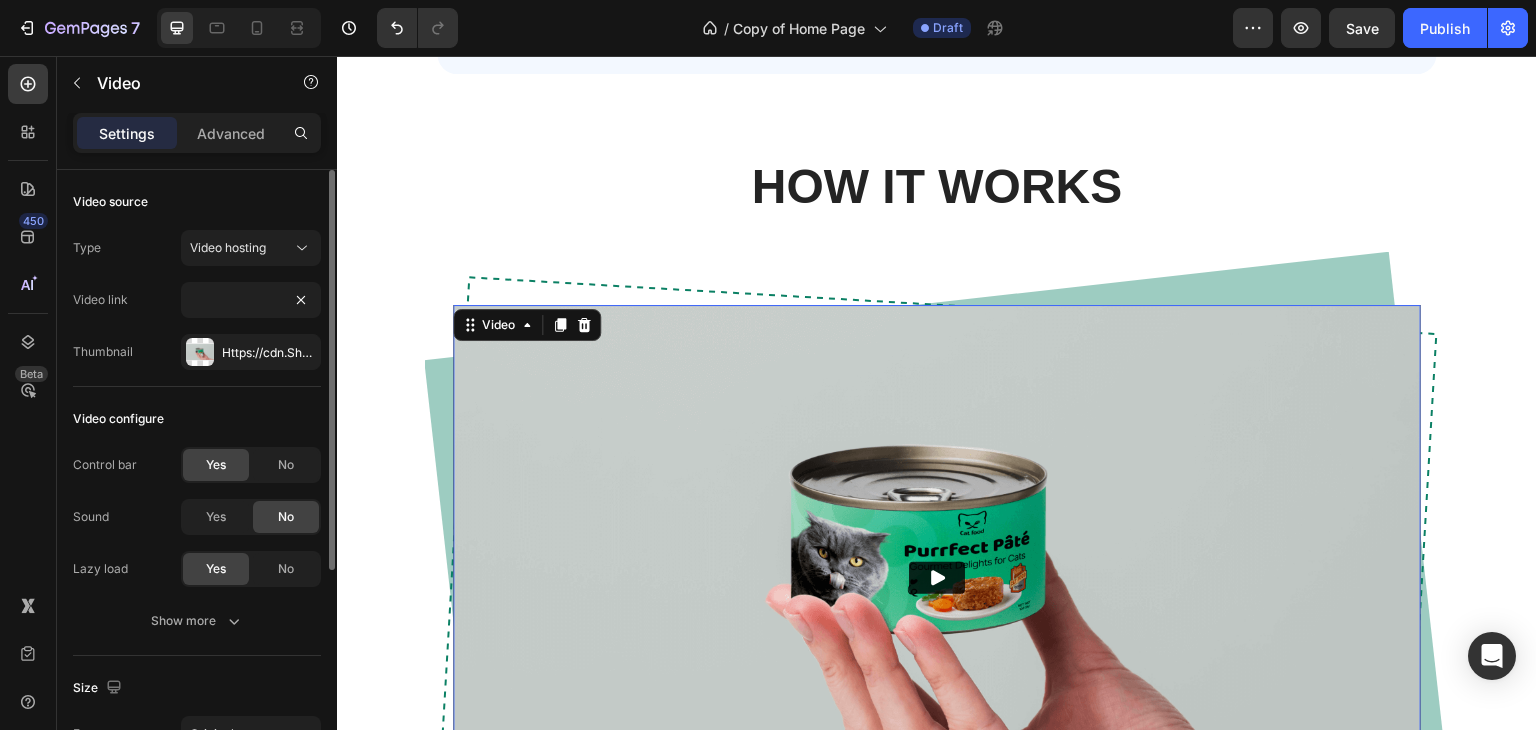click on "Video source" at bounding box center (197, 202) 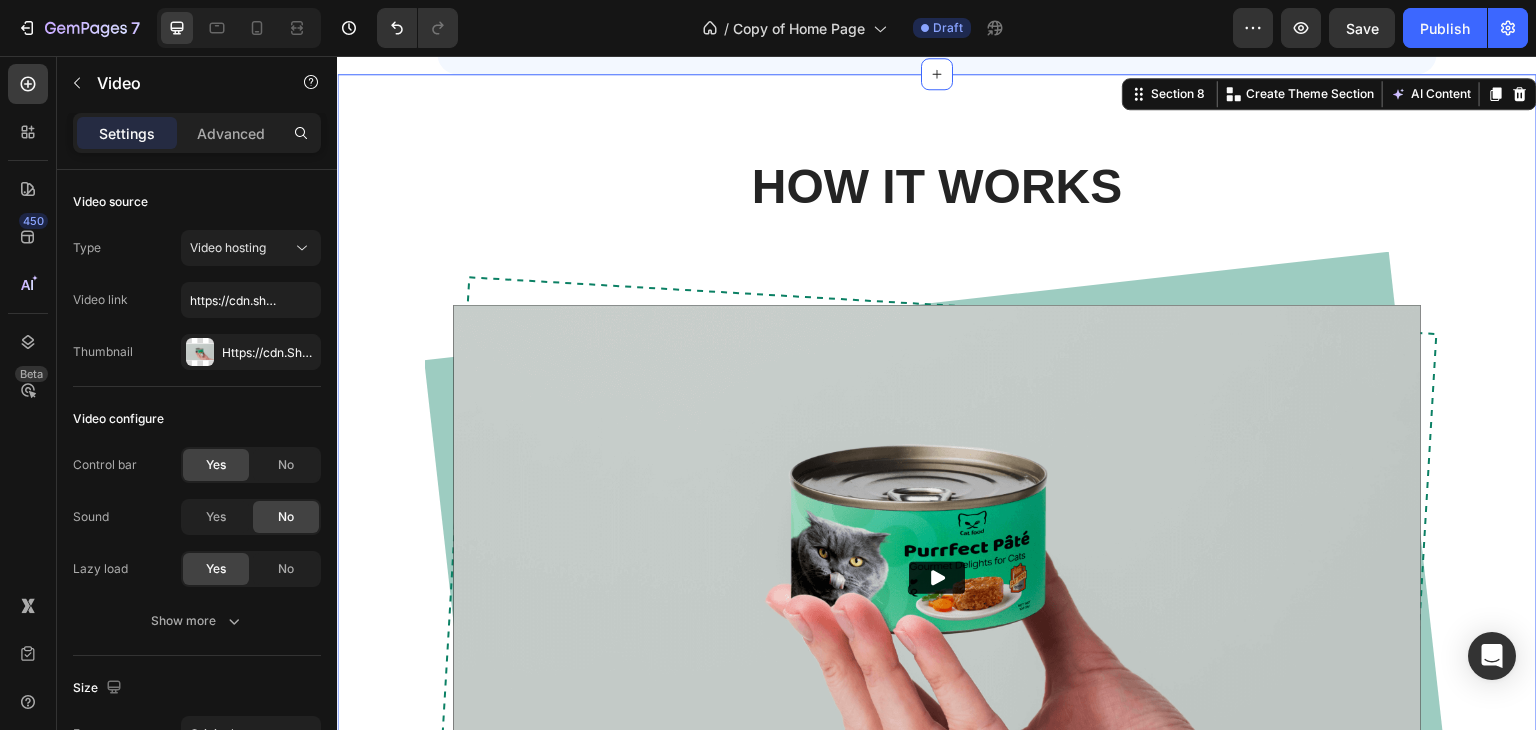 click on "HOW IT WORKS Heading Video Row Row Section 8   Create Theme Section AI Content Write with GemAI What would you like to describe here? Tone and Voice Persuasive Product Avenzo Elite Ivory Leatherette Bed Show more Generate" at bounding box center [937, 529] 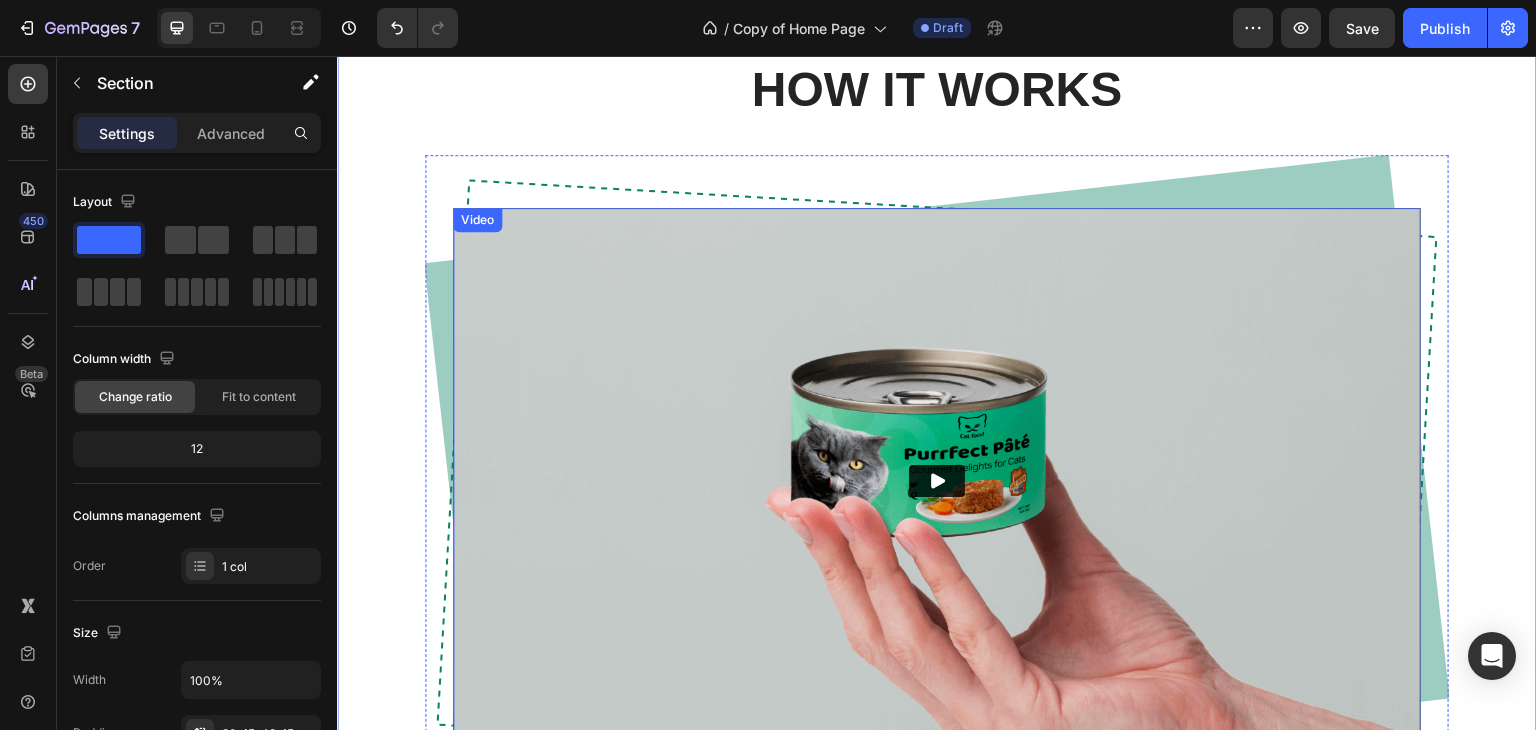 scroll, scrollTop: 3836, scrollLeft: 0, axis: vertical 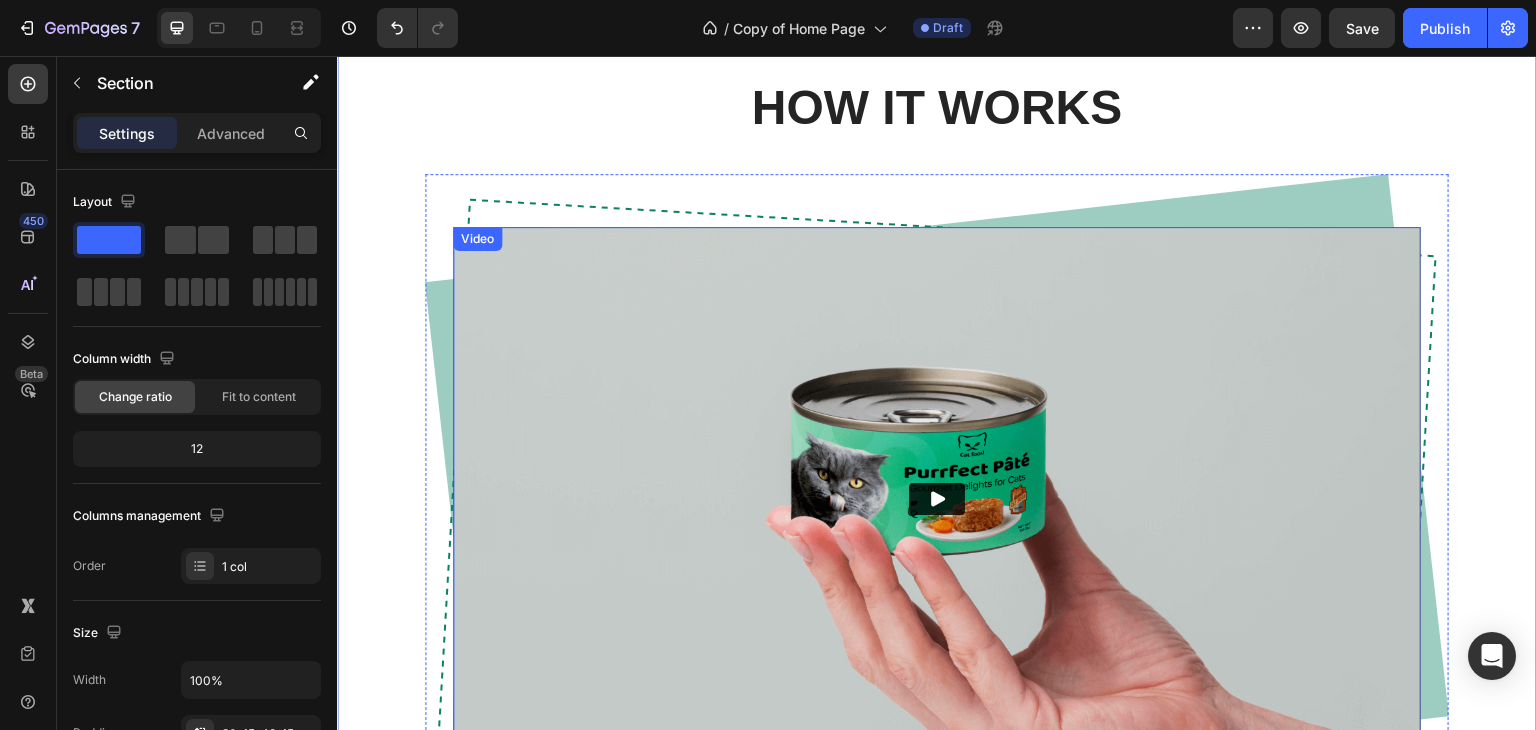 click at bounding box center [937, 499] 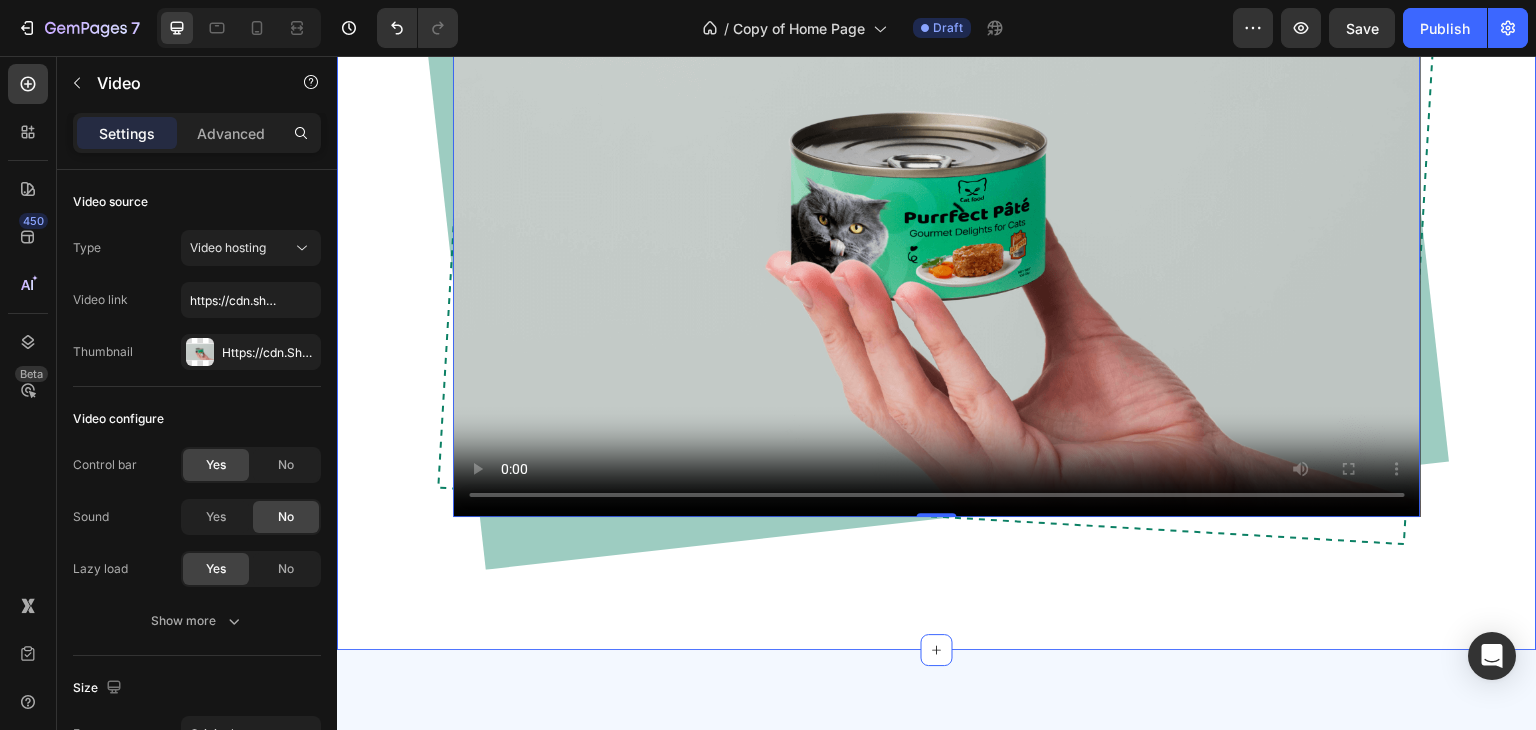 scroll, scrollTop: 3836, scrollLeft: 0, axis: vertical 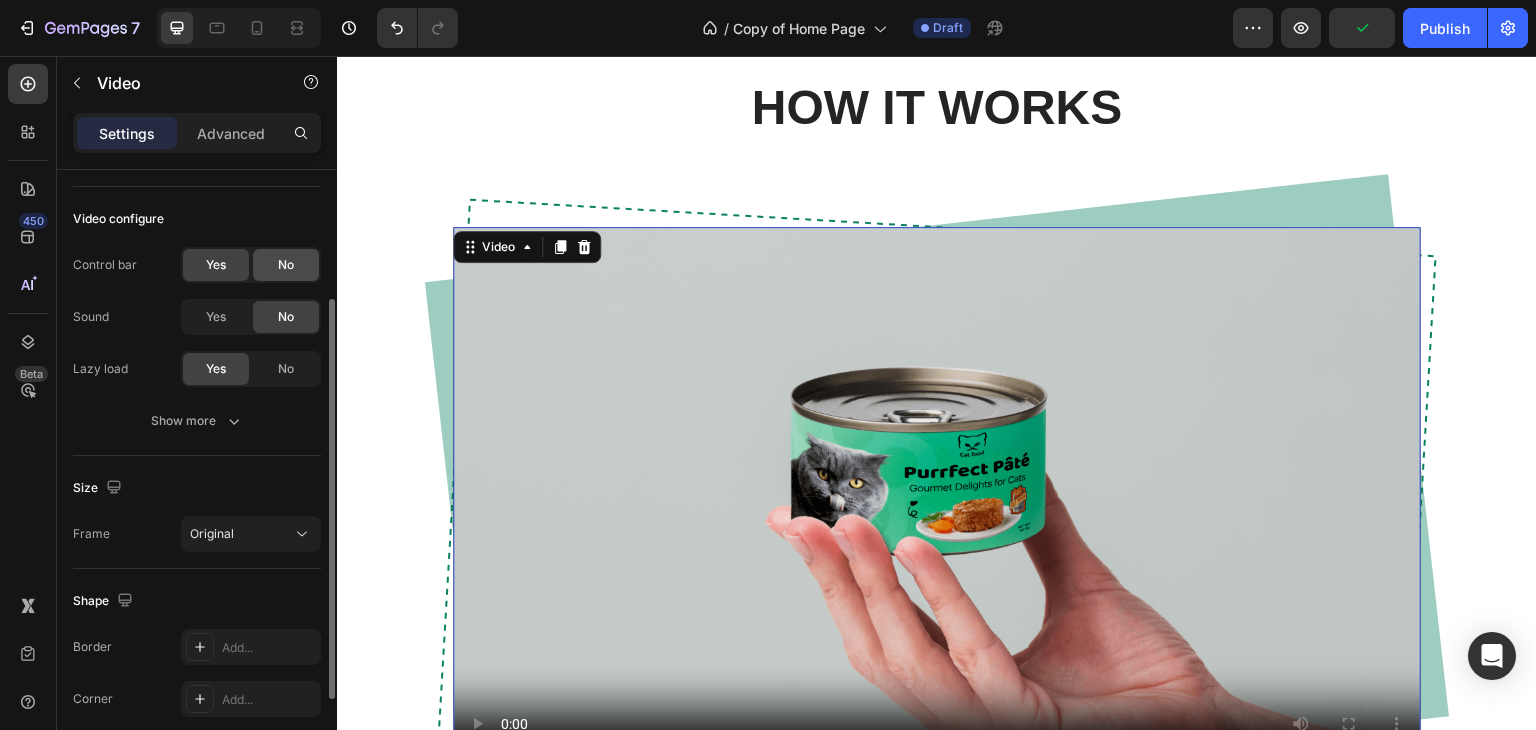 click on "No" 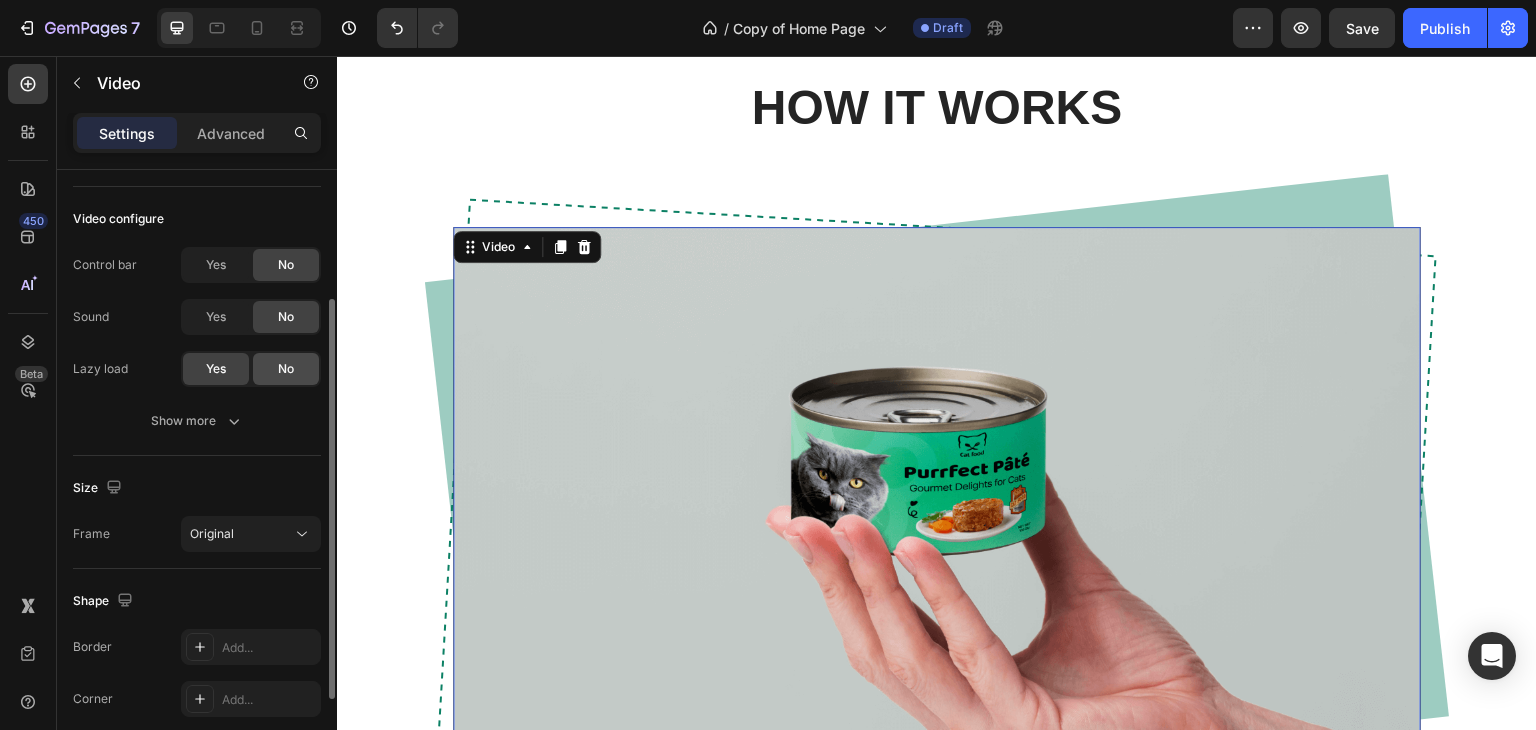 scroll, scrollTop: 300, scrollLeft: 0, axis: vertical 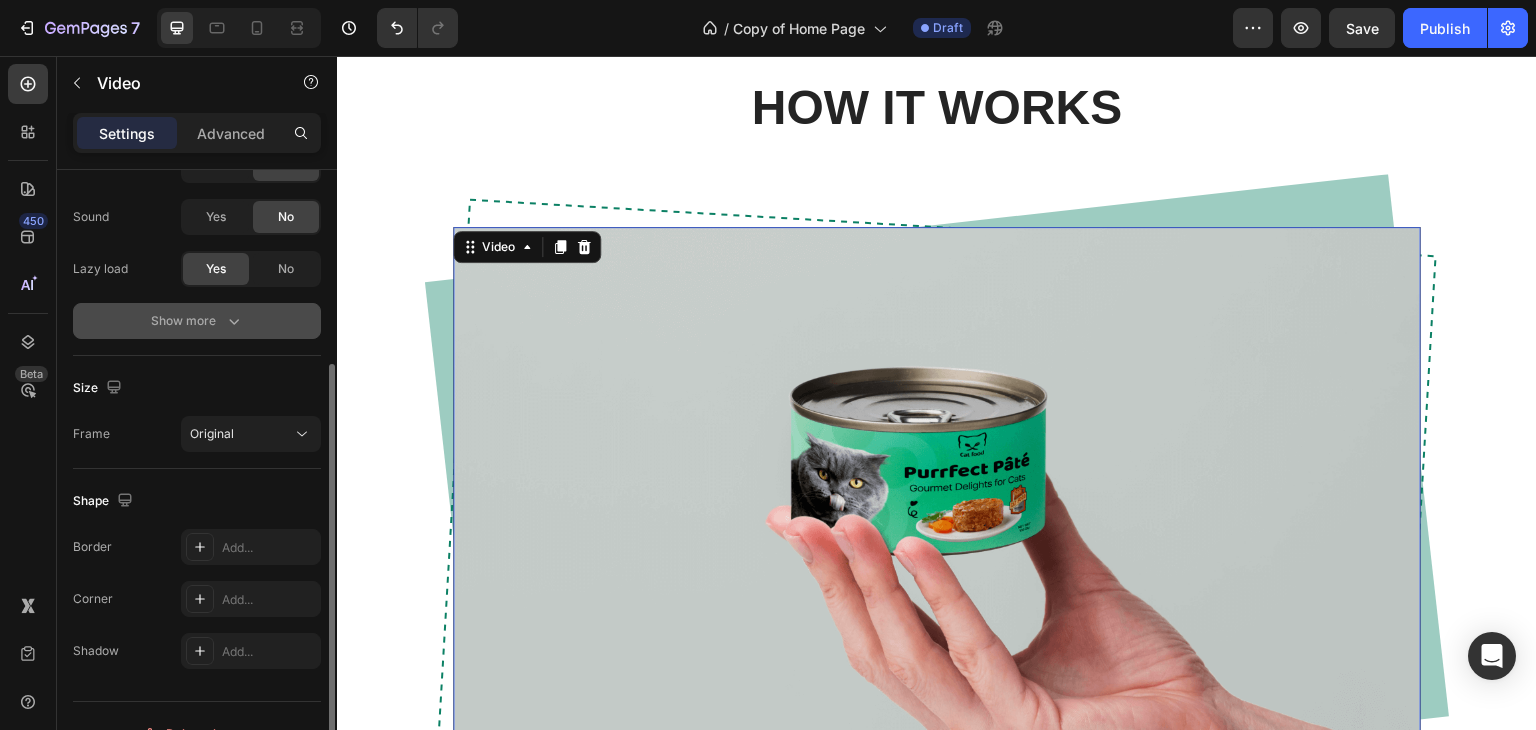 click 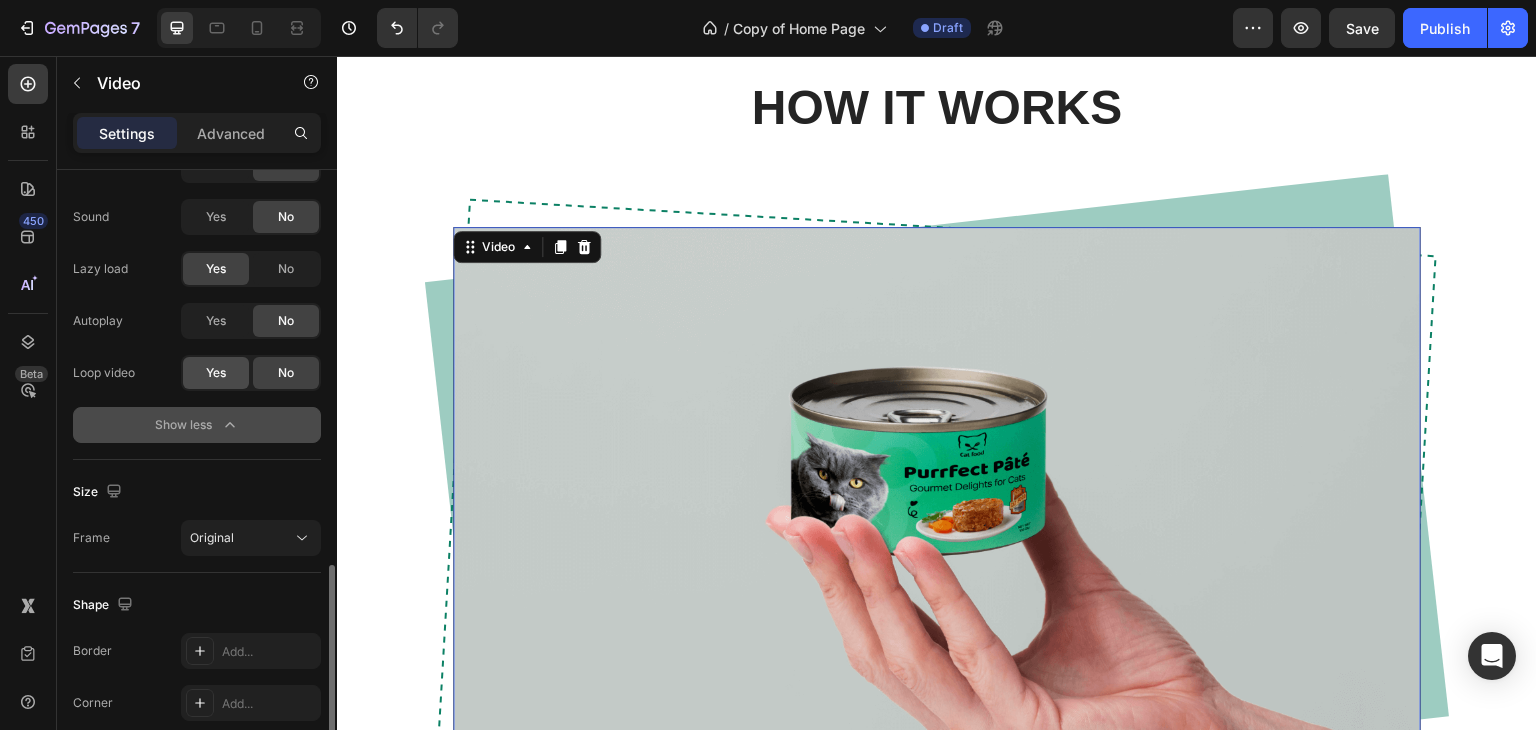 scroll, scrollTop: 438, scrollLeft: 0, axis: vertical 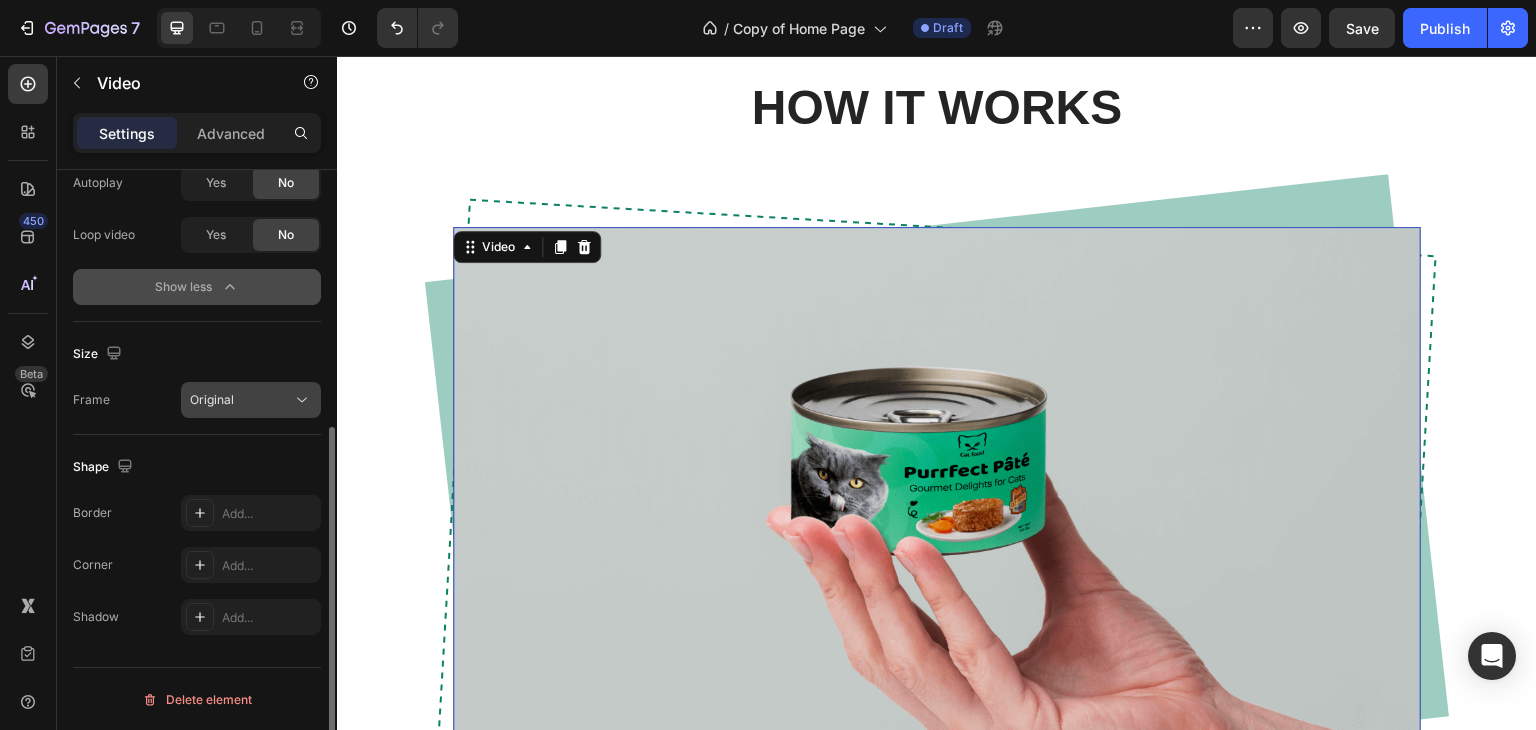 click on "Original" 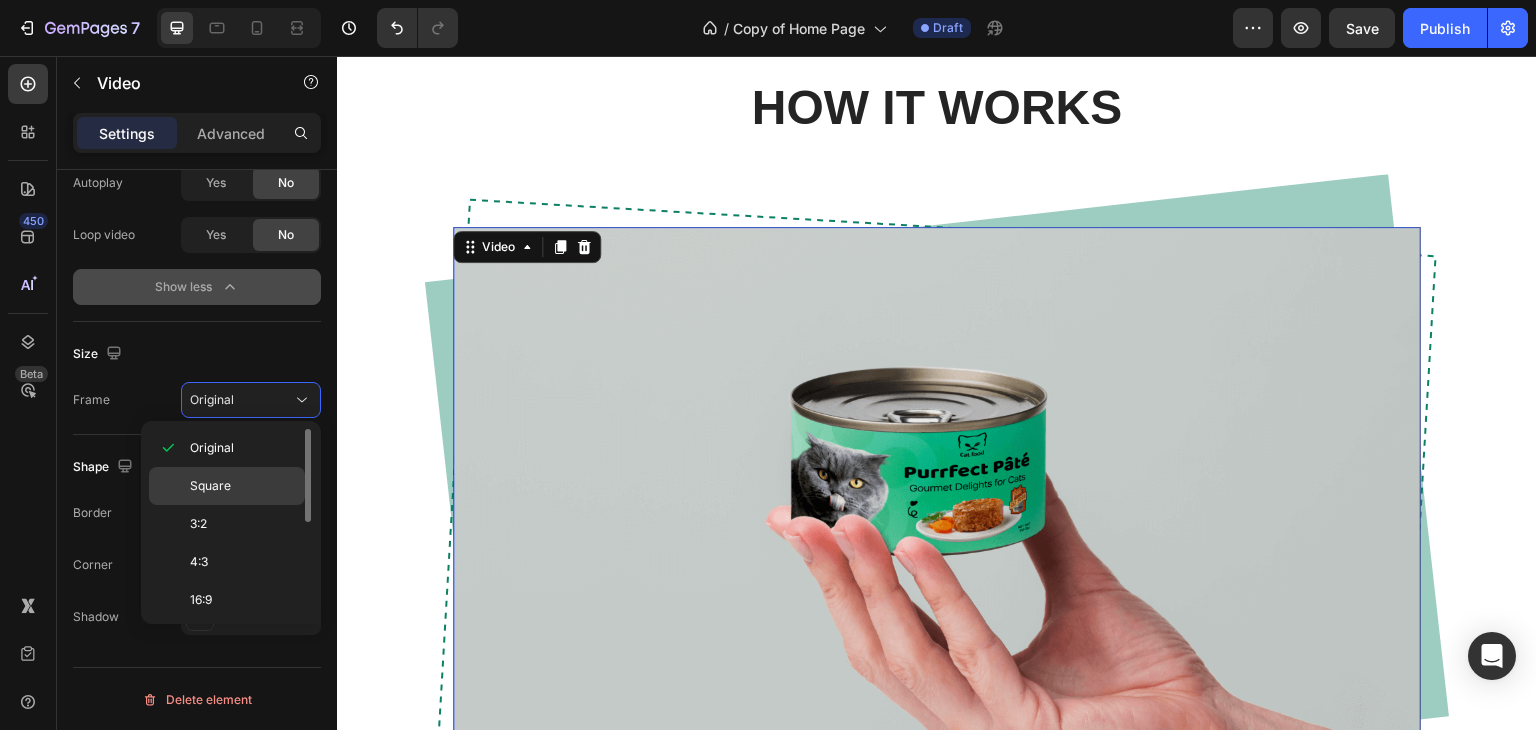 click on "Square" at bounding box center [243, 486] 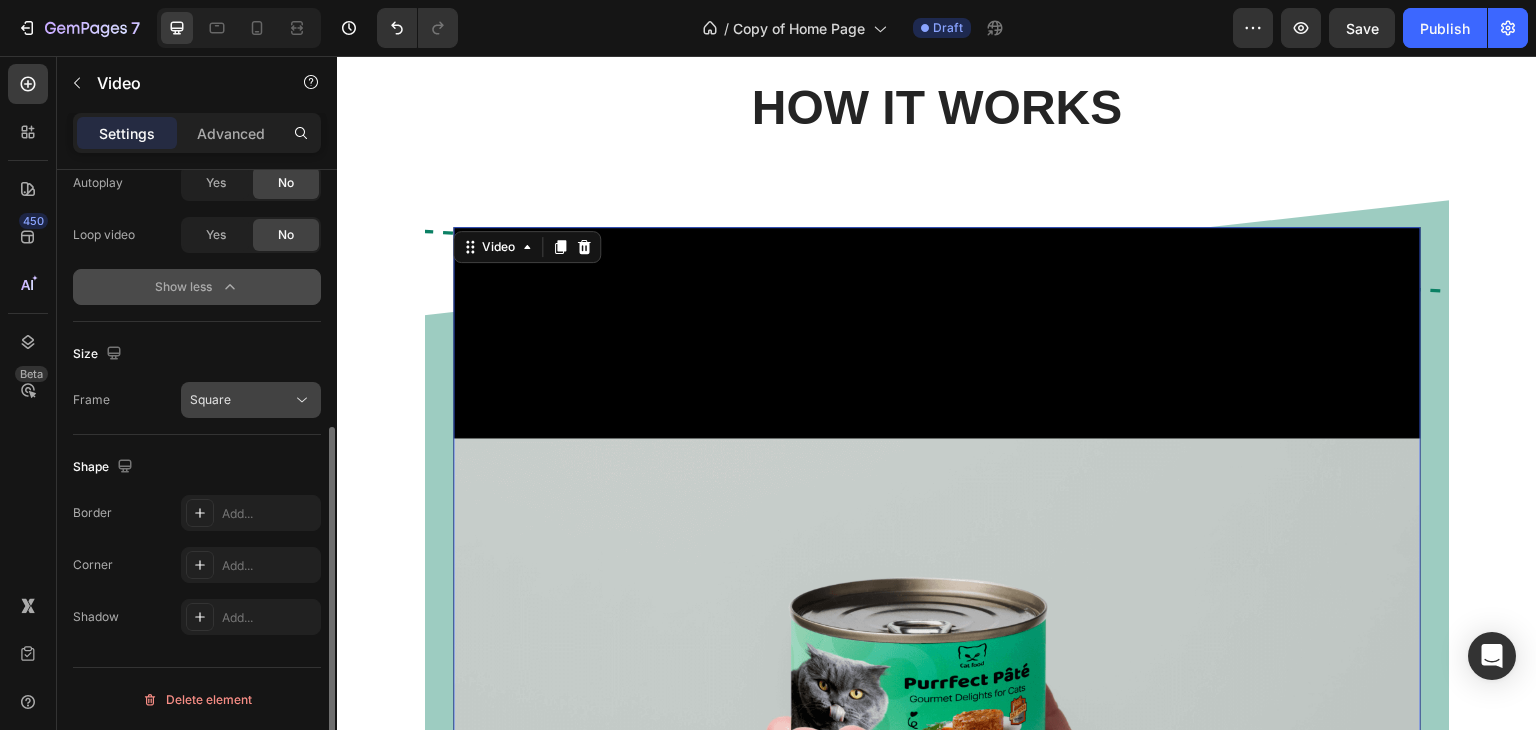 click on "Square" at bounding box center (241, 400) 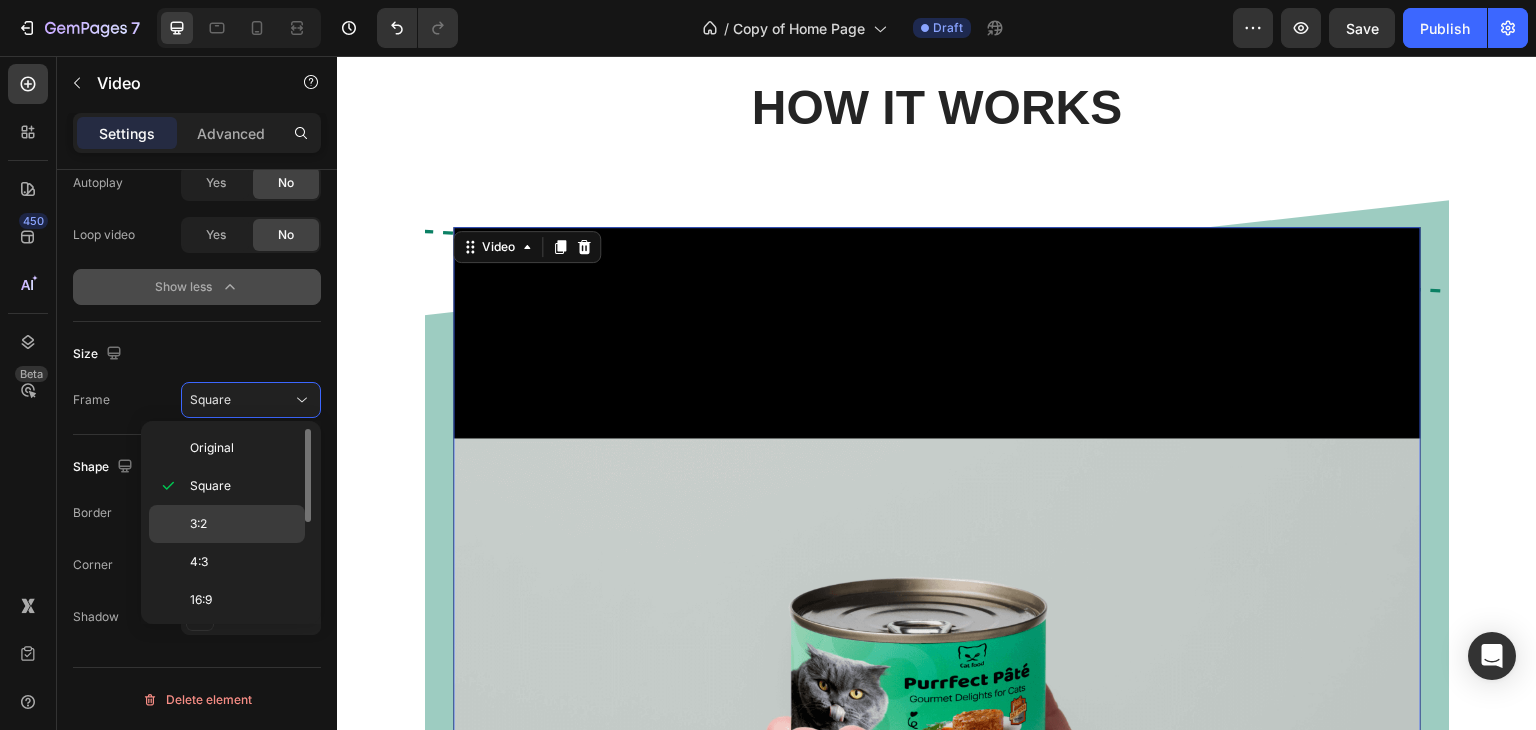 click on "3:2" at bounding box center (243, 524) 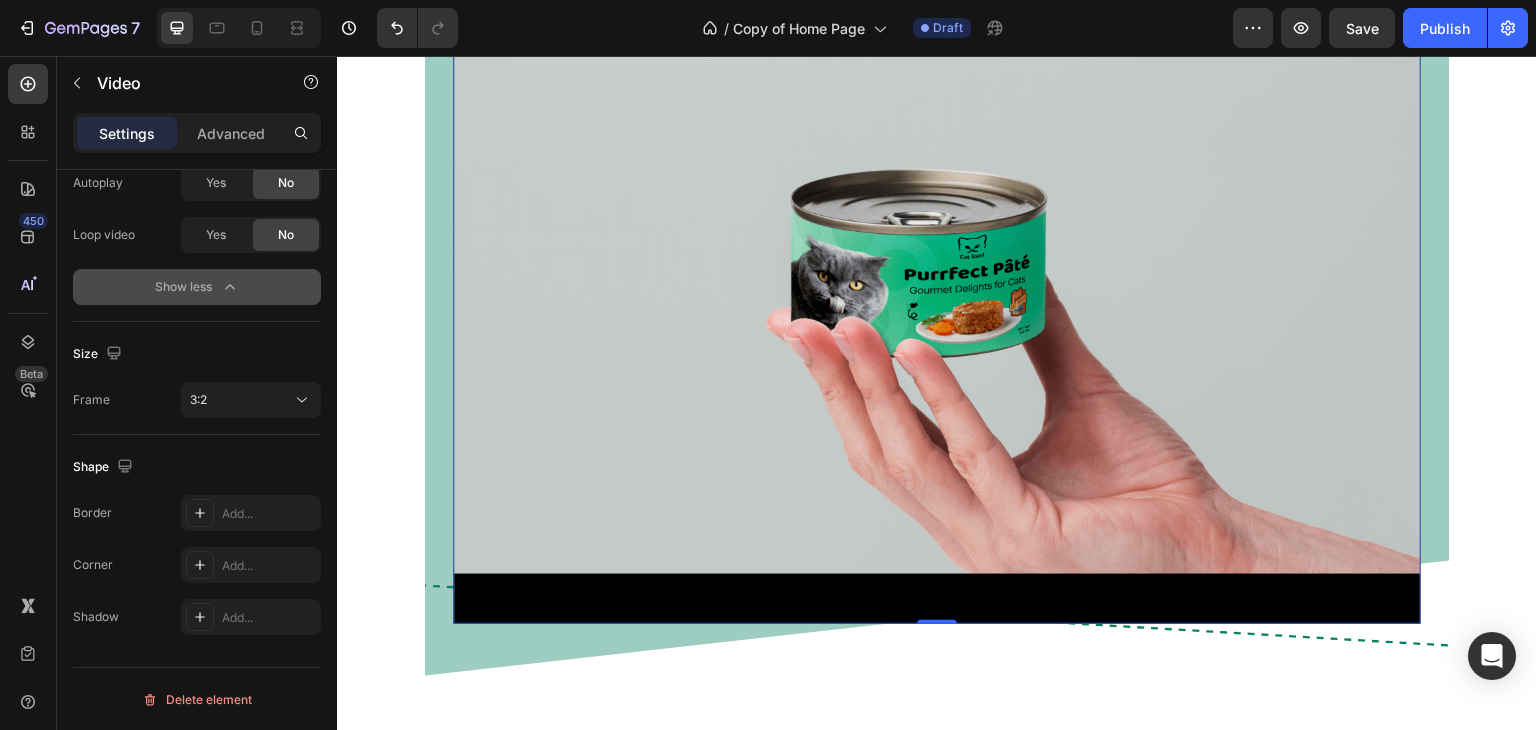 scroll, scrollTop: 4136, scrollLeft: 0, axis: vertical 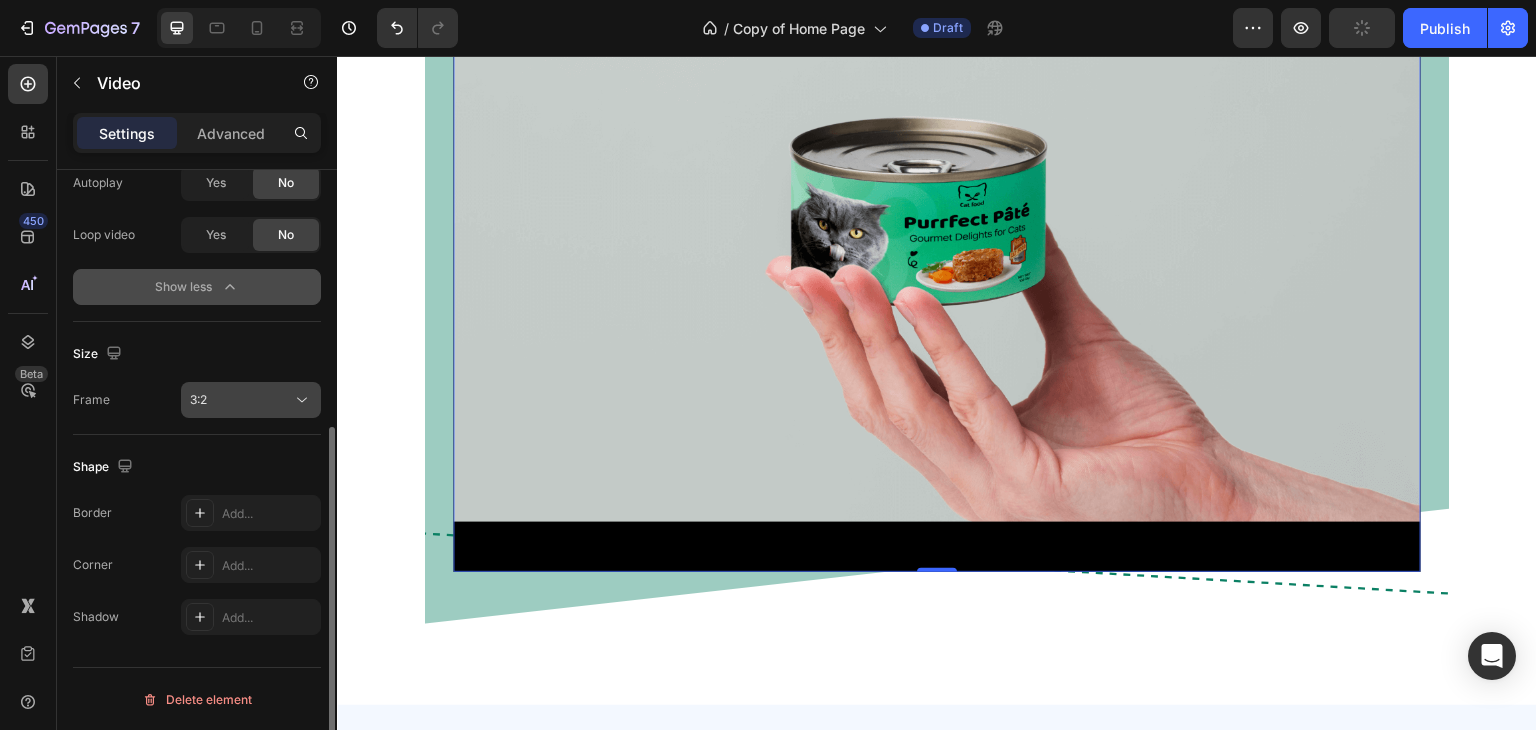 click on "3:2" at bounding box center (241, 400) 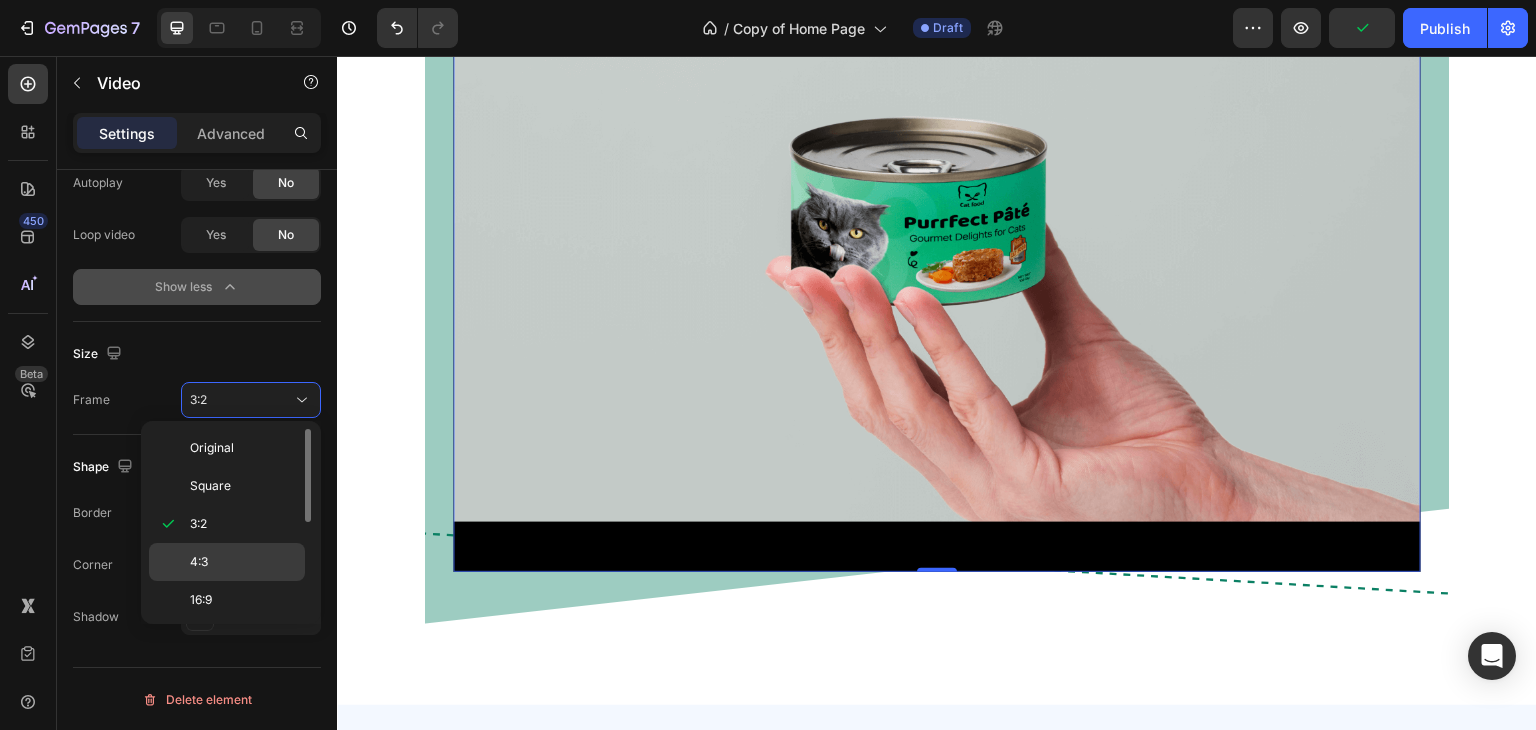click on "4:3" at bounding box center (243, 562) 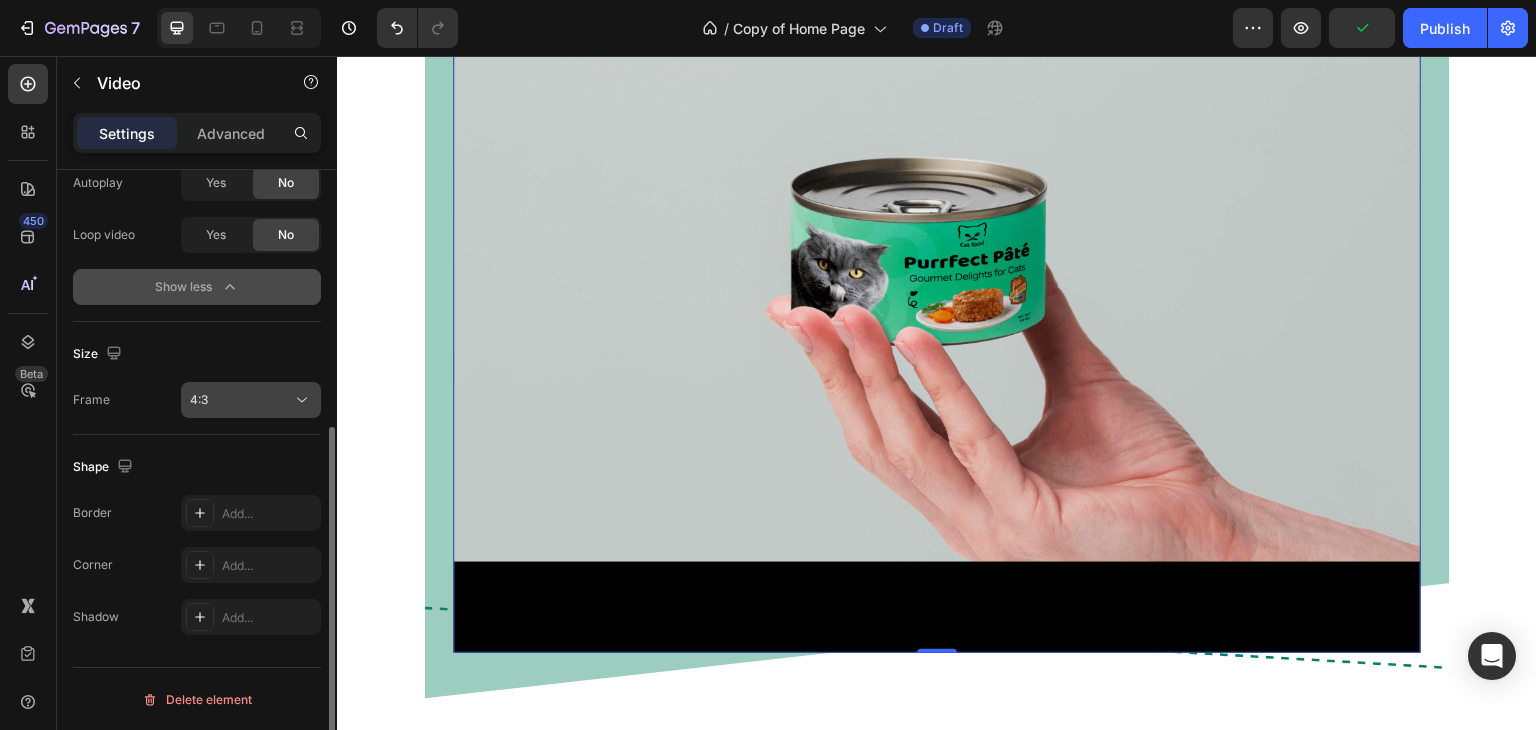 click on "4:3" 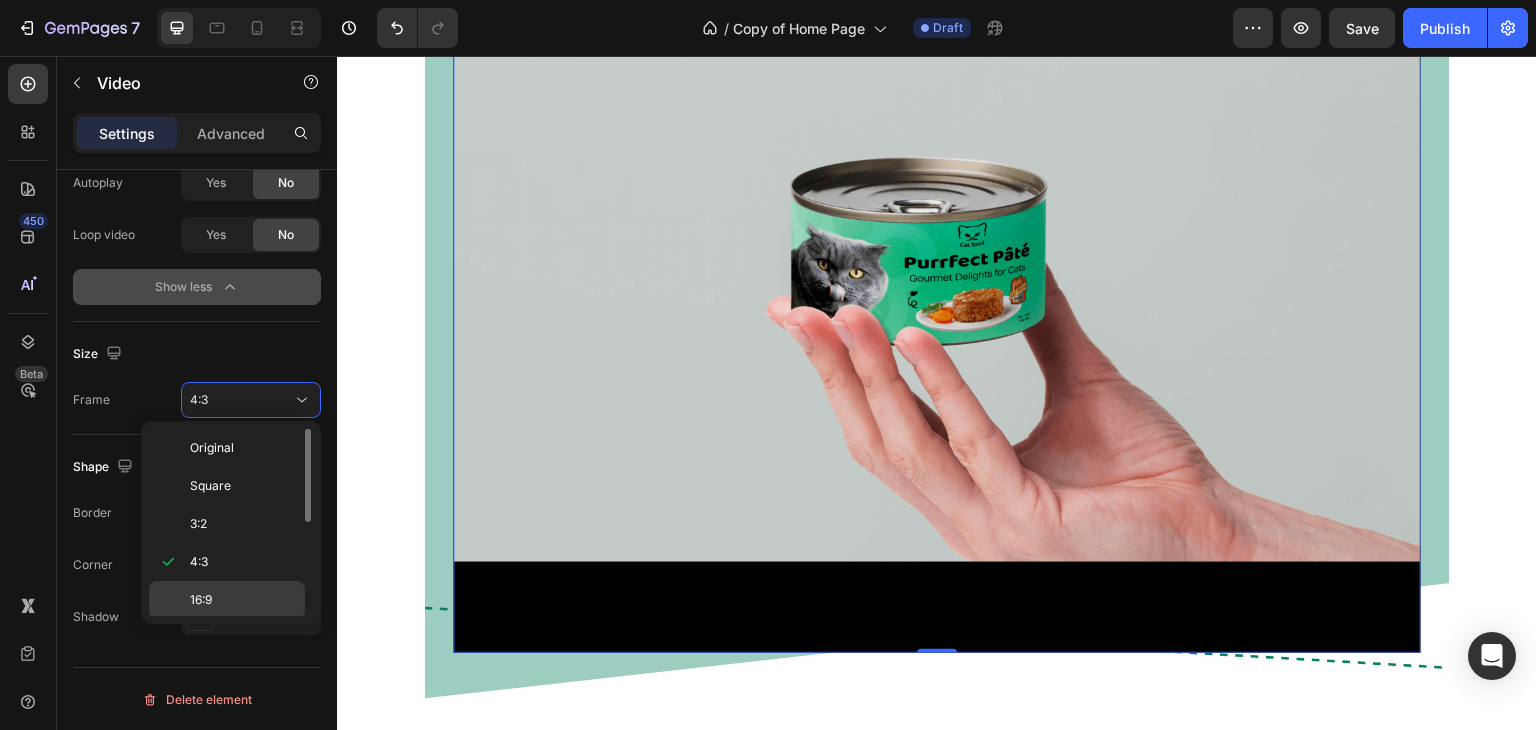 click on "16:9" at bounding box center [243, 600] 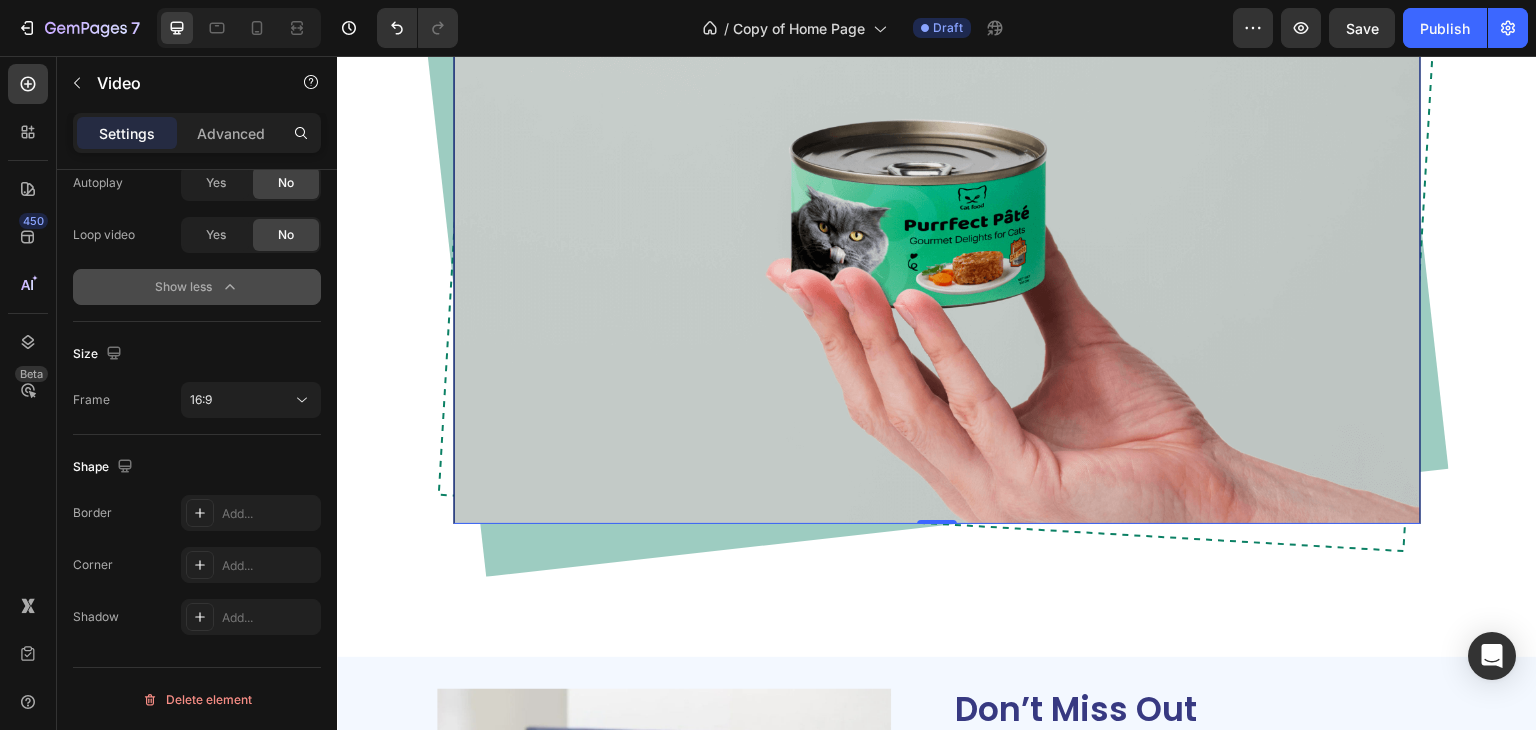 scroll, scrollTop: 3836, scrollLeft: 0, axis: vertical 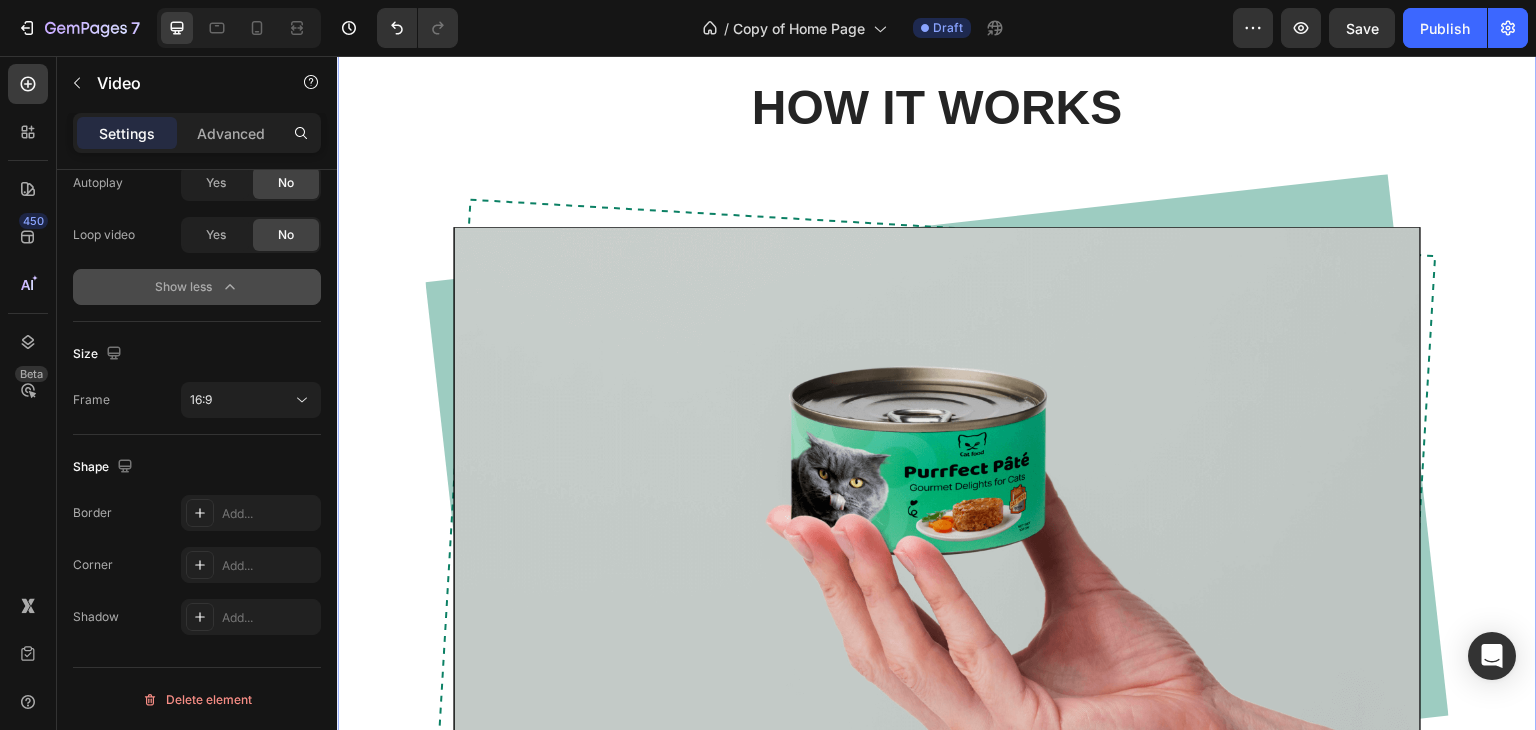 click on "HOW IT WORKS Heading Video Row Row" at bounding box center [937, 465] 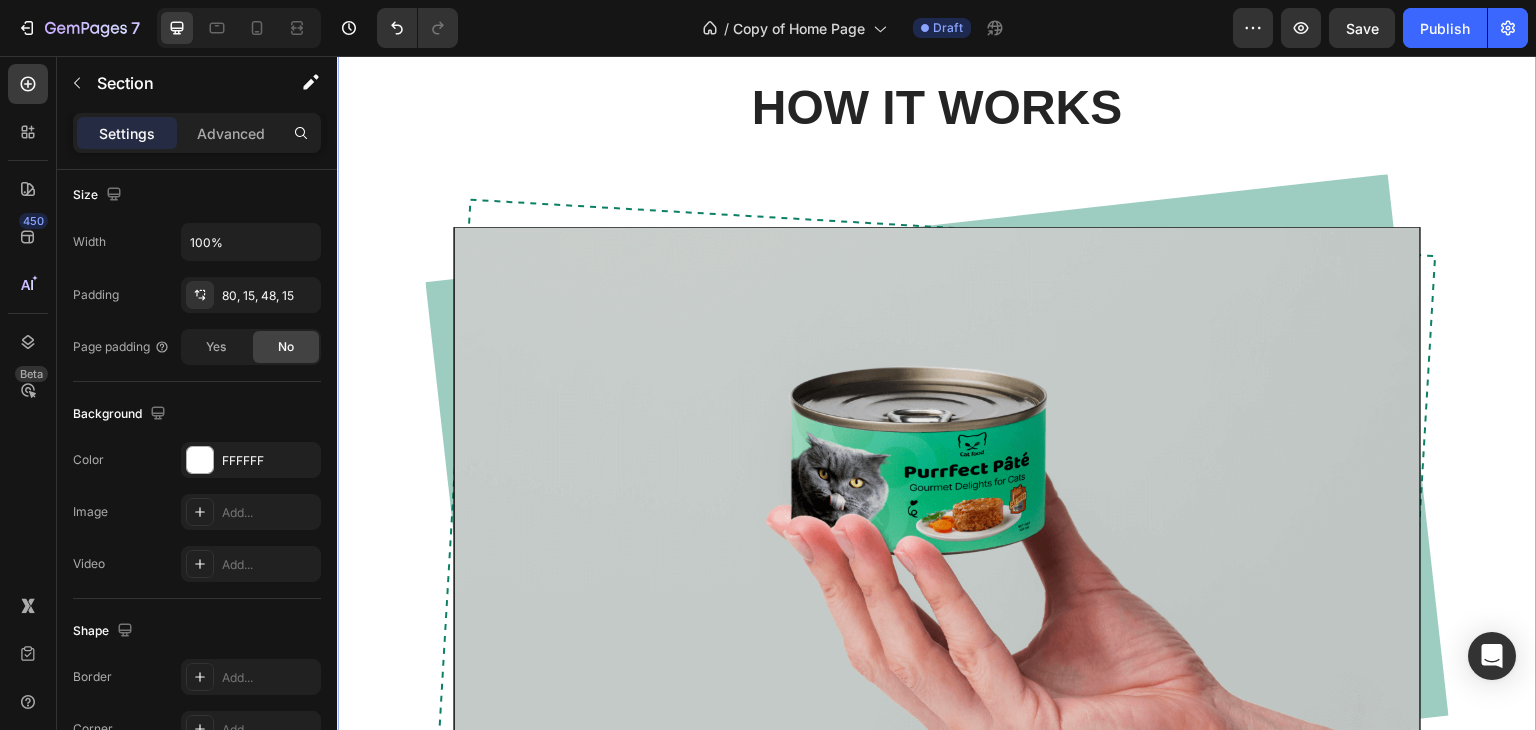 scroll, scrollTop: 0, scrollLeft: 0, axis: both 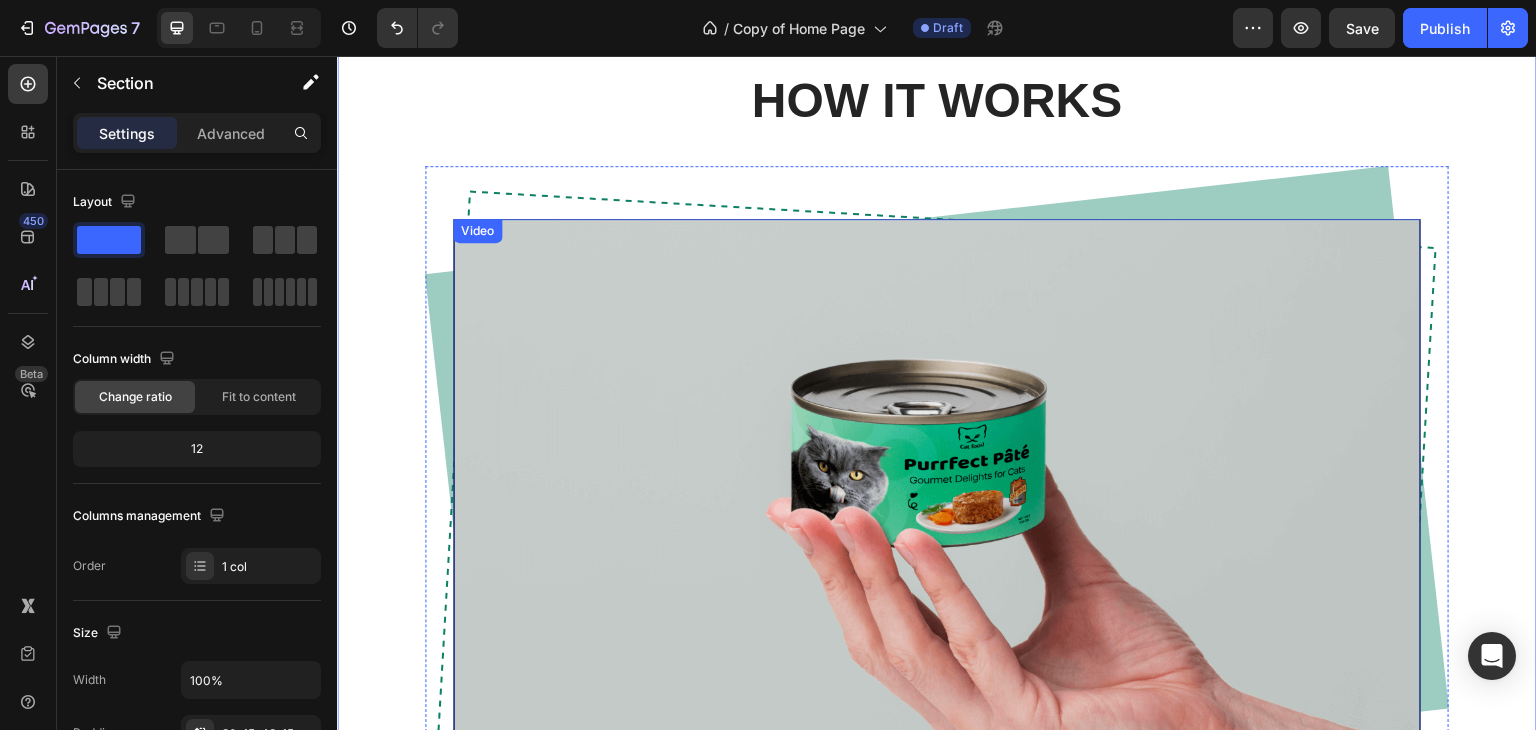 click at bounding box center [937, 491] 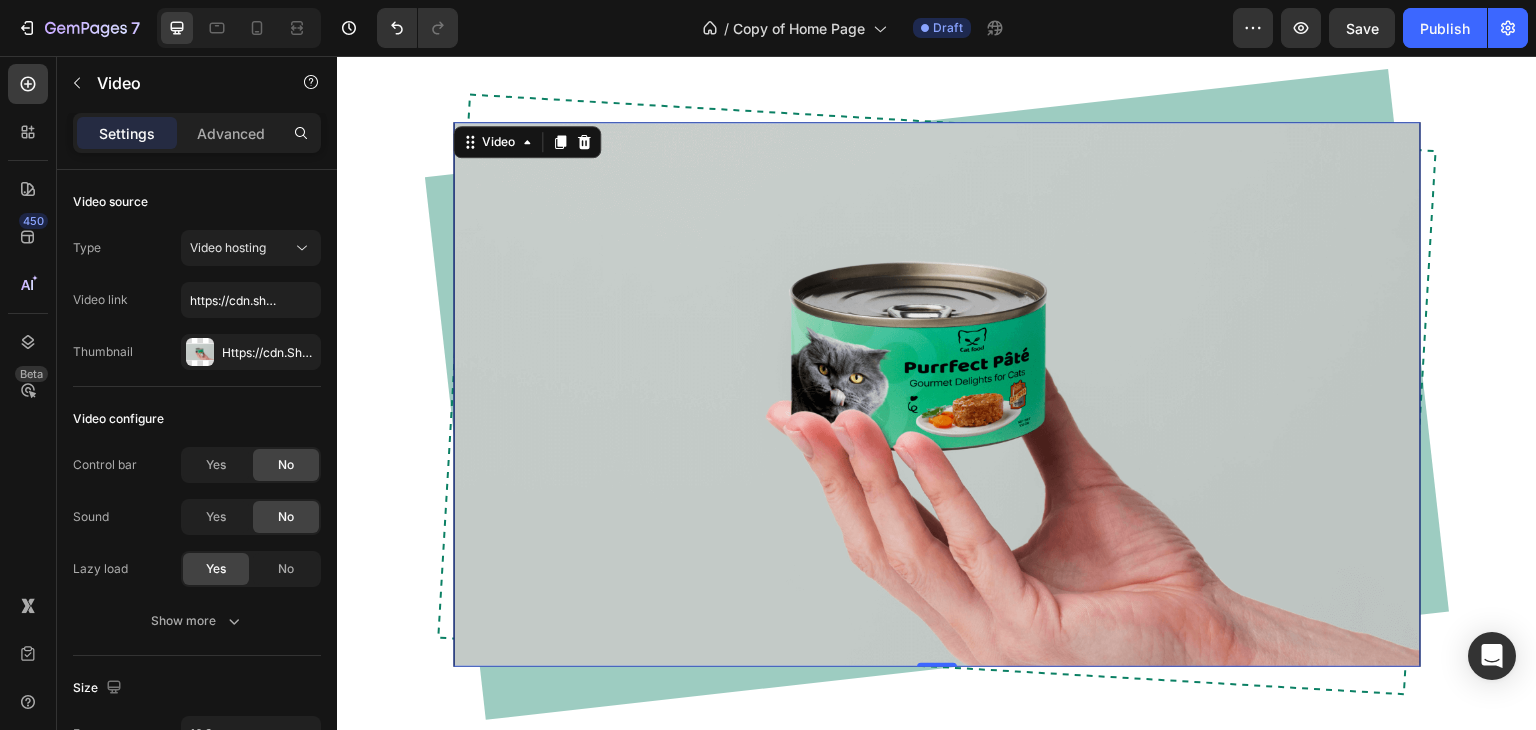 scroll, scrollTop: 3736, scrollLeft: 0, axis: vertical 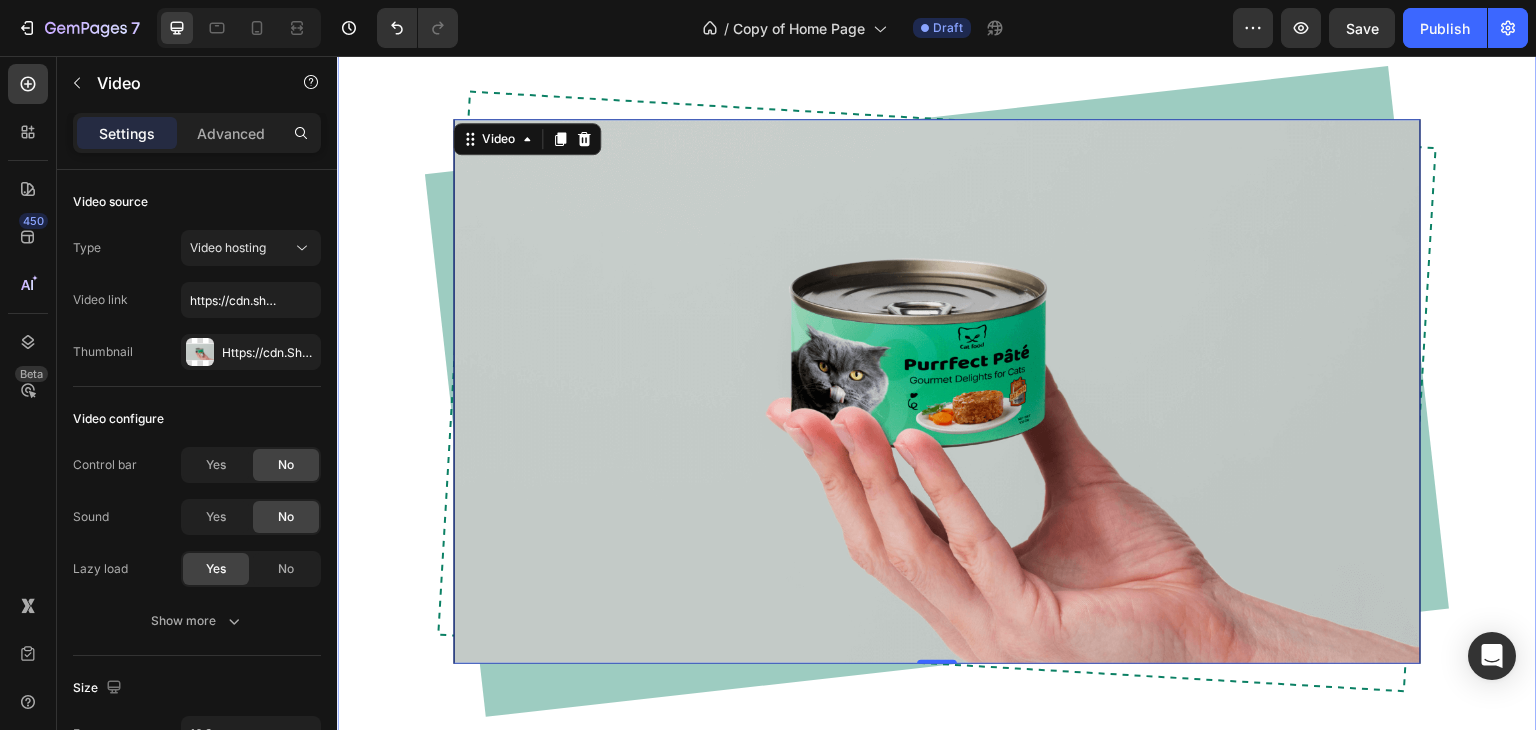click on "HOW IT WORKS Heading Video   0 Row Row" at bounding box center (937, 358) 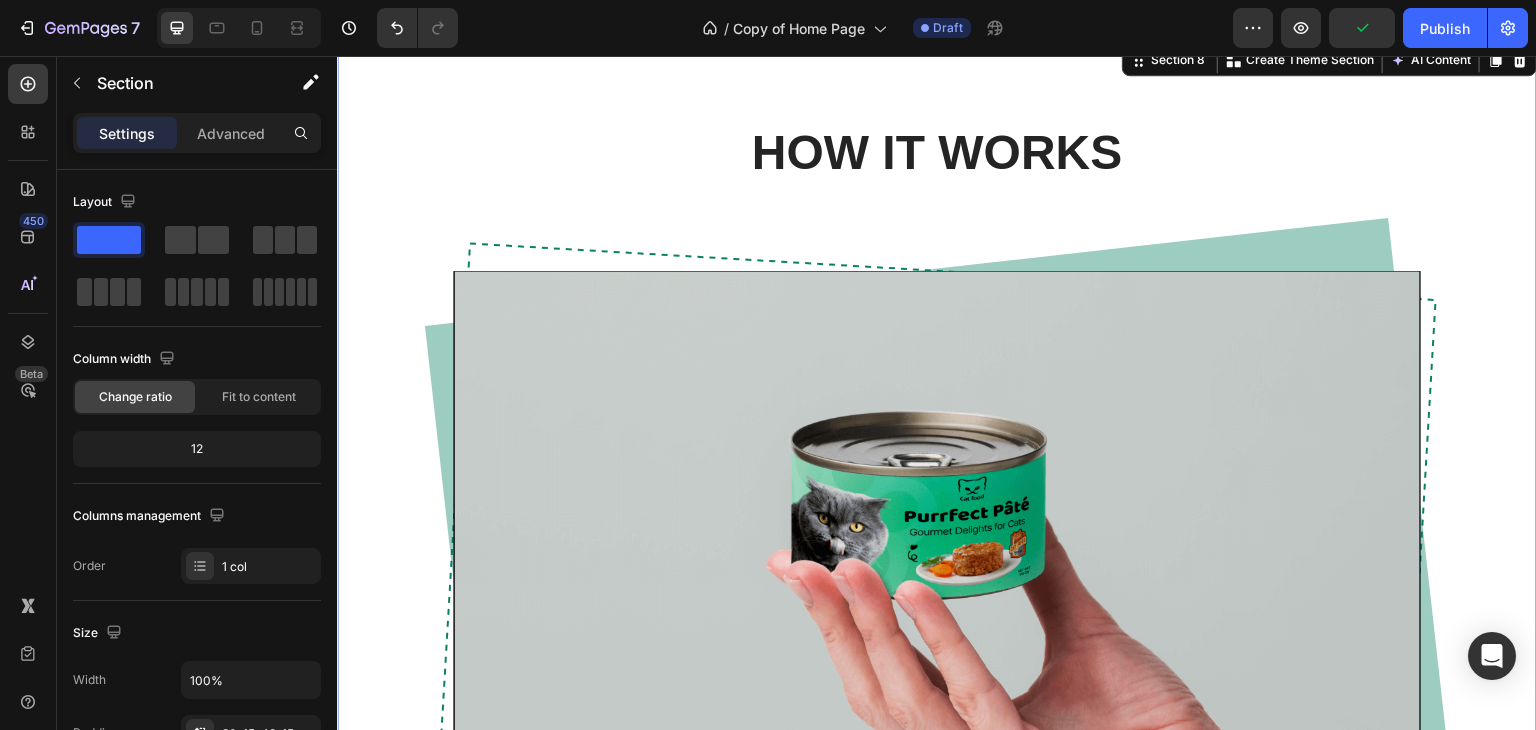 scroll, scrollTop: 3644, scrollLeft: 0, axis: vertical 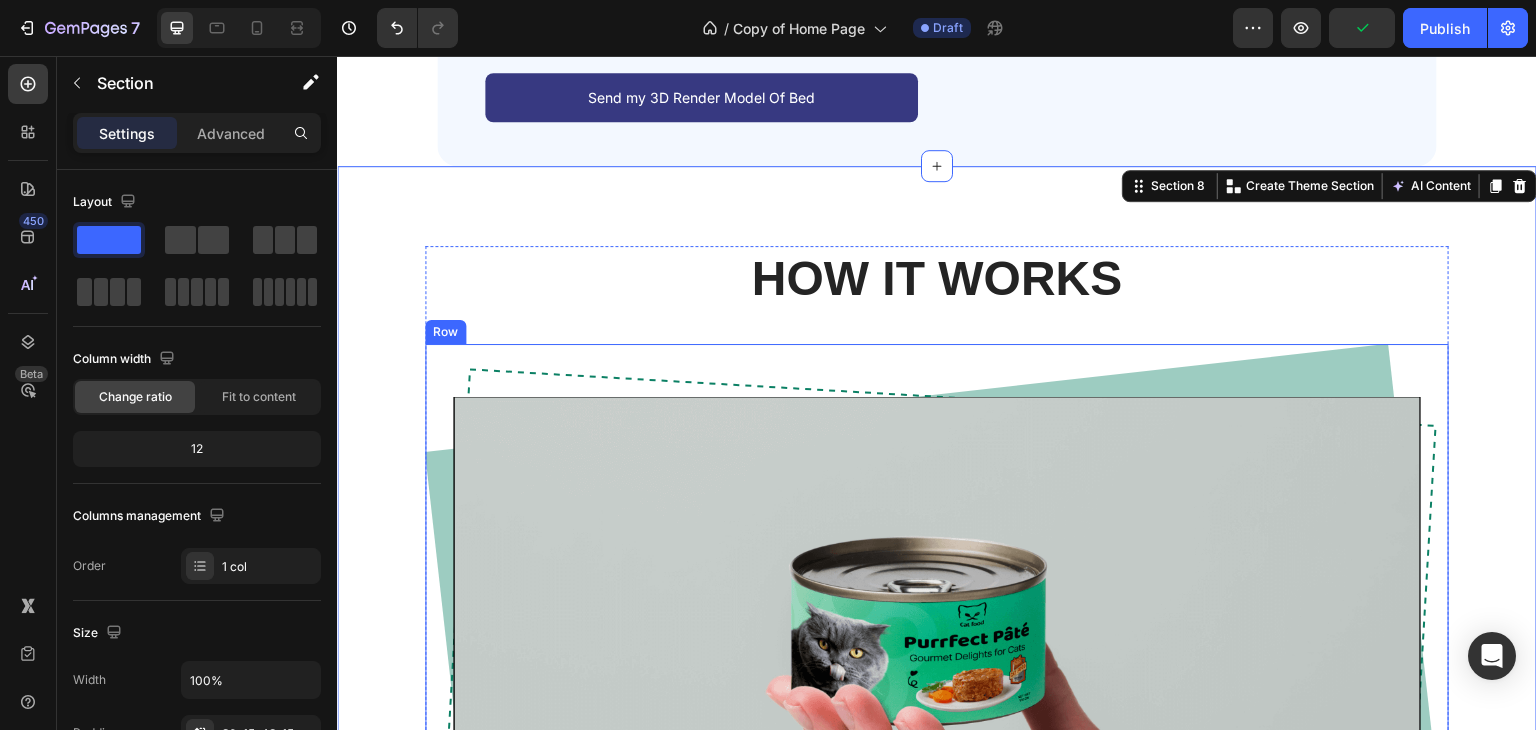 click on "Video Row" at bounding box center (937, 669) 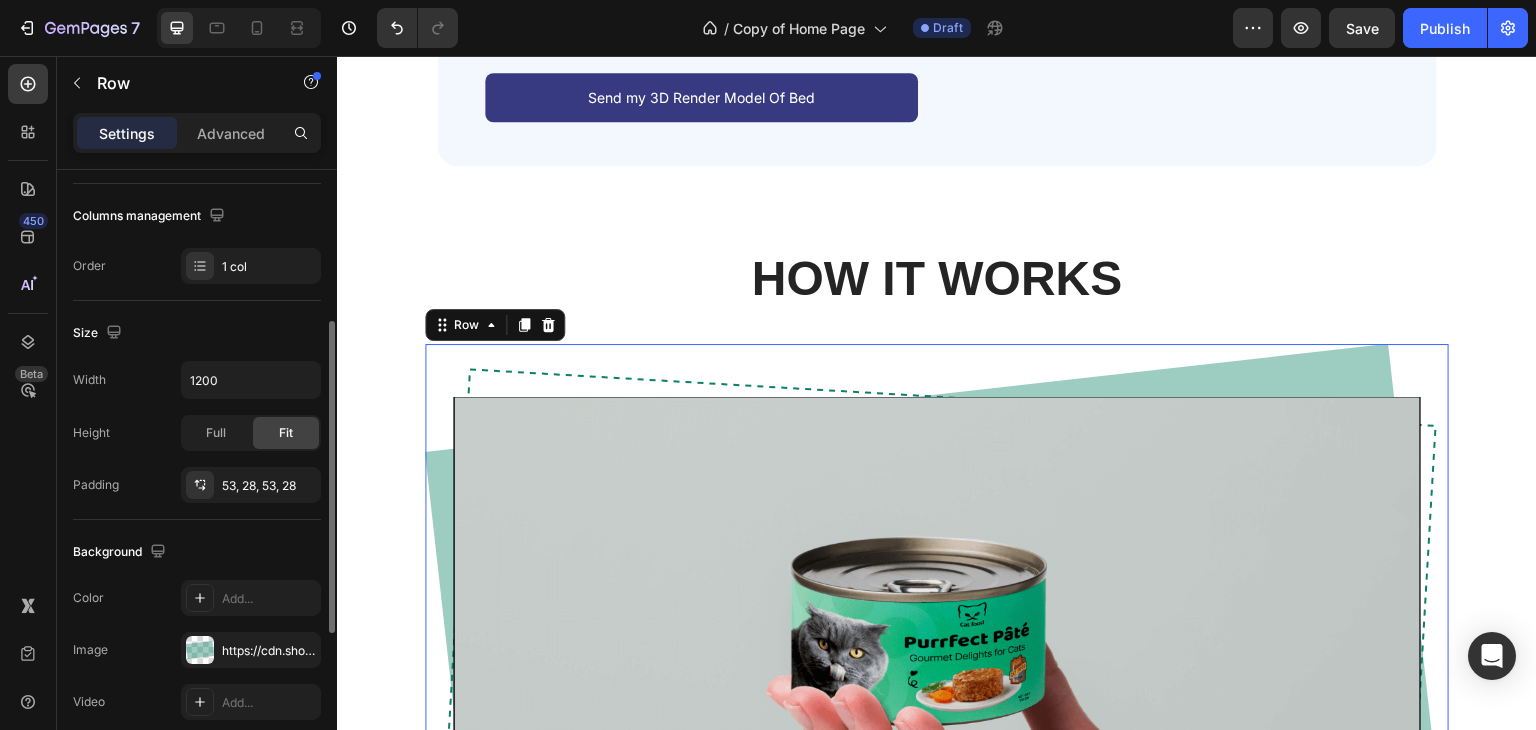 scroll, scrollTop: 600, scrollLeft: 0, axis: vertical 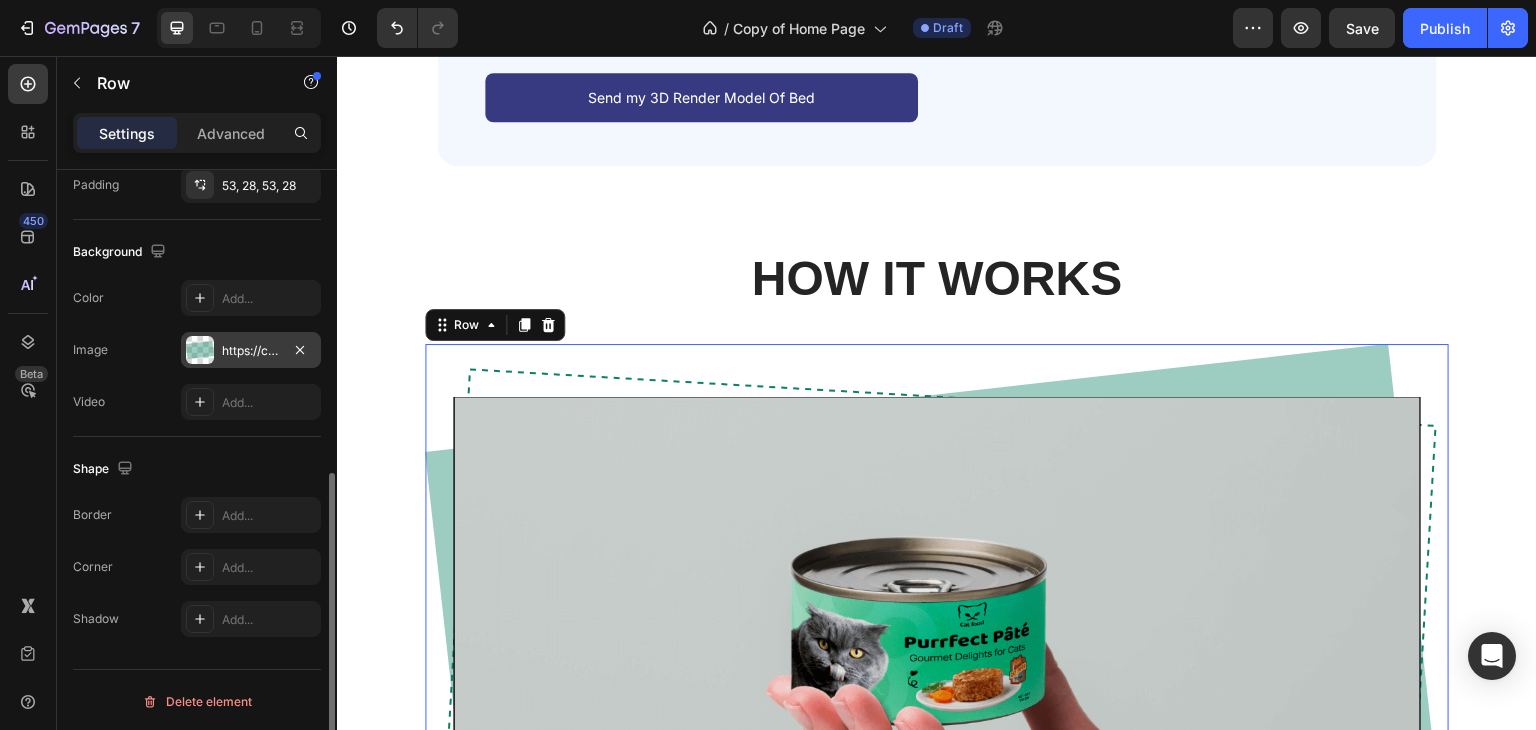 click at bounding box center [200, 350] 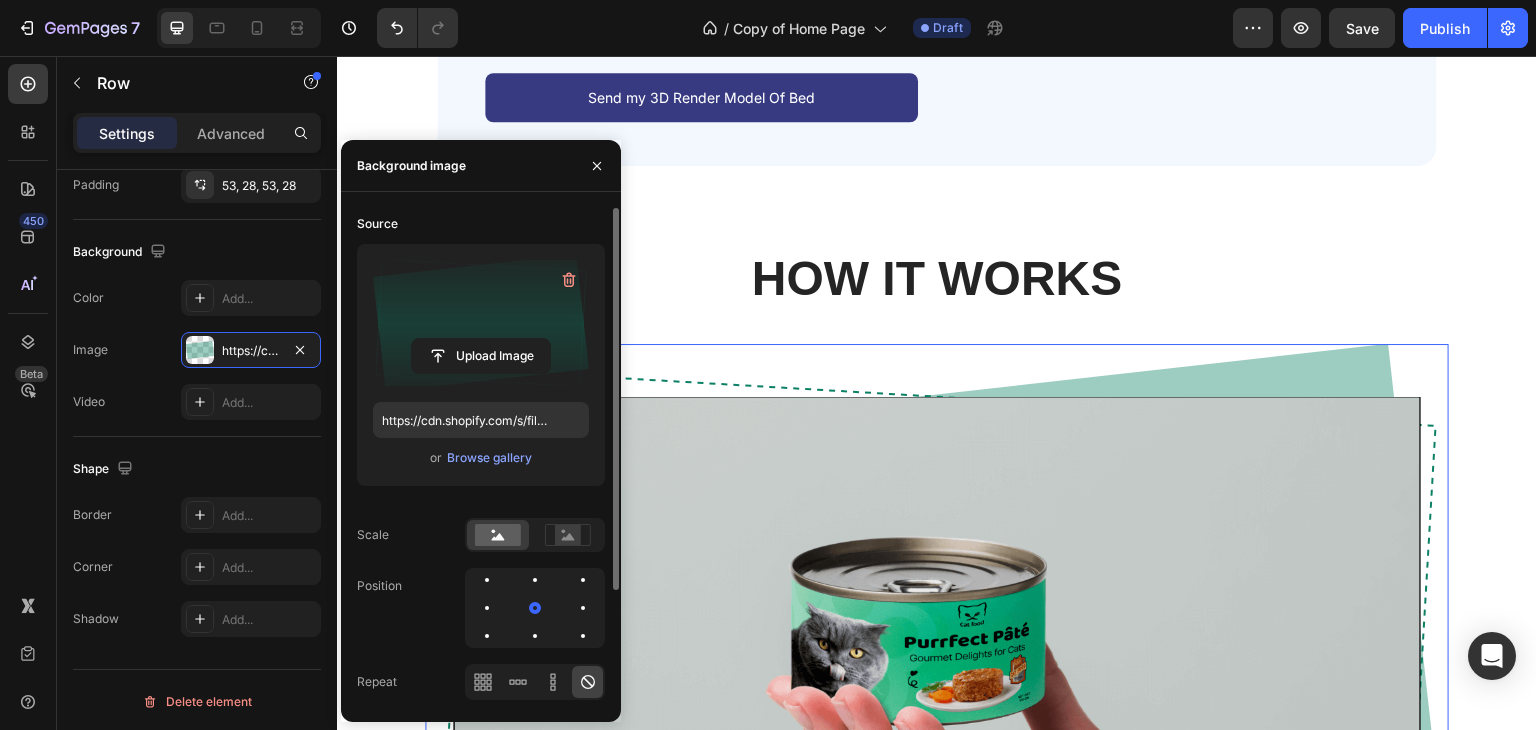 click at bounding box center (481, 323) 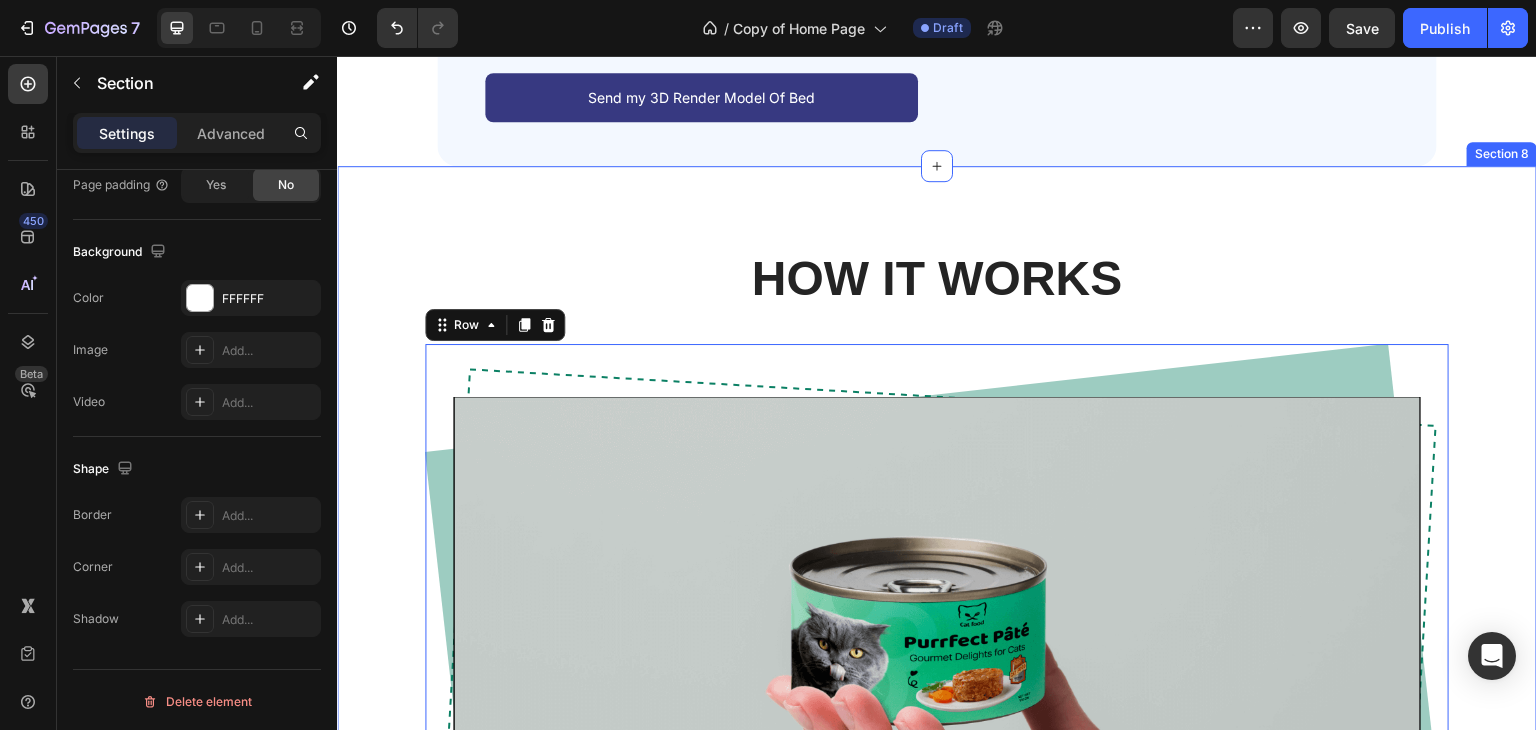 click on "HOW IT WORKS Heading Video Row   16 Row" at bounding box center [937, 636] 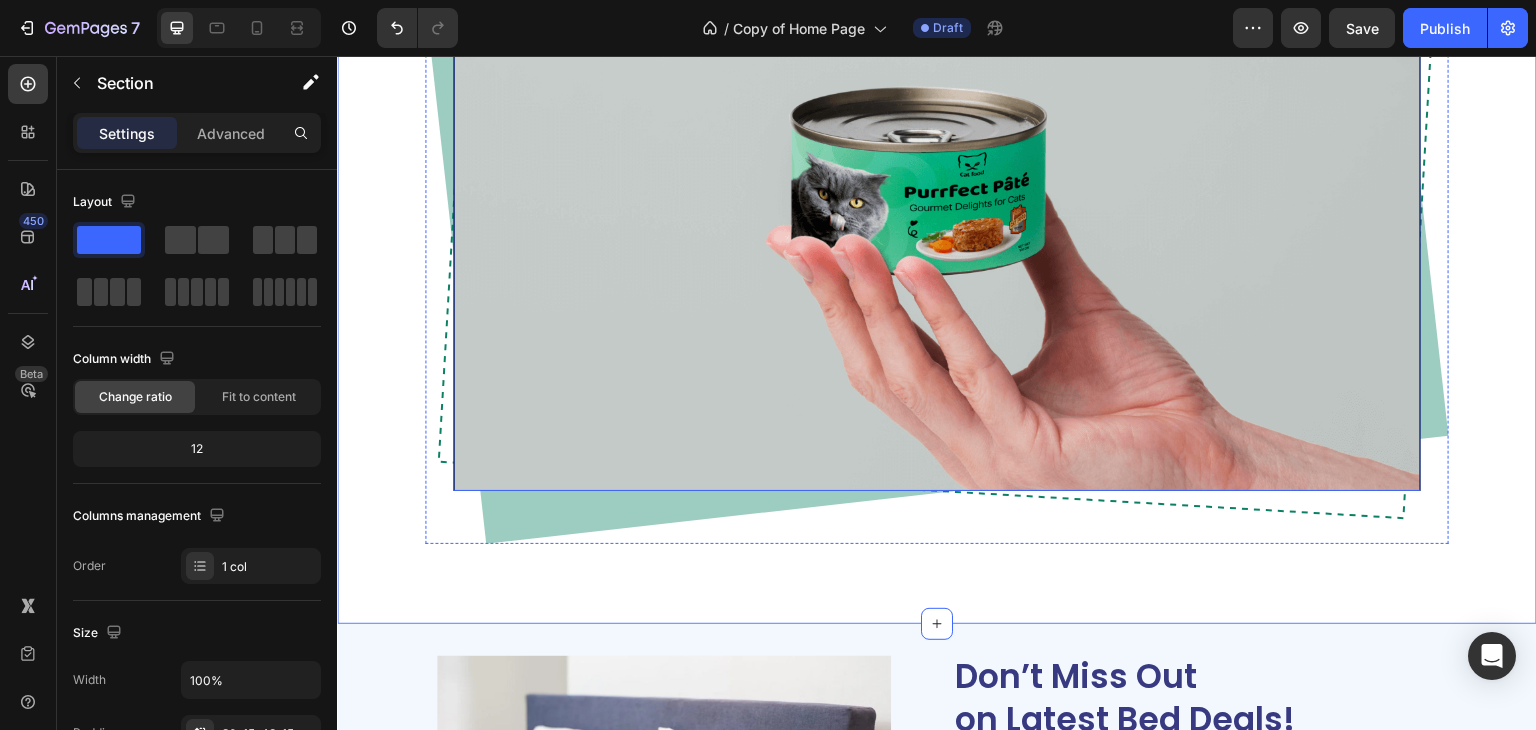scroll, scrollTop: 4124, scrollLeft: 0, axis: vertical 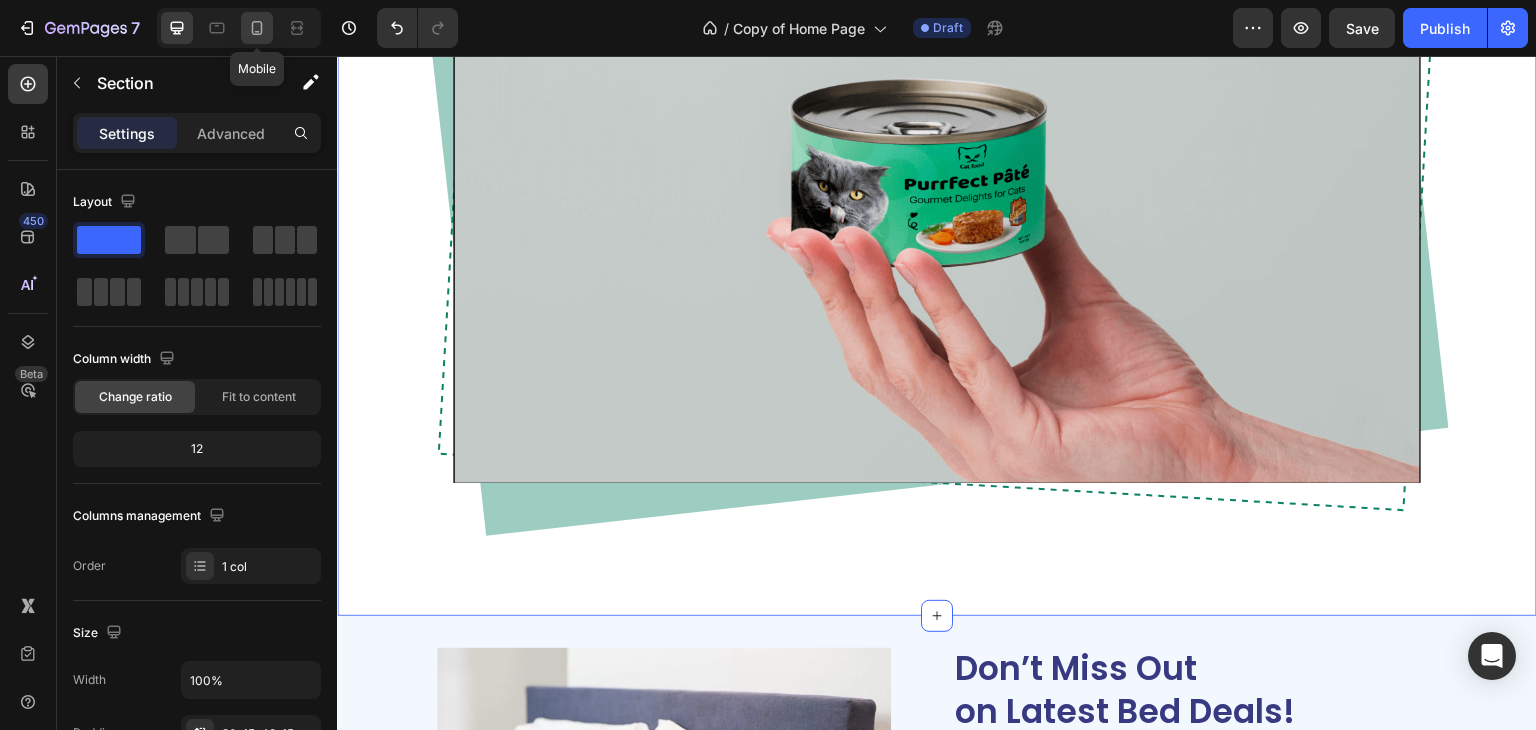 click 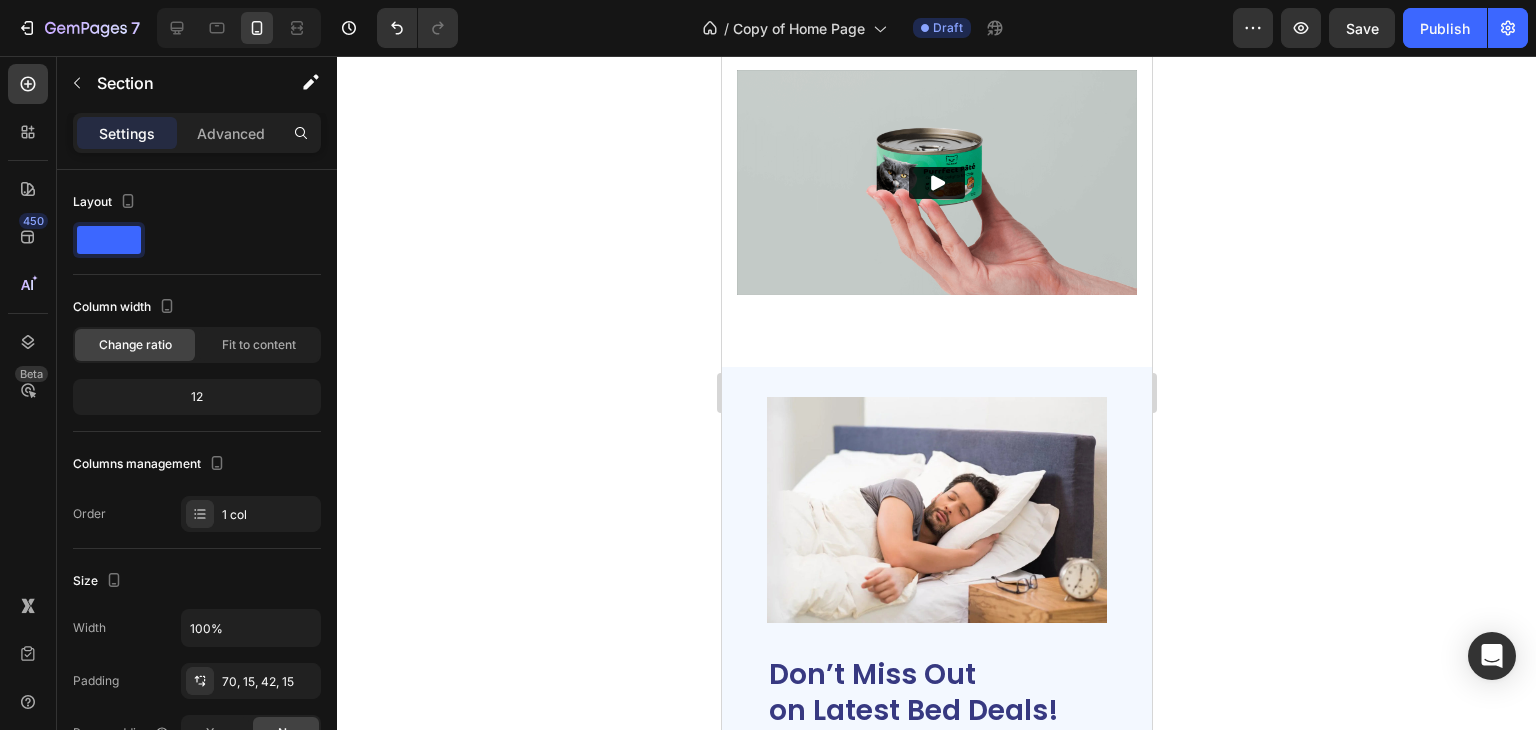 scroll, scrollTop: 4324, scrollLeft: 0, axis: vertical 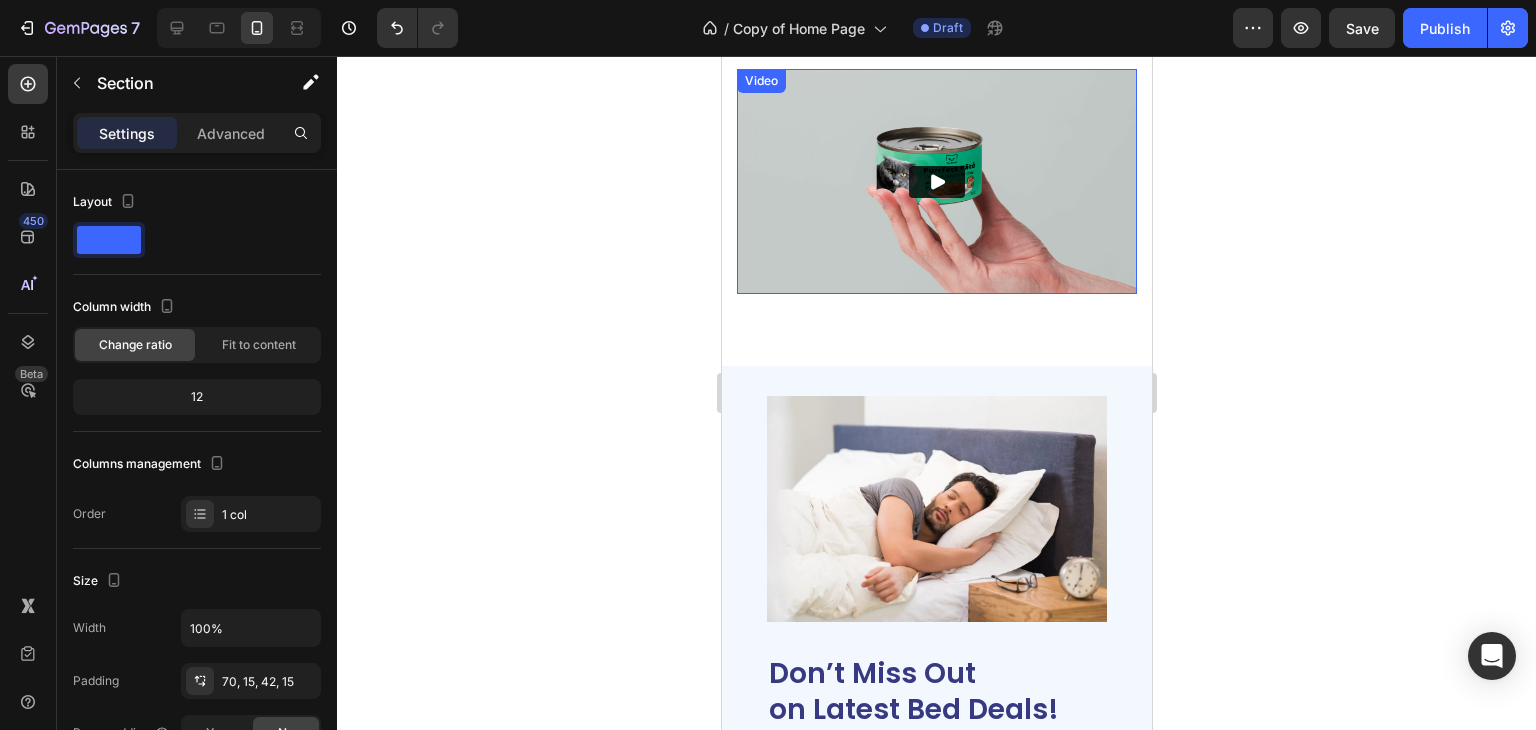 click 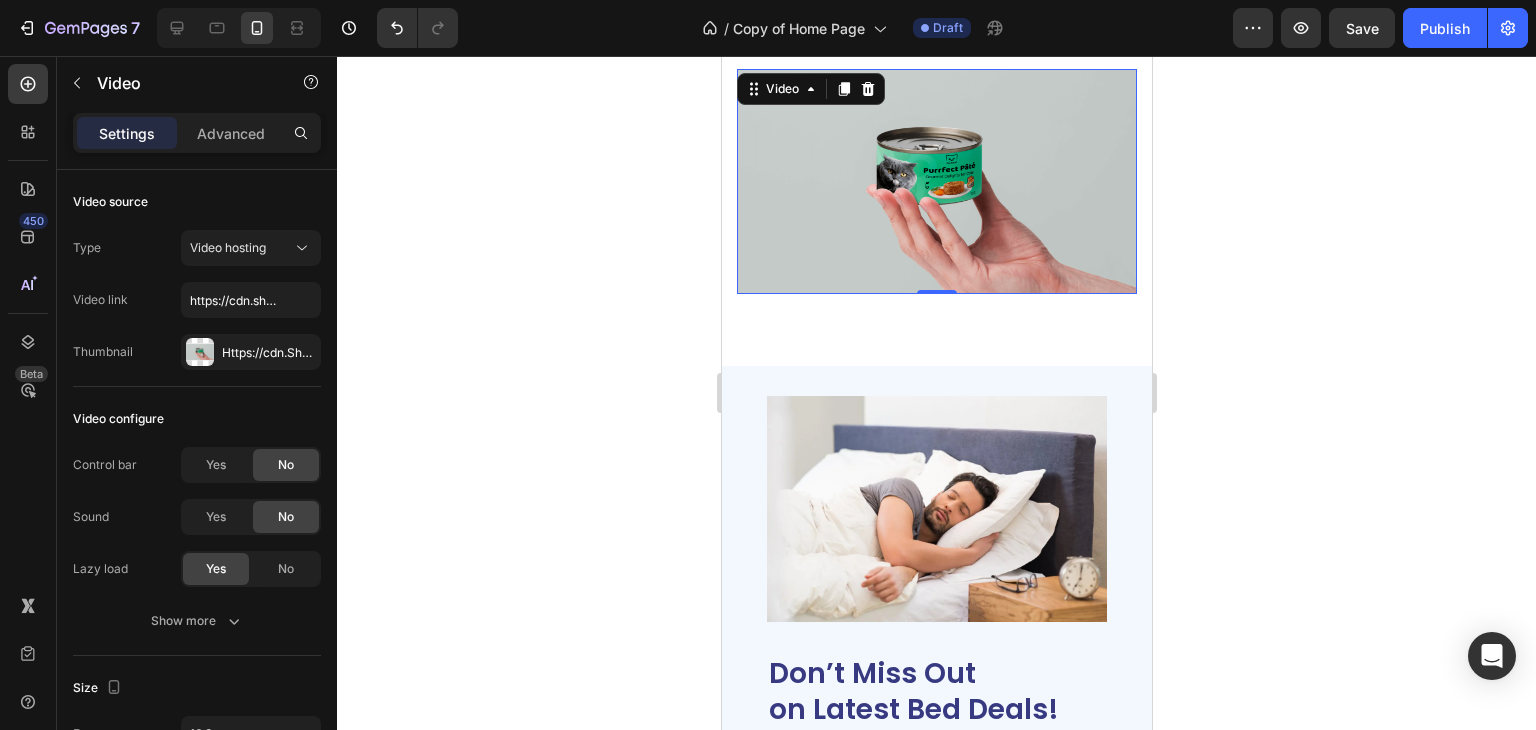 click 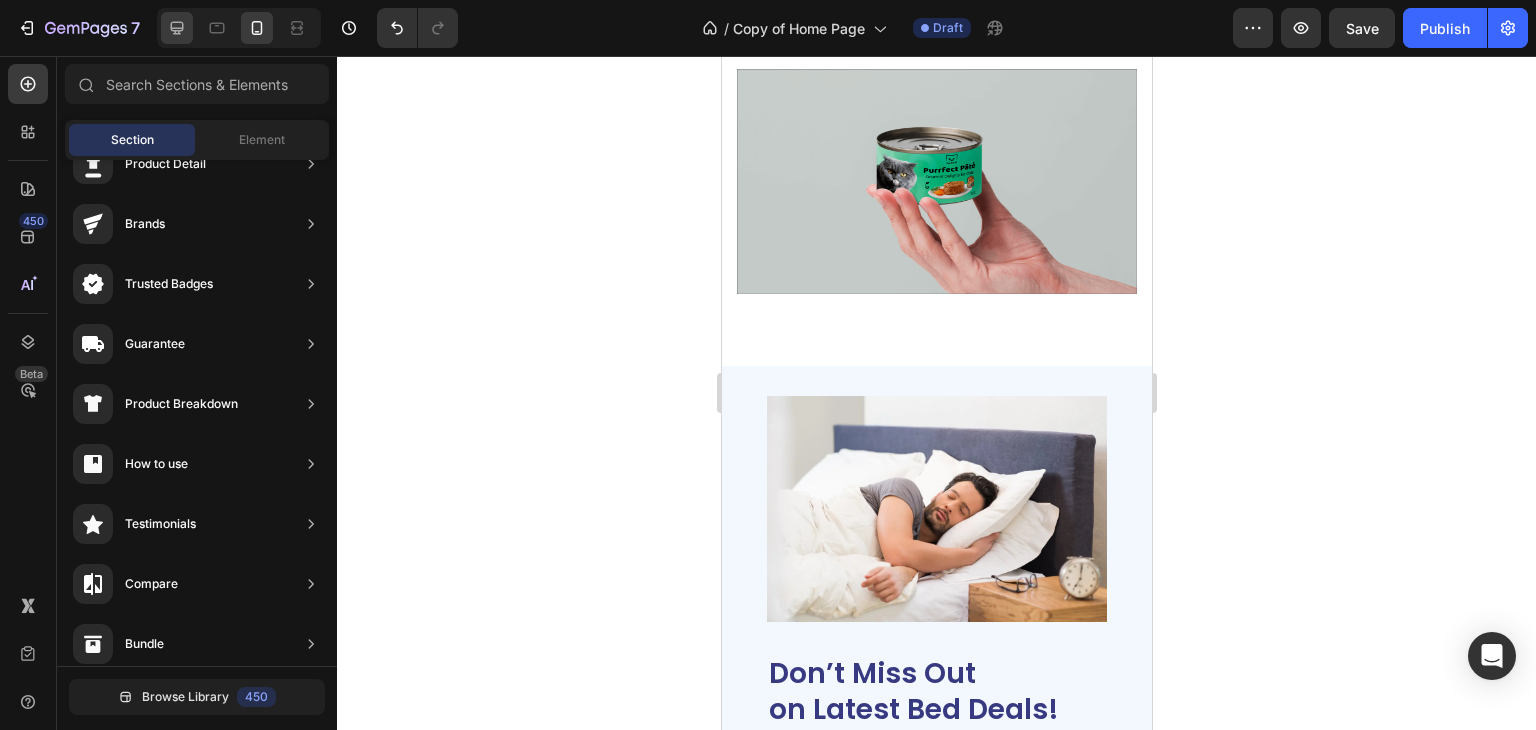 click 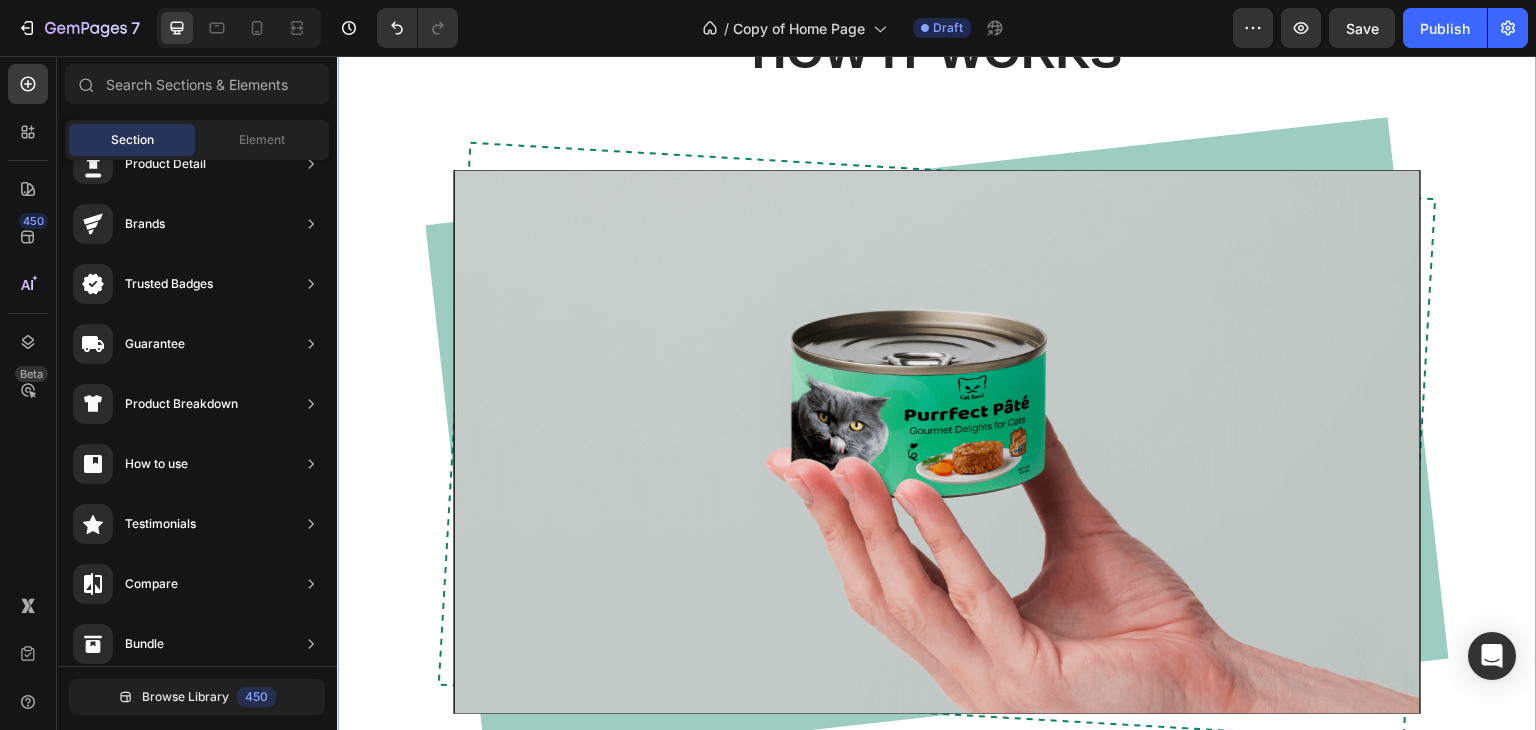 scroll, scrollTop: 3736, scrollLeft: 0, axis: vertical 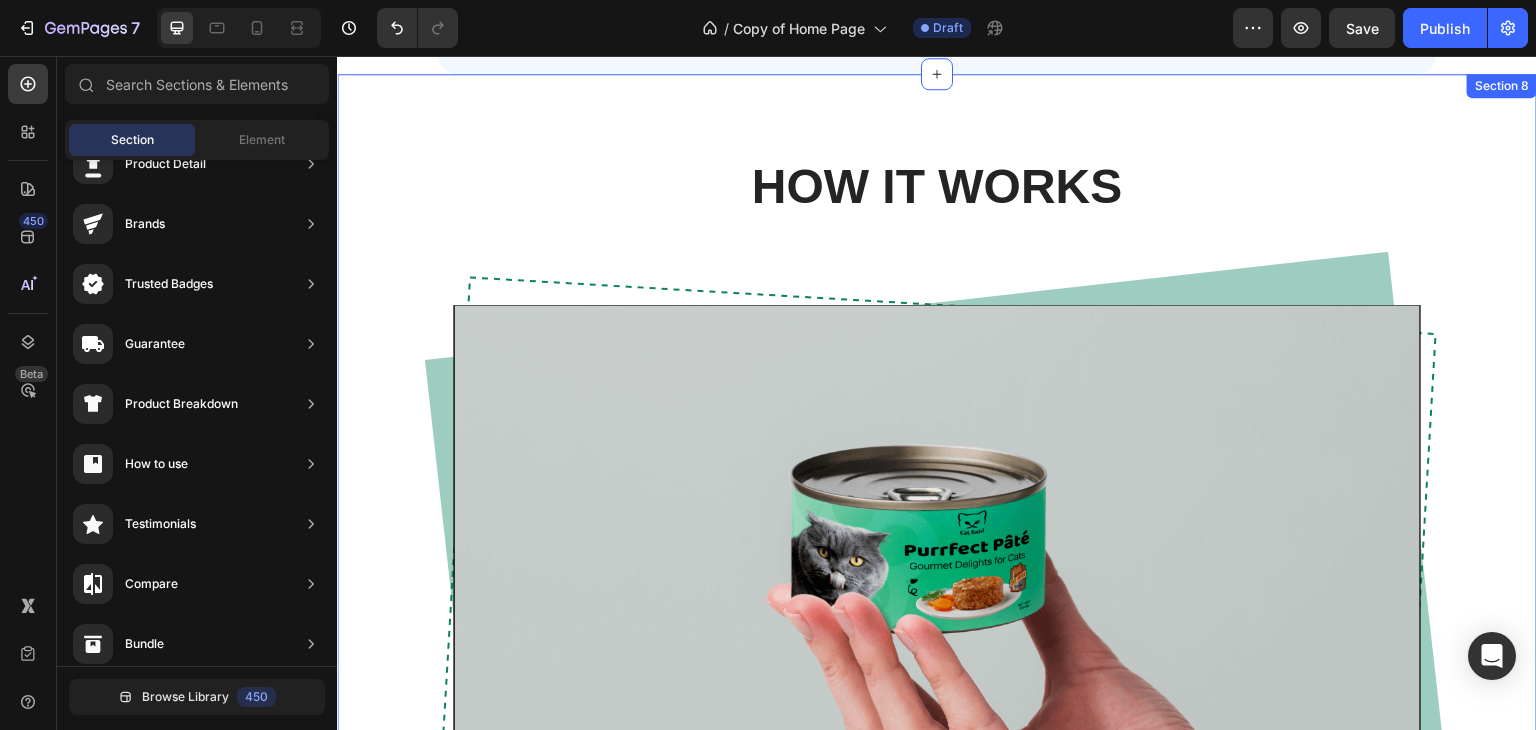 click on "HOW IT WORKS Heading Video Row Row Section 8" at bounding box center [937, 528] 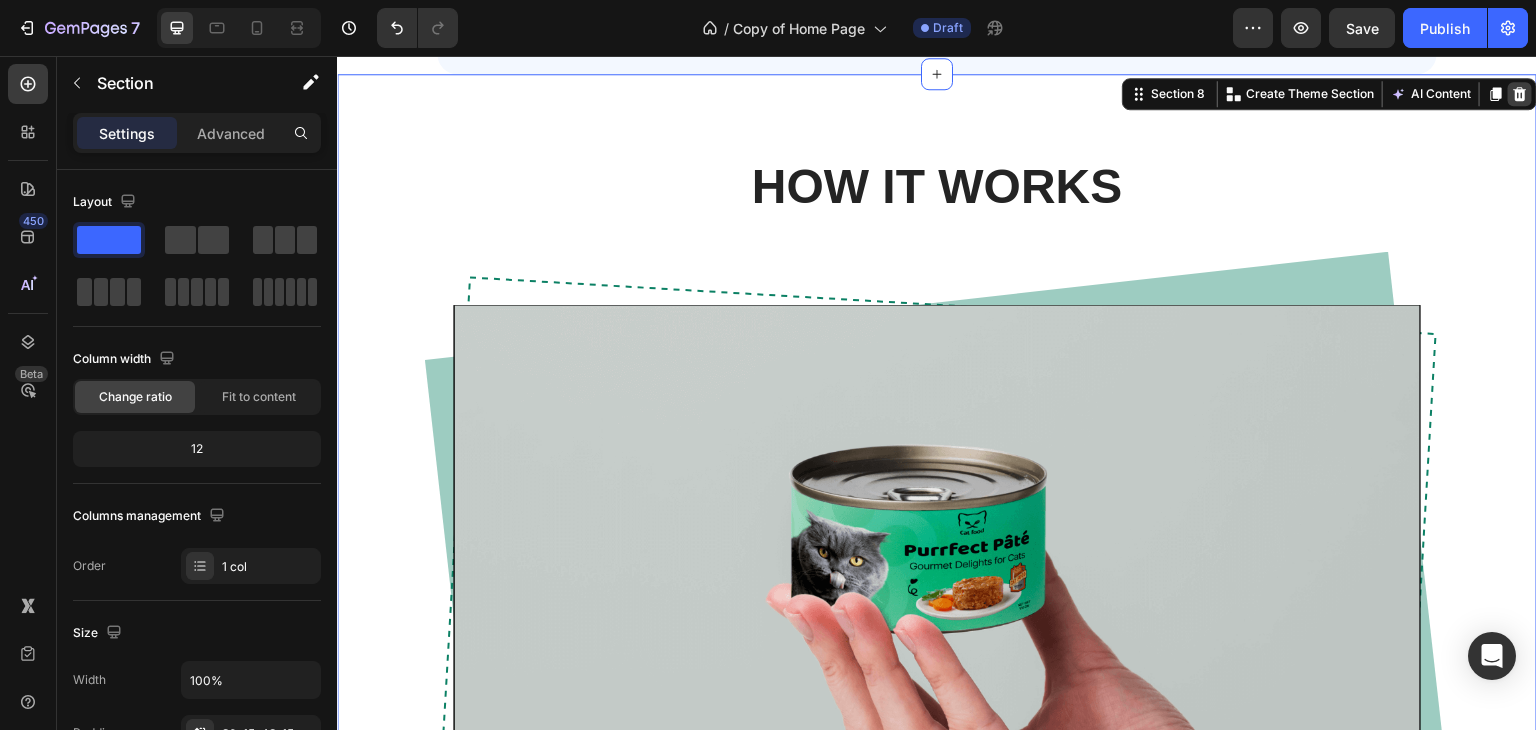 click 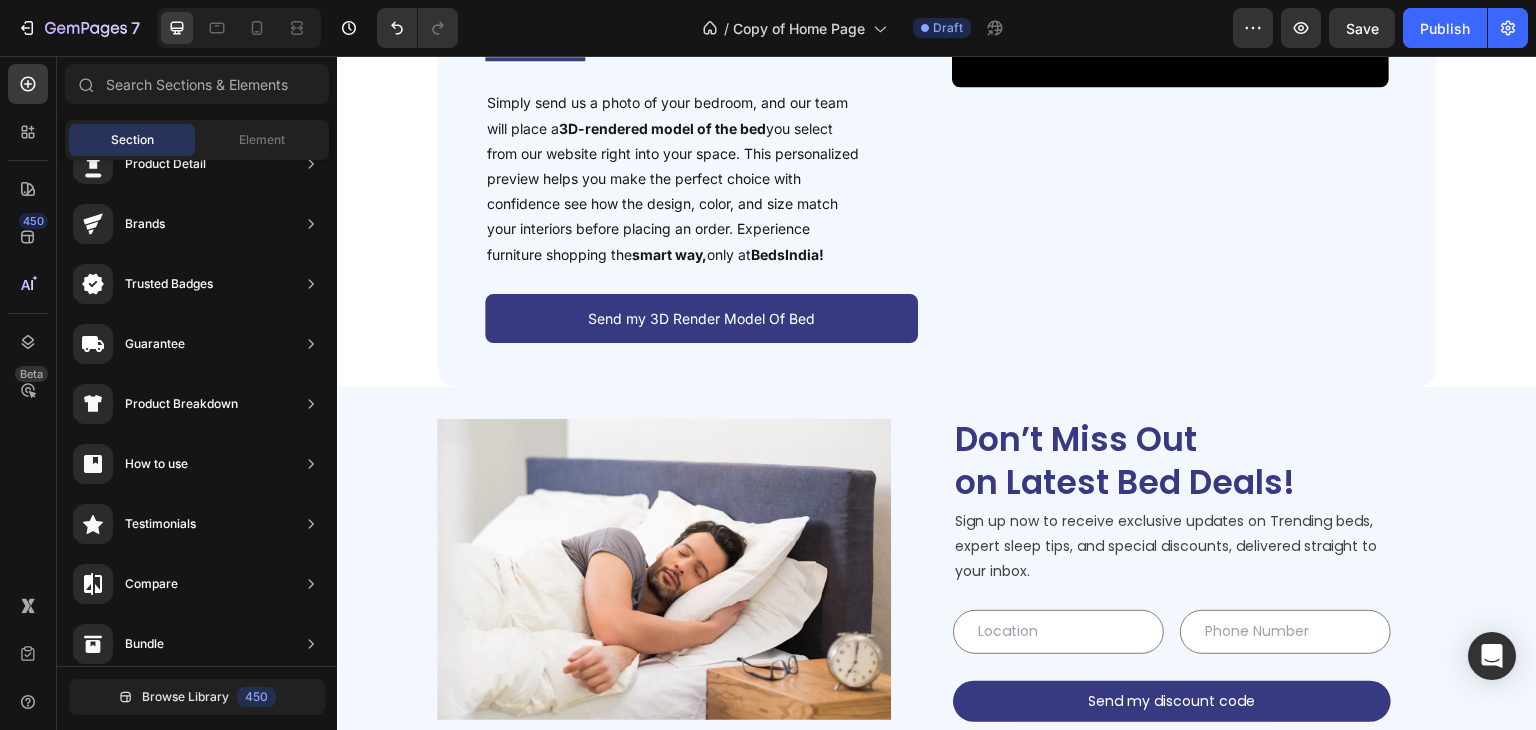 scroll, scrollTop: 3425, scrollLeft: 0, axis: vertical 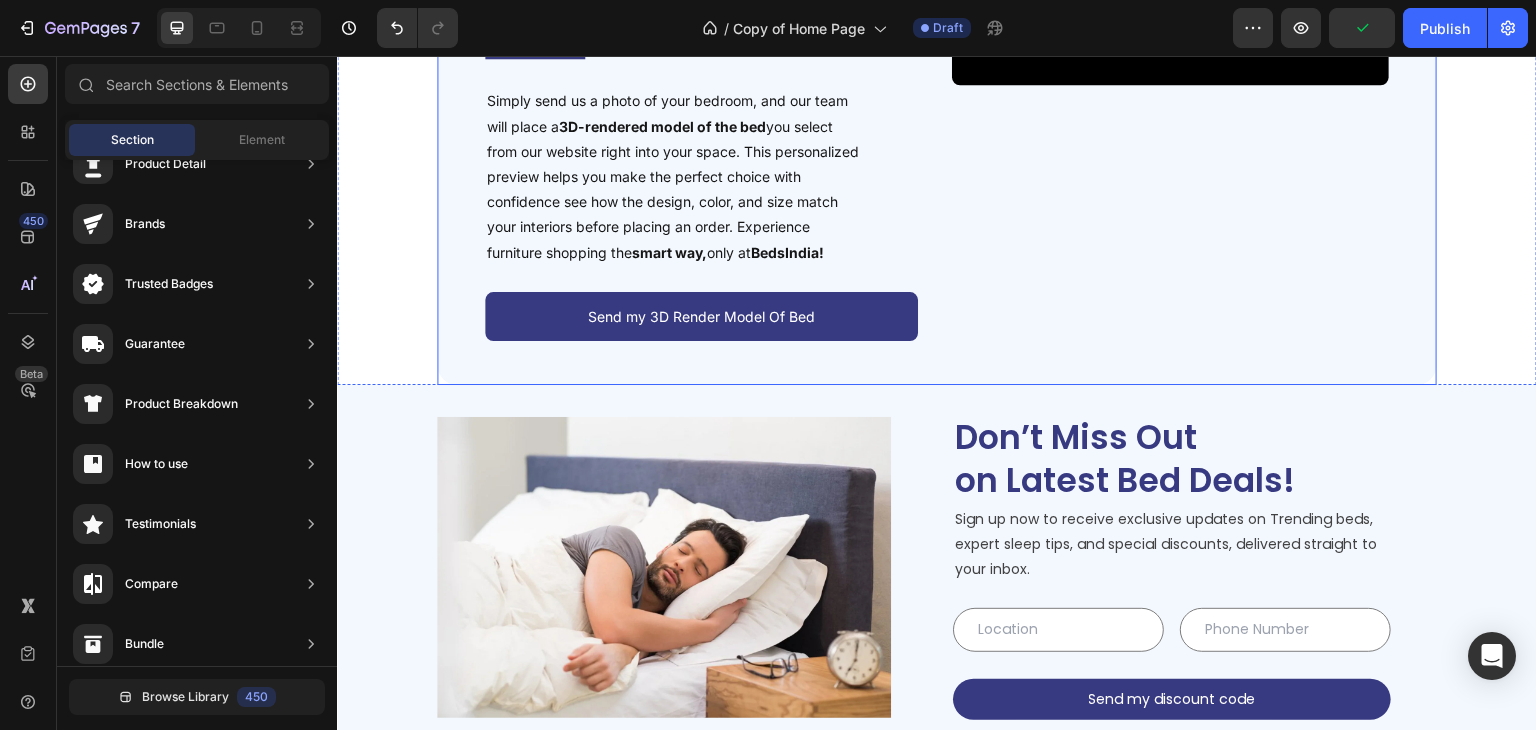 click on "See It Before You Buy – Visualize Your Dream  Bed in Your Room! Heading                Title Line Simply send us a photo of your bedroom, and our team will place a  3D-rendered model of the bed  you select from our website right into your space. This personalized preview helps you make the perfect choice with confidence see how the design, color, and size match your interiors before placing an order. Experience furniture shopping the  smart way,  only at  BedsIndia! Text Block Send my 3D Render Model Of Bed Button Video Row" at bounding box center (937, 101) 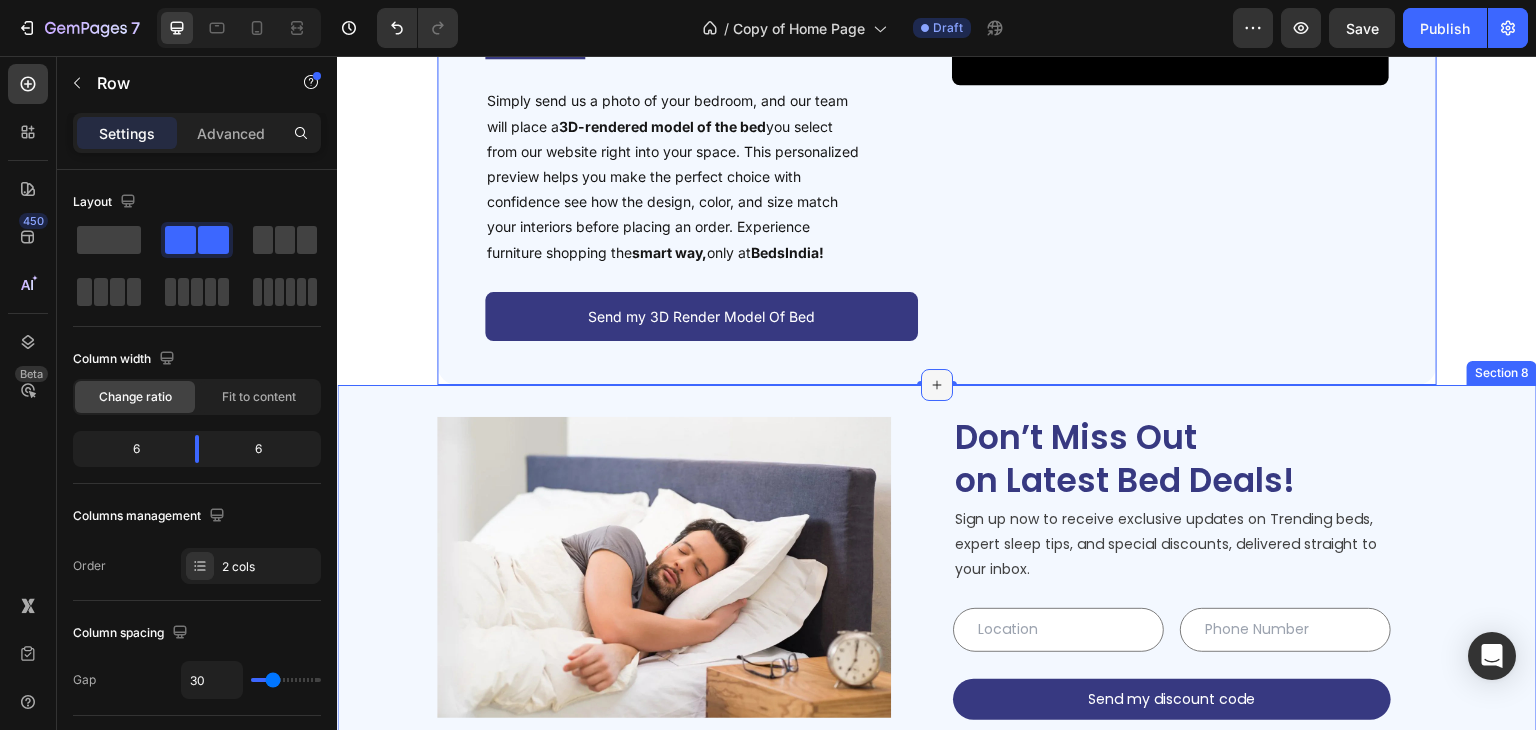 click 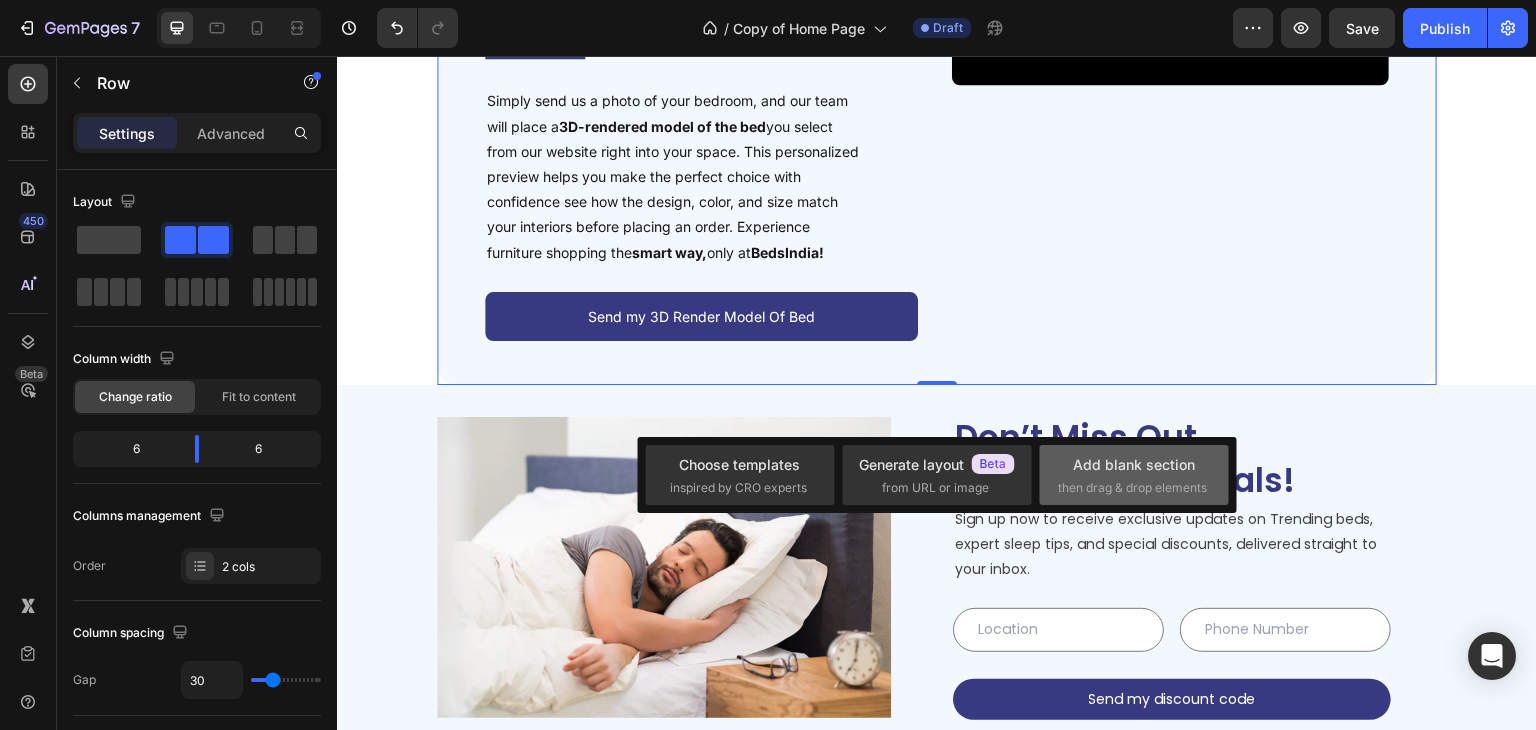 click on "Add blank section" at bounding box center [1134, 464] 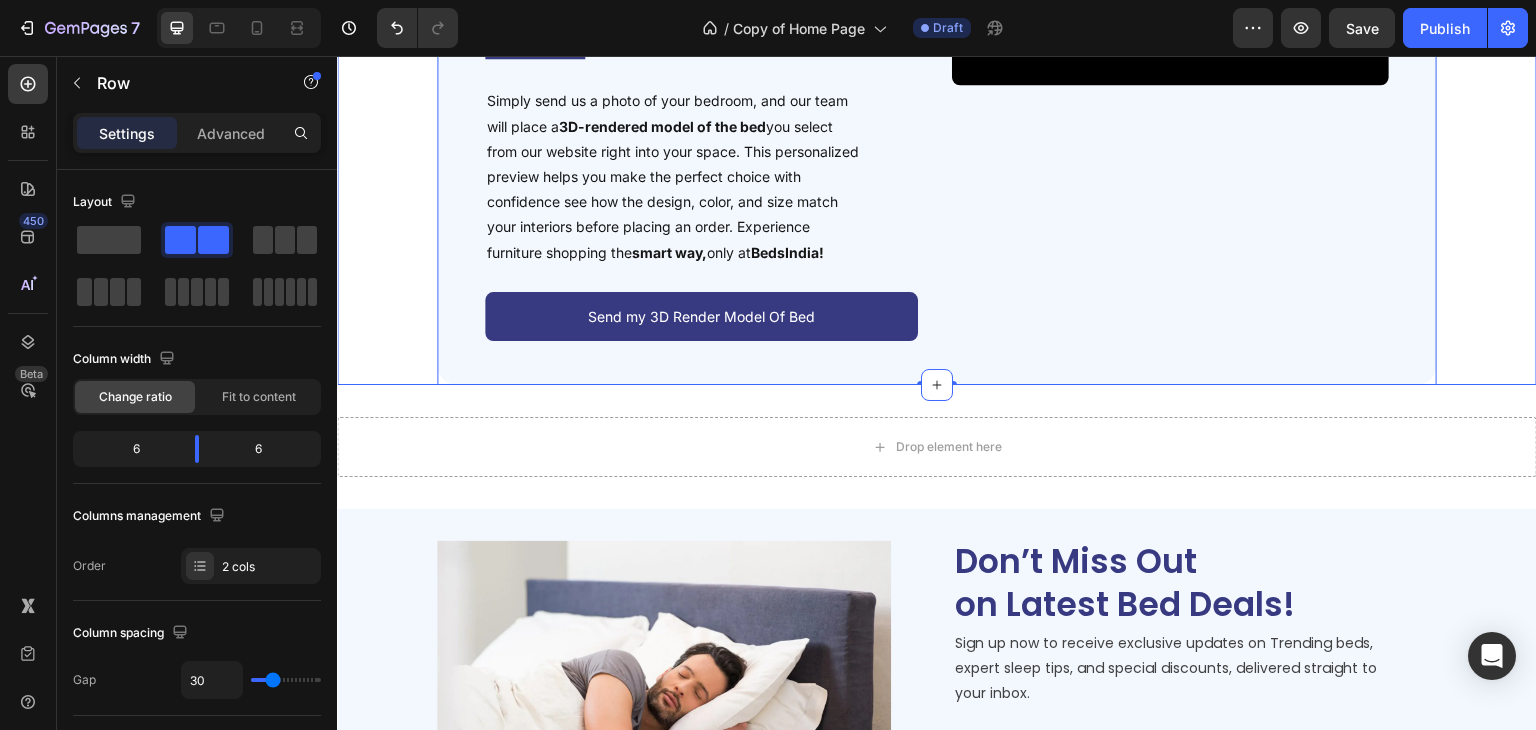 click on "Deal of the Day – Don’t Miss It! Heading Impressive Collection for your Dream Bedroom Text Block Sale 35% off Product Badge Product Images Tecco Upholstered Bed In Towel Cloth Product Title Rs. 64,999.00 Product Price Product Price Row Rs. 99,999.00 Product Price Product Price Row
Add To Cart Add to Cart Row Row Row Product List Sale 40% off Product Badge Product Images Vantera Luxe Gold Panel Upholstered Bed Product Title Rs. 59,999.00 Product Price Product Price Row Rs. 99,999.00 Product Price Product Price Row
Add To Cart Add to Cart Row Row Row Product List Sale 38% off Product Badge Product Images Regal Edge Velvet Panel Upholstered Bed Product Title Rs. 61,999.00 Product Price Product Price Row Rs. 99,999.00 Product Price Product Price Row
Add To Cart Add to Cart Row Row Row Product List Sale 19% off Product Badge Product Images Mellow Plush Grid Tufted Upholstered Bed Product Title Rs. 65,999.00 Product Price Product Price Row Rs. 80,999.00 Row Row" at bounding box center [937, -207] 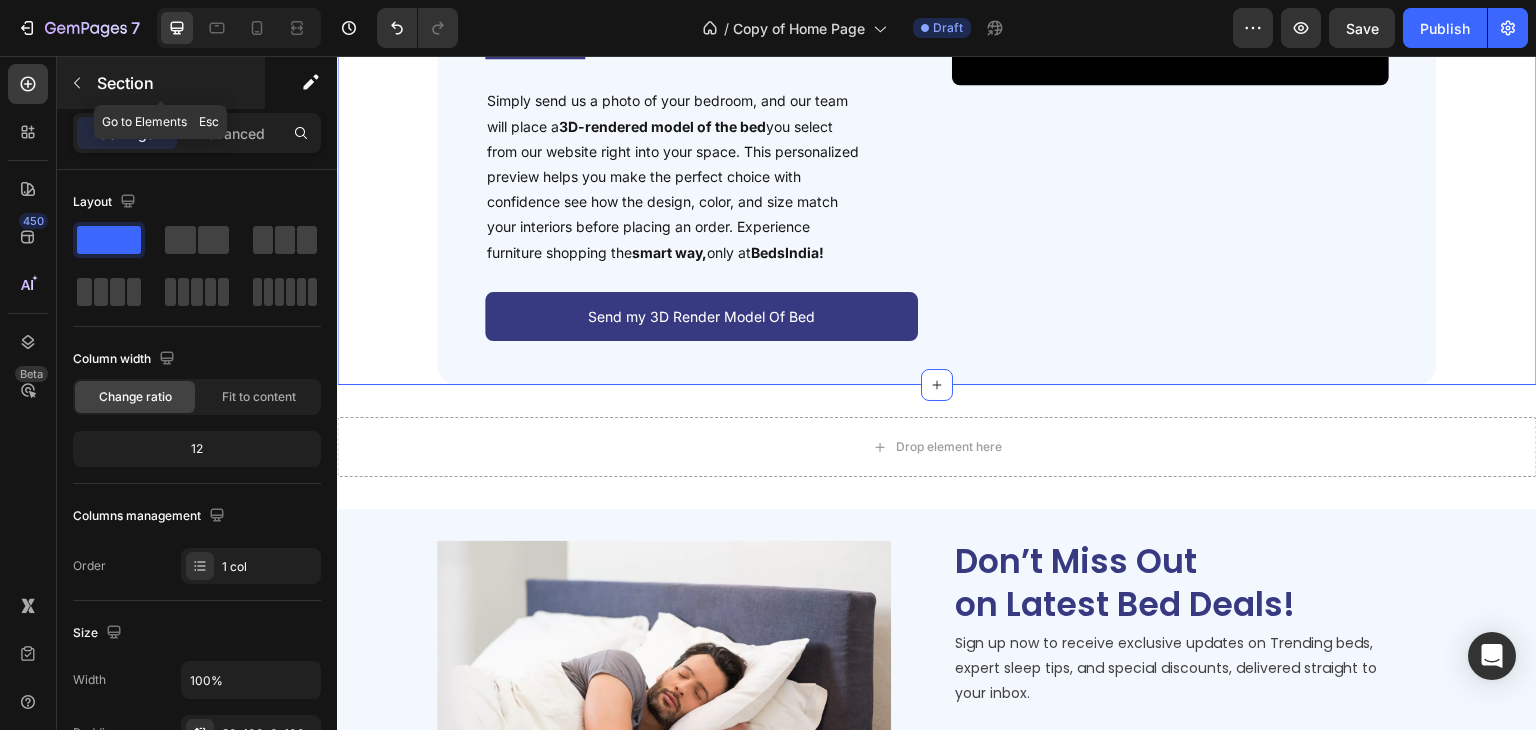 click at bounding box center (77, 83) 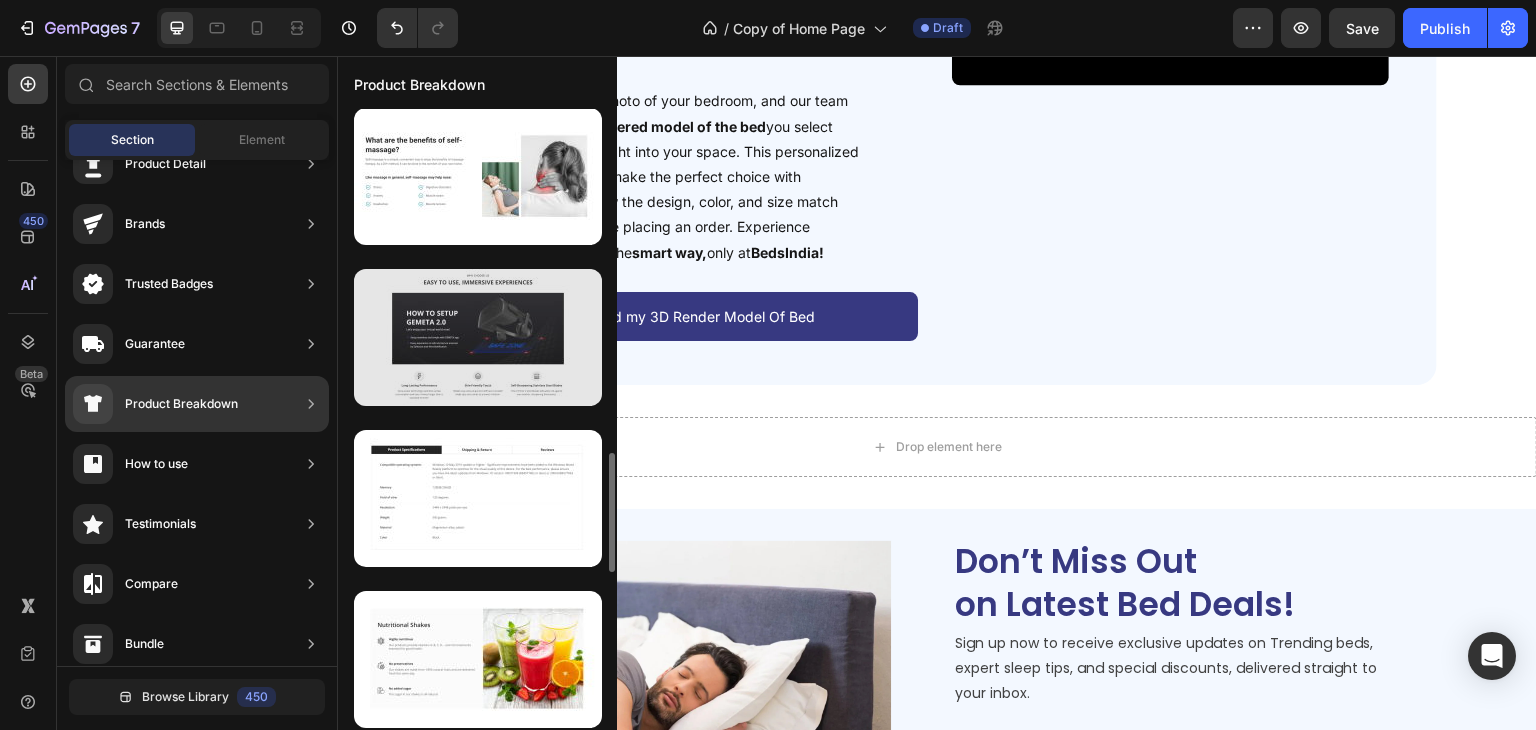 scroll, scrollTop: 1678, scrollLeft: 0, axis: vertical 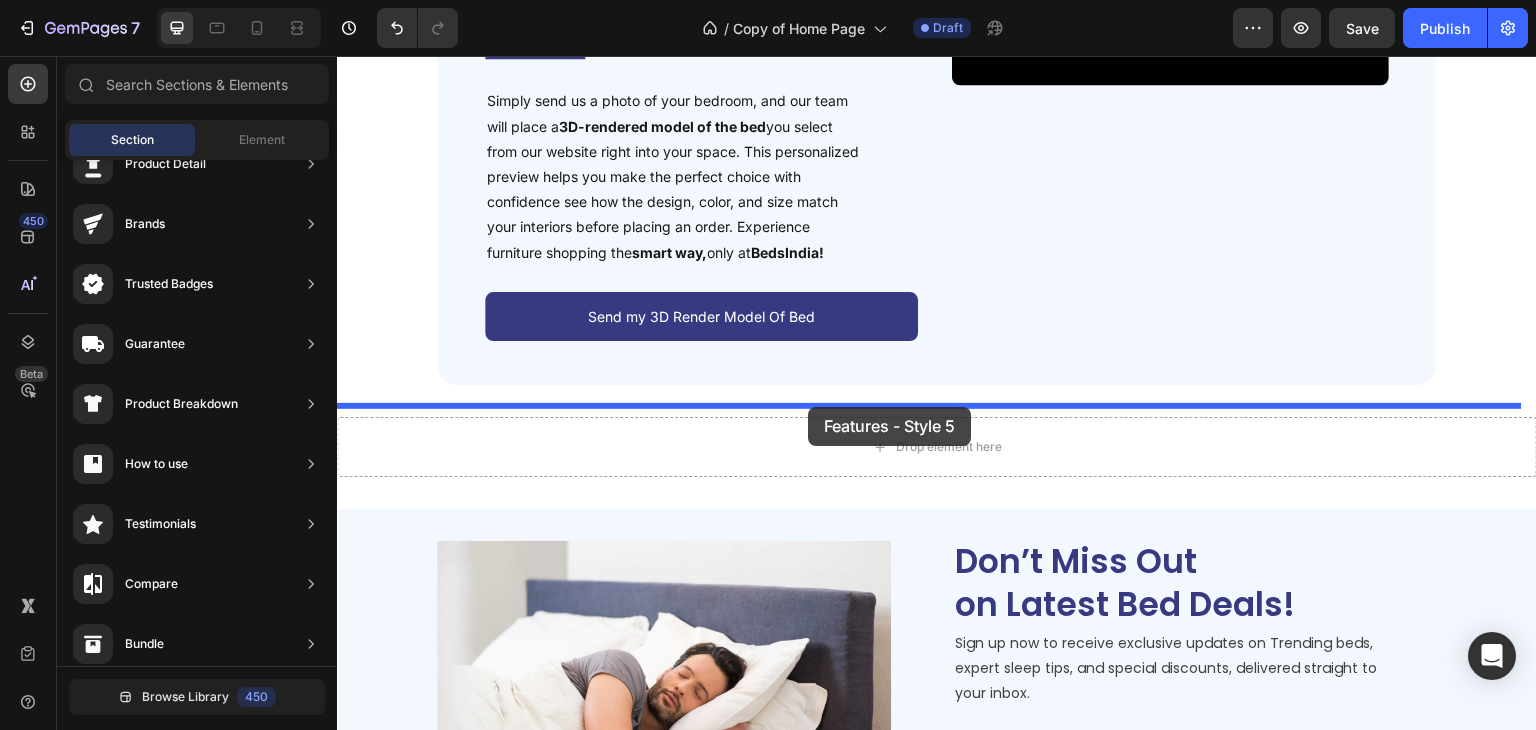 drag, startPoint x: 860, startPoint y: 525, endPoint x: 808, endPoint y: 407, distance: 128.9496 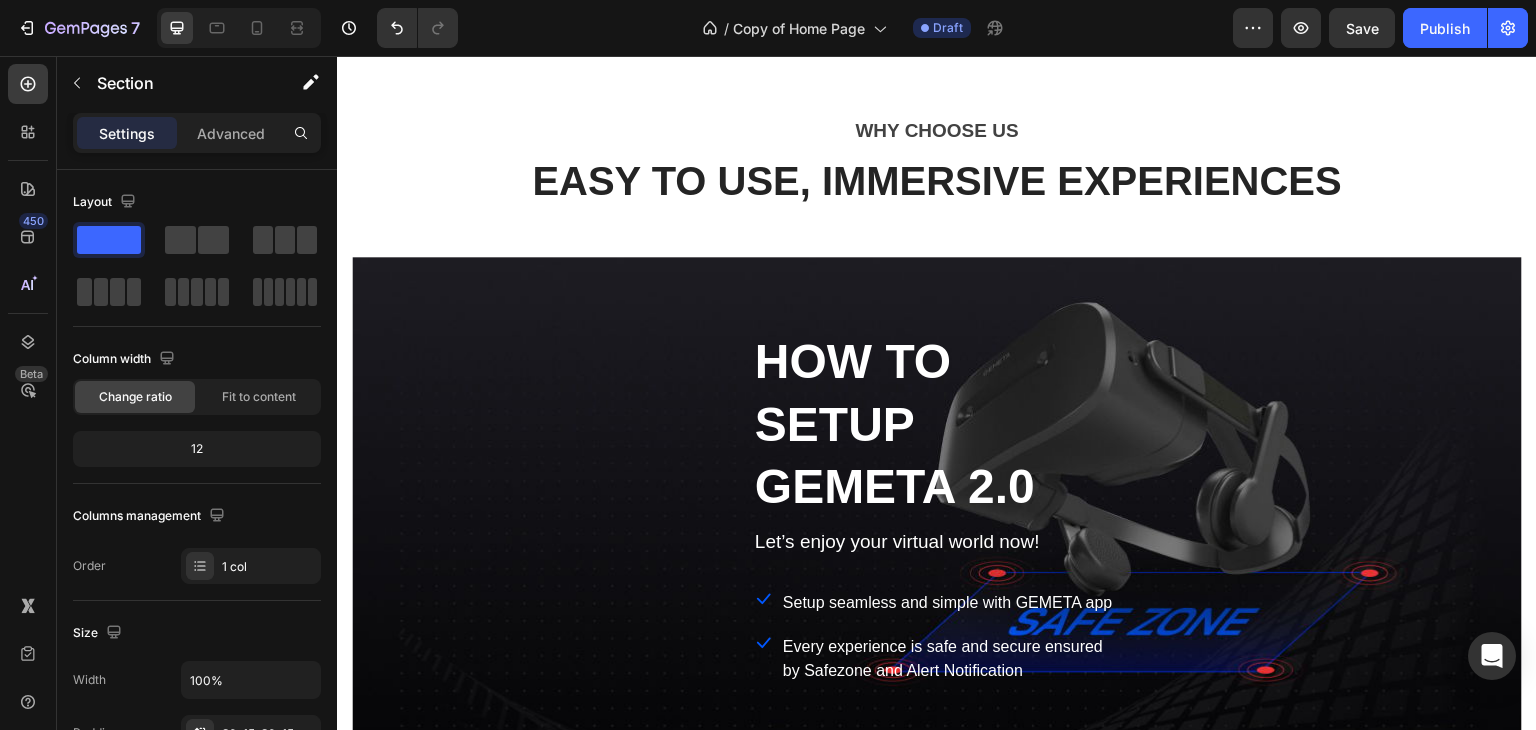scroll, scrollTop: 3873, scrollLeft: 0, axis: vertical 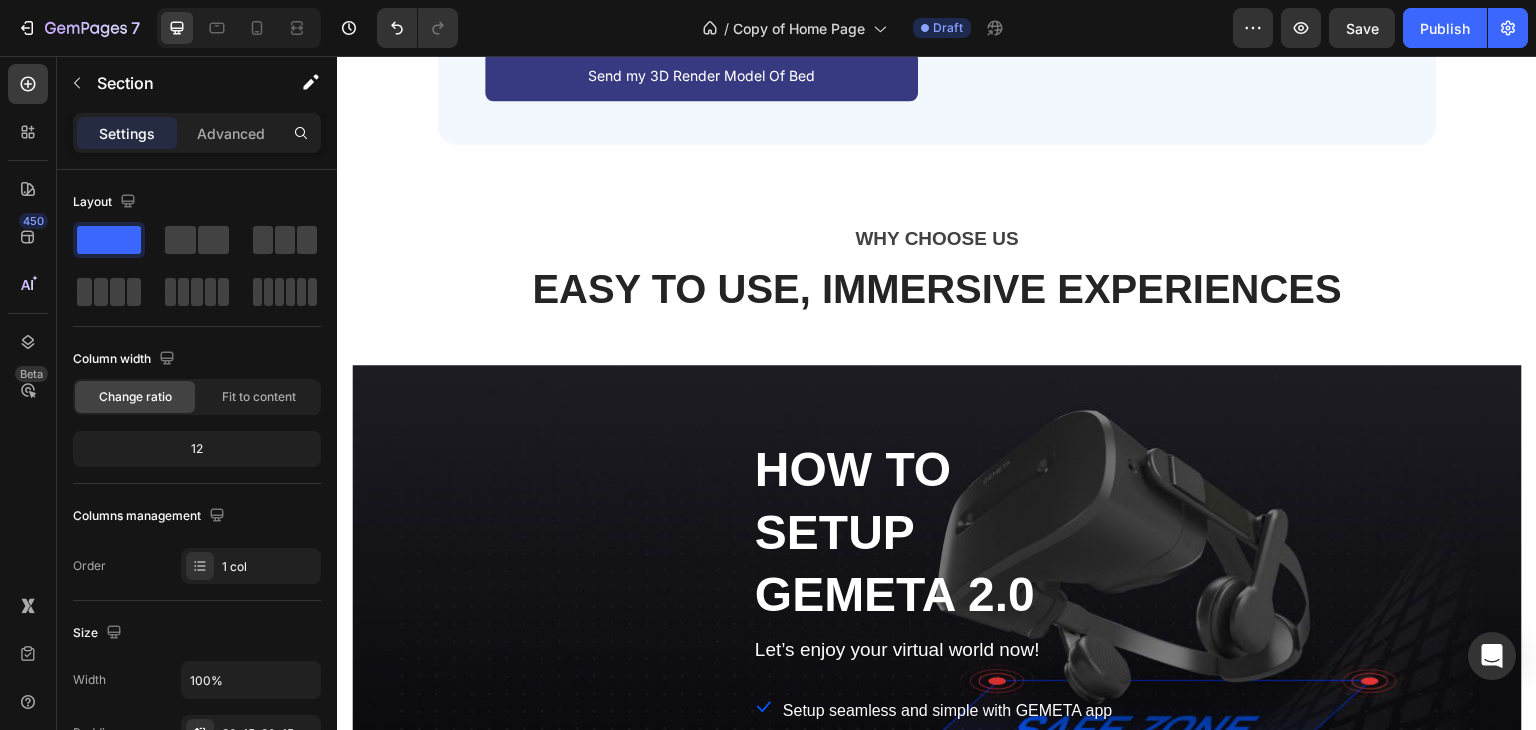 click on "WHY CHOOSE US Text block EASY TO USE, IMMERSIVE EXPERIENCES Heading Row HOW TO SETUP  GEMETA 2.0  Heading Let’s enjoy your virtual world now! Text block                Icon Setup seamless and simple with GEMETA app  Text block Row                Icon Every experience is safe and secure ensured  by Safezone and Alert Notification Text block Row Row Row Hero Banner Row Image Long-Lasting Performance Heading Dura power technology optimizes power consumption and lasts 4 times longer than a  standard trimmer. Text block Image Skin-Friendly Touch Heading Blades stay extra-sharp but still have rounded blade tips and combs to prevent irritation. Text block Image Self-Sharpening Stainless Steel Blades Heading The trimmer's steel blades delicately rub against one another, sharpening themselves. Text block Row Section 8" at bounding box center [937, 644] 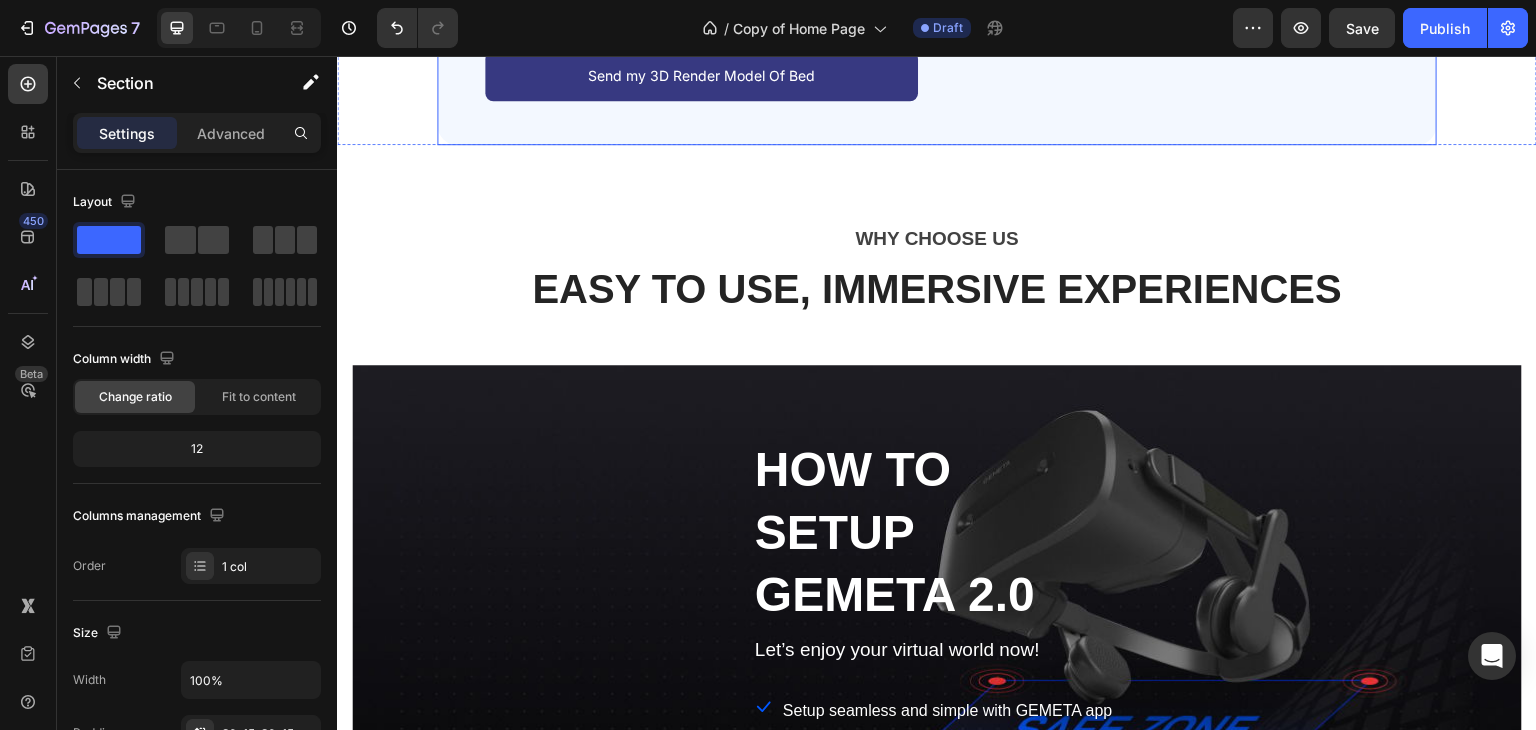 click on "Video" at bounding box center (1170, -131) 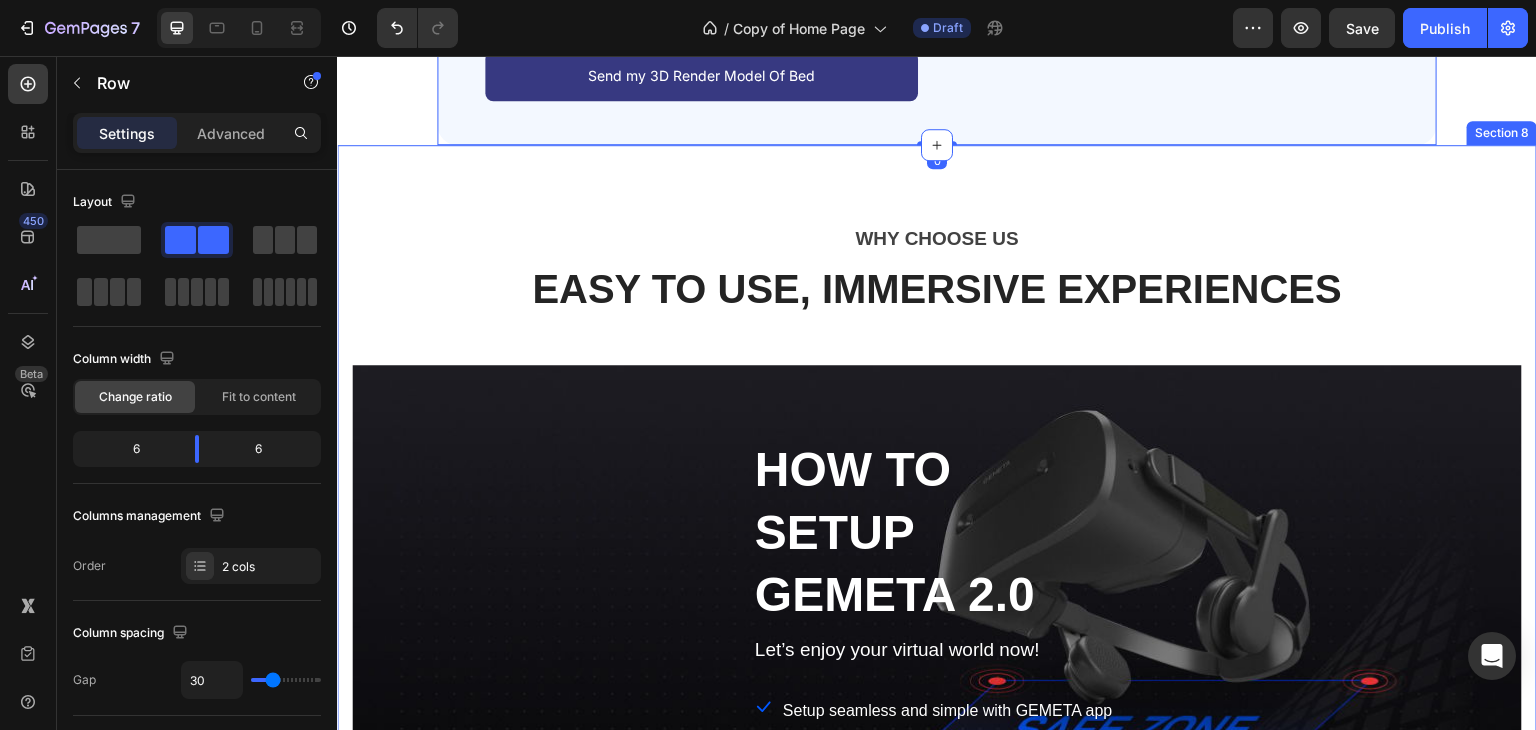 click on "WHY CHOOSE US Text block EASY TO USE, IMMERSIVE EXPERIENCES Heading Row HOW TO SETUP  GEMETA 2.0  Heading Let’s enjoy your virtual world now! Text block                Icon Setup seamless and simple with GEMETA app  Text block Row                Icon Every experience is safe and secure ensured  by Safezone and Alert Notification Text block Row Row Row Hero Banner Row Image Long-Lasting Performance Heading Dura power technology optimizes power consumption and lasts 4 times longer than a  standard trimmer. Text block Image Skin-Friendly Touch Heading Blades stay extra-sharp but still have rounded blade tips and combs to prevent irritation. Text block Image Self-Sharpening Stainless Steel Blades Heading The trimmer's steel blades delicately rub against one another, sharpening themselves. Text block Row Section 8" at bounding box center [937, 644] 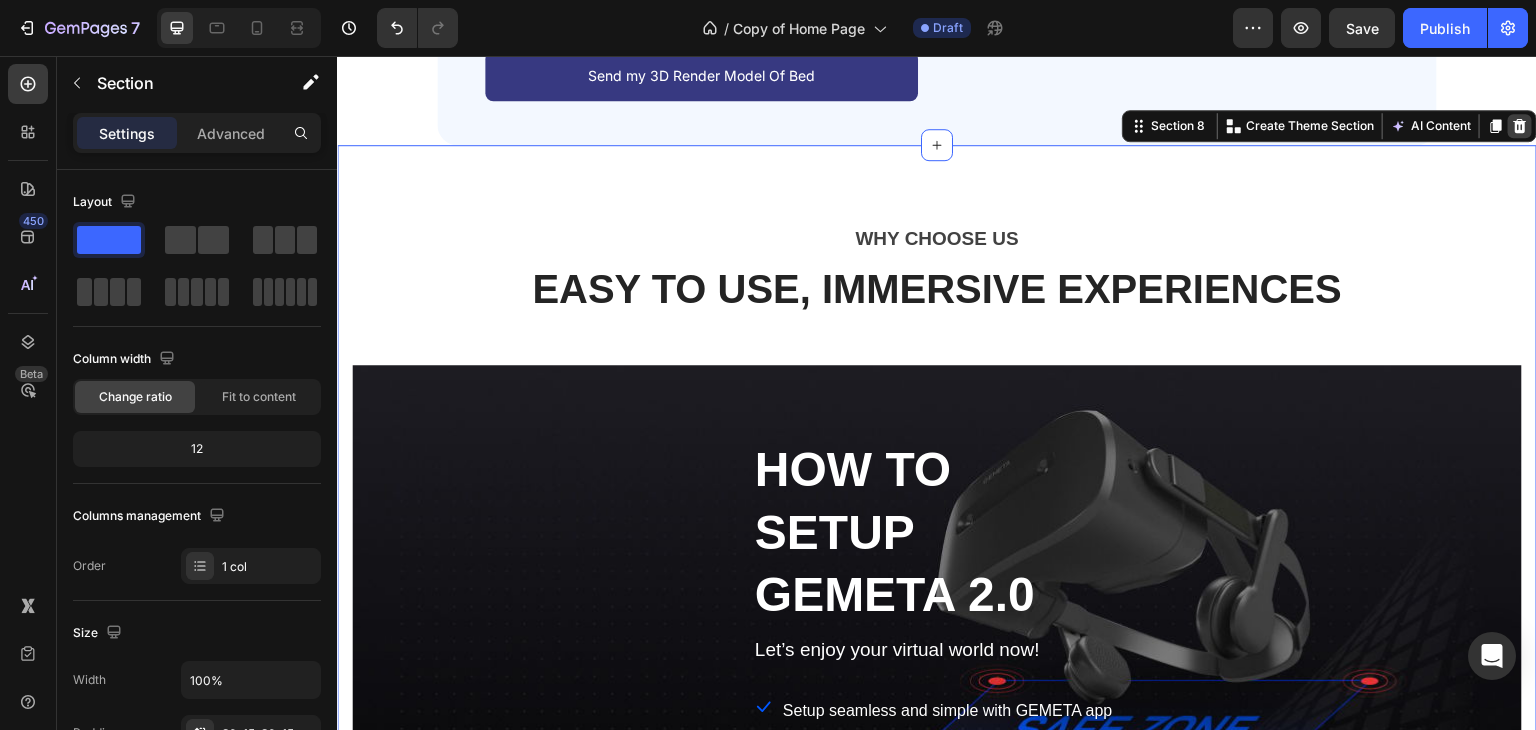 click 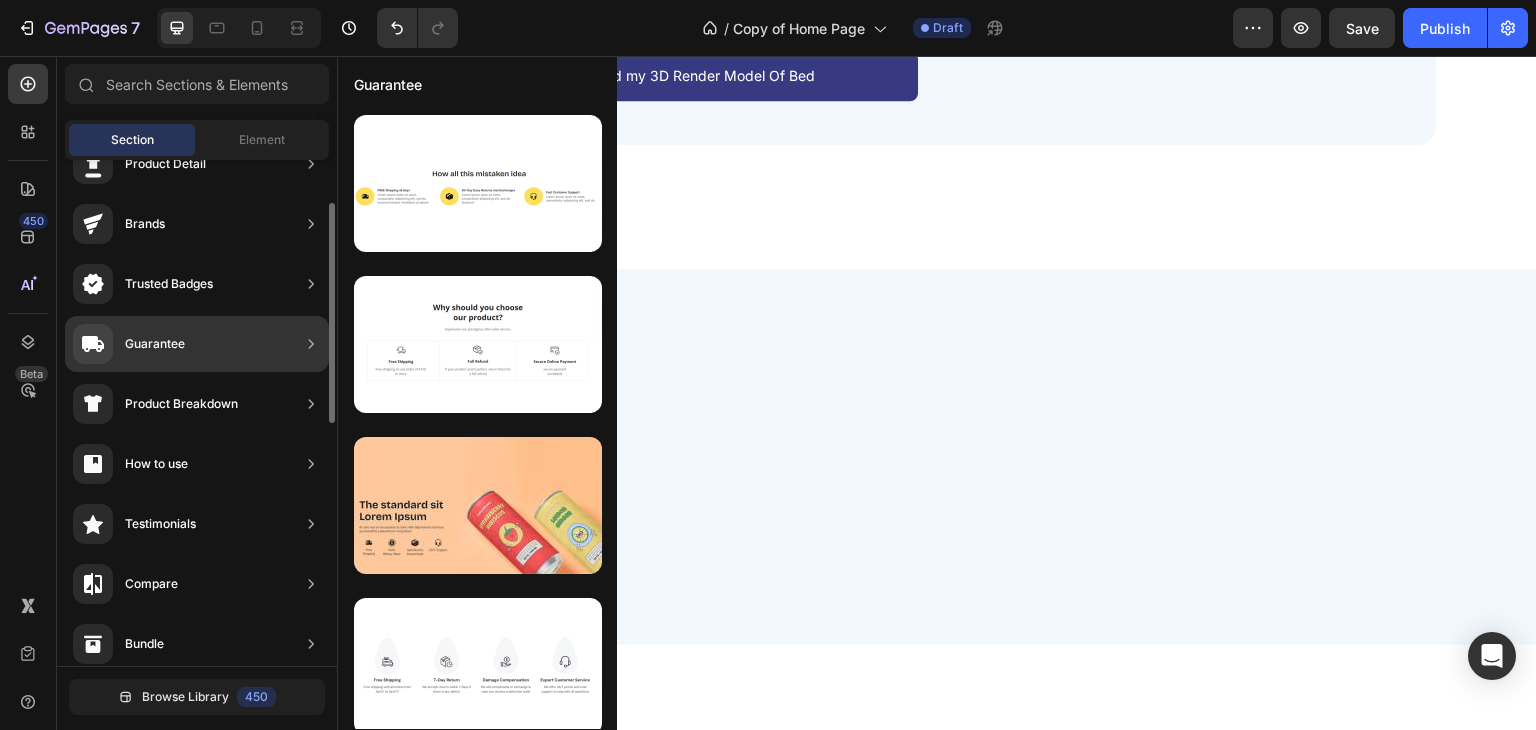 scroll, scrollTop: 334, scrollLeft: 0, axis: vertical 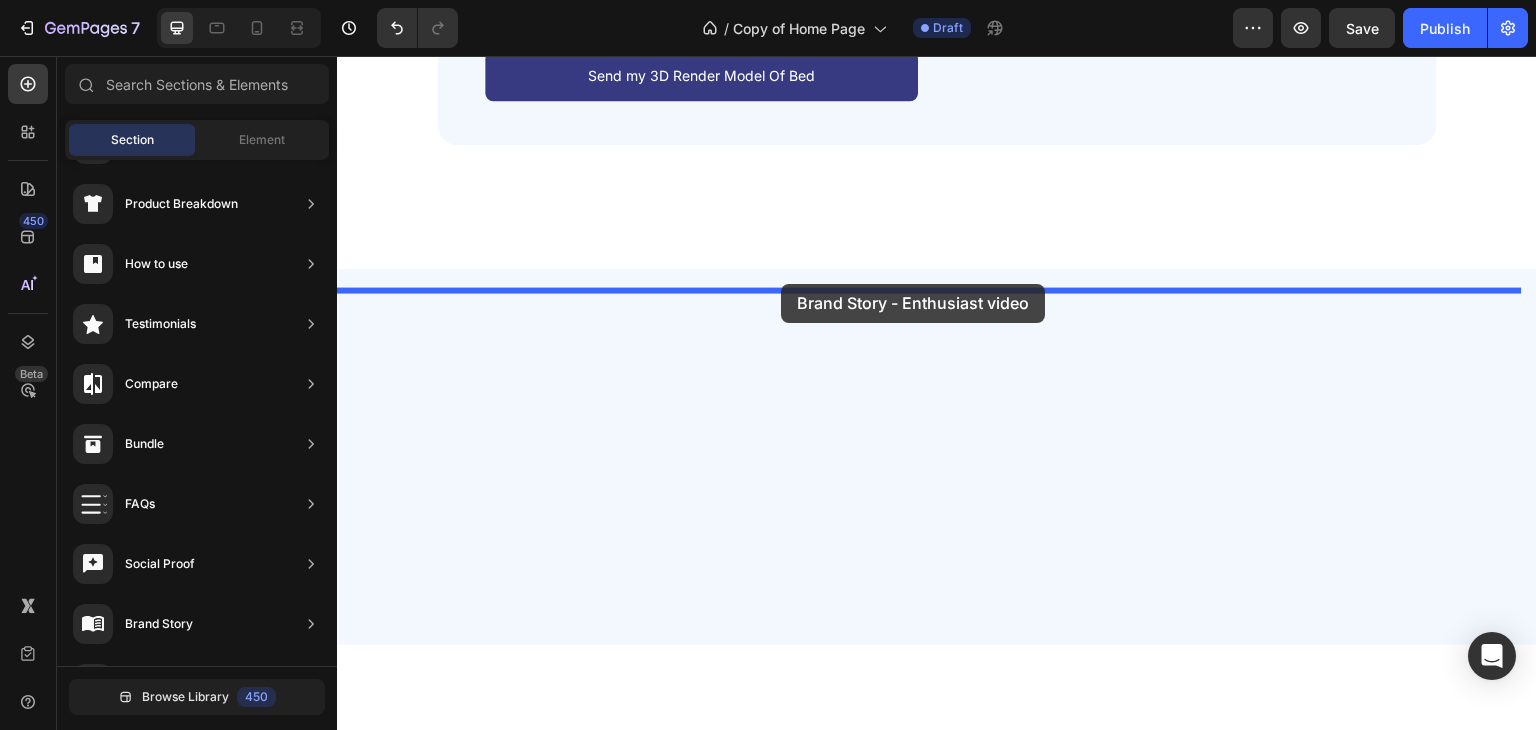drag, startPoint x: 705, startPoint y: 316, endPoint x: 781, endPoint y: 284, distance: 82.46211 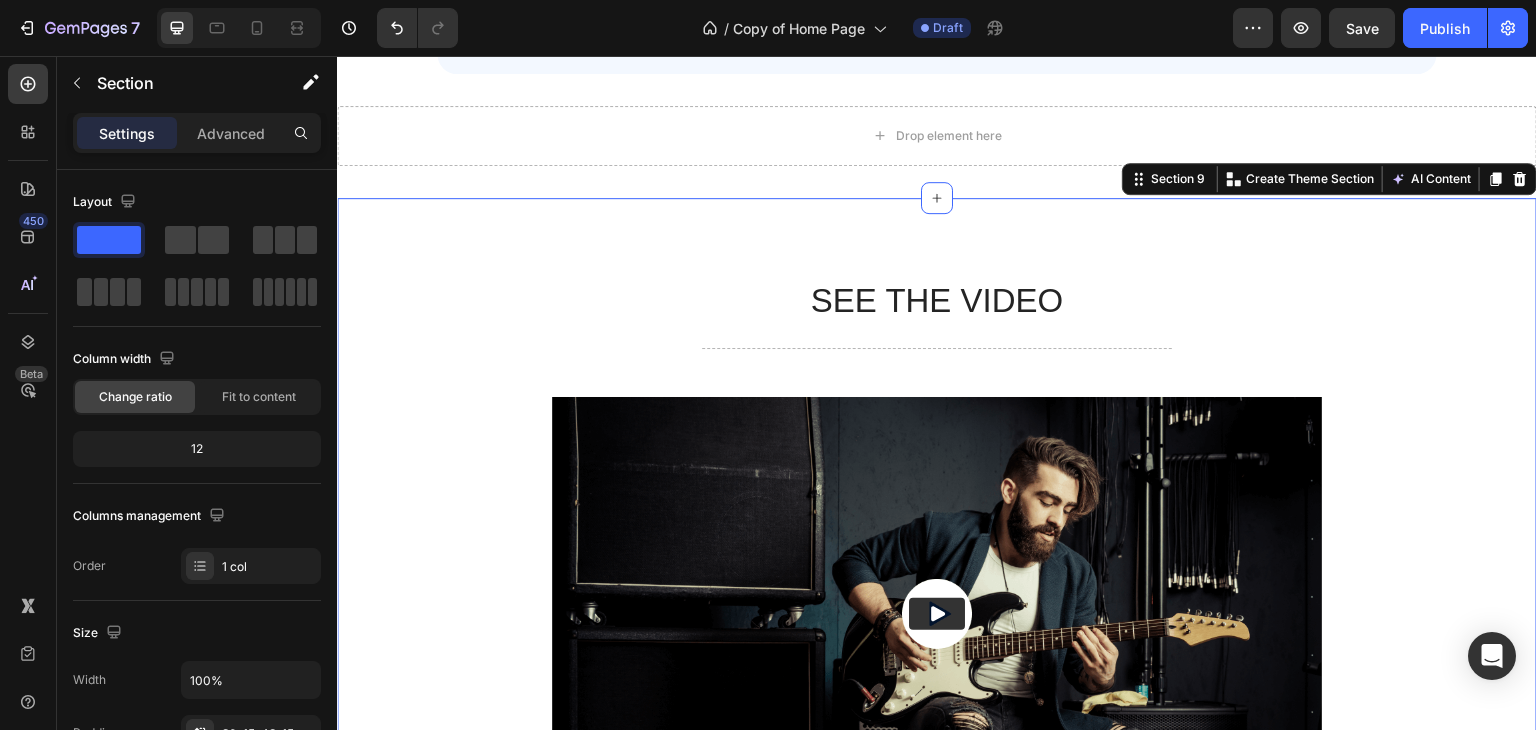click on "SEE THE VIDEO Heading                Title Line Video The standard Lorem Ipsum Text Block                Title Line On the other hand, we denounce with righteous indignation and dislike men. Text Block In a free hour, when our power of choice is untrammelled and when nothing prevents our being. Text Block READ MORE Button Row" at bounding box center (937, 713) 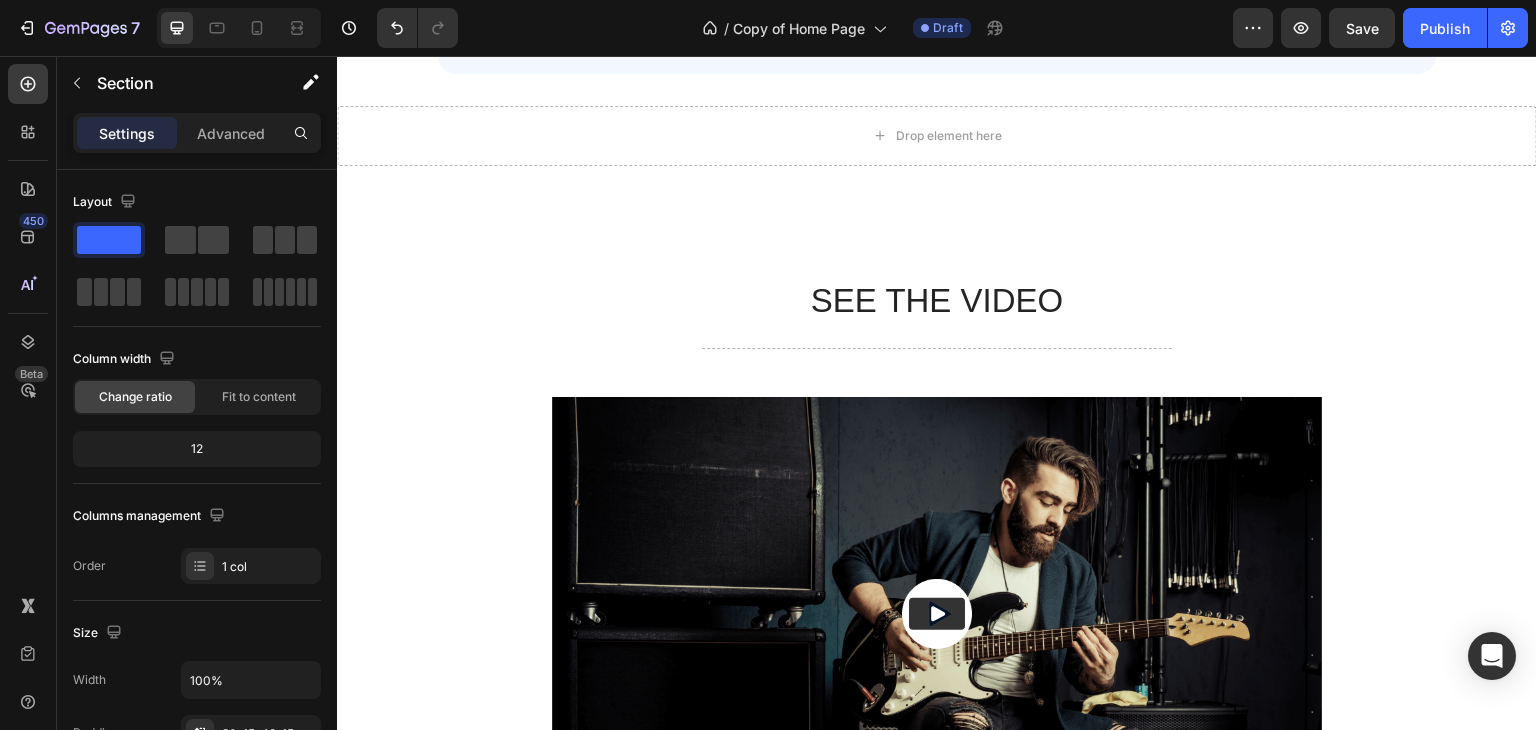 click on "SEE THE VIDEO Heading                Title Line Video The standard Lorem Ipsum Text Block                Title Line On the other hand, we denounce with righteous indignation and dislike men. Text Block In a free hour, when our power of choice is untrammelled and when nothing prevents our being. Text Block READ MORE Button Row Section 9" at bounding box center [937, 697] 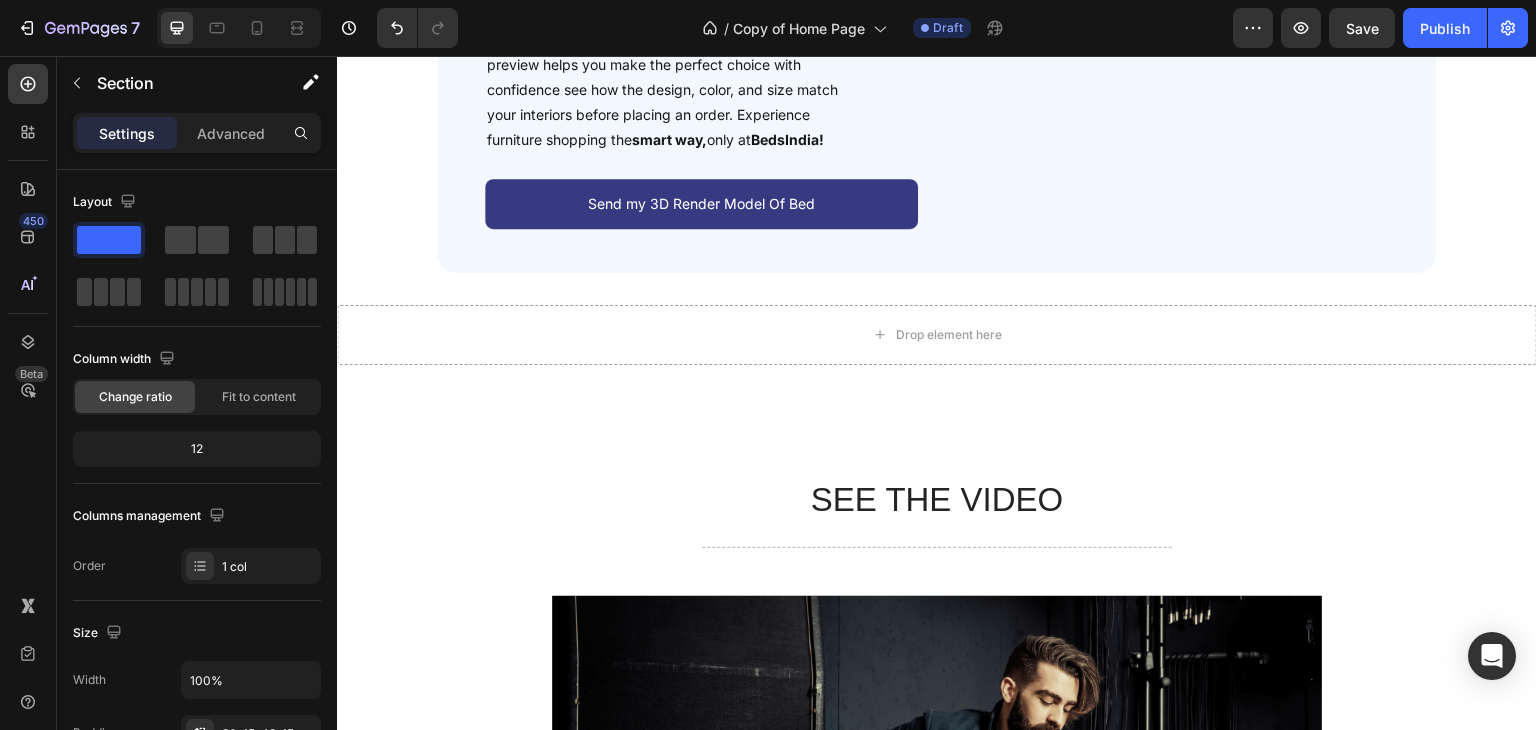 scroll, scrollTop: 3744, scrollLeft: 0, axis: vertical 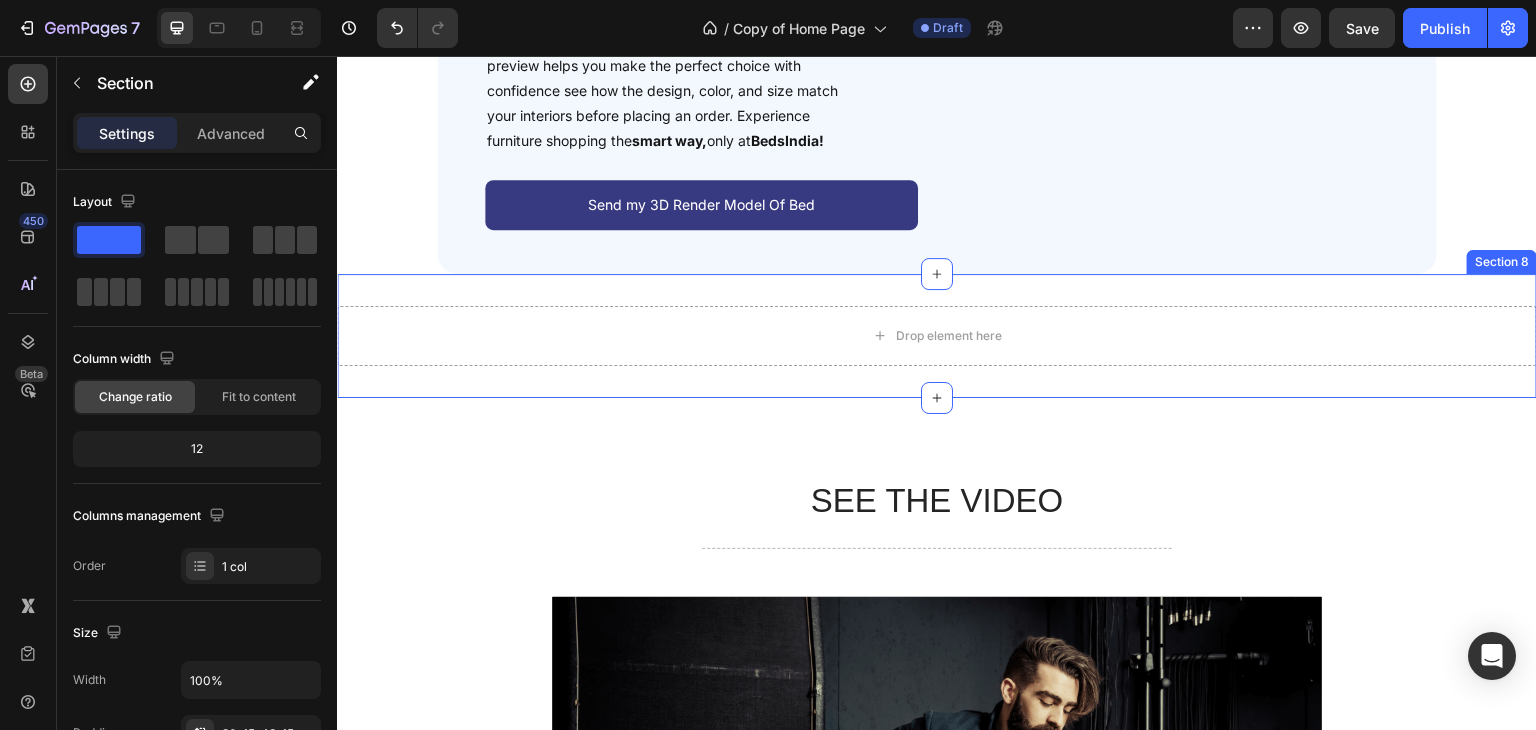click on "Drop element here Section 8" at bounding box center [937, 336] 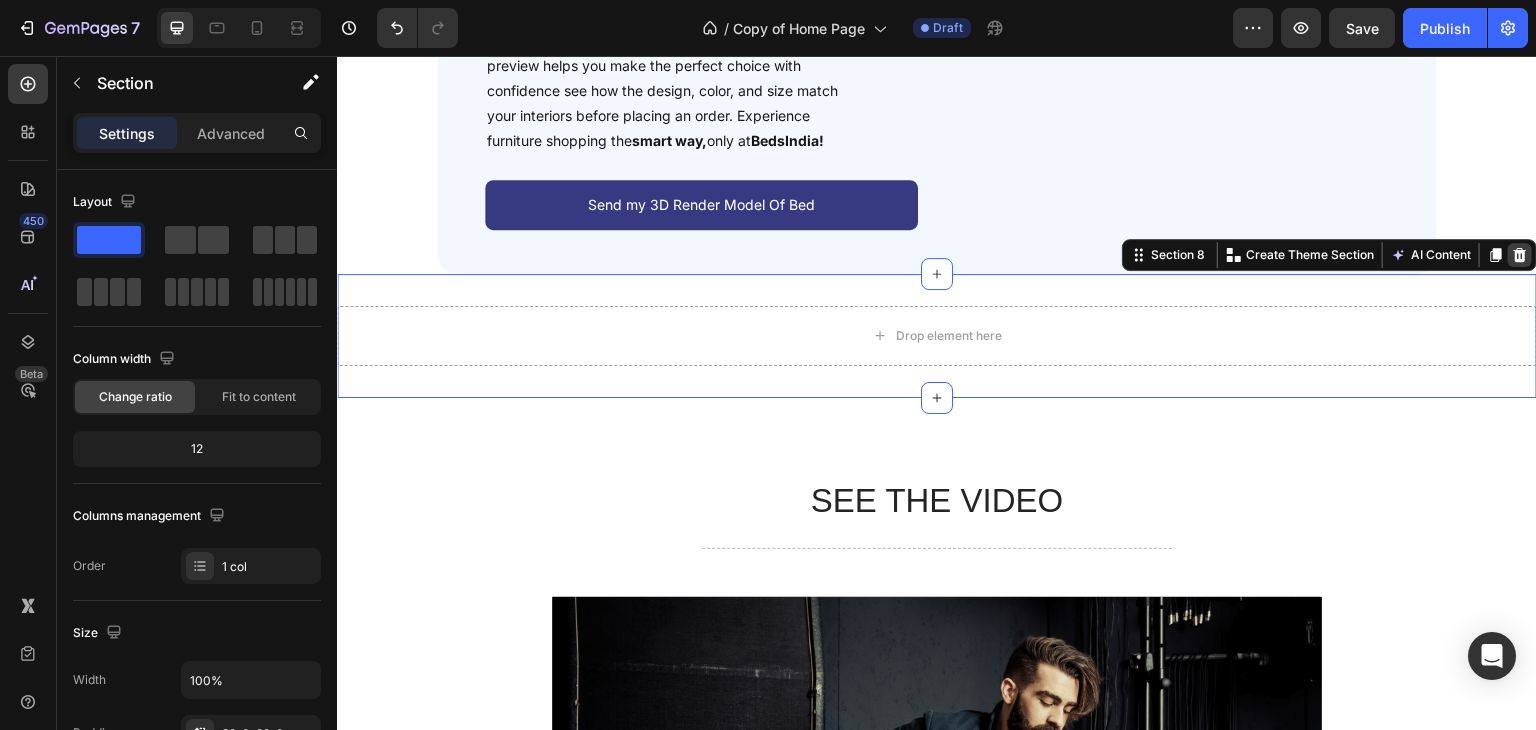 click 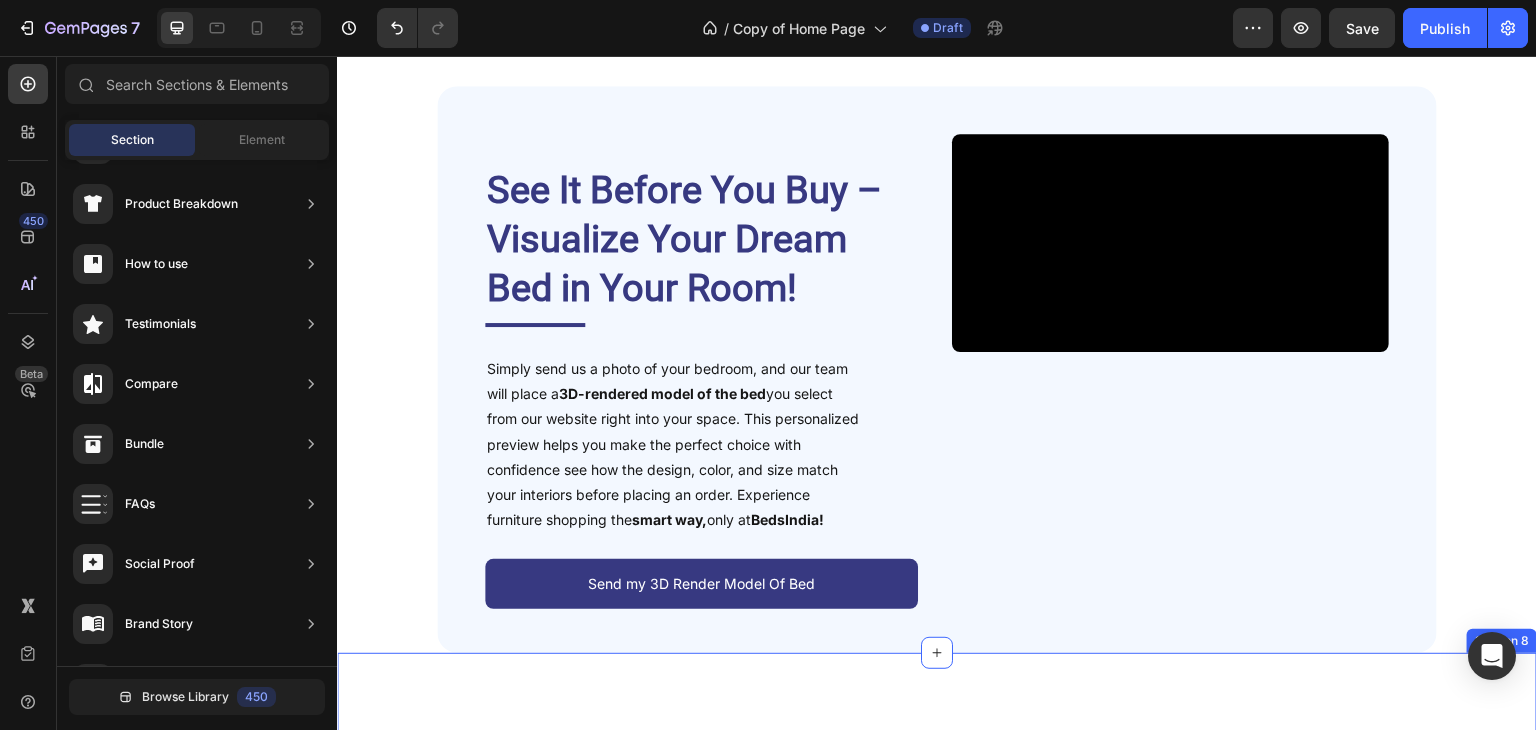 scroll, scrollTop: 3344, scrollLeft: 0, axis: vertical 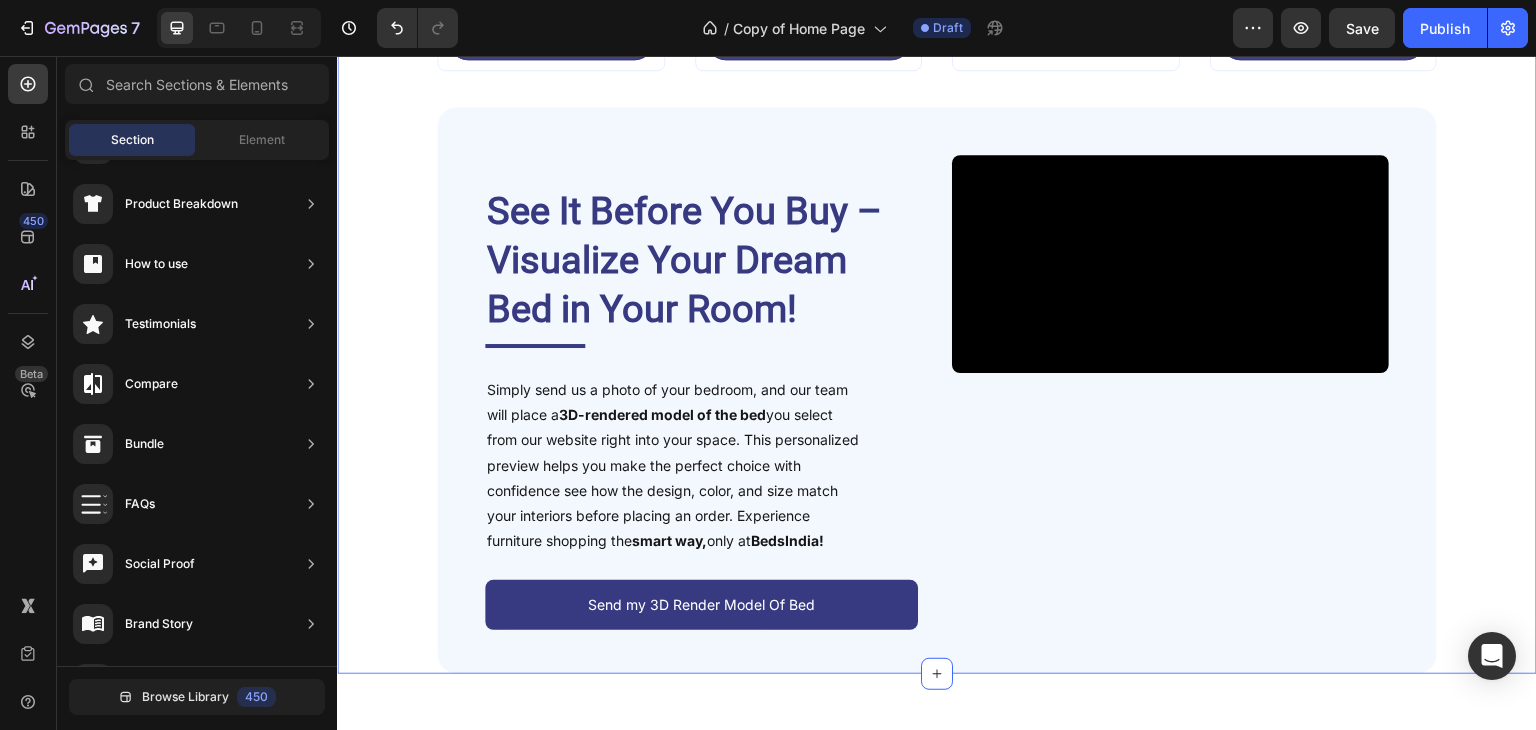 click on "Deal of the Day – Don’t Miss It! Heading Impressive Collection for your Dream Bedroom Text Block Sale 35% off Product Badge Product Images Tecco Upholstered Bed In Towel Cloth Product Title Rs. 64,999.00 Product Price Product Price Row Rs. 99,999.00 Product Price Product Price Row
Add To Cart Add to Cart Row Row Row Product List Sale 40% off Product Badge Product Images Vantera Luxe Gold Panel Upholstered Bed Product Title Rs. 59,999.00 Product Price Product Price Row Rs. 99,999.00 Product Price Product Price Row
Add To Cart Add to Cart Row Row Row Product List Sale 38% off Product Badge Product Images Regal Edge Velvet Panel Upholstered Bed Product Title Rs. 61,999.00 Product Price Product Price Row Rs. 99,999.00 Product Price Product Price Row
Add To Cart Add to Cart Row Row Row Product List Sale 19% off Product Badge Product Images Mellow Plush Grid Tufted Upholstered Bed Product Title Rs. 65,999.00 Product Price Product Price Row Rs. 80,999.00 Row Row" at bounding box center (937, 96) 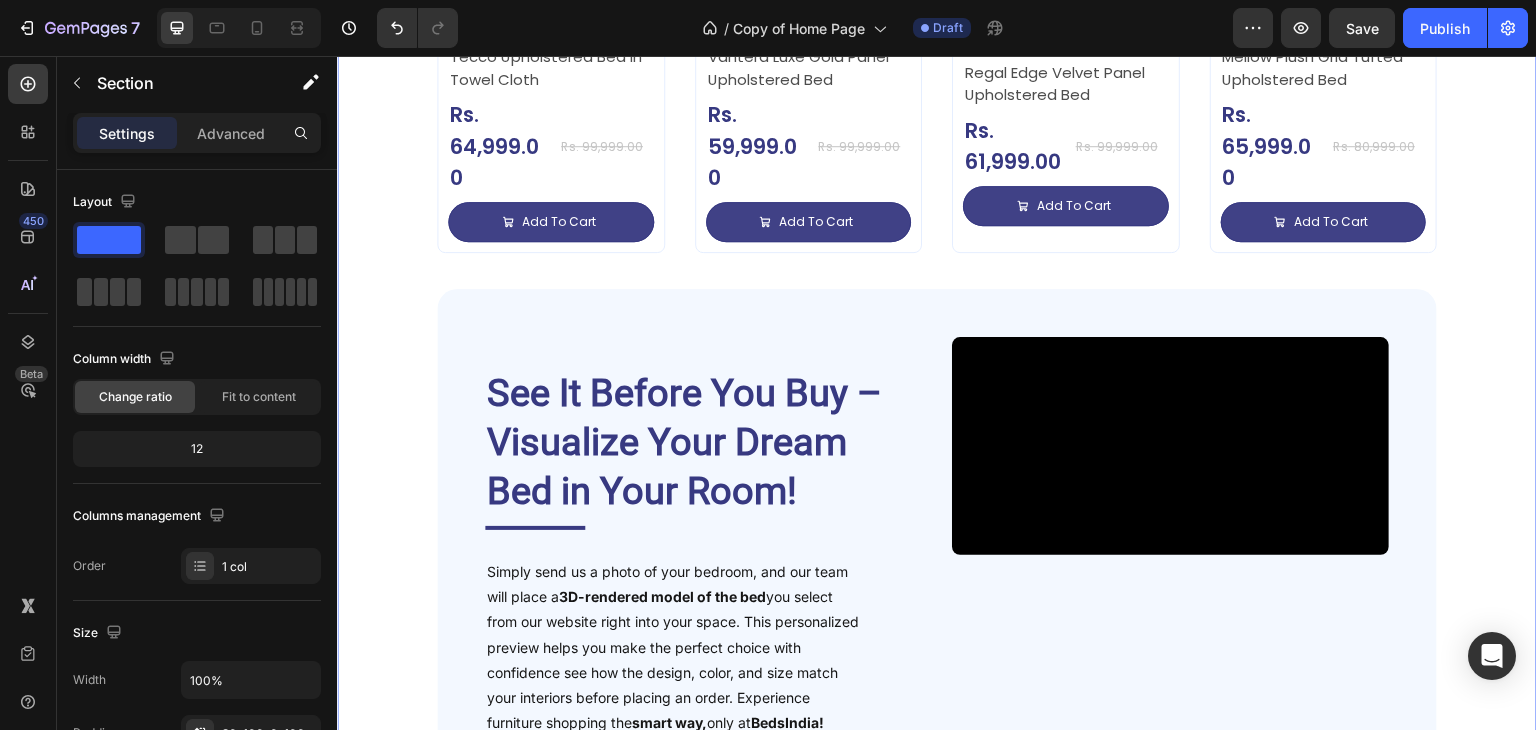 scroll, scrollTop: 3144, scrollLeft: 0, axis: vertical 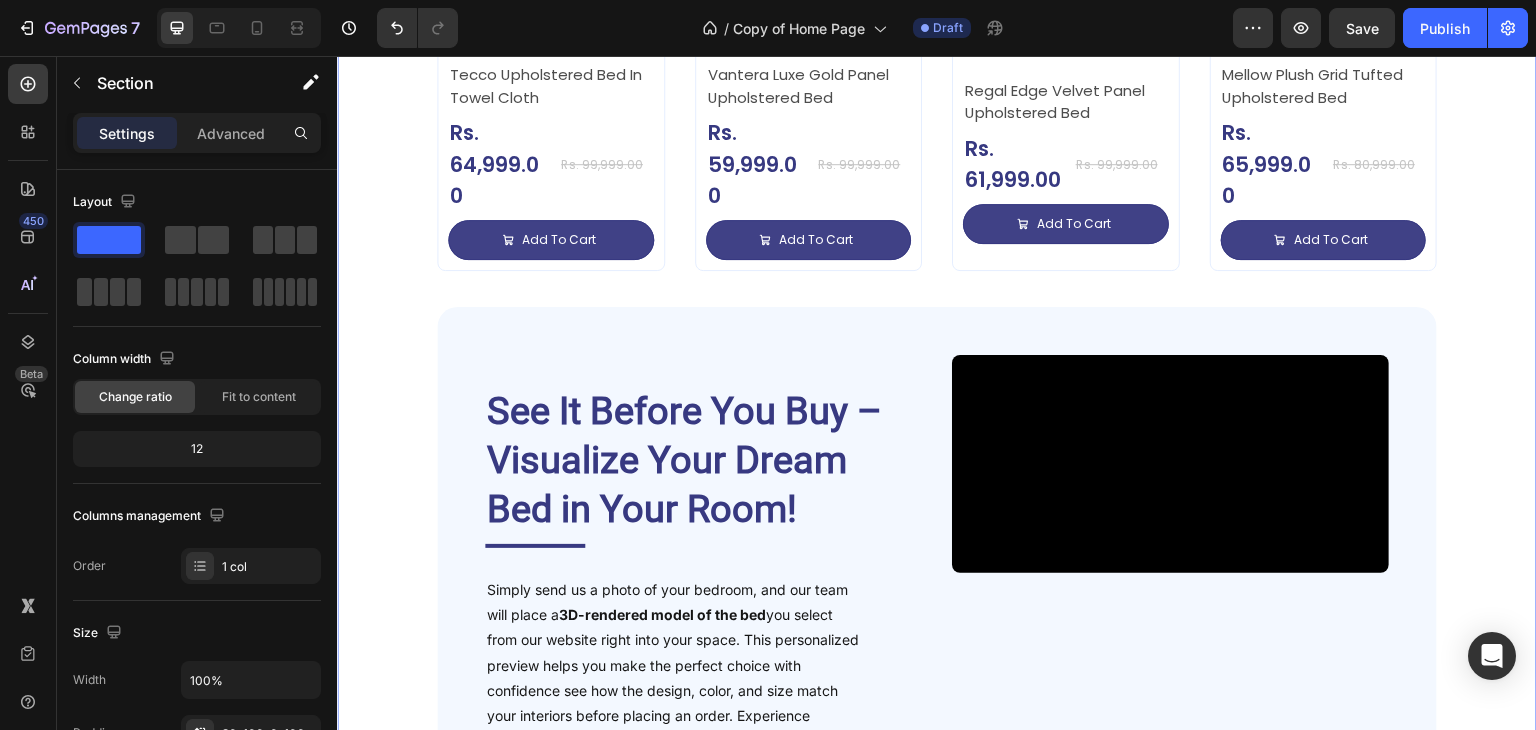 click on "Deal of the Day – Don’t Miss It! Heading Impressive Collection for your Dream Bedroom Text Block Sale 35% off Product Badge Product Images Tecco Upholstered Bed In Towel Cloth Product Title Rs. 64,999.00 Product Price Product Price Row Rs. 99,999.00 Product Price Product Price Row
Add To Cart Add to Cart Row Row Row Product List Sale 40% off Product Badge Product Images Vantera Luxe Gold Panel Upholstered Bed Product Title Rs. 59,999.00 Product Price Product Price Row Rs. 99,999.00 Product Price Product Price Row
Add To Cart Add to Cart Row Row Row Product List Sale 38% off Product Badge Product Images Regal Edge Velvet Panel Upholstered Bed Product Title Rs. 61,999.00 Product Price Product Price Row Rs. 99,999.00 Product Price Product Price Row
Add To Cart Add to Cart Row Row Row Product List Sale 19% off Product Badge Product Images Mellow Plush Grid Tufted Upholstered Bed Product Title Rs. 65,999.00 Product Price Product Price Row Rs. 80,999.00 Row Row" at bounding box center [937, 281] 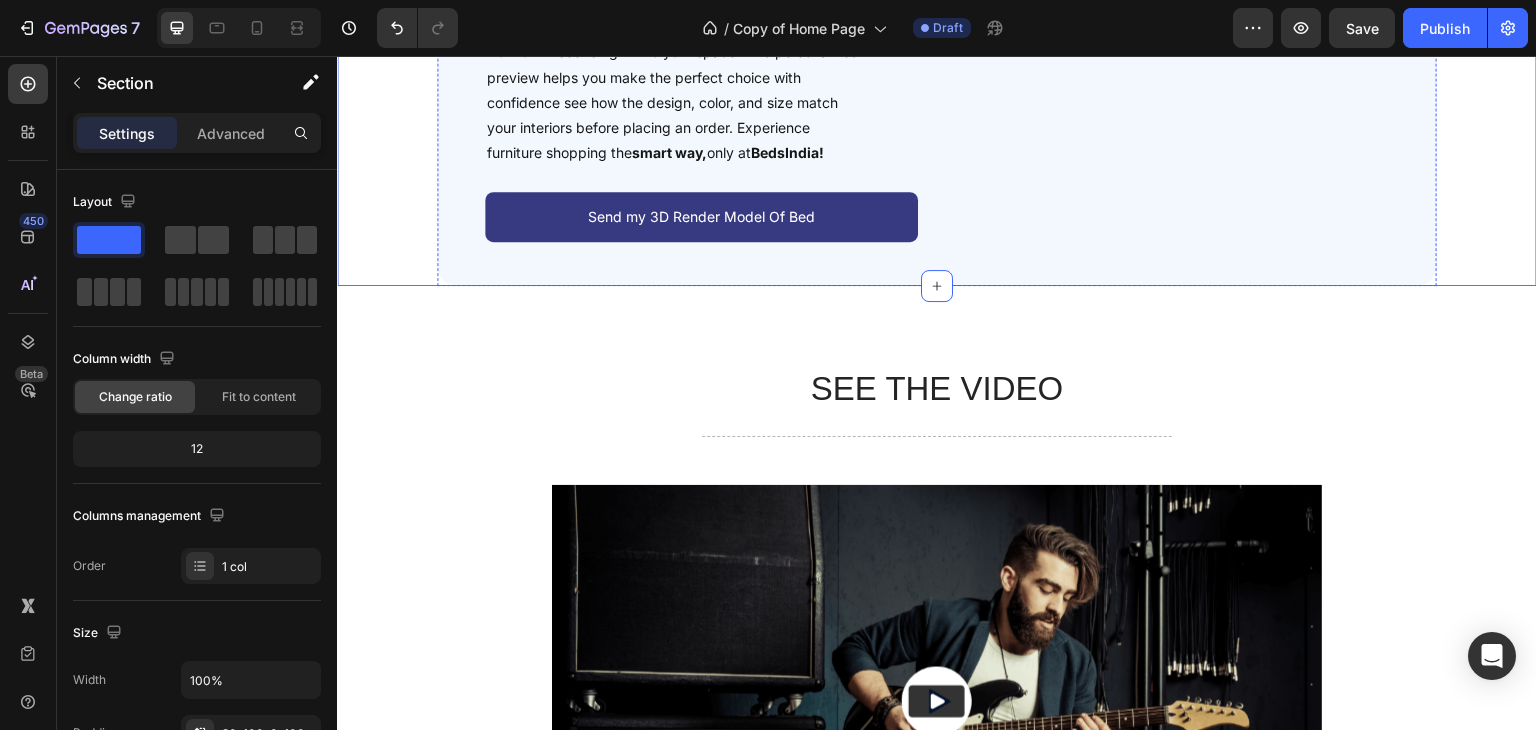 scroll, scrollTop: 3737, scrollLeft: 0, axis: vertical 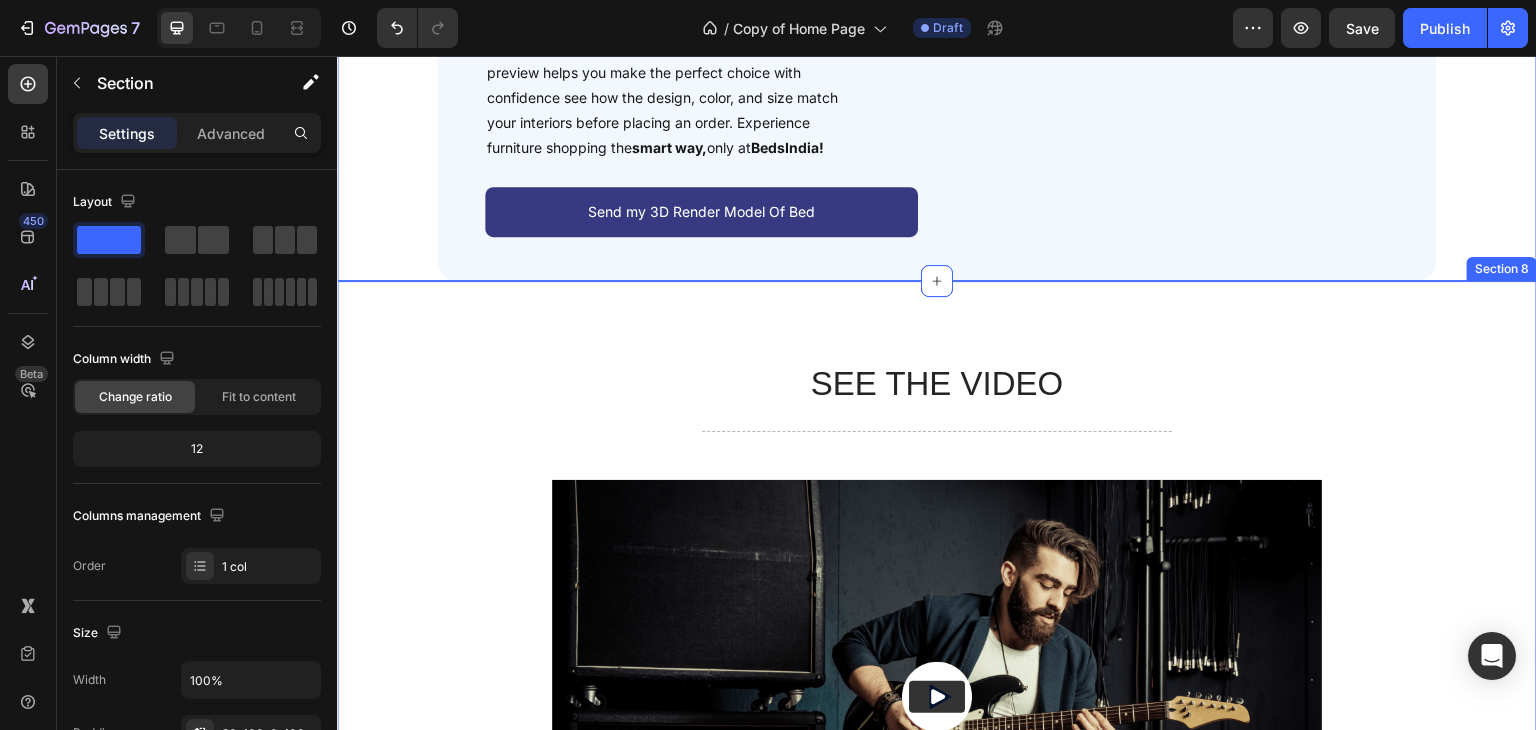 click on "SEE THE VIDEO Heading                Title Line Video The standard Lorem Ipsum Text Block                Title Line On the other hand, we denounce with righteous indignation and dislike men. Text Block In a free hour, when our power of choice is untrammelled and when nothing prevents our being. Text Block READ MORE Button Row Section 8" at bounding box center (937, 780) 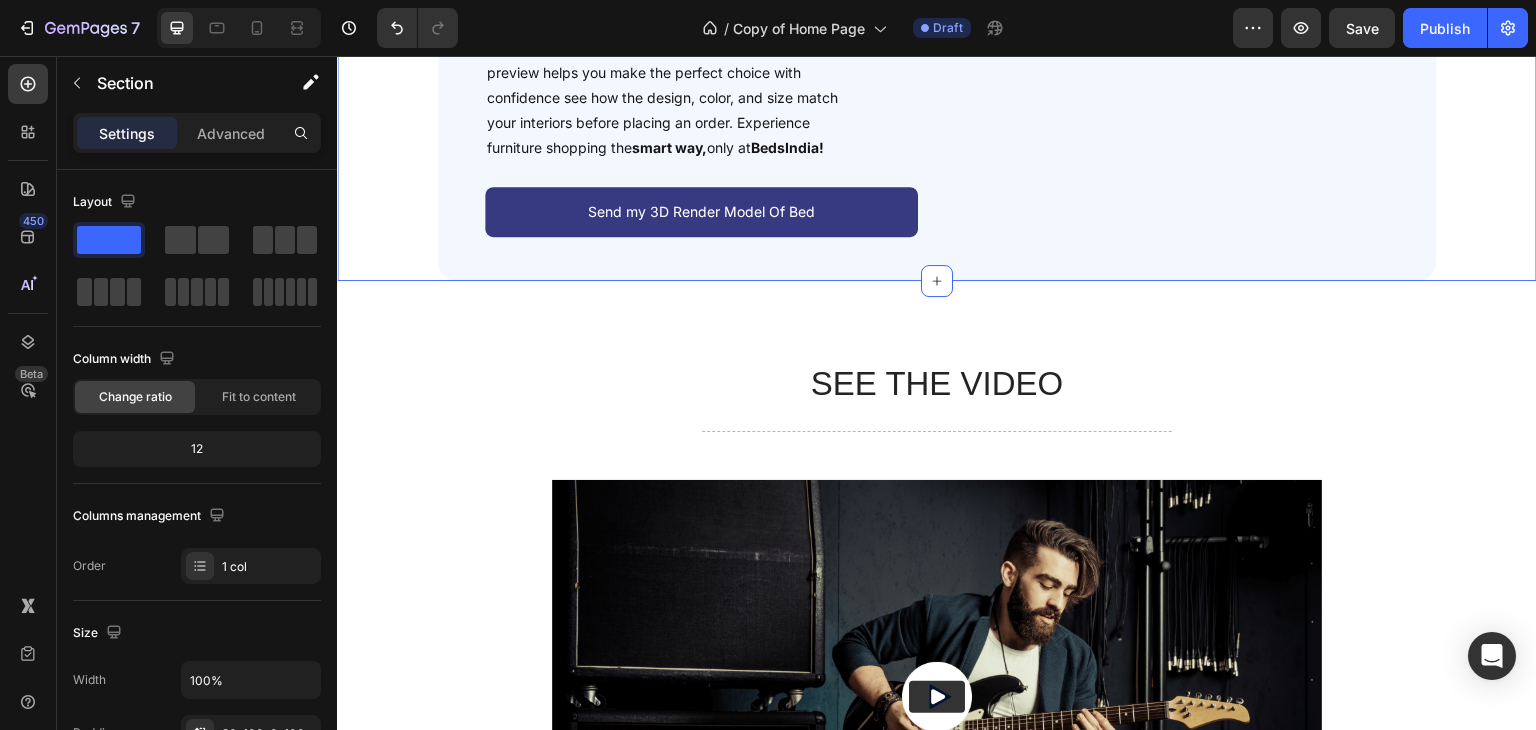 click on "Deal of the Day – Don’t Miss It! Heading Impressive Collection for your Dream Bedroom Text Block Sale 35% off Product Badge Product Images Tecco Upholstered Bed In Towel Cloth Product Title Rs. 64,999.00 Product Price Product Price Row Rs. 99,999.00 Product Price Product Price Row
Add To Cart Add to Cart Row Row Row Product List Sale 40% off Product Badge Product Images Vantera Luxe Gold Panel Upholstered Bed Product Title Rs. 59,999.00 Product Price Product Price Row Rs. 99,999.00 Product Price Product Price Row
Add To Cart Add to Cart Row Row Row Product List Sale 38% off Product Badge Product Images Regal Edge Velvet Panel Upholstered Bed Product Title Rs. 61,999.00 Product Price Product Price Row Rs. 99,999.00 Product Price Product Price Row
Add To Cart Add to Cart Row Row Row Product List Sale 19% off Product Badge Product Images Mellow Plush Grid Tufted Upholstered Bed Product Title Rs. 65,999.00 Product Price Product Price Row Rs. 80,999.00 Row Row" at bounding box center (937, -312) 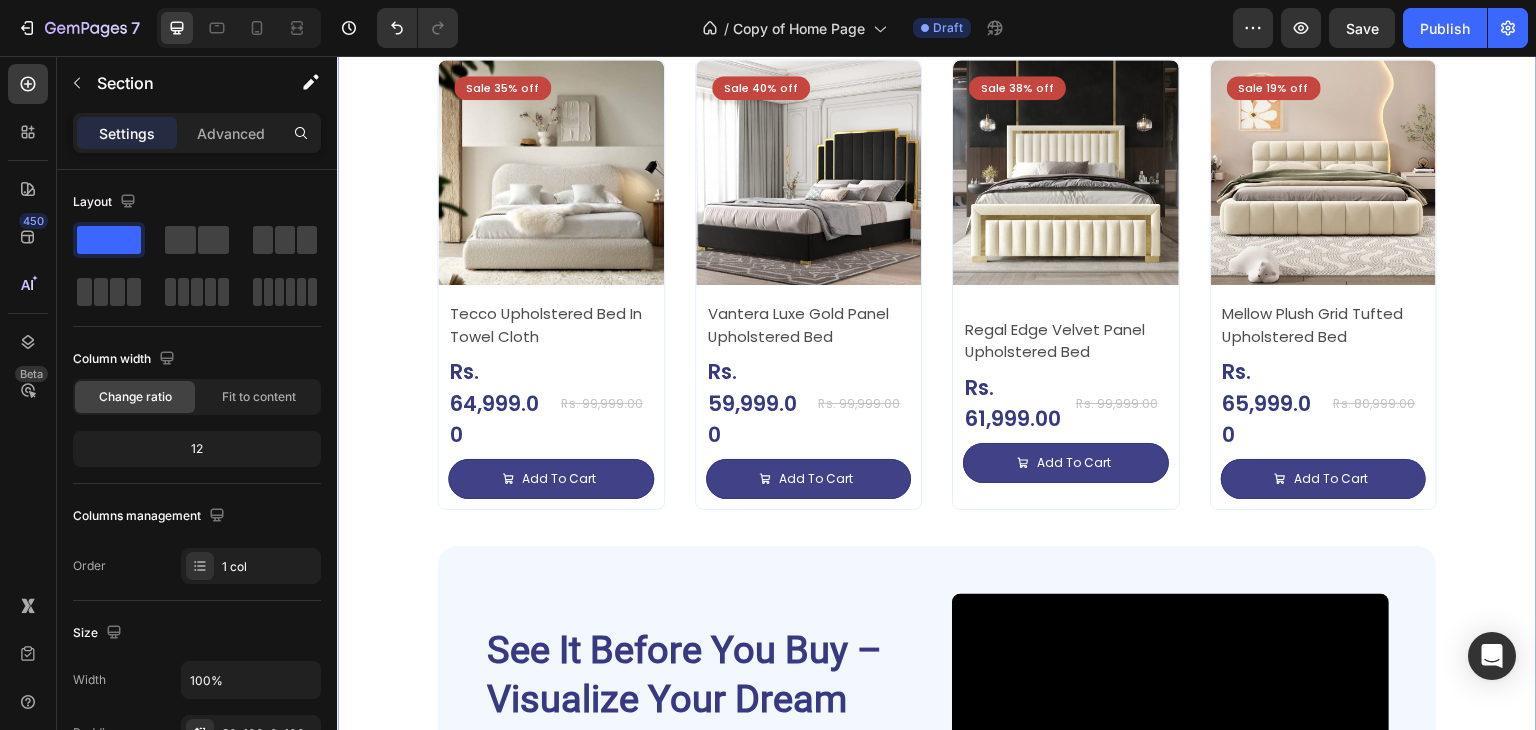 scroll, scrollTop: 2901, scrollLeft: 0, axis: vertical 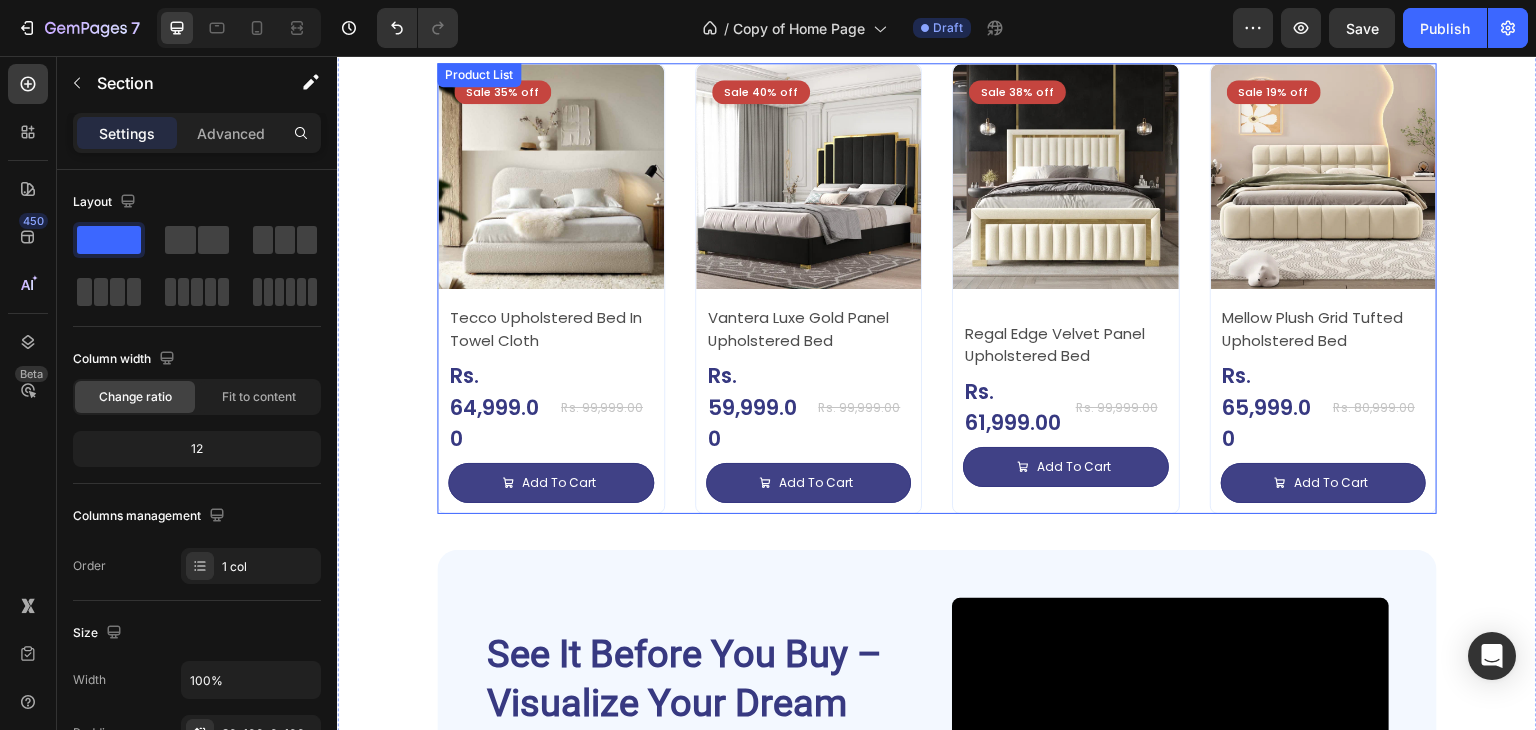 click on "Sale 35% off Product Badge Product Images Tecco Upholstered Bed In Towel Cloth Product Title Rs. 64,999.00 Product Price Product Price Row Rs. 99,999.00 Product Price Product Price Row
Add To Cart Add to Cart Row Row Row Product List Sale 40% off Product Badge Product Images Vantera Luxe Gold Panel Upholstered Bed Product Title Rs. 59,999.00 Product Price Product Price Row Rs. 99,999.00 Product Price Product Price Row
Add To Cart Add to Cart Row Row Row Product List Sale 38% off Product Badge Product Images Regal Edge Velvet Panel Upholstered Bed Product Title Rs. 61,999.00 Product Price Product Price Row Rs. 99,999.00 Product Price Product Price Row
Add To Cart Add to Cart Row Row Row Product List Sale 19% off Product Badge Product Images Mellow Plush Grid Tufted Upholstered Bed Product Title Rs. 65,999.00 Product Price Product Price Row Rs. 80,999.00 Product Price Product Price Row
Add To Cart Add to Cart Row Row Row Product List" at bounding box center (937, 288) 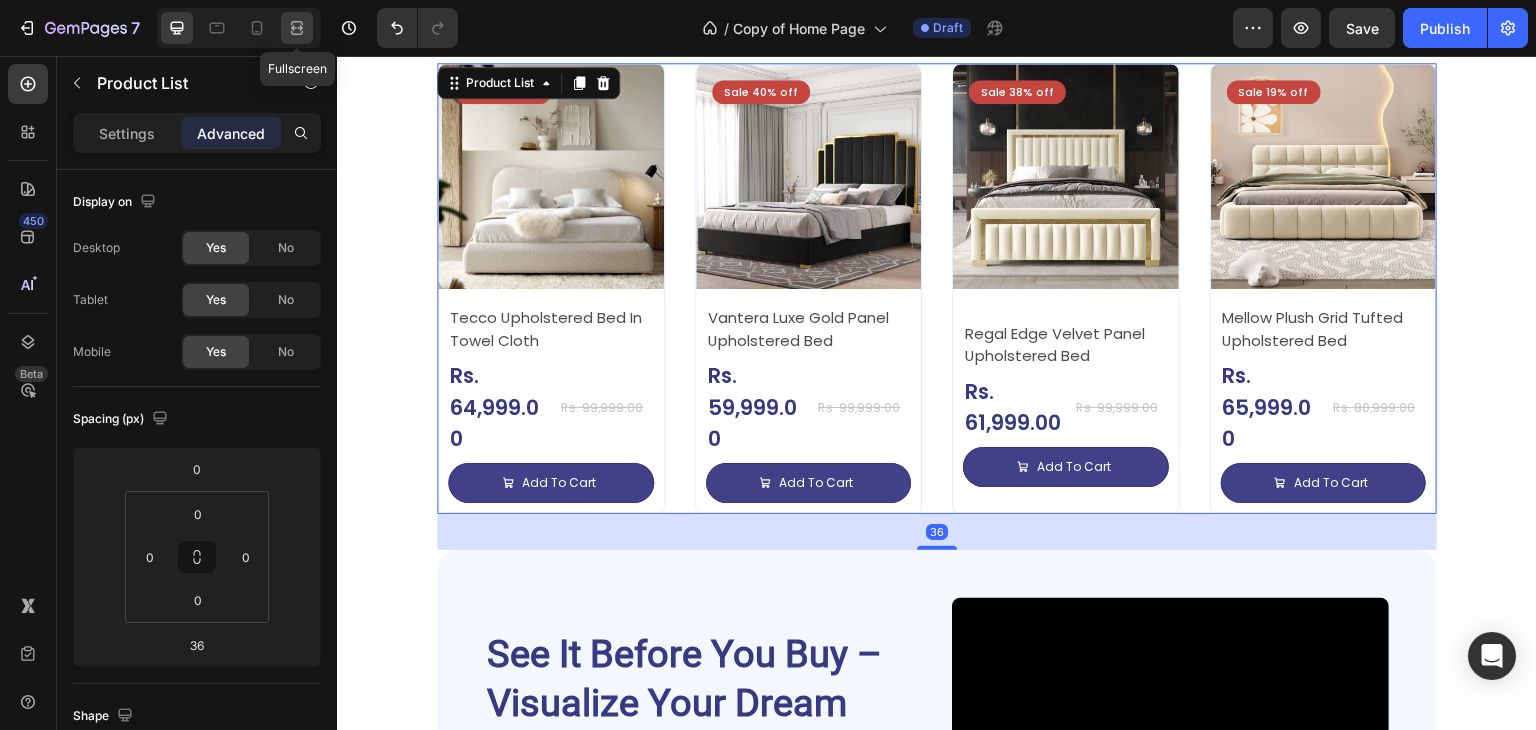 click 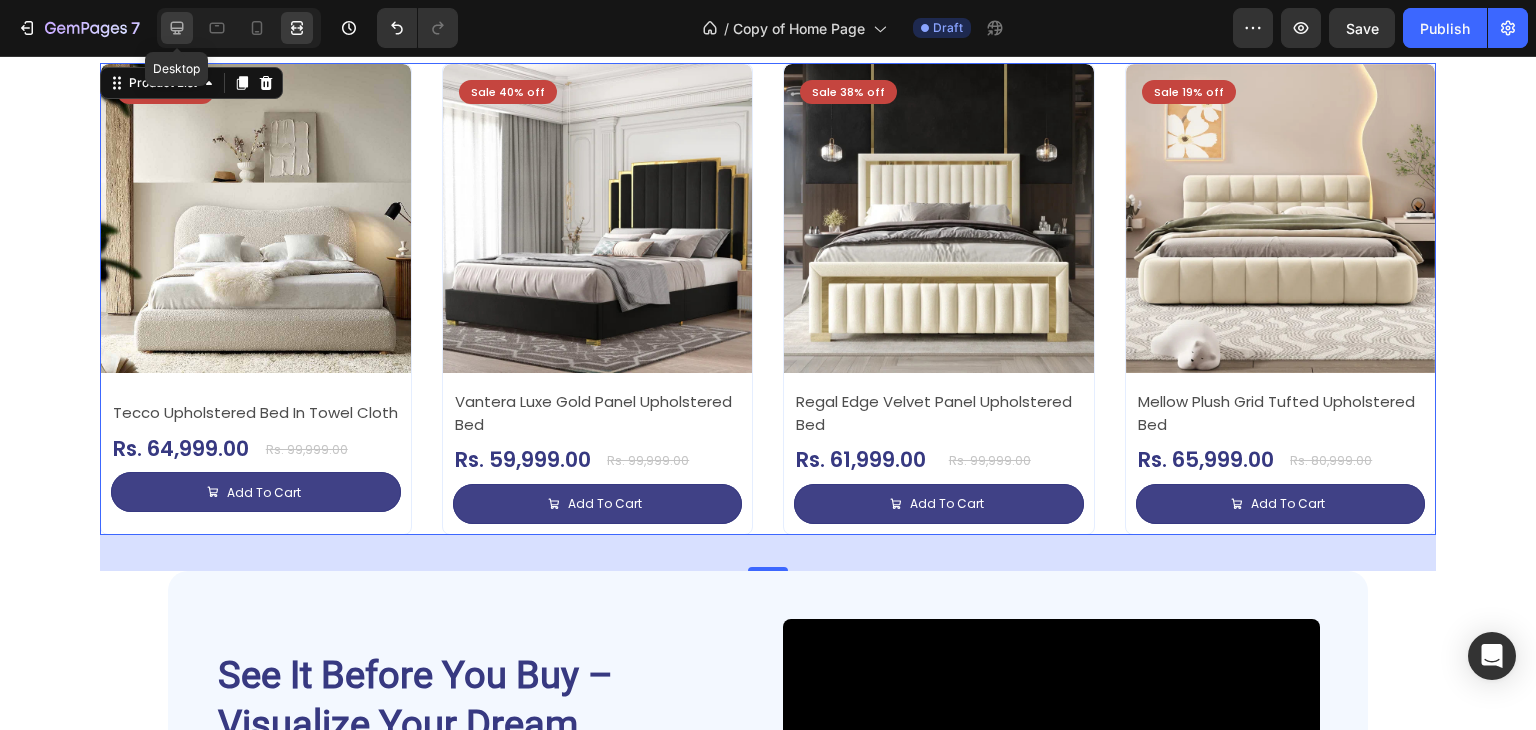 click 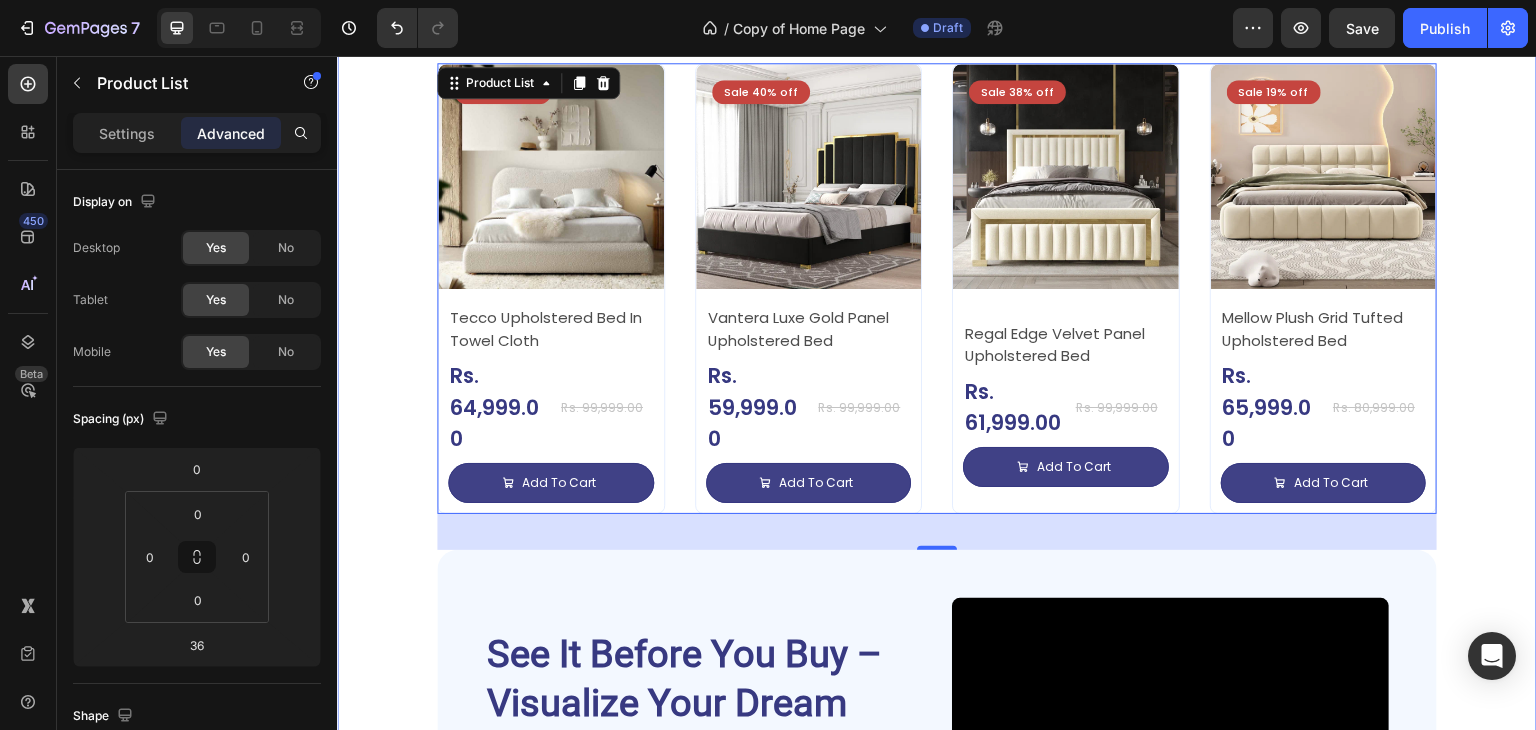 scroll, scrollTop: 2837, scrollLeft: 0, axis: vertical 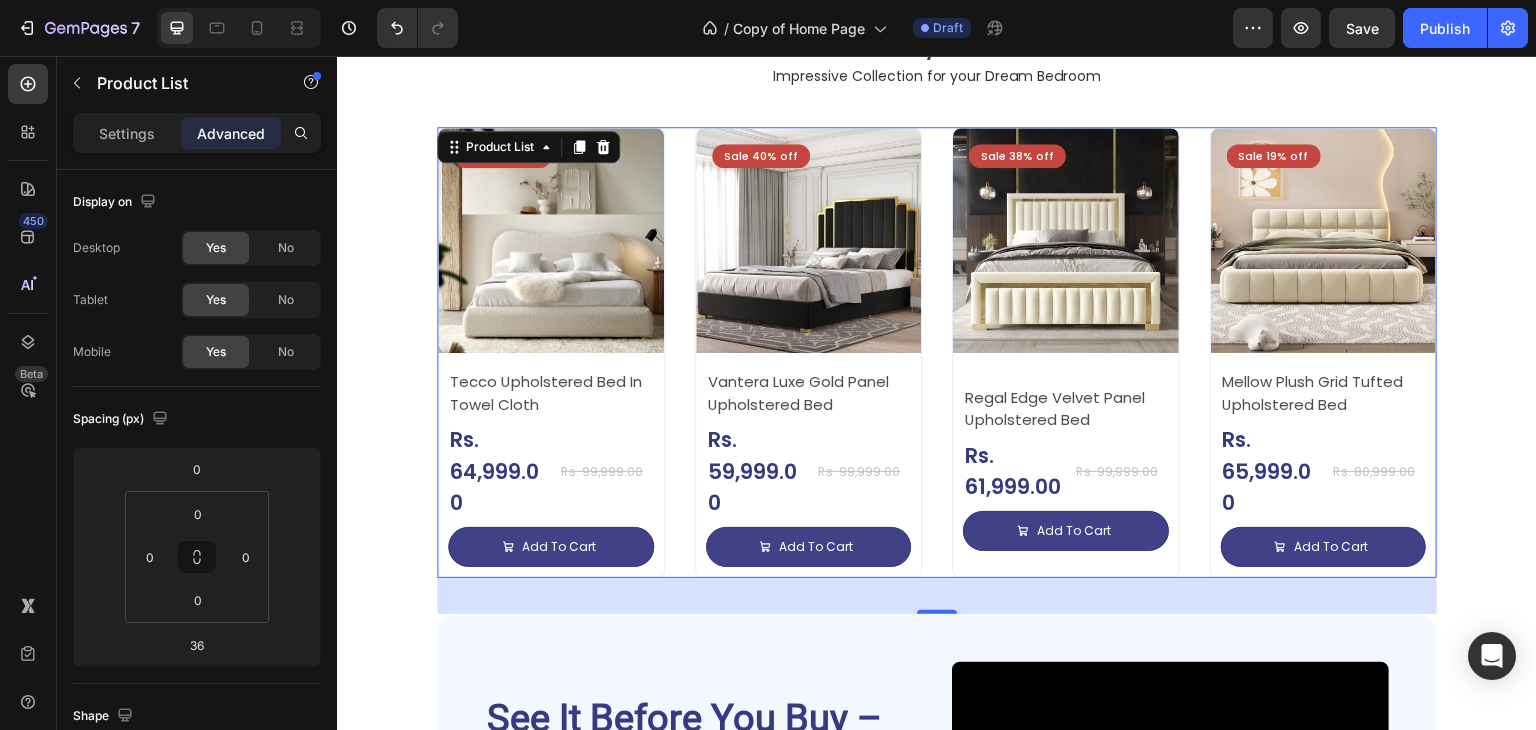 click on "Sale 35% off Product Badge Product Images Tecco Upholstered Bed In Towel Cloth Product Title Rs. 64,999.00 Product Price Product Price Row Rs. 99,999.00 Product Price Product Price Row
Add To Cart Add to Cart Row Row Row Product List   36 Sale 40% off Product Badge Product Images Vantera Luxe Gold Panel Upholstered Bed Product Title Rs. 59,999.00 Product Price Product Price Row Rs. 99,999.00 Product Price Product Price Row
Add To Cart Add to Cart Row Row Row Product List   36 Sale 38% off Product Badge Product Images Regal Edge Velvet Panel Upholstered Bed Product Title Rs. 61,999.00 Product Price Product Price Row Rs. 99,999.00 Product Price Product Price Row
Add To Cart Add to Cart Row Row Row Product List   36 Sale 19% off Product Badge Product Images Mellow Plush Grid Tufted Upholstered Bed Product Title Rs. 65,999.00 Product Price Product Price Row Rs. 80,999.00 Product Price Product Price Row
Add To Cart Add to Cart Row Row Row Product List" at bounding box center (937, 352) 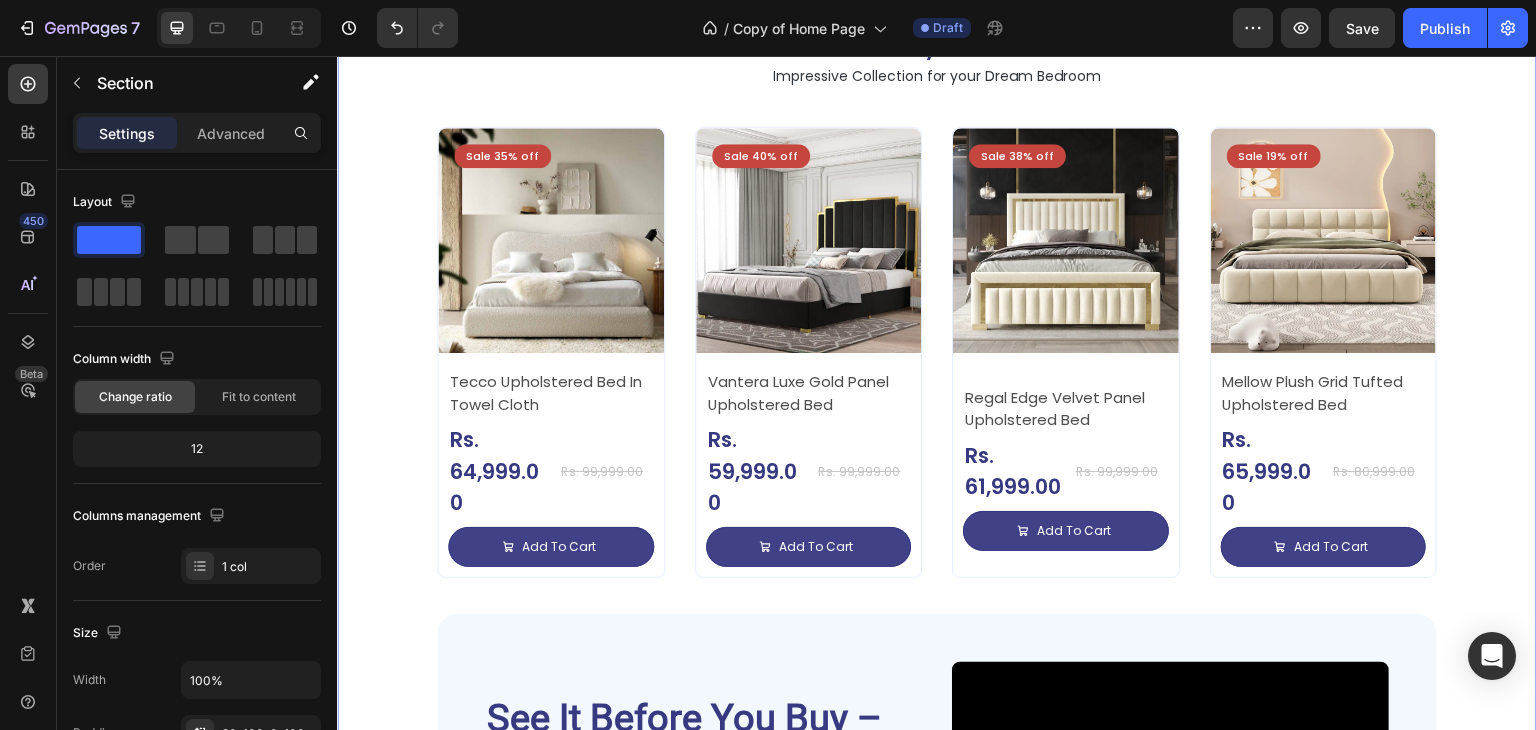 click on "Deal of the Day – Don’t Miss It! Heading Impressive Collection for your Dream Bedroom Text Block Sale 35% off Product Badge Product Images Tecco Upholstered Bed In Towel Cloth Product Title Rs. 64,999.00 Product Price Product Price Row Rs. 99,999.00 Product Price Product Price Row
Add To Cart Add to Cart Row Row Row Product List Sale 40% off Product Badge Product Images Vantera Luxe Gold Panel Upholstered Bed Product Title Rs. 59,999.00 Product Price Product Price Row Rs. 99,999.00 Product Price Product Price Row
Add To Cart Add to Cart Row Row Row Product List Sale 38% off Product Badge Product Images Regal Edge Velvet Panel Upholstered Bed Product Title Rs. 61,999.00 Product Price Product Price Row Rs. 99,999.00 Product Price Product Price Row
Add To Cart Add to Cart Row Row Row Product List Sale 19% off Product Badge Product Images Mellow Plush Grid Tufted Upholstered Bed Product Title Rs. 65,999.00 Product Price Product Price Row Rs. 80,999.00 Row Row" at bounding box center [937, 588] 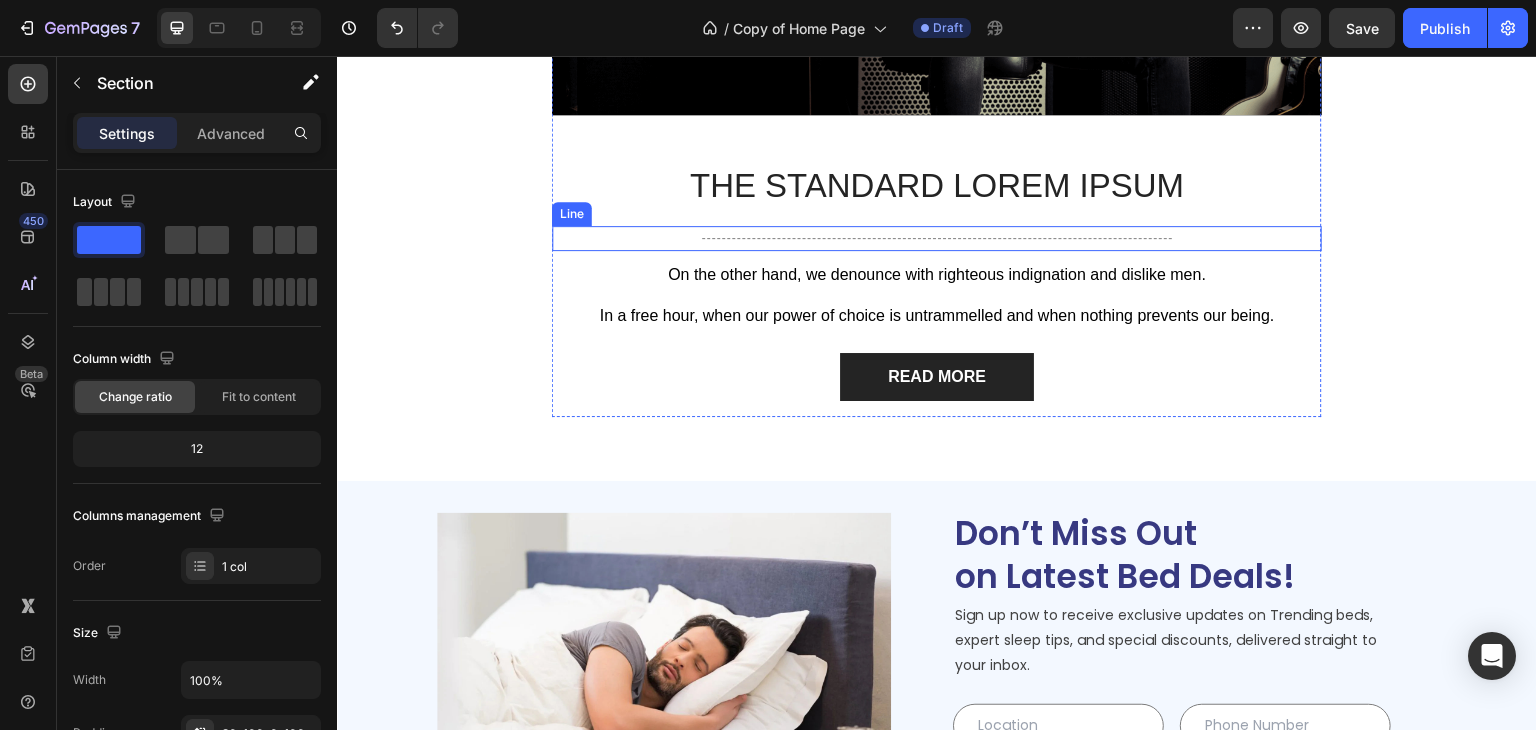 scroll, scrollTop: 4361, scrollLeft: 0, axis: vertical 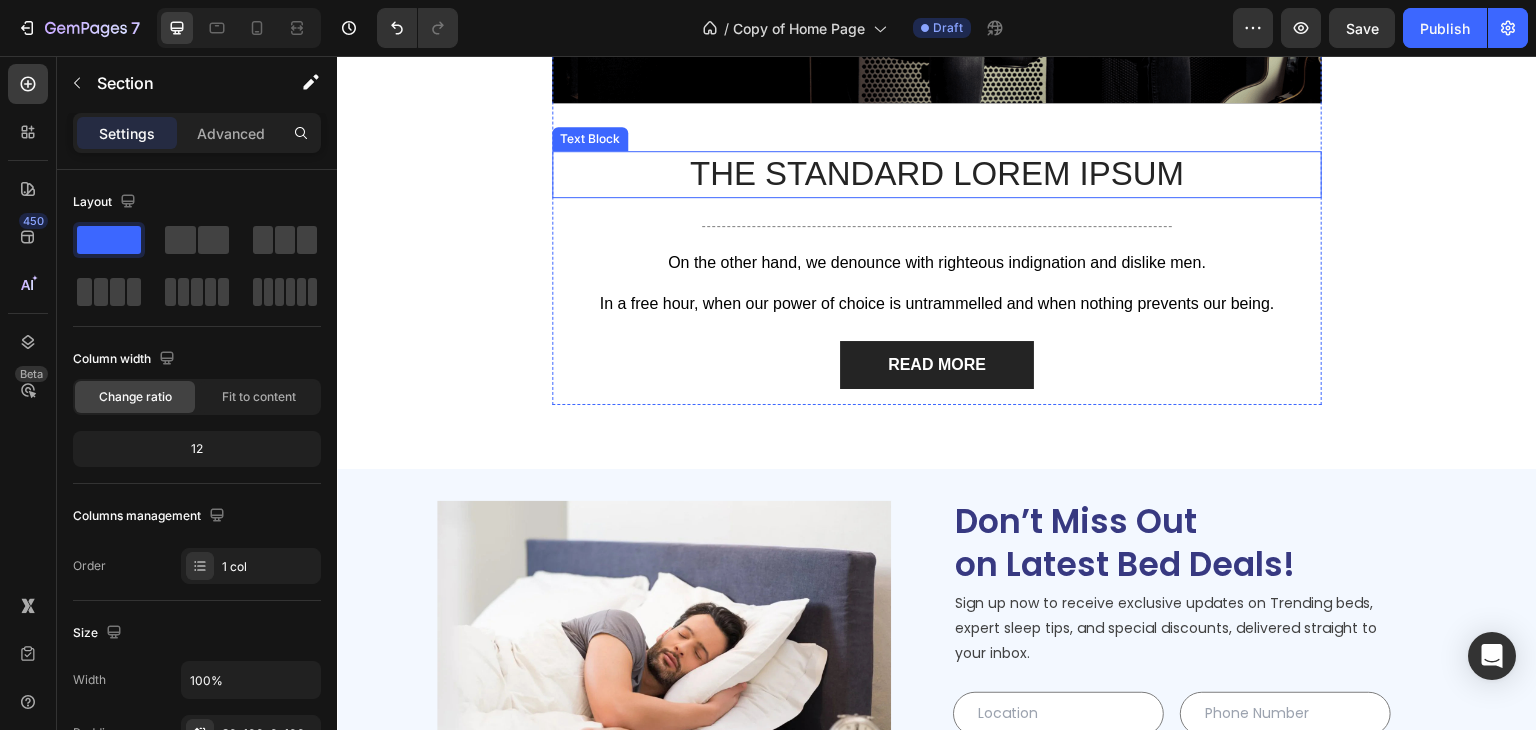 click on "The standard Lorem Ipsum" at bounding box center [937, 174] 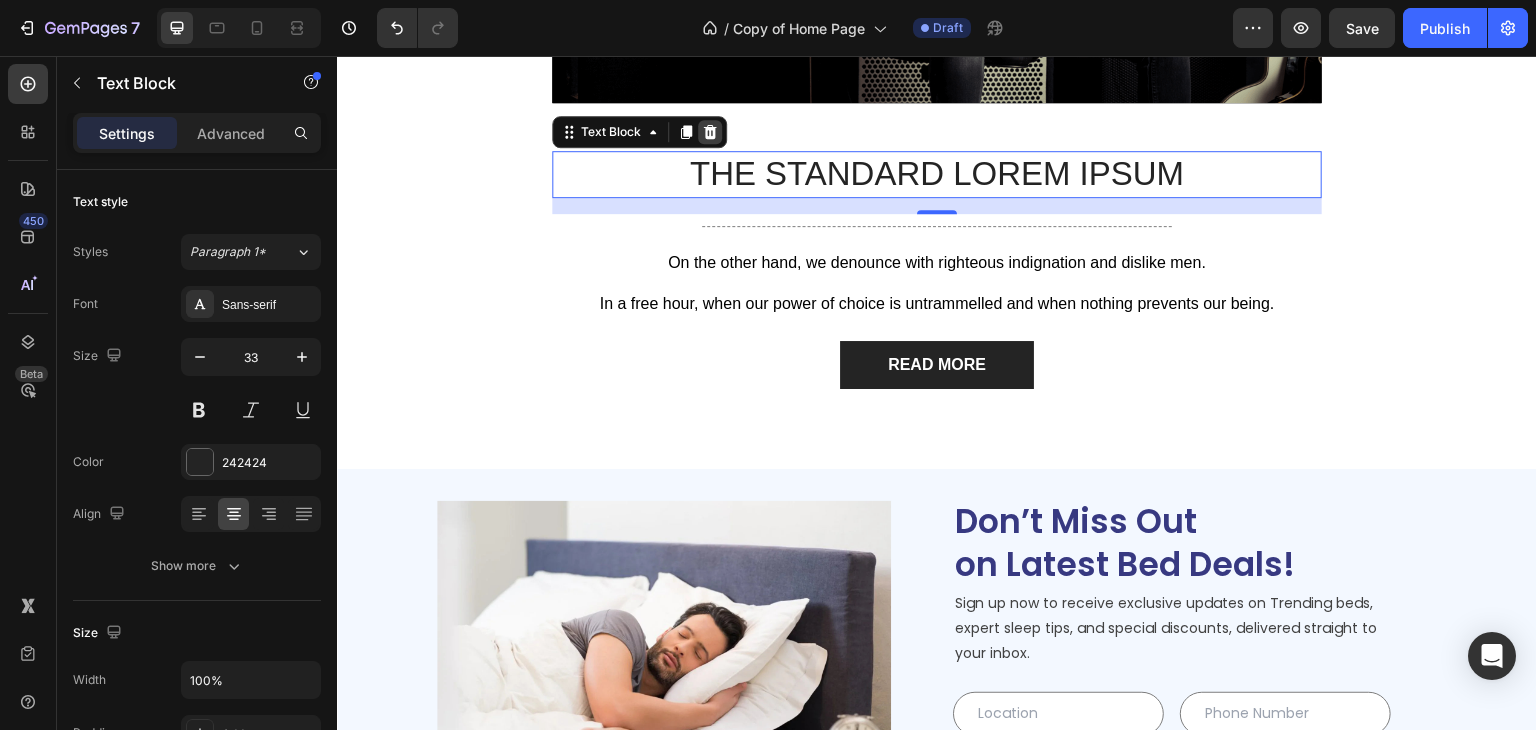 click 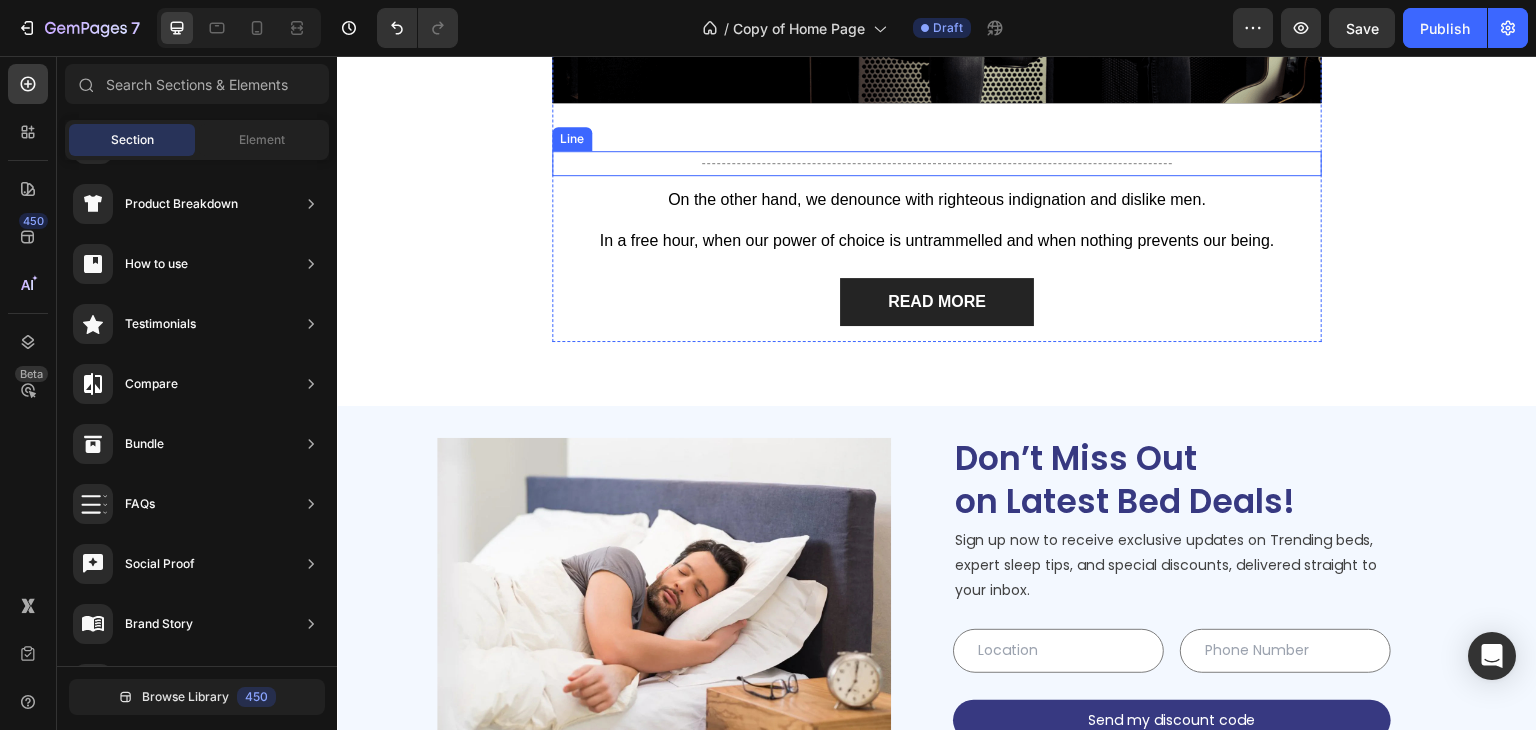 click on "Title Line" at bounding box center [937, 163] 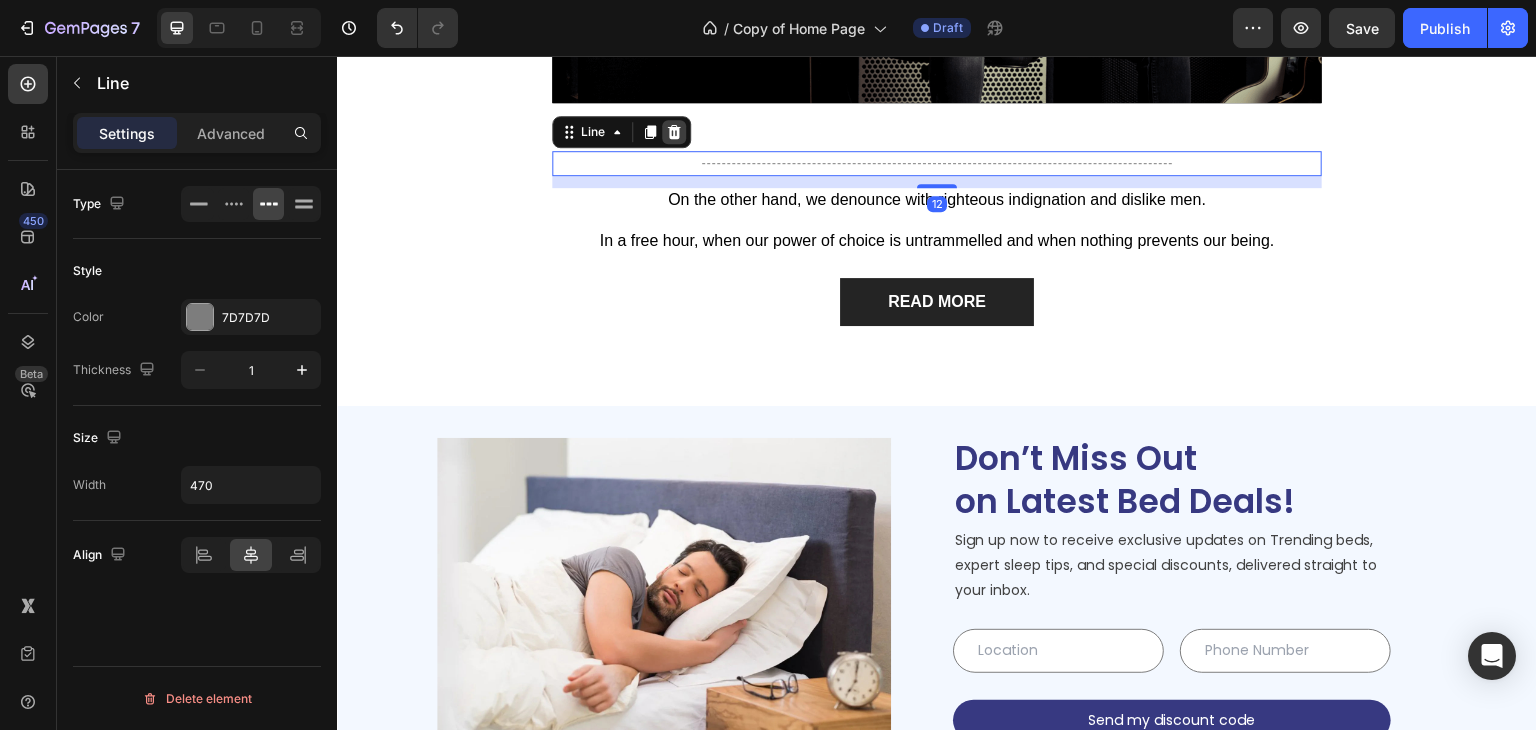 click 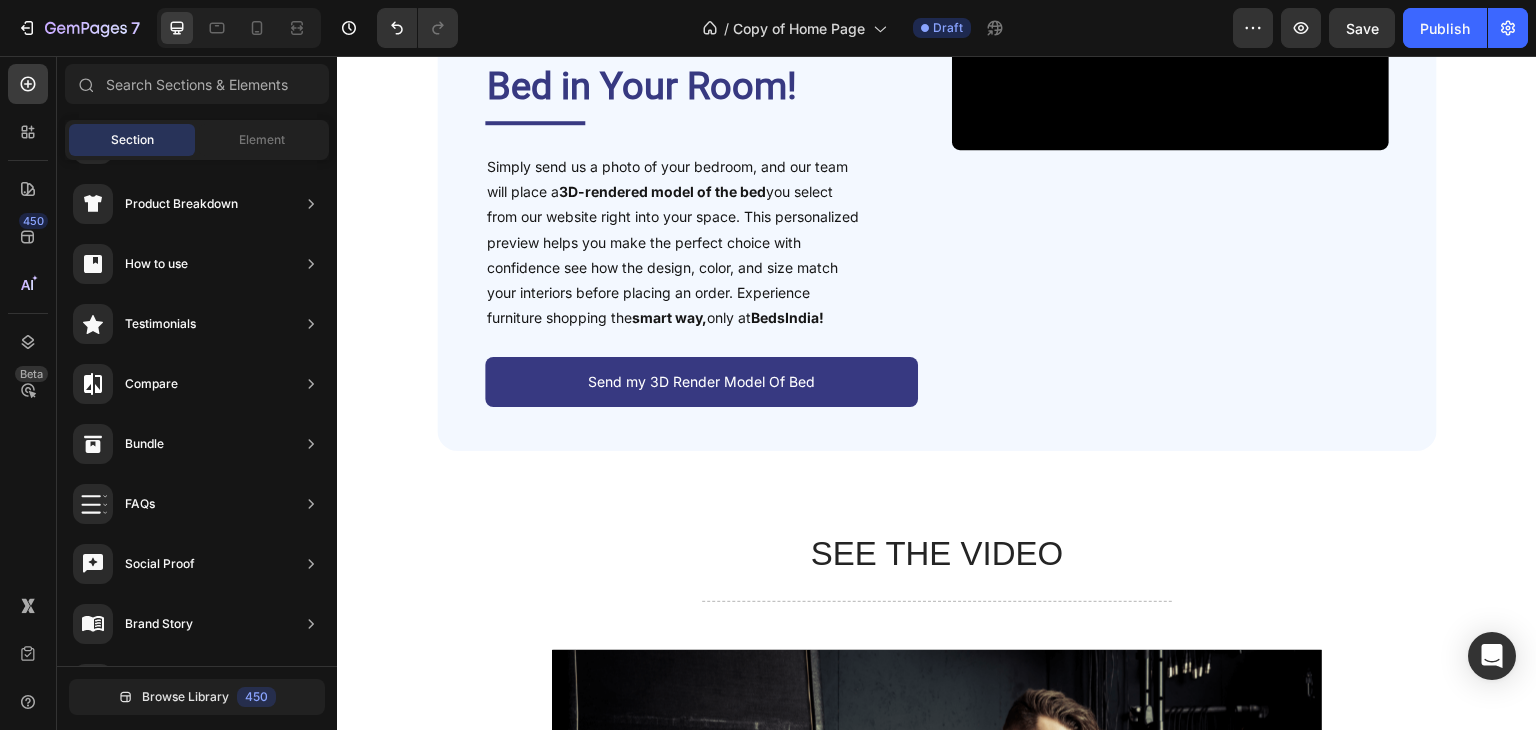 scroll, scrollTop: 3307, scrollLeft: 0, axis: vertical 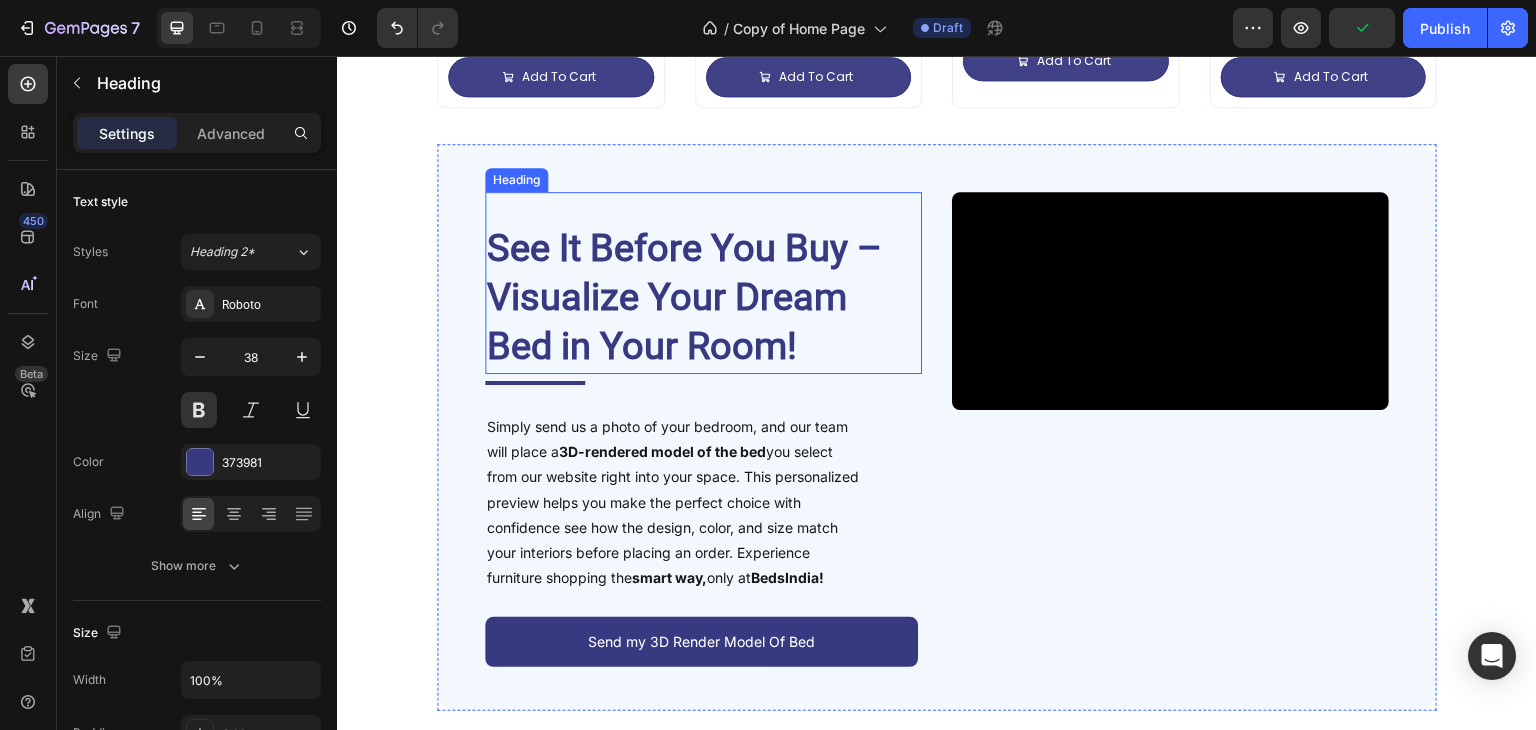 click on "See It Before You Buy – Visualize Your Dream" at bounding box center (684, 272) 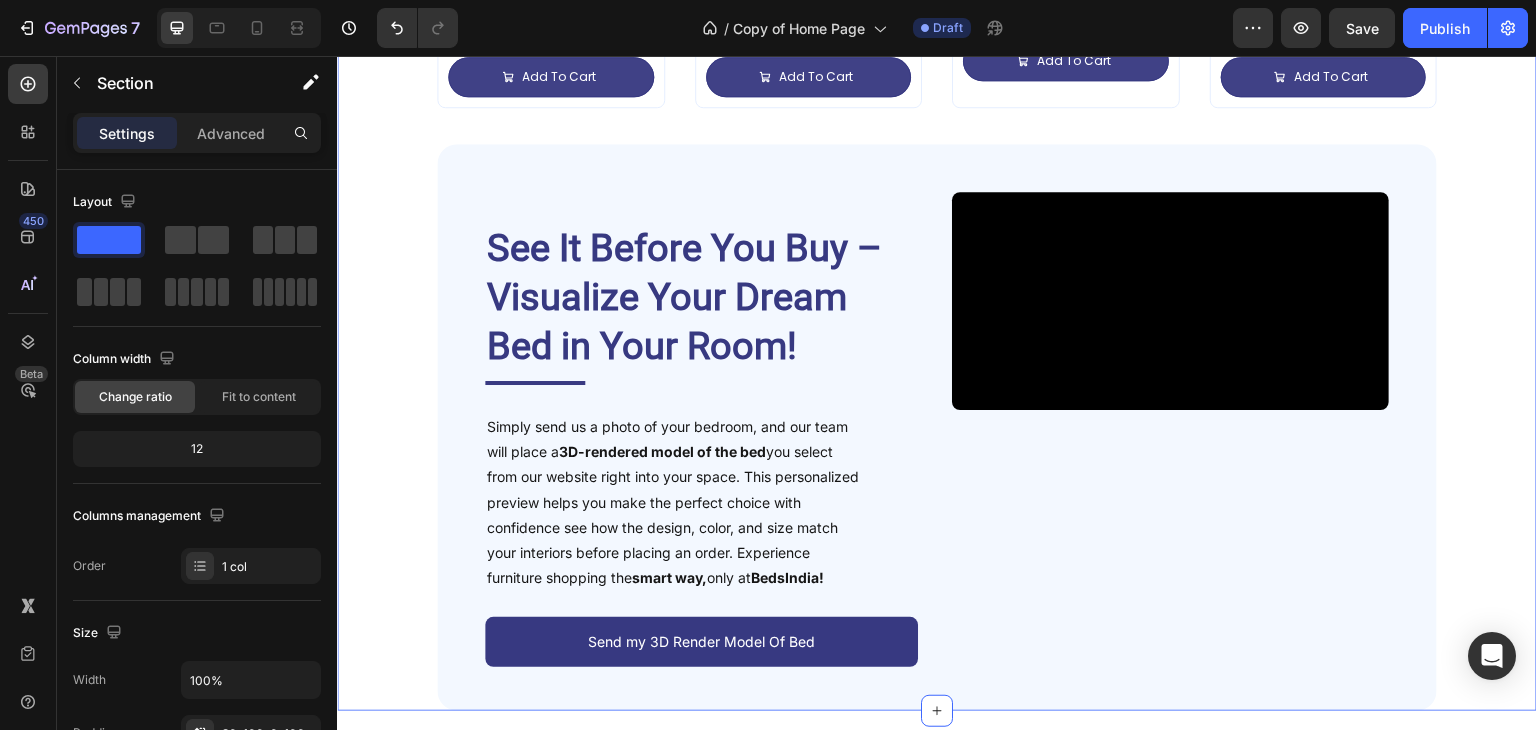 click on "Deal of the Day – Don’t Miss It! Heading Impressive Collection for your Dream Bedroom Text Block Sale 35% off Product Badge Product Images Tecco Upholstered Bed In Towel Cloth Product Title Rs. 64,999.00 Product Price Product Price Row Rs. 99,999.00 Product Price Product Price Row
Add To Cart Add to Cart Row Row Row Product List Sale 40% off Product Badge Product Images Vantera Luxe Gold Panel Upholstered Bed Product Title Rs. 59,999.00 Product Price Product Price Row Rs. 99,999.00 Product Price Product Price Row
Add To Cart Add to Cart Row Row Row Product List Sale 38% off Product Badge Product Images Regal Edge Velvet Panel Upholstered Bed Product Title Rs. 61,999.00 Product Price Product Price Row Rs. 99,999.00 Product Price Product Price Row
Add To Cart Add to Cart Row Row Row Product List Sale 19% off Product Badge Product Images Mellow Plush Grid Tufted Upholstered Bed Product Title Rs. 65,999.00 Product Price Product Price Row Rs. 80,999.00 Row Row" at bounding box center (937, 118) 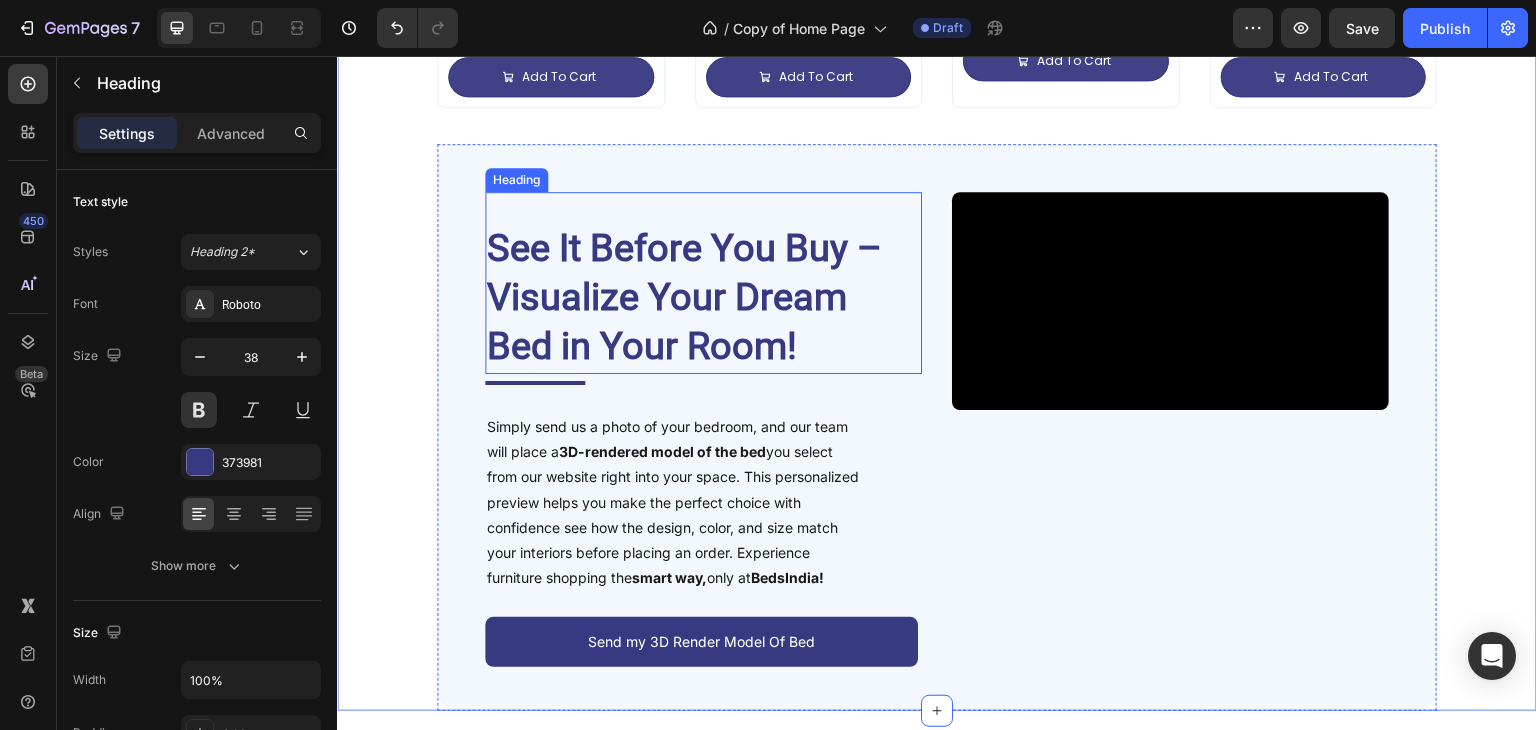 click on "See It Before You Buy – Visualize Your Dream" at bounding box center [684, 272] 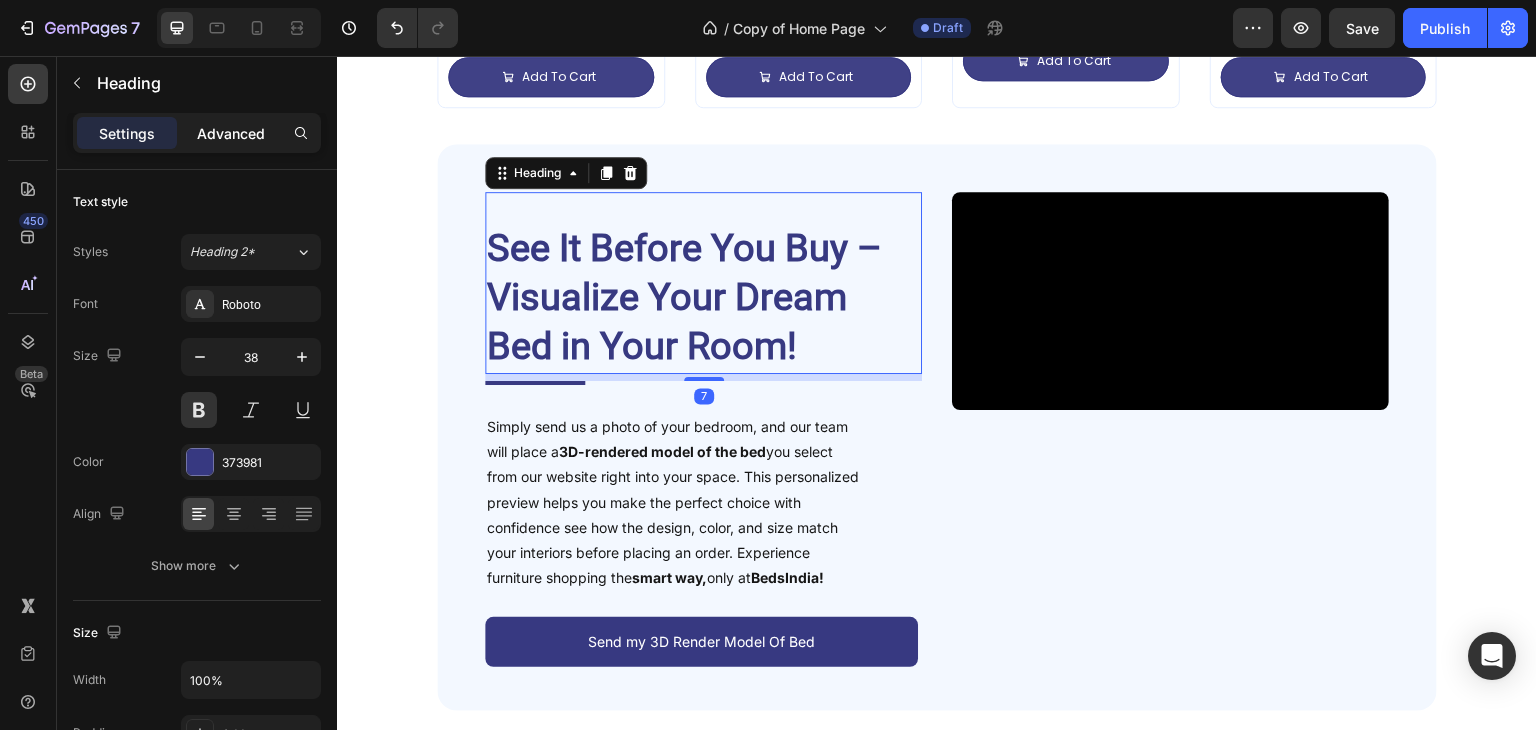 click on "Advanced" at bounding box center [231, 133] 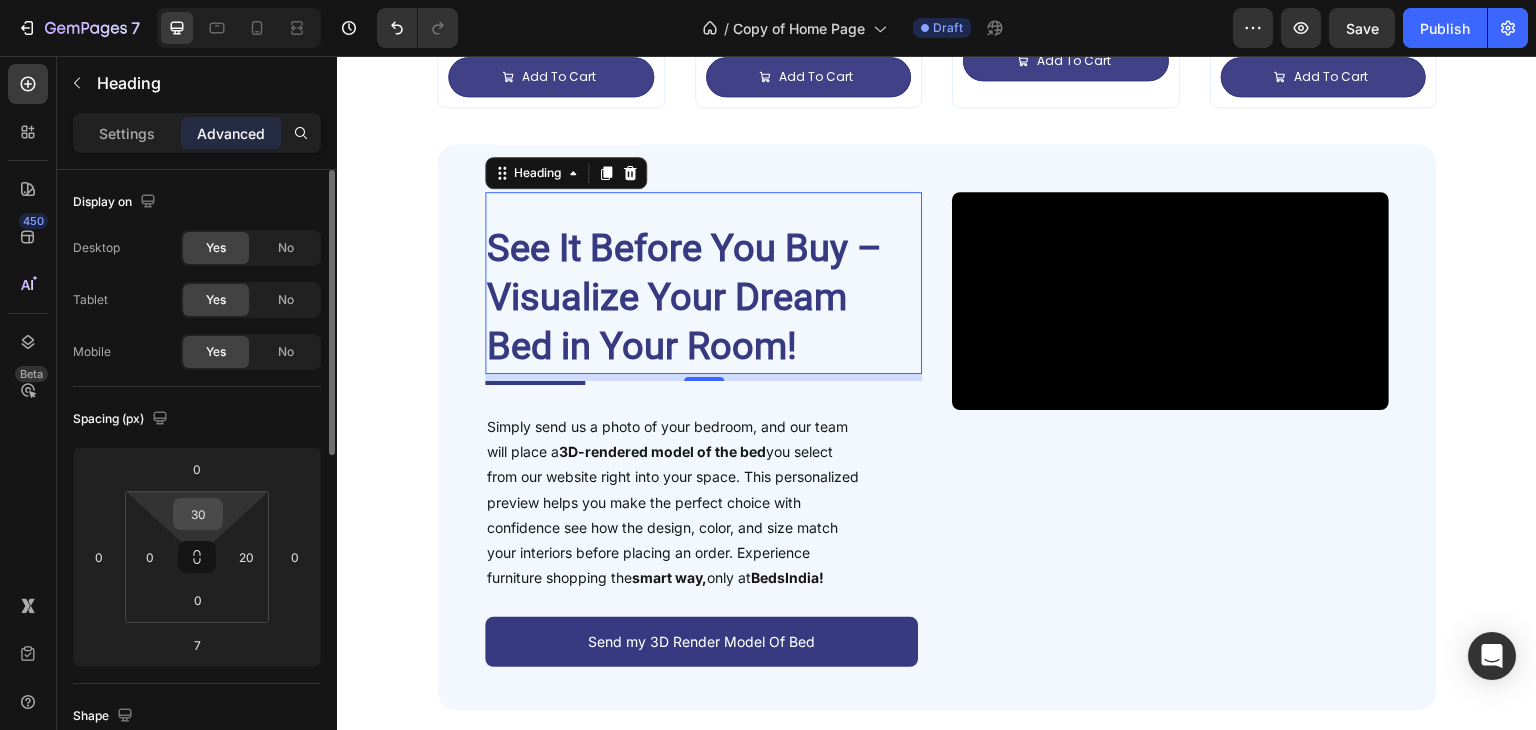 click on "30" at bounding box center (198, 514) 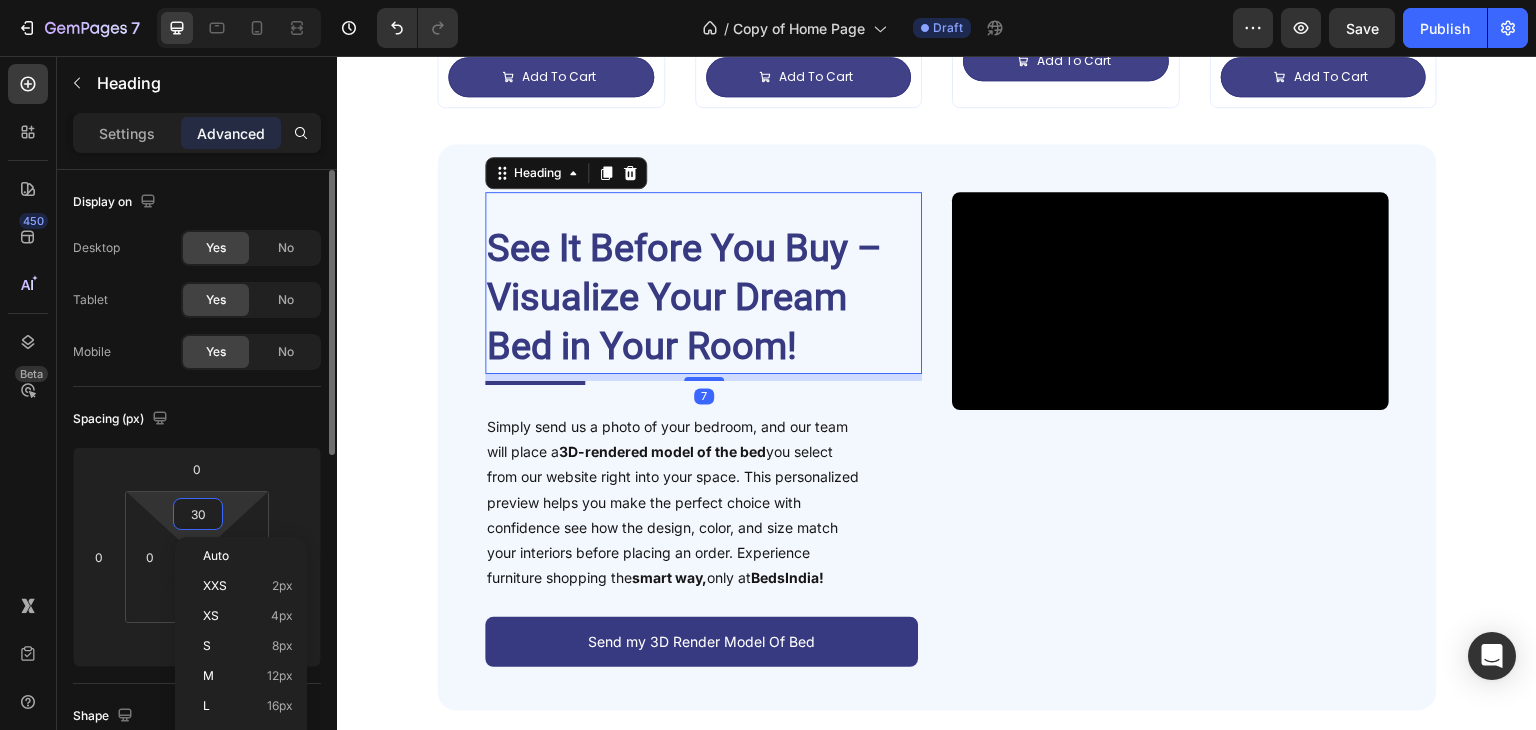 type on "0" 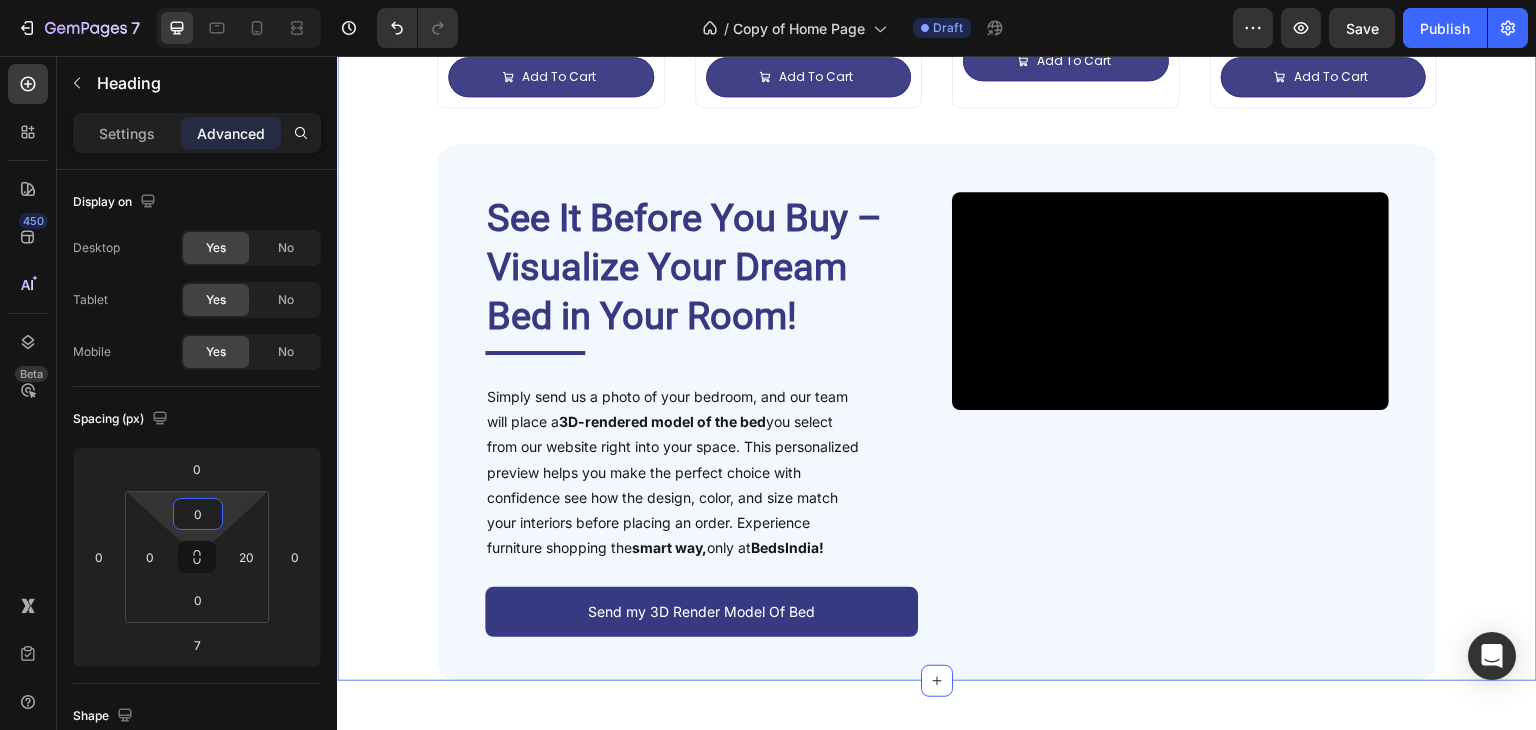 click on "Deal of the Day – Don’t Miss It! Heading Impressive Collection for your Dream Bedroom Text Block Sale 35% off Product Badge Product Images Tecco Upholstered Bed In Towel Cloth Product Title Rs. 64,999.00 Product Price Product Price Row Rs. 99,999.00 Product Price Product Price Row
Add To Cart Add to Cart Row Row Row Product List Sale 40% off Product Badge Product Images Vantera Luxe Gold Panel Upholstered Bed Product Title Rs. 59,999.00 Product Price Product Price Row Rs. 99,999.00 Product Price Product Price Row
Add To Cart Add to Cart Row Row Row Product List Sale 38% off Product Badge Product Images Regal Edge Velvet Panel Upholstered Bed Product Title Rs. 61,999.00 Product Price Product Price Row Rs. 99,999.00 Product Price Product Price Row
Add To Cart Add to Cart Row Row Row Product List Sale 19% off Product Badge Product Images Mellow Plush Grid Tufted Upholstered Bed Product Title Rs. 65,999.00 Product Price Product Price Row Rs. 80,999.00 Row Row" at bounding box center (937, 103) 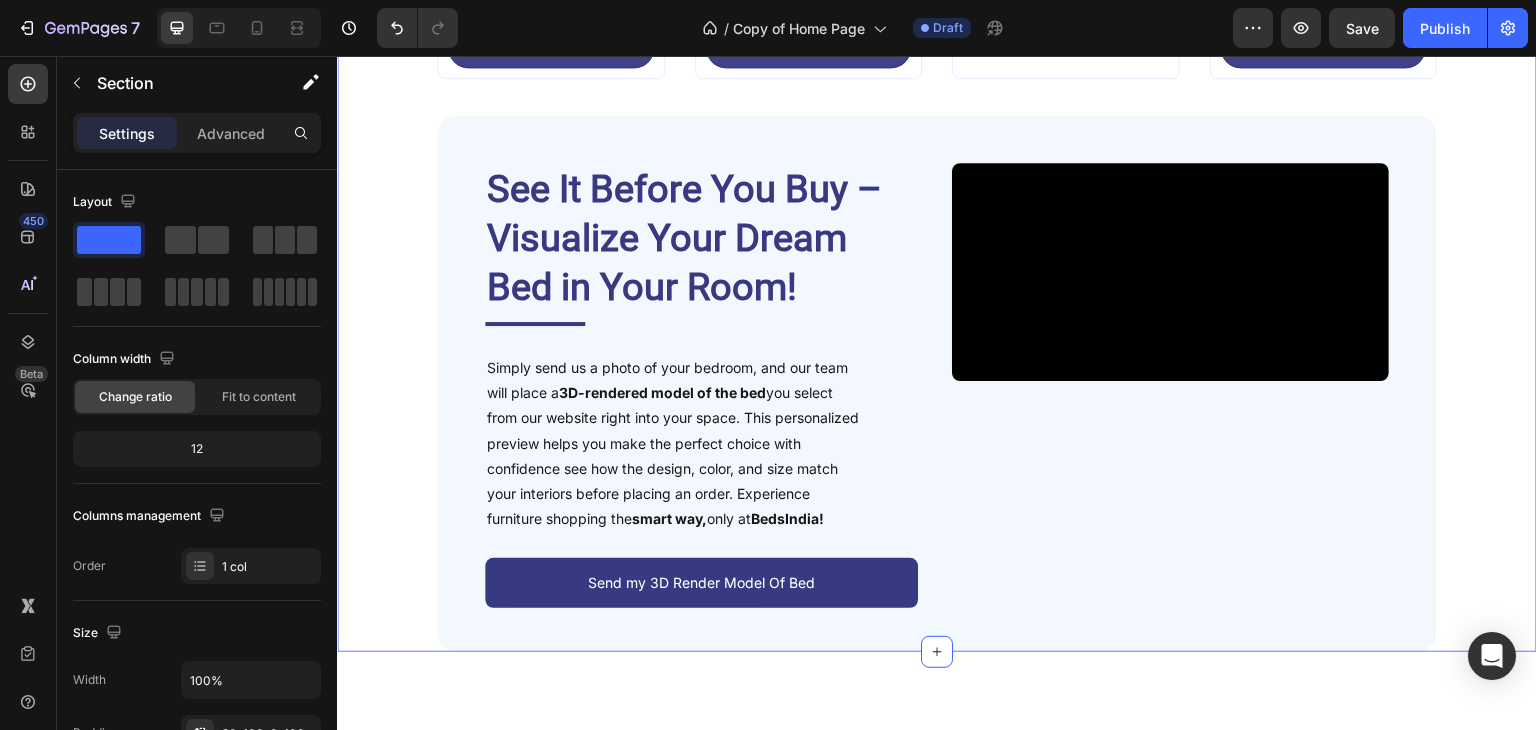 scroll, scrollTop: 3324, scrollLeft: 0, axis: vertical 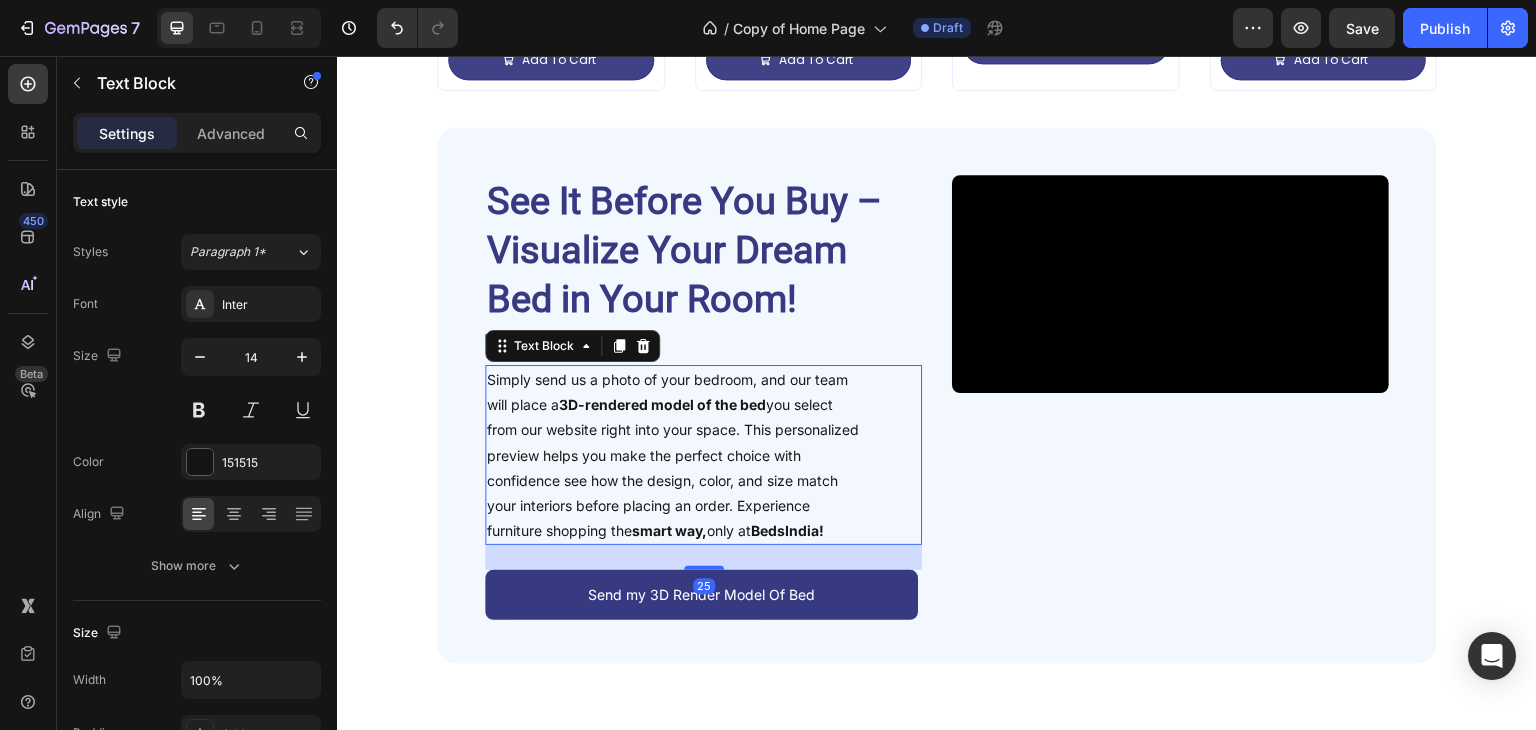 click on "Simply send us a photo of your bedroom, and our team will place a  3D-rendered model of the bed  you select from our website right into your space. This personalized preview helps you make the perfect choice with confidence see how the design, color, and size match your interiors before placing an order. Experience furniture shopping the  smart way,  only at  BedsIndia! Text Block   25" at bounding box center (703, 455) 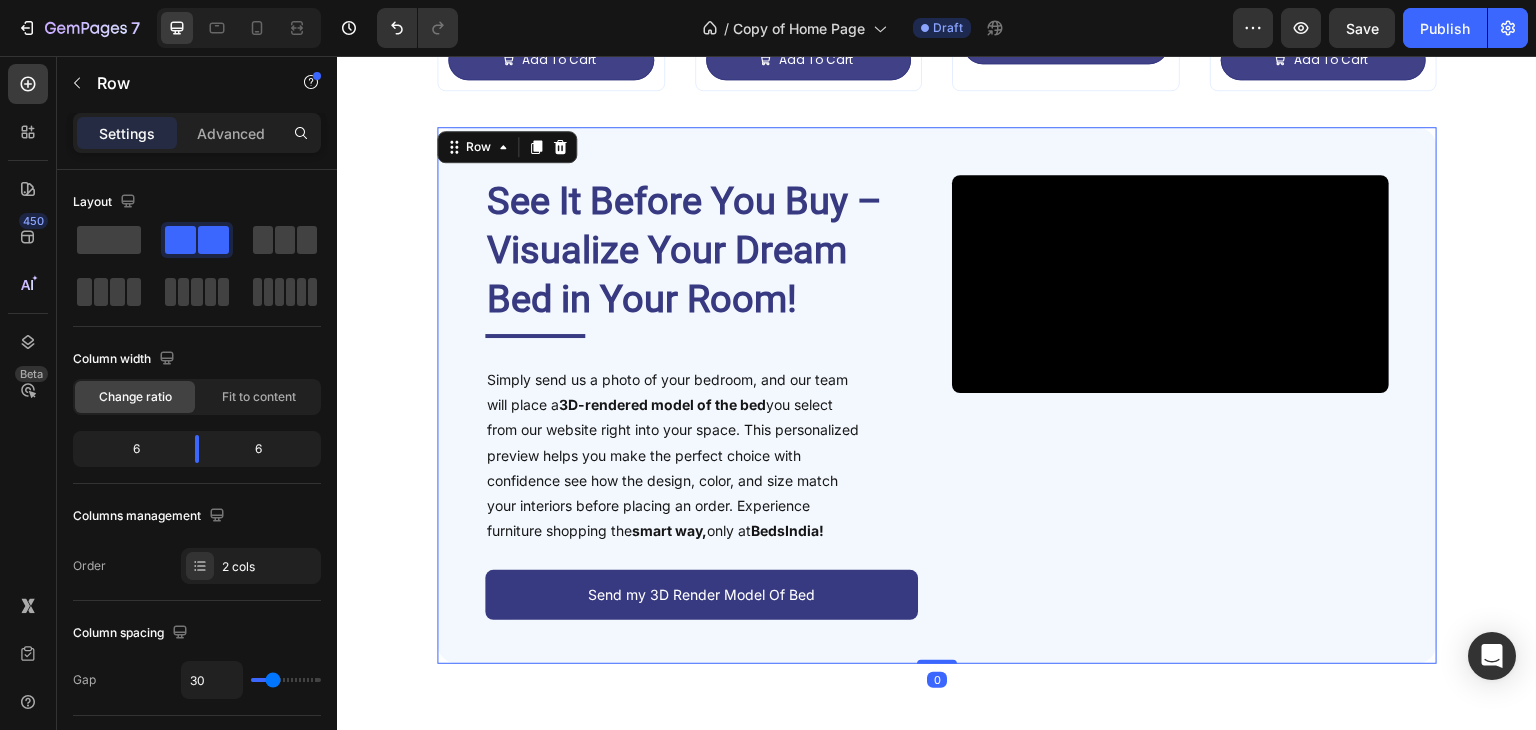 click on "⁠⁠⁠⁠⁠⁠⁠ See It Before You Buy – Visualize Your Dream  Bed in Your Room! Heading                Title Line Simply send us a photo of your bedroom, and our team will place a  3D-rendered model of the bed  you select from our website right into your space. This personalized preview helps you make the perfect choice with confidence see how the design, color, and size match your interiors before placing an order. Experience furniture shopping the  smart way,  only at  BedsIndia! Text Block Send my 3D Render Model Of Bed Button Video Row   0" at bounding box center (937, 395) 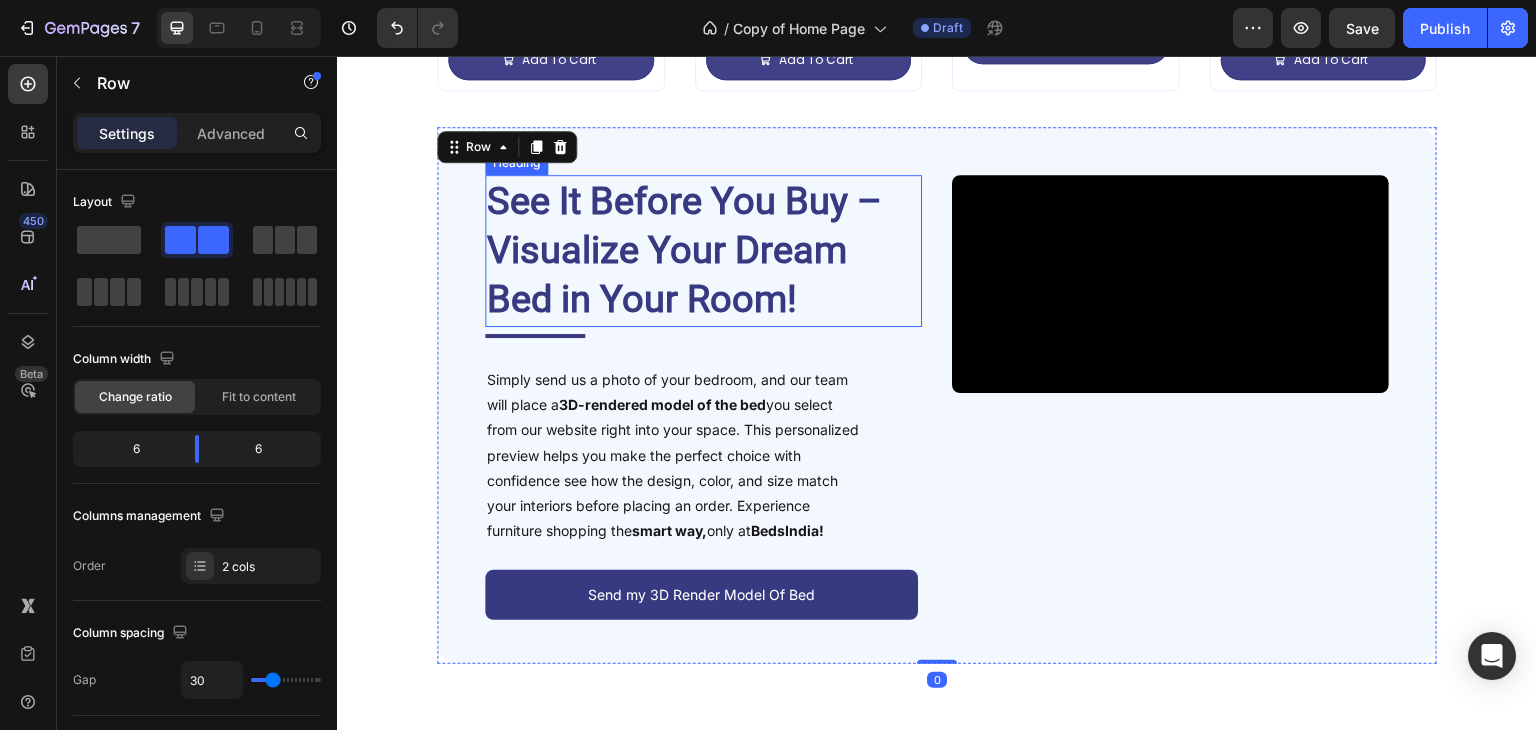 click on "⁠⁠⁠⁠⁠⁠⁠ See It Before You Buy – Visualize Your Dream  Bed in Your Room!" at bounding box center [693, 251] 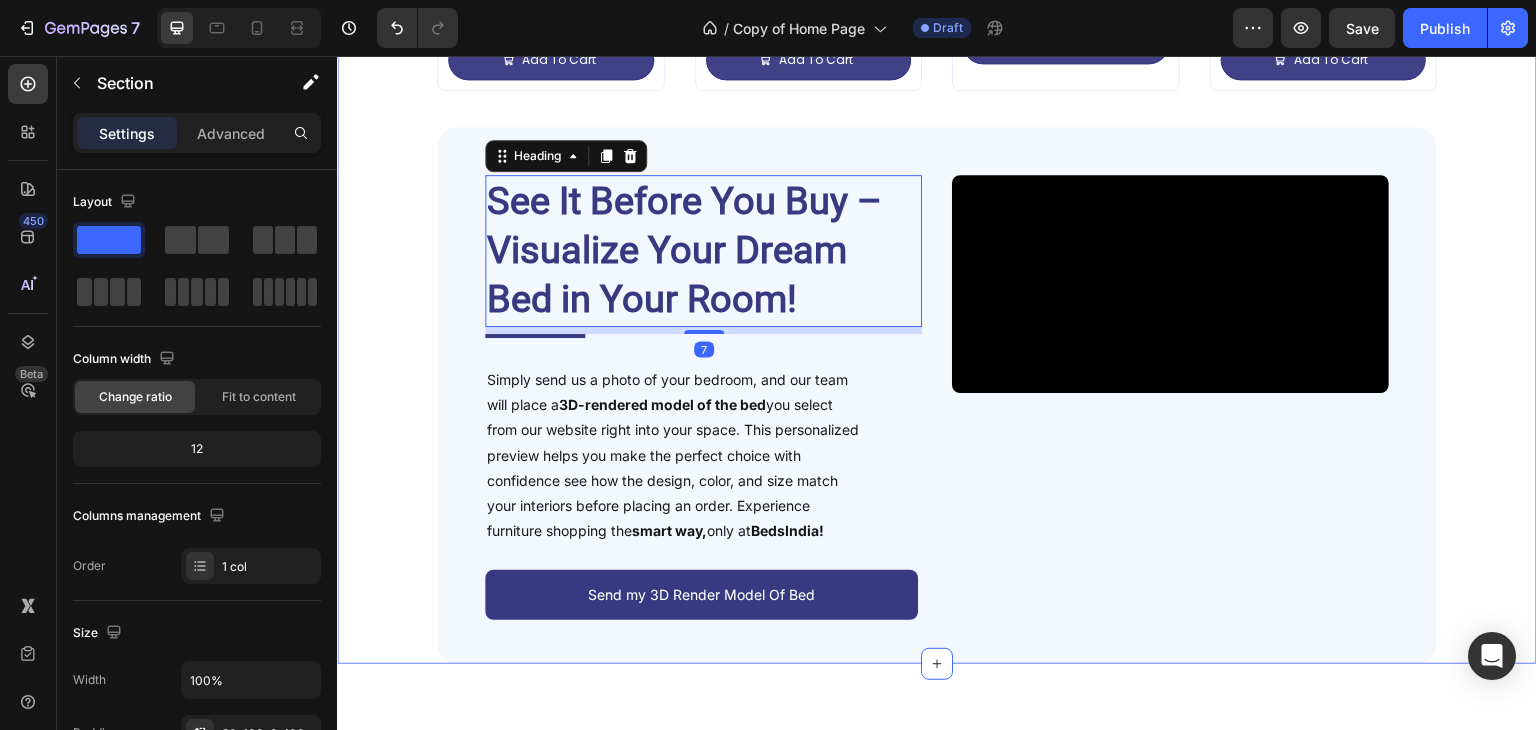 click on "Deal of the Day – Don’t Miss It! Heading Impressive Collection for your Dream Bedroom Text Block Sale 35% off Product Badge Product Images Tecco Upholstered Bed In Towel Cloth Product Title Rs. 64,999.00 Product Price Product Price Row Rs. 99,999.00 Product Price Product Price Row
Add To Cart Add to Cart Row Row Row Product List Sale 40% off Product Badge Product Images Vantera Luxe Gold Panel Upholstered Bed Product Title Rs. 59,999.00 Product Price Product Price Row Rs. 99,999.00 Product Price Product Price Row
Add To Cart Add to Cart Row Row Row Product List Sale 38% off Product Badge Product Images Regal Edge Velvet Panel Upholstered Bed Product Title Rs. 61,999.00 Product Price Product Price Row Rs. 99,999.00 Product Price Product Price Row
Add To Cart Add to Cart Row Row Row Product List Sale 19% off Product Badge Product Images Mellow Plush Grid Tufted Upholstered Bed Product Title Rs. 65,999.00 Product Price Product Price Row Rs. 80,999.00 Row Row" at bounding box center (937, 101) 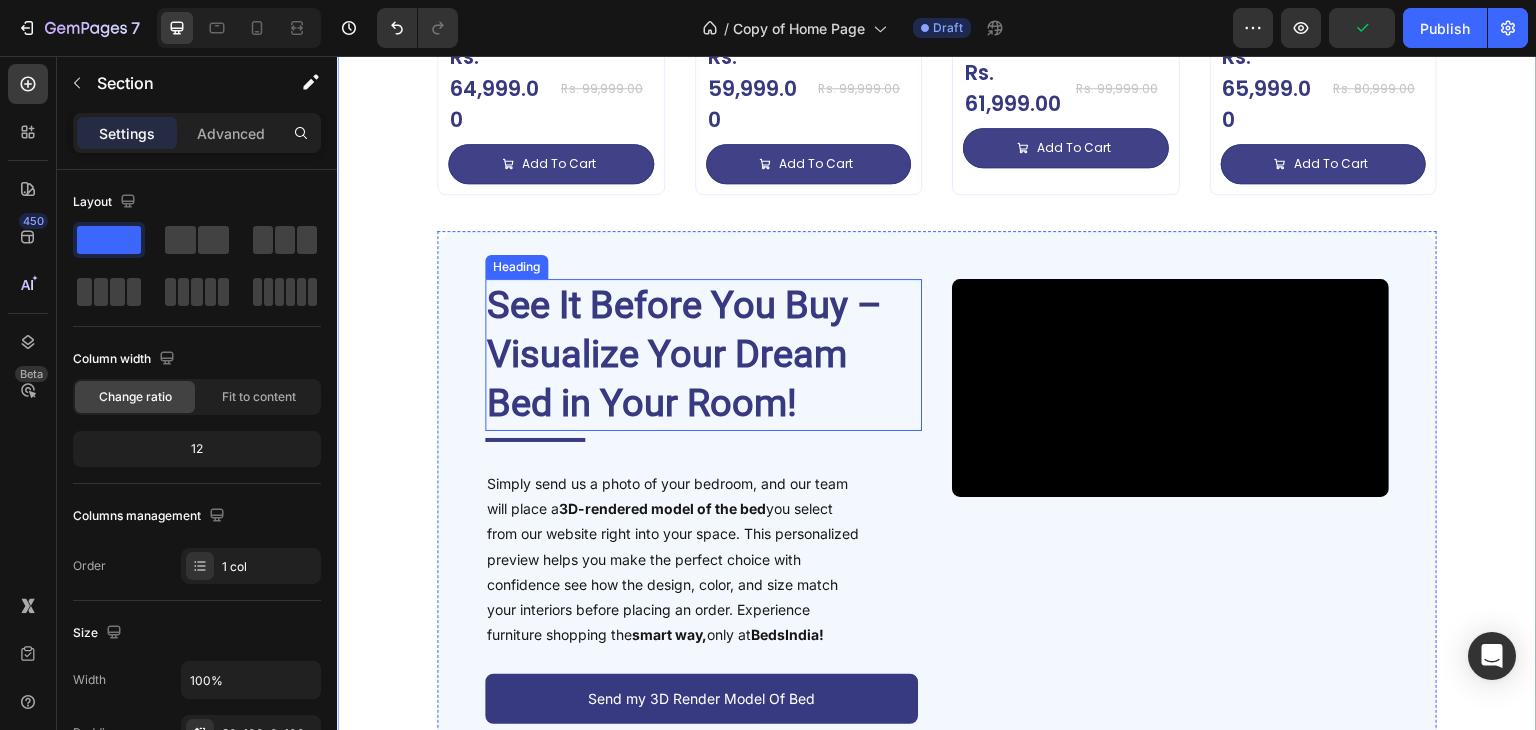 scroll, scrollTop: 3217, scrollLeft: 0, axis: vertical 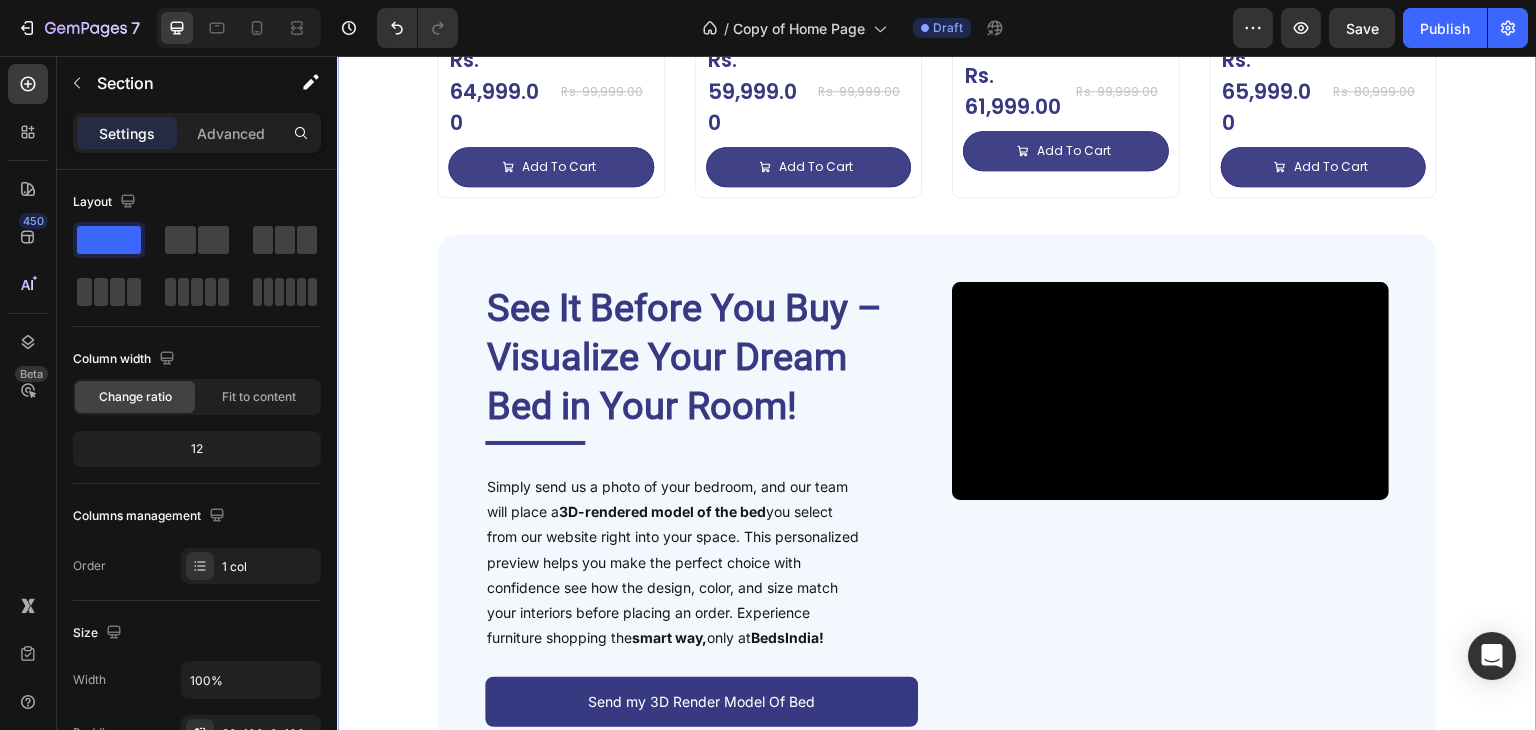 click on "Deal of the Day – Don’t Miss It! Heading Impressive Collection for your Dream Bedroom Text Block Sale 35% off Product Badge Product Images Tecco Upholstered Bed In Towel Cloth Product Title Rs. 64,999.00 Product Price Product Price Row Rs. 99,999.00 Product Price Product Price Row
Add To Cart Add to Cart Row Row Row Product List Sale 40% off Product Badge Product Images Vantera Luxe Gold Panel Upholstered Bed Product Title Rs. 59,999.00 Product Price Product Price Row Rs. 99,999.00 Product Price Product Price Row
Add To Cart Add to Cart Row Row Row Product List Sale 38% off Product Badge Product Images Regal Edge Velvet Panel Upholstered Bed Product Title Rs. 61,999.00 Product Price Product Price Row Rs. 99,999.00 Product Price Product Price Row
Add To Cart Add to Cart Row Row Row Product List Sale 19% off Product Badge Product Images Mellow Plush Grid Tufted Upholstered Bed Product Title Rs. 65,999.00 Product Price Product Price Row Rs. 80,999.00 Row Row" at bounding box center [937, 193] 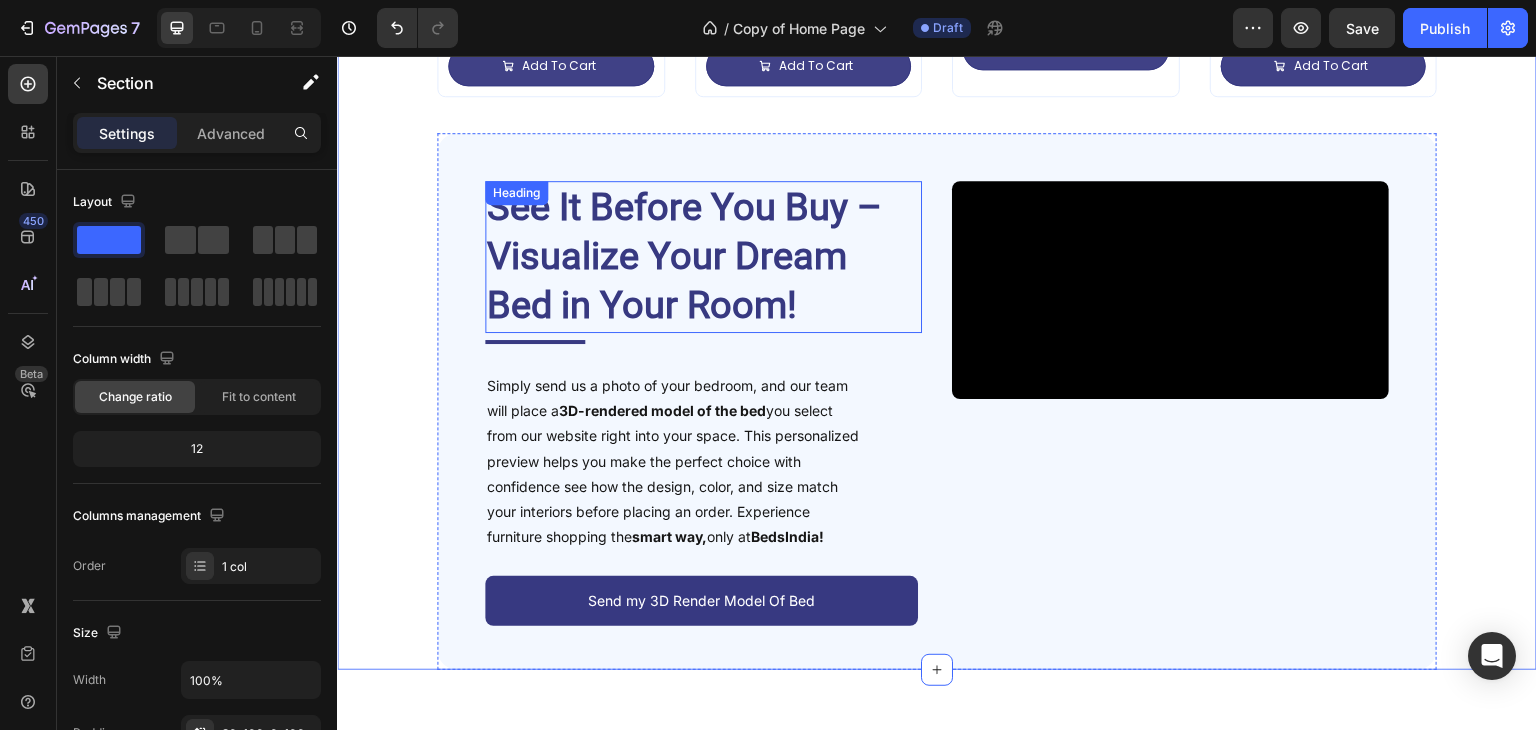 scroll, scrollTop: 3317, scrollLeft: 0, axis: vertical 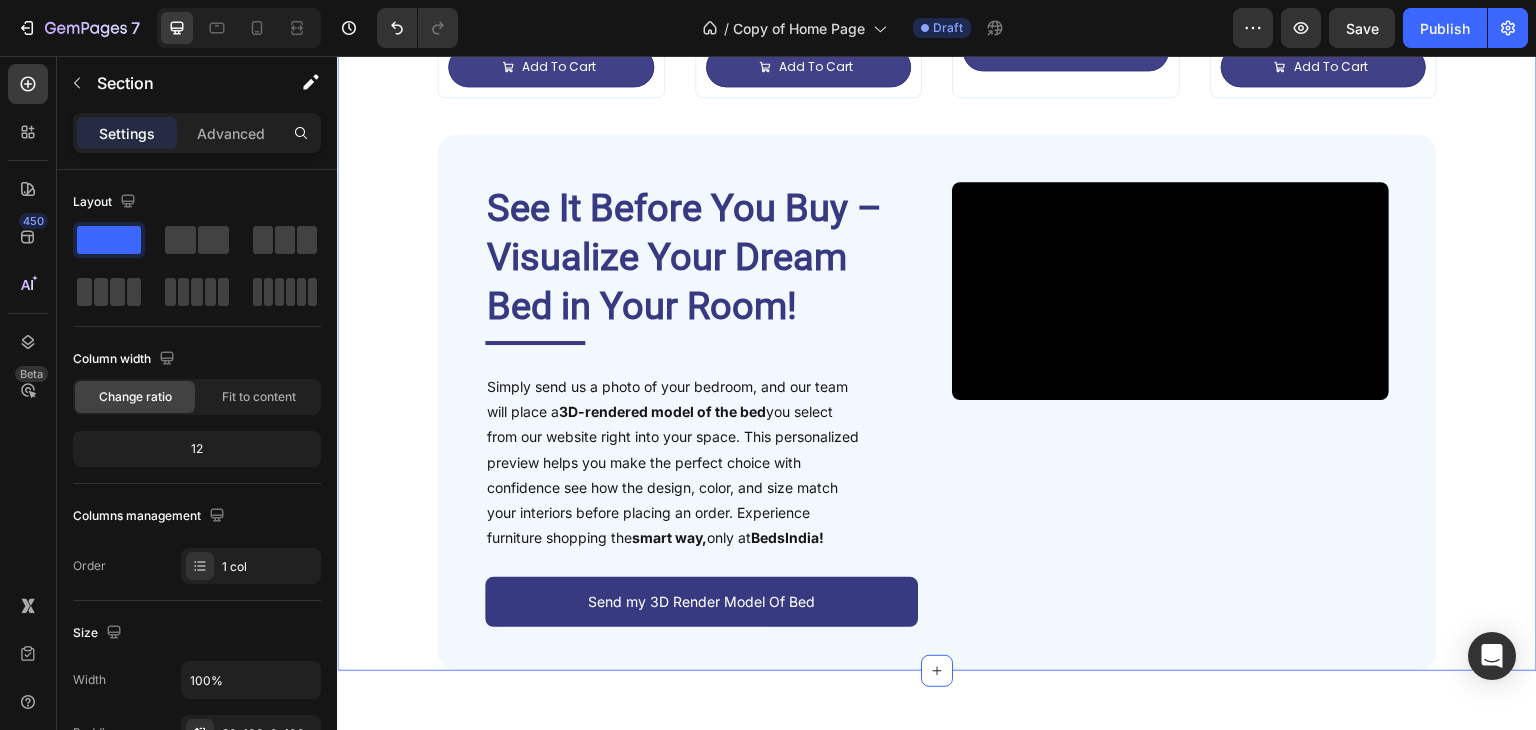 click on "Deal of the Day – Don’t Miss It! Heading Impressive Collection for your Dream Bedroom Text Block Sale 35% off Product Badge Product Images Tecco Upholstered Bed In Towel Cloth Product Title Rs. 64,999.00 Product Price Product Price Row Rs. 99,999.00 Product Price Product Price Row
Add To Cart Add to Cart Row Row Row Product List Sale 40% off Product Badge Product Images Vantera Luxe Gold Panel Upholstered Bed Product Title Rs. 59,999.00 Product Price Product Price Row Rs. 99,999.00 Product Price Product Price Row
Add To Cart Add to Cart Row Row Row Product List Sale 38% off Product Badge Product Images Regal Edge Velvet Panel Upholstered Bed Product Title Rs. 61,999.00 Product Price Product Price Row Rs. 99,999.00 Product Price Product Price Row
Add To Cart Add to Cart Row Row Row Product List Sale 19% off Product Badge Product Images Mellow Plush Grid Tufted Upholstered Bed Product Title Rs. 65,999.00 Product Price Product Price Row Rs. 80,999.00 Row Row" at bounding box center (937, 93) 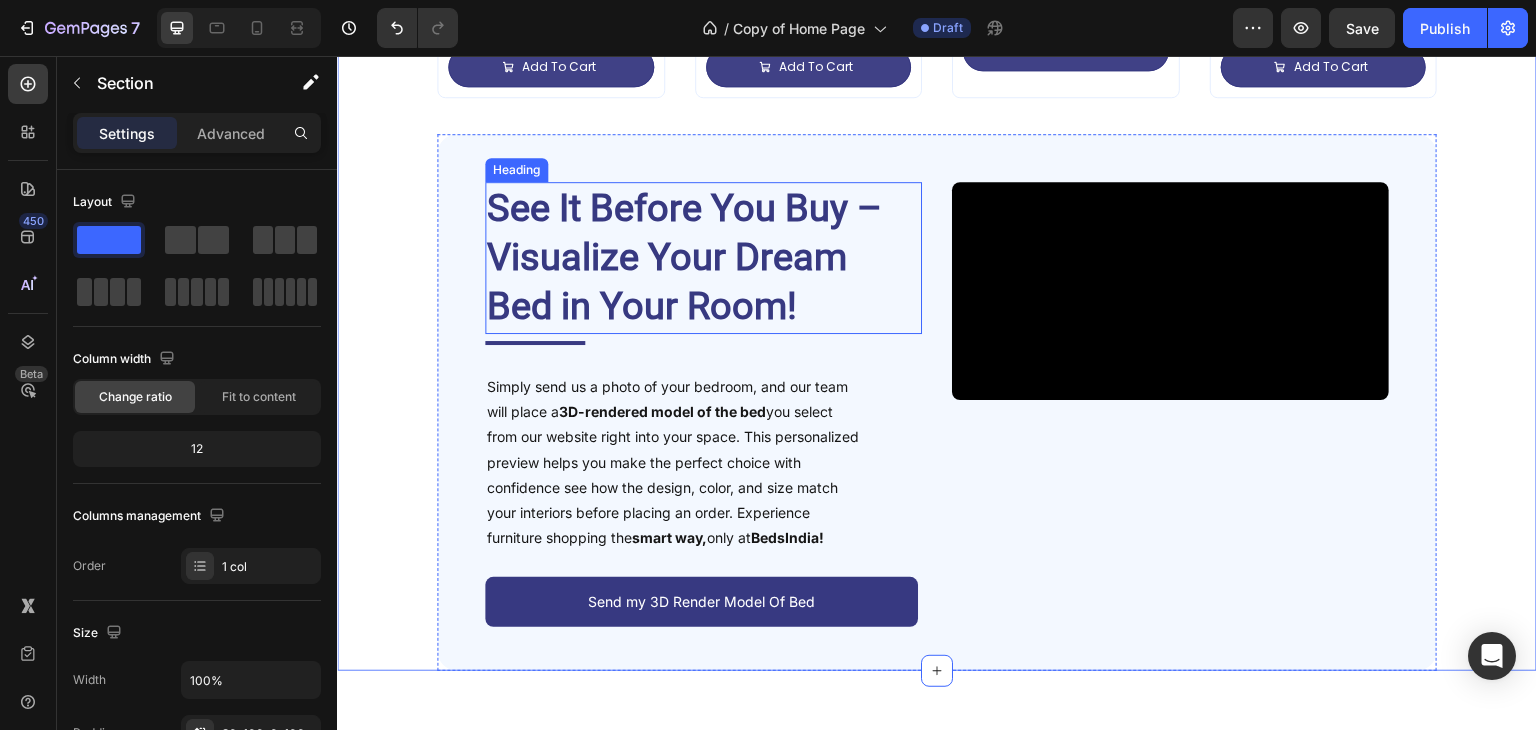 click on "See It Before You Buy – Visualize Your Dream" at bounding box center [684, 232] 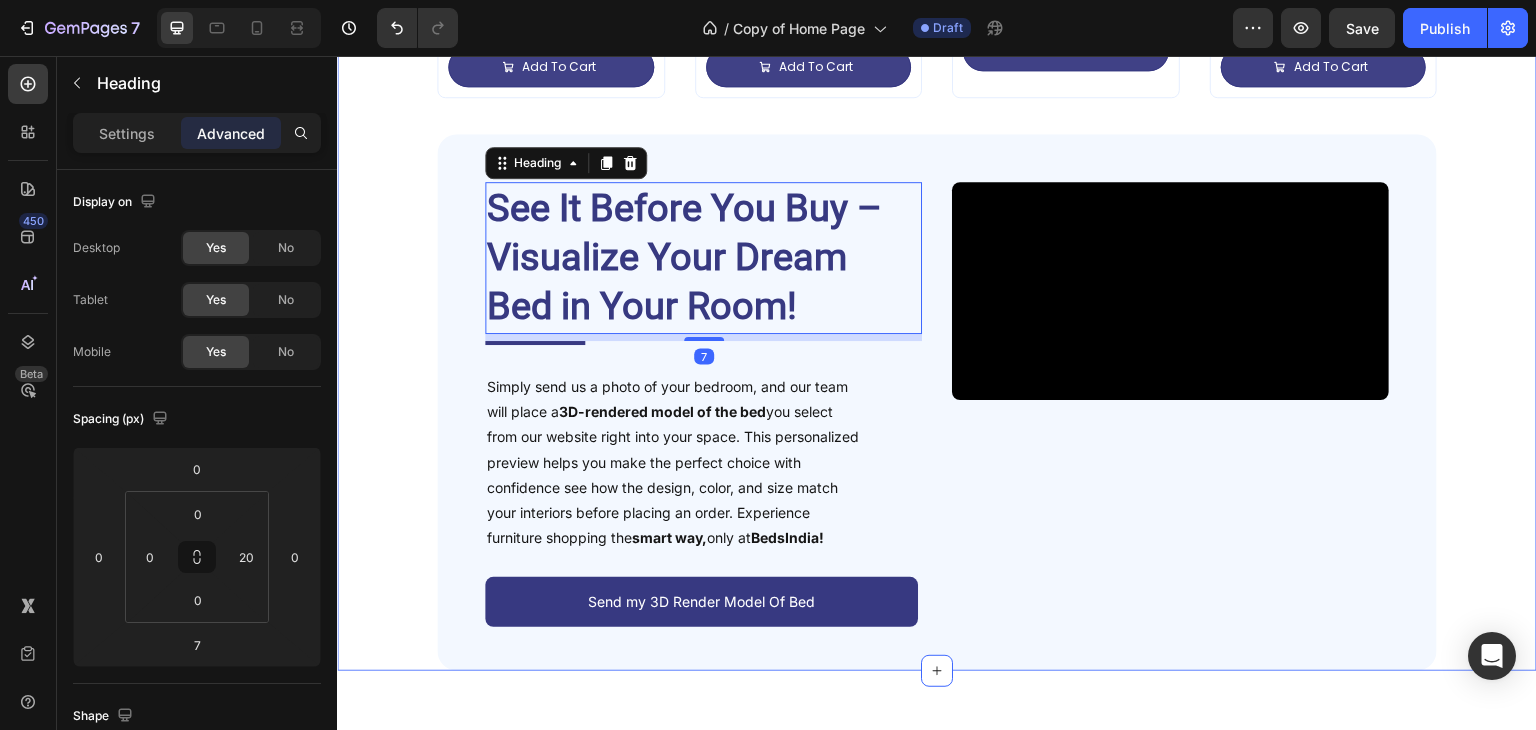click on "Deal of the Day – Don’t Miss It! Heading Impressive Collection for your Dream Bedroom Text Block Sale 35% off Product Badge Product Images Tecco Upholstered Bed In Towel Cloth Product Title Rs. 64,999.00 Product Price Product Price Row Rs. 99,999.00 Product Price Product Price Row
Add To Cart Add to Cart Row Row Row Product List Sale 40% off Product Badge Product Images Vantera Luxe Gold Panel Upholstered Bed Product Title Rs. 59,999.00 Product Price Product Price Row Rs. 99,999.00 Product Price Product Price Row
Add To Cart Add to Cart Row Row Row Product List Sale 38% off Product Badge Product Images Regal Edge Velvet Panel Upholstered Bed Product Title Rs. 61,999.00 Product Price Product Price Row Rs. 99,999.00 Product Price Product Price Row
Add To Cart Add to Cart Row Row Row Product List Sale 19% off Product Badge Product Images Mellow Plush Grid Tufted Upholstered Bed Product Title Rs. 65,999.00 Product Price Product Price Row Rs. 80,999.00 Row Row" at bounding box center (937, 93) 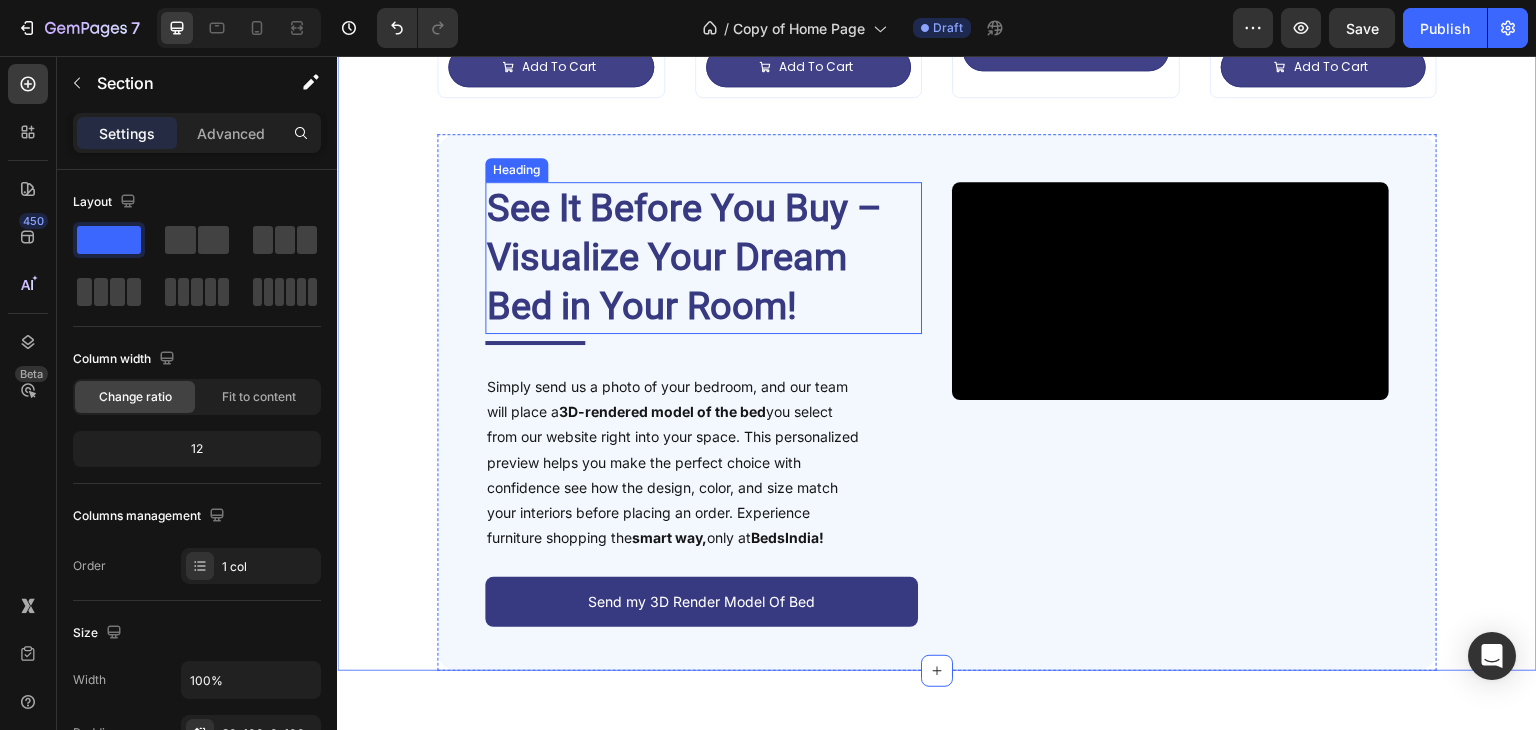 click on "See It Before You Buy – Visualize Your Dream" at bounding box center (684, 232) 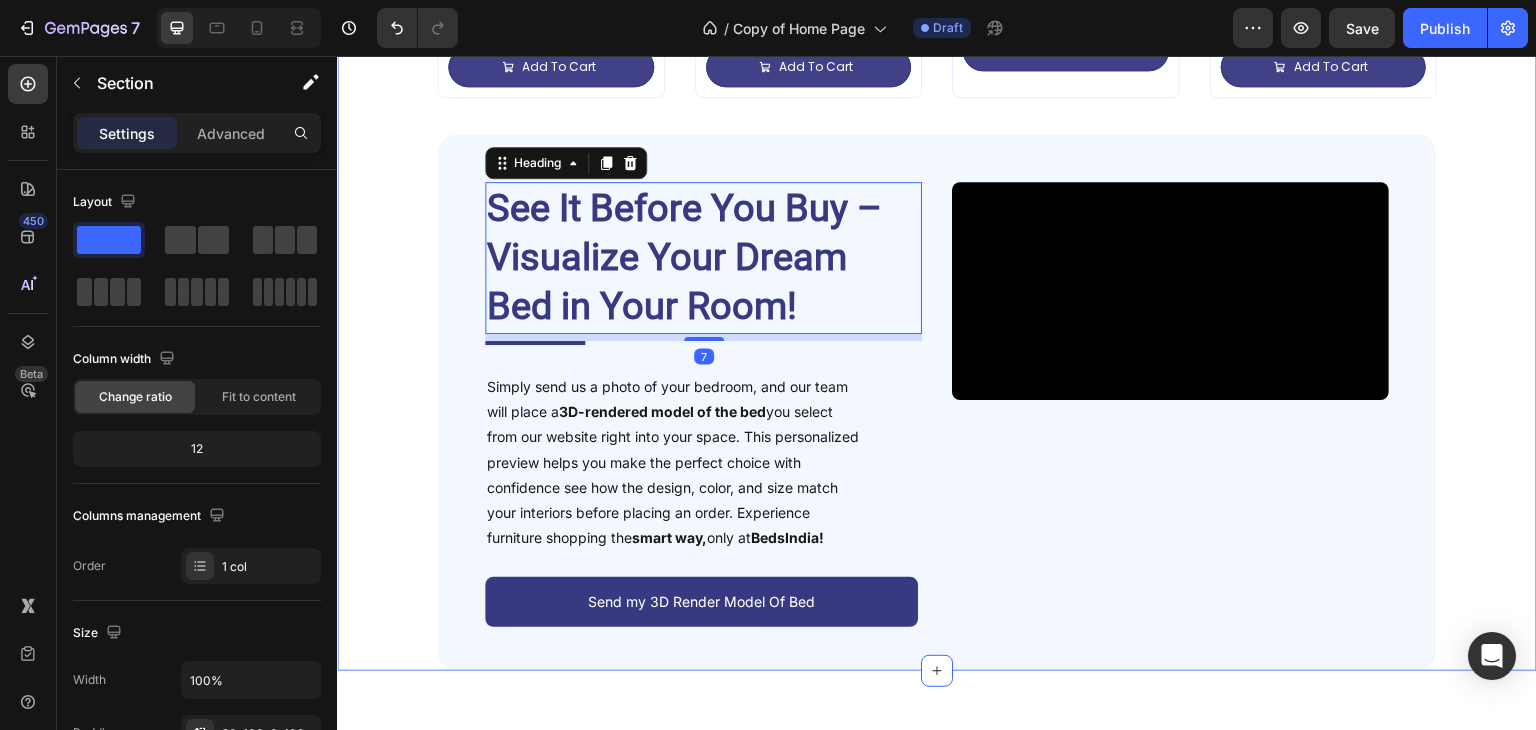click on "Deal of the Day – Don’t Miss It! Heading Impressive Collection for your Dream Bedroom Text Block Sale 35% off Product Badge Product Images Tecco Upholstered Bed In Towel Cloth Product Title Rs. 64,999.00 Product Price Product Price Row Rs. 99,999.00 Product Price Product Price Row
Add To Cart Add to Cart Row Row Row Product List Sale 40% off Product Badge Product Images Vantera Luxe Gold Panel Upholstered Bed Product Title Rs. 59,999.00 Product Price Product Price Row Rs. 99,999.00 Product Price Product Price Row
Add To Cart Add to Cart Row Row Row Product List Sale 38% off Product Badge Product Images Regal Edge Velvet Panel Upholstered Bed Product Title Rs. 61,999.00 Product Price Product Price Row Rs. 99,999.00 Product Price Product Price Row
Add To Cart Add to Cart Row Row Row Product List Sale 19% off Product Badge Product Images Mellow Plush Grid Tufted Upholstered Bed Product Title Rs. 65,999.00 Product Price Product Price Row Rs. 80,999.00 Row Row" at bounding box center [937, 93] 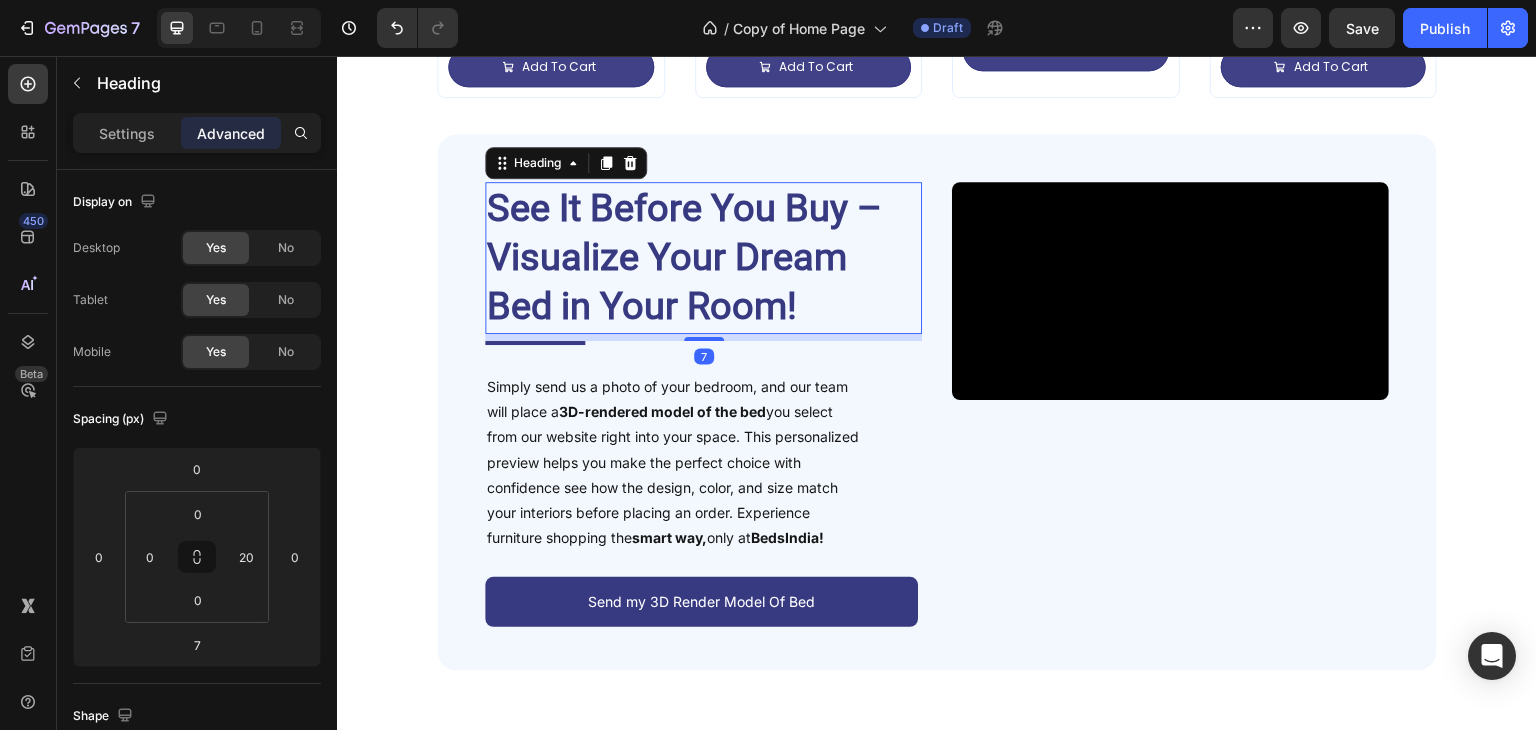 click on "Bed in Your Room!" at bounding box center (642, 306) 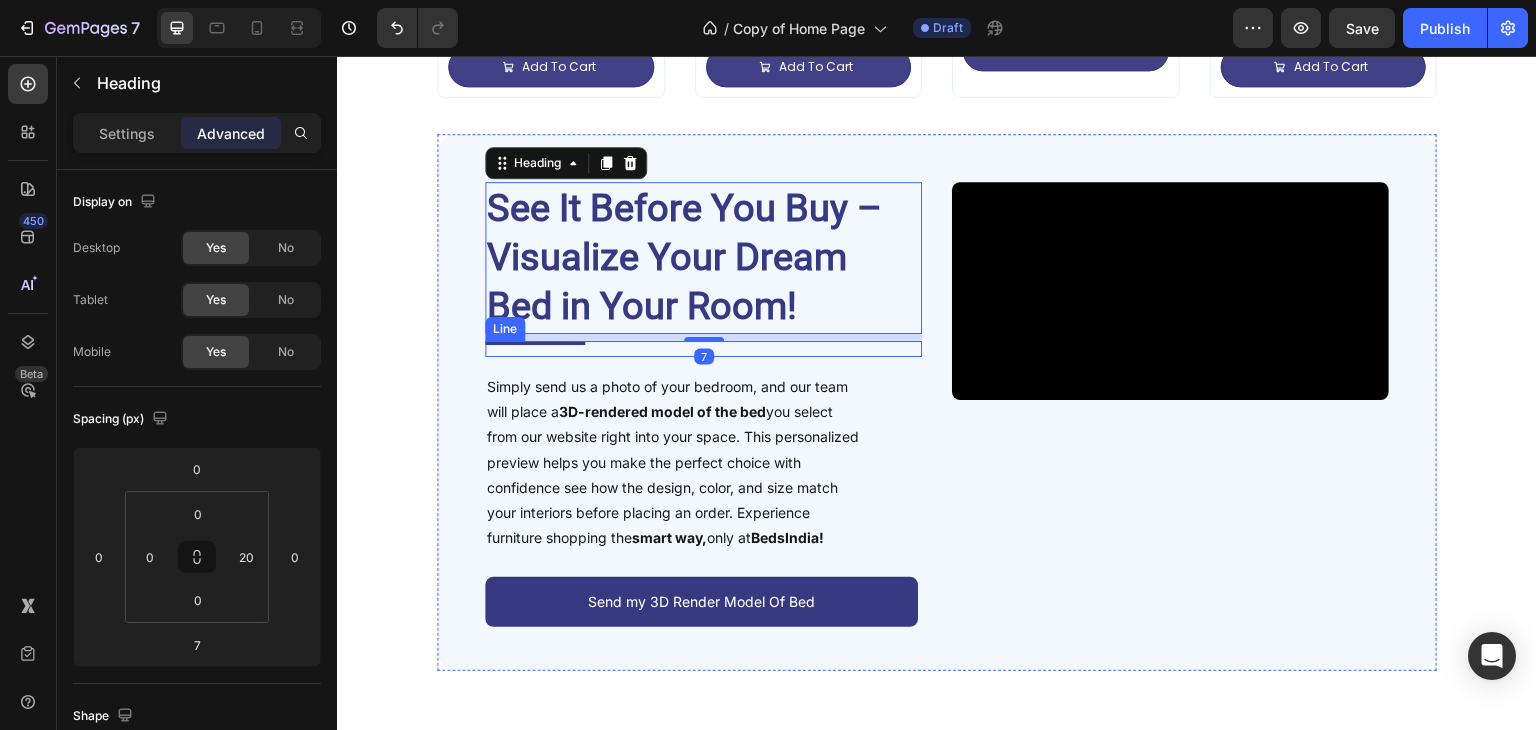 click at bounding box center (535, 343) 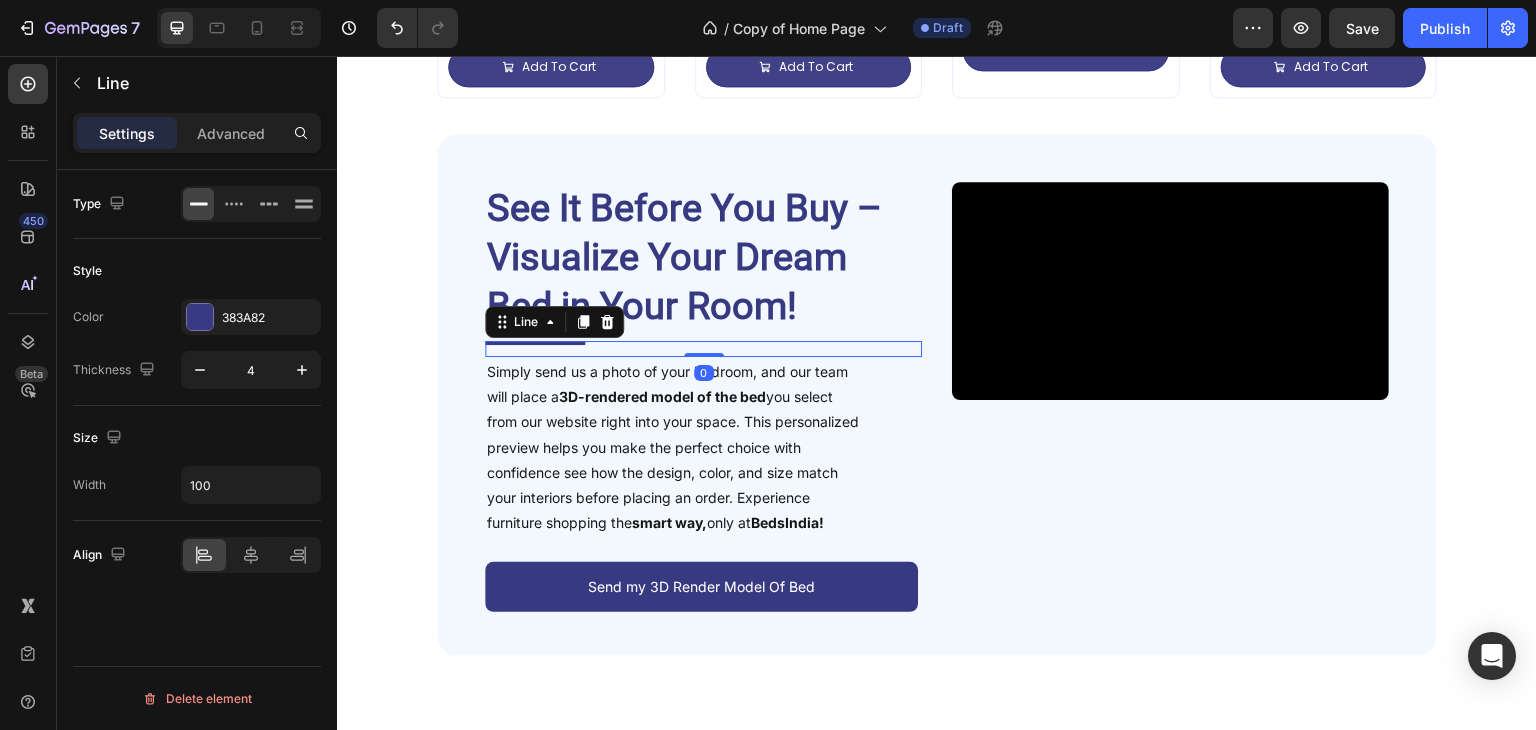 drag, startPoint x: 698, startPoint y: 364, endPoint x: 683, endPoint y: 335, distance: 32.649654 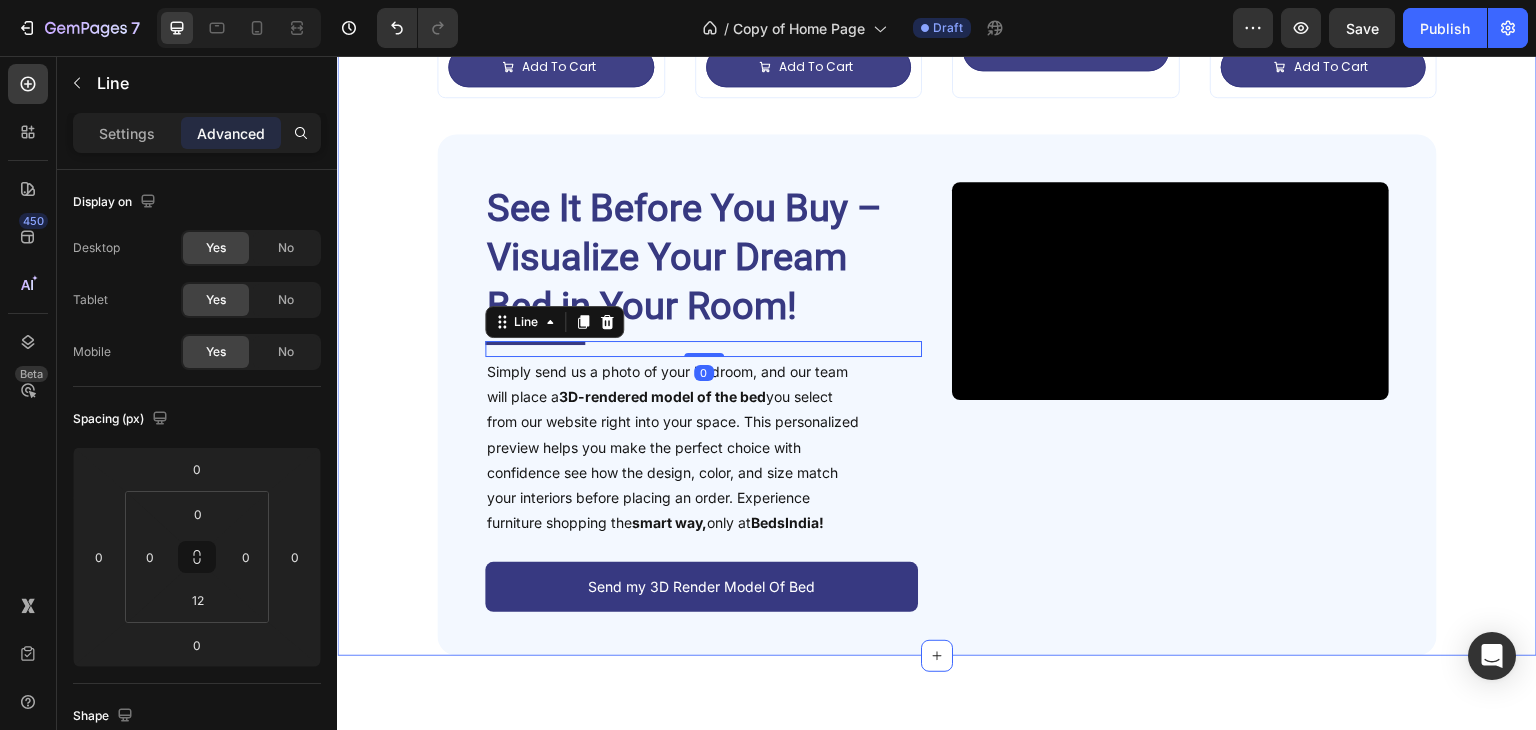 click on "Deal of the Day – Don’t Miss It! Heading Impressive Collection for your Dream Bedroom Text Block Sale 35% off Product Badge Product Images Tecco Upholstered Bed In Towel Cloth Product Title Rs. 64,999.00 Product Price Product Price Row Rs. 99,999.00 Product Price Product Price Row
Add To Cart Add to Cart Row Row Row Product List Sale 40% off Product Badge Product Images Vantera Luxe Gold Panel Upholstered Bed Product Title Rs. 59,999.00 Product Price Product Price Row Rs. 99,999.00 Product Price Product Price Row
Add To Cart Add to Cart Row Row Row Product List Sale 38% off Product Badge Product Images Regal Edge Velvet Panel Upholstered Bed Product Title Rs. 61,999.00 Product Price Product Price Row Rs. 99,999.00 Product Price Product Price Row
Add To Cart Add to Cart Row Row Row Product List Sale 19% off Product Badge Product Images Mellow Plush Grid Tufted Upholstered Bed Product Title Rs. 65,999.00 Product Price Product Price Row Rs. 80,999.00 Row Row" at bounding box center (937, 86) 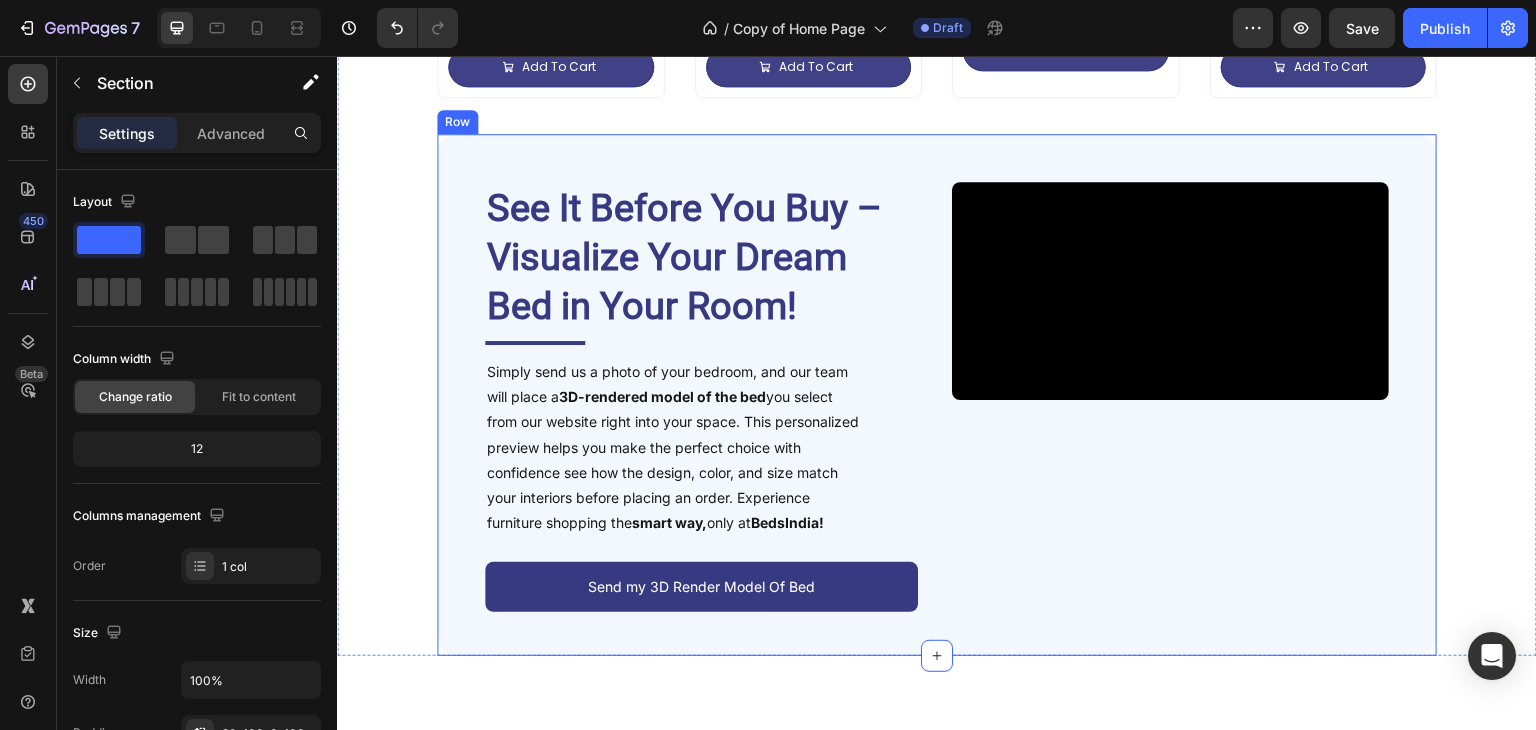 click on "⁠⁠⁠⁠⁠⁠⁠ See It Before You Buy – Visualize Your Dream  Bed in Your Room! Heading                Title Line Simply send us a photo of your bedroom, and our team will place a  3D-rendered model of the bed  you select from our website right into your space. This personalized preview helps you make the perfect choice with confidence see how the design, color, and size match your interiors before placing an order. Experience furniture shopping the  smart way,  only at  BedsIndia! Text Block Send my 3D Render Model Of Bed Button Video Row" at bounding box center (937, 395) 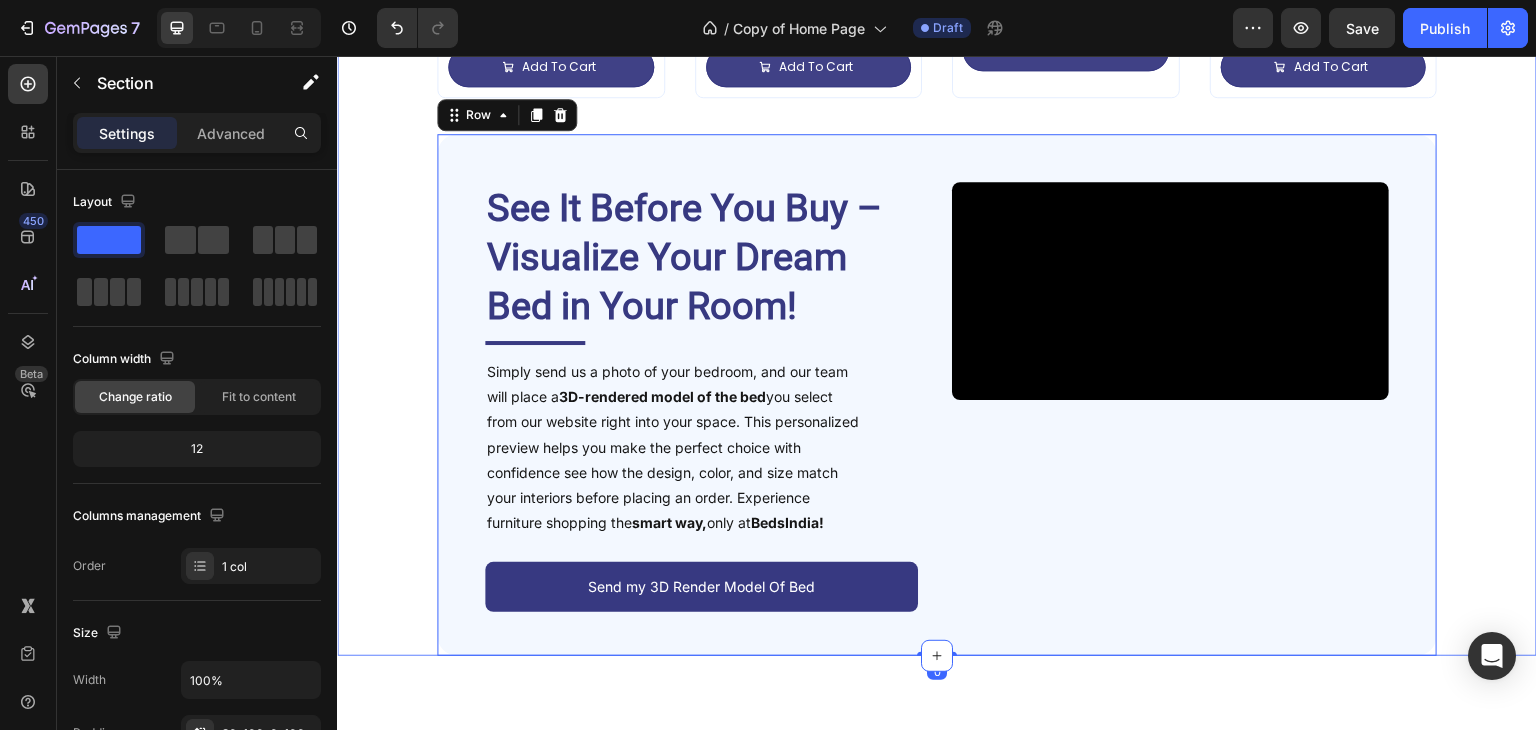 click on "Deal of the Day – Don’t Miss It! Heading Impressive Collection for your Dream Bedroom Text Block Sale 35% off Product Badge Product Images Tecco Upholstered Bed In Towel Cloth Product Title Rs. 64,999.00 Product Price Product Price Row Rs. 99,999.00 Product Price Product Price Row
Add To Cart Add to Cart Row Row Row Product List Sale 40% off Product Badge Product Images Vantera Luxe Gold Panel Upholstered Bed Product Title Rs. 59,999.00 Product Price Product Price Row Rs. 99,999.00 Product Price Product Price Row
Add To Cart Add to Cart Row Row Row Product List Sale 38% off Product Badge Product Images Regal Edge Velvet Panel Upholstered Bed Product Title Rs. 61,999.00 Product Price Product Price Row Rs. 99,999.00 Product Price Product Price Row
Add To Cart Add to Cart Row Row Row Product List Sale 19% off Product Badge Product Images Mellow Plush Grid Tufted Upholstered Bed Product Title Rs. 65,999.00 Product Price Product Price Row Rs. 80,999.00 Row Row" at bounding box center (937, 101) 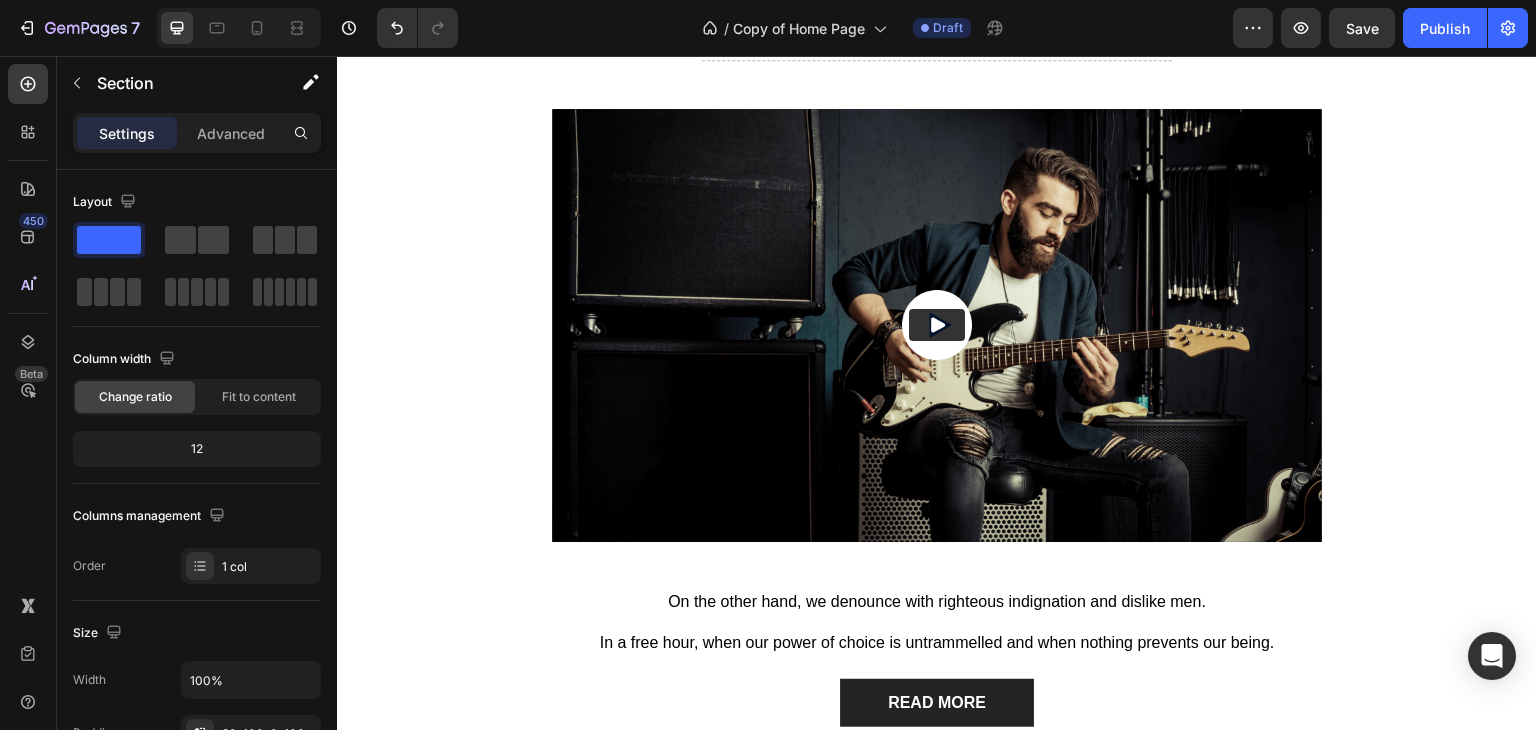scroll, scrollTop: 3961, scrollLeft: 0, axis: vertical 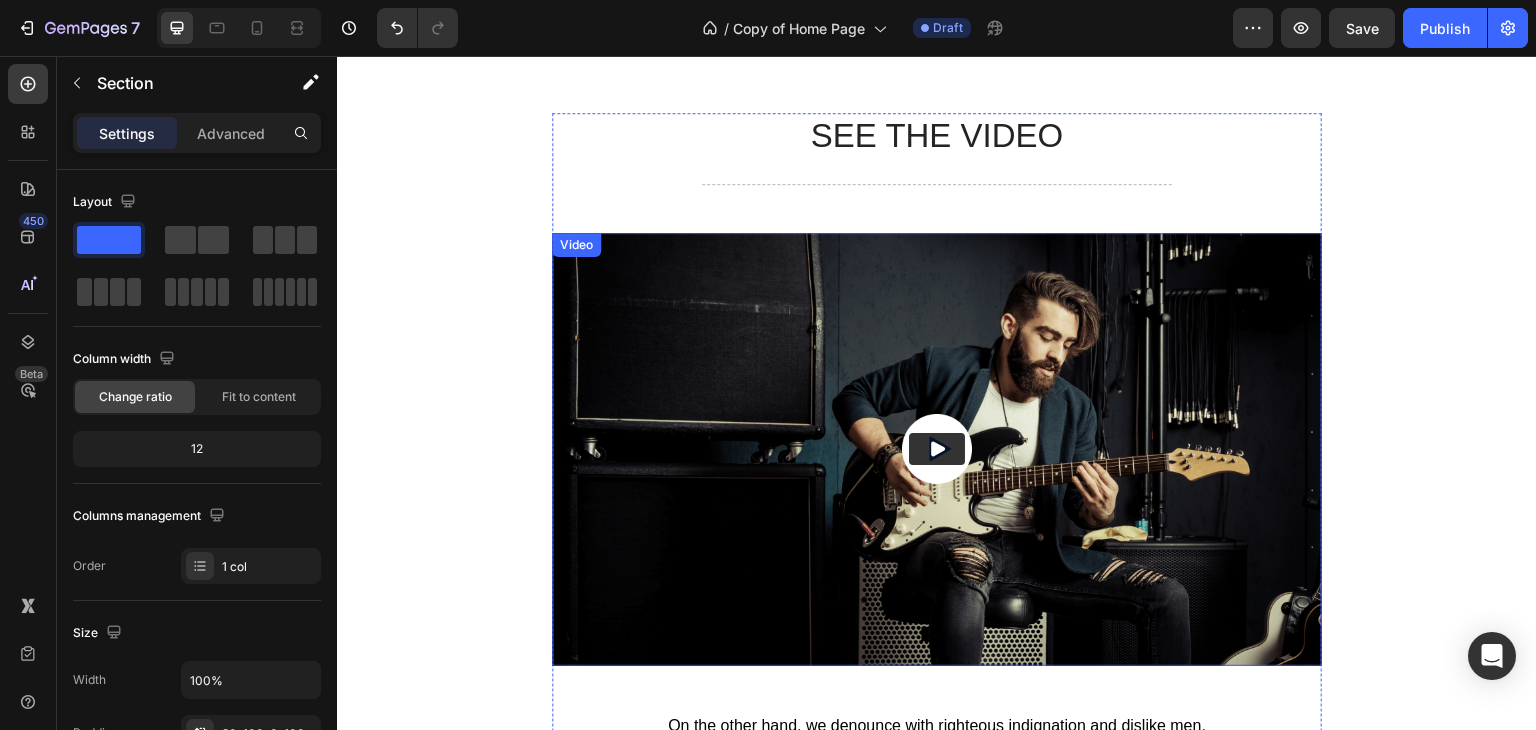 click at bounding box center (937, 449) 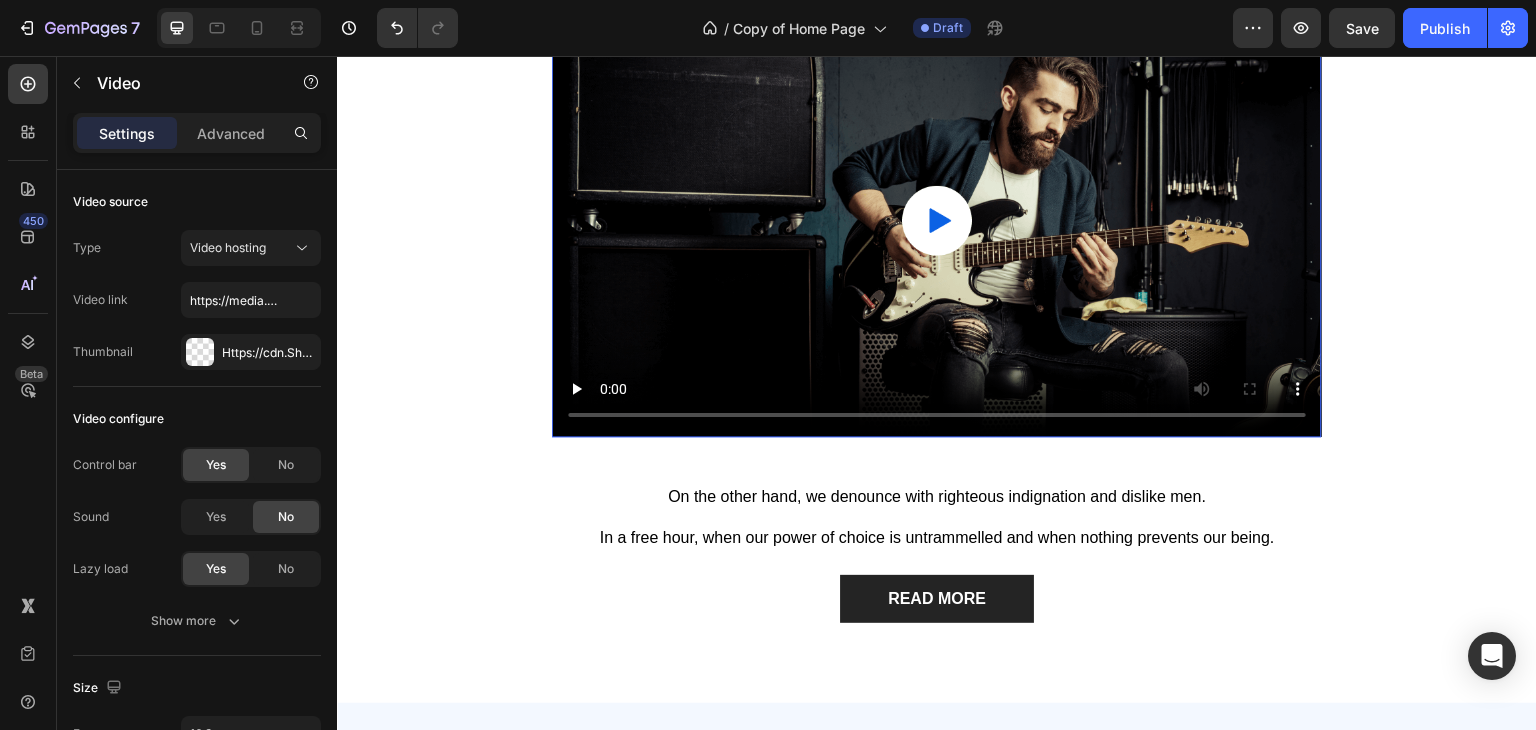 scroll, scrollTop: 3920, scrollLeft: 0, axis: vertical 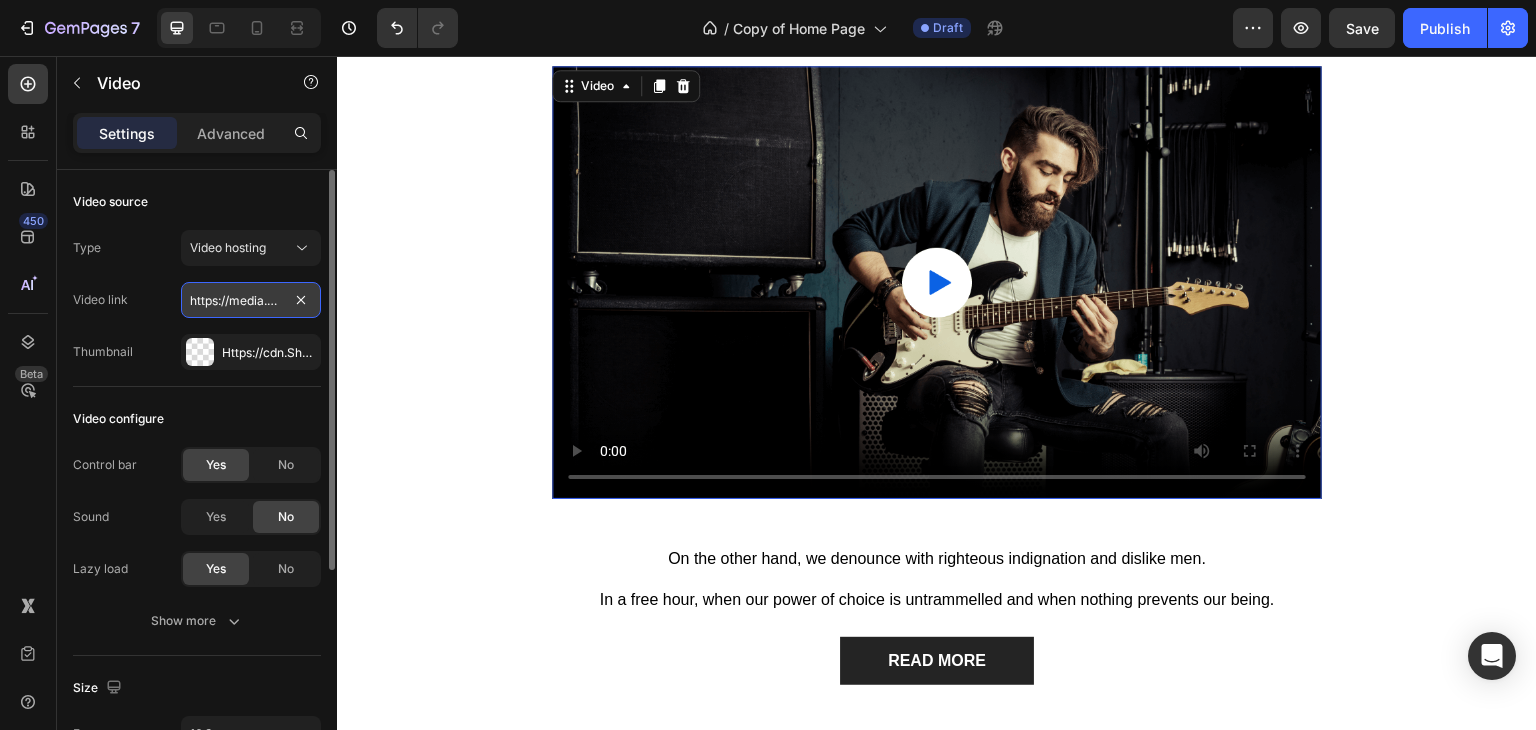 click on "https://media.w3.org/2010/05/sintel/trailer.mp4" at bounding box center (251, 300) 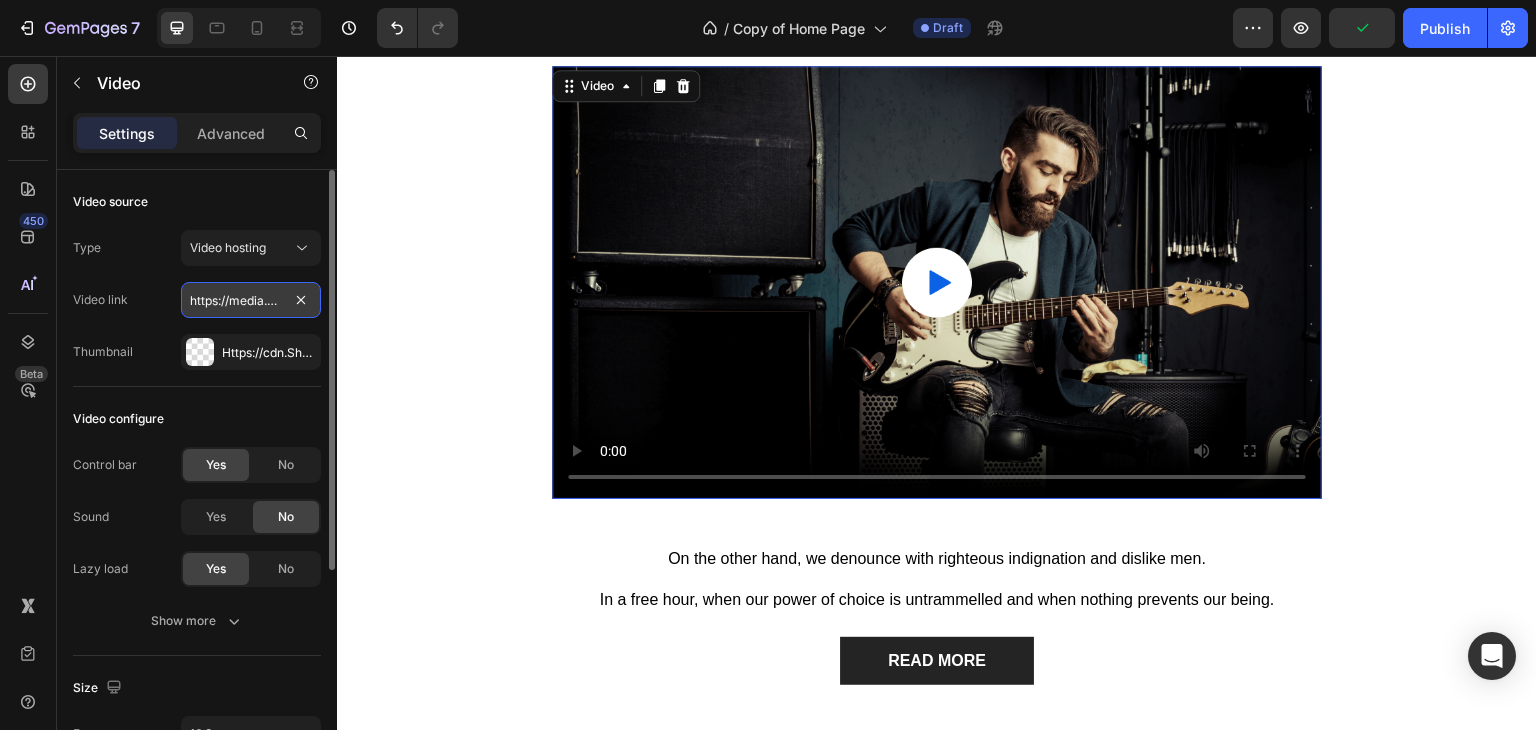 paste on "cdn.shopify.com/videos/c/o/v/40d0a303128b4de9af50dbea41d838e8" 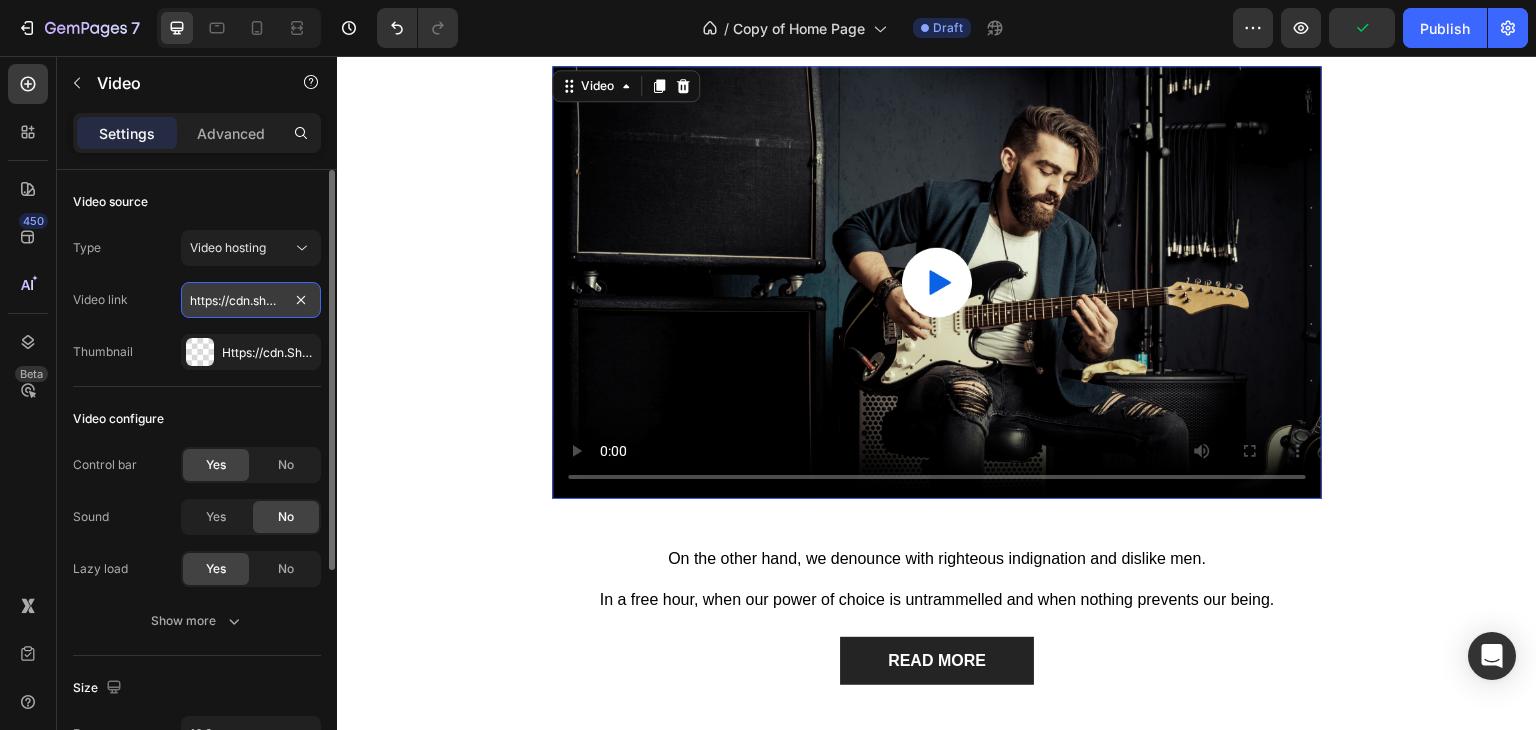 scroll, scrollTop: 0, scrollLeft: 379, axis: horizontal 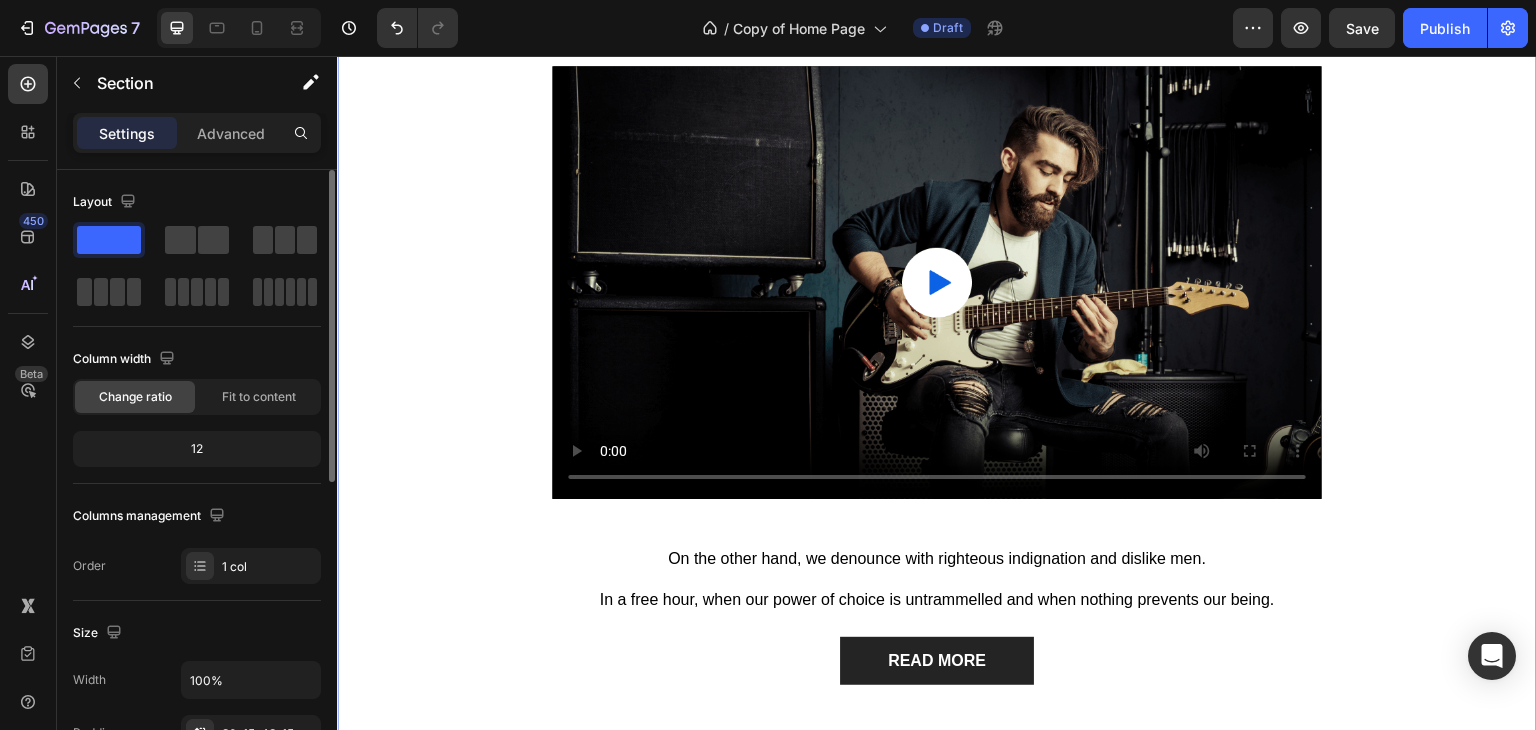 click on "SEE THE VIDEO Heading                Title Line Video On the other hand, we denounce with righteous indignation and dislike men. Text Block In a free hour, when our power of choice is untrammelled and when nothing prevents our being. Text Block READ MORE Button Row" at bounding box center [937, 331] 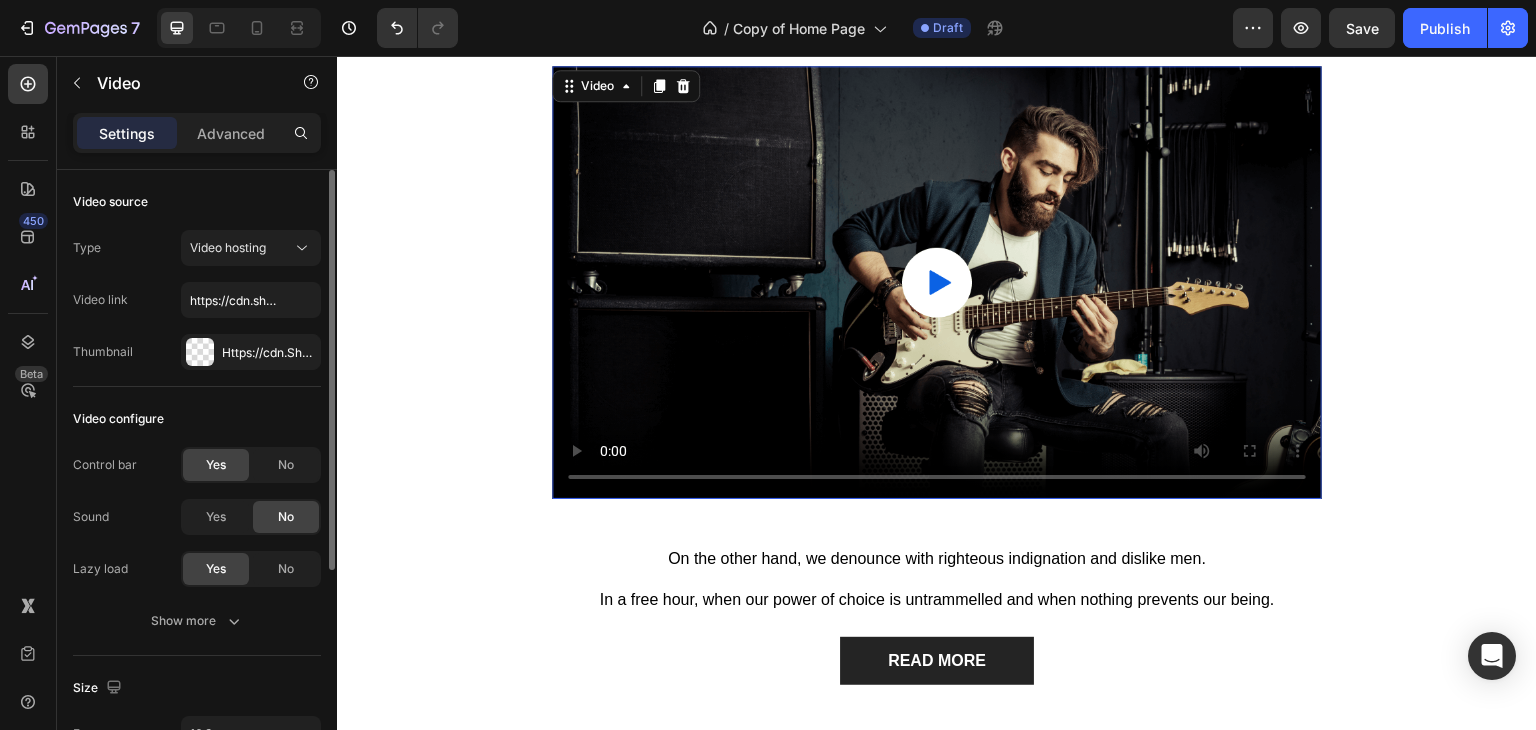 click at bounding box center (937, 282) 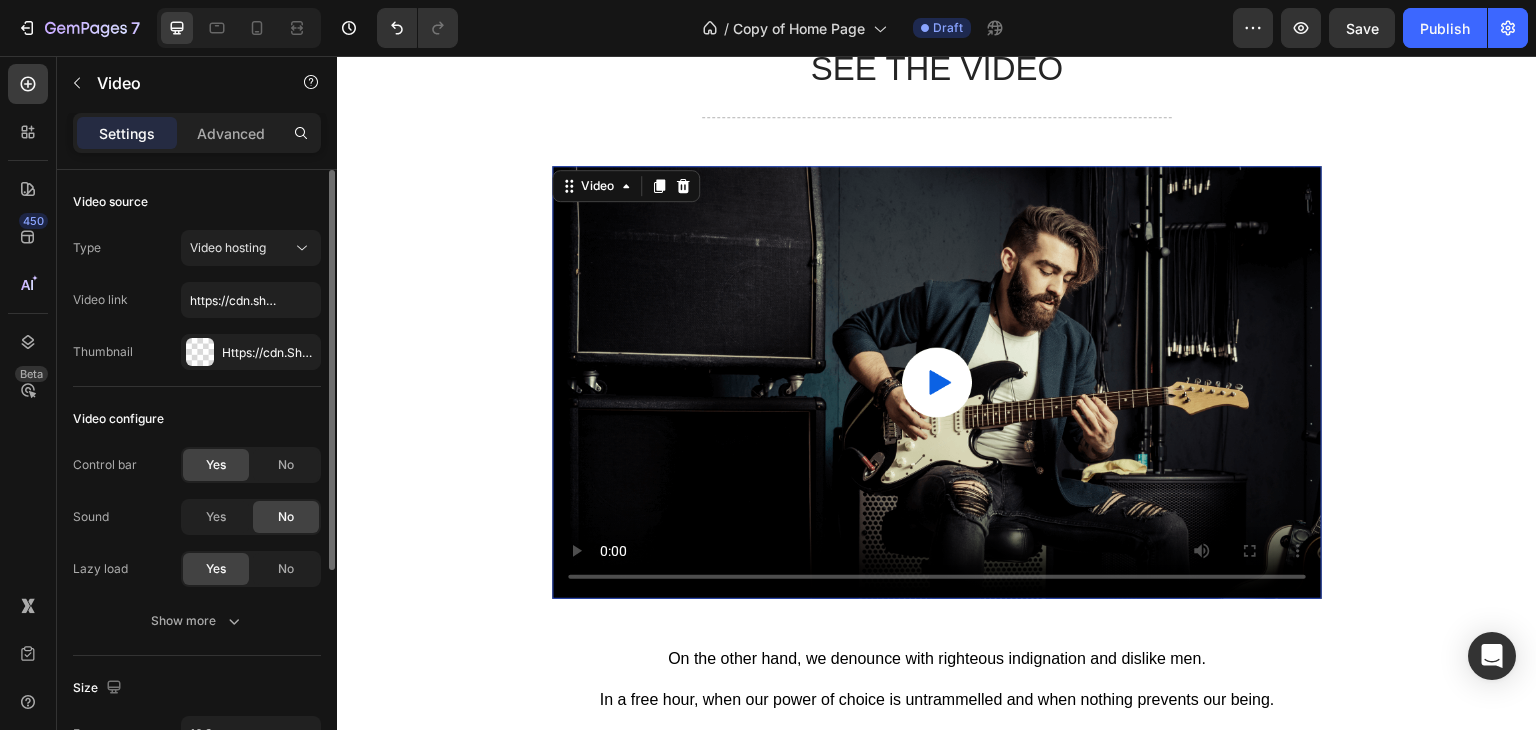 scroll, scrollTop: 3820, scrollLeft: 0, axis: vertical 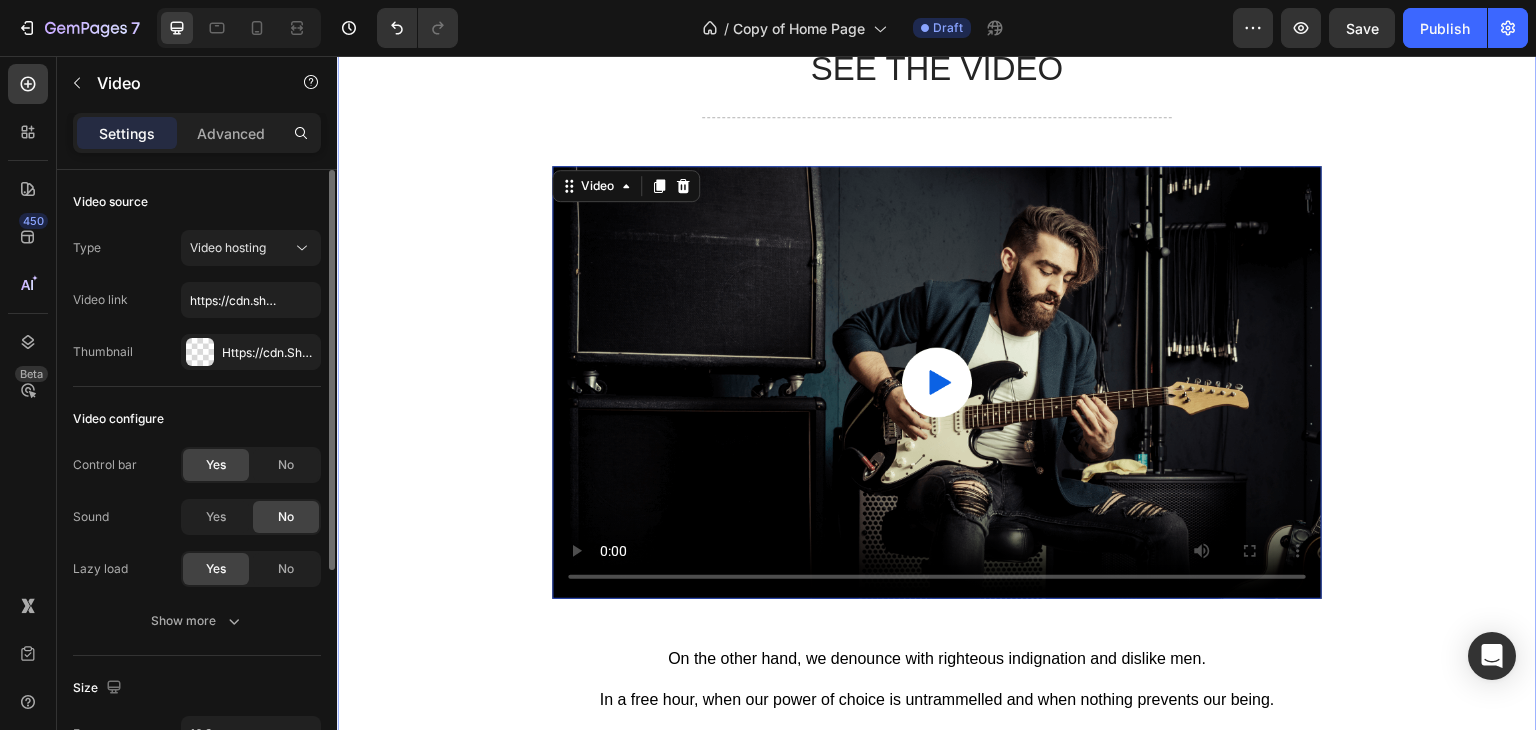 click on "SEE THE VIDEO Heading                Title Line Video   48 On the other hand, we denounce with righteous indignation and dislike men. Text Block In a free hour, when our power of choice is untrammelled and when nothing prevents our being. Text Block READ MORE Button Row" at bounding box center (937, 431) 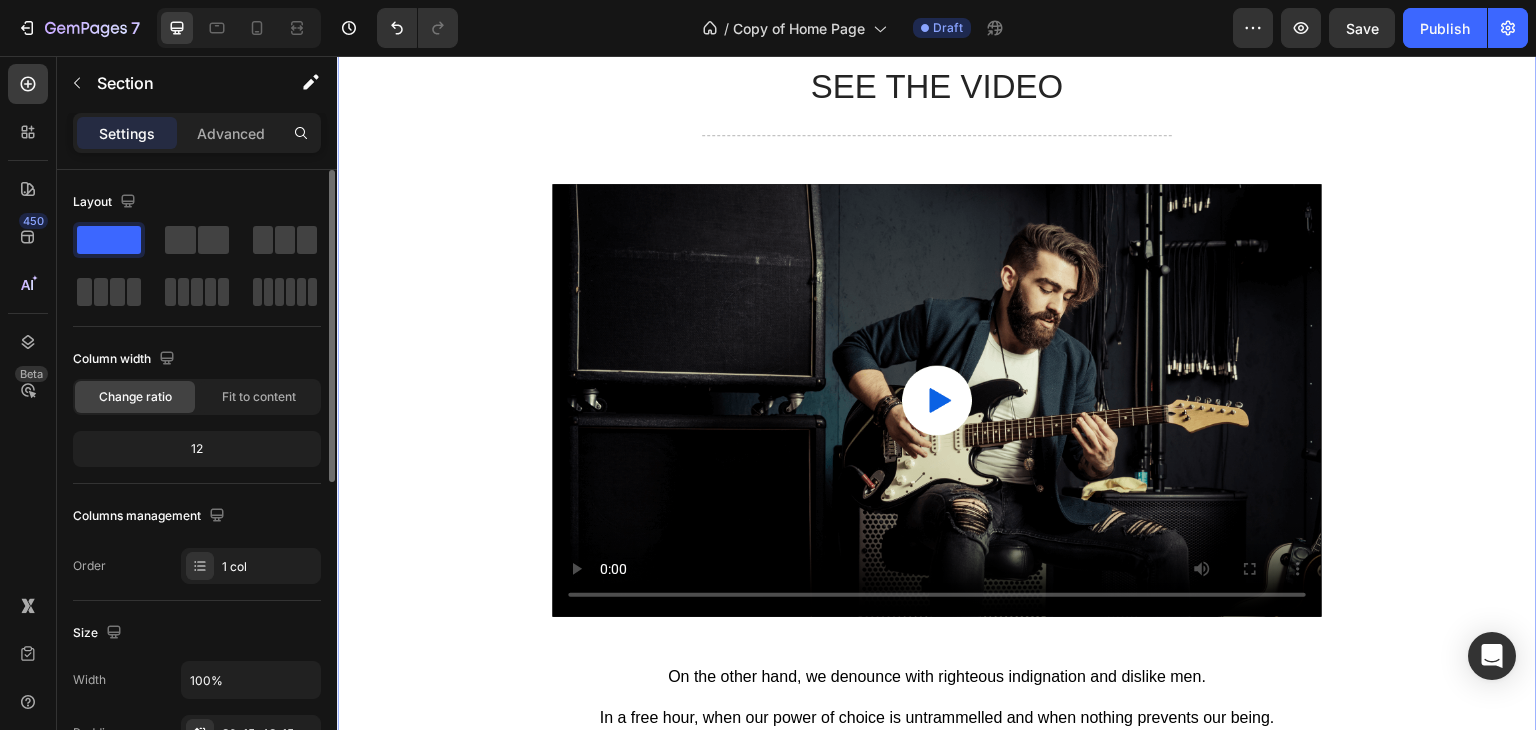 scroll, scrollTop: 3527, scrollLeft: 0, axis: vertical 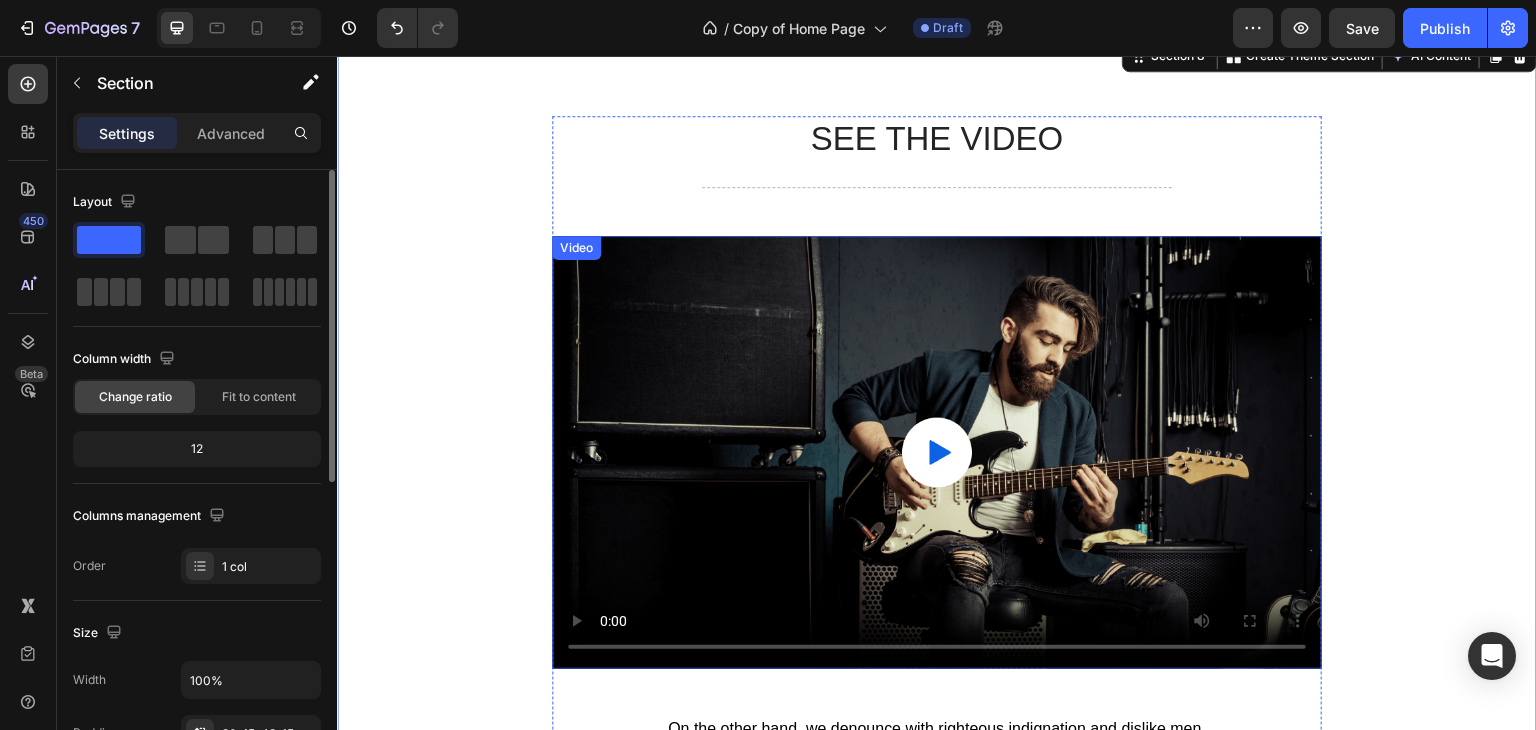 click at bounding box center (937, 452) 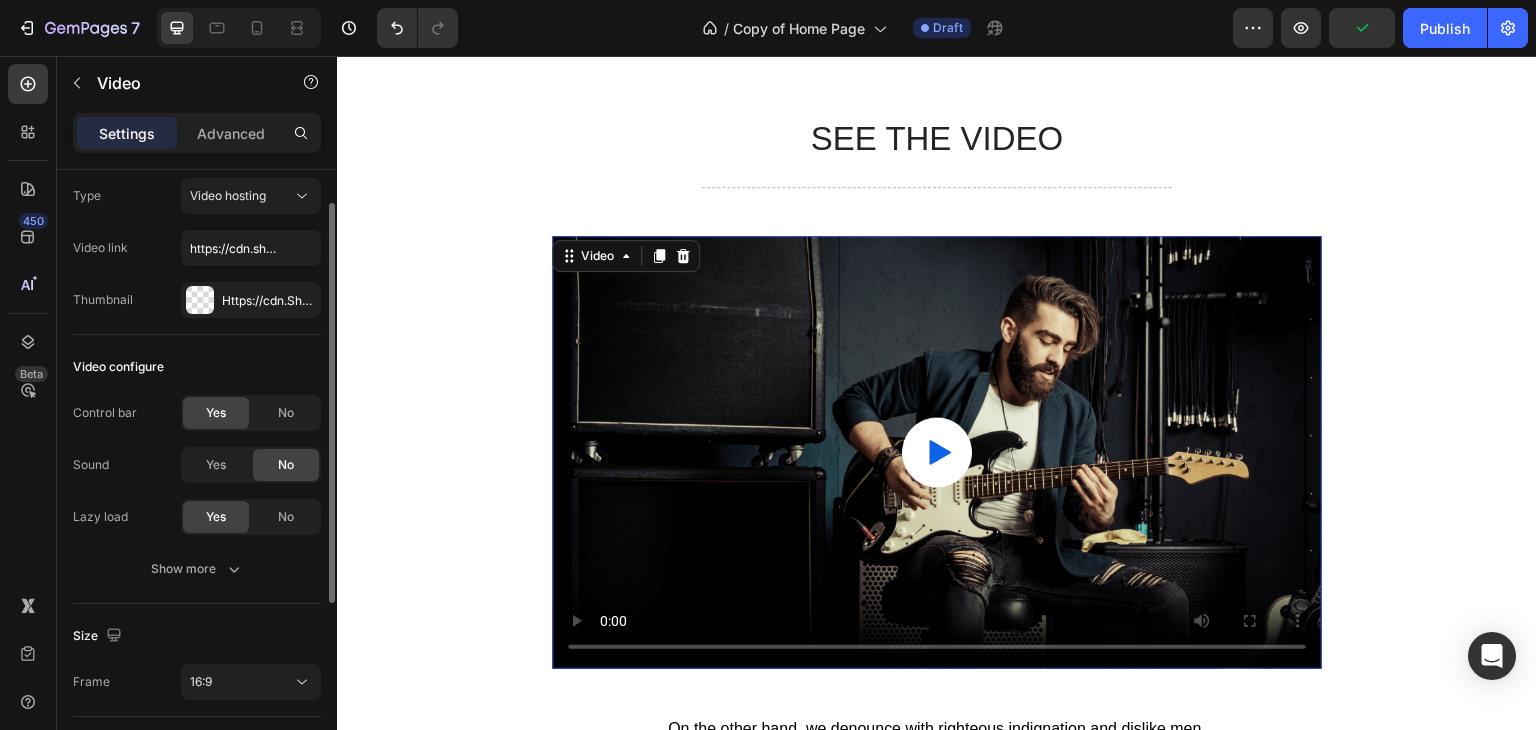 scroll, scrollTop: 0, scrollLeft: 0, axis: both 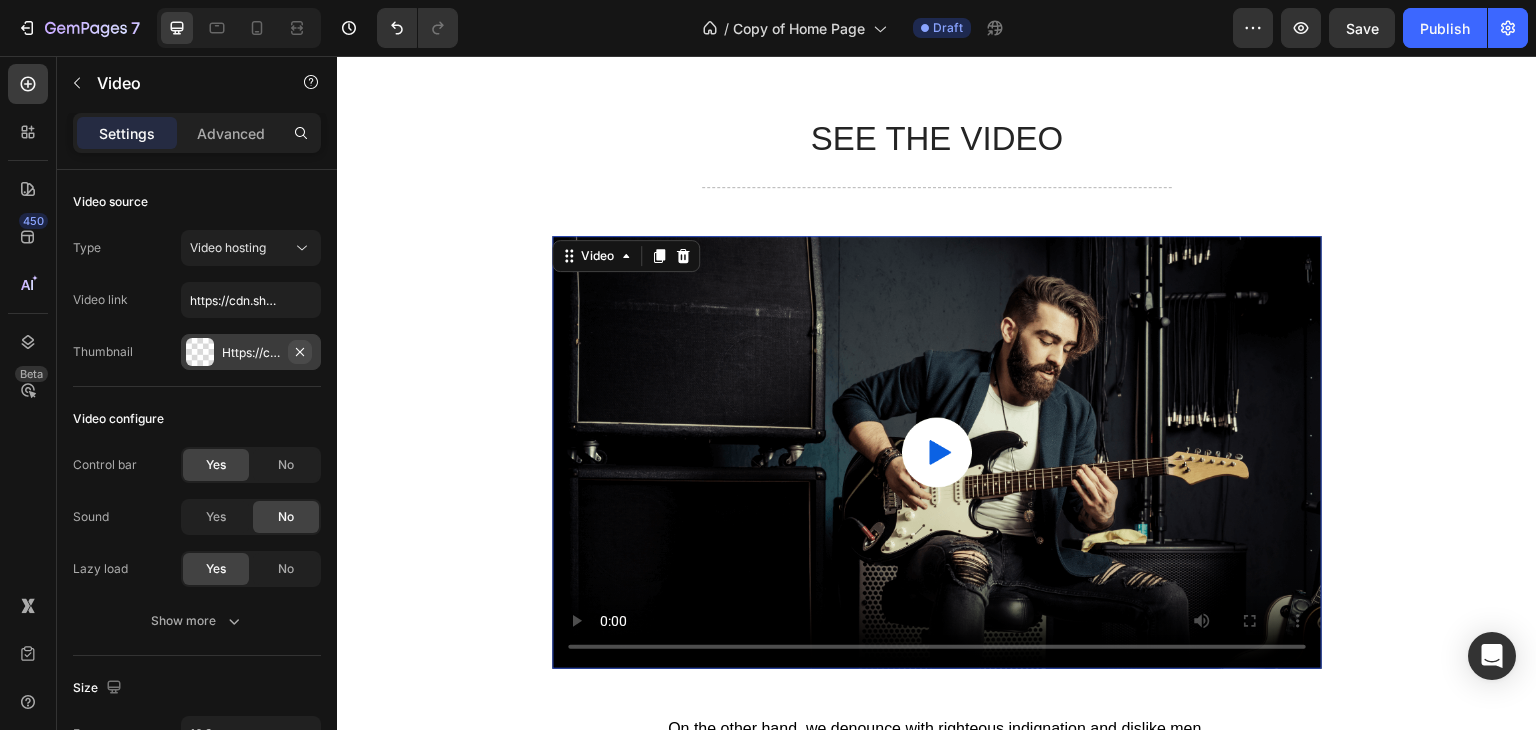 click 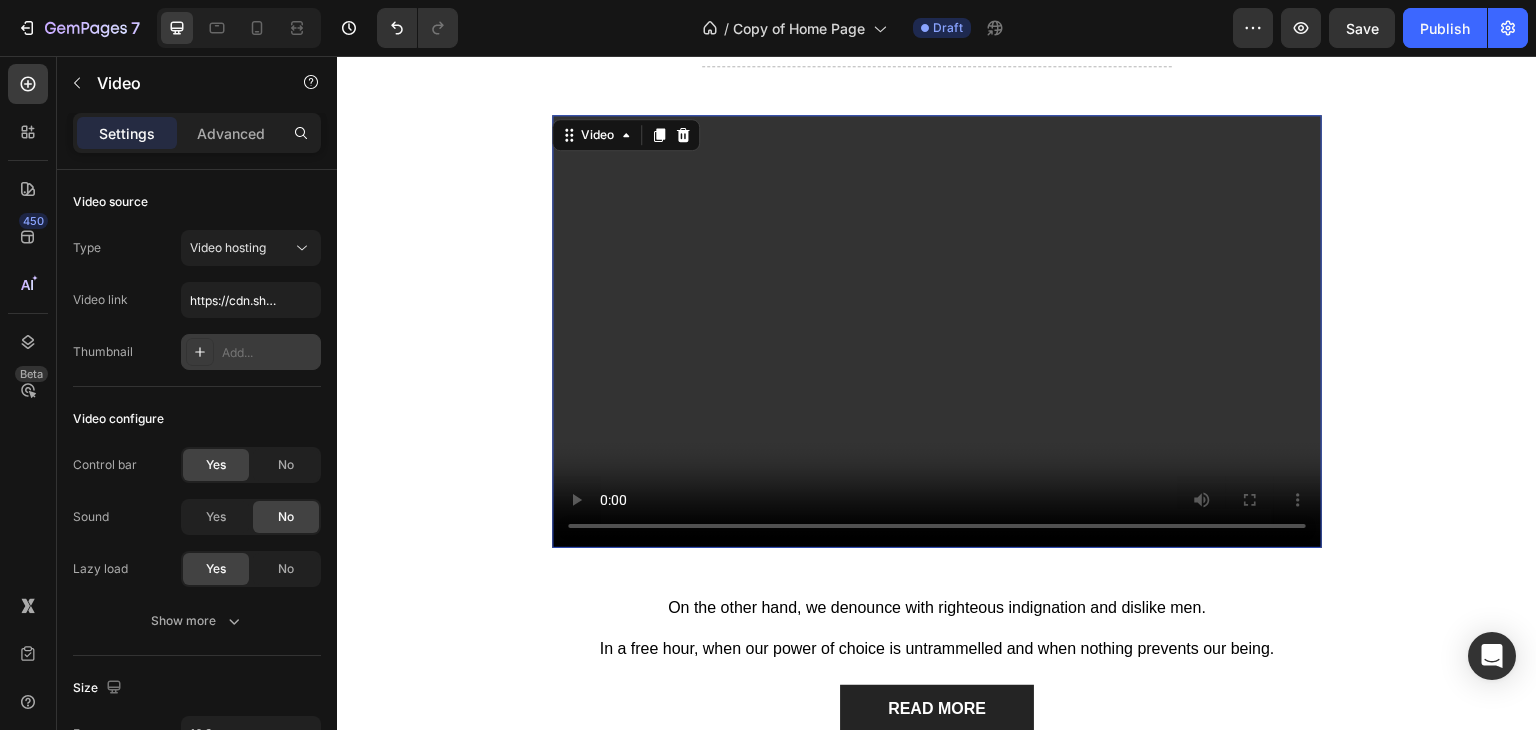 scroll, scrollTop: 3649, scrollLeft: 0, axis: vertical 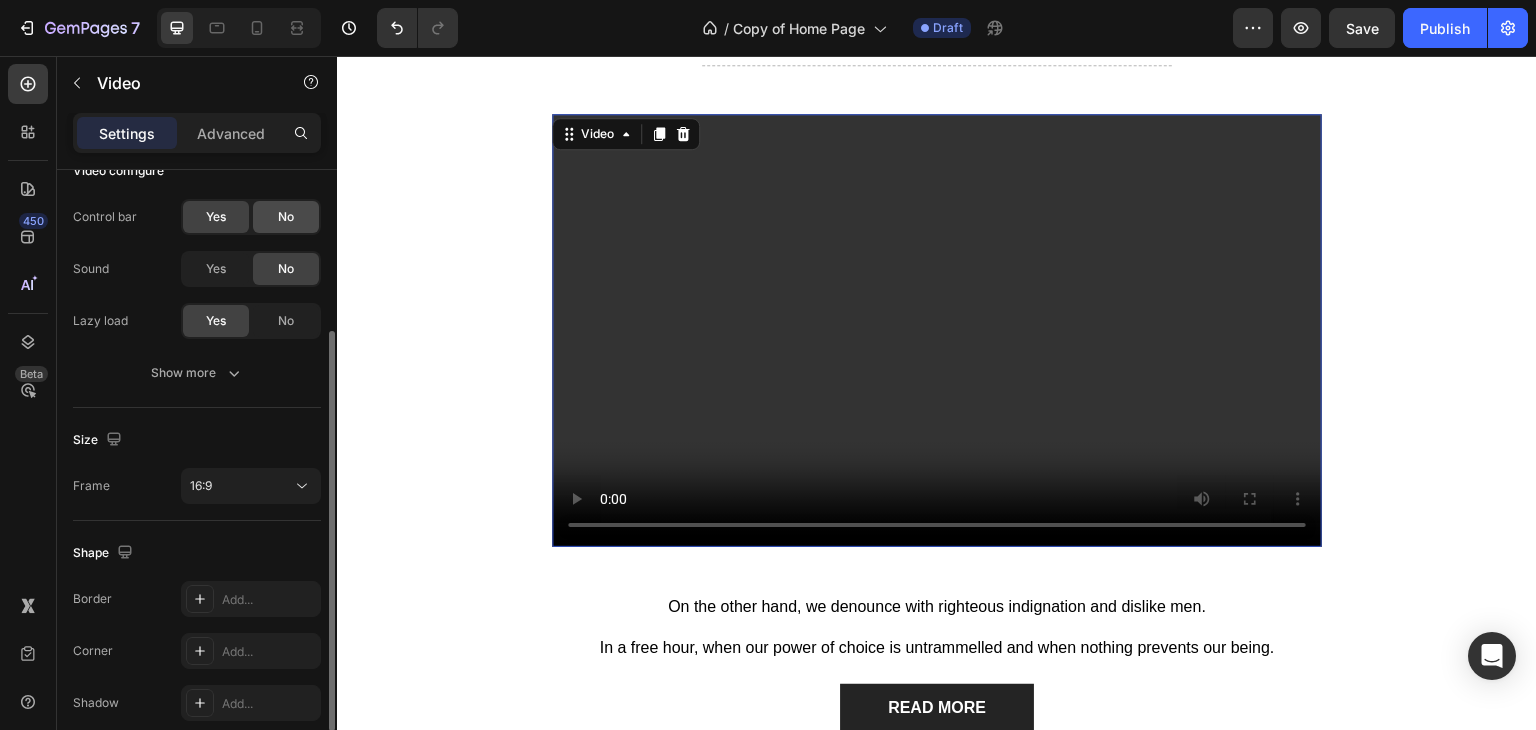 click on "No" 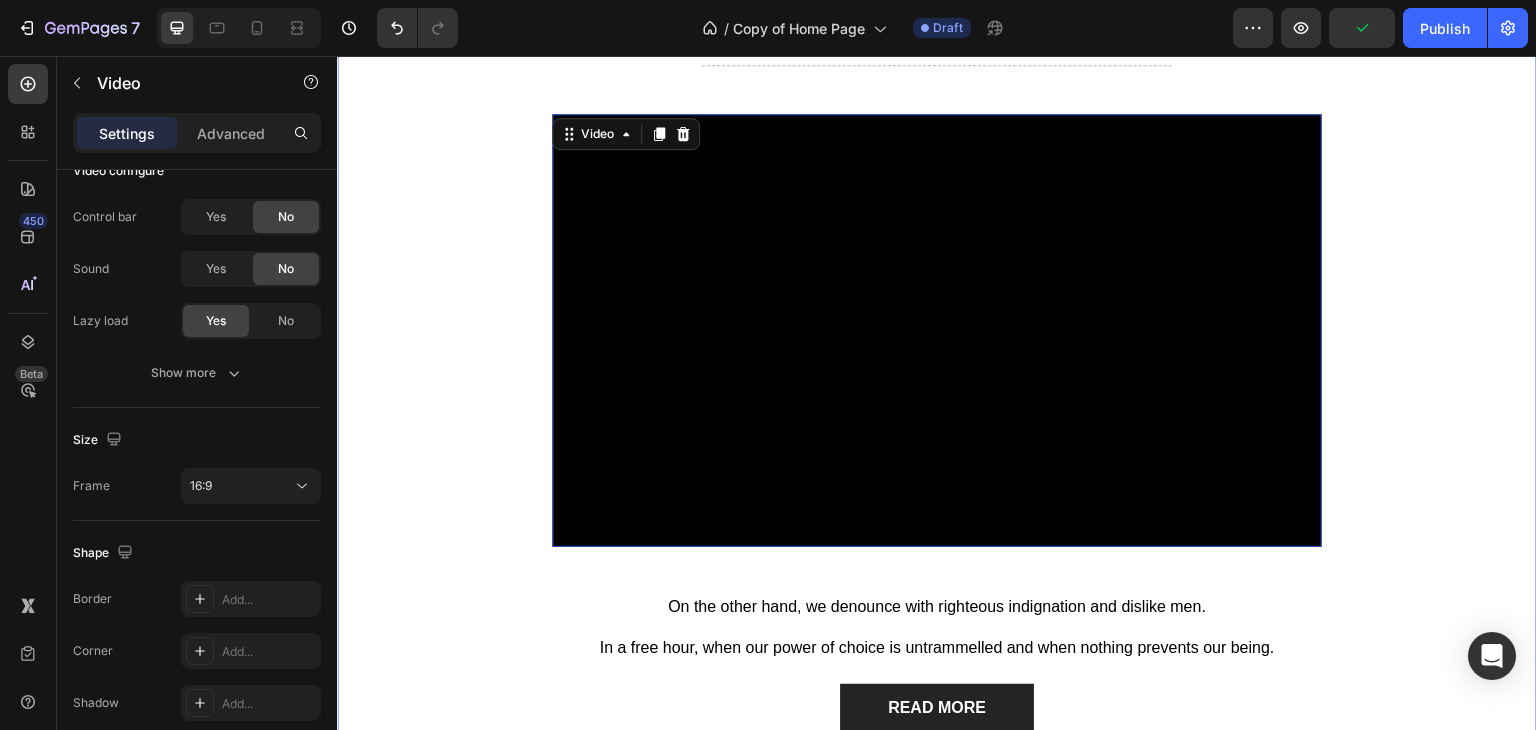 click on "SEE THE VIDEO Heading                Title Line Video   48 On the other hand, we denounce with righteous indignation and dislike men. Text Block In a free hour, when our power of choice is untrammelled and when nothing prevents our being. Text Block READ MORE Button Row" at bounding box center [937, 379] 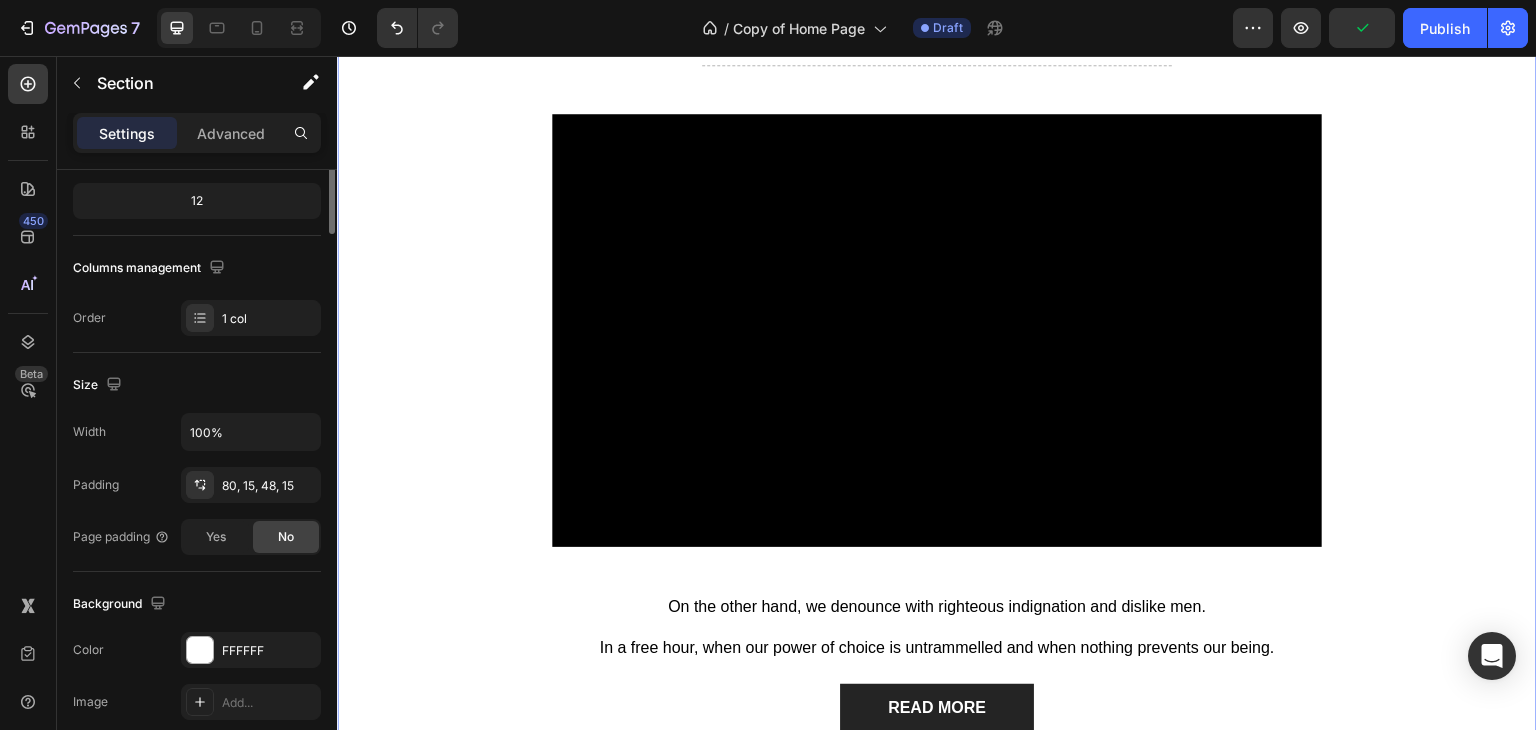 scroll, scrollTop: 0, scrollLeft: 0, axis: both 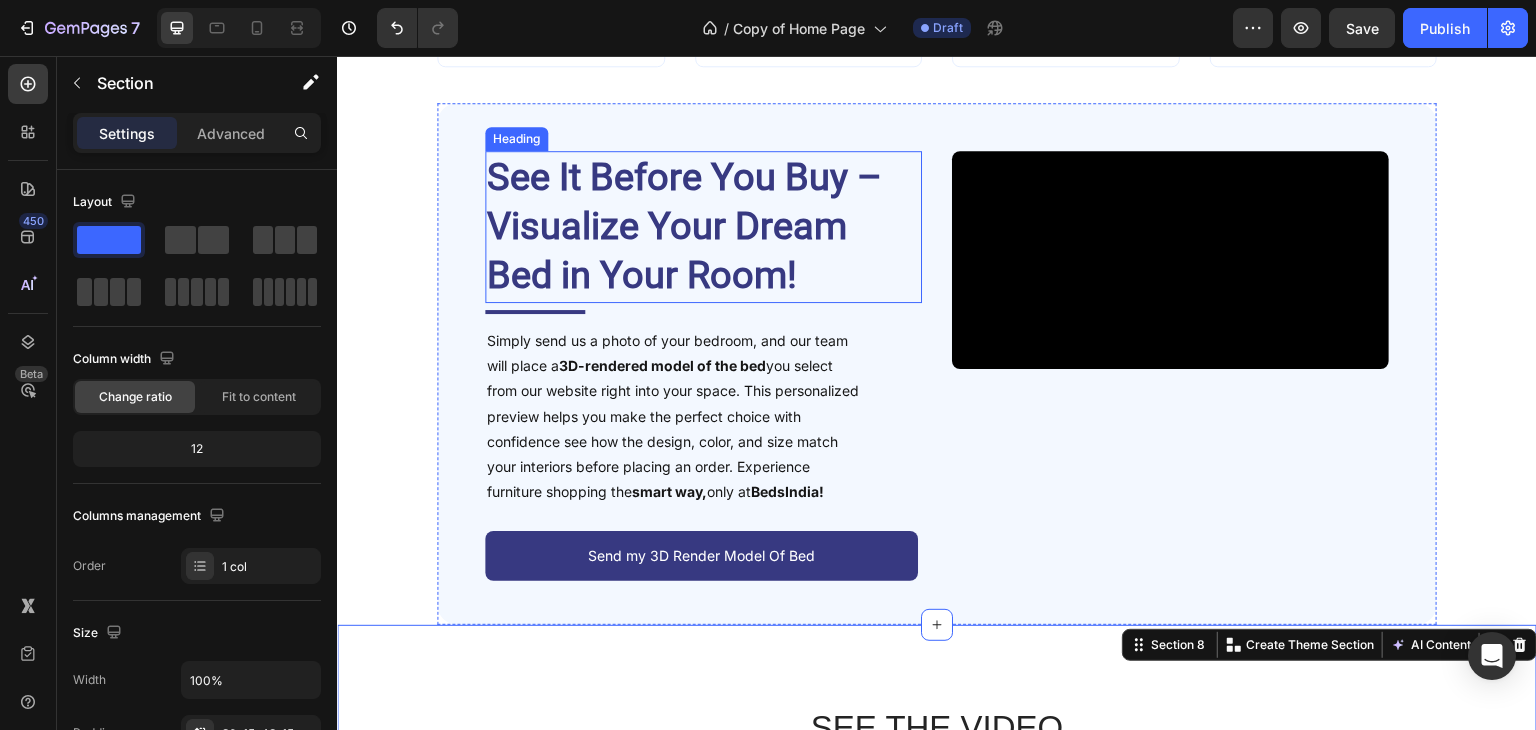 click on "See It Before You Buy – Visualize Your Dream" at bounding box center (684, 201) 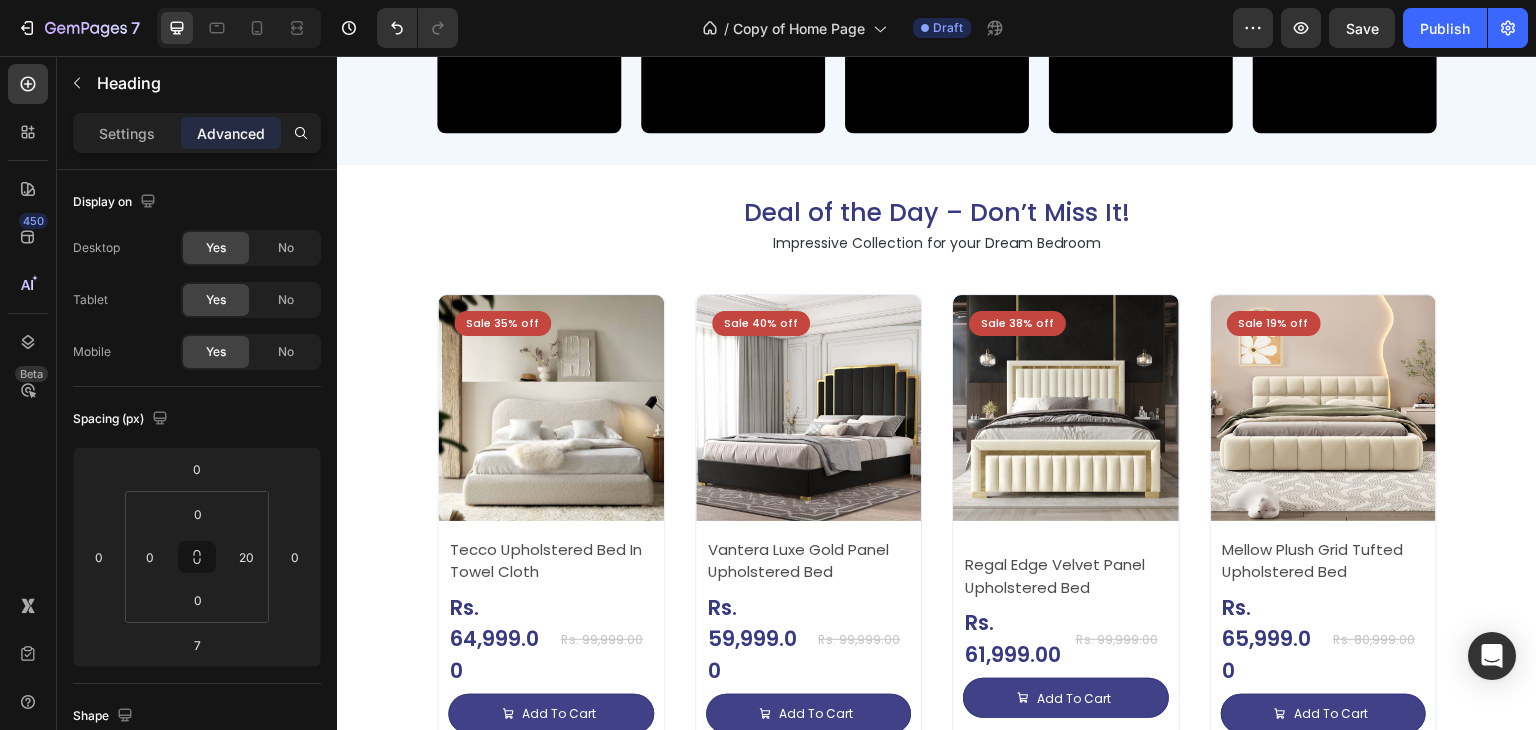 scroll, scrollTop: 2648, scrollLeft: 0, axis: vertical 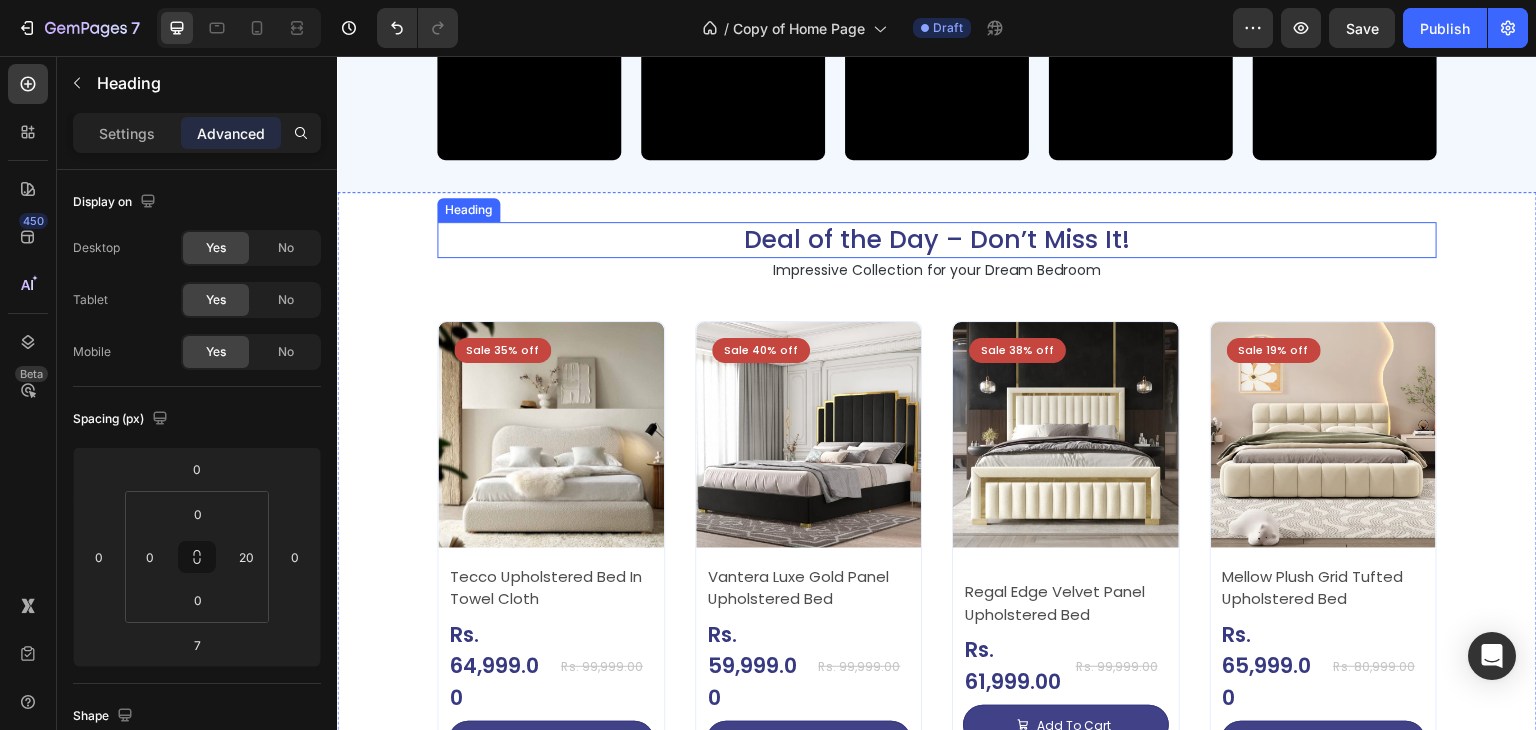 click on "Deal of the Day – Don’t Miss It!" at bounding box center (937, 240) 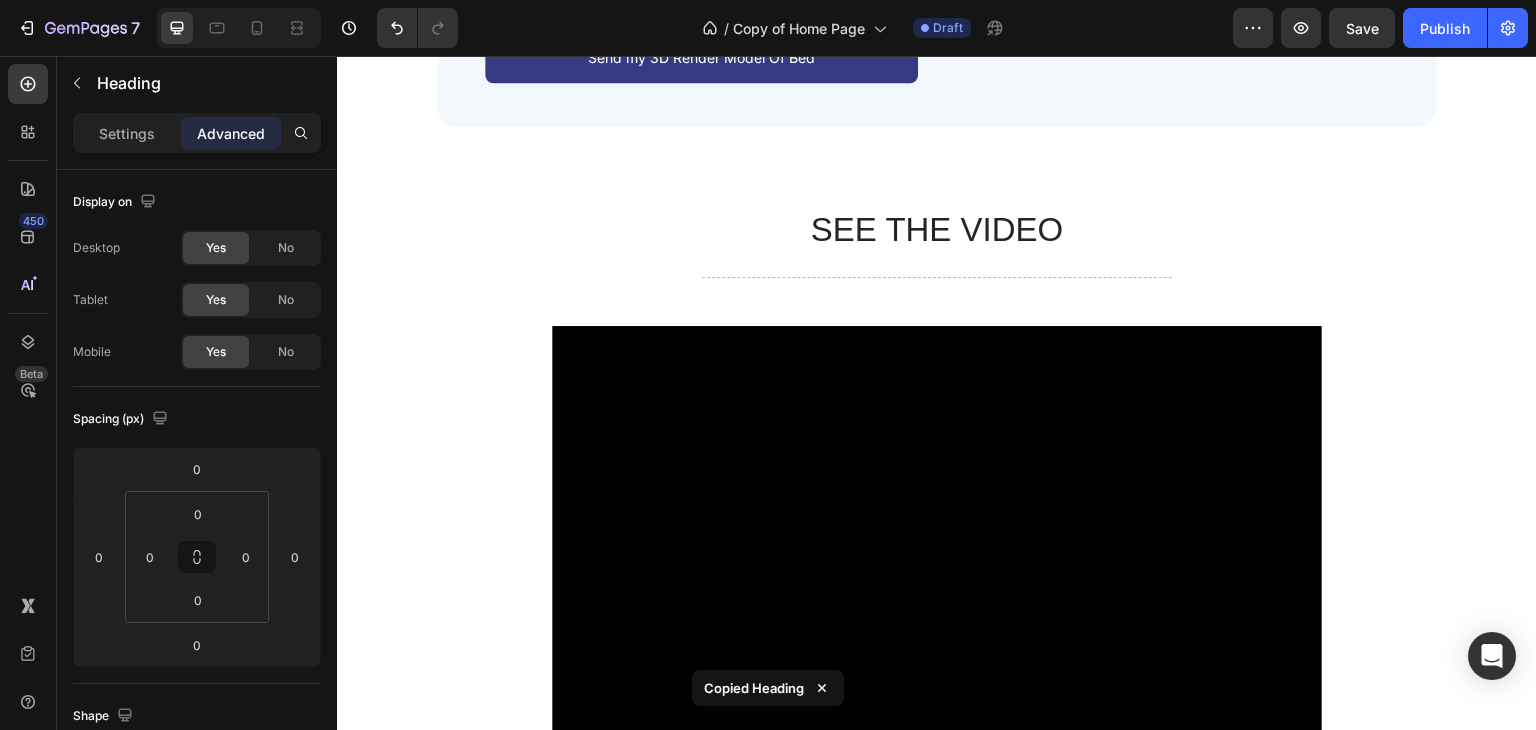 scroll, scrollTop: 3848, scrollLeft: 0, axis: vertical 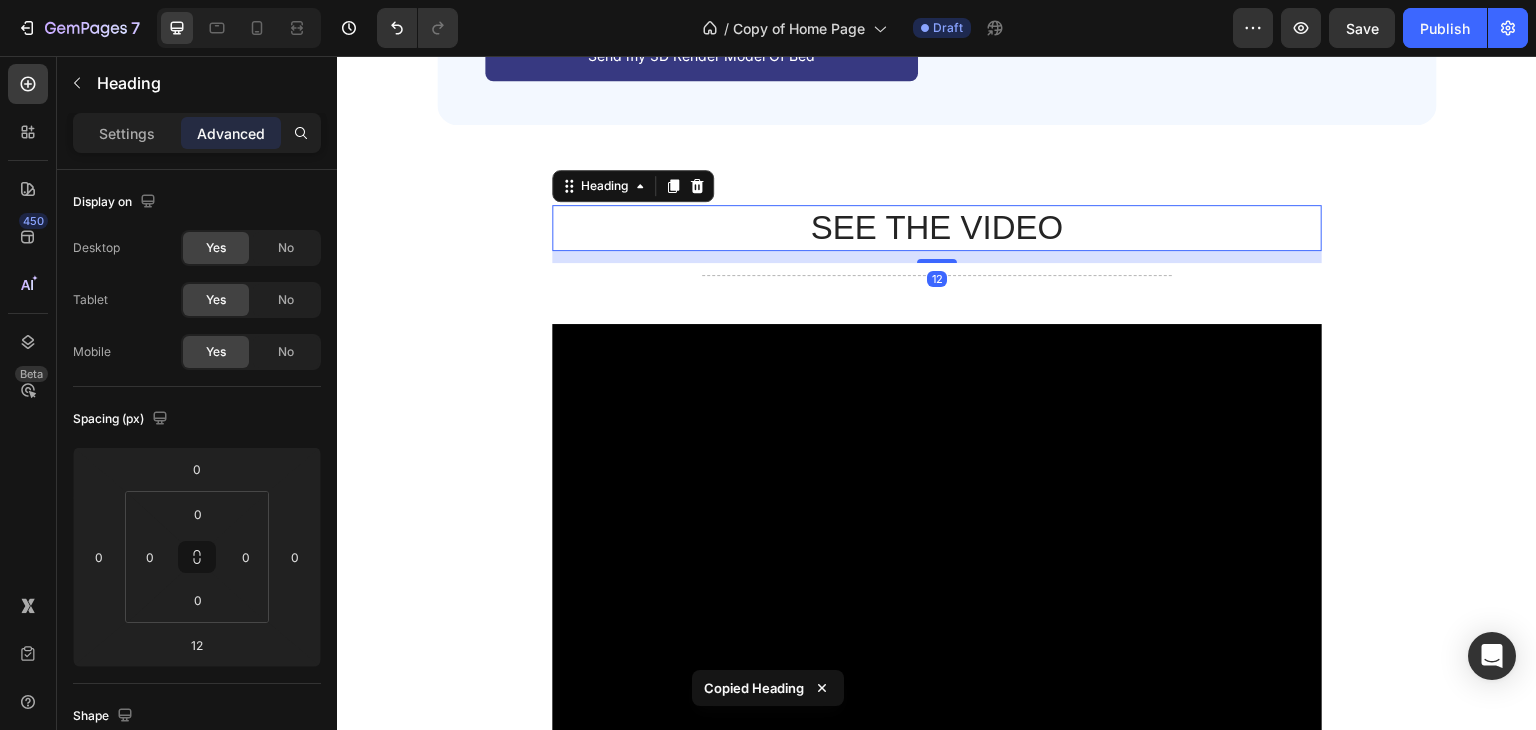 click on "SEE THE VIDEO" at bounding box center [937, 228] 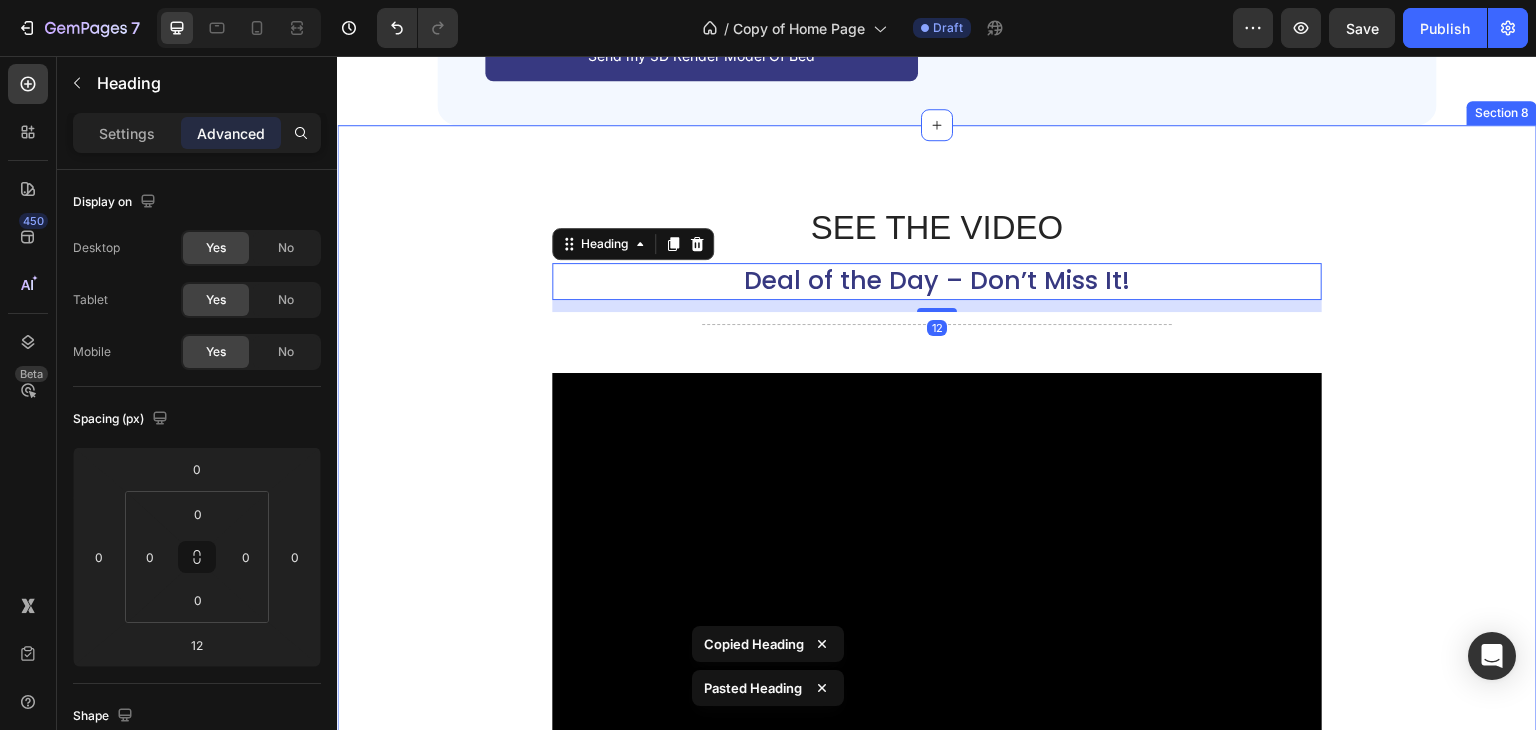 click on "SEE THE VIDEO Heading Deal of the Day – Don’t Miss It! Heading   12                Title Line Video On the other hand, we denounce with righteous indignation and dislike men. Text Block In a free hour, when our power of choice is untrammelled and when nothing prevents our being. Text Block READ MORE Button Row" at bounding box center [937, 614] 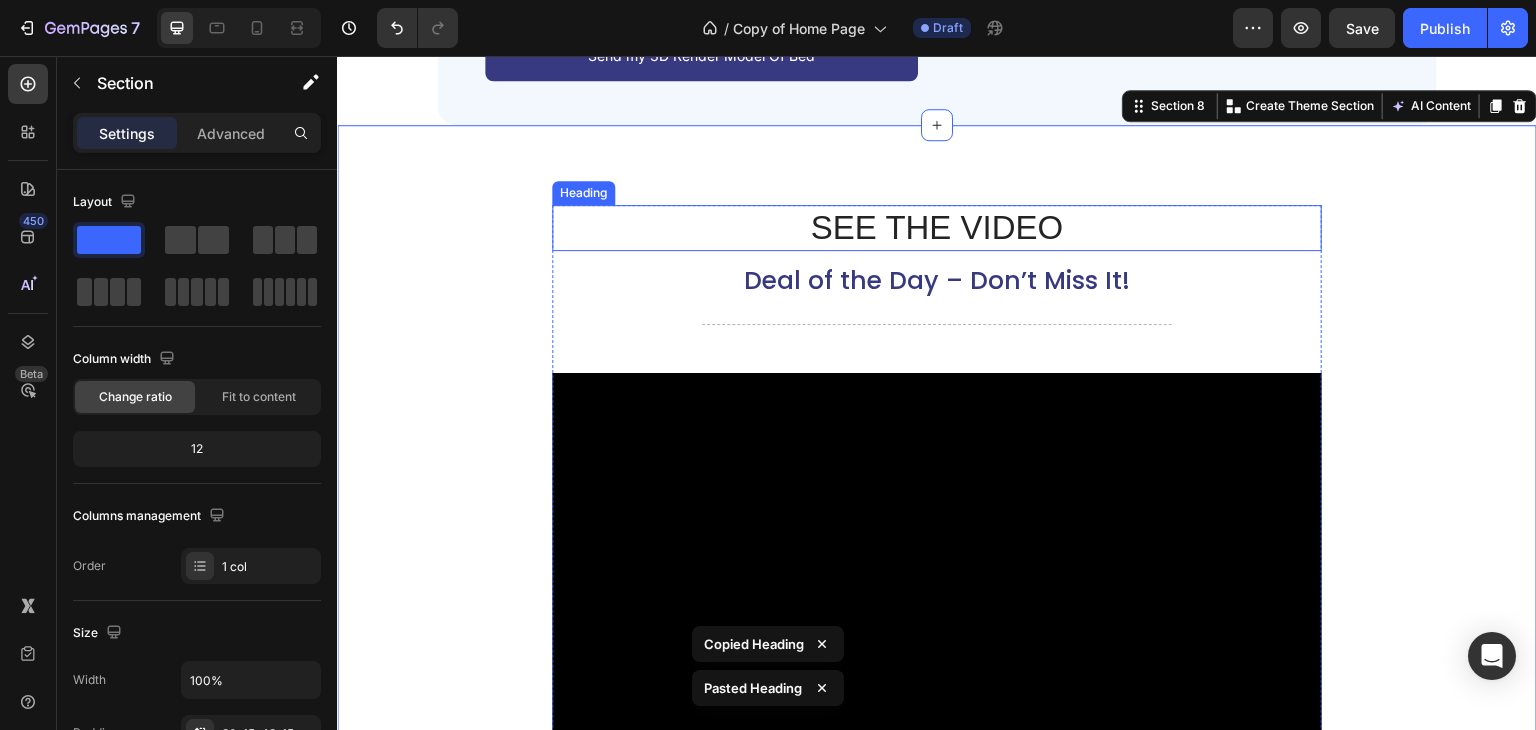click on "SEE THE VIDEO" at bounding box center [937, 228] 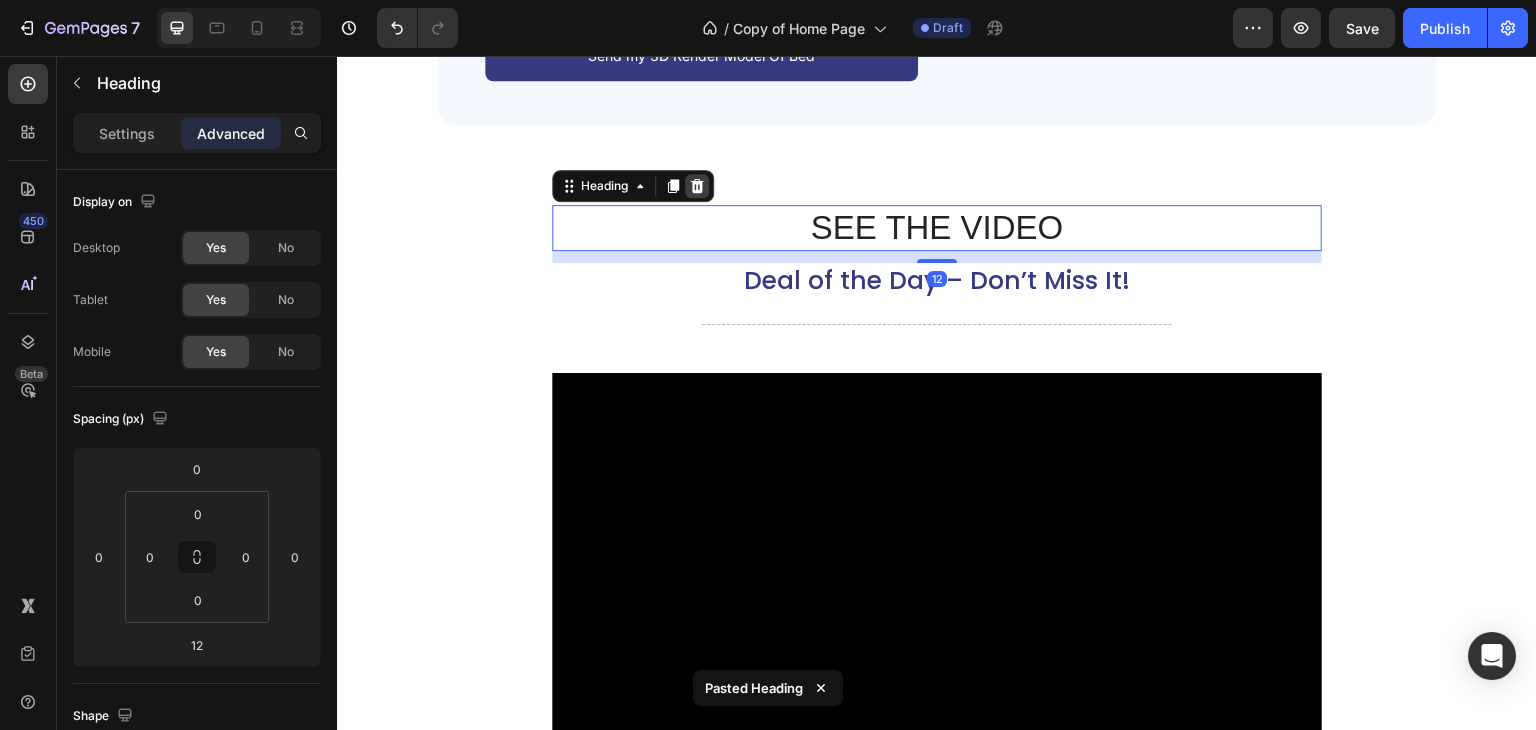 click at bounding box center [697, 186] 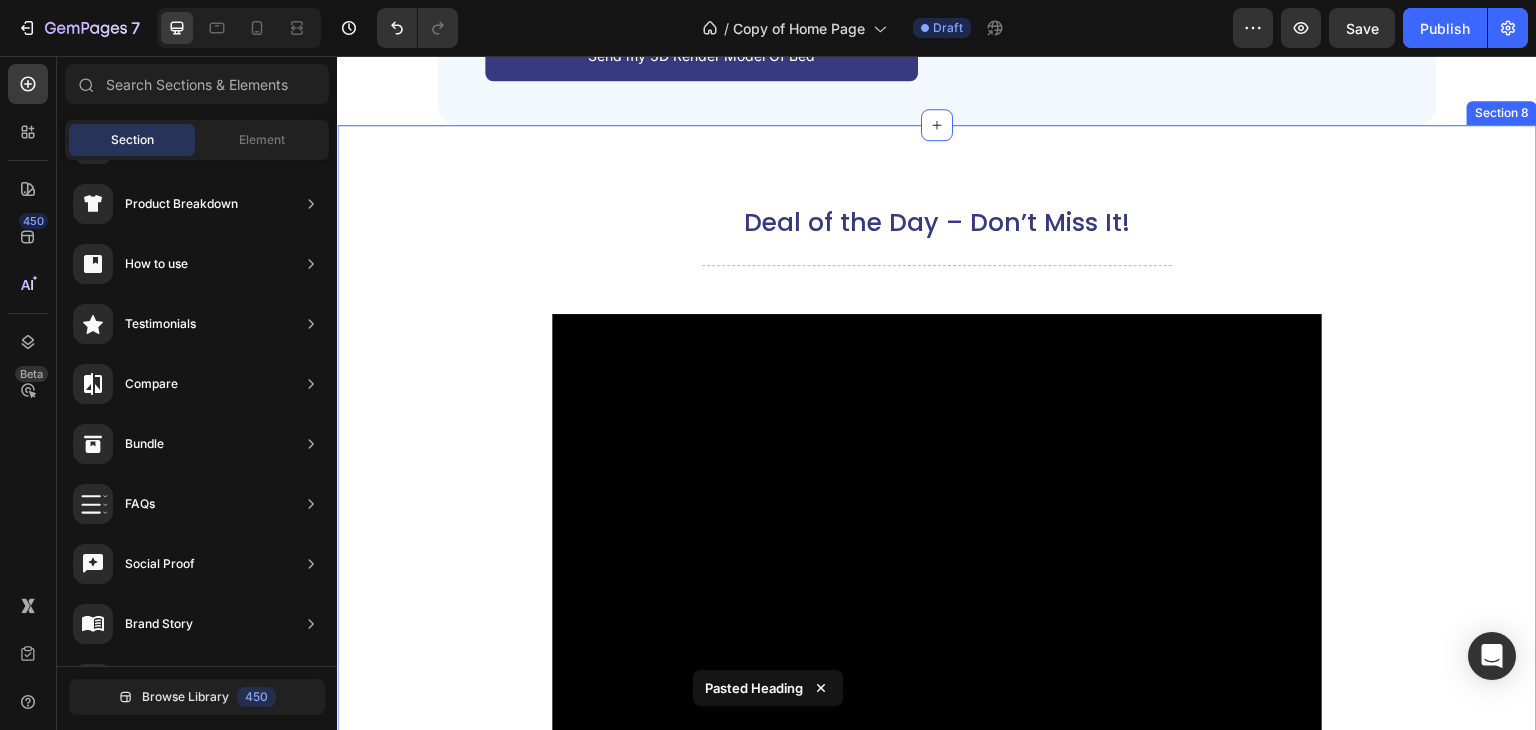 click on "Deal of the Day – Don’t Miss It! Heading                Title Line Video On the other hand, we denounce with righteous indignation and dislike men. Text Block In a free hour, when our power of choice is untrammelled and when nothing prevents our being. Text Block READ MORE Button Row Section 8" at bounding box center [937, 569] 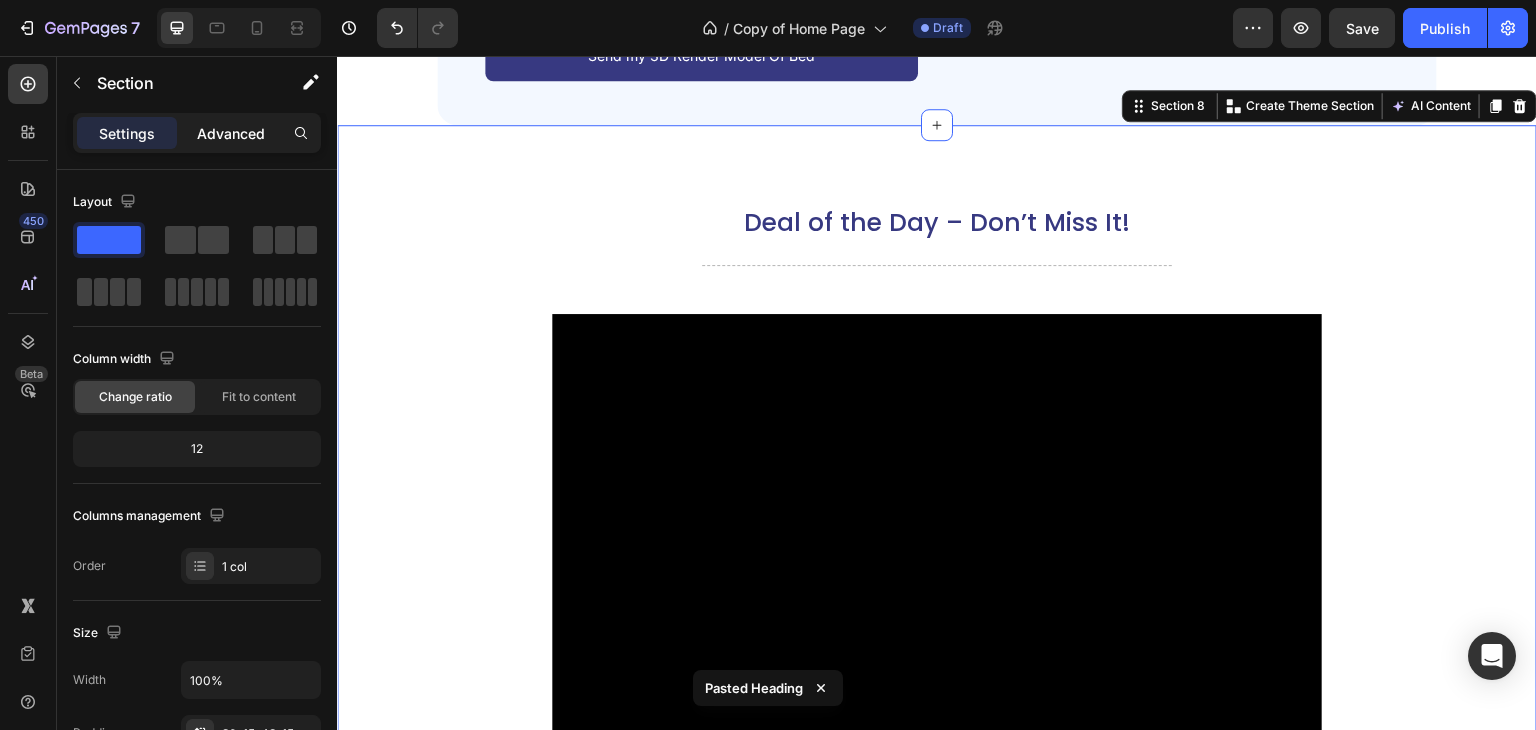 click on "Advanced" at bounding box center (231, 133) 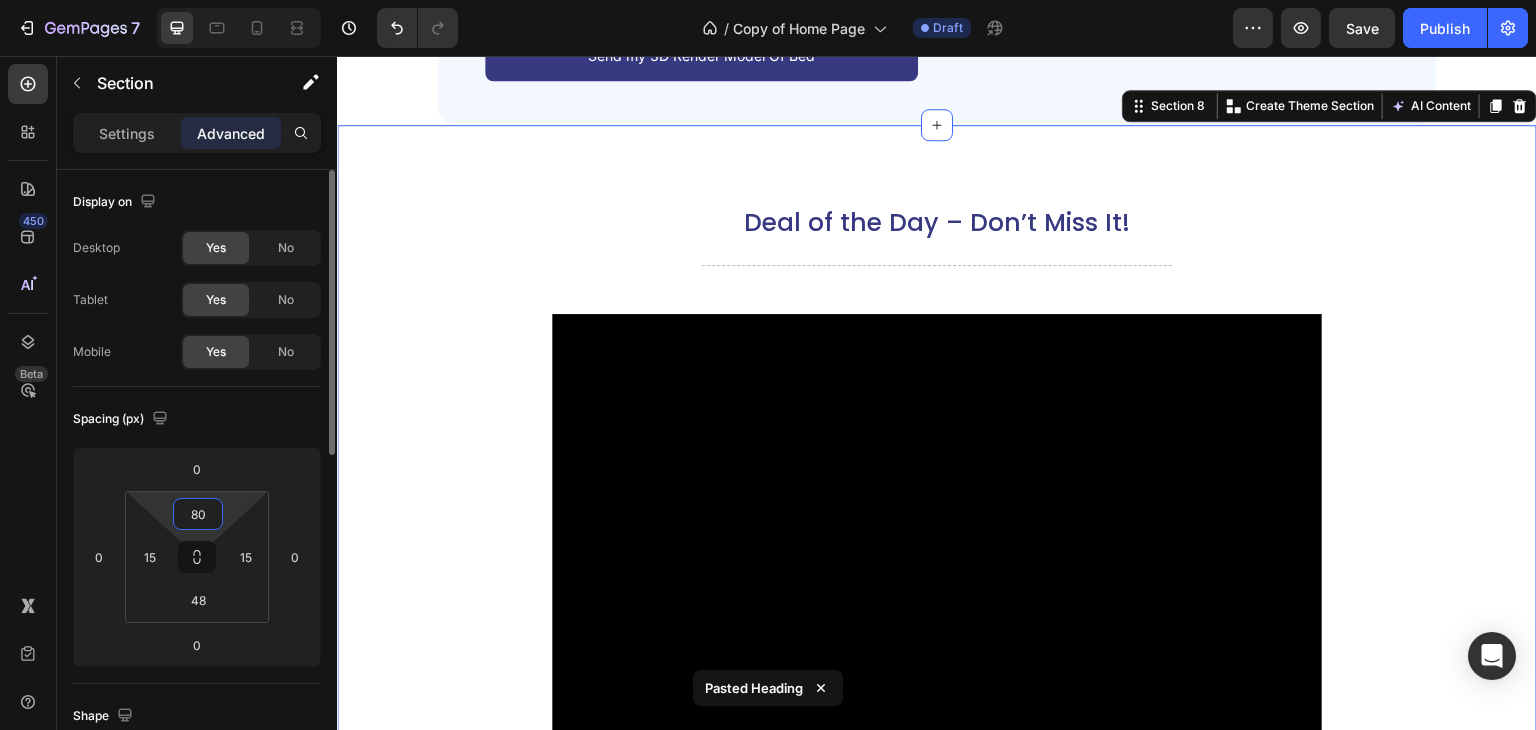 click on "80" at bounding box center (198, 514) 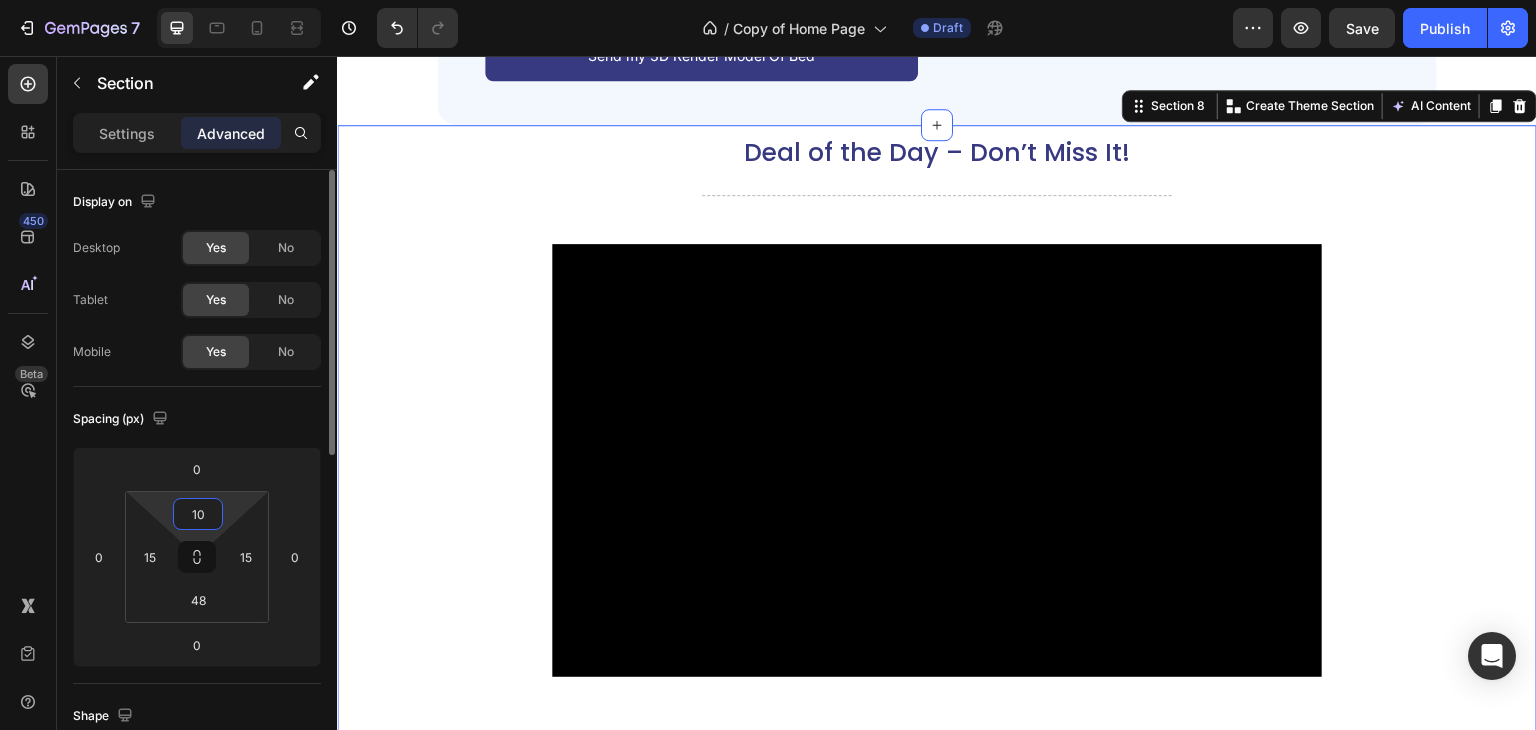 type on "1" 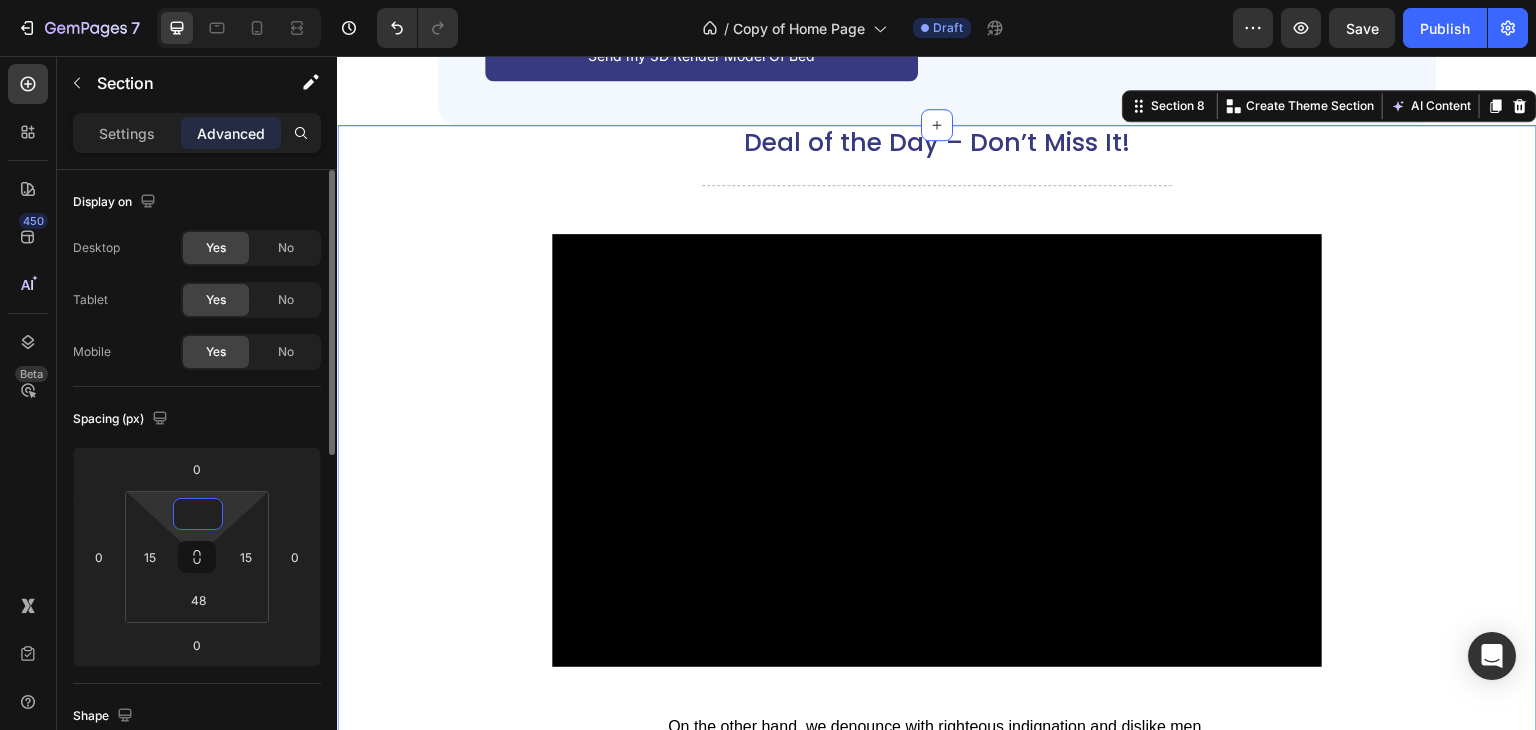 type on "1" 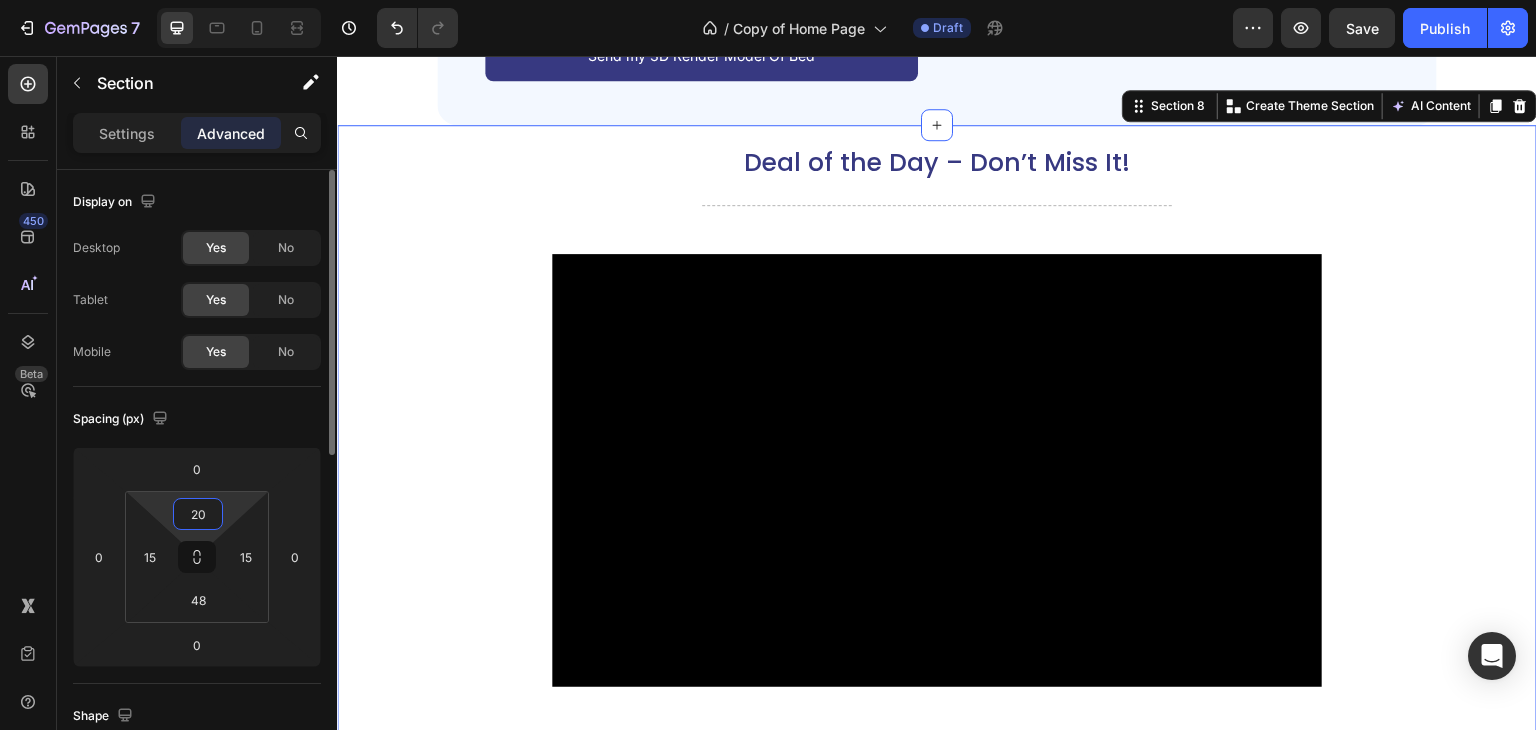 click on "20" at bounding box center (198, 514) 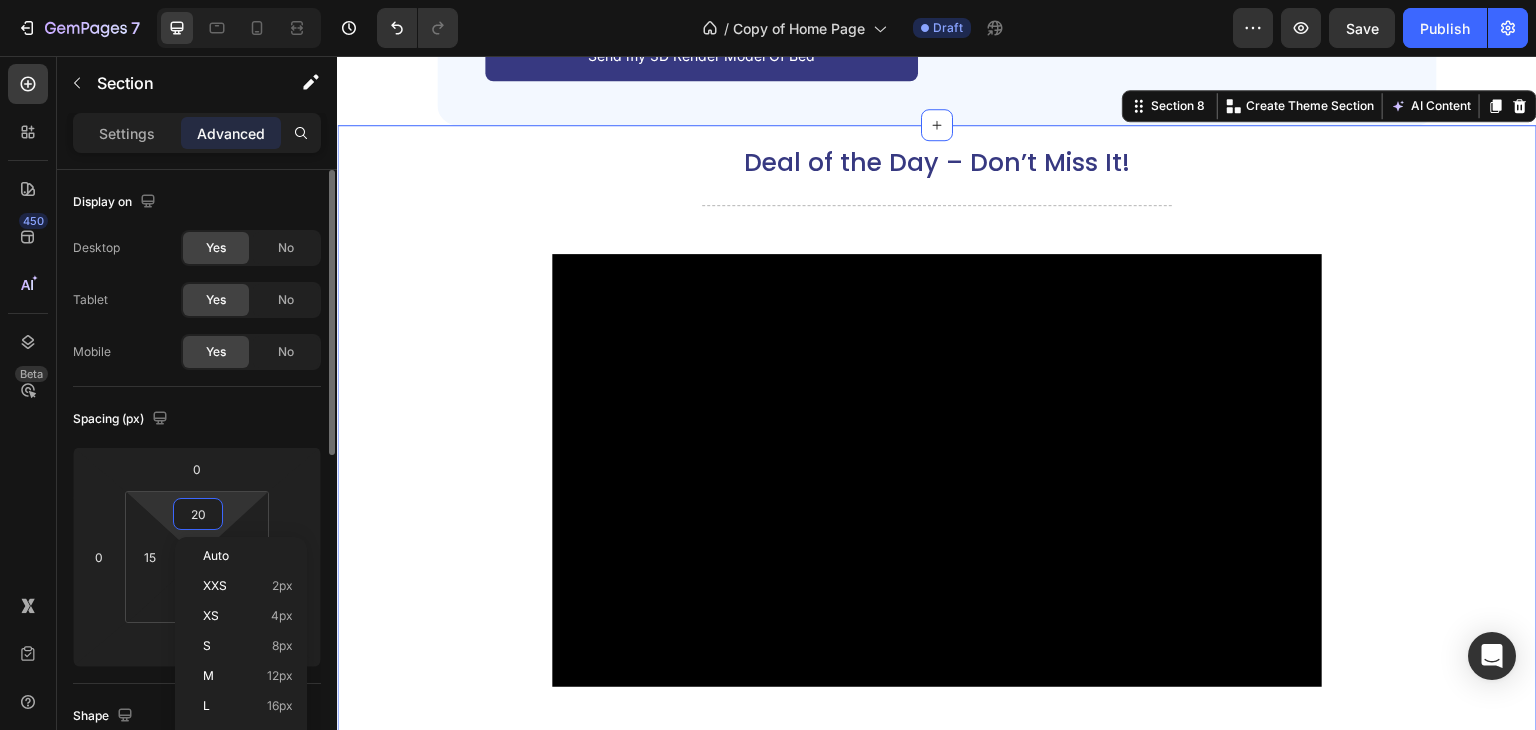 click on "20" at bounding box center [198, 514] 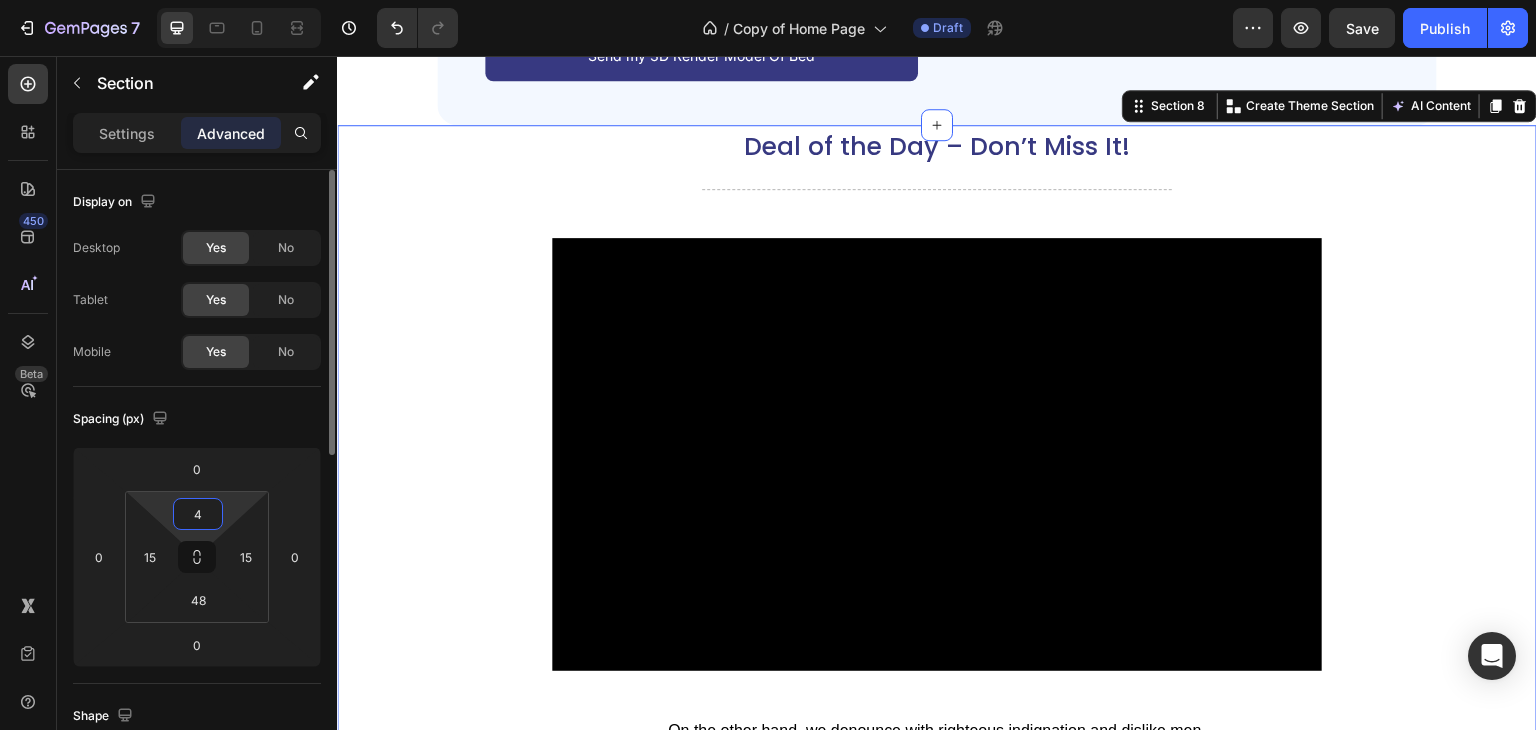type on "40" 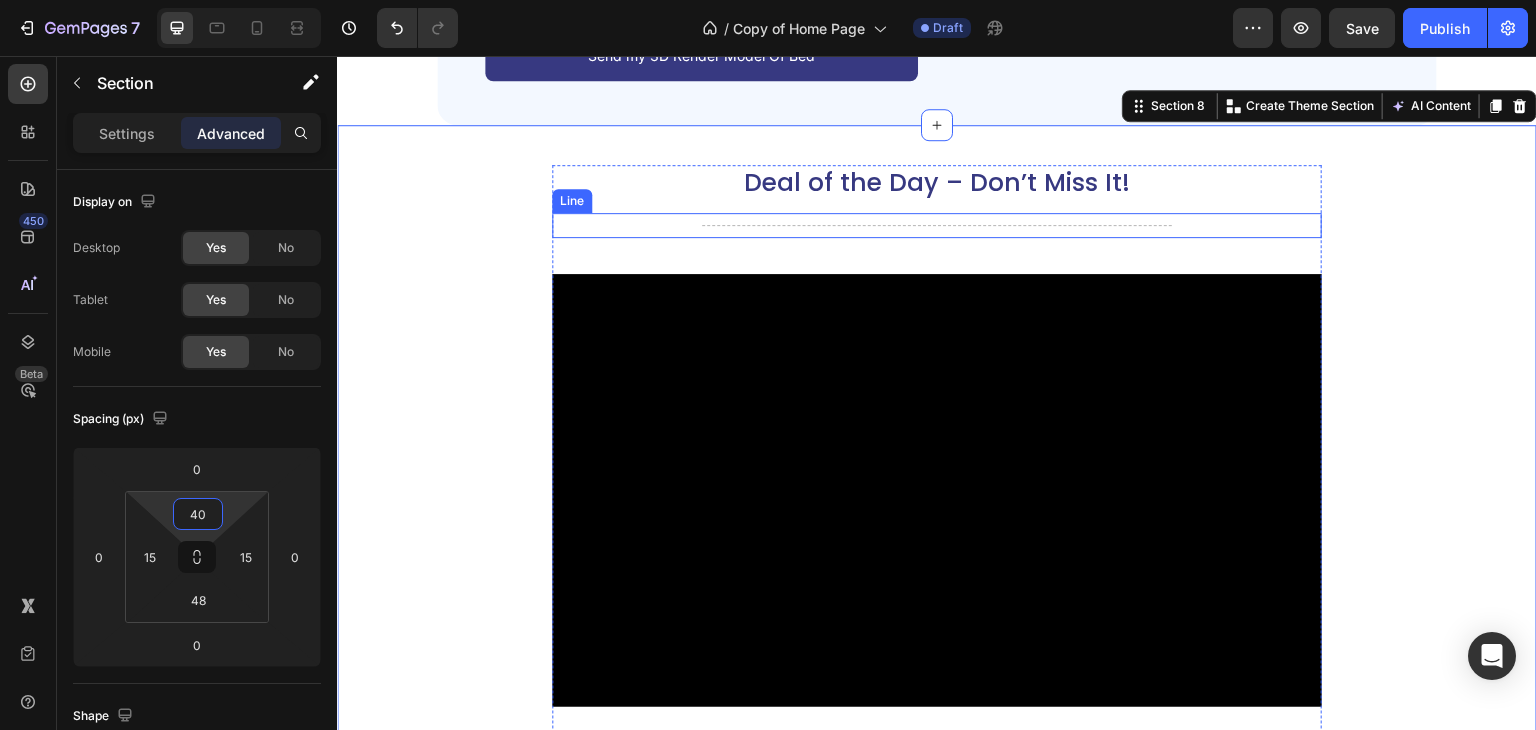 click on "Title Line" at bounding box center (937, 225) 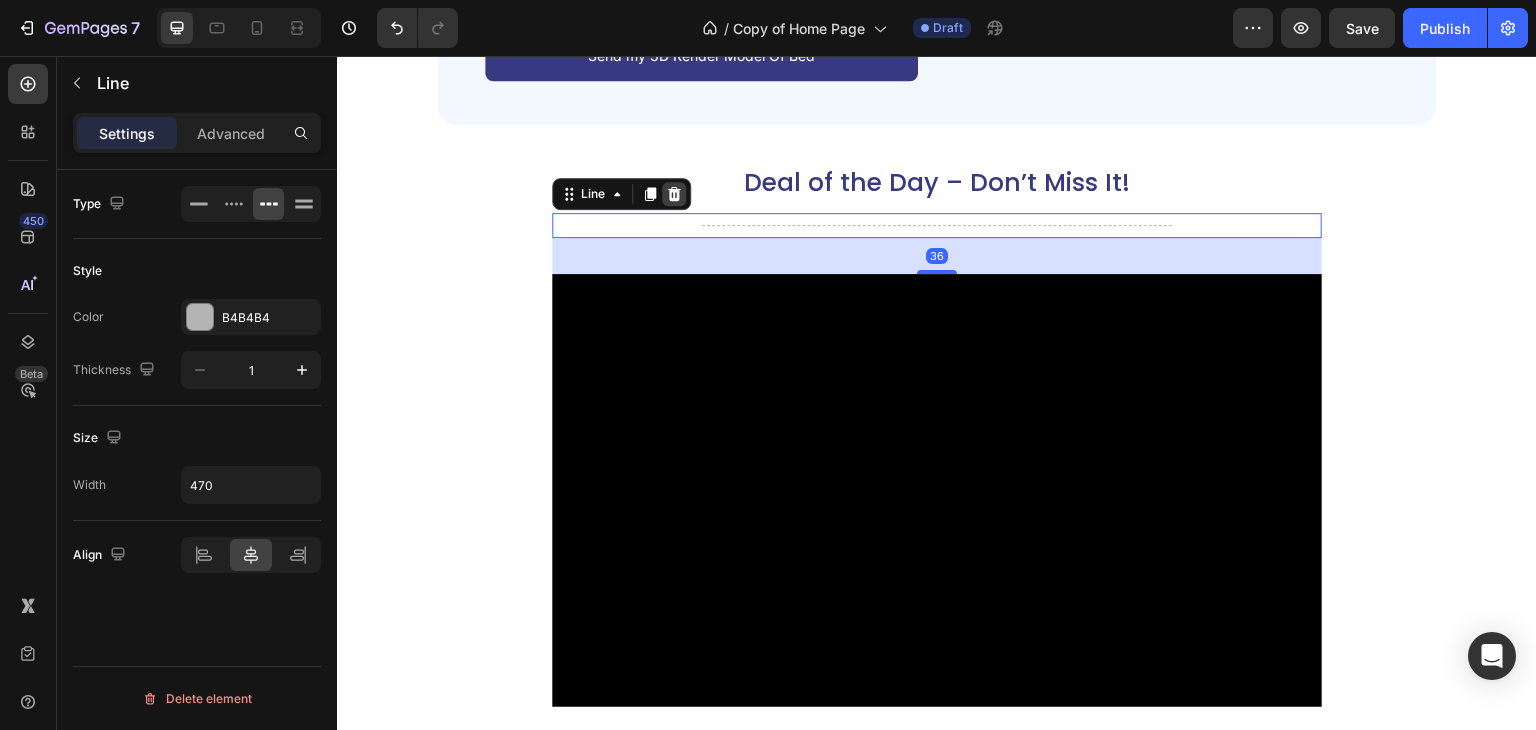 click 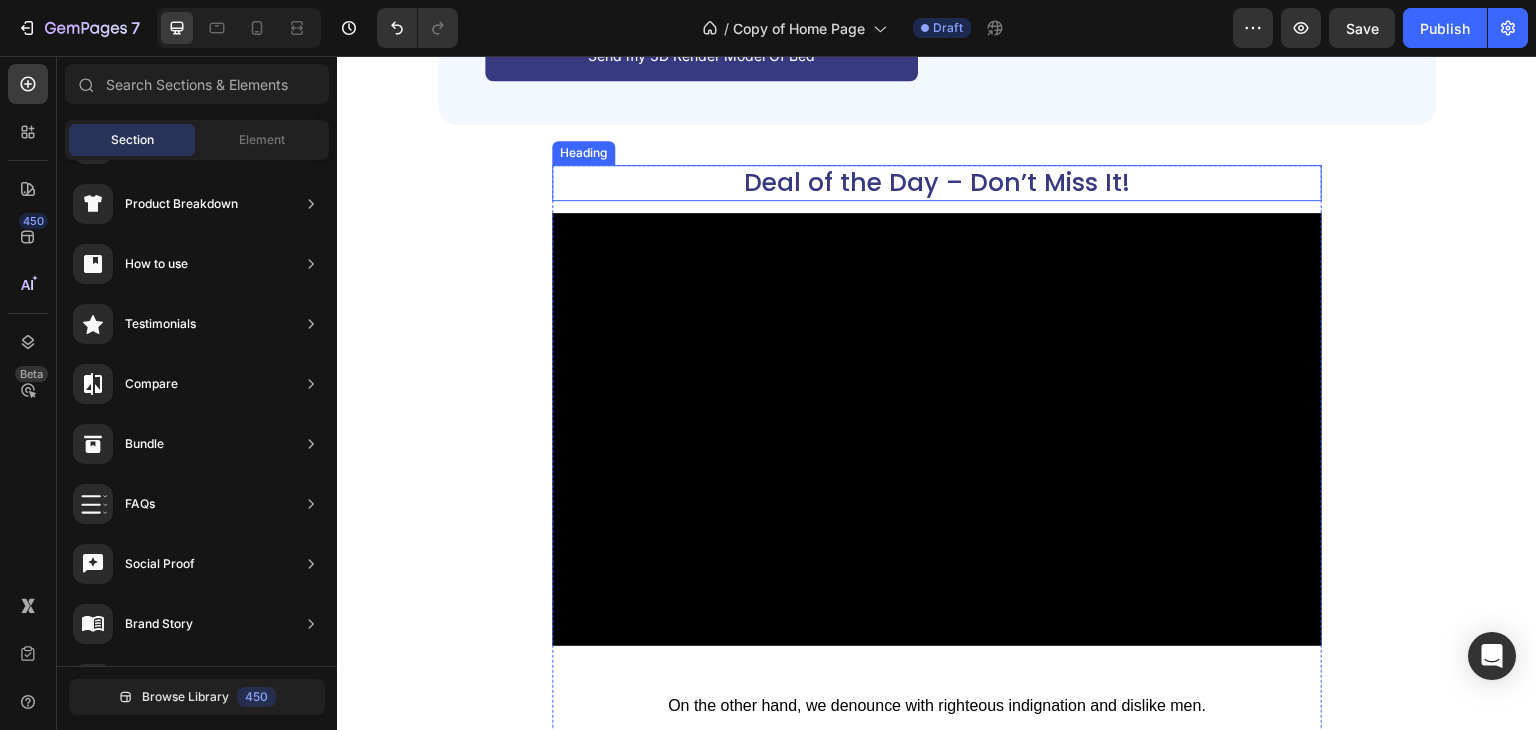 click on "Deal of the Day – Don’t Miss It!" at bounding box center (937, 183) 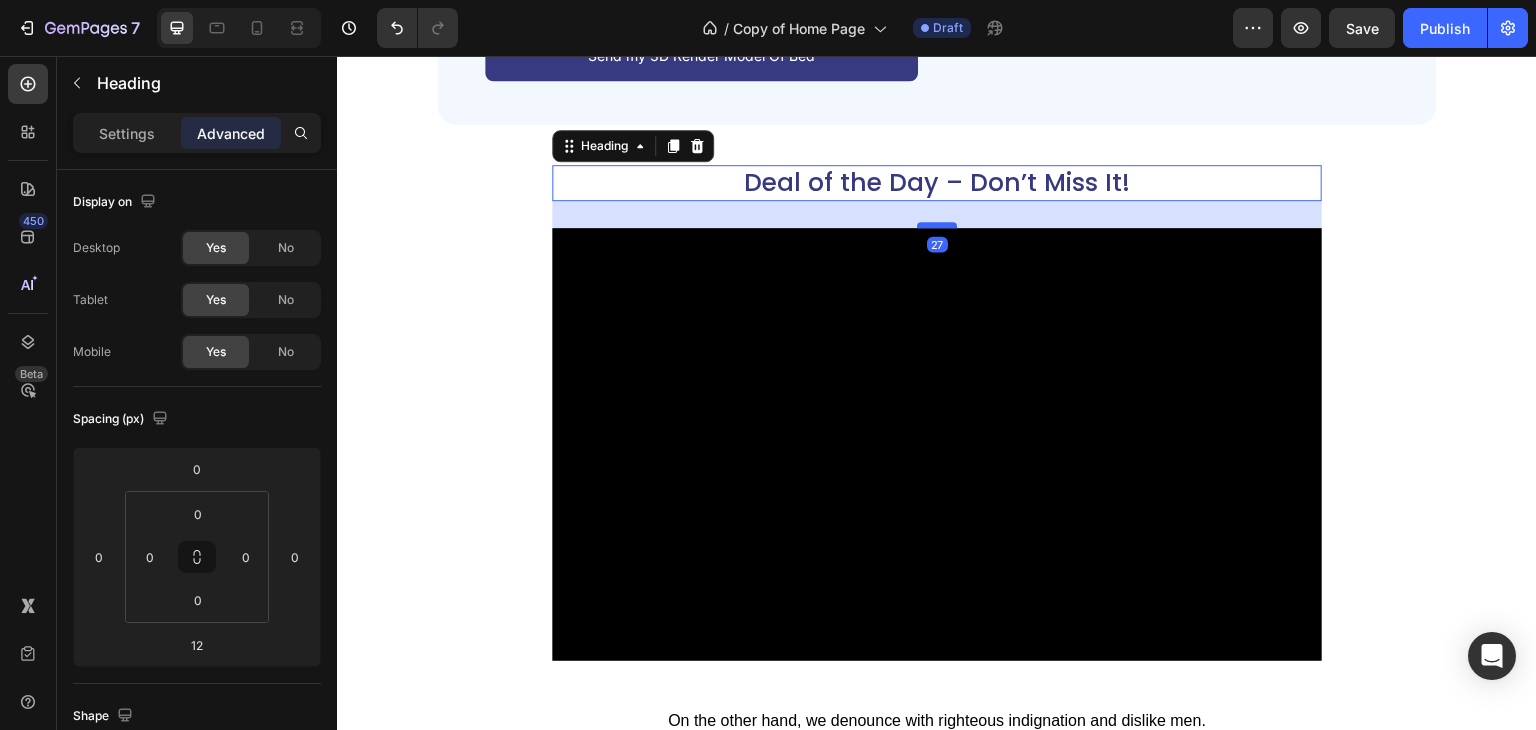 drag, startPoint x: 943, startPoint y: 230, endPoint x: 943, endPoint y: 245, distance: 15 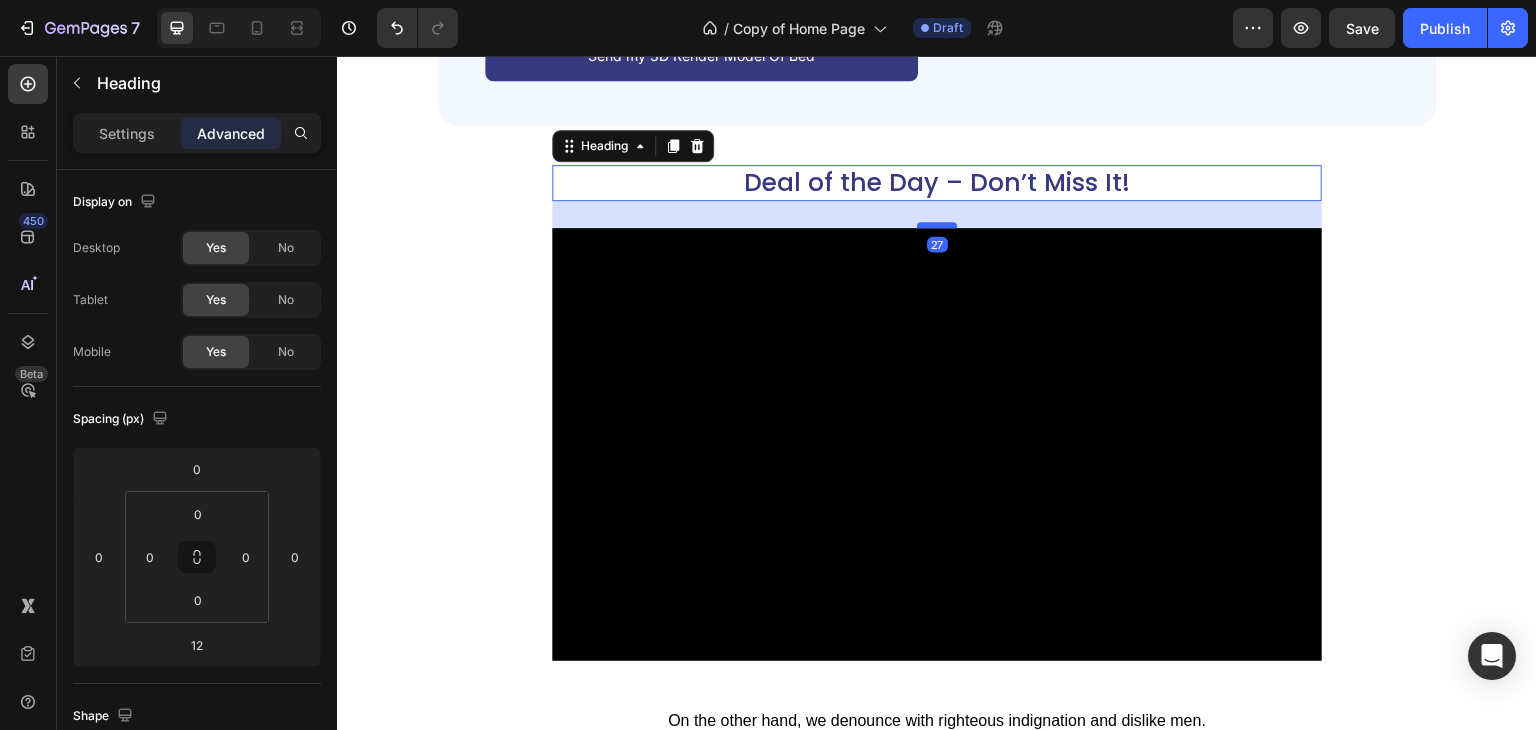click at bounding box center (937, 225) 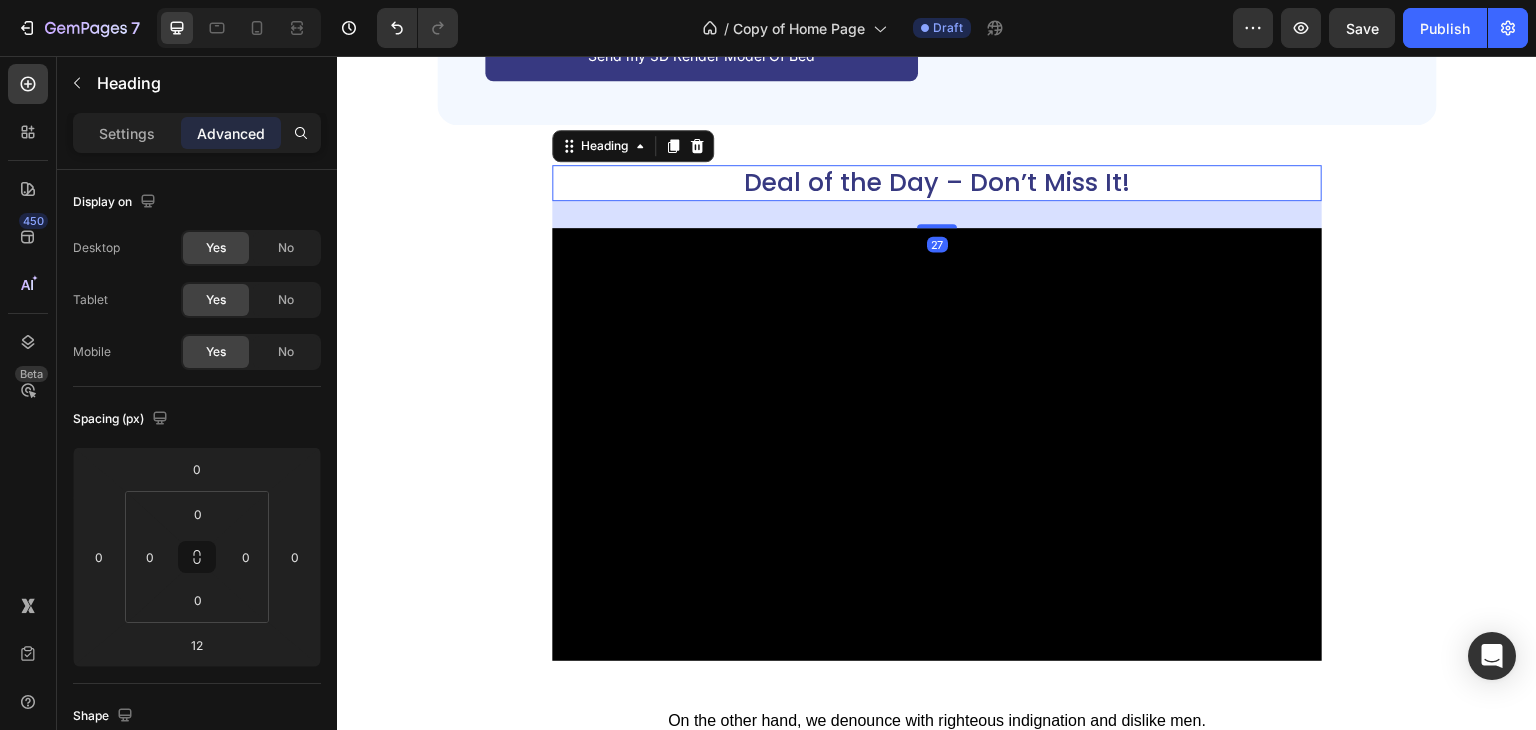 type on "27" 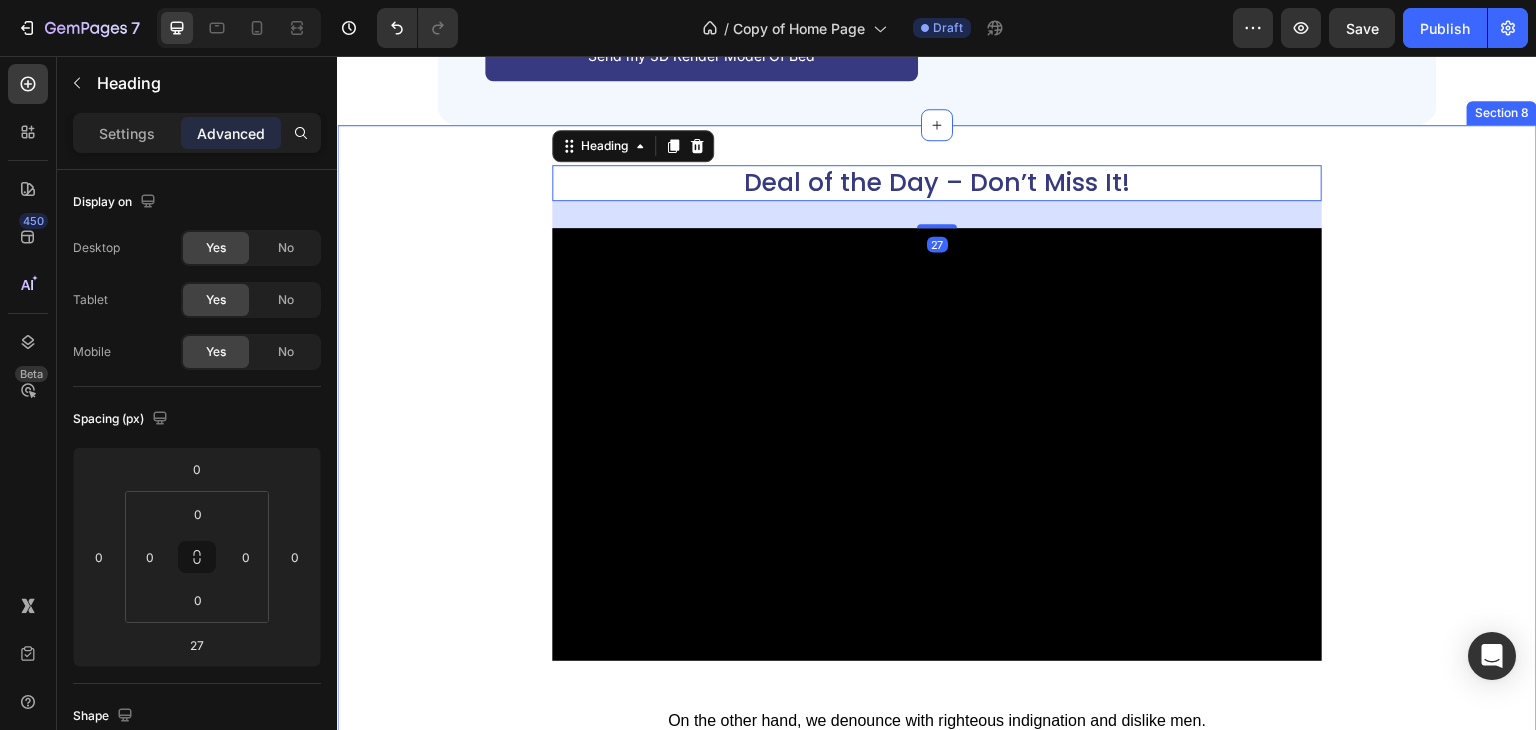 click on "Deal of the Day – Don’t Miss It! Heading   27 Video On the other hand, we denounce with righteous indignation and dislike men. Text Block In a free hour, when our power of choice is untrammelled and when nothing prevents our being. Text Block READ MORE Button Row" at bounding box center [937, 522] 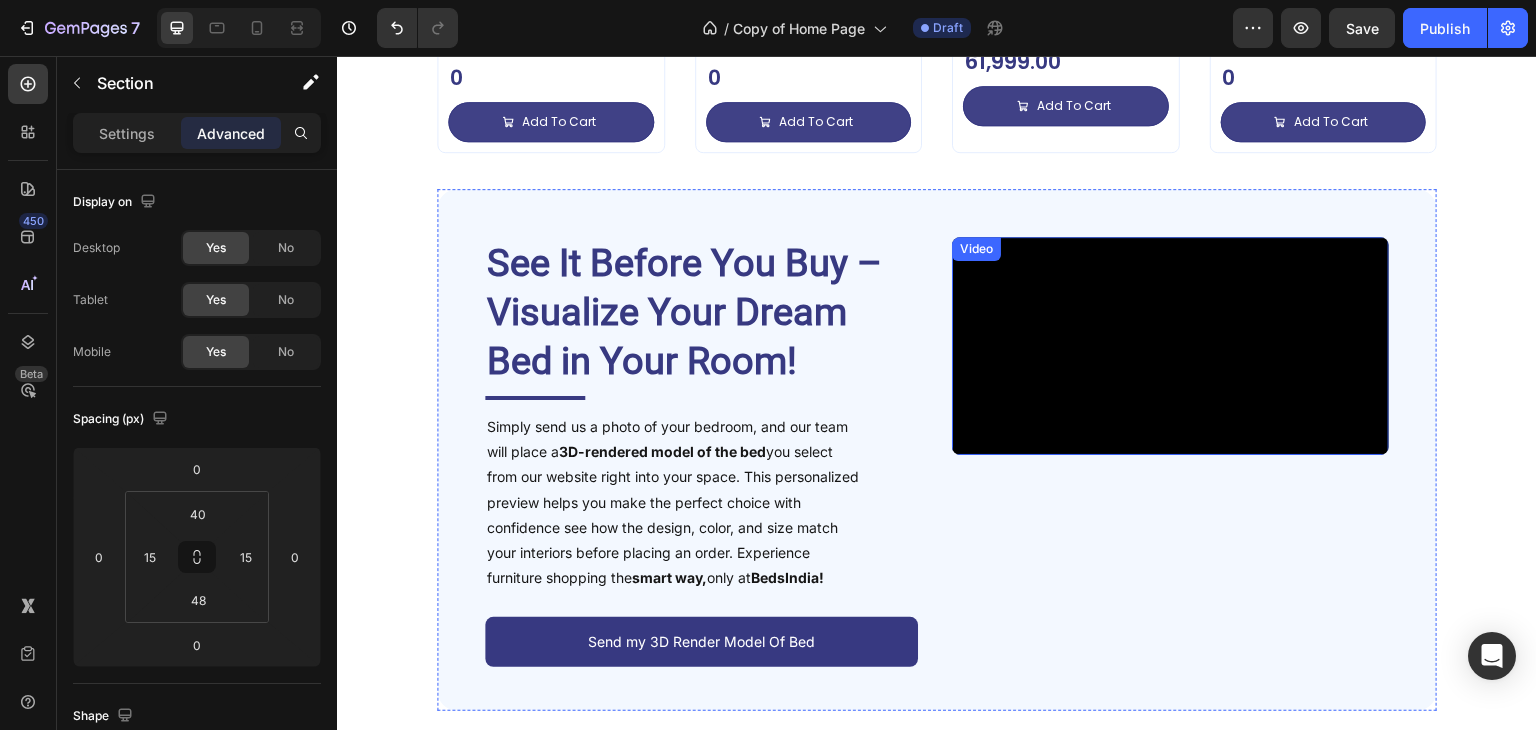 scroll, scrollTop: 3248, scrollLeft: 0, axis: vertical 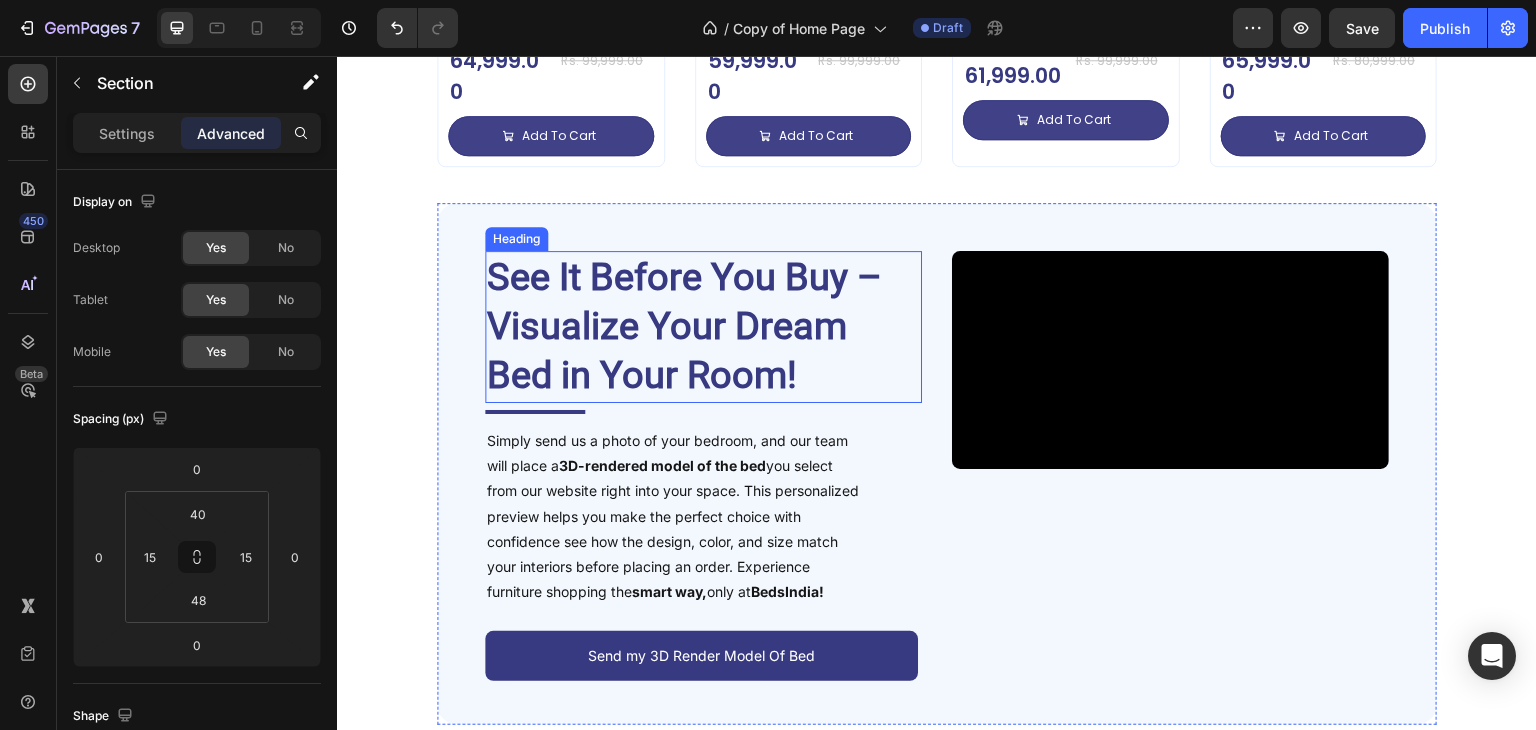 click on "Bed in Your Room!" at bounding box center (642, 375) 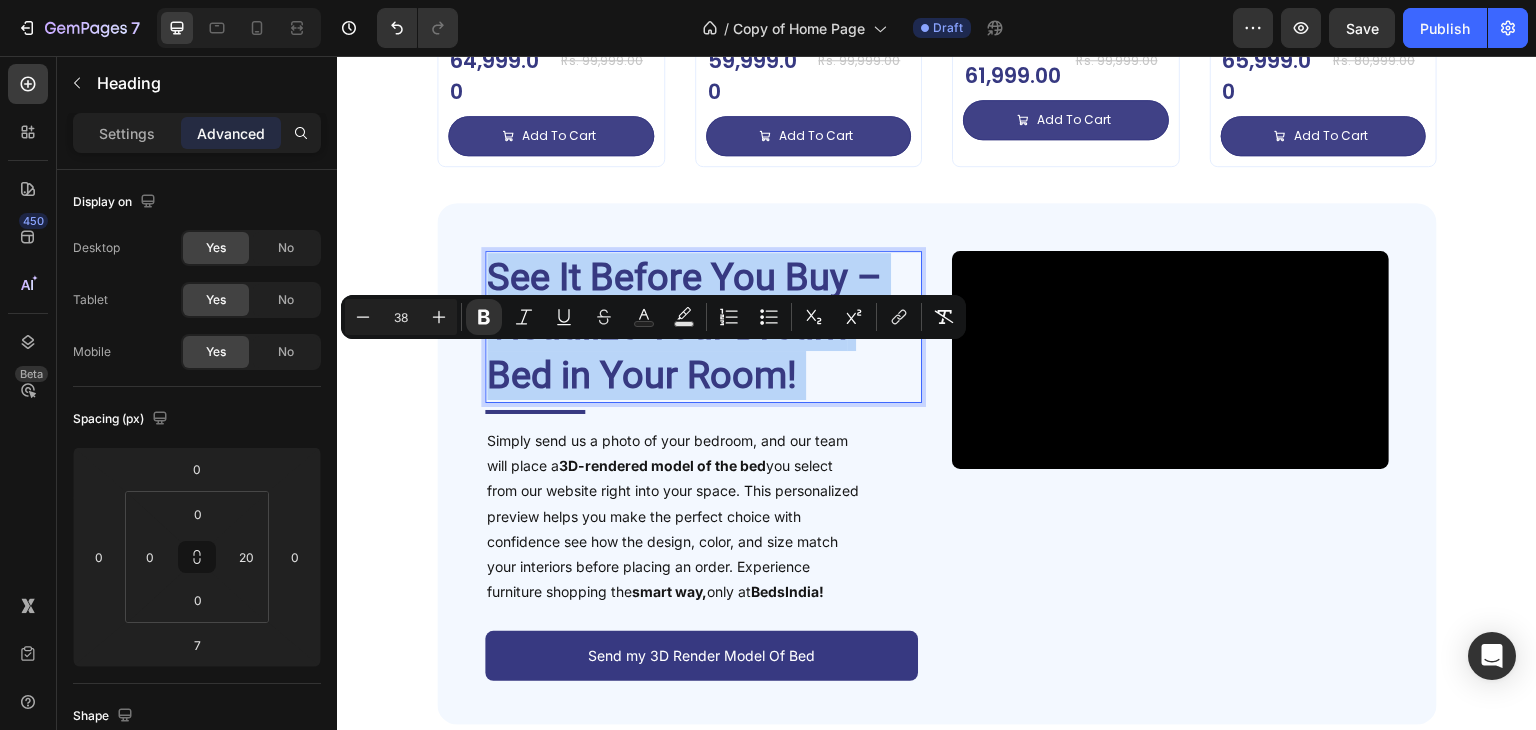 drag, startPoint x: 701, startPoint y: 354, endPoint x: 685, endPoint y: 300, distance: 56.32051 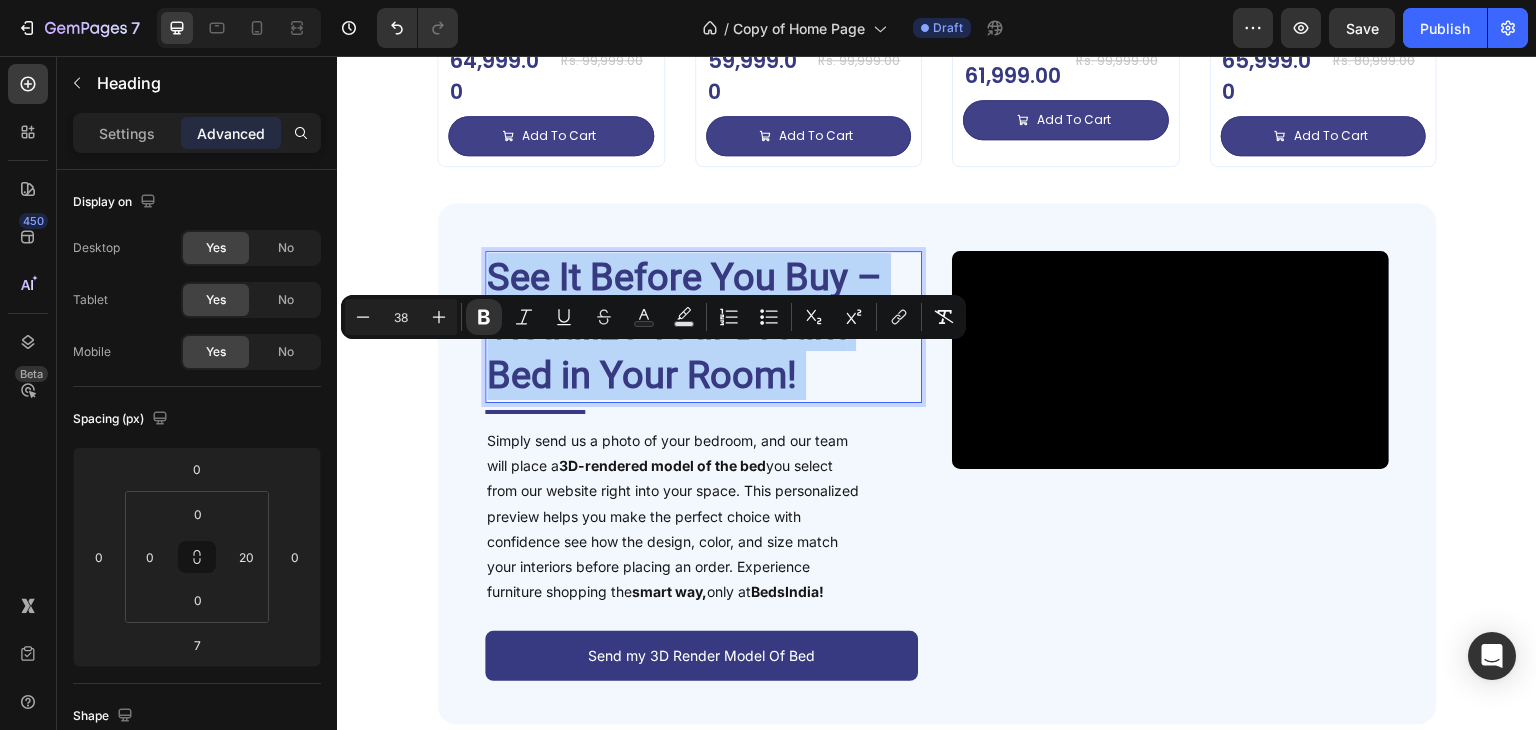 click on "See It Before You Buy – Visualize Your Dream  Bed in Your Room!" at bounding box center [693, 327] 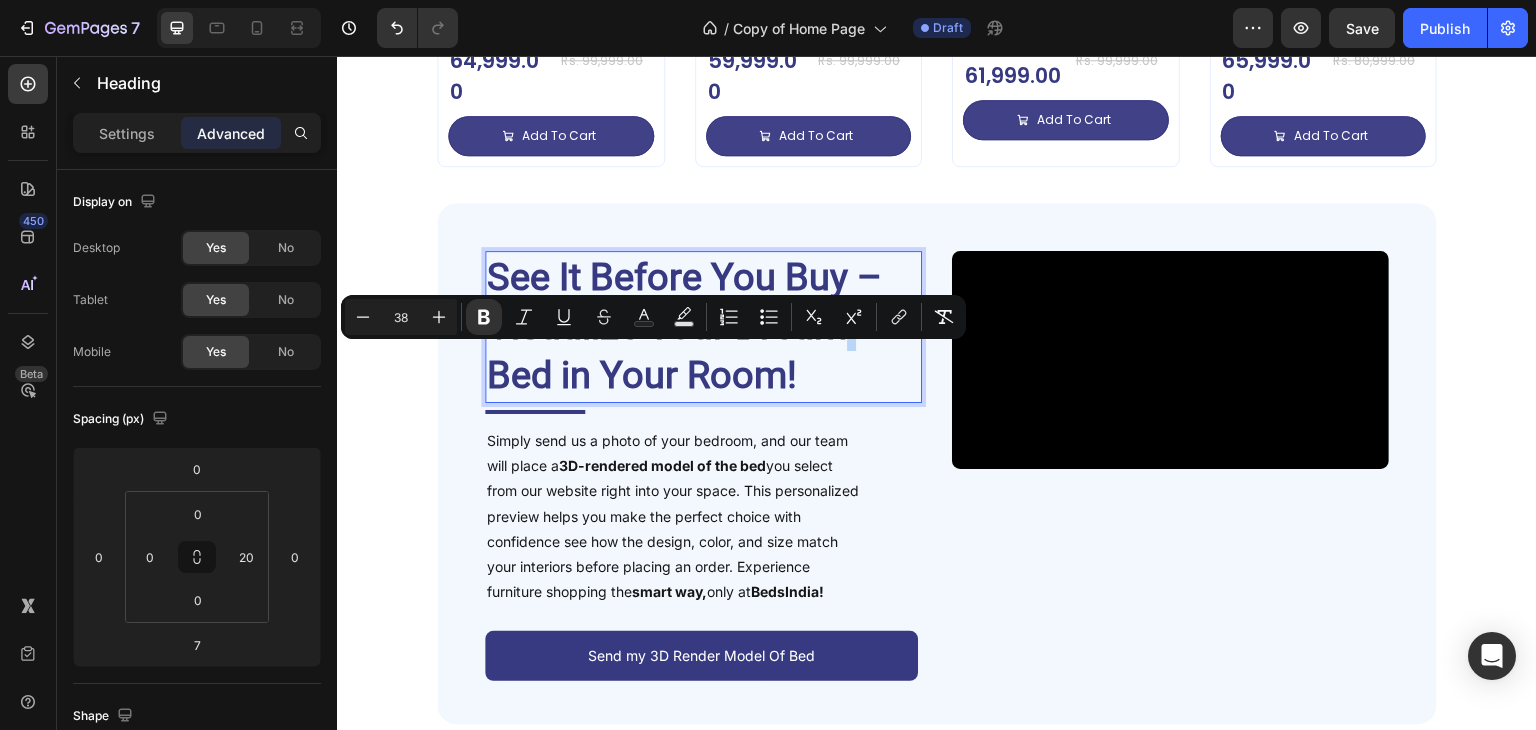 click on "See It Before You Buy – Visualize Your Dream  Bed in Your Room!" at bounding box center [693, 327] 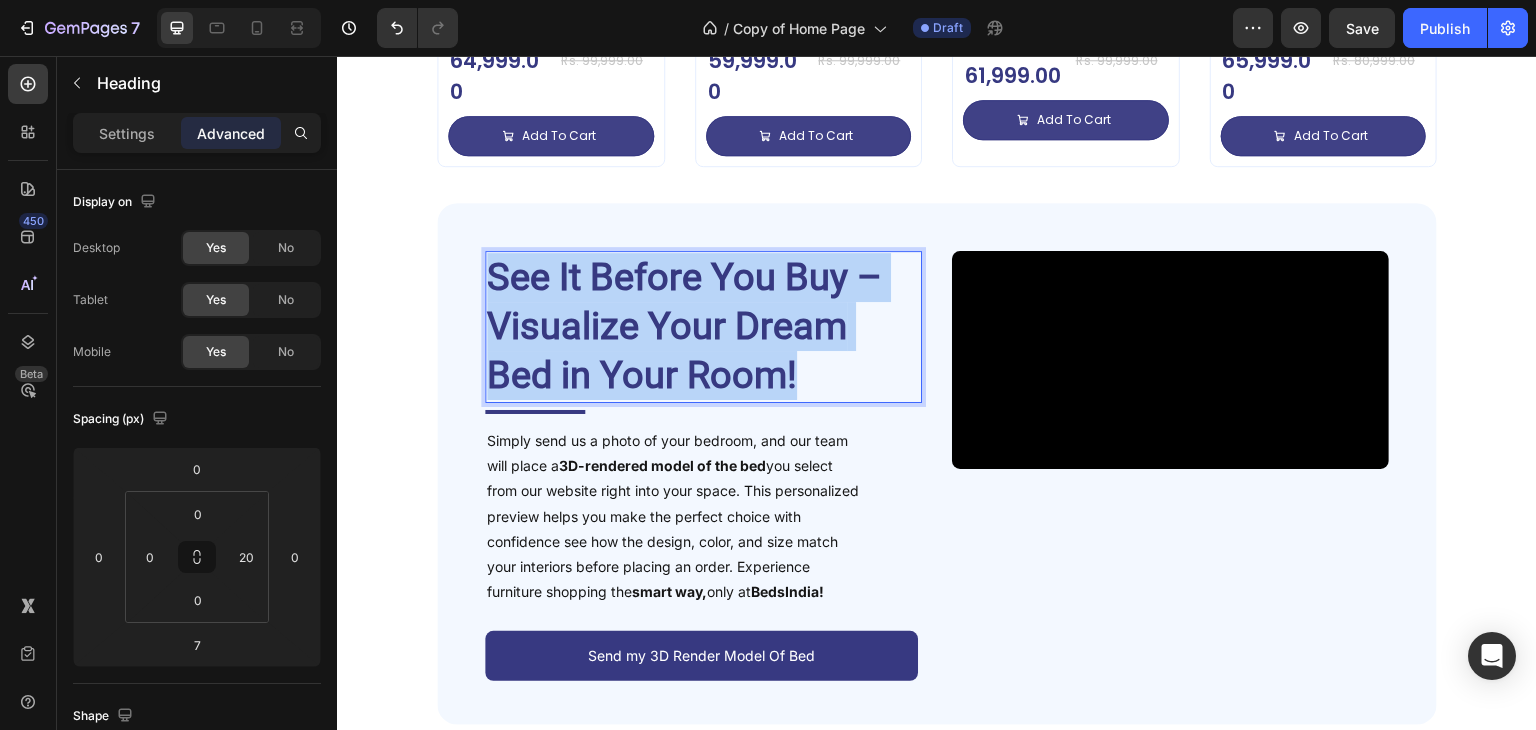 drag, startPoint x: 818, startPoint y: 381, endPoint x: 482, endPoint y: 261, distance: 356.78564 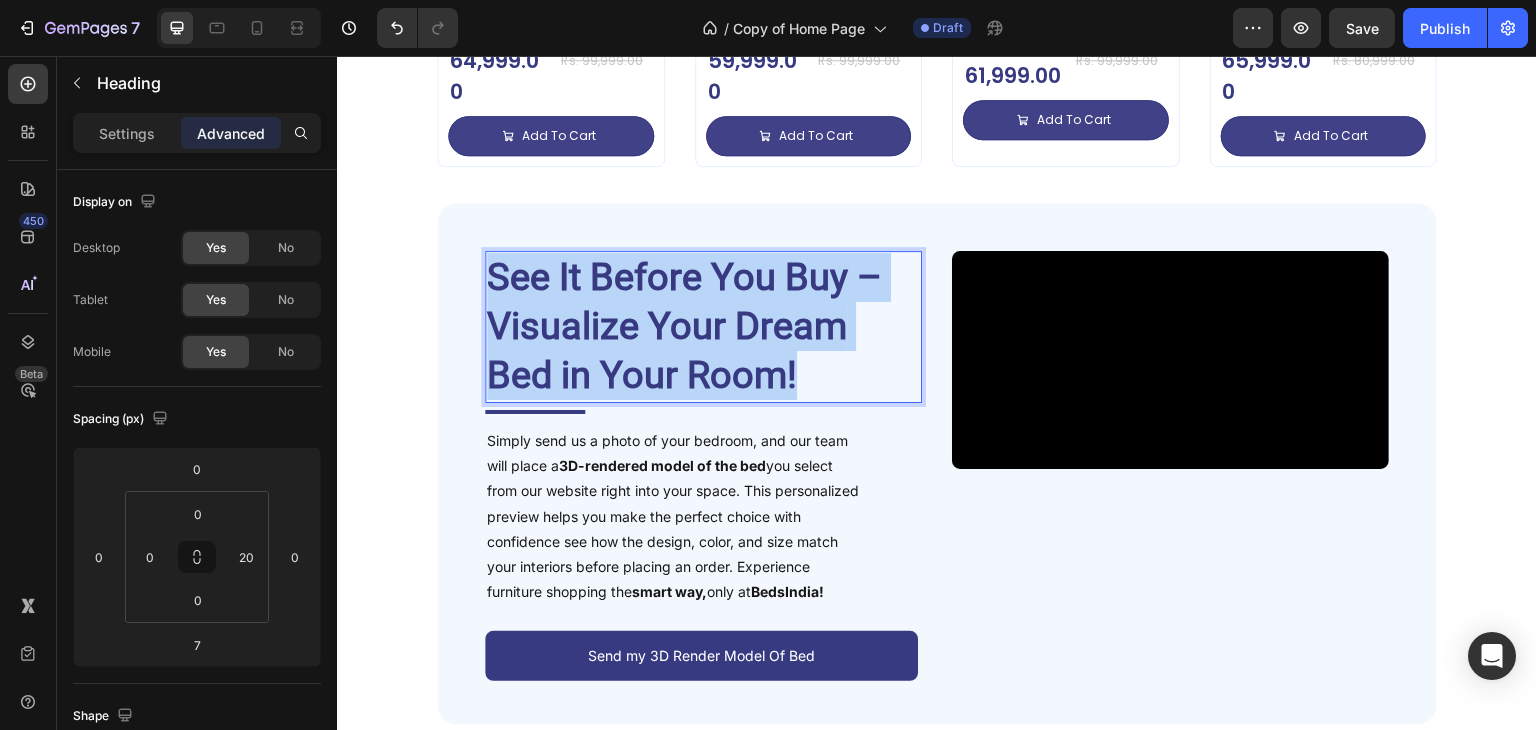 click on "See It Before You Buy – Visualize Your Dream  Bed in Your Room! Heading   7                Title Line Simply send us a photo of your bedroom, and our team will place a  3D-rendered model of the bed  you select from our website right into your space. This personalized preview helps you make the perfect choice with confidence see how the design, color, and size match your interiors before placing an order. Experience furniture shopping the  smart way,  only at  BedsIndia! Text Block Send my 3D Render Model Of Bed Button Video Row" at bounding box center (937, 464) 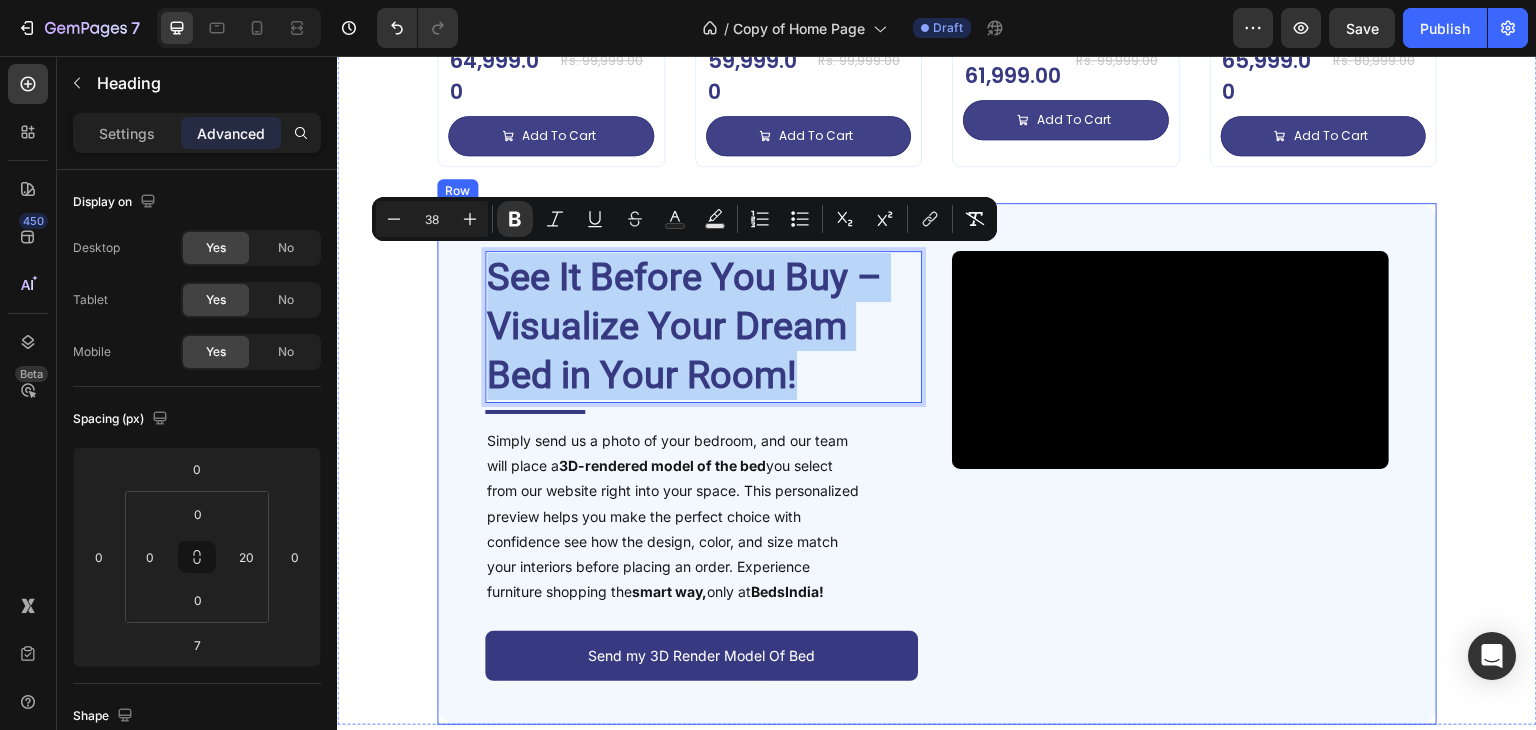 copy on "See It Before You Buy – Visualize Your Dream  Bed in Your Room!" 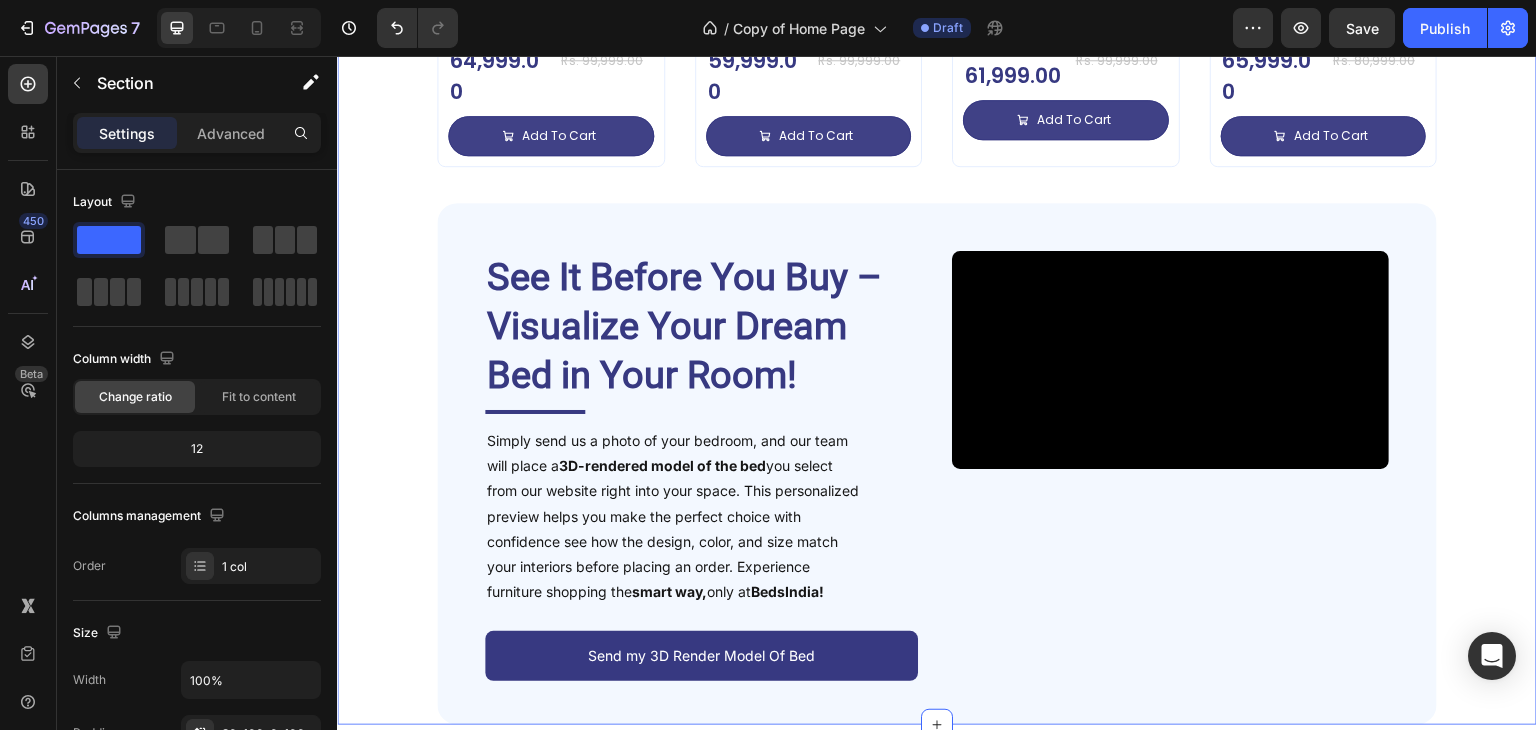 click on "Deal of the Day – Don’t Miss It! Heading Impressive Collection for your Dream Bedroom Text Block Sale 35% off Product Badge Product Images Tecco Upholstered Bed In Towel Cloth Product Title Rs. 64,999.00 Product Price Product Price Row Rs. 99,999.00 Product Price Product Price Row
Add To Cart Add to Cart Row Row Row Product List Sale 40% off Product Badge Product Images Vantera Luxe Gold Panel Upholstered Bed Product Title Rs. 59,999.00 Product Price Product Price Row Rs. 99,999.00 Product Price Product Price Row
Add To Cart Add to Cart Row Row Row Product List Sale 38% off Product Badge Product Images Regal Edge Velvet Panel Upholstered Bed Product Title Rs. 61,999.00 Product Price Product Price Row Rs. 99,999.00 Product Price Product Price Row
Add To Cart Add to Cart Row Row Row Product List Sale 19% off Product Badge Product Images Mellow Plush Grid Tufted Upholstered Bed Product Title Rs. 65,999.00 Product Price Product Price Row Rs. 80,999.00 Row Row" at bounding box center (937, 155) 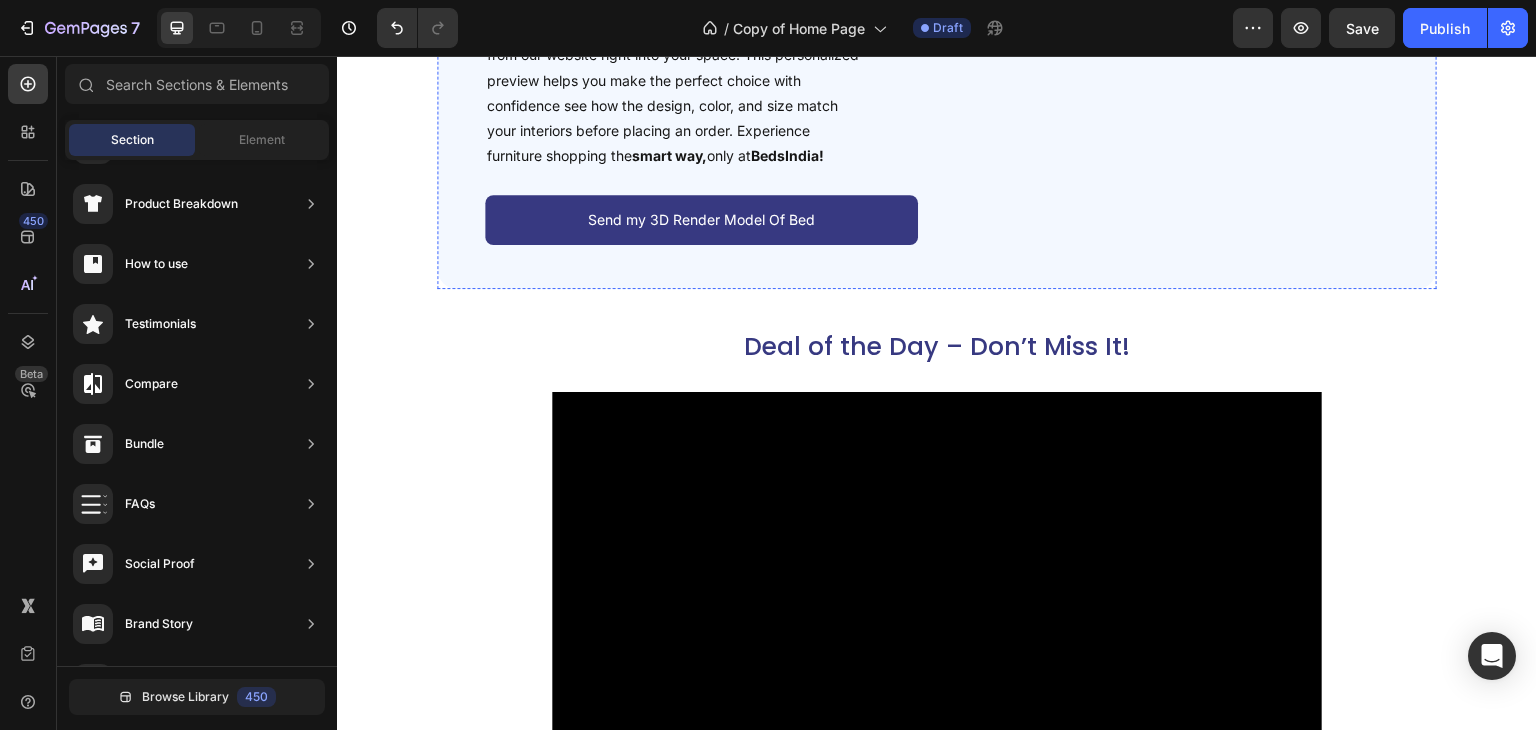 scroll, scrollTop: 3686, scrollLeft: 0, axis: vertical 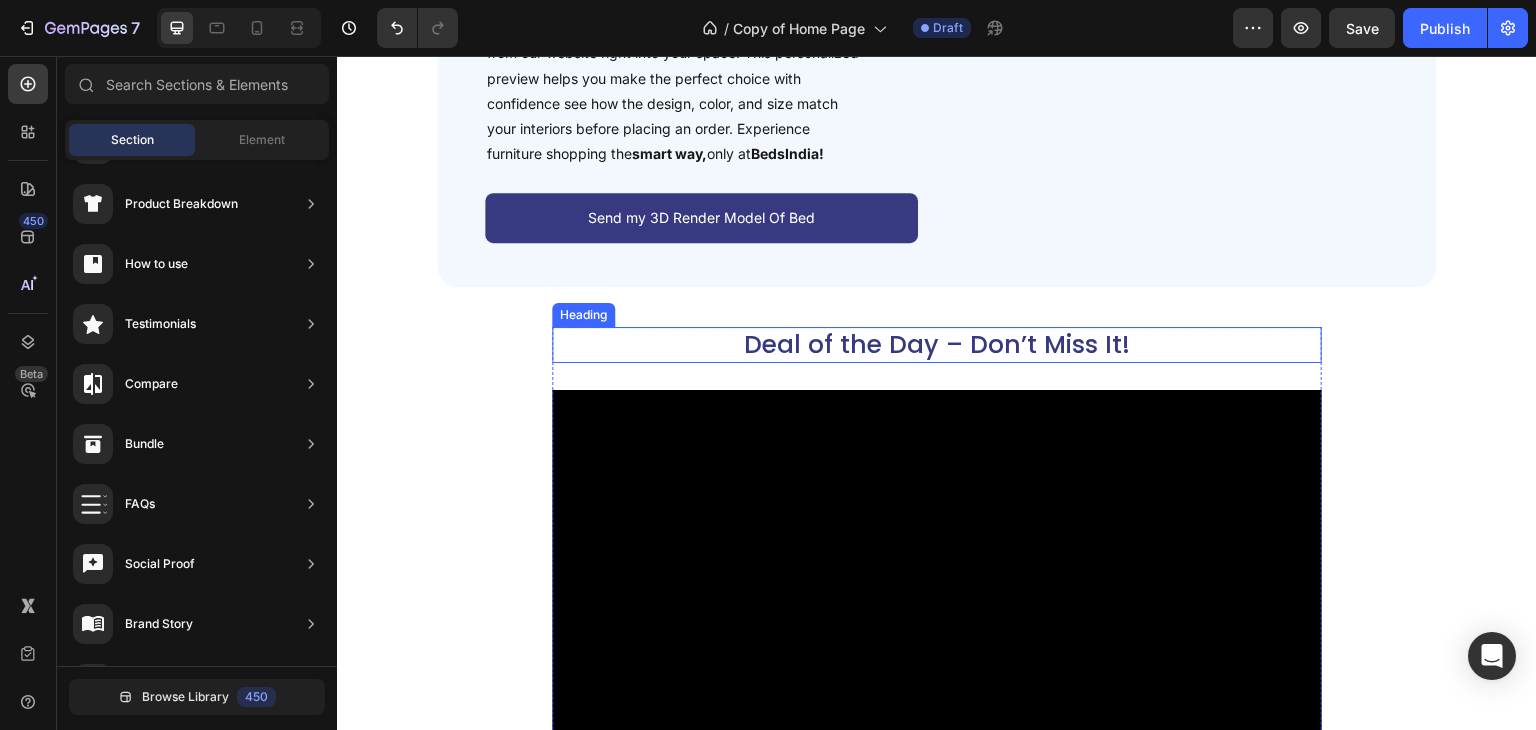 click on "Deal of the Day – Don’t Miss It!" at bounding box center (937, 345) 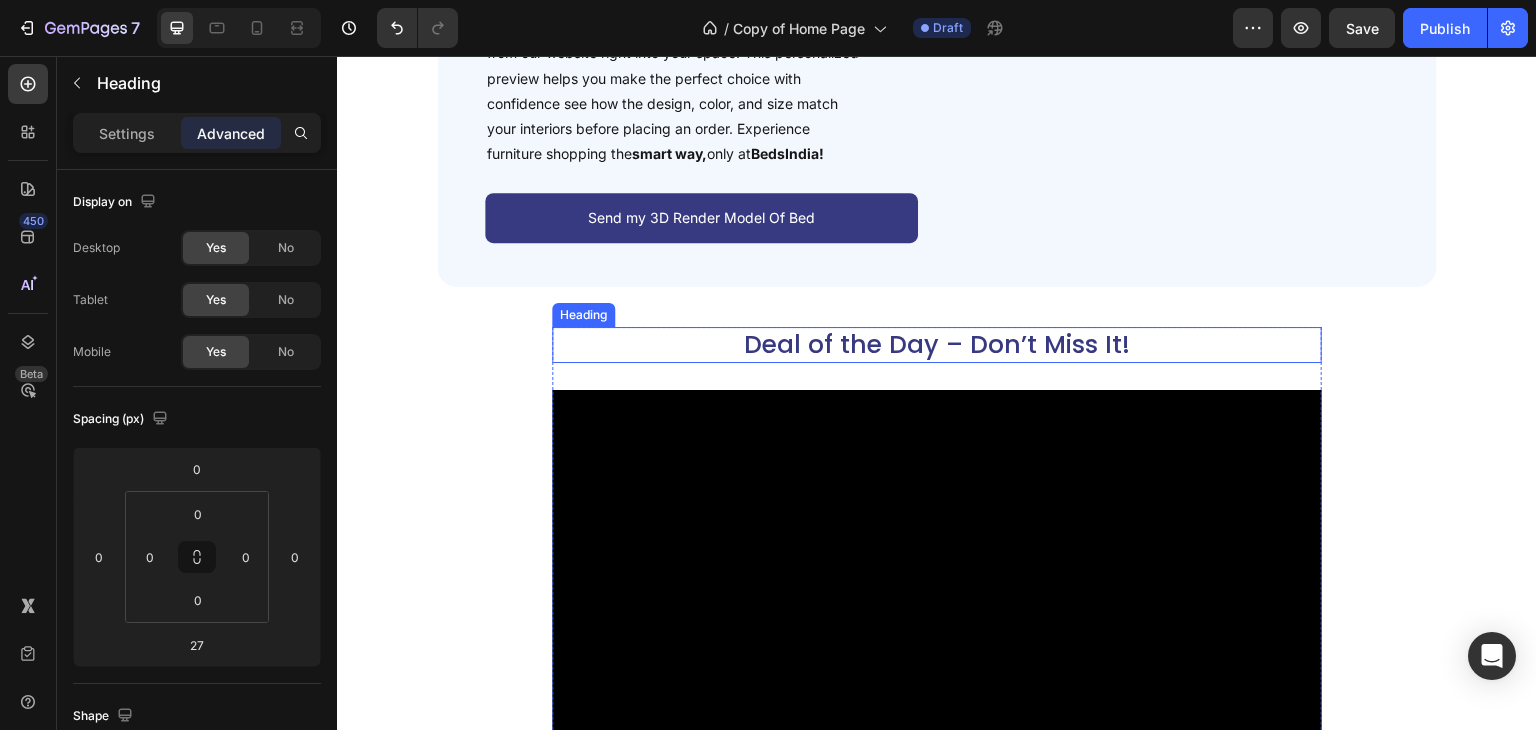 click on "Deal of the Day – Don’t Miss It!" at bounding box center (937, 345) 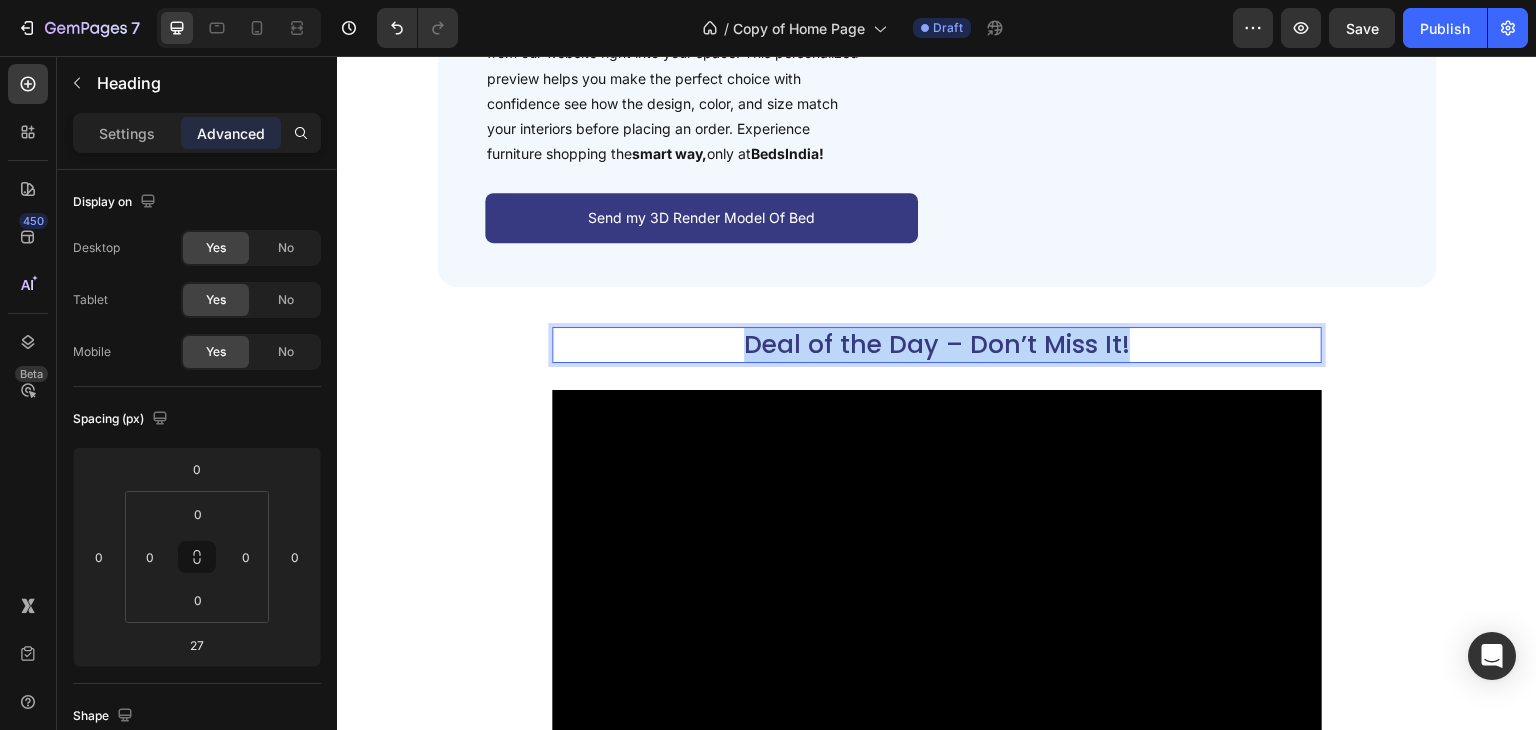 click on "Deal of the Day – Don’t Miss It!" at bounding box center (937, 345) 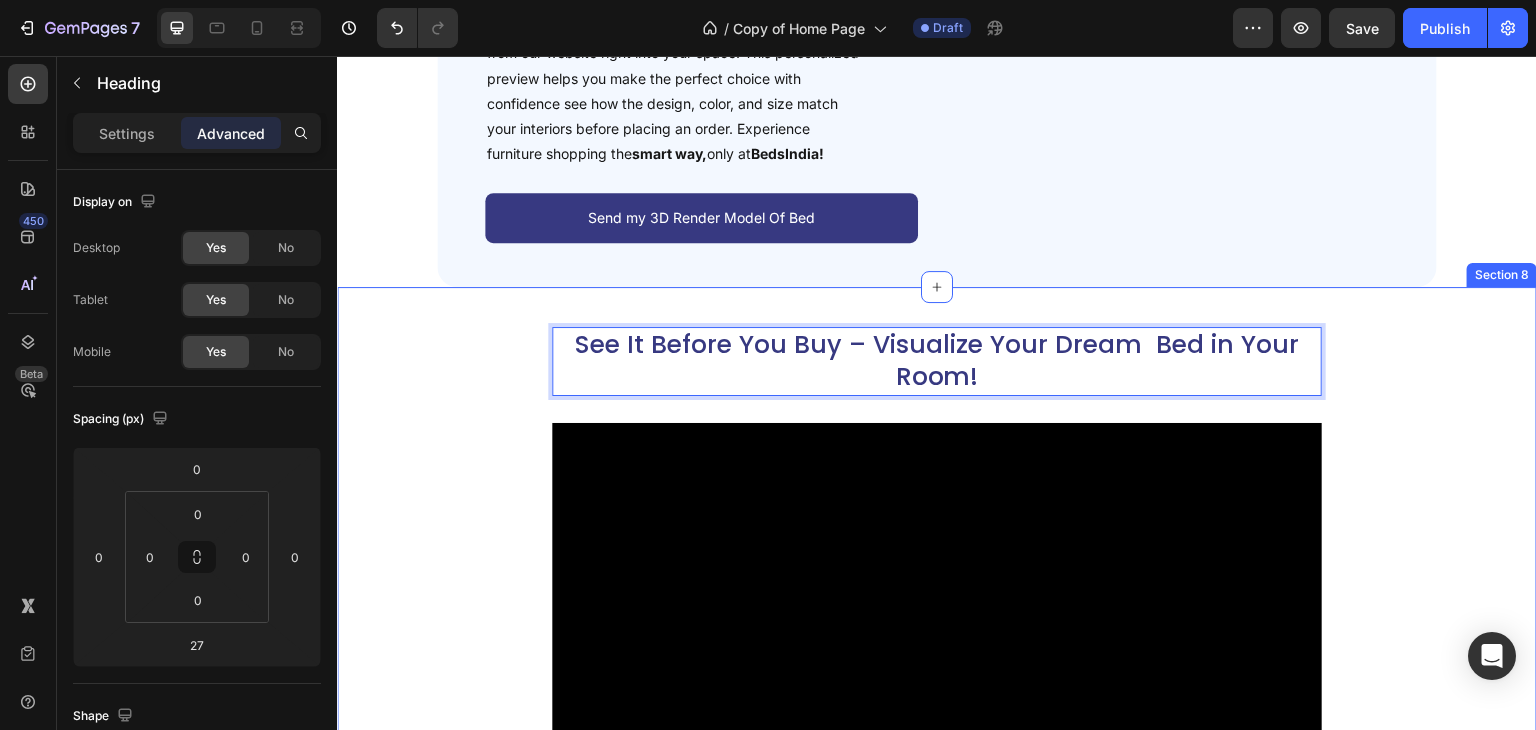 click on "See It Before You Buy – Visualize Your Dream  Bed in Your Room! Heading   27 Video On the other hand, we denounce with righteous indignation and dislike men. Text Block In a free hour, when our power of choice is untrammelled and when nothing prevents our being. Text Block READ MORE Button Row" at bounding box center [937, 700] 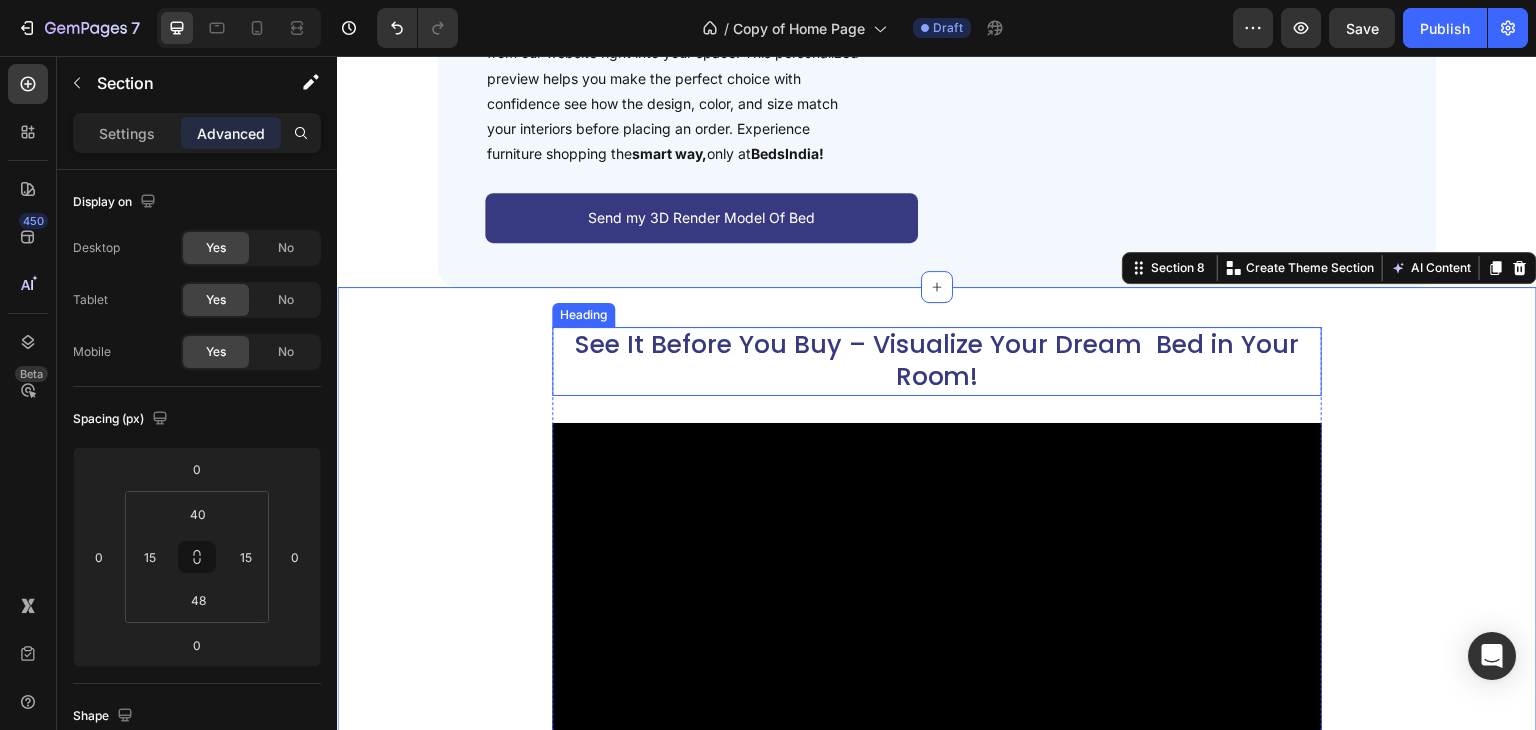 click on "See It Before You Buy – Visualize Your Dream  Bed in Your Room!" at bounding box center [937, 361] 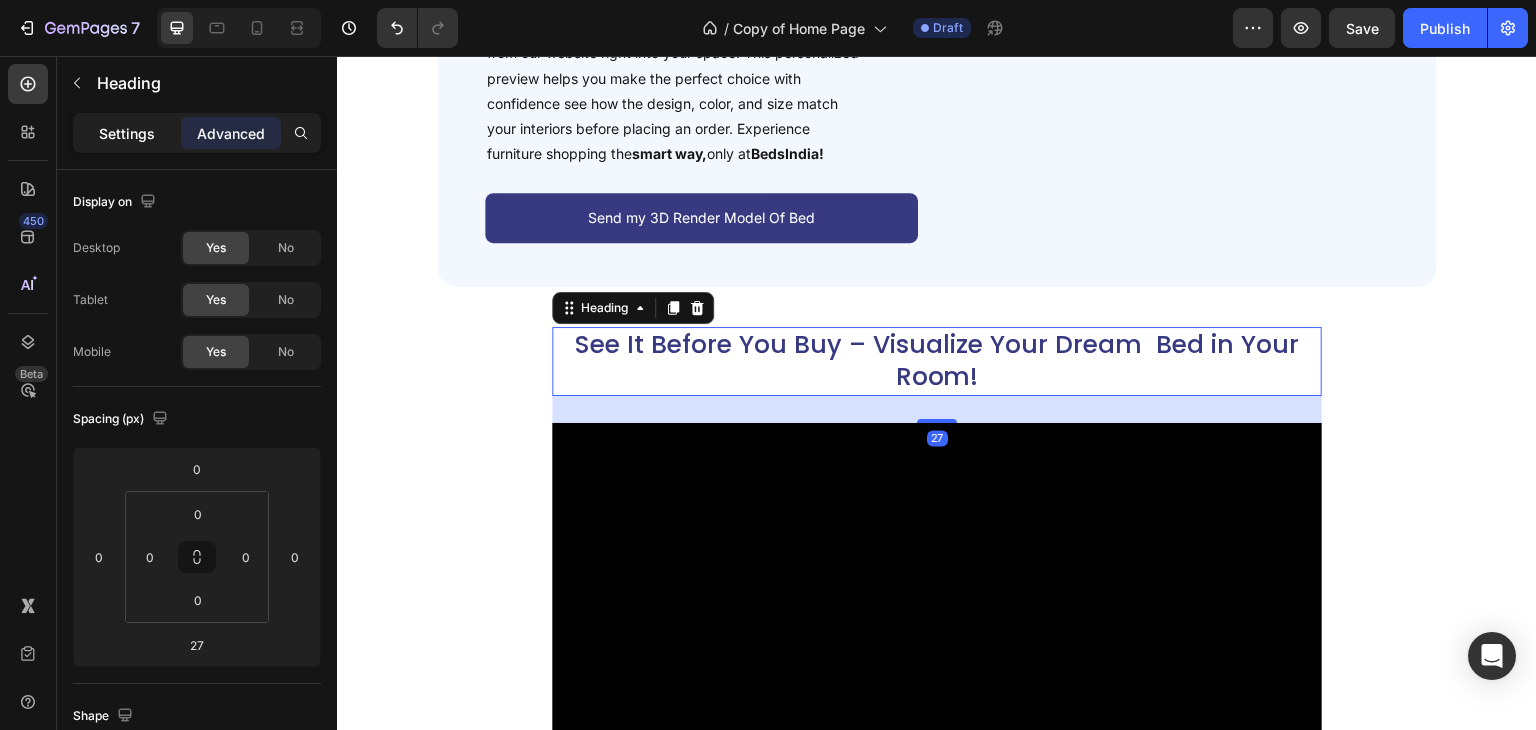 click on "Settings" at bounding box center (127, 133) 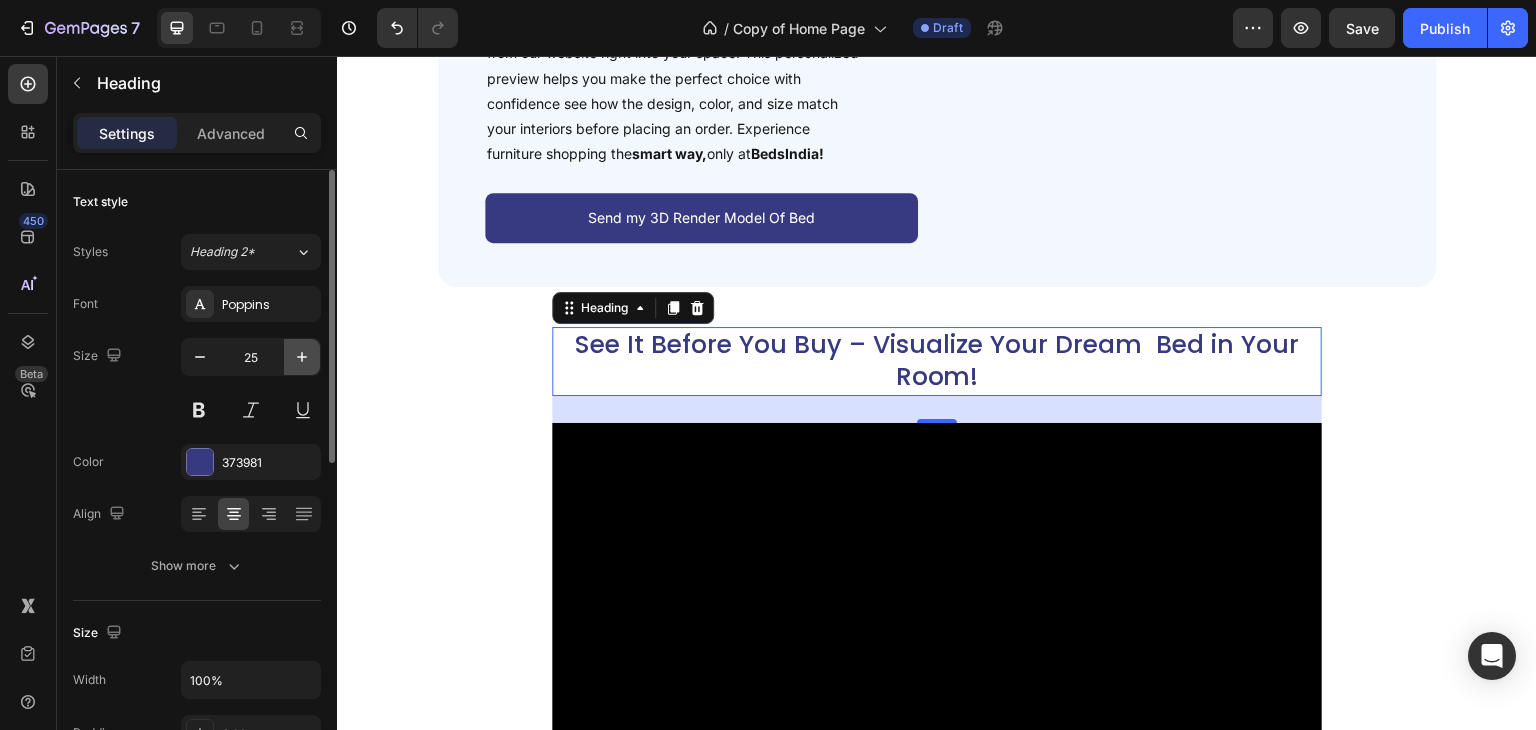 click at bounding box center (302, 357) 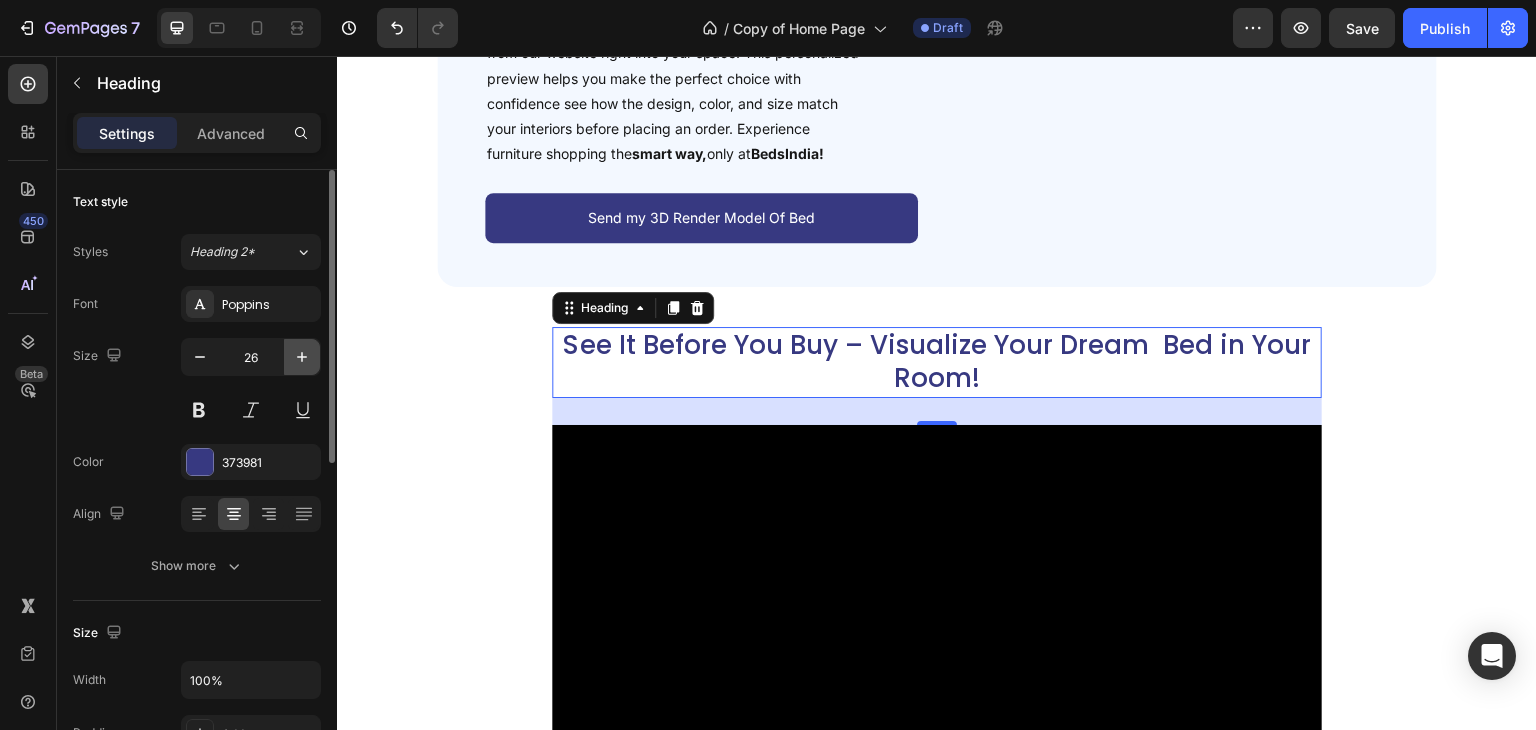 click at bounding box center [302, 357] 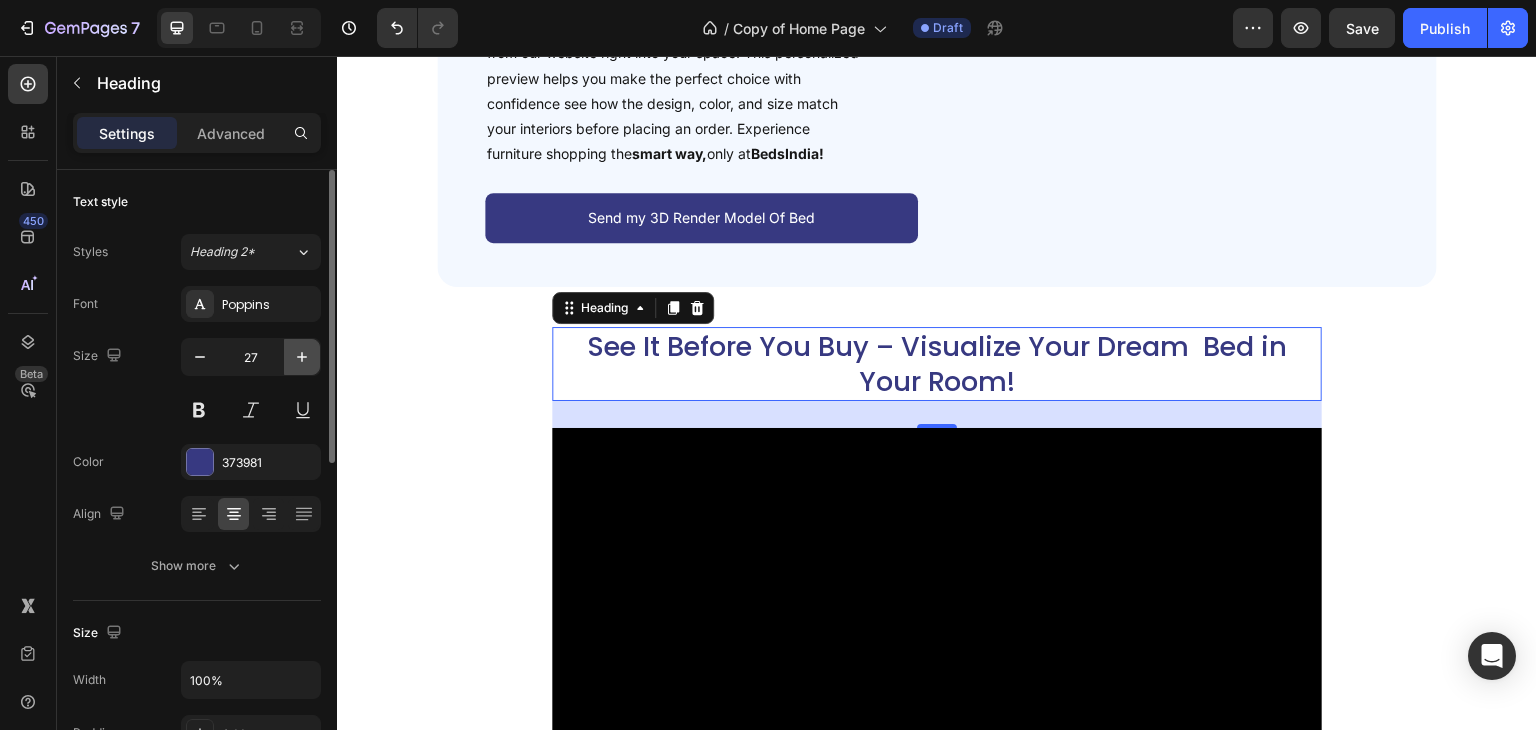 click at bounding box center (302, 357) 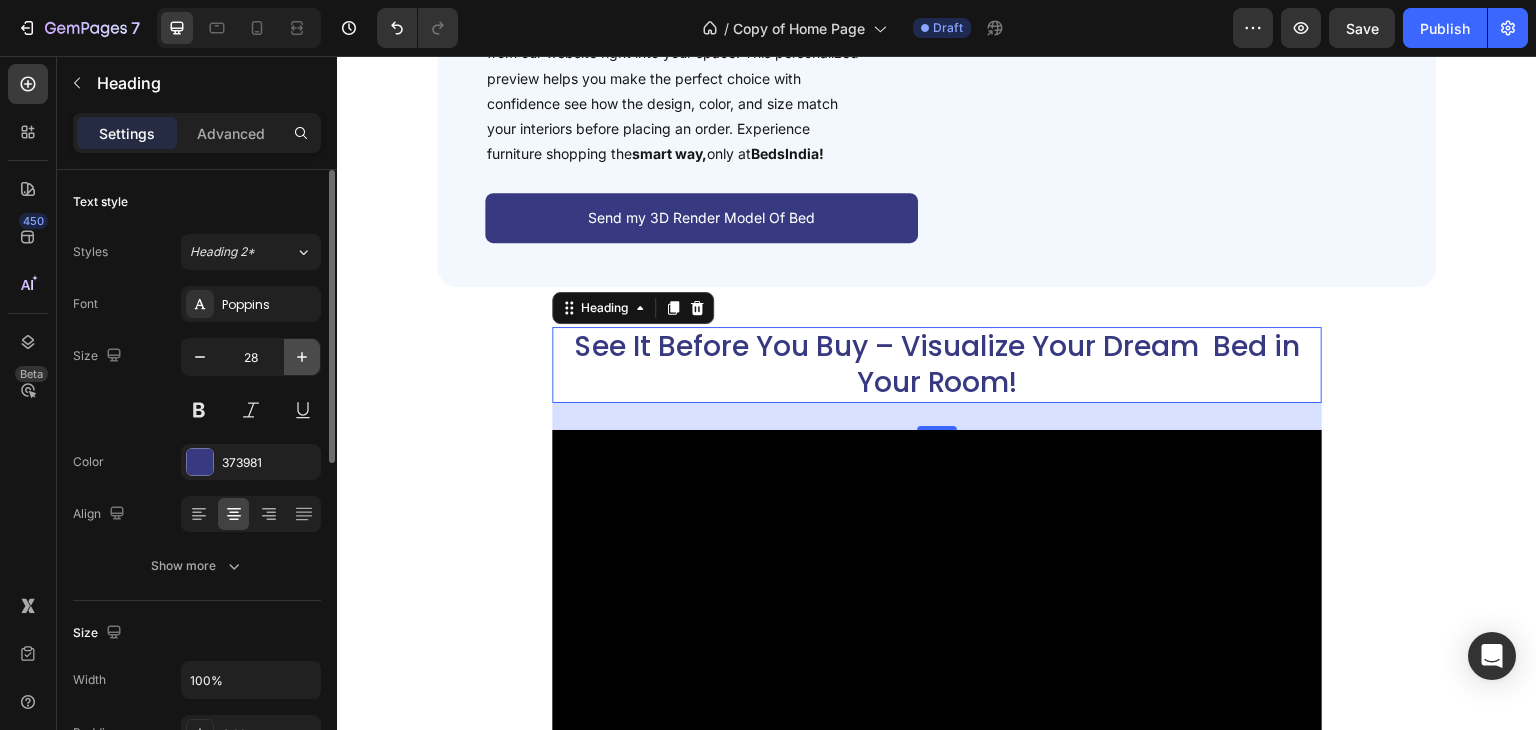 click at bounding box center [302, 357] 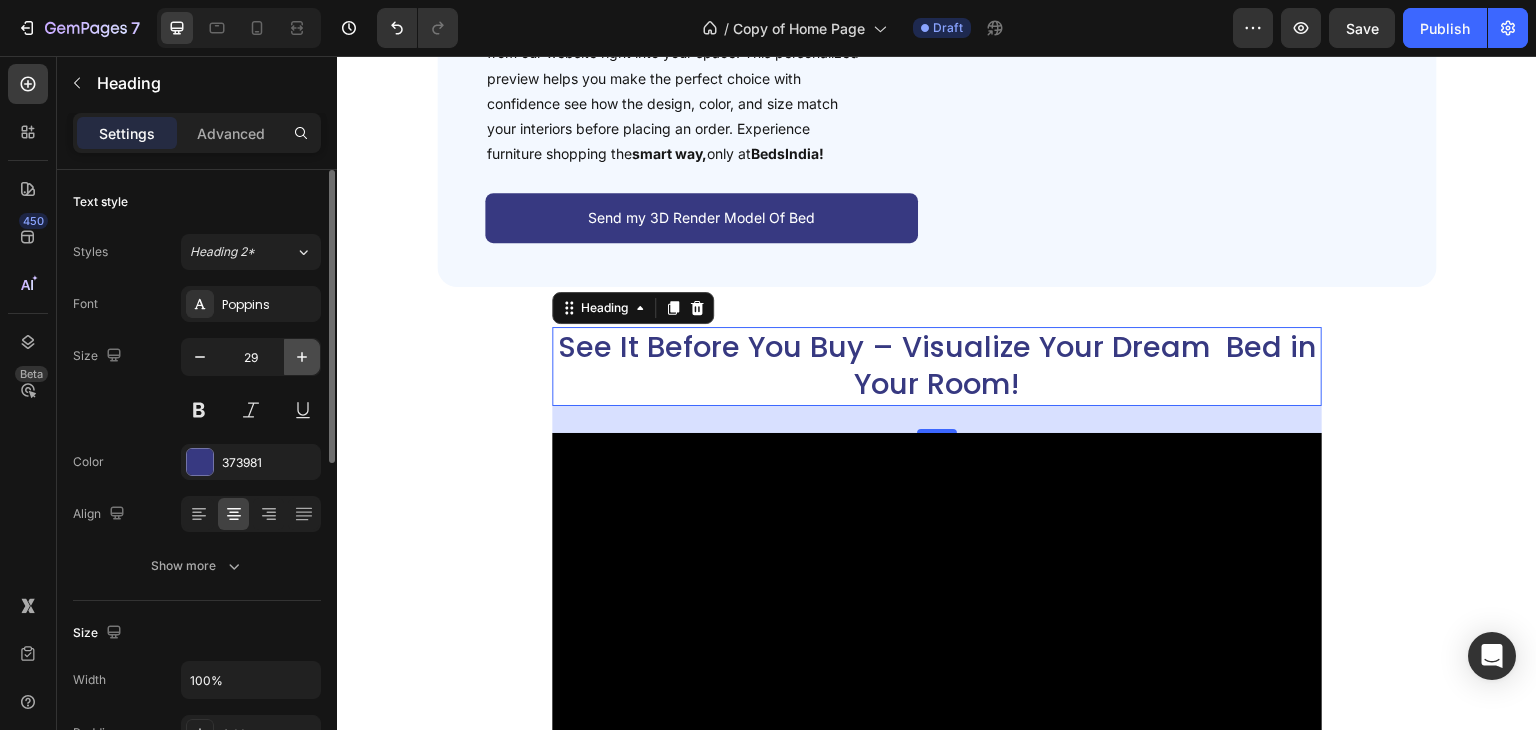 click at bounding box center [302, 357] 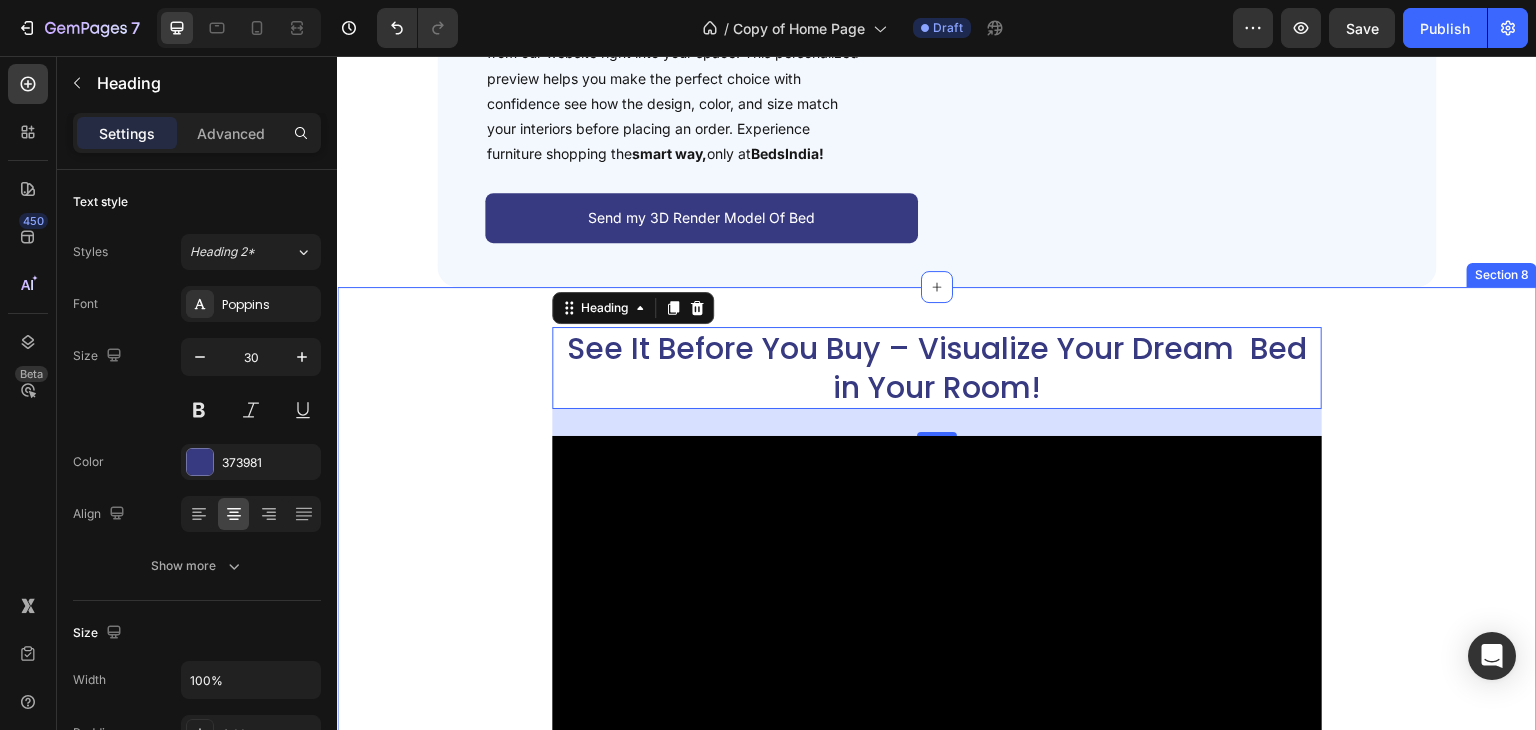 click on "See It Before You Buy – Visualize Your Dream  Bed in Your Room! Heading   27 Video On the other hand, we denounce with righteous indignation and dislike men. Text Block In a free hour, when our power of choice is untrammelled and when nothing prevents our being. Text Block READ MORE Button Row" at bounding box center [937, 707] 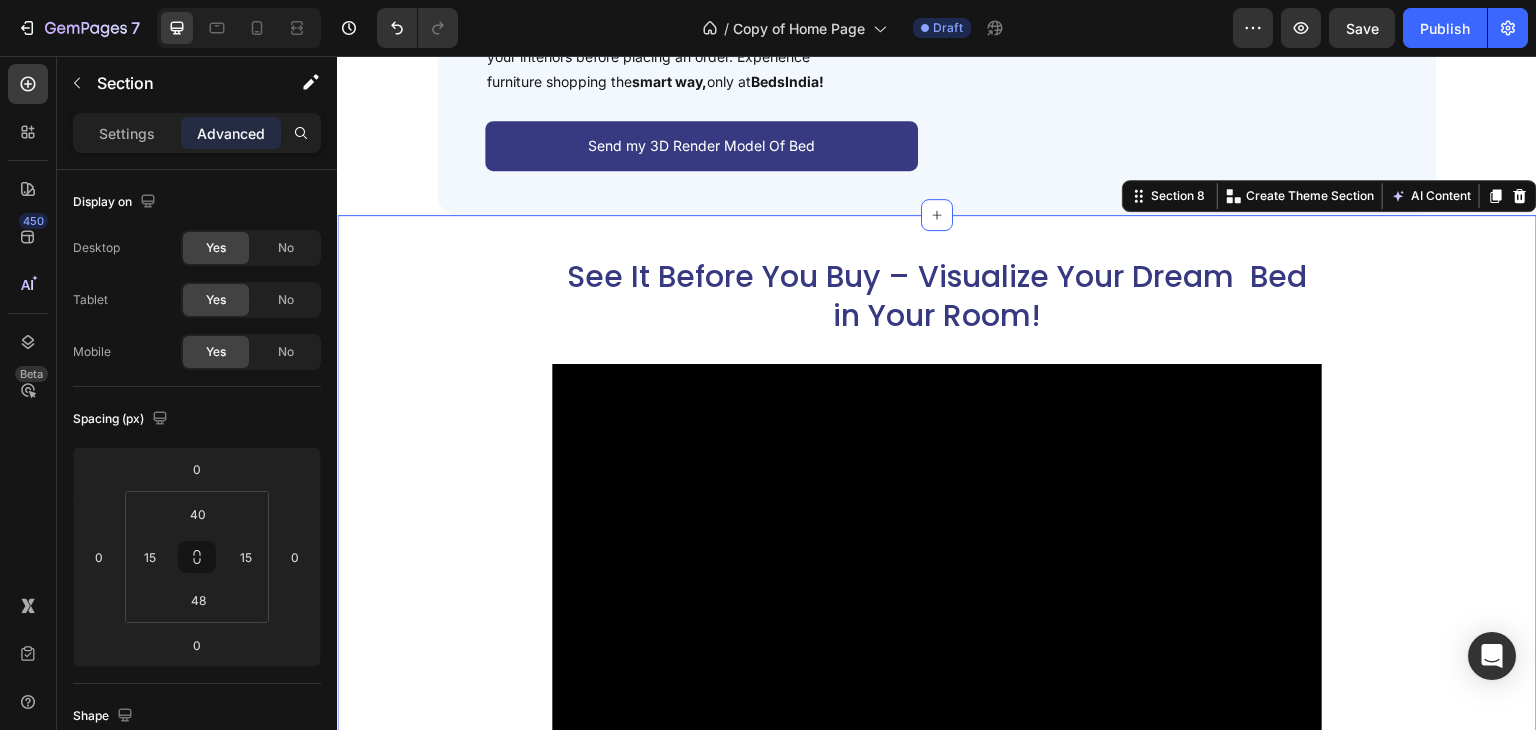 scroll, scrollTop: 3760, scrollLeft: 0, axis: vertical 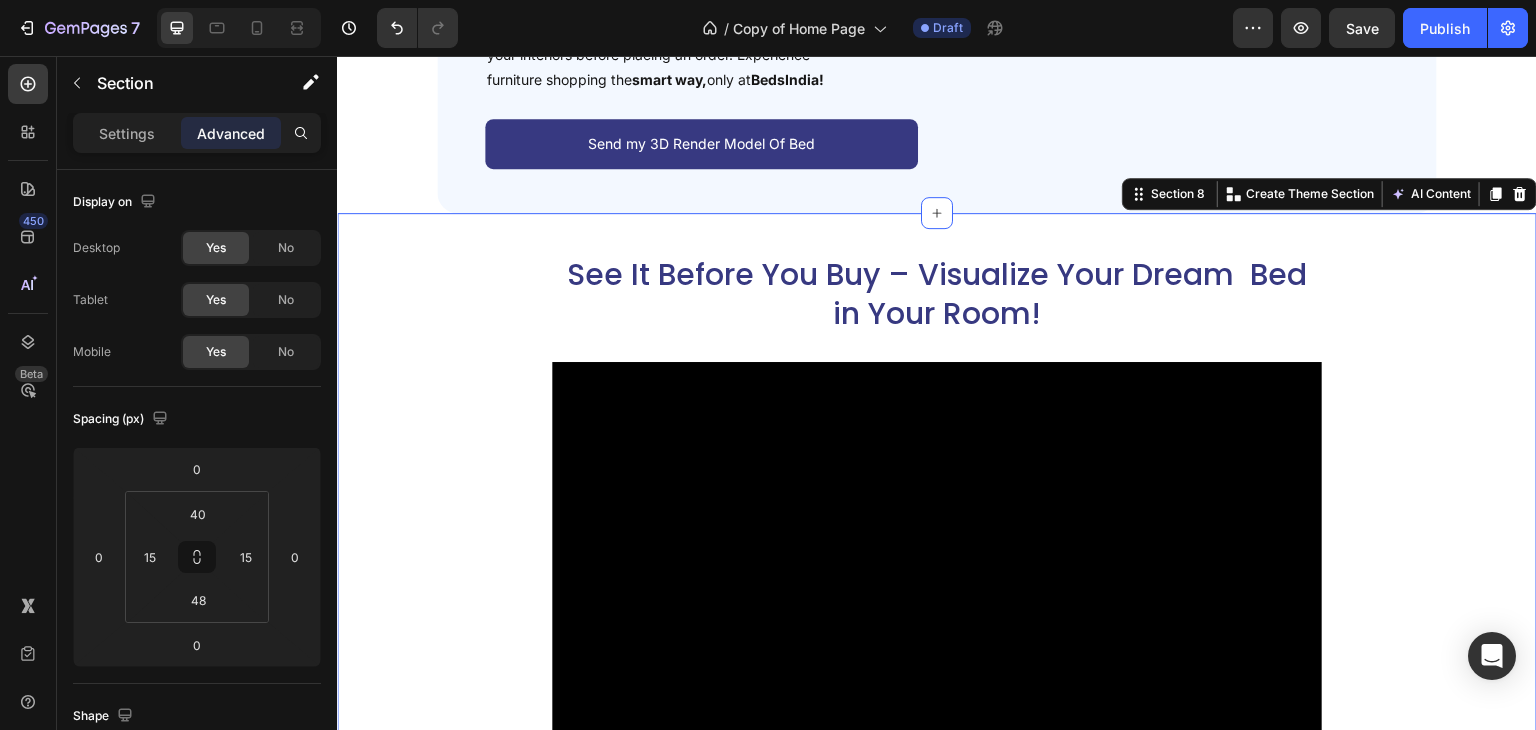 click on "See It Before You Buy – Visualize Your Dream  Bed in Your Room! Heading Video On the other hand, we denounce with righteous indignation and dislike men. Text Block In a free hour, when our power of choice is untrammelled and when nothing prevents our being. Text Block READ MORE Button Row" at bounding box center [937, 633] 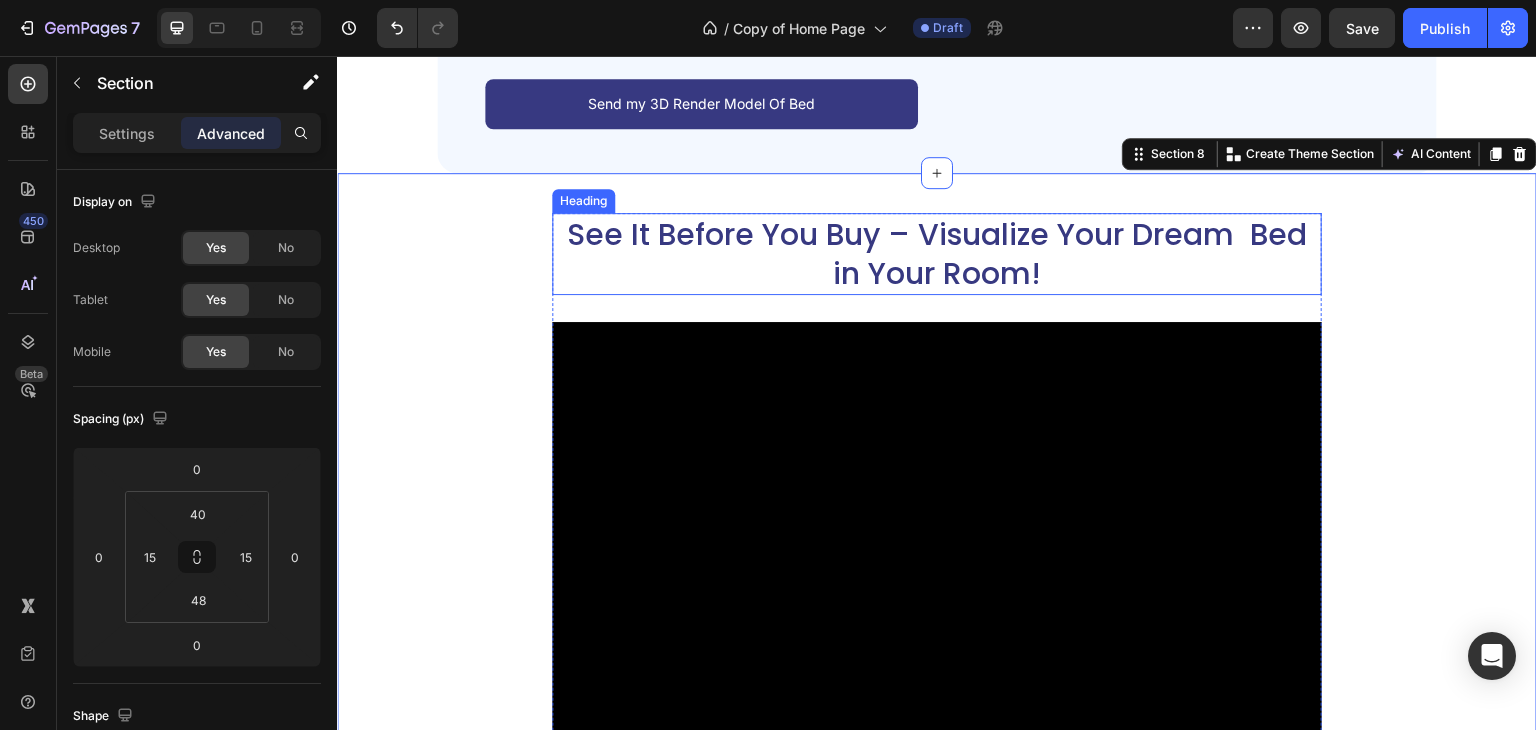 click on "See It Before You Buy – Visualize Your Dream  Bed in Your Room!" at bounding box center [937, 254] 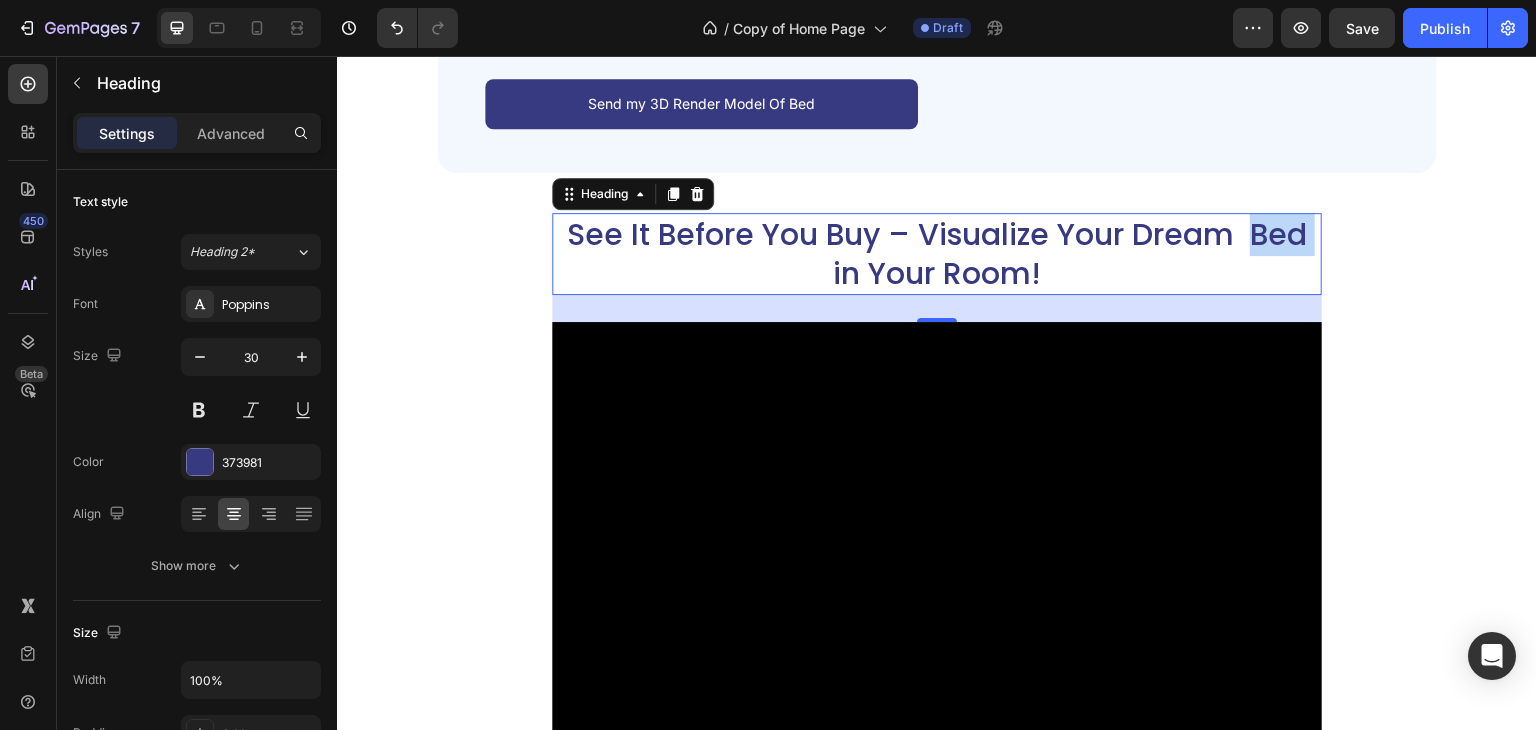click on "See It Before You Buy – Visualize Your Dream  Bed in Your Room!" at bounding box center [937, 254] 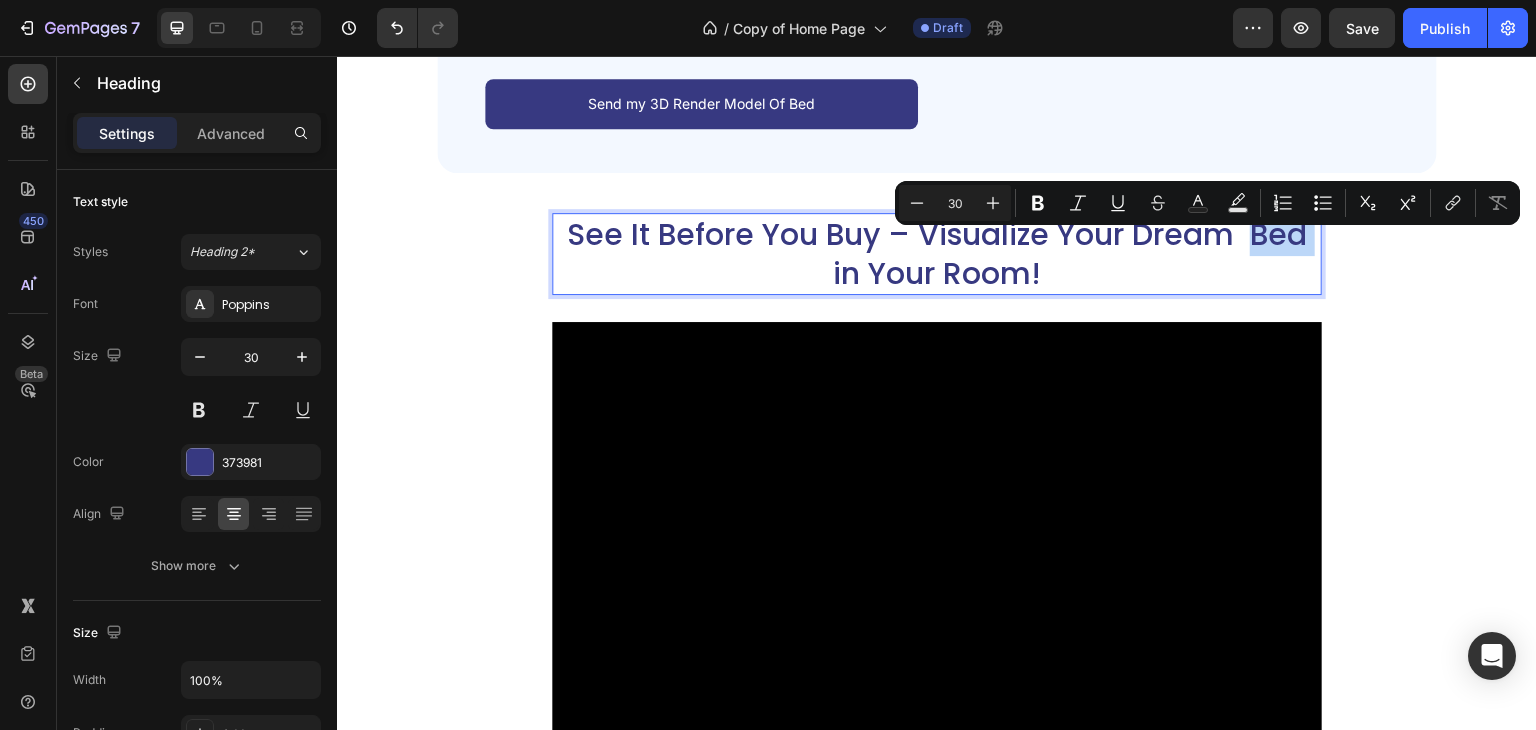 click on "See It Before You Buy – Visualize Your Dream  Bed in Your Room!" at bounding box center [937, 254] 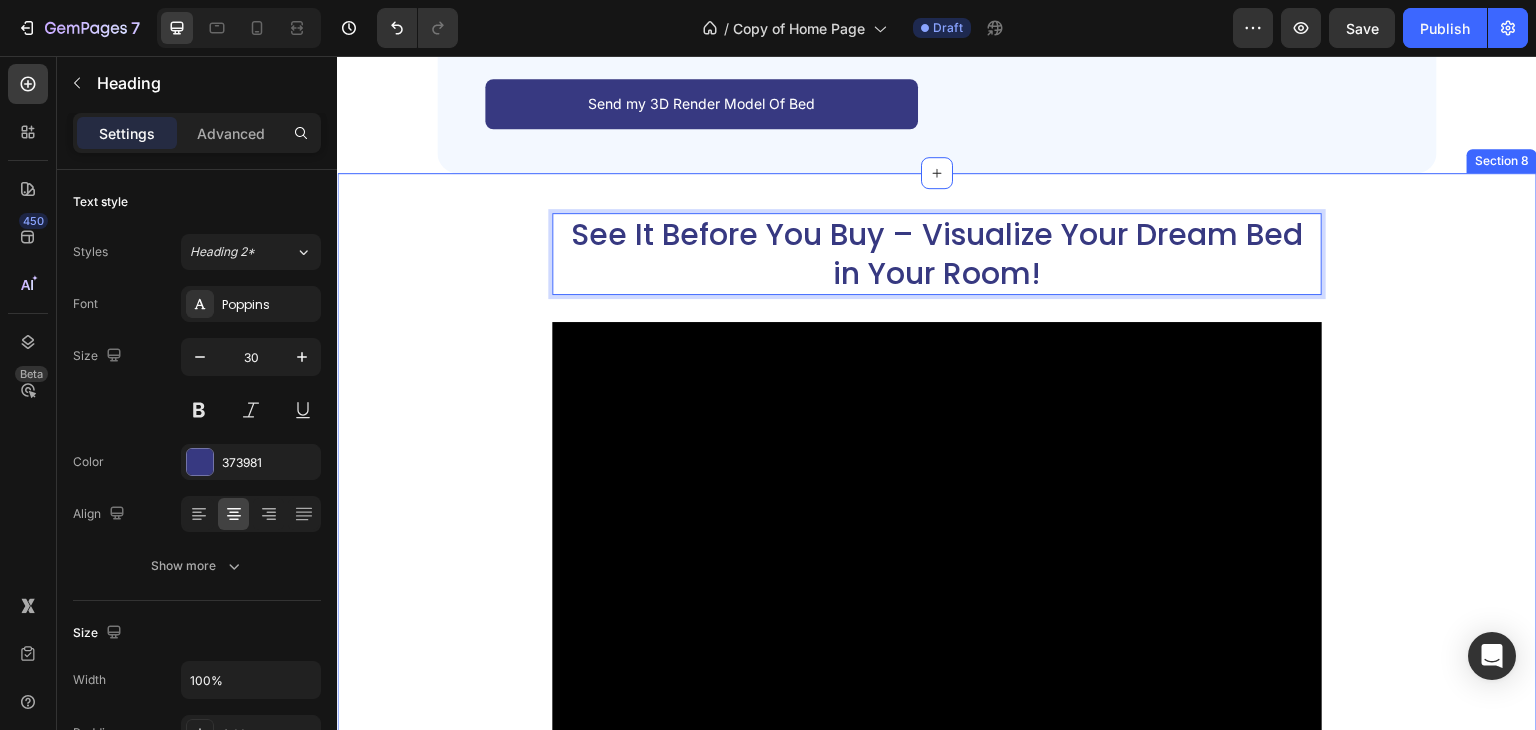 click on "See It Before You Buy – Visualize Your Dream Bed in Your Room! Heading   27 Video On the other hand, we denounce with righteous indignation and dislike men. Text Block In a free hour, when our power of choice is untrammelled and when nothing prevents our being. Text Block READ MORE Button Row" at bounding box center (937, 593) 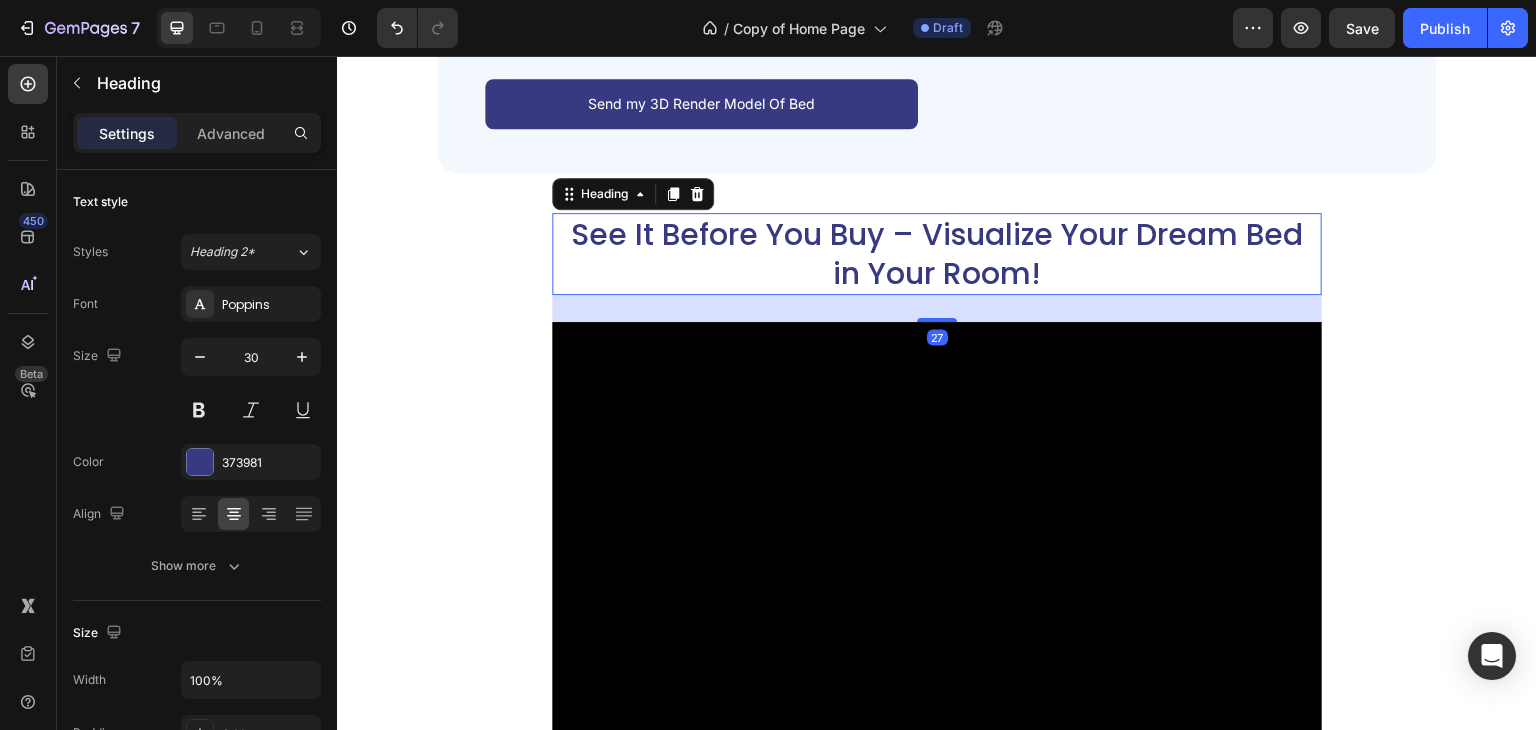click on "See It Before You Buy – Visualize Your Dream Bed in Your Room!" at bounding box center [937, 254] 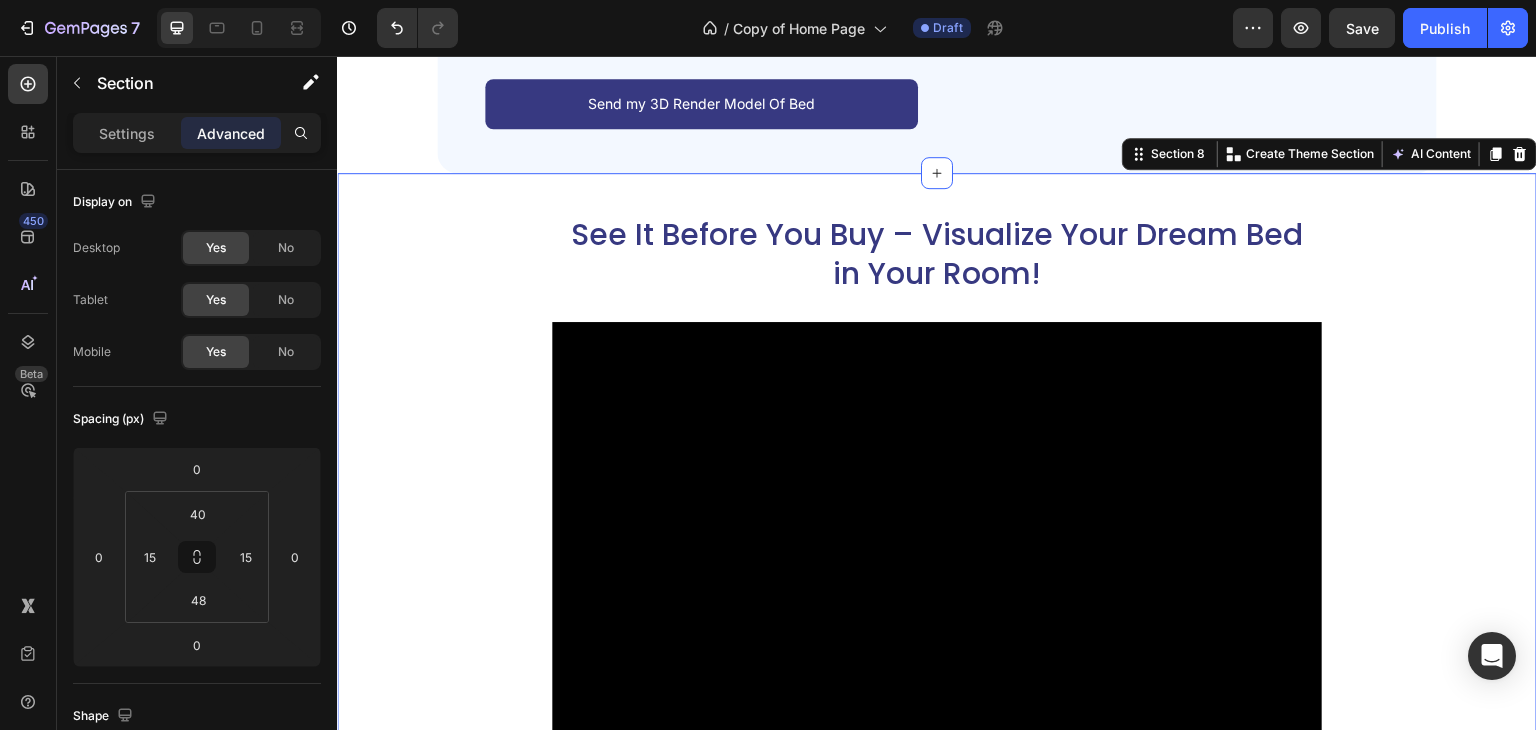click on "See It Before You Buy – Visualize Your Dream Bed in Your Room! Heading Video On the other hand, we denounce with righteous indignation and dislike men. Text Block In a free hour, when our power of choice is untrammelled and when nothing prevents our being. Text Block READ MORE Button Row" at bounding box center [937, 593] 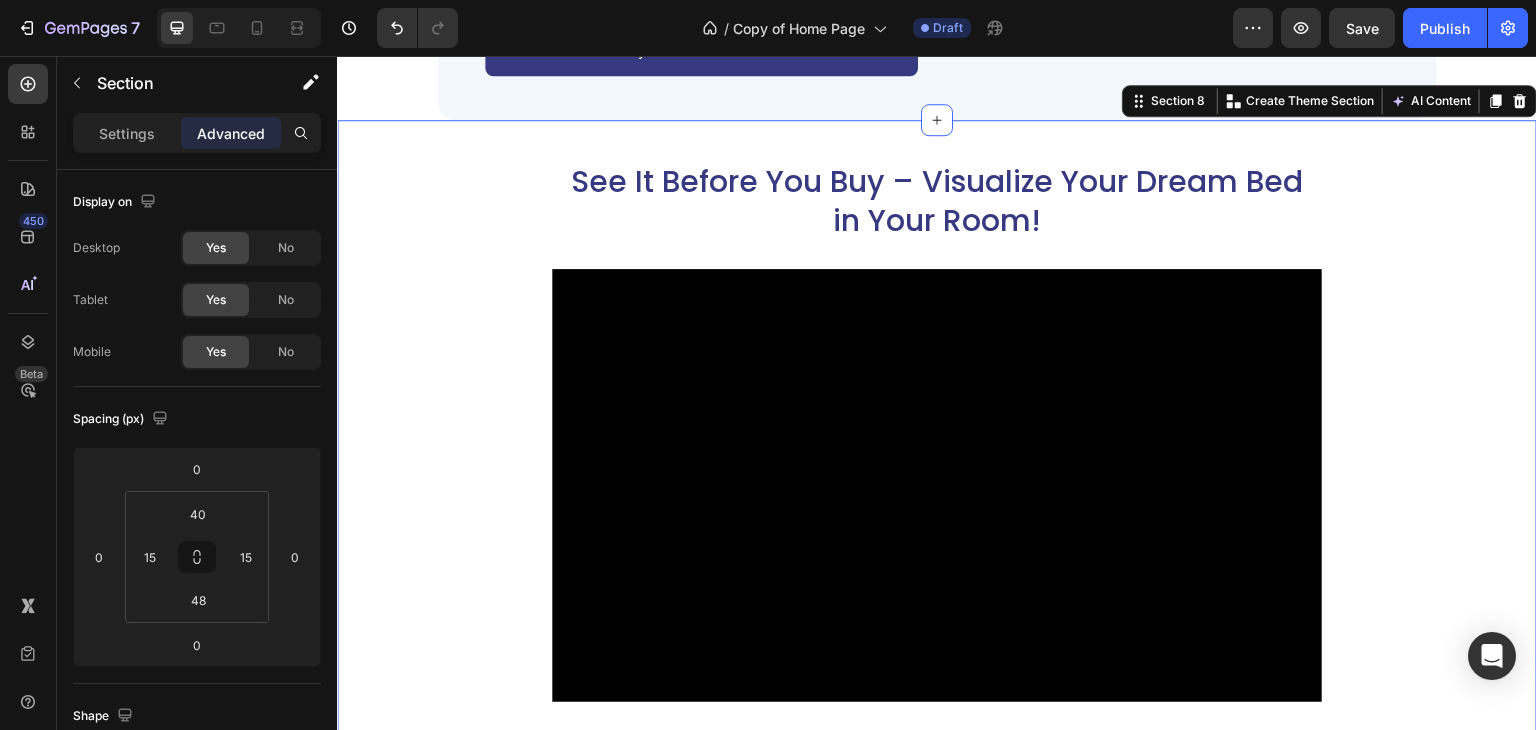 scroll, scrollTop: 3852, scrollLeft: 0, axis: vertical 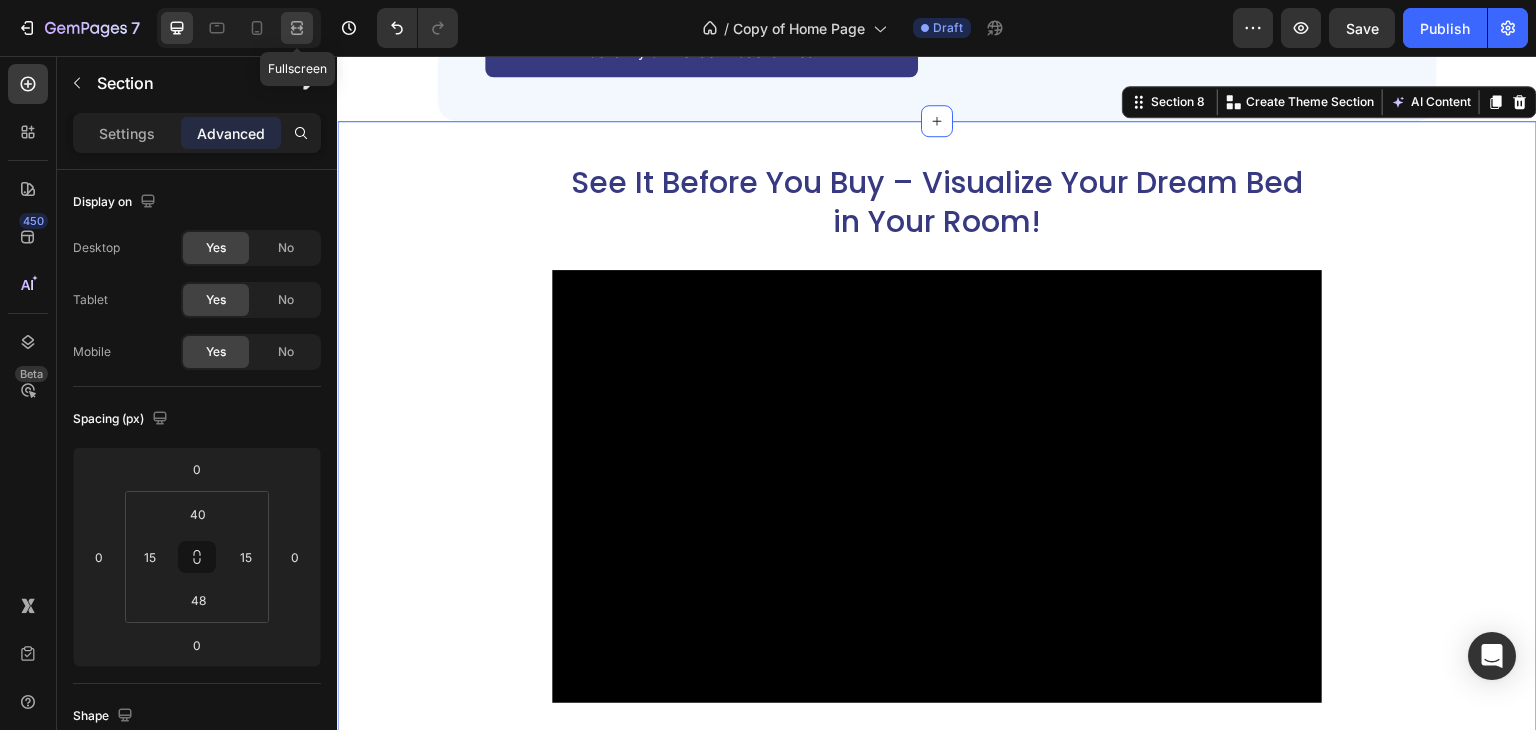 click 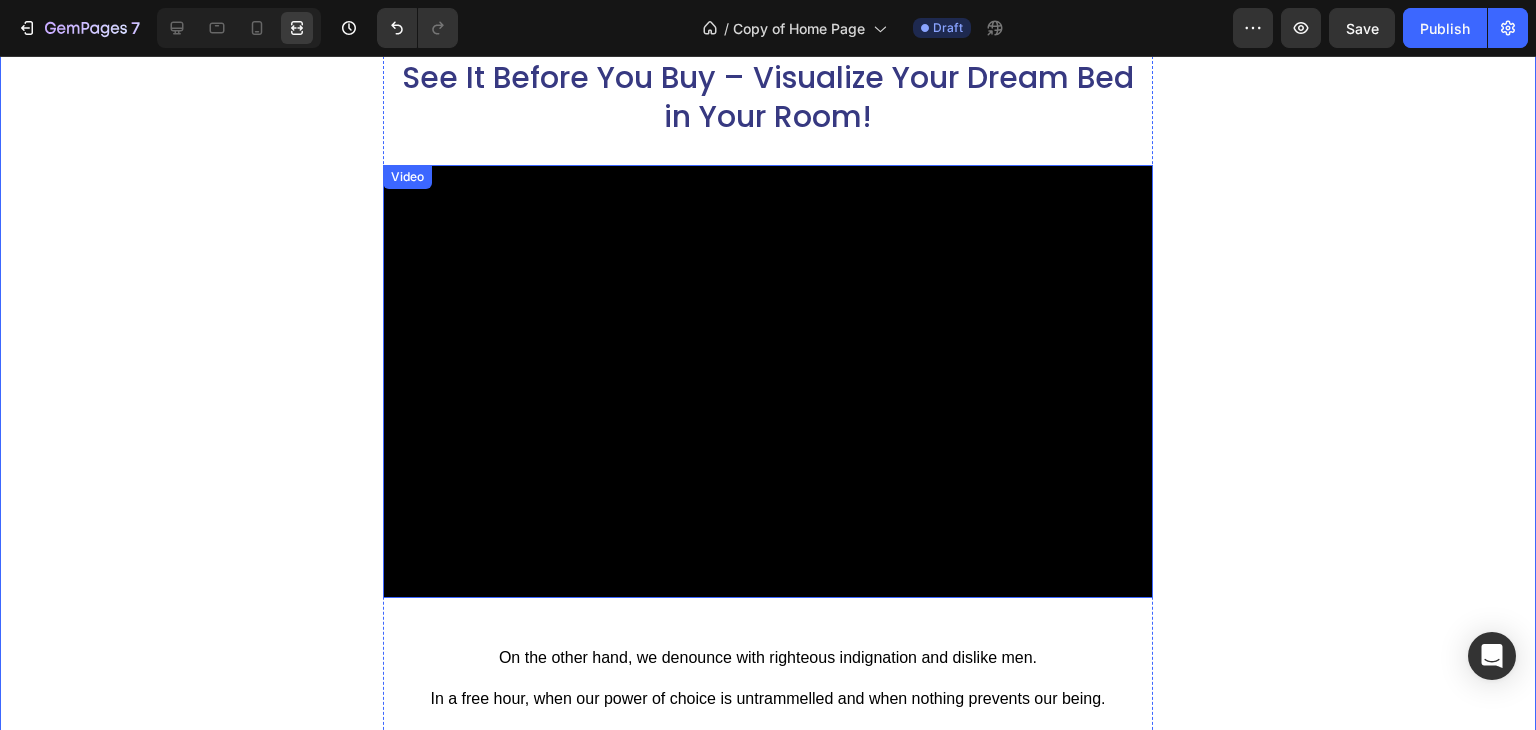 scroll, scrollTop: 3628, scrollLeft: 0, axis: vertical 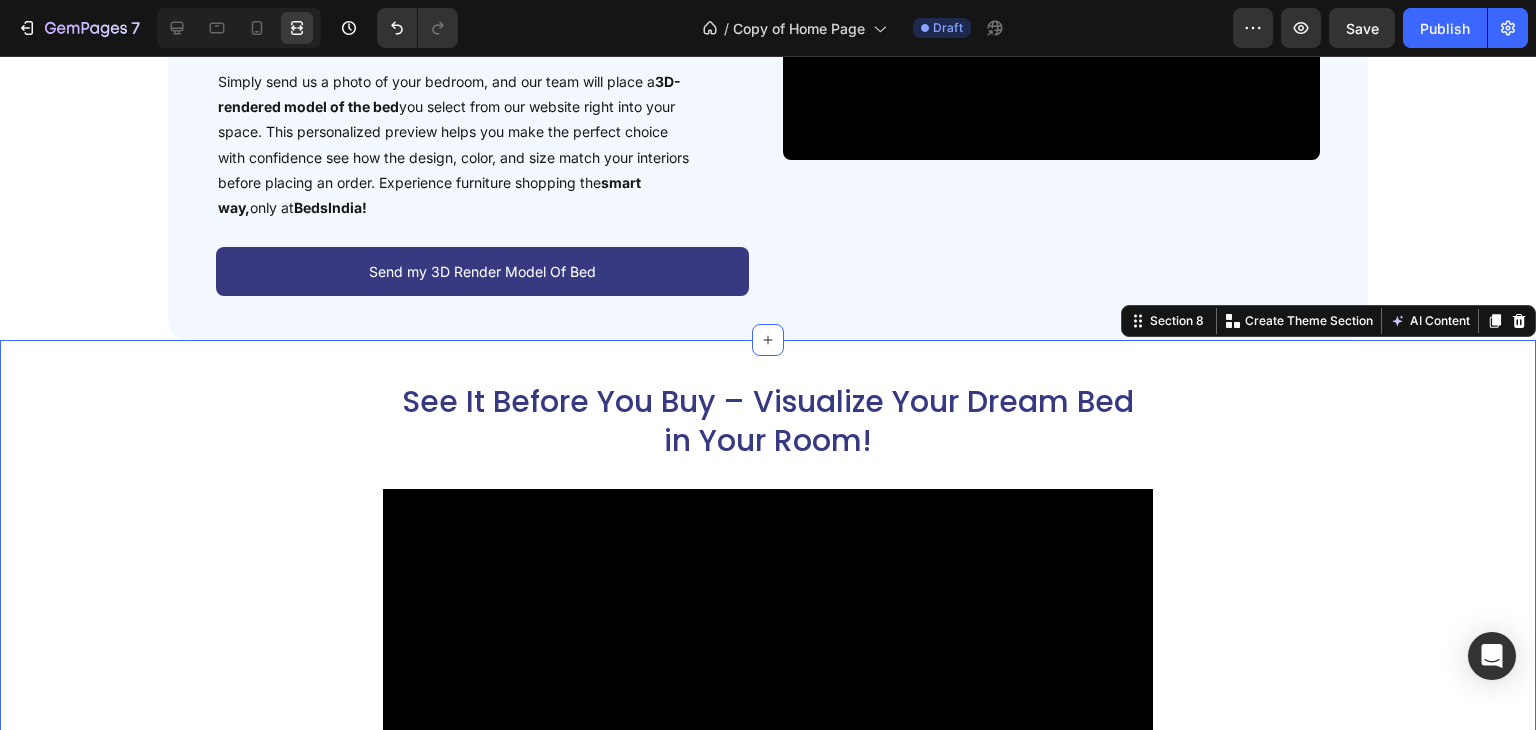 click on "7  Version history  /  Copy of Home Page Draft Preview  Save   Publish" 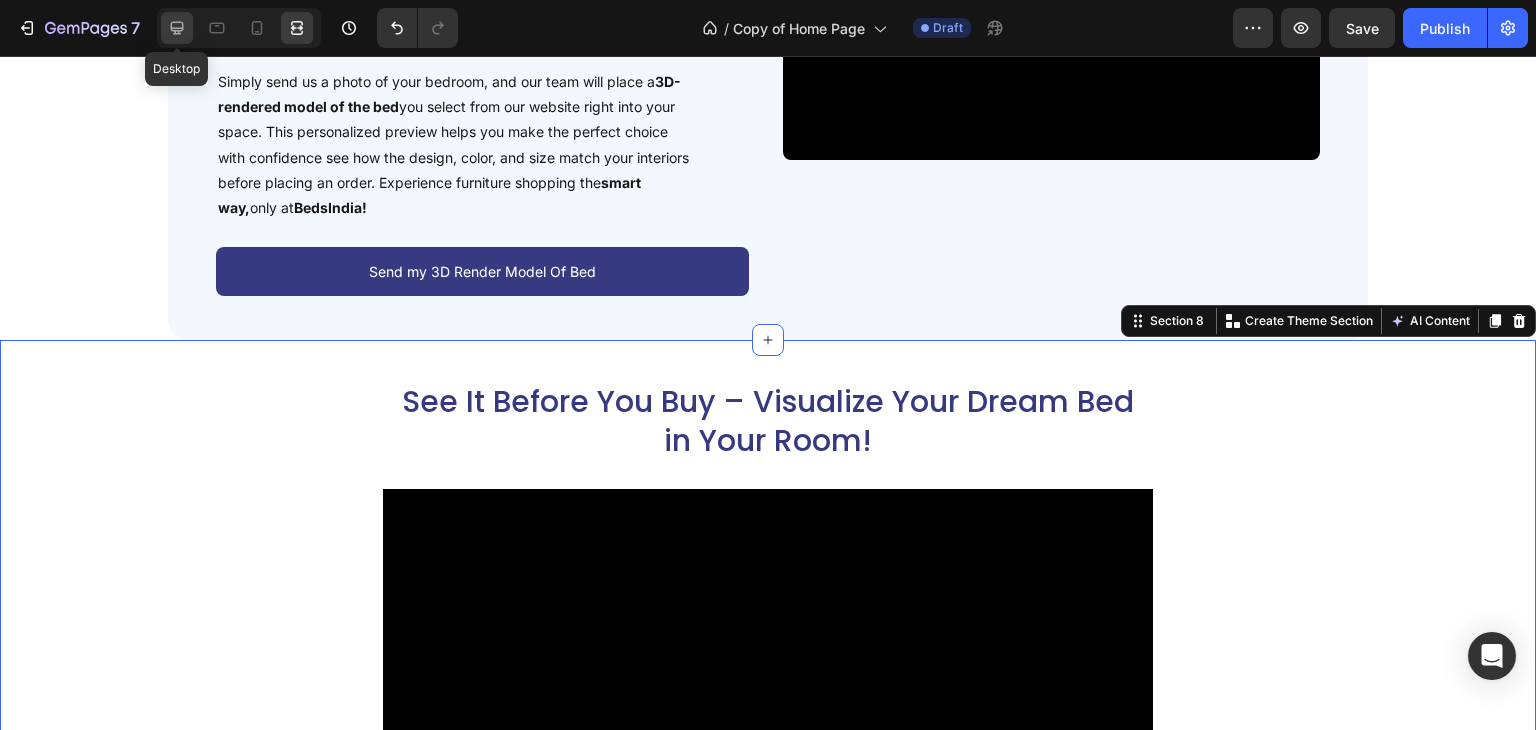 click 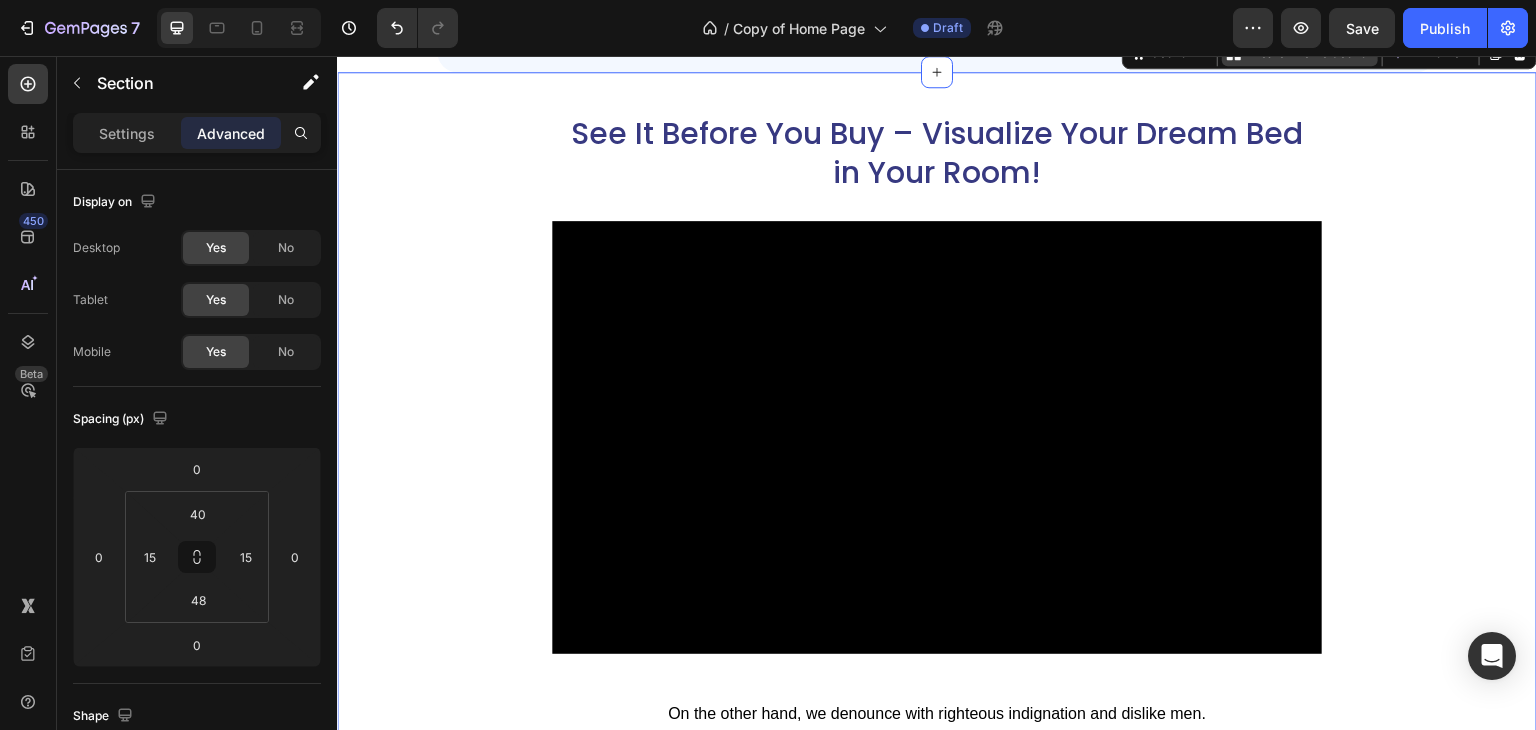 scroll, scrollTop: 3903, scrollLeft: 0, axis: vertical 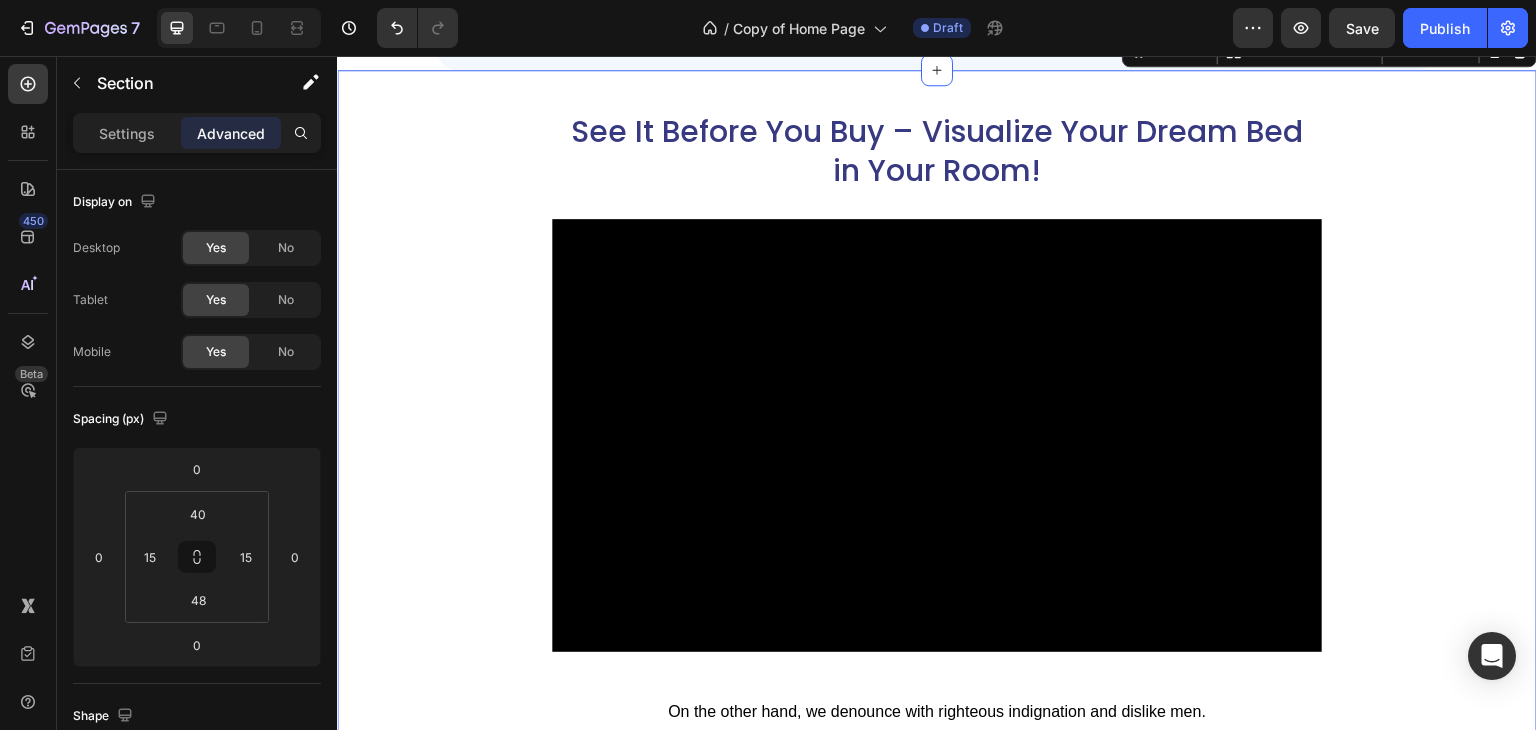 click on "See It Before You Buy – Visualize Your Dream Bed in Your Room! Heading Video On the other hand, we denounce with righteous indignation and dislike men. Text Block In a free hour, when our power of choice is untrammelled and when nothing prevents our being. Text Block READ MORE Button Row" at bounding box center [937, 490] 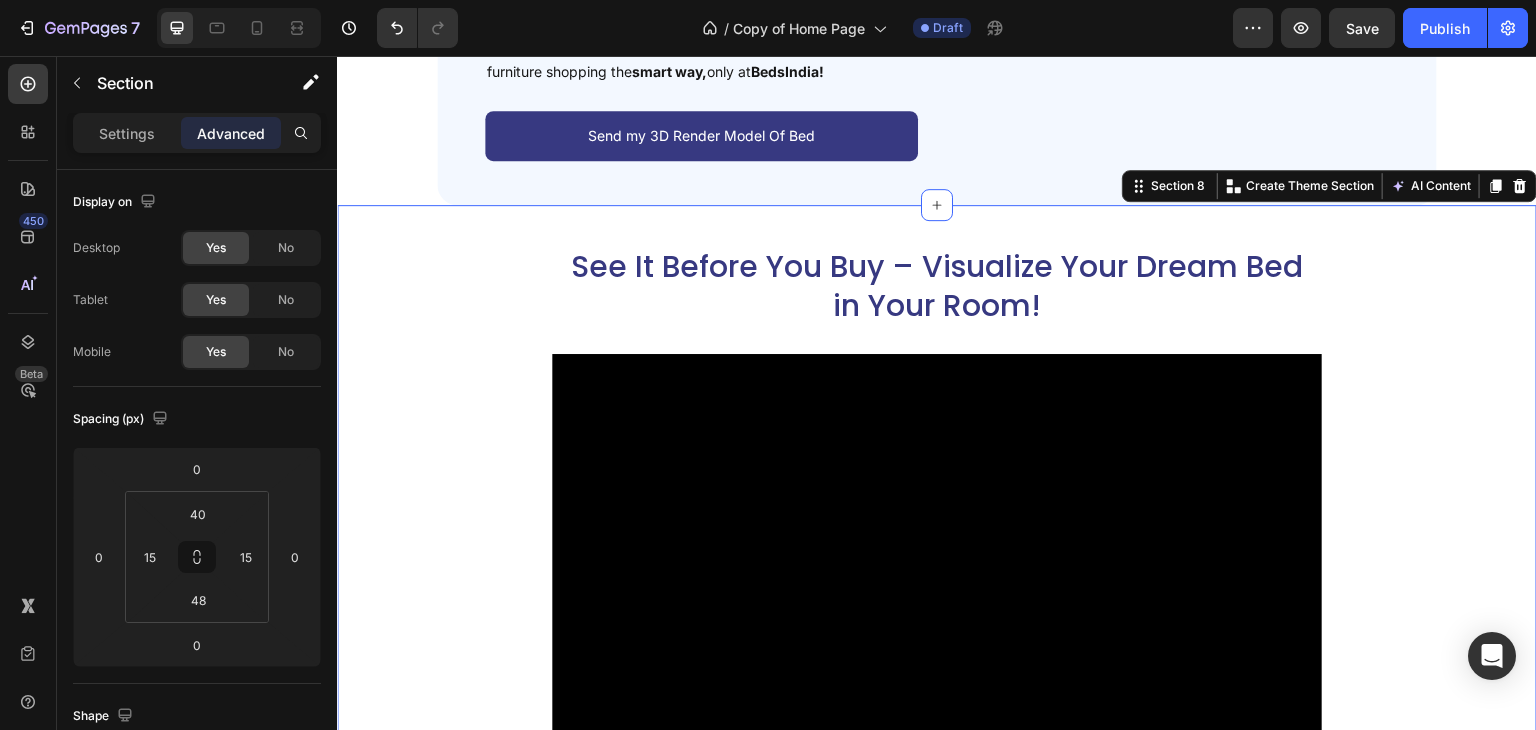 scroll, scrollTop: 3766, scrollLeft: 0, axis: vertical 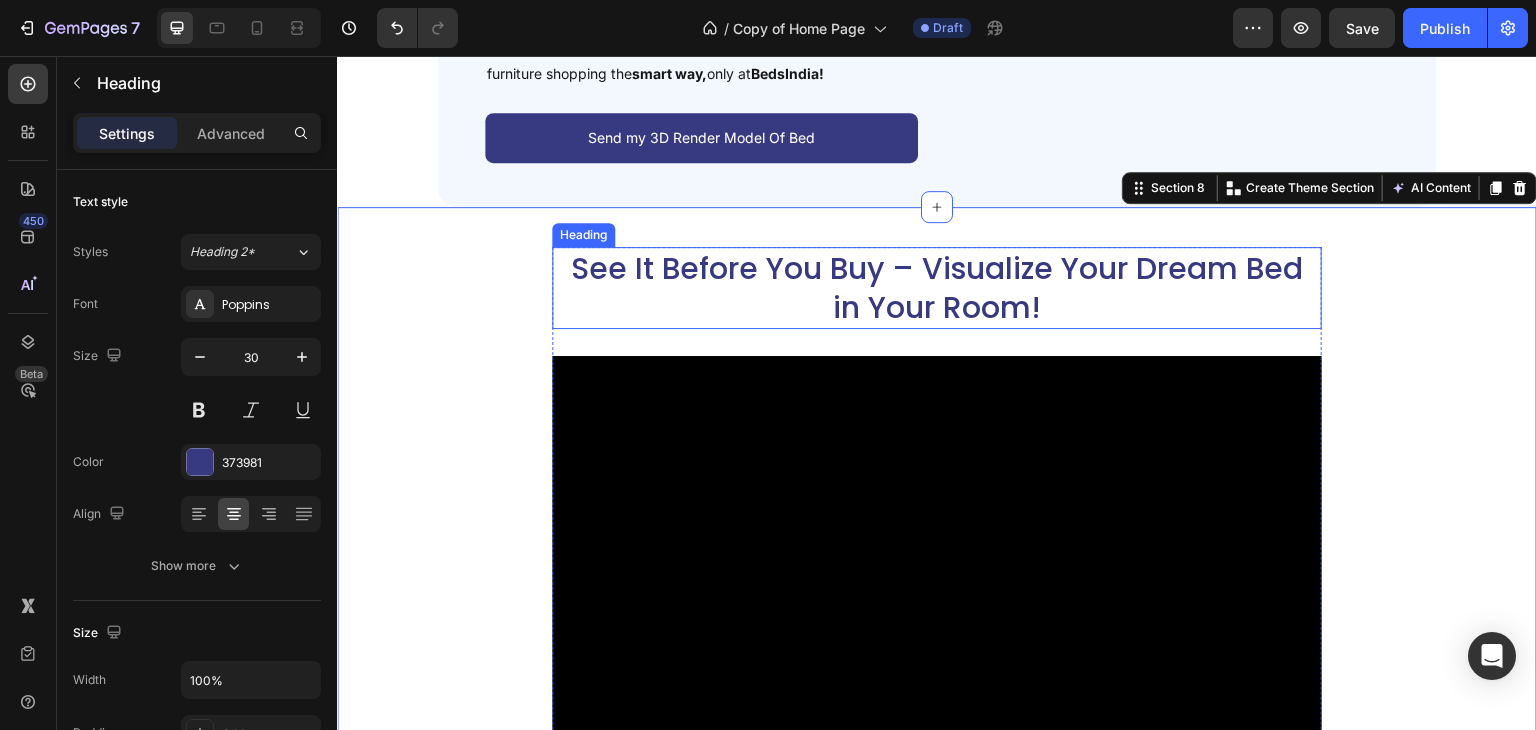click on "See It Before You Buy – Visualize Your Dream Bed in Your Room!" at bounding box center (937, 288) 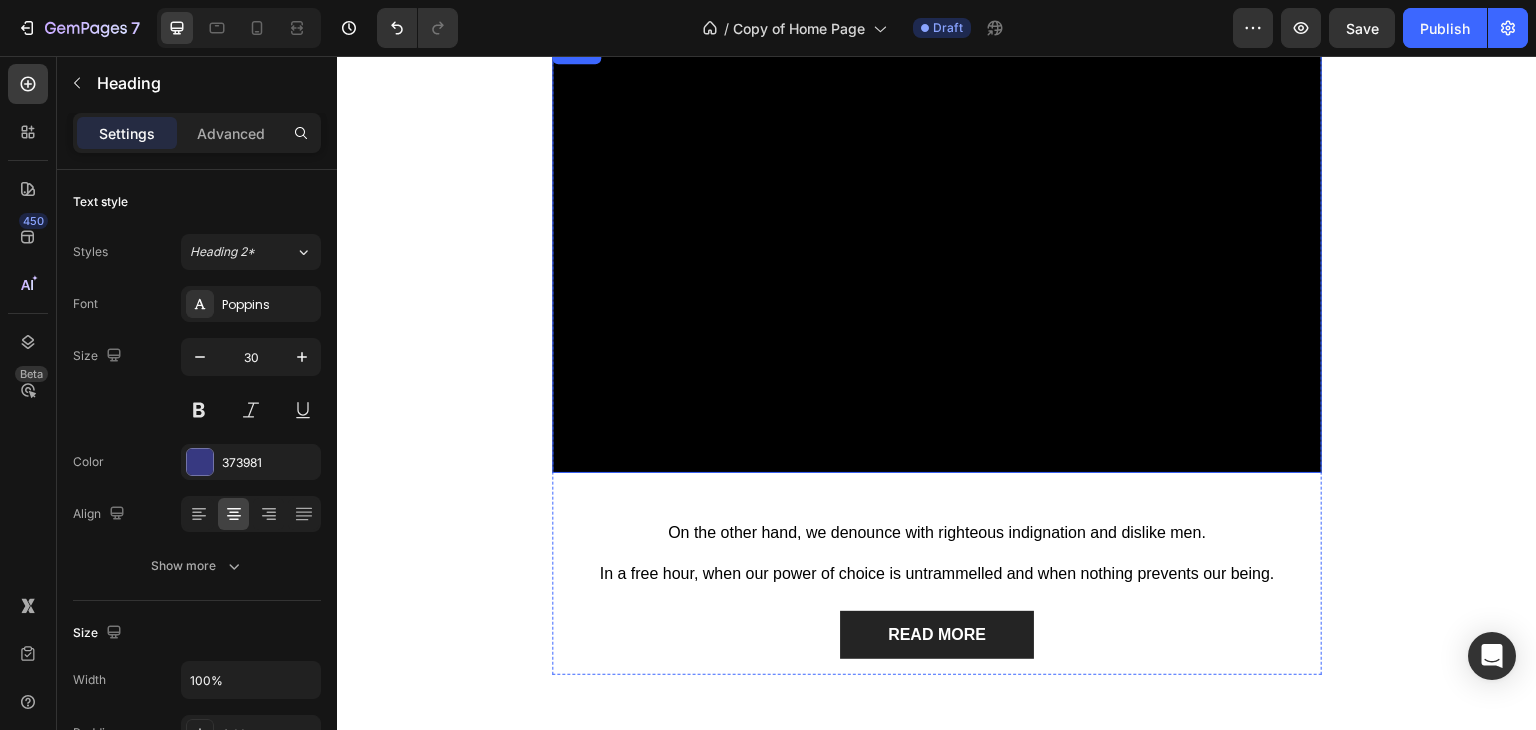 scroll, scrollTop: 3897, scrollLeft: 0, axis: vertical 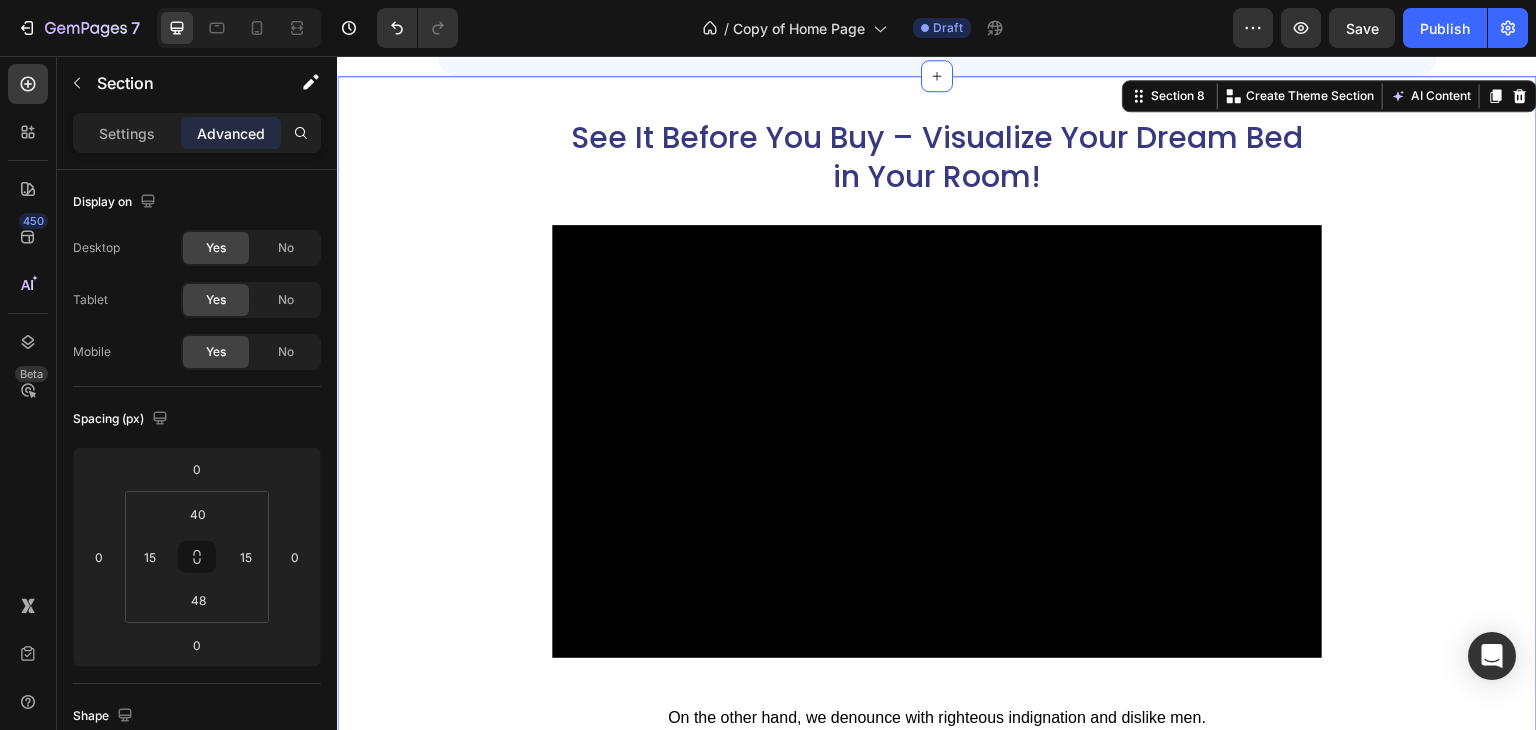 click on "See It Before You Buy – Visualize Your Dream Bed in Your Room! Heading Video On the other hand, we denounce with righteous indignation and dislike men. Text Block In a free hour, when our power of choice is untrammelled and when nothing prevents our being. Text Block READ MORE Button Row" at bounding box center [937, 496] 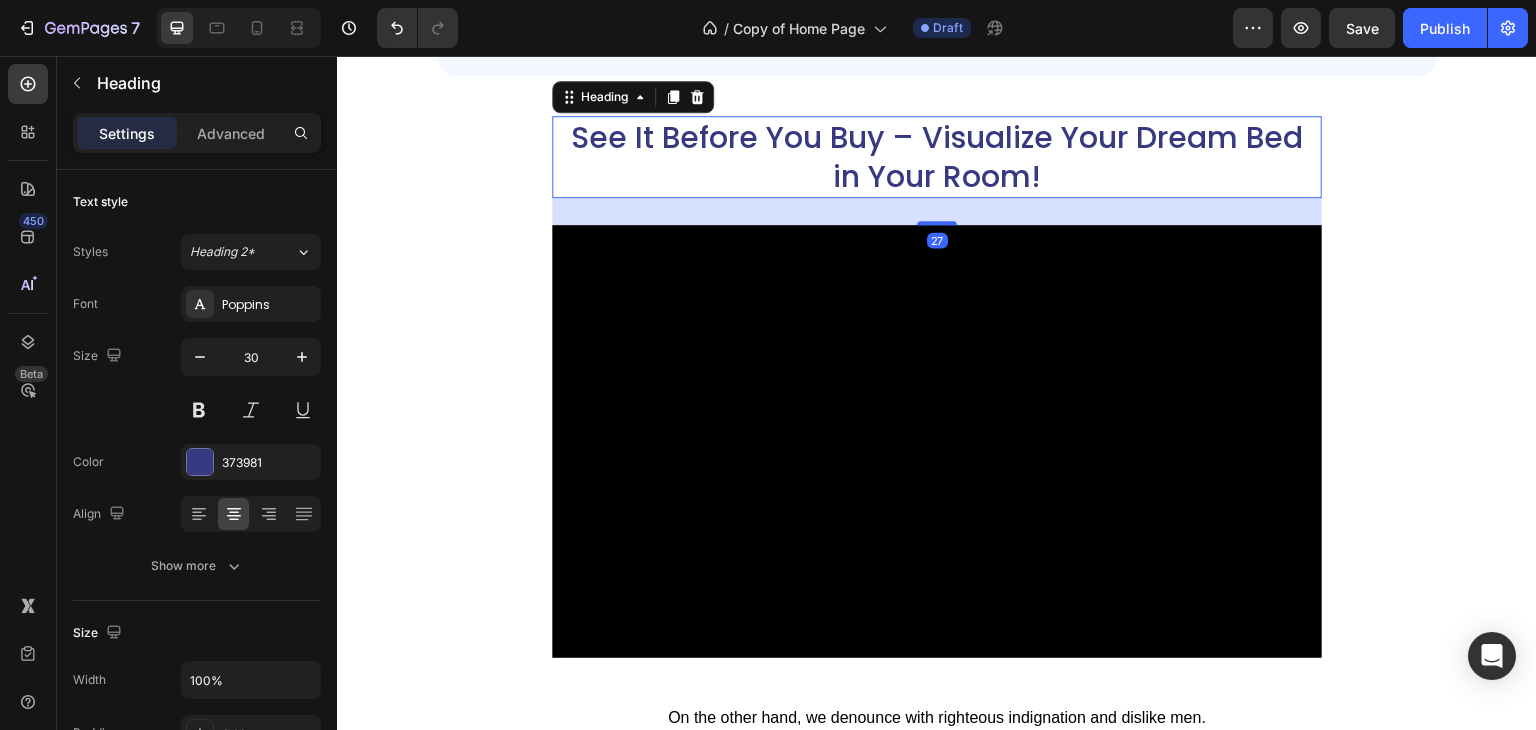 click on "See It Before You Buy – Visualize Your Dream Bed in Your Room!" at bounding box center (937, 157) 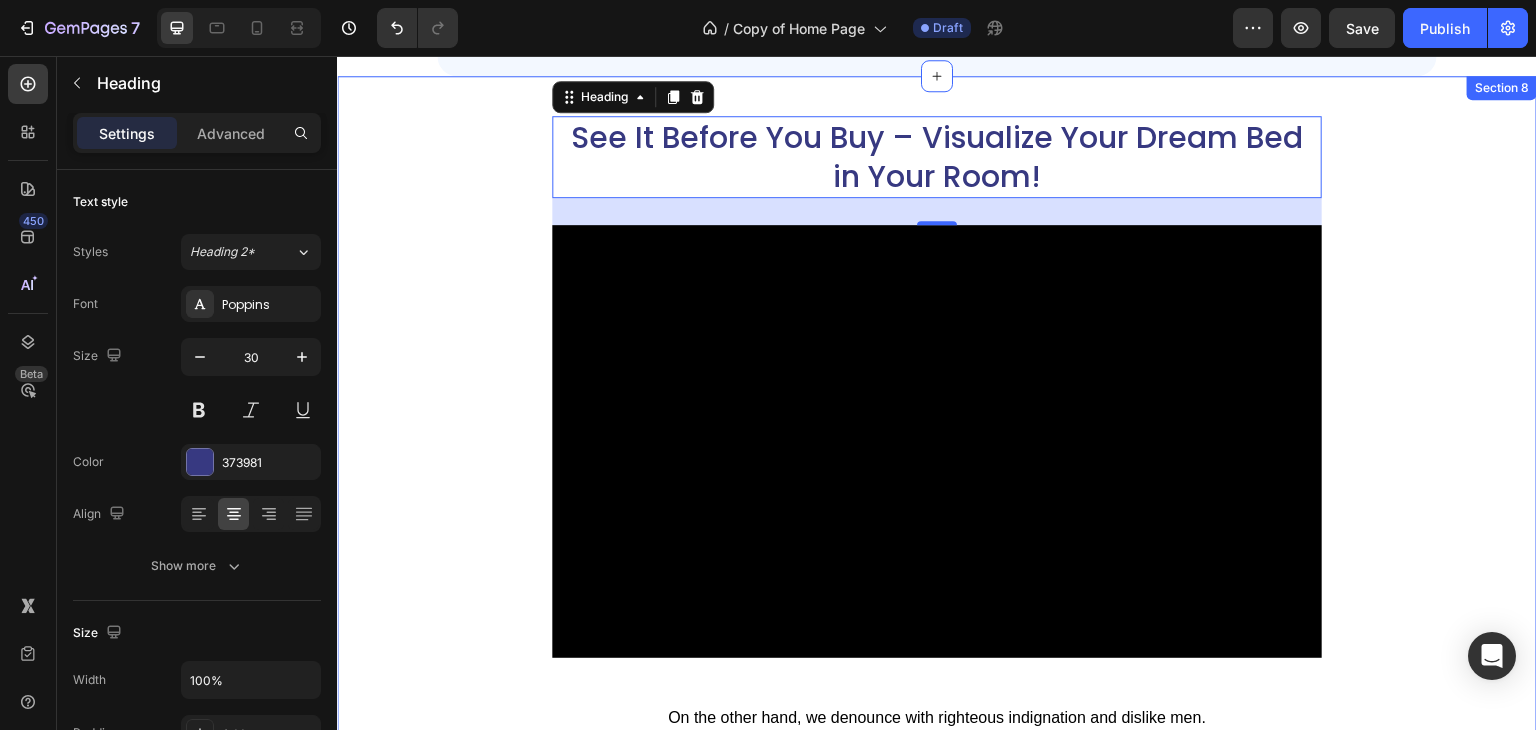 click on "See It Before You Buy – Visualize Your Dream Bed in Your Room! Heading   27 Video On the other hand, we denounce with righteous indignation and dislike men. Text Block In a free hour, when our power of choice is untrammelled and when nothing prevents our being. Text Block READ MORE Button Row" at bounding box center (937, 496) 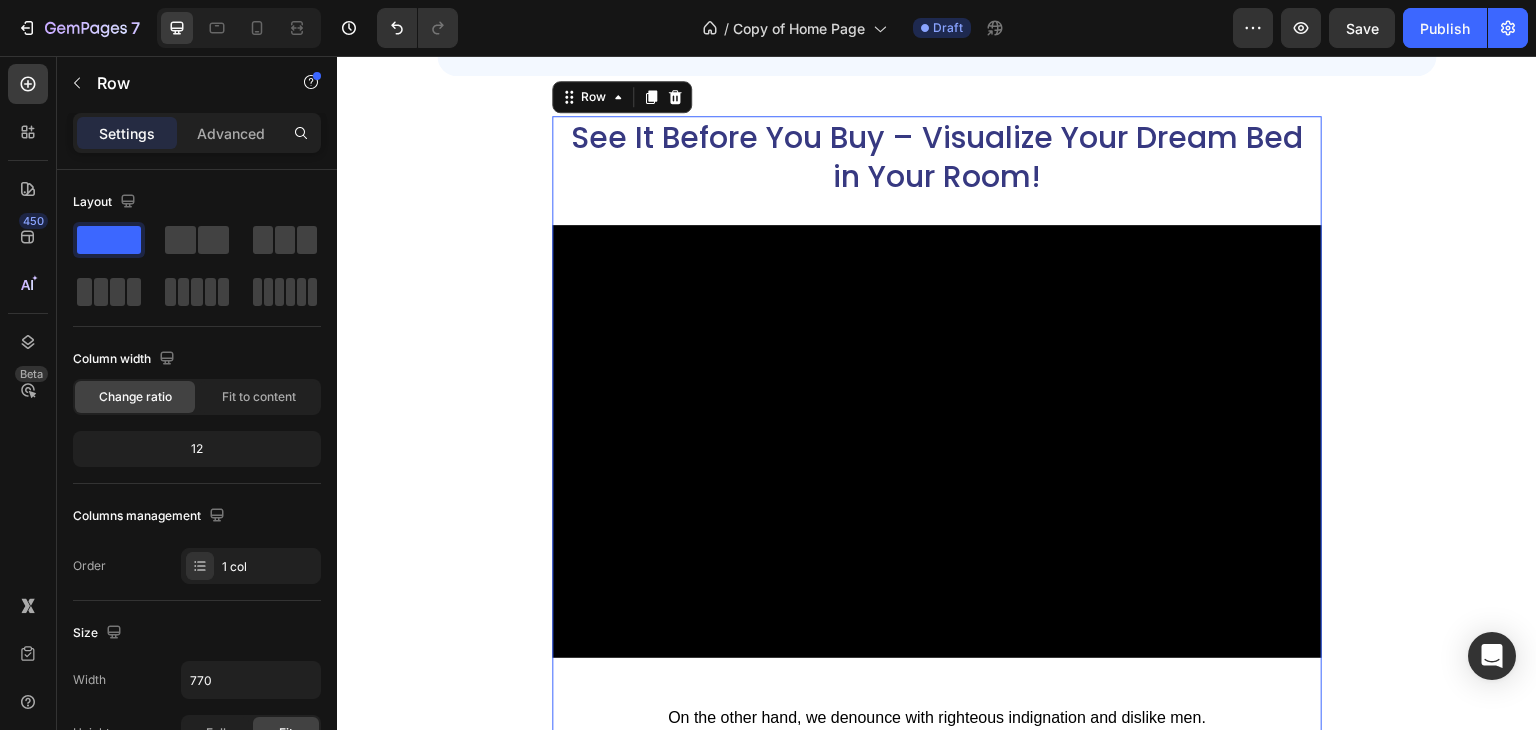 click on "See It Before You Buy – Visualize Your Dream Bed in Your Room! Heading Video On the other hand, we denounce with righteous indignation and dislike men. Text Block In a free hour, when our power of choice is untrammelled and when nothing prevents our being. Text Block READ MORE Button" at bounding box center [937, 488] 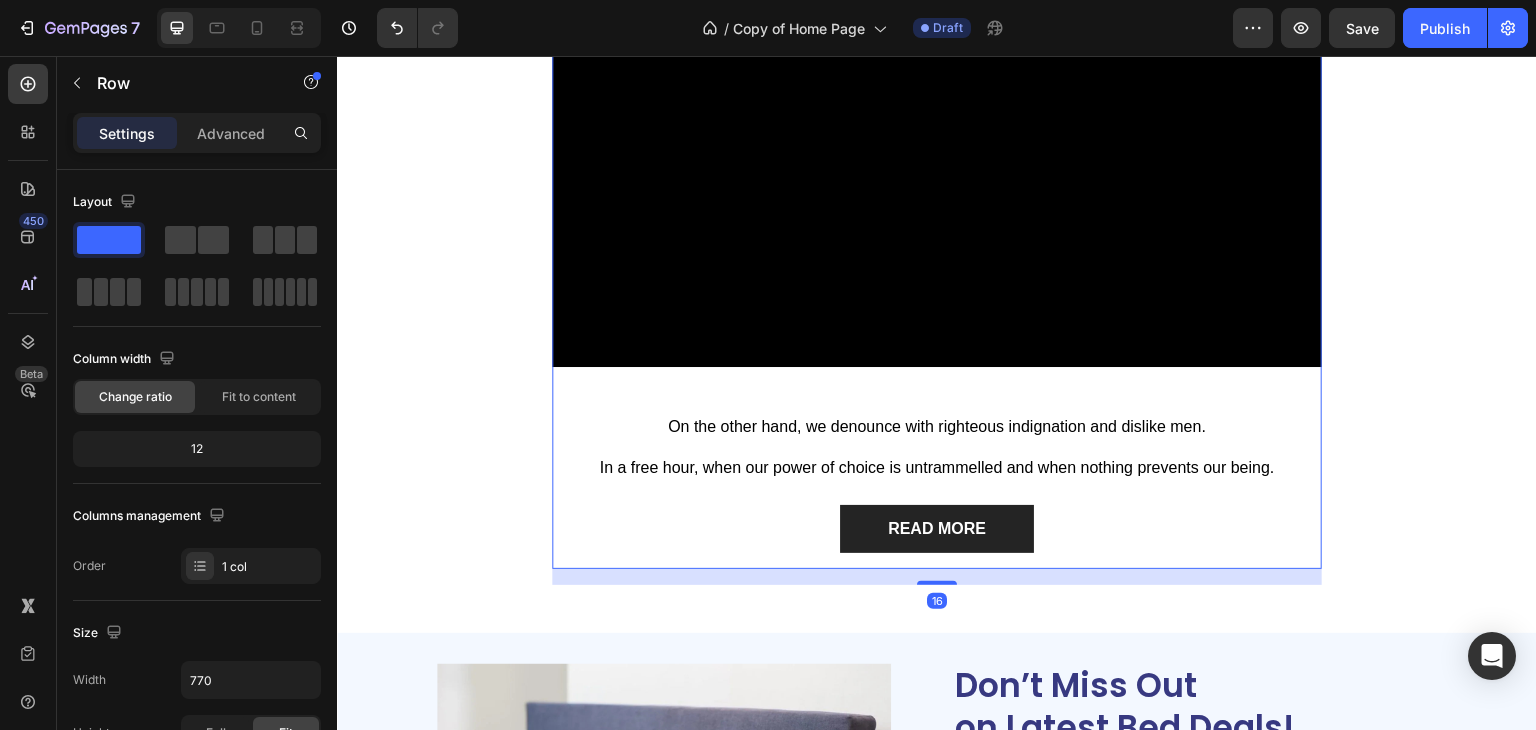scroll, scrollTop: 4052, scrollLeft: 0, axis: vertical 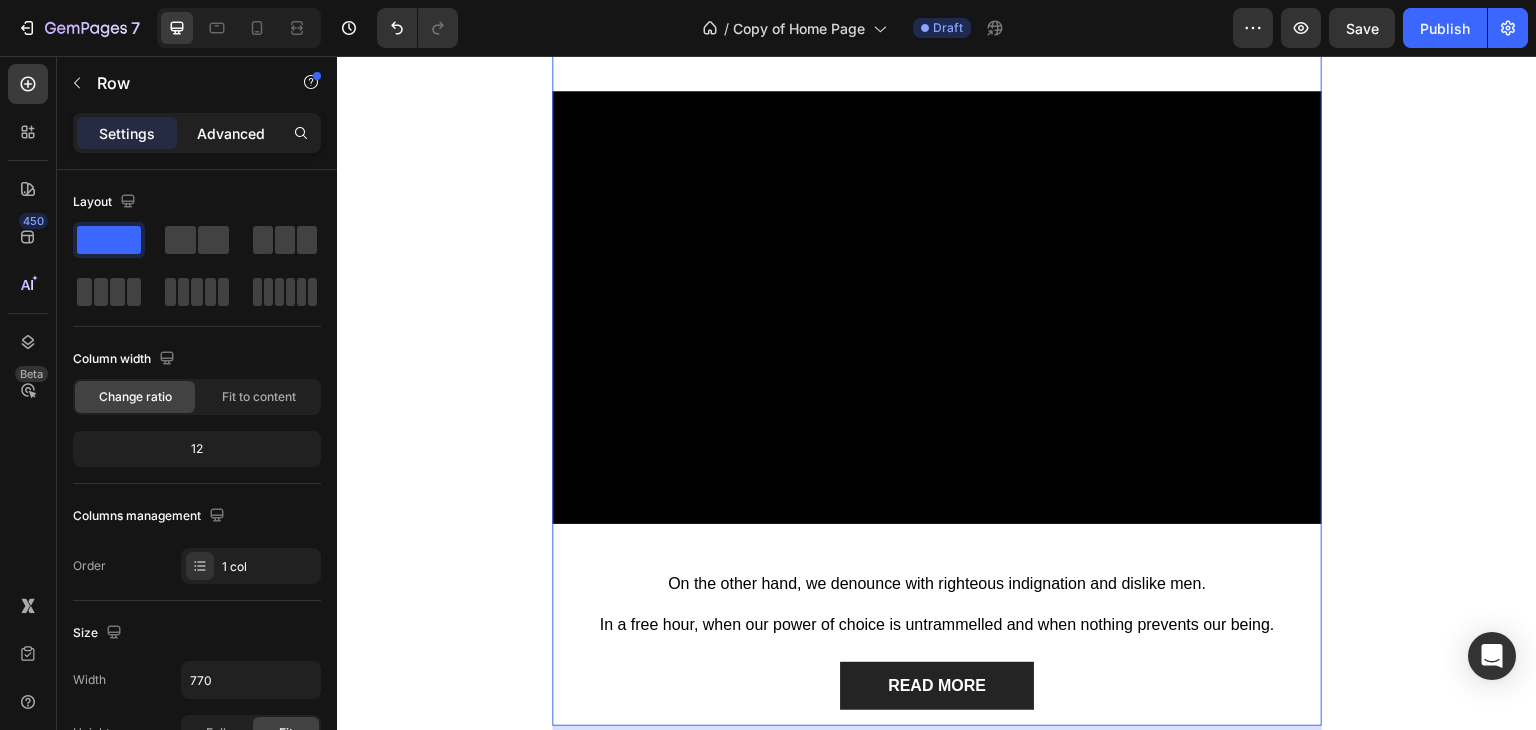 click on "Advanced" 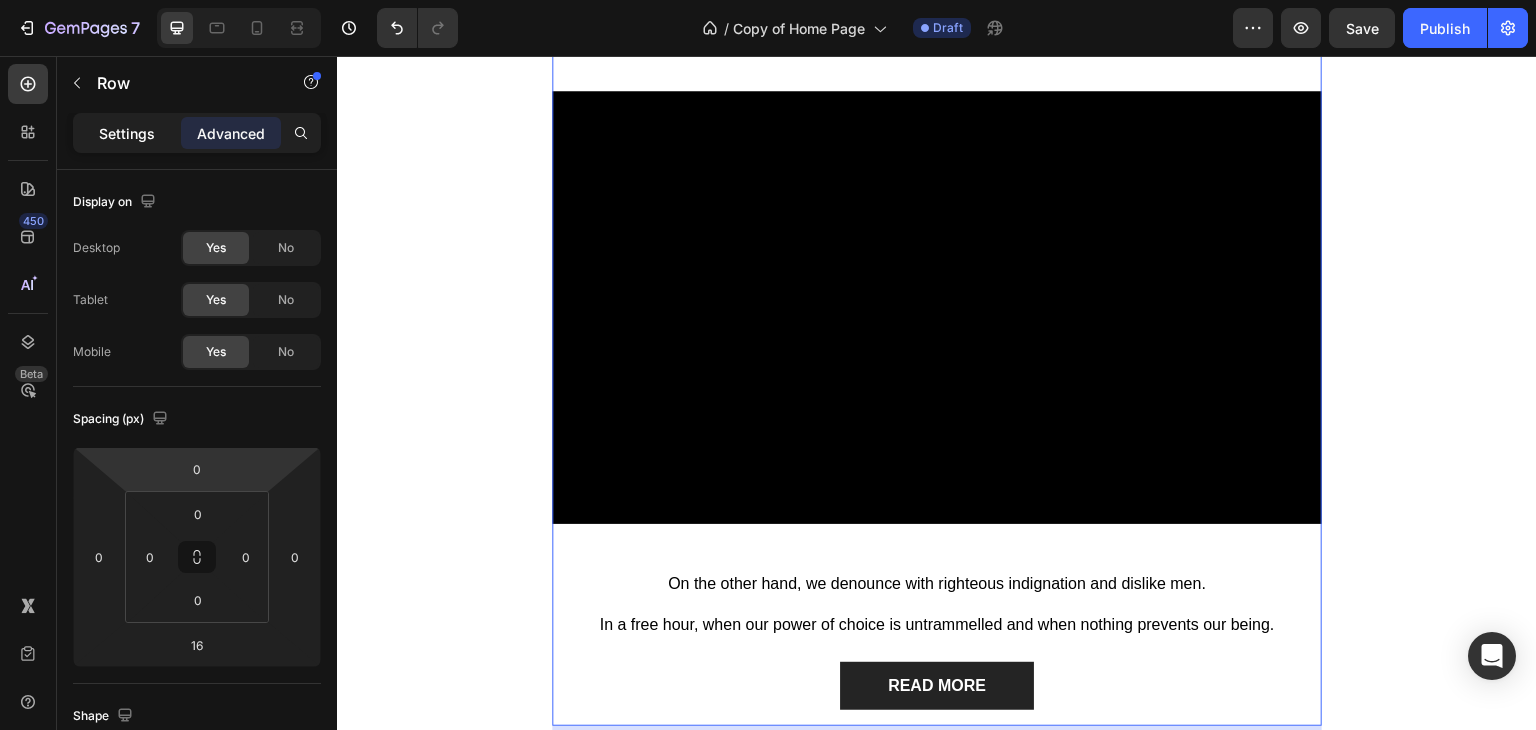 click on "Settings" 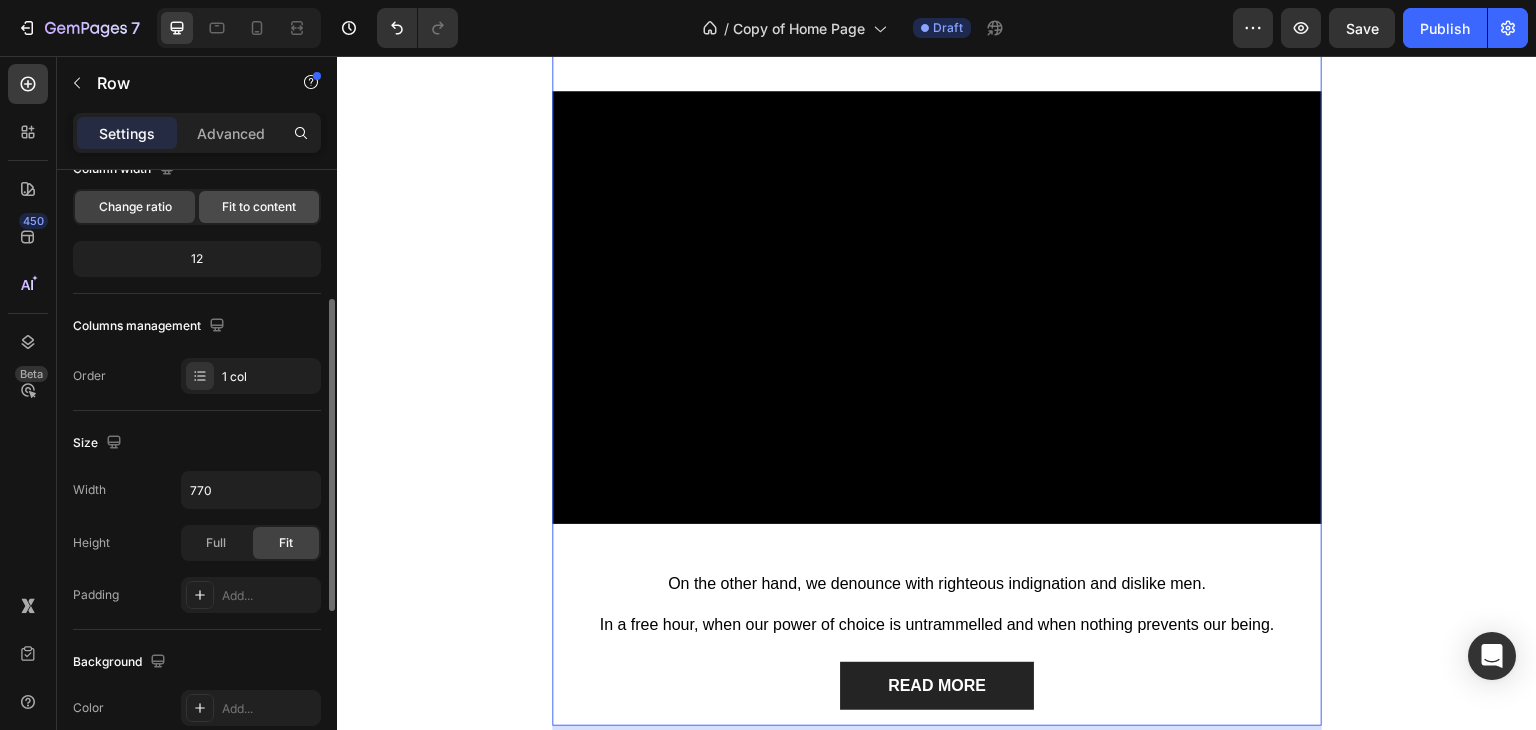 scroll, scrollTop: 235, scrollLeft: 0, axis: vertical 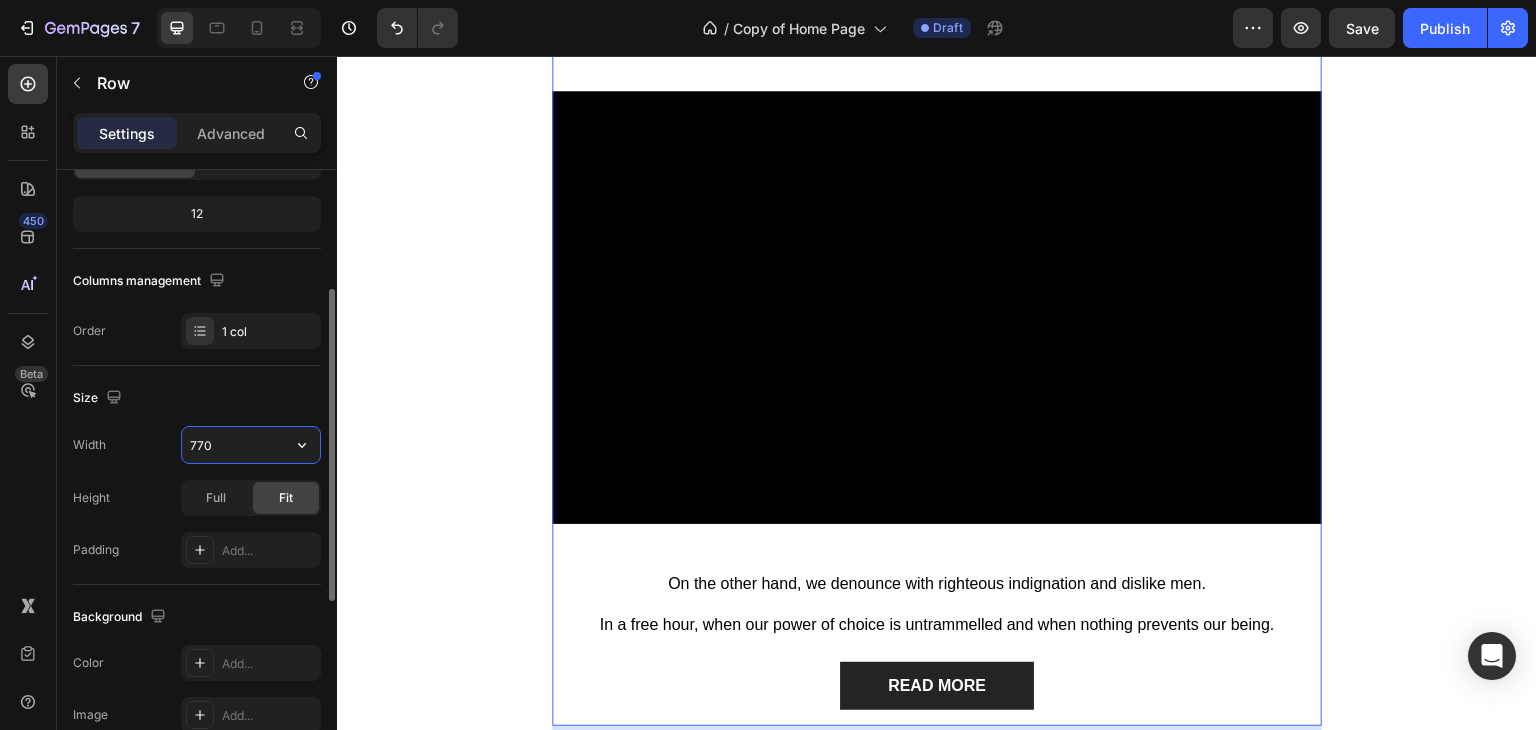 click on "770" at bounding box center (251, 445) 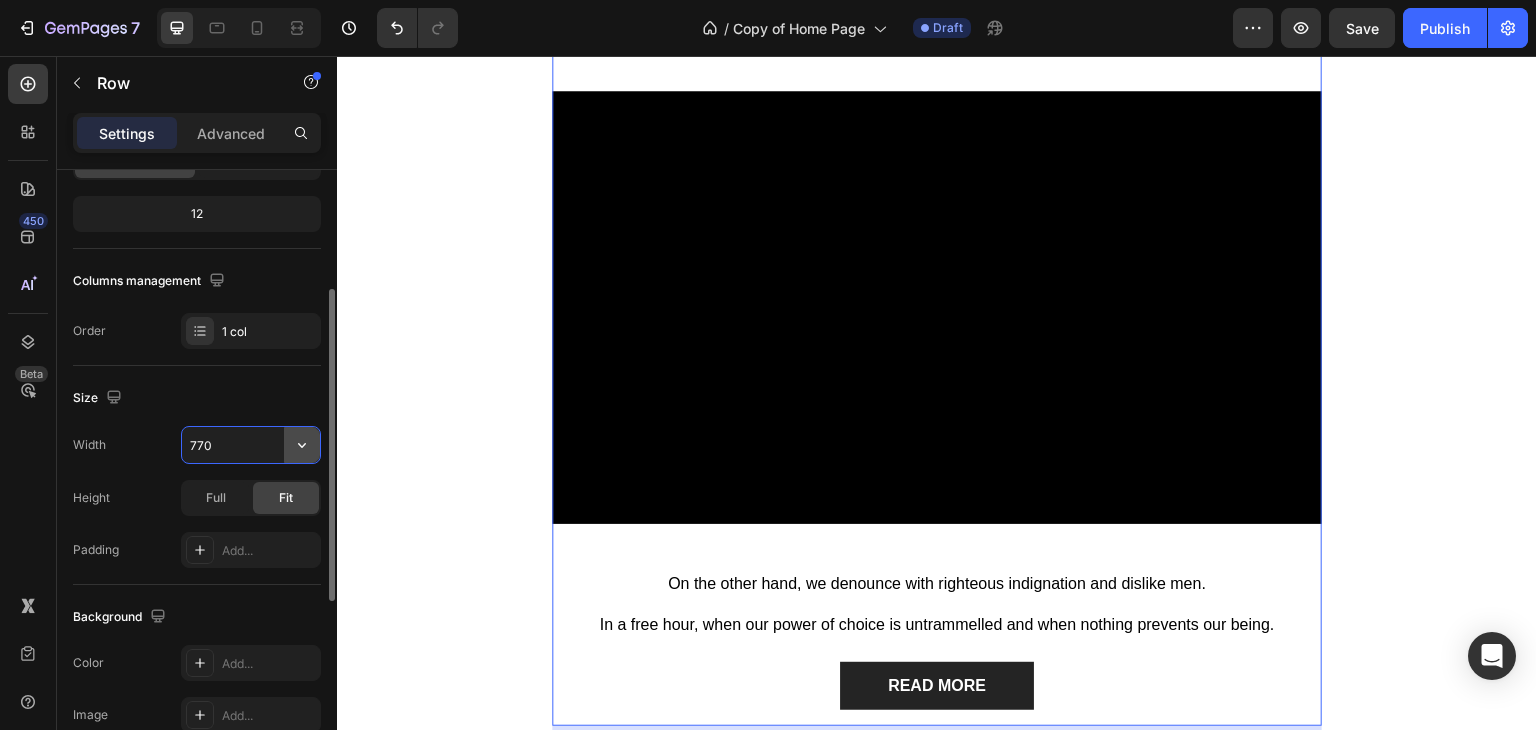 click 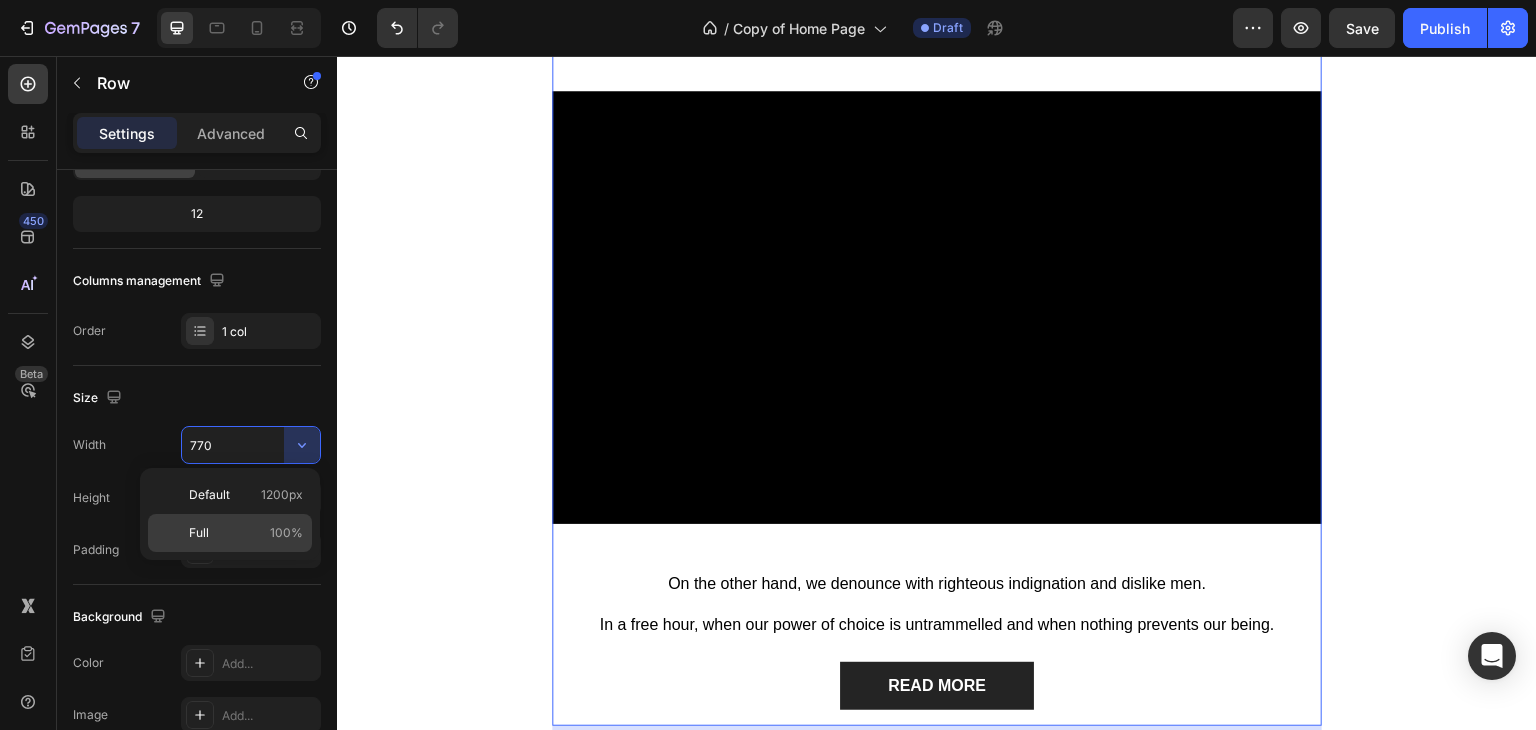 click on "Full 100%" 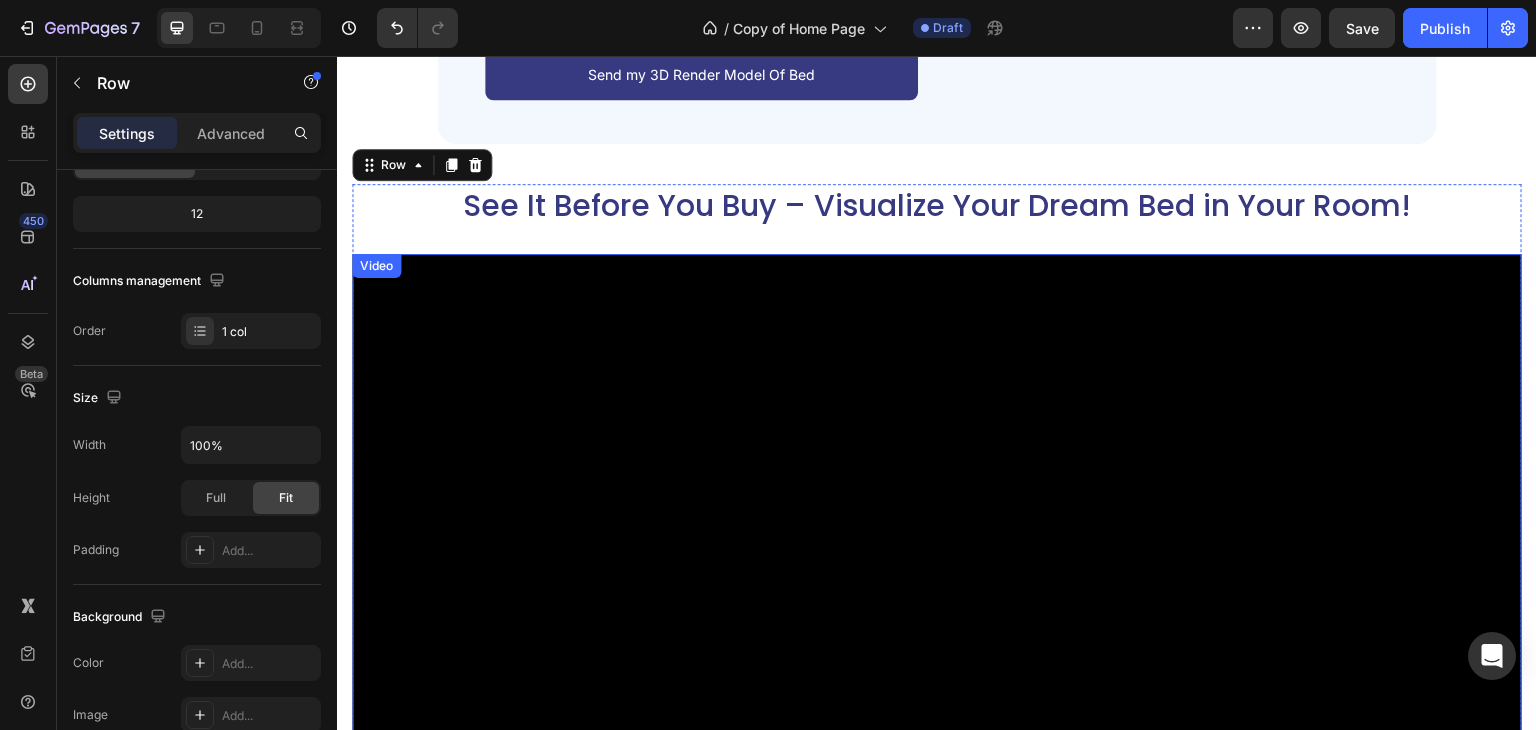 scroll, scrollTop: 3826, scrollLeft: 0, axis: vertical 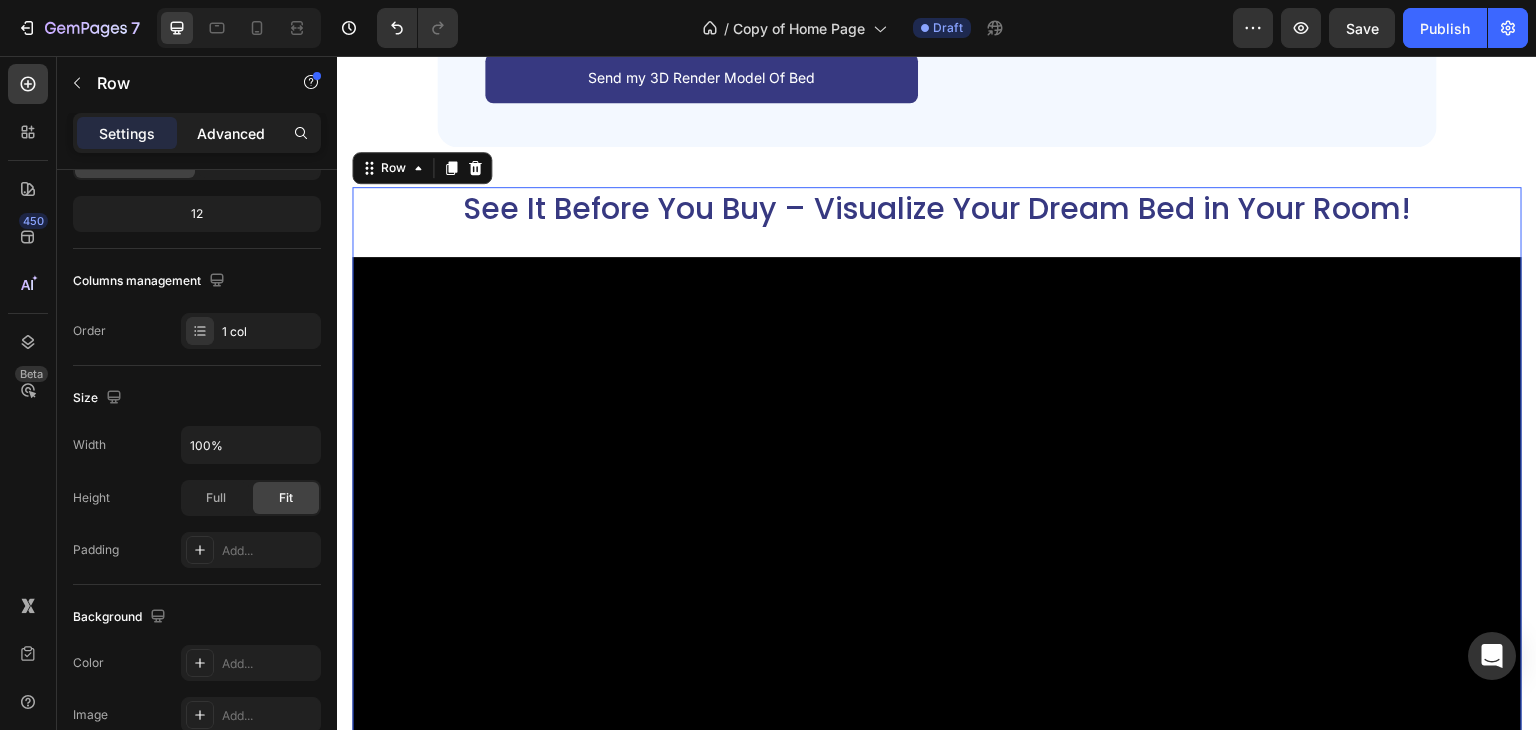click on "Advanced" at bounding box center (231, 133) 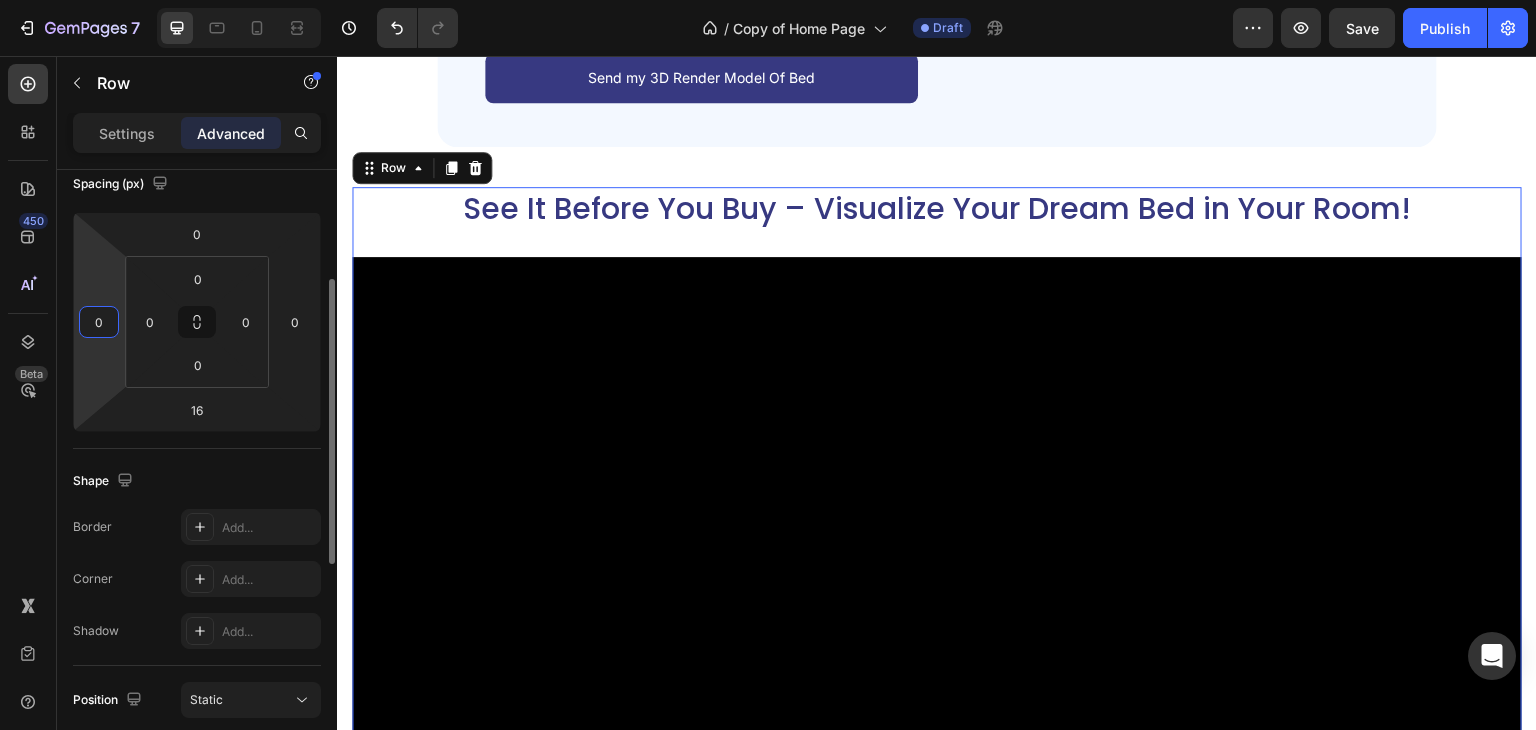 click on "0" at bounding box center [99, 322] 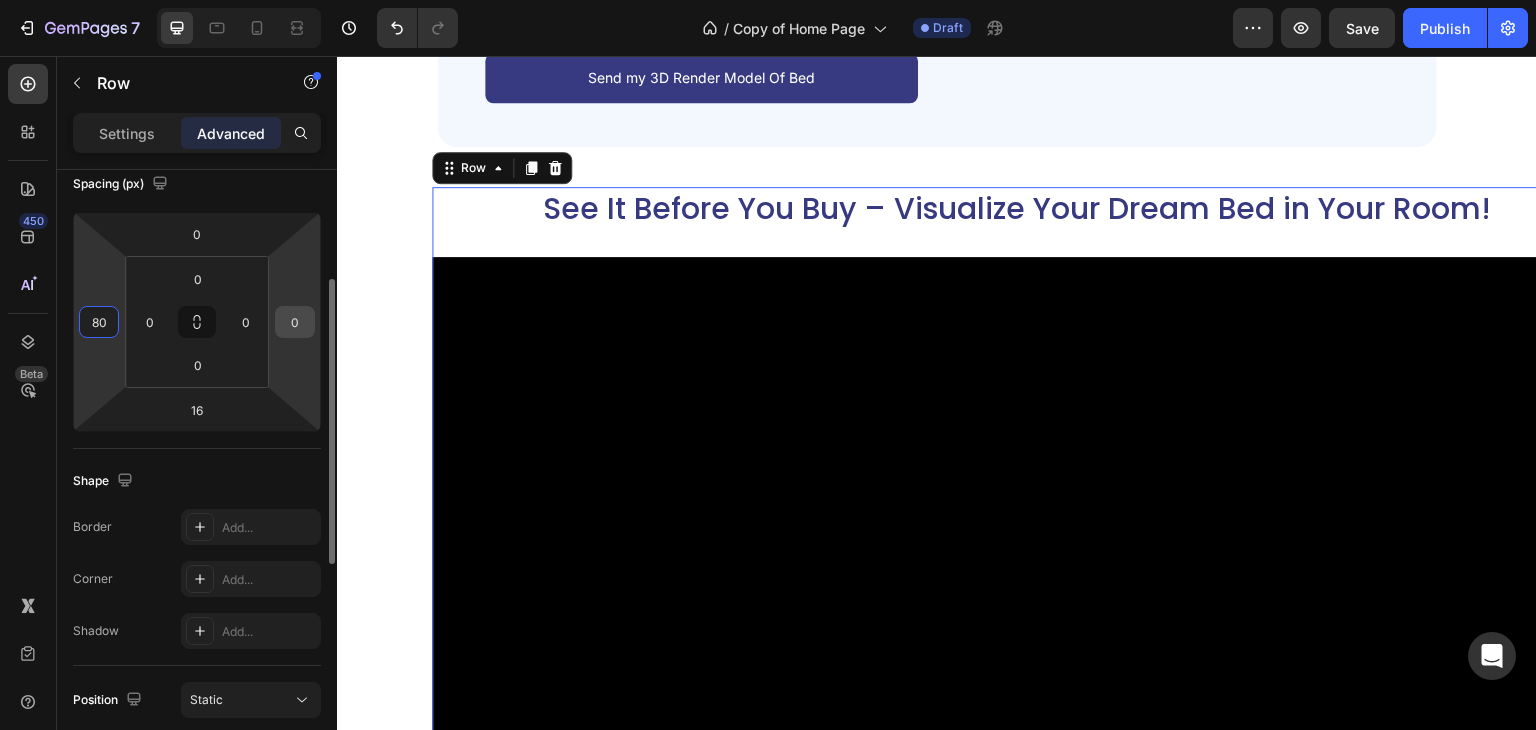 type on "80" 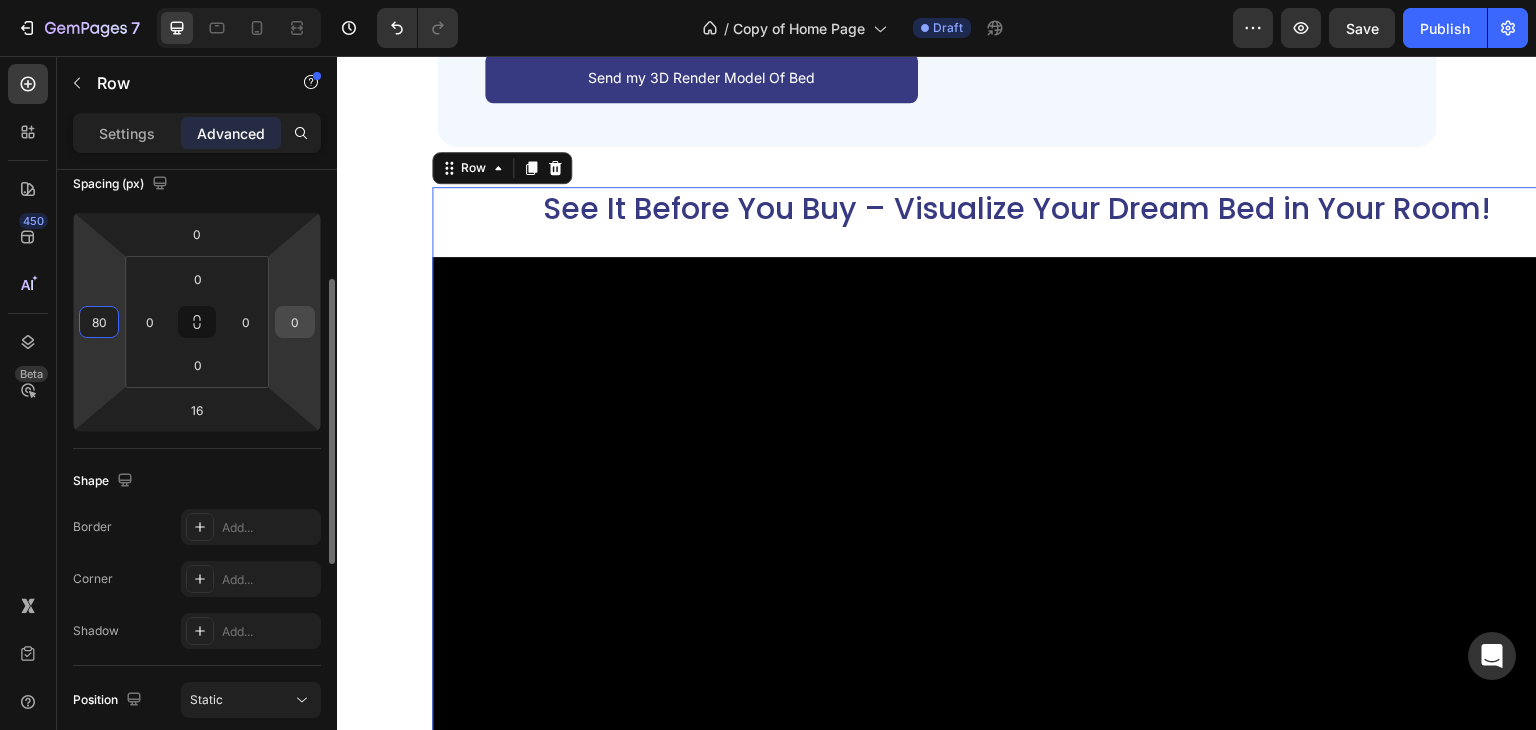 click on "0" at bounding box center [295, 322] 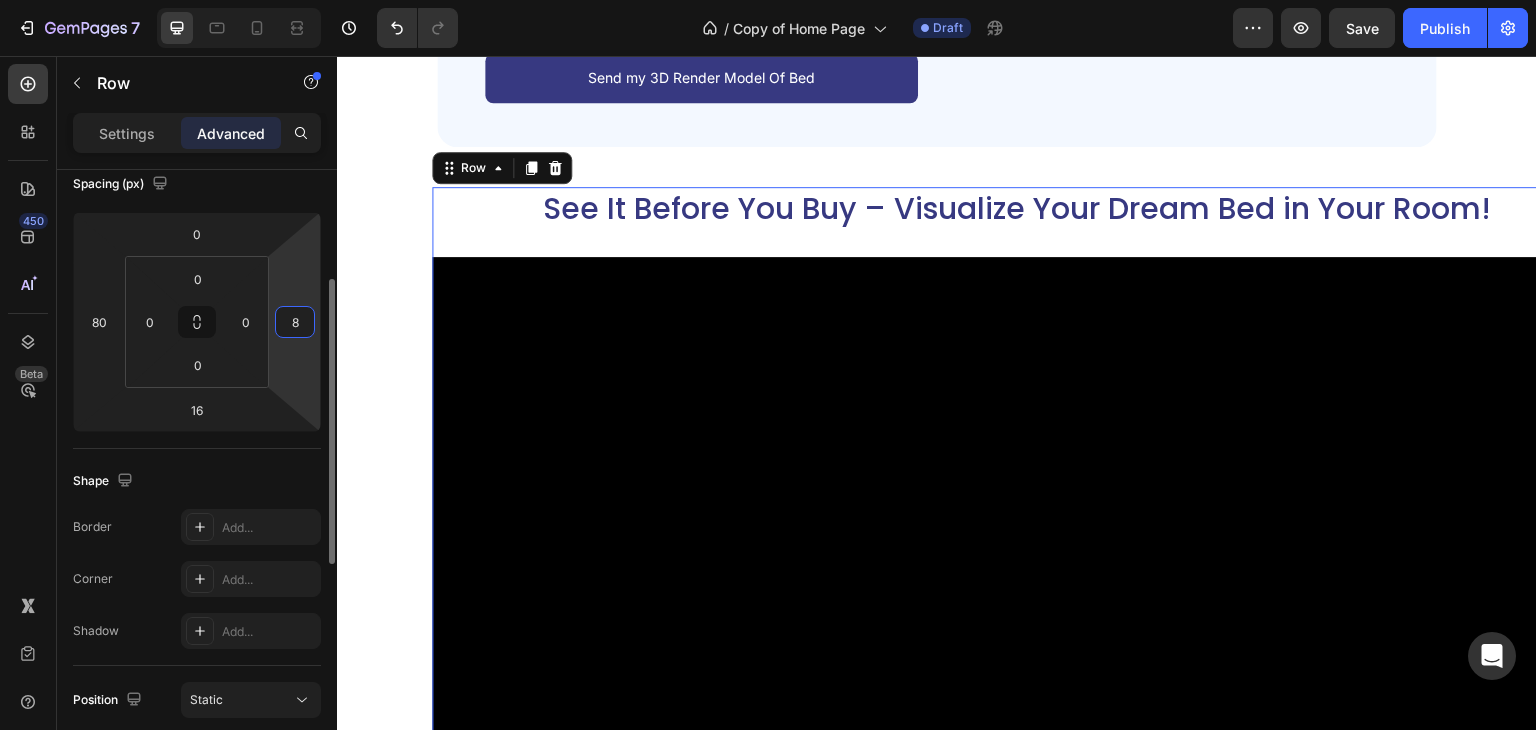 type on "80" 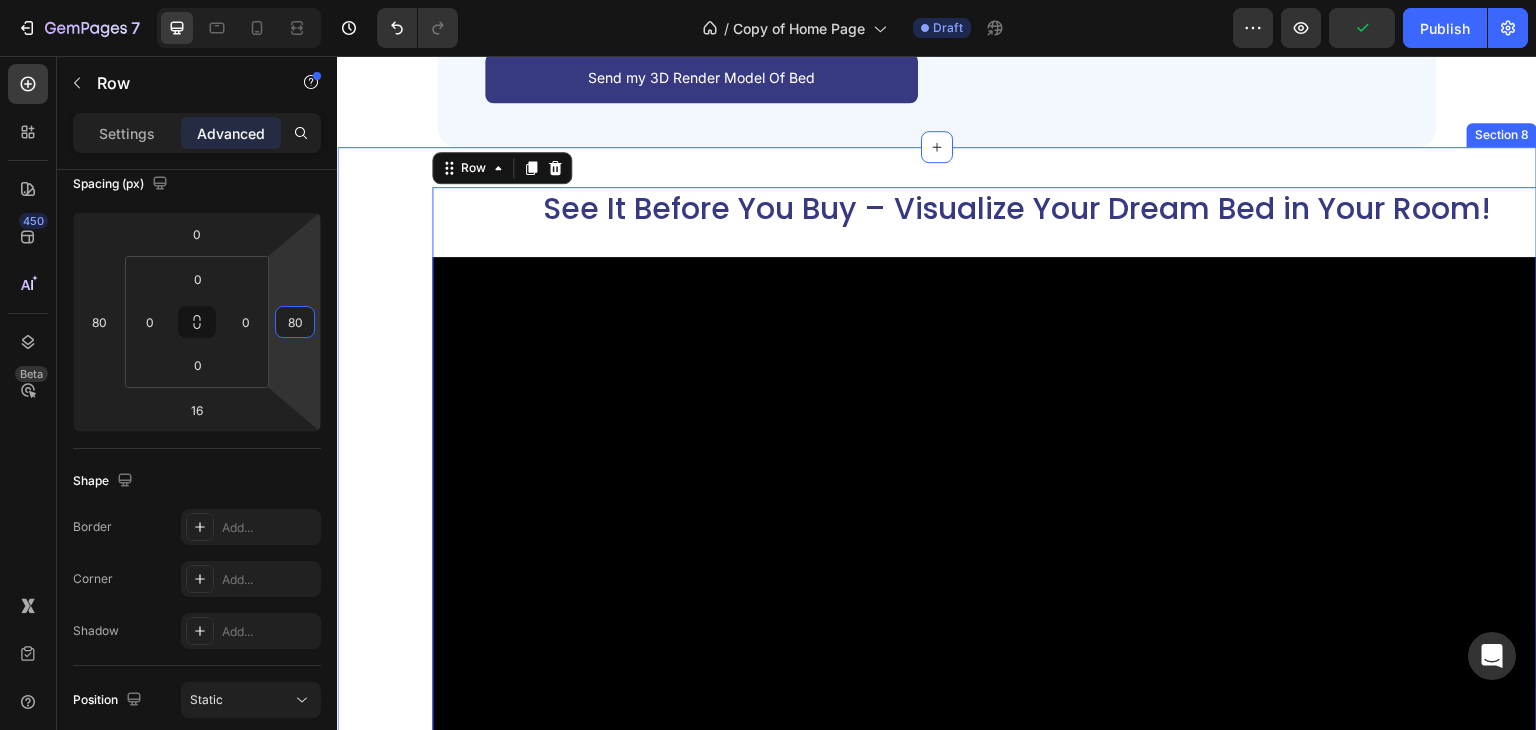 click on "See It Before You Buy – Visualize Your Dream Bed in Your Room! Heading Video On the other hand, we denounce with righteous indignation and dislike men. Text Block In a free hour, when our power of choice is untrammelled and when nothing prevents our being. Text Block READ MORE Button Row   16" at bounding box center [937, 660] 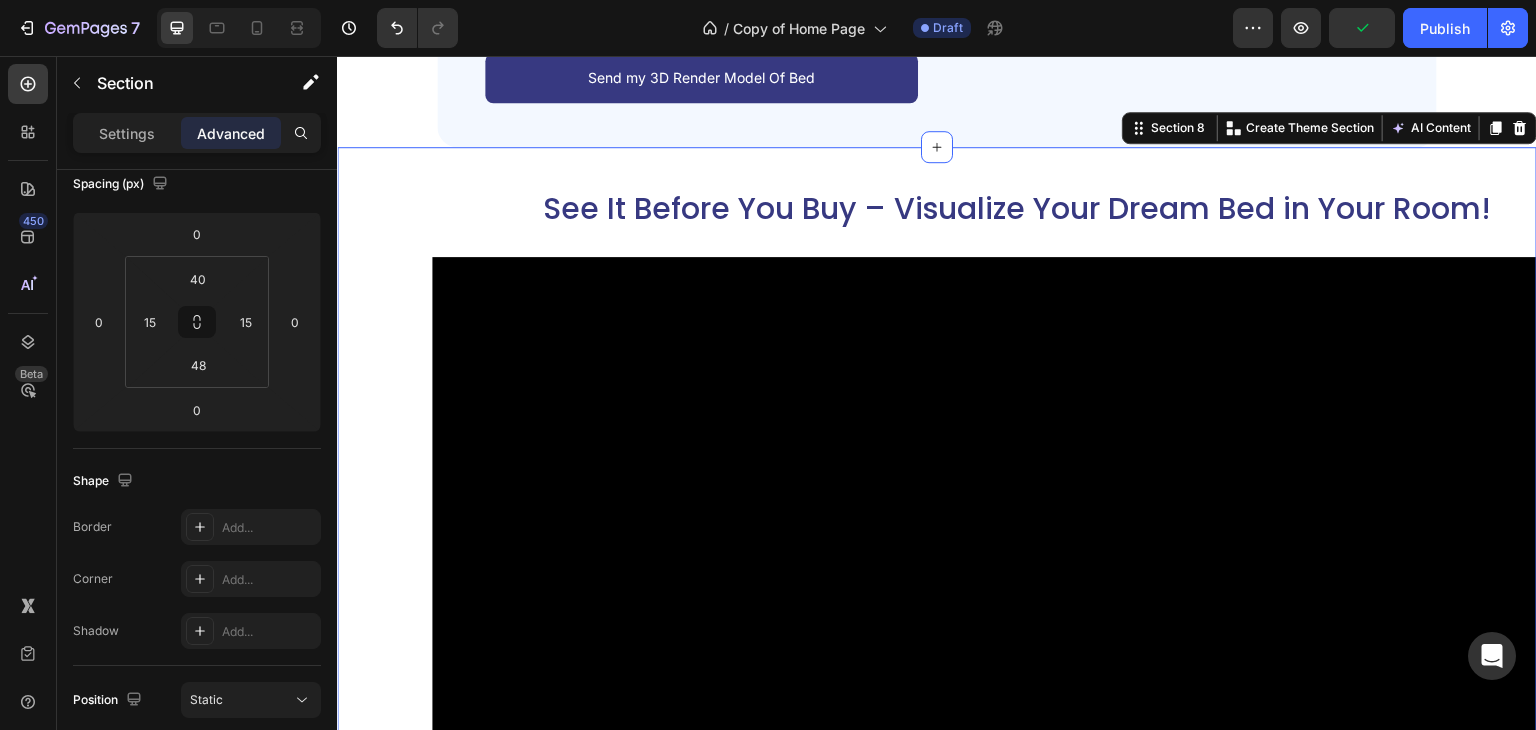 scroll, scrollTop: 0, scrollLeft: 0, axis: both 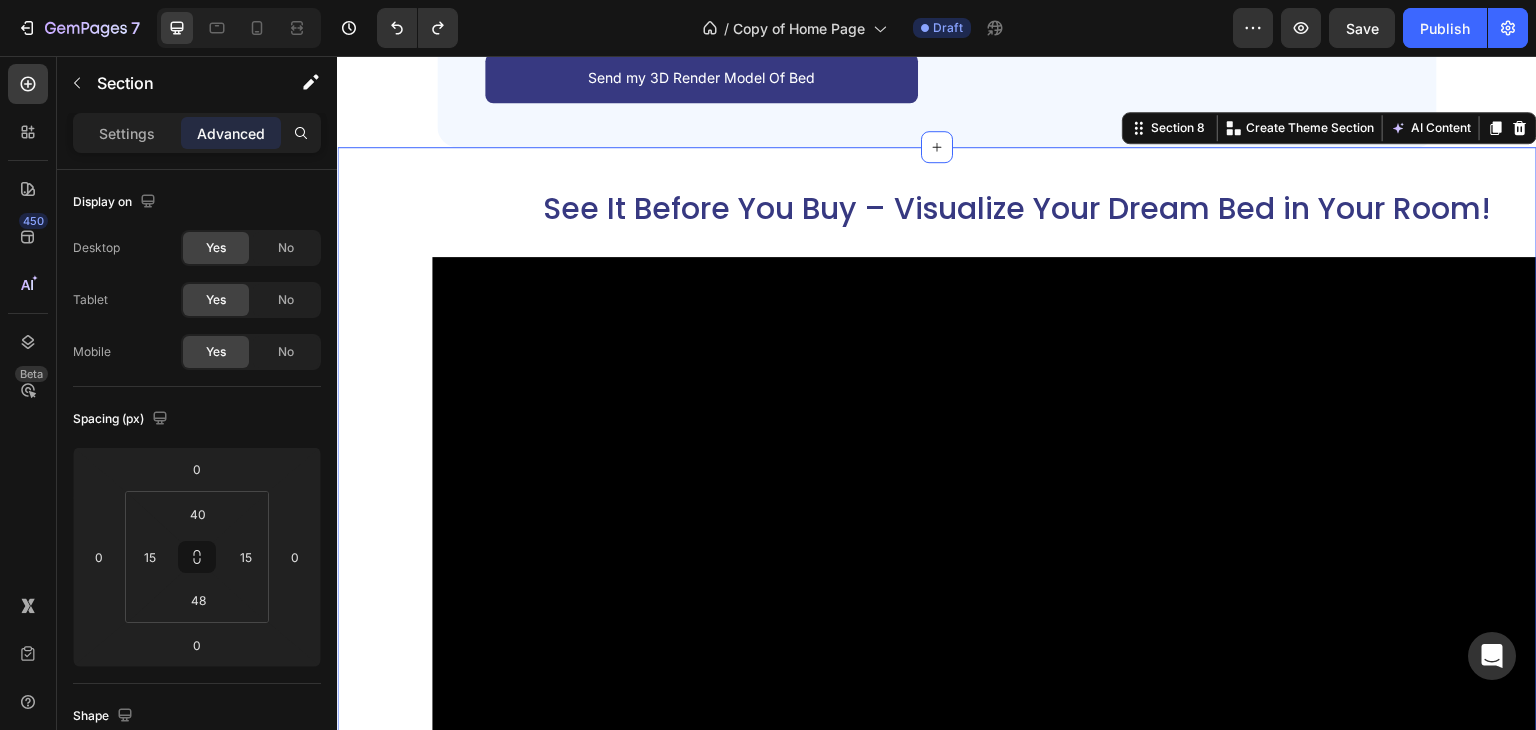 click on "See It Before You Buy – Visualize Your Dream Bed in Your Room! Heading Video On the other hand, we denounce with righteous indignation and dislike men. Text Block In a free hour, when our power of choice is untrammelled and when nothing prevents our being. Text Block READ MORE Button Row" at bounding box center [937, 660] 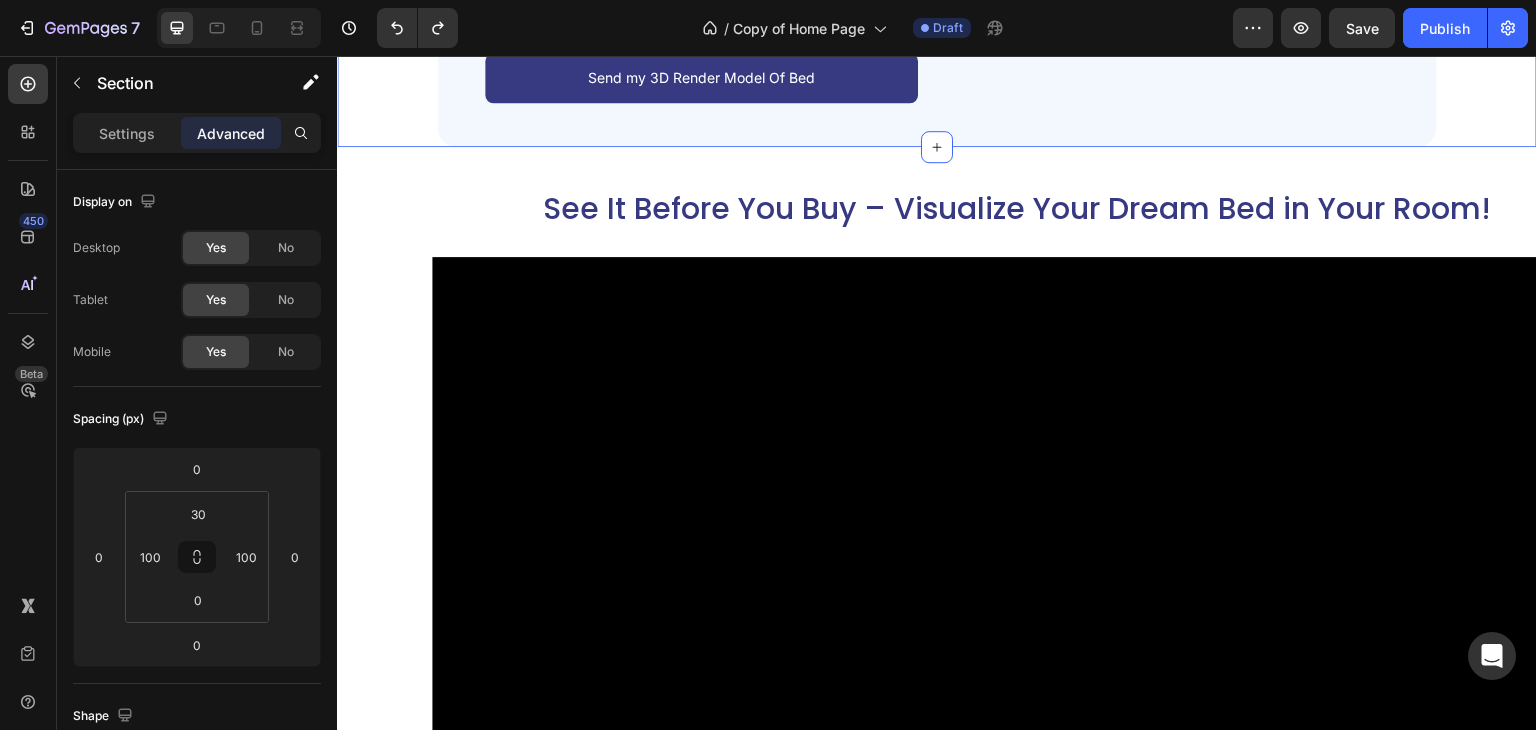 click on "Deal of the Day – Don’t Miss It! Heading Impressive Collection for your Dream Bedroom Text Block Sale 35% off Product Badge Product Images Tecco Upholstered Bed In Towel Cloth Product Title Rs. 64,999.00 Product Price Product Price Row Rs. 99,999.00 Product Price Product Price Row
Add To Cart Add to Cart Row Row Row Product List Sale 40% off Product Badge Product Images Vantera Luxe Gold Panel Upholstered Bed Product Title Rs. 59,999.00 Product Price Product Price Row Rs. 99,999.00 Product Price Product Price Row
Add To Cart Add to Cart Row Row Row Product List Sale 38% off Product Badge Product Images Regal Edge Velvet Panel Upholstered Bed Product Title Rs. 61,999.00 Product Price Product Price Row Rs. 99,999.00 Product Price Product Price Row
Add To Cart Add to Cart Row Row Row Product List Sale 19% off Product Badge Product Images Mellow Plush Grid Tufted Upholstered Bed Product Title Rs. 65,999.00 Product Price Product Price Row Rs. 80,999.00 Row Row" at bounding box center [937, -423] 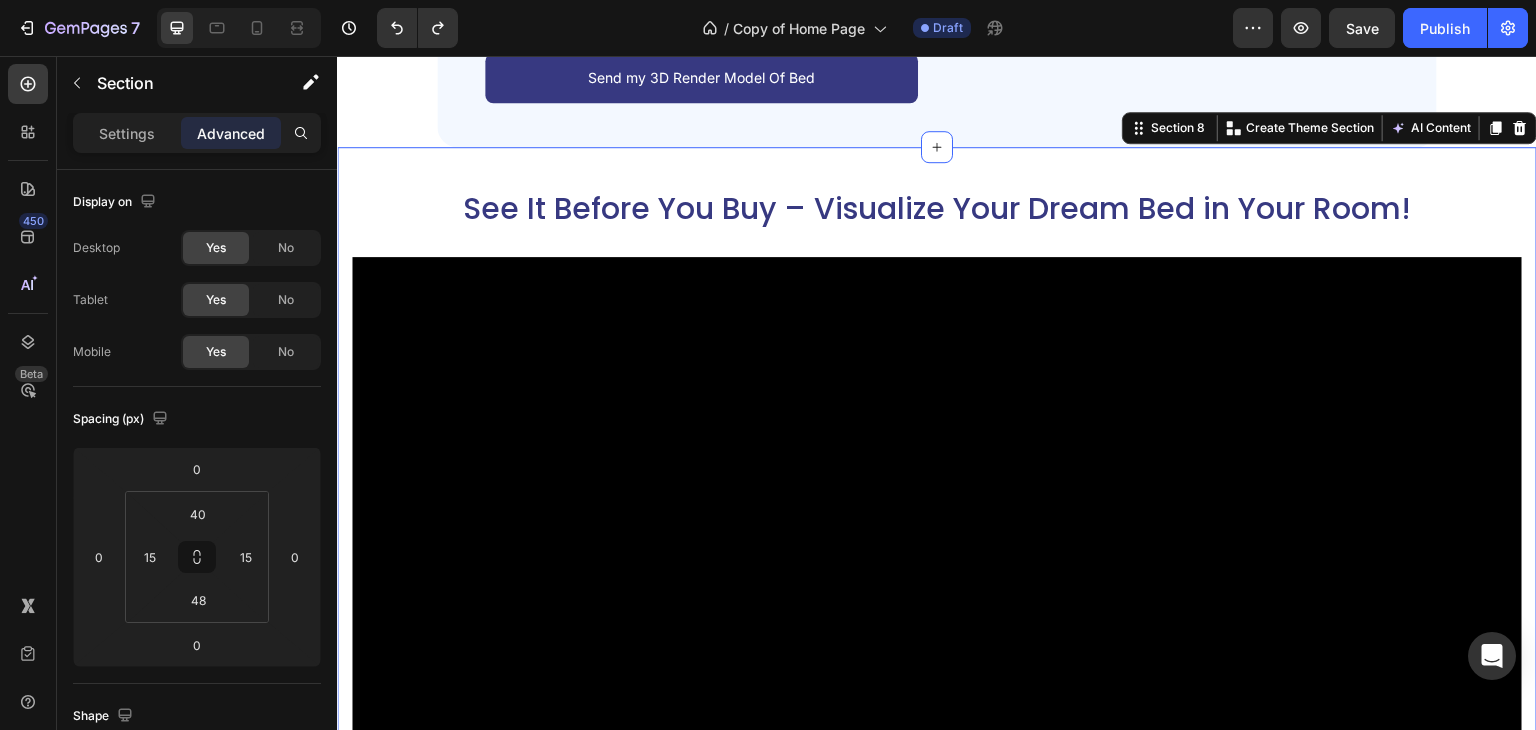 click on "See It Before You Buy – Visualize Your Dream Bed in Your Room! Heading Video On the other hand, we denounce with righteous indignation and dislike men. Text Block In a free hour, when our power of choice is untrammelled and when nothing prevents our being. Text Block READ MORE Button Row Section 8   Create Theme Section AI Content Write with GemAI What would you like to describe here? Tone and Voice Persuasive Product Avenzo Elite Ivory Leatherette Bed Show more Generate" at bounding box center [937, 664] 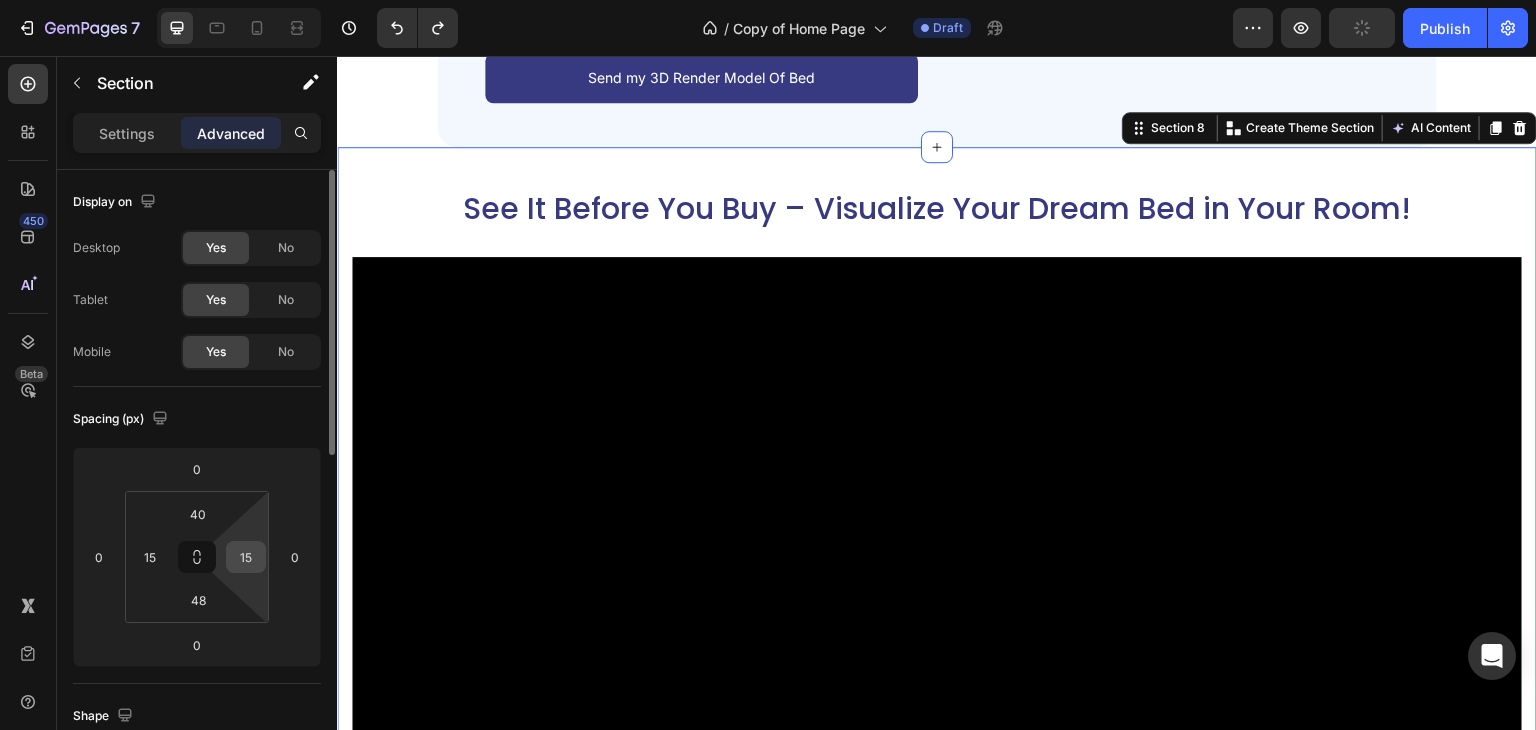 click on "15" at bounding box center [246, 557] 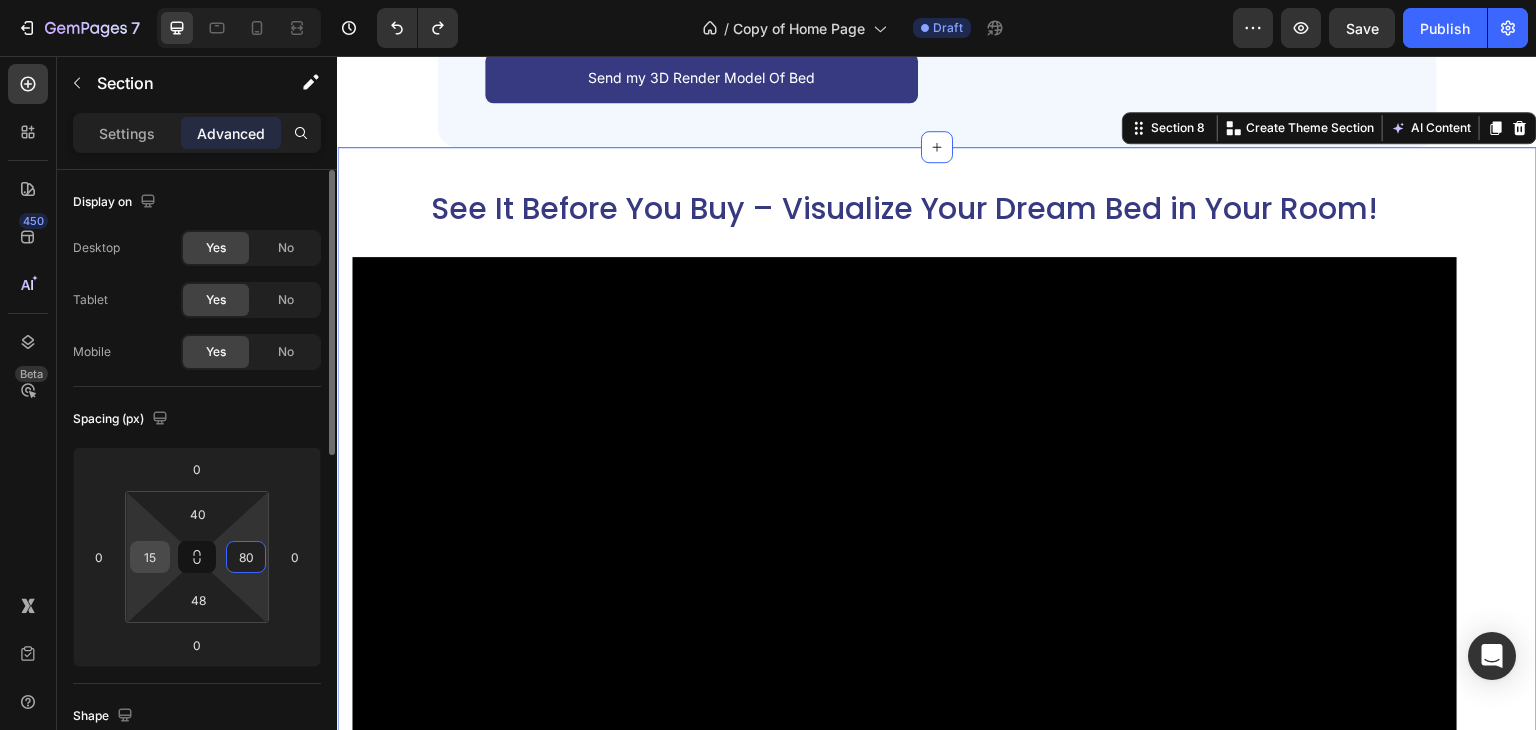 type on "80" 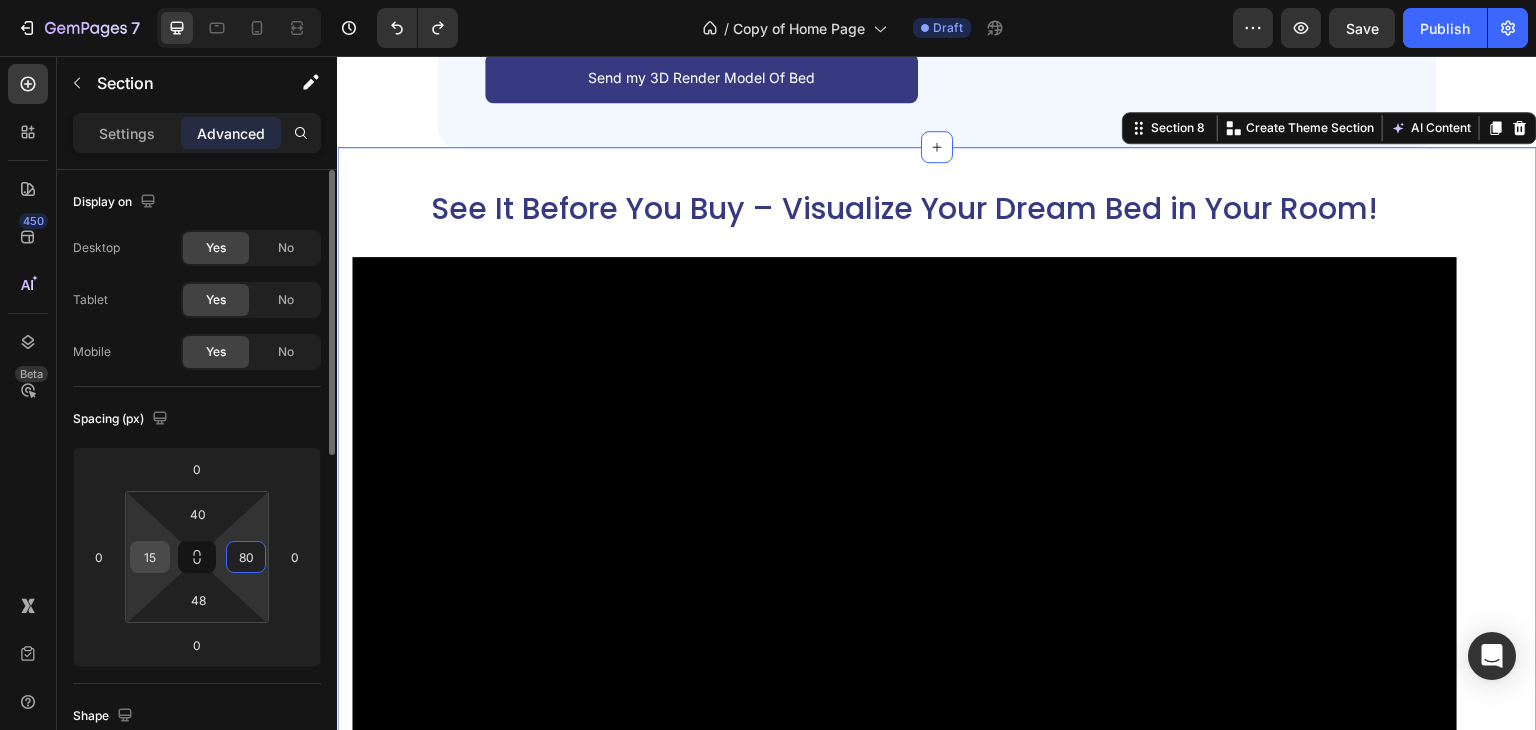 click on "15" at bounding box center [150, 557] 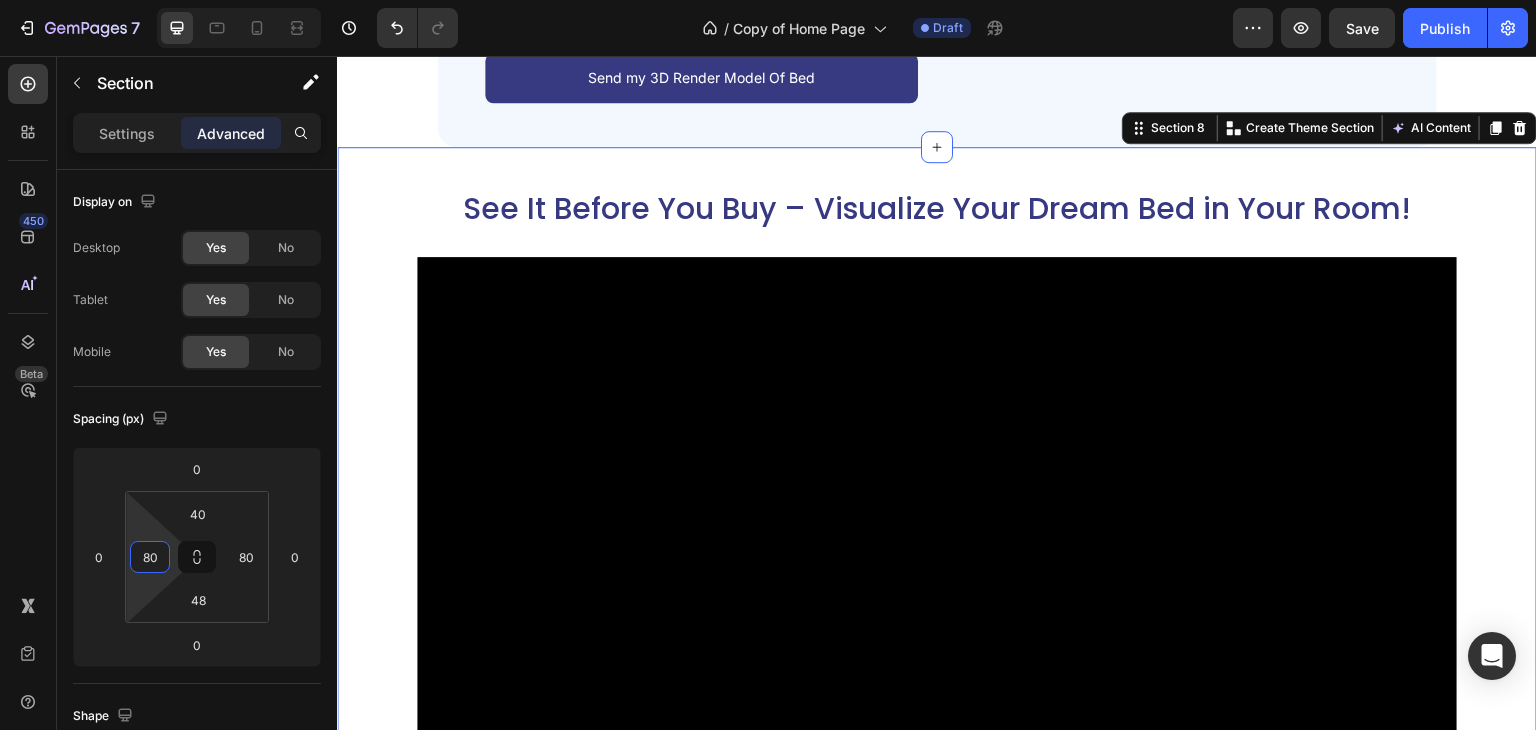 type on "80" 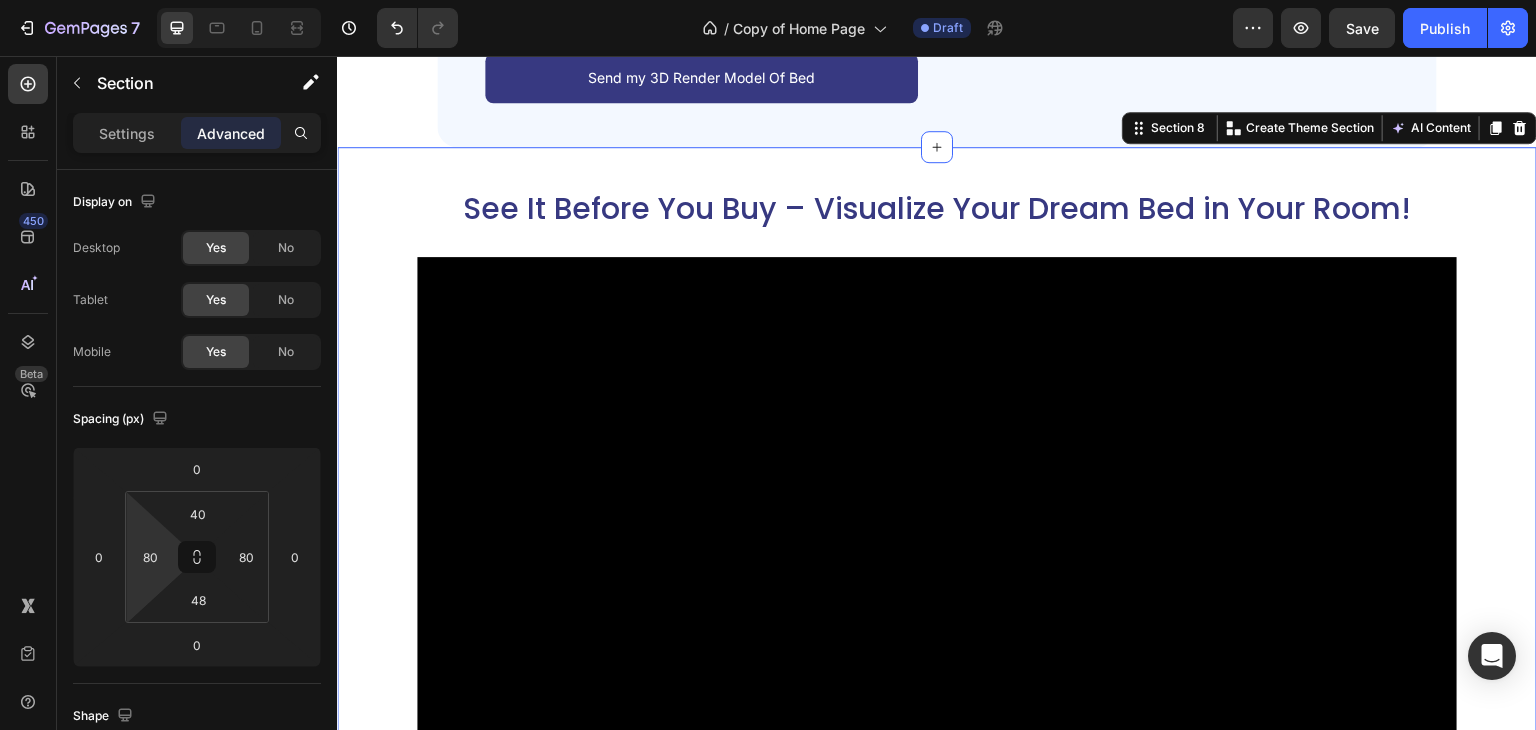 click on "See It Before You Buy – Visualize Your Dream Bed in Your Room! Heading Video On the other hand, we denounce with righteous indignation and dislike men. Text Block In a free hour, when our power of choice is untrammelled and when nothing prevents our being. Text Block READ MORE Button Row Section 8   Create Theme Section AI Content Write with GemAI What would you like to describe here? Tone and Voice Persuasive Product Avenzo Elite Ivory Leatherette Bed Show more Generate" at bounding box center [937, 627] 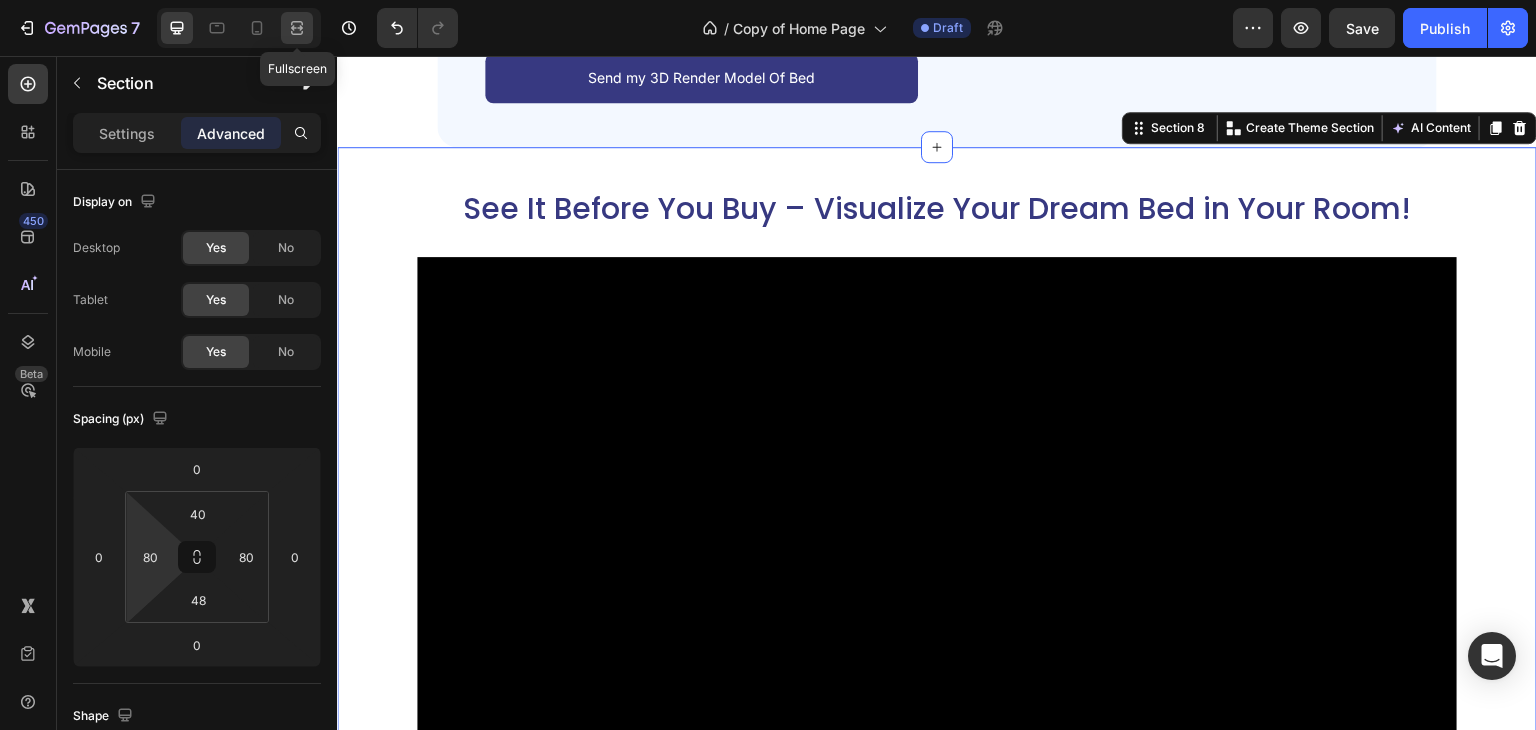 click 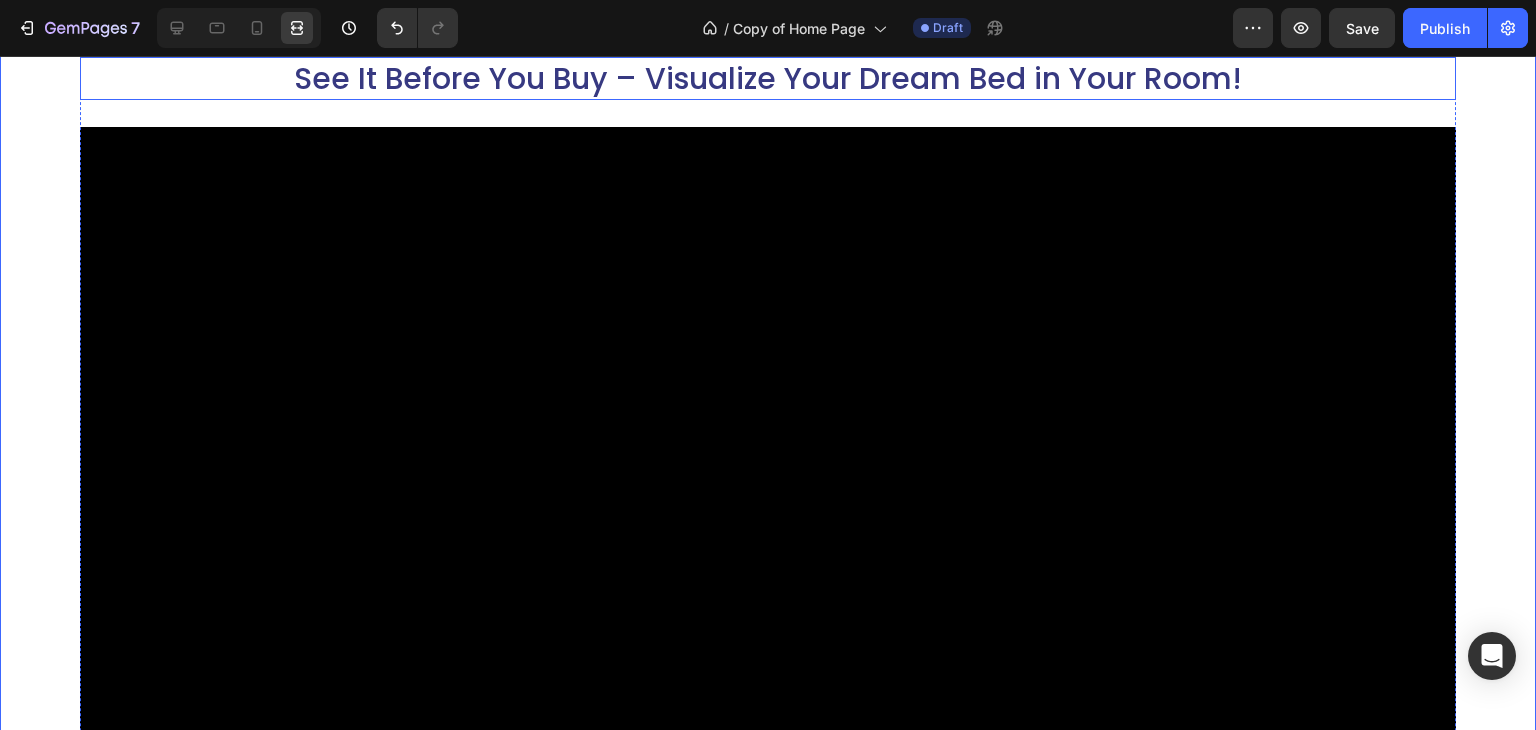 scroll, scrollTop: 3697, scrollLeft: 0, axis: vertical 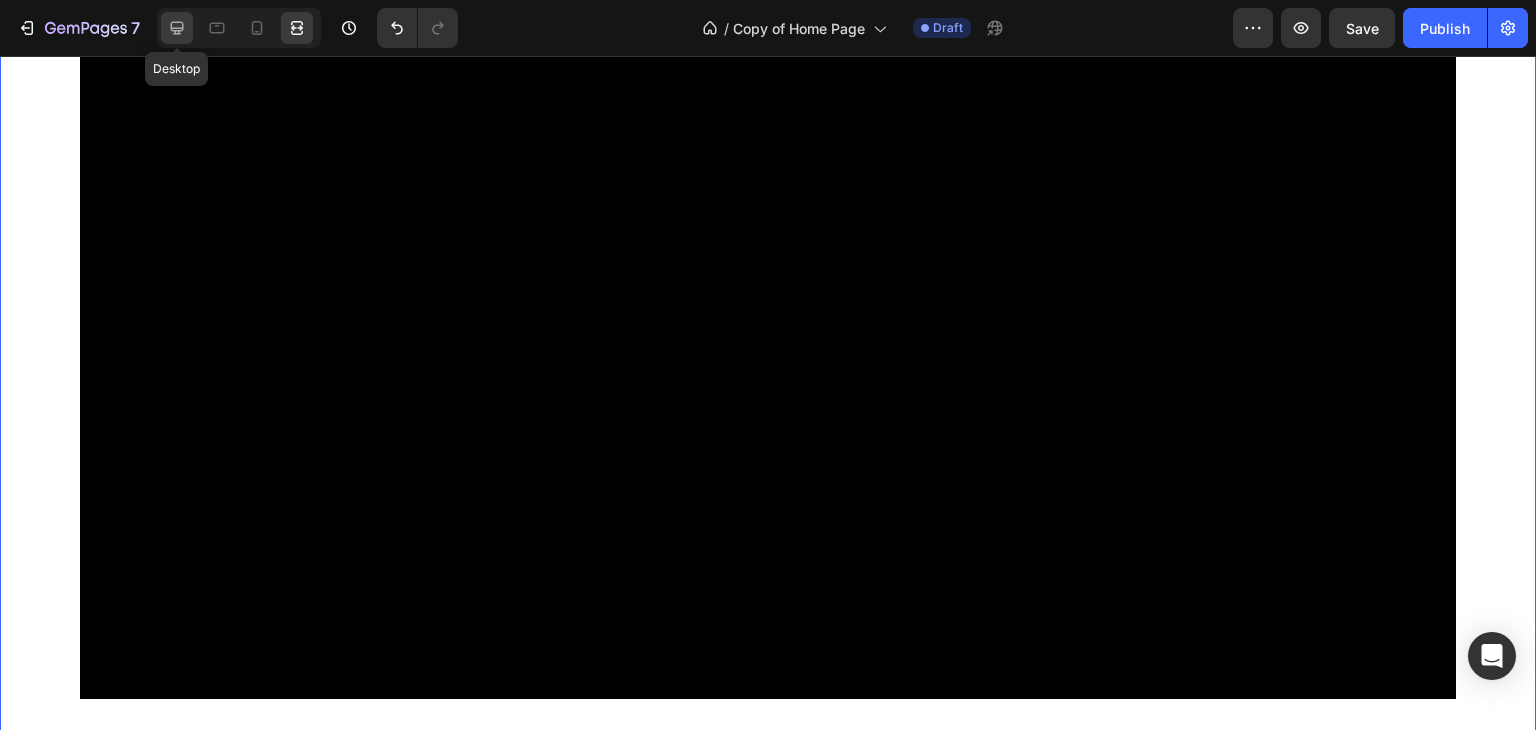 click 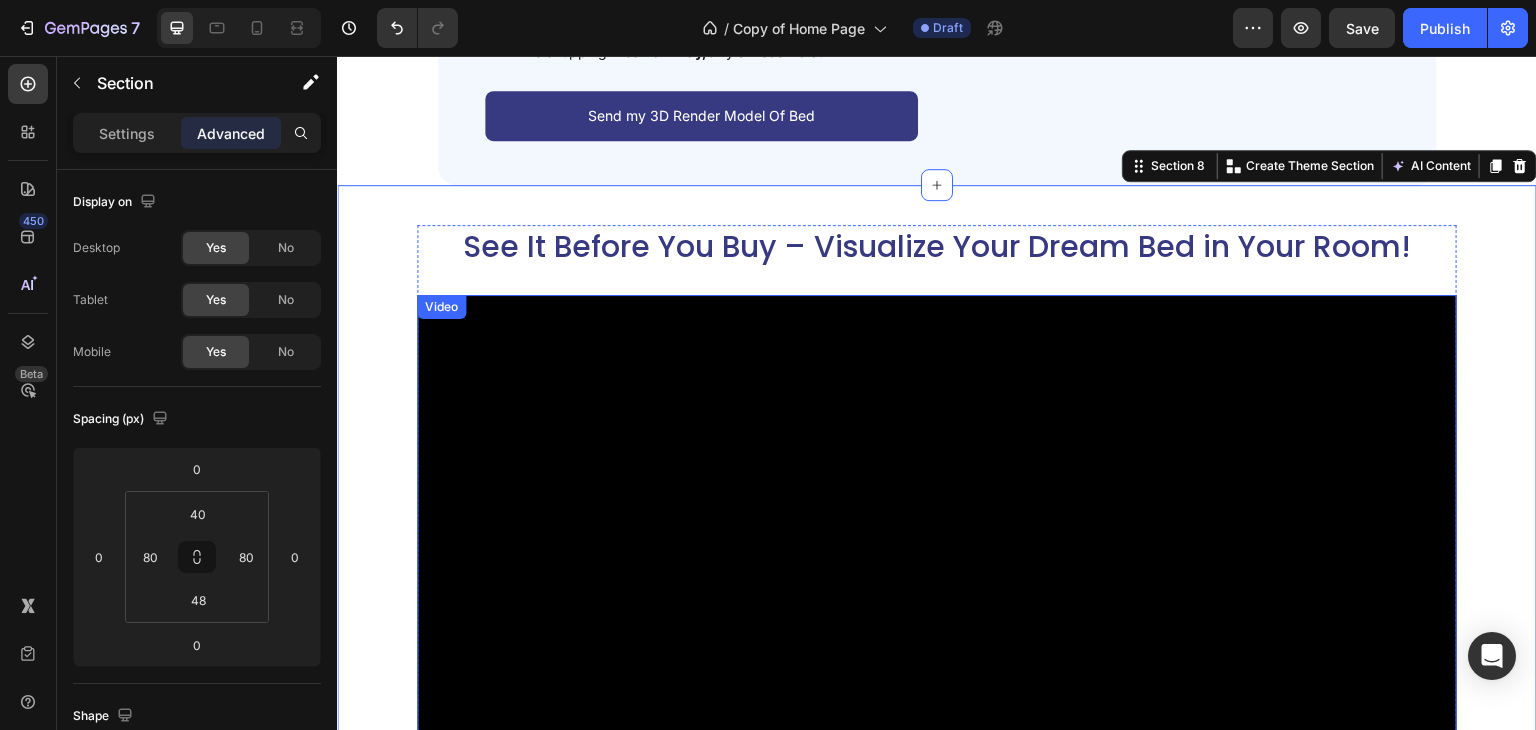 scroll, scrollTop: 3804, scrollLeft: 0, axis: vertical 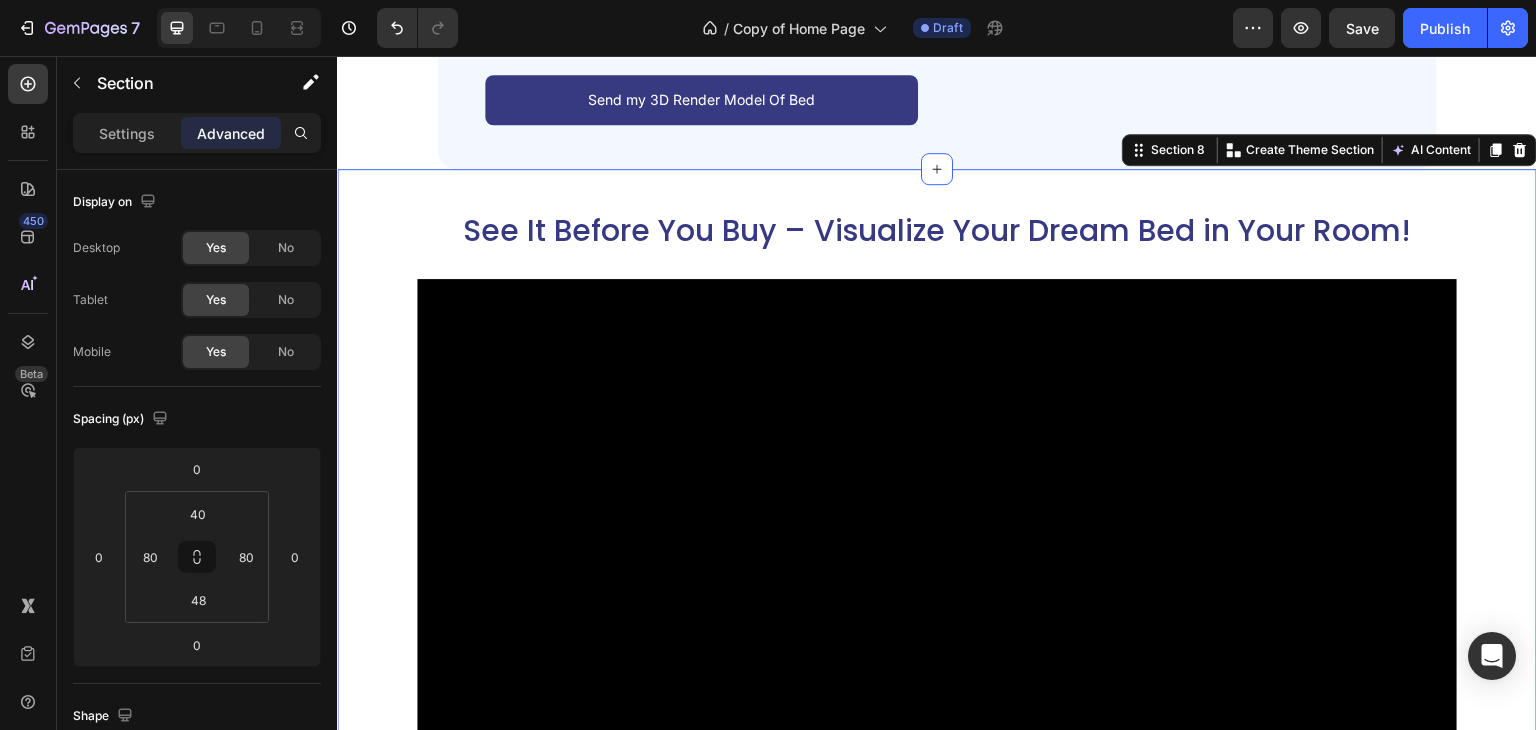 click on "See It Before You Buy – Visualize Your Dream Bed in Your Room! Heading Video On the other hand, we denounce with righteous indignation and dislike men. Text Block In a free hour, when our power of choice is untrammelled and when nothing prevents our being. Text Block READ MORE Button Row Section 8   Create Theme Section AI Content Write with GemAI What would you like to describe here? Tone and Voice Persuasive Product Avenzo Elite Ivory Leatherette Bed Show more Generate" at bounding box center (937, 649) 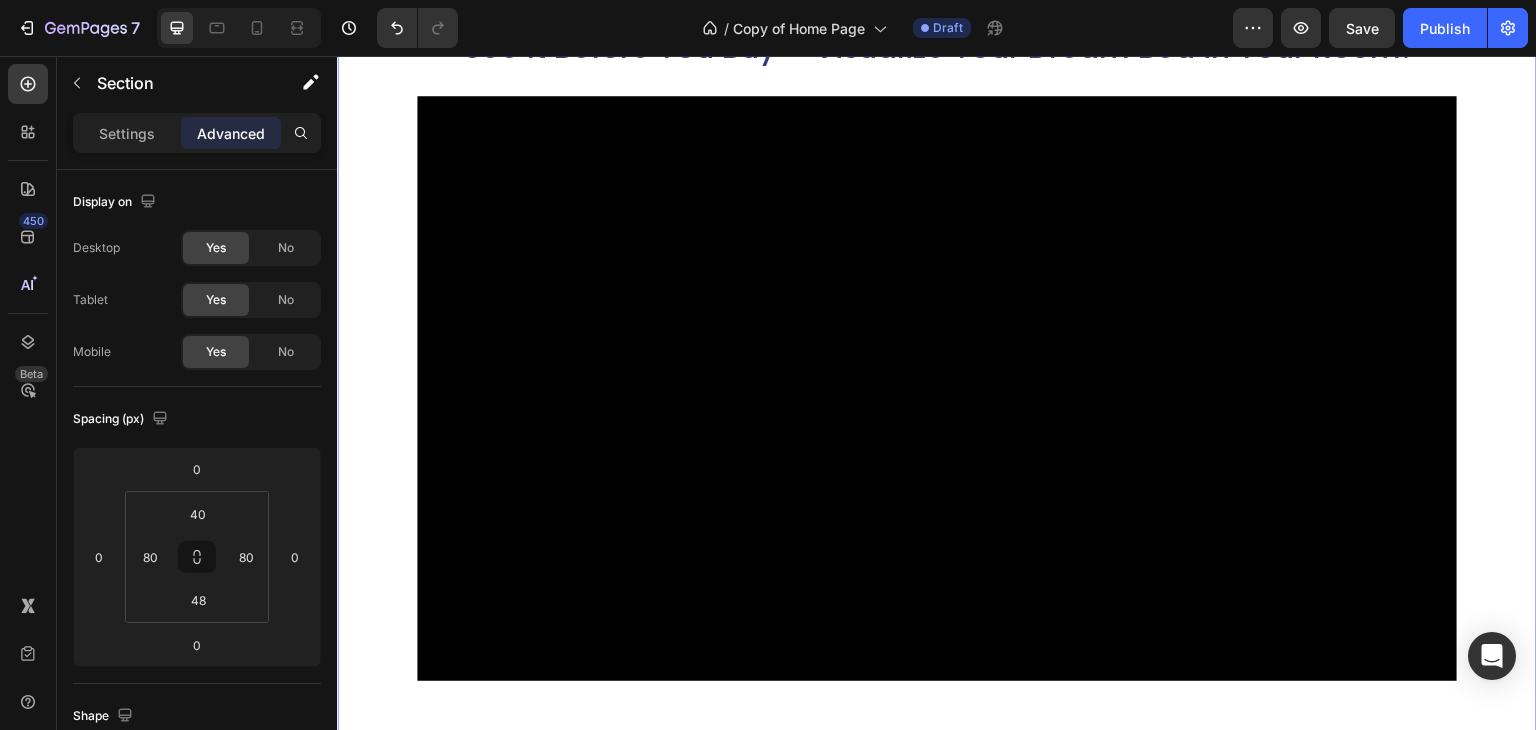 scroll, scrollTop: 4016, scrollLeft: 0, axis: vertical 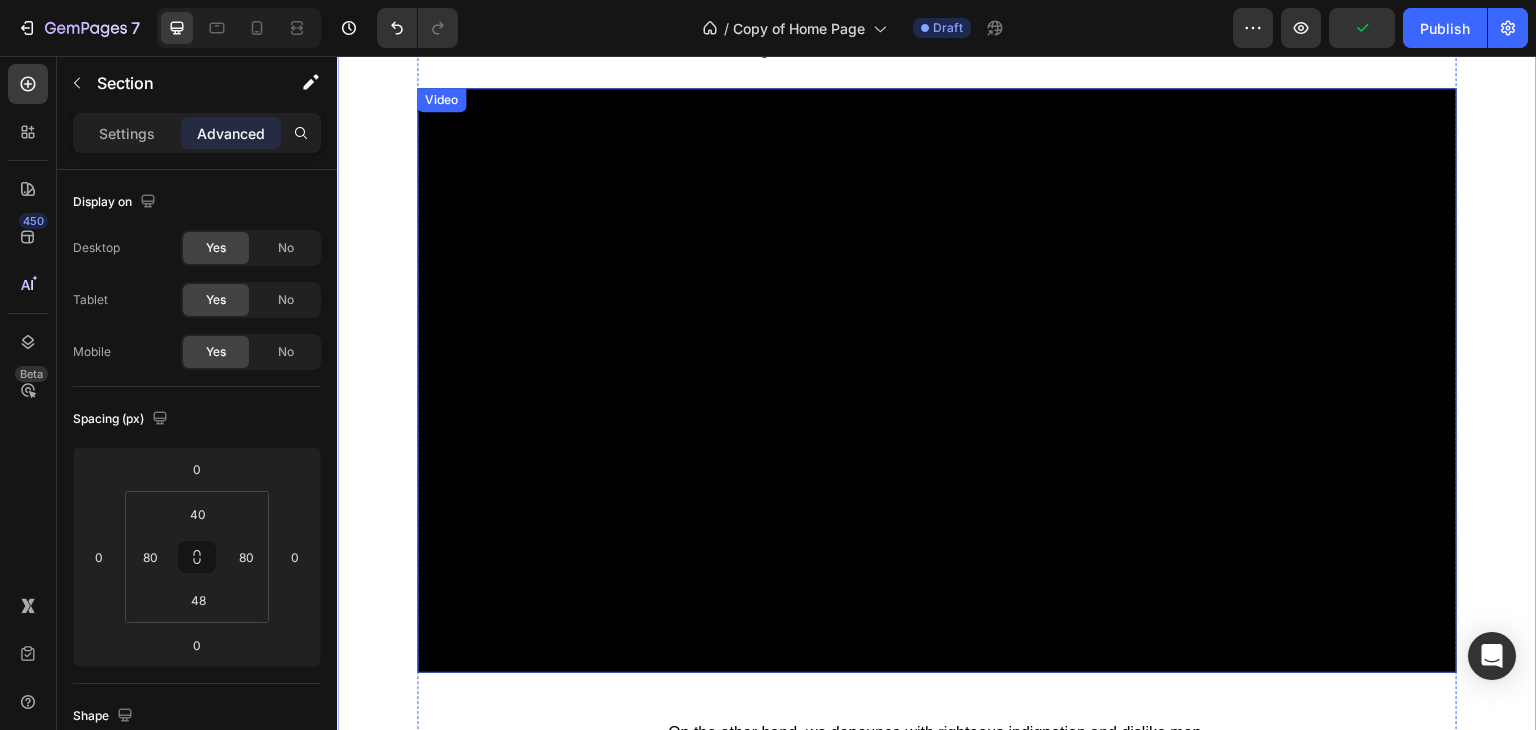 click at bounding box center (937, 380) 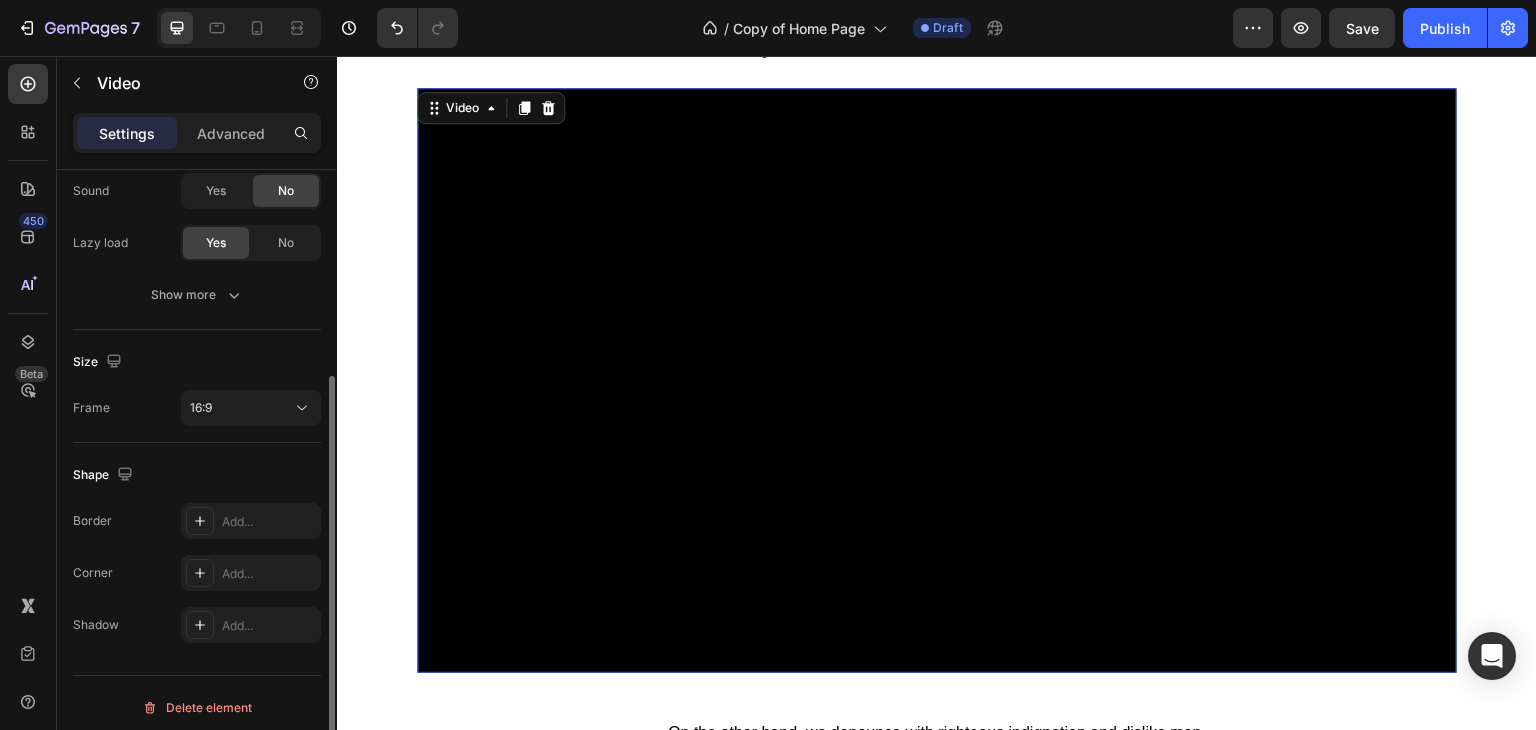 scroll, scrollTop: 329, scrollLeft: 0, axis: vertical 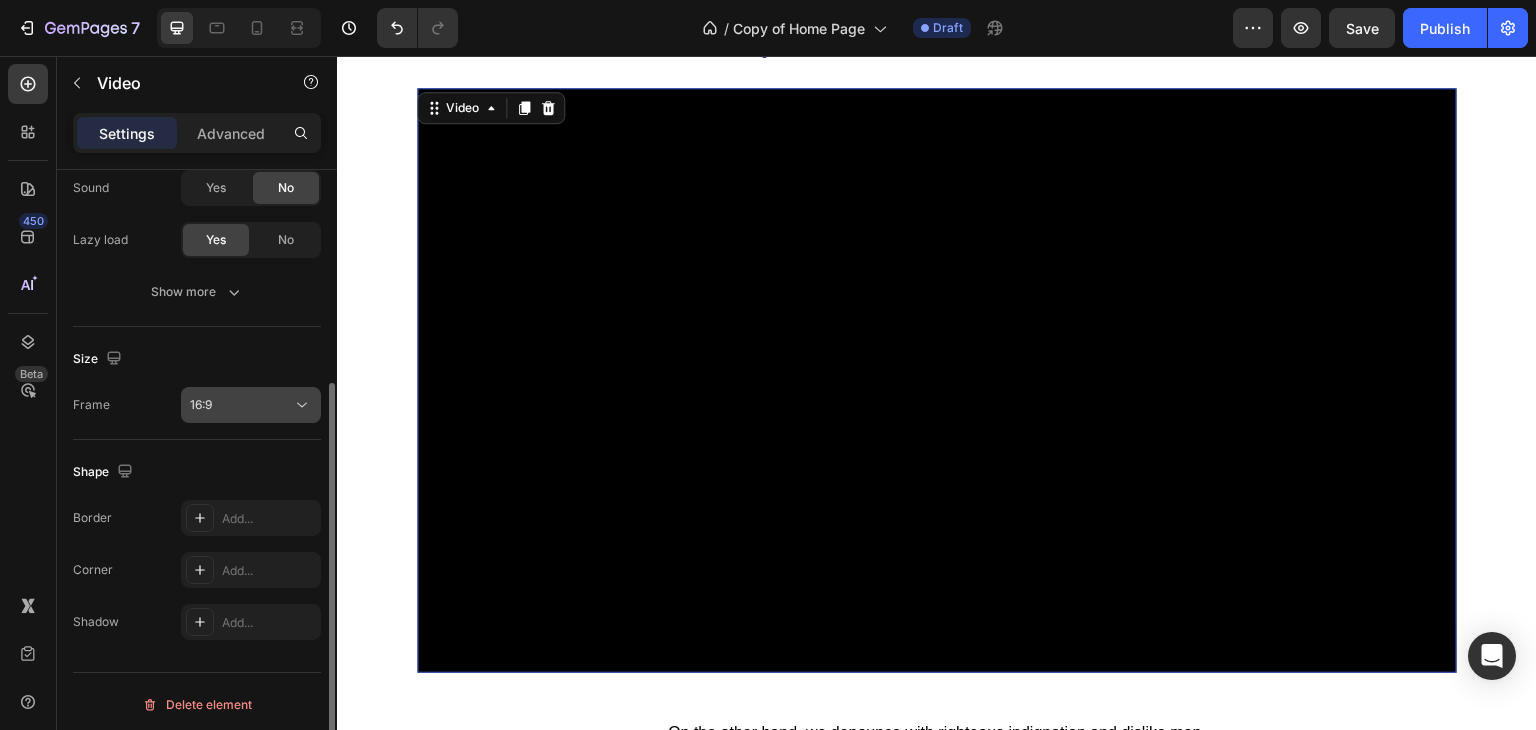 click on "16:9" 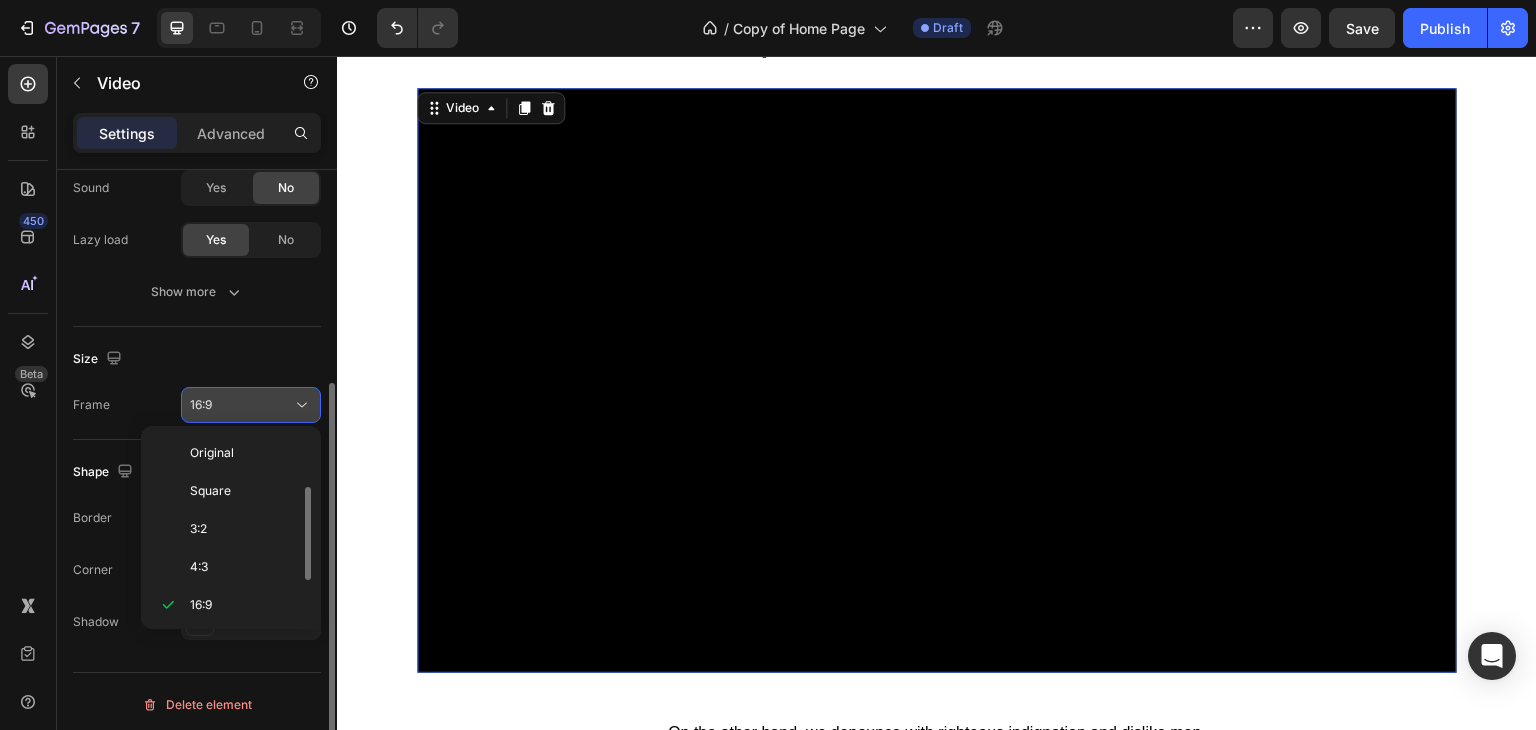 scroll, scrollTop: 36, scrollLeft: 0, axis: vertical 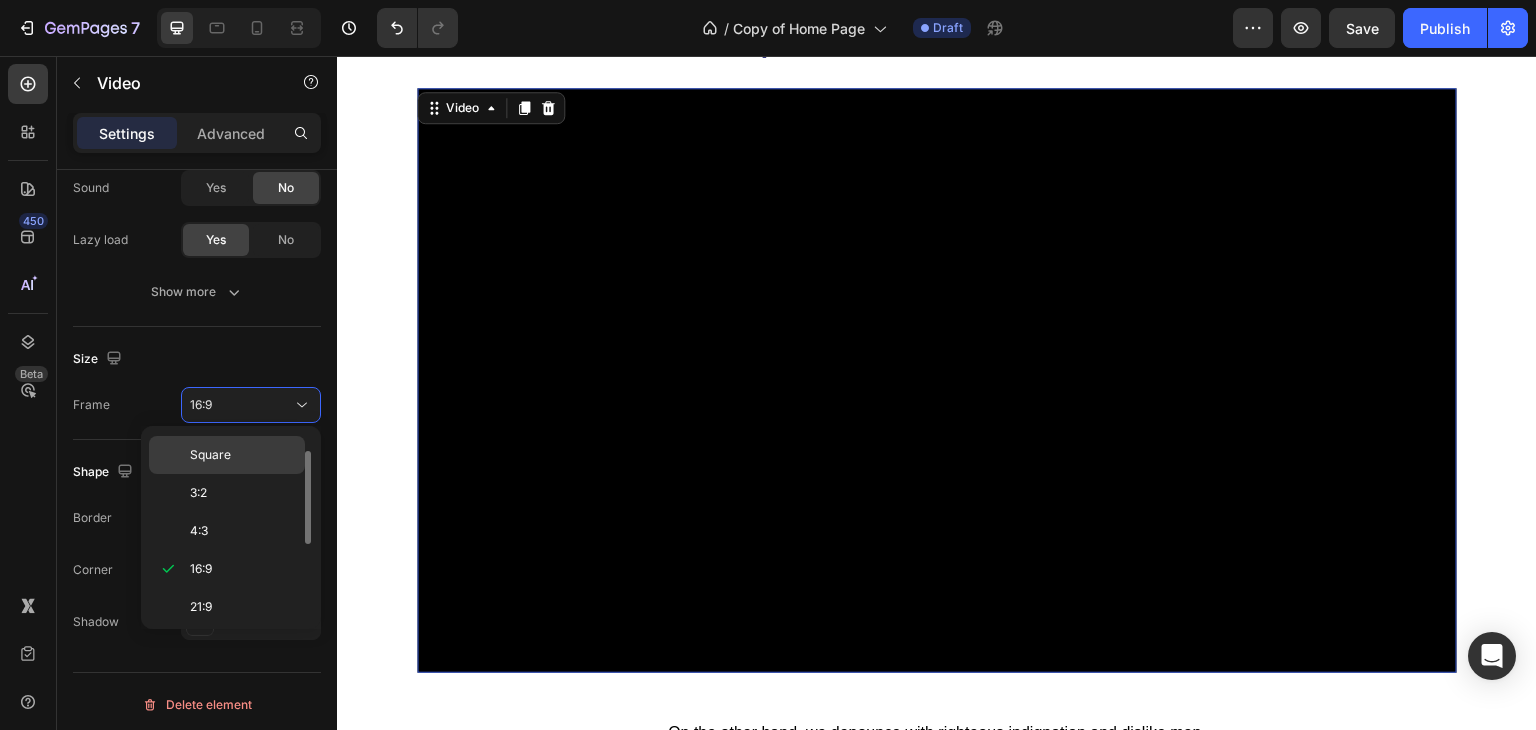 click on "Square" at bounding box center (243, 455) 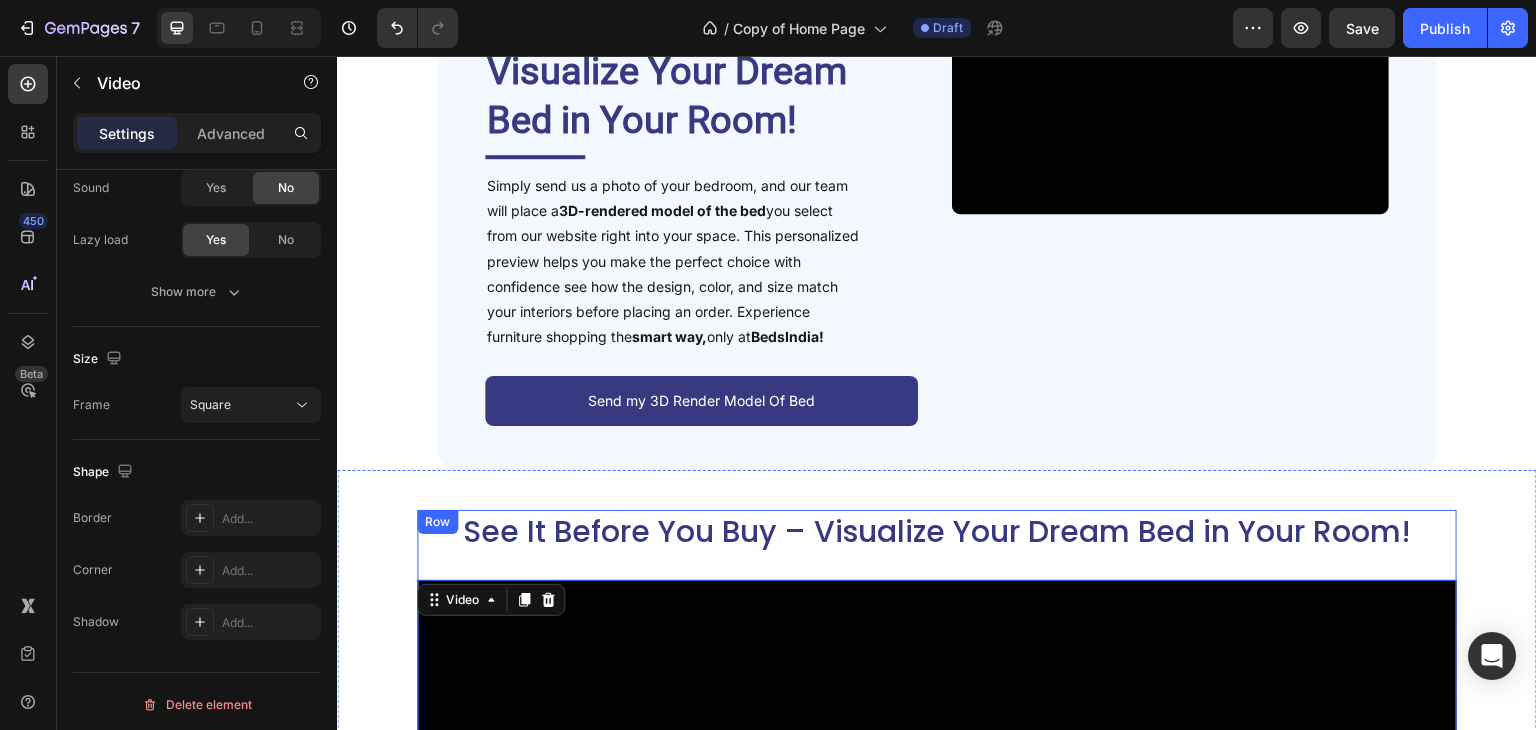 scroll, scrollTop: 3485, scrollLeft: 0, axis: vertical 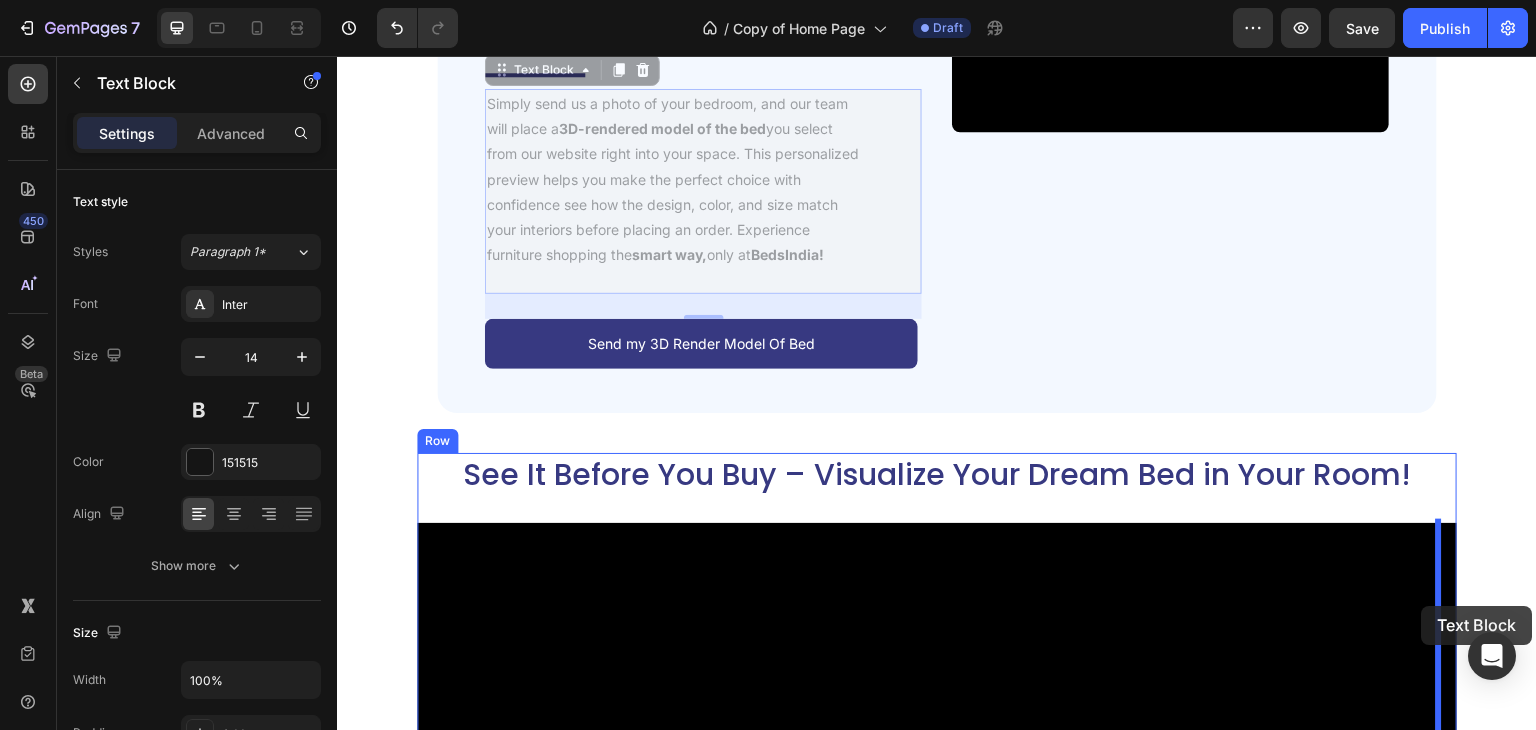 drag, startPoint x: 710, startPoint y: 248, endPoint x: 1422, endPoint y: 606, distance: 796.93665 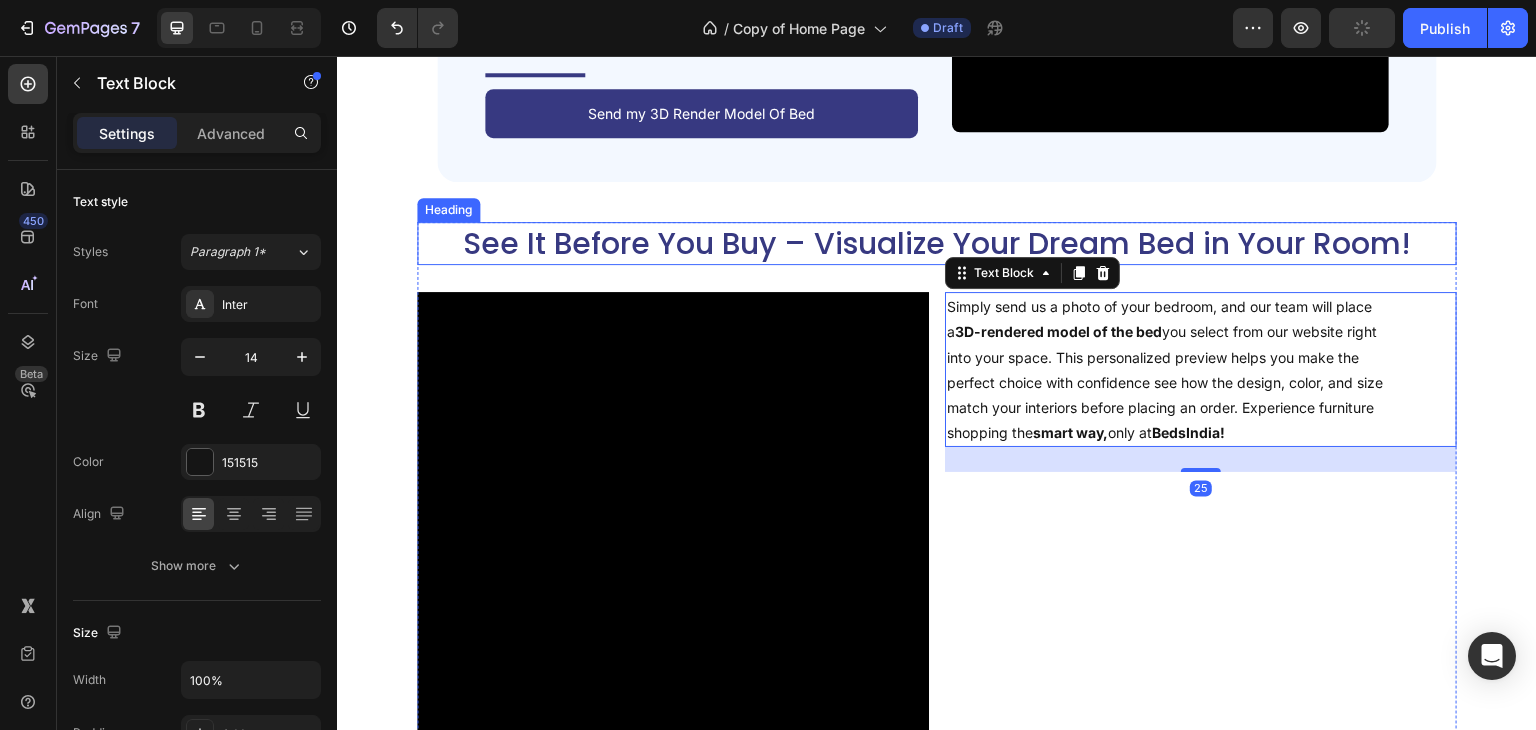 scroll, scrollTop: 3885, scrollLeft: 0, axis: vertical 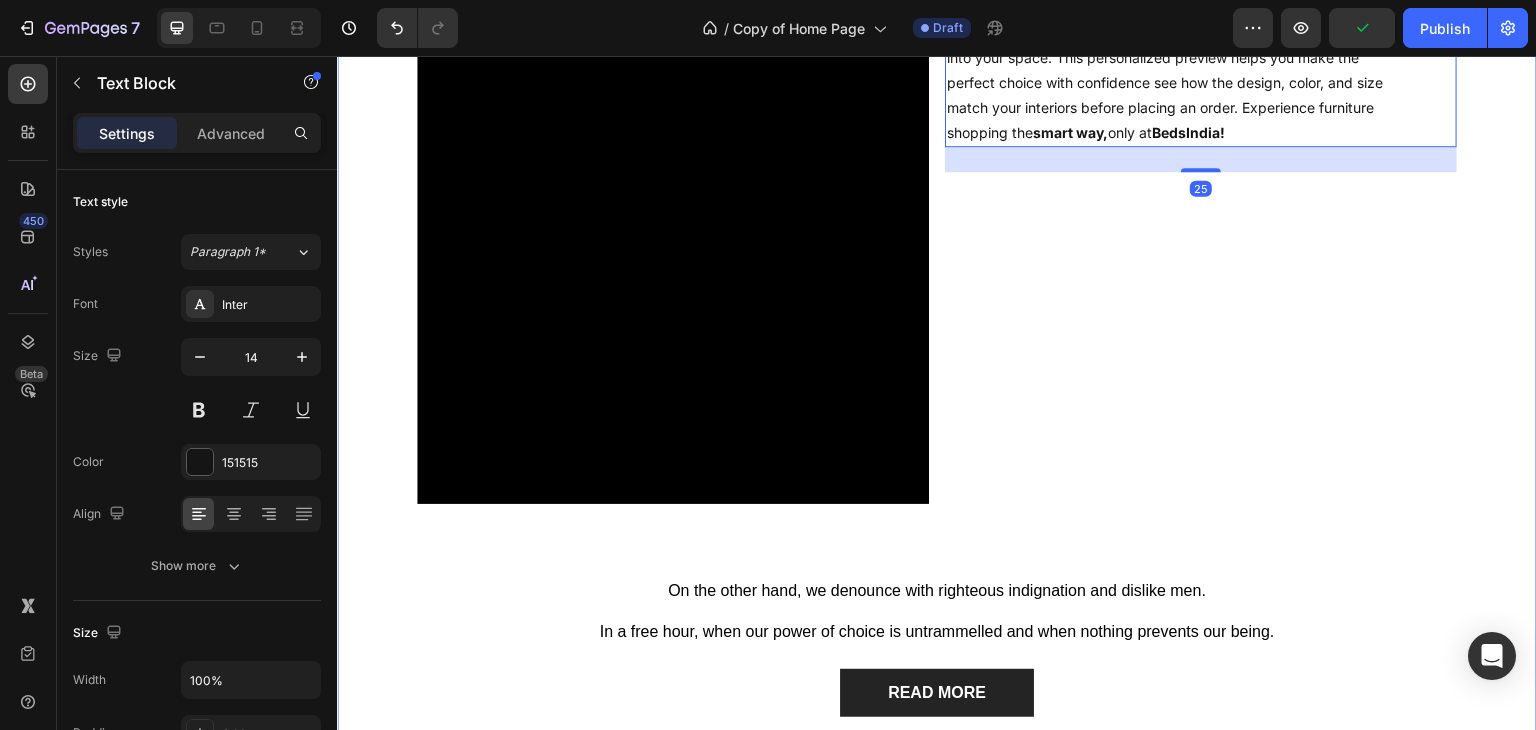 click on "See It Before You Buy – Visualize Your Dream Bed in Your Room! Heading Video Simply send us a photo of your bedroom, and our team will place a  3D-rendered model of the bed  you select from our website right into your space. This personalized preview helps you make the perfect choice with confidence see how the design, color, and size match your interiors before placing an order. Experience furniture shopping the  smart way,  only at  BedsIndia! Text Block   25 Row On the other hand, we denounce with righteous indignation and dislike men. Text Block In a free hour, when our power of choice is untrammelled and when nothing prevents our being. Text Block READ MORE Button Row Section 8" at bounding box center [937, 339] 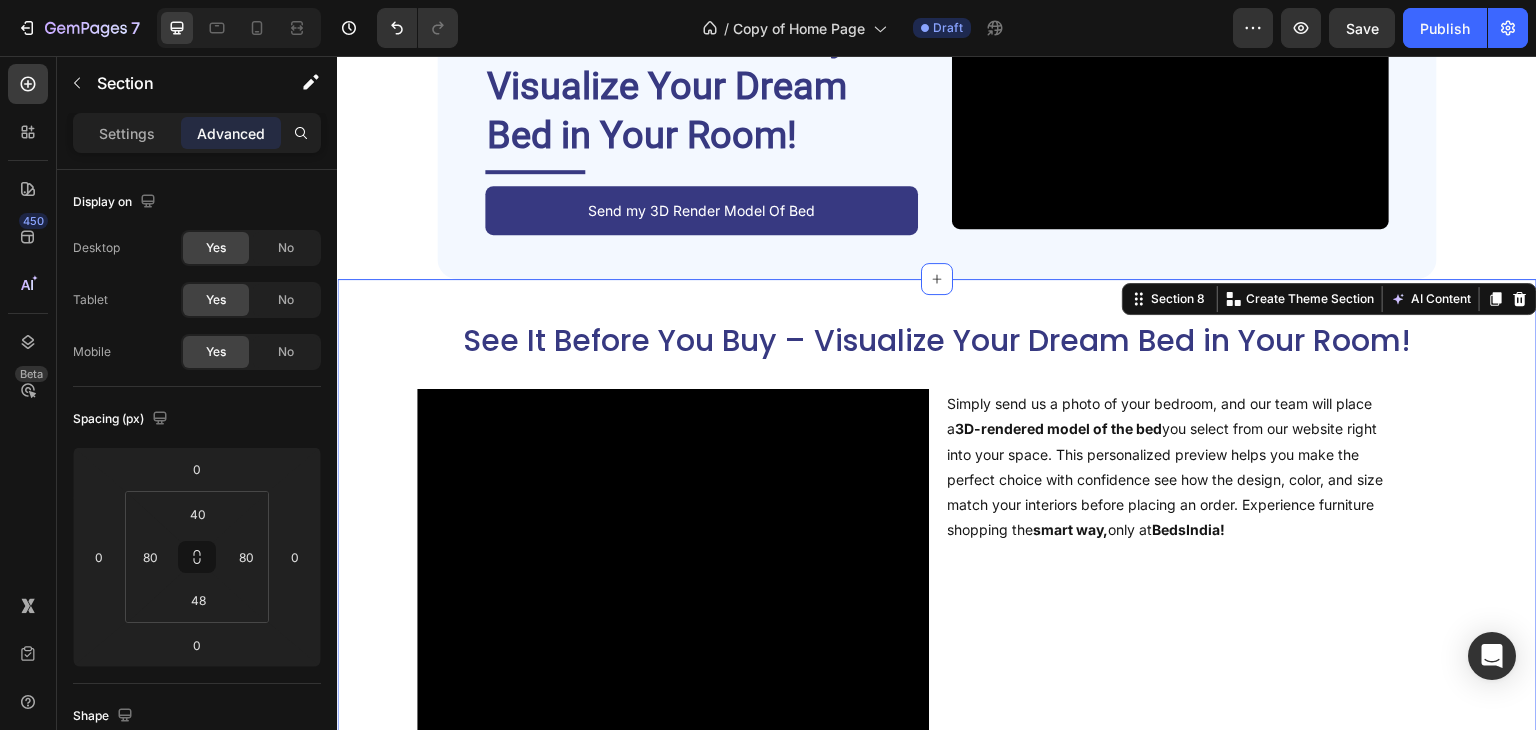 scroll, scrollTop: 3692, scrollLeft: 0, axis: vertical 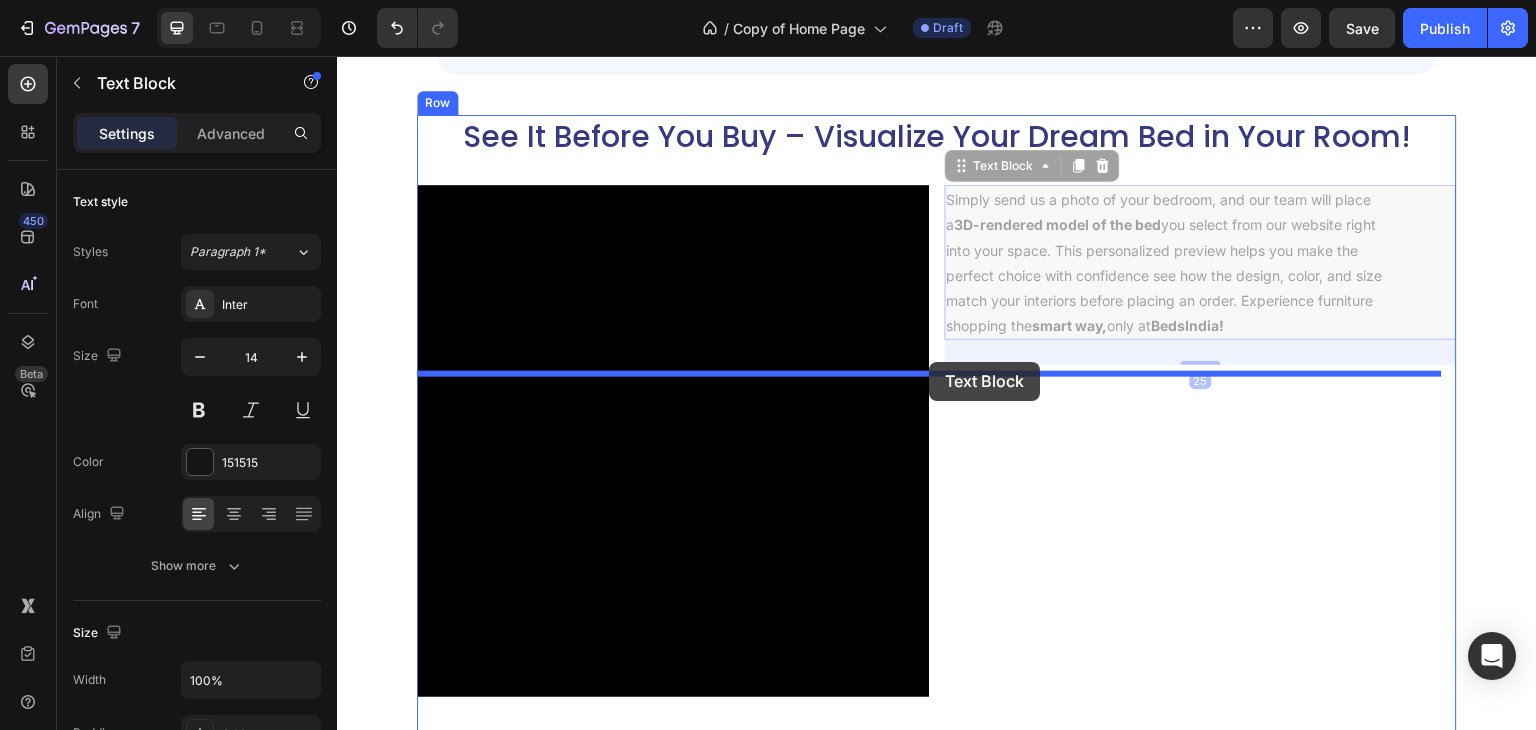 drag, startPoint x: 1397, startPoint y: 477, endPoint x: 929, endPoint y: 362, distance: 481.92218 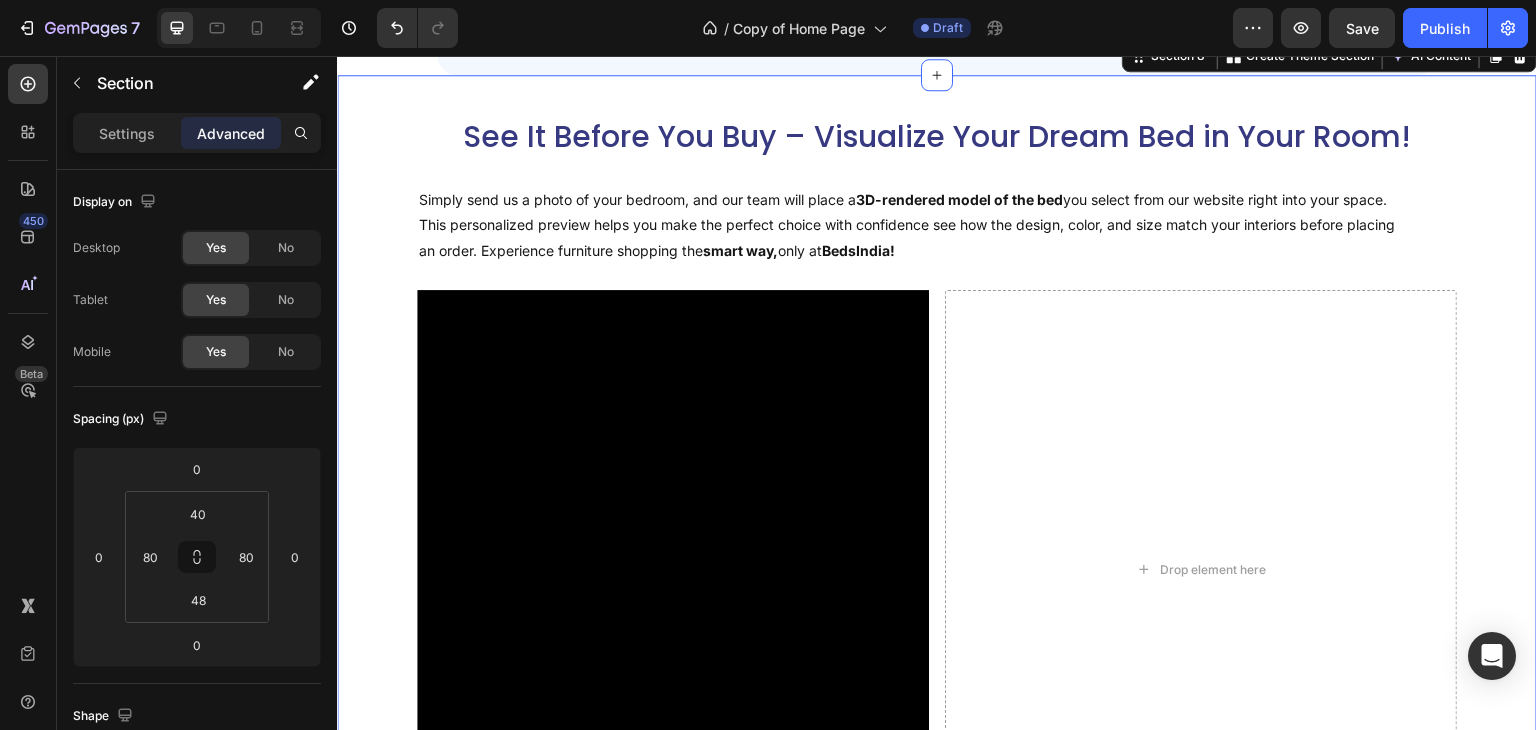 click on "See It Before You Buy – Visualize Your Dream Bed in Your Room! Heading Simply send us a photo of your bedroom, and our team will place a  3D-rendered model of the bed  you select from our website right into your space. This personalized preview helps you make the perfect choice with confidence see how the design, color, and size match your interiors before placing an order. Experience furniture shopping the  smart way,  only at  BedsIndia! Text Block Video
Drop element here Row On the other hand, we denounce with righteous indignation and dislike men. Text Block In a free hour, when our power of choice is untrammelled and when nothing prevents our being. Text Block READ MORE Button Row Section 8   Create Theme Section AI Content Write with GemAI What would you like to describe here? Tone and Voice Persuasive Product Avenzo Elite Ivory Leatherette Bed Show more Generate" at bounding box center [937, 584] 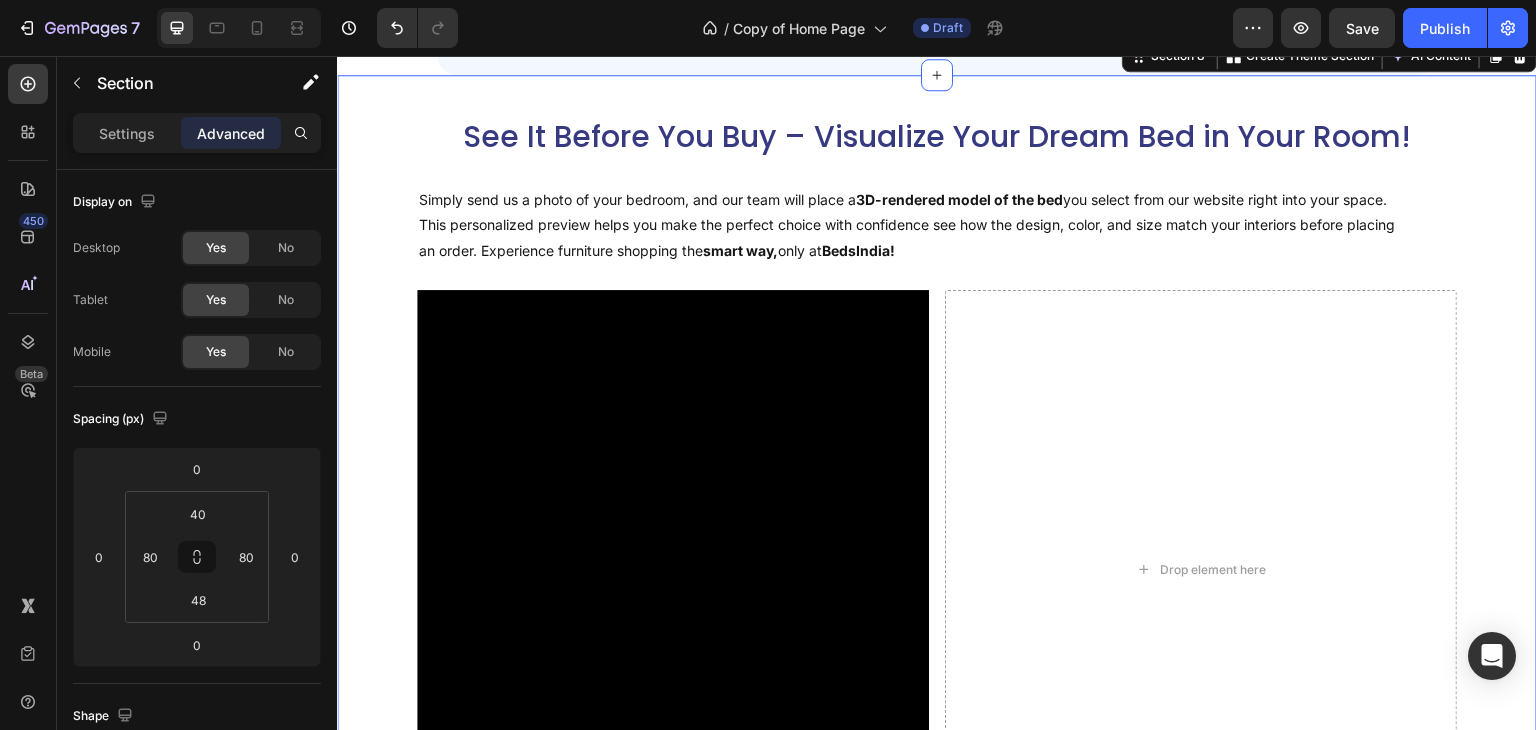 scroll, scrollTop: 3887, scrollLeft: 0, axis: vertical 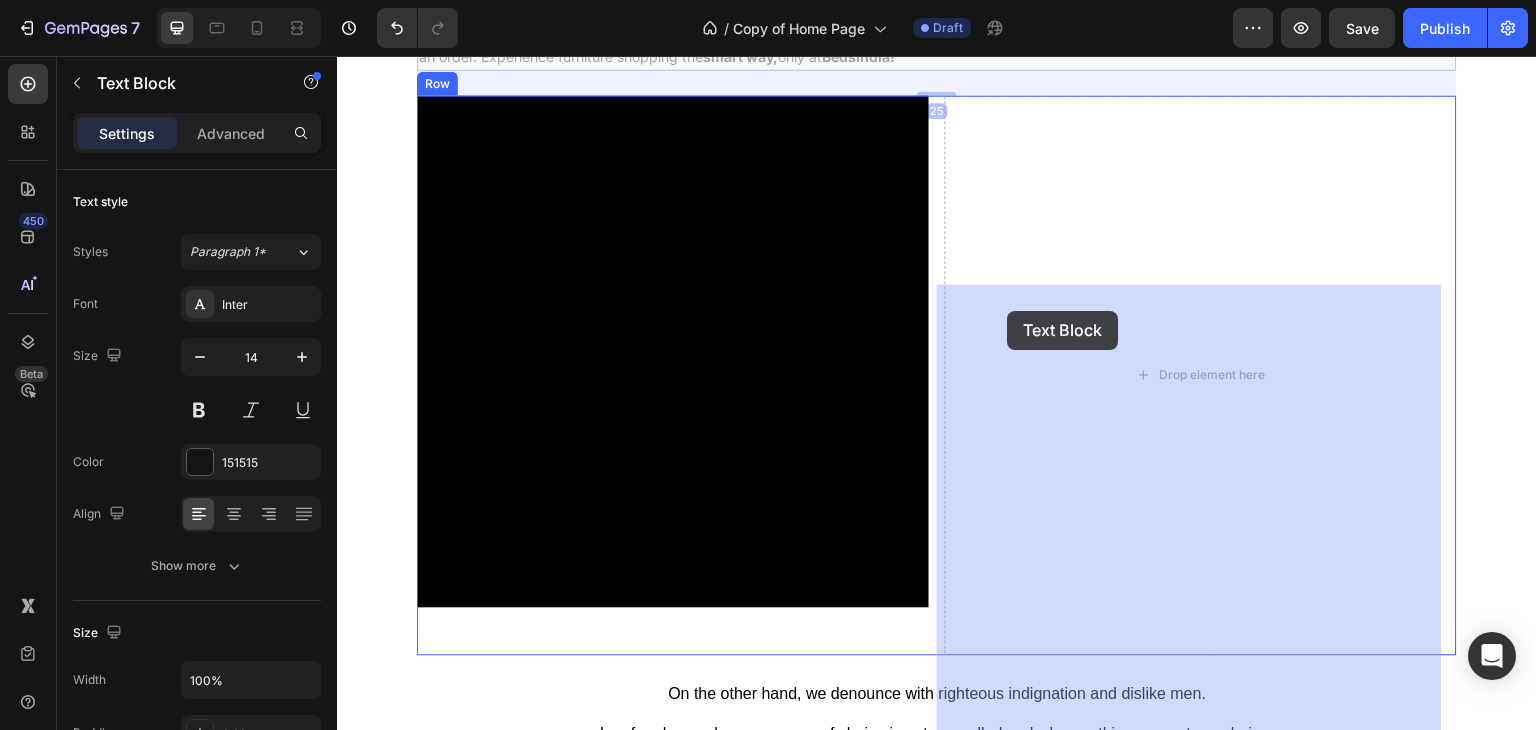 drag, startPoint x: 909, startPoint y: 236, endPoint x: 1009, endPoint y: 316, distance: 128.06248 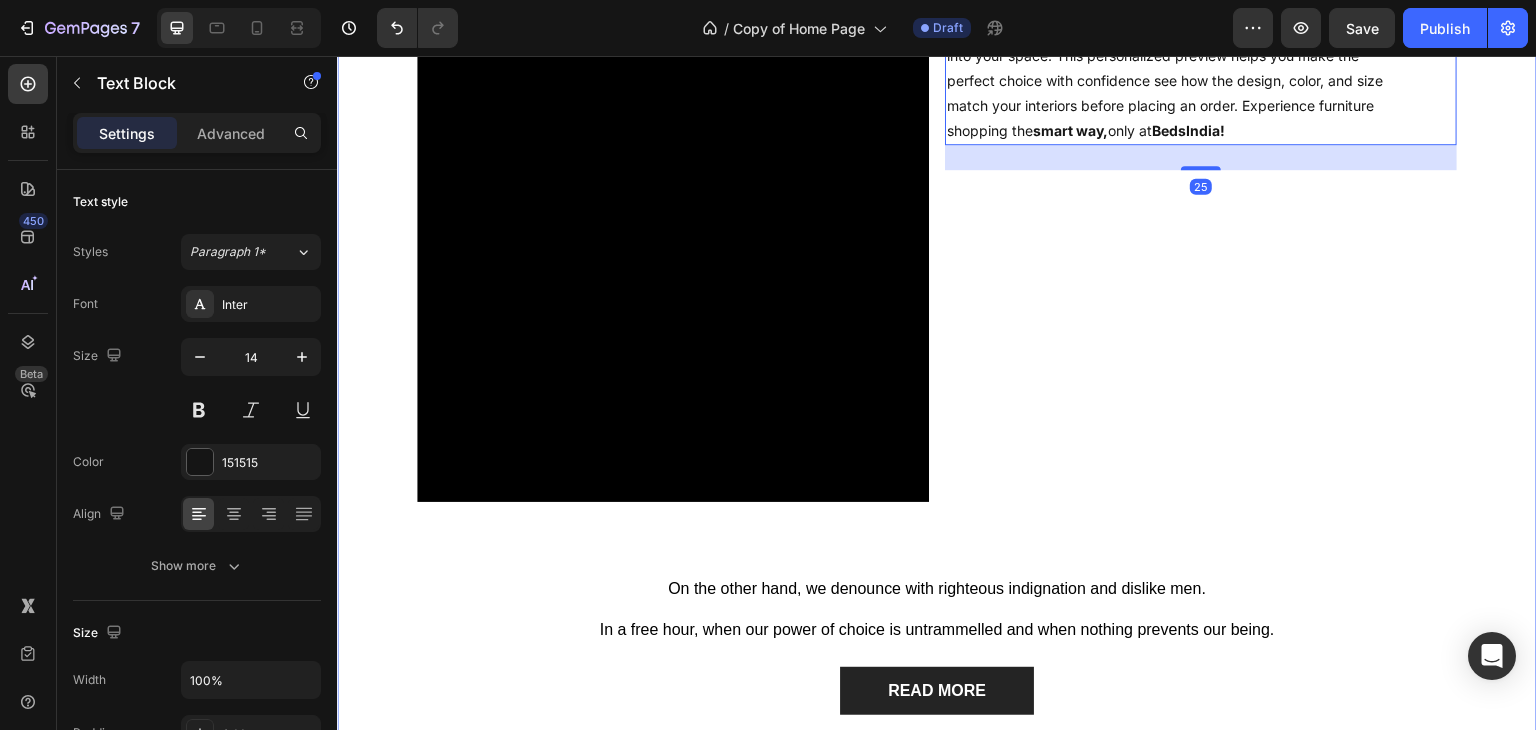 click on "See It Before You Buy – Visualize Your Dream Bed in Your Room! Heading Video Simply send us a photo of your bedroom, and our team will place a  3D-rendered model of the bed  you select from our website right into your space. This personalized preview helps you make the perfect choice with confidence see how the design, color, and size match your interiors before placing an order. Experience furniture shopping the  smart way,  only at  BedsIndia! Text Block   25 Row On the other hand, we denounce with righteous indignation and dislike men. Text Block In a free hour, when our power of choice is untrammelled and when nothing prevents our being. Text Block READ MORE Button Row Section 8" at bounding box center [937, 337] 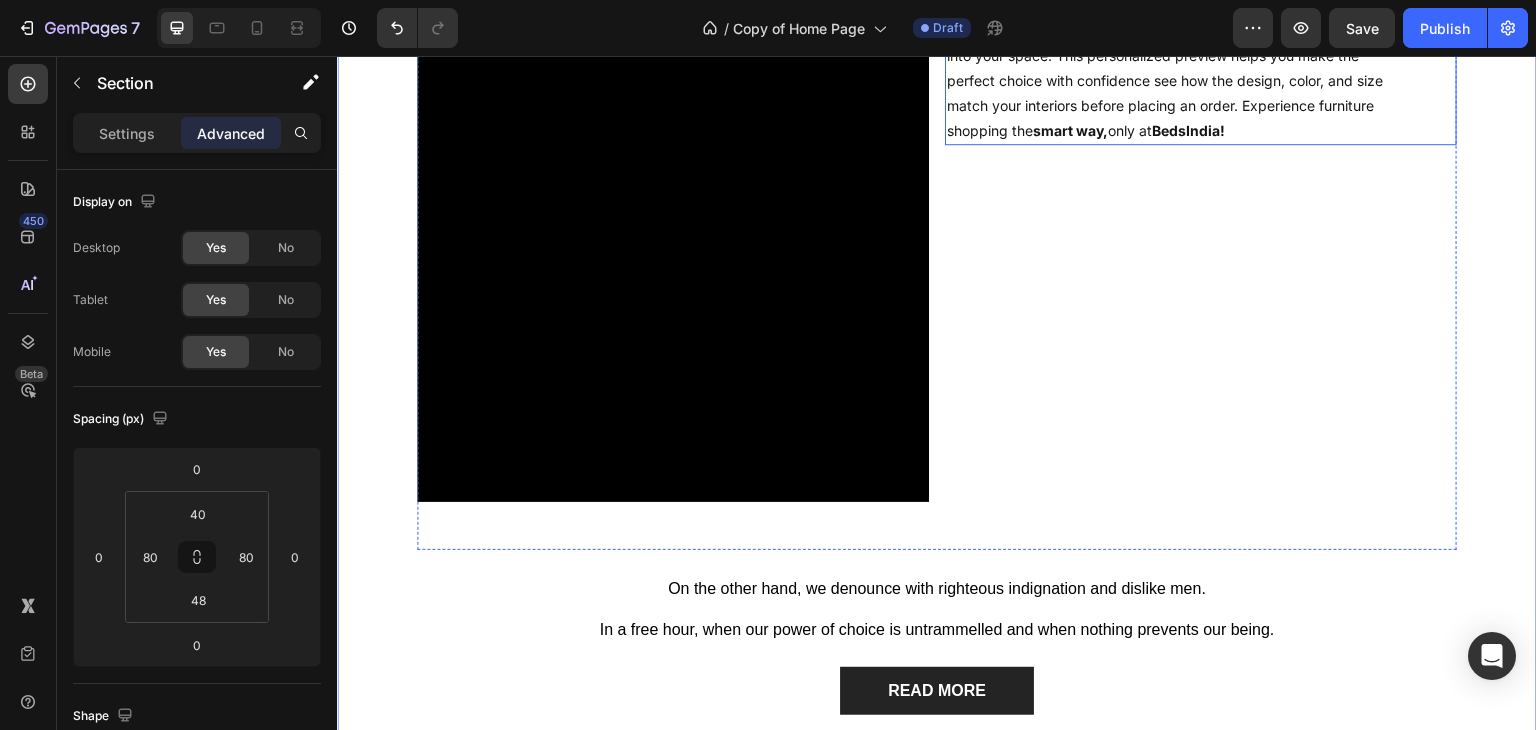 click on "Simply send us a photo of your bedroom, and our team will place a  3D-rendered model of the bed  you select from our website right into your space. This personalized preview helps you make the perfect choice with confidence see how the design, color, and size match your interiors before placing an order. Experience furniture shopping the  smart way,  only at  BedsIndia!" at bounding box center [1171, 67] 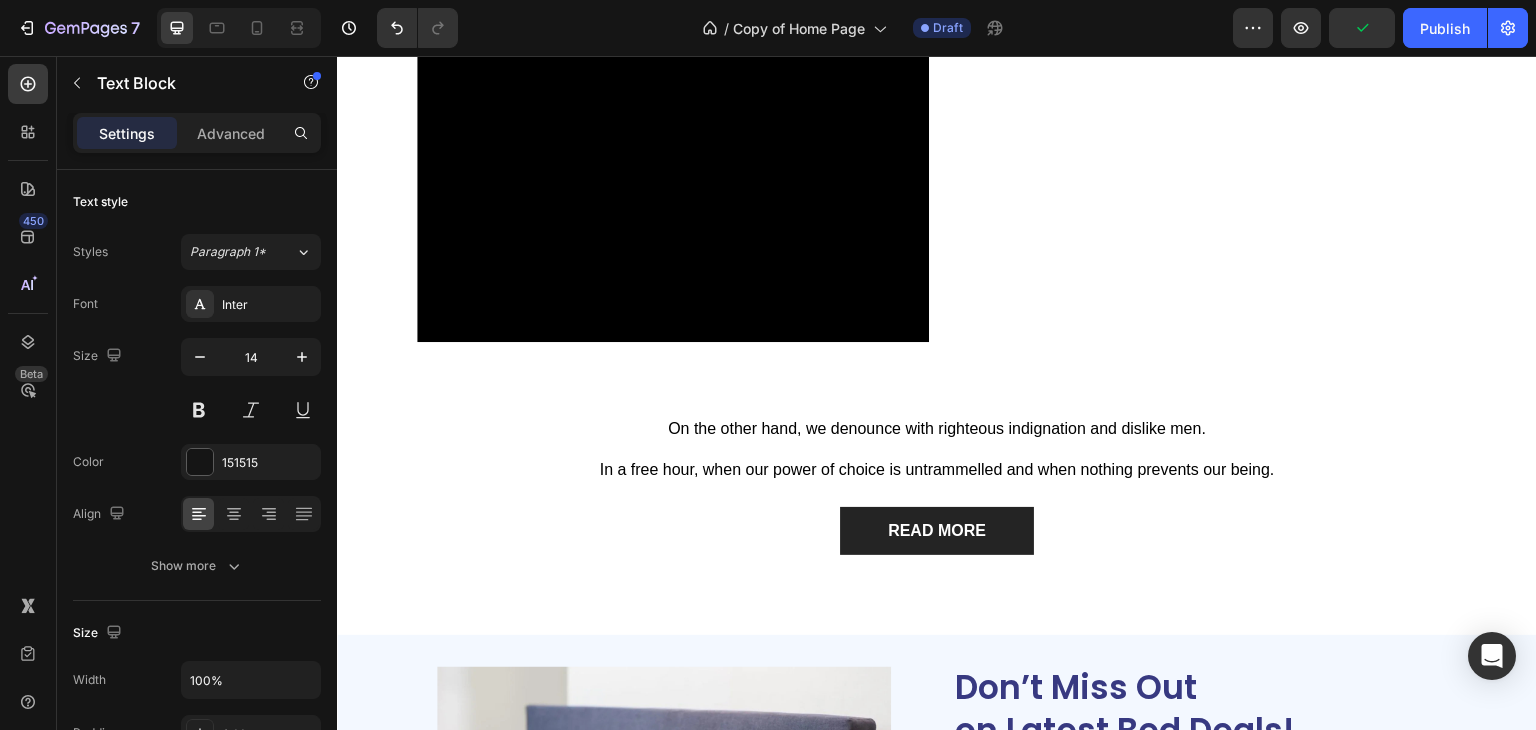 scroll, scrollTop: 4238, scrollLeft: 0, axis: vertical 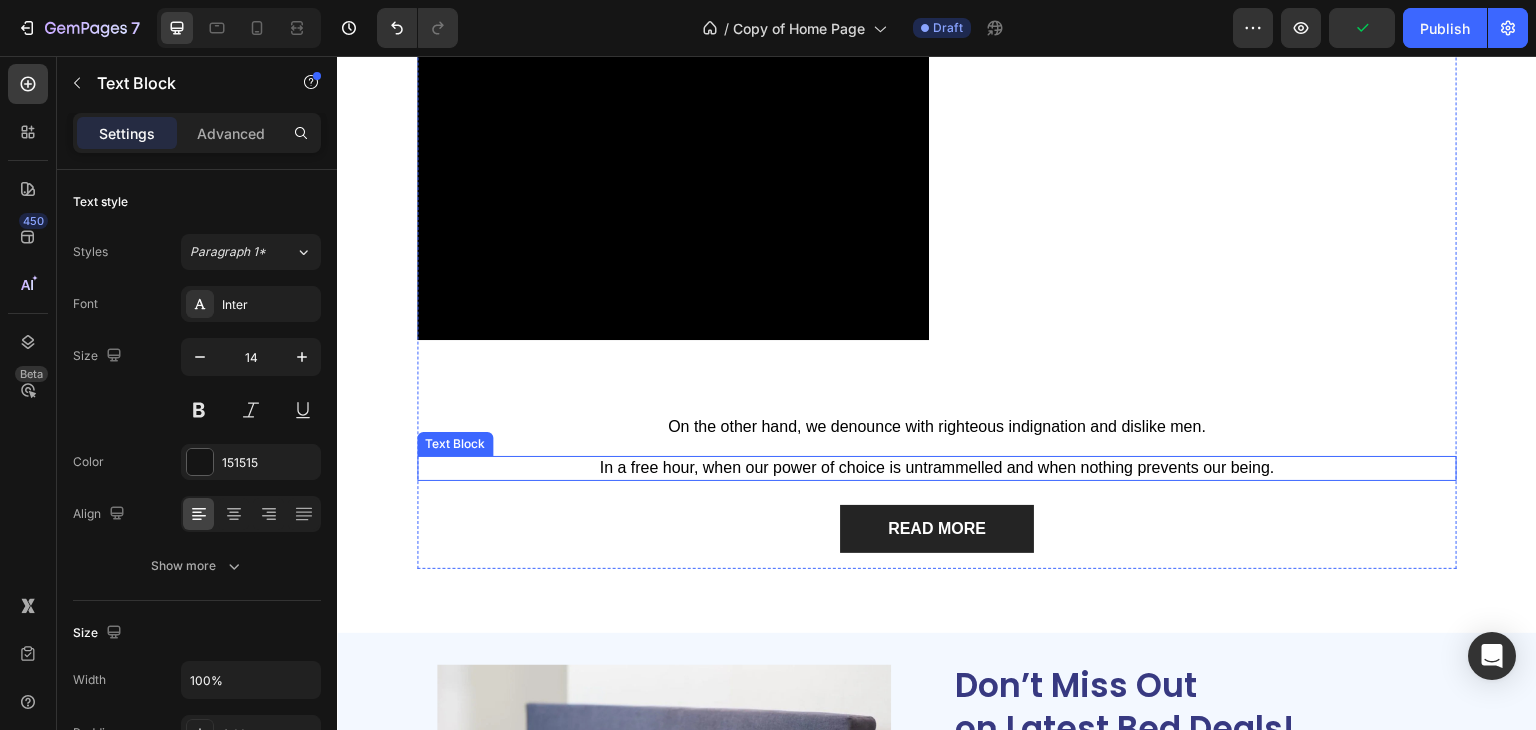 click on "In a free hour, when our power of choice is untrammelled and when nothing prevents our being." at bounding box center (937, 468) 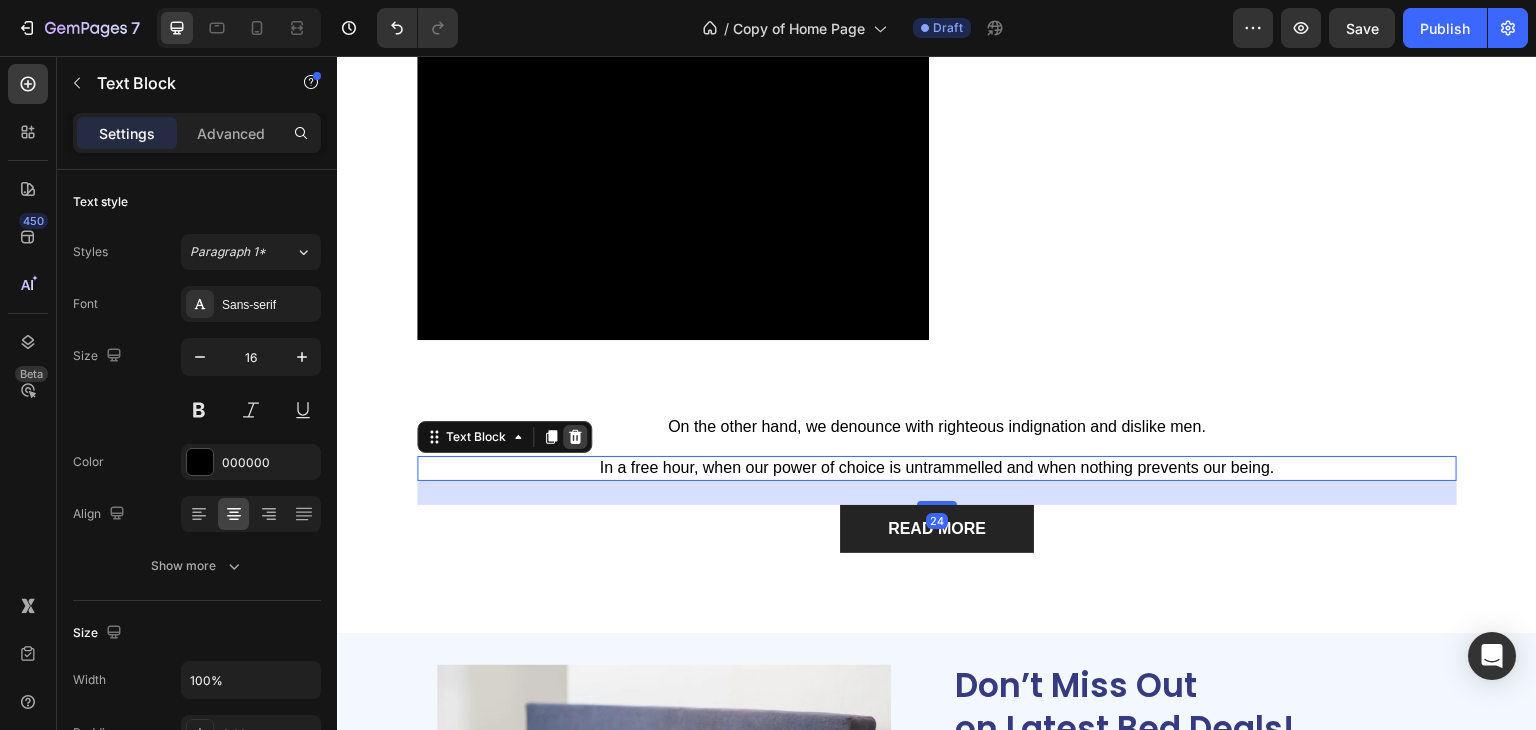 click 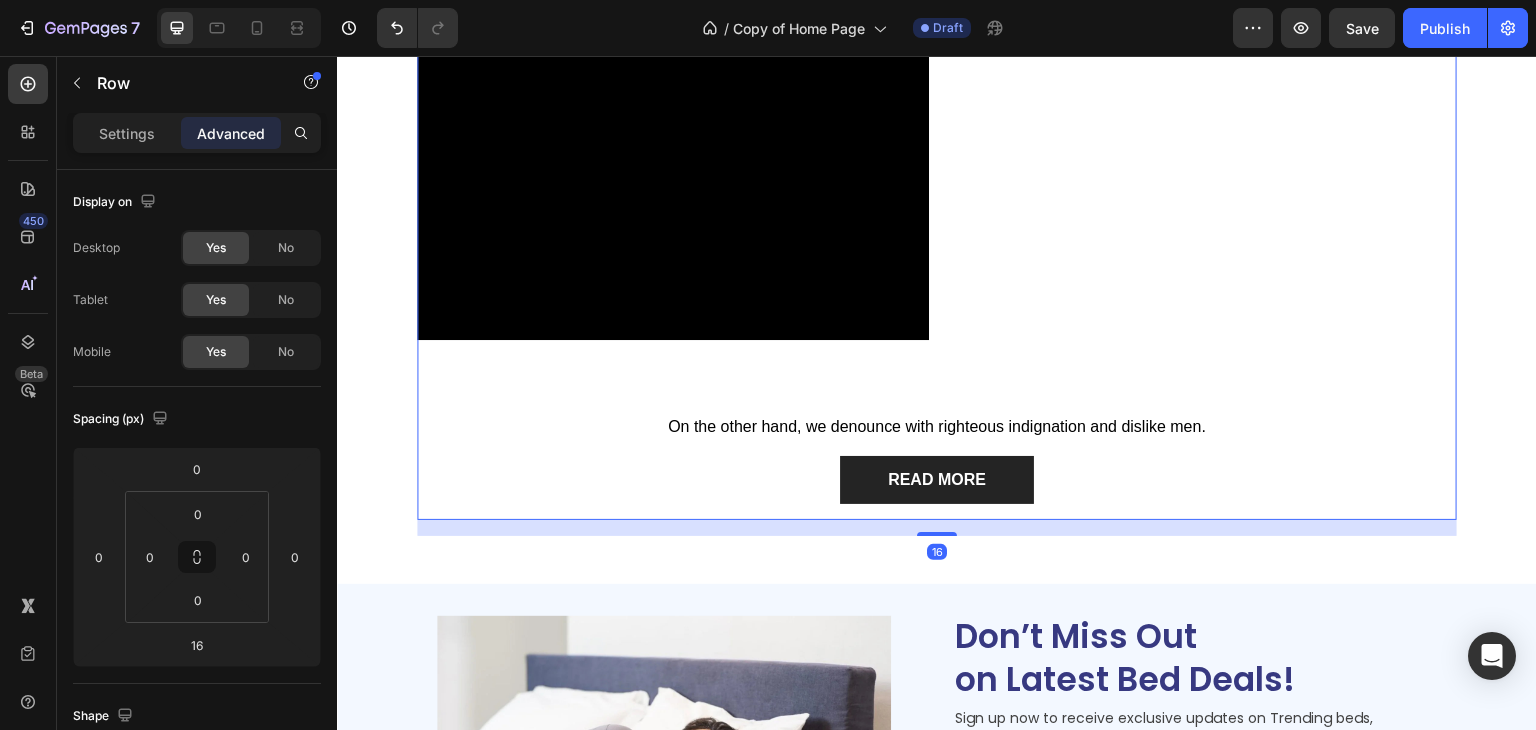 click on "See It Before You Buy – Visualize Your Dream Bed in Your Room! Heading Video Simply send us a photo of your bedroom, and our team will place a  3D-rendered model of the bed  you select from our website right into your space. This personalized preview helps you make the perfect choice with confidence see how the design, color, and size match your interiors before placing an order. Experience furniture shopping the  smart way,  only at  BedsIndia! Text Block Row On the other hand, we denounce with righteous indignation and dislike men. Text Block READ MORE Button" at bounding box center (937, 139) 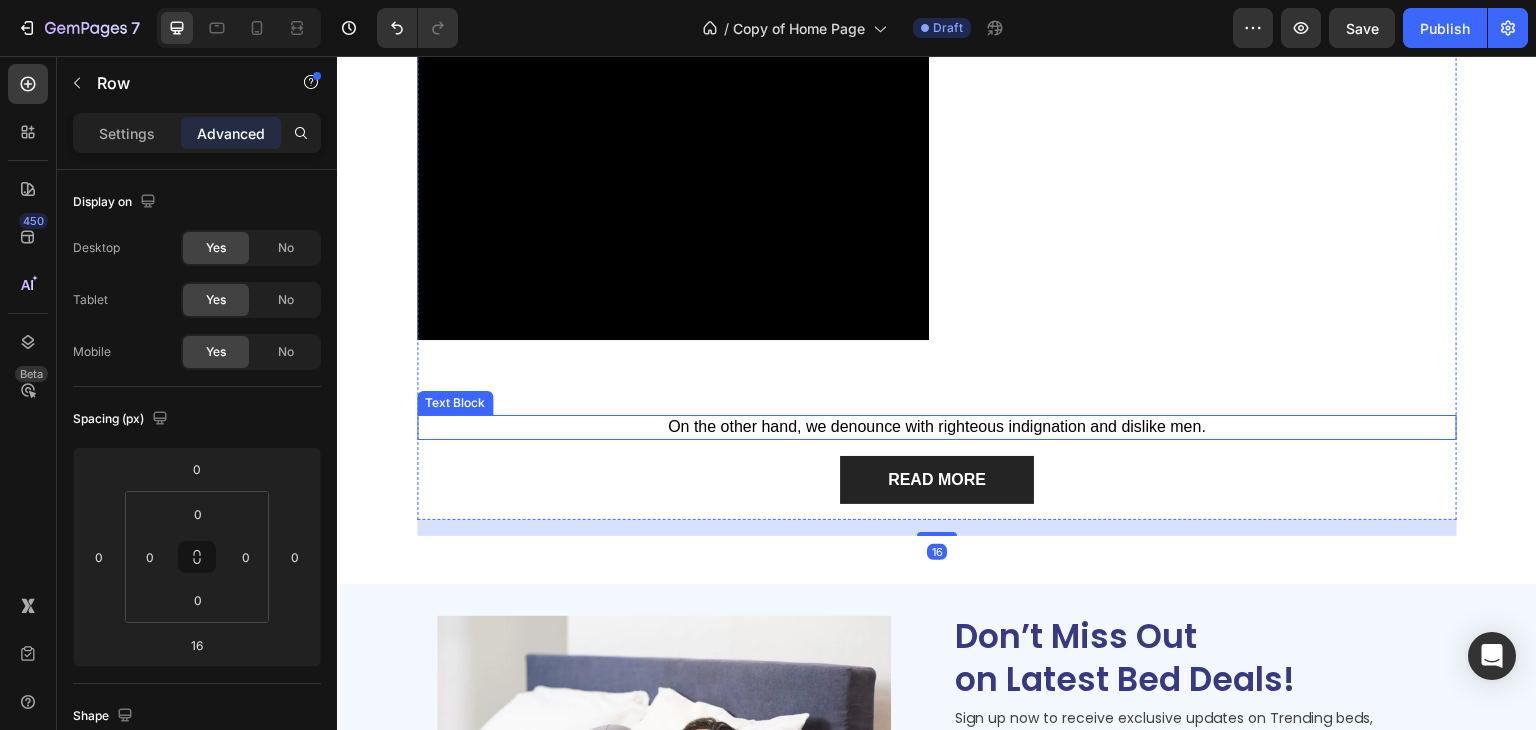 click on "On the other hand, we denounce with righteous indignation and dislike men." at bounding box center (937, 427) 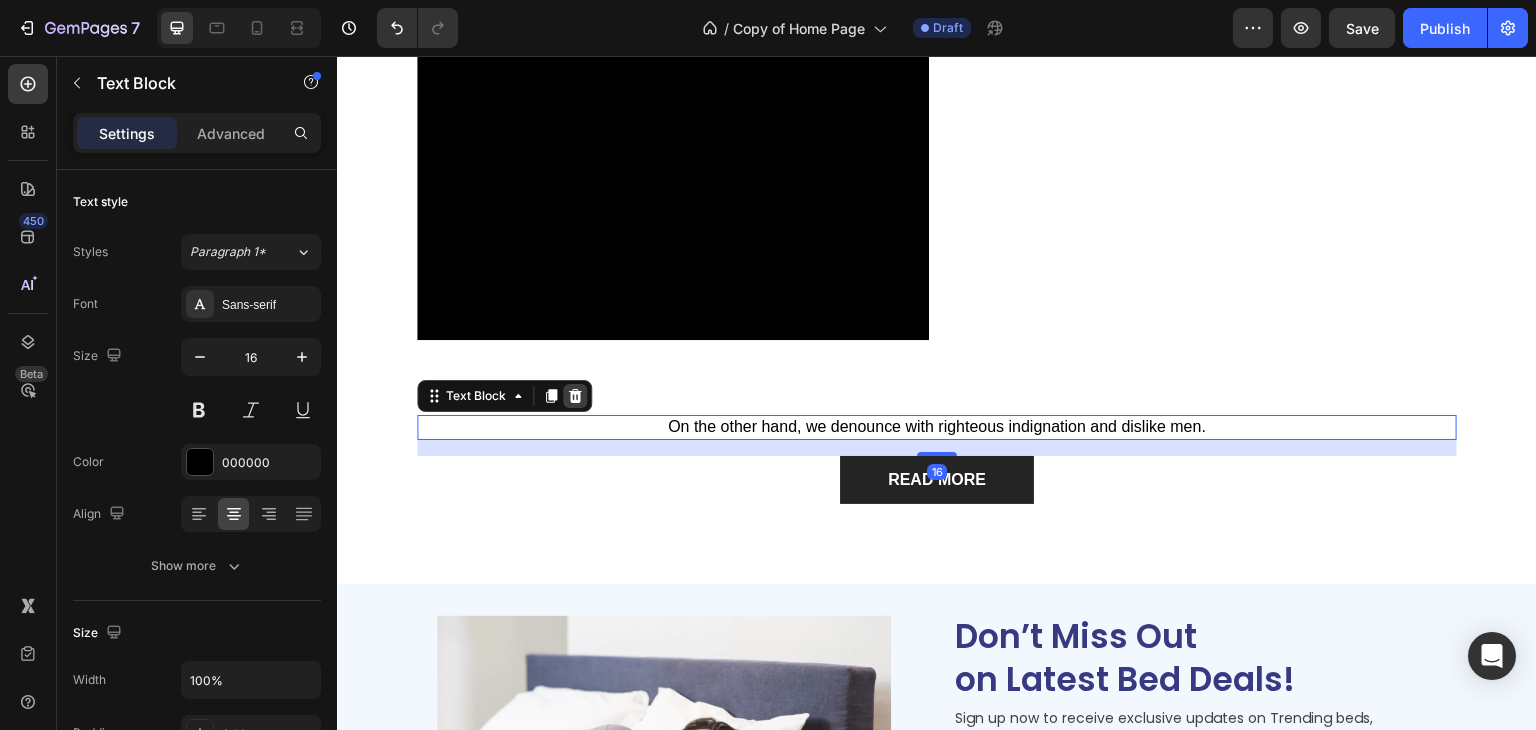 click 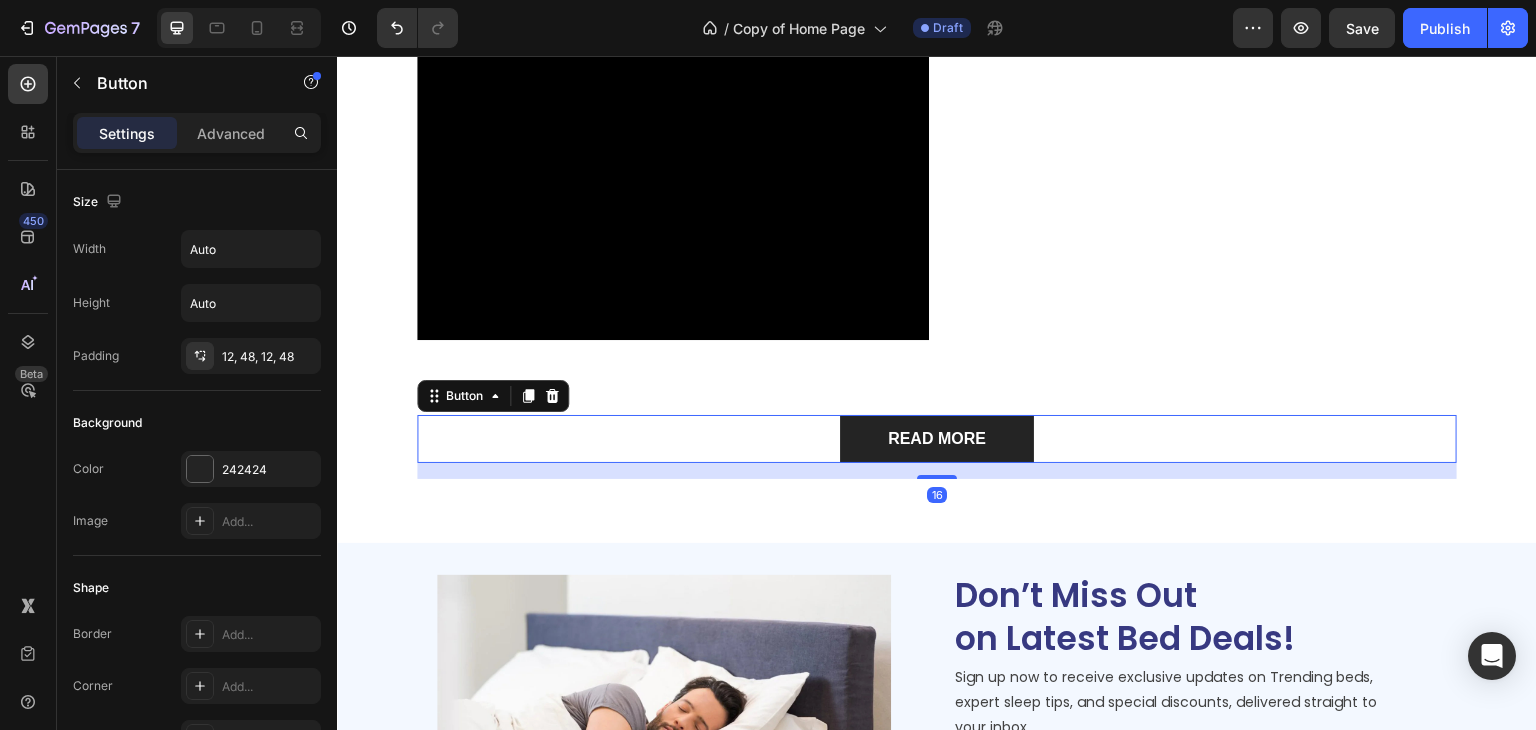 click on "READ MORE Button   16" at bounding box center (937, 439) 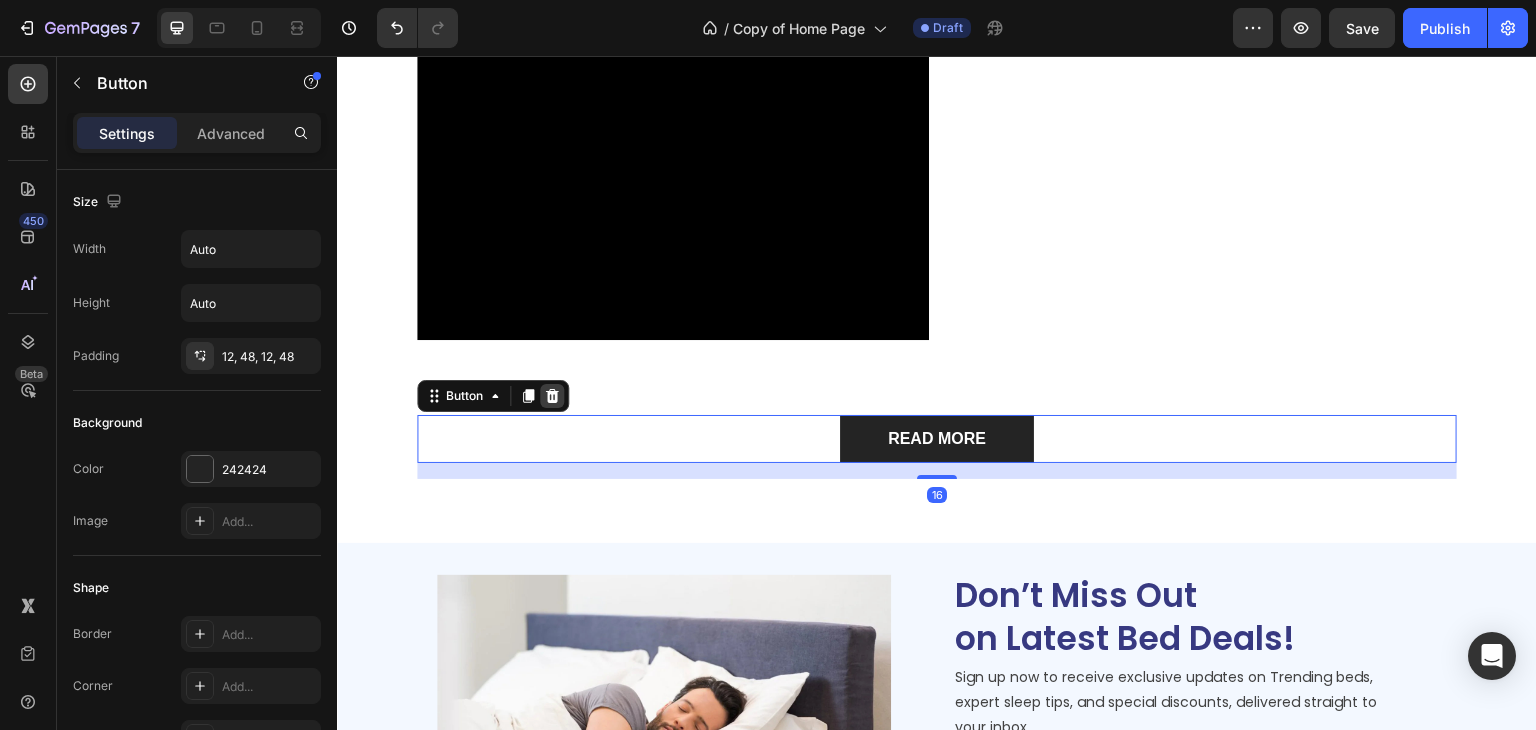 click 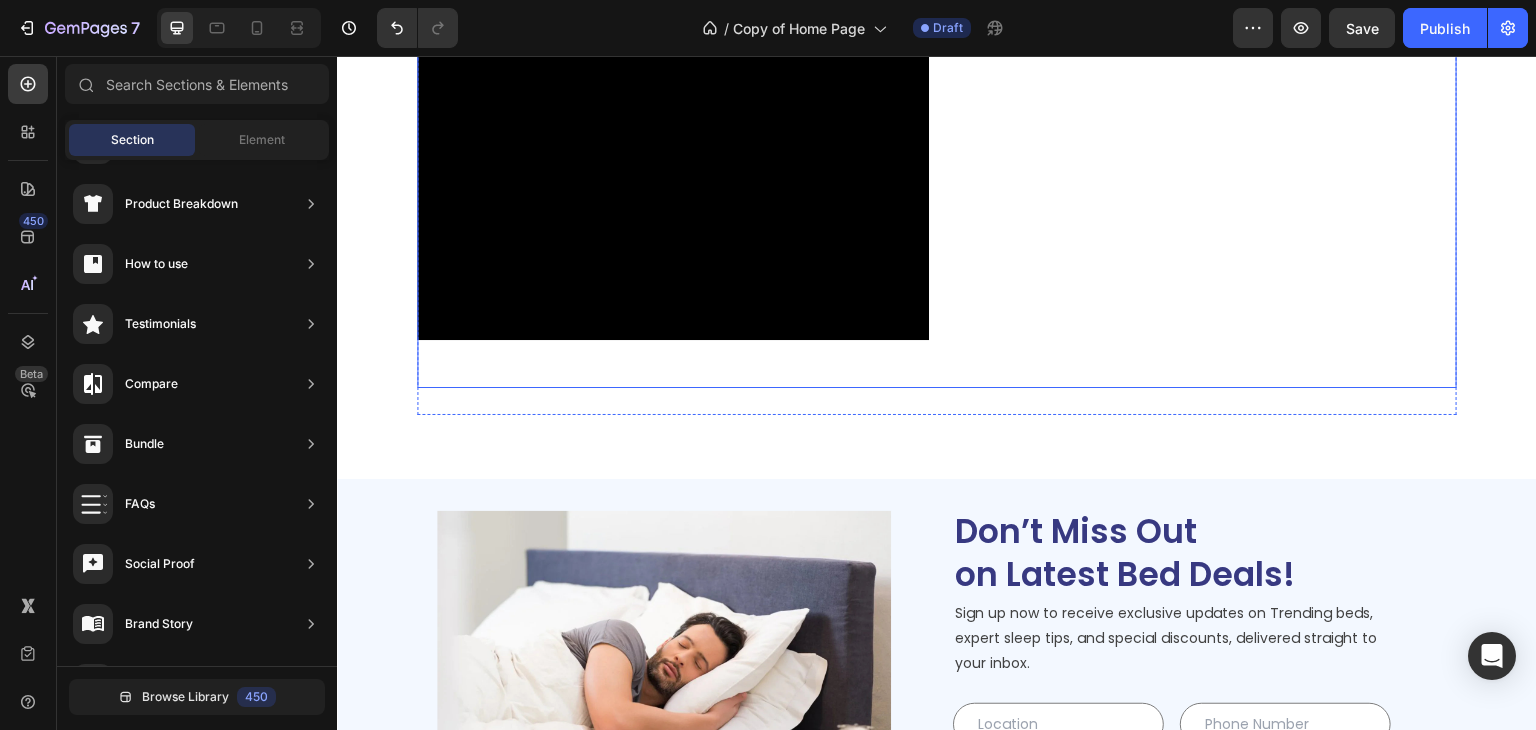click on "Video" at bounding box center [673, 108] 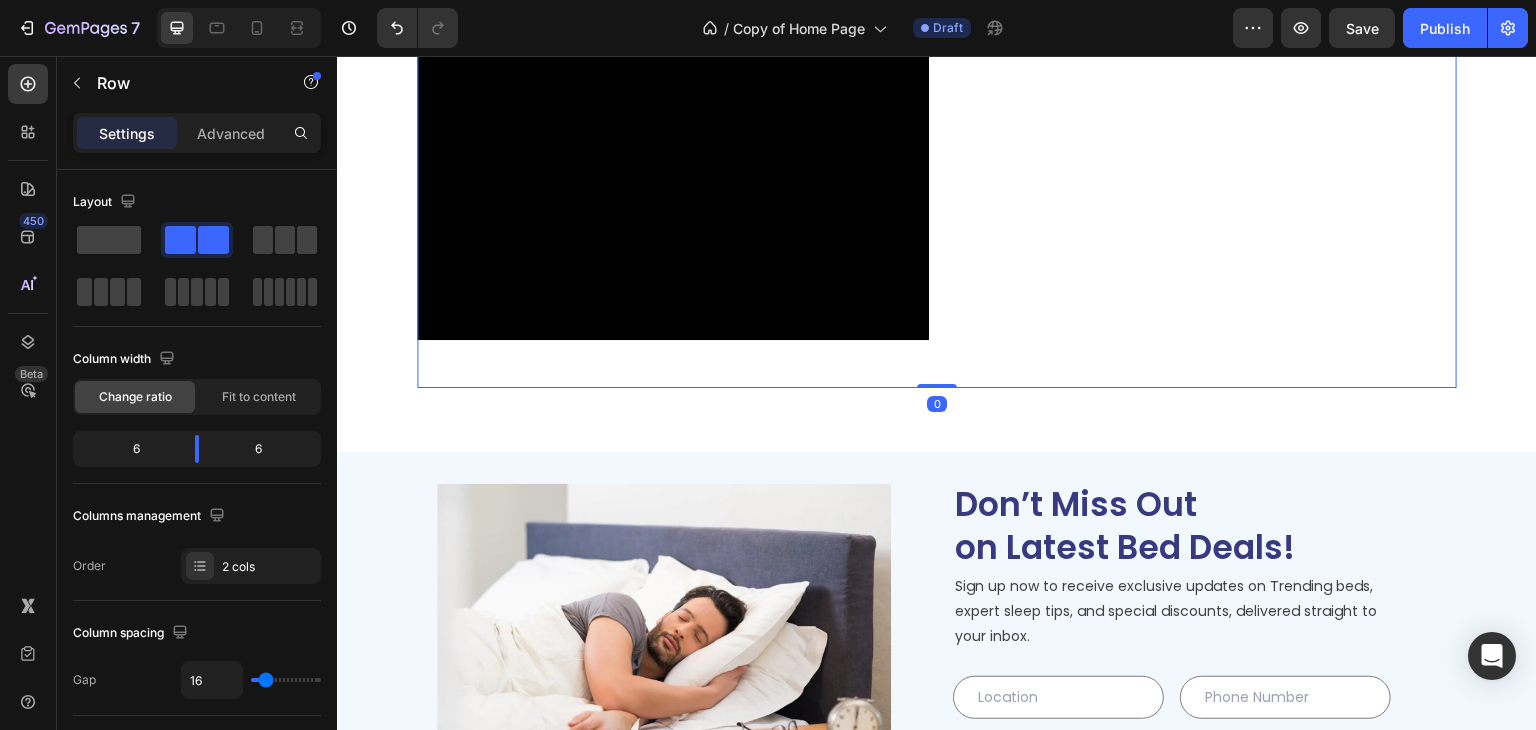 drag, startPoint x: 926, startPoint y: 406, endPoint x: 913, endPoint y: 356, distance: 51.662365 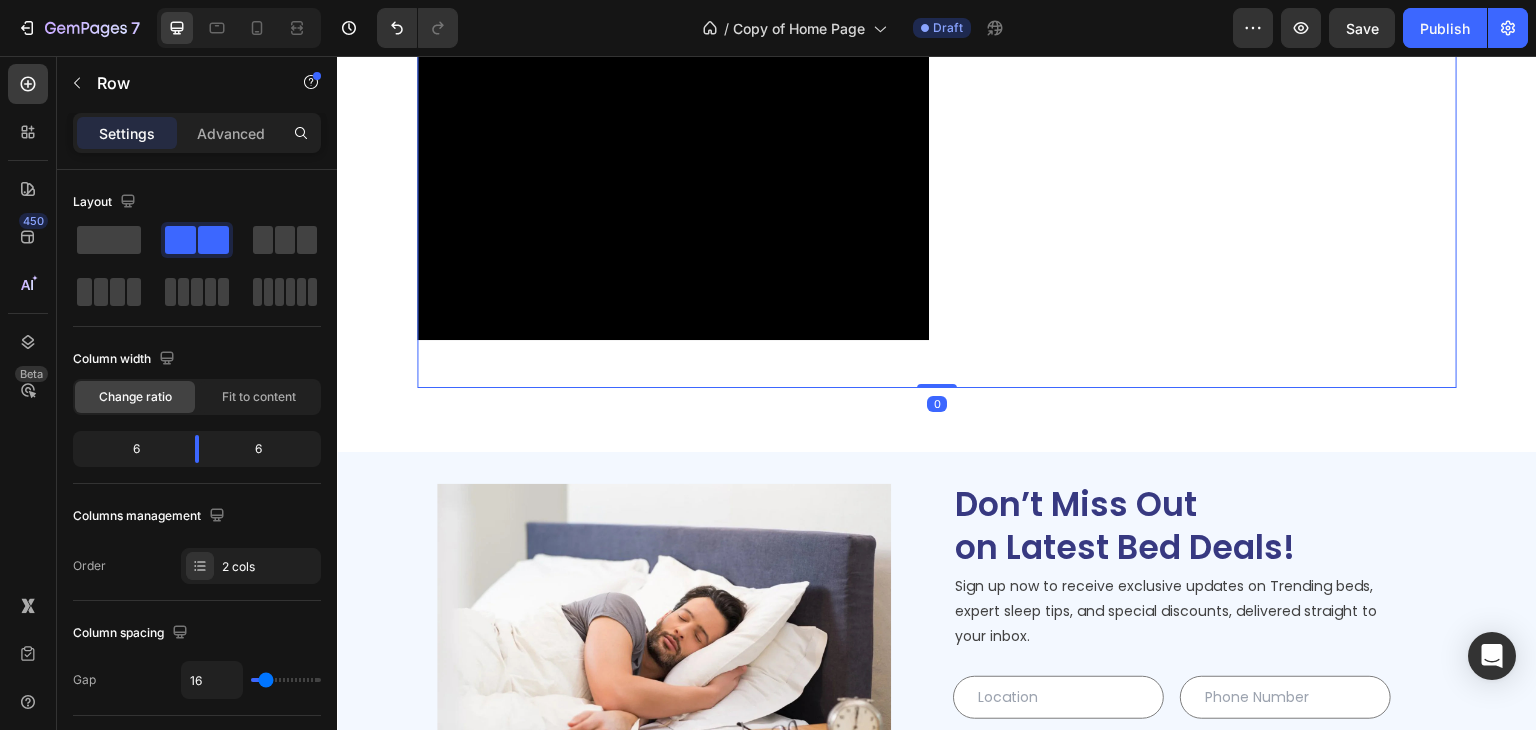click on "Video Simply send us a photo of your bedroom, and our team will place a  3D-rendered model of the bed  you select from our website right into your space. This personalized preview helps you make the perfect choice with confidence see how the design, color, and size match your interiors before placing an order. Experience furniture shopping the  smart way,  only at  BedsIndia! Text Block Row   0" at bounding box center [937, 108] 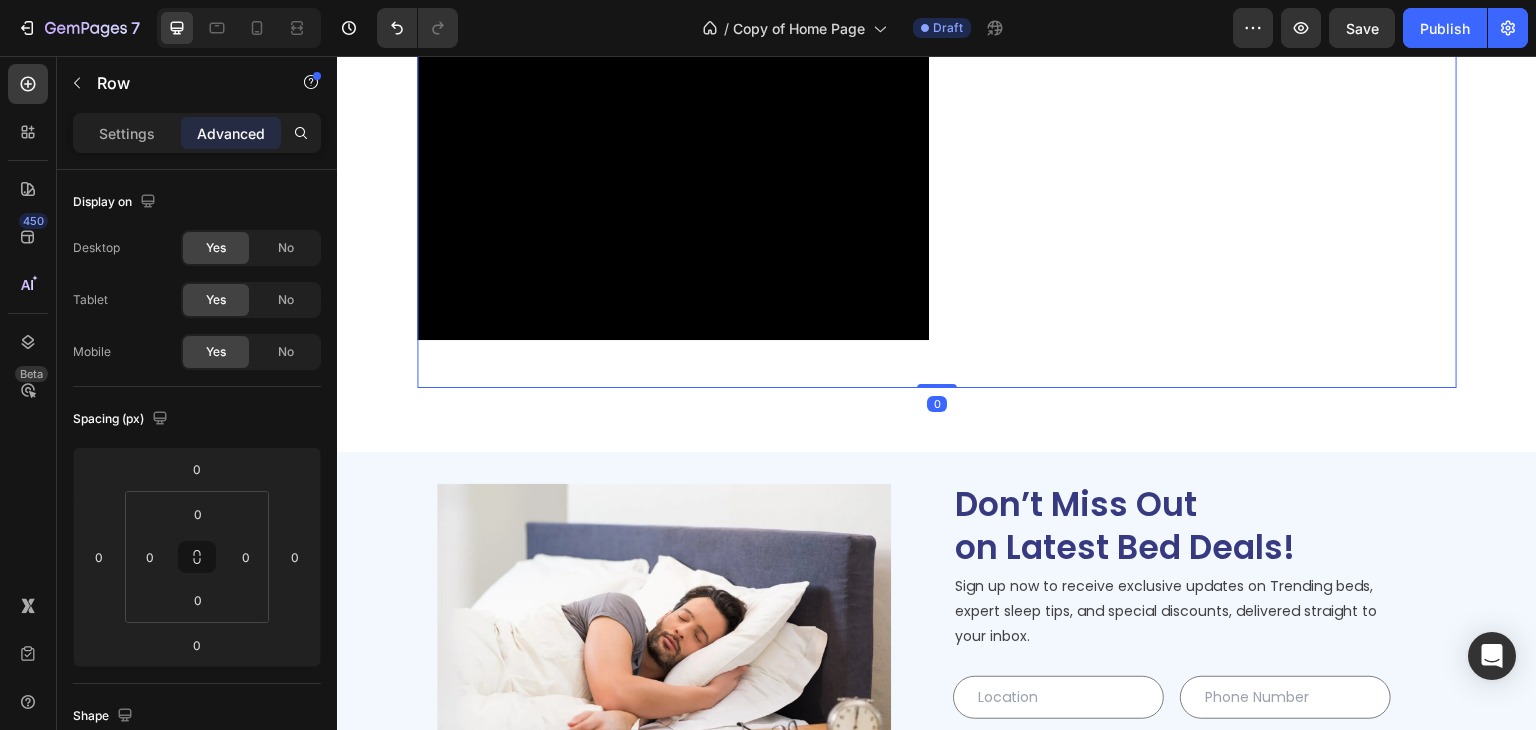 click on "Simply send us a photo of your bedroom, and our team will place a  3D-rendered model of the bed  you select from our website right into your space. This personalized preview helps you make the perfect choice with confidence see how the design, color, and size match your interiors before placing an order. Experience furniture shopping the  smart way,  only at  BedsIndia! Text Block" at bounding box center (1201, 108) 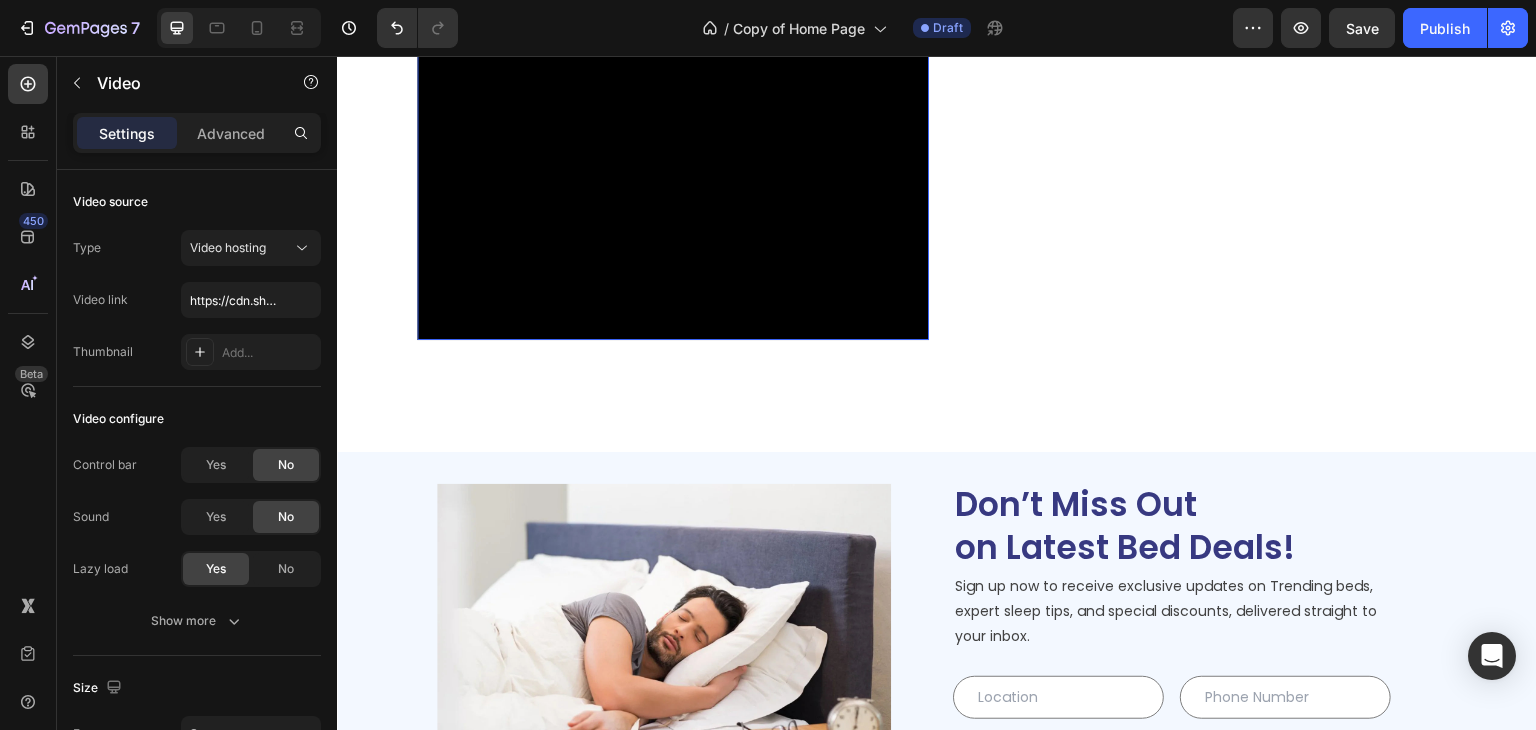 click at bounding box center (673, 84) 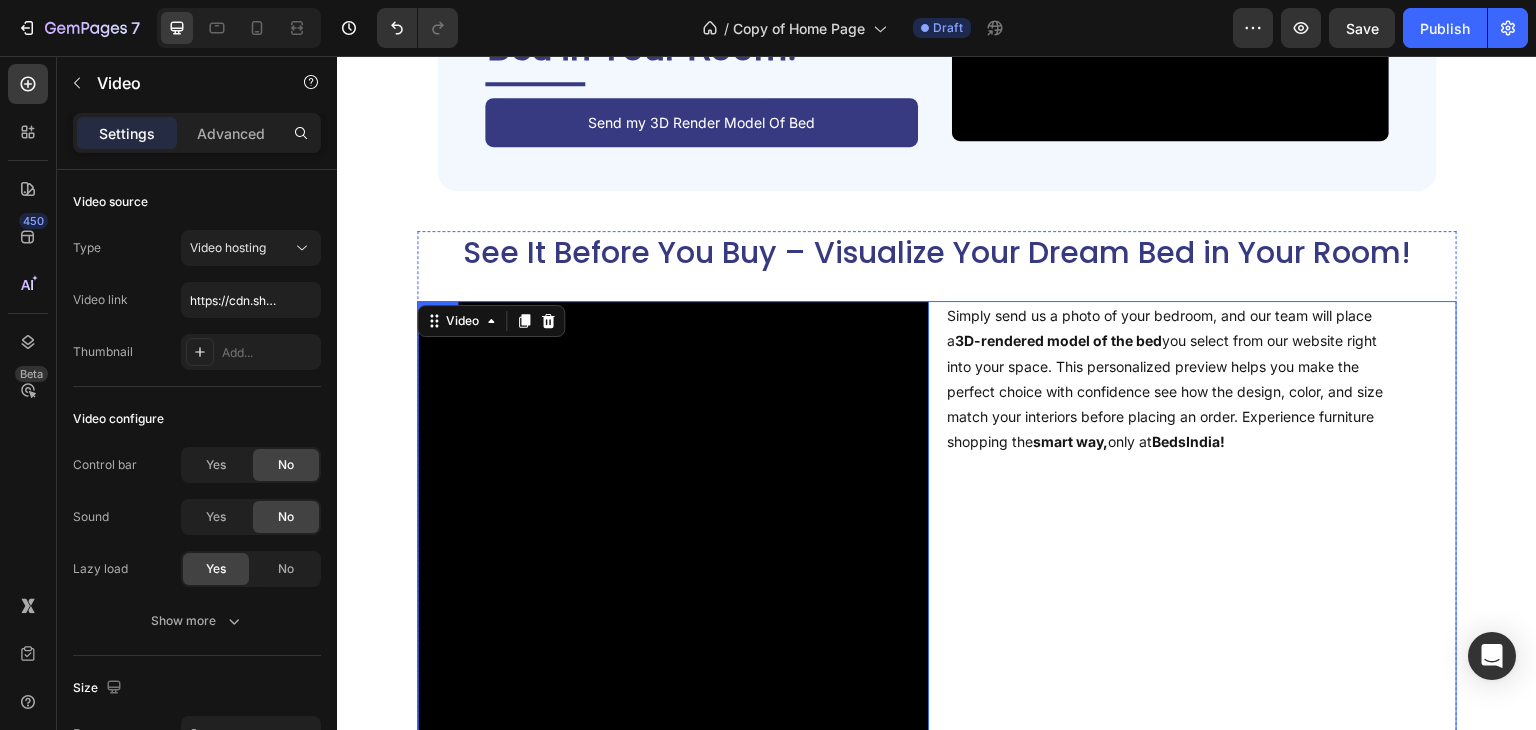 scroll, scrollTop: 3574, scrollLeft: 0, axis: vertical 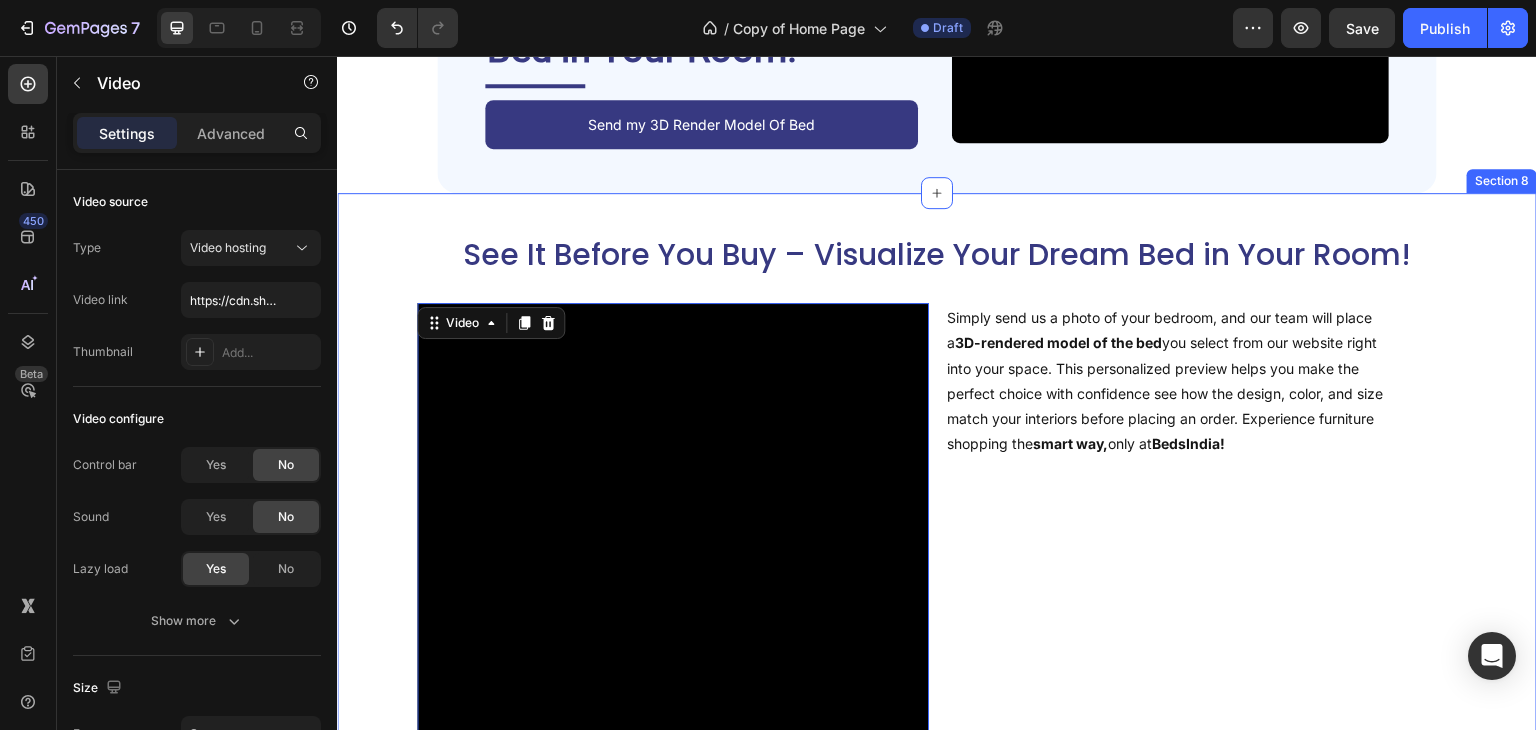 click on "See It Before You Buy – Visualize Your Dream Bed in Your Room! Heading Video   48 Simply send us a photo of your bedroom, and our team will place a  3D-rendered model of the bed  you select from our website right into your space. This personalized preview helps you make the perfect choice with confidence see how the design, color, and size match your interiors before placing an order. Experience furniture shopping the  smart way,  only at  BedsIndia! Text Block Row Row Section 8" at bounding box center [937, 560] 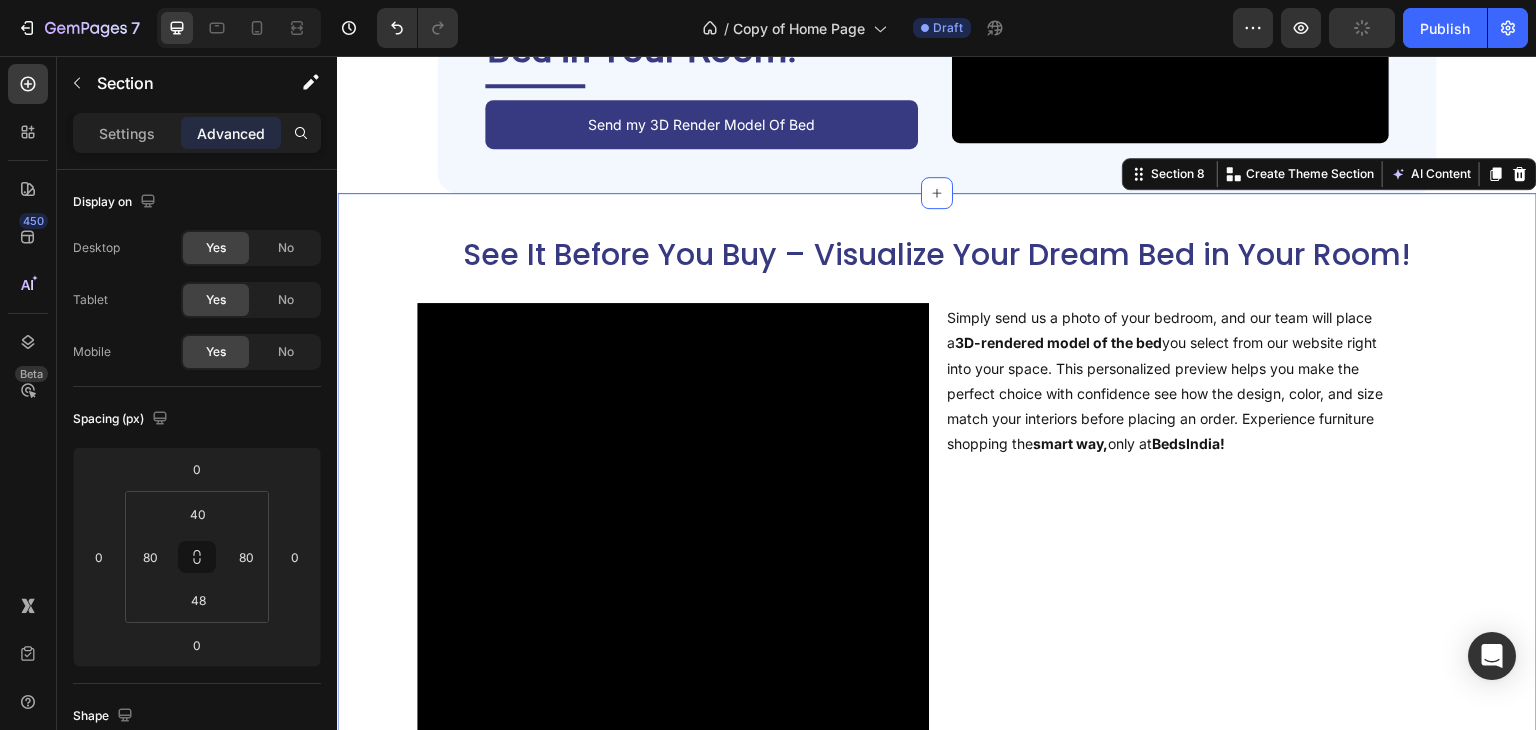 scroll, scrollTop: 3847, scrollLeft: 0, axis: vertical 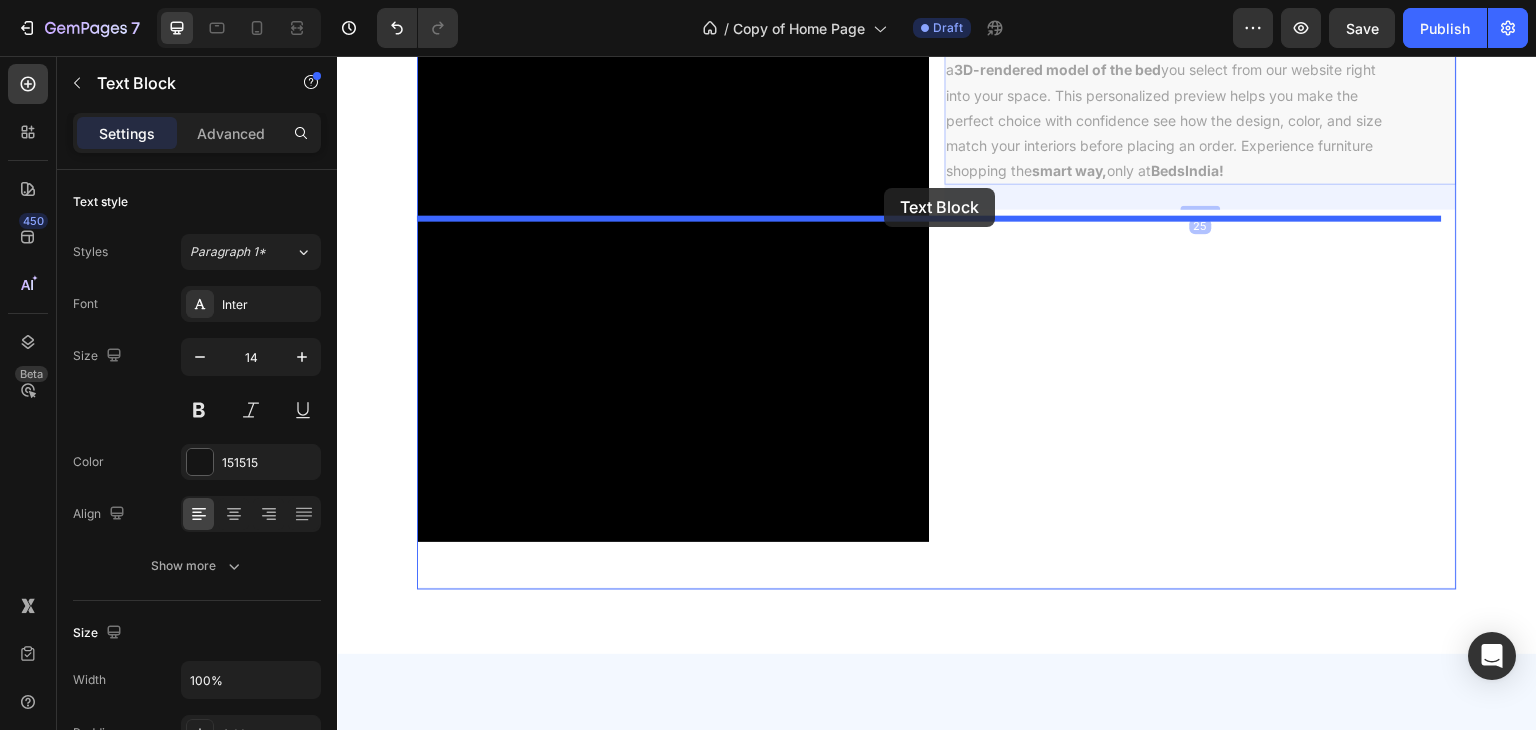 drag, startPoint x: 1233, startPoint y: 296, endPoint x: 884, endPoint y: 188, distance: 365.3286 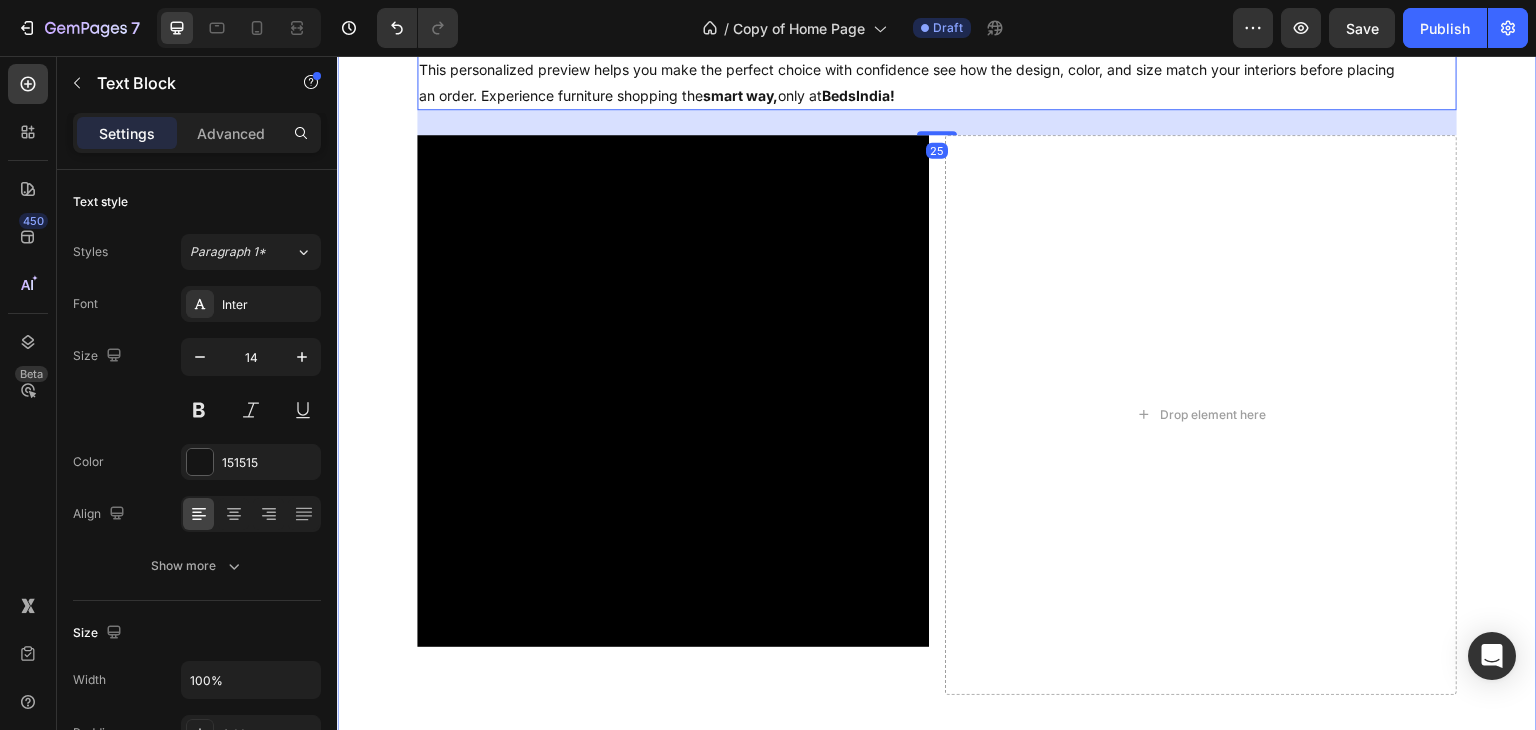 click on "See It Before You Buy – Visualize Your Dream Bed in Your Room! Heading Simply send us a photo of your bedroom, and our team will place a  3D-rendered model of the bed  you select from our website right into your space. This personalized preview helps you make the perfect choice with confidence see how the design, color, and size match your interiors before placing an order. Experience furniture shopping the  smart way,  only at  BedsIndia! Text Block   25 Video
Drop element here Row Row Section 8" at bounding box center [937, 339] 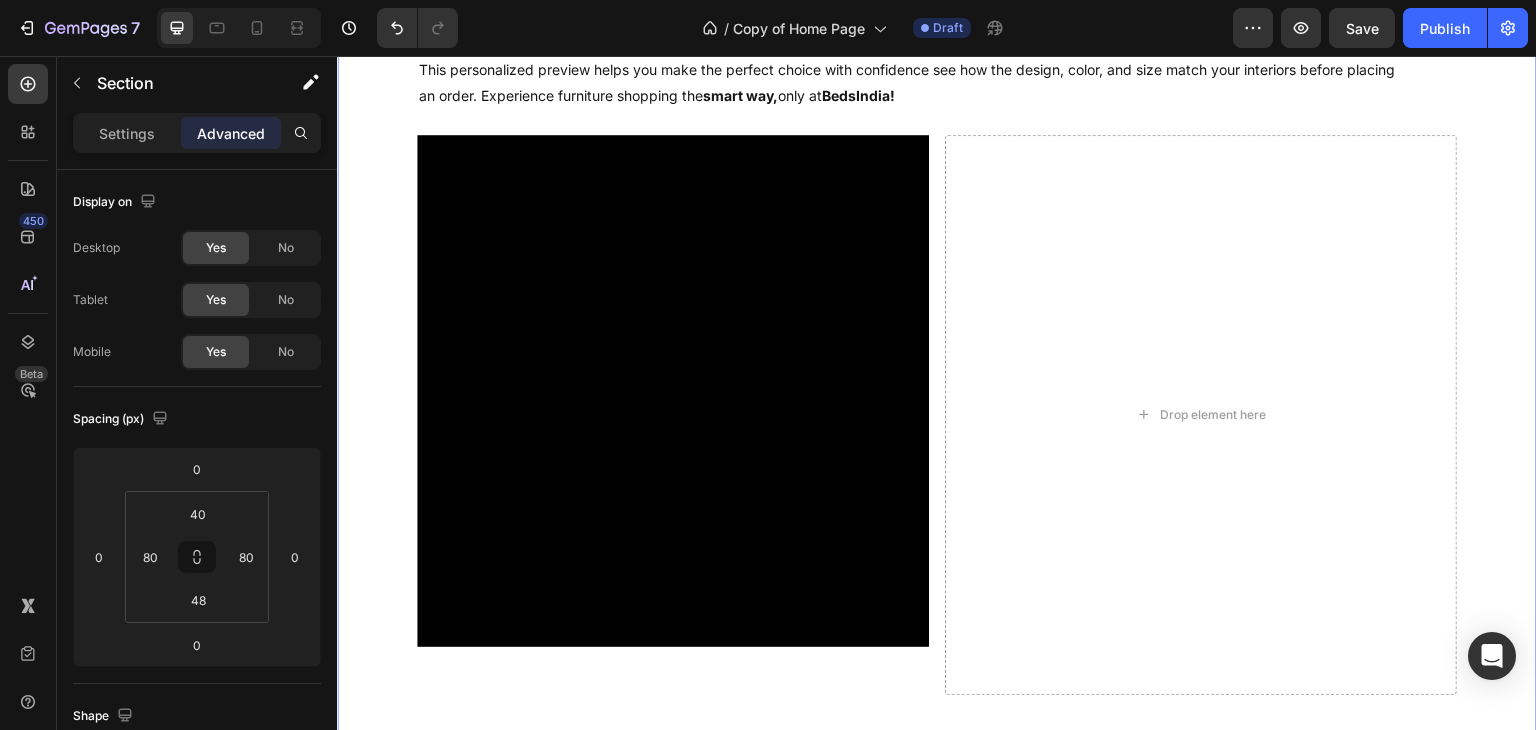 click on "See It Before You Buy – Visualize Your Dream Bed in Your Room! Heading Simply send us a photo of your bedroom, and our team will place a  3D-rendered model of the bed  you select from our website right into your space. This personalized preview helps you make the perfect choice with confidence see how the design, color, and size match your interiors before placing an order. Experience furniture shopping the  smart way,  only at  BedsIndia! Text Block Video
Drop element here Row Row Section 8   Create Theme Section AI Content Write with GemAI What would you like to describe here? Tone and Voice Persuasive Product Avenzo Elite Ivory Leatherette Bed Show more Generate" at bounding box center (937, 339) 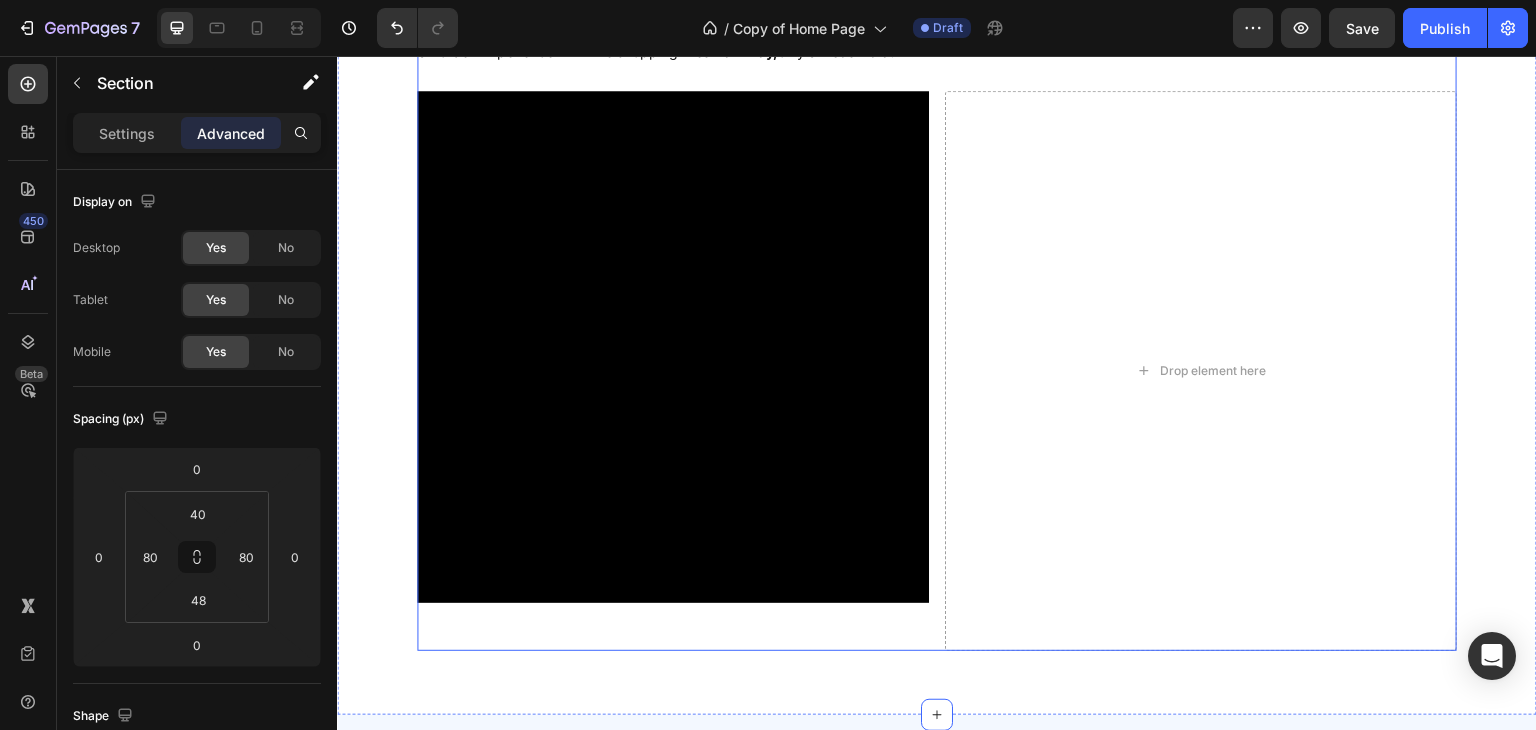 scroll, scrollTop: 3947, scrollLeft: 0, axis: vertical 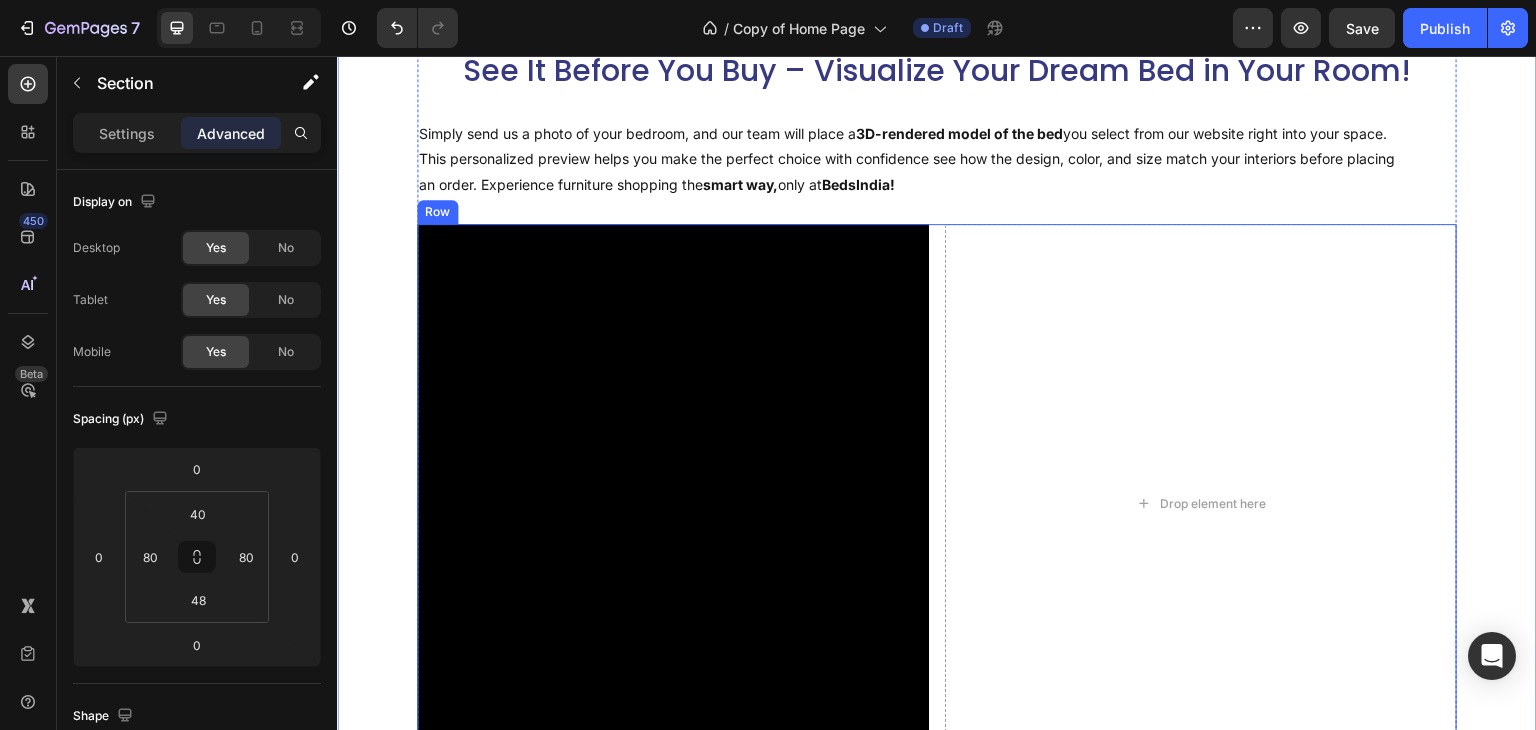 click on "Video
Drop element here Row" at bounding box center [937, 504] 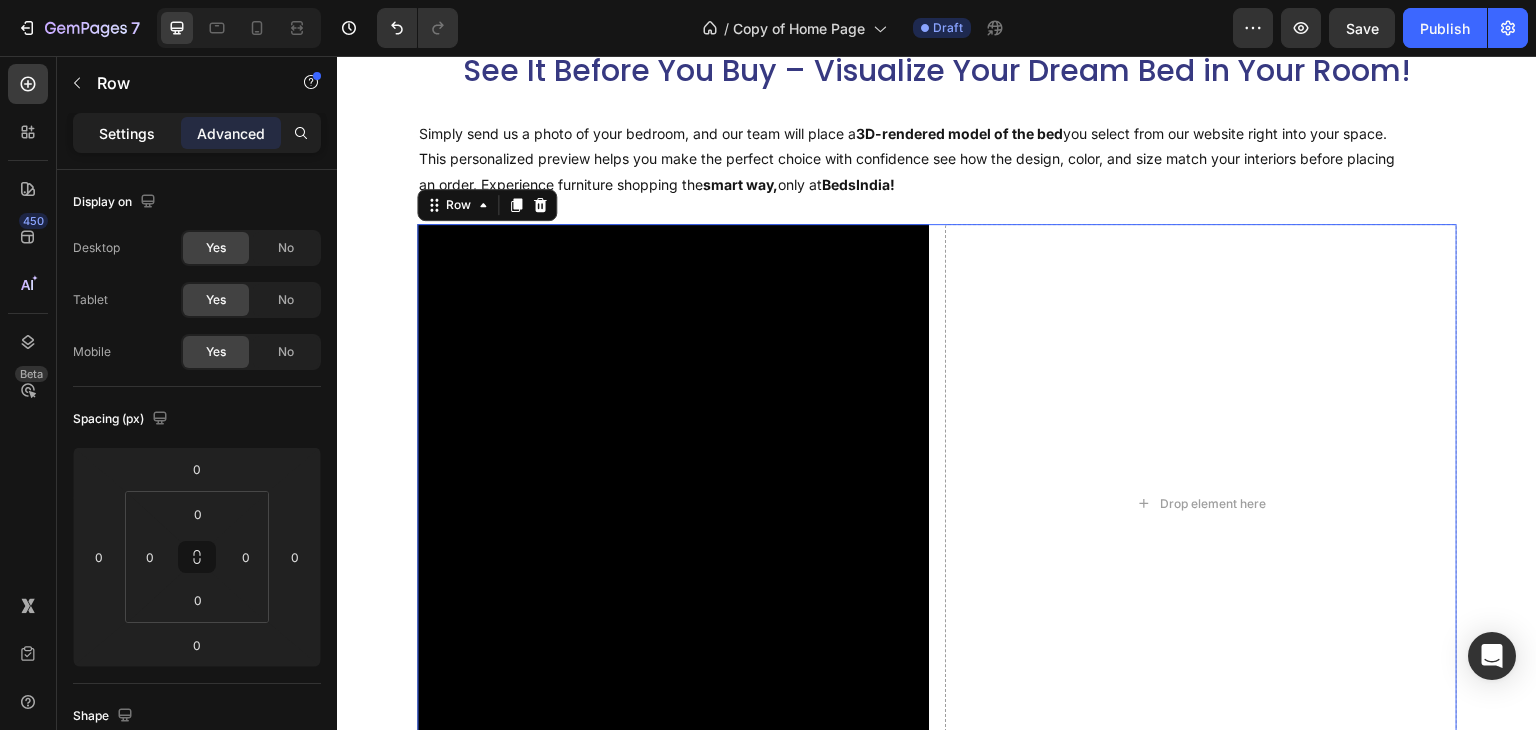 click on "Settings" at bounding box center [127, 133] 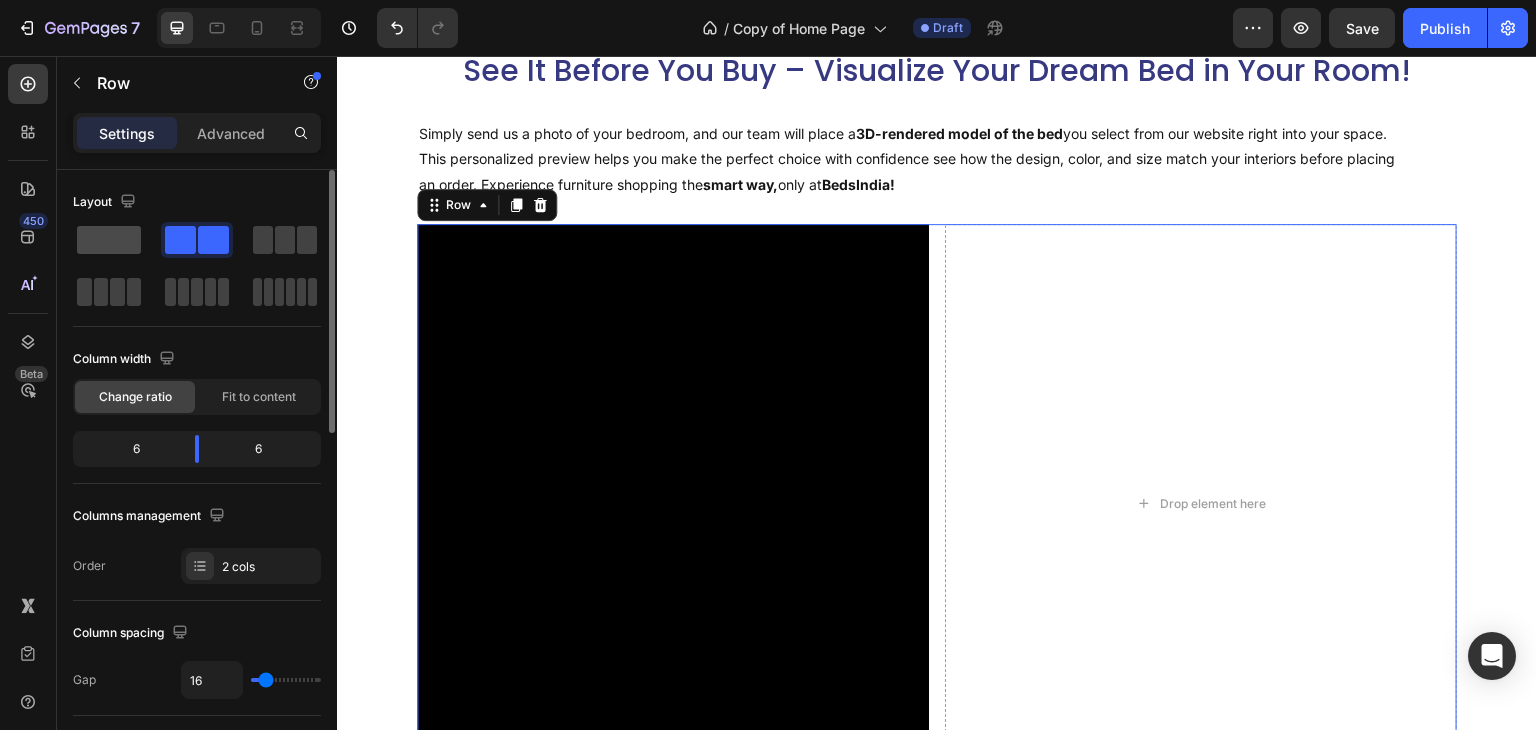 click 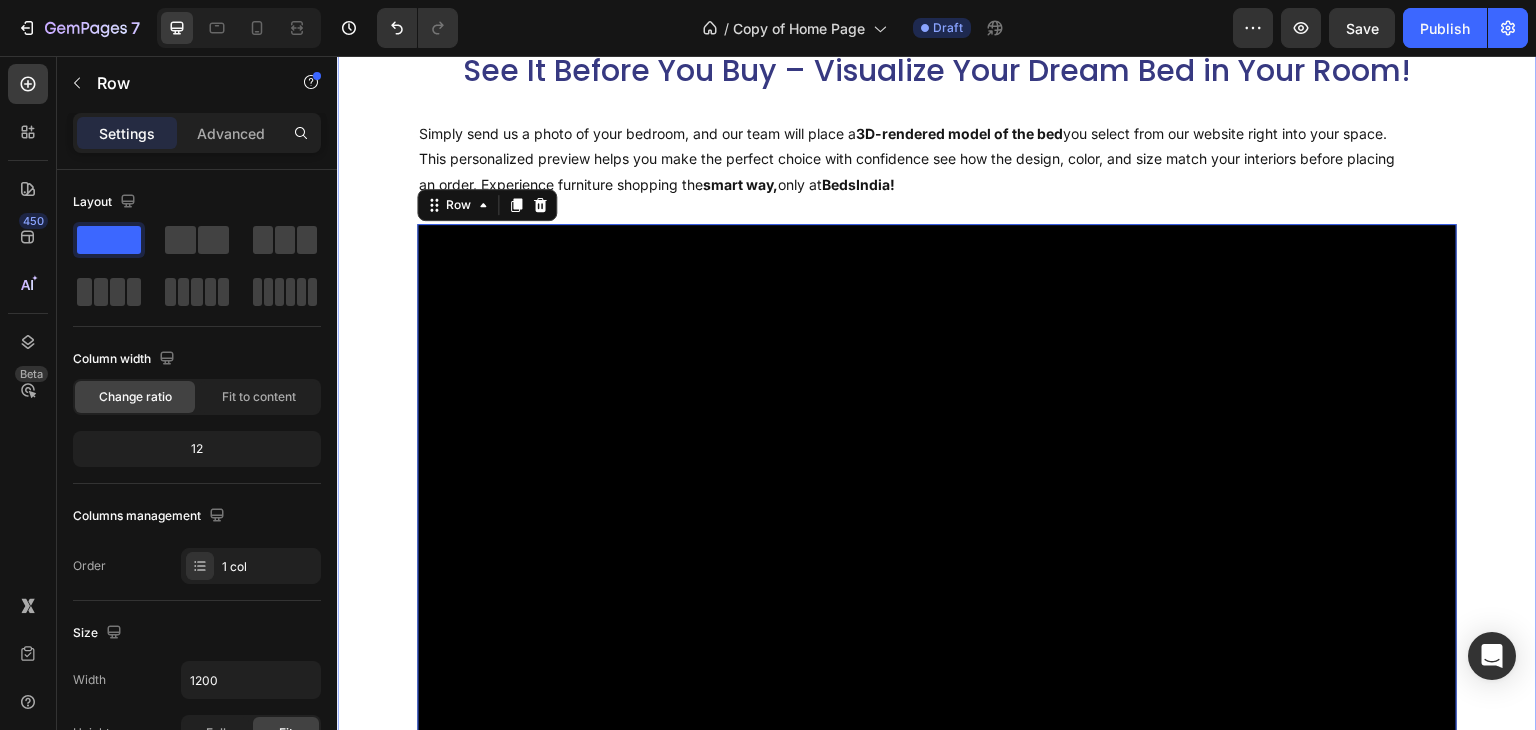 click on "See It Before You Buy – Visualize Your Dream Bed in Your Room! Heading Simply send us a photo of your bedroom, and our team will place a  3D-rendered model of the bed  you select from our website right into your space. This personalized preview helps you make the perfect choice with confidence see how the design, color, and size match your interiors before placing an order. Experience furniture shopping the  smart way,  only at  BedsIndia! Text Block Video Row   0 Row Section 8" at bounding box center (937, 692) 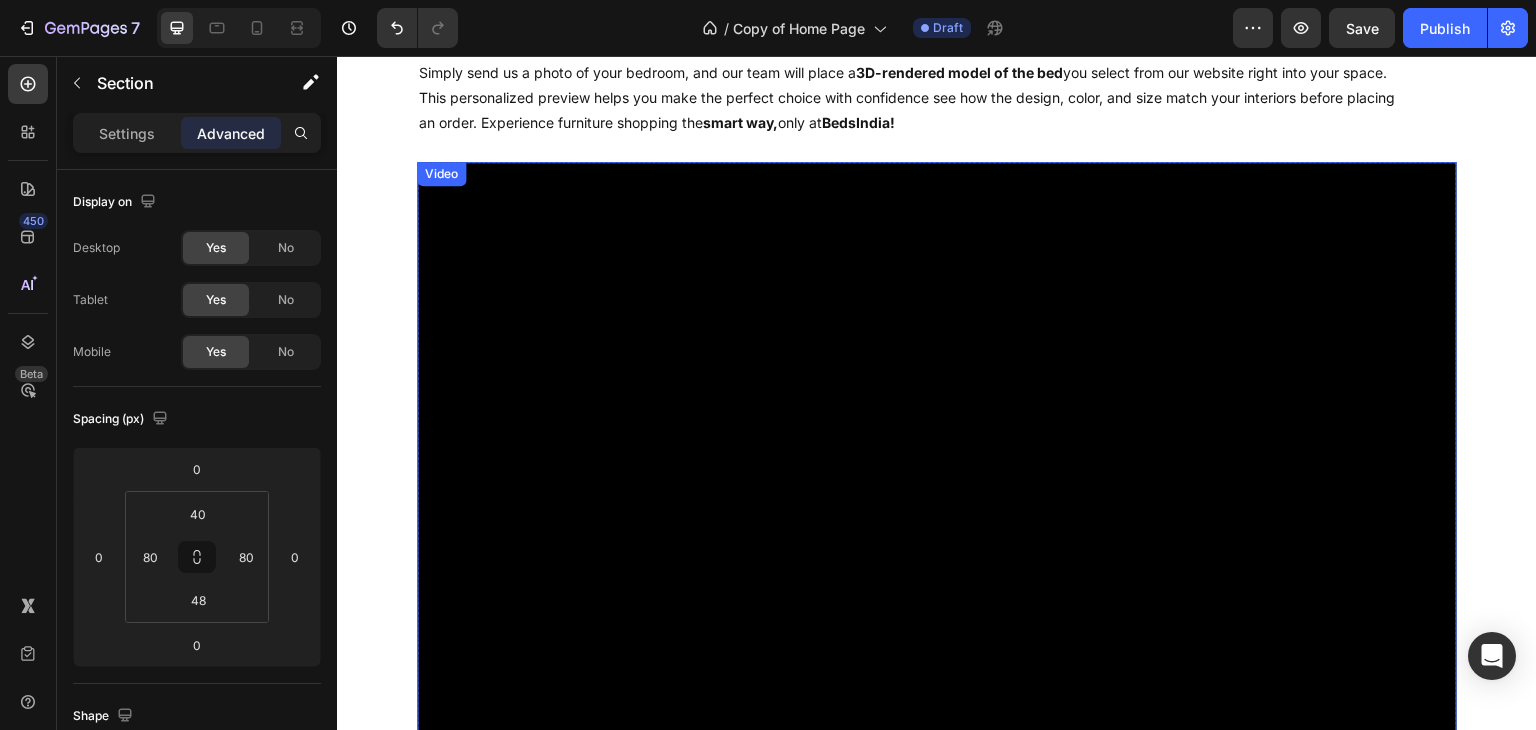 scroll, scrollTop: 3615, scrollLeft: 0, axis: vertical 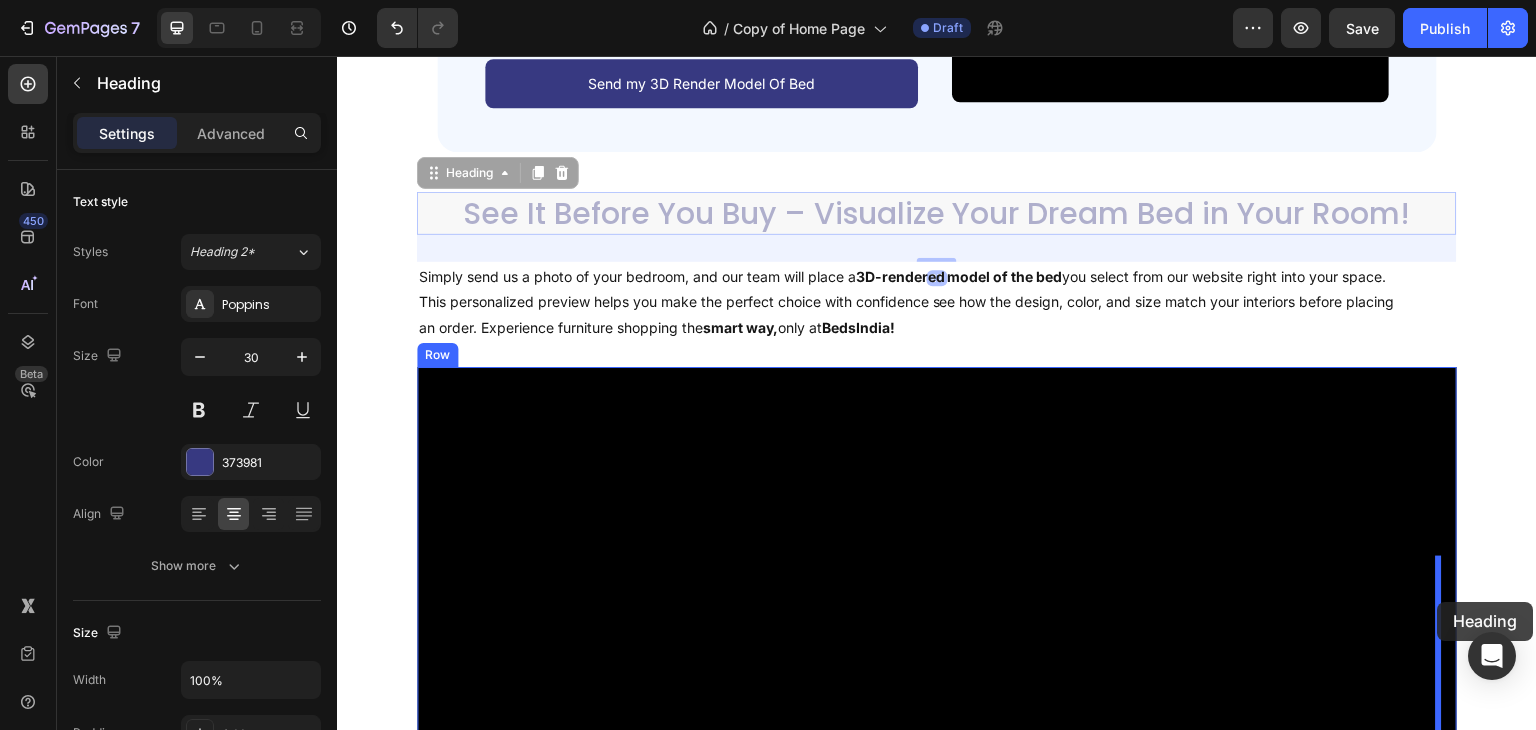 drag, startPoint x: 1114, startPoint y: 414, endPoint x: 1433, endPoint y: 599, distance: 368.7628 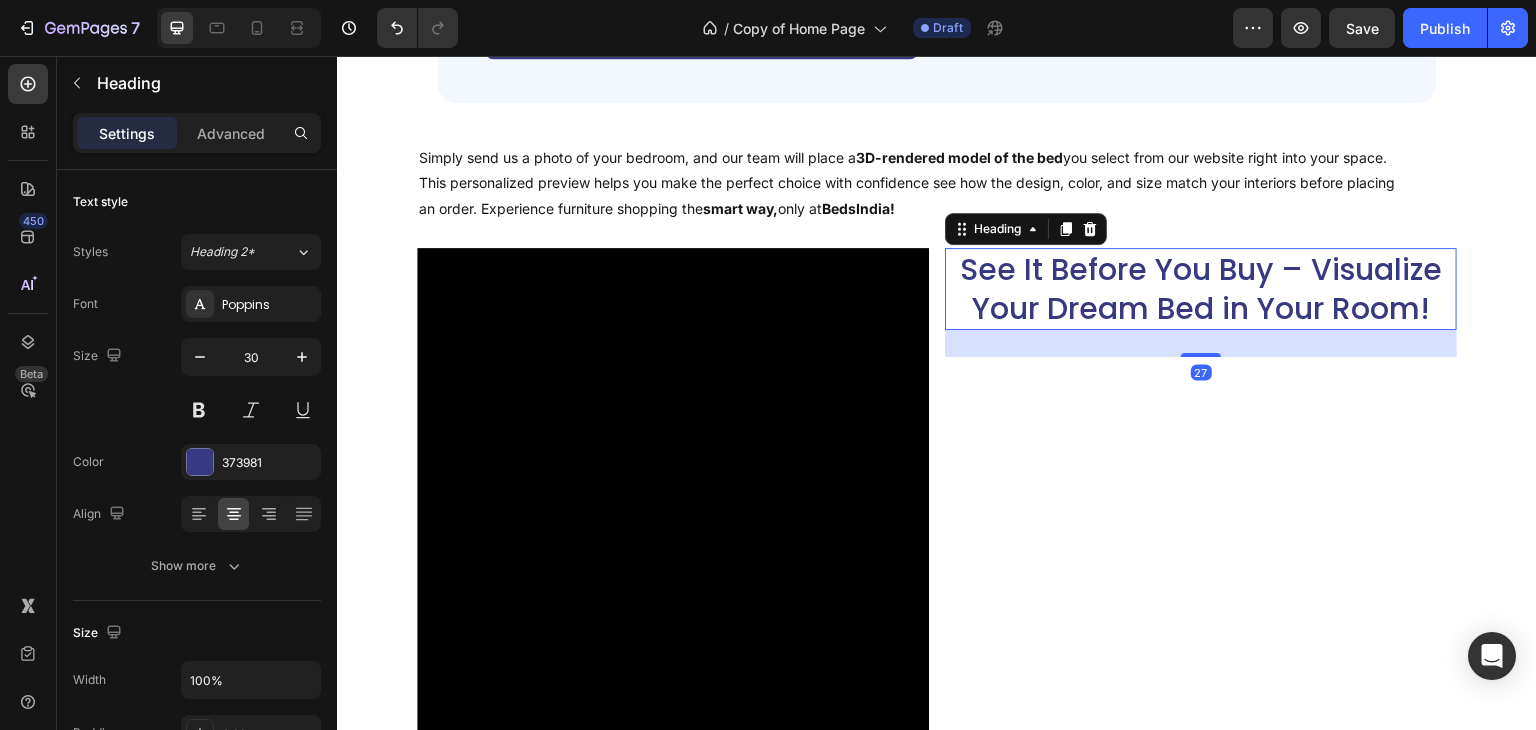 scroll, scrollTop: 3815, scrollLeft: 0, axis: vertical 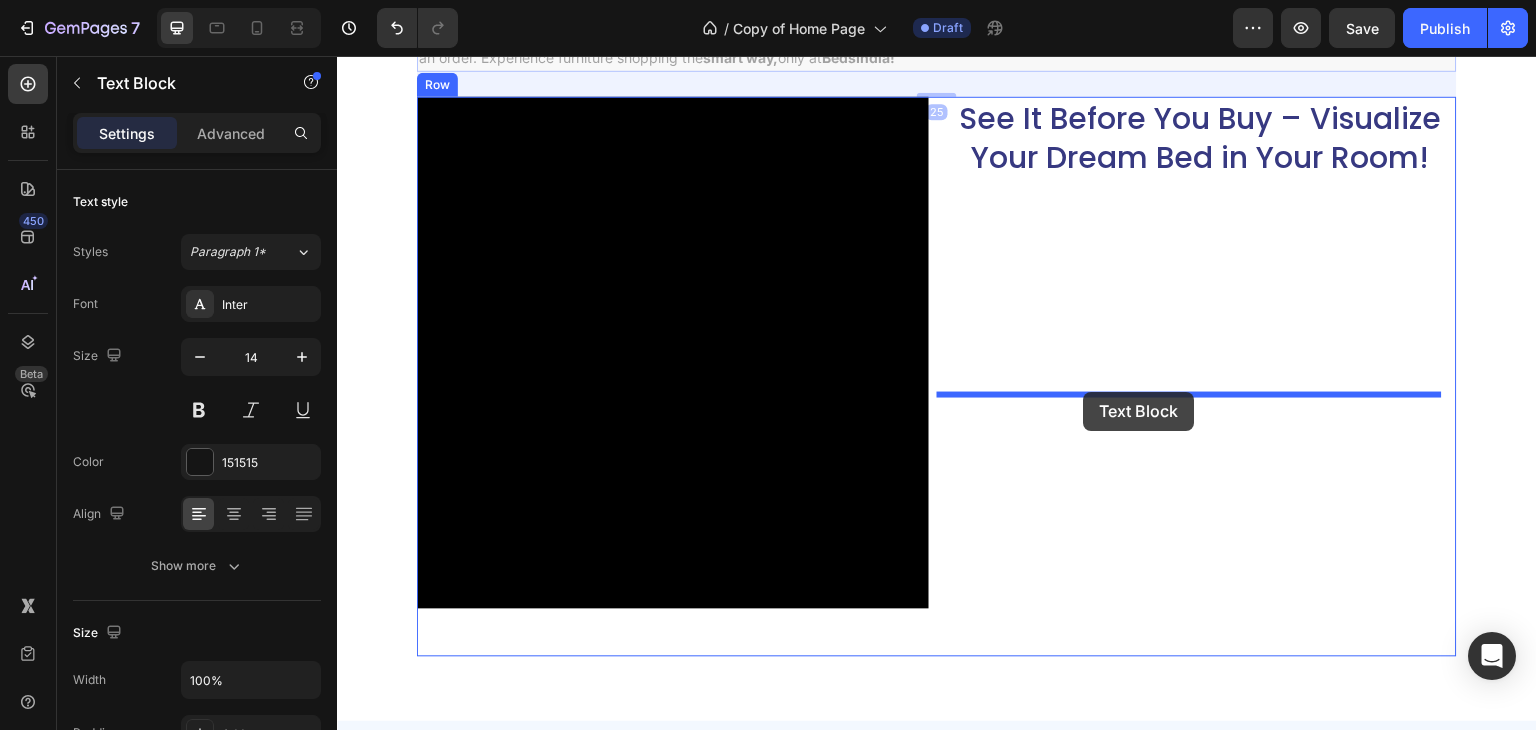 drag, startPoint x: 935, startPoint y: 214, endPoint x: 1084, endPoint y: 392, distance: 232.13142 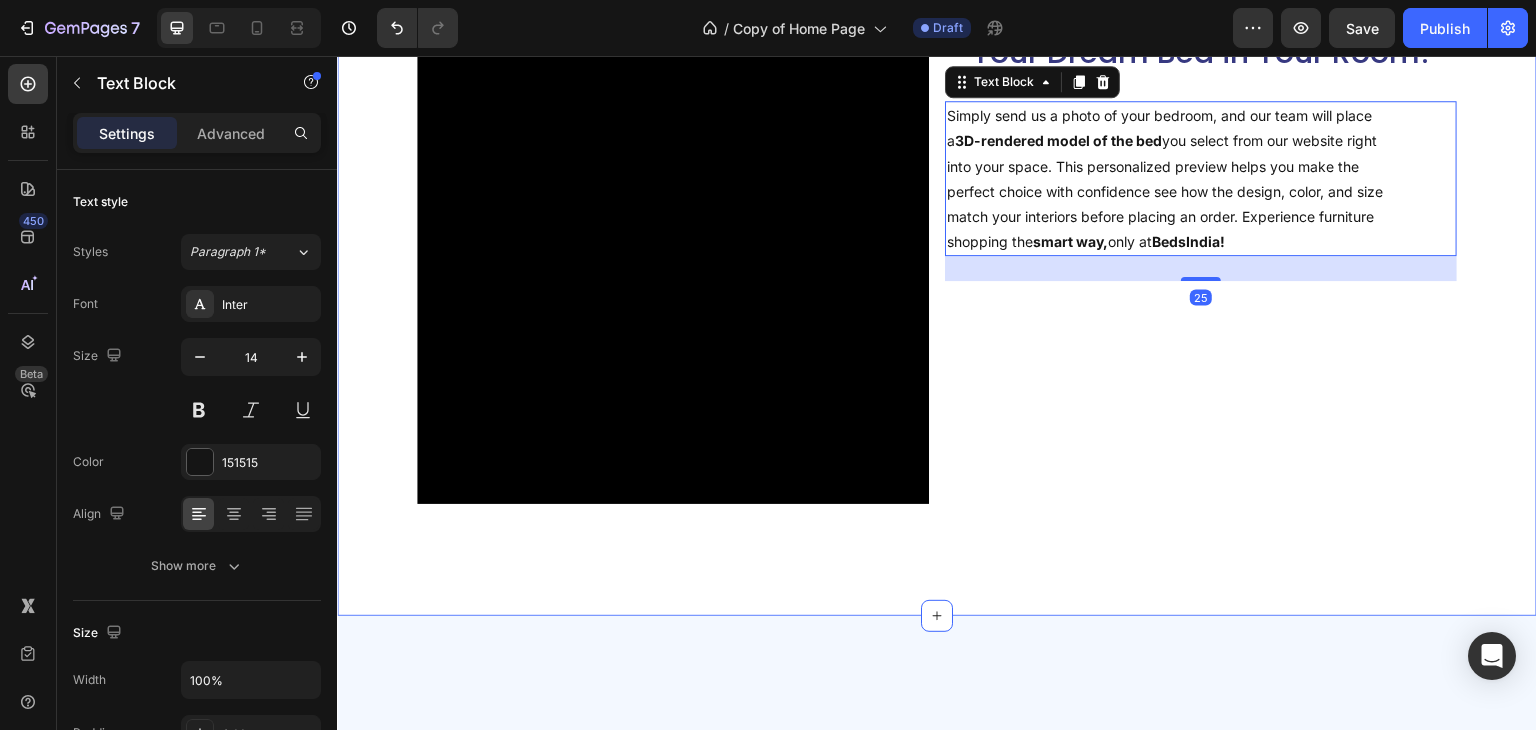 click on "Video See It Before You Buy – Visualize Your Dream Bed in Your Room! Heading Simply send us a photo of your bedroom, and our team will place a  3D-rendered model of the bed  you select from our website right into your space. This personalized preview helps you make the perfect choice with confidence see how the design, color, and size match your interiors before placing an order. Experience furniture shopping the  smart way,  only at  BedsIndia! Text Block   25 Row Row Section 8" at bounding box center [937, 284] 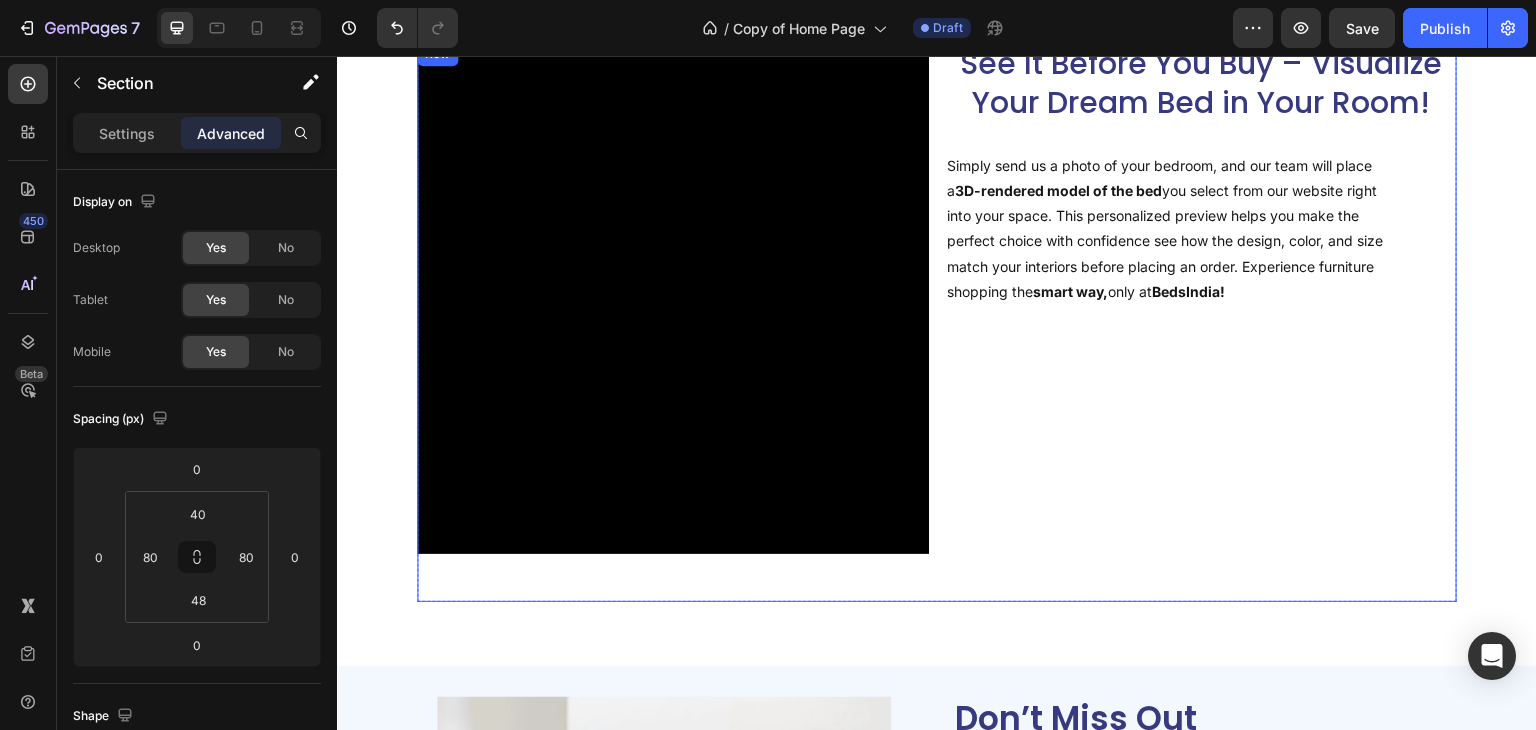 scroll, scrollTop: 3622, scrollLeft: 0, axis: vertical 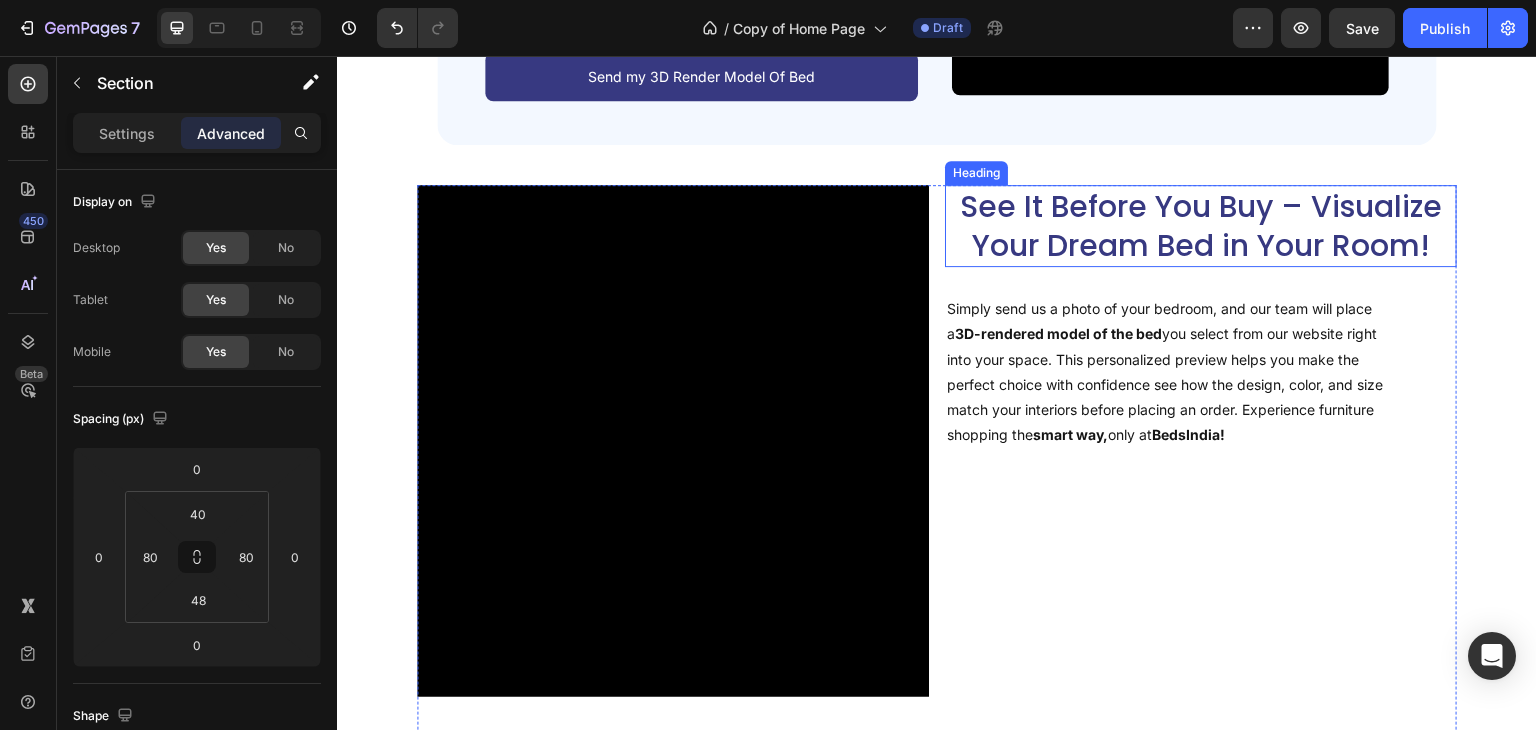 click on "See It Before You Buy – Visualize Your Dream Bed in Your Room!" at bounding box center (1201, 226) 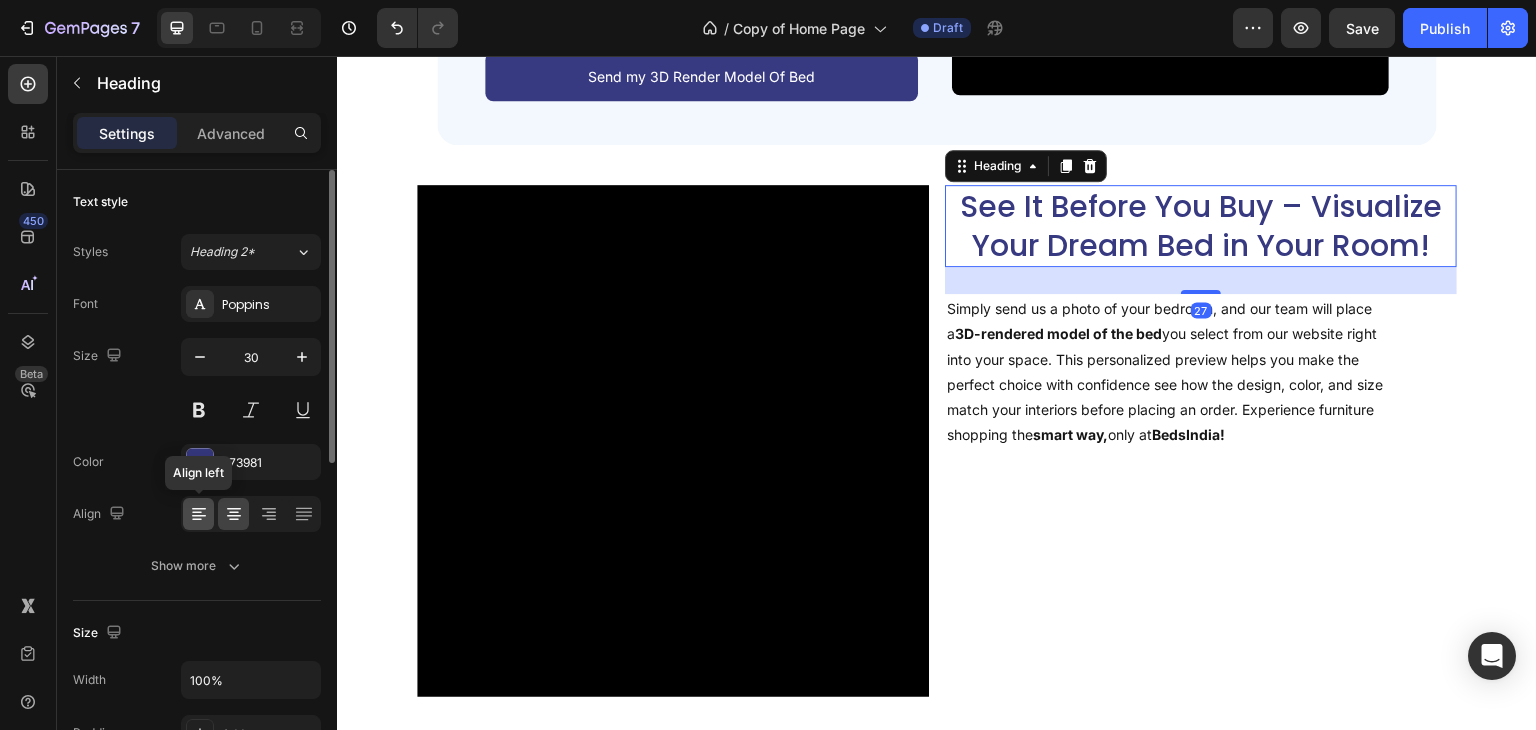 click 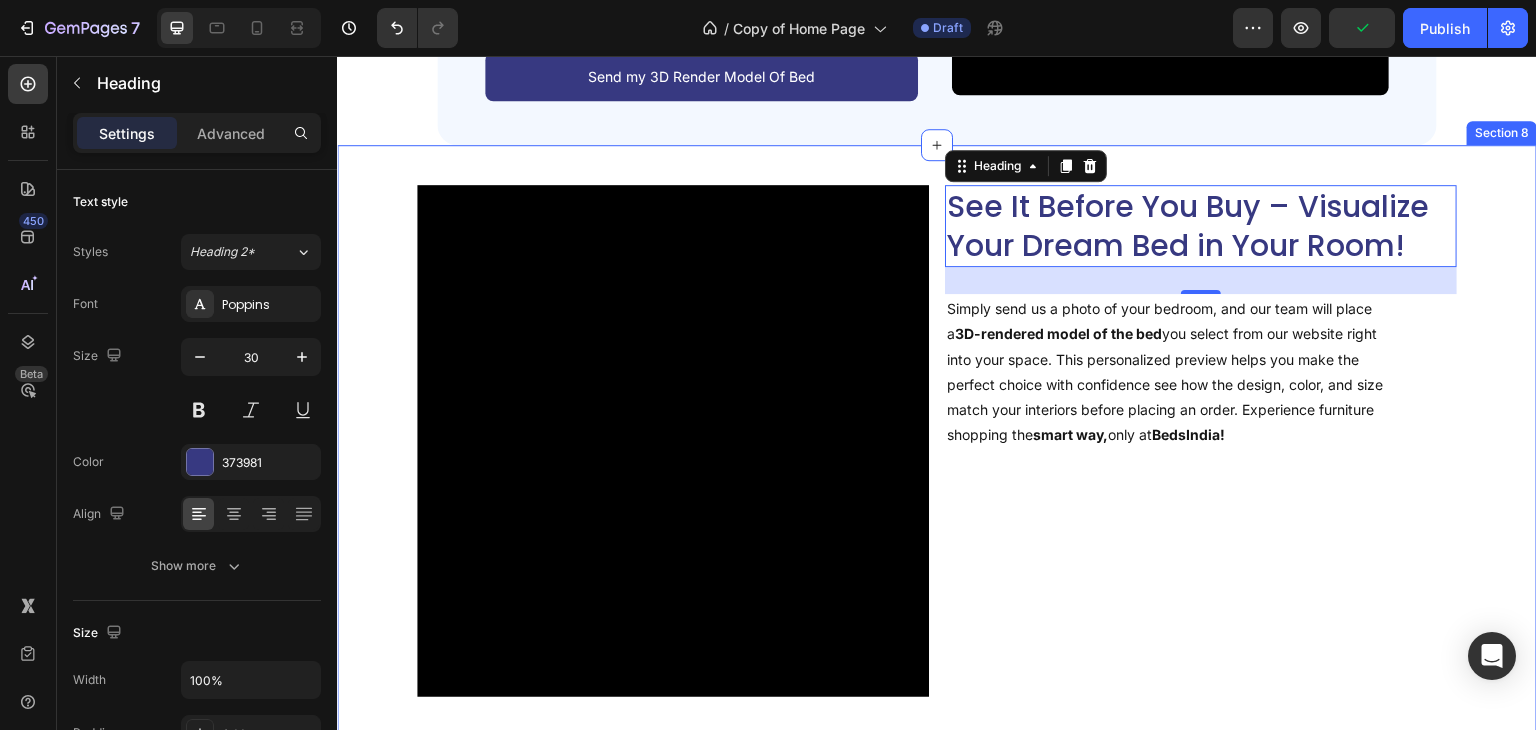 click on "Video See It Before You Buy – Visualize Your Dream Bed in Your Room! Heading   27 Simply send us a photo of your bedroom, and our team will place a  3D-rendered model of the bed  you select from our website right into your space. This personalized preview helps you make the perfect choice with confidence see how the design, color, and size match your interiors before placing an order. Experience furniture shopping the  smart way,  only at  BedsIndia! Text Block Row Row Section 8" at bounding box center (937, 477) 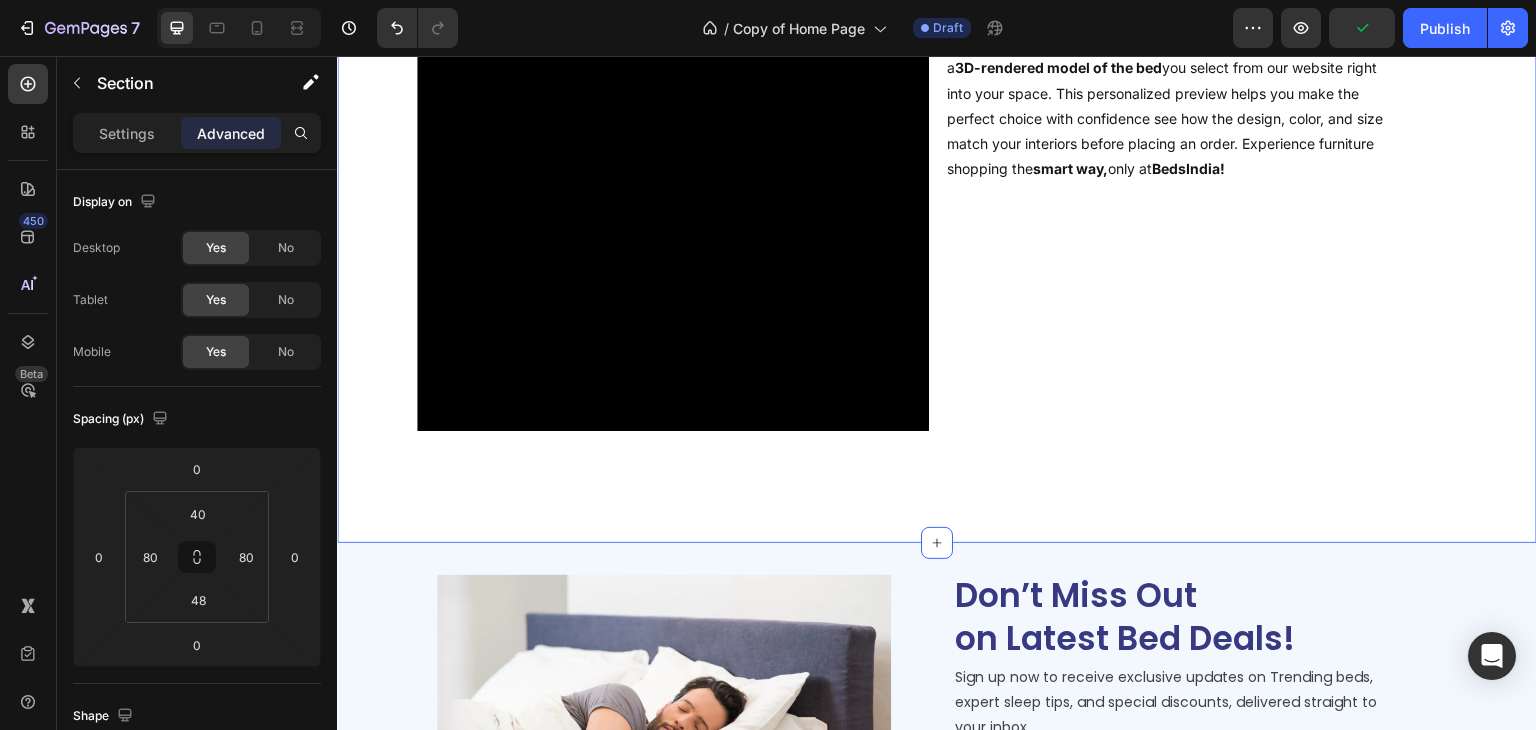 scroll, scrollTop: 3889, scrollLeft: 0, axis: vertical 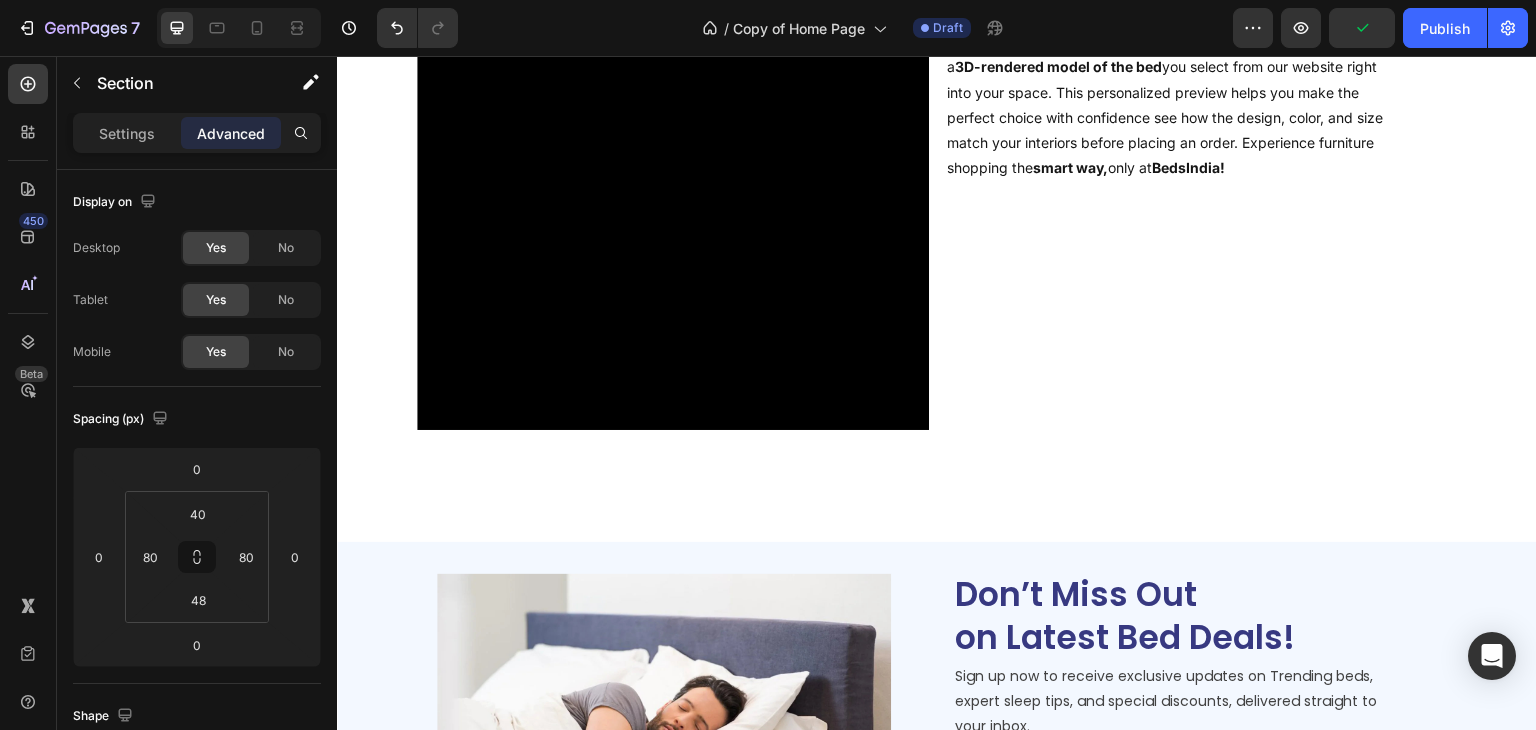 click on "See It Before You Buy – Visualize Your Dream Bed in Your Room!" at bounding box center [1201, -41] 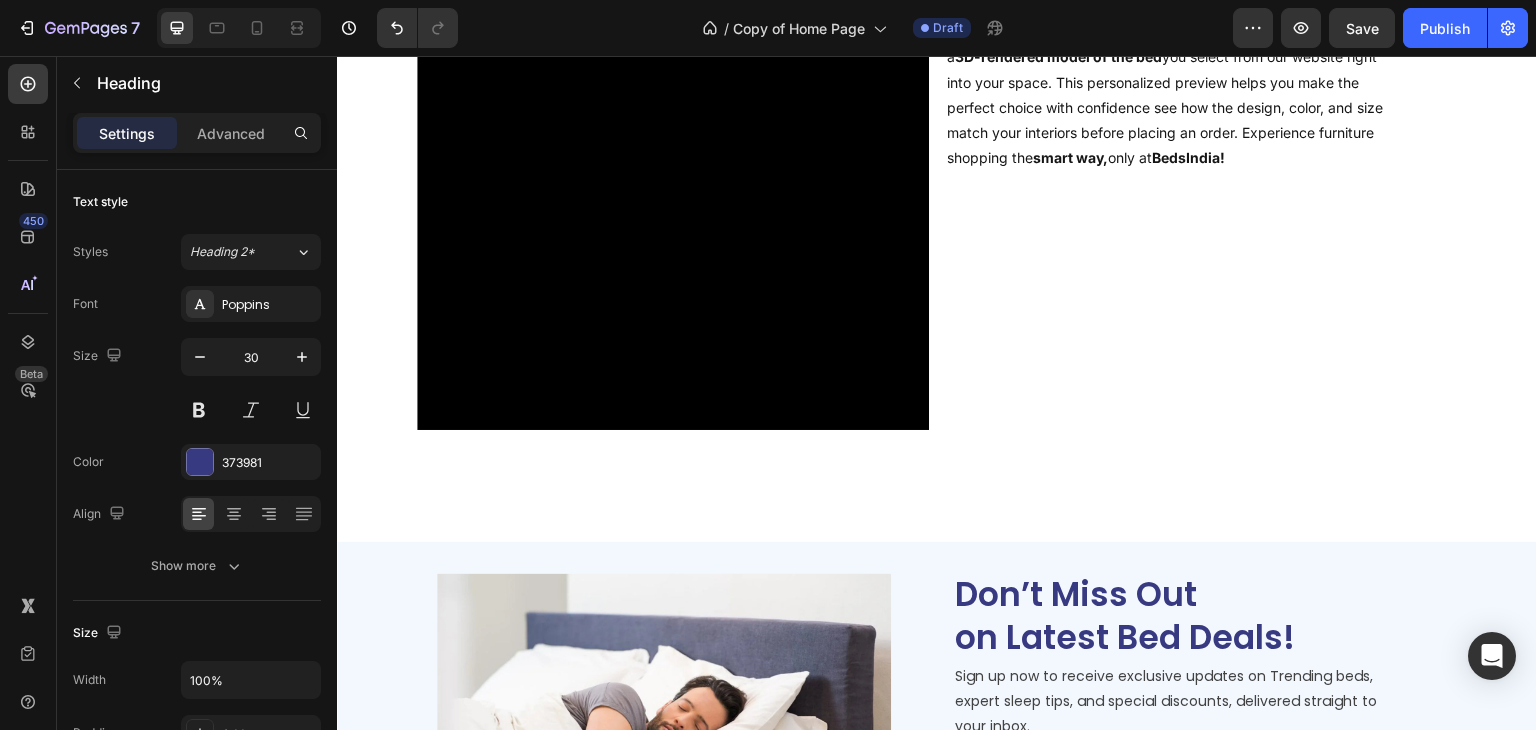 drag, startPoint x: 1190, startPoint y: 212, endPoint x: 1187, endPoint y: 202, distance: 10.440307 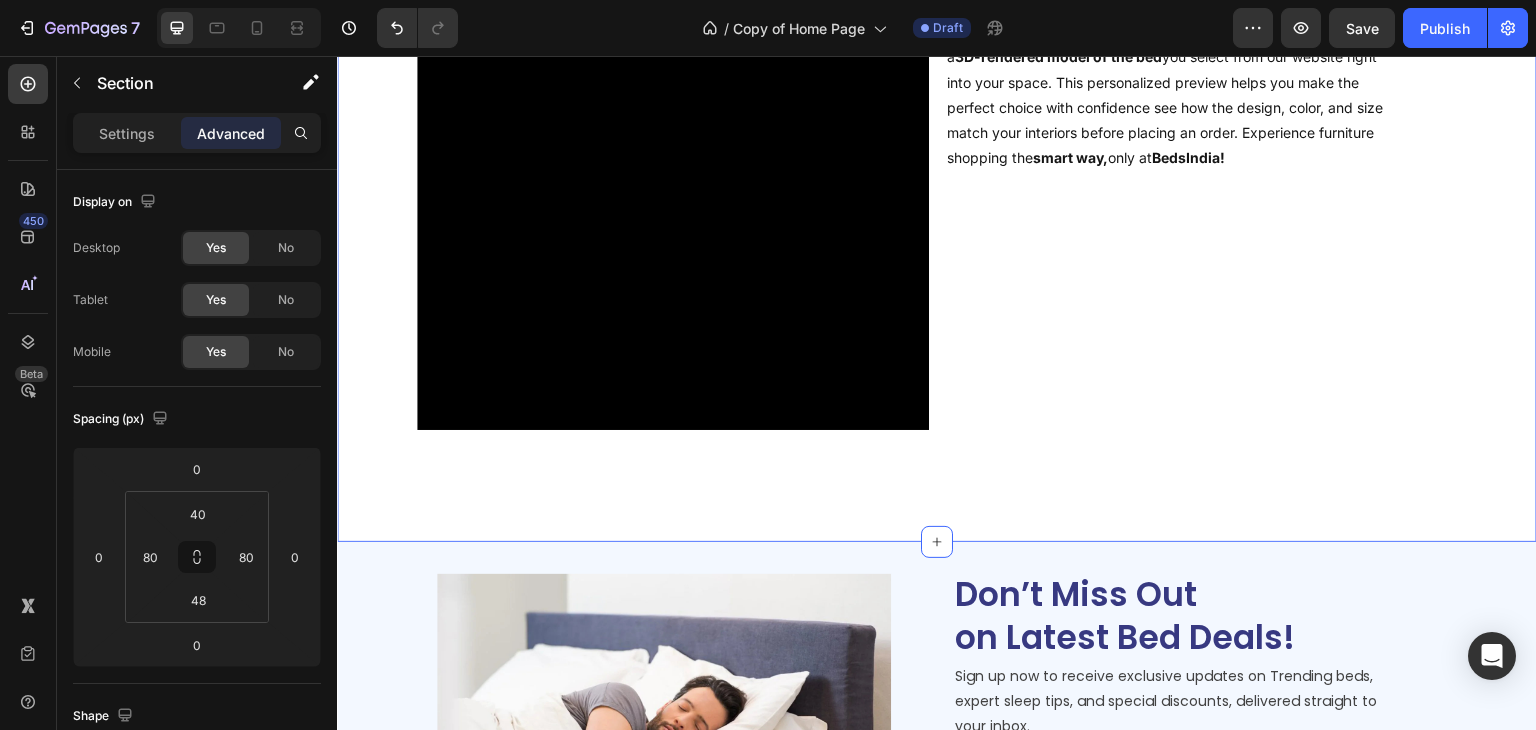 click on "Video See It Before You Buy – Visualize Your Dream Bed in Your Room! Heading Simply send us a photo of your bedroom, and our team will place a  3D-rendered model of the bed  you select from our website right into your space. This personalized preview helps you make the perfect choice with confidence see how the design, color, and size match your interiors before placing an order. Experience furniture shopping the  smart way,  only at  BedsIndia! Text Block Row Row Section 8   Create Theme Section AI Content Write with GemAI What would you like to describe here? Tone and Voice Persuasive Product Show more Generate" at bounding box center [937, 210] 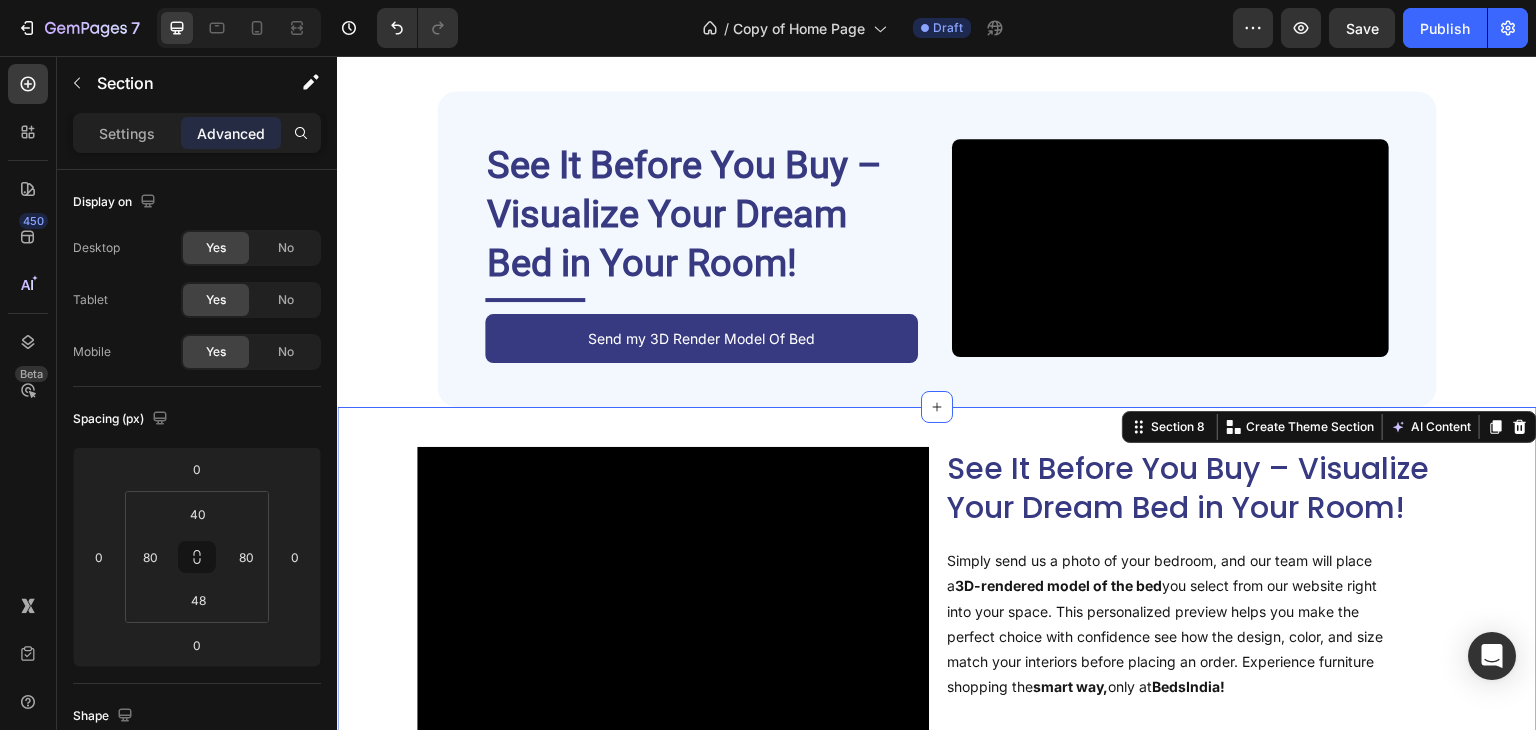scroll, scrollTop: 3361, scrollLeft: 0, axis: vertical 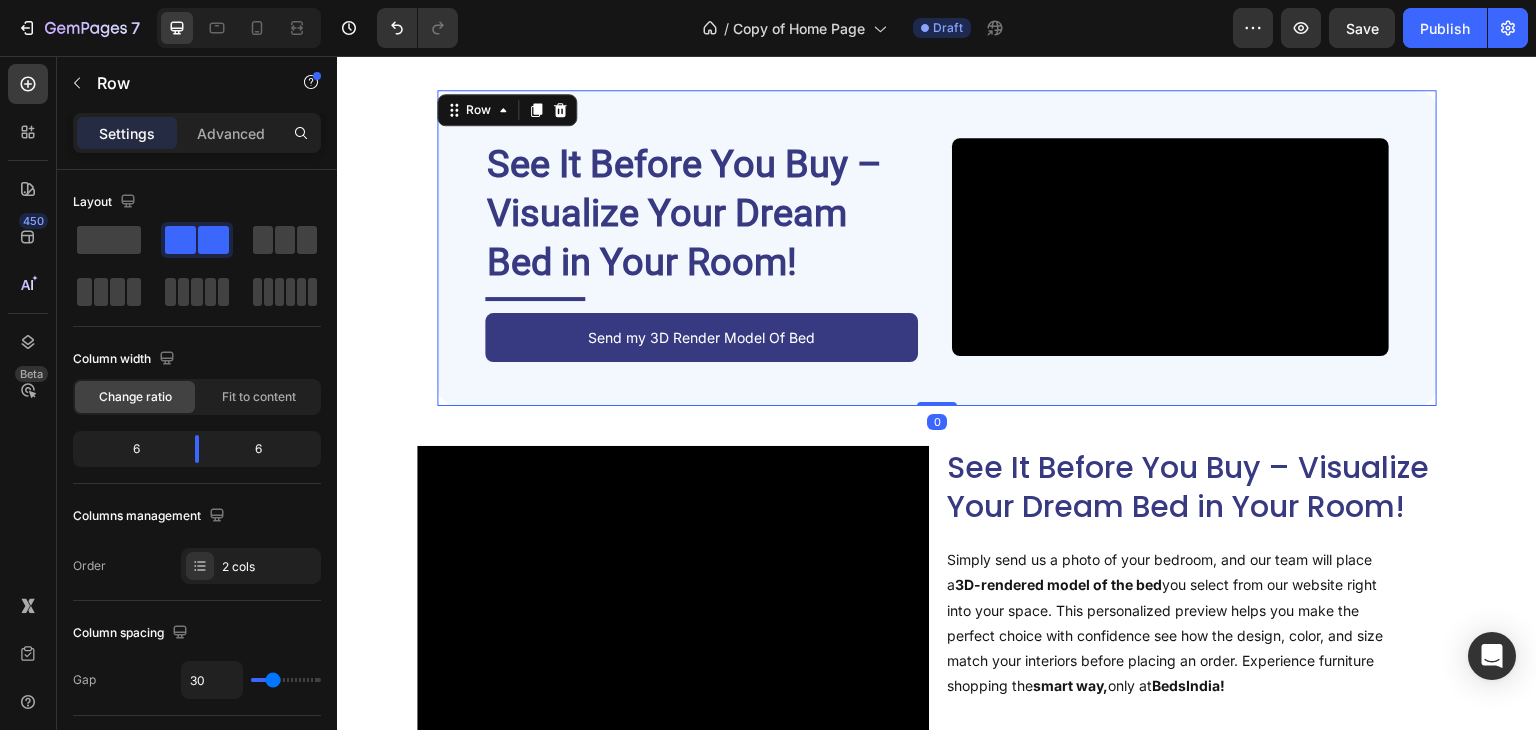 click on "See It Before You Buy – Visualize Your Dream  Bed in Your Room! Heading                Title Line Send my 3D Render Model Of Bed Button Video Row   0" at bounding box center (937, 248) 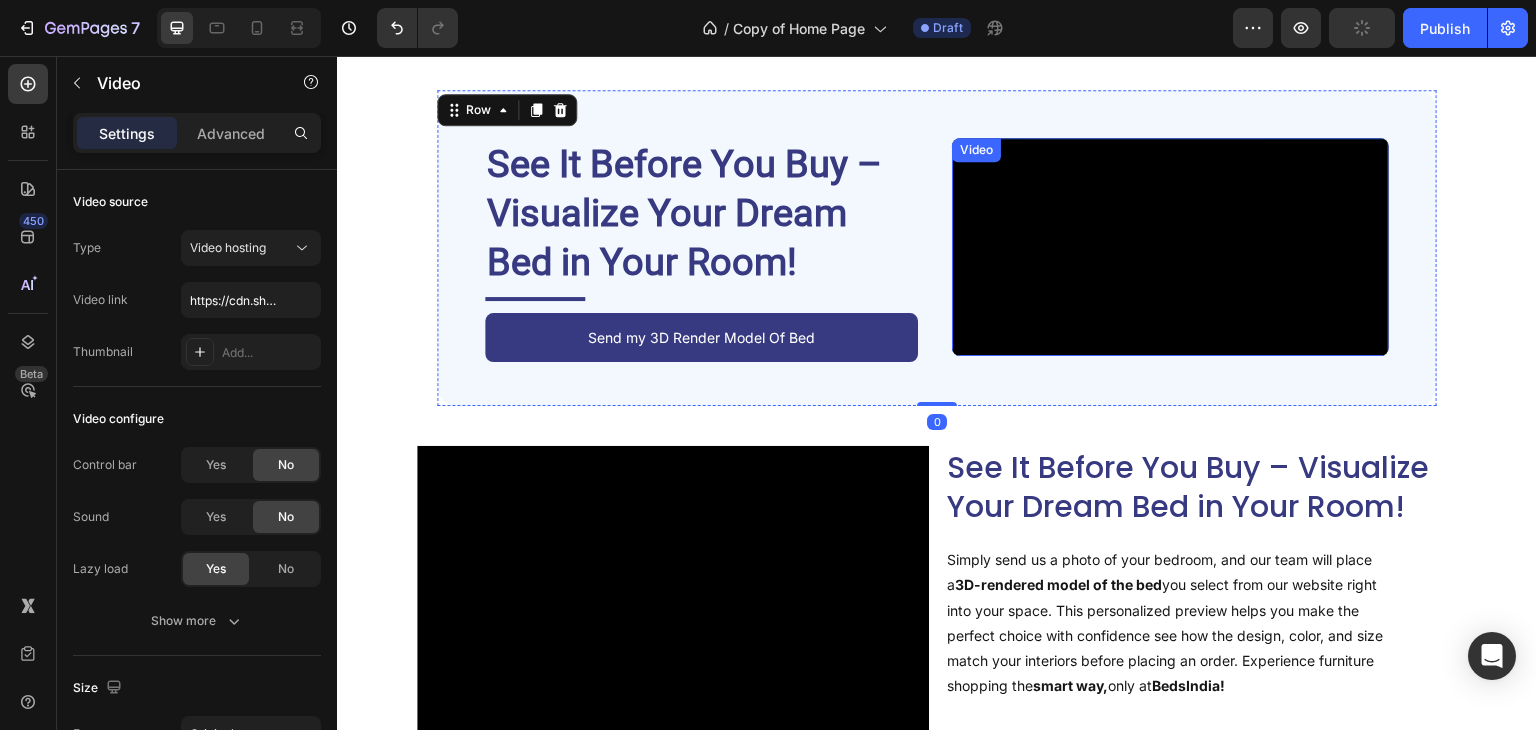 click at bounding box center (1170, 247) 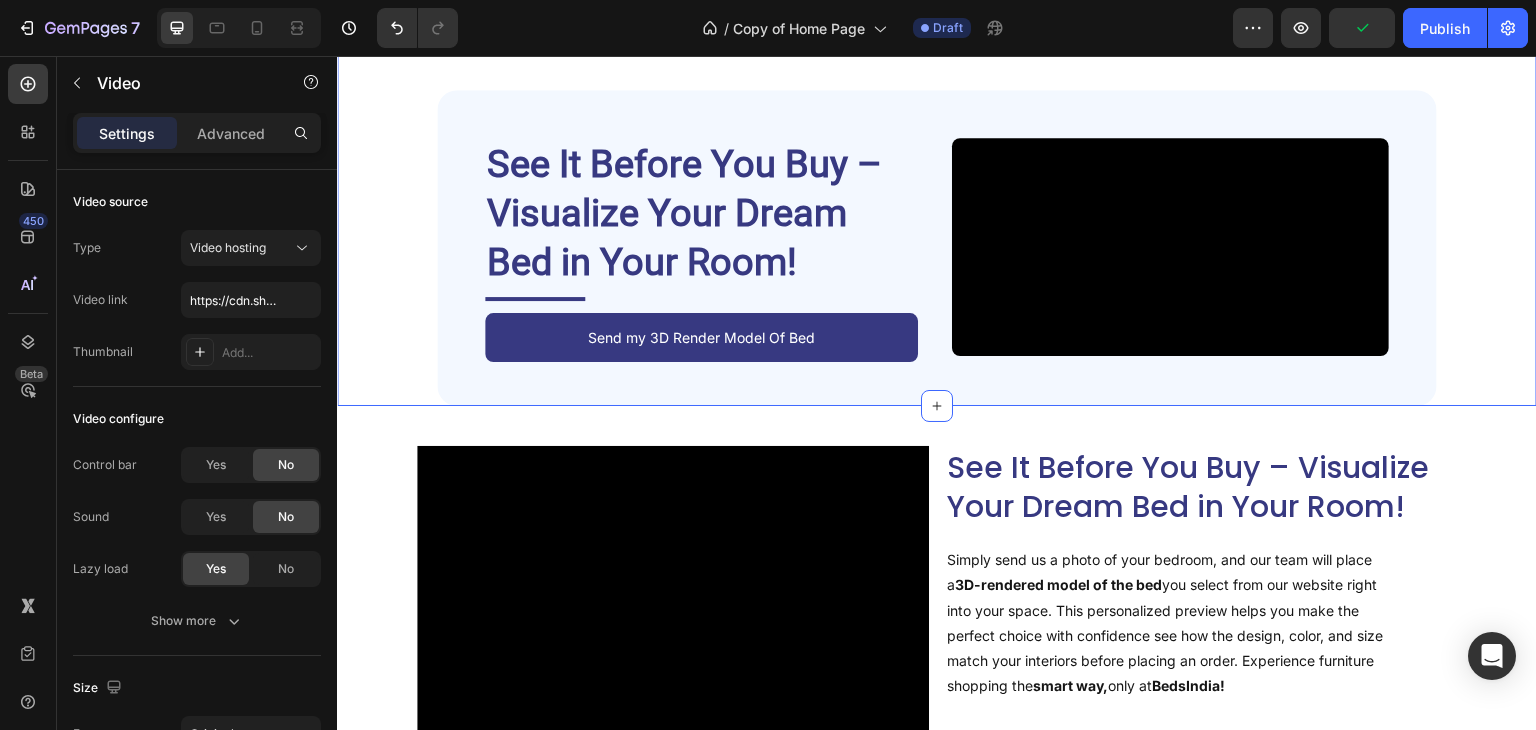 click on "Deal of the Day – Don’t Miss It! Heading Impressive Collection for your Dream Bedroom Text Block Sale 35% off Product Badge Product Images Tecco Upholstered Bed In Towel Cloth Product Title Rs. 64,999.00 Product Price Product Price Row Rs. 99,999.00 Product Price Product Price Row
Add To Cart Add to Cart Row Row Row Product List Sale 40% off Product Badge Product Images Vantera Luxe Gold Panel Upholstered Bed Product Title Rs. 59,999.00 Product Price Product Price Row Rs. 99,999.00 Product Price Product Price Row
Add To Cart Add to Cart Row Row Row Product List Sale 38% off Product Badge Product Images Regal Edge Velvet Panel Upholstered Bed Product Title Rs. 61,999.00 Product Price Product Price Row Rs. 99,999.00 Product Price Product Price Row
Add To Cart Add to Cart Row Row Row Product List Sale 19% off Product Badge Product Images Mellow Plush Grid Tufted Upholstered Bed Product Title Rs. 65,999.00 Product Price Product Price Row Rs. 80,999.00 Row Row" at bounding box center [937, -61] 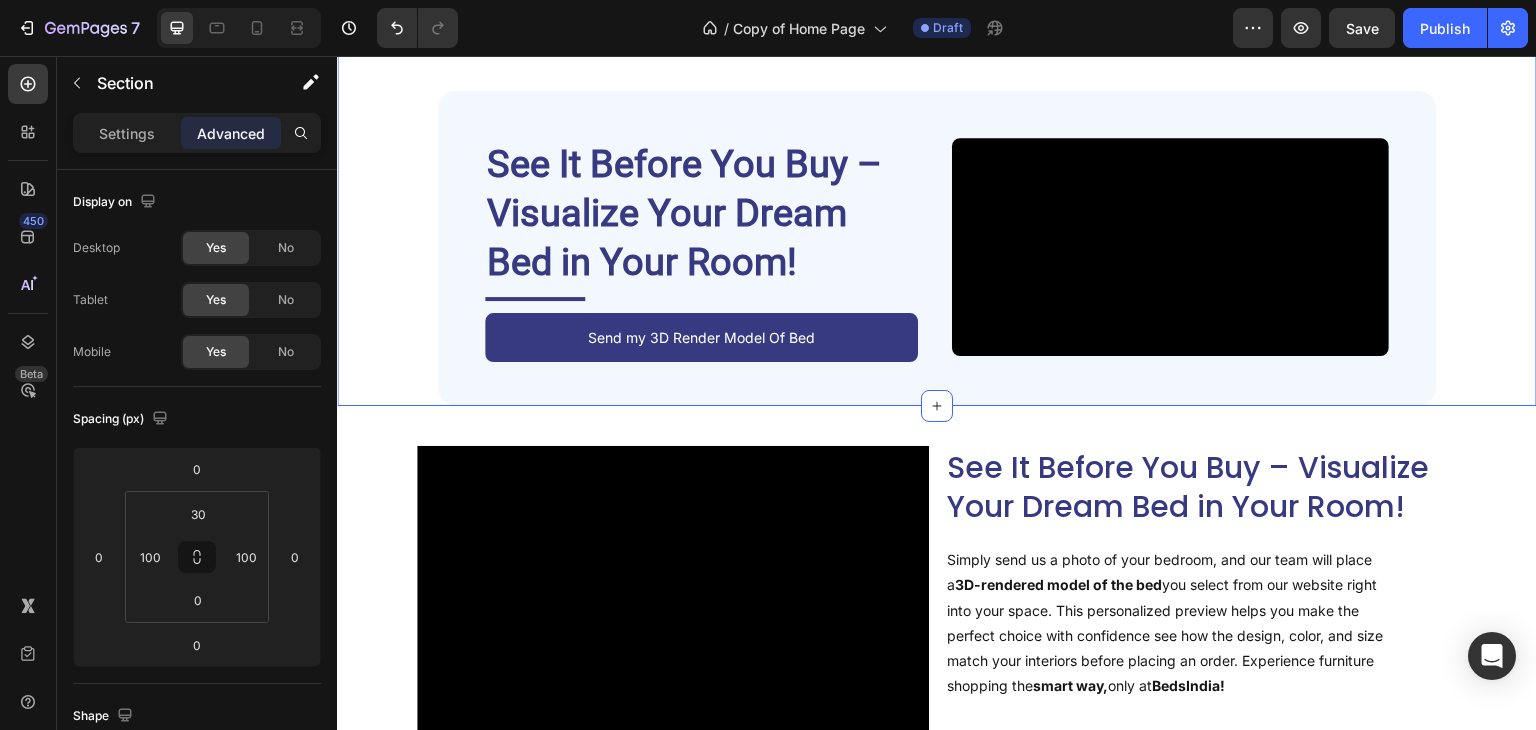click on "Deal of the Day – Don’t Miss It! Heading Impressive Collection for your Dream Bedroom Text Block Sale 35% off Product Badge Product Images Tecco Upholstered Bed In Towel Cloth Product Title Rs. 64,999.00 Product Price Product Price Row Rs. 99,999.00 Product Price Product Price Row
Add To Cart Add to Cart Row Row Row Product List Sale 40% off Product Badge Product Images Vantera Luxe Gold Panel Upholstered Bed Product Title Rs. 59,999.00 Product Price Product Price Row Rs. 99,999.00 Product Price Product Price Row
Add To Cart Add to Cart Row Row Row Product List Sale 38% off Product Badge Product Images Regal Edge Velvet Panel Upholstered Bed Product Title Rs. 61,999.00 Product Price Product Price Row Rs. 99,999.00 Product Price Product Price Row
Add To Cart Add to Cart Row Row Row Product List Sale 19% off Product Badge Product Images Mellow Plush Grid Tufted Upholstered Bed Product Title Rs. 65,999.00 Product Price Product Price Row Rs. 80,999.00 Row Row" at bounding box center (937, -61) 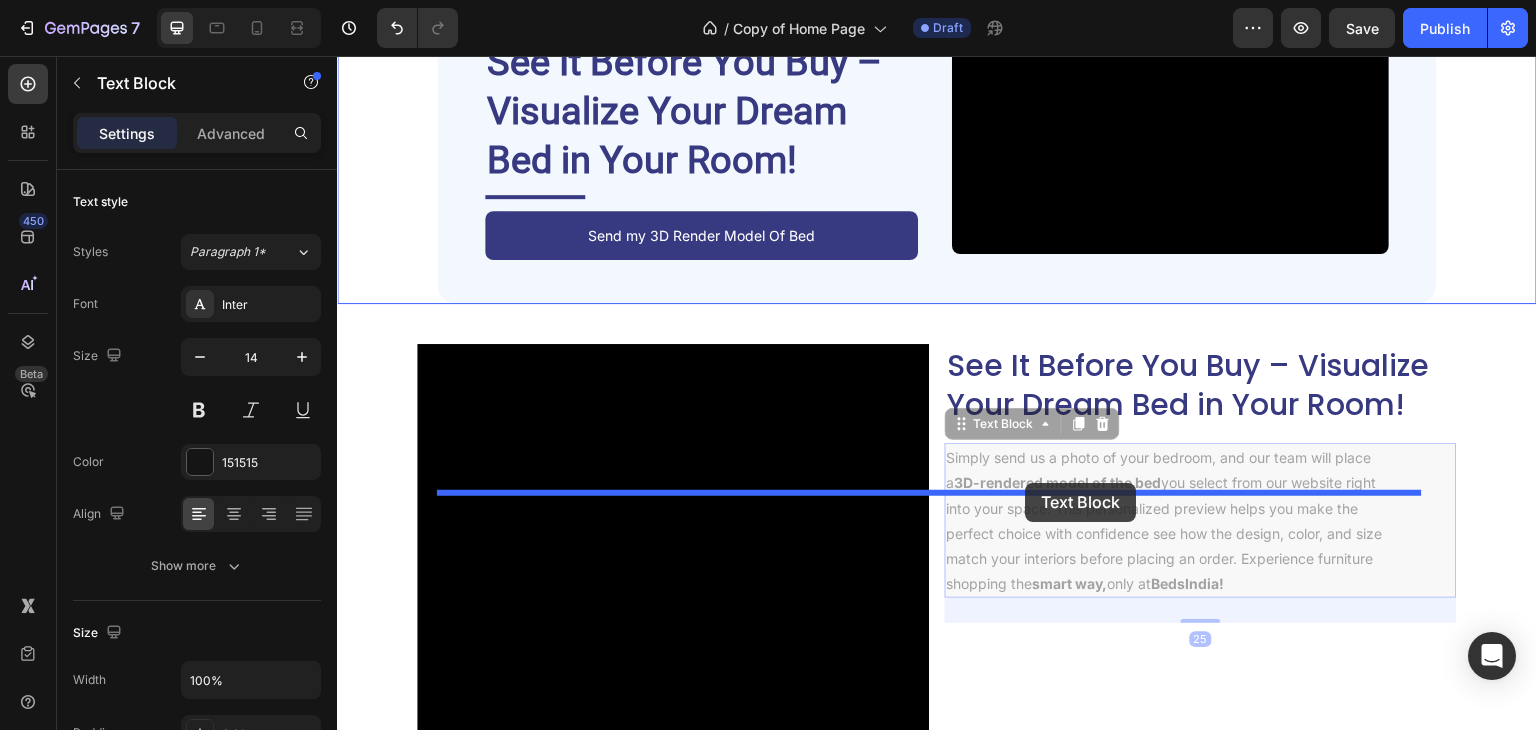 scroll, scrollTop: 3461, scrollLeft: 0, axis: vertical 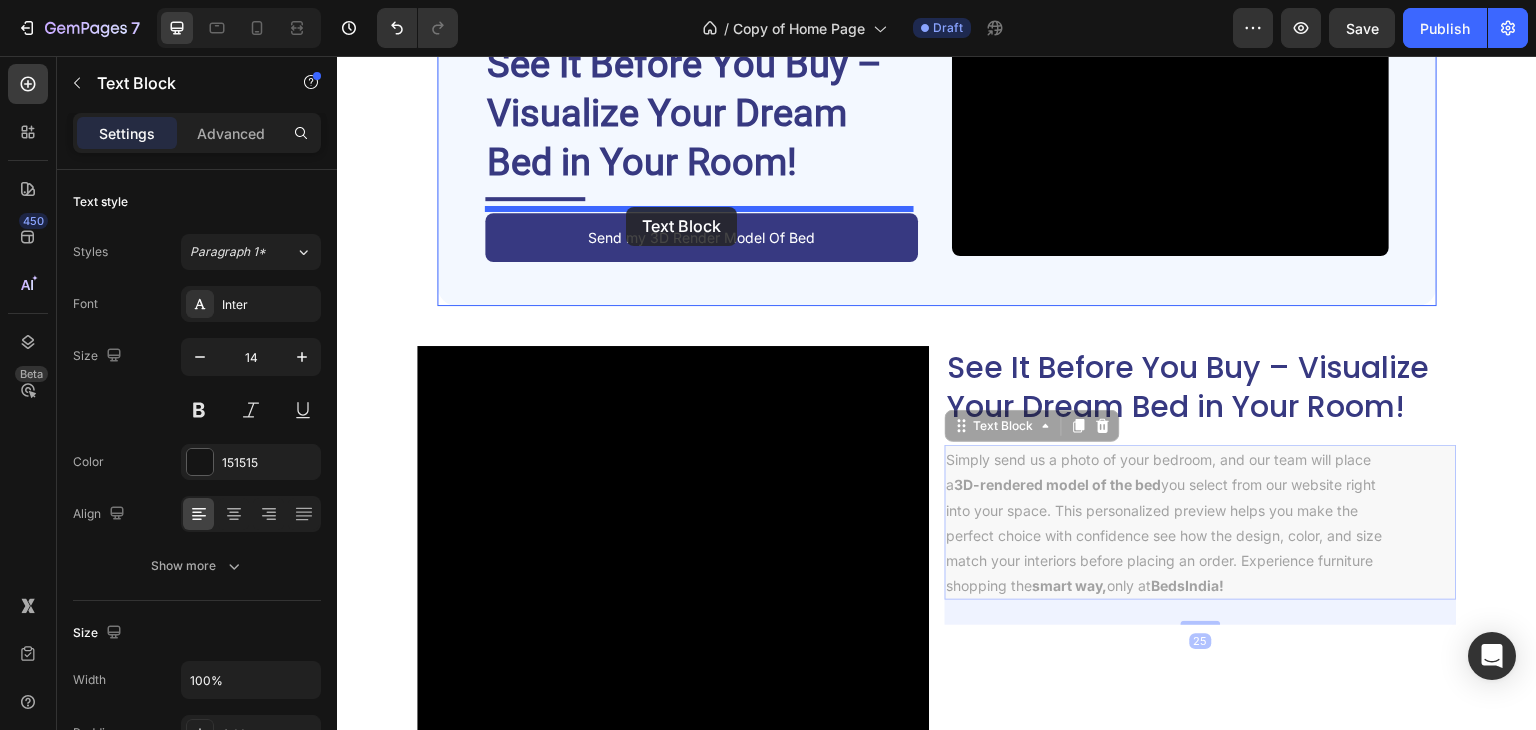 drag, startPoint x: 1191, startPoint y: 596, endPoint x: 626, endPoint y: 207, distance: 685.96356 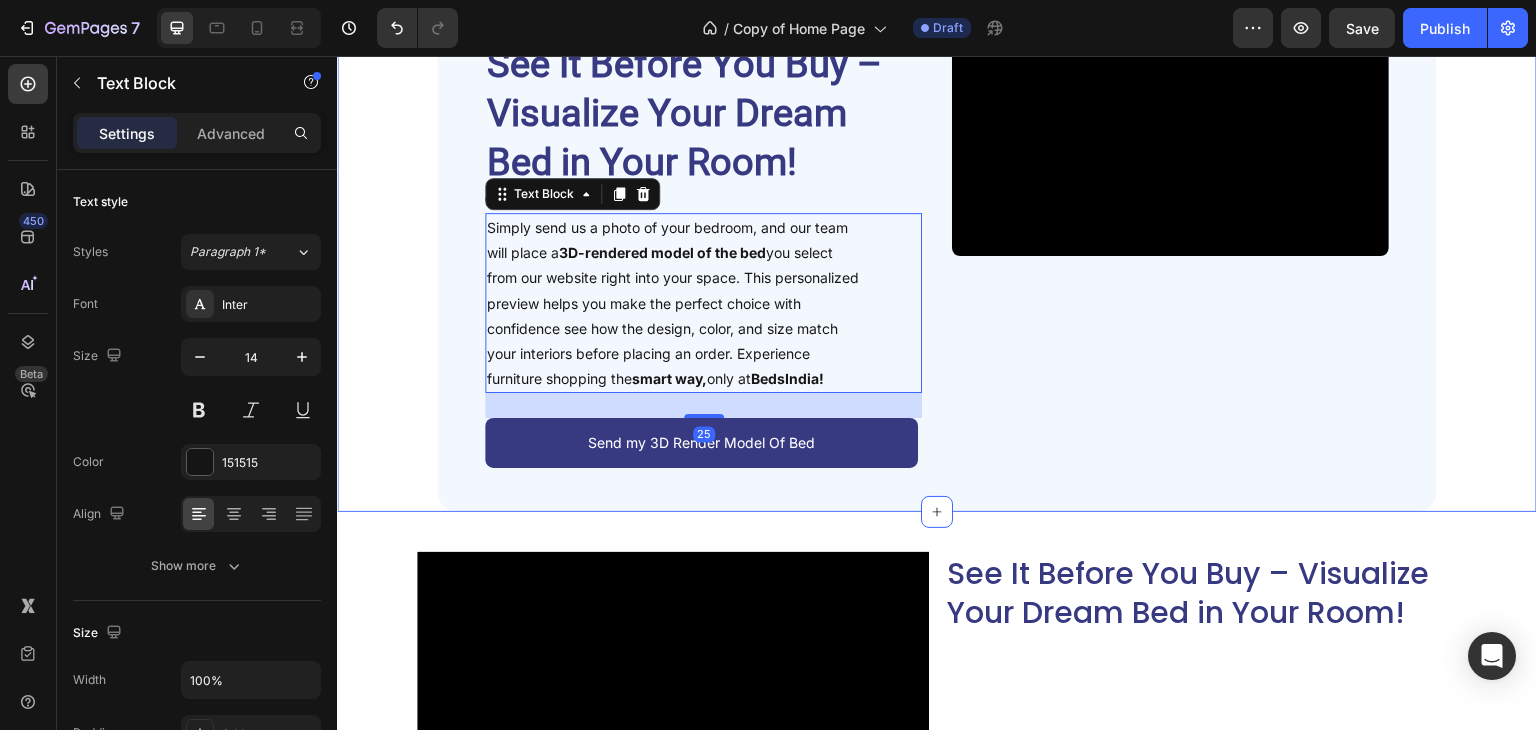 click on "Deal of the Day – Don’t Miss It! Heading Impressive Collection for your Dream Bedroom Text Block Sale 35% off Product Badge Product Images Tecco Upholstered Bed In Towel Cloth Product Title Rs. 64,999.00 Product Price Product Price Row Rs. 99,999.00 Product Price Product Price Row
Add To Cart Add to Cart Row Row Row Product List Sale 40% off Product Badge Product Images Vantera Luxe Gold Panel Upholstered Bed Product Title Rs. 59,999.00 Product Price Product Price Row Rs. 99,999.00 Product Price Product Price Row
Add To Cart Add to Cart Row Row Row Product List Sale 38% off Product Badge Product Images Regal Edge Velvet Panel Upholstered Bed Product Title Rs. 61,999.00 Product Price Product Price Row Rs. 99,999.00 Product Price Product Price Row
Add To Cart Add to Cart Row Row Row Product List Sale 19% off Product Badge Product Images Mellow Plush Grid Tufted Upholstered Bed Product Title Rs. 65,999.00 Product Price Product Price Row Rs. 80,999.00 Row Row" at bounding box center (937, -58) 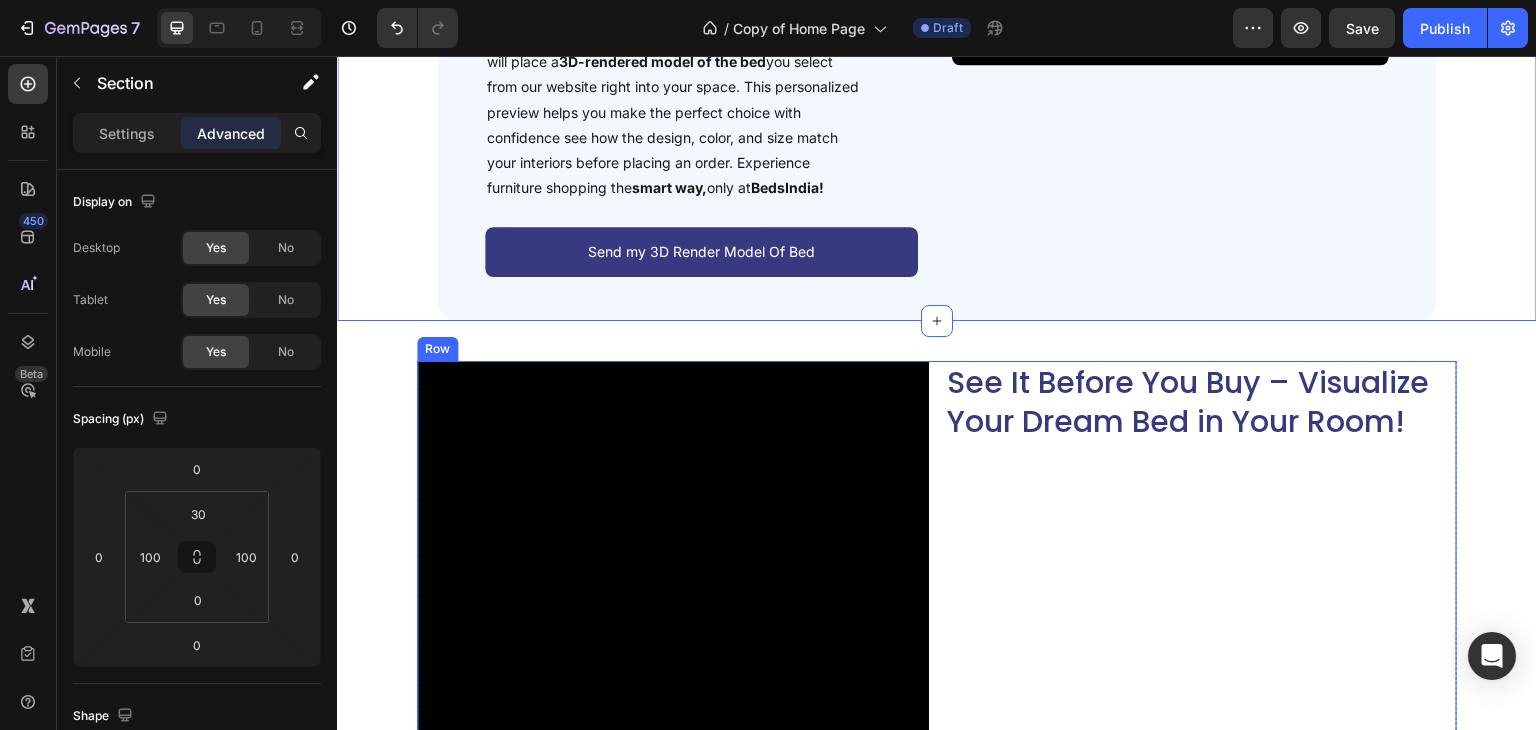 scroll, scrollTop: 3661, scrollLeft: 0, axis: vertical 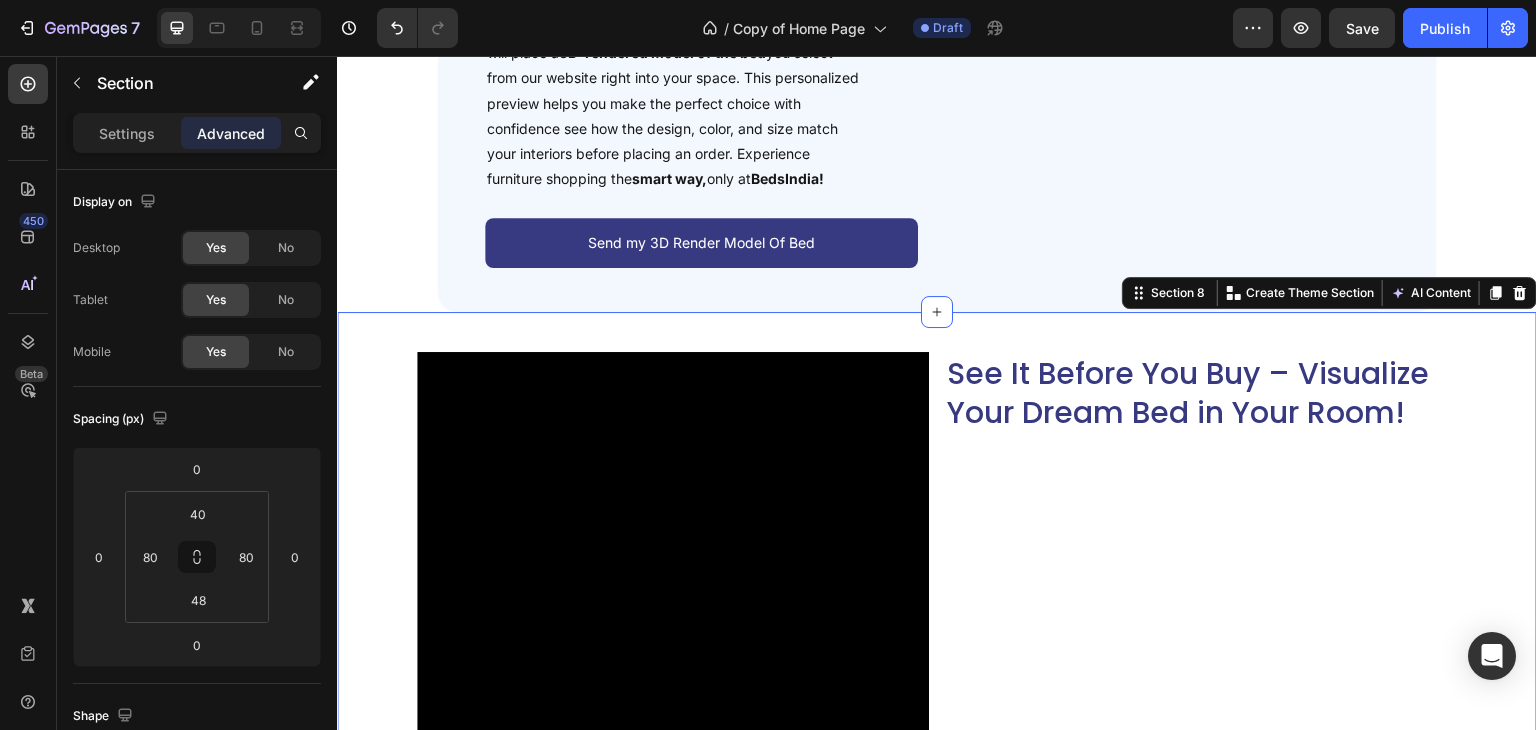 click on "Video See It Before You Buy – Visualize Your Dream Bed in Your Room! Heading Row Row Section 8   Create Theme Section AI Content Write with GemAI What would you like to describe here? Tone and Voice Persuasive Product Avenzo Elite Ivory Leatherette Bed Show more Generate" at bounding box center [937, 644] 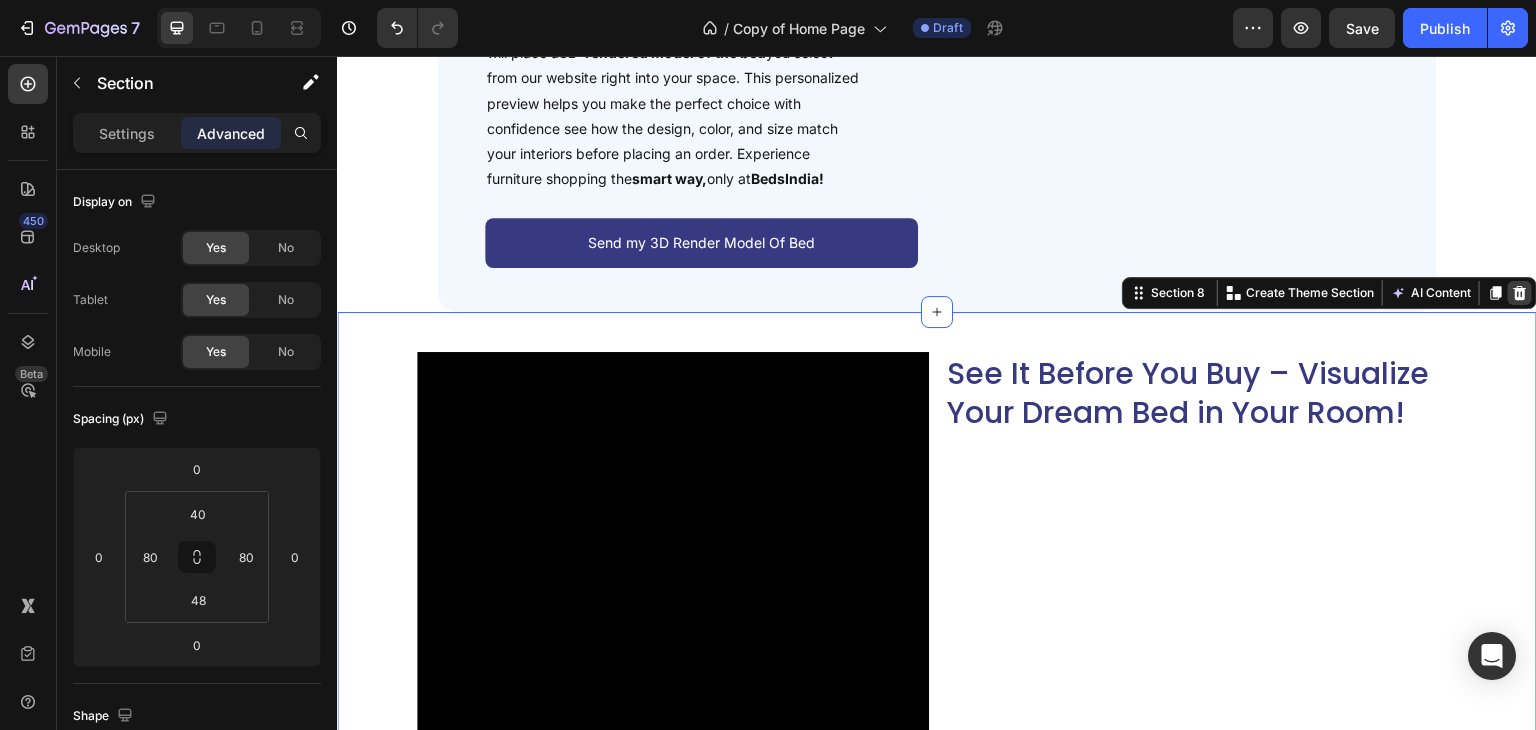 click at bounding box center [1520, 293] 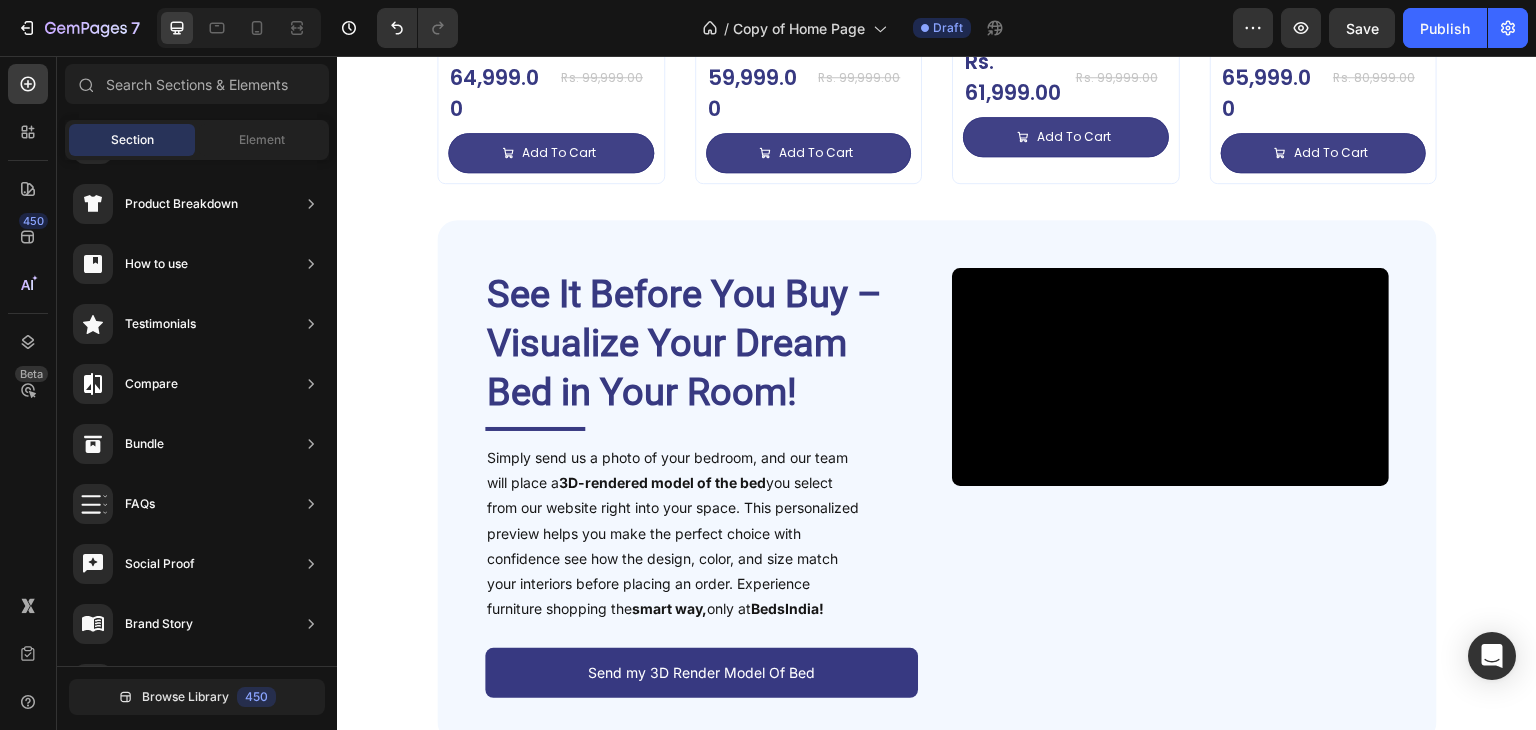 scroll, scrollTop: 3230, scrollLeft: 0, axis: vertical 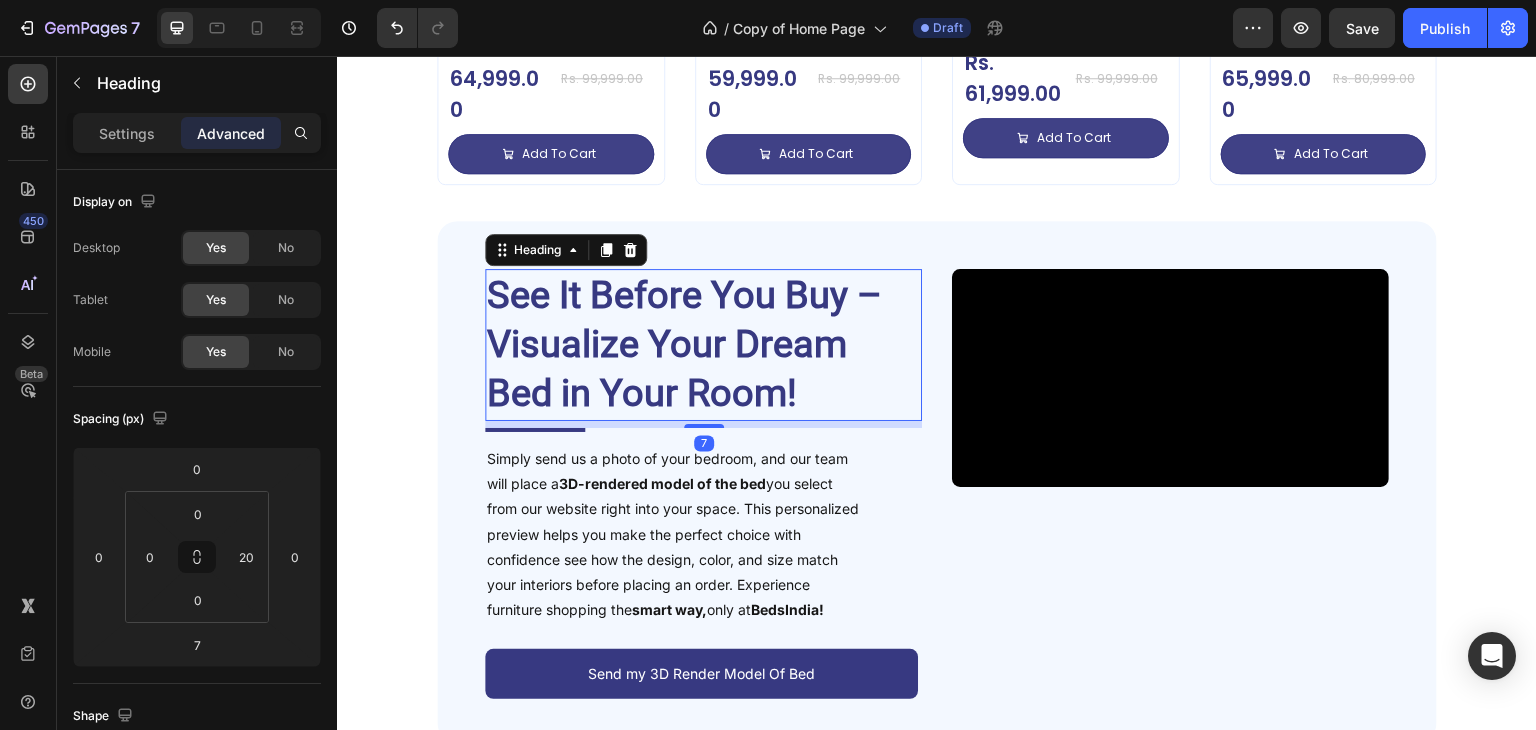 click on "See It Before You Buy – Visualize Your Dream" at bounding box center (684, 319) 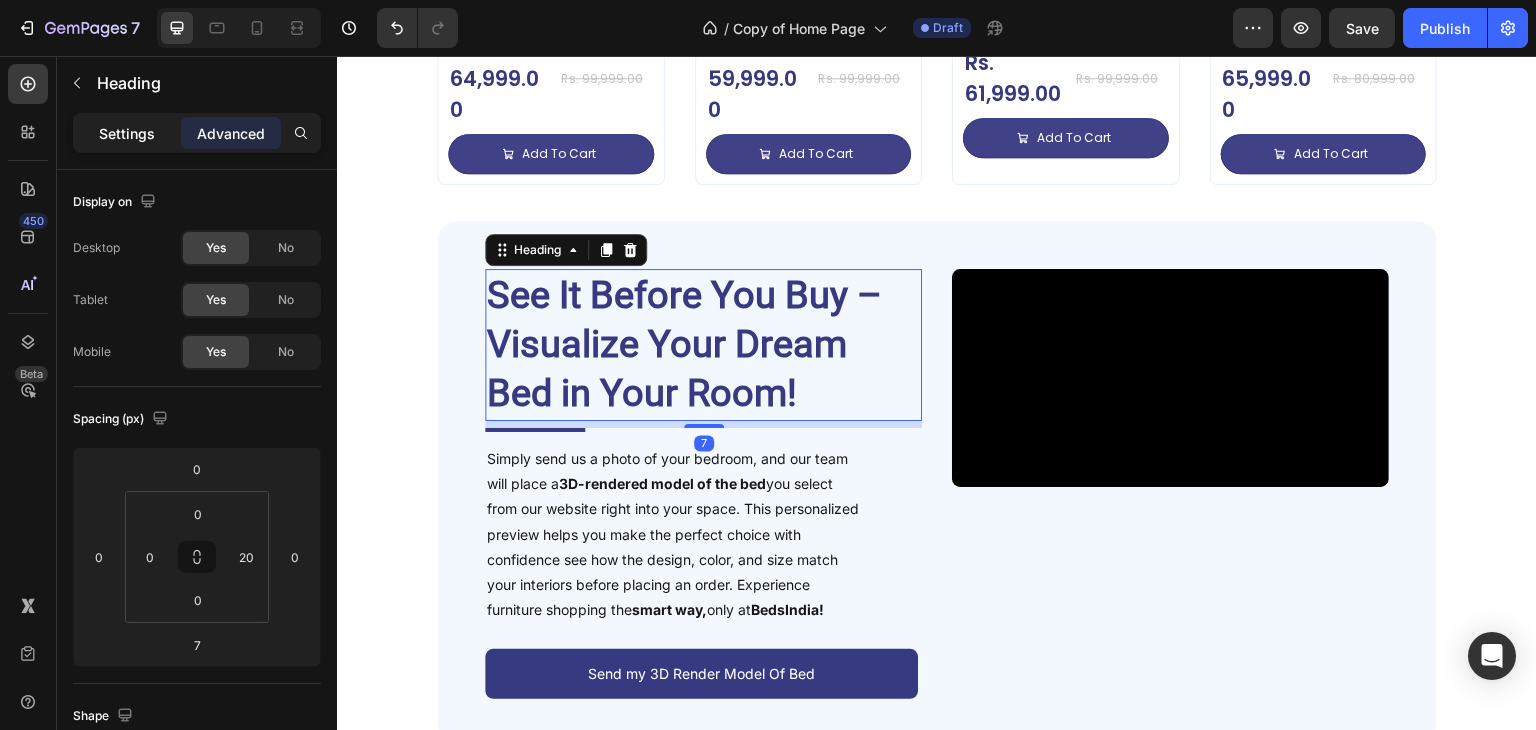 click on "Settings" at bounding box center (127, 133) 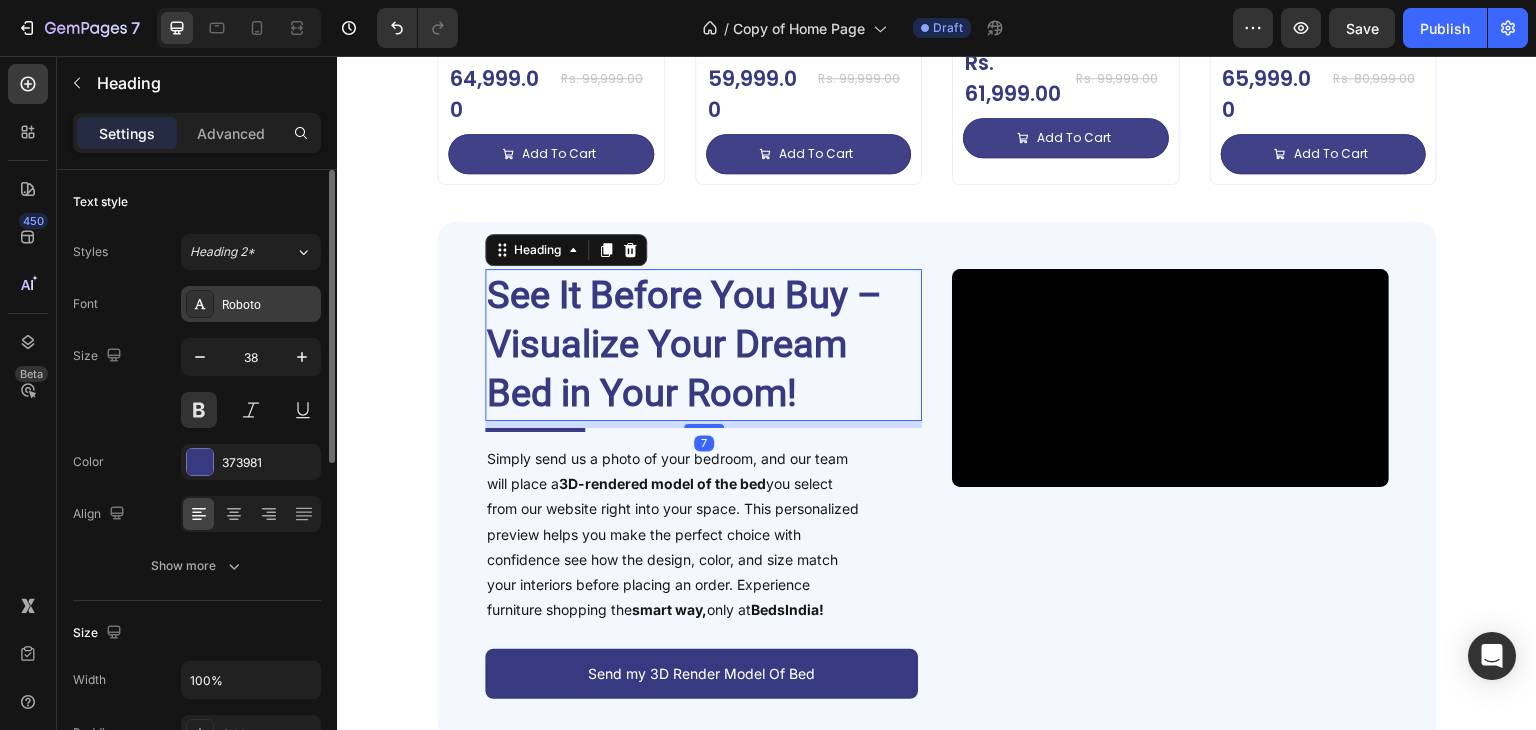 click on "Roboto" at bounding box center (269, 305) 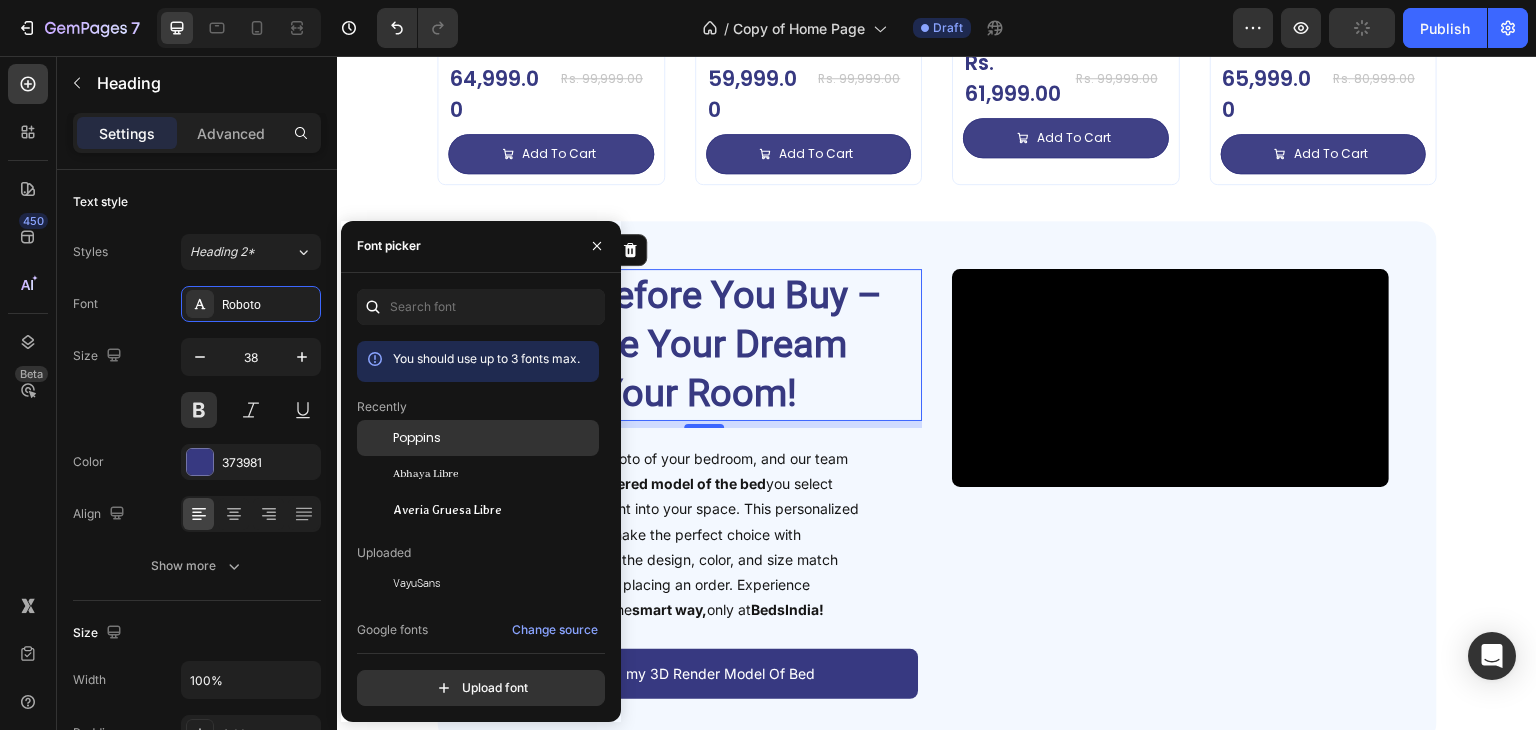click on "Poppins" at bounding box center (417, 438) 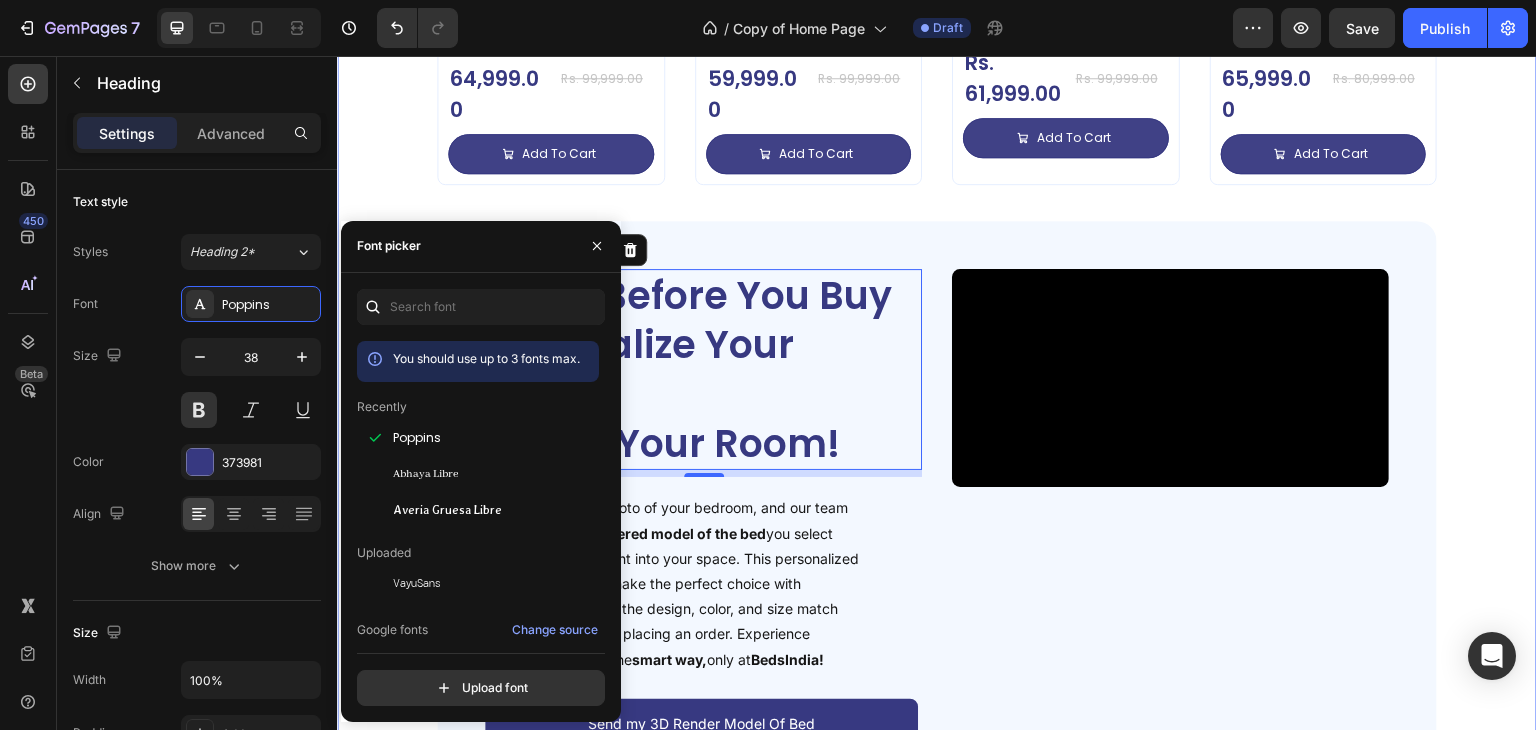click on "Deal of the Day – Don’t Miss It! Heading Impressive Collection for your Dream Bedroom Text Block Sale 35% off Product Badge Product Images Tecco Upholstered Bed In Towel Cloth Product Title Rs. 64,999.00 Product Price Product Price Row Rs. 99,999.00 Product Price Product Price Row
Add To Cart Add to Cart Row Row Row Product List Sale 40% off Product Badge Product Images Vantera Luxe Gold Panel Upholstered Bed Product Title Rs. 59,999.00 Product Price Product Price Row Rs. 99,999.00 Product Price Product Price Row
Add To Cart Add to Cart Row Row Row Product List Sale 38% off Product Badge Product Images Regal Edge Velvet Panel Upholstered Bed Product Title Rs. 61,999.00 Product Price Product Price Row Rs. 99,999.00 Product Price Product Price Row
Add To Cart Add to Cart Row Row Row Product List Sale 19% off Product Badge Product Images Mellow Plush Grid Tufted Upholstered Bed Product Title Rs. 65,999.00 Product Price Product Price Row Rs. 80,999.00 Row Row" at bounding box center (937, 198) 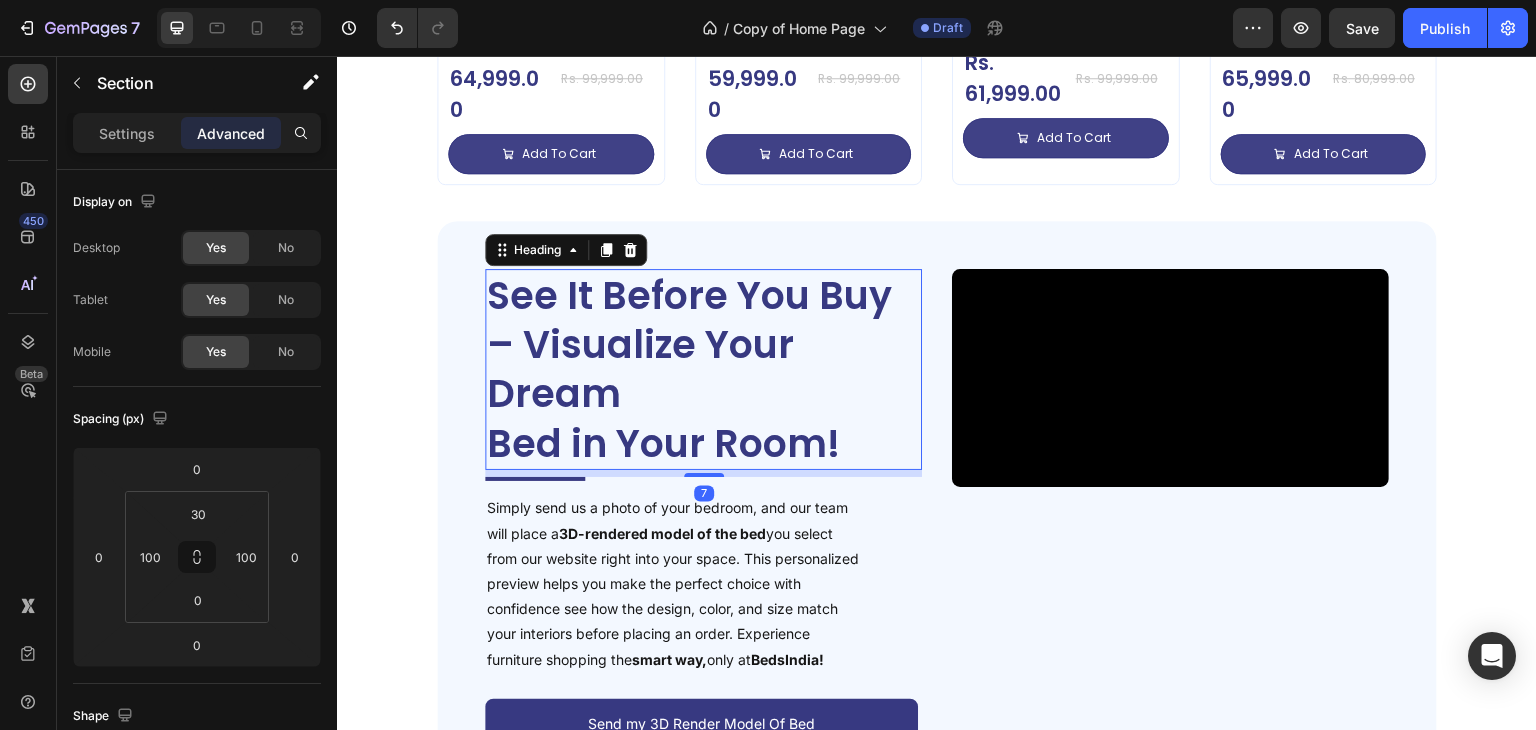 click on "Bed in Your Room!" at bounding box center [663, 443] 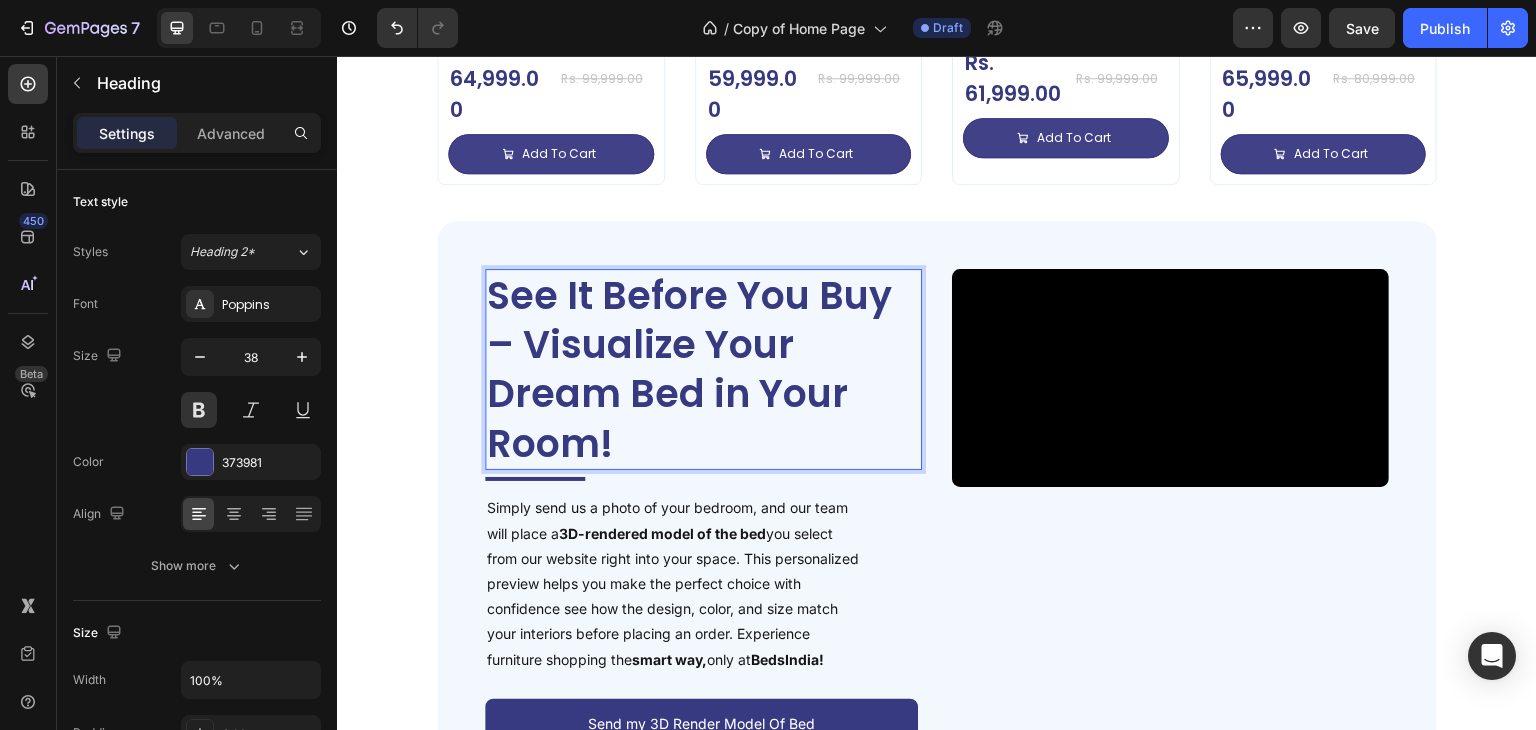 click on "See It Before You Buy – Visualize Your Dream Bed in Your Room!" at bounding box center [689, 369] 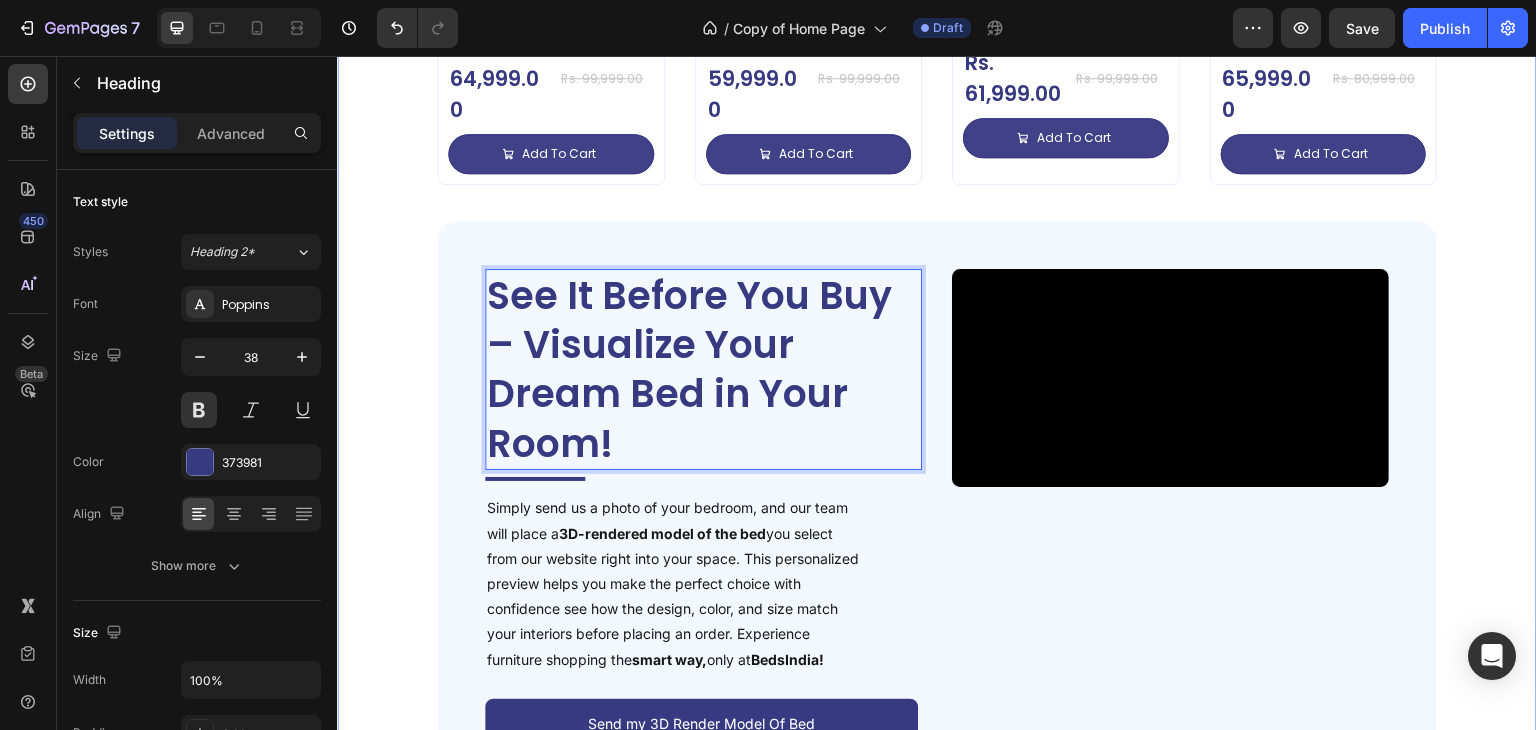 click on "Deal of the Day – Don’t Miss It! Heading Impressive Collection for your Dream Bedroom Text Block Sale 35% off Product Badge Product Images Tecco Upholstered Bed In Towel Cloth Product Title Rs. 64,999.00 Product Price Product Price Row Rs. 99,999.00 Product Price Product Price Row
Add To Cart Add to Cart Row Row Row Product List Sale 40% off Product Badge Product Images Vantera Luxe Gold Panel Upholstered Bed Product Title Rs. 59,999.00 Product Price Product Price Row Rs. 99,999.00 Product Price Product Price Row
Add To Cart Add to Cart Row Row Row Product List Sale 38% off Product Badge Product Images Regal Edge Velvet Panel Upholstered Bed Product Title Rs. 61,999.00 Product Price Product Price Row Rs. 99,999.00 Product Price Product Price Row
Add To Cart Add to Cart Row Row Row Product List Sale 19% off Product Badge Product Images Mellow Plush Grid Tufted Upholstered Bed Product Title Rs. 65,999.00 Product Price Product Price Row Rs. 80,999.00 Row Row" at bounding box center (937, 198) 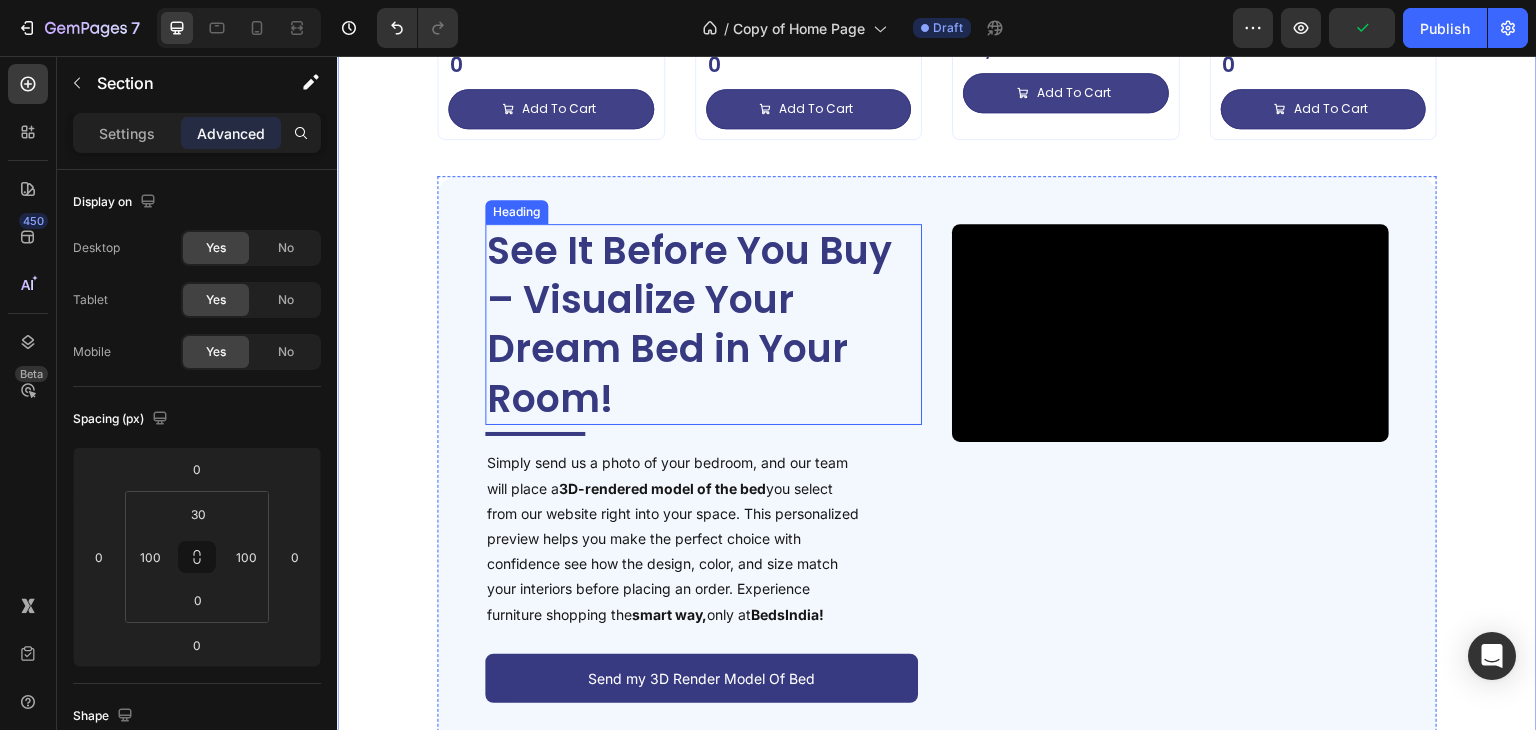scroll, scrollTop: 3330, scrollLeft: 0, axis: vertical 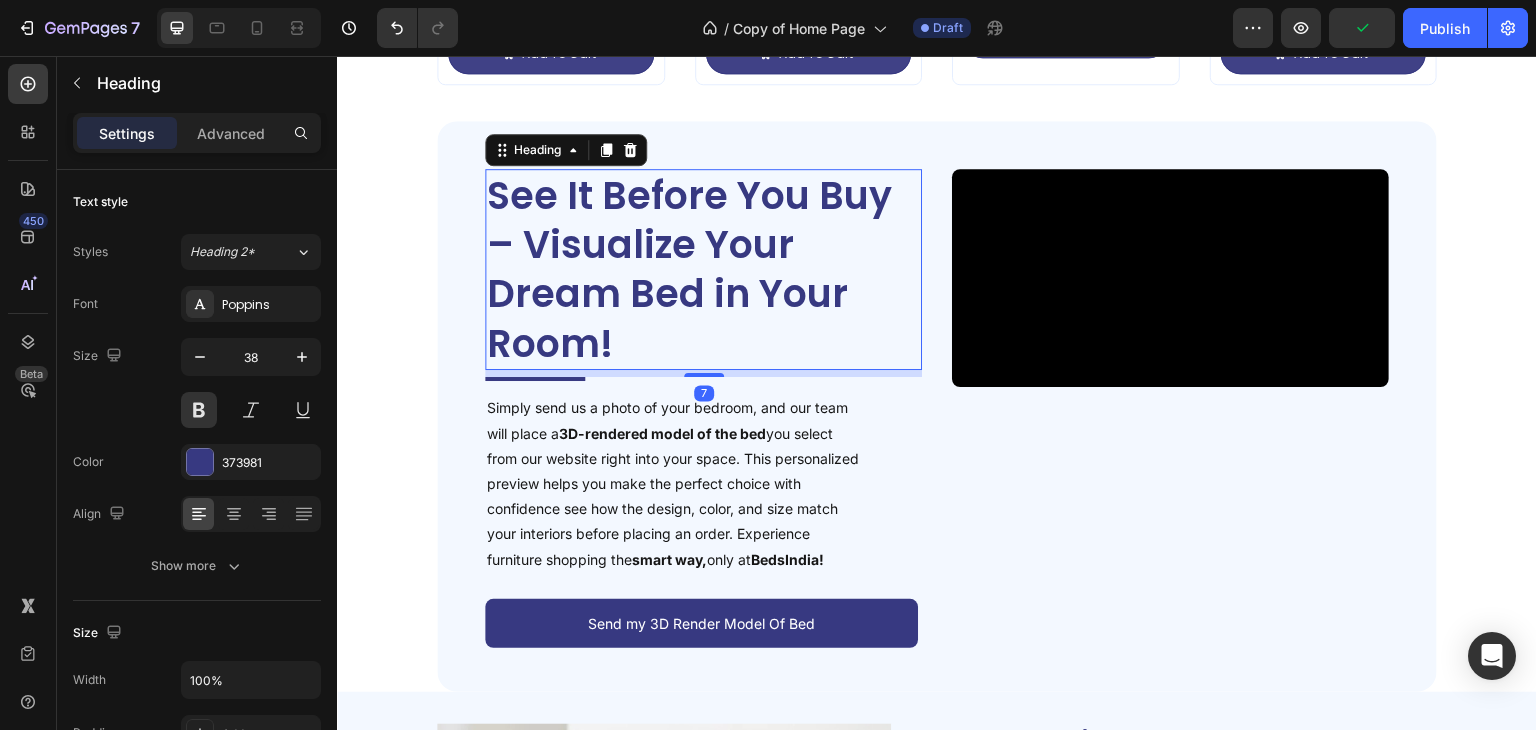 click on "See It Before You Buy – Visualize Your Dream Bed in Your Room!" at bounding box center [689, 269] 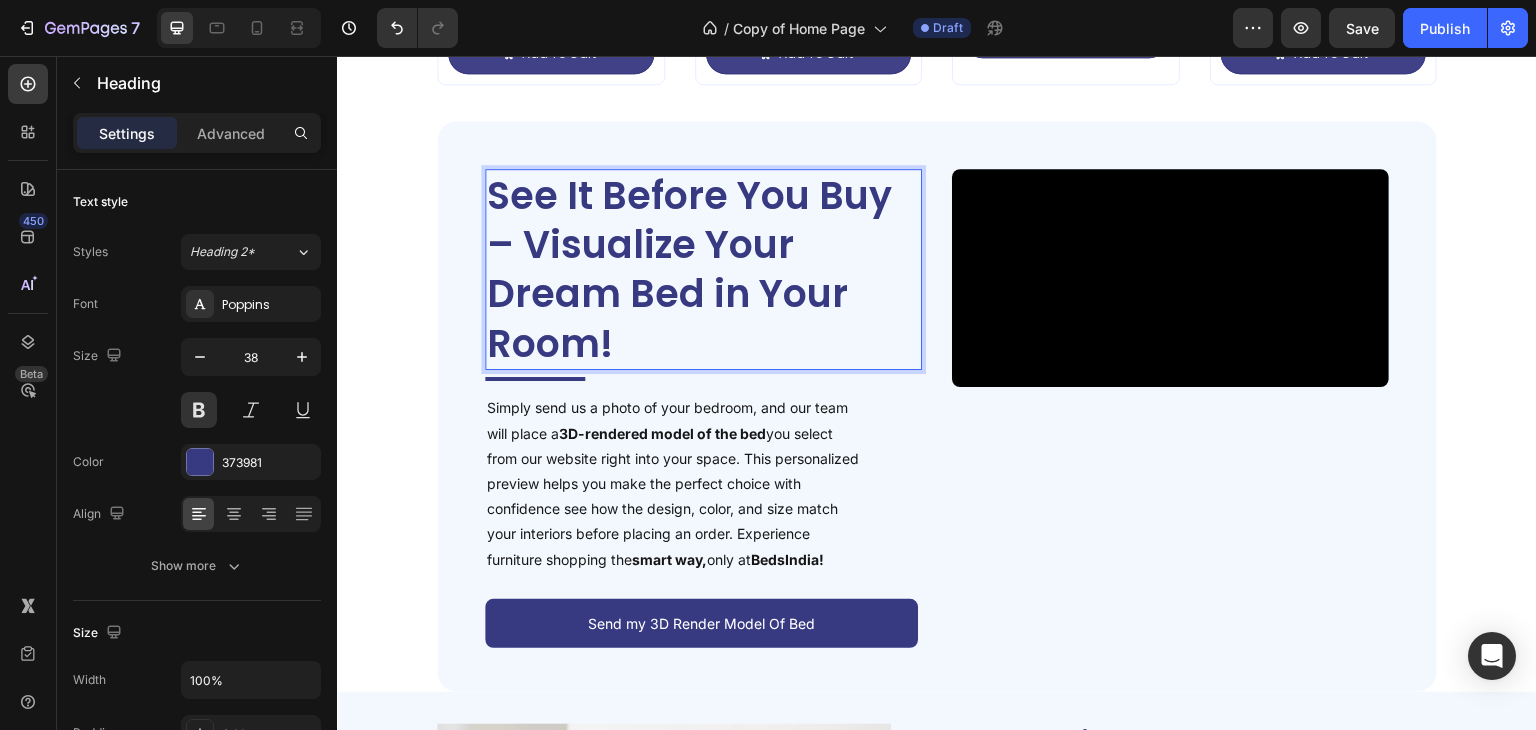 click on "See It Before You Buy – Visualize Your Dream Bed in Your Room!" at bounding box center (689, 269) 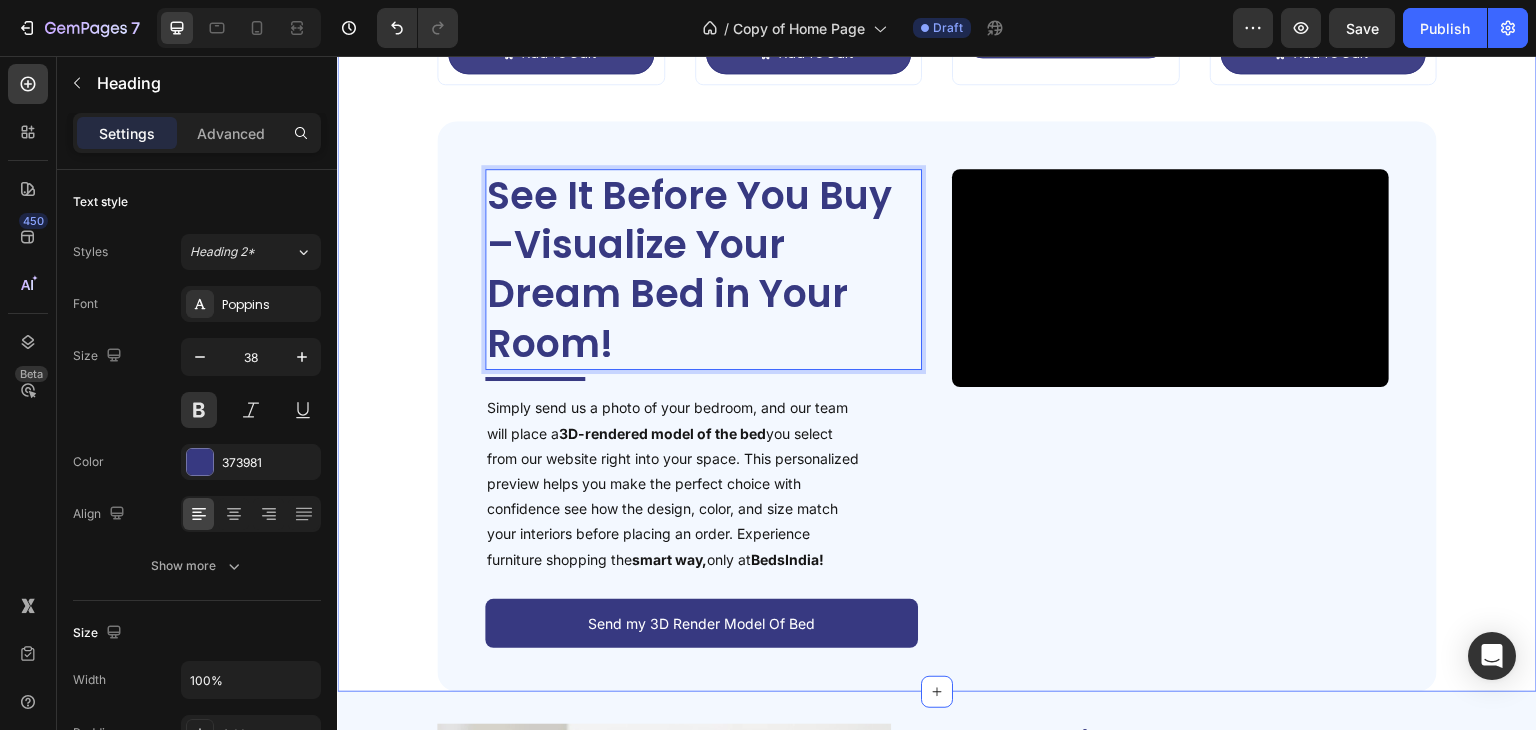 click on "Deal of the Day – Don’t Miss It! Heading Impressive Collection for your Dream Bedroom Text Block Sale 35% off Product Badge Product Images Tecco Upholstered Bed In Towel Cloth Product Title Rs. 64,999.00 Product Price Product Price Row Rs. 99,999.00 Product Price Product Price Row
Add To Cart Add to Cart Row Row Row Product List Sale 40% off Product Badge Product Images Vantera Luxe Gold Panel Upholstered Bed Product Title Rs. 59,999.00 Product Price Product Price Row Rs. 99,999.00 Product Price Product Price Row
Add To Cart Add to Cart Row Row Row Product List Sale 38% off Product Badge Product Images Regal Edge Velvet Panel Upholstered Bed Product Title Rs. 61,999.00 Product Price Product Price Row Rs. 99,999.00 Product Price Product Price Row
Add To Cart Add to Cart Row Row Row Product List Sale 19% off Product Badge Product Images Mellow Plush Grid Tufted Upholstered Bed Product Title Rs. 65,999.00 Product Price Product Price Row Rs. 80,999.00 Row Row" at bounding box center (937, 98) 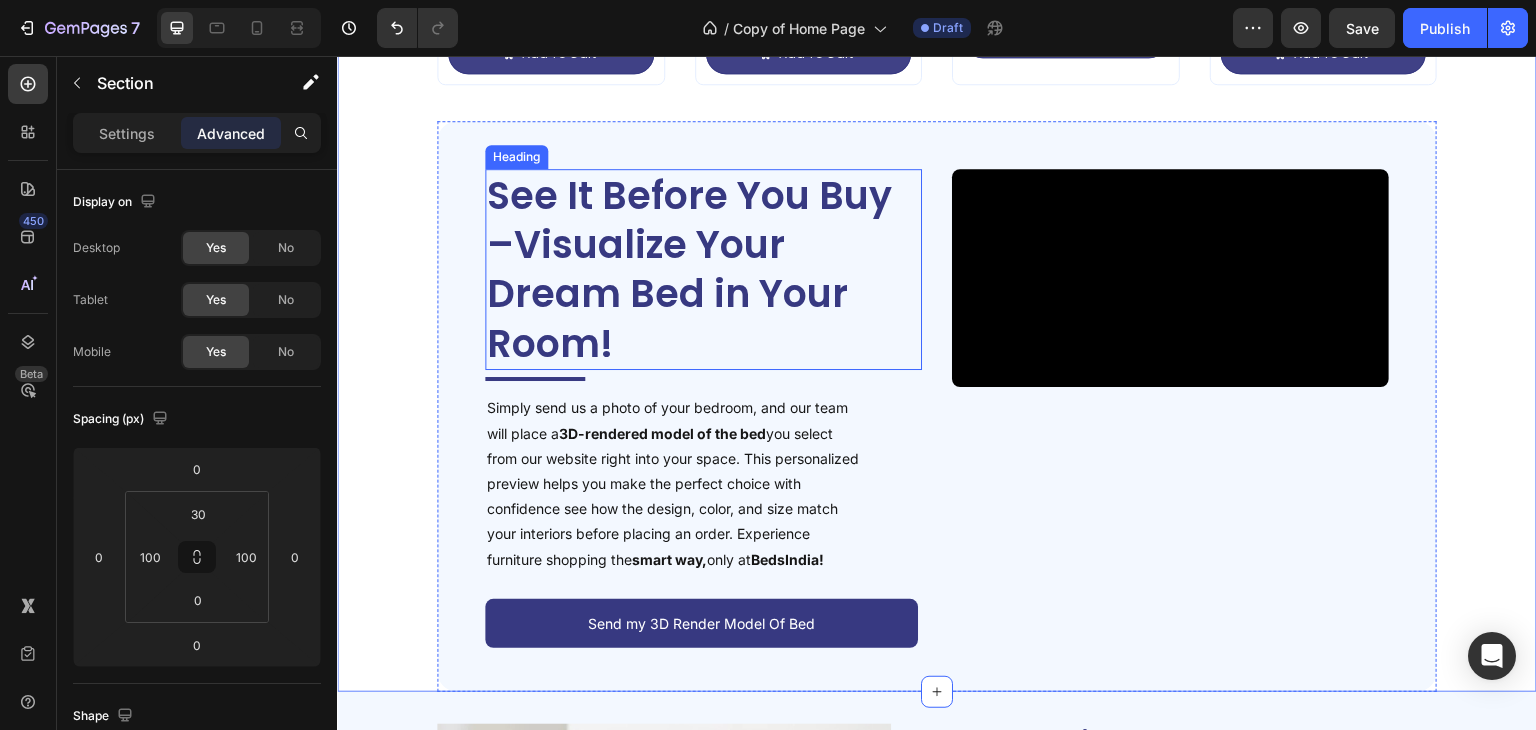 click on "See It Before You Buy –Visualize Your Dream Bed in Your Room!" at bounding box center [689, 269] 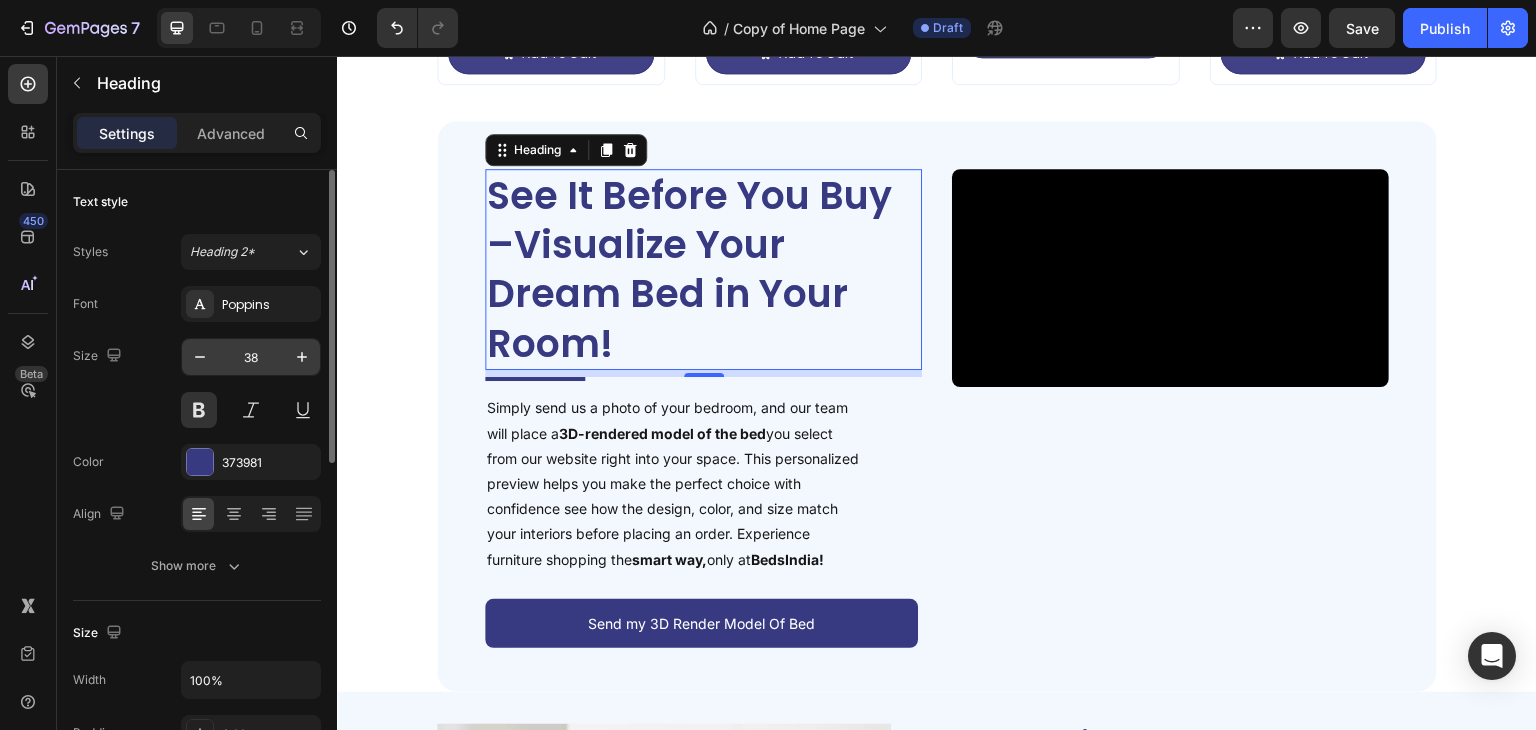 scroll, scrollTop: 100, scrollLeft: 0, axis: vertical 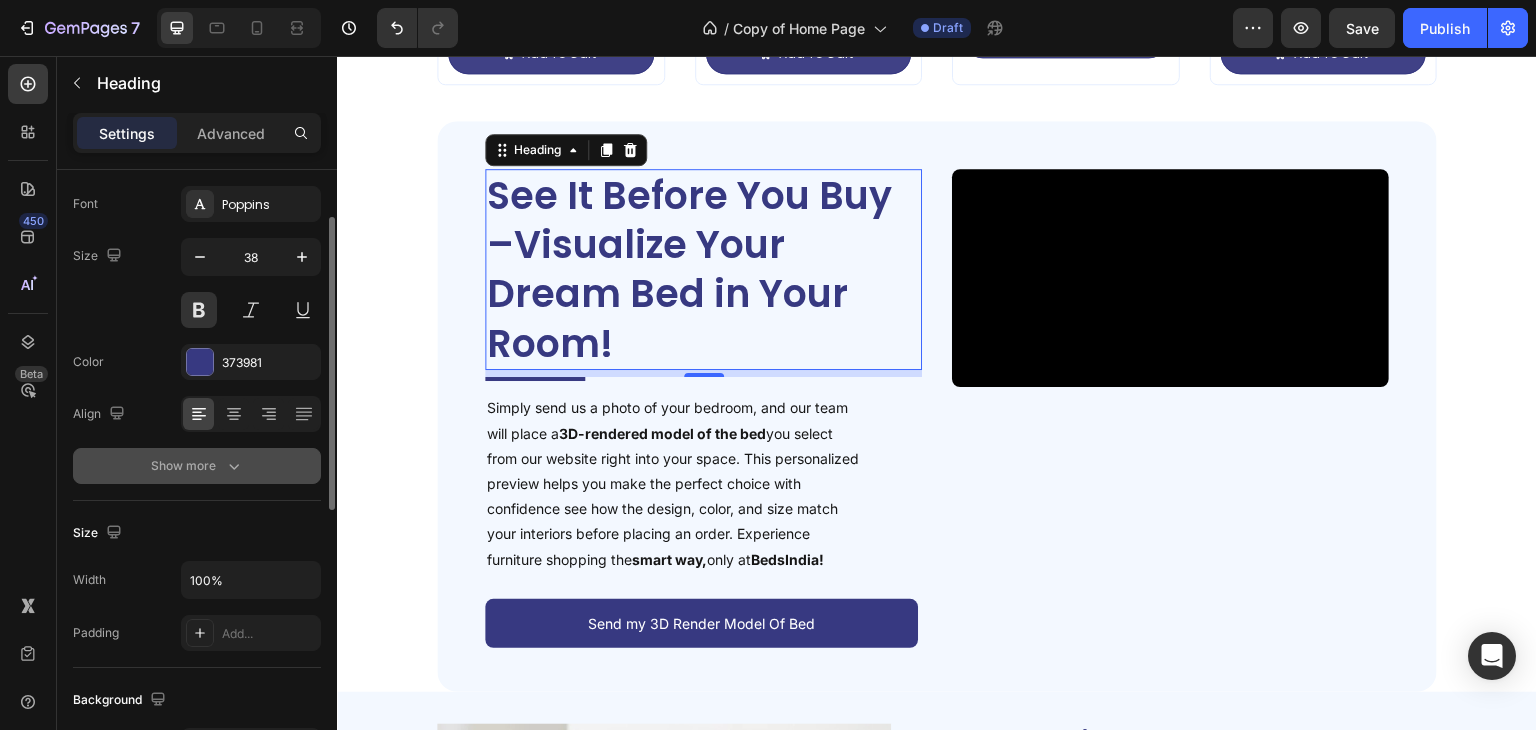 click 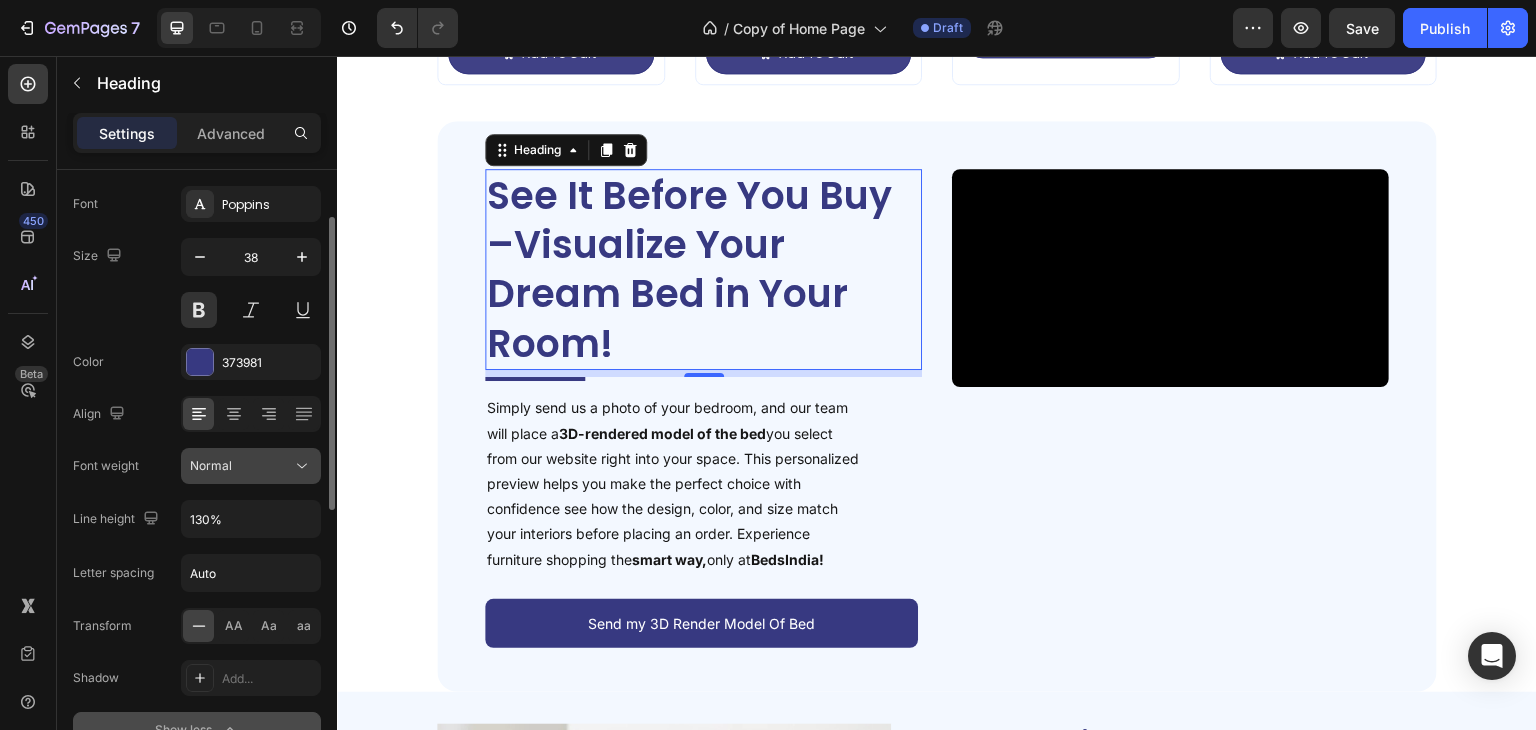 click on "Normal" 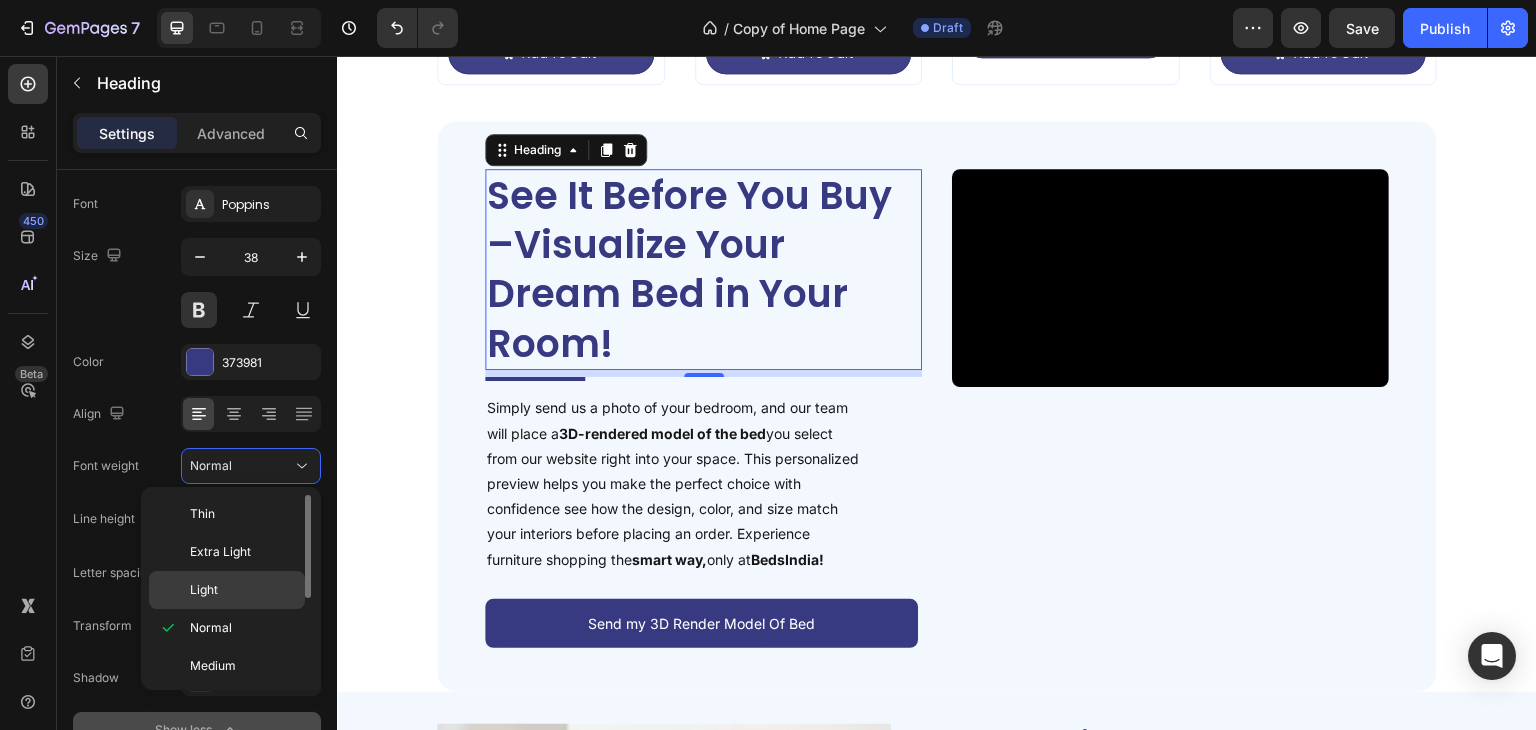 click on "Light" at bounding box center (243, 590) 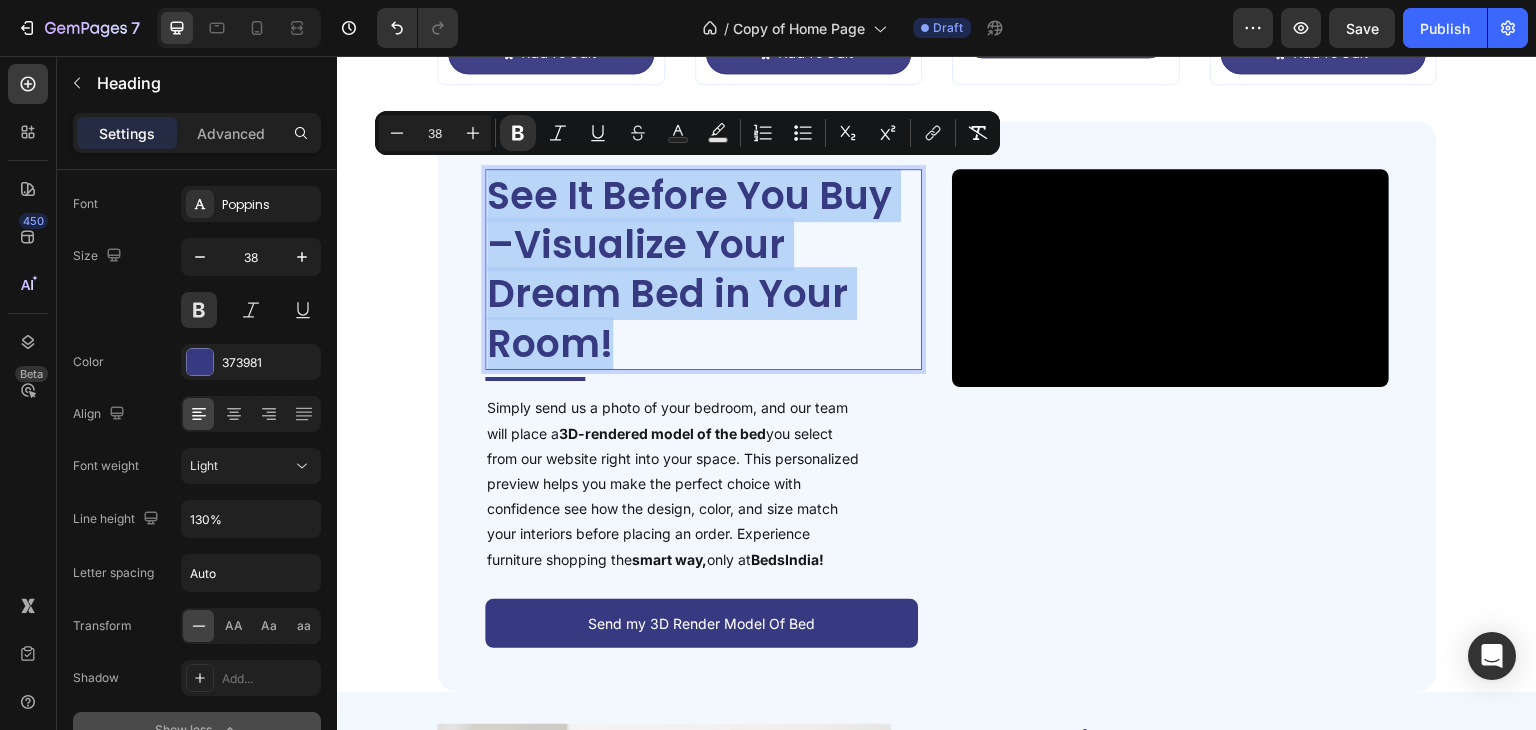 click on "See It Before You Buy –Visualize Your Dream Bed in Your Room!" at bounding box center (693, 270) 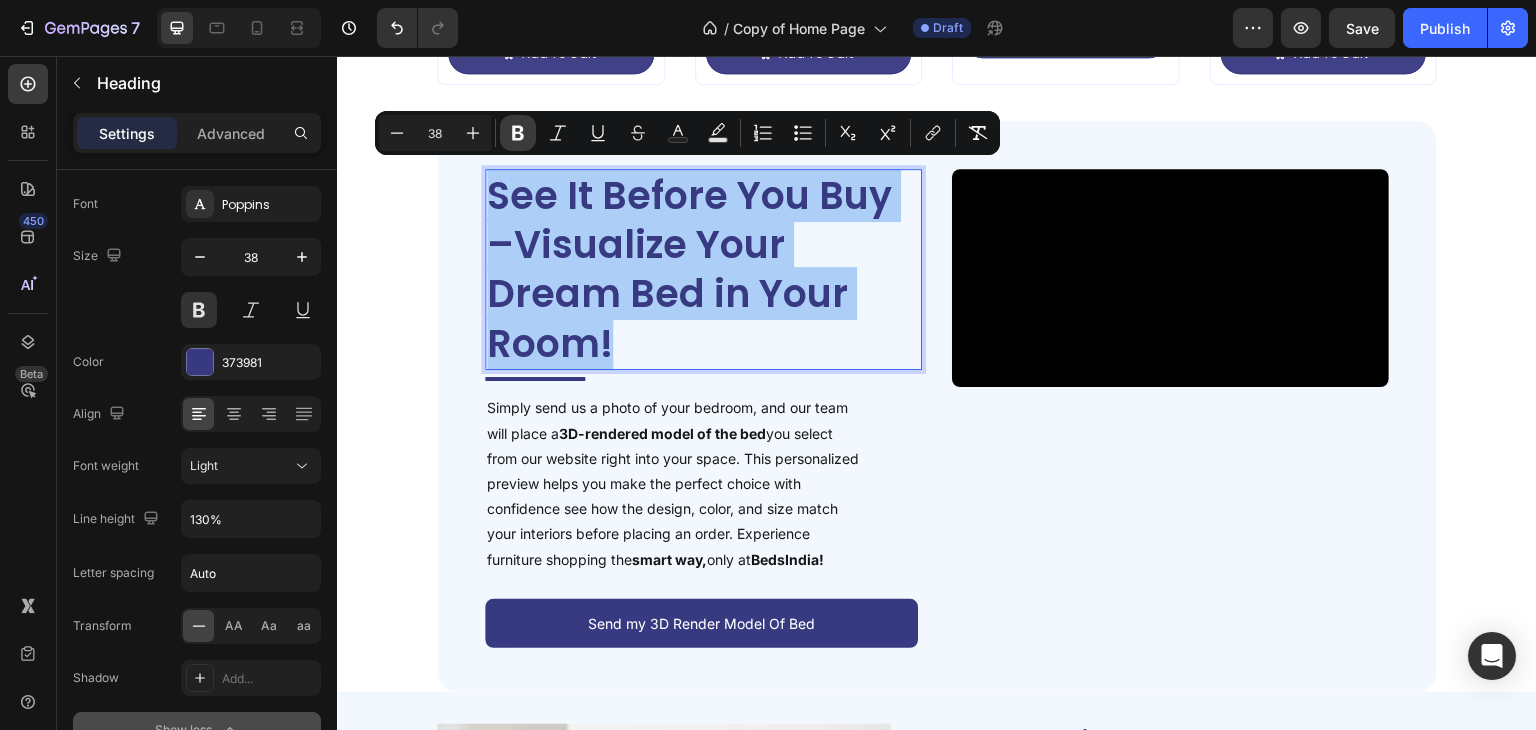 click 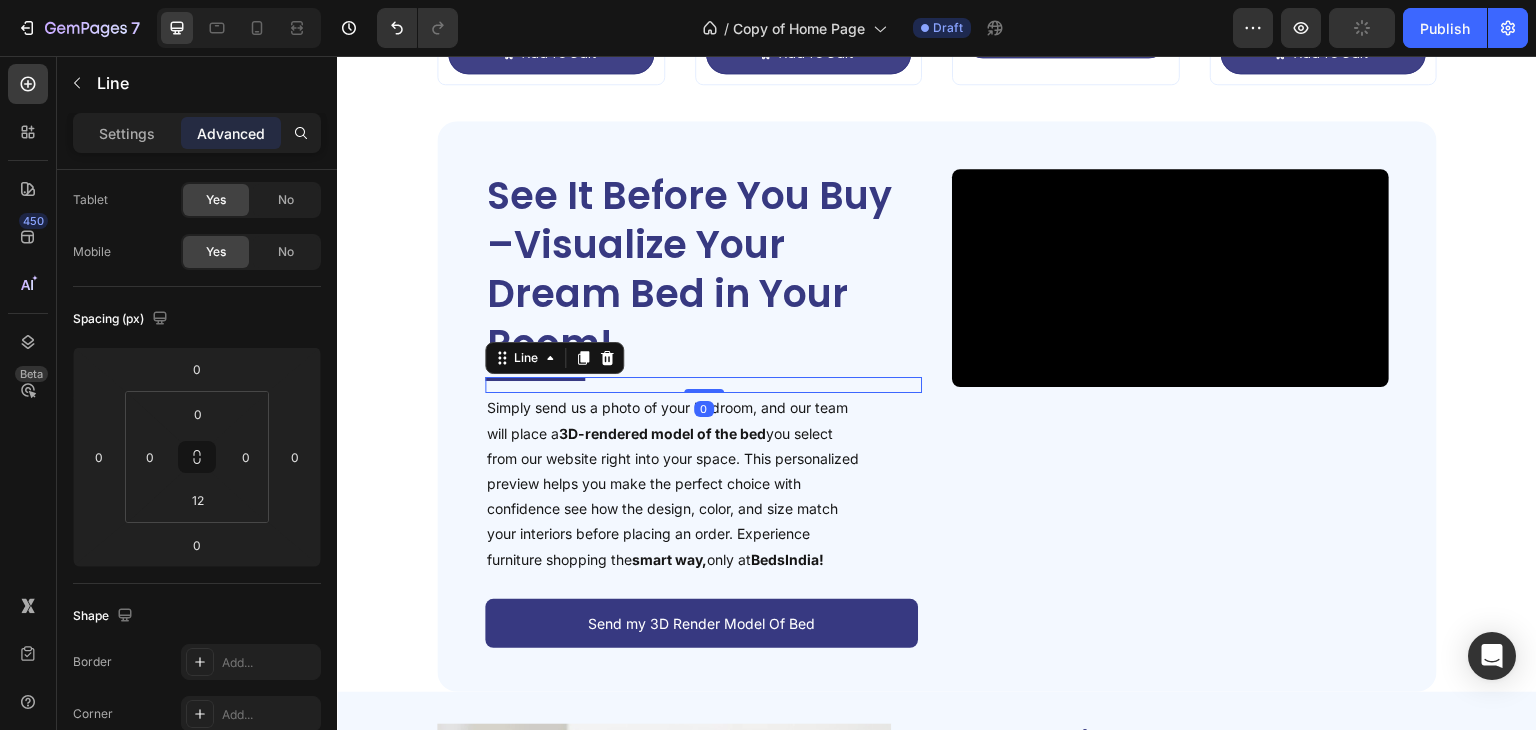 click on "Title" at bounding box center (703, 379) 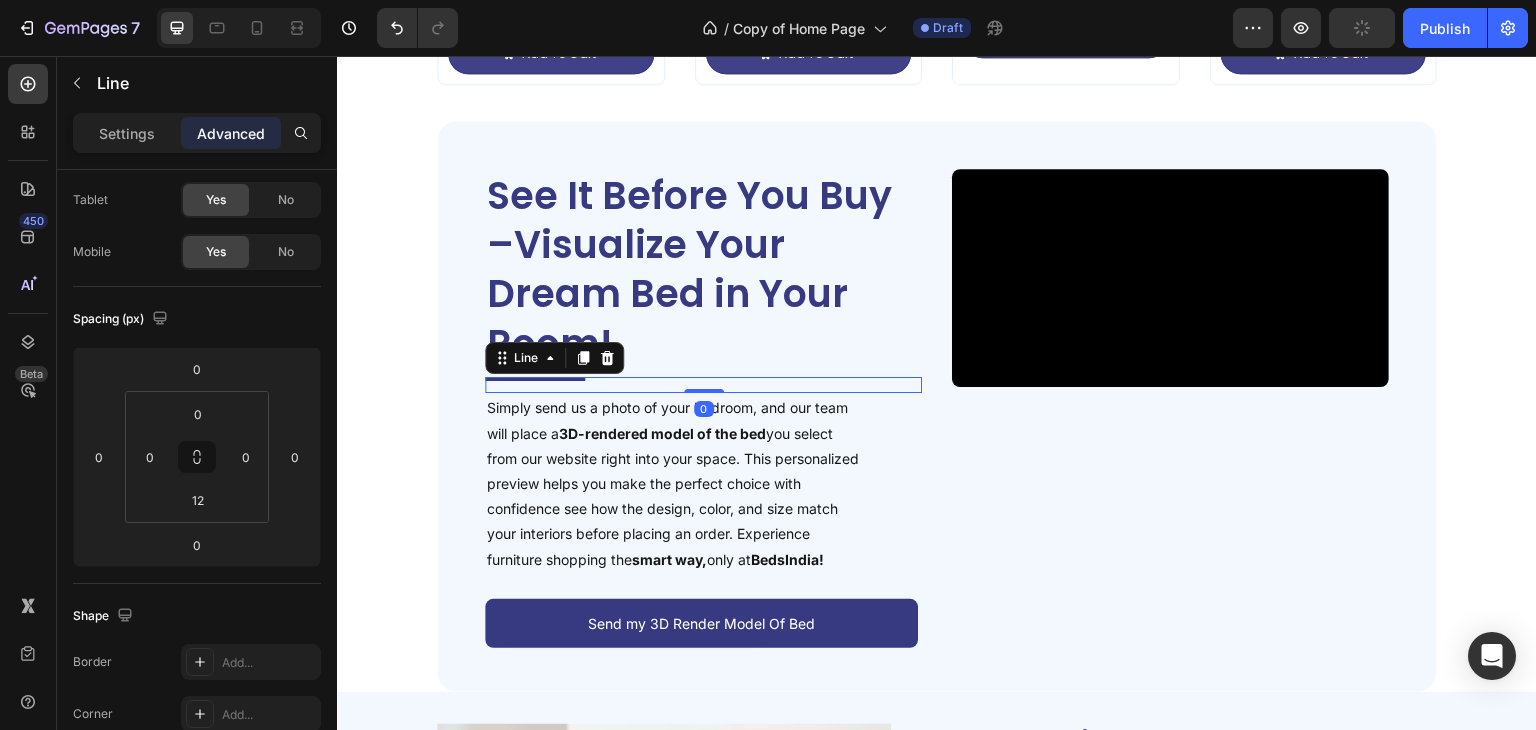scroll, scrollTop: 0, scrollLeft: 0, axis: both 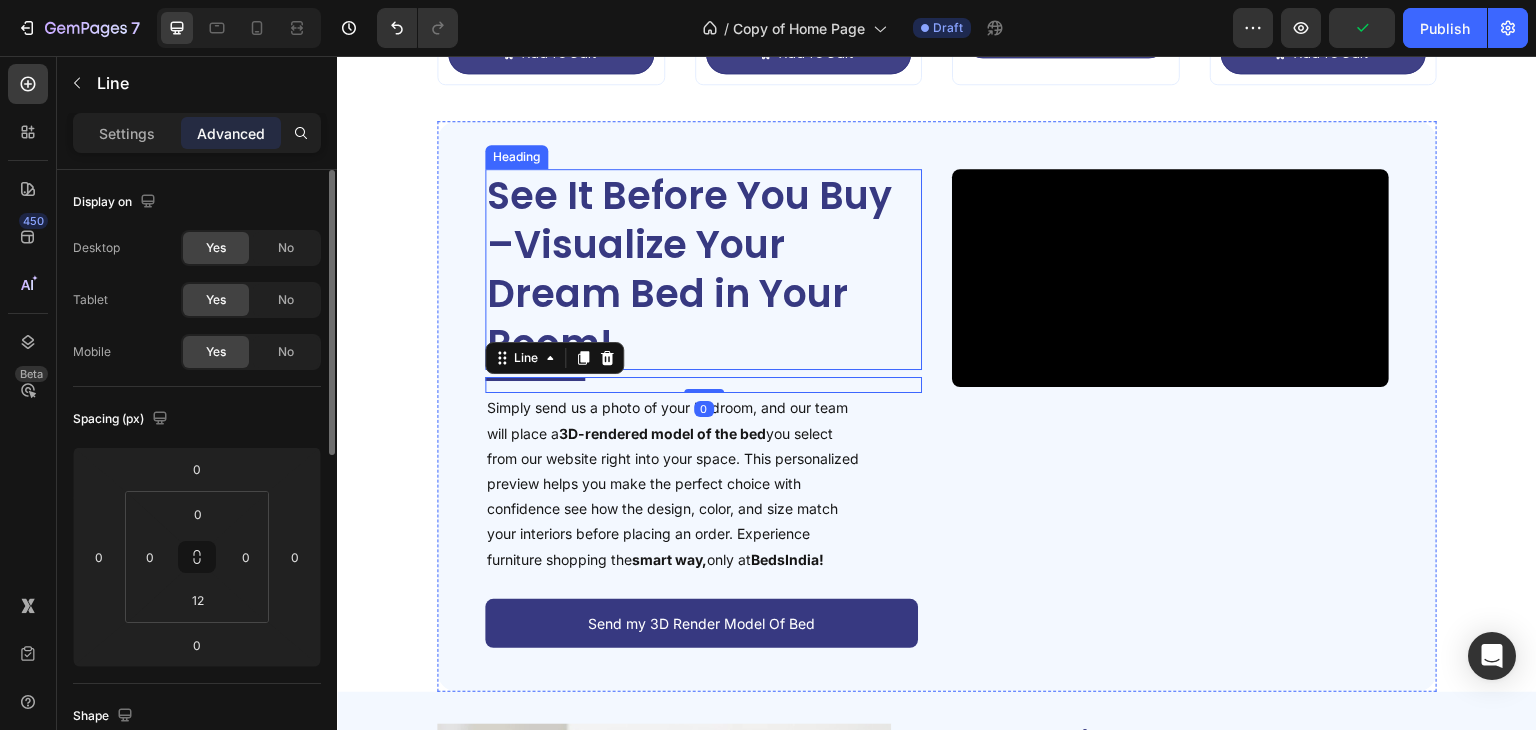 click on "See It Before You Buy –Visualize Your Dream Bed in Your Room!" at bounding box center [693, 270] 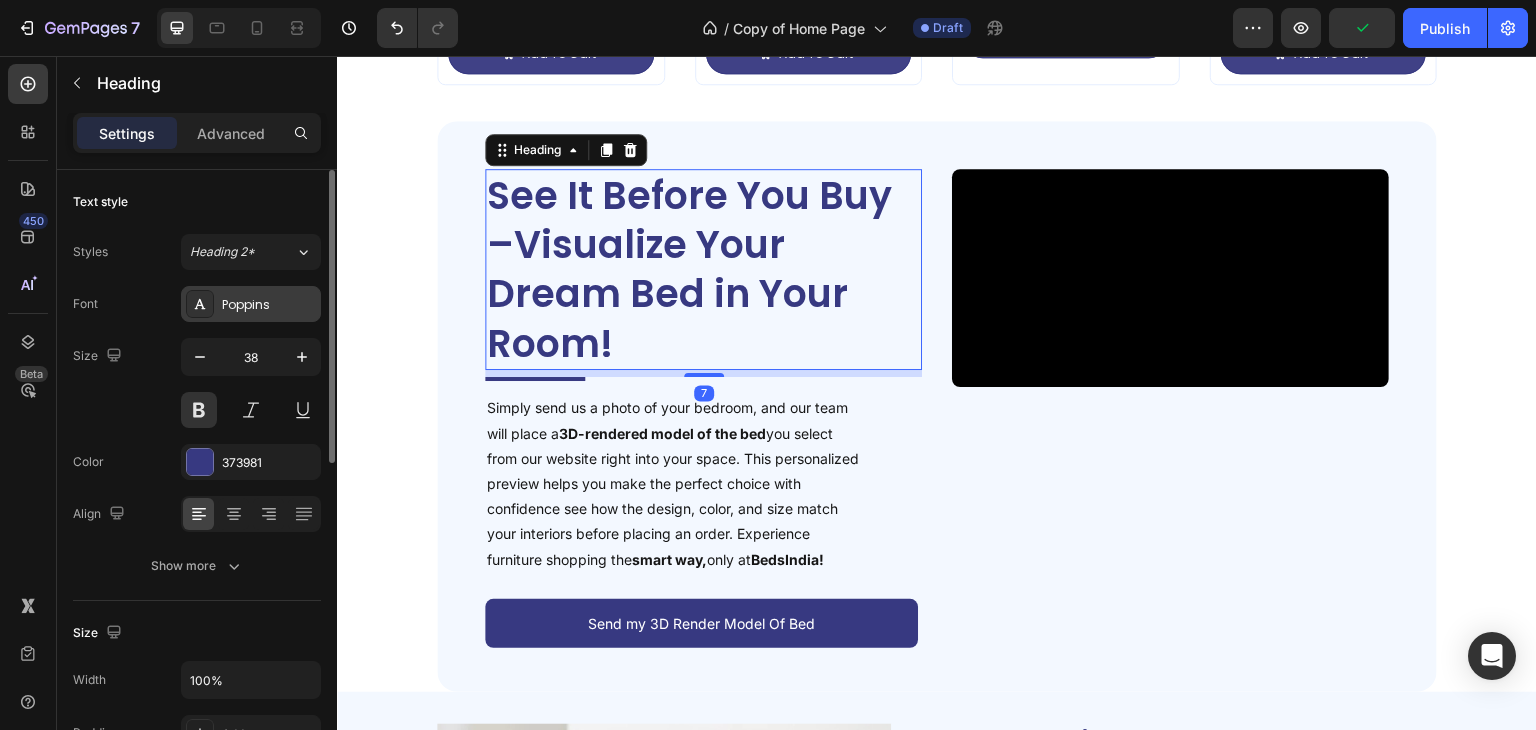 click on "Poppins" at bounding box center (269, 305) 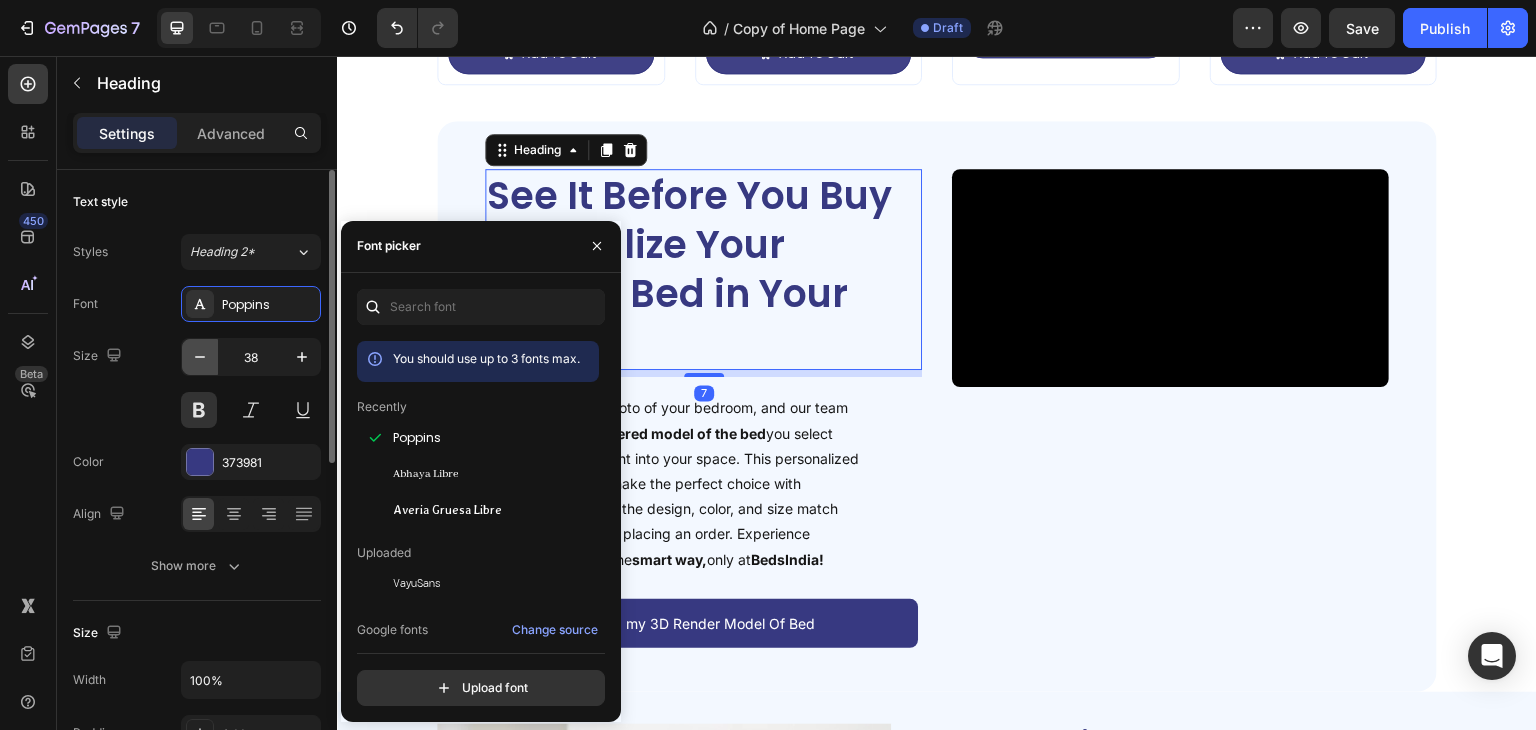 click 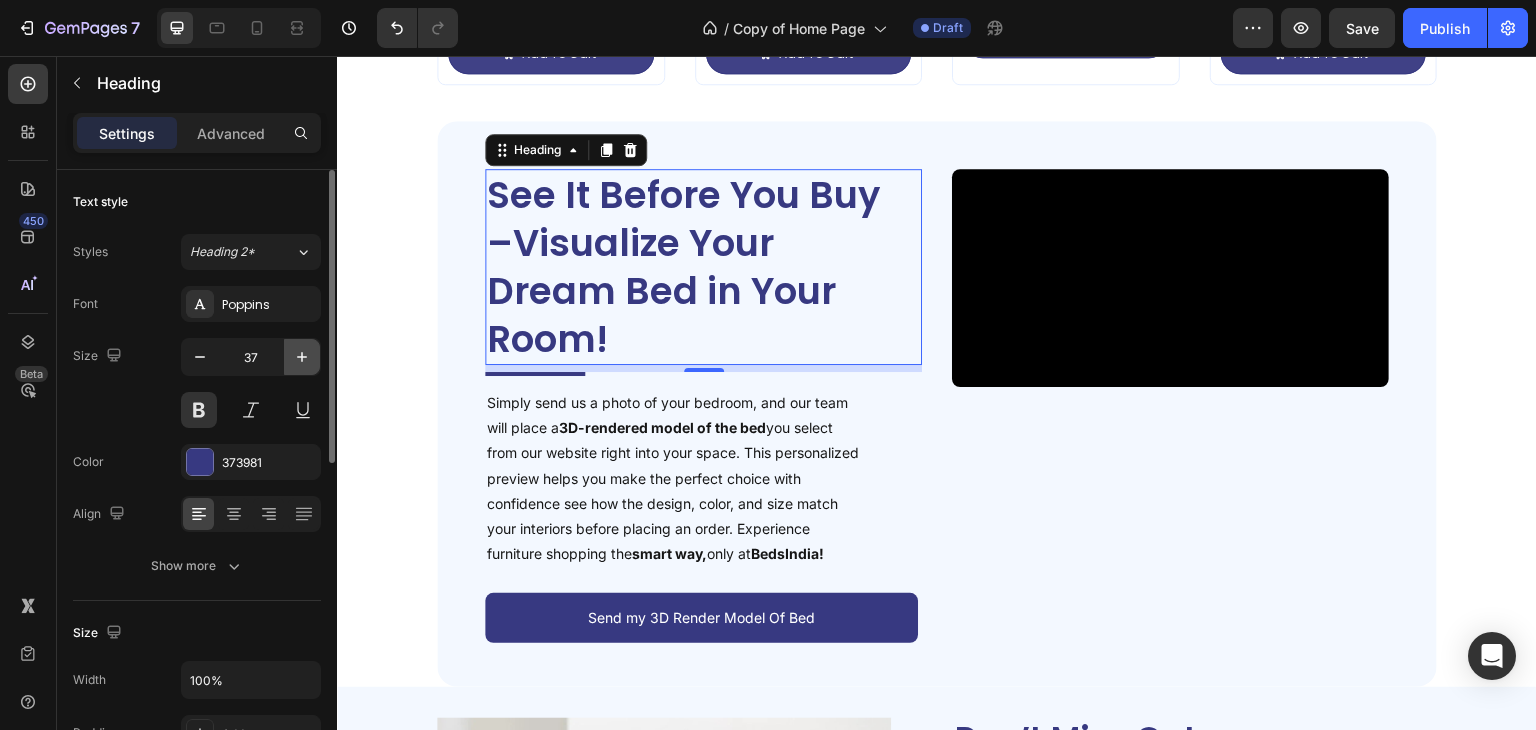 click 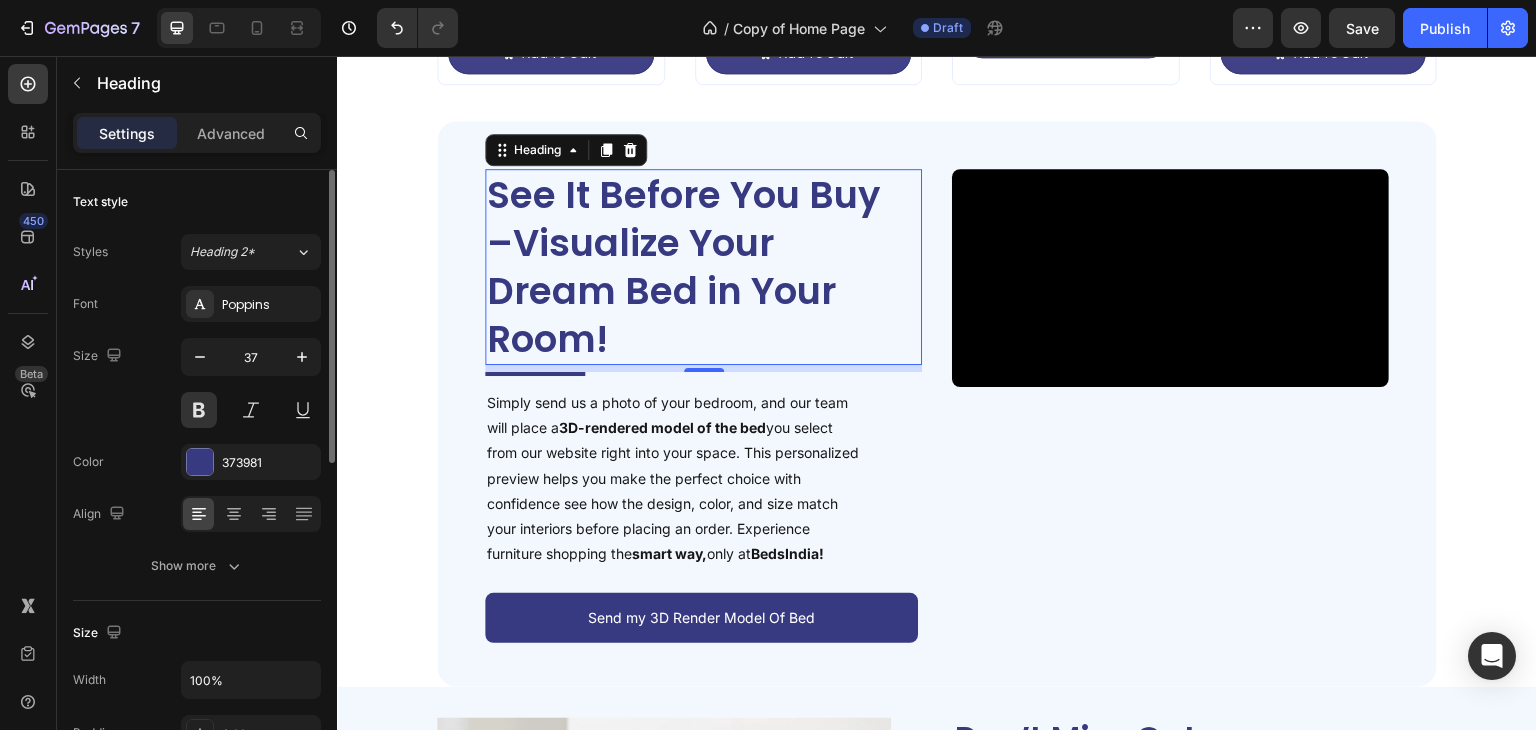 type on "38" 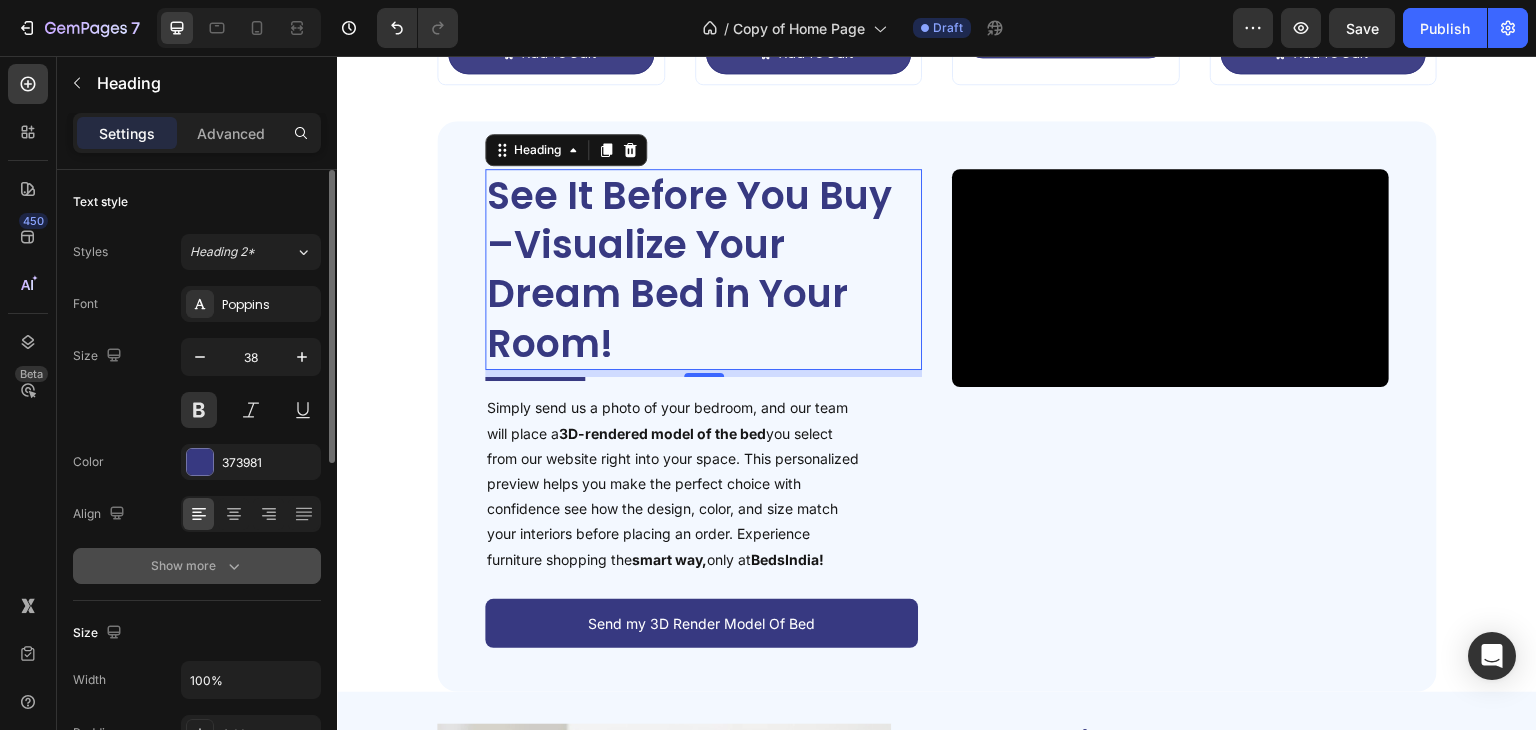 click on "Show more" at bounding box center [197, 566] 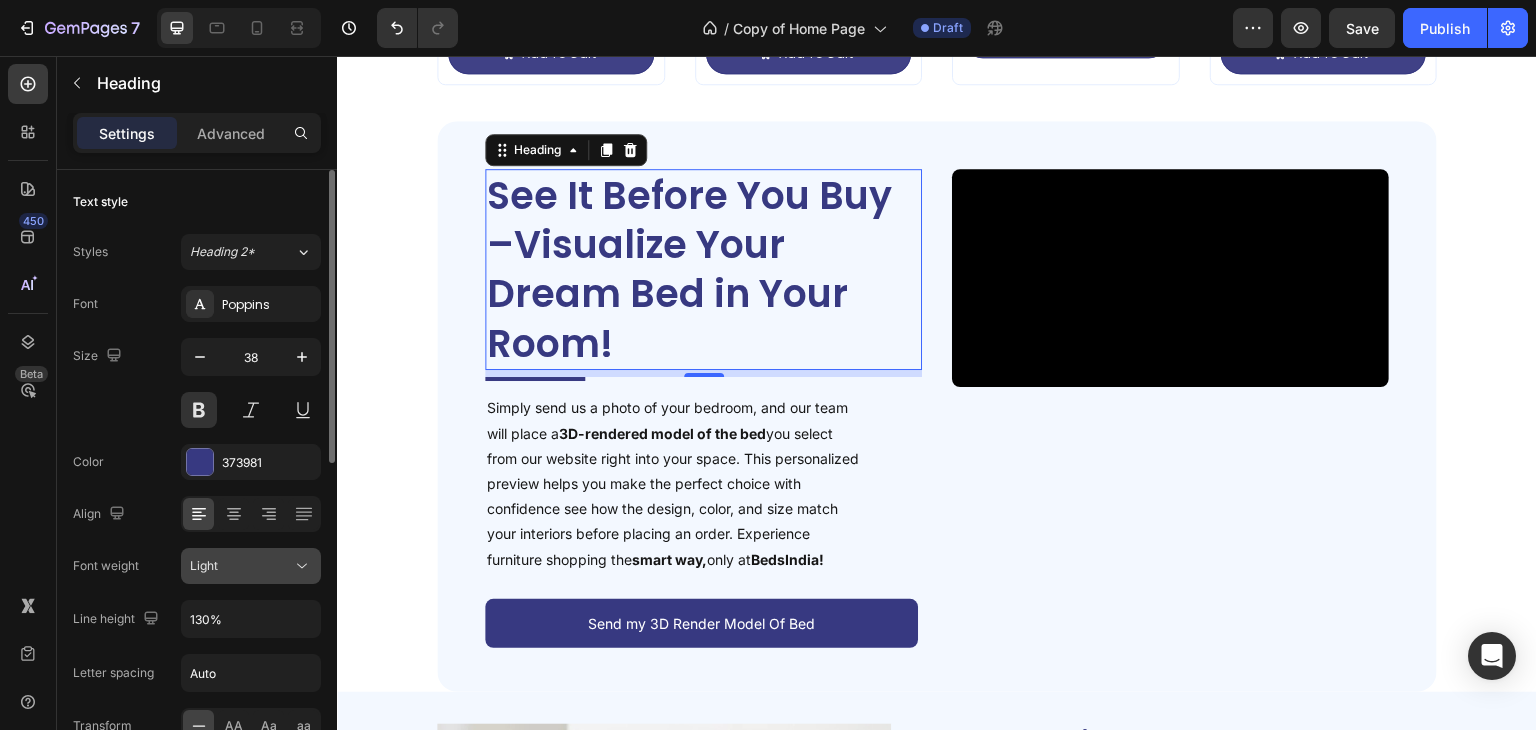 click on "Light" at bounding box center [241, 566] 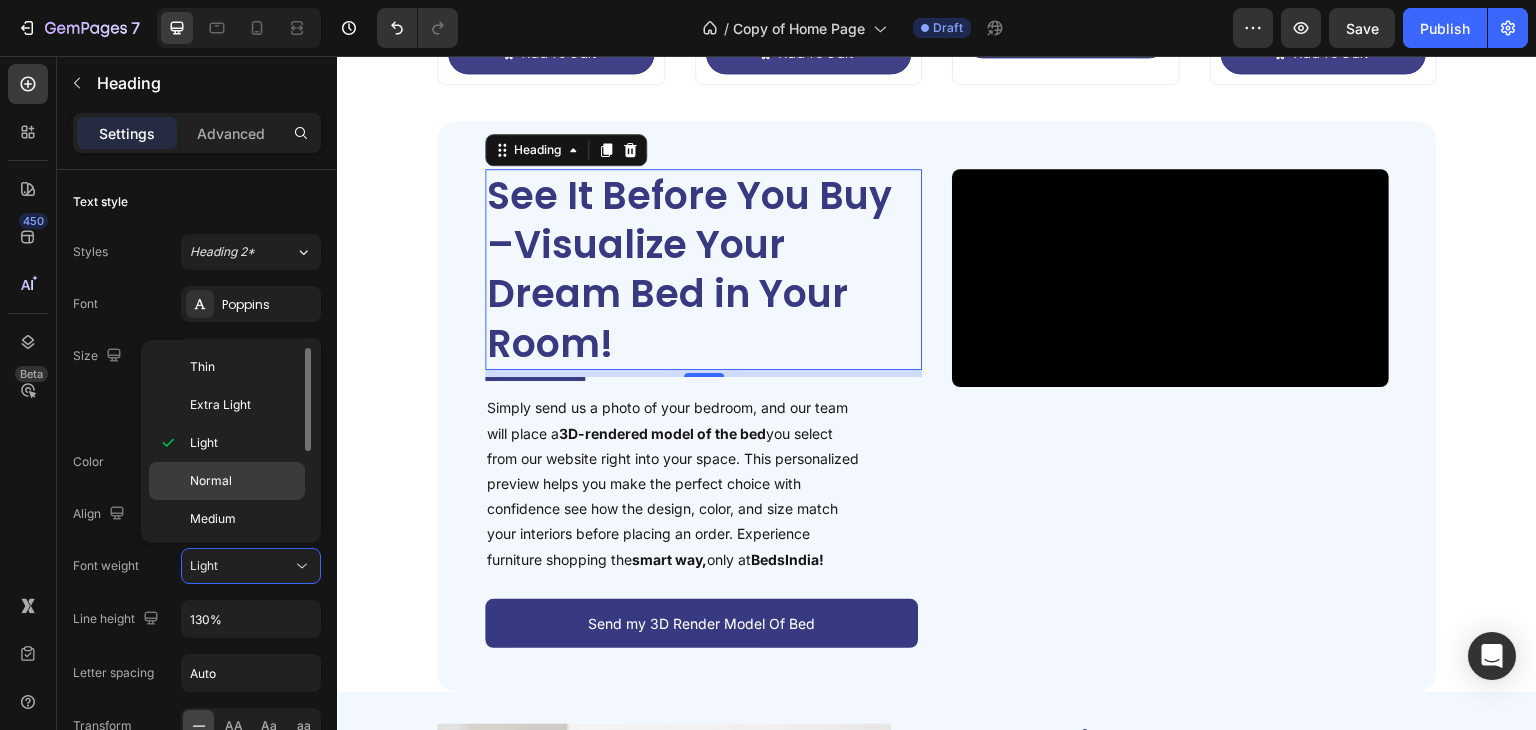 click on "Normal" at bounding box center (243, 481) 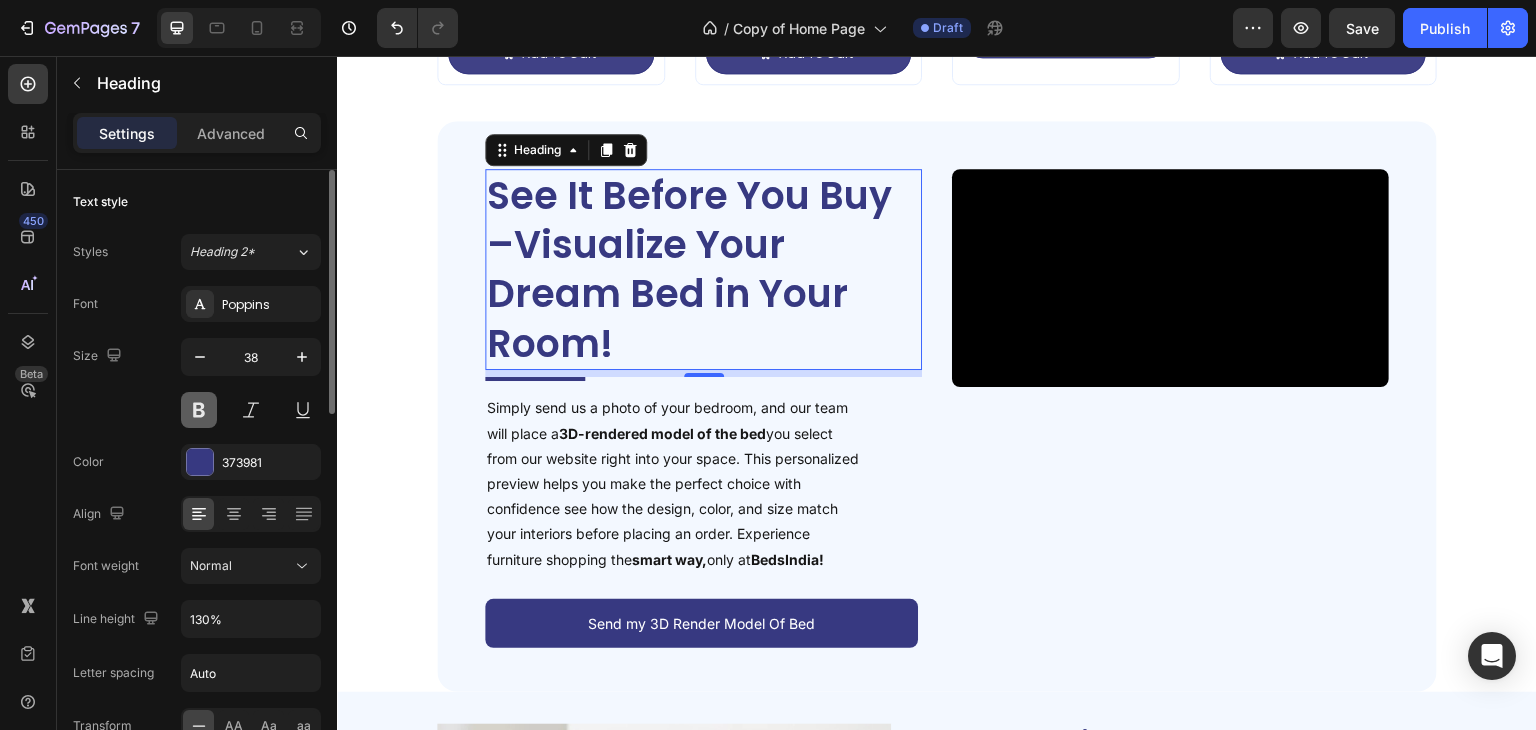 click at bounding box center [199, 410] 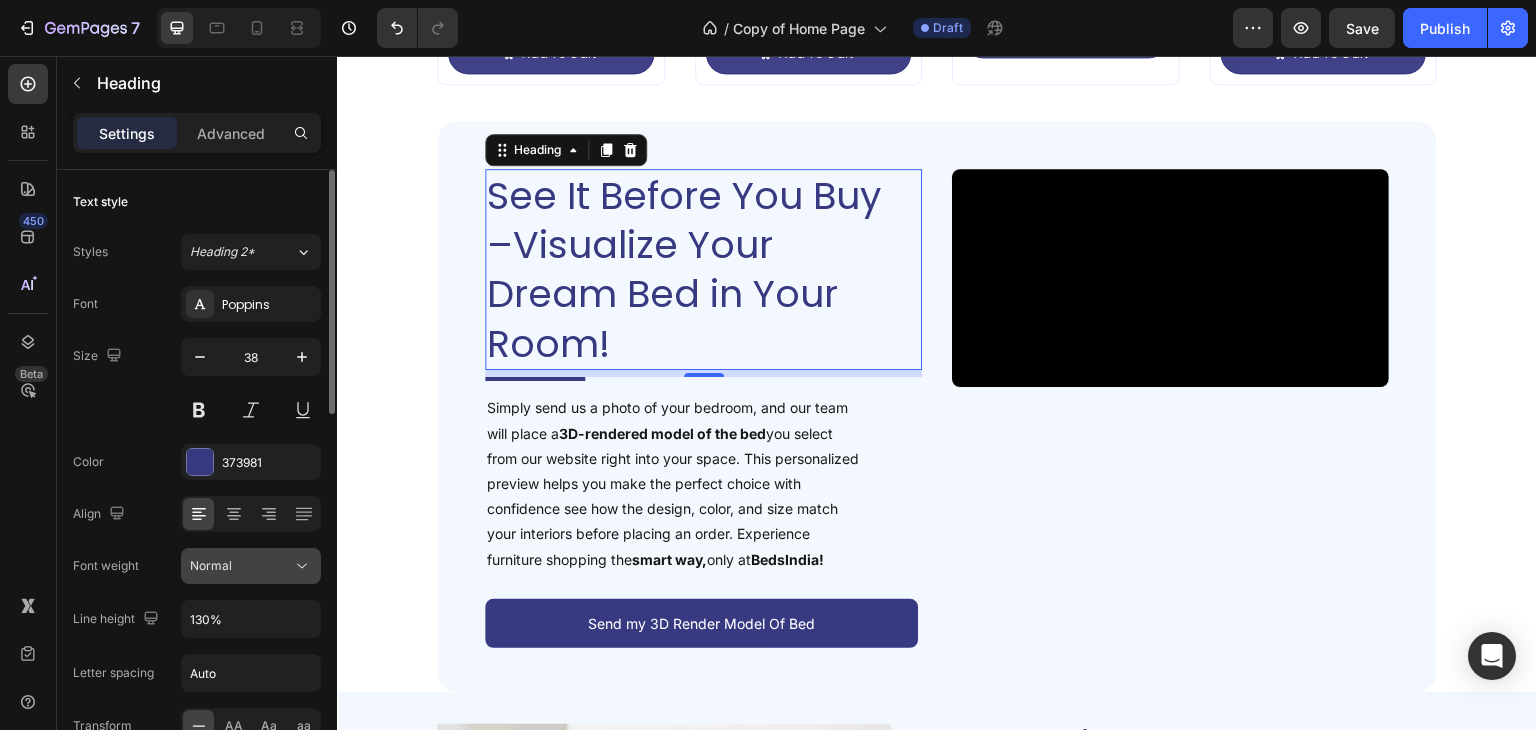 click on "Normal" at bounding box center (241, 566) 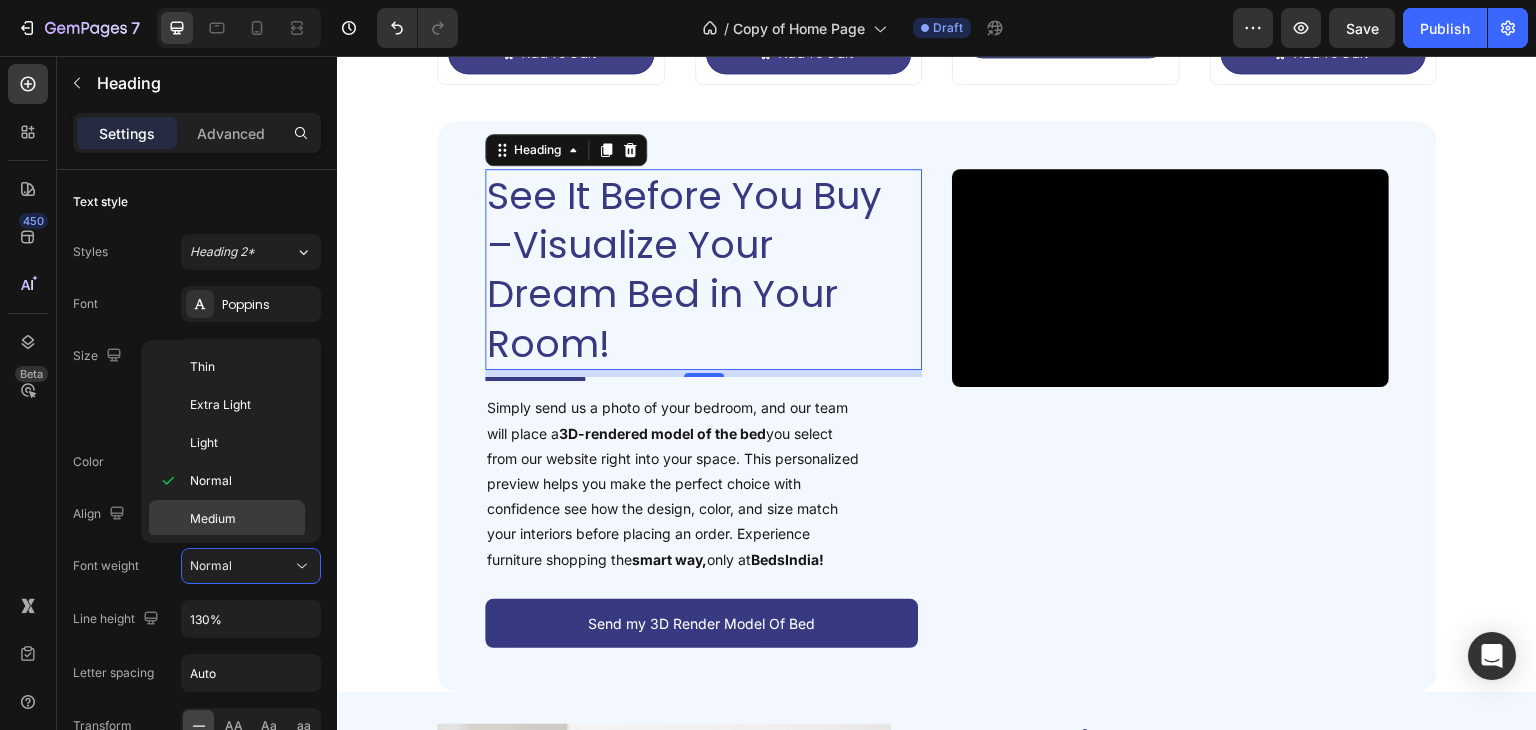 click on "Medium" at bounding box center (243, 519) 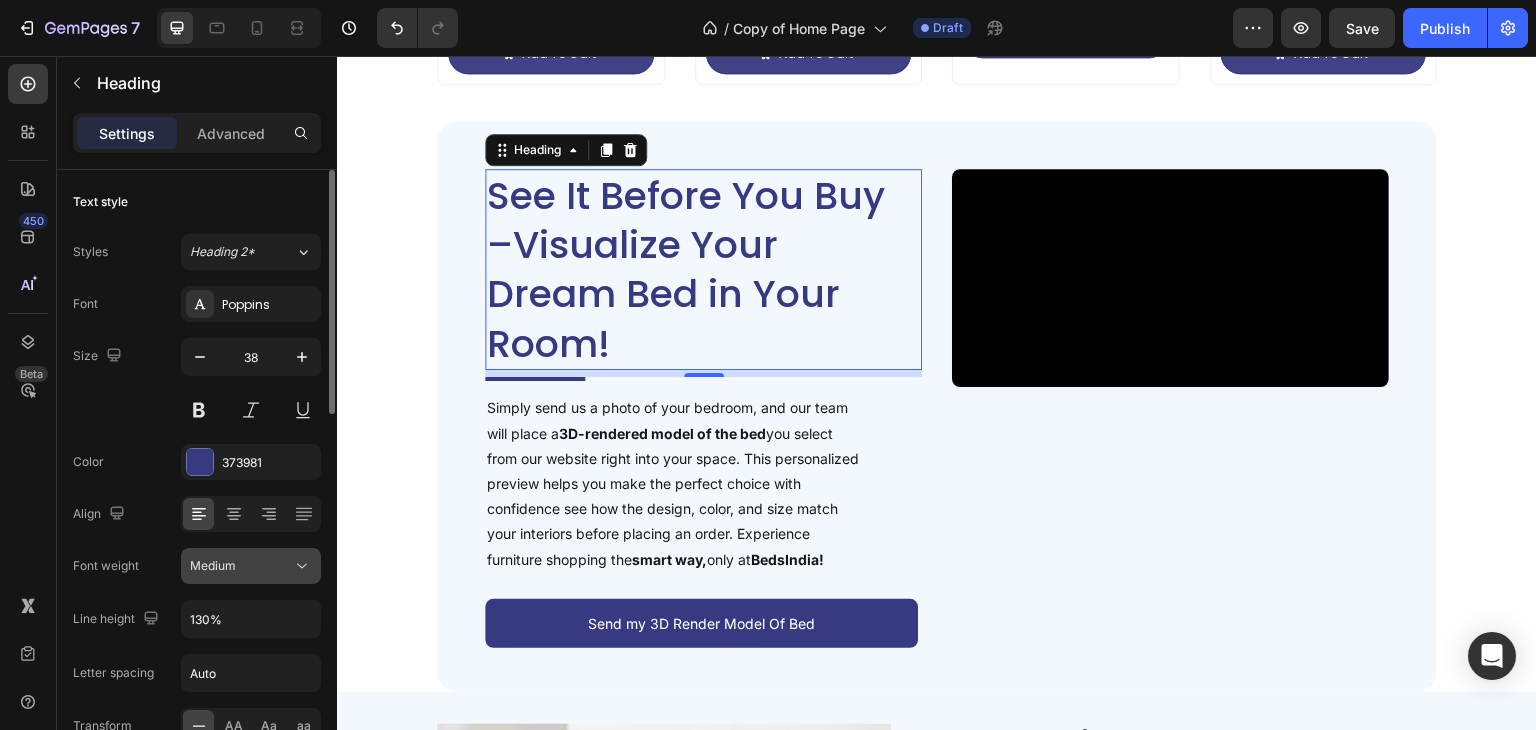 click on "Medium" at bounding box center [241, 566] 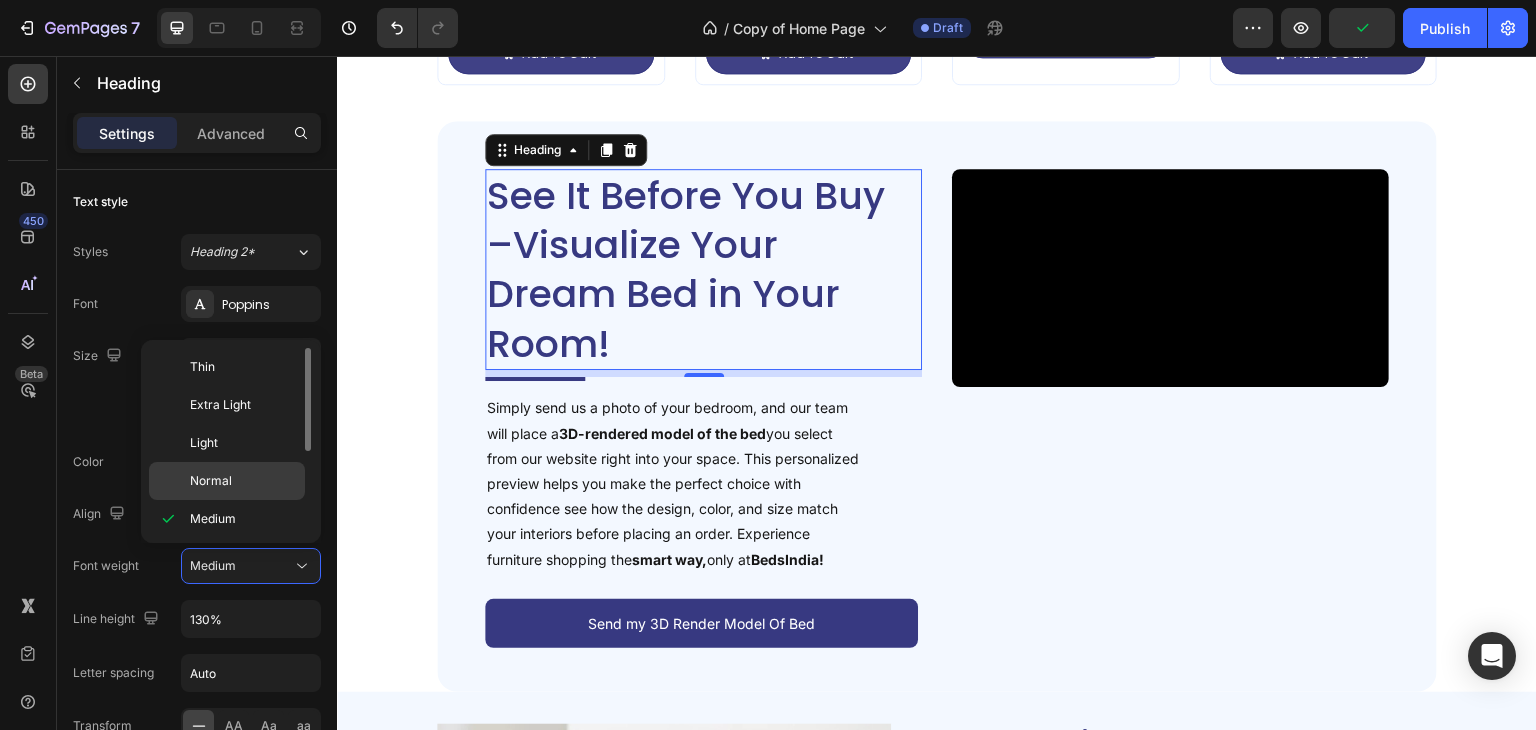 scroll, scrollTop: 100, scrollLeft: 0, axis: vertical 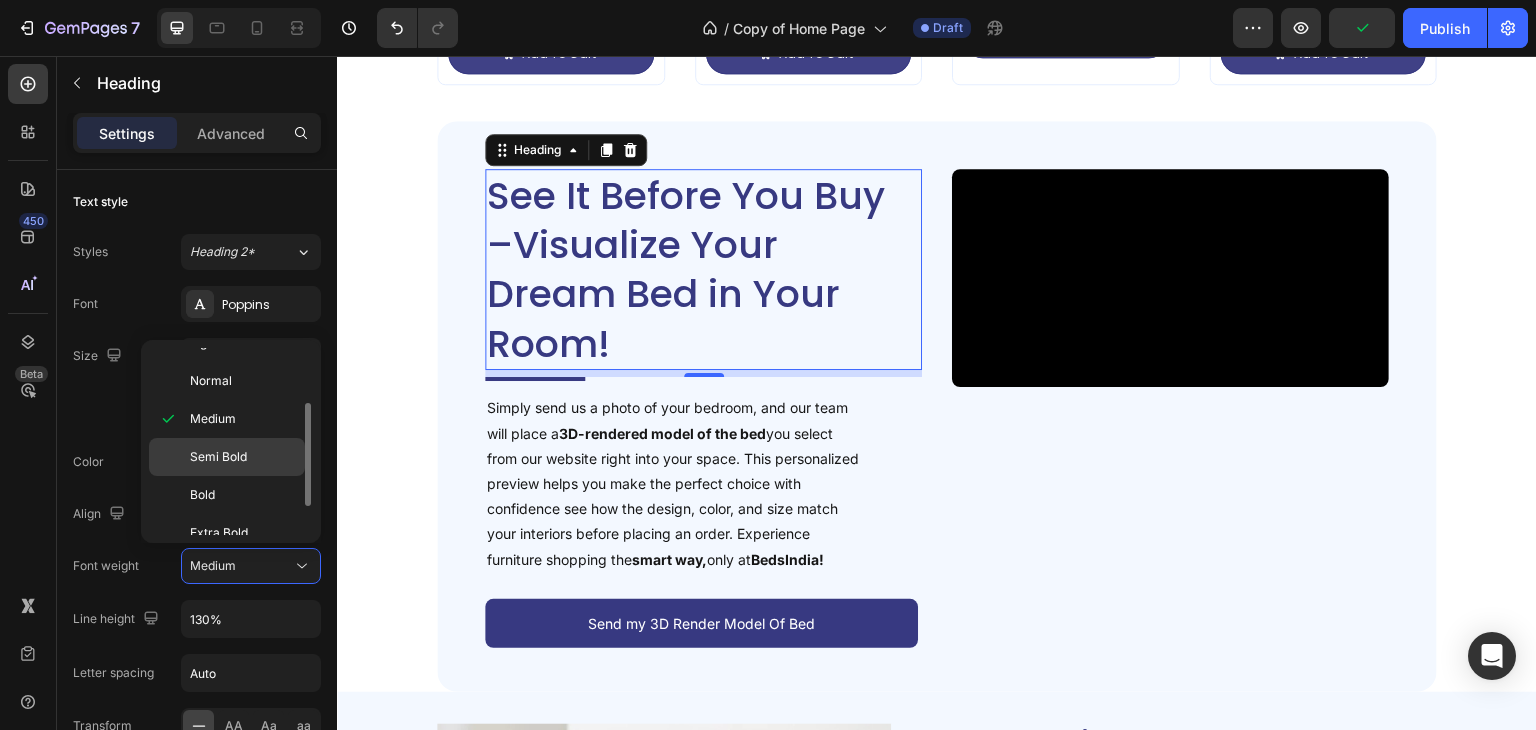 click on "Semi Bold" at bounding box center [243, 457] 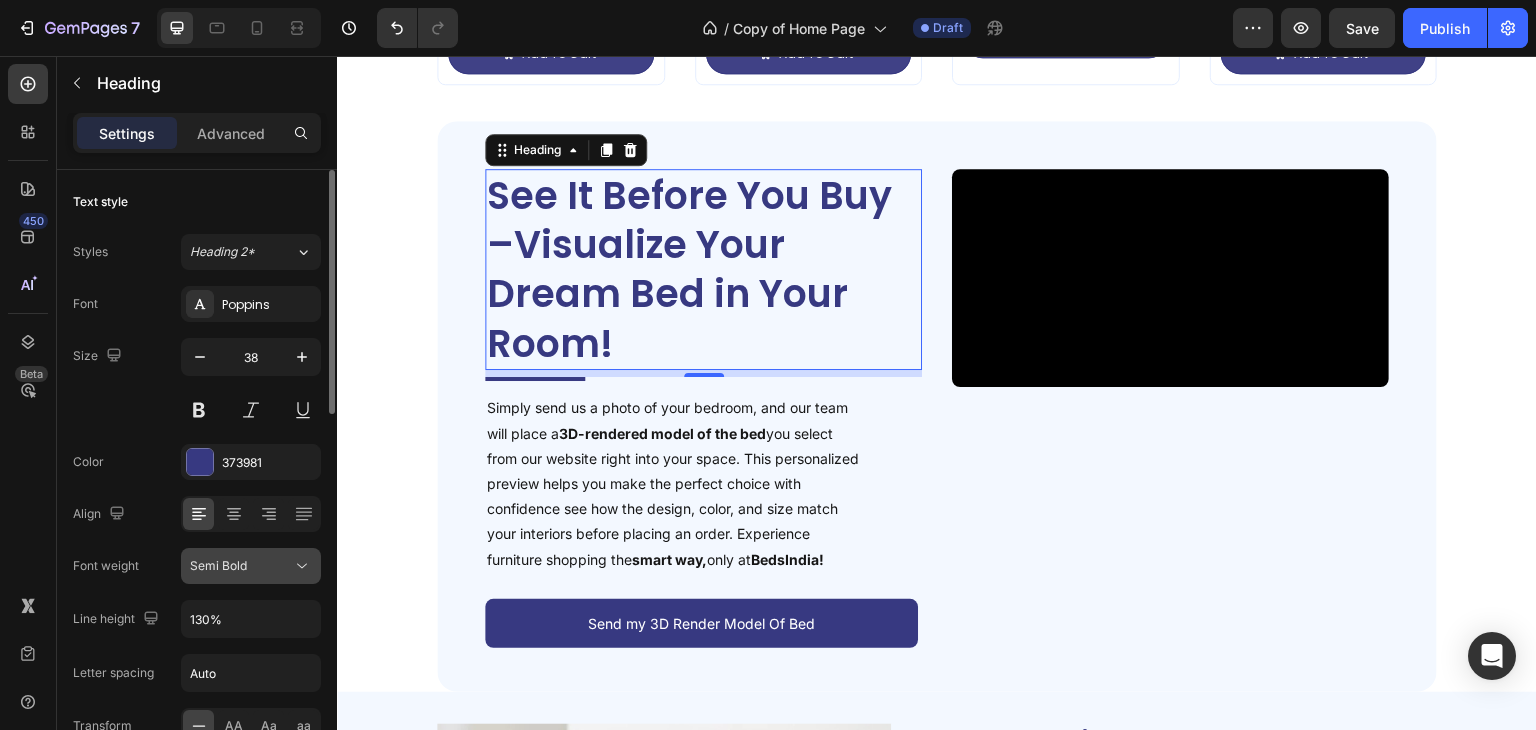 click on "Semi Bold" at bounding box center [241, 566] 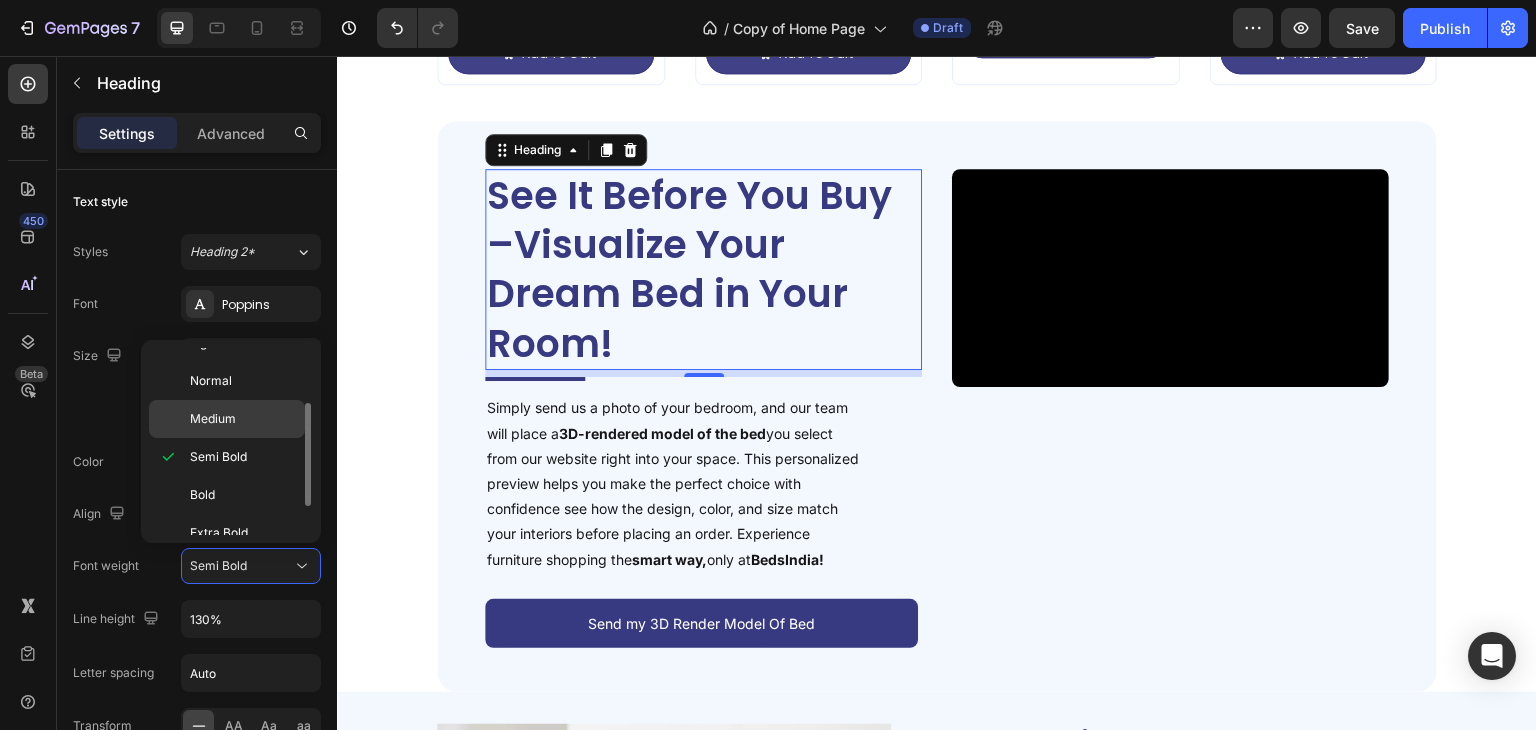 click on "Medium" at bounding box center (243, 419) 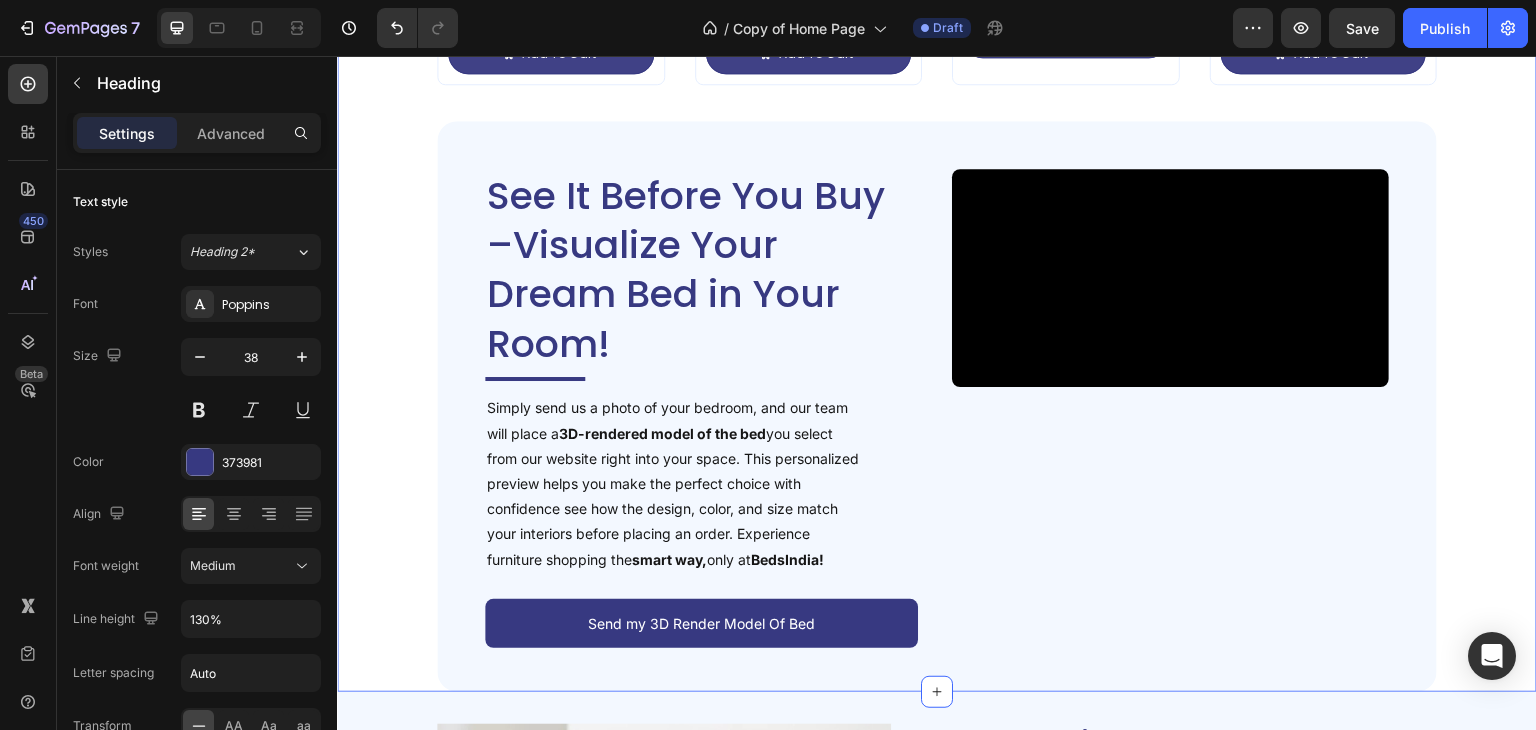 click on "Deal of the Day – Don’t Miss It! Heading Impressive Collection for your Dream Bedroom Text Block Sale 35% off Product Badge Product Images Tecco Upholstered Bed In Towel Cloth Product Title Rs. 64,999.00 Product Price Product Price Row Rs. 99,999.00 Product Price Product Price Row
Add To Cart Add to Cart Row Row Row Product List Sale 40% off Product Badge Product Images Vantera Luxe Gold Panel Upholstered Bed Product Title Rs. 59,999.00 Product Price Product Price Row Rs. 99,999.00 Product Price Product Price Row
Add To Cart Add to Cart Row Row Row Product List Sale 38% off Product Badge Product Images Regal Edge Velvet Panel Upholstered Bed Product Title Rs. 61,999.00 Product Price Product Price Row Rs. 99,999.00 Product Price Product Price Row
Add To Cart Add to Cart Row Row Row Product List Sale 19% off Product Badge Product Images Mellow Plush Grid Tufted Upholstered Bed Product Title Rs. 65,999.00 Product Price Product Price Row Rs. 80,999.00 Row Row" at bounding box center (937, 98) 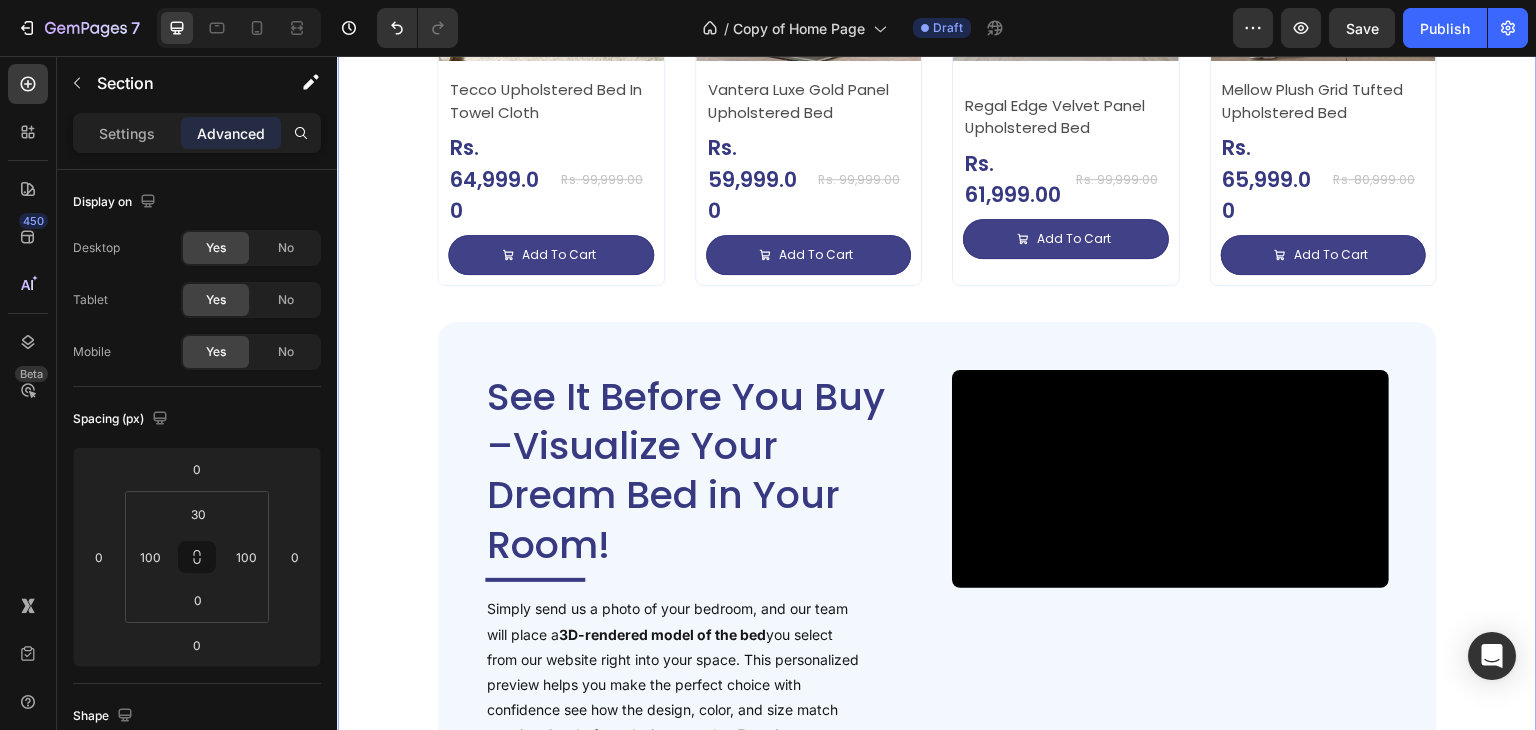 scroll, scrollTop: 3130, scrollLeft: 0, axis: vertical 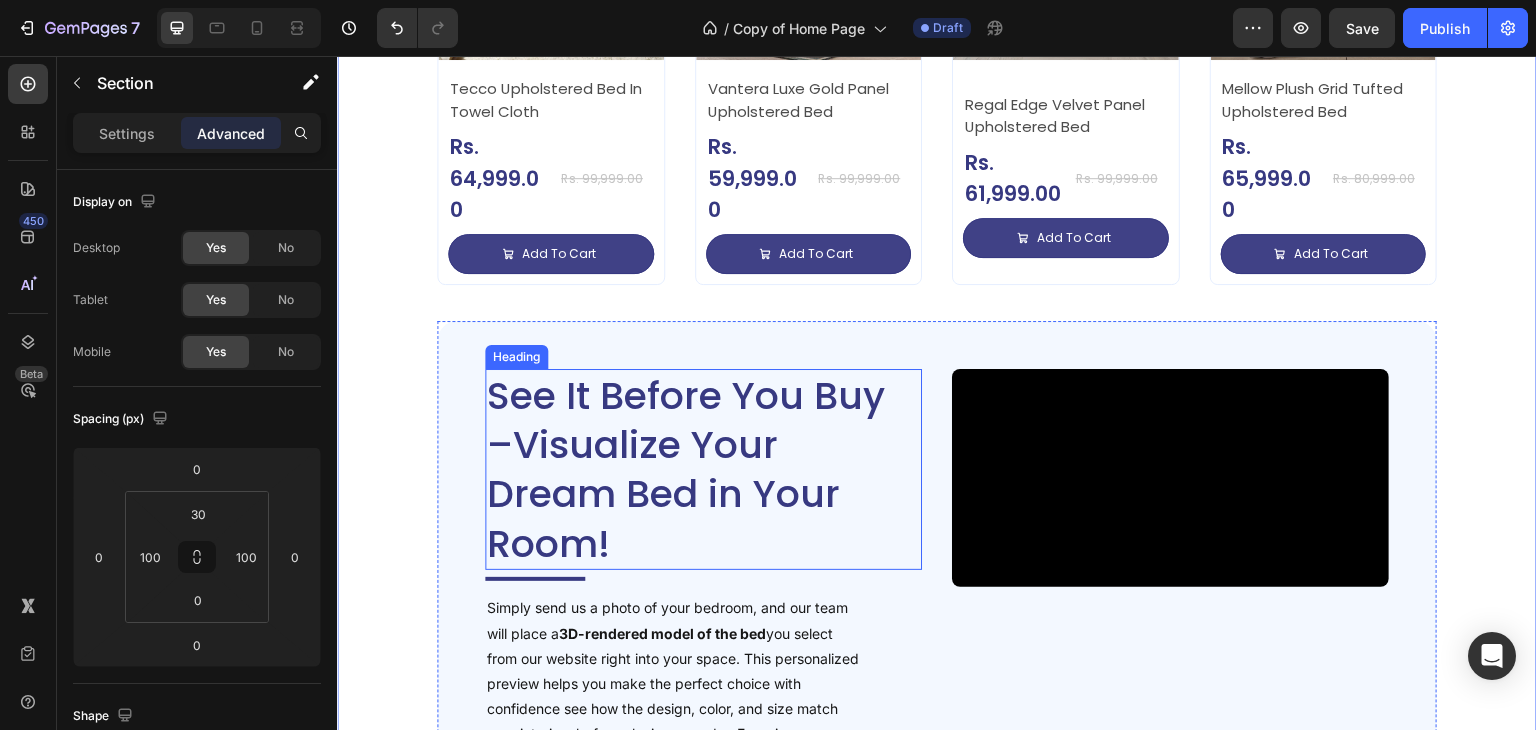 click on "See It Before You Buy –Visualize Your Dream Bed in Your Room!" at bounding box center (693, 470) 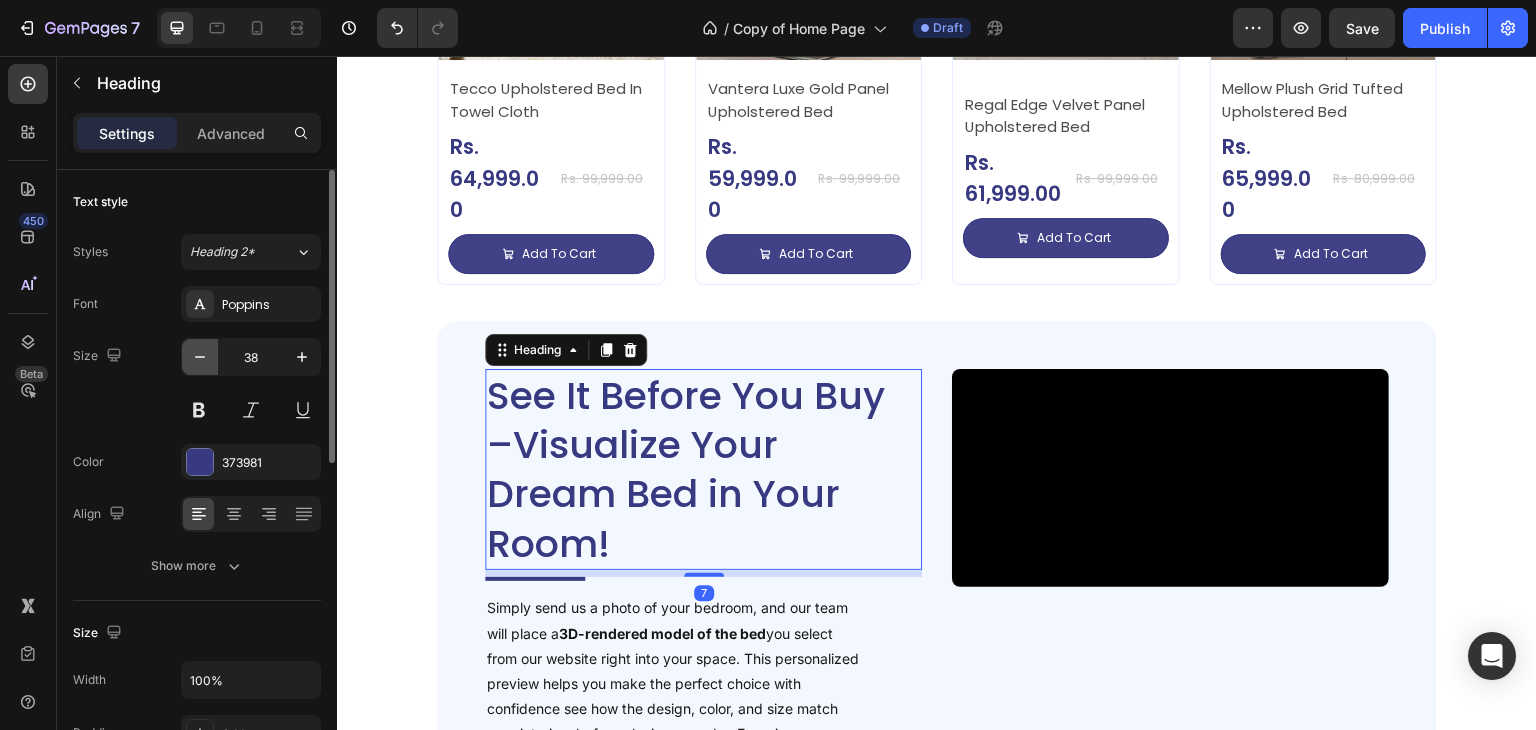 click 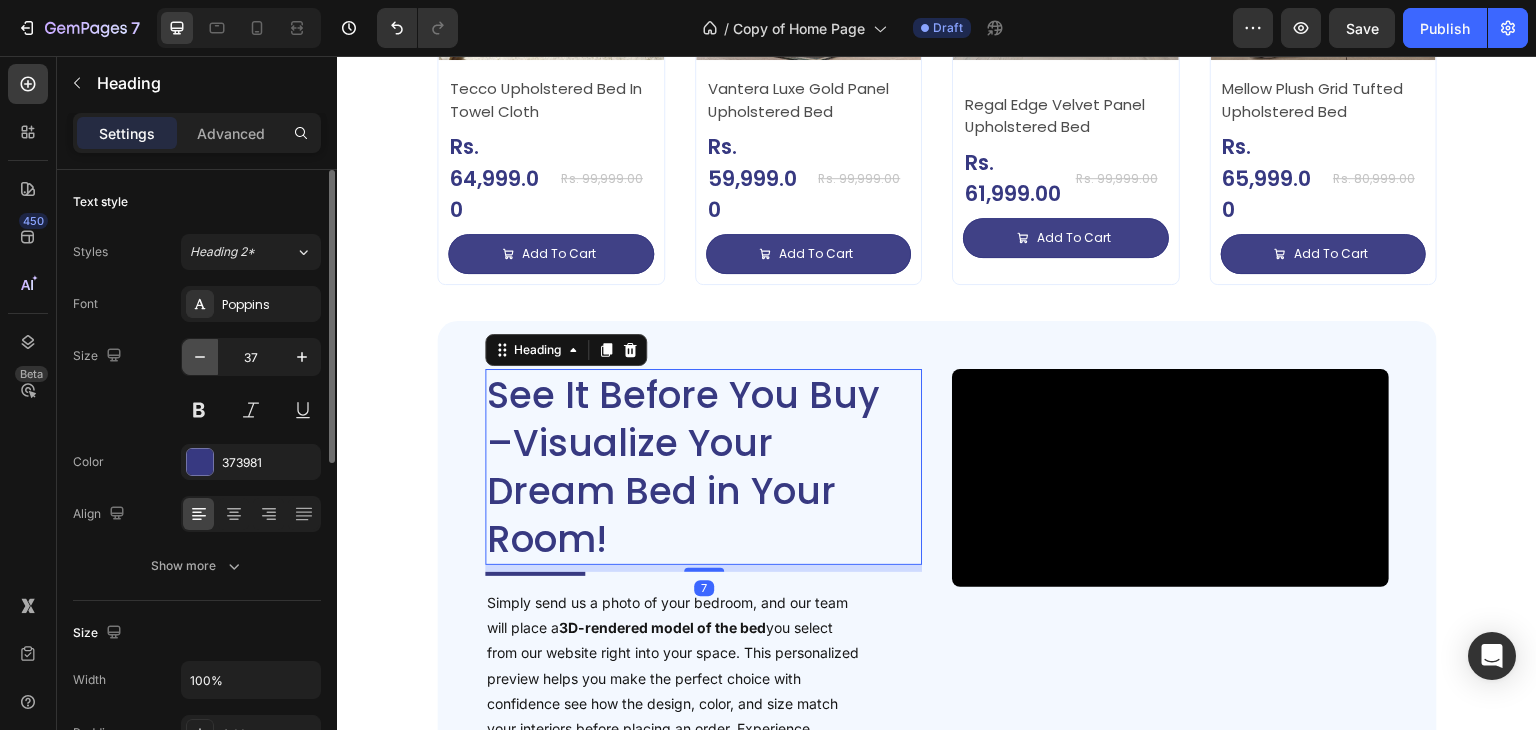 click 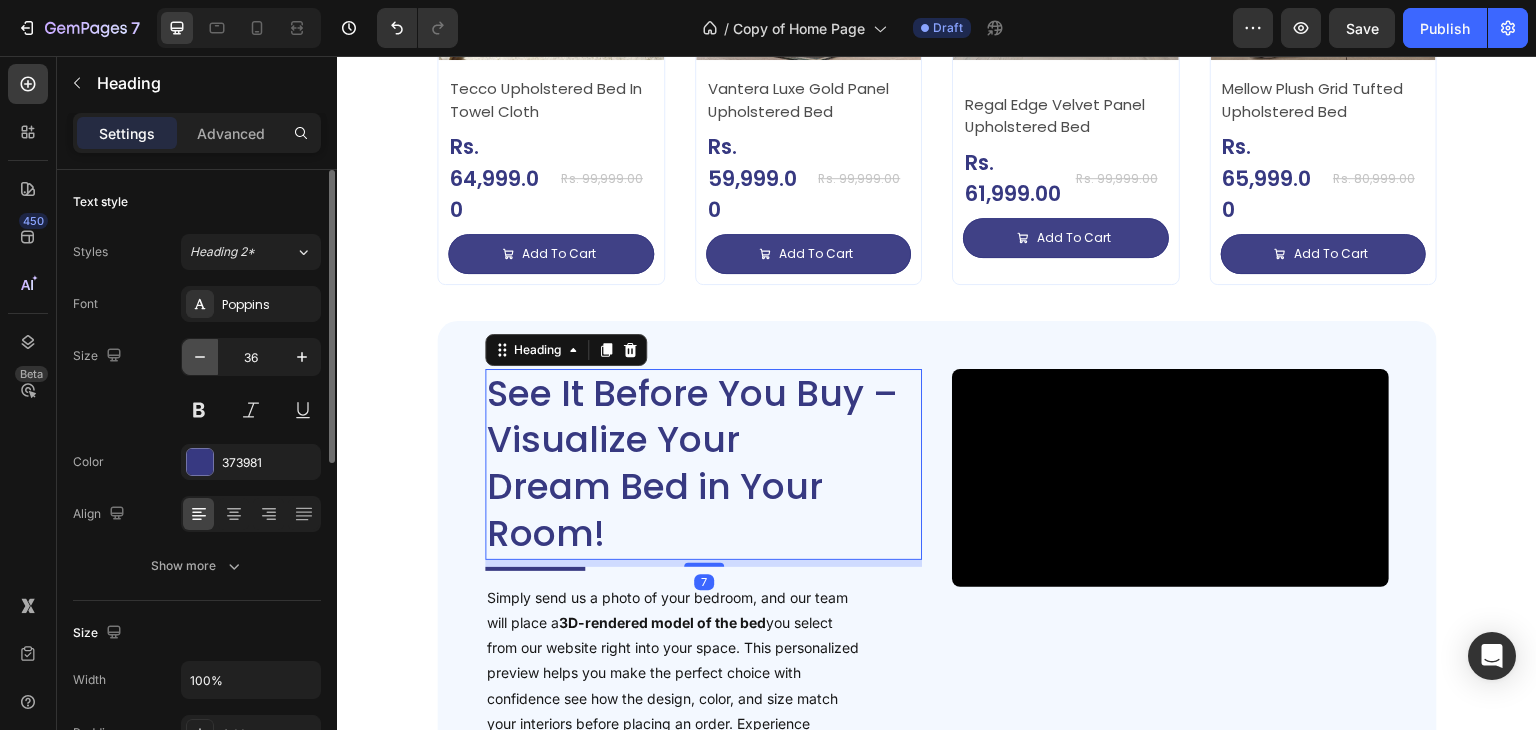 click 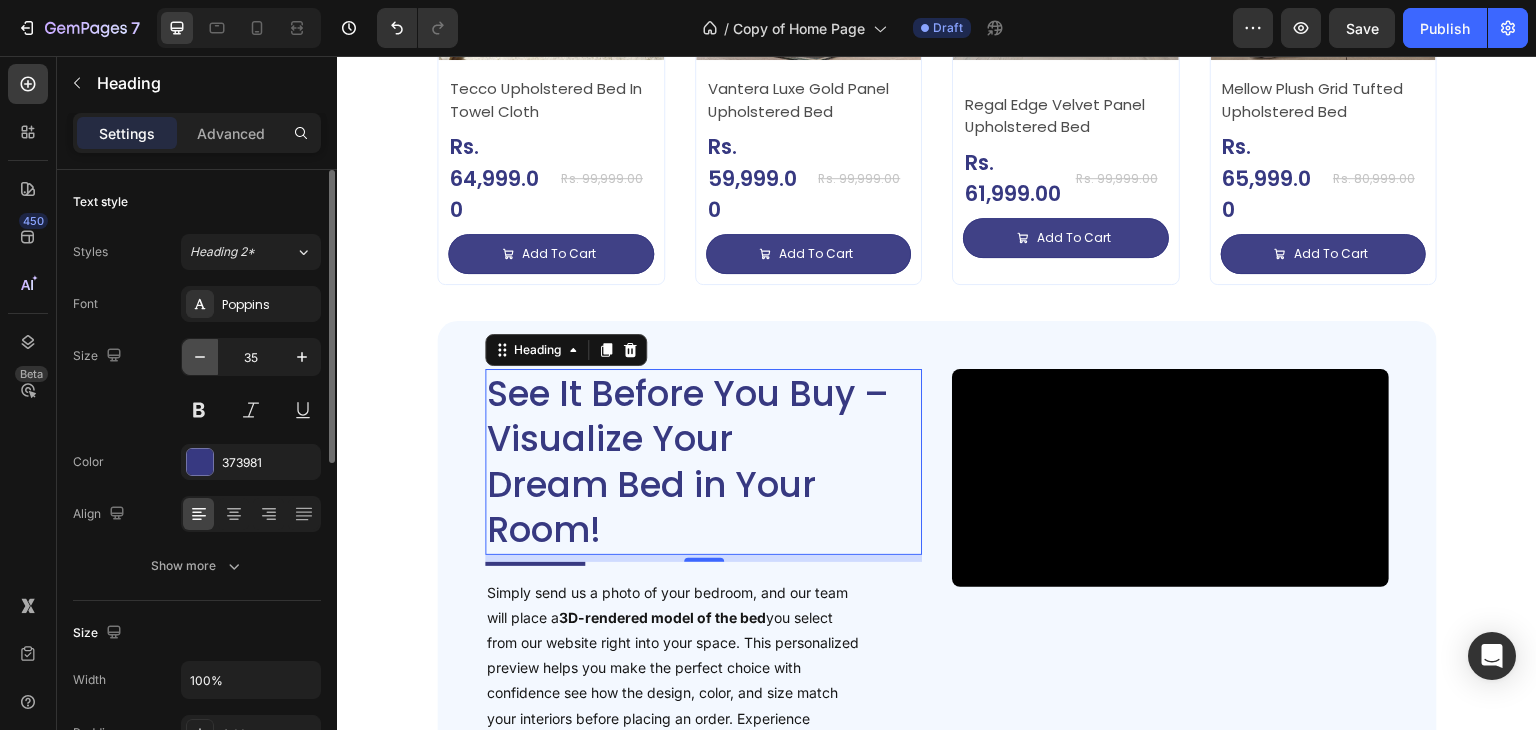 click 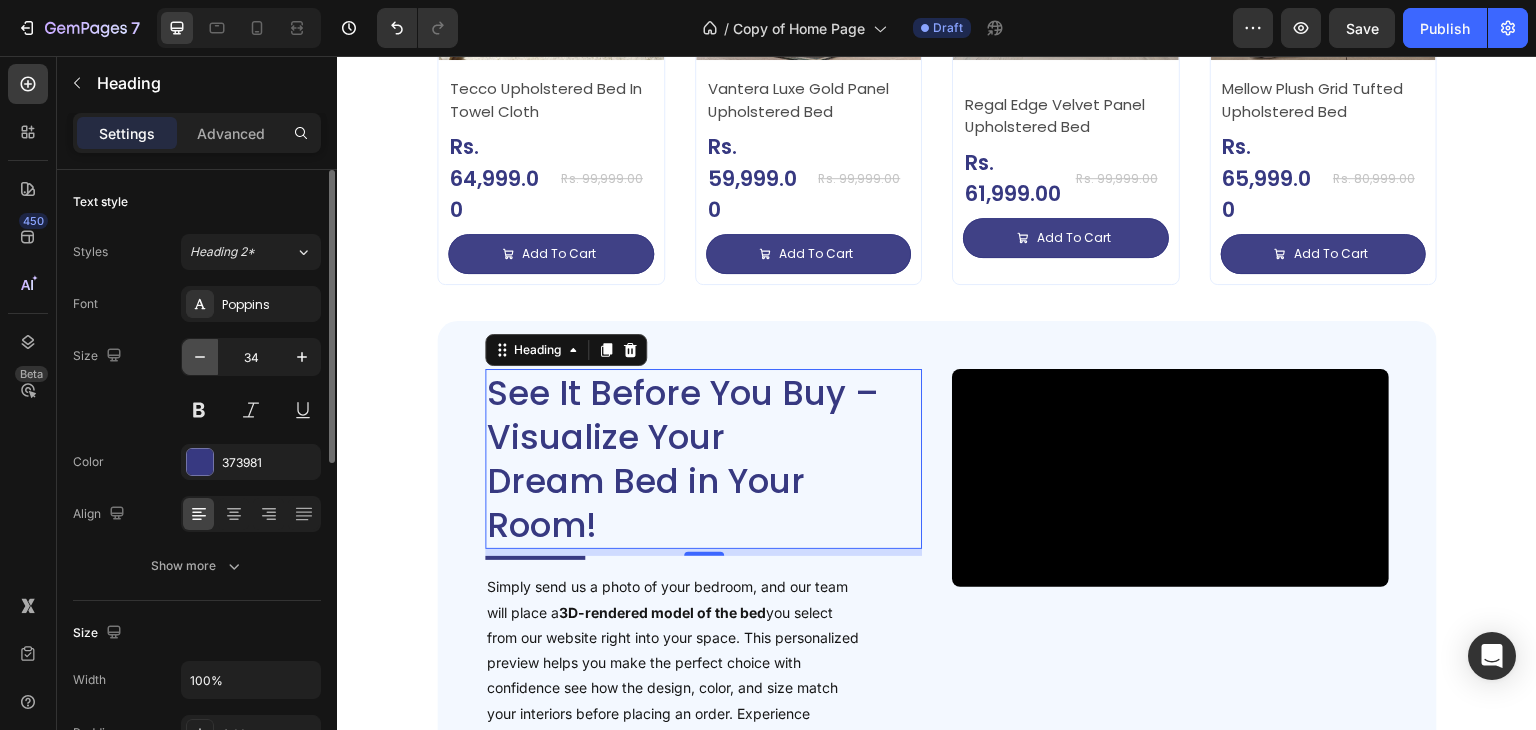 click 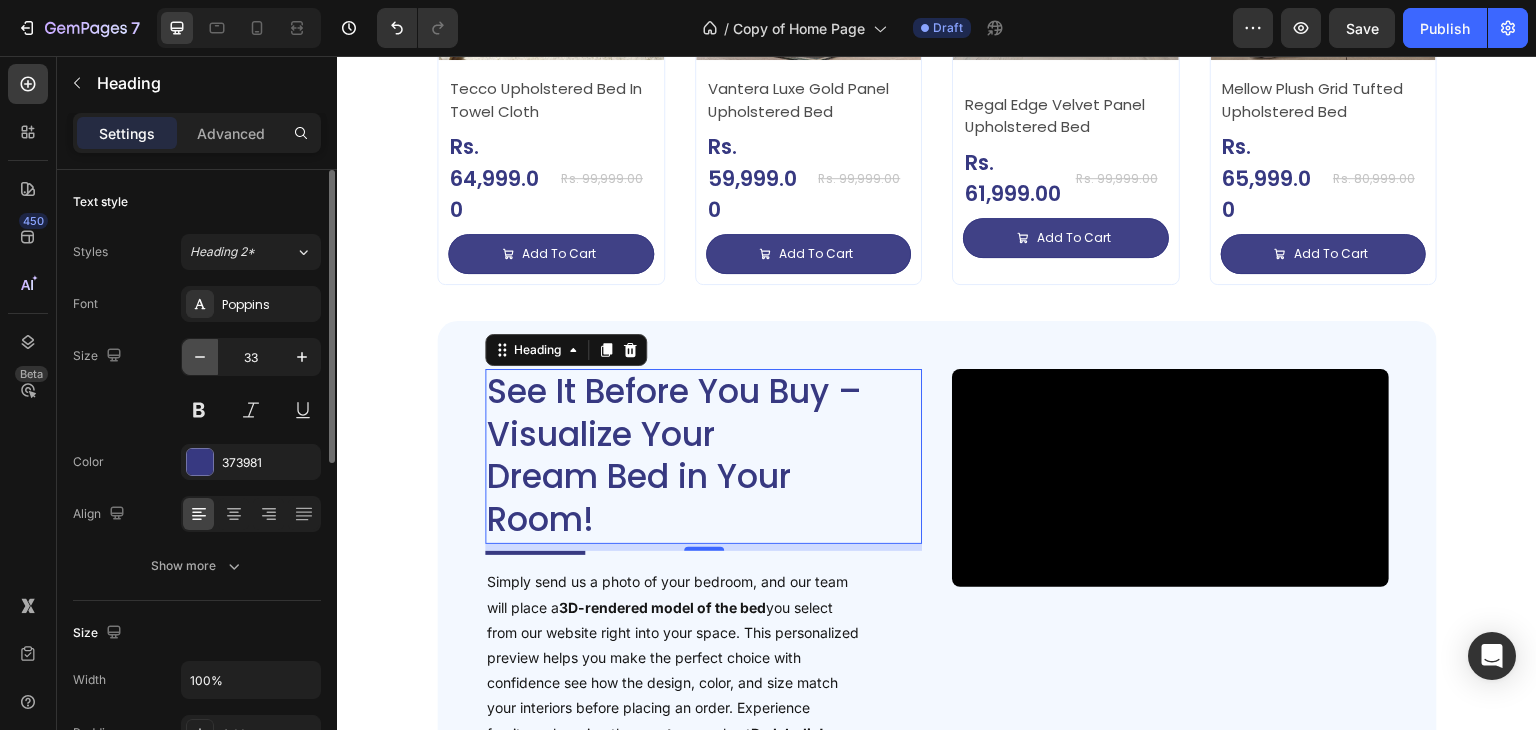 click 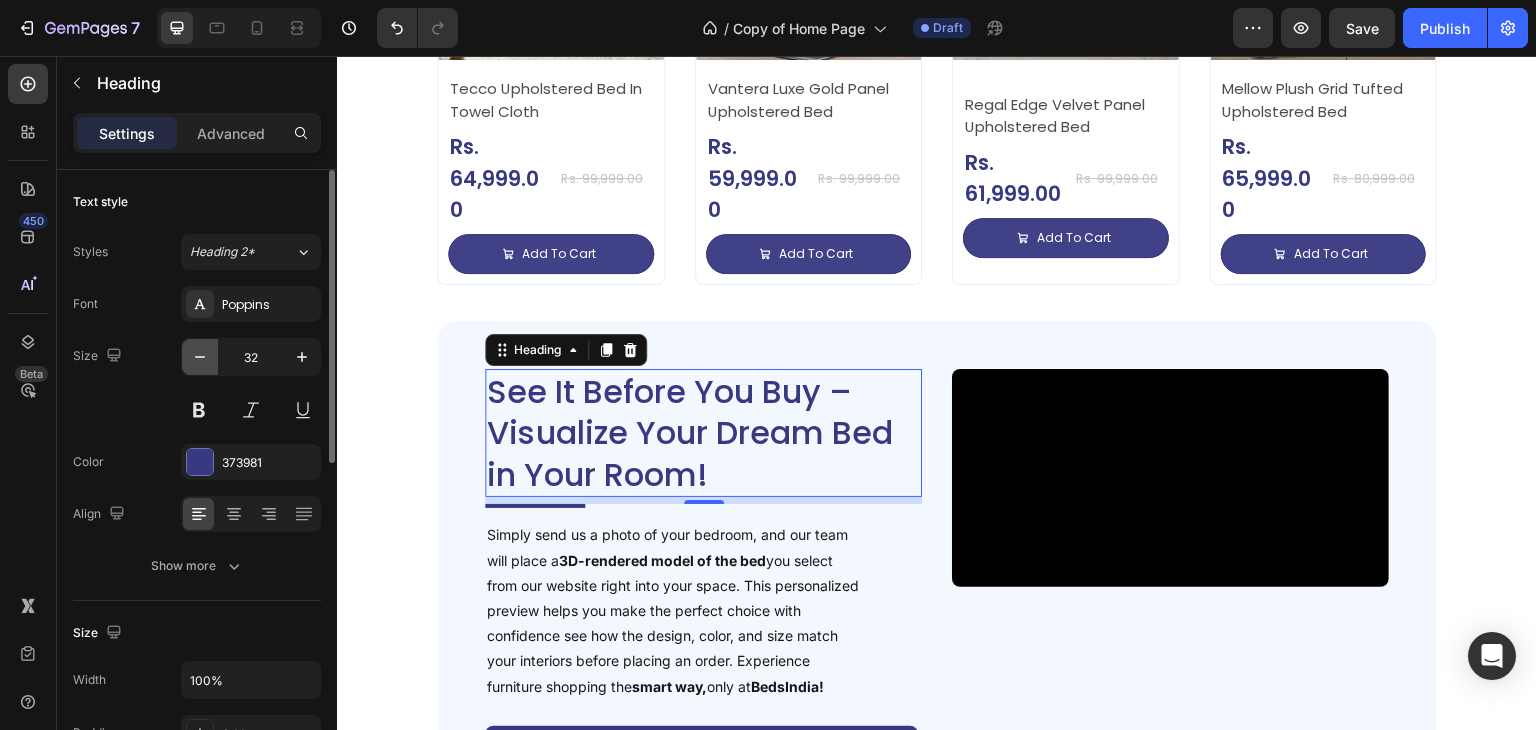 click 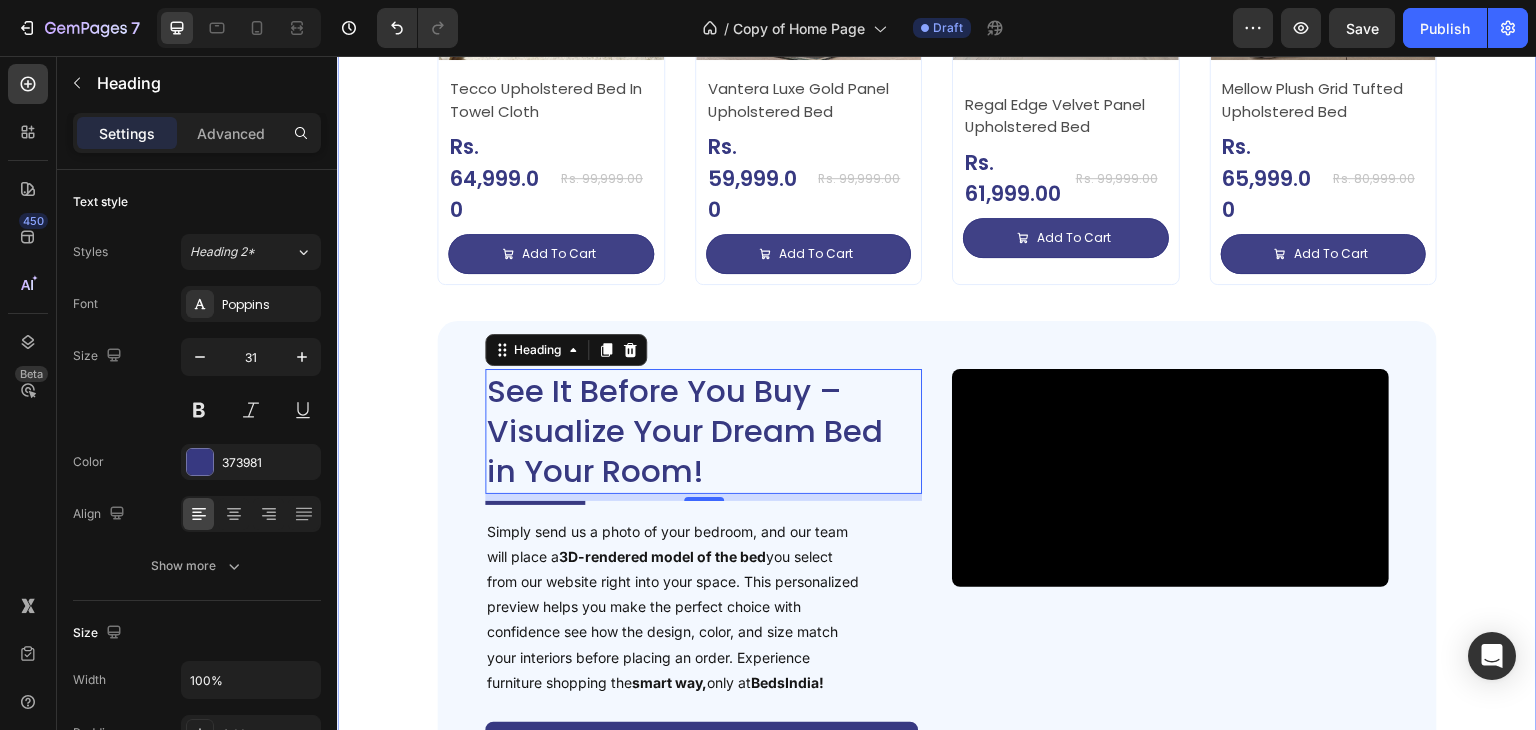 click on "Deal of the Day – Don’t Miss It! Heading Impressive Collection for your Dream Bedroom Text Block Sale 35% off Product Badge Product Images Tecco Upholstered Bed In Towel Cloth Product Title Rs. 64,999.00 Product Price Product Price Row Rs. 99,999.00 Product Price Product Price Row
Add To Cart Add to Cart Row Row Row Product List Sale 40% off Product Badge Product Images Vantera Luxe Gold Panel Upholstered Bed Product Title Rs. 59,999.00 Product Price Product Price Row Rs. 99,999.00 Product Price Product Price Row
Add To Cart Add to Cart Row Row Row Product List Sale 38% off Product Badge Product Images Regal Edge Velvet Panel Upholstered Bed Product Title Rs. 61,999.00 Product Price Product Price Row Rs. 99,999.00 Product Price Product Price Row
Add To Cart Add to Cart Row Row Row Product List Sale 19% off Product Badge Product Images Mellow Plush Grid Tufted Upholstered Bed Product Title Rs. 65,999.00 Product Price Product Price Row Rs. 80,999.00 Row Row" at bounding box center (937, 259) 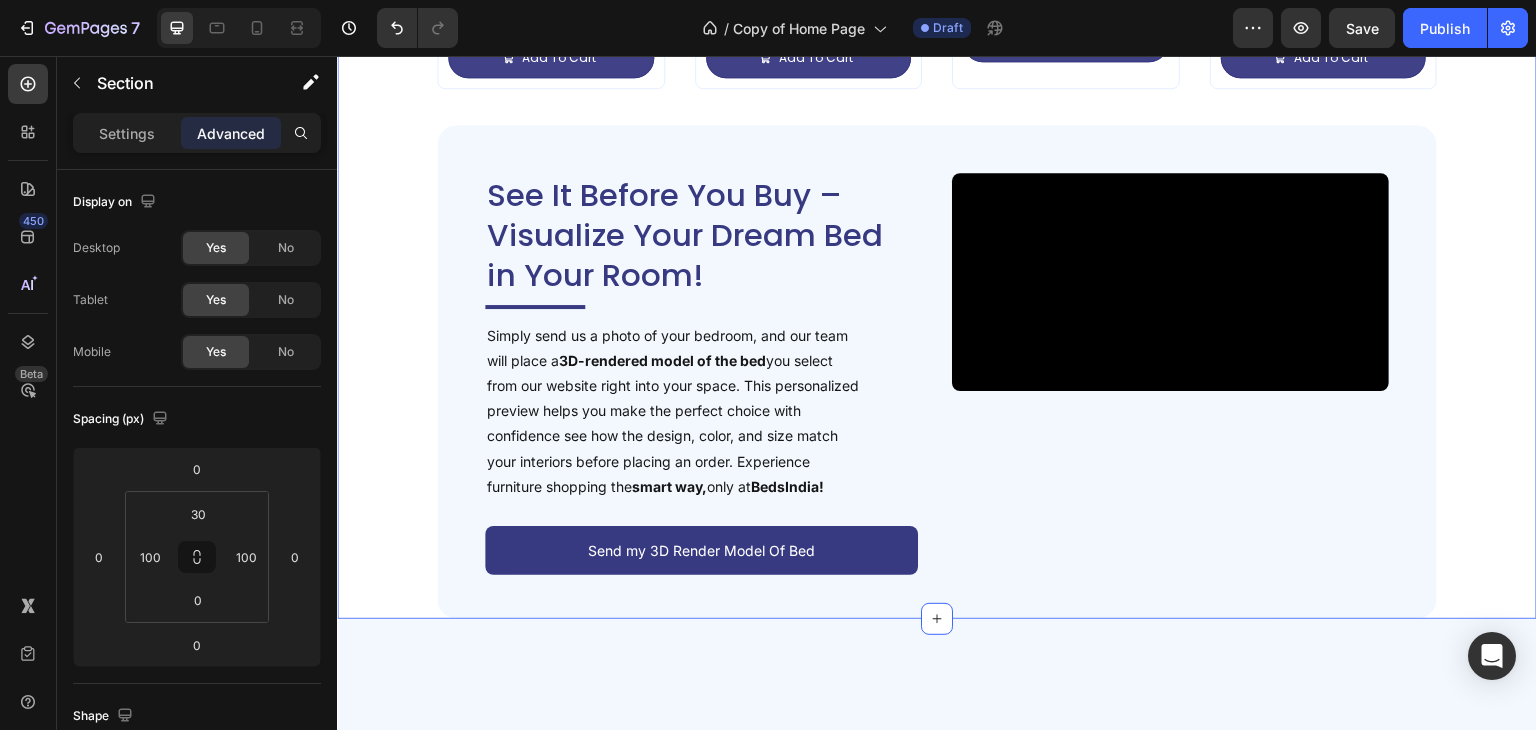scroll, scrollTop: 3330, scrollLeft: 0, axis: vertical 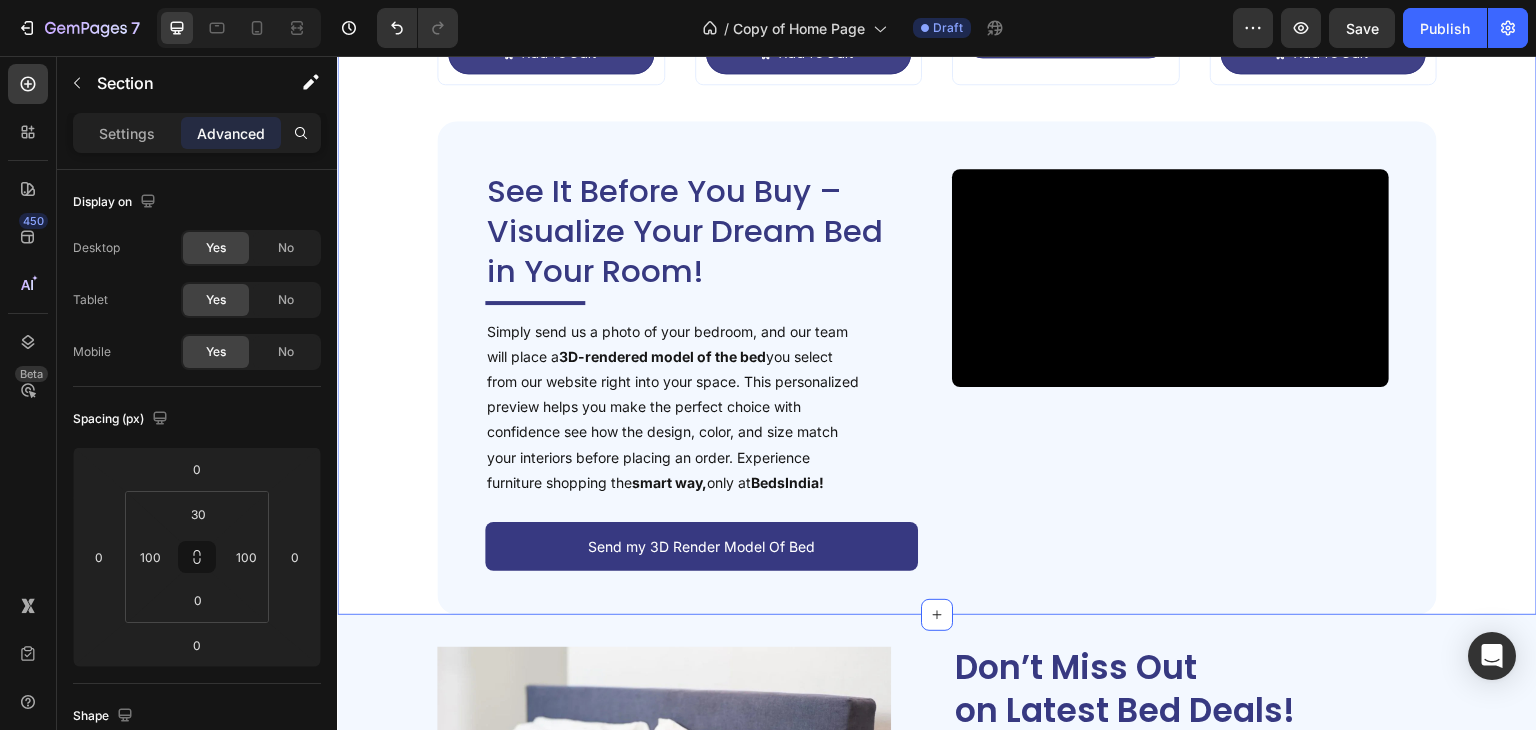 click on "Deal of the Day – Don’t Miss It! Heading Impressive Collection for your Dream Bedroom Text Block Sale 35% off Product Badge Product Images Tecco Upholstered Bed In Towel Cloth Product Title Rs. 64,999.00 Product Price Product Price Row Rs. 99,999.00 Product Price Product Price Row
Add To Cart Add to Cart Row Row Row Product List Sale 40% off Product Badge Product Images Vantera Luxe Gold Panel Upholstered Bed Product Title Rs. 59,999.00 Product Price Product Price Row Rs. 99,999.00 Product Price Product Price Row
Add To Cart Add to Cart Row Row Row Product List Sale 38% off Product Badge Product Images Regal Edge Velvet Panel Upholstered Bed Product Title Rs. 61,999.00 Product Price Product Price Row Rs. 99,999.00 Product Price Product Price Row
Add To Cart Add to Cart Row Row Row Product List Sale 19% off Product Badge Product Images Mellow Plush Grid Tufted Upholstered Bed Product Title Rs. 65,999.00 Product Price Product Price Row Rs. 80,999.00 Row Row" at bounding box center (937, 59) 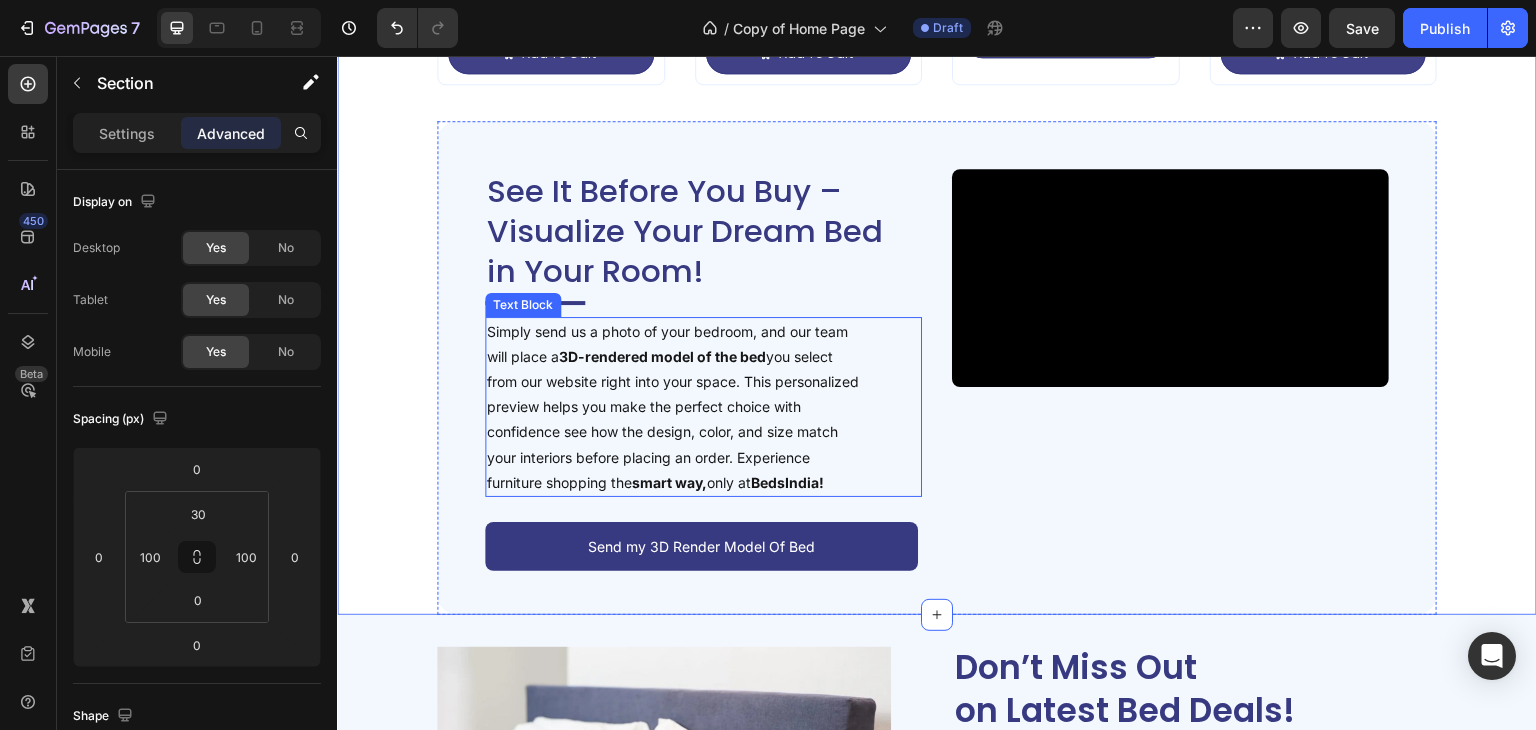 click on "Simply send us a photo of your bedroom, and our team will place a  3D-rendered model of the bed  you select from our website right into your space. This personalized preview helps you make the perfect choice with confidence see how the design, color, and size match your interiors before placing an order. Experience furniture shopping the  smart way,  only at  BedsIndia!" at bounding box center [673, 407] 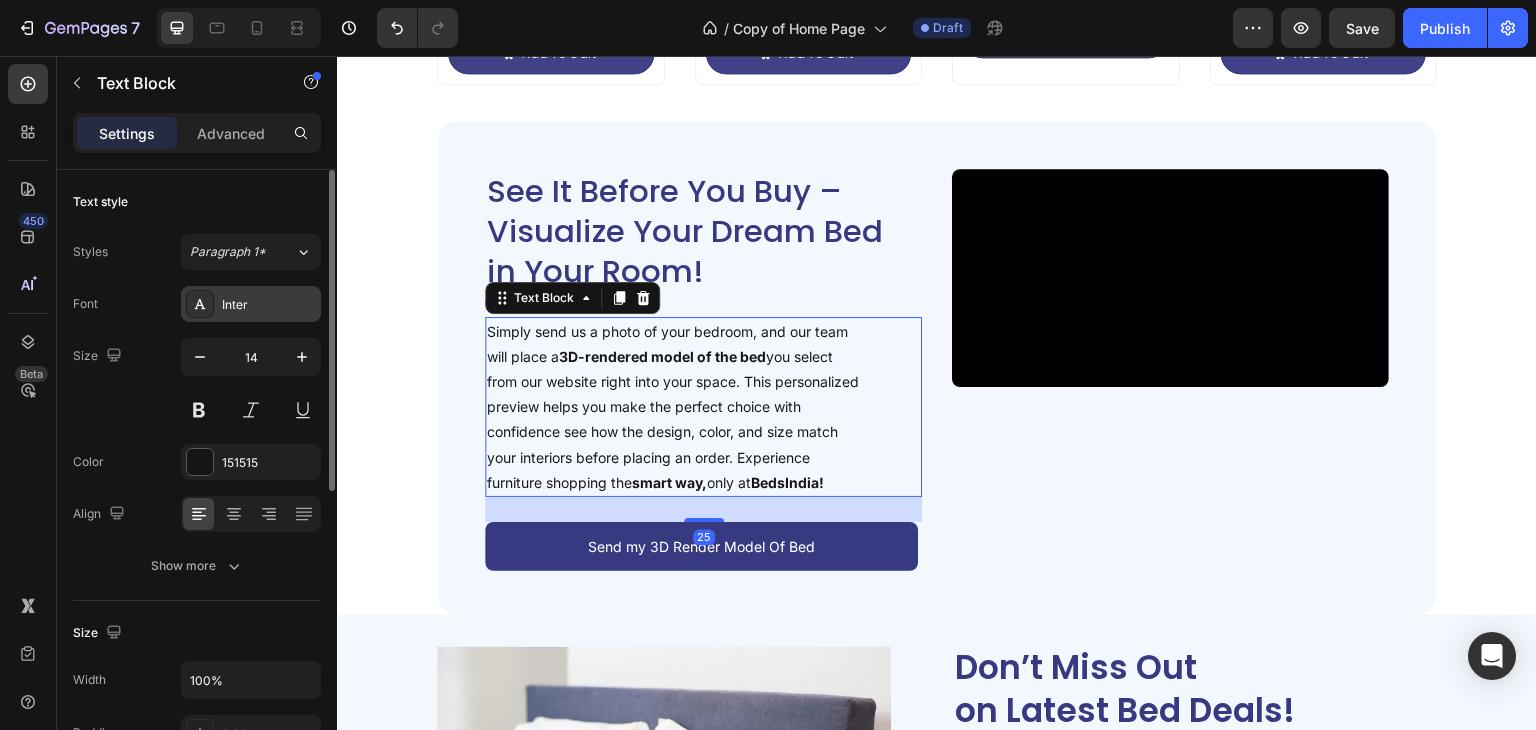 click on "Inter" at bounding box center [269, 305] 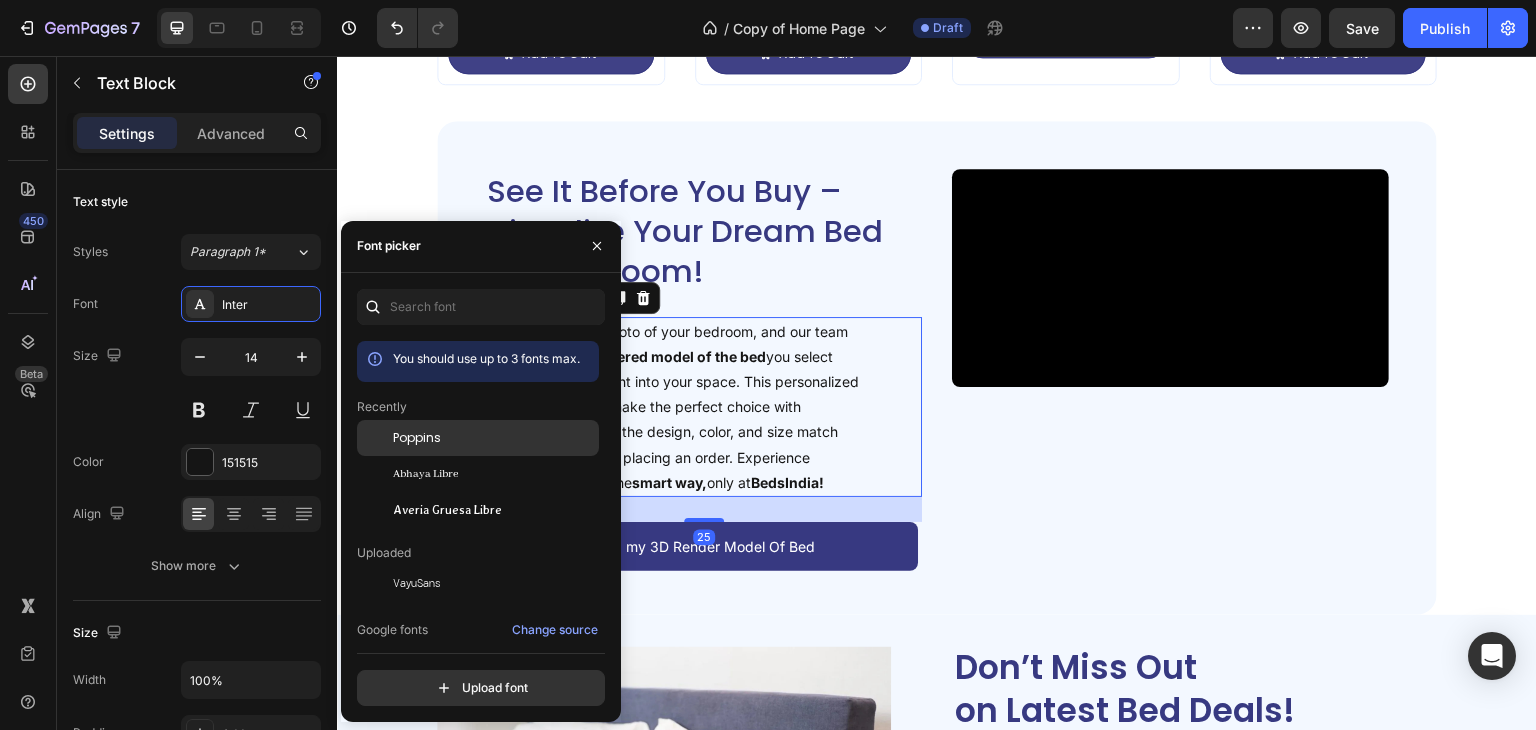 click on "Poppins" at bounding box center [494, 438] 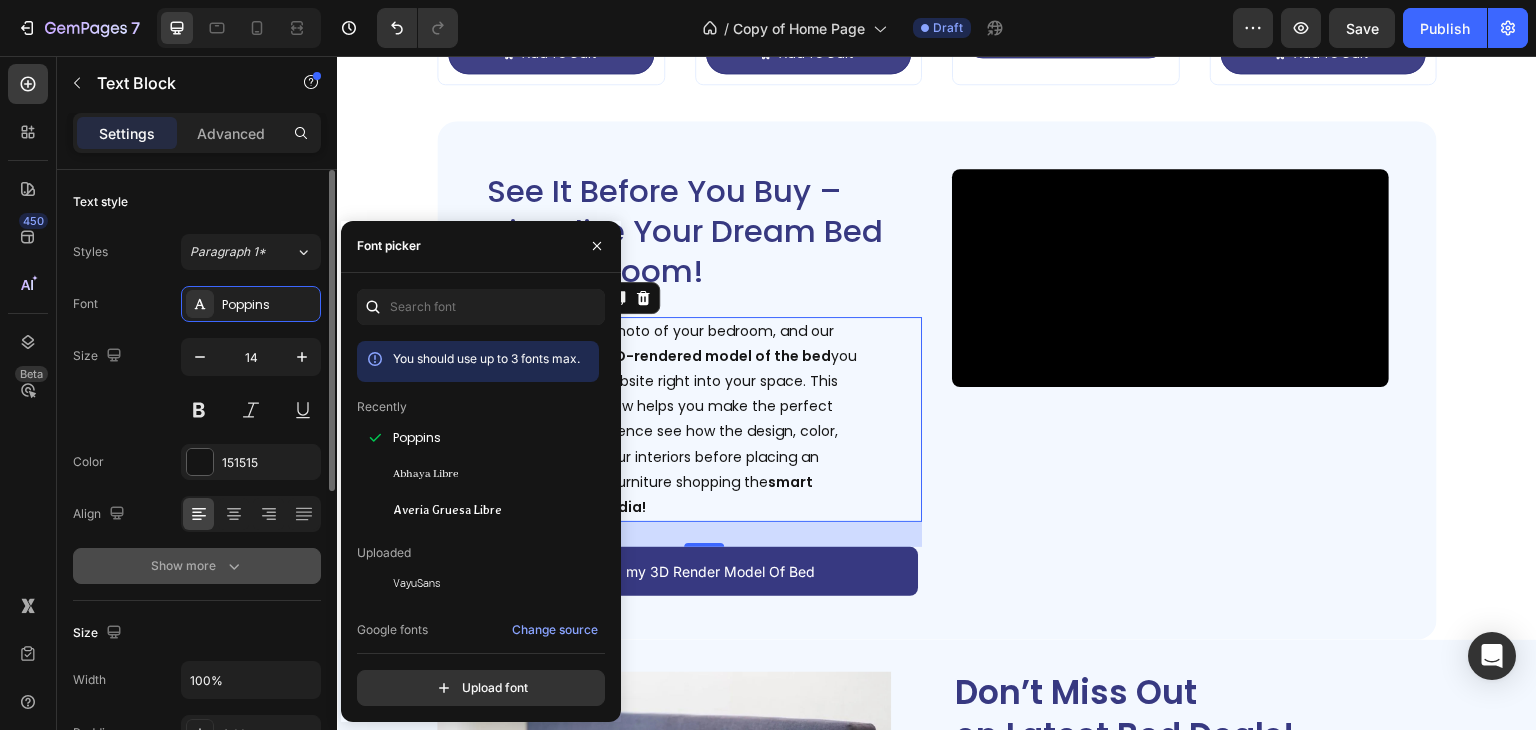 click 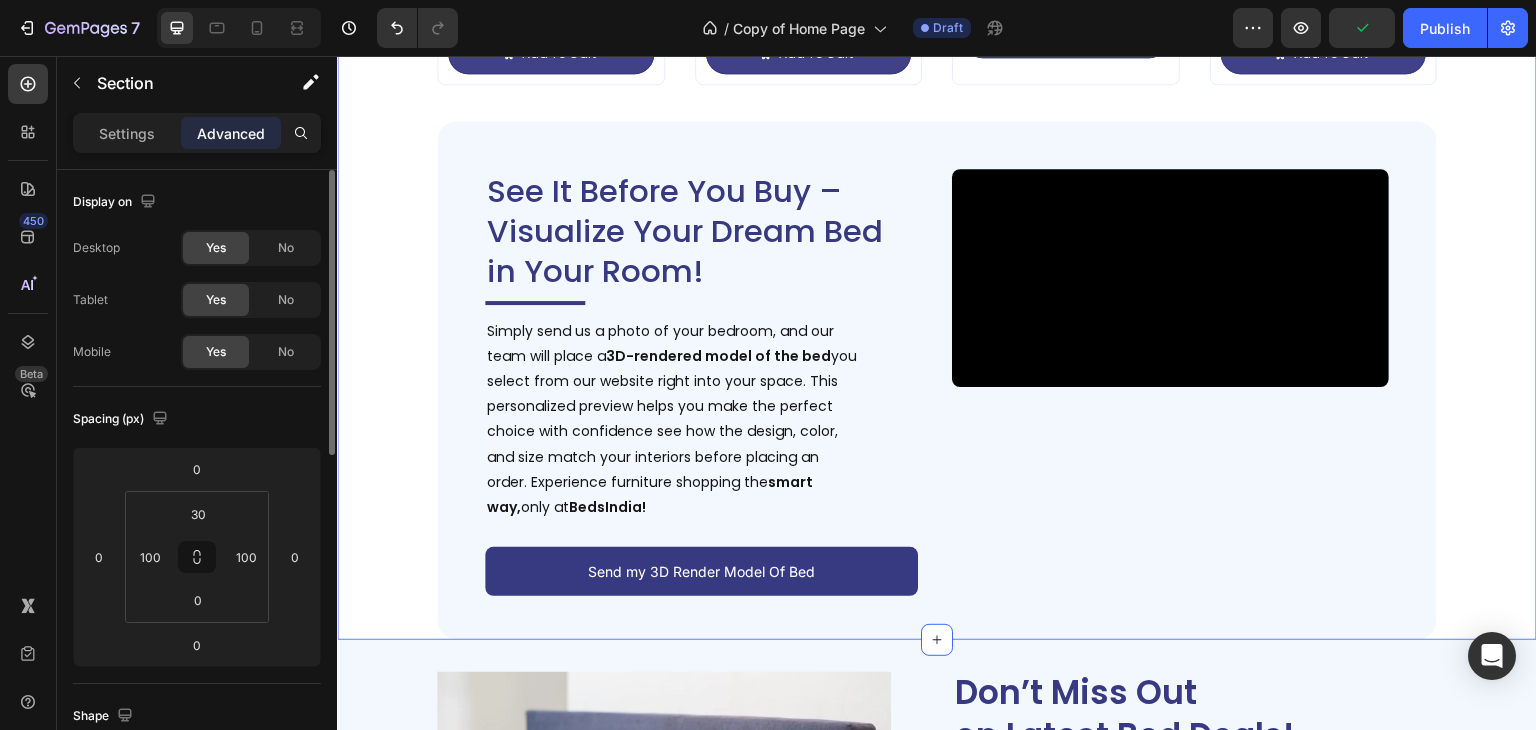 click on "Deal of the Day – Don’t Miss It! Heading Impressive Collection for your Dream Bedroom Text Block Sale 35% off Product Badge Product Images Tecco Upholstered Bed In Towel Cloth Product Title Rs. 64,999.00 Product Price Product Price Row Rs. 99,999.00 Product Price Product Price Row
Add To Cart Add to Cart Row Row Row Product List Sale 40% off Product Badge Product Images Vantera Luxe Gold Panel Upholstered Bed Product Title Rs. 59,999.00 Product Price Product Price Row Rs. 99,999.00 Product Price Product Price Row
Add To Cart Add to Cart Row Row Row Product List Sale 38% off Product Badge Product Images Regal Edge Velvet Panel Upholstered Bed Product Title Rs. 61,999.00 Product Price Product Price Row Rs. 99,999.00 Product Price Product Price Row
Add To Cart Add to Cart Row Row Row Product List Sale 19% off Product Badge Product Images Mellow Plush Grid Tufted Upholstered Bed Product Title Rs. 65,999.00 Product Price Product Price Row Rs. 80,999.00 Row Row" at bounding box center [937, 72] 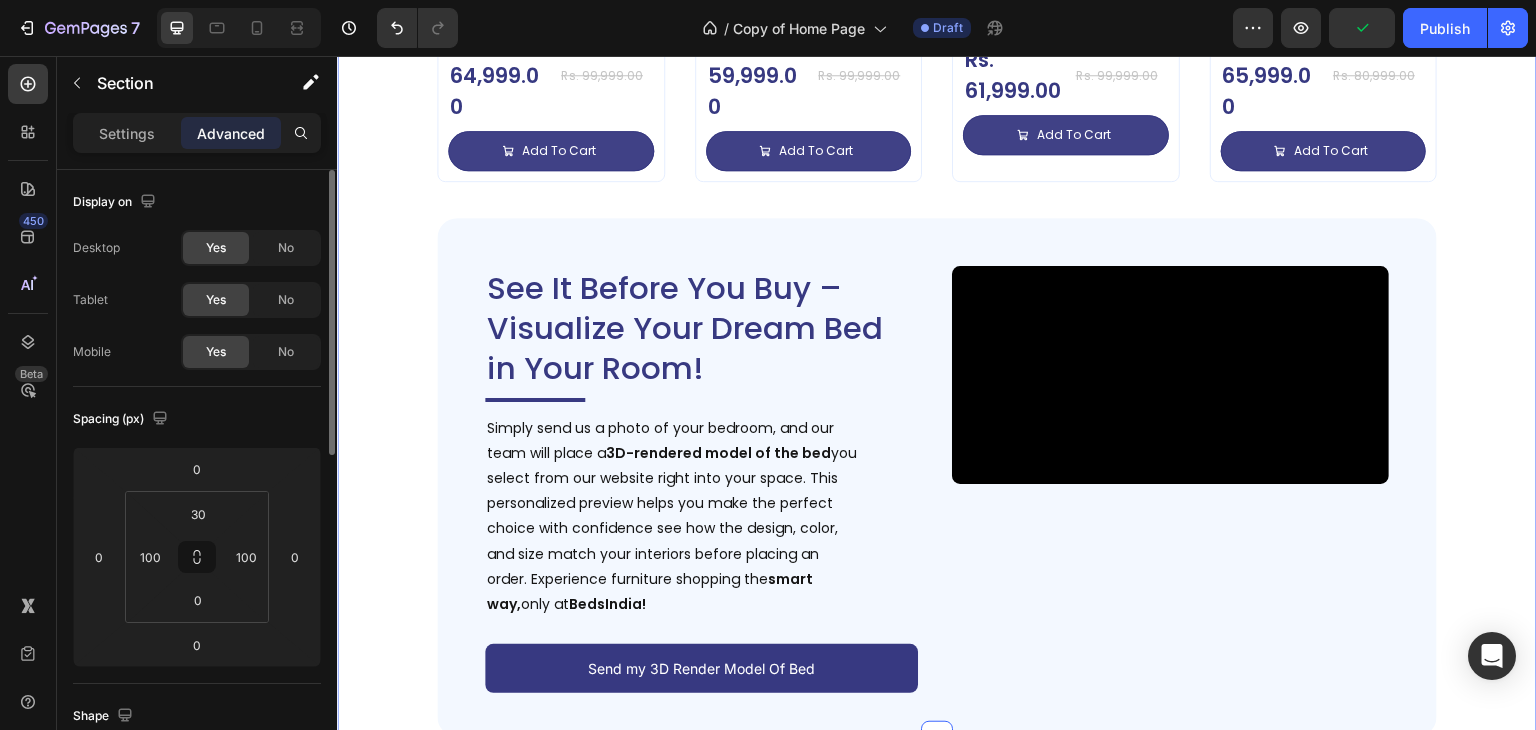 scroll, scrollTop: 3230, scrollLeft: 0, axis: vertical 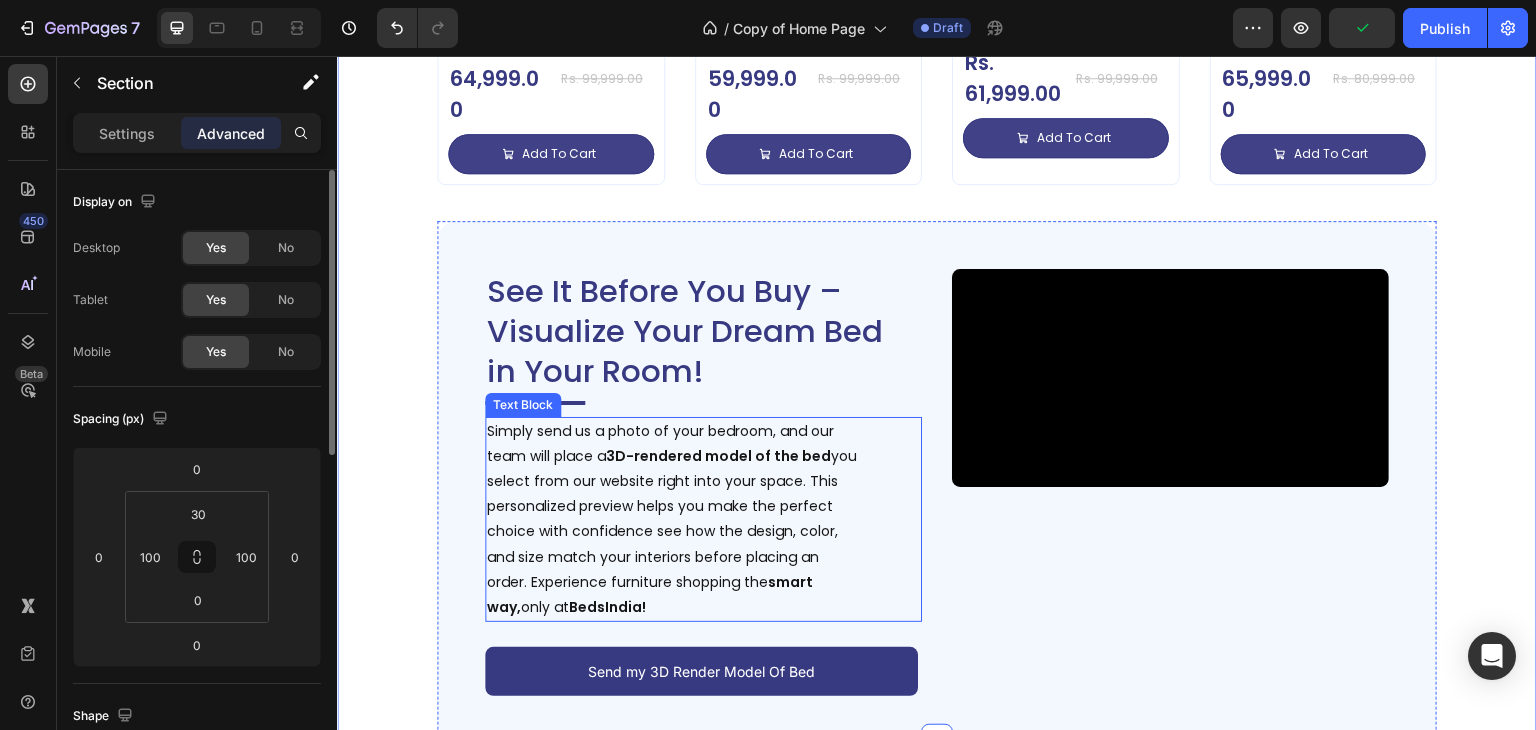 click on "Simply send us a photo of your bedroom, and our team will place a  3D-rendered model of the bed  you select from our website right into your space. This personalized preview helps you make the perfect choice with confidence see how the design, color, and size match your interiors before placing an order. Experience furniture shopping the  smart way,  only at  BedsIndia!" at bounding box center [673, 520] 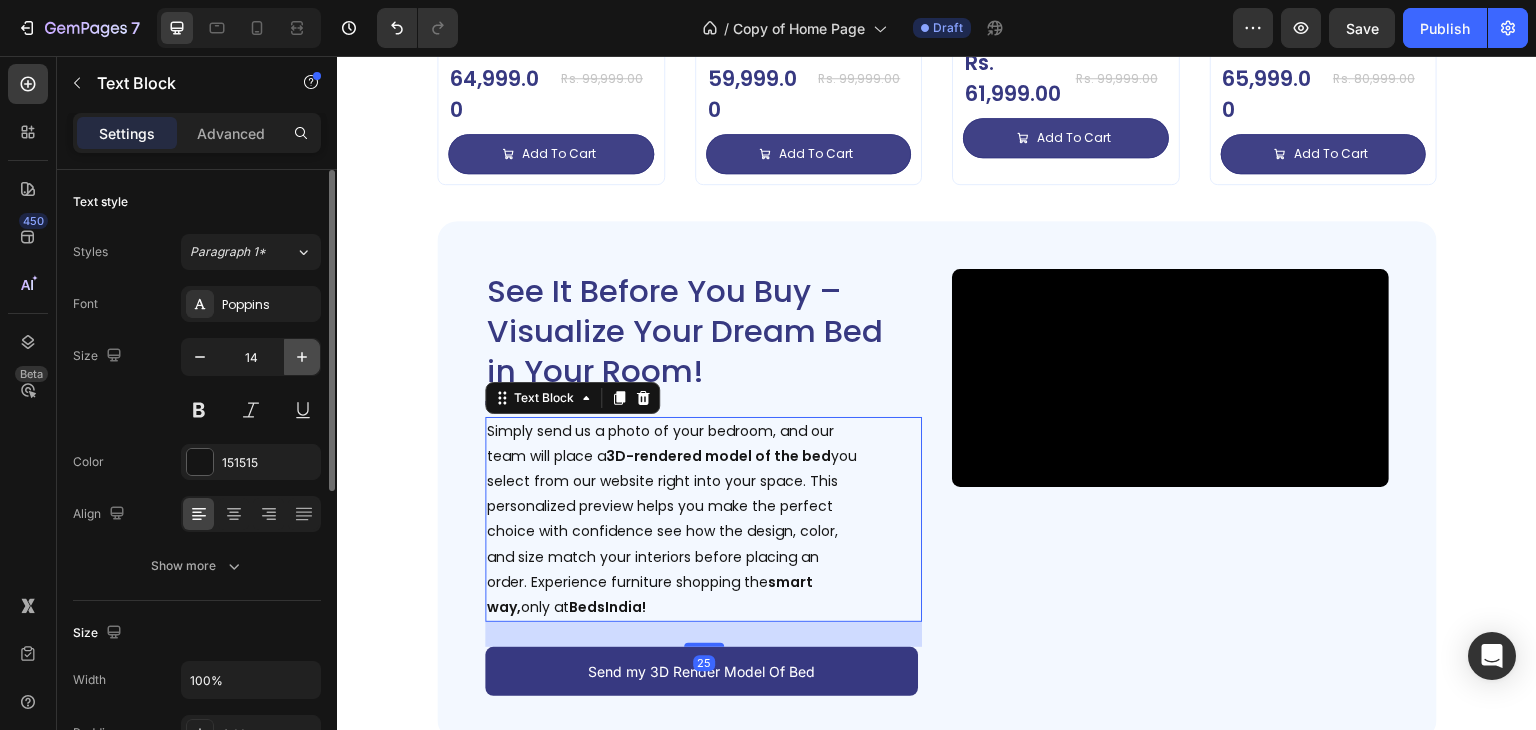 click 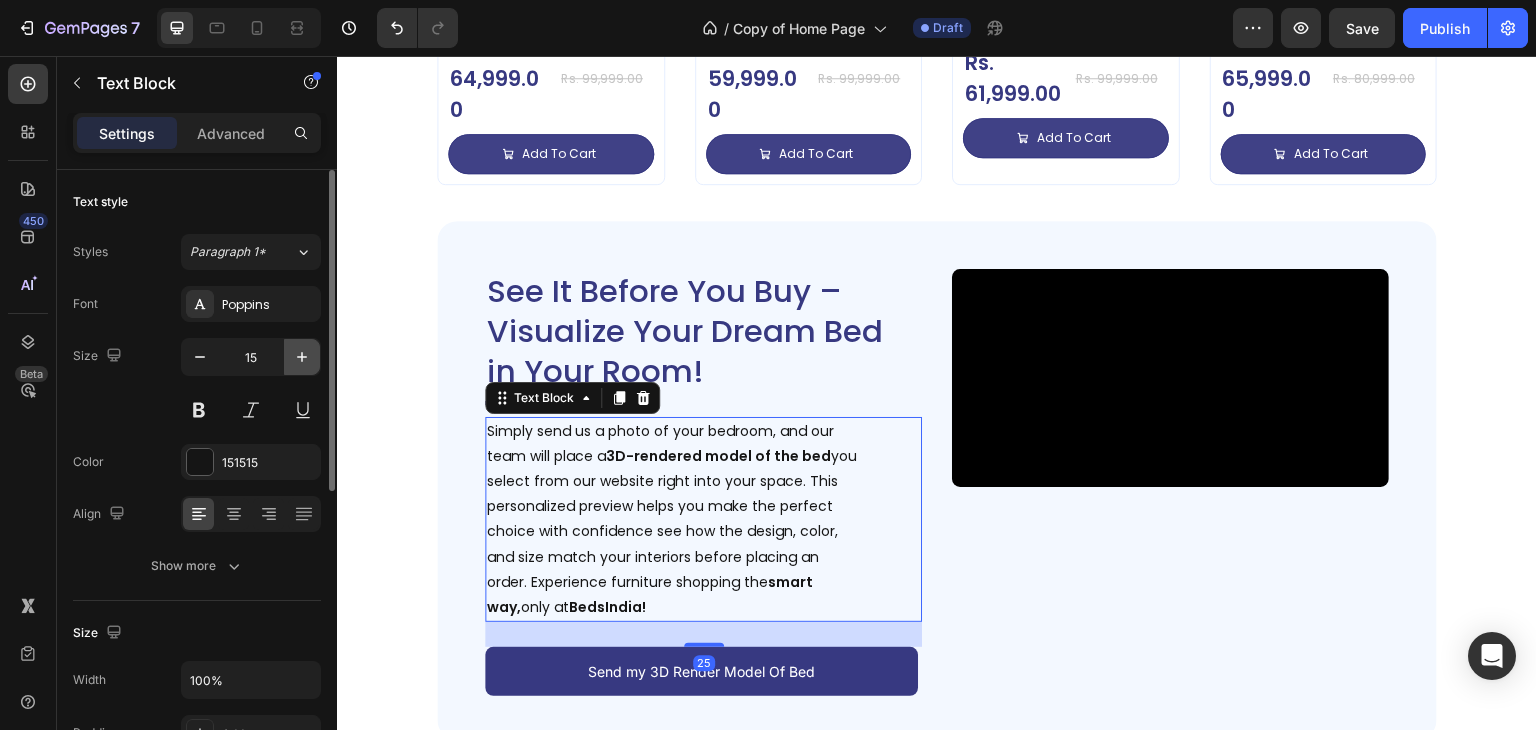 click 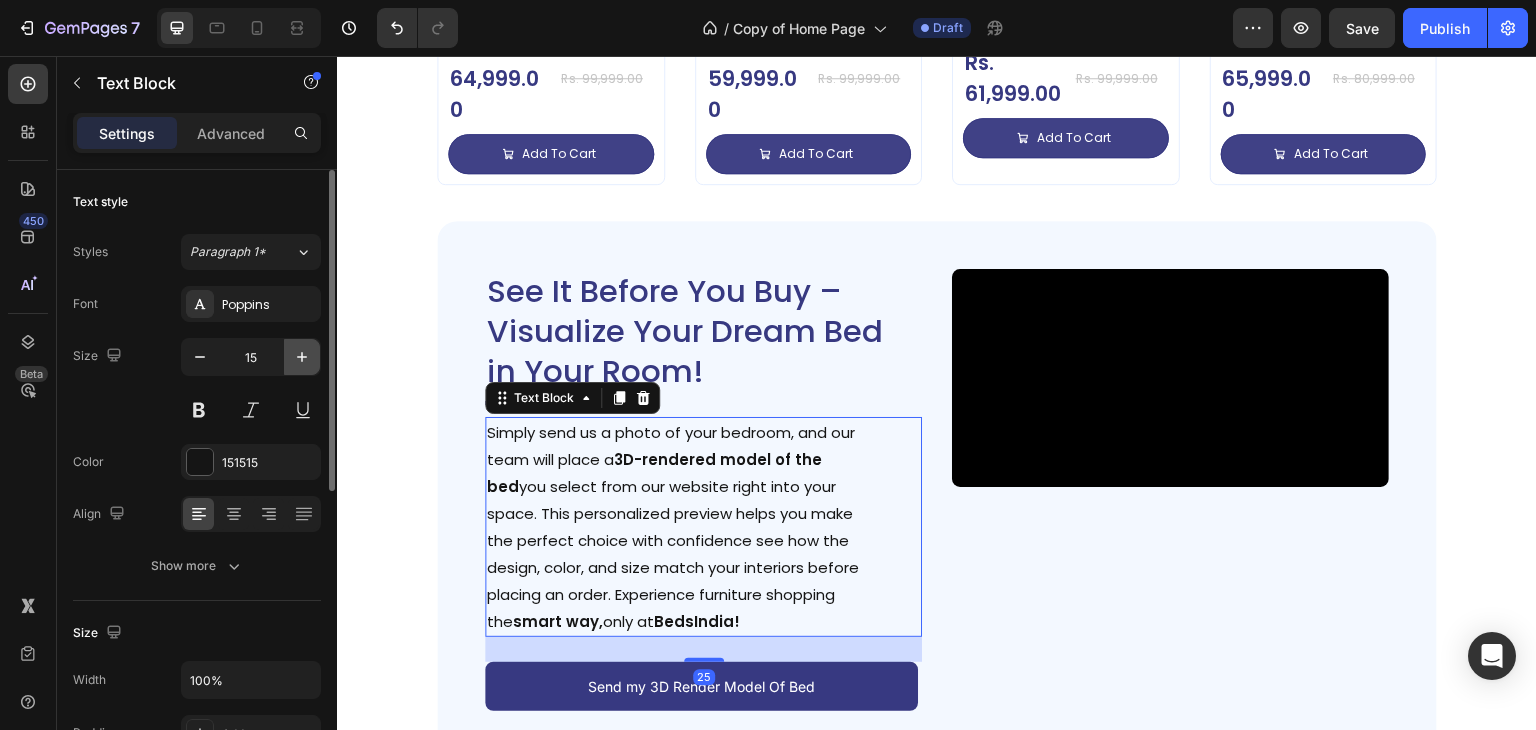 type on "16" 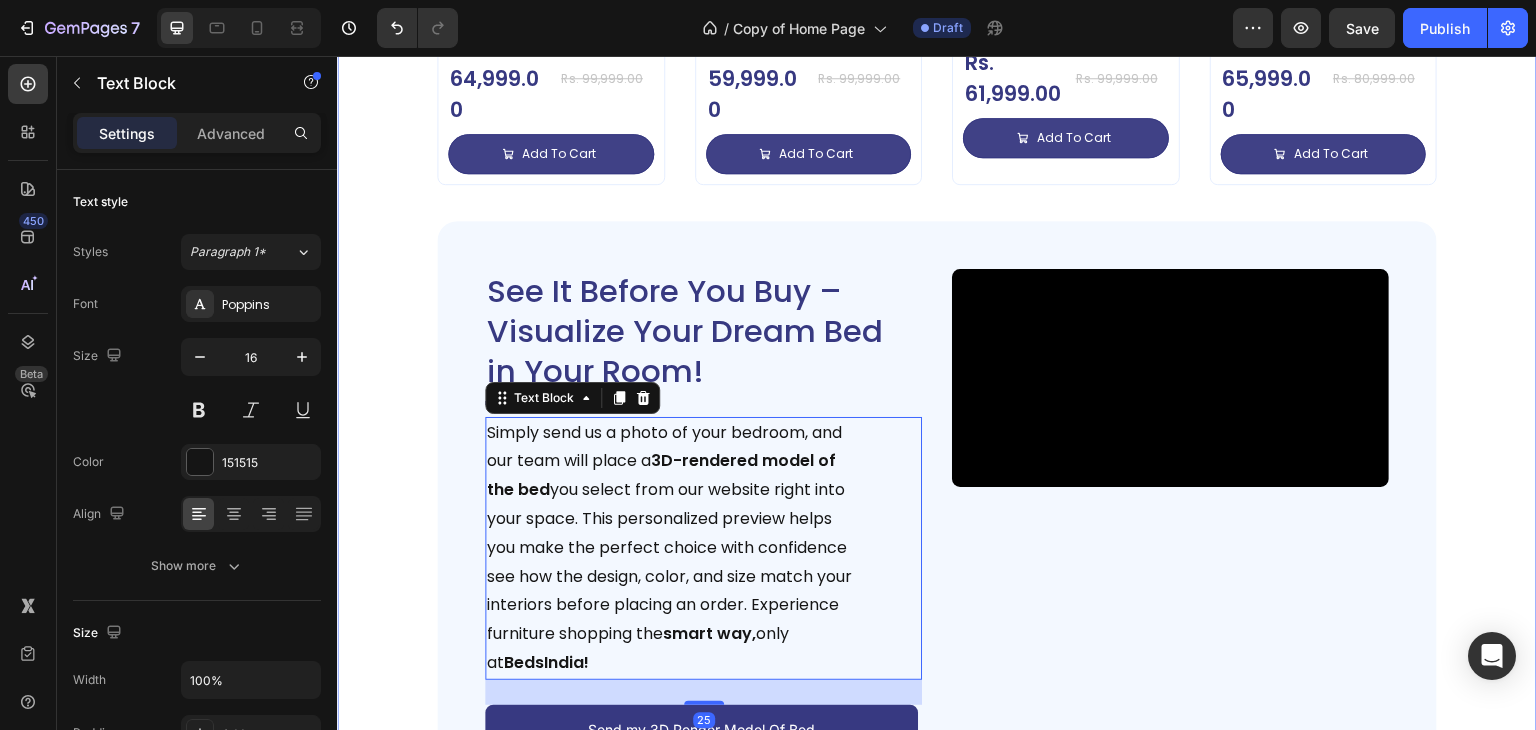 click on "Deal of the Day – Don’t Miss It! Heading Impressive Collection for your Dream Bedroom Text Block Sale 35% off Product Badge Product Images Tecco Upholstered Bed In Towel Cloth Product Title Rs. 64,999.00 Product Price Product Price Row Rs. 99,999.00 Product Price Product Price Row
Add To Cart Add to Cart Row Row Row Product List Sale 40% off Product Badge Product Images Vantera Luxe Gold Panel Upholstered Bed Product Title Rs. 59,999.00 Product Price Product Price Row Rs. 99,999.00 Product Price Product Price Row
Add To Cart Add to Cart Row Row Row Product List Sale 38% off Product Badge Product Images Regal Edge Velvet Panel Upholstered Bed Product Title Rs. 61,999.00 Product Price Product Price Row Rs. 99,999.00 Product Price Product Price Row
Add To Cart Add to Cart Row Row Row Product List Sale 19% off Product Badge Product Images Mellow Plush Grid Tufted Upholstered Bed Product Title Rs. 65,999.00 Product Price Product Price Row Rs. 80,999.00 Row Row" at bounding box center [937, 201] 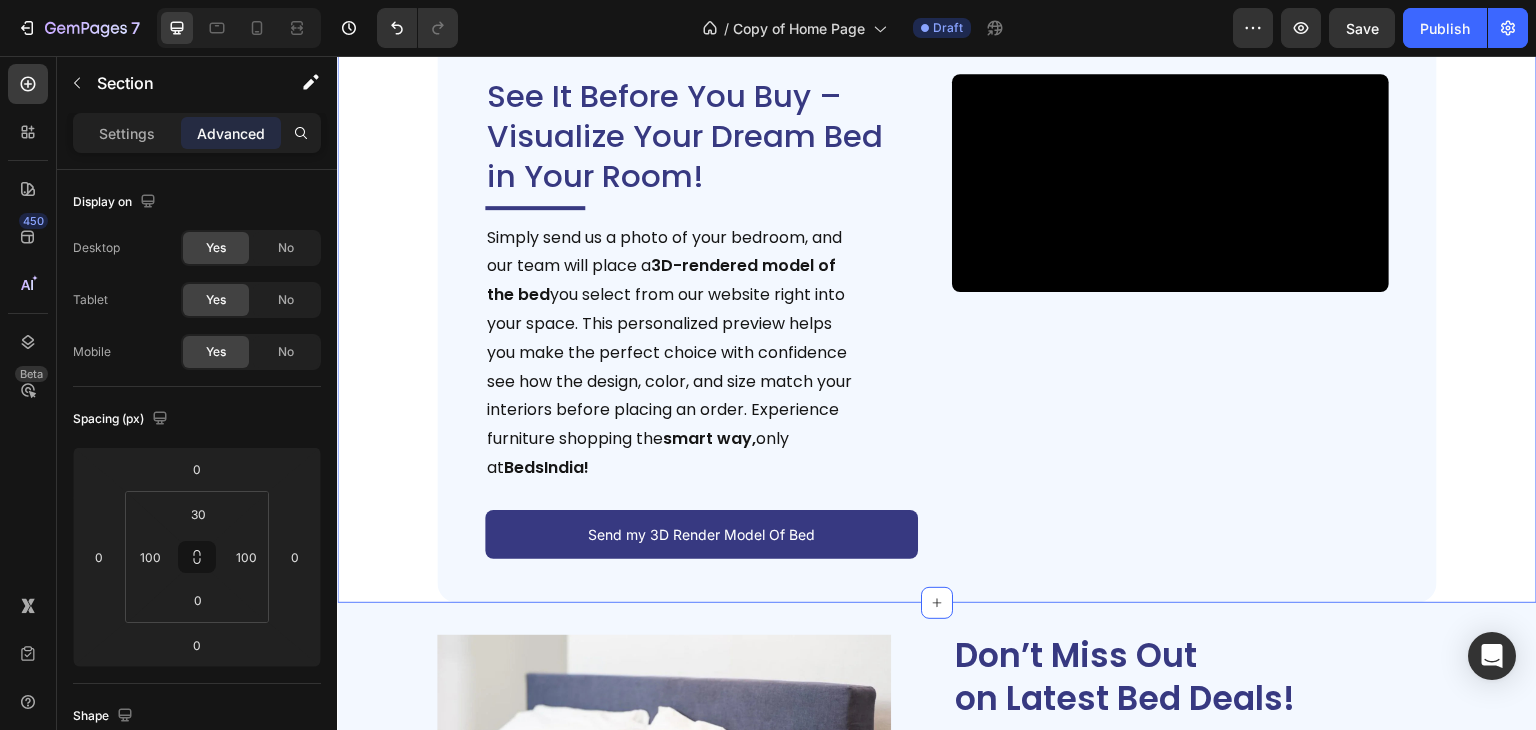 scroll, scrollTop: 3430, scrollLeft: 0, axis: vertical 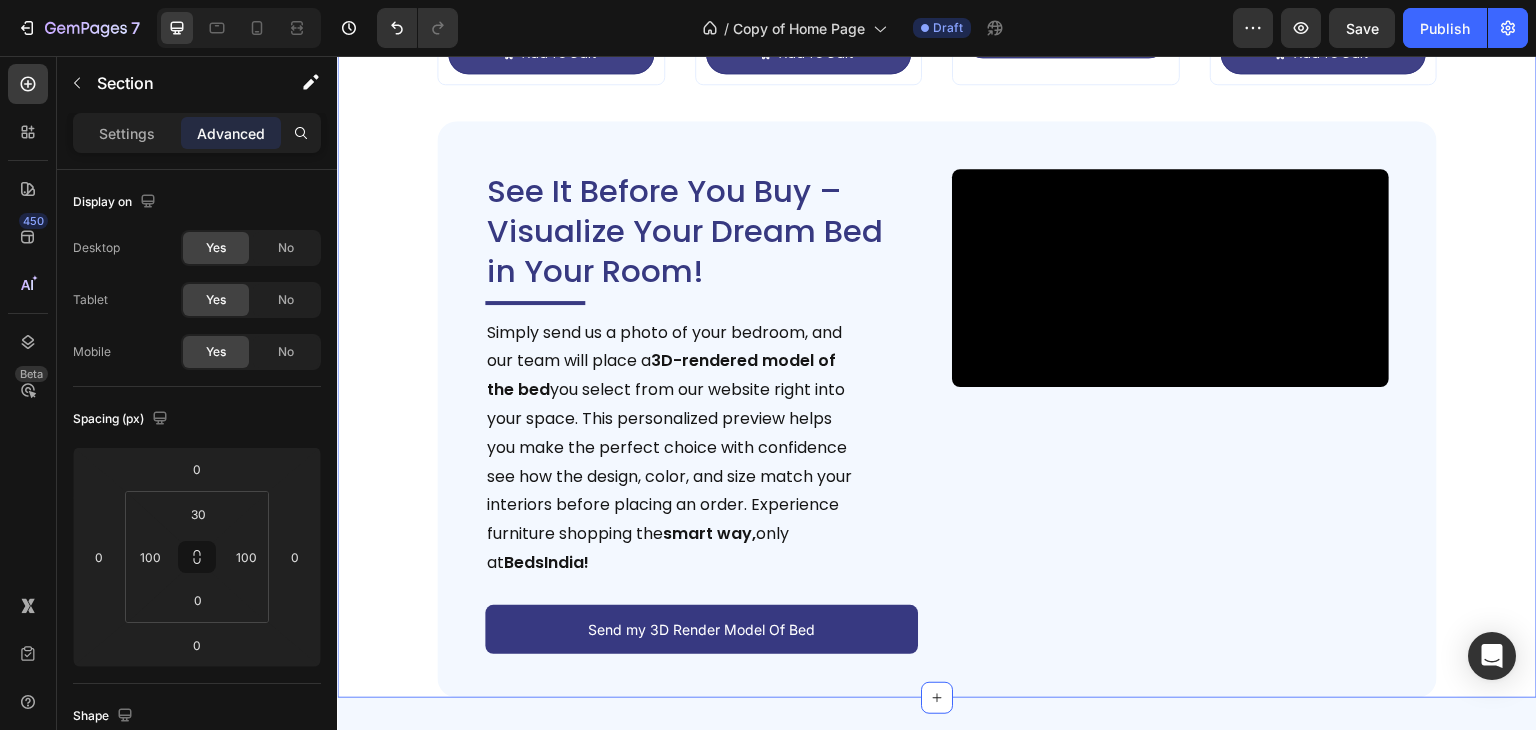 click on "Deal of the Day – Don’t Miss It! Heading Impressive Collection for your Dream Bedroom Text Block Sale 35% off Product Badge Product Images Tecco Upholstered Bed In Towel Cloth Product Title Rs. 64,999.00 Product Price Product Price Row Rs. 99,999.00 Product Price Product Price Row
Add To Cart Add to Cart Row Row Row Product List Sale 40% off Product Badge Product Images Vantera Luxe Gold Panel Upholstered Bed Product Title Rs. 59,999.00 Product Price Product Price Row Rs. 99,999.00 Product Price Product Price Row
Add To Cart Add to Cart Row Row Row Product List Sale 38% off Product Badge Product Images Regal Edge Velvet Panel Upholstered Bed Product Title Rs. 61,999.00 Product Price Product Price Row Rs. 99,999.00 Product Price Product Price Row
Add To Cart Add to Cart Row Row Row Product List Sale 19% off Product Badge Product Images Mellow Plush Grid Tufted Upholstered Bed Product Title Rs. 65,999.00 Product Price Product Price Row Rs. 80,999.00 Row Row" at bounding box center (937, 101) 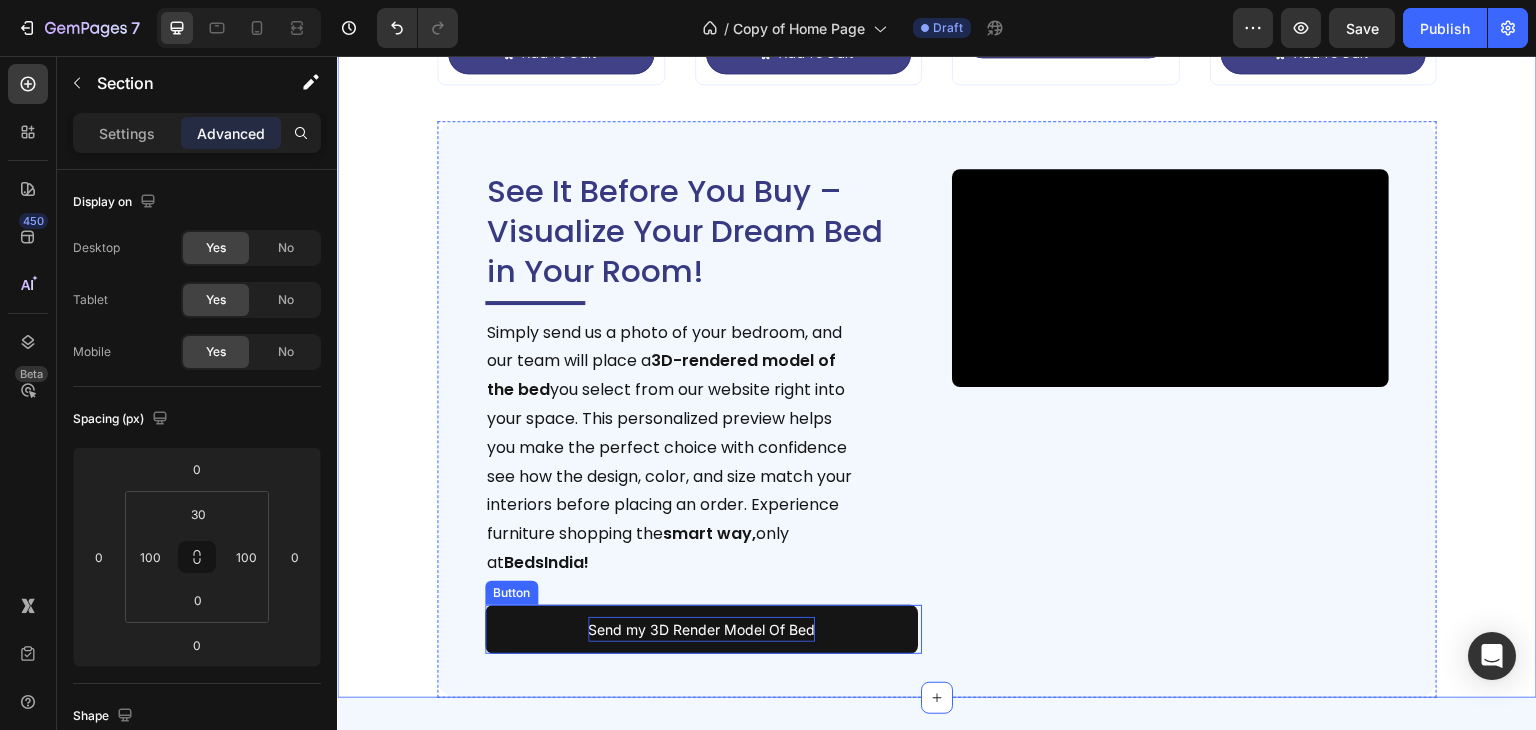 click on "Send my 3D Render Model Of Bed" at bounding box center [701, 629] 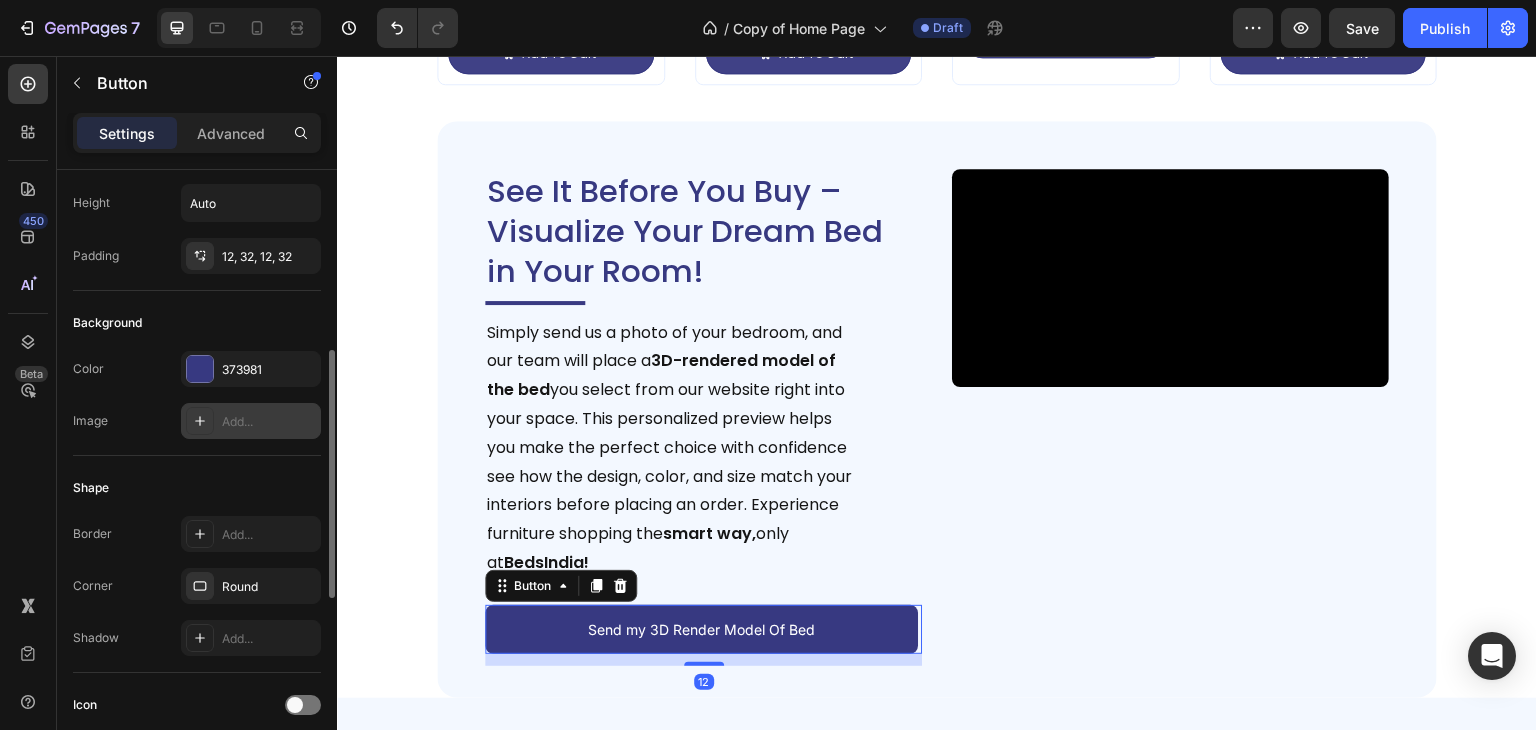 scroll, scrollTop: 300, scrollLeft: 0, axis: vertical 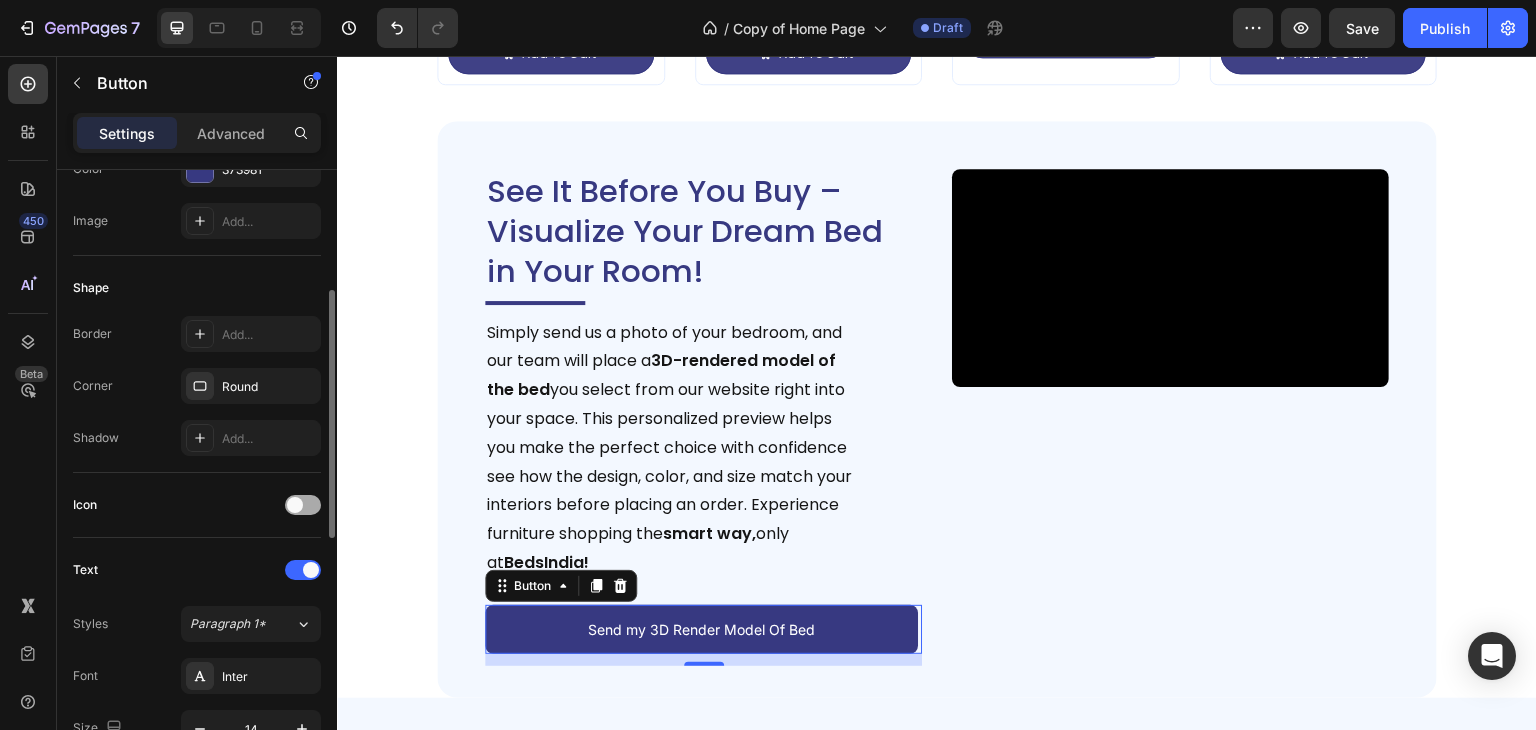 click at bounding box center [295, 505] 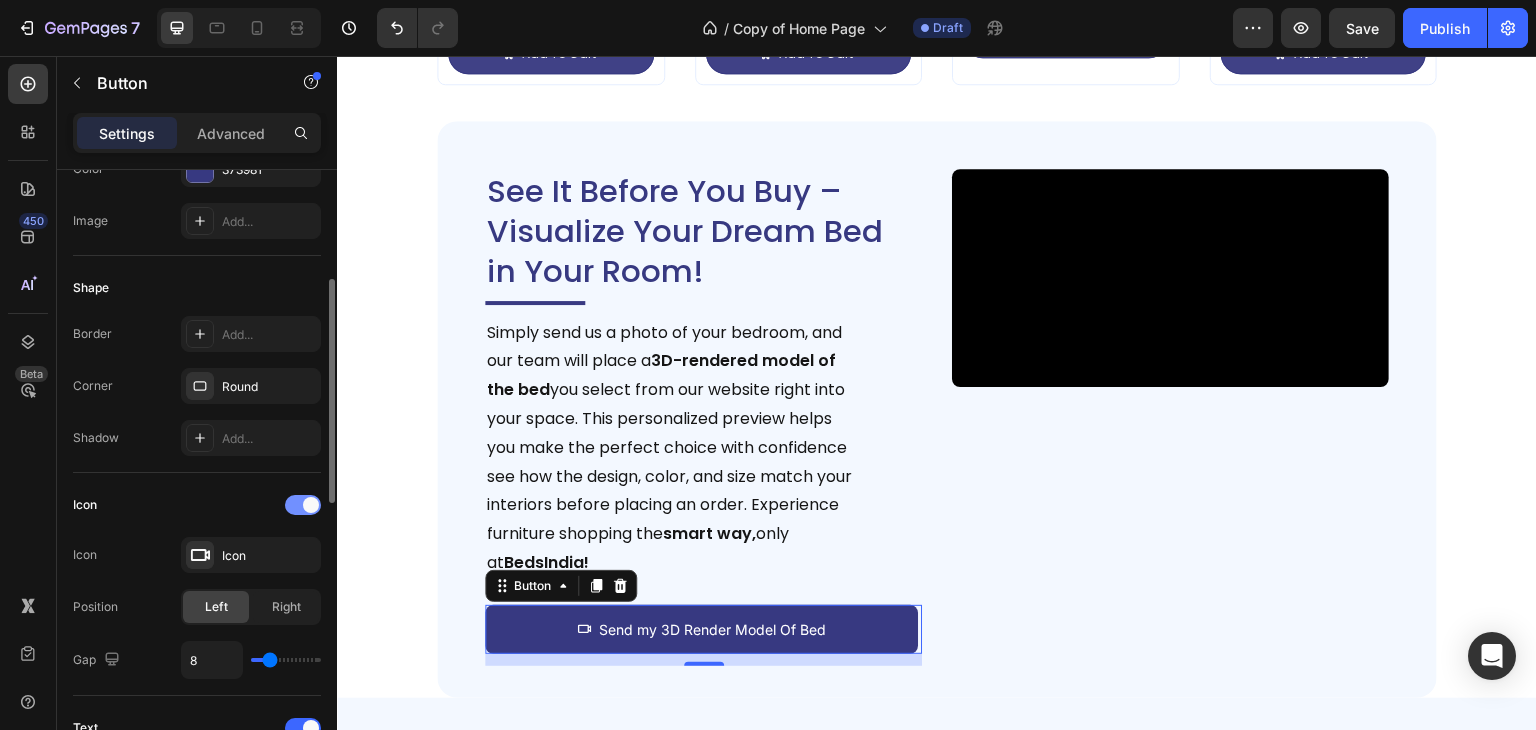 click at bounding box center [303, 505] 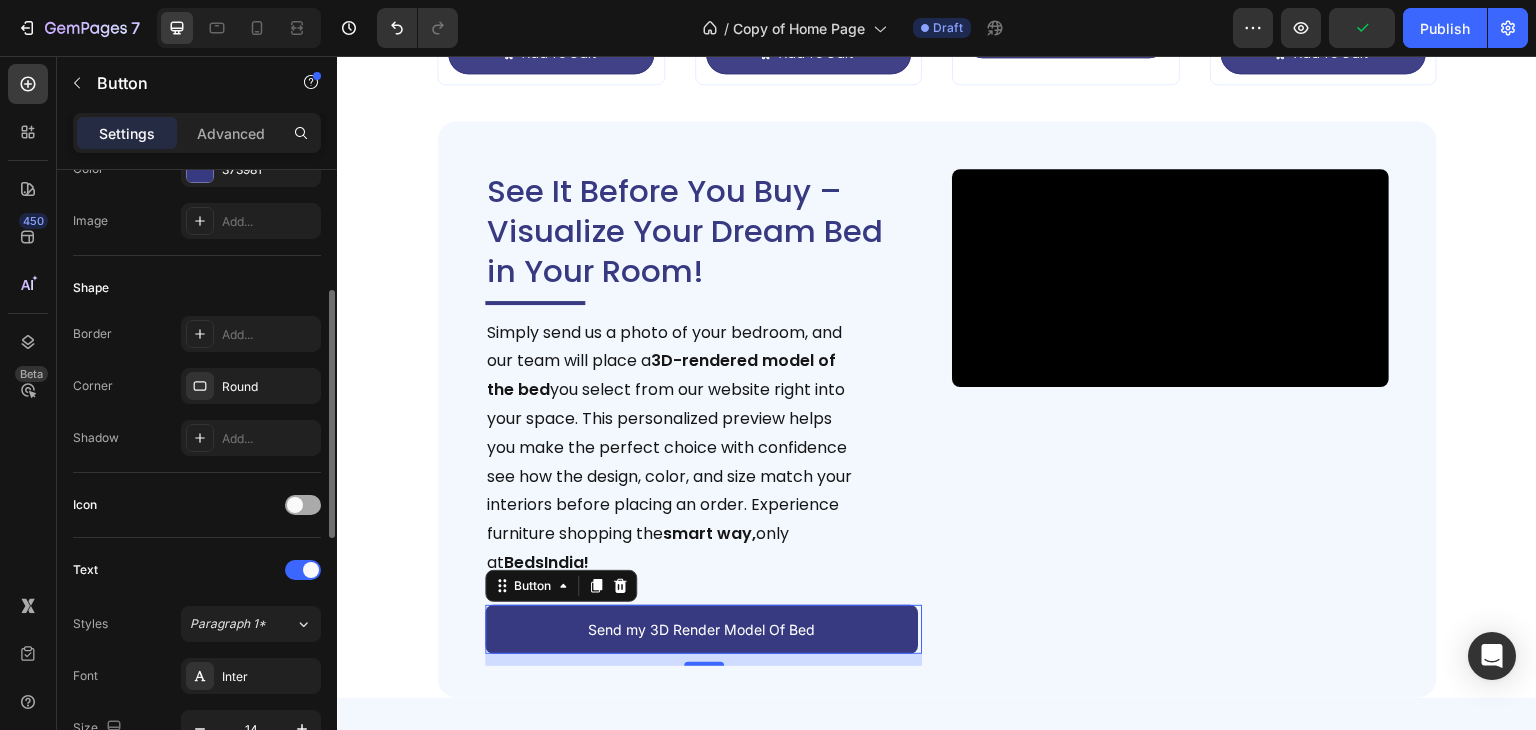 click at bounding box center [295, 505] 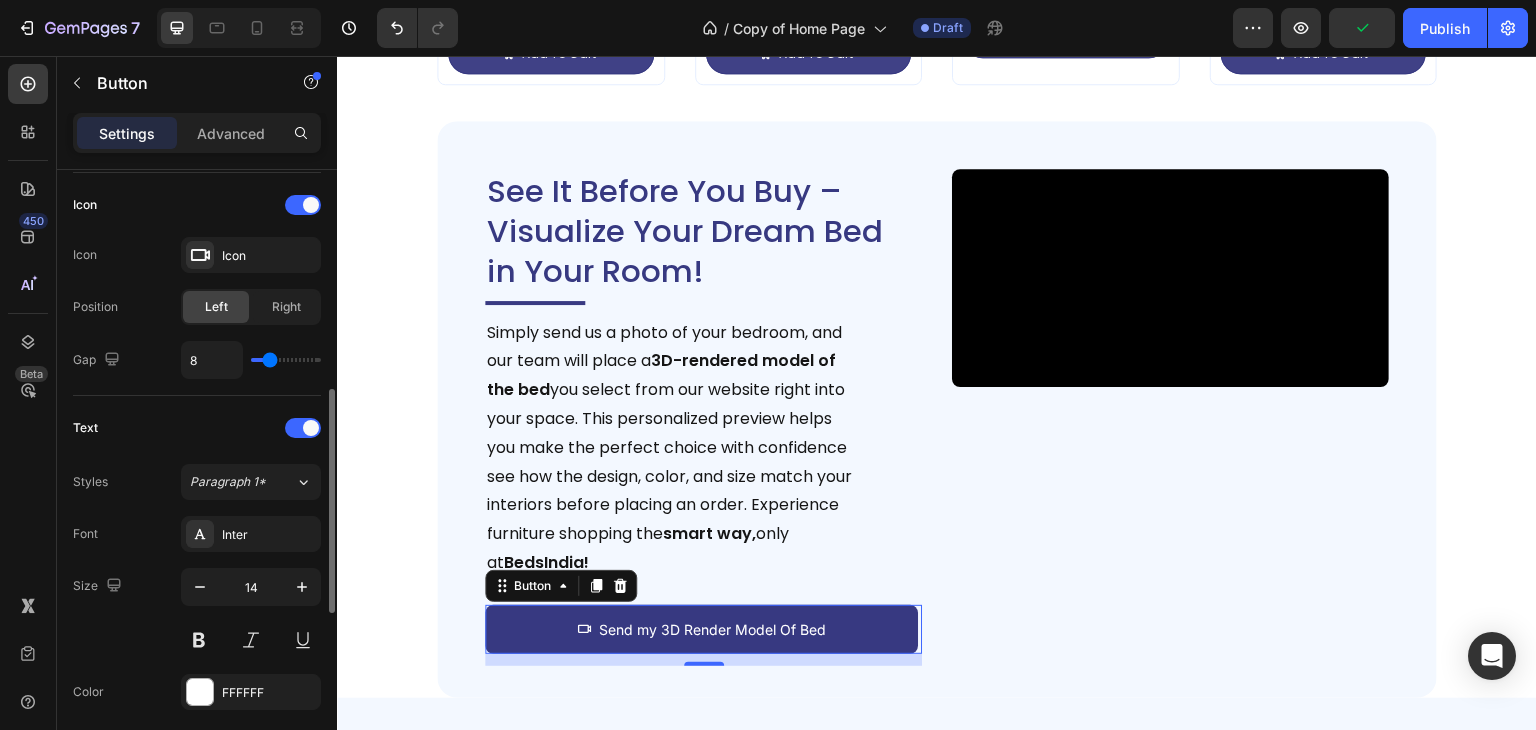 scroll, scrollTop: 500, scrollLeft: 0, axis: vertical 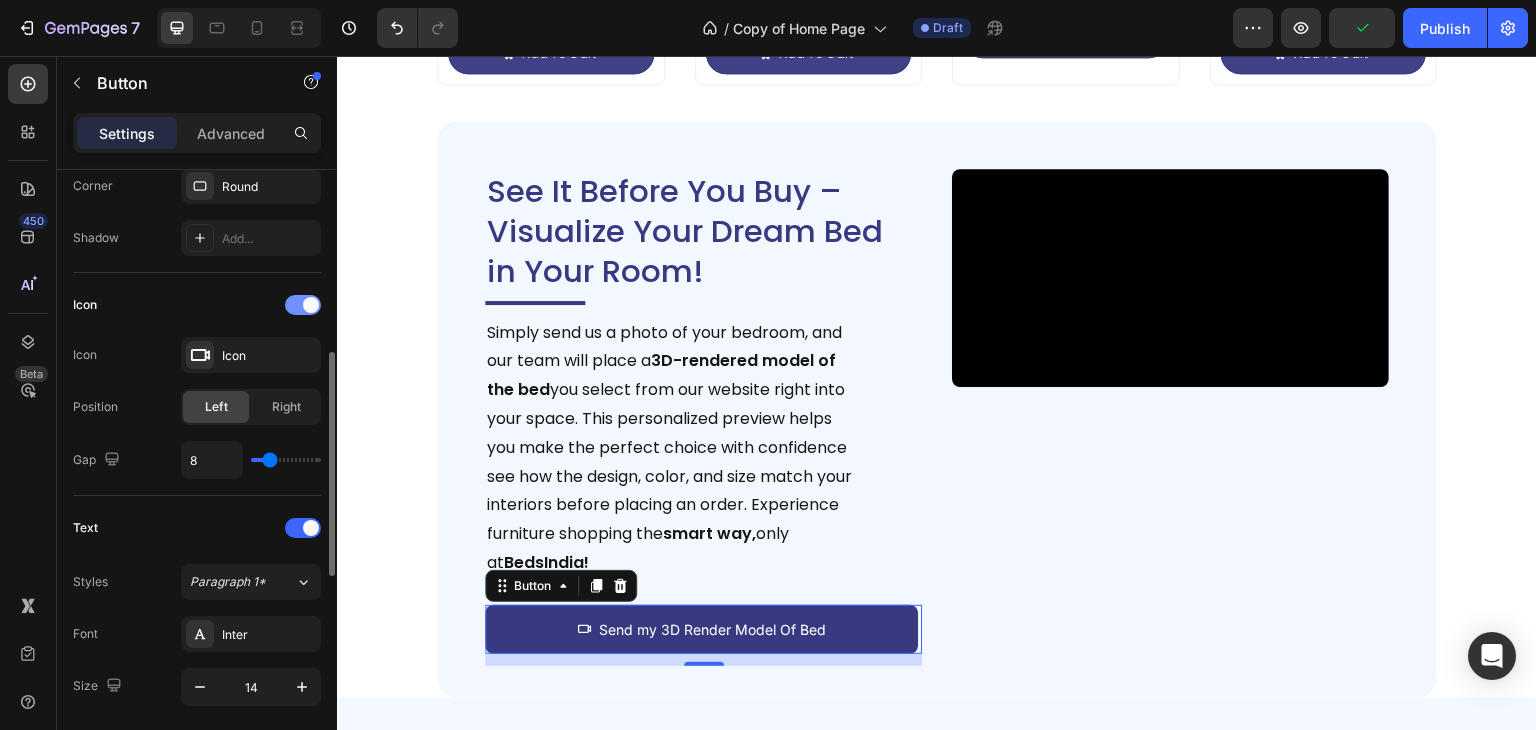 click at bounding box center (303, 305) 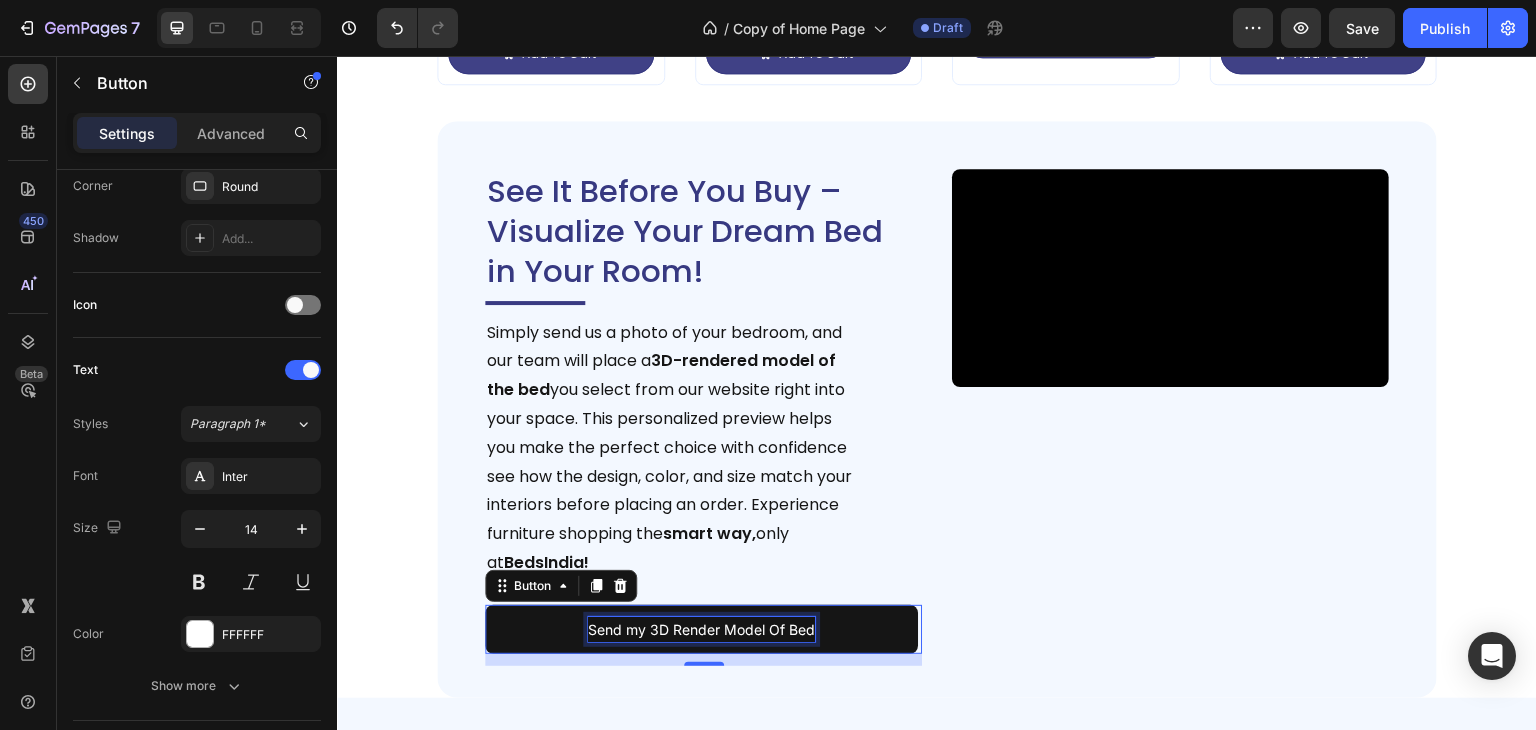 click on "Send my 3D Render Model Of Bed" at bounding box center (701, 629) 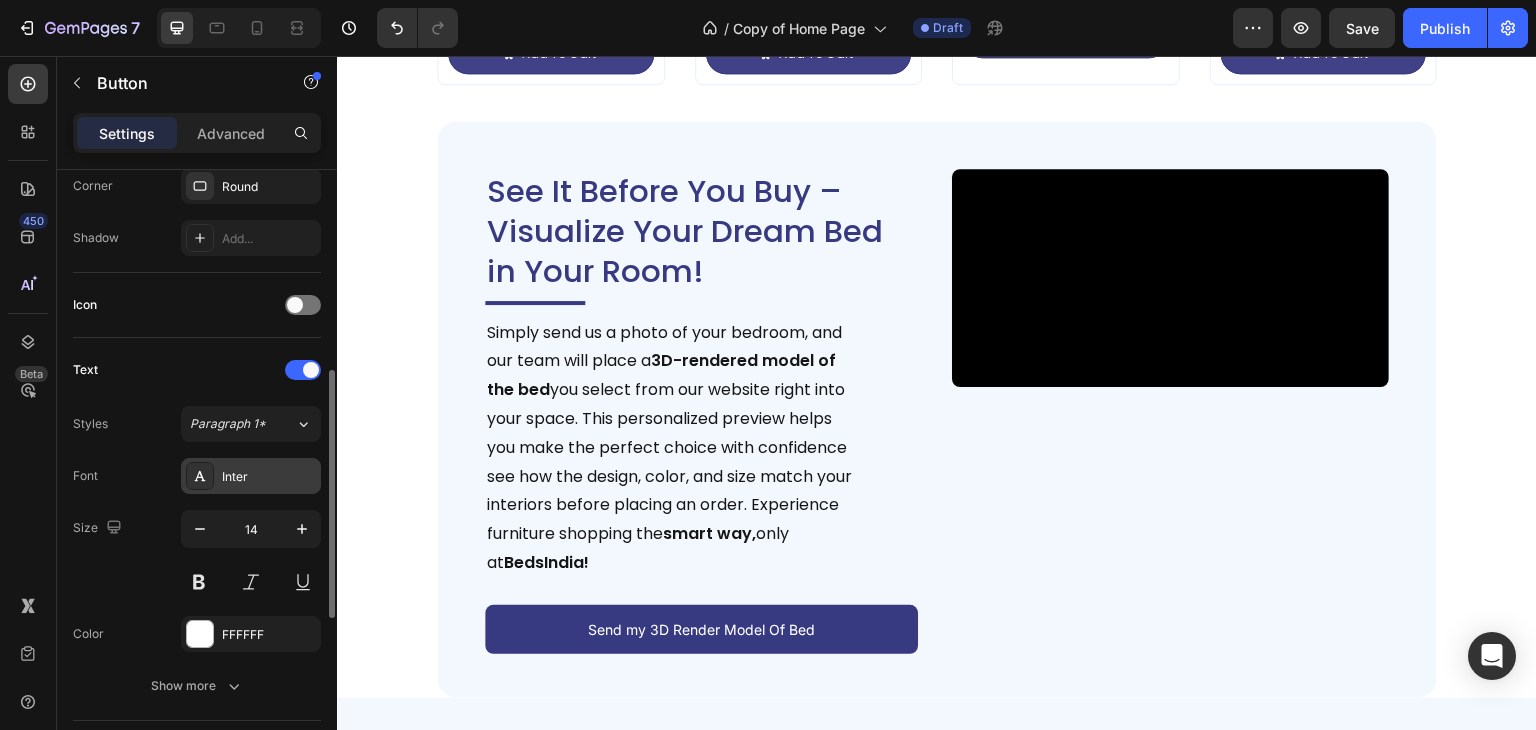 click on "Inter" at bounding box center [269, 477] 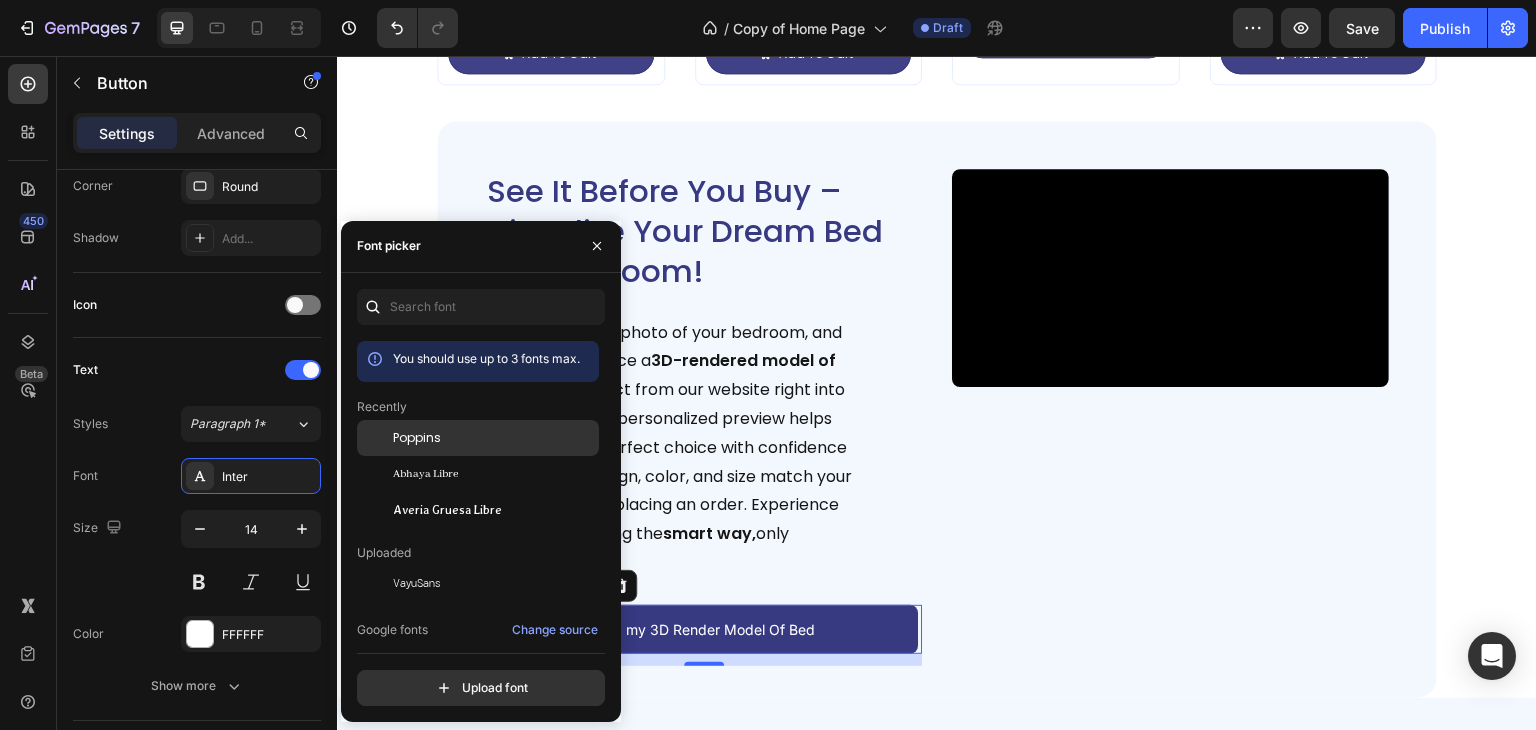 click on "Poppins" at bounding box center (417, 438) 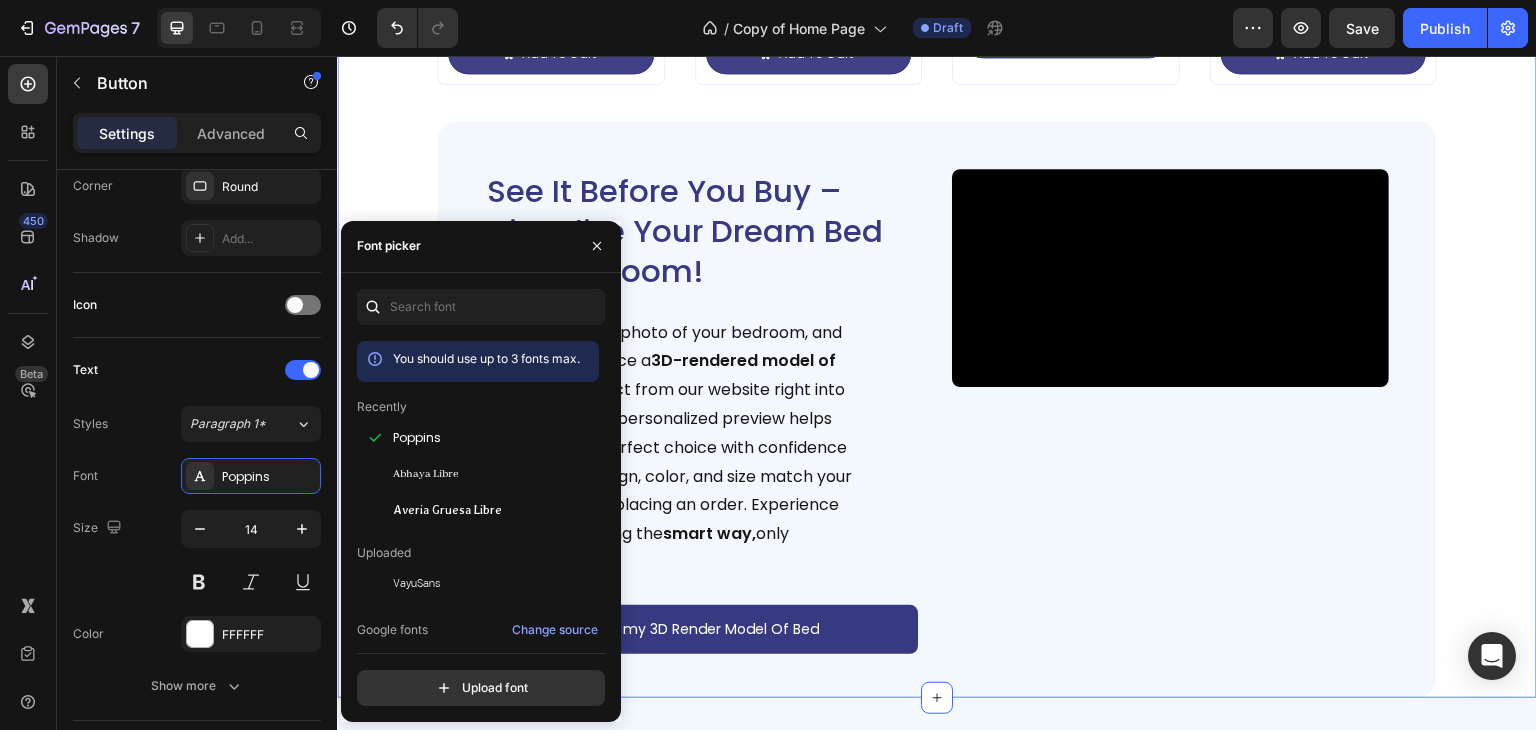 click on "Deal of the Day – Don’t Miss It! Heading Impressive Collection for your Dream Bedroom Text Block Sale 35% off Product Badge Product Images Tecco Upholstered Bed In Towel Cloth Product Title Rs. 64,999.00 Product Price Product Price Row Rs. 99,999.00 Product Price Product Price Row
Add To Cart Add to Cart Row Row Row Product List Sale 40% off Product Badge Product Images Vantera Luxe Gold Panel Upholstered Bed Product Title Rs. 59,999.00 Product Price Product Price Row Rs. 99,999.00 Product Price Product Price Row
Add To Cart Add to Cart Row Row Row Product List Sale 38% off Product Badge Product Images Regal Edge Velvet Panel Upholstered Bed Product Title Rs. 61,999.00 Product Price Product Price Row Rs. 99,999.00 Product Price Product Price Row
Add To Cart Add to Cart Row Row Row Product List Sale 19% off Product Badge Product Images Mellow Plush Grid Tufted Upholstered Bed Product Title Rs. 65,999.00 Product Price Product Price Row Rs. 80,999.00 Row Row" at bounding box center (937, 101) 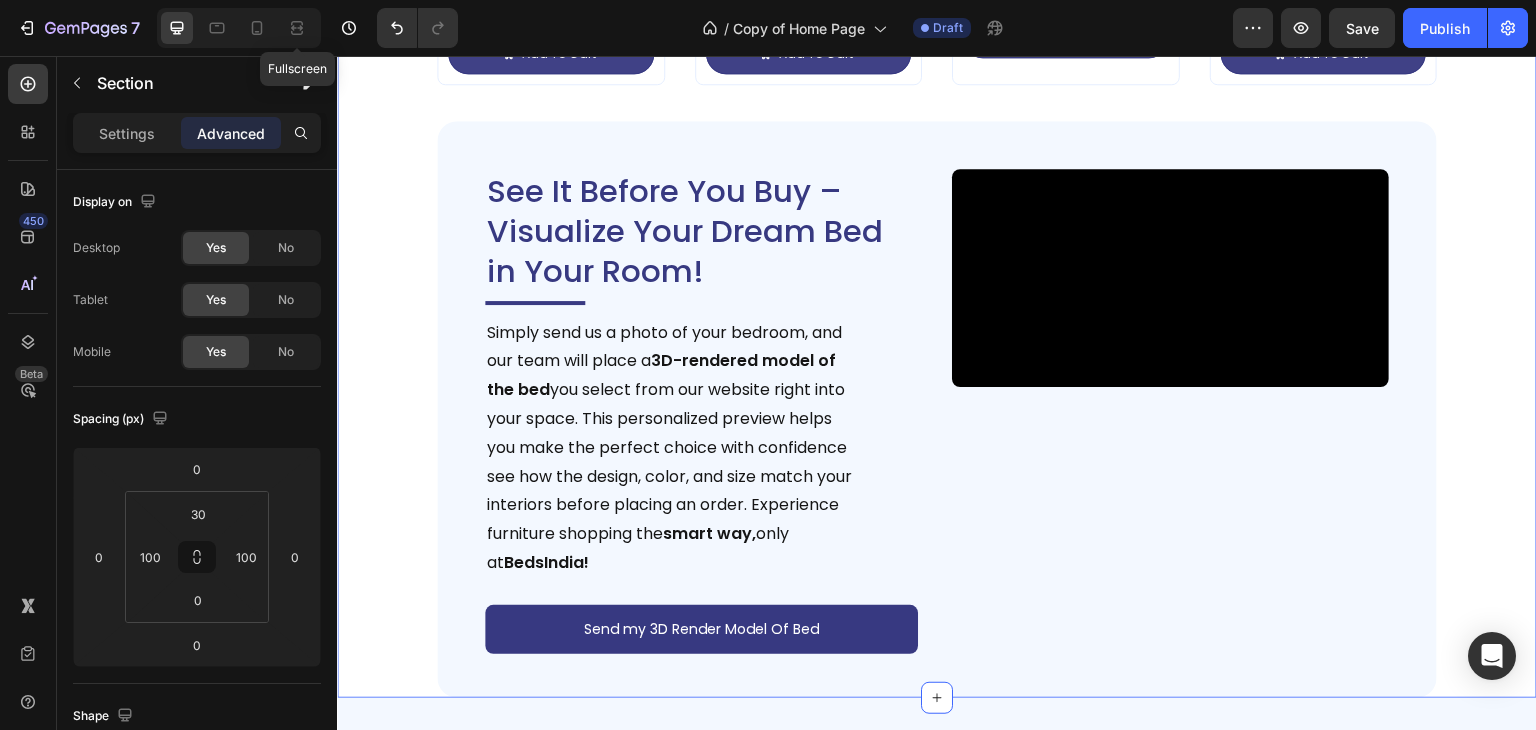 click on "Fullscreen" at bounding box center (239, 28) 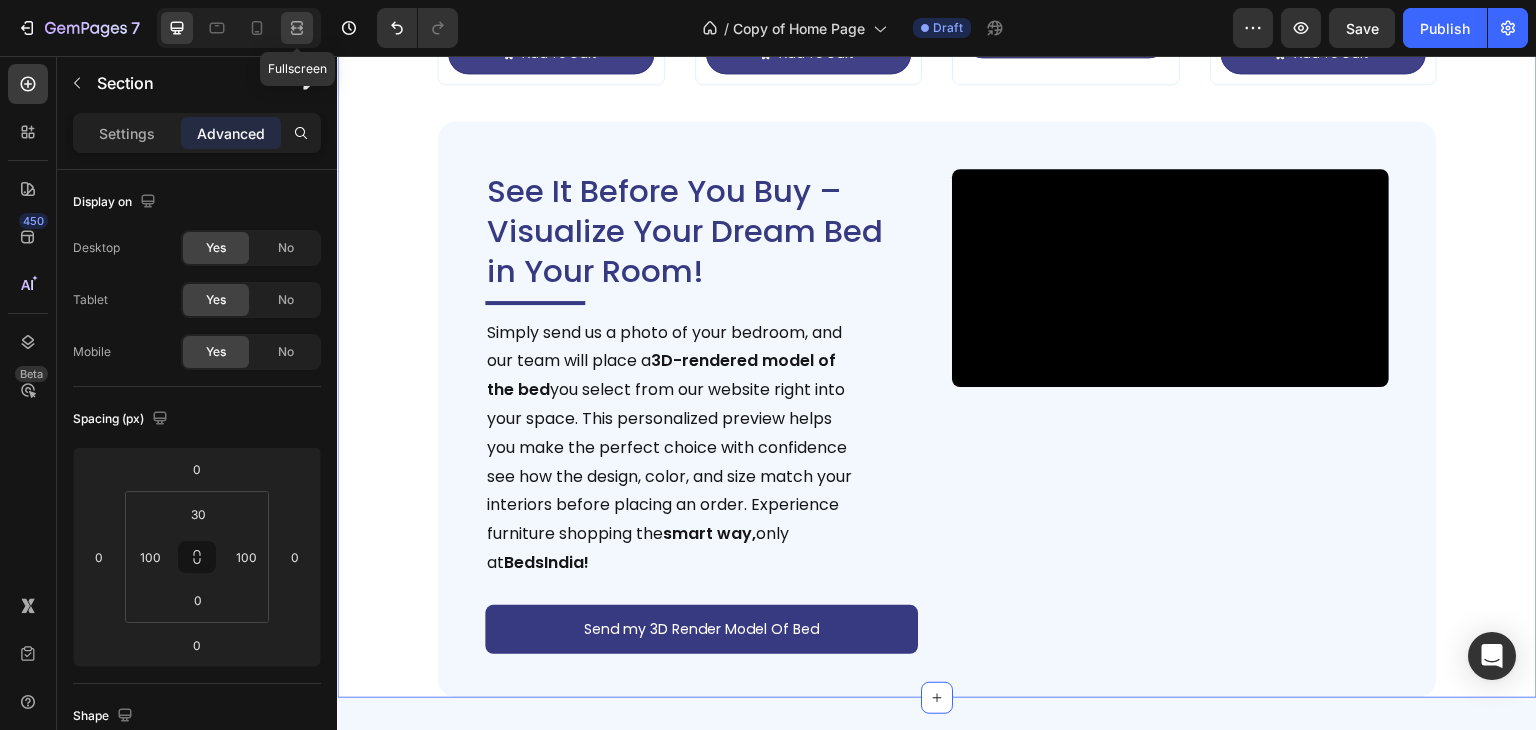 click 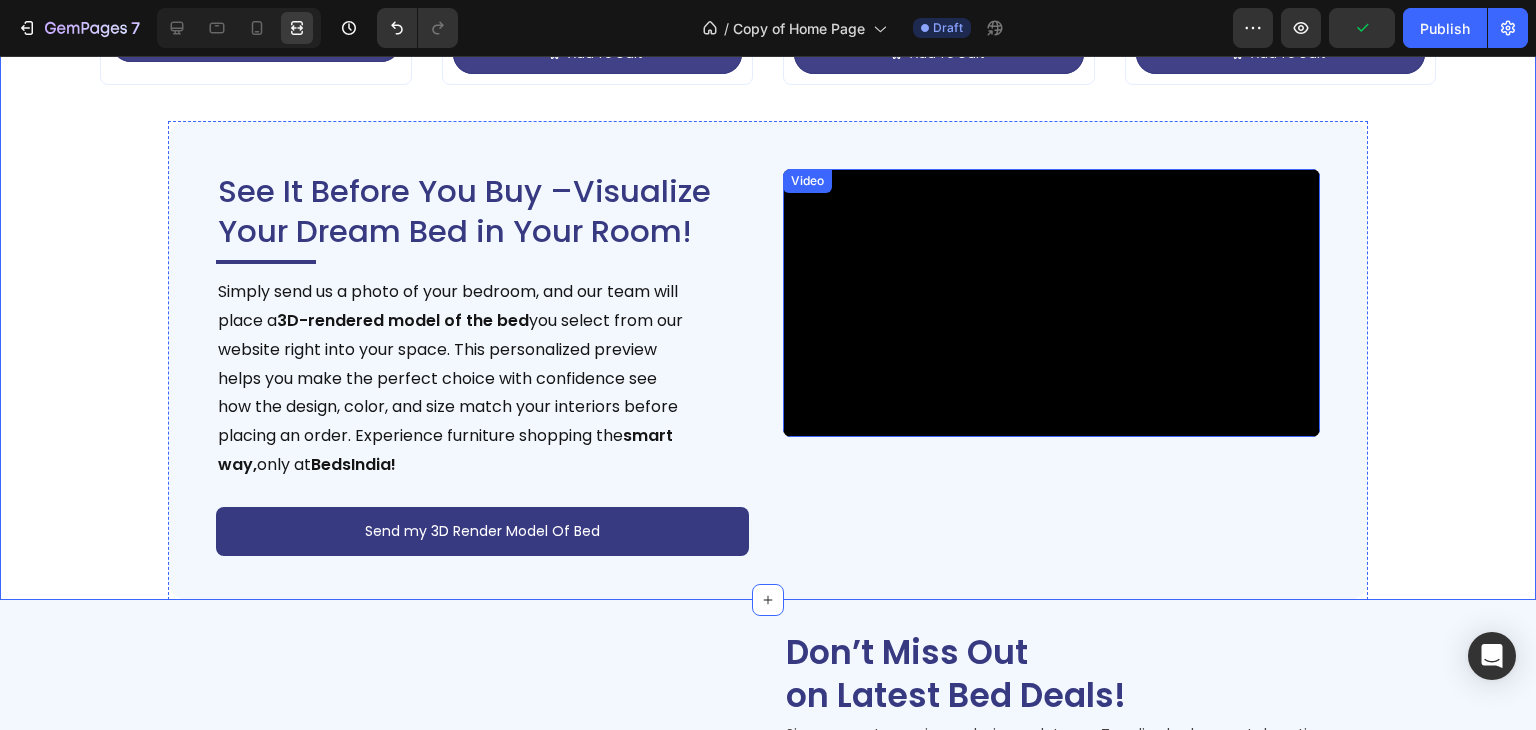 scroll, scrollTop: 3340, scrollLeft: 0, axis: vertical 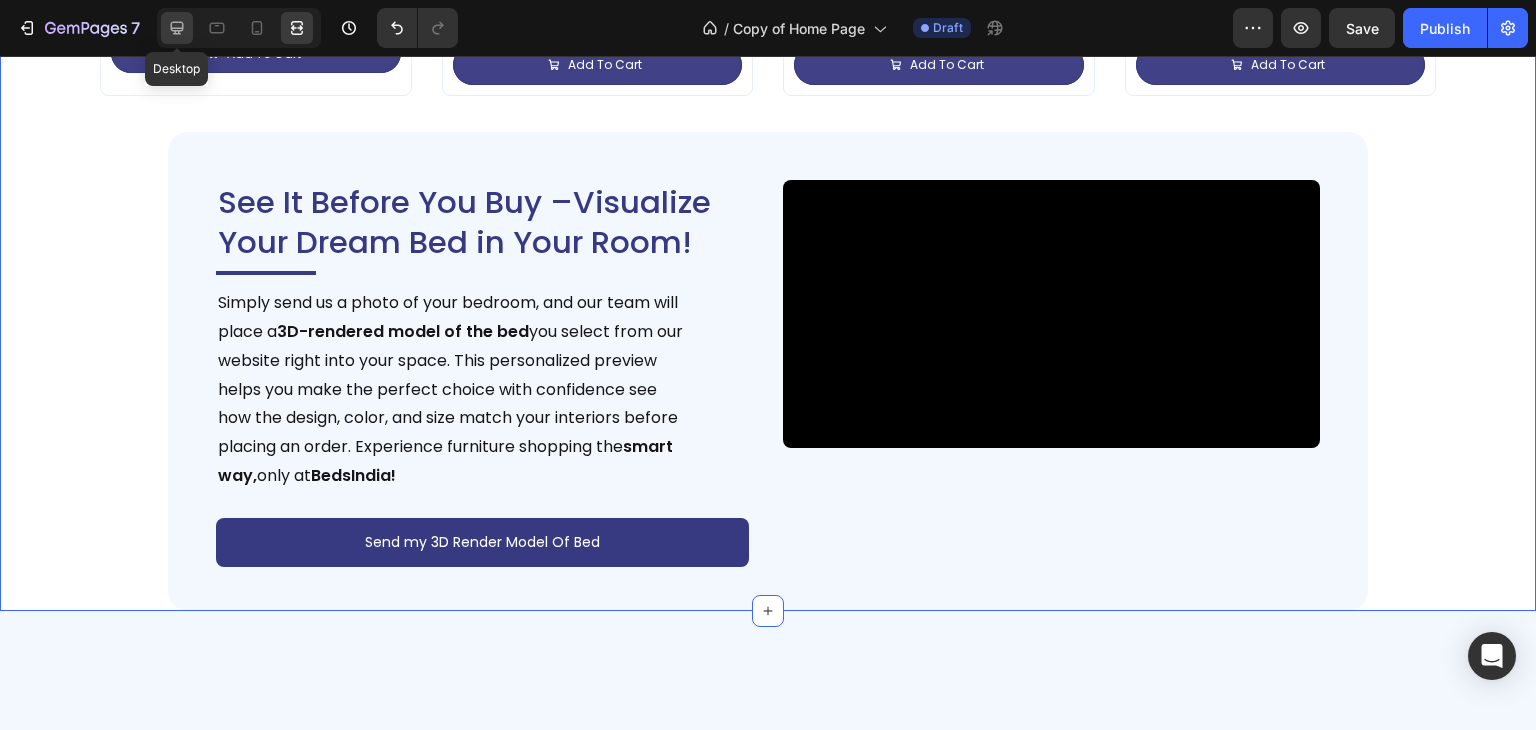 click 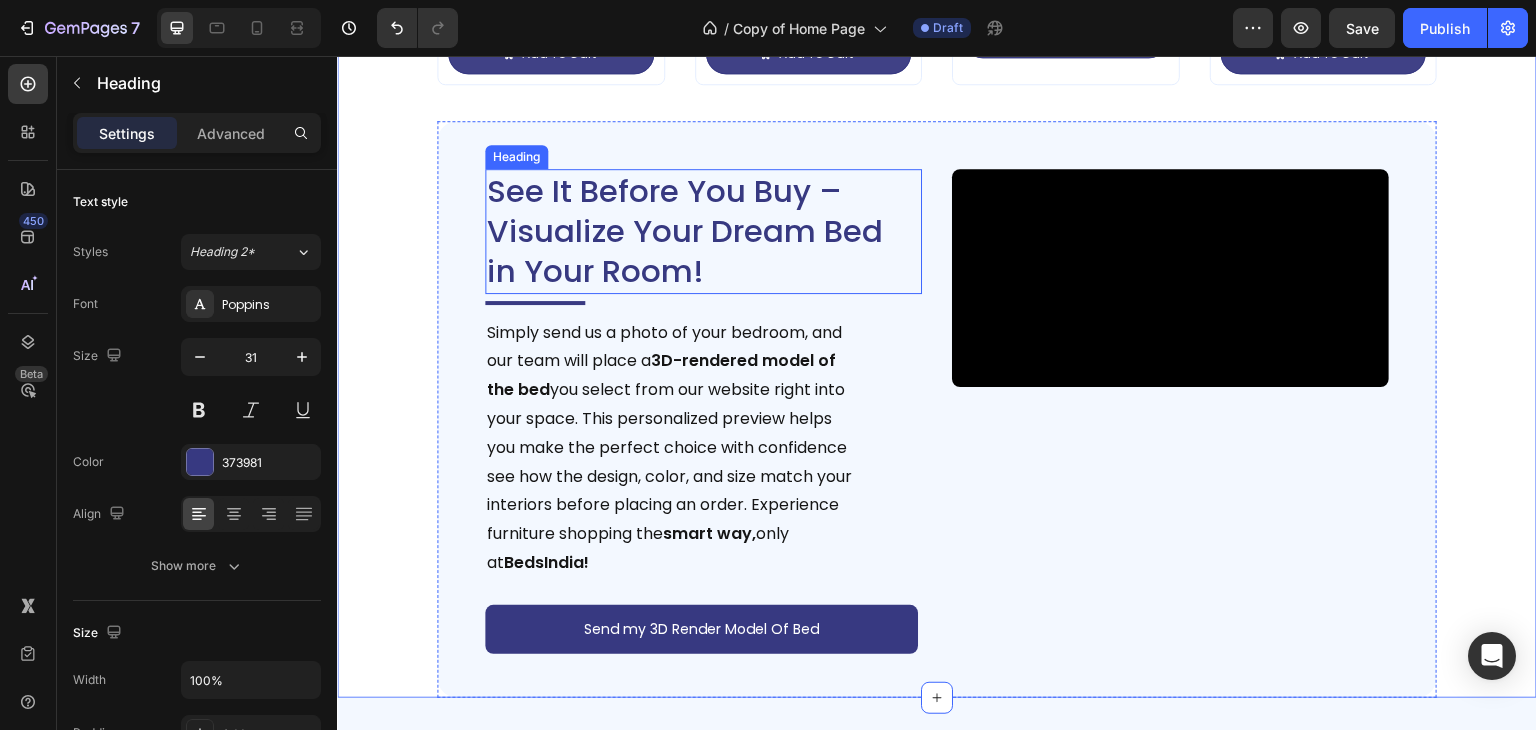 click on "See It Before You Buy –Visualize Your Dream Bed in Your Room!" at bounding box center (693, 231) 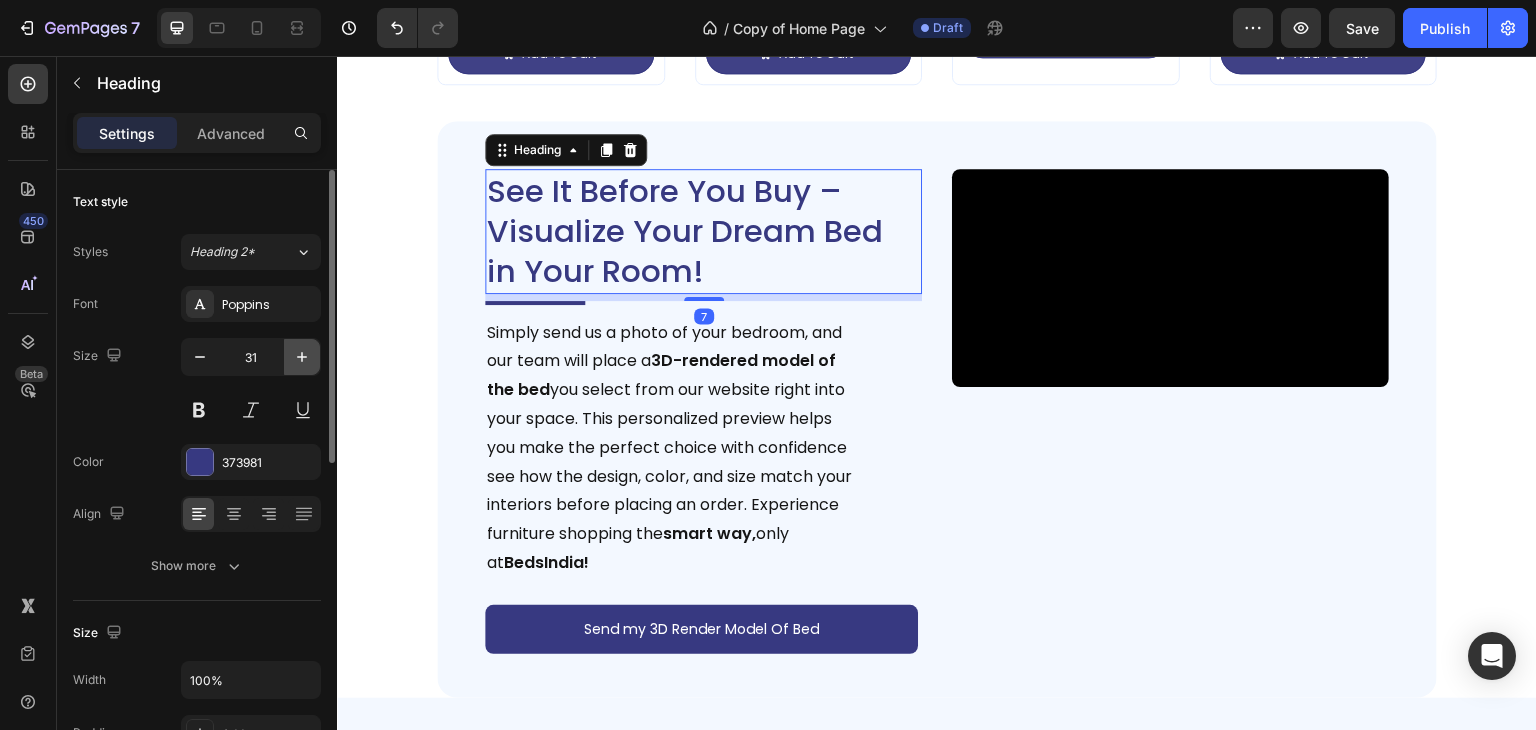 click 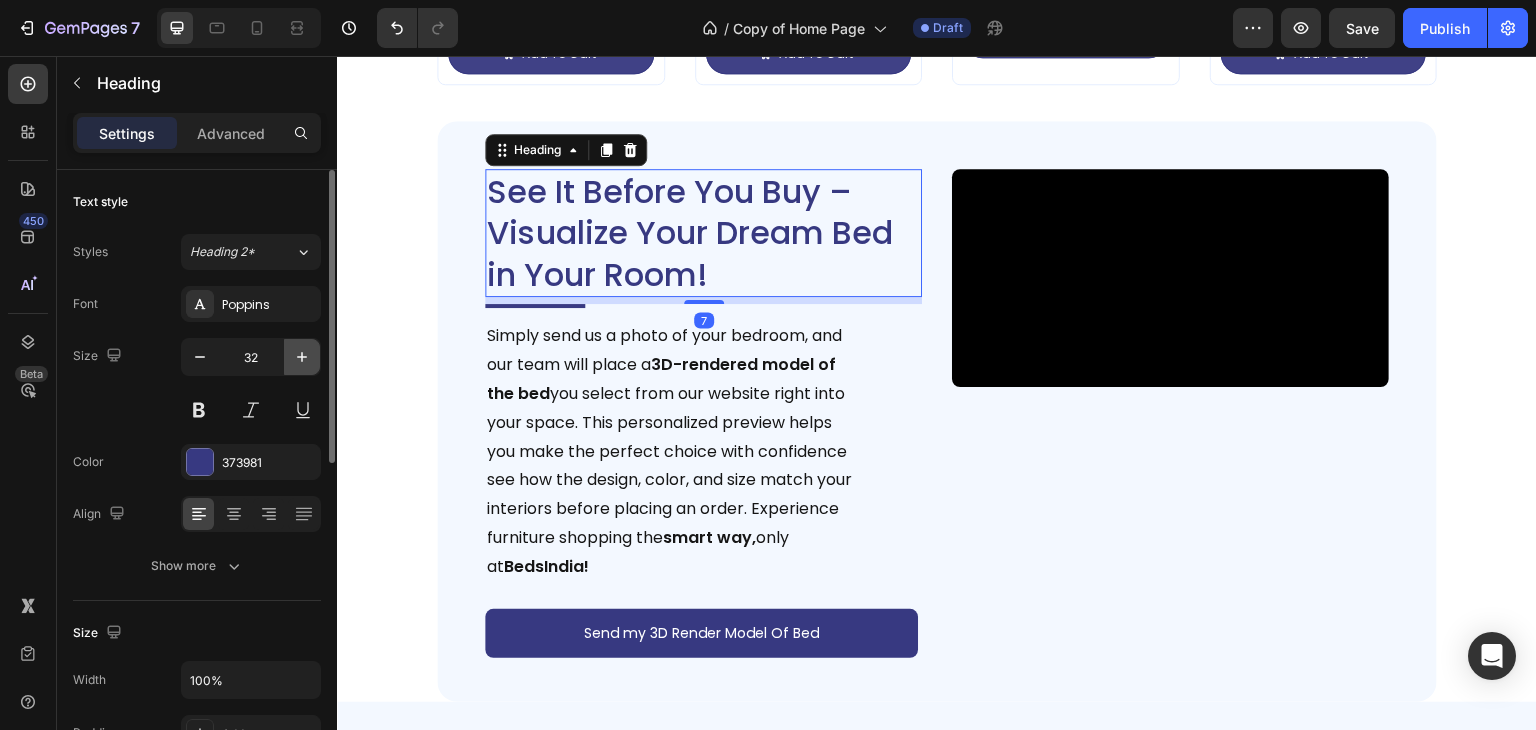 click 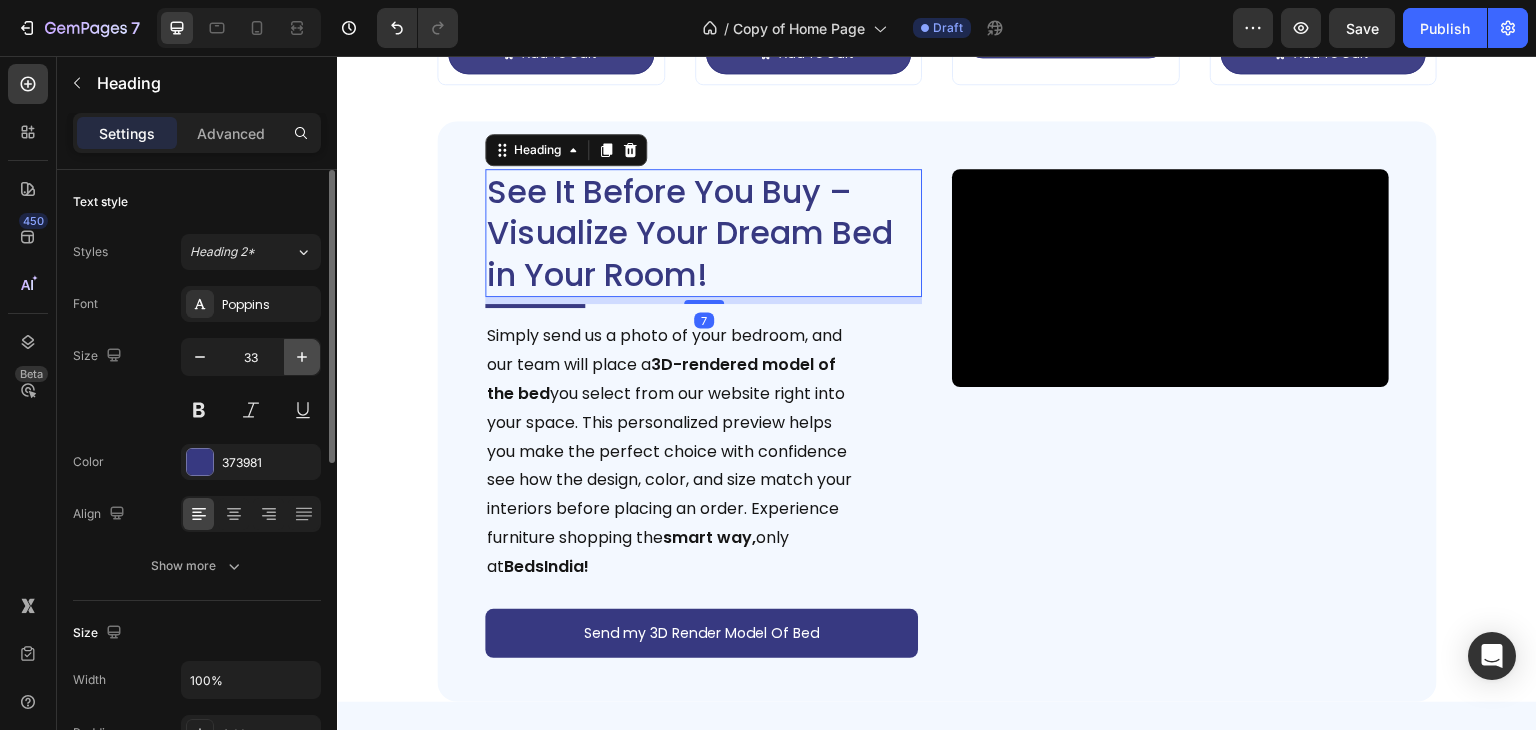 click 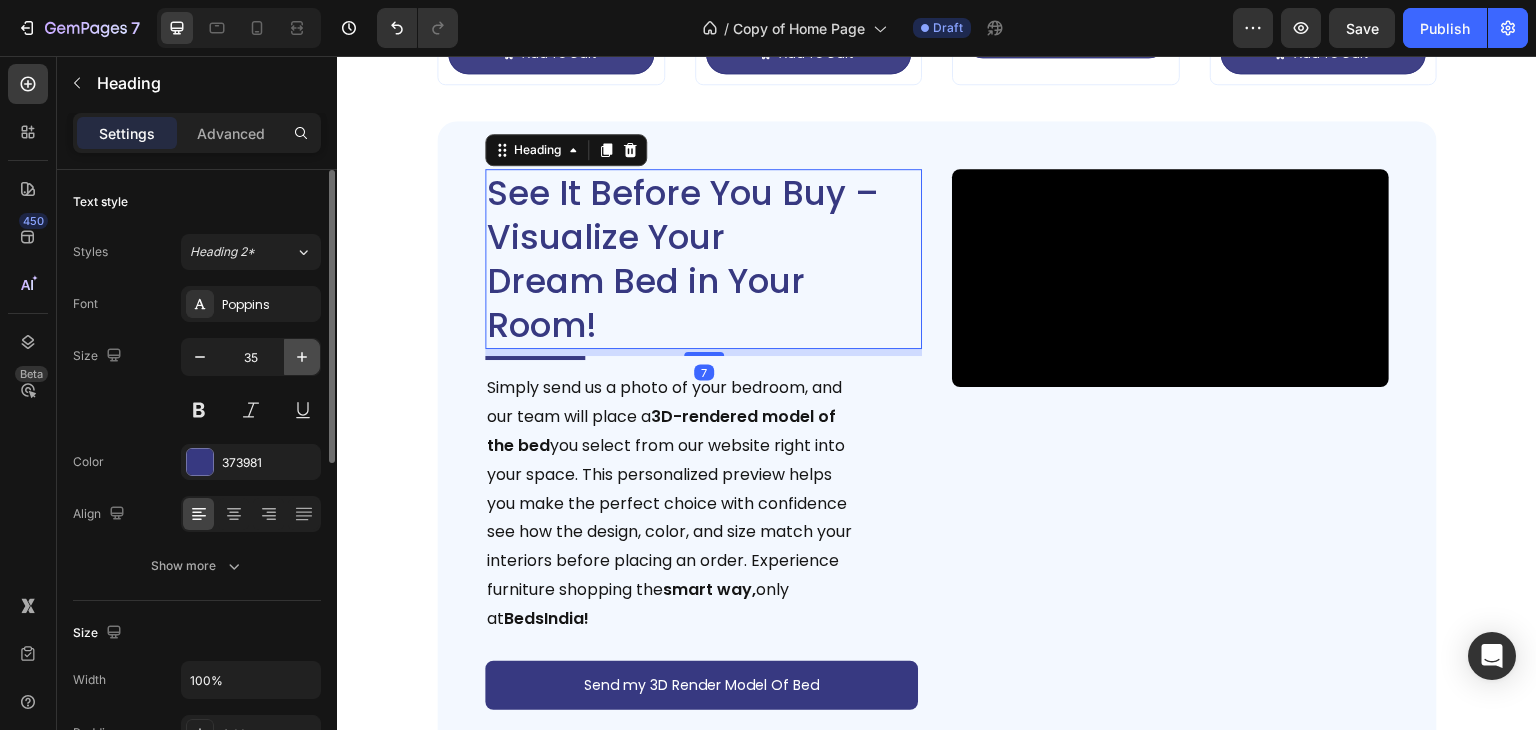 click 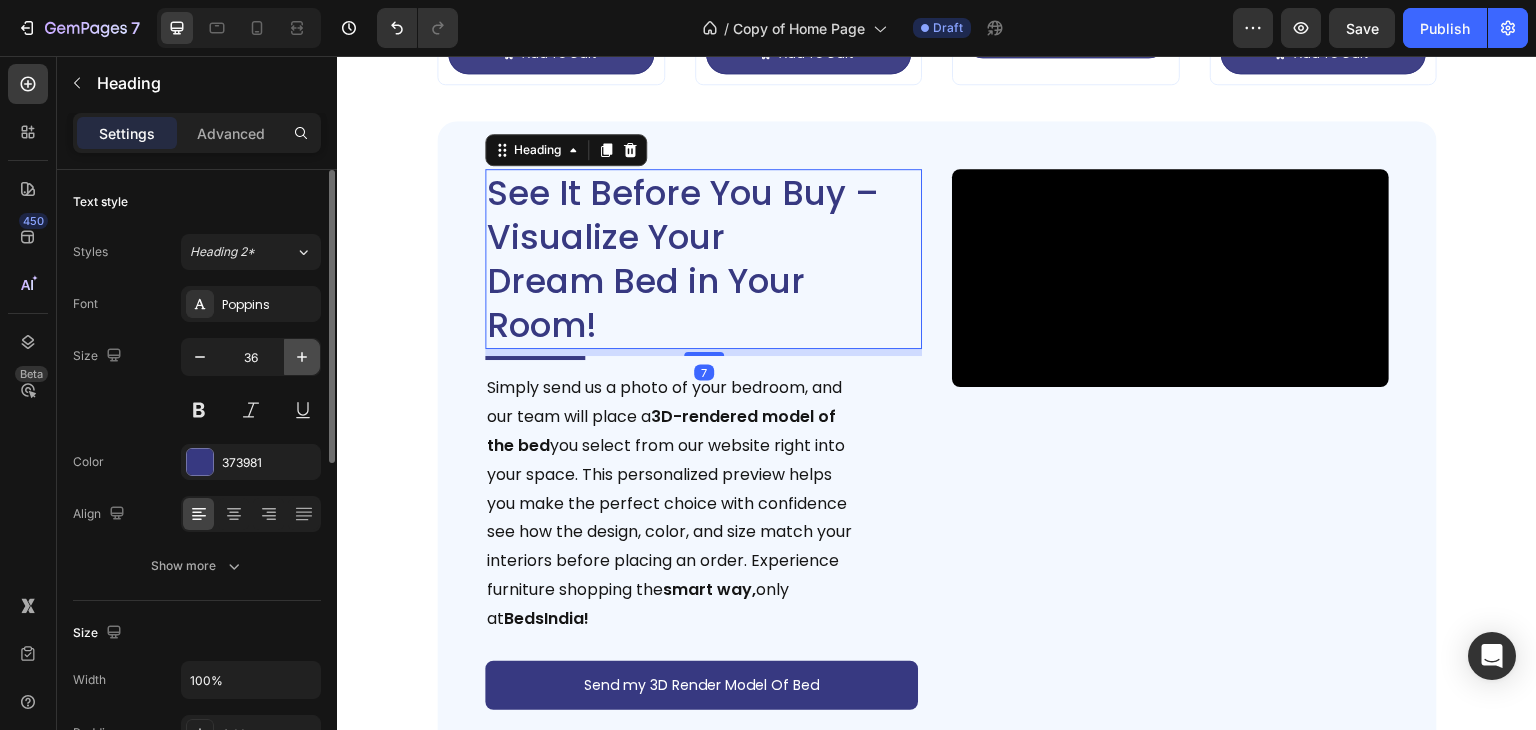 click 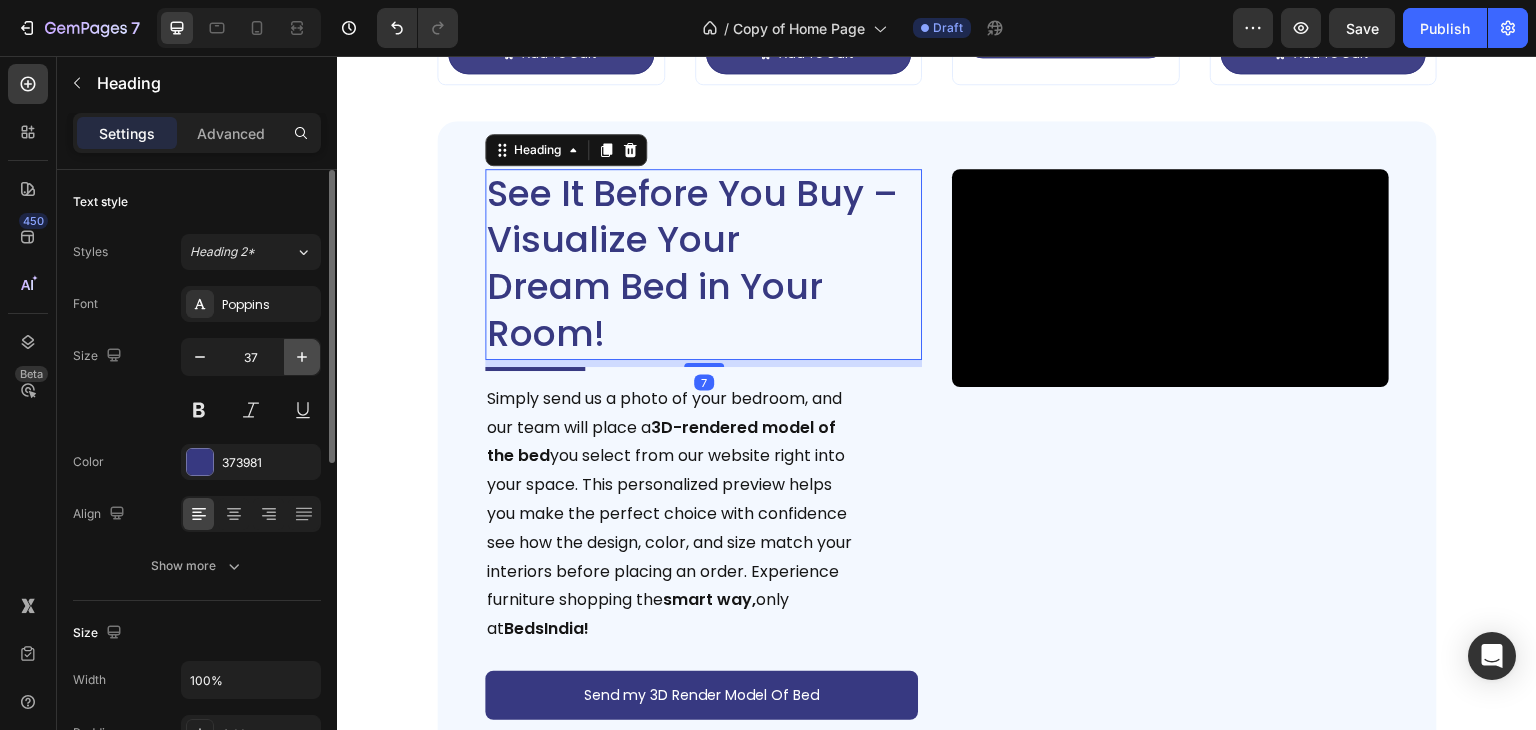 click 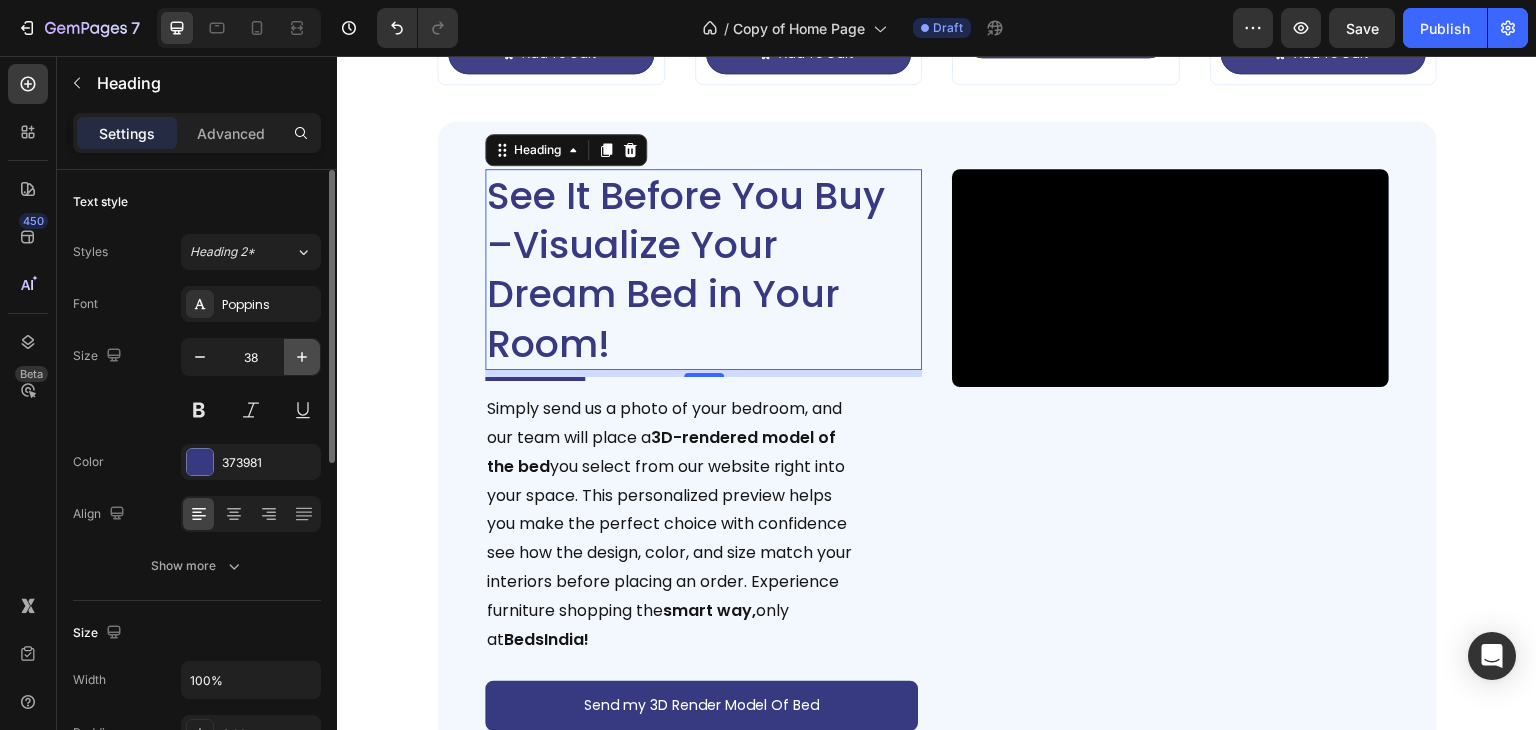 click 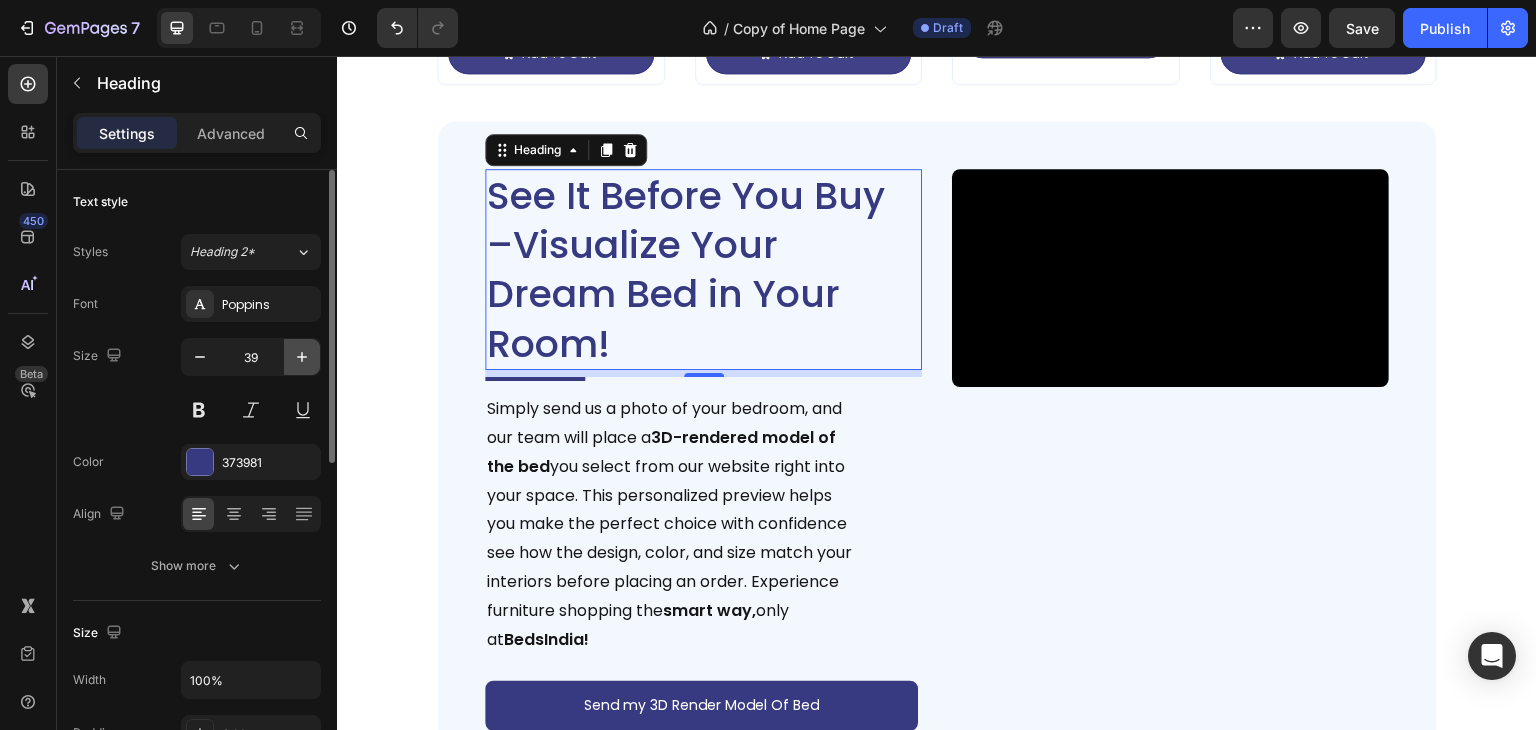 click 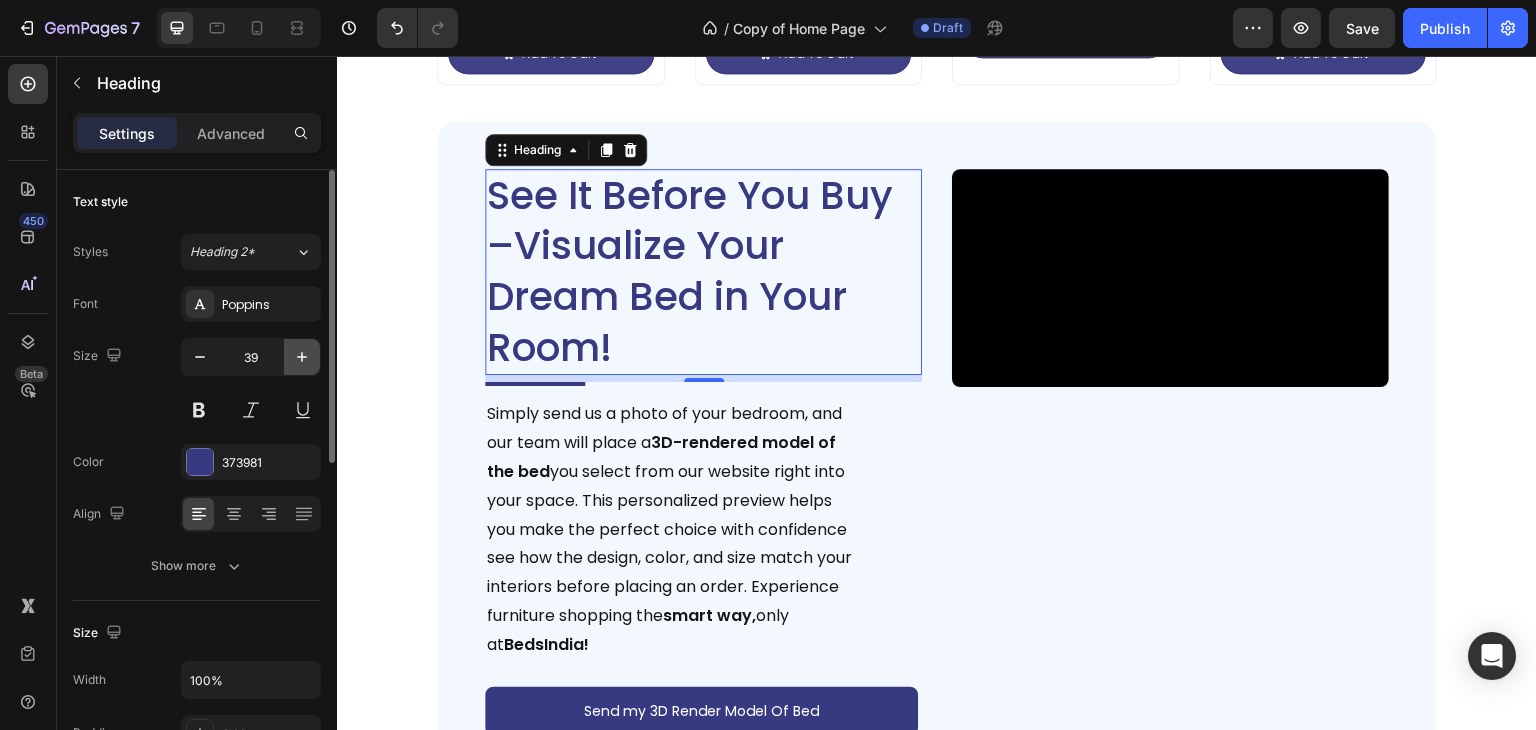 type on "40" 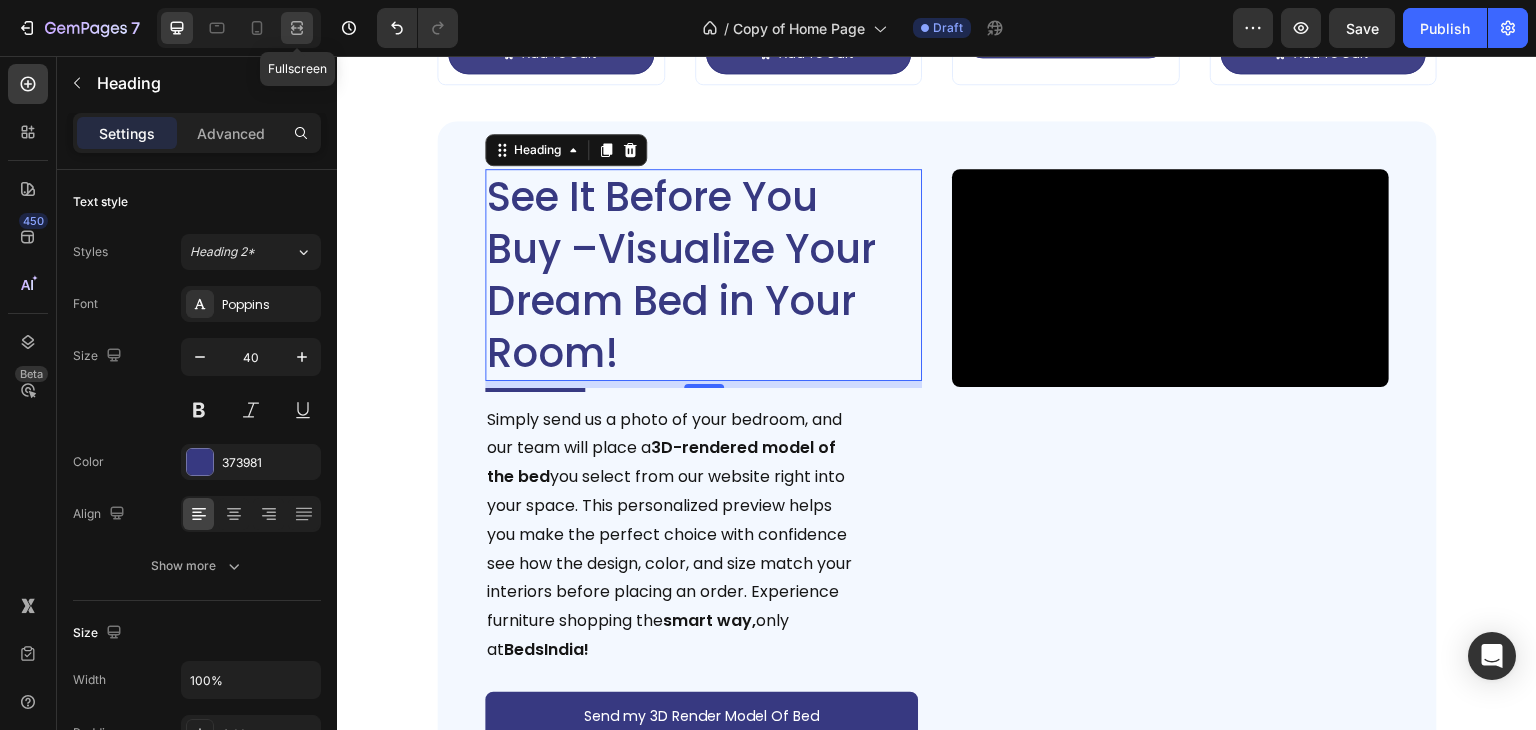 click 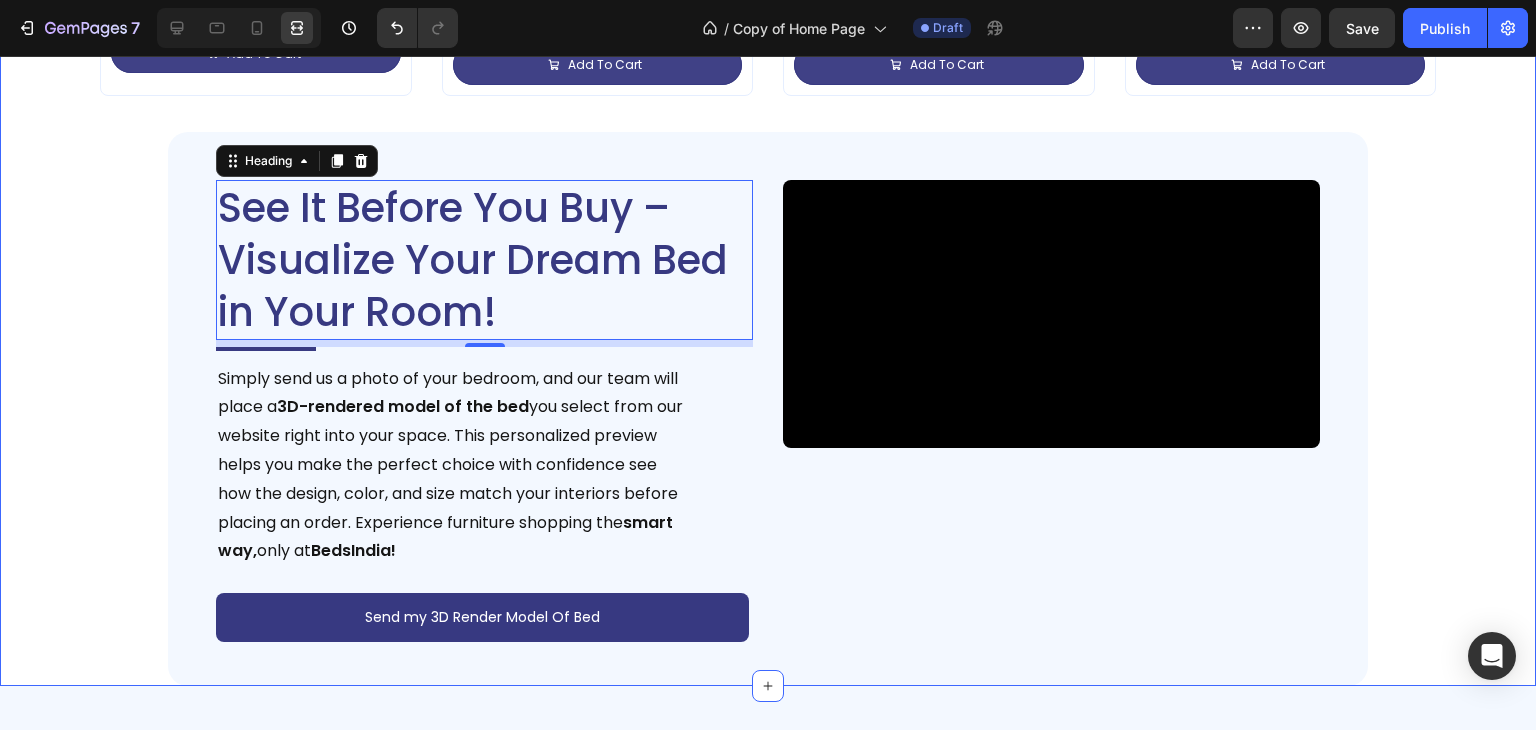 click on "Deal of the Day – Don’t Miss It! Heading Impressive Collection for your Dream Bedroom Text Block Sale 35% off Product Badge Product Images Tecco Upholstered Bed In Towel Cloth Product Title Rs. 64,999.00 Product Price Product Price Row Rs. 99,999.00 Product Price Product Price Row
Add To Cart Add to Cart Row Row Row Product List Sale 40% off Product Badge Product Images Vantera Luxe Gold Panel Upholstered Bed Product Title Rs. 59,999.00 Product Price Product Price Row Rs. 99,999.00 Product Price Product Price Row
Add To Cart Add to Cart Row Row Row Product List Sale 38% off Product Badge Product Images Regal Edge Velvet Panel Upholstered Bed Product Title Rs. 61,999.00 Product Price Product Price Row Rs. 99,999.00 Product Price Product Price Row
Add To Cart Add to Cart Row Row Row Product List Sale 19% off Product Badge Product Images Mellow Plush Grid Tufted Upholstered Bed Product Title Rs. 65,999.00 Product Price Product Price Row Rs. 80,999.00 Row Row" at bounding box center (768, 105) 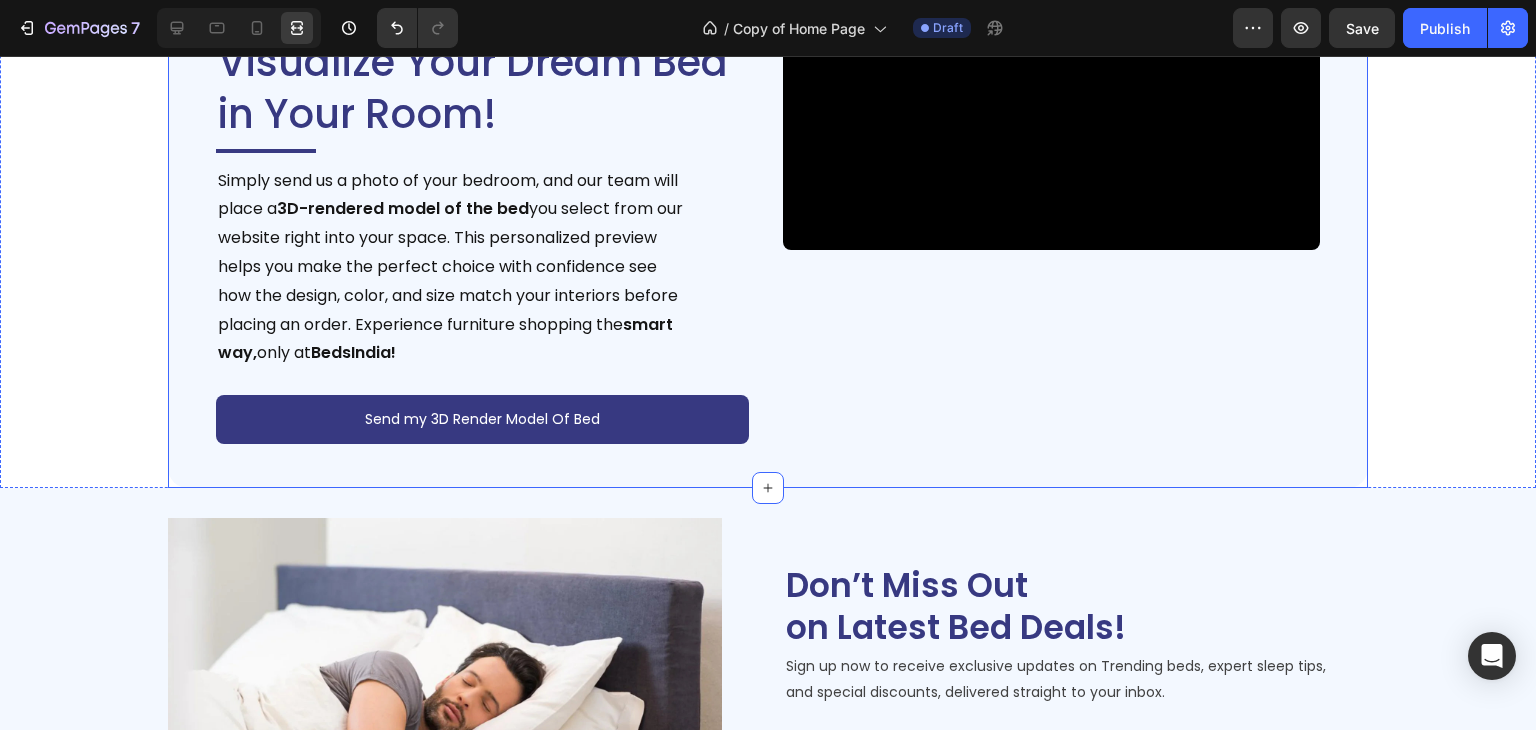 scroll, scrollTop: 3540, scrollLeft: 0, axis: vertical 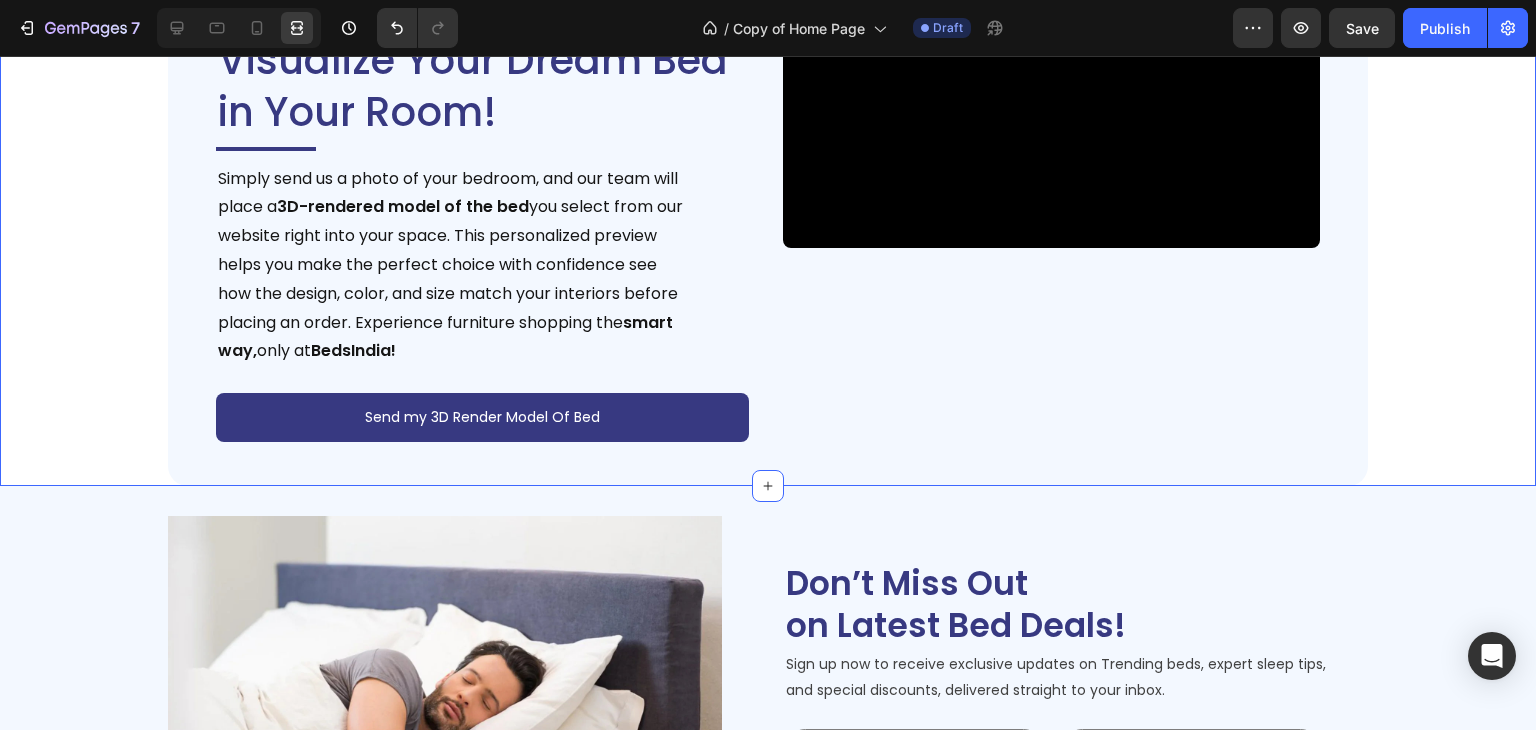 click on "Deal of the Day – Don’t Miss It! Heading Impressive Collection for your Dream Bedroom Text Block Sale 35% off Product Badge Product Images Tecco Upholstered Bed In Towel Cloth Product Title Rs. 64,999.00 Product Price Product Price Row Rs. 99,999.00 Product Price Product Price Row
Add To Cart Add to Cart Row Row Row Product List Sale 40% off Product Badge Product Images Vantera Luxe Gold Panel Upholstered Bed Product Title Rs. 59,999.00 Product Price Product Price Row Rs. 99,999.00 Product Price Product Price Row
Add To Cart Add to Cart Row Row Row Product List Sale 38% off Product Badge Product Images Regal Edge Velvet Panel Upholstered Bed Product Title Rs. 61,999.00 Product Price Product Price Row Rs. 99,999.00 Product Price Product Price Row
Add To Cart Add to Cart Row Row Row Product List Sale 19% off Product Badge Product Images Mellow Plush Grid Tufted Upholstered Bed Product Title Rs. 65,999.00 Product Price Product Price Row Rs. 80,999.00 Row Row" at bounding box center (768, -110) 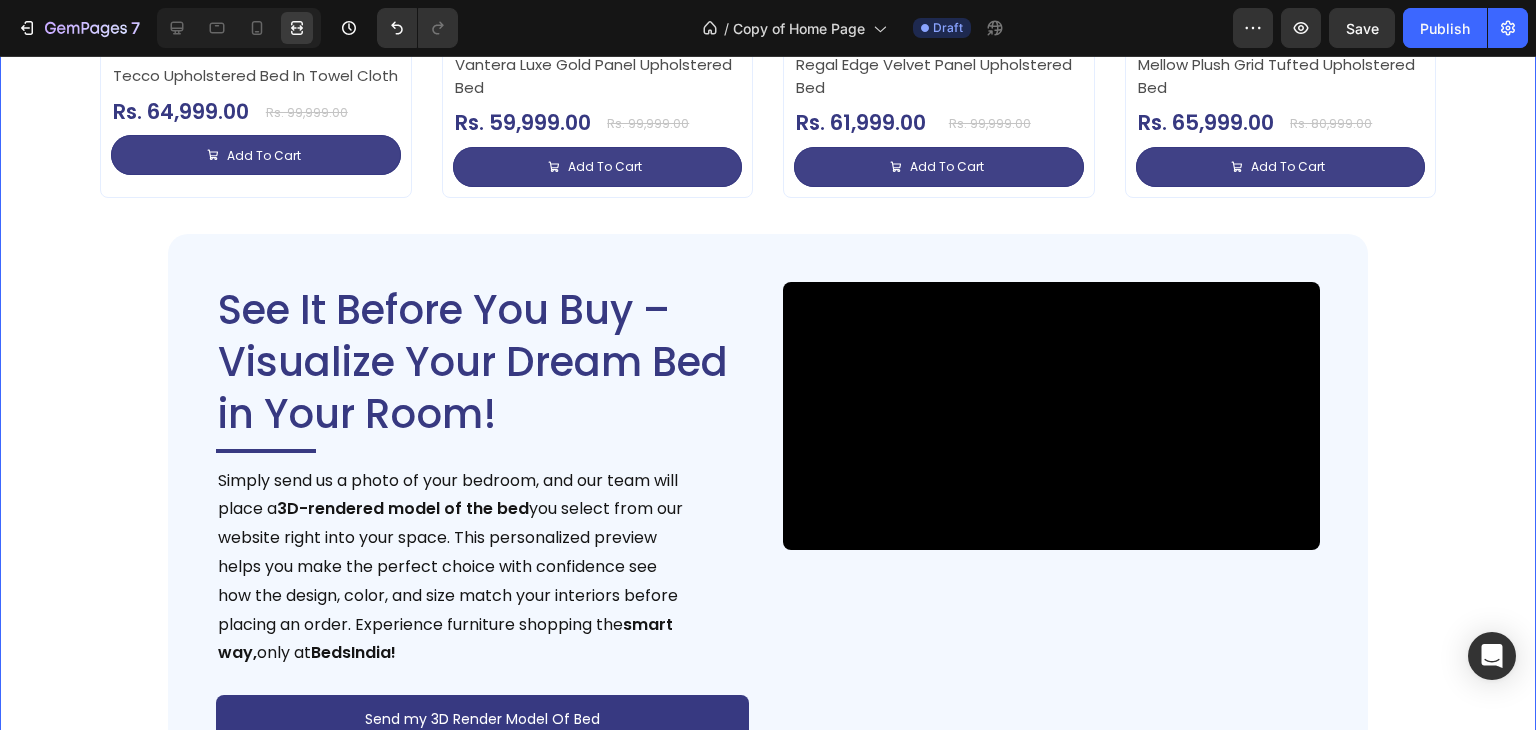 scroll, scrollTop: 3240, scrollLeft: 0, axis: vertical 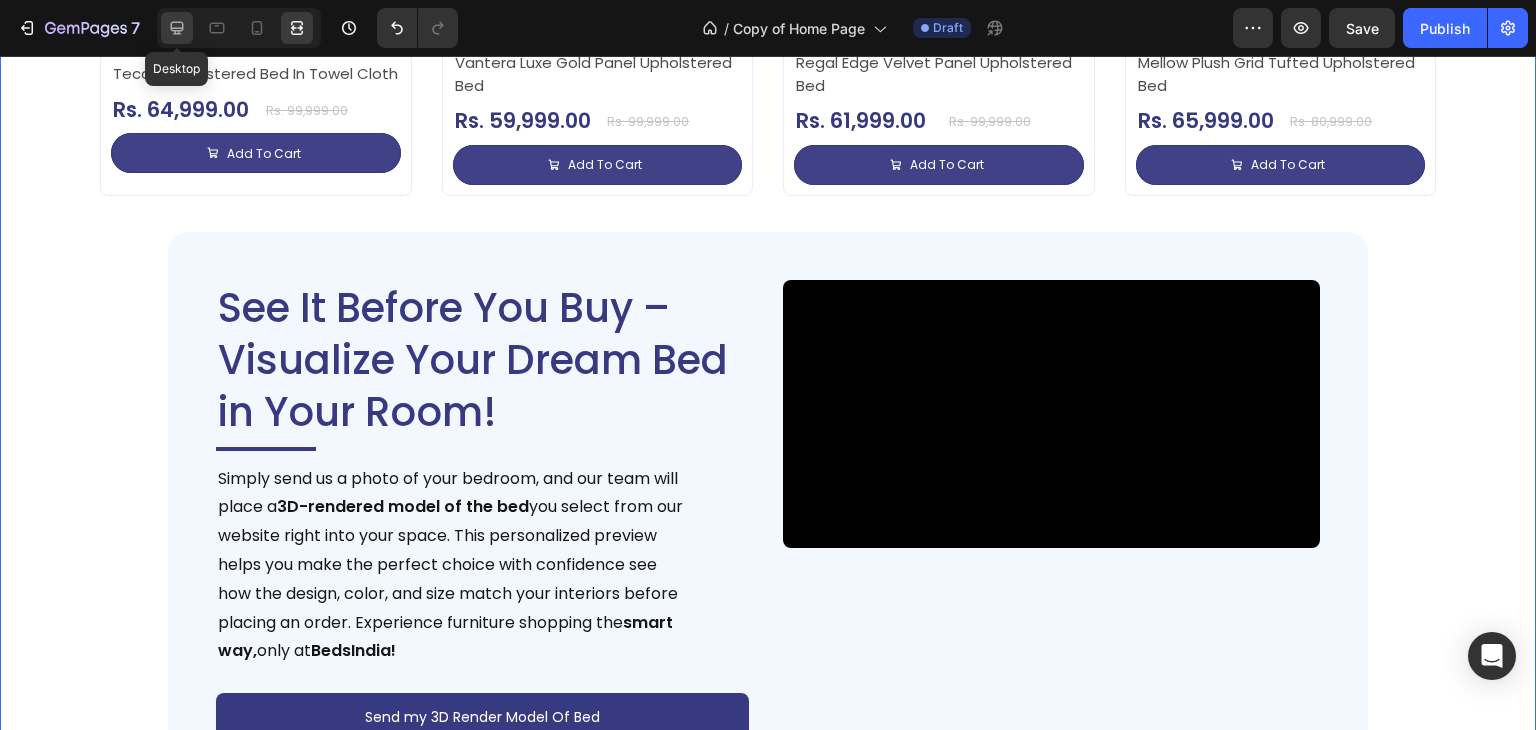 click 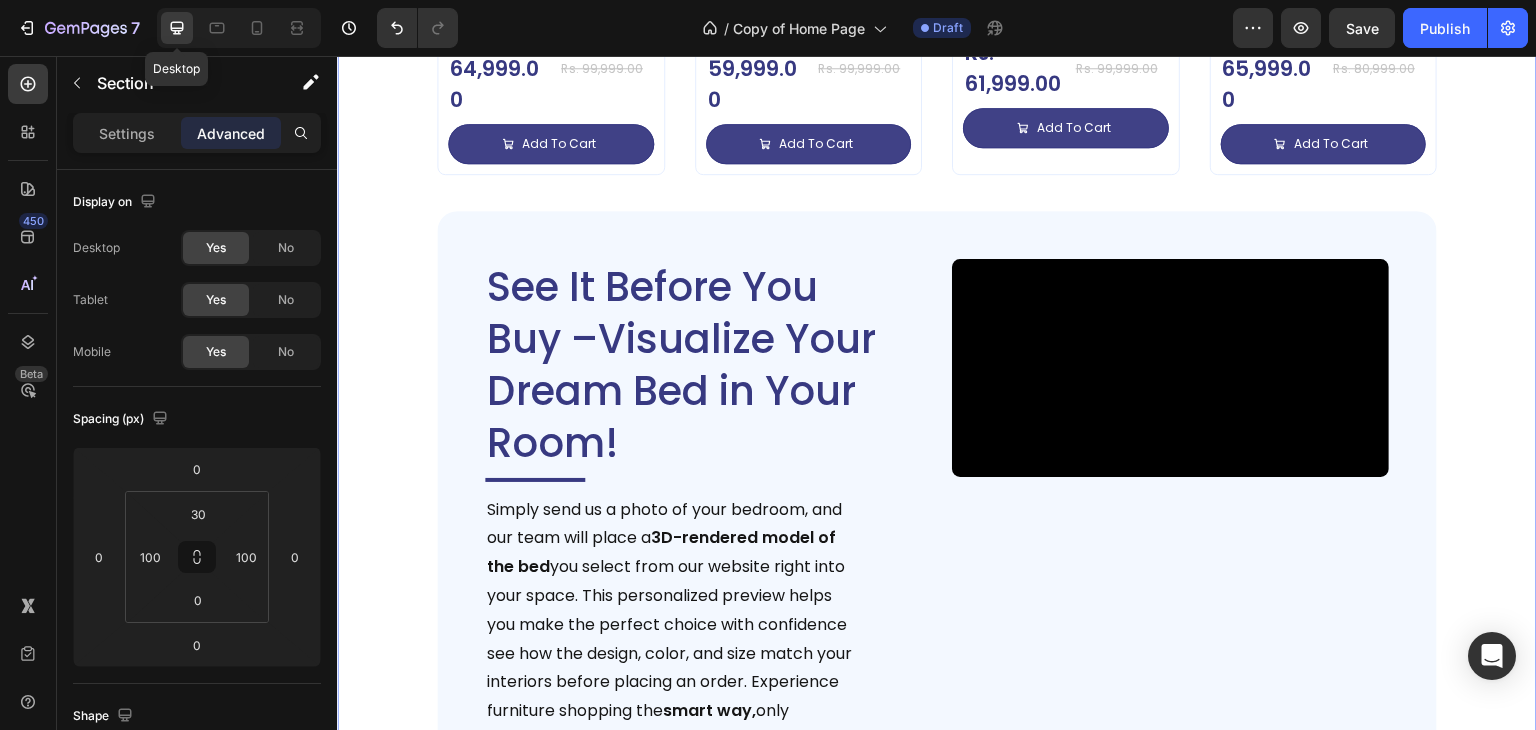 scroll, scrollTop: 3144, scrollLeft: 0, axis: vertical 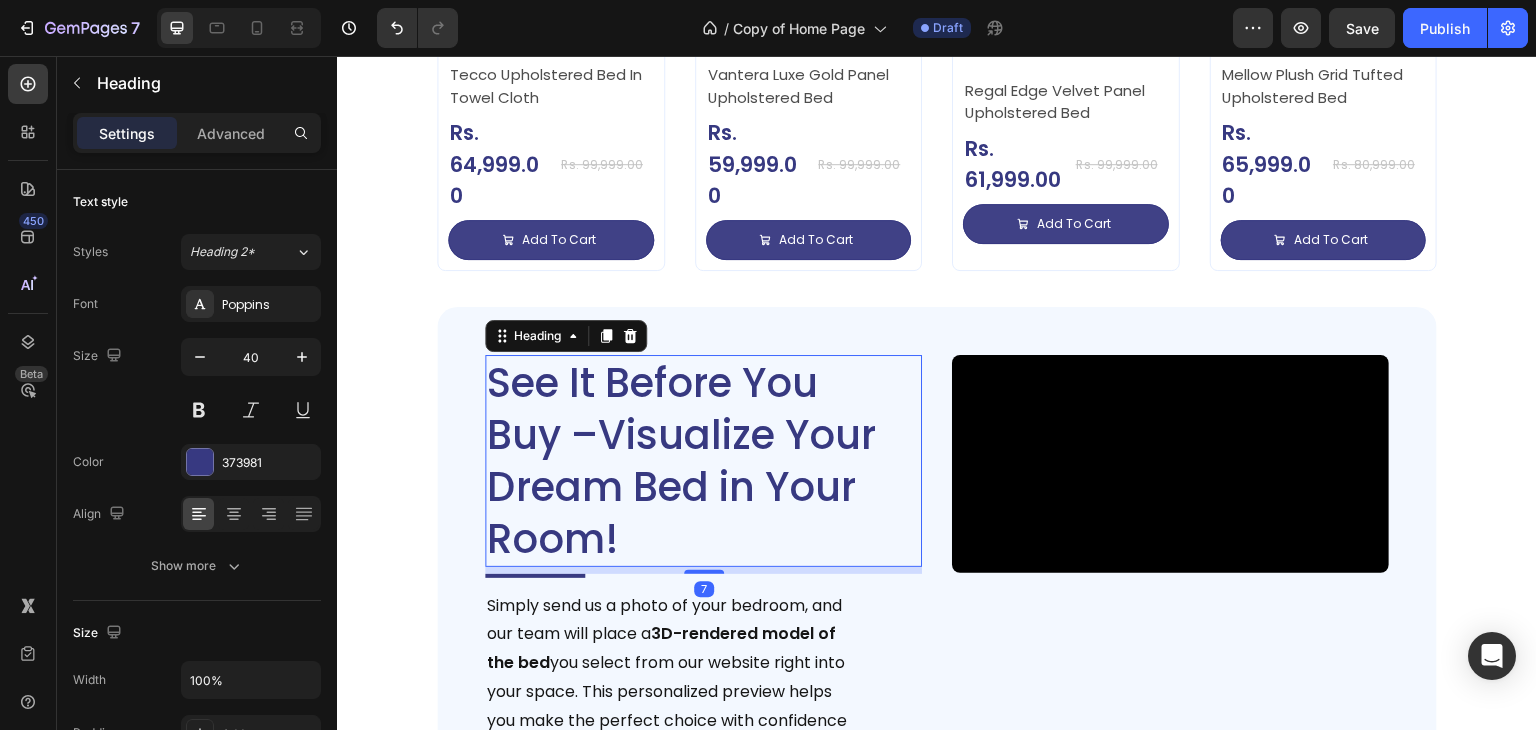 click on "See It Before You Buy –Visualize Your Dream Bed in Your Room!" at bounding box center [693, 461] 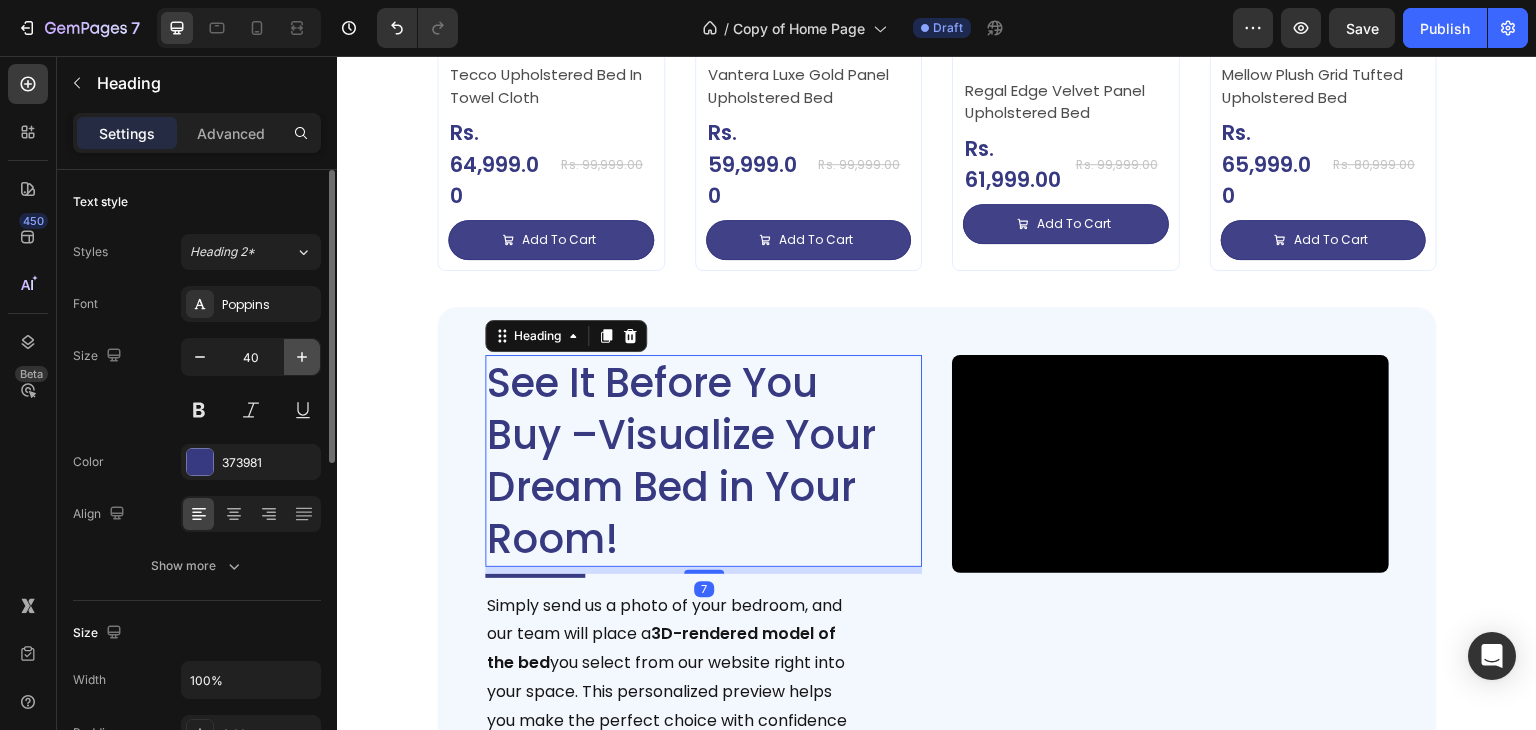 click 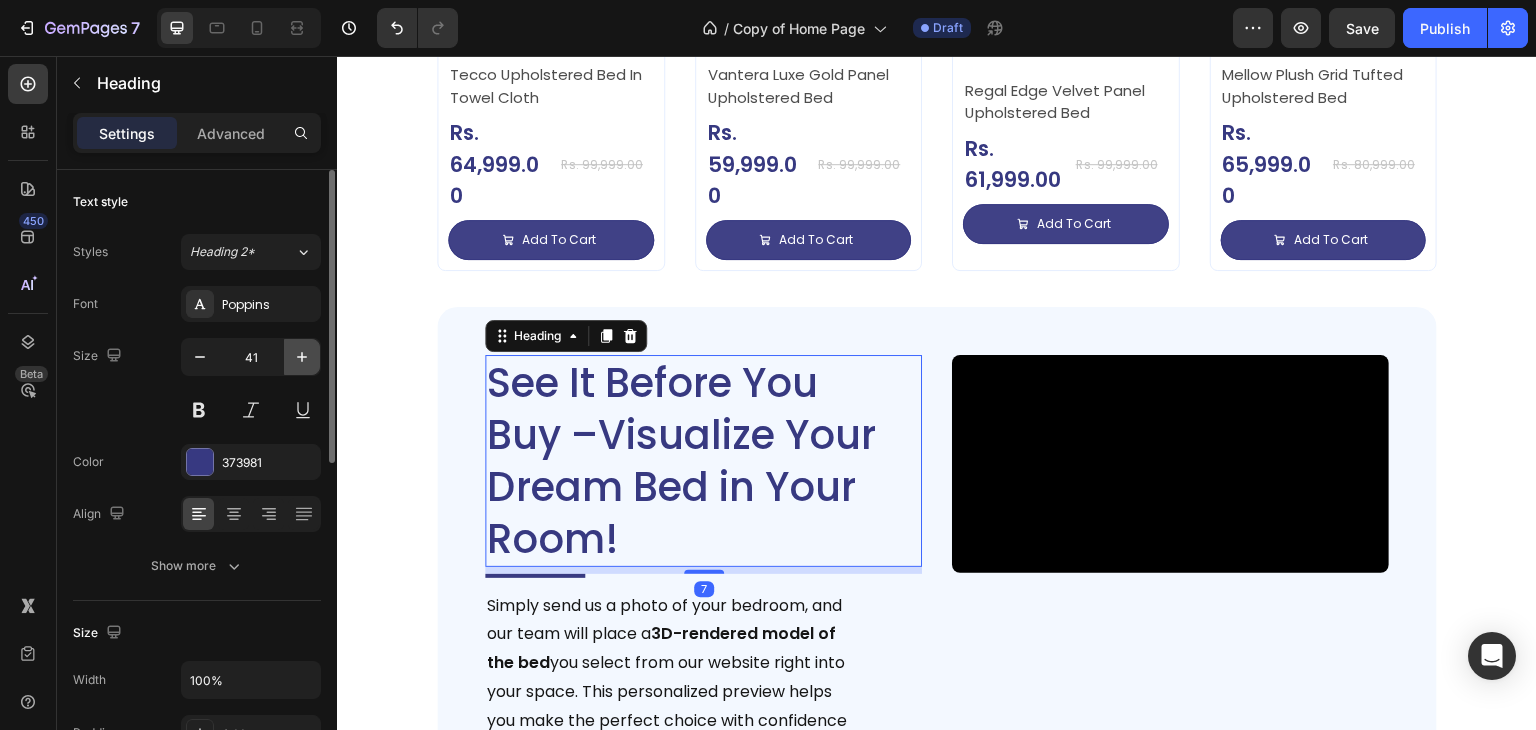 click 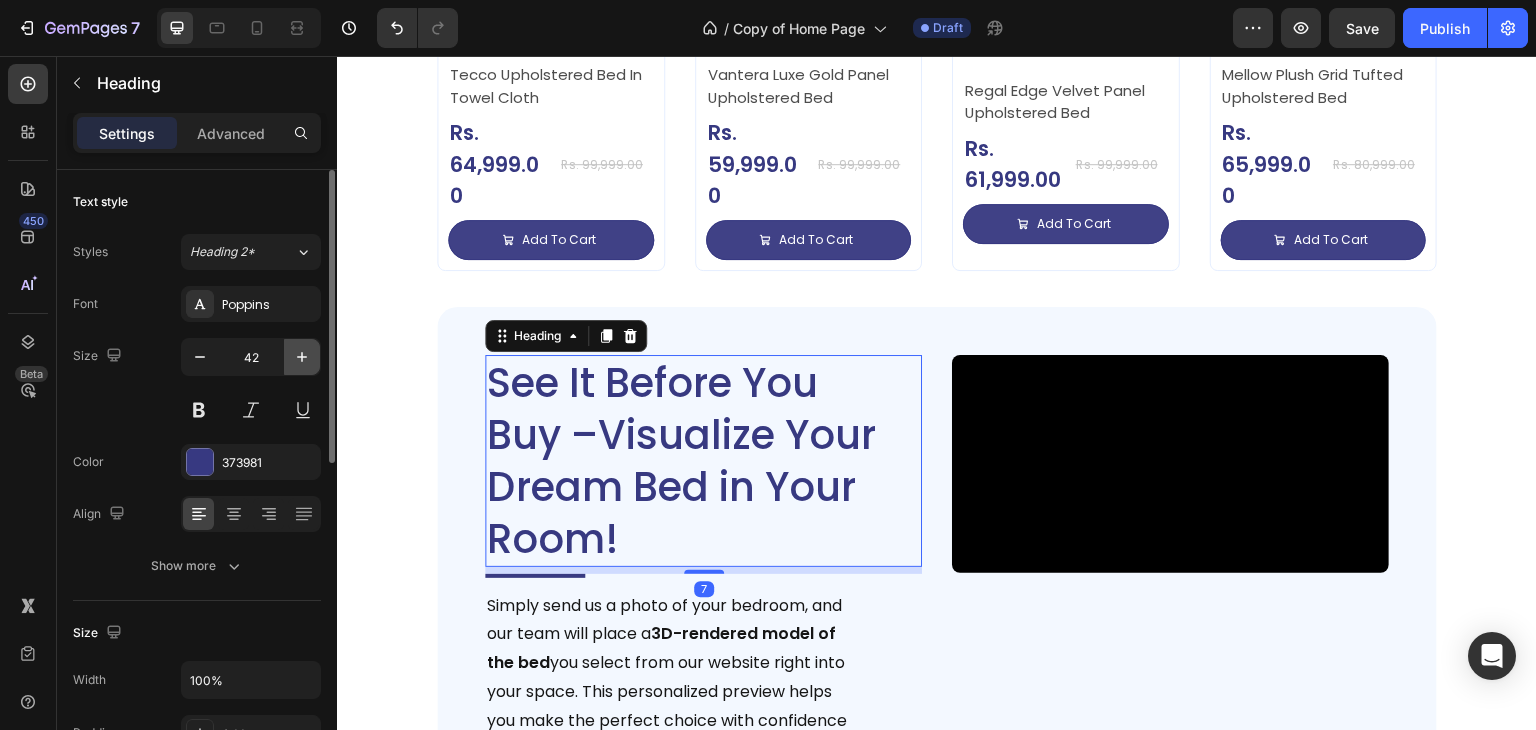 click 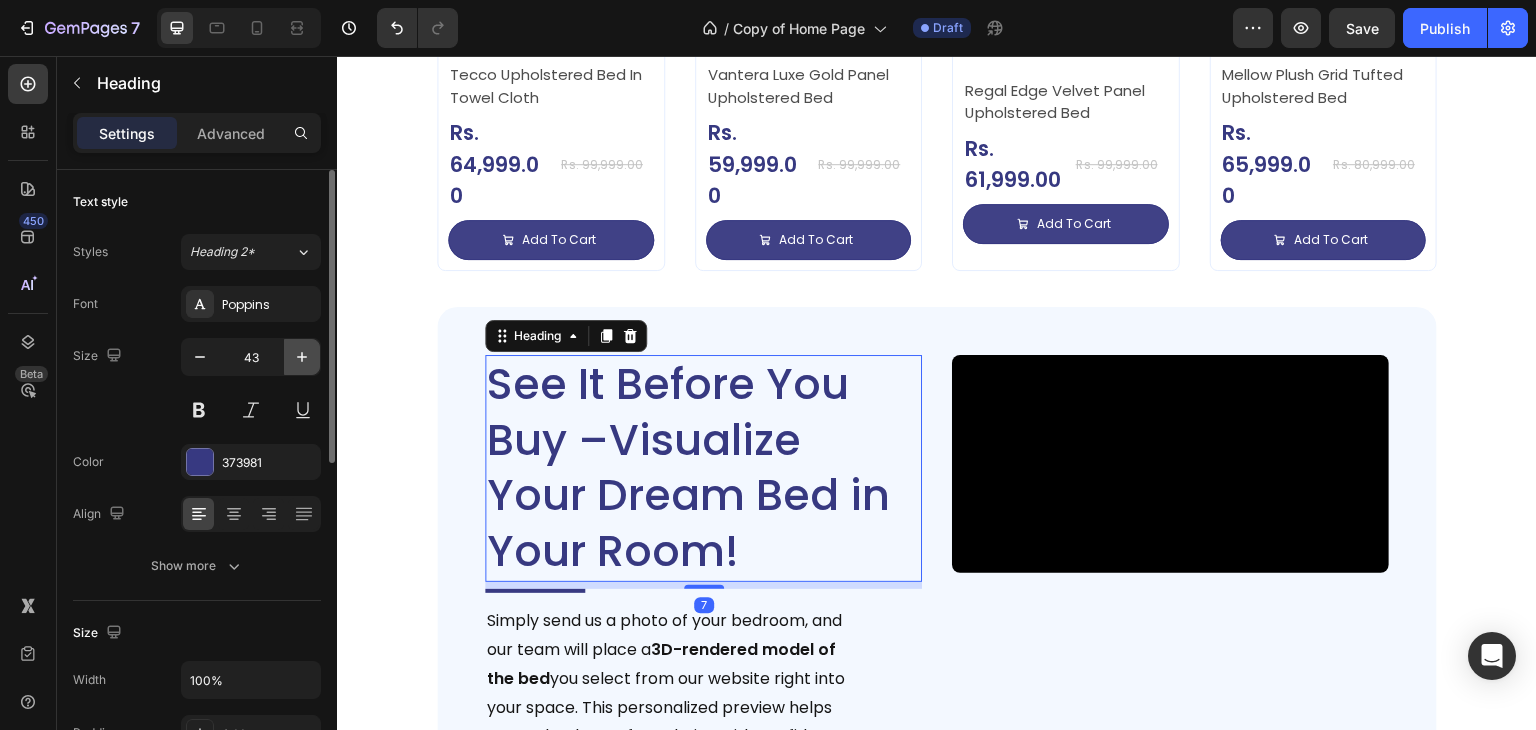 click 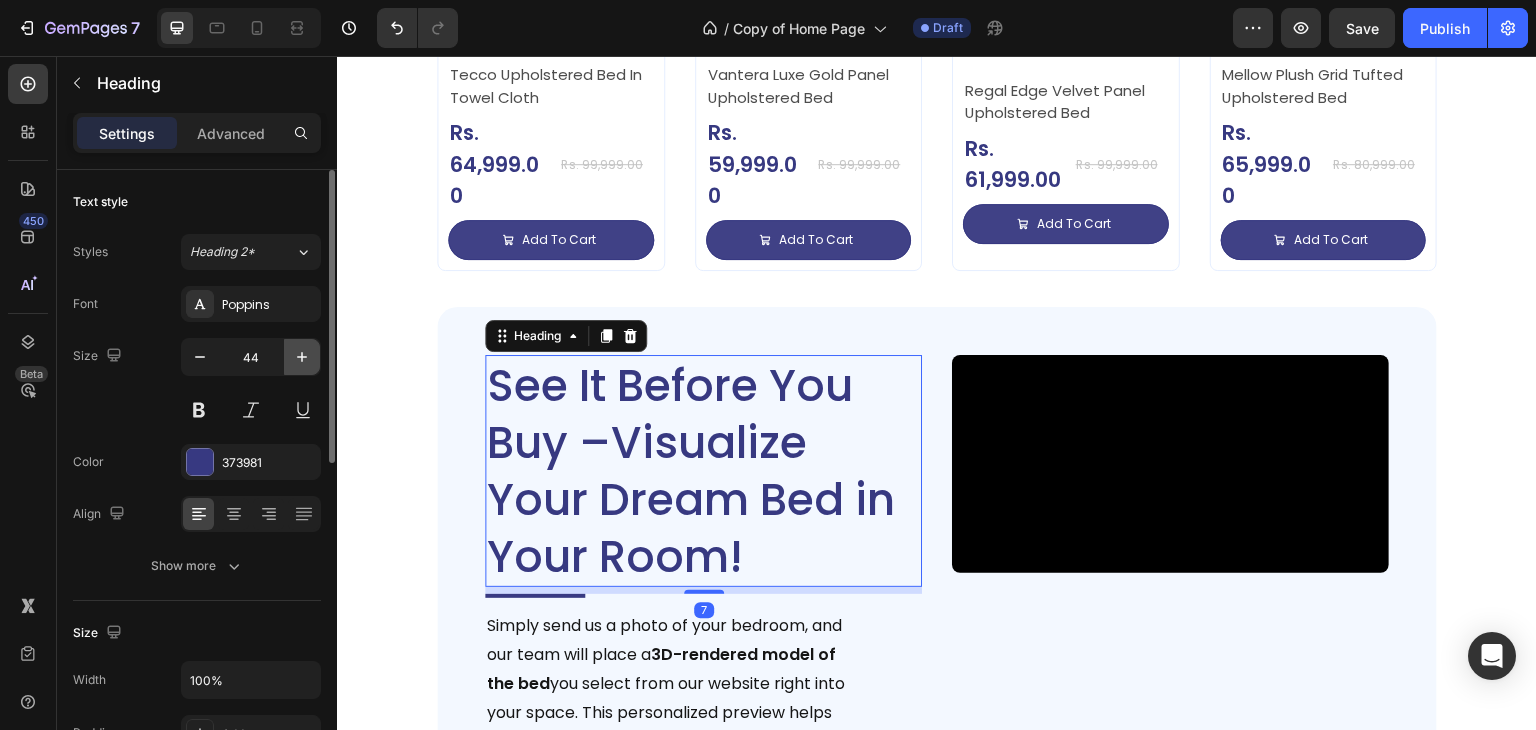 click 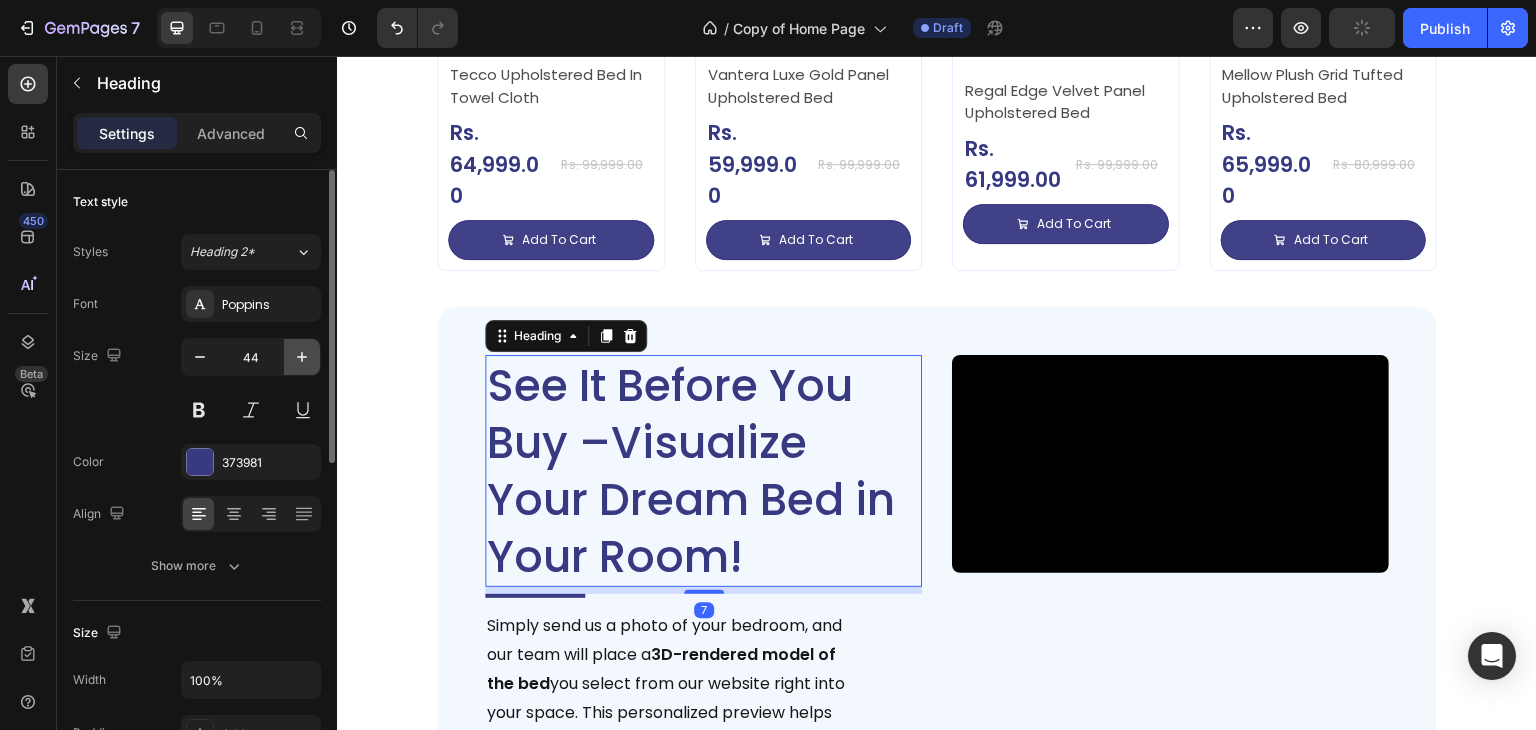 type on "45" 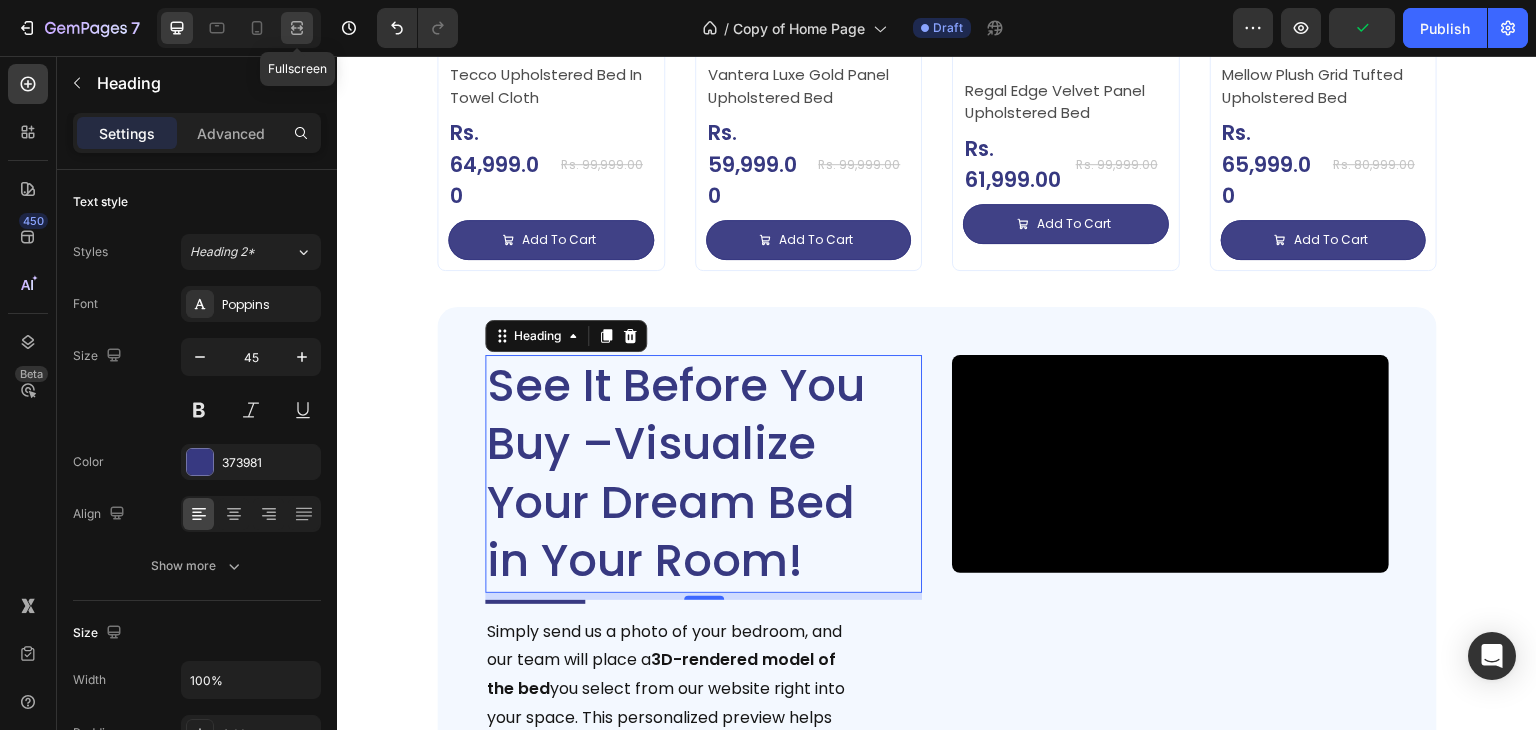 click 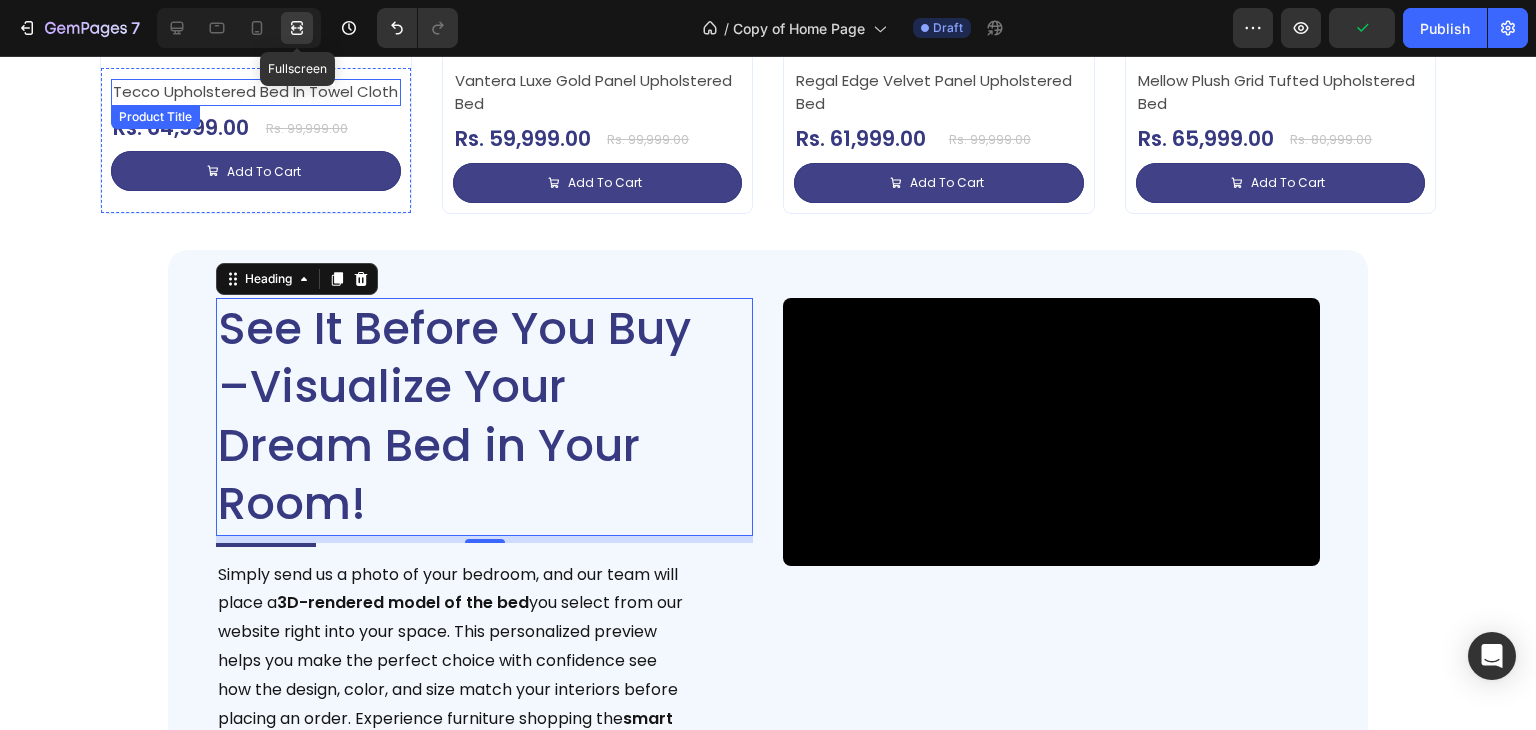 scroll, scrollTop: 3240, scrollLeft: 0, axis: vertical 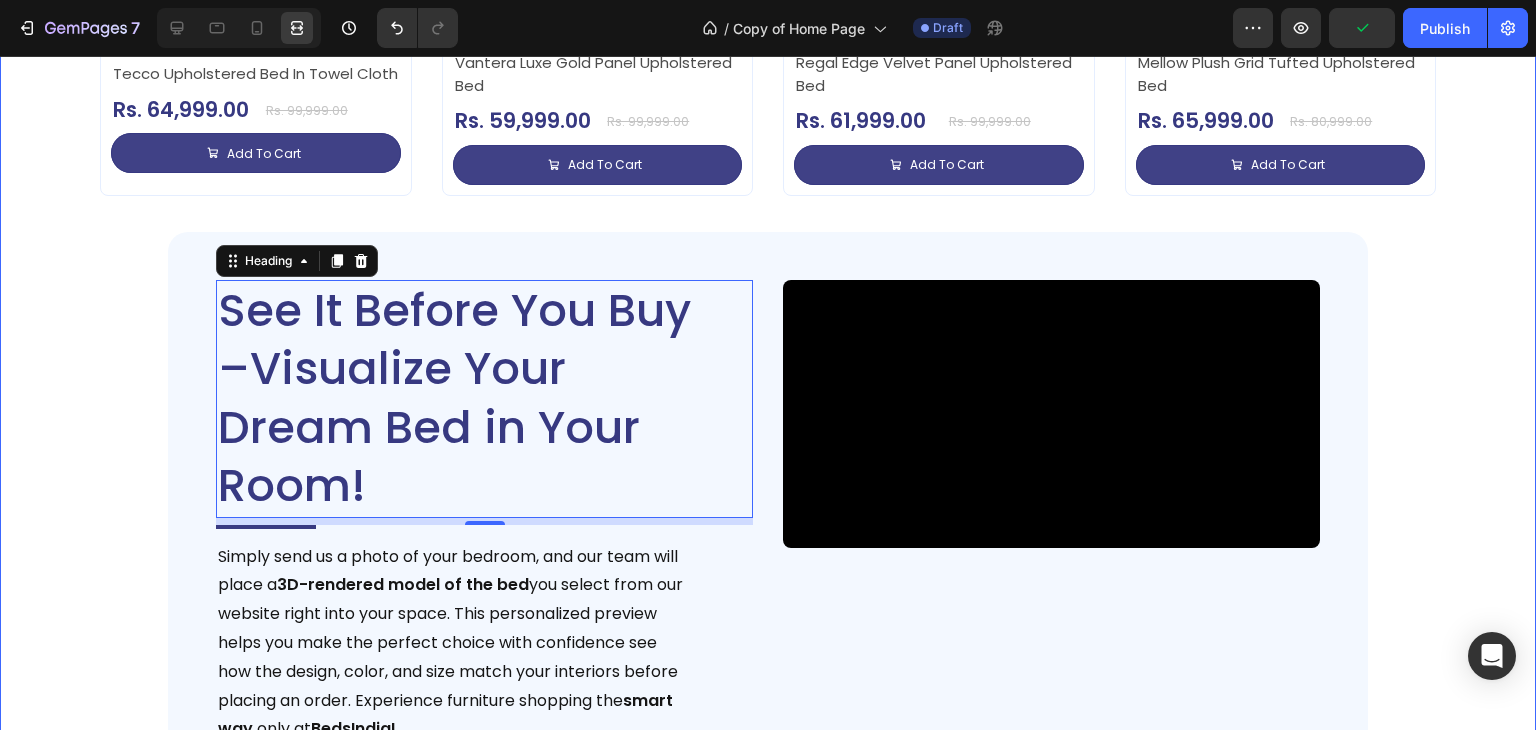 click on "Deal of the Day – Don’t Miss It! Heading Impressive Collection for your Dream Bedroom Text Block Sale 35% off Product Badge Product Images Tecco Upholstered Bed In Towel Cloth Product Title Rs. 64,999.00 Product Price Product Price Row Rs. 99,999.00 Product Price Product Price Row
Add To Cart Add to Cart Row Row Row Product List Sale 40% off Product Badge Product Images Vantera Luxe Gold Panel Upholstered Bed Product Title Rs. 59,999.00 Product Price Product Price Row Rs. 99,999.00 Product Price Product Price Row
Add To Cart Add to Cart Row Row Row Product List Sale 38% off Product Badge Product Images Regal Edge Velvet Panel Upholstered Bed Product Title Rs. 61,999.00 Product Price Product Price Row Rs. 99,999.00 Product Price Product Price Row
Add To Cart Add to Cart Row Row Row Product List Sale 19% off Product Badge Product Images Mellow Plush Grid Tufted Upholstered Bed Product Title Rs. 65,999.00 Product Price Product Price Row Rs. 80,999.00 Row Row" at bounding box center [768, 244] 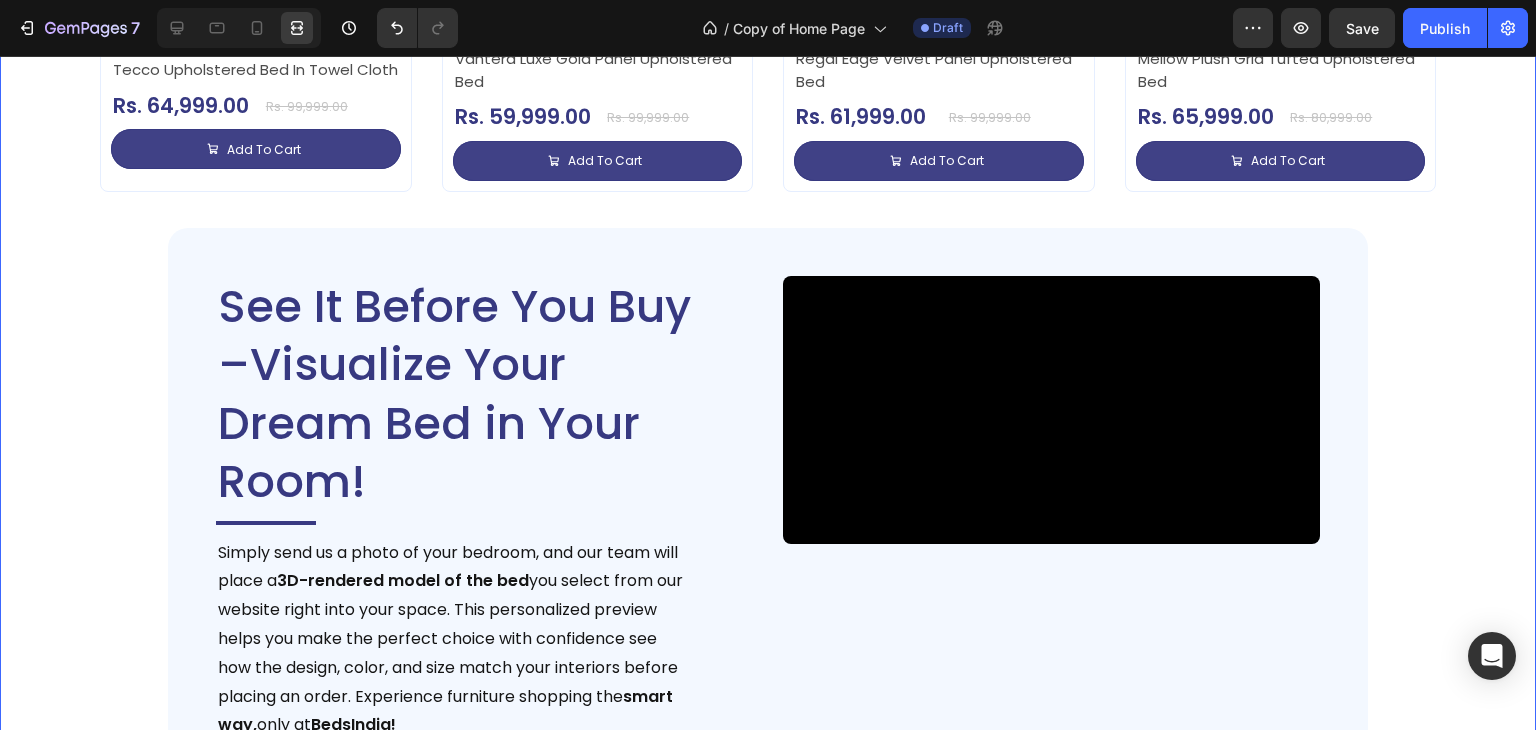 scroll, scrollTop: 3240, scrollLeft: 0, axis: vertical 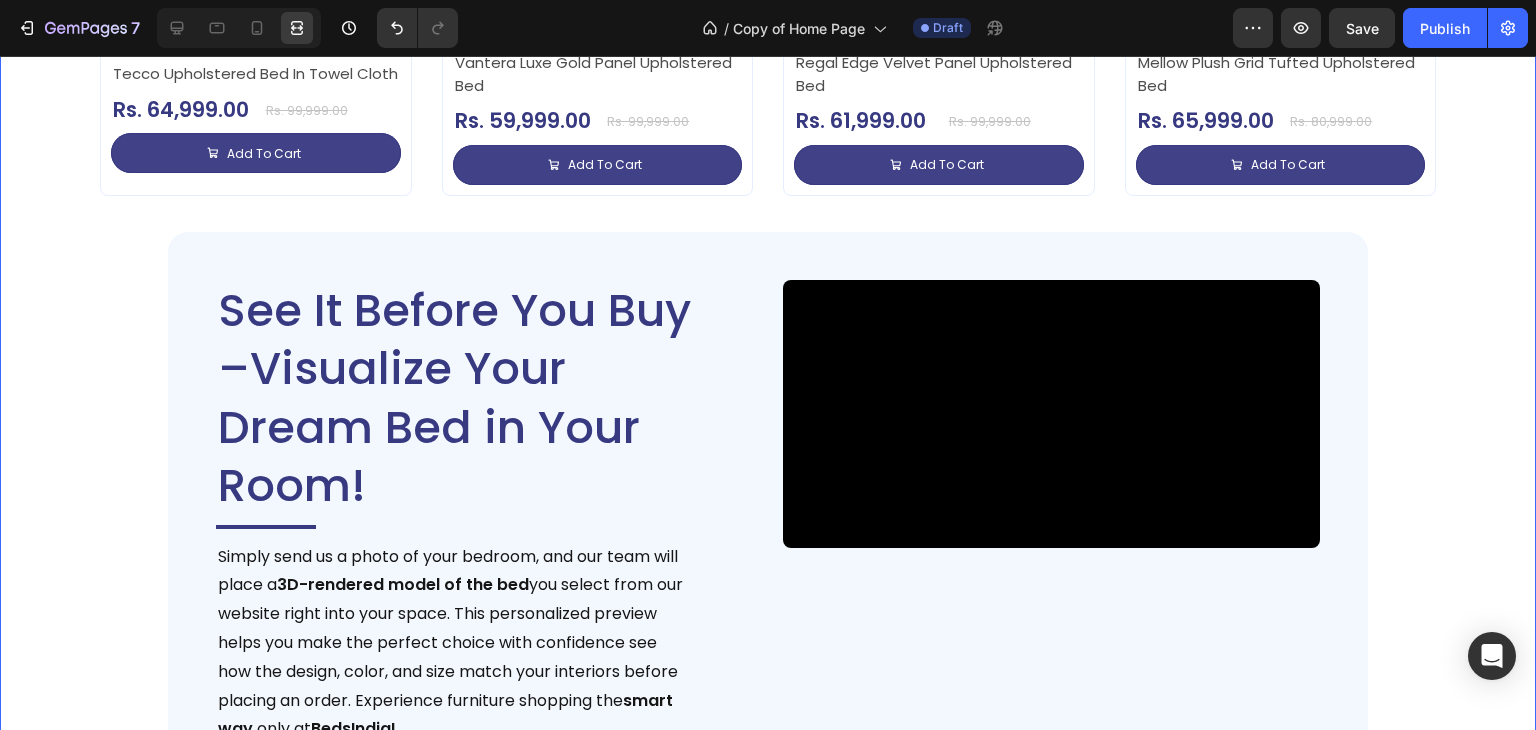 click on "Deal of the Day – Don’t Miss It! Heading Impressive Collection for your Dream Bedroom Text Block Sale 35% off Product Badge Product Images Tecco Upholstered Bed In Towel Cloth Product Title Rs. 64,999.00 Product Price Product Price Row Rs. 99,999.00 Product Price Product Price Row
Add To Cart Add to Cart Row Row Row Product List Sale 40% off Product Badge Product Images Vantera Luxe Gold Panel Upholstered Bed Product Title Rs. 59,999.00 Product Price Product Price Row Rs. 99,999.00 Product Price Product Price Row
Add To Cart Add to Cart Row Row Row Product List Sale 38% off Product Badge Product Images Regal Edge Velvet Panel Upholstered Bed Product Title Rs. 61,999.00 Product Price Product Price Row Rs. 99,999.00 Product Price Product Price Row
Add To Cart Add to Cart Row Row Row Product List Sale 19% off Product Badge Product Images Mellow Plush Grid Tufted Upholstered Bed Product Title Rs. 65,999.00 Product Price Product Price Row Rs. 80,999.00 Row Row" at bounding box center (768, 229) 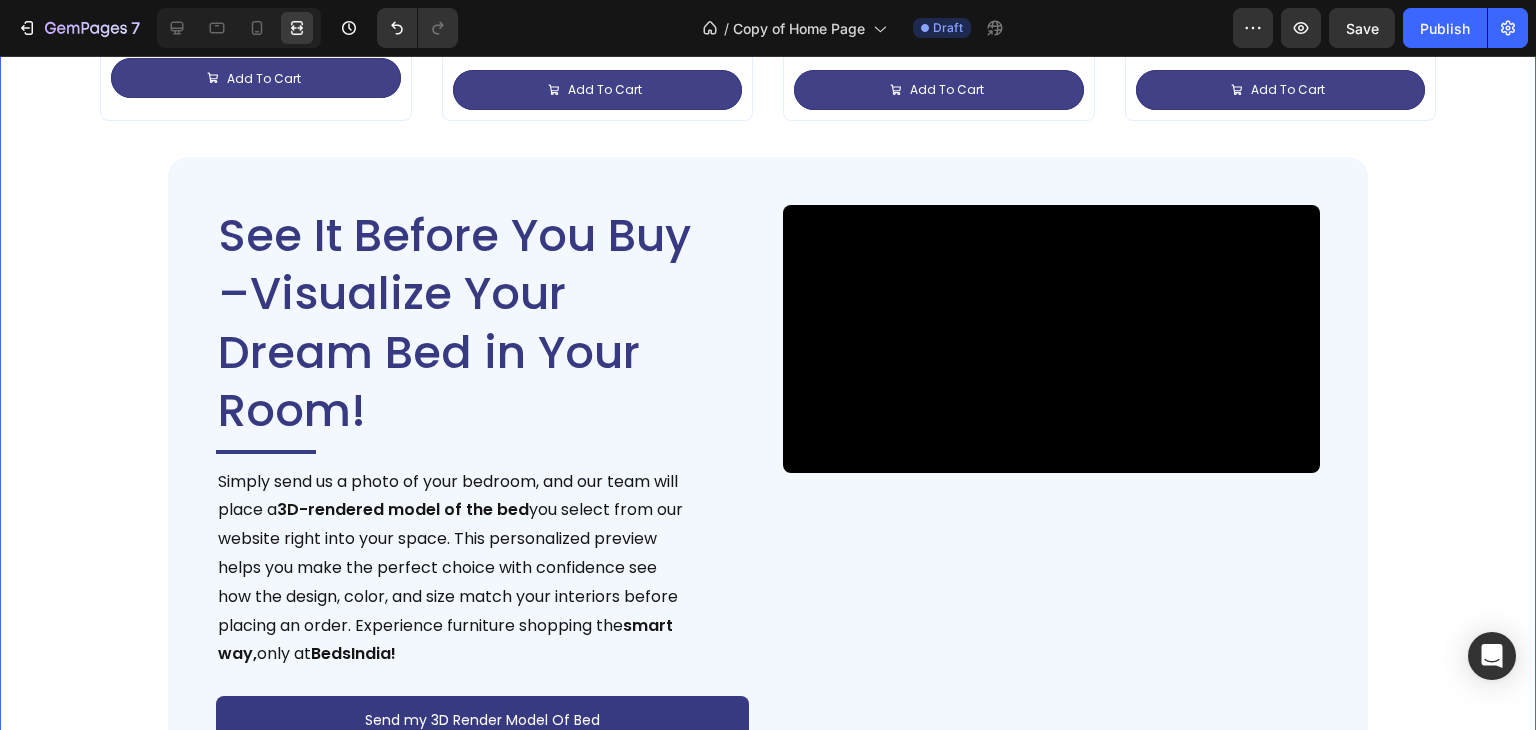 scroll, scrollTop: 3464, scrollLeft: 0, axis: vertical 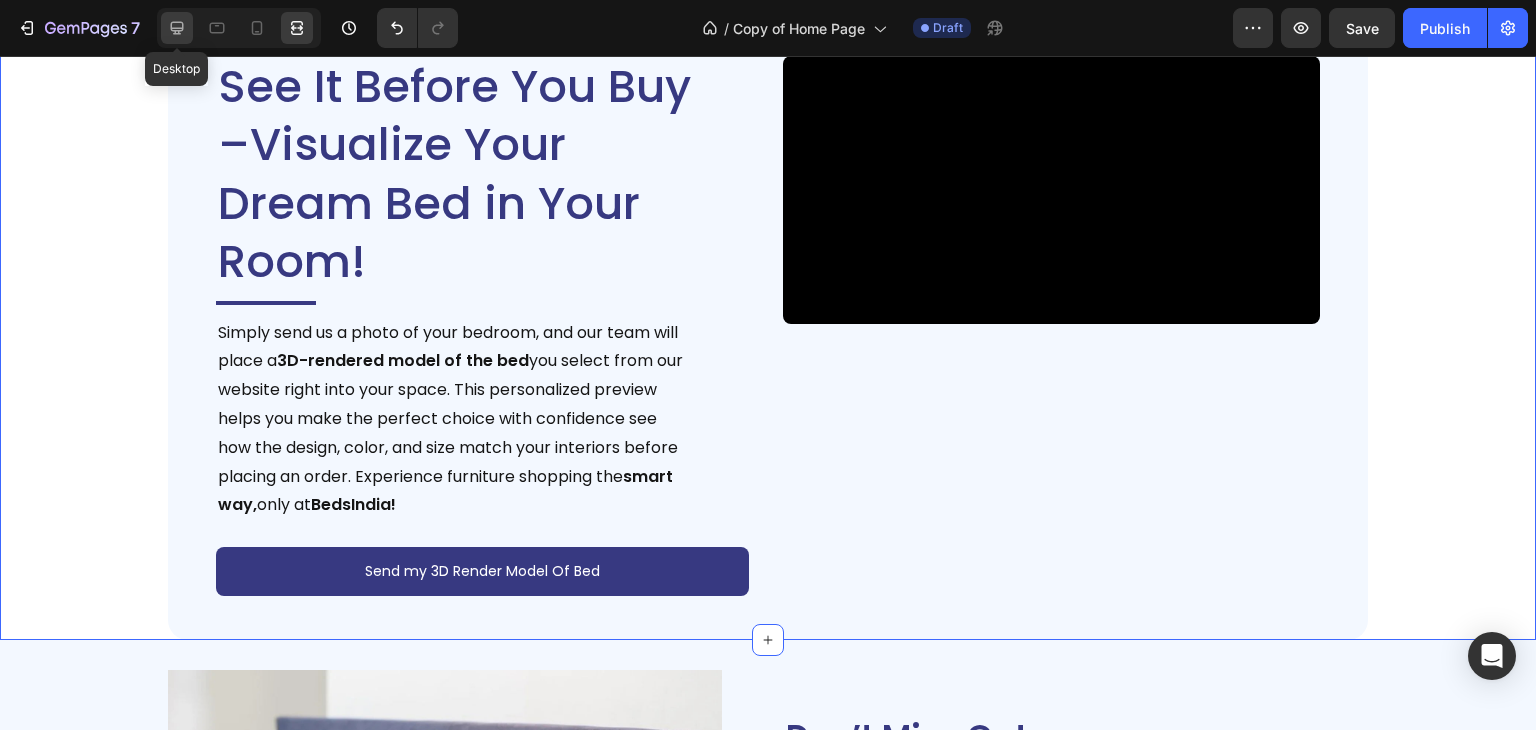 click 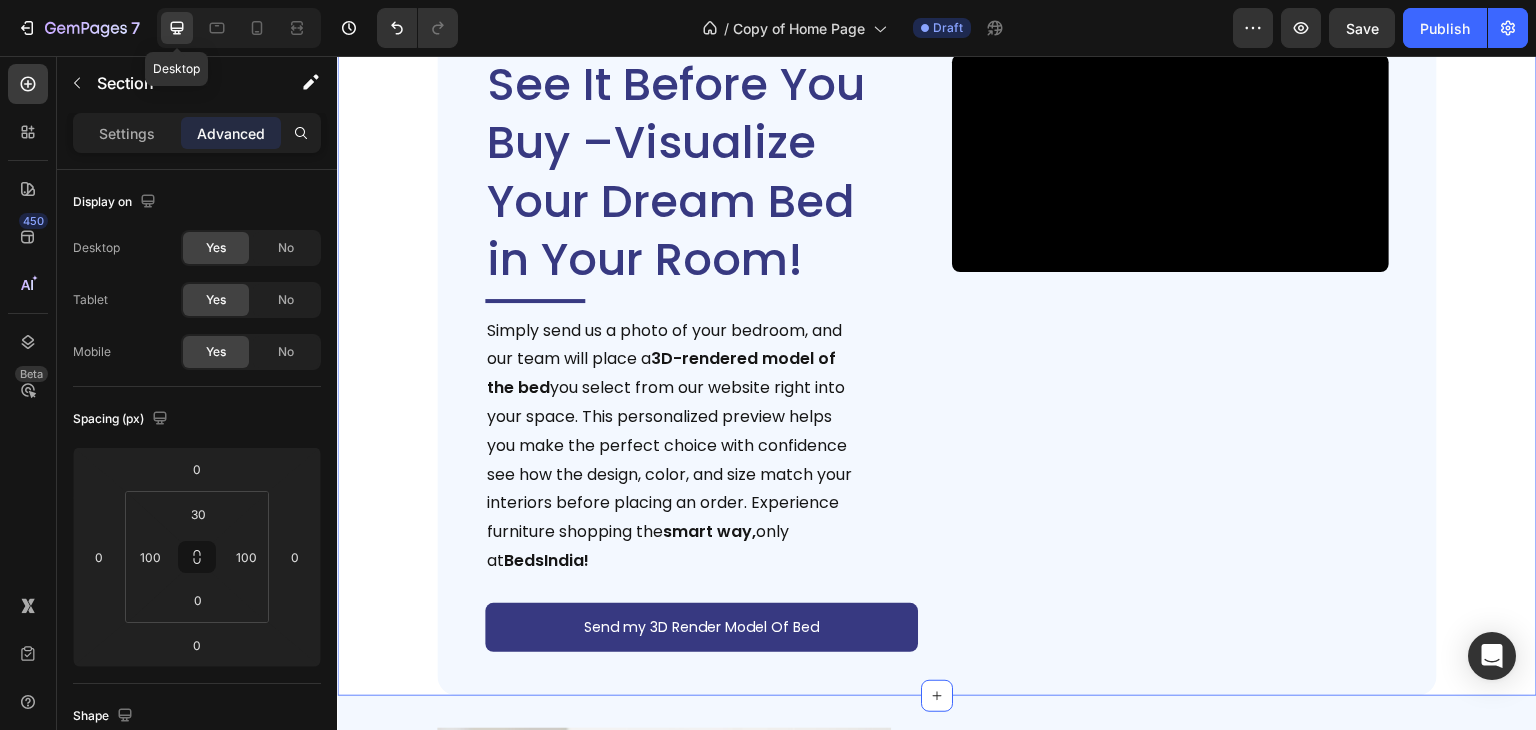 scroll, scrollTop: 3443, scrollLeft: 0, axis: vertical 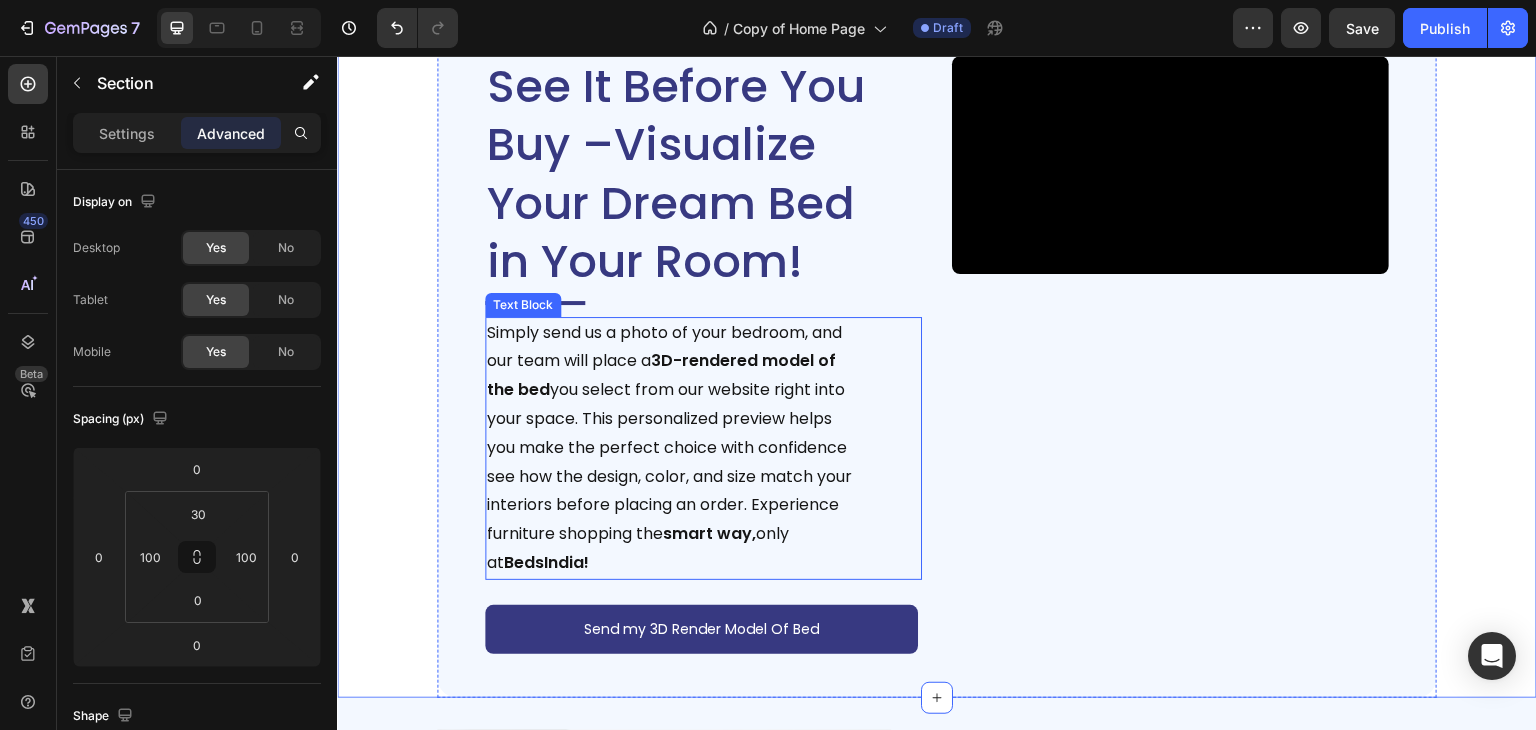 click on "Simply send us a photo of your bedroom, and our team will place a  3D-rendered model of the bed  you select from our website right into your space. This personalized preview helps you make the perfect choice with confidence see how the design, color, and size match your interiors before placing an order. Experience furniture shopping the  smart way,  only at  BedsIndia!" at bounding box center [673, 448] 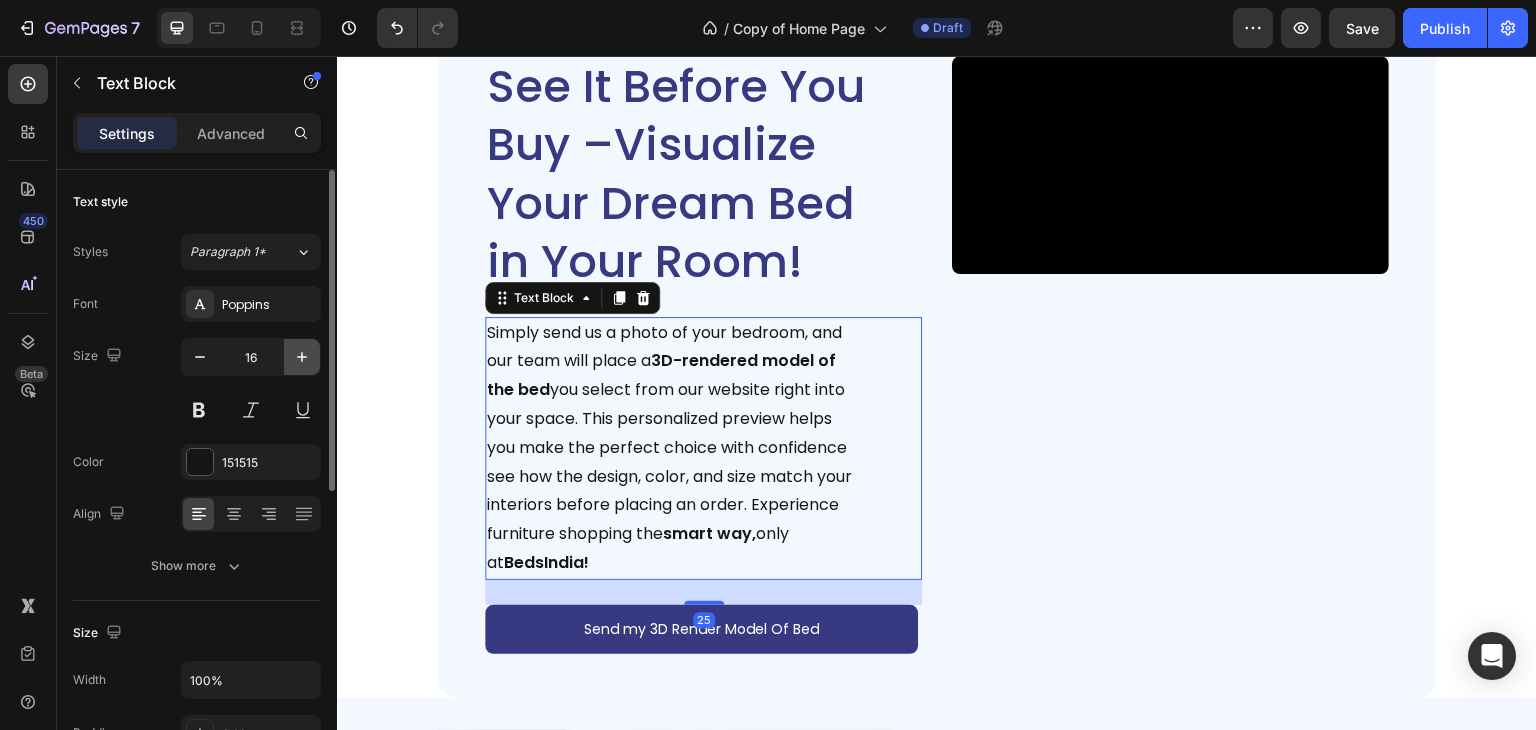click 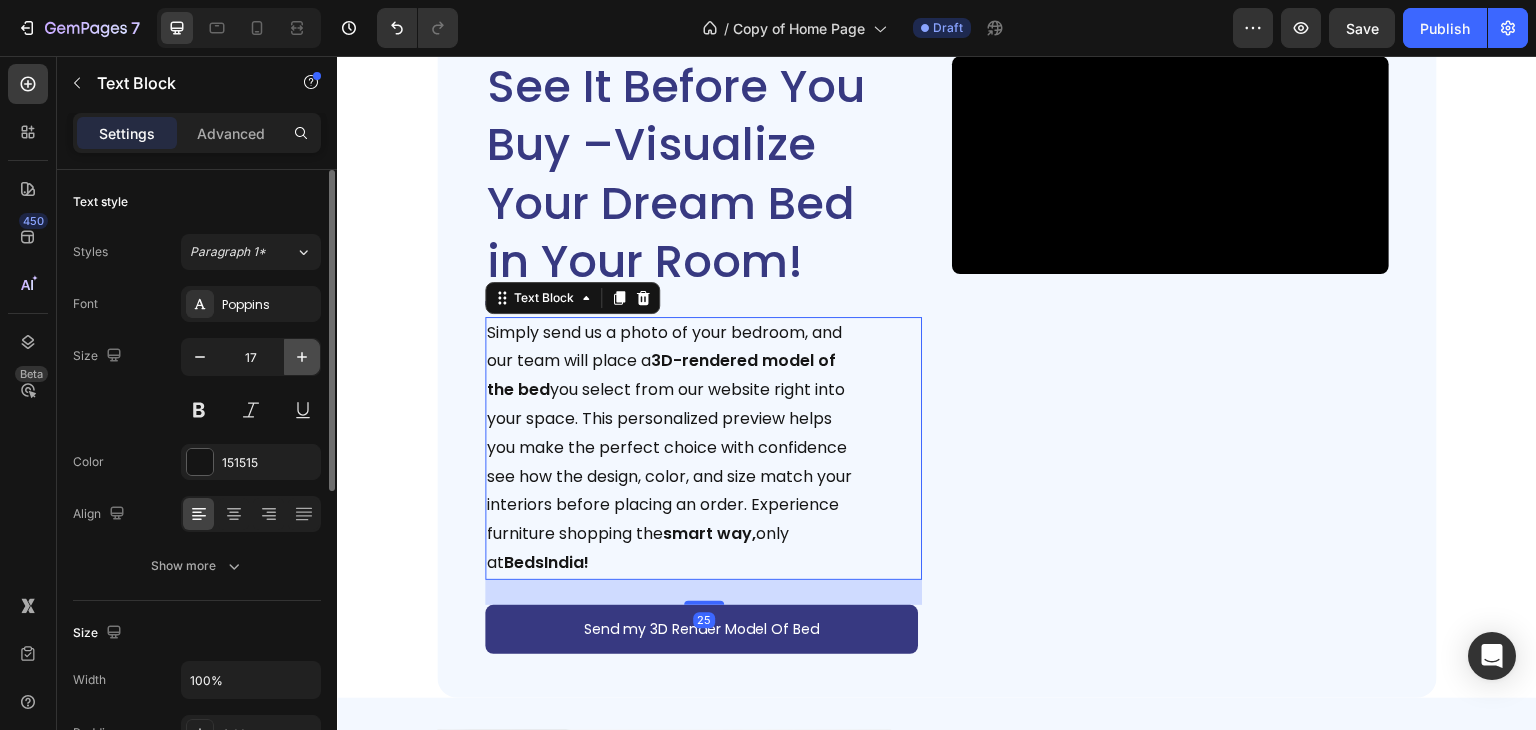 click 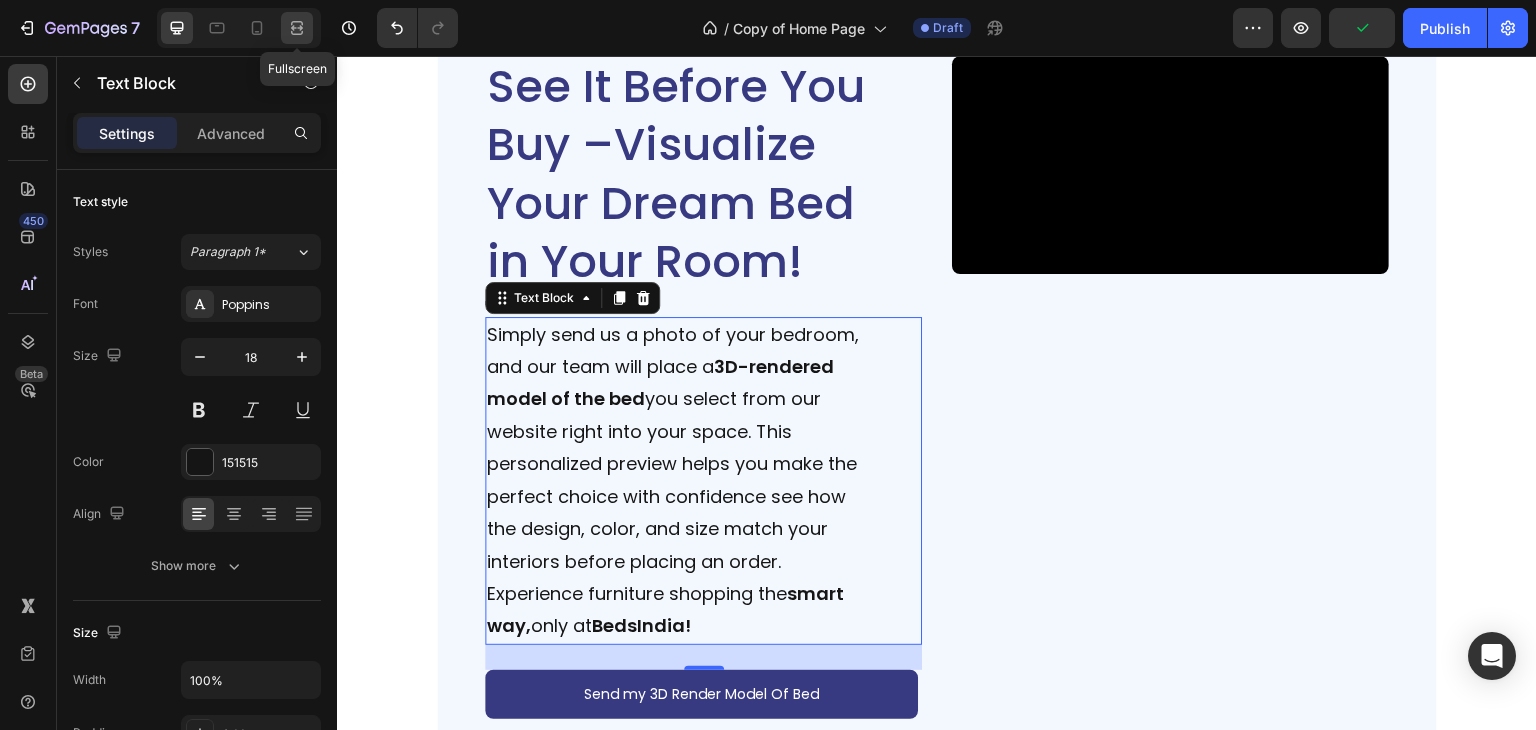 click 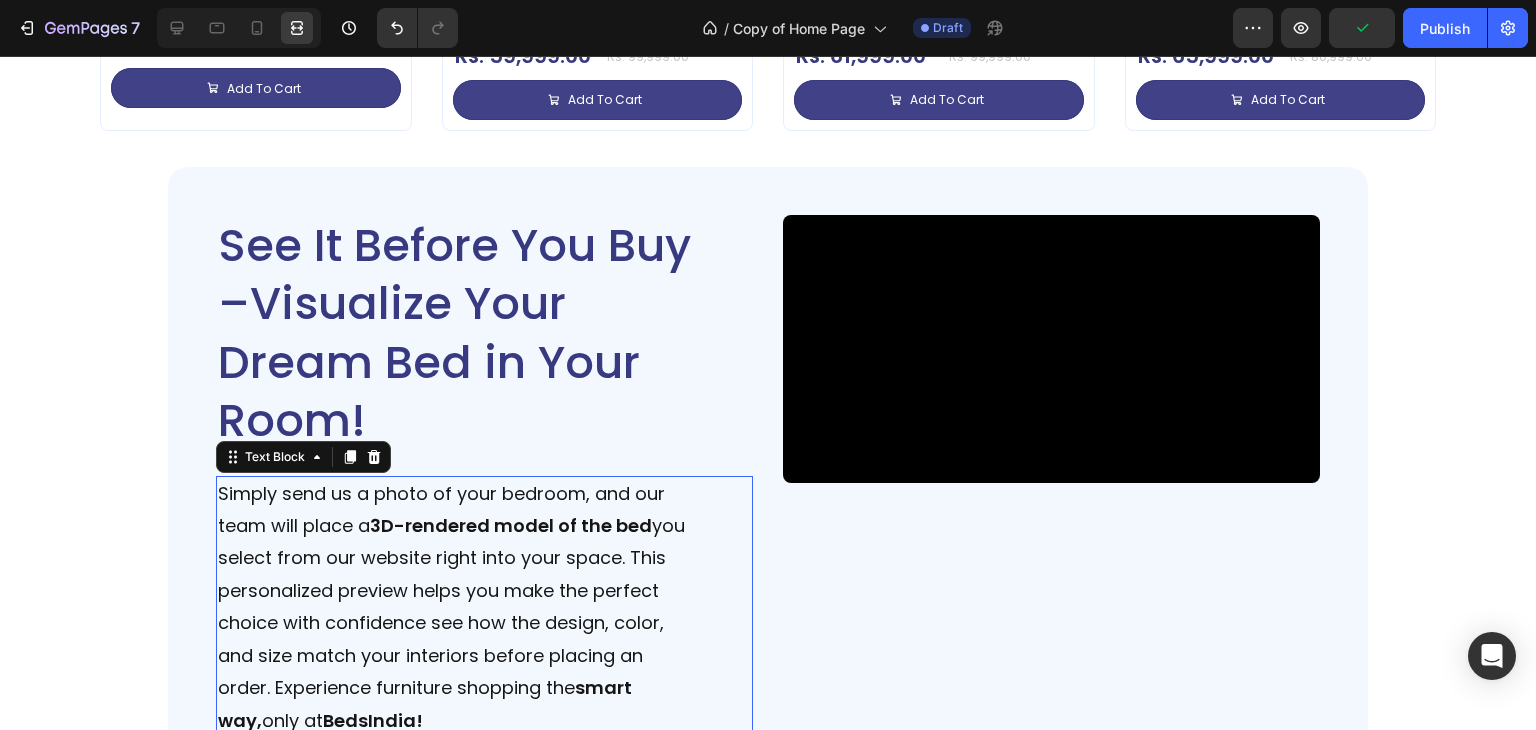 scroll, scrollTop: 3302, scrollLeft: 0, axis: vertical 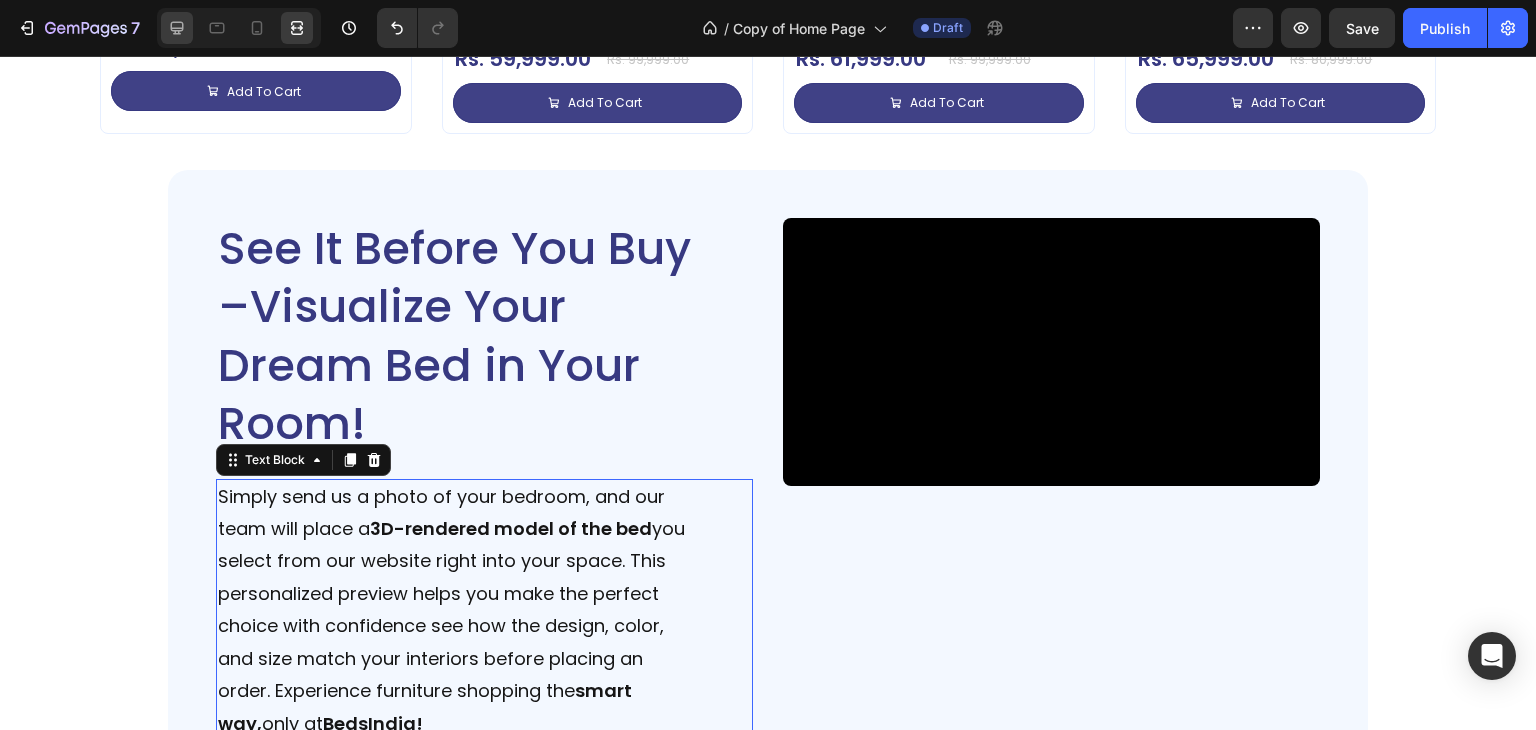 click 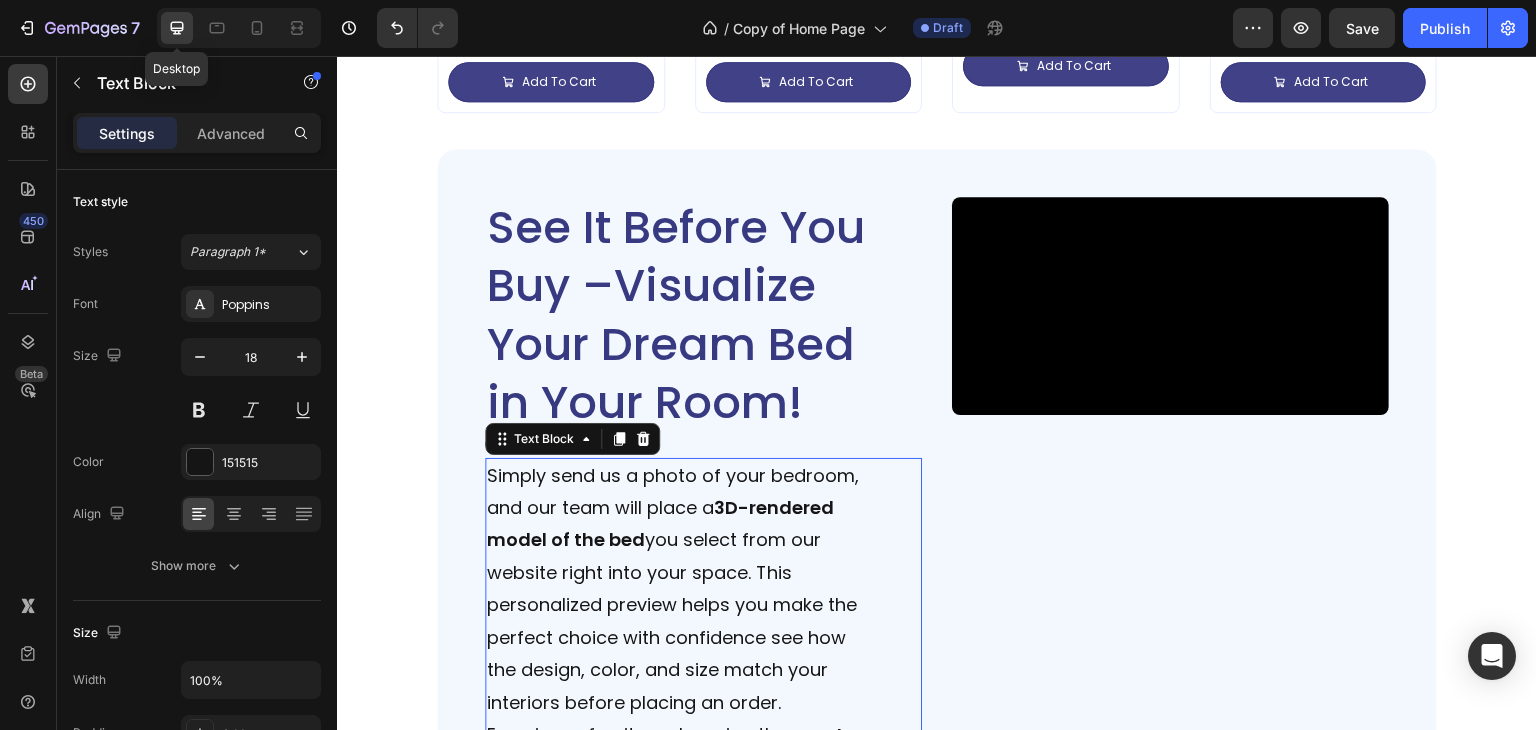 scroll, scrollTop: 3229, scrollLeft: 0, axis: vertical 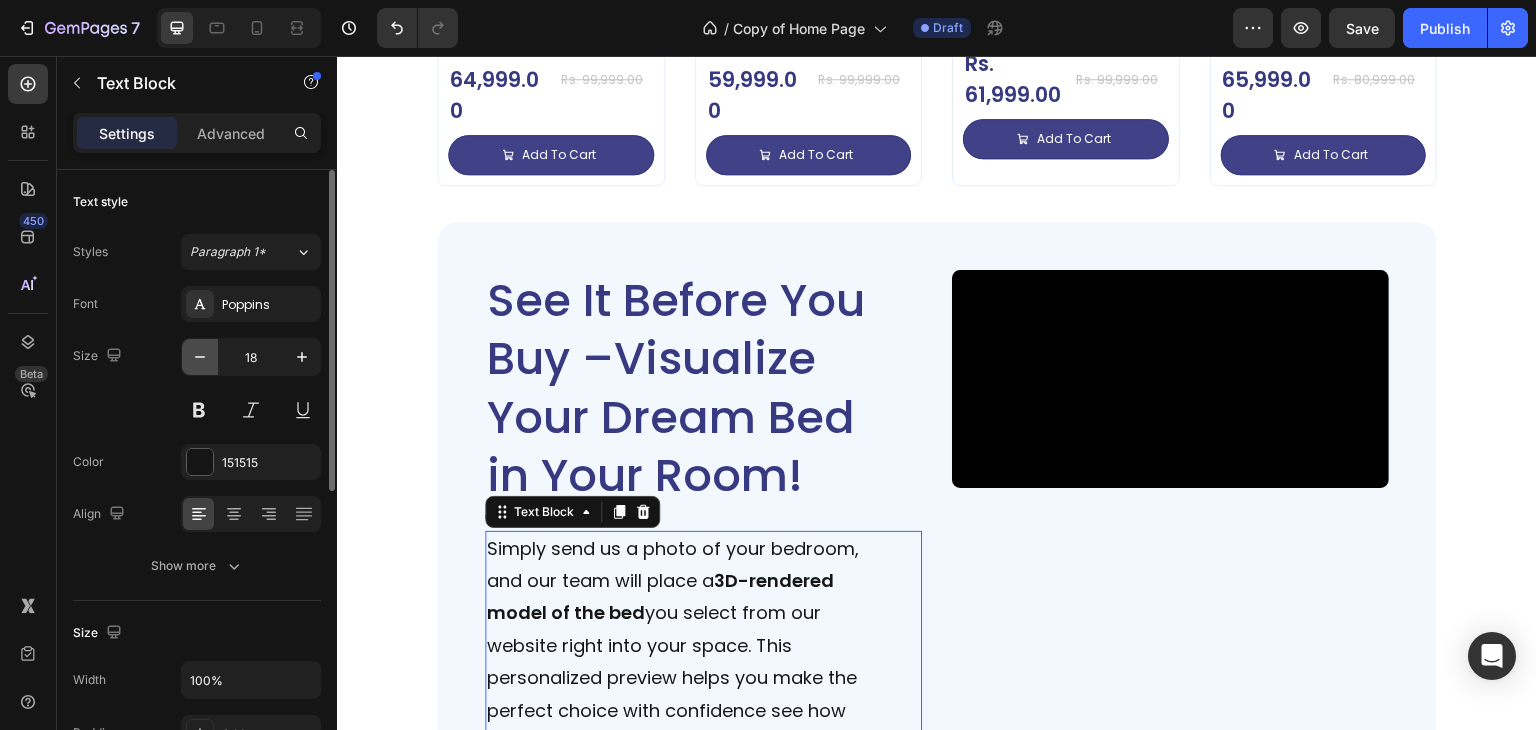 click 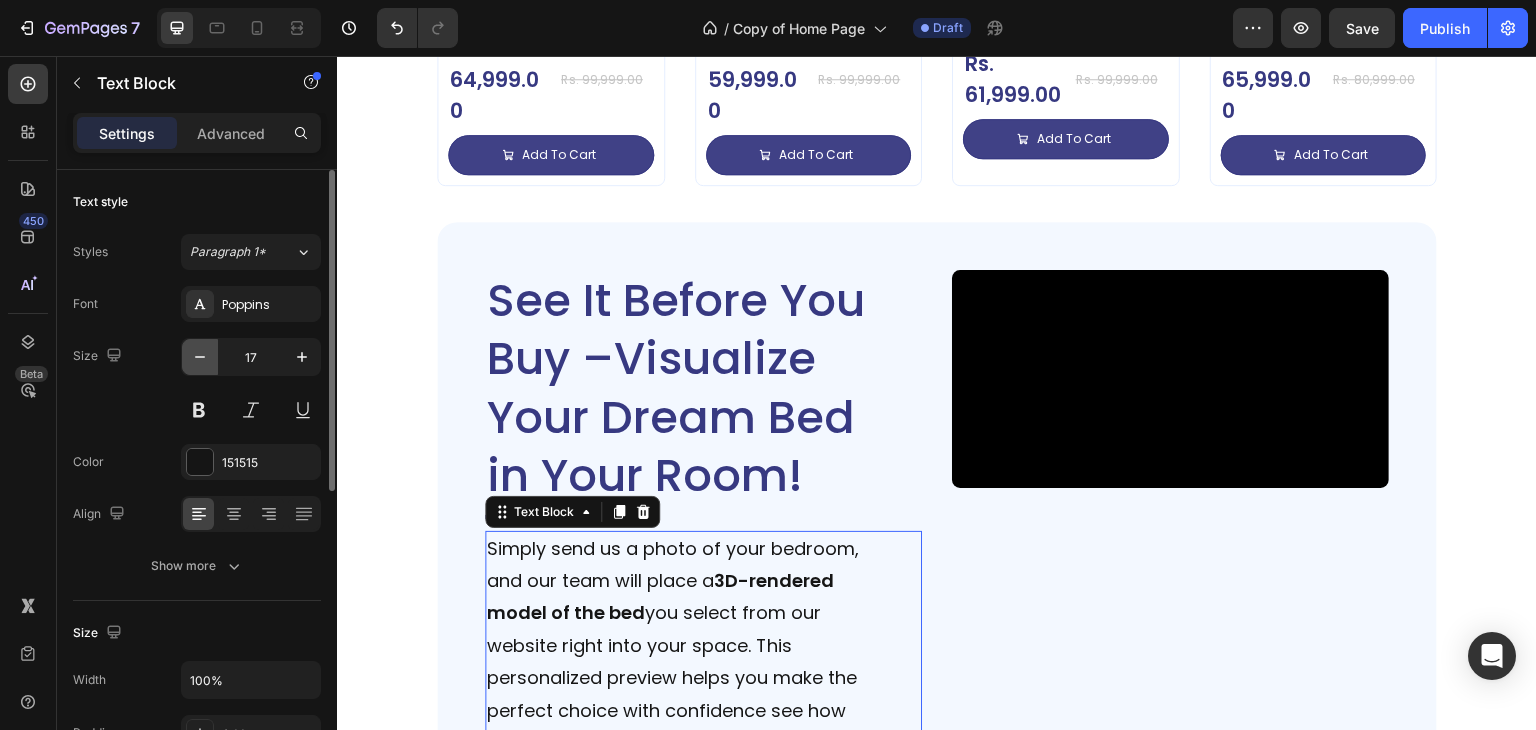 click 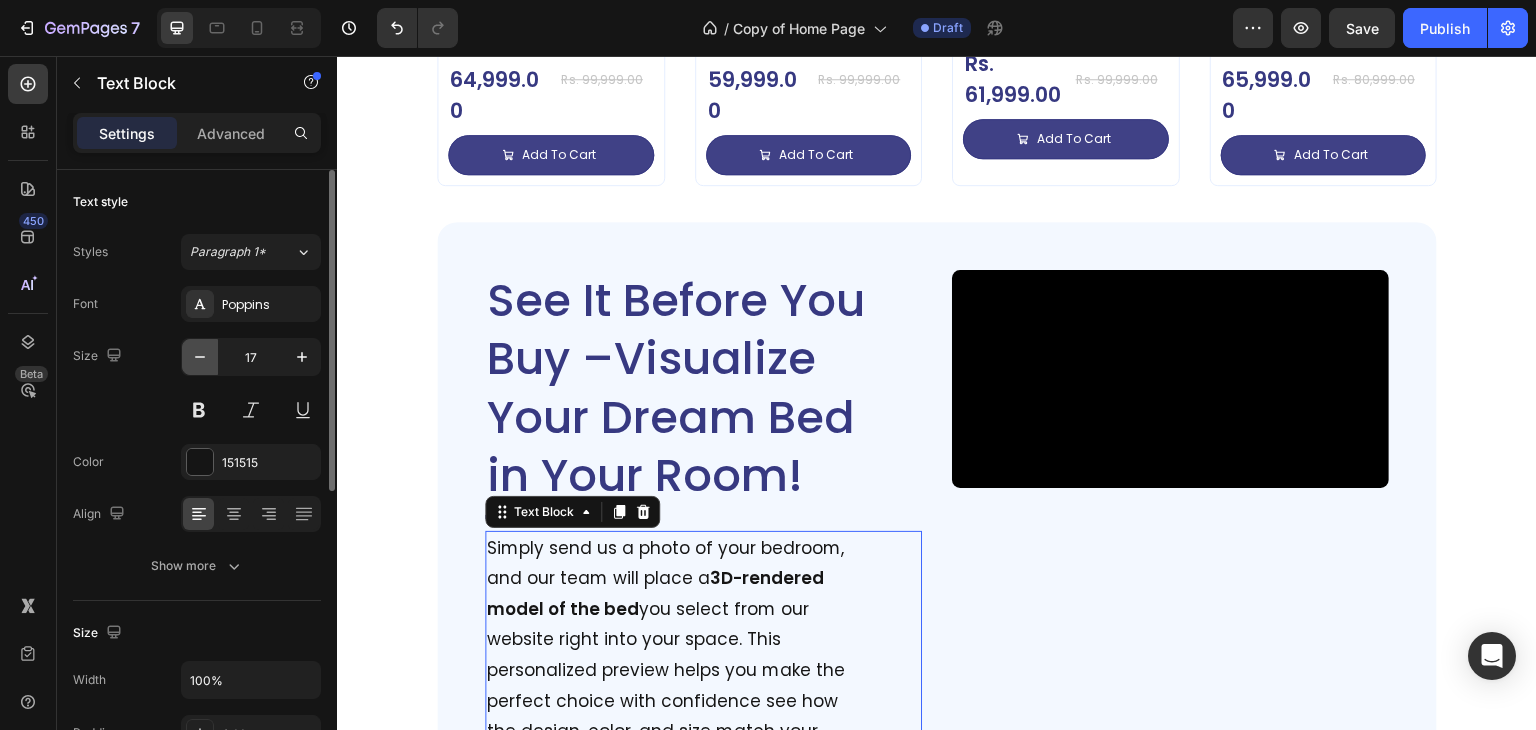 type on "16" 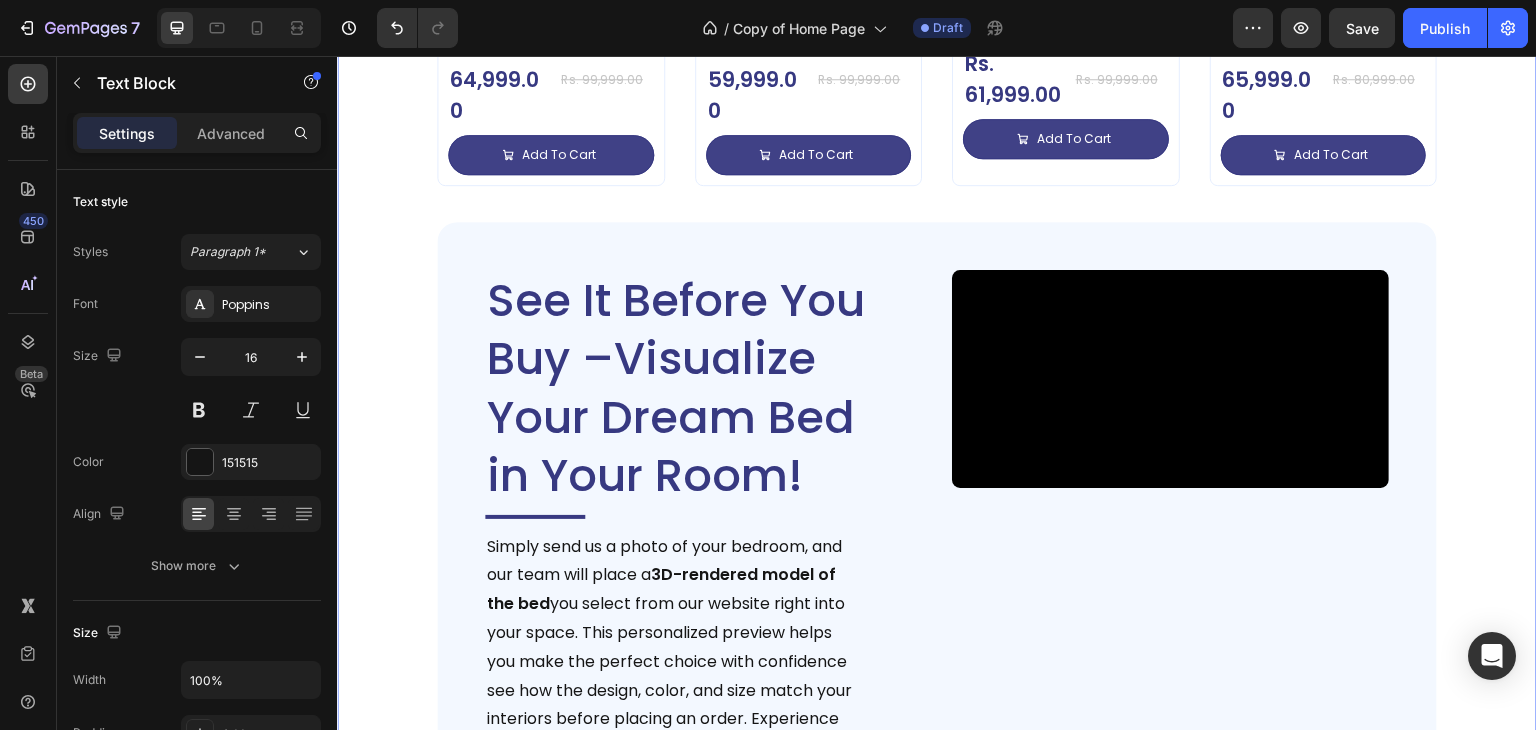 click on "Deal of the Day – Don’t Miss It! Heading Impressive Collection for your Dream Bedroom Text Block Sale 35% off Product Badge Product Images Tecco Upholstered Bed In Towel Cloth Product Title Rs. 64,999.00 Product Price Product Price Row Rs. 99,999.00 Product Price Product Price Row
Add To Cart Add to Cart Row Row Row Product List Sale 40% off Product Badge Product Images Vantera Luxe Gold Panel Upholstered Bed Product Title Rs. 59,999.00 Product Price Product Price Row Rs. 99,999.00 Product Price Product Price Row
Add To Cart Add to Cart Row Row Row Product List Sale 38% off Product Badge Product Images Regal Edge Velvet Panel Upholstered Bed Product Title Rs. 61,999.00 Product Price Product Price Row Rs. 99,999.00 Product Price Product Price Row
Add To Cart Add to Cart Row Row Row Product List Sale 19% off Product Badge Product Images Mellow Plush Grid Tufted Upholstered Bed Product Title Rs. 65,999.00 Product Price Product Price Row Rs. 80,999.00 Row Row" at bounding box center (937, 258) 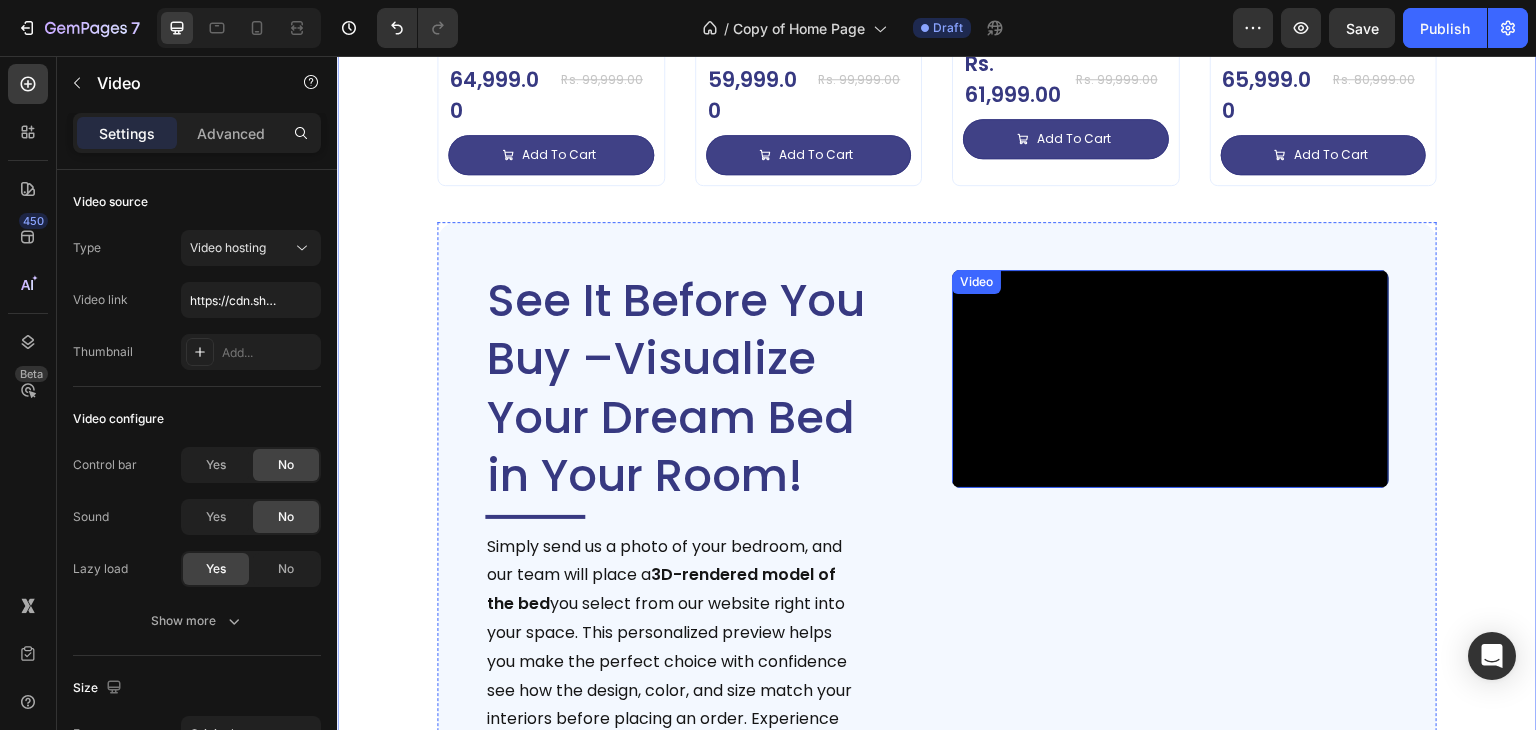 click at bounding box center (1170, 379) 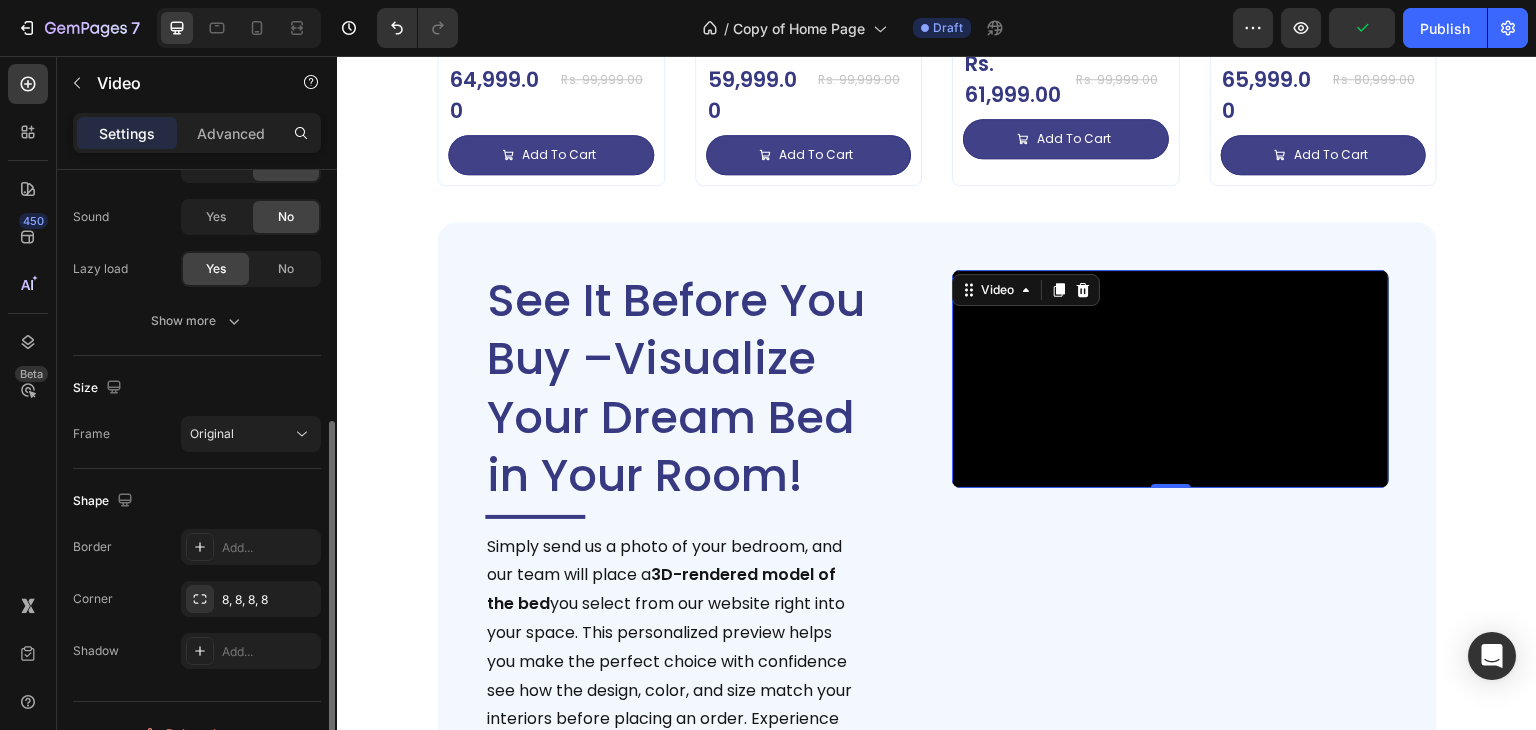 scroll, scrollTop: 334, scrollLeft: 0, axis: vertical 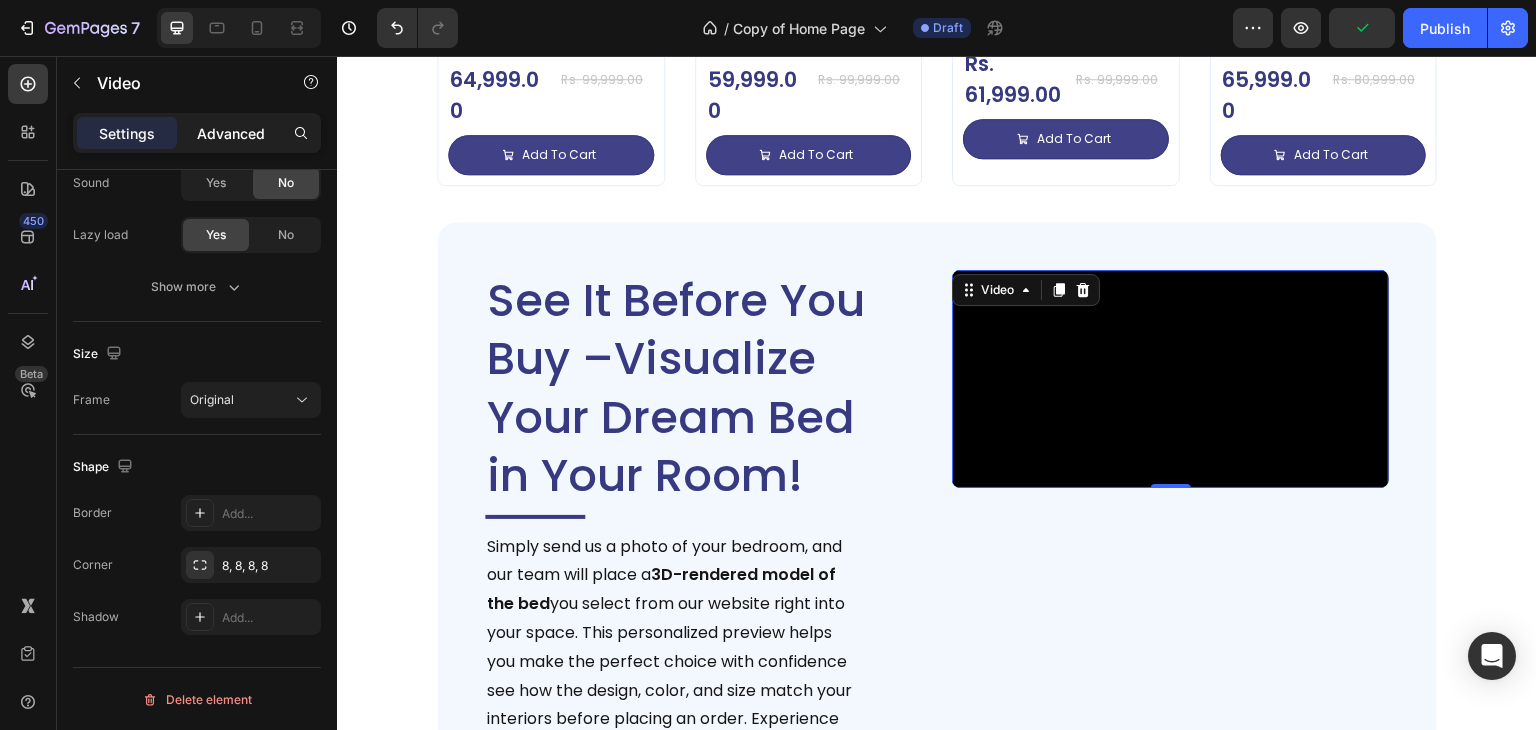 click on "Advanced" at bounding box center (231, 133) 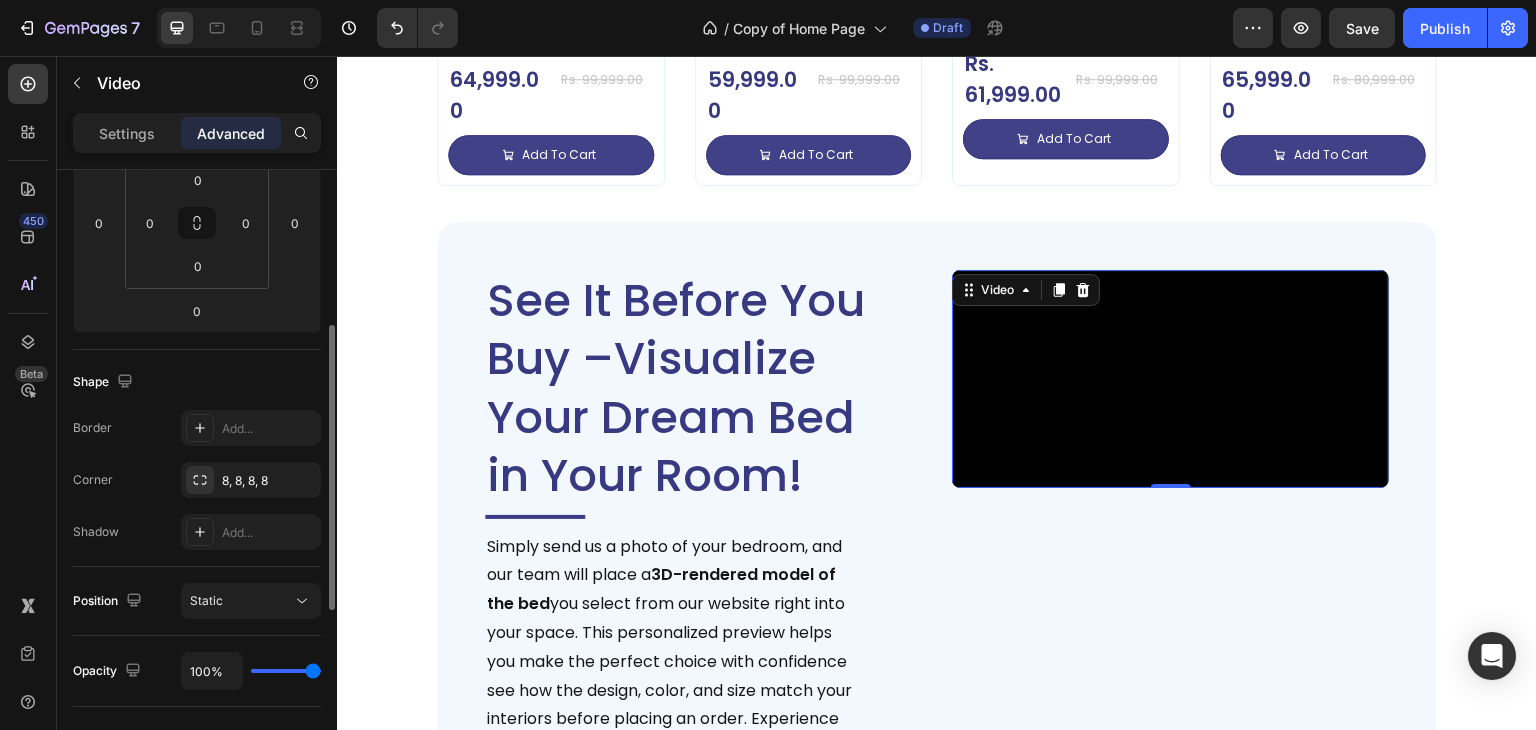 scroll, scrollTop: 534, scrollLeft: 0, axis: vertical 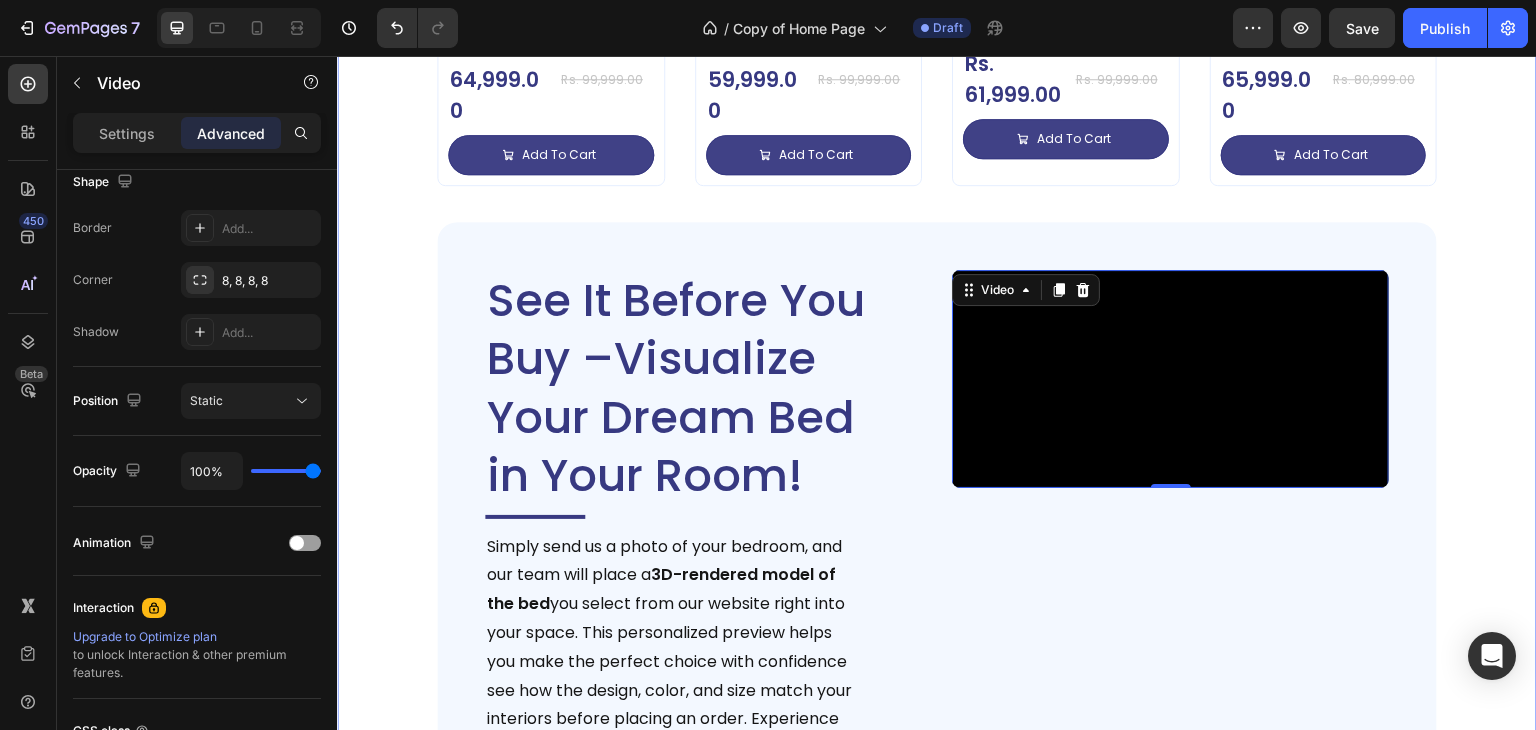 click on "Deal of the Day – Don’t Miss It! Heading Impressive Collection for your Dream Bedroom Text Block Sale 35% off Product Badge Product Images Tecco Upholstered Bed In Towel Cloth Product Title Rs. 64,999.00 Product Price Product Price Row Rs. 99,999.00 Product Price Product Price Row
Add To Cart Add to Cart Row Row Row Product List Sale 40% off Product Badge Product Images Vantera Luxe Gold Panel Upholstered Bed Product Title Rs. 59,999.00 Product Price Product Price Row Rs. 99,999.00 Product Price Product Price Row
Add To Cart Add to Cart Row Row Row Product List Sale 38% off Product Badge Product Images Regal Edge Velvet Panel Upholstered Bed Product Title Rs. 61,999.00 Product Price Product Price Row Rs. 99,999.00 Product Price Product Price Row
Add To Cart Add to Cart Row Row Row Product List Sale 19% off Product Badge Product Images Mellow Plush Grid Tufted Upholstered Bed Product Title Rs. 65,999.00 Product Price Product Price Row Rs. 80,999.00 Row Row" at bounding box center (937, 258) 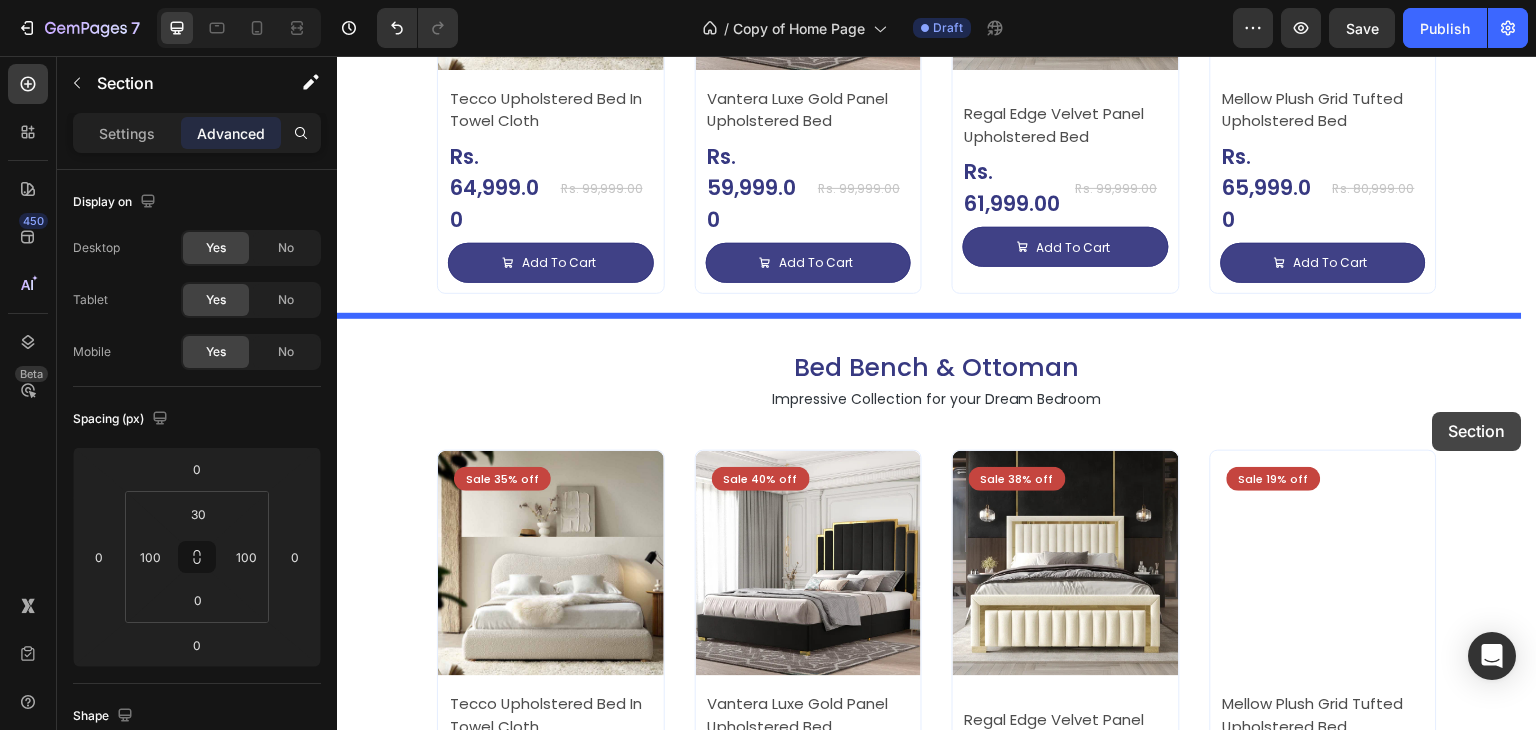 scroll, scrollTop: 4805, scrollLeft: 0, axis: vertical 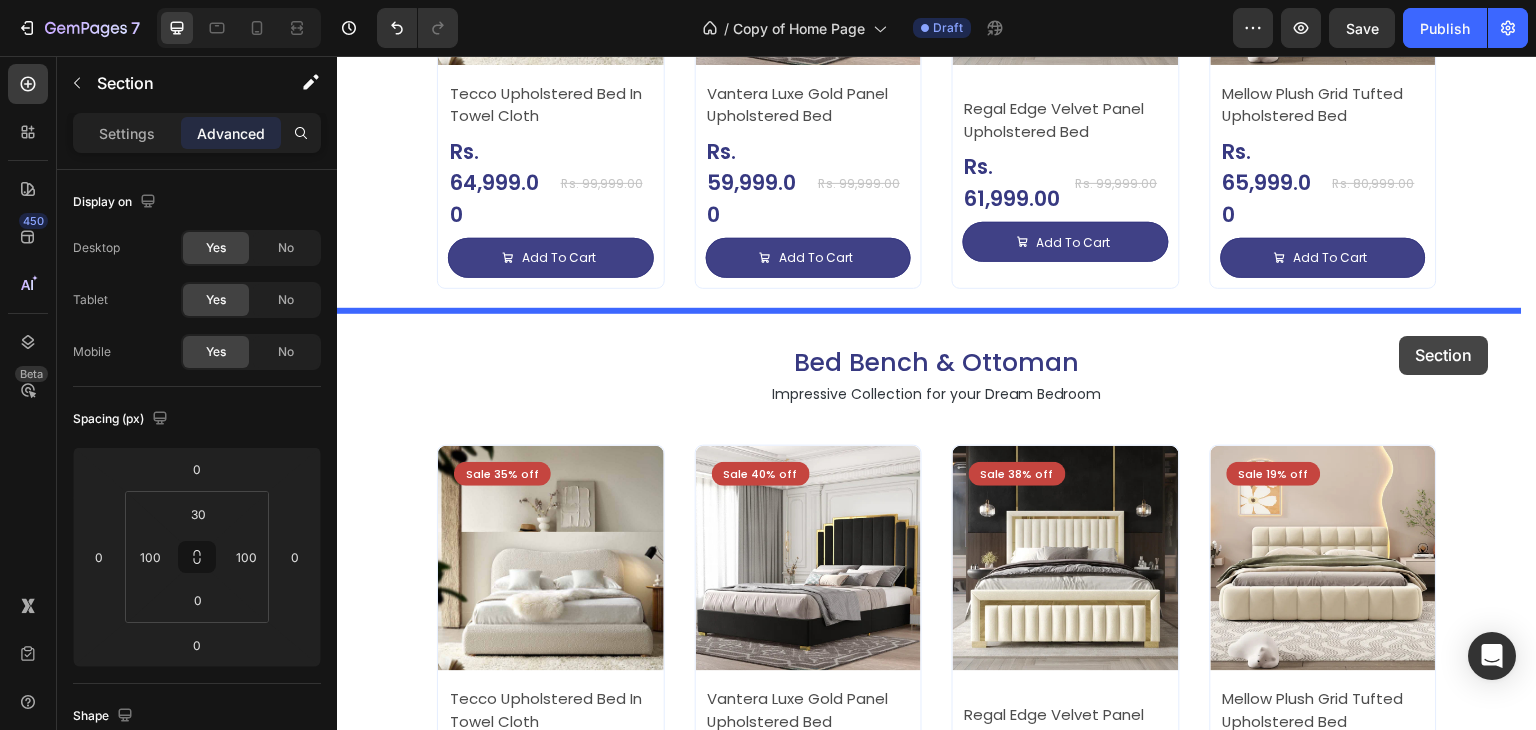drag, startPoint x: 1489, startPoint y: 369, endPoint x: 1400, endPoint y: 336, distance: 94.92102 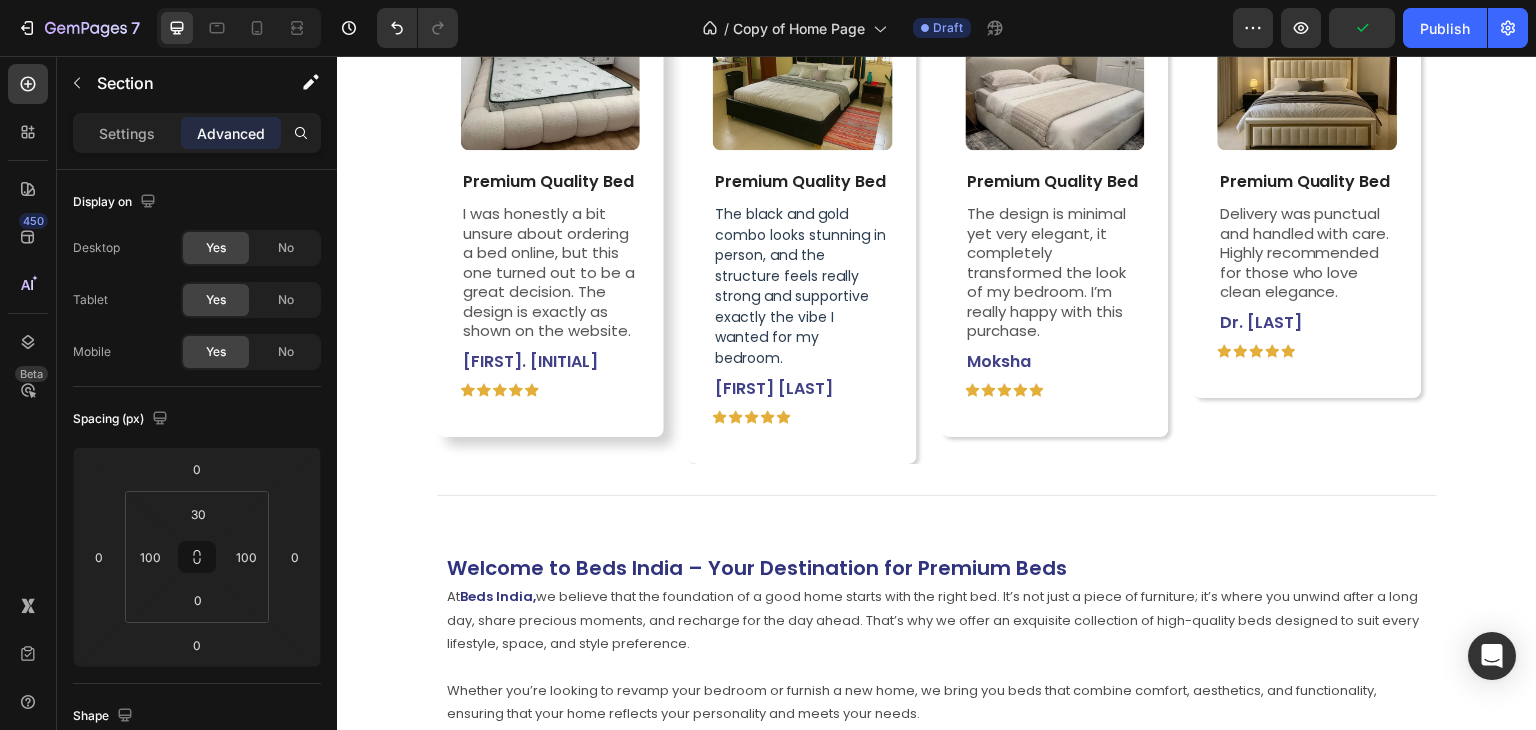scroll, scrollTop: 5559, scrollLeft: 0, axis: vertical 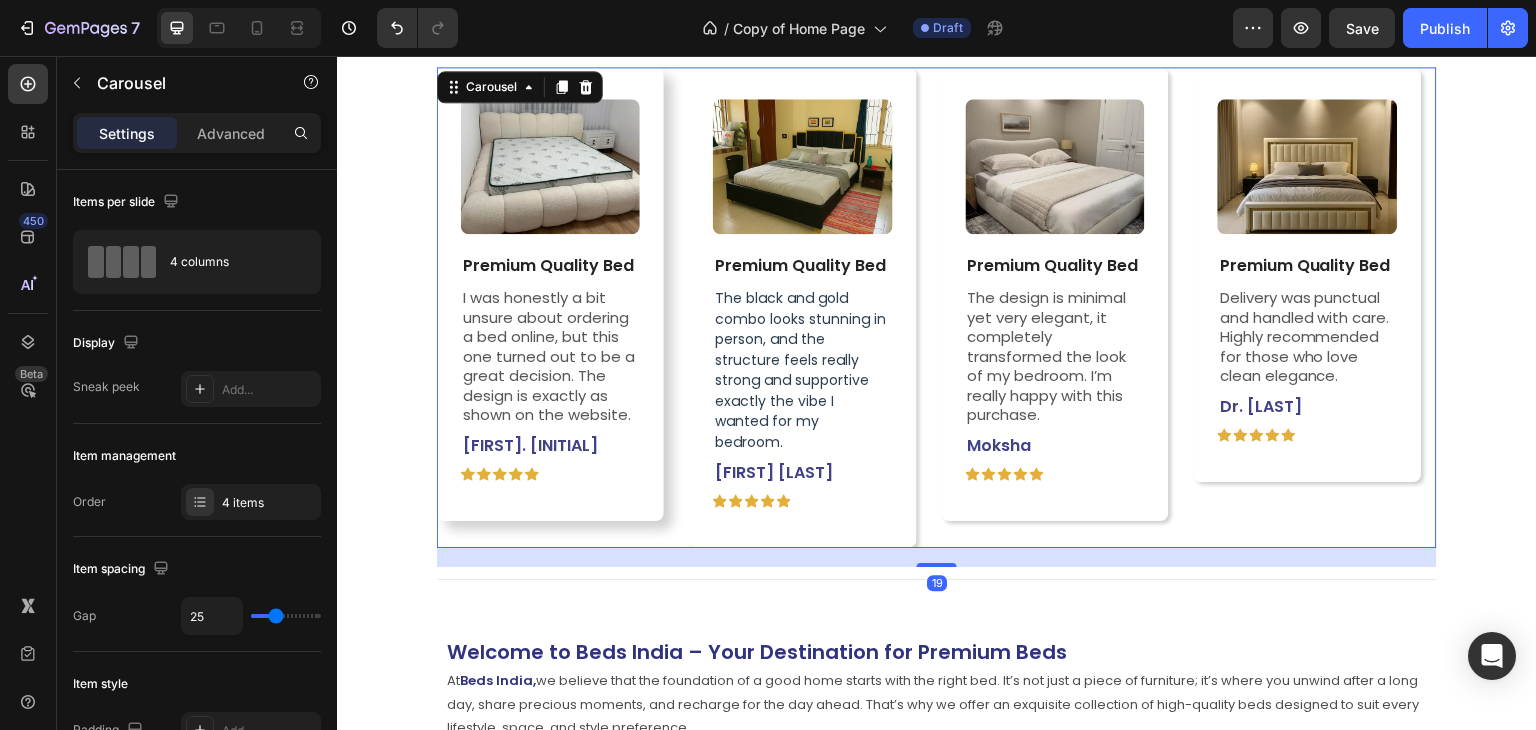click on "Image Premium Quality Bed Text Block I was honestly a bit unsure about ordering a bed online, but this one turned out to be a great decision. The design is exactly as shown on the website. Text Block [FIRST] [LAST] Text Block Icon Icon Icon Icon Icon Icon List Row Row Image Premium Quality Bed Text Block The black and gold combo looks stunning in person, and the structure feels really strong and supportive exactly the vibe I wanted for my bedroom. Text Block [FIRST] [LAST] Text Block Icon Icon Icon Icon Icon Icon List Row Row Image Premium Quality Bed Text Block The design is minimal yet very elegant, it completely transformed the look of my bedroom. I’m really happy with this purchase. Text Block [FIRST] Text Block Icon Icon Icon Icon Icon Icon List Row Row Image Premium Quality Bed Text Block Delivery was punctual and handled with care. Highly recommended for those who love clean elegance. Text Block [TITLE] [LAST] Text Block Icon Icon Icon Icon Icon Icon List Row Row" at bounding box center (937, 307) 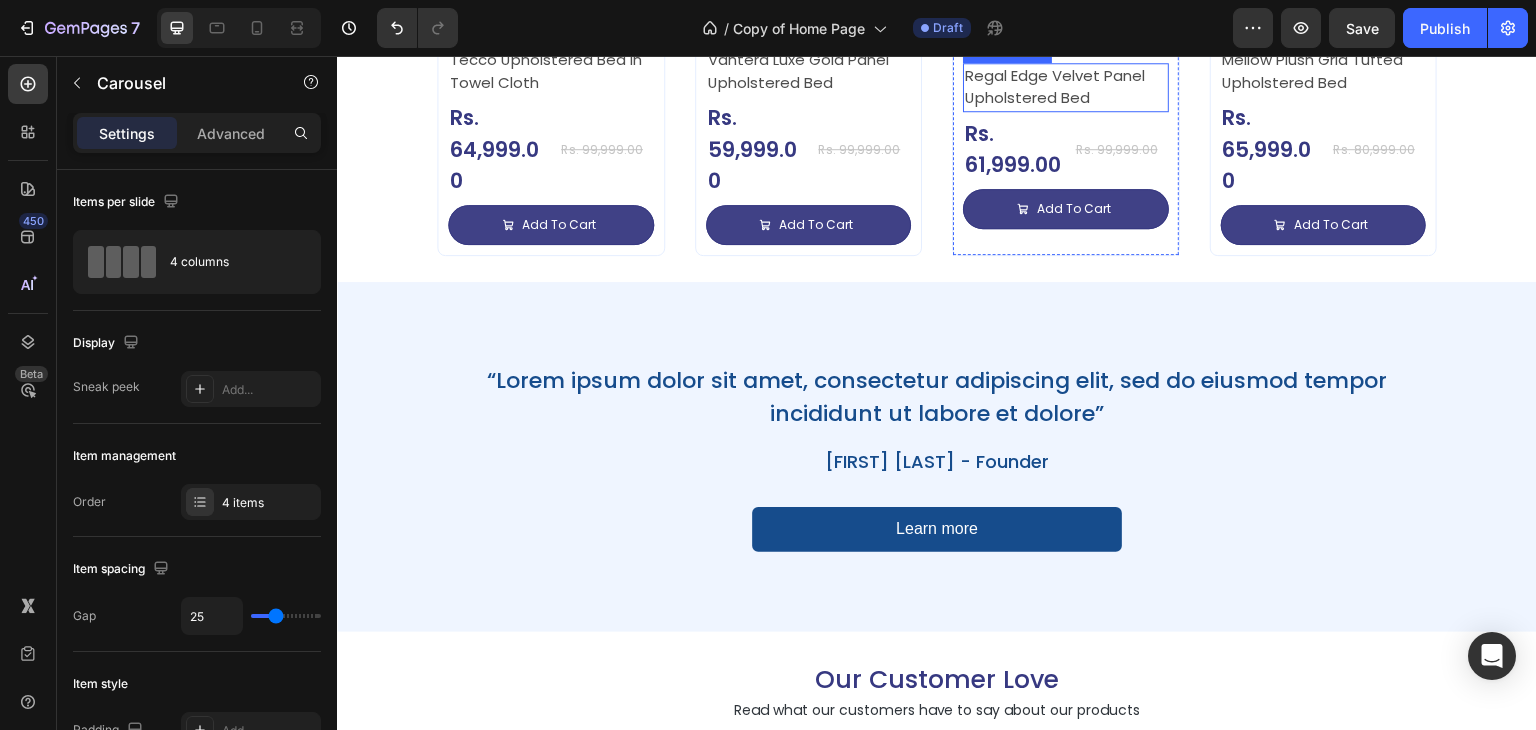 scroll, scrollTop: 5090, scrollLeft: 0, axis: vertical 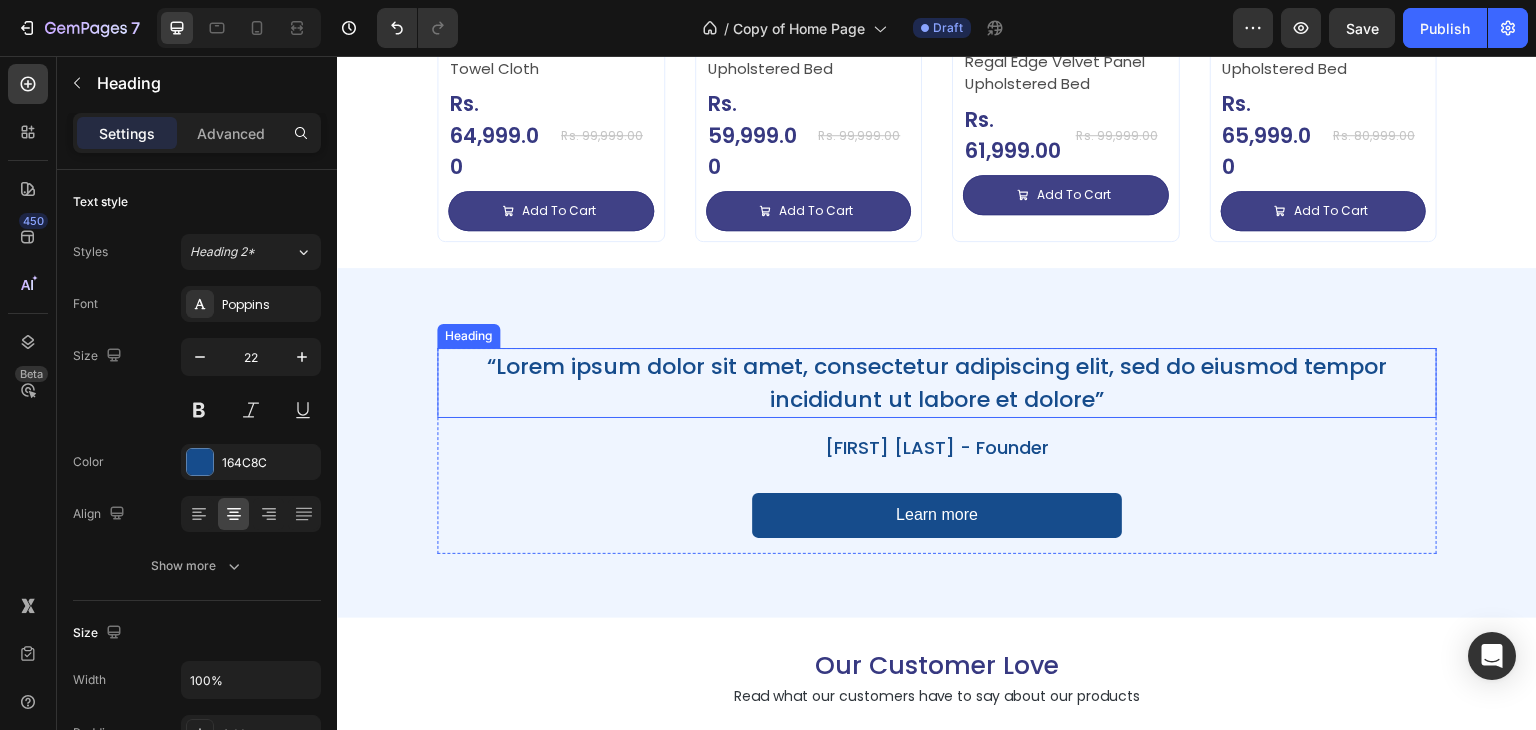 click on "“Lorem ipsum dolor sit amet, consectetur adipiscing elit, sed do eiusmod tempor incididunt ut labore et dolore”" at bounding box center (937, 383) 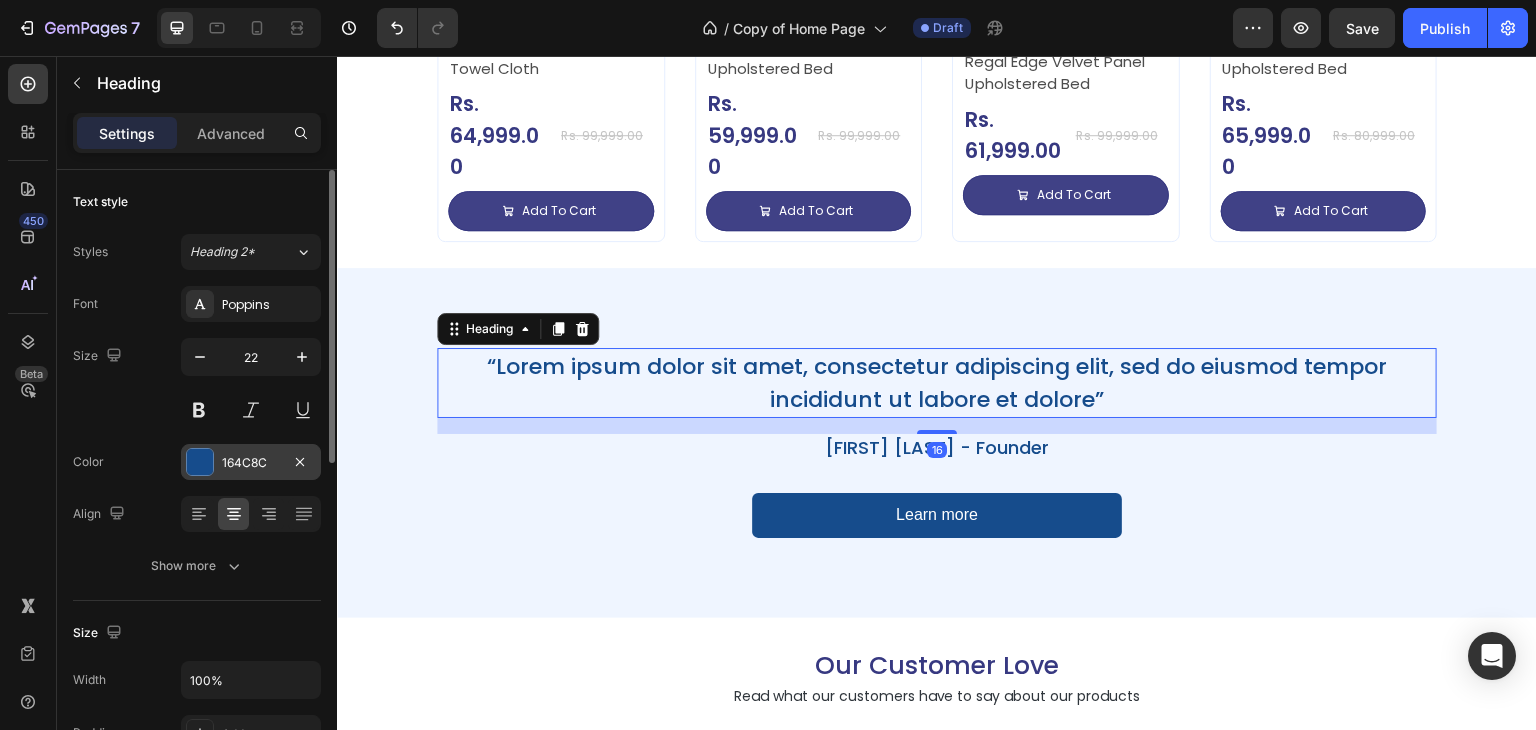 click at bounding box center (200, 462) 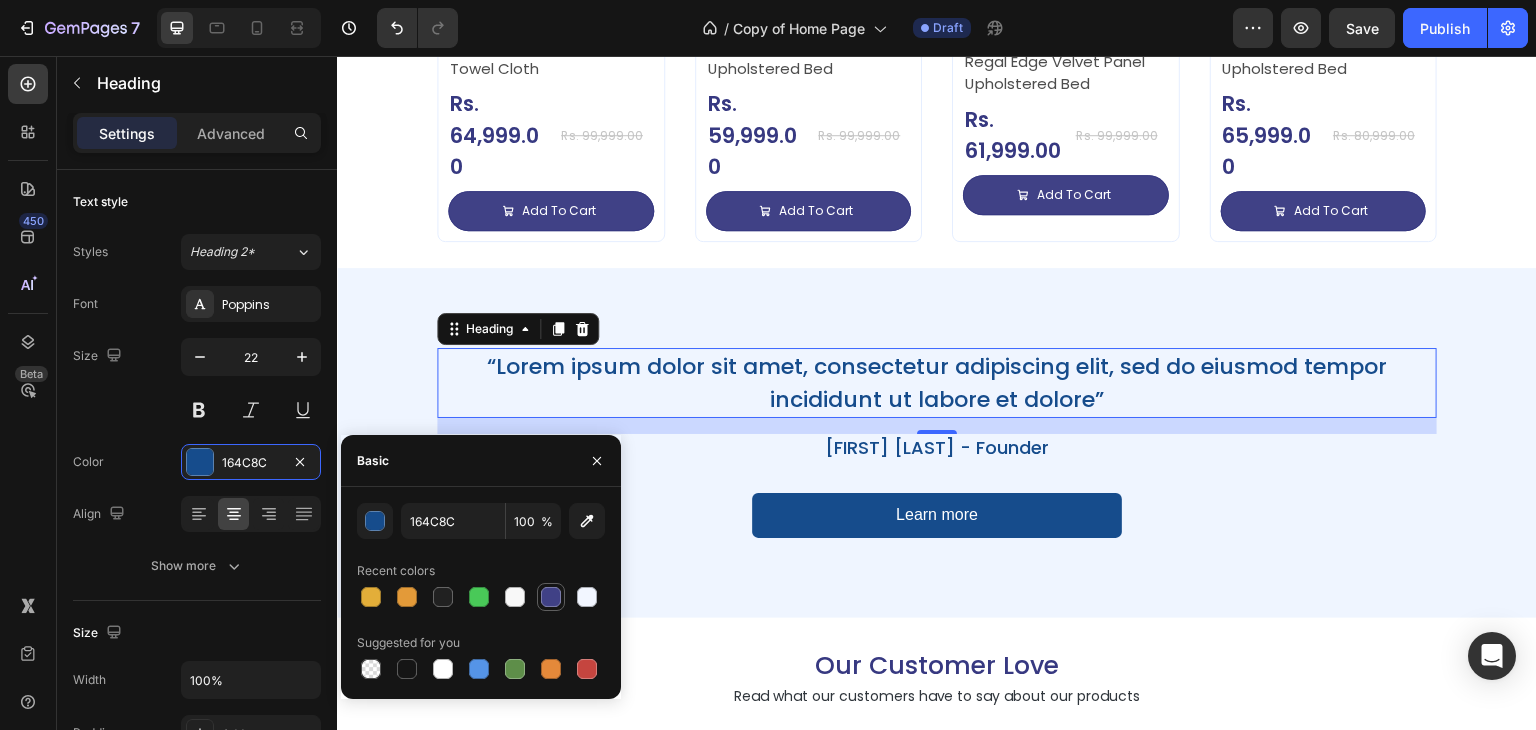 click at bounding box center (551, 597) 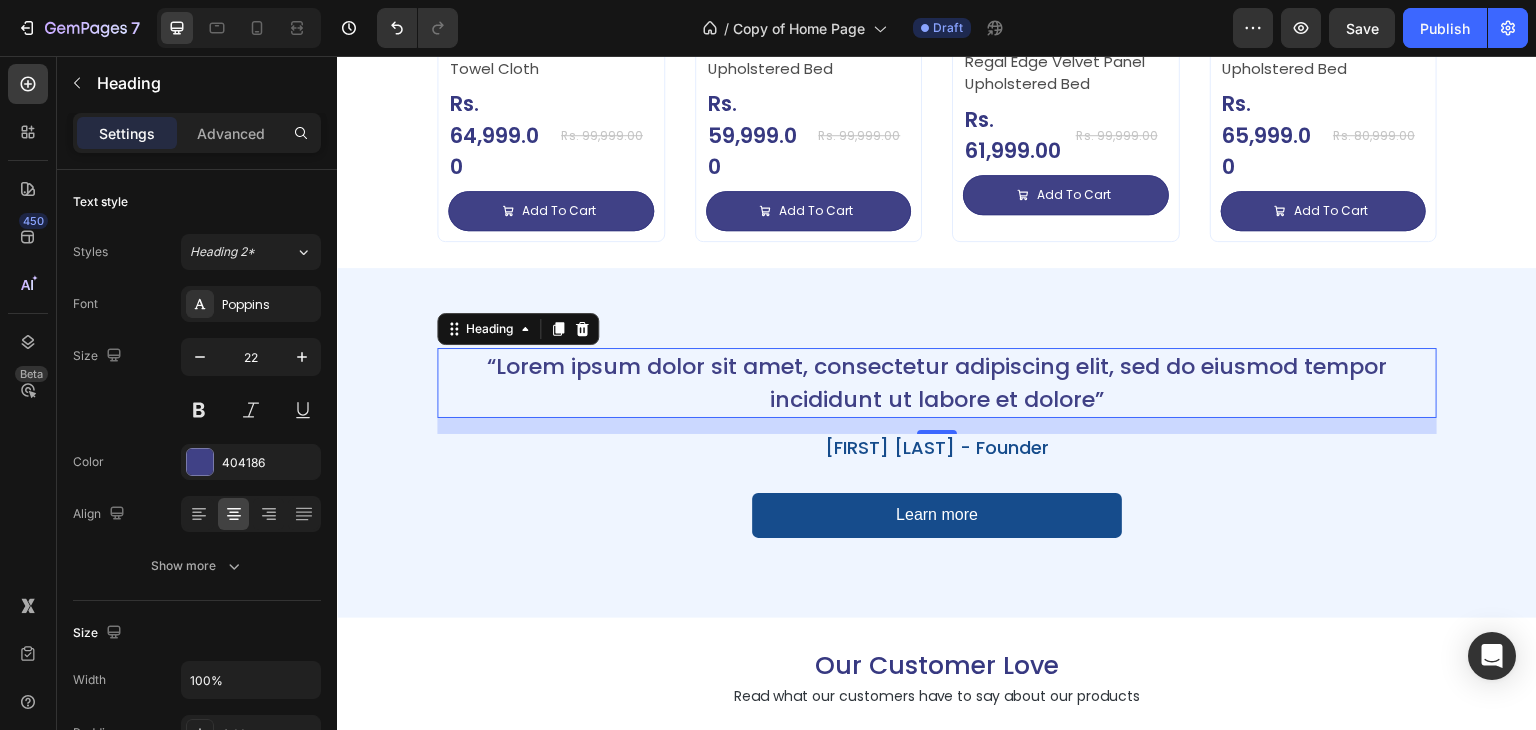 click on "16" at bounding box center (937, 450) 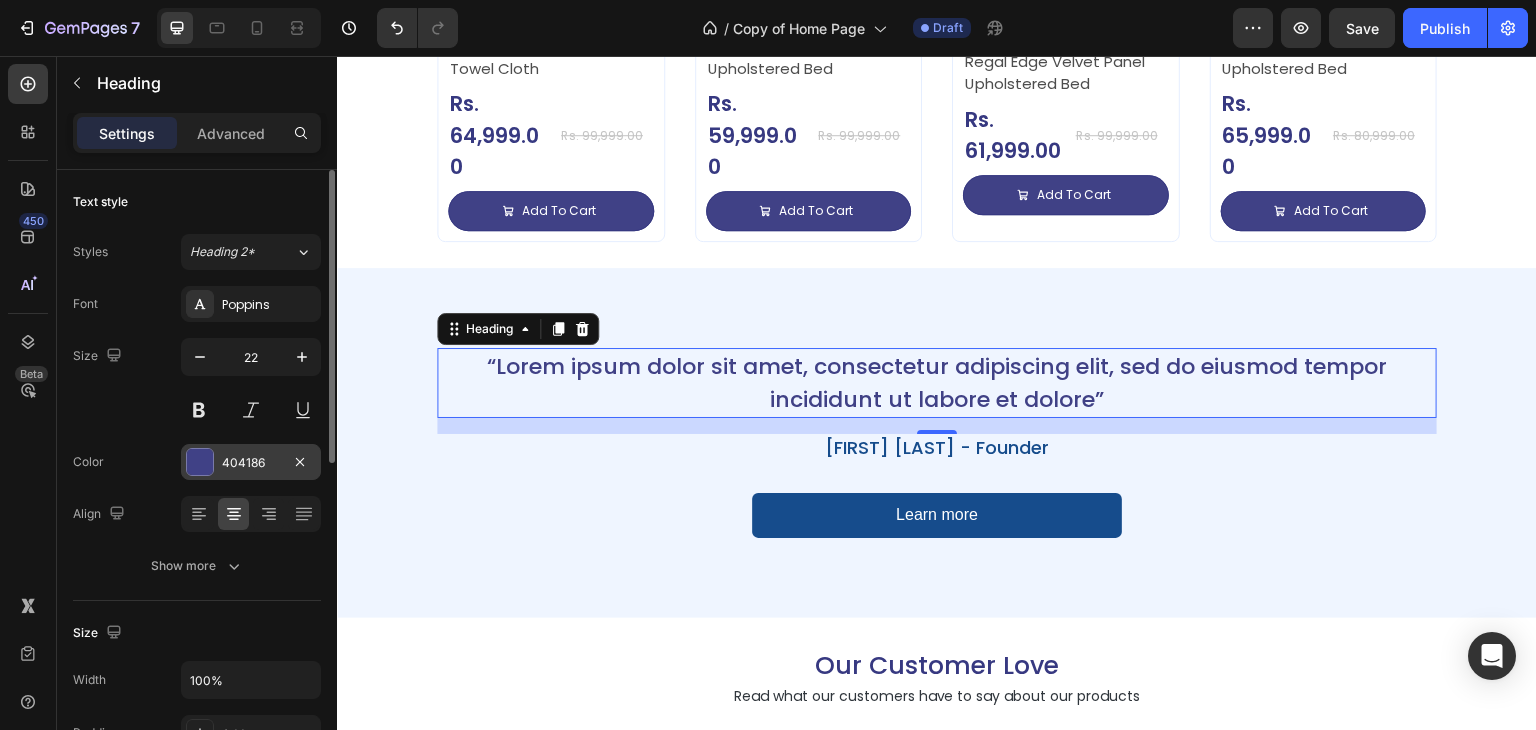 click at bounding box center [200, 462] 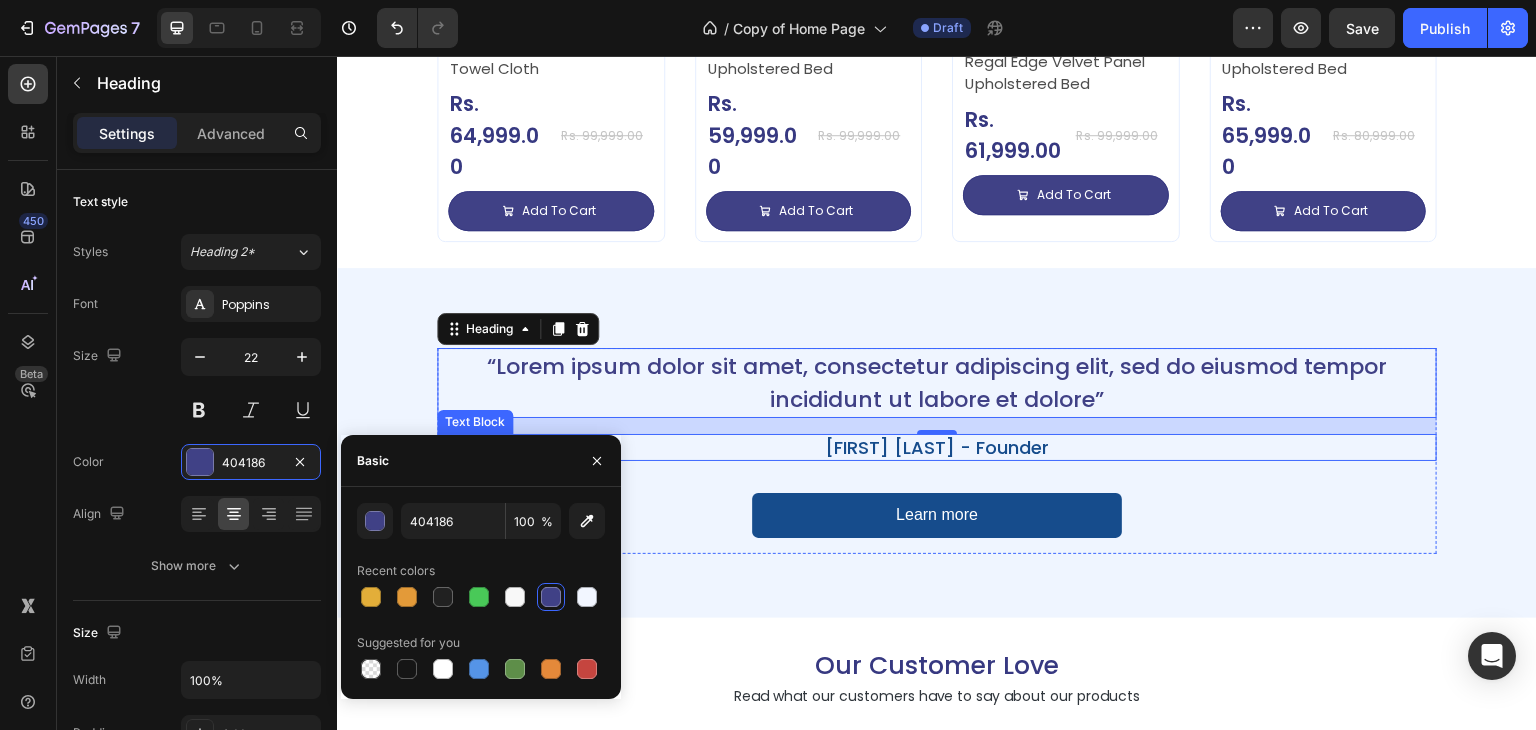 click on "Kelly G - Founder" at bounding box center [937, 447] 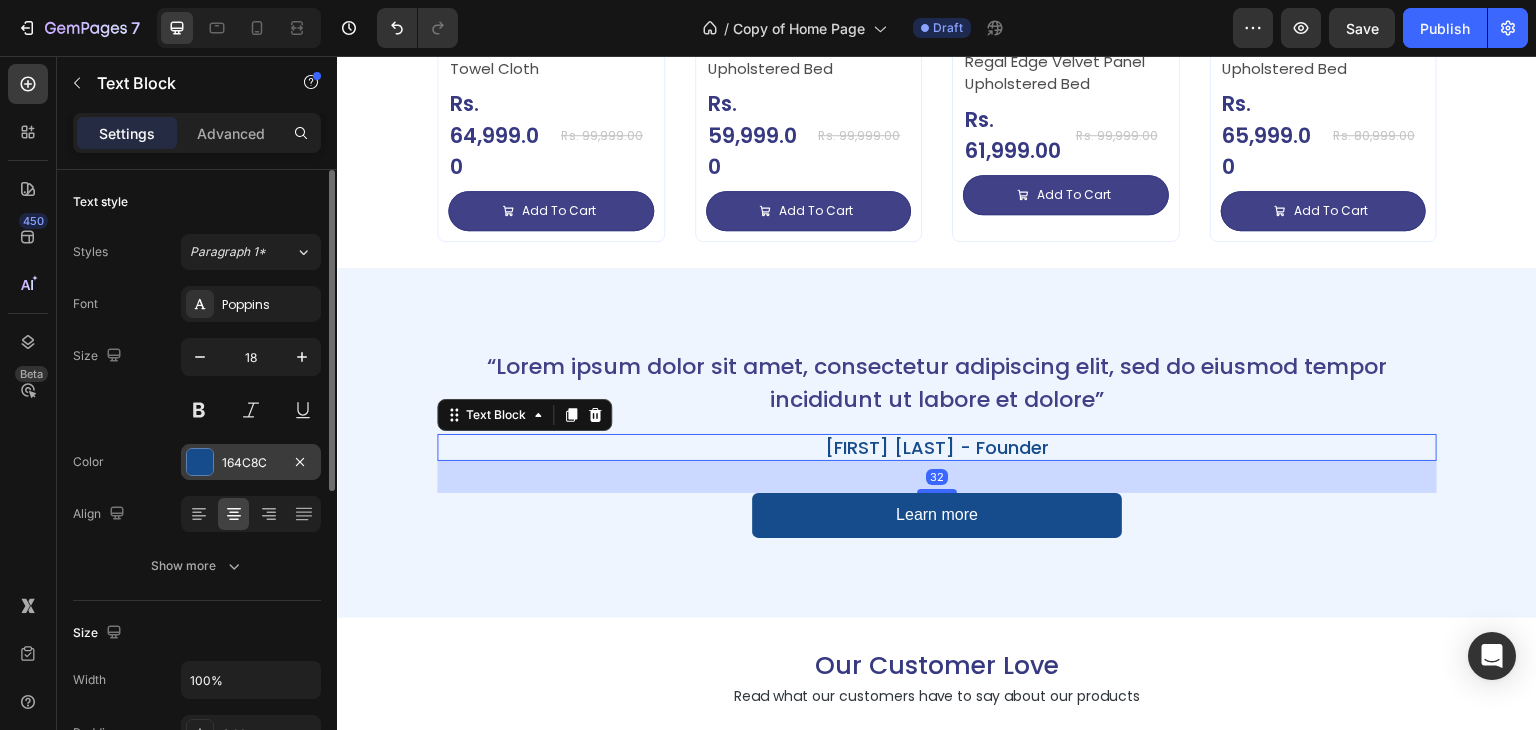 click on "164C8C" at bounding box center [251, 462] 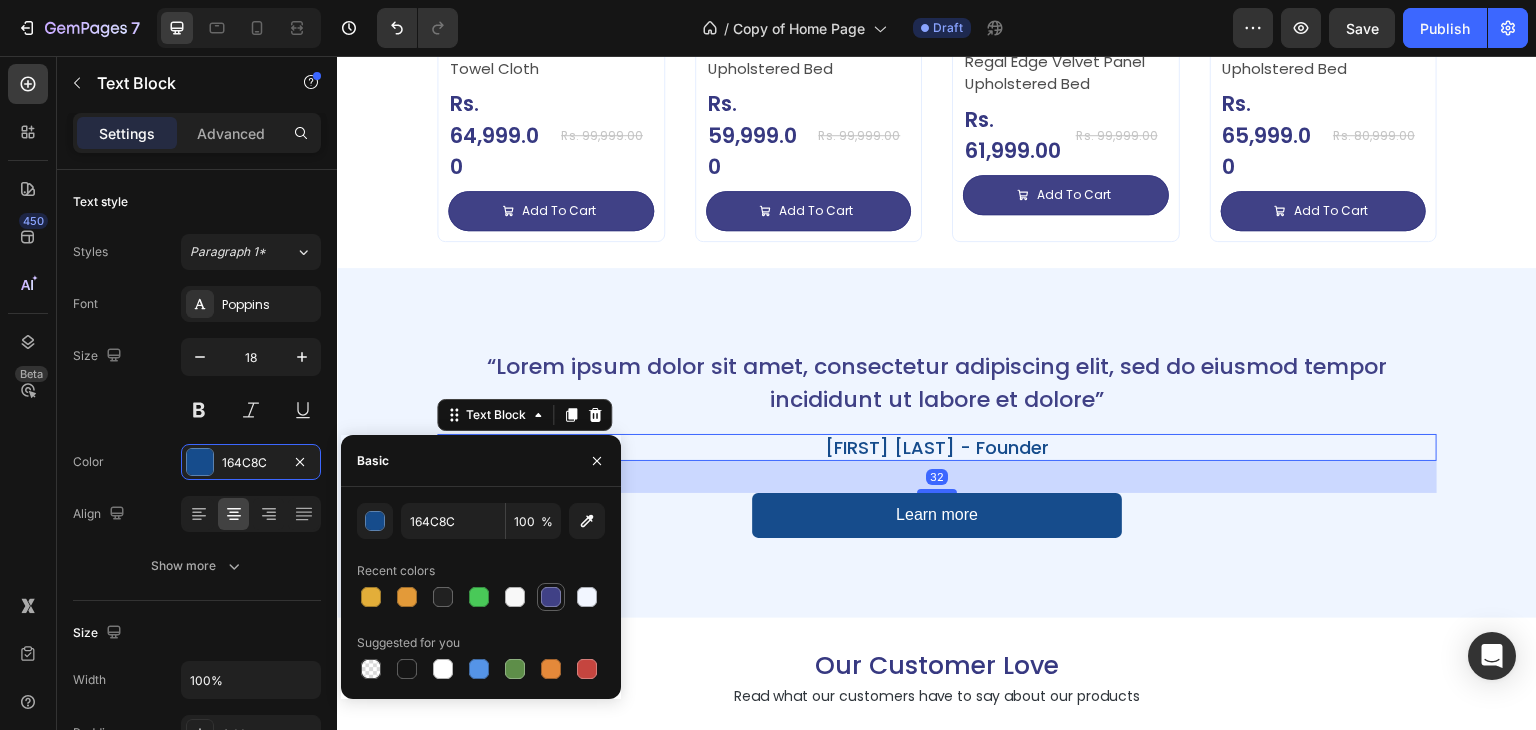 click at bounding box center [551, 597] 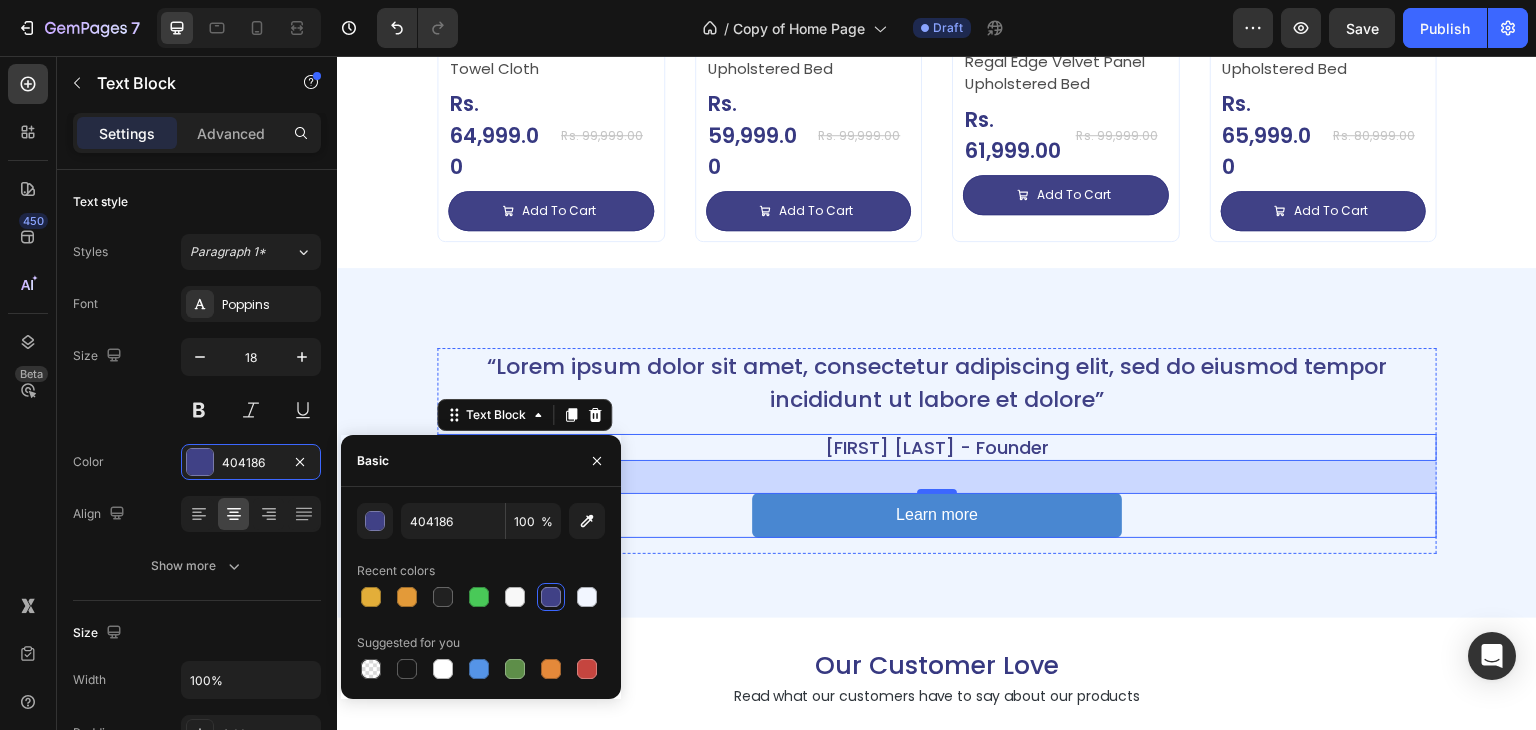 click on "Learn more" at bounding box center (937, 515) 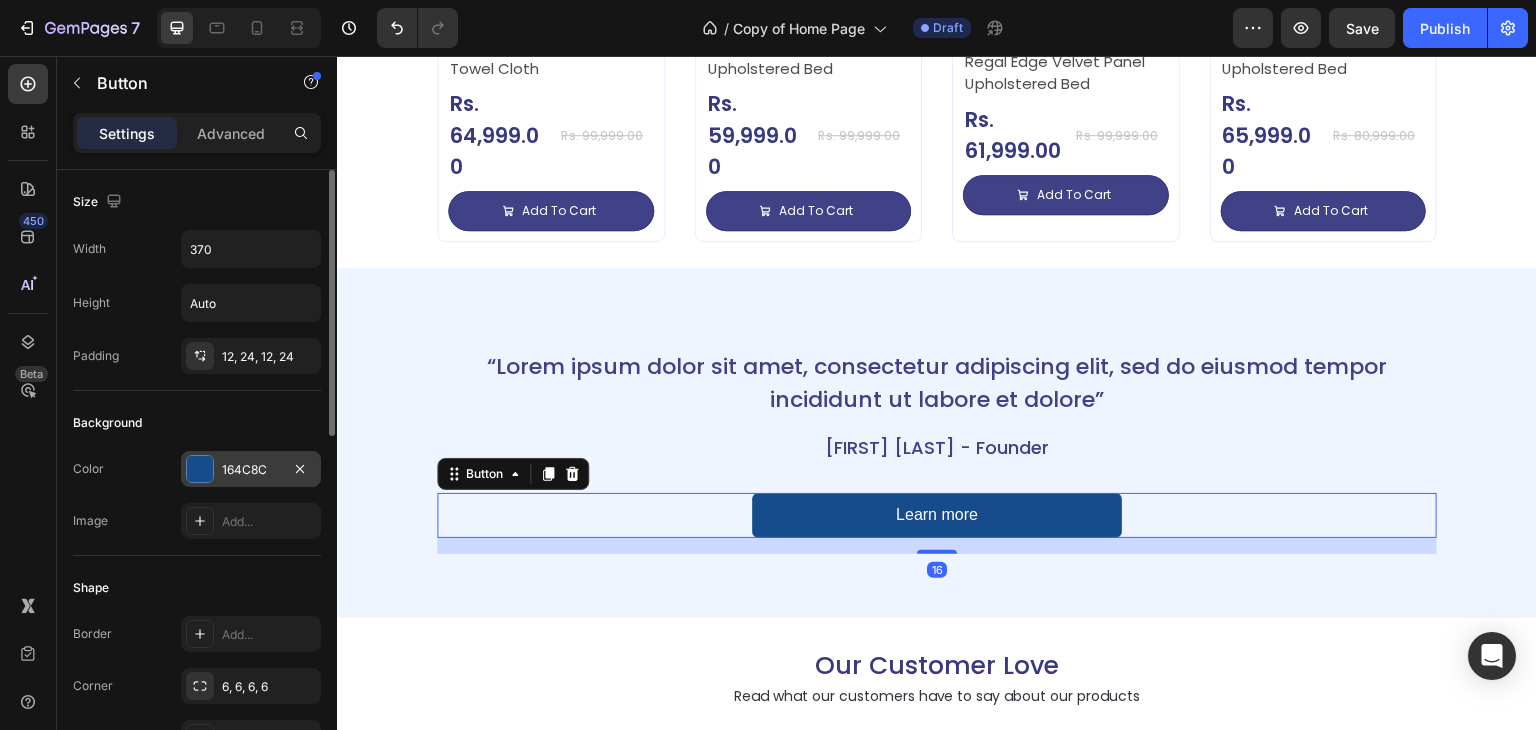 click at bounding box center [200, 469] 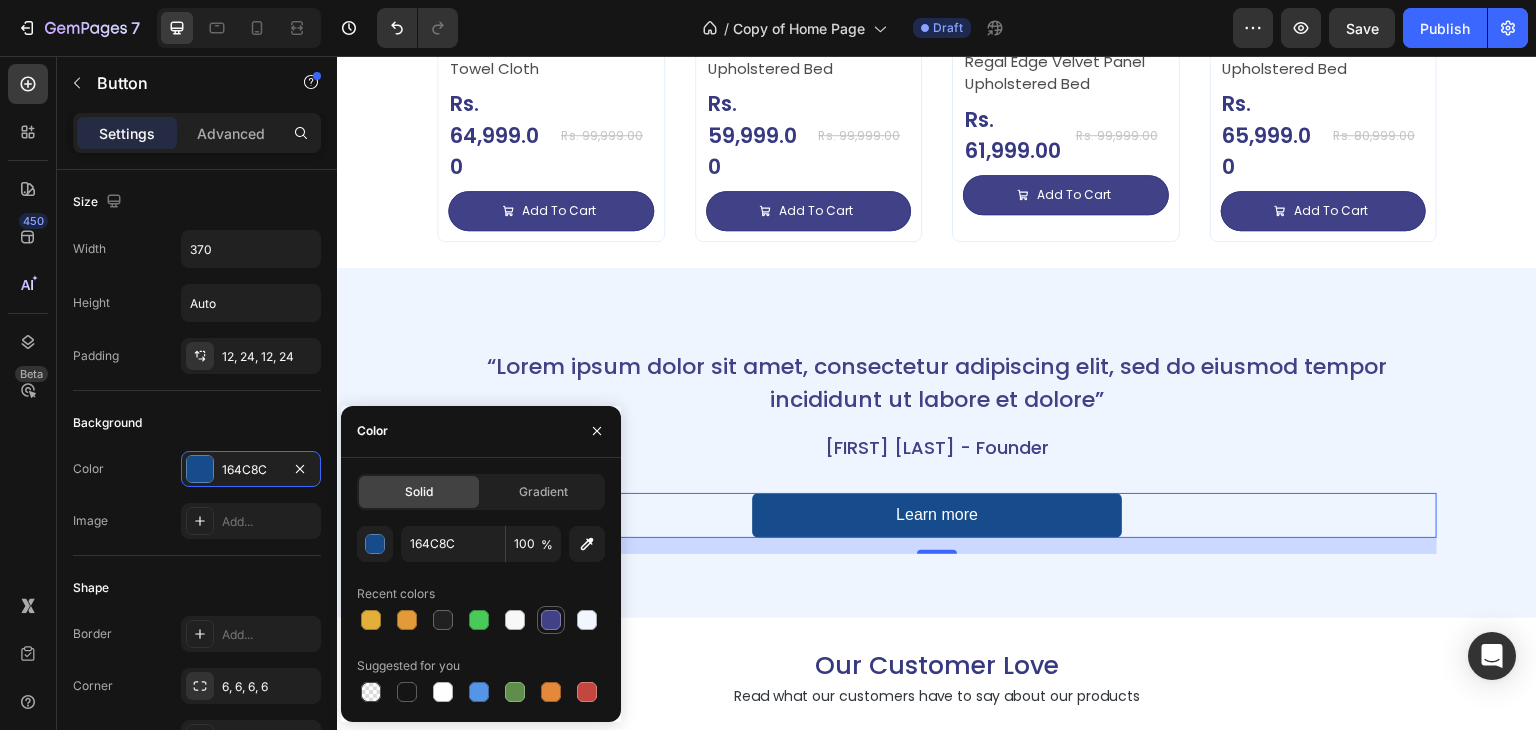 click at bounding box center (551, 620) 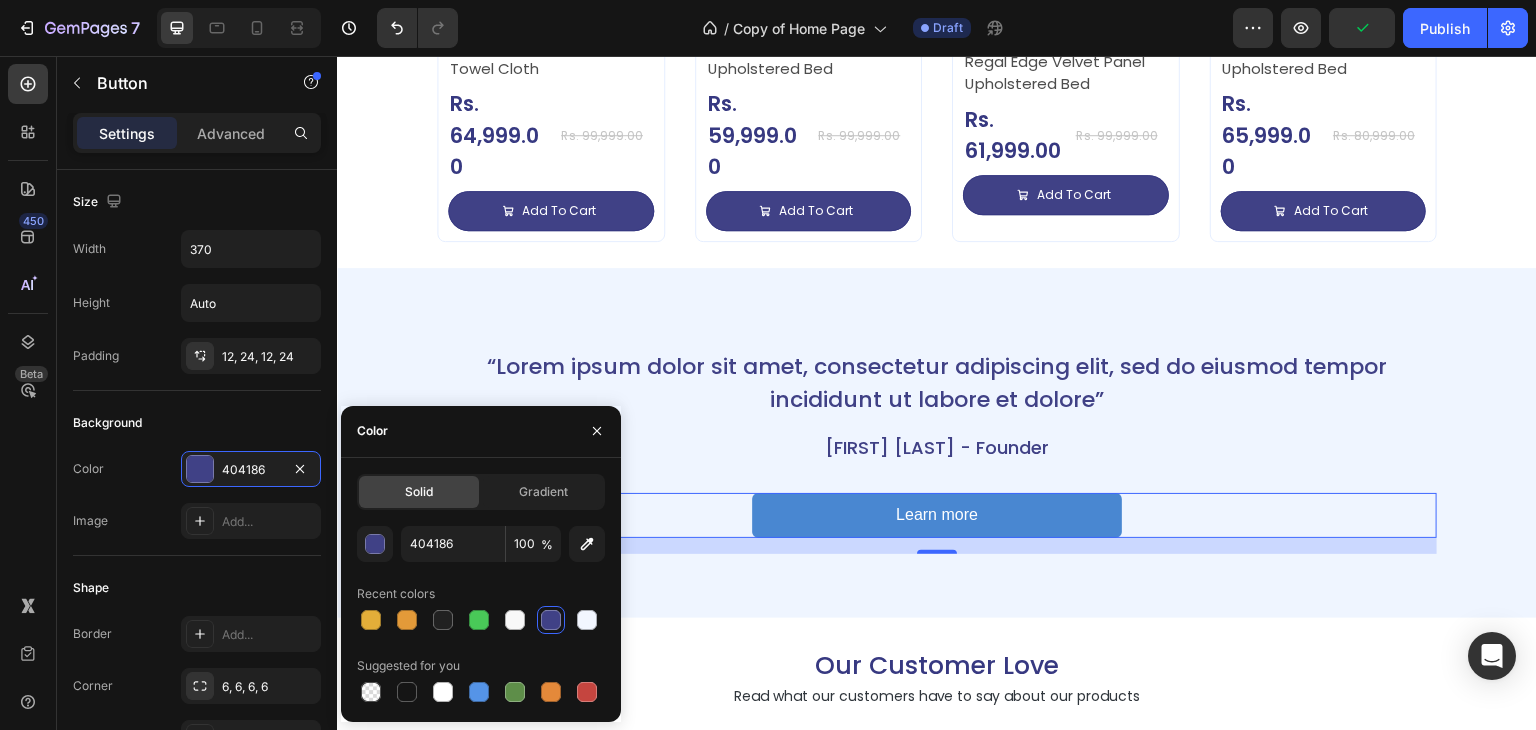 click on "Learn more" at bounding box center [937, 515] 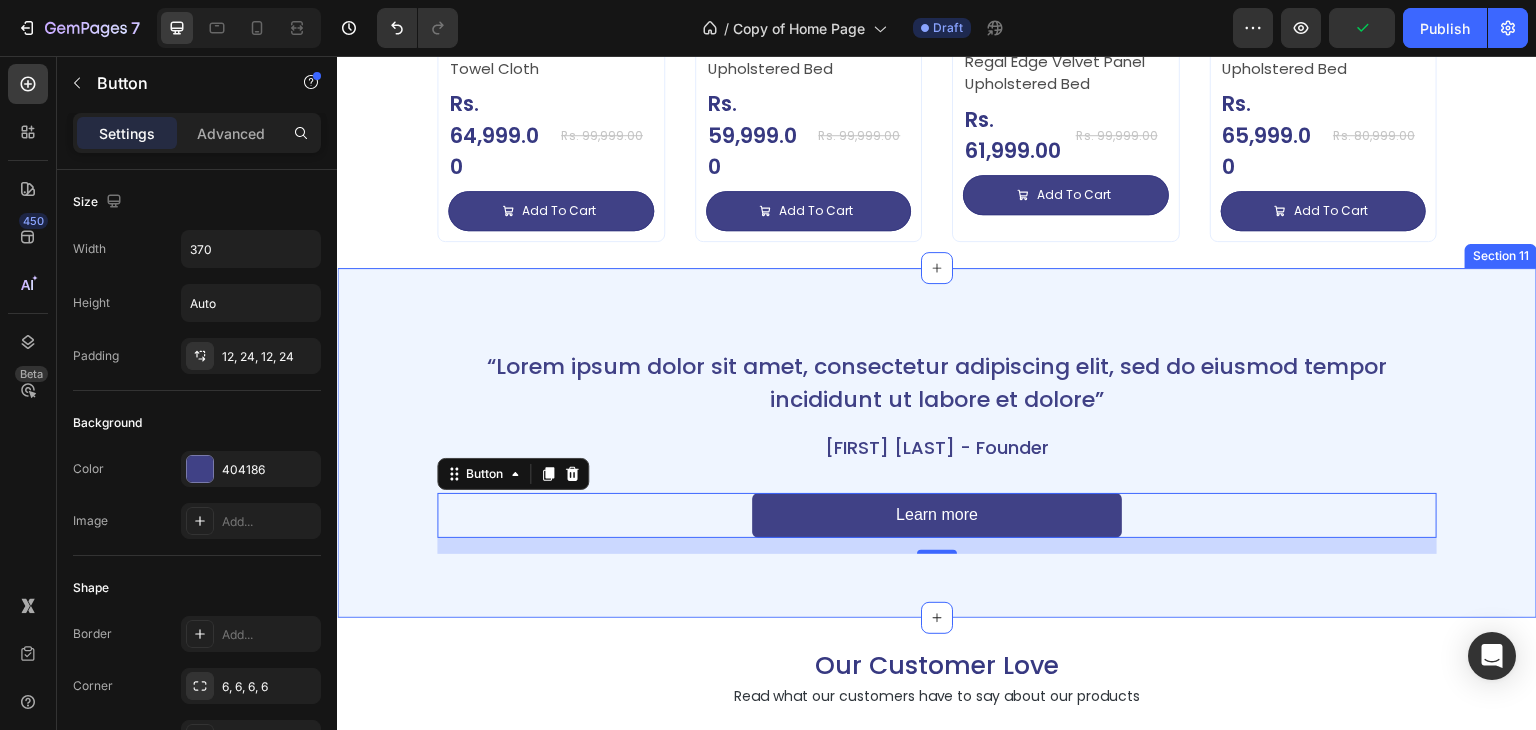 click on "“Lorem ipsum dolor sit amet, consectetur adipiscing elit, sed do eiusmod tempor incididunt ut labore et dolore” Heading Kelly G - Founder Text Block Learn more Button   16 Row Section 11" at bounding box center [937, 443] 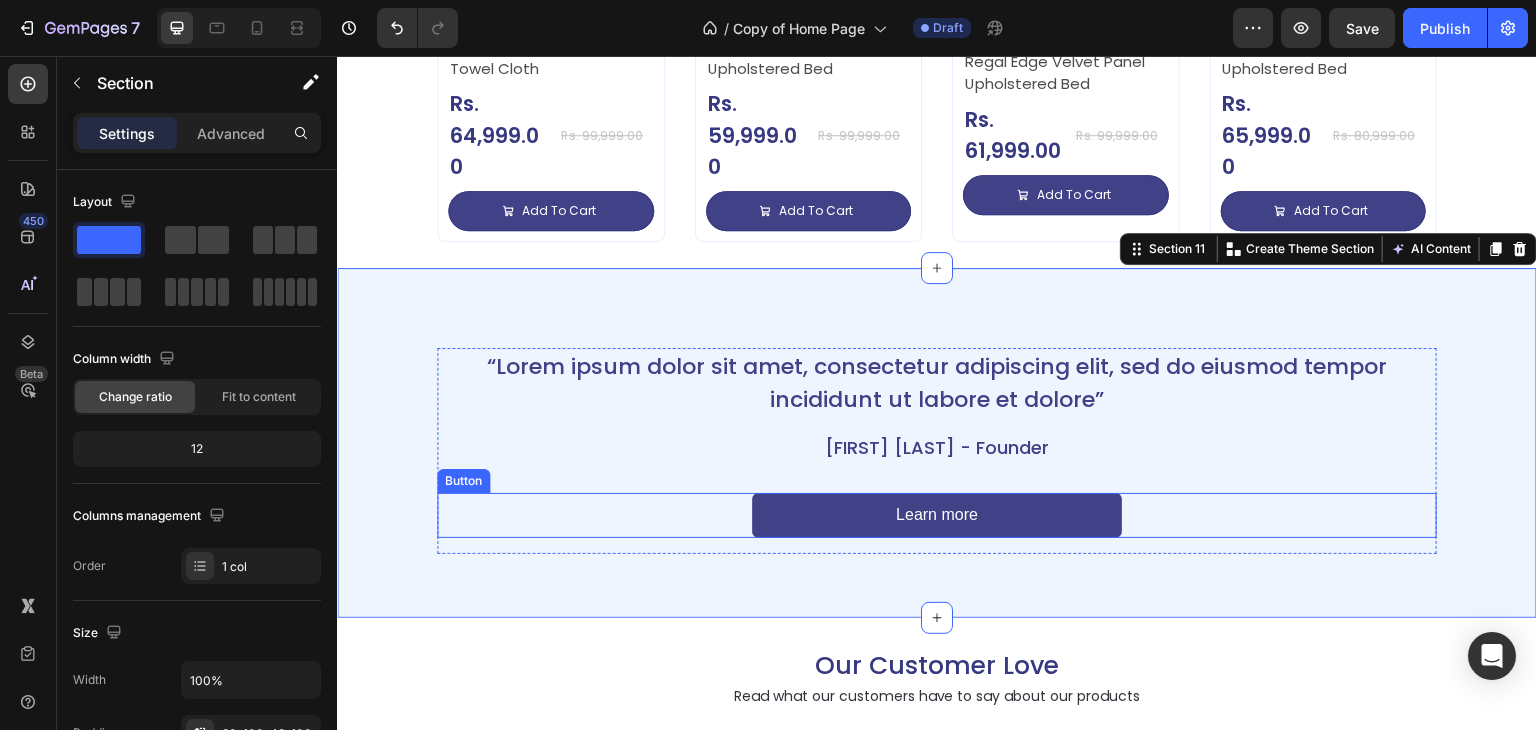 click on "Learn more Button" at bounding box center [937, 515] 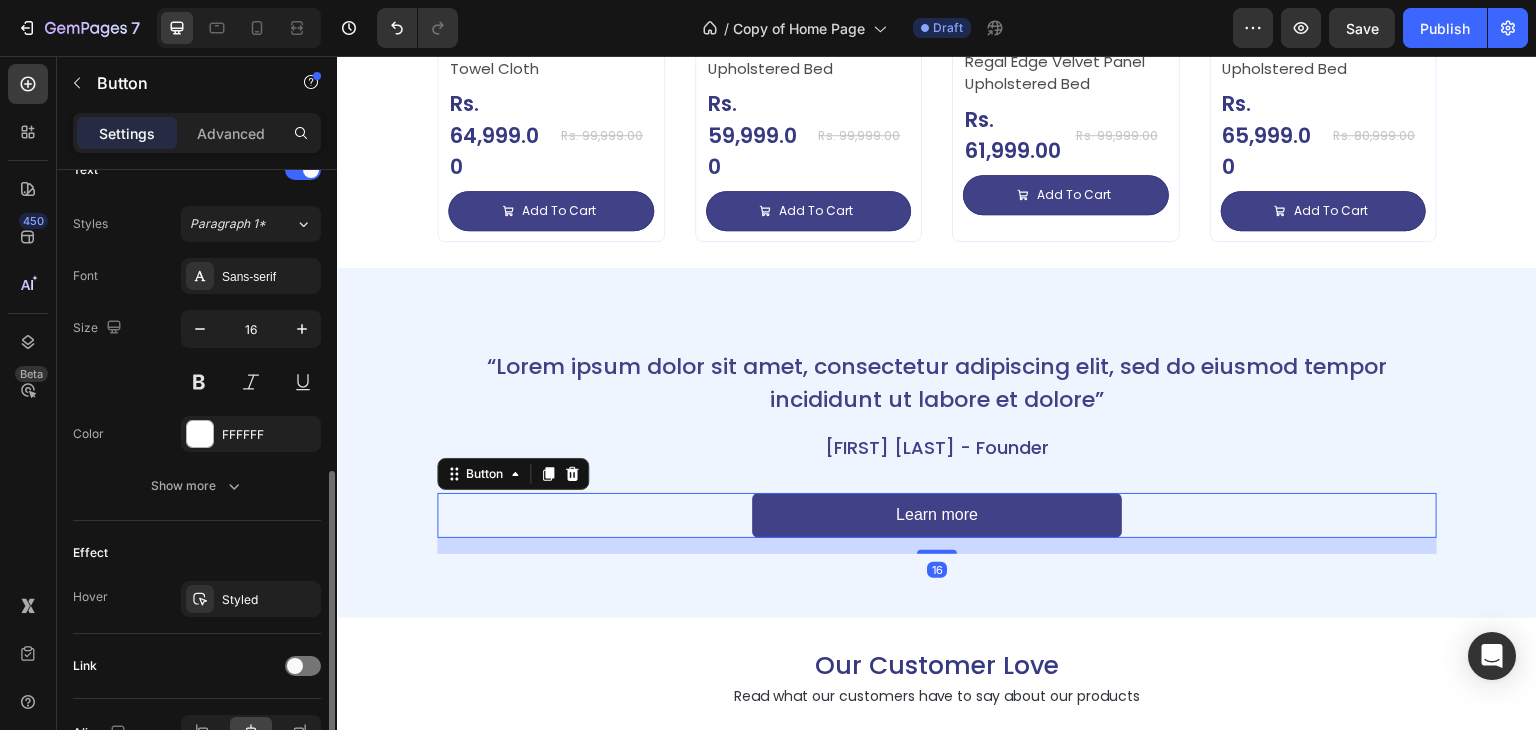 scroll, scrollTop: 814, scrollLeft: 0, axis: vertical 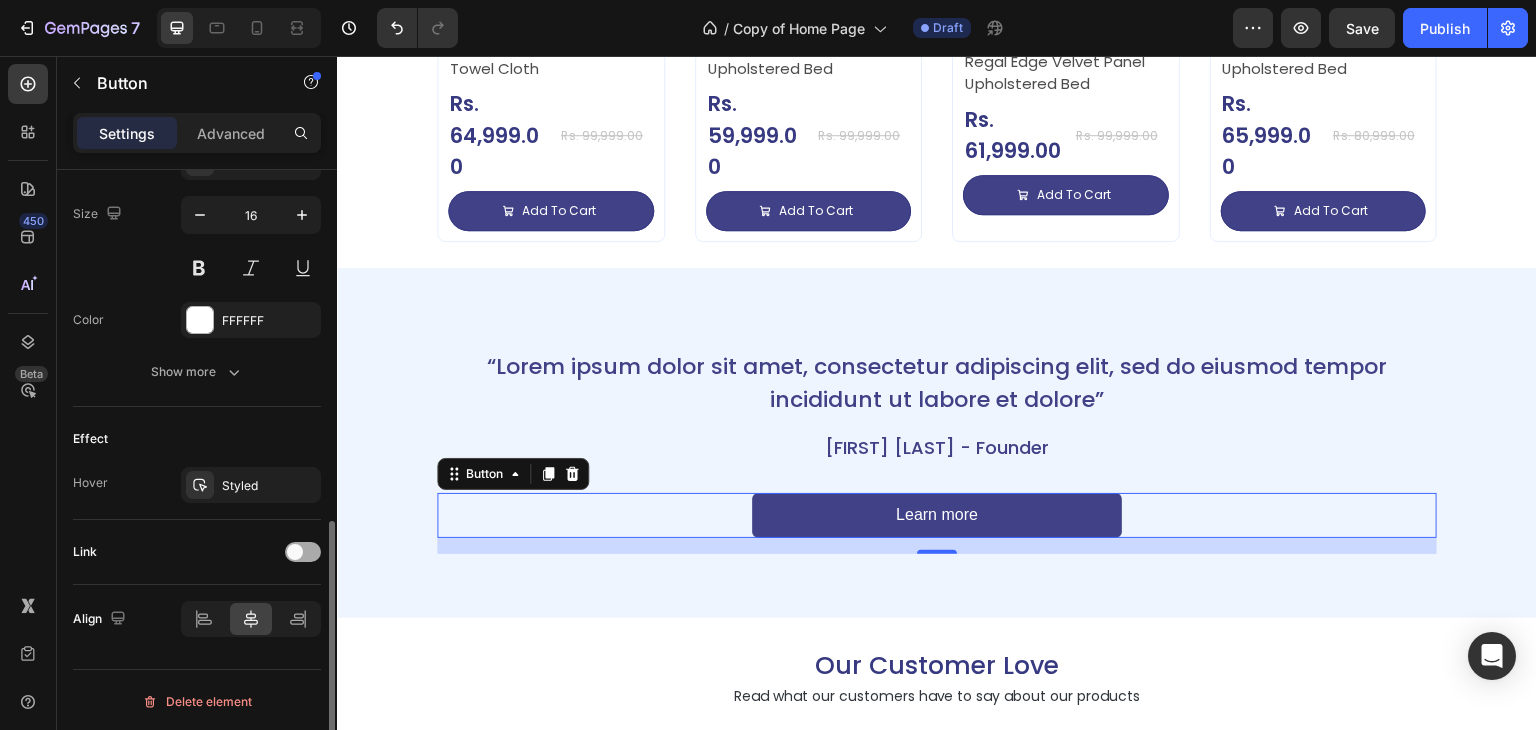 click at bounding box center [295, 552] 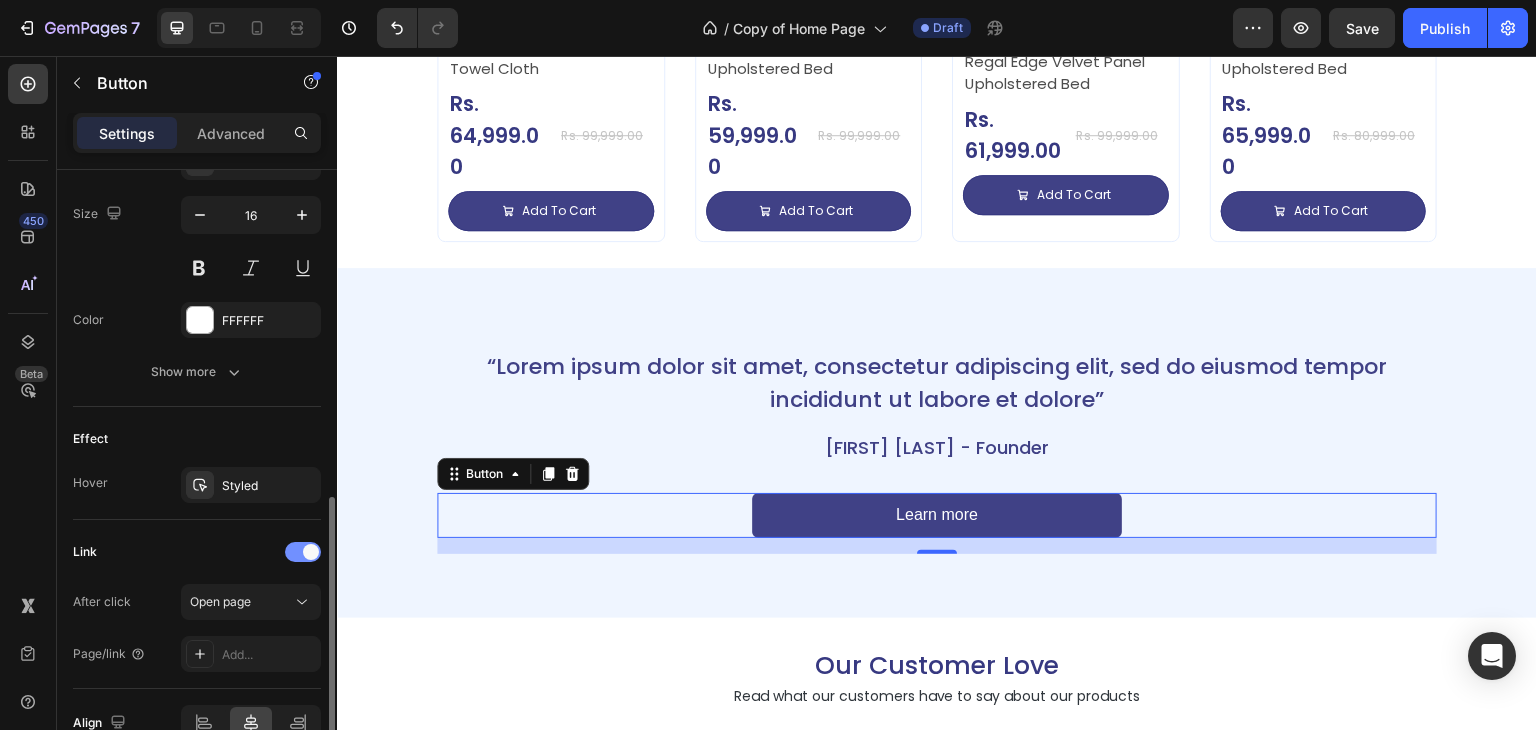 click at bounding box center (311, 552) 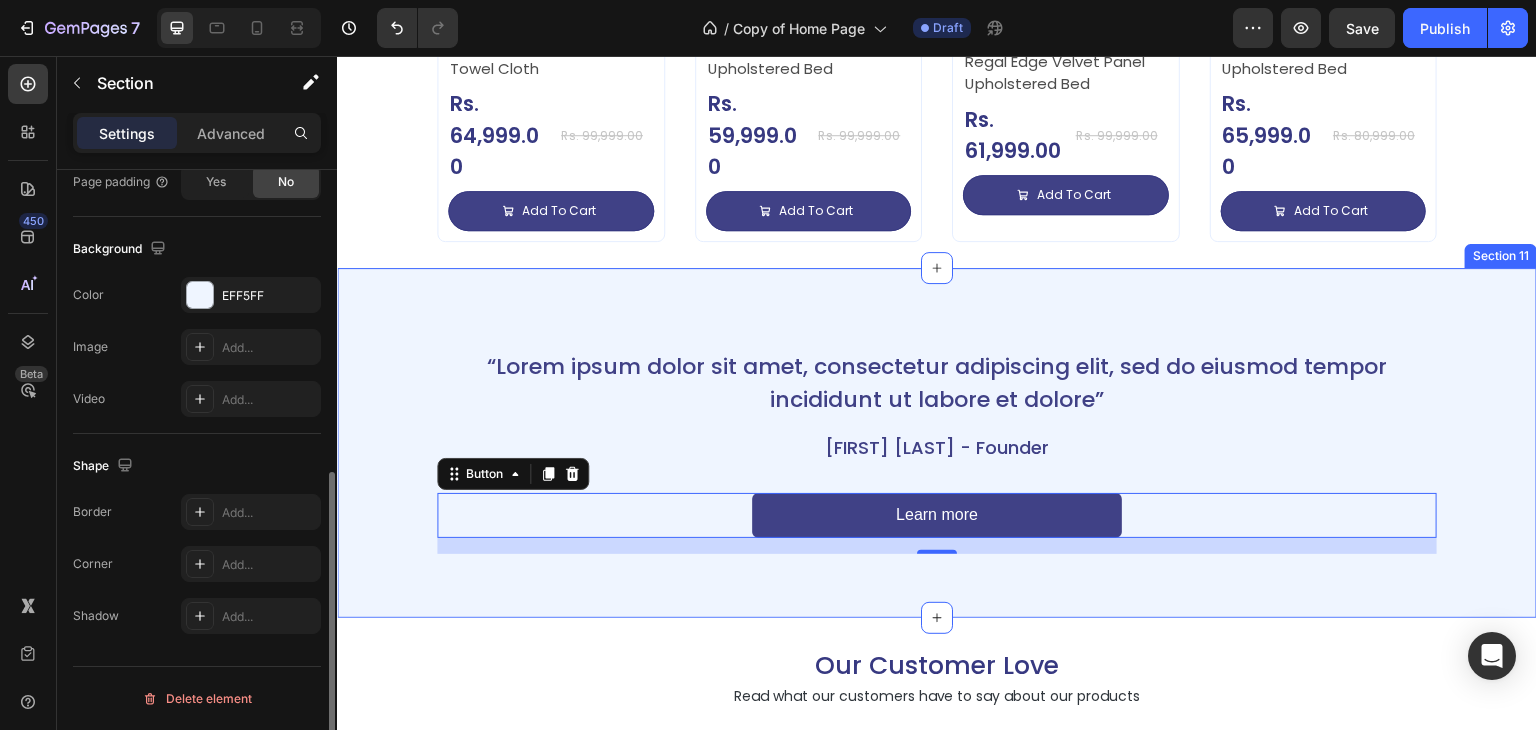 click on "“Lorem ipsum dolor sit amet, consectetur adipiscing elit, sed do eiusmod tempor incididunt ut labore et dolore” Heading Kelly G - Founder Text Block Learn more Button   16 Row Section 11" at bounding box center [937, 443] 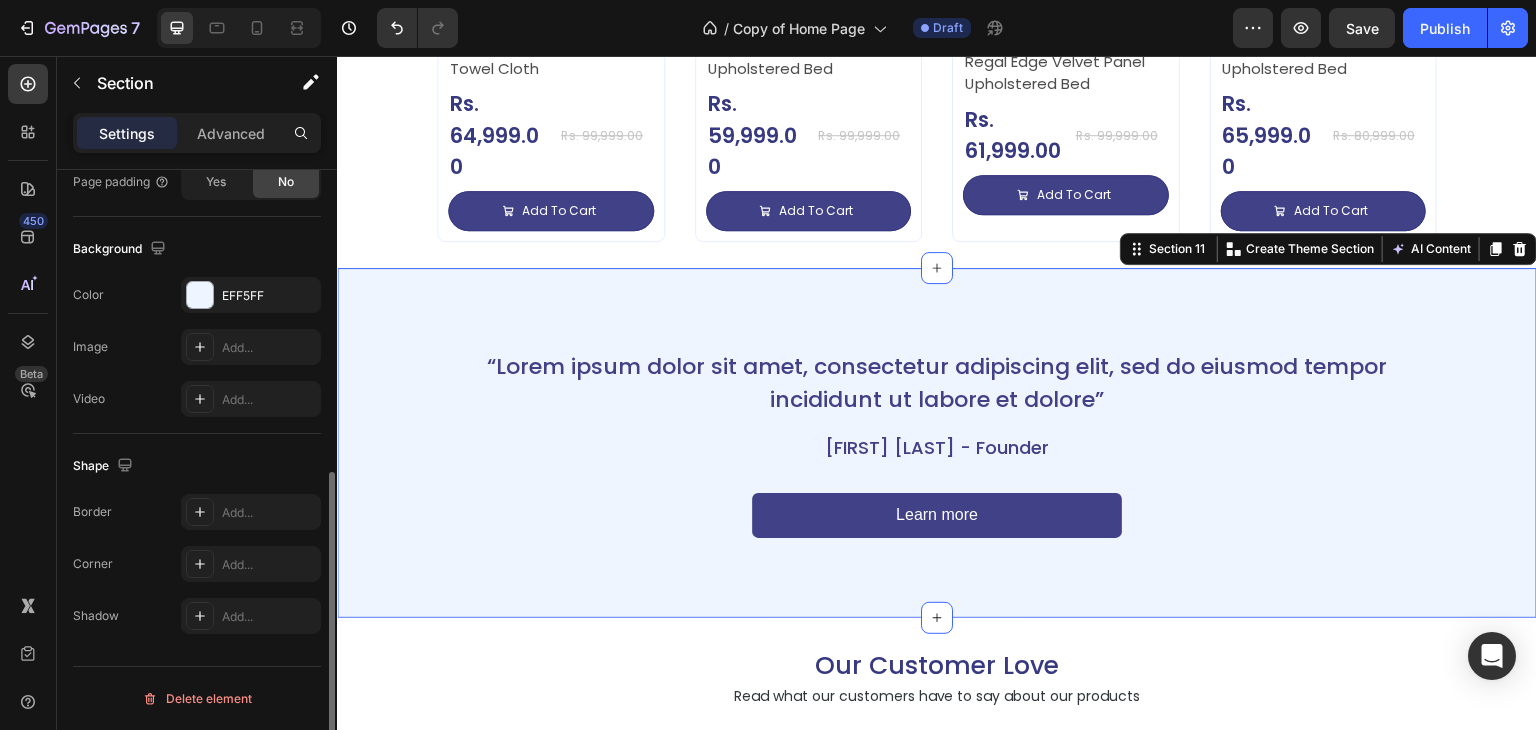 scroll, scrollTop: 0, scrollLeft: 0, axis: both 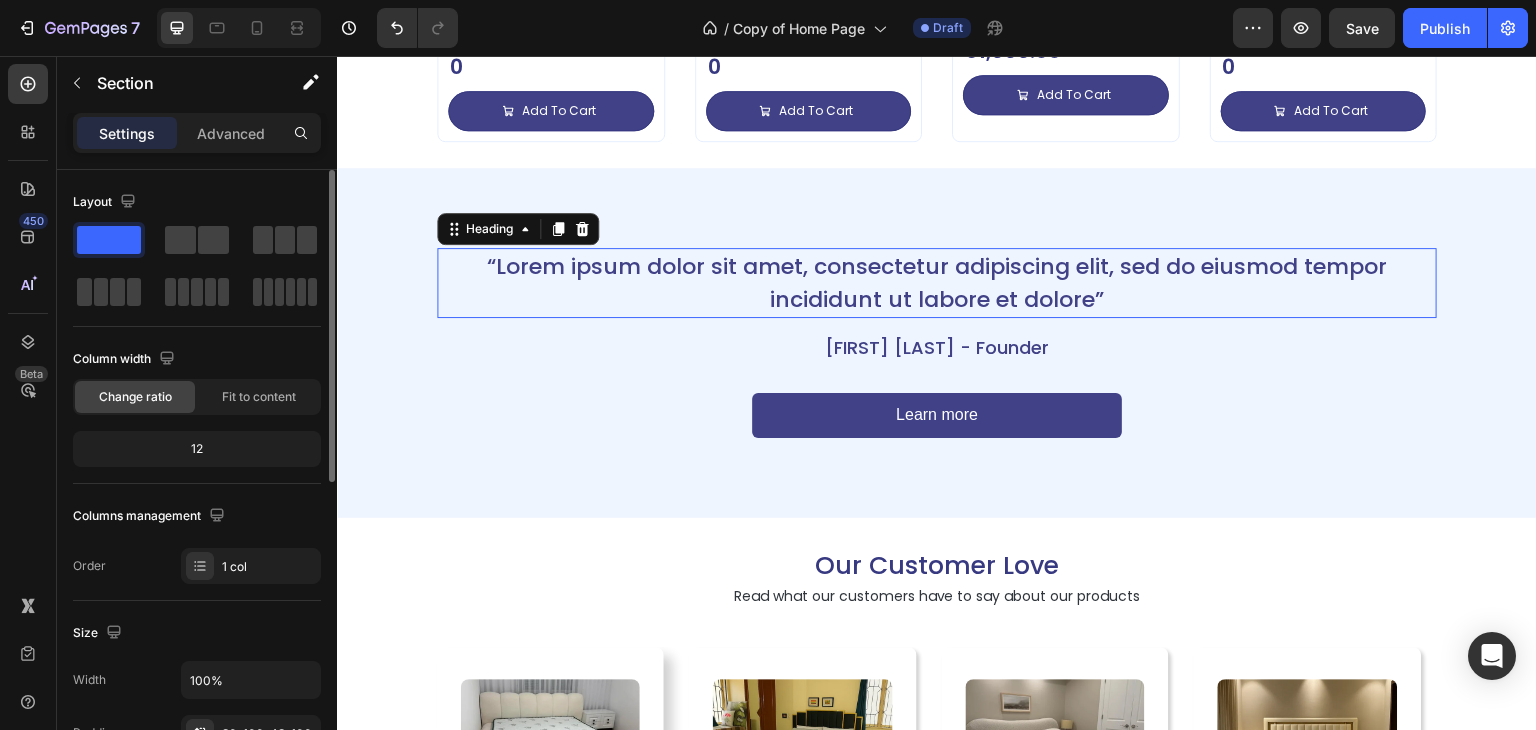 click on "“Lorem ipsum dolor sit amet, consectetur adipiscing elit, sed do eiusmod tempor incididunt ut labore et dolore”" at bounding box center (937, 283) 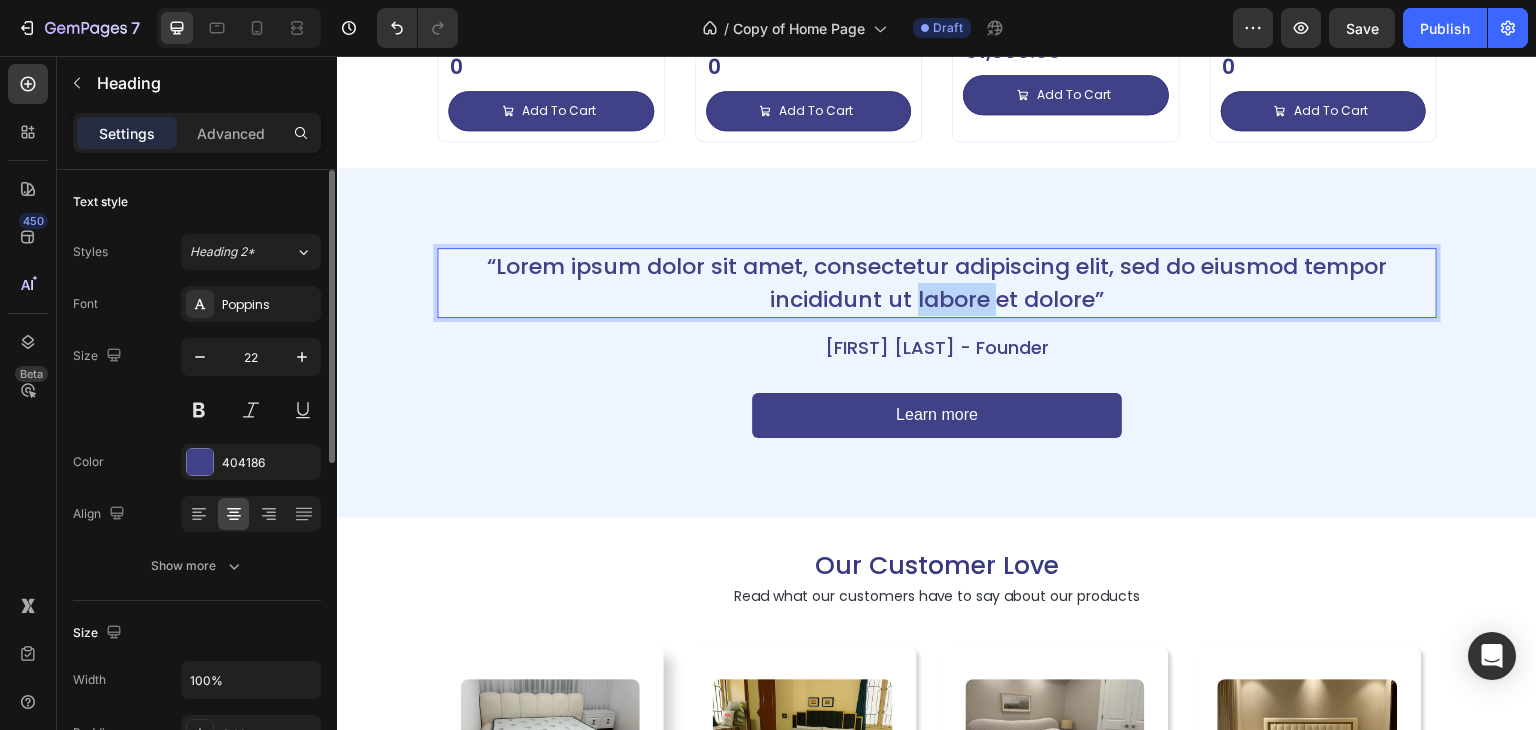 click on "“Lorem ipsum dolor sit amet, consectetur adipiscing elit, sed do eiusmod tempor incididunt ut labore et dolore”" at bounding box center [937, 283] 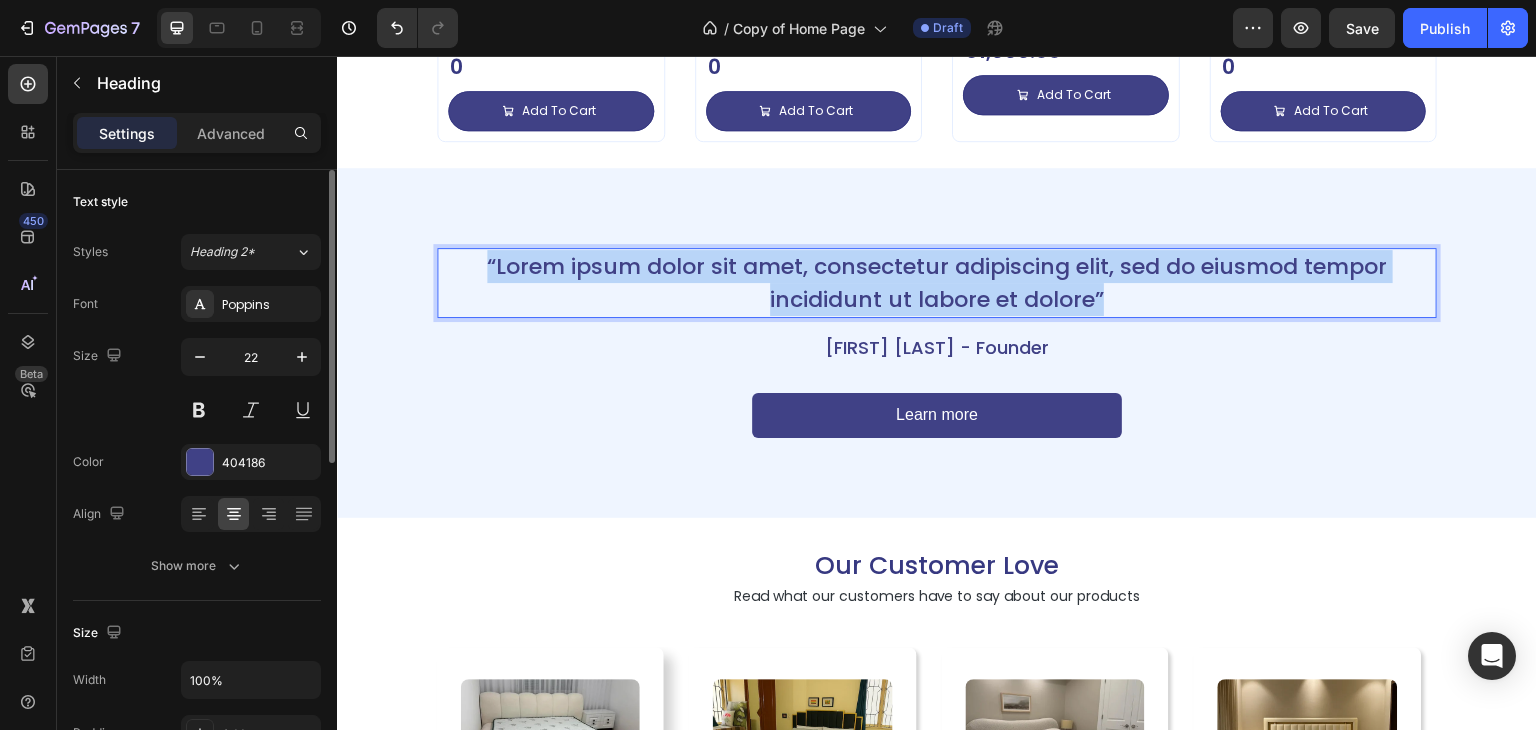 click on "“Lorem ipsum dolor sit amet, consectetur adipiscing elit, sed do eiusmod tempor incididunt ut labore et dolore”" at bounding box center (937, 283) 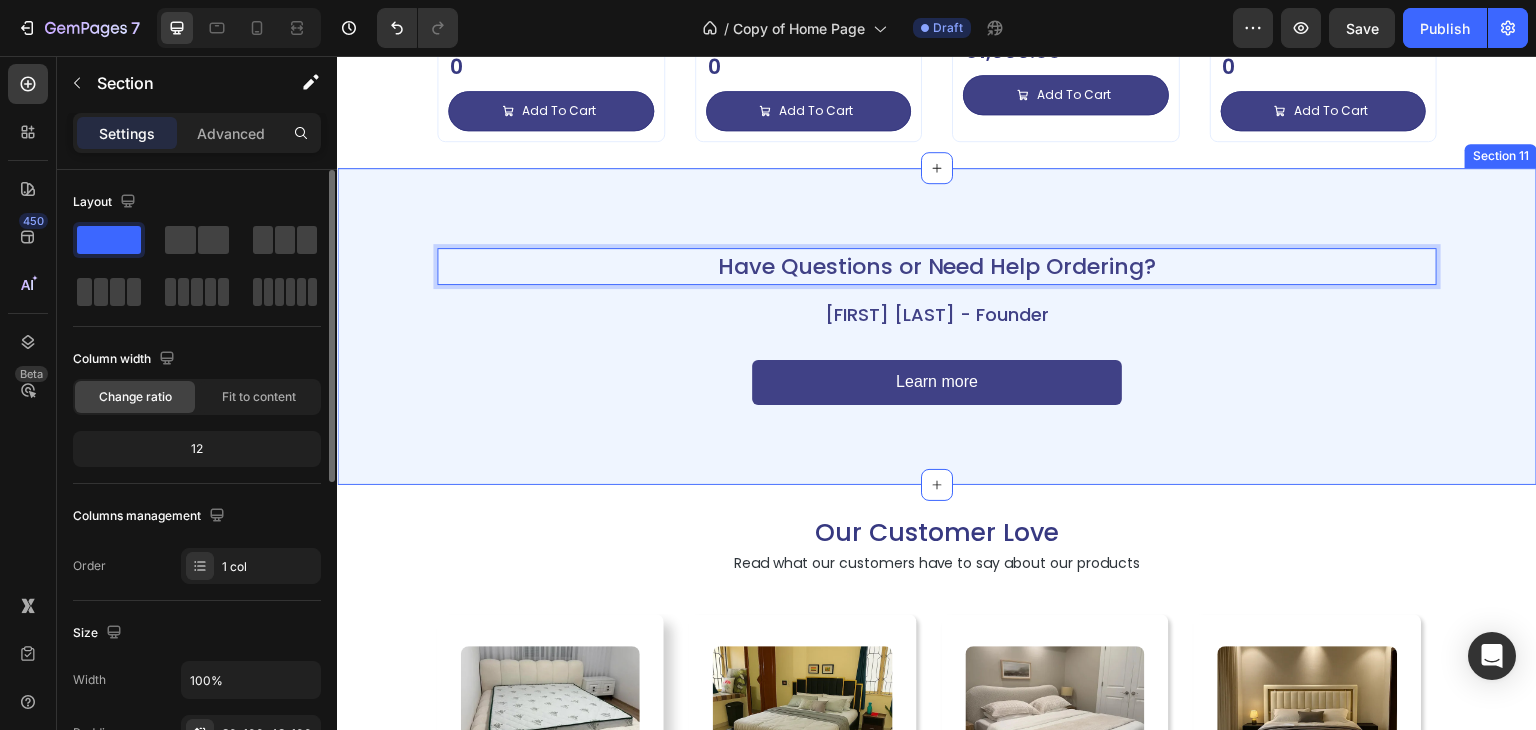 click on "Have Questions or Need Help Ordering? Heading   16 Kelly G - Founder Text Block Learn more Button Row Section 11" at bounding box center [937, 326] 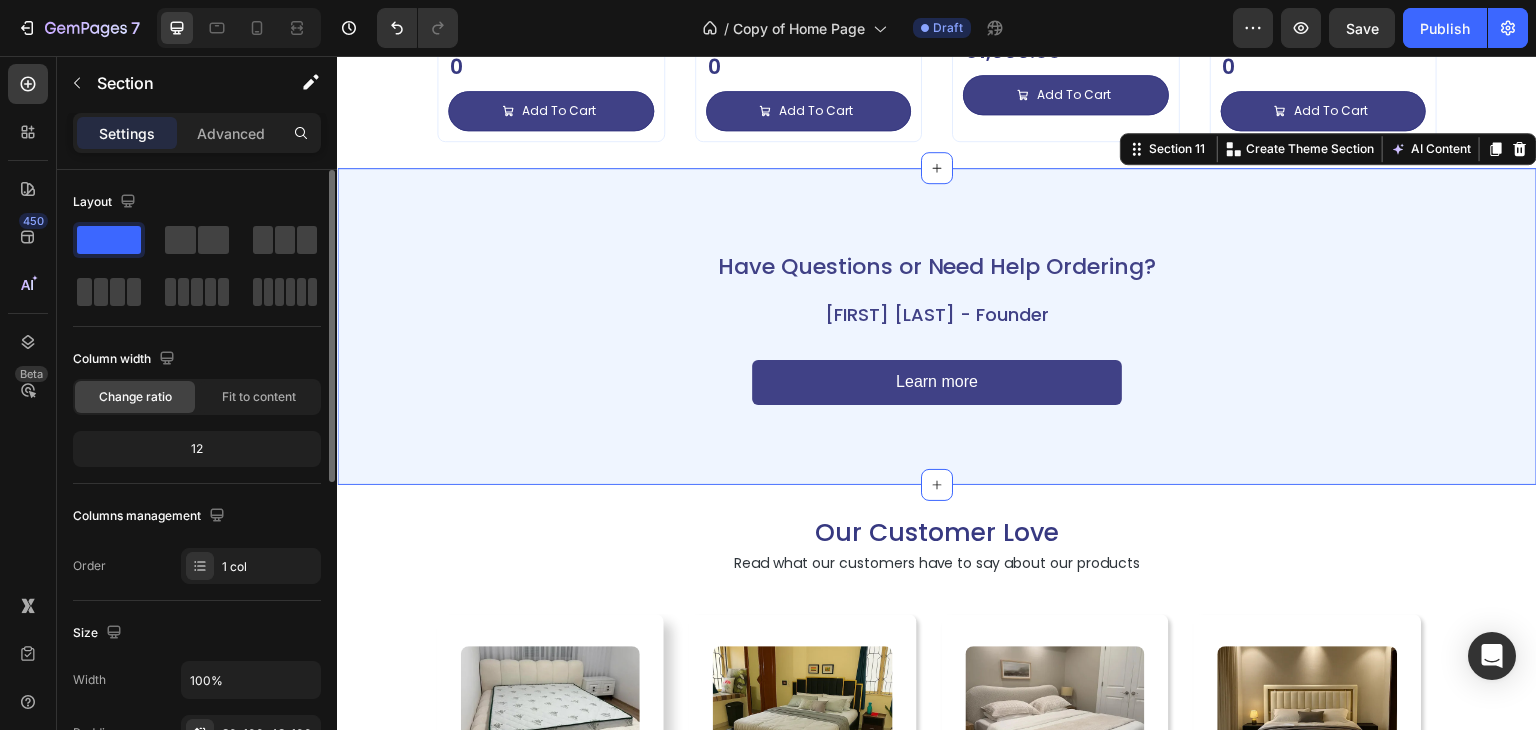 click on "Have Questions or Need Help Ordering? Heading Kelly G - Founder Text Block Learn more Button Row Section 11   Create Theme Section AI Content Write with GemAI What would you like to describe here? Tone and Voice Persuasive Product Avenzo Elite Ivory Leatherette Bed Show more Generate" at bounding box center (937, 326) 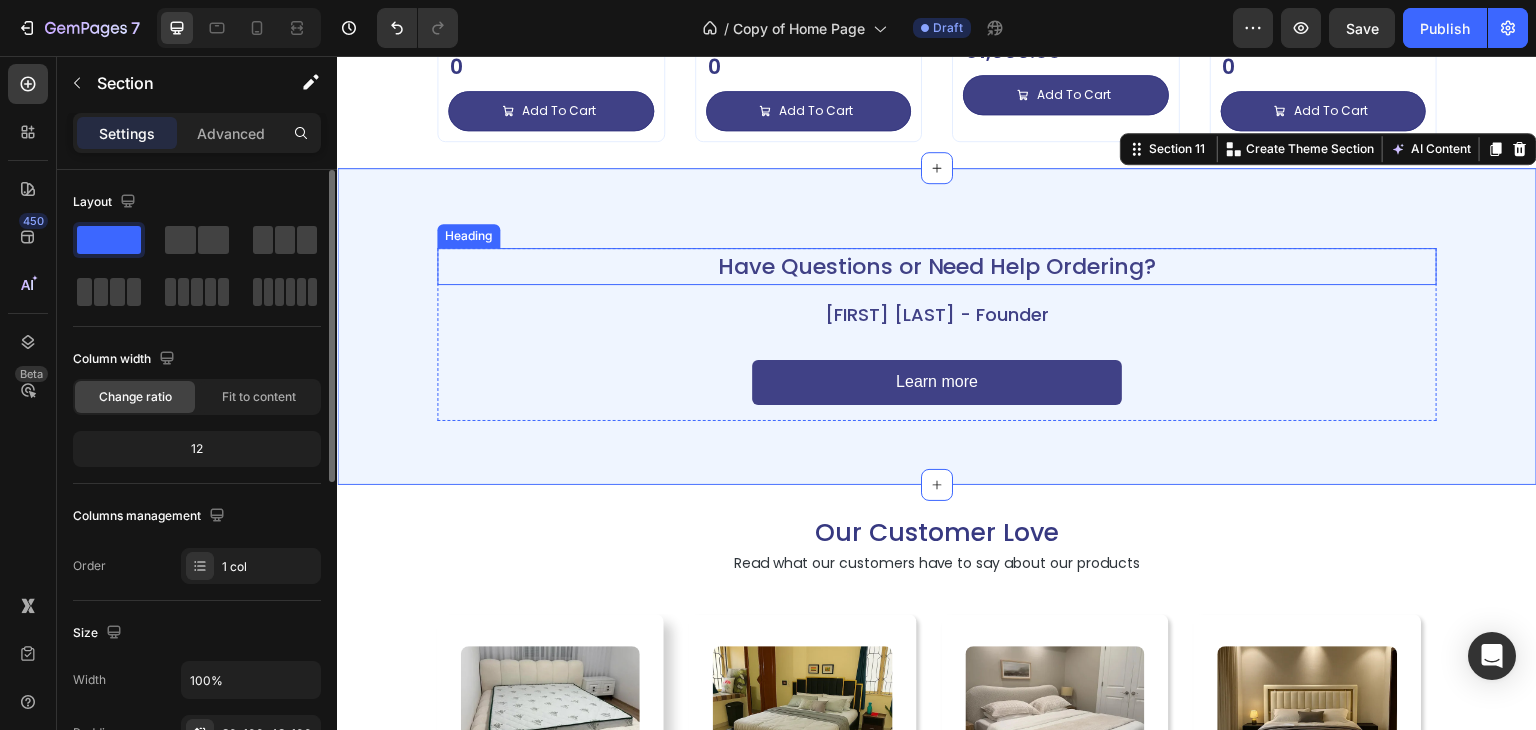 click on "Have Questions or Need Help Ordering?" at bounding box center (937, 266) 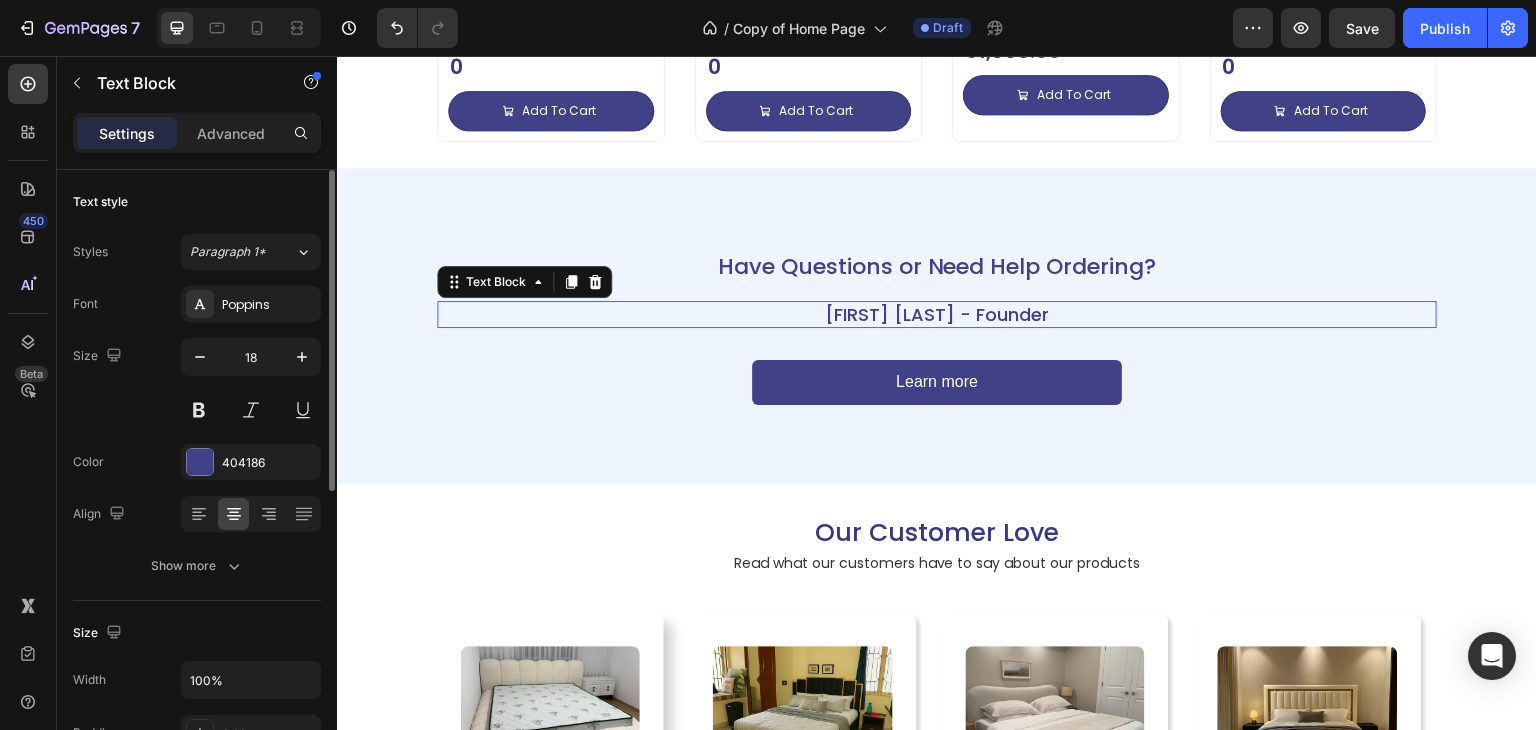 click on "Kelly G - Founder" at bounding box center [937, 314] 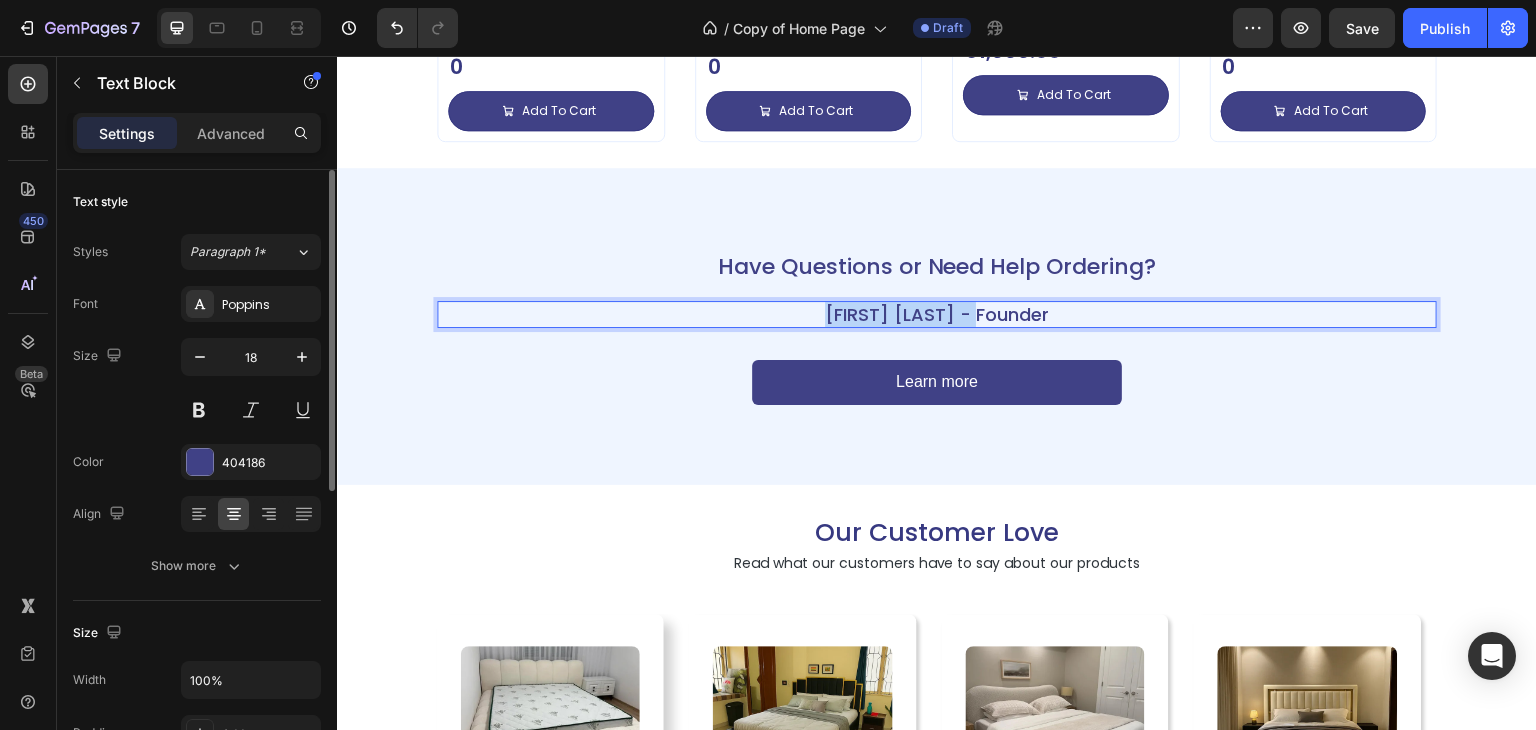 click on "Kelly G - Founder" at bounding box center [937, 314] 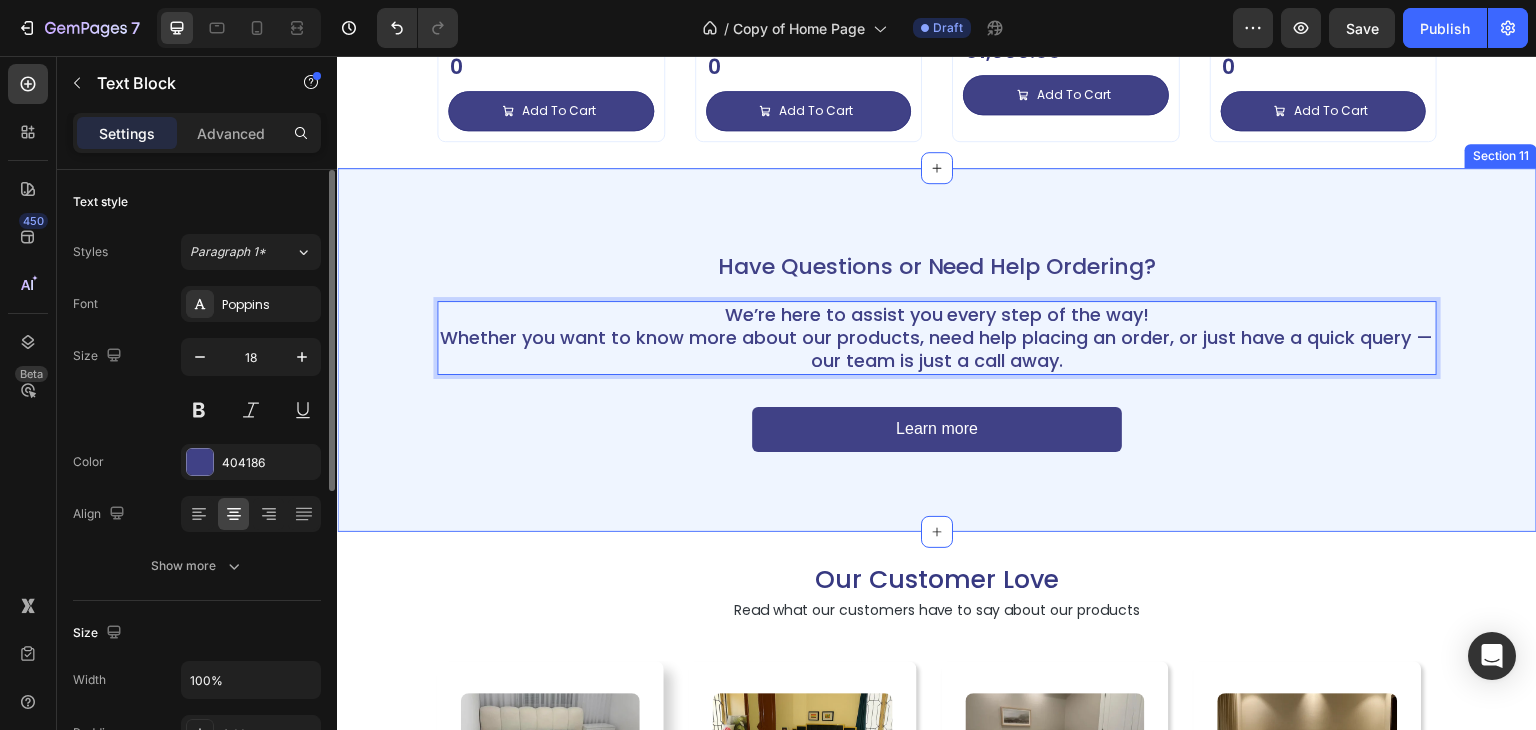 click on "Have Questions or Need Help Ordering? Heading We’re here to assist you every step of the way! Whether you want to know more about our products, need help placing an order, or just have a quick query — our team is just a call away. Text Block   32 Learn more Button Row Section 11" at bounding box center [937, 350] 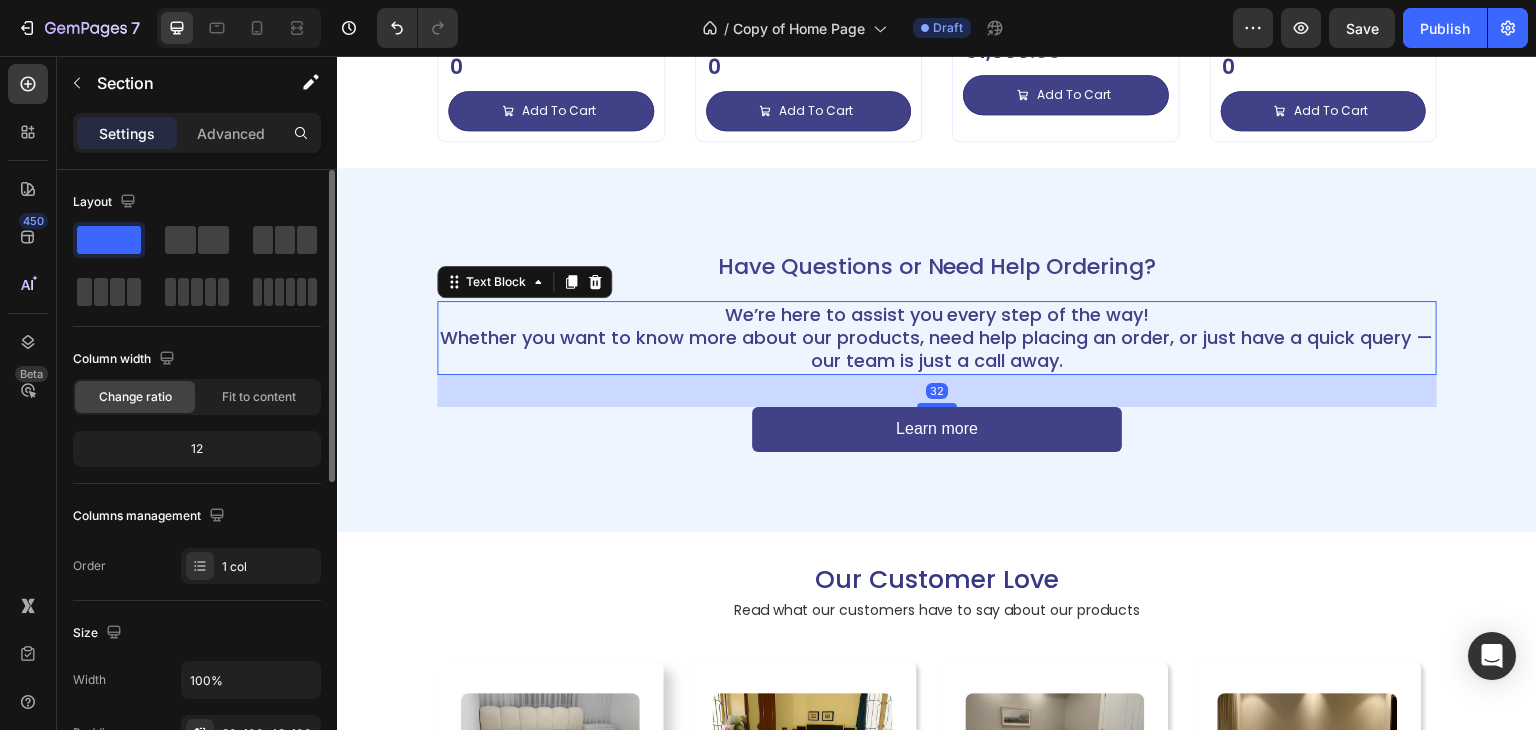 click on "We’re here to assist you every step of the way! Whether you want to know more about our products, need help placing an order, or just have a quick query — our team is just a call away." at bounding box center (937, 338) 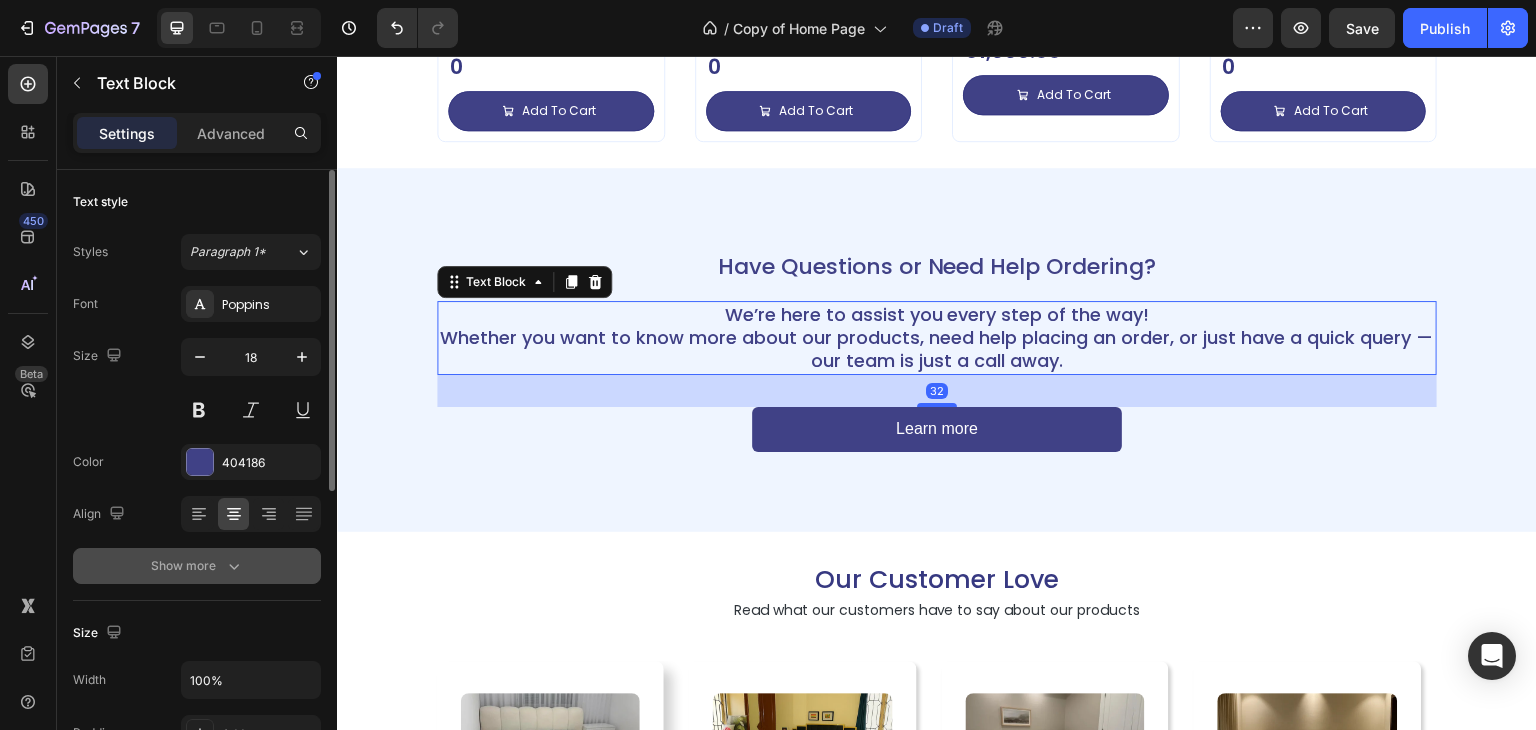 click 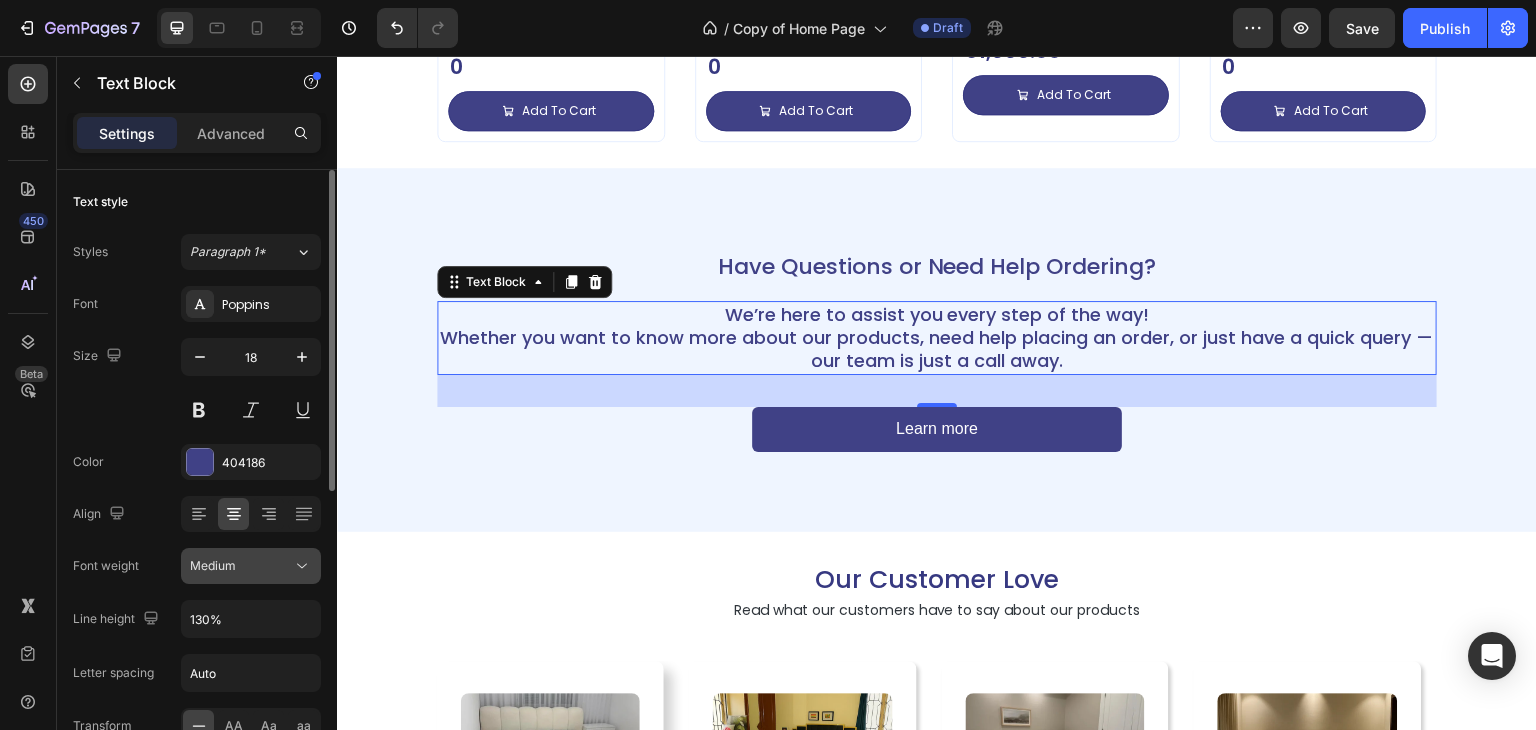 click on "Medium" at bounding box center (241, 566) 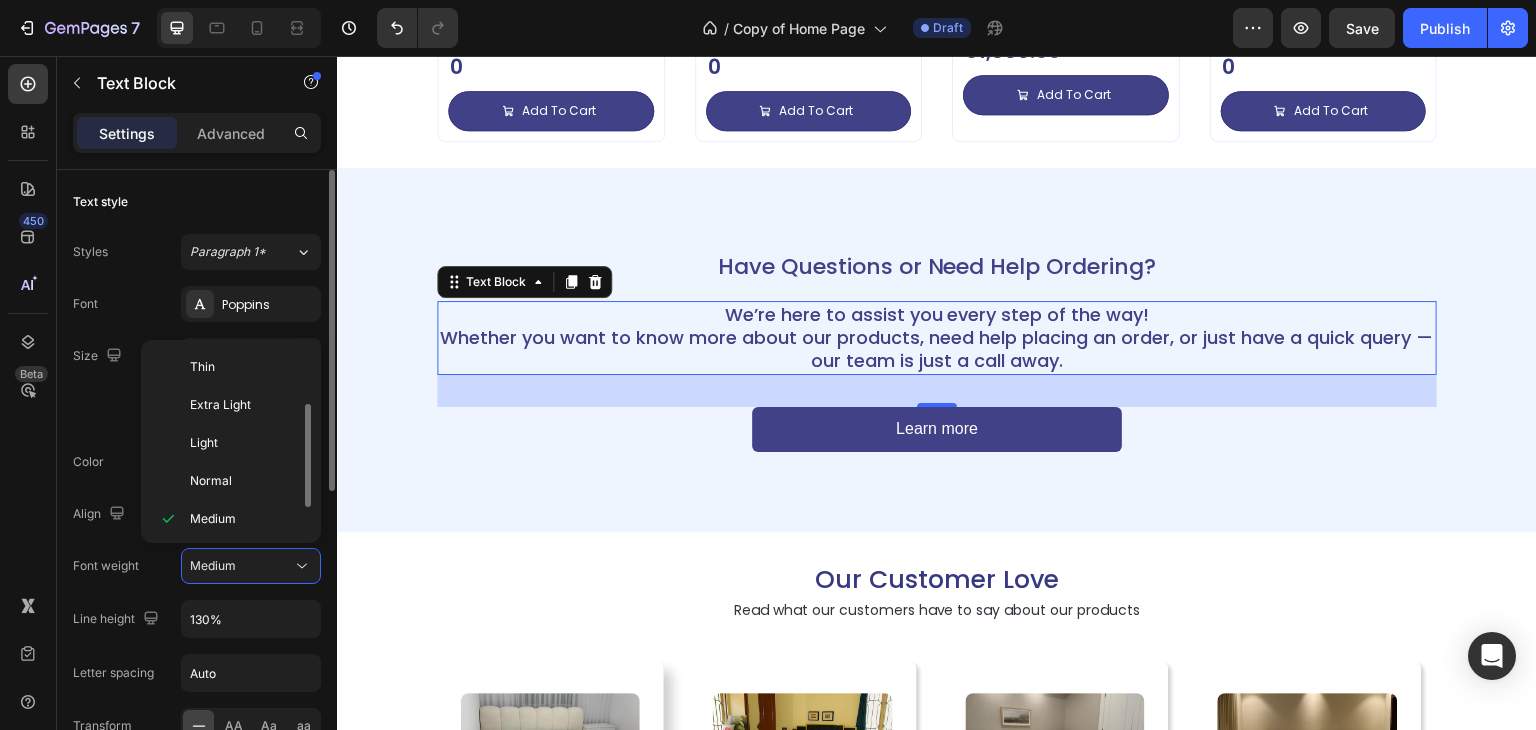 scroll, scrollTop: 36, scrollLeft: 0, axis: vertical 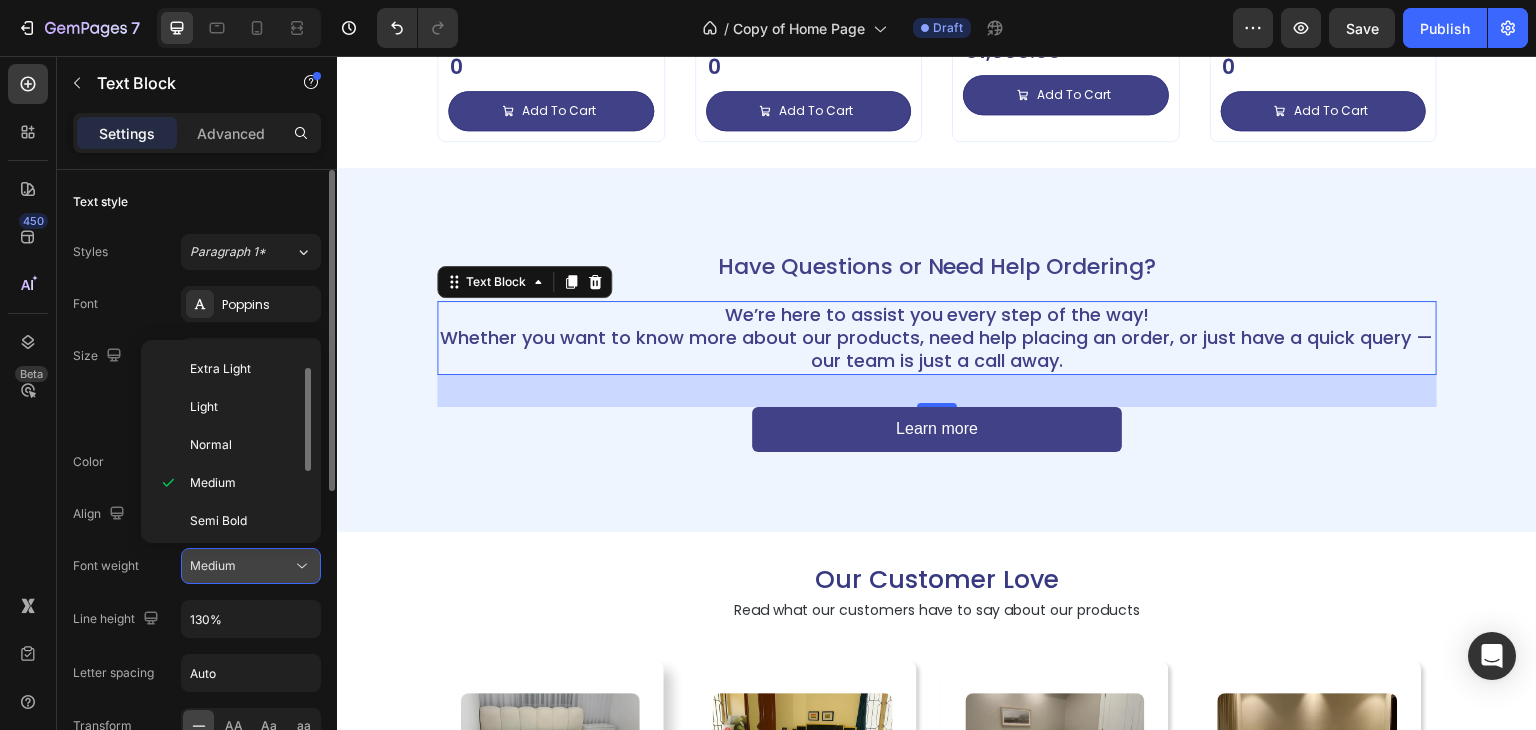 click on "Medium" at bounding box center [241, 566] 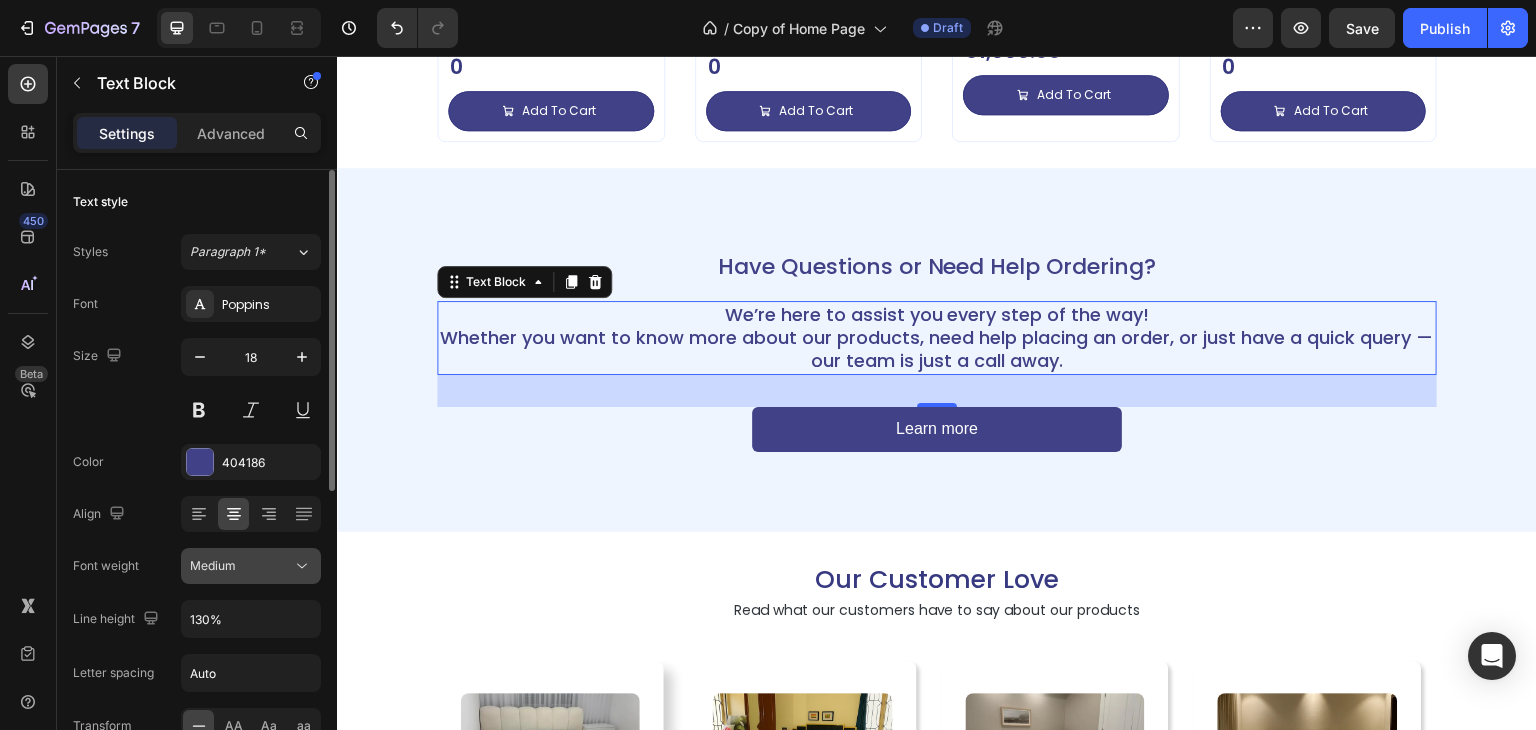 click on "Medium" at bounding box center [241, 566] 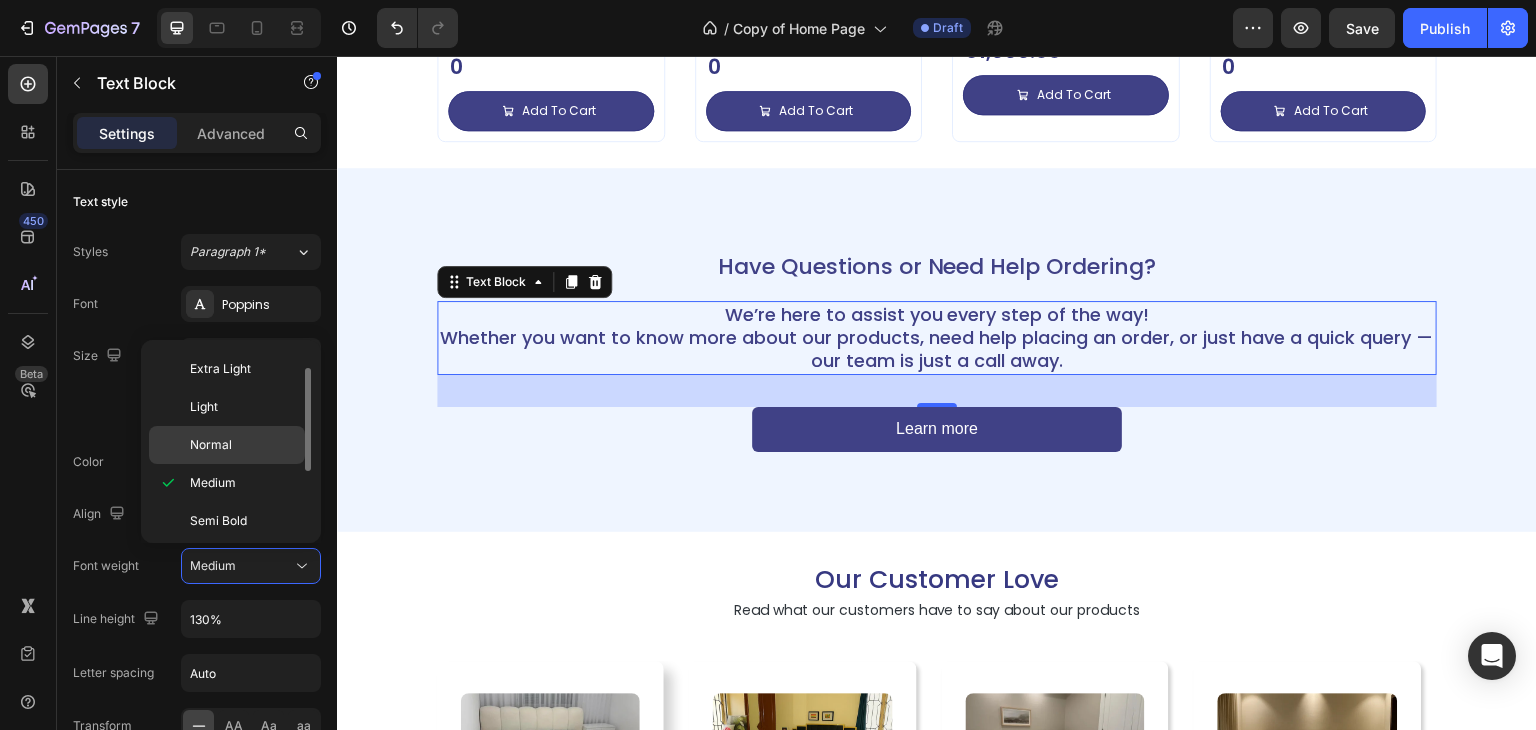 click on "Normal" at bounding box center [243, 445] 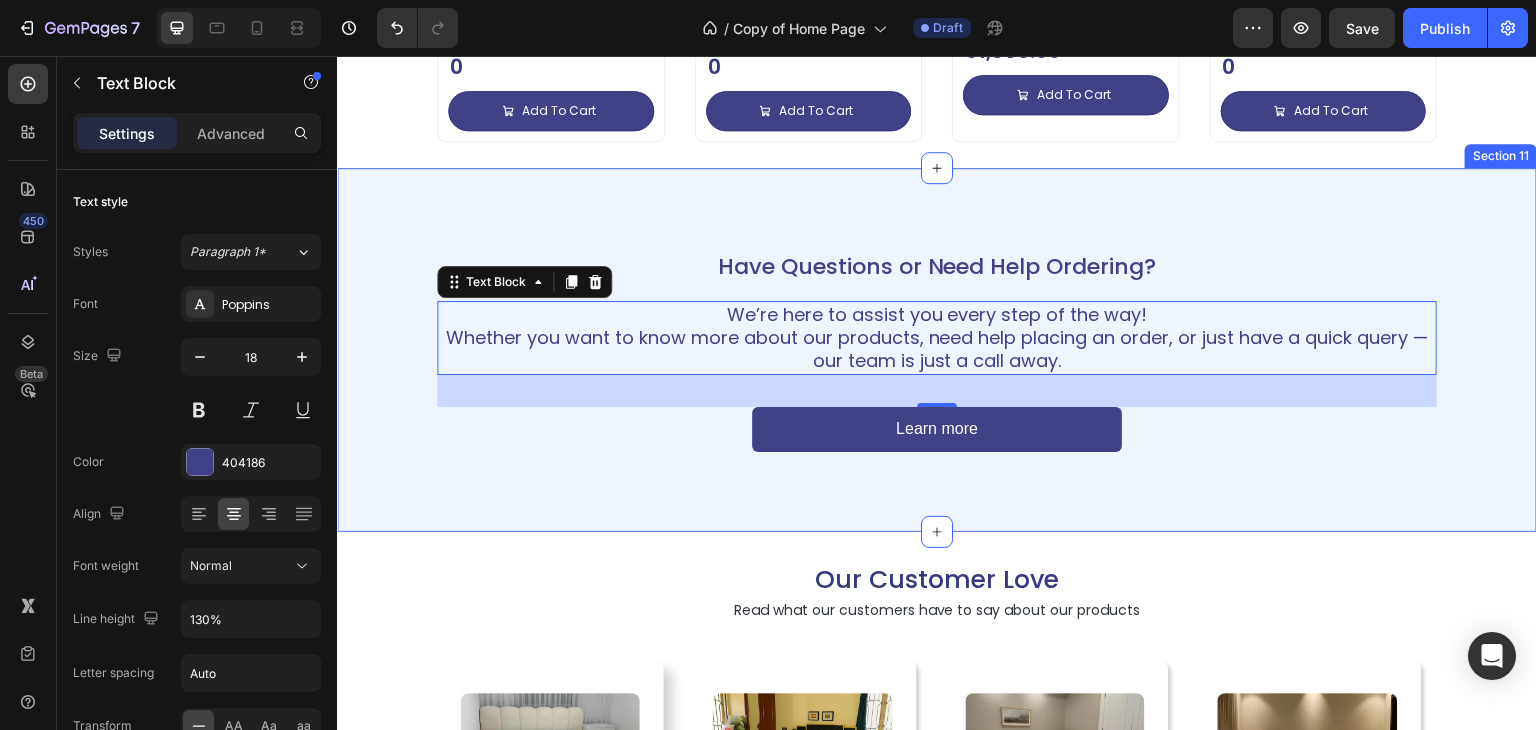 click on "Have Questions or Need Help Ordering? Heading We’re here to assist you every step of the way! Whether you want to know more about our products, need help placing an order, or just have a quick query — our team is just a call away. Text Block   32 Learn more Button Row Section 11" at bounding box center [937, 350] 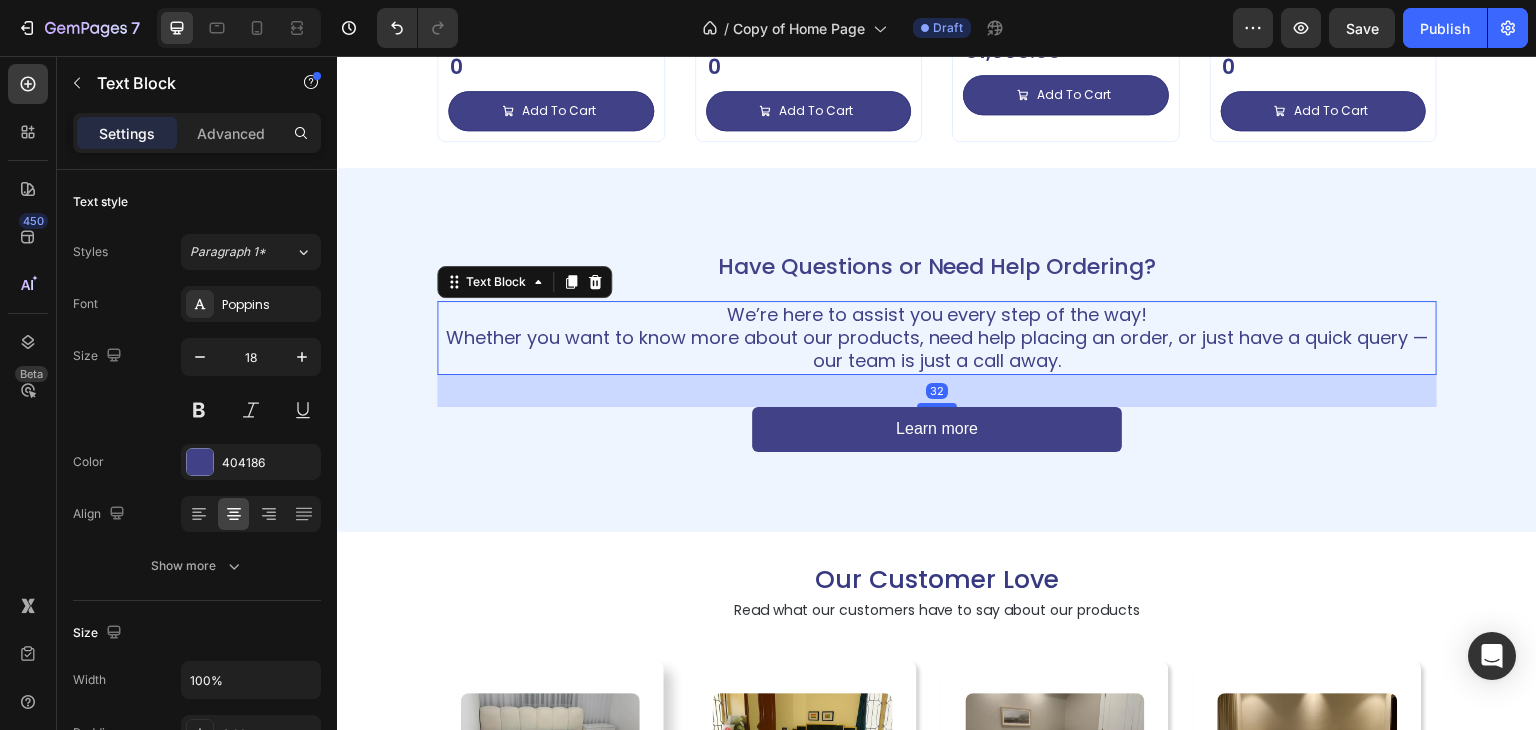 click on "We’re here to assist you every step of the way! Whether you want to know more about our products, need help placing an order, or just have a quick query — our team is just a call away." at bounding box center [937, 338] 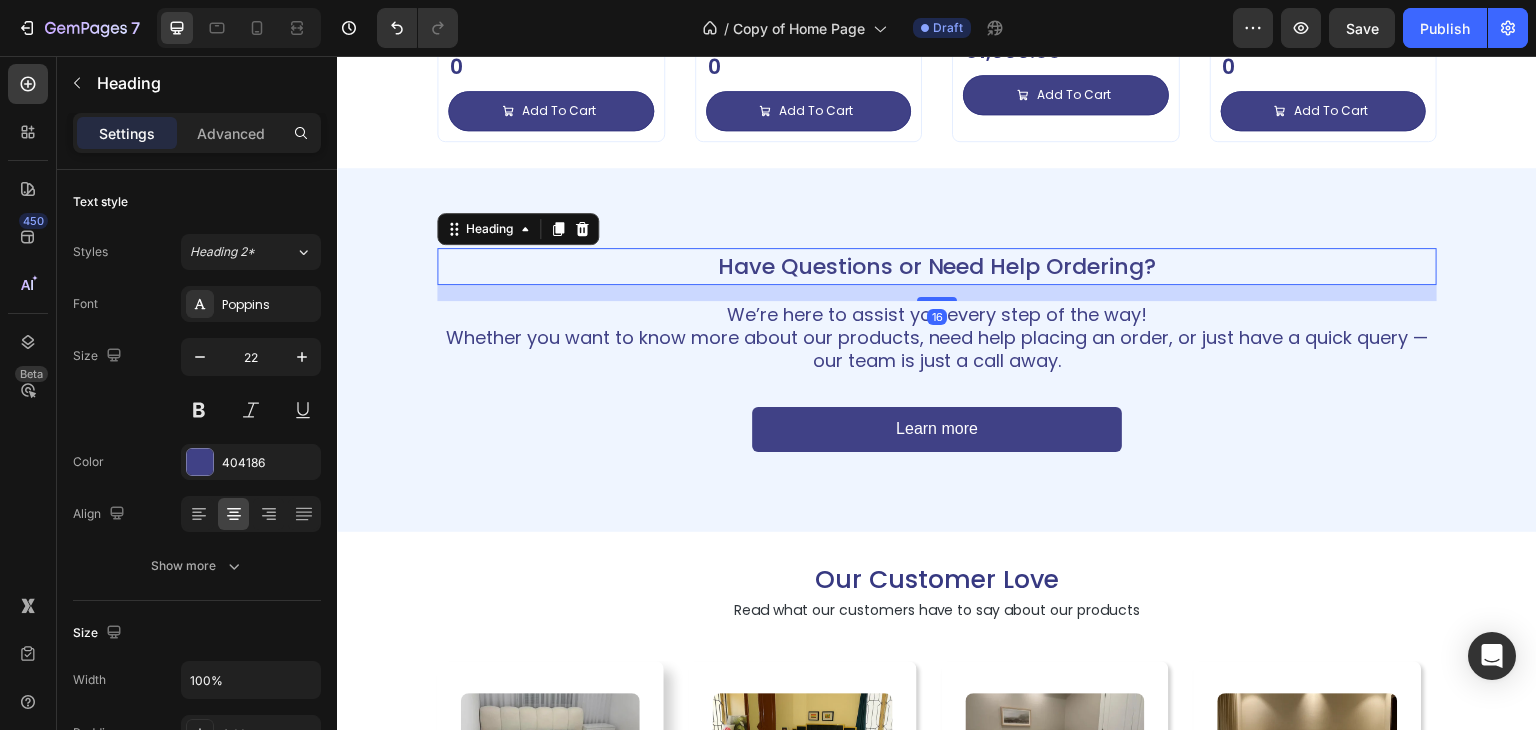 click on "Have Questions or Need Help Ordering?" at bounding box center [937, 266] 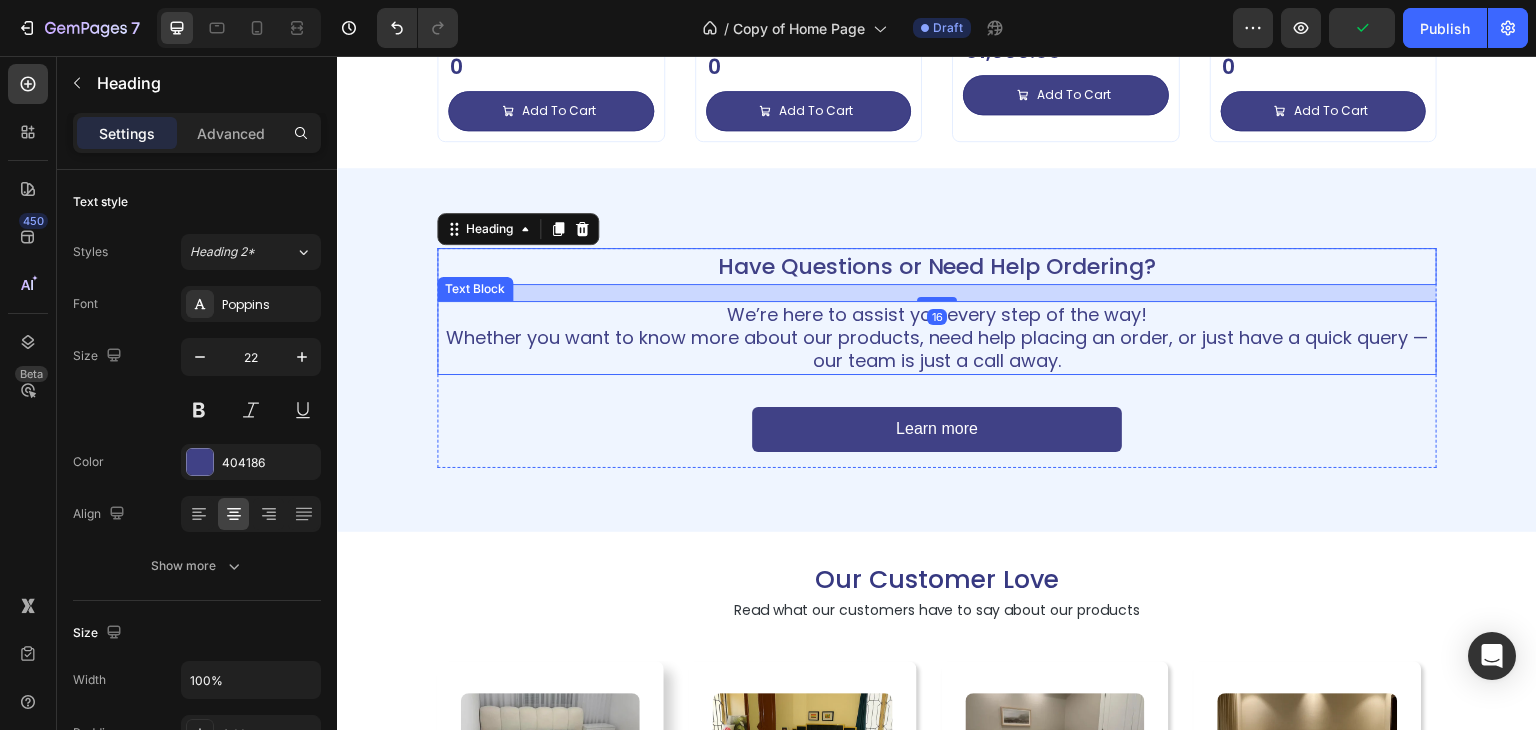 click on "We’re here to assist you every step of the way! Whether you want to know more about our products, need help placing an order, or just have a quick query — our team is just a call away." at bounding box center [937, 338] 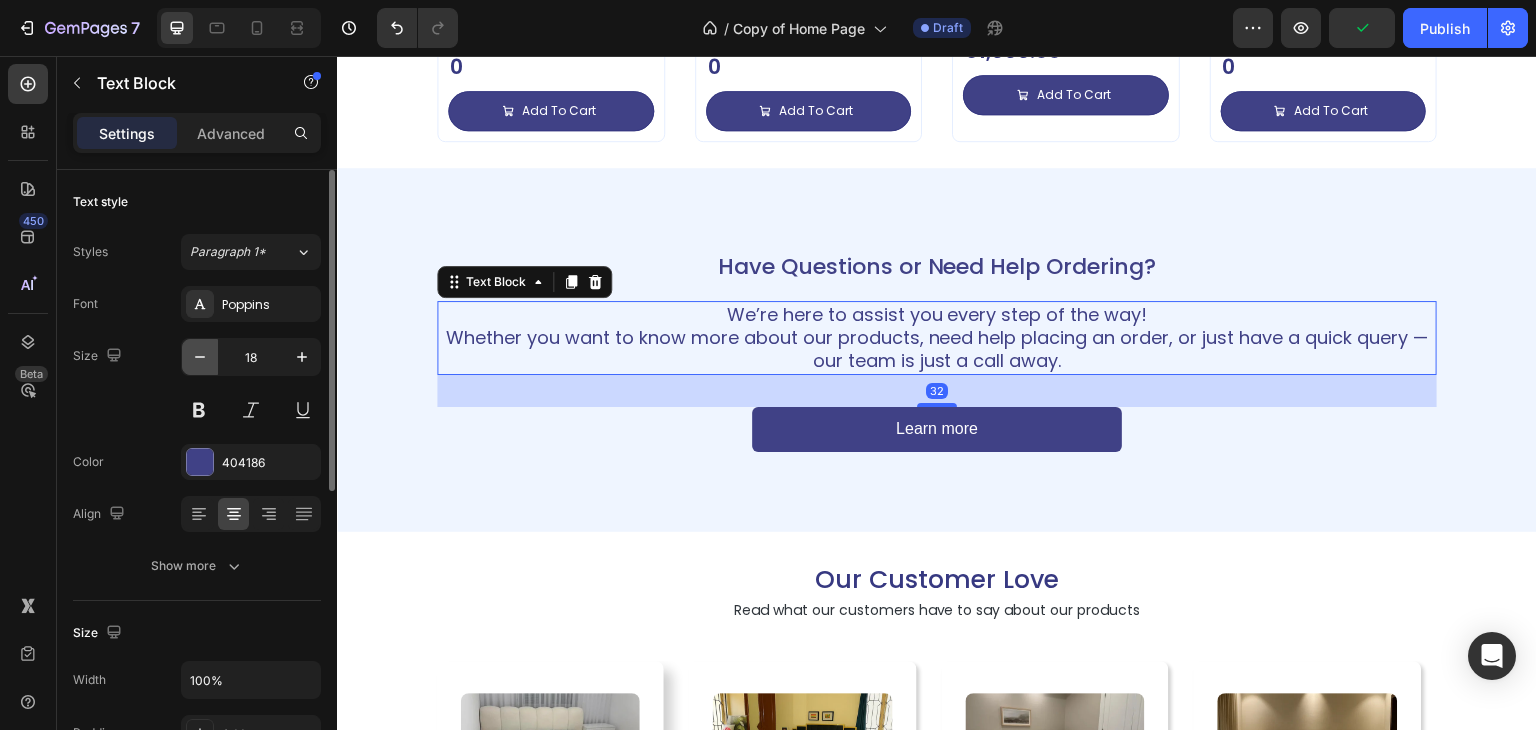 click 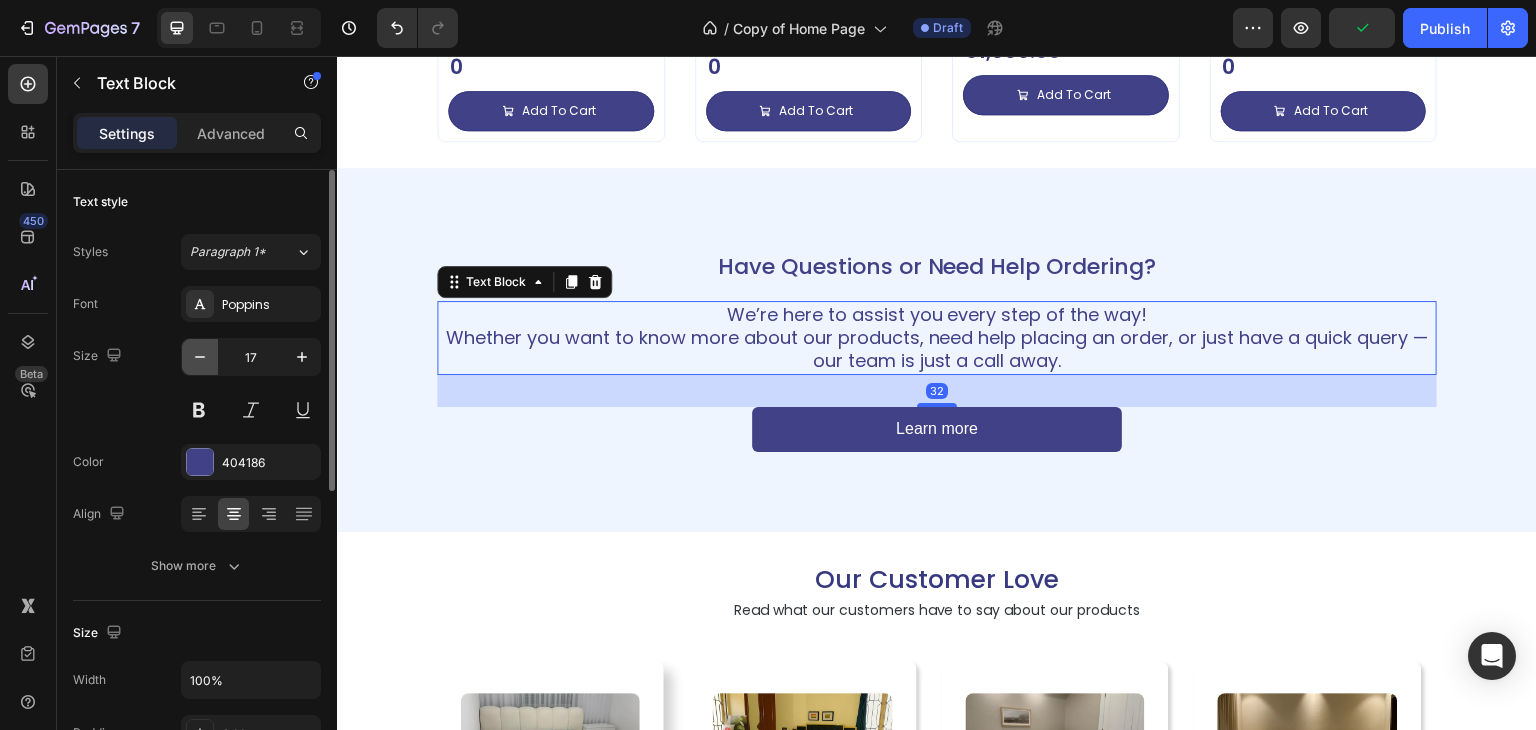 click 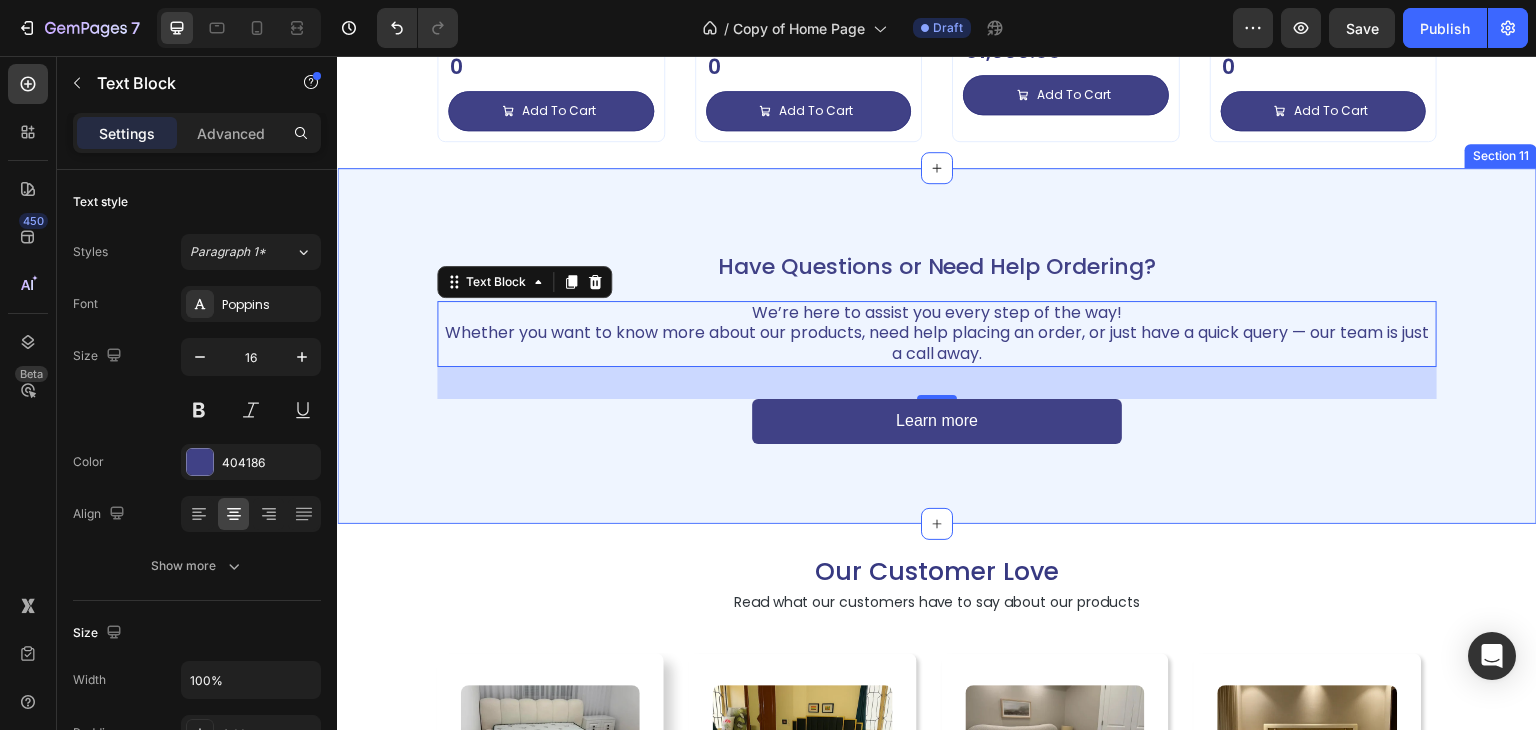 click on "Have Questions or Need Help Ordering? Heading We’re here to assist you every step of the way! Whether you want to know more about our products, need help placing an order, or just have a quick query — our team is just a call away. Text Block   32 Learn more Button Row Section 11" at bounding box center [937, 346] 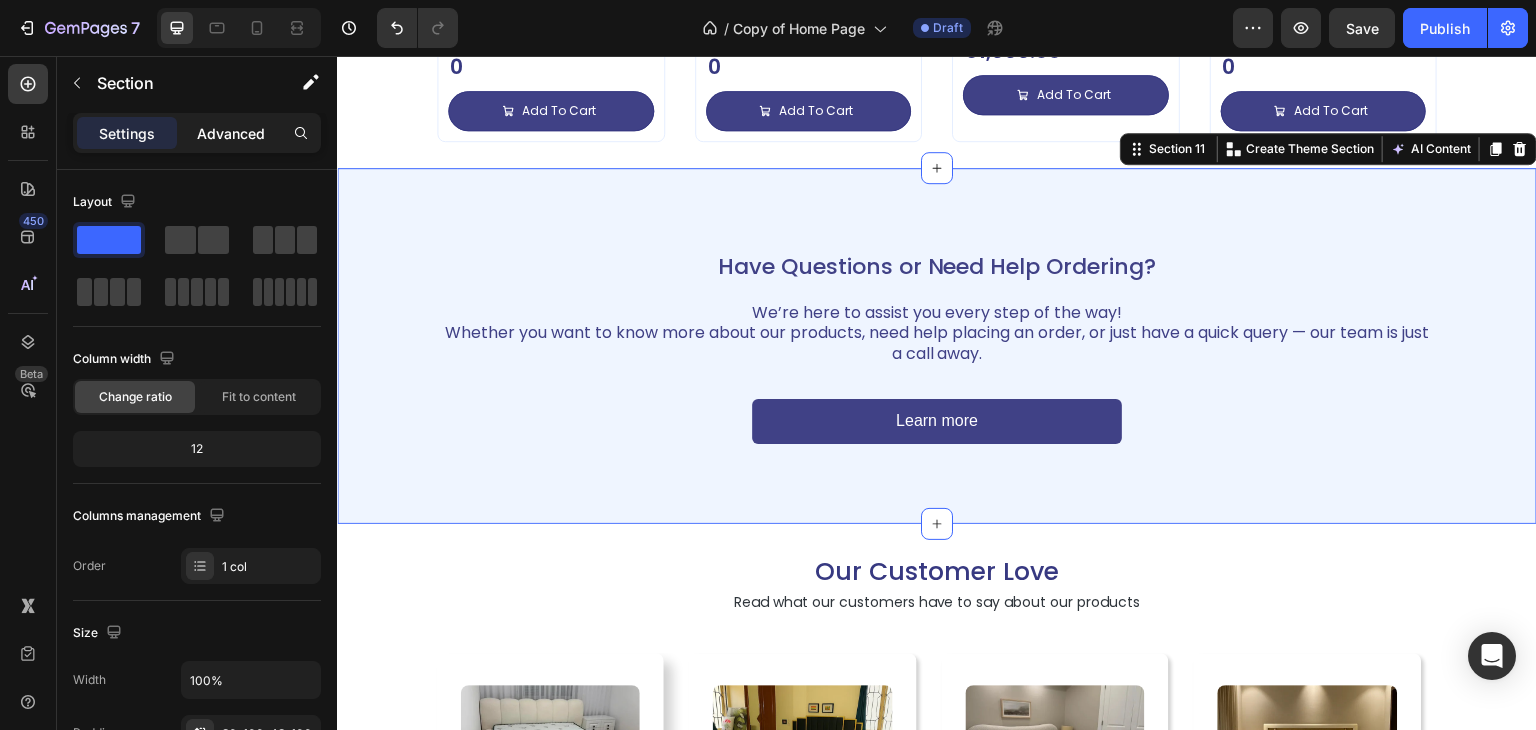 click on "Advanced" at bounding box center (231, 133) 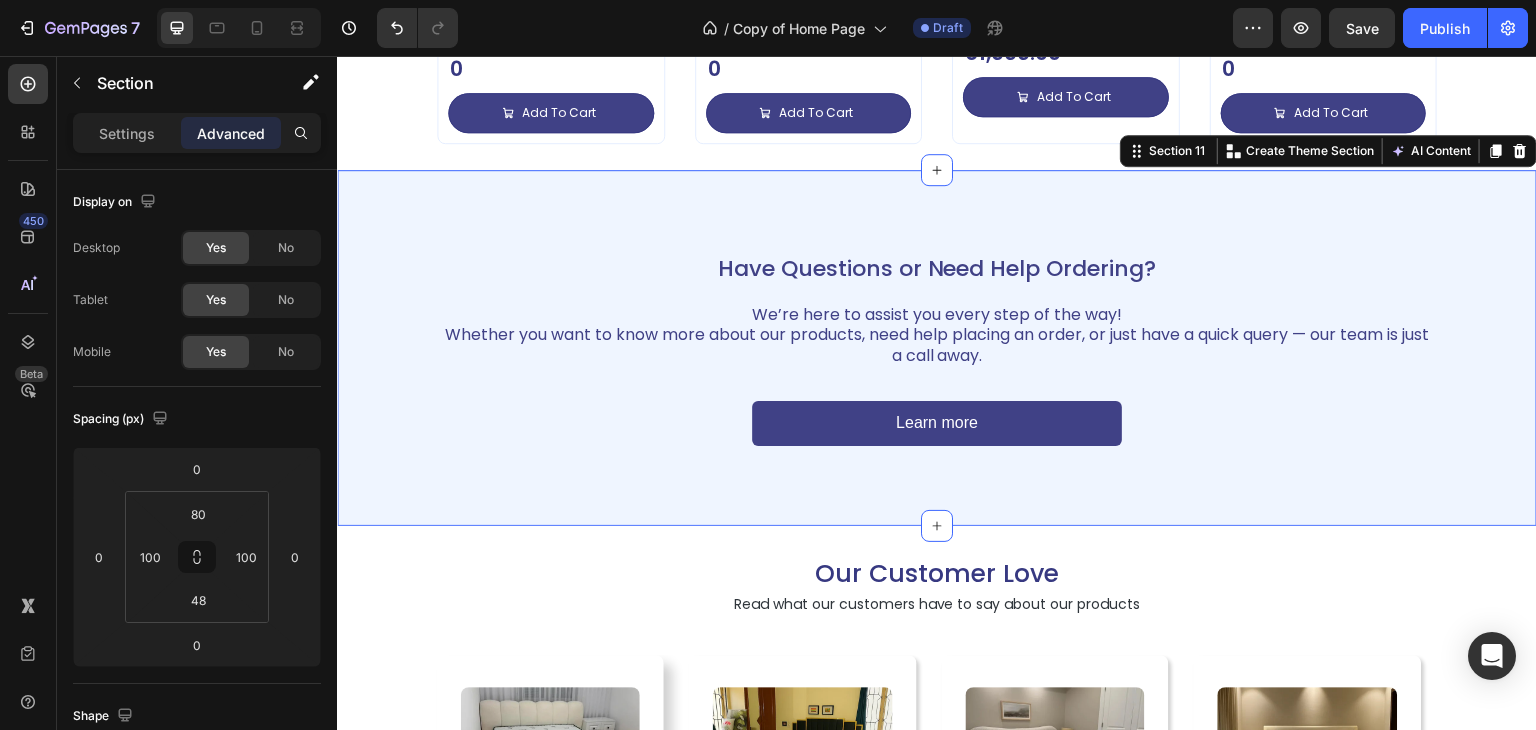 scroll, scrollTop: 5190, scrollLeft: 0, axis: vertical 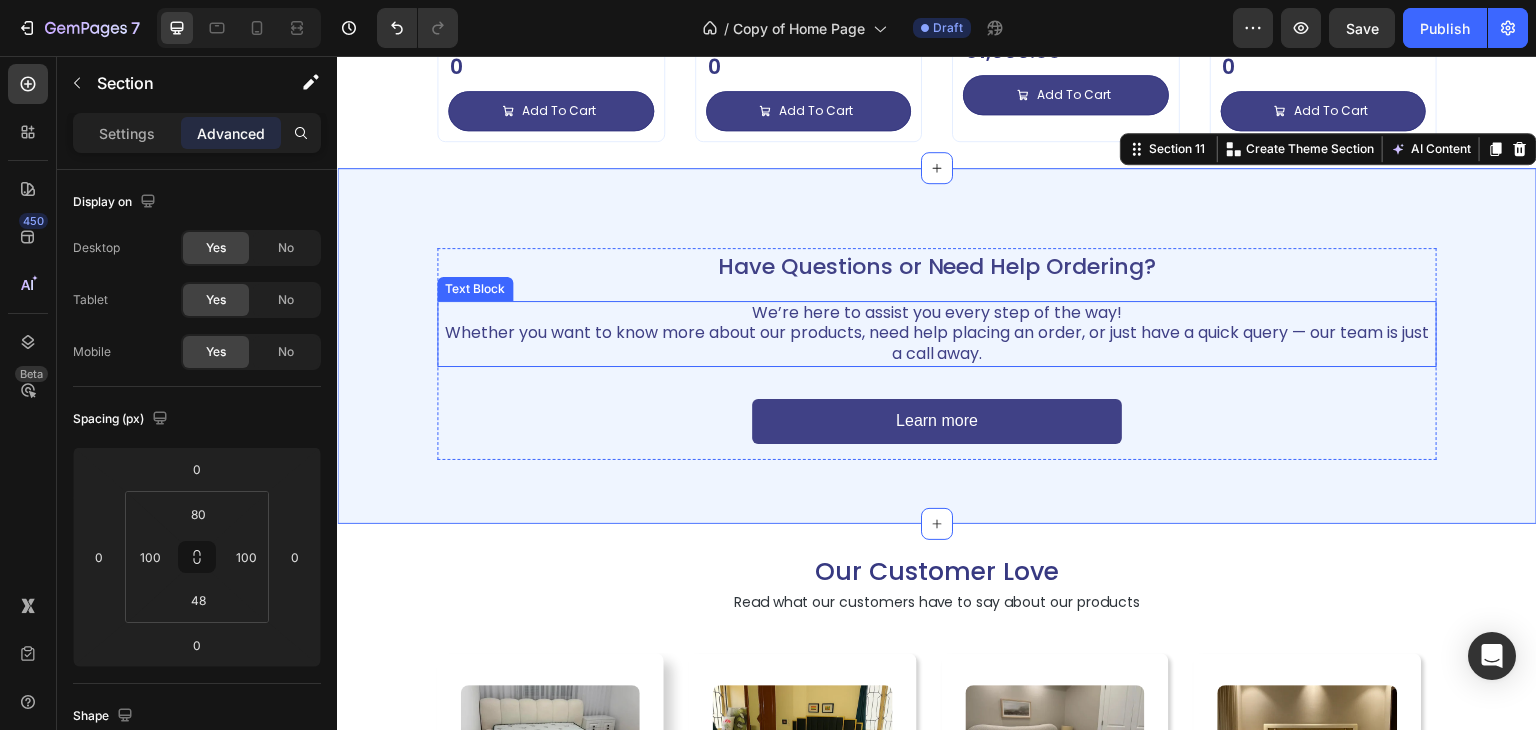 click on "We’re here to assist you every step of the way! Whether you want to know more about our products, need help placing an order, or just have a quick query — our team is just a call away." at bounding box center (937, 334) 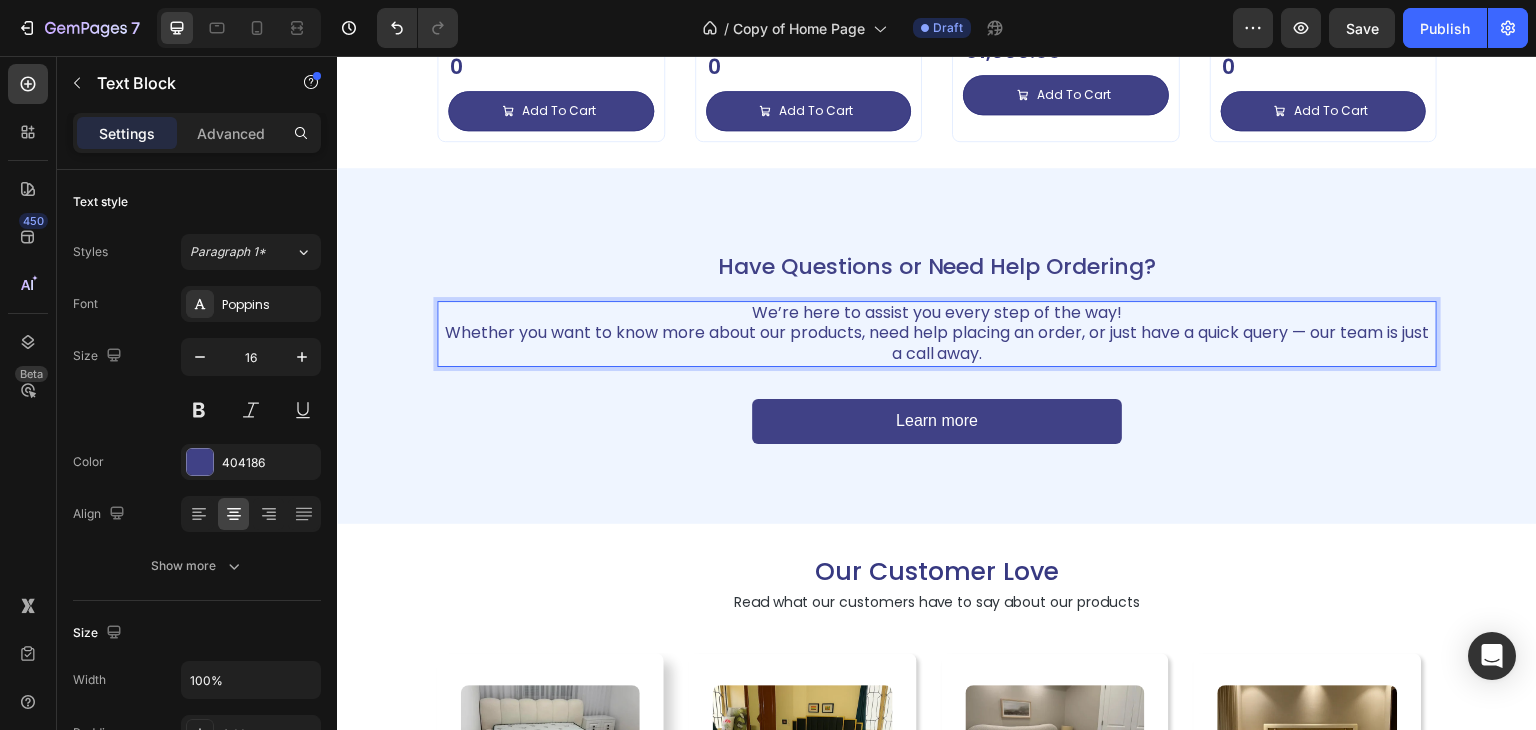 click on "We’re here to assist you every step of the way! Whether you want to know more about our products, need help placing an order, or just have a quick query — our team is just a call away." at bounding box center [937, 334] 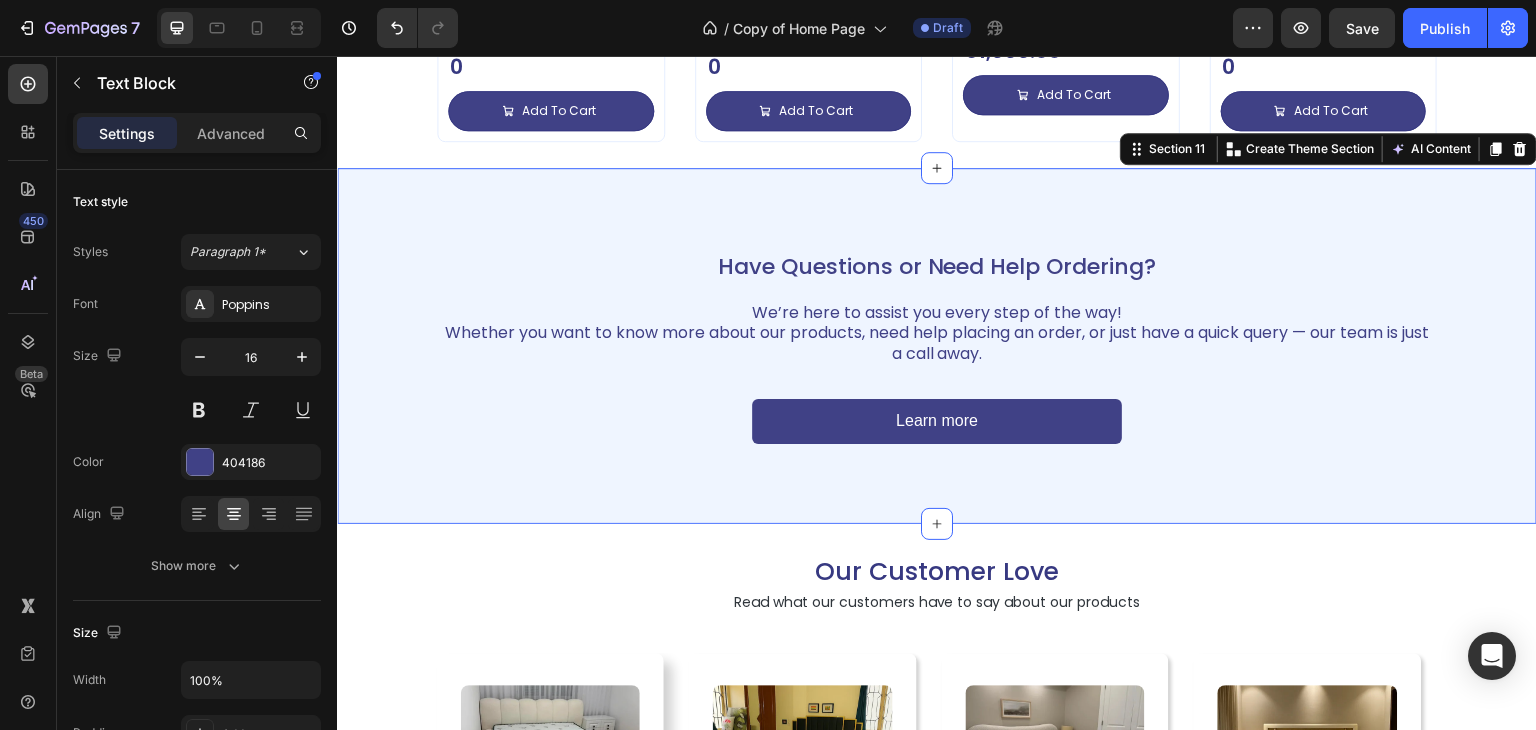 click on "Have Questions or Need Help Ordering? Heading We’re here to assist you every step of the way! Whether you want to know more about our products, need help placing an order, or just have a quick query — our team is just a call away. Text Block Learn more Button Row Section 11   Create Theme Section AI Content Write with GemAI What would you like to describe here? Tone and Voice Persuasive Product Show more Generate" at bounding box center (937, 346) 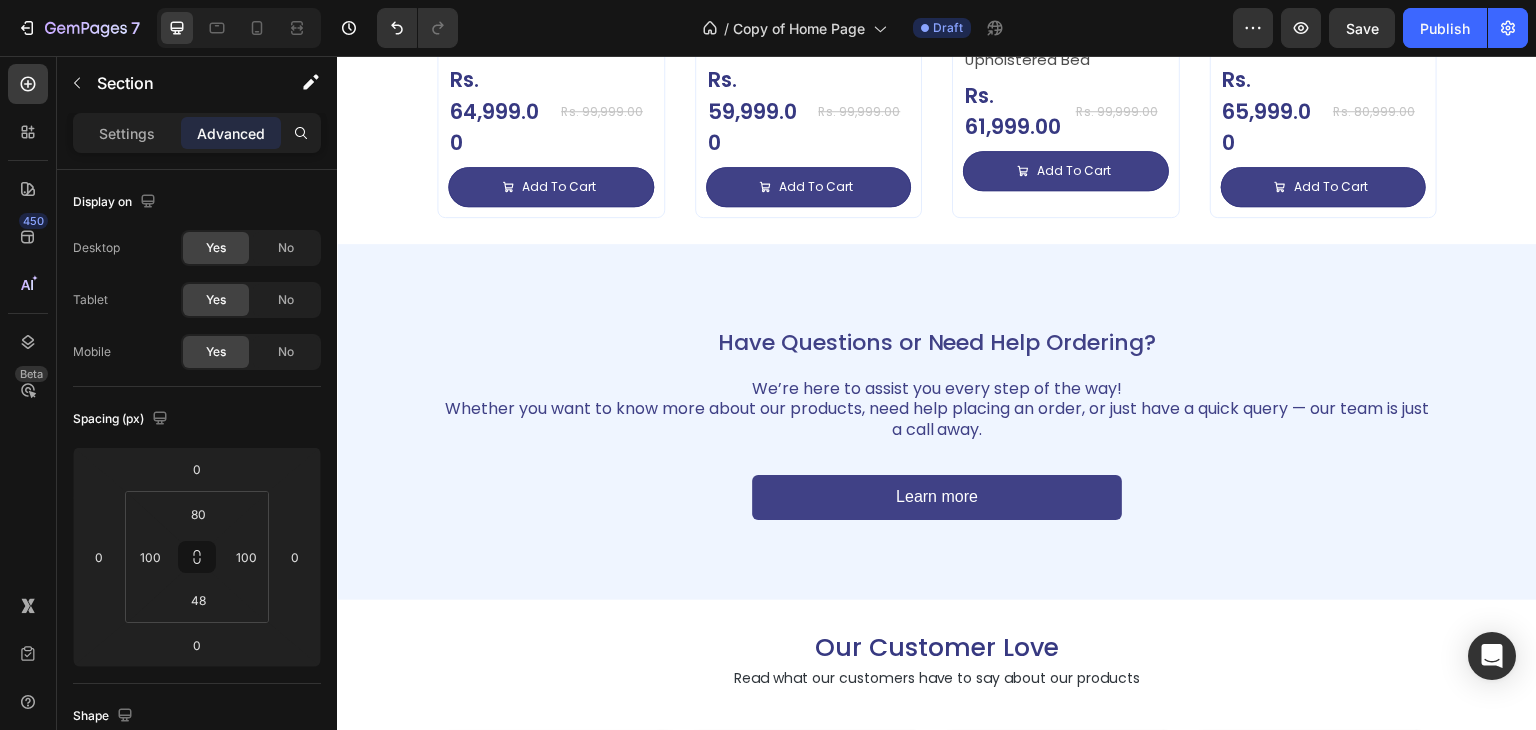 scroll, scrollTop: 5116, scrollLeft: 0, axis: vertical 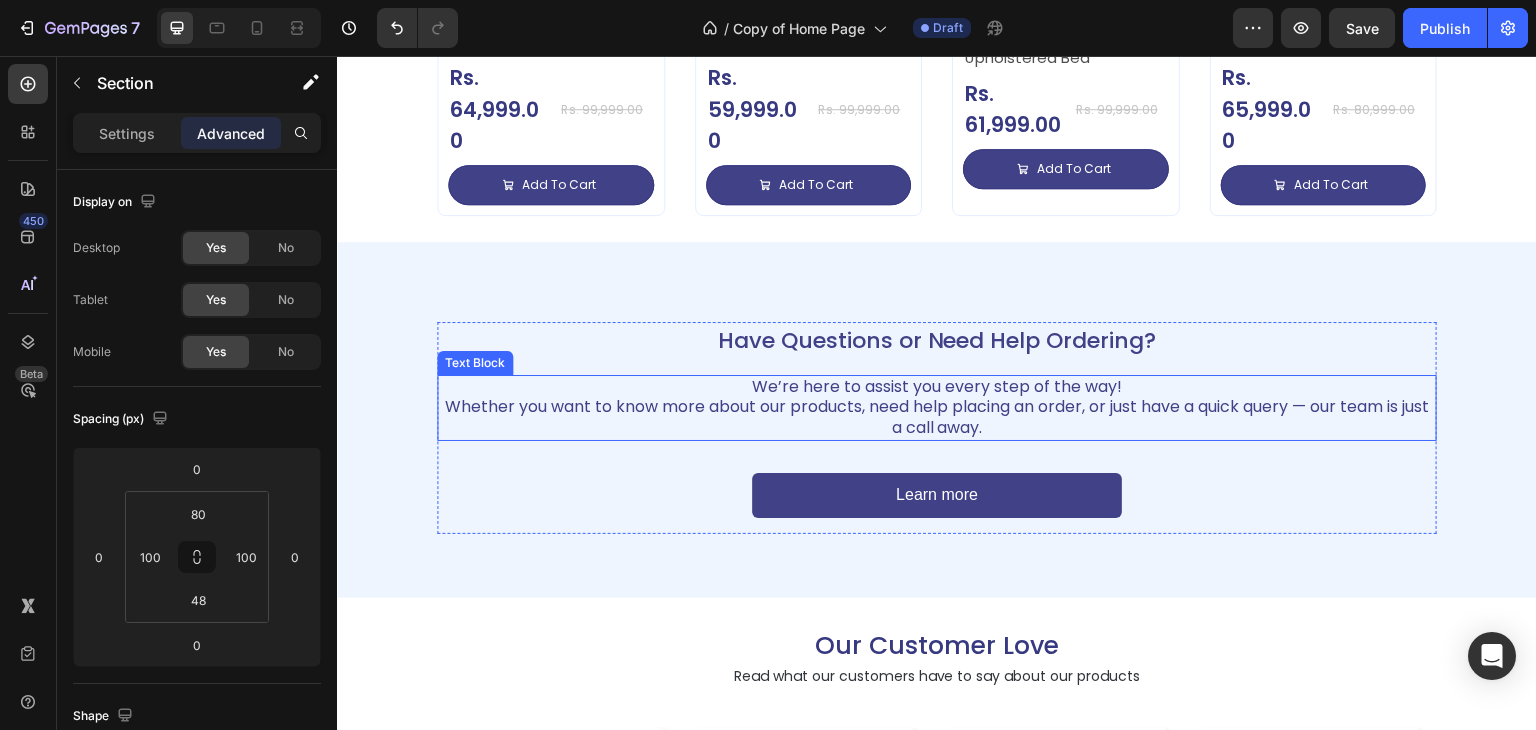 click on "We’re here to assist you every step of the way! Whether you want to know more about our products, need help placing an order, or just have a quick query — our team is just a call away." at bounding box center [937, 408] 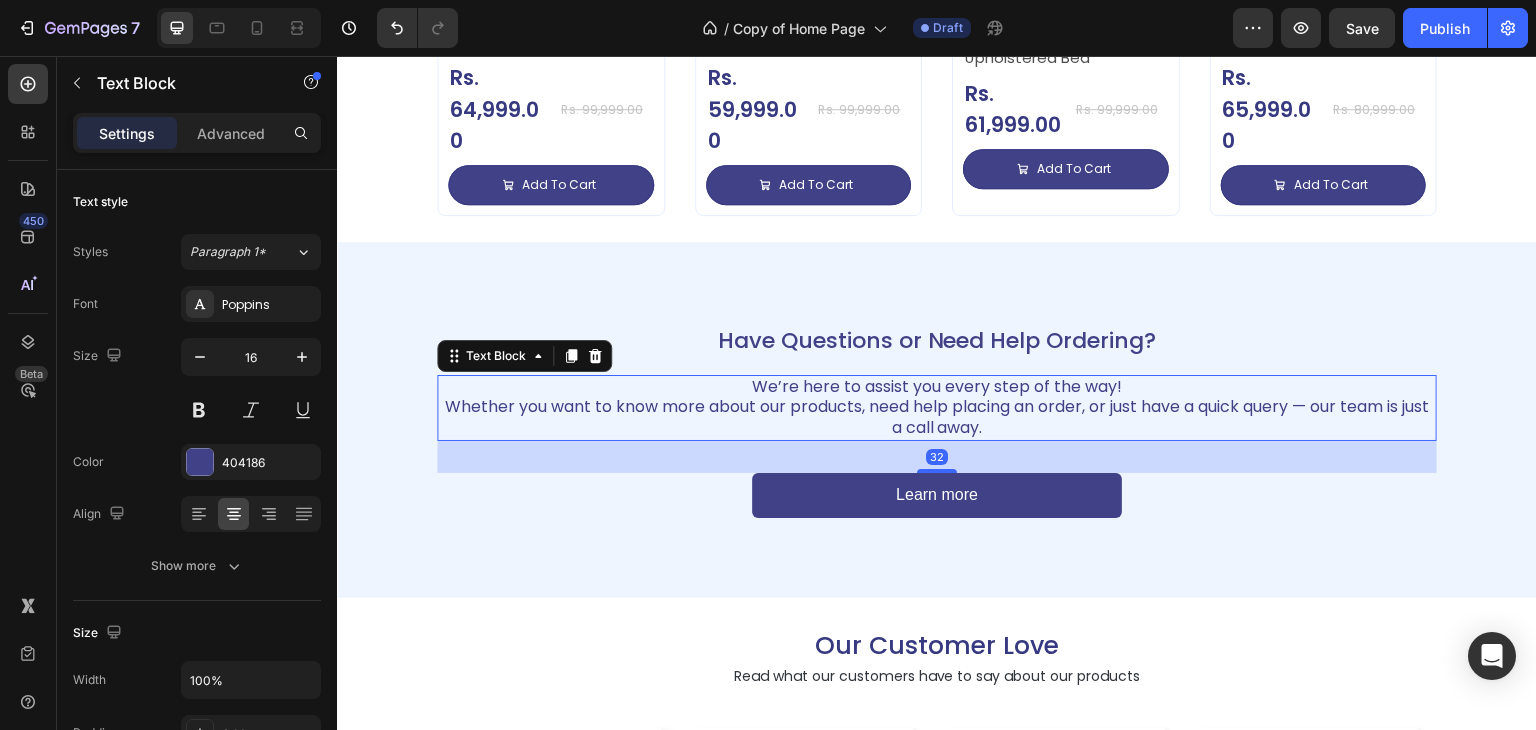 click on "We’re here to assist you every step of the way! Whether you want to know more about our products, need help placing an order, or just have a quick query — our team is just a call away." at bounding box center (937, 408) 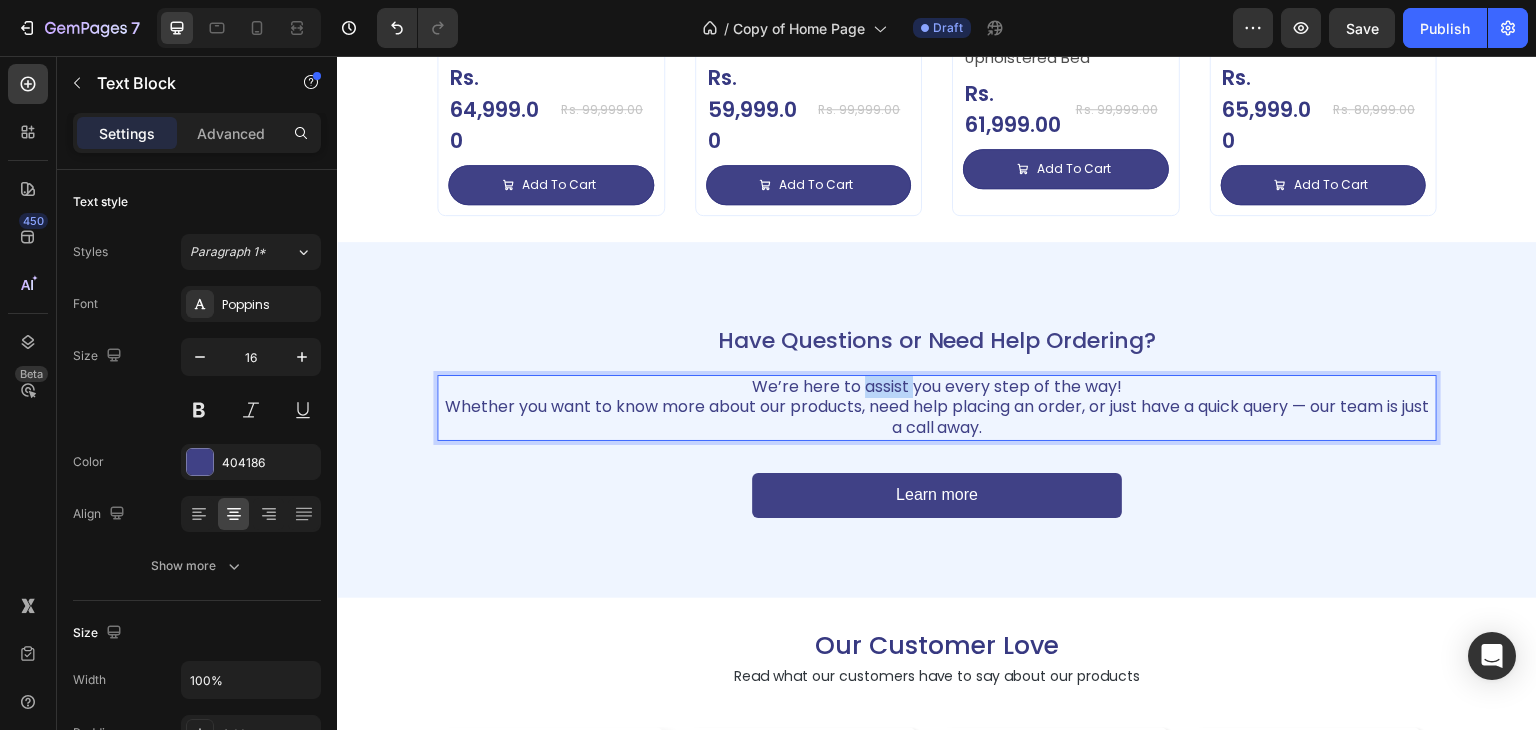 click on "We’re here to assist you every step of the way! Whether you want to know more about our products, need help placing an order, or just have a quick query — our team is just a call away." at bounding box center [937, 408] 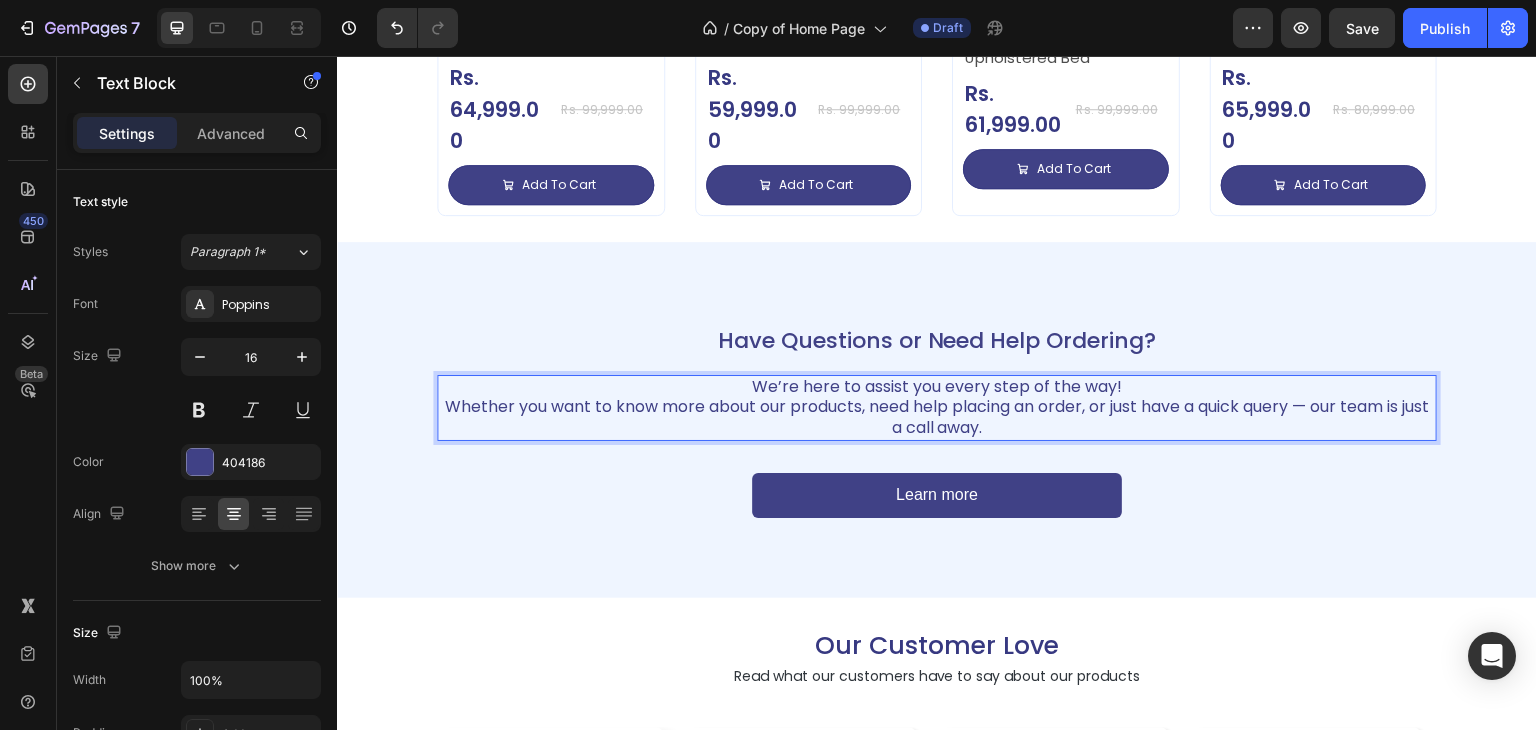 click on "We’re here to assist you every step of the way! Whether you want to know more about our products, need help placing an order, or just have a quick query — our team is just a call away." at bounding box center (937, 408) 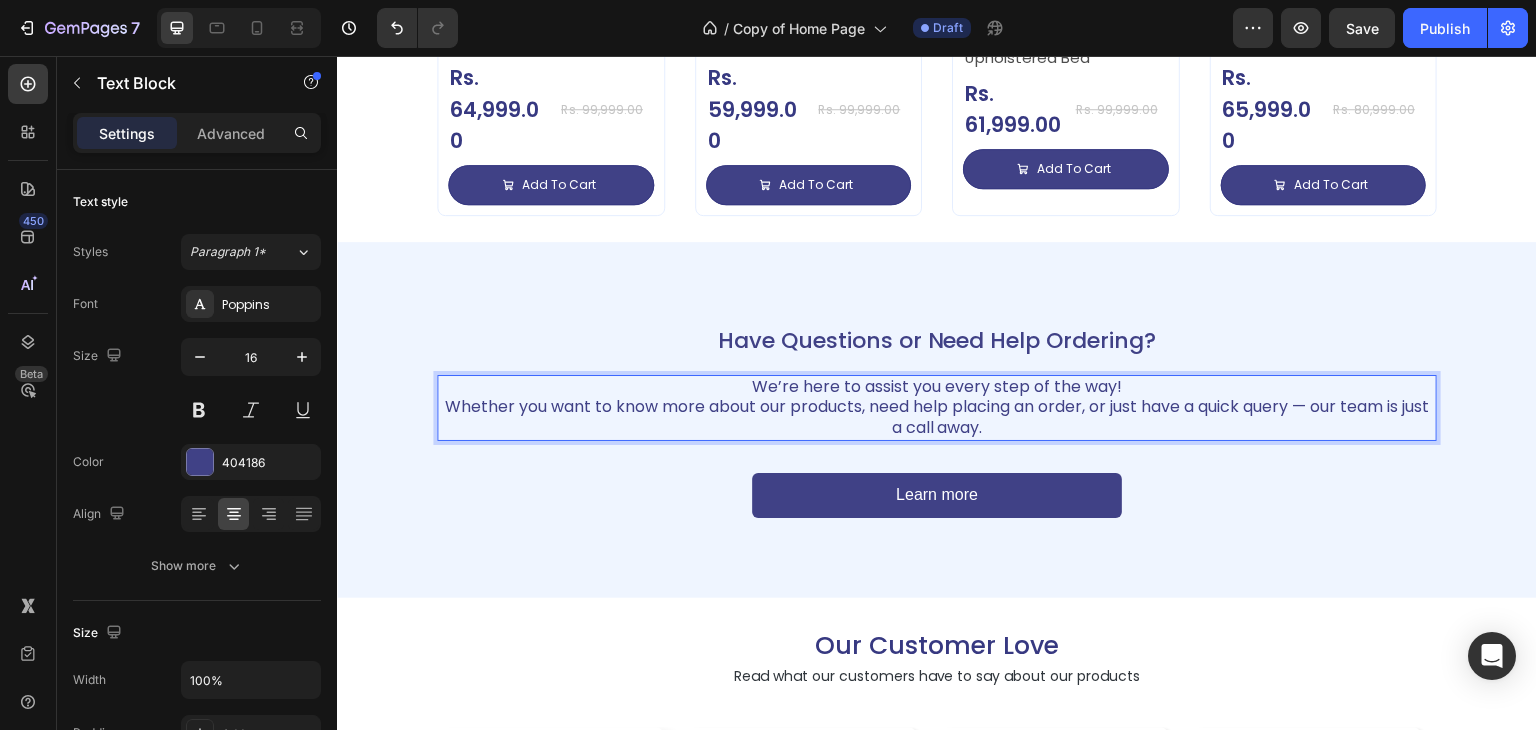 click on "We’re here to assist you every step of the way! Whether you want to know more about our products, need help placing an order, or just have a quick query — our team is just a call away." at bounding box center (937, 408) 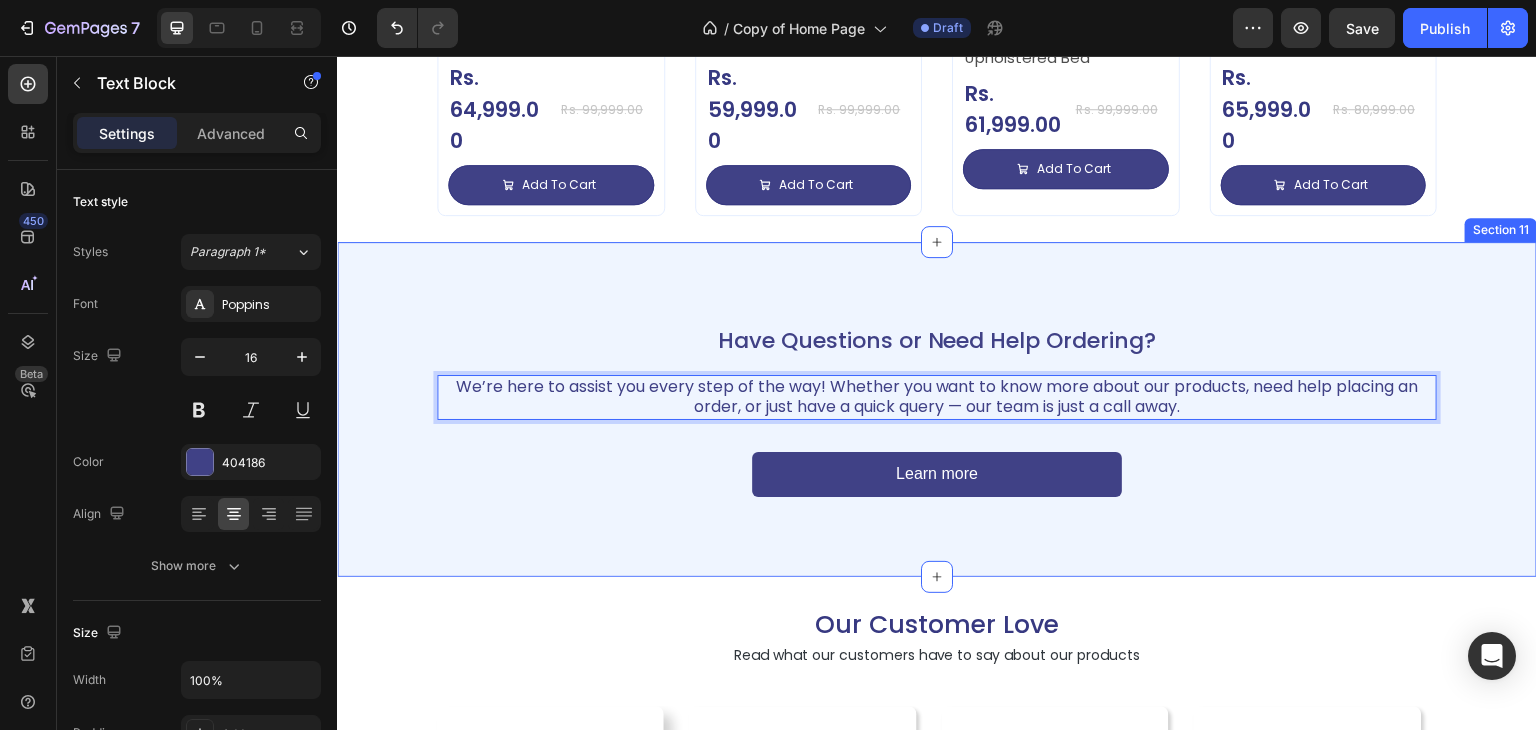 click on "Have Questions or Need Help Ordering? Heading We’re here to assist you every step of the way! Whether you want to know more about our products, need help placing an order, or just have a quick query — our team is just a call away. Text Block   32 Learn more Button Row Section 11" at bounding box center (937, 409) 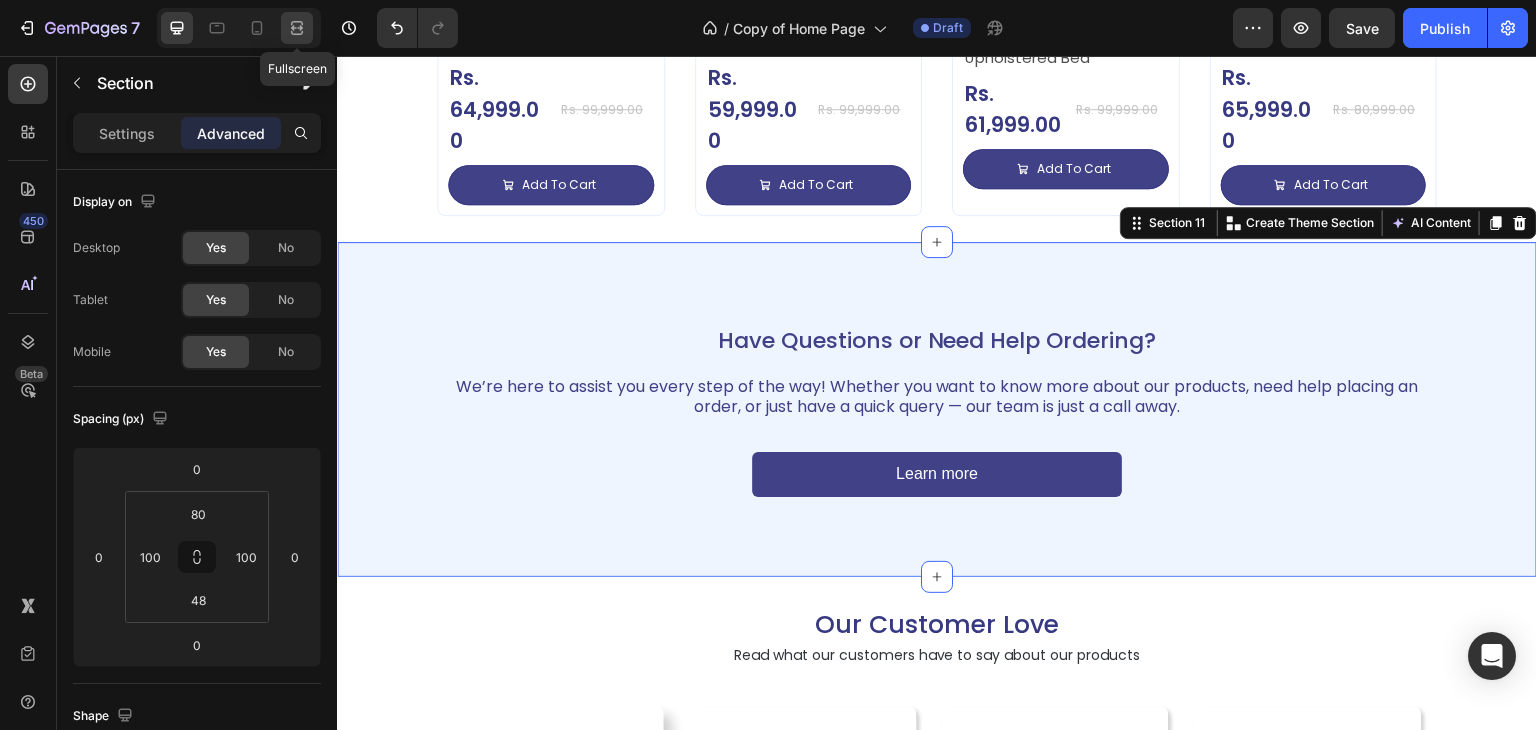 click 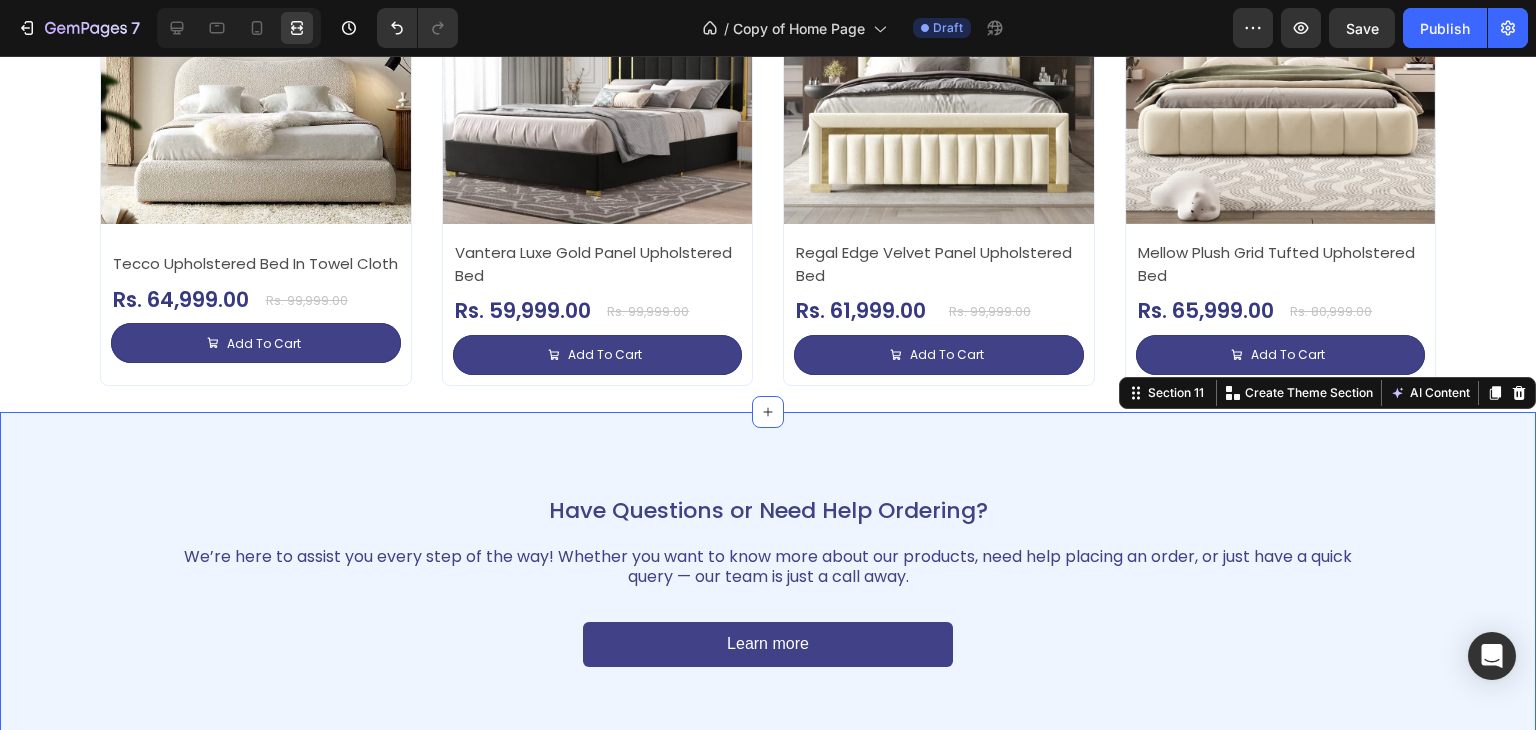 scroll, scrollTop: 4988, scrollLeft: 0, axis: vertical 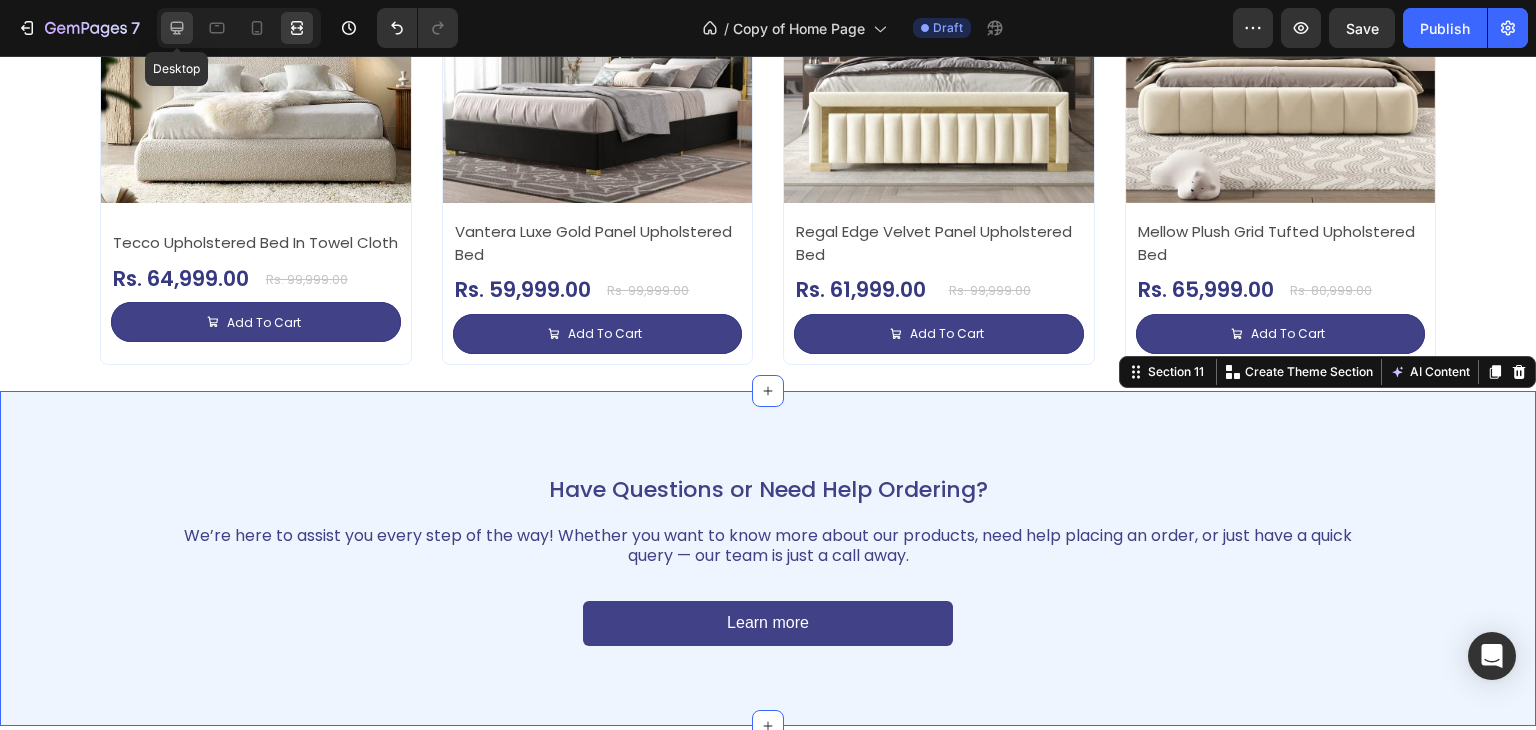 click 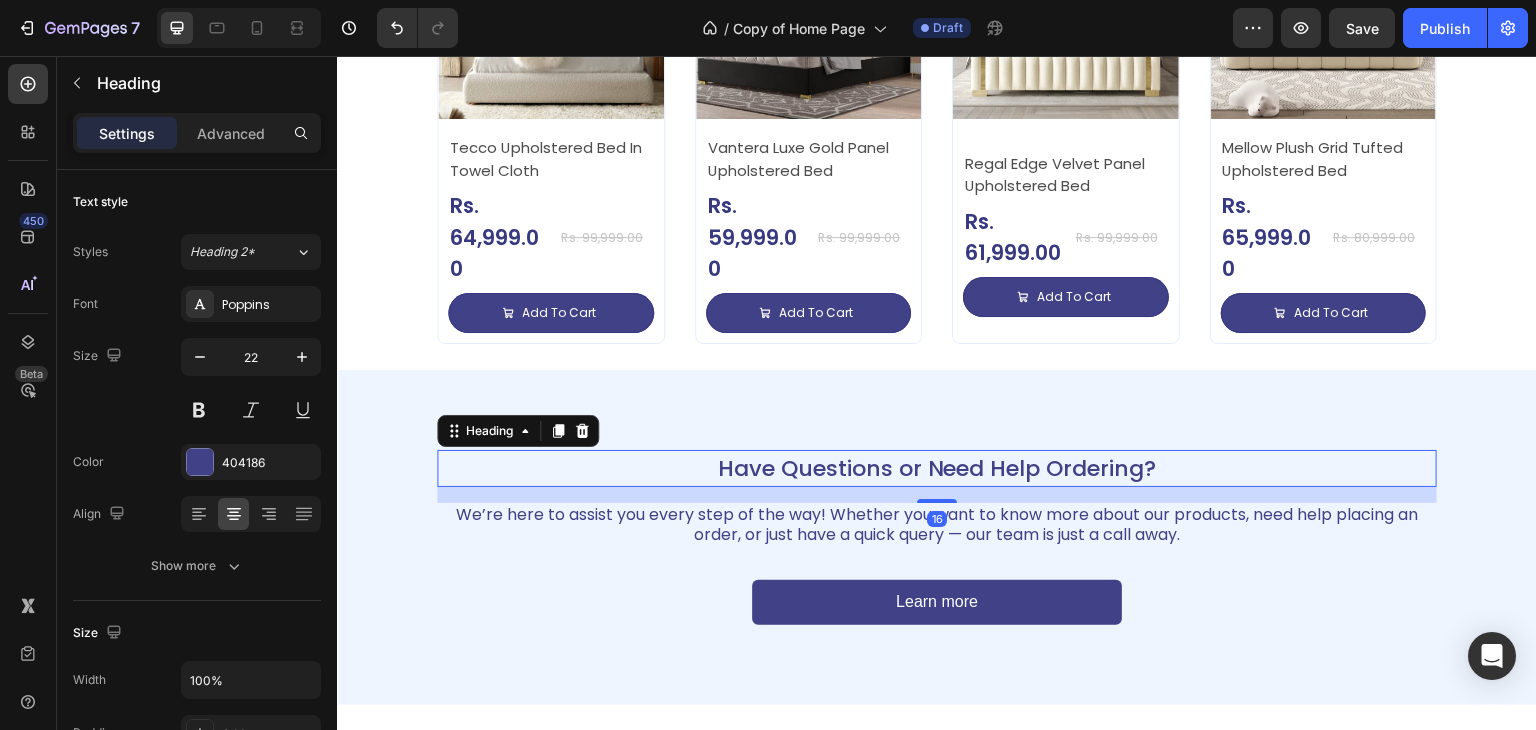 click on "Have Questions or Need Help Ordering?" at bounding box center [937, 468] 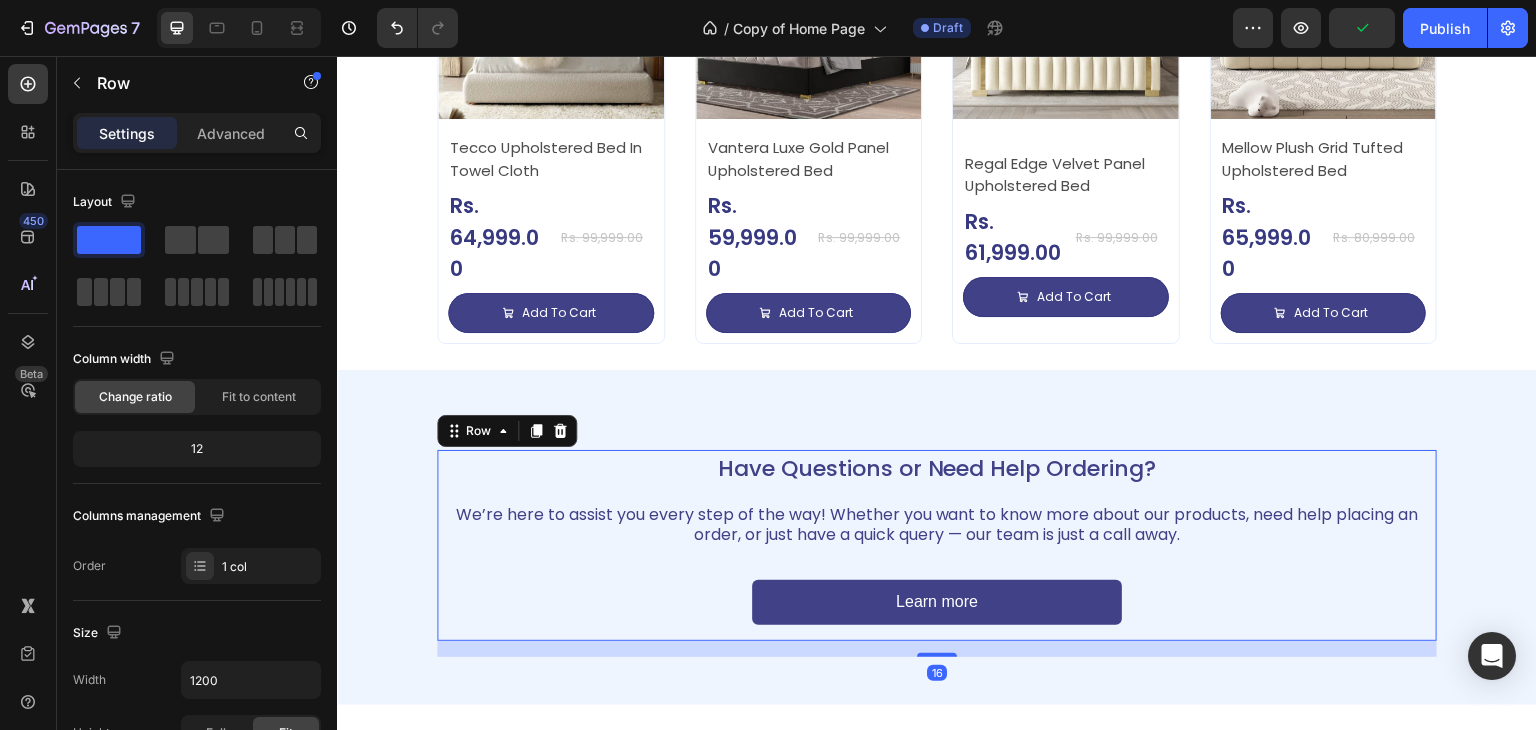 click on "Have Questions or Need Help Ordering? Heading We’re here to assist you every step of the way! Whether you want to know more about our products, need help placing an order, or just have a quick query — our team is just a call away. Text Block Learn more Button" at bounding box center [937, 545] 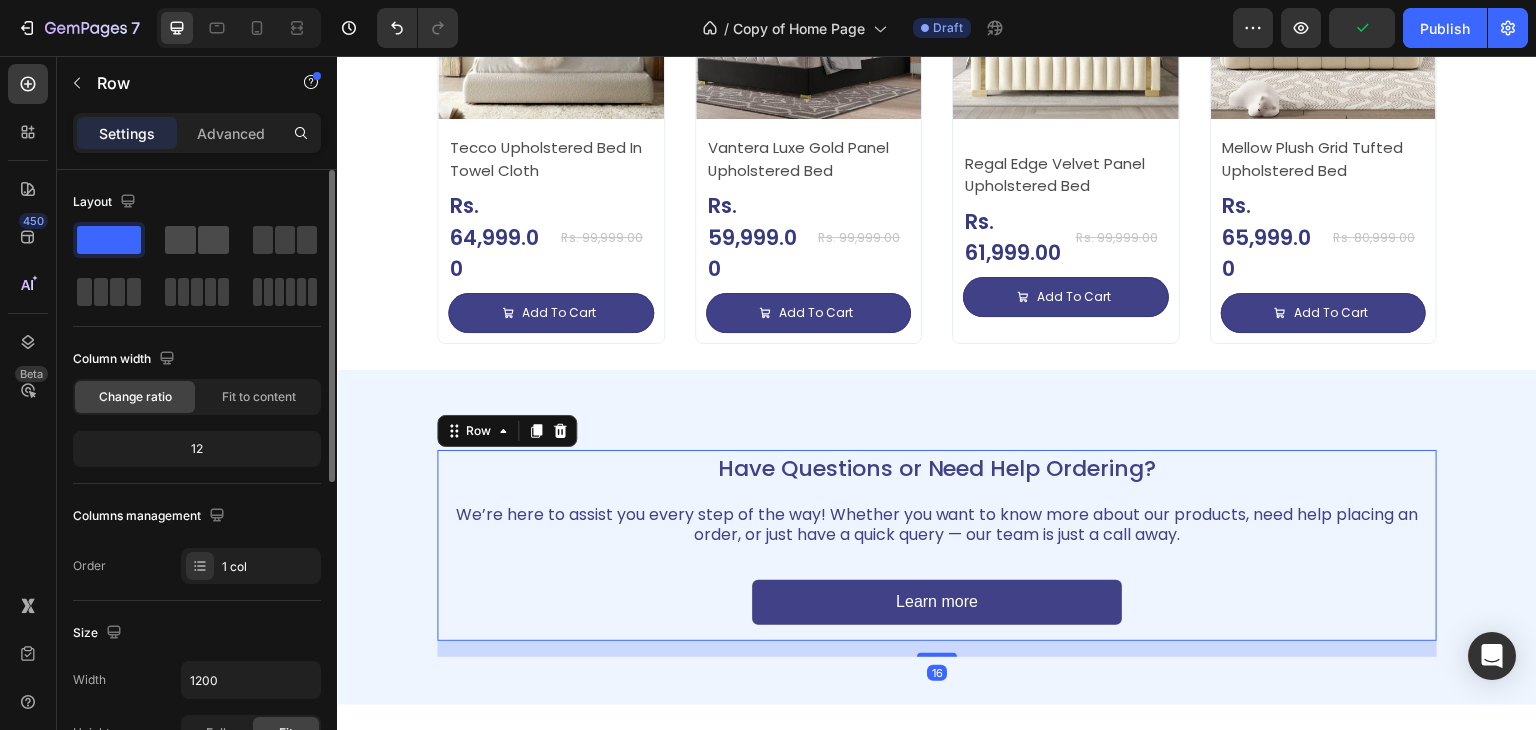 click 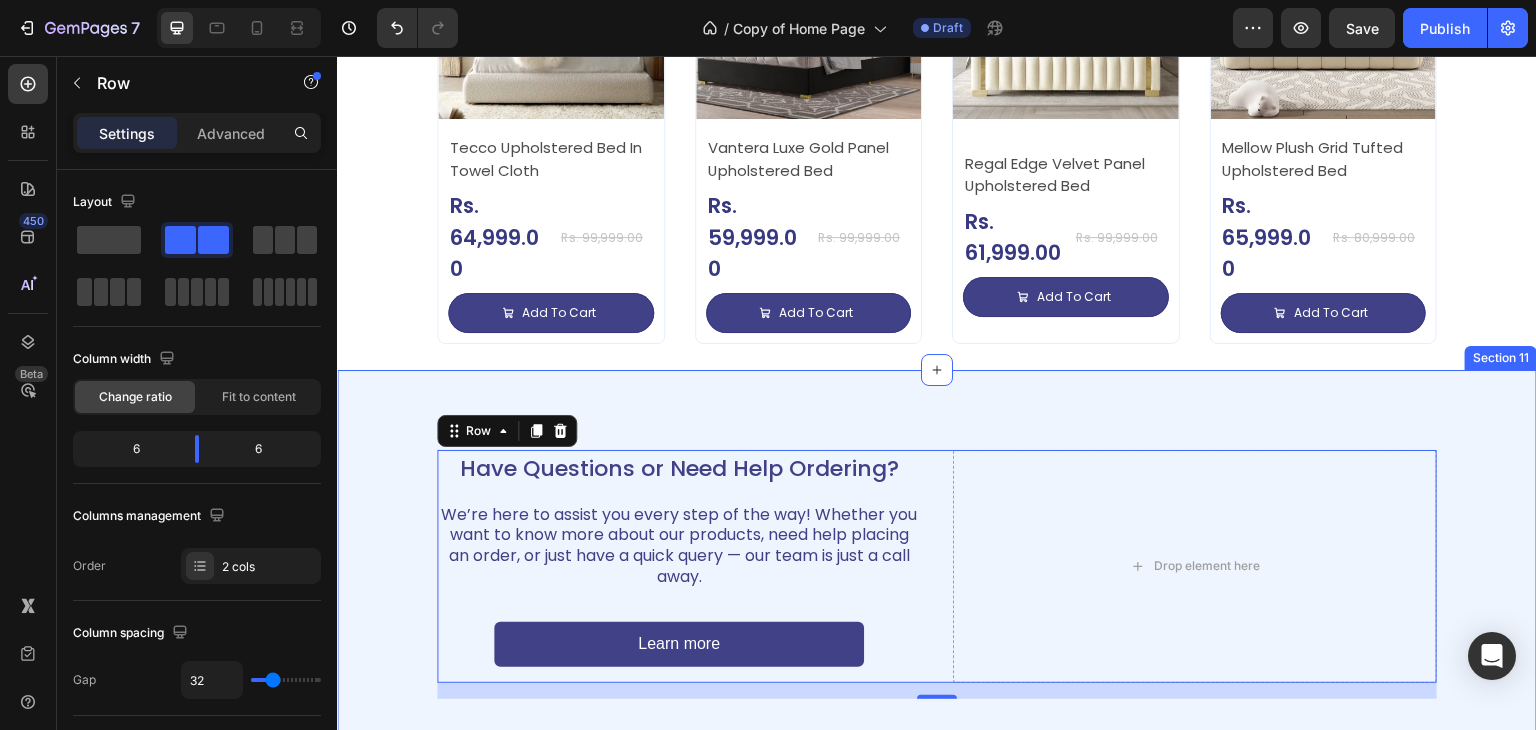 click on "Have Questions or Need Help Ordering? Heading We’re here to assist you every step of the way! Whether you want to know more about our products, need help placing an order, or just have a quick query — our team is just a call away. Text Block Learn more Button
Drop element here Row   16 Section 11" at bounding box center (937, 558) 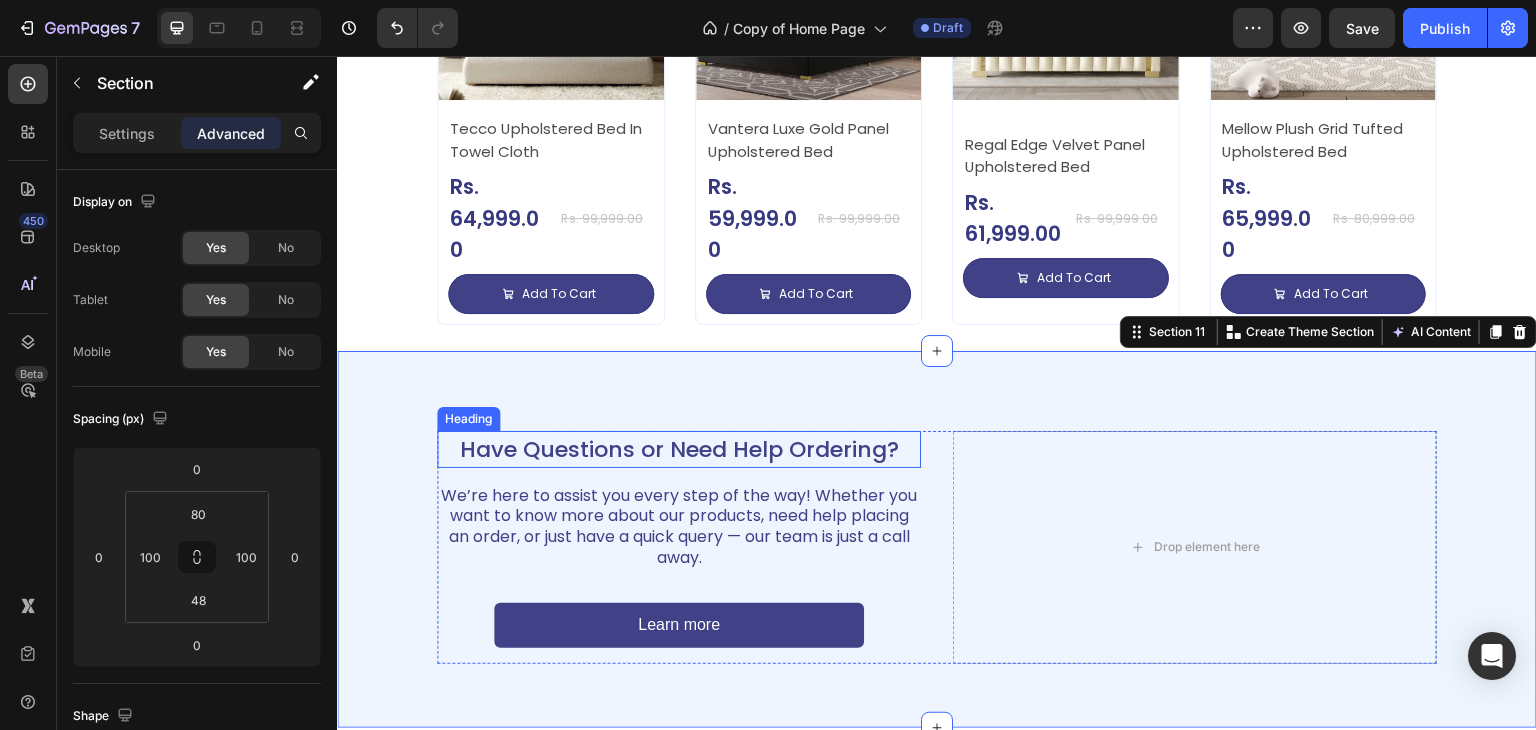 scroll, scrollTop: 5088, scrollLeft: 0, axis: vertical 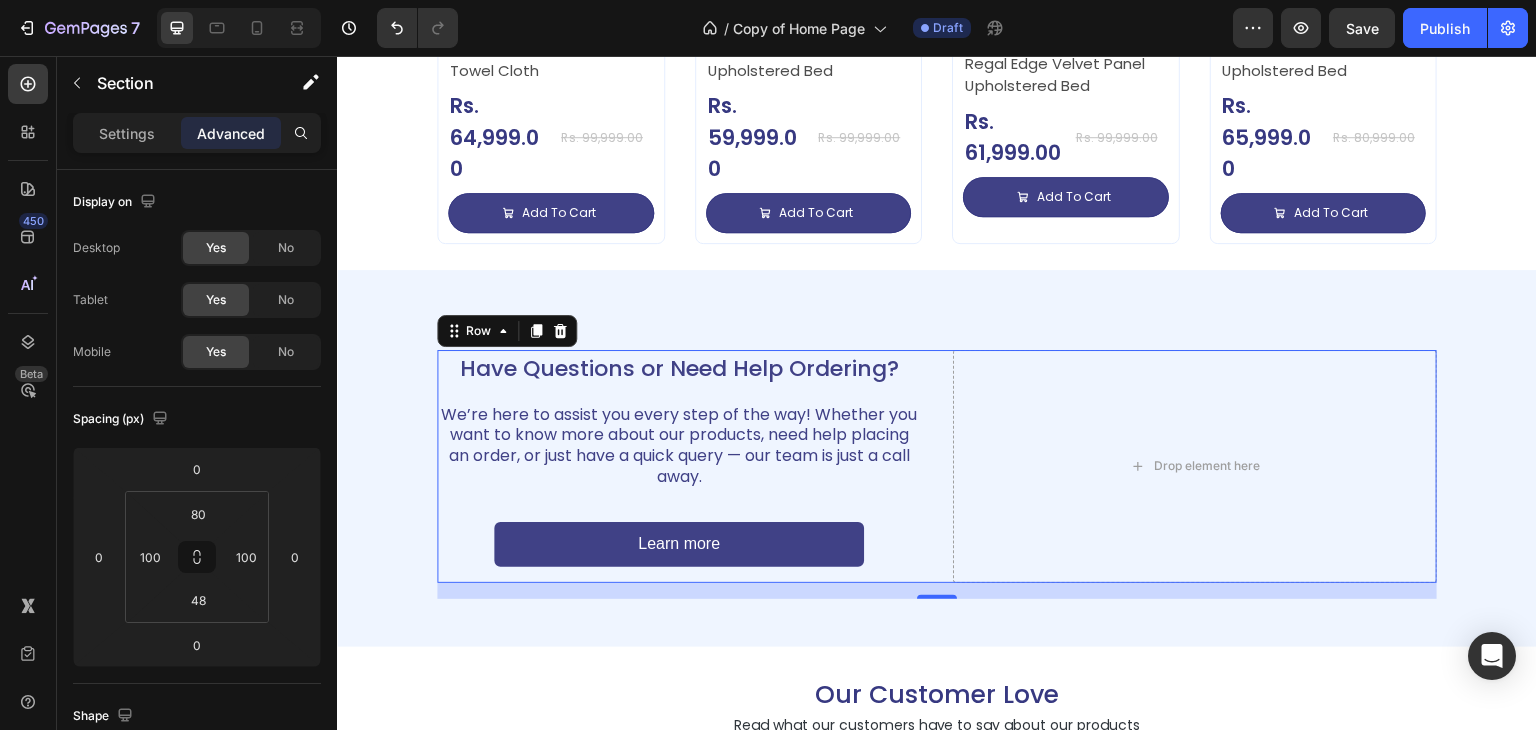 click on "Have Questions or Need Help Ordering? Heading We’re here to assist you every step of the way! Whether you want to know more about our products, need help placing an order, or just have a quick query — our team is just a call away. Text Block Learn more Button
Drop element here Row   0" at bounding box center (937, 466) 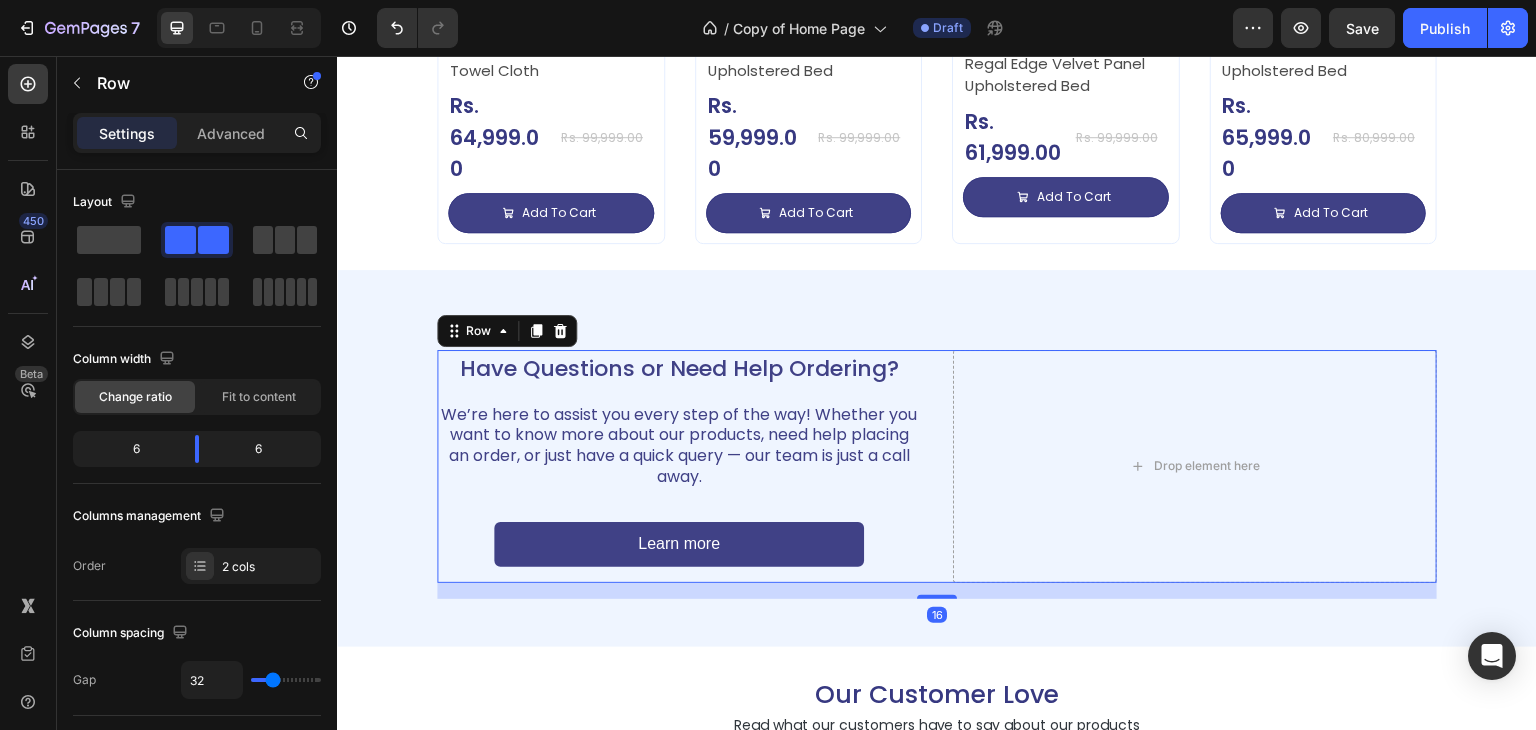 click on "Have Questions or Need Help Ordering? Heading We’re here to assist you every step of the way! Whether you want to know more about our products, need help placing an order, or just have a quick query — our team is just a call away. Text Block Learn more Button
Drop element here Row   16" at bounding box center [937, 466] 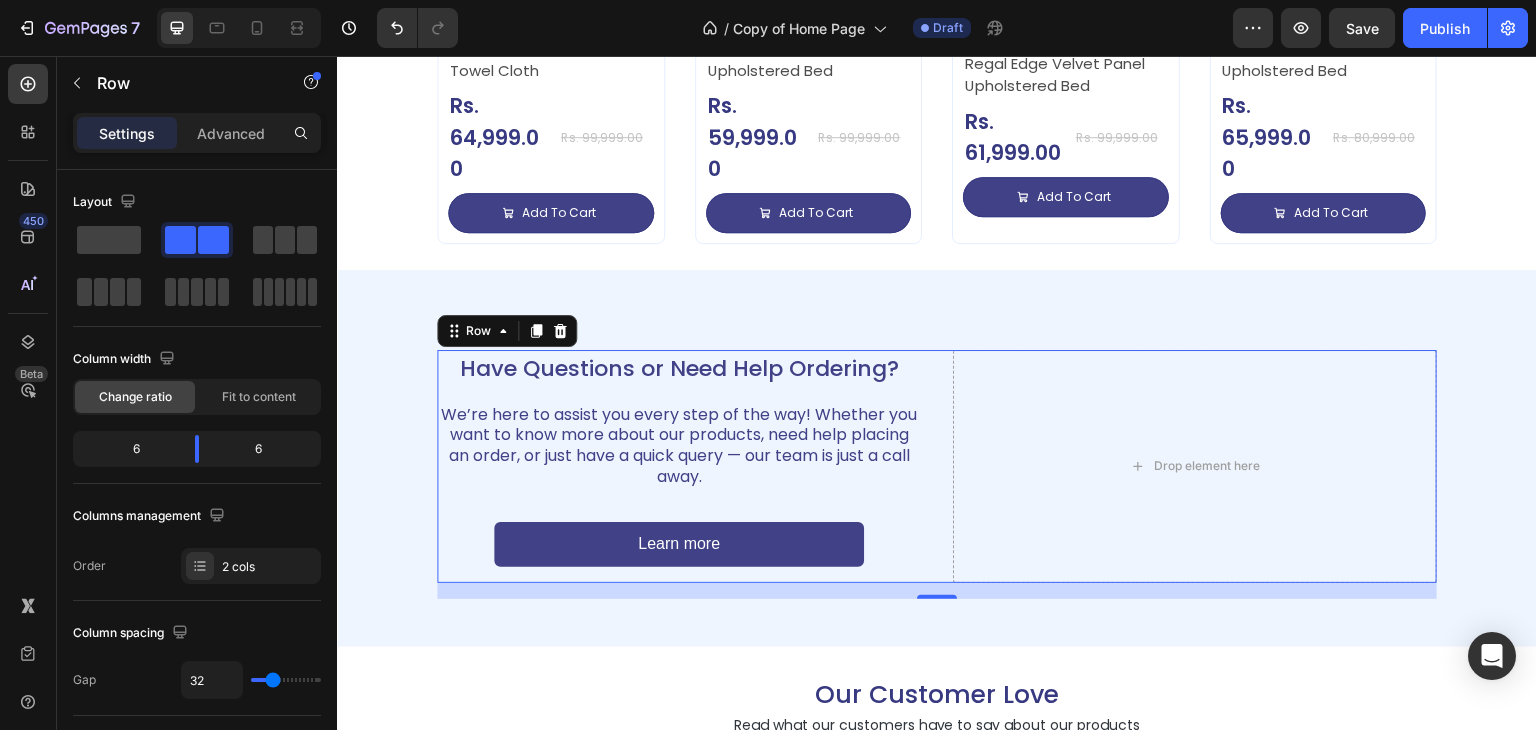 click on "Have Questions or Need Help Ordering? Heading We’re here to assist you every step of the way! Whether you want to know more about our products, need help placing an order, or just have a quick query — our team is just a call away. Text Block Learn more Button" at bounding box center [679, 466] 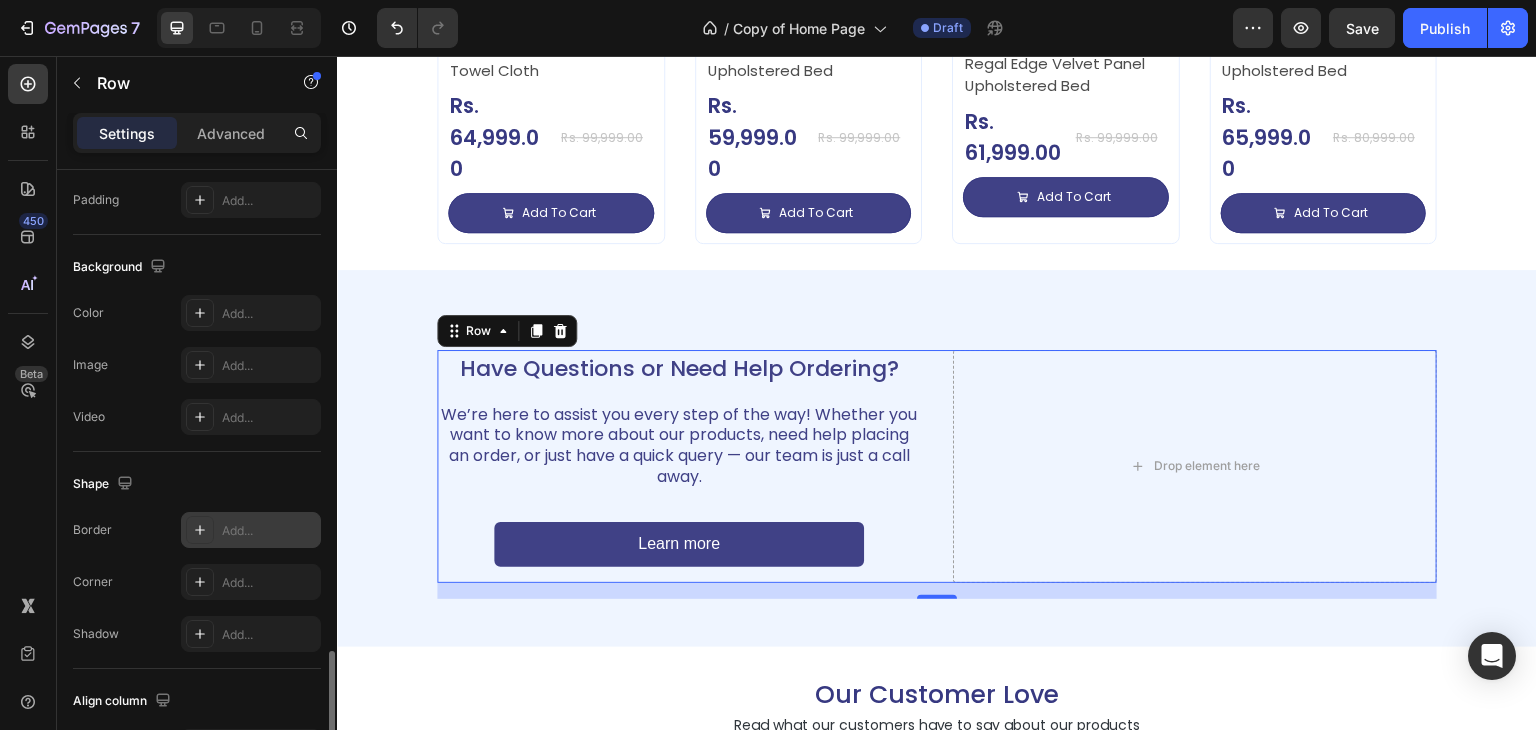 scroll, scrollTop: 828, scrollLeft: 0, axis: vertical 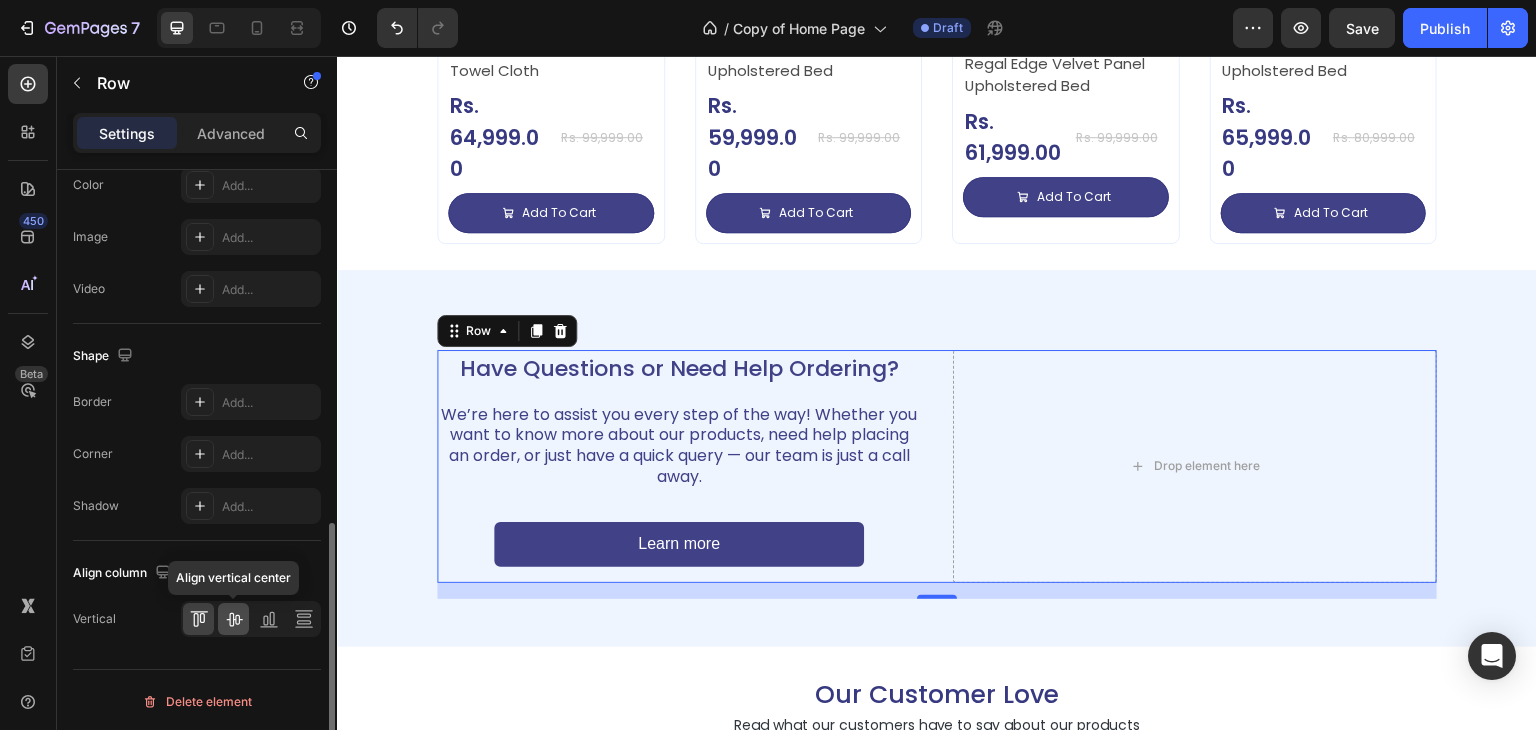 click 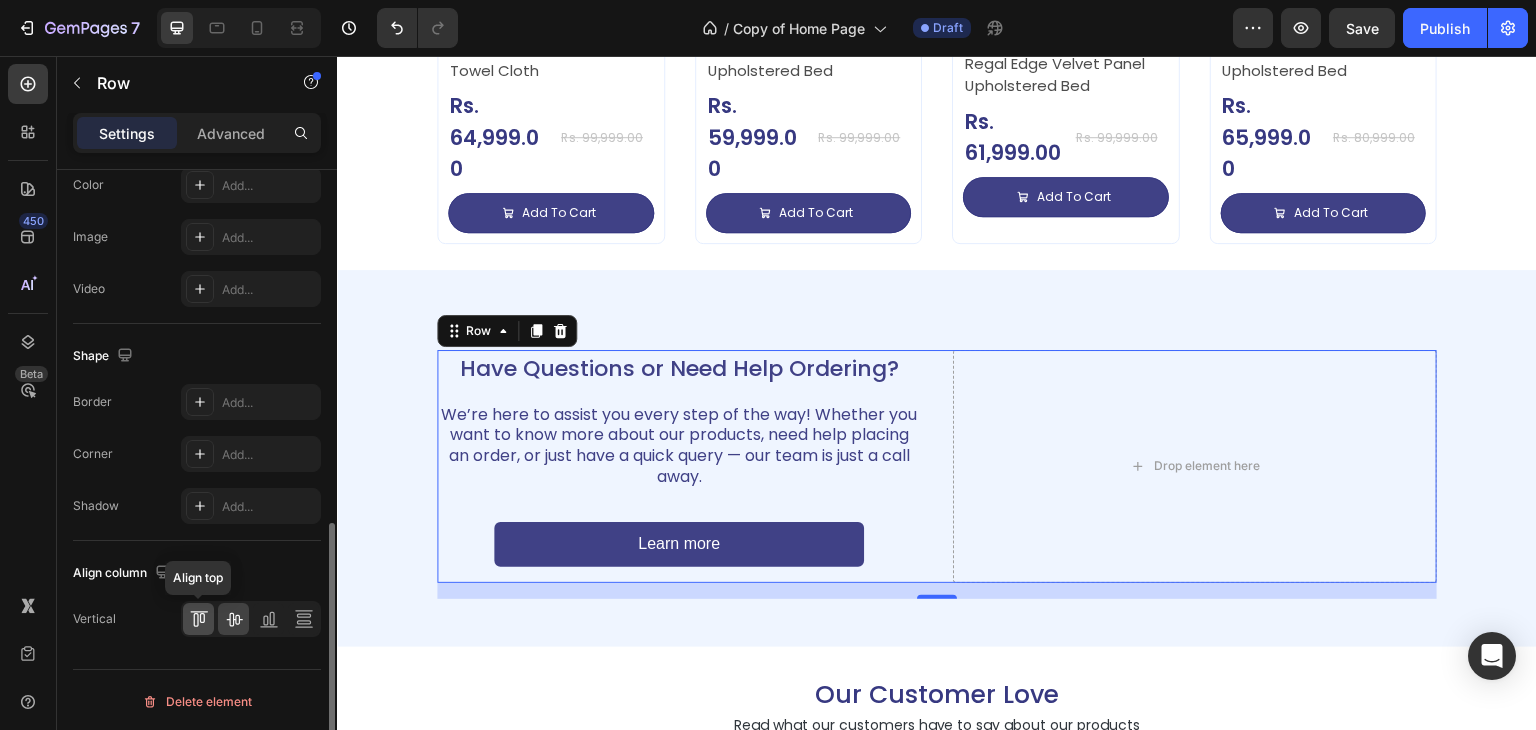 click 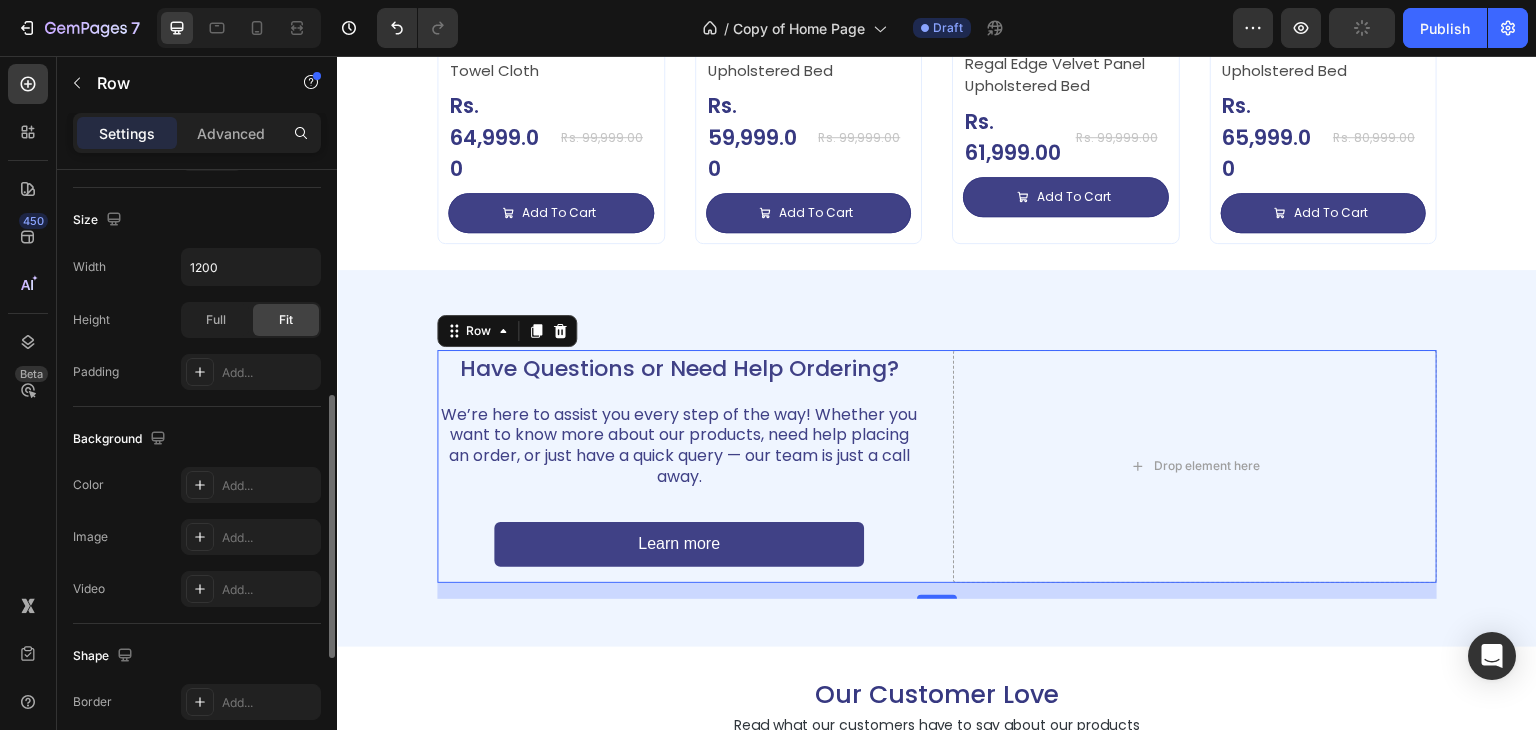 scroll, scrollTop: 428, scrollLeft: 0, axis: vertical 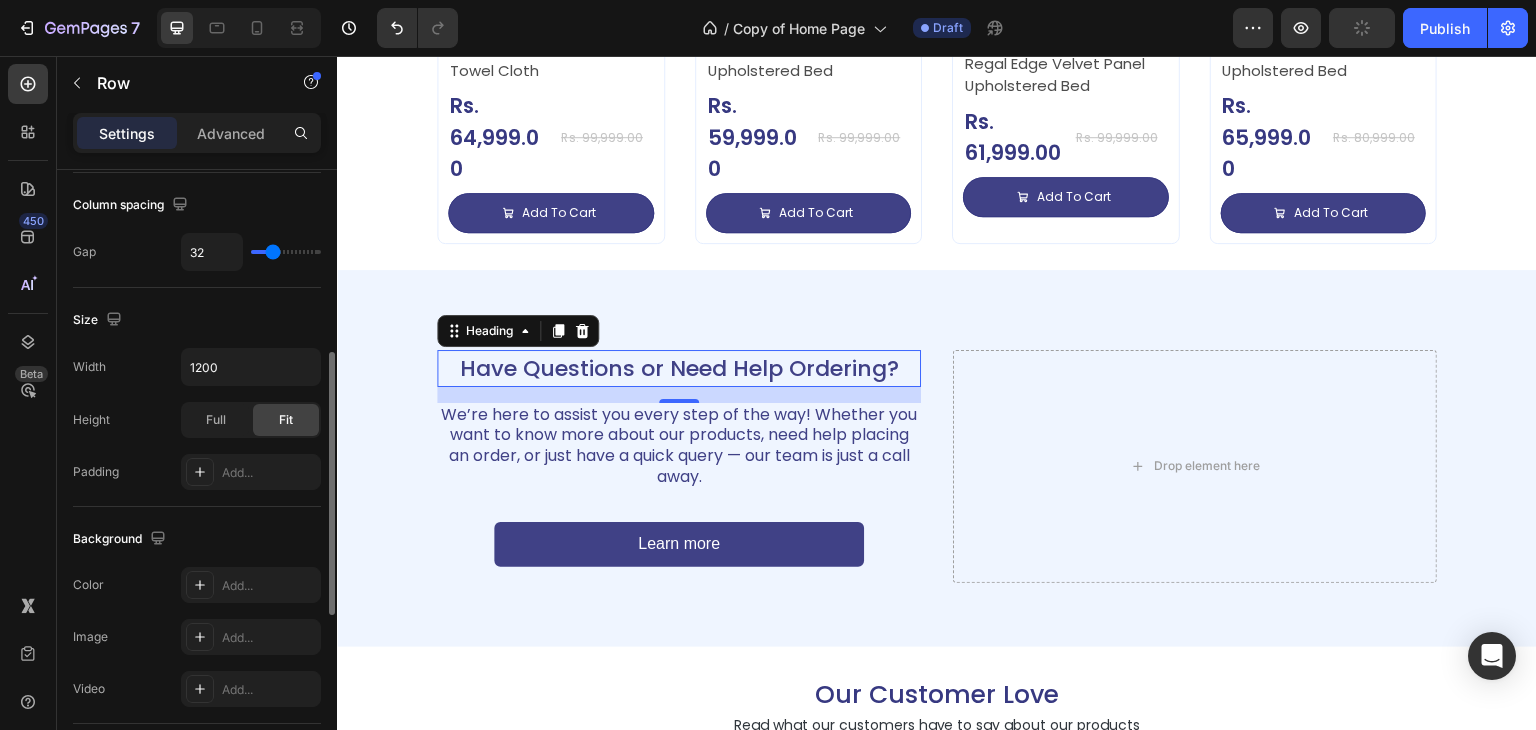 click on "Have Questions or Need Help Ordering?" at bounding box center [679, 368] 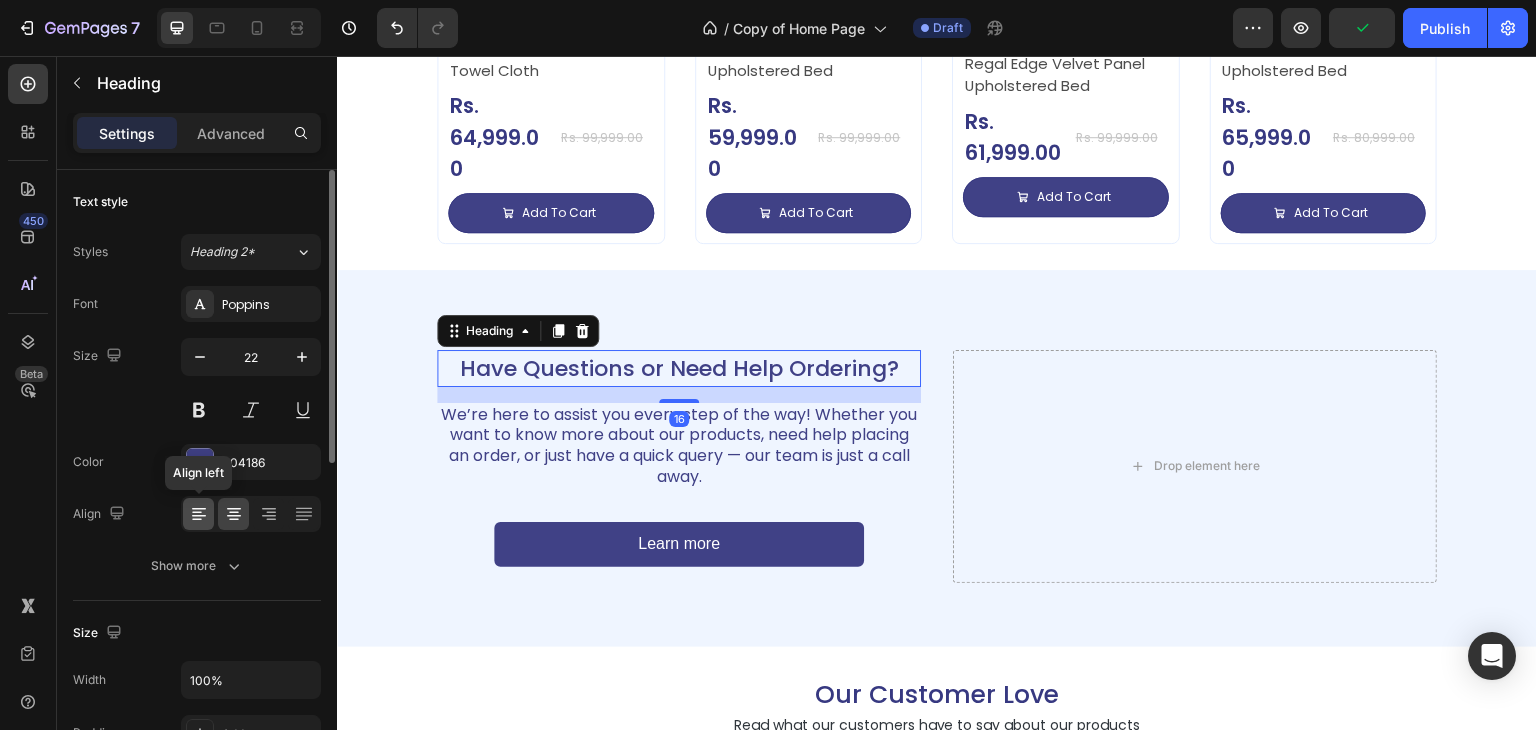 click 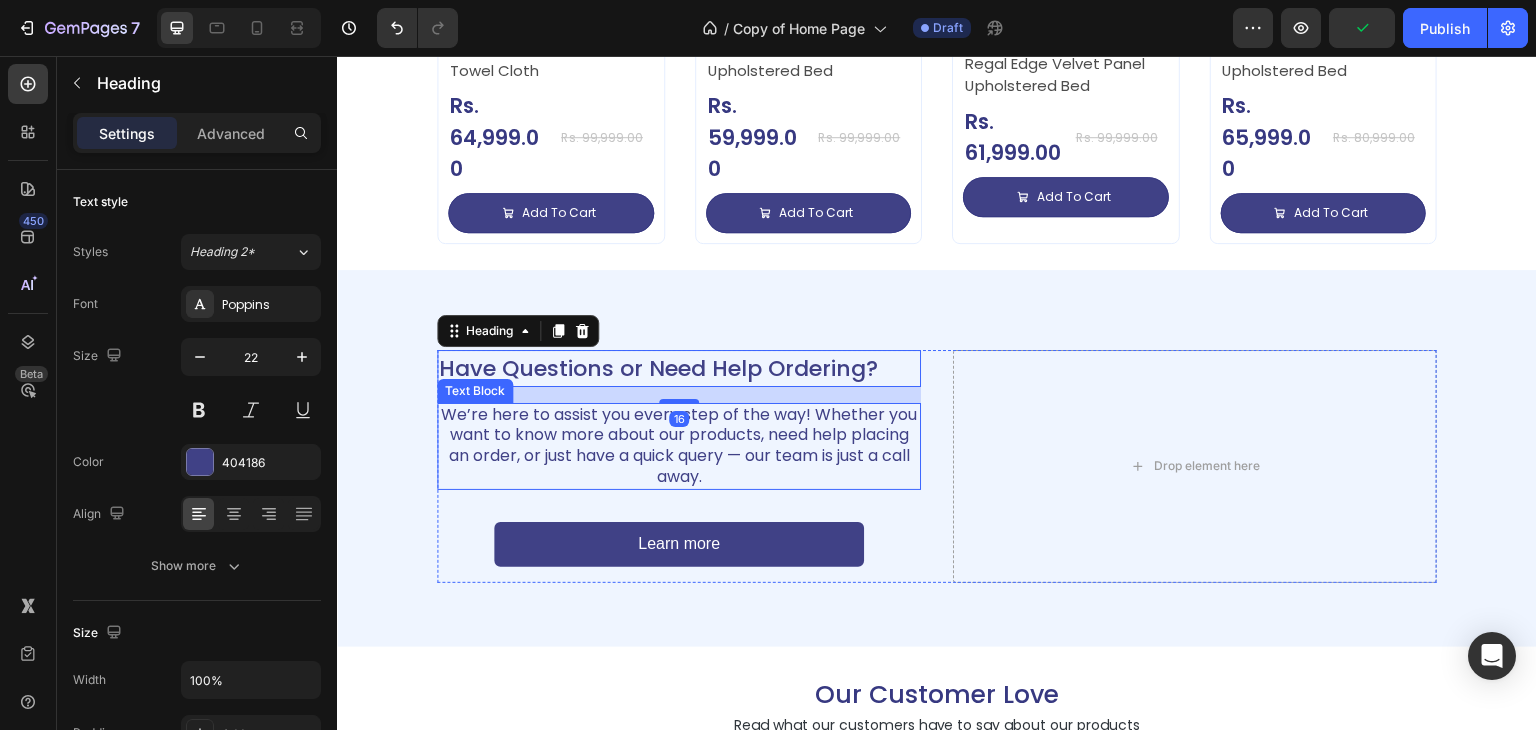 click on "We’re here to assist you every step of the way! Whether you want to know more about our products, need help placing an order, or just have a quick query — our team is just a call away." at bounding box center (679, 446) 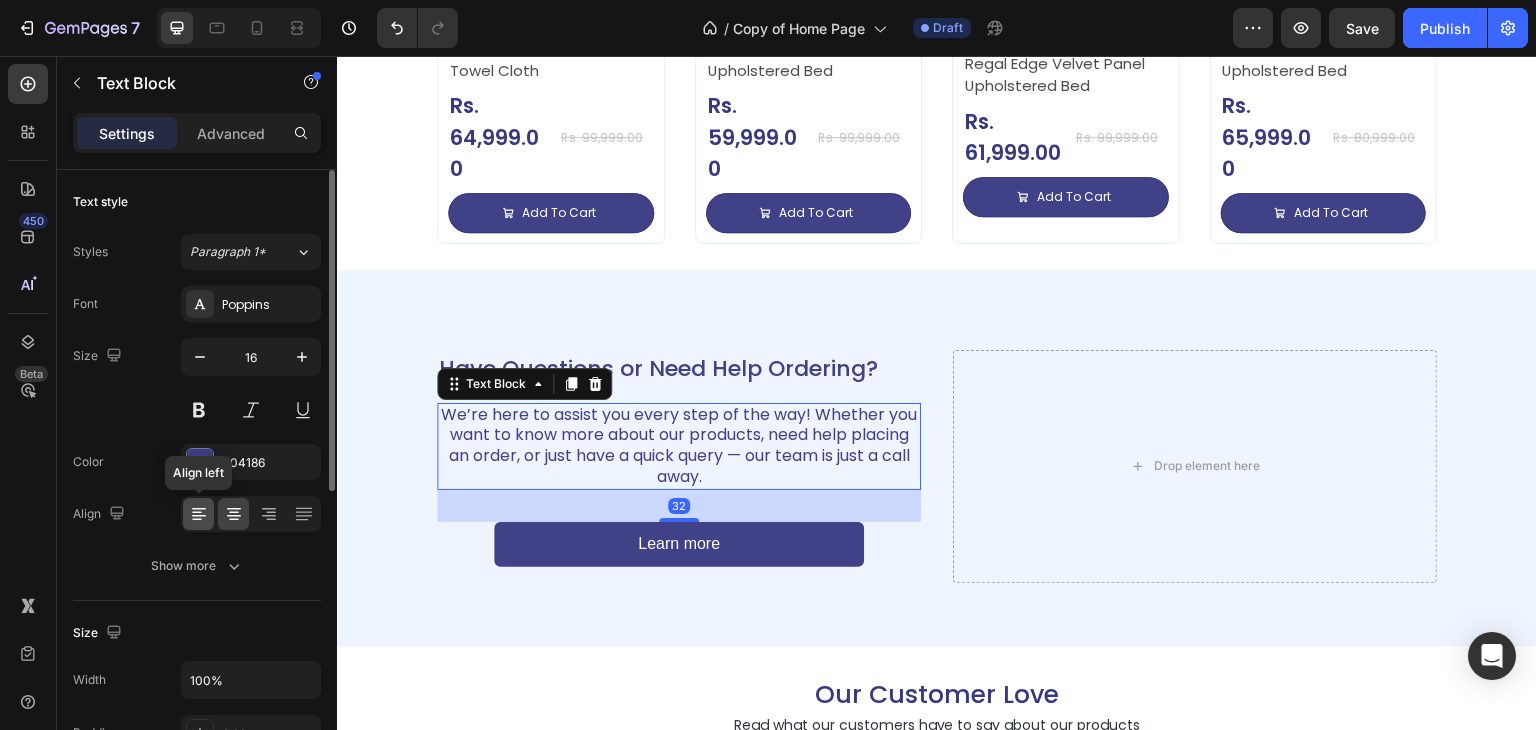 click 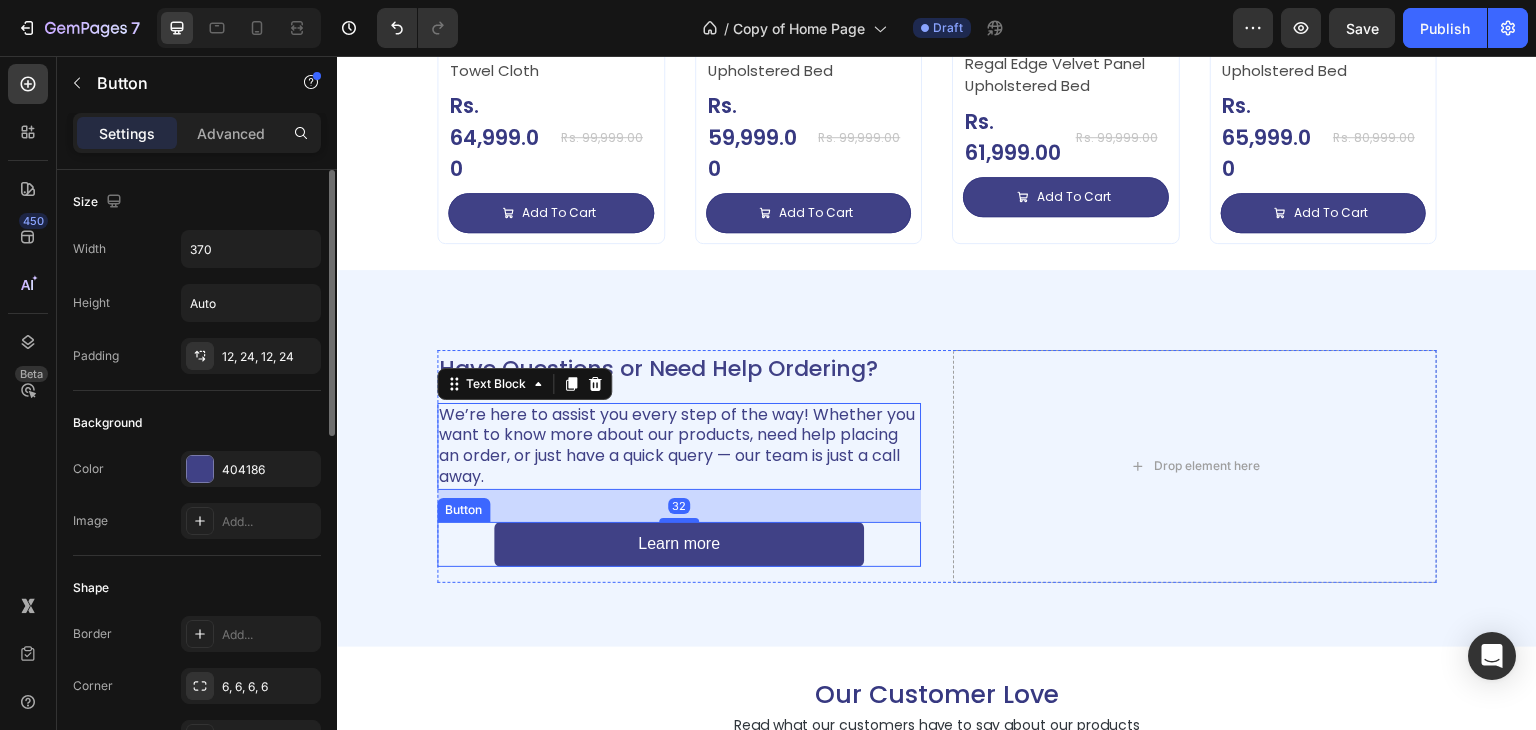 click on "Learn more Button" at bounding box center (679, 544) 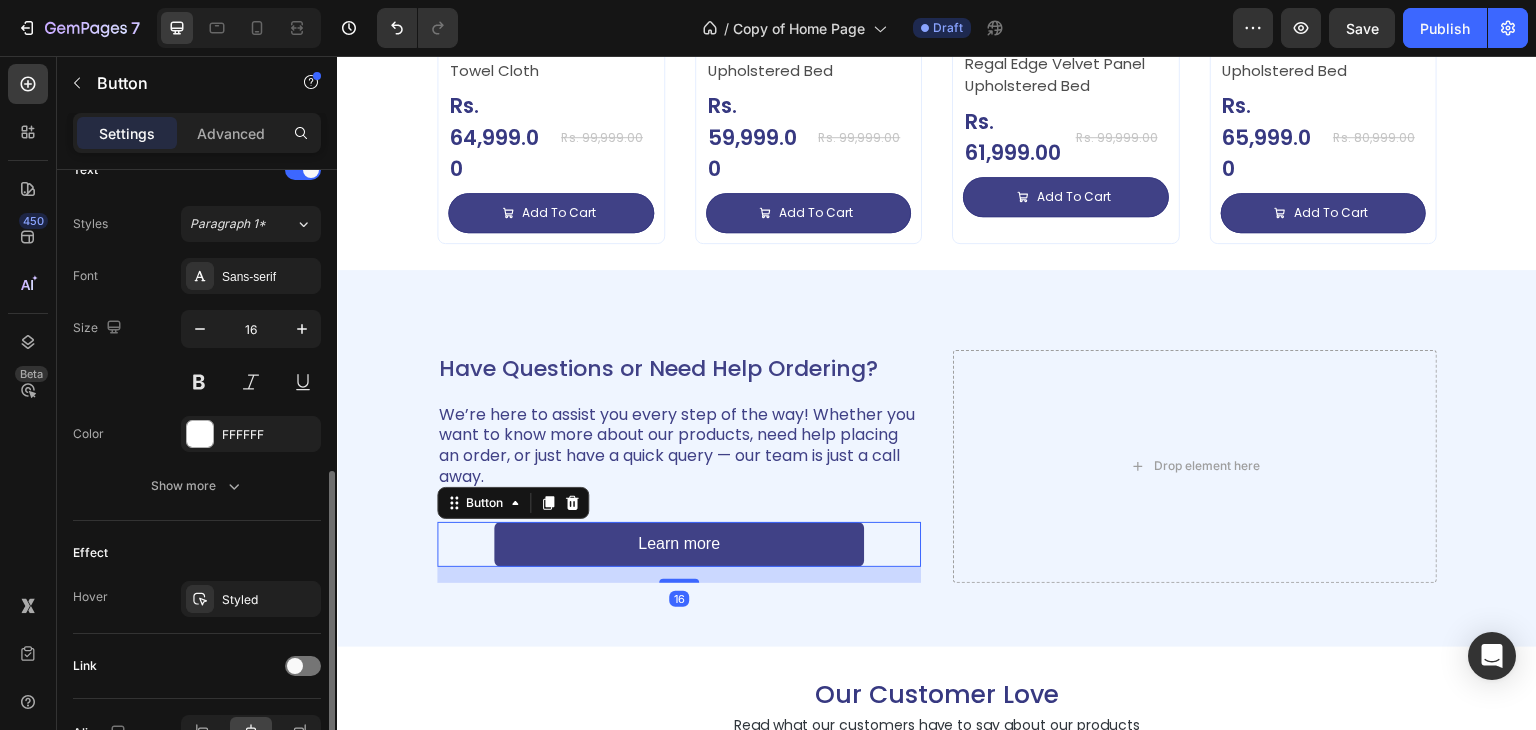 scroll, scrollTop: 814, scrollLeft: 0, axis: vertical 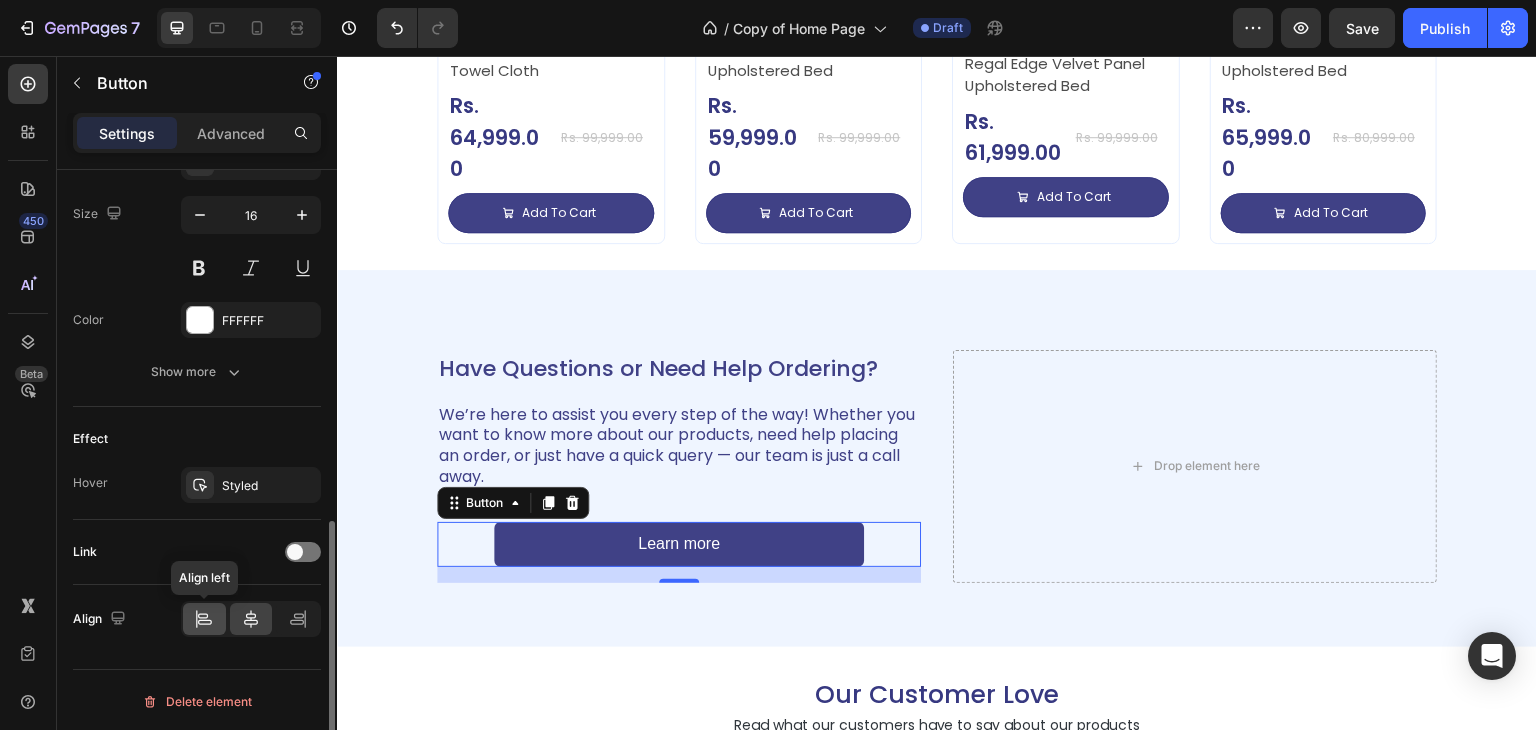 click 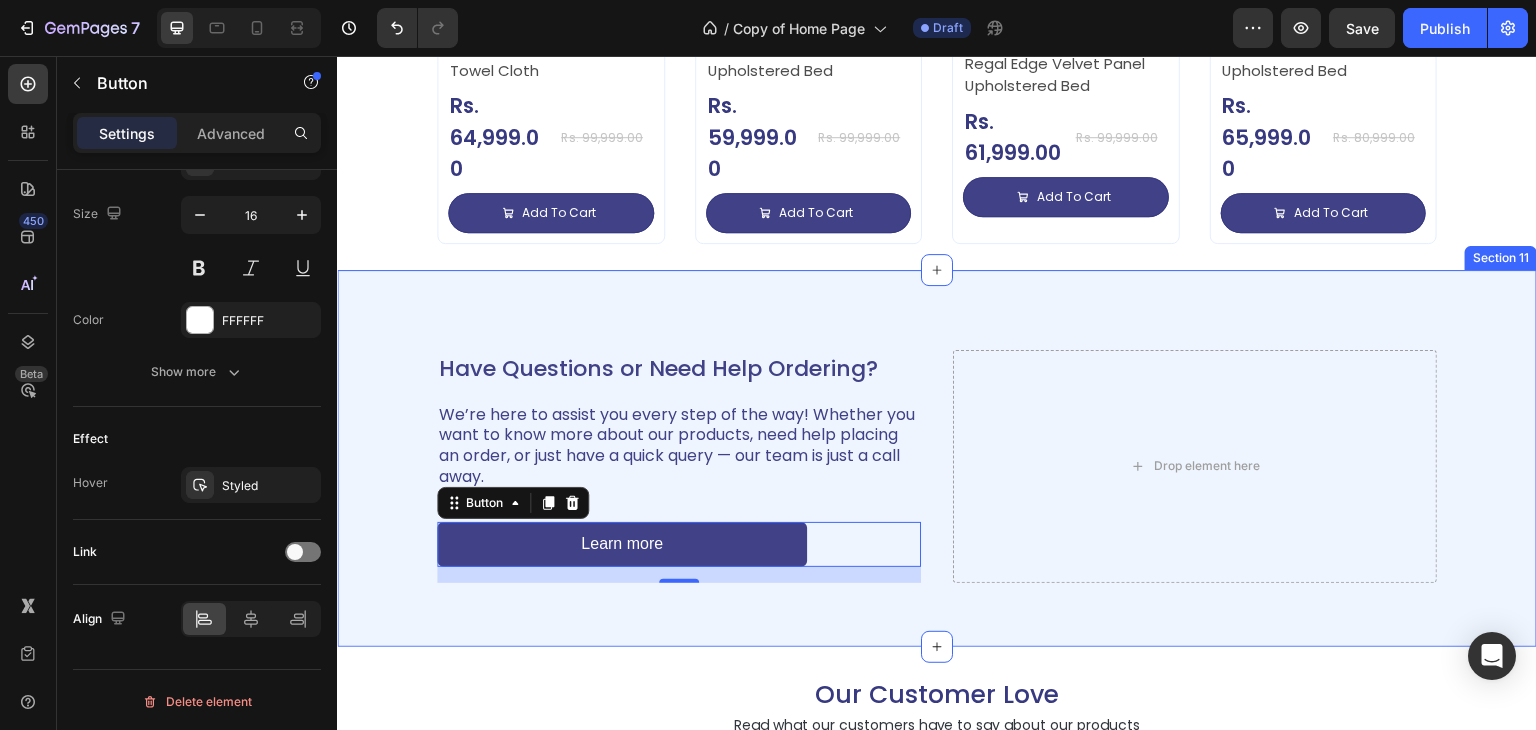 click on "Have Questions or Need Help Ordering? Heading We’re here to assist you every step of the way! Whether you want to know more about our products, need help placing an order, or just have a quick query — our team is just a call away. Text Block Learn more Button   16
Drop element here Row Section 11" at bounding box center [937, 458] 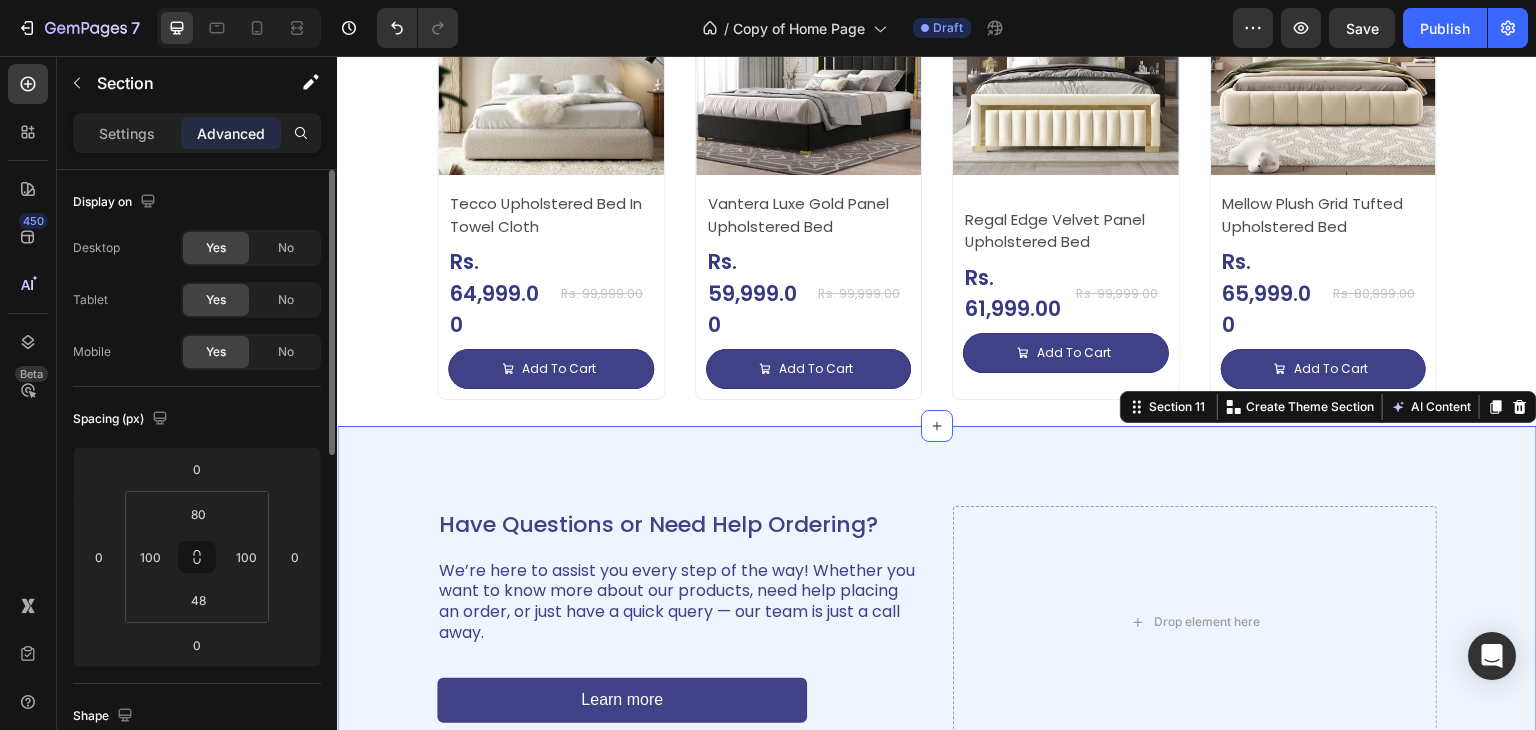 scroll, scrollTop: 5088, scrollLeft: 0, axis: vertical 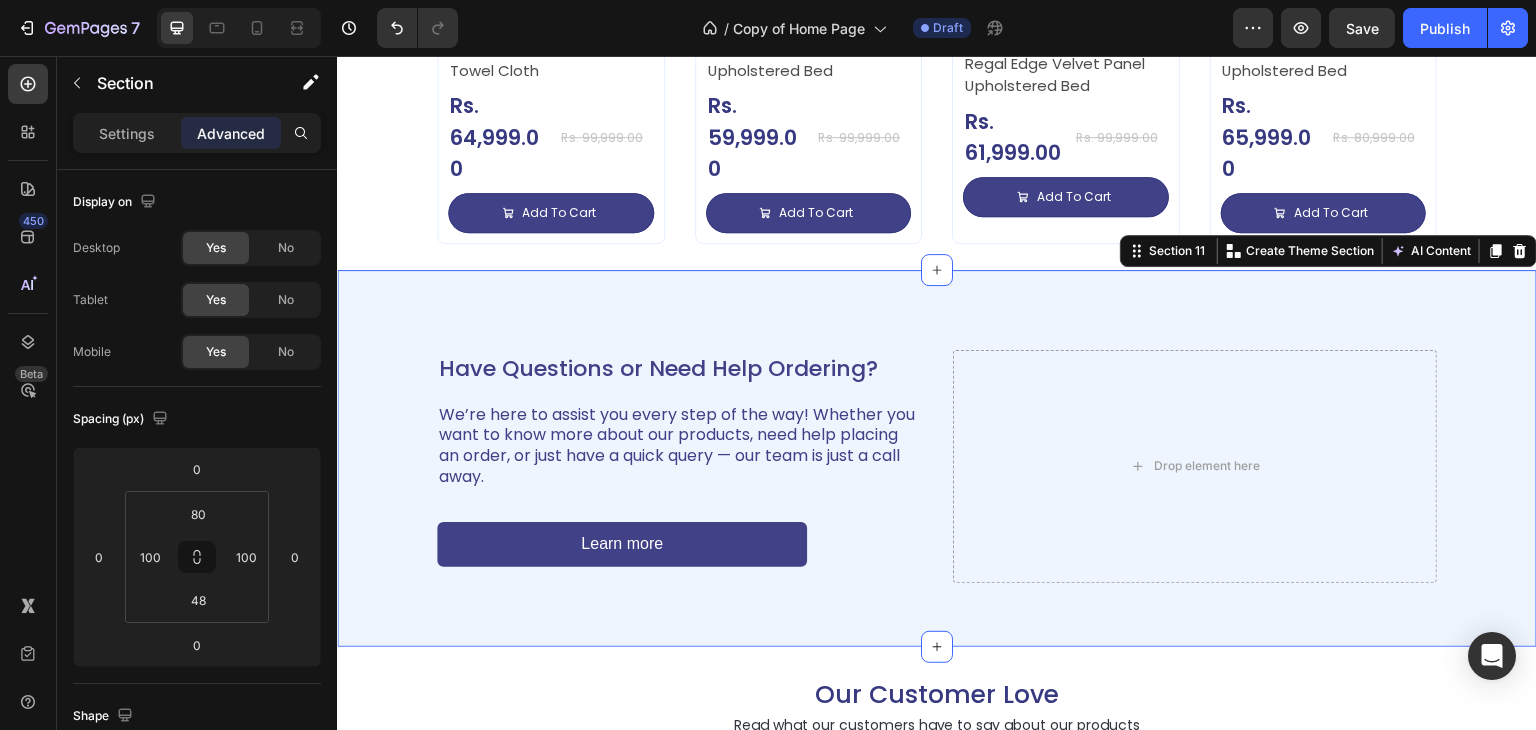 click on "Have Questions or Need Help Ordering? Heading We’re here to assist you every step of the way! Whether you want to know more about our products, need help placing an order, or just have a quick query — our team is just a call away. Text Block Learn more Button
Drop element here Row Section 11   Create Theme Section AI Content Write with GemAI What would you like to describe here? Tone and Voice Persuasive Product Avenzo Elite Ivory Leatherette Bed Show more Generate" at bounding box center (937, 458) 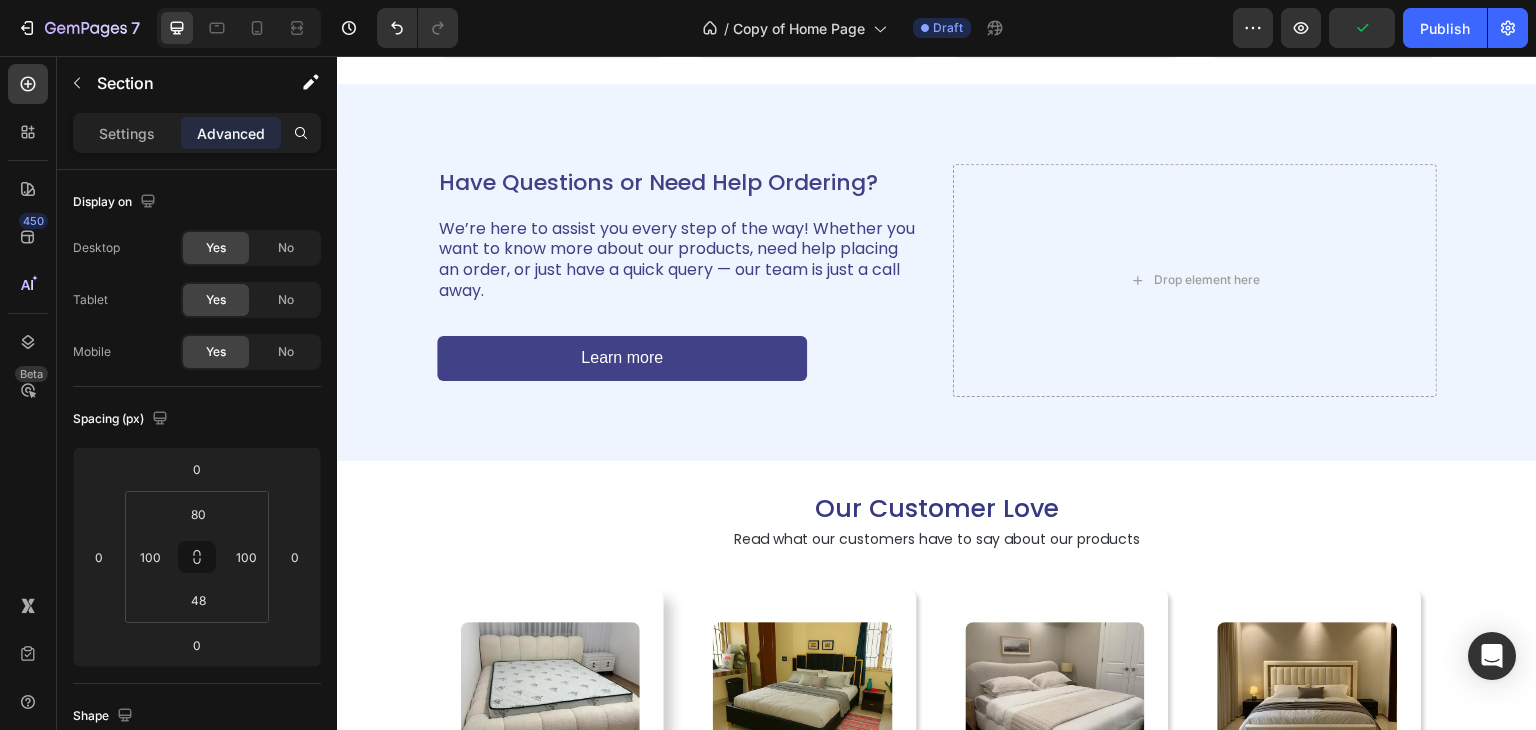 scroll, scrollTop: 5288, scrollLeft: 0, axis: vertical 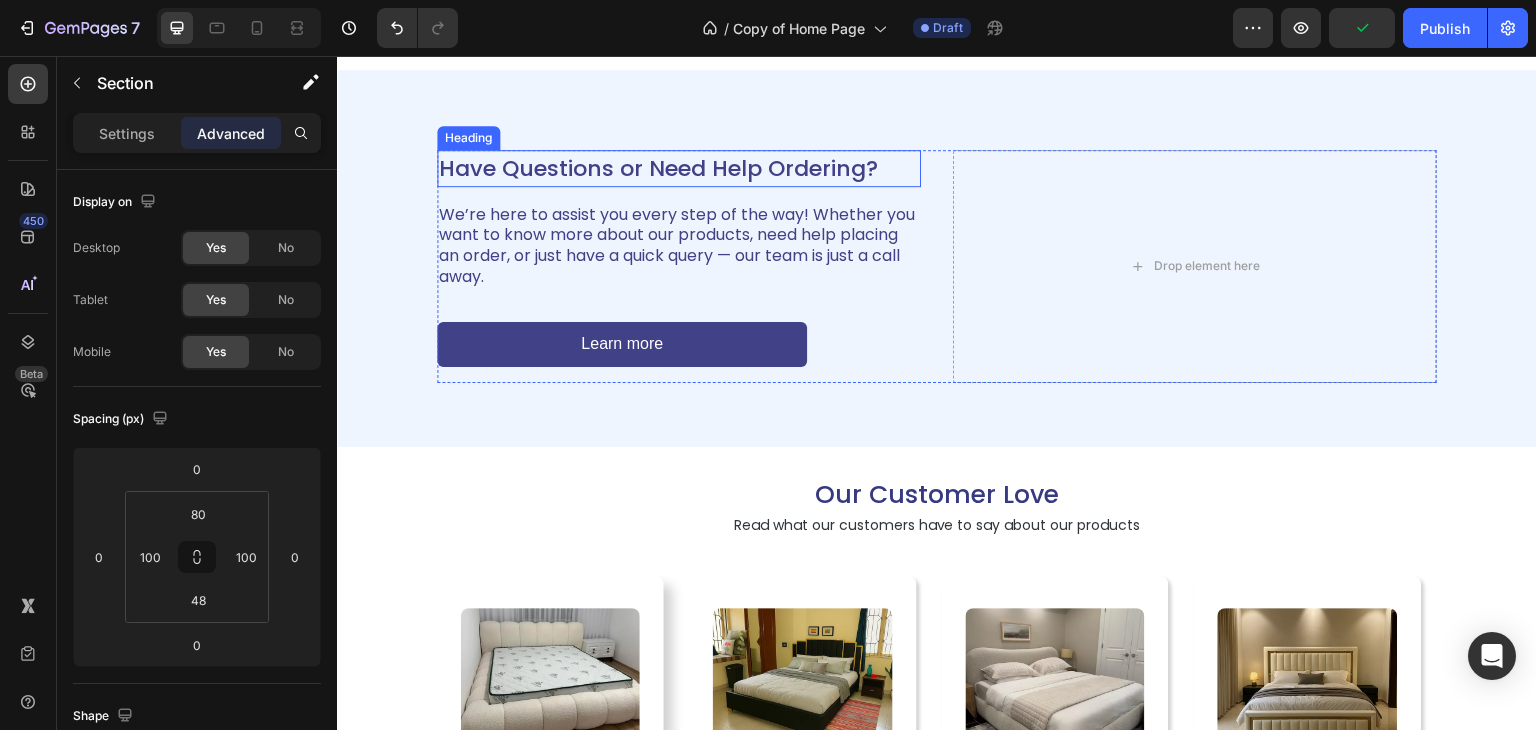 click on "Have Questions or Need Help Ordering?" at bounding box center [679, 168] 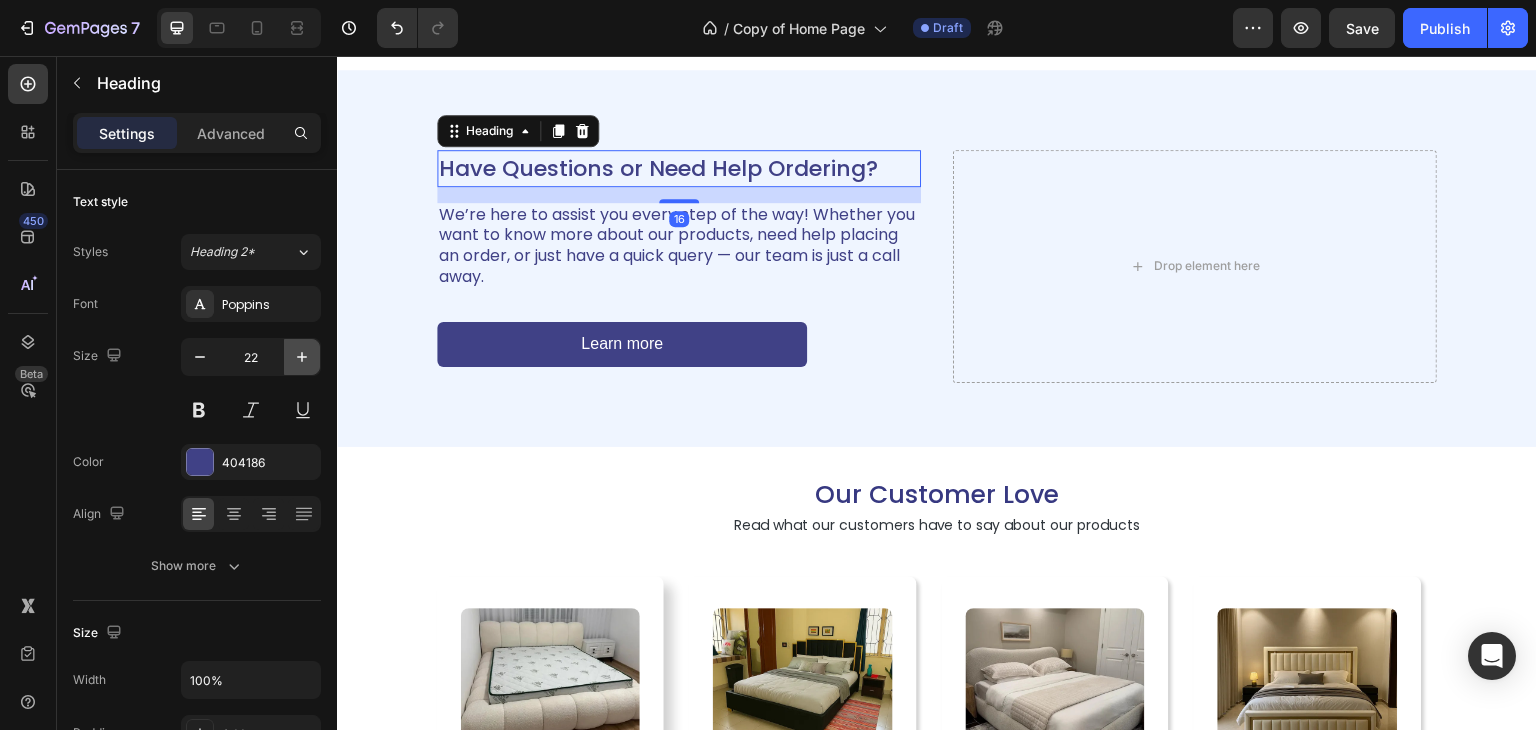 click 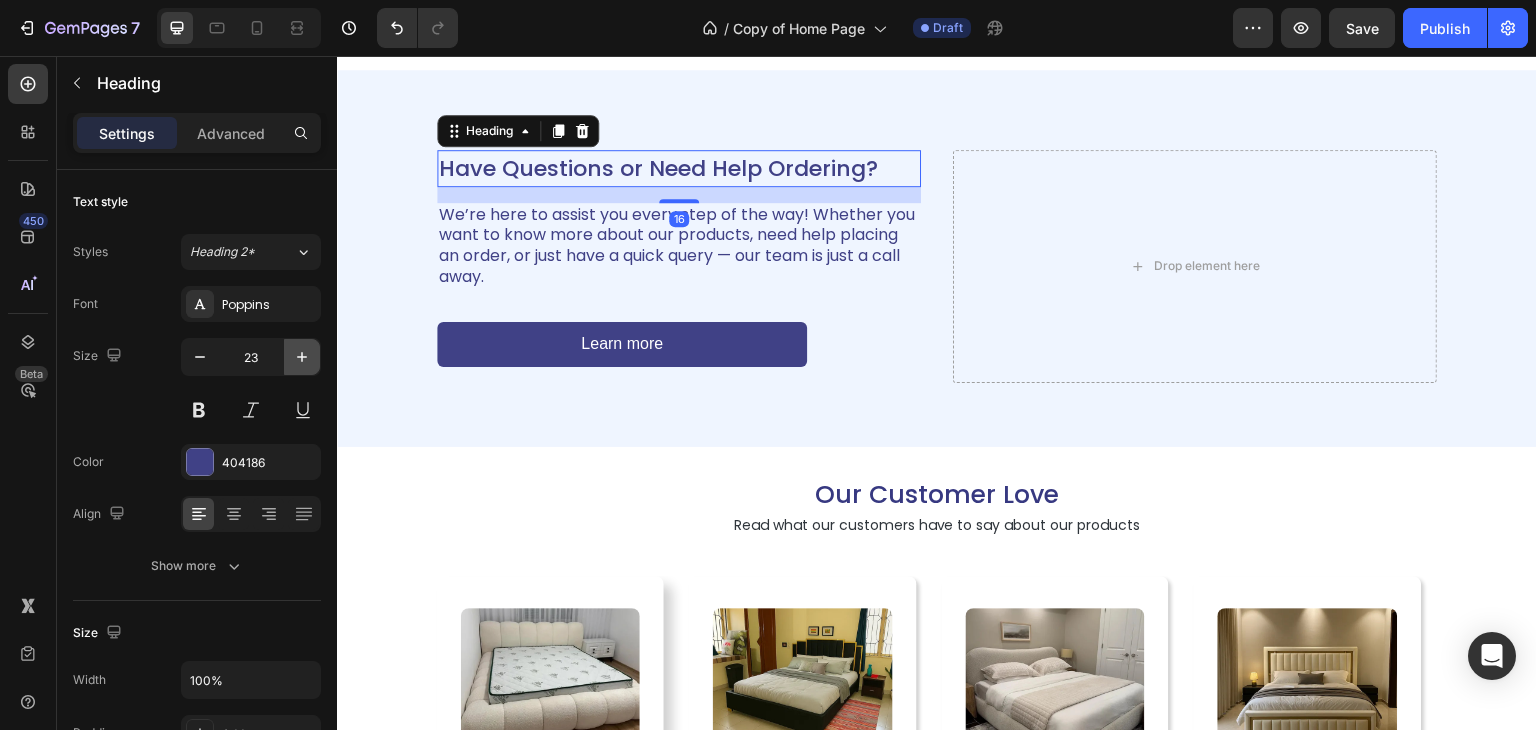 click 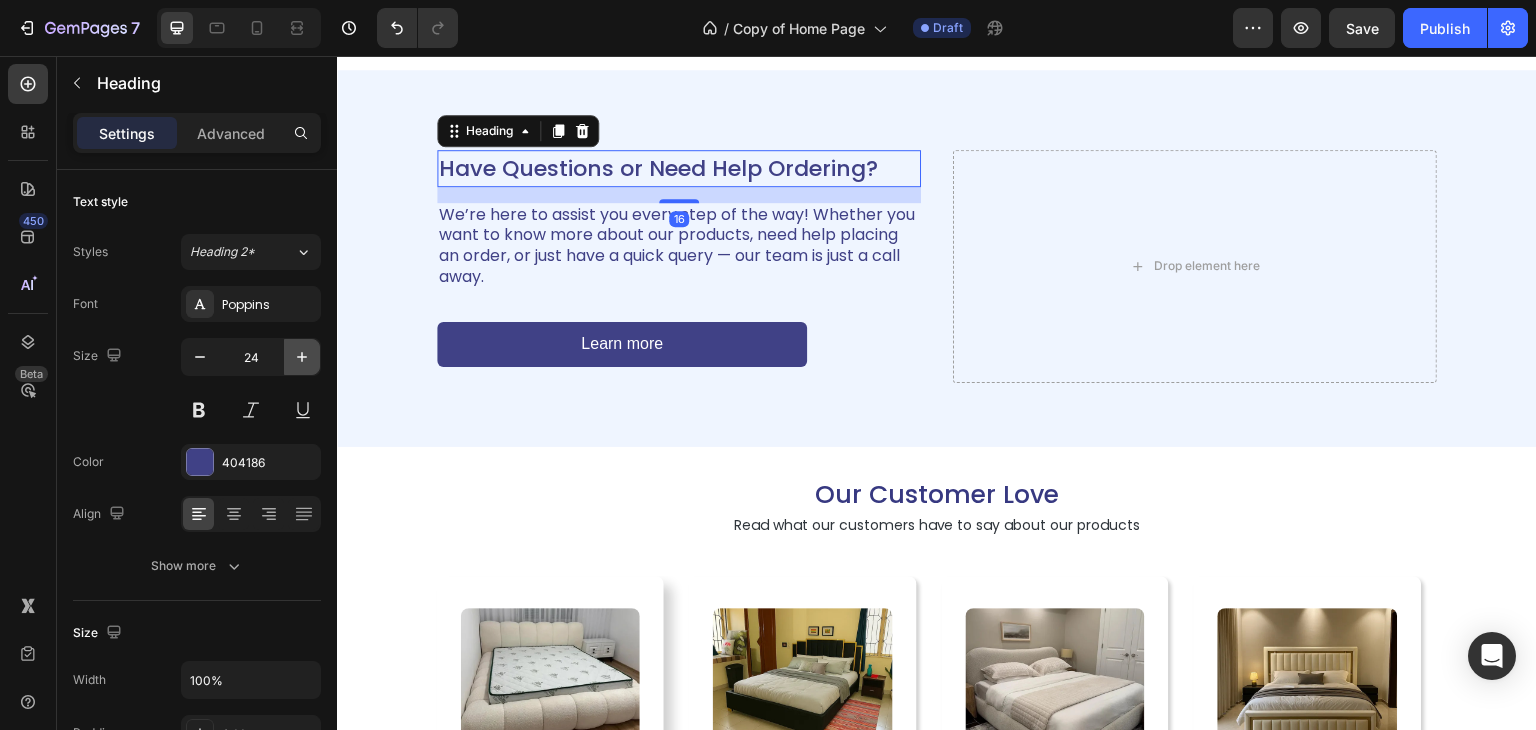 click 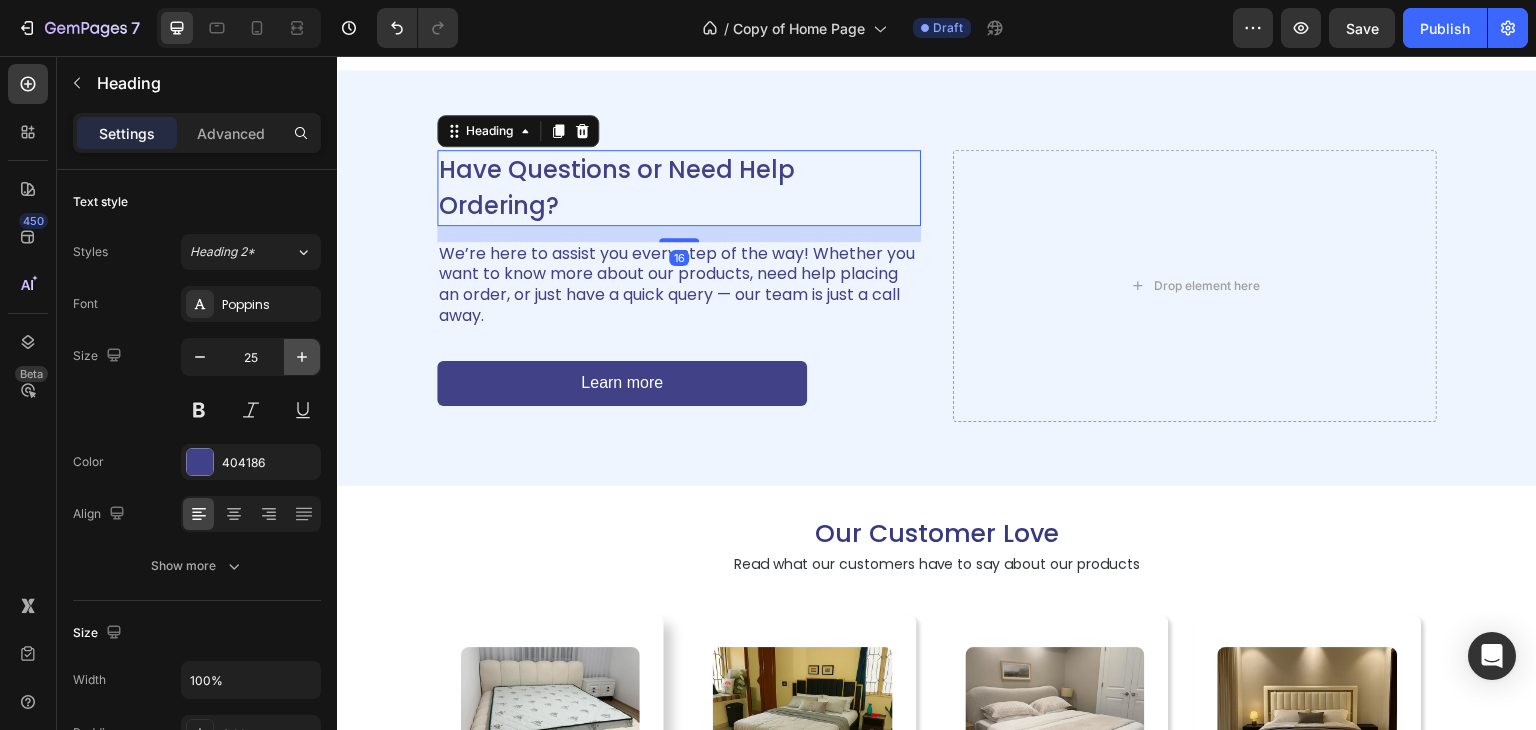 click 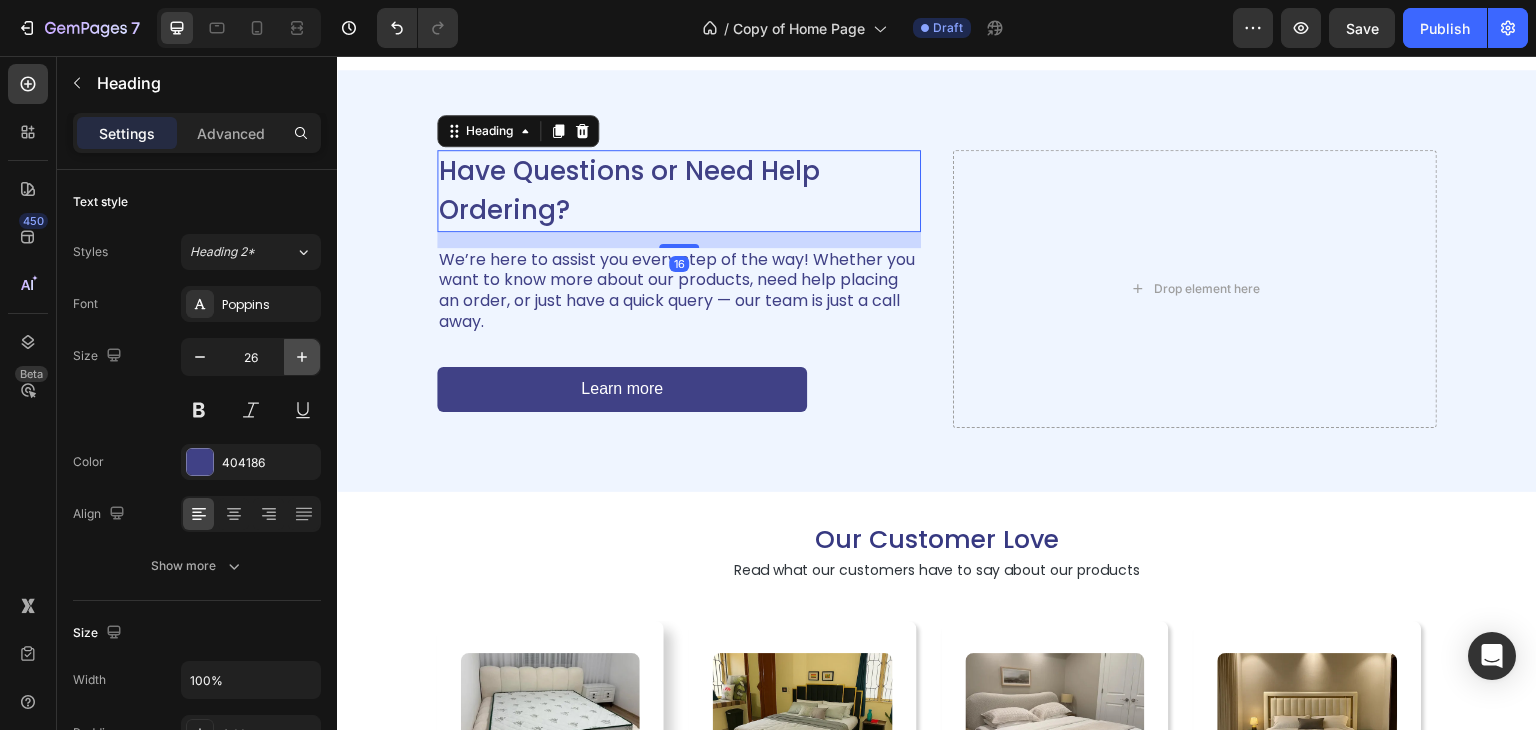 click 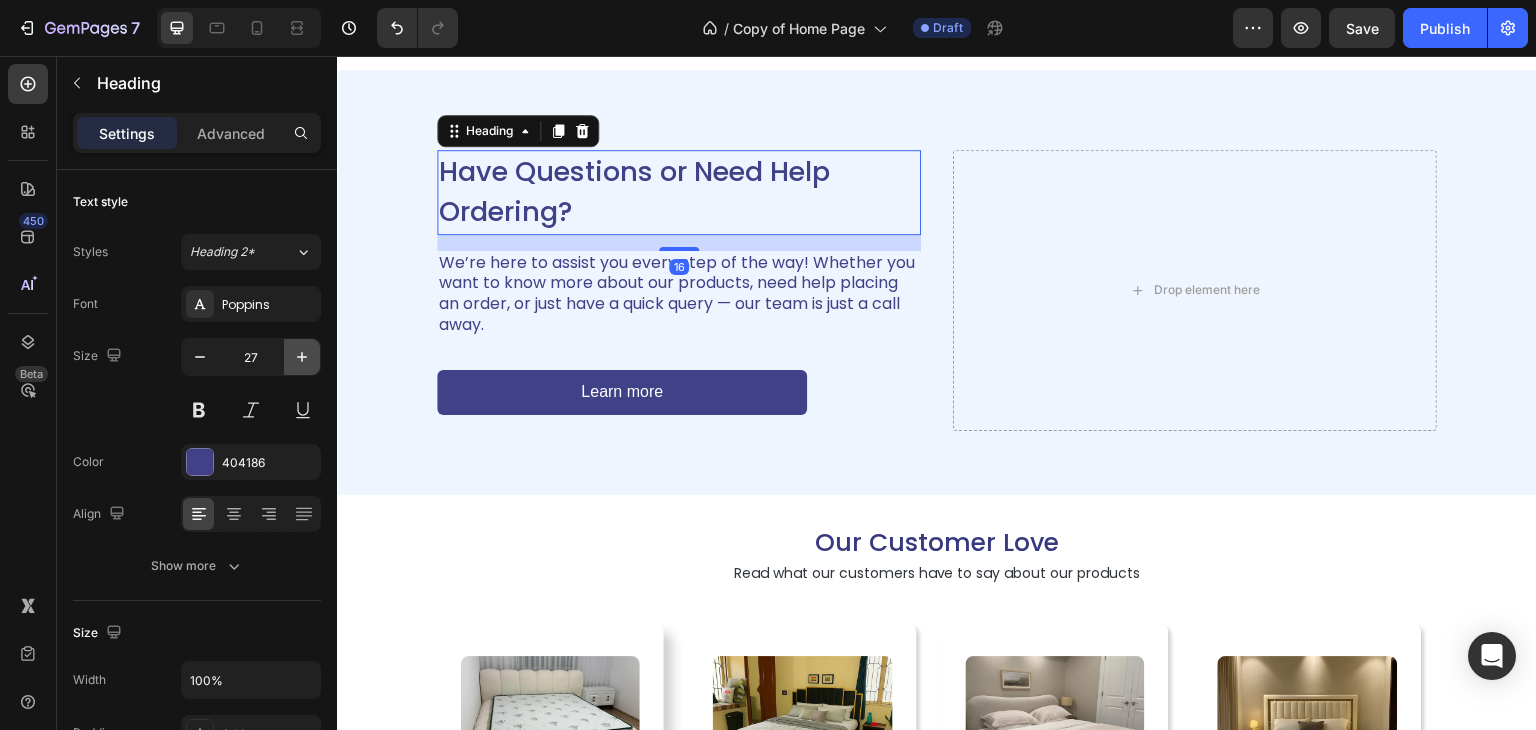 click 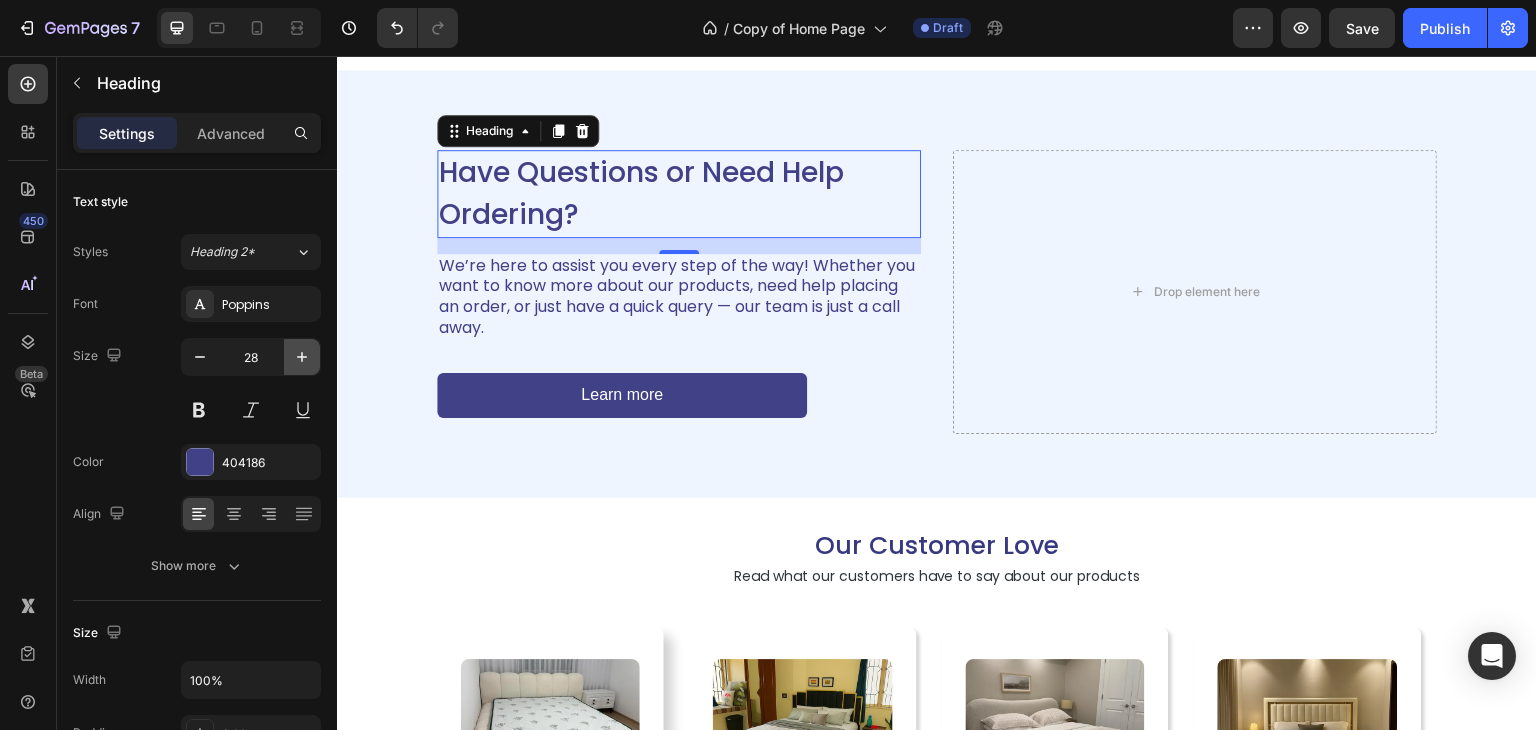 click 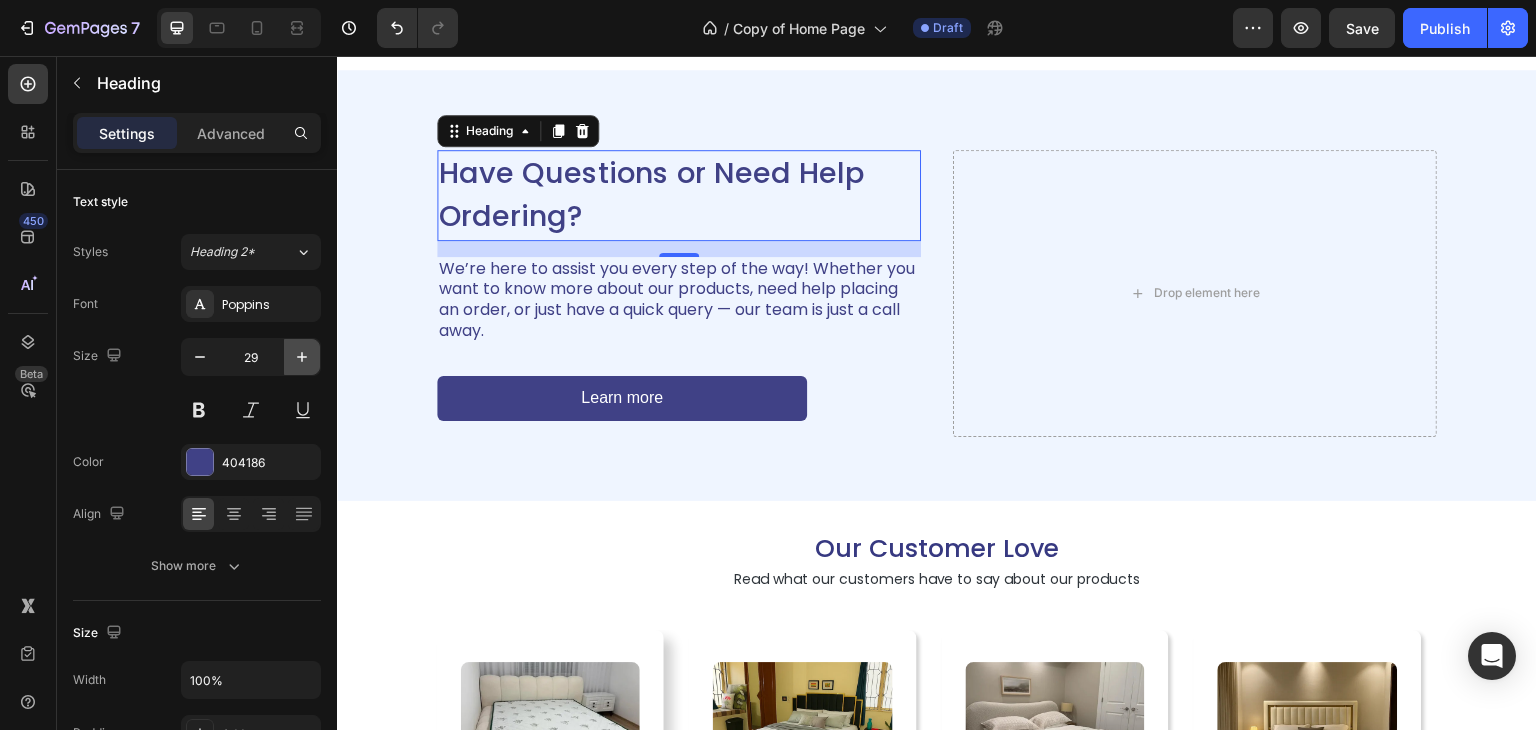 click 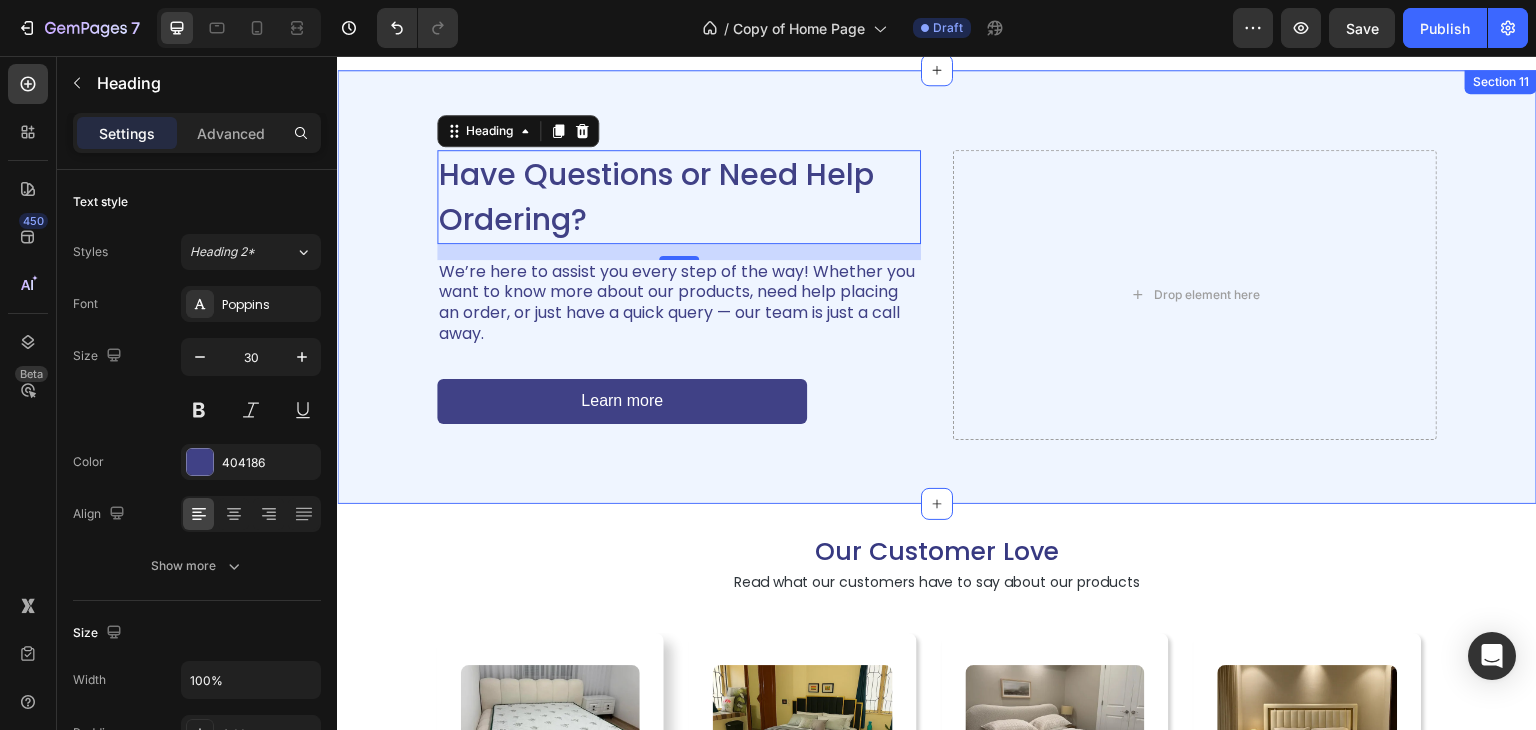 click on "Have Questions or Need Help Ordering? Heading   16 We’re here to assist you every step of the way! Whether you want to know more about our products, need help placing an order, or just have a quick query — our team is just a call away. Text Block Learn more Button
Drop element here Row Section 11" at bounding box center [937, 287] 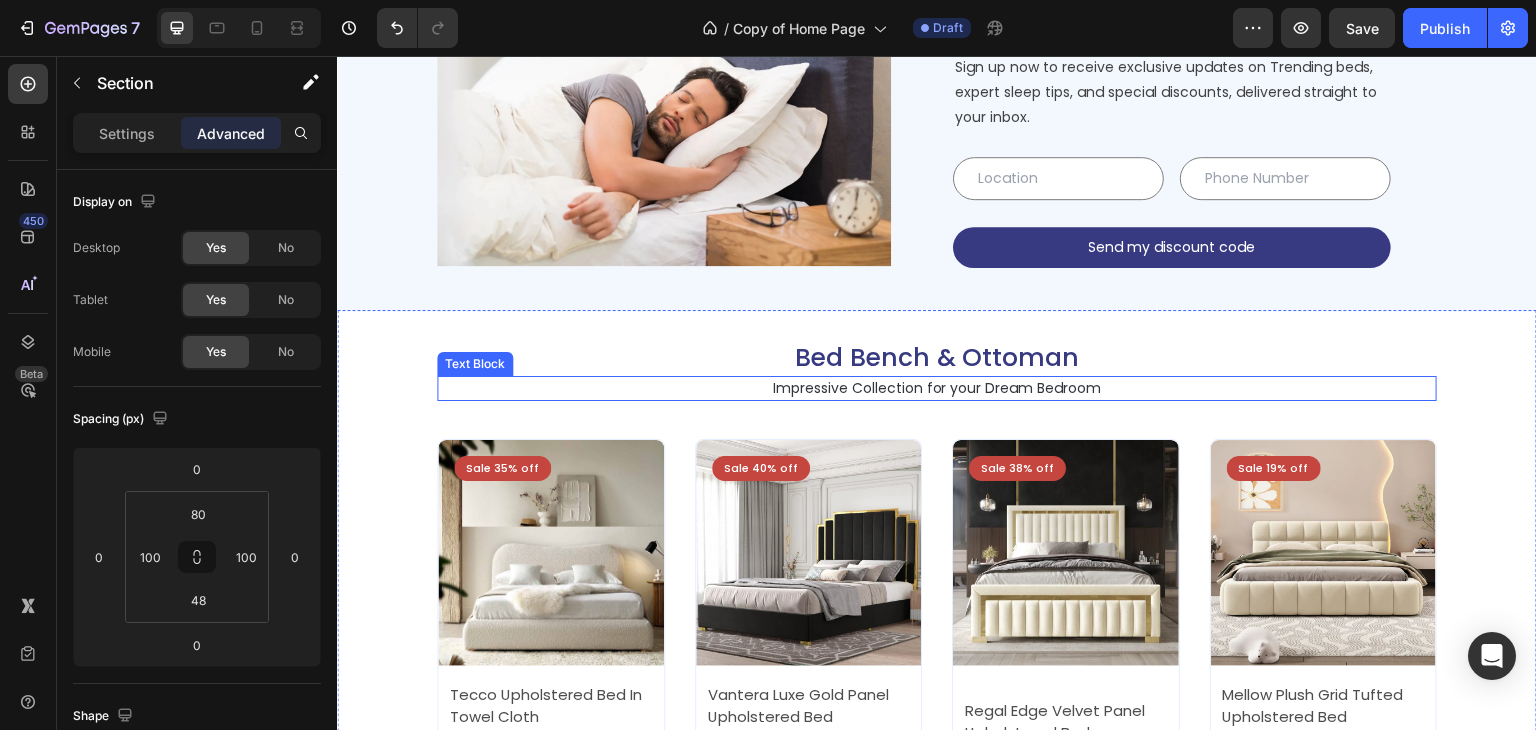 scroll, scrollTop: 4188, scrollLeft: 0, axis: vertical 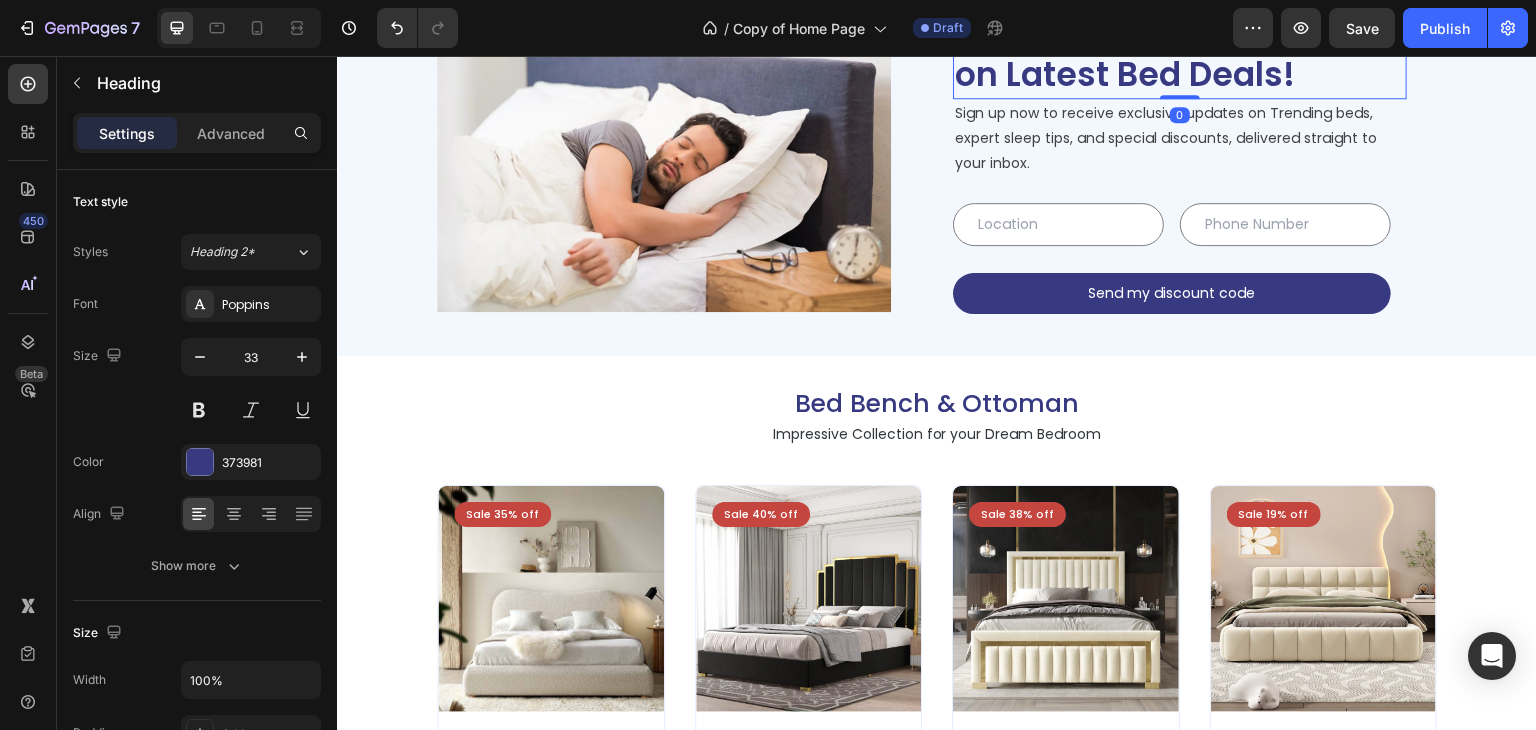 click on "on Latest Bed Deals!" at bounding box center [1125, 74] 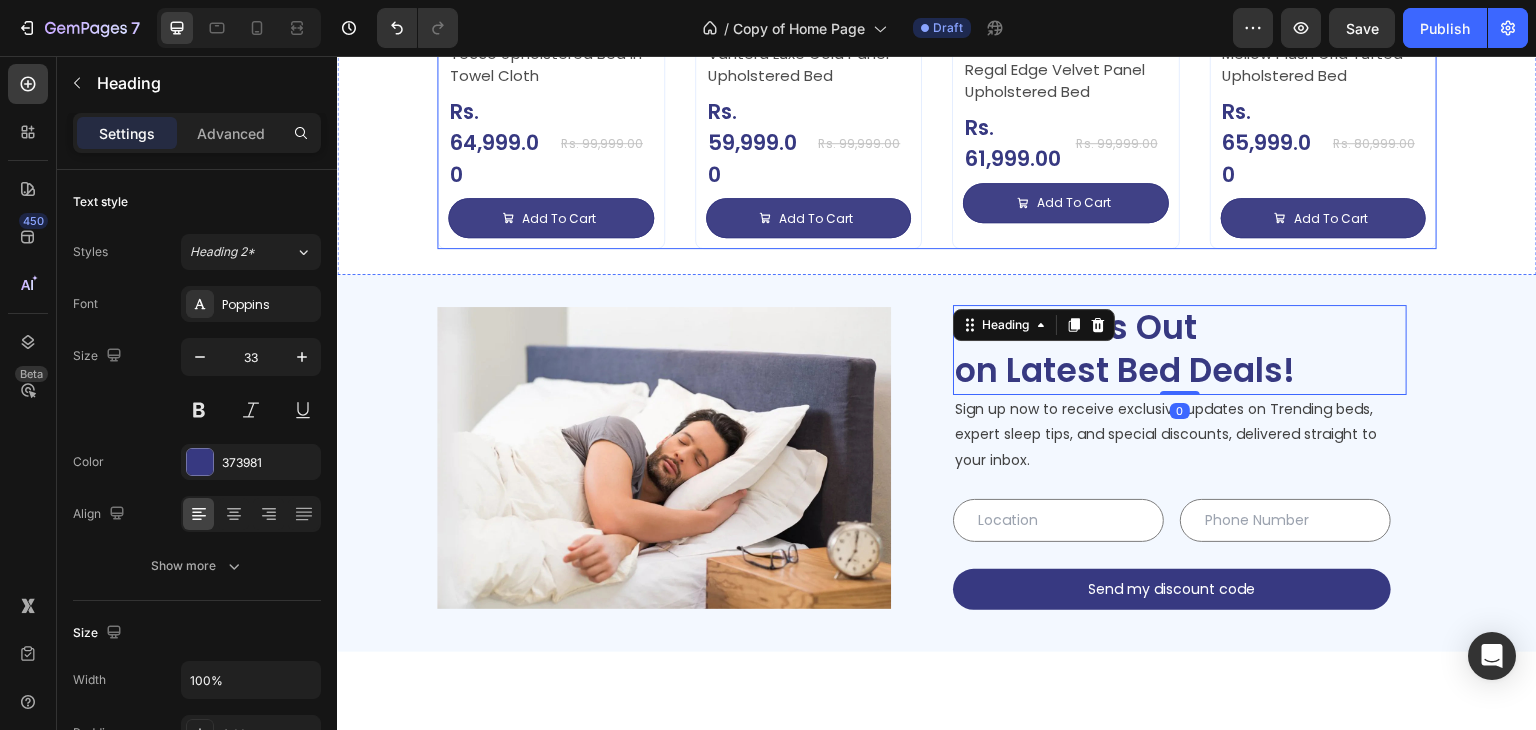 scroll, scrollTop: 3988, scrollLeft: 0, axis: vertical 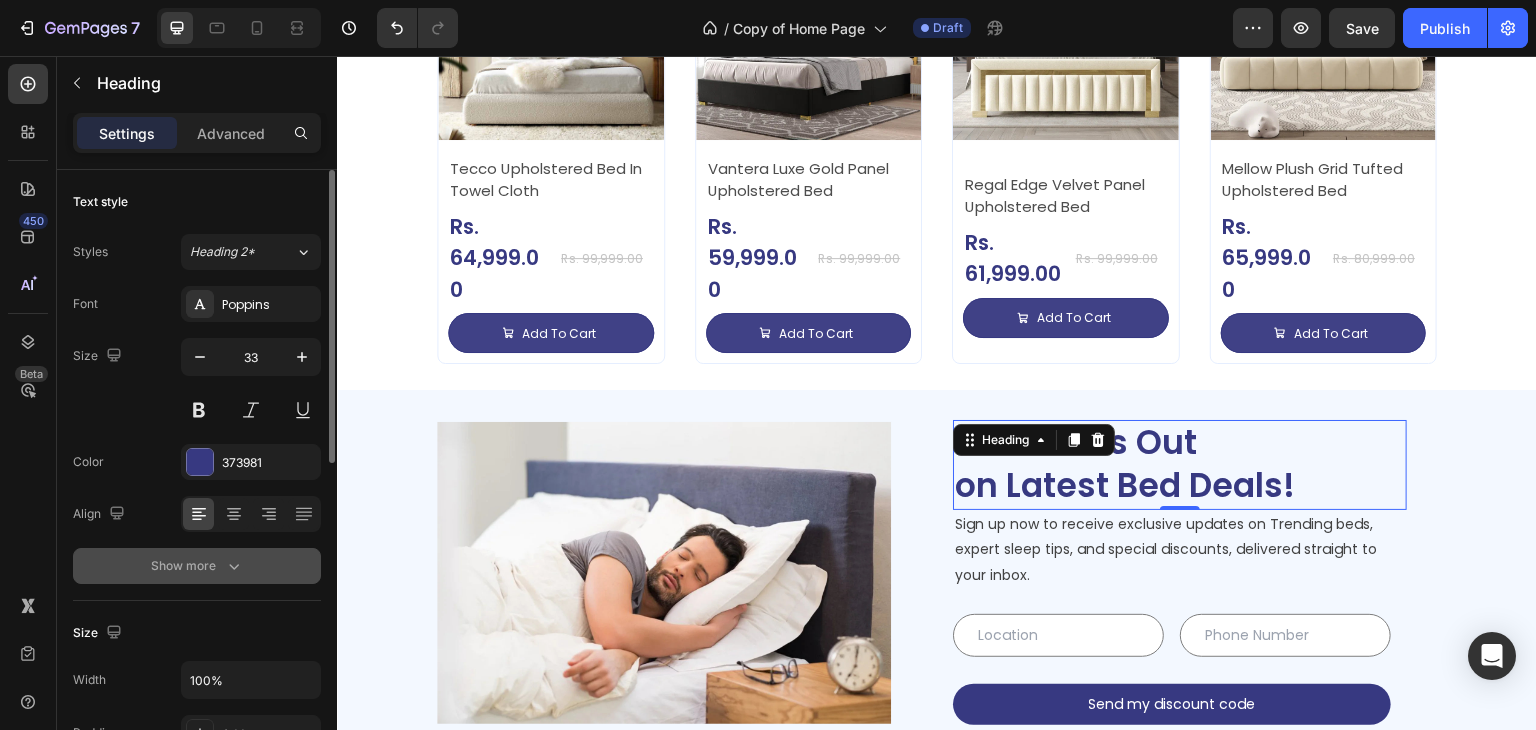 click on "Show more" at bounding box center (197, 566) 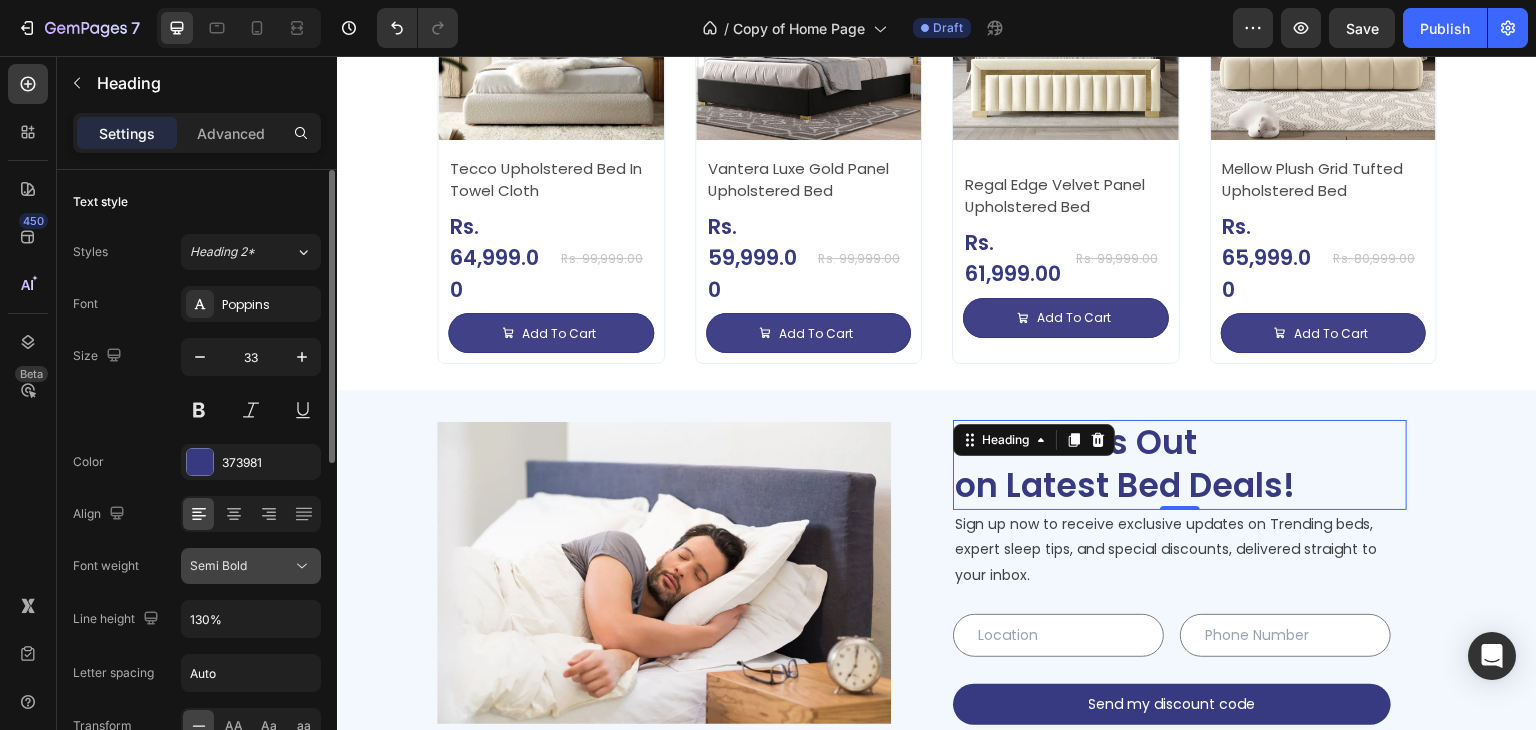 click on "Semi Bold" 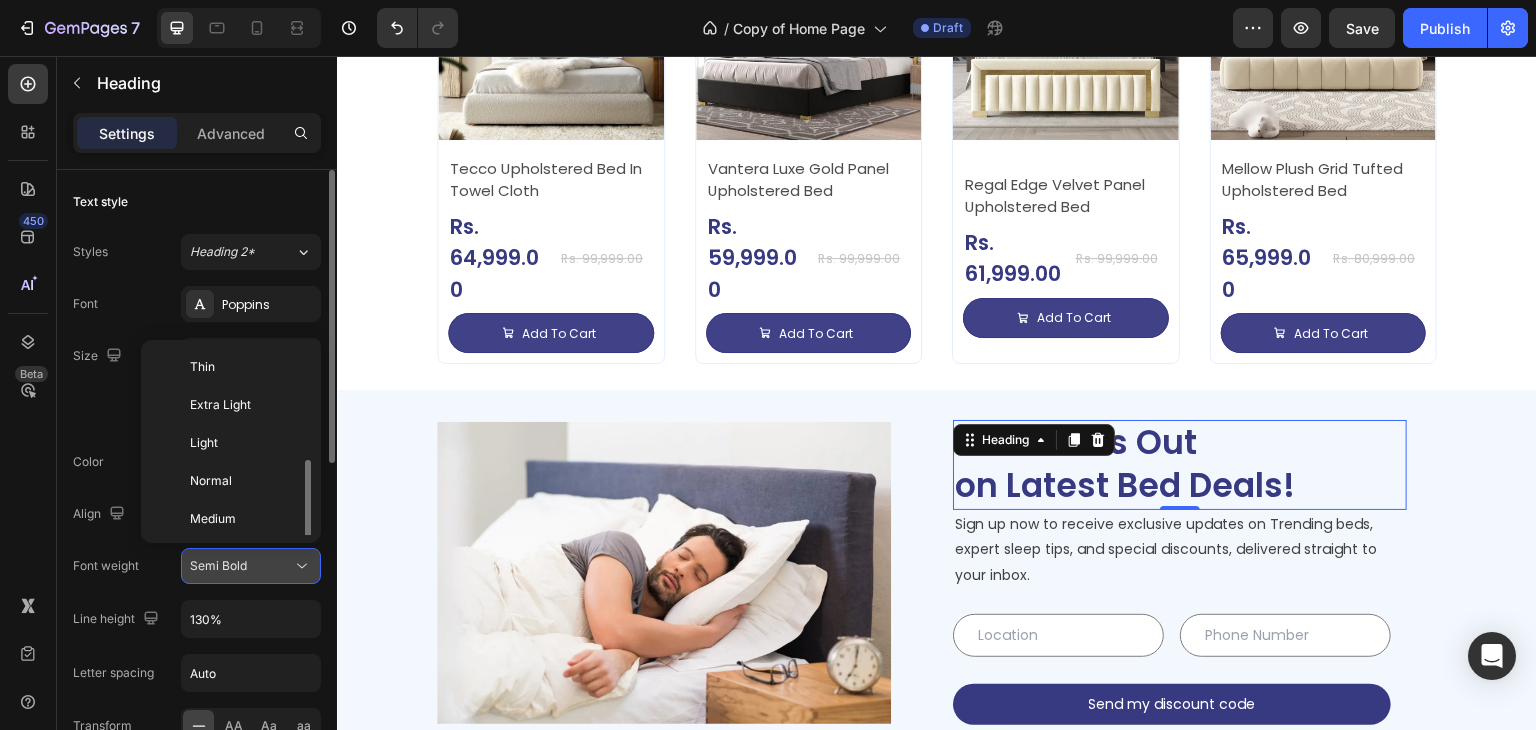 scroll, scrollTop: 72, scrollLeft: 0, axis: vertical 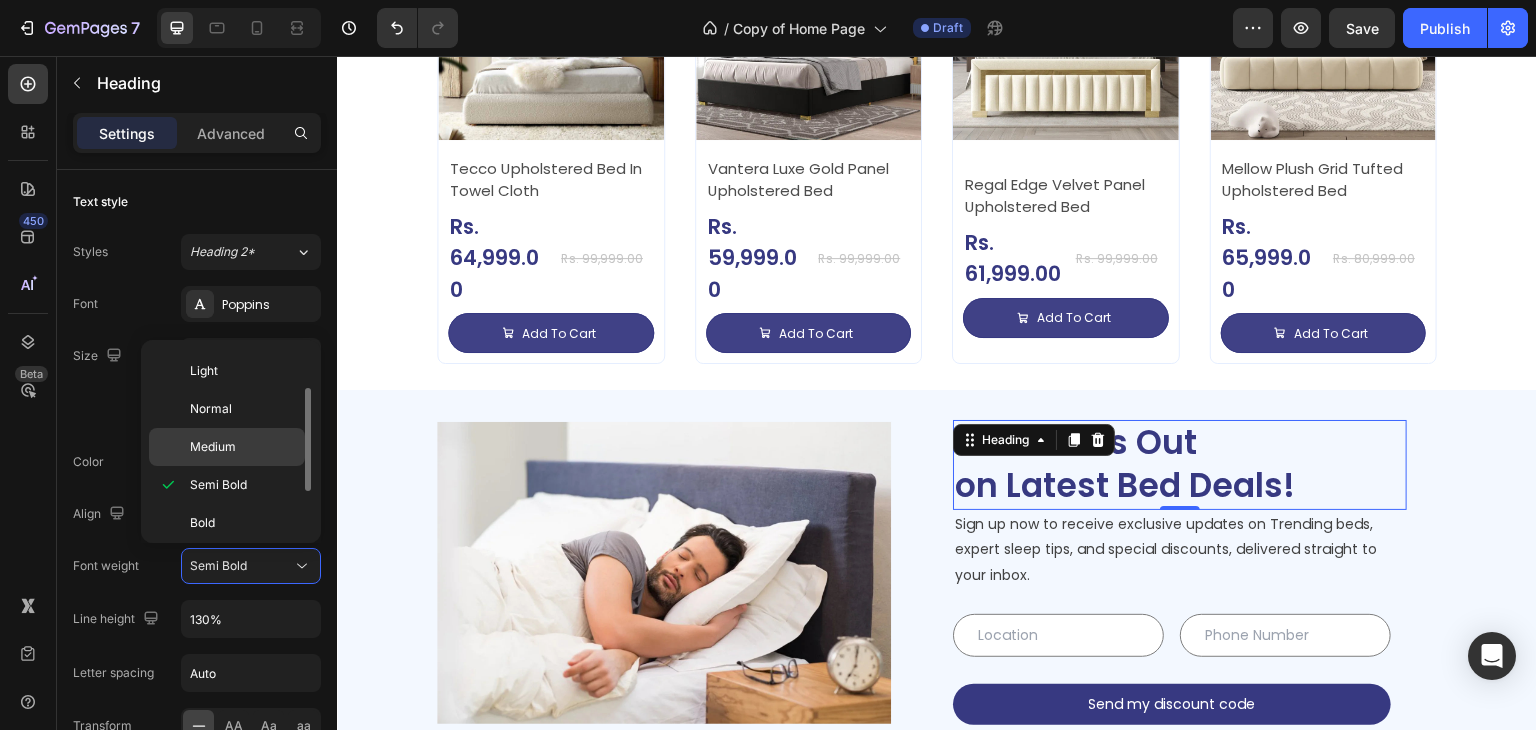 click on "Medium" at bounding box center (243, 447) 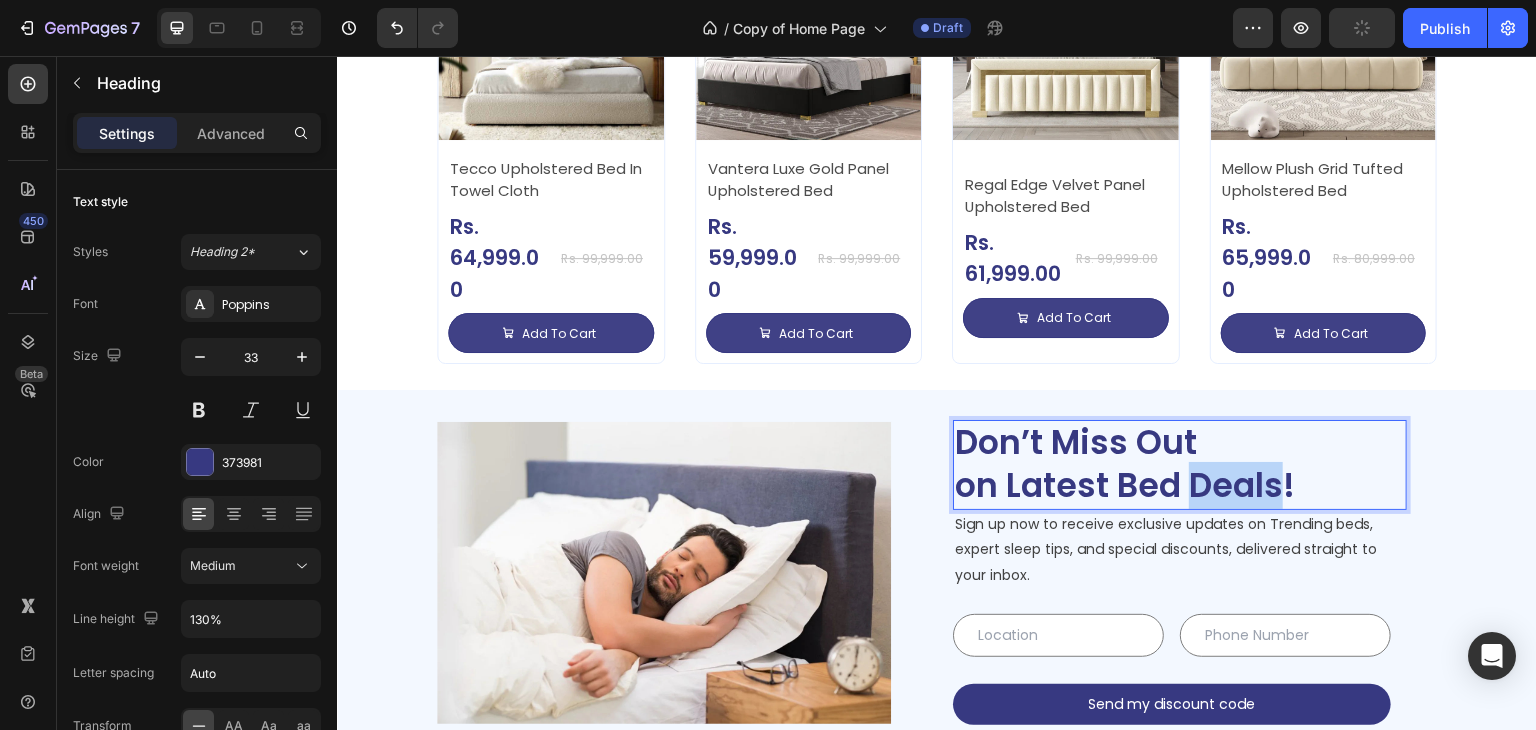 click on "on Latest Bed Deals!" at bounding box center [1125, 485] 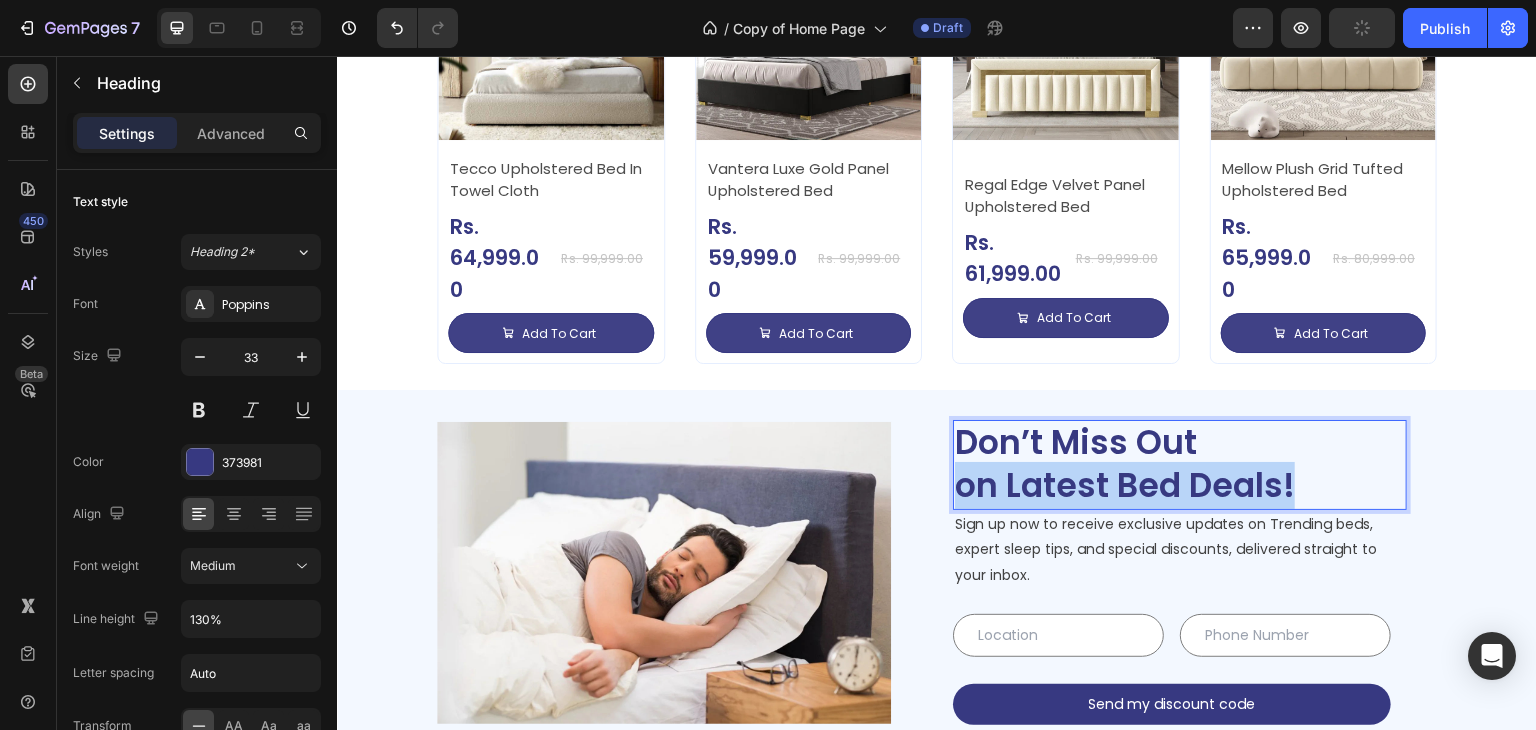 click on "on Latest Bed Deals!" at bounding box center [1125, 485] 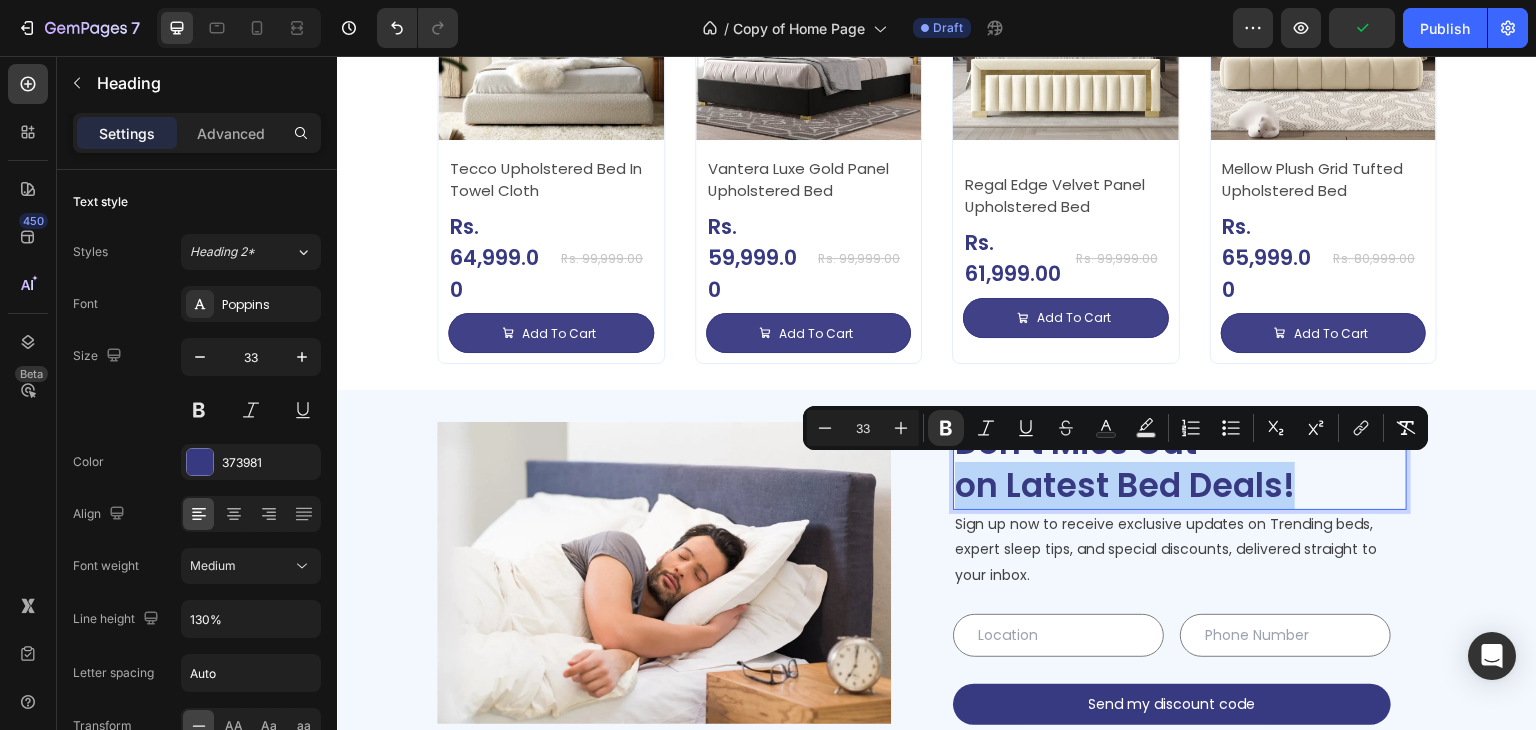 click on "on Latest Bed Deals!" at bounding box center (1125, 485) 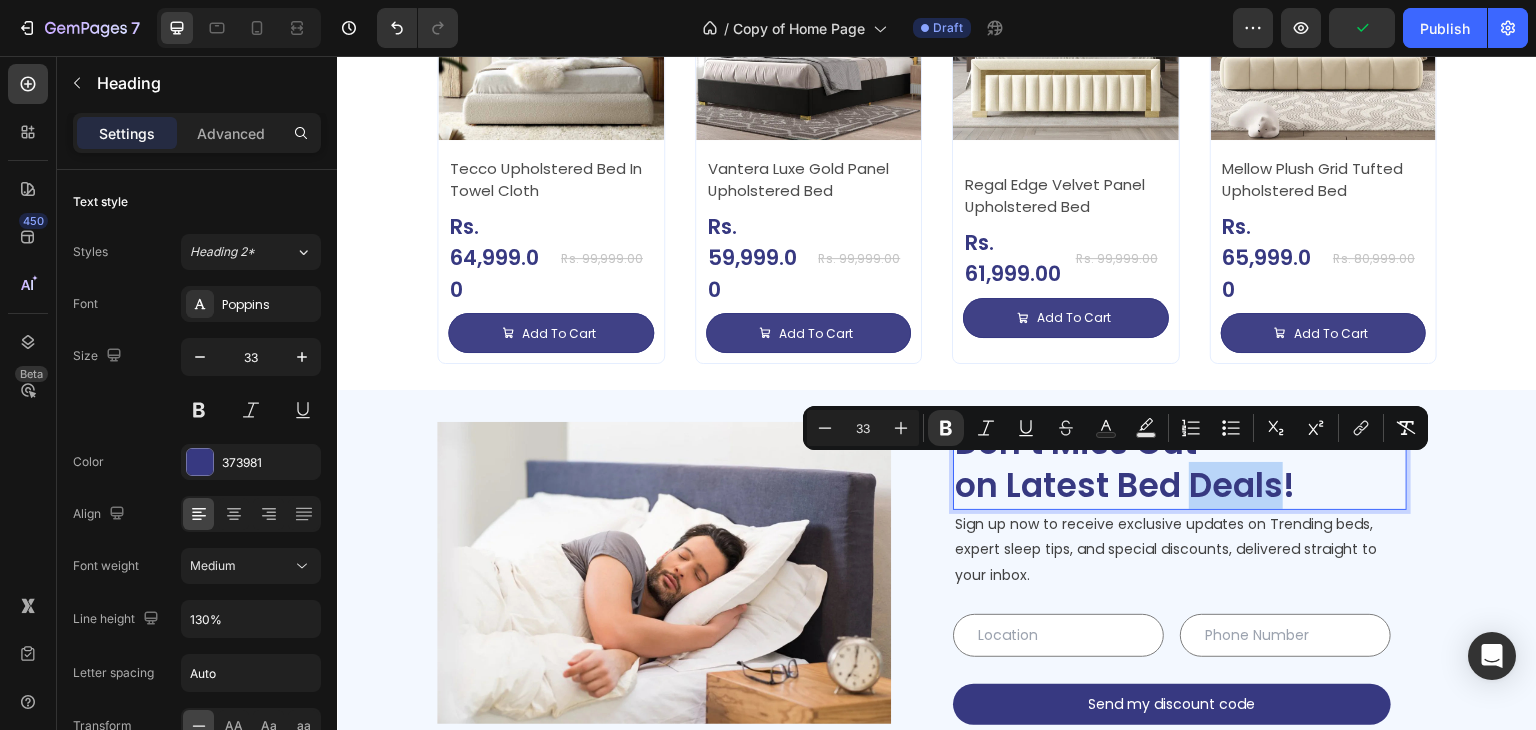 click on "on Latest Bed Deals!" at bounding box center [1125, 485] 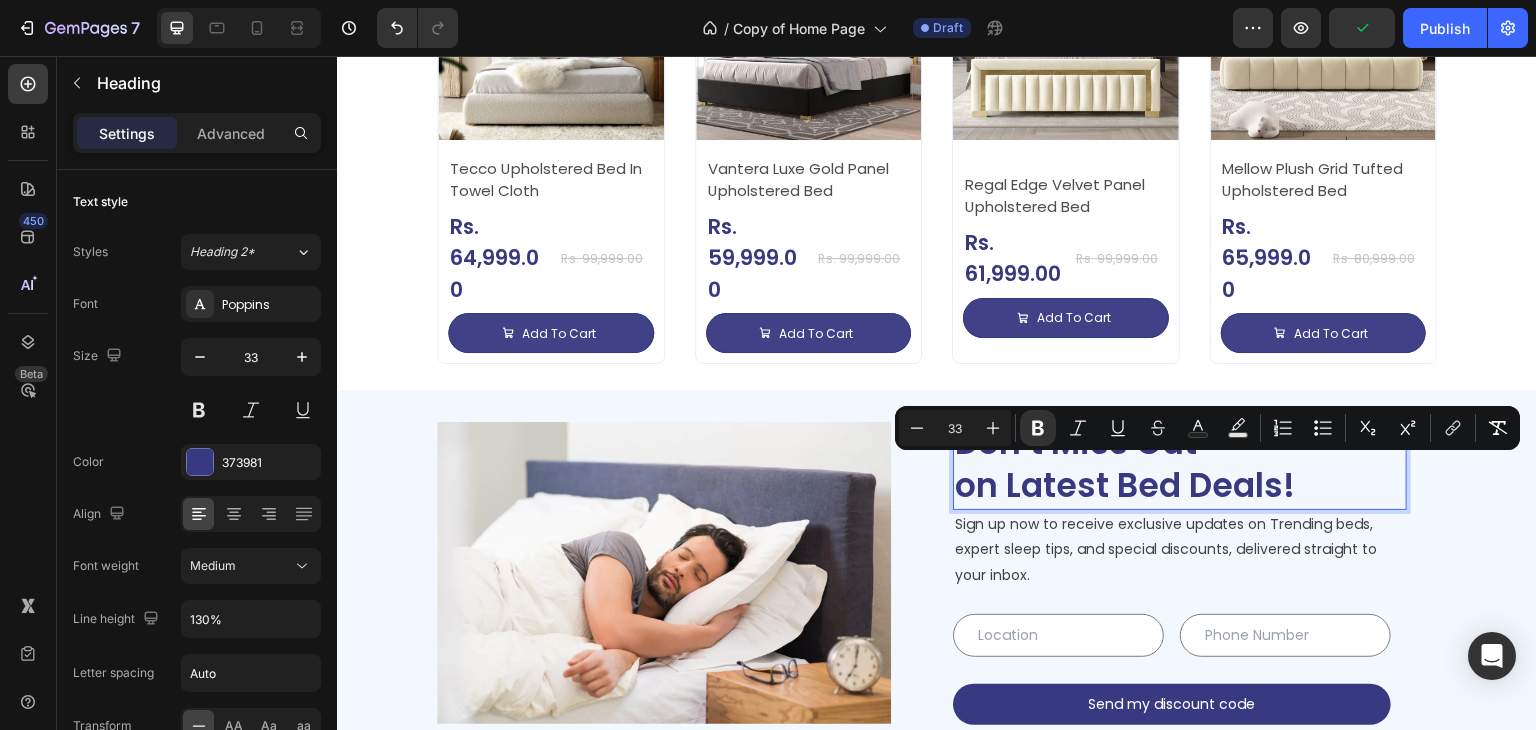 click on "Don’t Miss Out  on Latest Bed Deals!" at bounding box center (1180, 465) 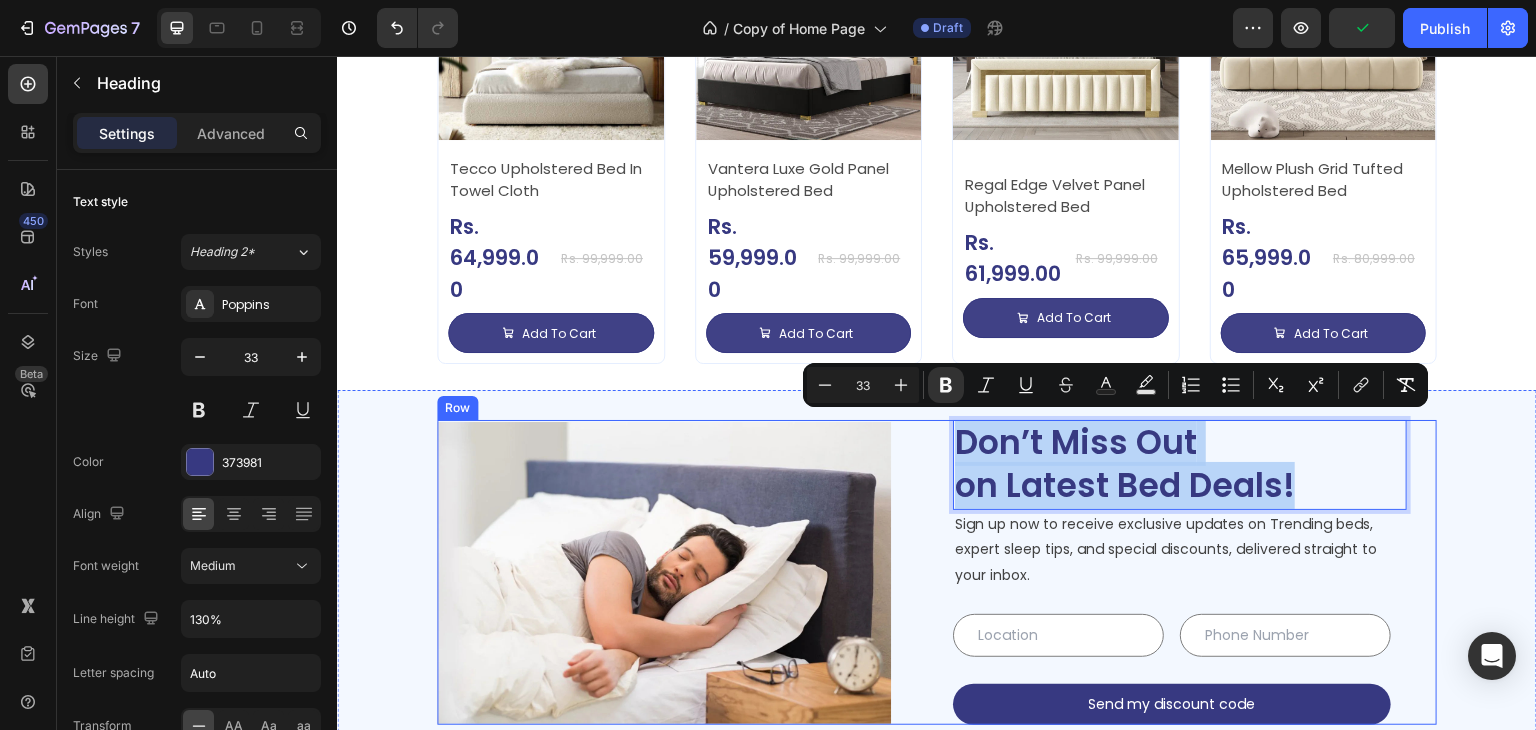 drag, startPoint x: 1303, startPoint y: 486, endPoint x: 939, endPoint y: 438, distance: 367.15118 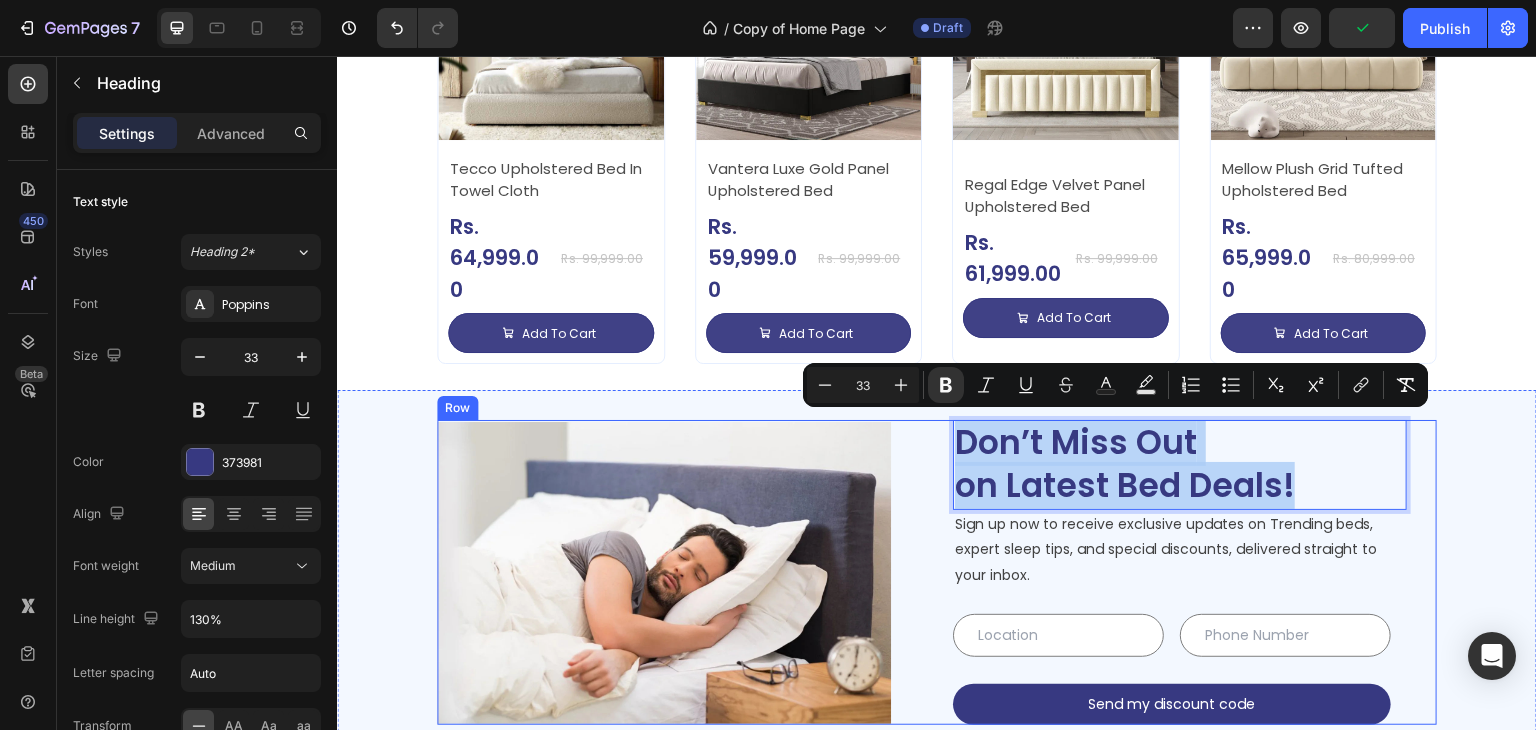 click on "Image Don’t Miss Out  on Latest Bed Deals! Heading   0 Sign up now to receive exclusive updates on Trending beds, expert sleep tips, and special discounts, delivered straight to your inbox. Text block Text Field Text Field Row Send my discount code Submit Button Contact Form Row" at bounding box center (937, 572) 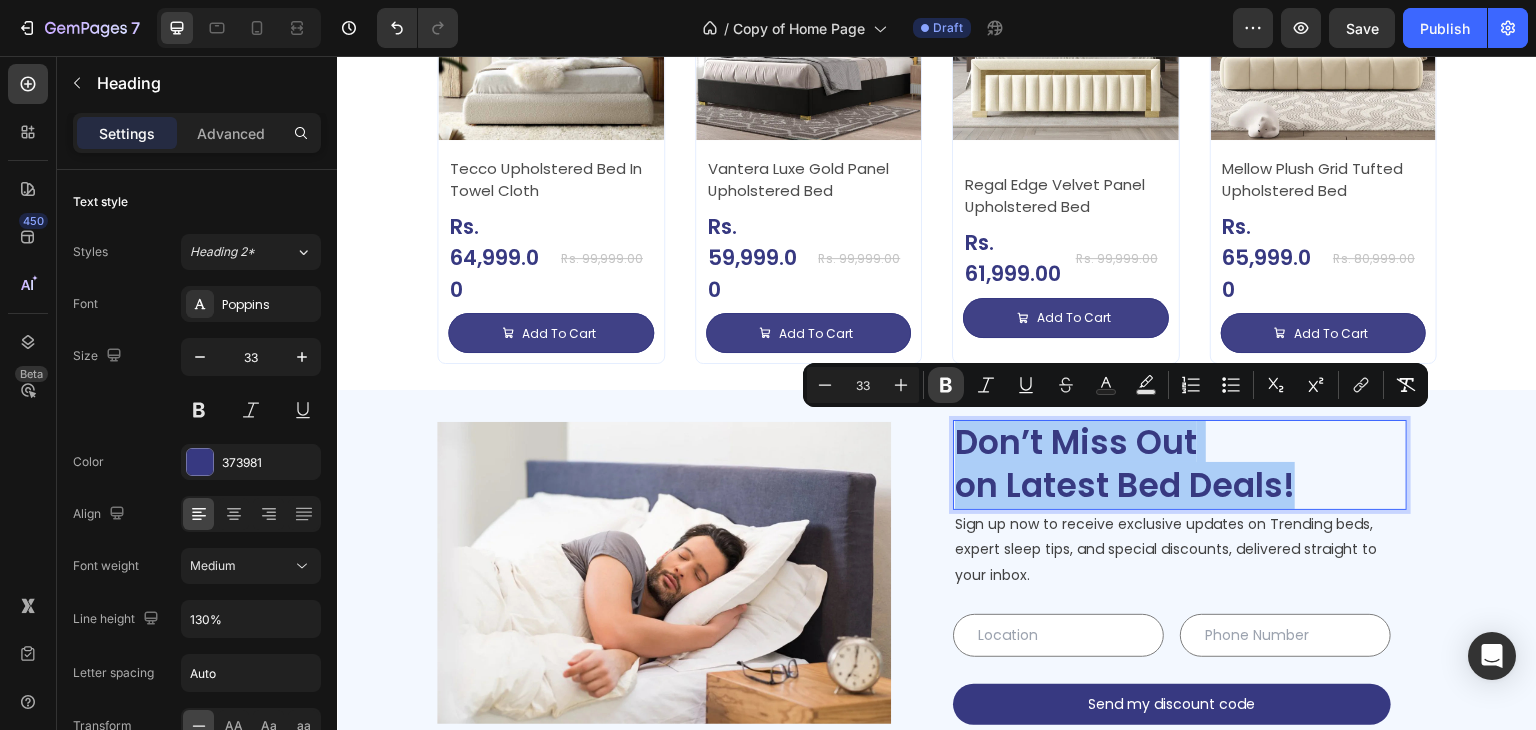 click 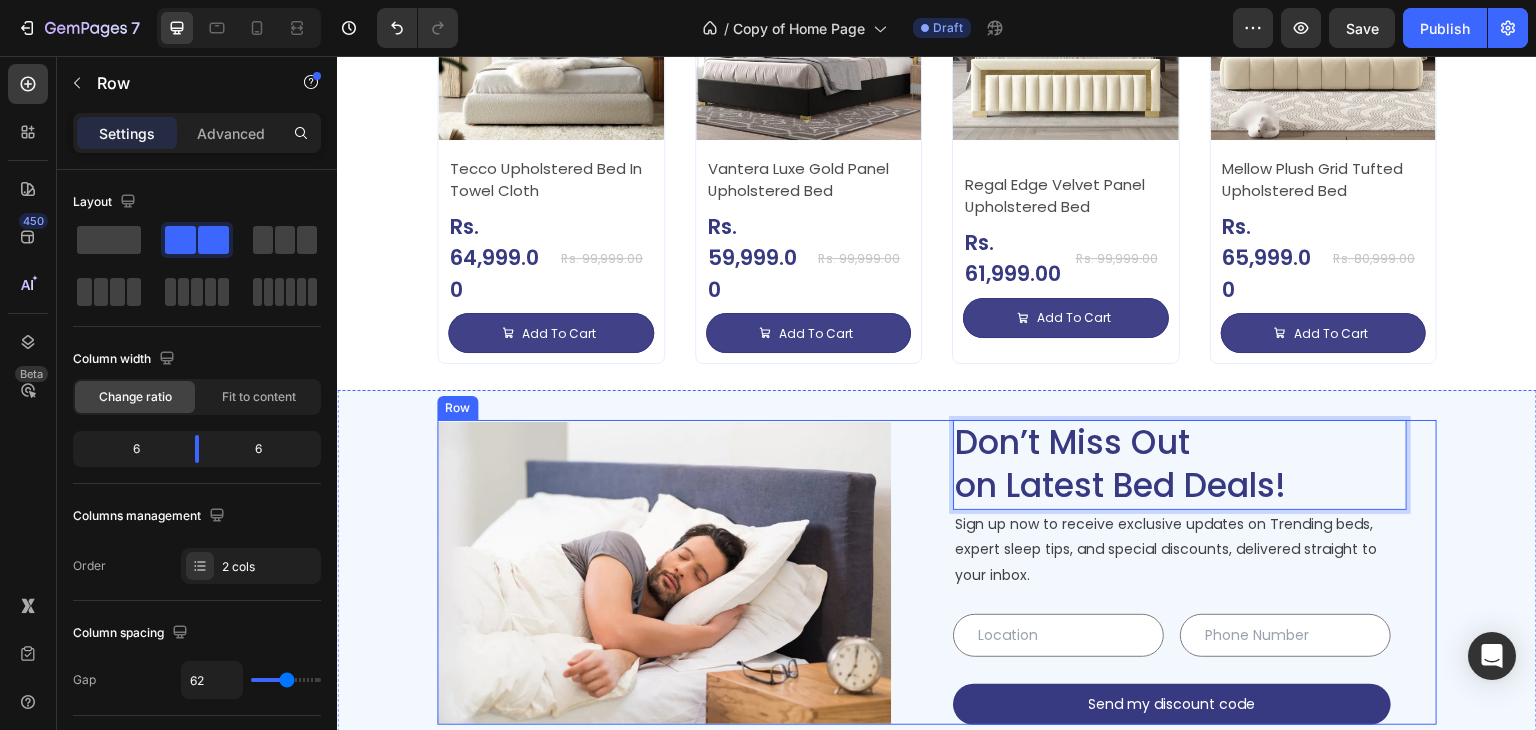 click on "Image Don’t Miss Out  on Latest Bed Deals! Heading   0 Sign up now to receive exclusive updates on Trending beds, expert sleep tips, and special discounts, delivered straight to your inbox. Text block Text Field Text Field Row Send my discount code Submit Button Contact Form Row" at bounding box center (937, 572) 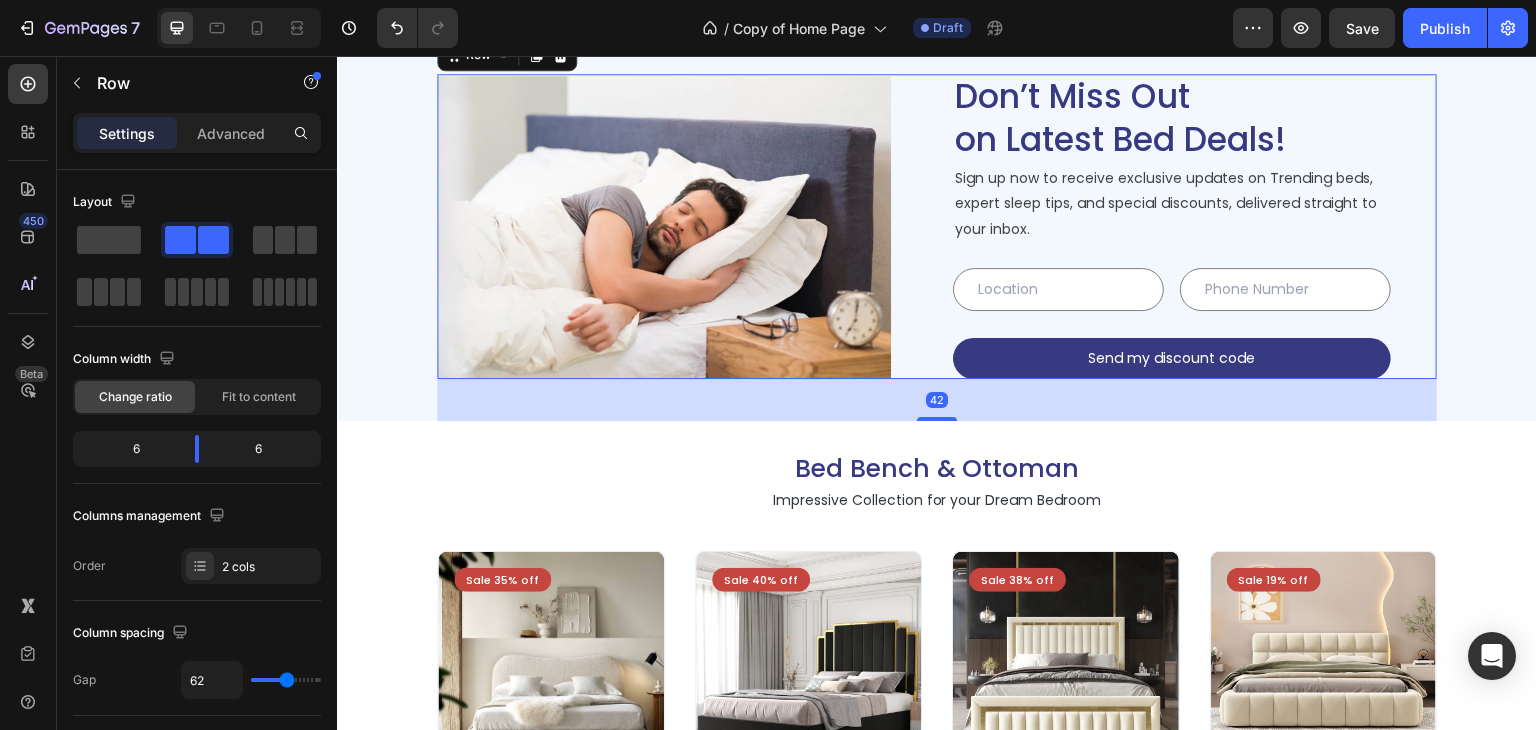 scroll, scrollTop: 3888, scrollLeft: 0, axis: vertical 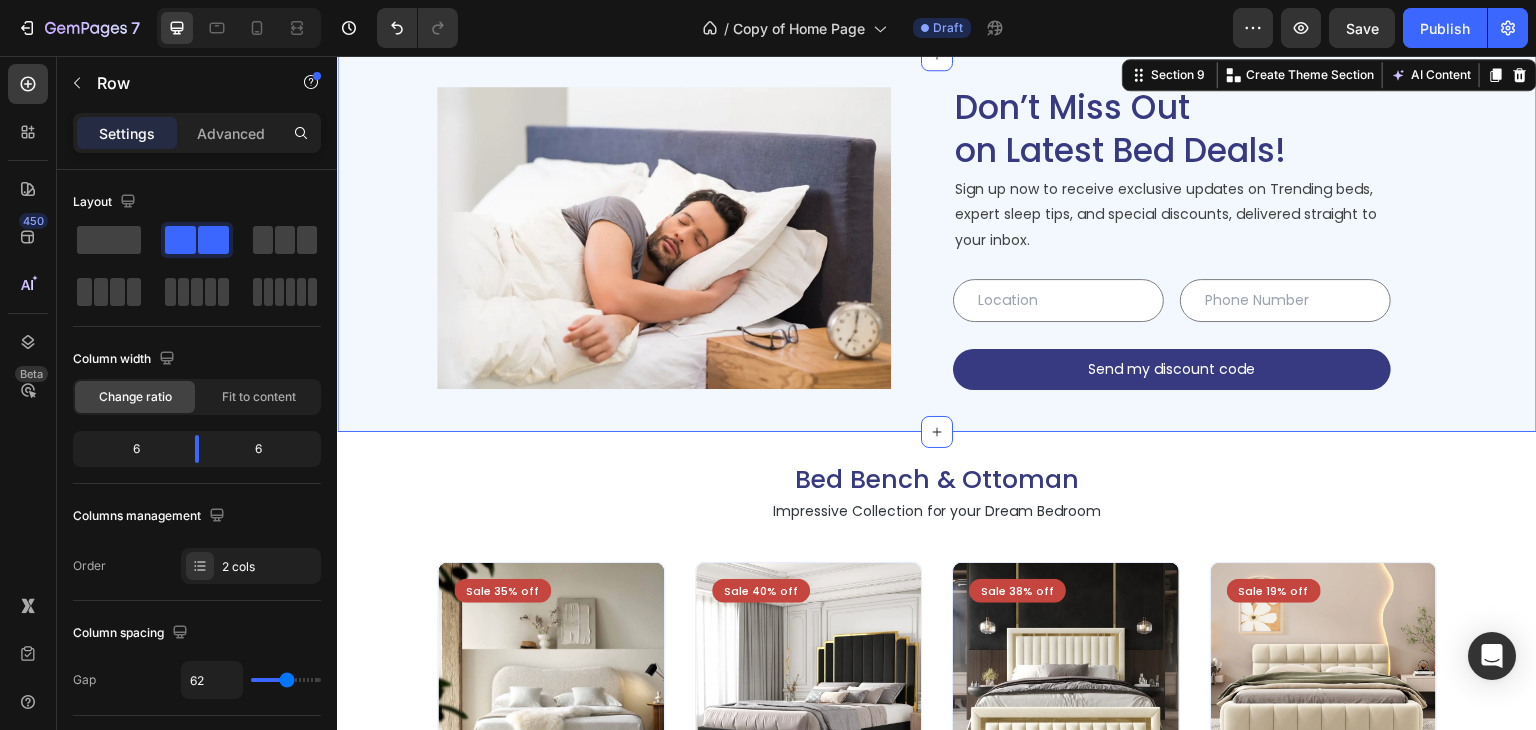click on "Image Don’t Miss Out  on Latest Bed Deals! Heading Sign up now to receive exclusive updates on Trending beds, expert sleep tips, and special discounts, delivered straight to your inbox. Text block Text Field Text Field Row Send my discount code Submit Button Contact Form Row Section 9   Create Theme Section AI Content Write with GemAI What would you like to describe here? Tone and Voice Persuasive Product Avenzo Elite Ivory Leatherette Bed Show more Generate" at bounding box center (937, 243) 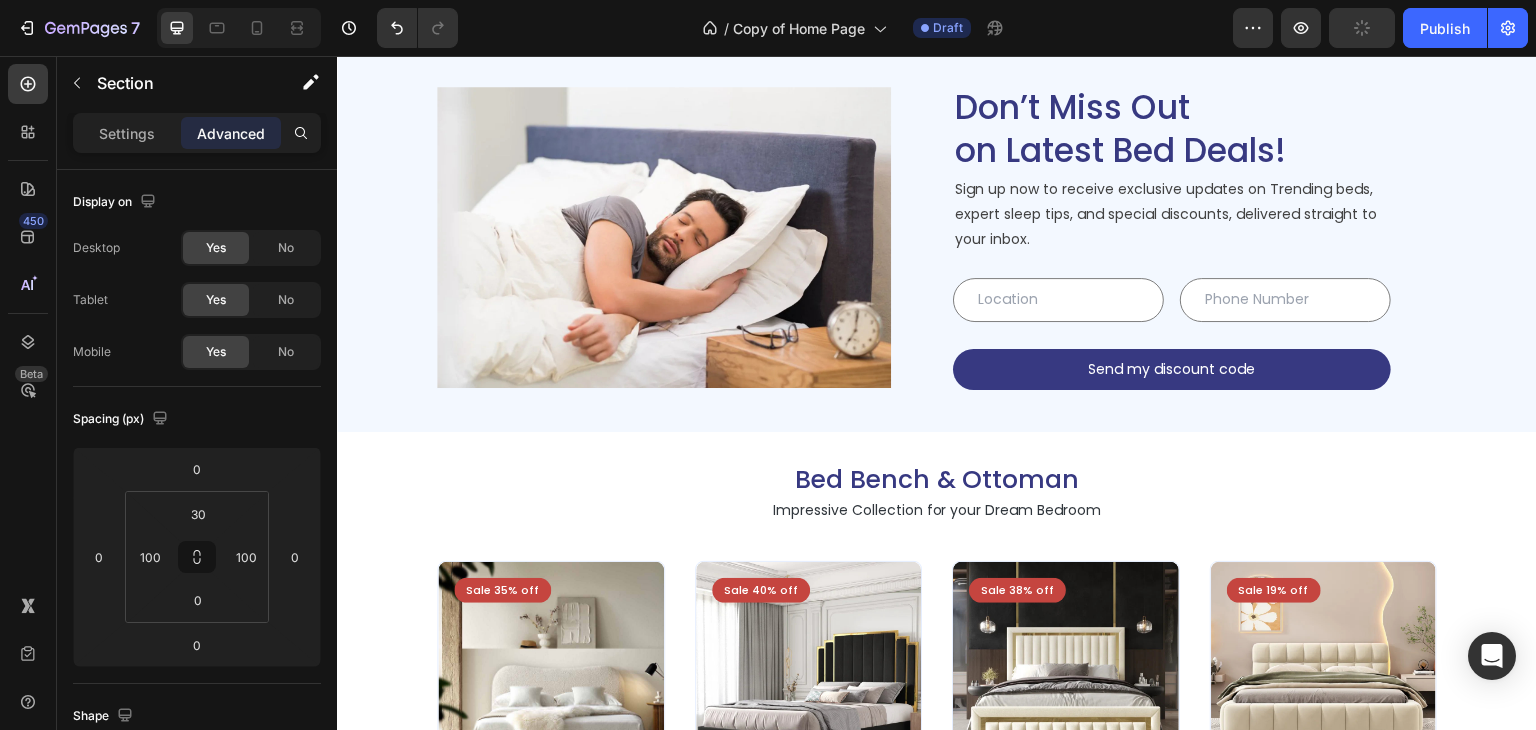 scroll, scrollTop: 3988, scrollLeft: 0, axis: vertical 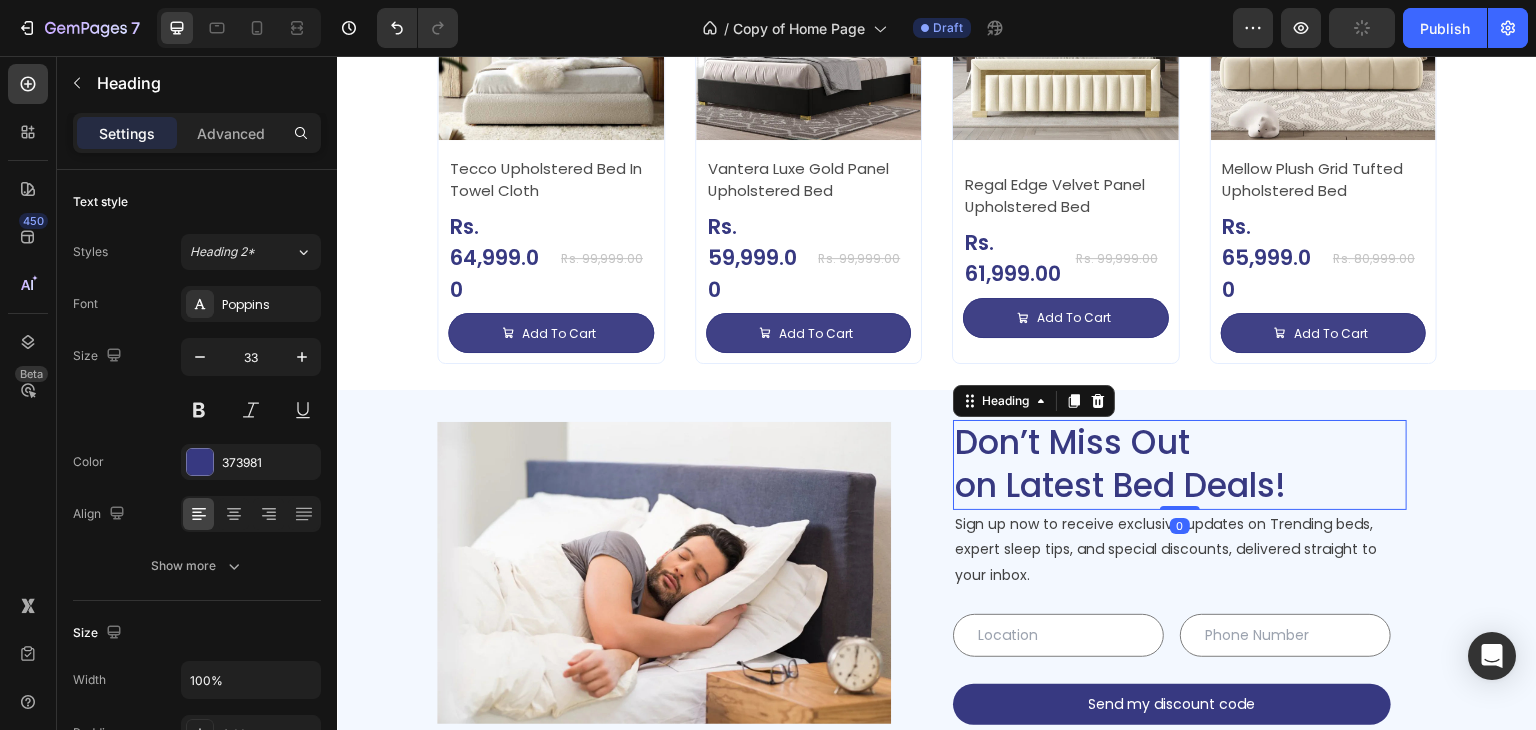 click on "Don’t Miss Out  on Latest Bed Deals!" at bounding box center (1180, 465) 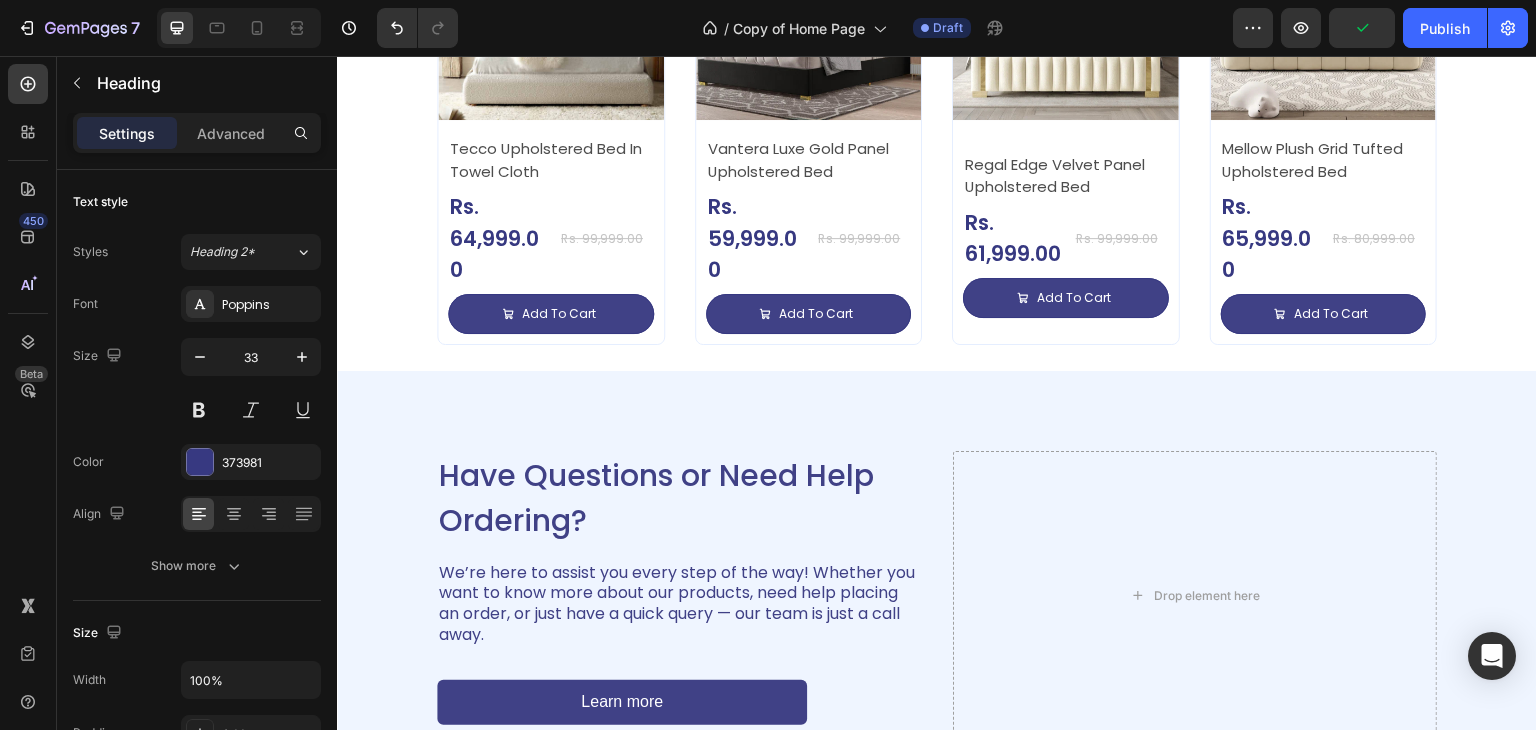scroll, scrollTop: 4988, scrollLeft: 0, axis: vertical 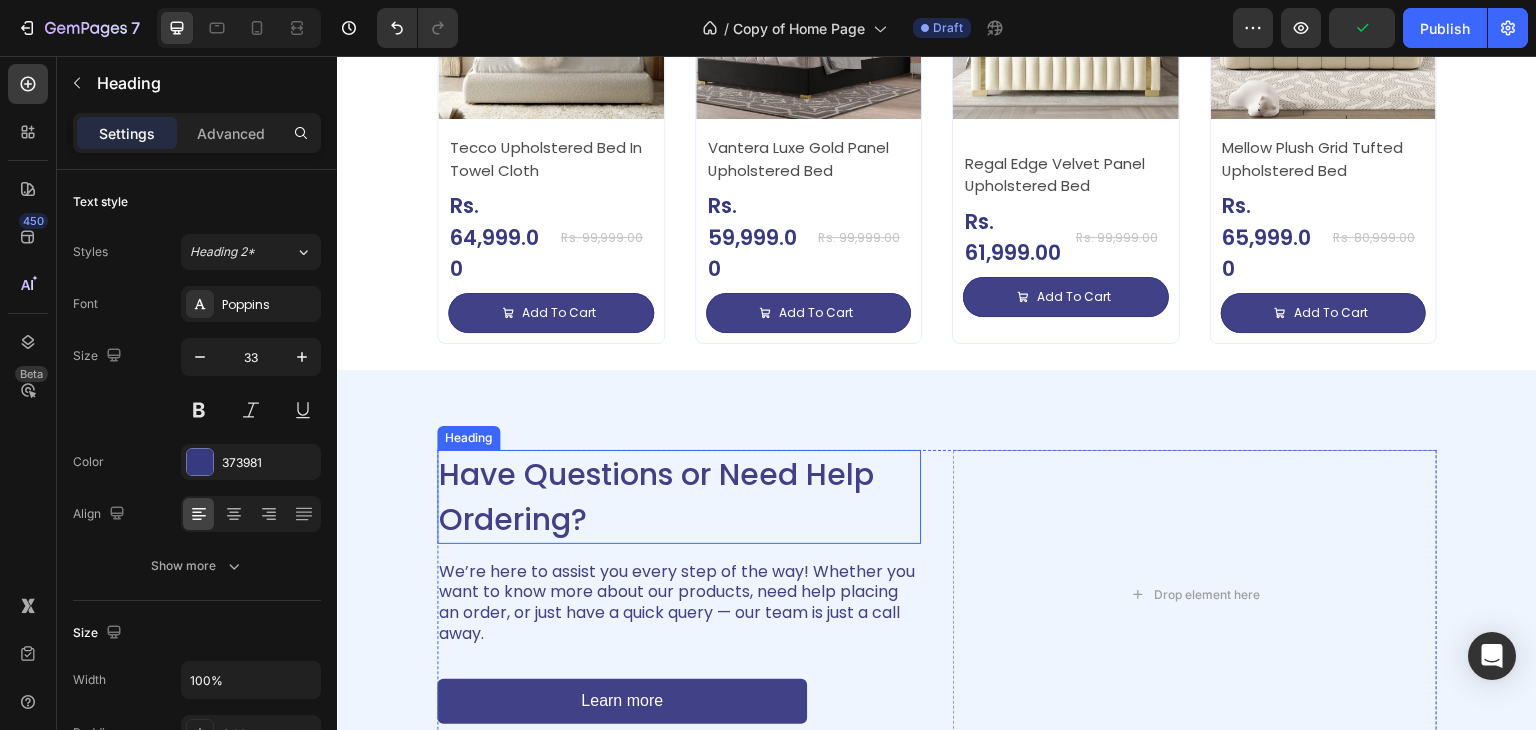 click on "Have Questions or Need Help Ordering?" at bounding box center (679, 497) 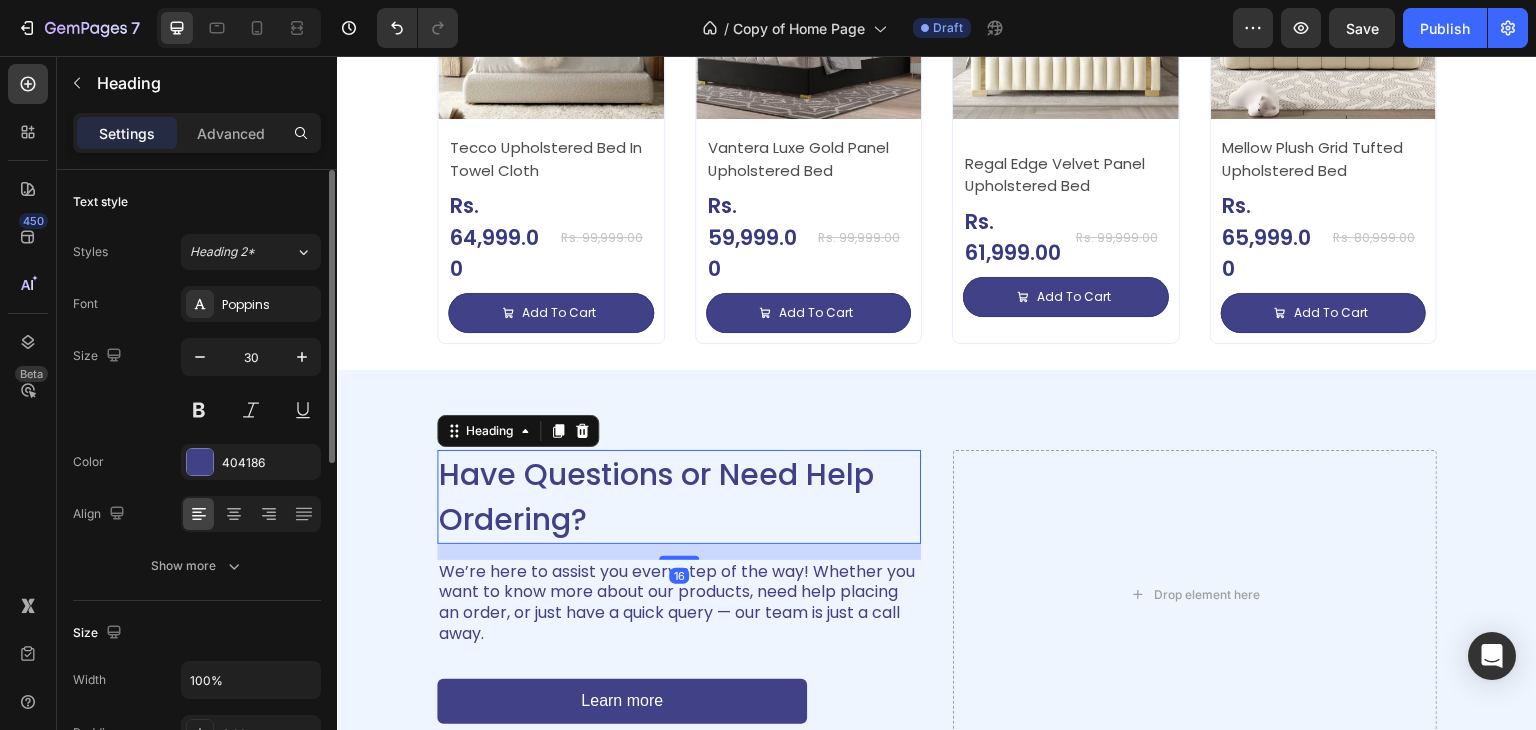 click on "30" at bounding box center (251, 357) 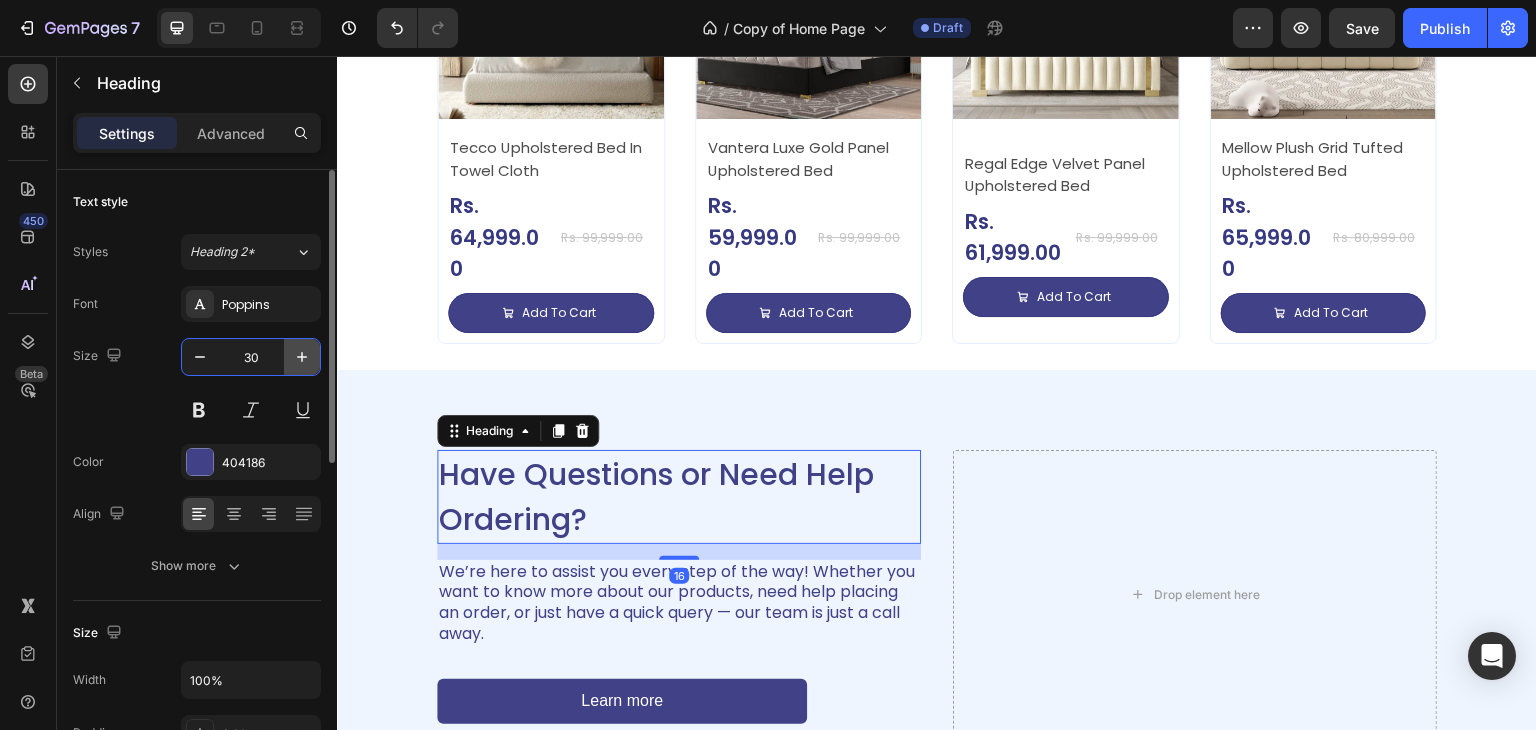 click 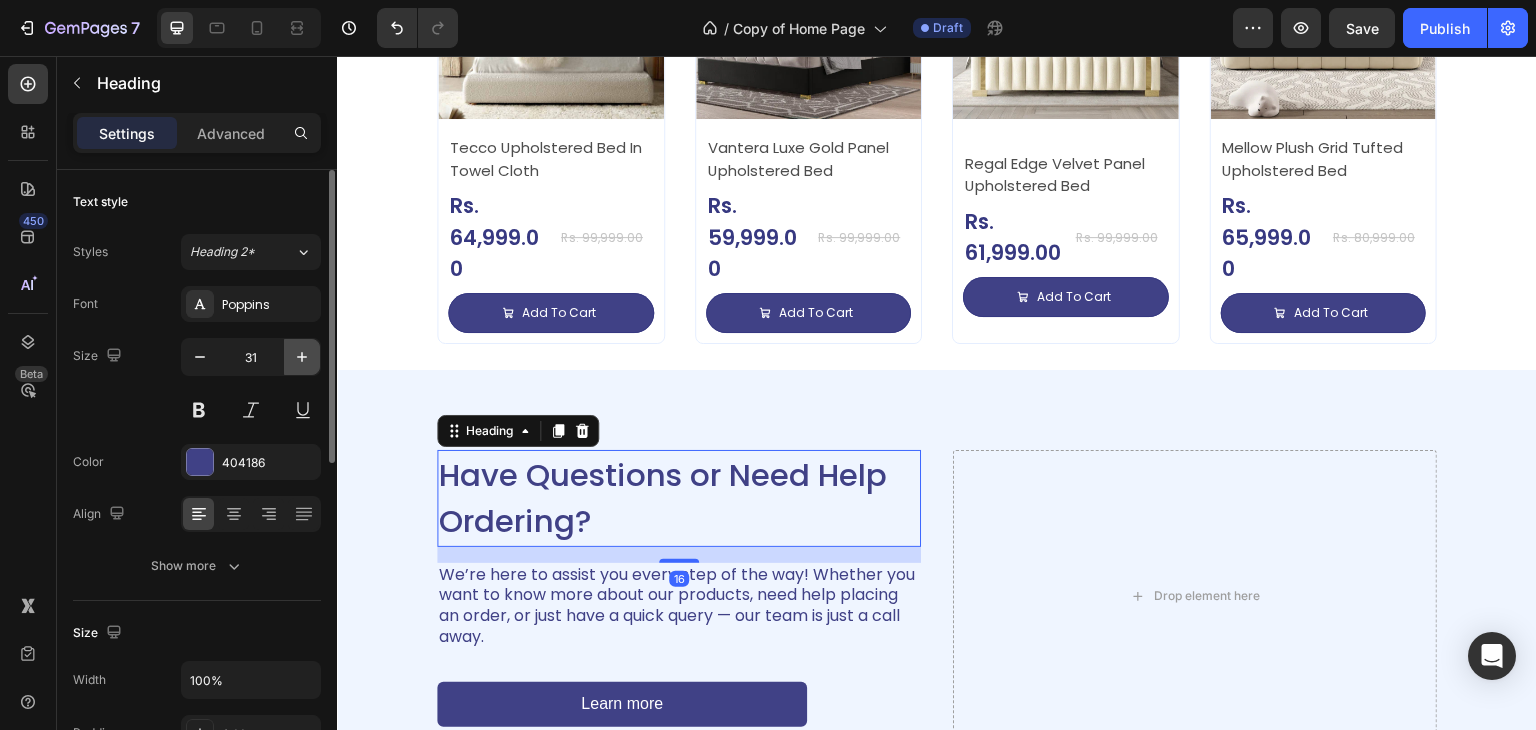 click 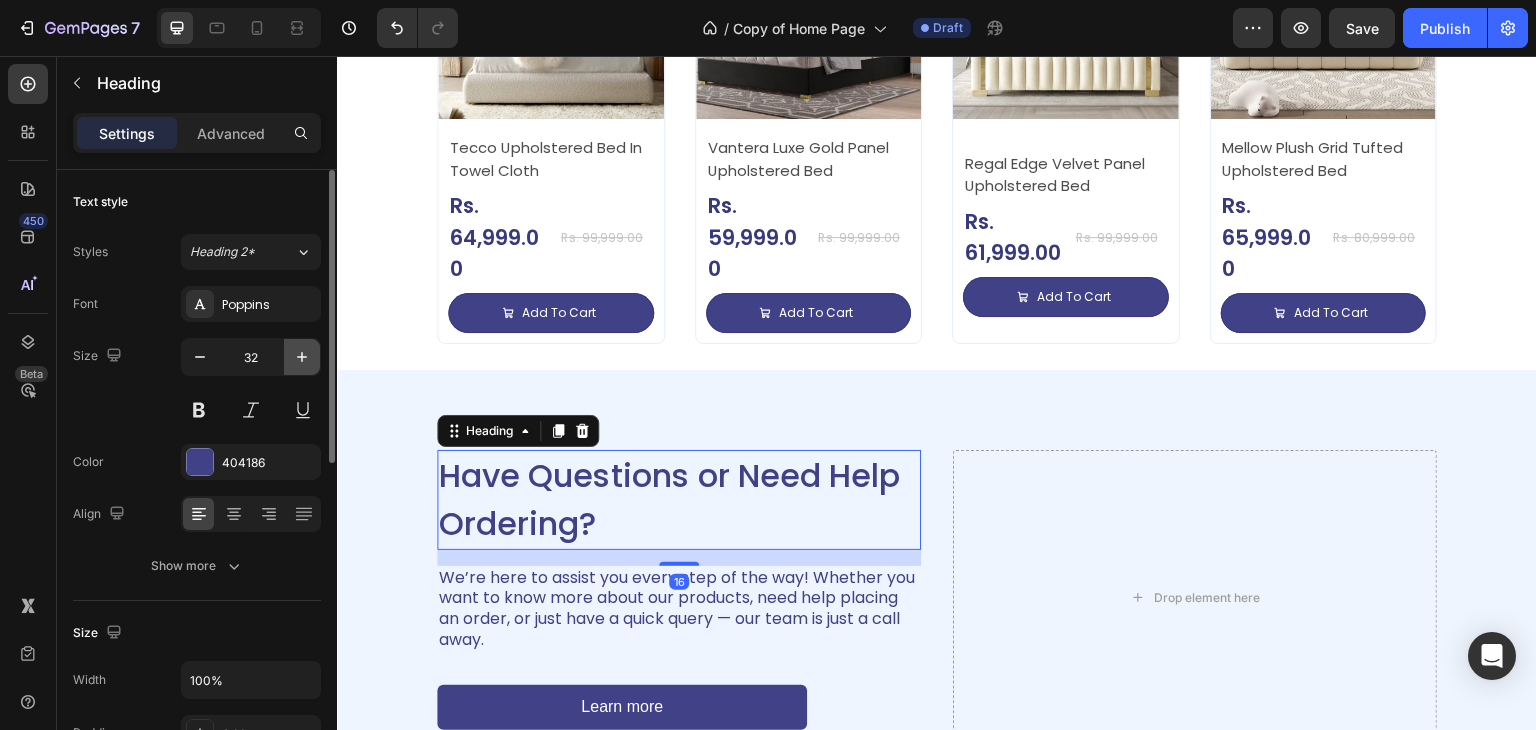 click 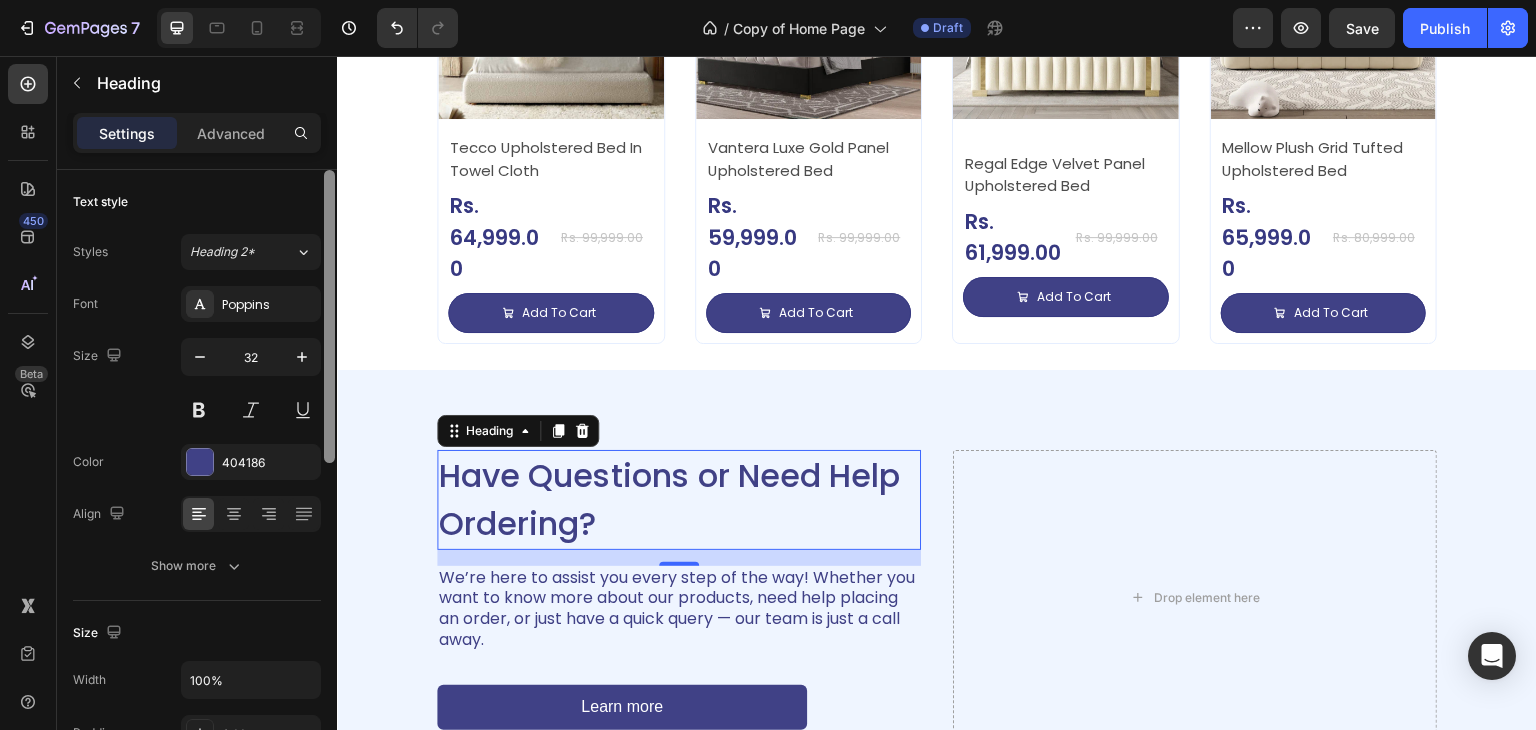 type on "33" 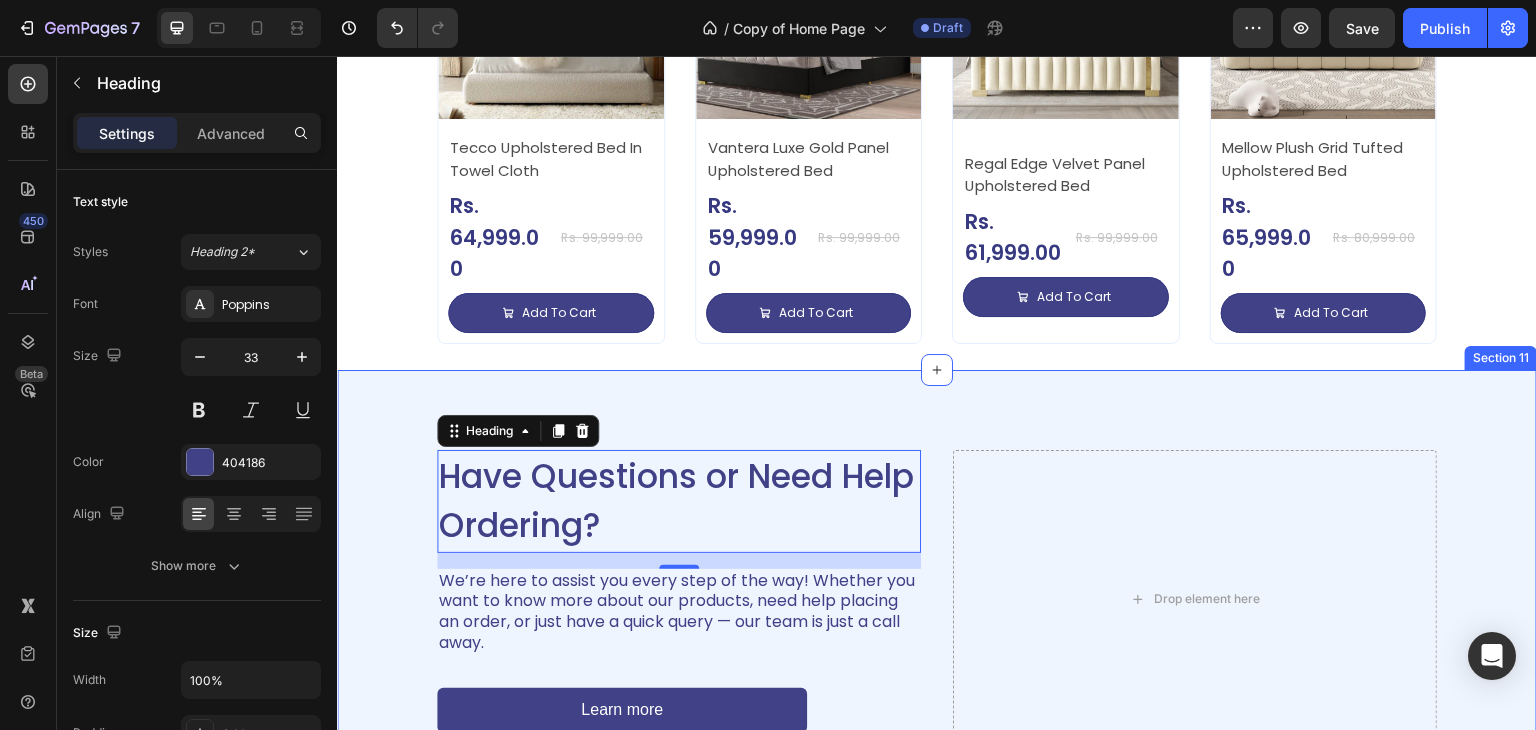 click on "Have Questions or Need Help Ordering? Heading   16 We’re here to assist you every step of the way! Whether you want to know more about our products, need help placing an order, or just have a quick query — our team is just a call away. Text Block Learn more Button
Drop element here Row Section 11" at bounding box center (937, 591) 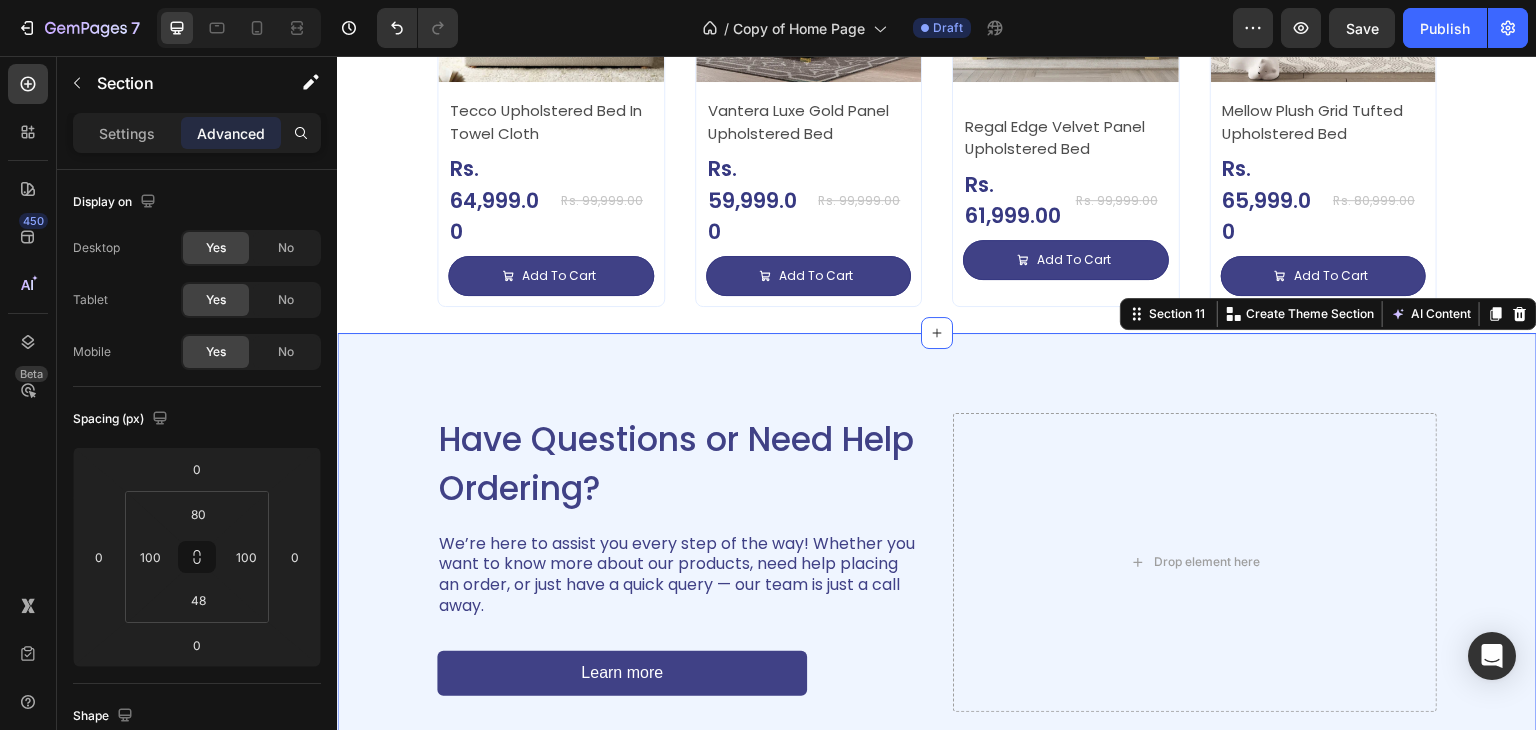 scroll, scrollTop: 5088, scrollLeft: 0, axis: vertical 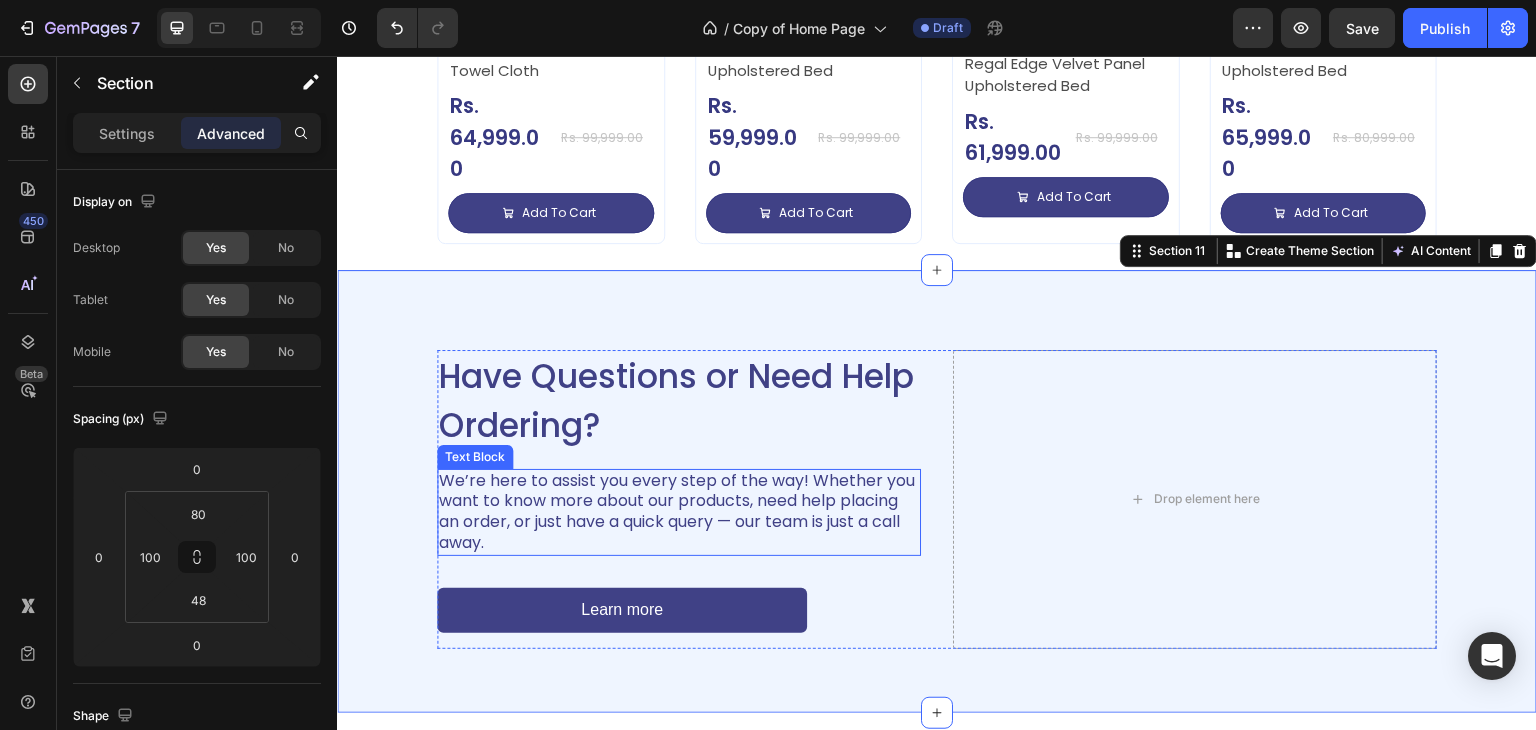 click on "We’re here to assist you every step of the way! Whether you want to know more about our products, need help placing an order, or just have a quick query — our team is just a call away." at bounding box center (679, 512) 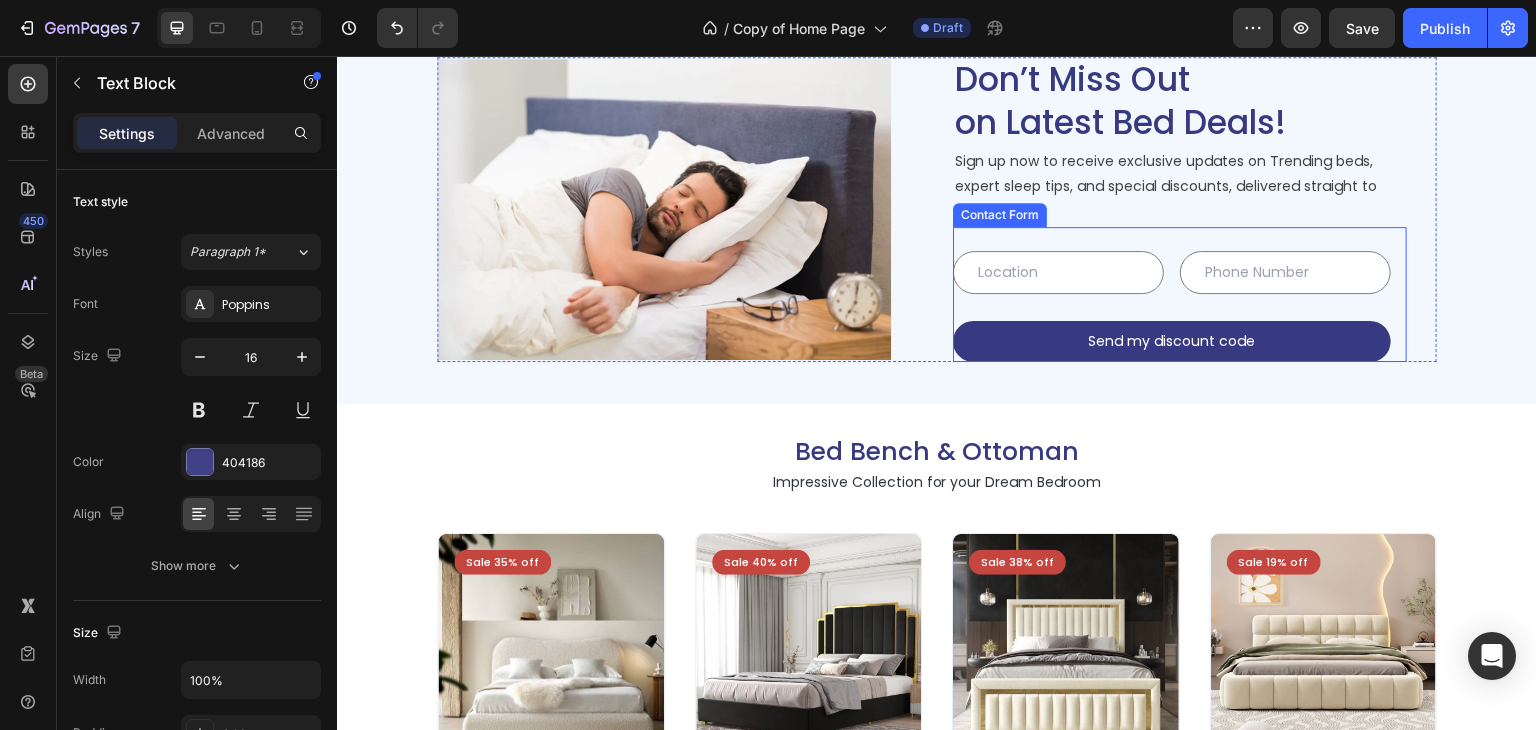 scroll, scrollTop: 4088, scrollLeft: 0, axis: vertical 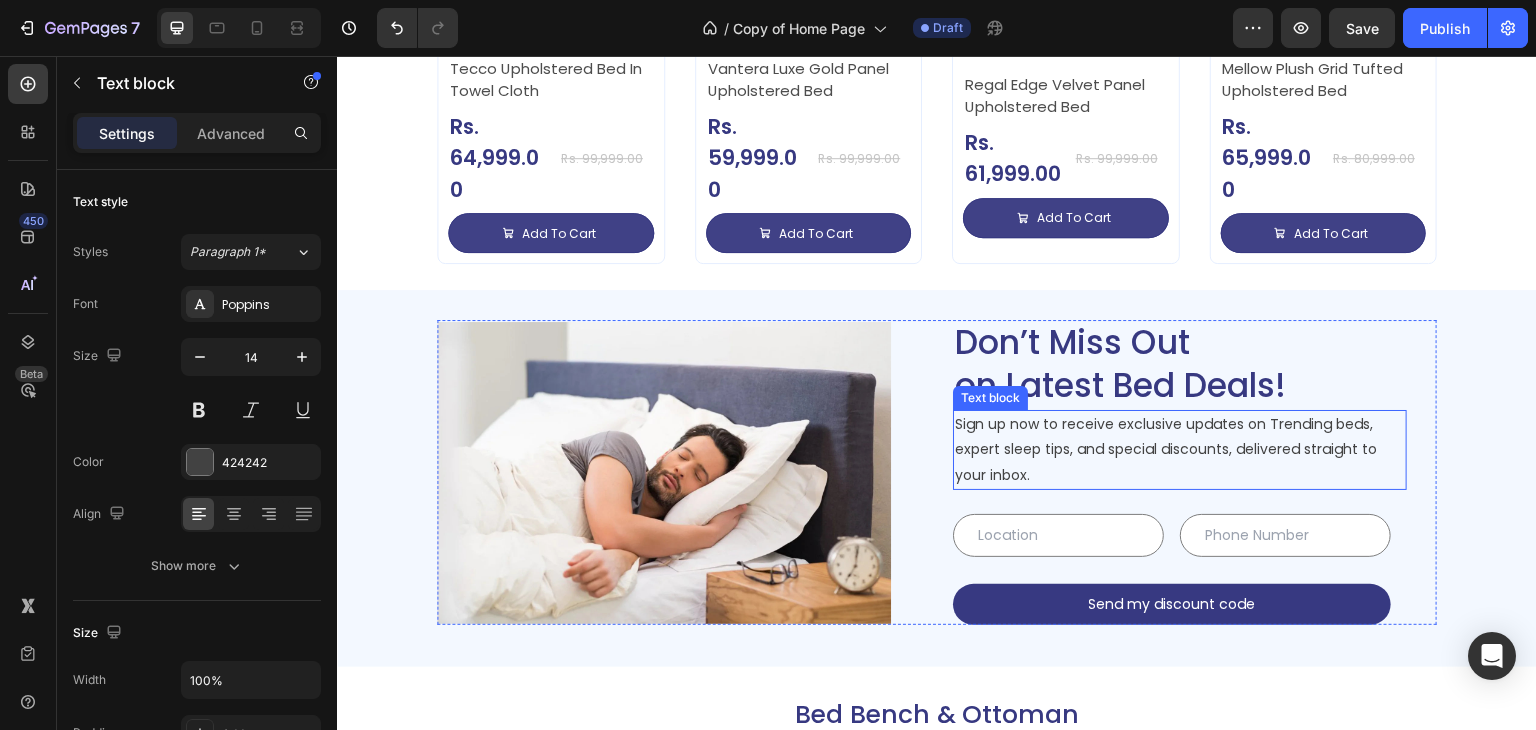 click on "Sign up now to receive exclusive updates on Trending beds, expert sleep tips, and special discounts, delivered straight to your inbox." at bounding box center [1180, 450] 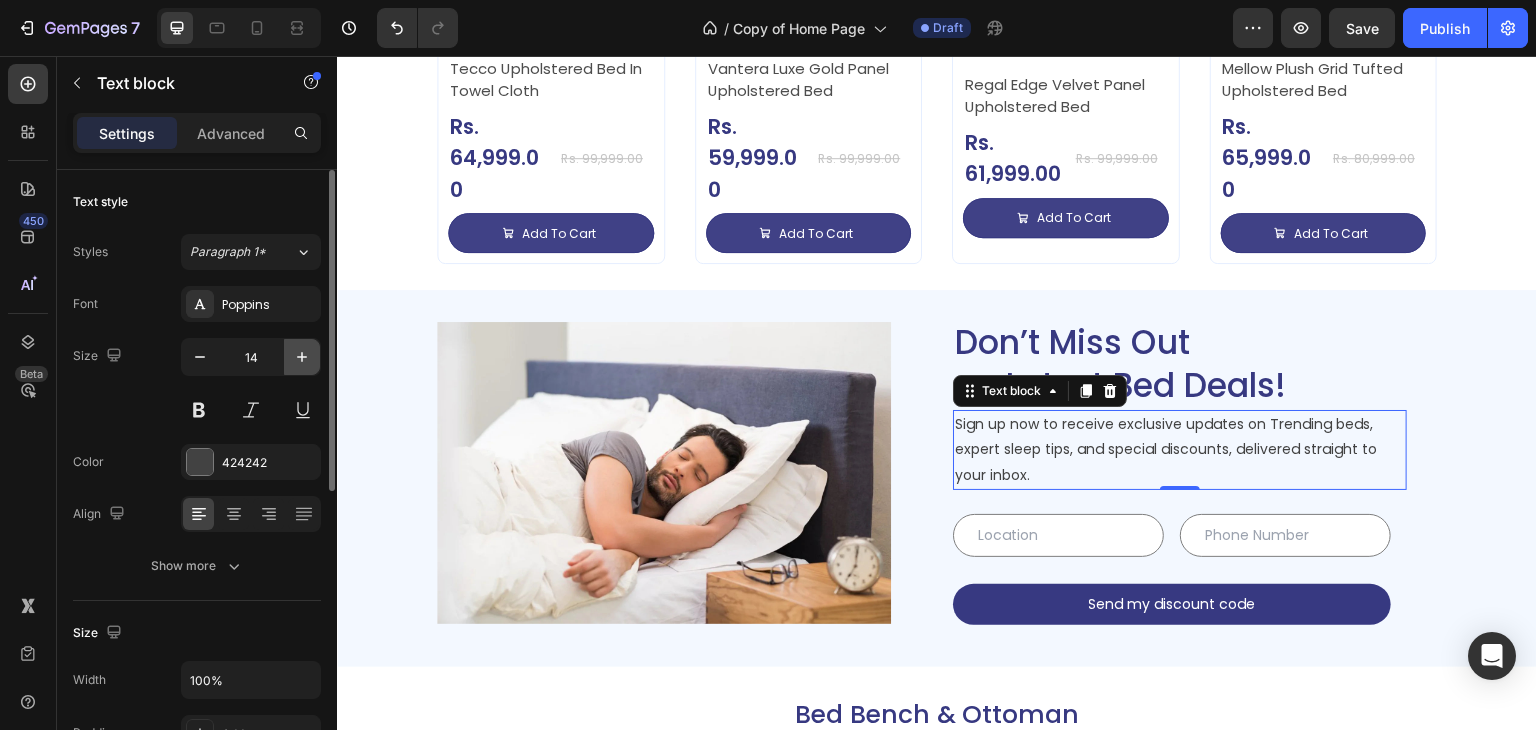 click at bounding box center (302, 357) 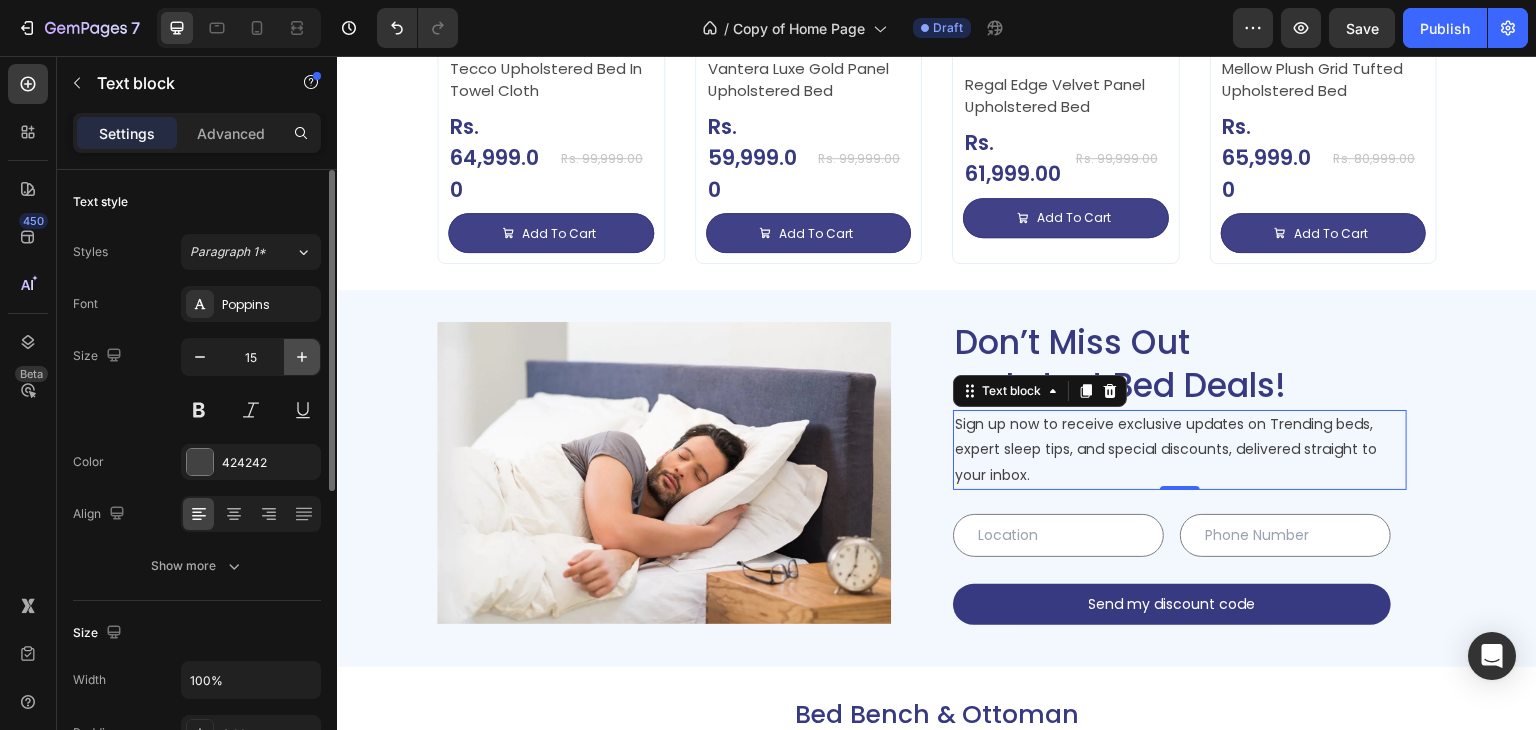 click at bounding box center (302, 357) 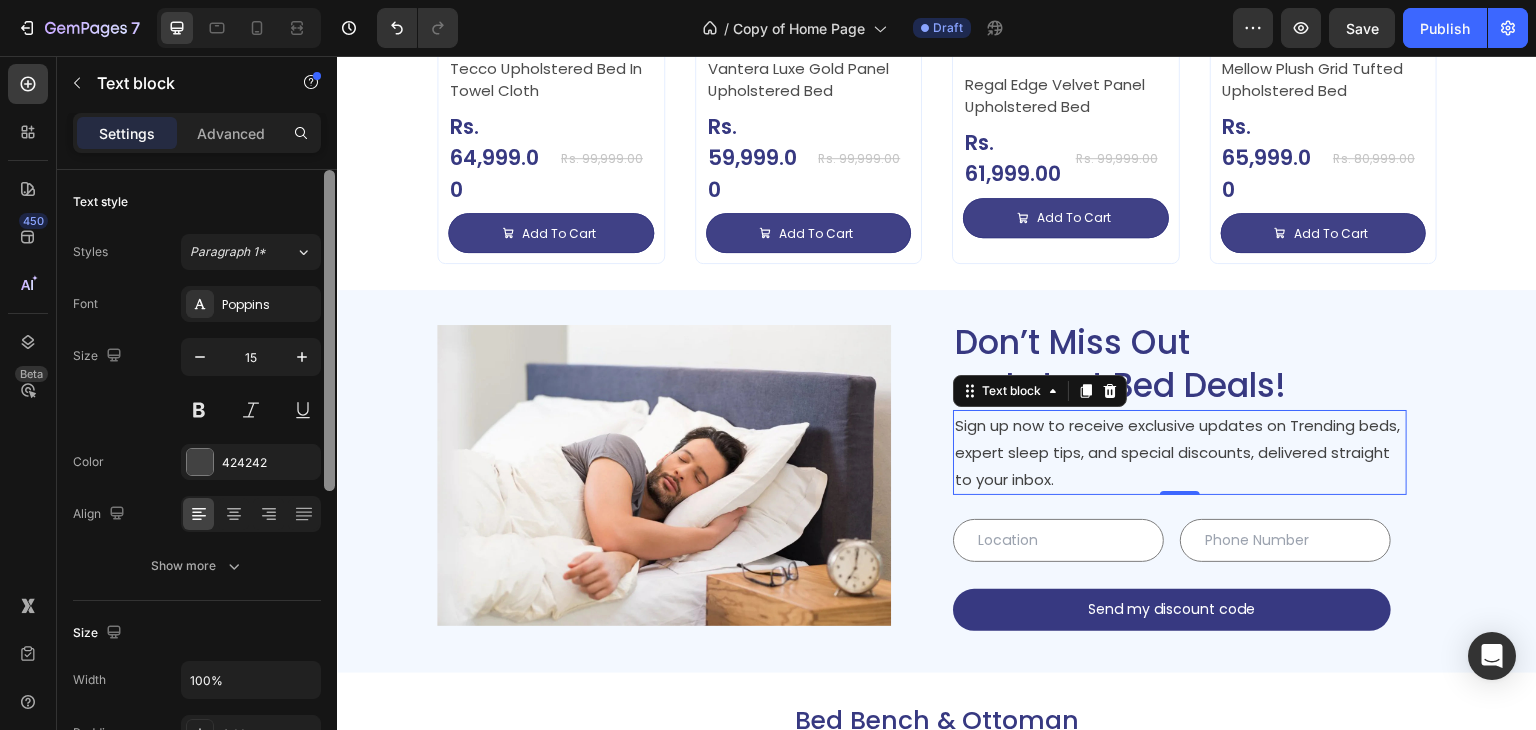 type on "16" 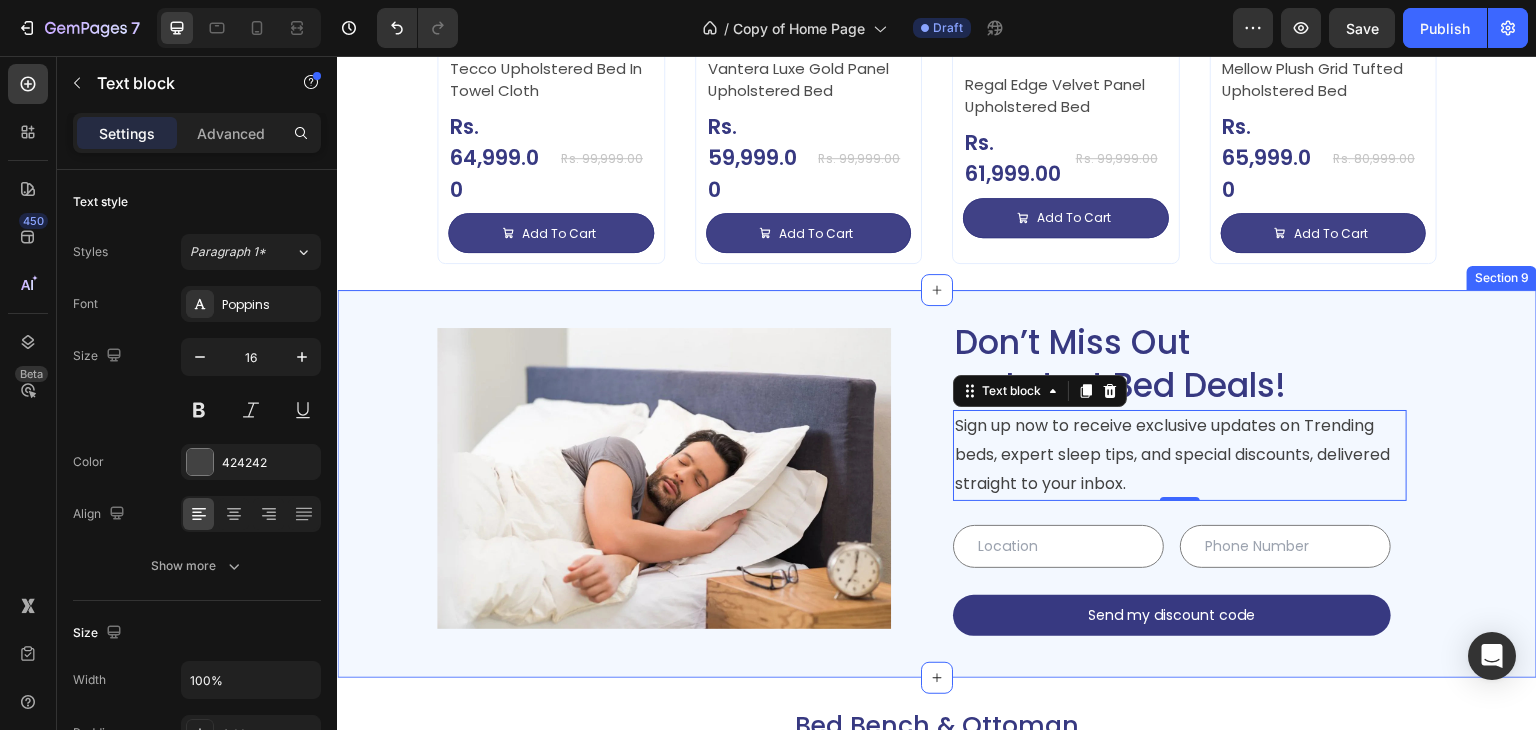 click on "Image Don’t Miss Out  on Latest Bed Deals! Heading Sign up now to receive exclusive updates on Trending beds, expert sleep tips, and special discounts, delivered straight to your inbox. Text block   0 Text Field Text Field Row Send my discount code Submit Button Contact Form Row Section 9" at bounding box center [937, 484] 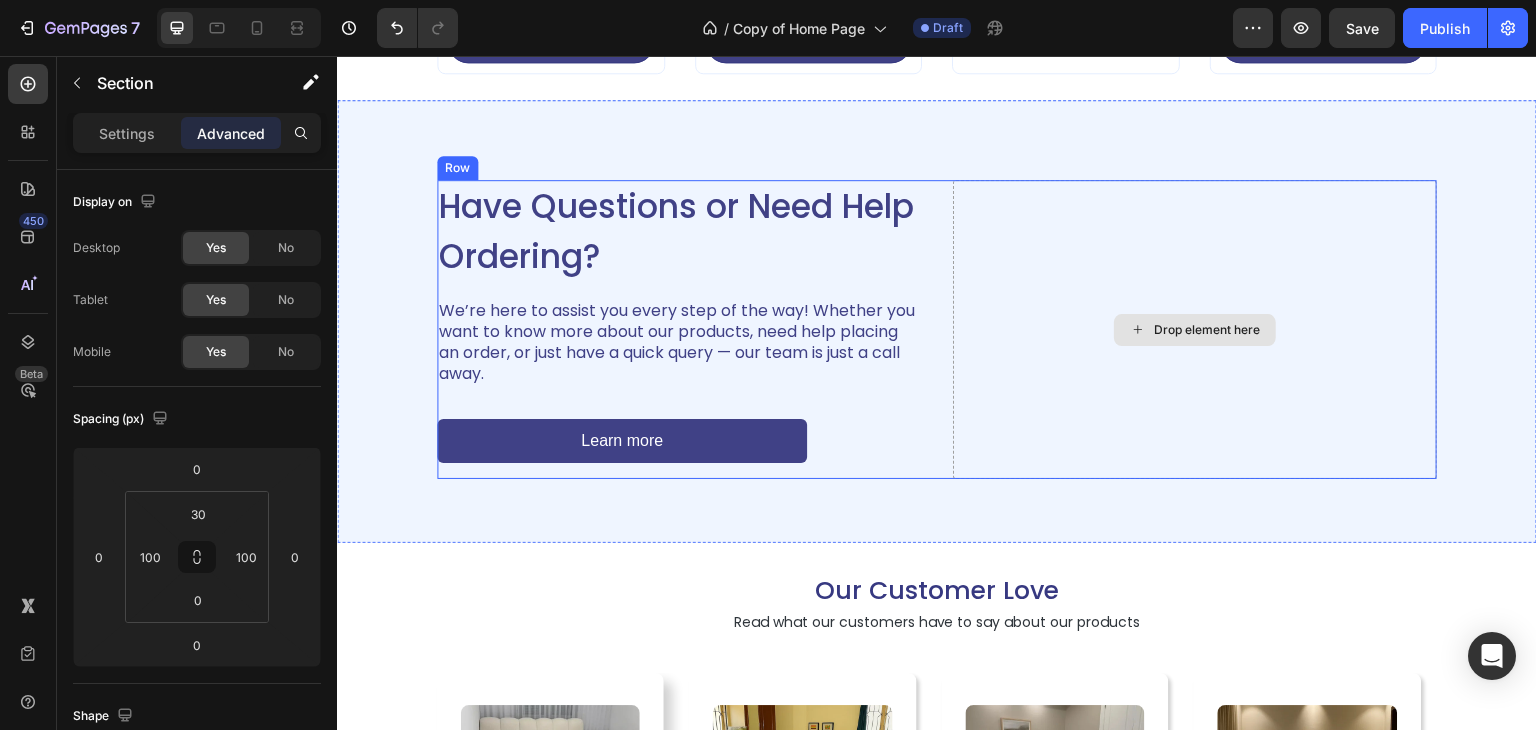 scroll, scrollTop: 5288, scrollLeft: 0, axis: vertical 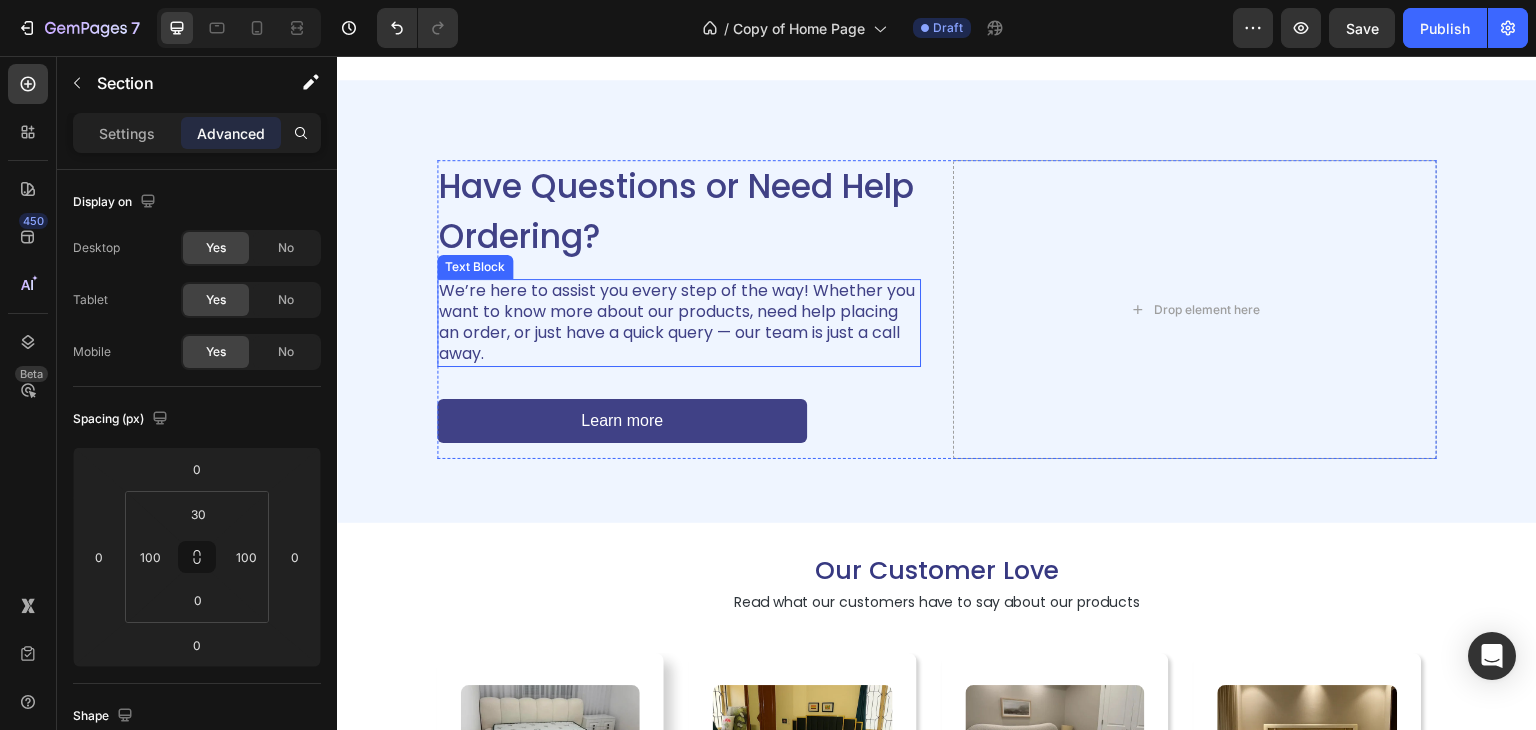 click on "We’re here to assist you every step of the way! Whether you want to know more about our products, need help placing an order, or just have a quick query — our team is just a call away." at bounding box center [679, 322] 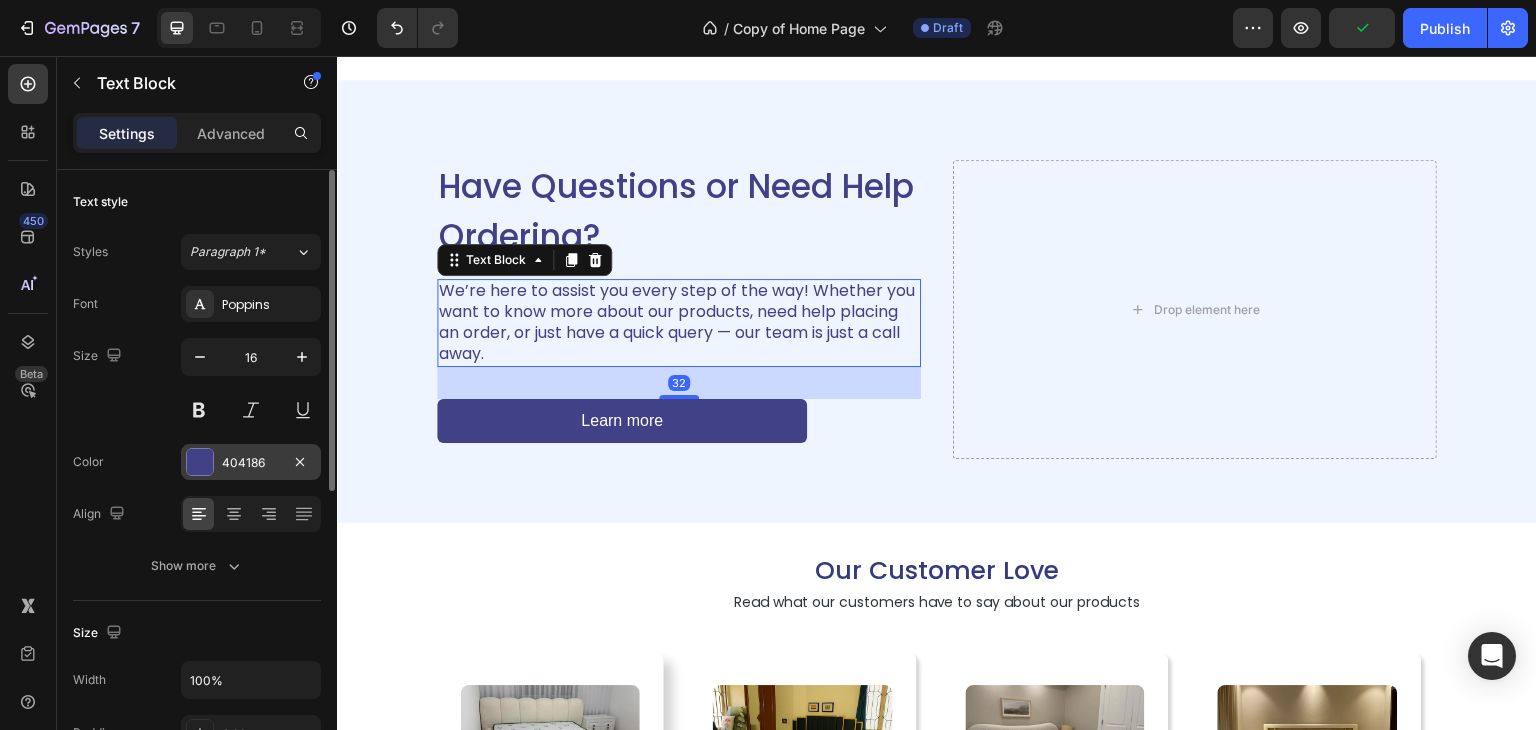 click at bounding box center (200, 462) 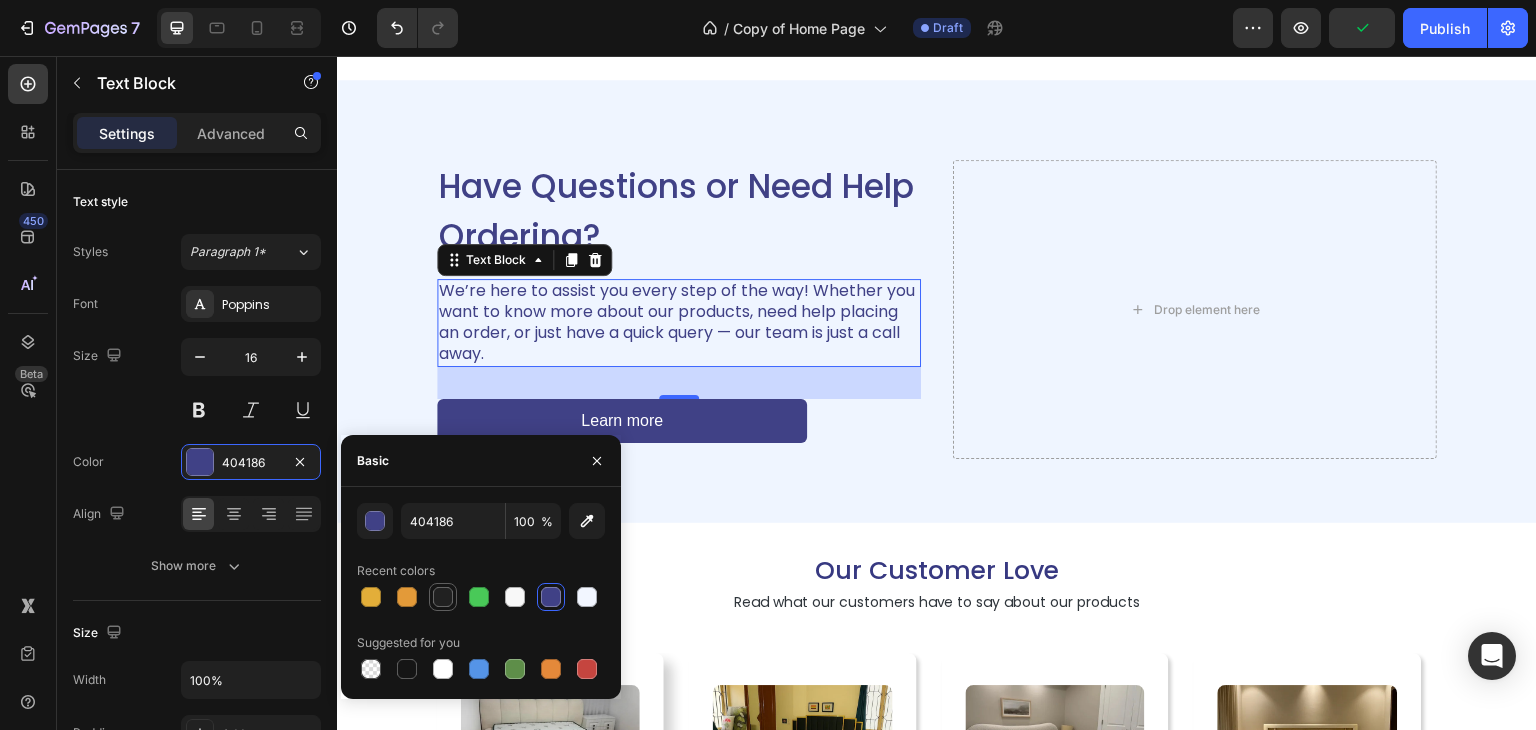 click at bounding box center [443, 597] 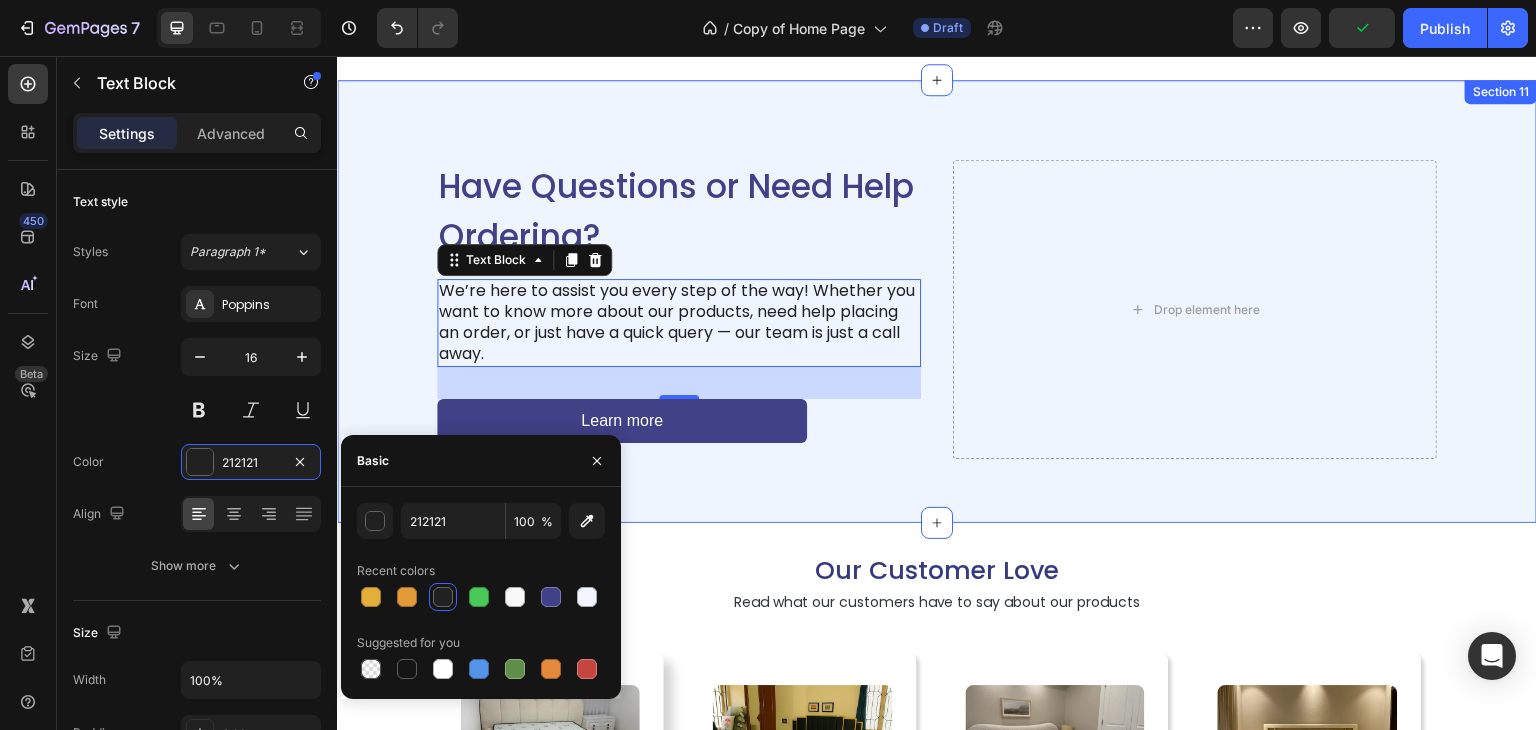 click on "Have Questions or Need Help Ordering? Heading We’re here to assist you every step of the way! Whether you want to know more about our products, need help placing an order, or just have a quick query — our team is just a call away. Text Block   32 Learn more Button
Drop element here Row Section 11" at bounding box center [937, 301] 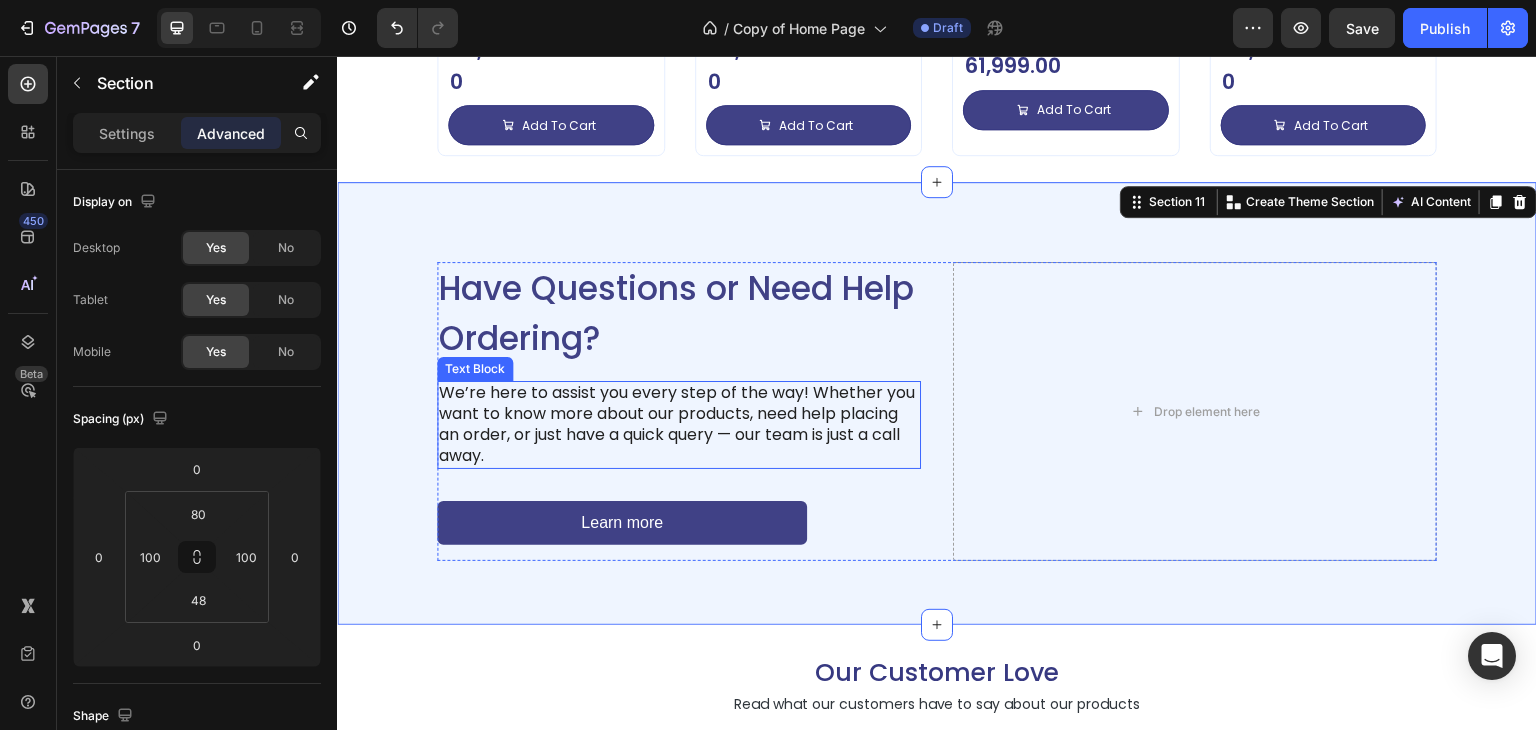 scroll, scrollTop: 5188, scrollLeft: 0, axis: vertical 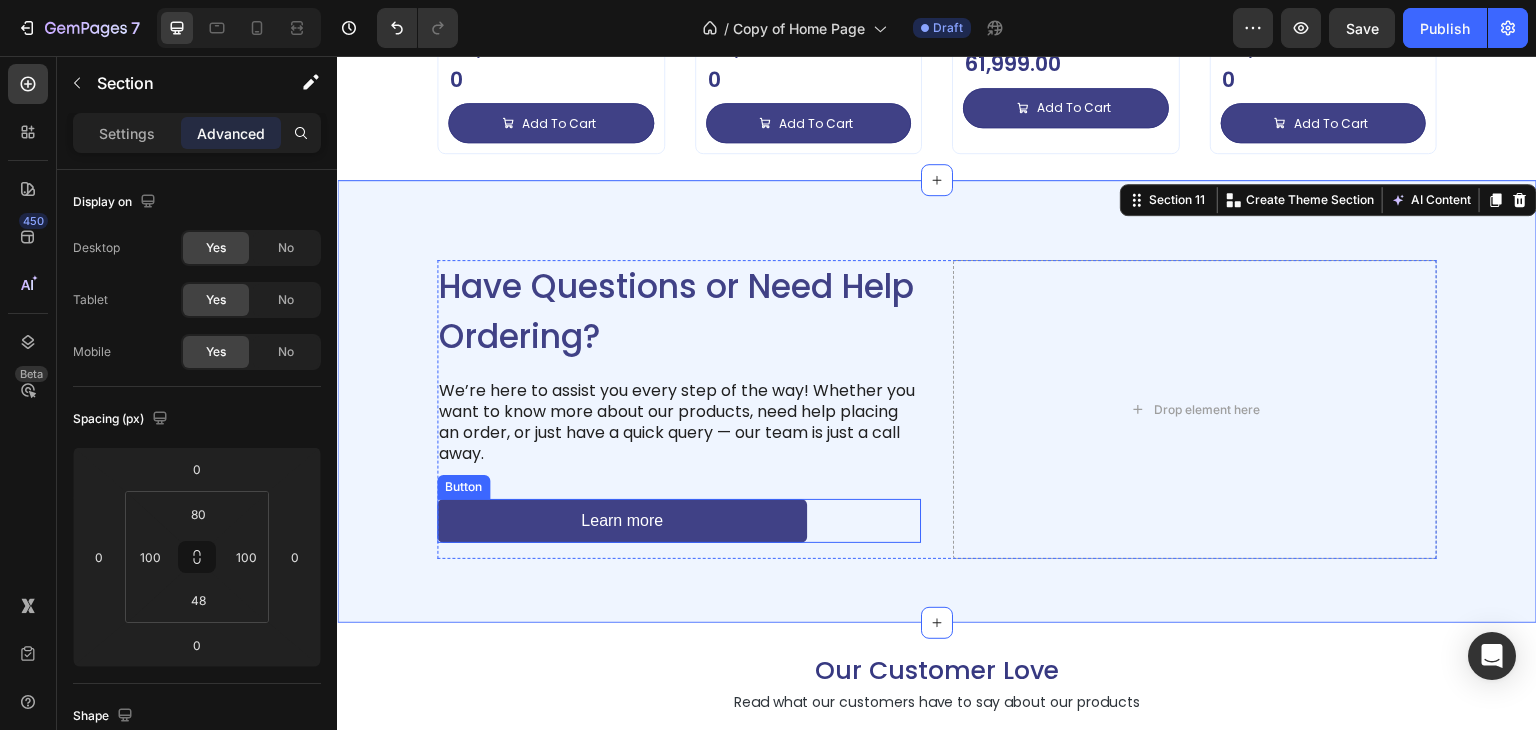 click on "Learn more Button" at bounding box center (679, 521) 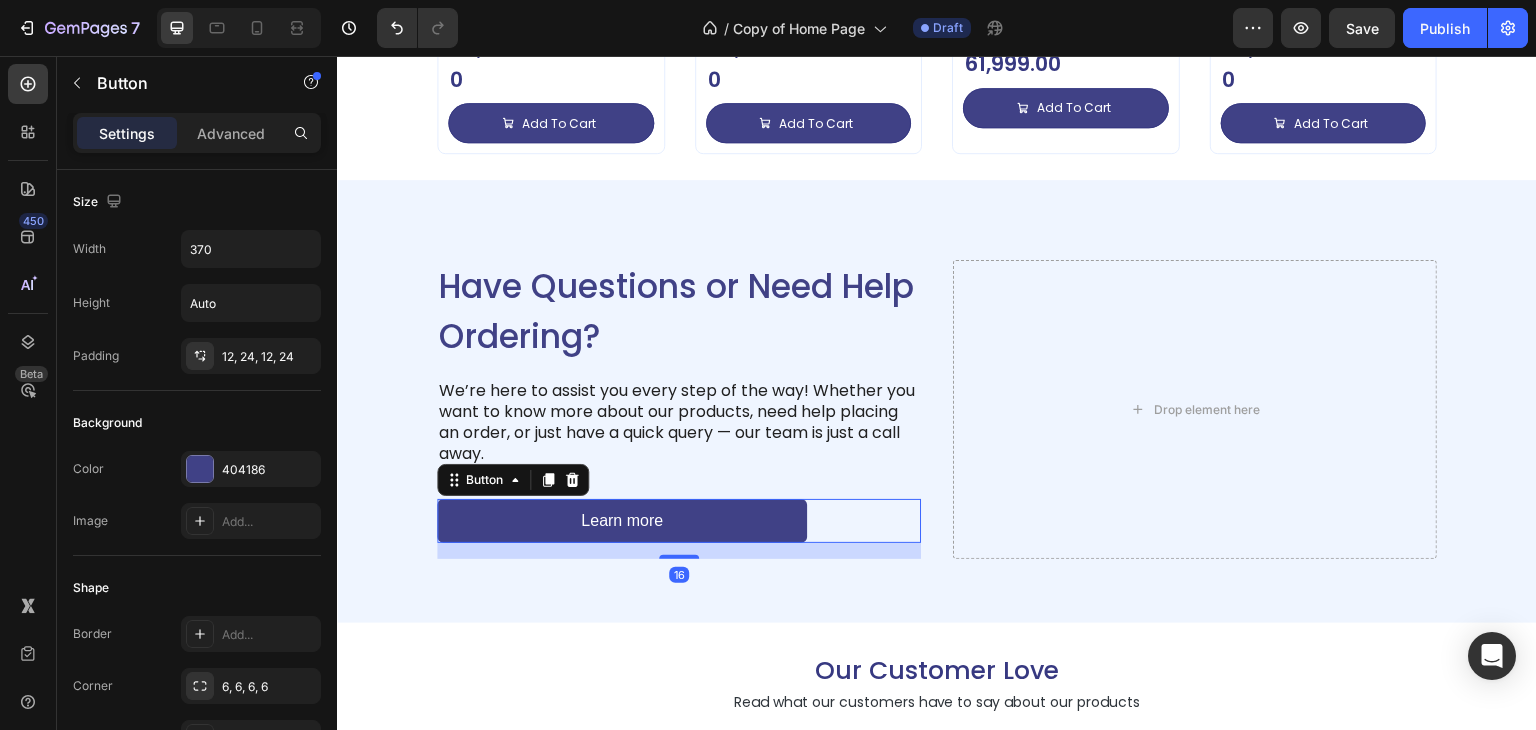 click on "Learn more Button   16" at bounding box center [679, 521] 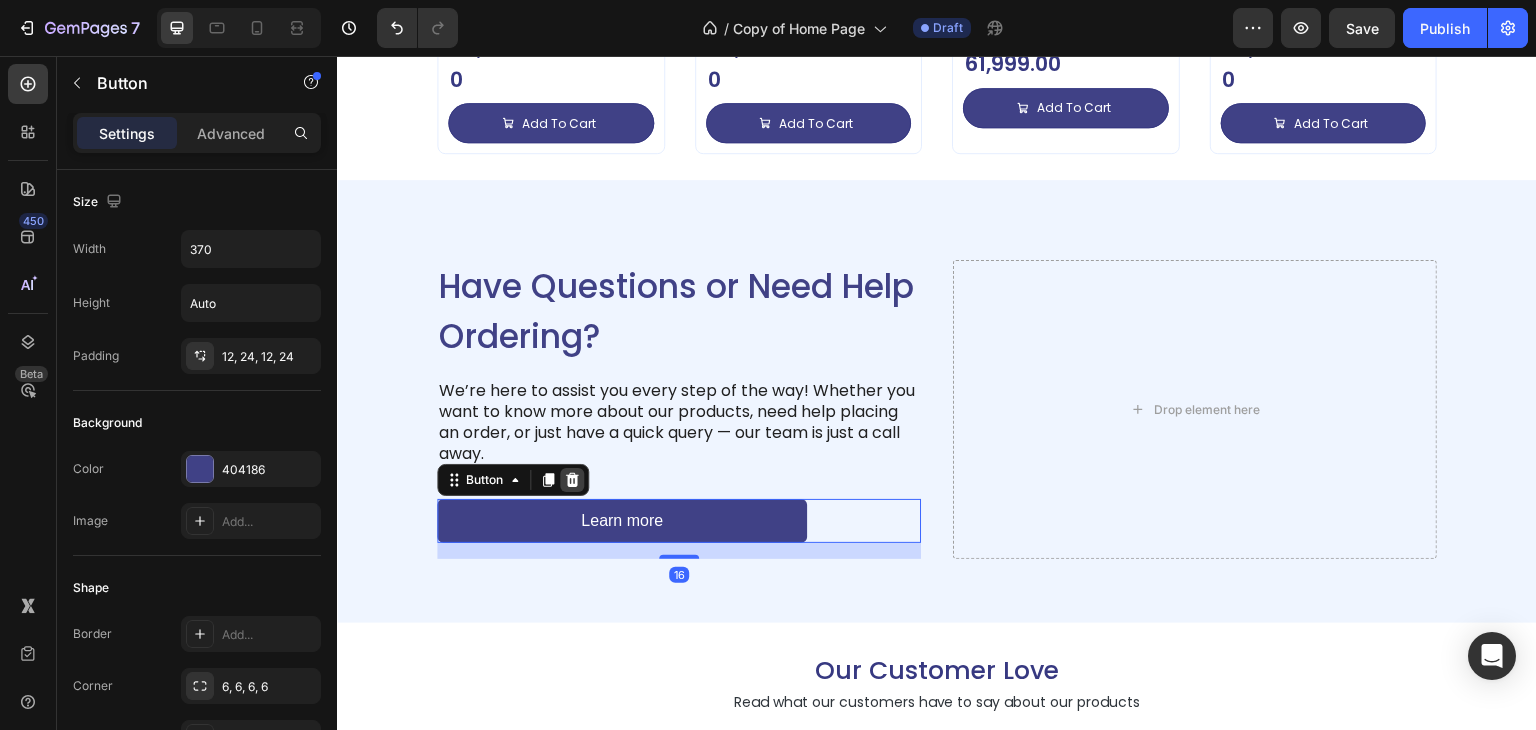 click 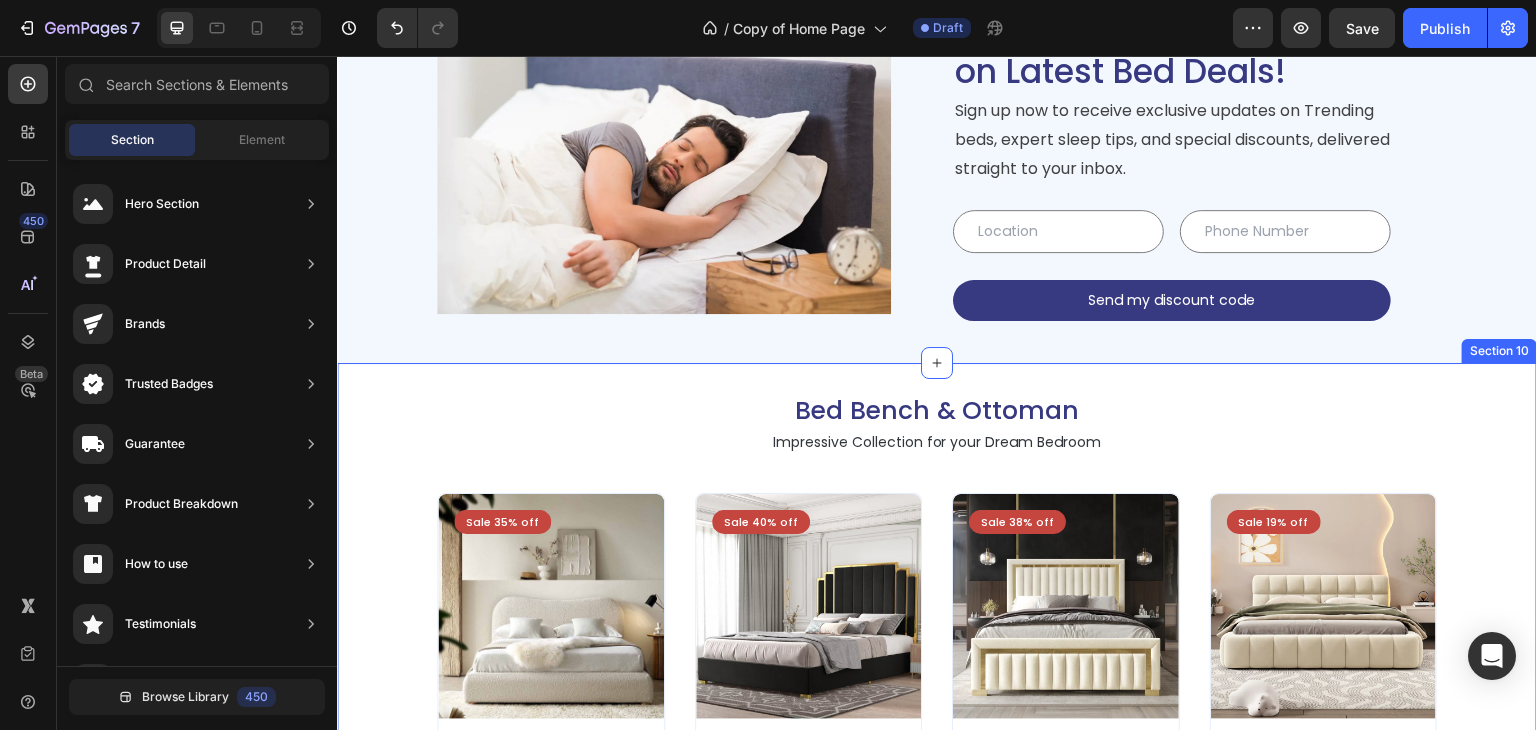 scroll, scrollTop: 4388, scrollLeft: 0, axis: vertical 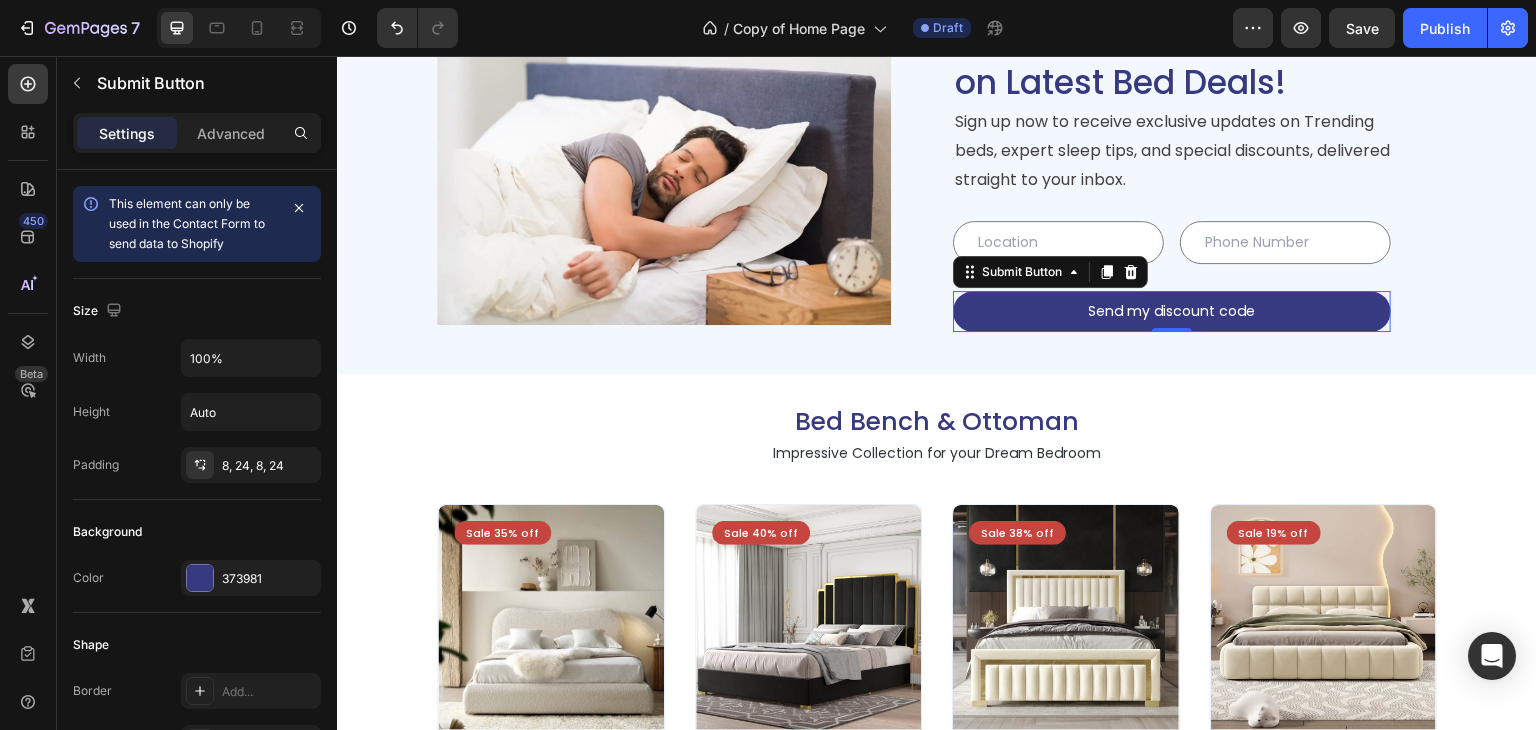 click on "Send my discount code" at bounding box center [1172, 311] 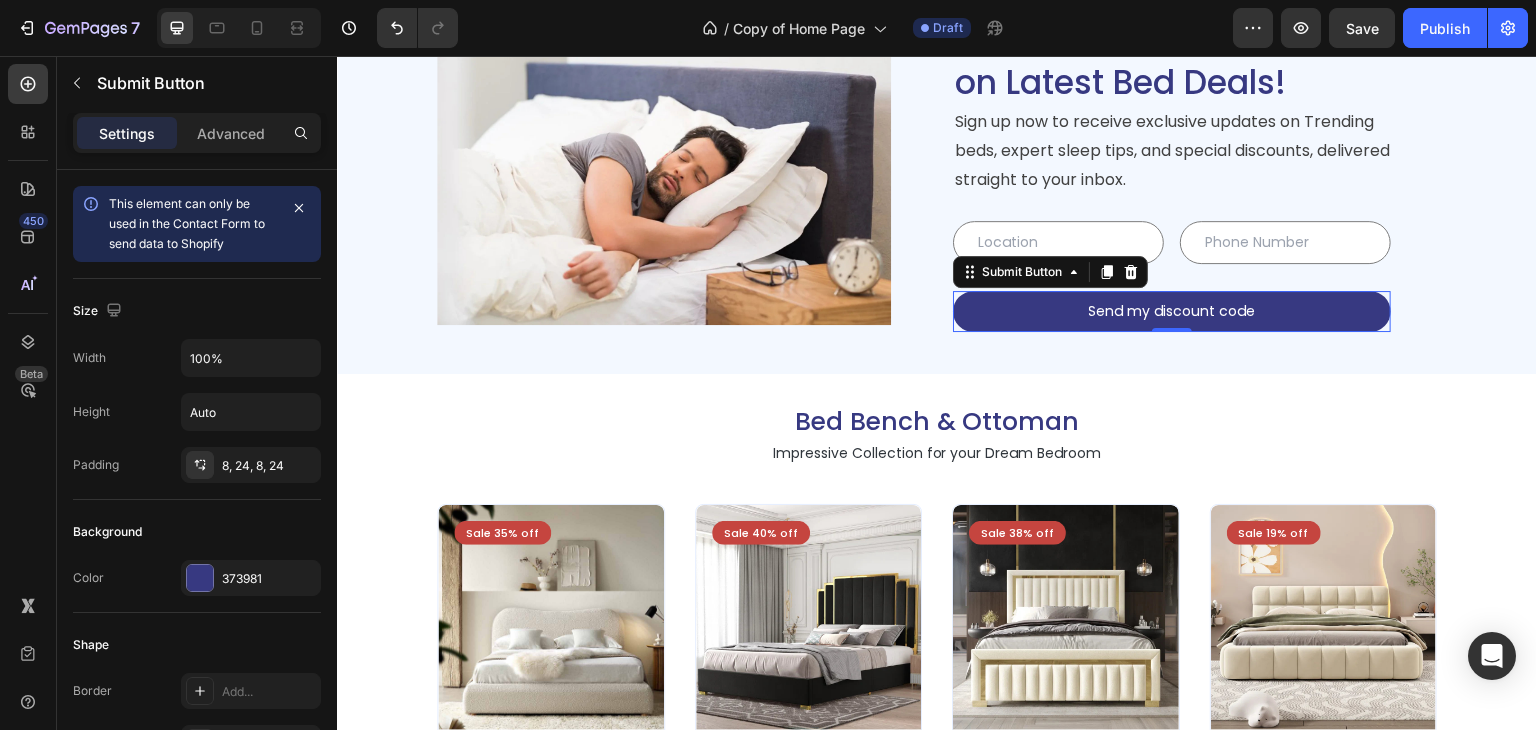 type 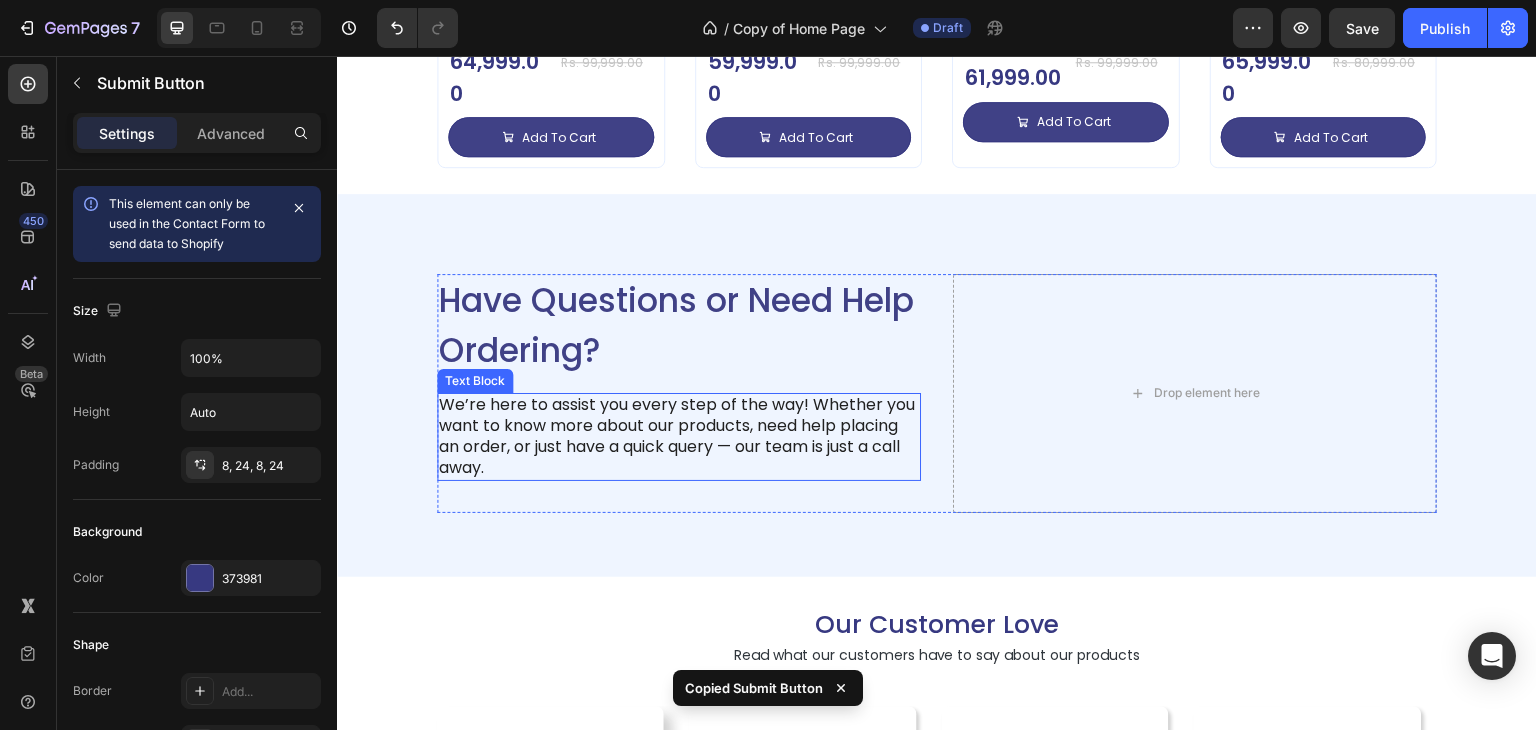 scroll, scrollTop: 5188, scrollLeft: 0, axis: vertical 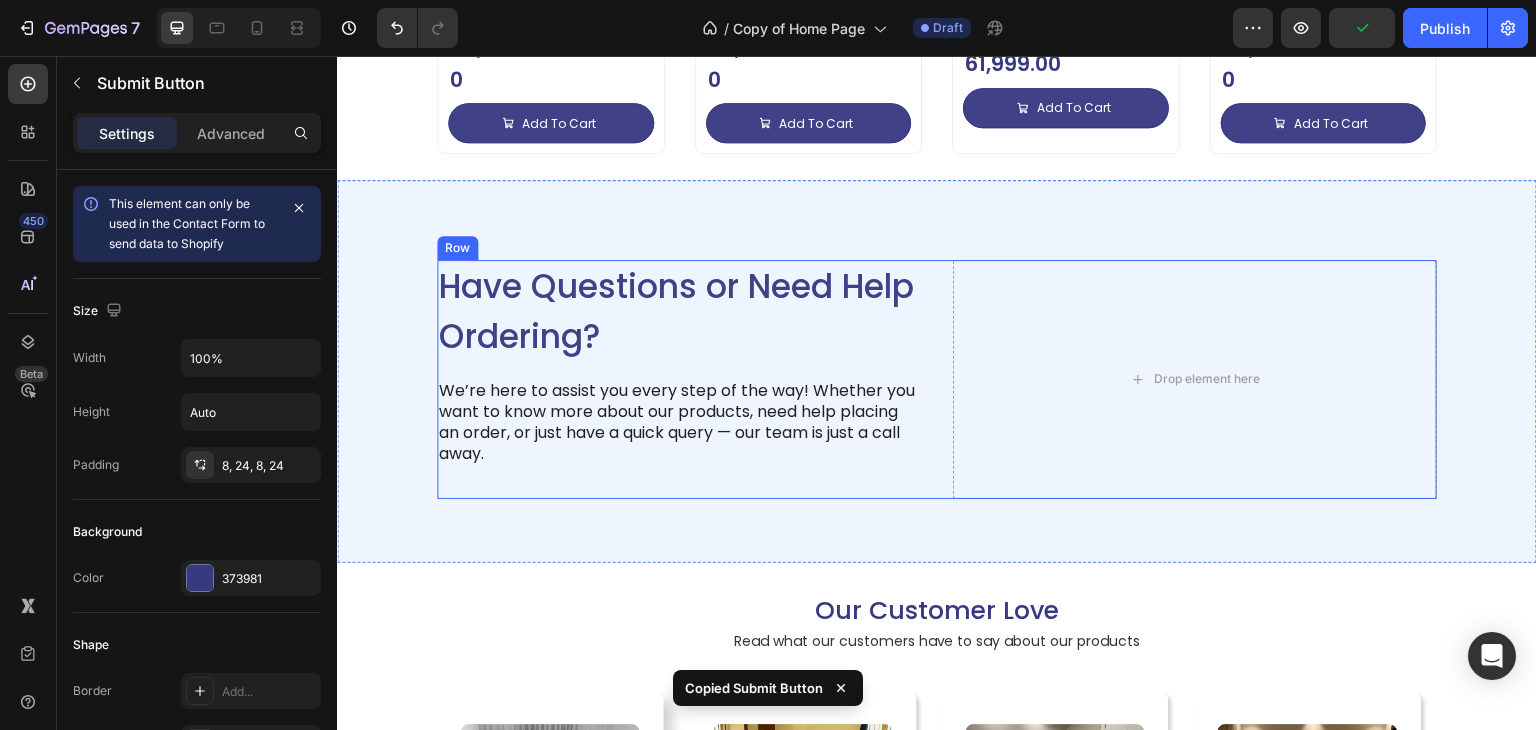 click on "Have Questions or Need Help Ordering? Heading We’re here to assist you every step of the way! Whether you want to know more about our products, need help placing an order, or just have a quick query — our team is just a call away. Text Block" at bounding box center [679, 379] 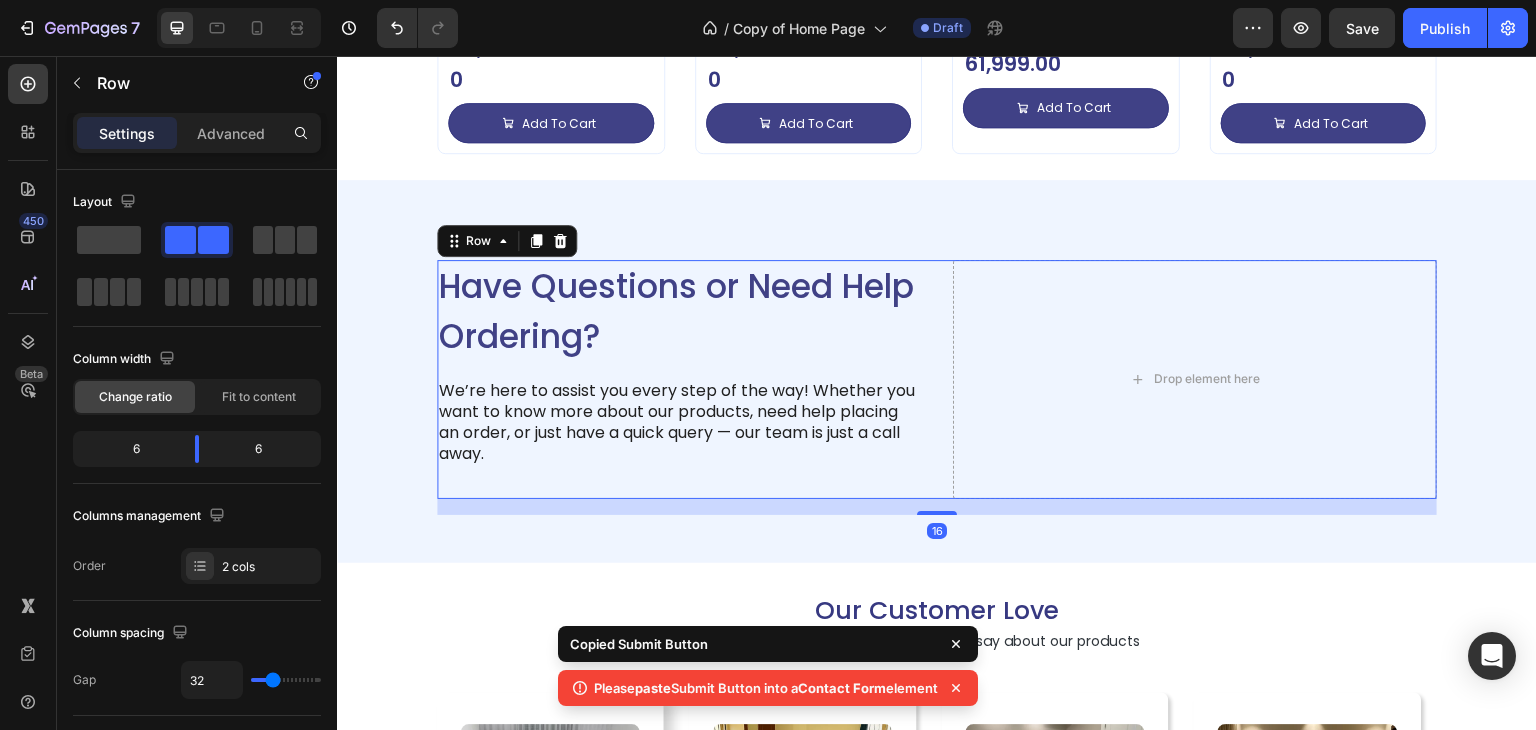 click on "Have Questions or Need Help Ordering? Heading We’re here to assist you every step of the way! Whether you want to know more about our products, need help placing an order, or just have a quick query — our team is just a call away. Text Block
Drop element here Row   16" at bounding box center (937, 379) 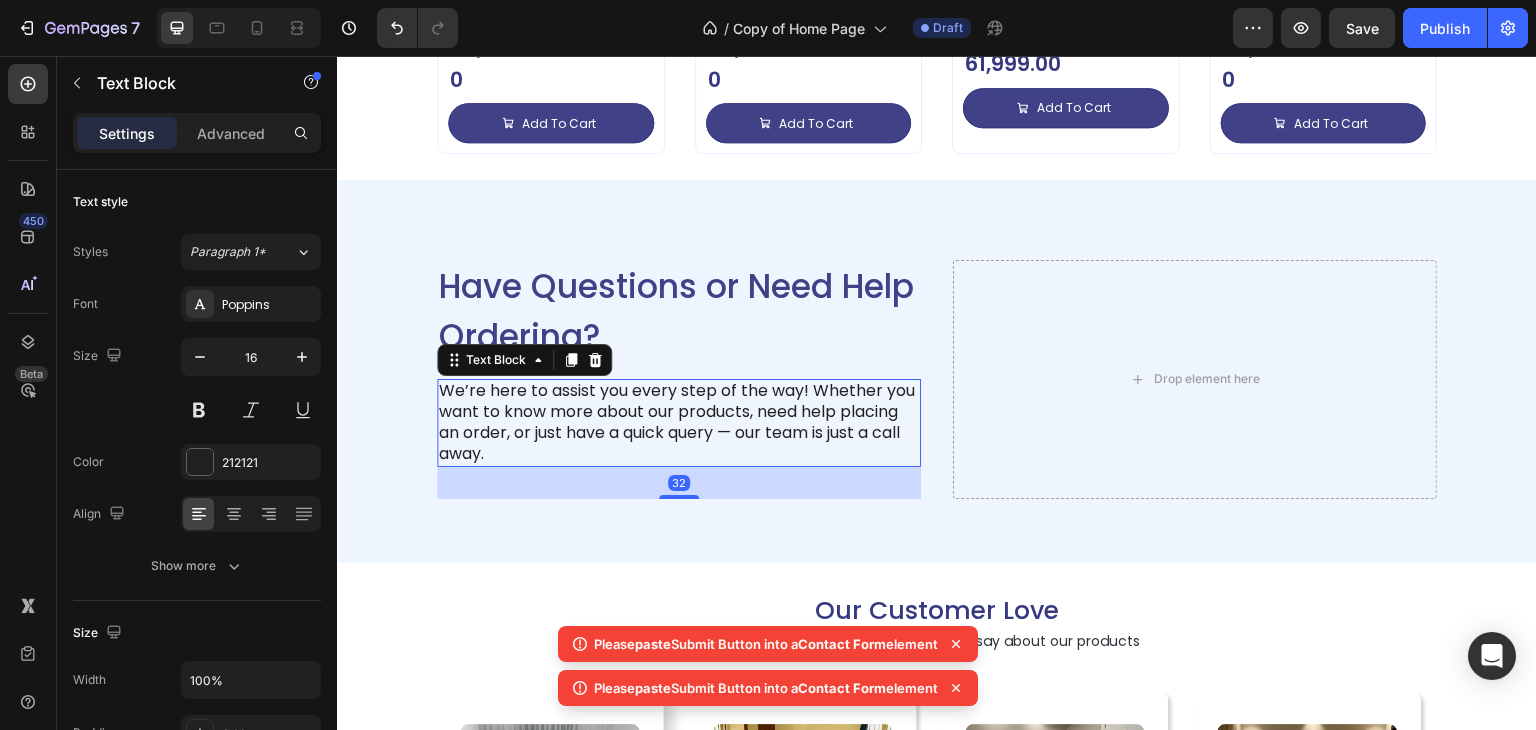 click on "We’re here to assist you every step of the way! Whether you want to know more about our products, need help placing an order, or just have a quick query — our team is just a call away." at bounding box center (679, 422) 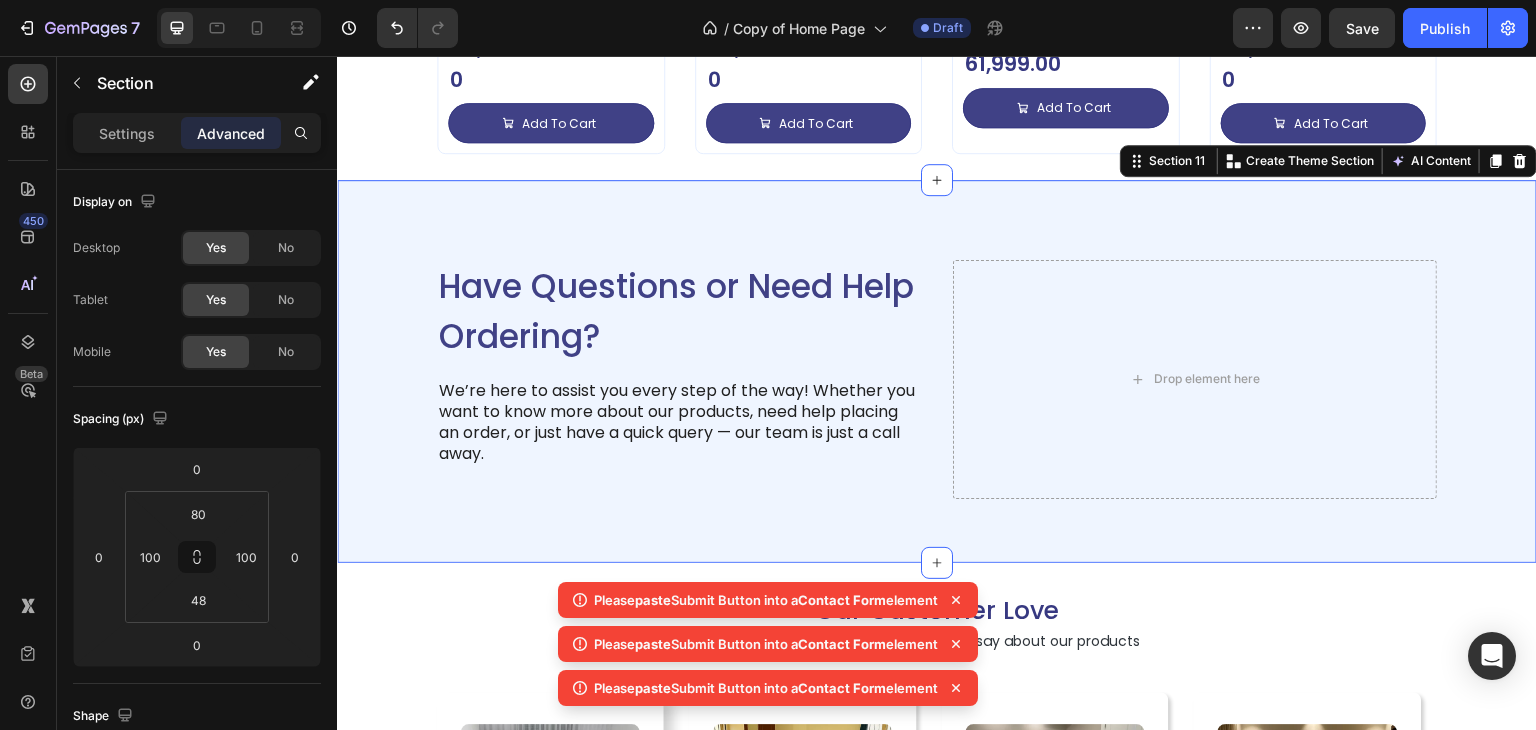click on "Have Questions or Need Help Ordering? Heading We’re here to assist you every step of the way! Whether you want to know more about our products, need help placing an order, or just have a quick query — our team is just a call away. Text Block
Drop element here Row Section 11   Create Theme Section AI Content Write with GemAI What would you like to describe here? Tone and Voice Persuasive Product Avenzo Elite Ivory Leatherette Bed Show more Generate" at bounding box center (937, 371) 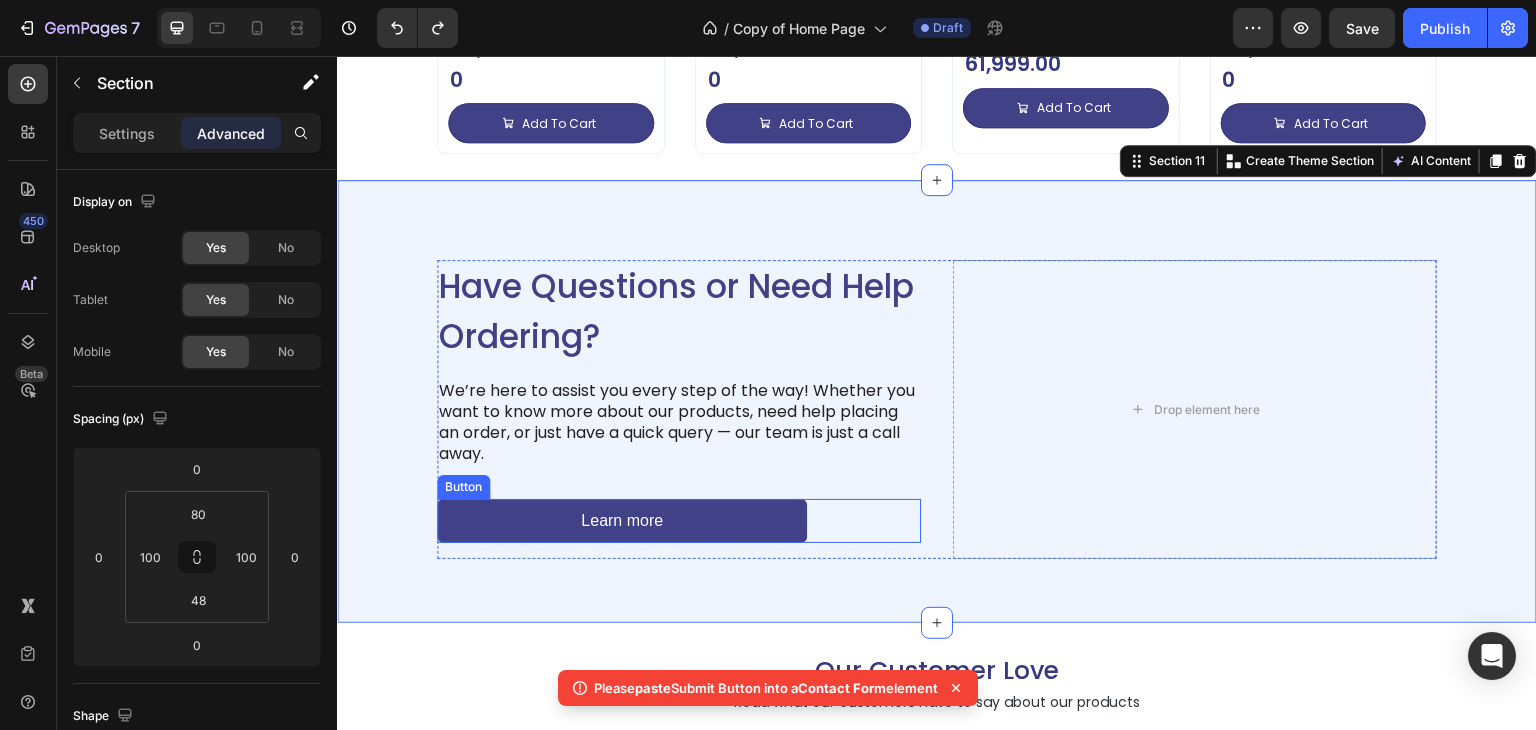 click on "Learn more Button" at bounding box center (679, 521) 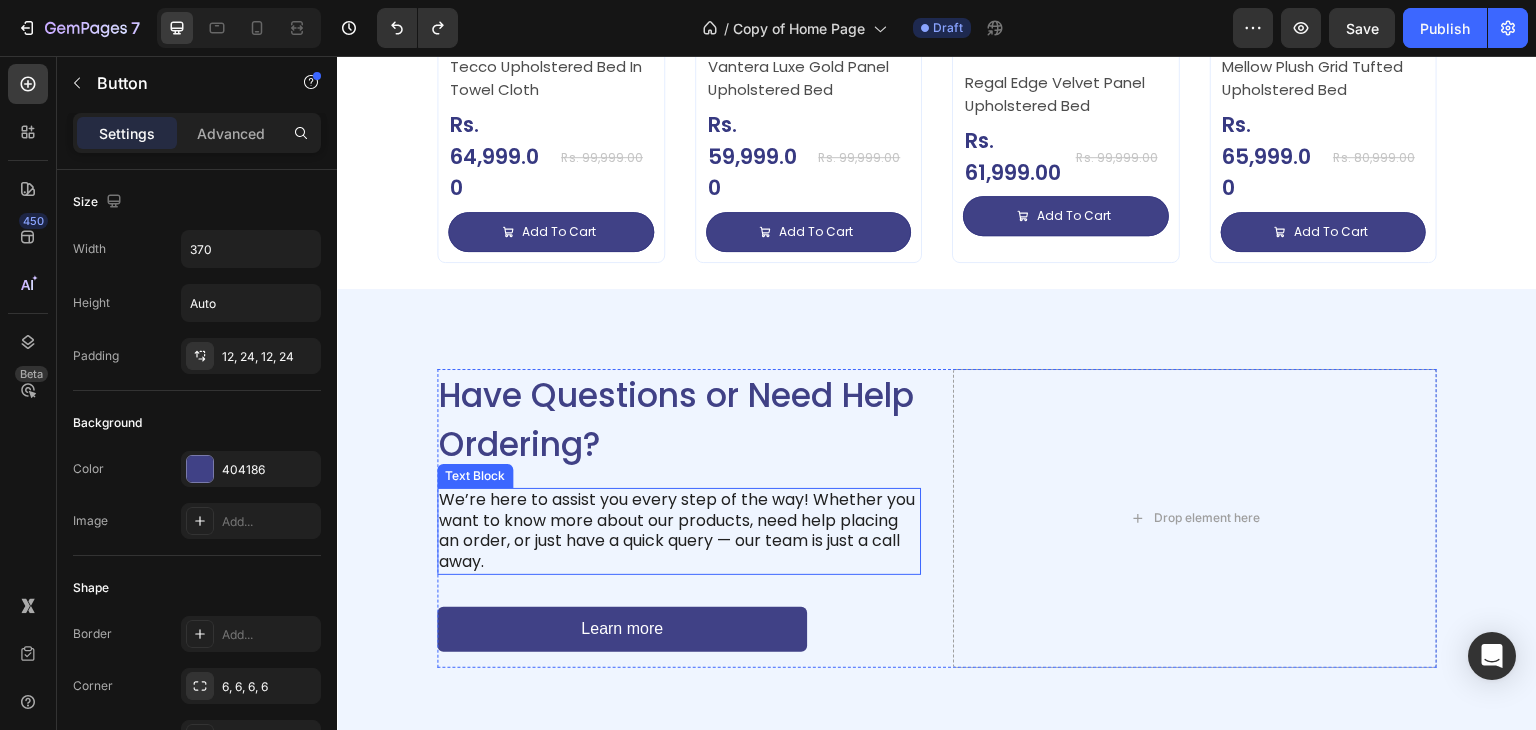 scroll, scrollTop: 5088, scrollLeft: 0, axis: vertical 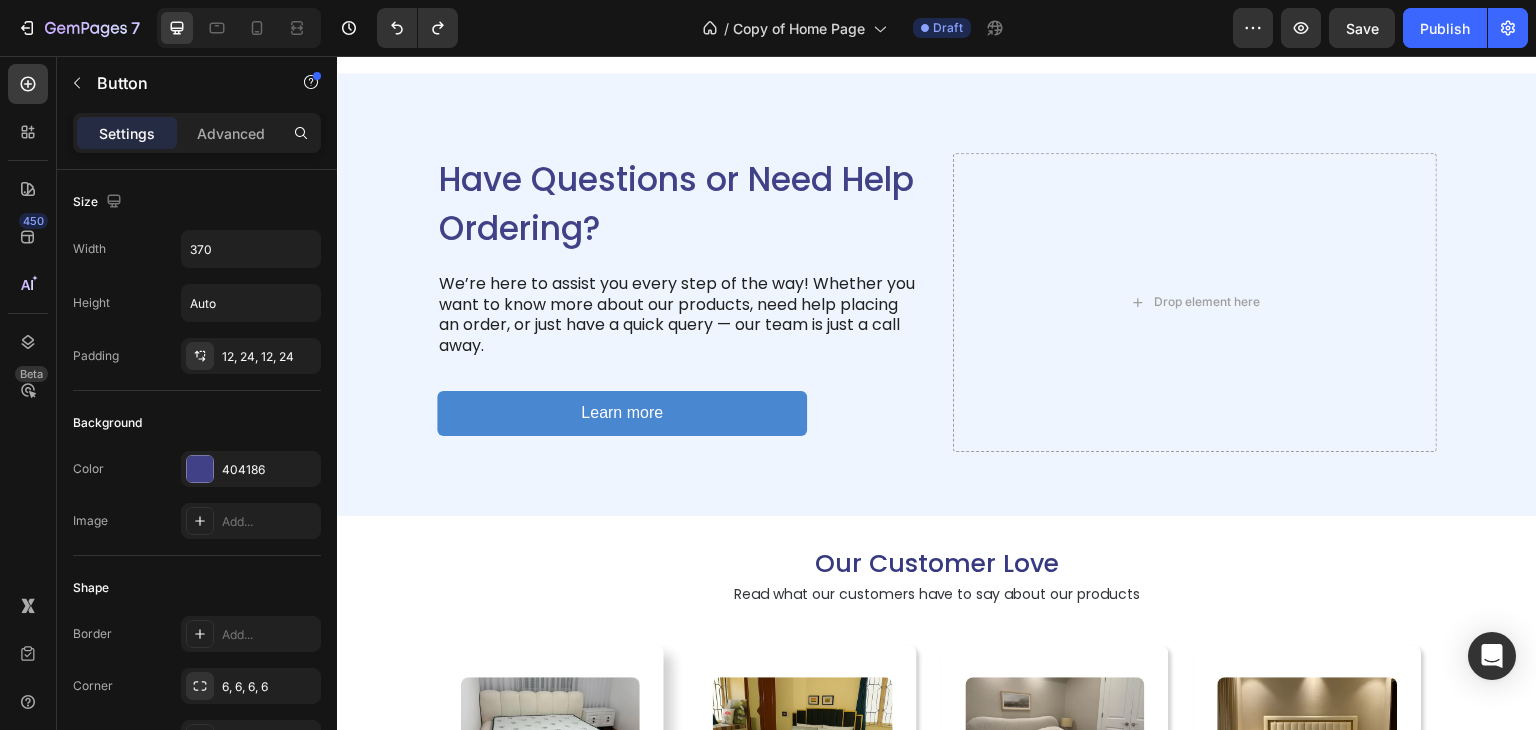 click on "Learn more" at bounding box center [622, 413] 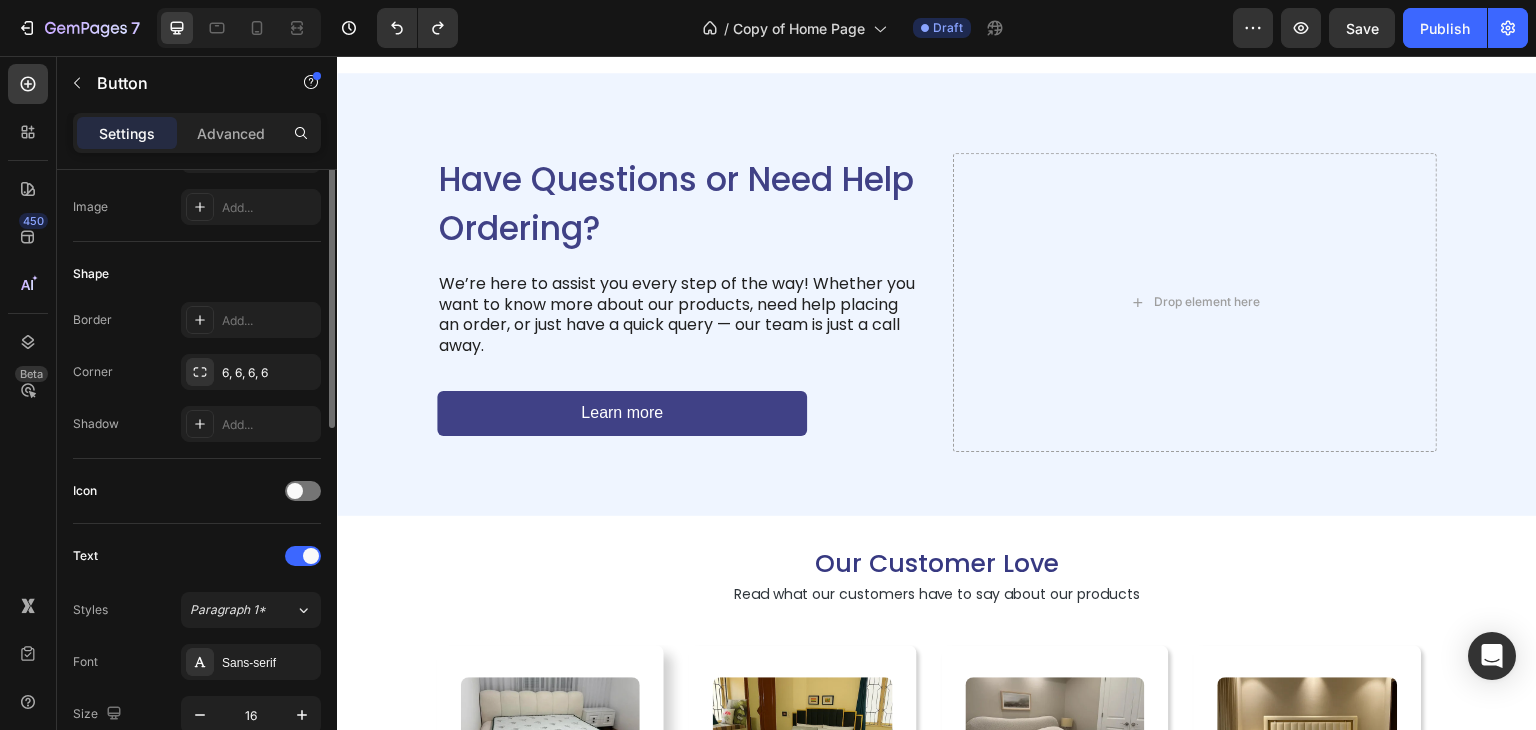 scroll, scrollTop: 214, scrollLeft: 0, axis: vertical 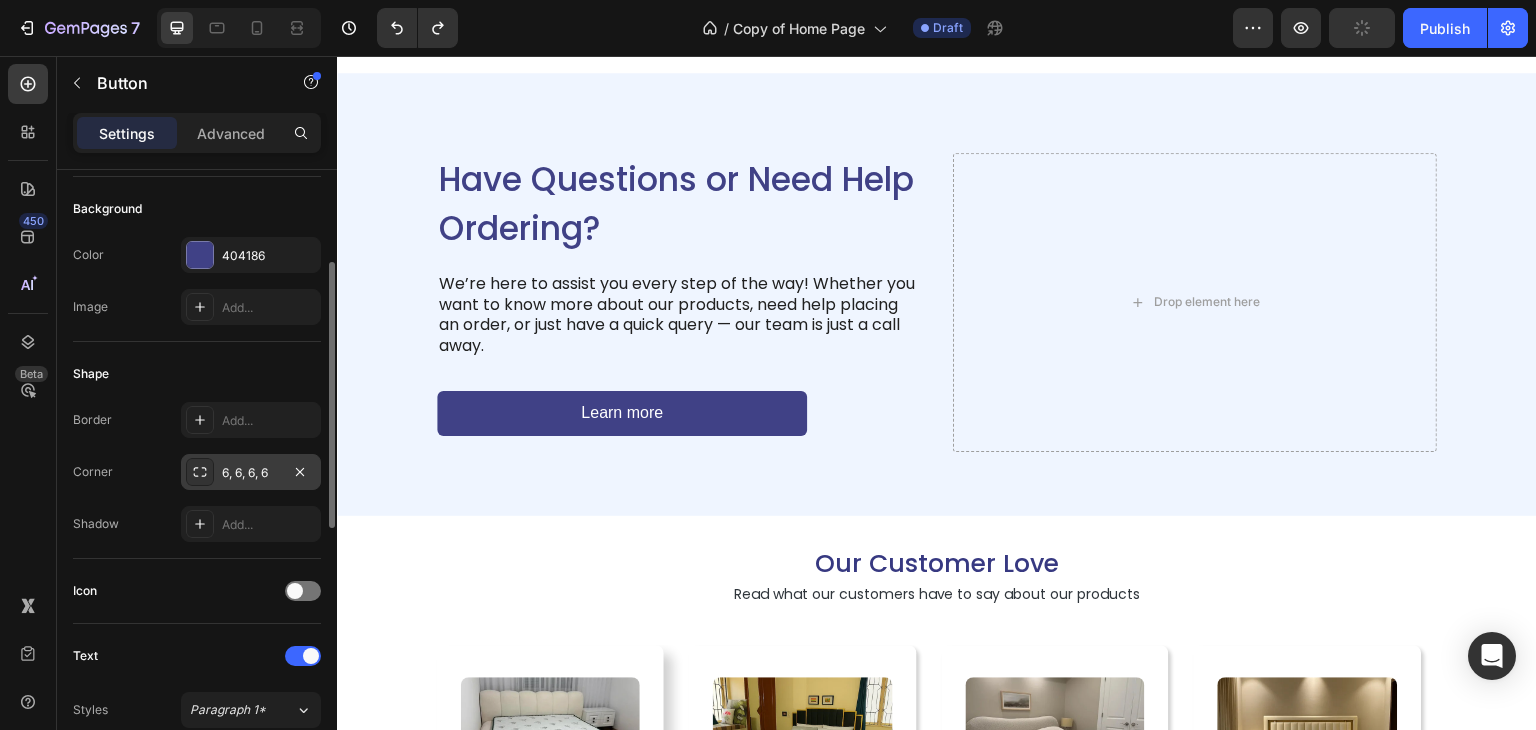 click on "6, 6, 6, 6" at bounding box center (251, 473) 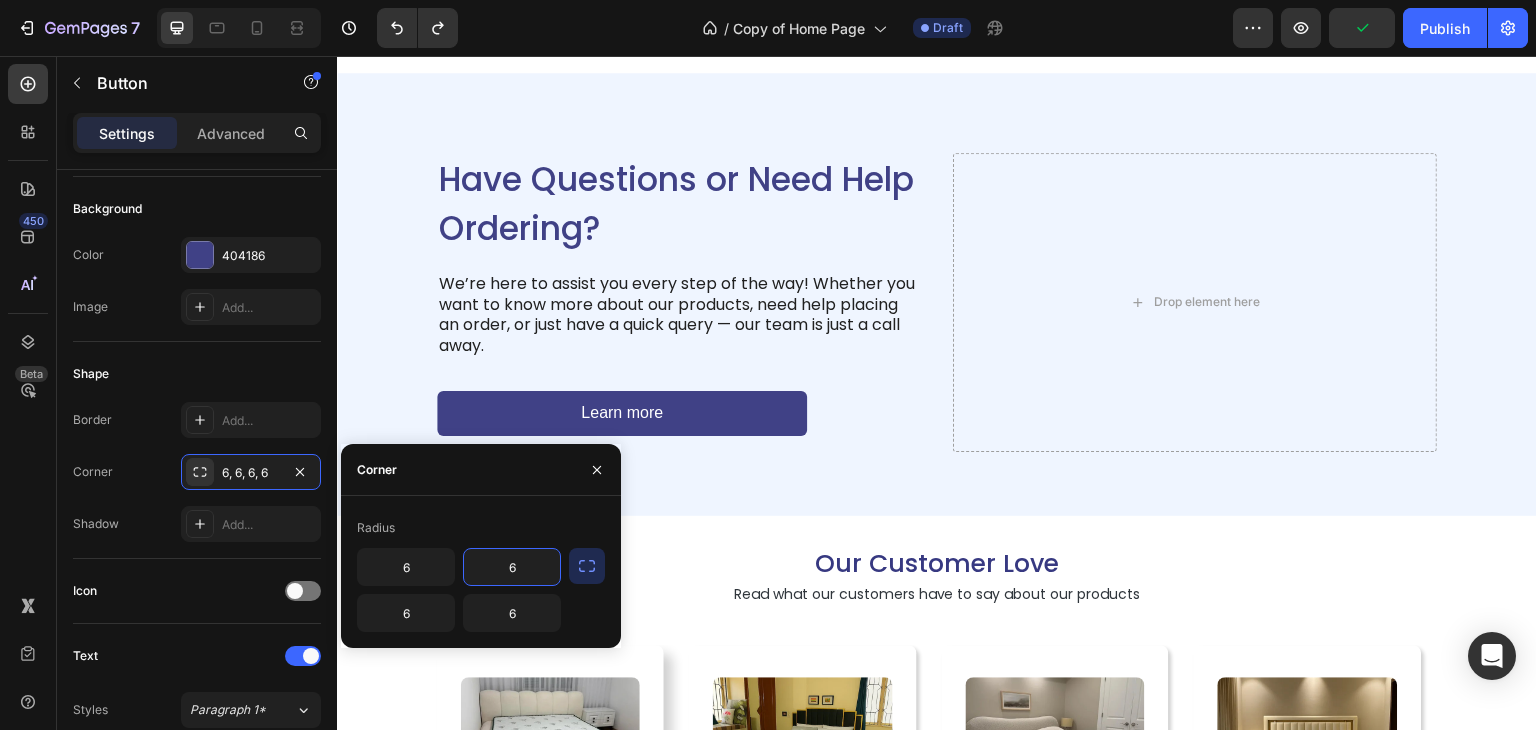 click on "6" at bounding box center [512, 567] 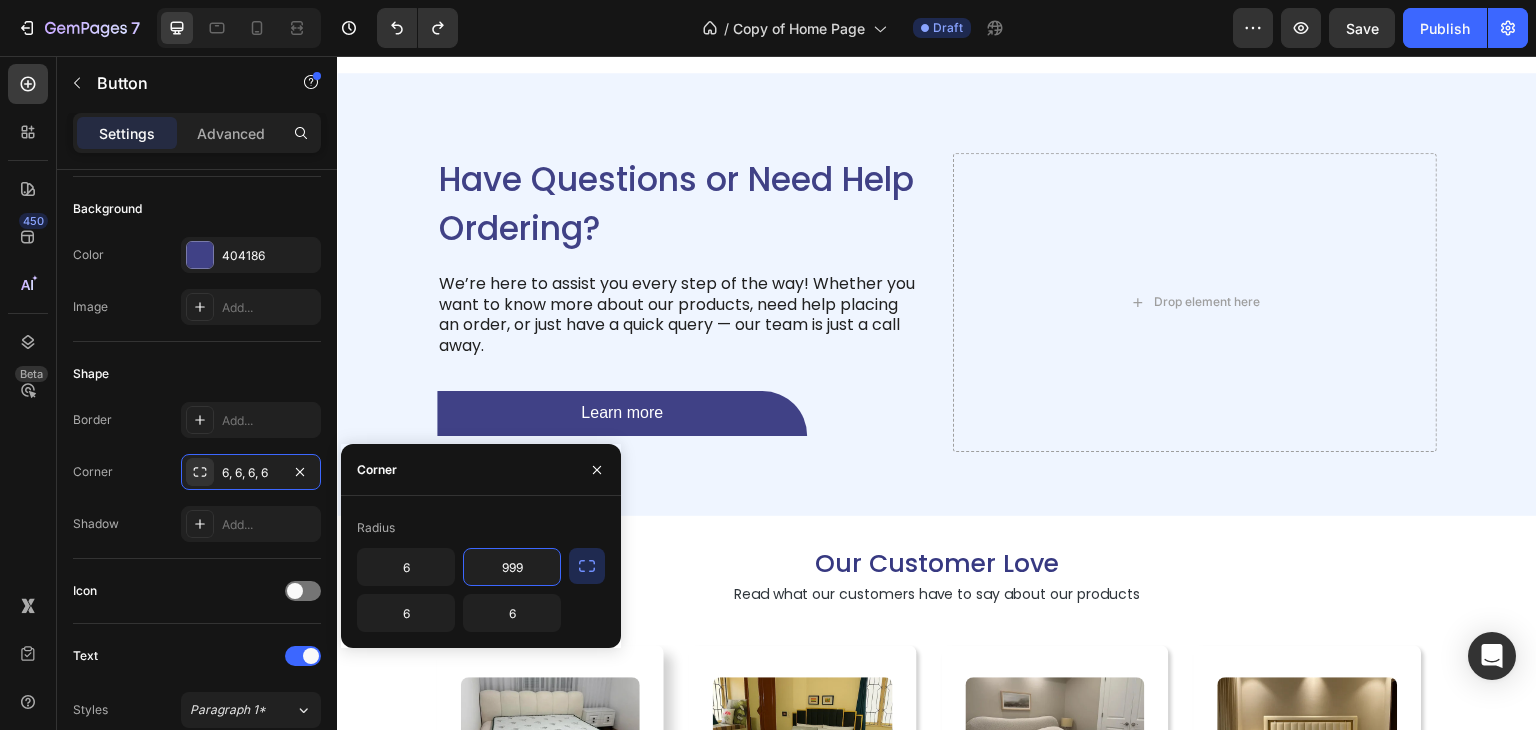 type on "999" 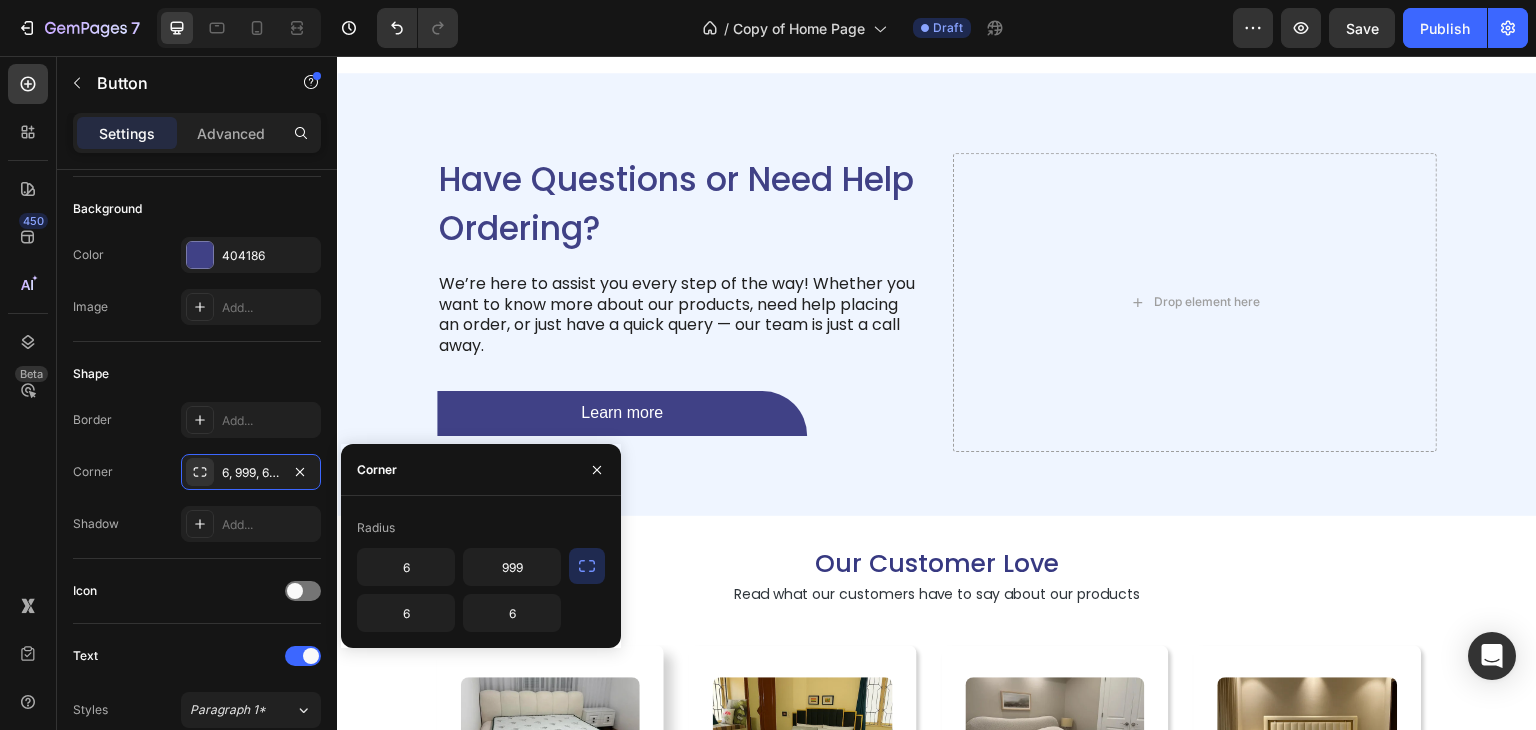 click 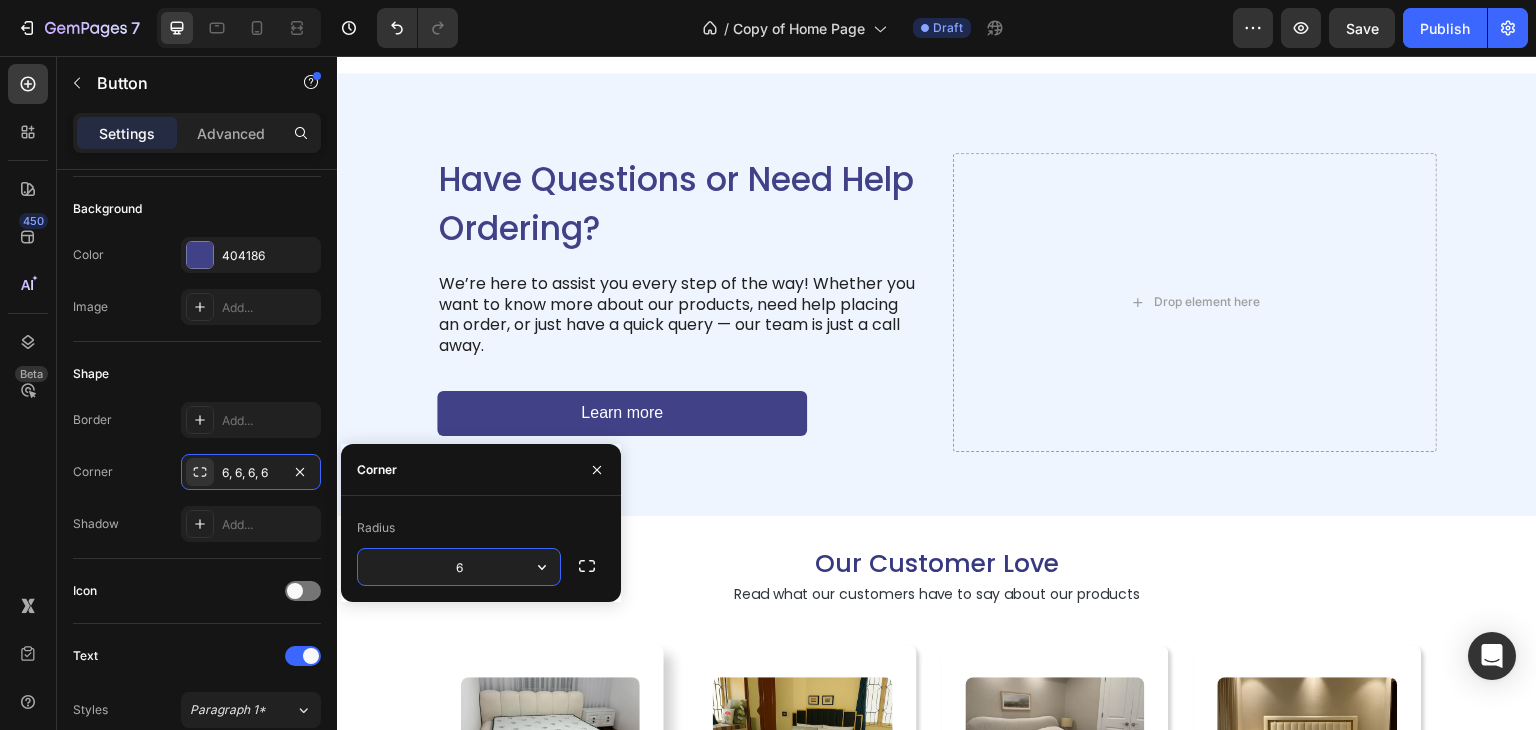 click on "6" at bounding box center (459, 567) 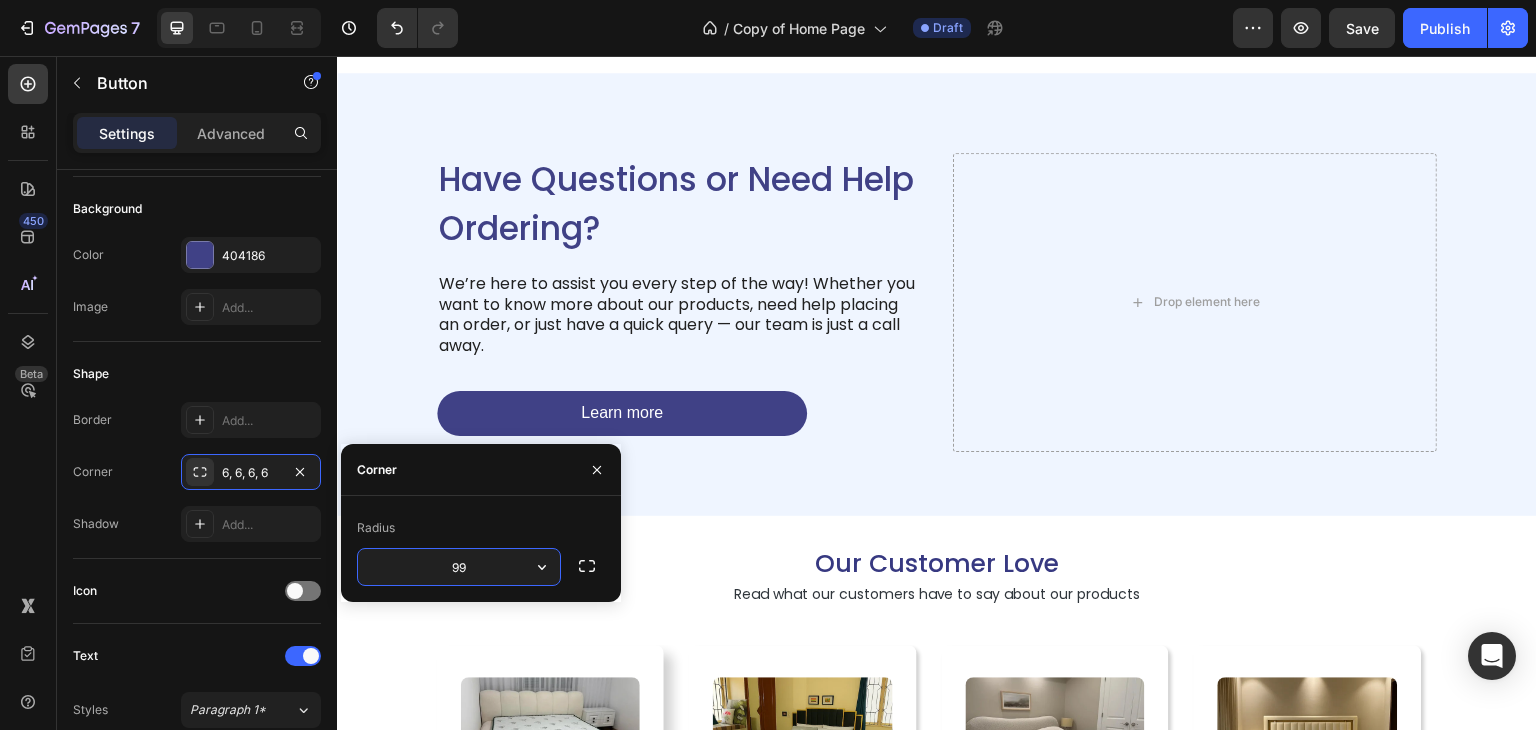 type on "999" 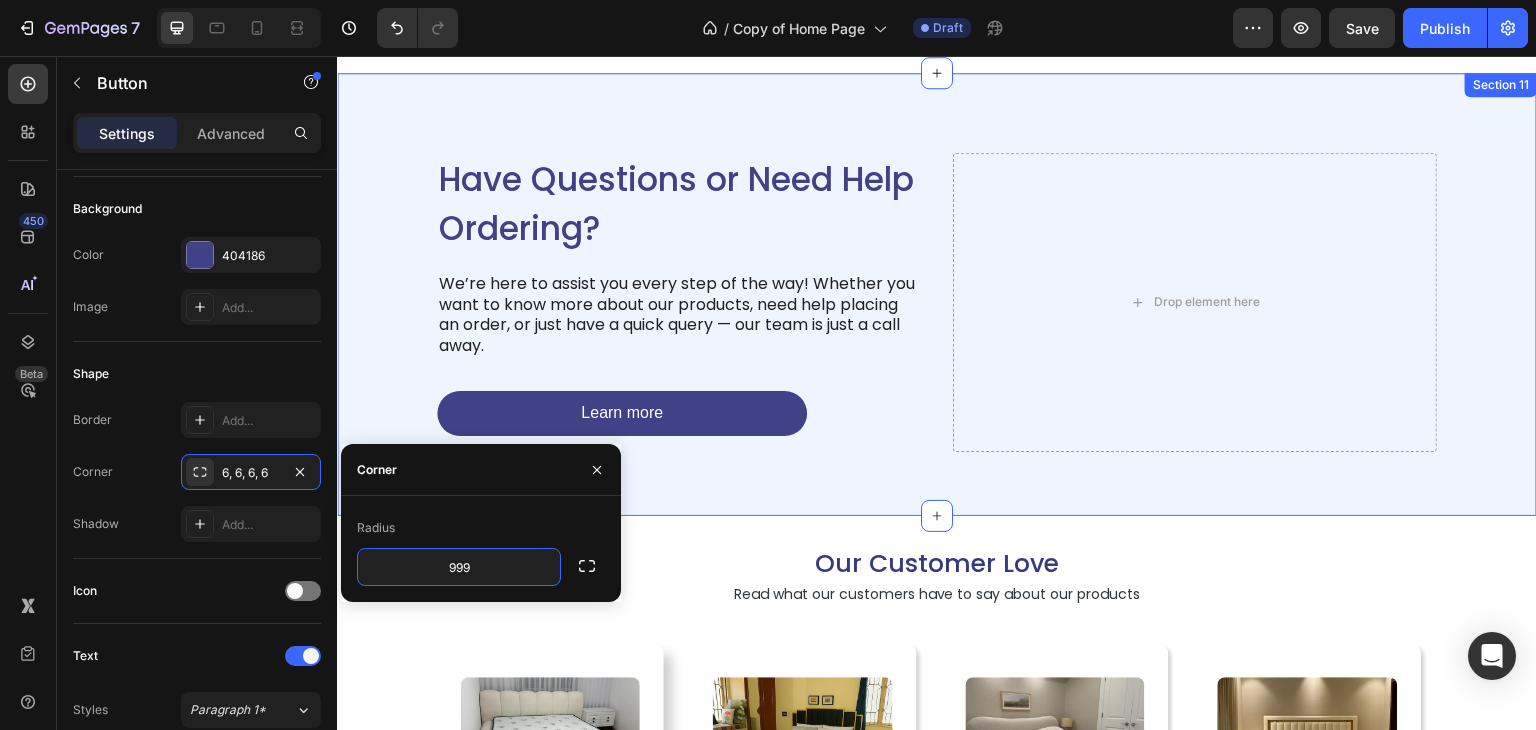 click on "Have Questions or Need Help Ordering? Heading We’re here to assist you every step of the way! Whether you want to know more about our products, need help placing an order, or just have a quick query — our team is just a call away. Text Block Learn more Button
Drop element here Row Section 11" at bounding box center [937, 294] 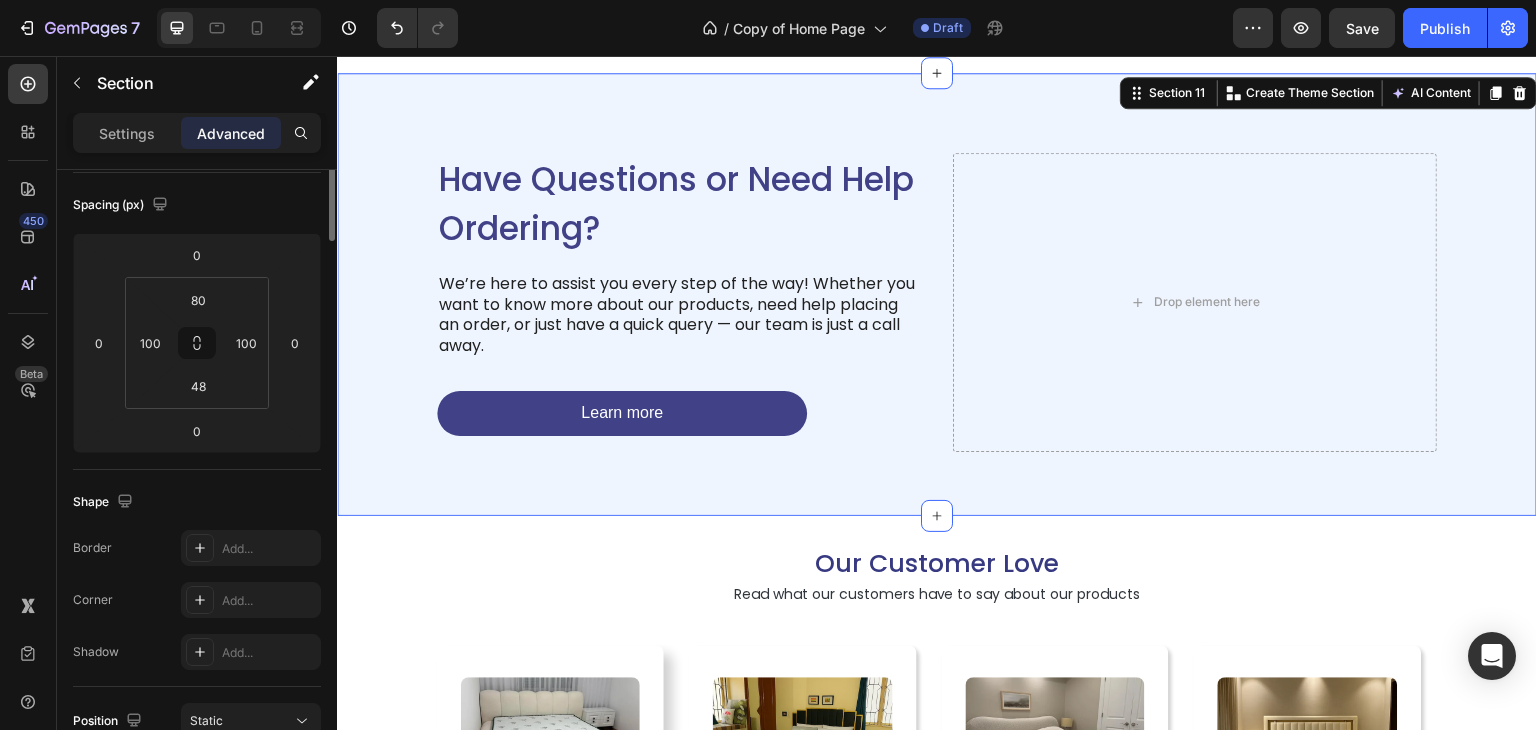 scroll, scrollTop: 0, scrollLeft: 0, axis: both 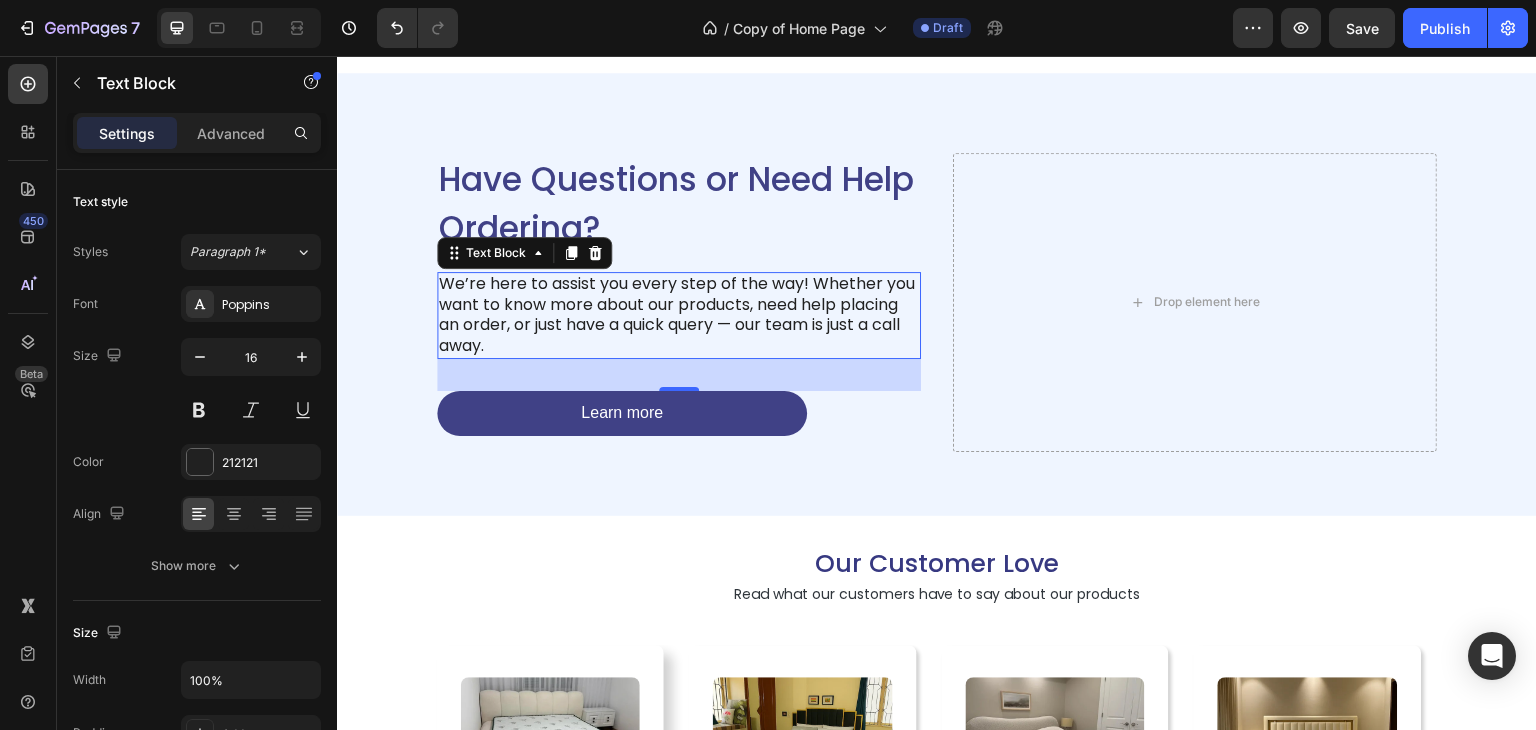 click on "We’re here to assist you every step of the way! Whether you want to know more about our products, need help placing an order, or just have a quick query — our team is just a call away." at bounding box center [679, 315] 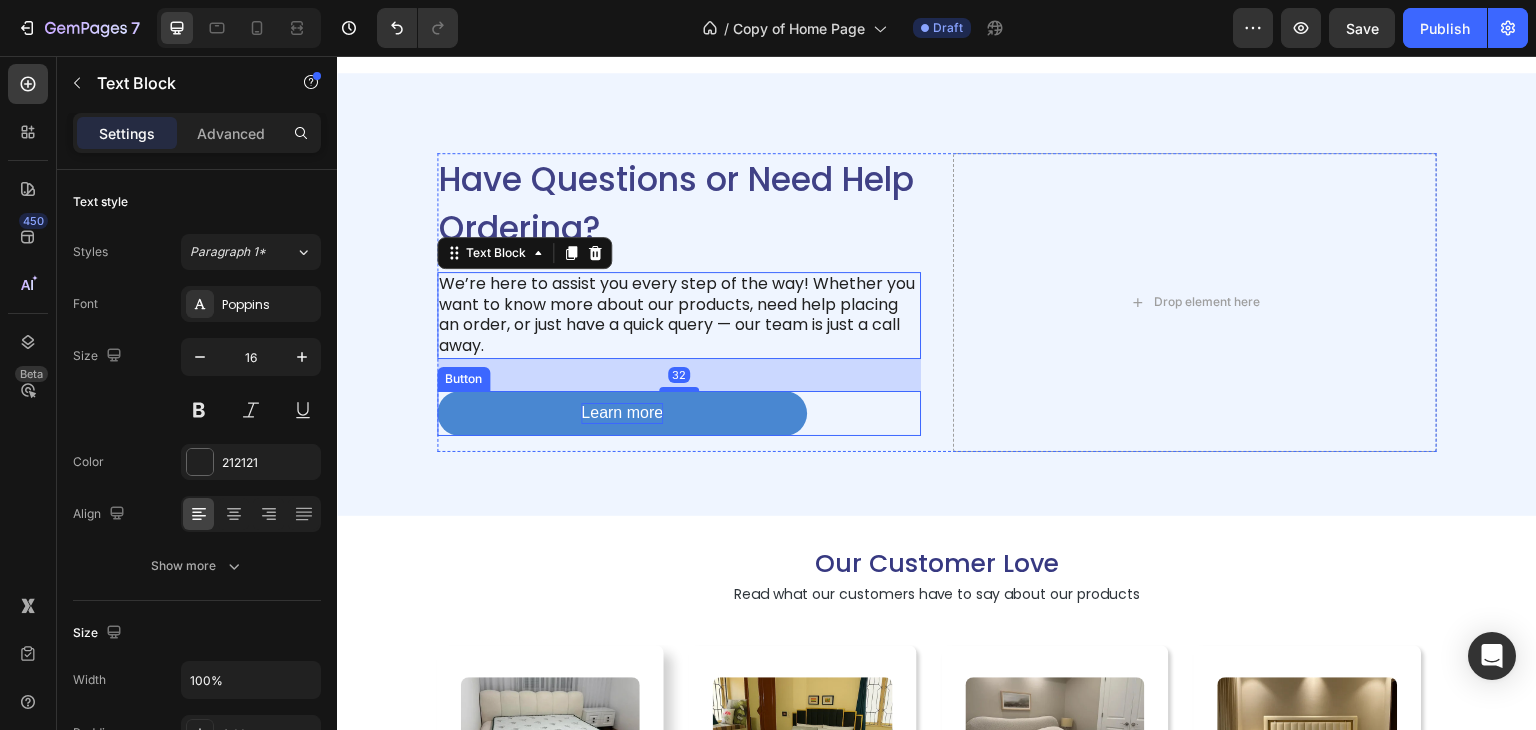 click on "Learn more" at bounding box center [622, 413] 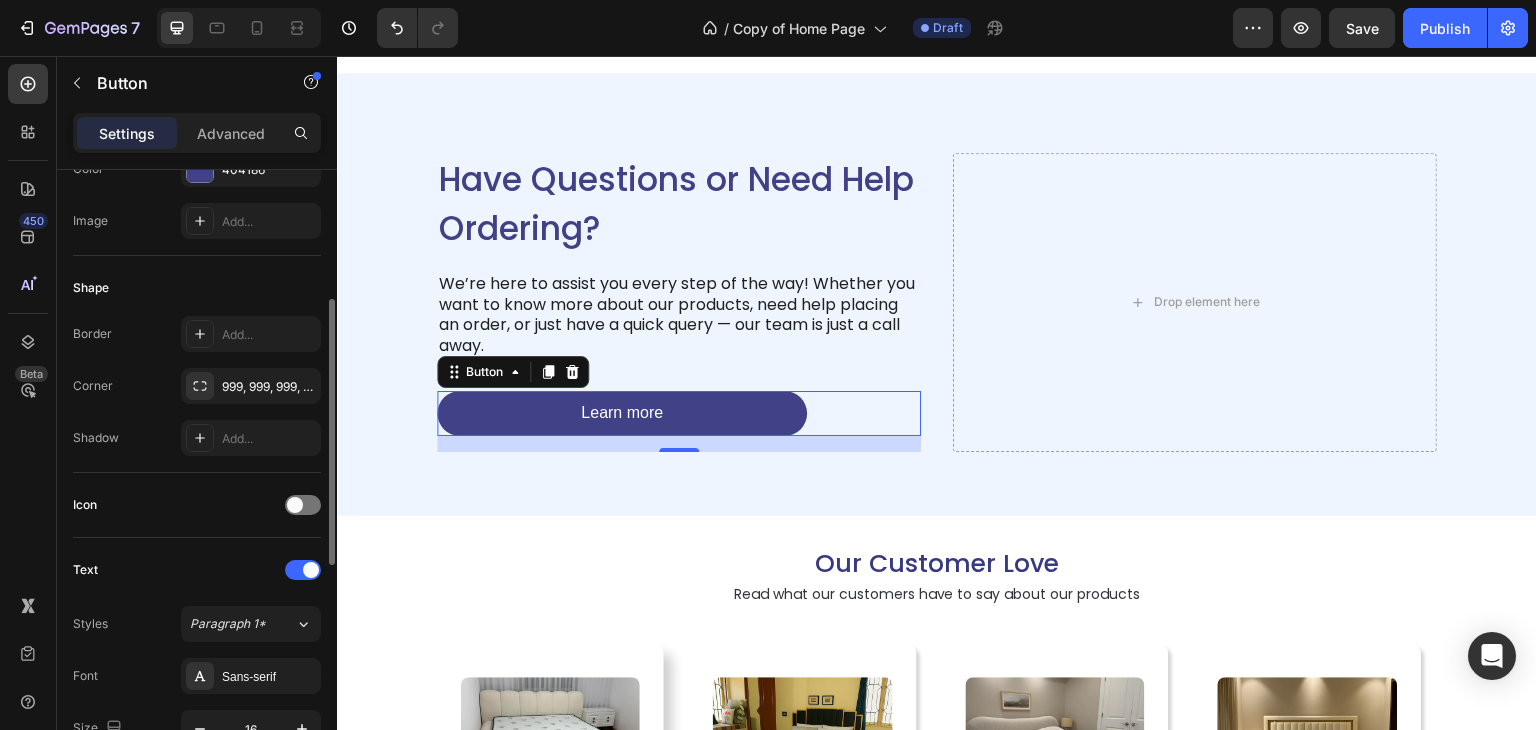 scroll, scrollTop: 500, scrollLeft: 0, axis: vertical 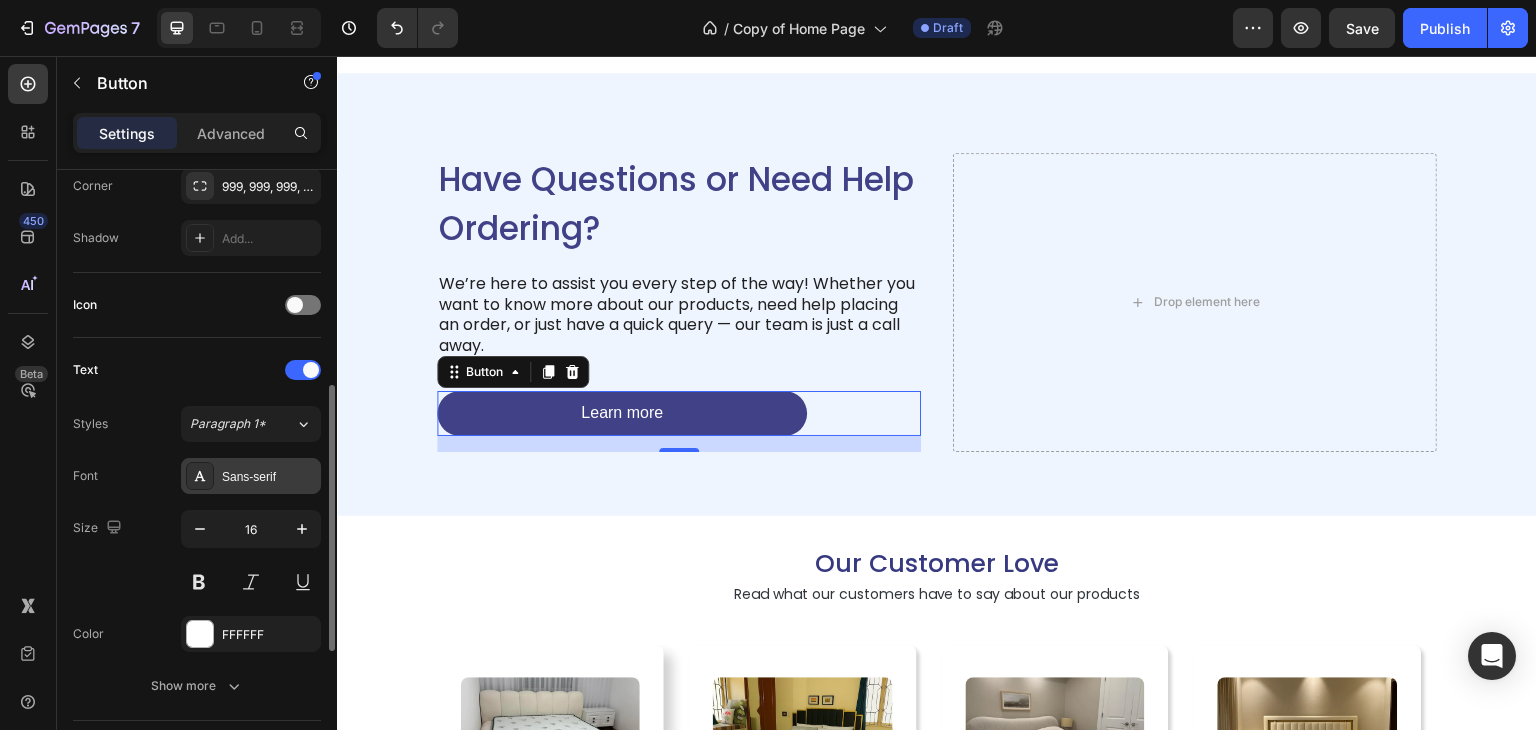 click on "Sans-serif" at bounding box center [269, 477] 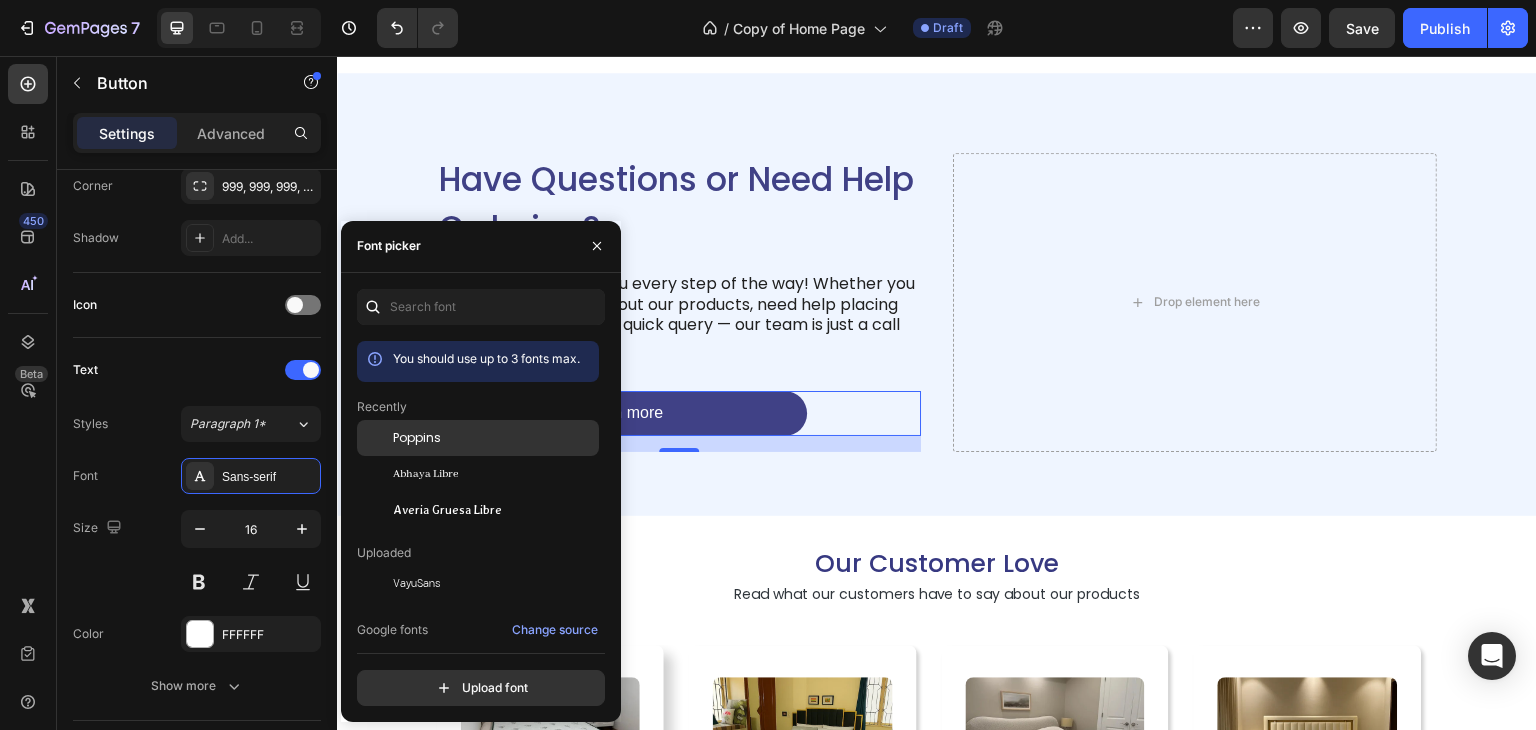click on "Poppins" at bounding box center [417, 438] 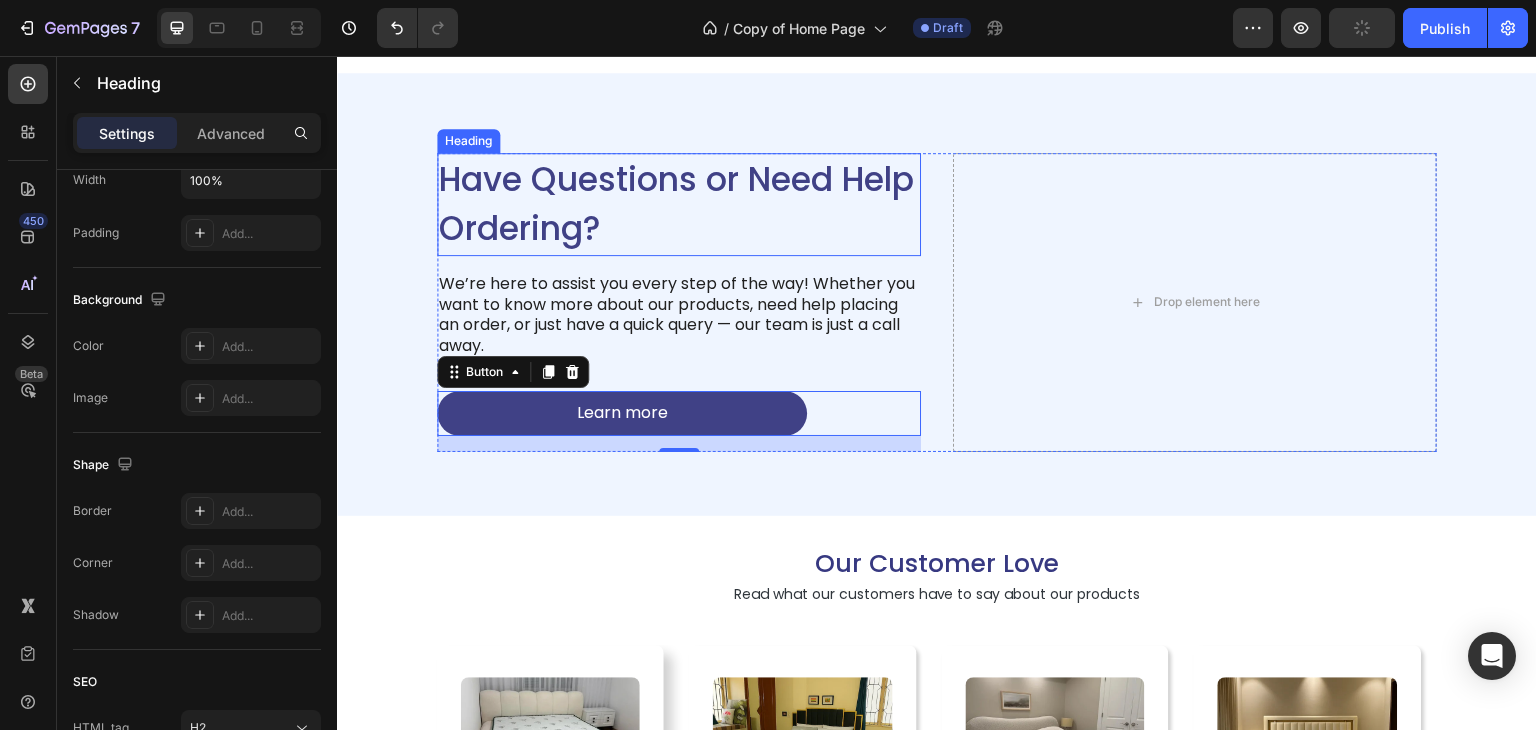 click on "Have Questions or Need Help Ordering?" at bounding box center (679, 204) 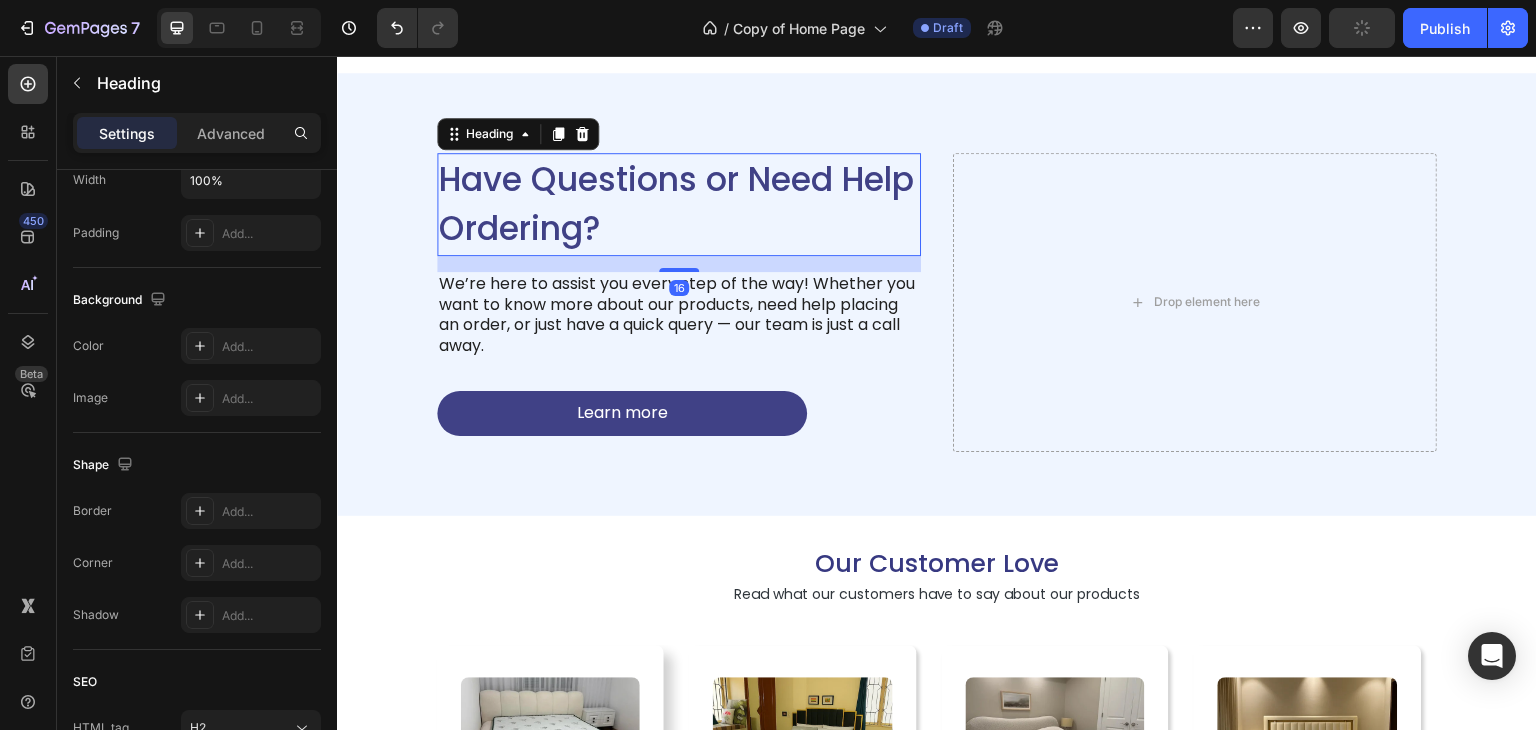 scroll, scrollTop: 0, scrollLeft: 0, axis: both 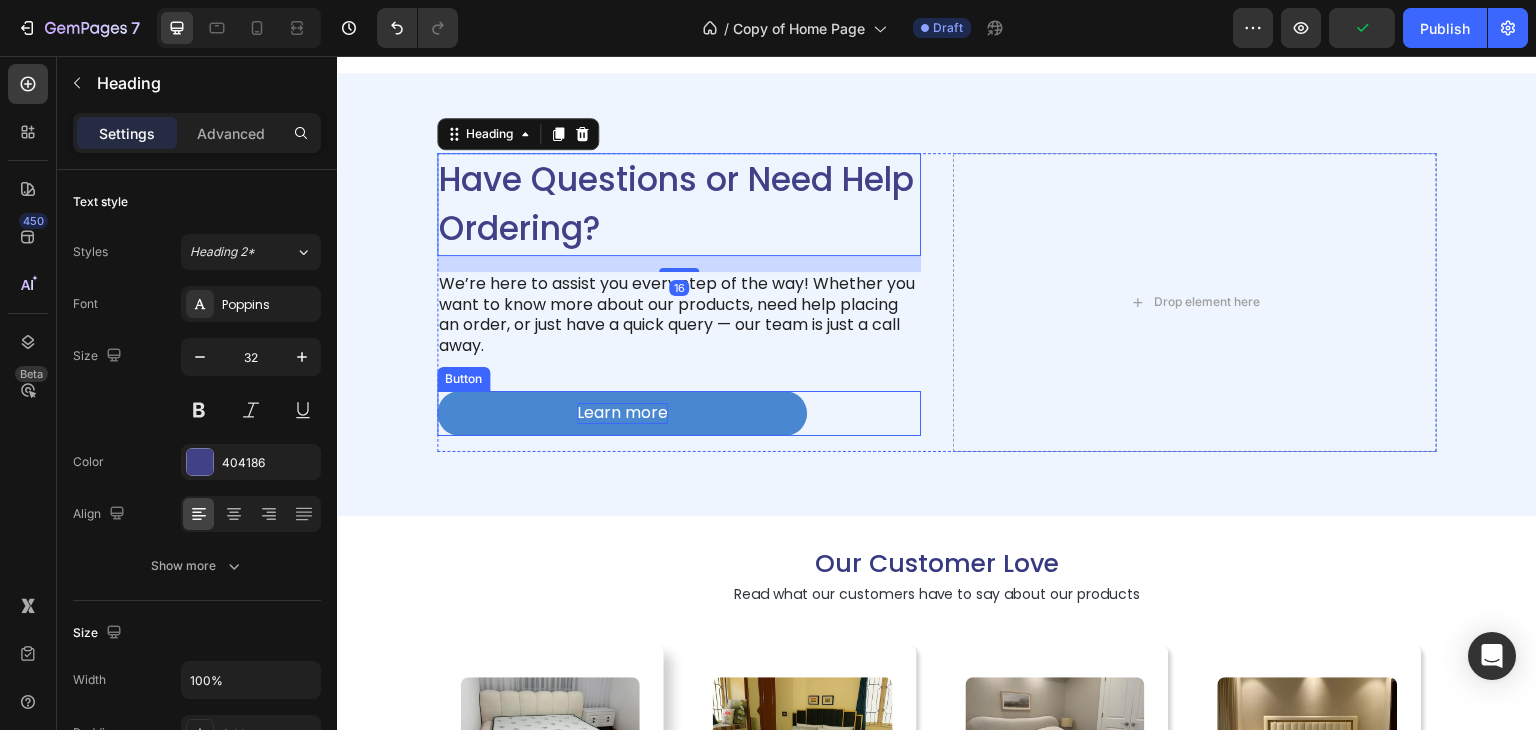 click on "Learn more" at bounding box center [622, 413] 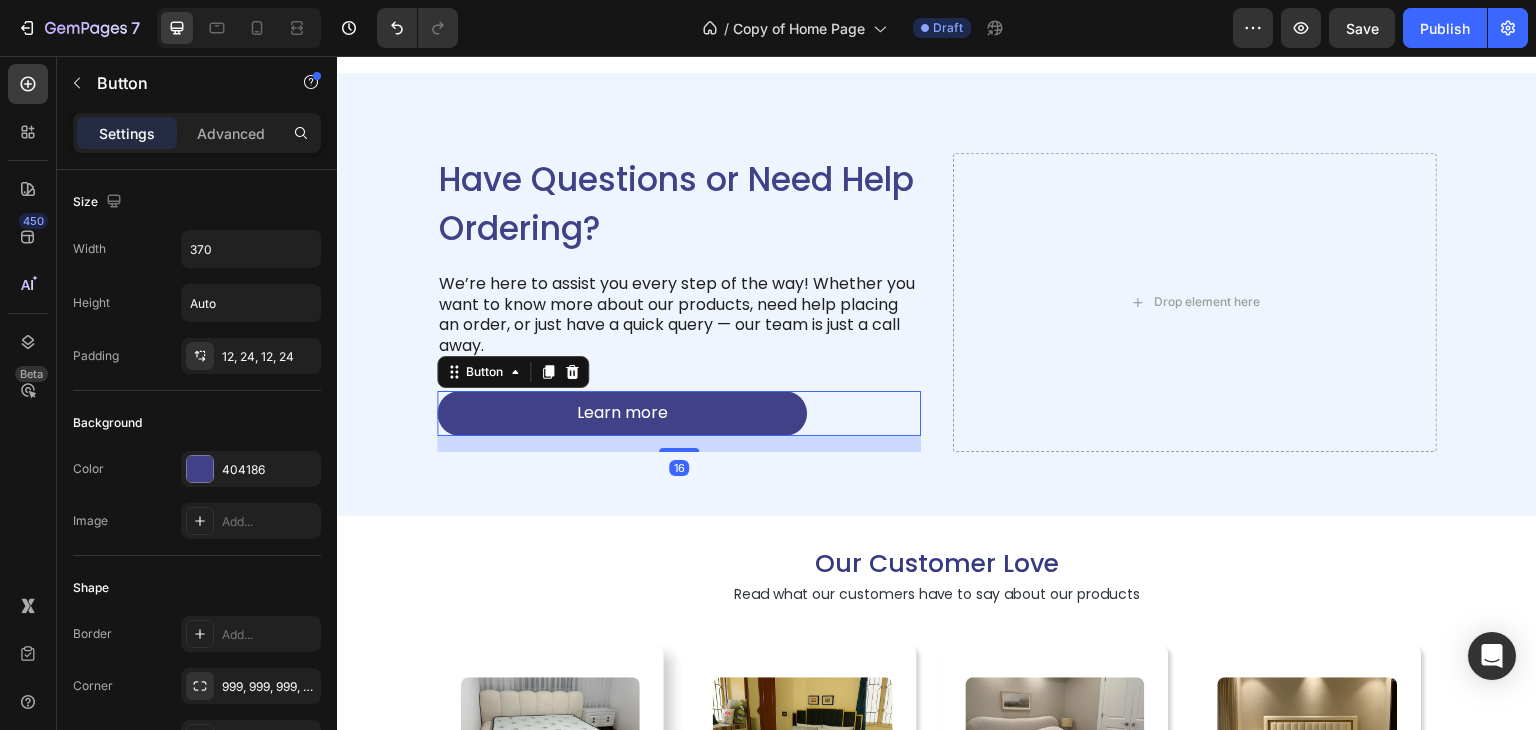 click on "Learn more Button   16" at bounding box center [679, 413] 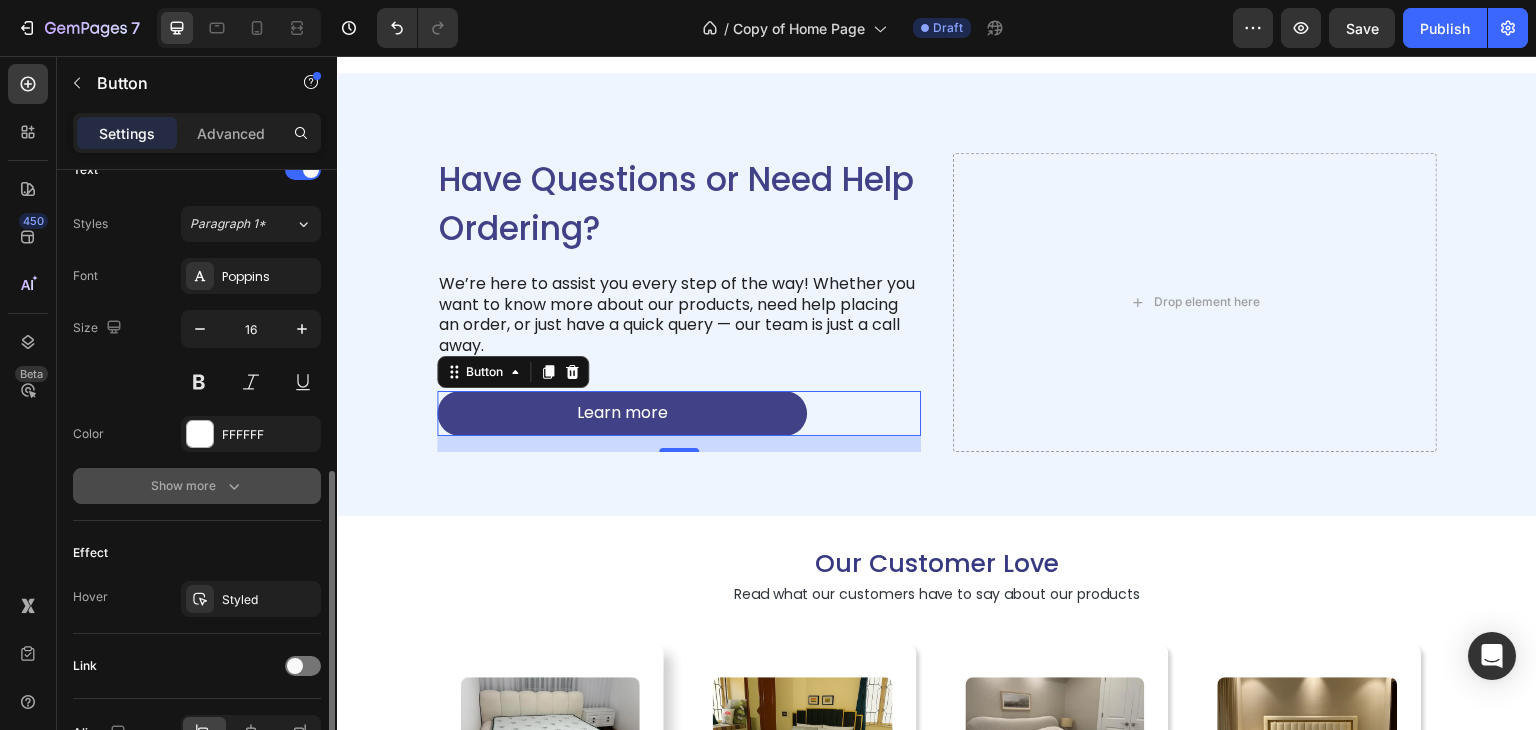 scroll, scrollTop: 800, scrollLeft: 0, axis: vertical 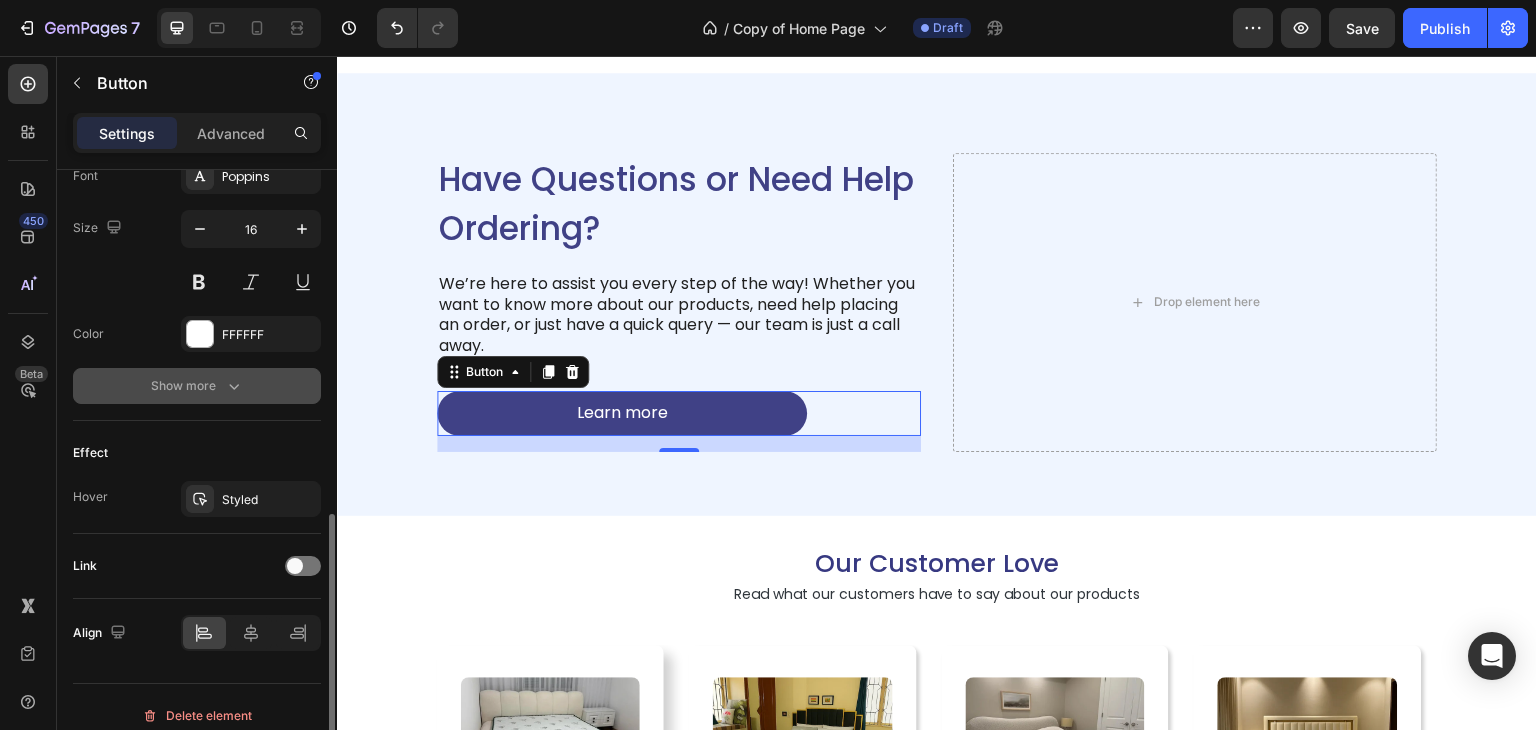 click on "Styled" at bounding box center [251, 499] 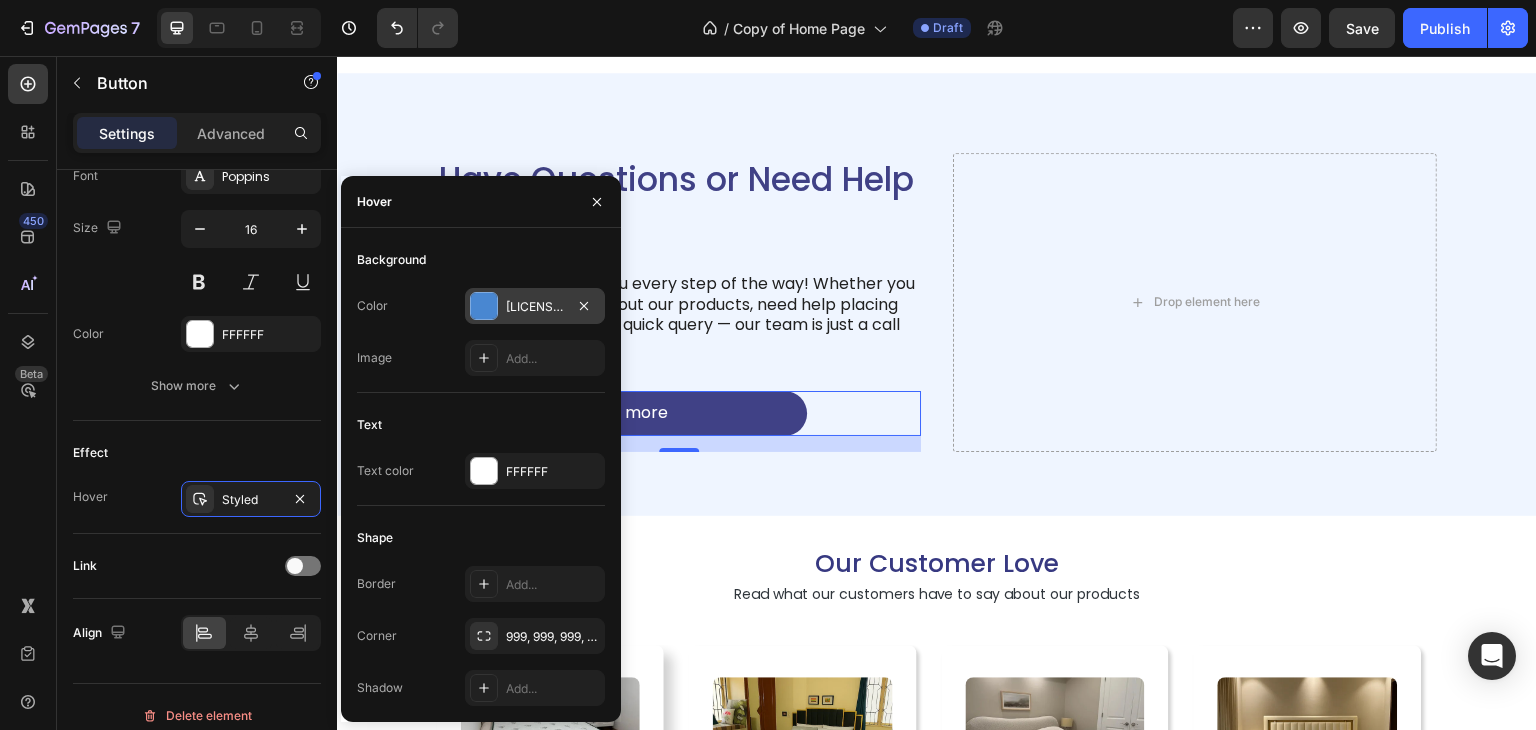 click at bounding box center (484, 306) 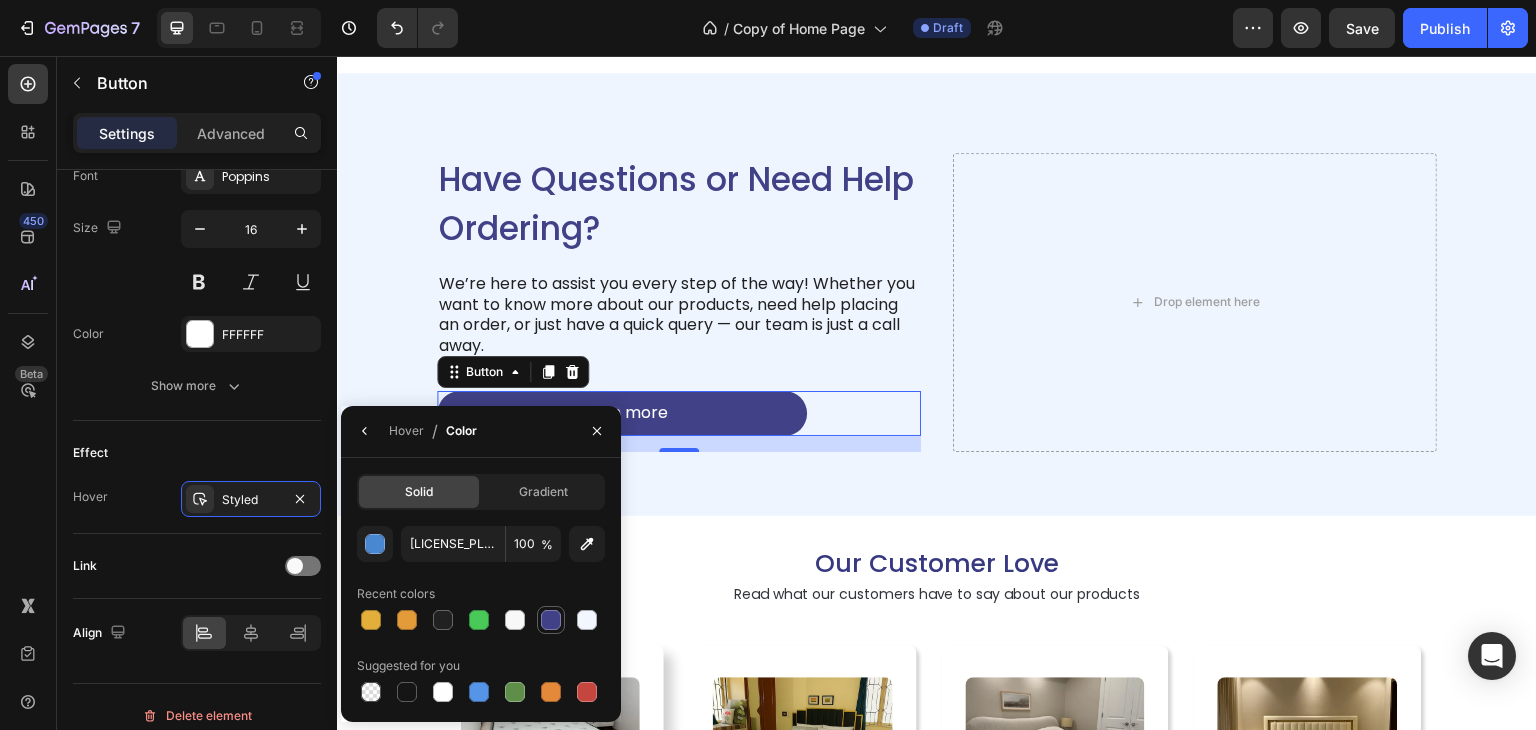 click at bounding box center (551, 620) 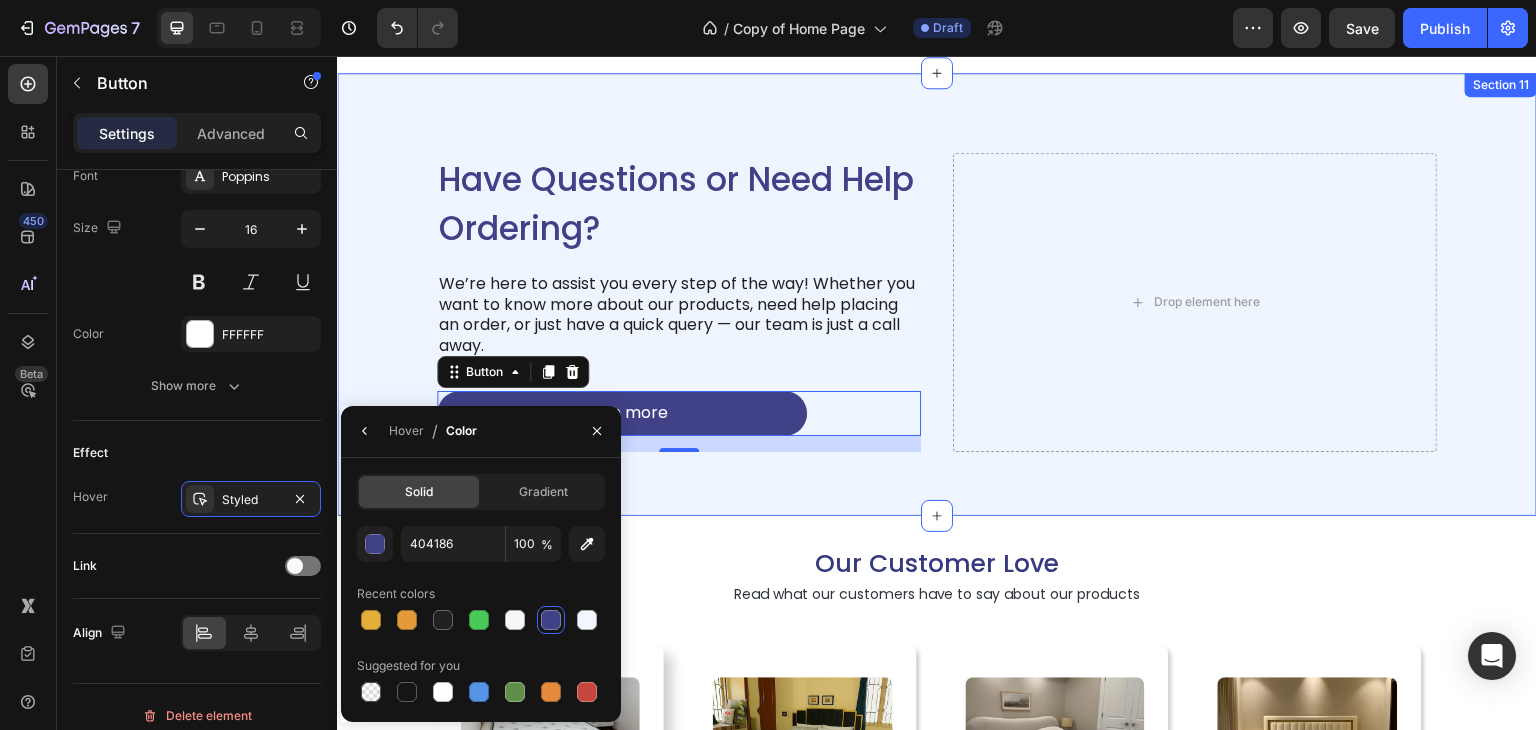 click on "Have Questions or Need Help Ordering? Heading We’re here to assist you every step of the way! Whether you want to know more about our products, need help placing an order, or just have a quick query — our team is just a call away. Text Block Learn more Button   16
Drop element here Row Section 11" at bounding box center [937, 294] 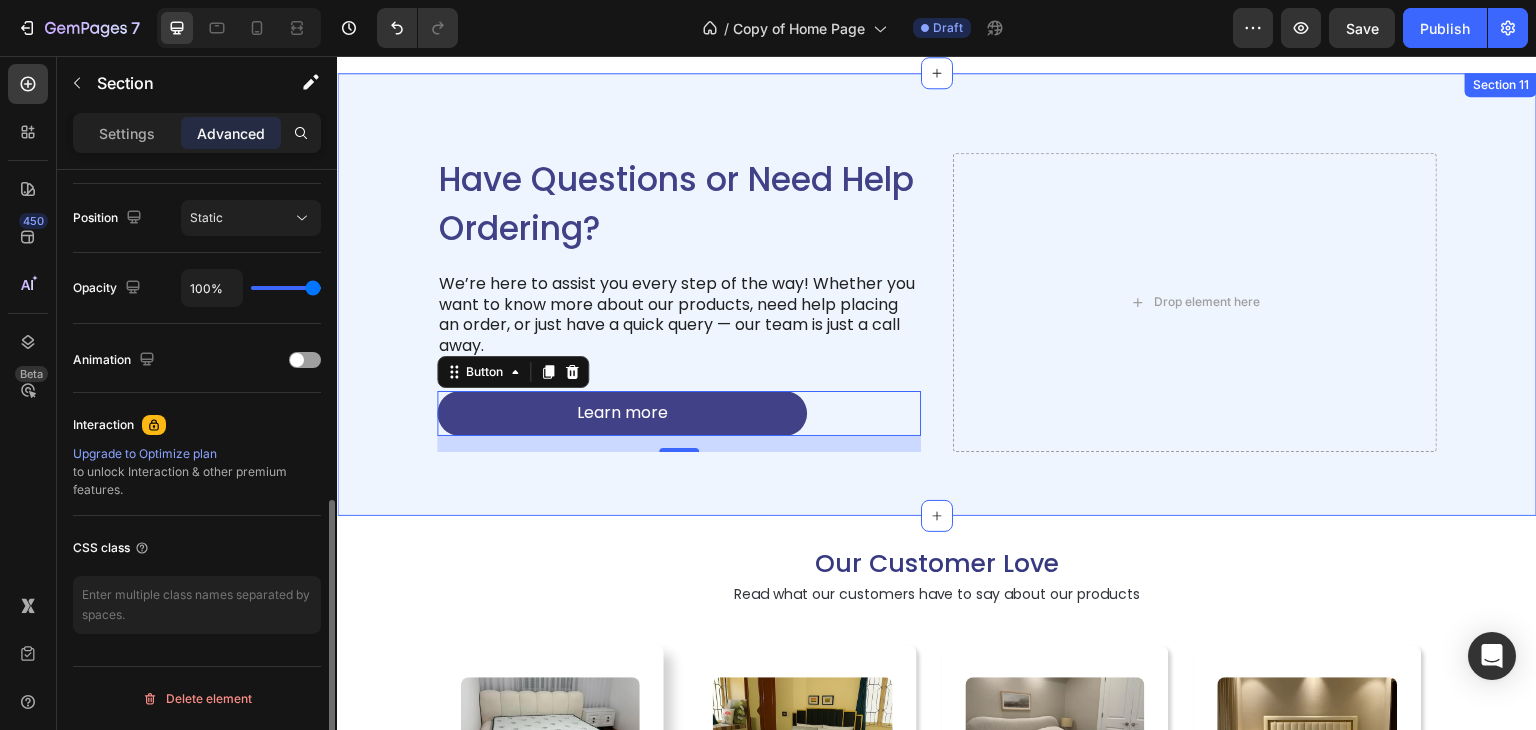 scroll, scrollTop: 0, scrollLeft: 0, axis: both 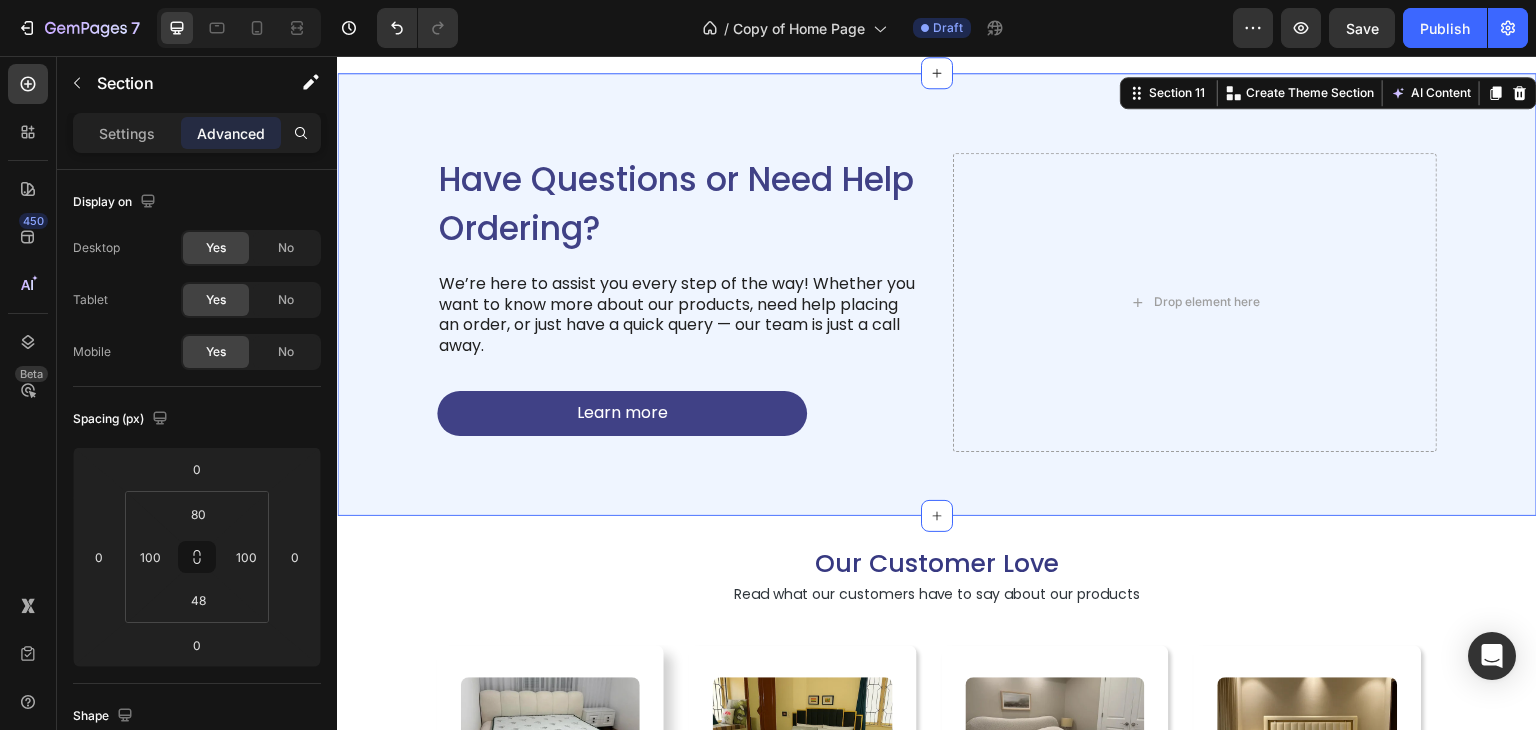 click on "Have Questions or Need Help Ordering? Heading We’re here to assist you every step of the way! Whether you want to know more about our products, need help placing an order, or just have a quick query — our team is just a call away. Text Block Learn more Button
Drop element here Row Section 11   Create Theme Section AI Content Write with GemAI What would you like to describe here? Tone and Voice Persuasive Product Avenzo Elite Ivory Leatherette Bed Show more Generate" at bounding box center (937, 294) 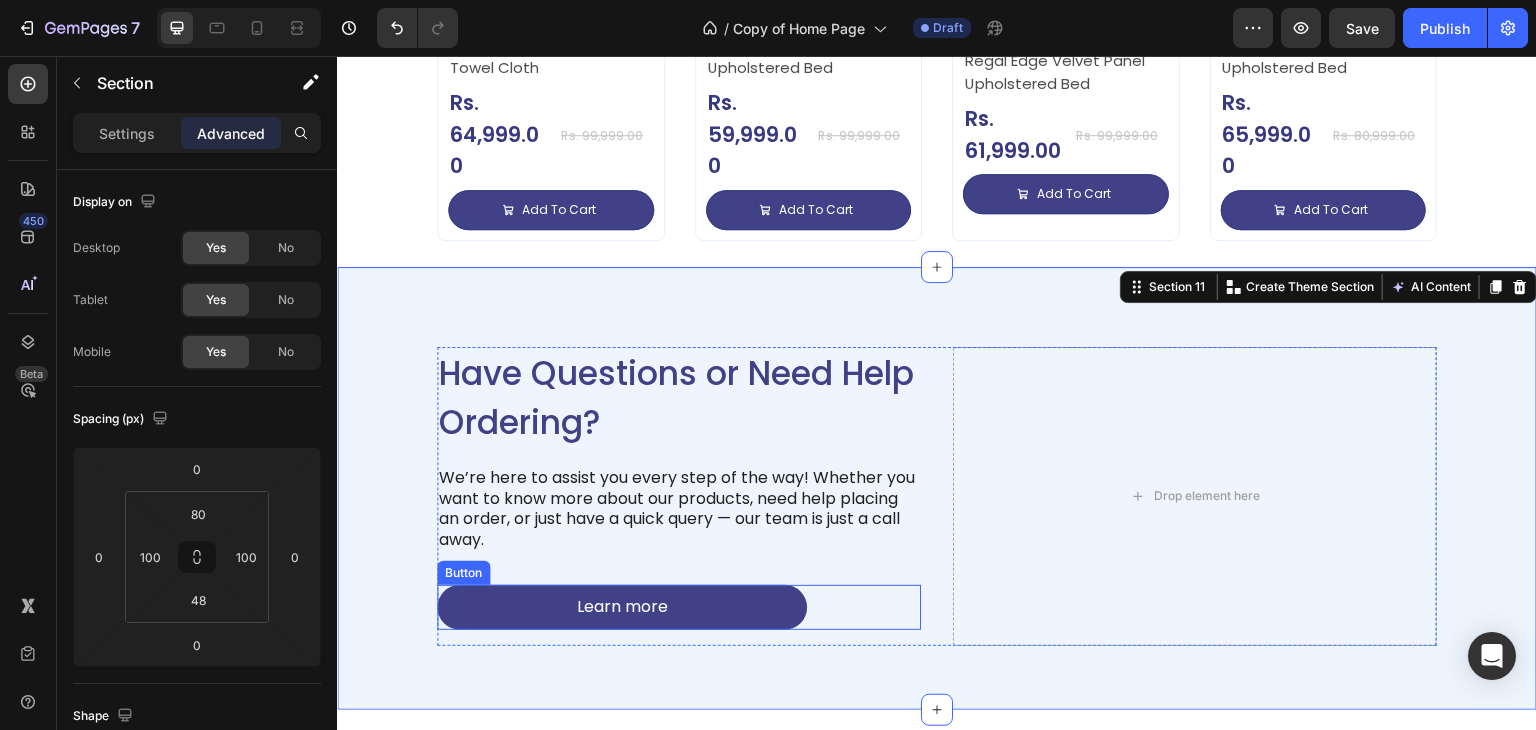 scroll, scrollTop: 4888, scrollLeft: 0, axis: vertical 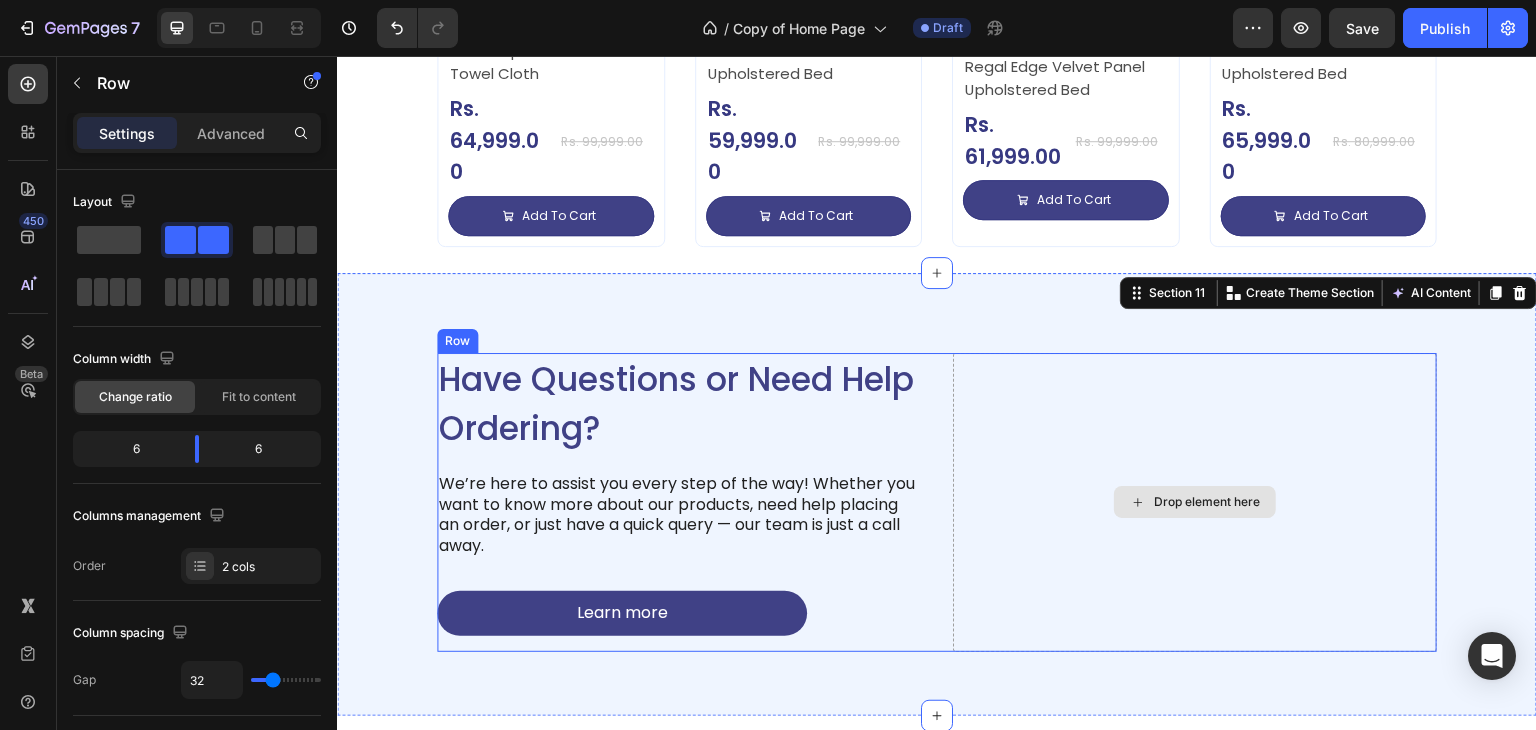 click on "Have Questions or Need Help Ordering? Heading We’re here to assist you every step of the way! Whether you want to know more about our products, need help placing an order, or just have a quick query — our team is just a call away. Text Block Learn more Button
Drop element here Row" at bounding box center (937, 502) 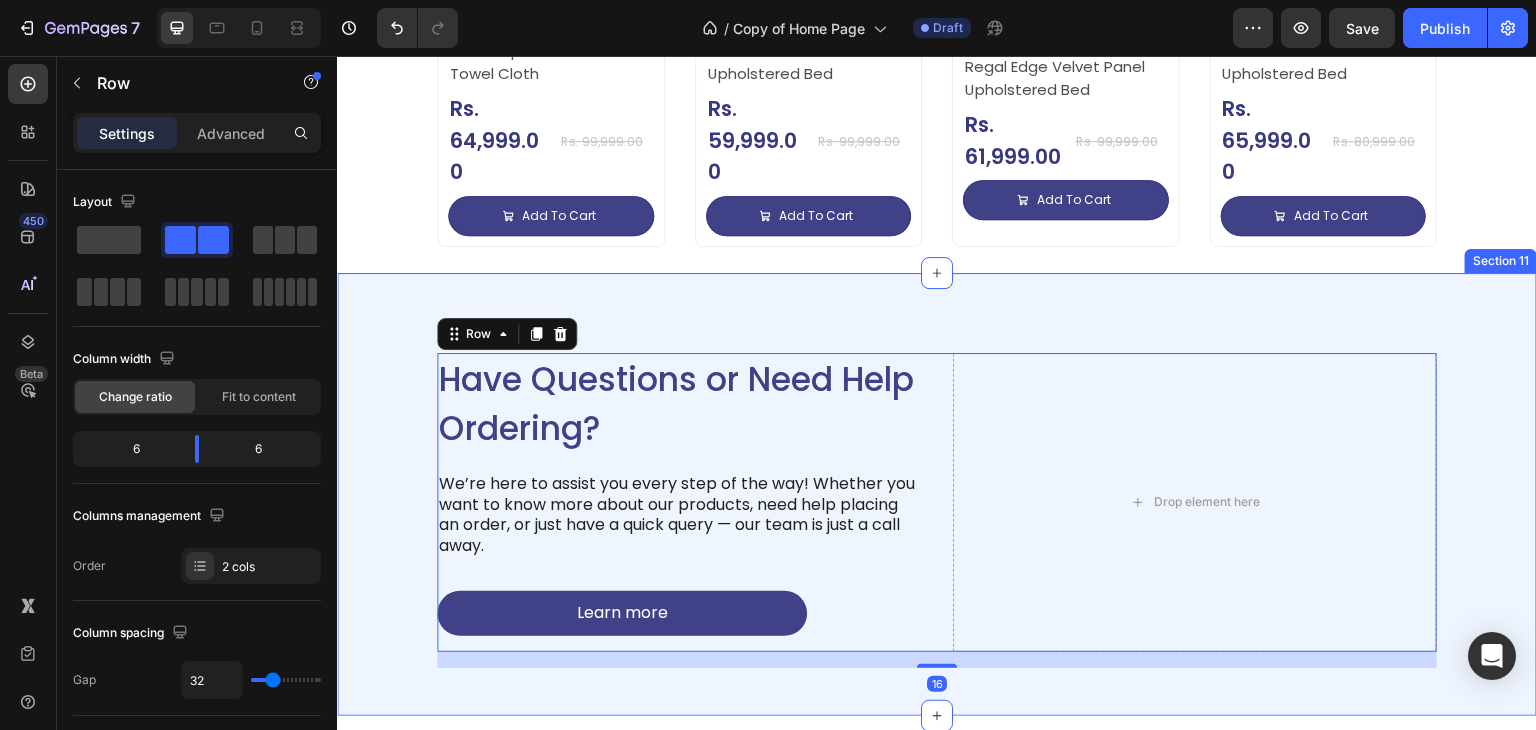 click on "Have Questions or Need Help Ordering? Heading We’re here to assist you every step of the way! Whether you want to know more about our products, need help placing an order, or just have a quick query — our team is just a call away. Text Block Learn more Button
Drop element here Row   16 Section 11" at bounding box center (937, 494) 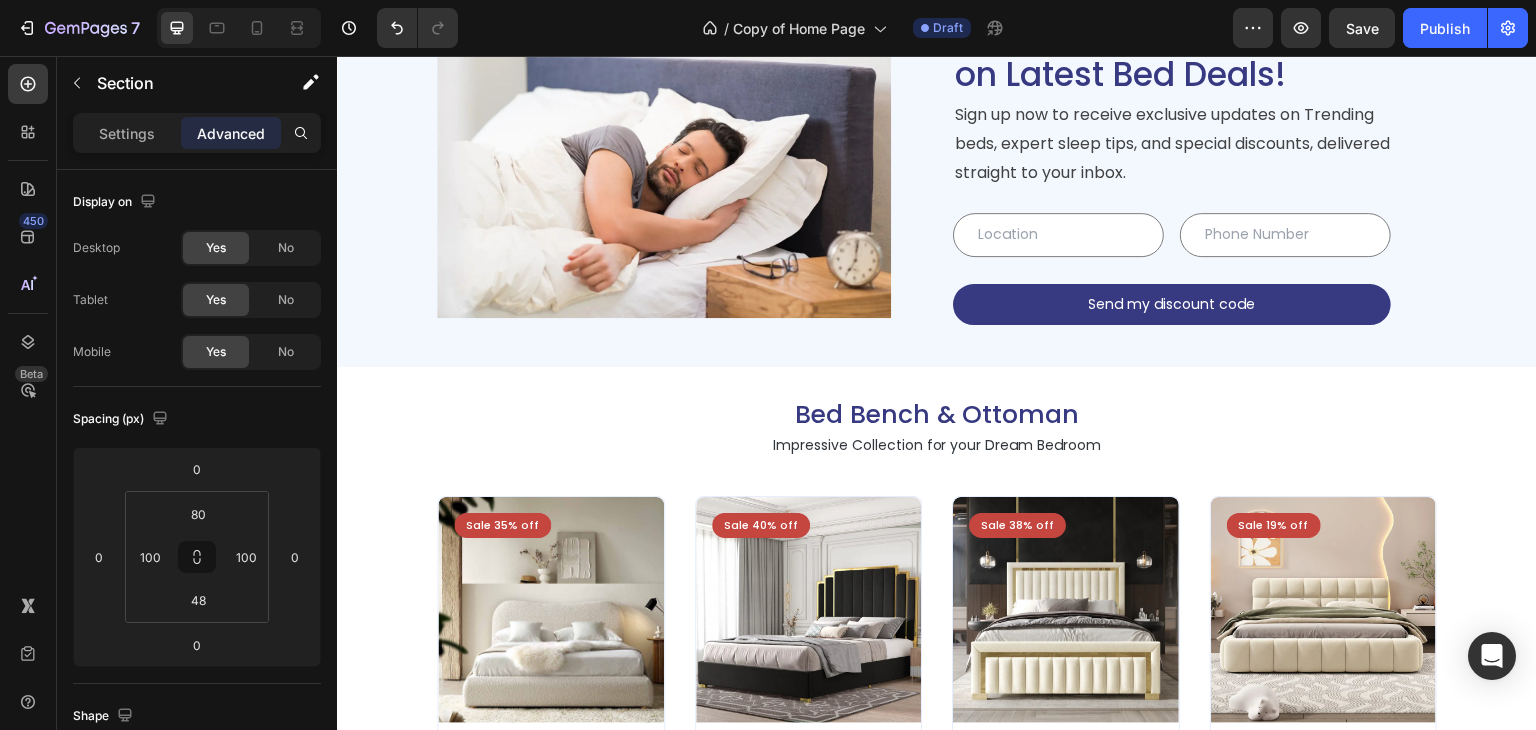 scroll, scrollTop: 3988, scrollLeft: 0, axis: vertical 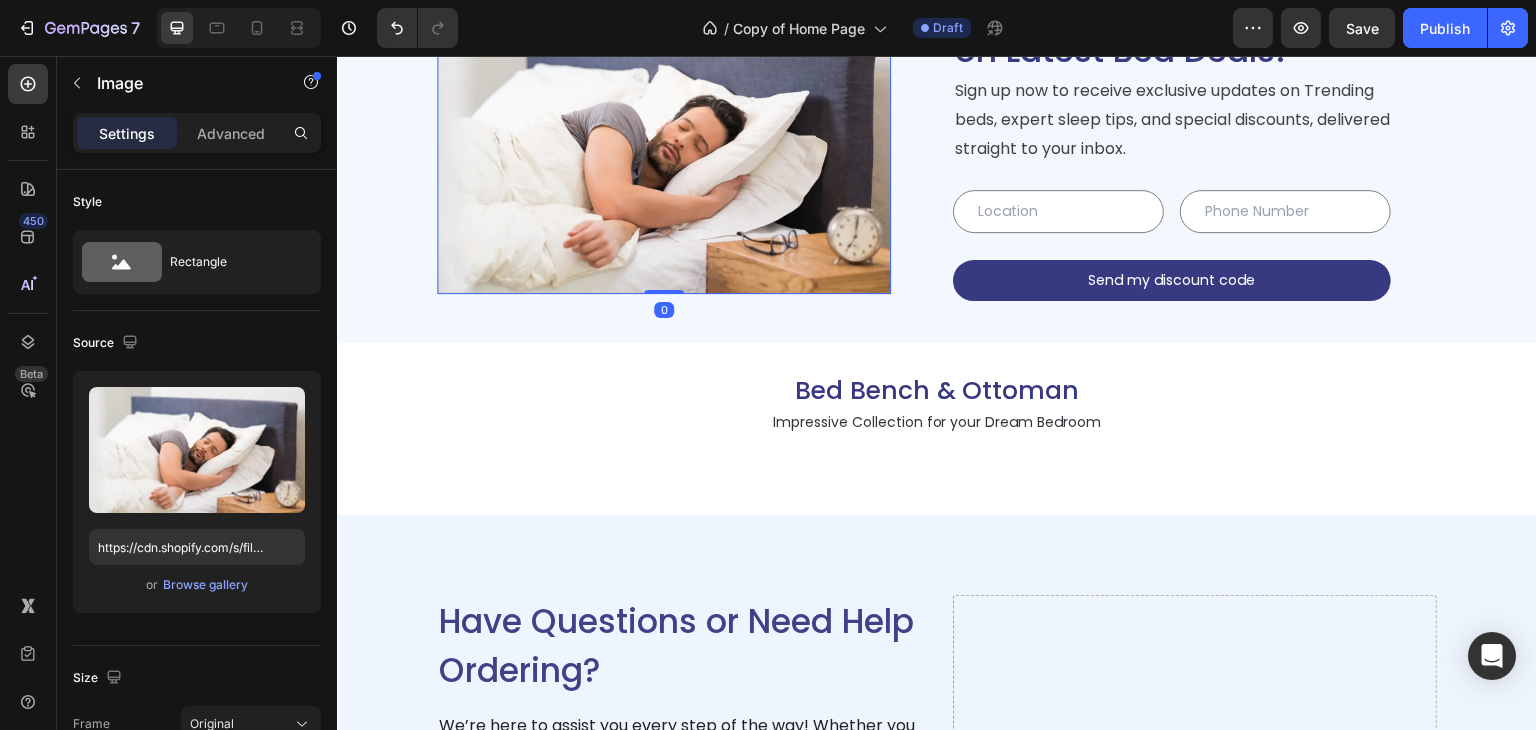 click at bounding box center [664, 143] 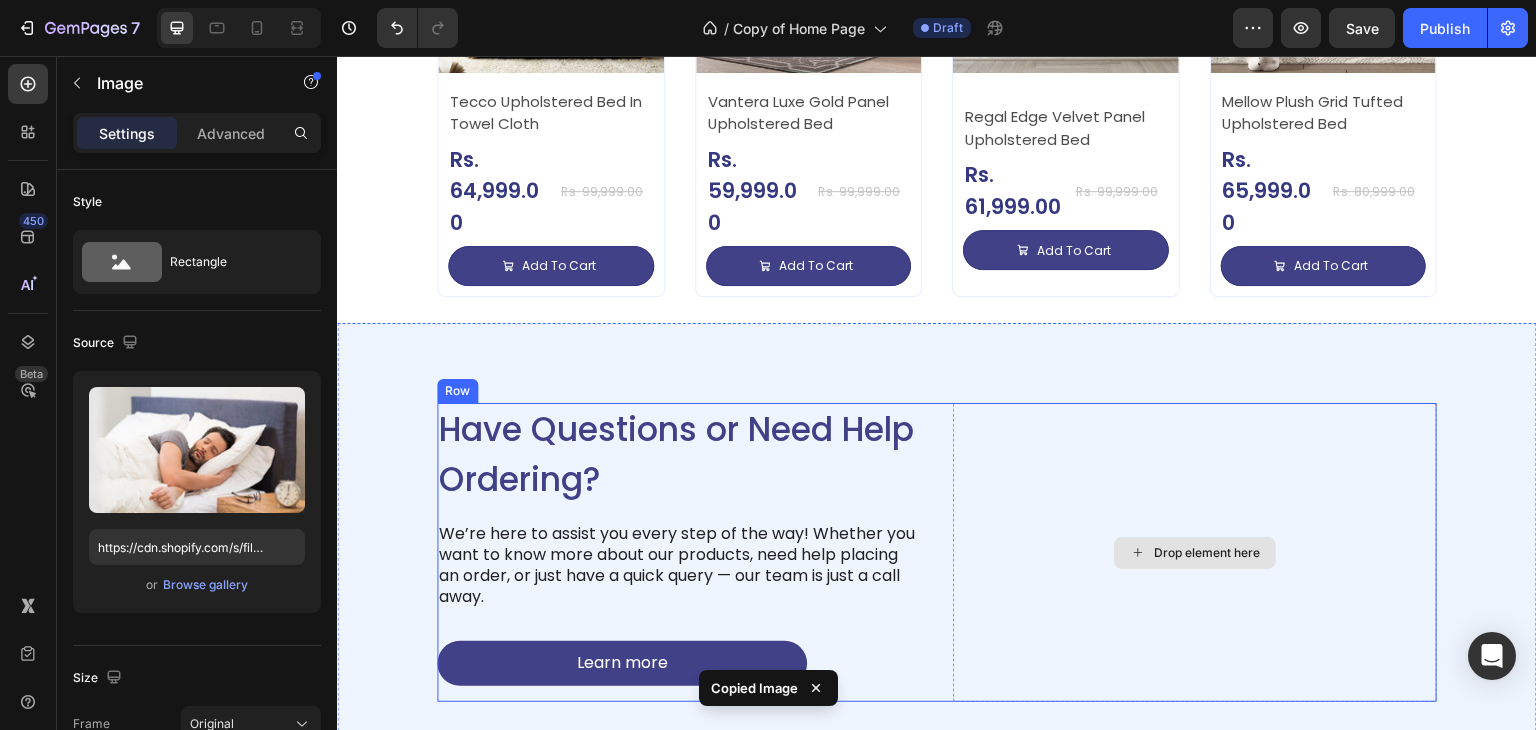scroll, scrollTop: 4788, scrollLeft: 0, axis: vertical 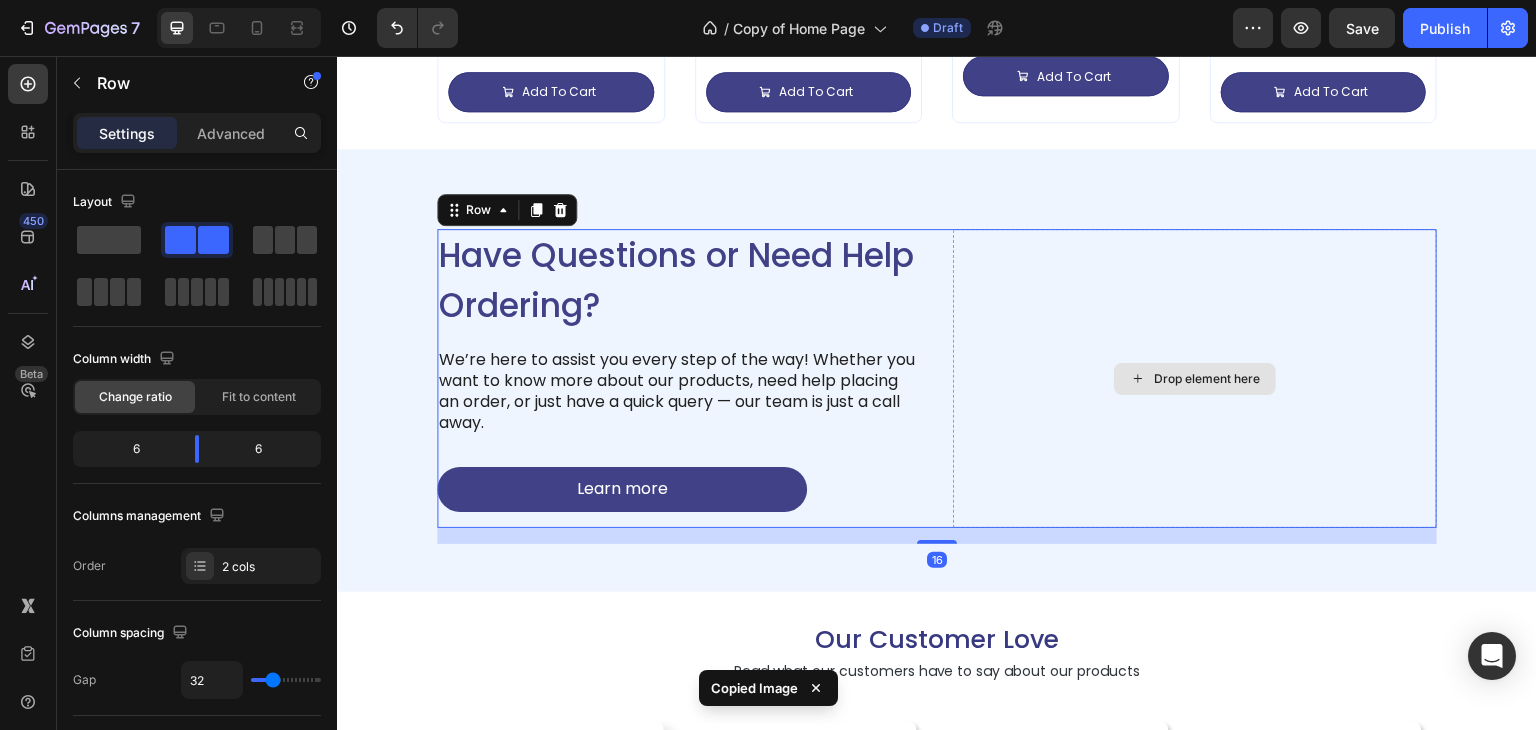 click on "Drop element here" at bounding box center (1195, 378) 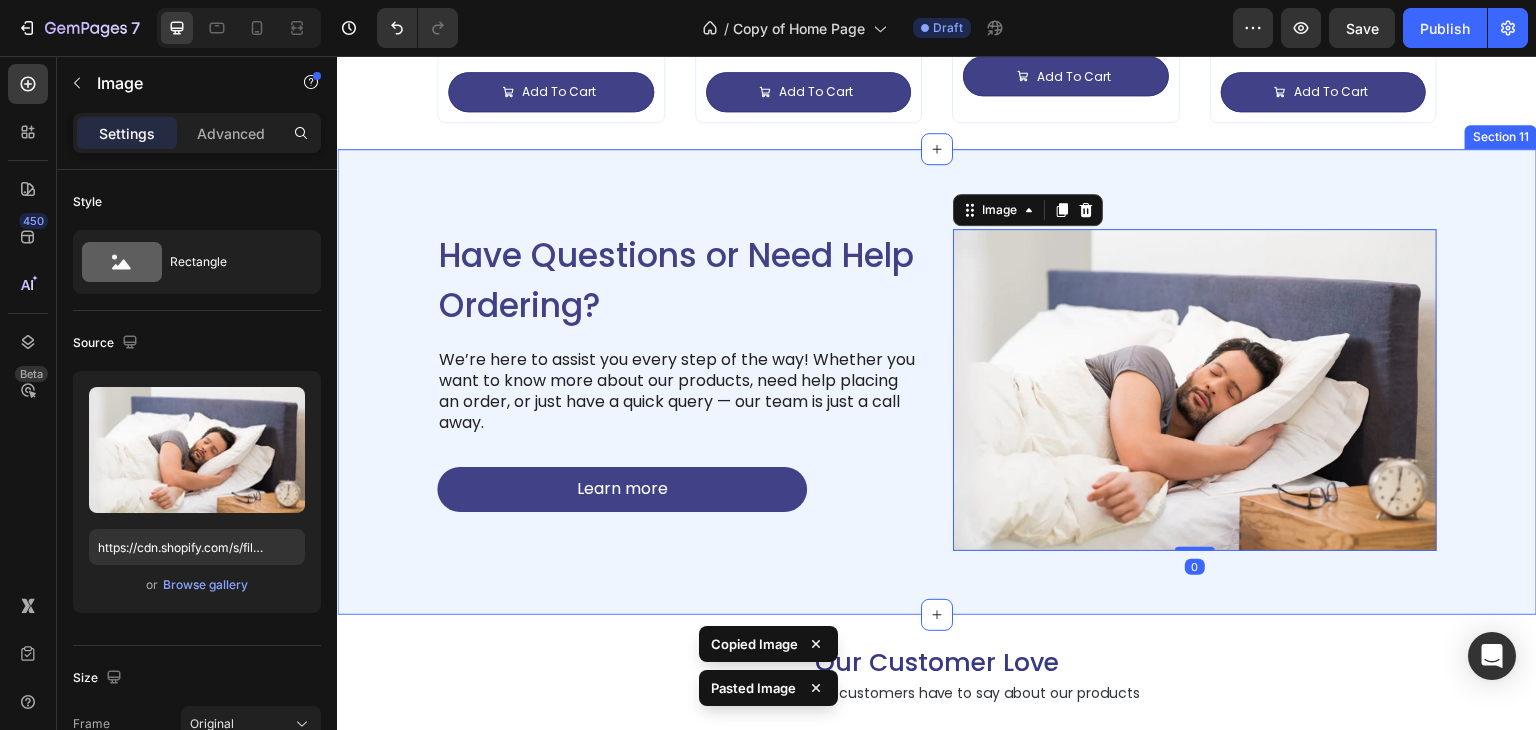 click on "Have Questions or Need Help Ordering? Heading We’re here to assist you every step of the way! Whether you want to know more about our products, need help placing an order, or just have a quick query — our team is just a call away. Text Block Learn more Button Image   0 Row Section 11" at bounding box center (937, 381) 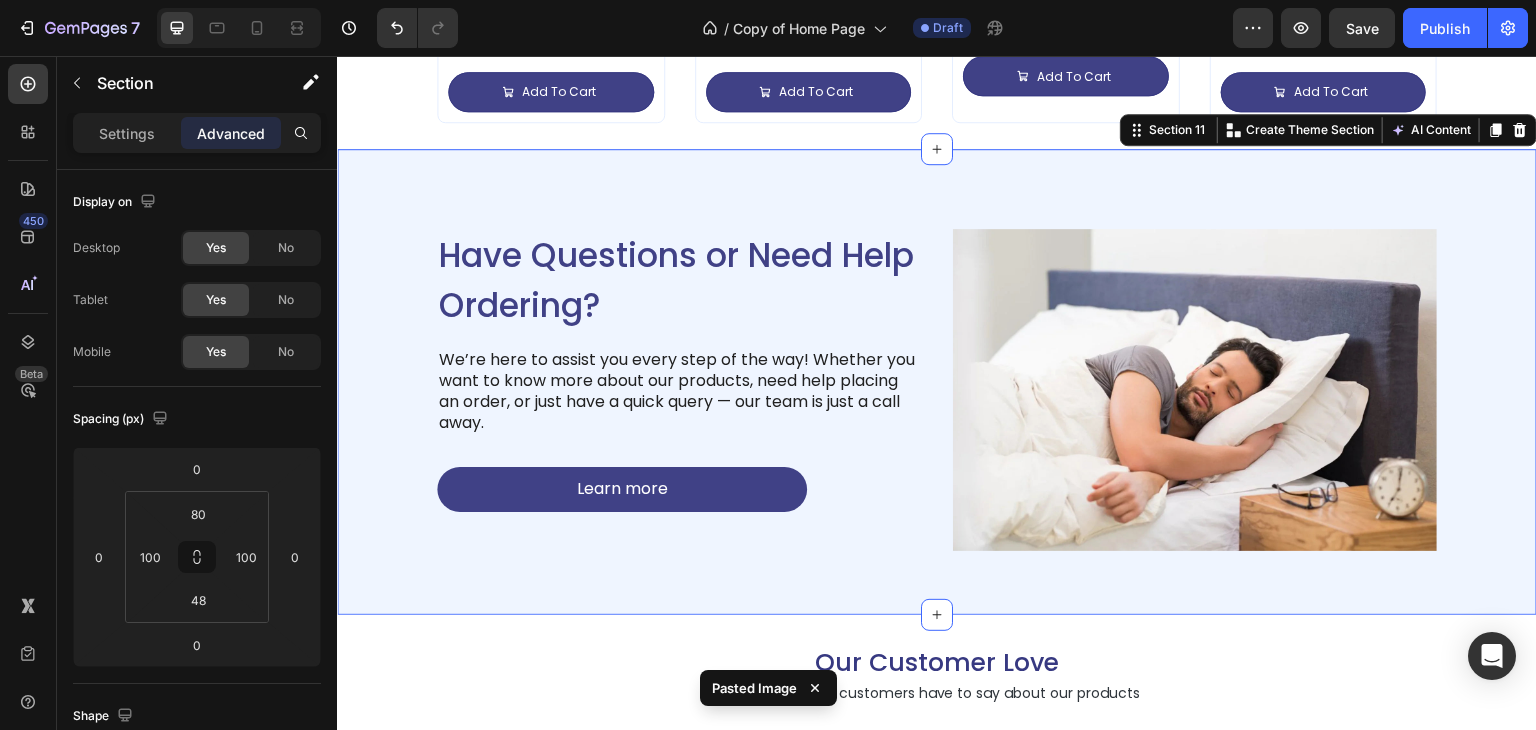 click on "Have Questions or Need Help Ordering? Heading We’re here to assist you every step of the way! Whether you want to know more about our products, need help placing an order, or just have a quick query — our team is just a call away. Text Block Learn more Button Image Row Section 11   Create Theme Section AI Content Write with GemAI What would you like to describe here? Tone and Voice Persuasive Product Avenzo Elite Ivory Leatherette Bed Show more Generate" at bounding box center (937, 381) 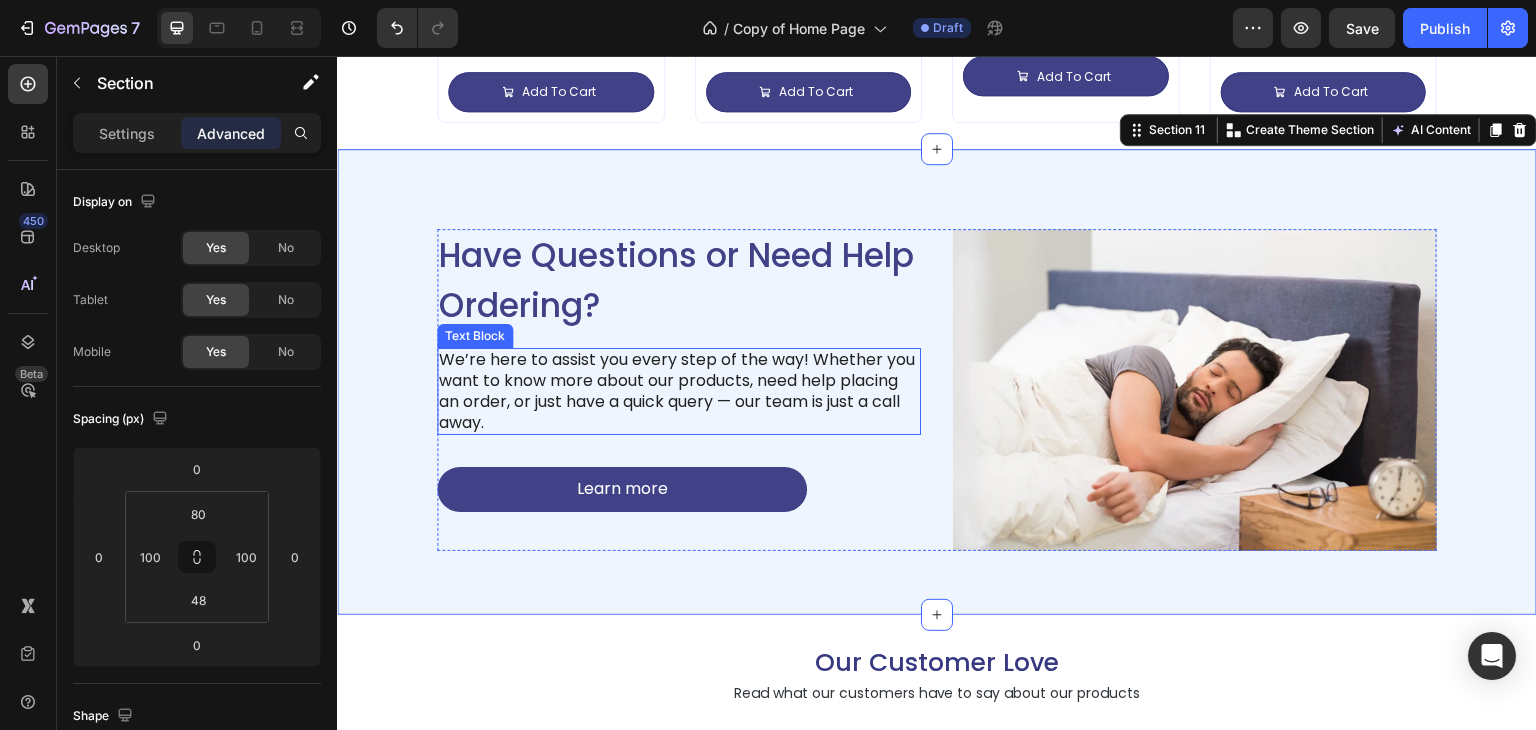 click on "We’re here to assist you every step of the way! Whether you want to know more about our products, need help placing an order, or just have a quick query — our team is just a call away." at bounding box center [679, 391] 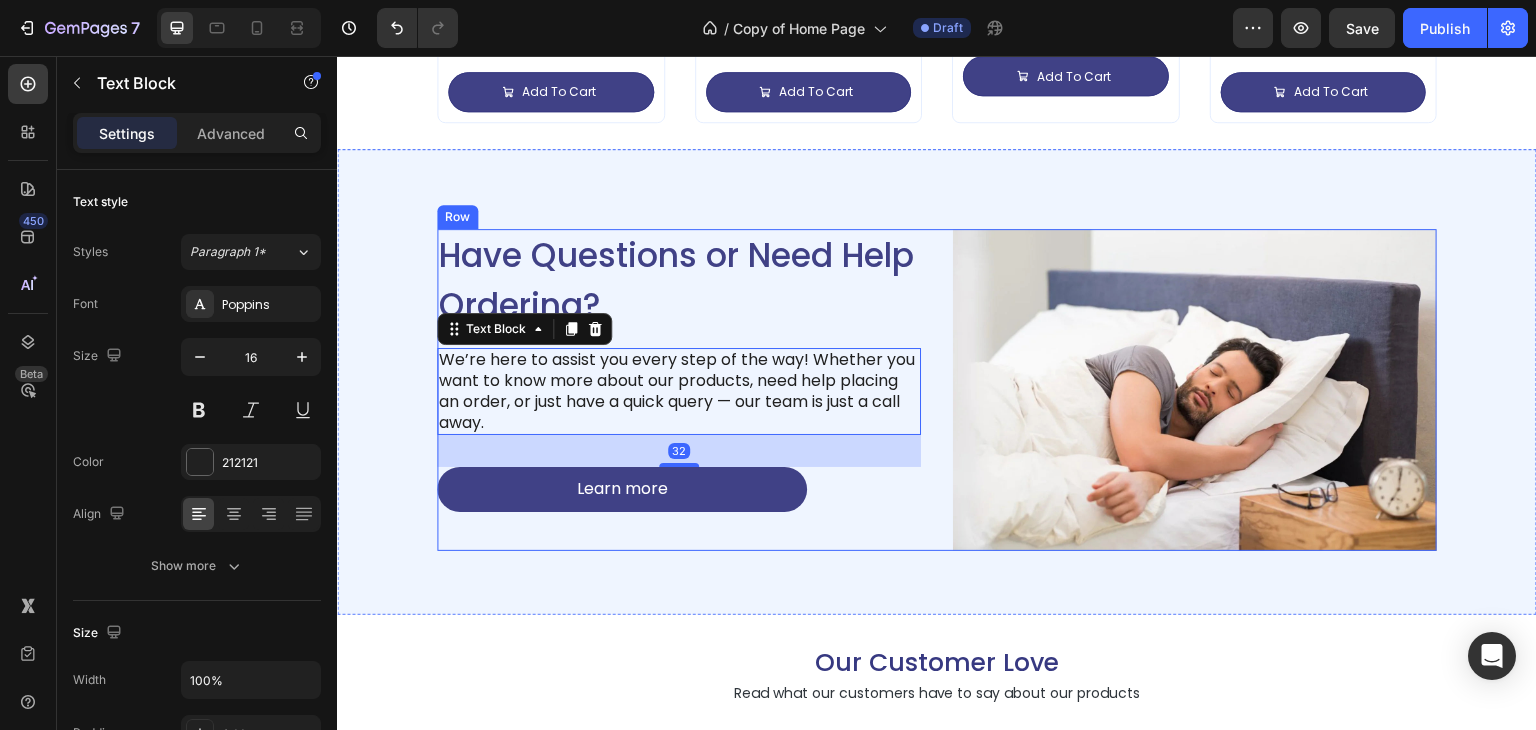 click 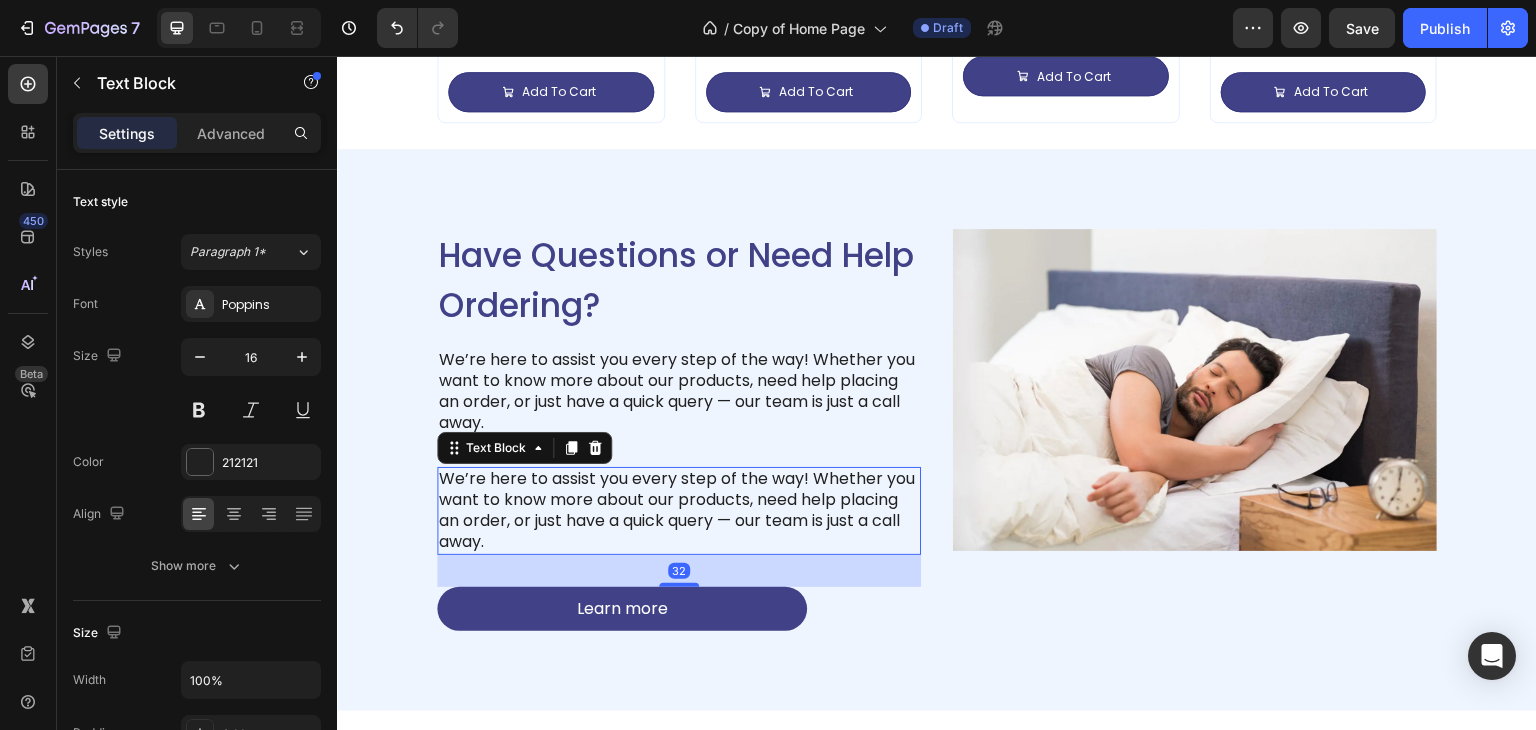 click on "We’re here to assist you every step of the way! Whether you want to know more about our products, need help placing an order, or just have a quick query — our team is just a call away." at bounding box center [679, 510] 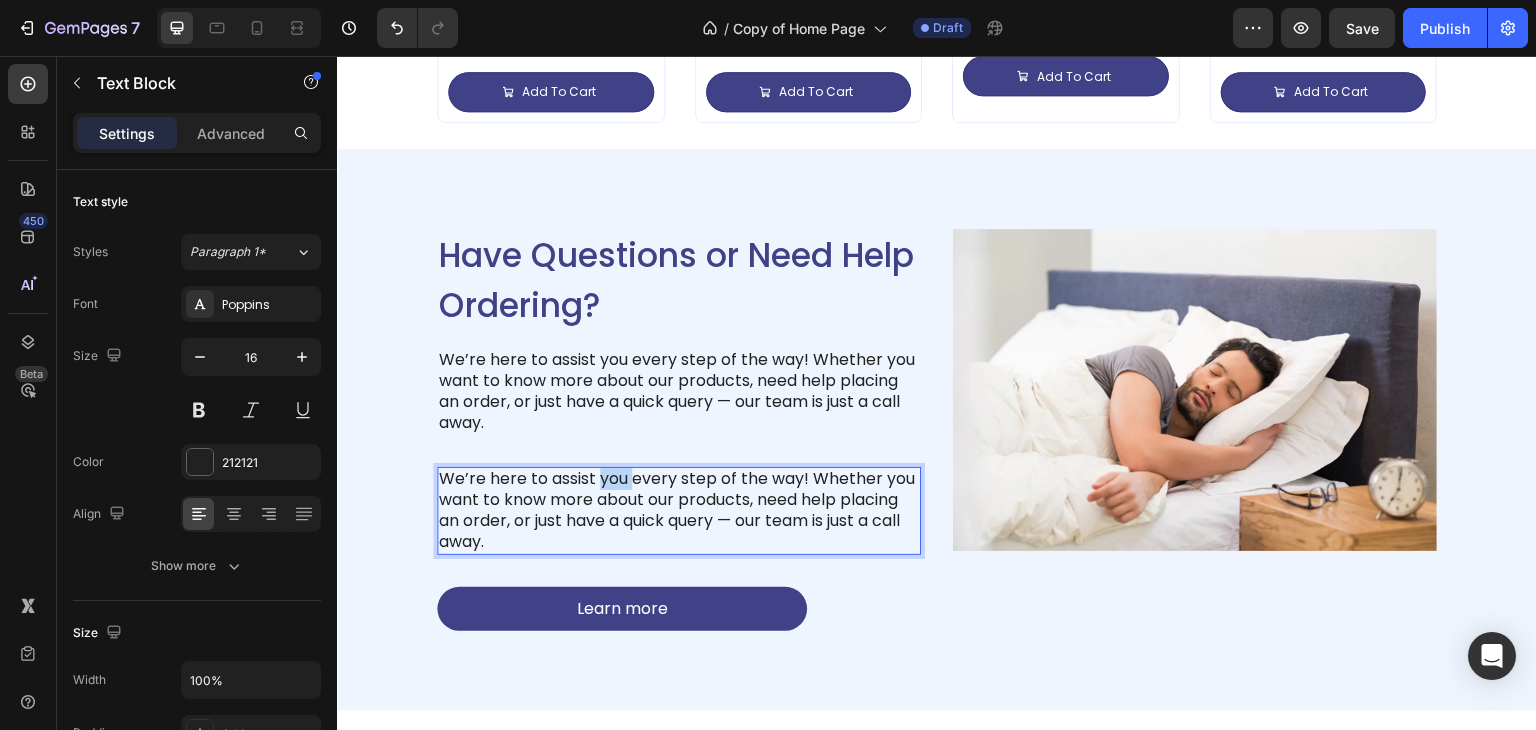 click on "We’re here to assist you every step of the way! Whether you want to know more about our products, need help placing an order, or just have a quick query — our team is just a call away." at bounding box center (679, 510) 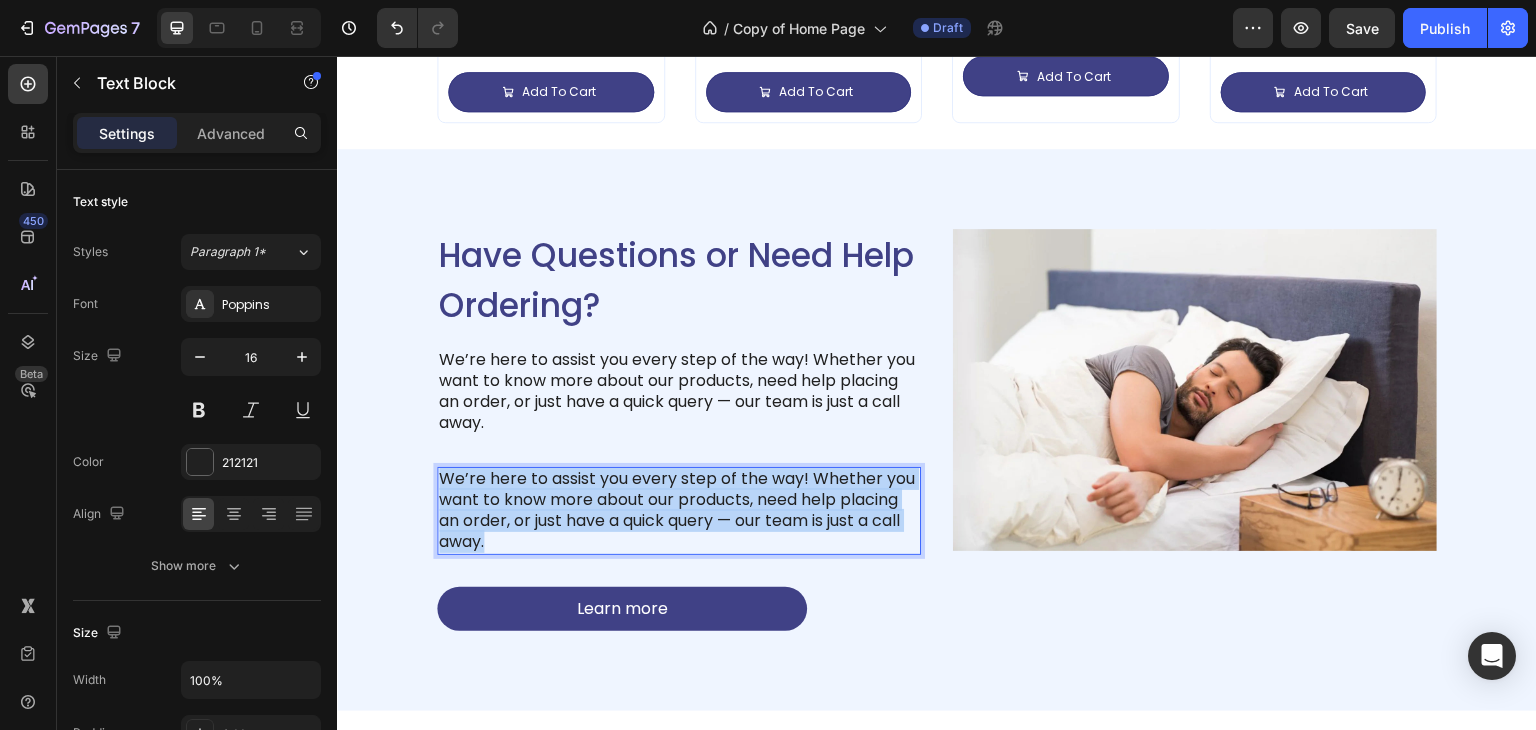 click on "We’re here to assist you every step of the way! Whether you want to know more about our products, need help placing an order, or just have a quick query — our team is just a call away." at bounding box center (679, 510) 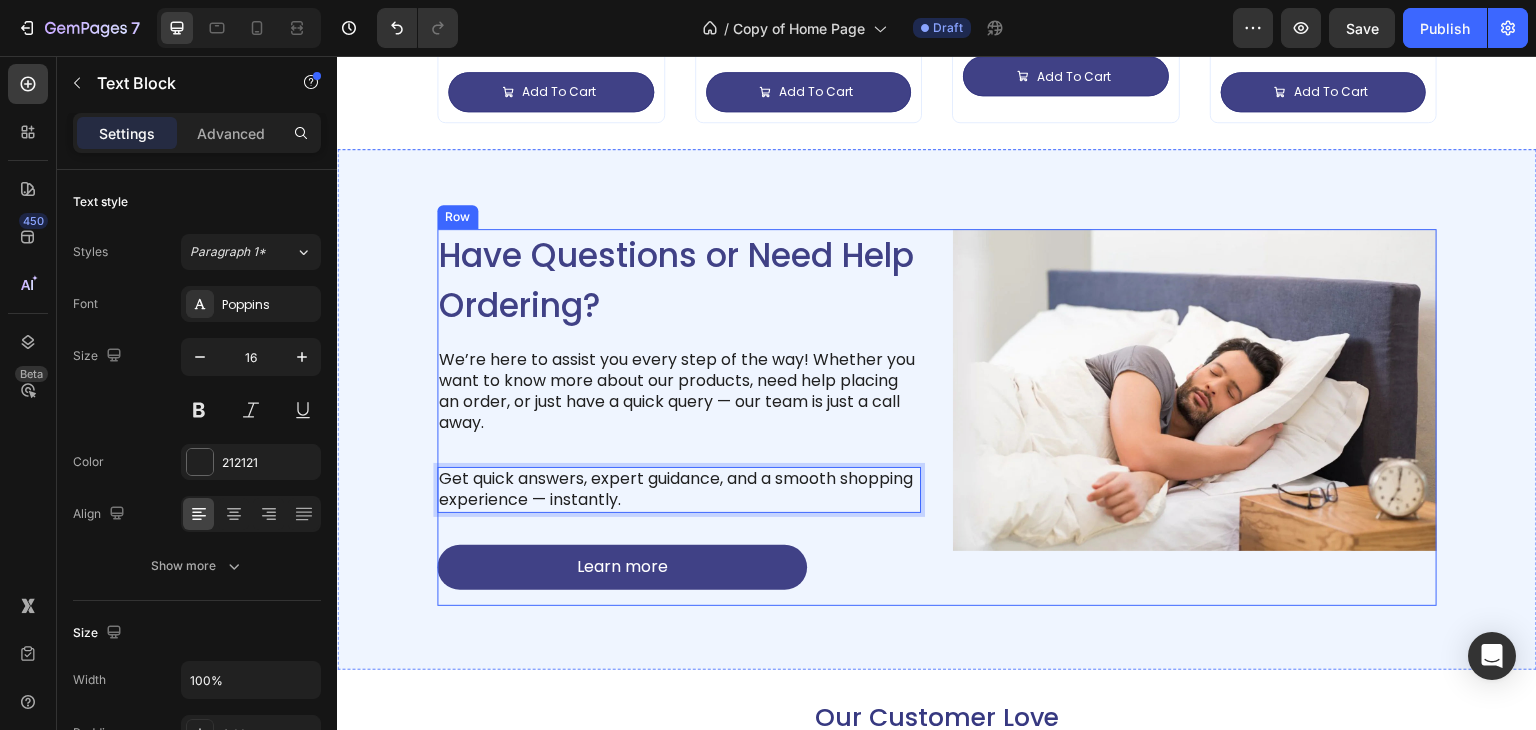click on "Have Questions or Need Help Ordering? Heading We’re here to assist you every step of the way! Whether you want to know more about our products, need help placing an order, or just have a quick query — our team is just a call away. Text Block Get quick answers, expert guidance, and a smooth shopping experience — instantly. Text Block   32 Learn more Button Image Row Section 11" at bounding box center [937, 409] 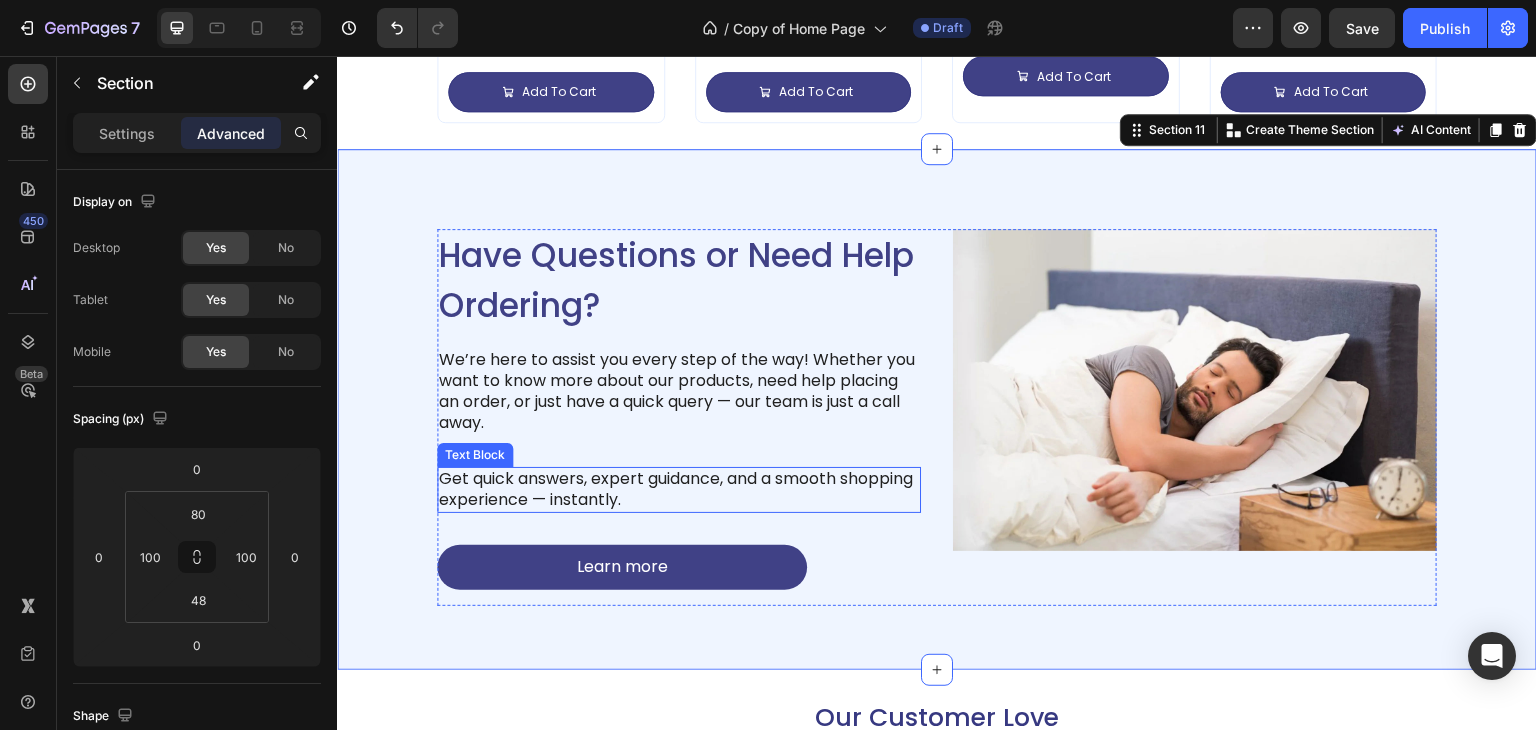 click on "Get quick answers, expert guidance, and a smooth shopping experience — instantly." at bounding box center [679, 490] 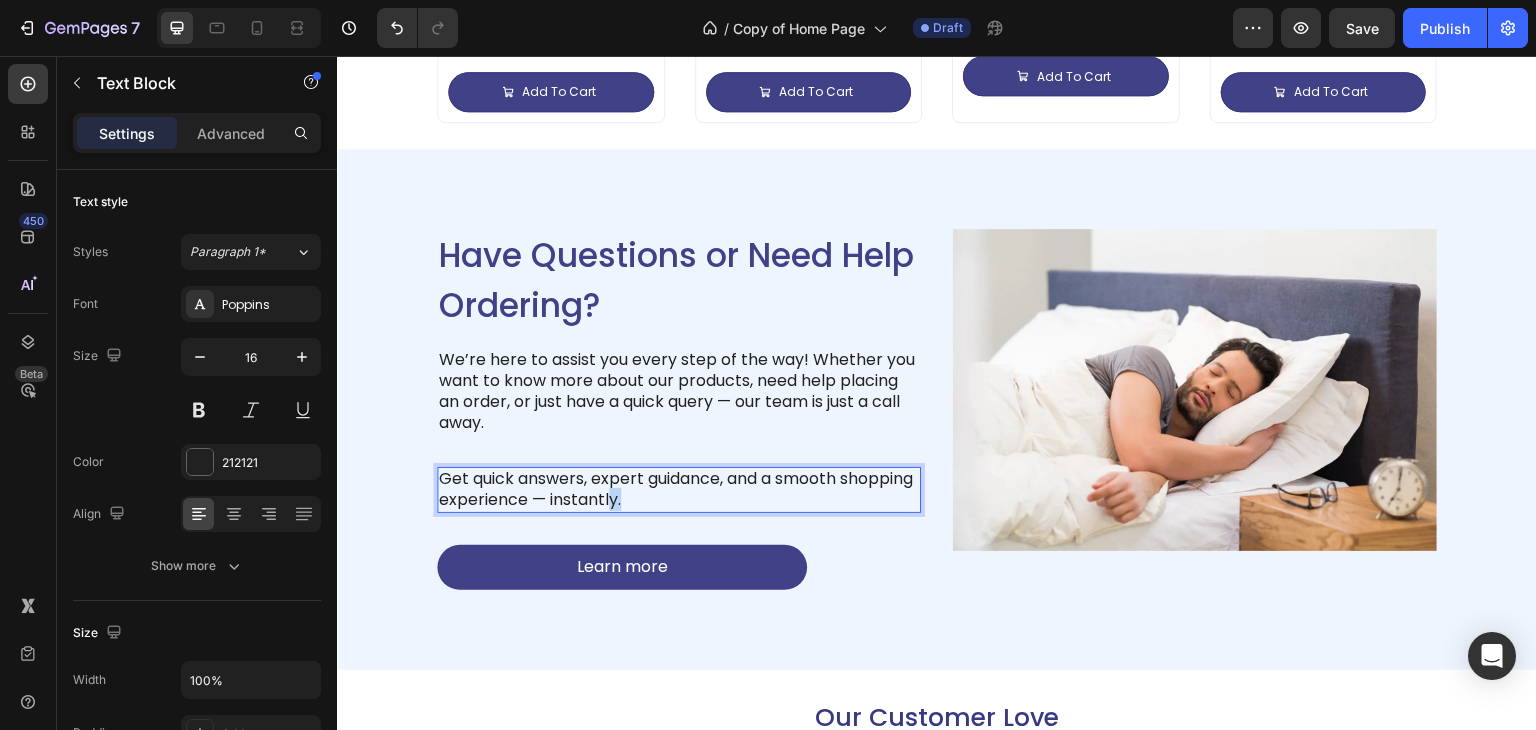drag, startPoint x: 733, startPoint y: 494, endPoint x: 687, endPoint y: 493, distance: 46.010868 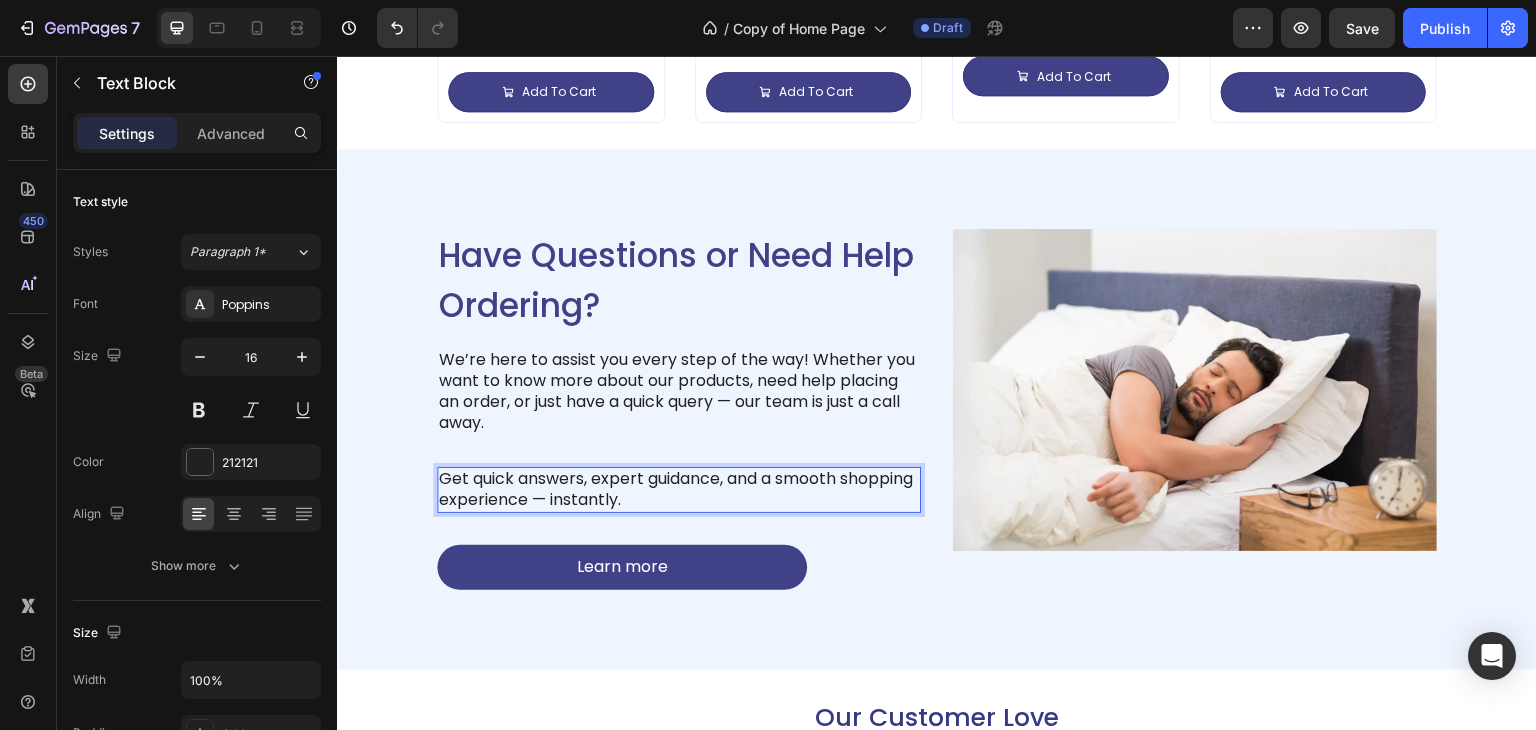 click on "Get quick answers, expert guidance, and a smooth shopping experience — instantly." at bounding box center [679, 490] 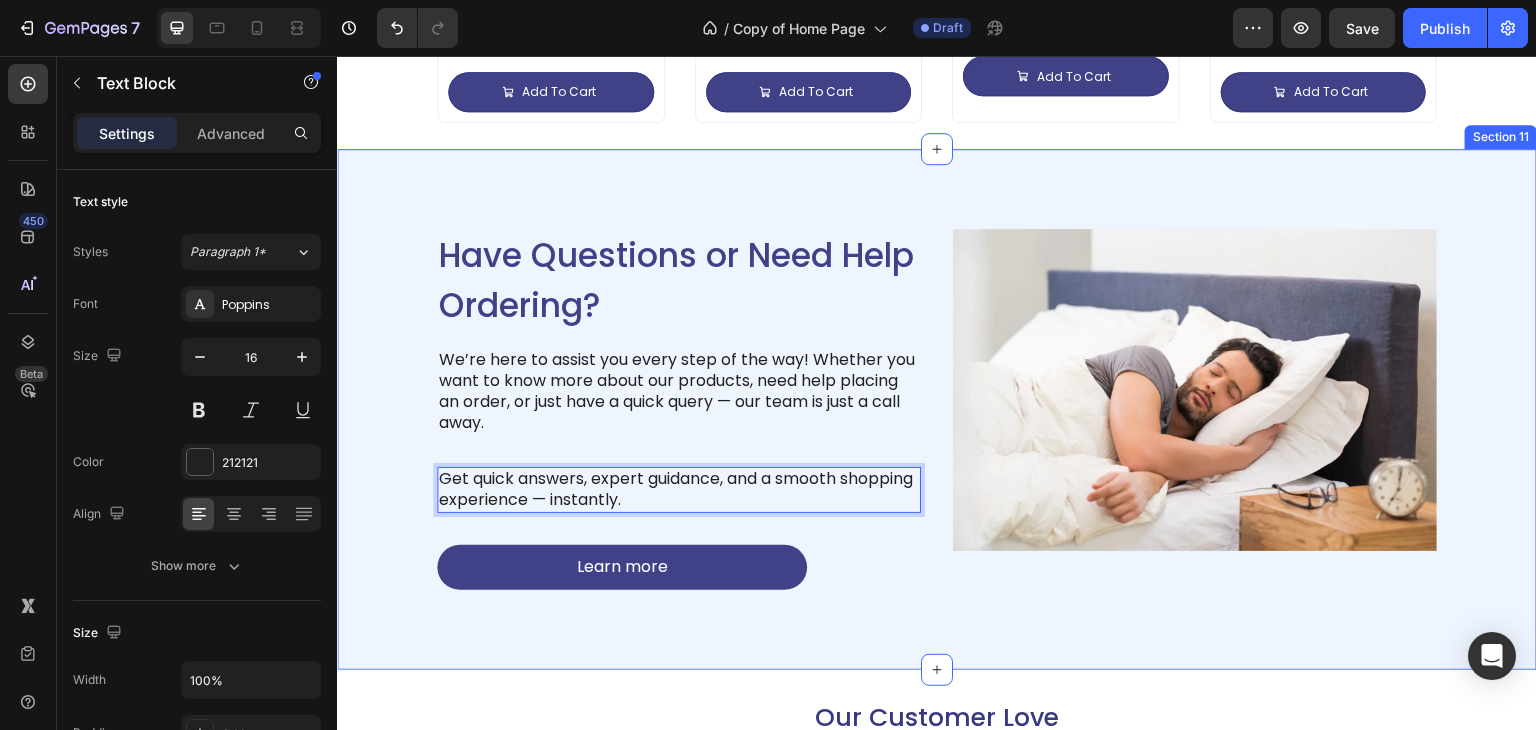 click on "Have Questions or Need Help Ordering? Heading We’re here to assist you every step of the way! Whether you want to know more about our products, need help placing an order, or just have a quick query — our team is just a call away. Text Block Get quick answers, expert guidance, and a smooth shopping experience — instantly. Text Block   32 Learn more Button Image Row Section 11" at bounding box center [937, 409] 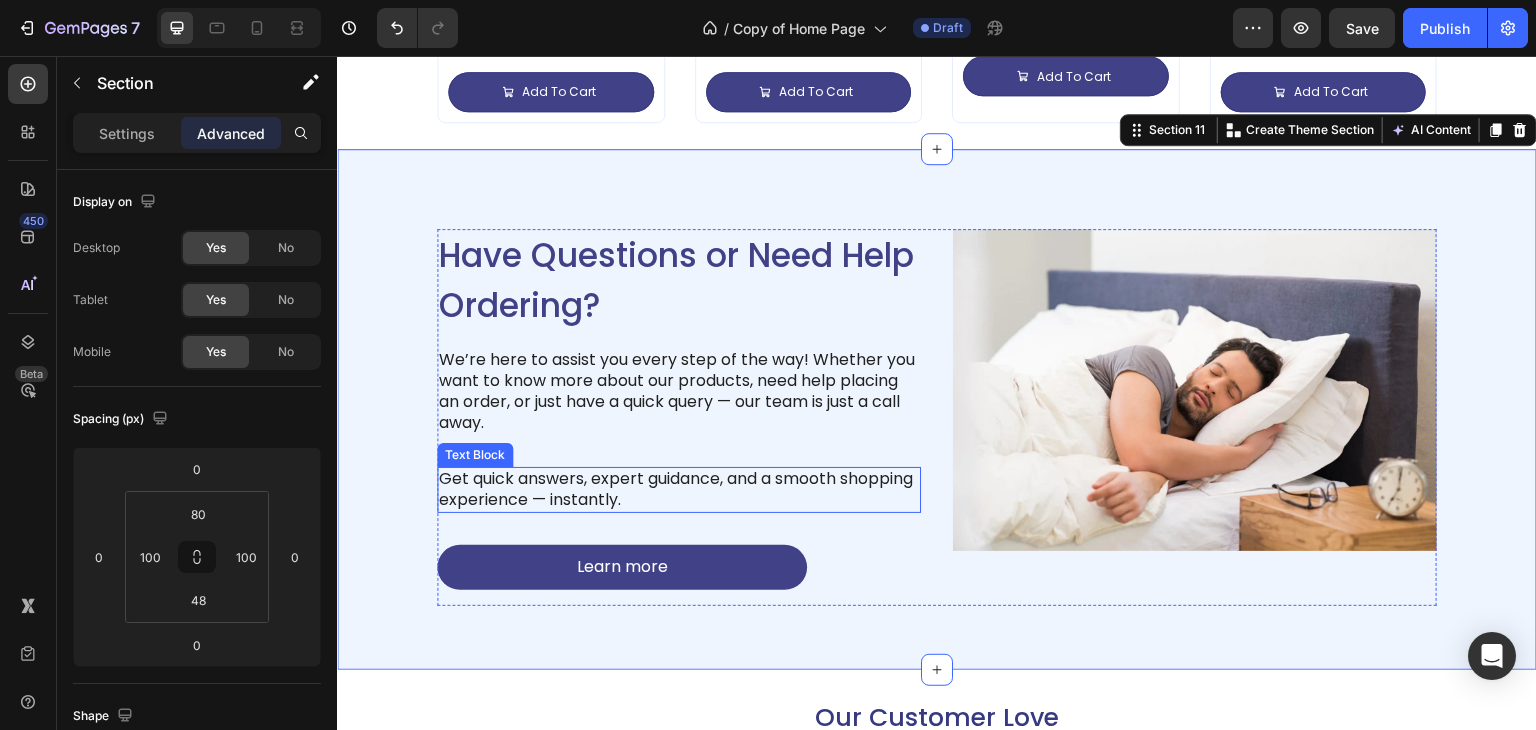 click on "Get quick answers, expert guidance, and a smooth shopping experience — instantly." at bounding box center (679, 490) 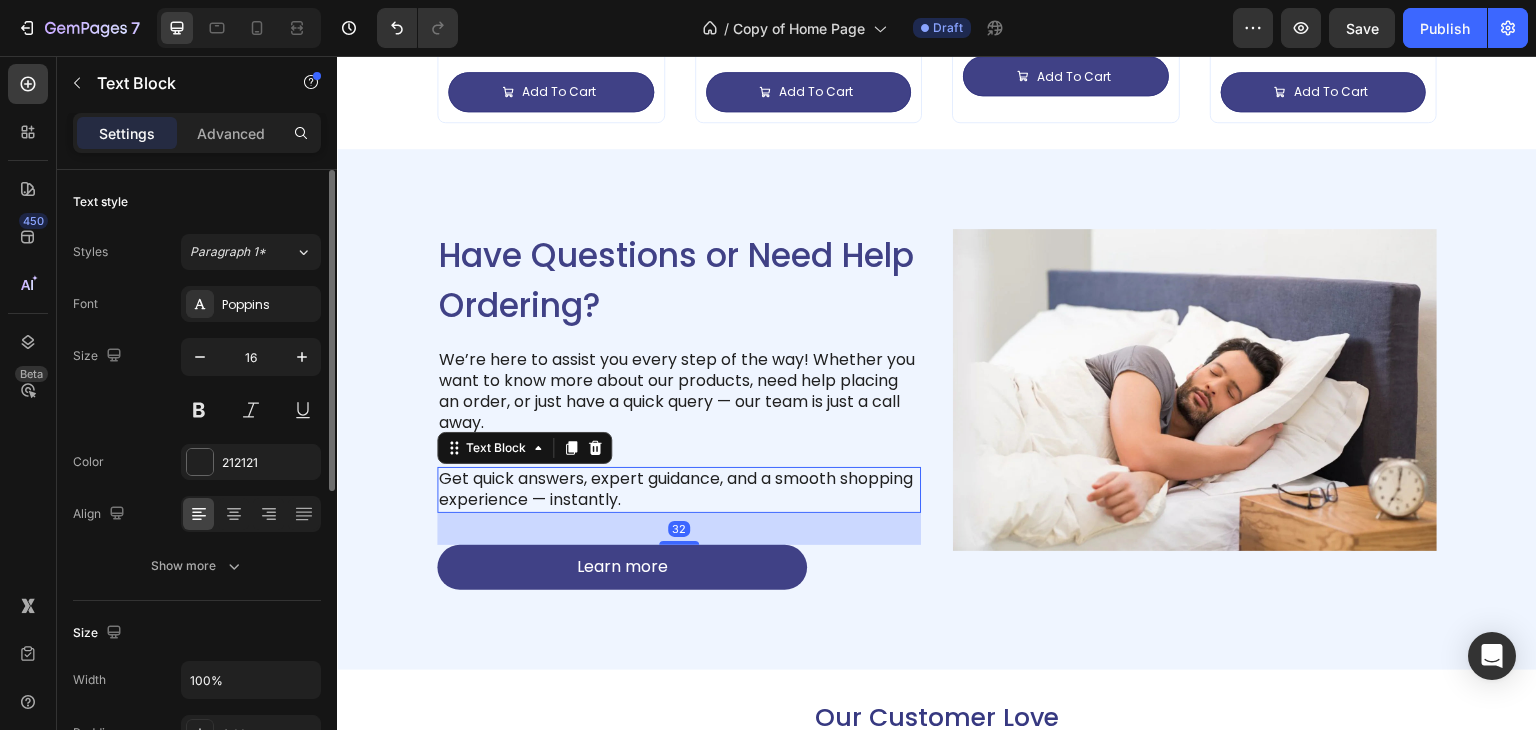 click on "Text style Styles Paragraph 1* Font Poppins Size 16 Color 212121 Align Show more" 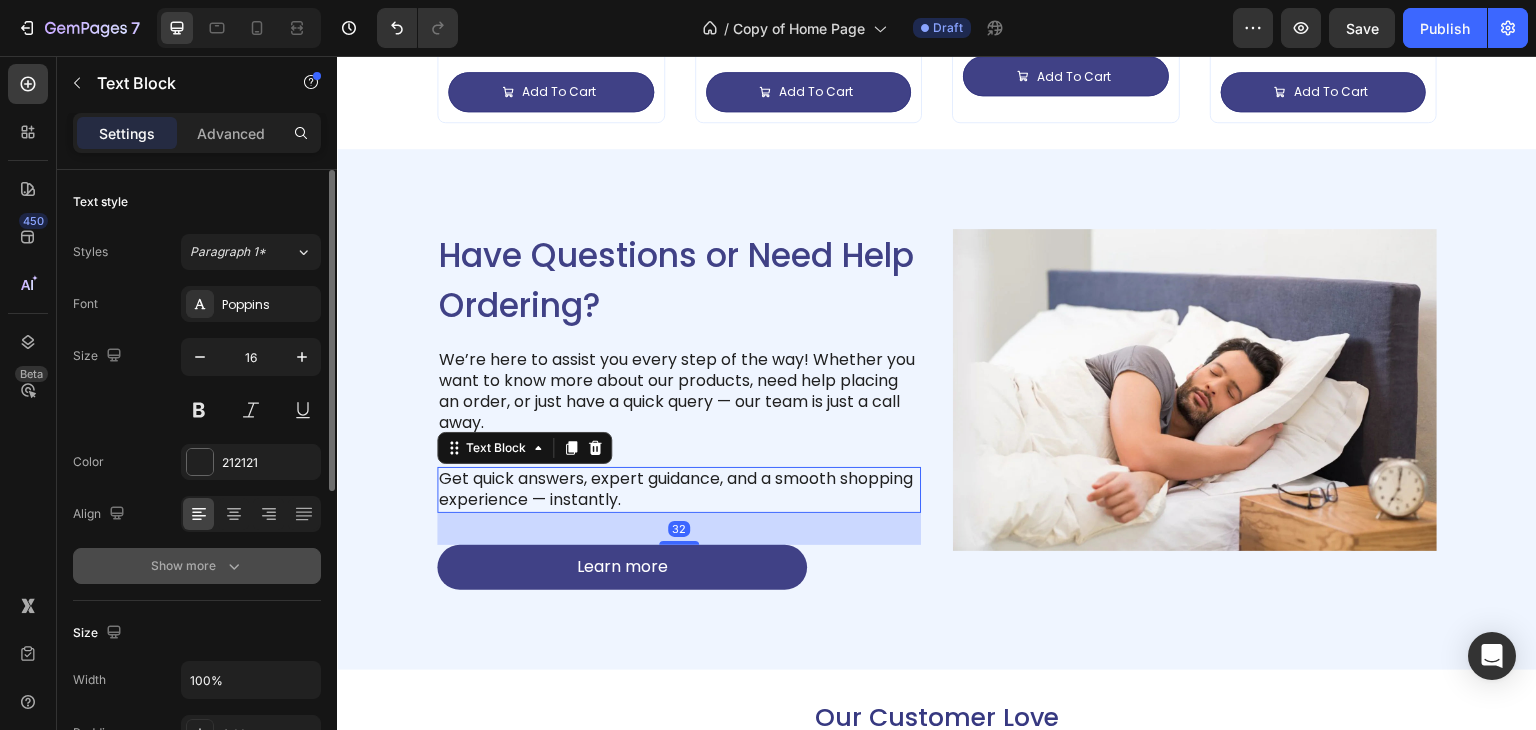 click 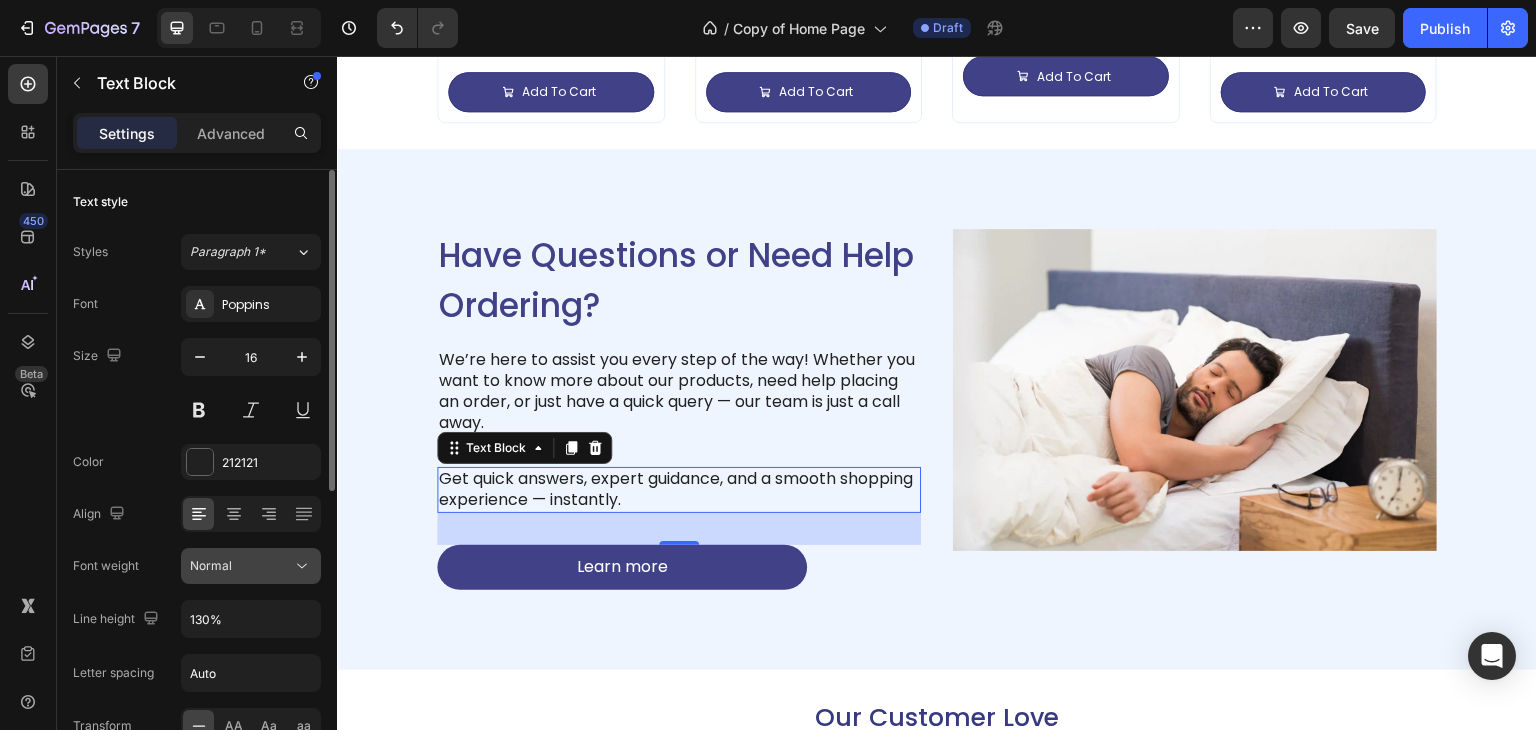 click on "Normal" at bounding box center (241, 566) 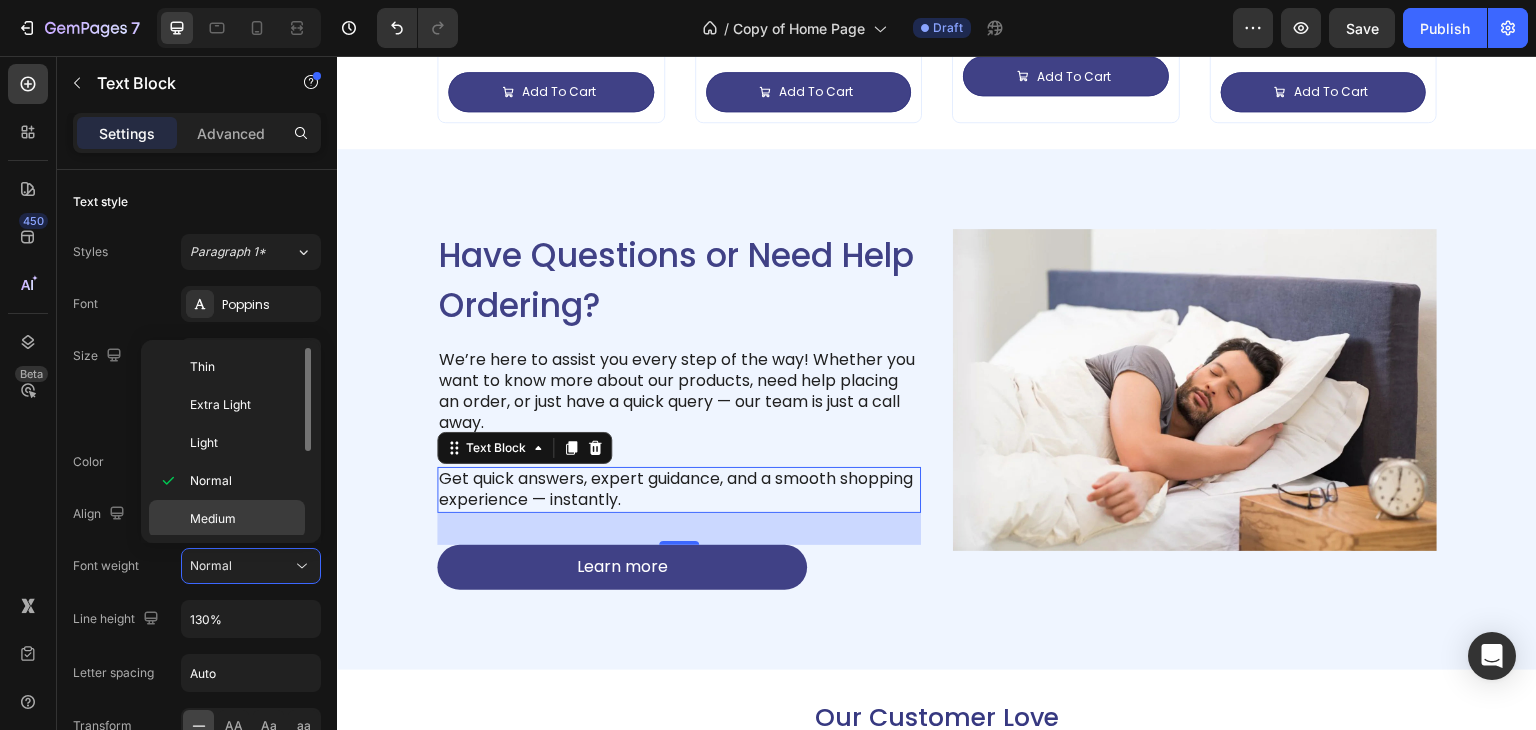 click on "Medium" at bounding box center [213, 519] 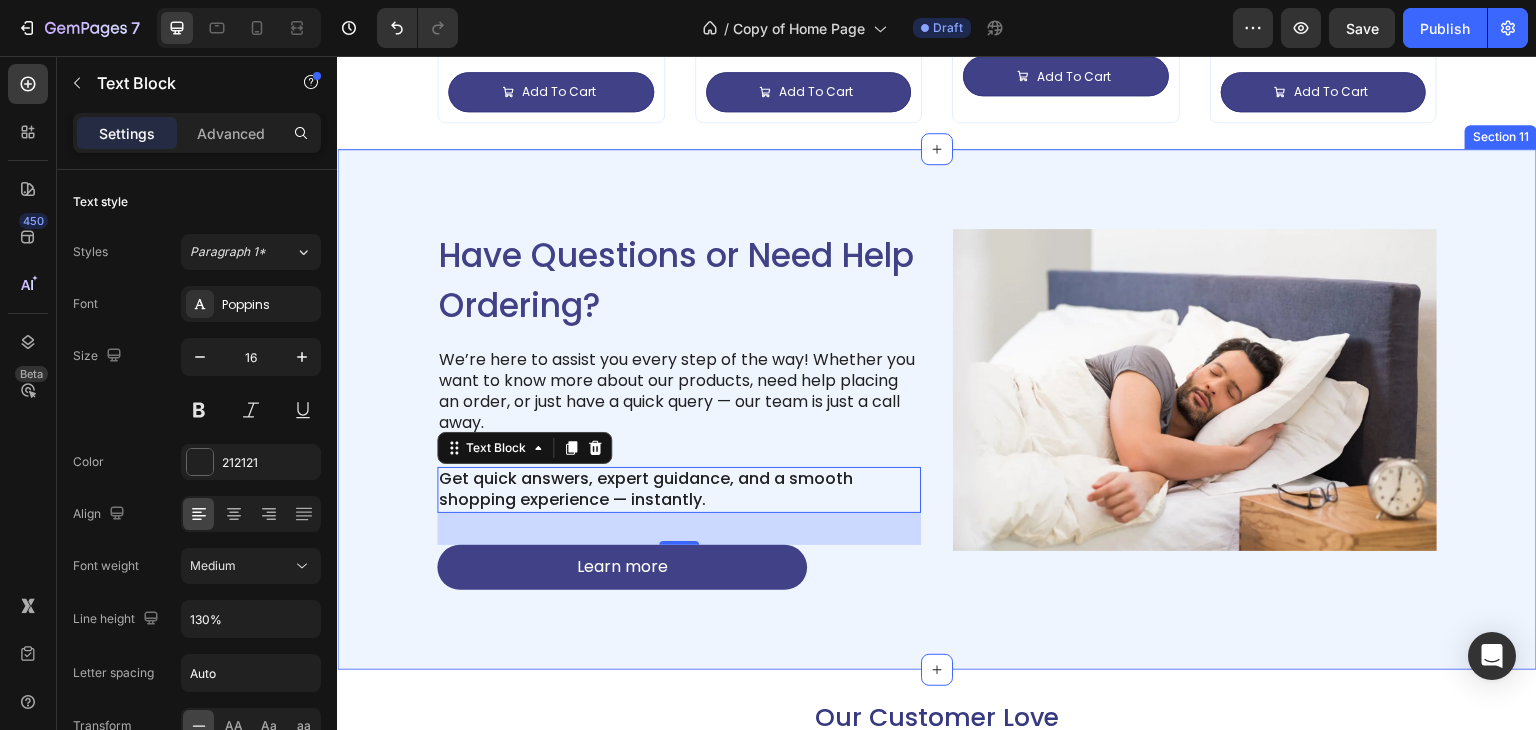 click on "Have Questions or Need Help Ordering? Heading We’re here to assist you every step of the way! Whether you want to know more about our products, need help placing an order, or just have a quick query — our team is just a call away. Text Block Get quick answers, expert guidance, and a smooth shopping experience — instantly. Text Block   32 Learn more Button Image Row Section 11" at bounding box center (937, 409) 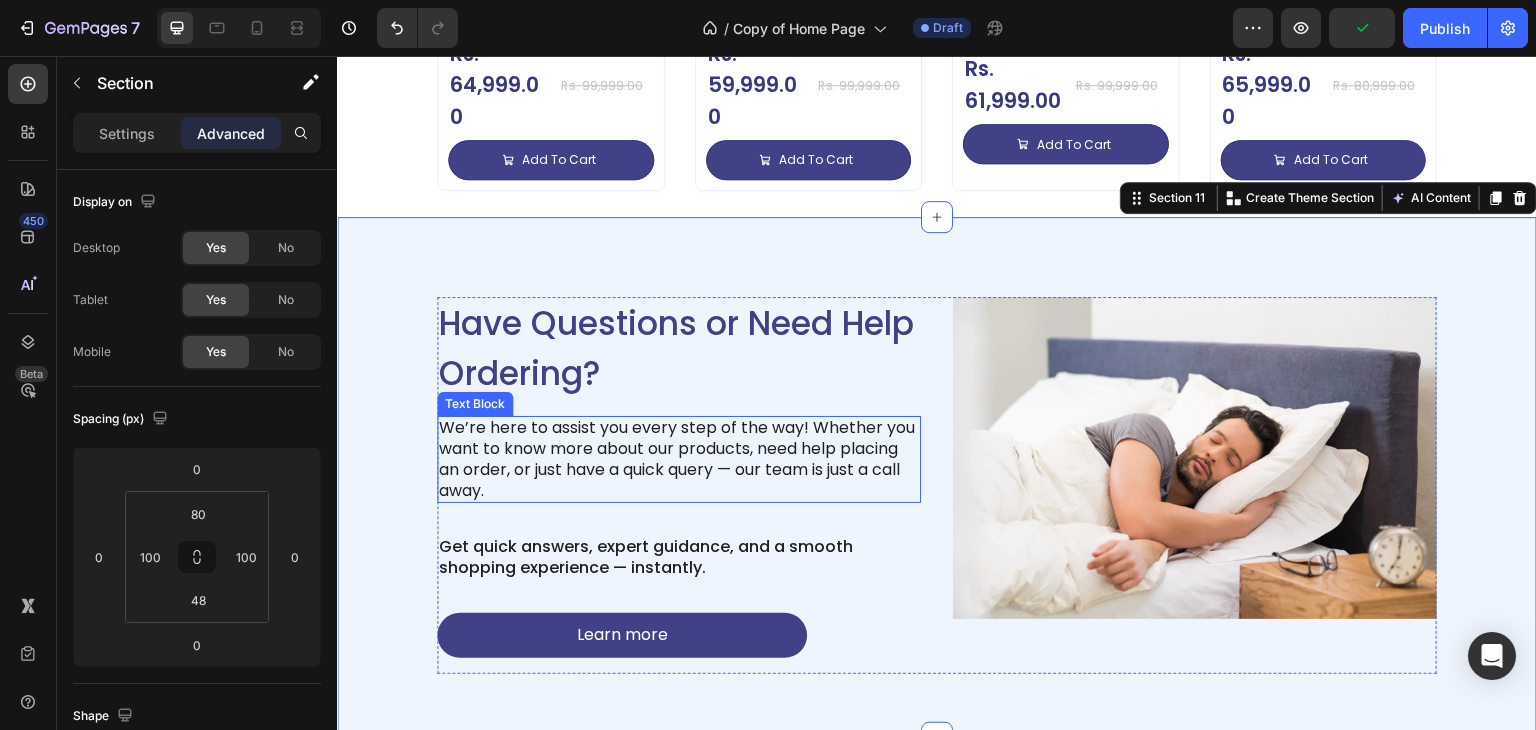 scroll, scrollTop: 4788, scrollLeft: 0, axis: vertical 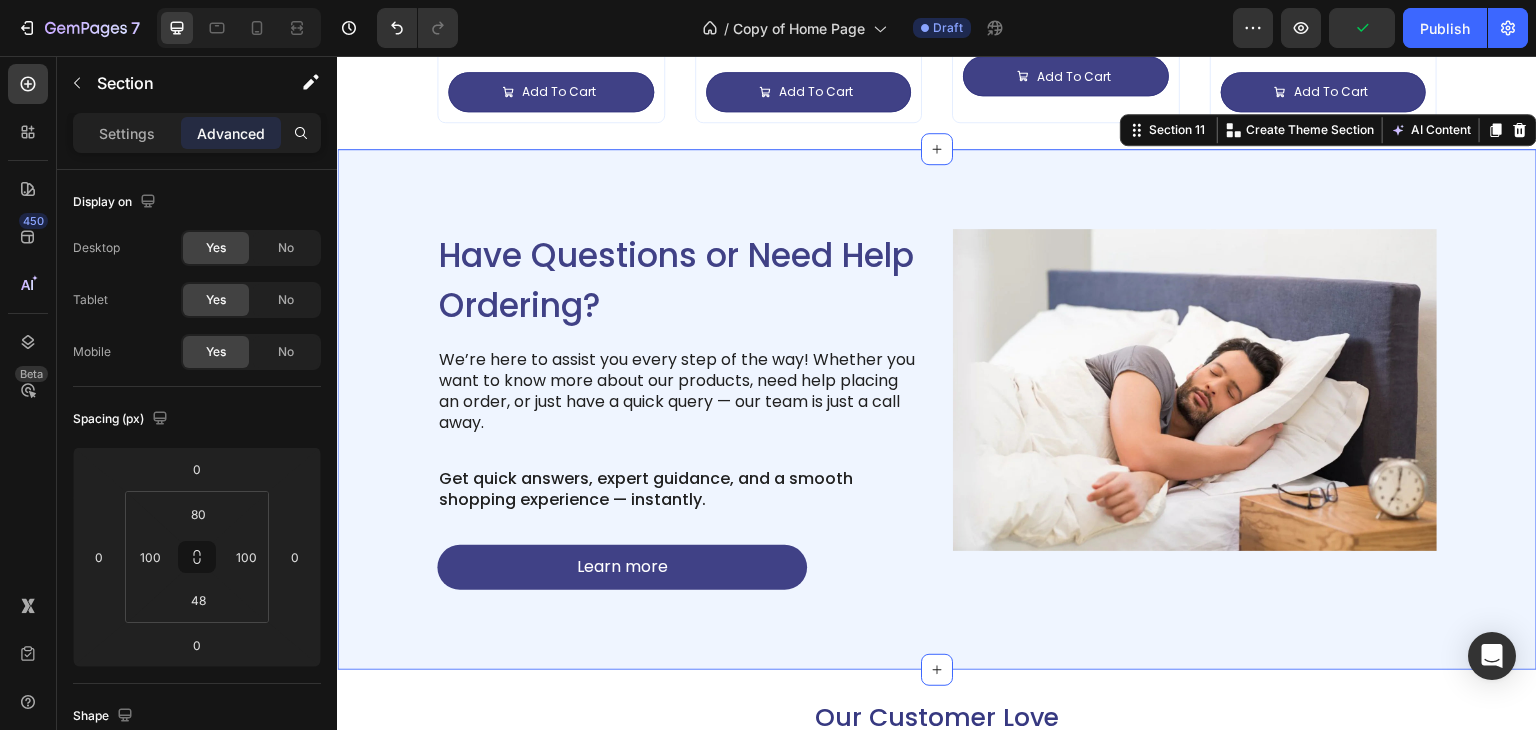 click on "Have Questions or Need Help Ordering? Heading We’re here to assist you every step of the way! Whether you want to know more about our products, need help placing an order, or just have a quick query — our team is just a call away. Text Block Get quick answers, expert guidance, and a smooth shopping experience — instantly. Text Block Learn more Button Image Row Section 11   Create Theme Section AI Content Write with GemAI What would you like to describe here? Tone and Voice Persuasive Product Avenzo Elite Ivory Leatherette Bed Show more Generate" at bounding box center (937, 409) 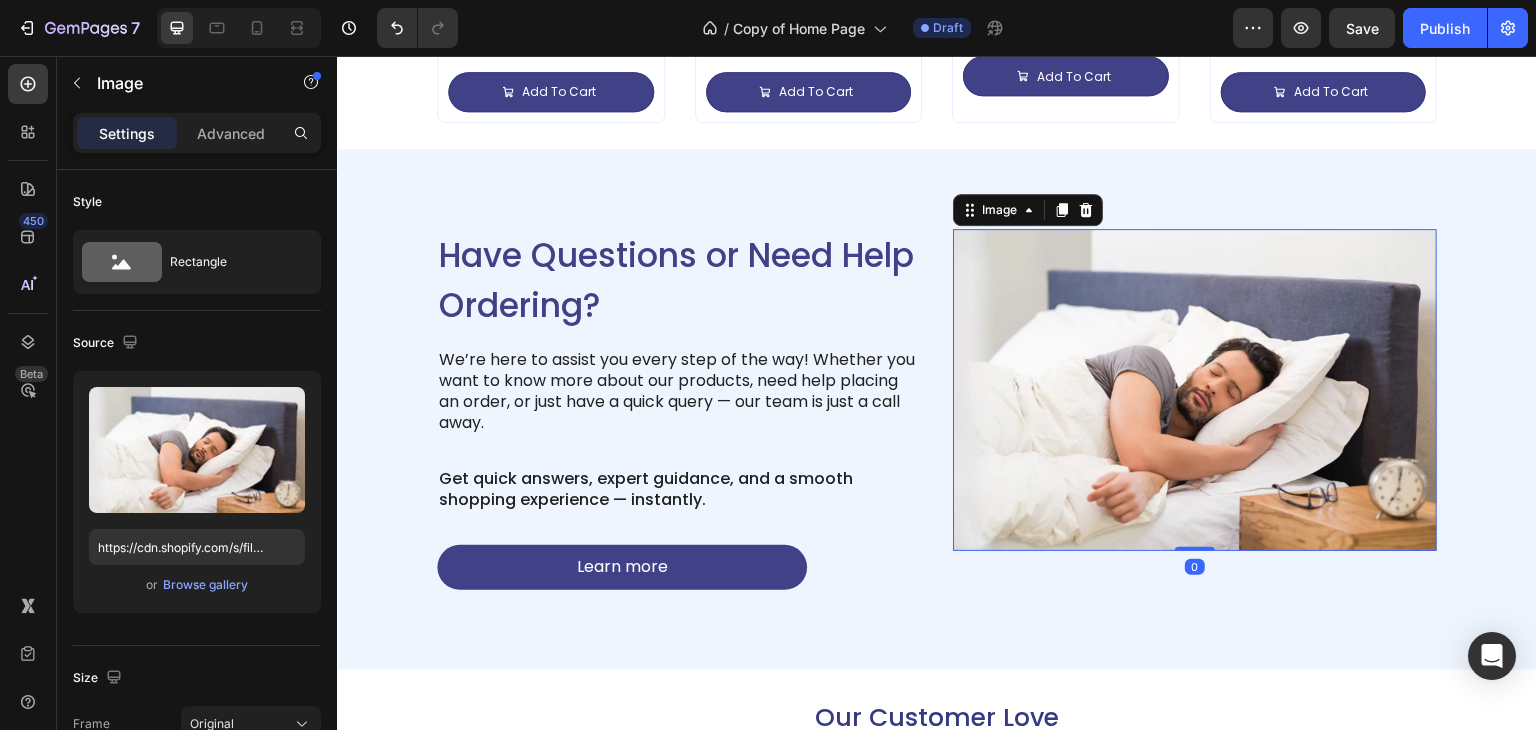 click at bounding box center (1195, 389) 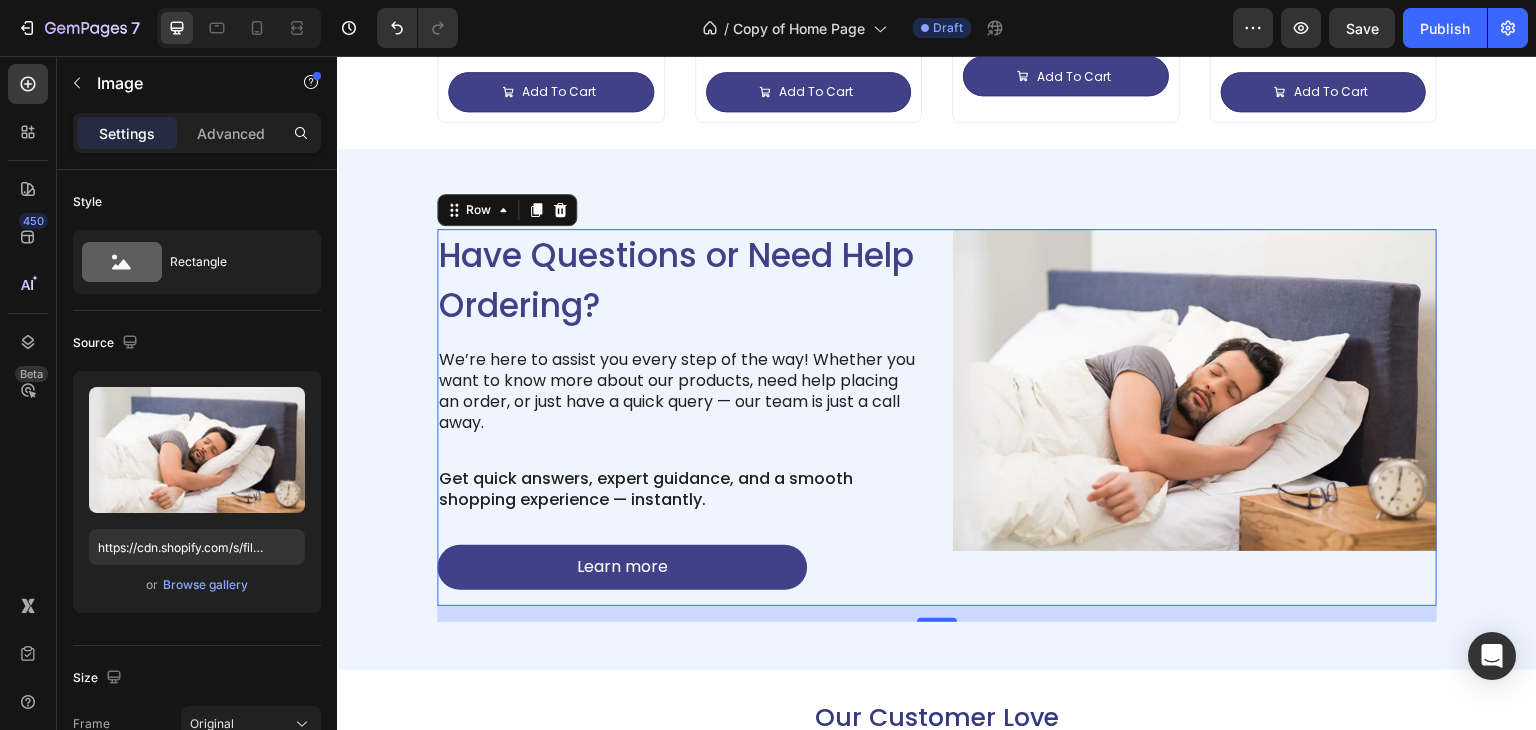 click on "Image" at bounding box center [1195, 417] 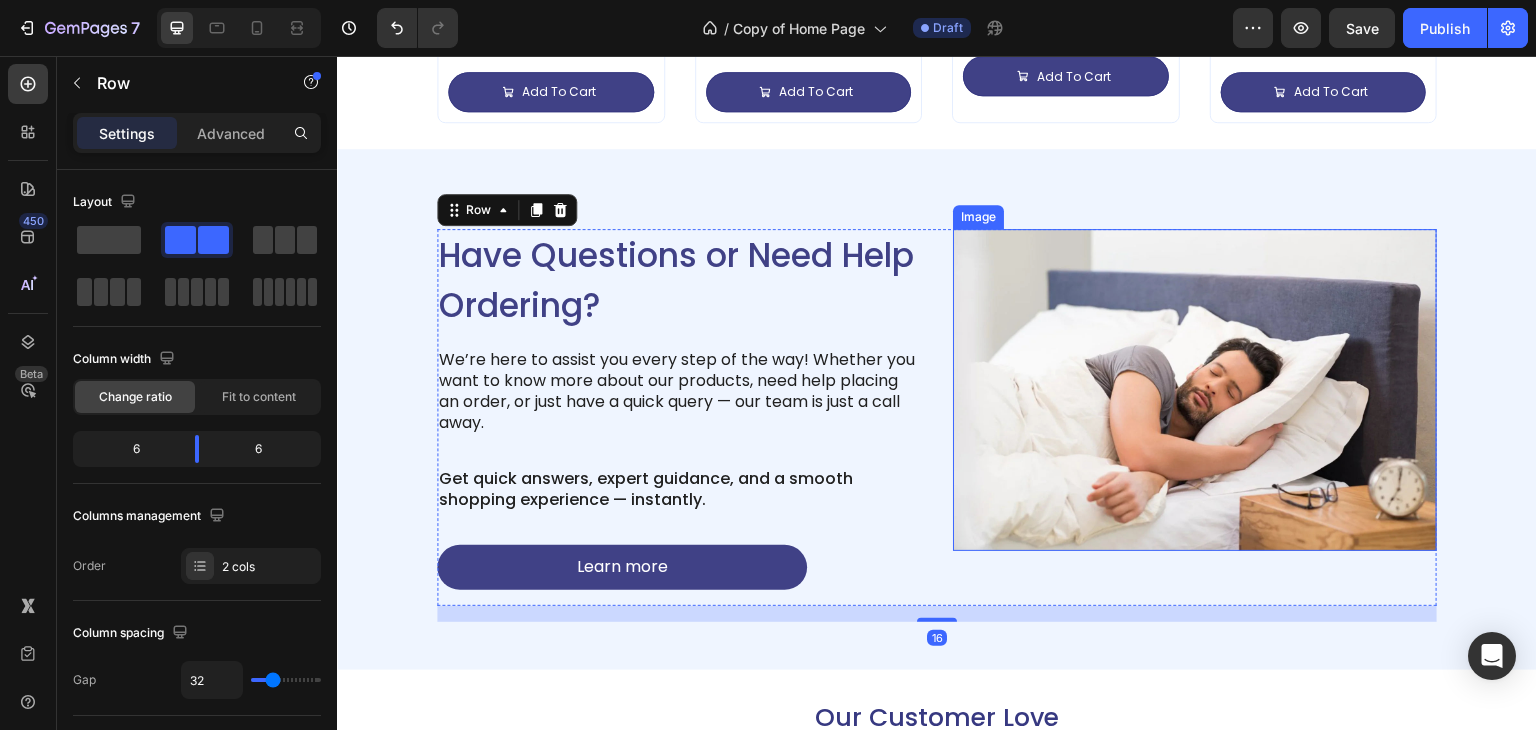 click at bounding box center [1195, 389] 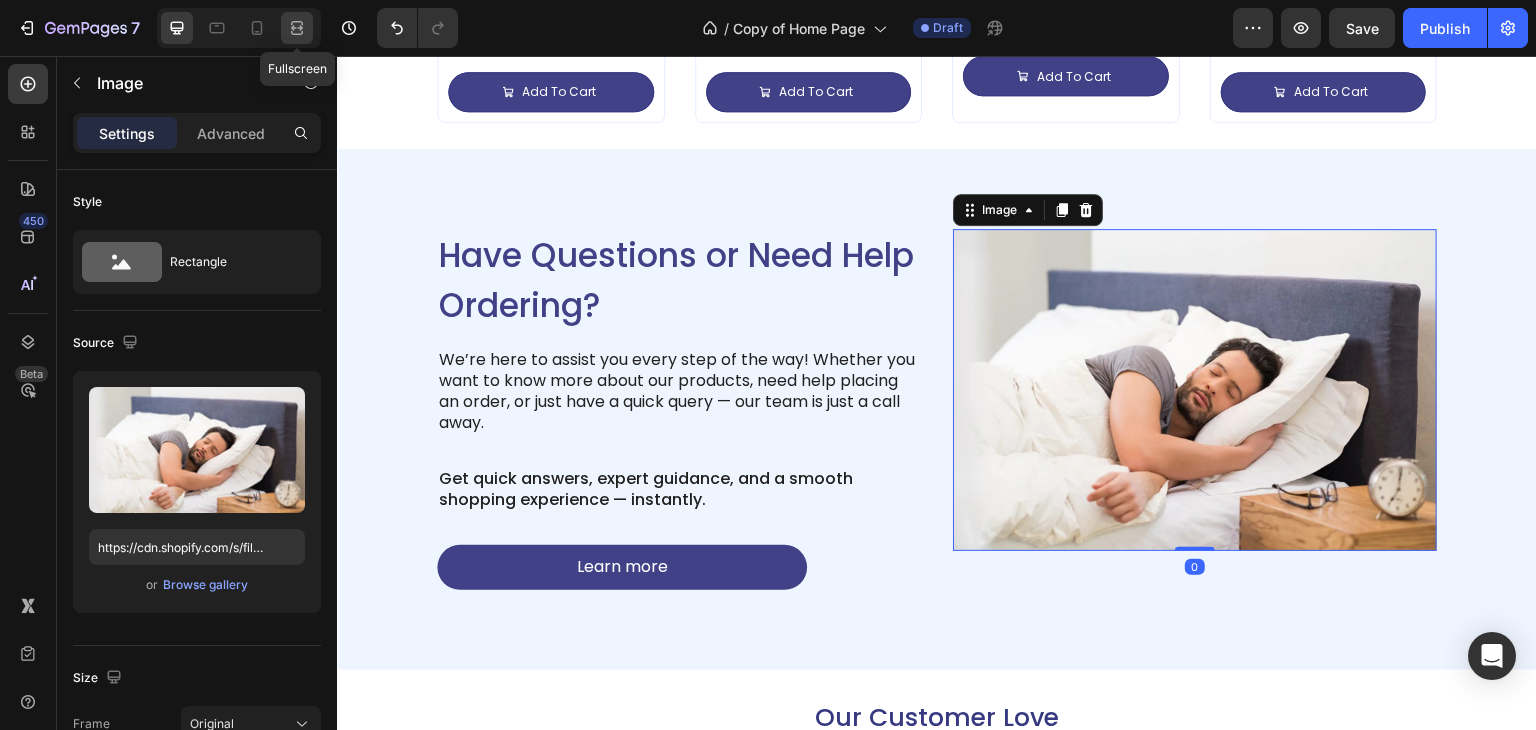 click 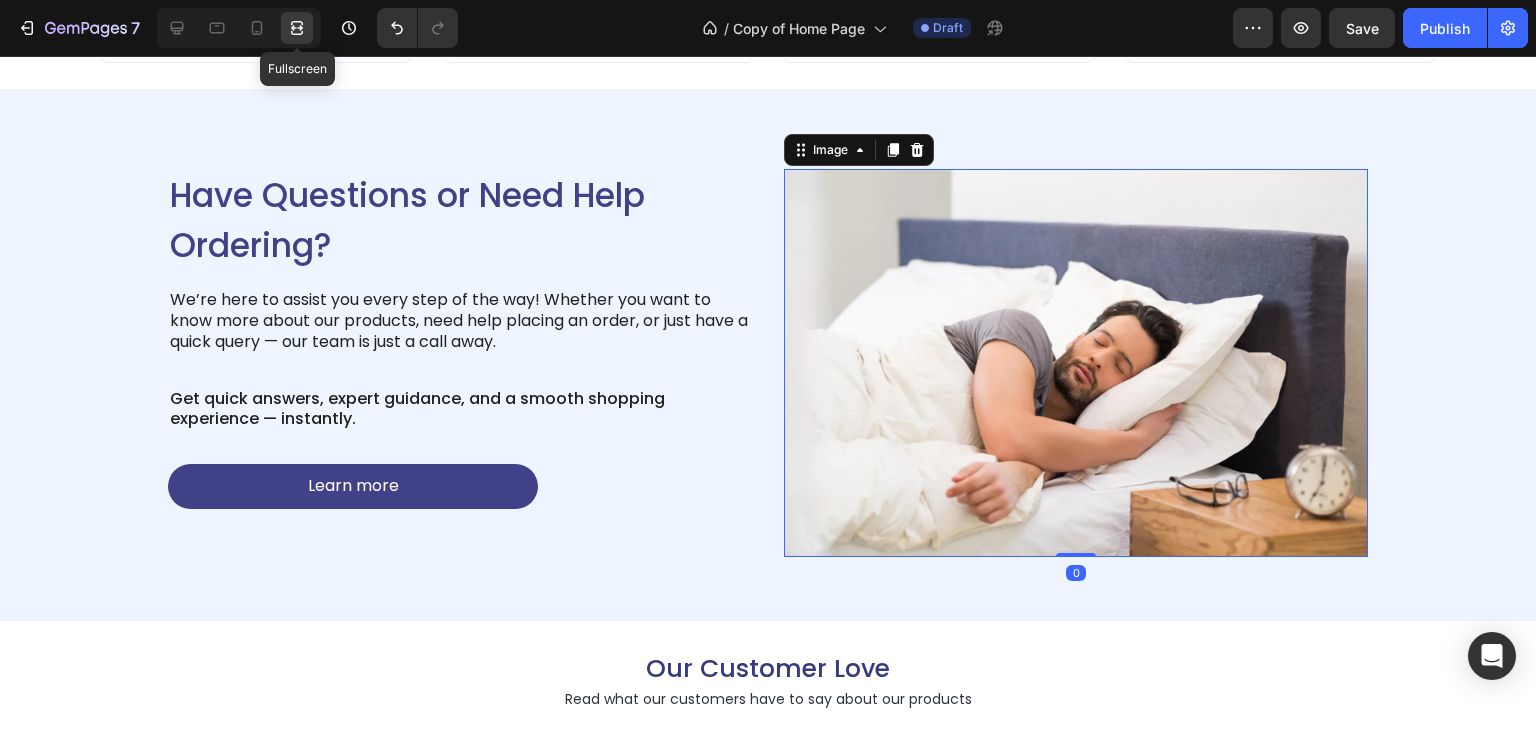 scroll, scrollTop: 4861, scrollLeft: 0, axis: vertical 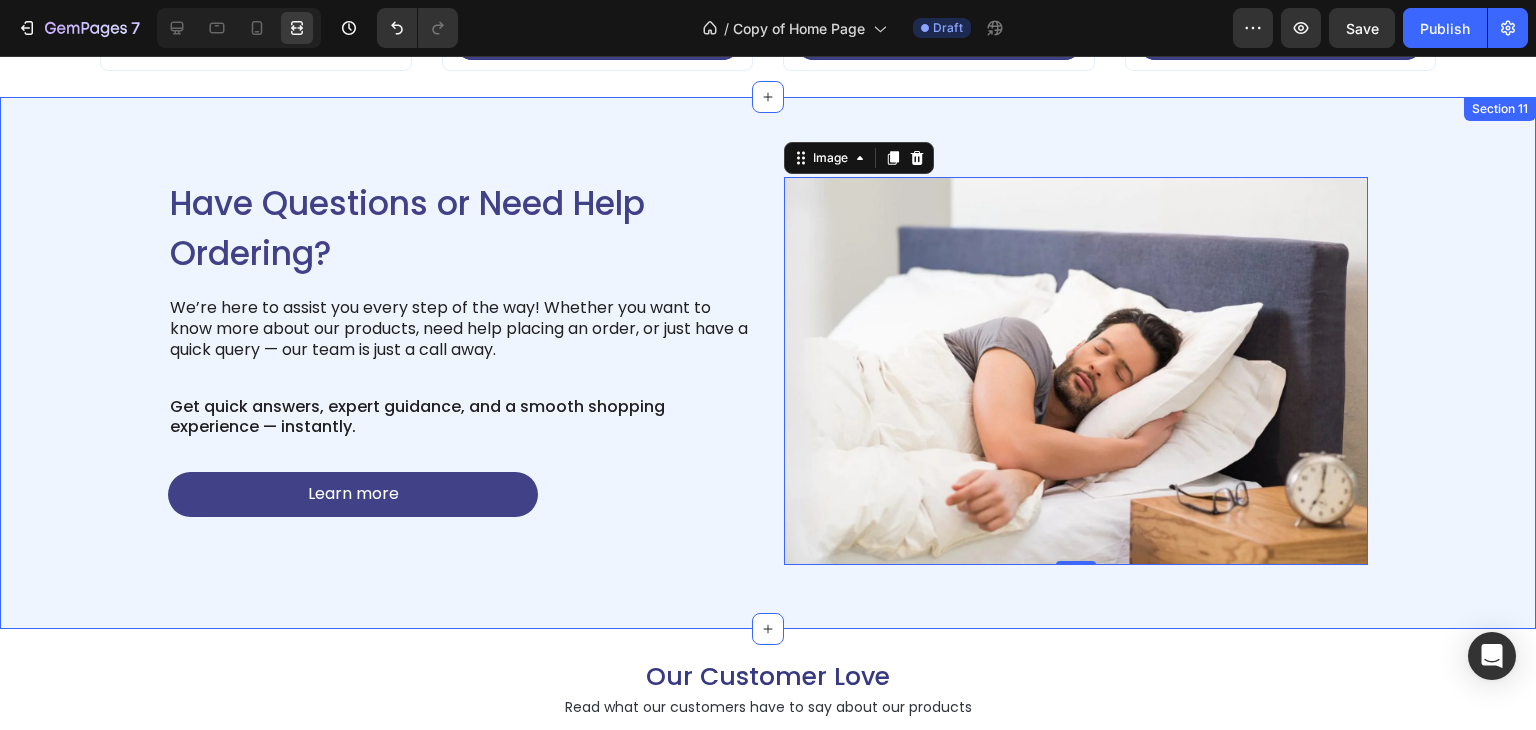 click on "Have Questions or Need Help Ordering? Heading We’re here to assist you every step of the way! Whether you want to know more about our products, need help placing an order, or just have a quick query — our team is just a call away. Text Block Get quick answers, expert guidance, and a smooth shopping experience — instantly. Text Block Learn more Button Image   0 Row Section 11" at bounding box center (768, 363) 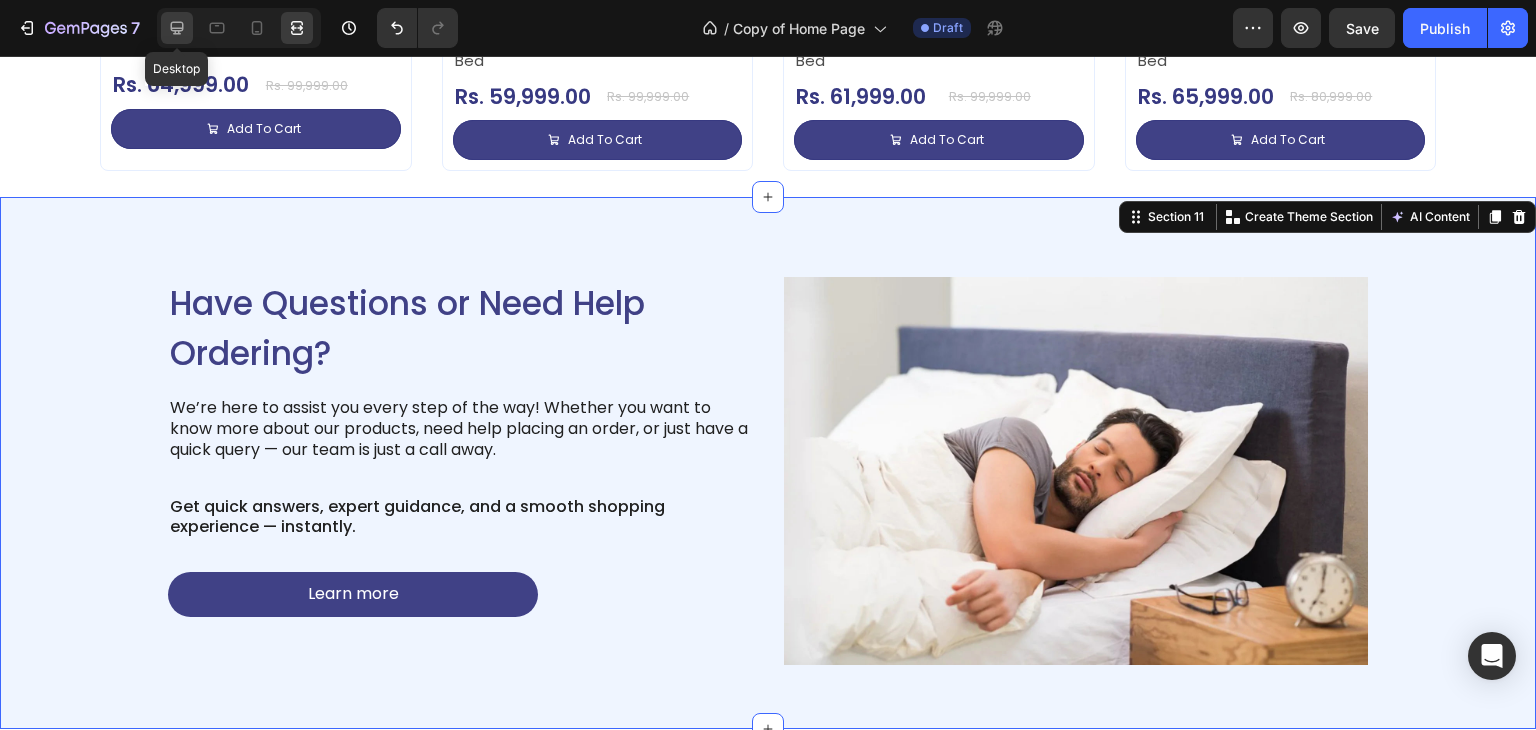 click 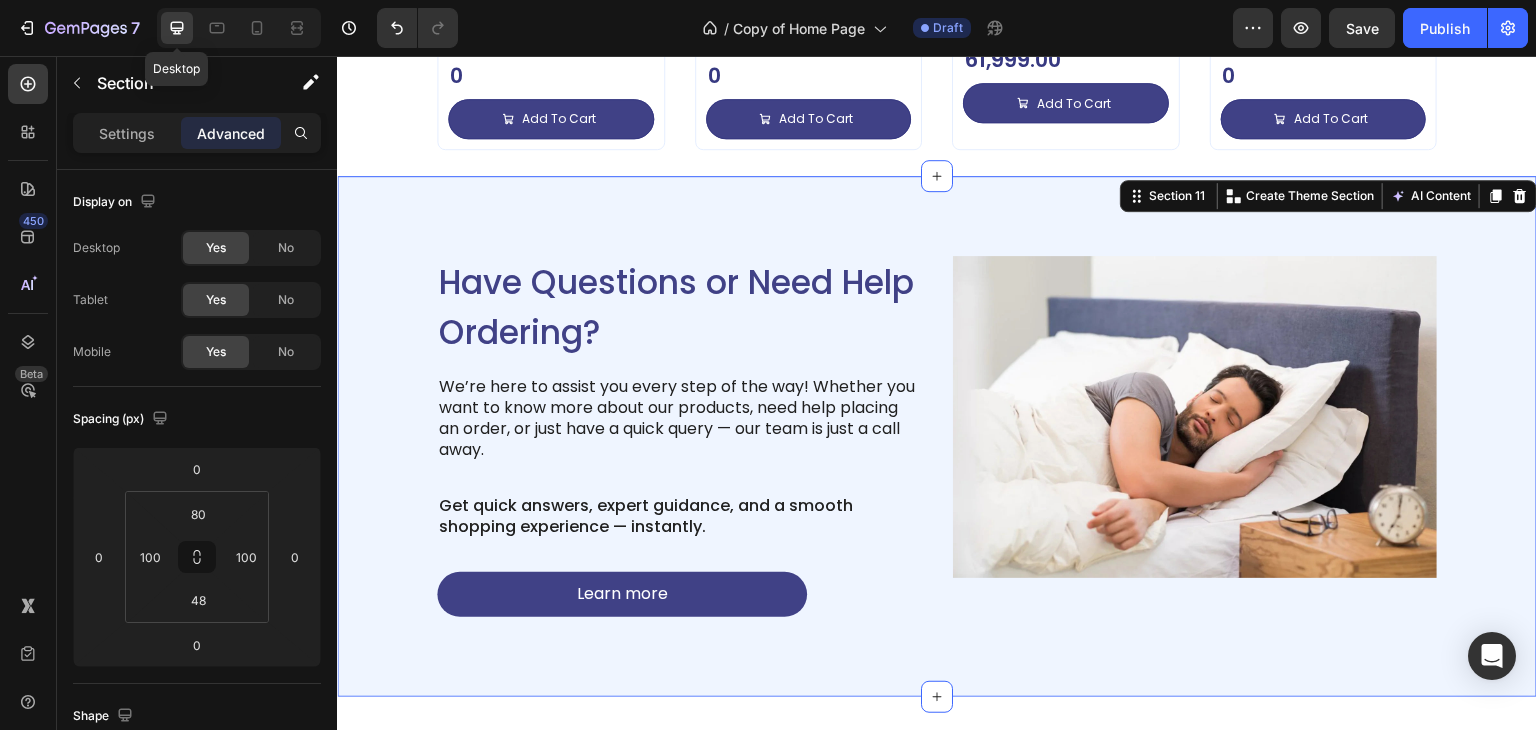scroll, scrollTop: 4666, scrollLeft: 0, axis: vertical 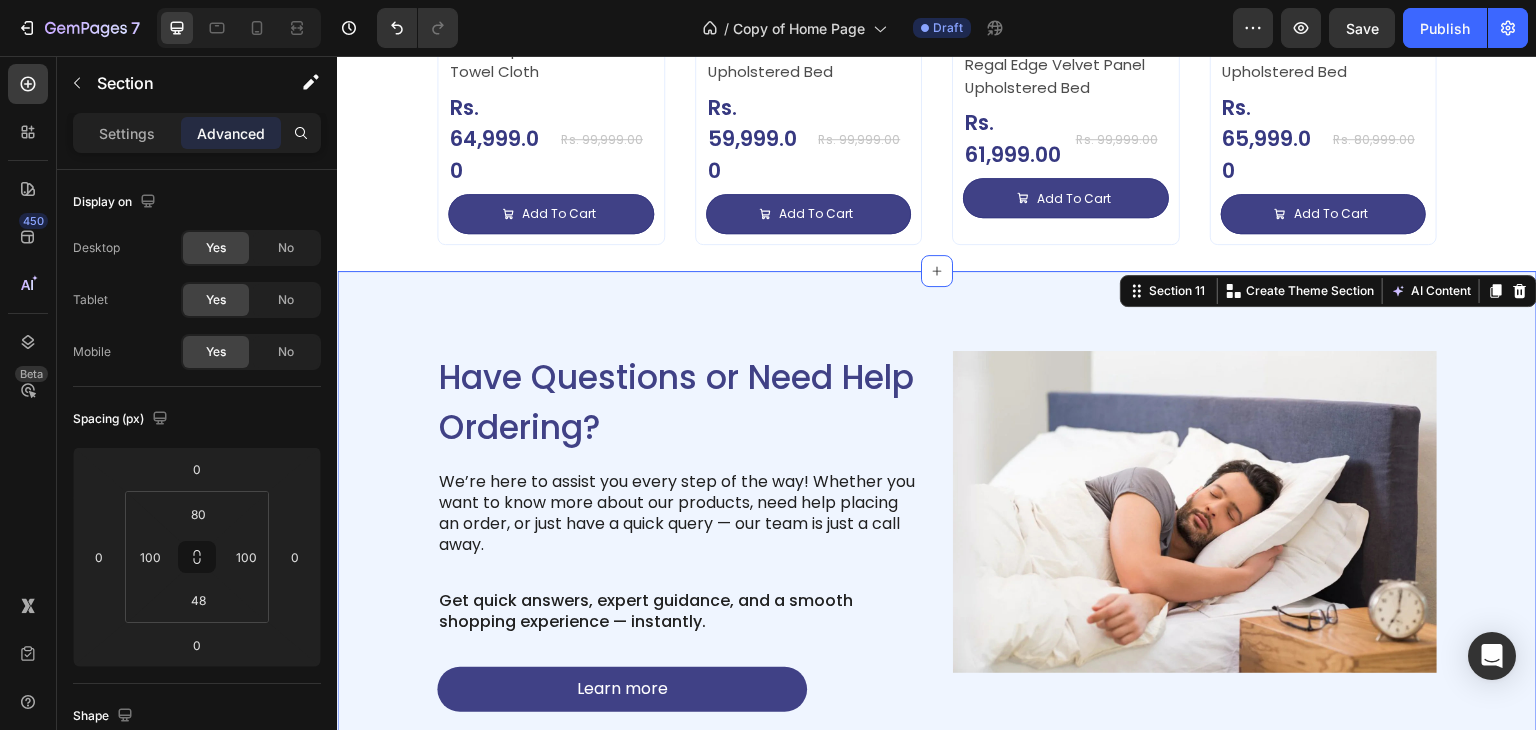 click on "Have Questions or Need Help Ordering? Heading We’re here to assist you every step of the way! Whether you want to know more about our products, need help placing an order, or just have a quick query — our team is just a call away. Text Block Get quick answers, expert guidance, and a smooth shopping experience — instantly. Text Block Learn more Button Image Row Section 11   Create Theme Section AI Content Write with GemAI What would you like to describe here? Tone and Voice Persuasive Product Avenzo Elite Ivory Leatherette Bed Show more Generate" at bounding box center [937, 531] 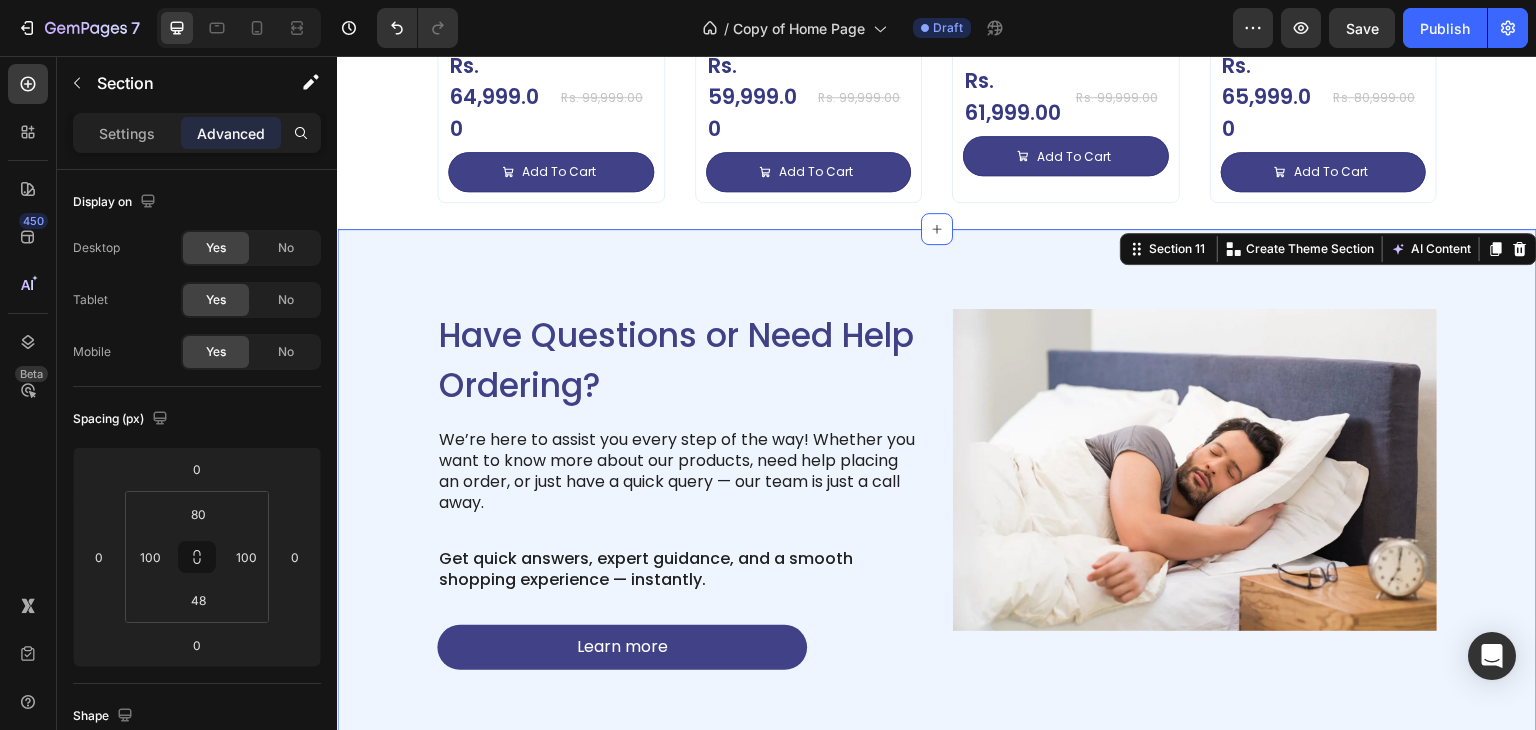 scroll, scrollTop: 4766, scrollLeft: 0, axis: vertical 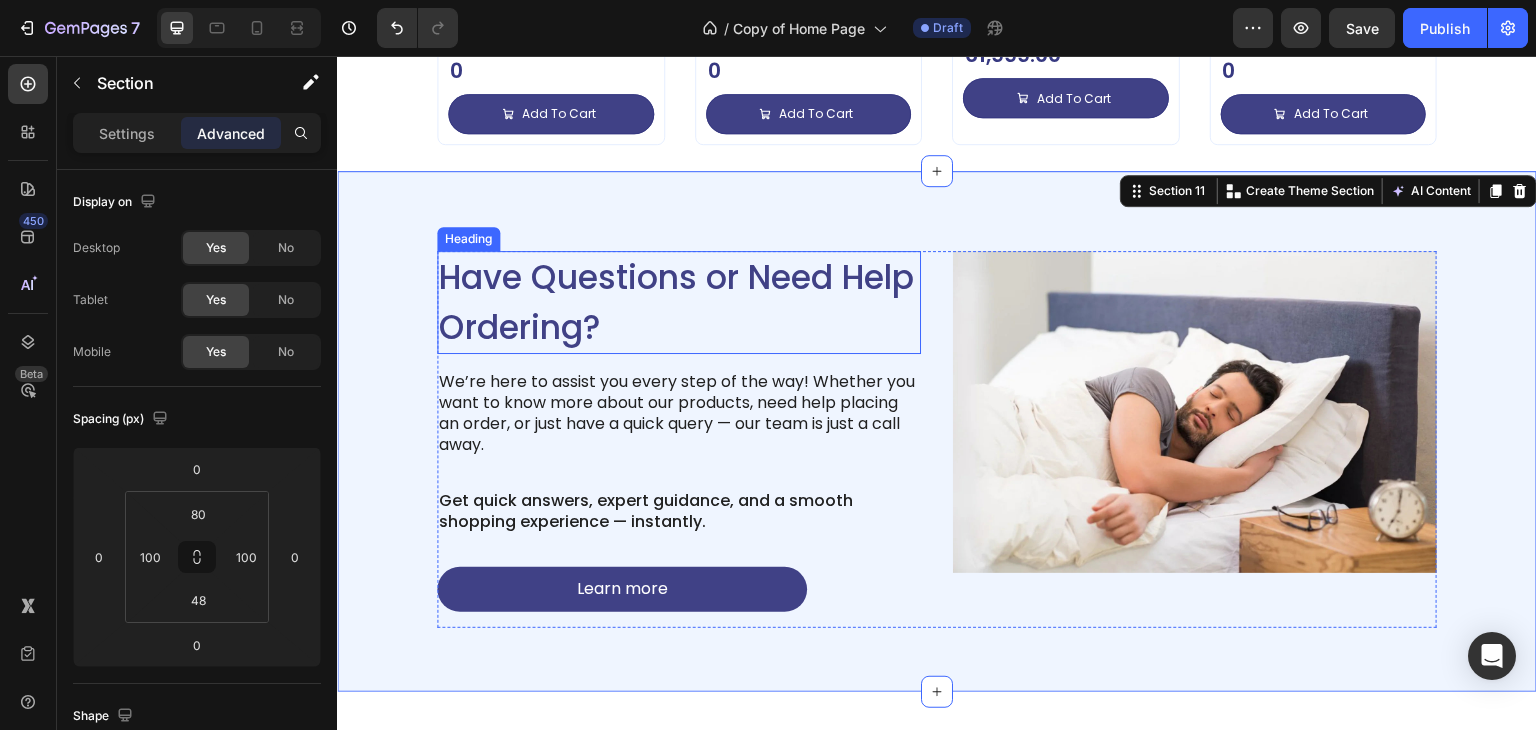 click on "Have Questions or Need Help Ordering?" at bounding box center (679, 302) 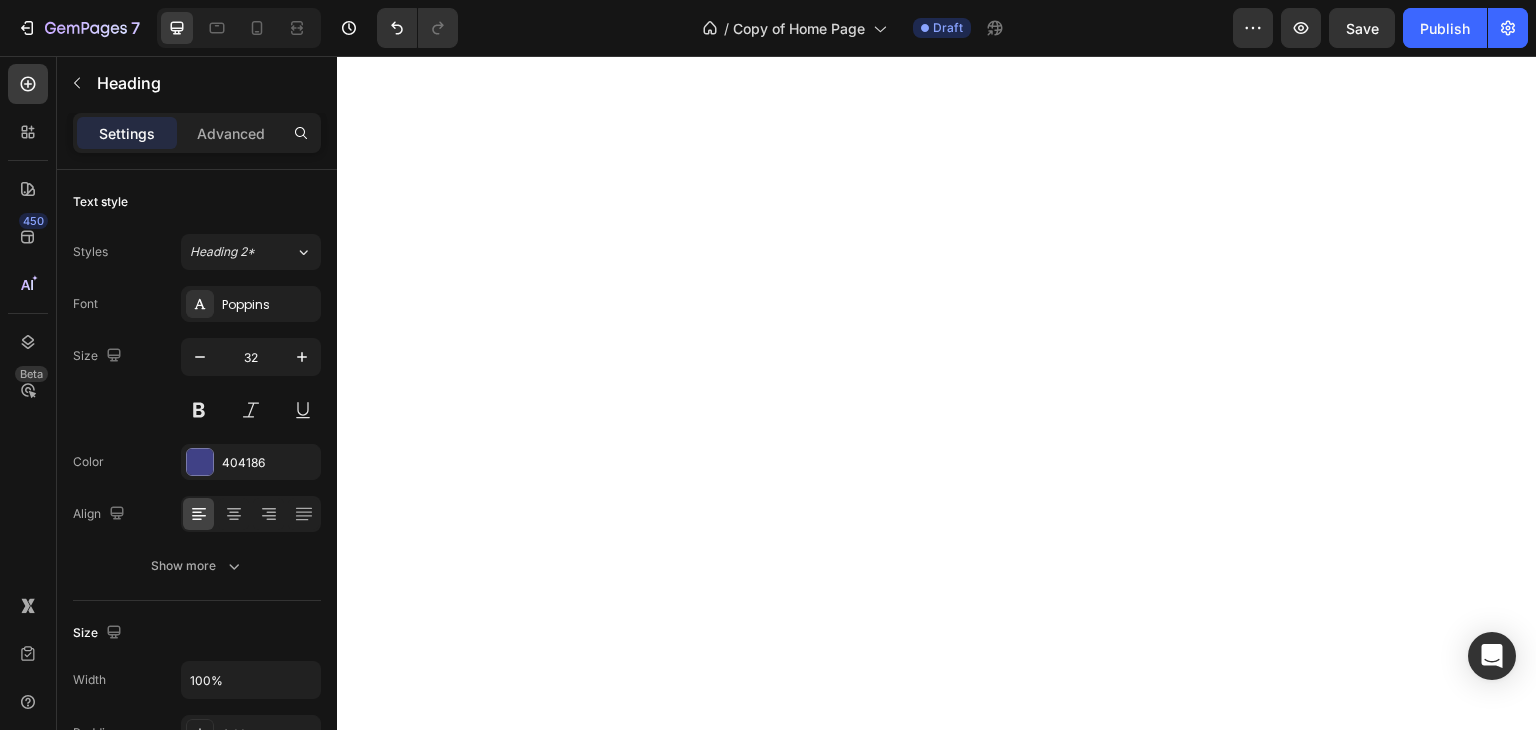 scroll, scrollTop: 0, scrollLeft: 0, axis: both 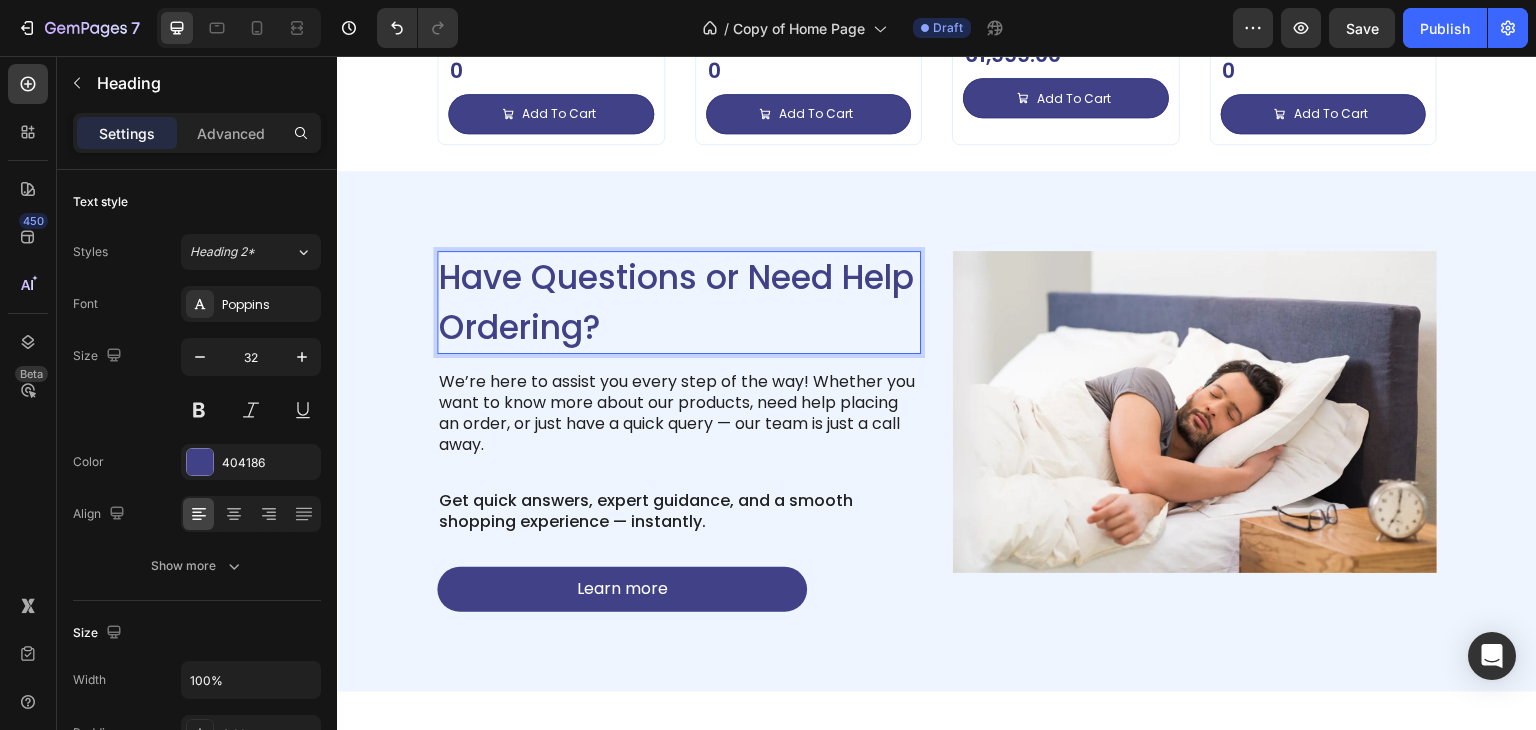 click on "Have Questions or Need Help Ordering?" at bounding box center [679, 302] 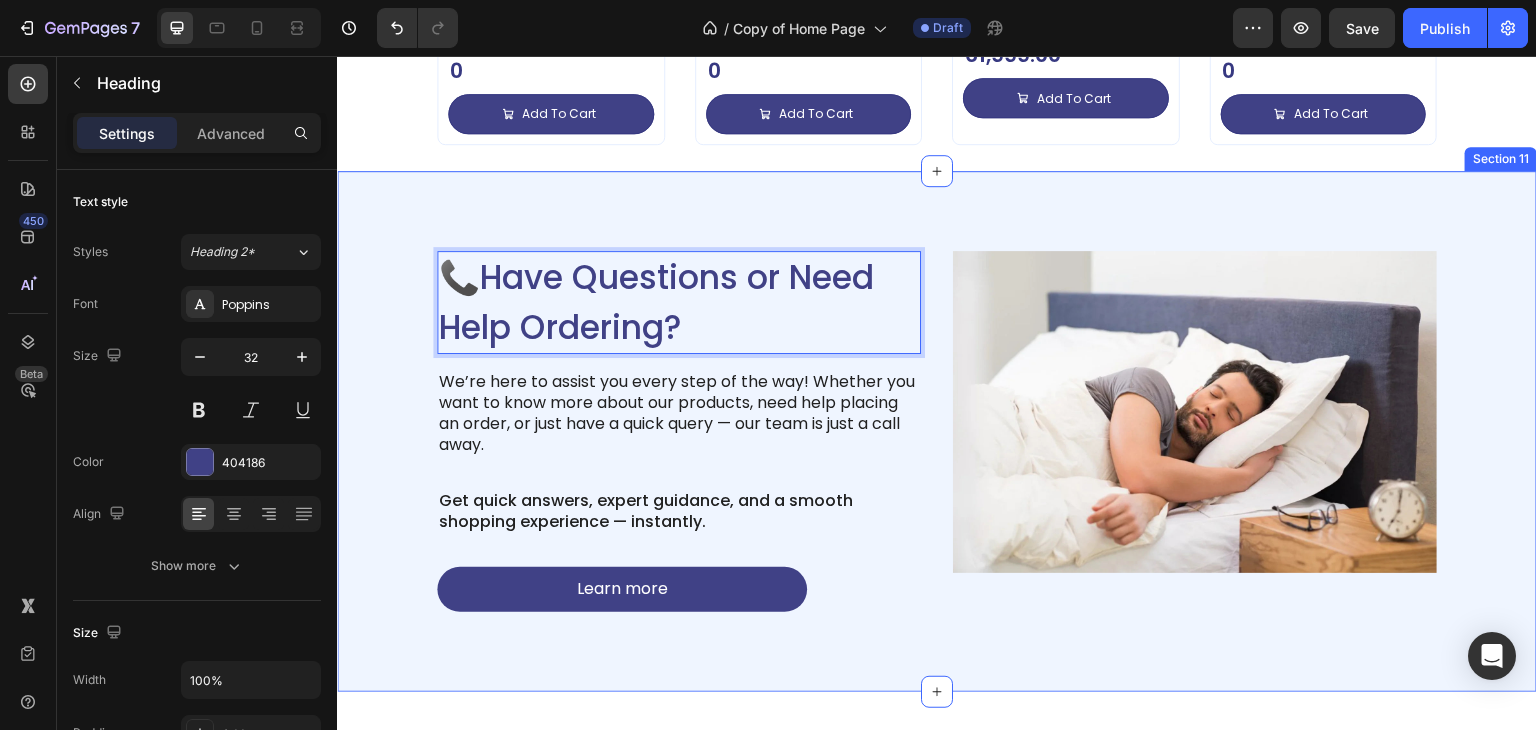 click on "📞Have Questions or Need Help Ordering? Heading   16 We’re here to assist you every step of the way! Whether you want to know more about our products, need help placing an order, or just have a quick query — our team is just a call away. Text Block Get quick answers, expert guidance, and a smooth shopping experience — instantly. Text Block Learn more Button Image Row Section 11" at bounding box center [937, 431] 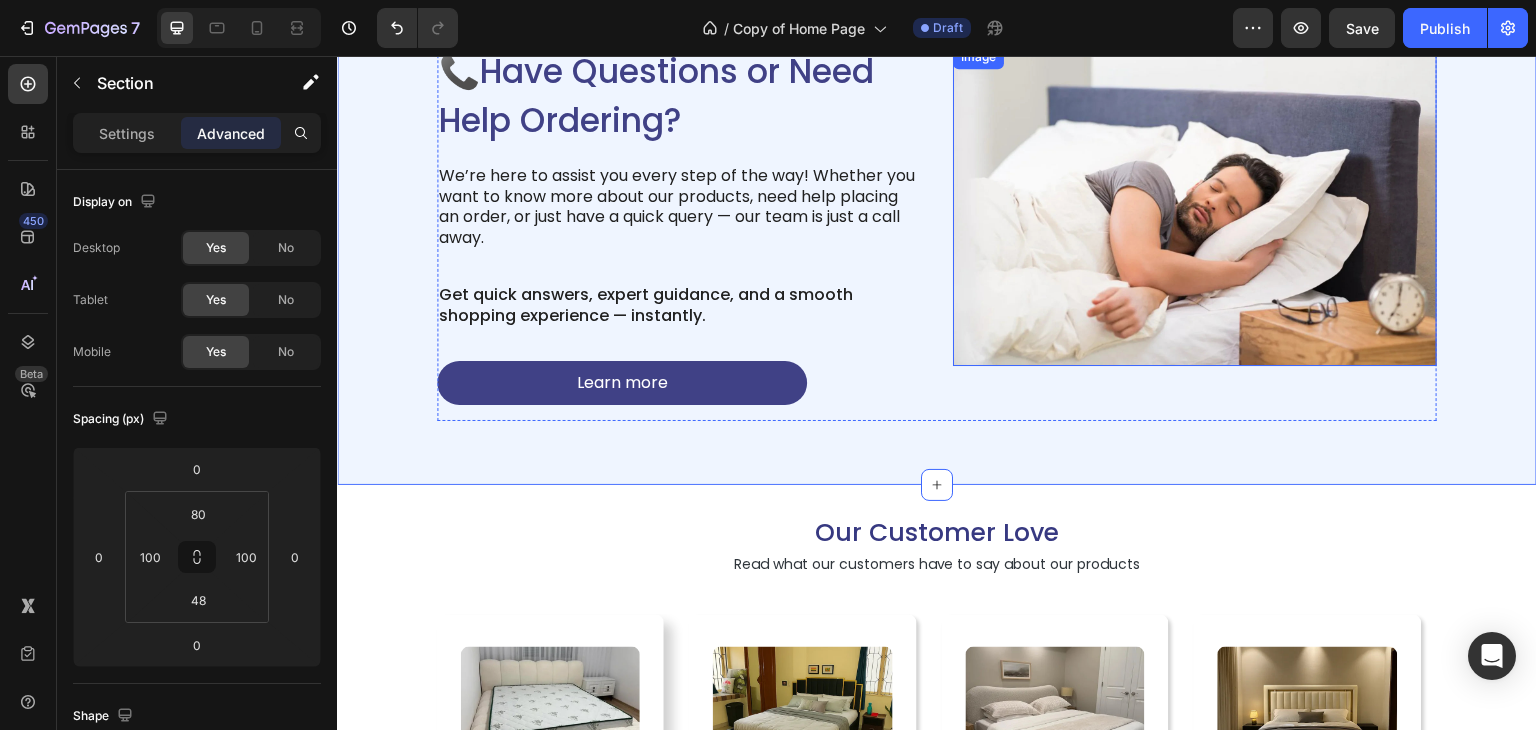 scroll, scrollTop: 4704, scrollLeft: 0, axis: vertical 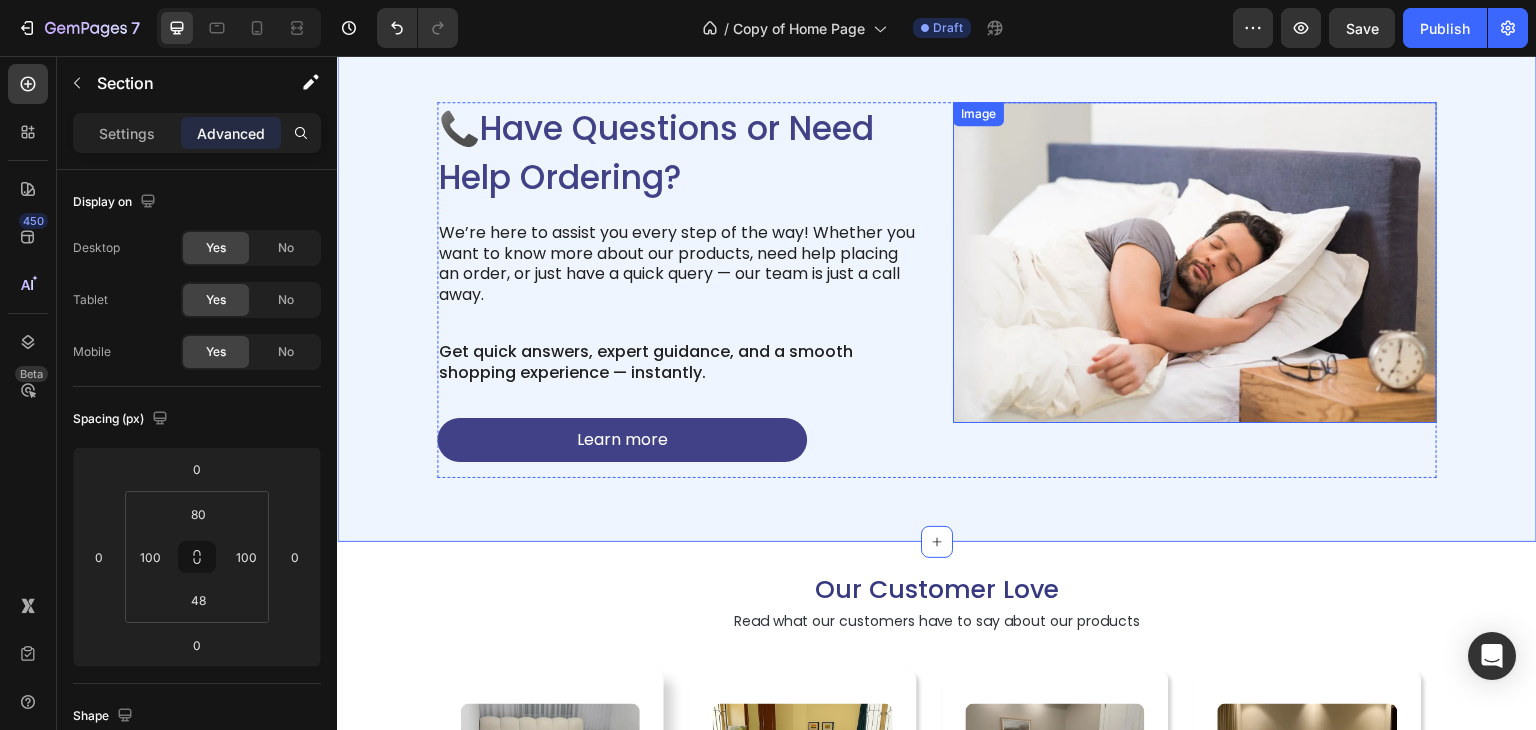 click at bounding box center [1195, 262] 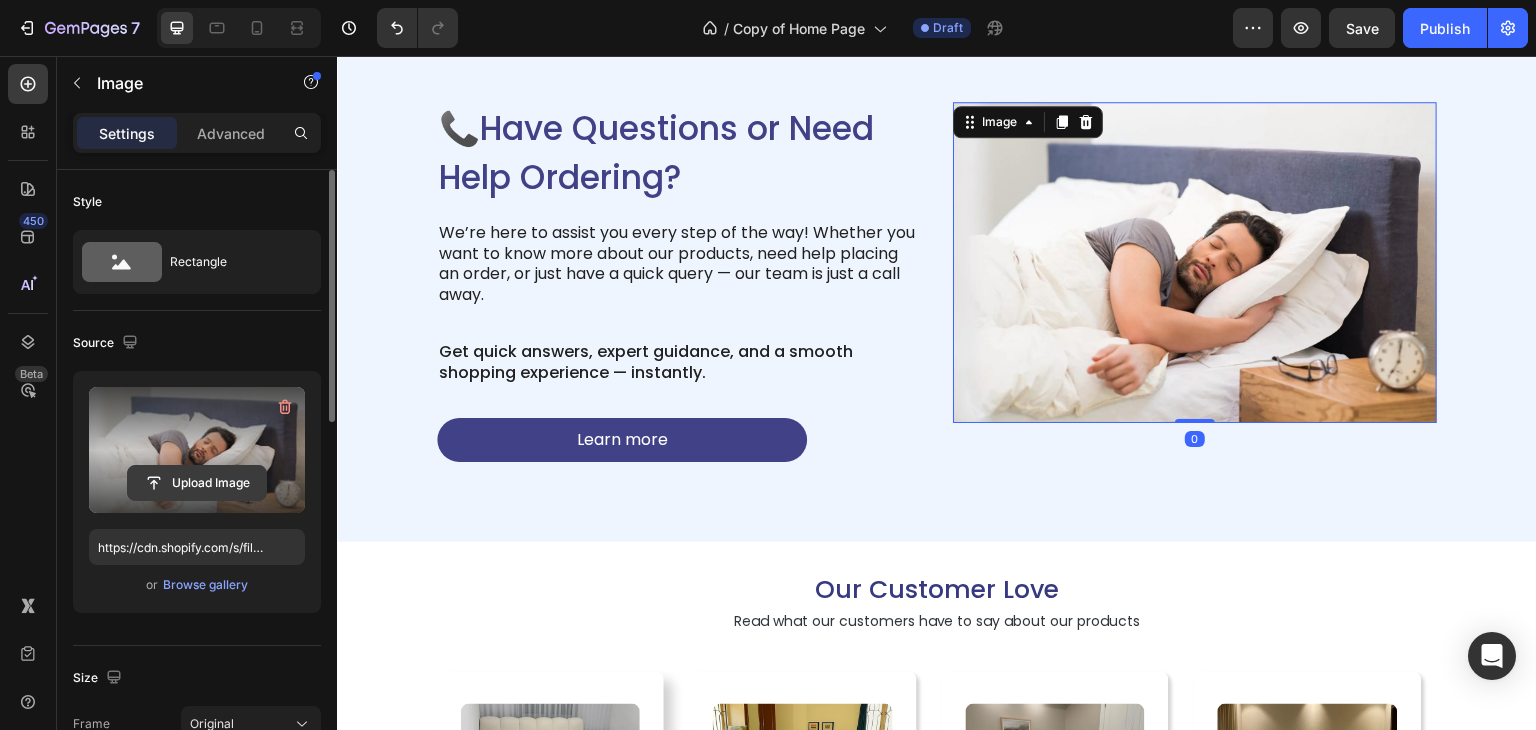click 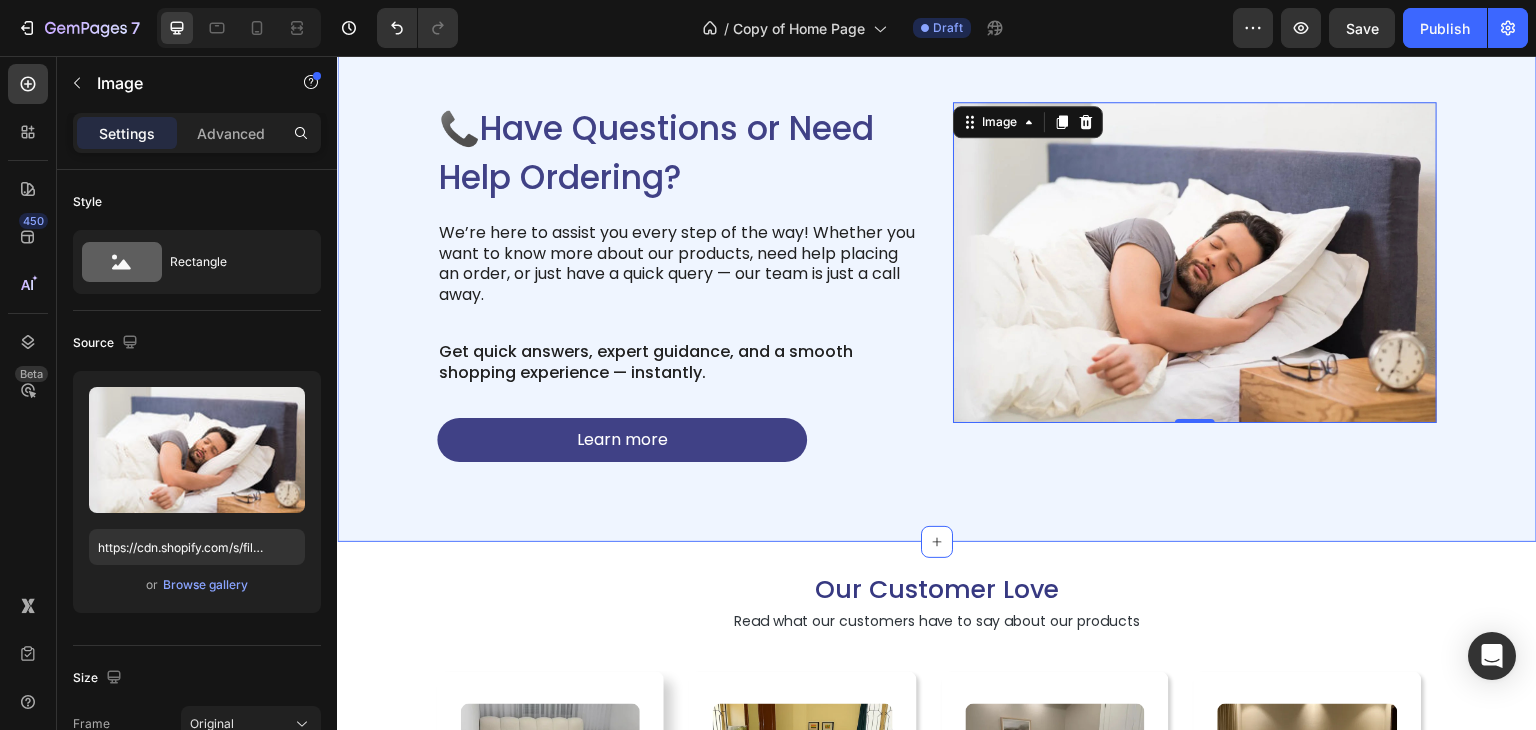click on "📞Have Questions or Need Help Ordering? Heading We’re here to assist you every step of the way! Whether you want to know more about our products, need help placing an order, or just have a quick query — our team is just a call away. Text Block Get quick answers, expert guidance, and a smooth shopping experience — instantly. Text Block Learn more Button Image   0 Row Section 11" at bounding box center [937, 282] 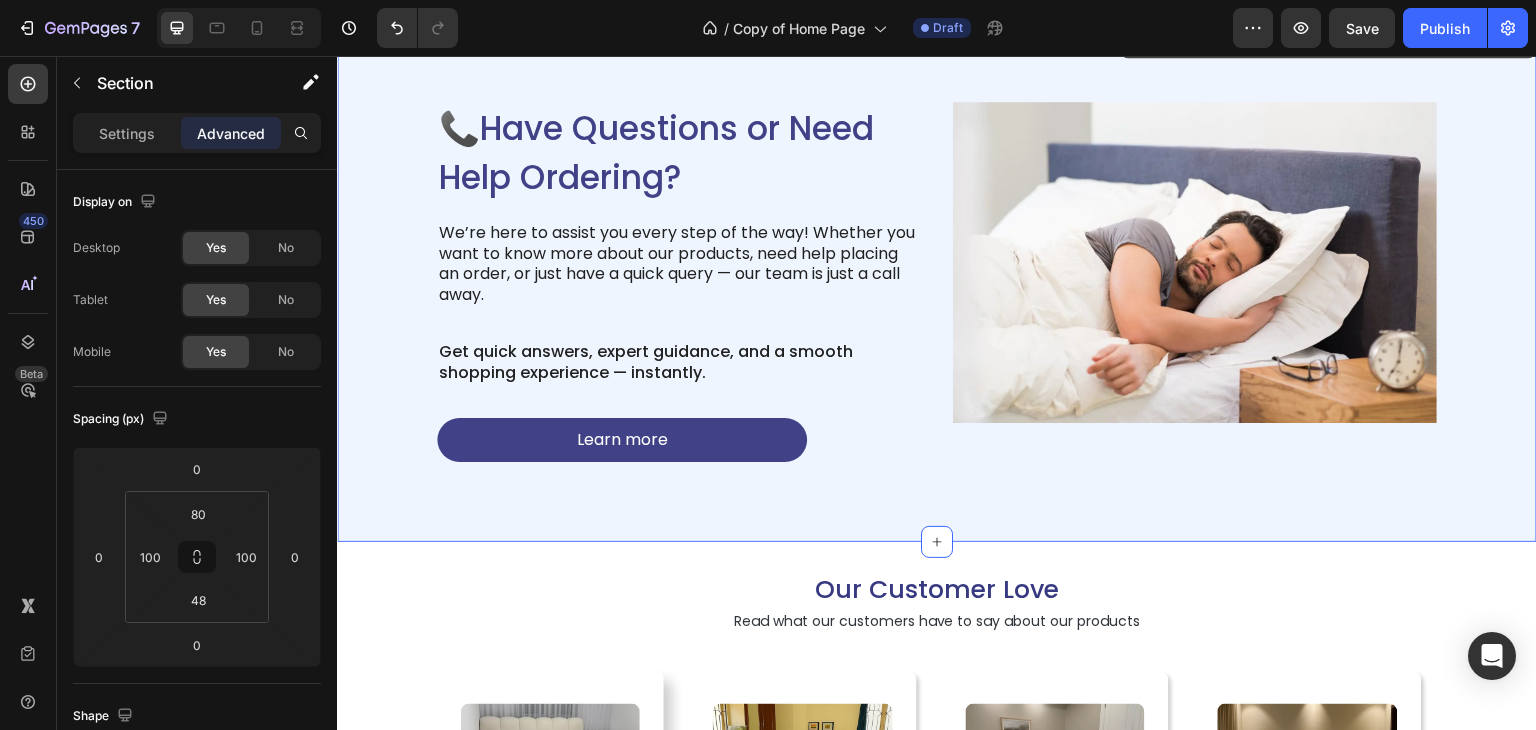 click on "📞Have Questions or Need Help Ordering? Heading We’re here to assist you every step of the way! Whether you want to know more about our products, need help placing an order, or just have a quick query — our team is just a call away. Text Block Get quick answers, expert guidance, and a smooth shopping experience — instantly. Text Block Learn more Button Image Row Section 11   Create Theme Section AI Content Write with GemAI What would you like to describe here? Tone and Voice Persuasive Product Avenzo Elite Ivory Leatherette Bed Show more Generate" at bounding box center [937, 282] 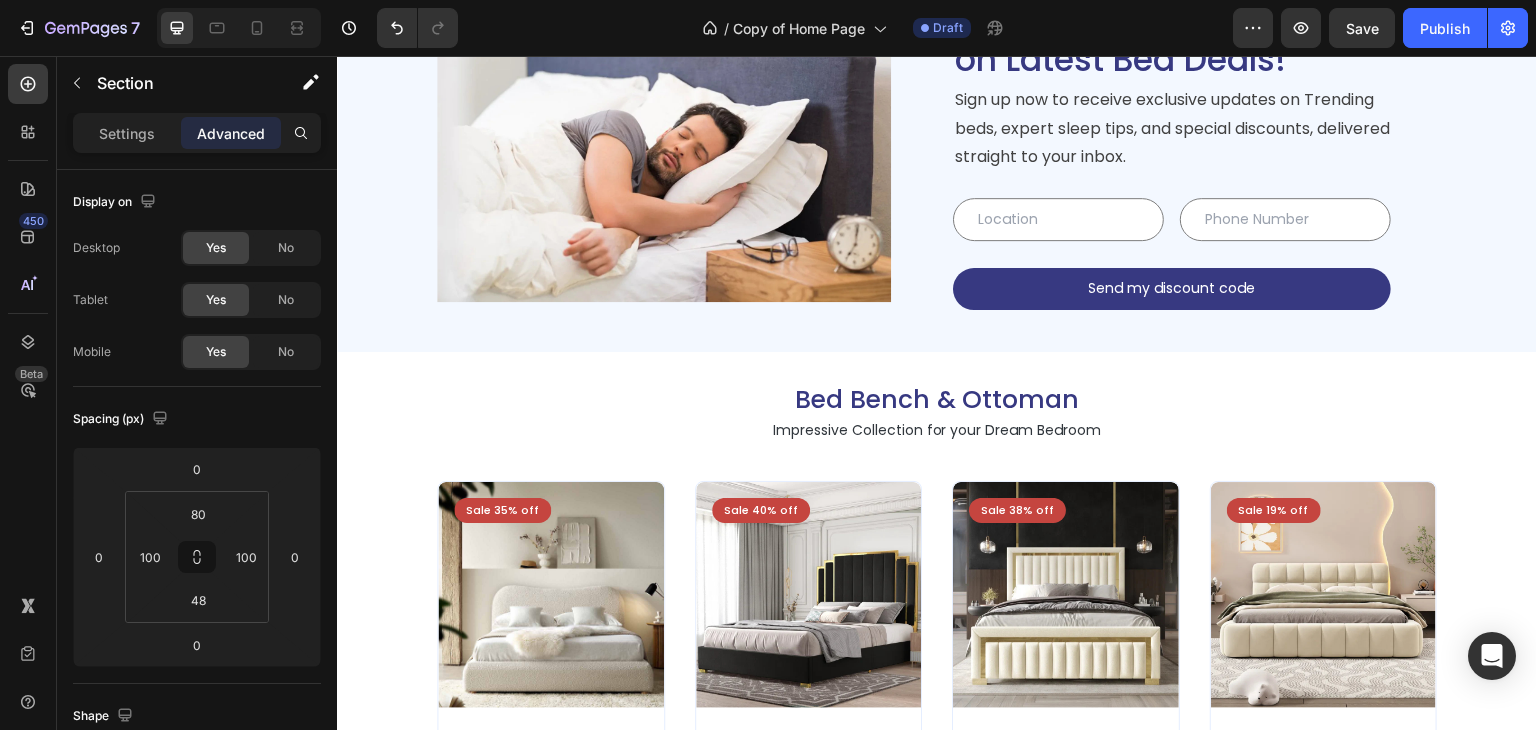 scroll, scrollTop: 4088, scrollLeft: 0, axis: vertical 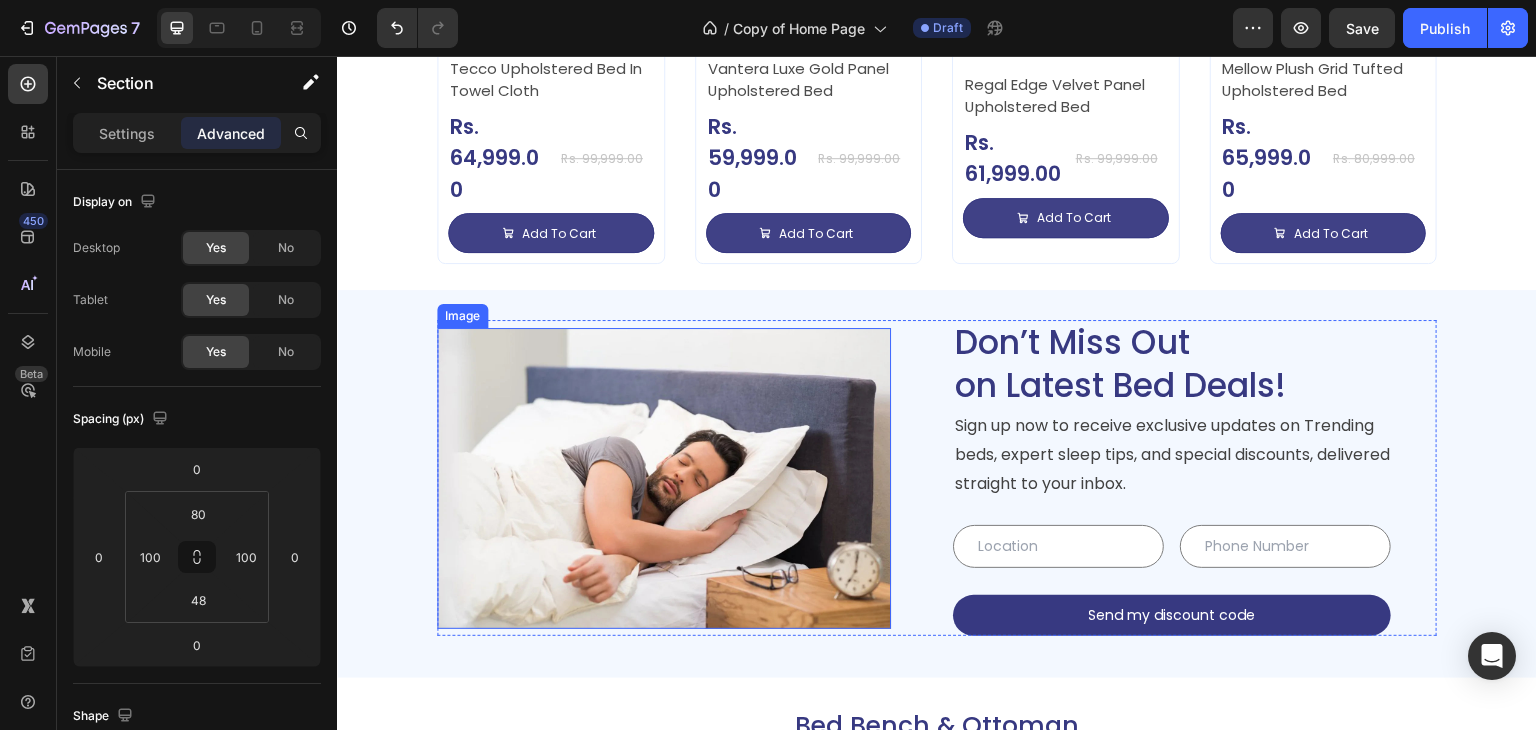 click at bounding box center (664, 478) 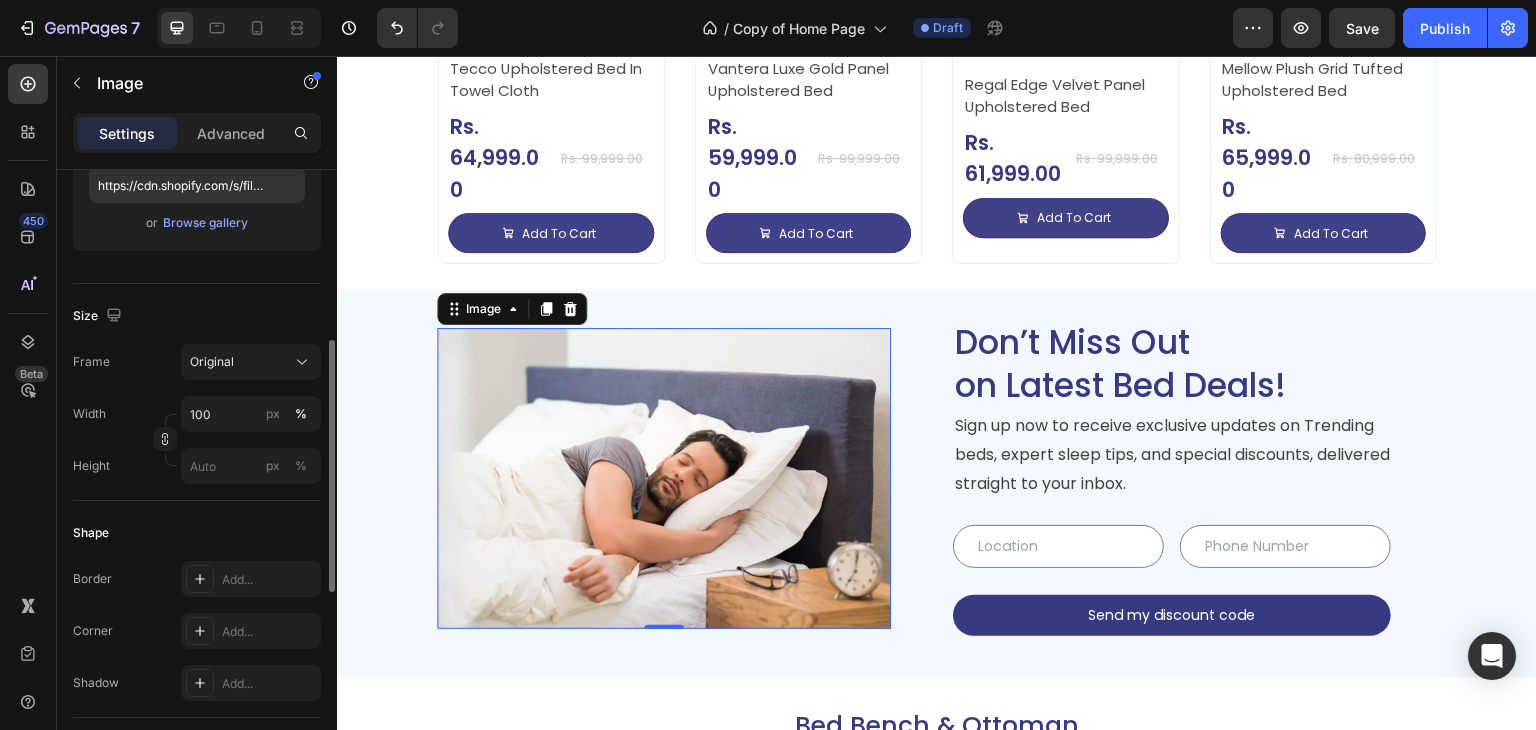 scroll, scrollTop: 359, scrollLeft: 0, axis: vertical 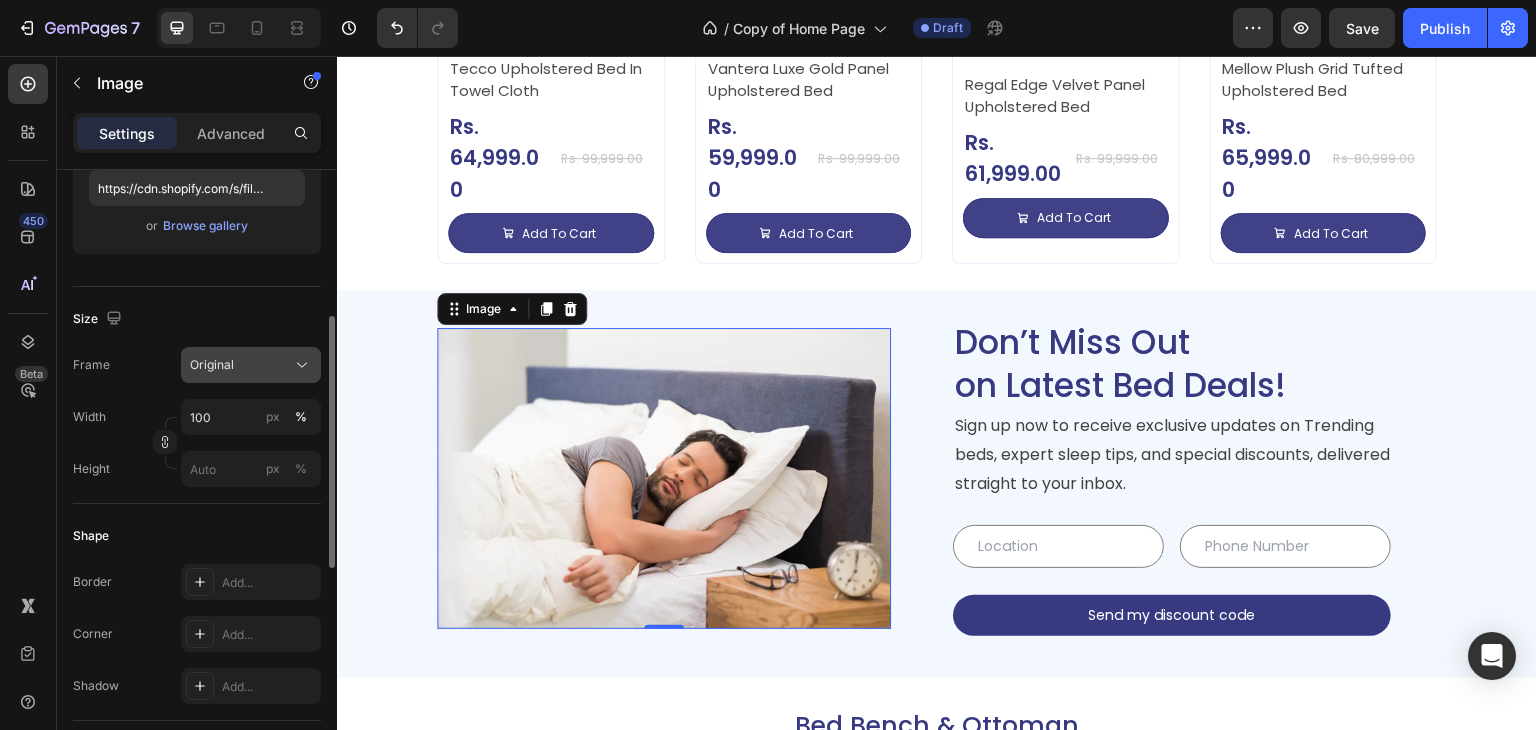 click on "Original" at bounding box center (251, 365) 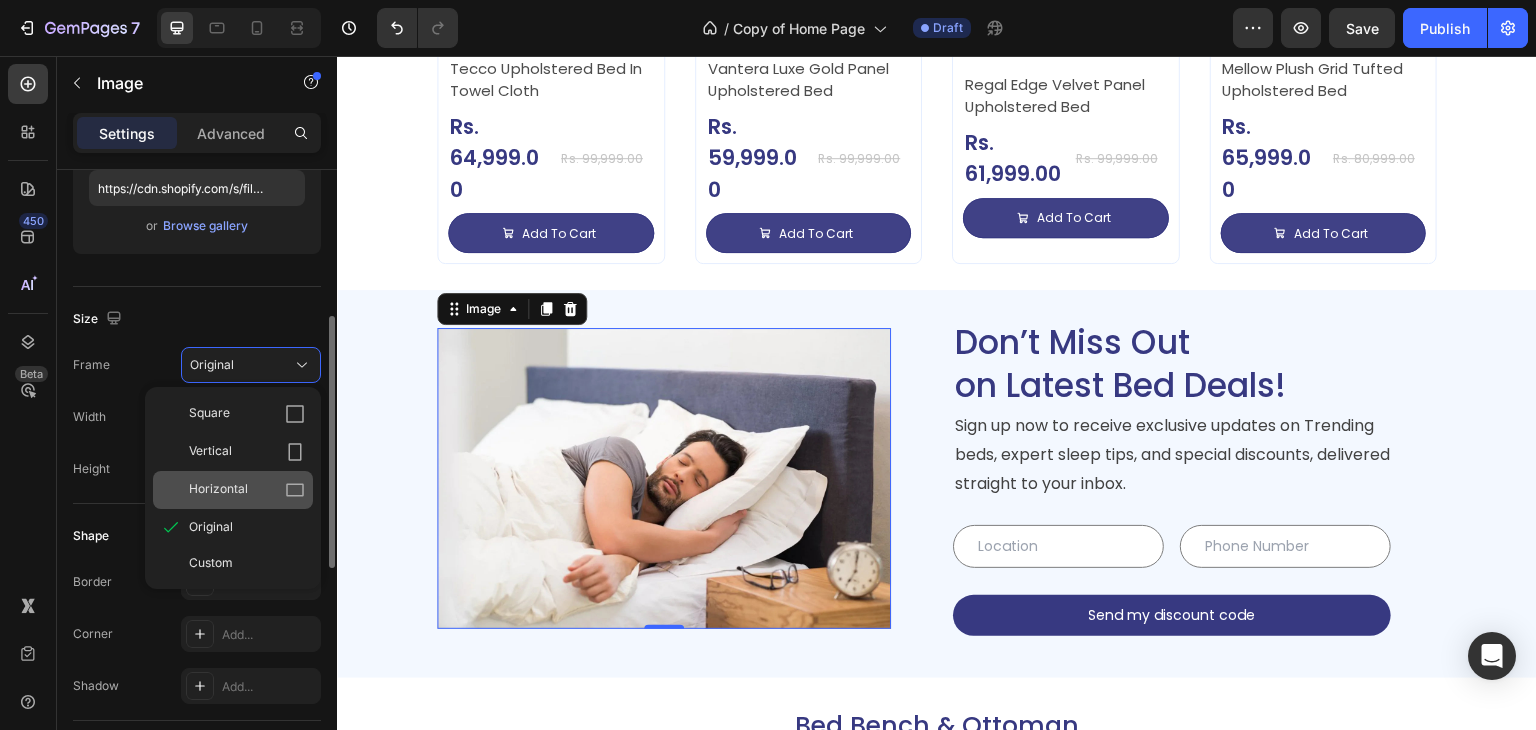 click on "Horizontal" at bounding box center [247, 490] 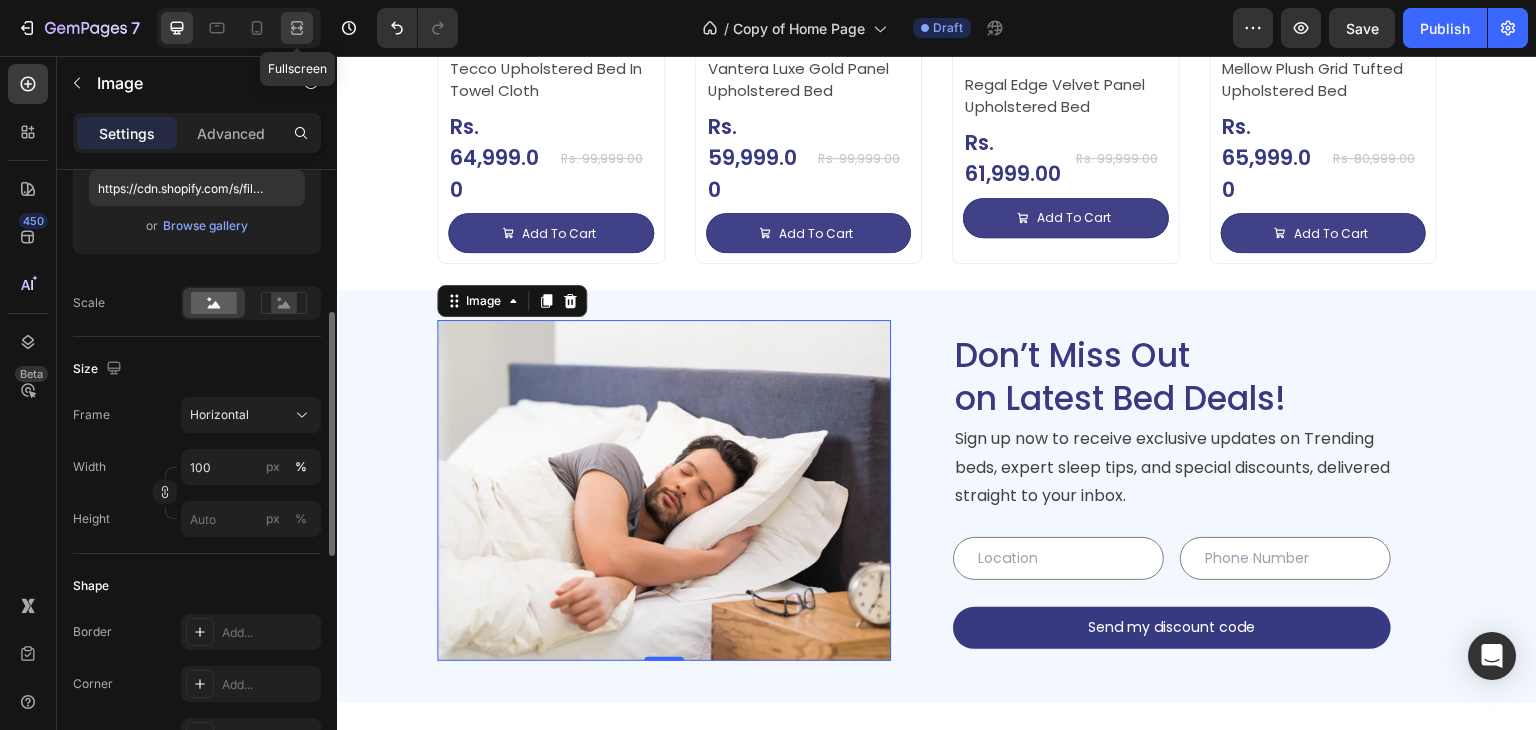 click 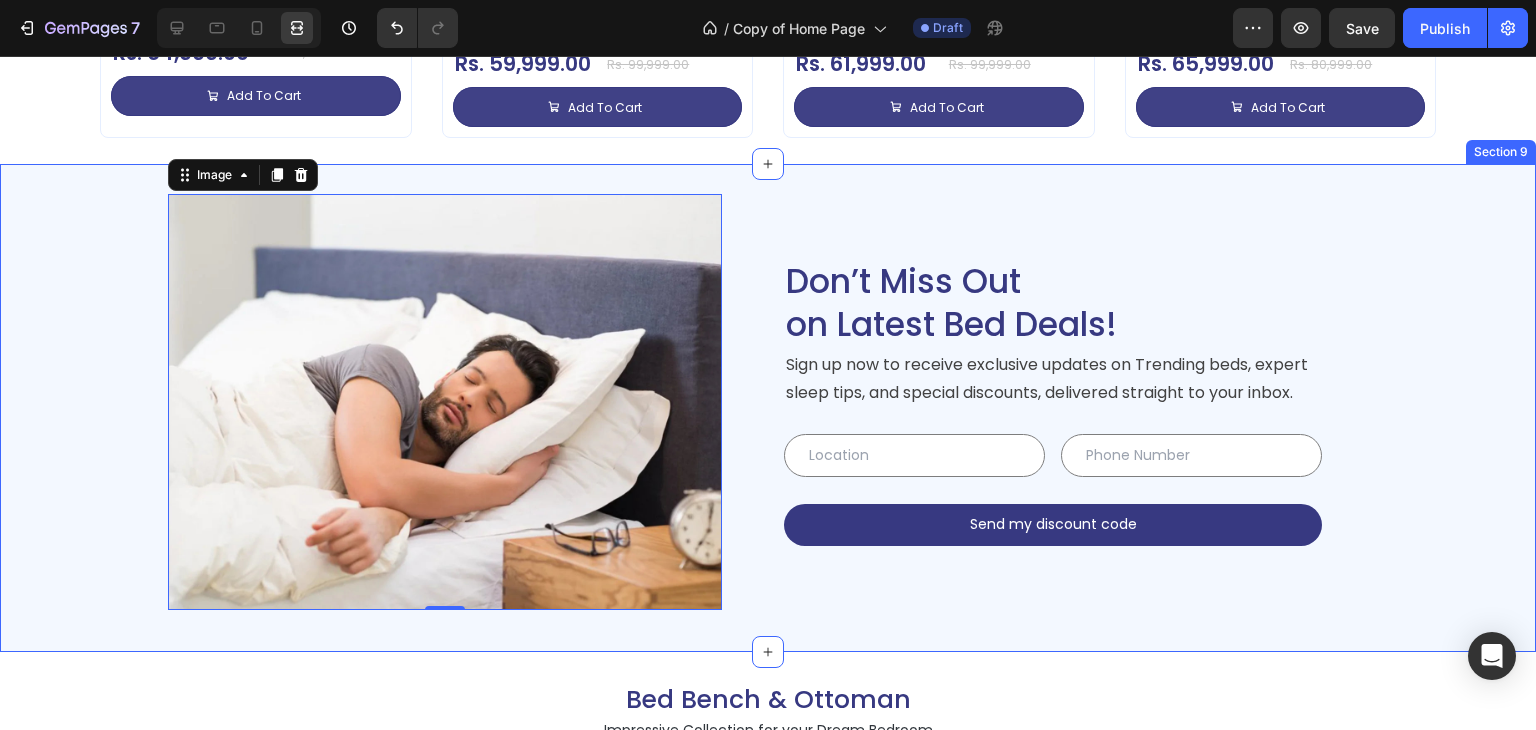 scroll, scrollTop: 4232, scrollLeft: 0, axis: vertical 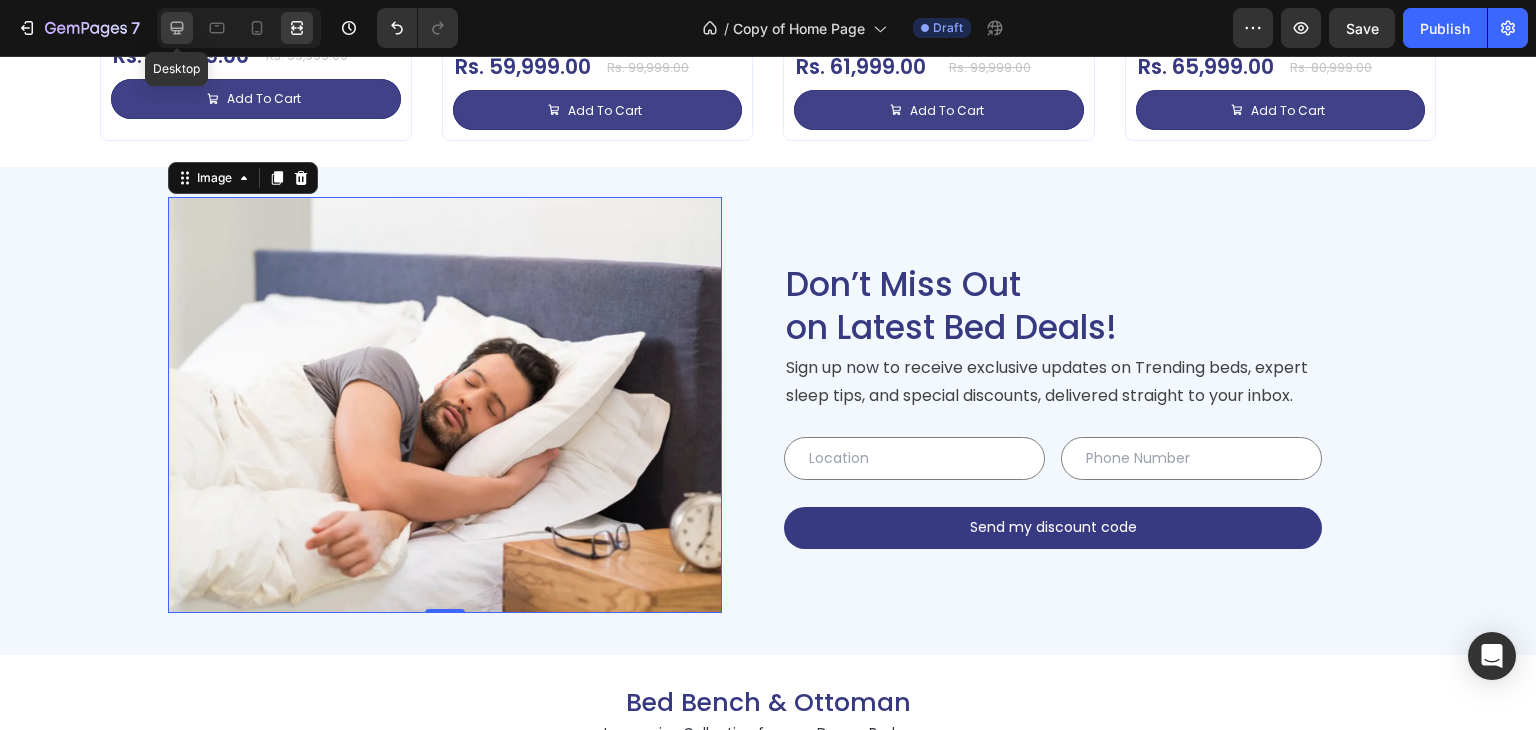 click 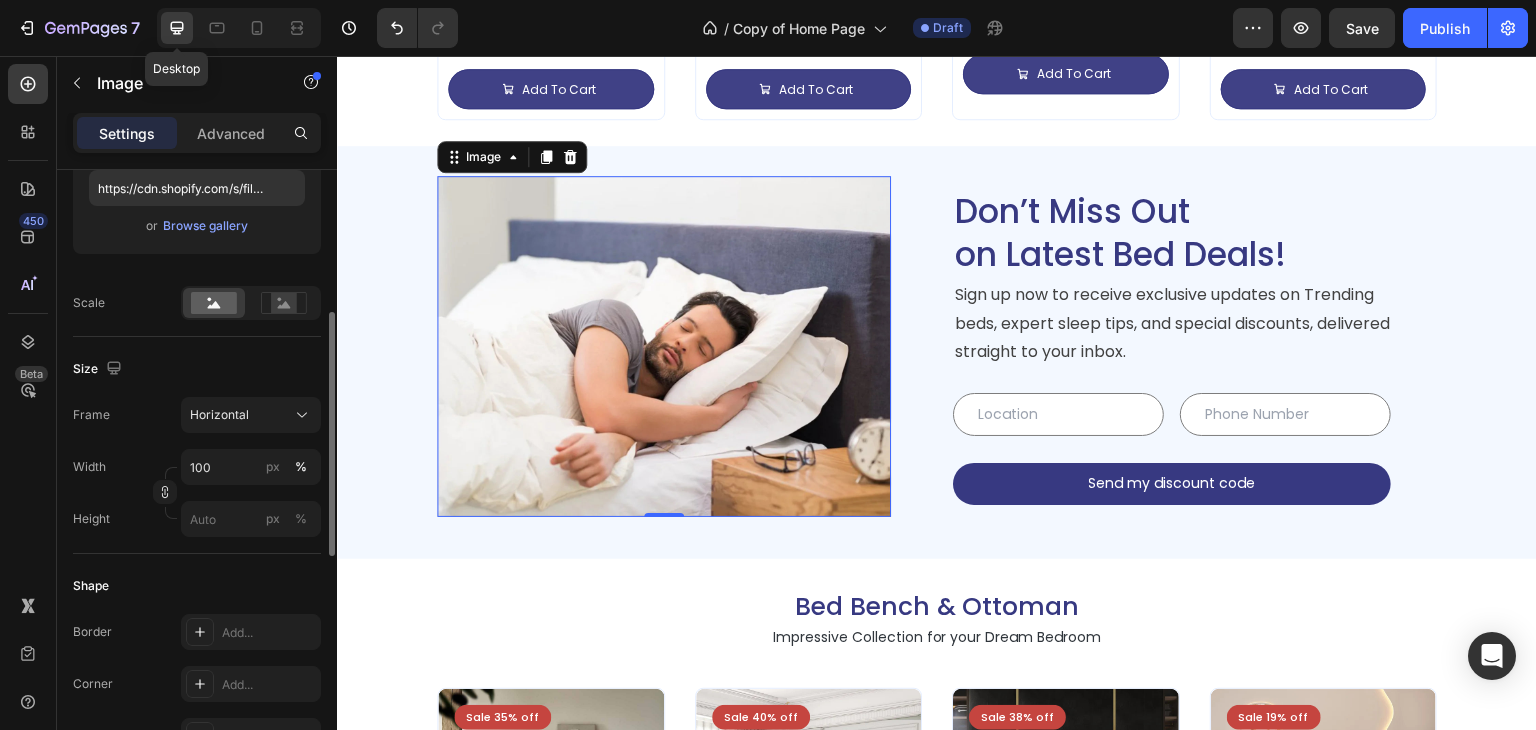 scroll, scrollTop: 4159, scrollLeft: 0, axis: vertical 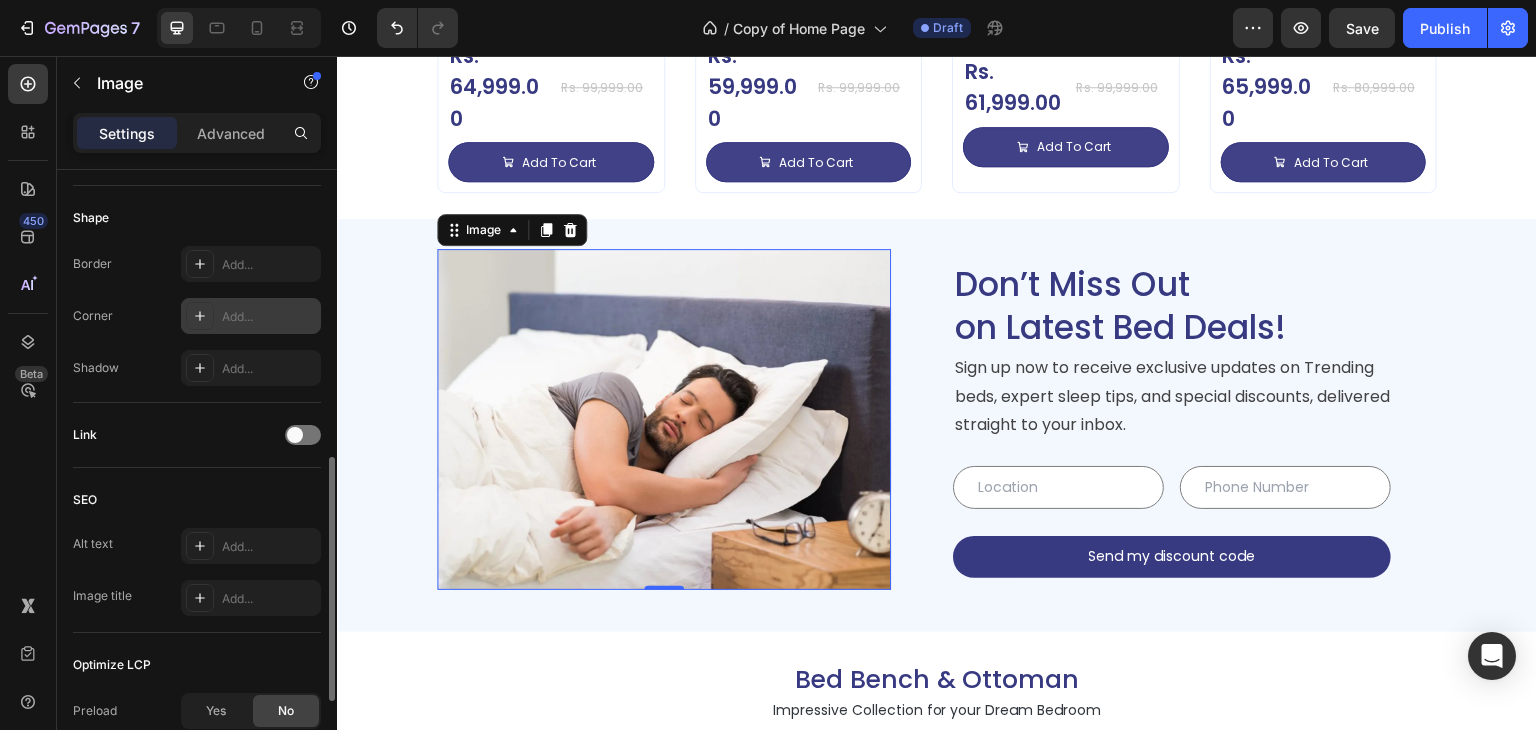click on "Add..." at bounding box center (269, 317) 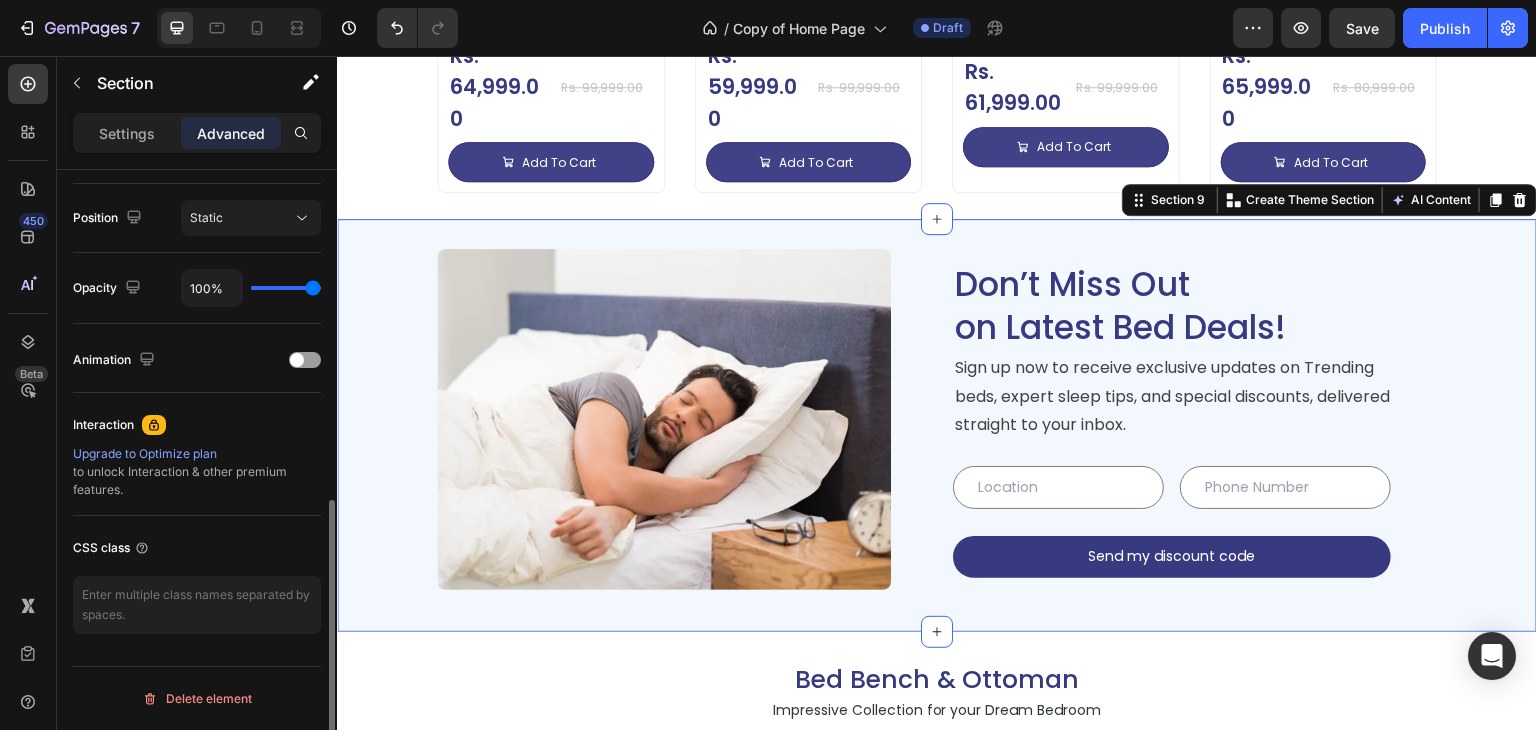 scroll, scrollTop: 0, scrollLeft: 0, axis: both 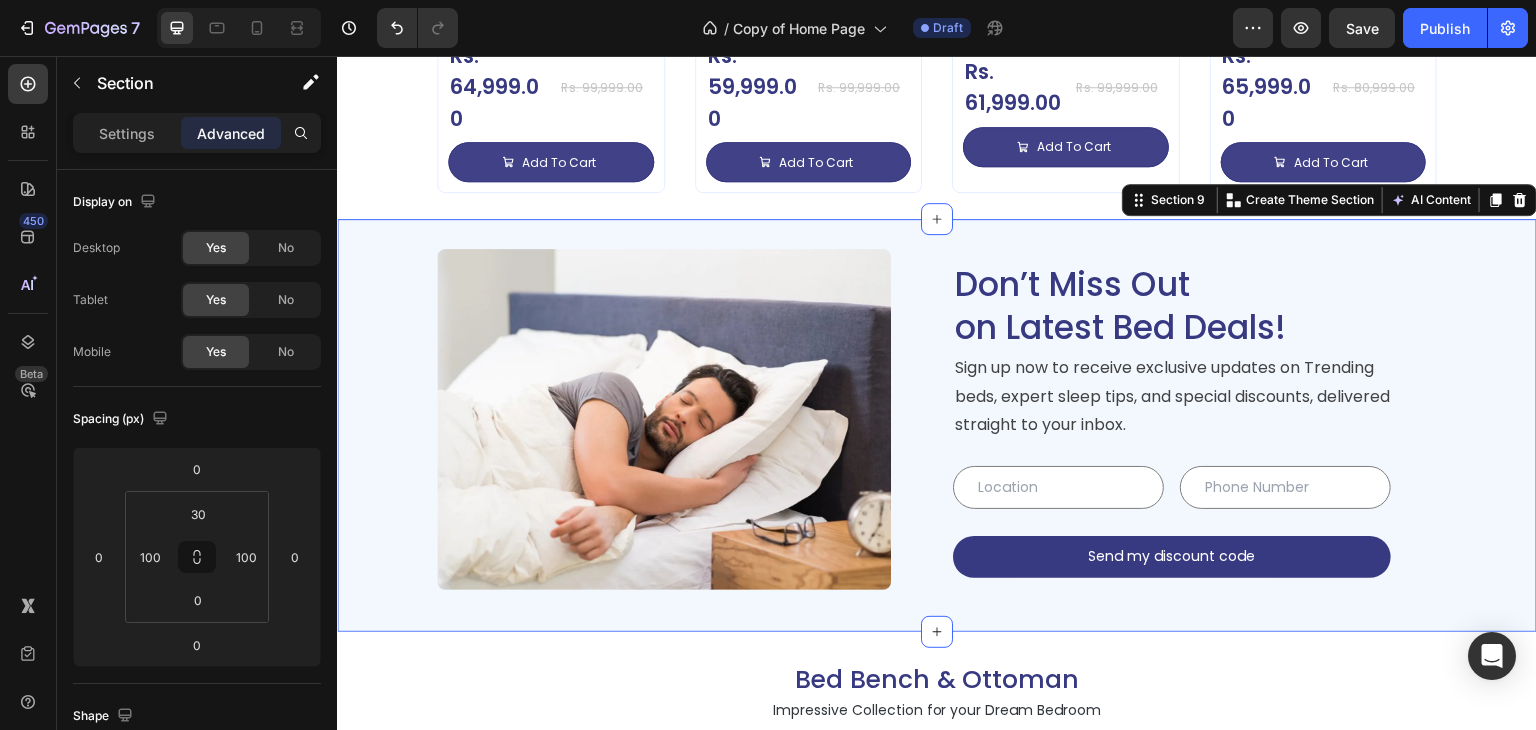 click on "Image Don’t Miss Out  on Latest Bed Deals! Heading Sign up now to receive exclusive updates on Trending beds, expert sleep tips, and special discounts, delivered straight to your inbox. Text block Text Field Text Field Row Send my discount code Submit Button Contact Form Row Section 9   Create Theme Section AI Content Write with GemAI What would you like to describe here? Tone and Voice Persuasive Product Avenzo Elite Ivory Leatherette Bed Show more Generate" at bounding box center [937, 425] 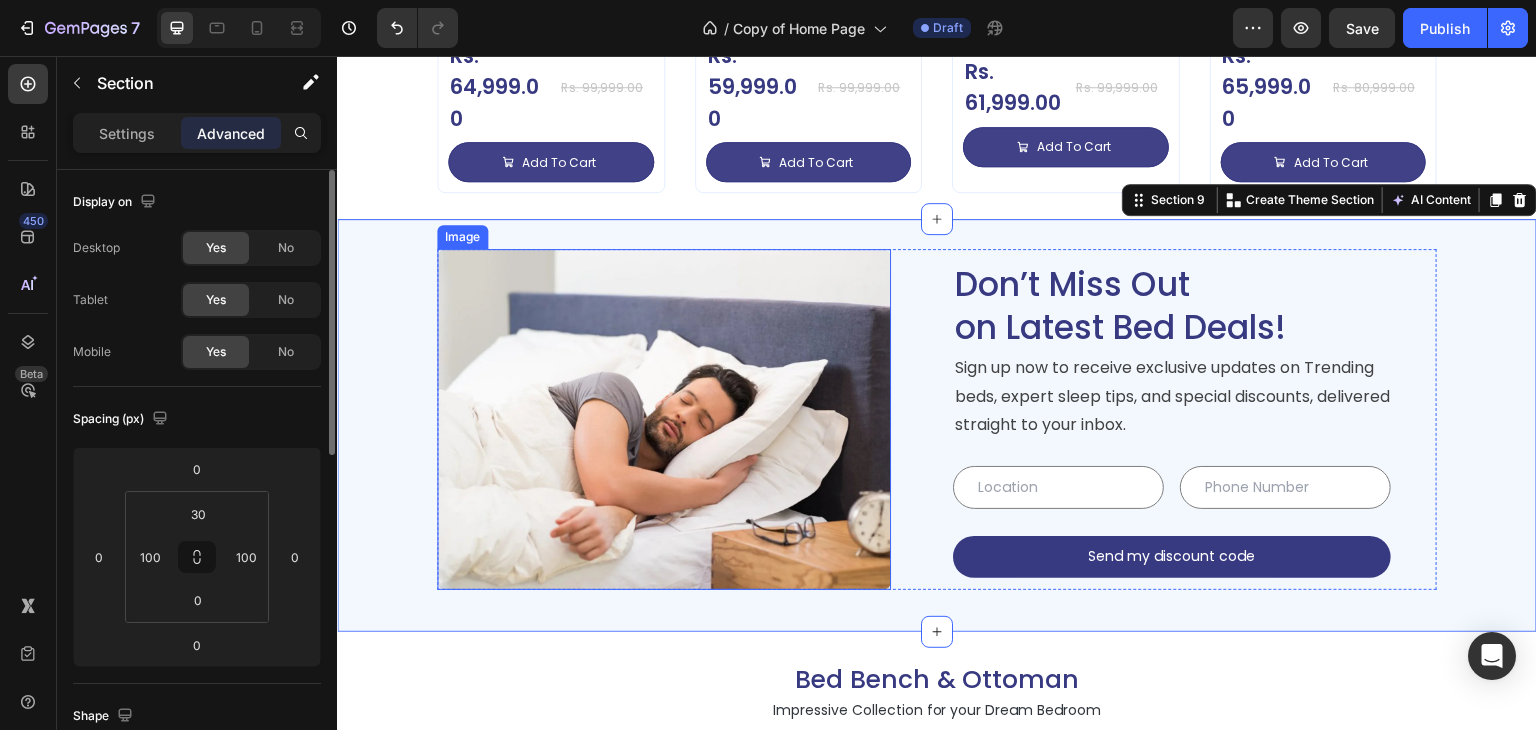 click at bounding box center [664, 419] 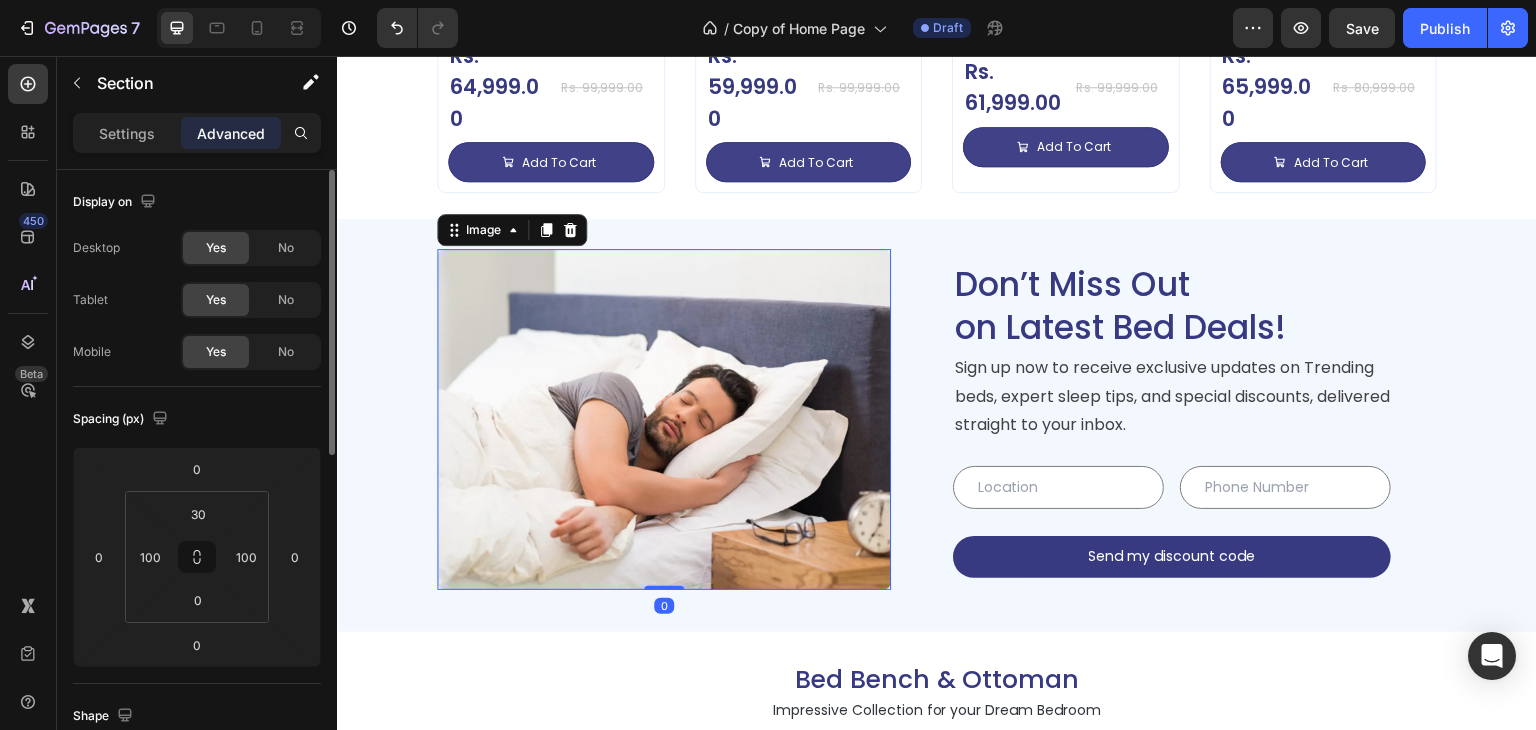 click on "Image   0 Don’t Miss Out  on Latest Bed Deals! Heading Sign up now to receive exclusive updates on Trending beds, expert sleep tips, and special discounts, delivered straight to your inbox. Text block Text Field Text Field Row Send my discount code Submit Button Contact Form Row Section 9" at bounding box center (937, 425) 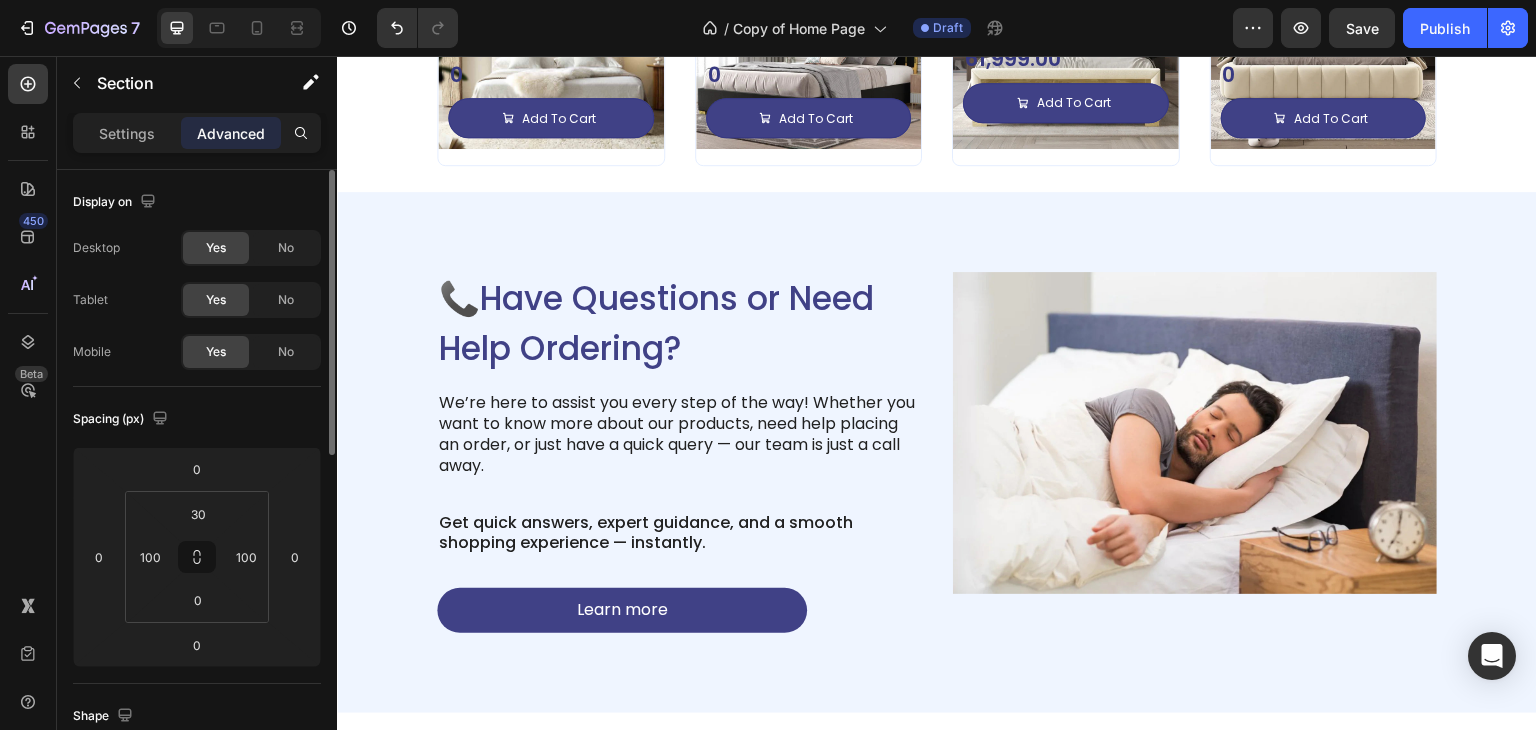 scroll, scrollTop: 4990, scrollLeft: 0, axis: vertical 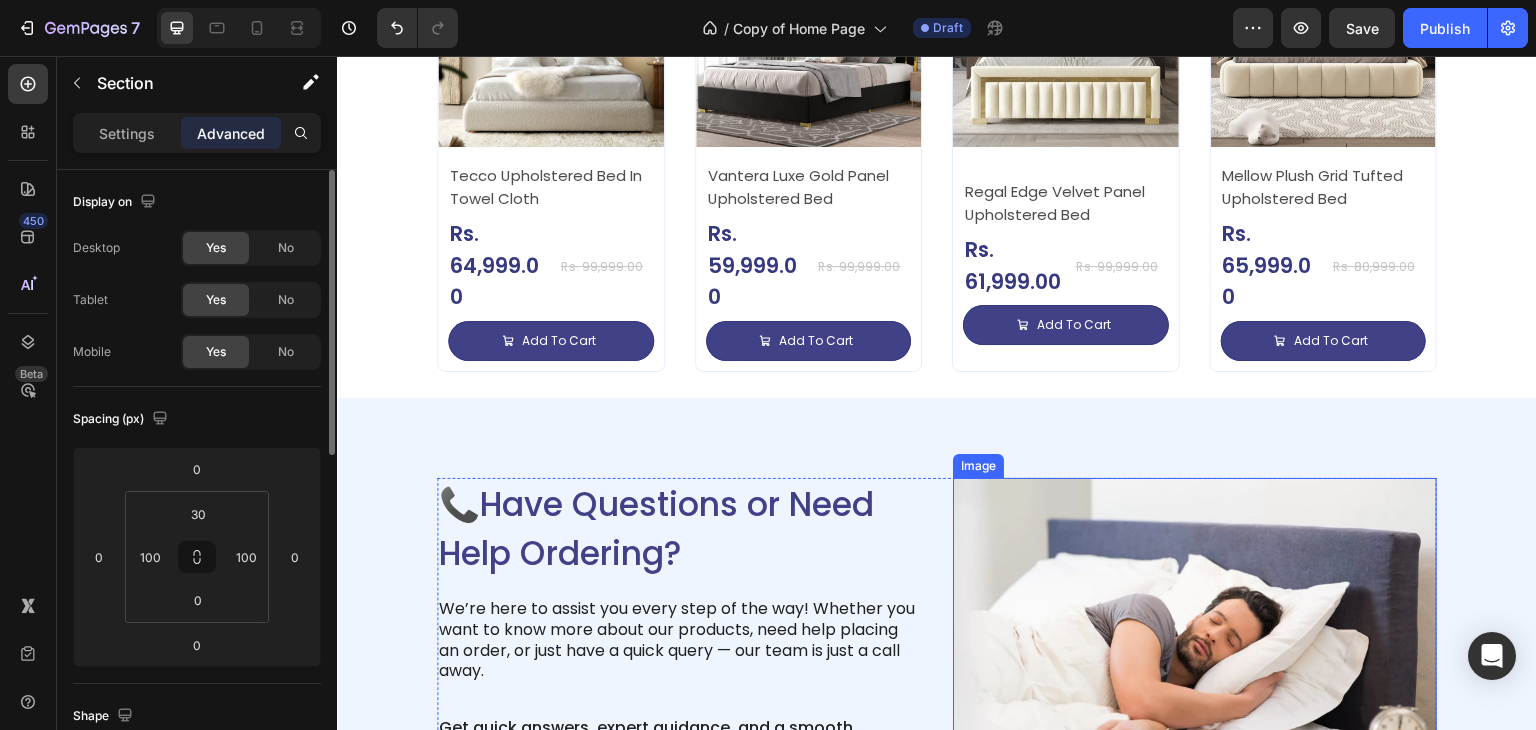 click at bounding box center [1195, 638] 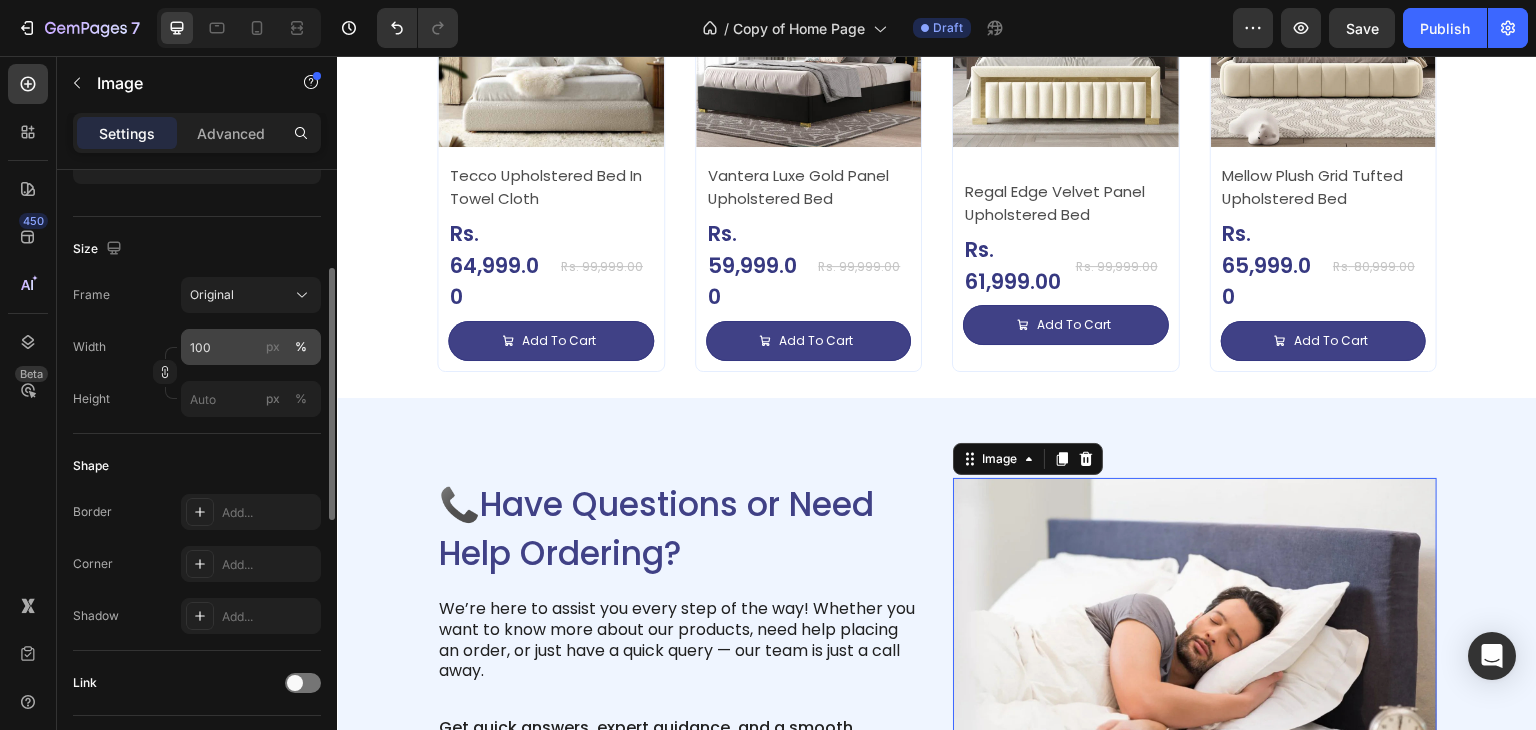 scroll, scrollTop: 436, scrollLeft: 0, axis: vertical 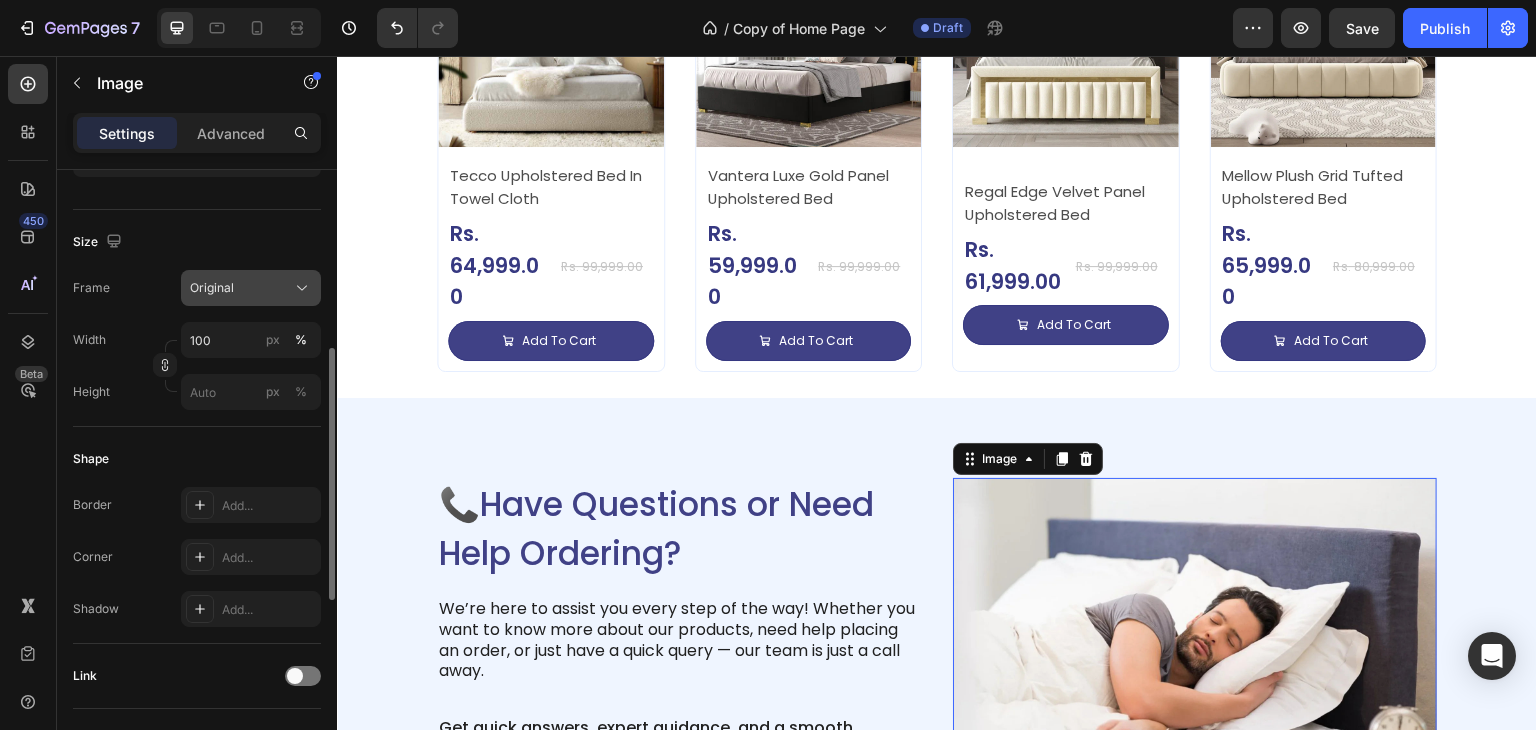 click on "Original" at bounding box center [212, 288] 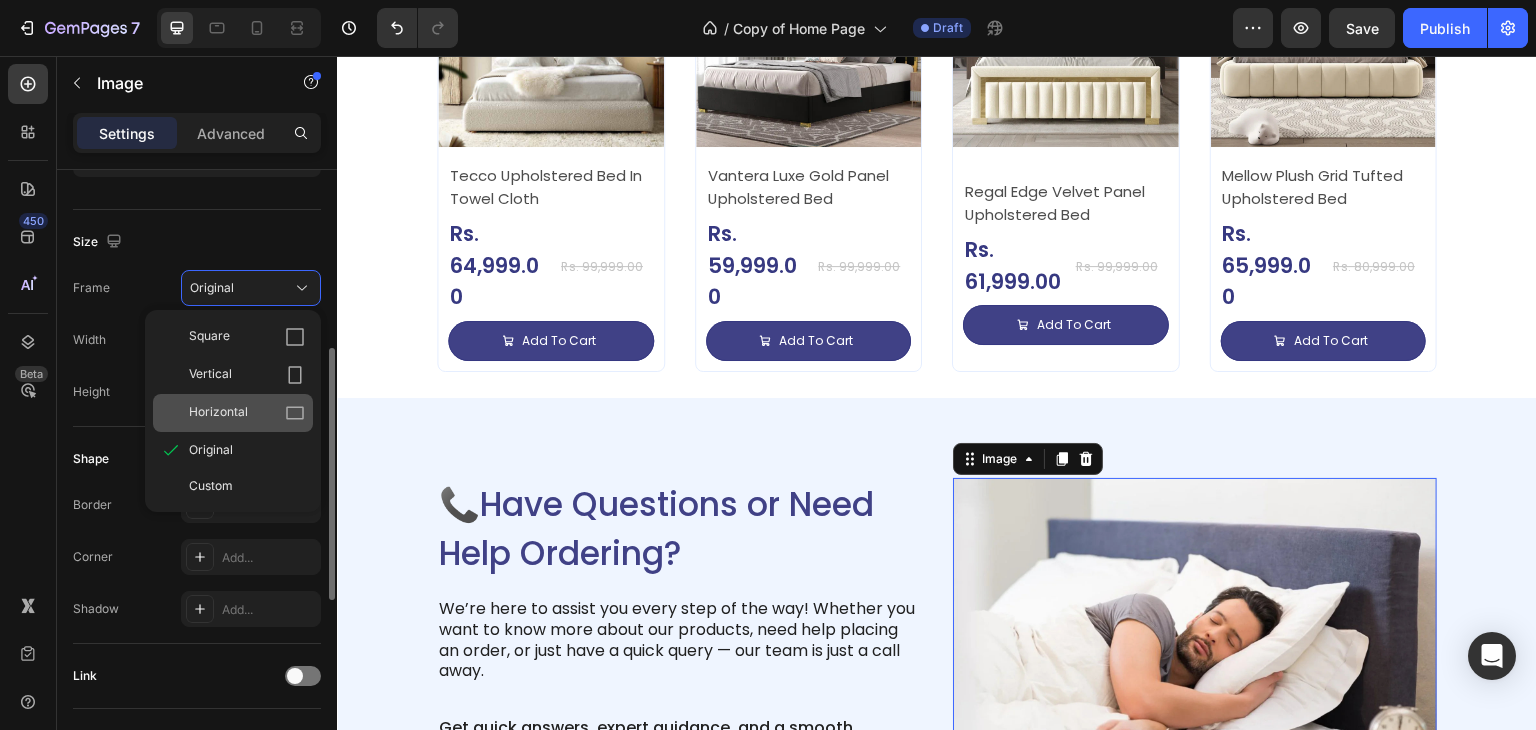 click on "Horizontal" at bounding box center (247, 413) 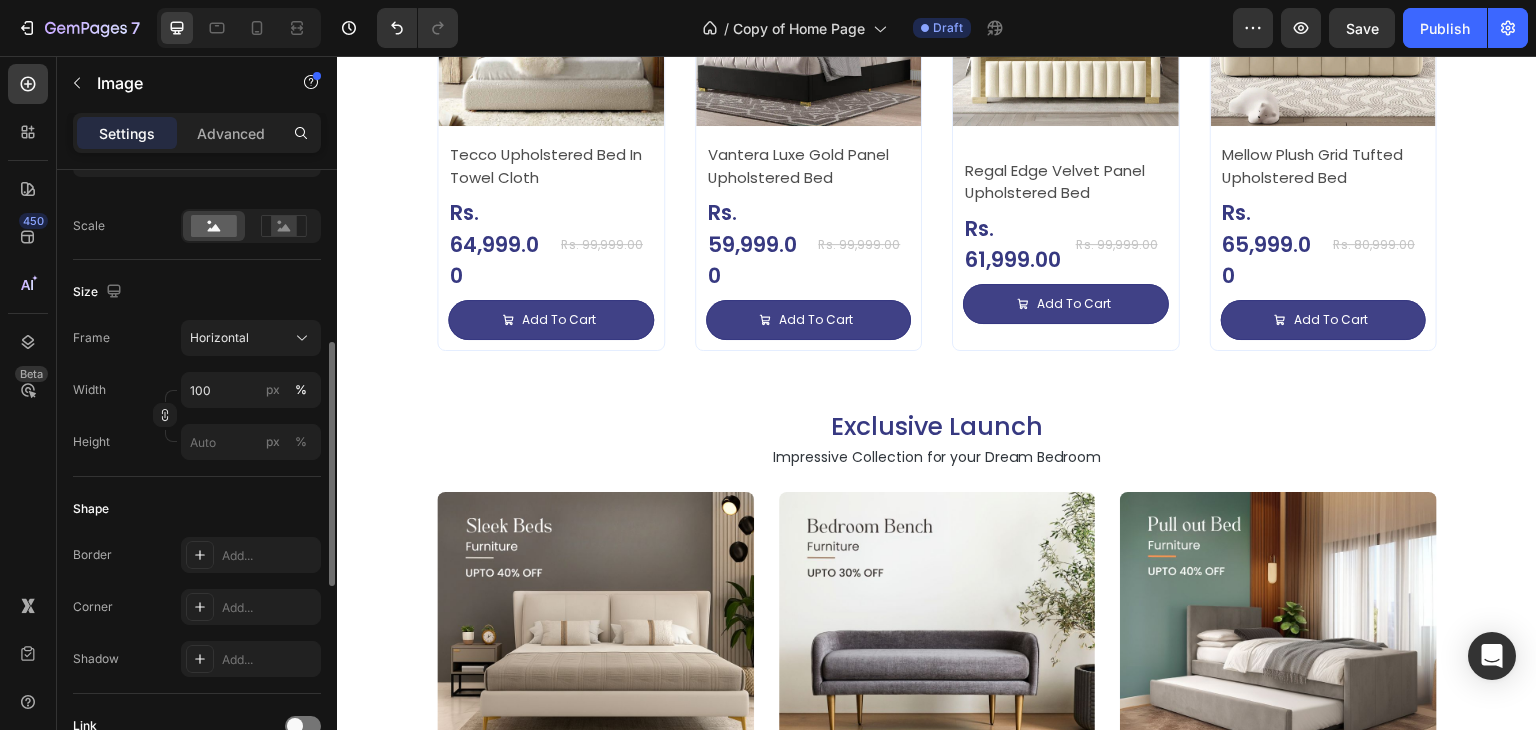 scroll, scrollTop: 1300, scrollLeft: 0, axis: vertical 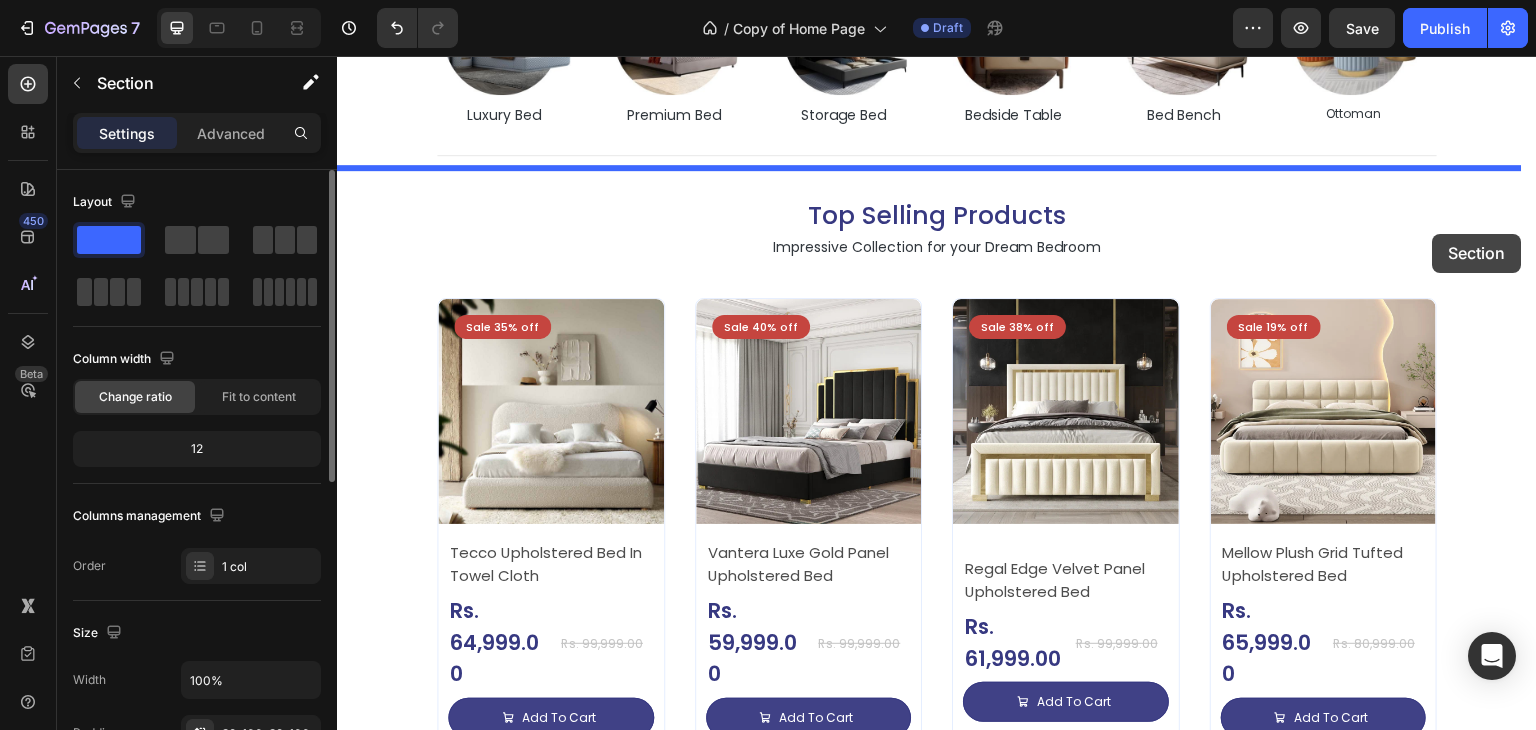 drag, startPoint x: 1468, startPoint y: 402, endPoint x: 1433, endPoint y: 234, distance: 171.60712 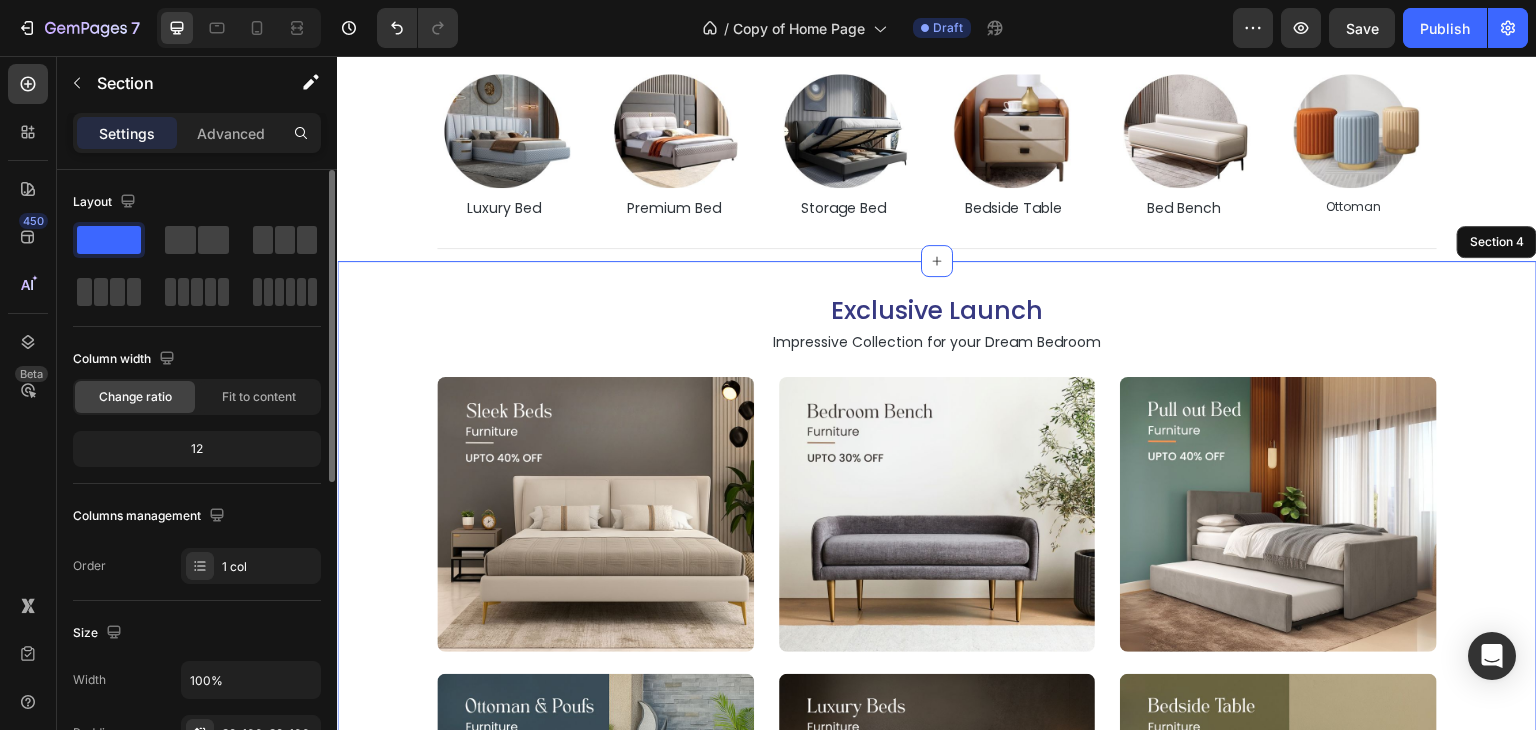 scroll, scrollTop: 800, scrollLeft: 0, axis: vertical 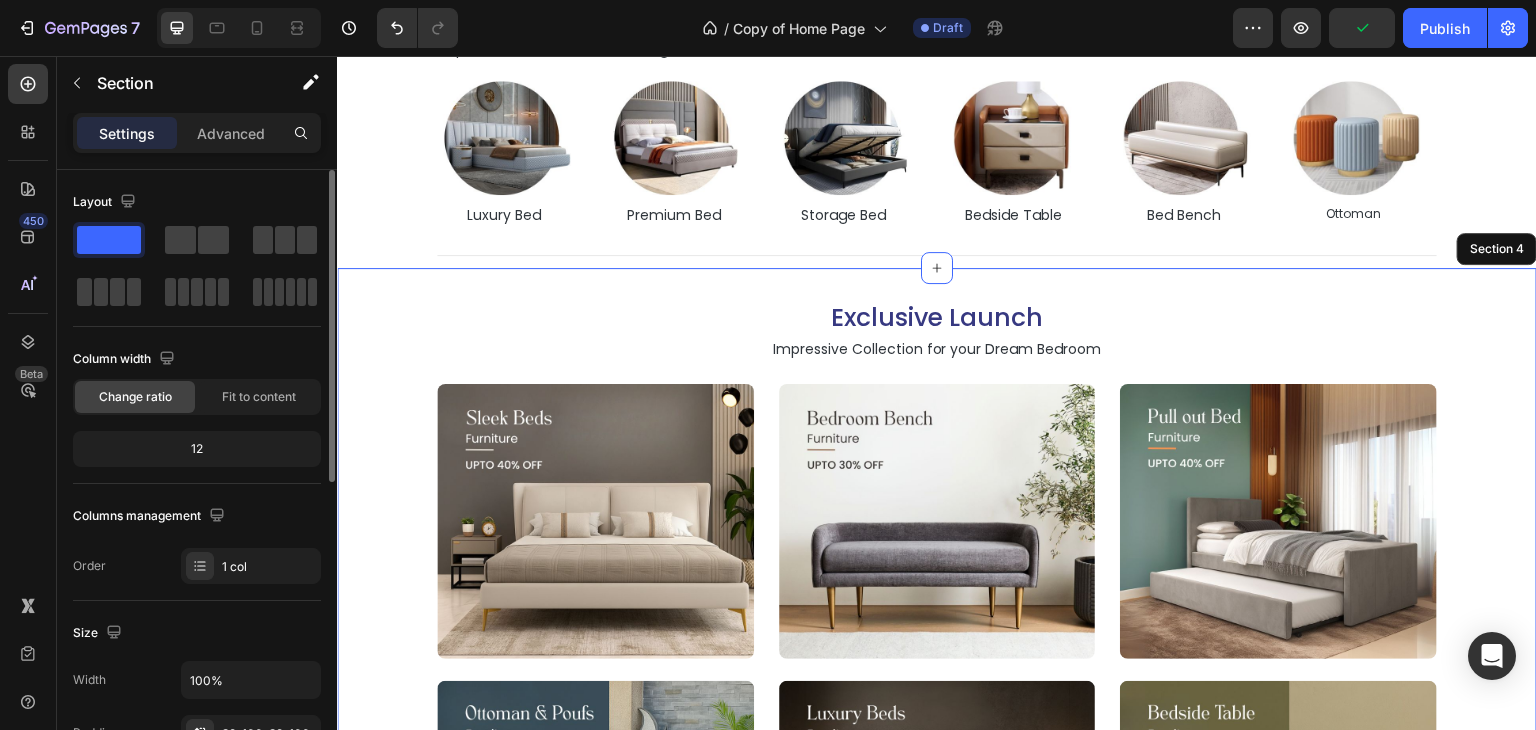 click on "Exclusive Launch Heading Impressive Collection for your Dream Bedroom Text Block Image Image Image Row Image Image Image Row Section 4" at bounding box center [937, 627] 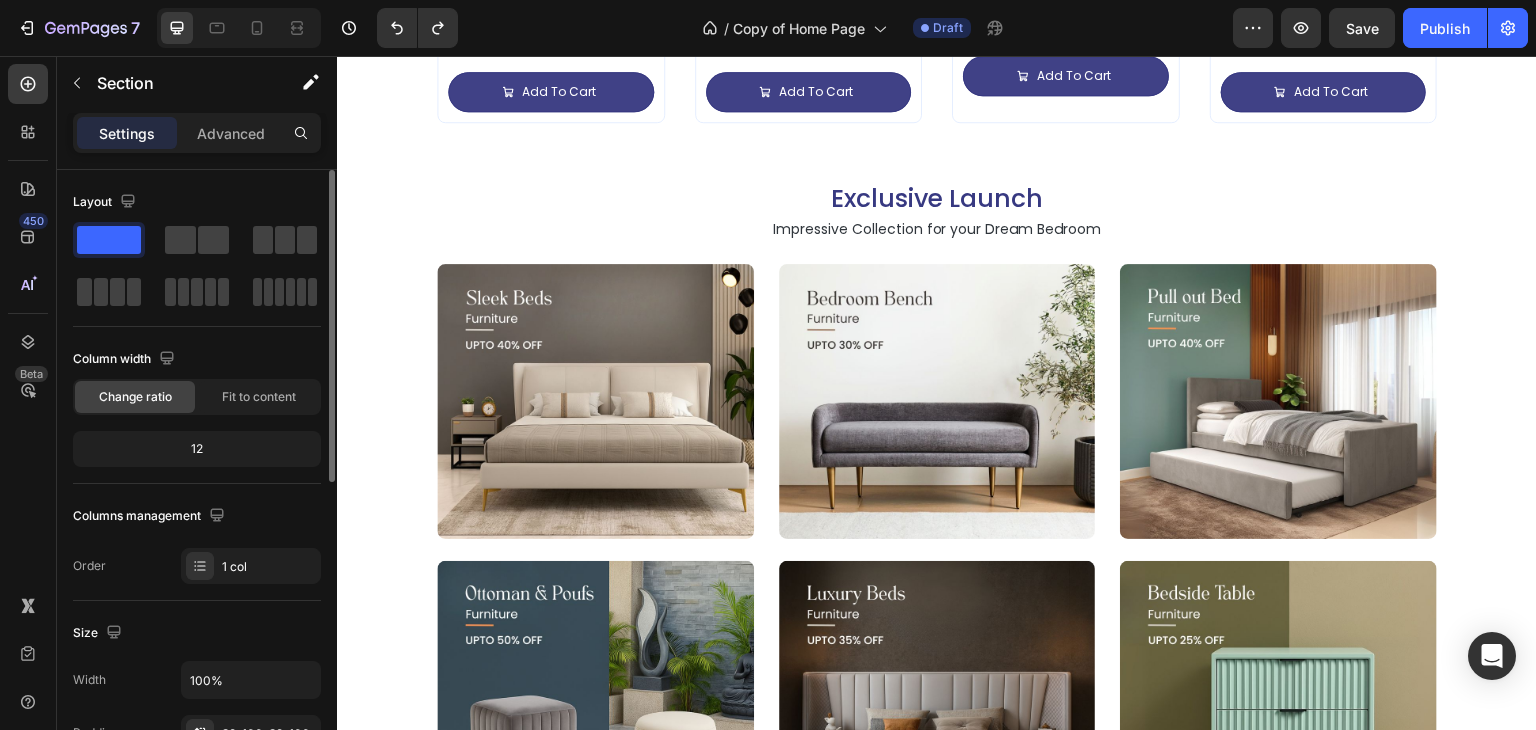 scroll, scrollTop: 1527, scrollLeft: 0, axis: vertical 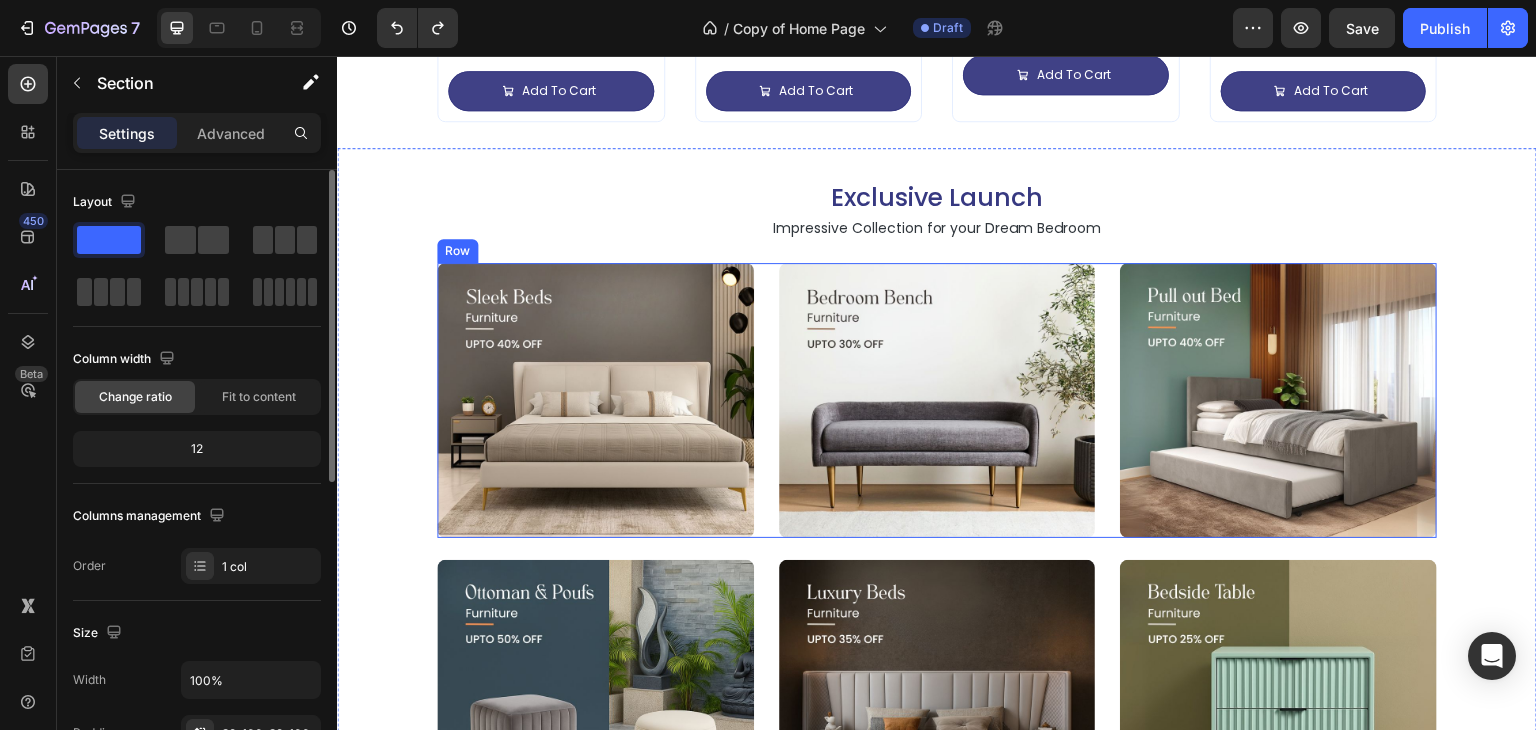 click on "Image Image Image Row" at bounding box center (937, 400) 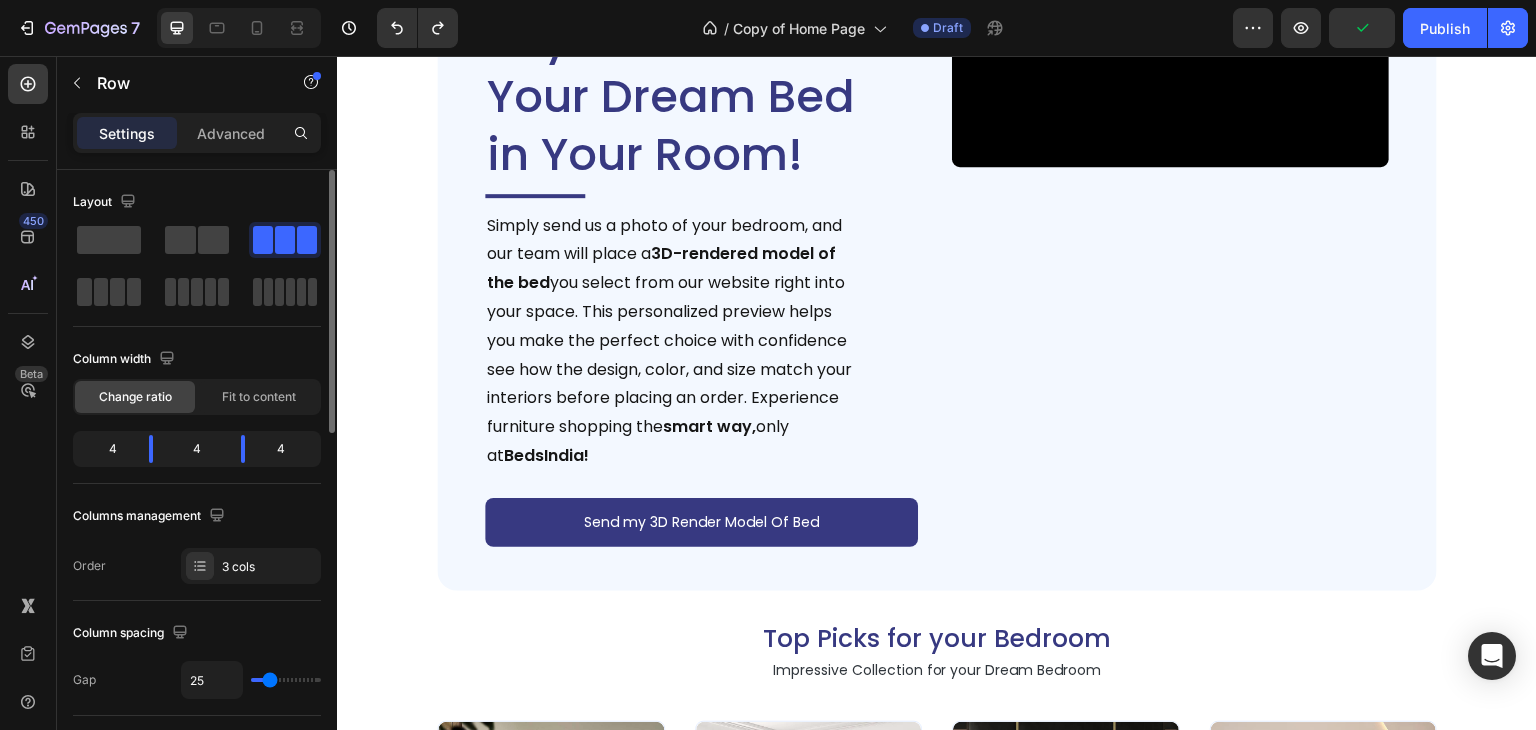 scroll, scrollTop: 3548, scrollLeft: 0, axis: vertical 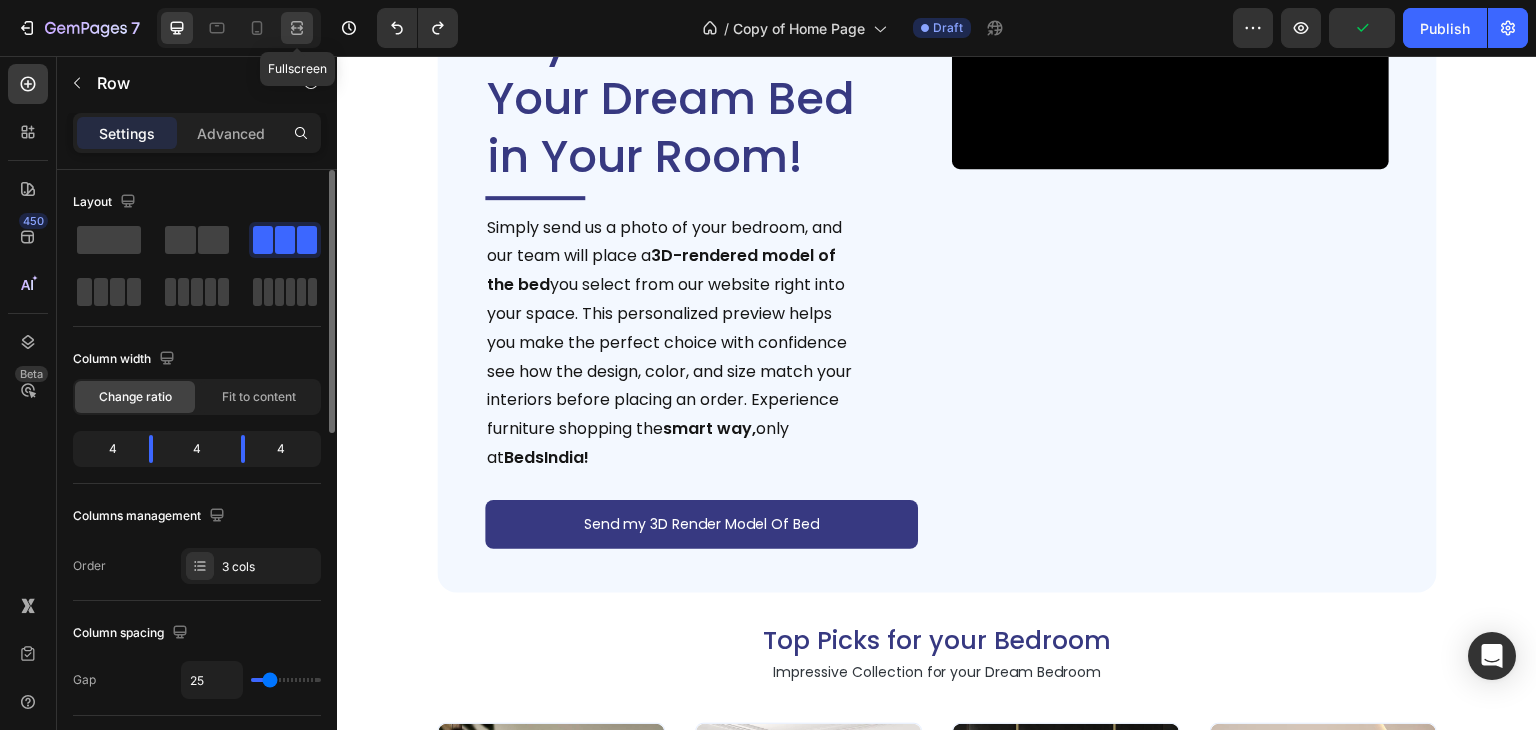 click 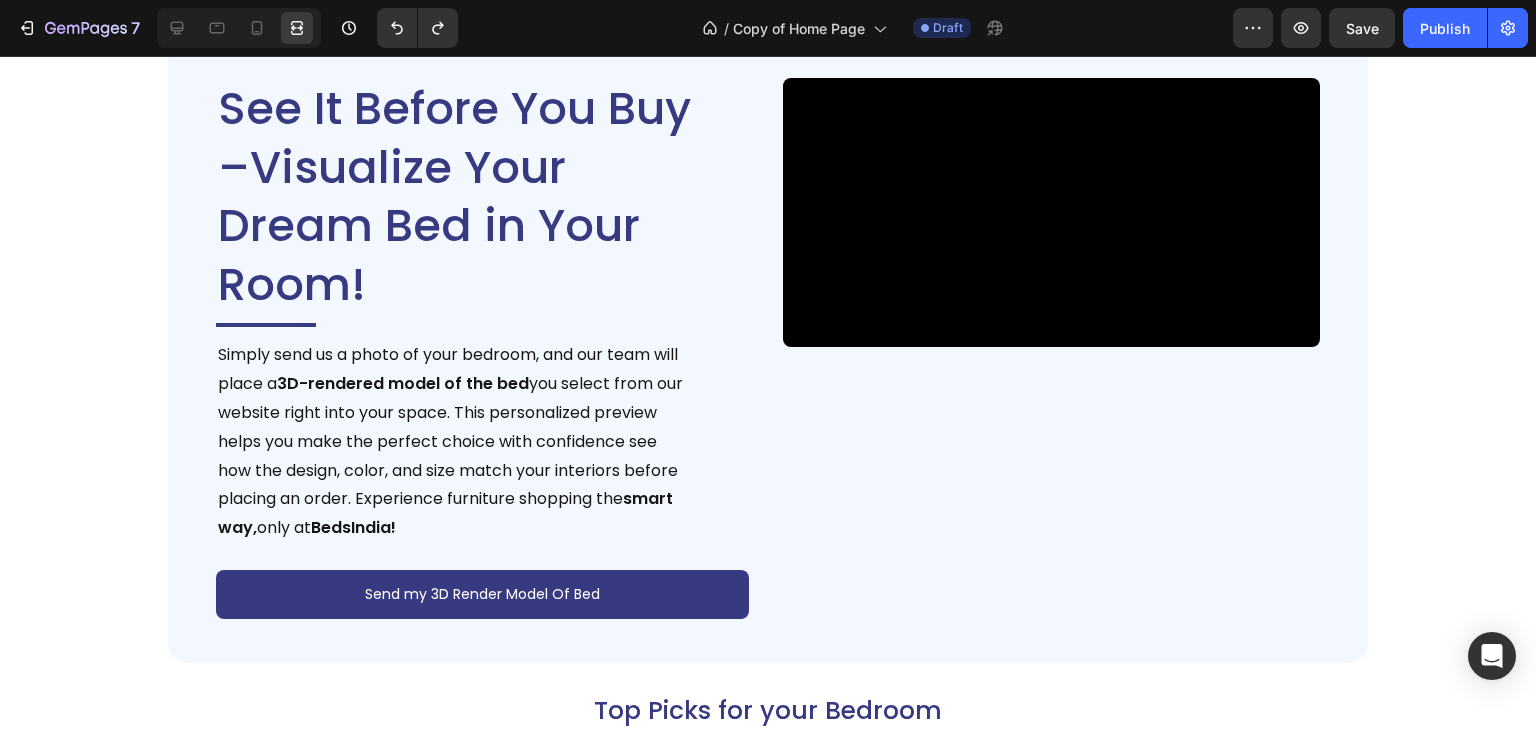 scroll, scrollTop: 3774, scrollLeft: 0, axis: vertical 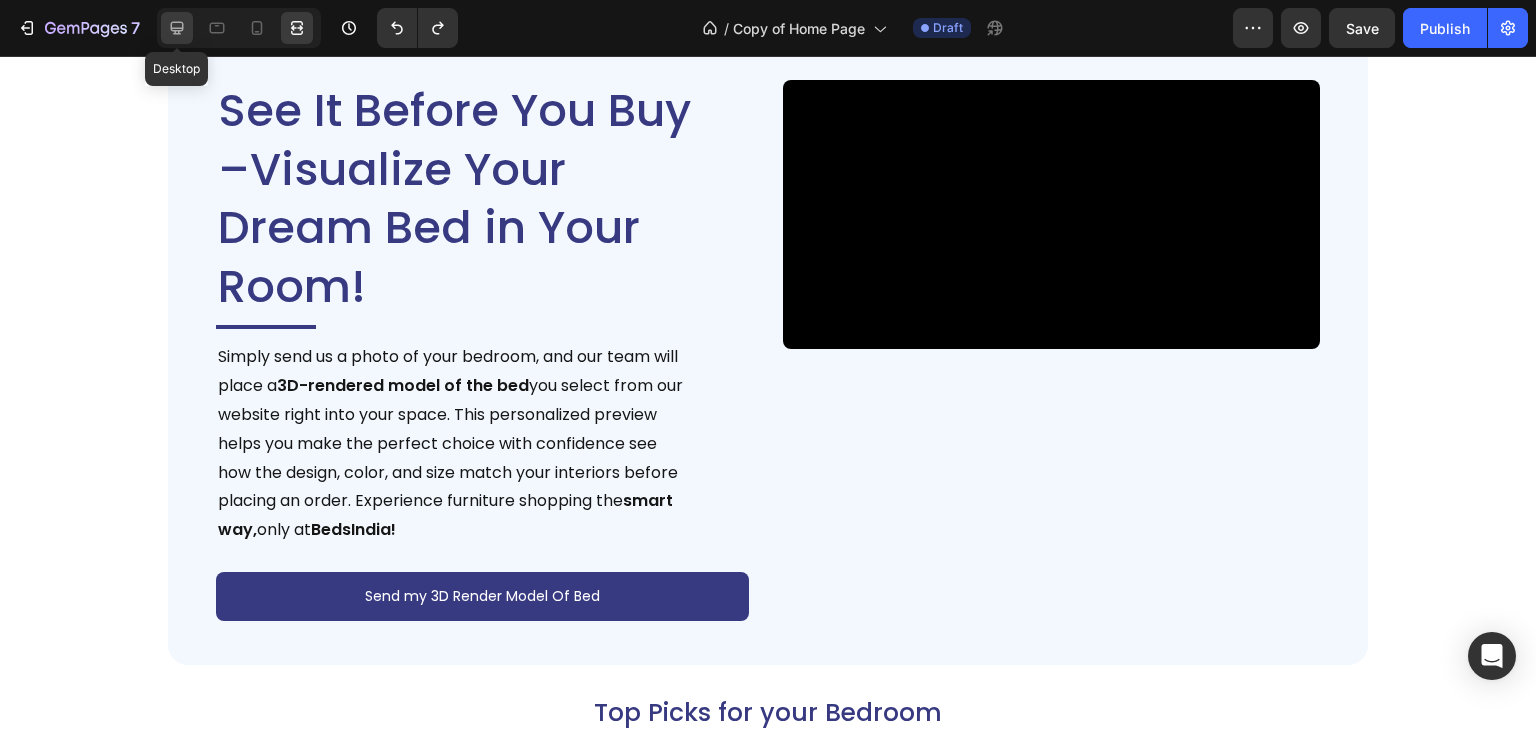 click 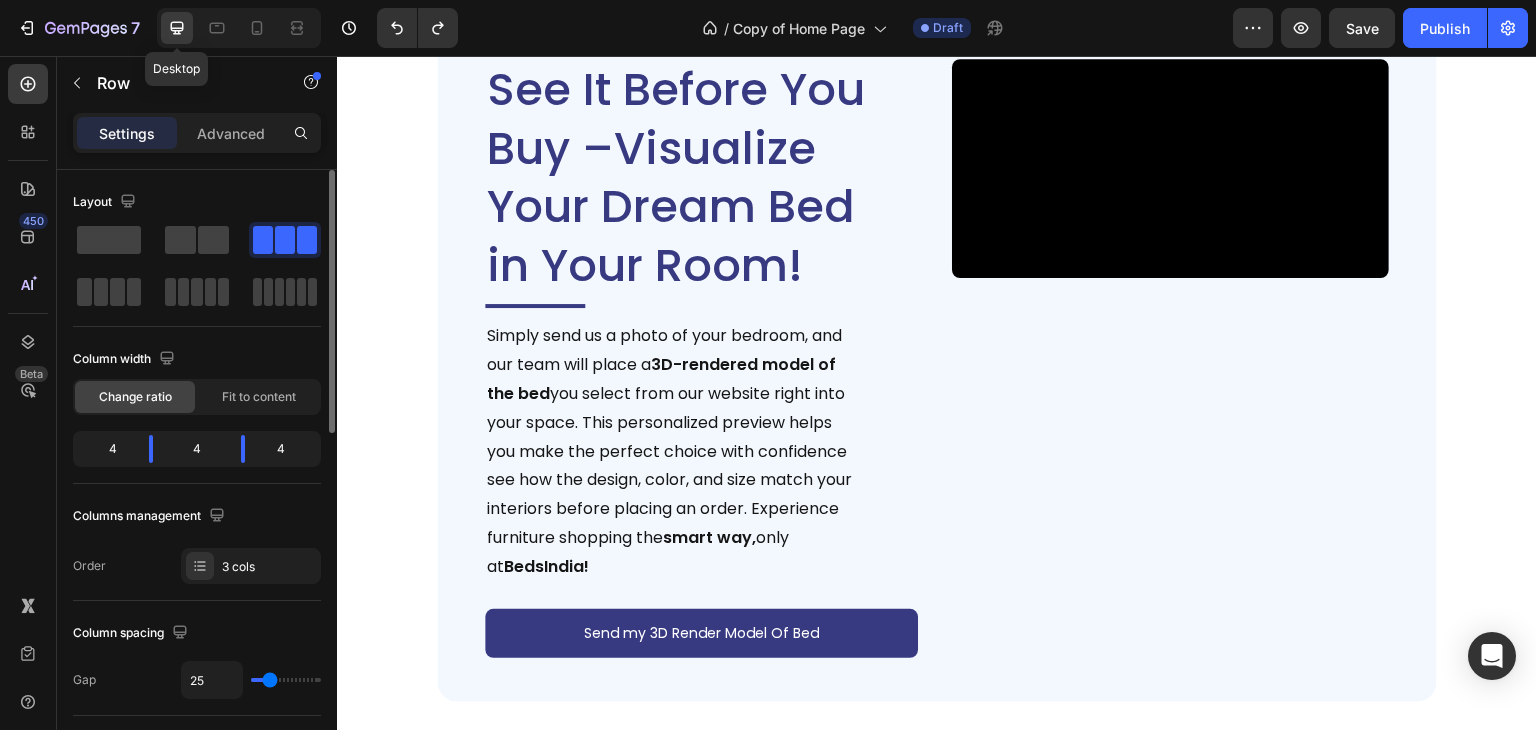 scroll, scrollTop: 3753, scrollLeft: 0, axis: vertical 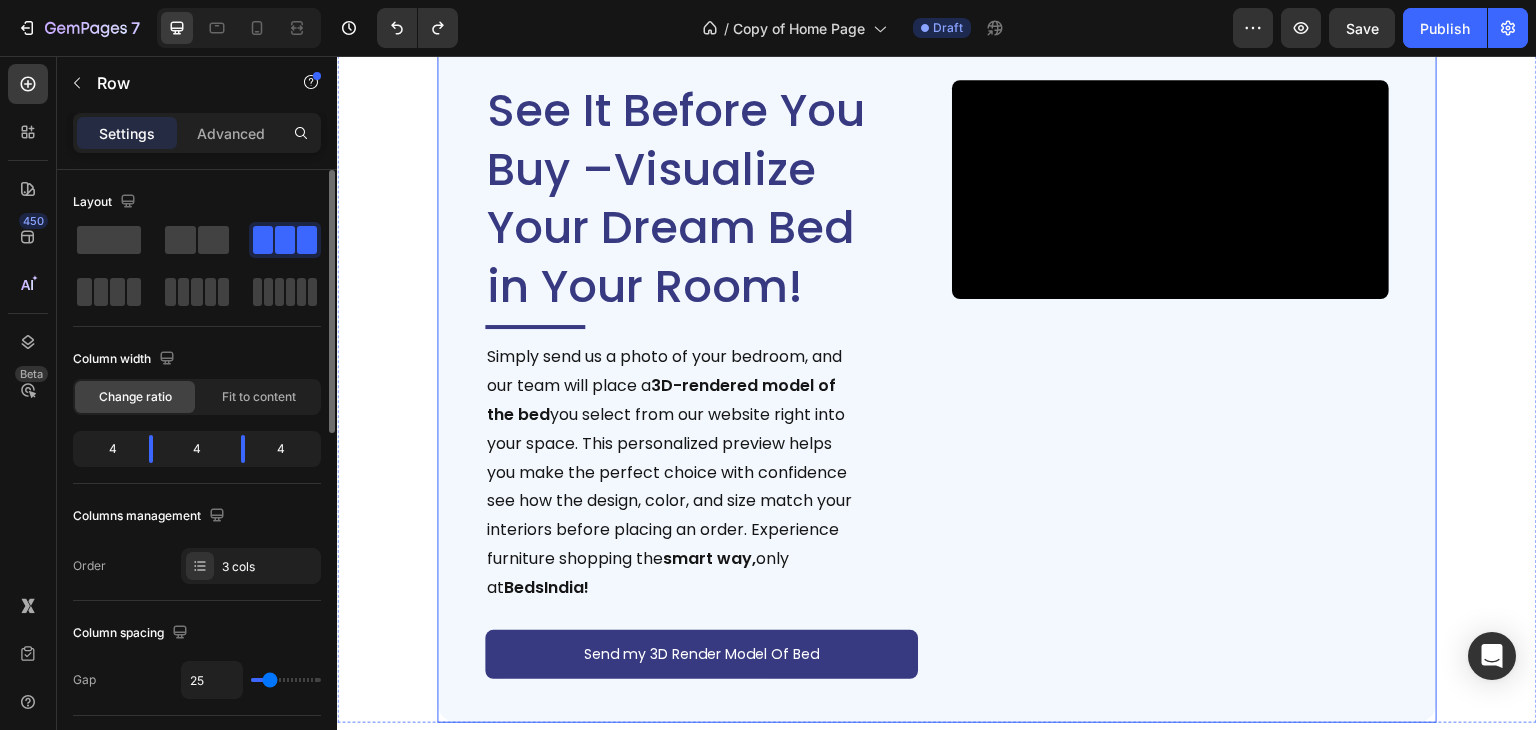 click on "See It Before You Buy –Visualize Your Dream Bed in Your Room! Heading                Title Line Simply send us a photo of your bedroom, and our team will place a  3D-rendered model of the bed  you select from our website right into your space. This personalized preview helps you make the perfect choice with confidence see how the design, color, and size match your interiors before placing an order. Experience furniture shopping the  smart way,  only at  BedsIndia! Text Block Send my 3D Render Model Of Bed Button Video Row" at bounding box center (937, 377) 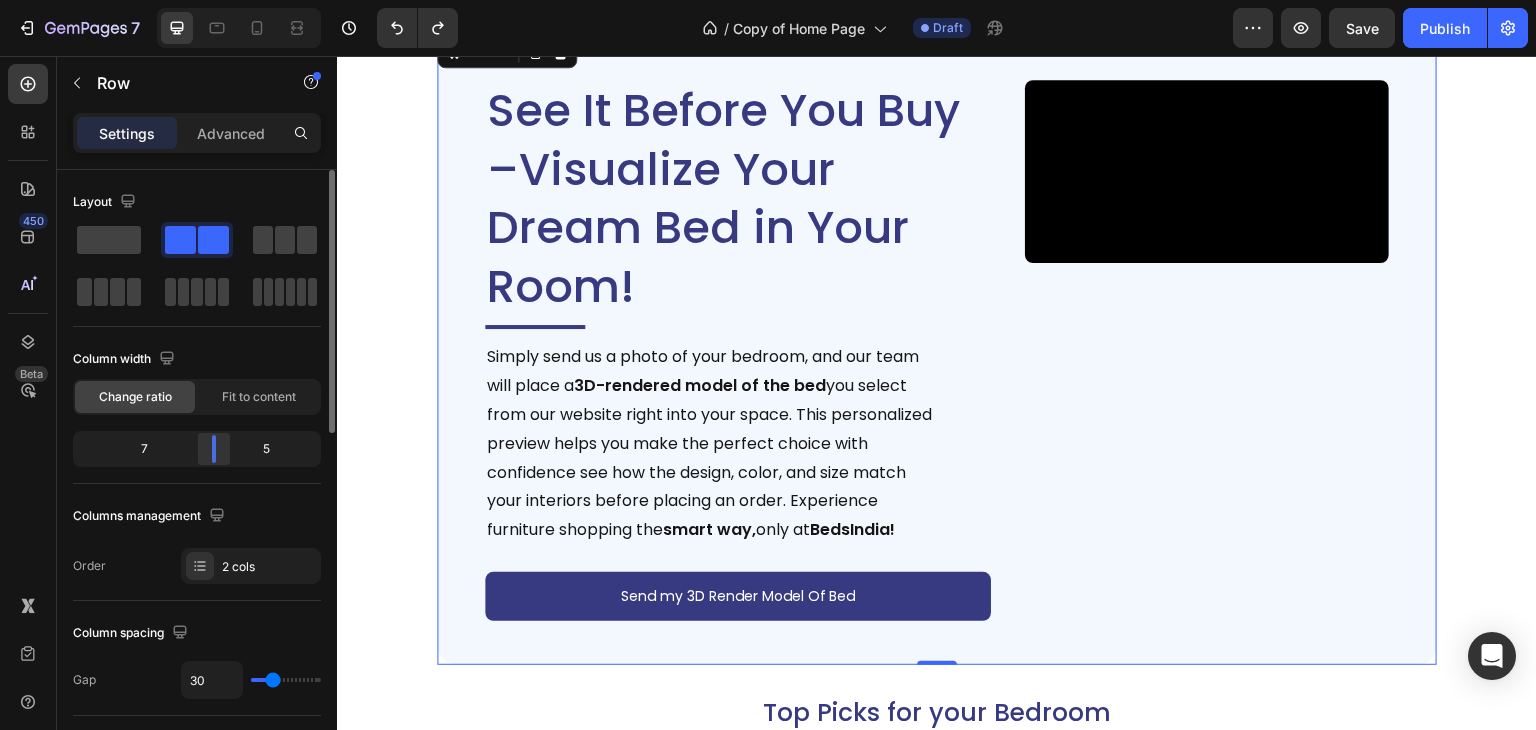 drag, startPoint x: 198, startPoint y: 454, endPoint x: 212, endPoint y: 455, distance: 14.035668 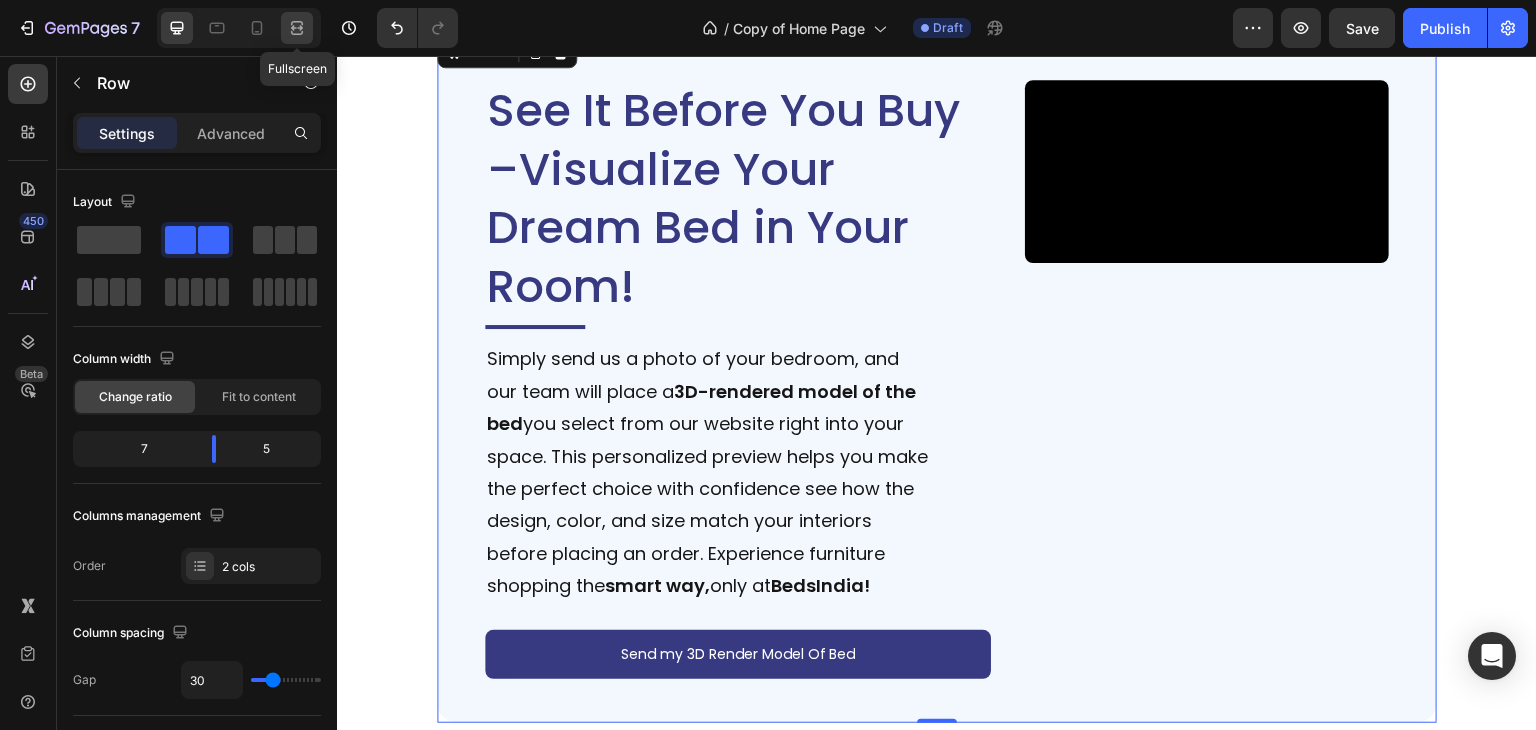 click 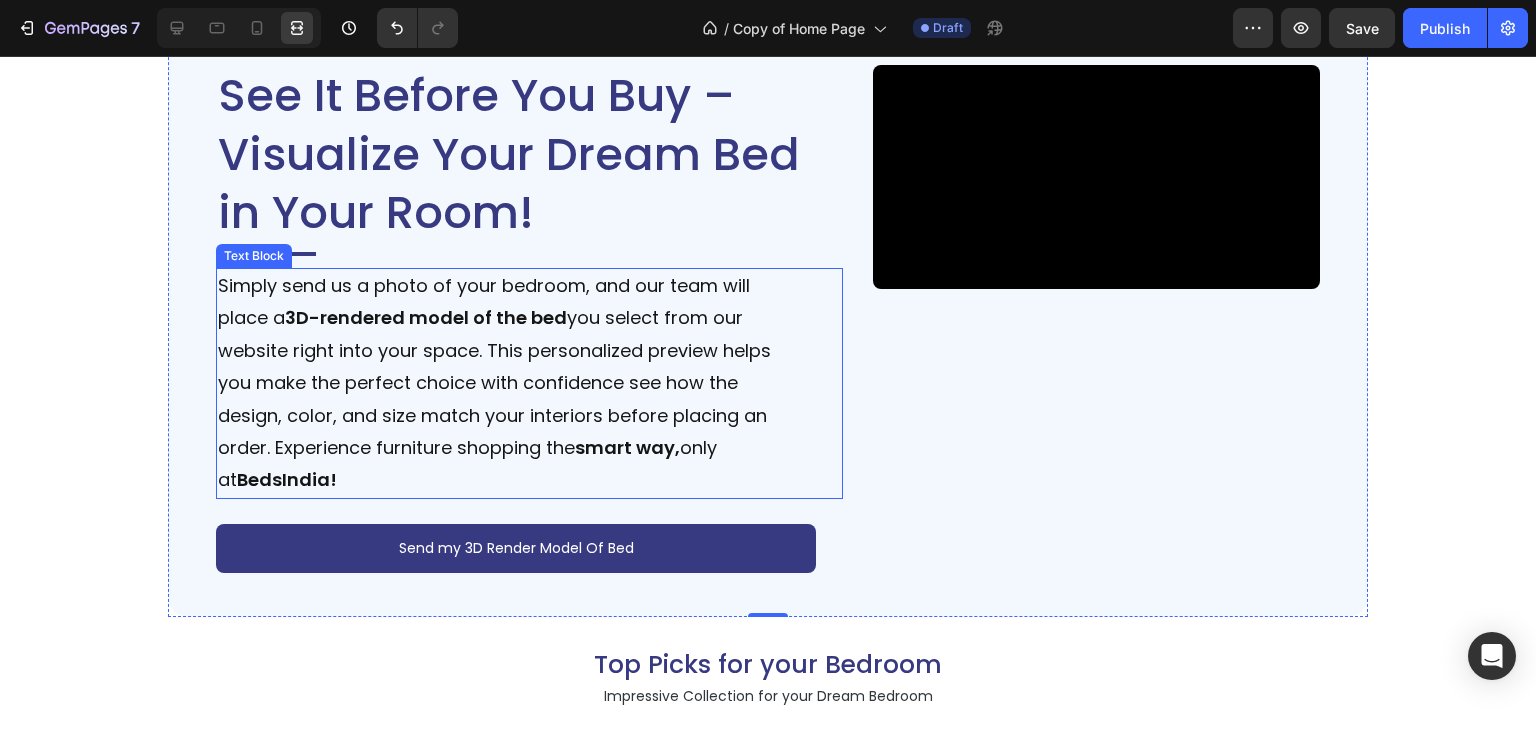 scroll, scrollTop: 3670, scrollLeft: 0, axis: vertical 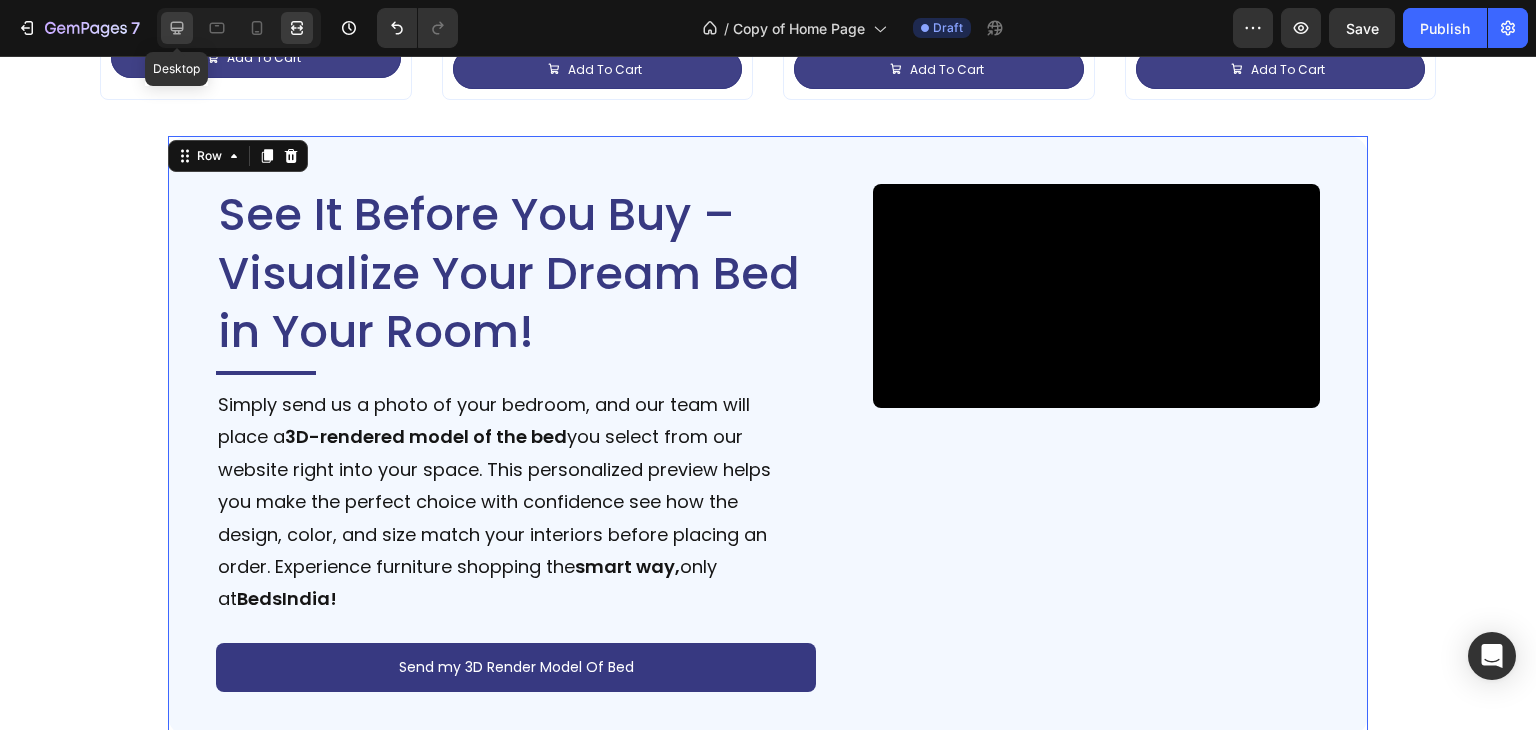 click 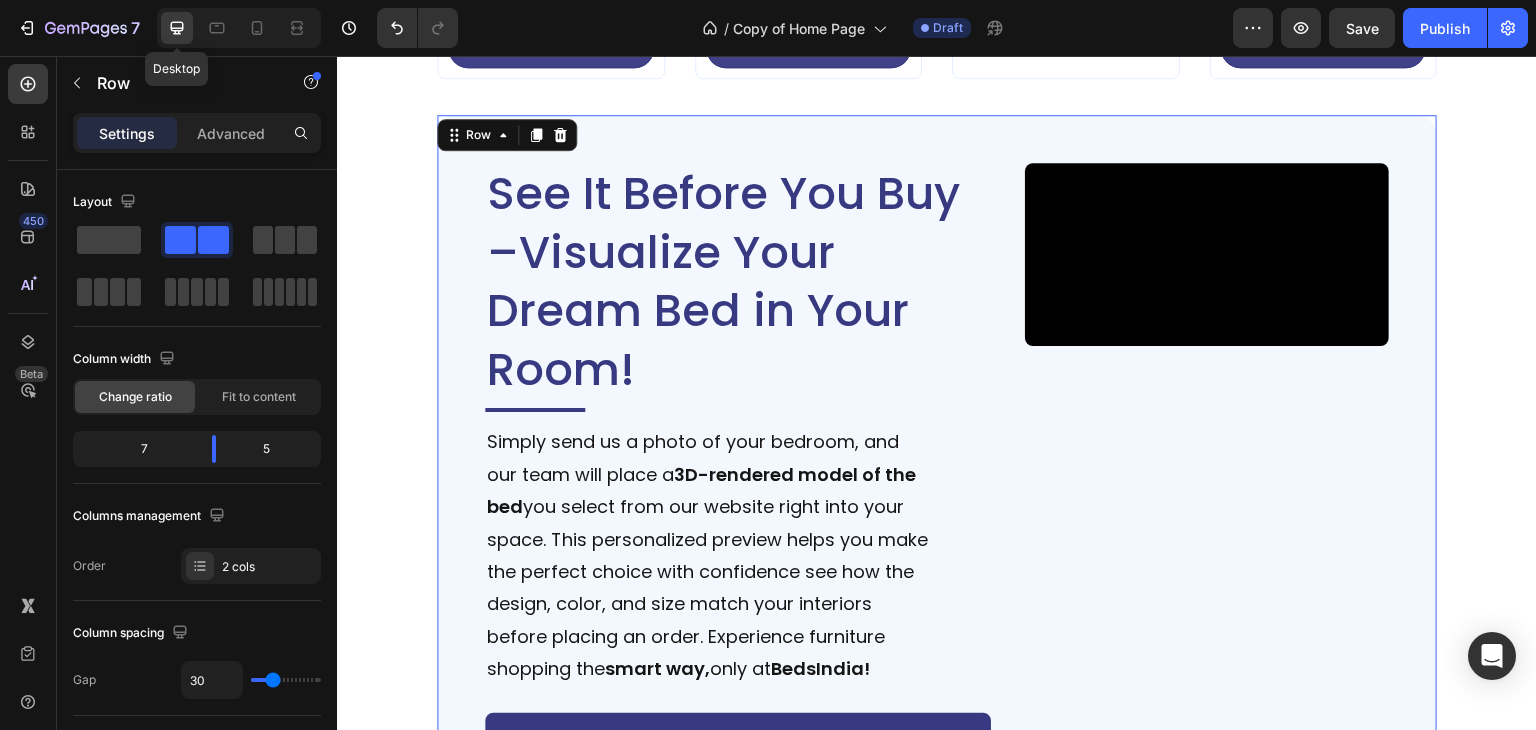 scroll, scrollTop: 3660, scrollLeft: 0, axis: vertical 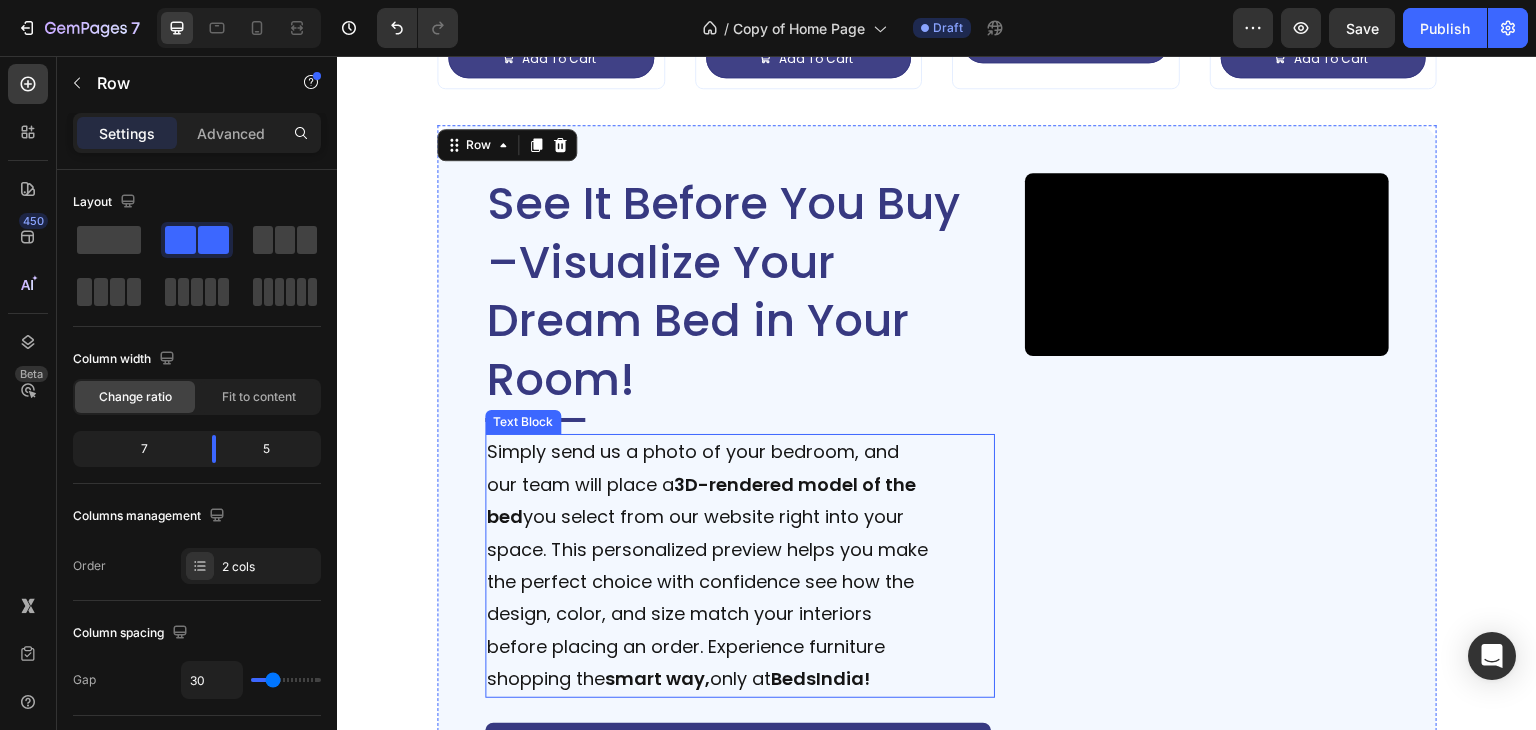 click on "Simply send us a photo of your bedroom, and our team will place a  3D-rendered model of the bed  you select from our website right into your space. This personalized preview helps you make the perfect choice with confidence see how the design, color, and size match your interiors before placing an order. Experience furniture shopping the  smart way,  only at  BedsIndia!" at bounding box center [710, 565] 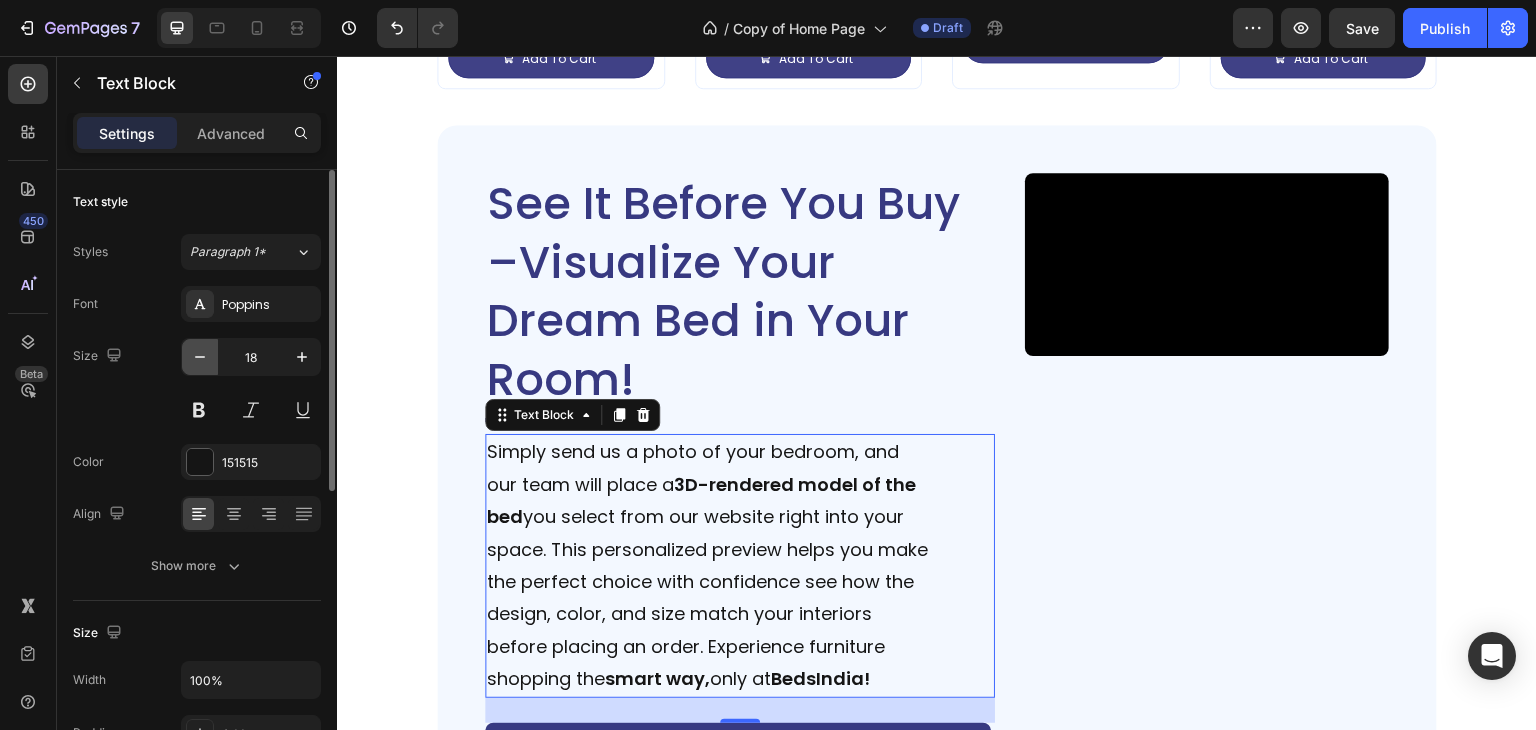 click 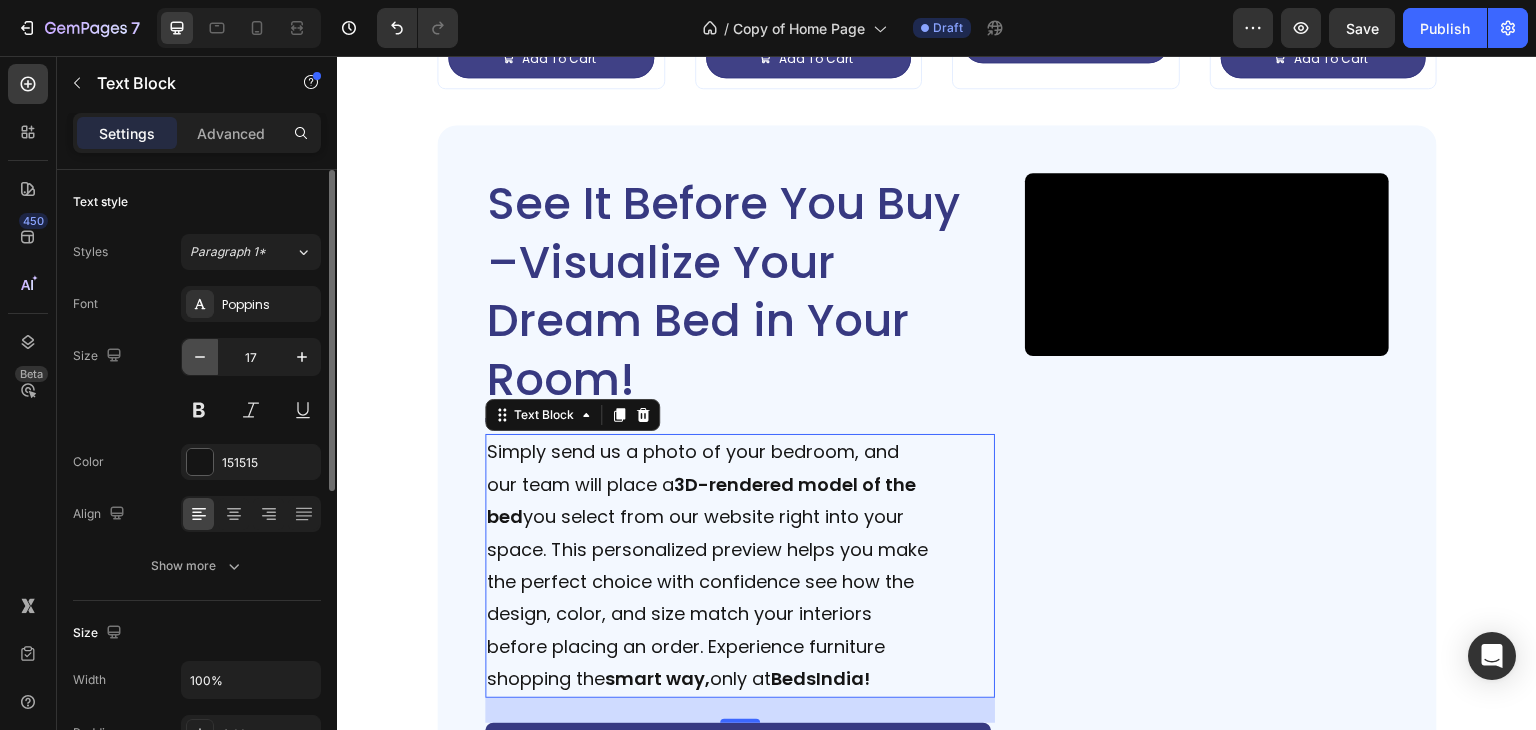 click 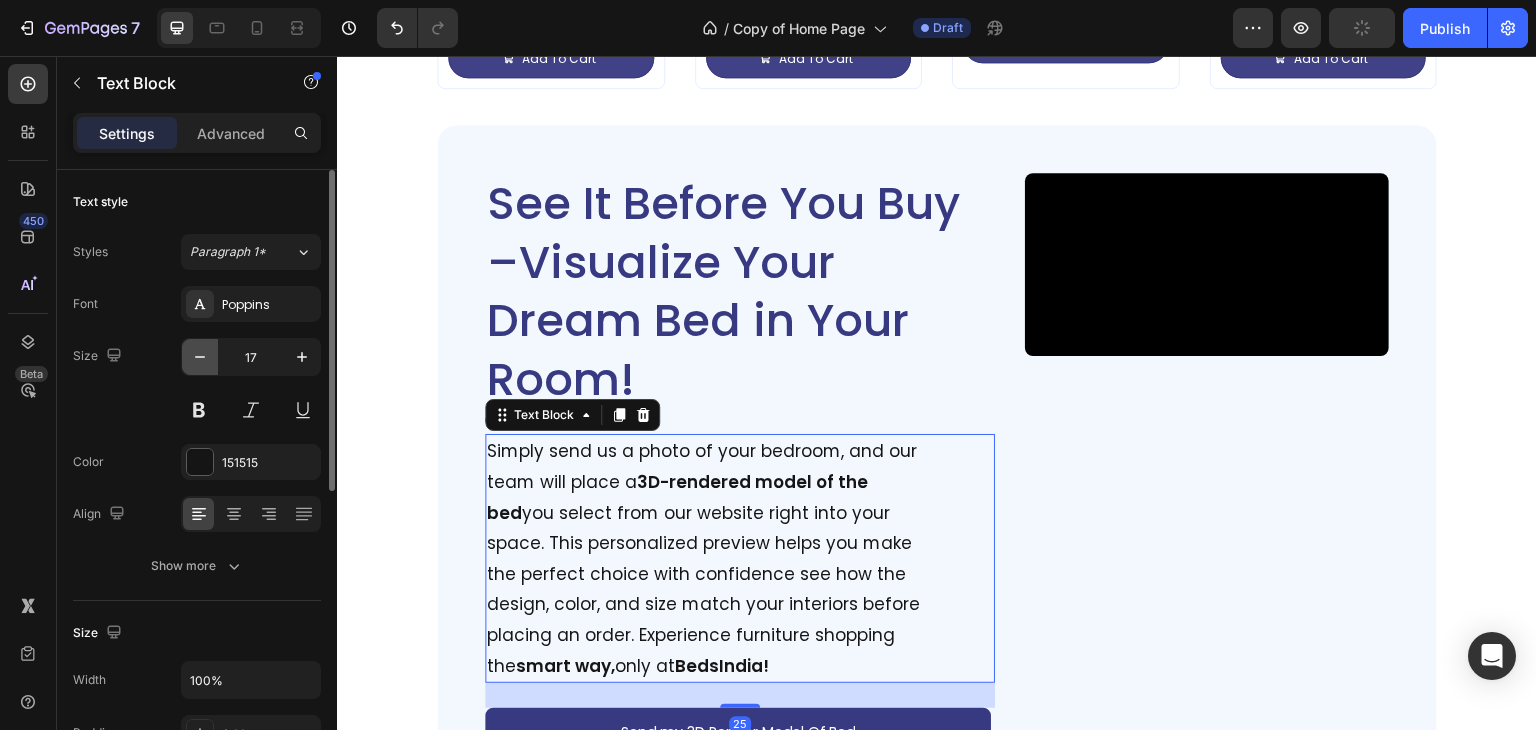 type on "16" 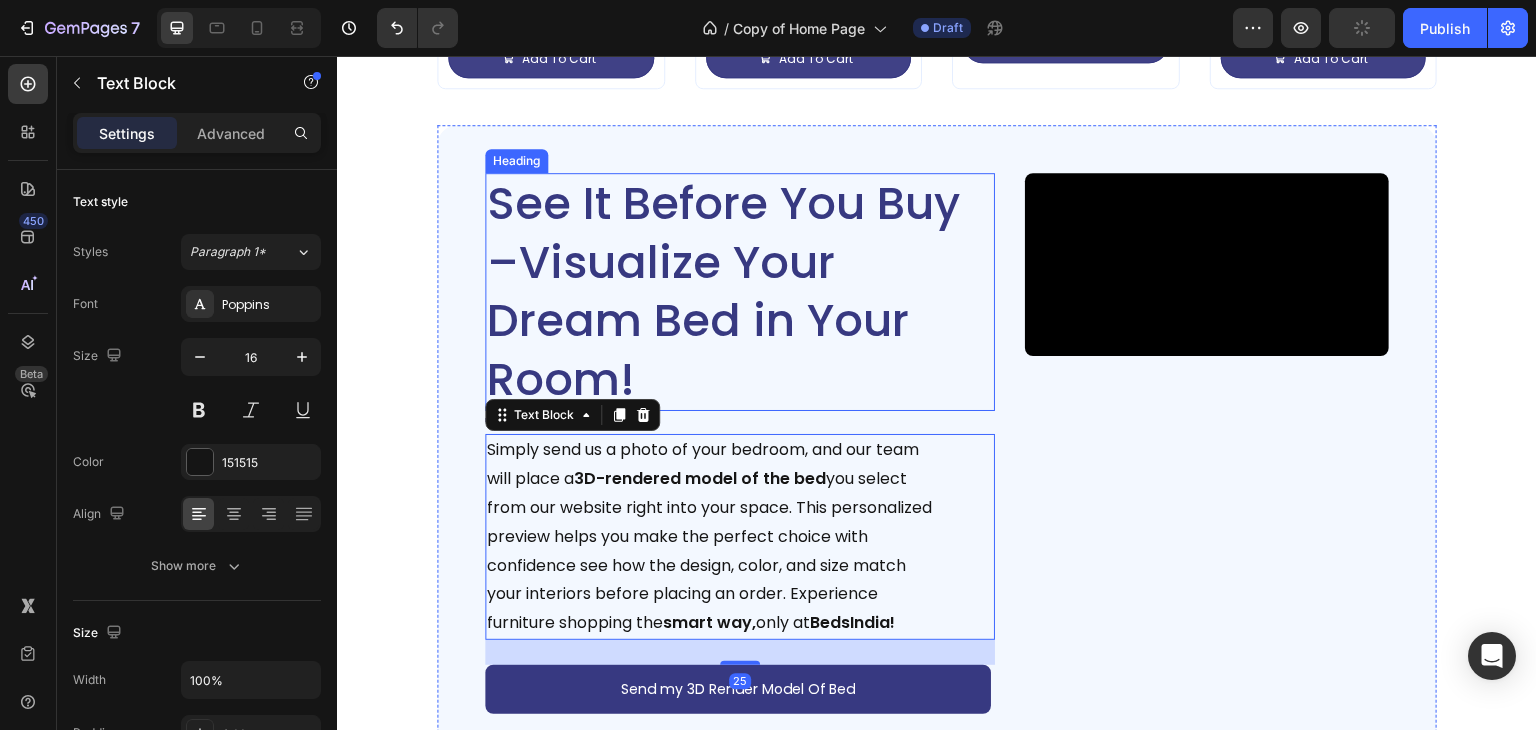 click on "See It Before You Buy –Visualize Your Dream Bed in Your Room!" at bounding box center (730, 292) 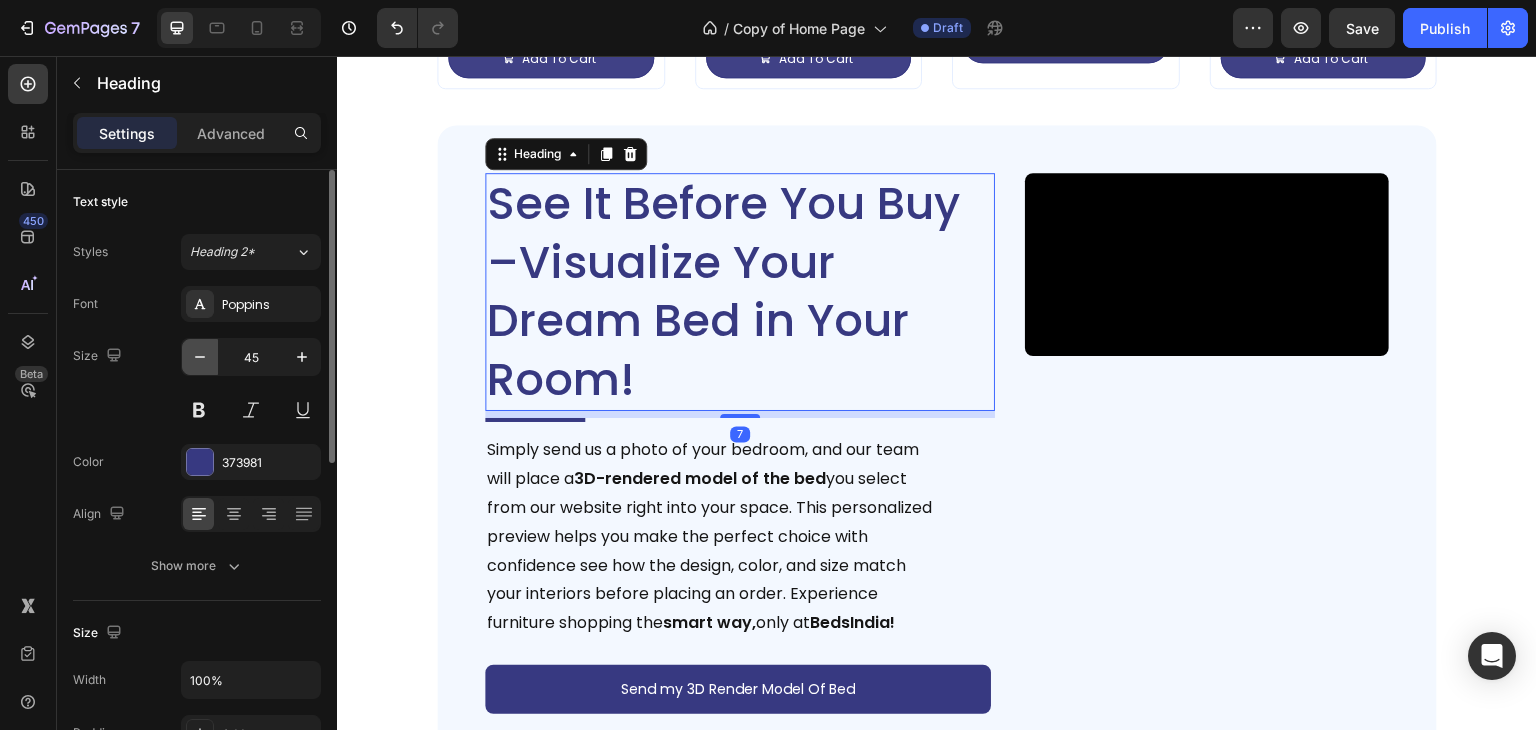click at bounding box center [200, 357] 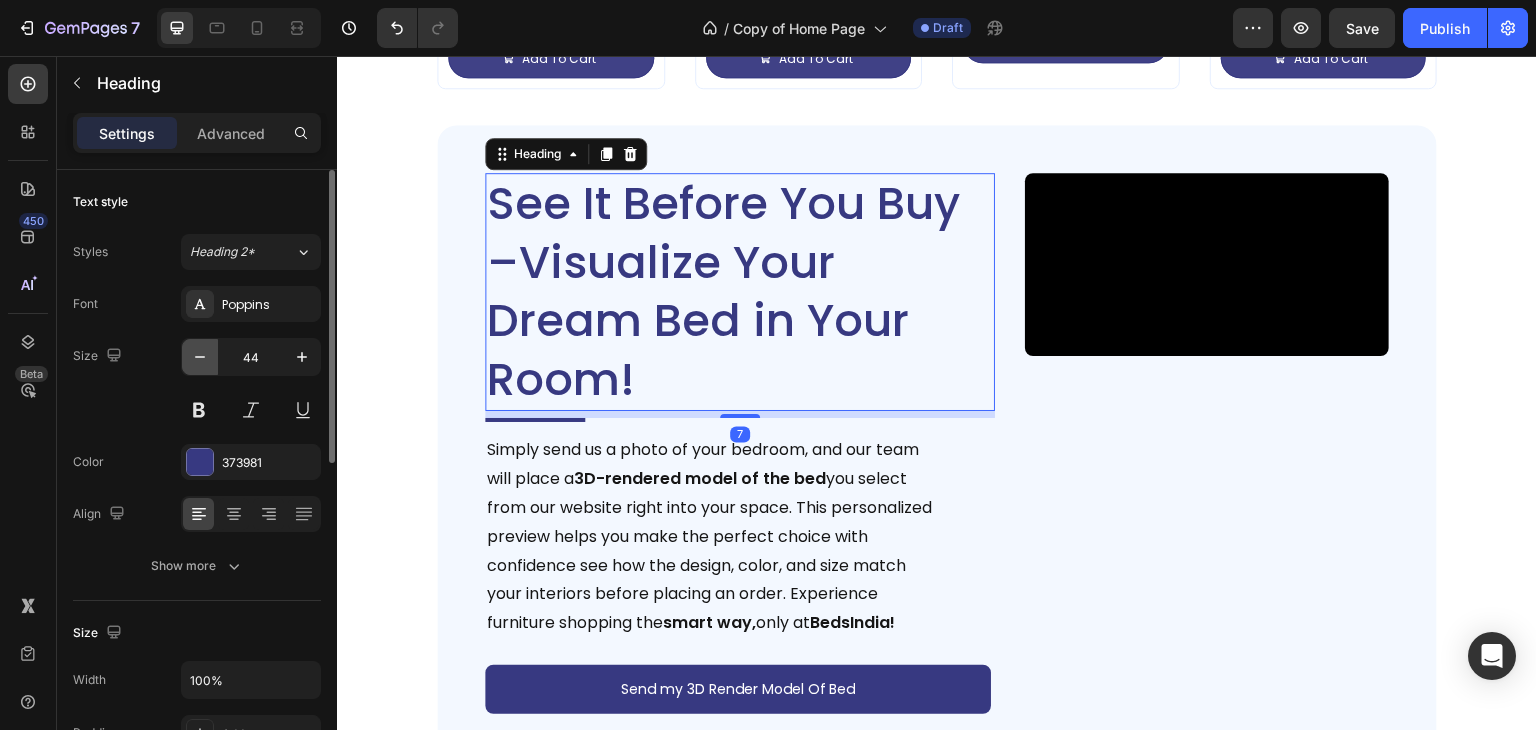 click at bounding box center (200, 357) 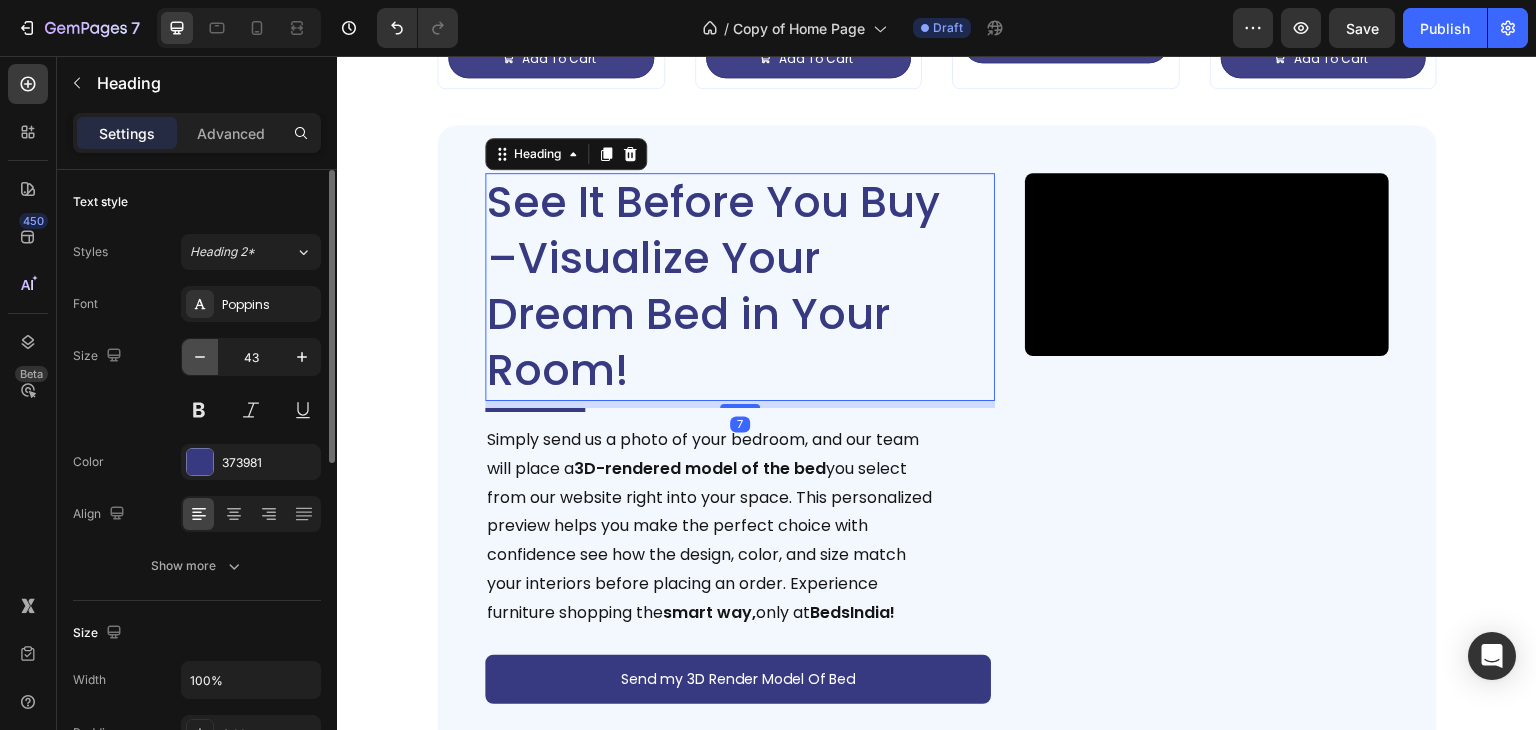 click at bounding box center [200, 357] 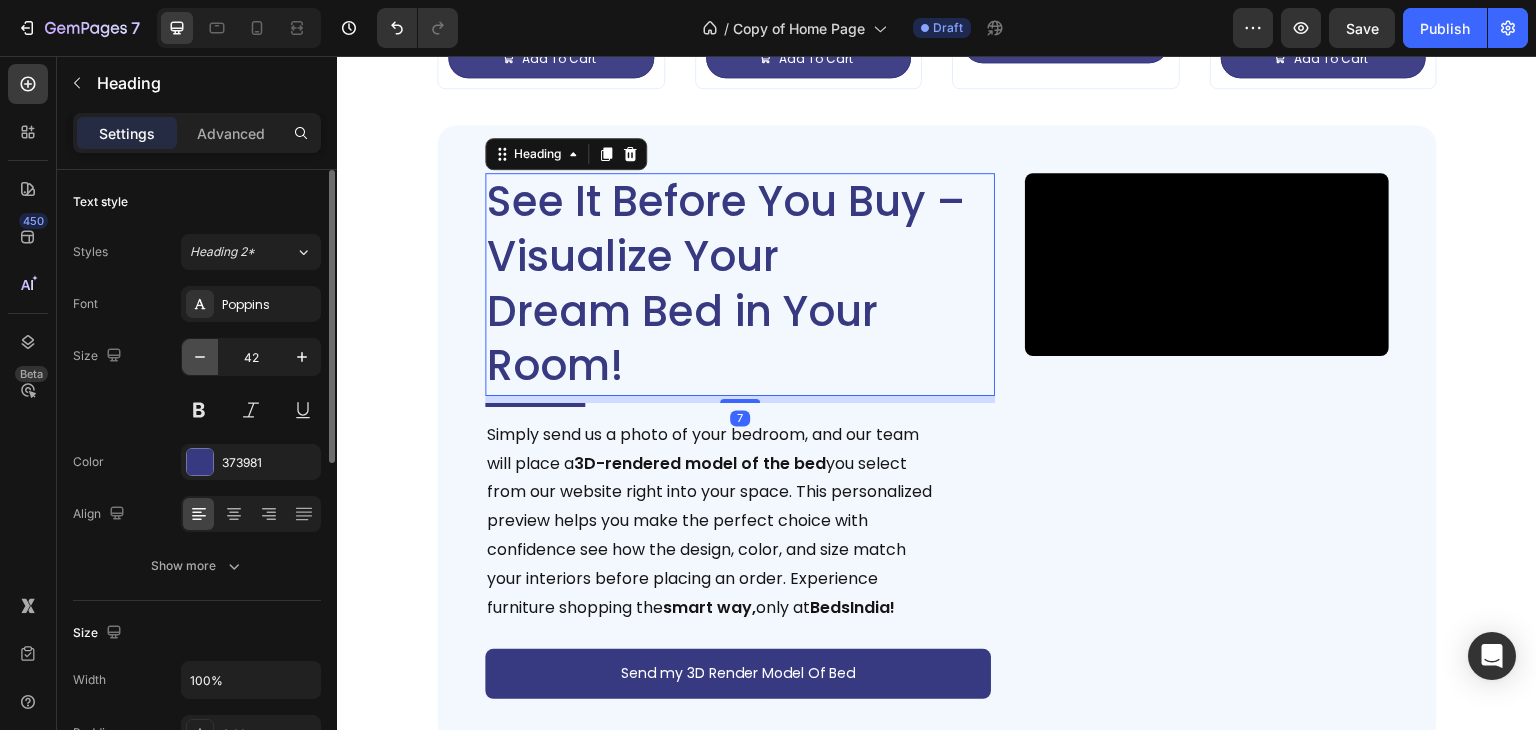 click at bounding box center [200, 357] 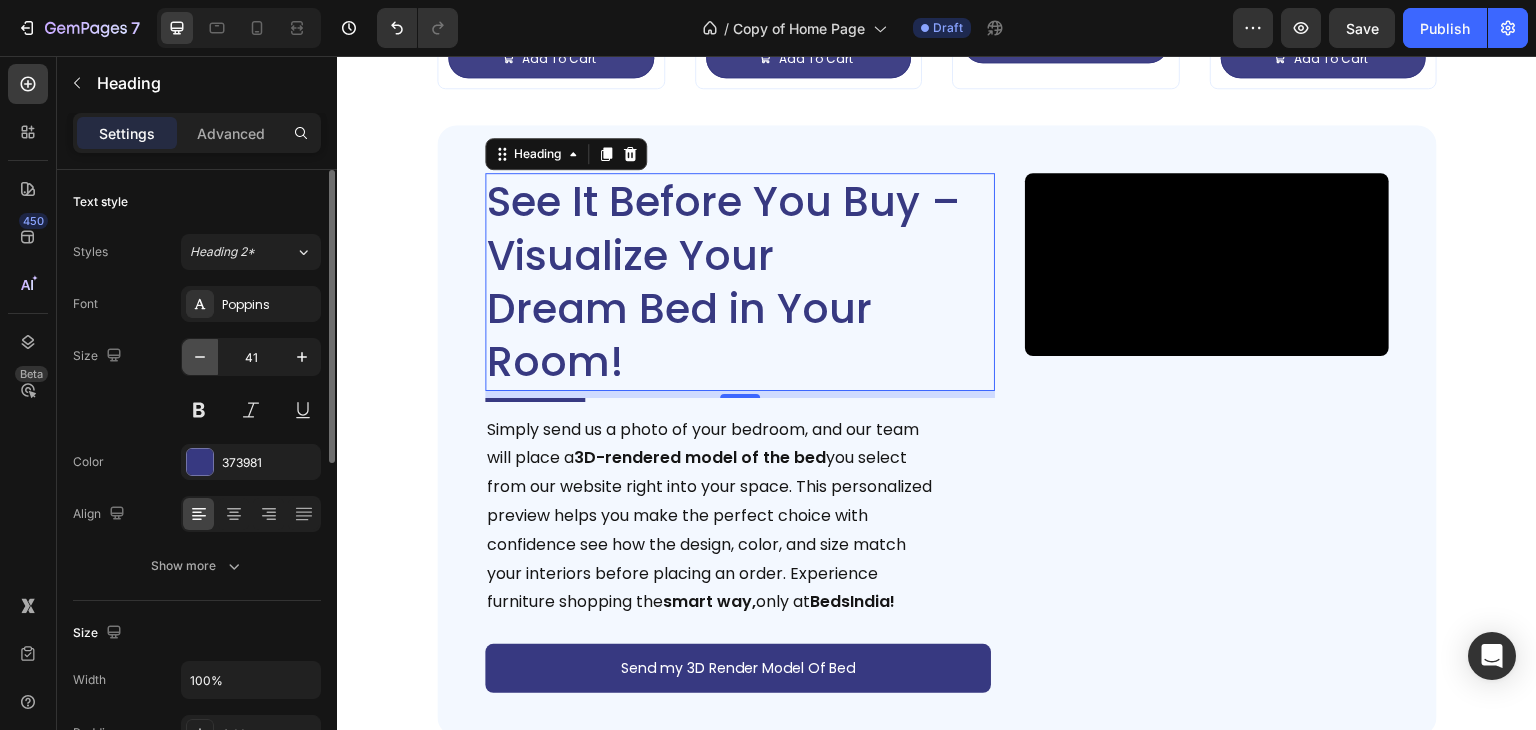 click at bounding box center [200, 357] 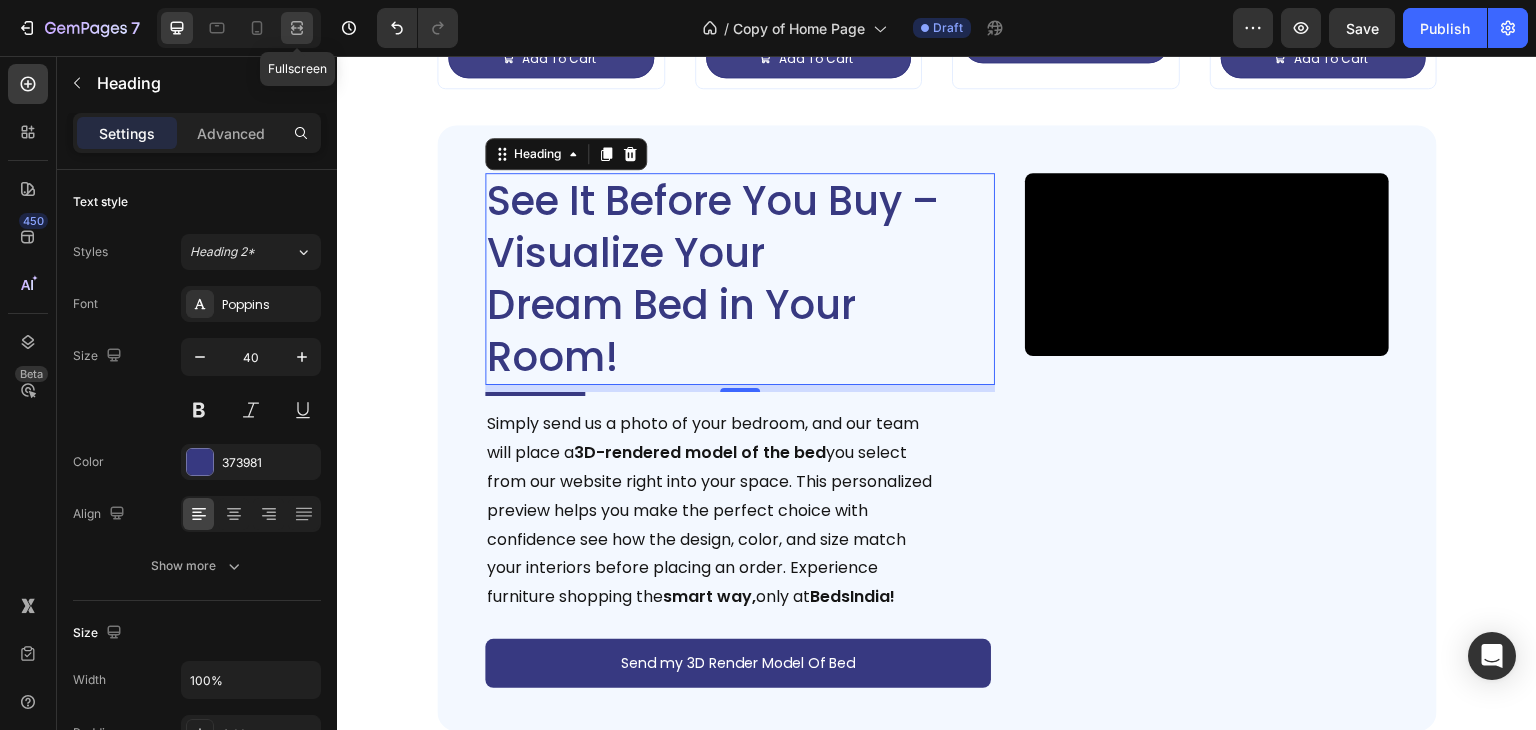 click 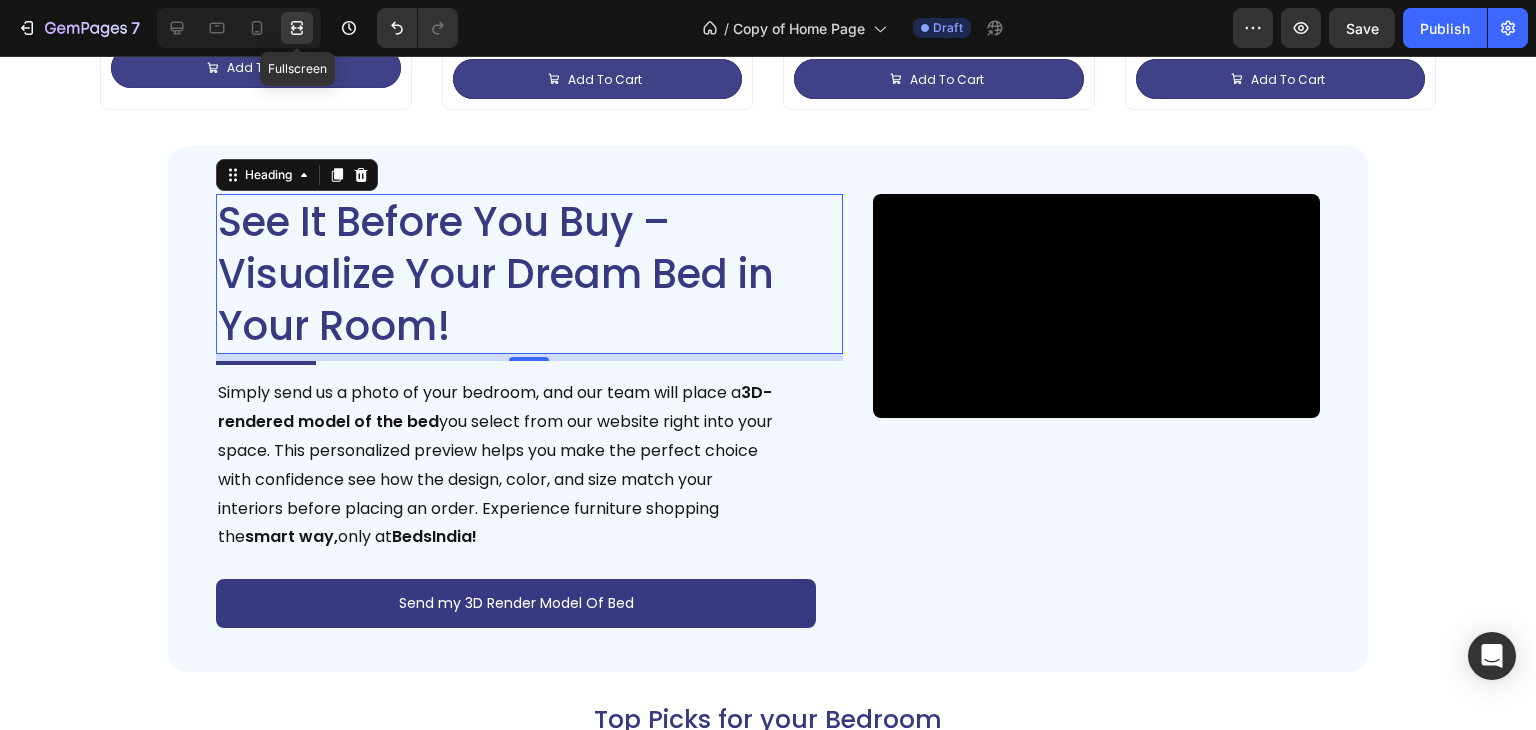scroll, scrollTop: 3670, scrollLeft: 0, axis: vertical 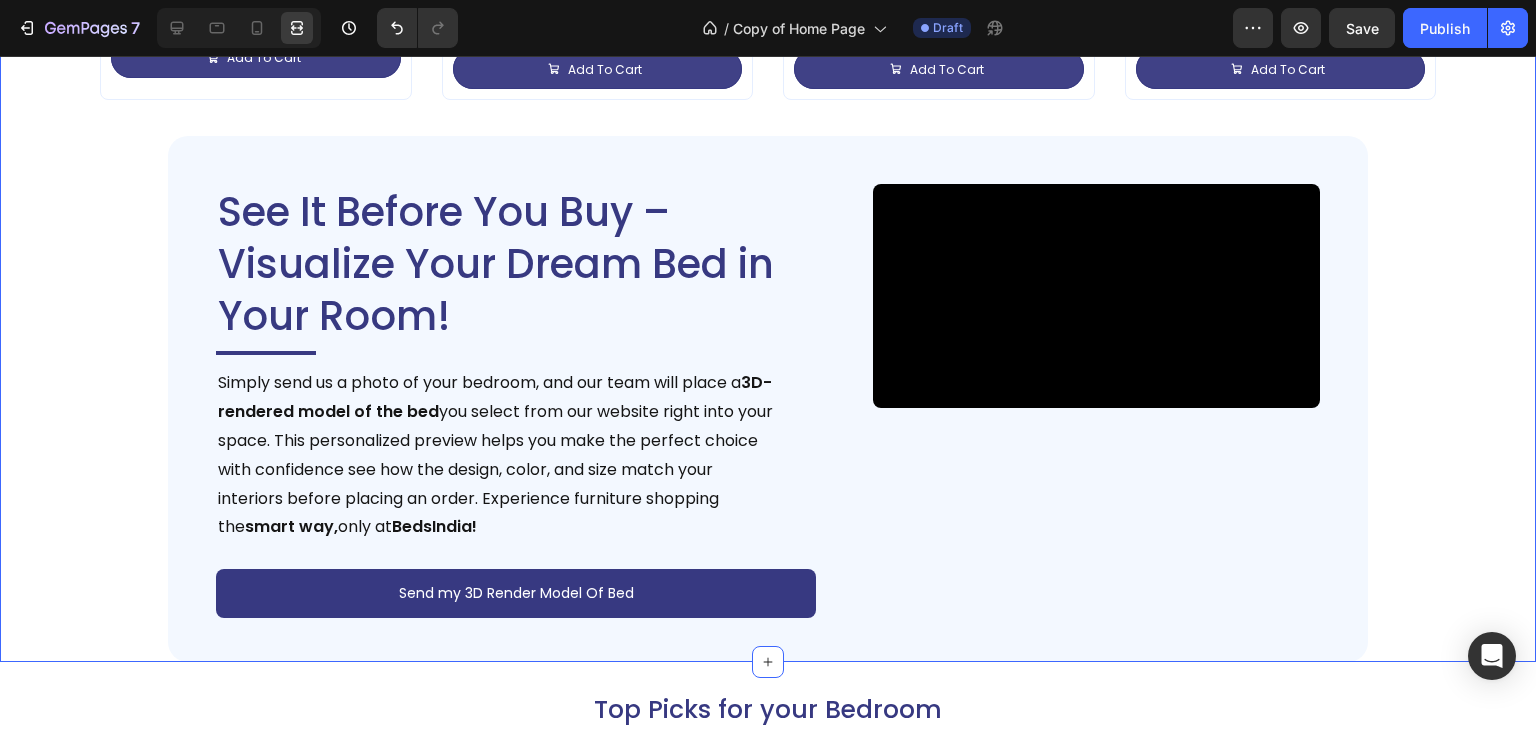 click on "Deal of the Day – Don’t Miss It! Heading Impressive Collection for your Dream Bedroom Text Block Sale 35% off Product Badge Product Images Tecco Upholstered Bed In Towel Cloth Product Title Rs. 64,999.00 Product Price Product Price Row Rs. 99,999.00 Product Price Product Price Row
Add To Cart Add to Cart Row Row Row Product List Sale 40% off Product Badge Product Images Vantera Luxe Gold Panel Upholstered Bed Product Title Rs. 59,999.00 Product Price Product Price Row Rs. 99,999.00 Product Price Product Price Row
Add To Cart Add to Cart Row Row Row Product List Sale 38% off Product Badge Product Images Regal Edge Velvet Panel Upholstered Bed Product Title Rs. 61,999.00 Product Price Product Price Row Rs. 99,999.00 Product Price Product Price Row
Add To Cart Add to Cart Row Row Row Product List Sale 19% off Product Badge Product Images Mellow Plush Grid Tufted Upholstered Bed Product Title Rs. 65,999.00 Product Price Product Price Row Rs. 80,999.00 Row Row" at bounding box center (768, 80) 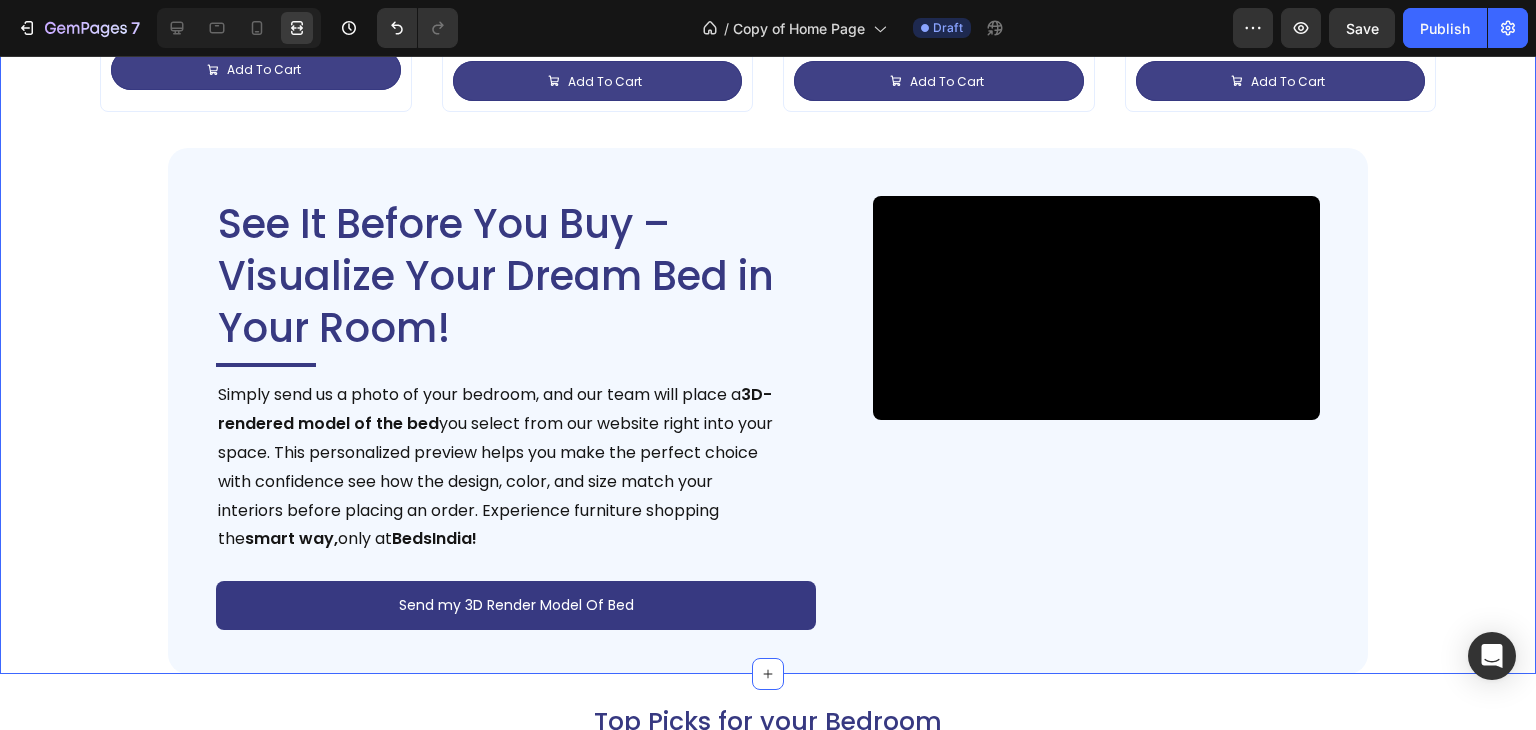scroll, scrollTop: 3657, scrollLeft: 0, axis: vertical 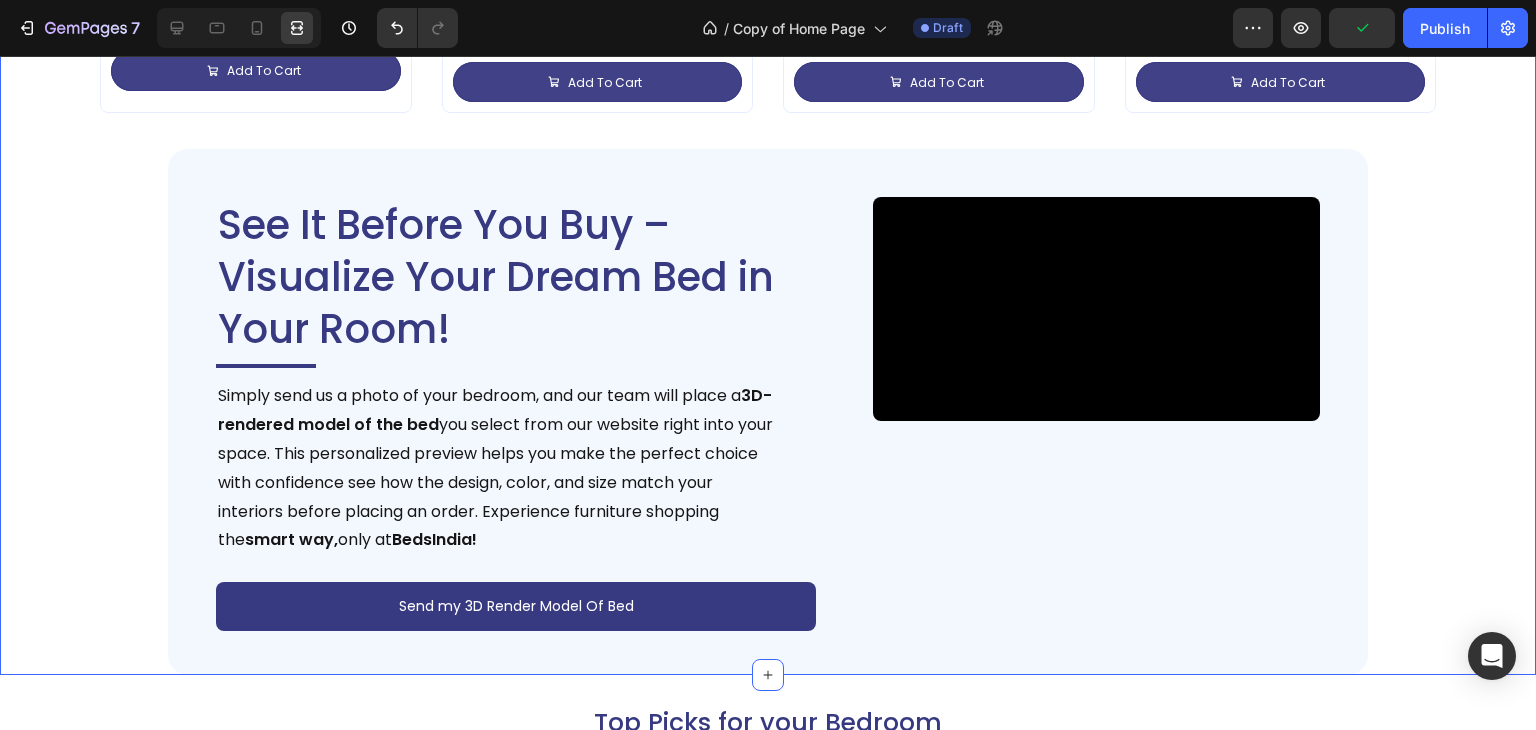 click on "Deal of the Day – Don’t Miss It! Heading Impressive Collection for your Dream Bedroom Text Block Sale 35% off Product Badge Product Images Tecco Upholstered Bed In Towel Cloth Product Title Rs. 64,999.00 Product Price Product Price Row Rs. 99,999.00 Product Price Product Price Row
Add To Cart Add to Cart Row Row Row Product List Sale 40% off Product Badge Product Images Vantera Luxe Gold Panel Upholstered Bed Product Title Rs. 59,999.00 Product Price Product Price Row Rs. 99,999.00 Product Price Product Price Row
Add To Cart Add to Cart Row Row Row Product List Sale 38% off Product Badge Product Images Regal Edge Velvet Panel Upholstered Bed Product Title Rs. 61,999.00 Product Price Product Price Row Rs. 99,999.00 Product Price Product Price Row
Add To Cart Add to Cart Row Row Row Product List Sale 19% off Product Badge Product Images Mellow Plush Grid Tufted Upholstered Bed Product Title Rs. 65,999.00 Product Price Product Price Row Rs. 80,999.00 Row Row" at bounding box center [768, 93] 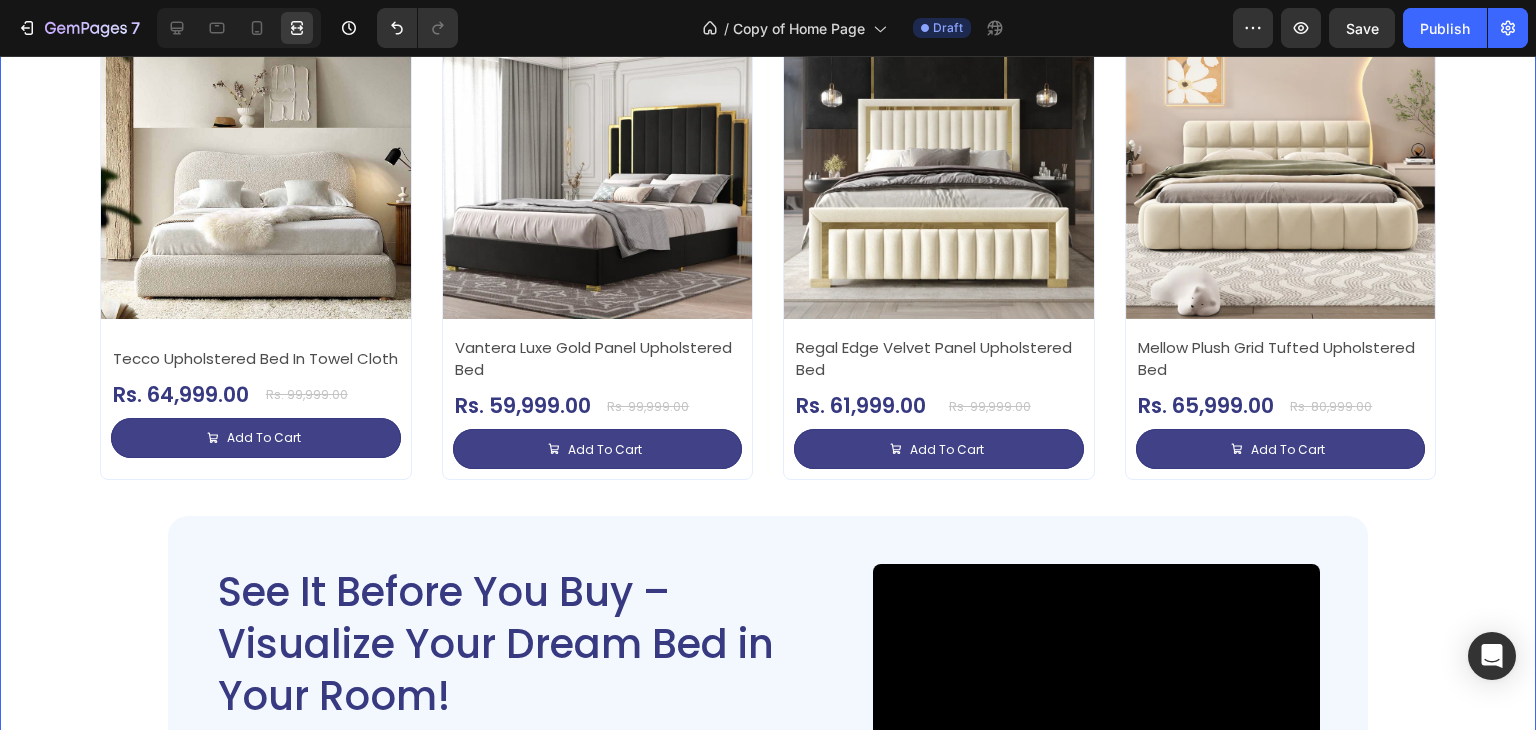 scroll, scrollTop: 3312, scrollLeft: 0, axis: vertical 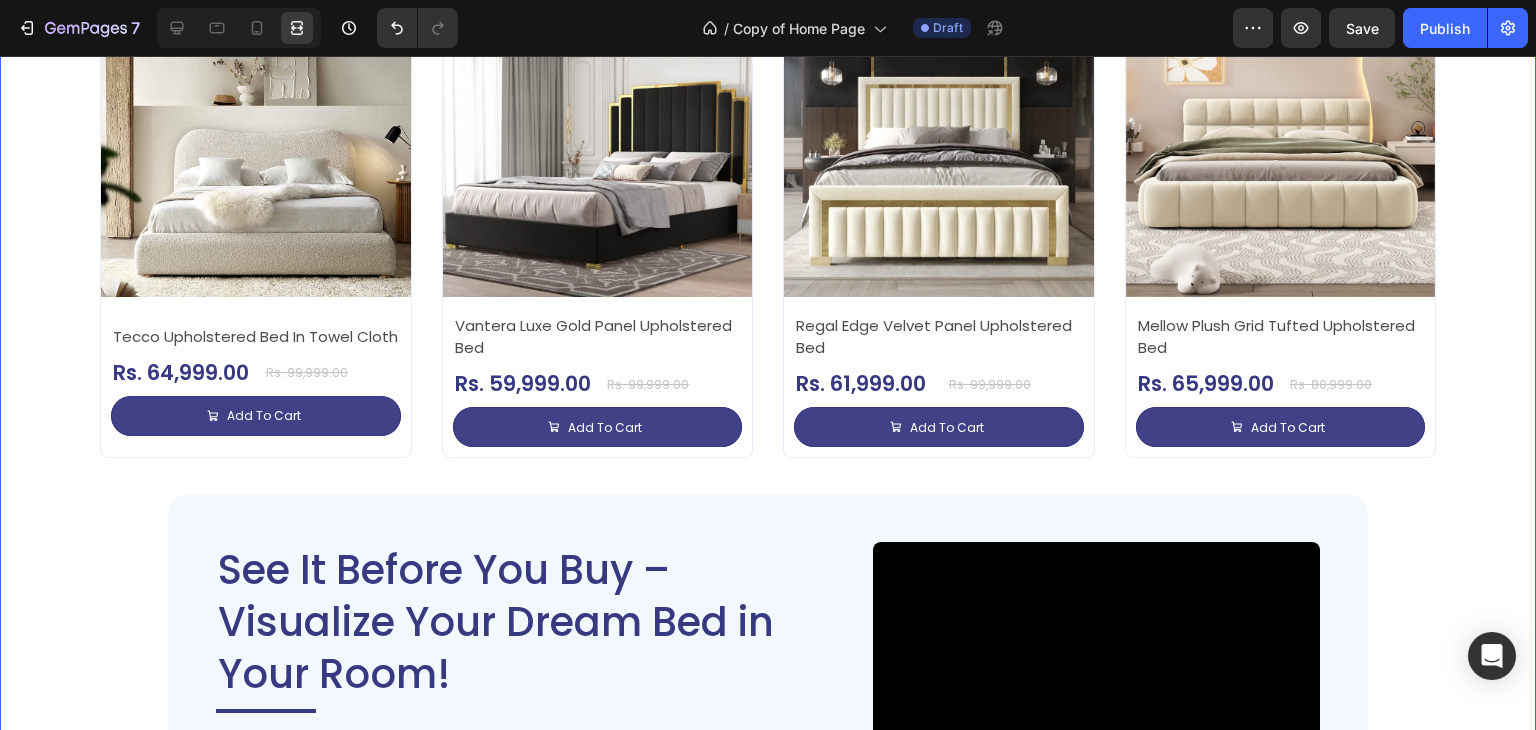 click on "7  Version history  /  Copy of Home Page Draft Preview  Save   Publish" 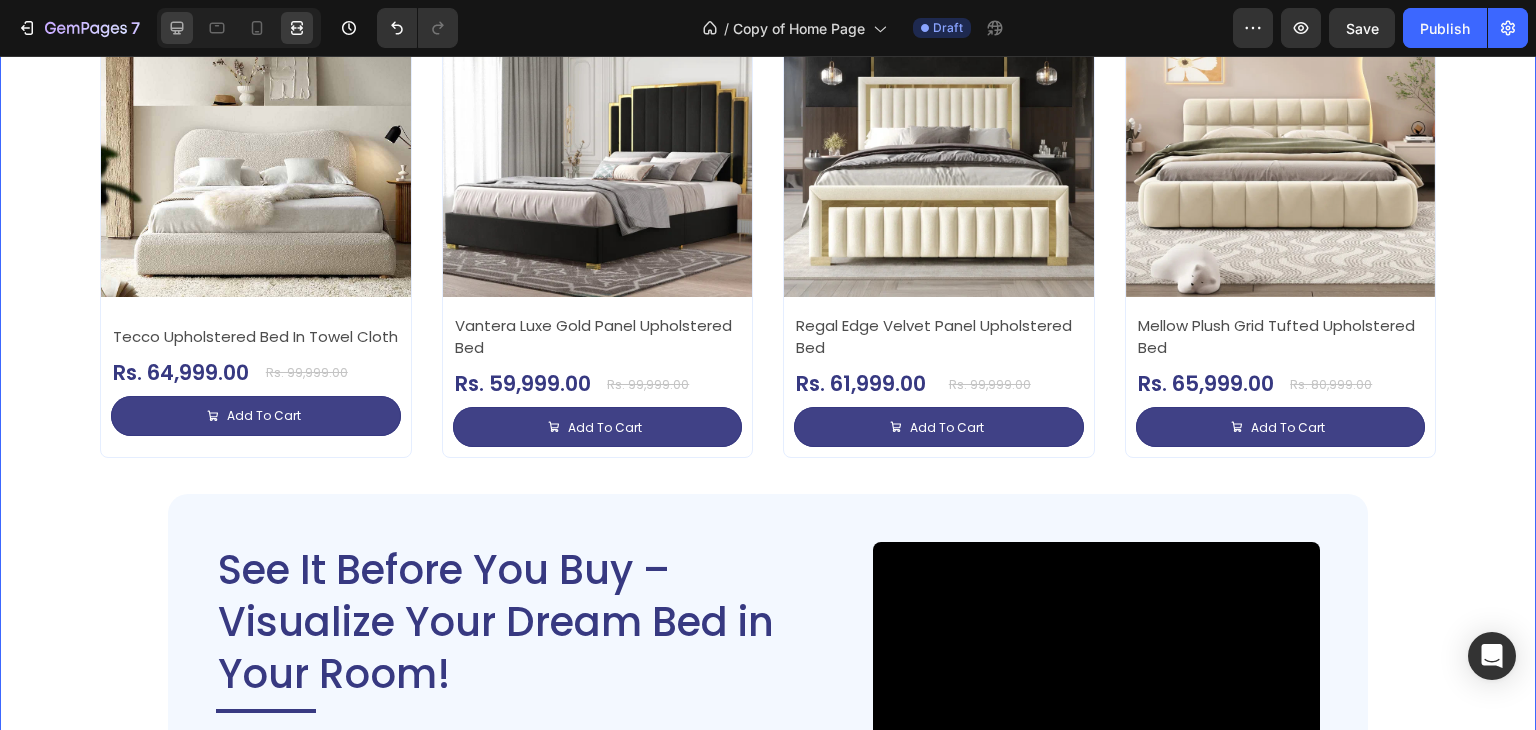 click 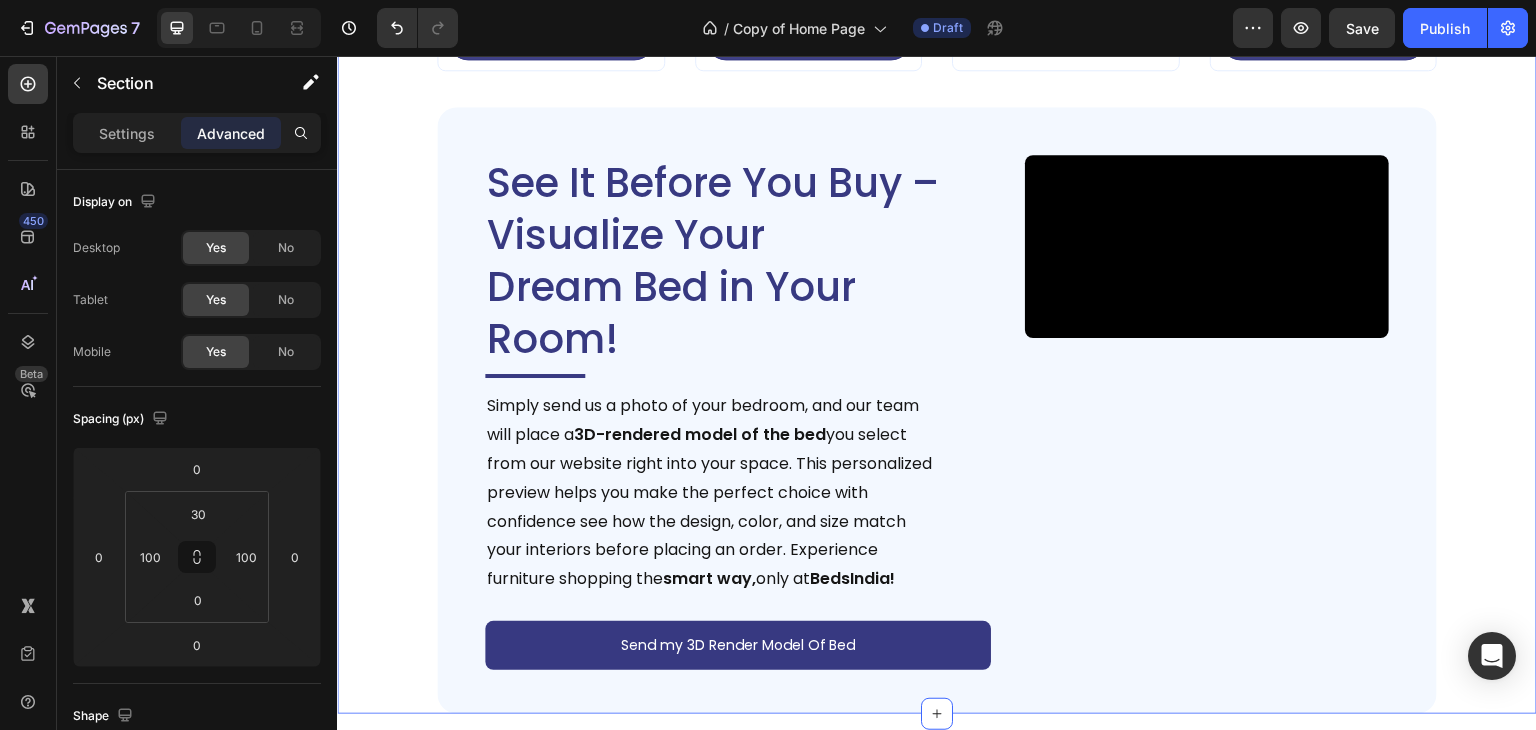 scroll, scrollTop: 3680, scrollLeft: 0, axis: vertical 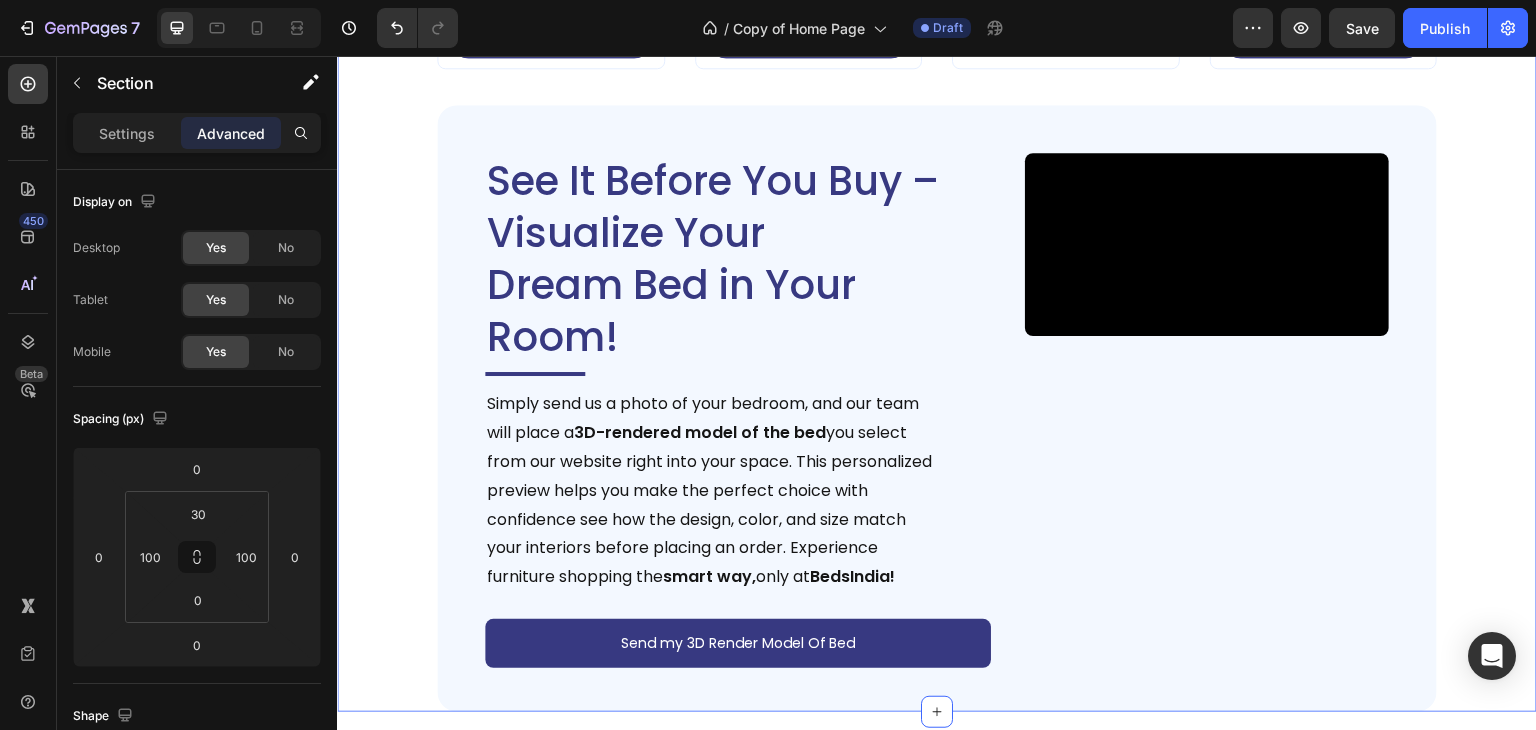click on "Deal of the Day – Don’t Miss It! Heading Impressive Collection for your Dream Bedroom Text Block Sale 35% off Product Badge Product Images Tecco Upholstered Bed In Towel Cloth Product Title Rs. 64,999.00 Product Price Product Price Row Rs. 99,999.00 Product Price Product Price Row
Add To Cart Add to Cart Row Row Row Product List Sale 40% off Product Badge Product Images Vantera Luxe Gold Panel Upholstered Bed Product Title Rs. 59,999.00 Product Price Product Price Row Rs. 99,999.00 Product Price Product Price Row
Add To Cart Add to Cart Row Row Row Product List Sale 38% off Product Badge Product Images Regal Edge Velvet Panel Upholstered Bed Product Title Rs. 61,999.00 Product Price Product Price Row Rs. 99,999.00 Product Price Product Price Row
Add To Cart Add to Cart Row Row Row Product List Sale 19% off Product Badge Product Images Mellow Plush Grid Tufted Upholstered Bed Product Title Rs. 65,999.00 Product Price Product Price Row Rs. 80,999.00 Row Row" at bounding box center (937, 100) 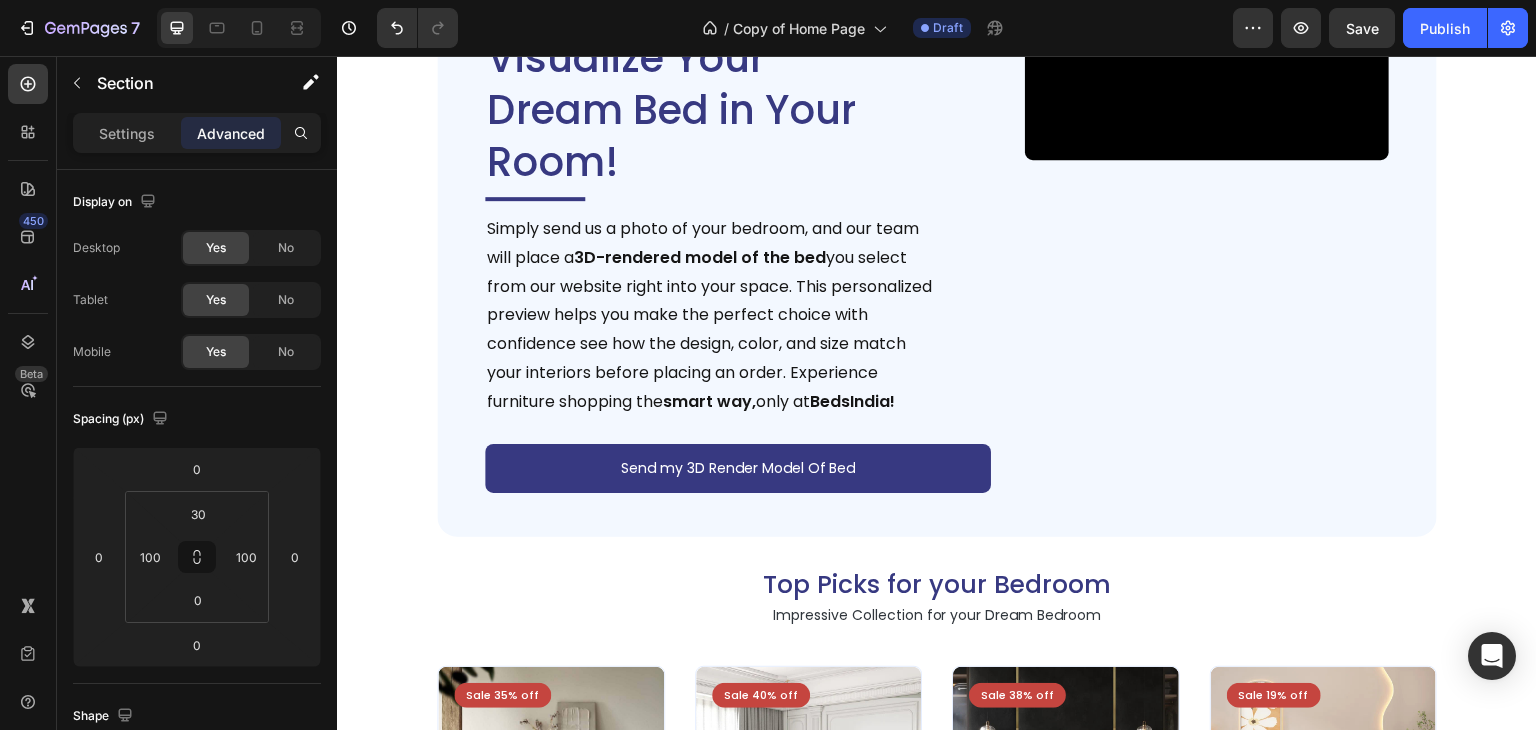 scroll, scrollTop: 3734, scrollLeft: 0, axis: vertical 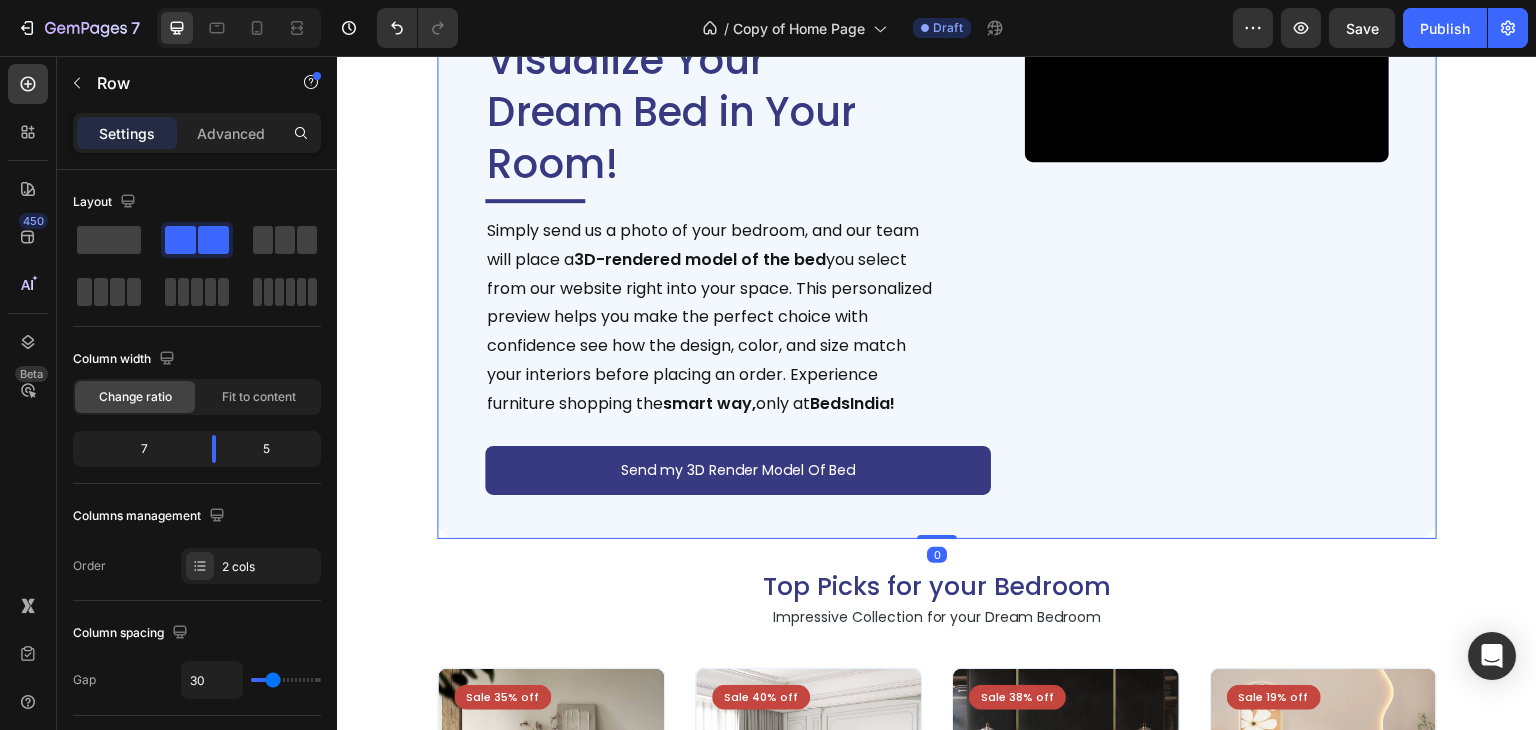 click on "Video" at bounding box center (1207, 243) 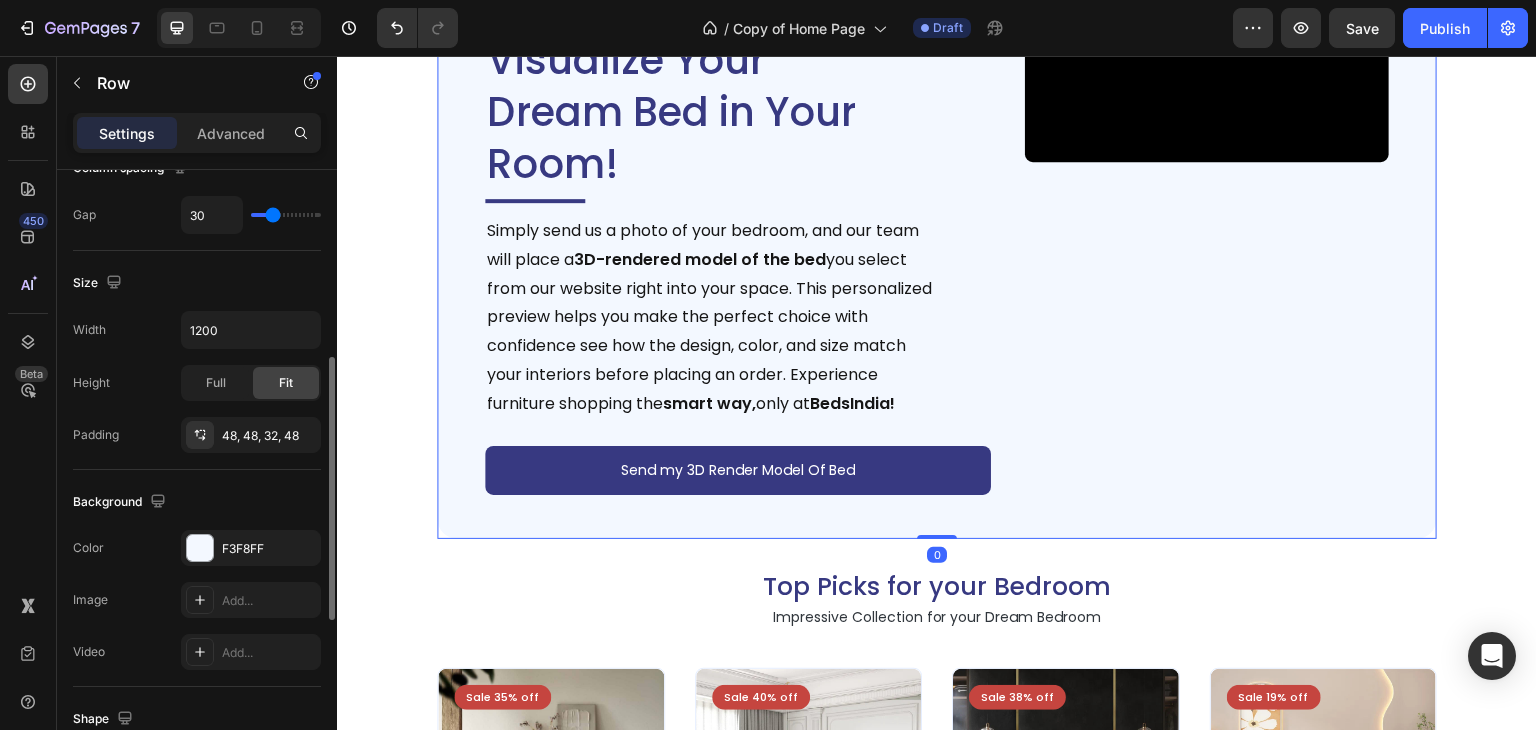 scroll, scrollTop: 474, scrollLeft: 0, axis: vertical 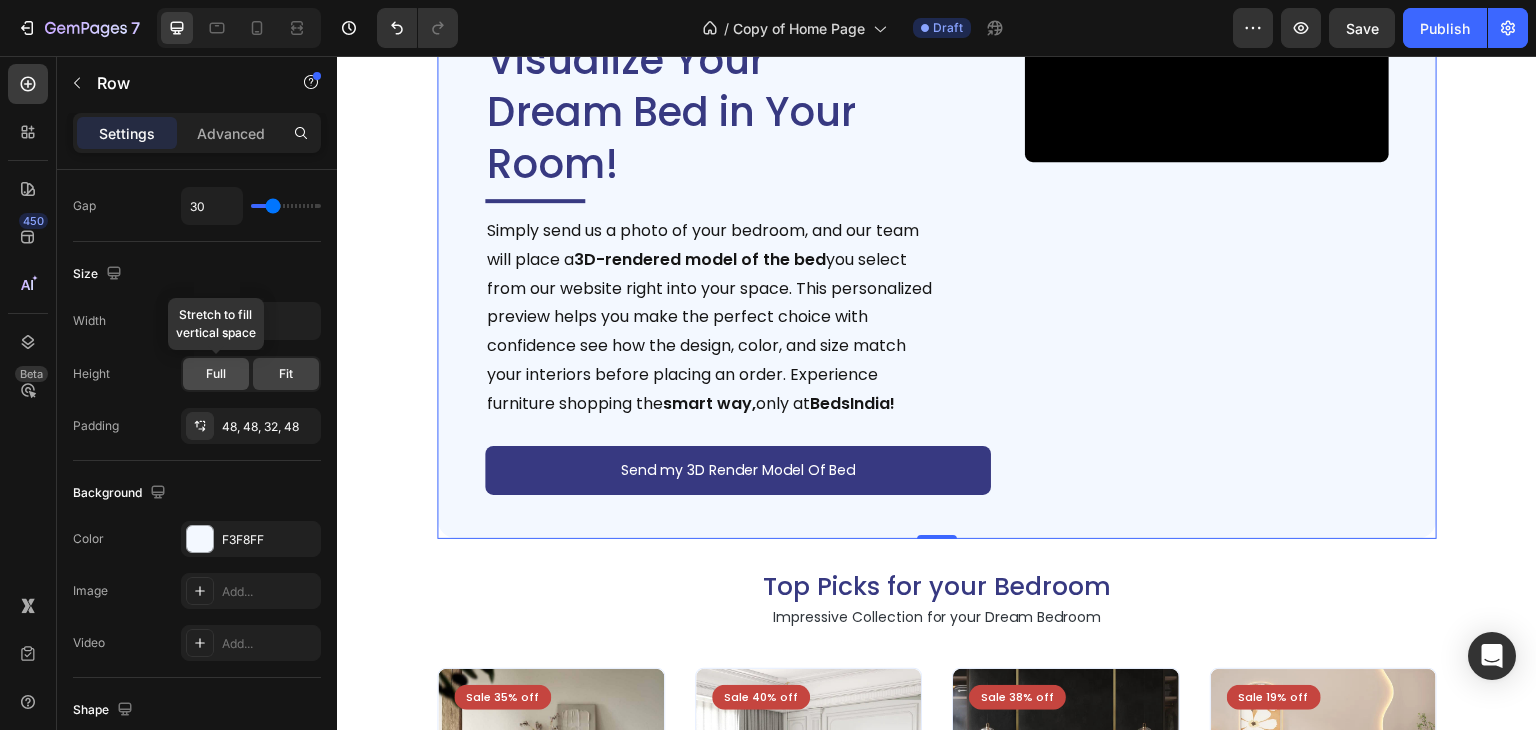 click on "Full" 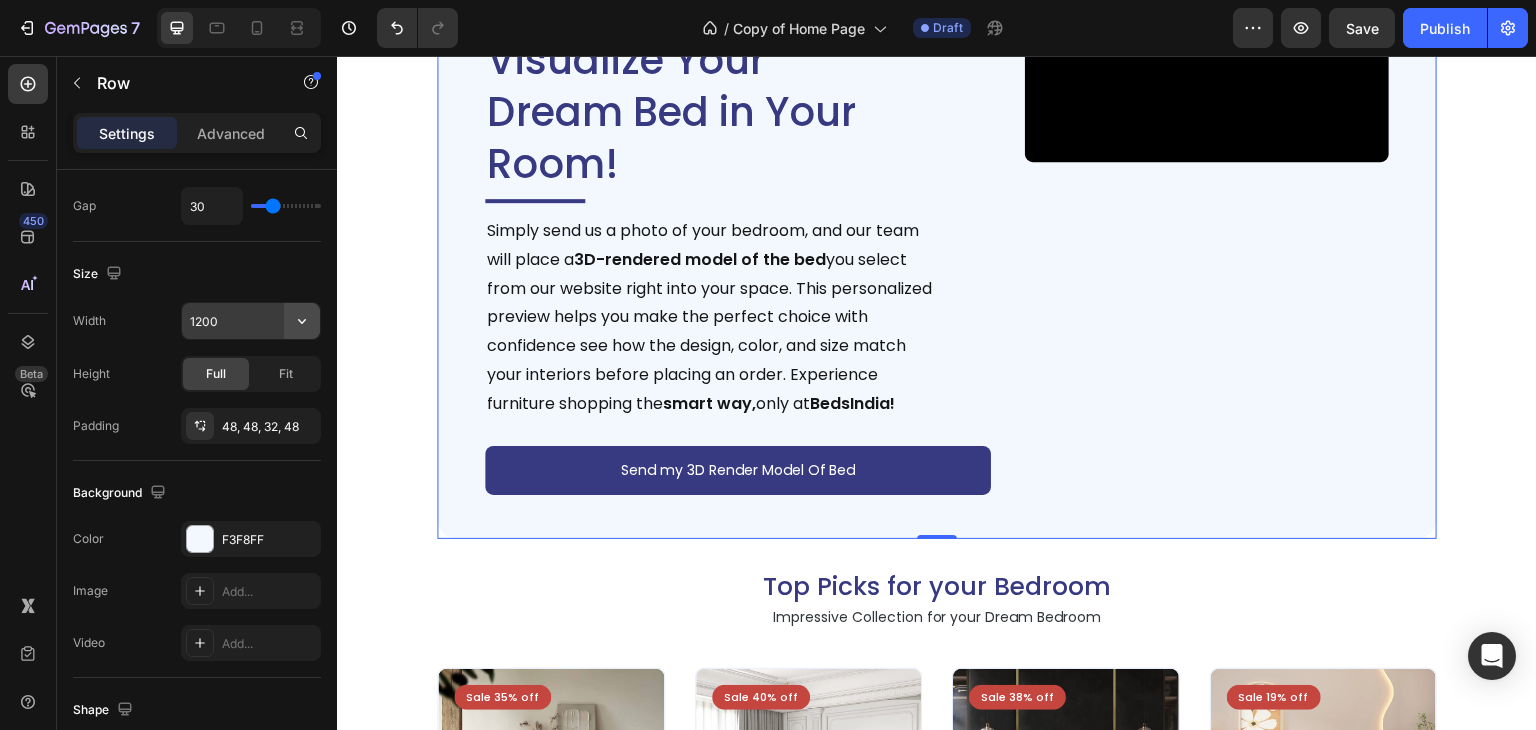 click 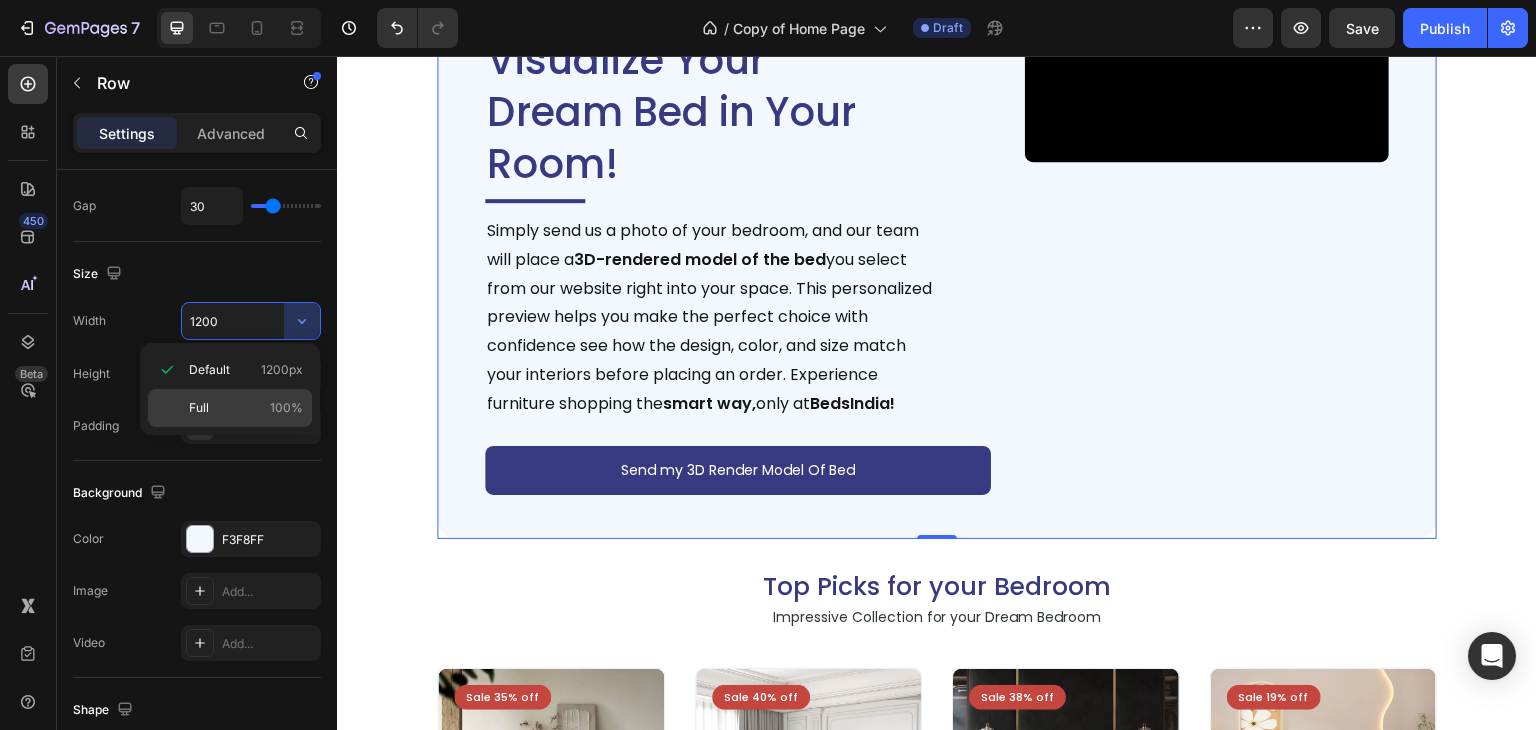 click on "Full 100%" 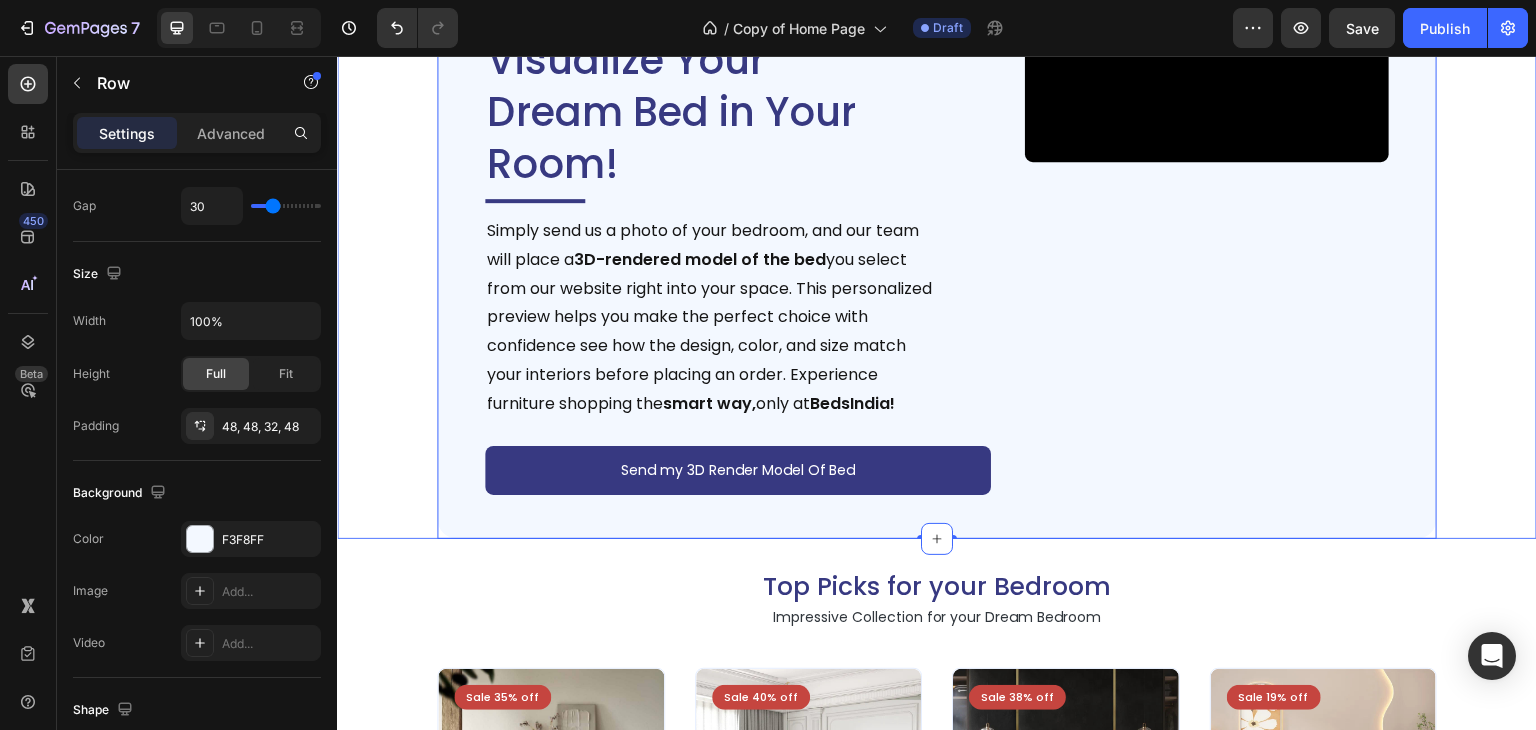 click on "Deal of the Day – Don’t Miss It! Heading Impressive Collection for your Dream Bedroom Text Block Sale 35% off Product Badge Product Images Tecco Upholstered Bed In Towel Cloth Product Title Rs. 64,999.00 Product Price Product Price Row Rs. 99,999.00 Product Price Product Price Row
Add To Cart Add to Cart Row Row Row Product List Sale 40% off Product Badge Product Images Vantera Luxe Gold Panel Upholstered Bed Product Title Rs. 59,999.00 Product Price Product Price Row Rs. 99,999.00 Product Price Product Price Row
Add To Cart Add to Cart Row Row Row Product List Sale 38% off Product Badge Product Images Regal Edge Velvet Panel Upholstered Bed Product Title Rs. 61,999.00 Product Price Product Price Row Rs. 99,999.00 Product Price Product Price Row
Add To Cart Add to Cart Row Row Row Product List Sale 19% off Product Badge Product Images Mellow Plush Grid Tufted Upholstered Bed Product Title Rs. 65,999.00 Product Price Product Price Row Rs. 80,999.00 Row Row" at bounding box center [937, -74] 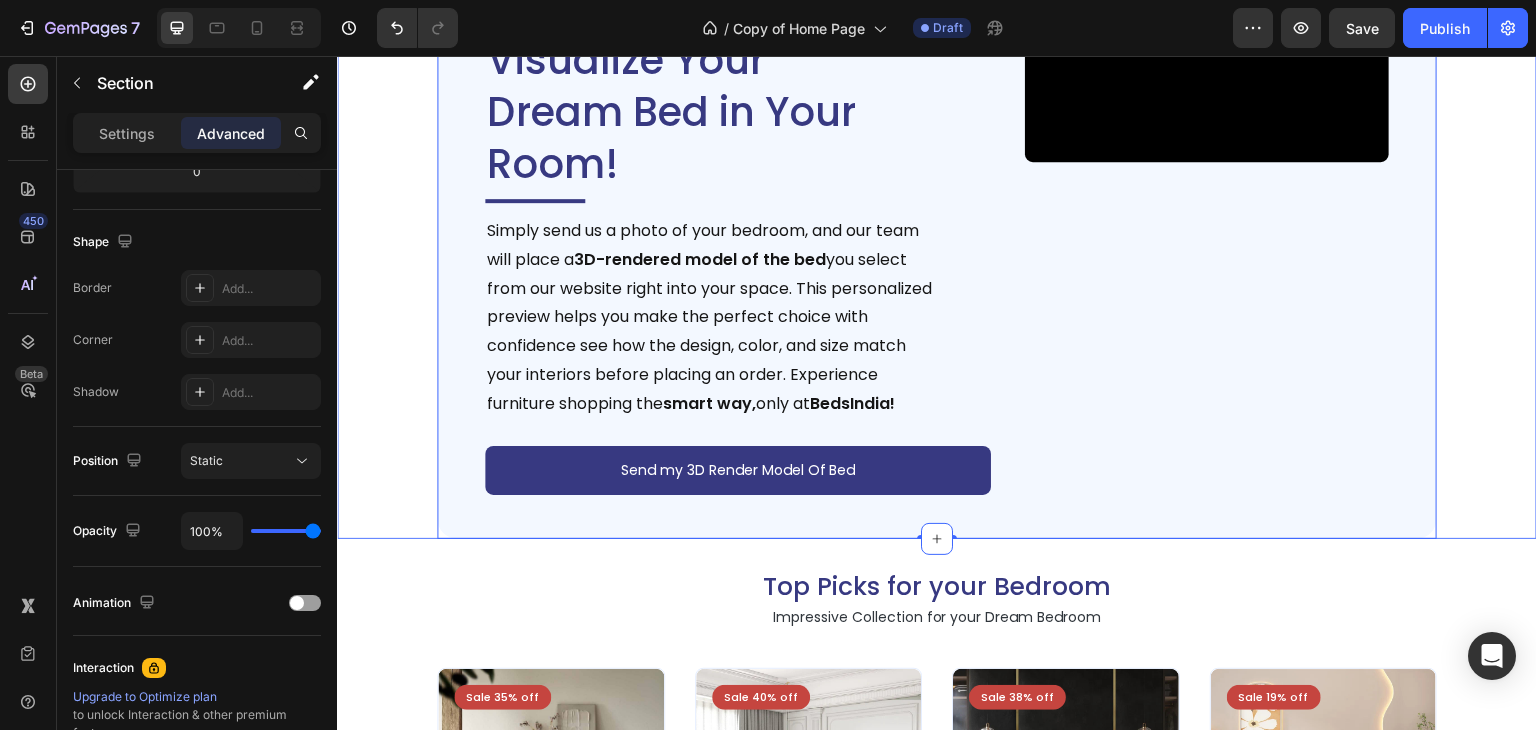 scroll, scrollTop: 0, scrollLeft: 0, axis: both 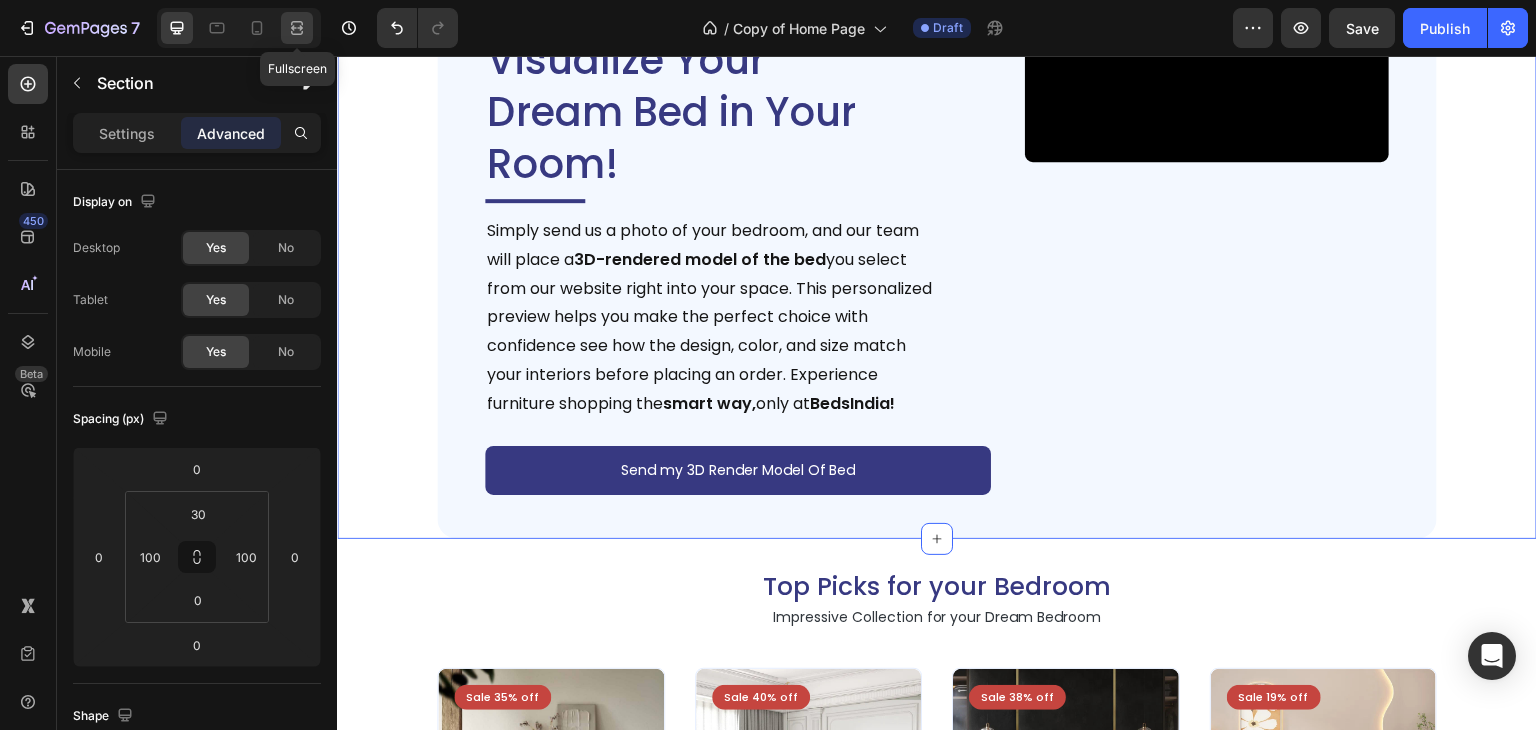 click 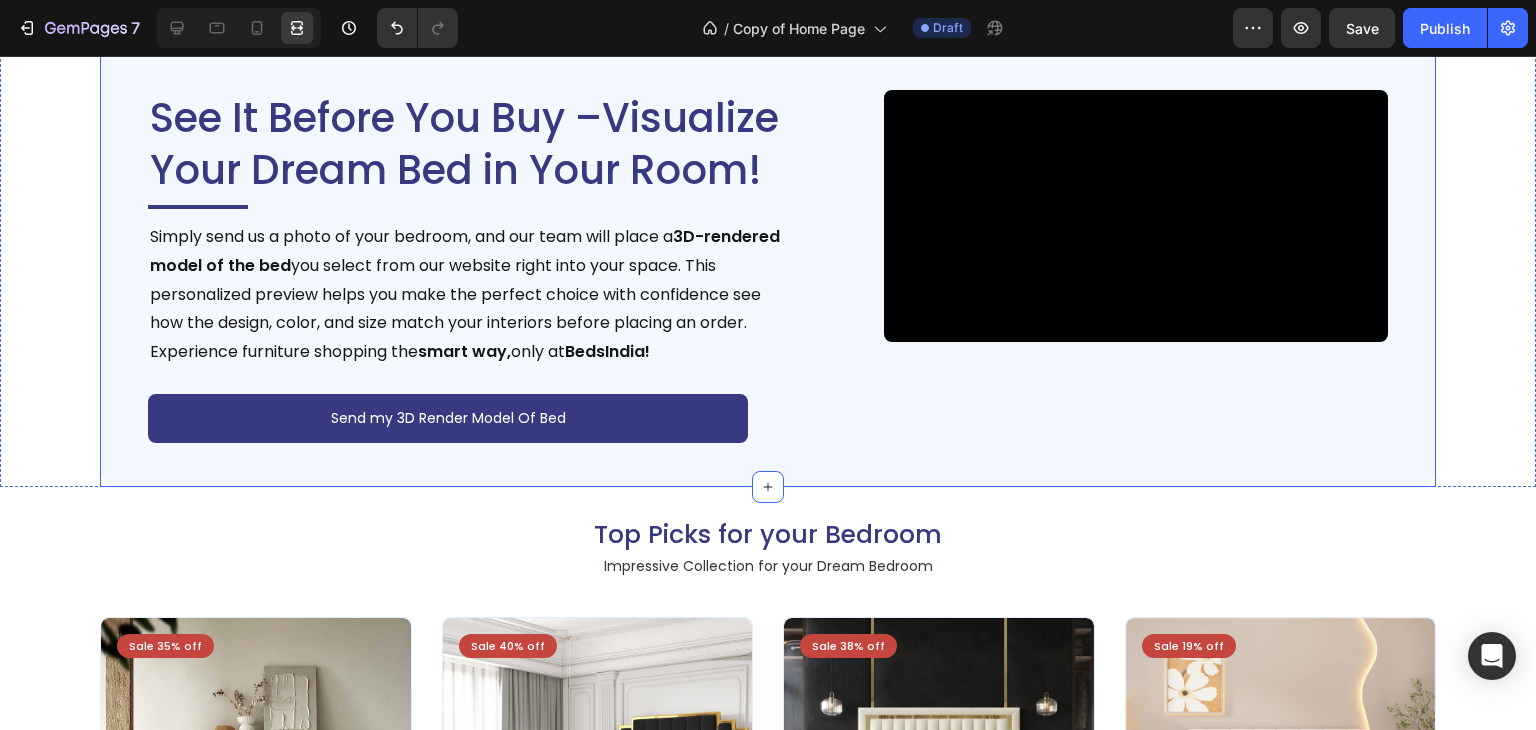 scroll, scrollTop: 3563, scrollLeft: 0, axis: vertical 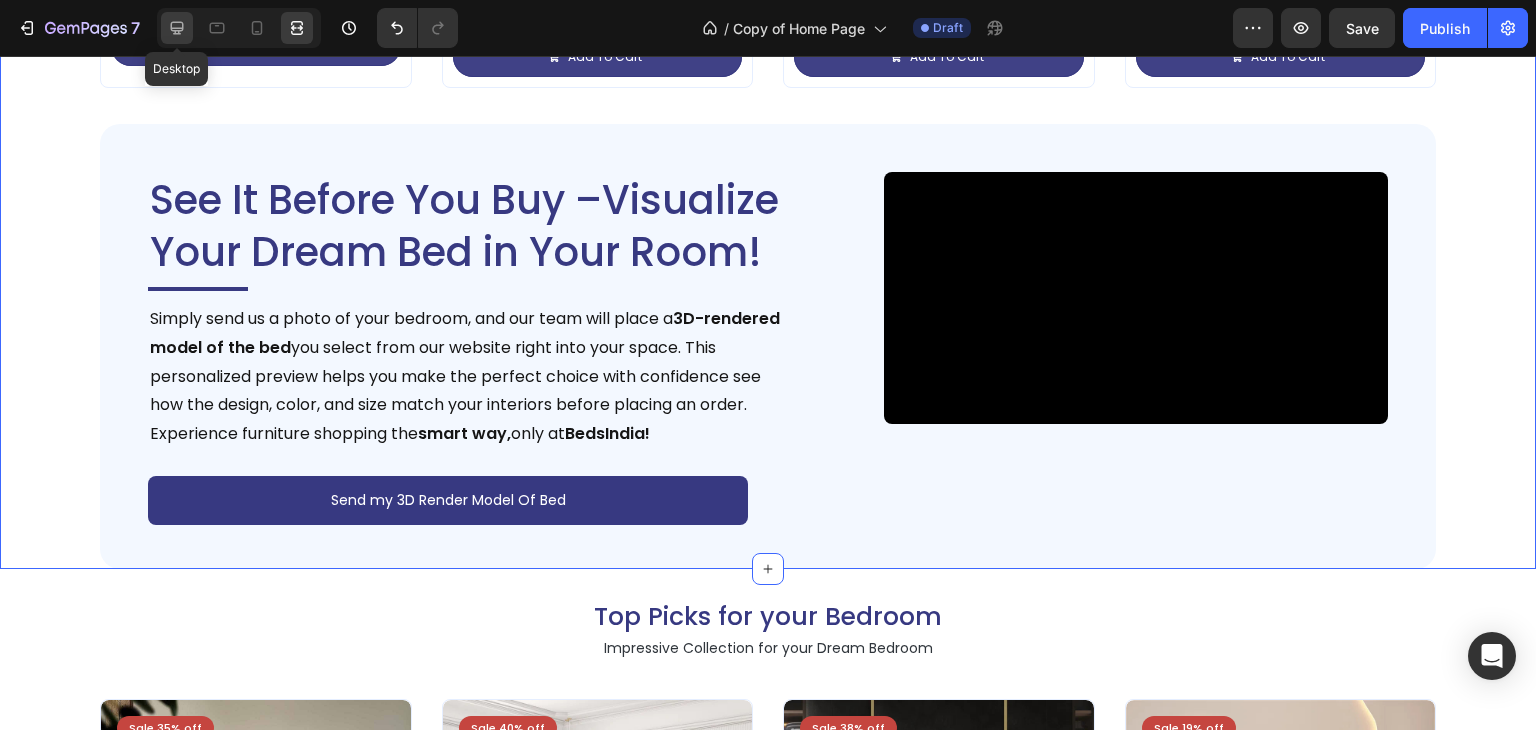 click 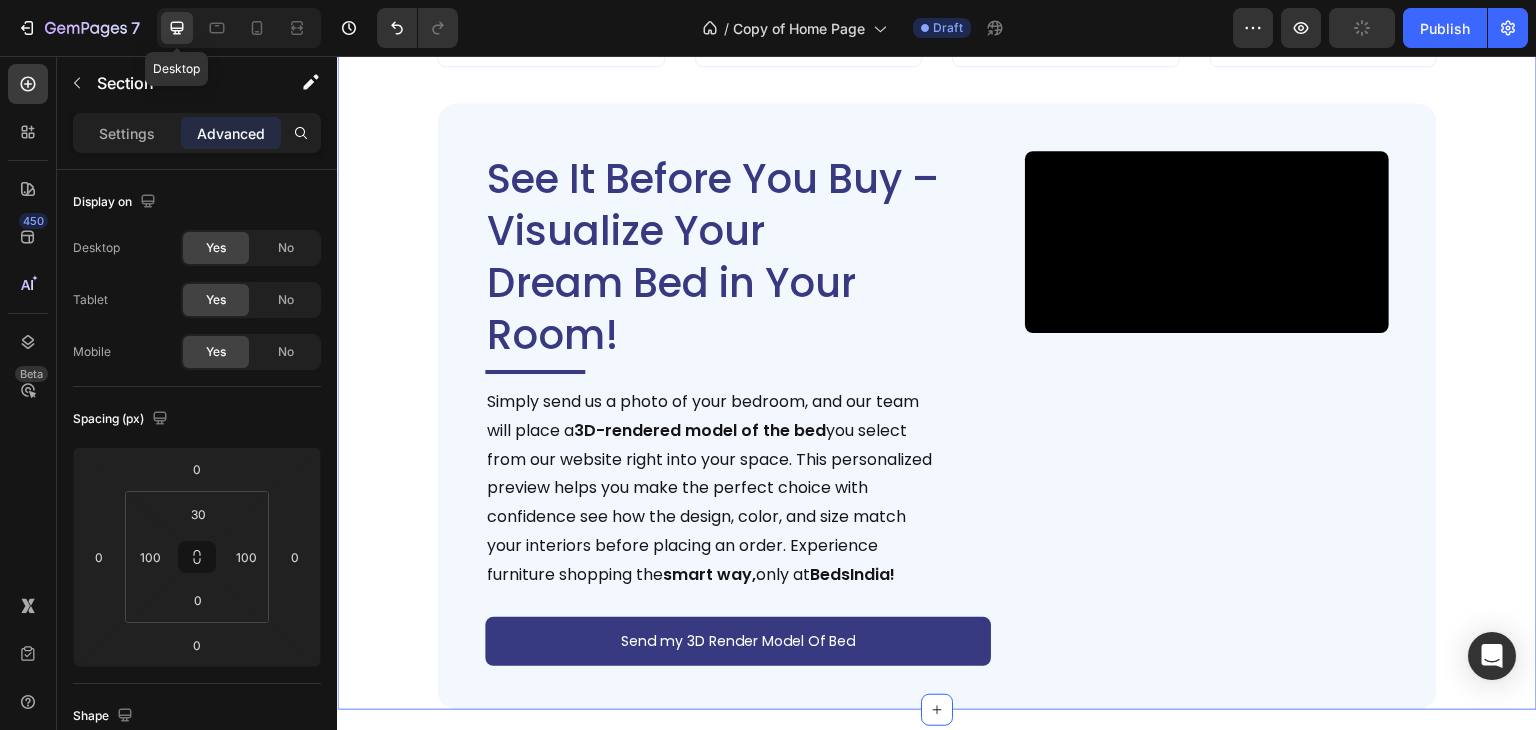 scroll, scrollTop: 3553, scrollLeft: 0, axis: vertical 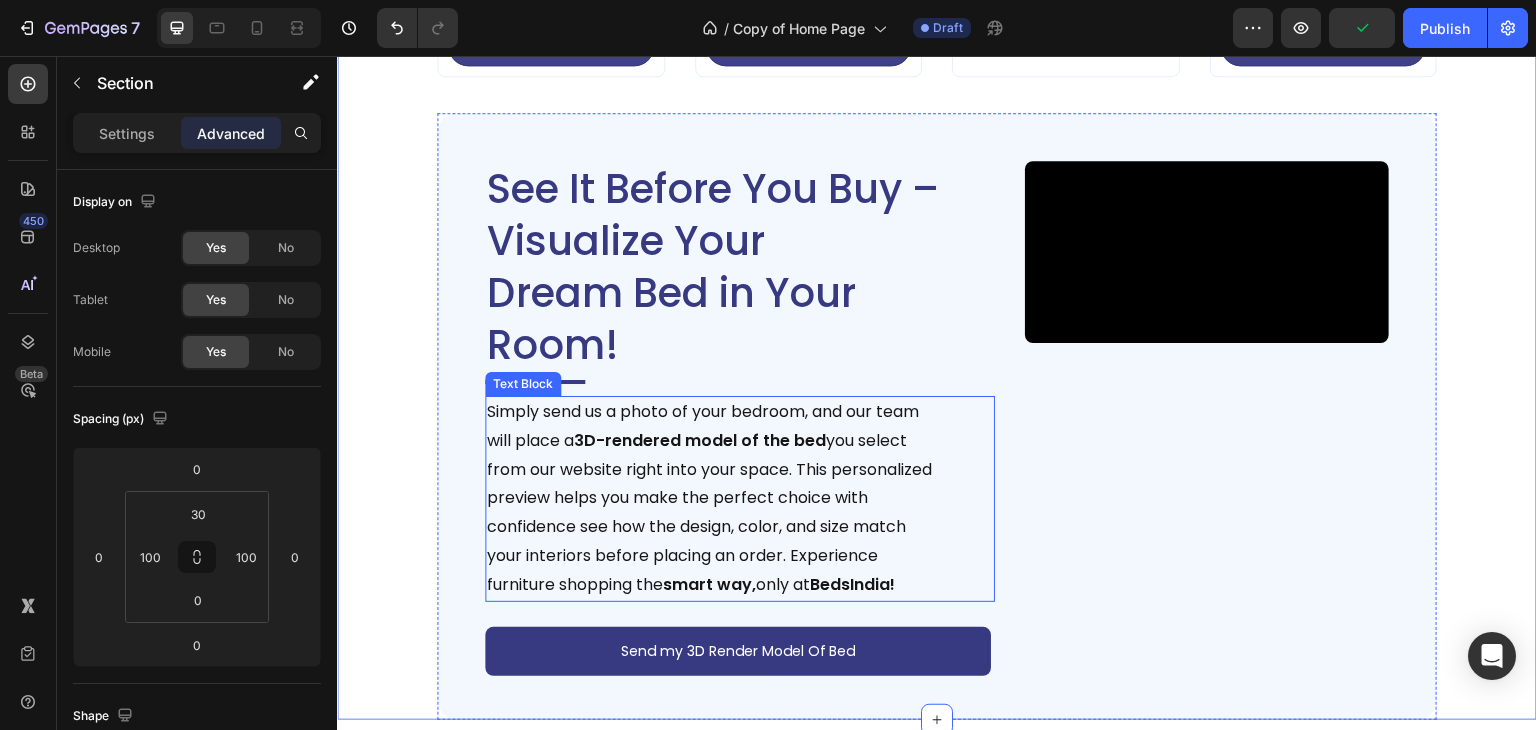 click on "3D-rendered model of the bed" at bounding box center [700, 440] 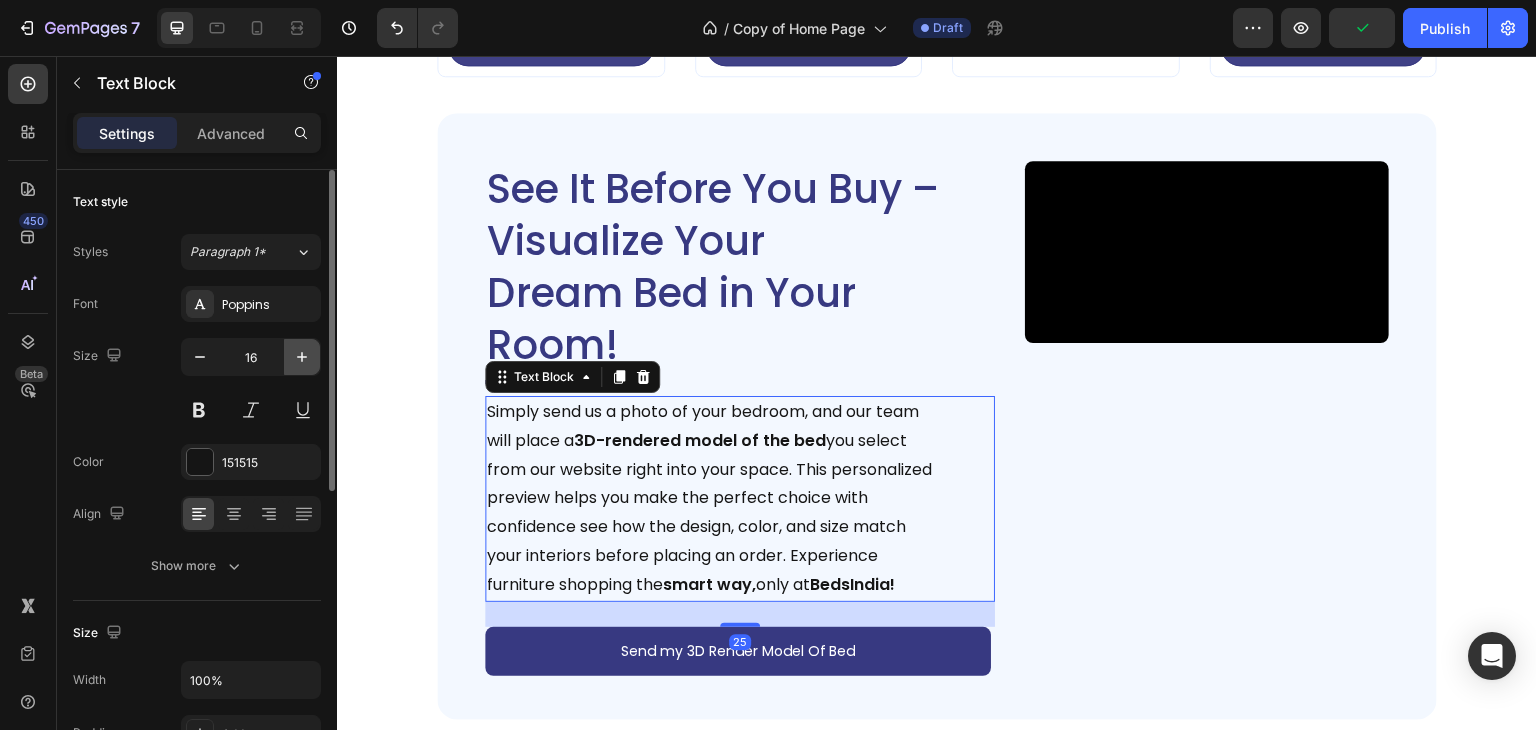 click at bounding box center [302, 357] 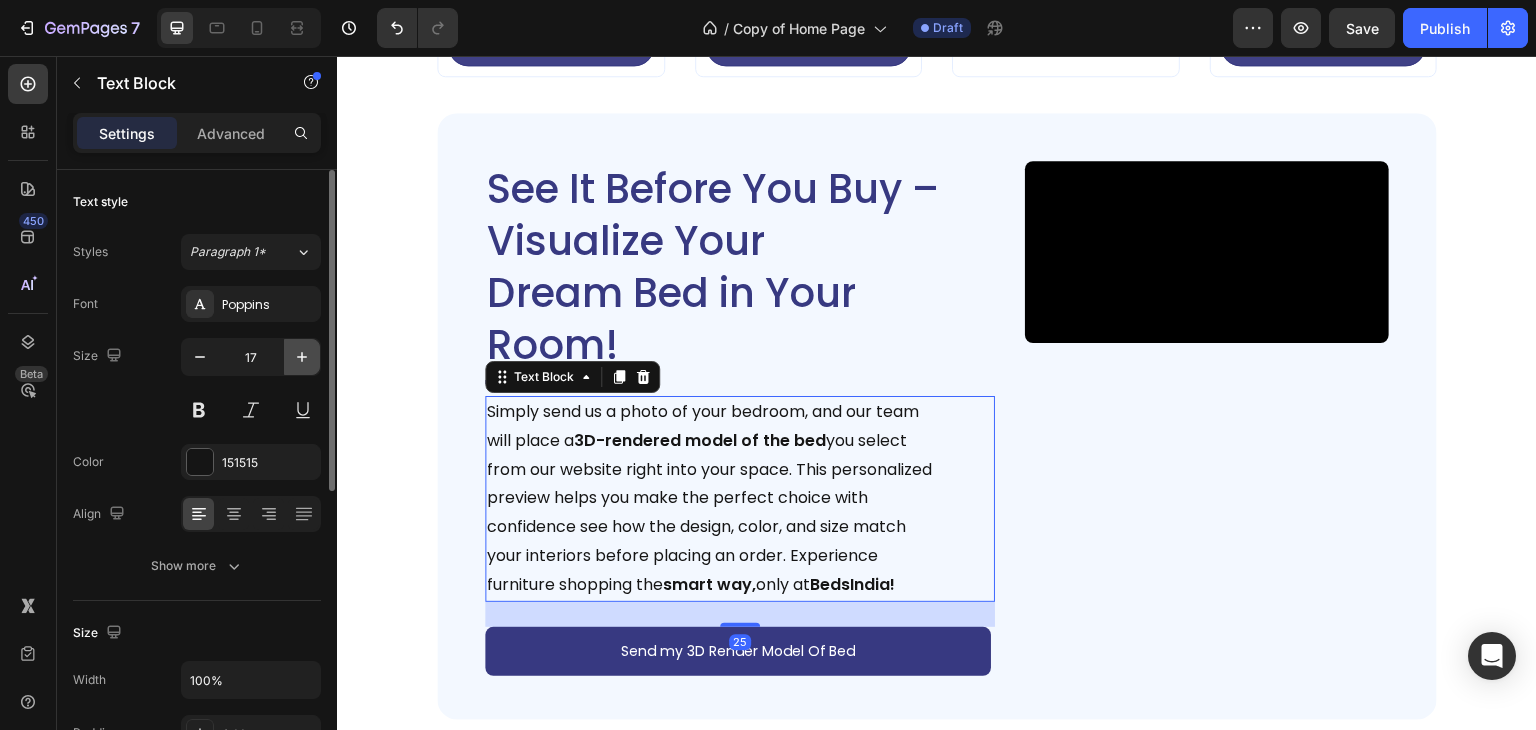 click at bounding box center [302, 357] 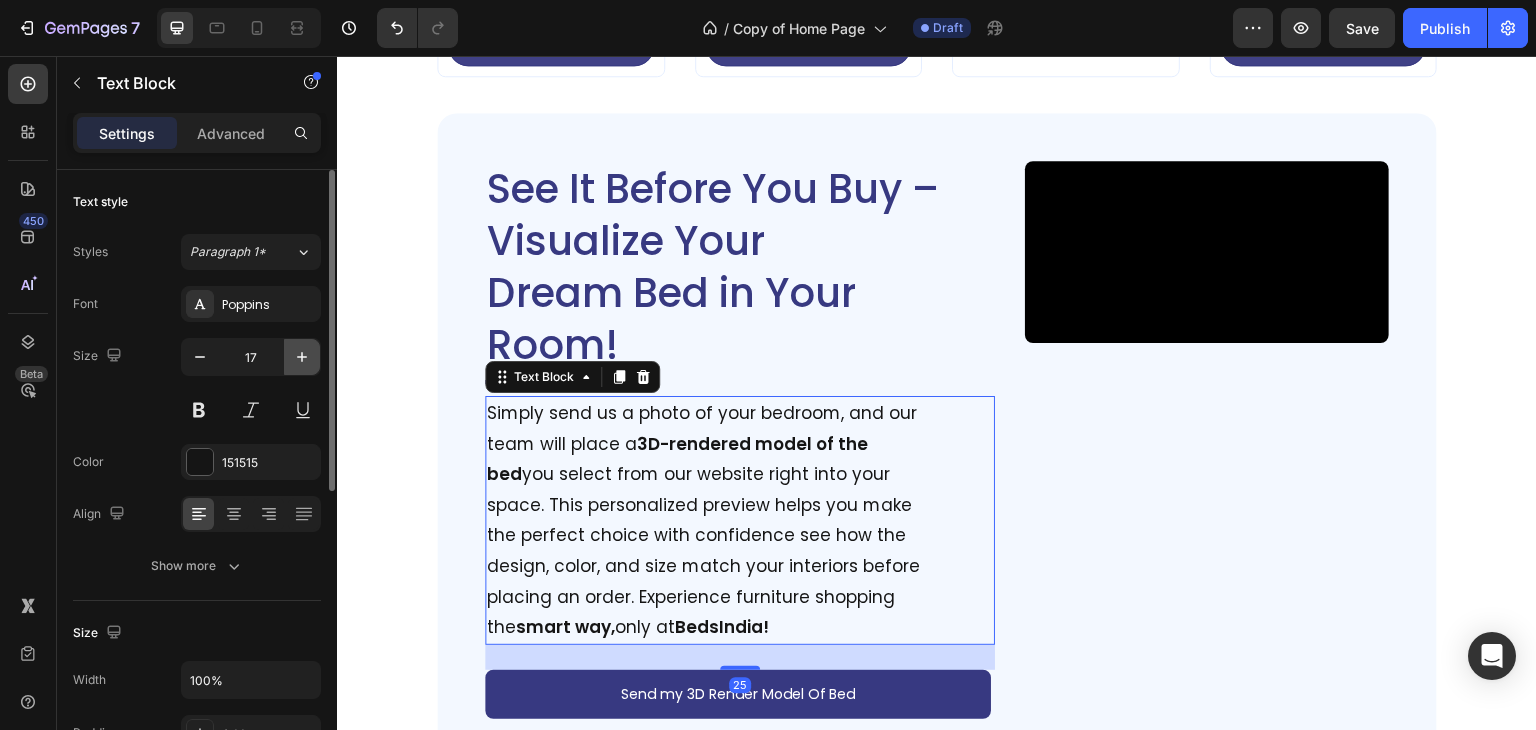 type on "18" 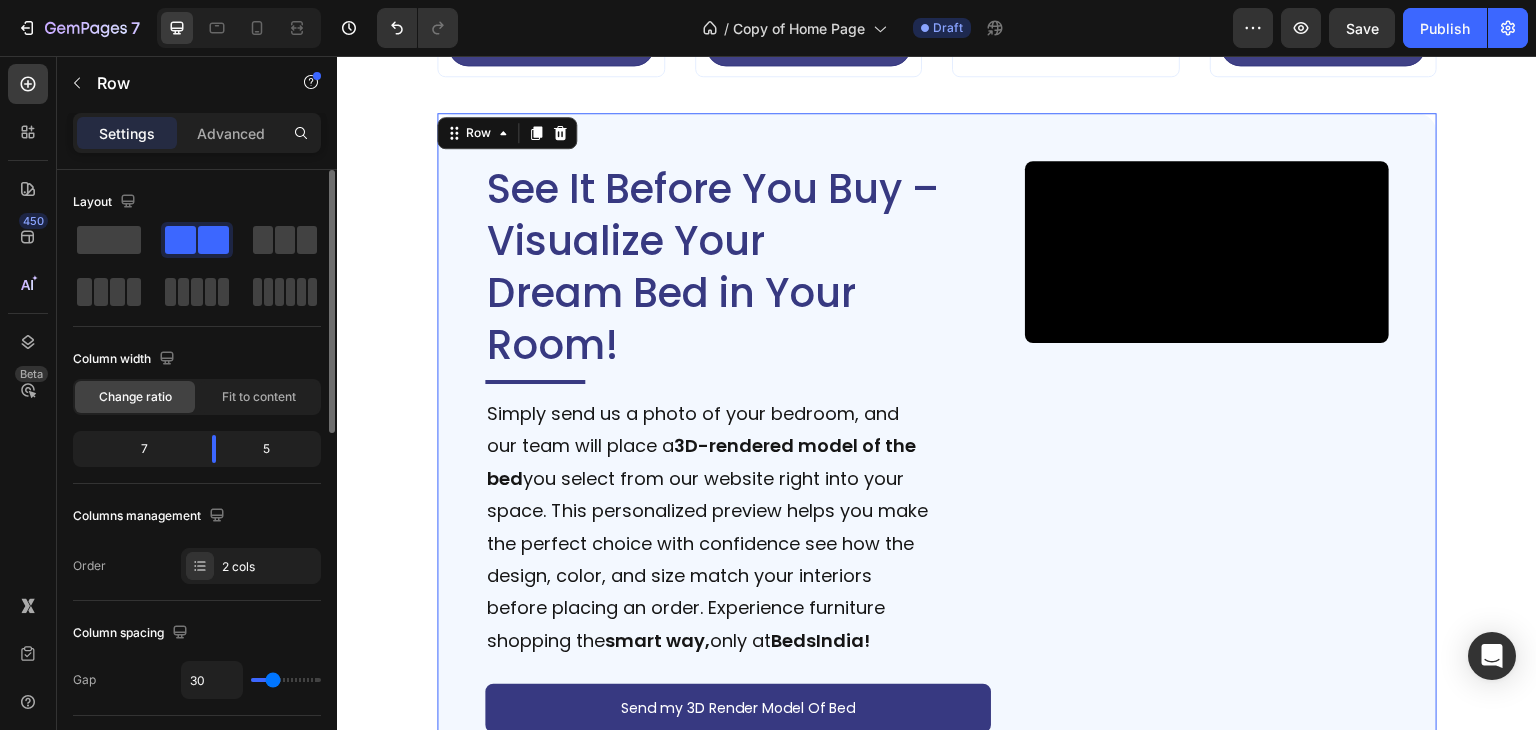 click on "See It Before You Buy –Visualize Your Dream Bed in Your Room! Heading                Title Line Simply send us a photo of your bedroom, and our team will place a  3D-rendered model of the bed  you select from our website right into your space. This personalized preview helps you make the perfect choice with confidence see how the design, color, and size match your interiors before placing an order. Experience furniture shopping the  smart way,  only at  BedsIndia! Text Block Send my 3D Render Model Of Bed Button Video Row   0" at bounding box center (937, 445) 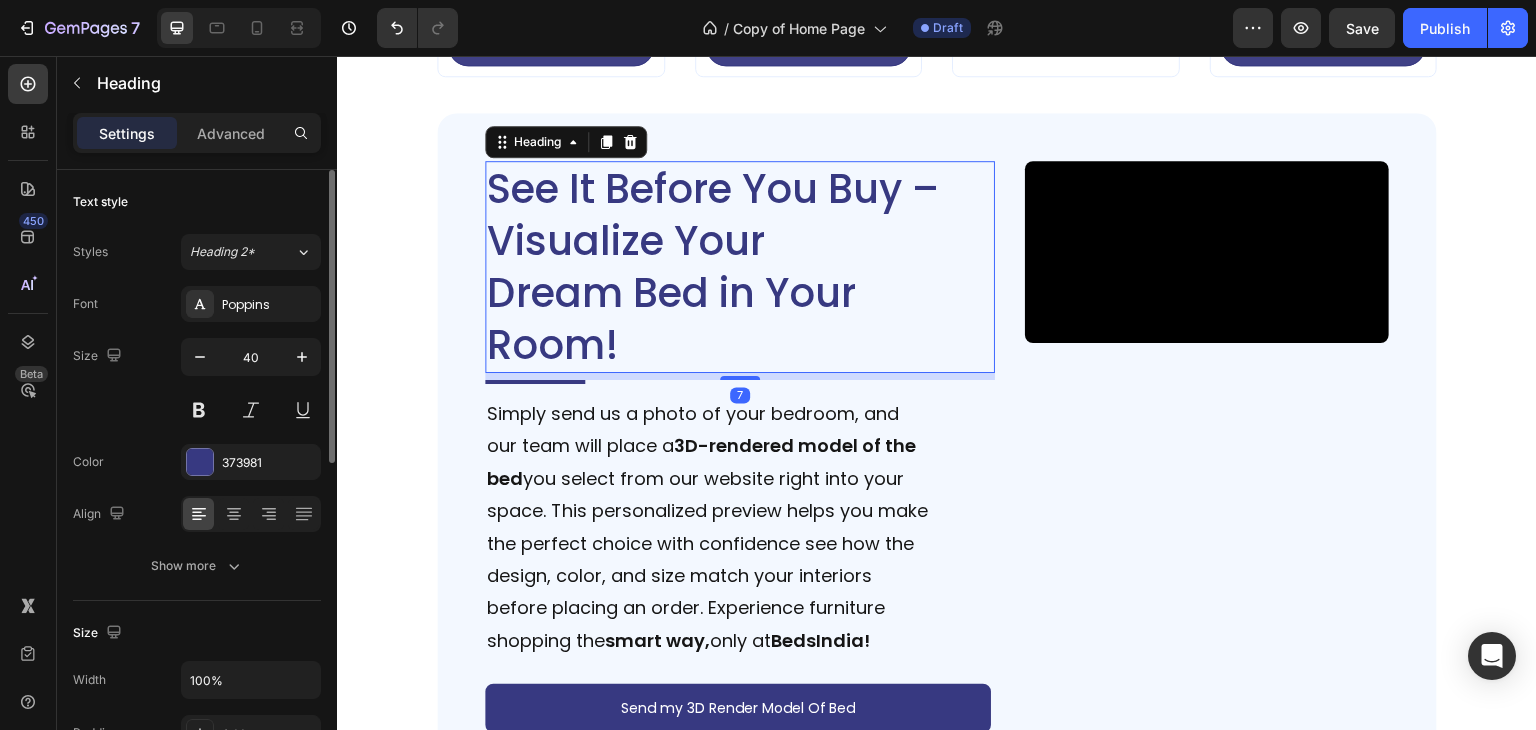 click on "See It Before You Buy –Visualize Your Dream Bed in Your Room!" at bounding box center (730, 267) 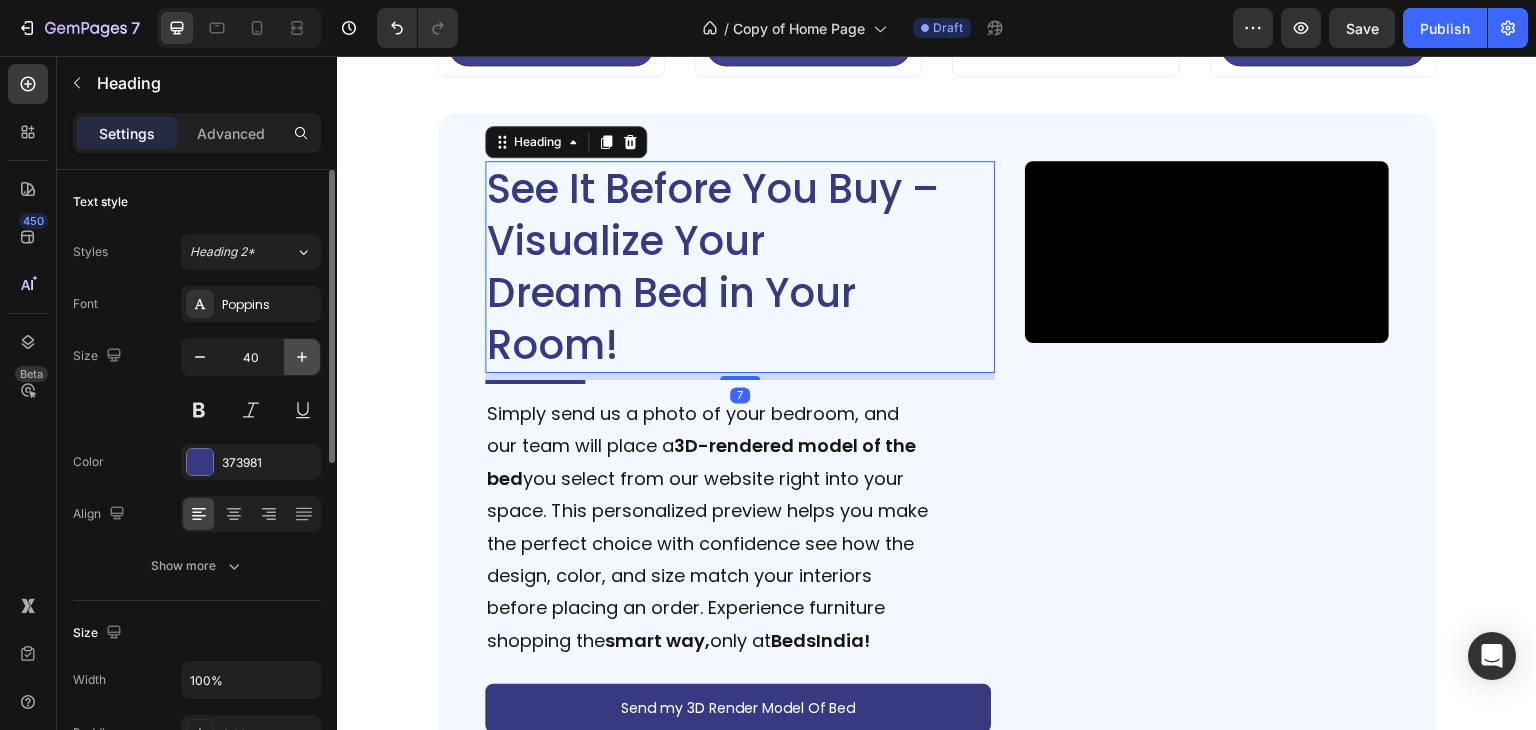 click at bounding box center (302, 357) 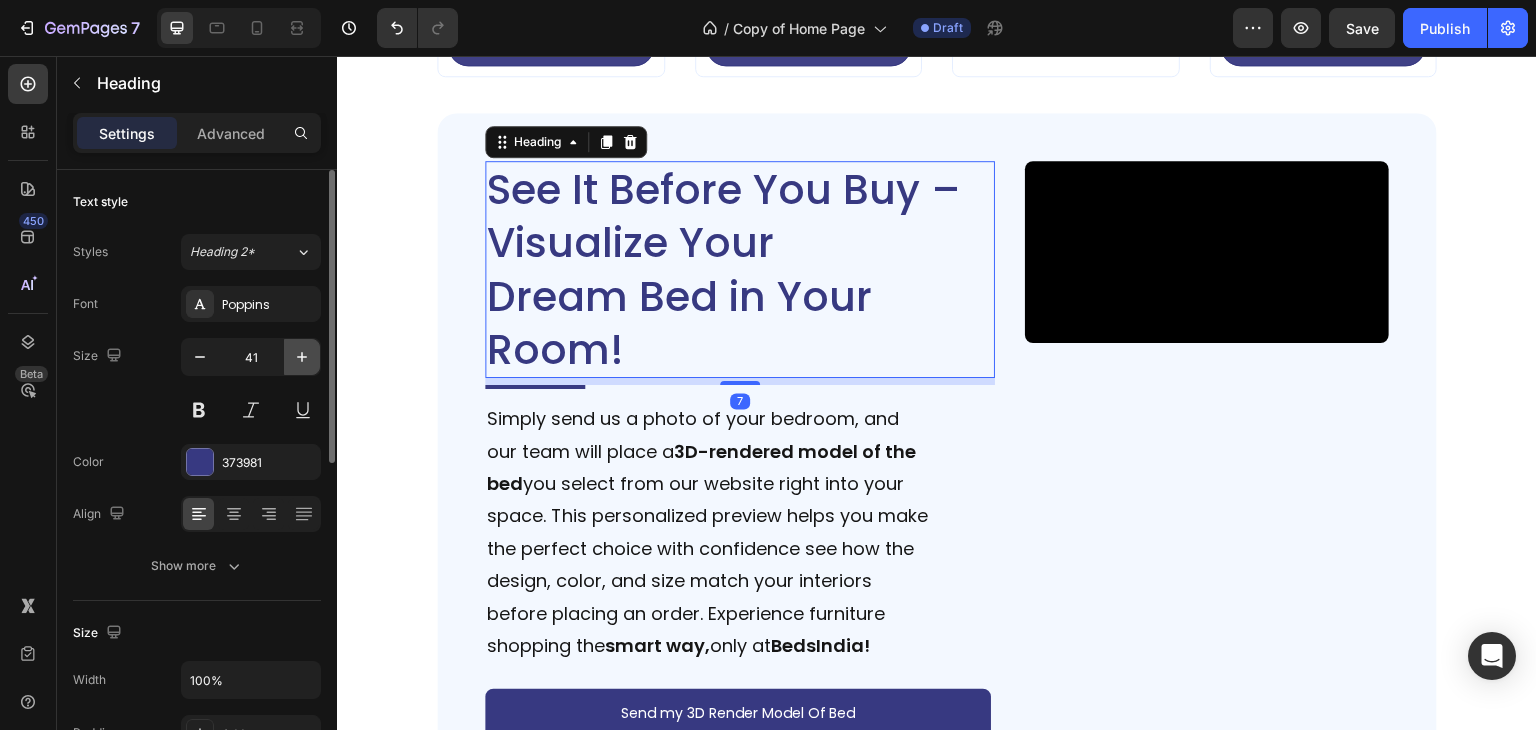 click at bounding box center (302, 357) 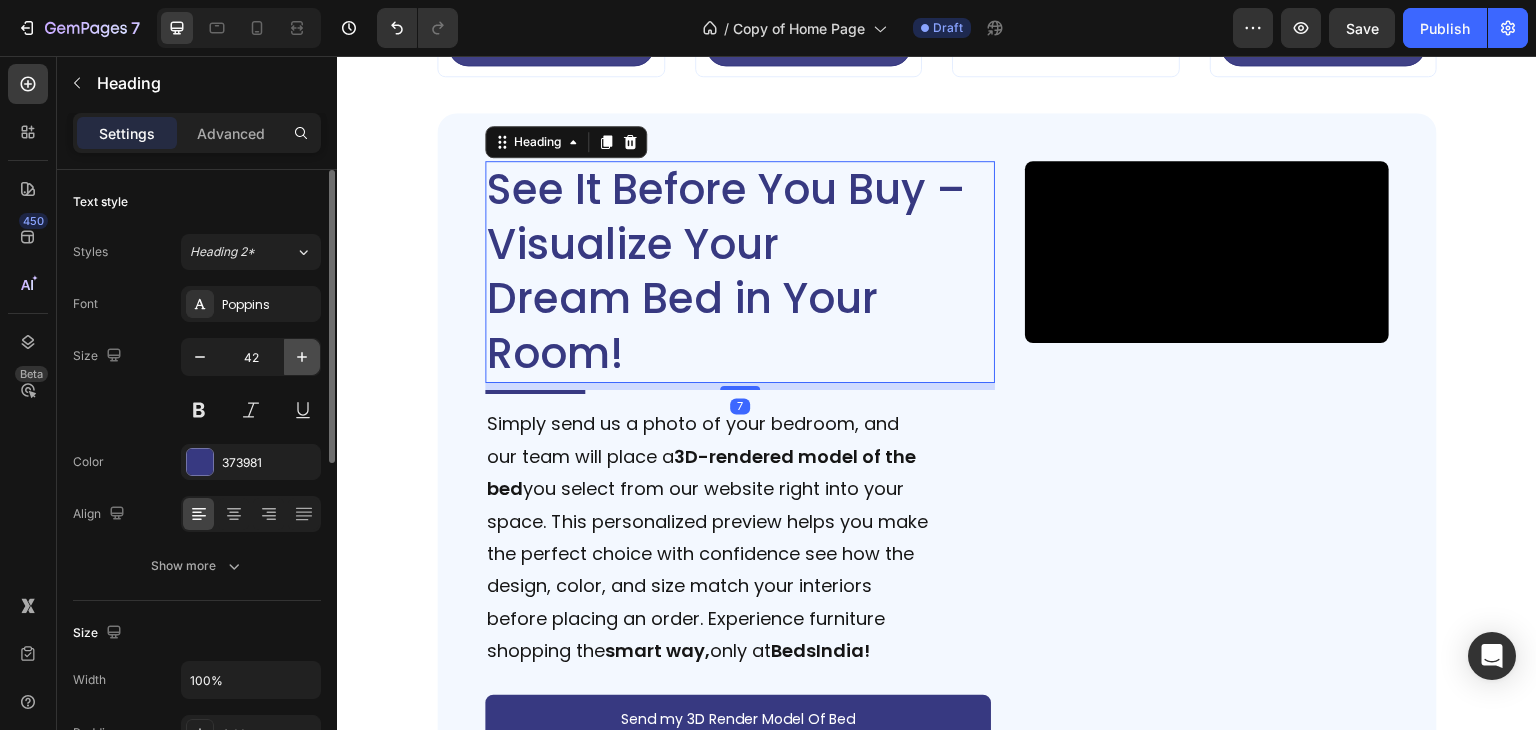 click at bounding box center (302, 357) 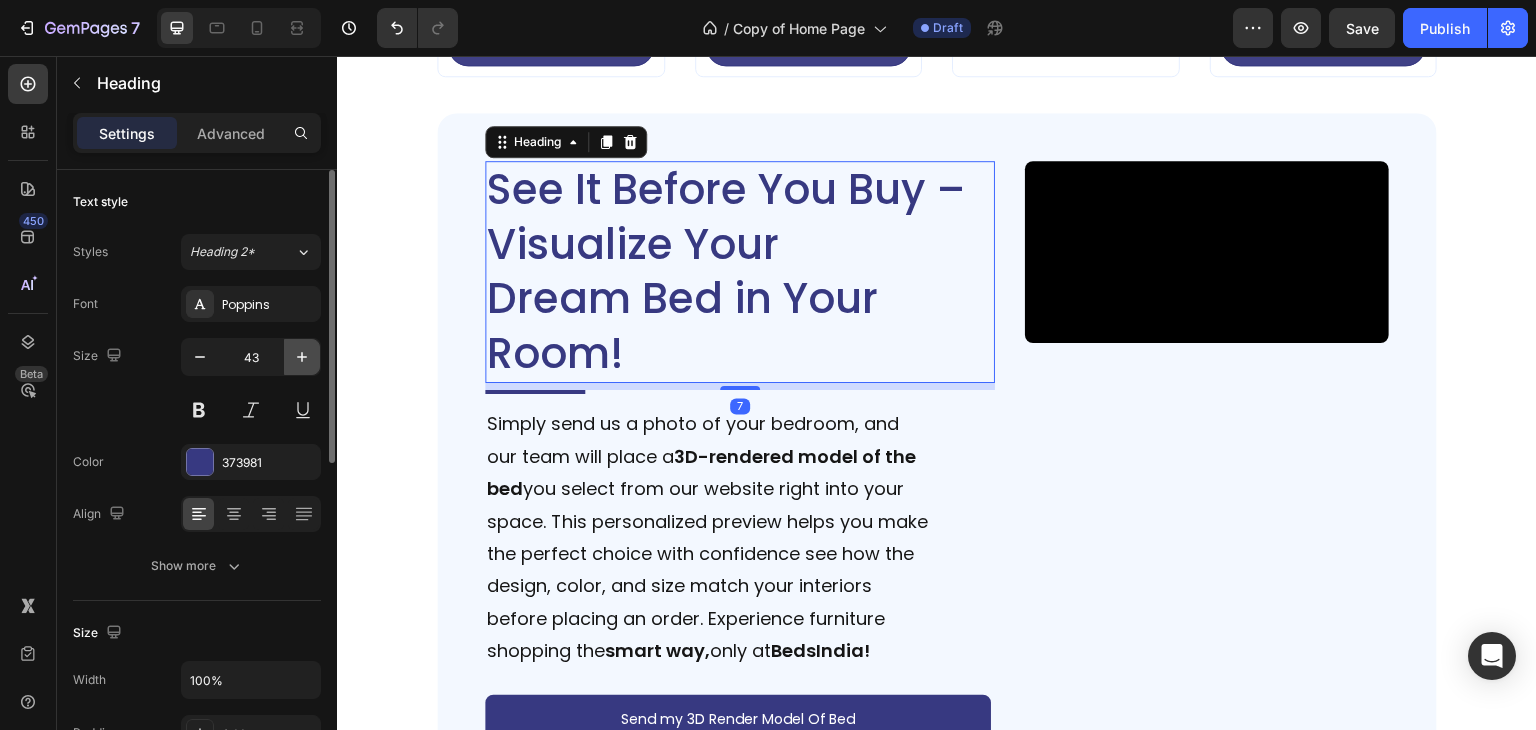 click at bounding box center (302, 357) 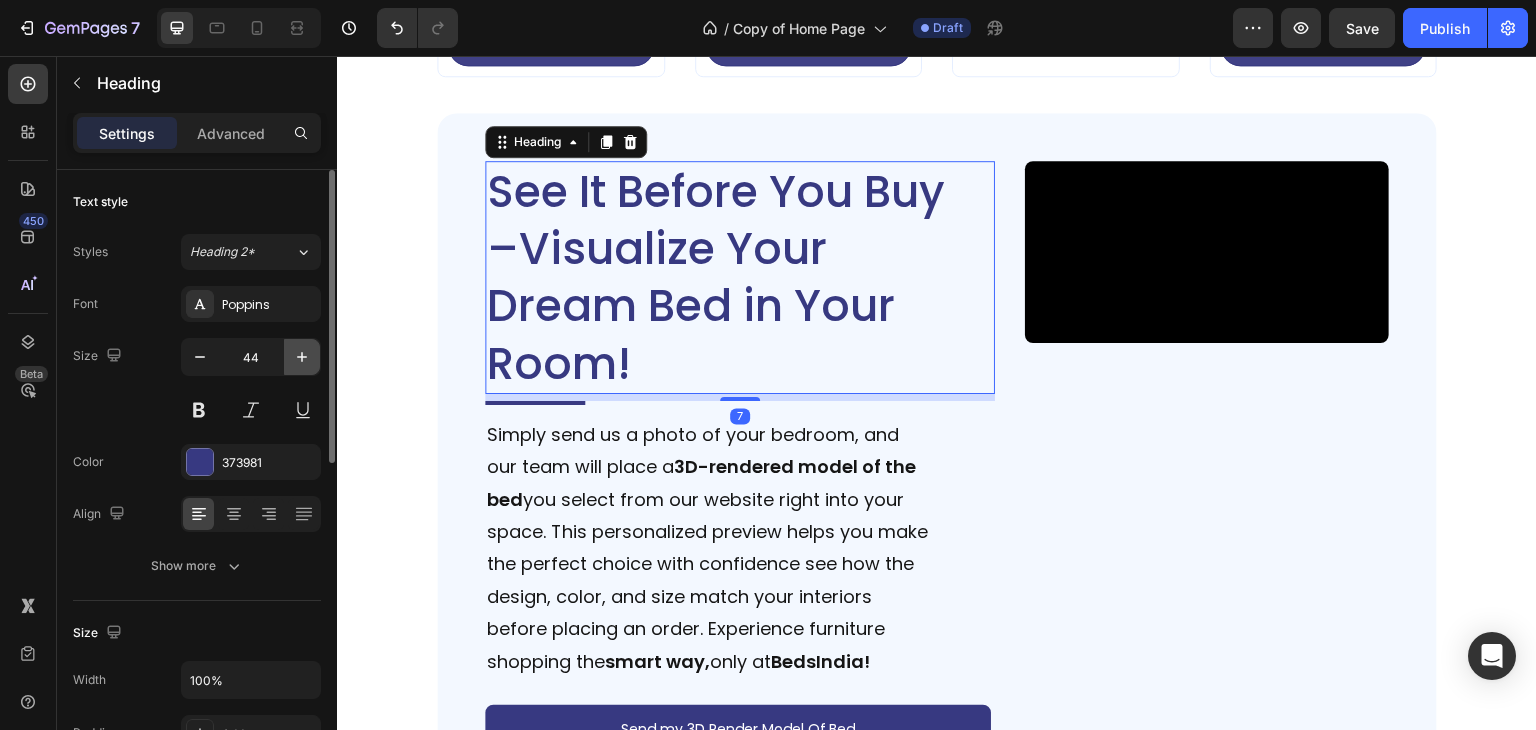 click at bounding box center [302, 357] 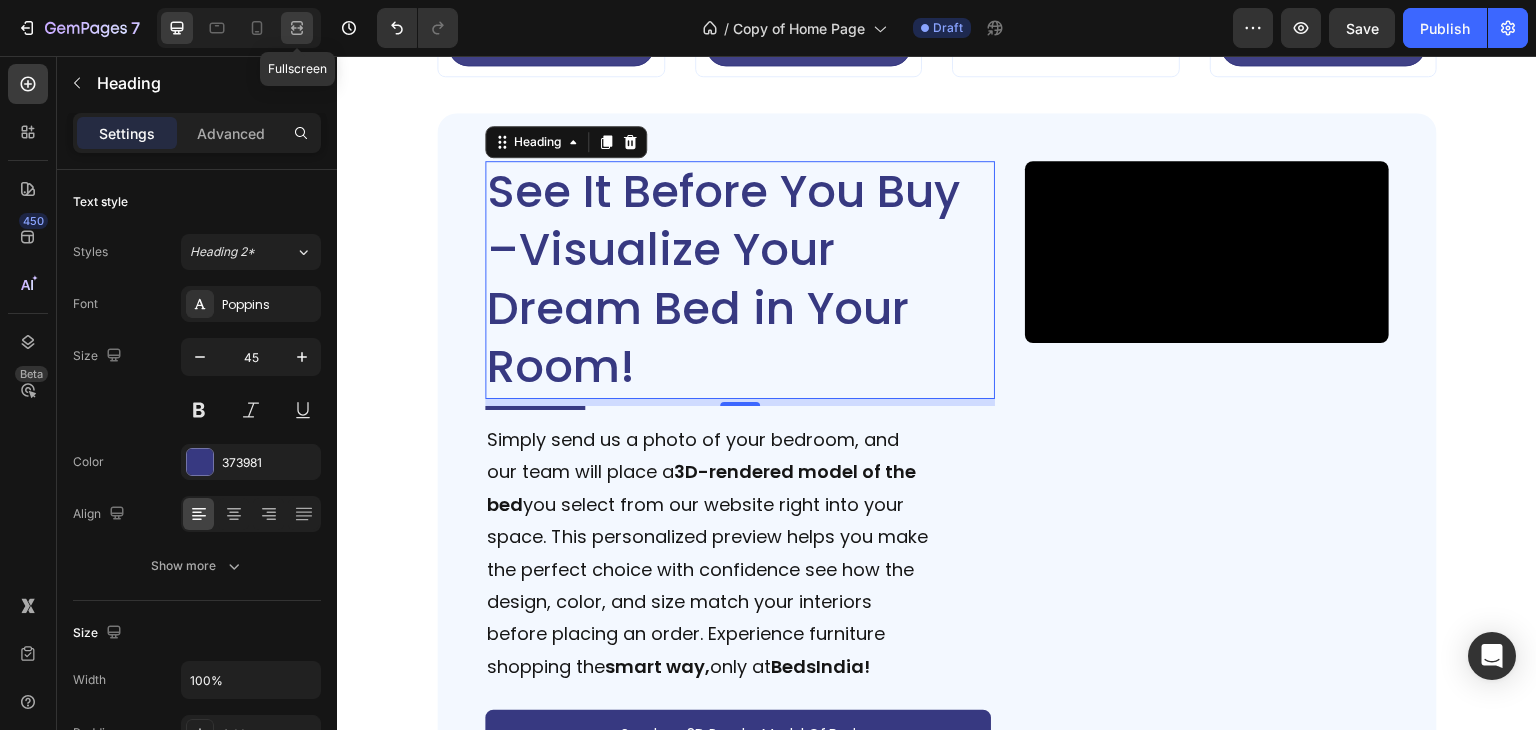 click 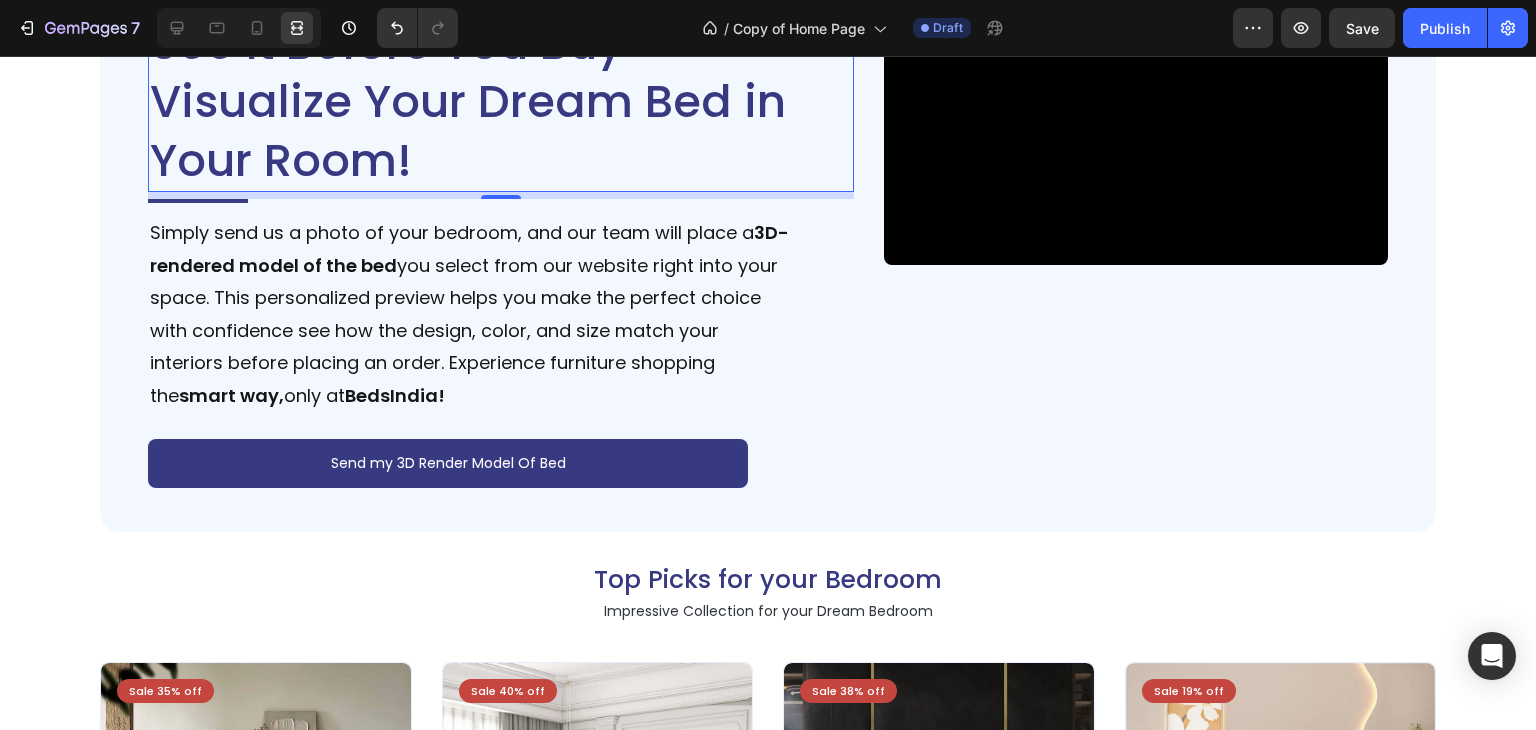 scroll, scrollTop: 3723, scrollLeft: 0, axis: vertical 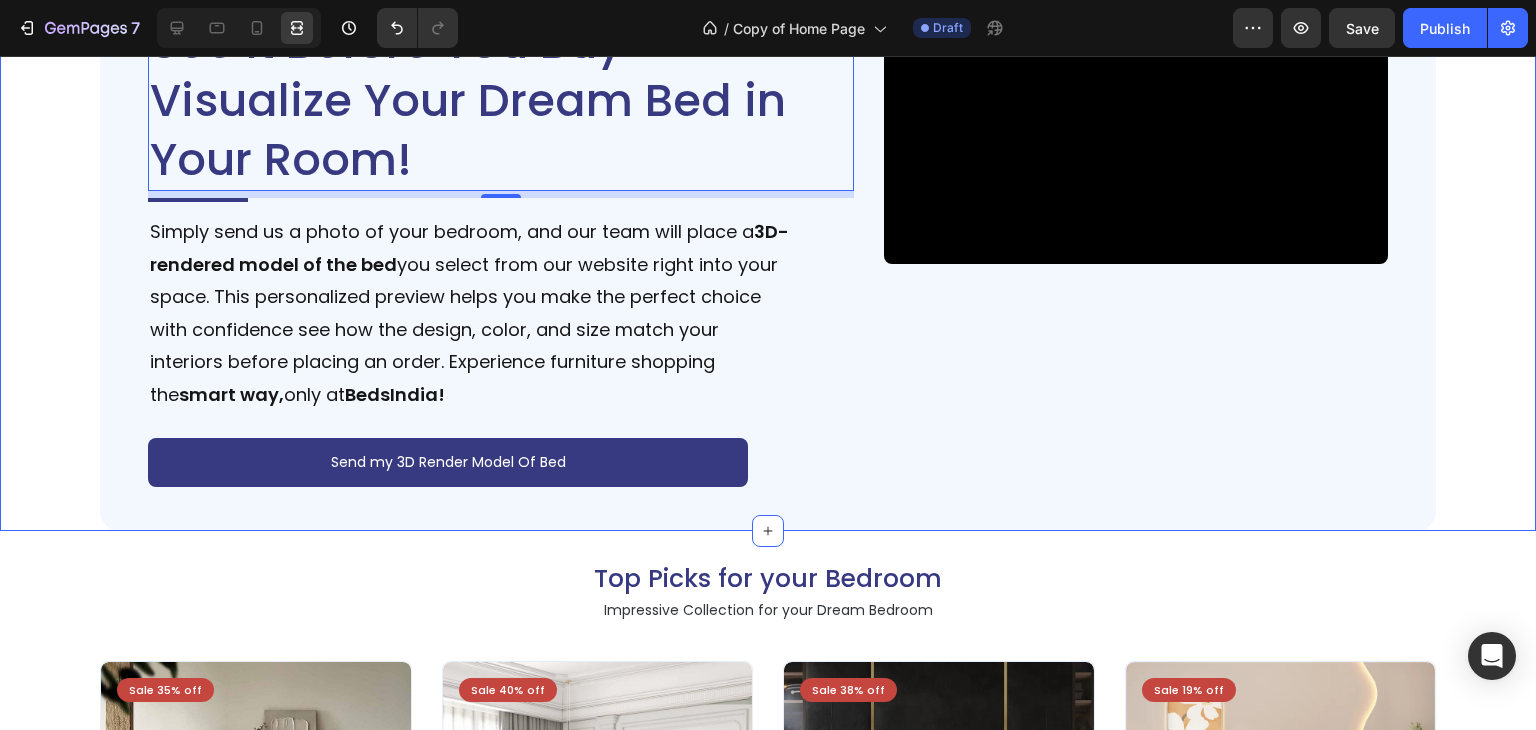 click on "Deal of the Day – Don’t Miss It! Heading Impressive Collection for your Dream Bedroom Text Block Sale 35% off Product Badge Product Images Tecco Upholstered Bed In Towel Cloth Product Title Rs. 64,999.00 Product Price Product Price Row Rs. 99,999.00 Product Price Product Price Row
Add To Cart Add to Cart Row Row Row Product List Sale 40% off Product Badge Product Images Vantera Luxe Gold Panel Upholstered Bed Product Title Rs. 59,999.00 Product Price Product Price Row Rs. 99,999.00 Product Price Product Price Row
Add To Cart Add to Cart Row Row Row Product List Sale 38% off Product Badge Product Images Regal Edge Velvet Panel Upholstered Bed Product Title Rs. 61,999.00 Product Price Product Price Row Rs. 99,999.00 Product Price Product Price Row
Add To Cart Add to Cart Row Row Row Product List Sale 19% off Product Badge Product Images Mellow Plush Grid Tufted Upholstered Bed Product Title Rs. 65,999.00 Product Price Product Price Row Rs. 80,999.00 Row Row" at bounding box center [768, -72] 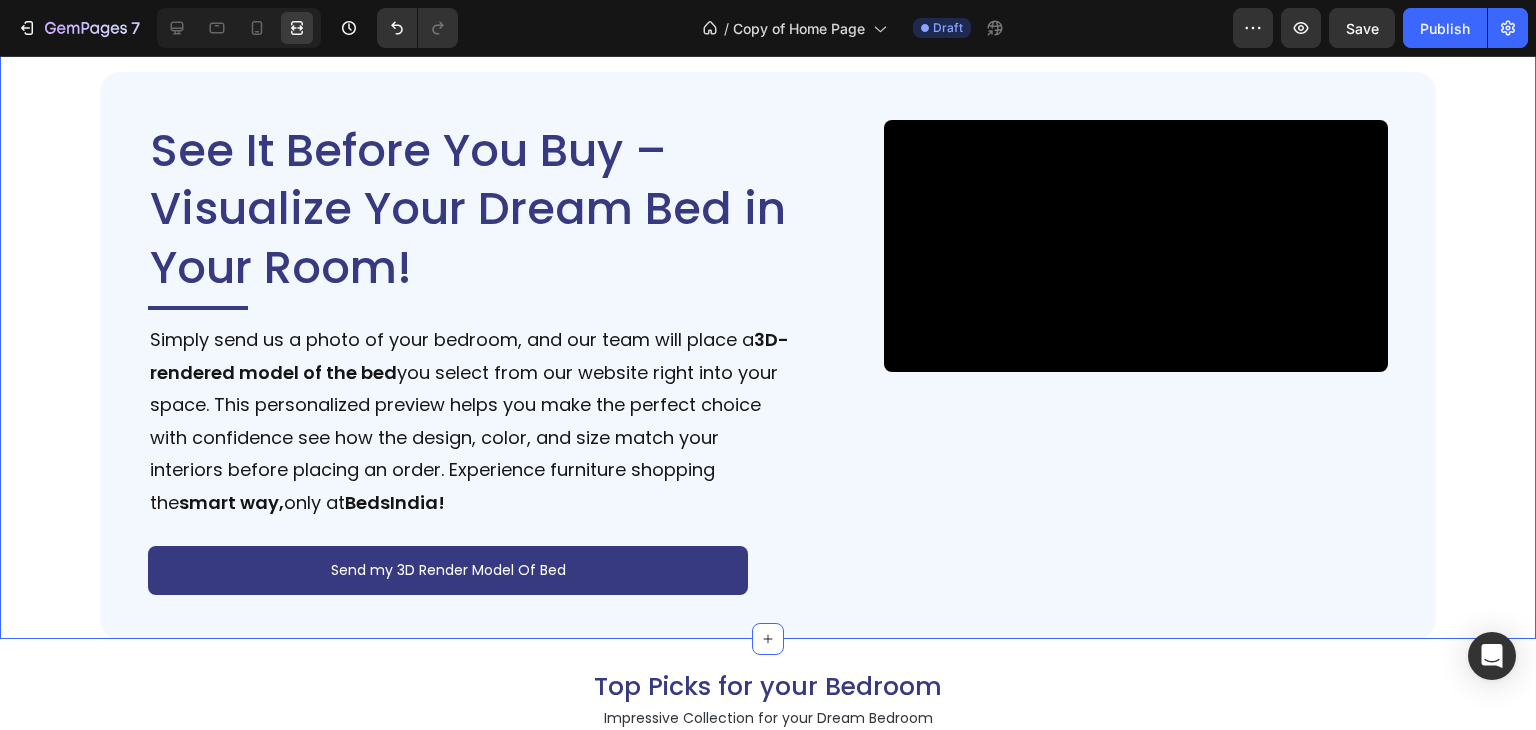 scroll, scrollTop: 3554, scrollLeft: 0, axis: vertical 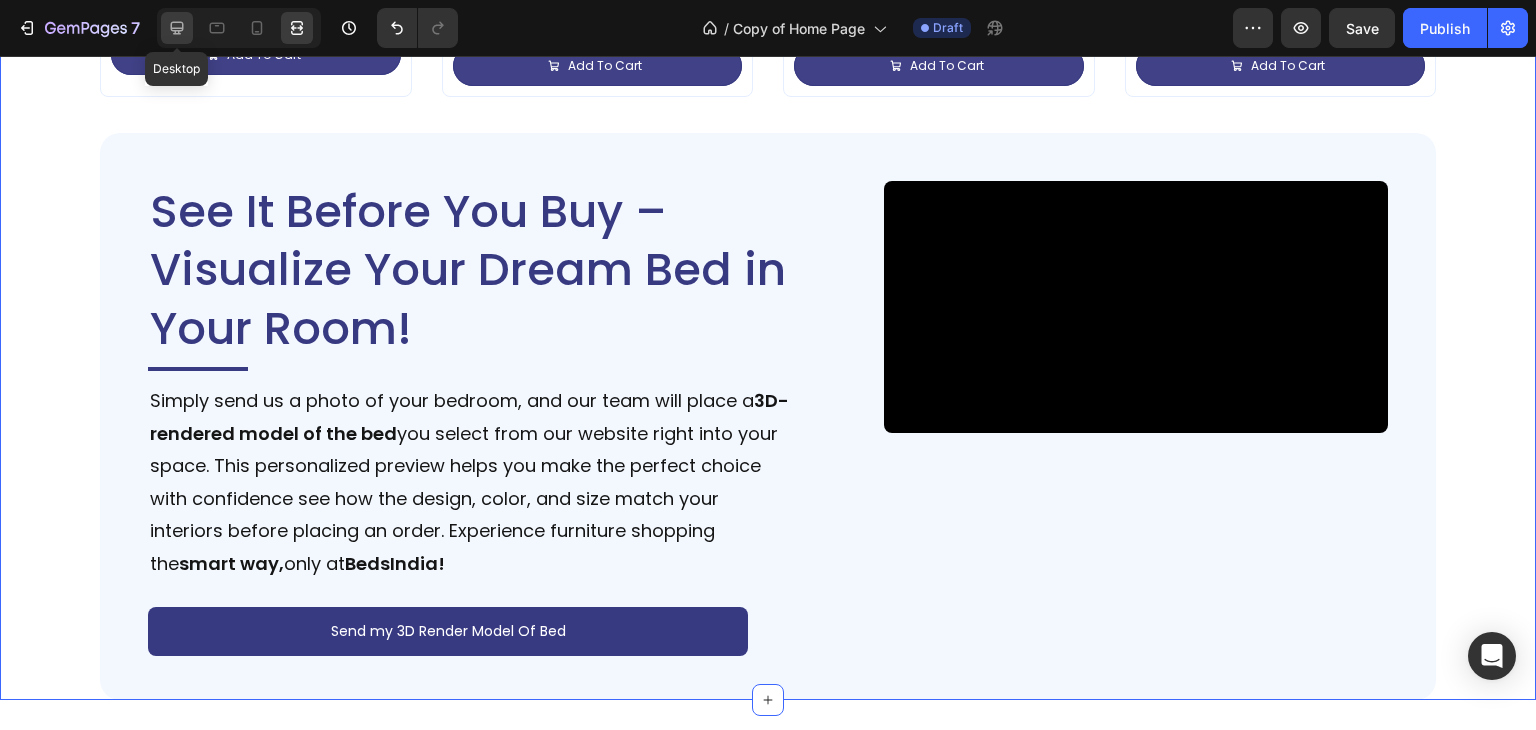 click 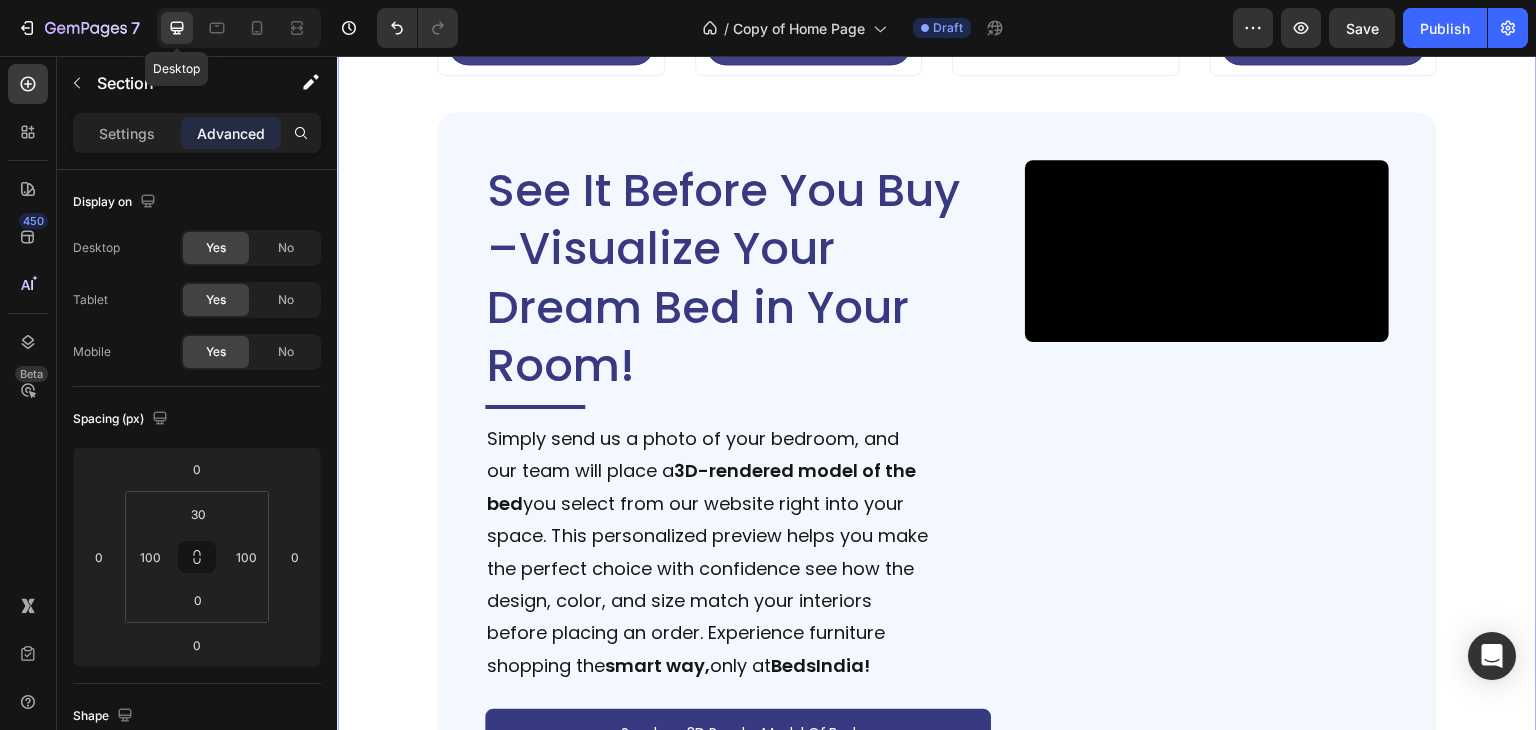 scroll, scrollTop: 3544, scrollLeft: 0, axis: vertical 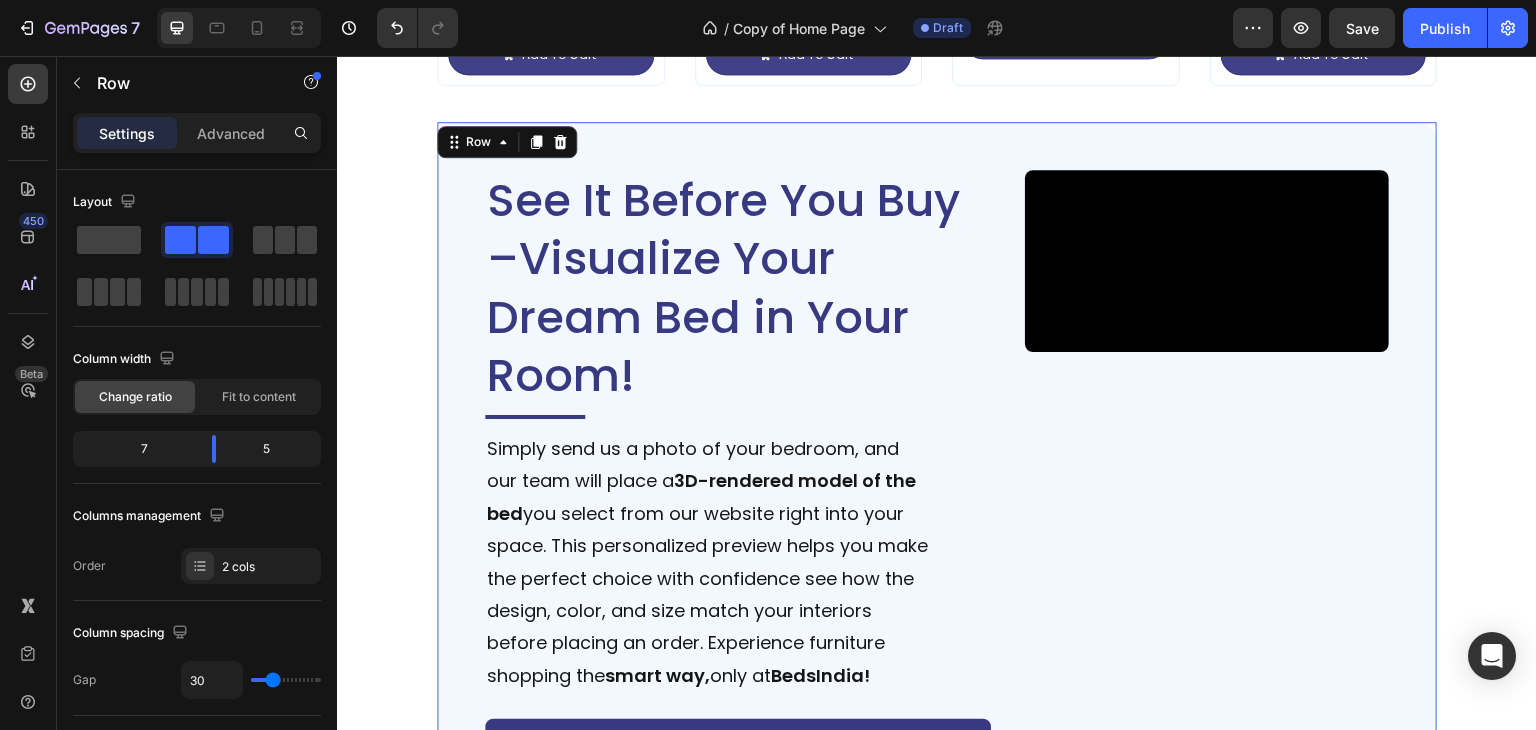 click on "See It Before You Buy –Visualize Your Dream Bed in Your Room! Heading                Title Line Simply send us a photo of your bedroom, and our team will place a  3D-rendered model of the bed  you select from our website right into your space. This personalized preview helps you make the perfect choice with confidence see how the design, color, and size match your interiors before placing an order. Experience furniture shopping the  smart way,  only at  BedsIndia! Text Block Send my 3D Render Model Of Bed Button Video Row   0" at bounding box center (937, 467) 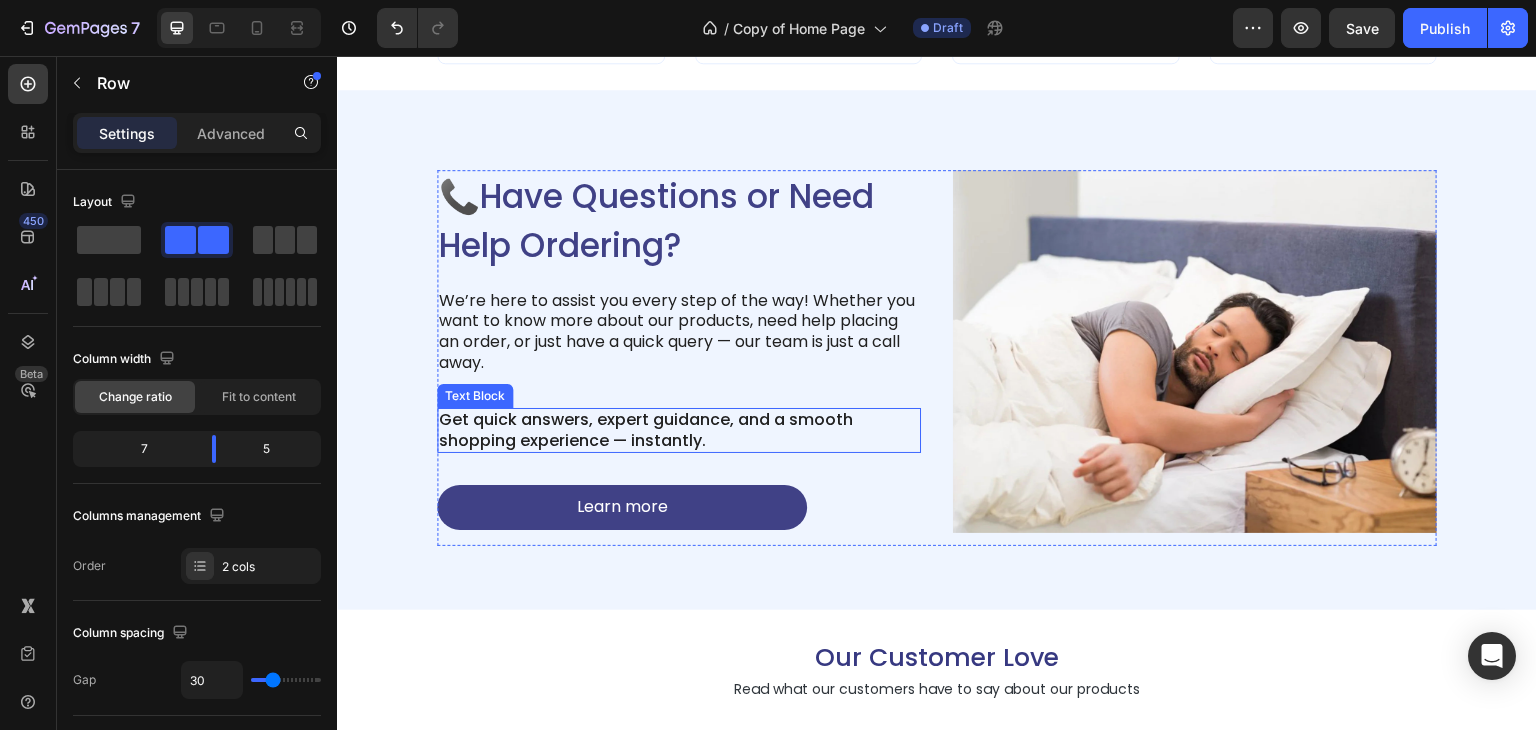scroll, scrollTop: 5699, scrollLeft: 0, axis: vertical 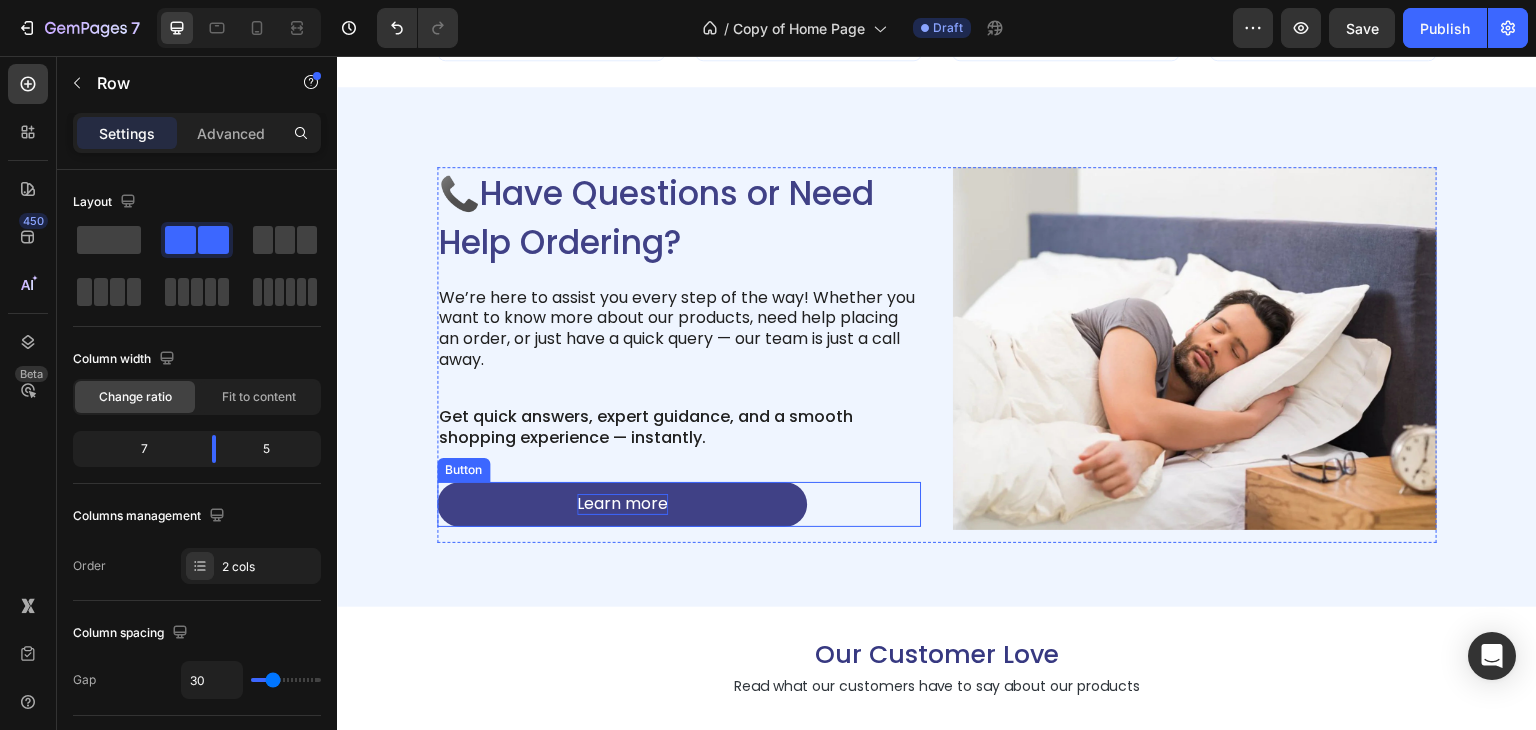click on "Learn more" at bounding box center (622, 504) 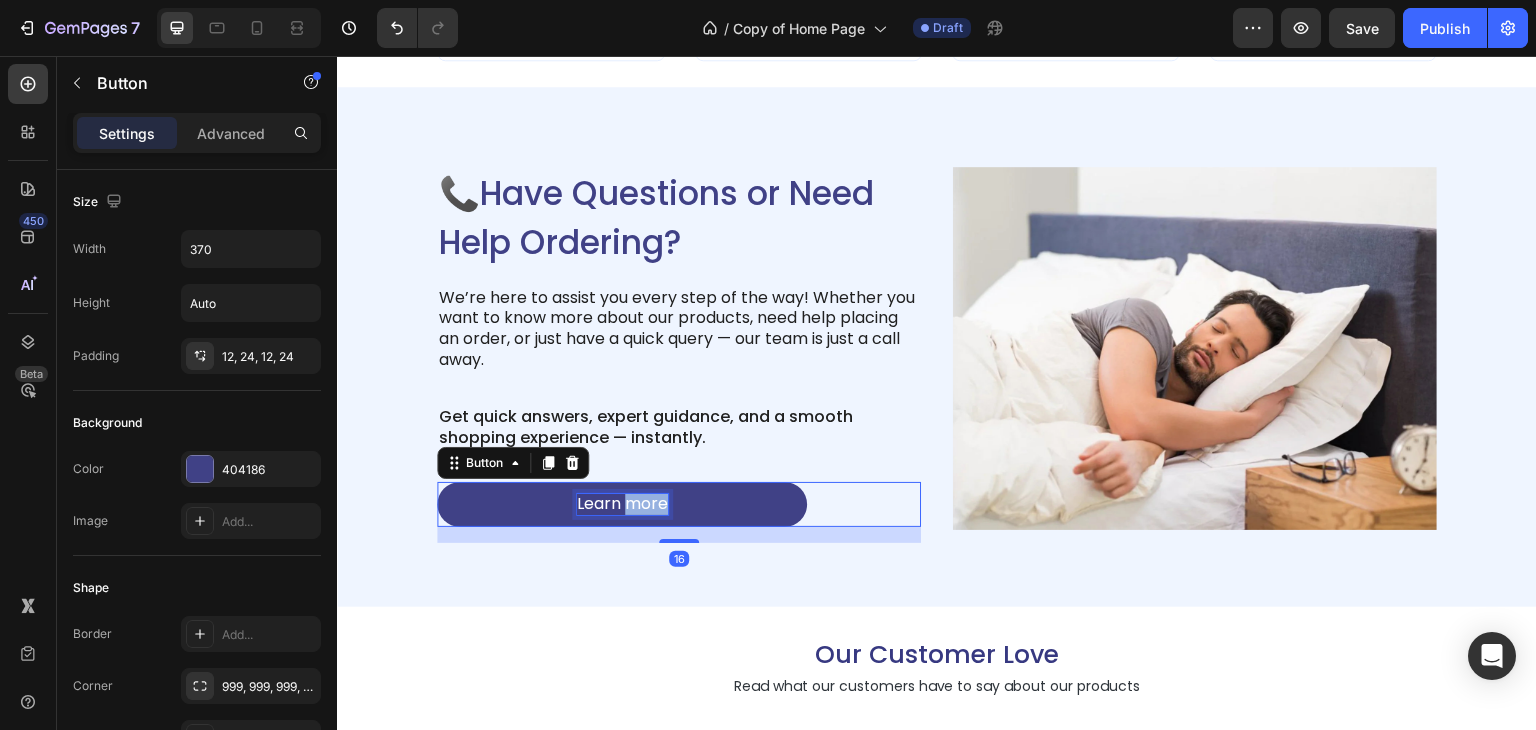 click on "Learn more" at bounding box center (622, 504) 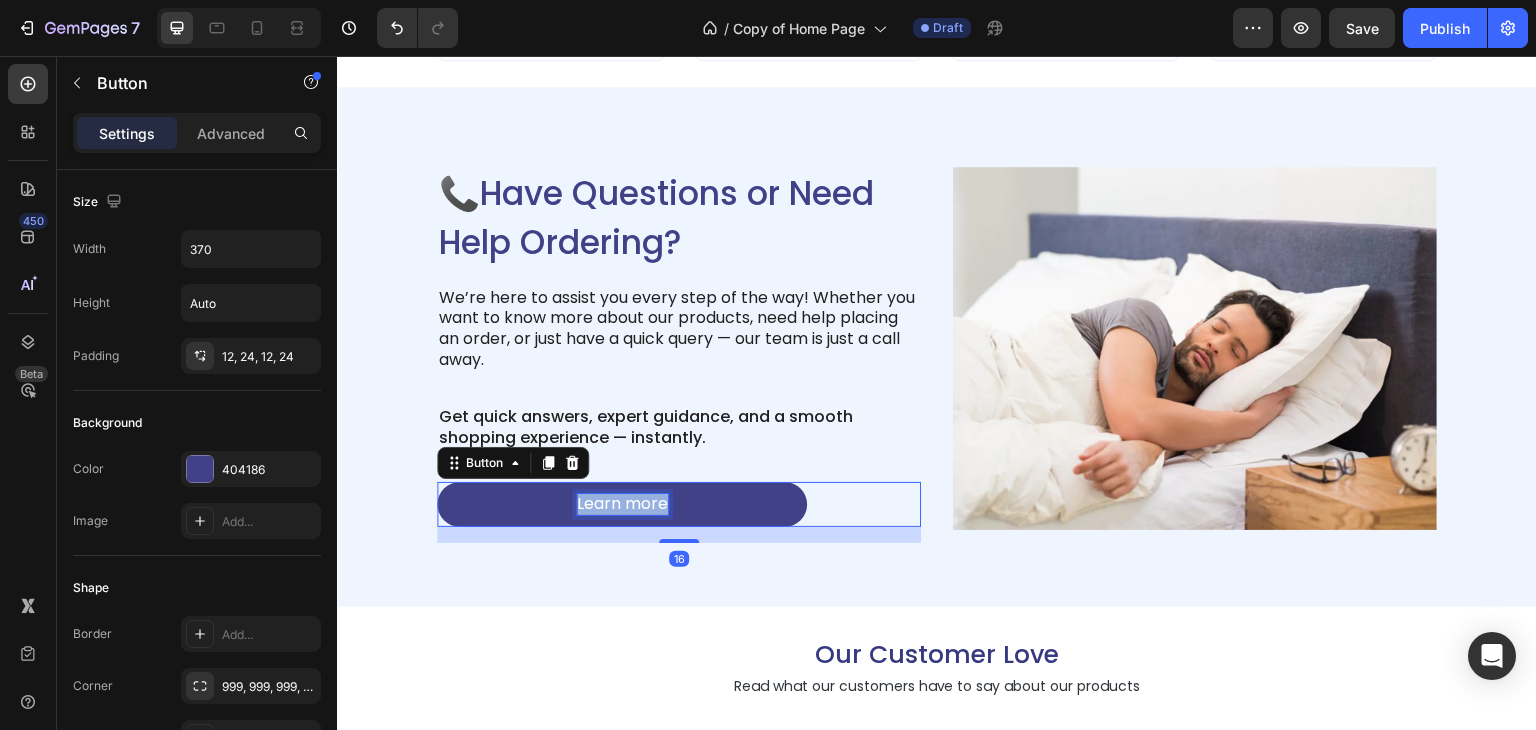 click on "Learn more" at bounding box center (622, 504) 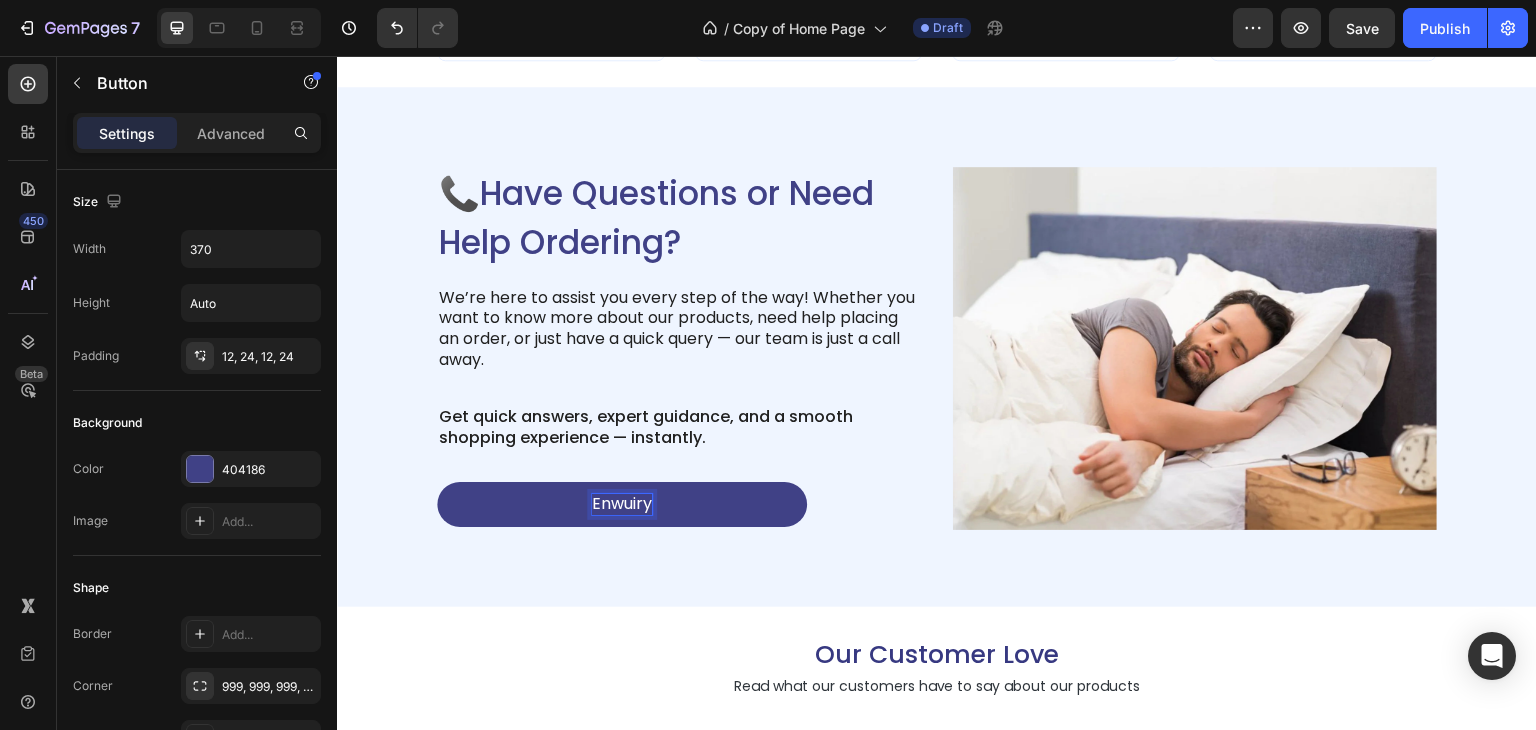 click on "Enwuiry" at bounding box center [622, 504] 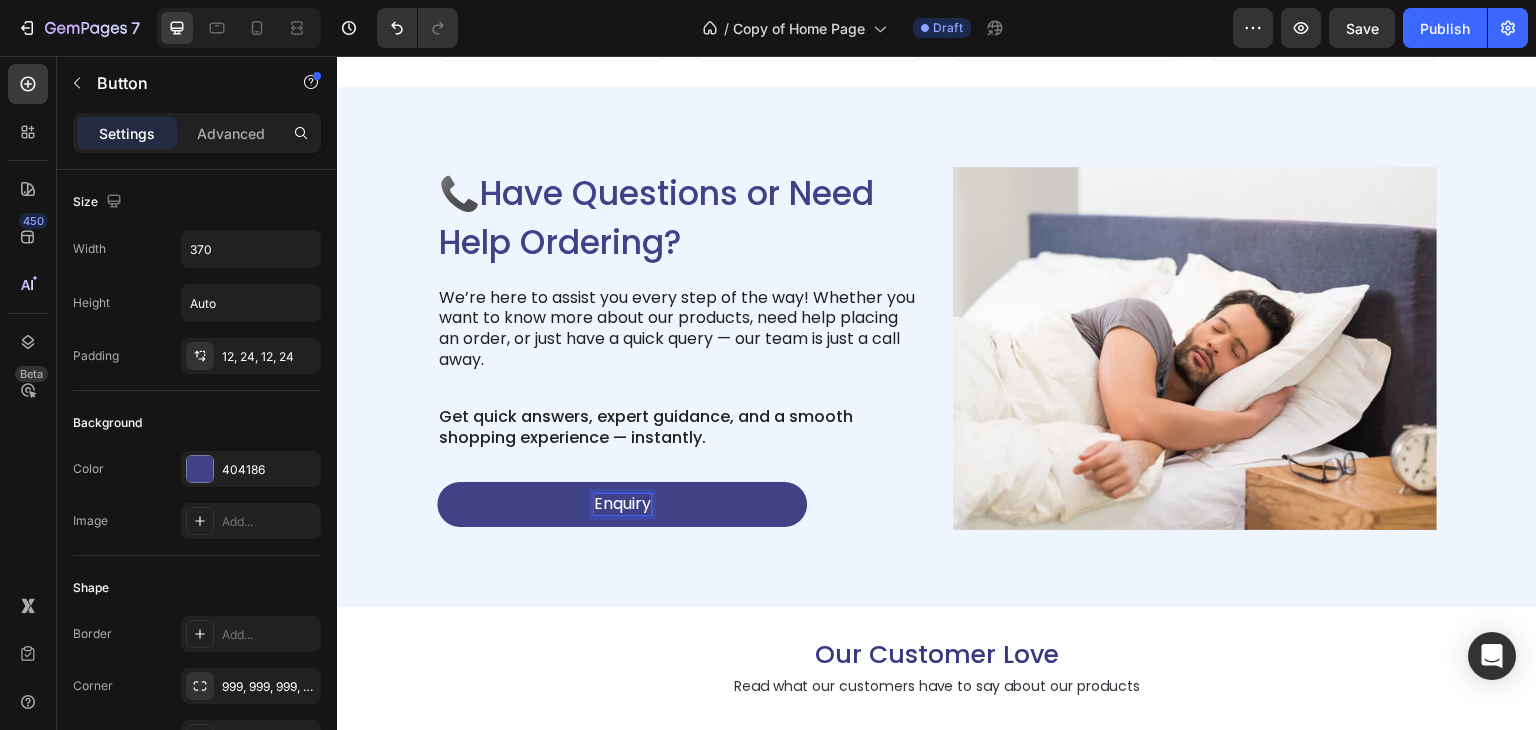 click on "Enquiry" at bounding box center (622, 504) 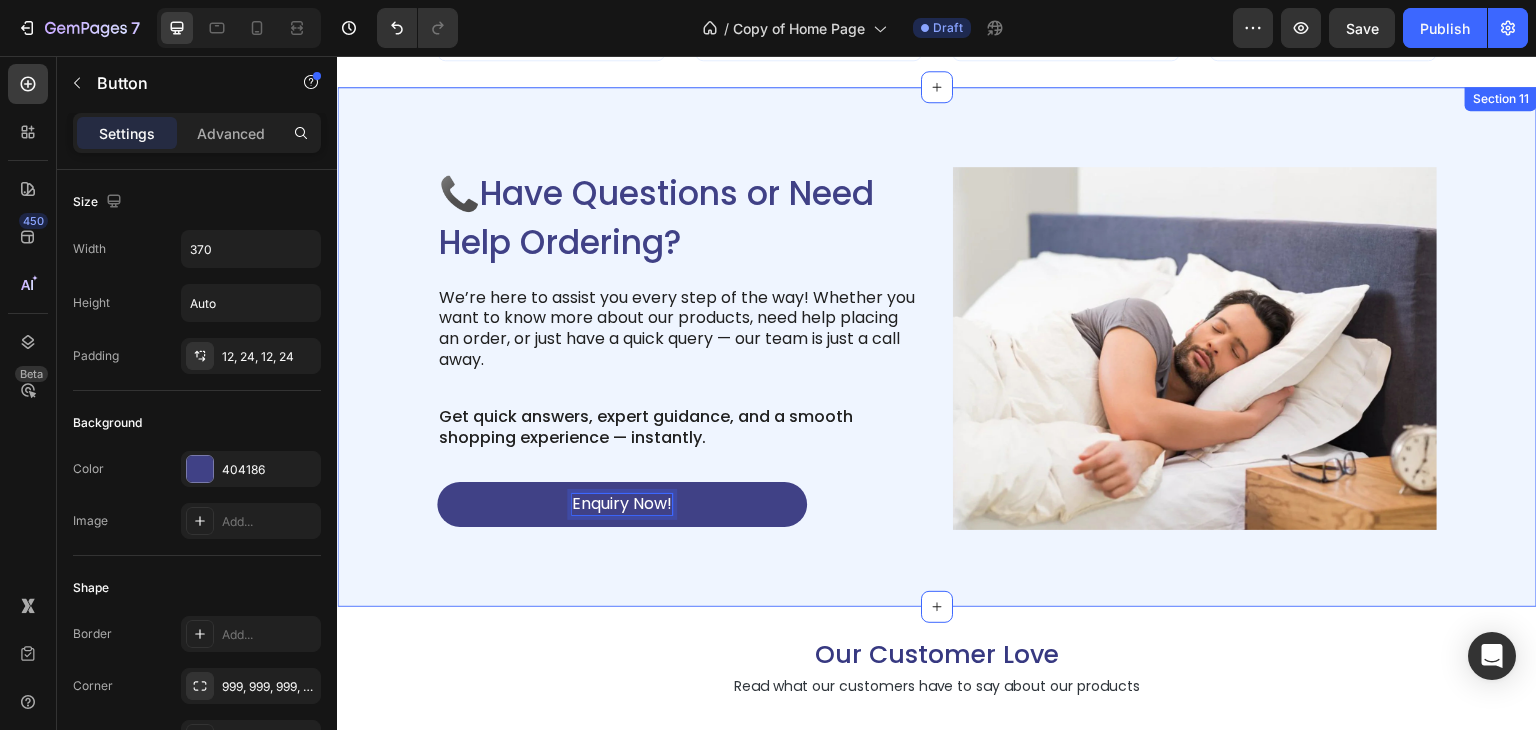 click on "📞Have Questions or Need Help Ordering? Heading We’re here to assist you every step of the way! Whether you want to know more about our products, need help placing an order, or just have a quick query — our team is just a call away. Text Block Get quick answers, expert guidance, and a smooth shopping experience — instantly. Text Block Enquiry Now! Button   16 Image Row Section 11" at bounding box center (937, 347) 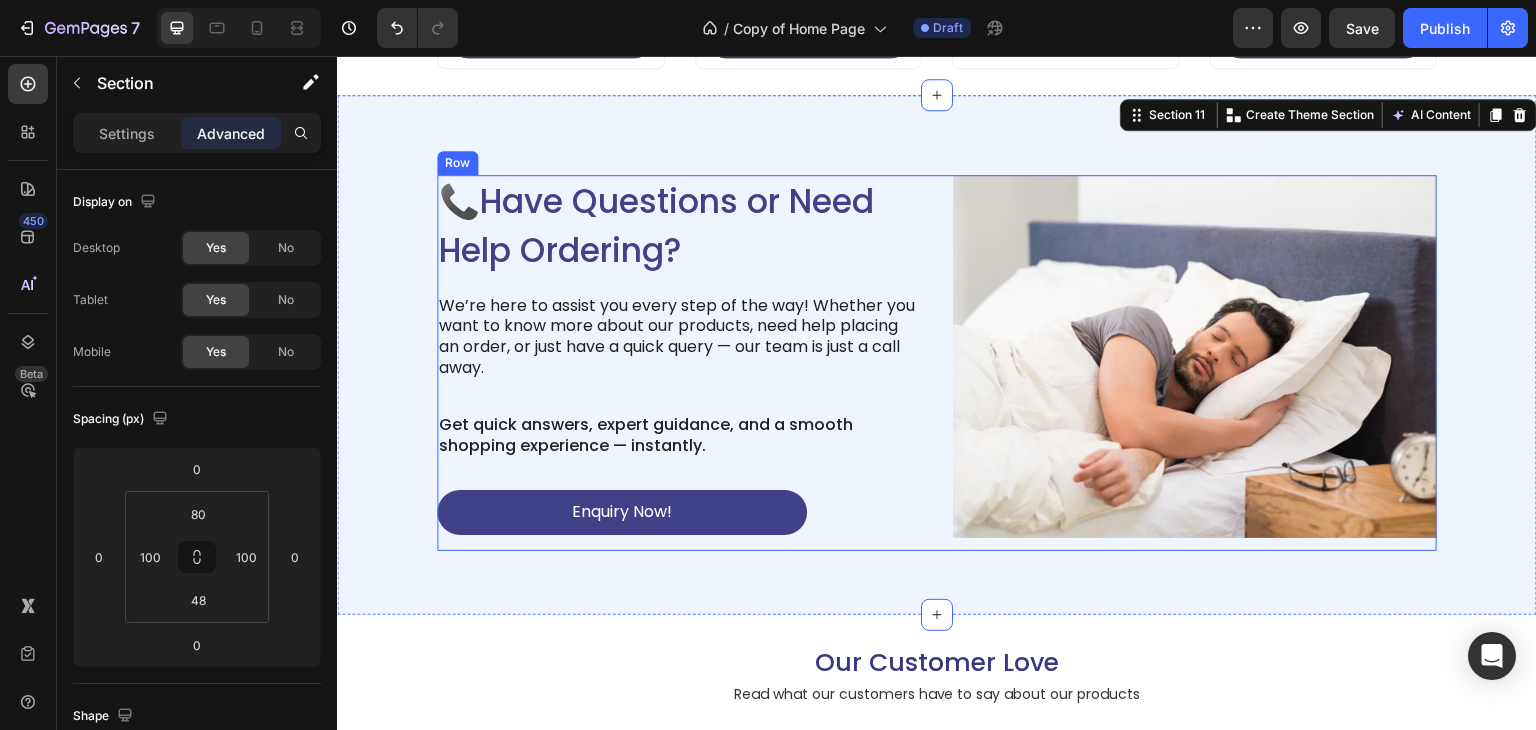 scroll, scrollTop: 5799, scrollLeft: 0, axis: vertical 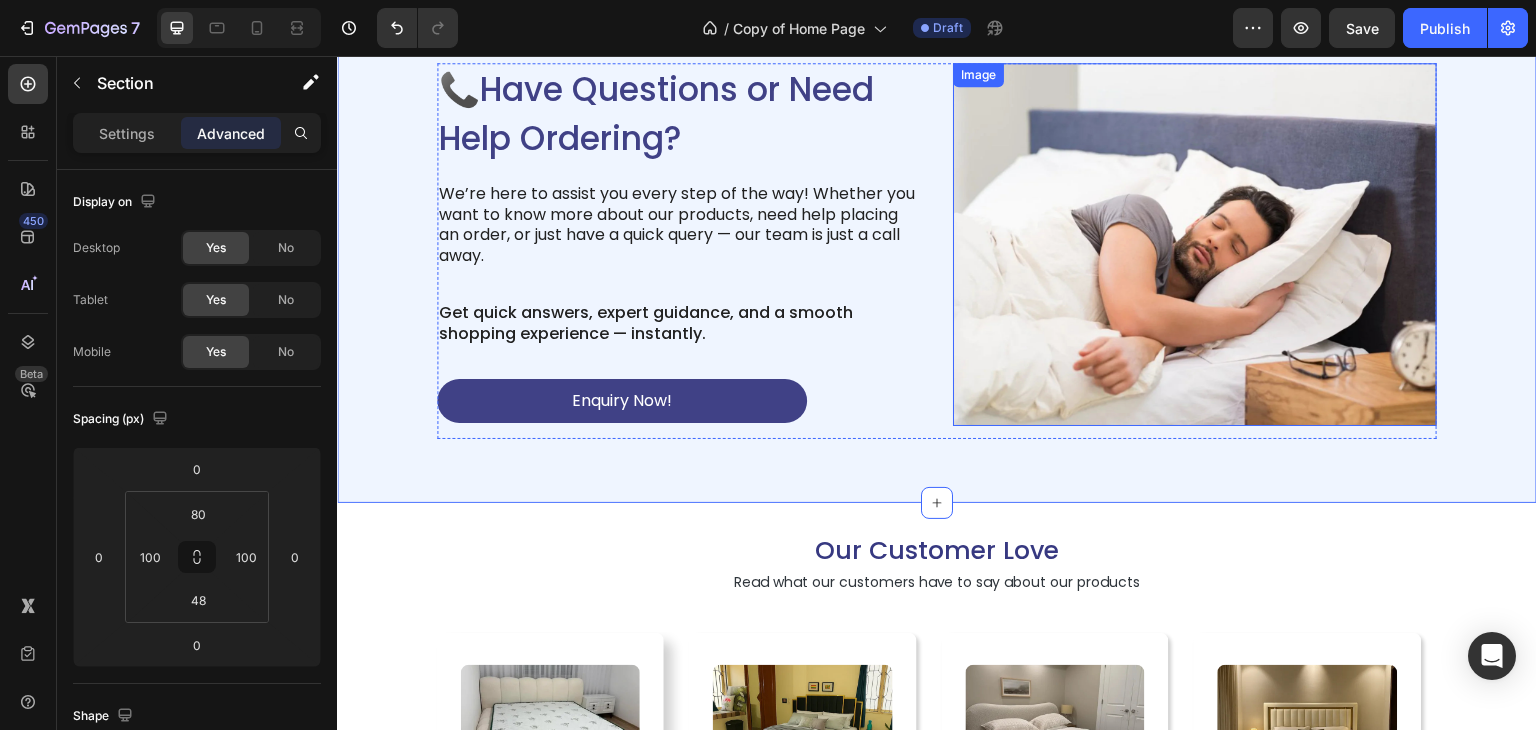 click at bounding box center (1195, 244) 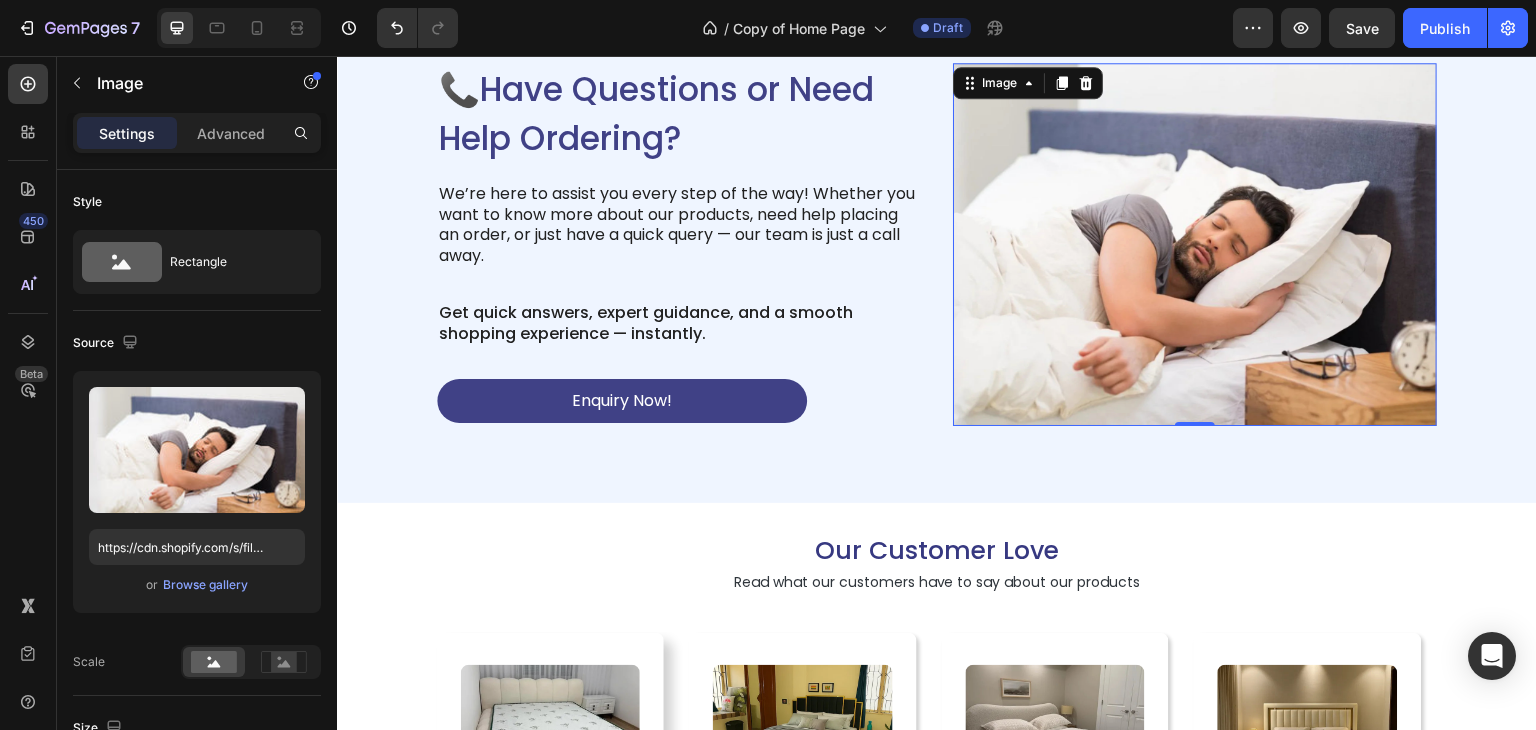 click at bounding box center [1195, 244] 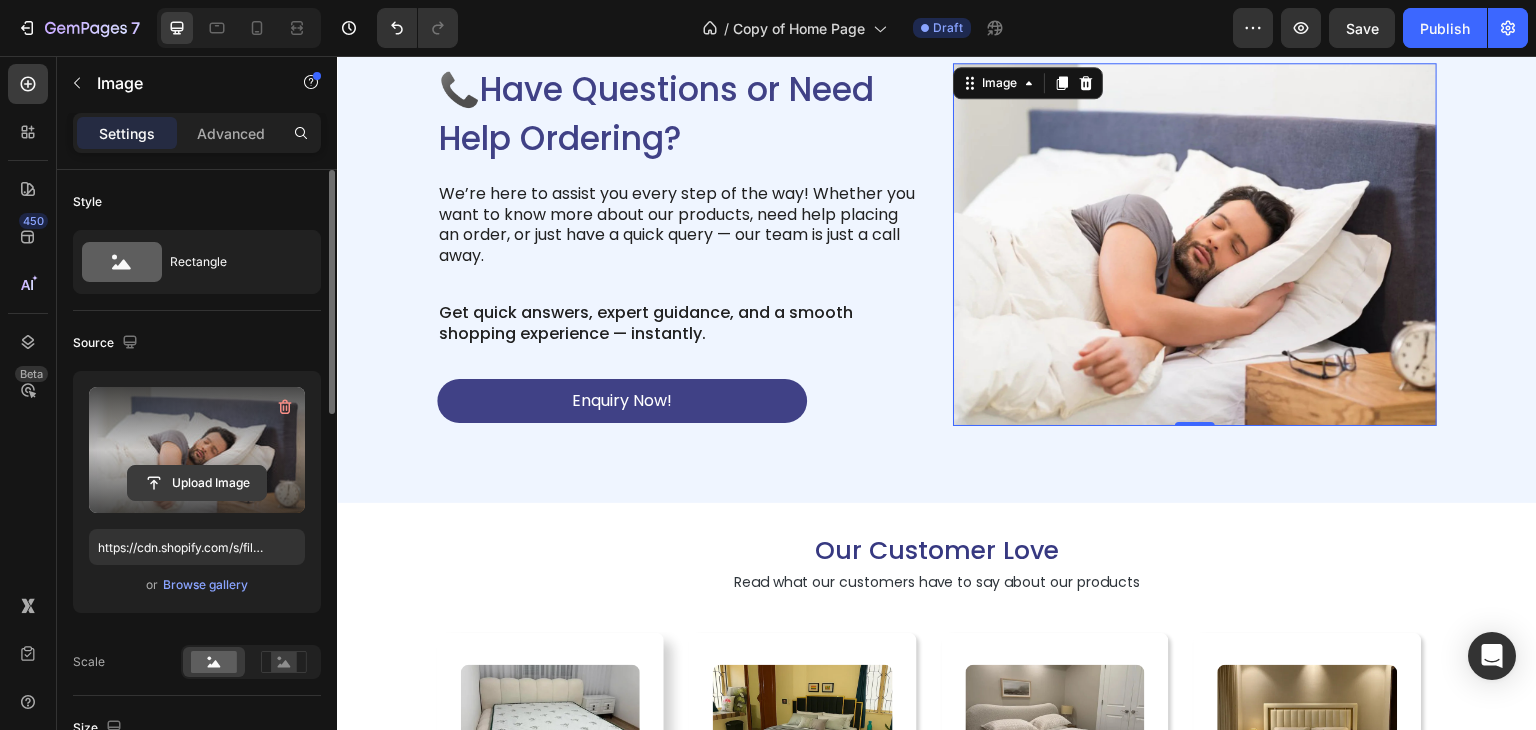 click 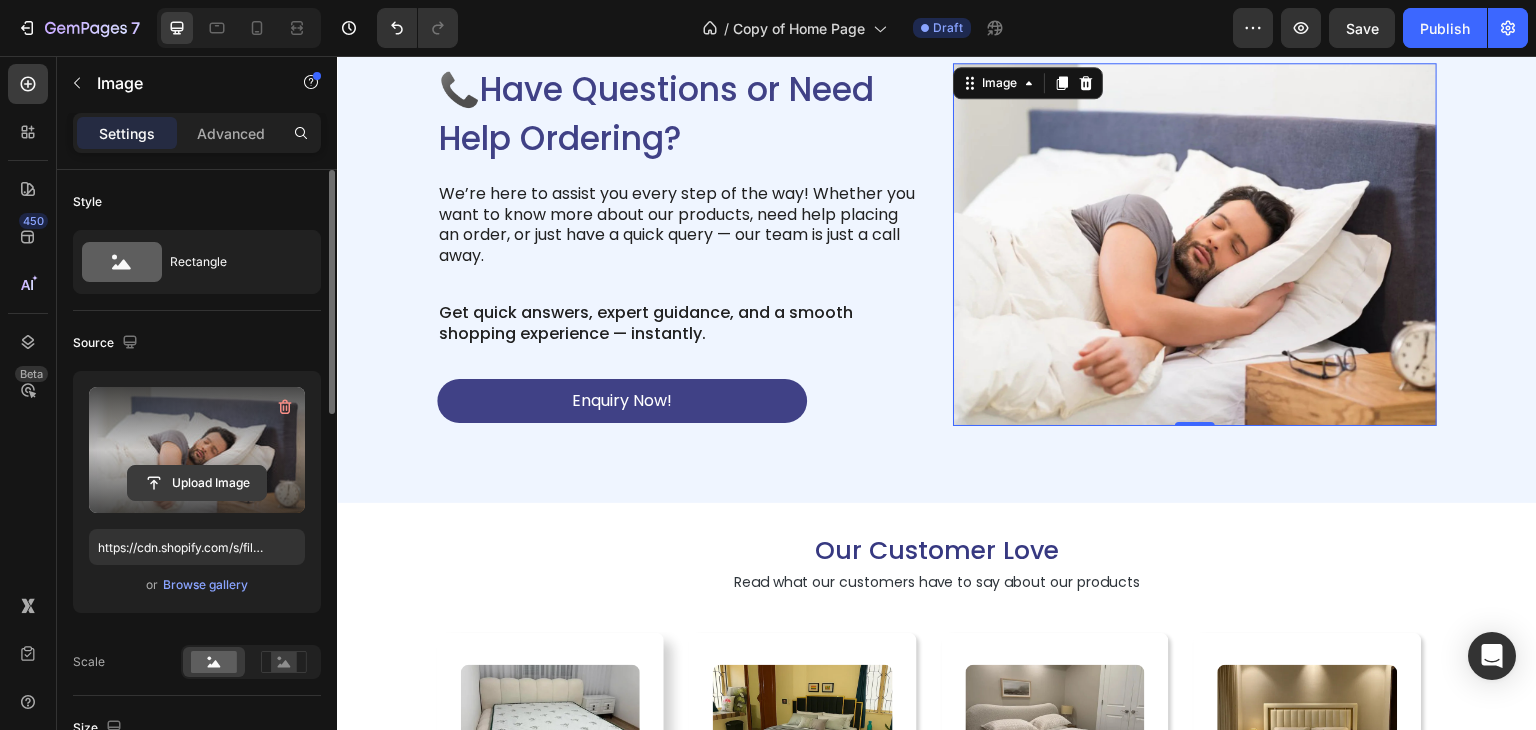 type on "C:\fakepath\shutterstock_2561972505.avif" 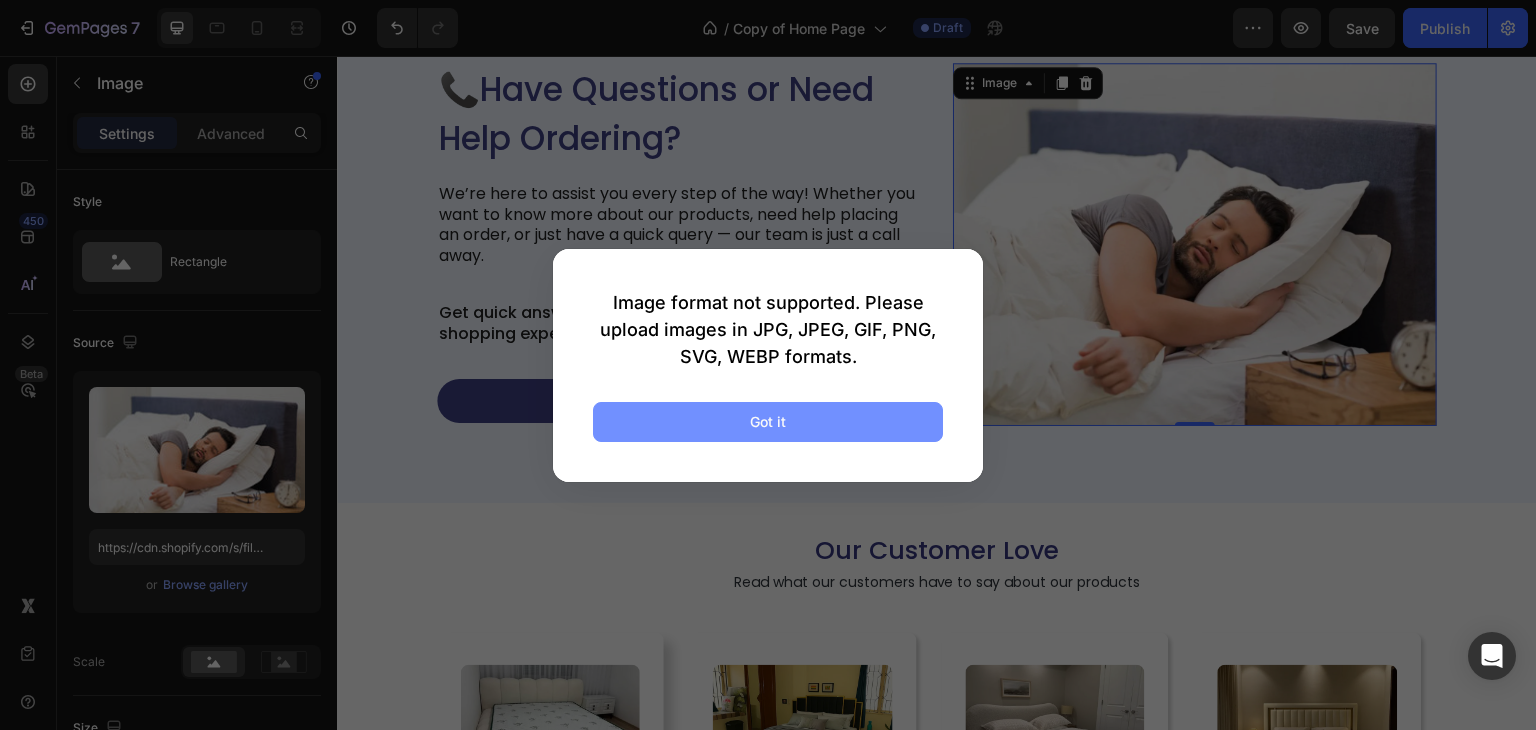 click on "Got it" at bounding box center (768, 422) 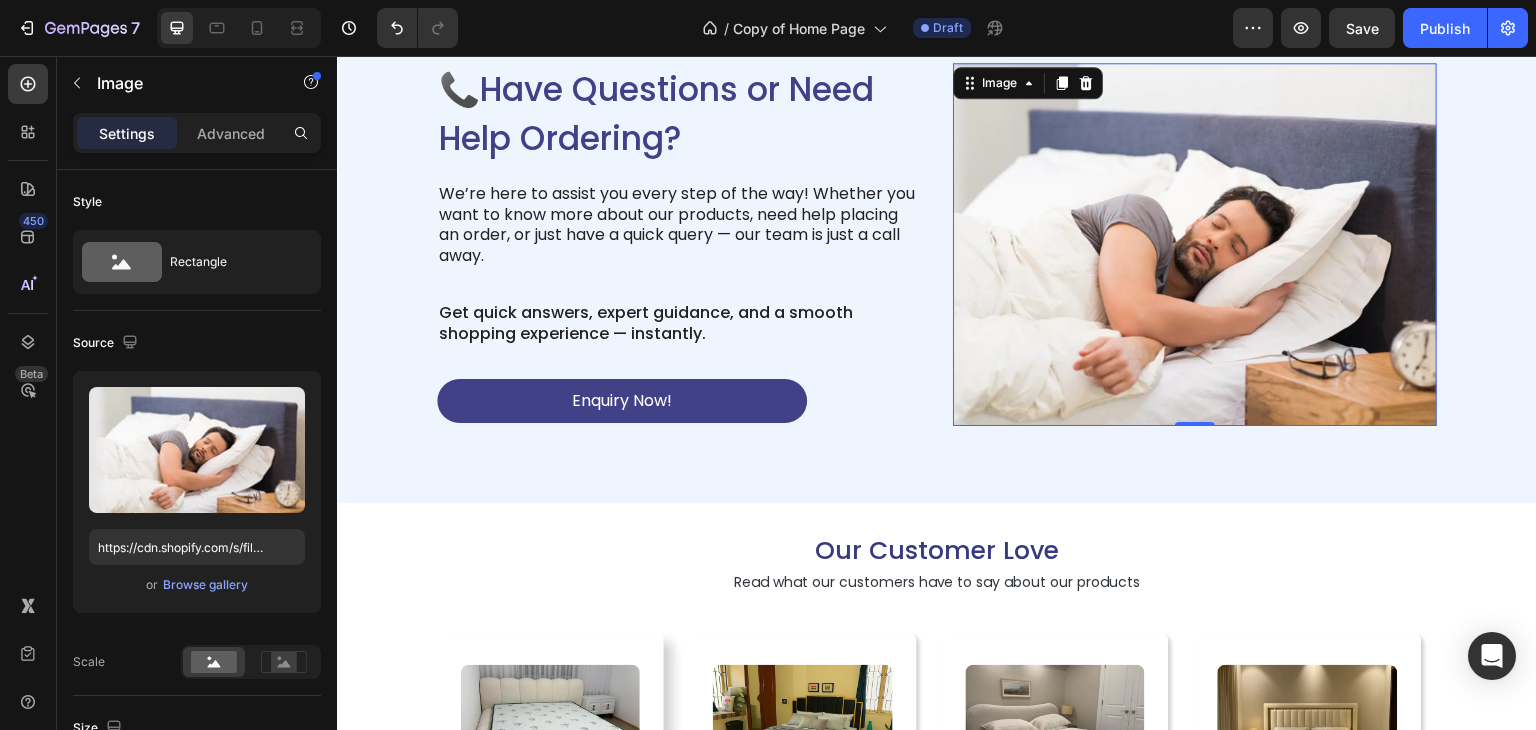 click at bounding box center (1195, 244) 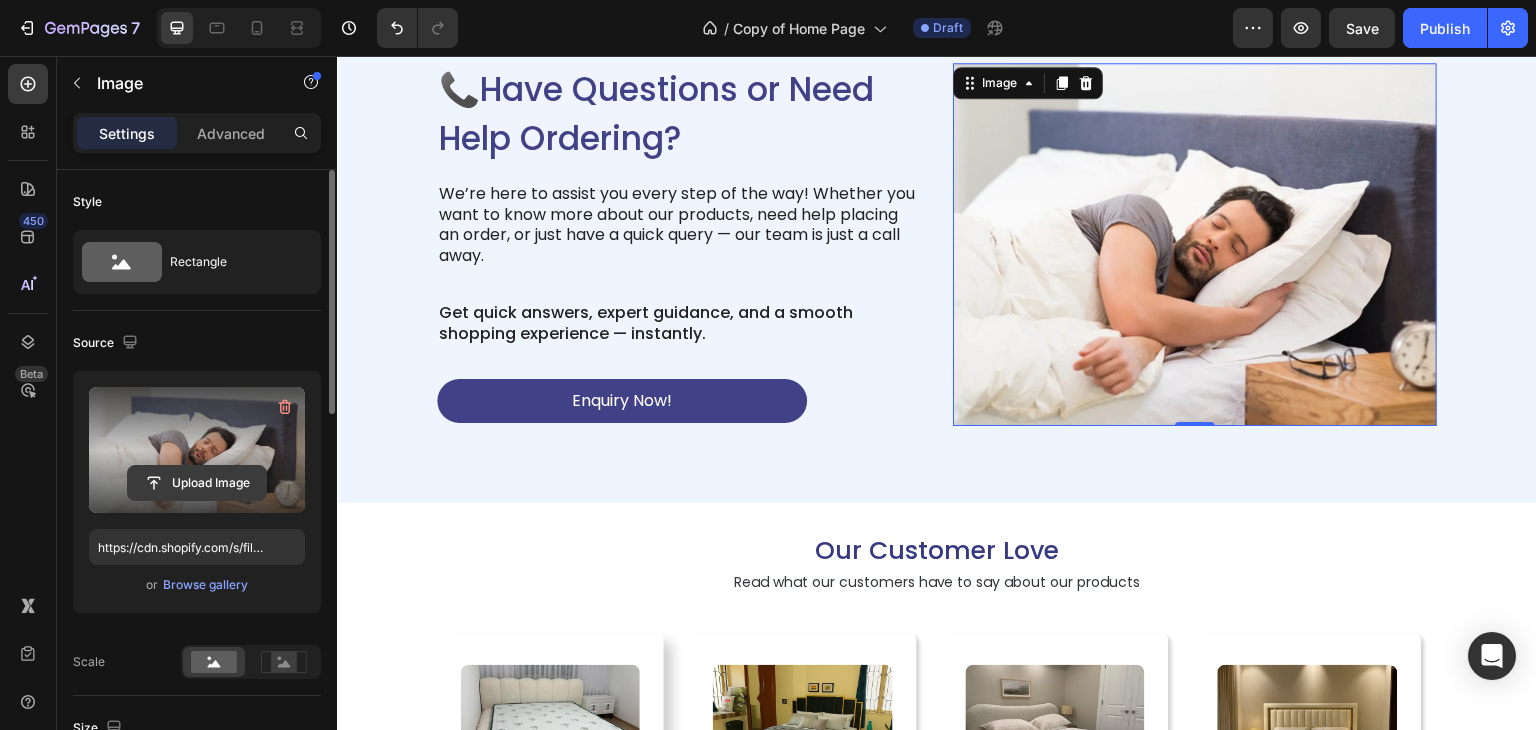 click 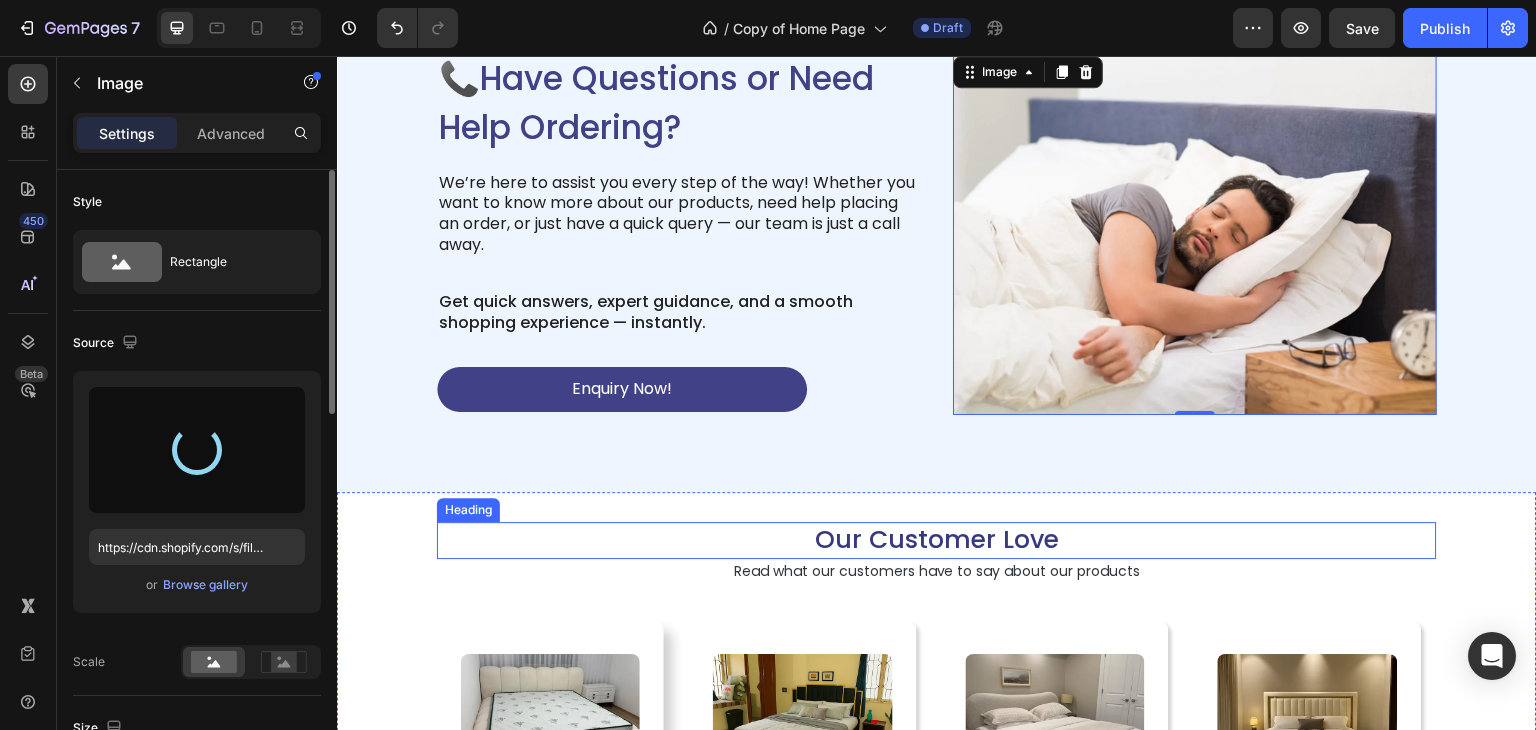 scroll, scrollTop: 5375, scrollLeft: 0, axis: vertical 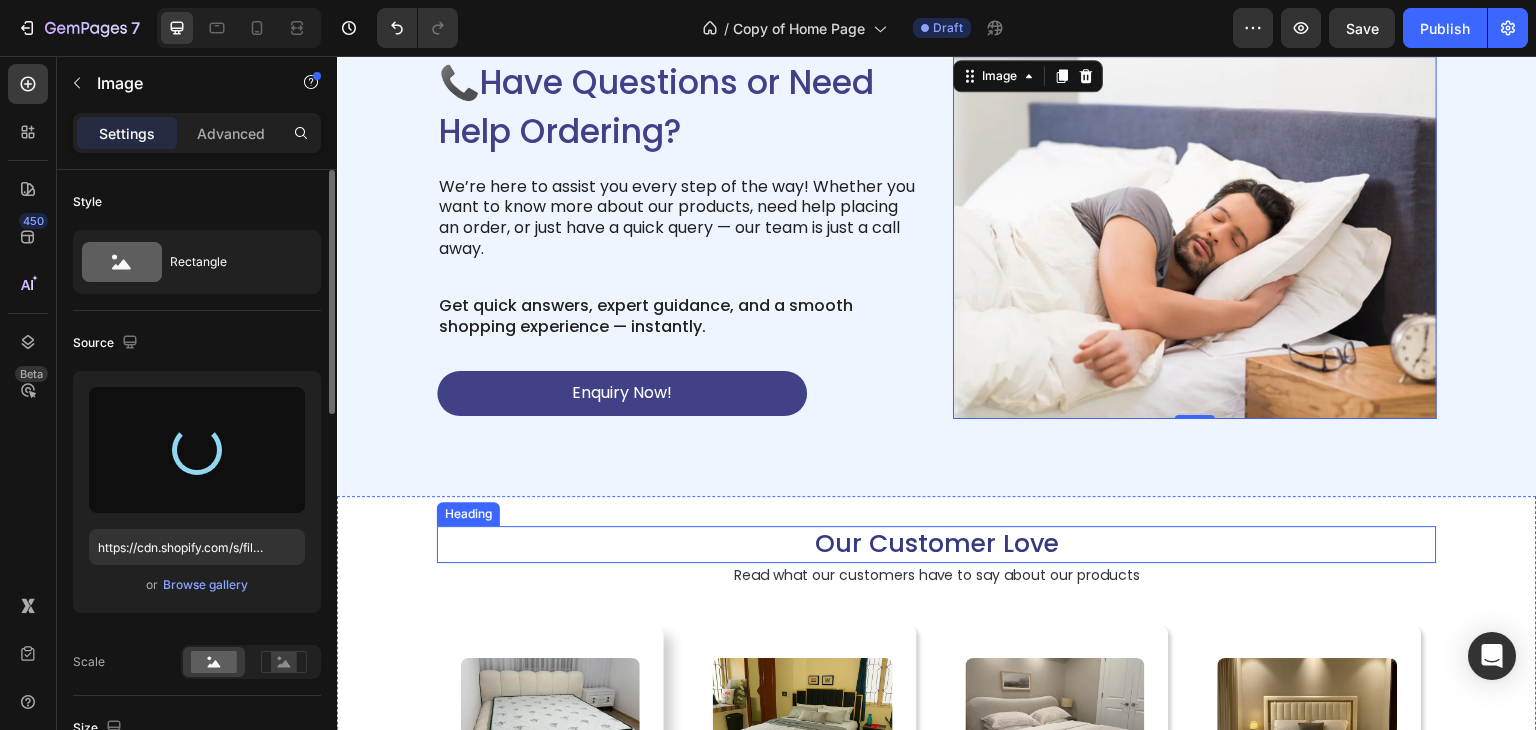type on "https://cdn.shopify.com/s/files/1/0718/7775/5135/files/gempages_532029910361834389-210961d0-df26-40a3-90e1-8ec8501200b8.jpg" 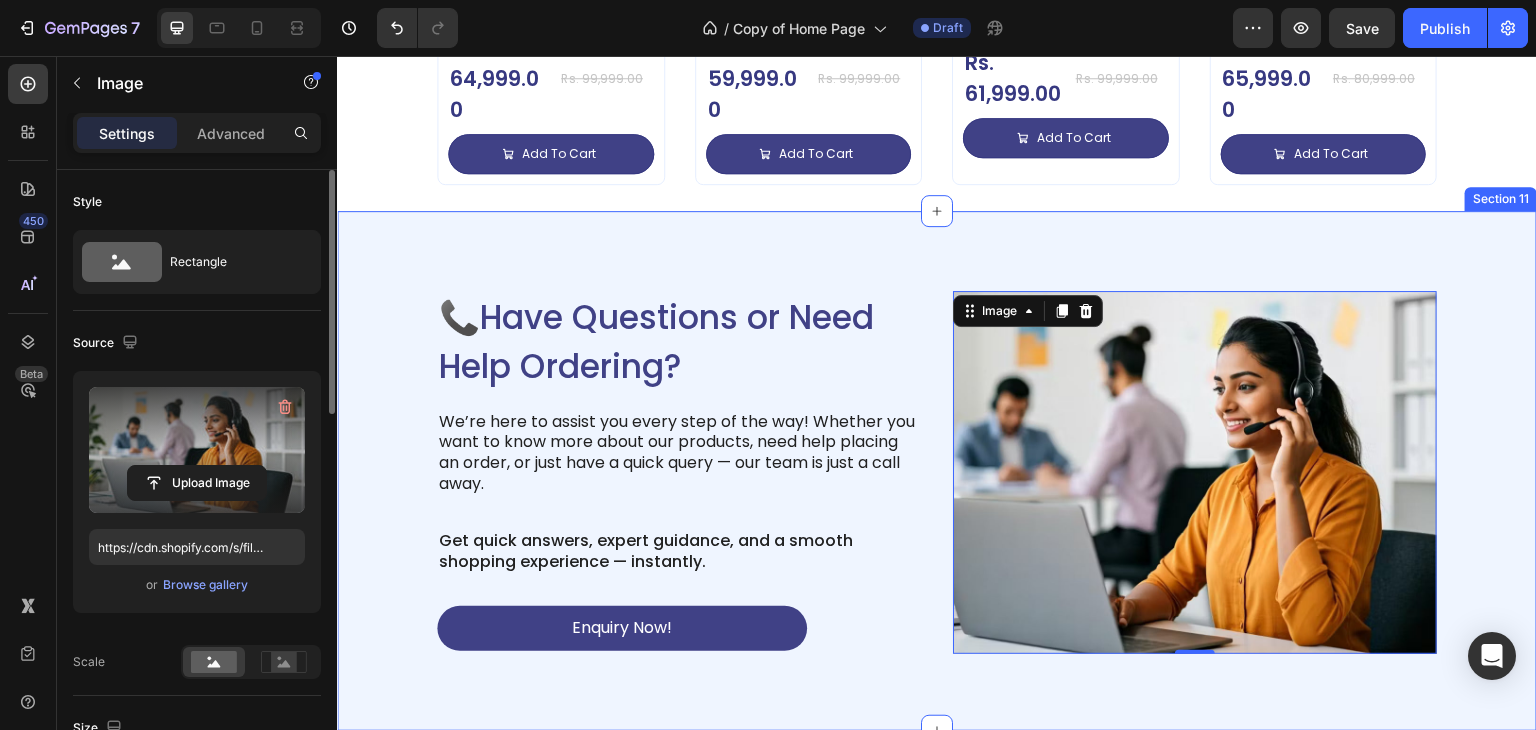 click on "📞Have Questions or Need Help Ordering? Heading We’re here to assist you every step of the way! Whether you want to know more about our products, need help placing an order, or just have a quick query — our team is just a call away. Text Block Get quick answers, expert guidance, and a smooth shopping experience — instantly. Text Block Enquiry Now! Button Image   0 Row Section 11" at bounding box center (937, 471) 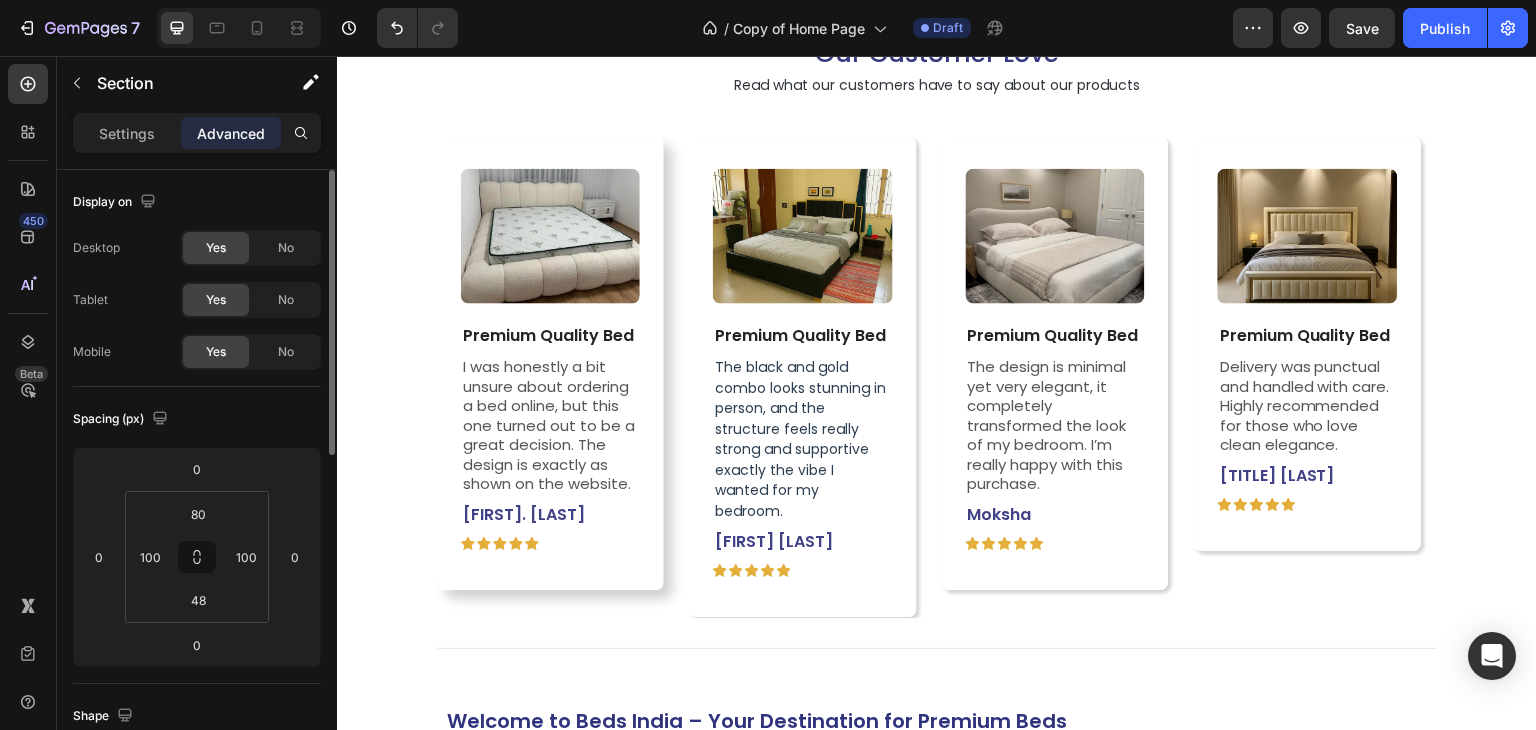 scroll, scrollTop: 6288, scrollLeft: 0, axis: vertical 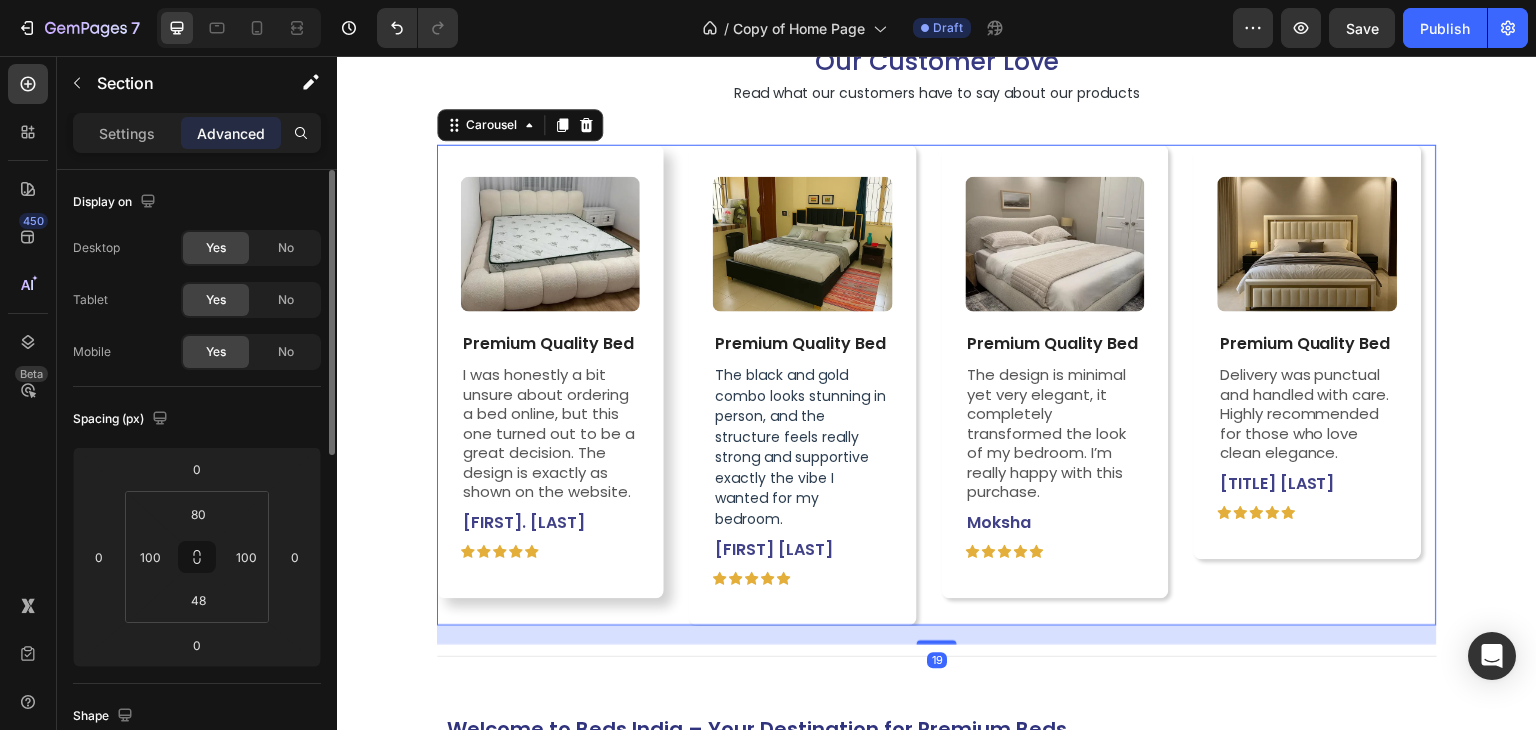 click on "Image Premium Quality Bed Text Block I was honestly a bit unsure about ordering a bed online, but this one turned out to be a great decision. The design is exactly as shown on the website. Text Block [FIRST] [LAST] Text Block Icon Icon Icon Icon Icon Icon List Row Row Image Premium Quality Bed Text Block The black and gold combo looks stunning in person, and the structure feels really strong and supportive exactly the vibe I wanted for my bedroom. Text Block [FIRST] [LAST] Text Block Icon Icon Icon Icon Icon Icon List Row Row Image Premium Quality Bed Text Block The design is minimal yet very elegant, it completely transformed the look of my bedroom. I’m really happy with this purchase. Text Block [FIRST] Text Block Icon Icon Icon Icon Icon Icon List Row Row Image Premium Quality Bed Text Block Delivery was punctual and handled with care. Highly recommended for those who love clean elegance. Text Block [TITLE] [LAST] Text Block Icon Icon Icon Icon Icon Icon List Row Row" at bounding box center [937, 384] 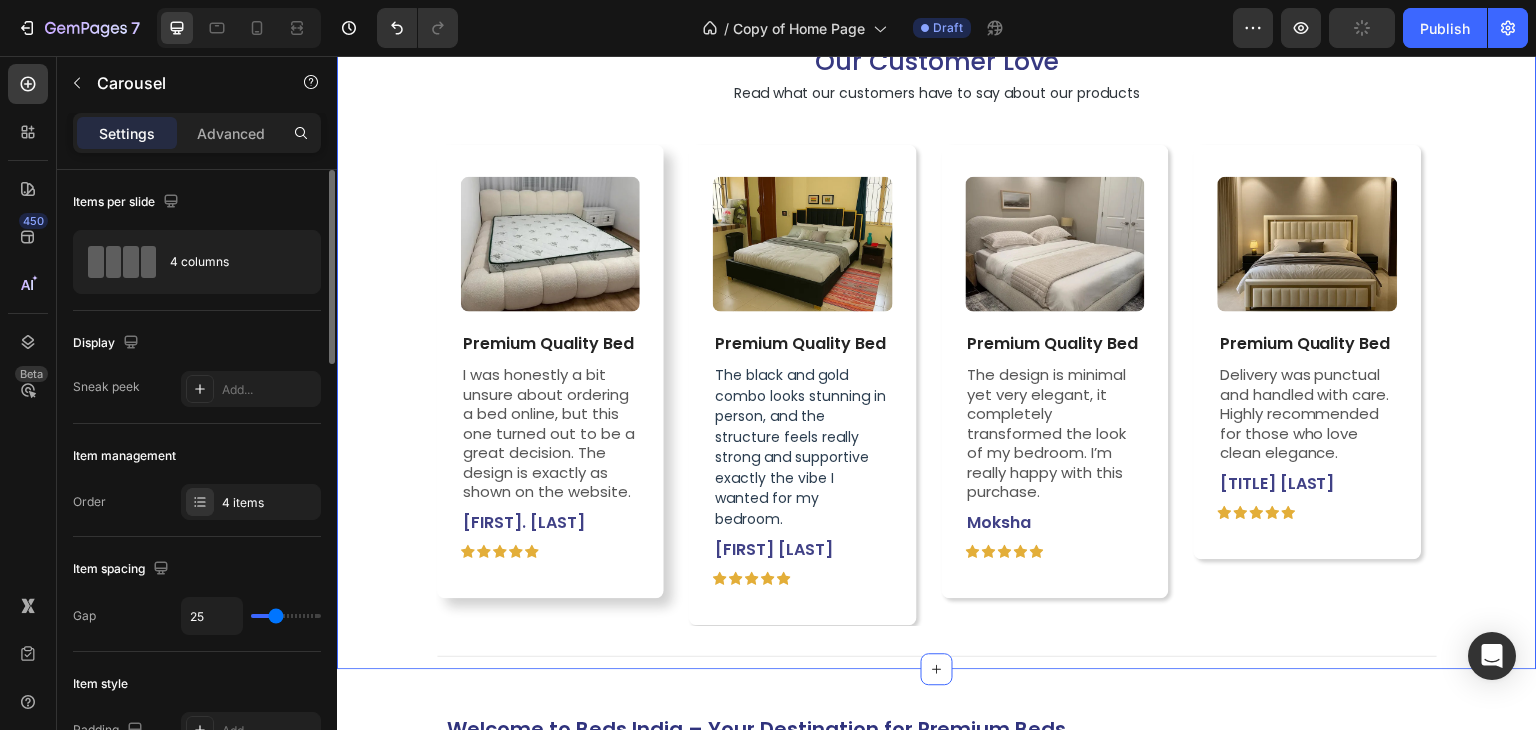 click on "Our Customer Love Heading Read what our customers have to say about our products Text Block Image Premium Quality Bed Text Block I was honestly a bit unsure about ordering a bed online, but this one turned out to be a great decision. The design is exactly as shown on the website. Text Block [FIRST] [LAST] Text Block Icon Icon Icon Icon Icon Icon List Row Row Image Premium Quality Bed Text Block The black and gold combo looks stunning in person, and the structure feels really strong and supportive exactly the vibe I wanted for my bedroom. Text Block [FIRST] [LAST] Text Block Icon Icon Icon Icon Icon Icon List Row Row Image Premium Quality Bed Text Block The design is minimal yet very elegant, it completely transformed the look of my bedroom. I’m really happy with this purchase. Text Block [FIRST] Text Block Icon Icon Icon Icon Icon Icon List Row Row Image Premium Quality Bed Text Block Delivery was punctual and handled with care. Highly recommended for those who love clean elegance. Text Block [TITLE] [LAST] Text Block Row" at bounding box center [937, 341] 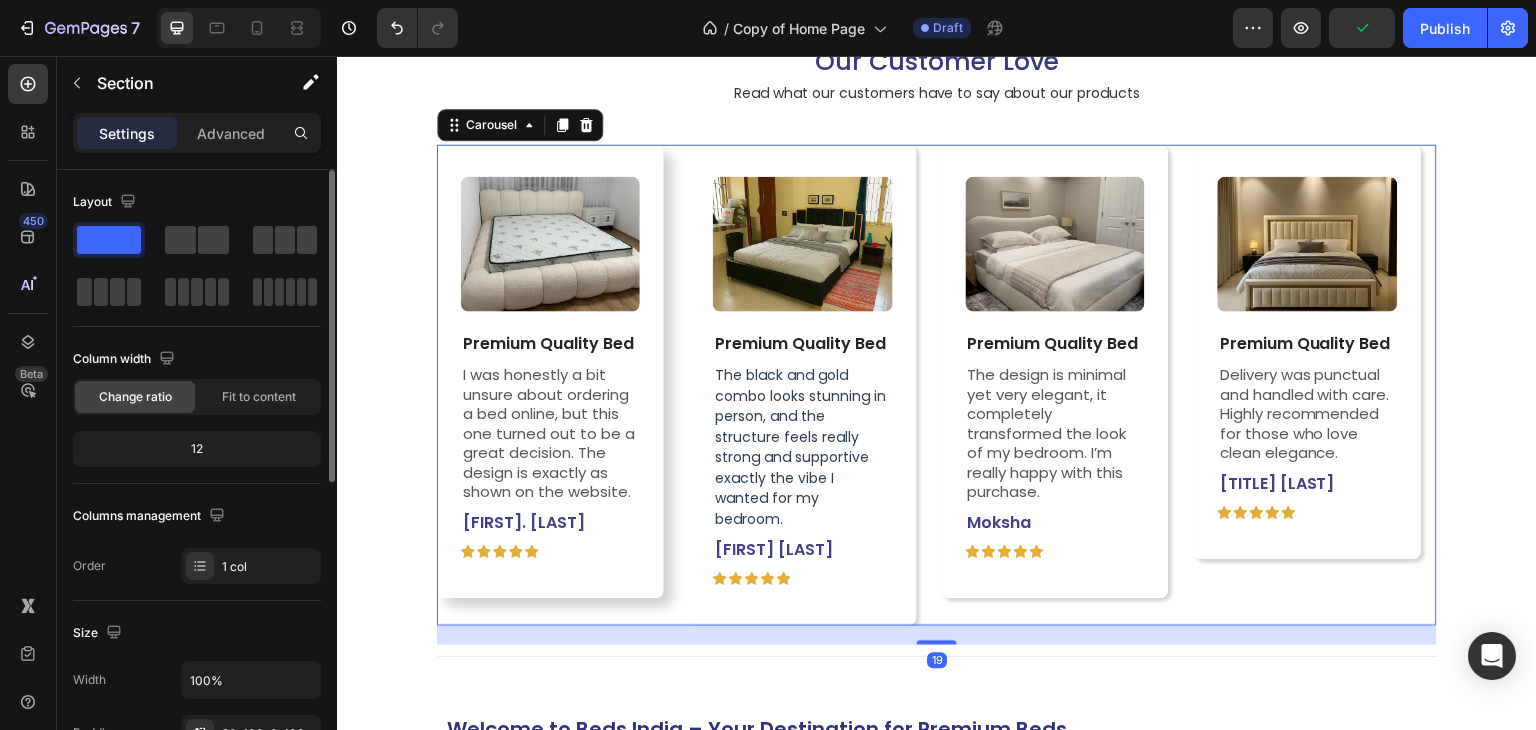 click on "Image Premium Quality Bed Text Block I was honestly a bit unsure about ordering a bed online, but this one turned out to be a great decision. The design is exactly as shown on the website. Text Block [FIRST] [LAST] Text Block Icon Icon Icon Icon Icon Icon List Row Row Image Premium Quality Bed Text Block The black and gold combo looks stunning in person, and the structure feels really strong and supportive exactly the vibe I wanted for my bedroom. Text Block [FIRST] [LAST] Text Block Icon Icon Icon Icon Icon Icon List Row Row Image Premium Quality Bed Text Block The design is minimal yet very elegant, it completely transformed the look of my bedroom. I’m really happy with this purchase. Text Block [FIRST] Text Block Icon Icon Icon Icon Icon Icon List Row Row Image Premium Quality Bed Text Block Delivery was punctual and handled with care. Highly recommended for those who love clean elegance. Text Block [TITLE] [LAST] Text Block Icon Icon Icon Icon Icon Icon List Row Row" at bounding box center (937, 384) 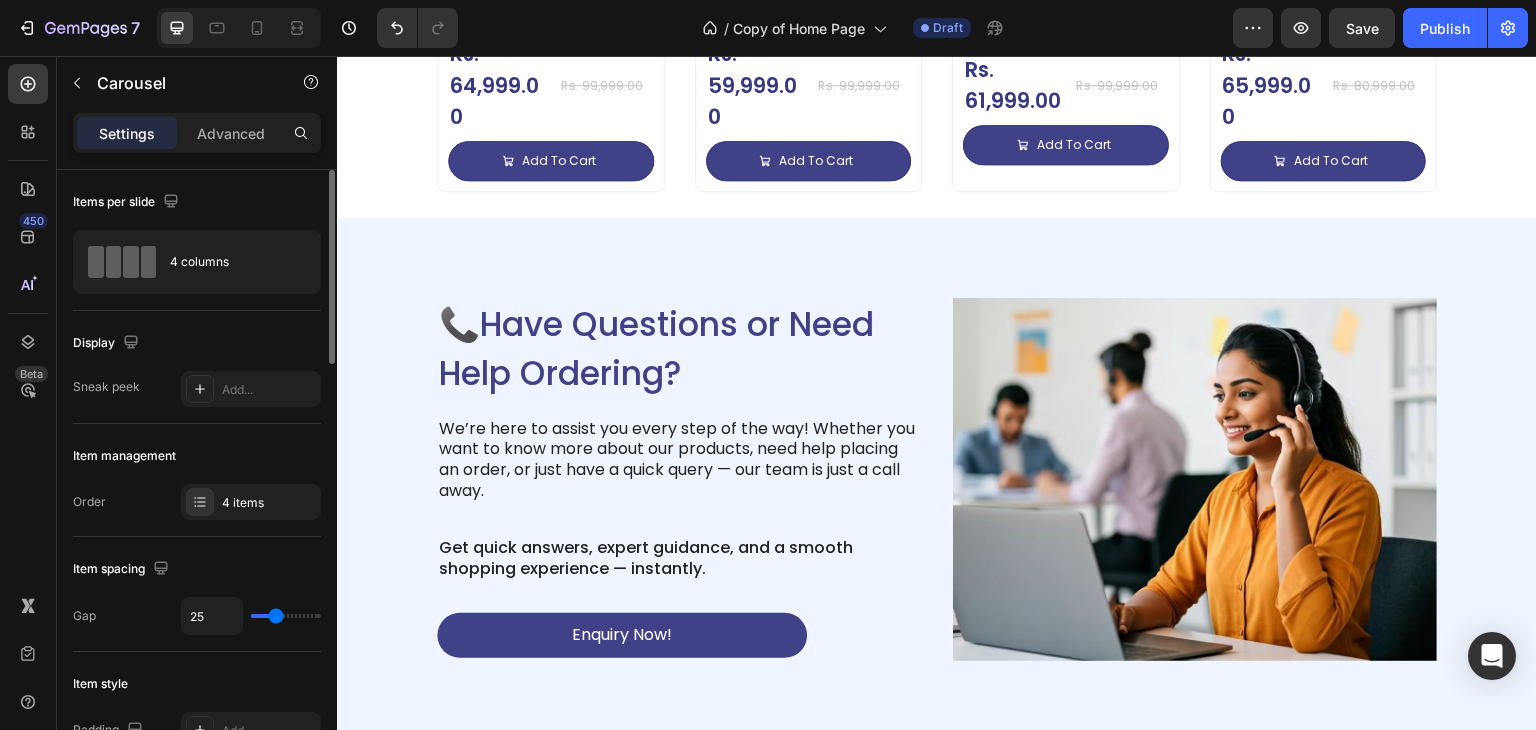 scroll, scrollTop: 5584, scrollLeft: 0, axis: vertical 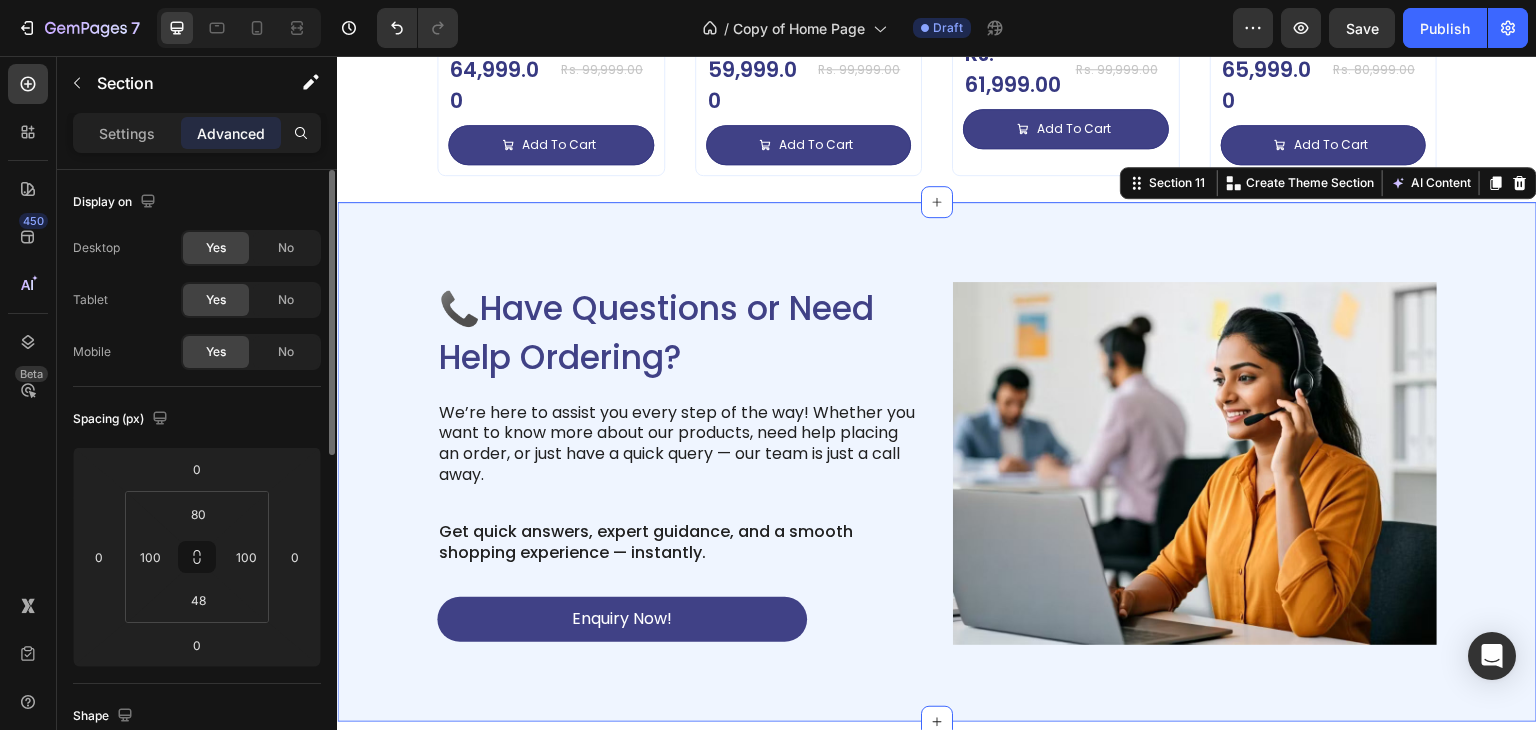 click on "📞Have Questions or Need Help Ordering? Heading We’re here to assist you every step of the way! Whether you want to know more about our products, need help placing an order, or just have a quick query — our team is just a call away. Text Block Get quick answers, expert guidance, and a smooth shopping experience — instantly. Text Block Enquiry Now! Button Image Row Section 11   Create Theme Section AI Content Write with GemAI What would you like to describe here? Tone and Voice Persuasive Product Avenzo Elite Ivory Leatherette Bed Show more Generate" at bounding box center [937, 462] 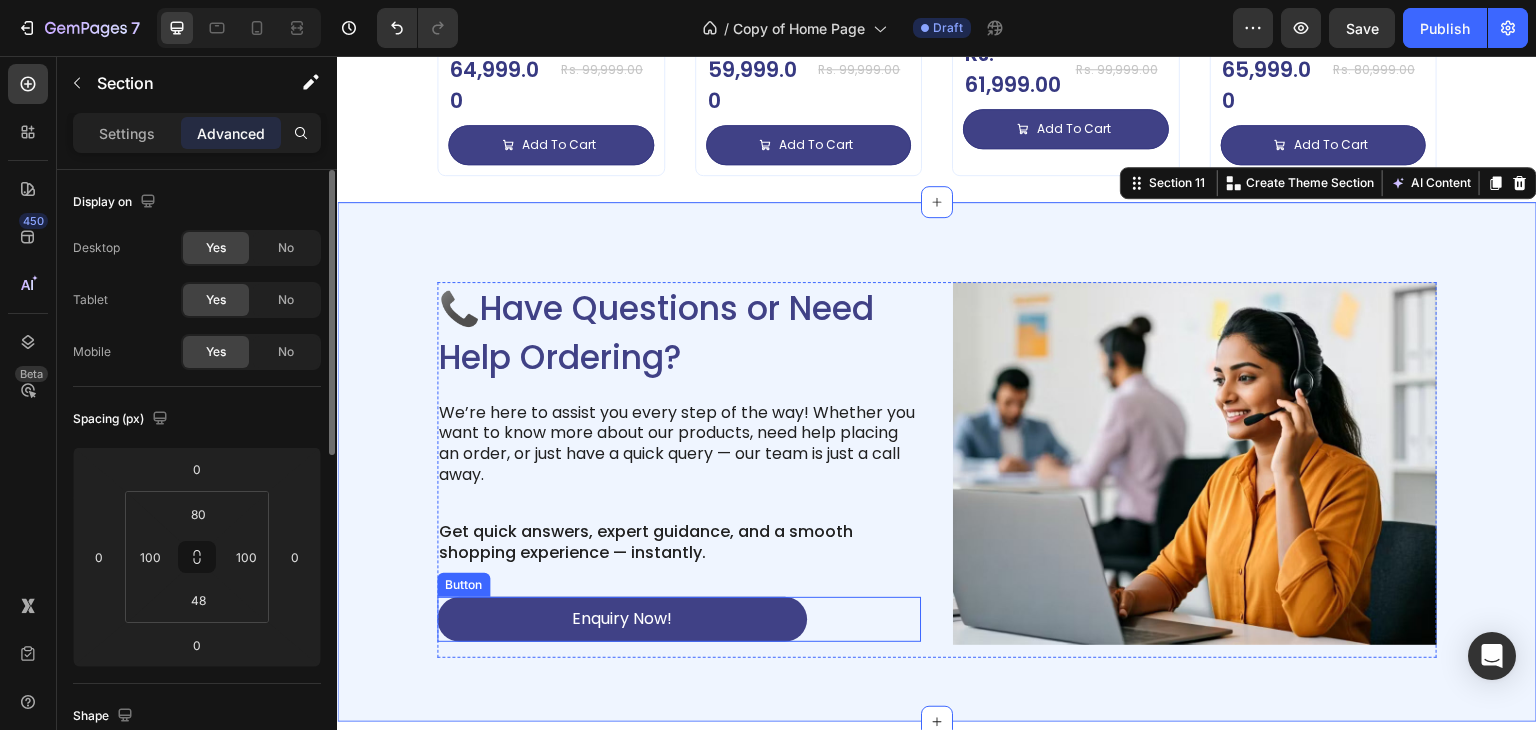 click on "Enquiry Now!" at bounding box center [622, 619] 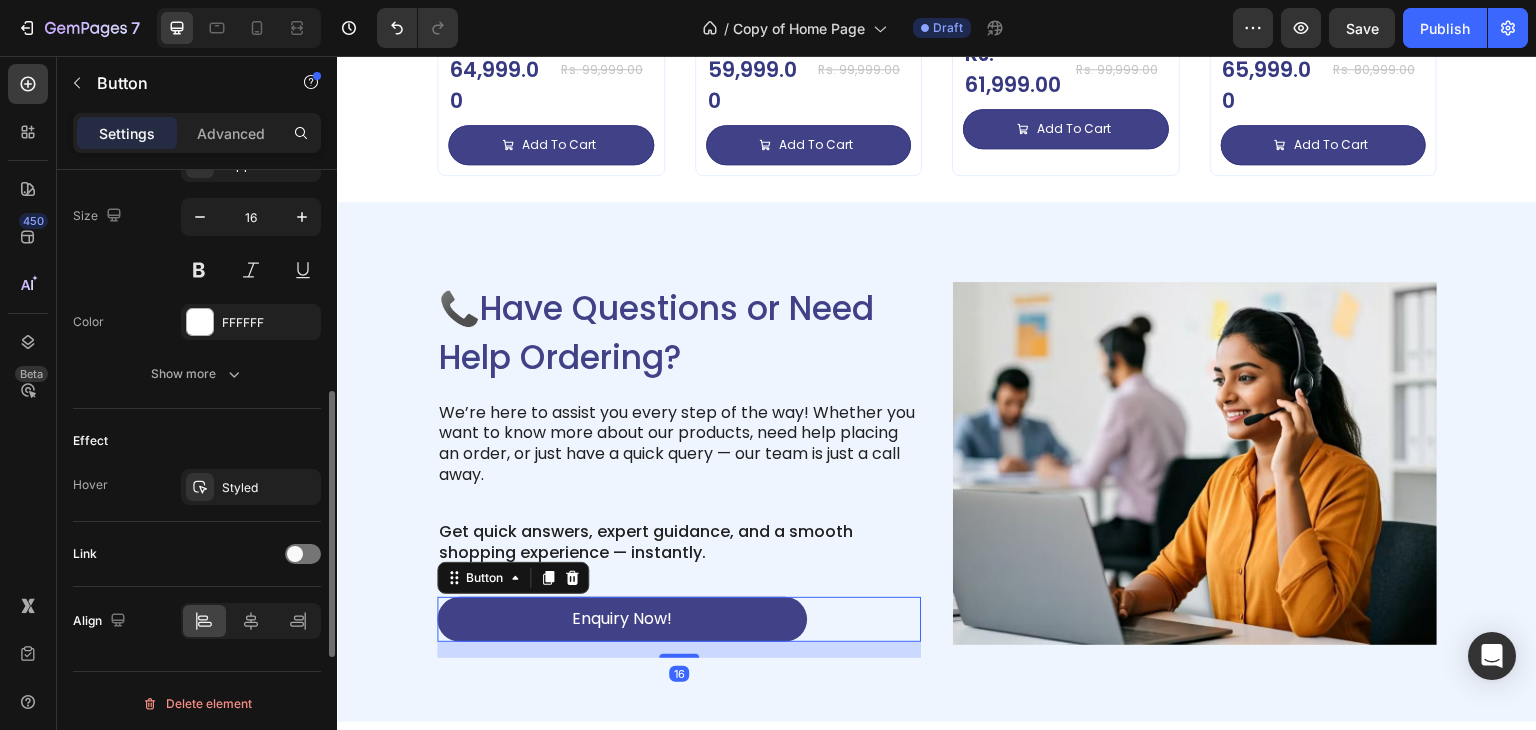scroll, scrollTop: 814, scrollLeft: 0, axis: vertical 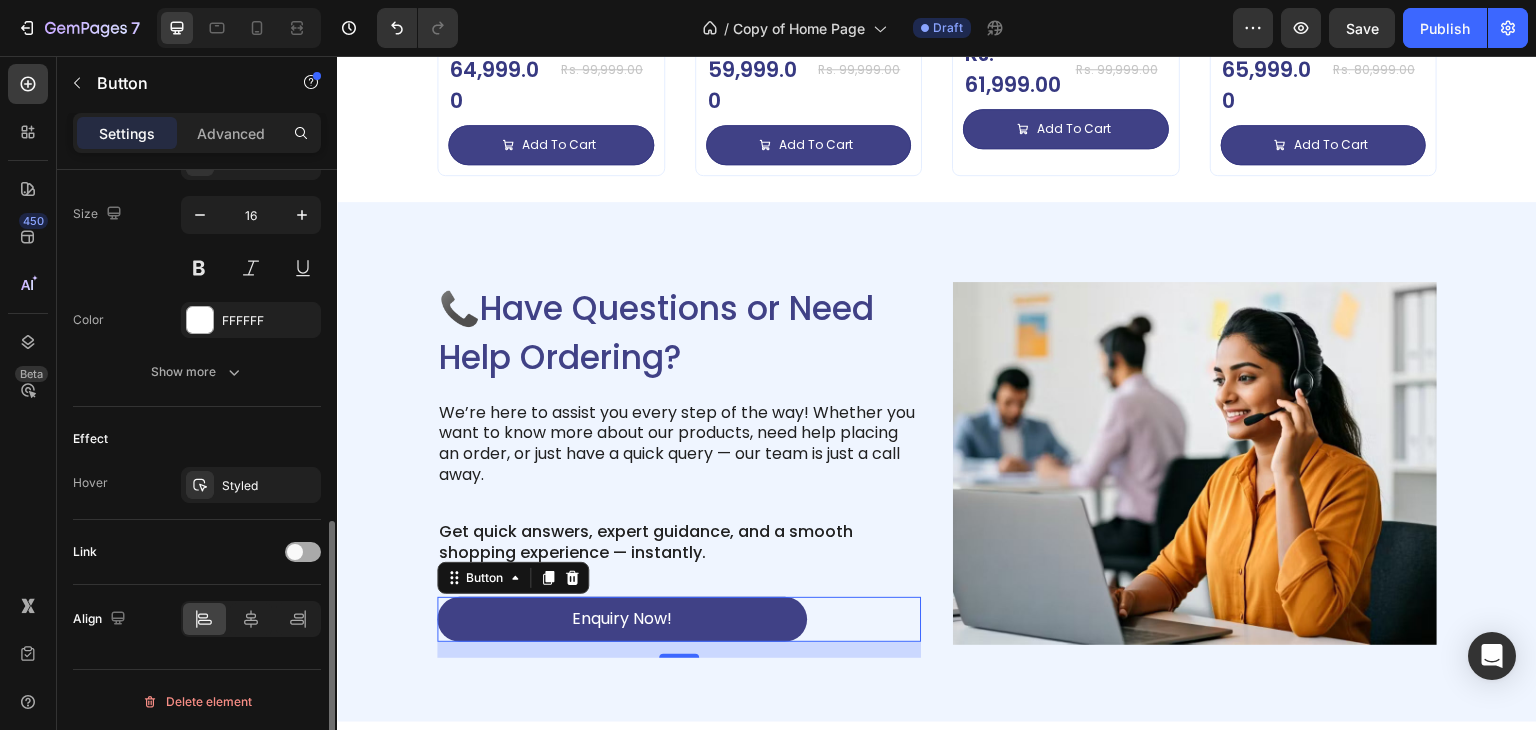 click at bounding box center (303, 552) 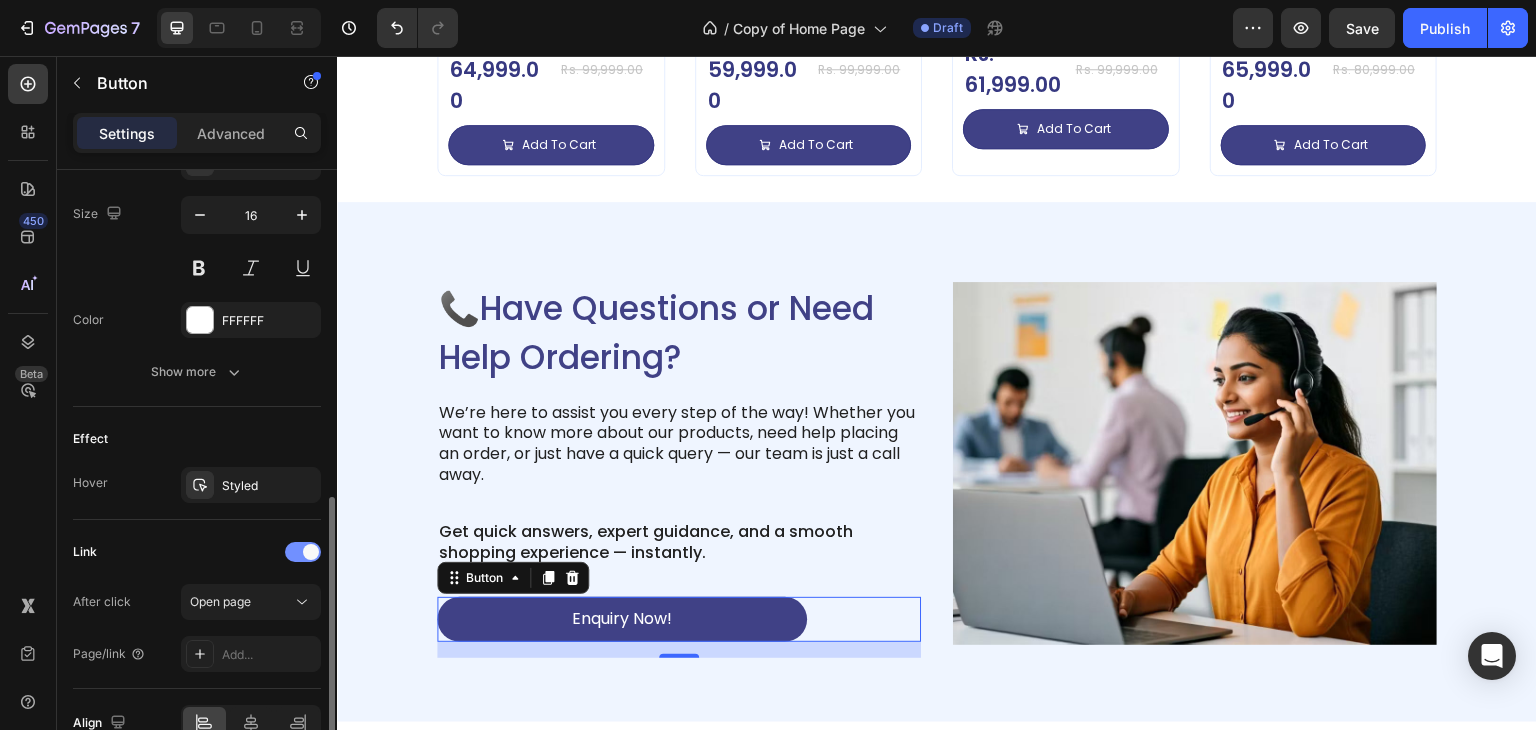 scroll, scrollTop: 918, scrollLeft: 0, axis: vertical 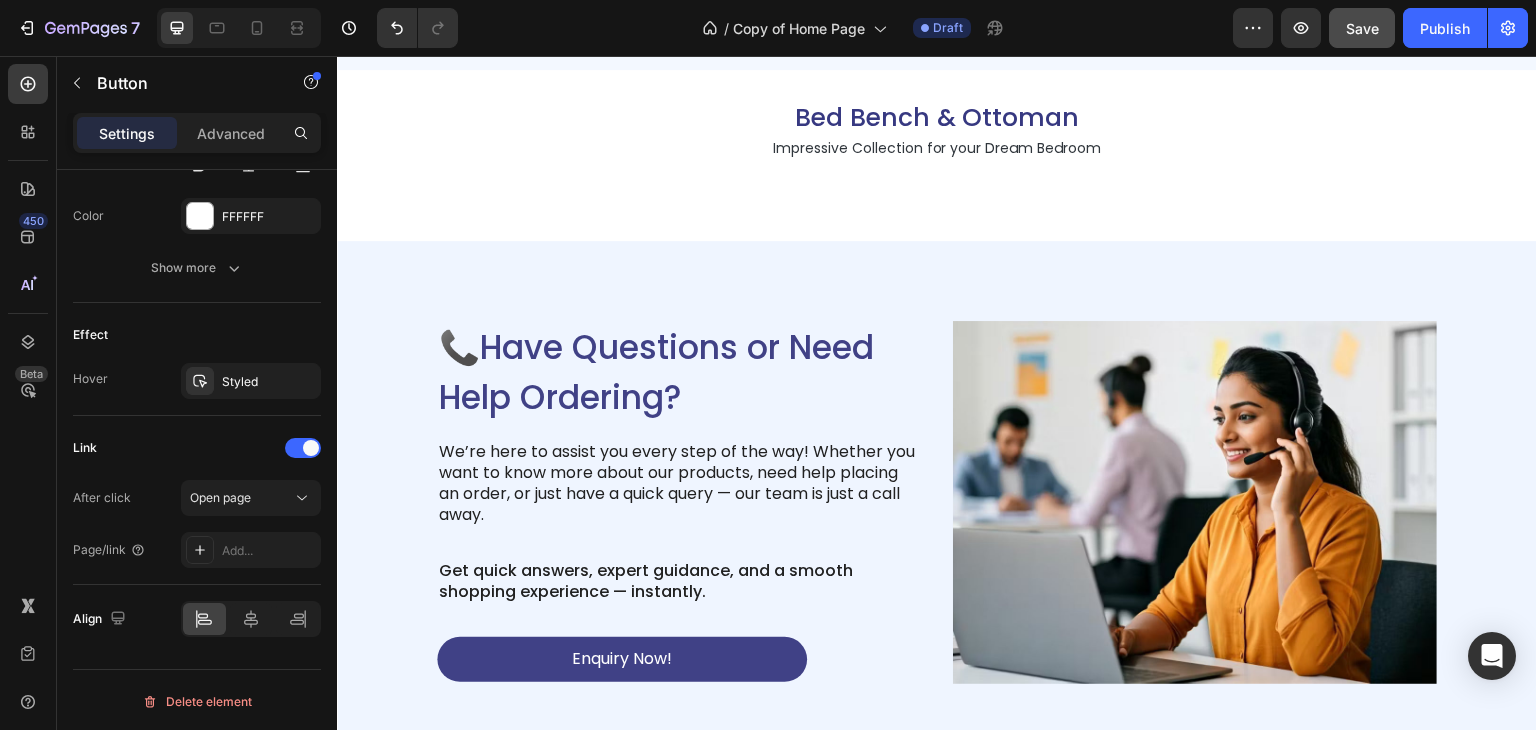 click on "Save" 